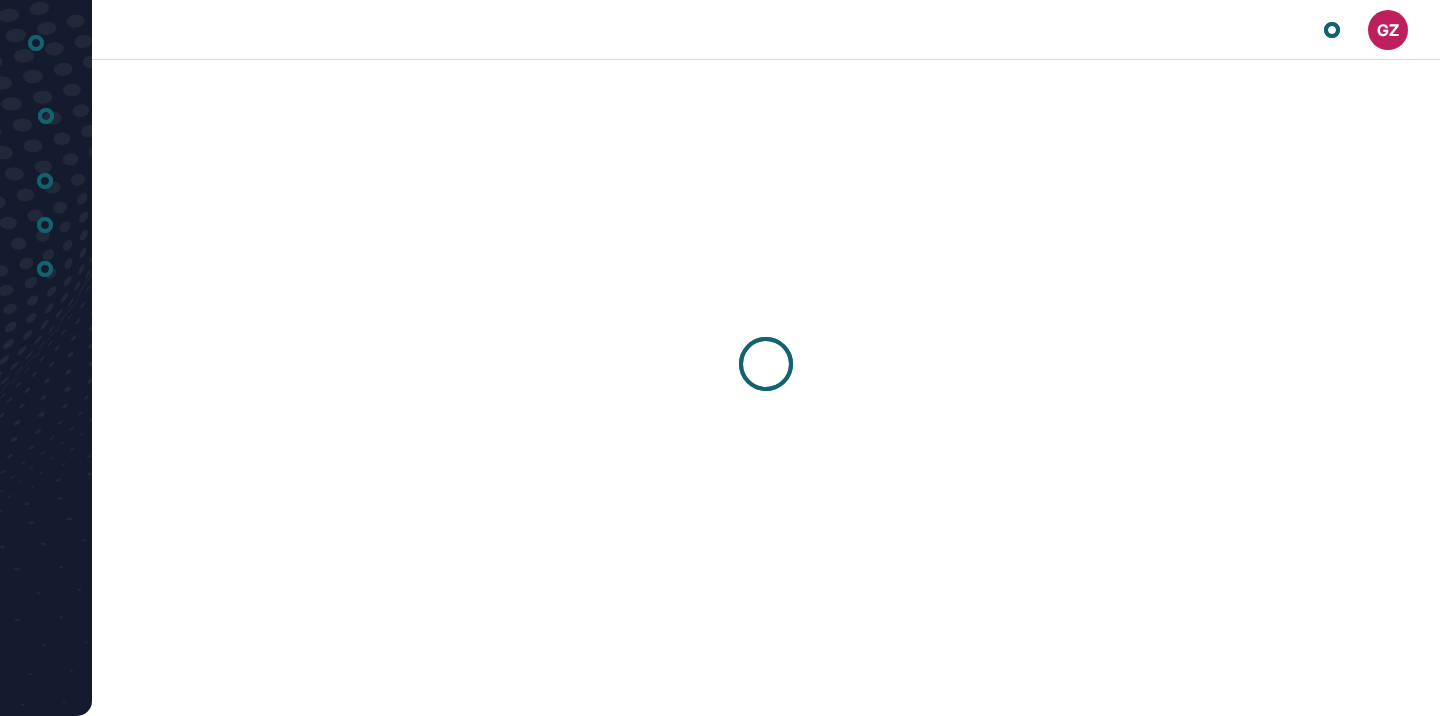 scroll, scrollTop: 0, scrollLeft: 0, axis: both 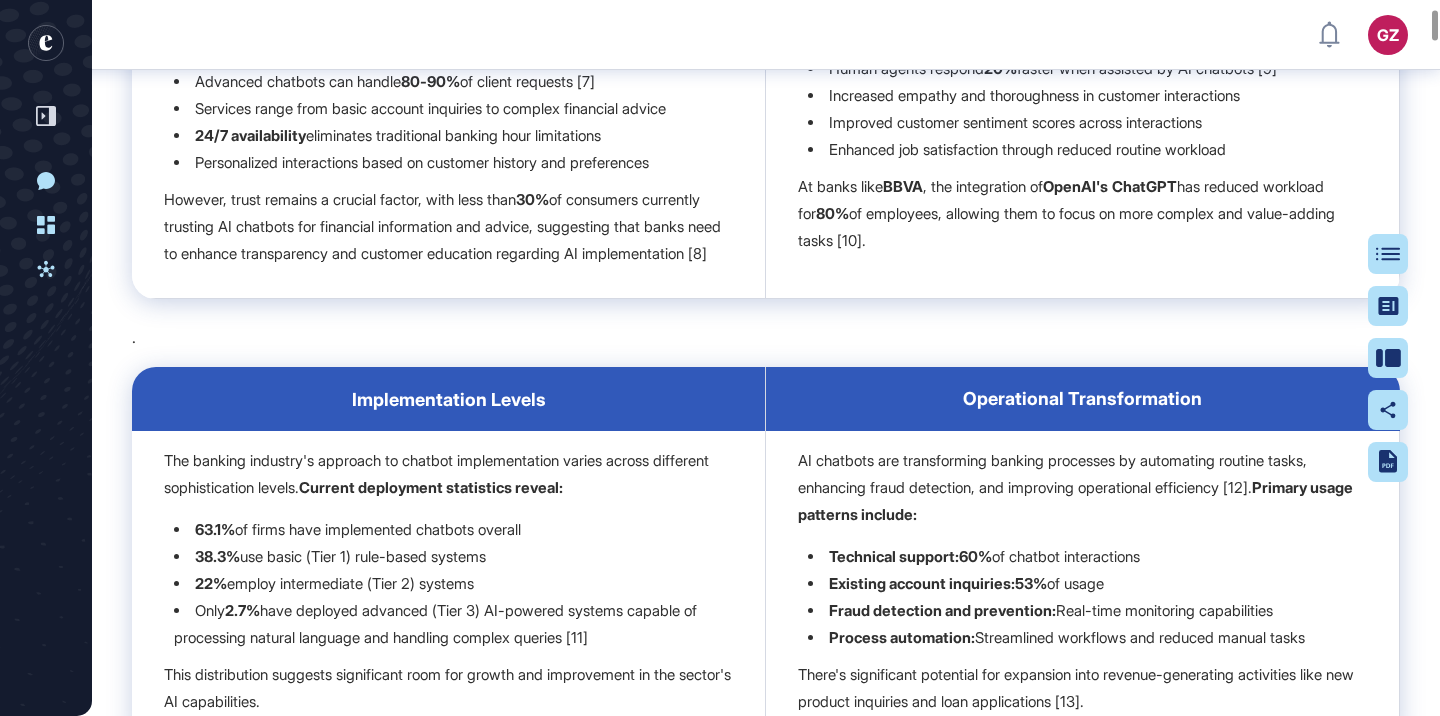 click on "However, trust remains a crucial factor, with less than  30%  of consumers currently trusting AI chatbots for financial information and advice, suggesting that banks need to enhance transparency and customer education regarding AI implementation [8]" at bounding box center [448, 226] 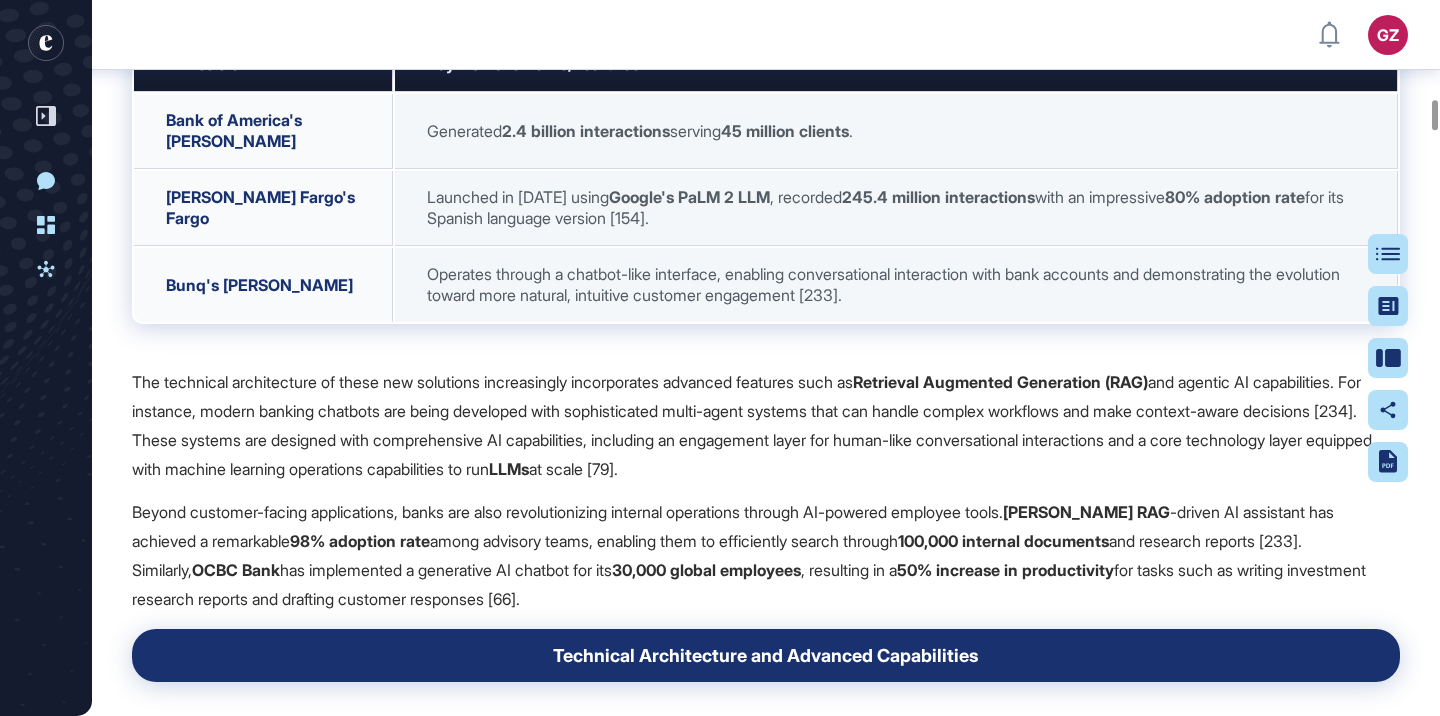 scroll, scrollTop: 37286, scrollLeft: 0, axis: vertical 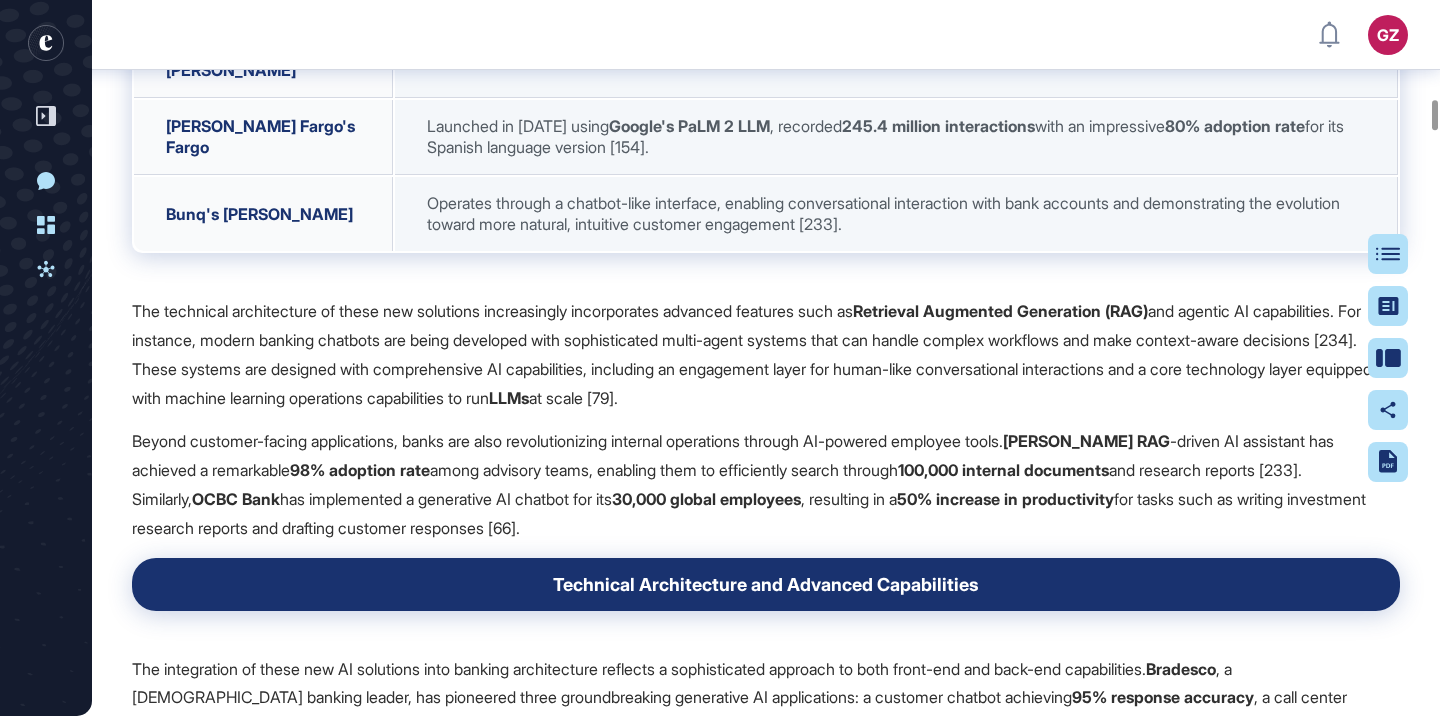 click on "The banking industry is witnessing a significant transformation in AI chatbot implementations, with financial institutions moving from experimental pilots to production-scale deployments that are reshaping both customer and employee experiences. These new offerings demonstrate sophisticated integration of  Large Language Models (LLMs)  and innovative technical features that are fundamentally changing banking architecture." at bounding box center (766, -32808) 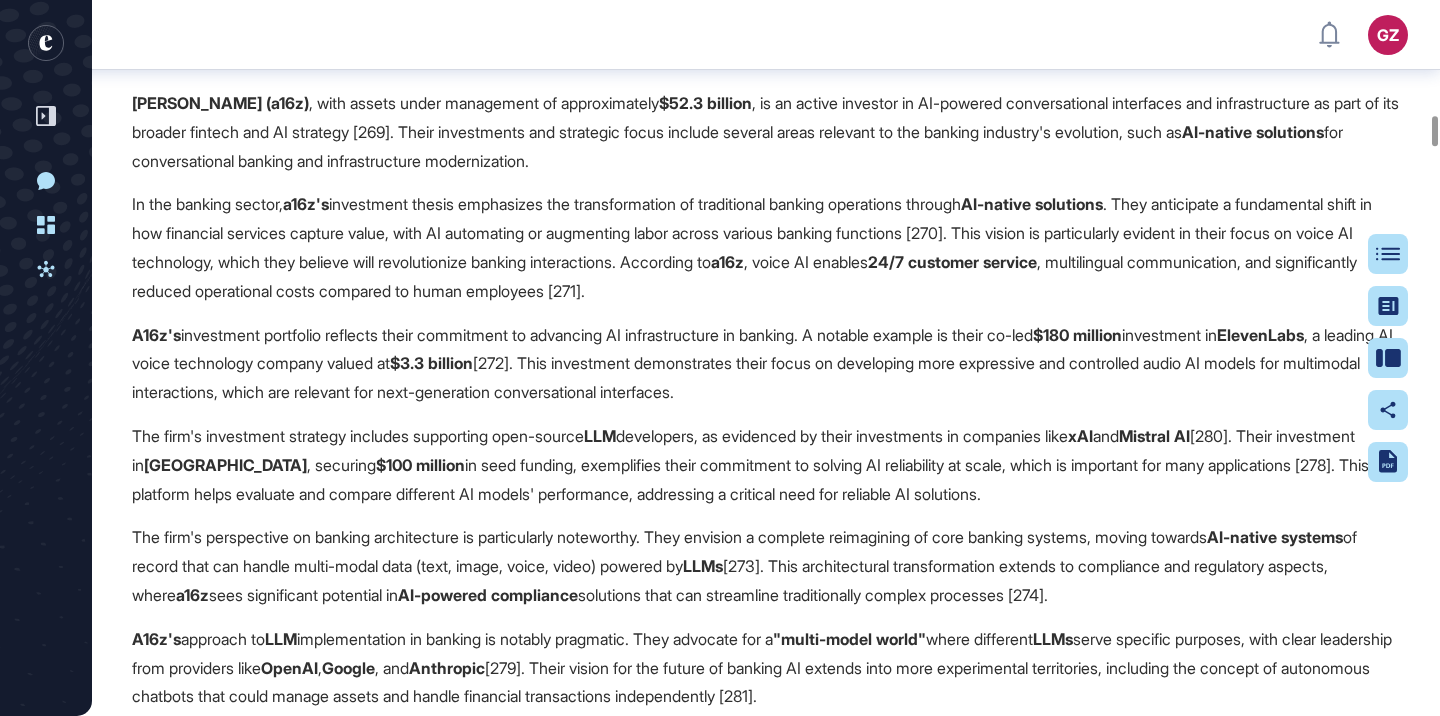 scroll, scrollTop: 43090, scrollLeft: 0, axis: vertical 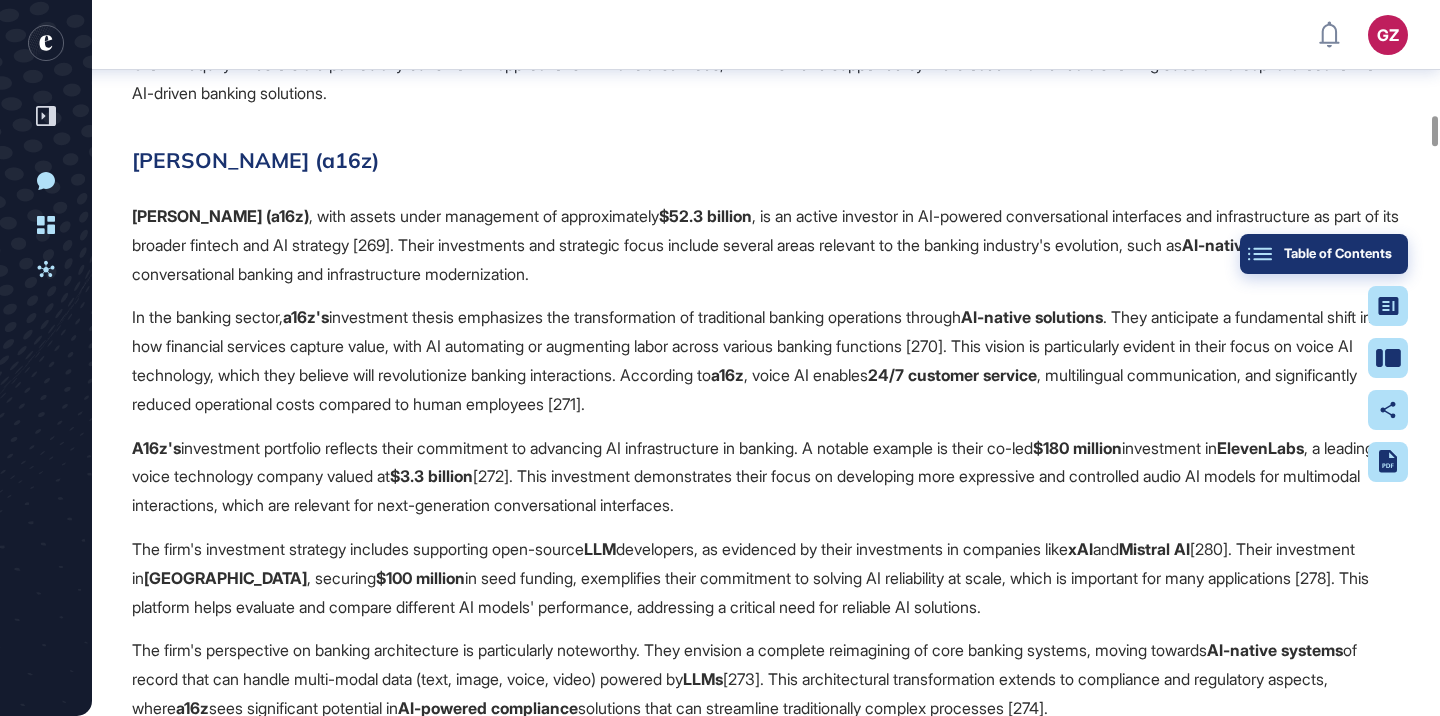 click on "Table of Contents" at bounding box center (1324, 254) 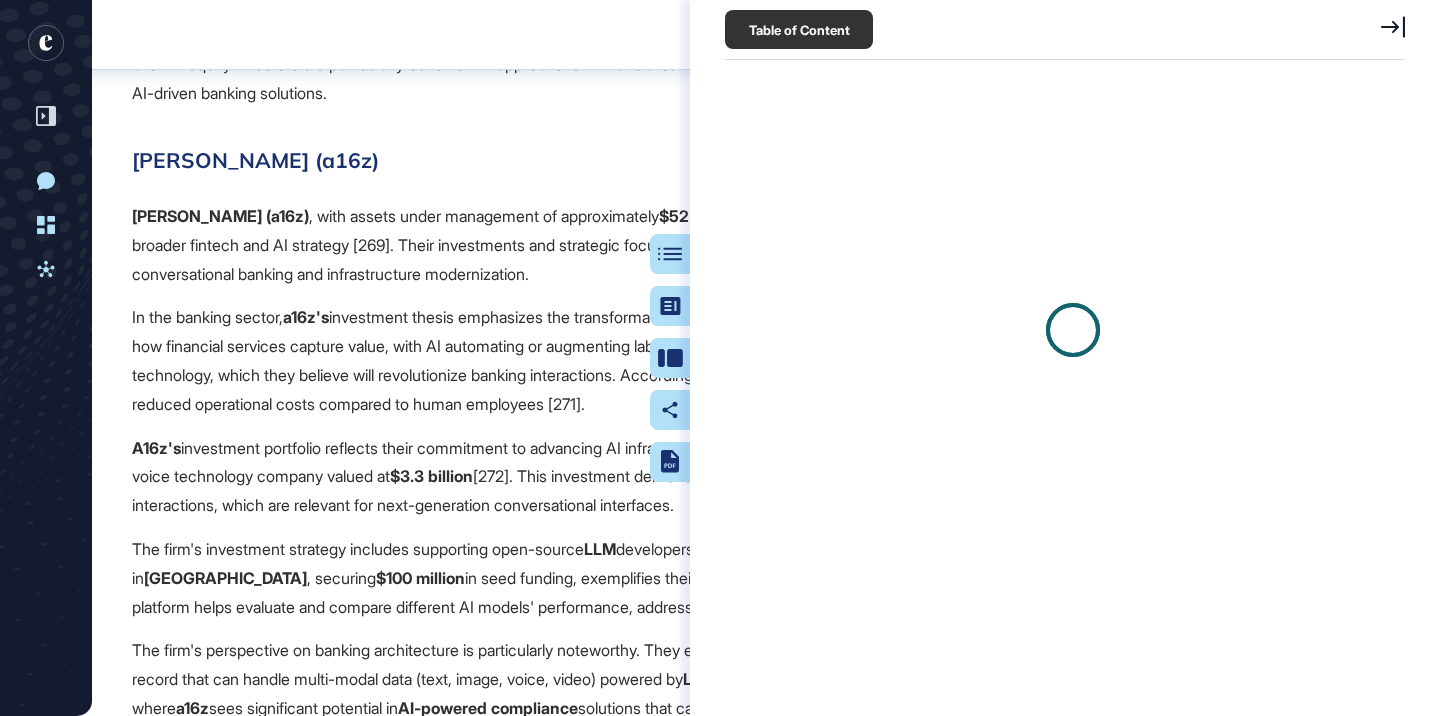 scroll, scrollTop: 9, scrollLeft: 1, axis: both 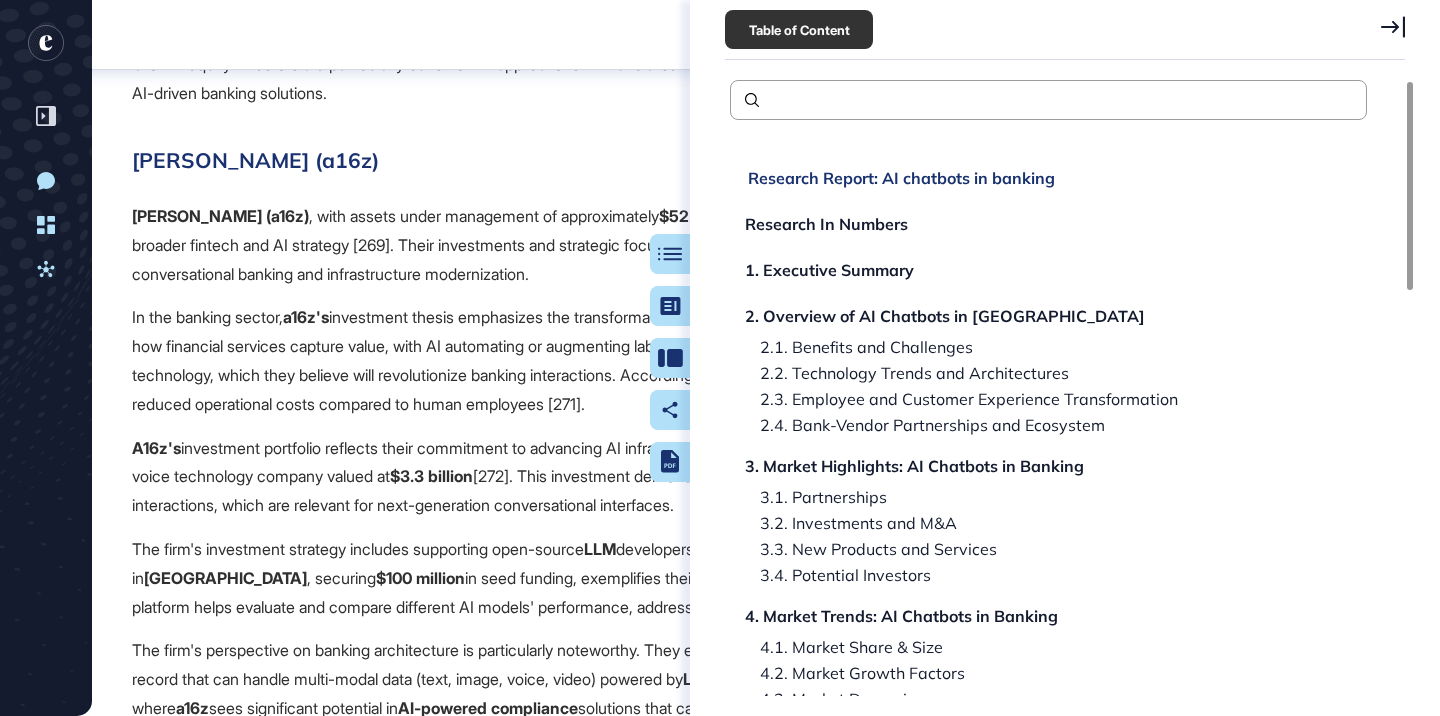 click on "Research Report: AI chatbots in banking" 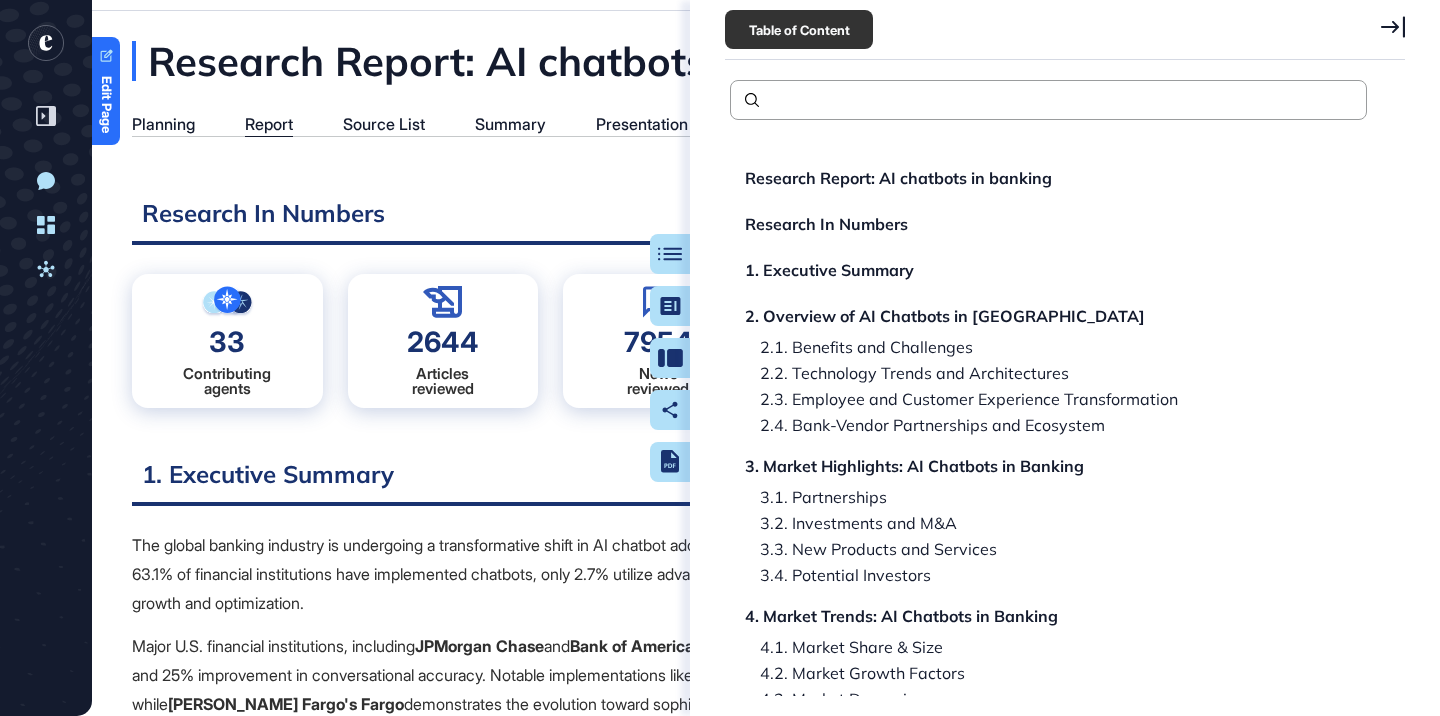 scroll, scrollTop: 0, scrollLeft: 0, axis: both 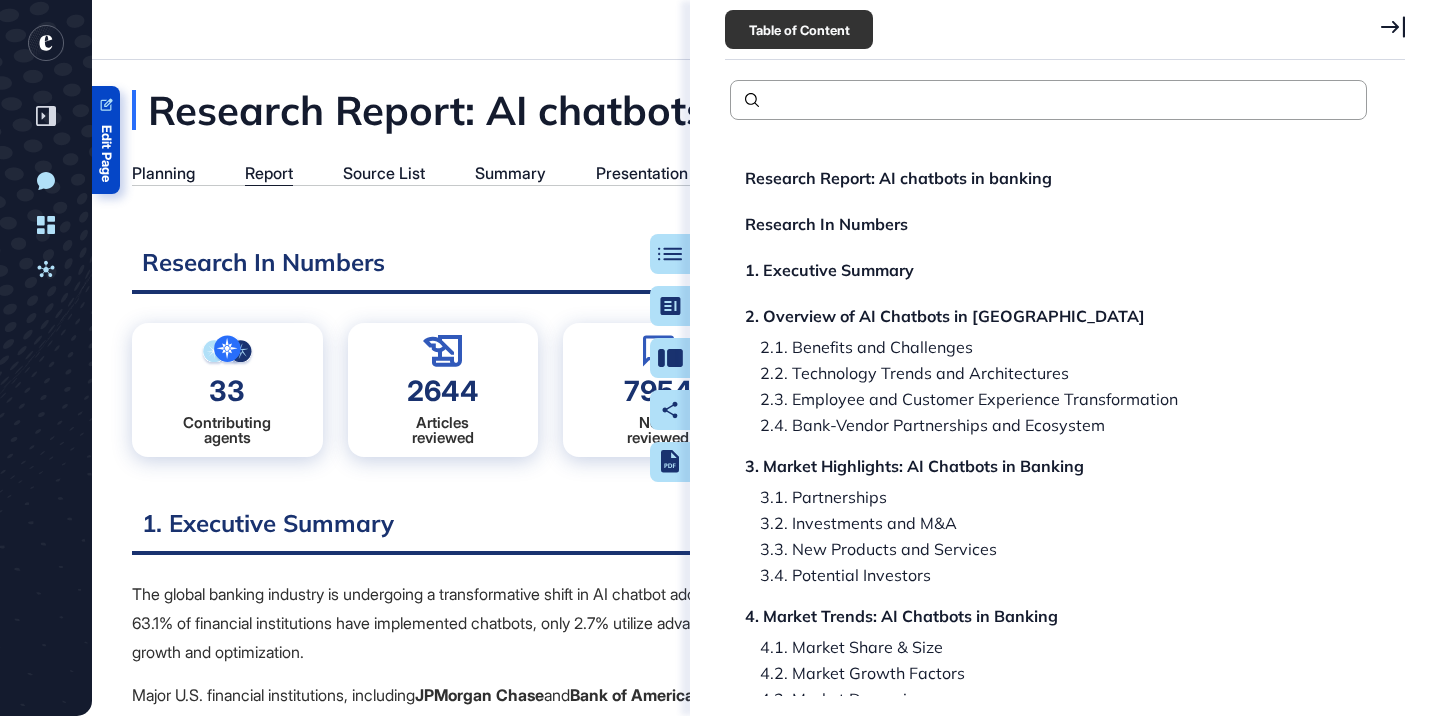 click on "Edit Page" 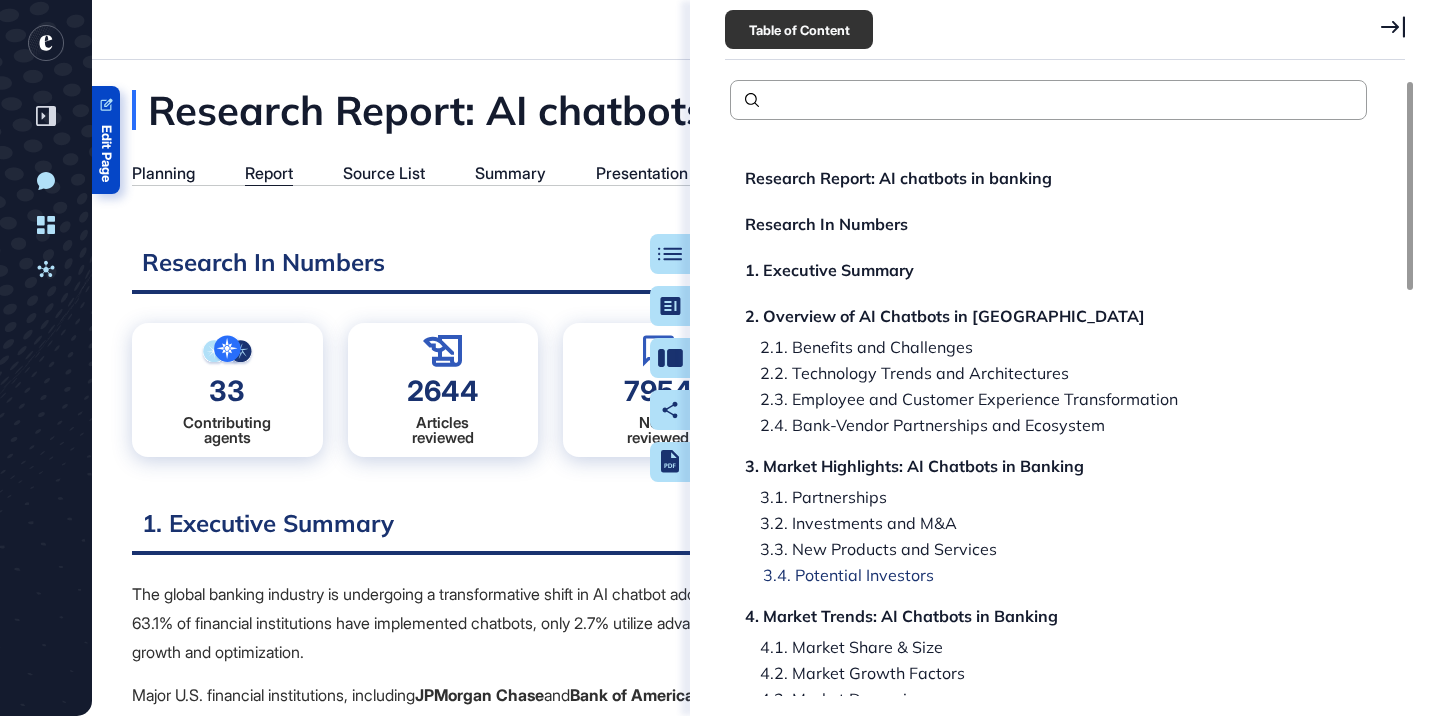 scroll, scrollTop: 54, scrollLeft: 0, axis: vertical 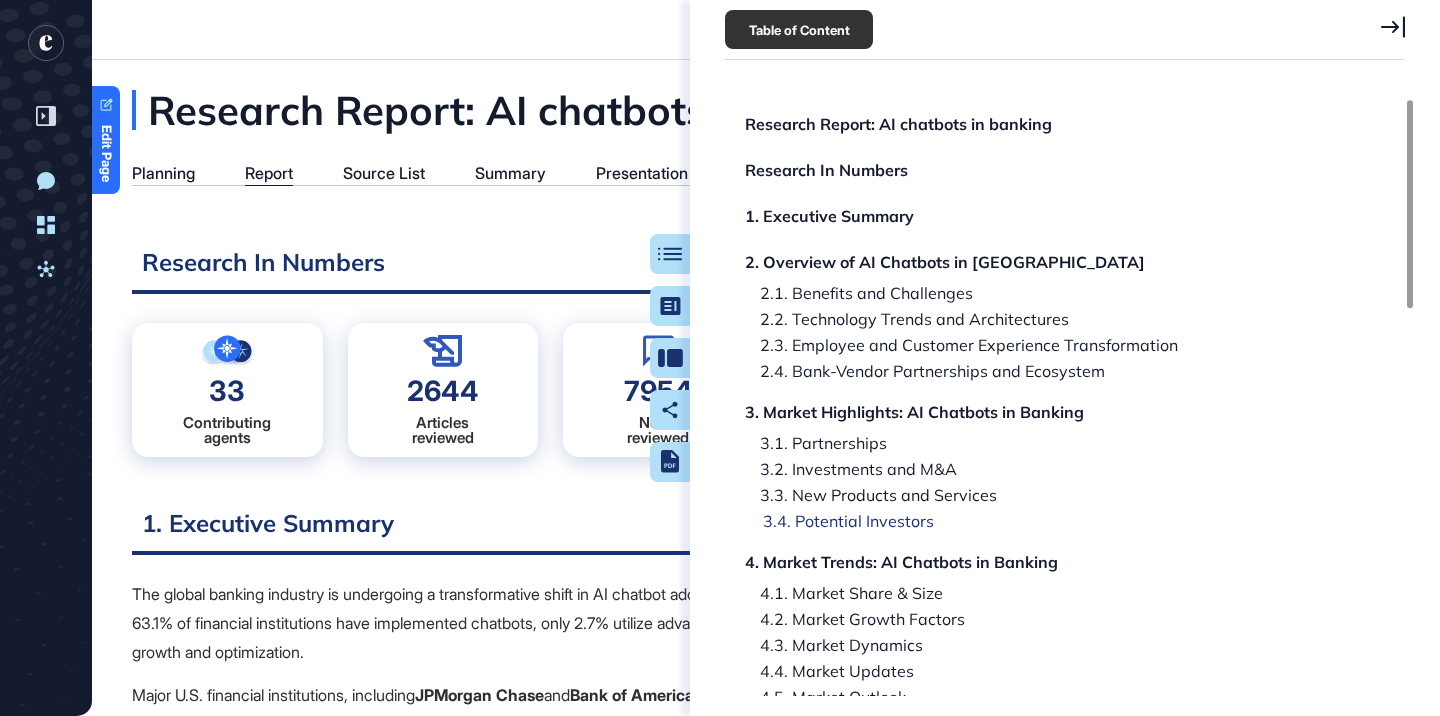 click on "3.4. Potential Investors" 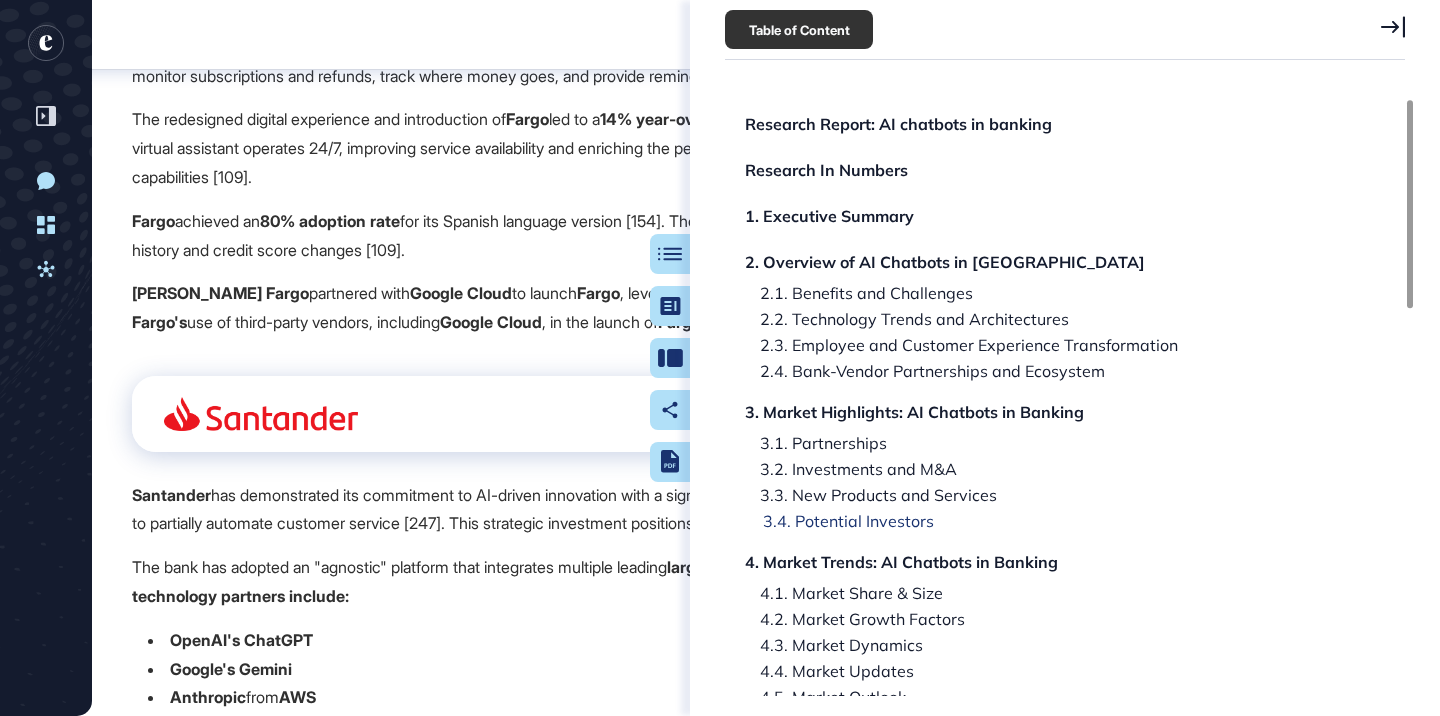 scroll, scrollTop: 43193, scrollLeft: 0, axis: vertical 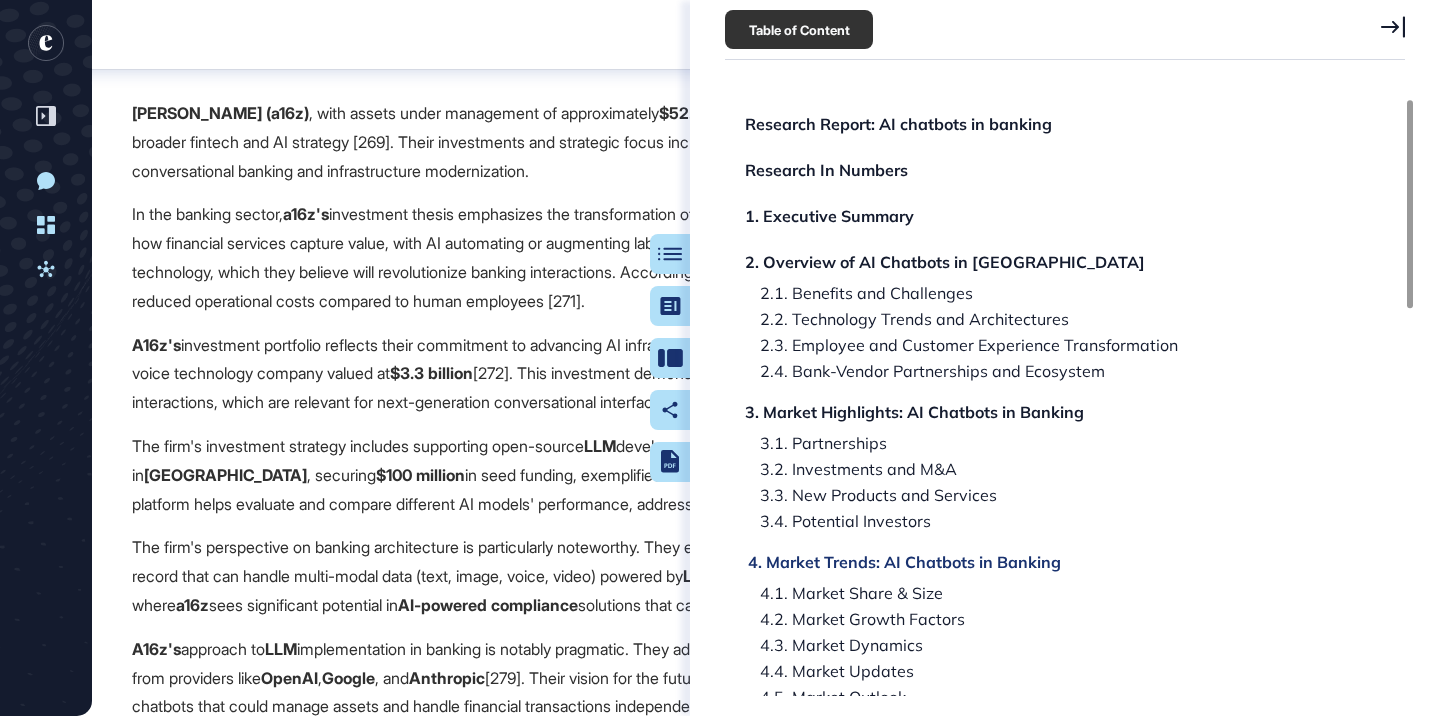 click on "4. Market Trends: AI Chatbots in Banking" 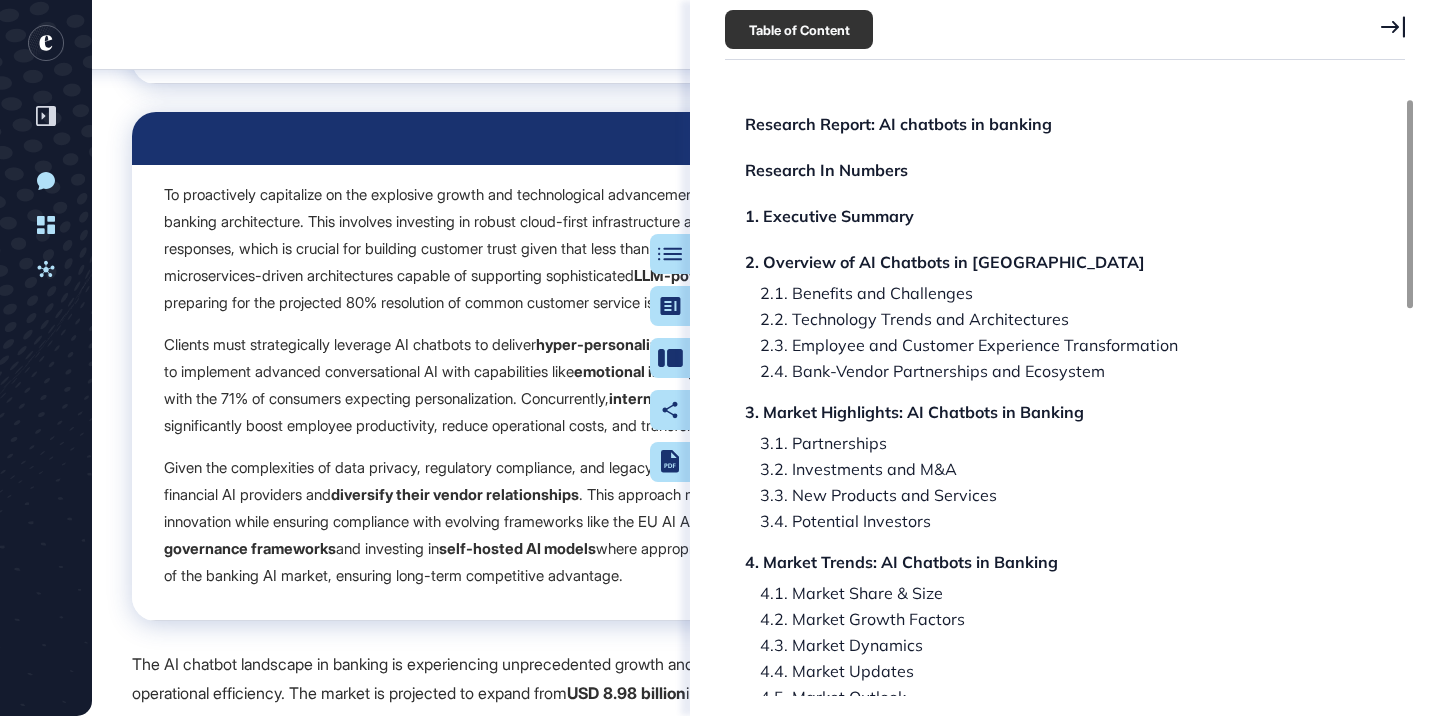 scroll, scrollTop: 48786, scrollLeft: 0, axis: vertical 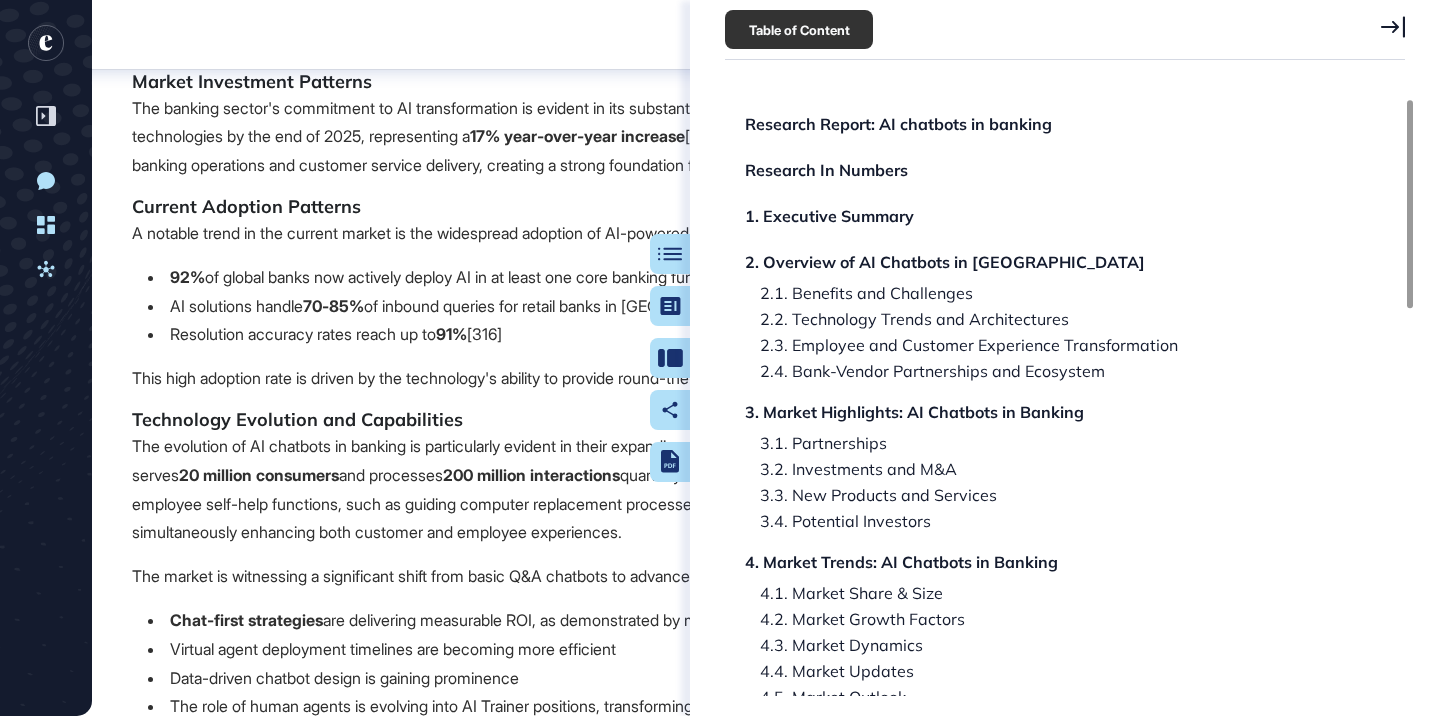 click on "Table of Contents" 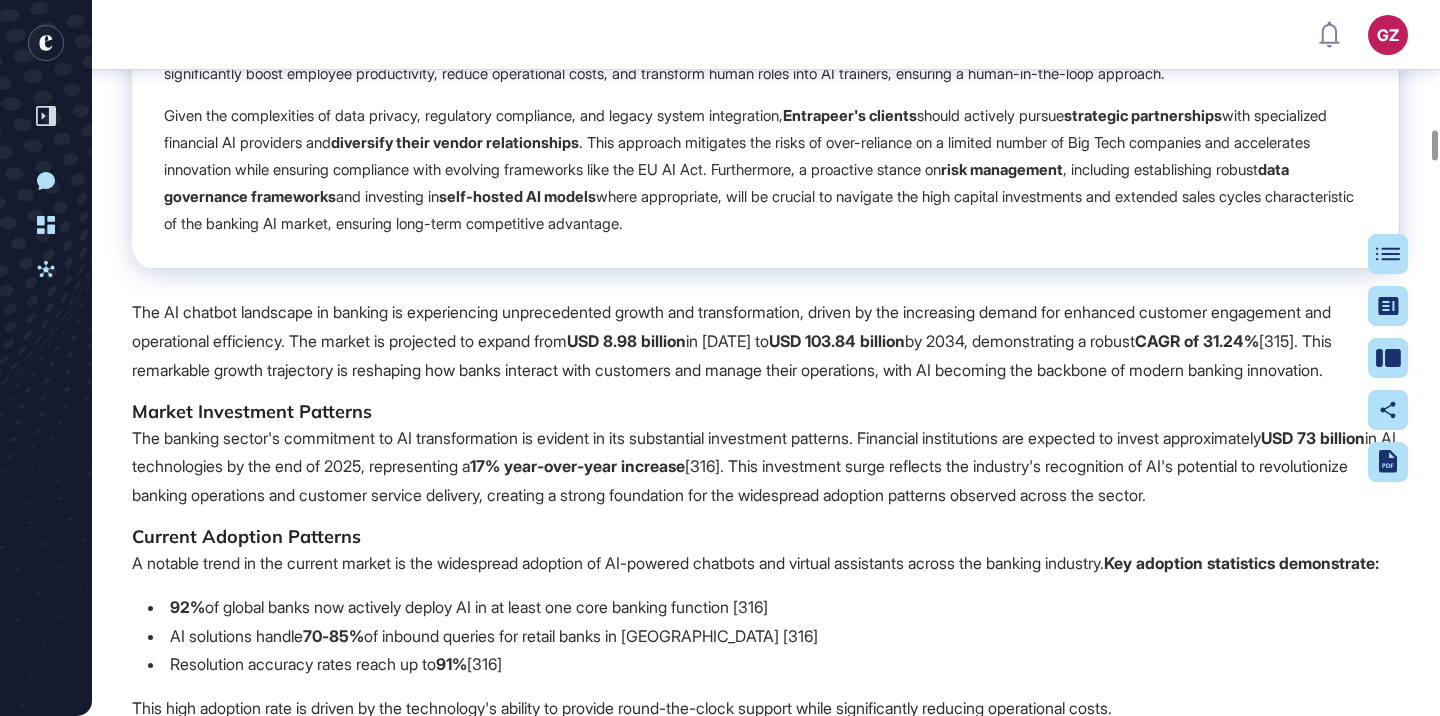 scroll, scrollTop: 48375, scrollLeft: 0, axis: vertical 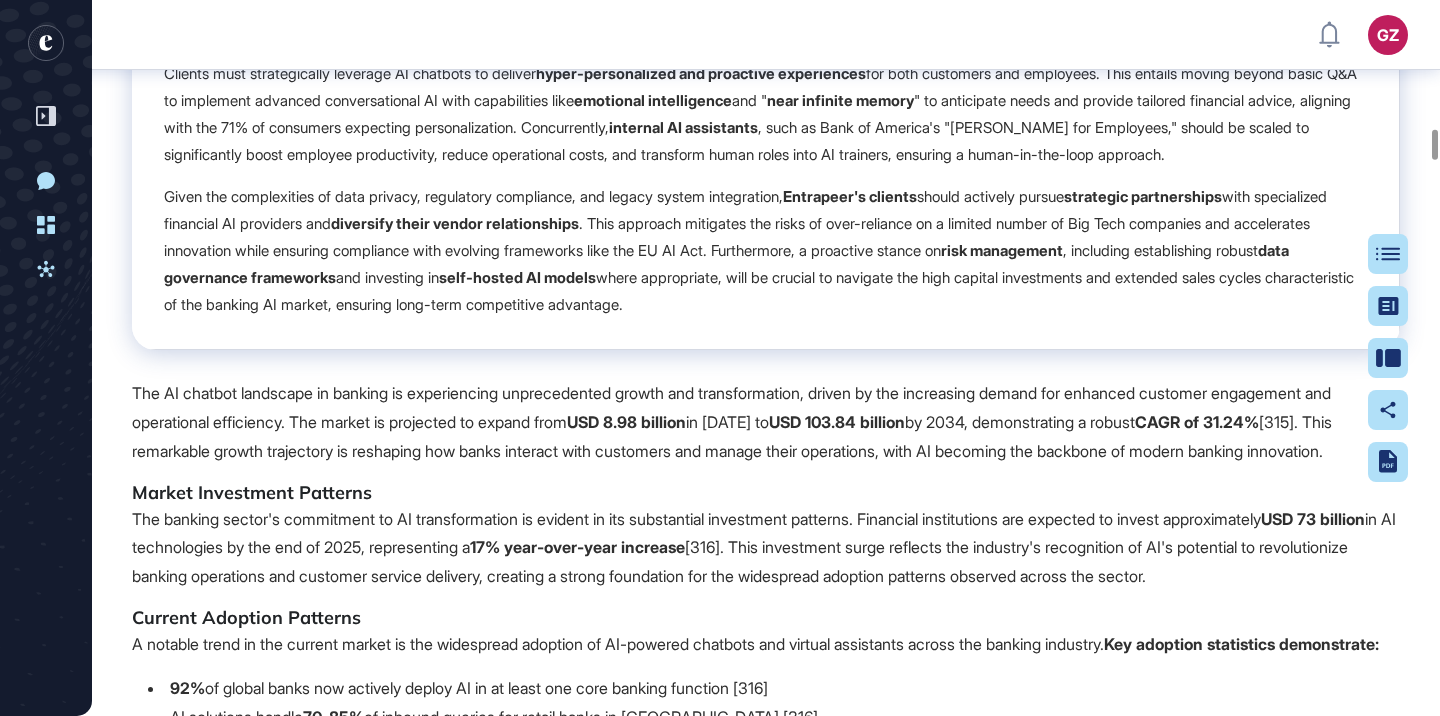 click on "ncino.com 226 226 Visit Source" 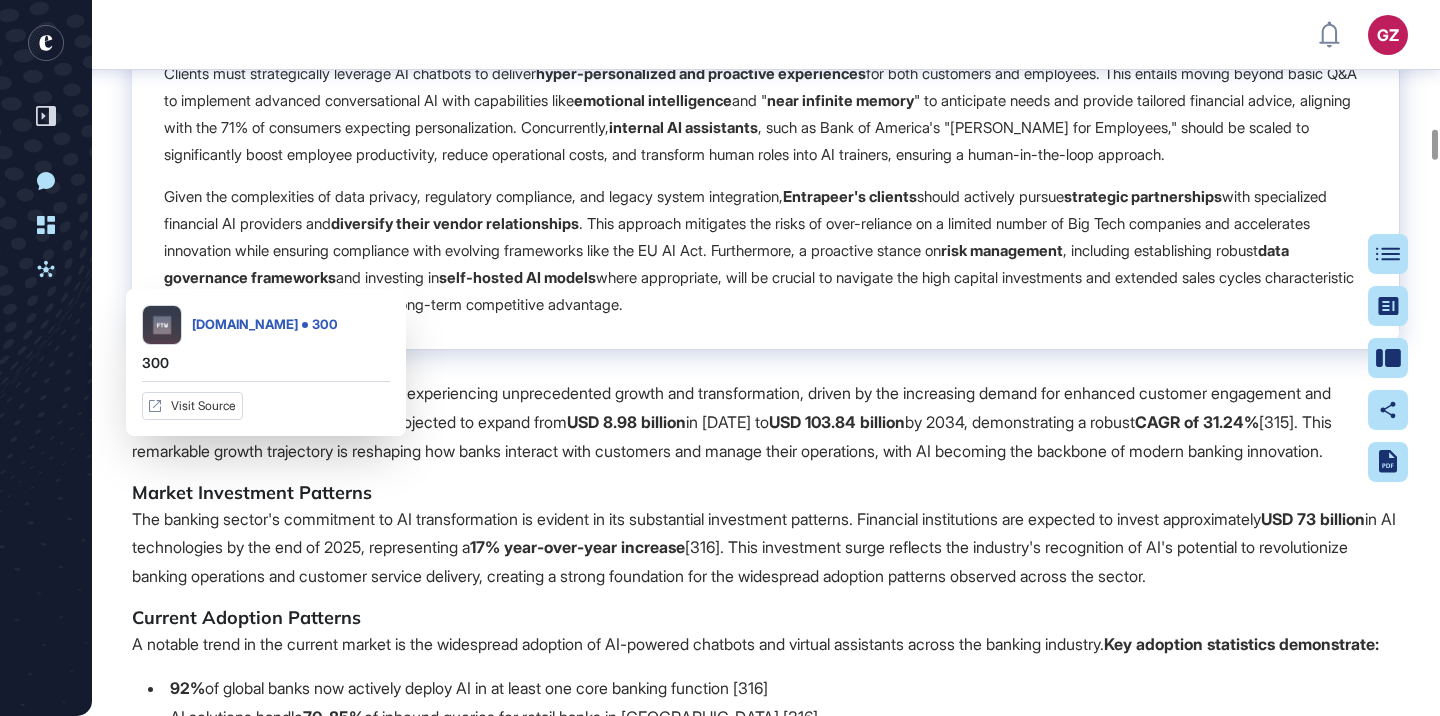 click on "Key Insights AI-Driven Transformation & Strategic Shift: The banking sector is undergoing a profound AI-driven transformation, marked by substantial global investments and a clear strategic shift towards integrating AI chatbots into core operations. Significant Capital Allocation:  U.S. banks are increasing AI spending for 2025, with major players like  JPMorgan Chase  and  Bank of America  committing billions, demonstrating strong belief in AI's capacity to deliver tangible business value. Impressive Efficiency Gains:  AI reduces customer inquiry costs by up to 80% and improves conversational accuracy by 25%, moving beyond pilot phases to production-scale deployments. Technical Backbone & Advanced AI Capabilities: Rapid adaptation of banking's technical backbone to support advanced AI, characterized by sophisticated, privacy-first pipelines and model-agnostic orchestration systems. Diverse LLM Deployment:  Banks strategically deploy a diverse array of Large Language Models, including  OpenAI's GPT-4 ,  )." 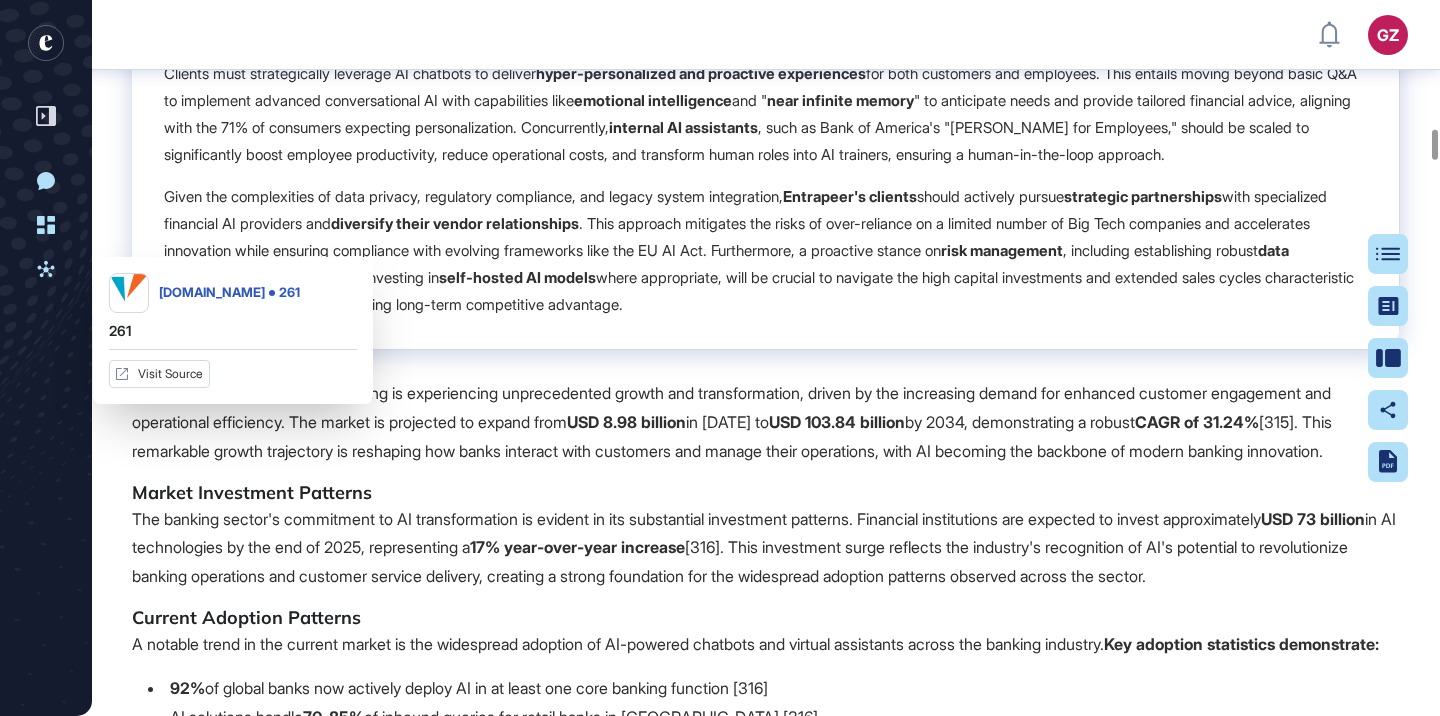 drag, startPoint x: 246, startPoint y: 428, endPoint x: 721, endPoint y: 0, distance: 639.3817 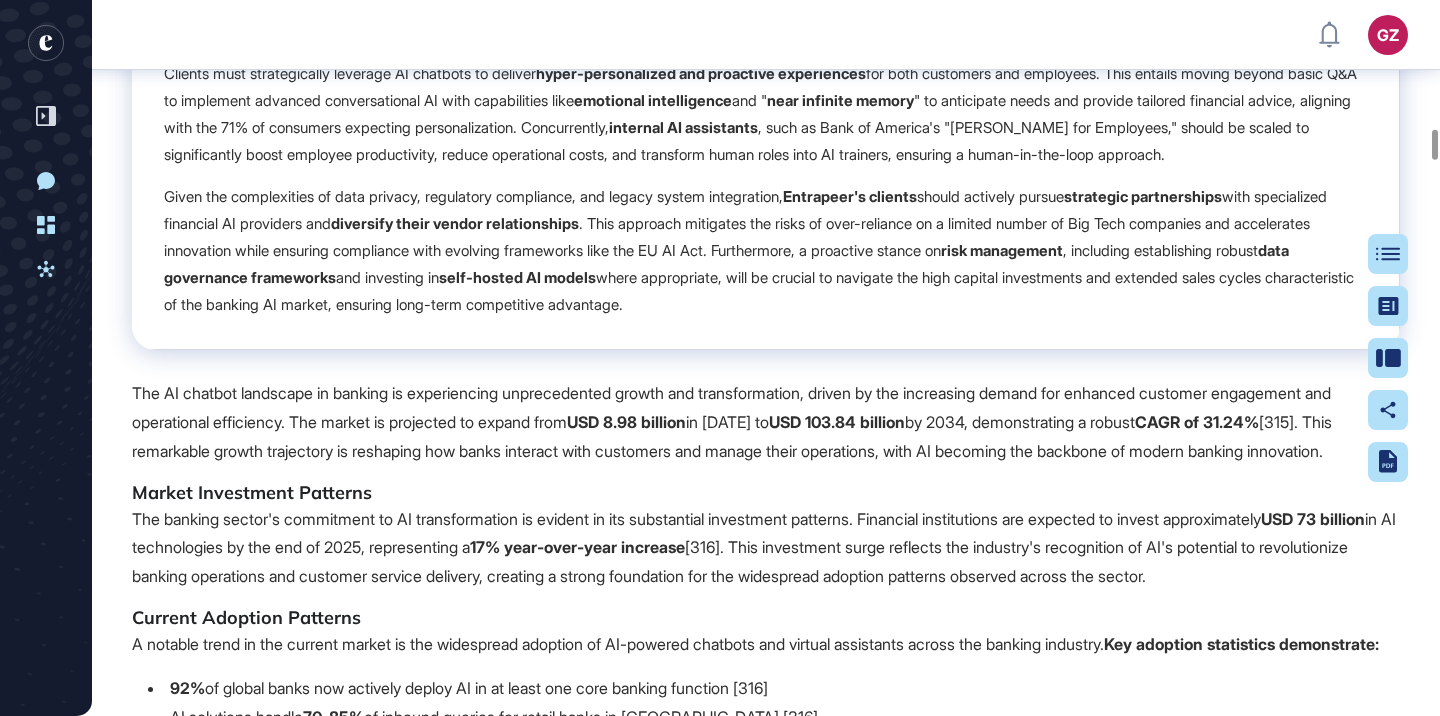 click on "262" at bounding box center [278, -1093] 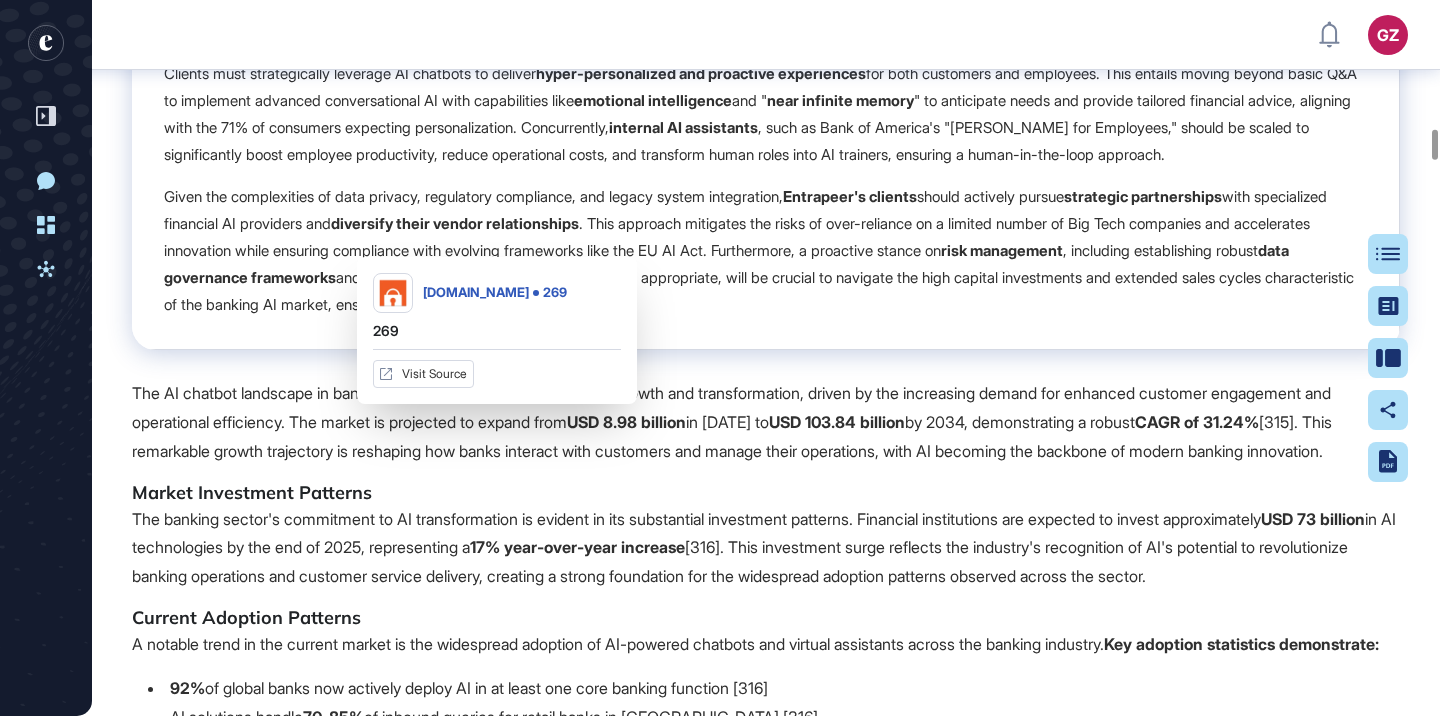 click on "269" at bounding box center (509, -1093) 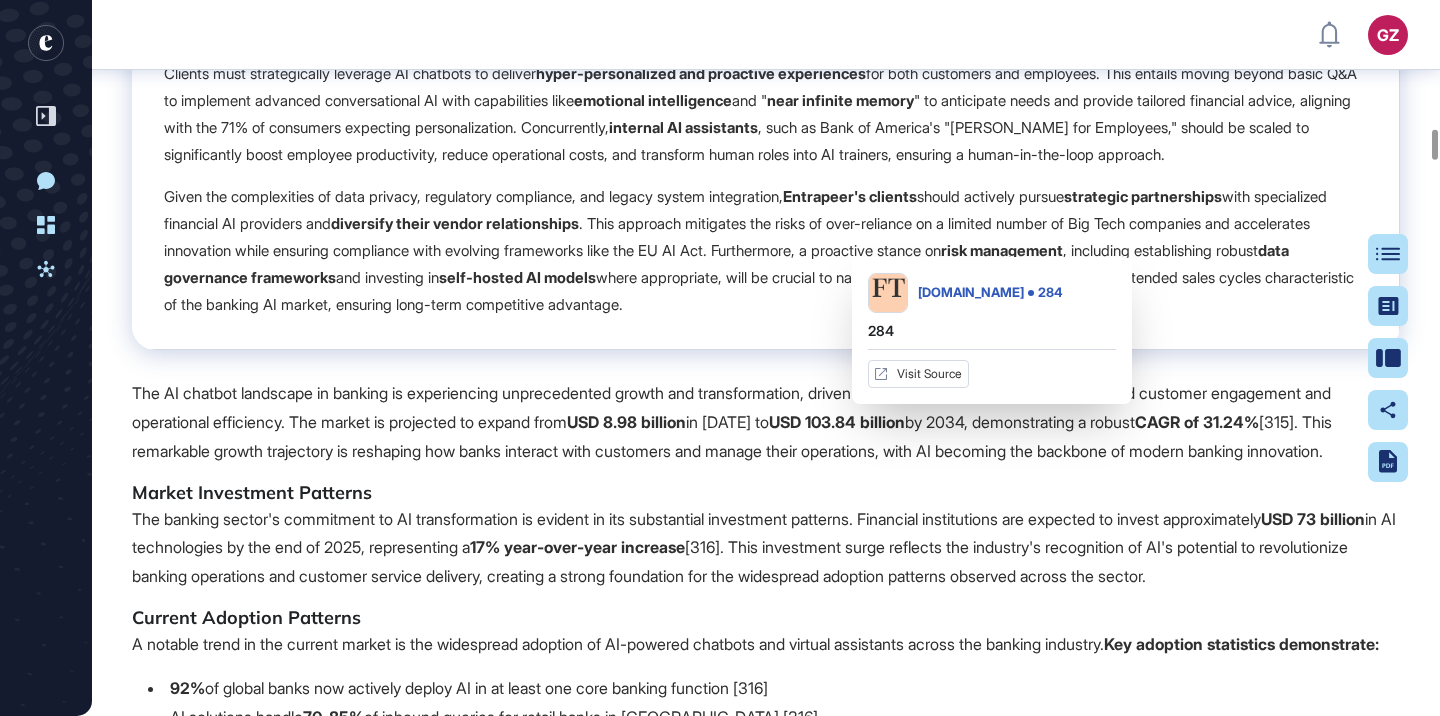 click on "284" at bounding box center [1004, -1093] 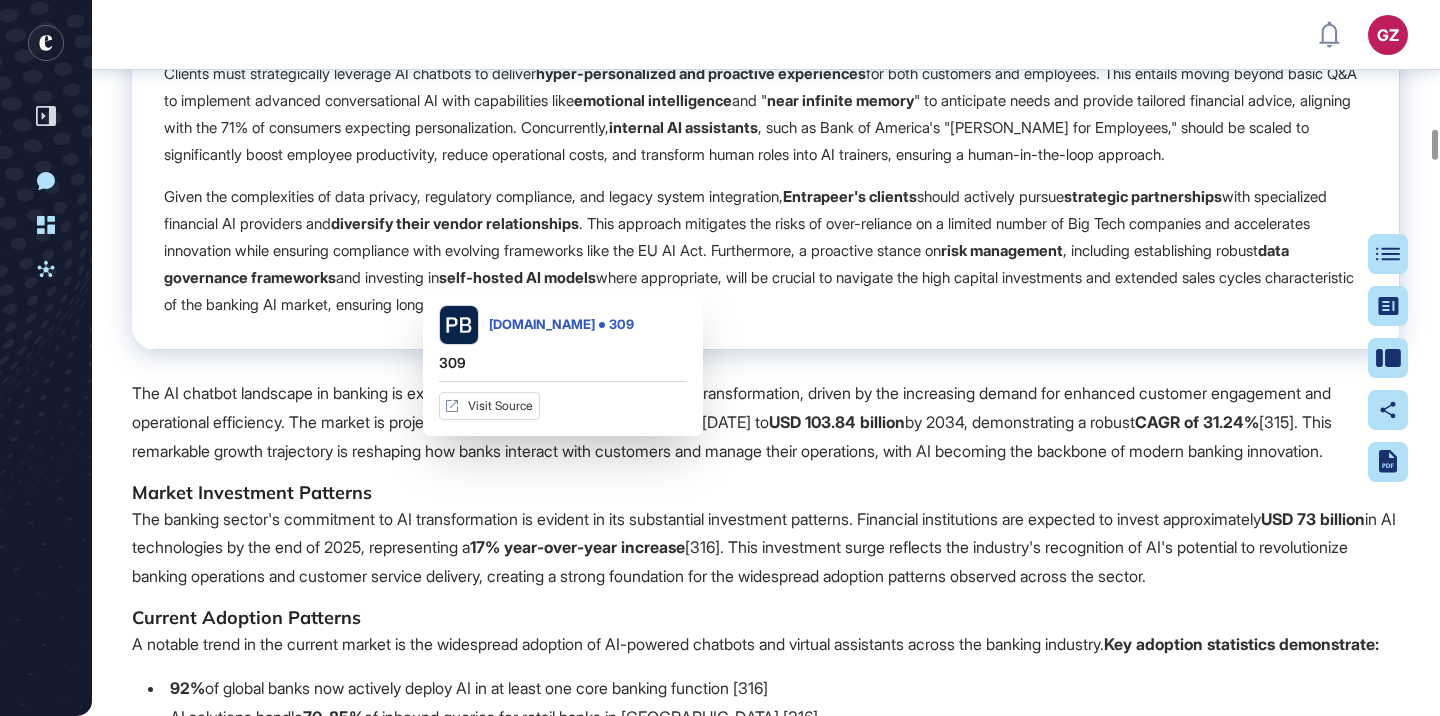 click on "GZ Admin Dashboard Dashboard Profile My Content Request More Data New Conversation Dashboard Activities Edit Page Research Report: AI chatbots in banking Planning Report Source List Summary Presentation Translations Table of Contents Summary Presentation Share Export Report PDF Research In Numbers 33 Contributing
agents 2644 Articles
reviewed 7954 News
reviewed 10598 Total resource
reviewed 2373 Companies
included 982 Hours saved by
our AI agents 1. Executive Summary The global banking industry is undergoing a transformative shift in AI chatbot adoption, with the market projected to expand from $19.84 billion to $236.70 billion by 2032. While 63.1% of financial institutions have implemented chatbots, only 2.7% utilize advanced AI systems capable of handling 80-90% of client requests, indicating substantial room for growth and optimization.   Major U.S. financial institutions, including  JPMorgan Chase  and  Bank of America Bank of America's Erica  have processed over 2 billion interactions, while    GPT-4 ," 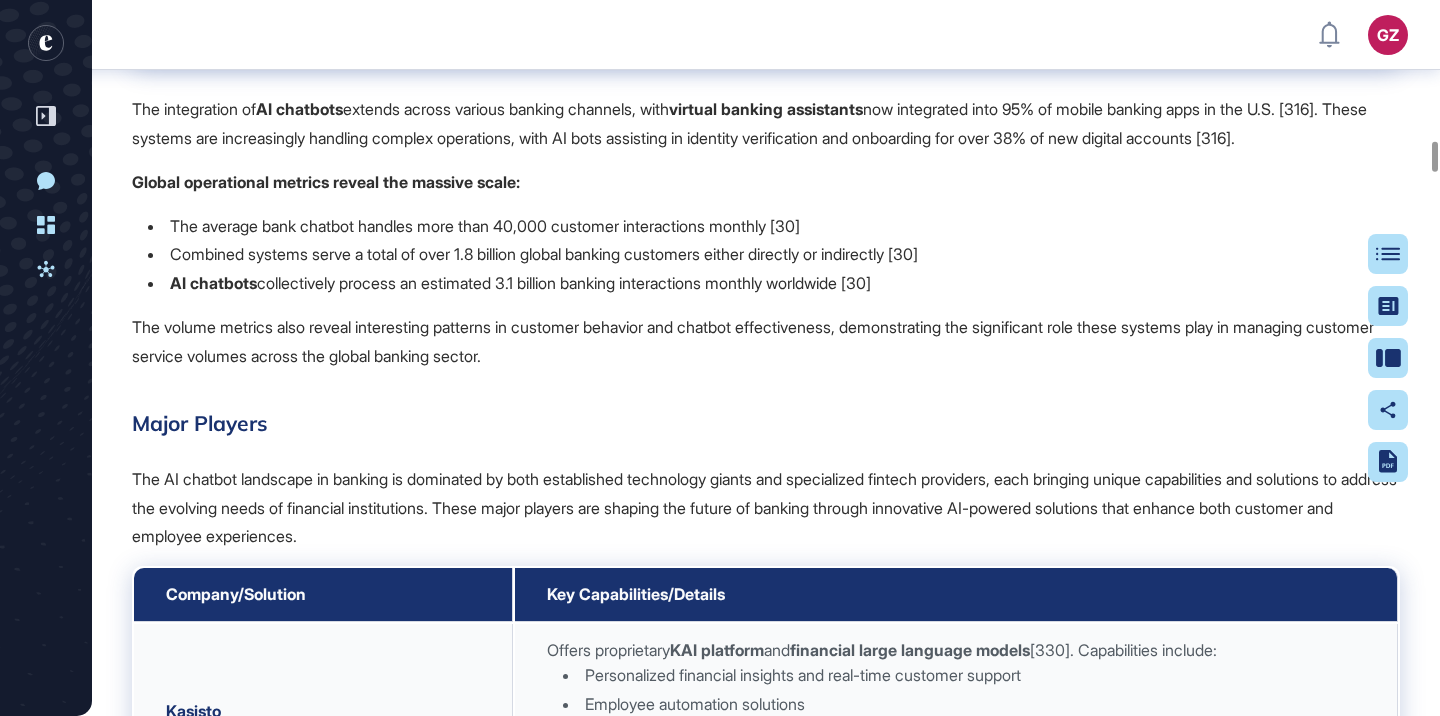 scroll, scrollTop: 52907, scrollLeft: 0, axis: vertical 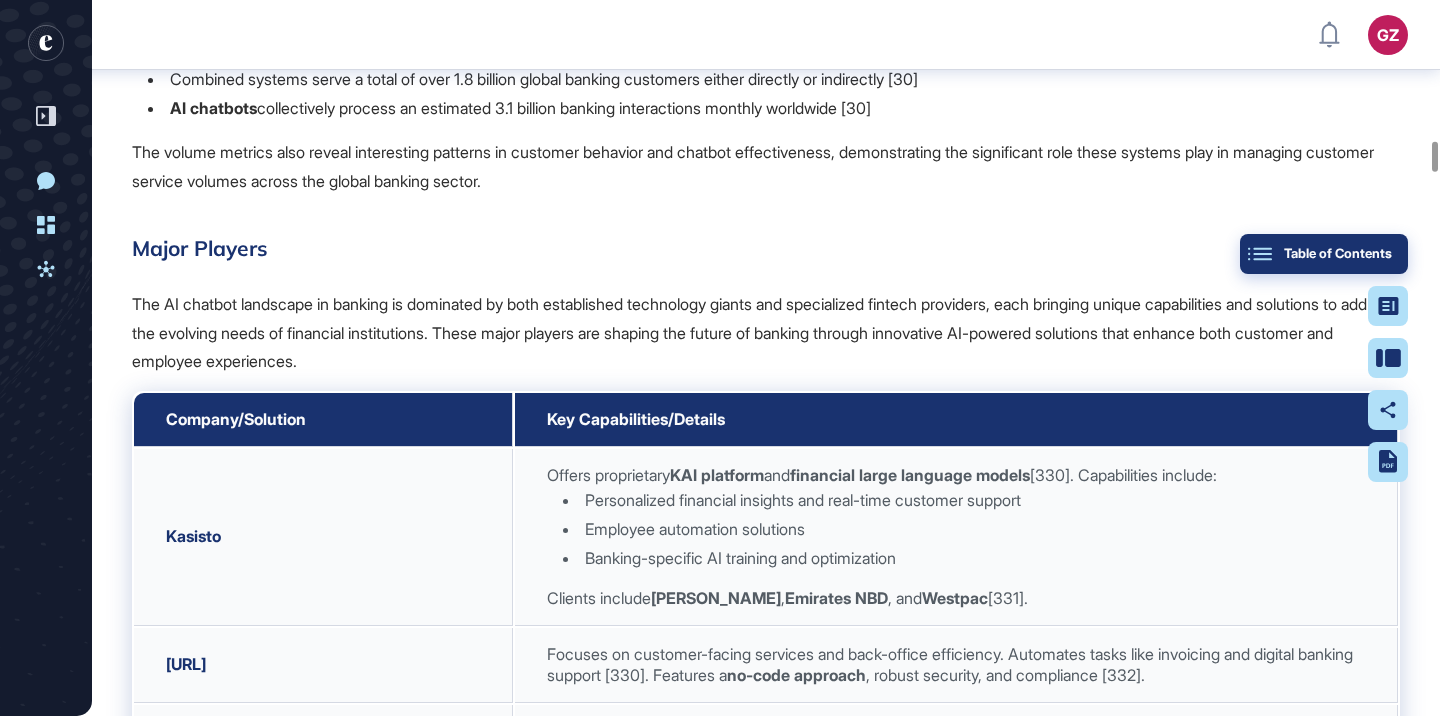 click on "Table of Contents" at bounding box center (1324, 254) 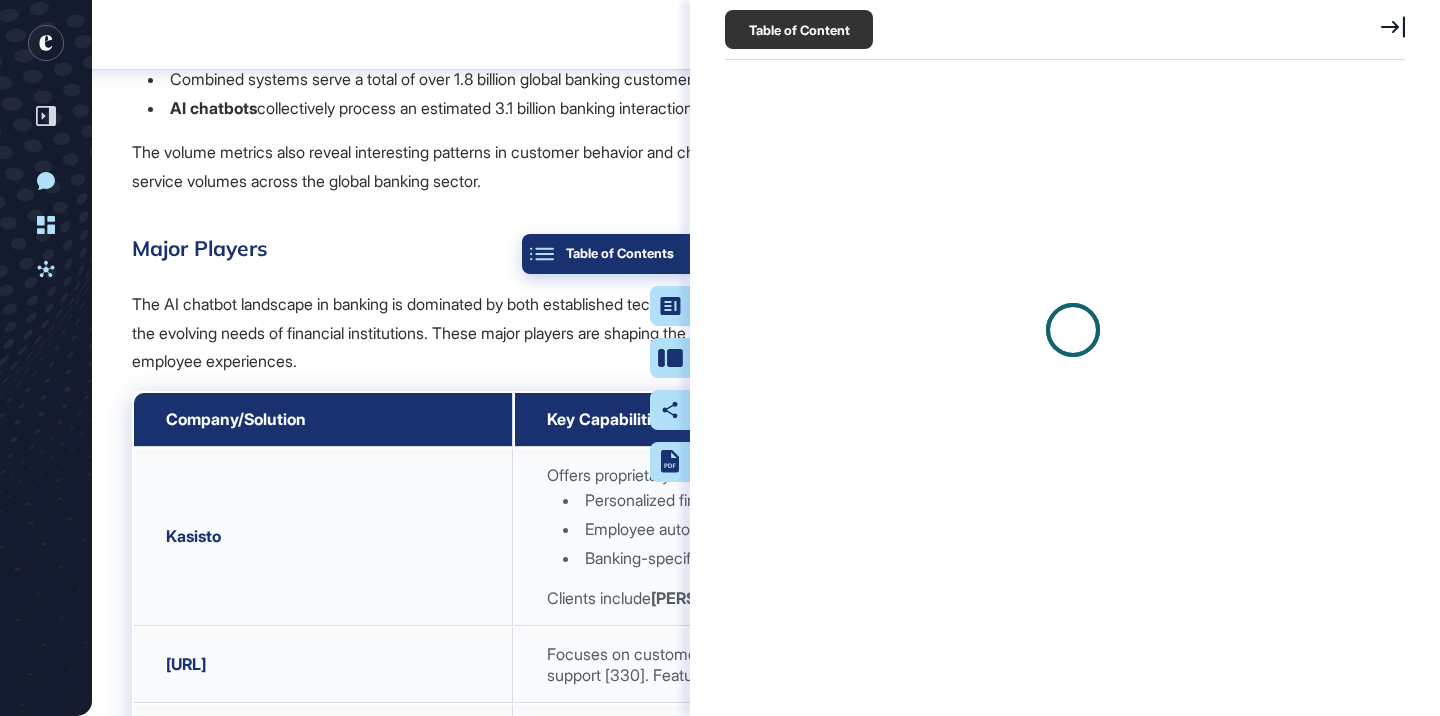 scroll, scrollTop: 616, scrollLeft: 685, axis: both 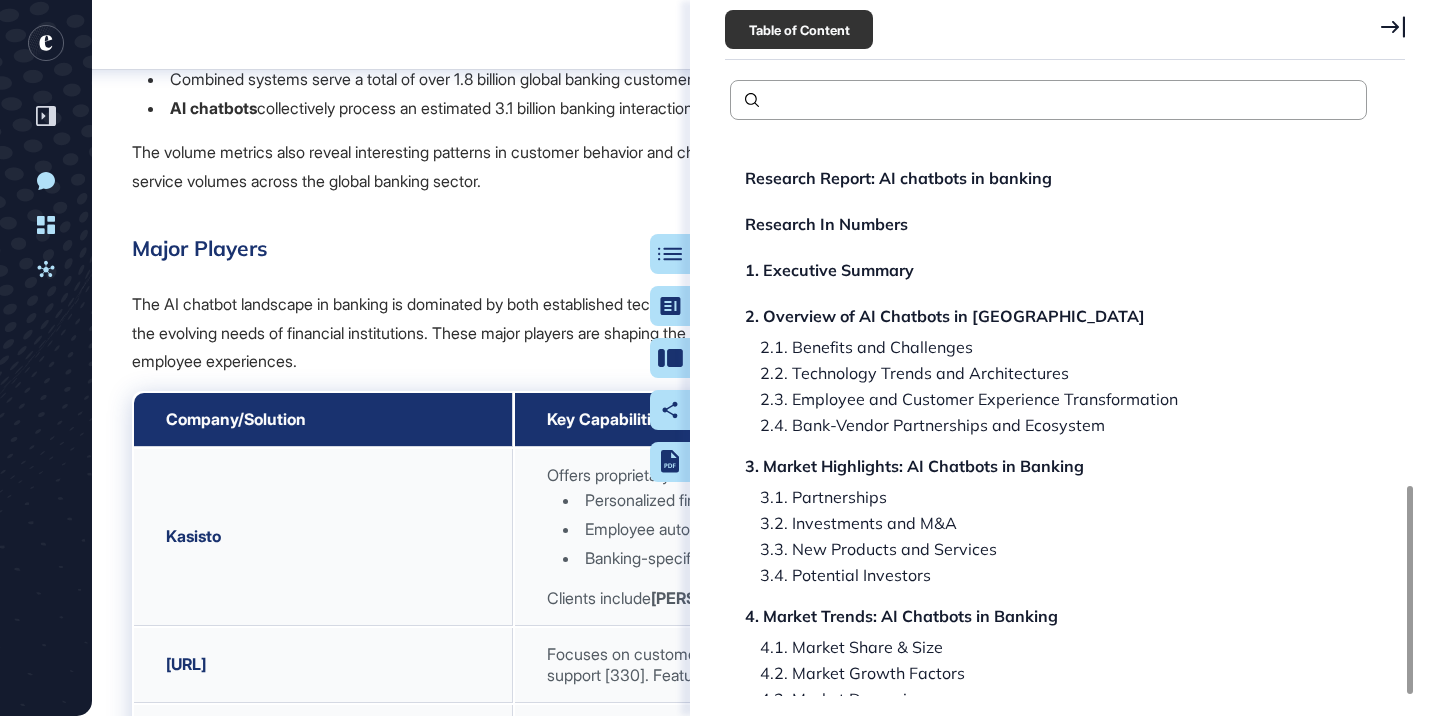 click on "7.10. Additional Benchmarking Insights" 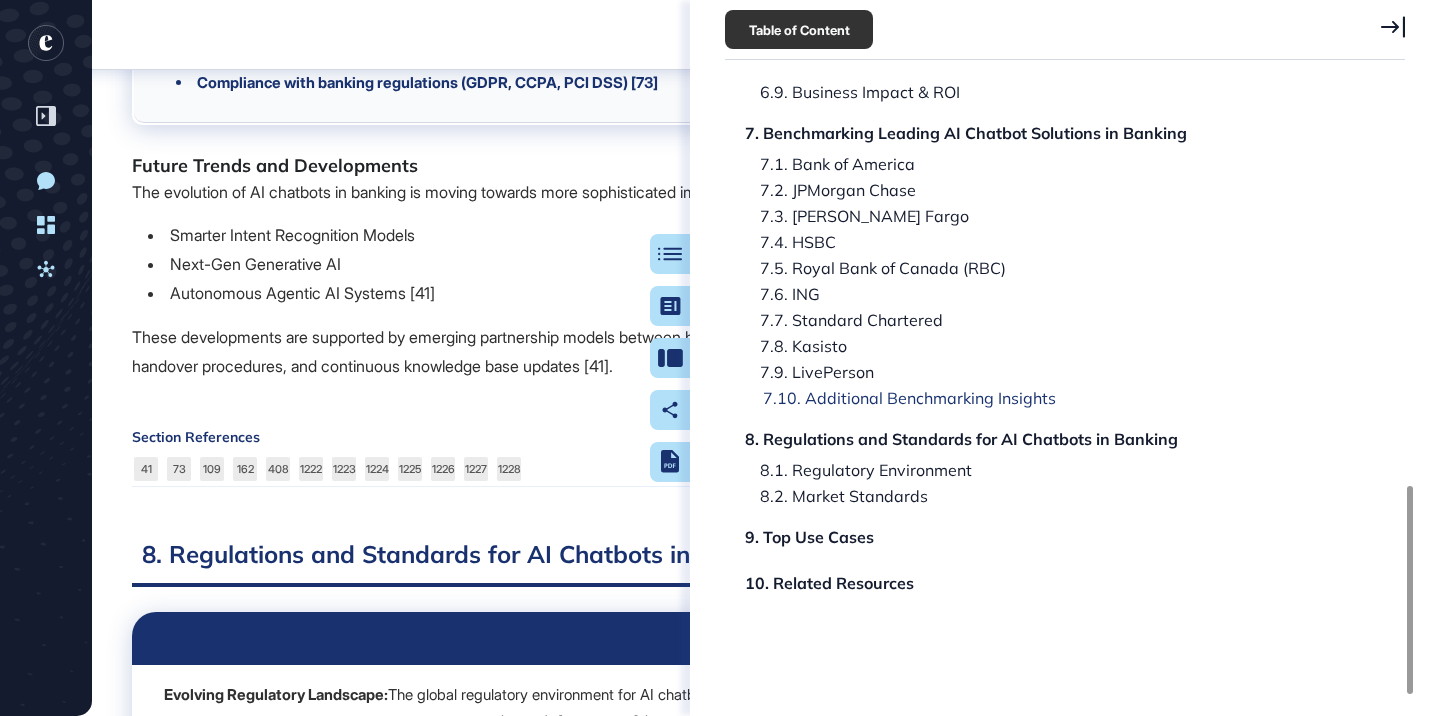 scroll, scrollTop: 245387, scrollLeft: 0, axis: vertical 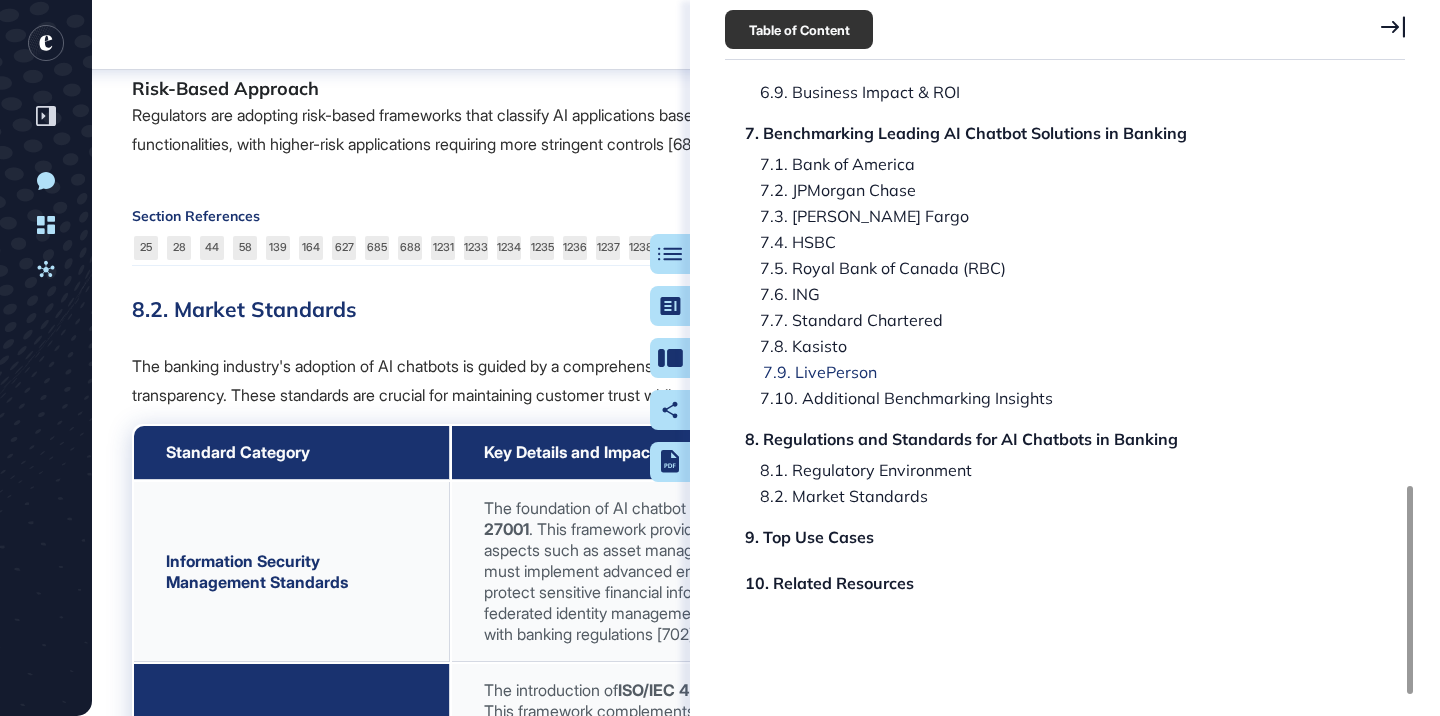 click on "7.9. LivePerson" 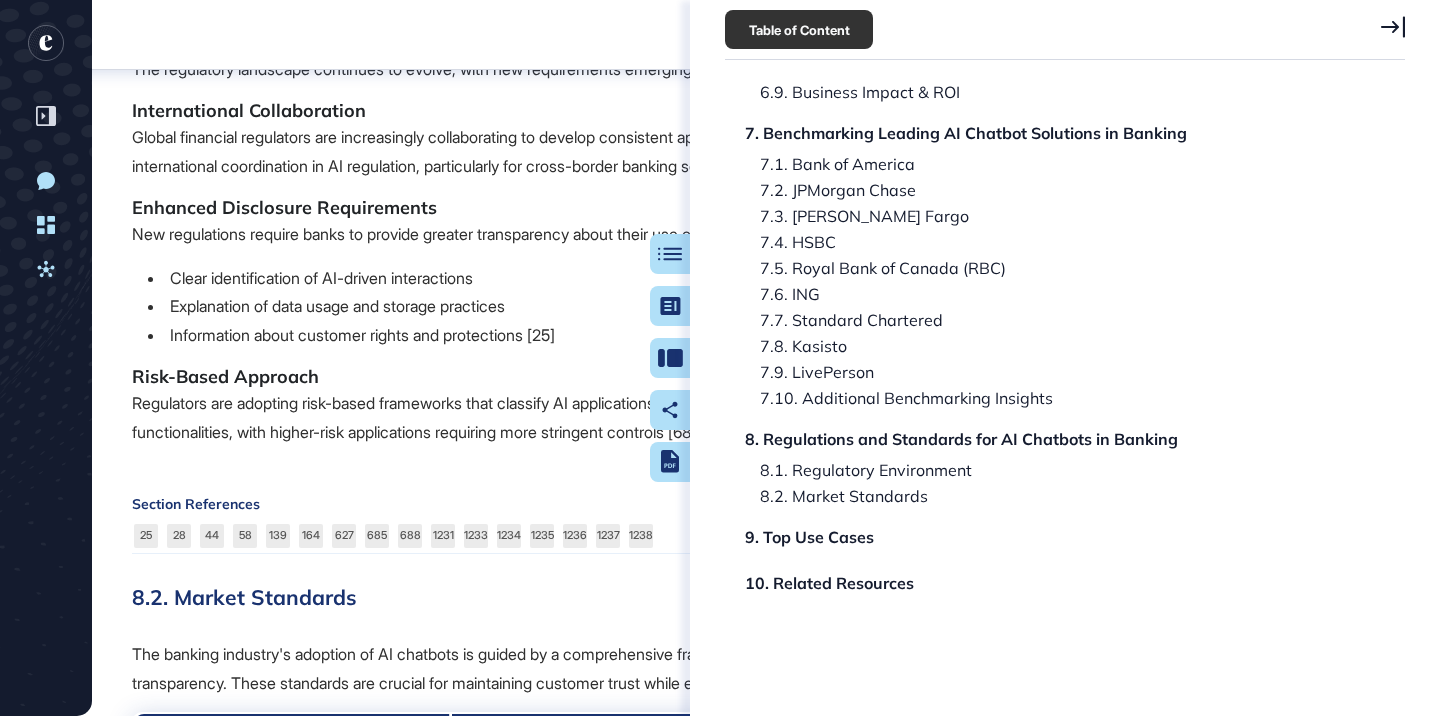 scroll, scrollTop: 245218, scrollLeft: 0, axis: vertical 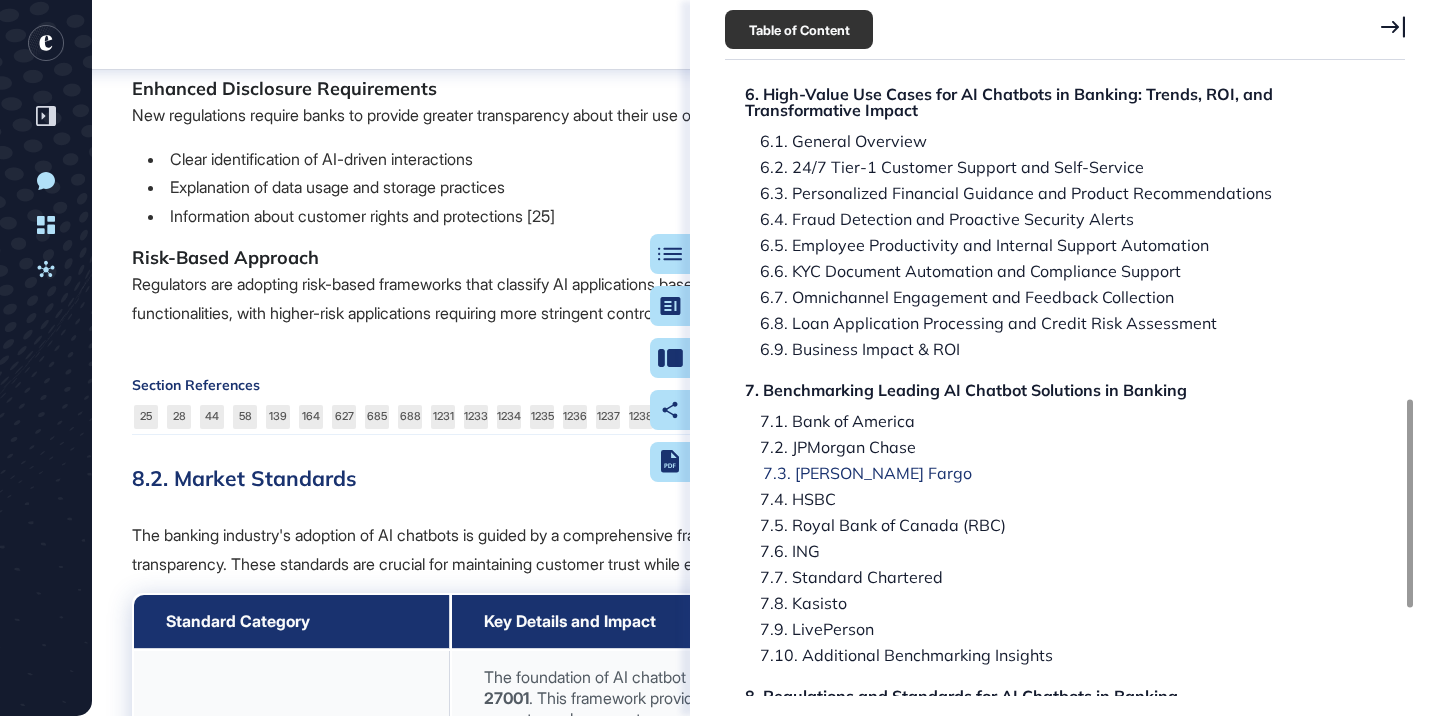 click on "7.3. Wells Fargo" 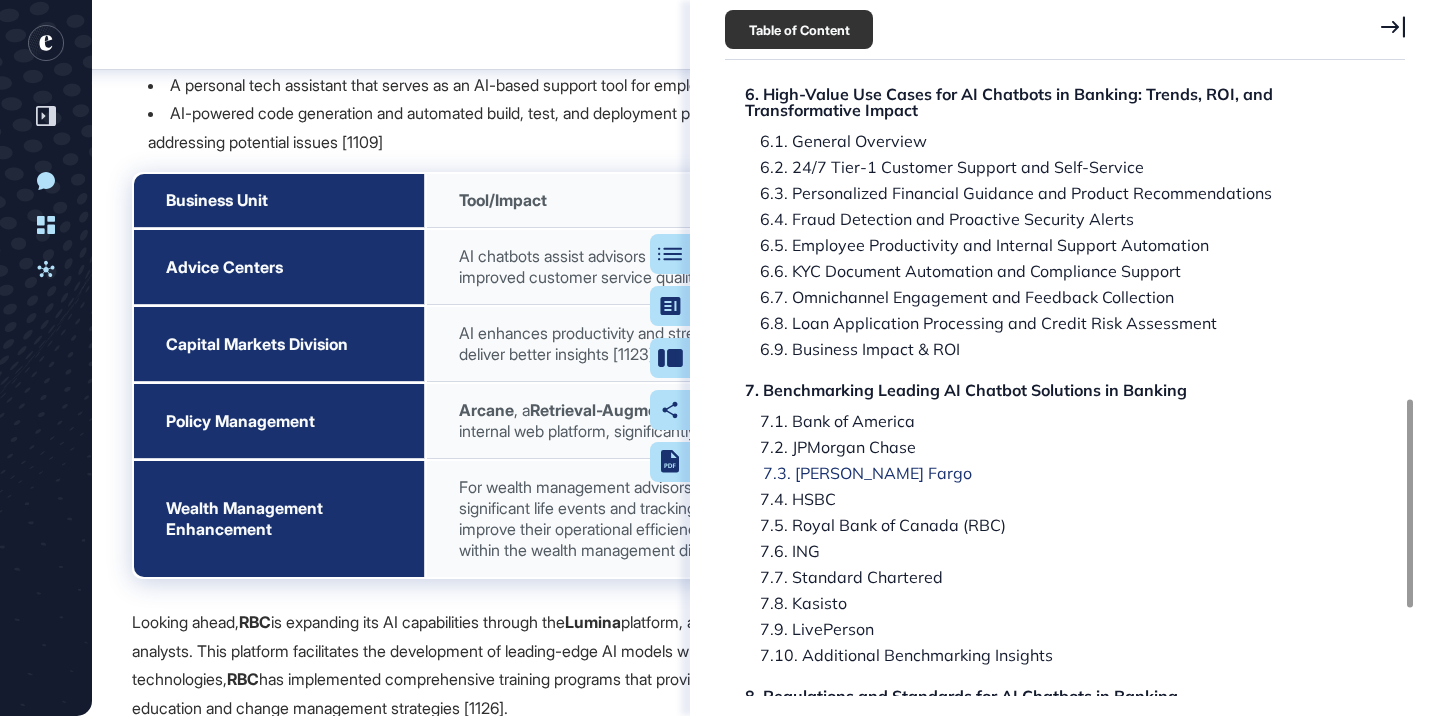 scroll, scrollTop: 206737, scrollLeft: 0, axis: vertical 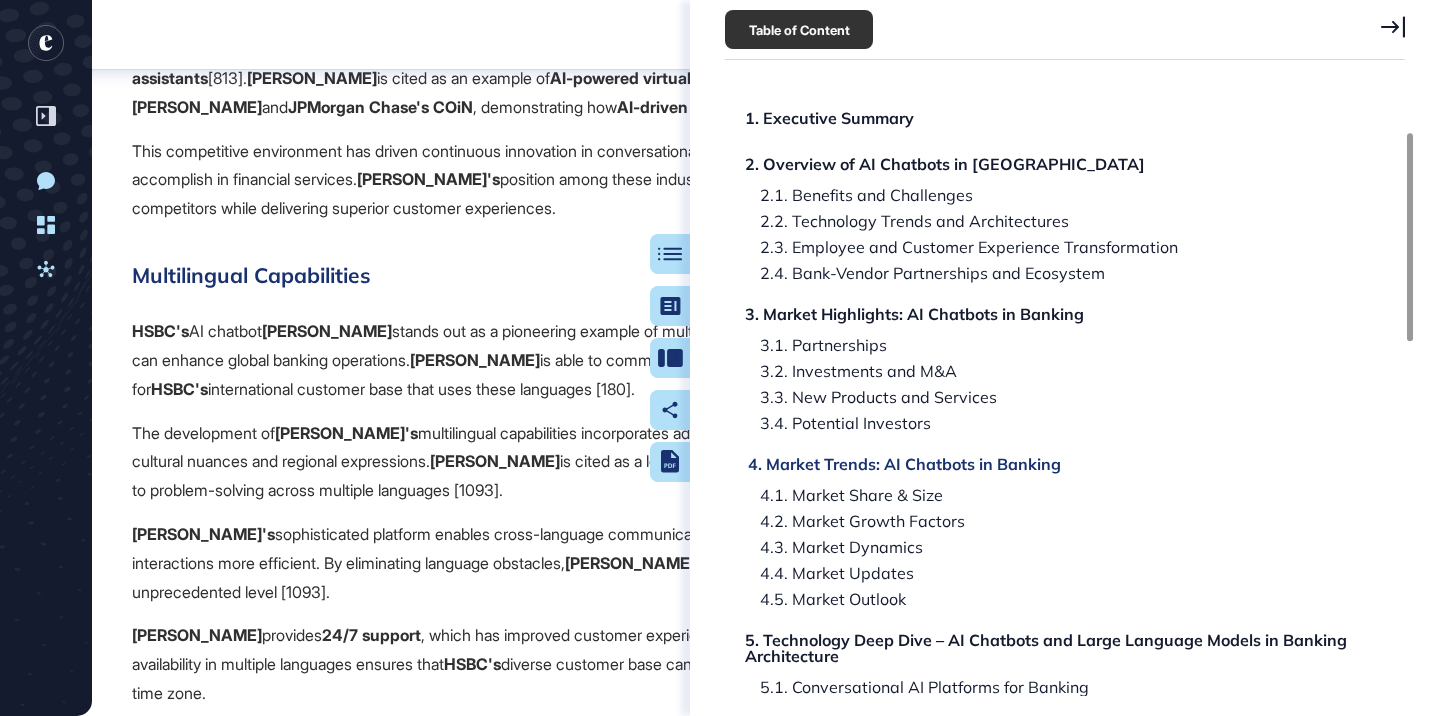 click on "4. Market Trends: AI Chatbots in Banking" 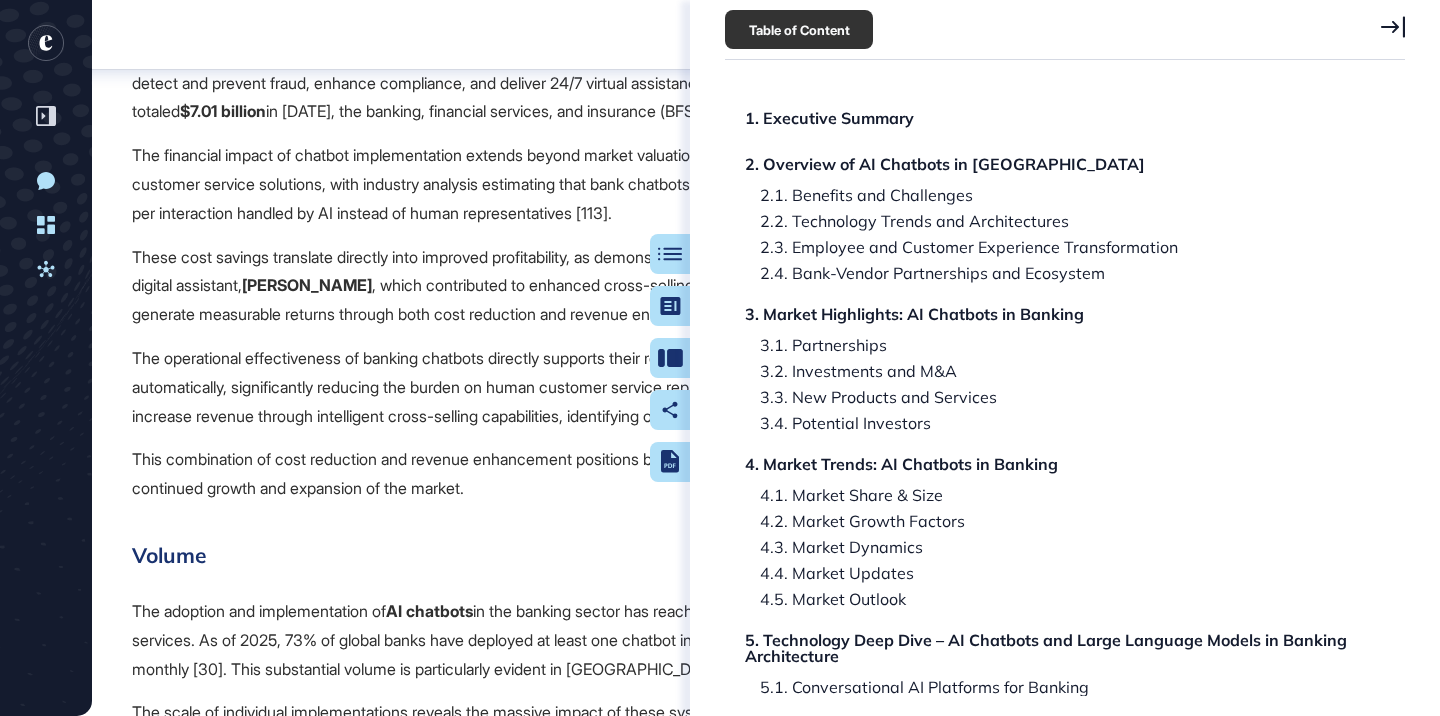 scroll, scrollTop: 51469, scrollLeft: 0, axis: vertical 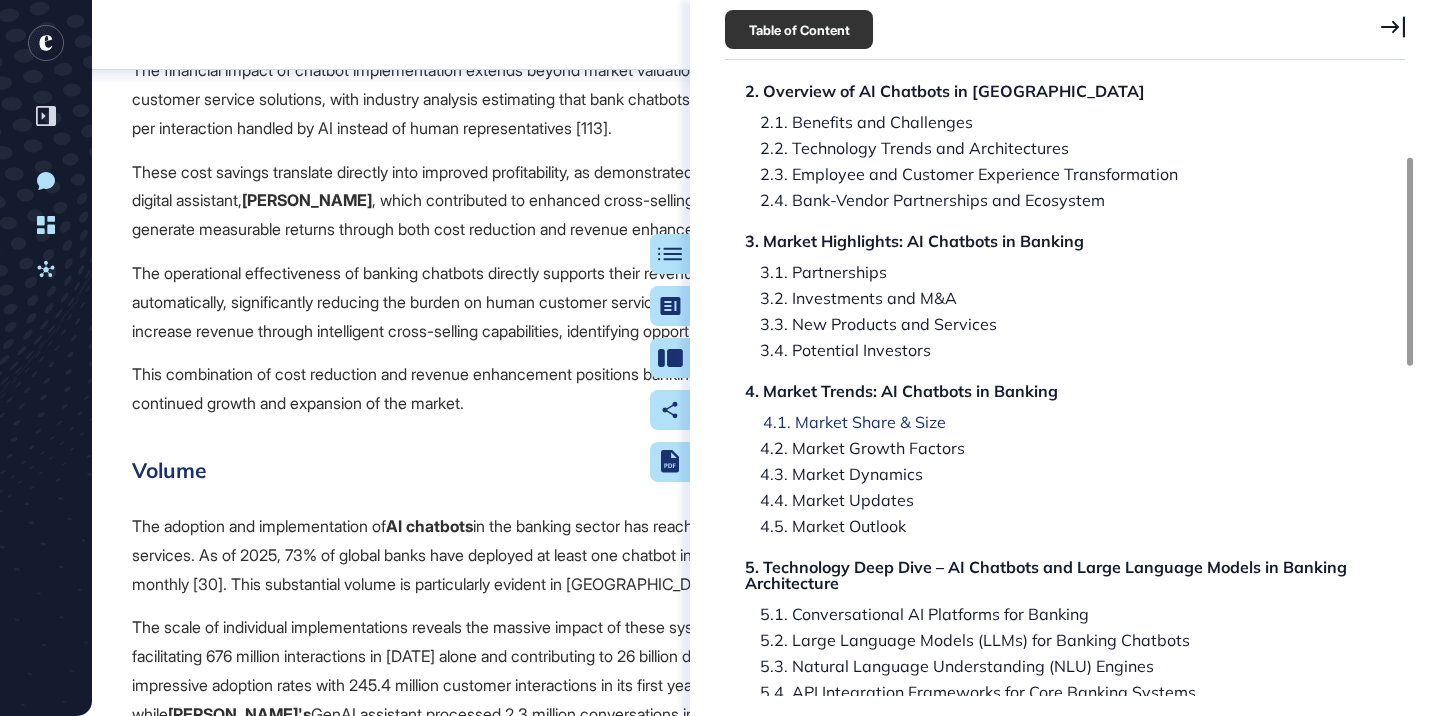 click on "4.1. Market Share & Size" 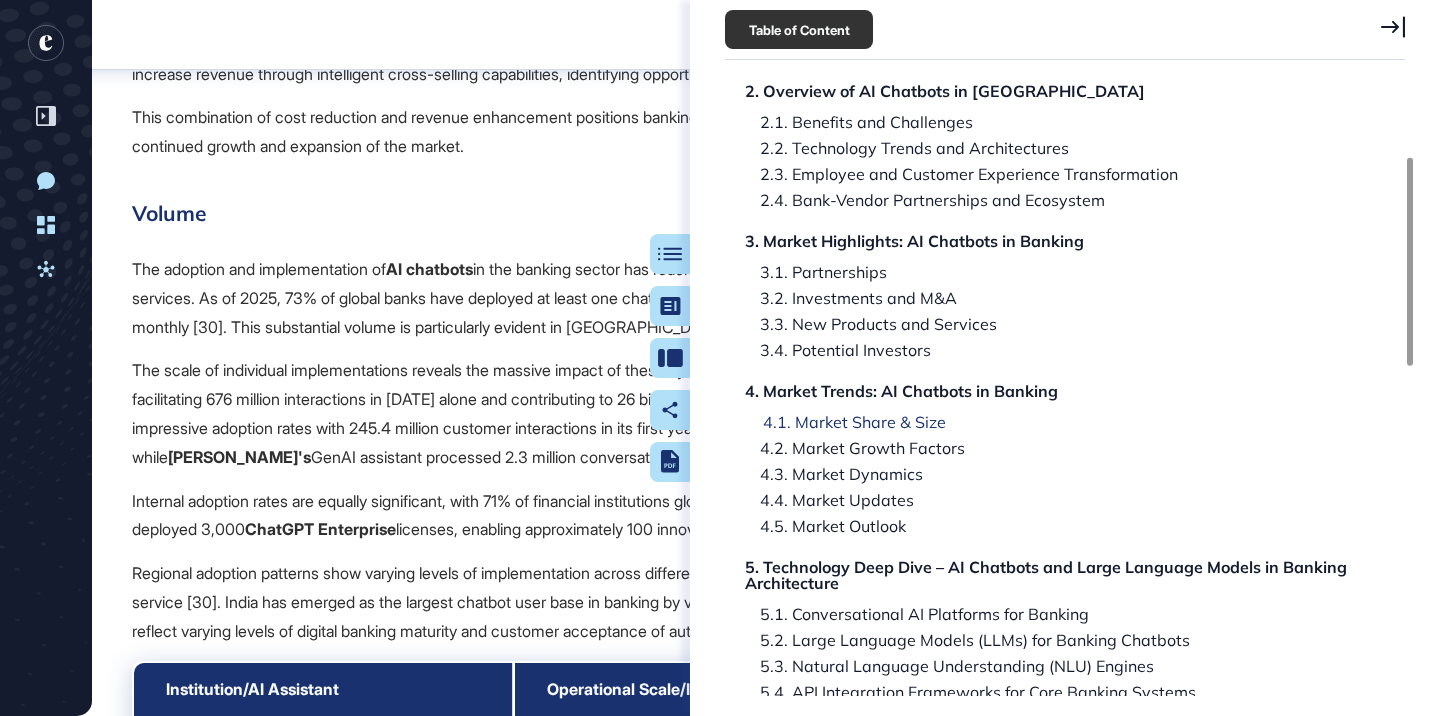 scroll, scrollTop: 51763, scrollLeft: 0, axis: vertical 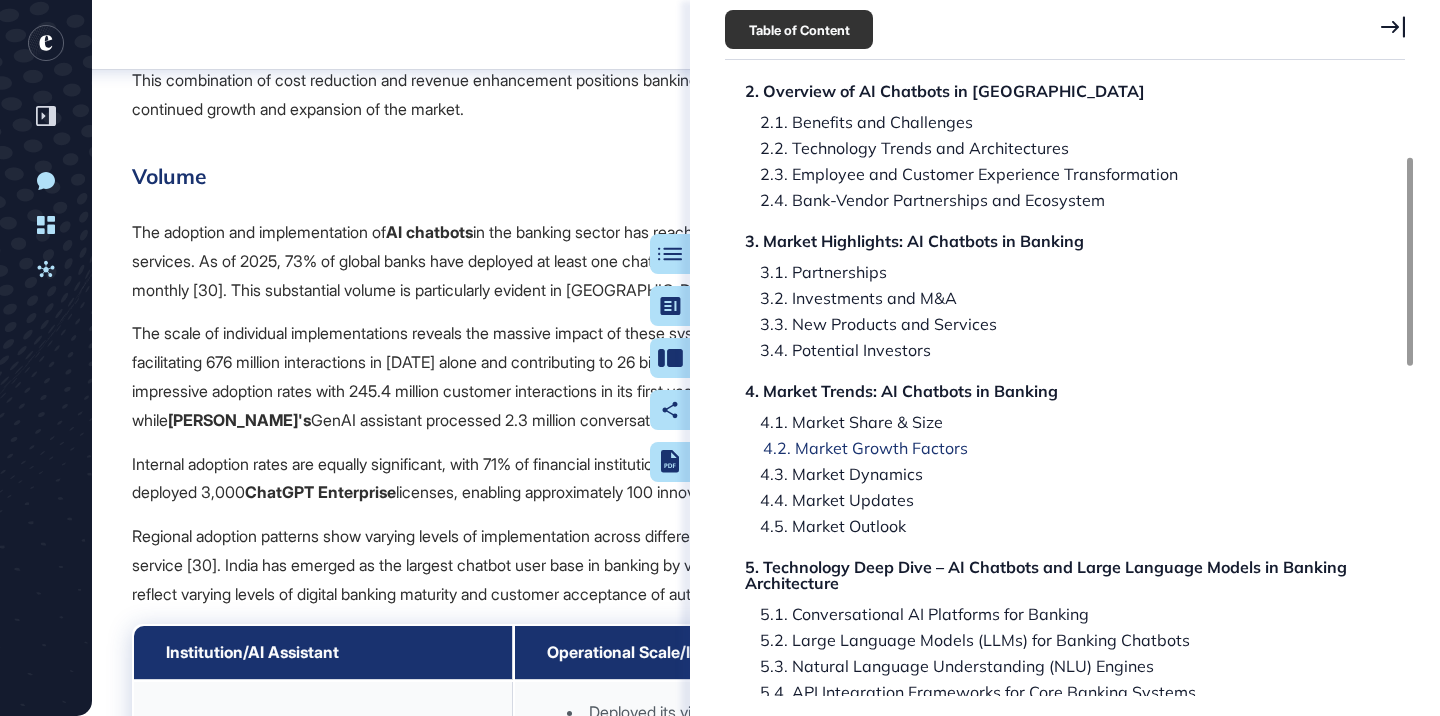 click on "4.2. Market Growth Factors" 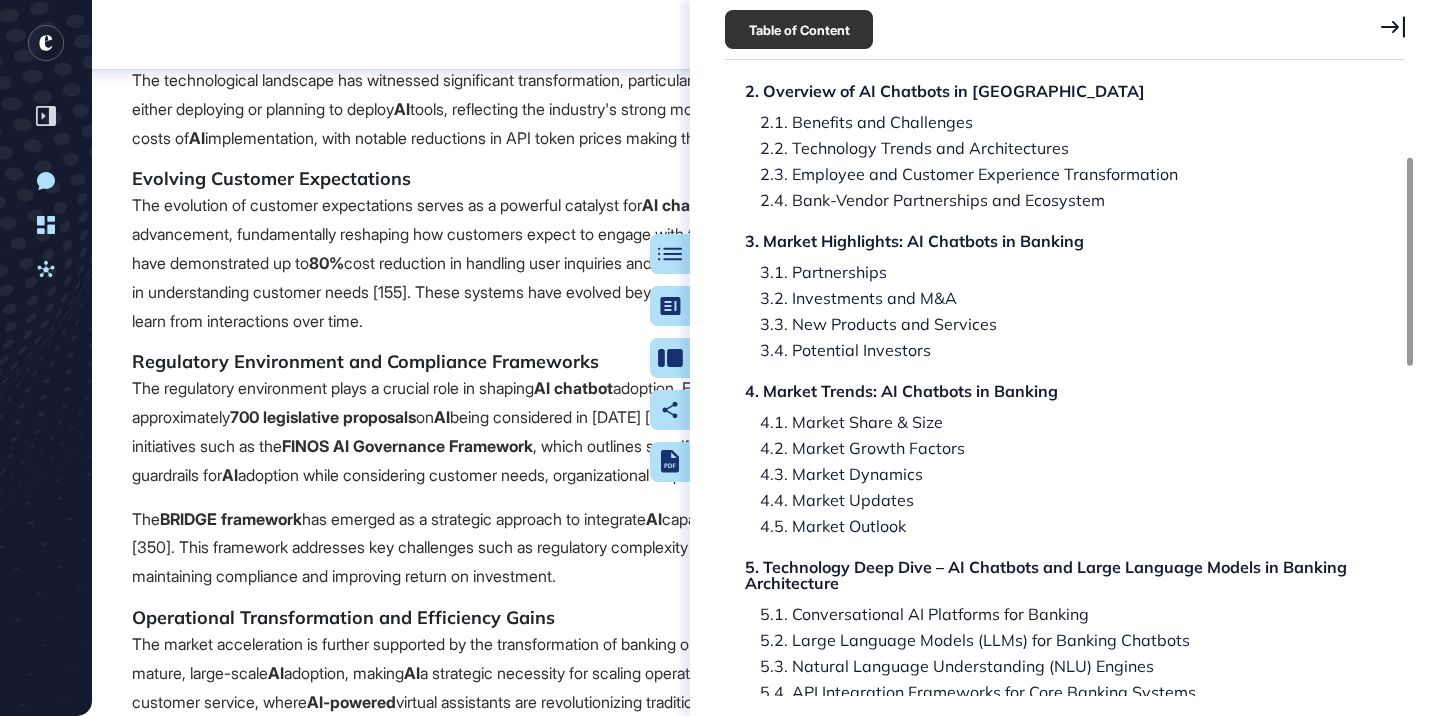 scroll, scrollTop: 58555, scrollLeft: 0, axis: vertical 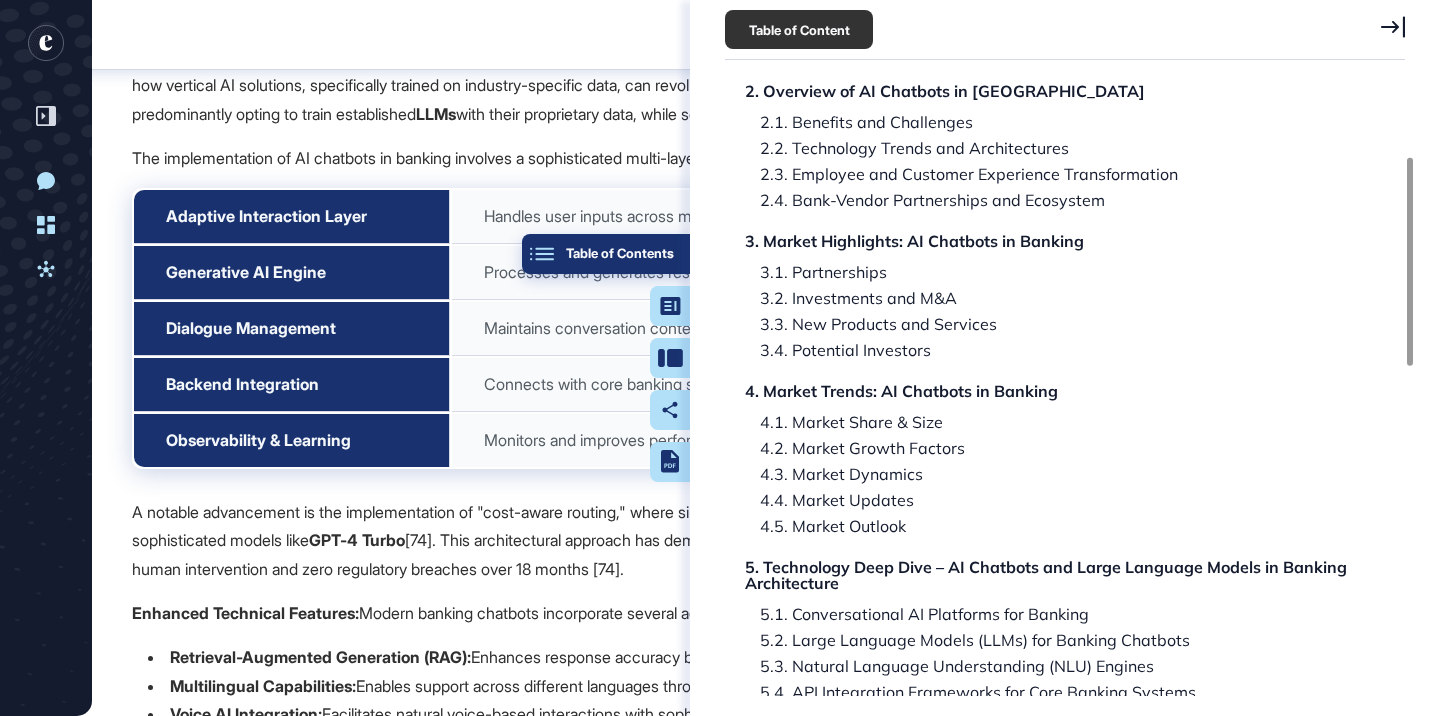 click on "Table of Contents" 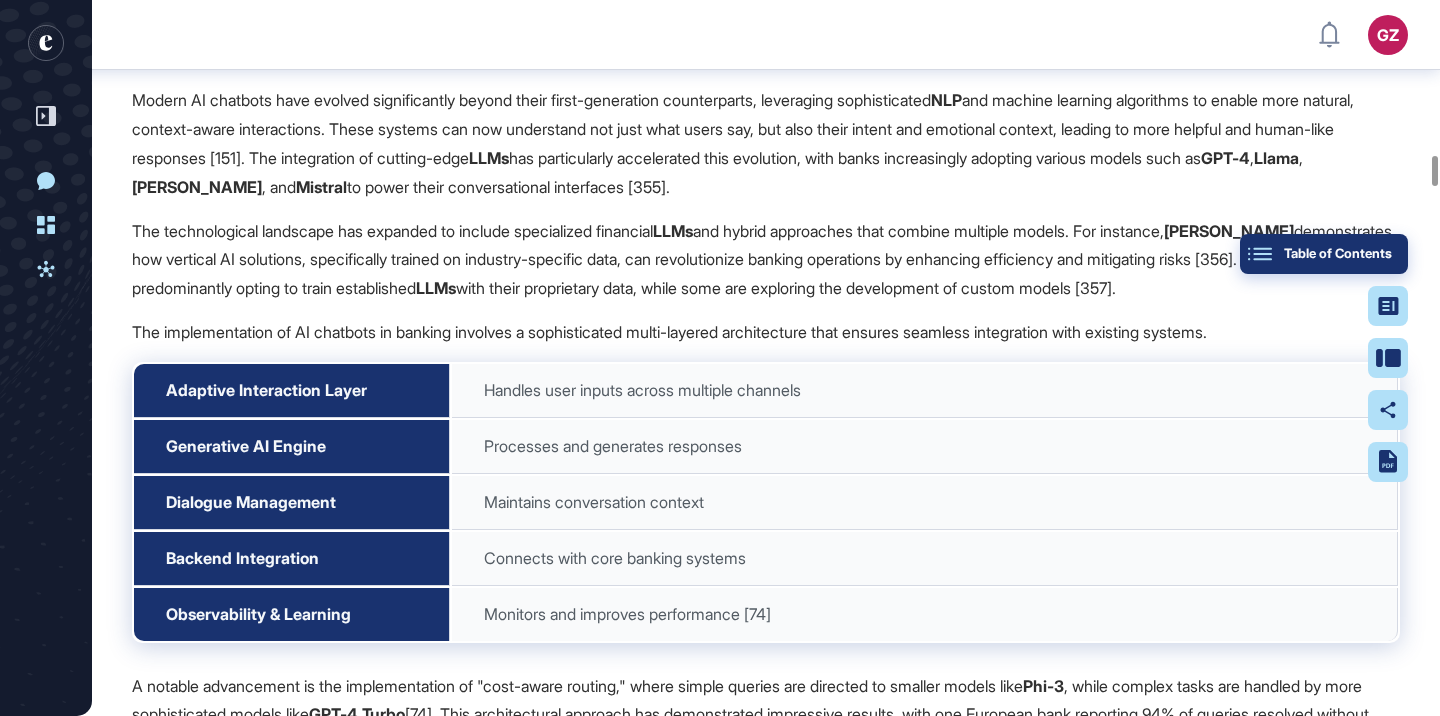 scroll, scrollTop: 58359, scrollLeft: 0, axis: vertical 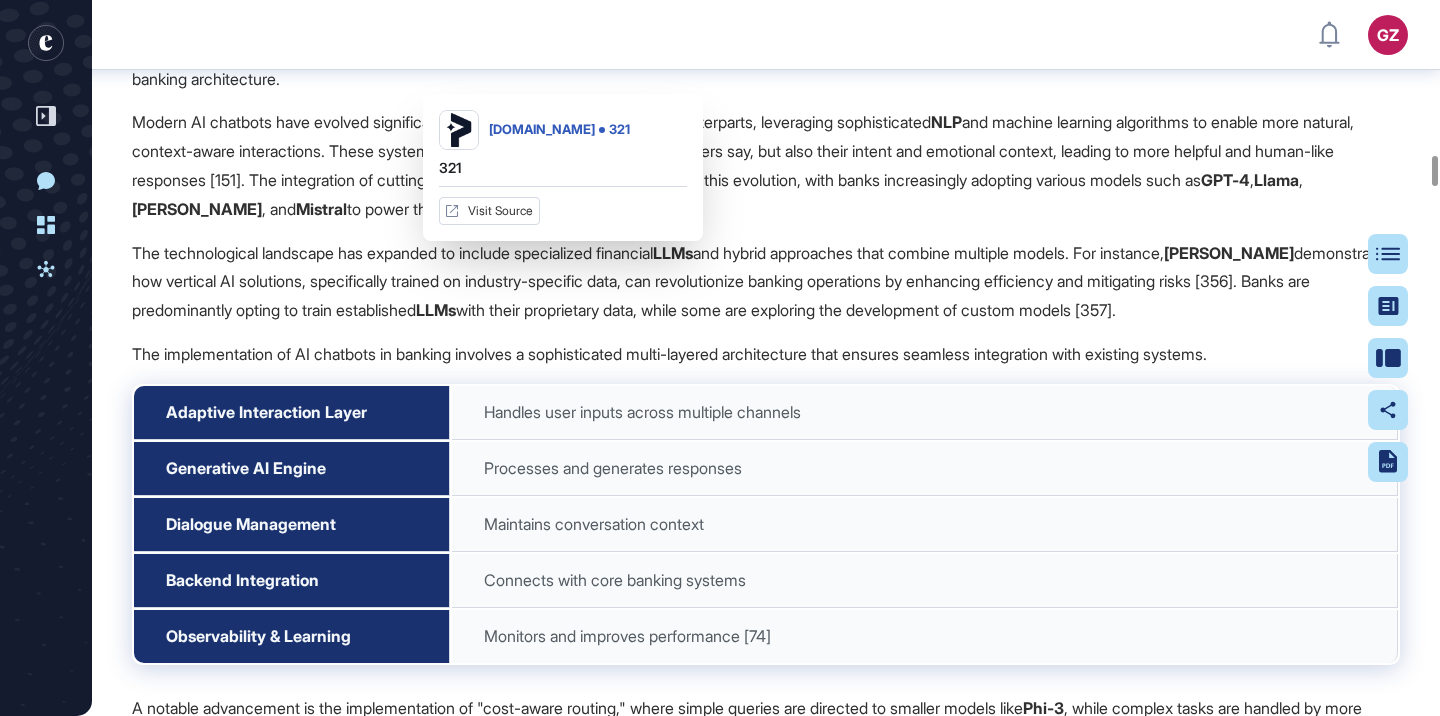 click on "321" at bounding box center [575, -1599] 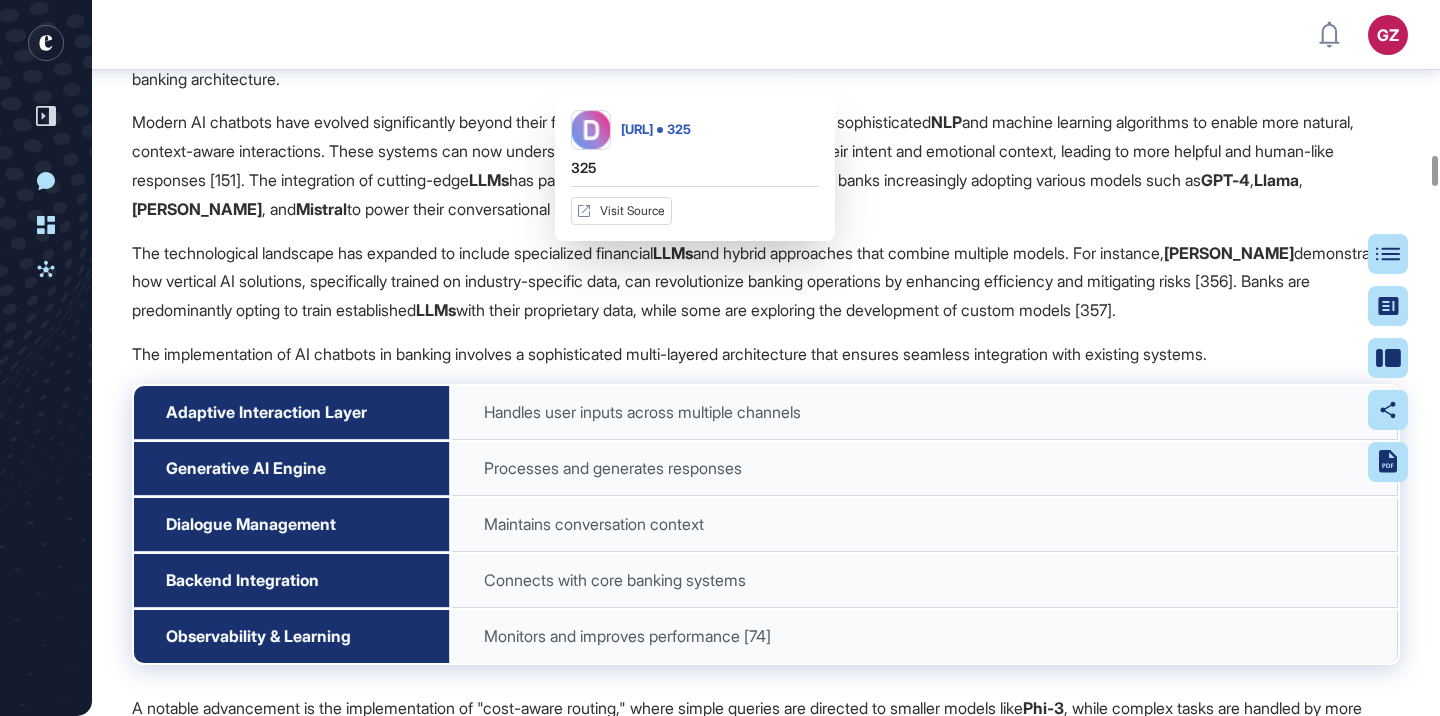 click on "325" at bounding box center (707, -1599) 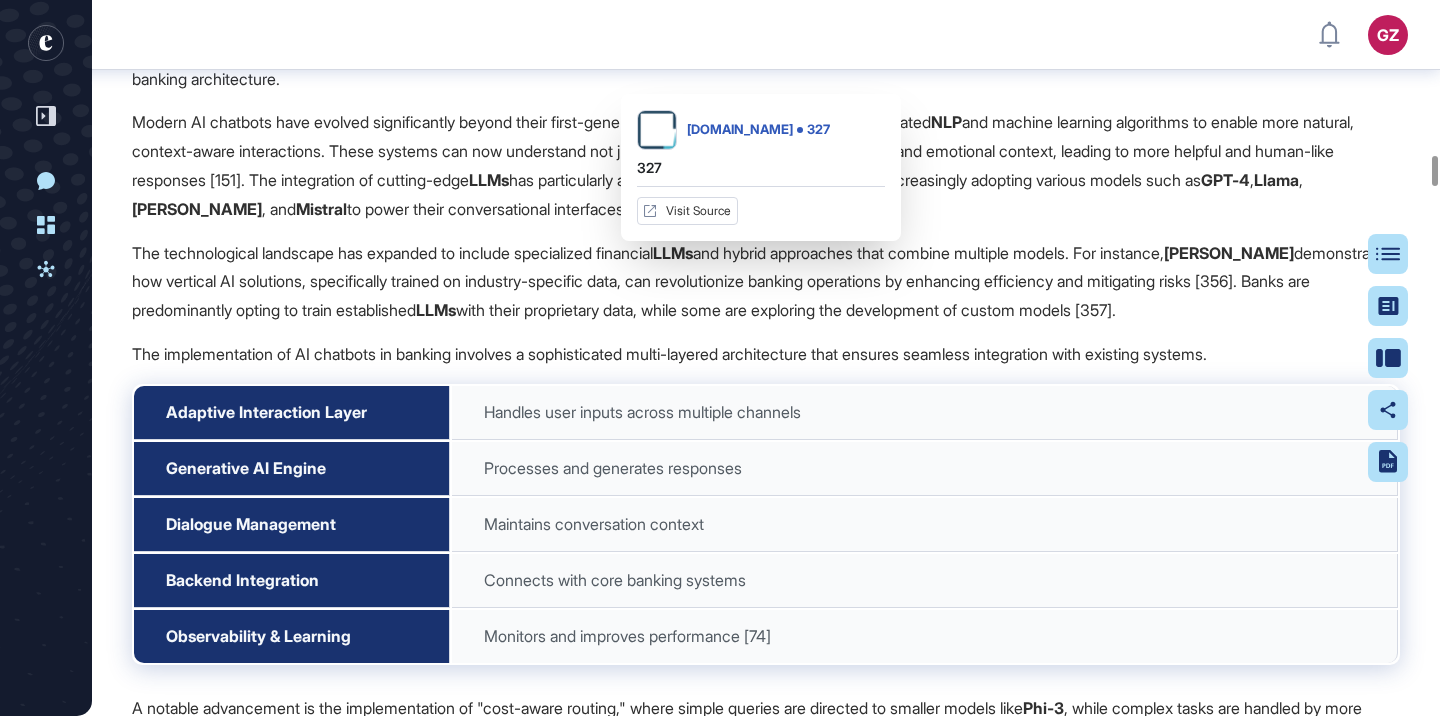 click on "327" at bounding box center [773, -1599] 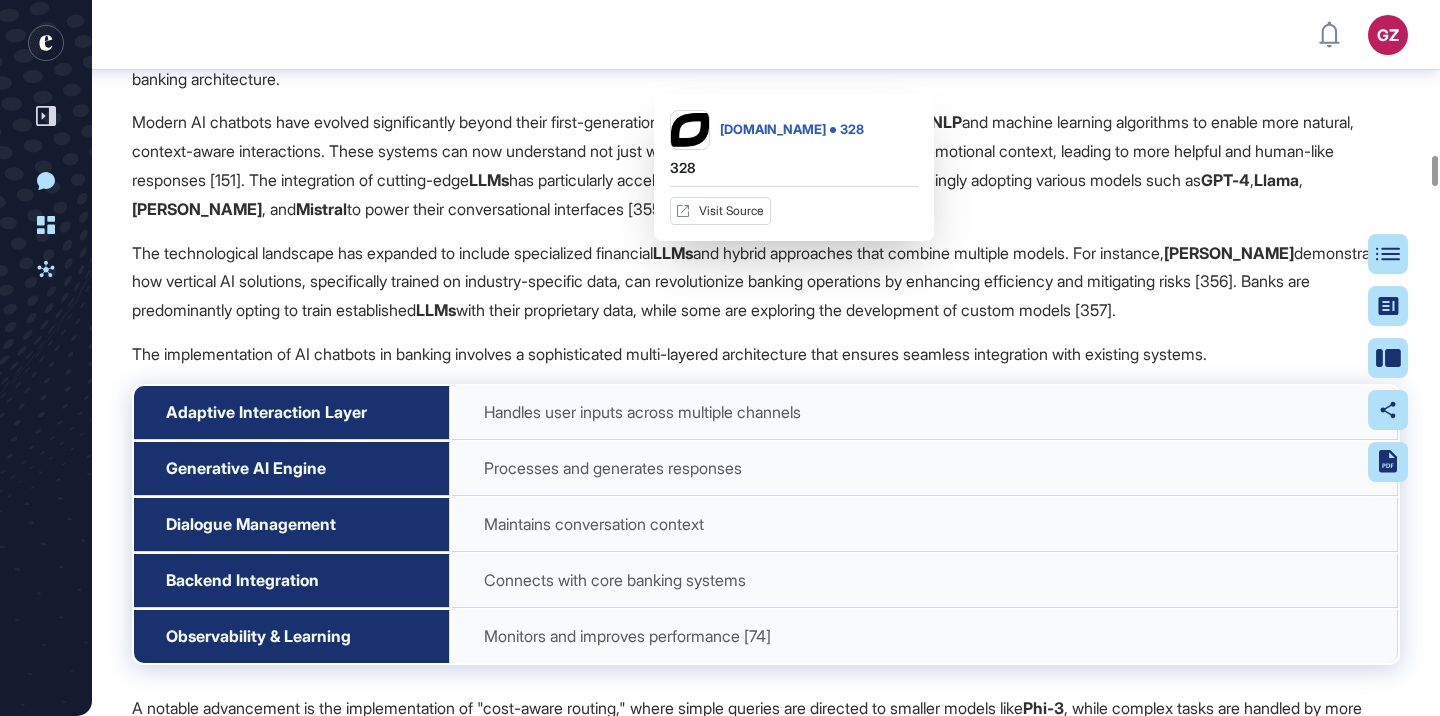 click on "328" at bounding box center [806, -1599] 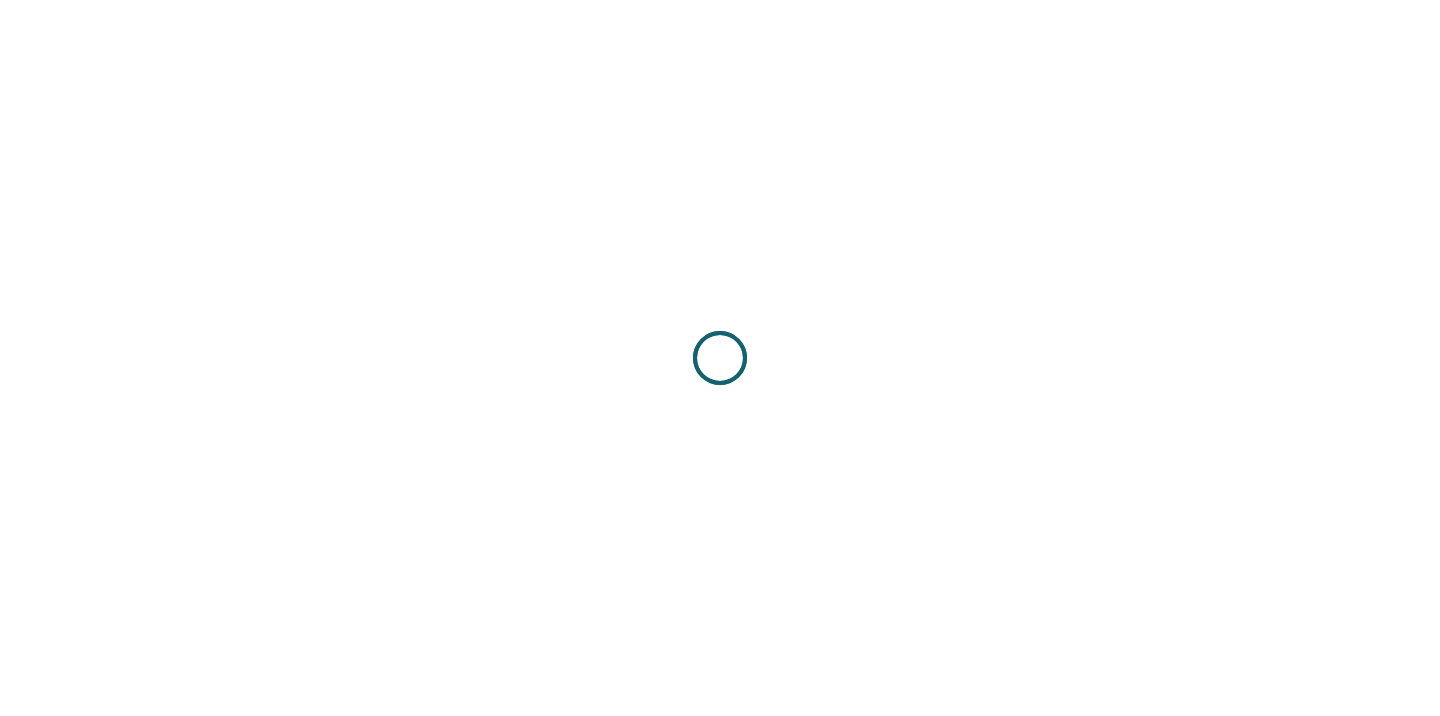 scroll, scrollTop: 0, scrollLeft: 0, axis: both 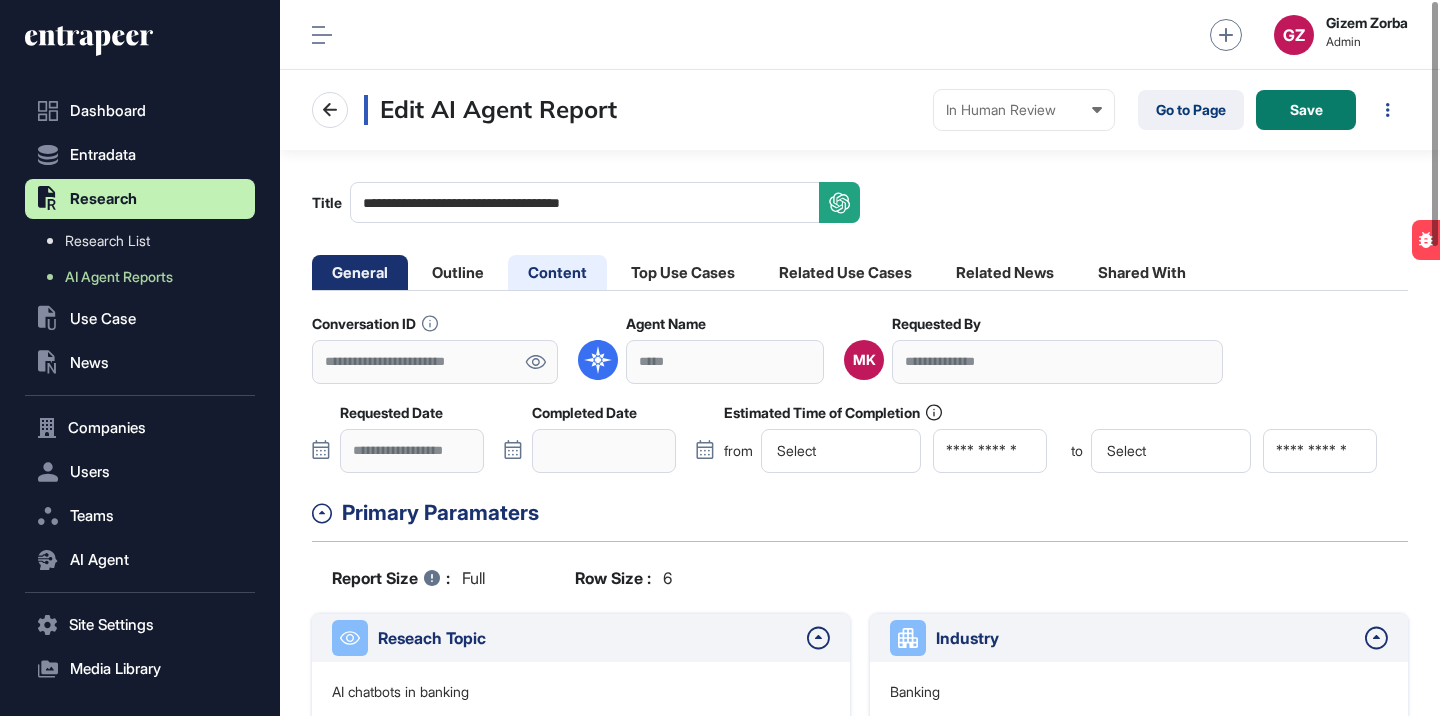 click on "Content" 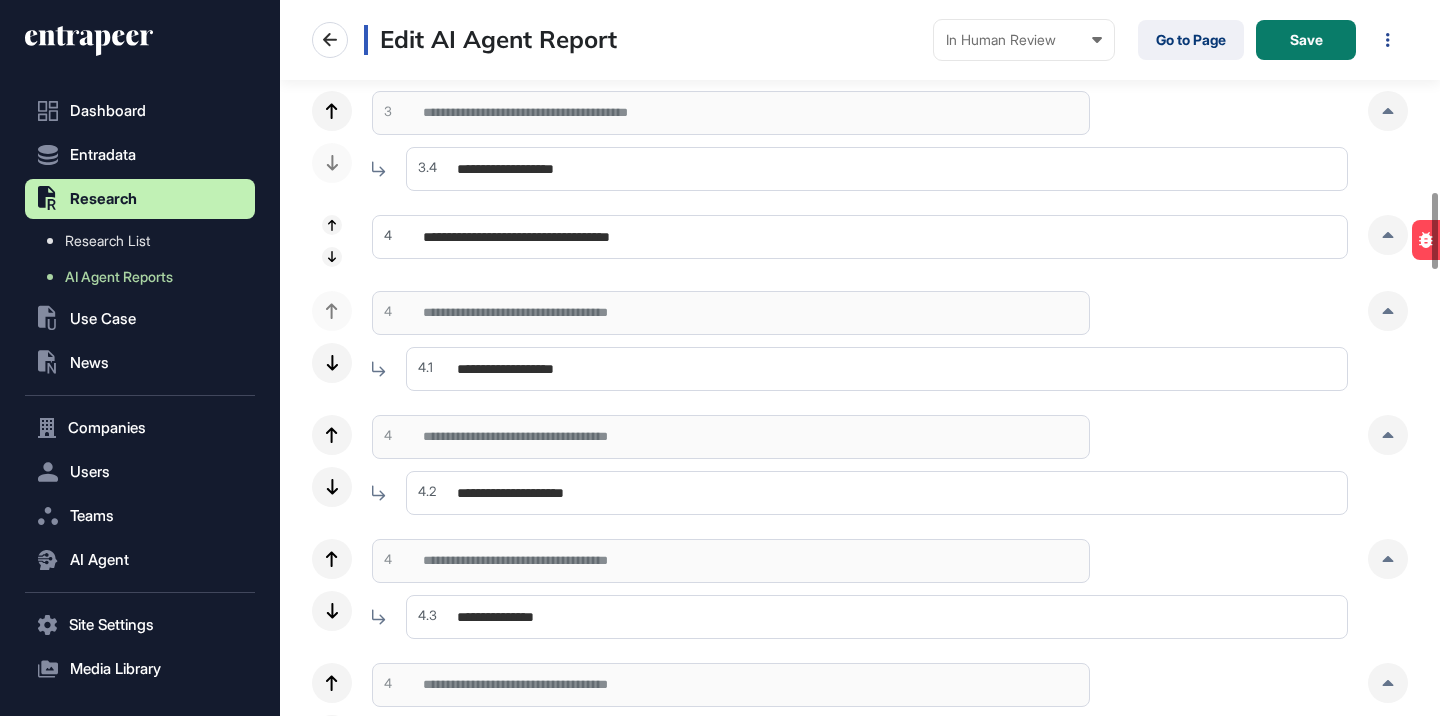 scroll, scrollTop: 1792, scrollLeft: 0, axis: vertical 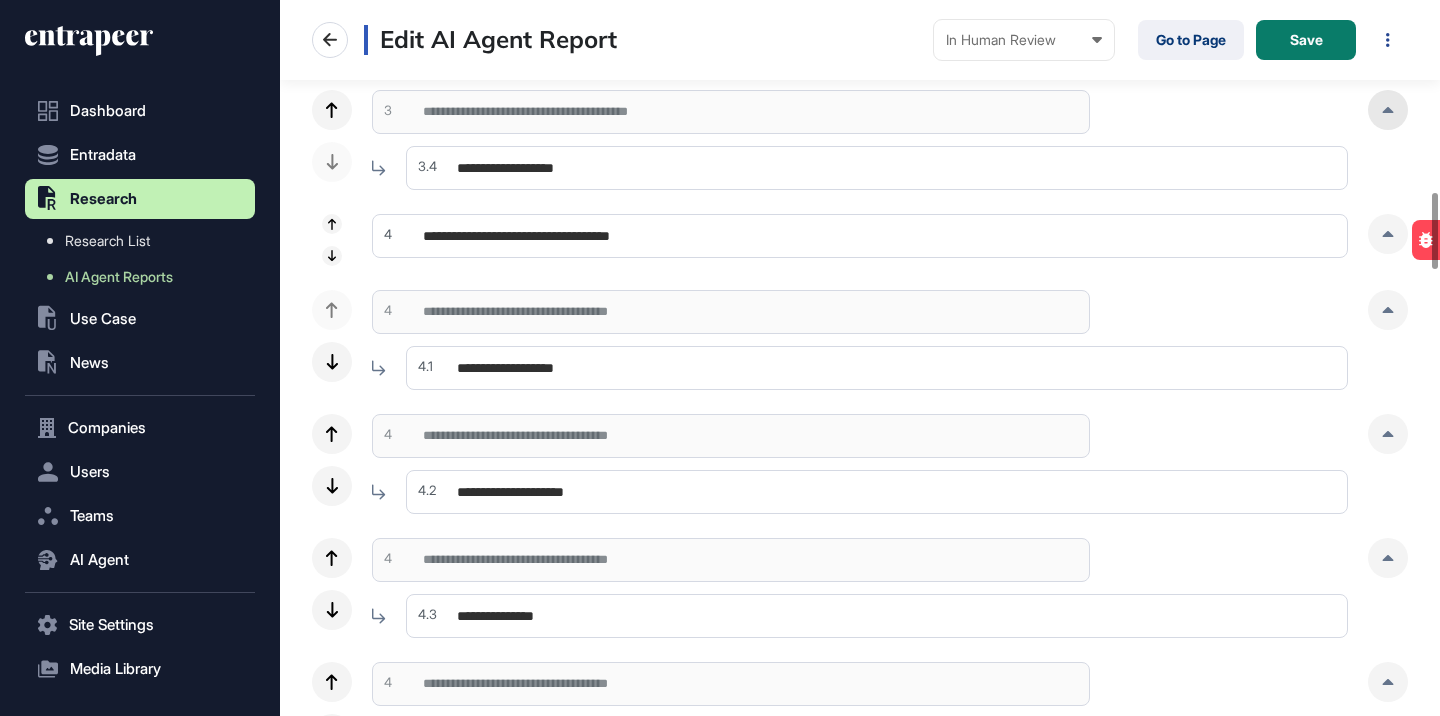 click 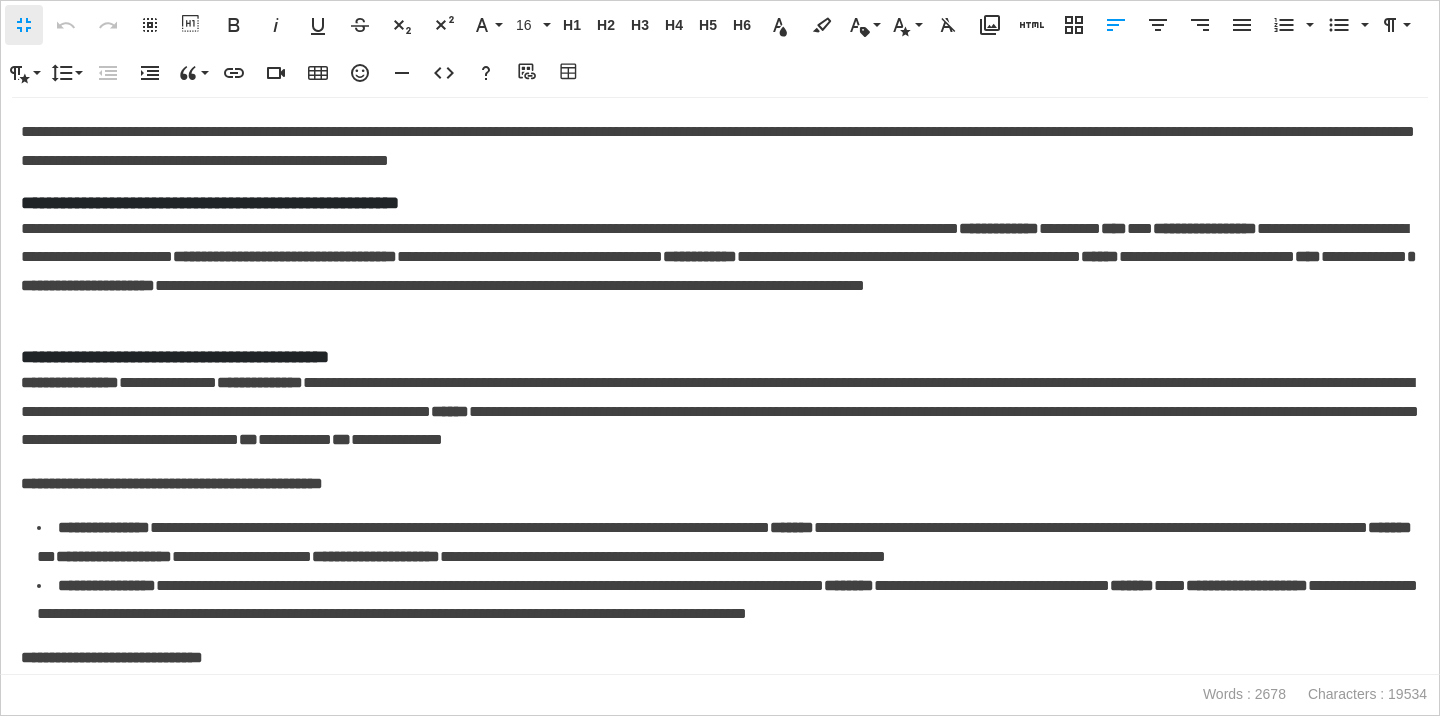 scroll, scrollTop: 1, scrollLeft: 9, axis: both 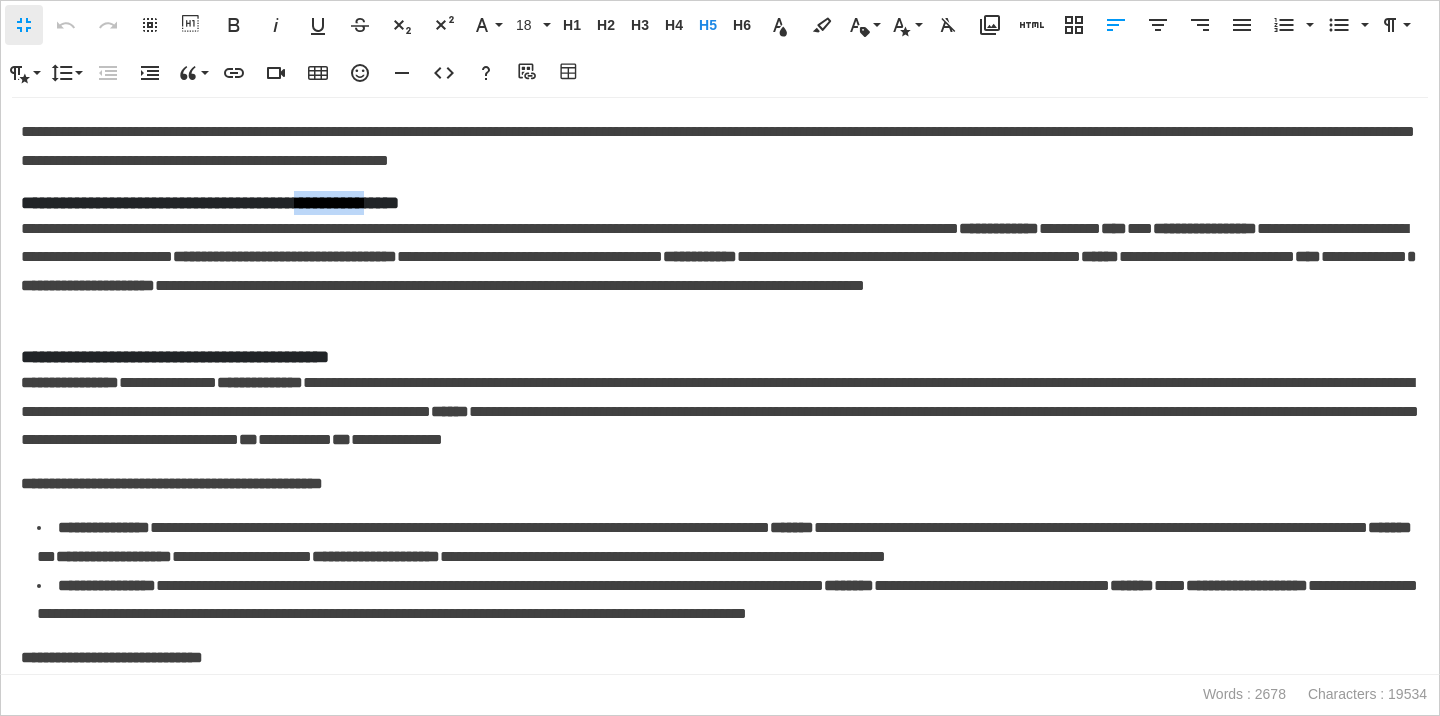 click on "**********" at bounding box center (720, 203) 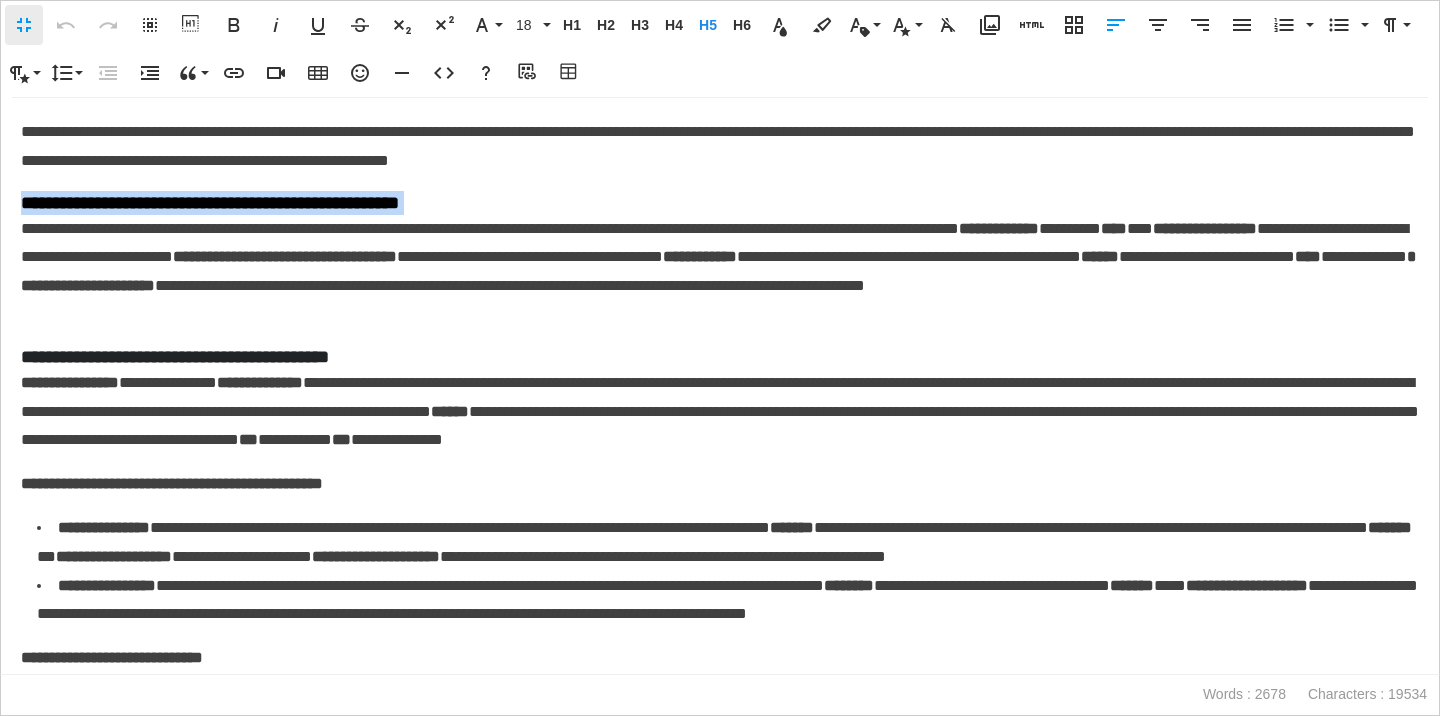 click on "**********" at bounding box center [720, 203] 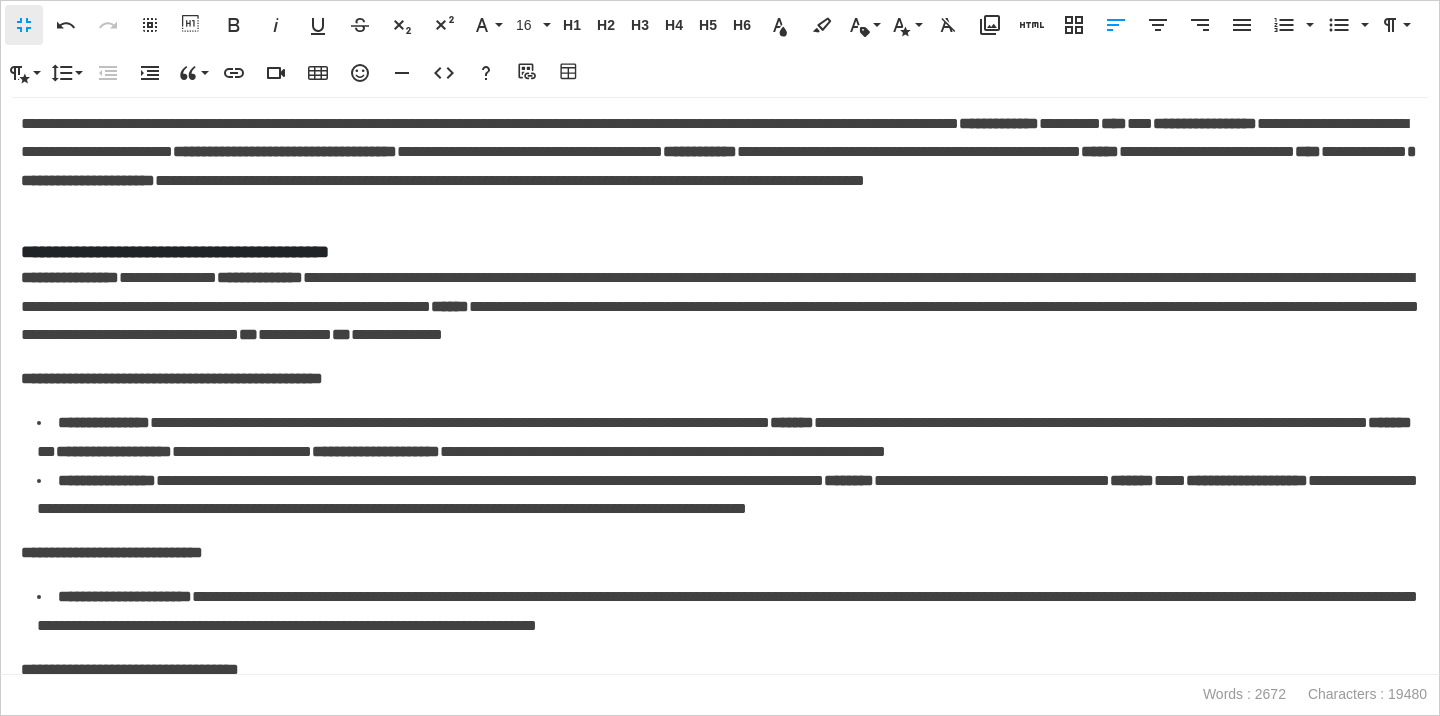 scroll, scrollTop: 83, scrollLeft: 0, axis: vertical 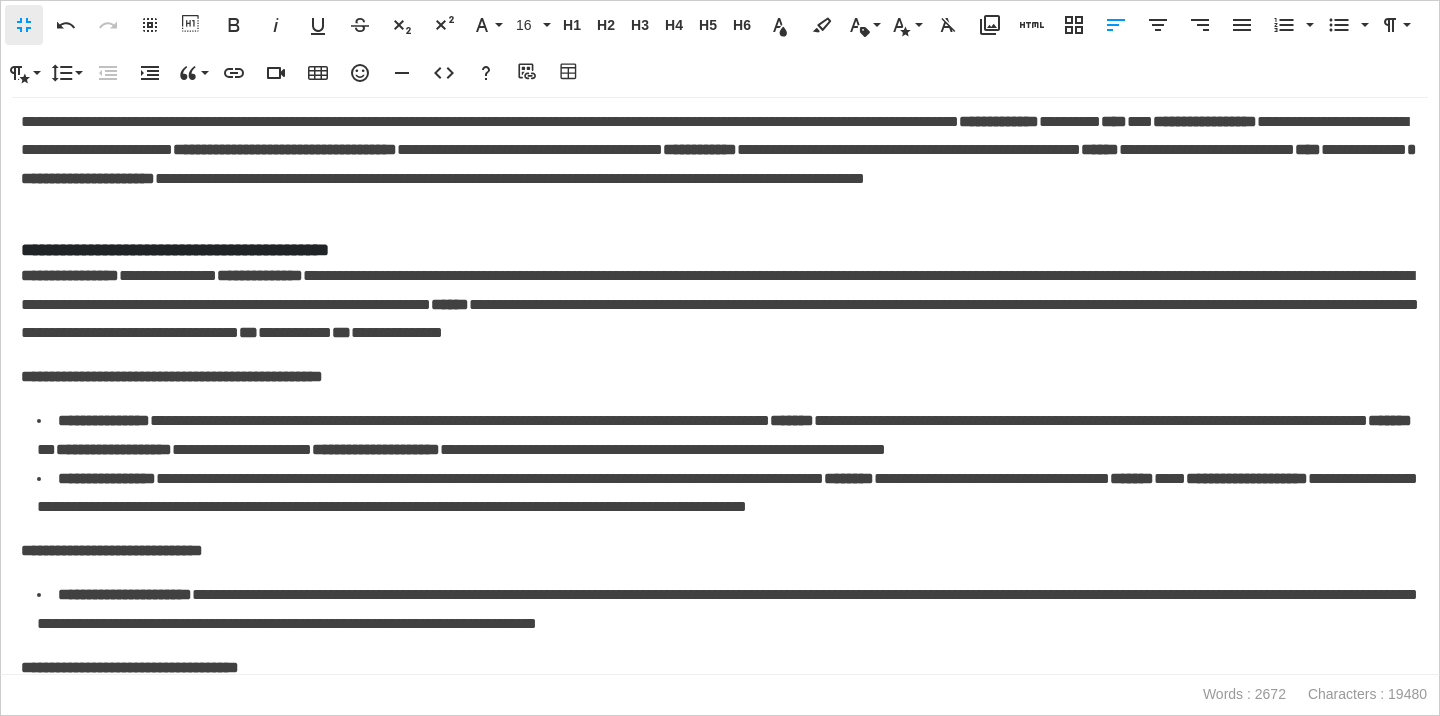 click on "**********" at bounding box center (720, 250) 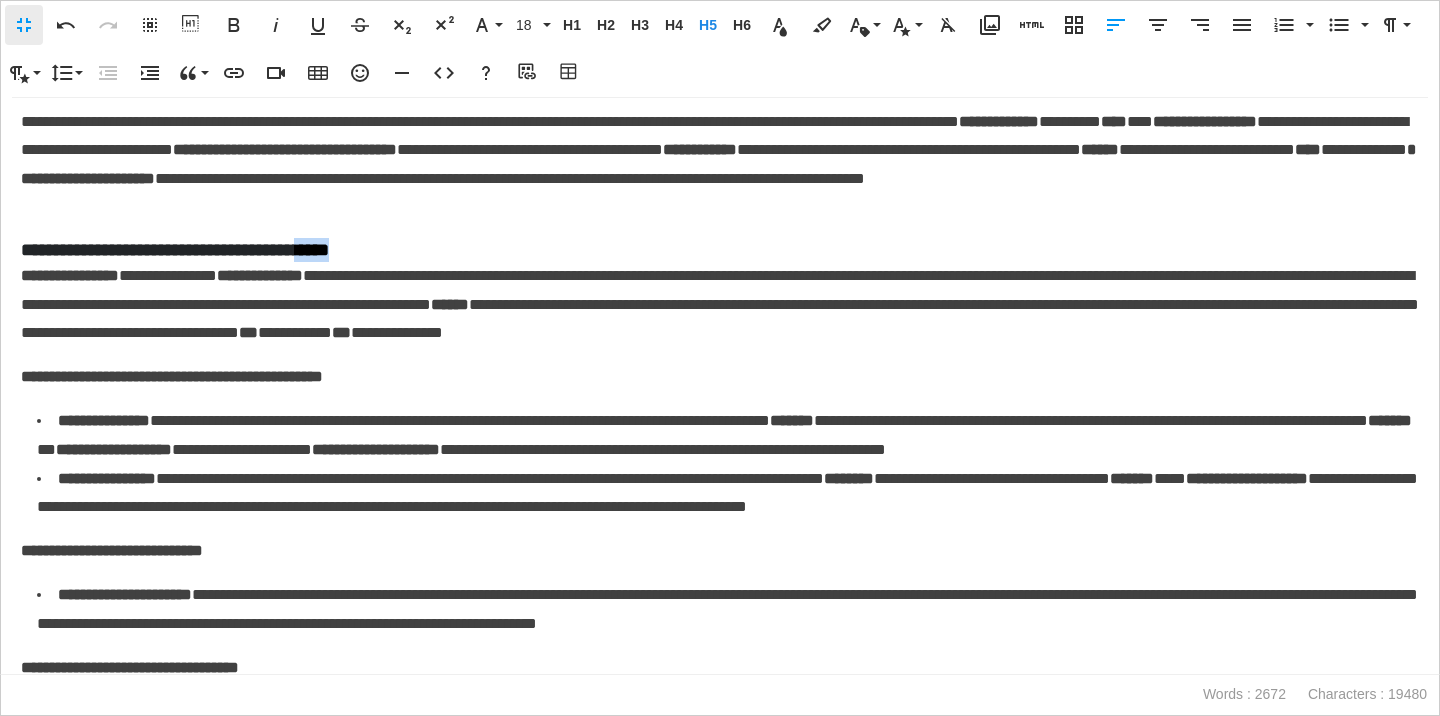 click on "**********" at bounding box center [720, 250] 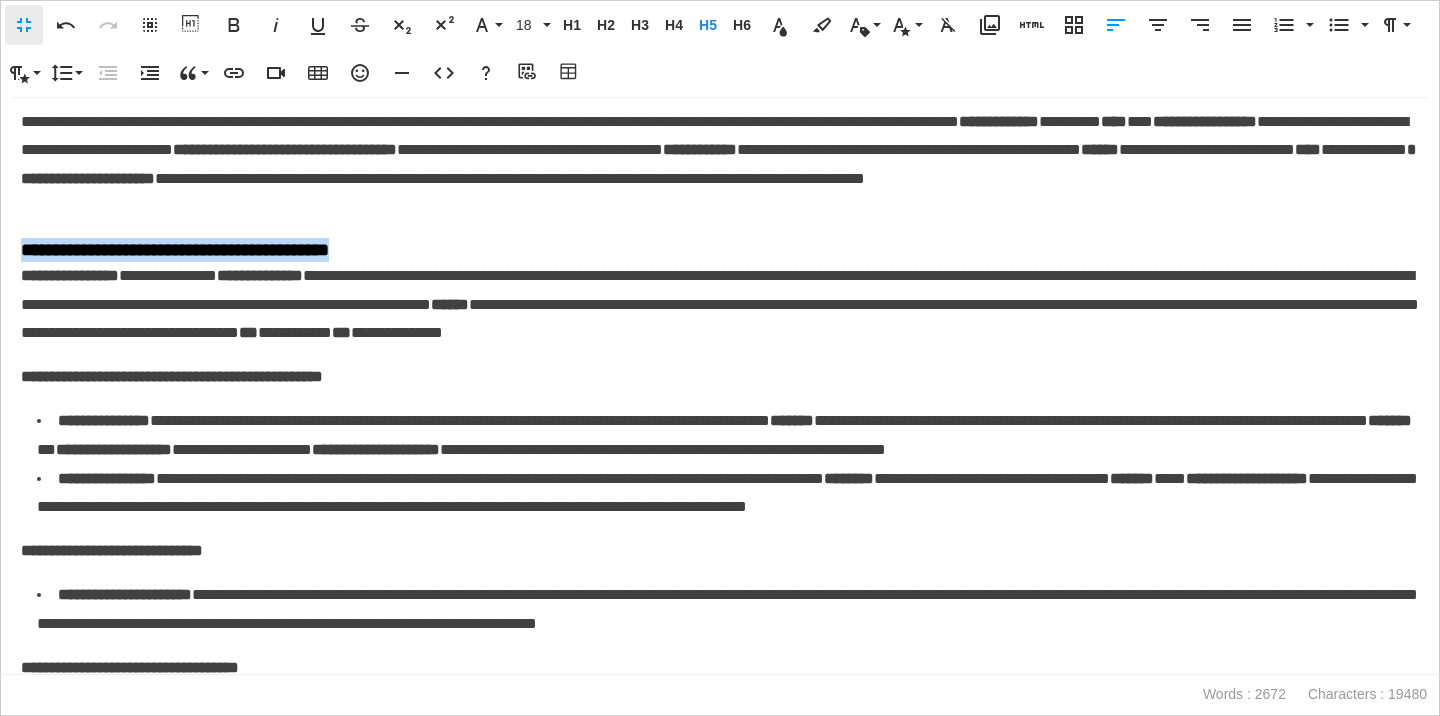 click on "**********" at bounding box center (720, 250) 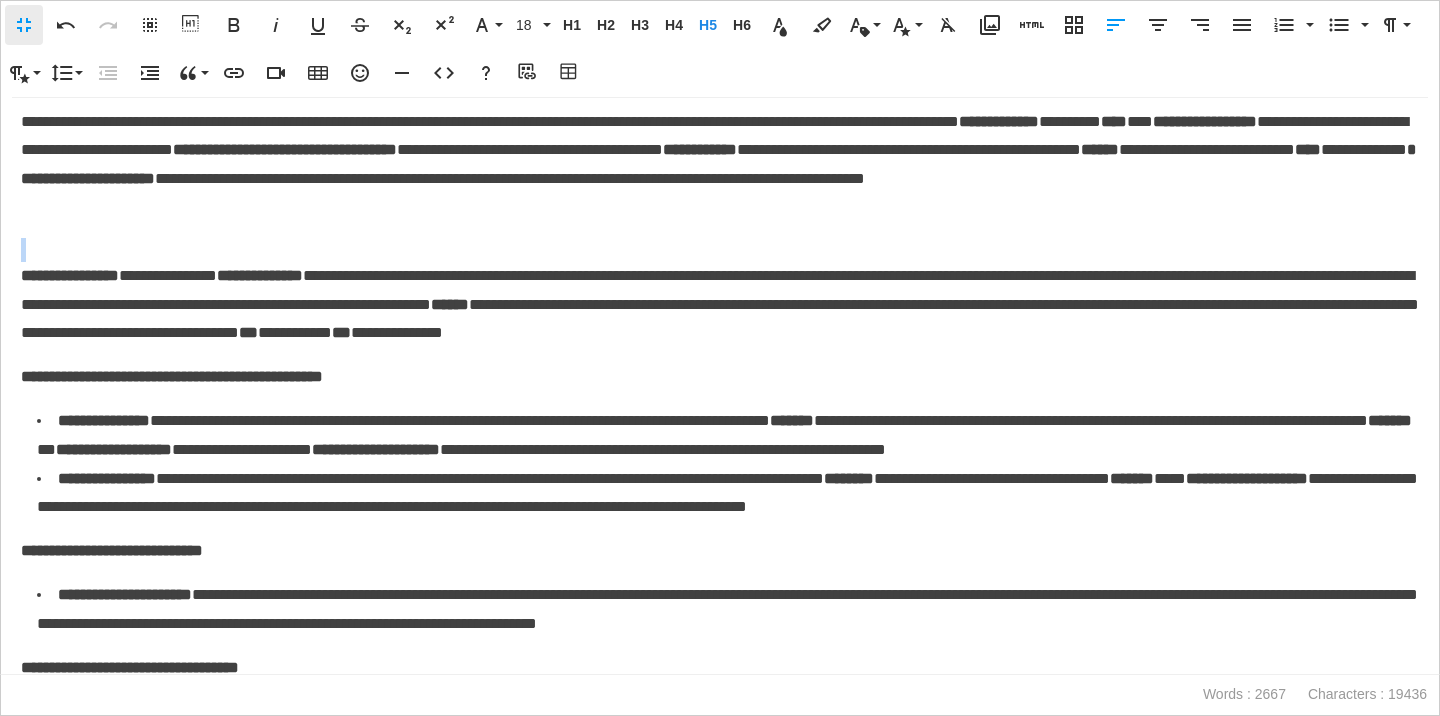 type 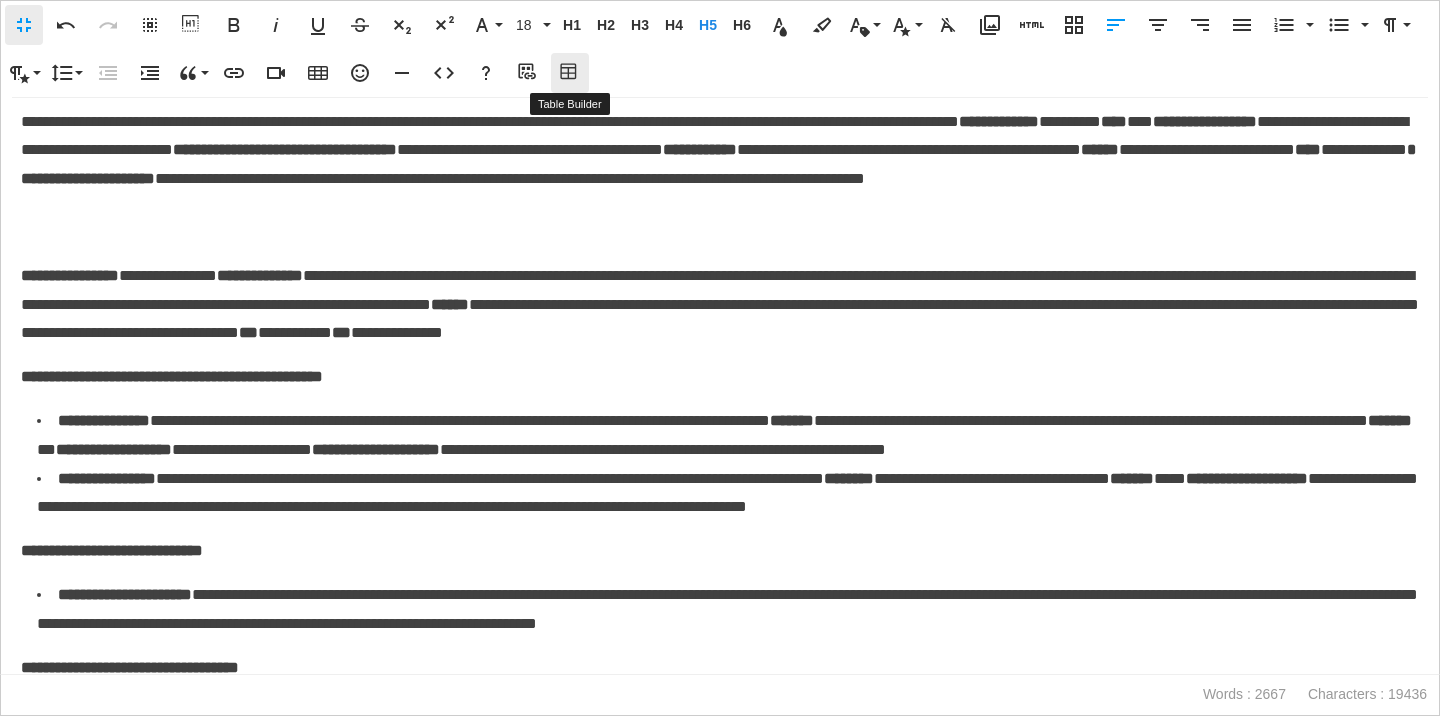 click 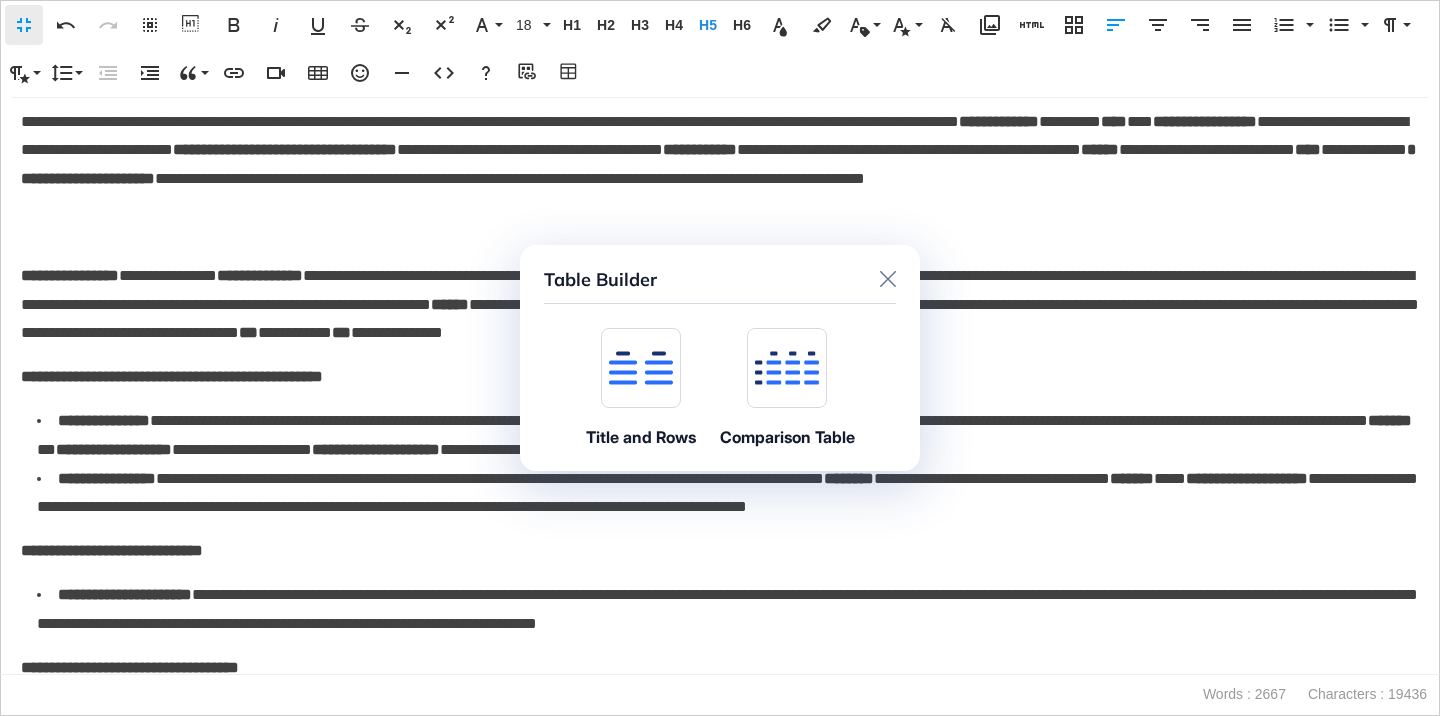 click 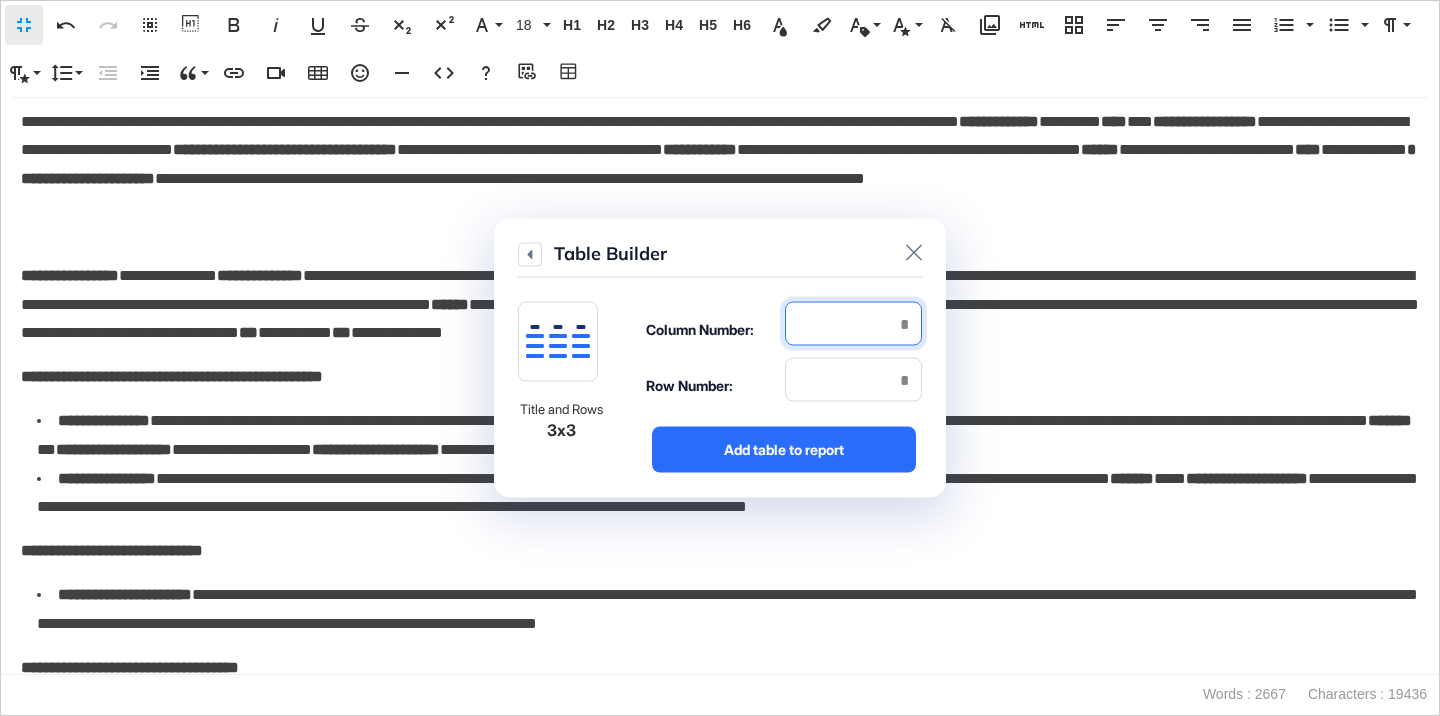 click at bounding box center [853, 324] 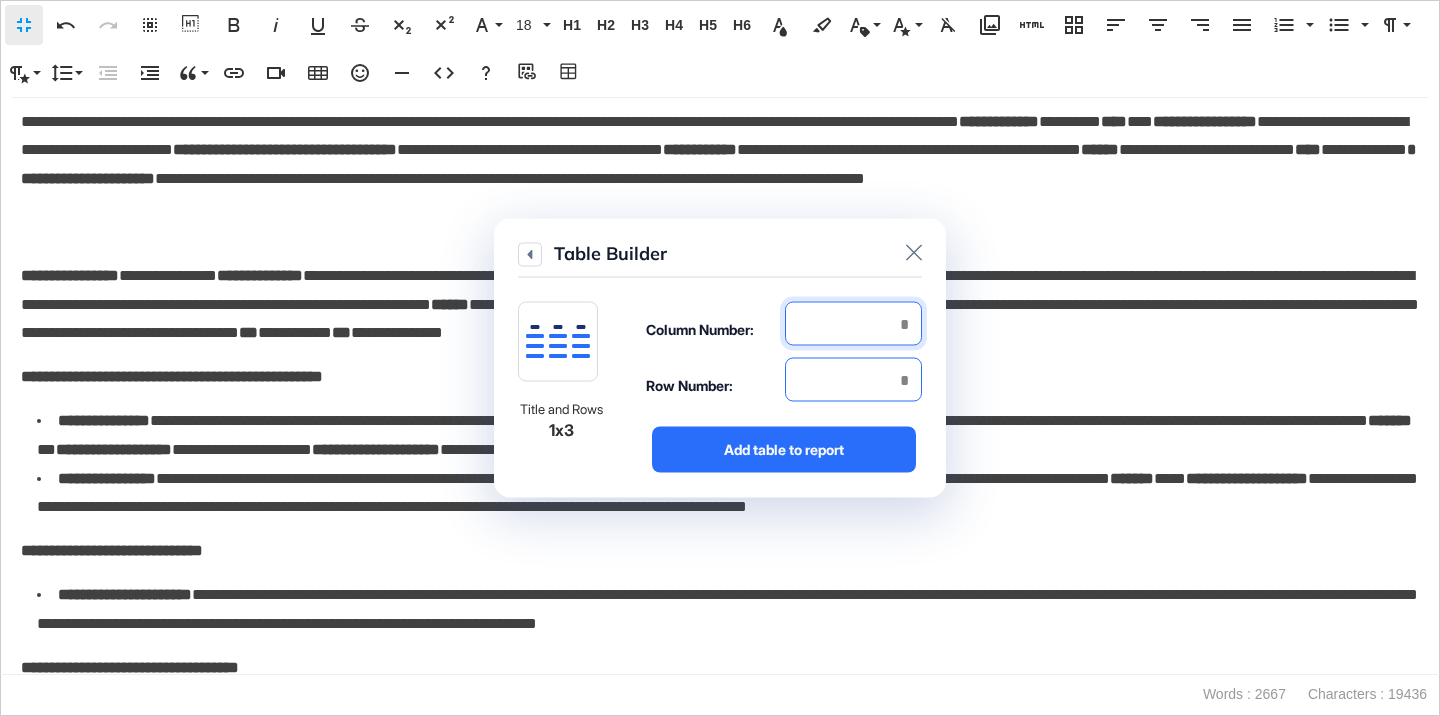 type on "*" 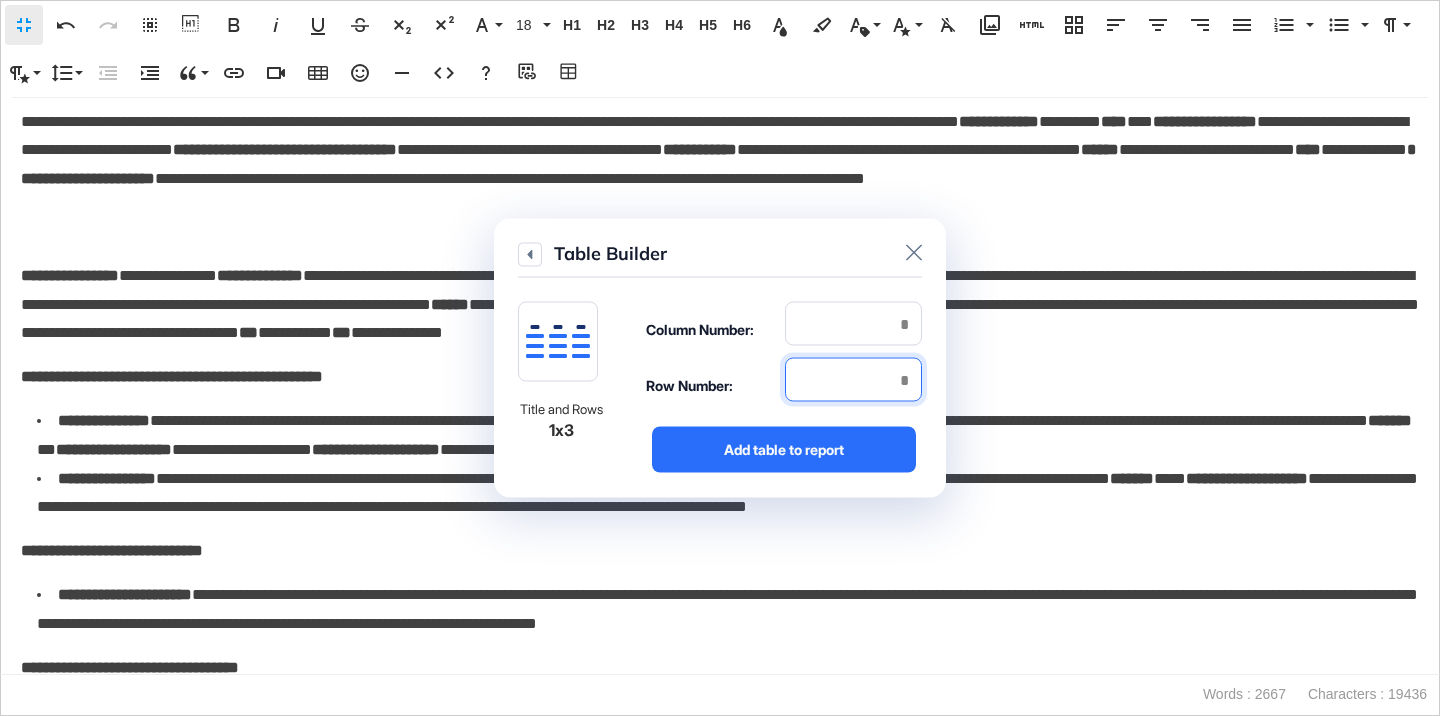 click at bounding box center (853, 380) 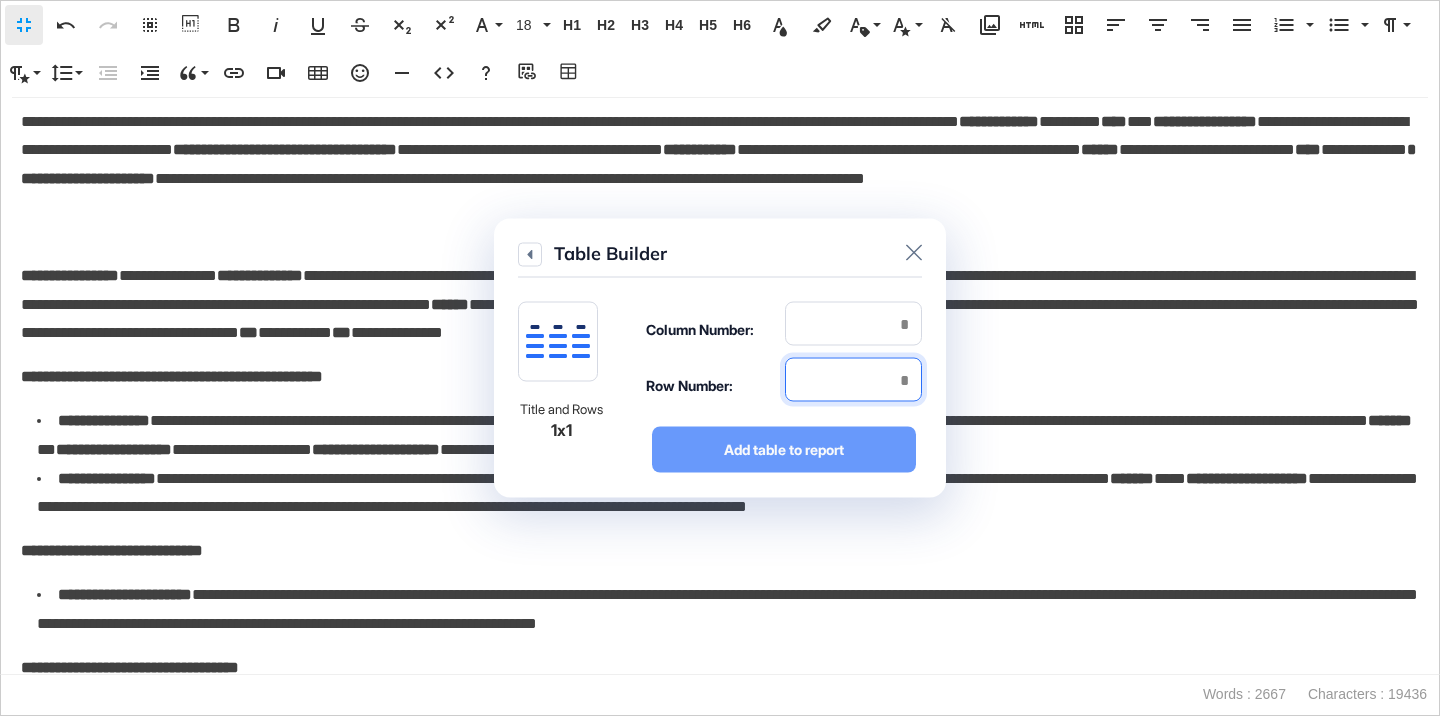 type on "*" 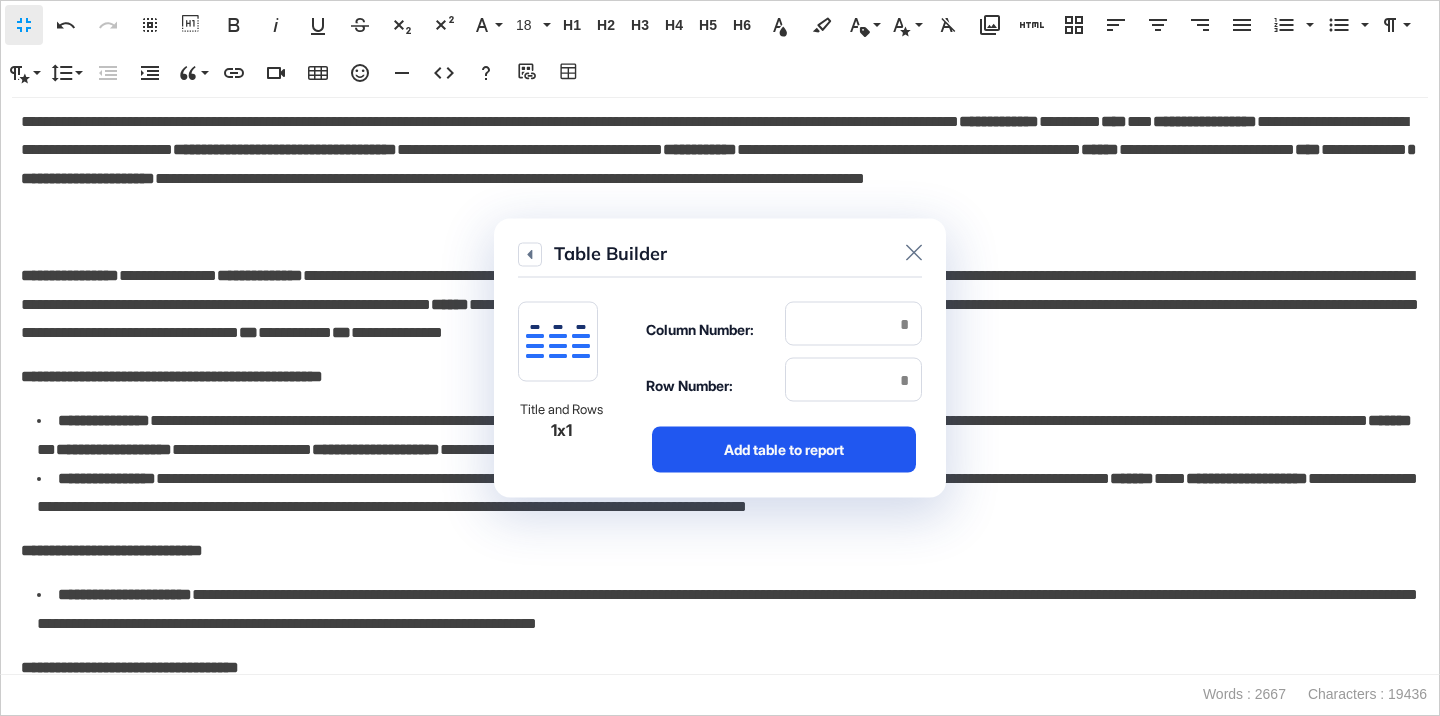 click on "Add table to report" at bounding box center (784, 450) 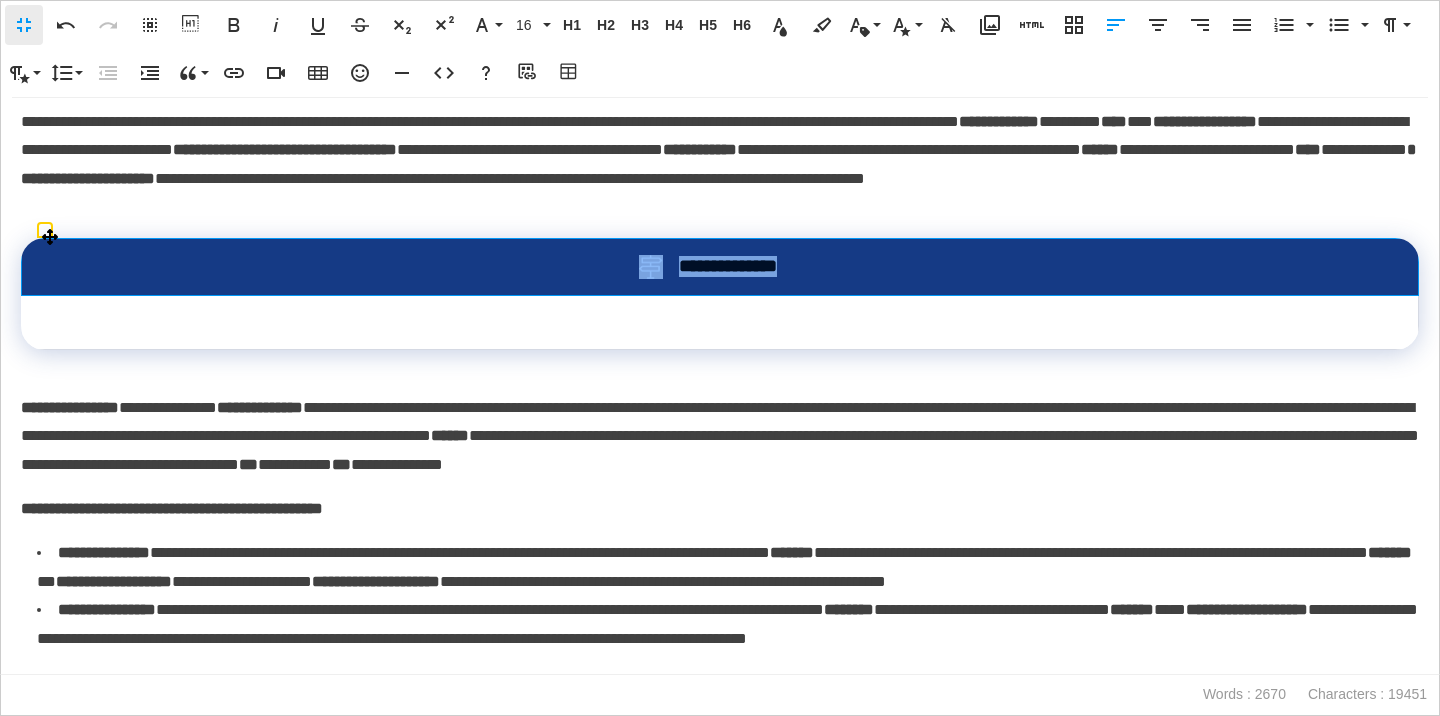drag, startPoint x: 817, startPoint y: 270, endPoint x: 635, endPoint y: 267, distance: 182.02472 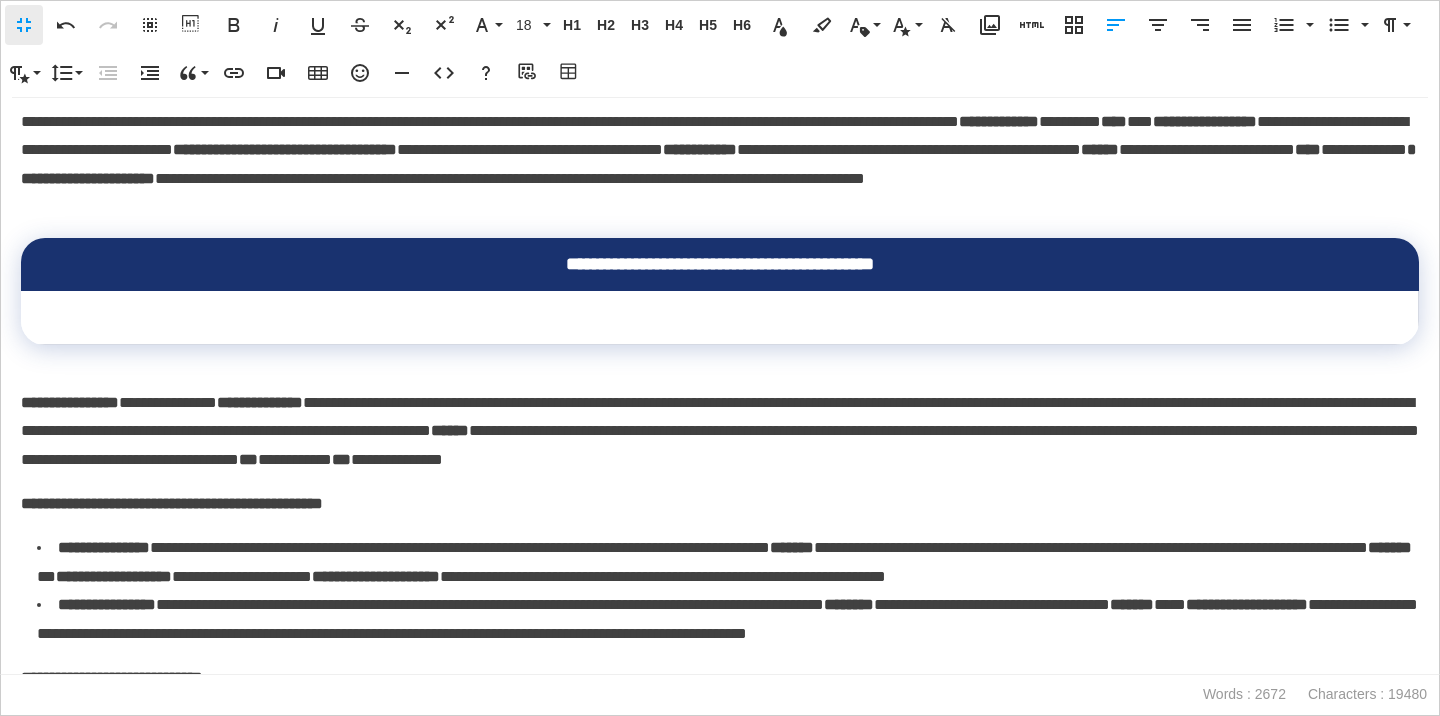 scroll, scrollTop: 178, scrollLeft: 7, axis: both 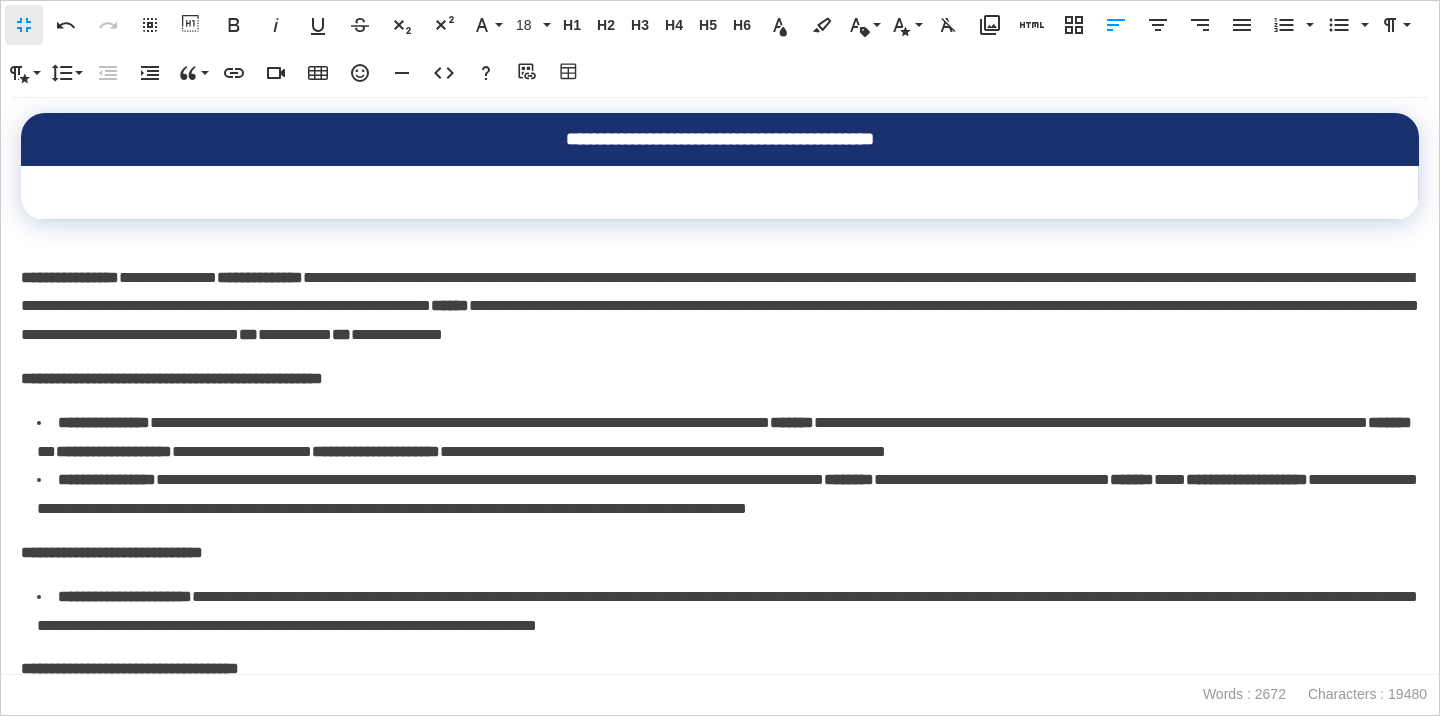 click on "**********" at bounding box center (720, 307) 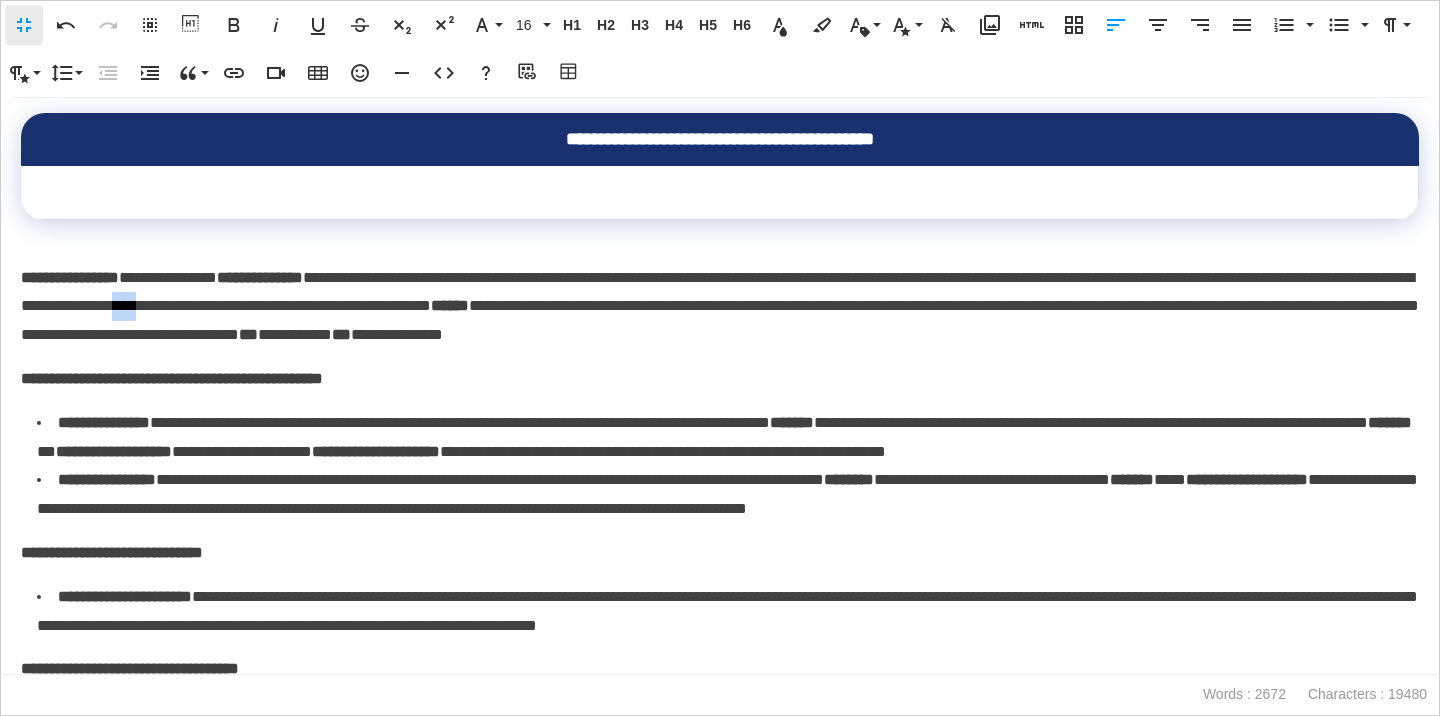click on "**********" at bounding box center (720, 307) 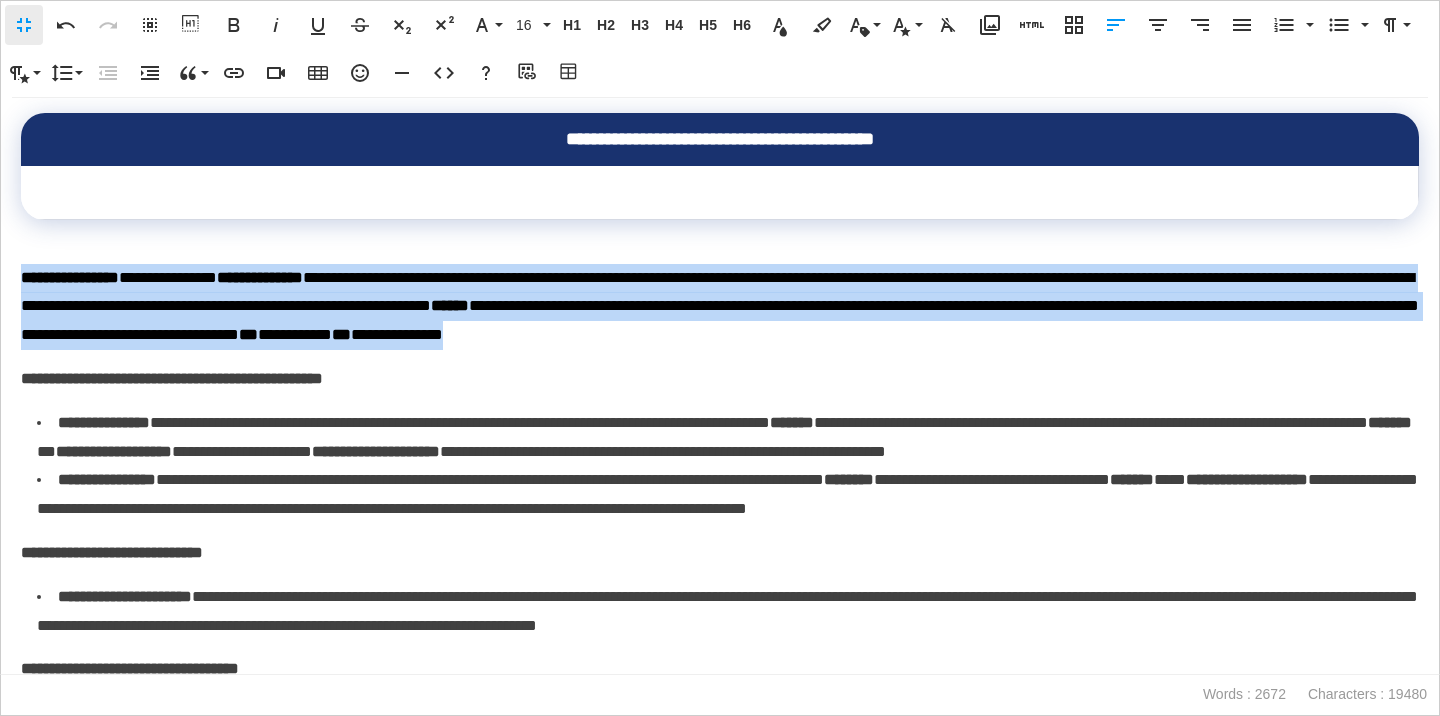 click on "**********" at bounding box center (720, 307) 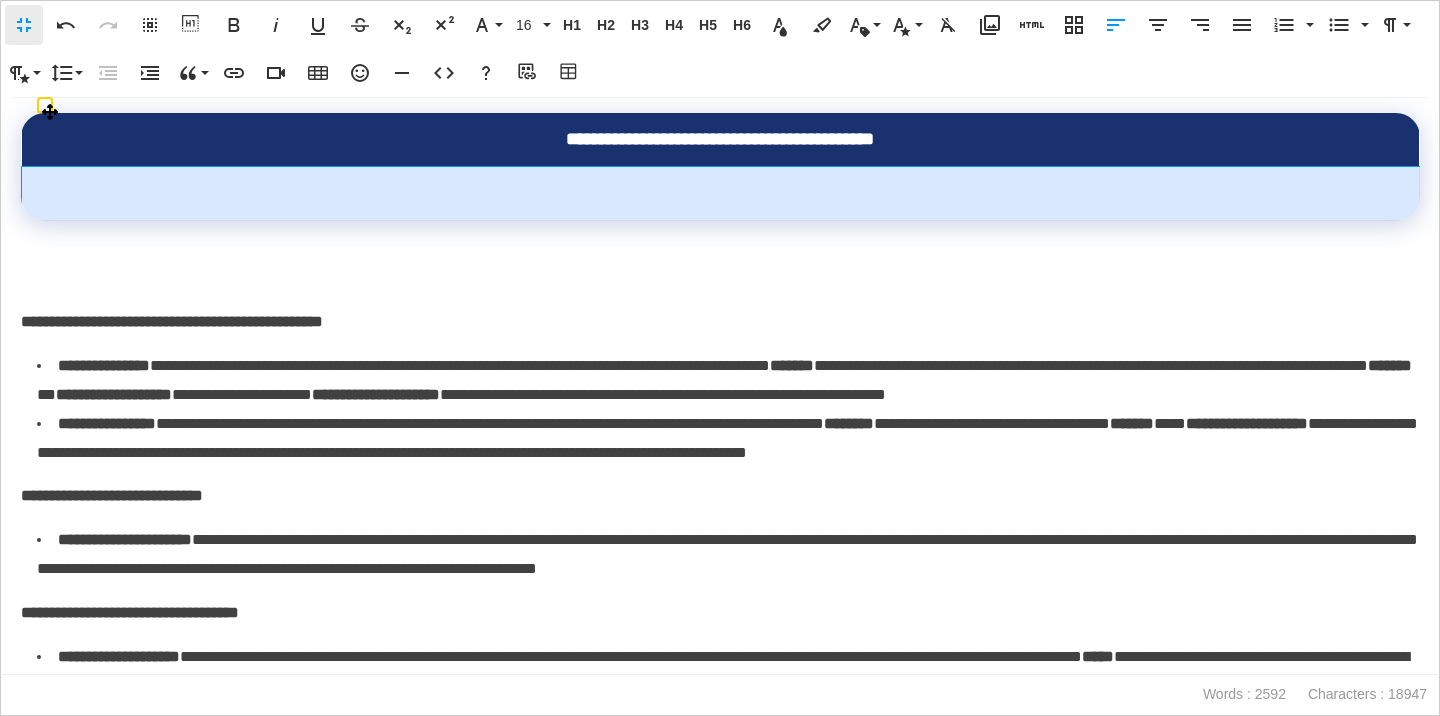 click at bounding box center (721, 193) 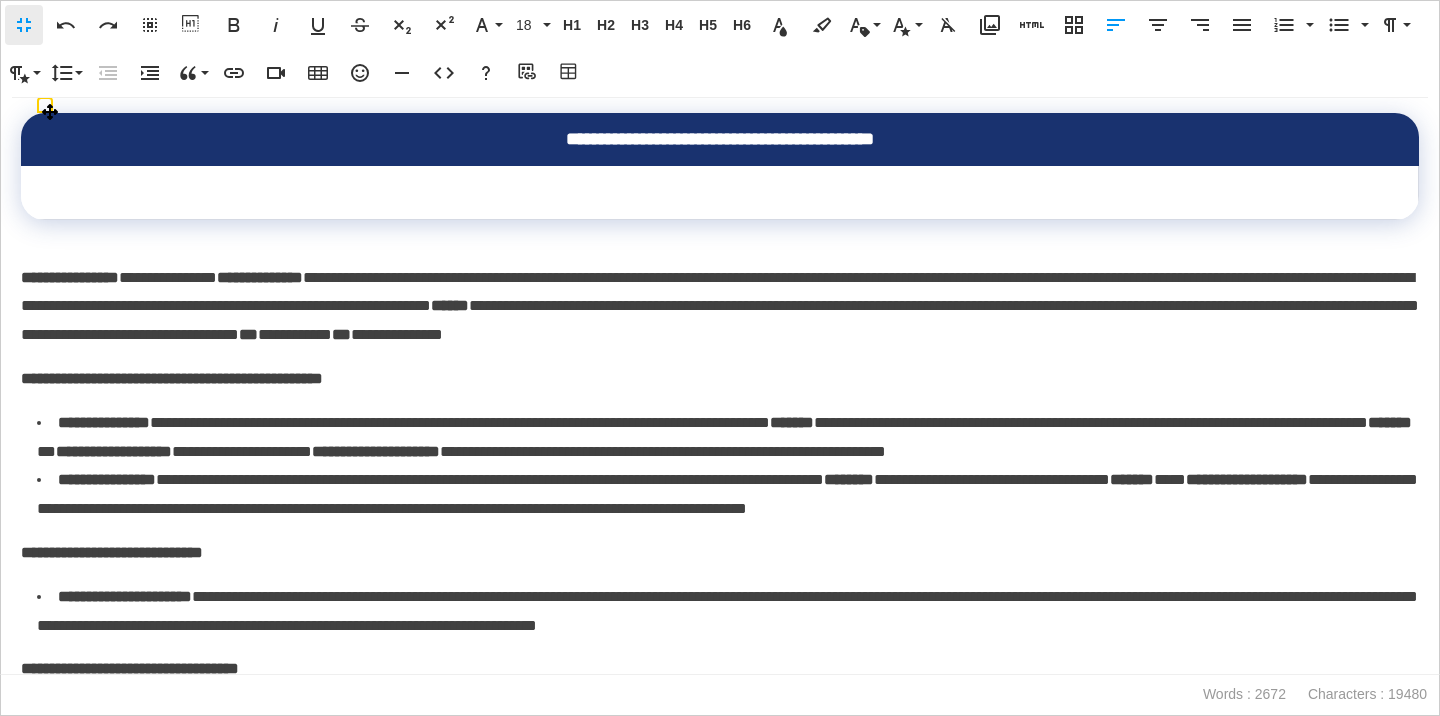 click at bounding box center [720, 193] 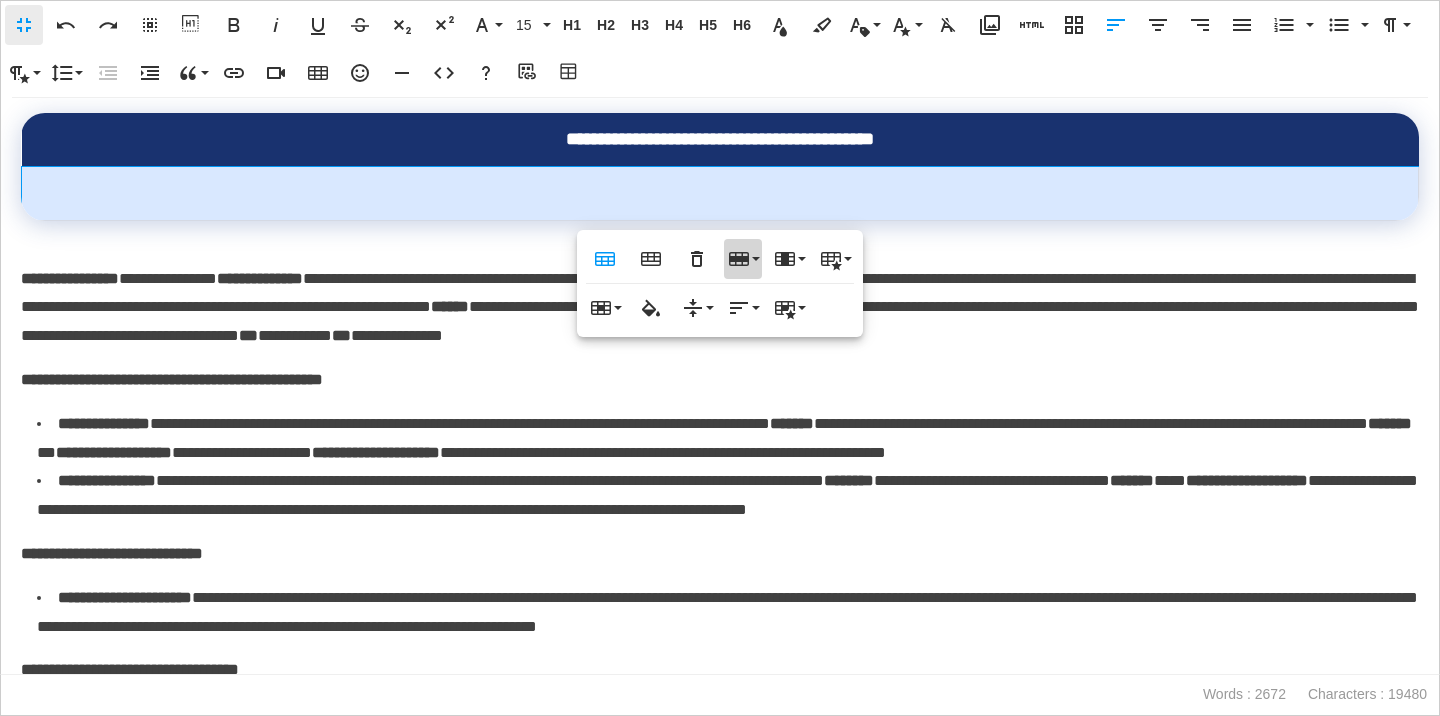 click 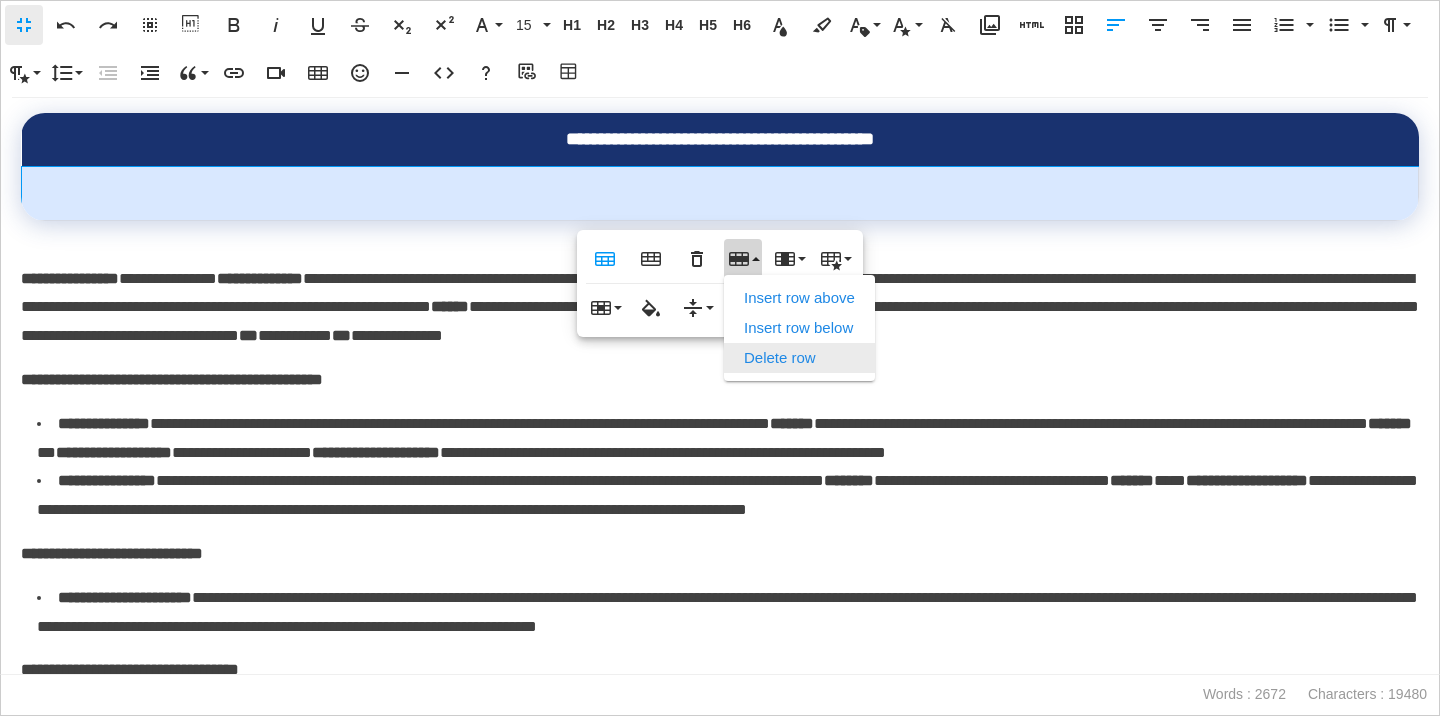 click on "Delete row" at bounding box center (799, 358) 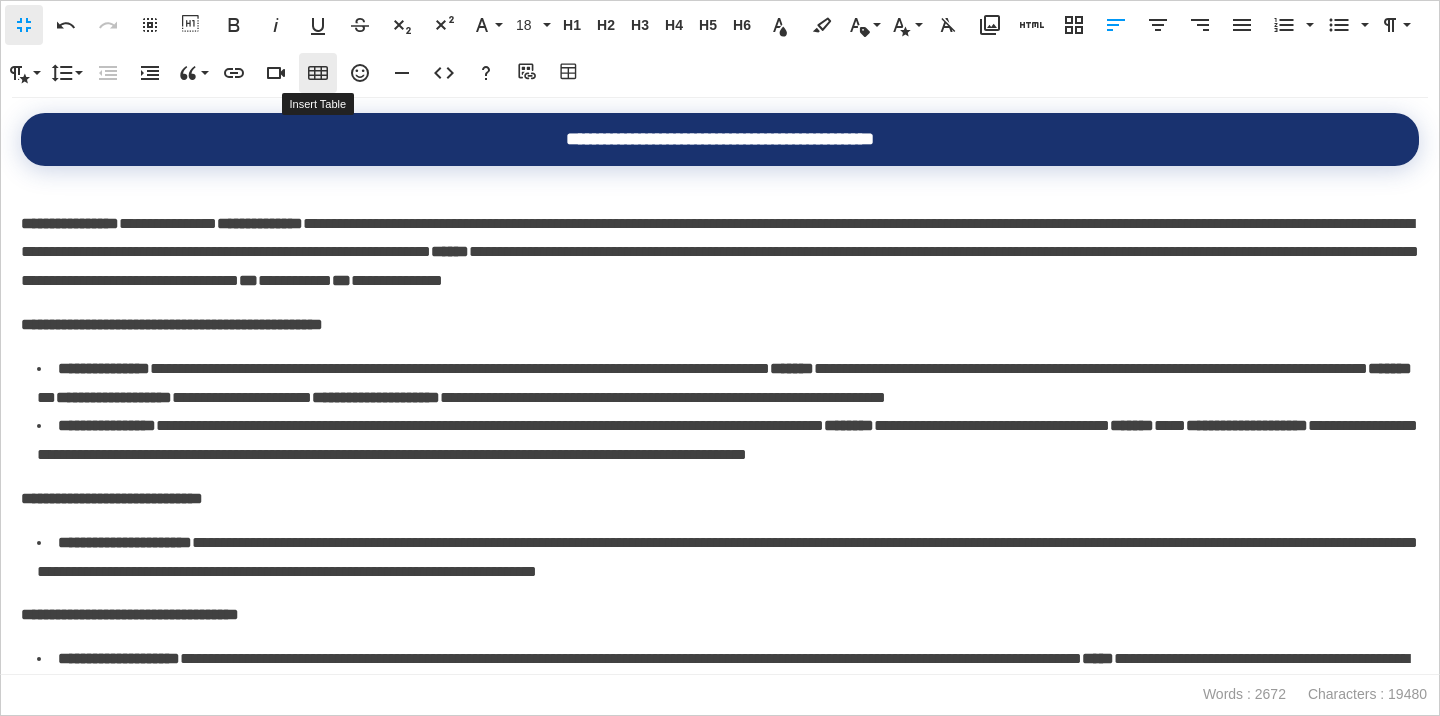 click 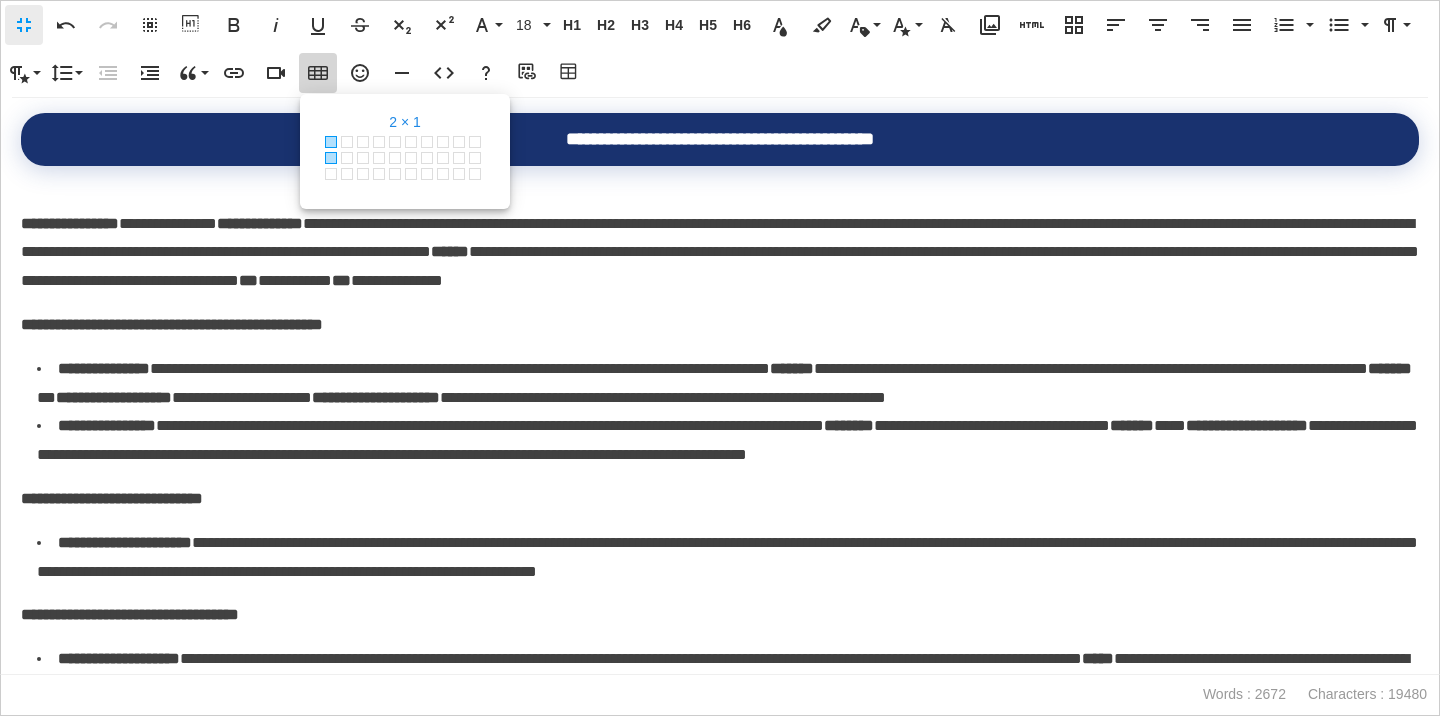 click on "**********" at bounding box center [720, 253] 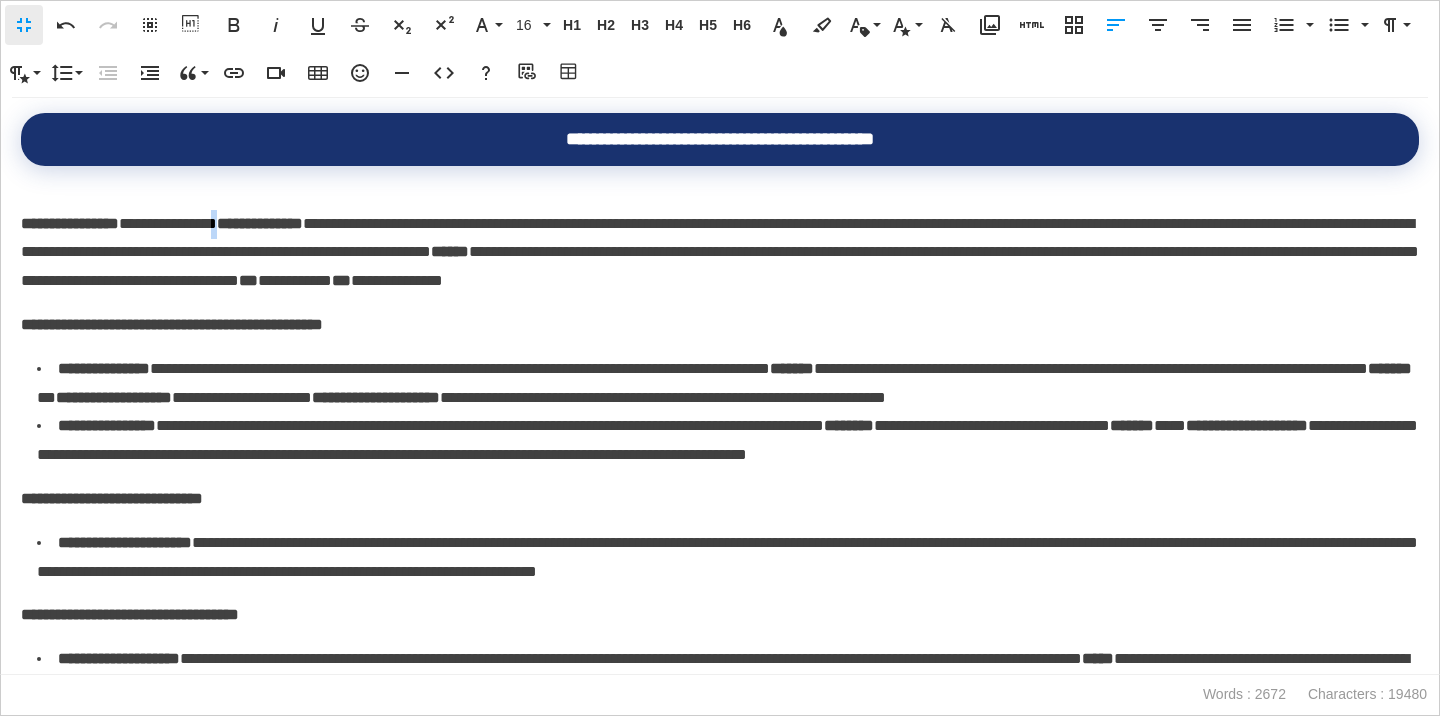click on "**********" at bounding box center [720, 253] 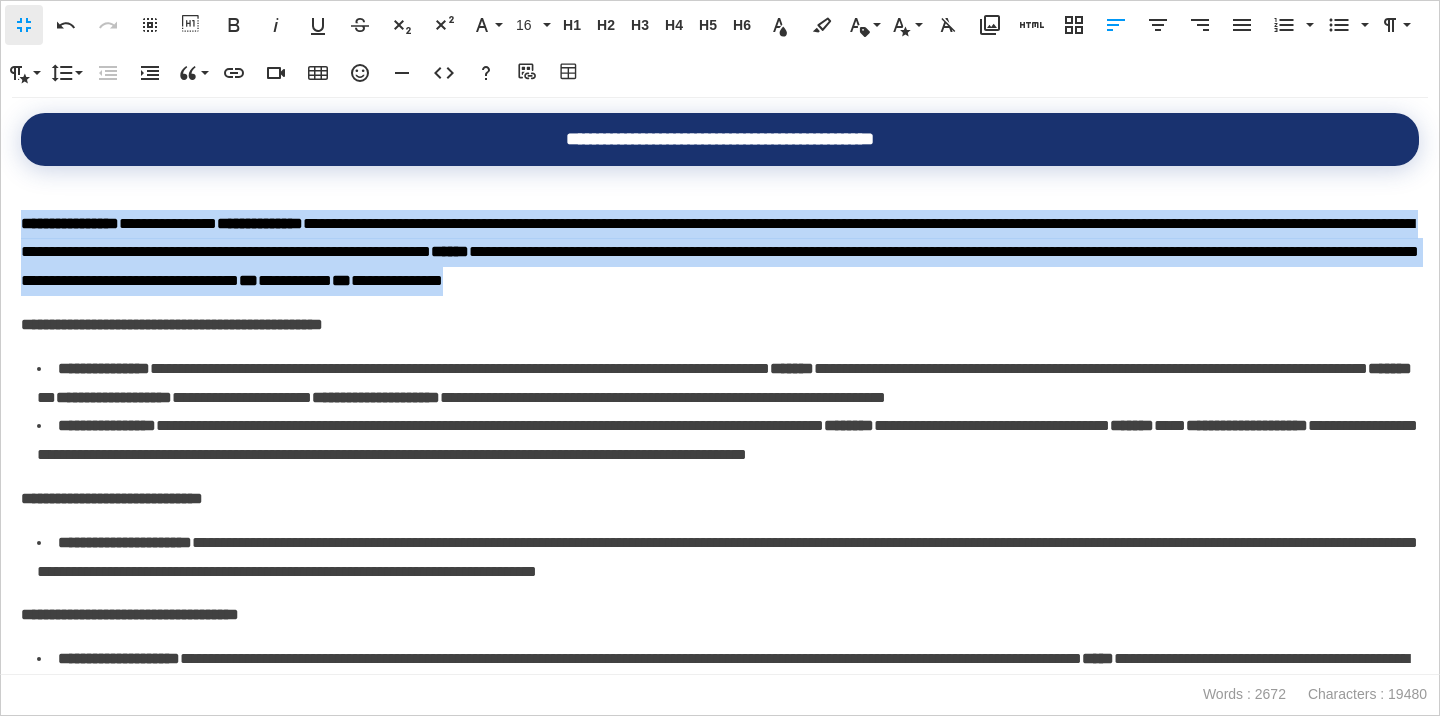 click on "**********" at bounding box center (720, 253) 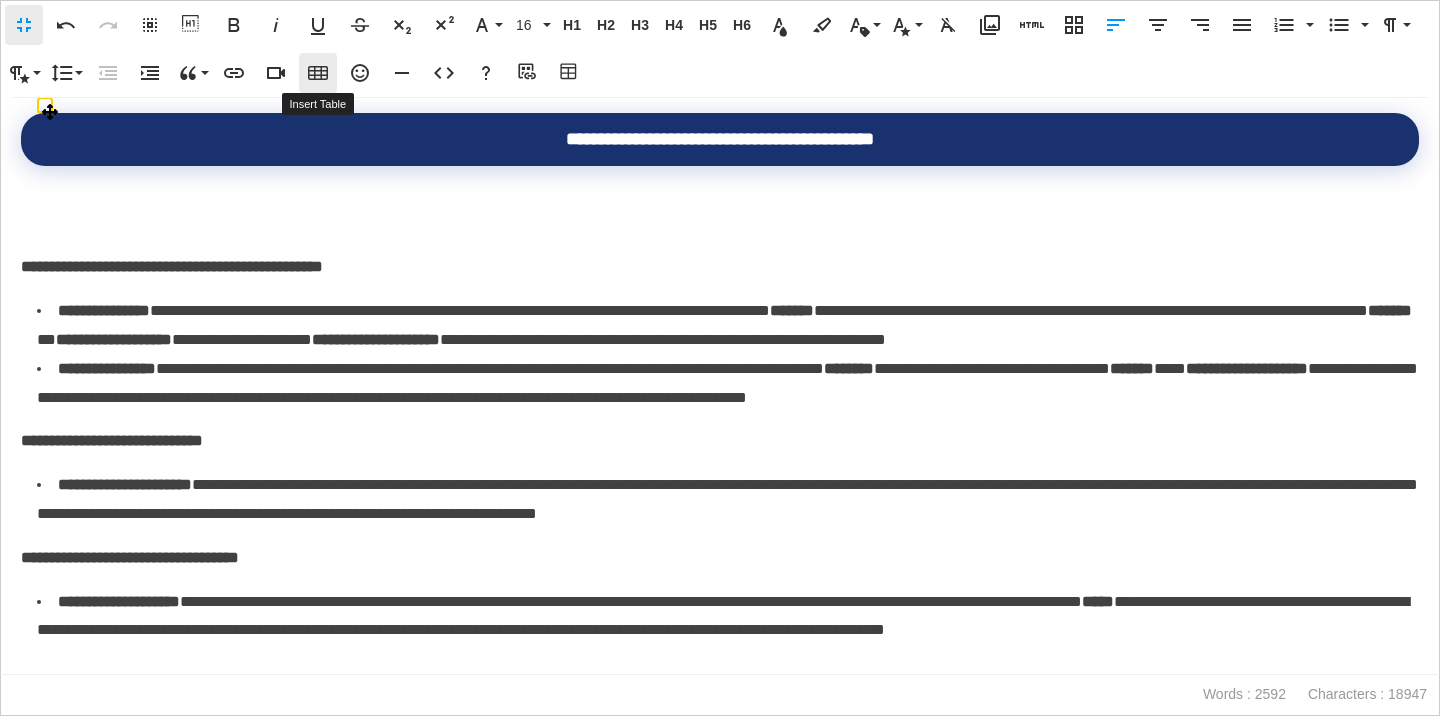 click 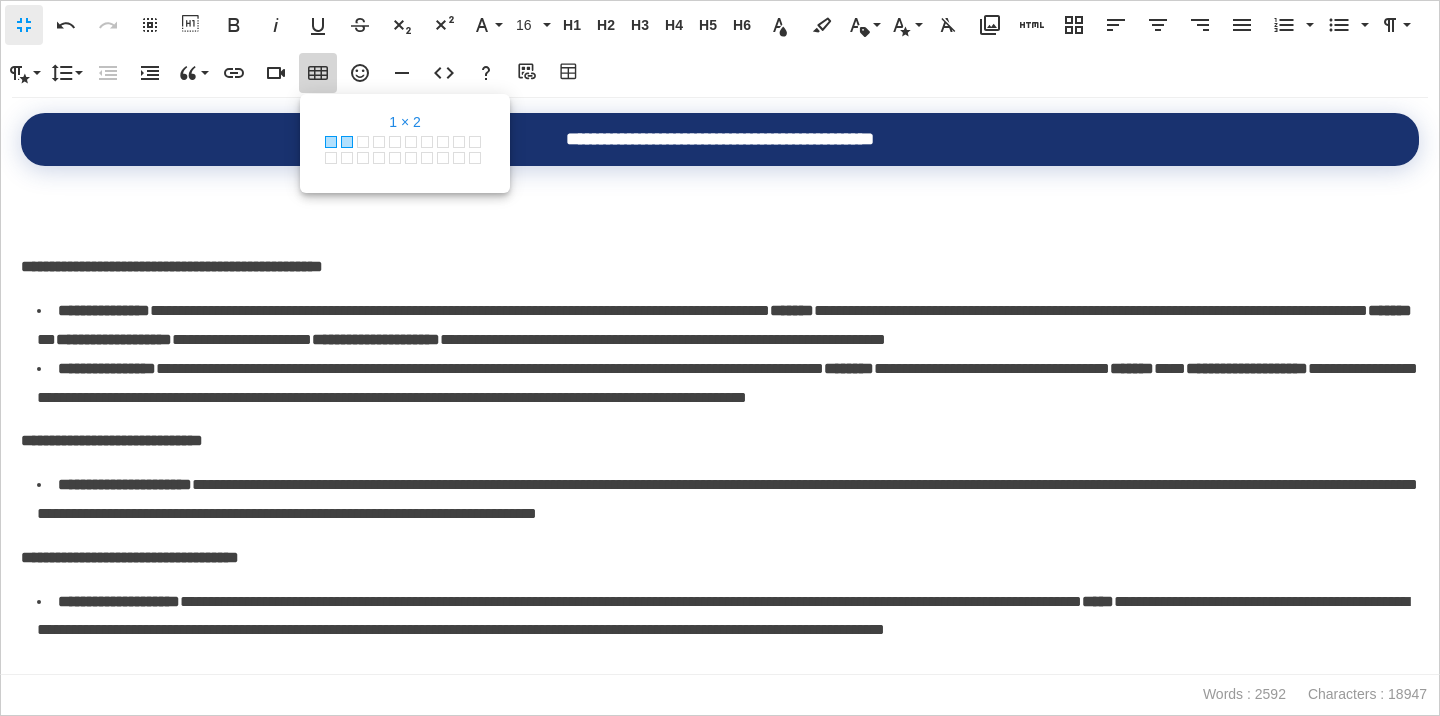 click at bounding box center (347, 142) 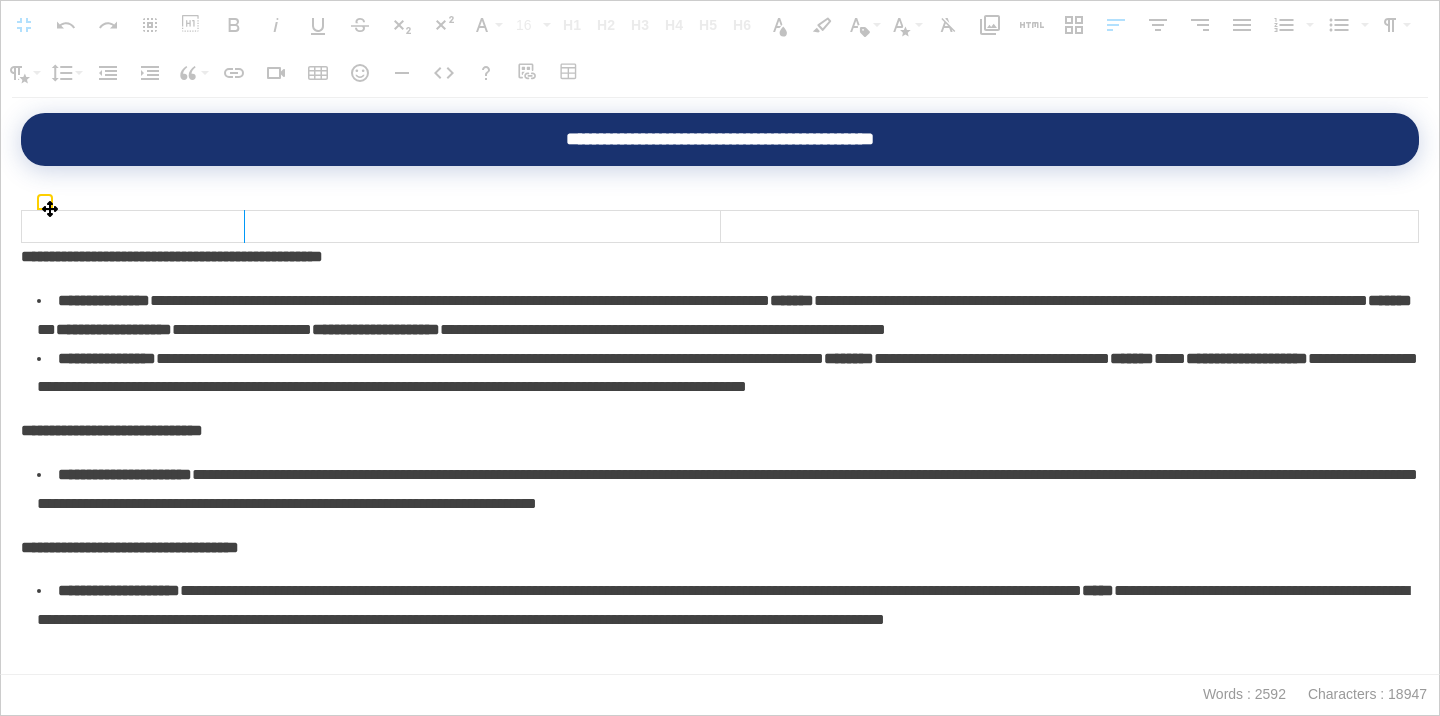 drag, startPoint x: 719, startPoint y: 217, endPoint x: 243, endPoint y: 233, distance: 476.26883 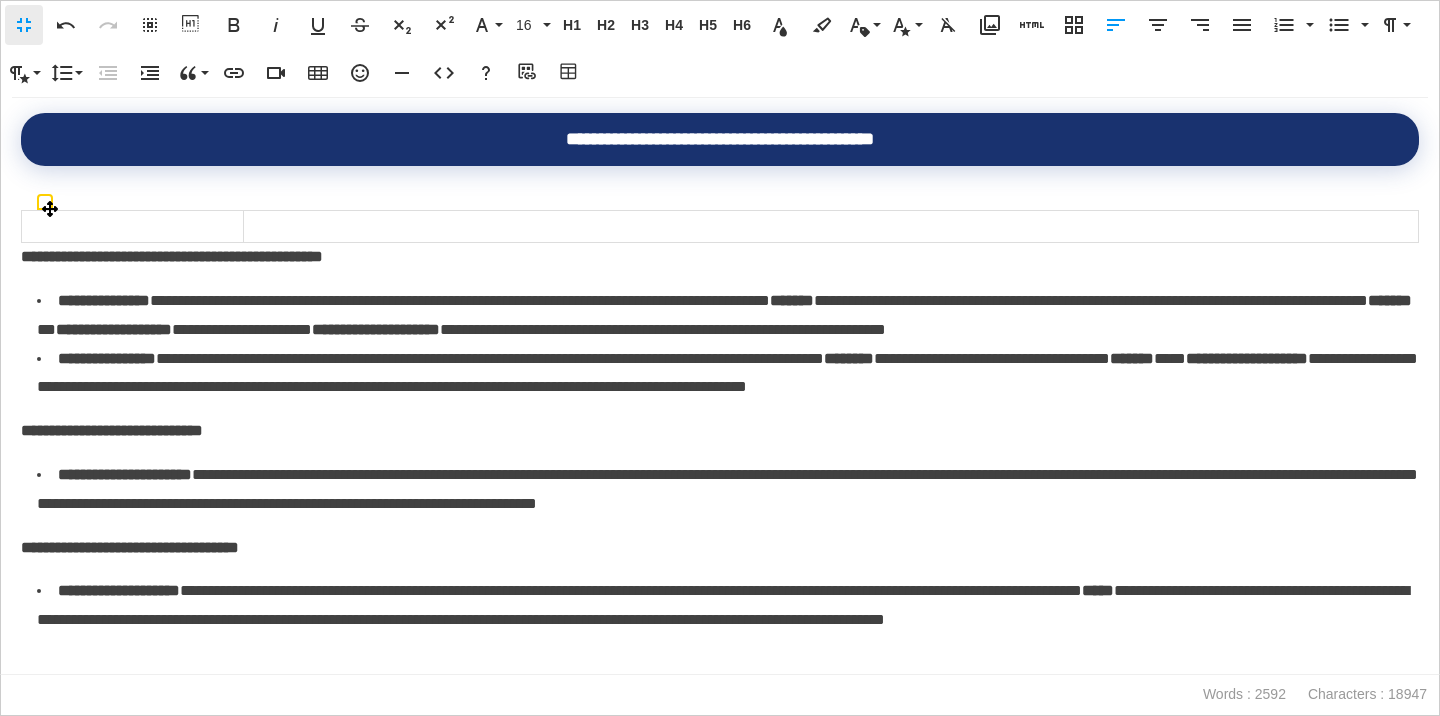 click at bounding box center (831, 226) 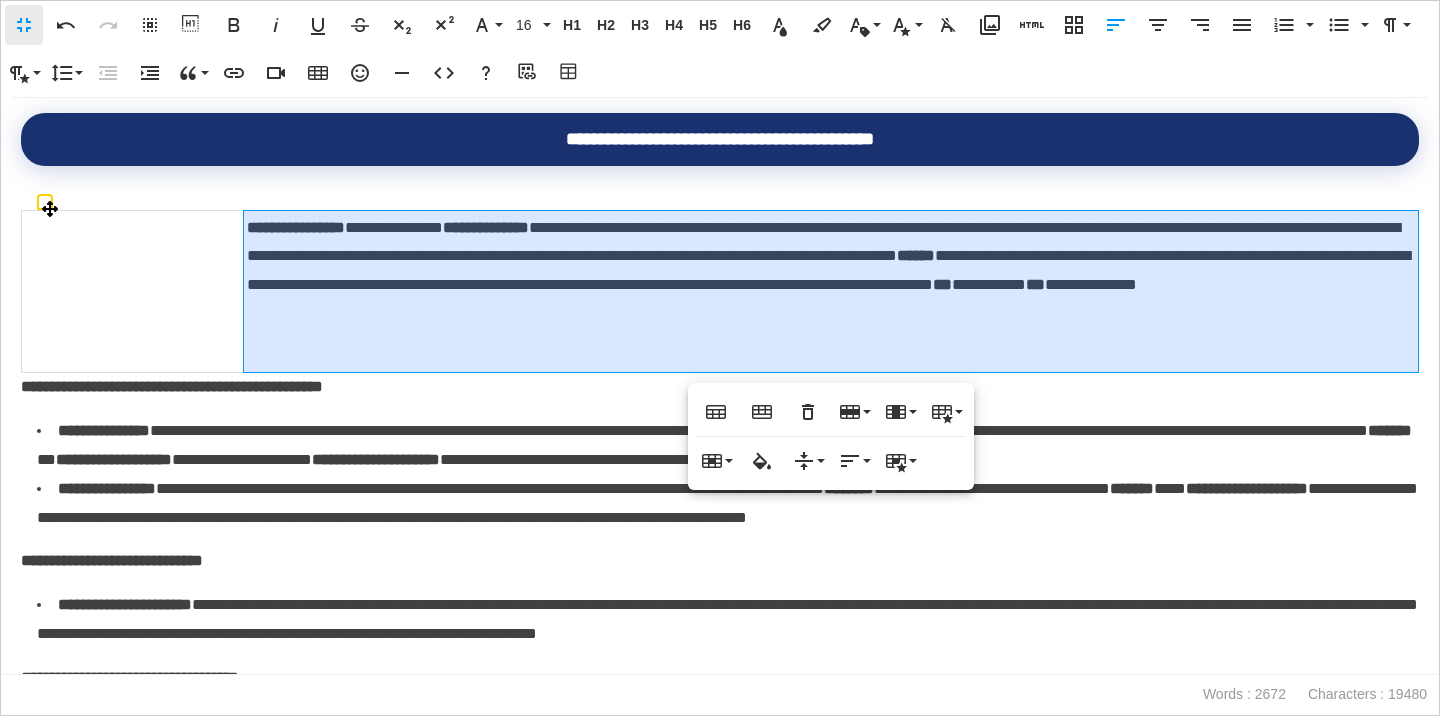 click on "**********" at bounding box center [831, 291] 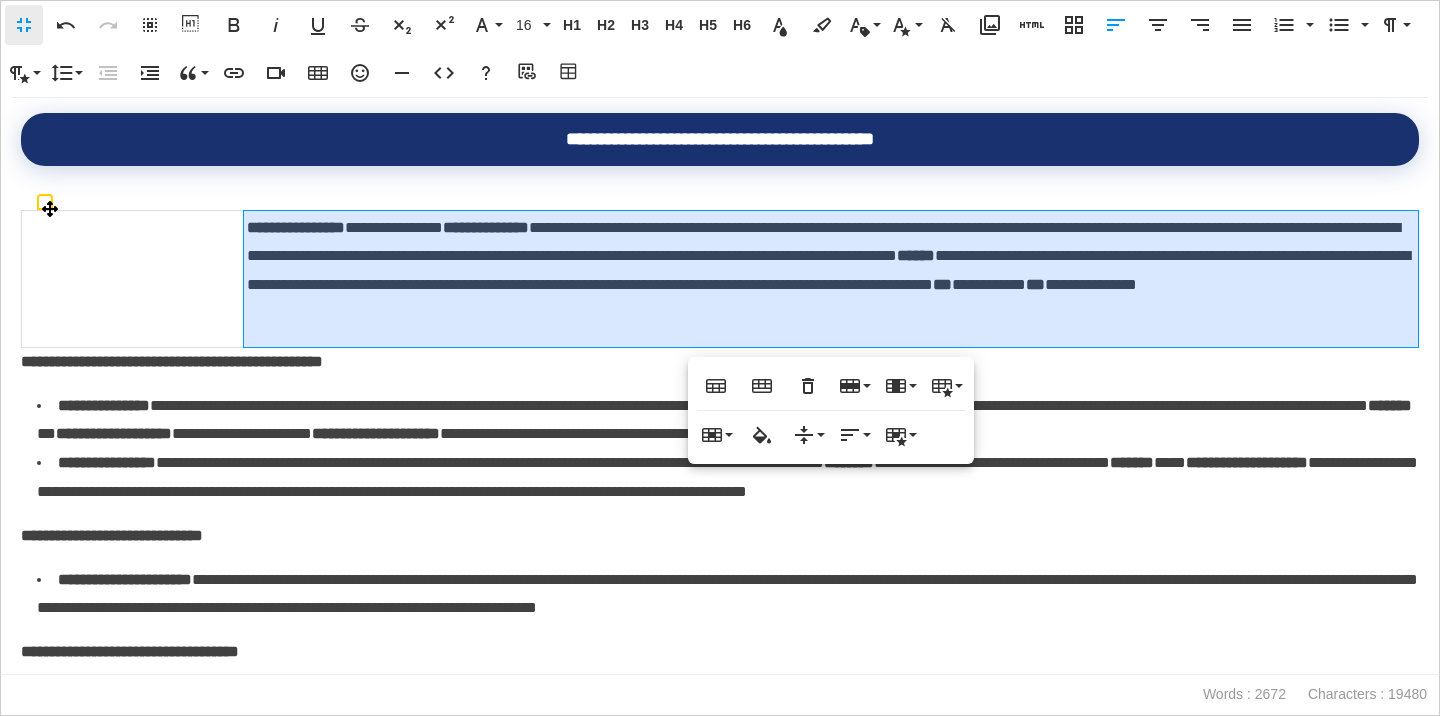 click at bounding box center [133, 278] 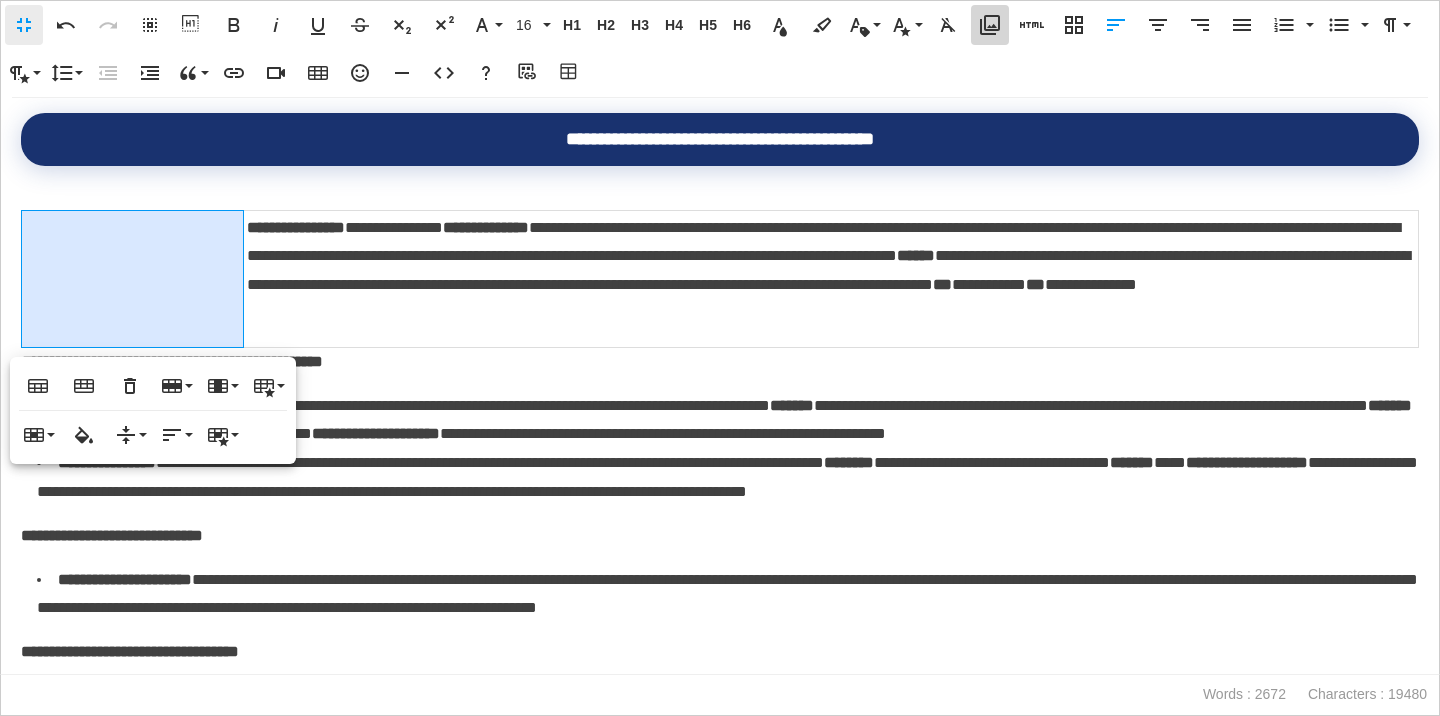 click on "Media Library" at bounding box center (990, 25) 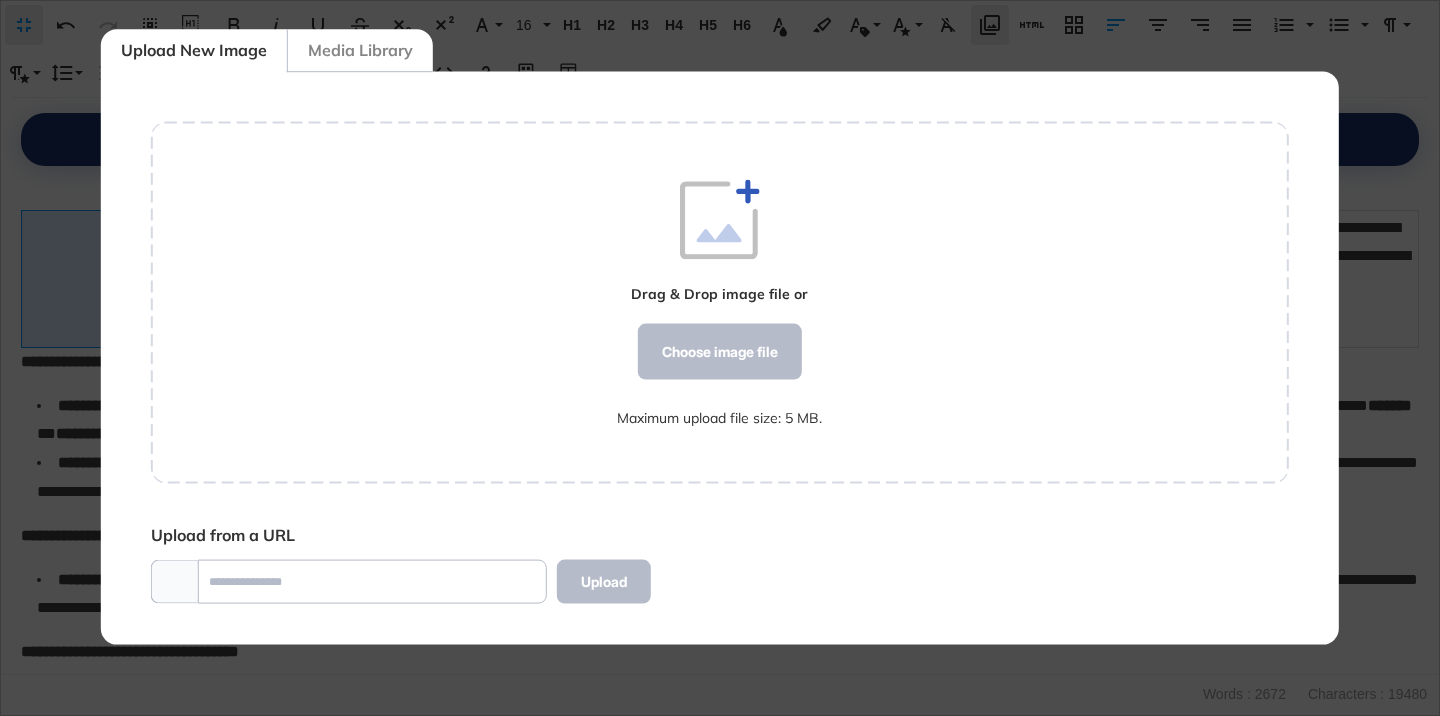 scroll, scrollTop: 572, scrollLeft: 1138, axis: both 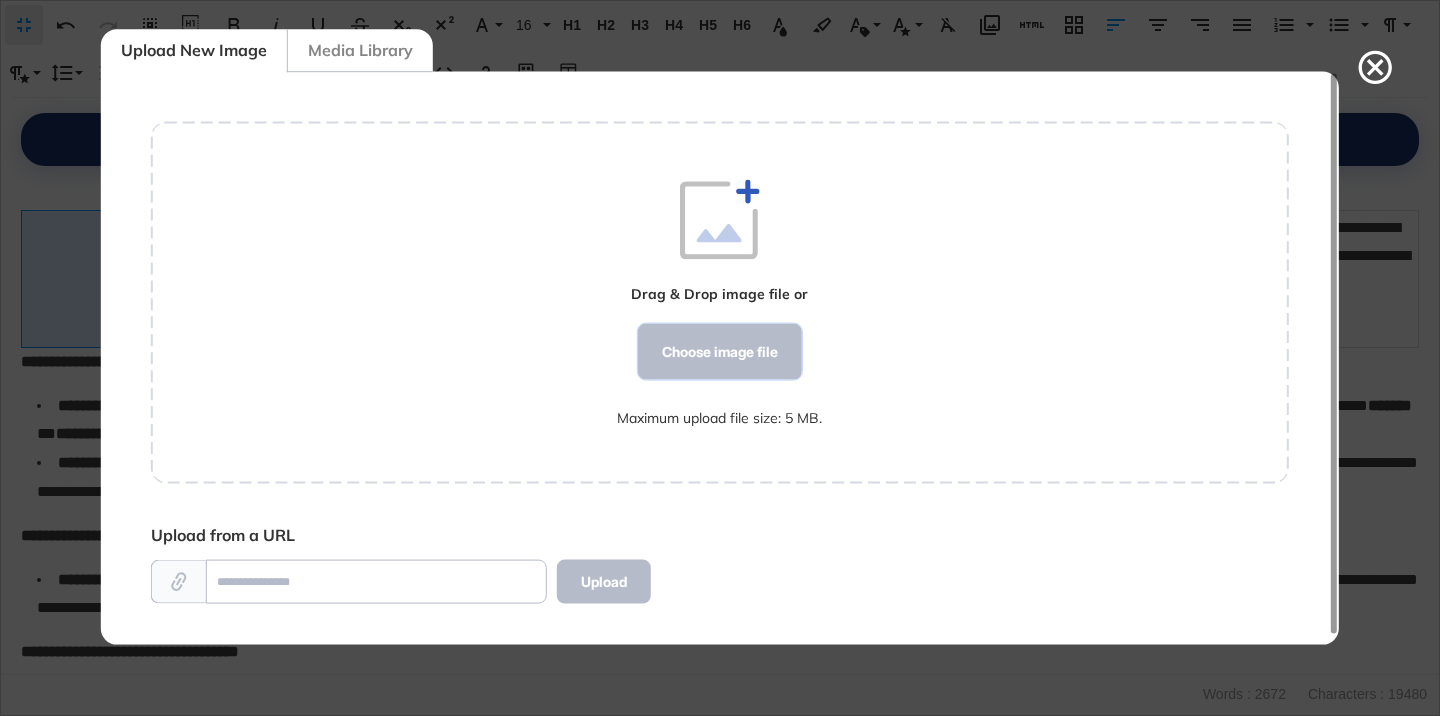 click on "Choose image file" at bounding box center [720, 352] 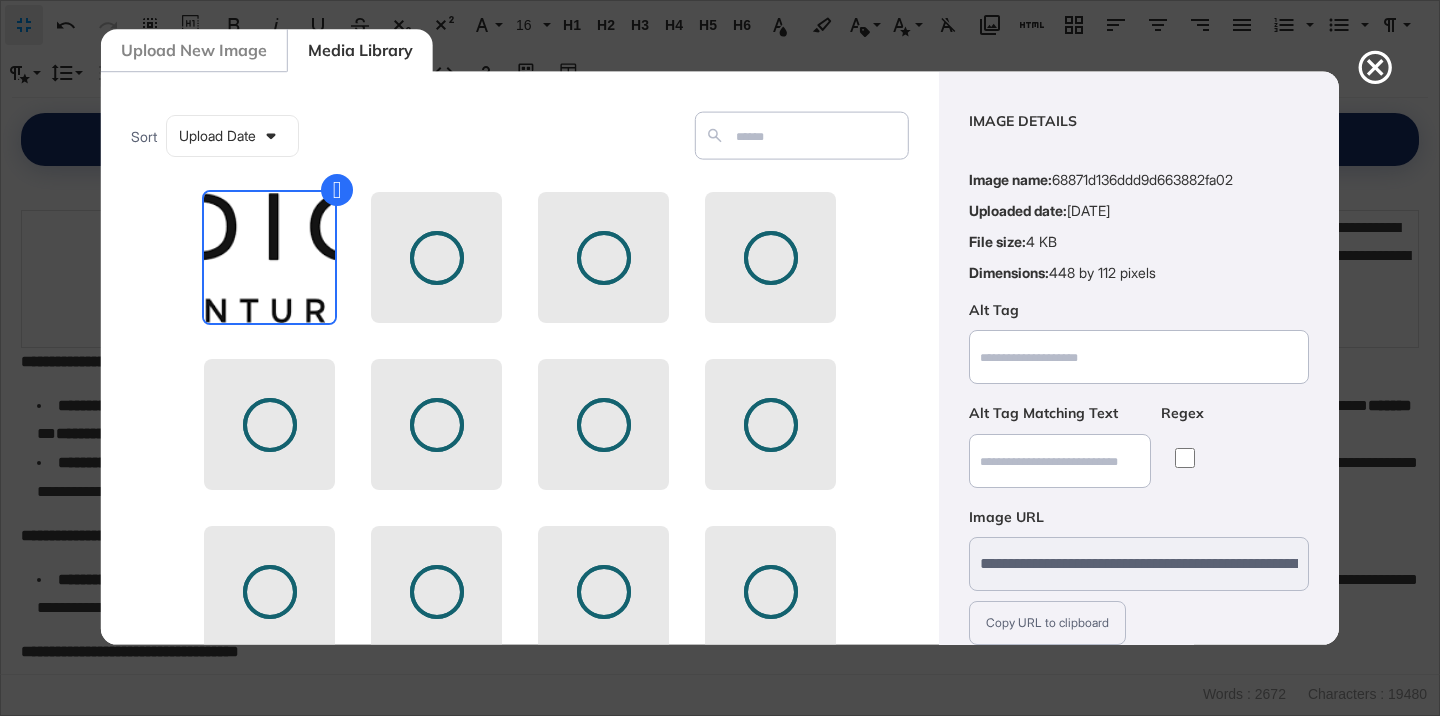 scroll, scrollTop: 156, scrollLeft: 0, axis: vertical 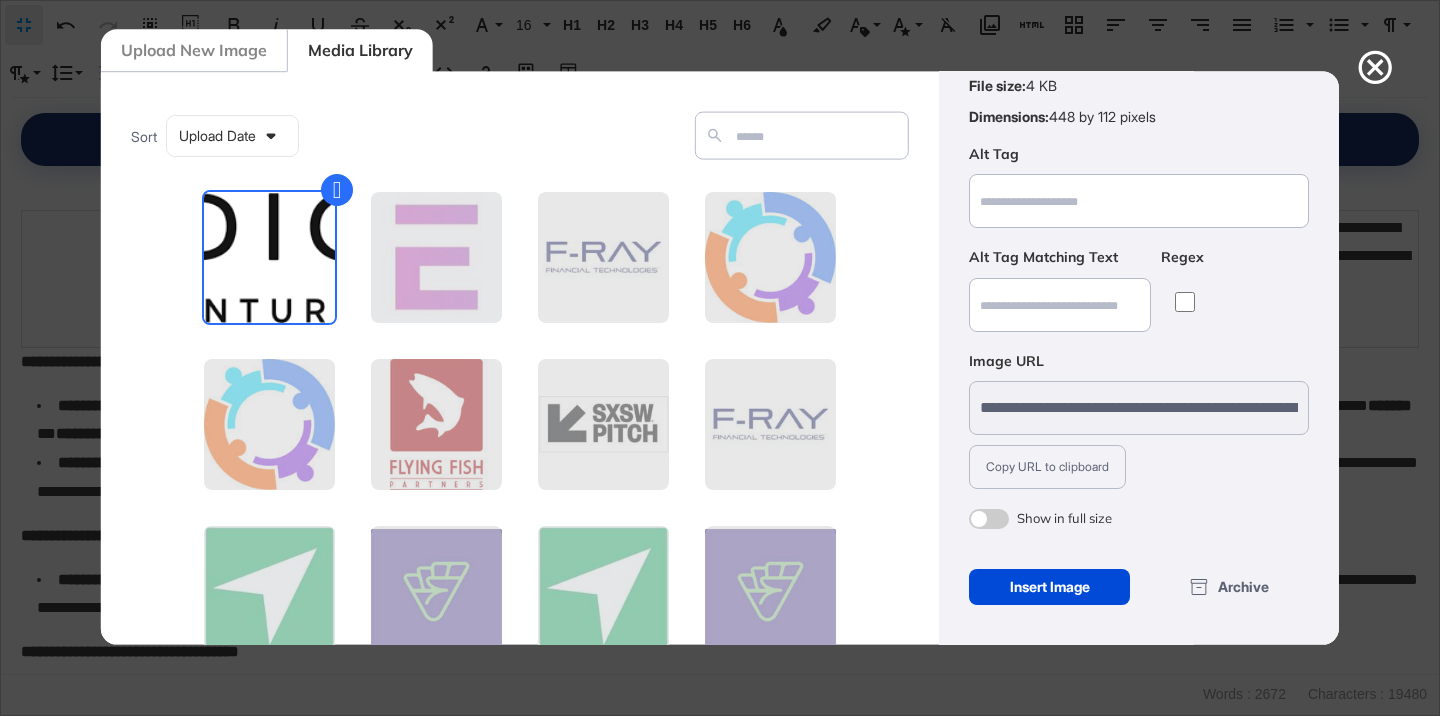 click at bounding box center (989, 519) 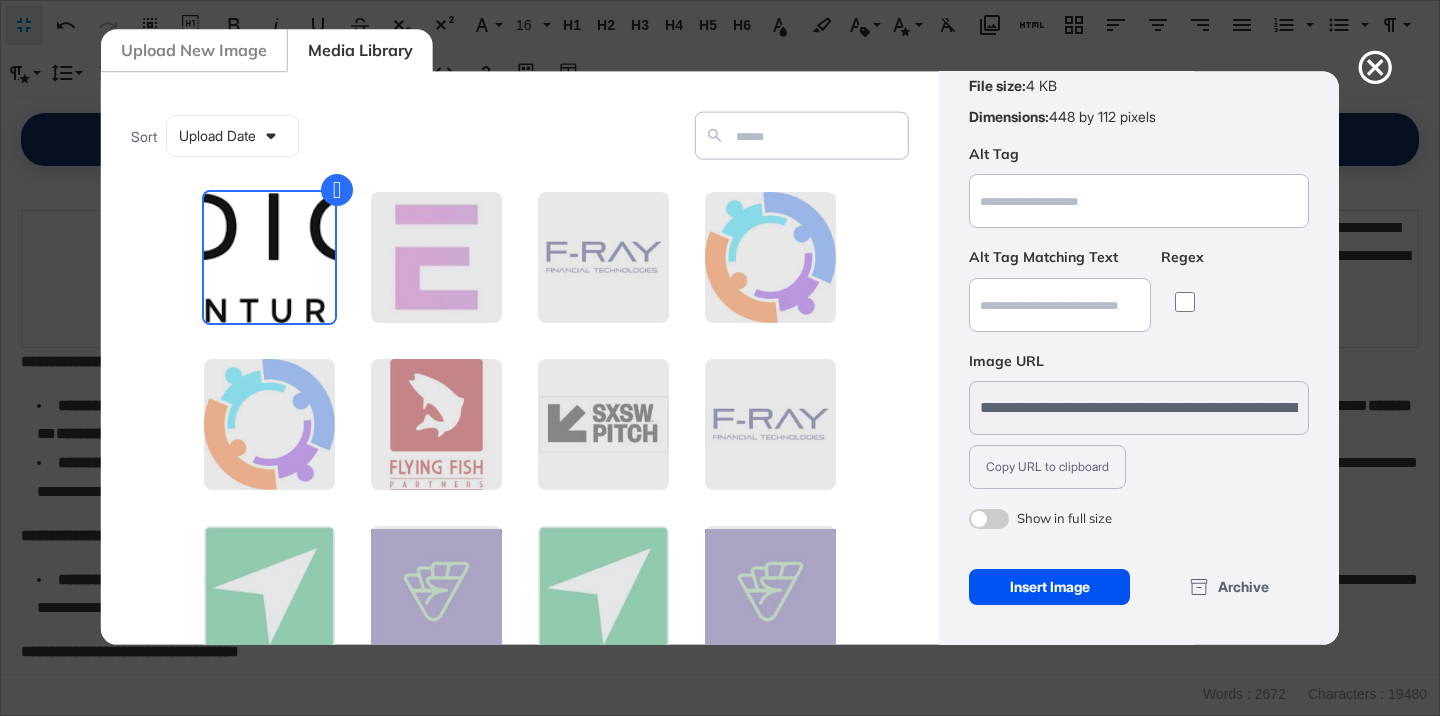 click on "Insert Image" at bounding box center (1049, 587) 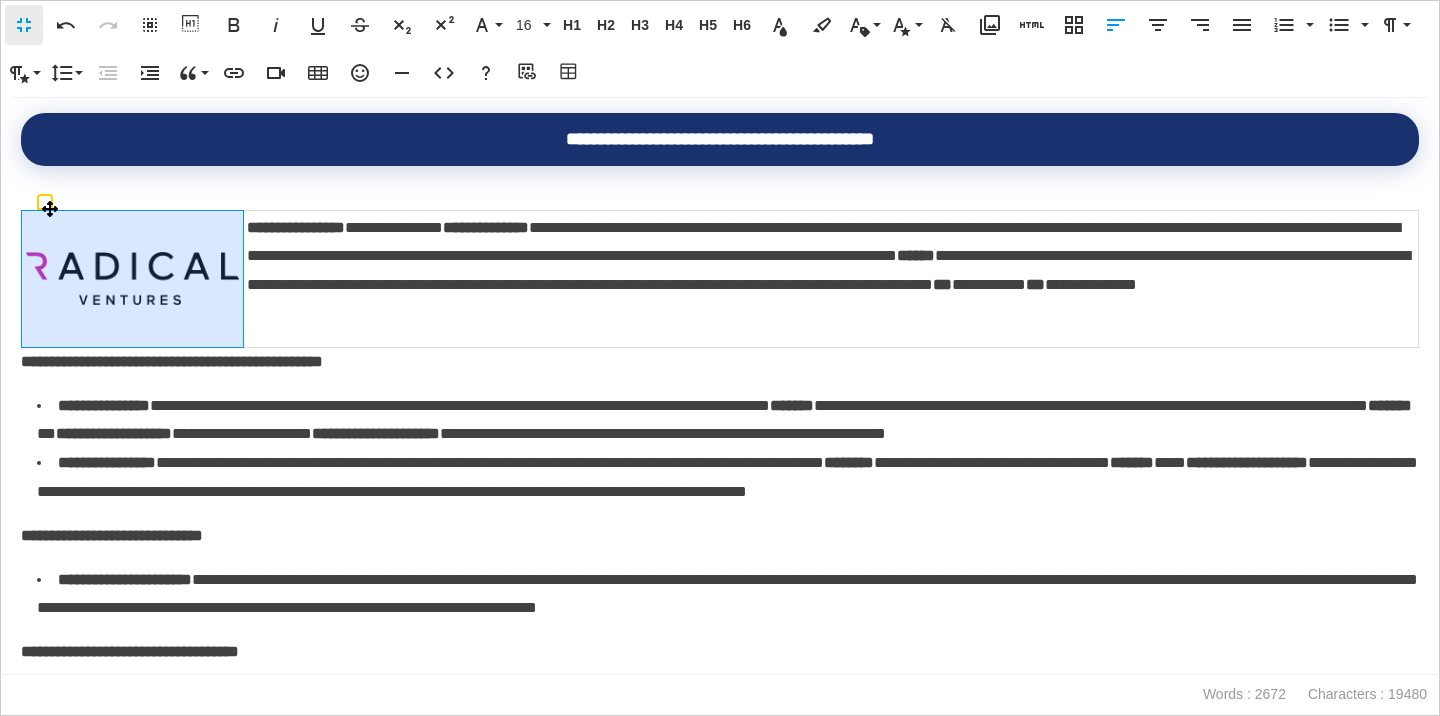 click at bounding box center [132, 278] 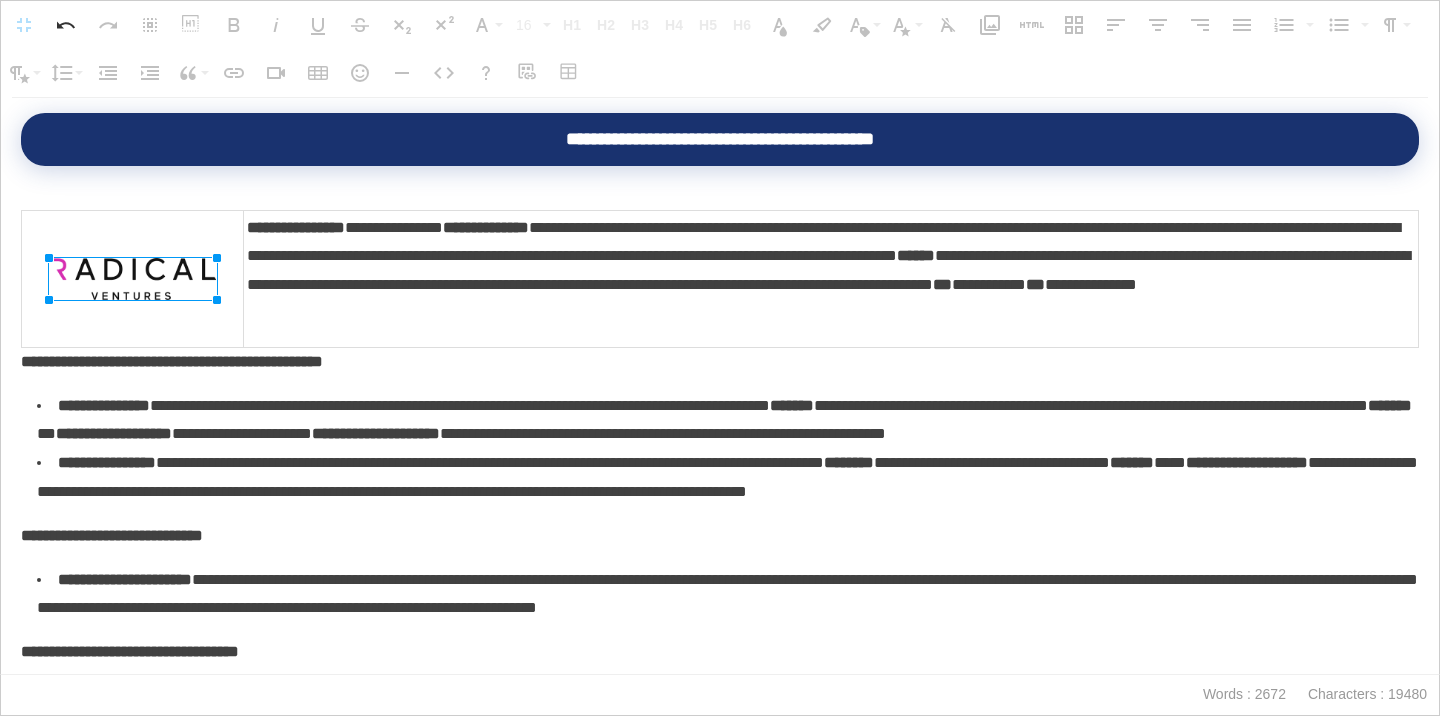 drag, startPoint x: 242, startPoint y: 251, endPoint x: 196, endPoint y: 252, distance: 46.010868 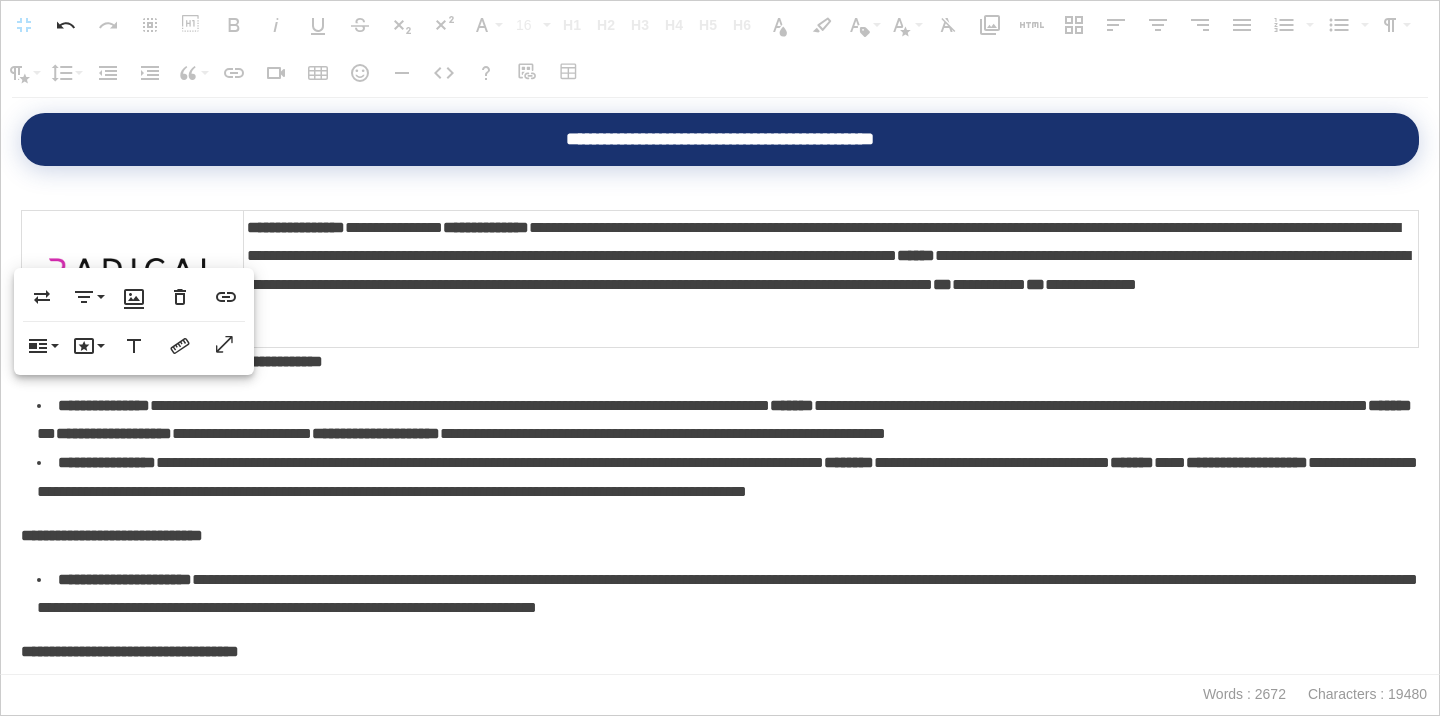 click on "**********" at bounding box center (724, 420) 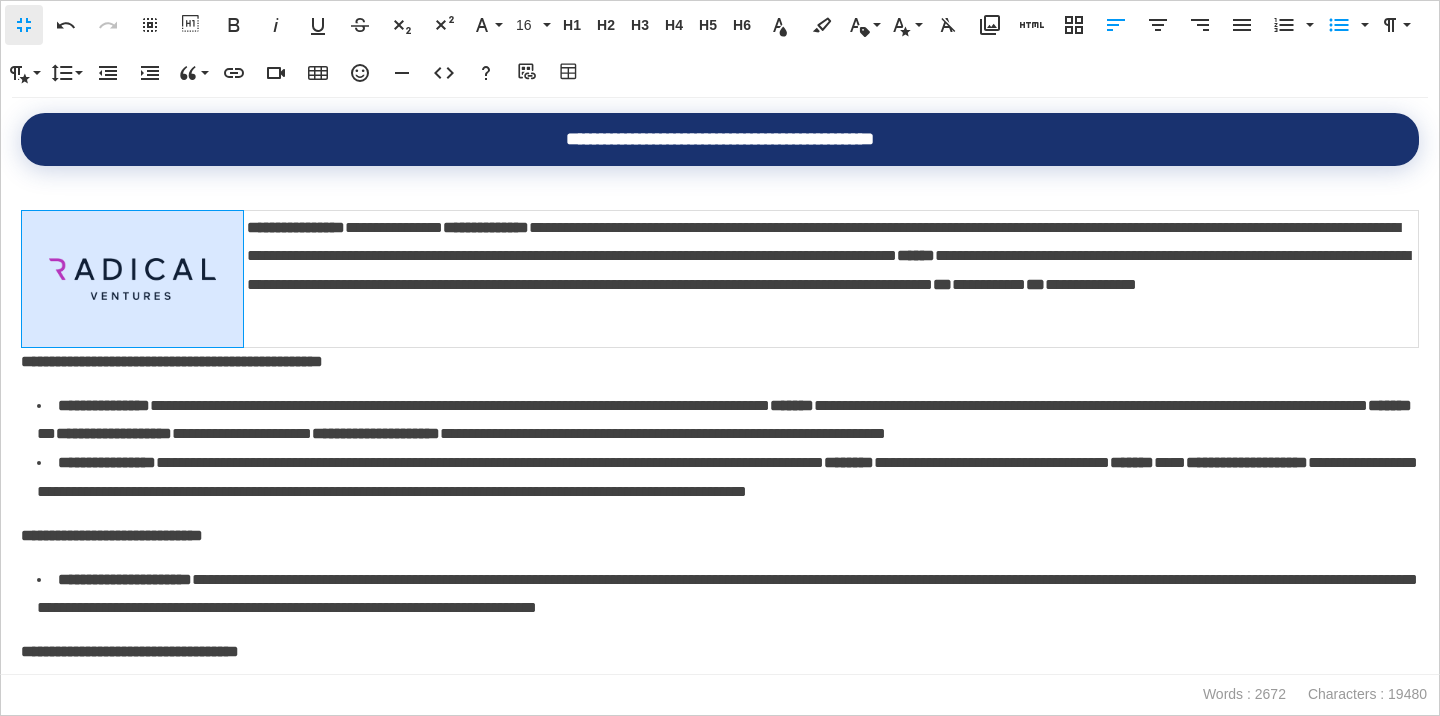 click at bounding box center [133, 278] 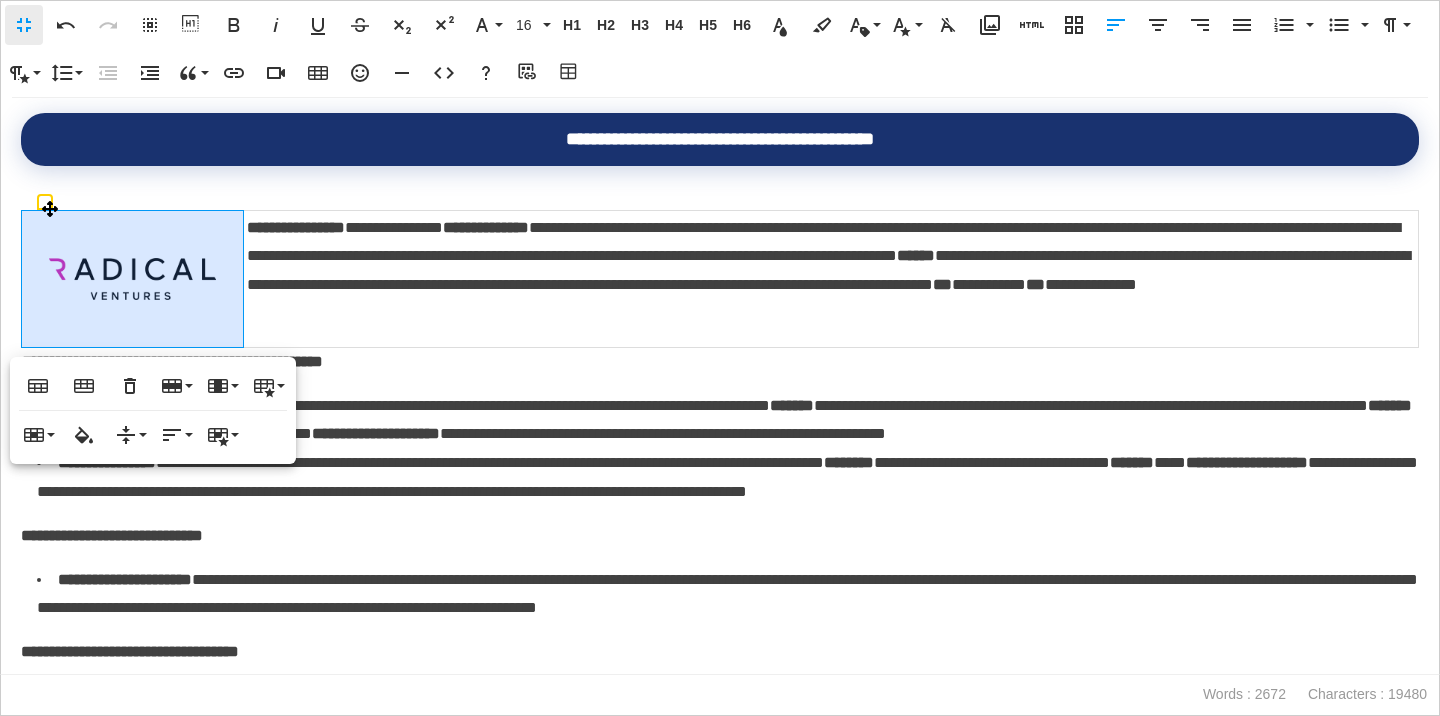 click on "**********" at bounding box center (831, 271) 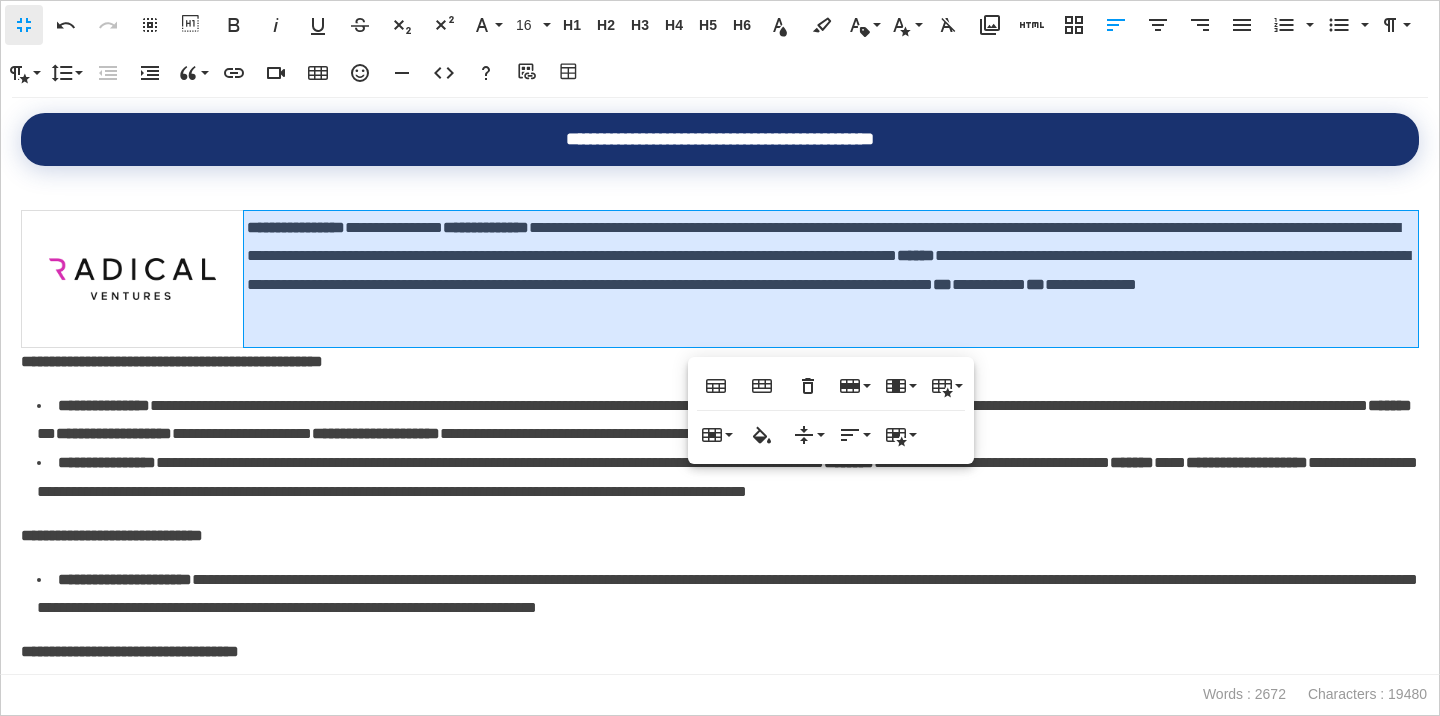 click on "**********" at bounding box center [728, 421] 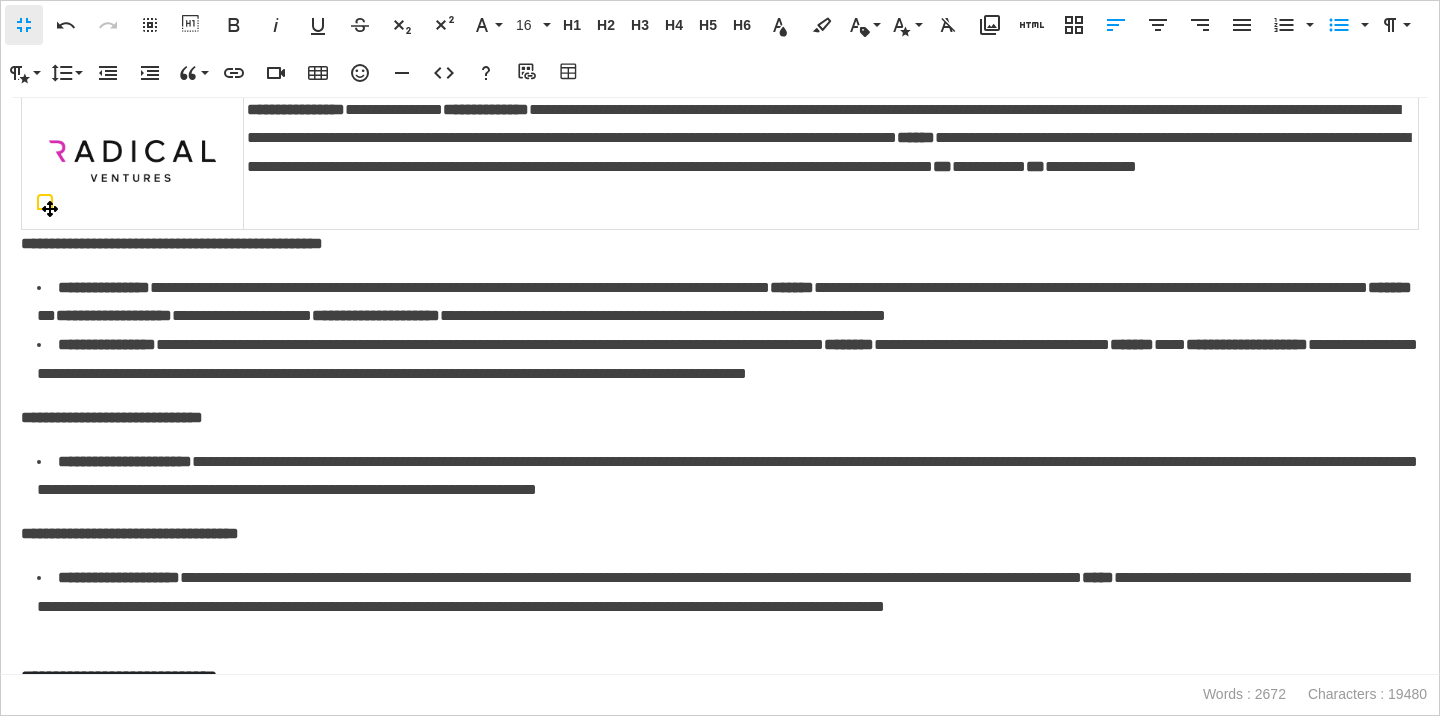 scroll, scrollTop: 329, scrollLeft: 0, axis: vertical 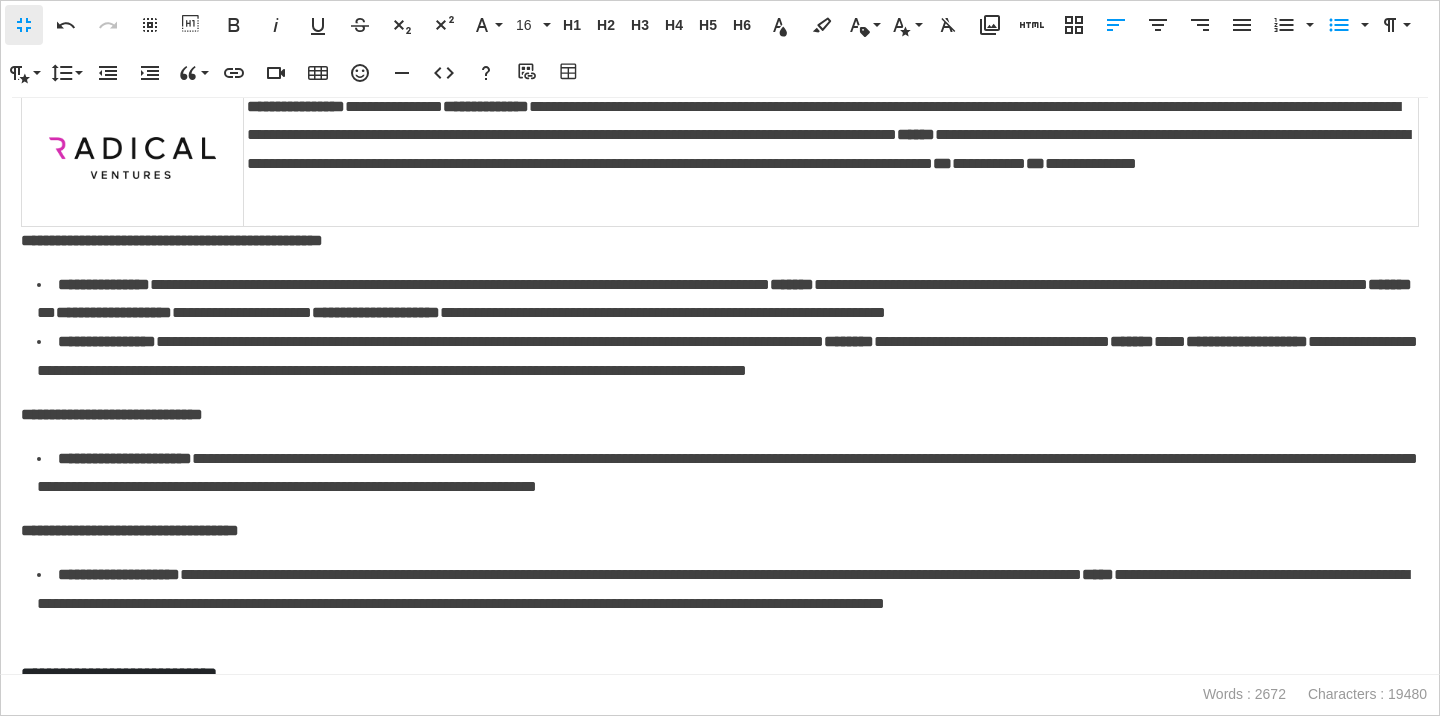 click on "**********" at bounding box center [720, 241] 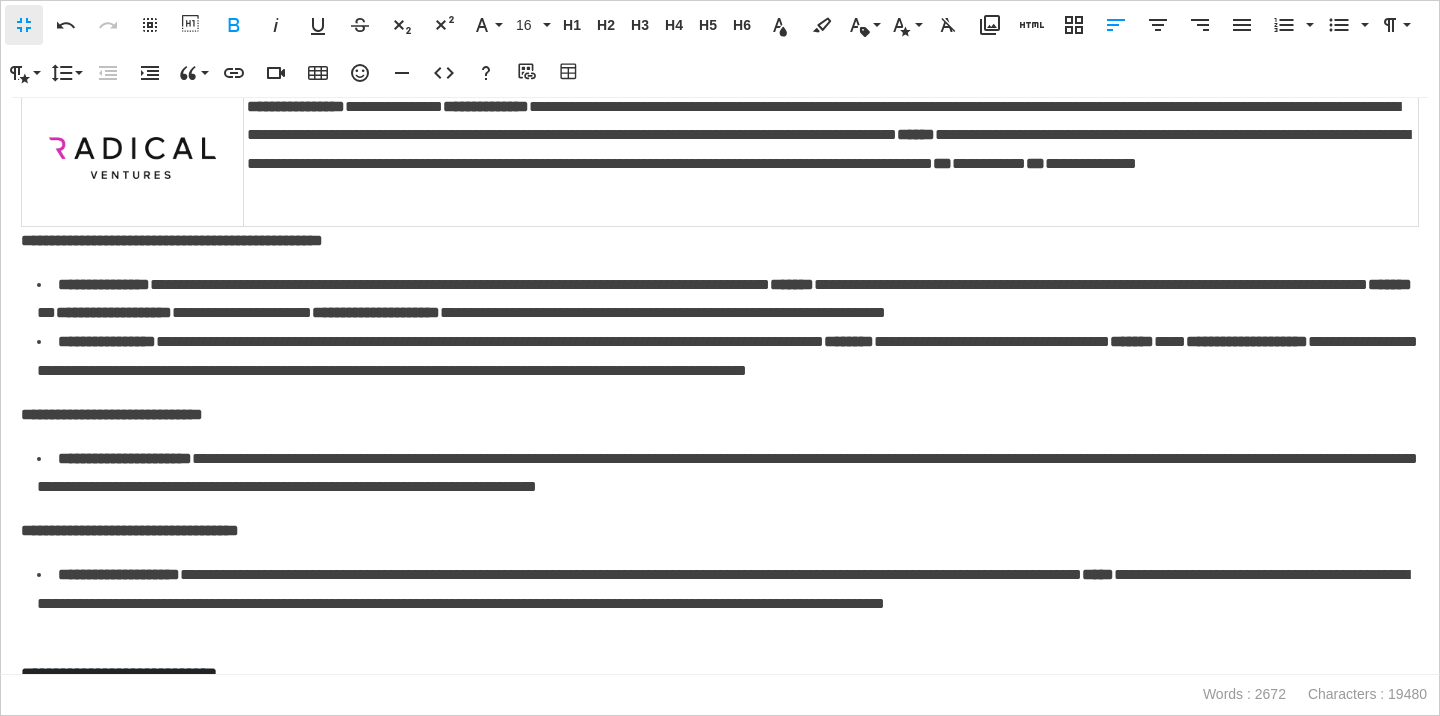click on "**********" at bounding box center [831, 150] 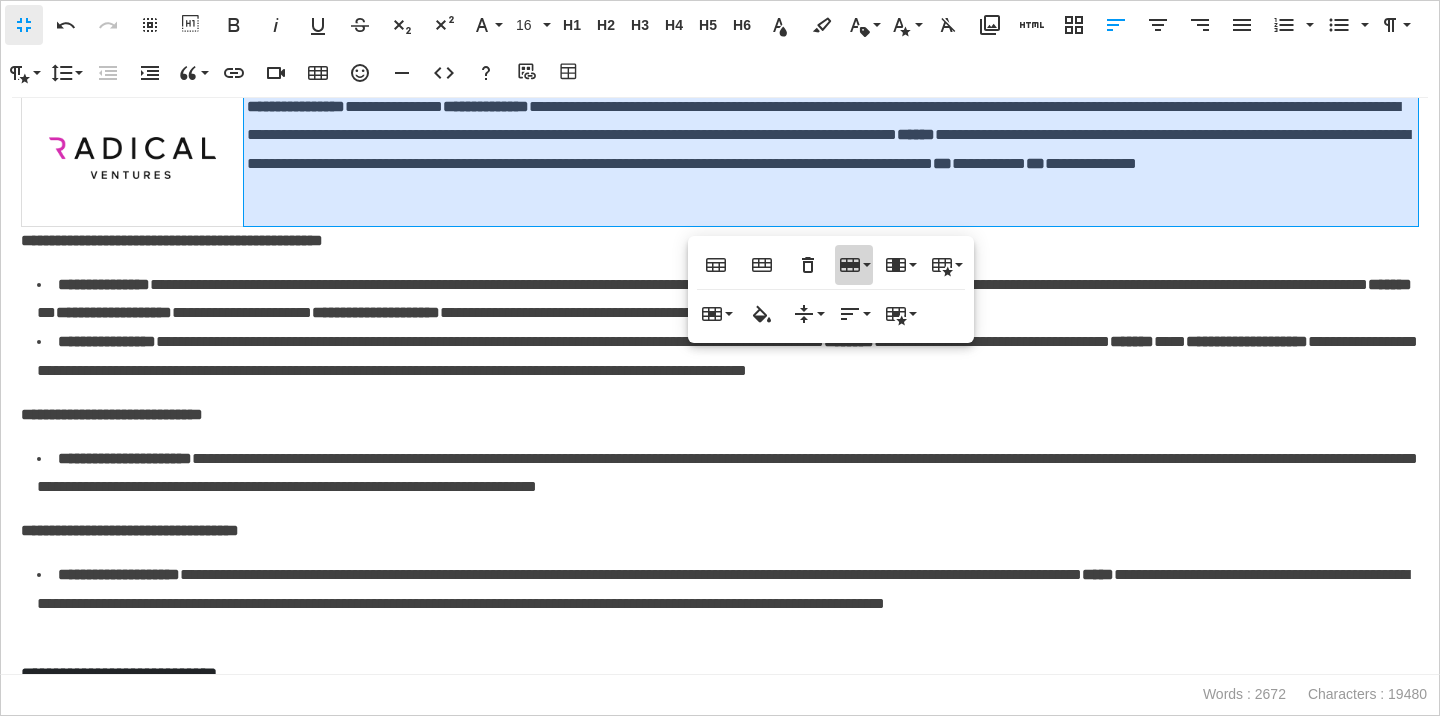 click 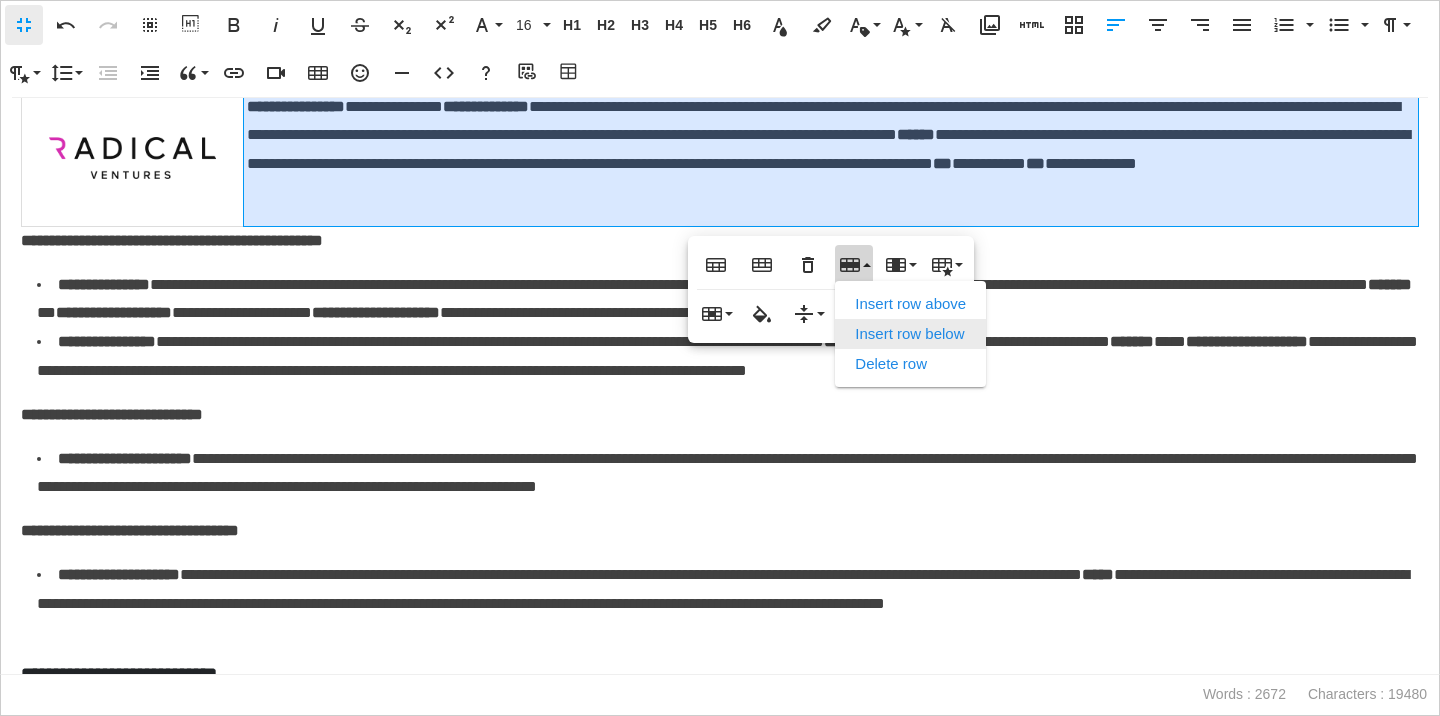 click on "Insert row below" at bounding box center (910, 334) 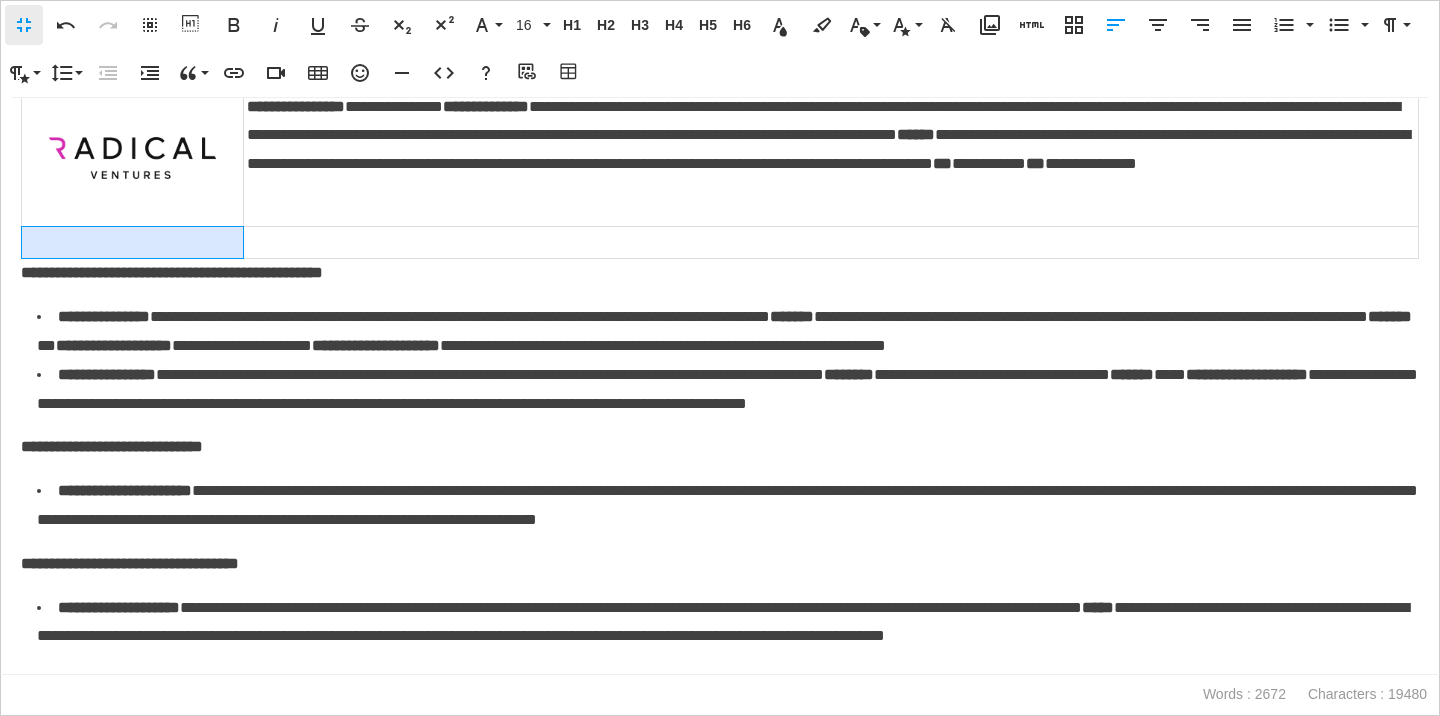 click at bounding box center [133, 242] 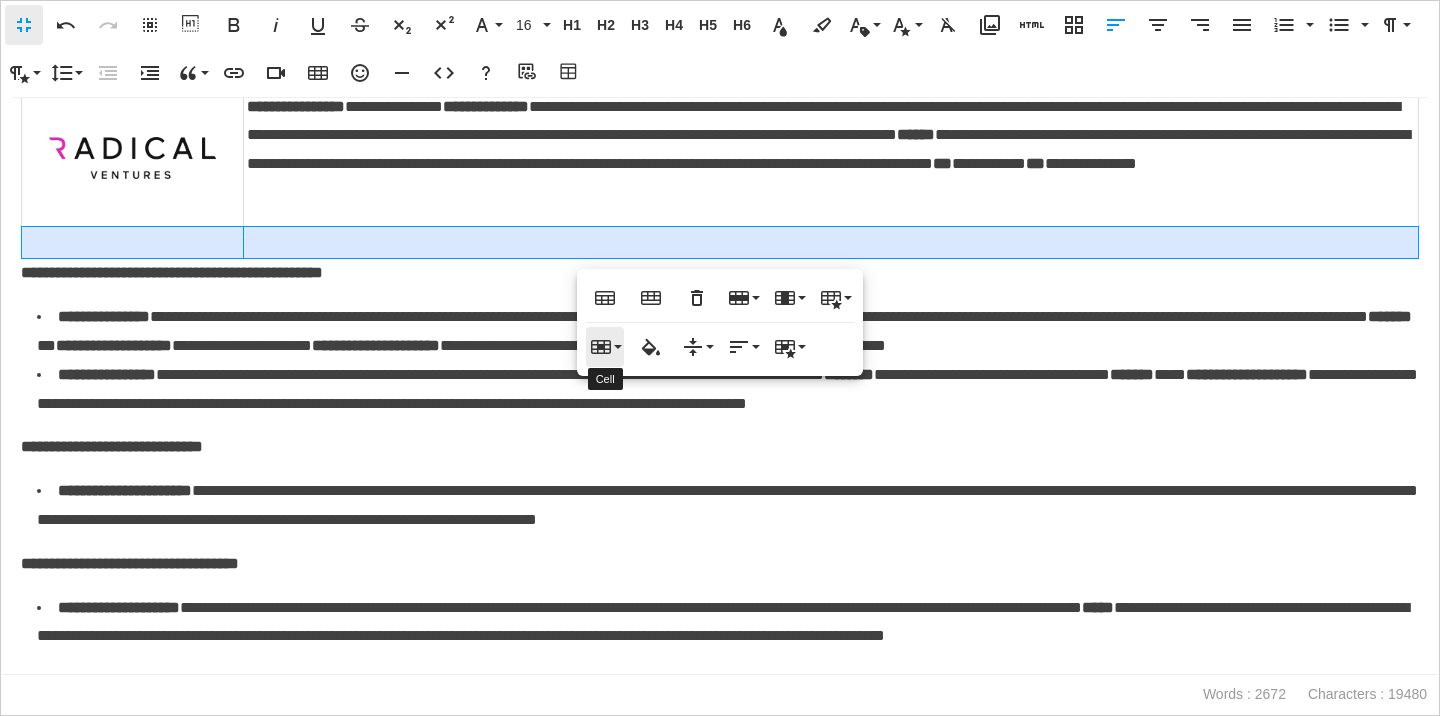 click 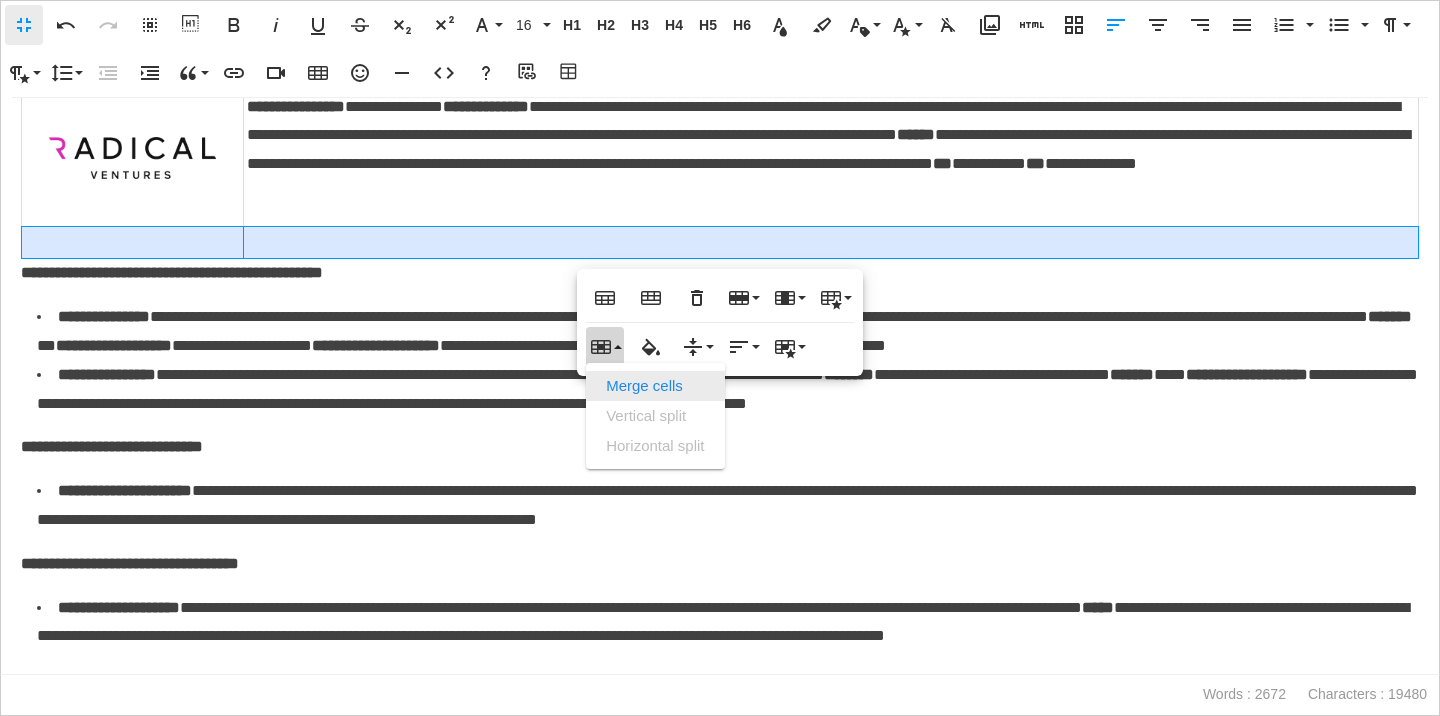 click on "Merge cells" at bounding box center (655, 386) 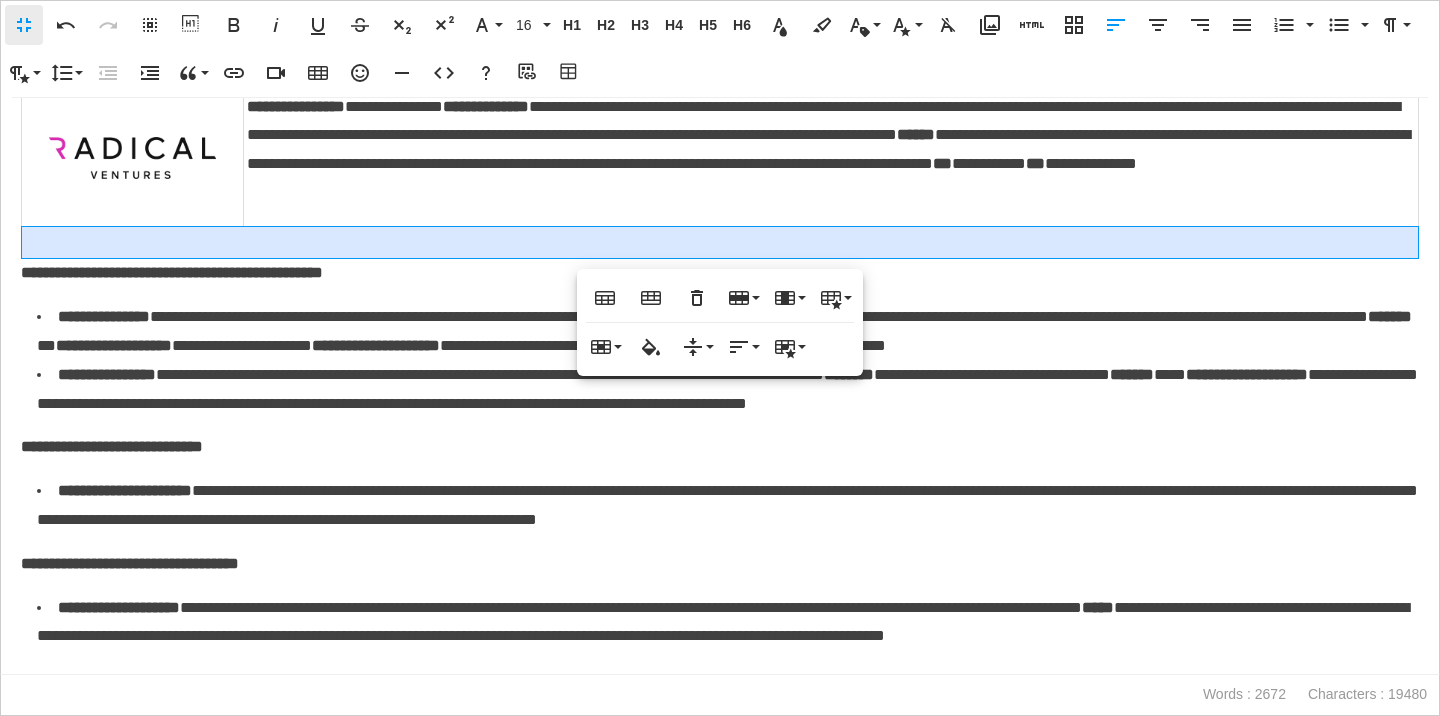click on "**********" at bounding box center [172, 272] 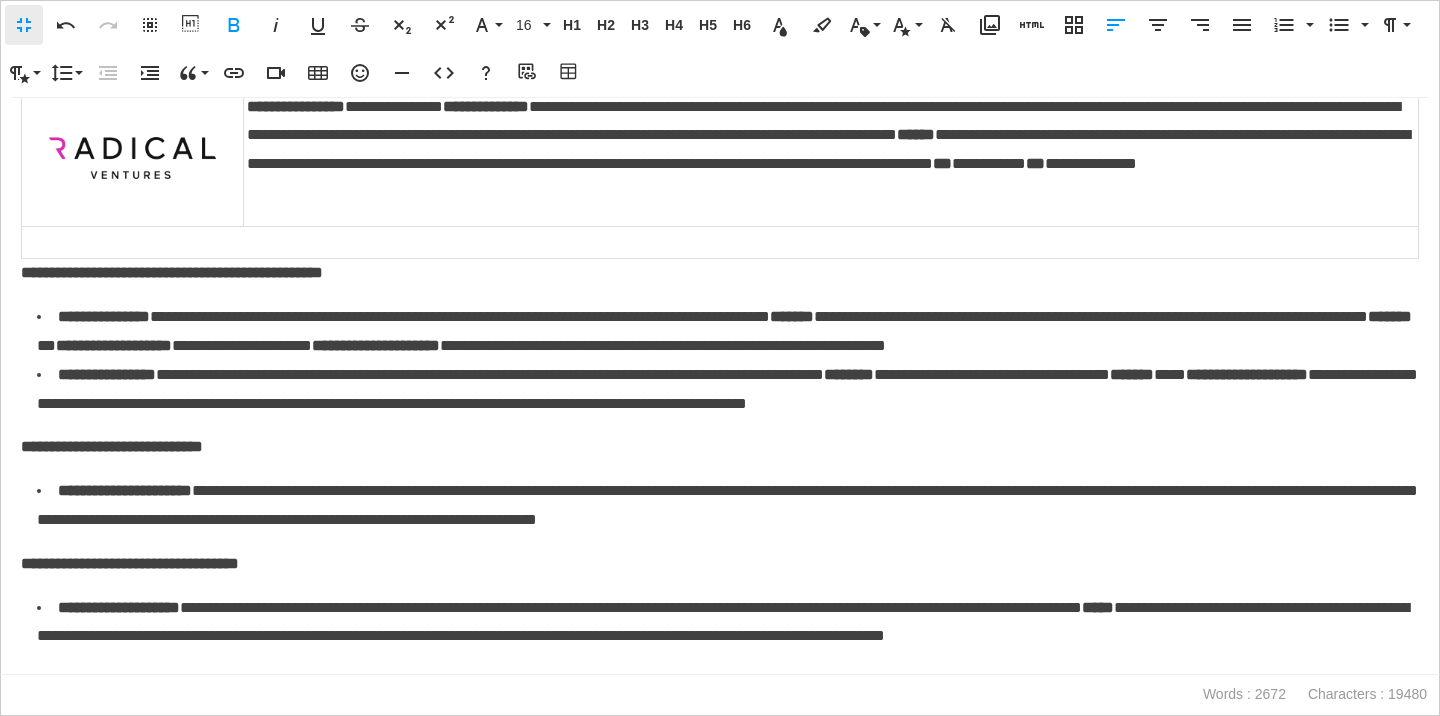 click on "**********" at bounding box center [172, 272] 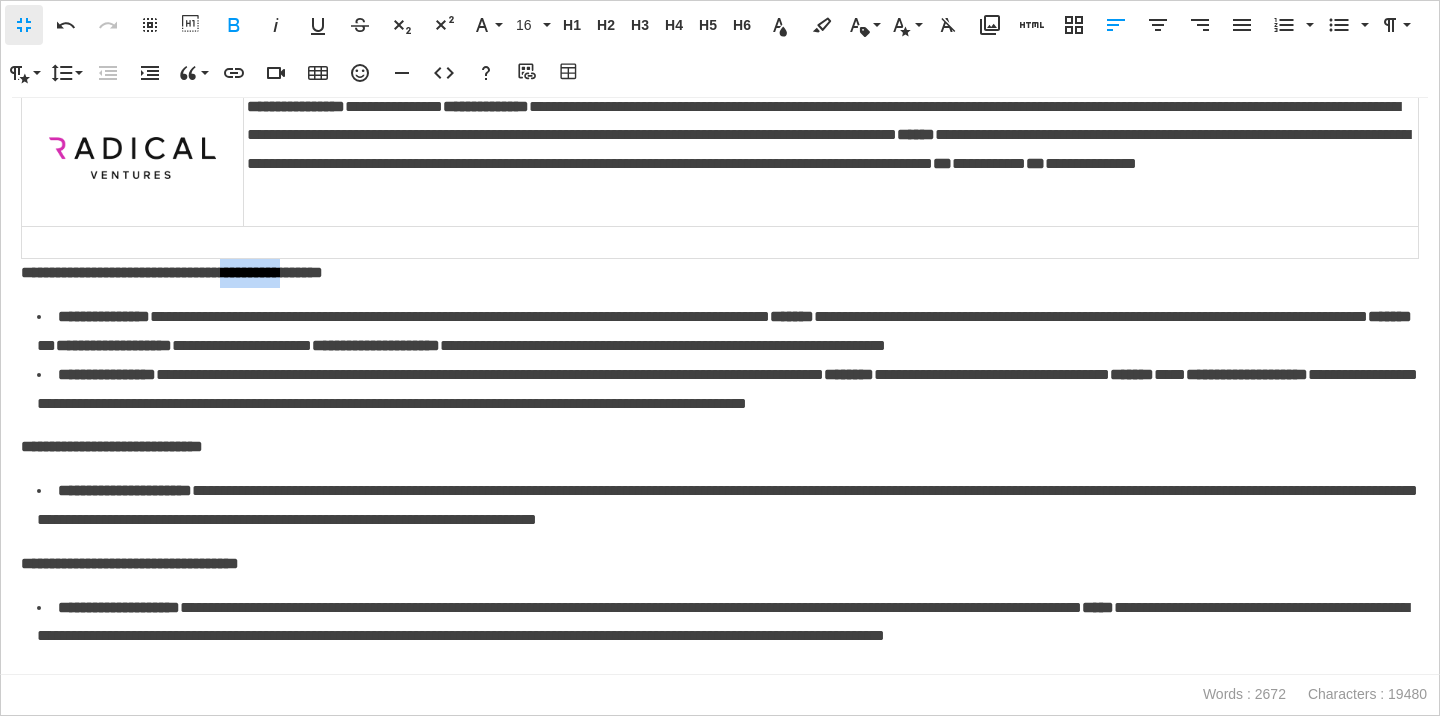 click on "**********" at bounding box center (172, 272) 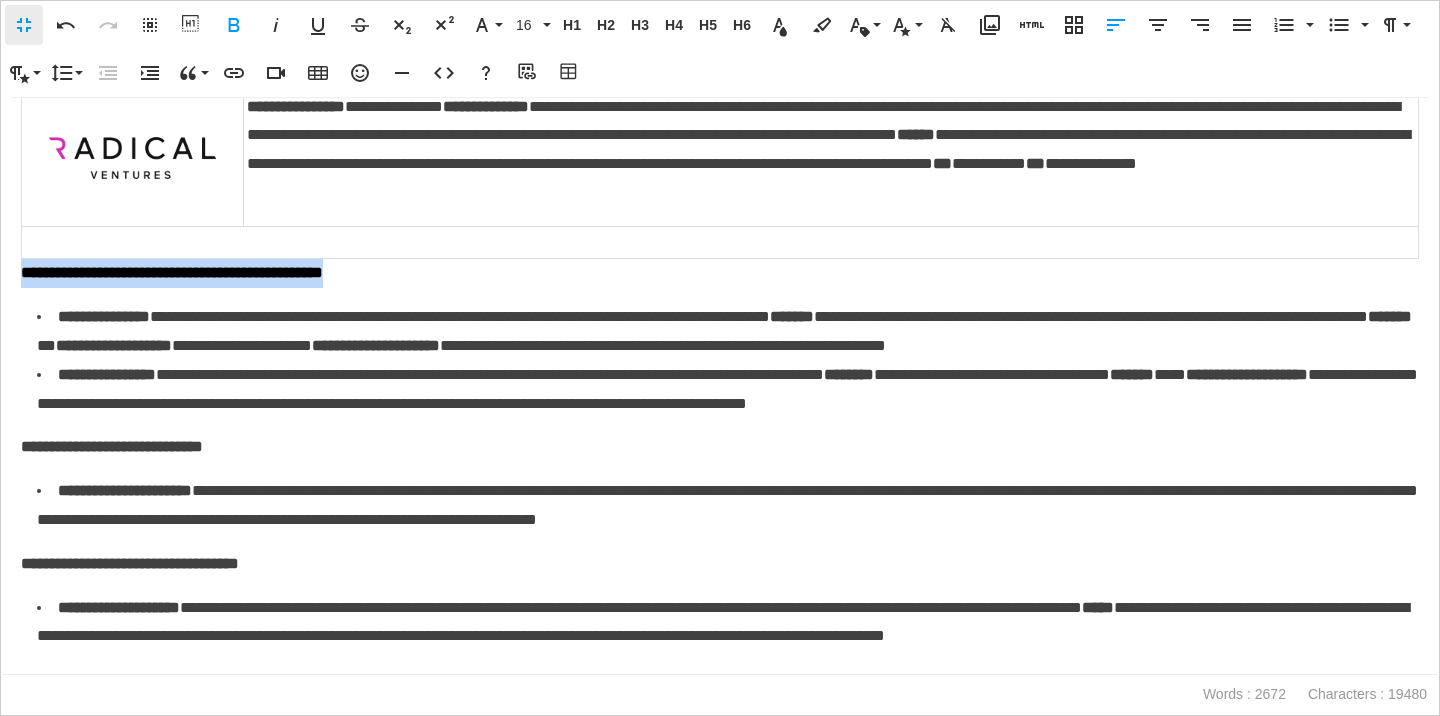 click on "**********" at bounding box center (172, 272) 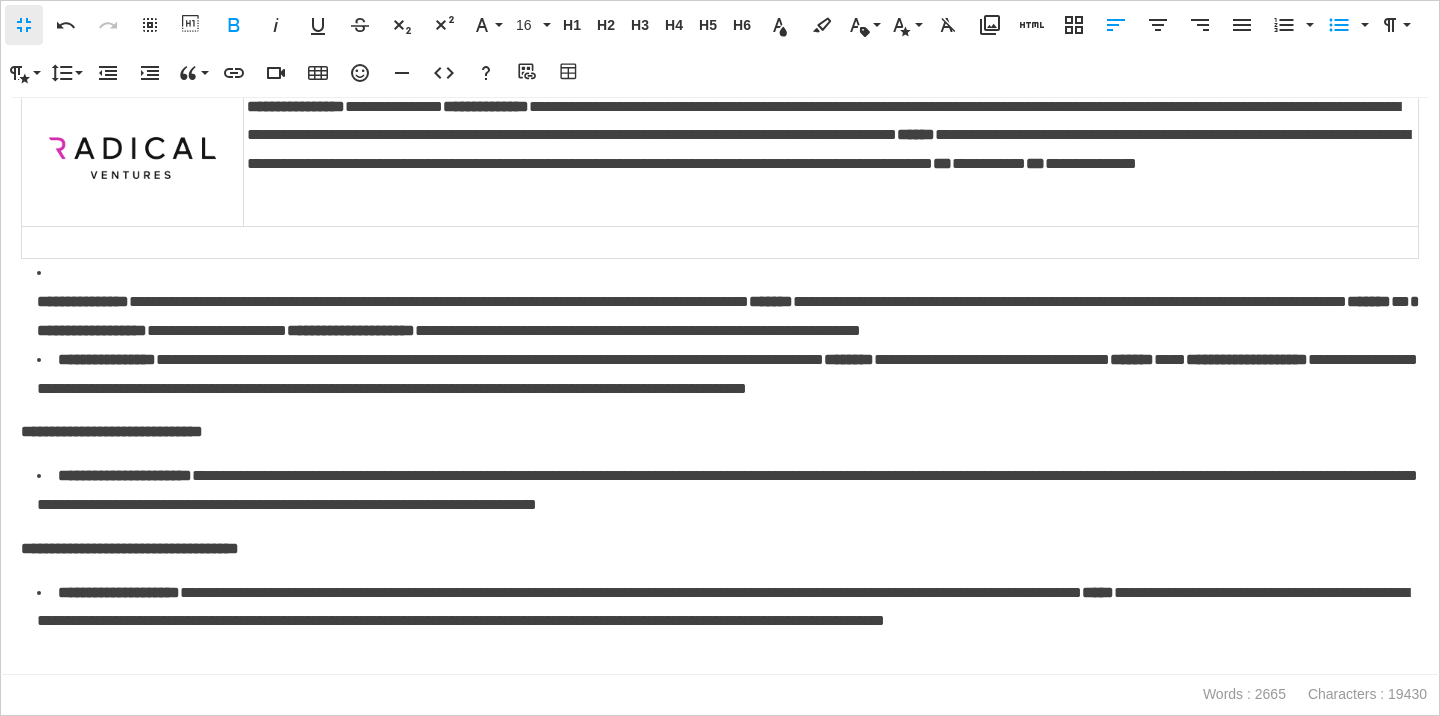 click at bounding box center [720, 242] 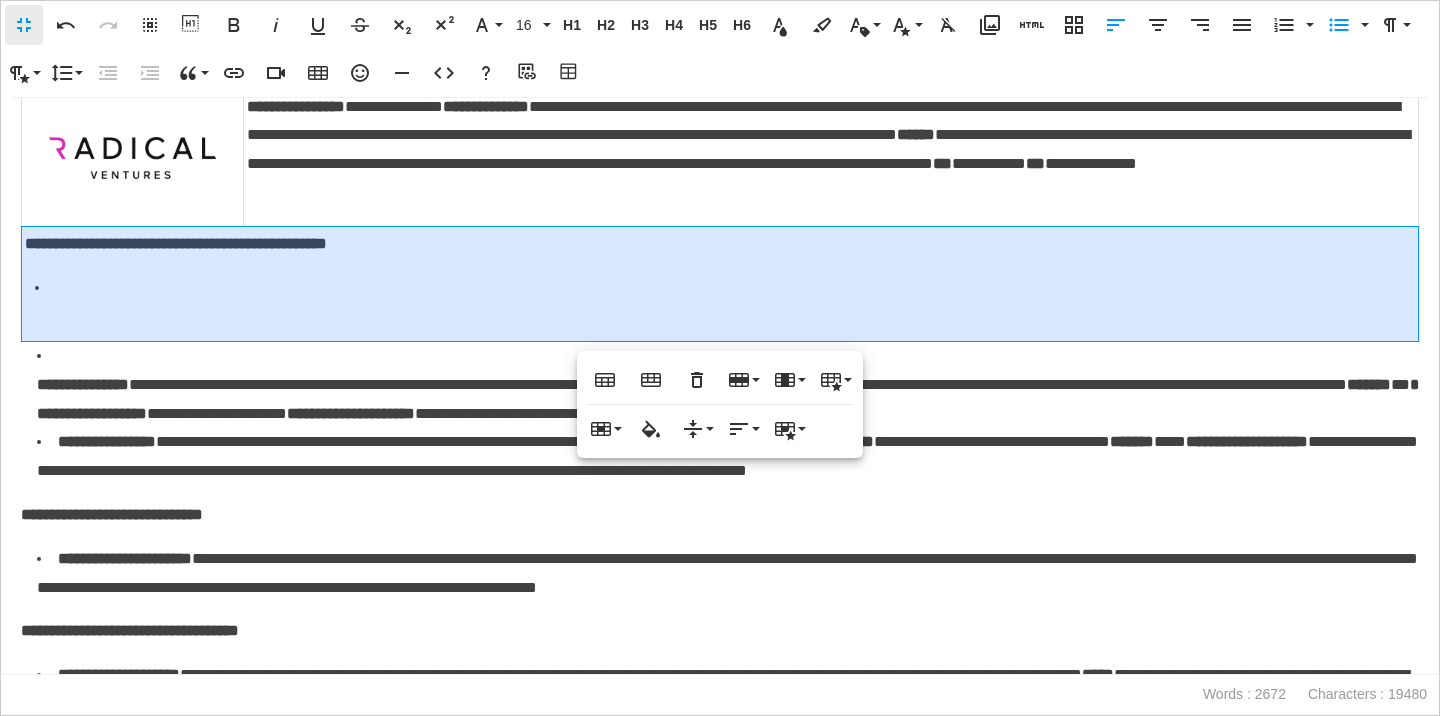 click on "**********" at bounding box center [720, 283] 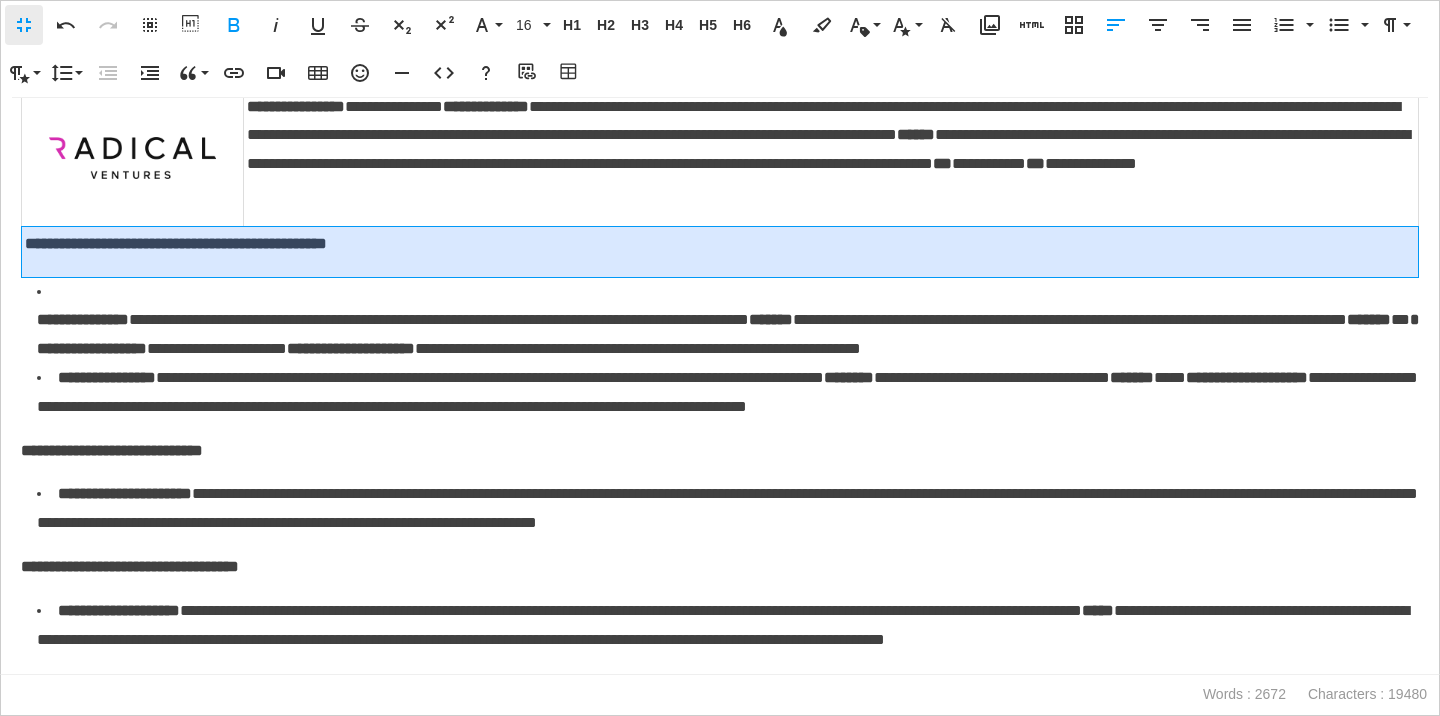 click on "**********" at bounding box center [720, 251] 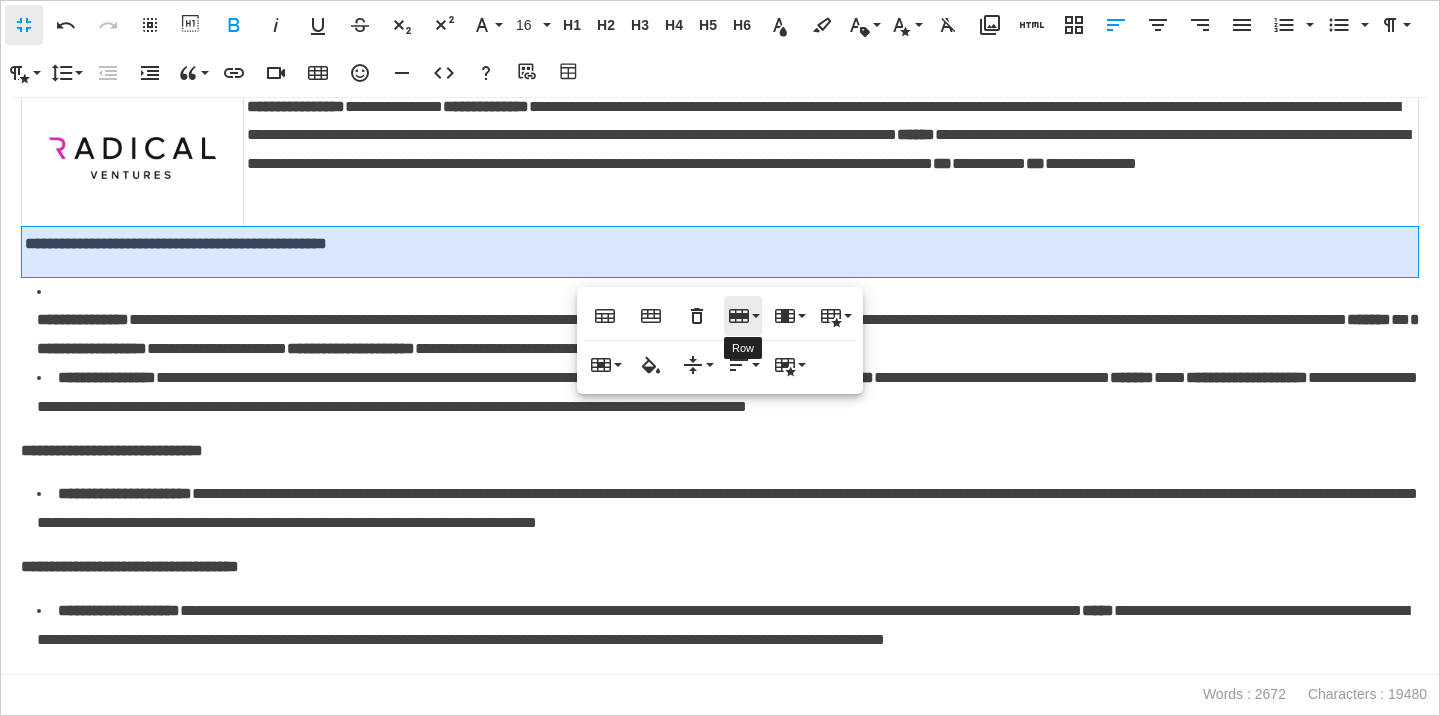 click 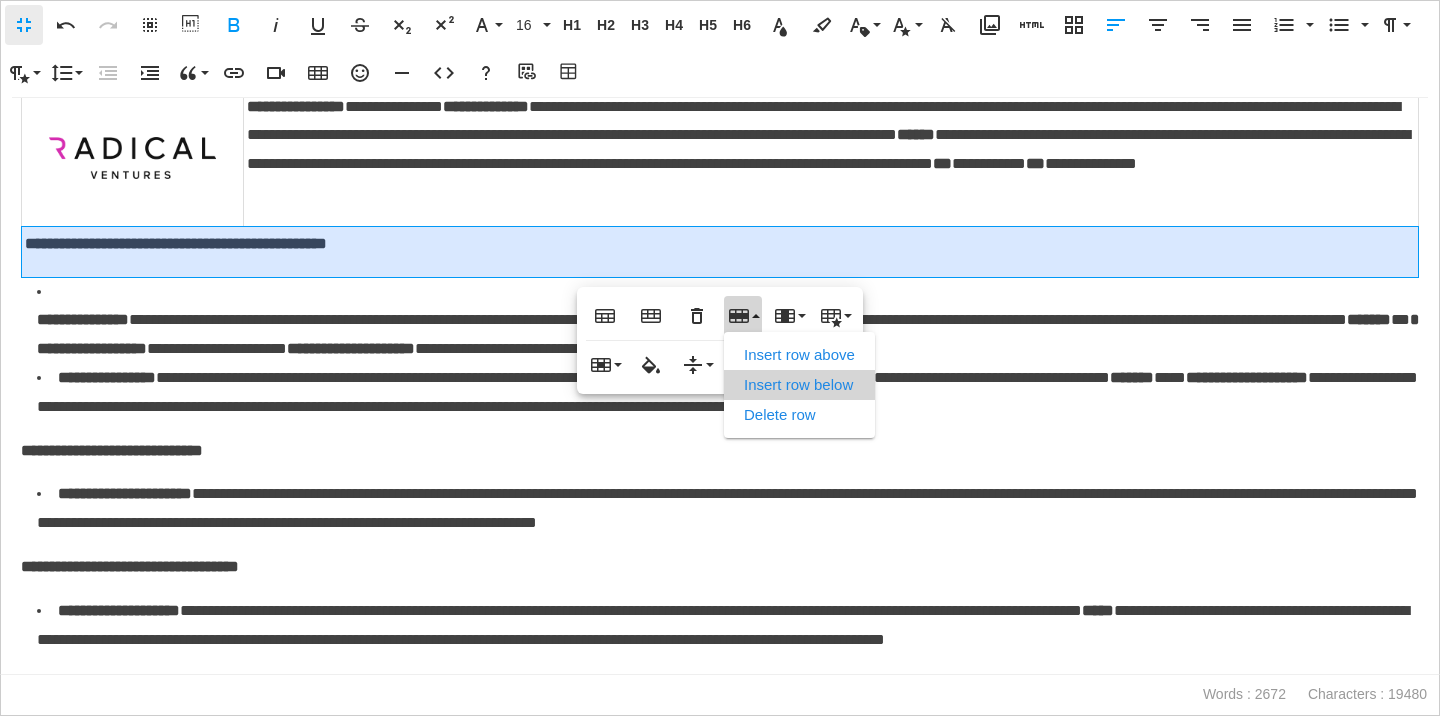 click on "Insert row below" at bounding box center (799, 385) 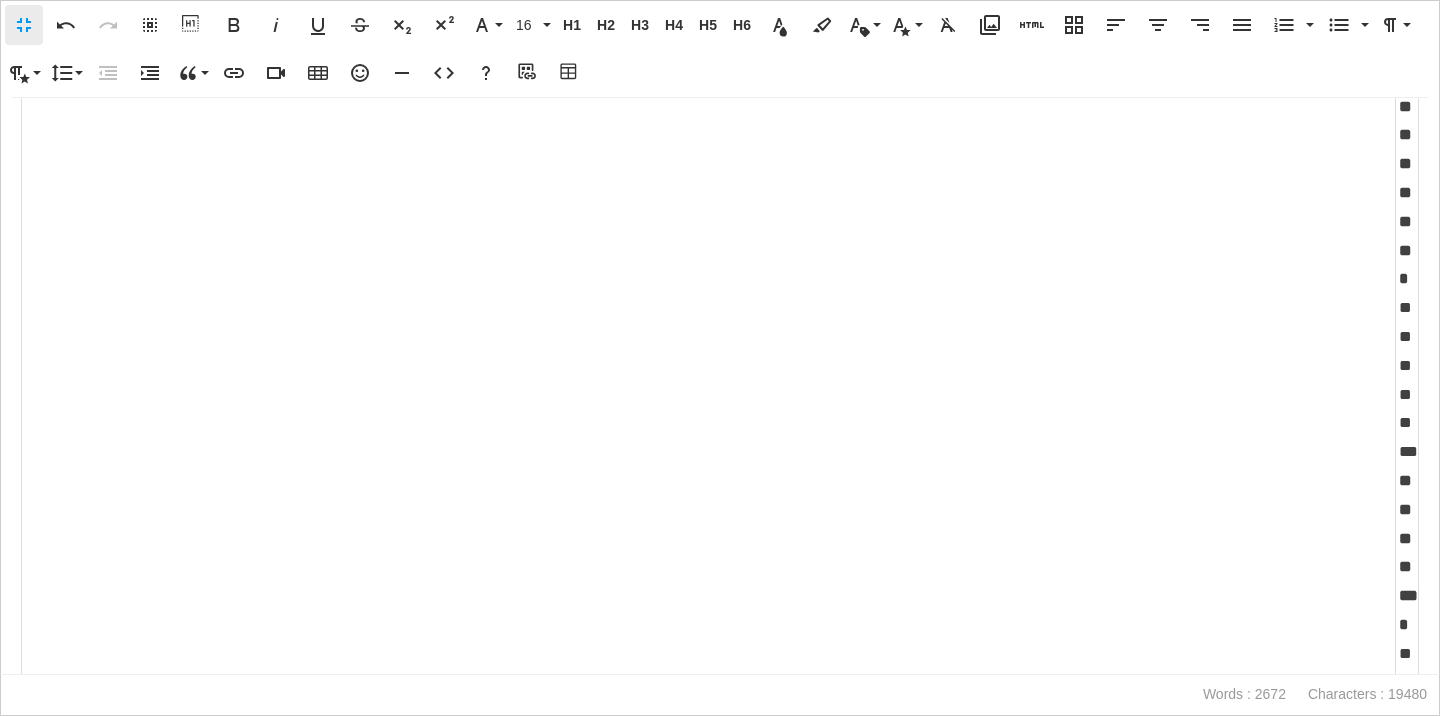 scroll, scrollTop: 5023, scrollLeft: 0, axis: vertical 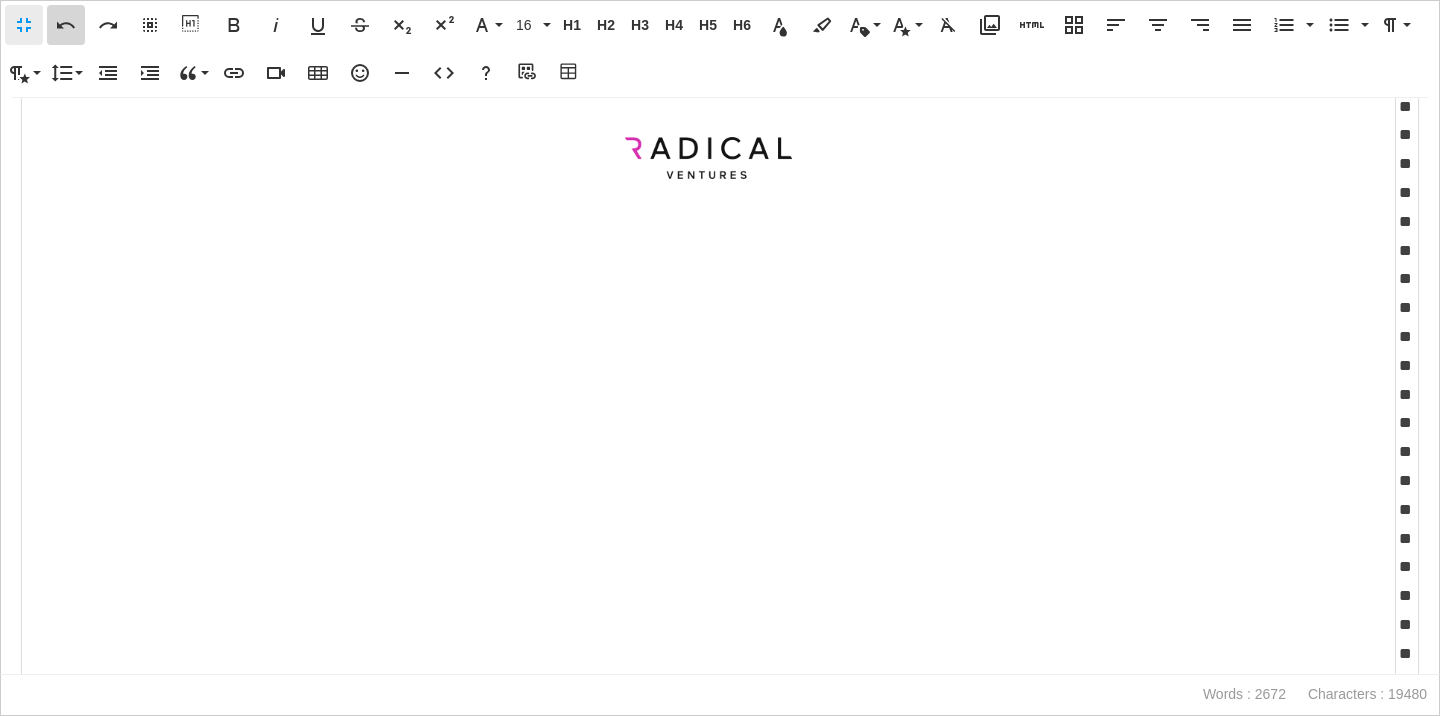 click 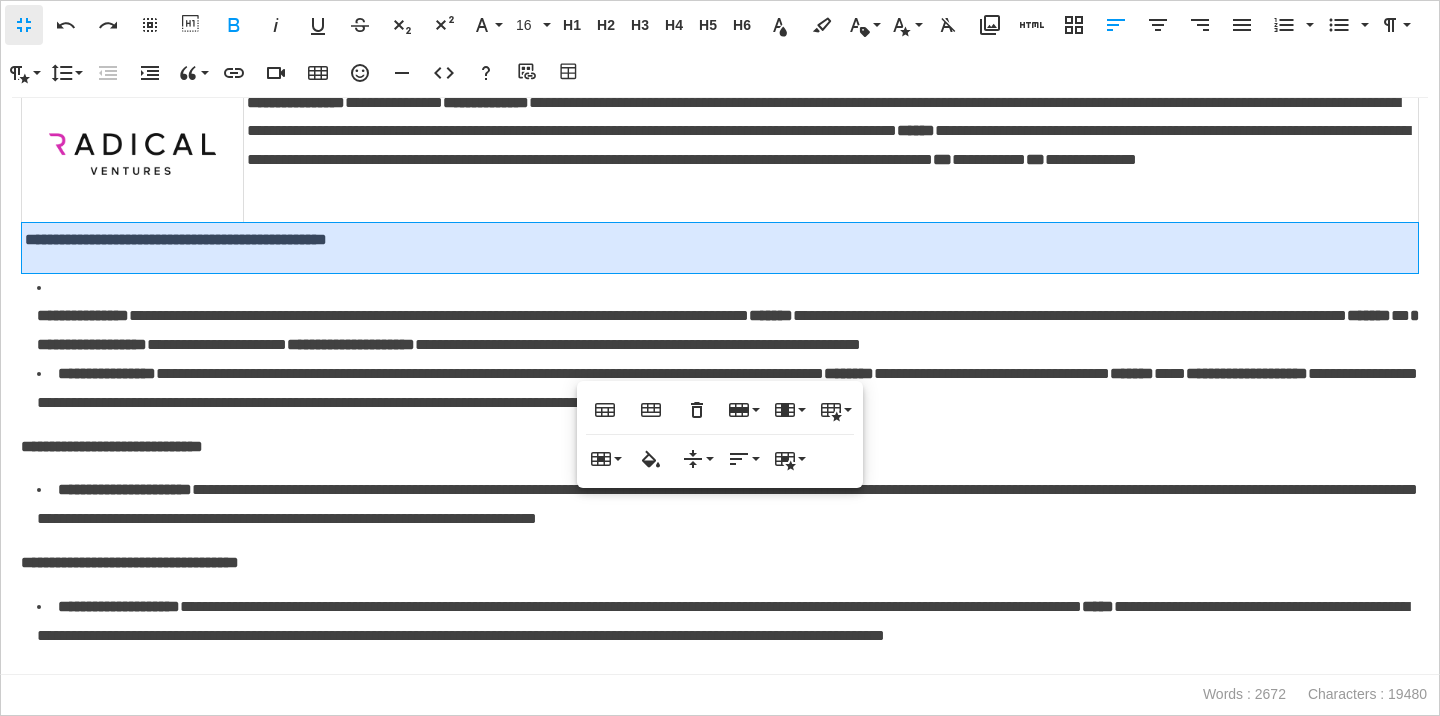 scroll, scrollTop: 370, scrollLeft: 0, axis: vertical 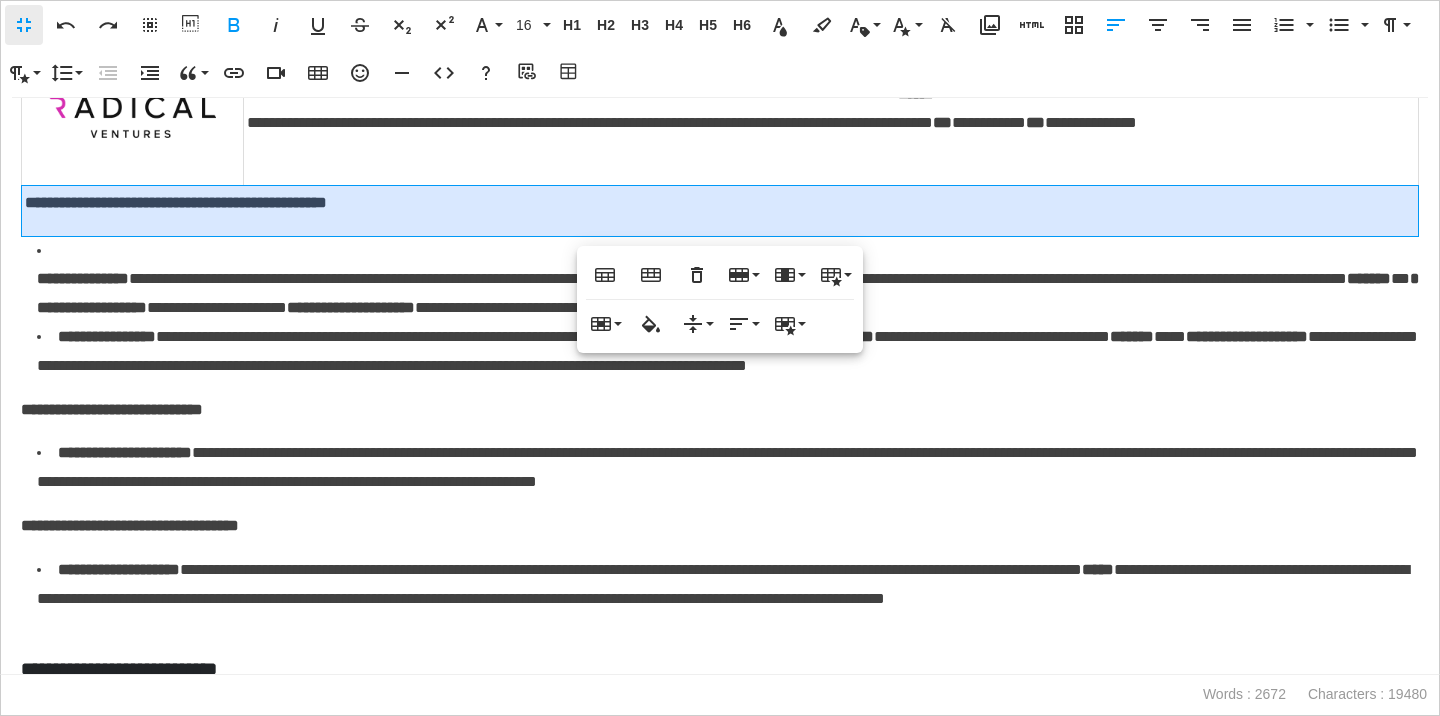 click on "**********" at bounding box center [728, 280] 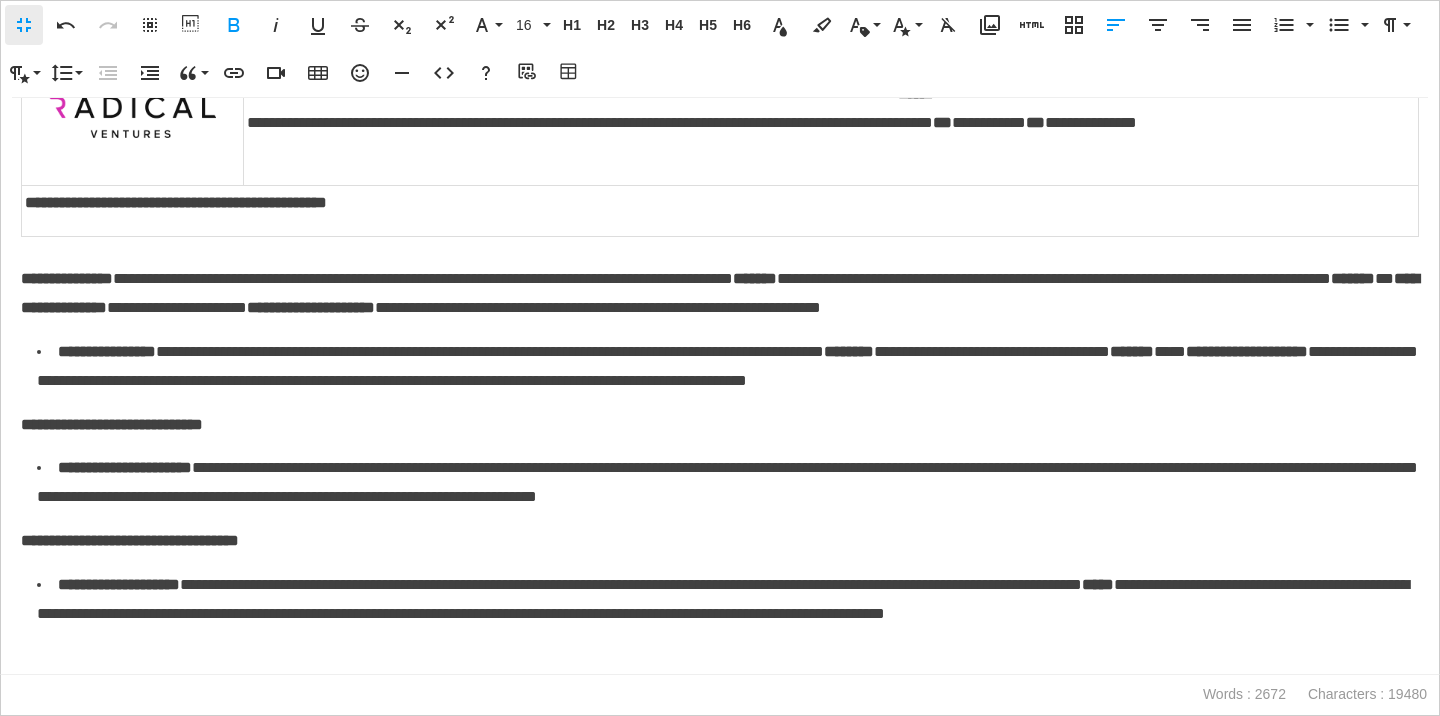 click on "**********" at bounding box center [720, 210] 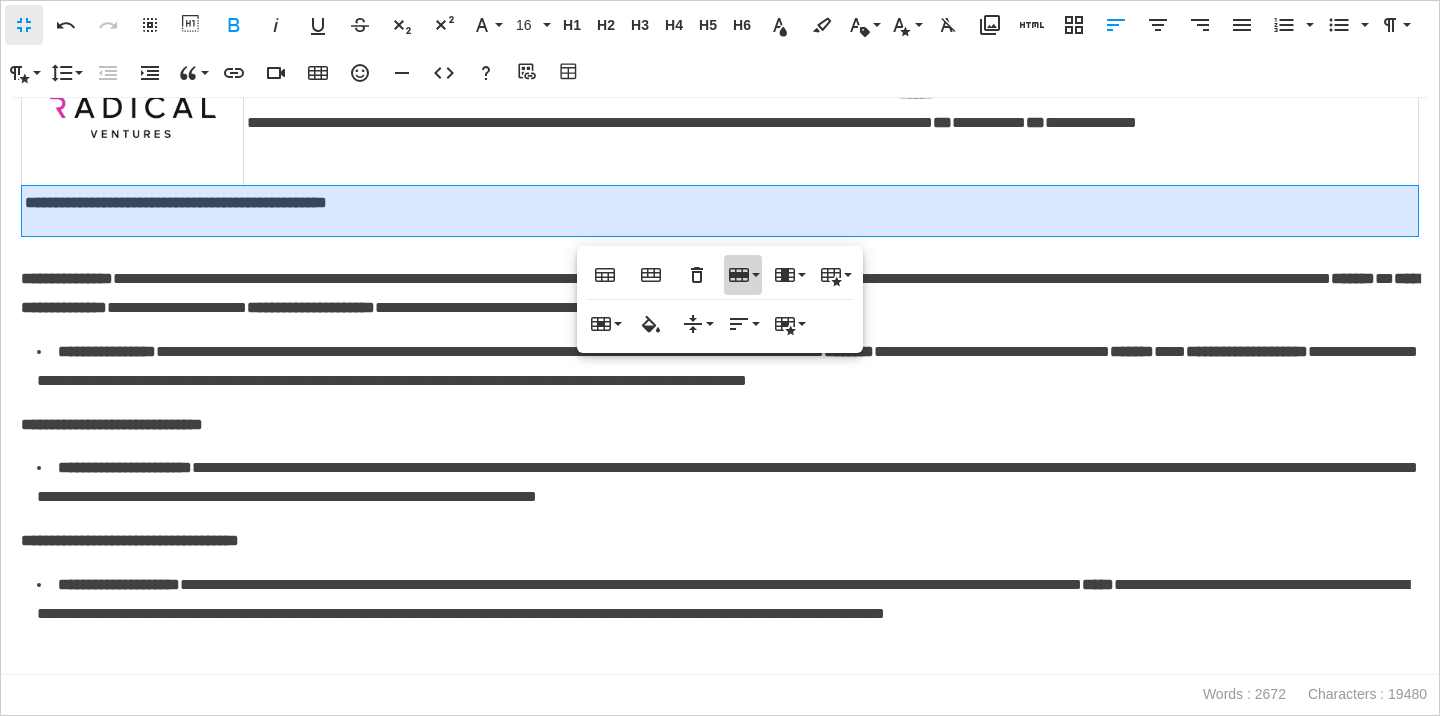 click on "Row" at bounding box center [743, 275] 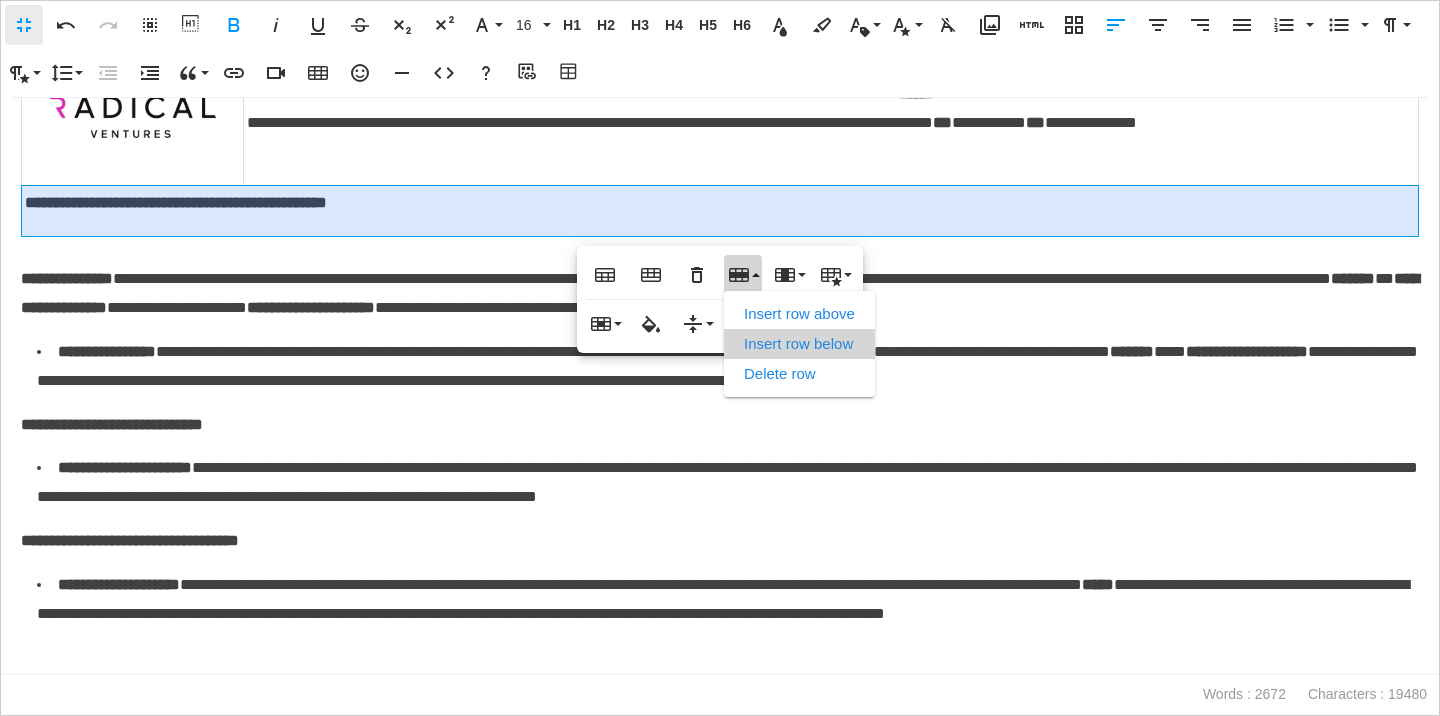 click on "Insert row below" at bounding box center (799, 344) 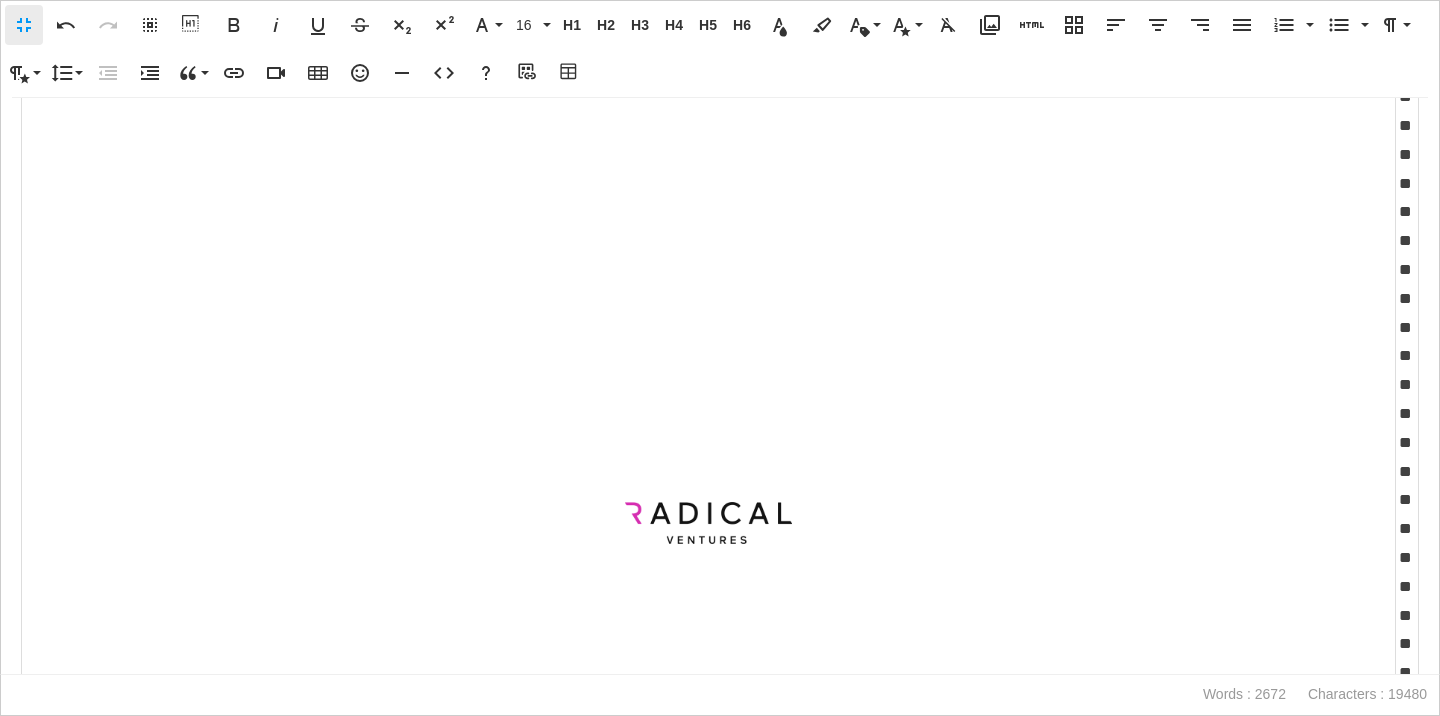 scroll, scrollTop: 4525, scrollLeft: 0, axis: vertical 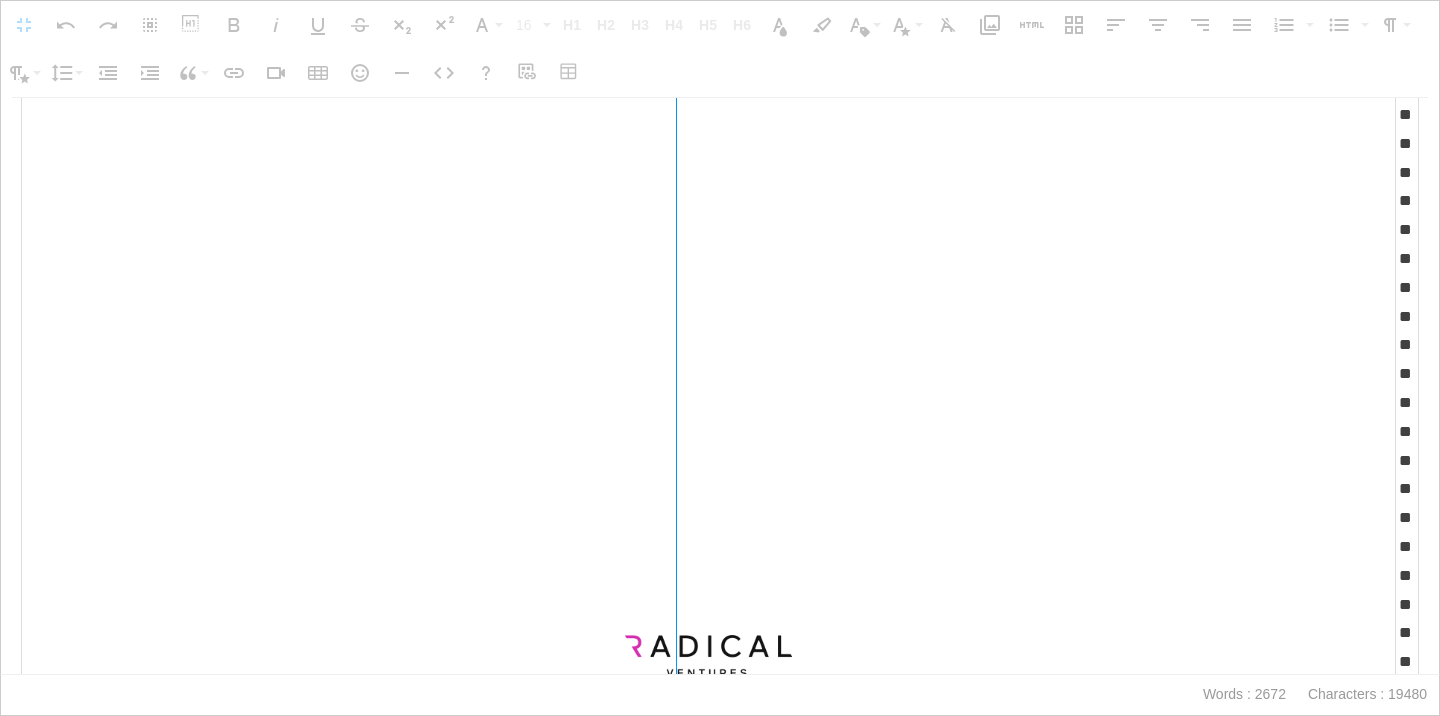 drag, startPoint x: 1395, startPoint y: 205, endPoint x: 607, endPoint y: 309, distance: 794.8333 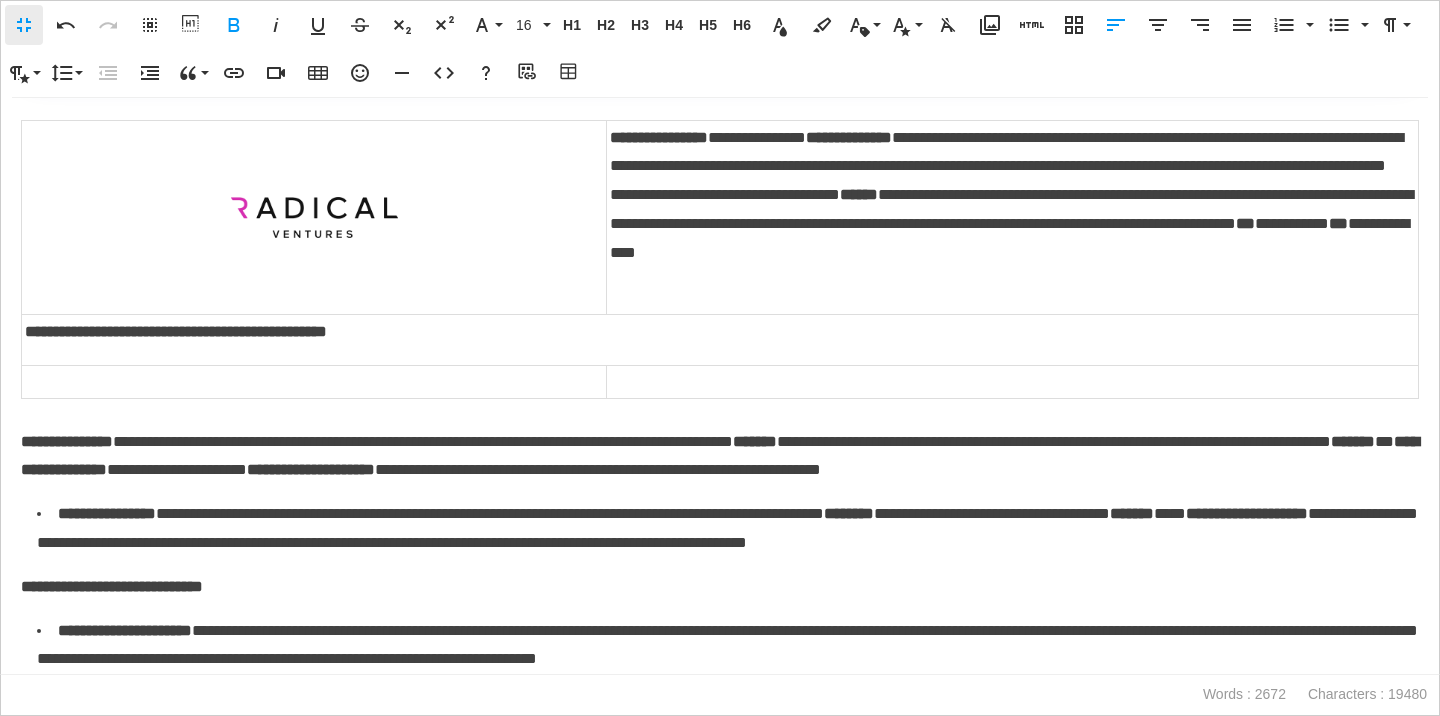 scroll, scrollTop: 280, scrollLeft: 0, axis: vertical 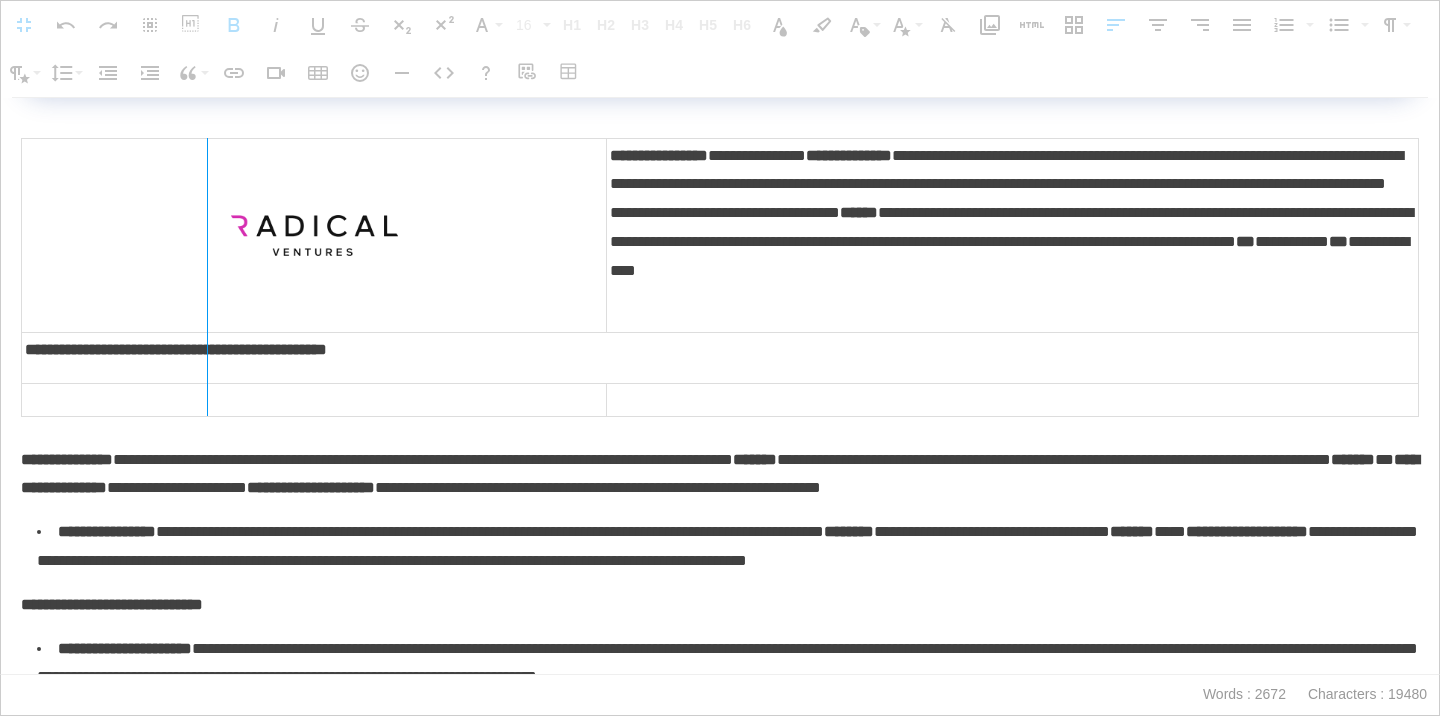 drag, startPoint x: 608, startPoint y: 189, endPoint x: 203, endPoint y: 232, distance: 407.2763 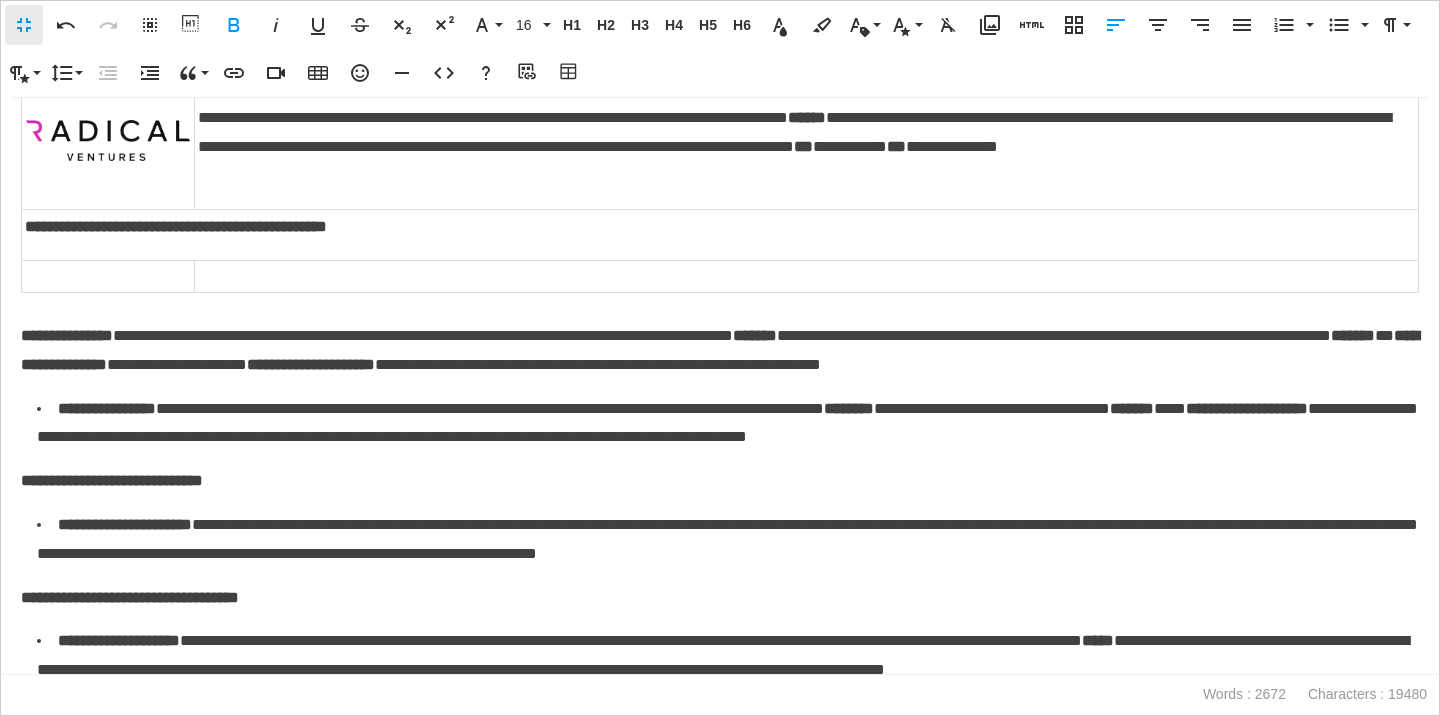 scroll, scrollTop: 347, scrollLeft: 0, axis: vertical 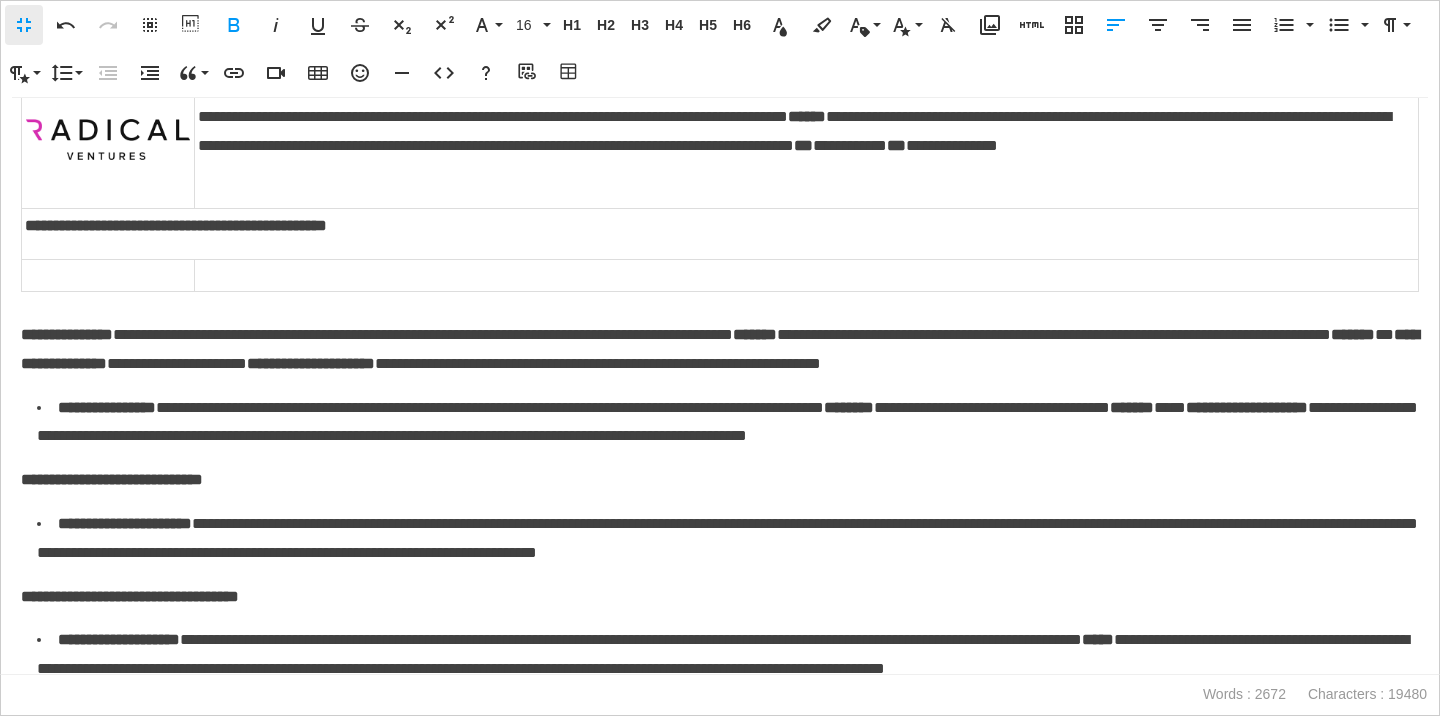 click on "*******" at bounding box center [1353, 334] 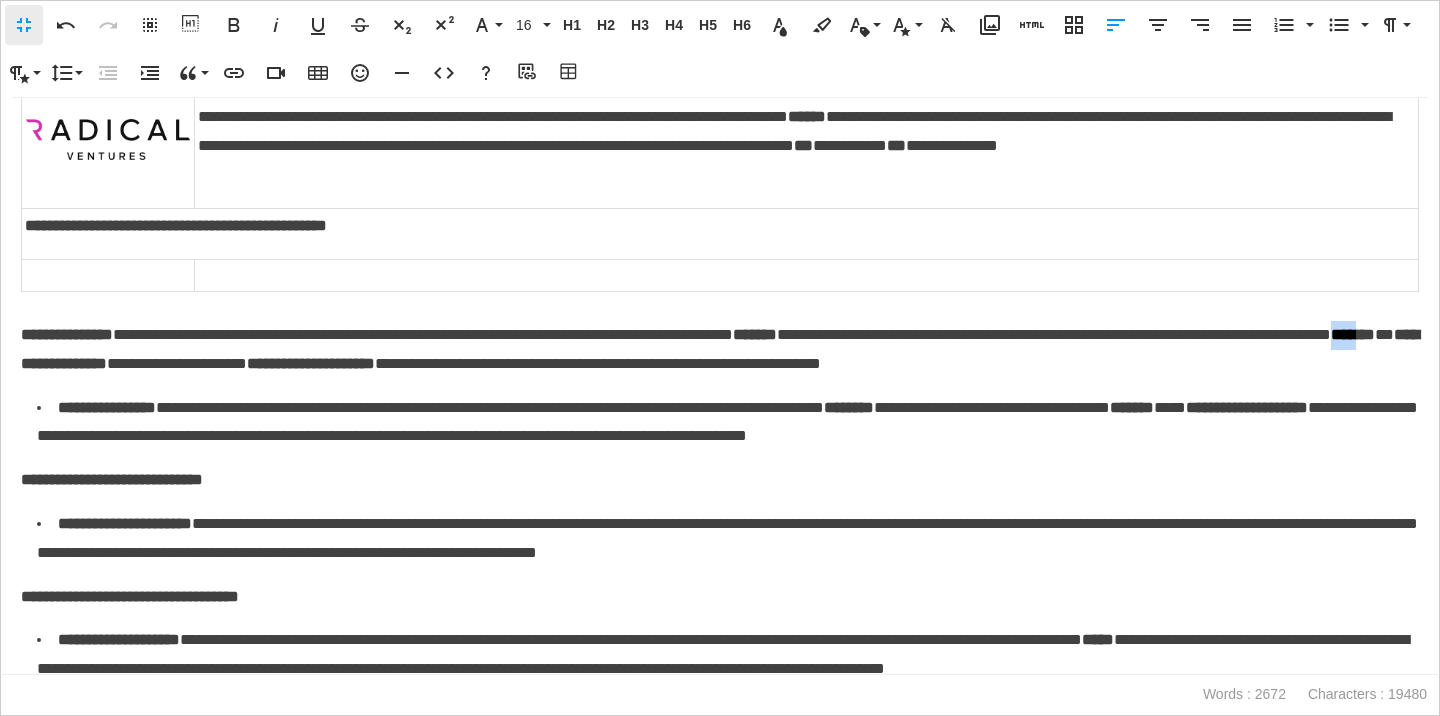 click on "*******" at bounding box center (1353, 334) 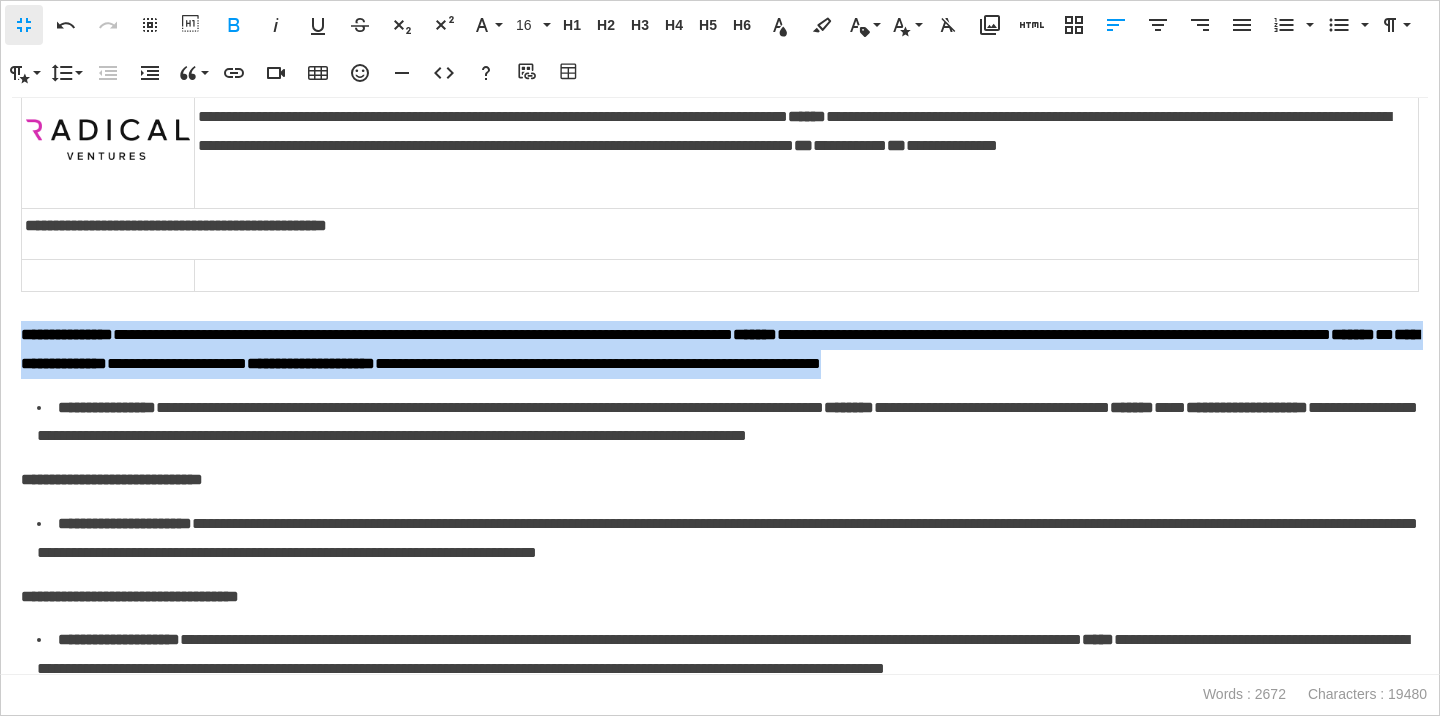 click on "*******" at bounding box center [1353, 334] 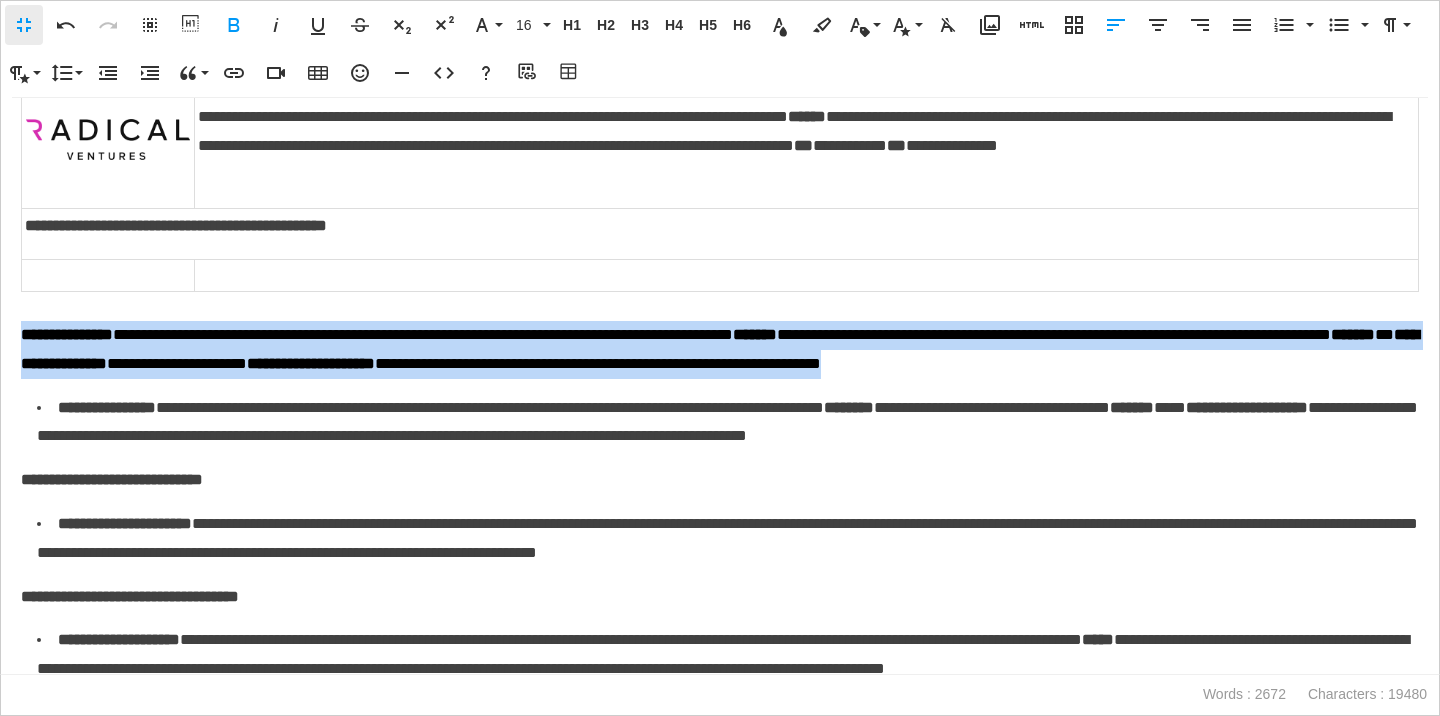 click on "*******" at bounding box center [1353, 334] 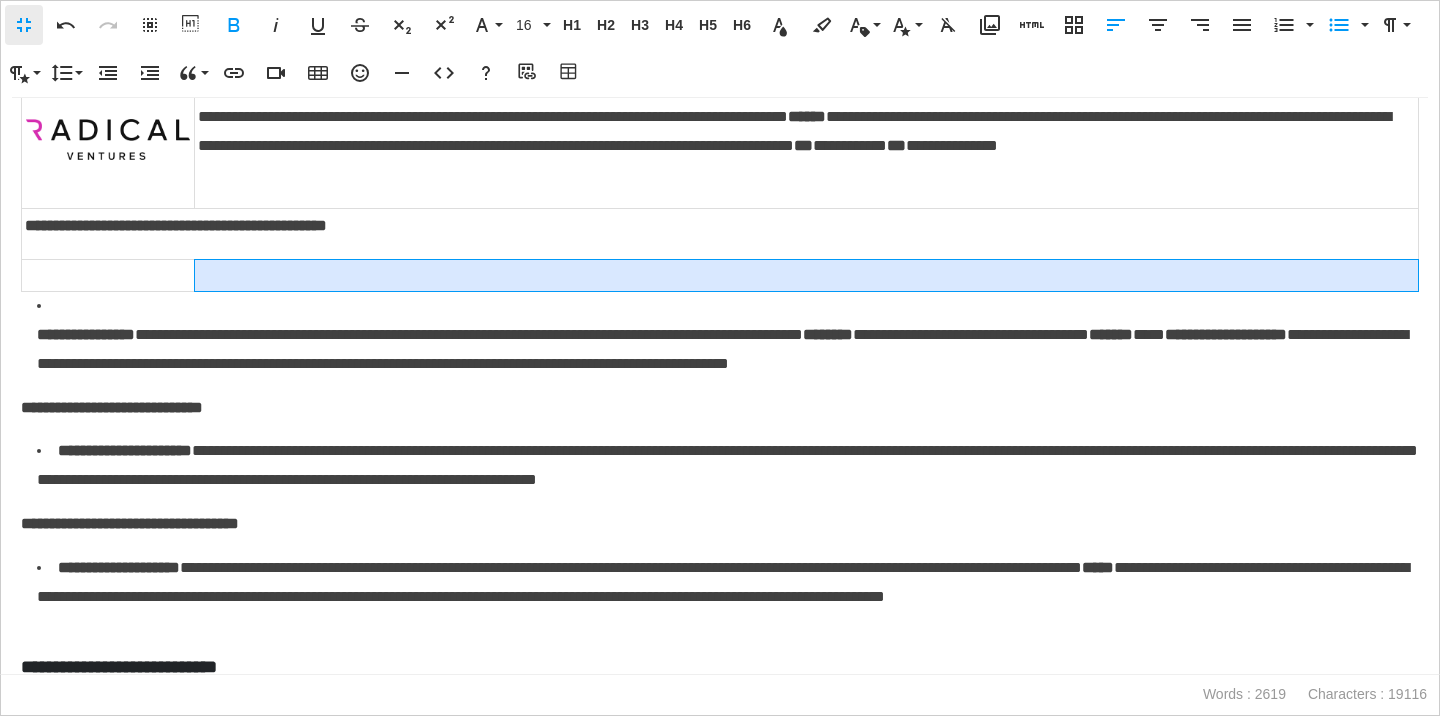 click at bounding box center (807, 275) 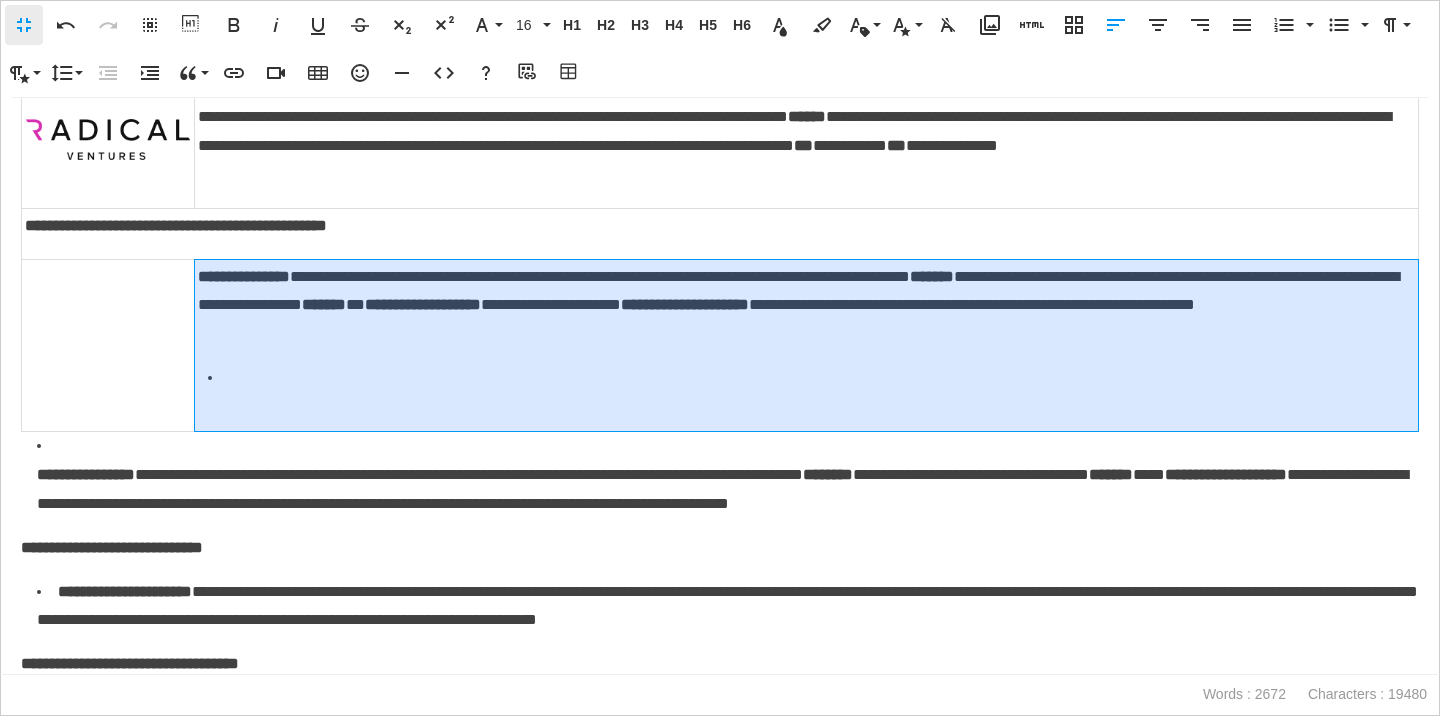click on "**********" at bounding box center (807, 345) 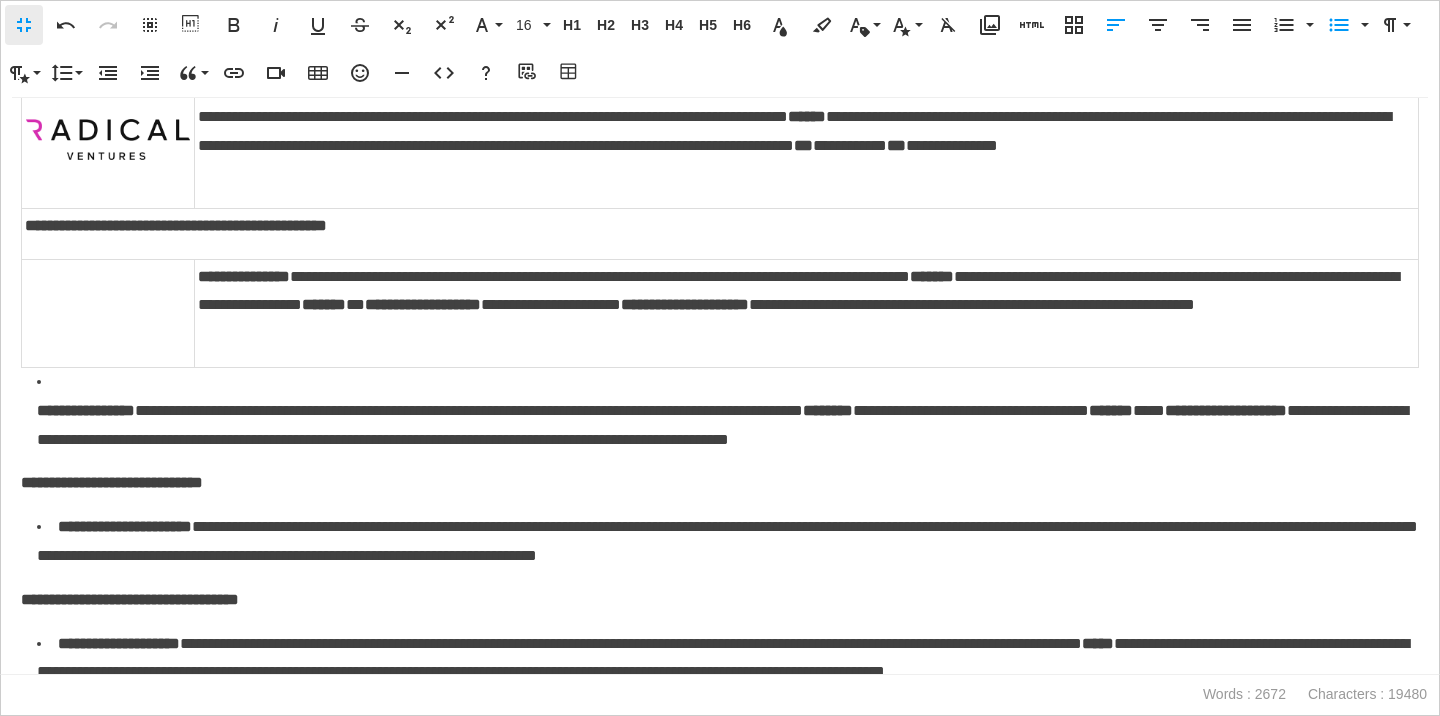 click on "**********" at bounding box center [722, 425] 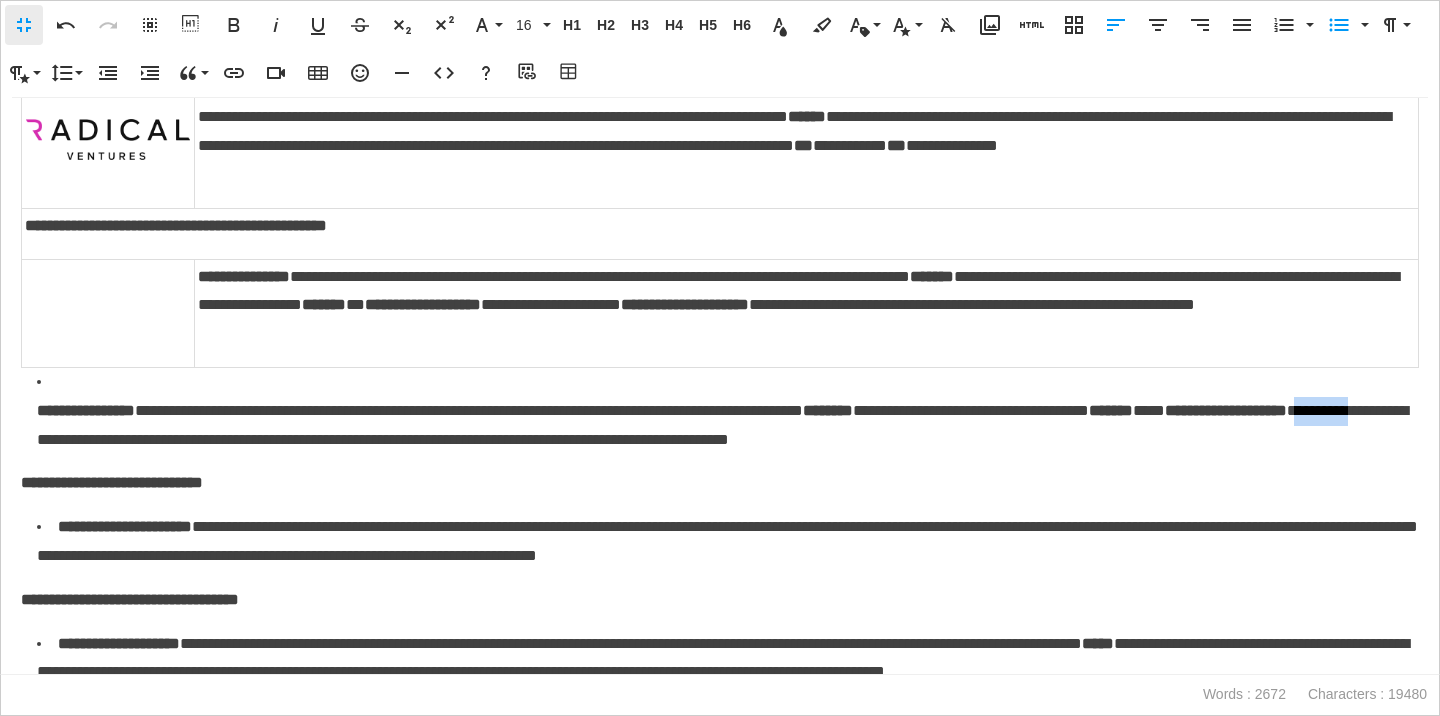 click on "**********" at bounding box center (722, 425) 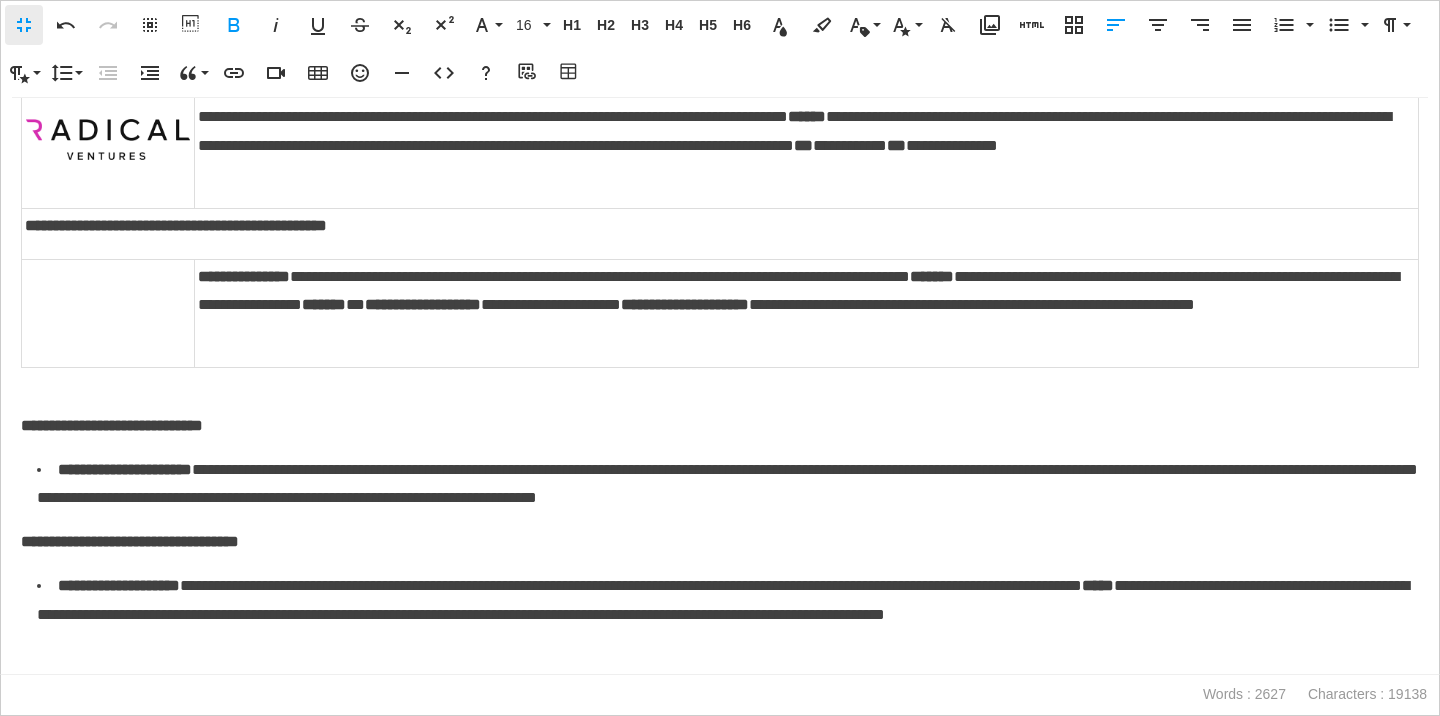 click on "**********" at bounding box center (806, 306) 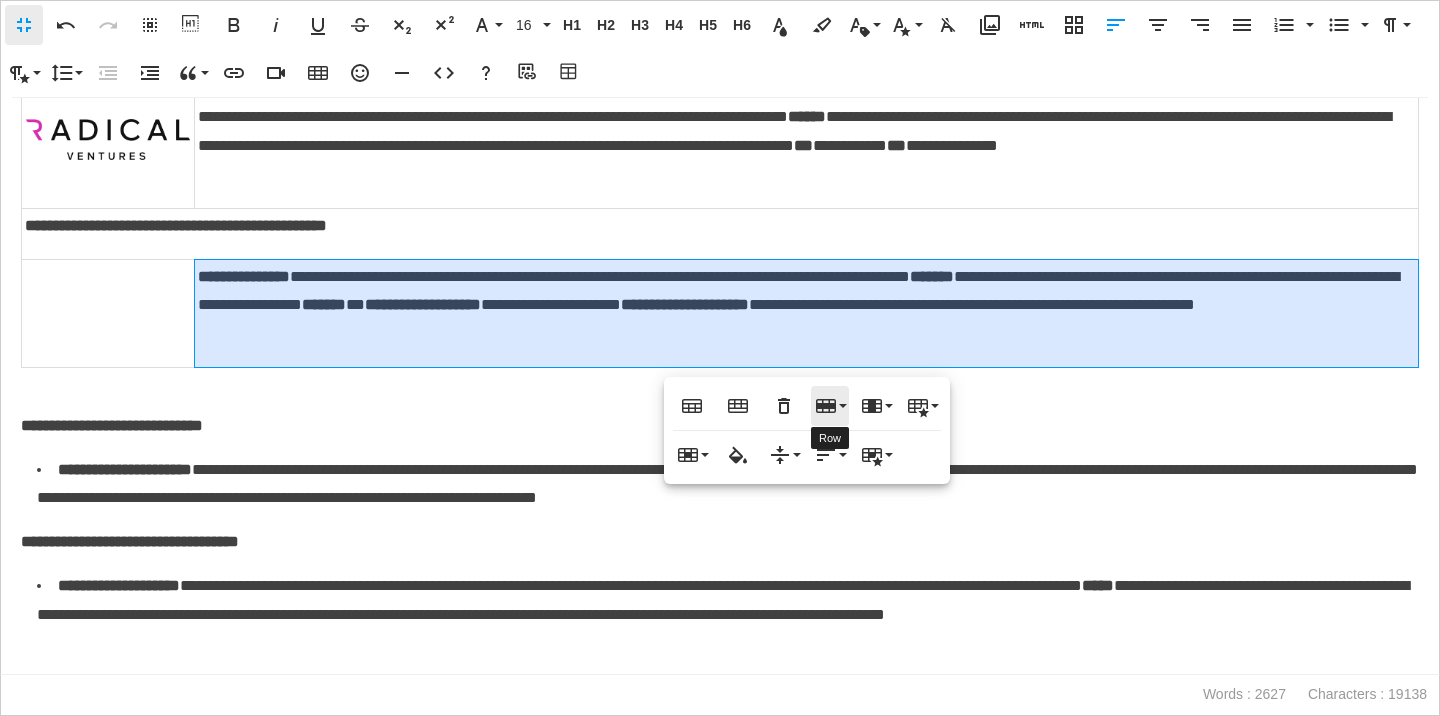 click 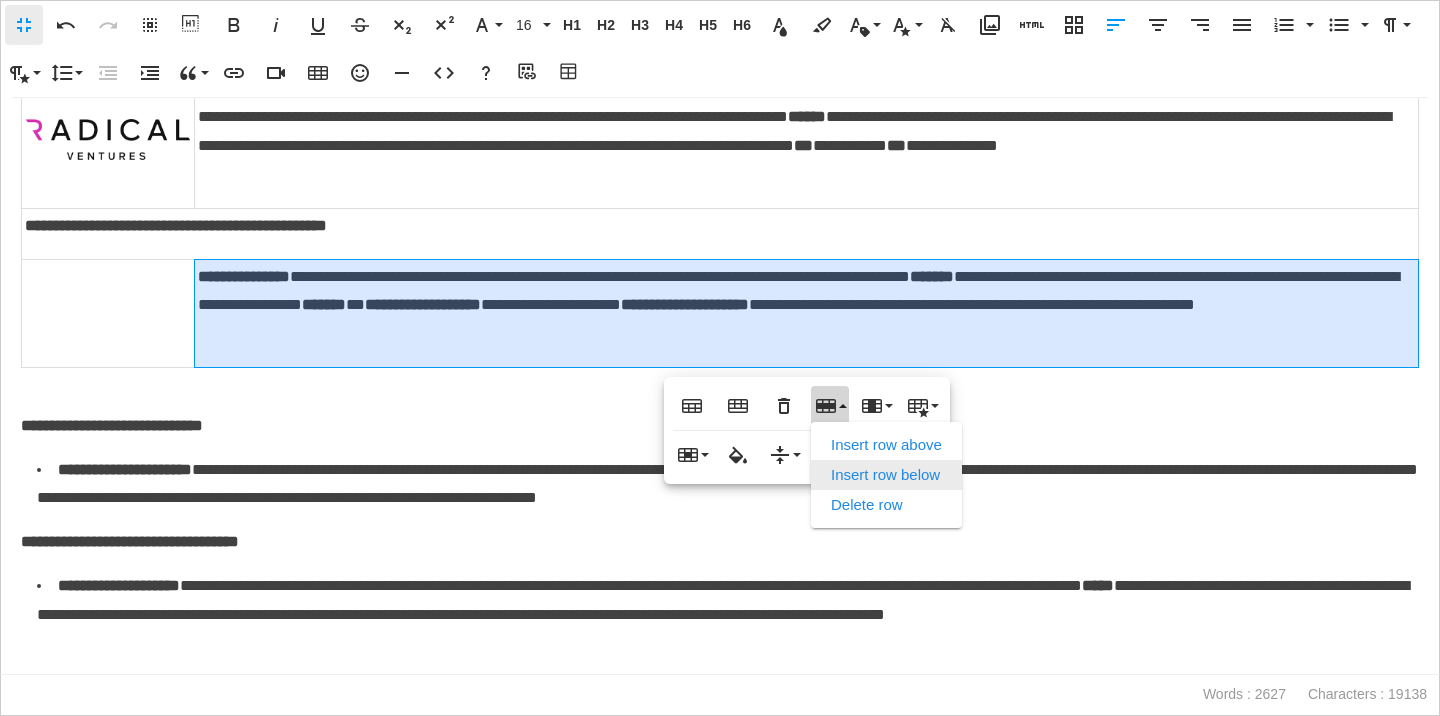 click on "Insert row below" at bounding box center (886, 475) 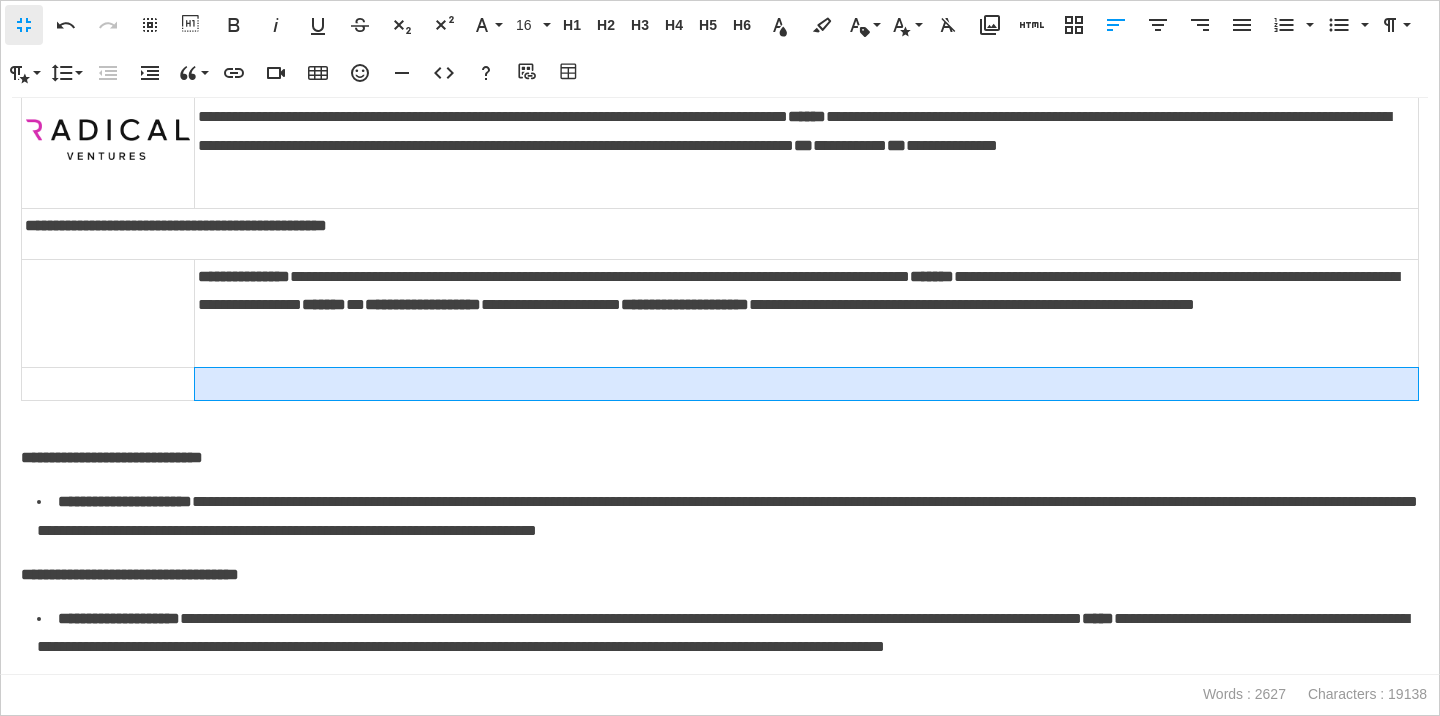click at bounding box center (807, 384) 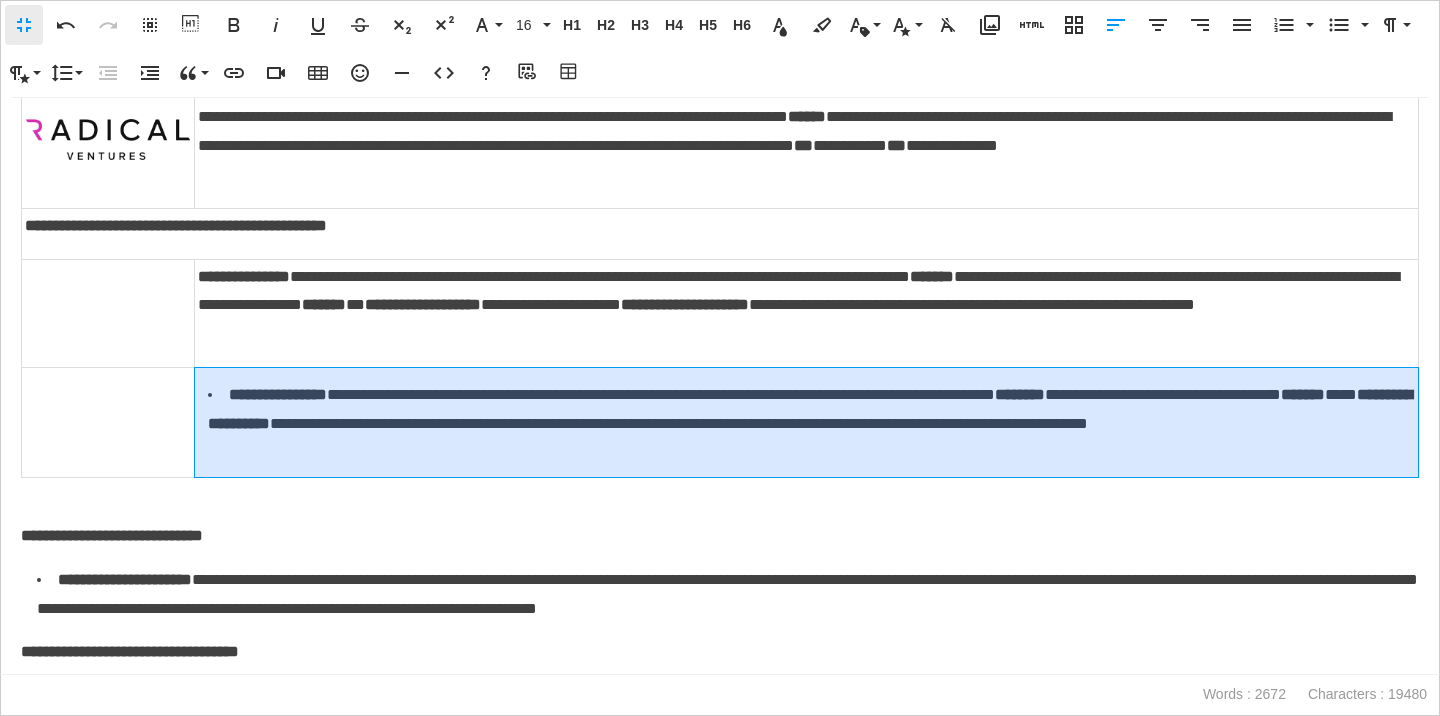 click on "**********" at bounding box center (807, 423) 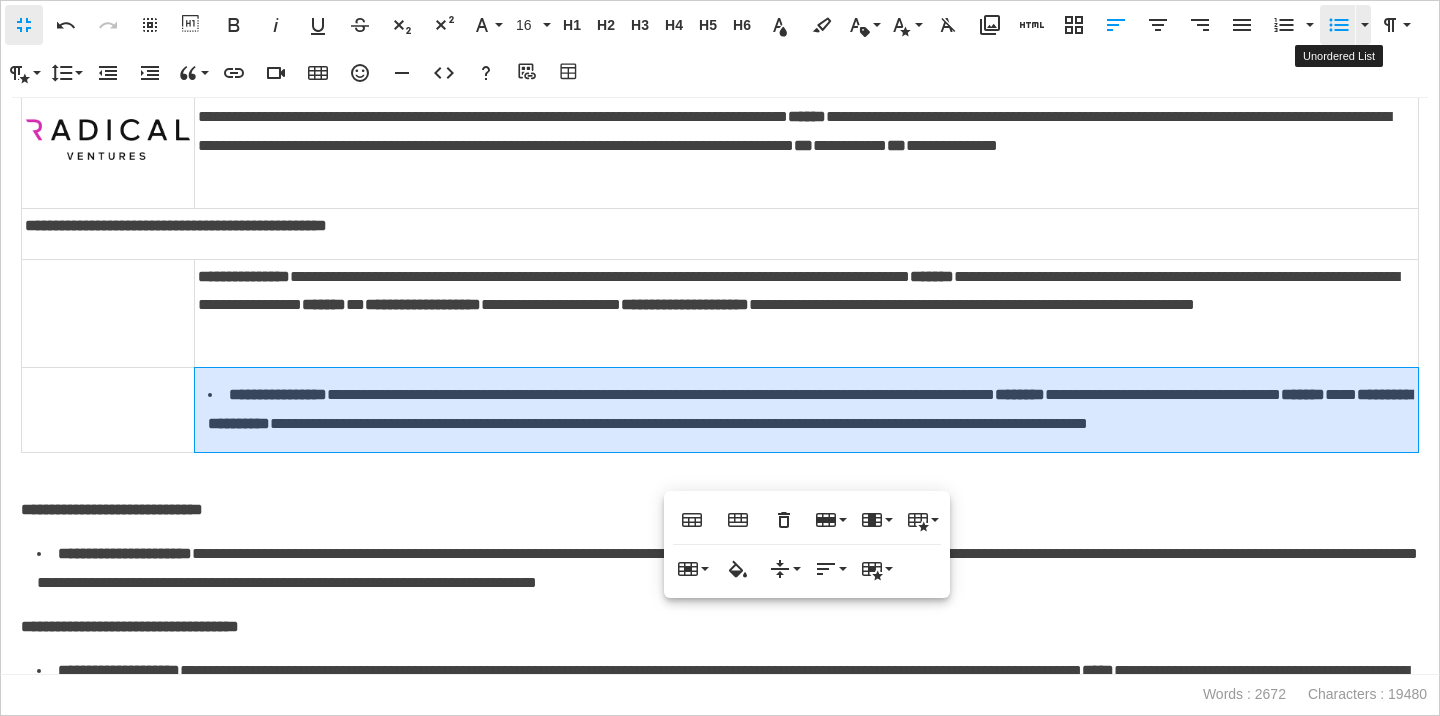 click 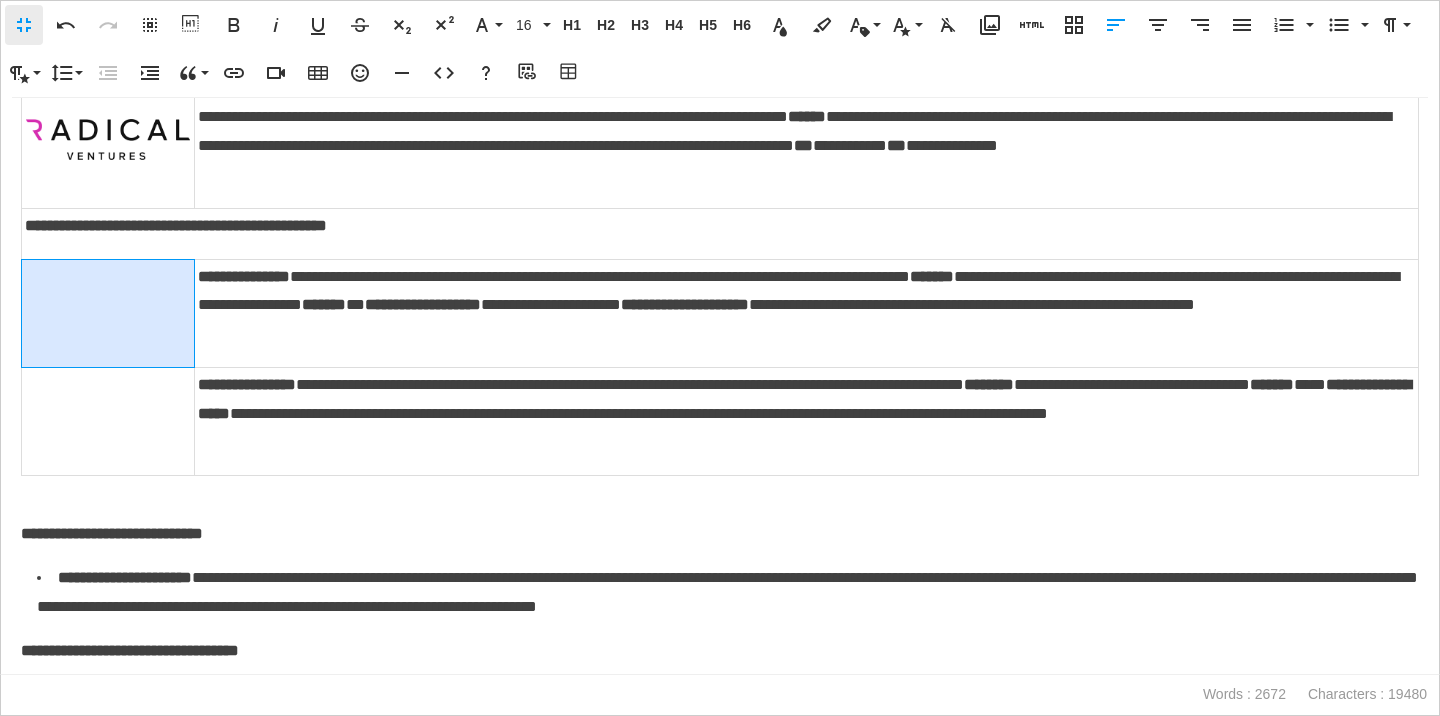 click at bounding box center [108, 313] 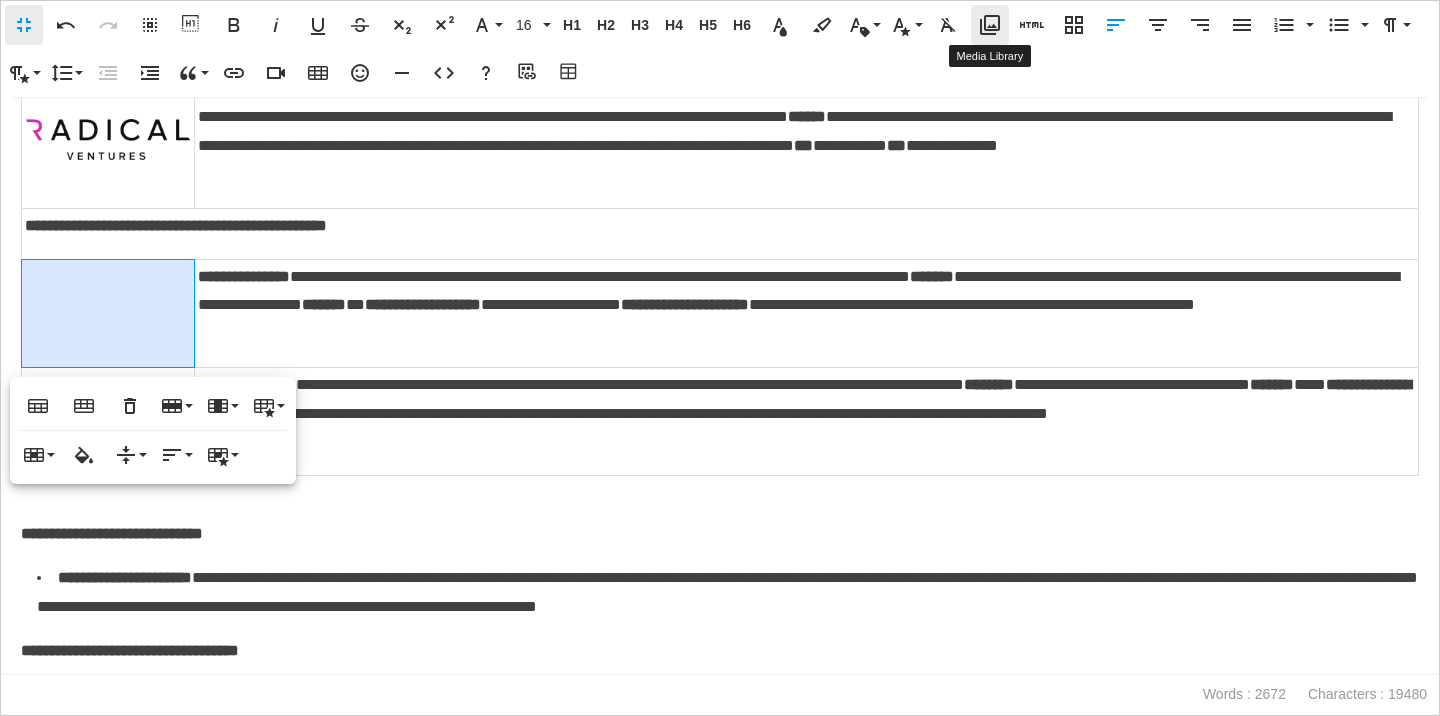 click 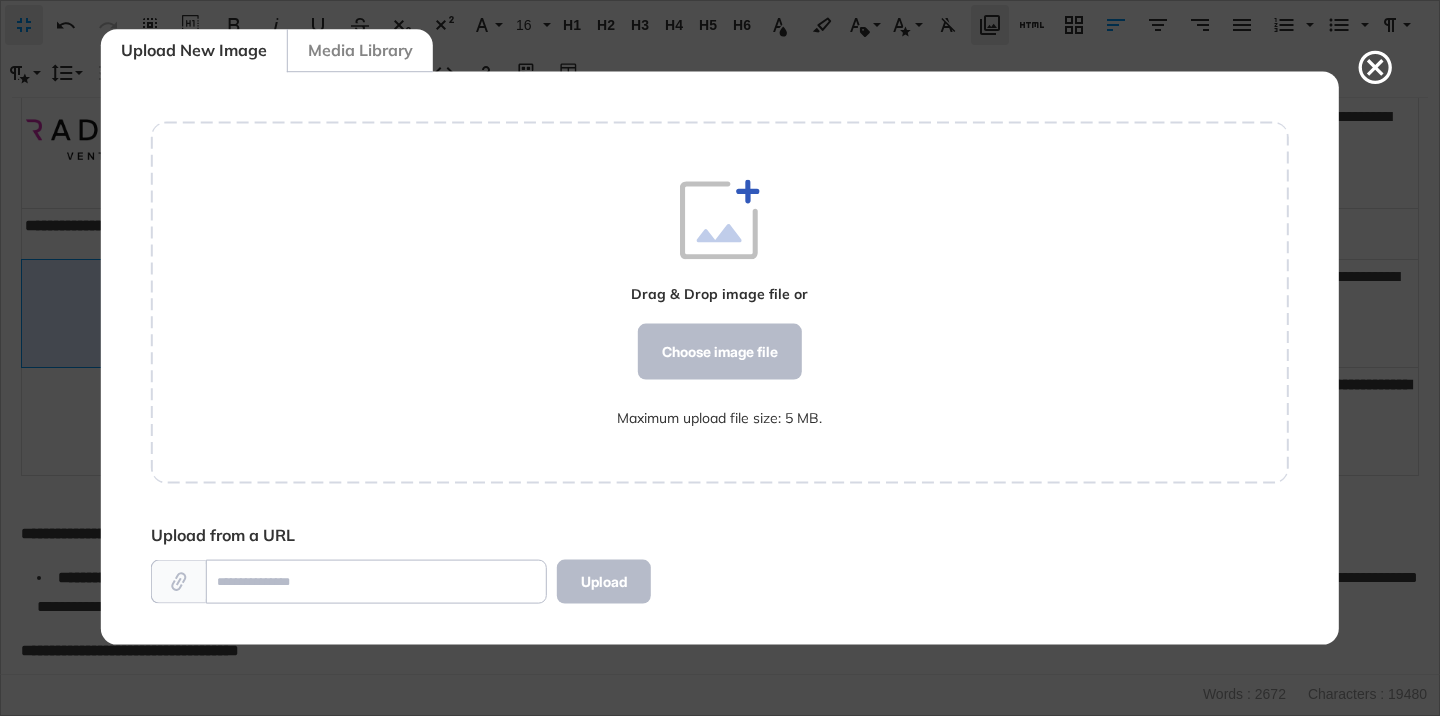 scroll, scrollTop: 572, scrollLeft: 1138, axis: both 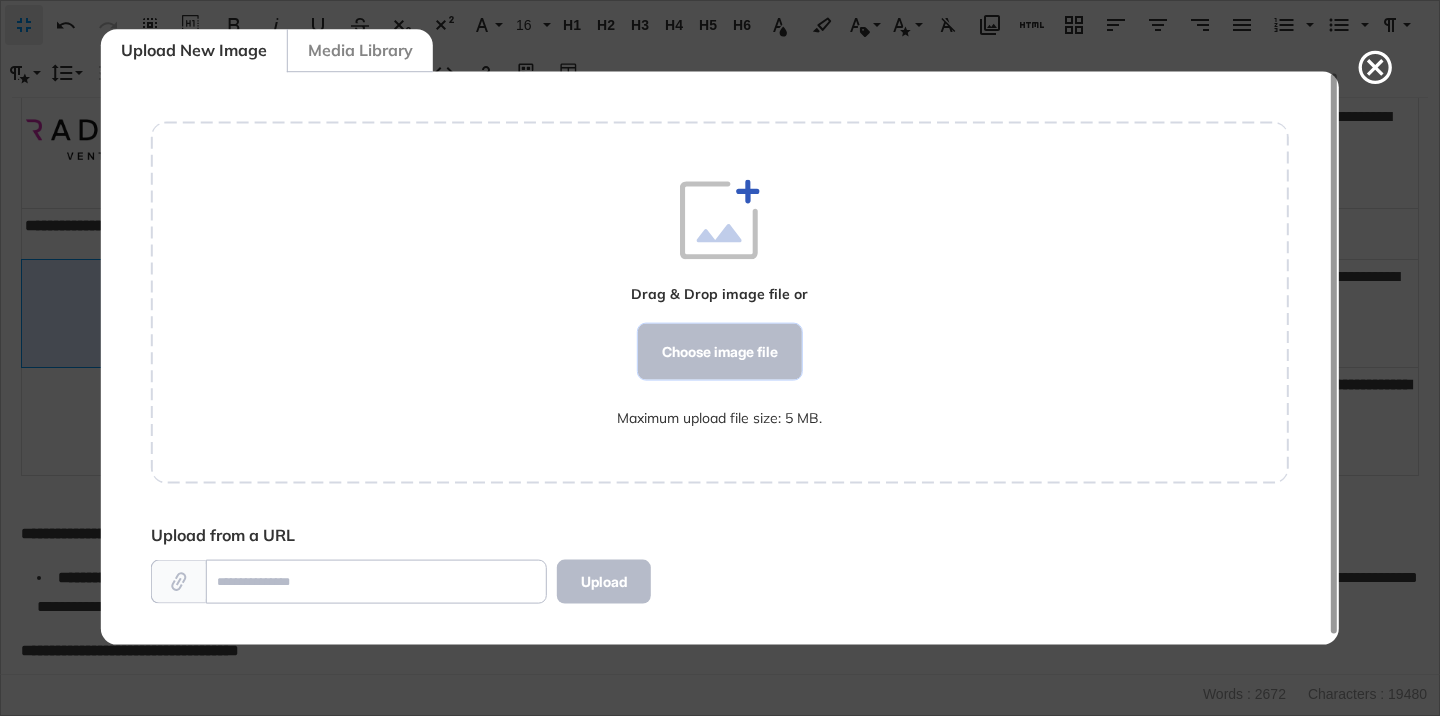 click on "Choose image file" at bounding box center [720, 352] 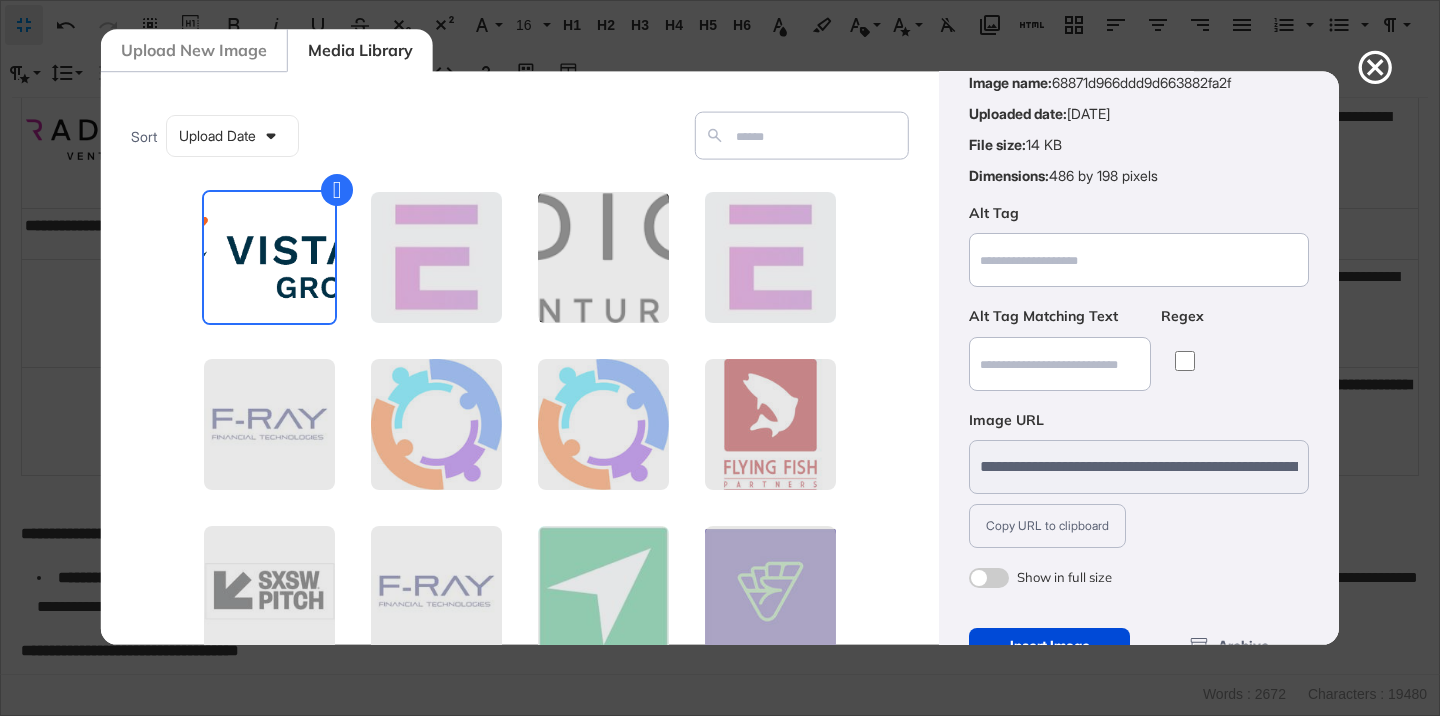 scroll, scrollTop: 156, scrollLeft: 0, axis: vertical 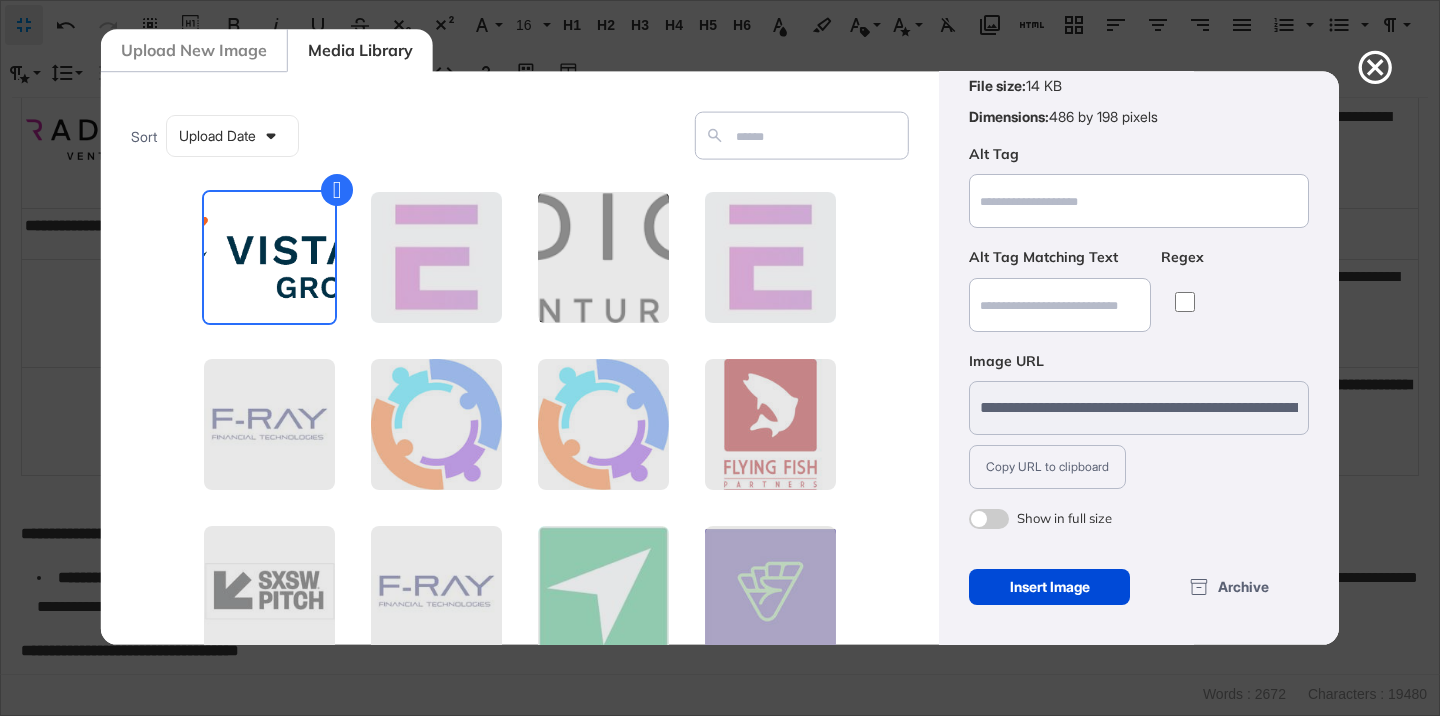 click at bounding box center (989, 519) 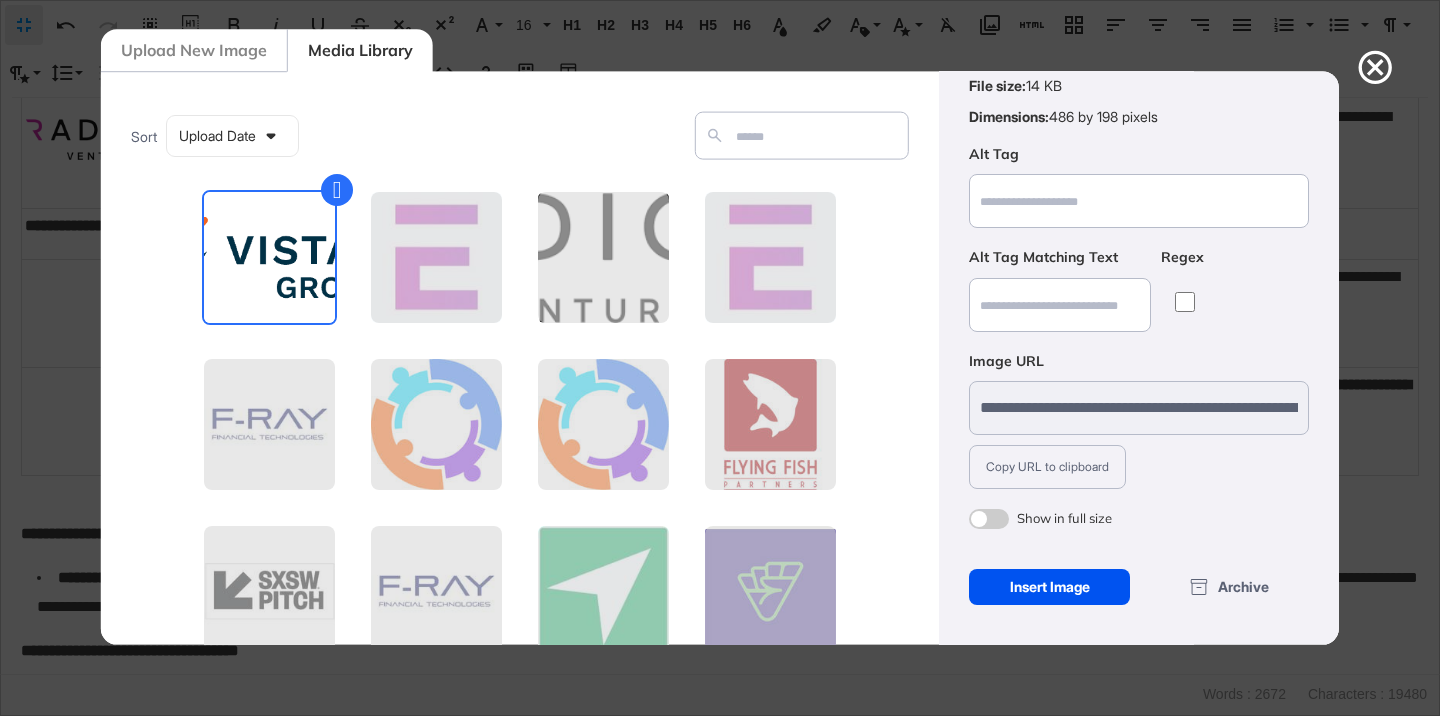 click on "Insert Image" at bounding box center (1049, 587) 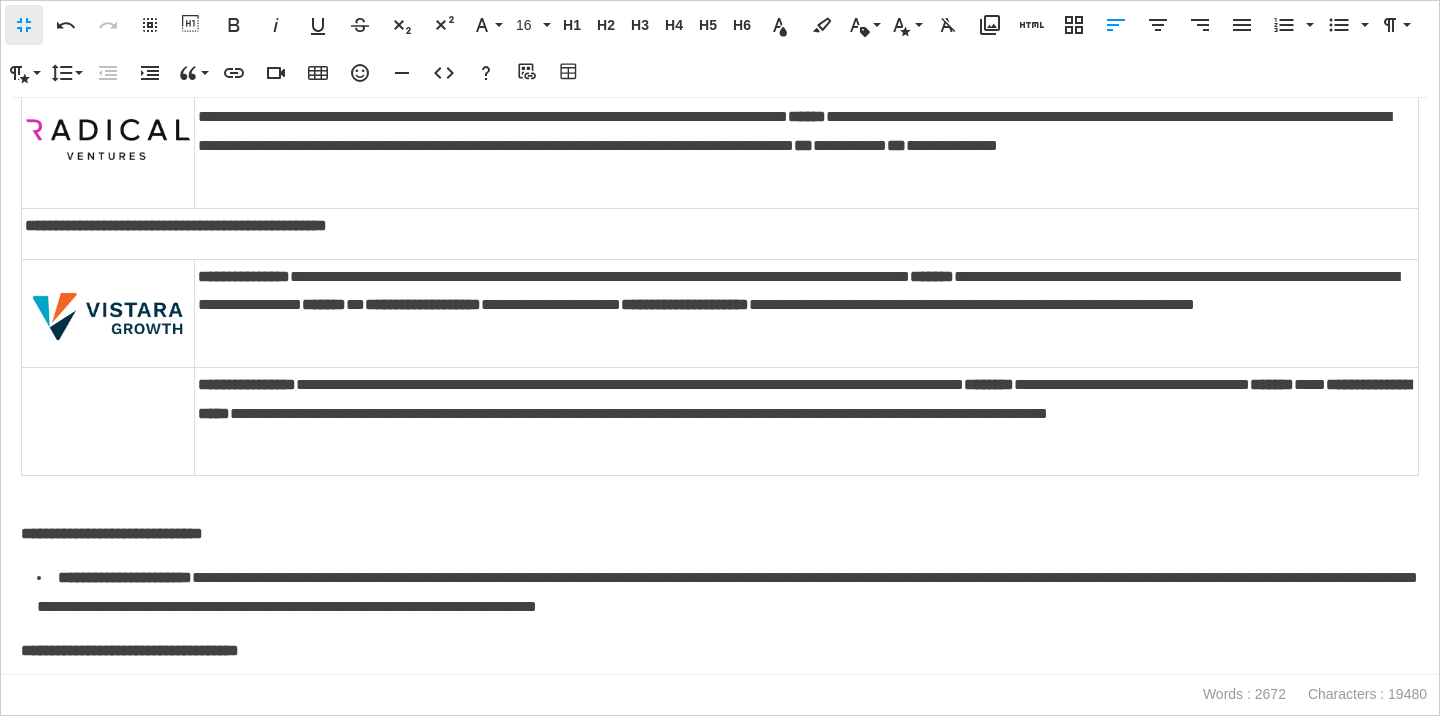 click at bounding box center [108, 422] 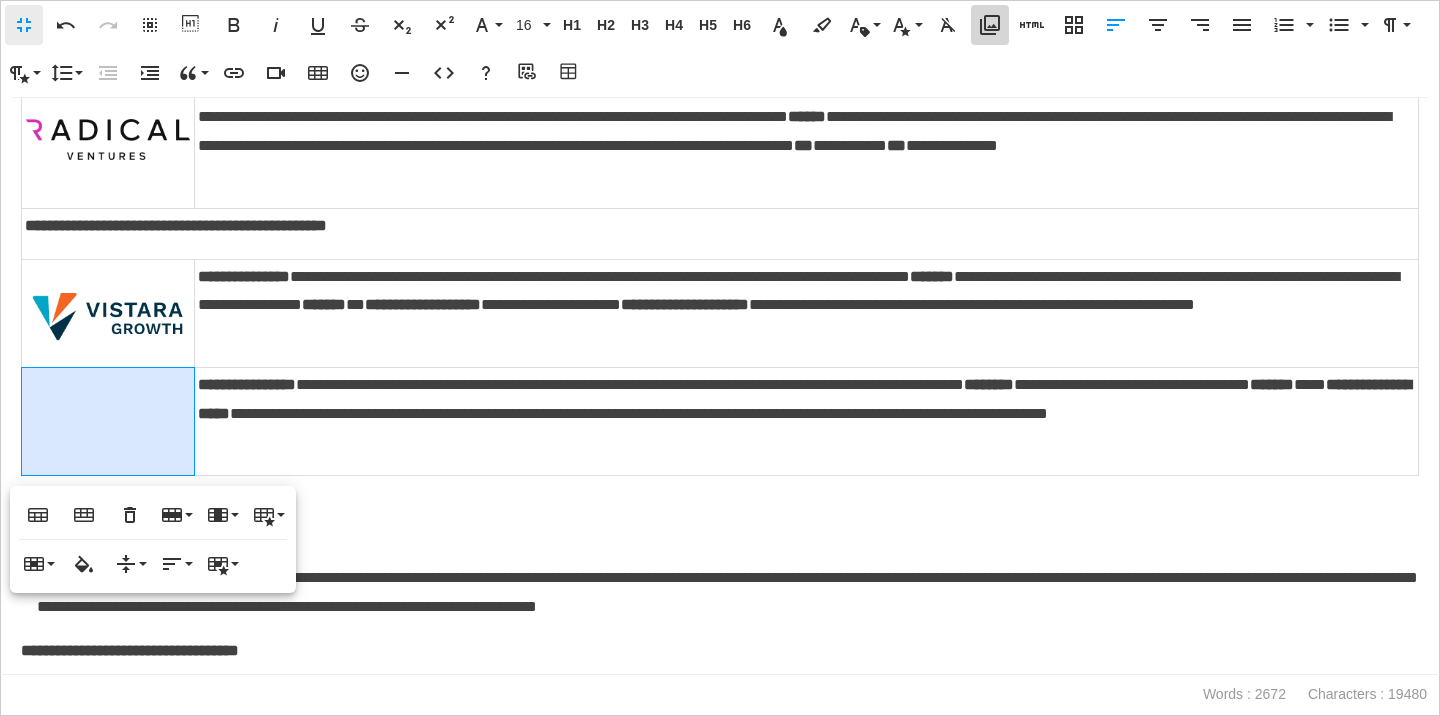 click 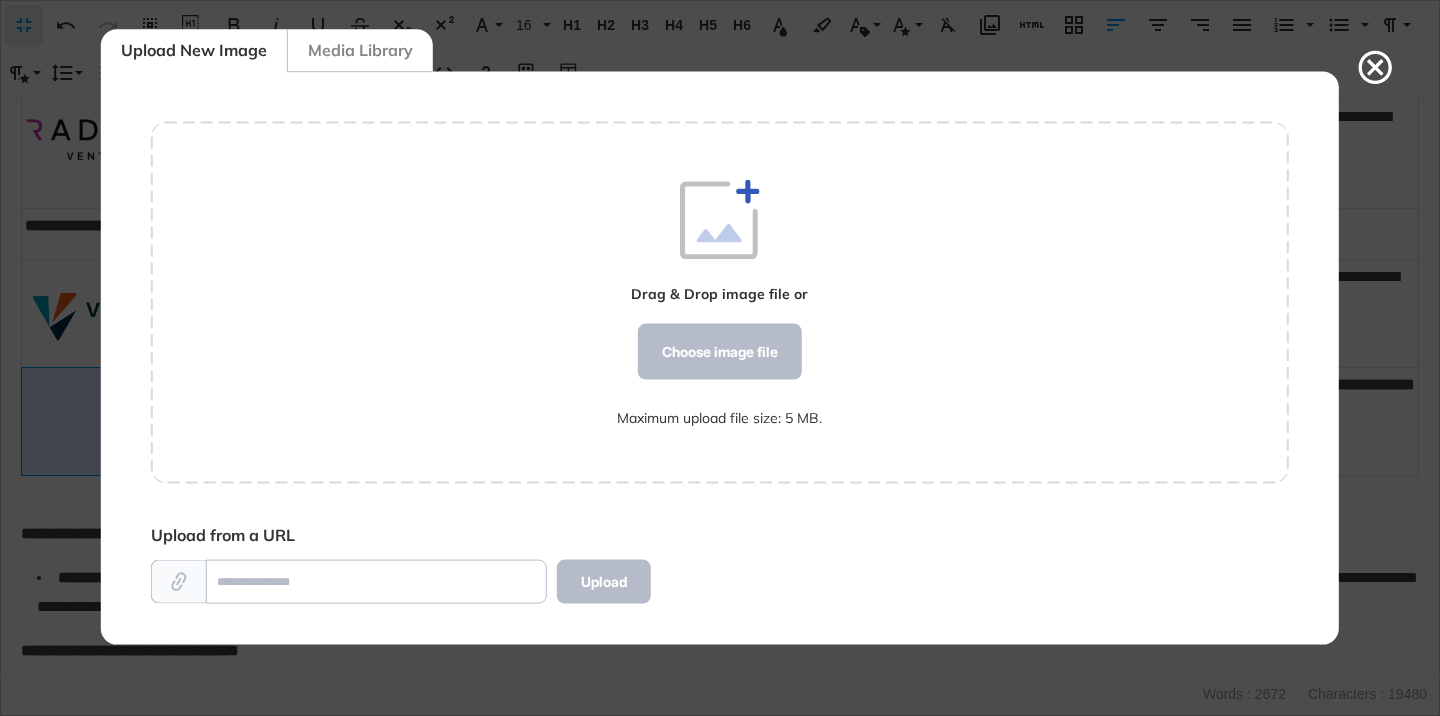 scroll, scrollTop: 572, scrollLeft: 1138, axis: both 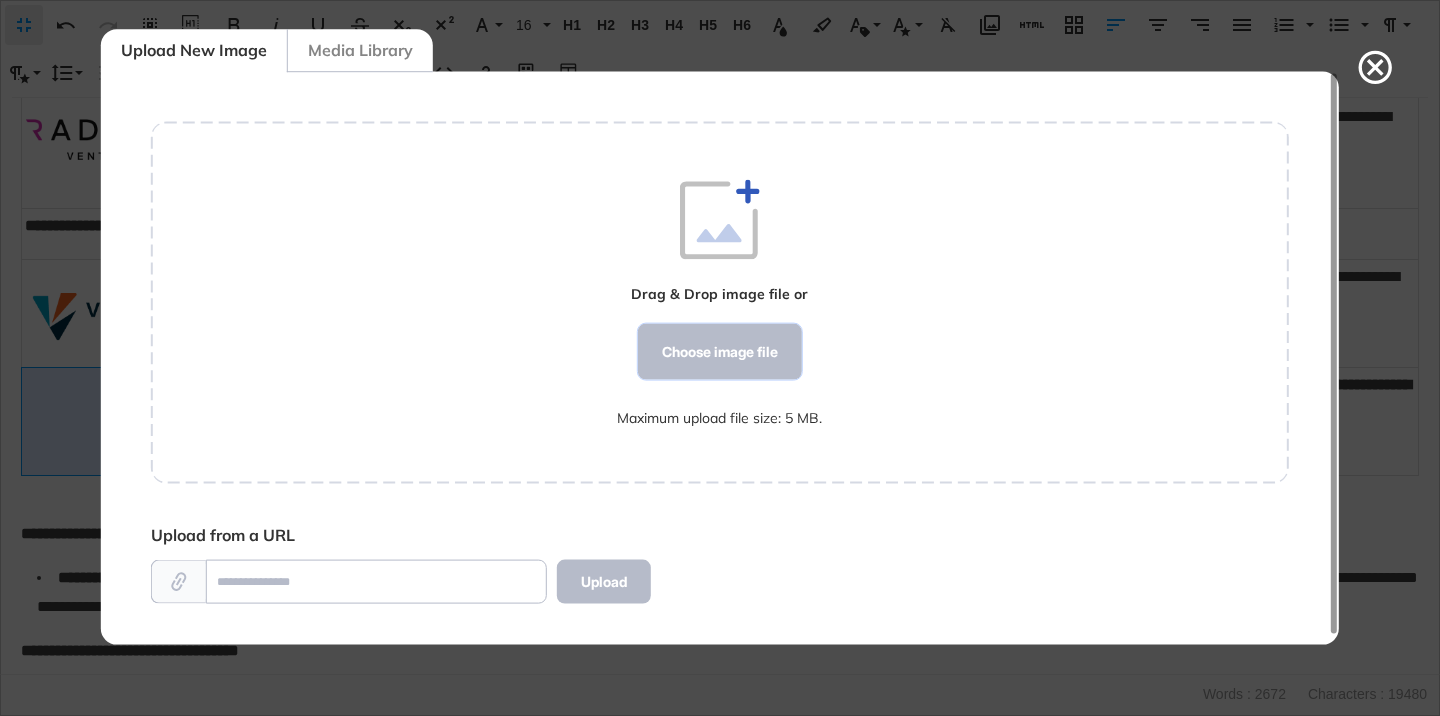click on "Choose image file" at bounding box center [720, 352] 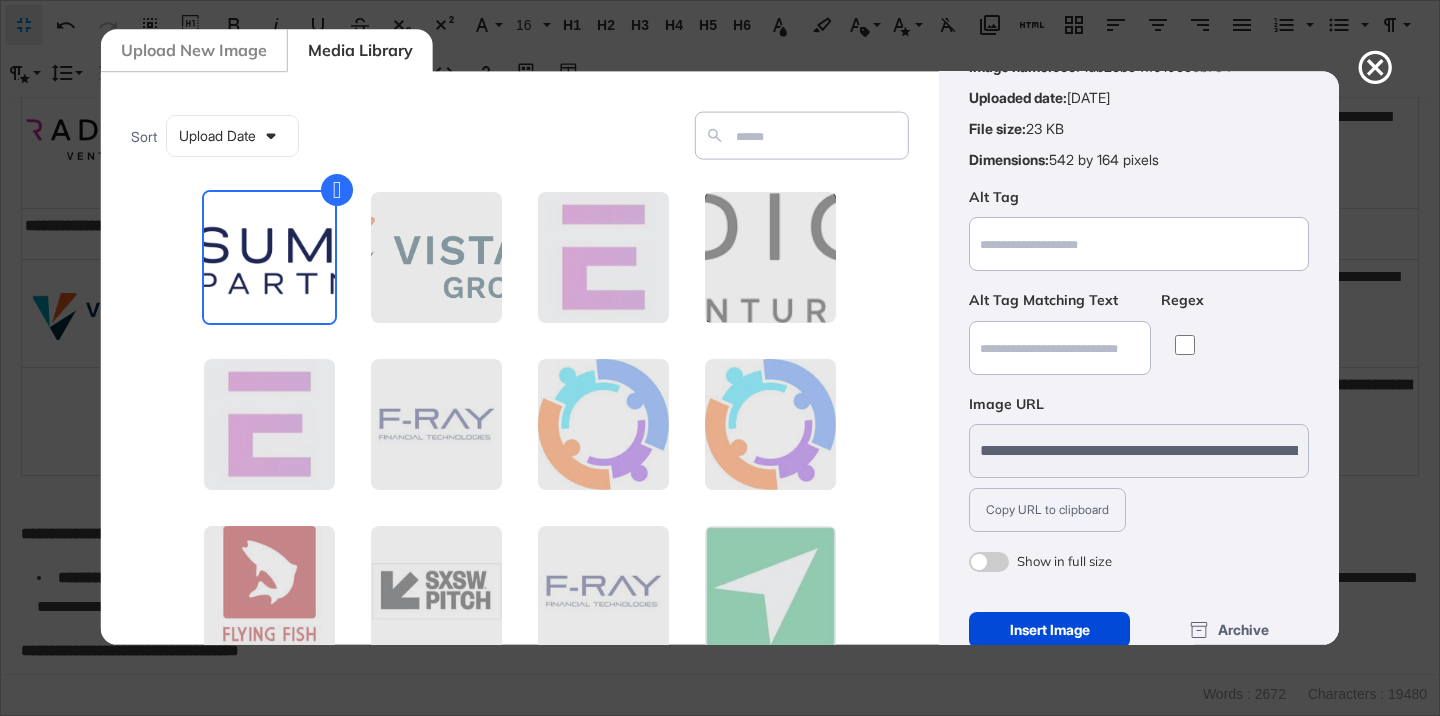 scroll, scrollTop: 156, scrollLeft: 0, axis: vertical 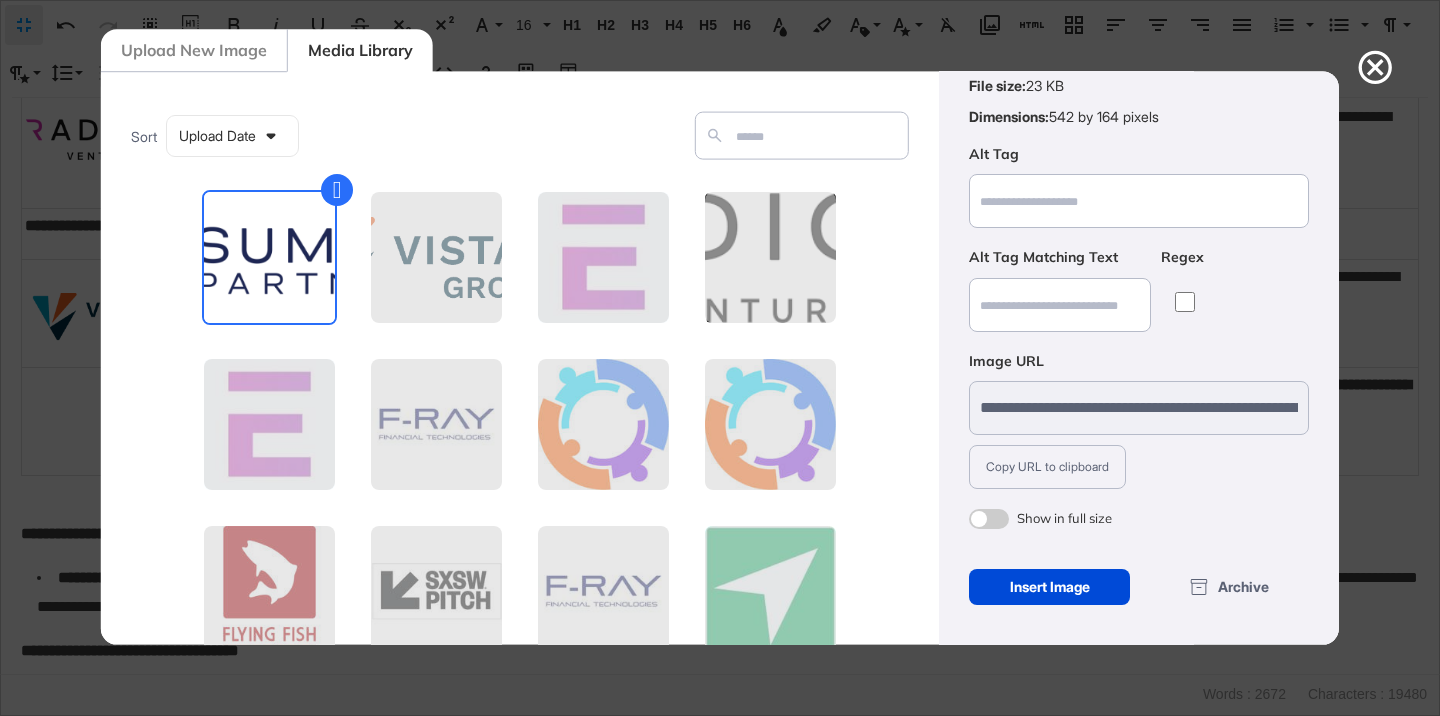 click at bounding box center (989, 519) 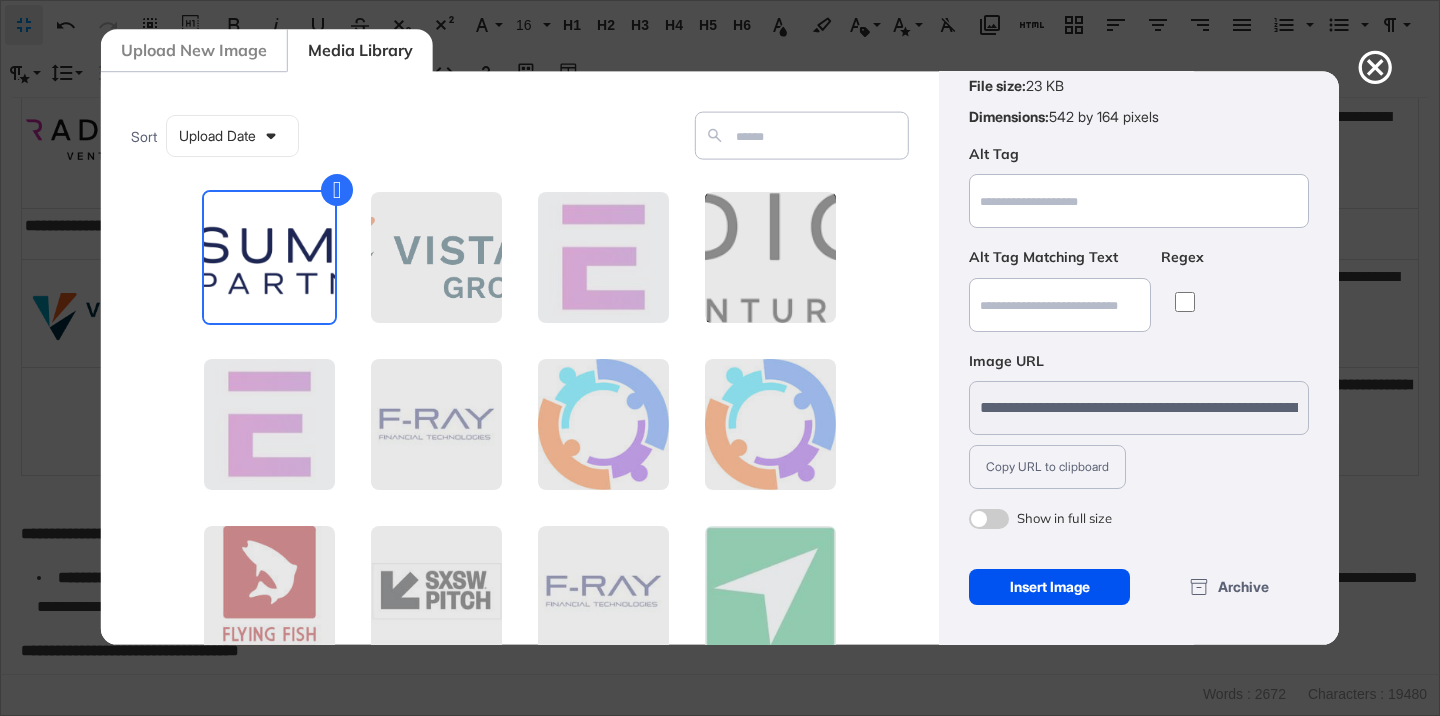 click on "Insert Image" at bounding box center (1049, 587) 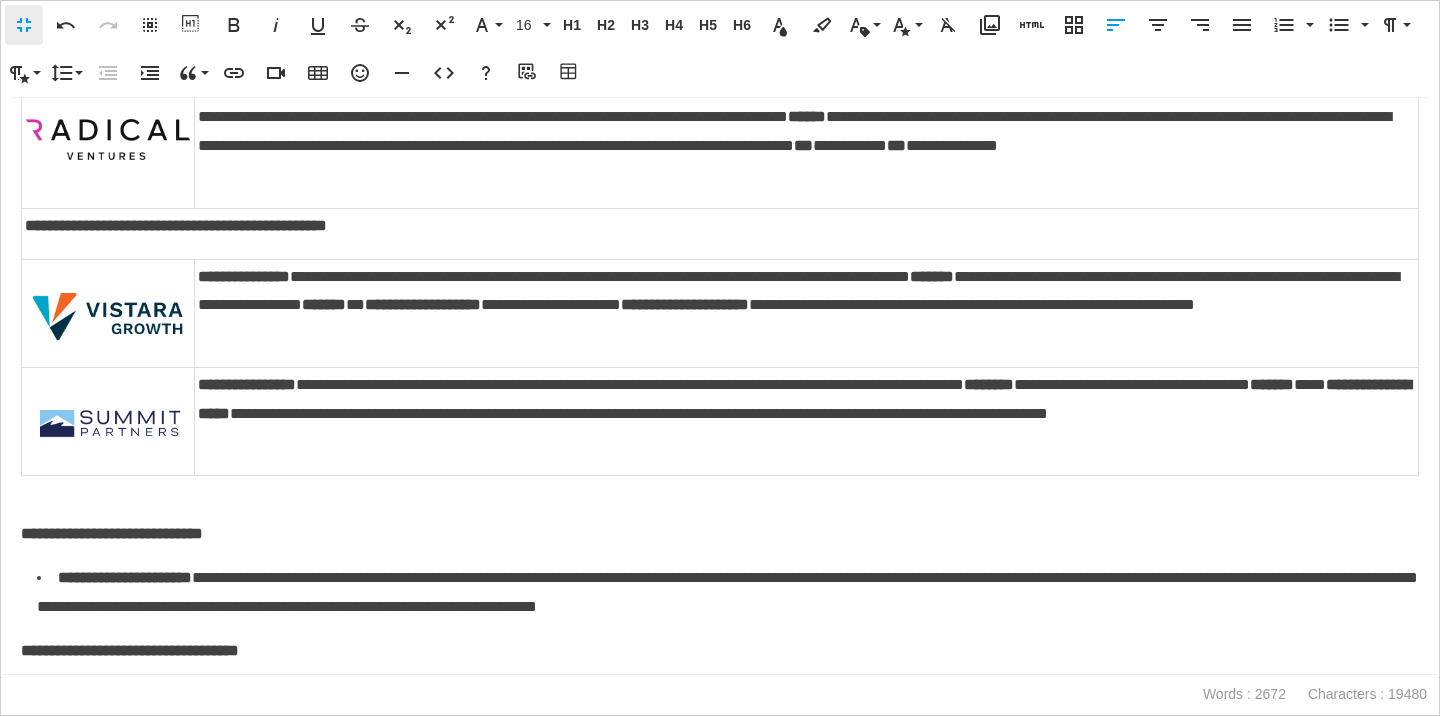 click on "**********" at bounding box center (806, 414) 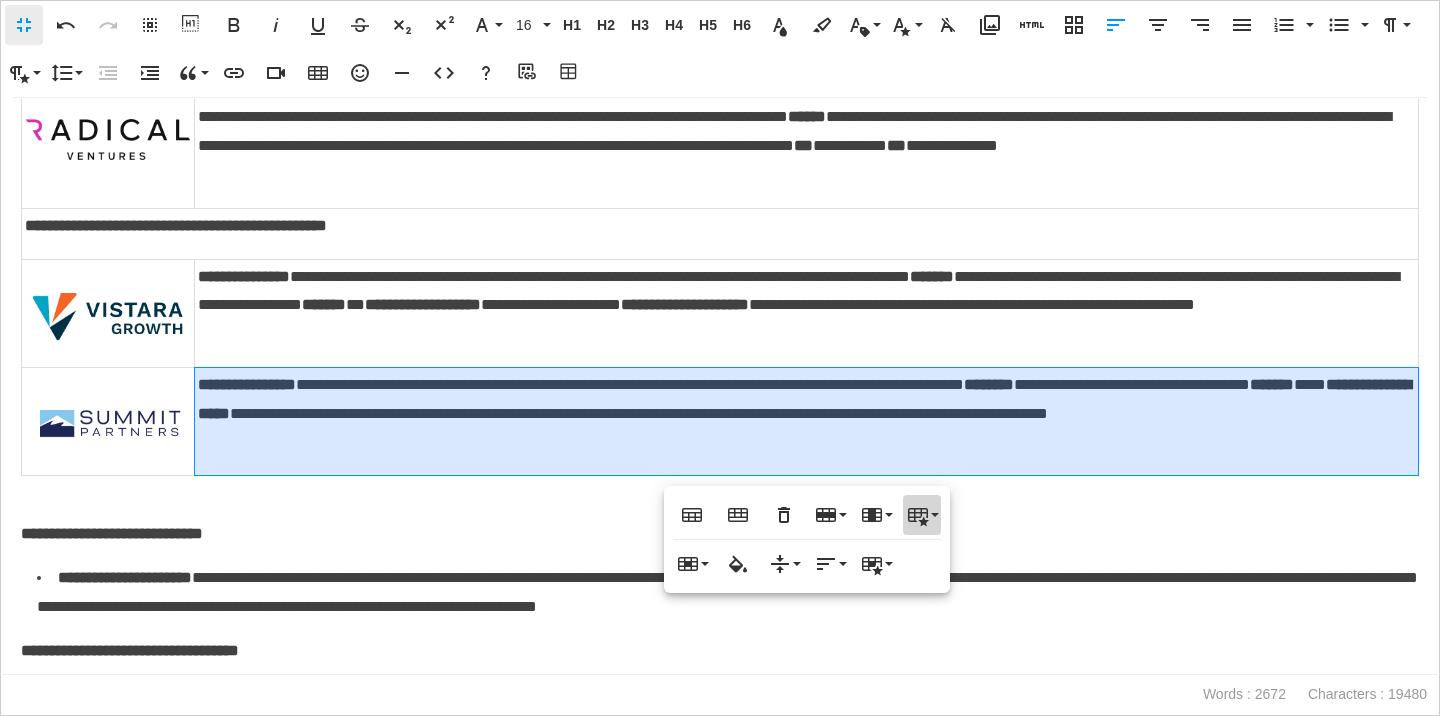 click 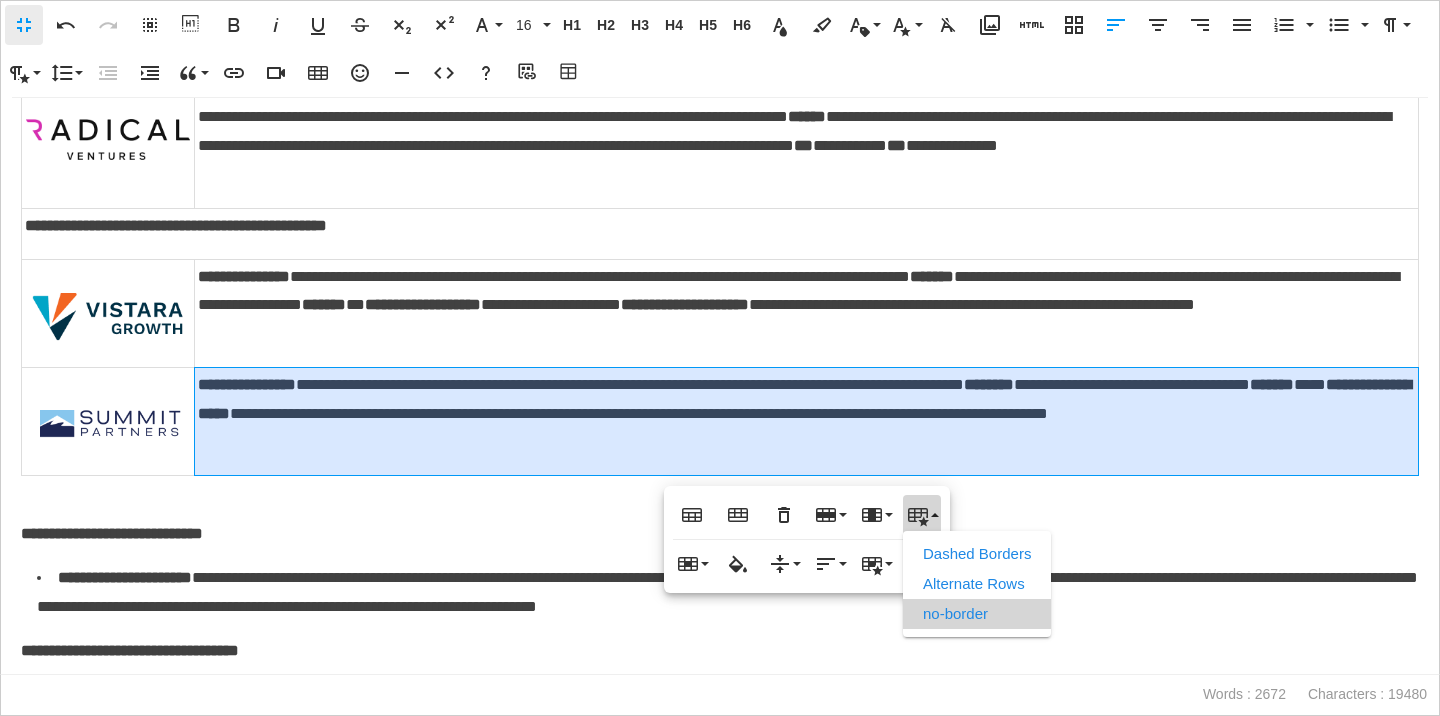 click on "no-border" at bounding box center [977, 614] 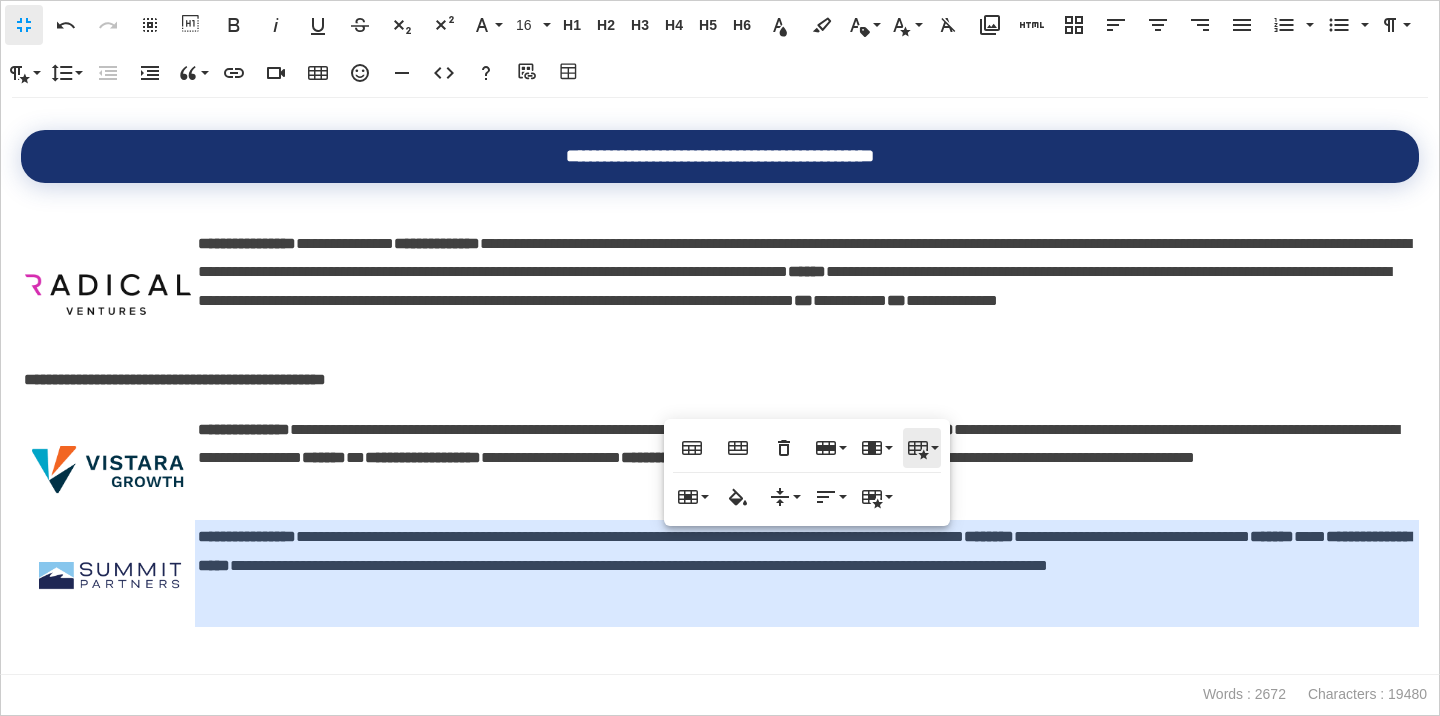 scroll, scrollTop: 182, scrollLeft: 0, axis: vertical 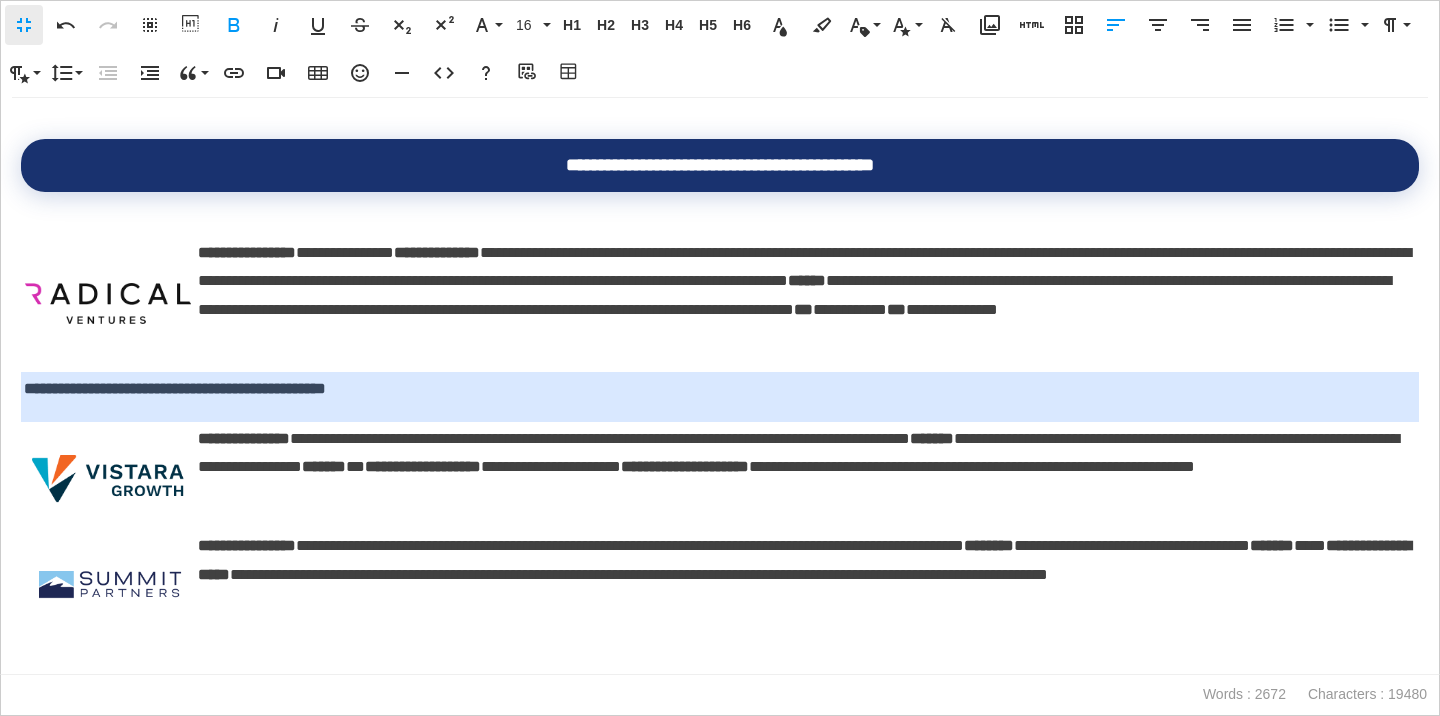 click on "**********" at bounding box center (175, 388) 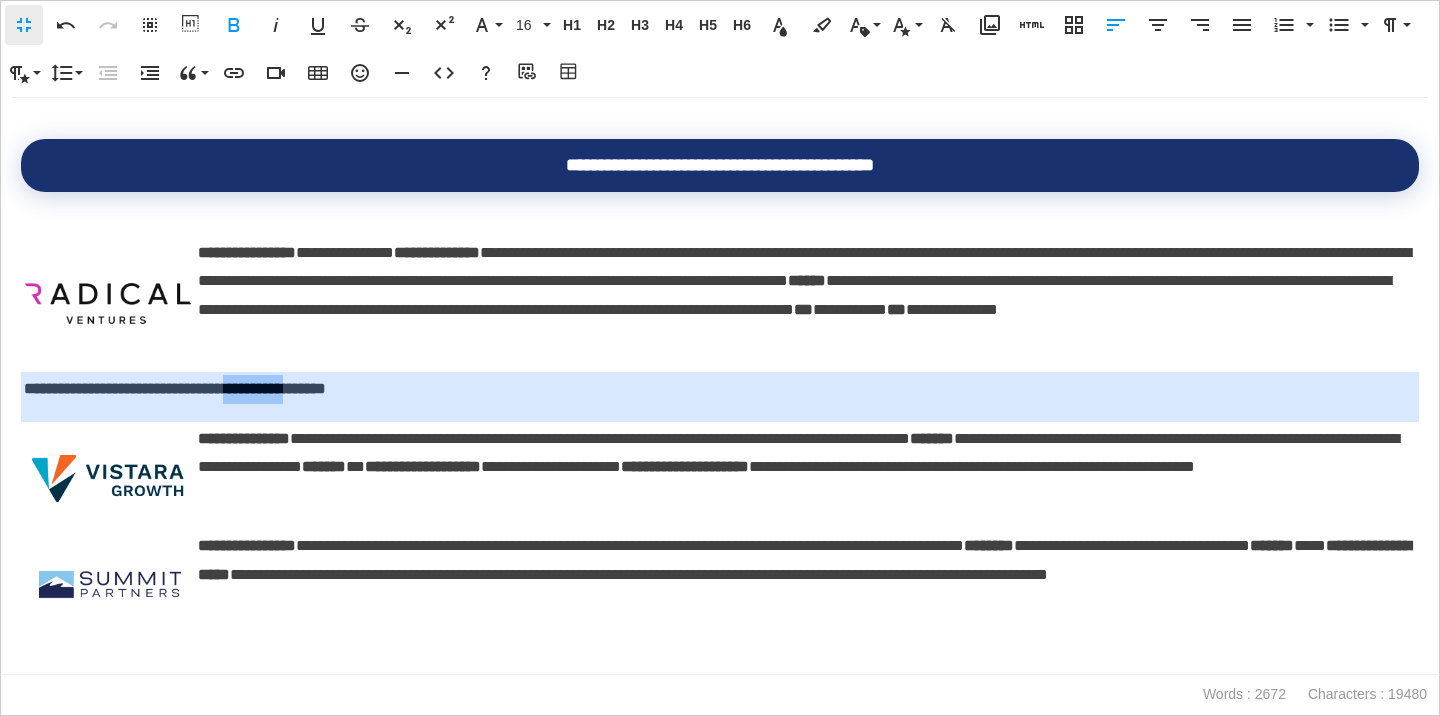click on "**********" at bounding box center (175, 388) 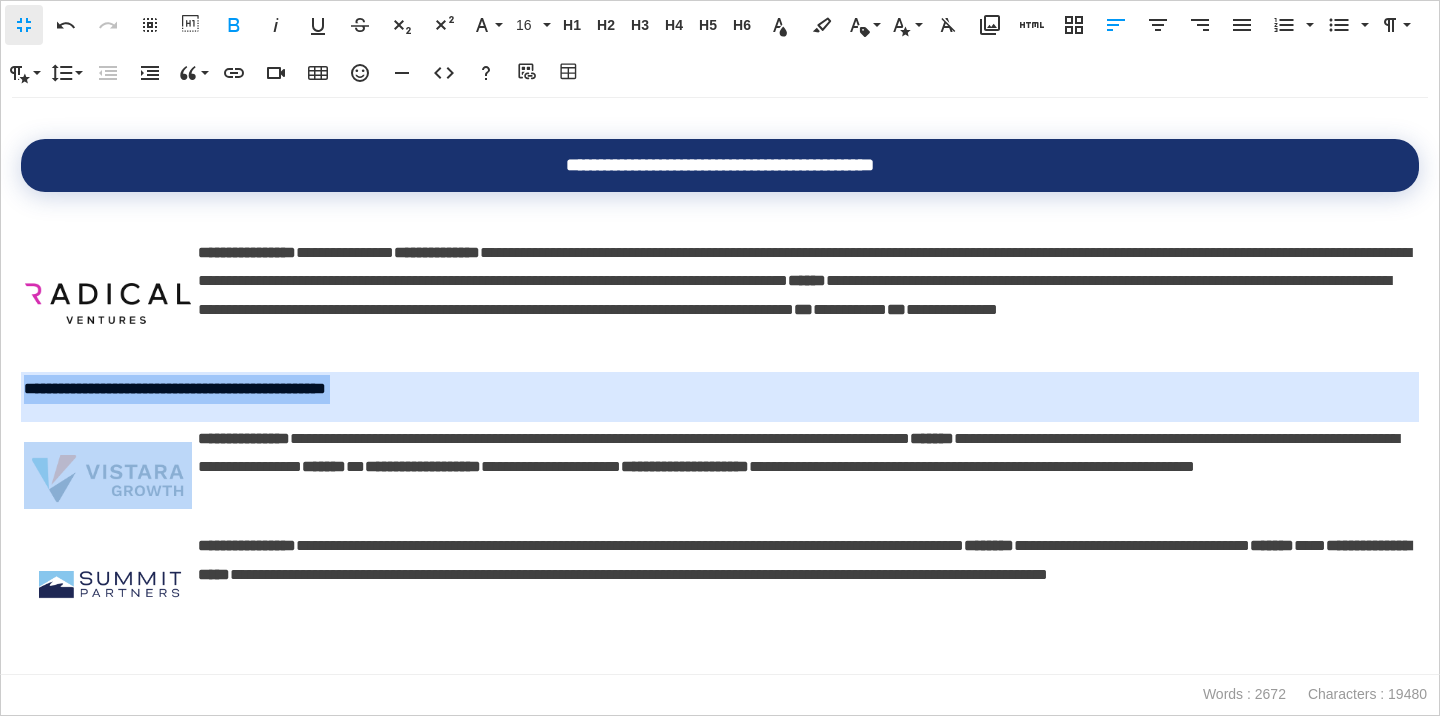 click on "**********" at bounding box center [175, 388] 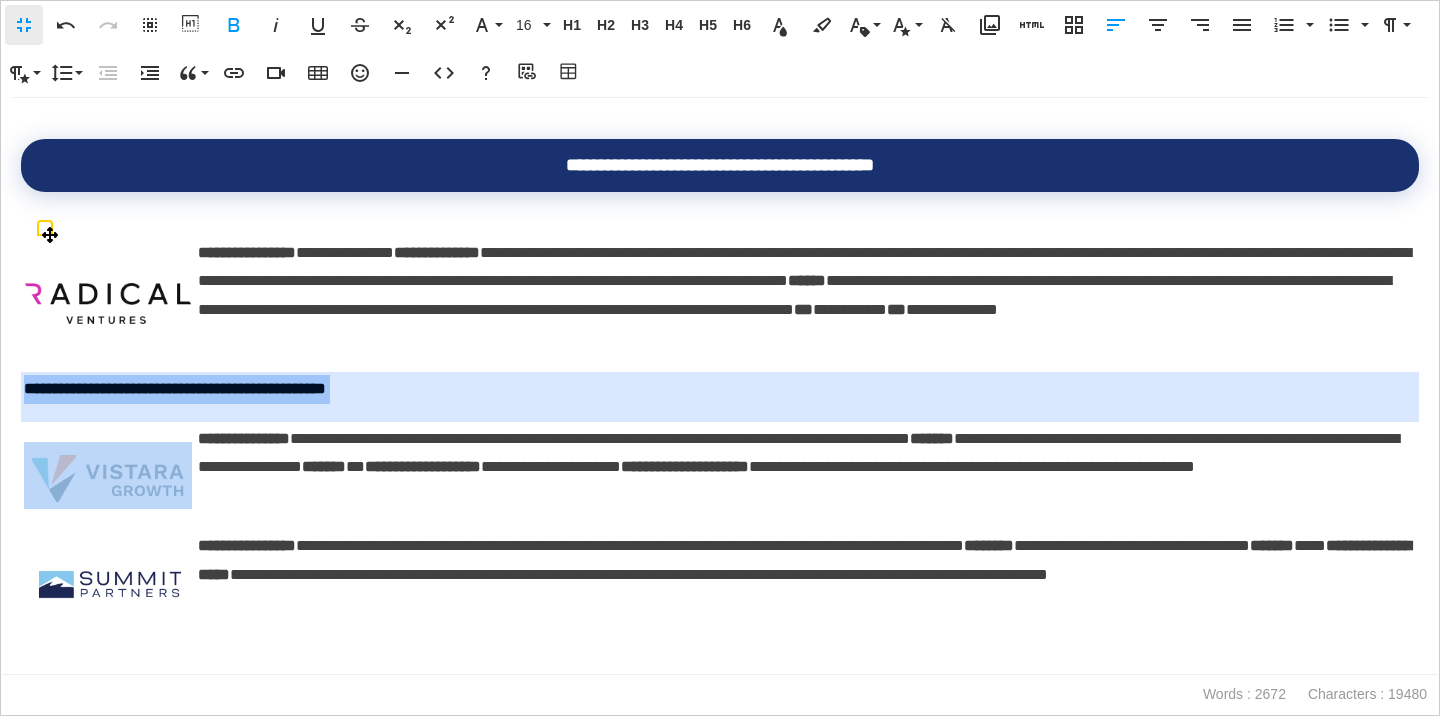 click on "**********" at bounding box center [720, 389] 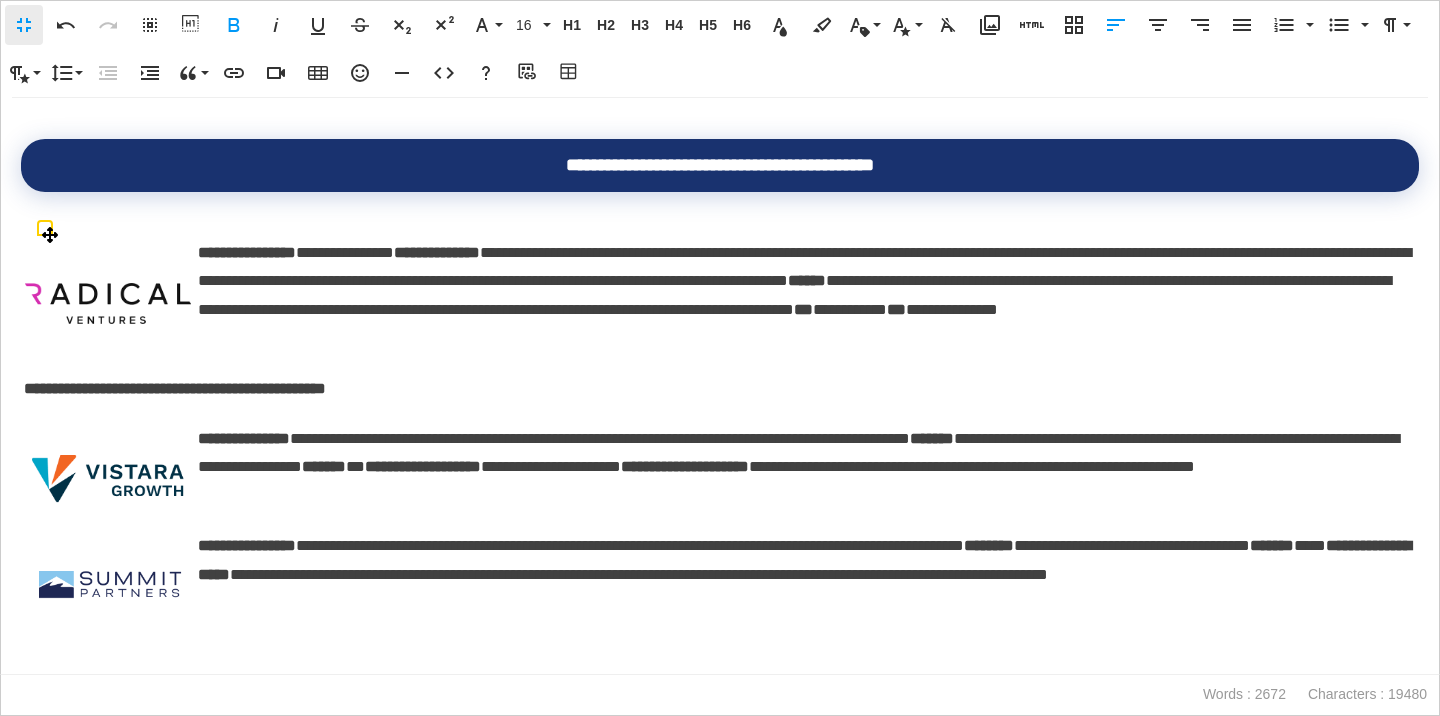 click on "**********" at bounding box center [720, 397] 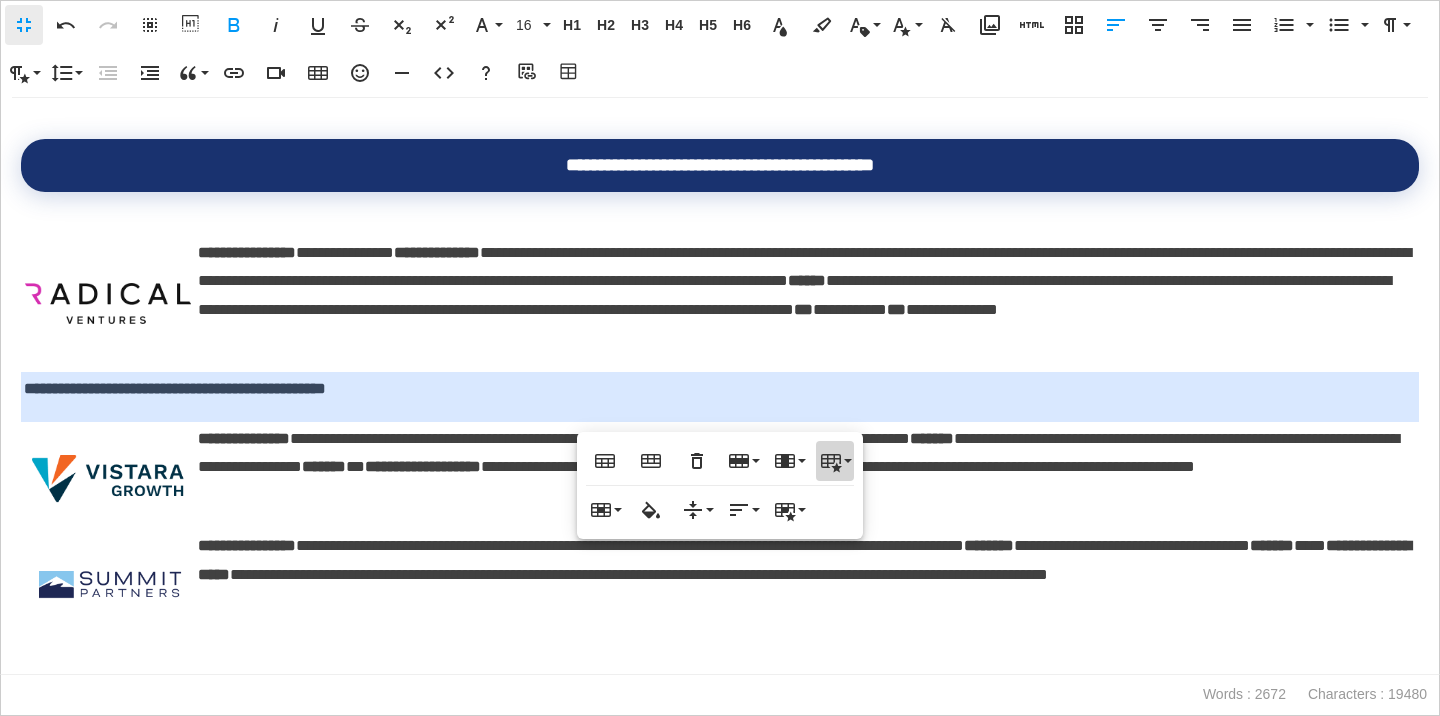 click on "Table Style" at bounding box center [835, 461] 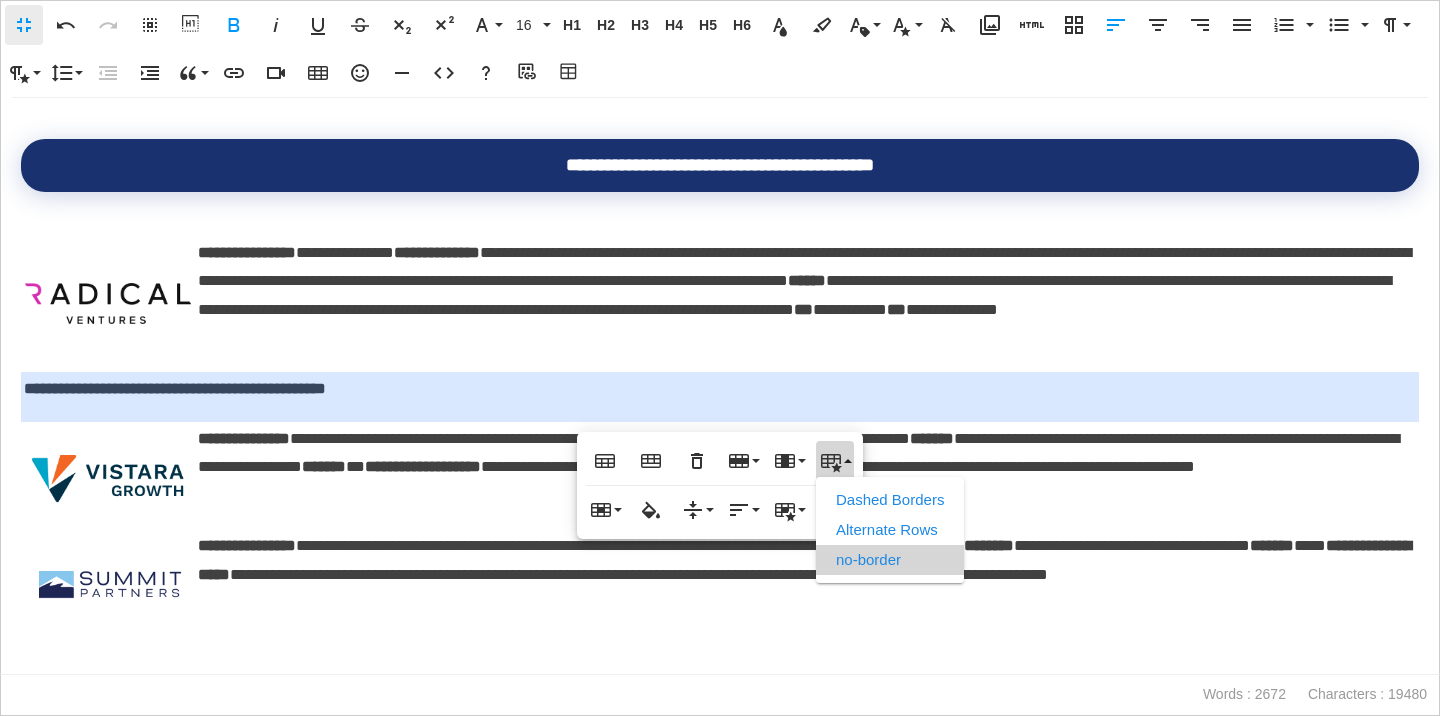 scroll, scrollTop: 0, scrollLeft: 0, axis: both 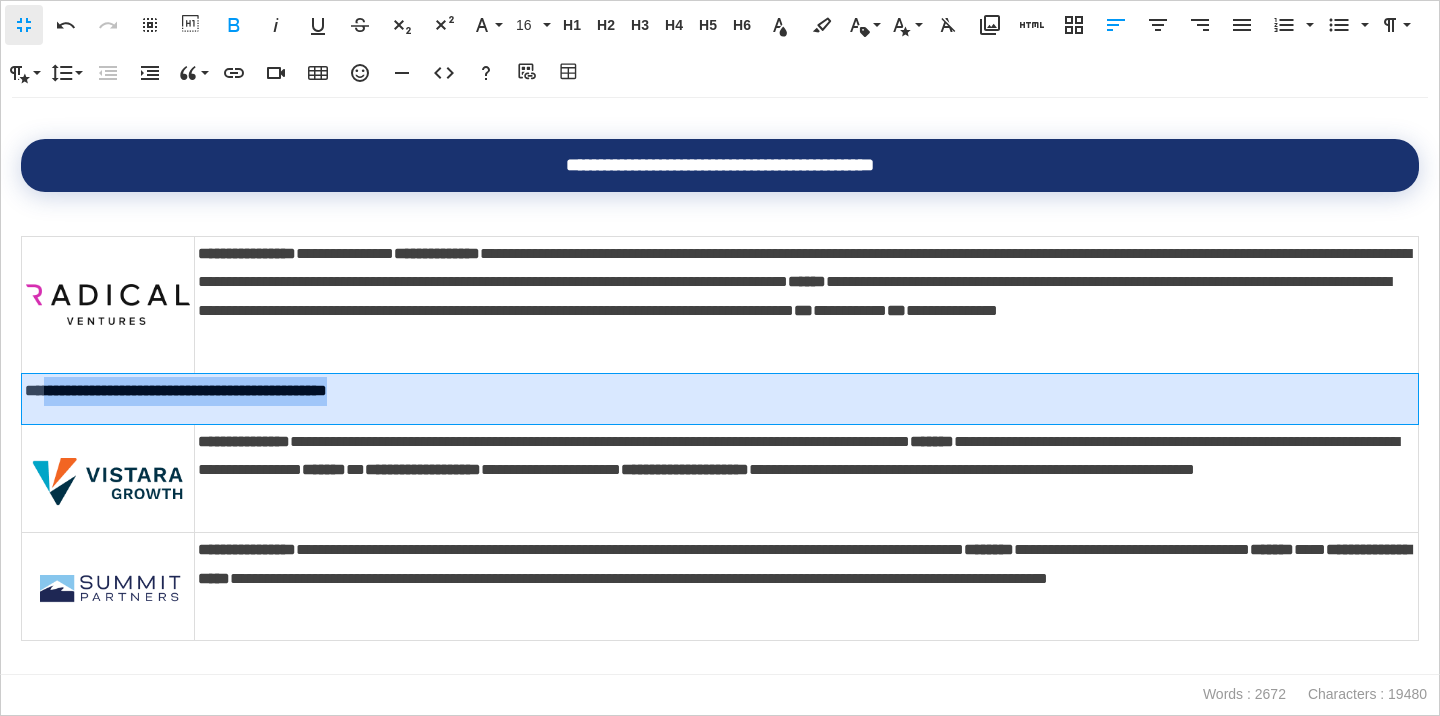 drag, startPoint x: 465, startPoint y: 397, endPoint x: 52, endPoint y: 390, distance: 413.05933 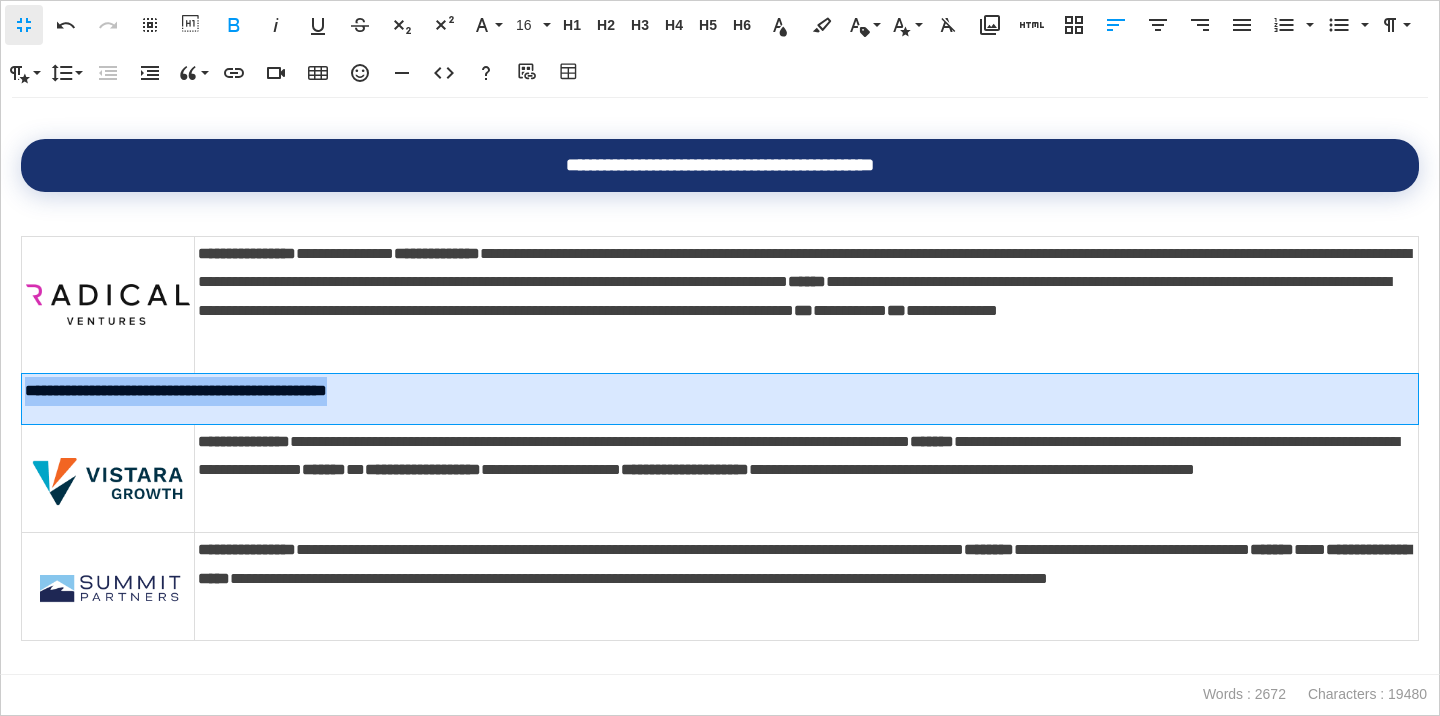 drag, startPoint x: 442, startPoint y: 392, endPoint x: 28, endPoint y: 397, distance: 414.03018 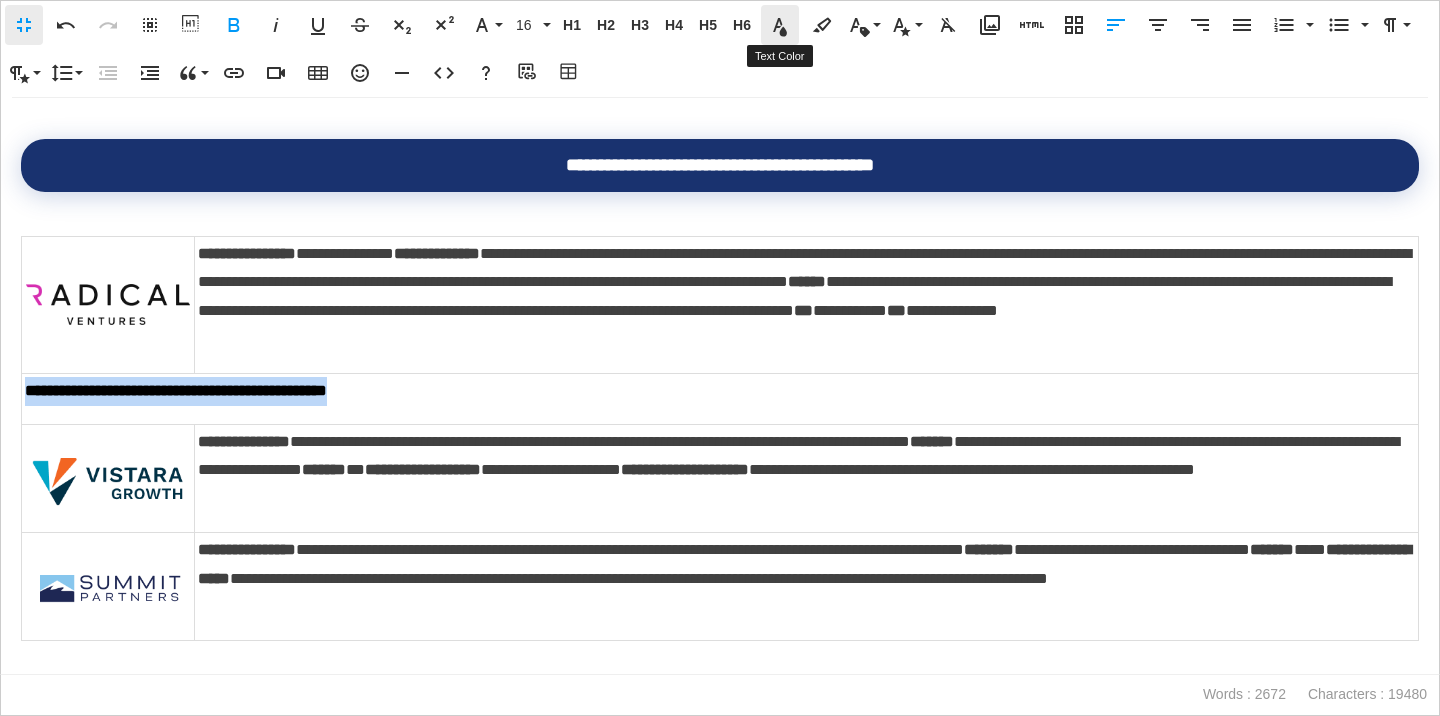 click on "Text Color" at bounding box center (780, 25) 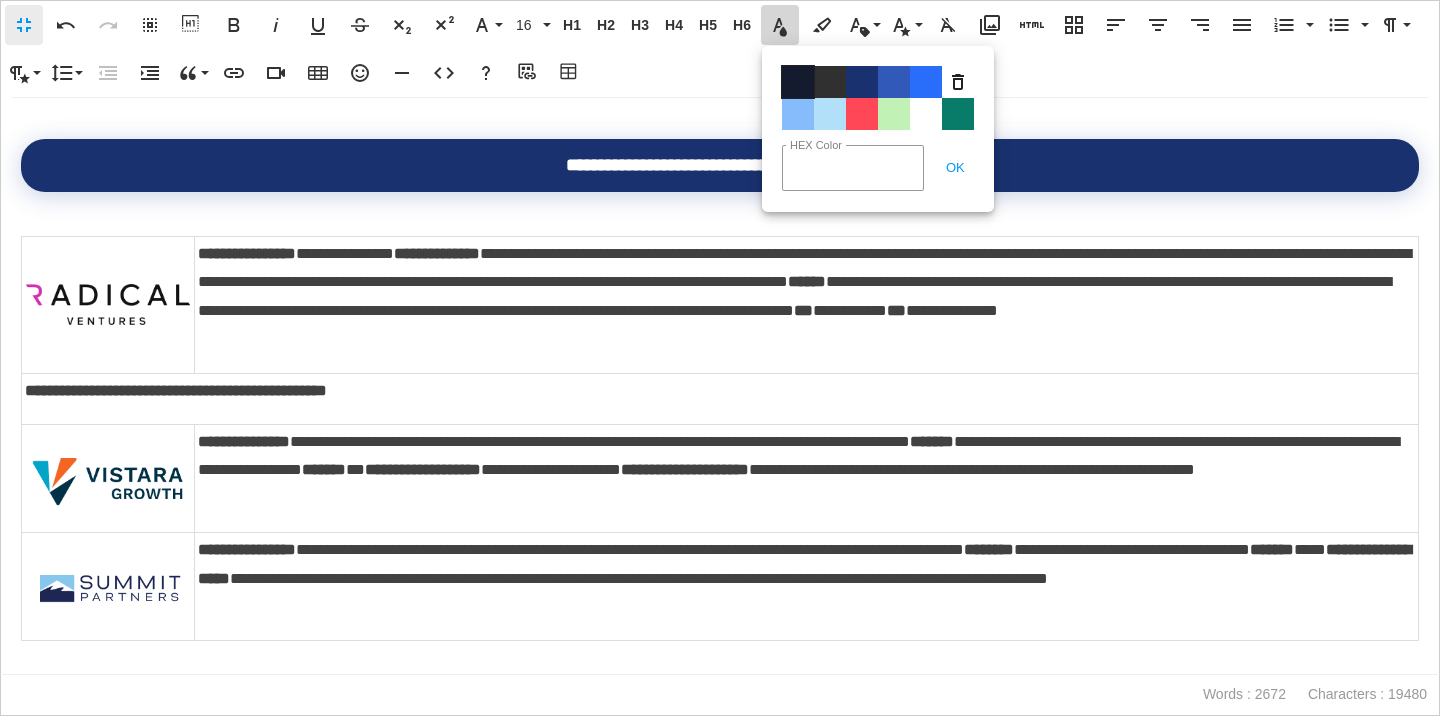 click on "Color#141B2E" at bounding box center (798, 82) 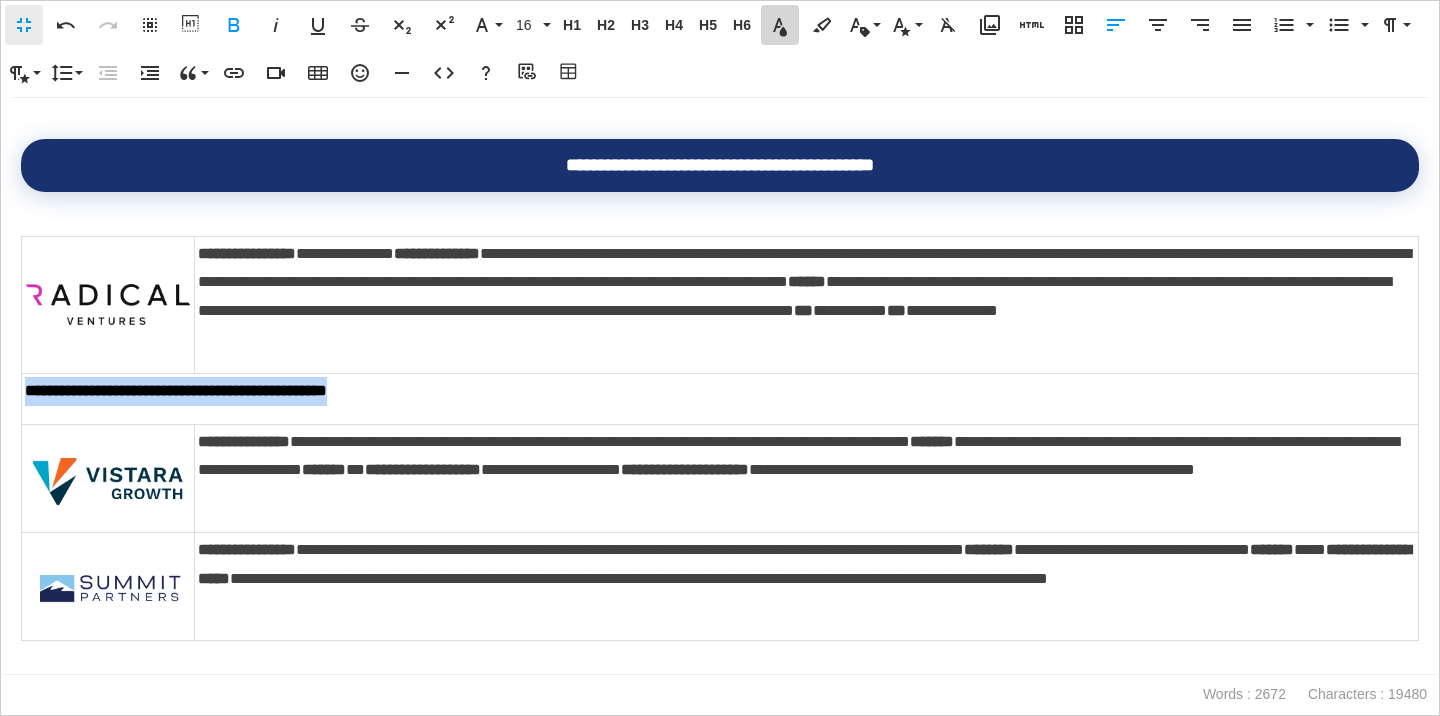 click on "Text Color" at bounding box center [780, 25] 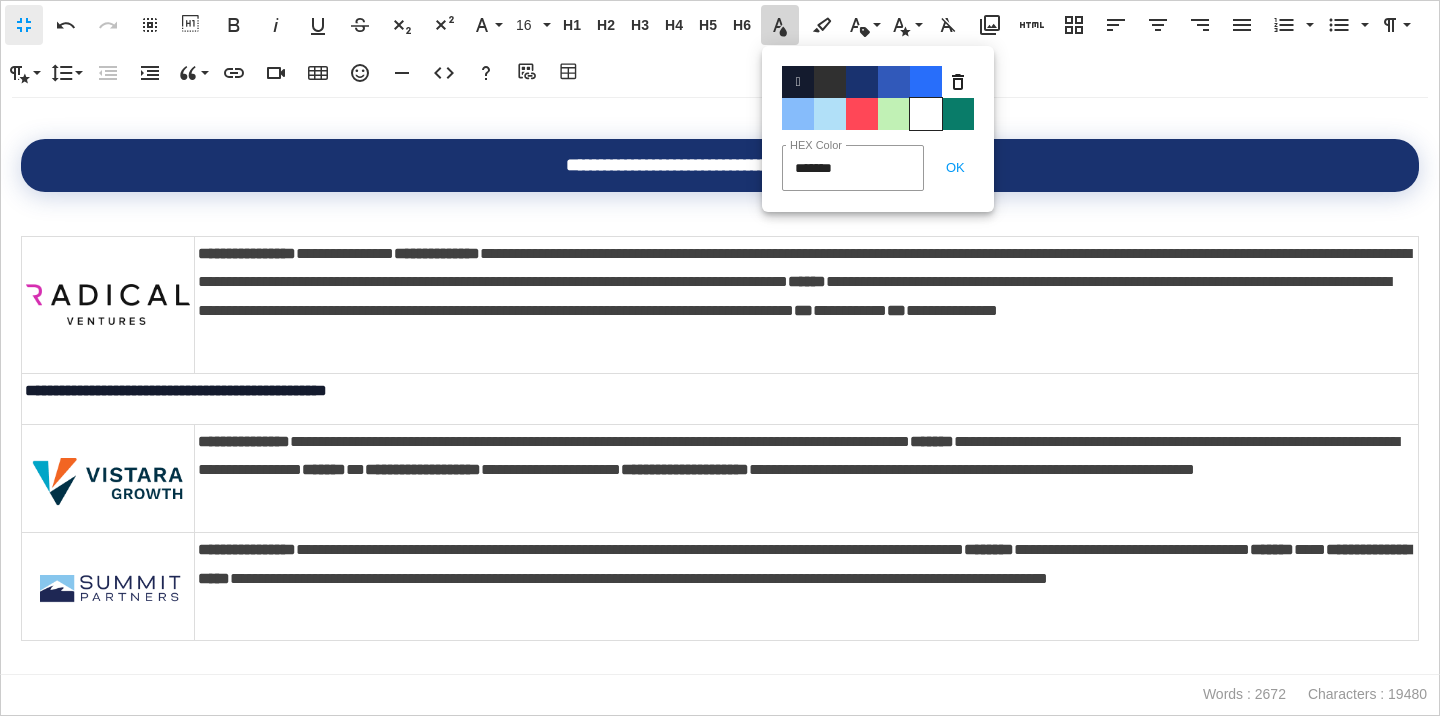 click on "Color#FFFFFF" at bounding box center (926, 114) 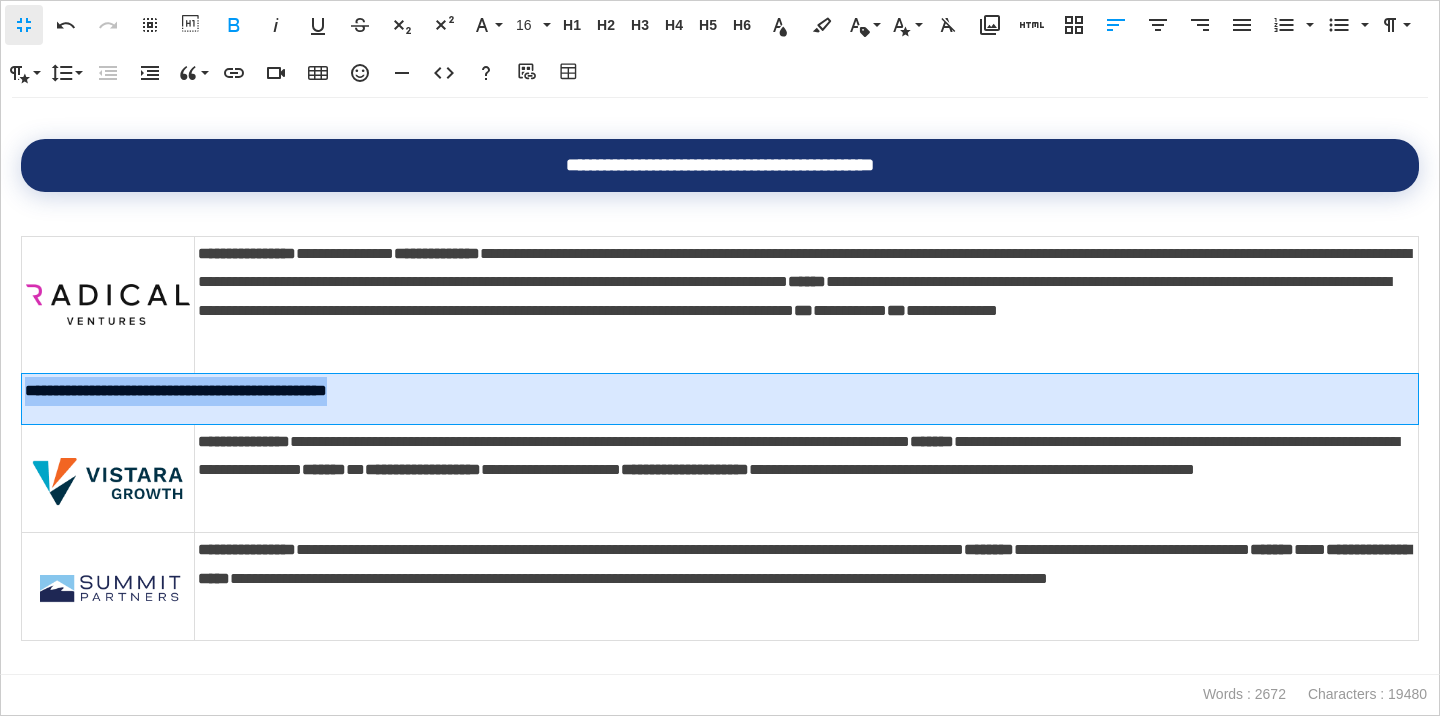 click on "**********" at bounding box center [720, 398] 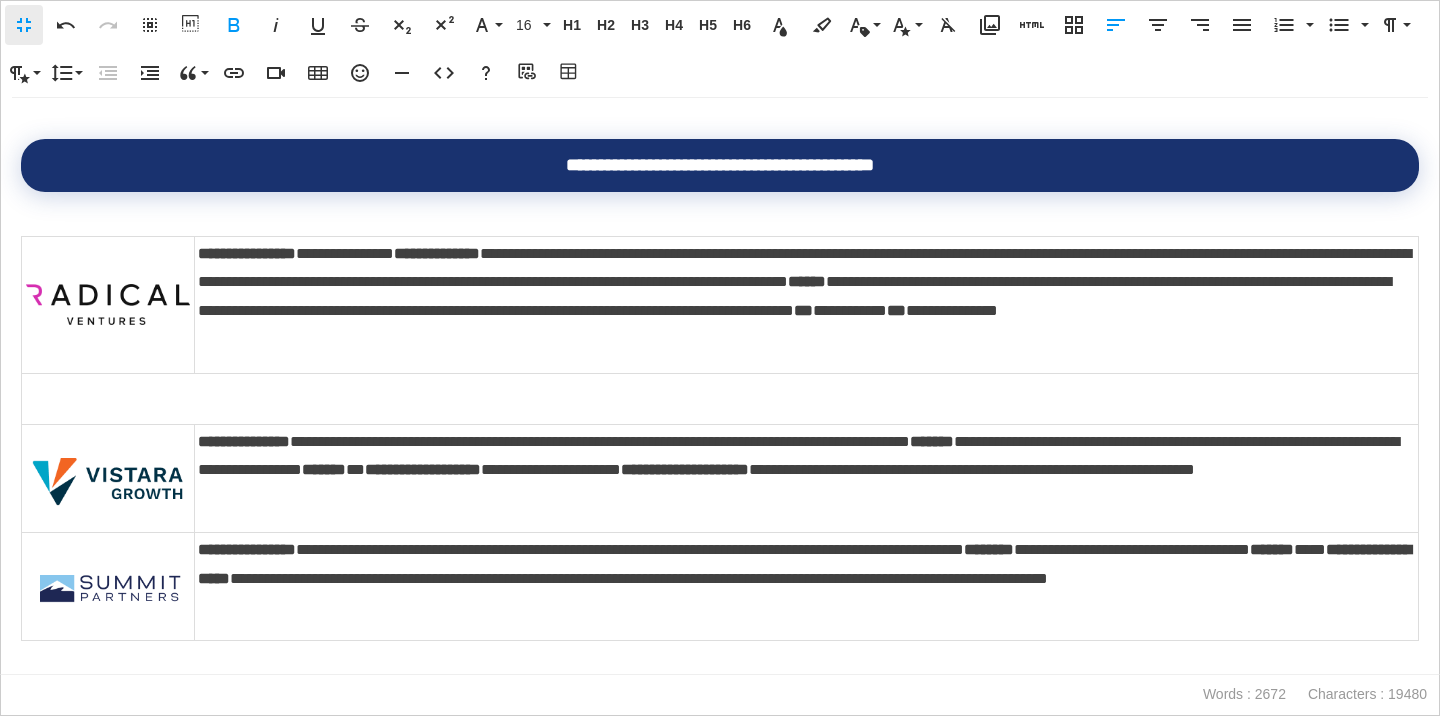 click on "**********" at bounding box center [720, 398] 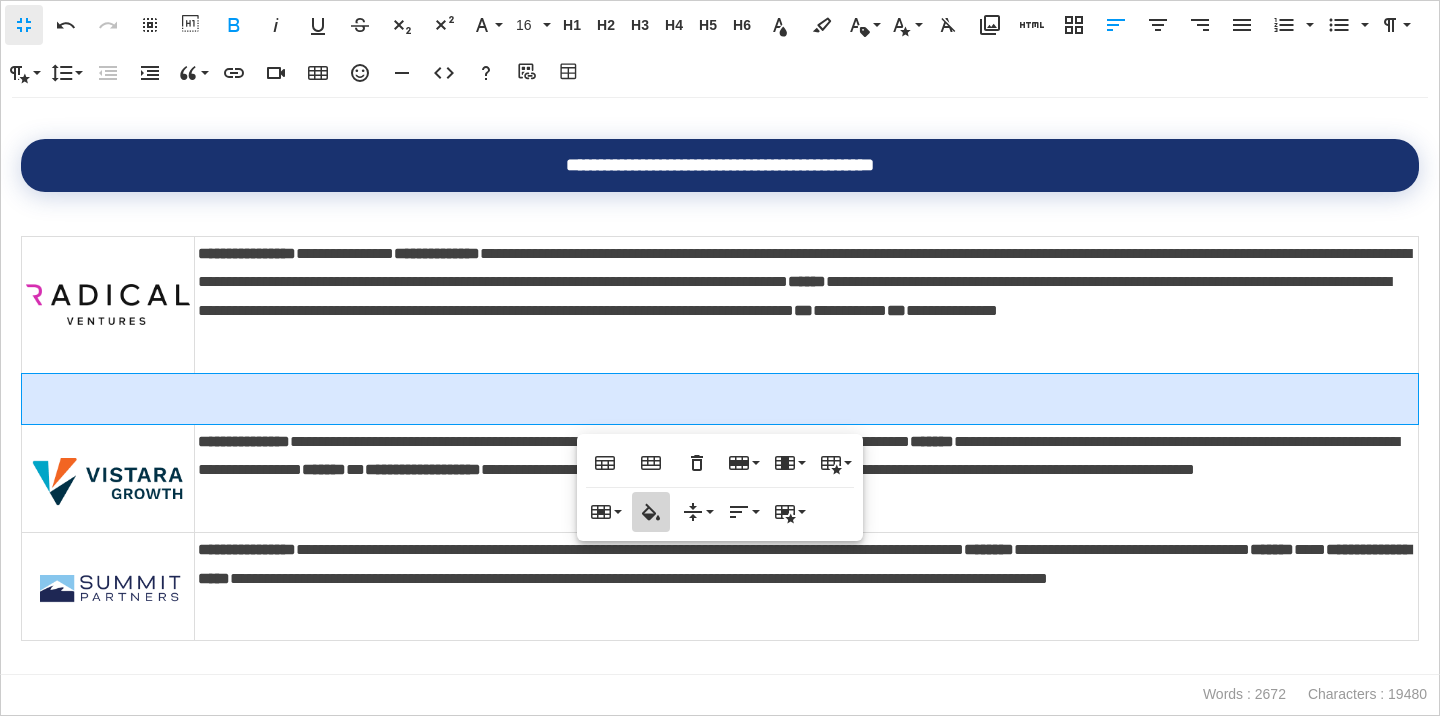 click 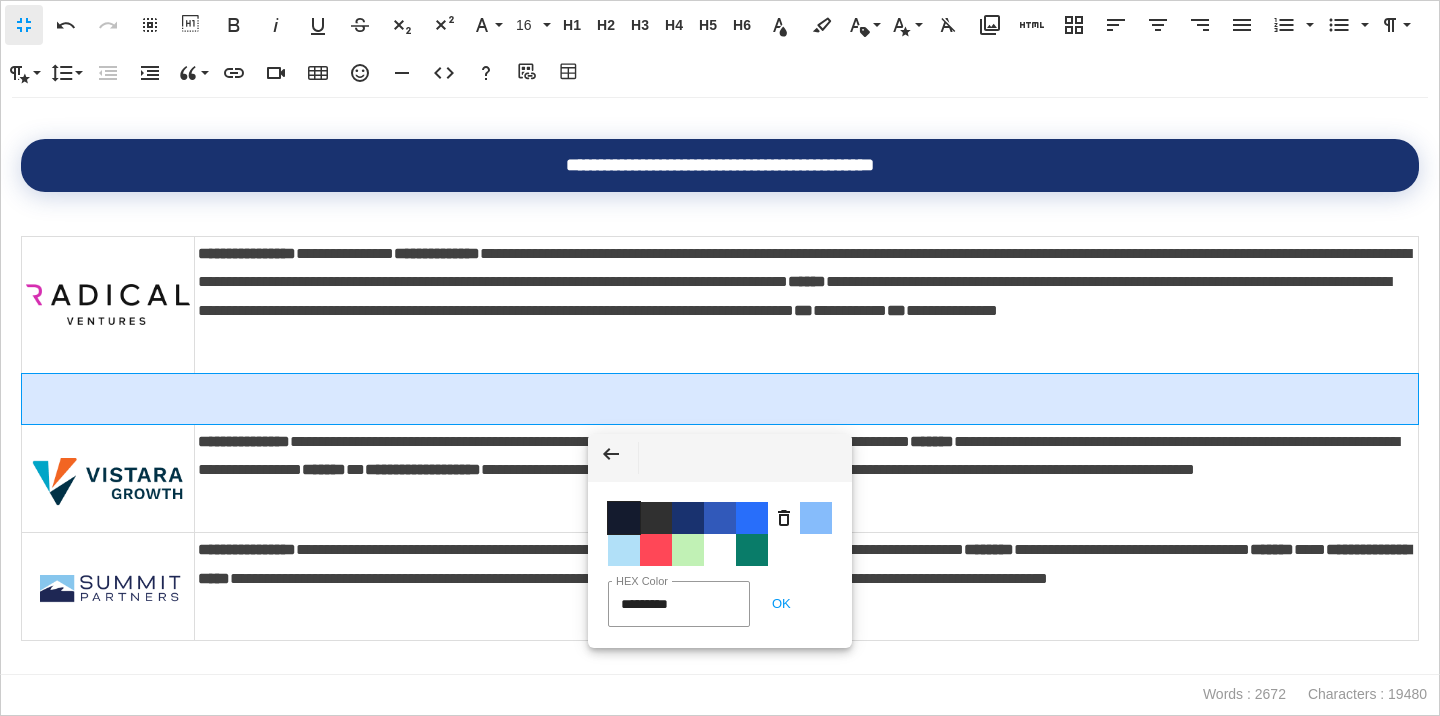 click on "Color #141B2E" at bounding box center [624, 518] 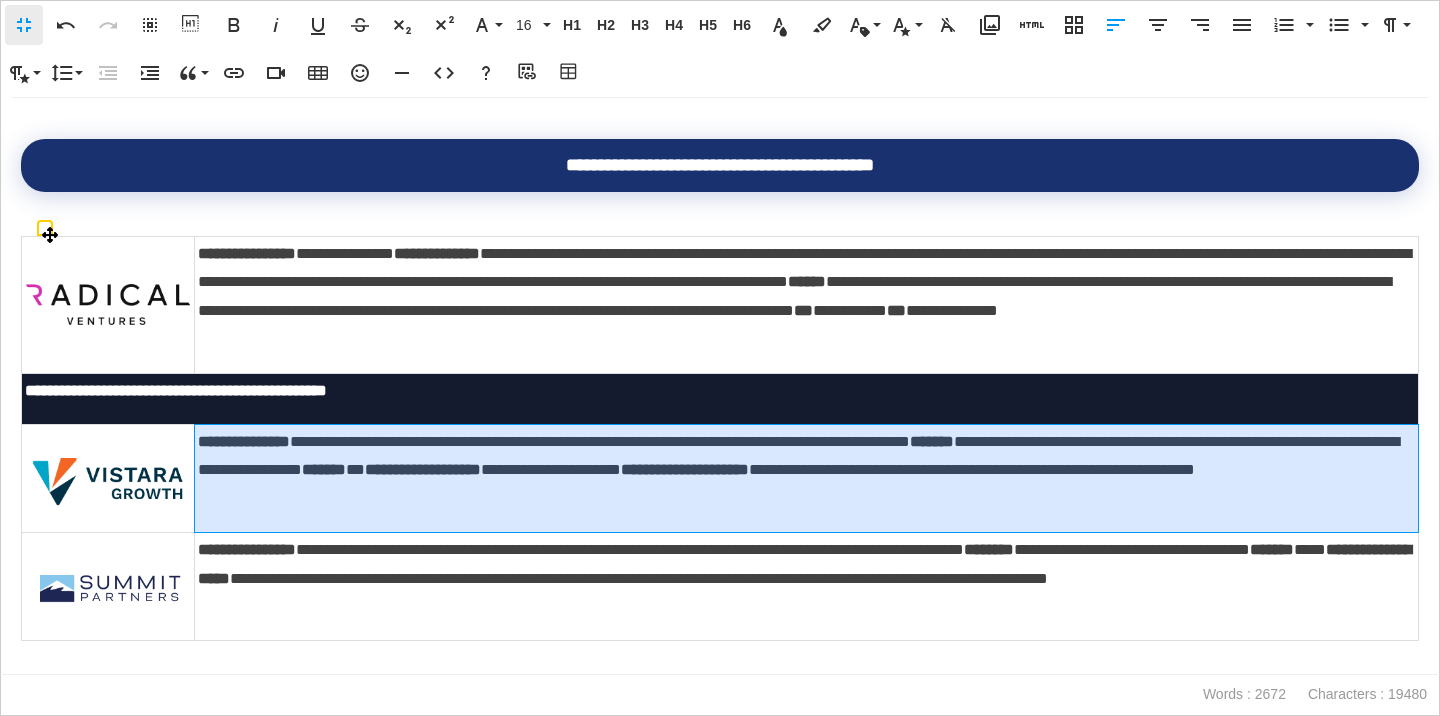 click on "**********" at bounding box center [806, 471] 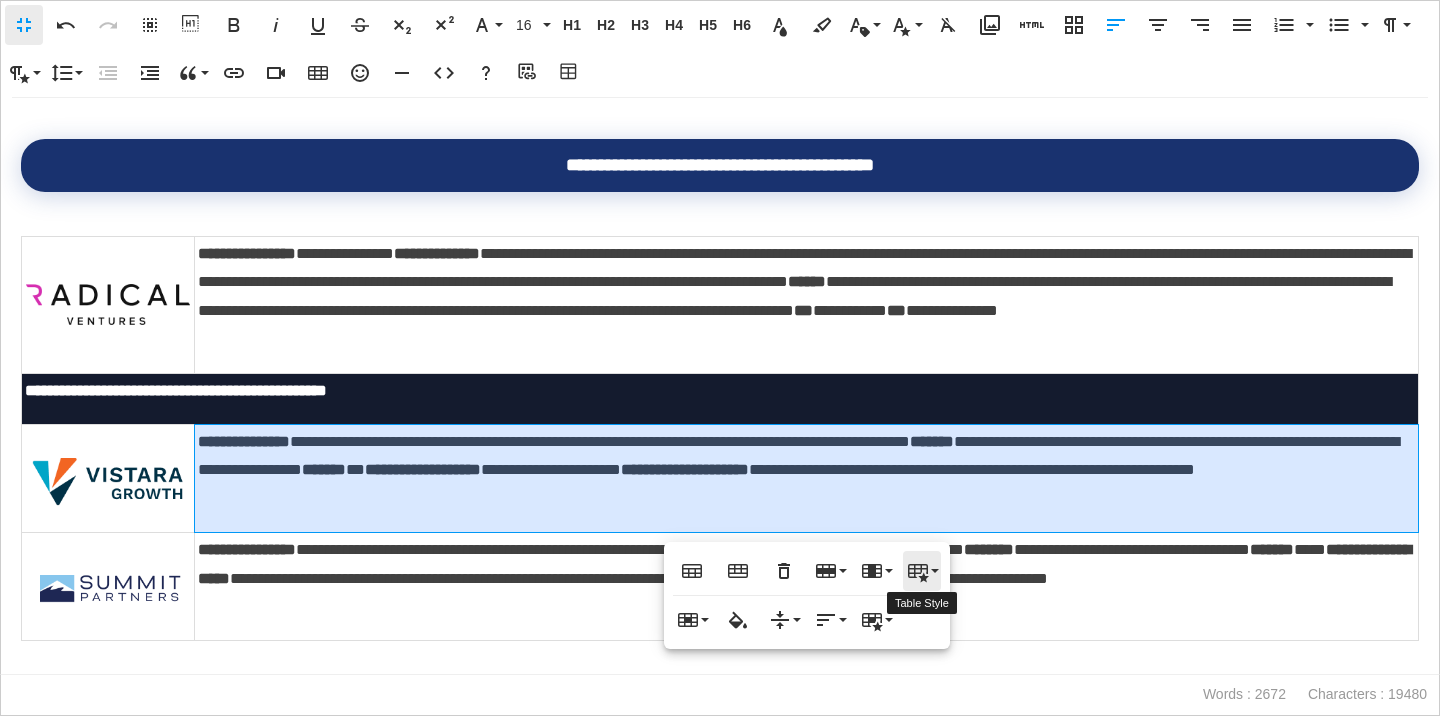 click 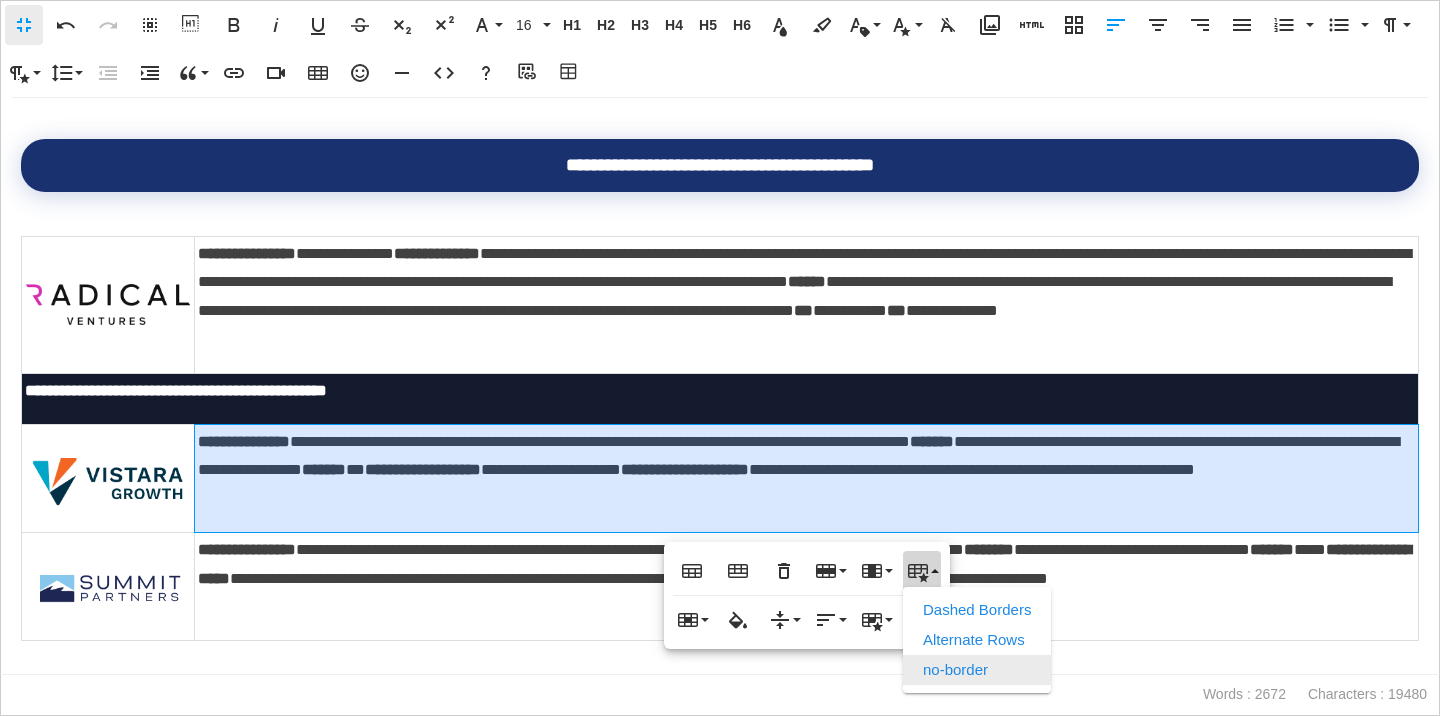 click on "no-border" at bounding box center (977, 670) 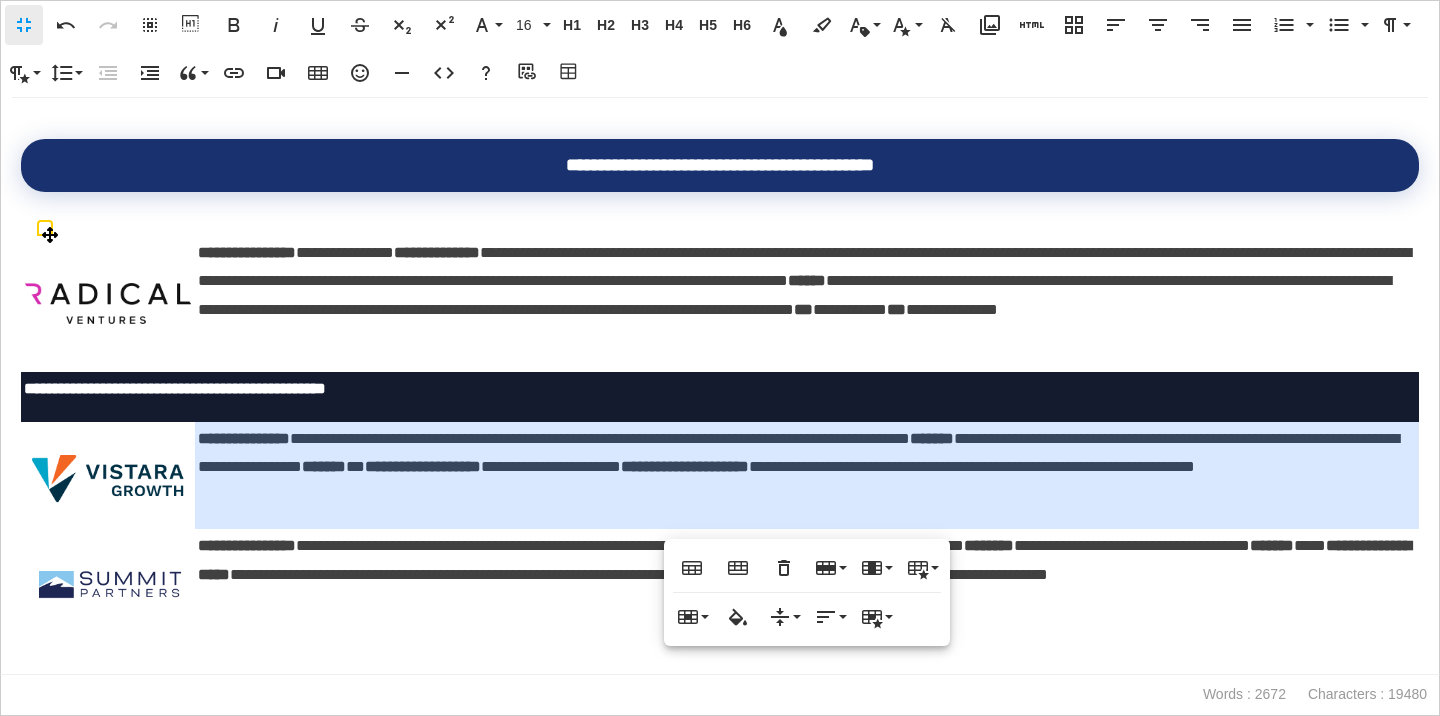 click on "**********" at bounding box center (807, 475) 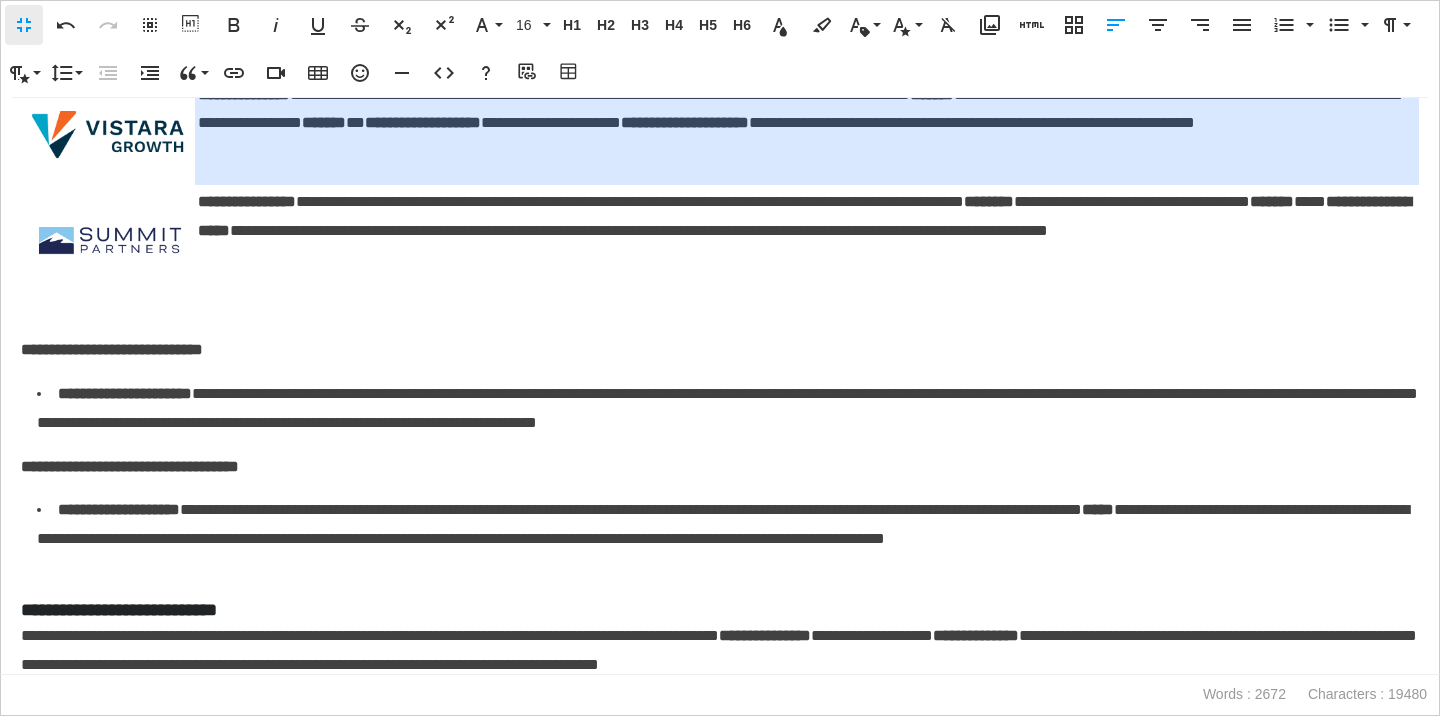 scroll, scrollTop: 509, scrollLeft: 0, axis: vertical 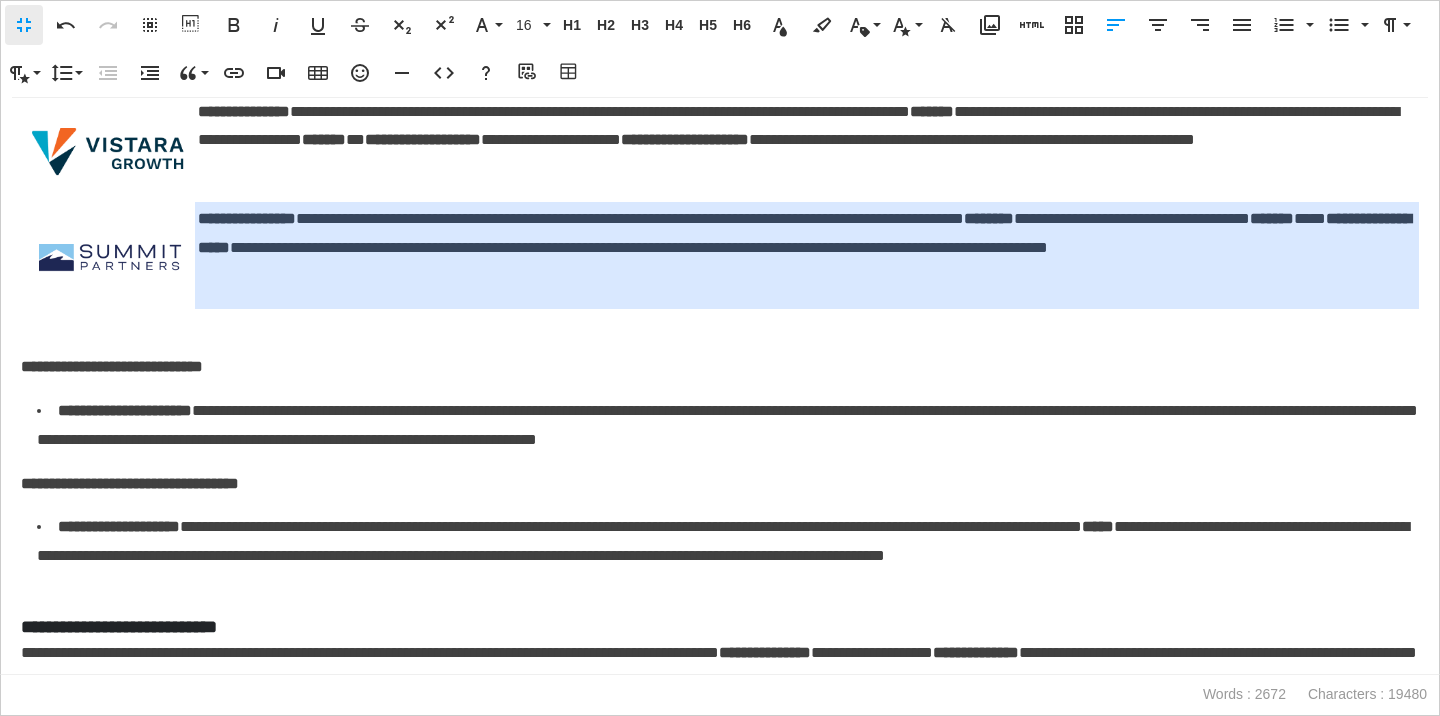 click on "**********" at bounding box center [807, 248] 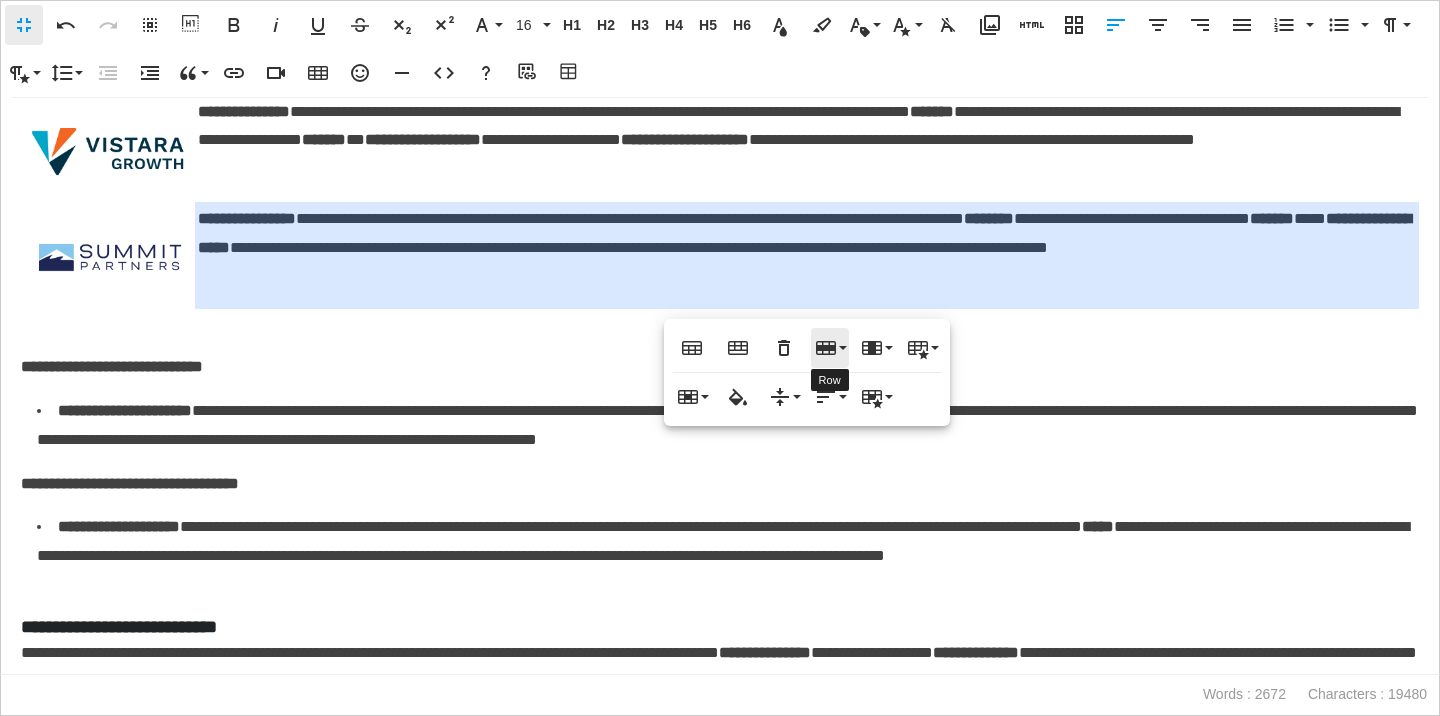 click 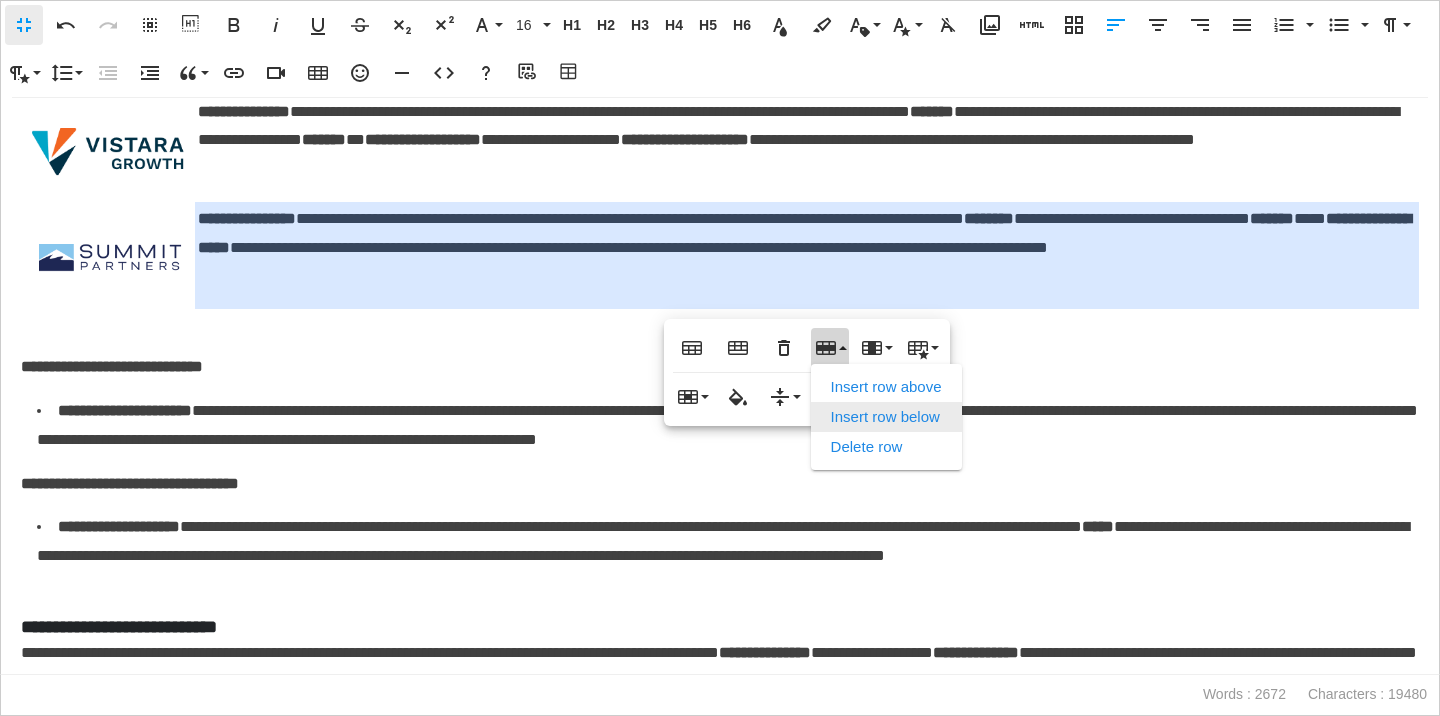 click on "Insert row below" at bounding box center (886, 417) 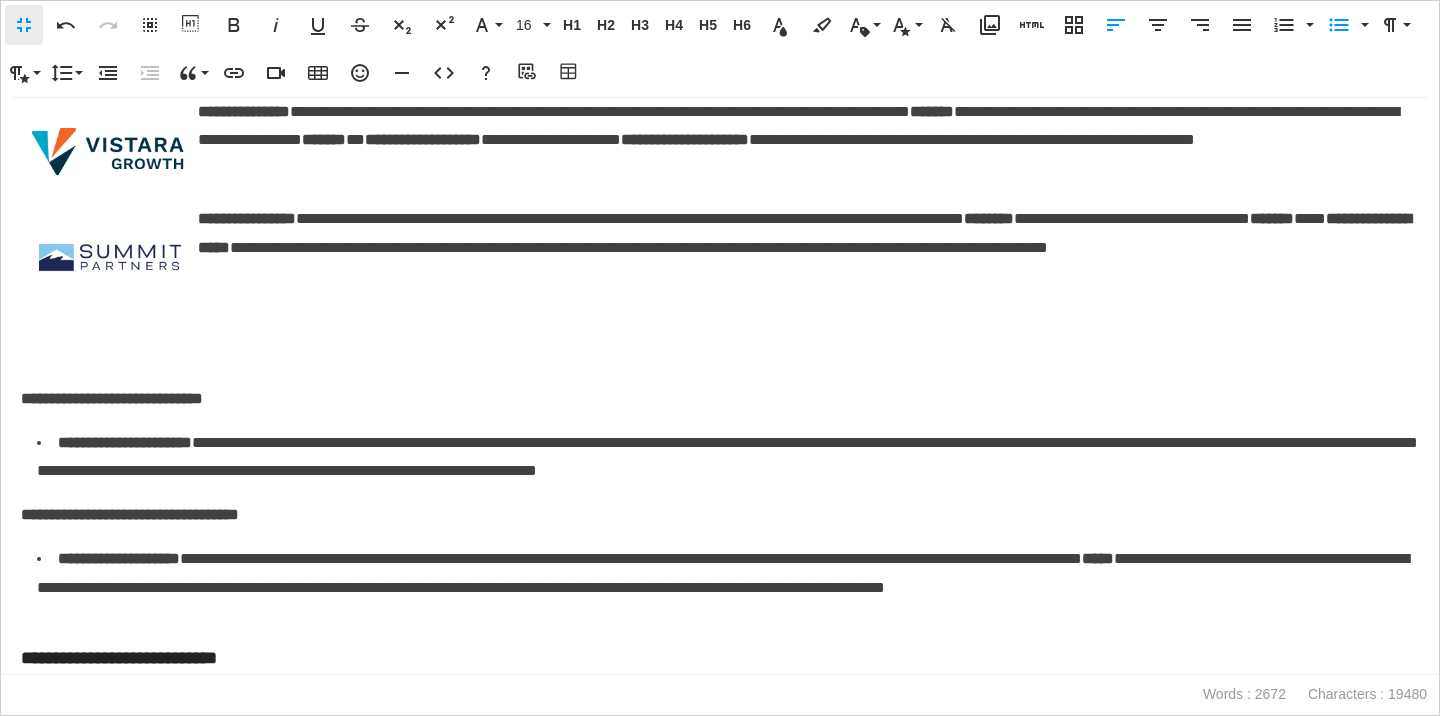 click on "**********" at bounding box center (728, 458) 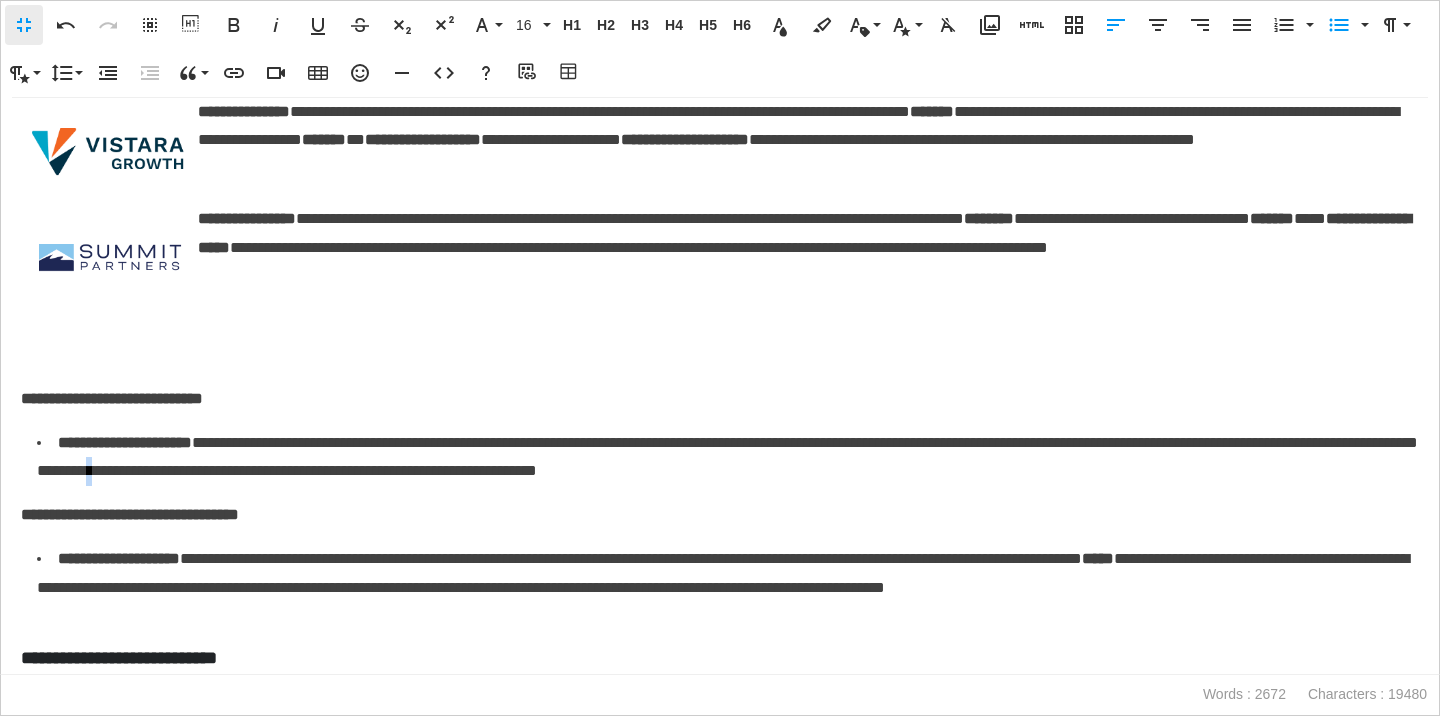 click on "**********" at bounding box center (728, 458) 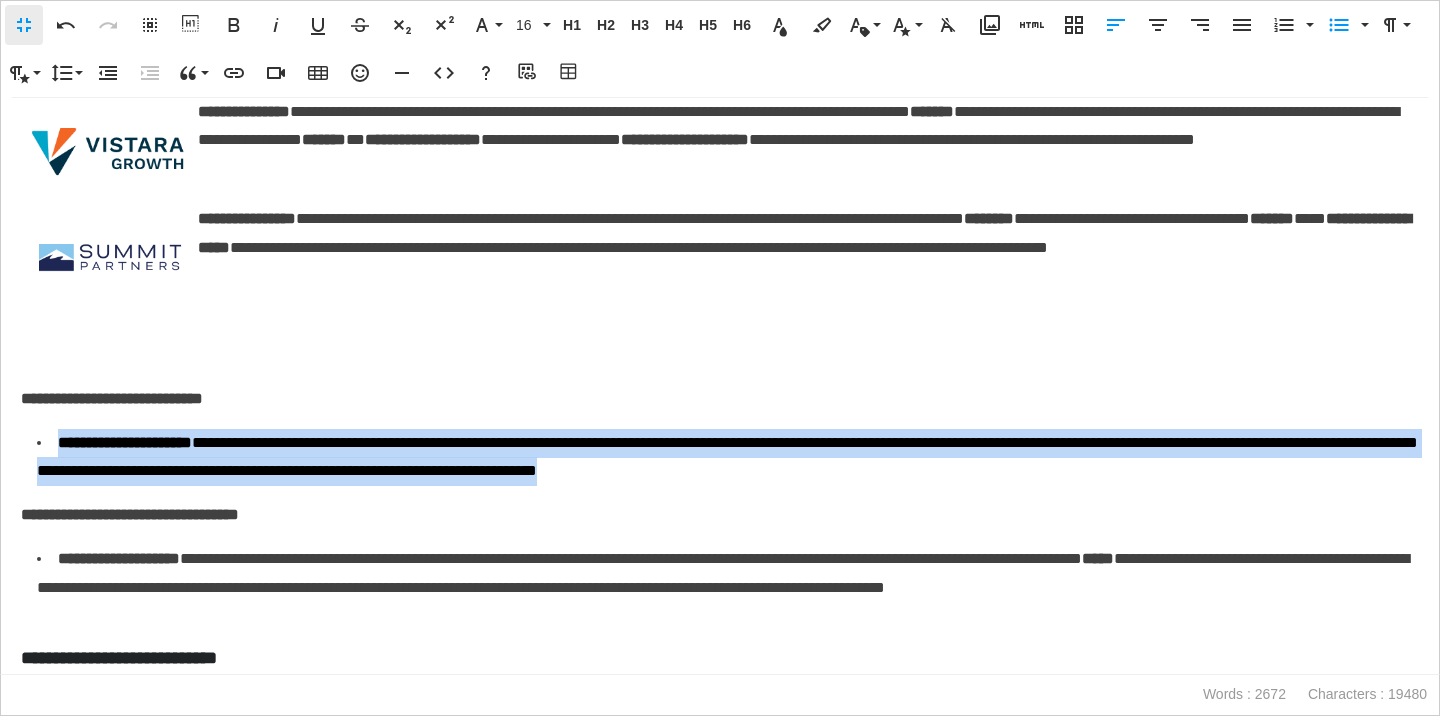 click on "**********" at bounding box center (728, 458) 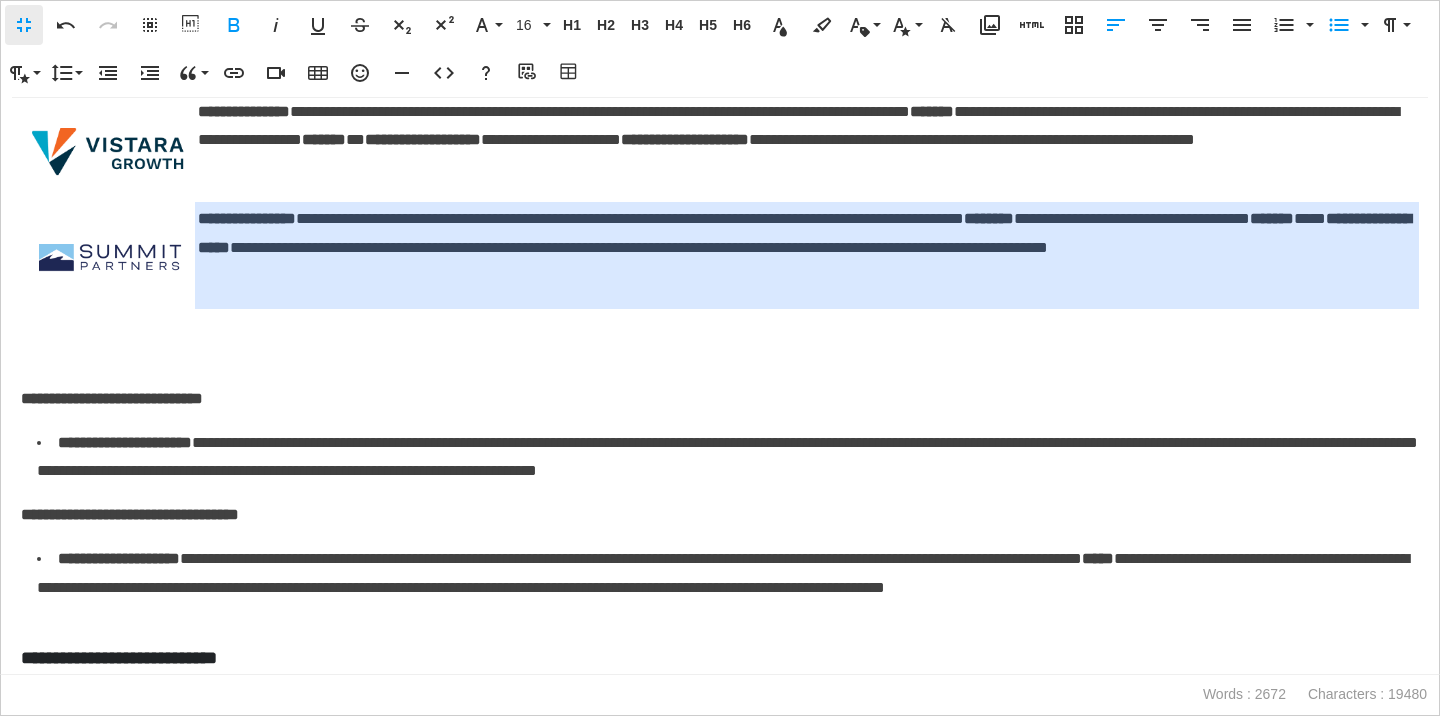 click on "**********" at bounding box center (807, 248) 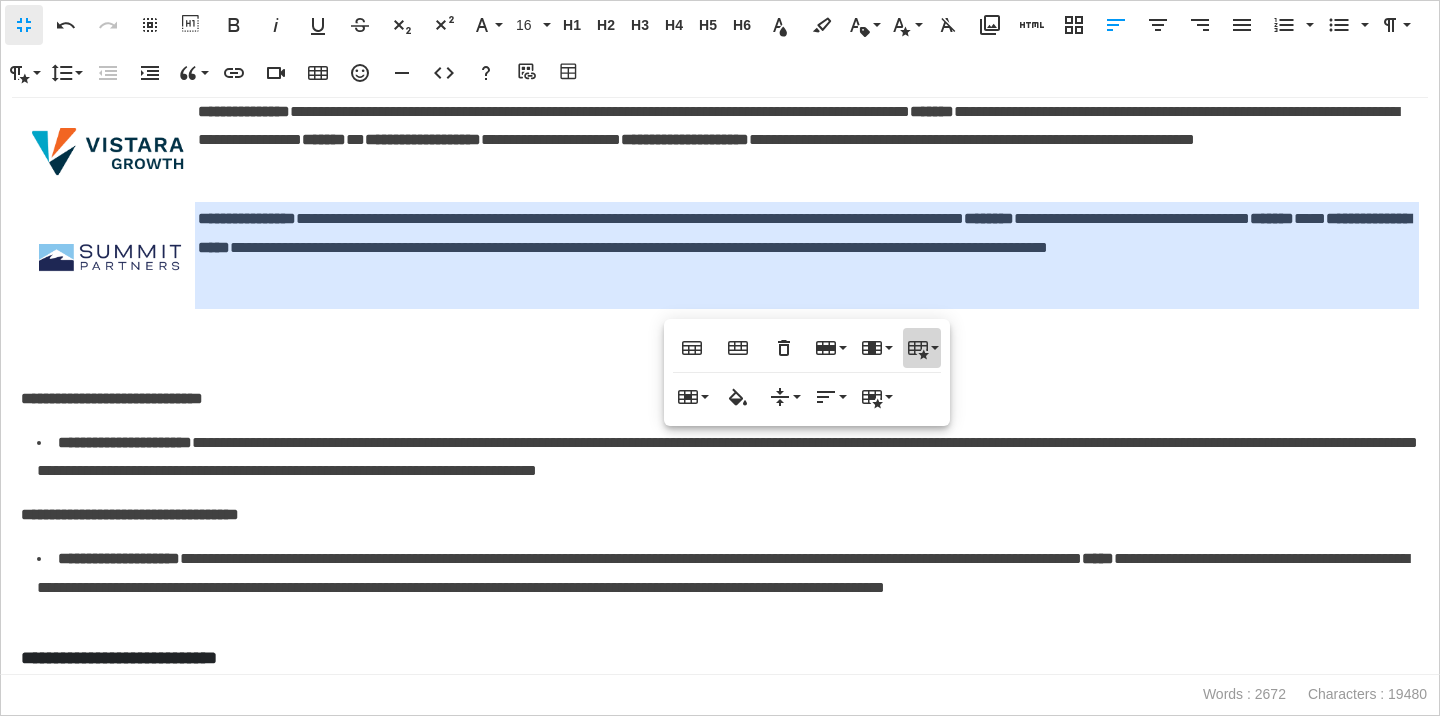 click 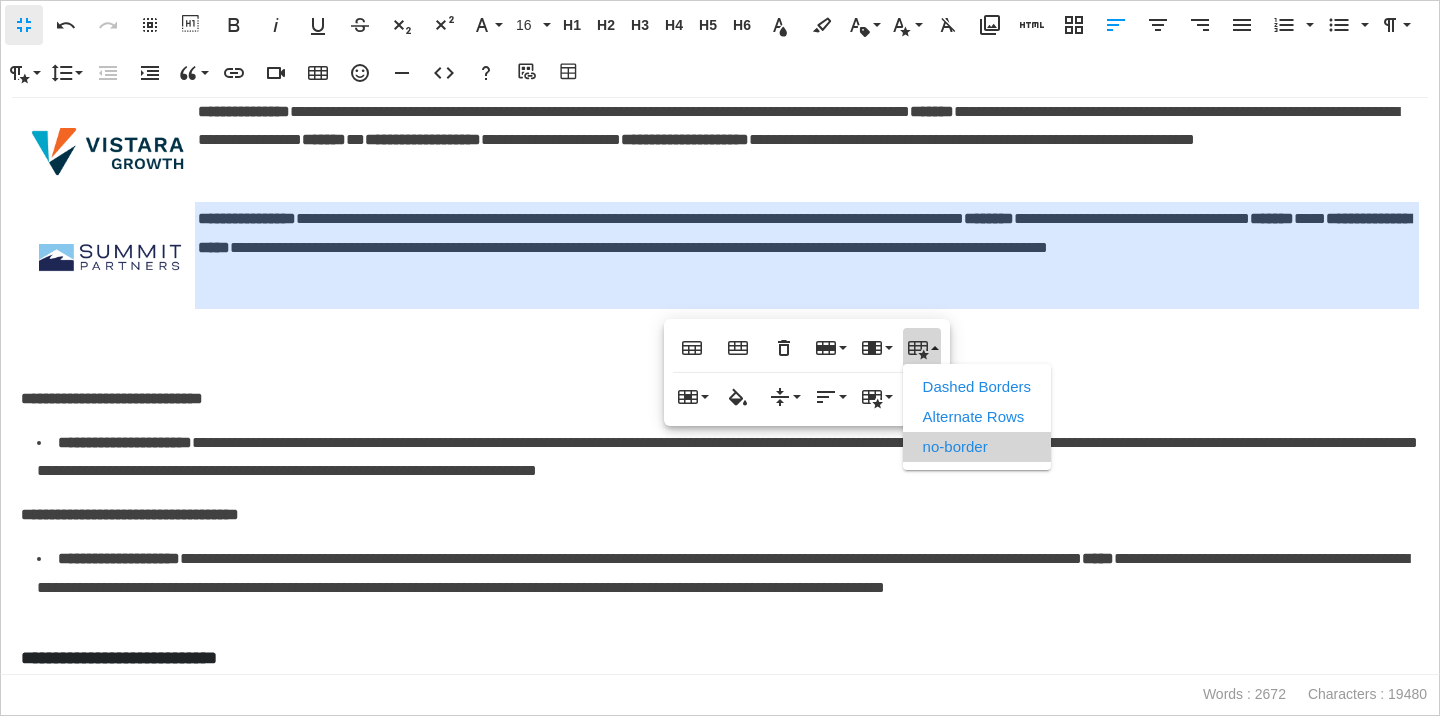 scroll, scrollTop: 0, scrollLeft: 0, axis: both 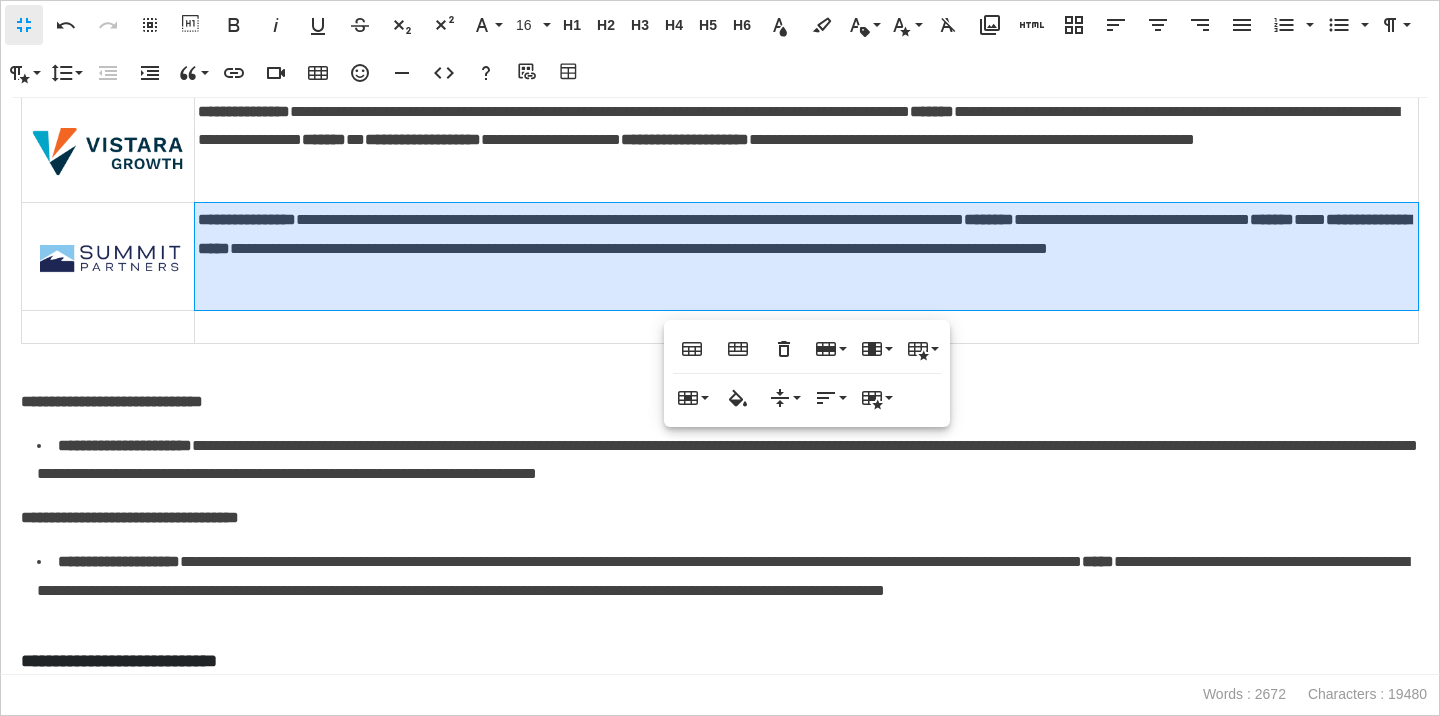 click on "**********" at bounding box center [728, 461] 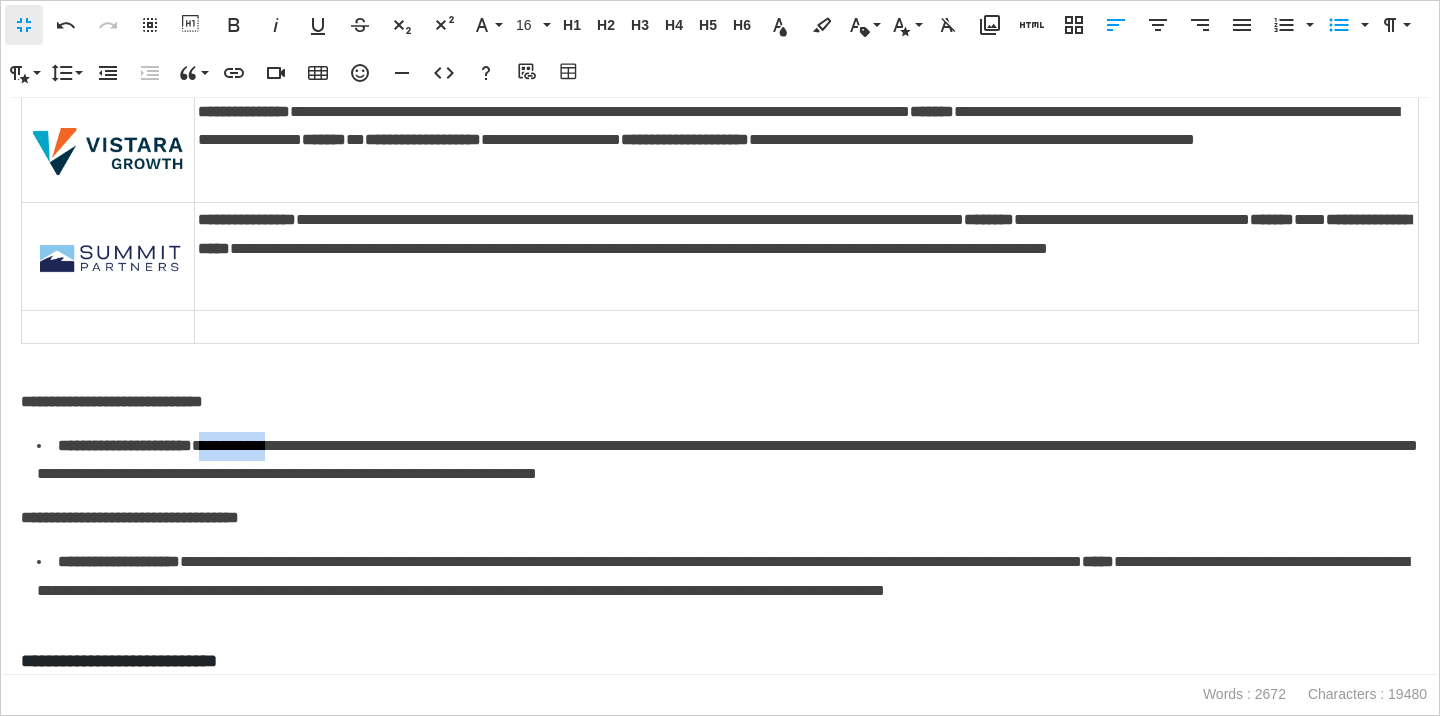 click on "**********" at bounding box center [728, 461] 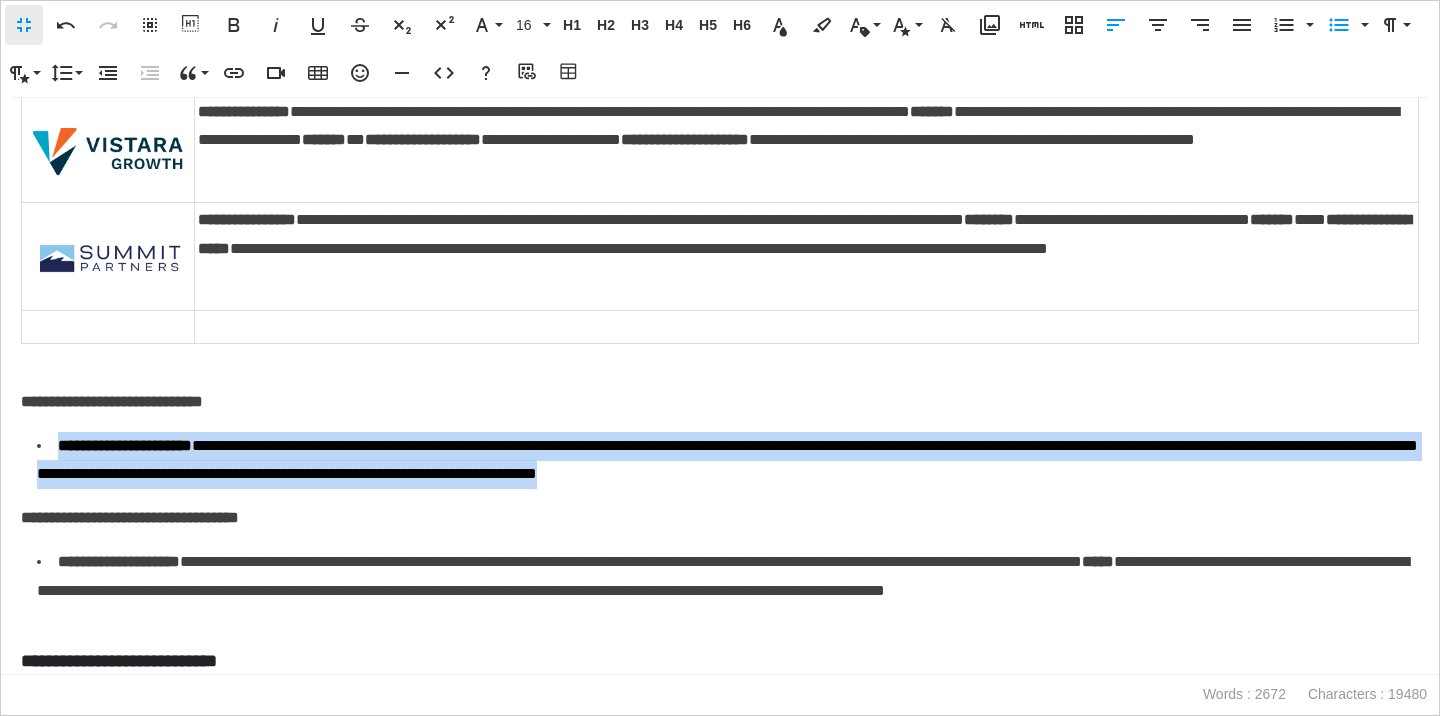 click on "**********" at bounding box center [728, 461] 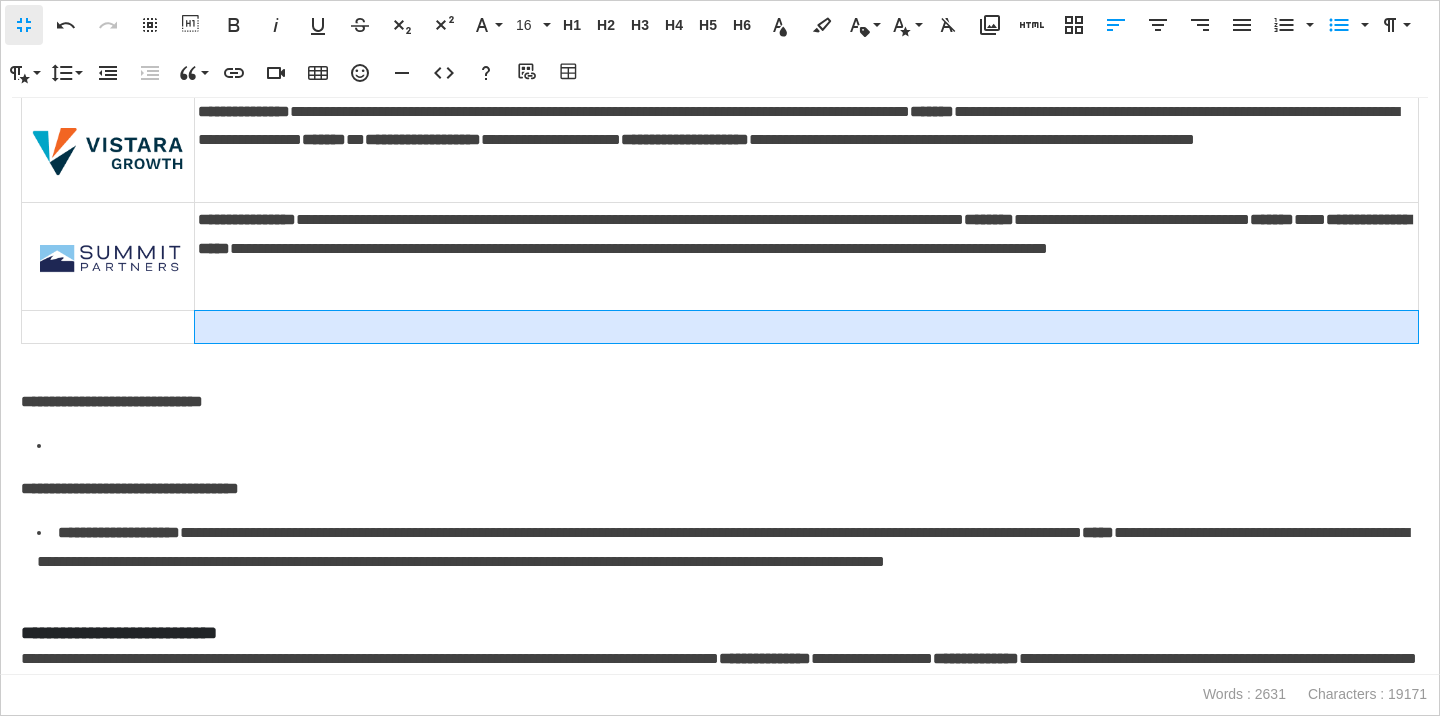 click at bounding box center (807, 327) 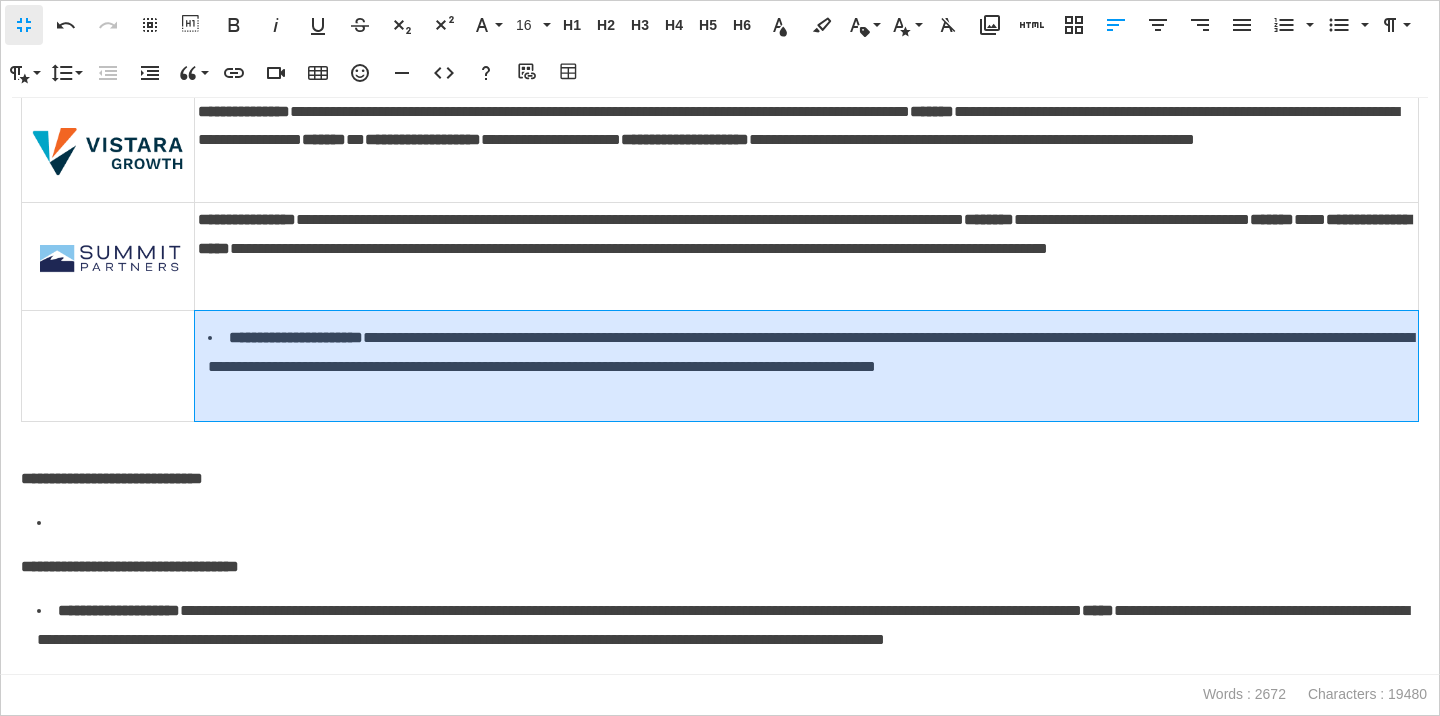click on "**********" at bounding box center (807, 366) 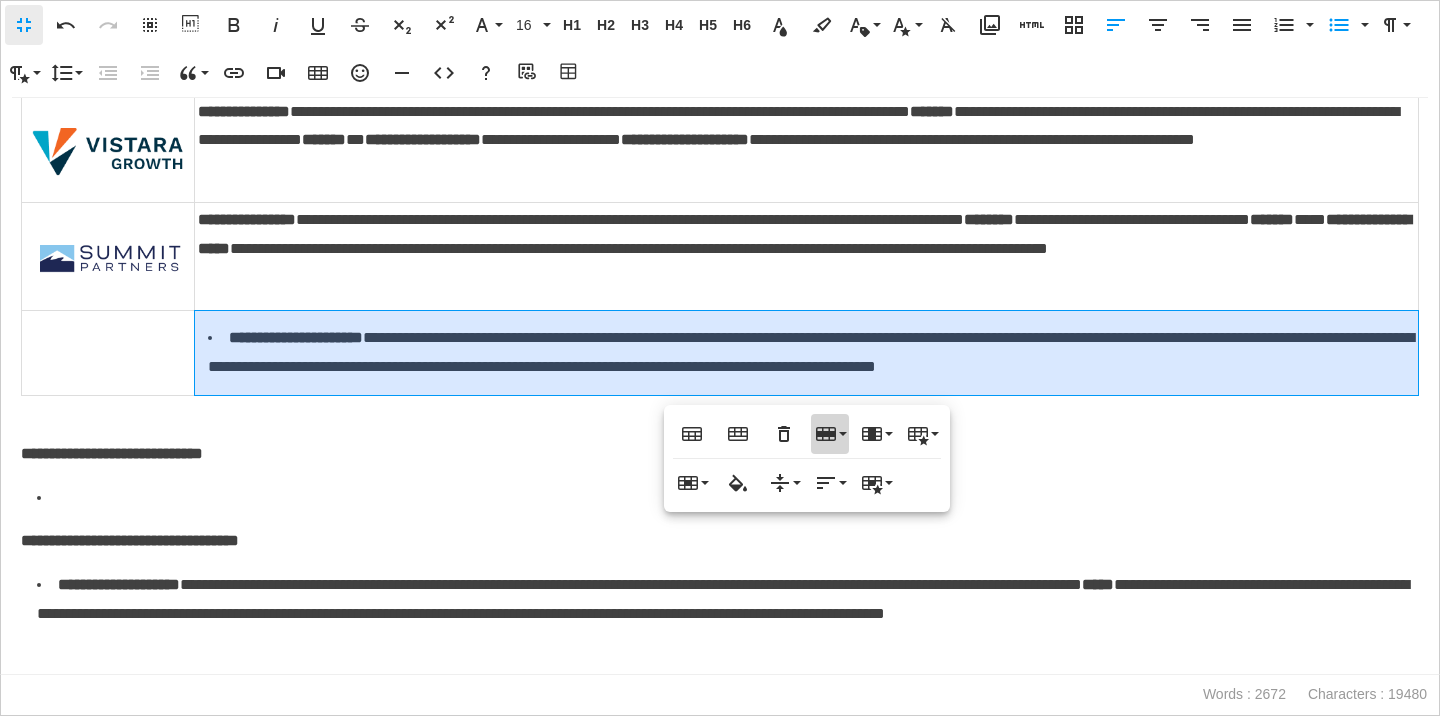 click on "Row" at bounding box center (830, 434) 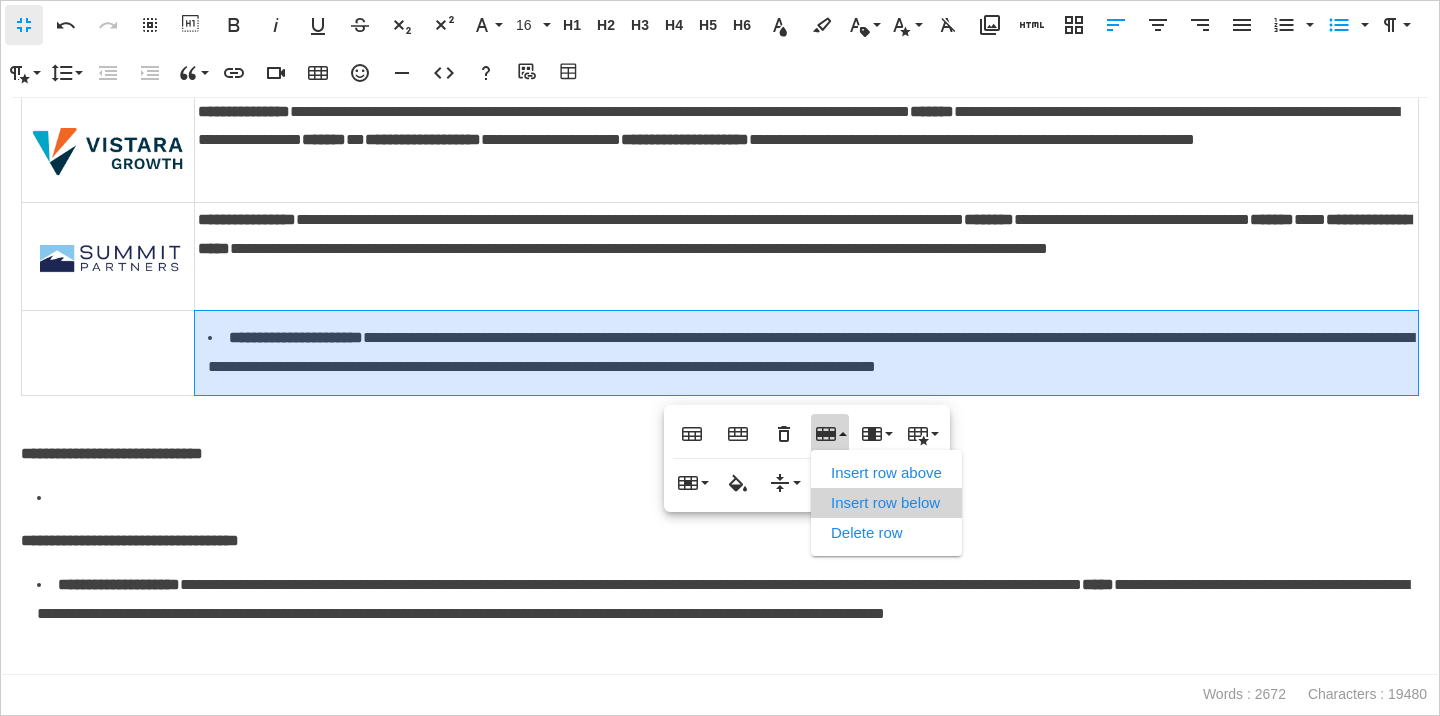 click on "Insert row below" at bounding box center [886, 503] 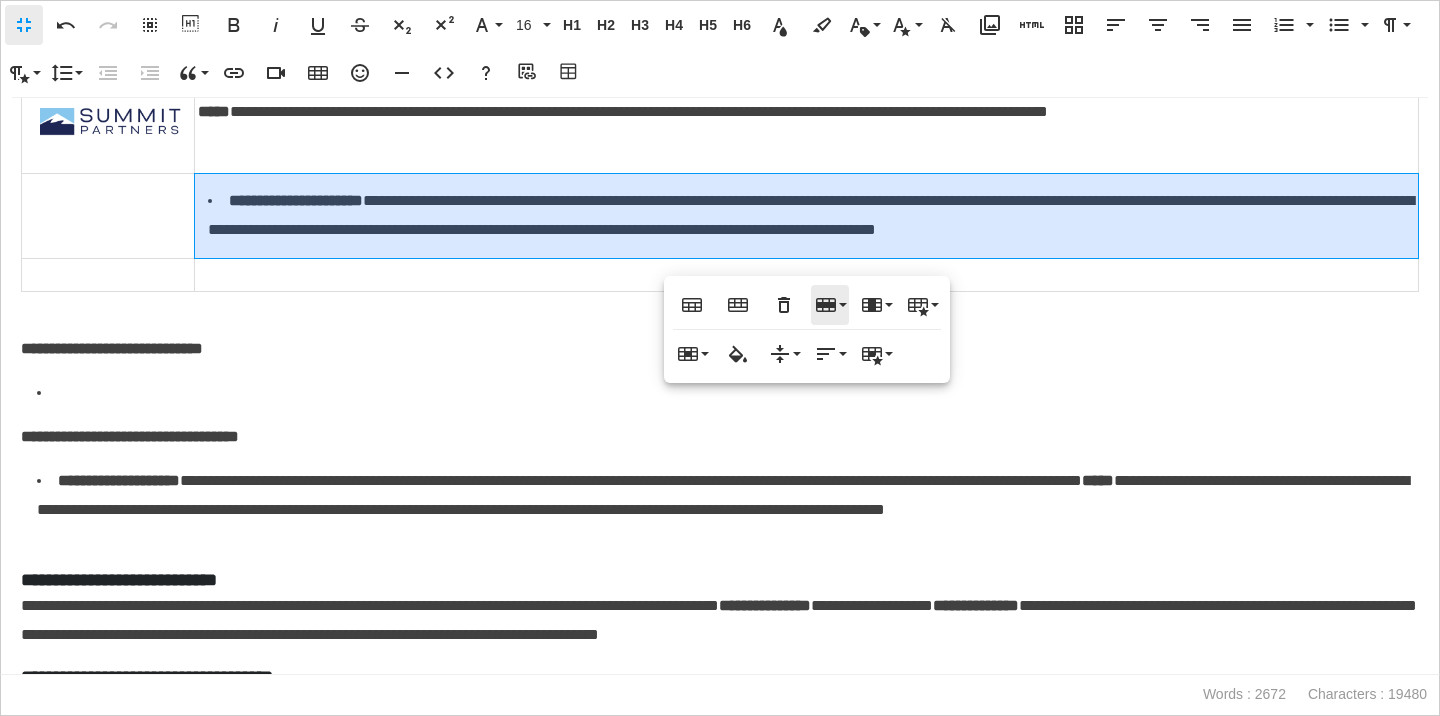 scroll, scrollTop: 704, scrollLeft: 0, axis: vertical 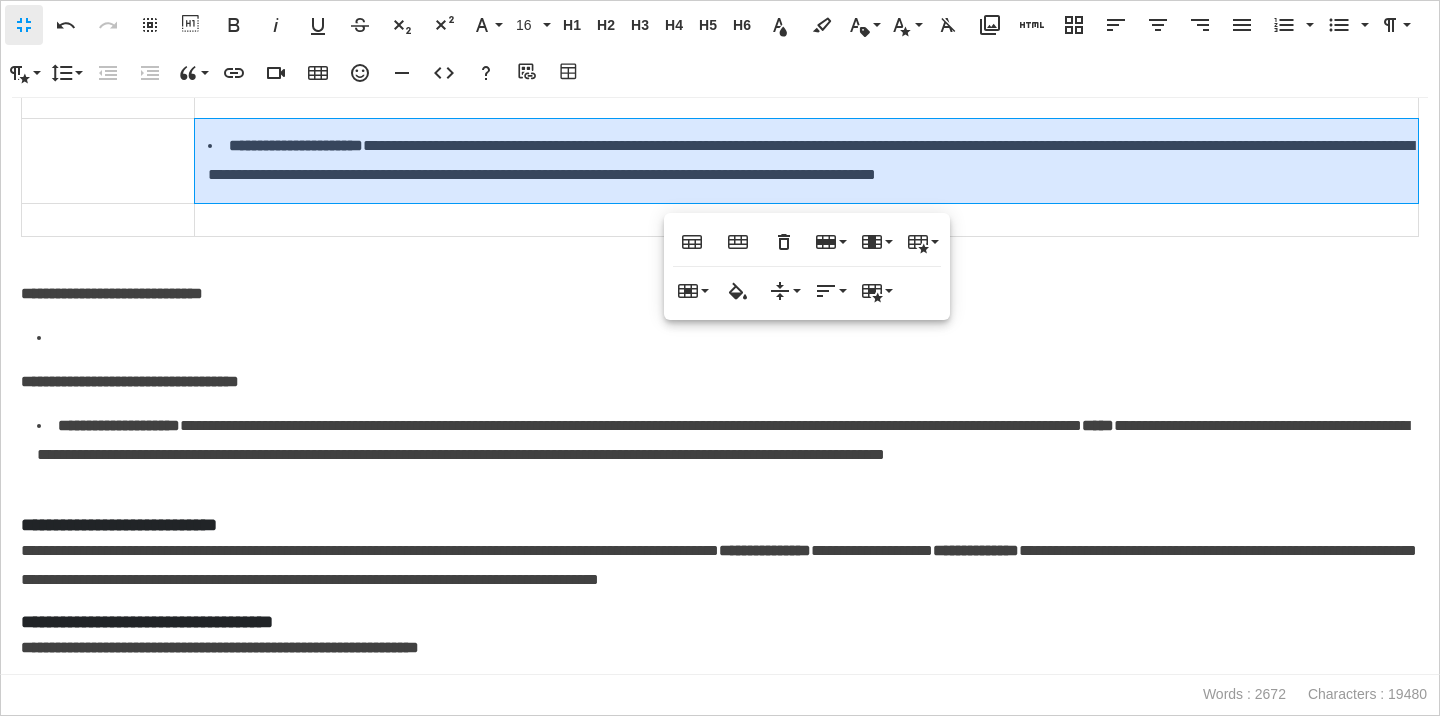 click on "**********" at bounding box center [728, 455] 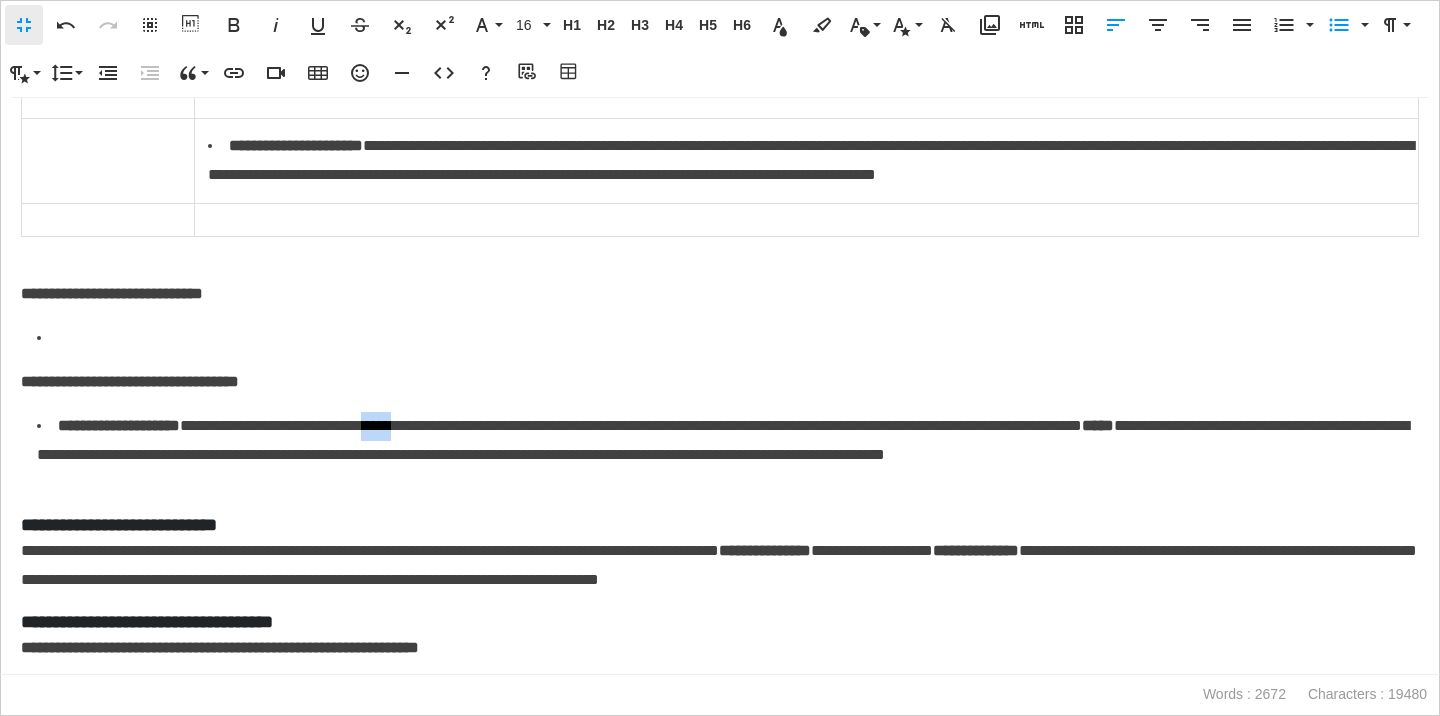 click on "**********" at bounding box center (728, 455) 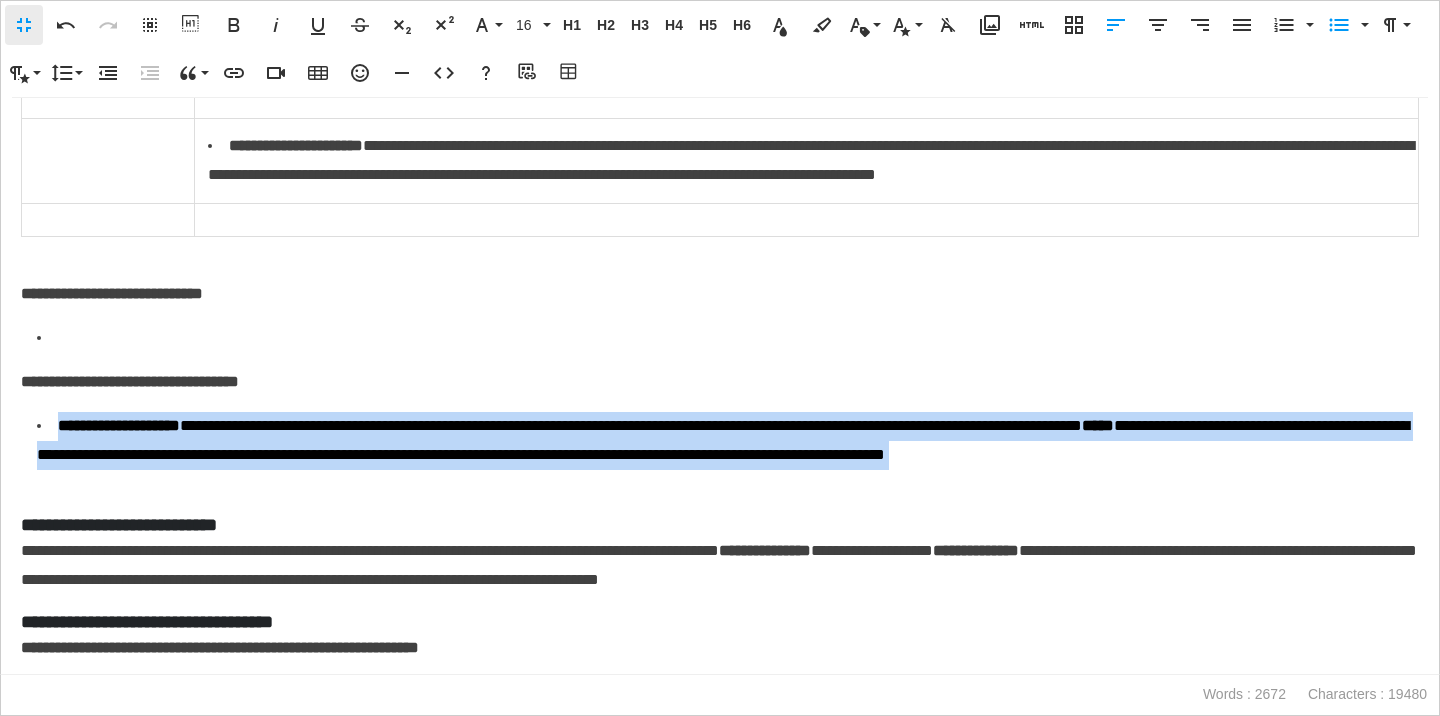 click on "**********" at bounding box center (728, 455) 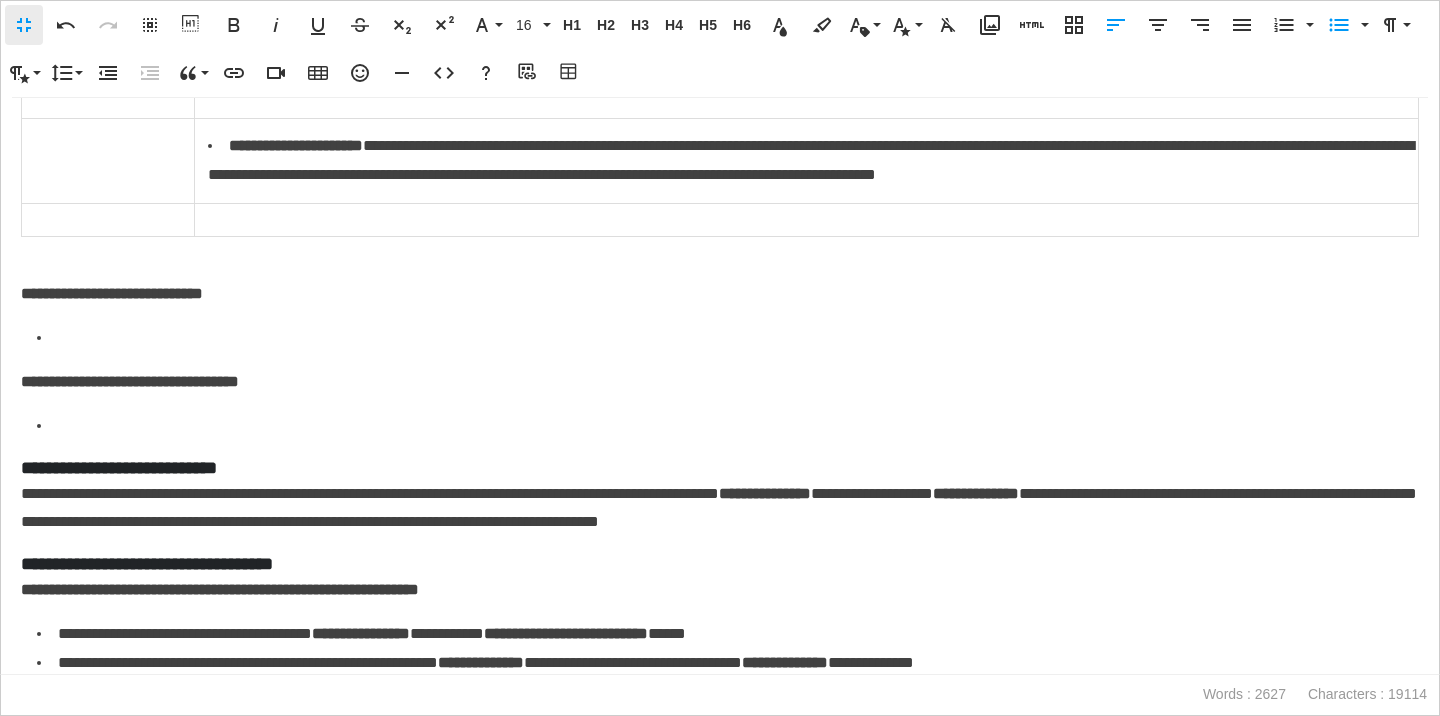 click at bounding box center [807, 220] 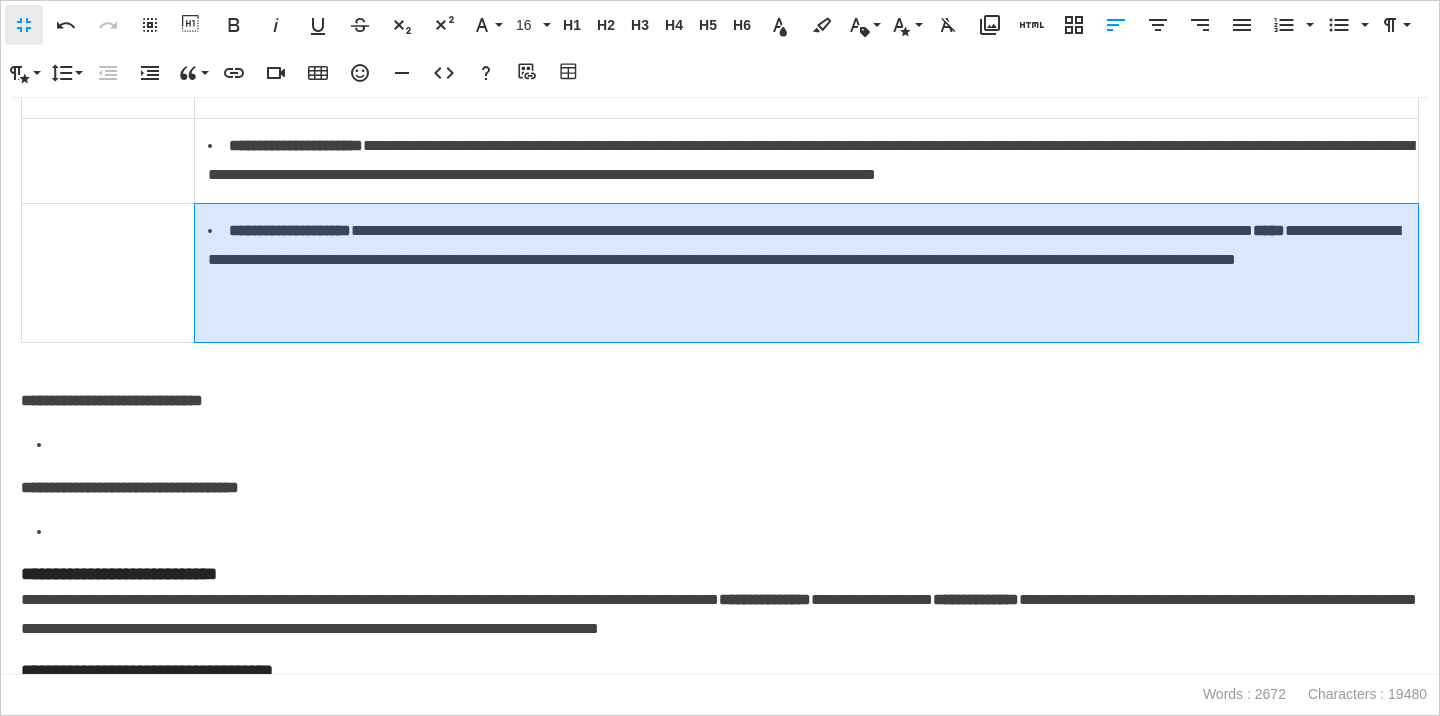 click on "**********" at bounding box center (807, 273) 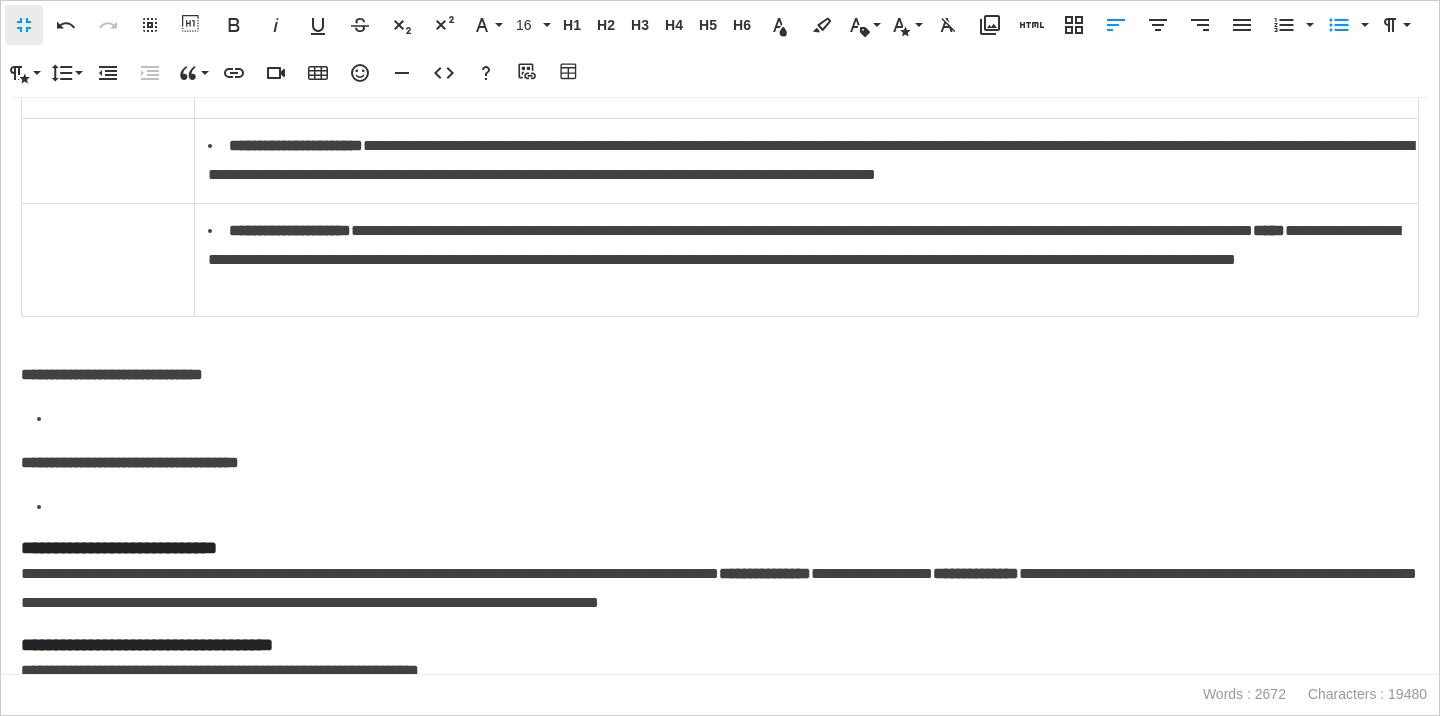 click at bounding box center (728, 507) 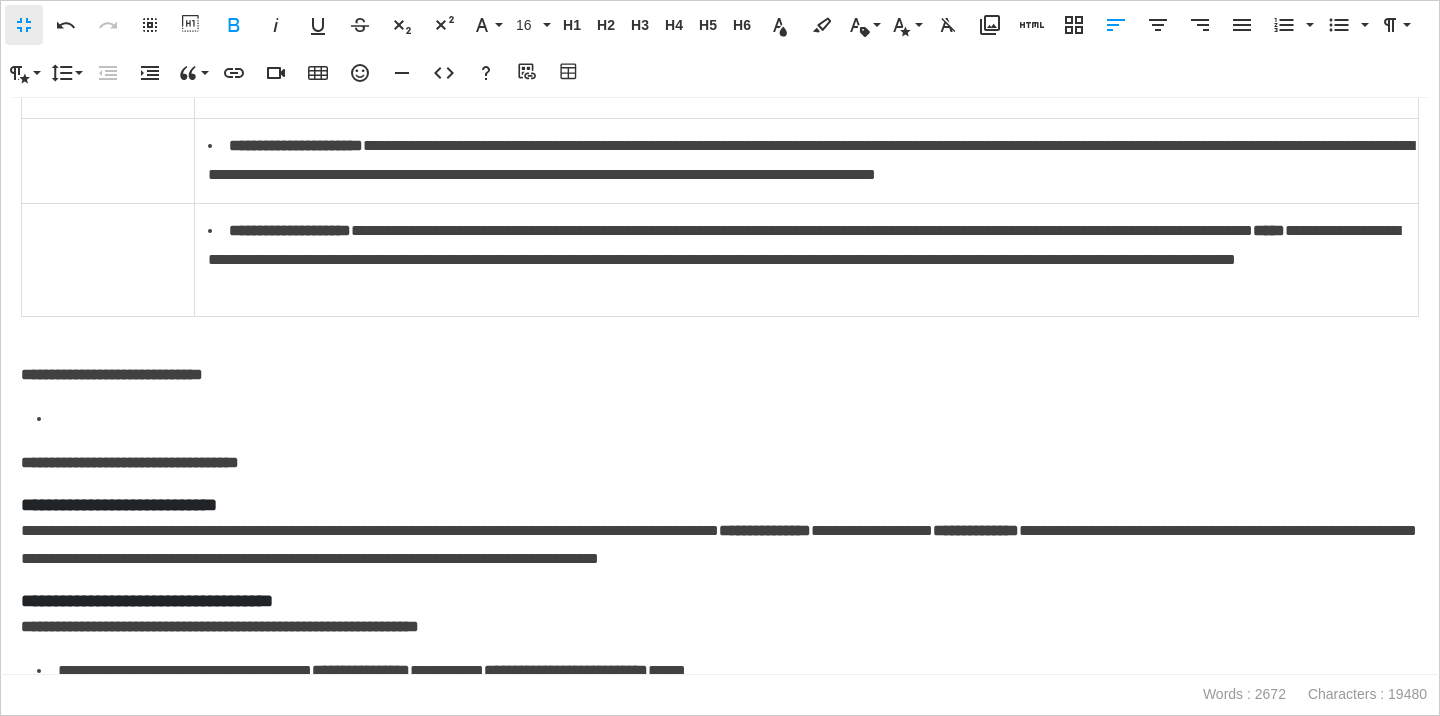 click on "**********" at bounding box center (720, 463) 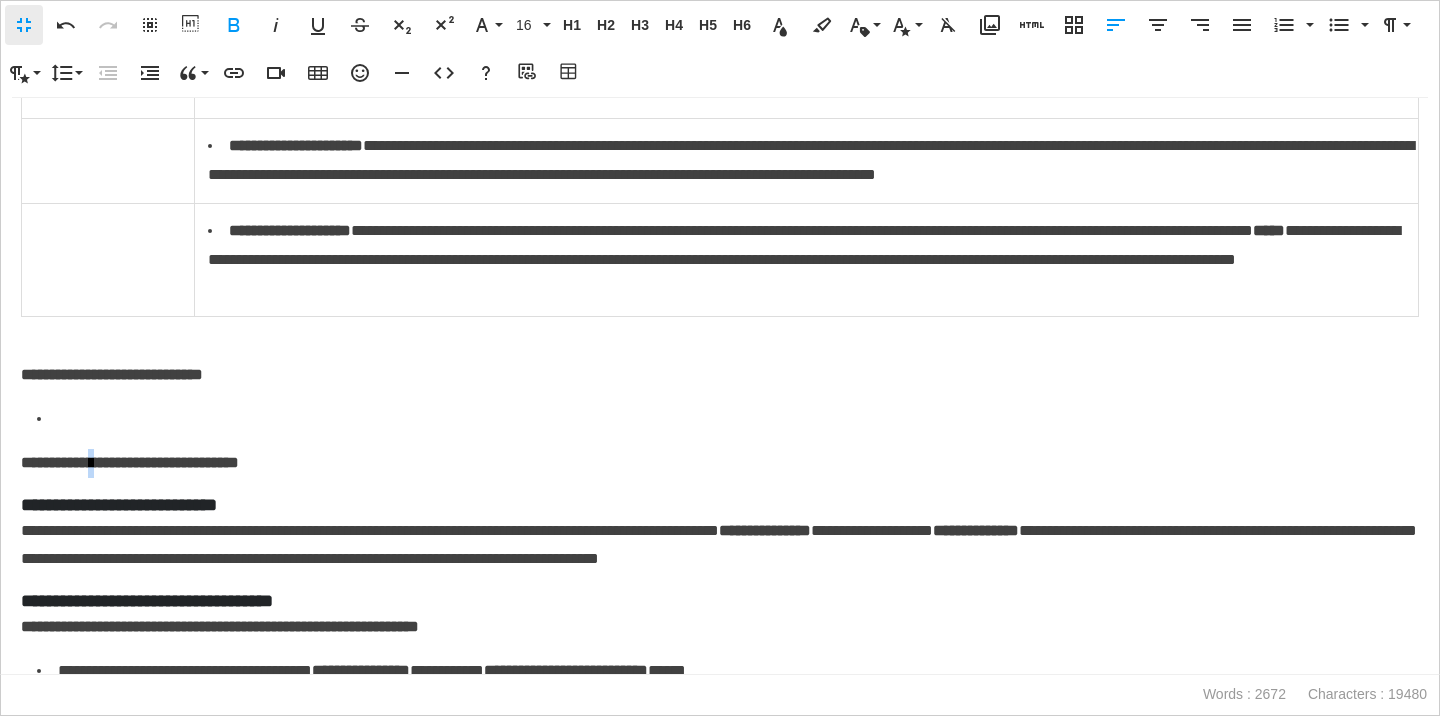 click on "**********" at bounding box center (720, 463) 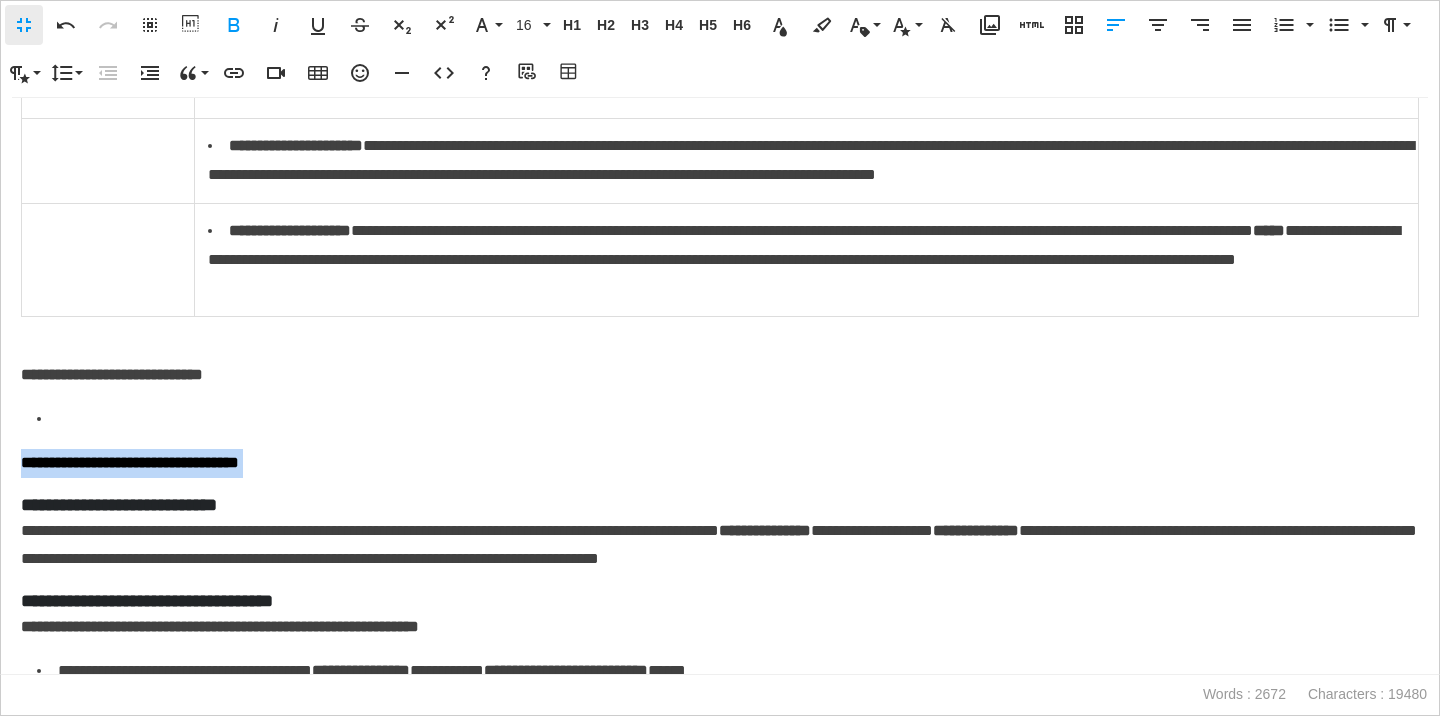 click on "**********" at bounding box center [720, 463] 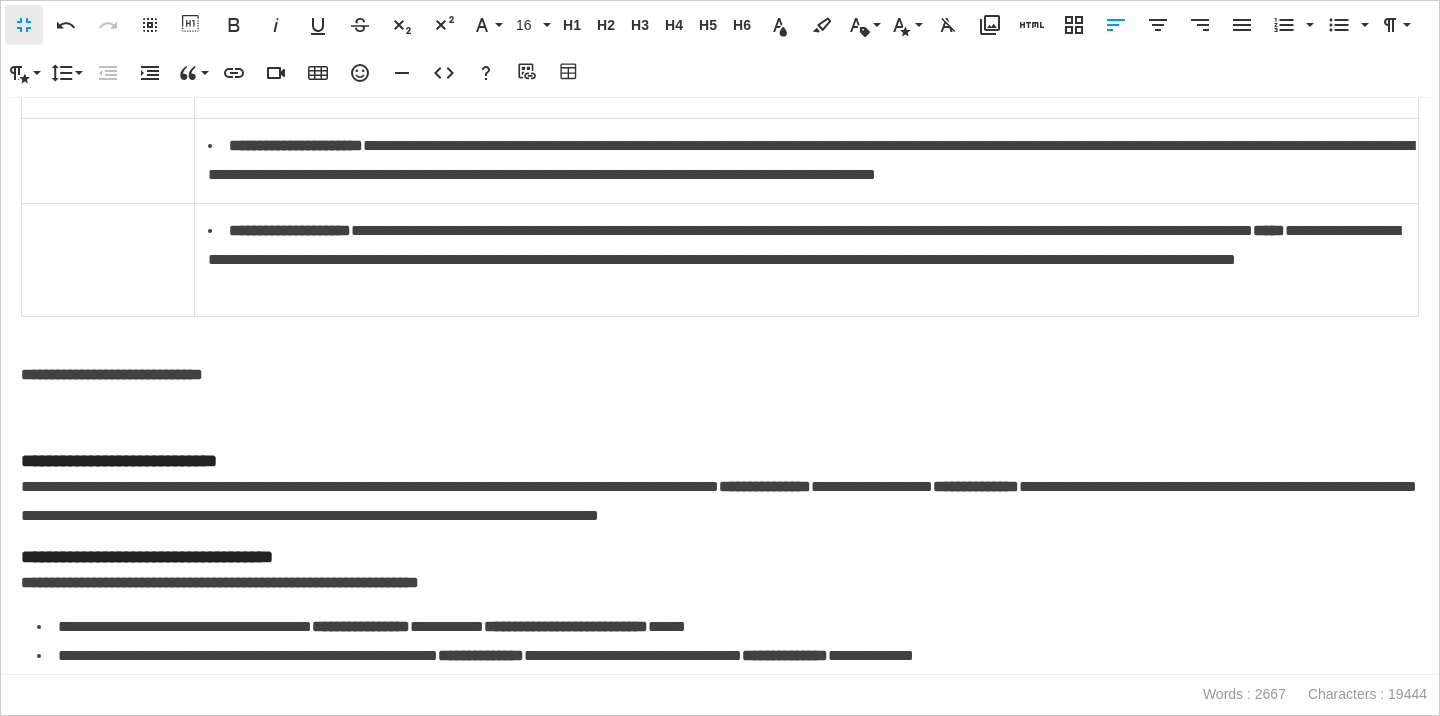 click on "**********" at bounding box center (112, 374) 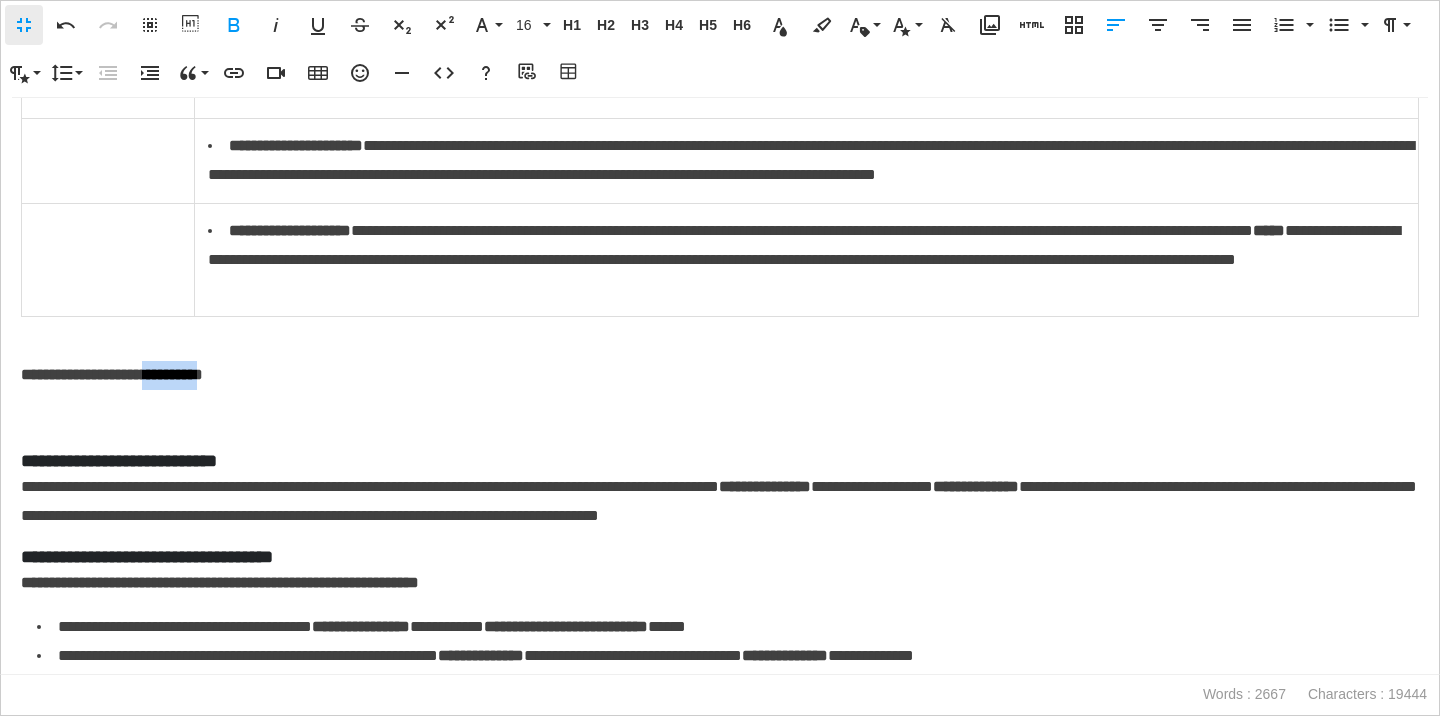 click on "**********" at bounding box center [112, 374] 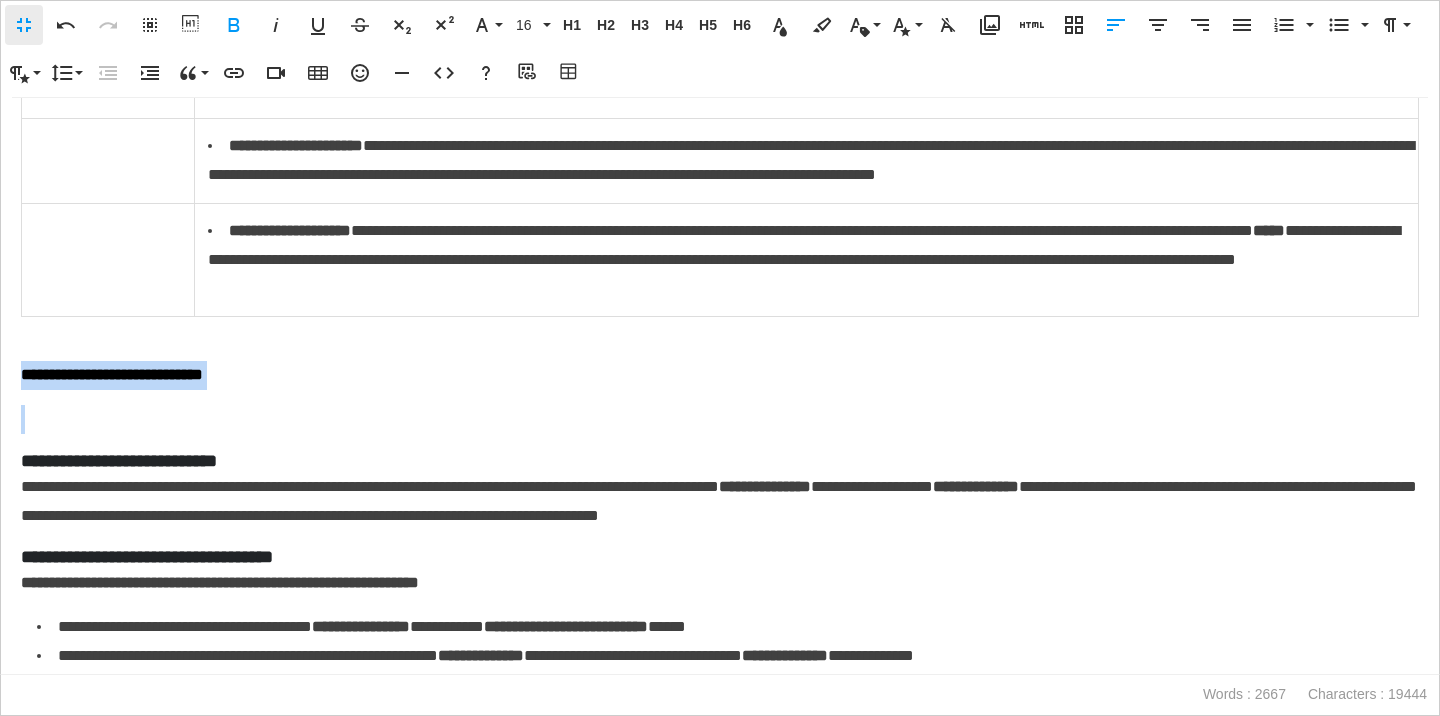 click on "**********" at bounding box center [112, 374] 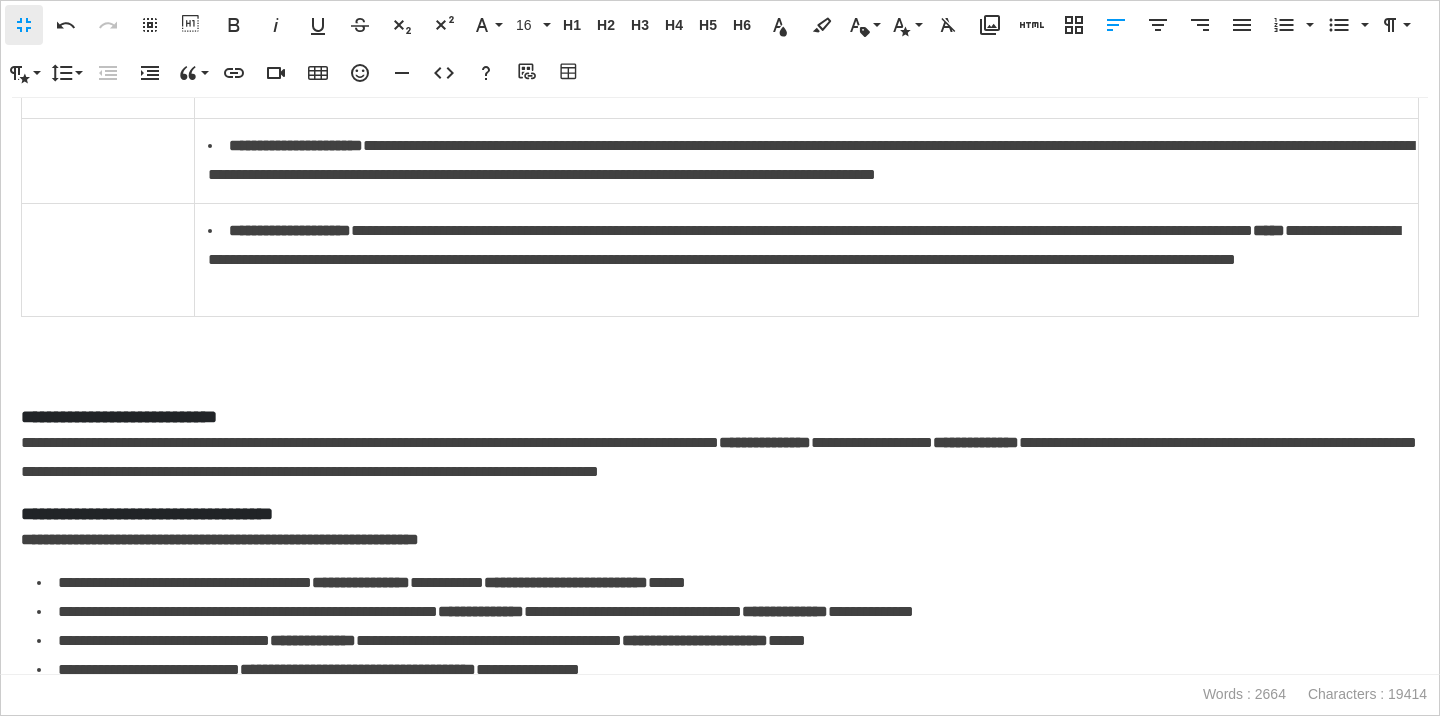 scroll, scrollTop: 626, scrollLeft: 0, axis: vertical 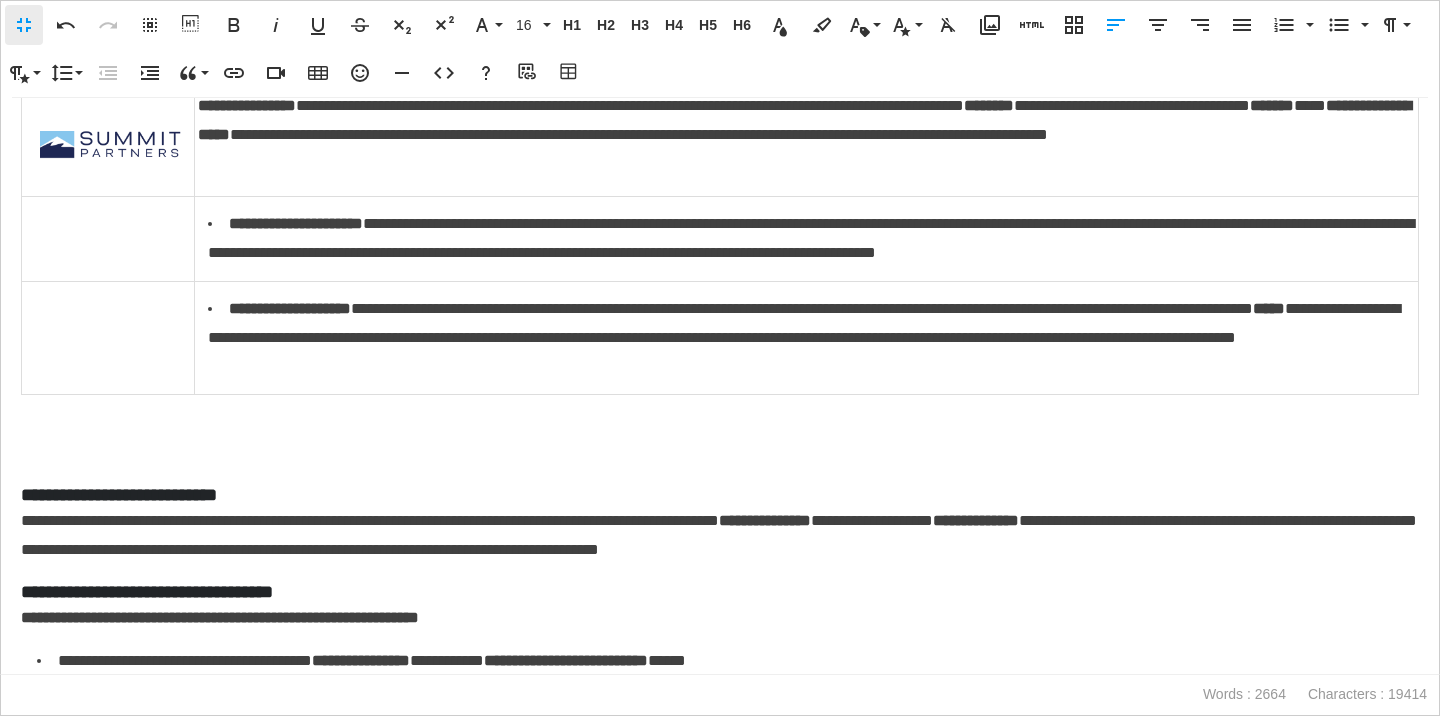 click on "**********" at bounding box center [811, 239] 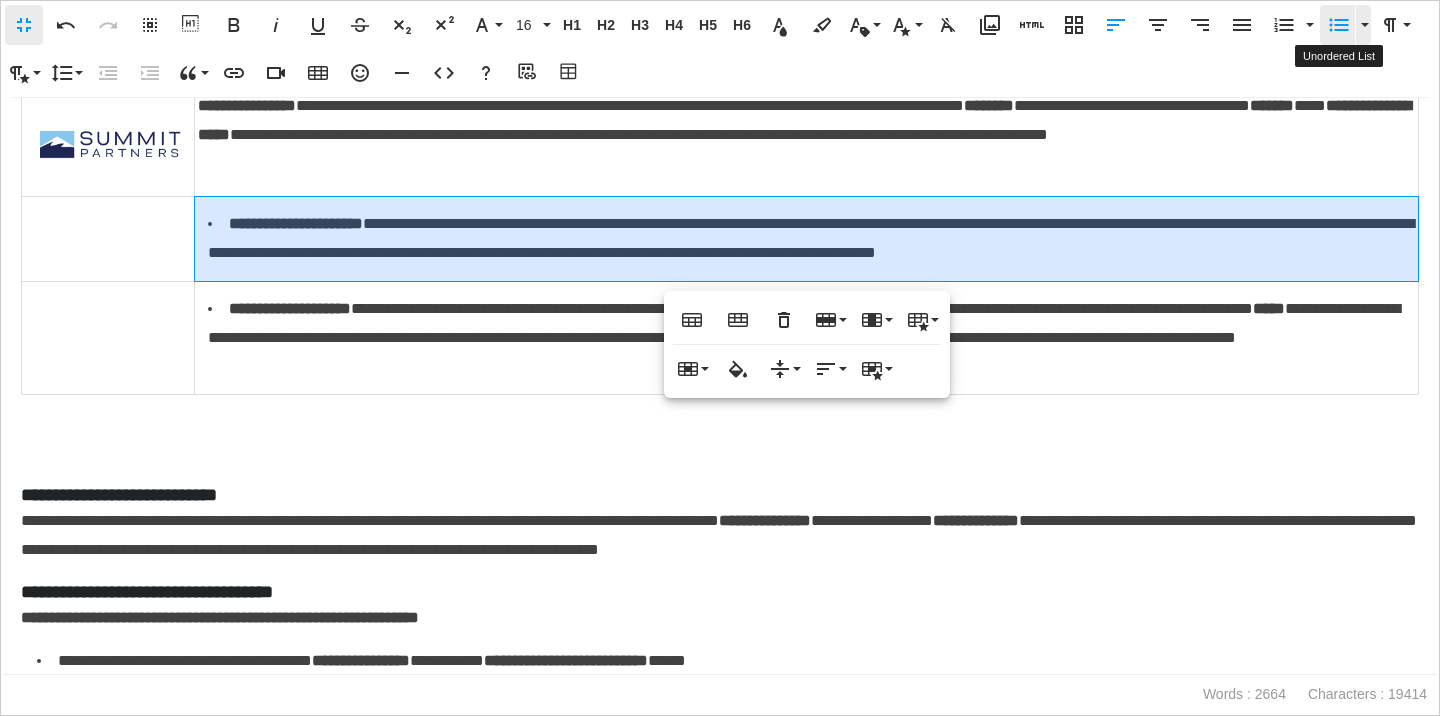 click 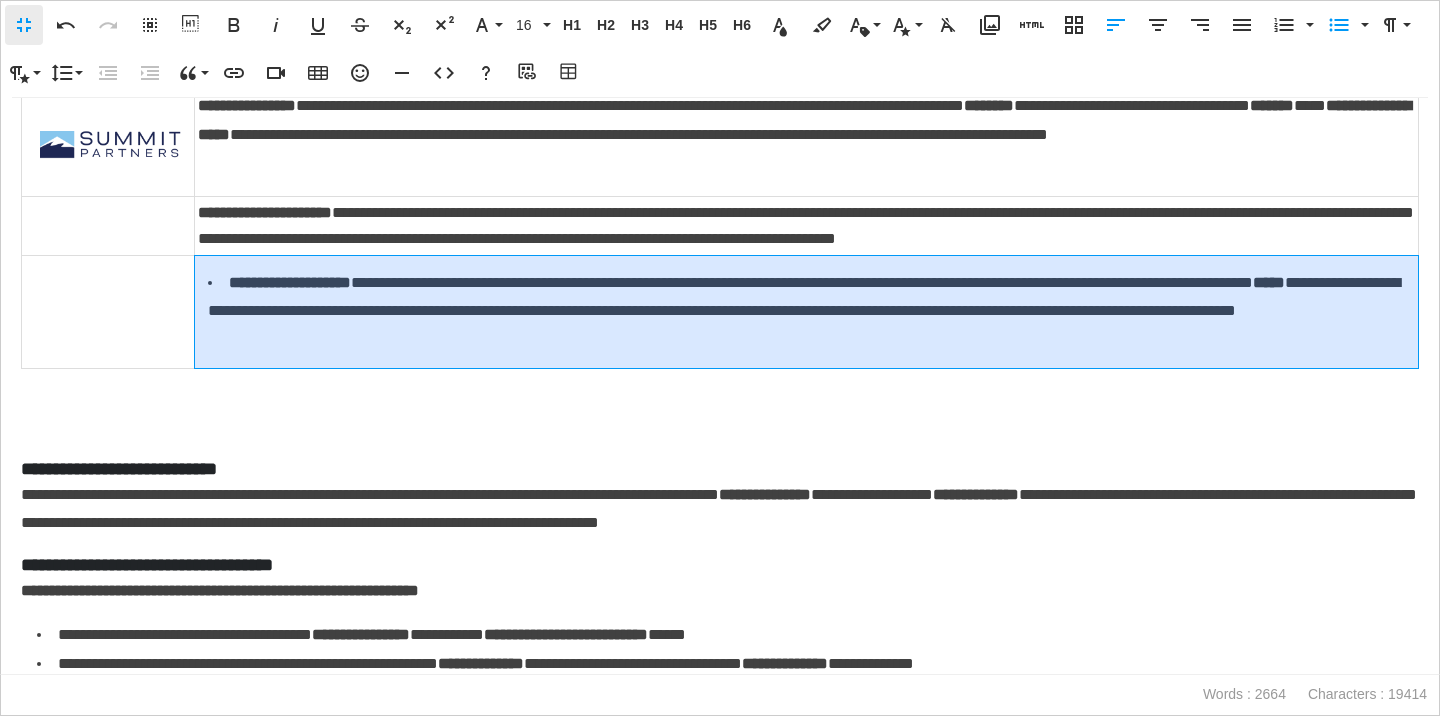 click on "**********" at bounding box center [811, 312] 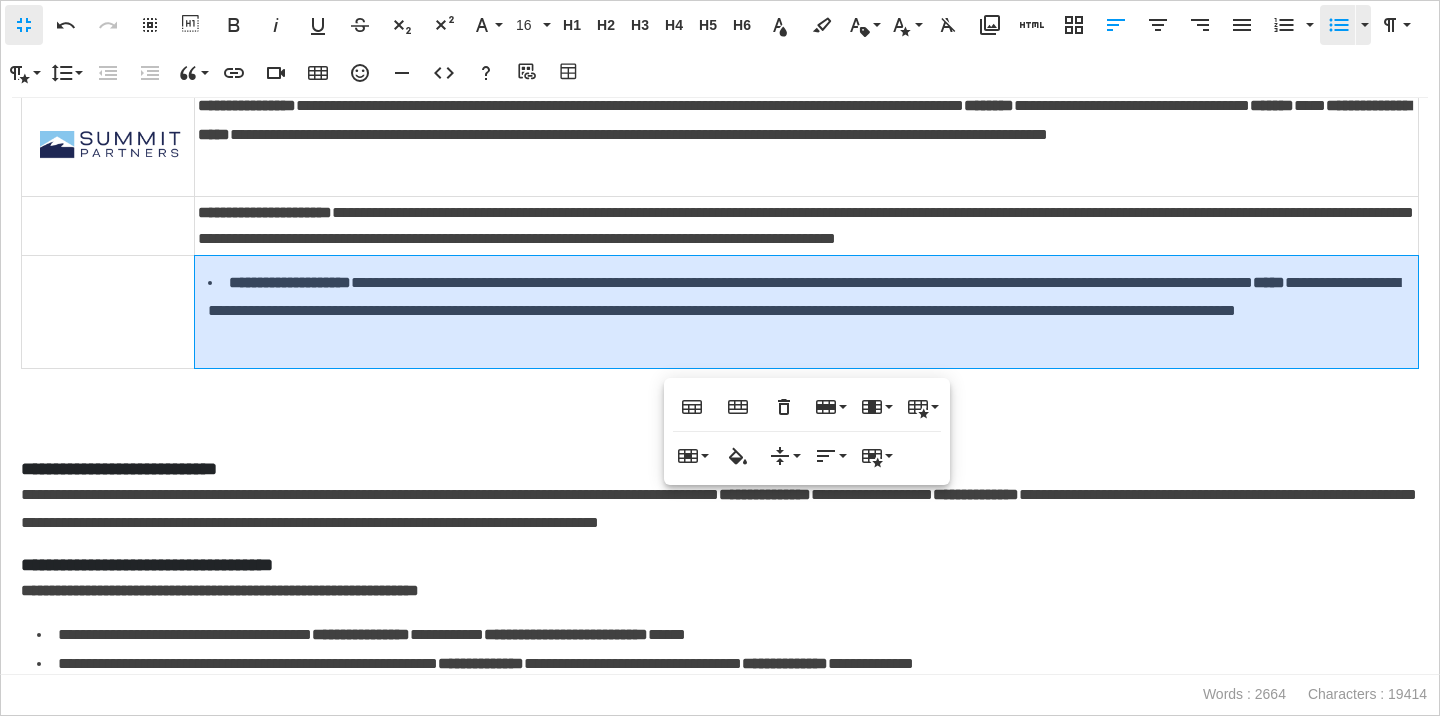click 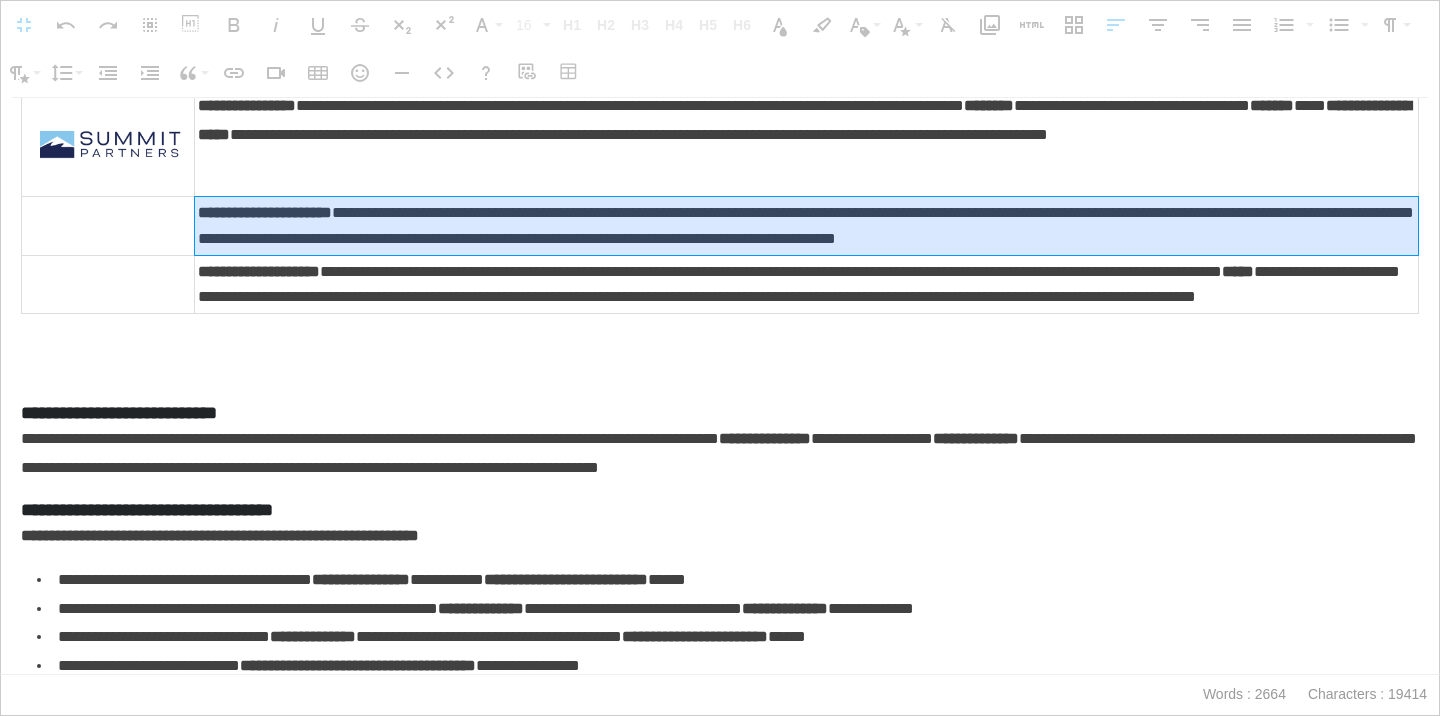 drag, startPoint x: 365, startPoint y: 216, endPoint x: 197, endPoint y: 216, distance: 168 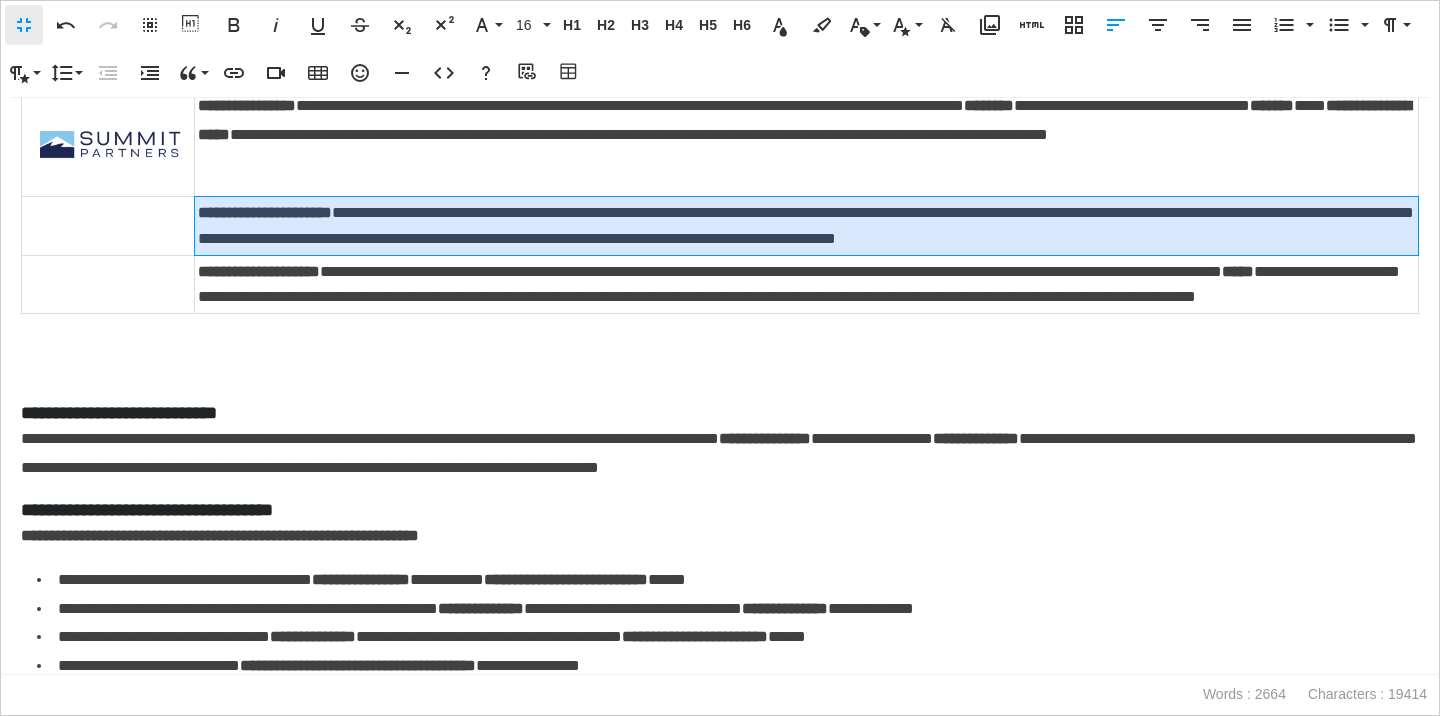 click on "**********" at bounding box center (265, 212) 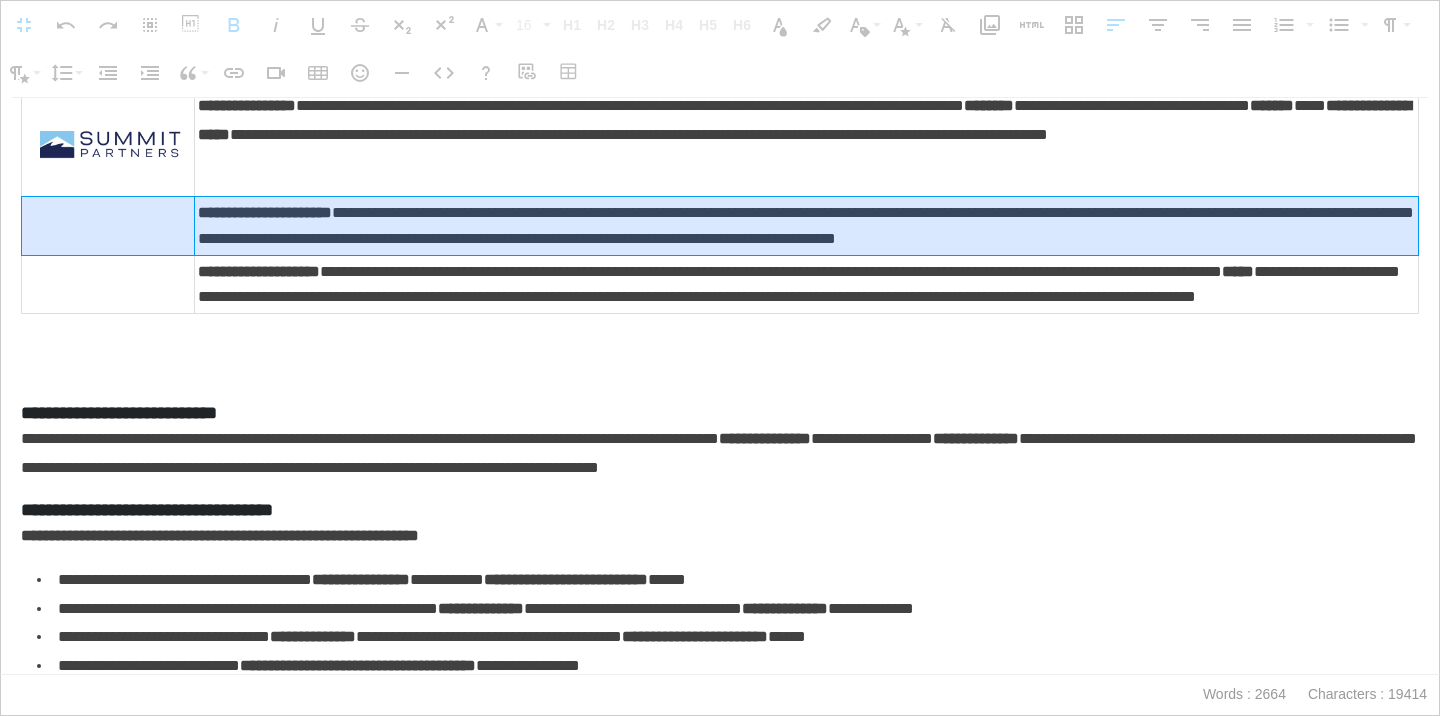 drag, startPoint x: 361, startPoint y: 212, endPoint x: 194, endPoint y: 216, distance: 167.0479 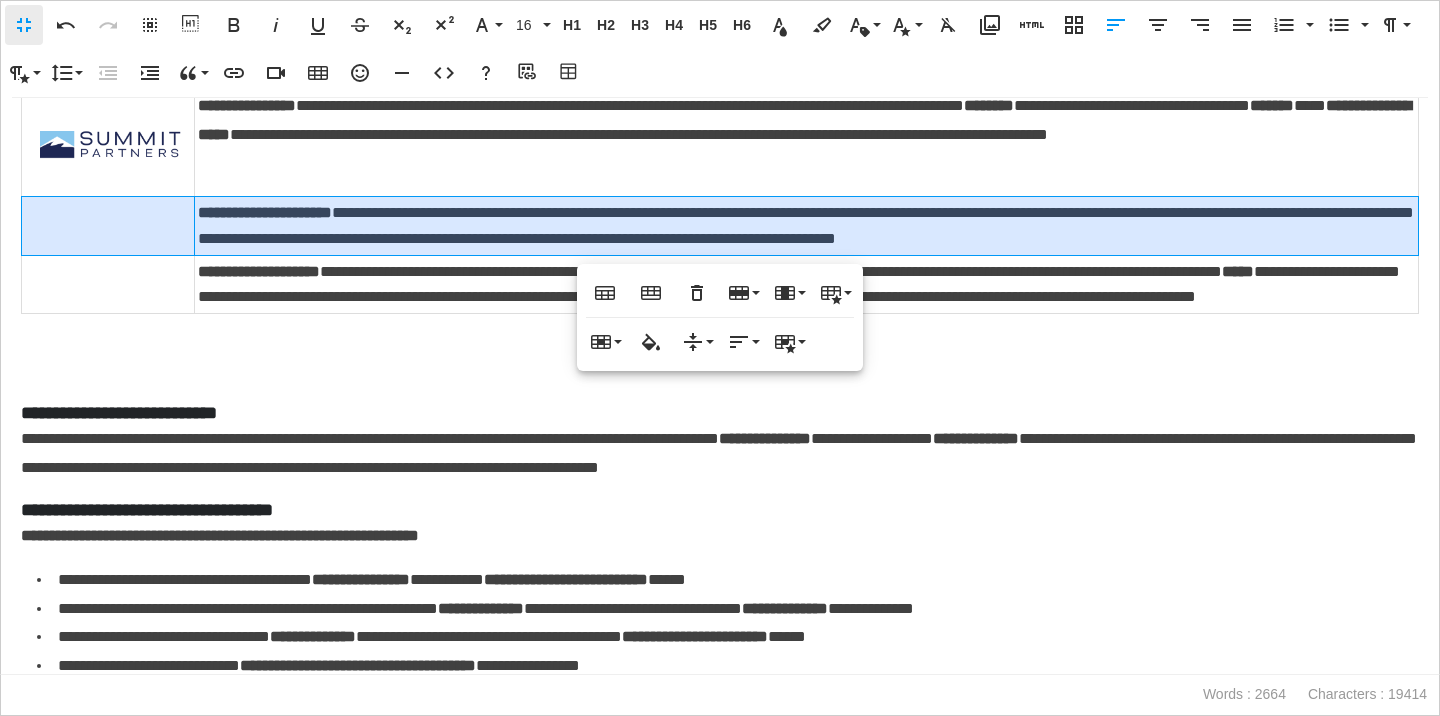 click on "**********" at bounding box center [265, 212] 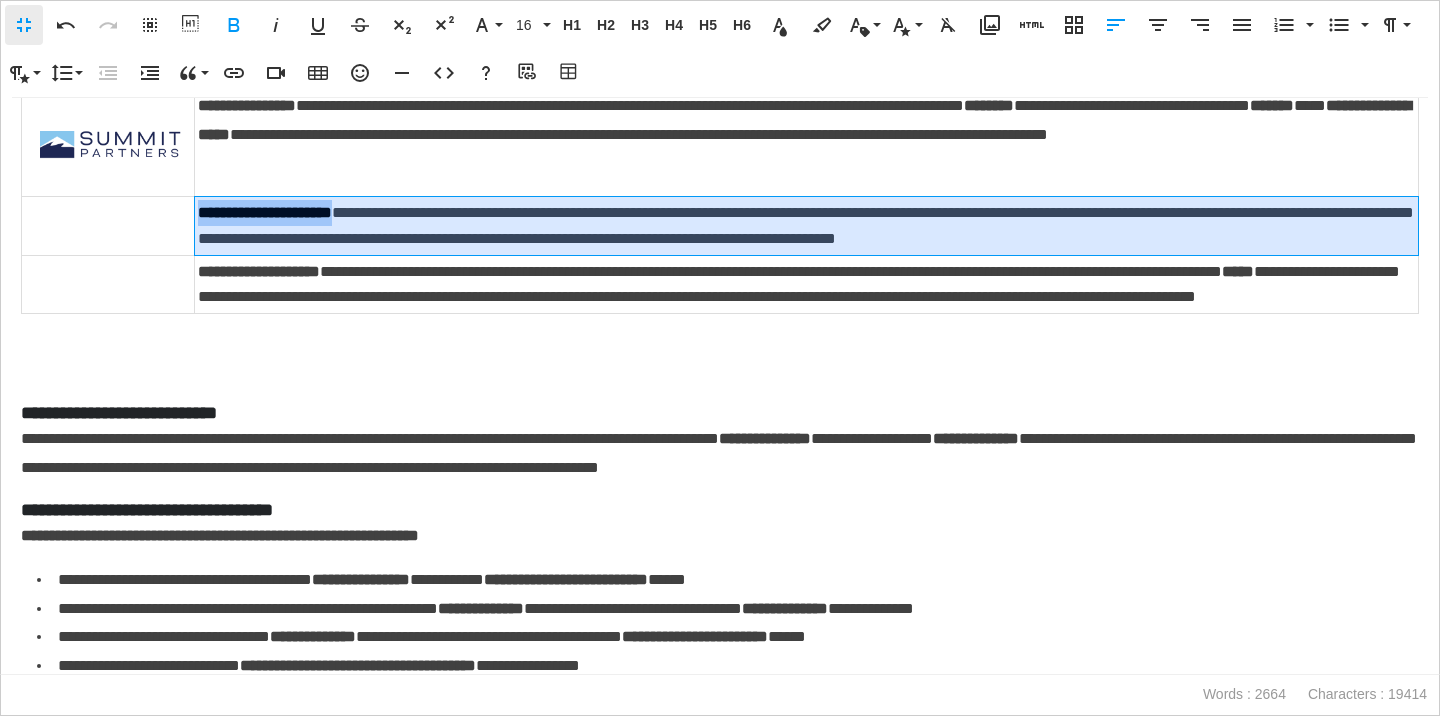 drag, startPoint x: 362, startPoint y: 215, endPoint x: 201, endPoint y: 215, distance: 161 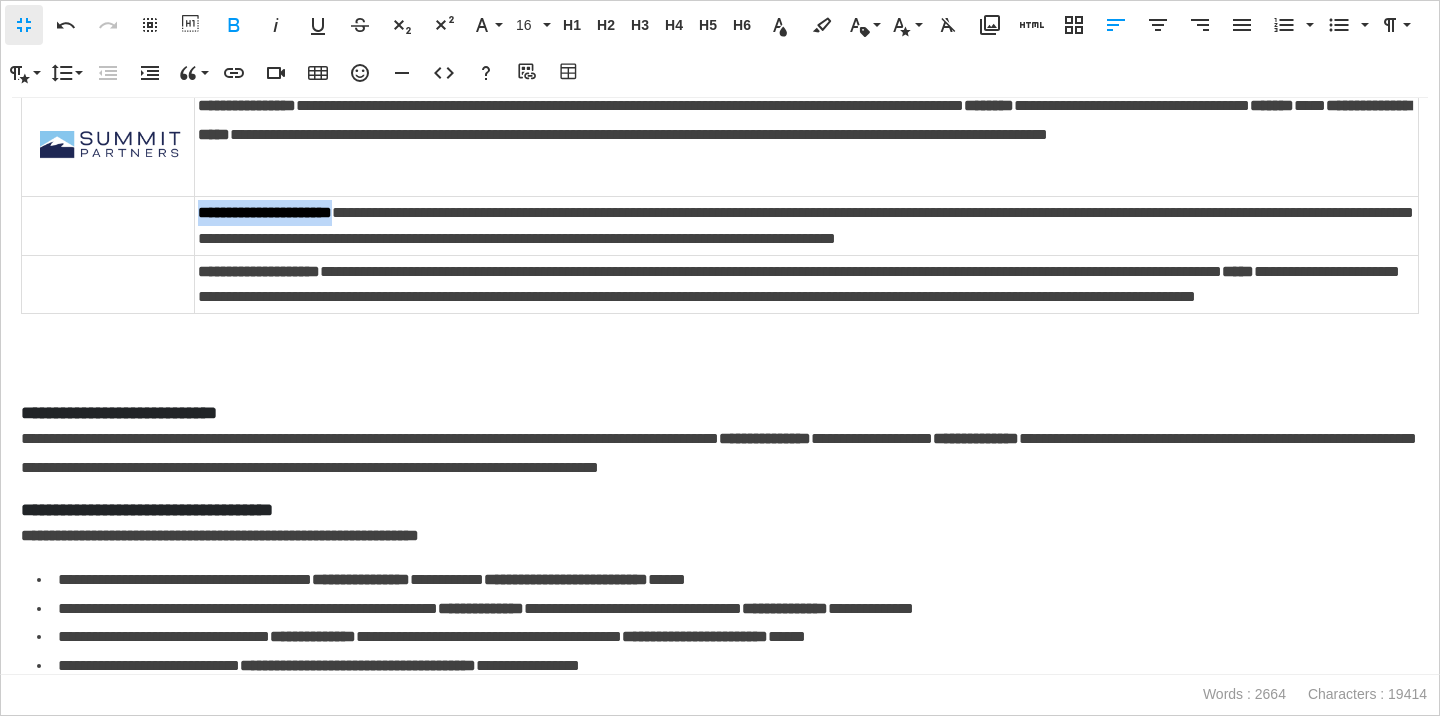 copy on "**********" 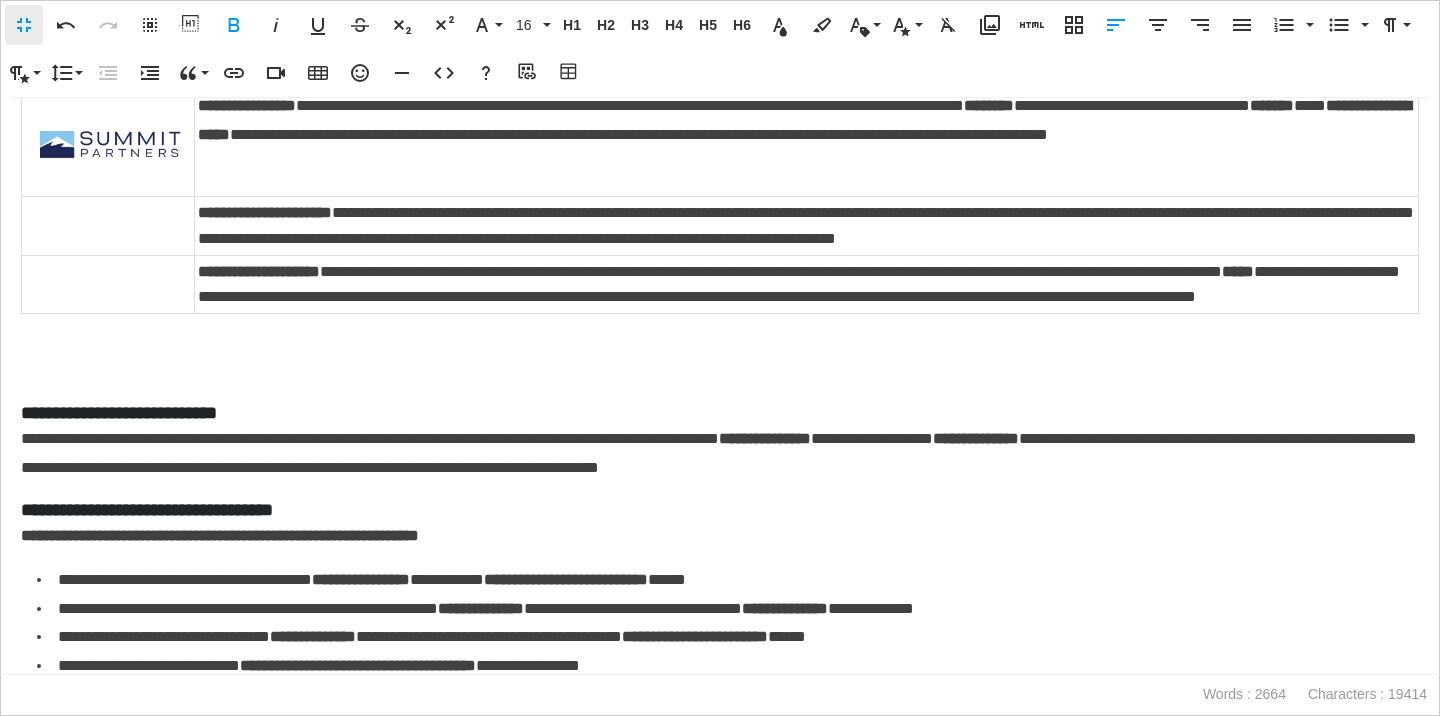 click at bounding box center [108, 226] 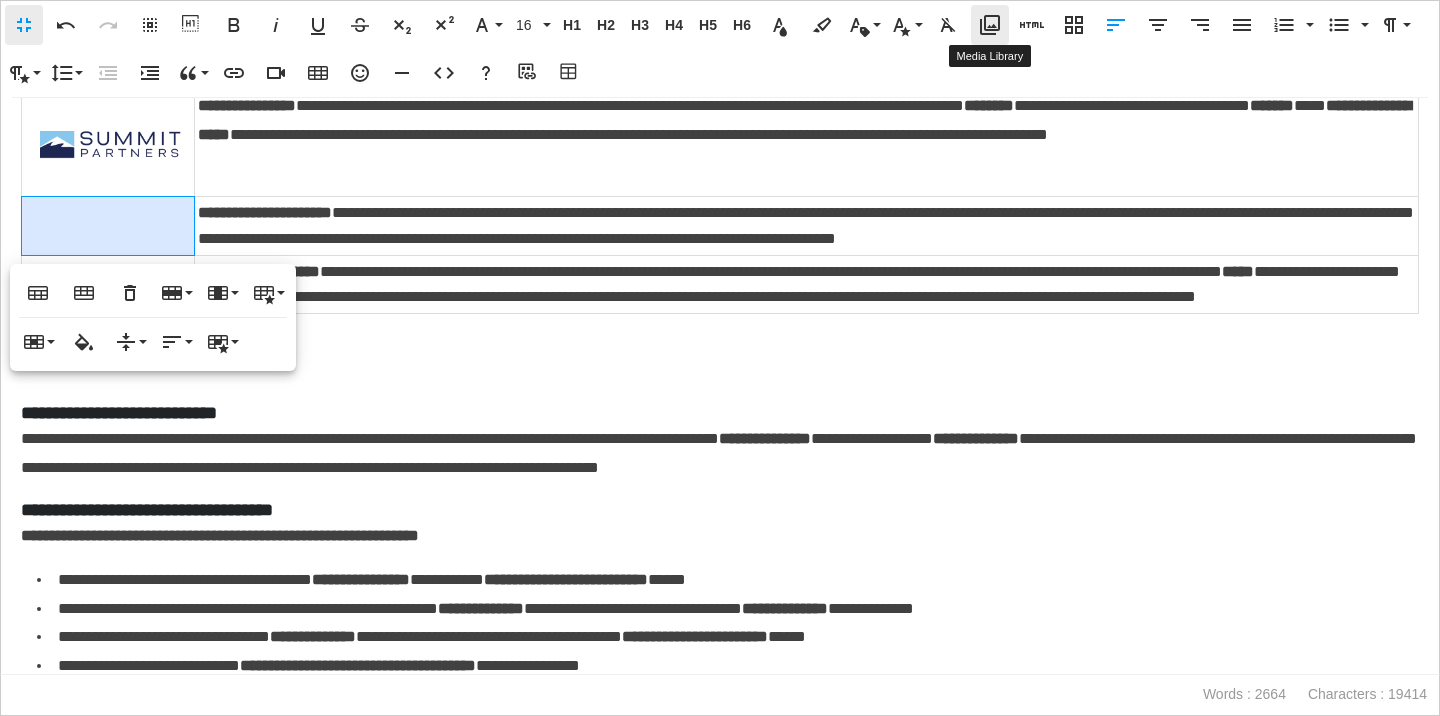 click 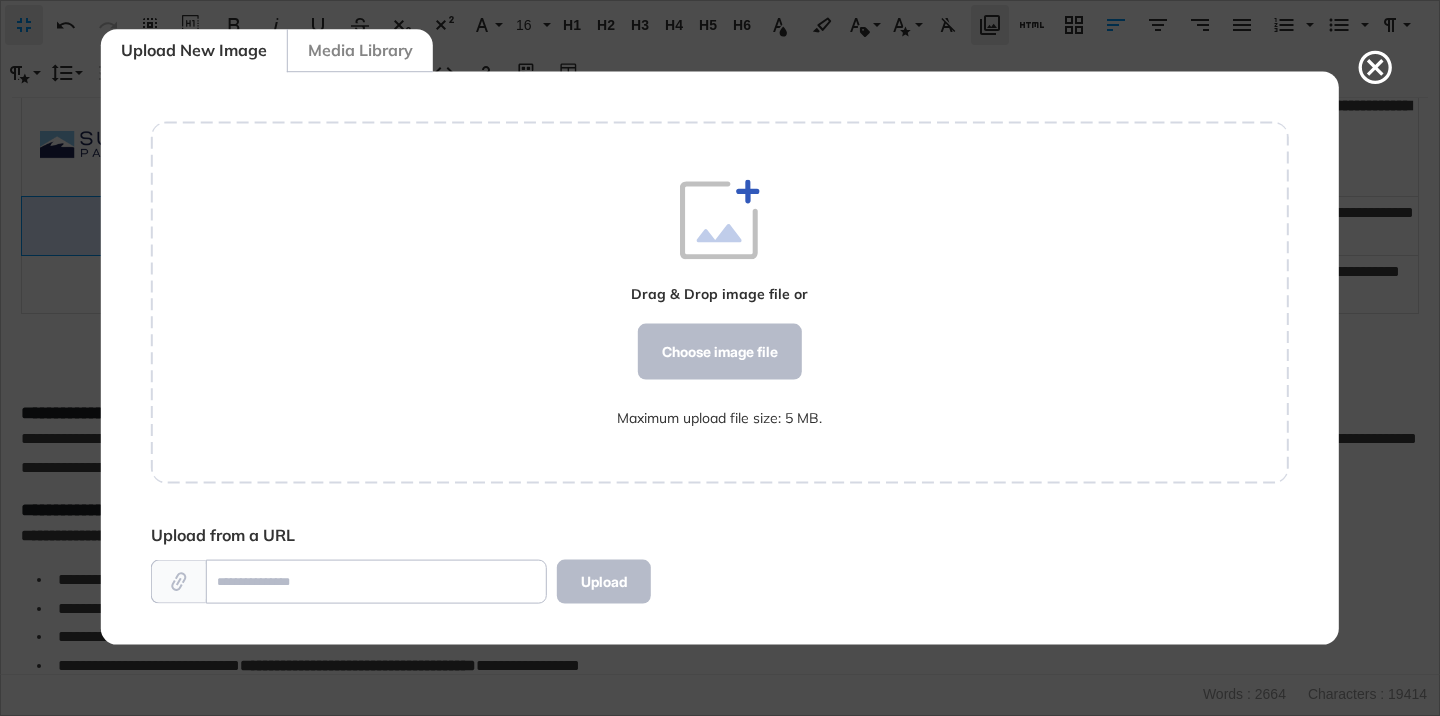 scroll, scrollTop: 572, scrollLeft: 1138, axis: both 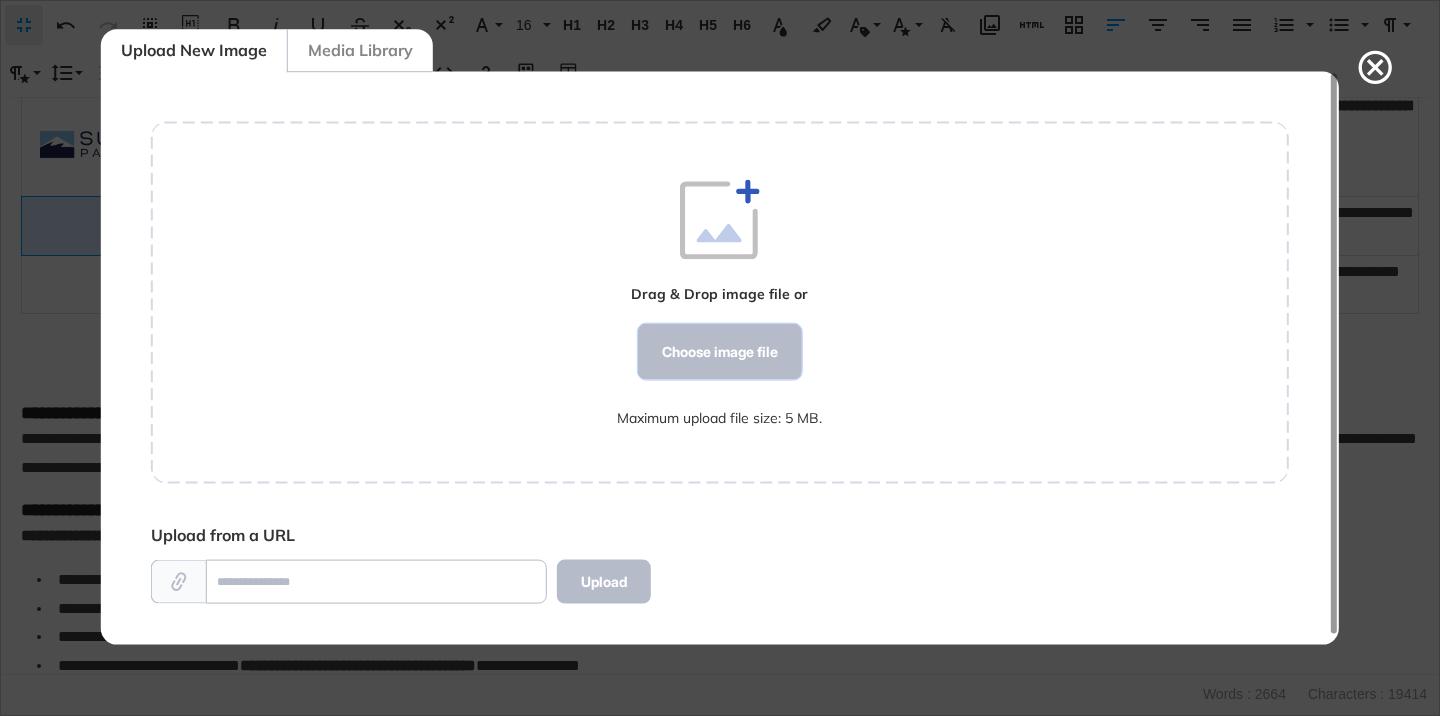 click on "Choose image file" at bounding box center [720, 352] 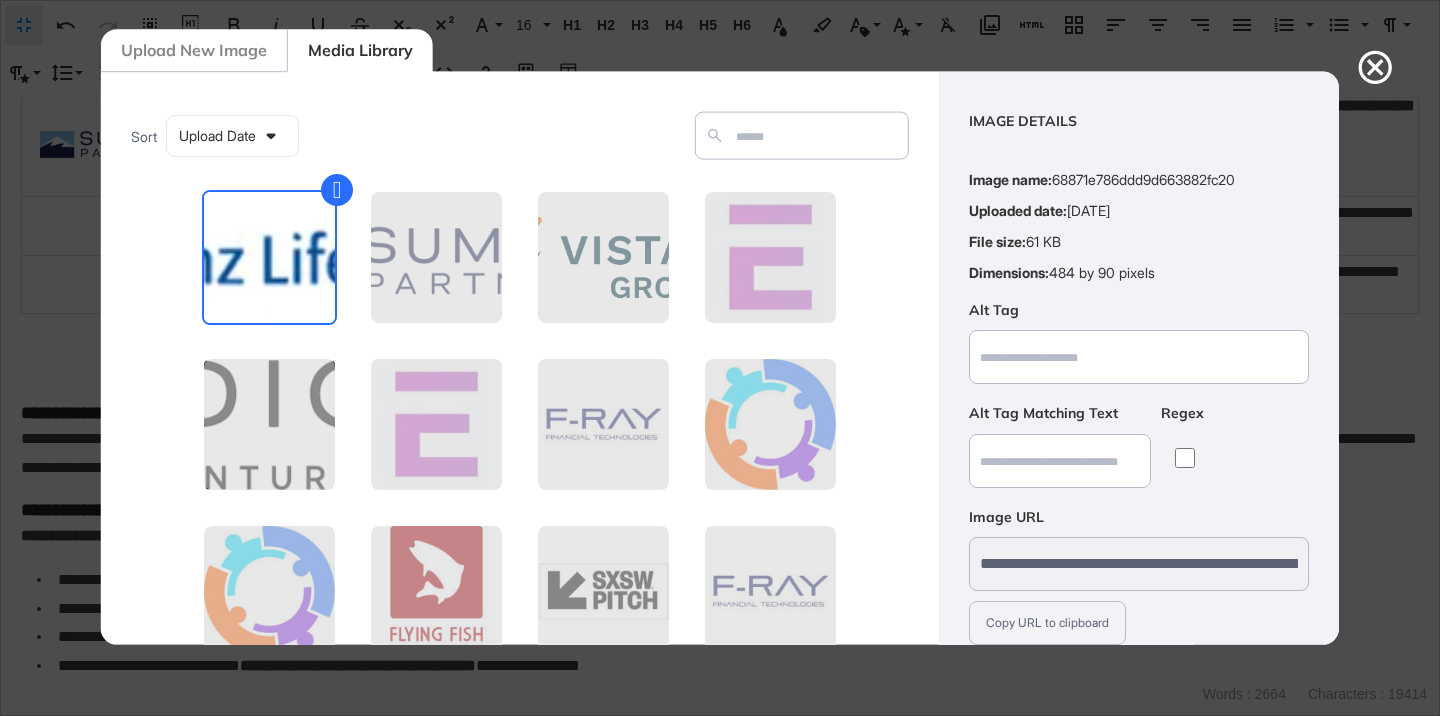 scroll, scrollTop: 156, scrollLeft: 0, axis: vertical 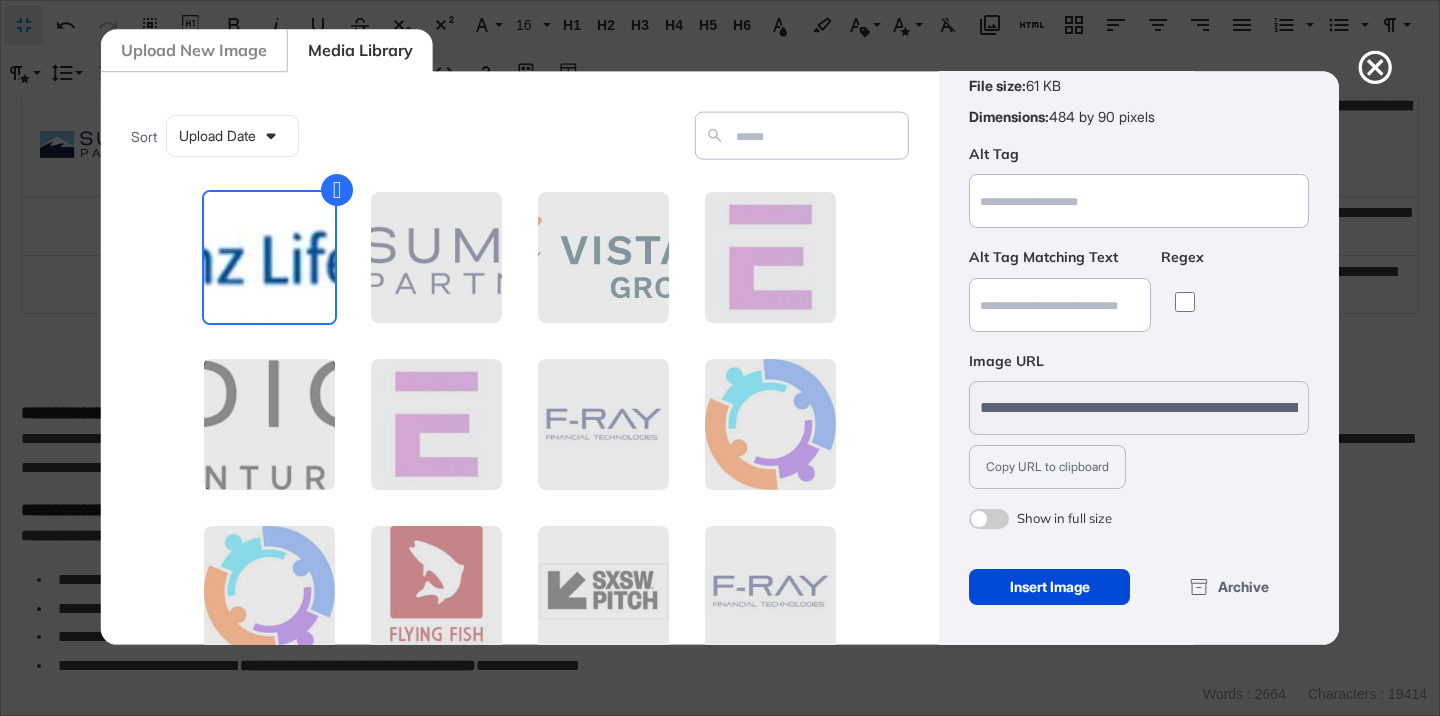 click at bounding box center (989, 519) 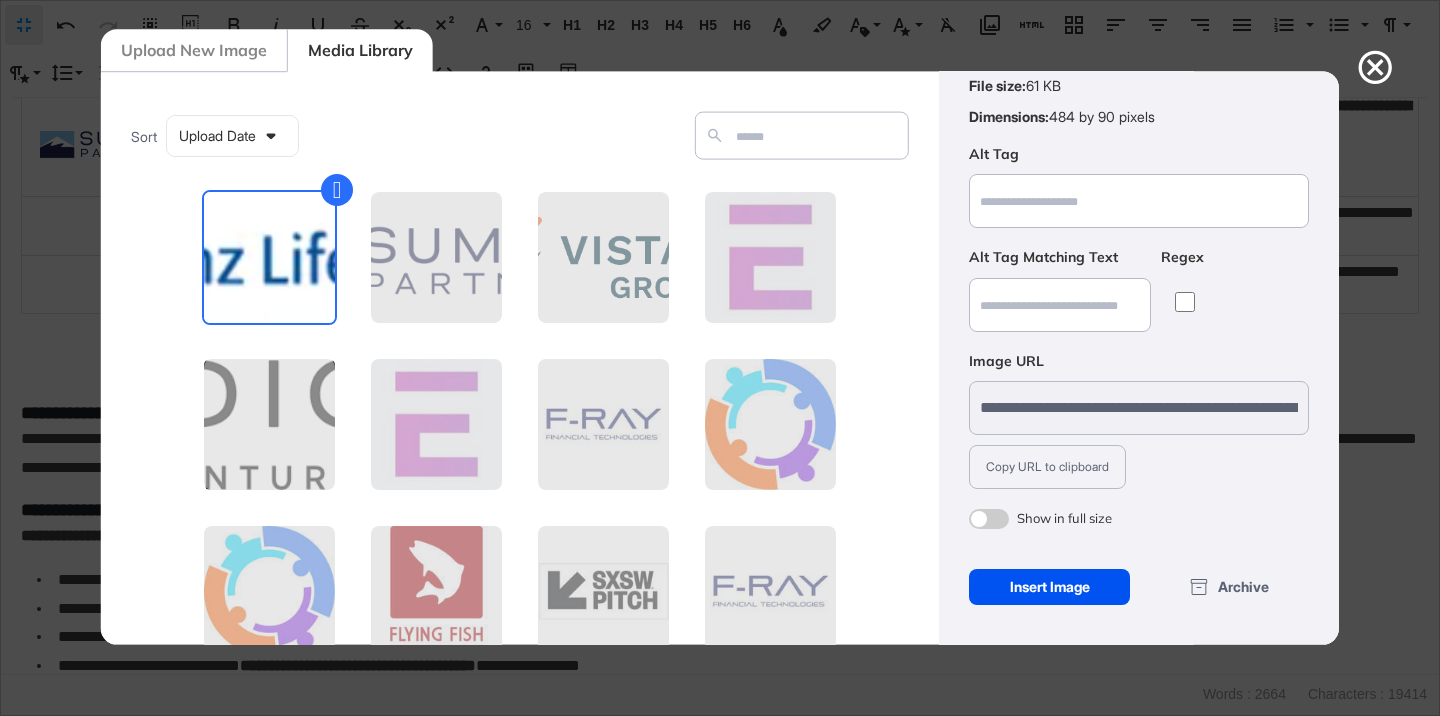 click on "Insert Image" at bounding box center (1049, 587) 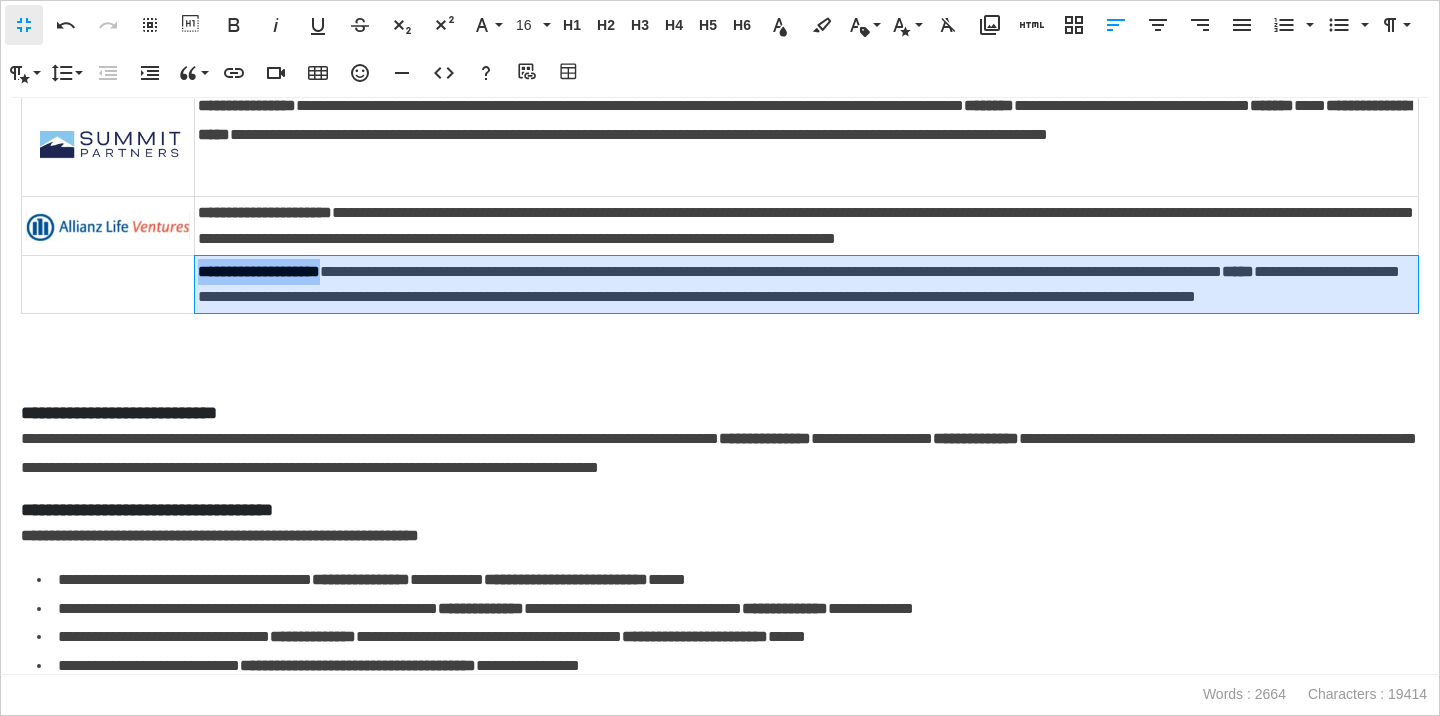 drag, startPoint x: 368, startPoint y: 271, endPoint x: 200, endPoint y: 266, distance: 168.07439 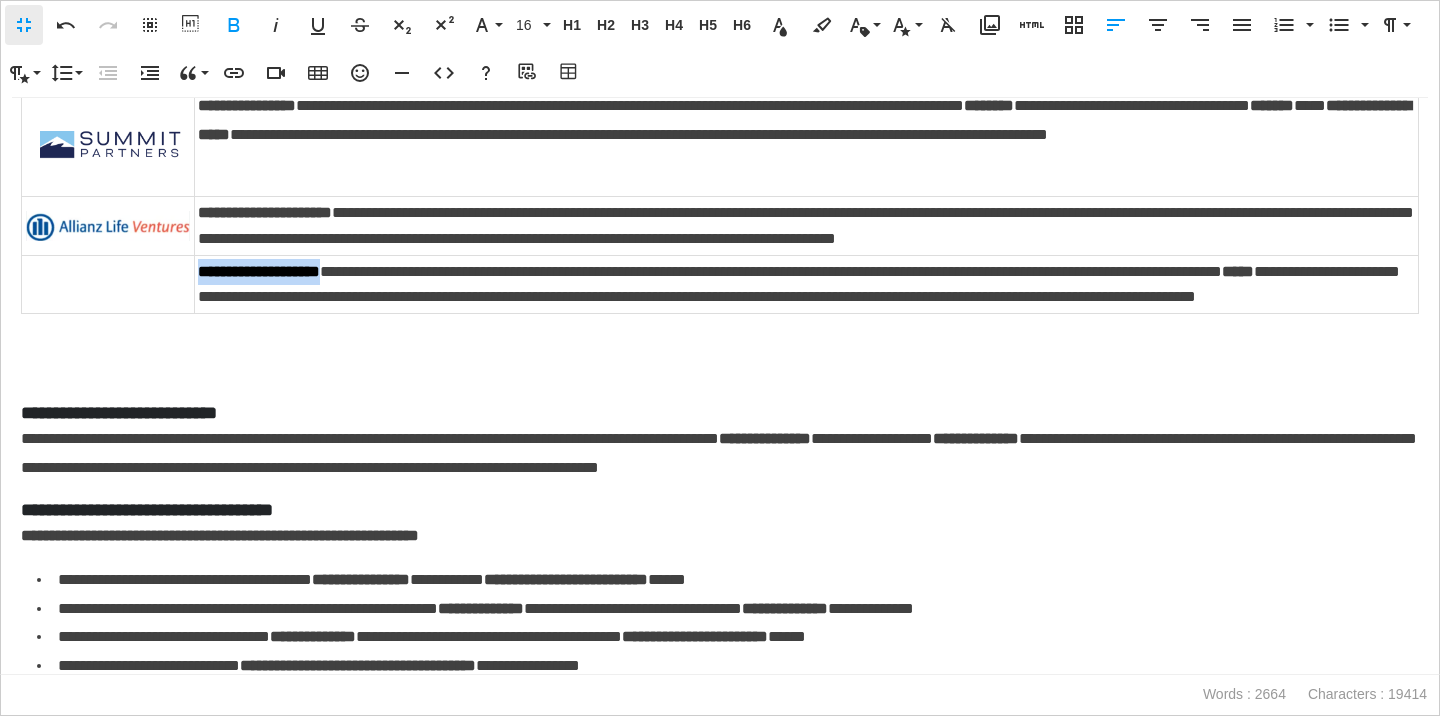 copy on "**********" 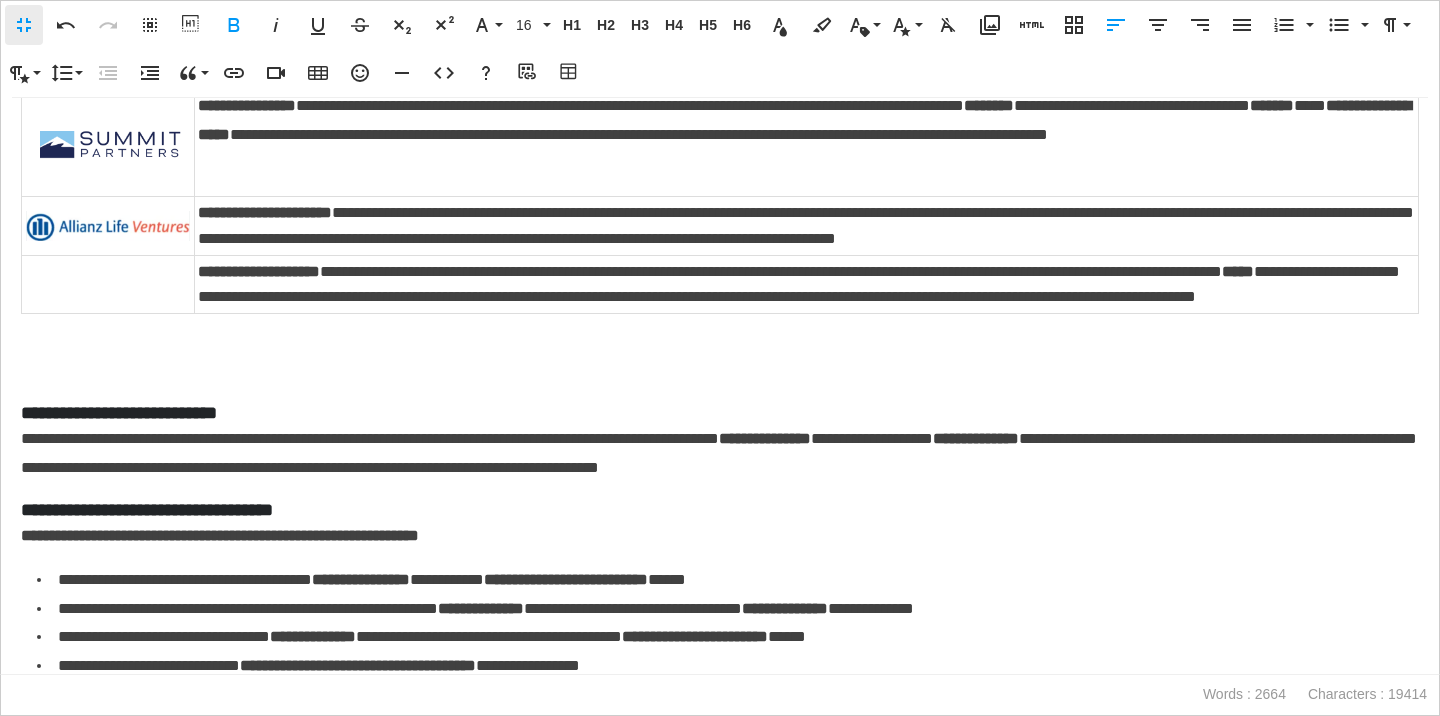 click at bounding box center (108, 284) 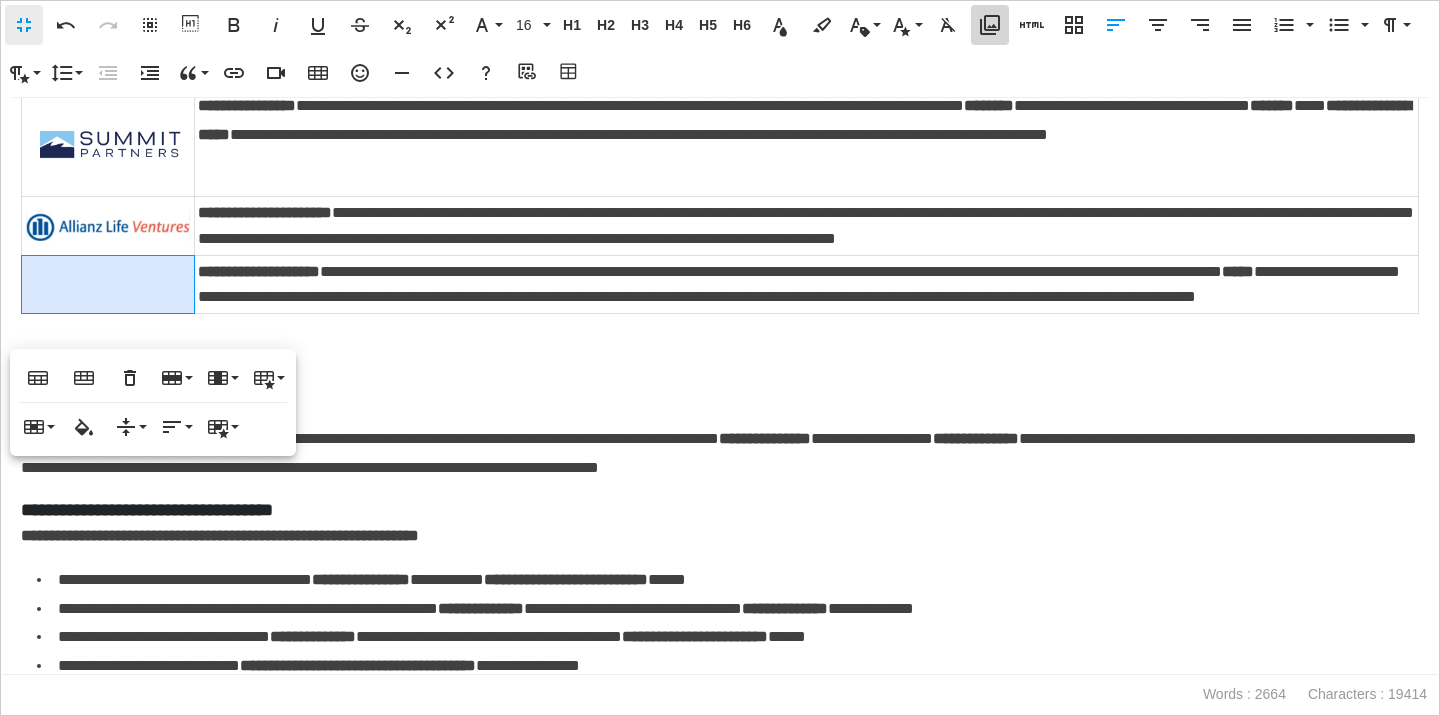 click 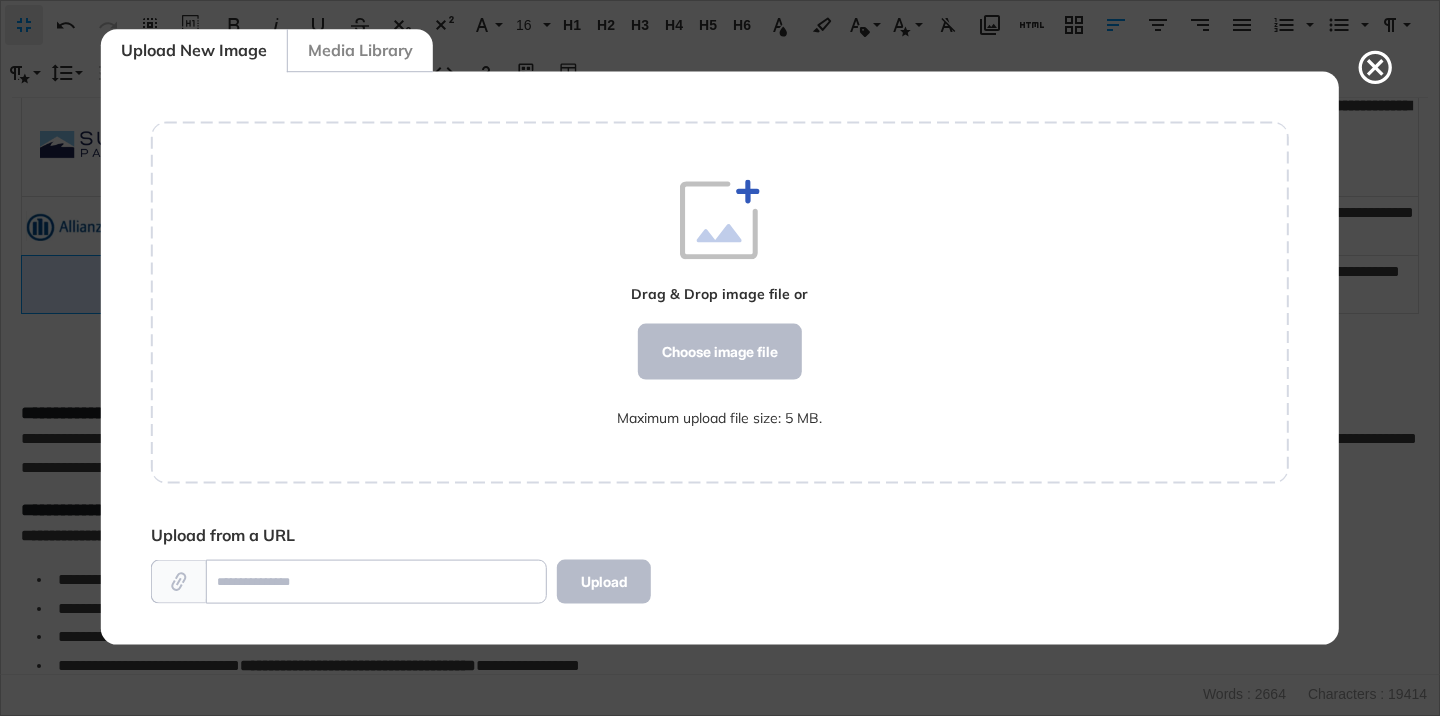 scroll, scrollTop: 572, scrollLeft: 1138, axis: both 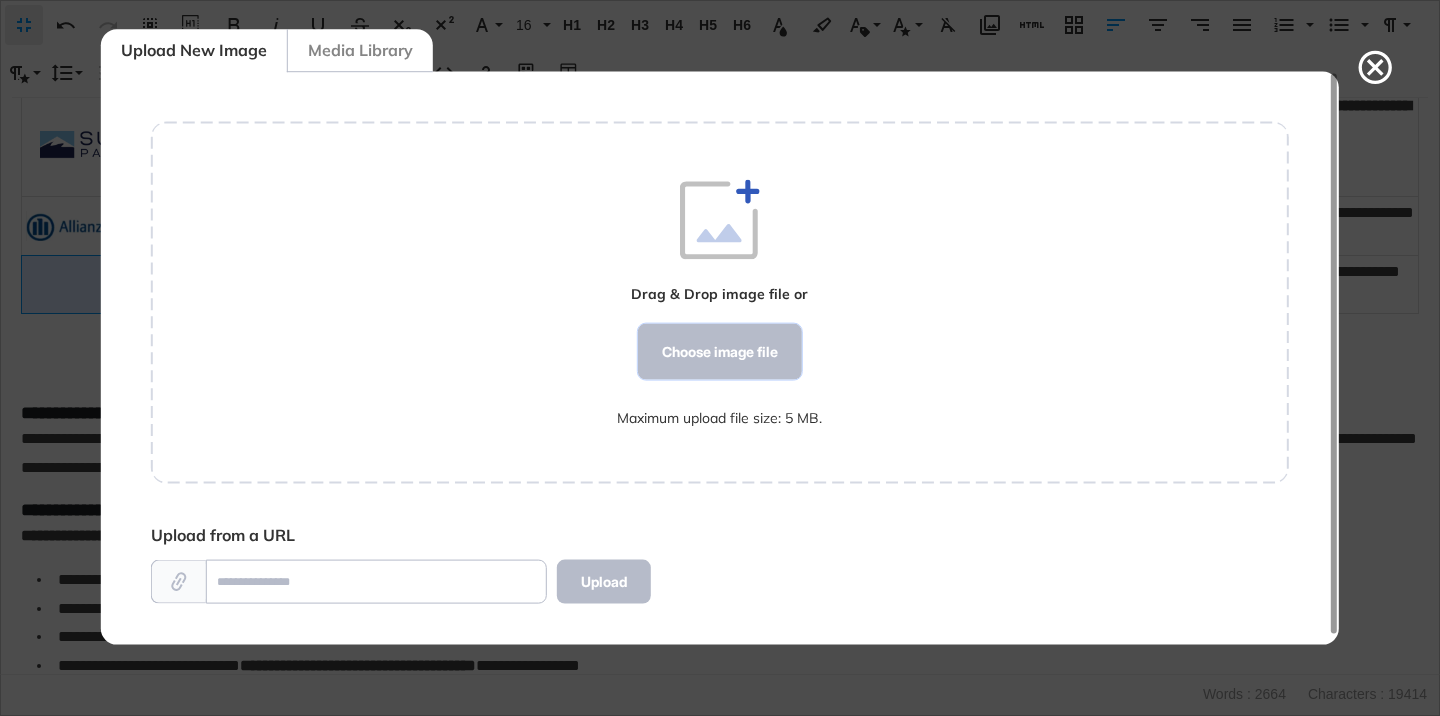 click on "Choose image file" at bounding box center (720, 352) 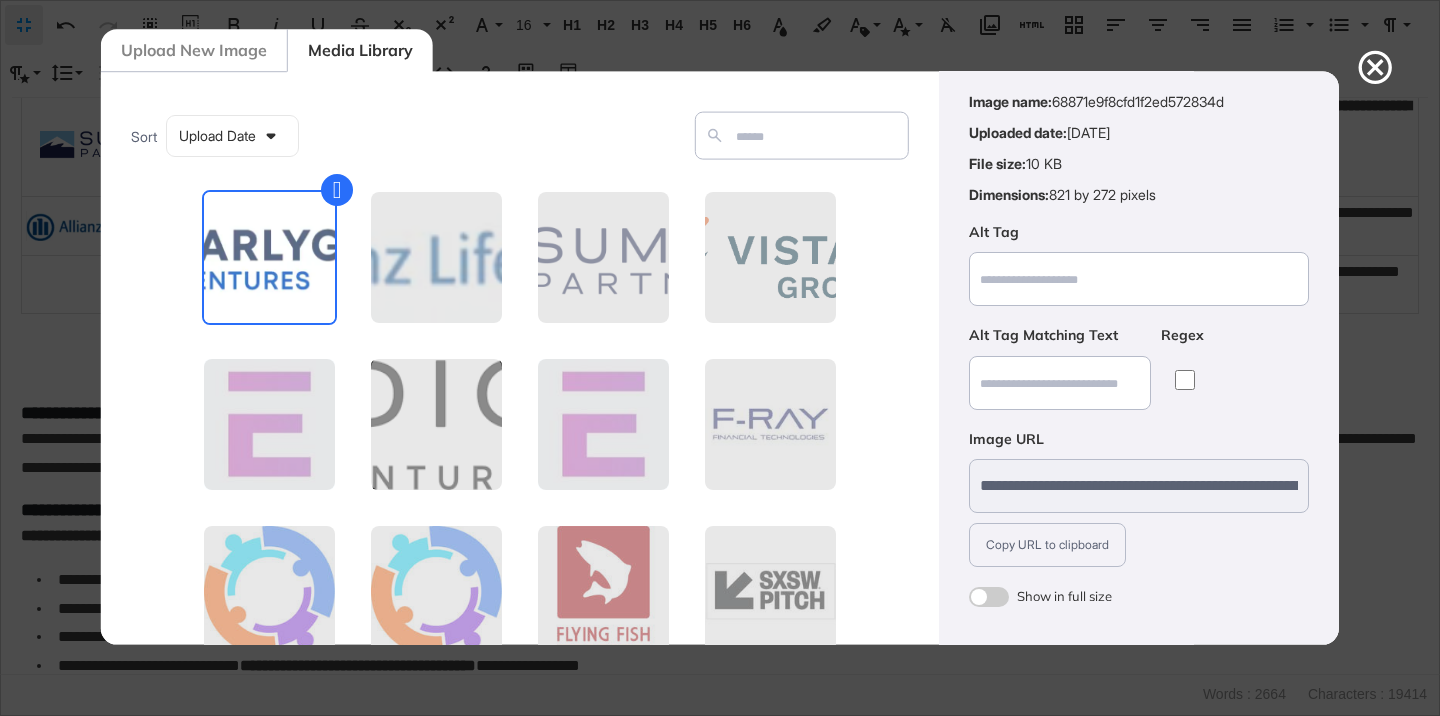 scroll, scrollTop: 156, scrollLeft: 0, axis: vertical 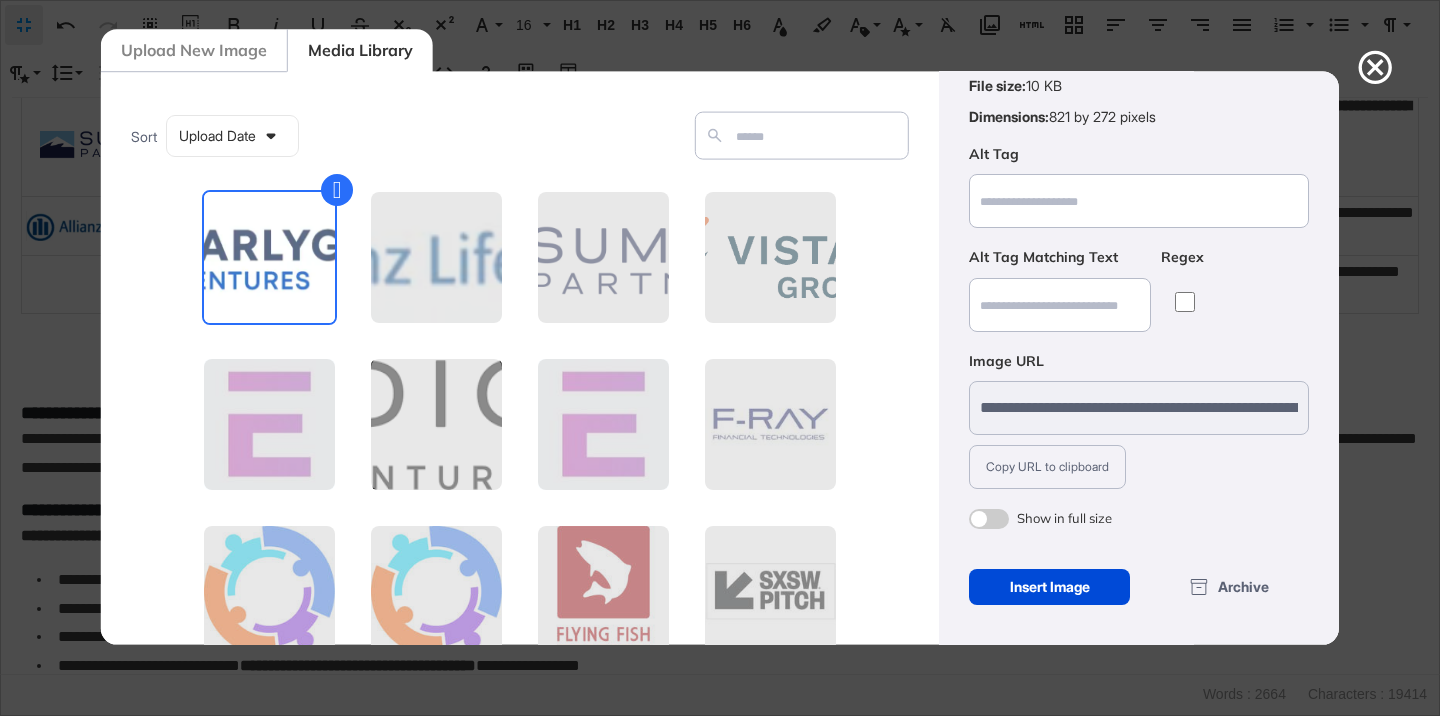 click at bounding box center (989, 519) 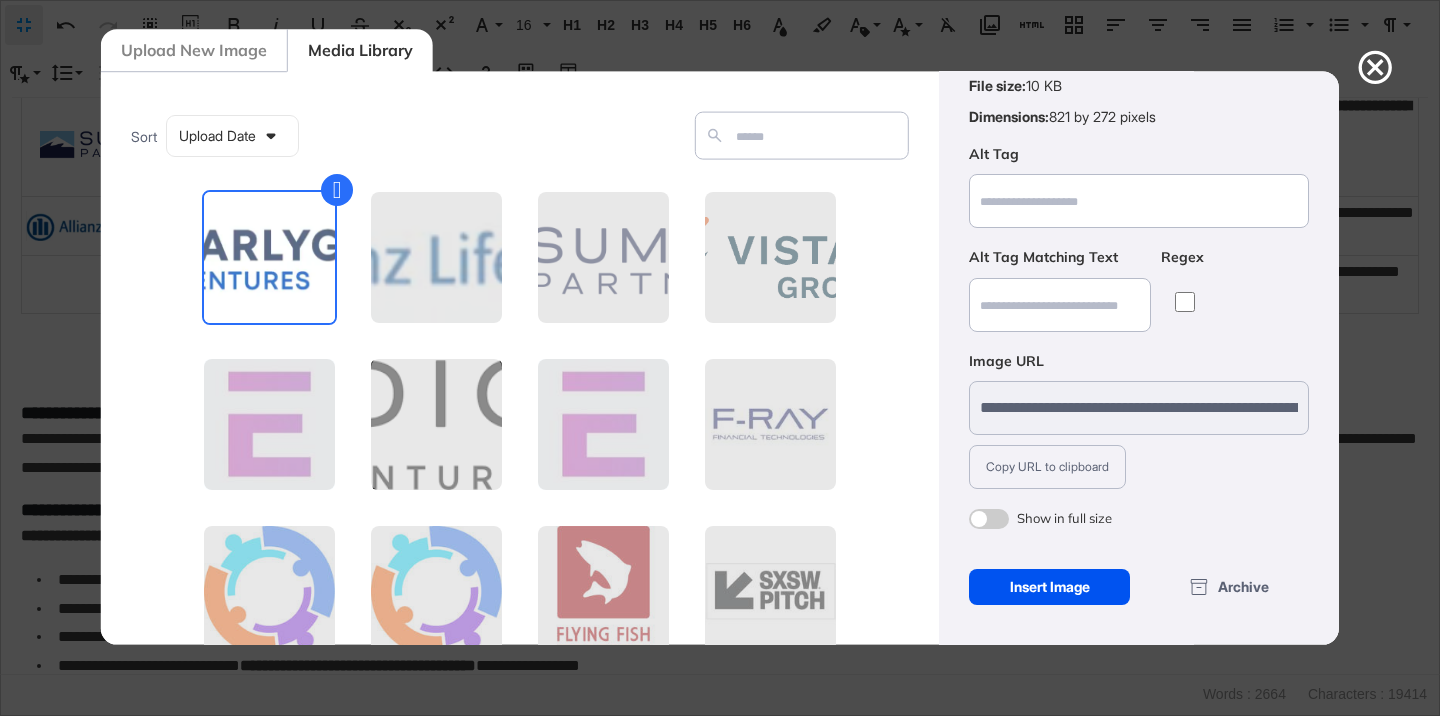 click on "Insert Image" at bounding box center (1049, 587) 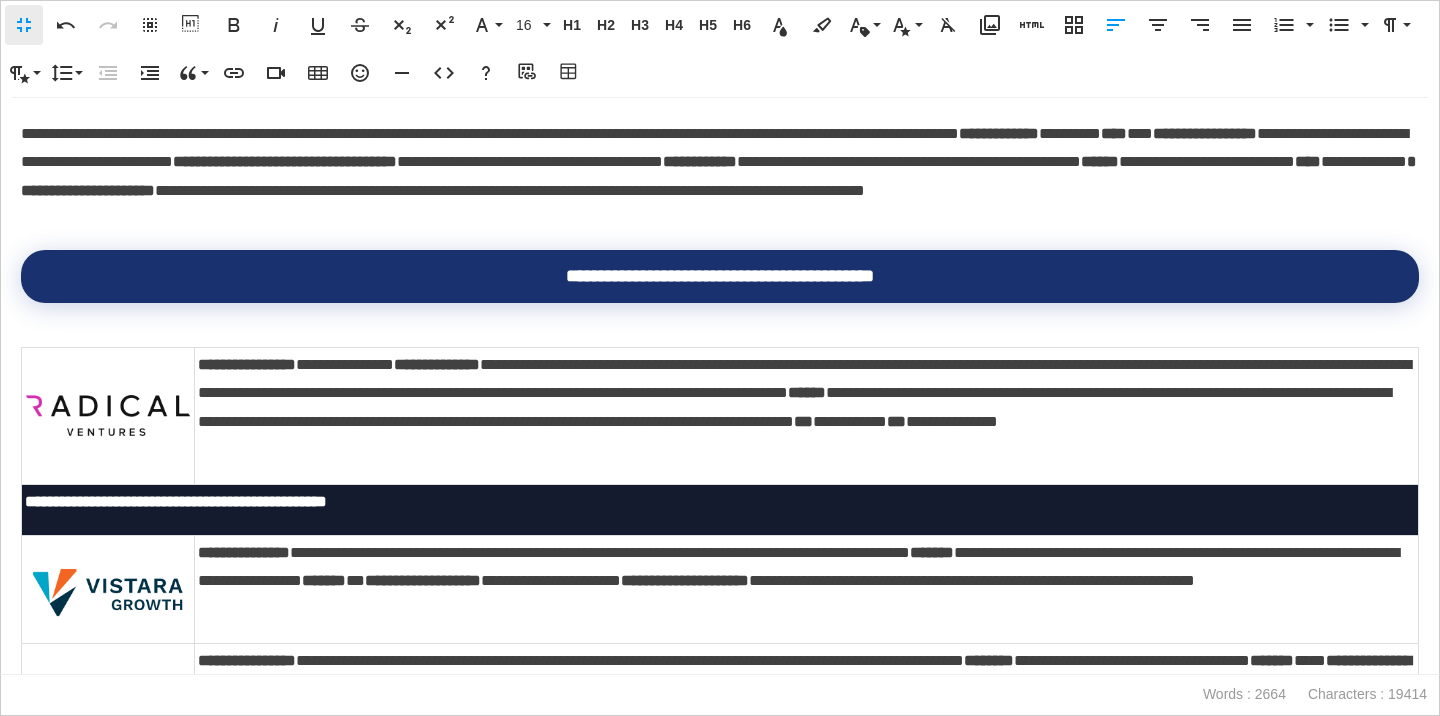 scroll, scrollTop: 199, scrollLeft: 0, axis: vertical 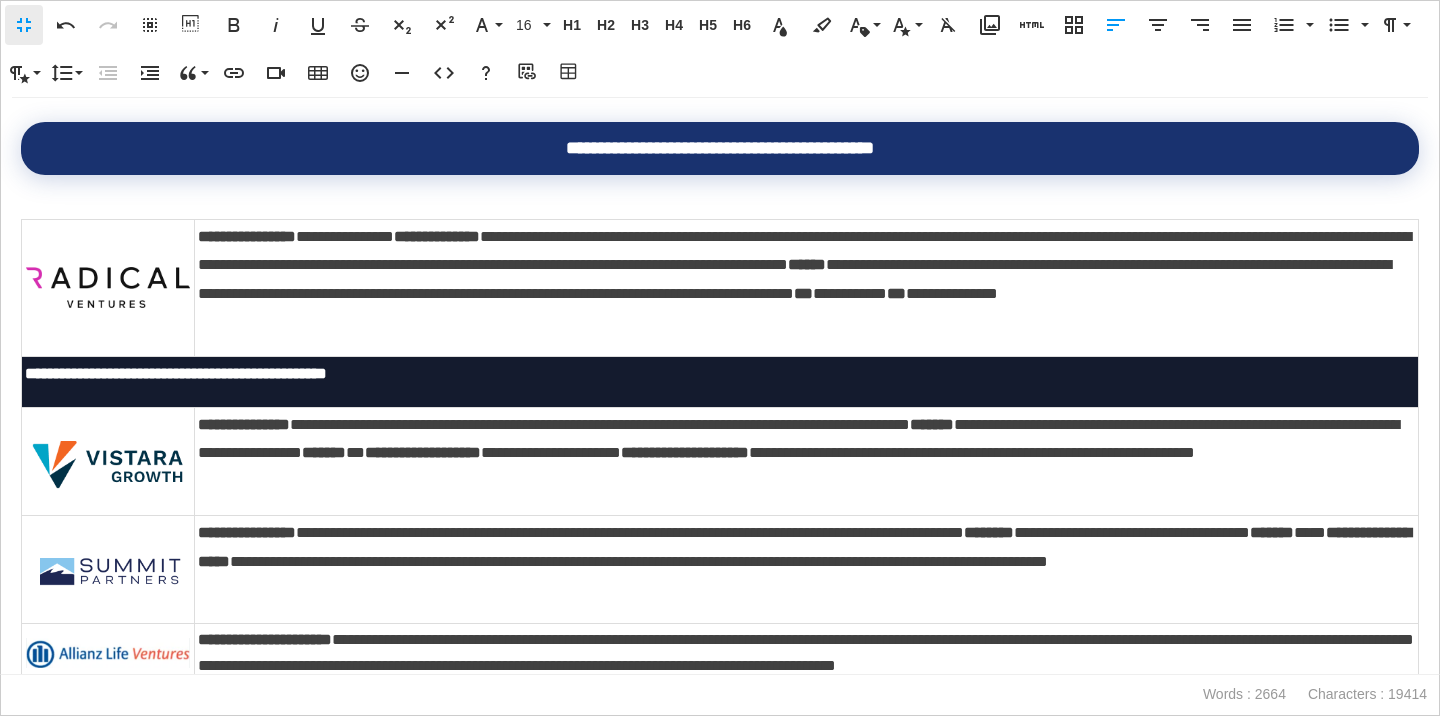 click on "**********" at bounding box center [806, 280] 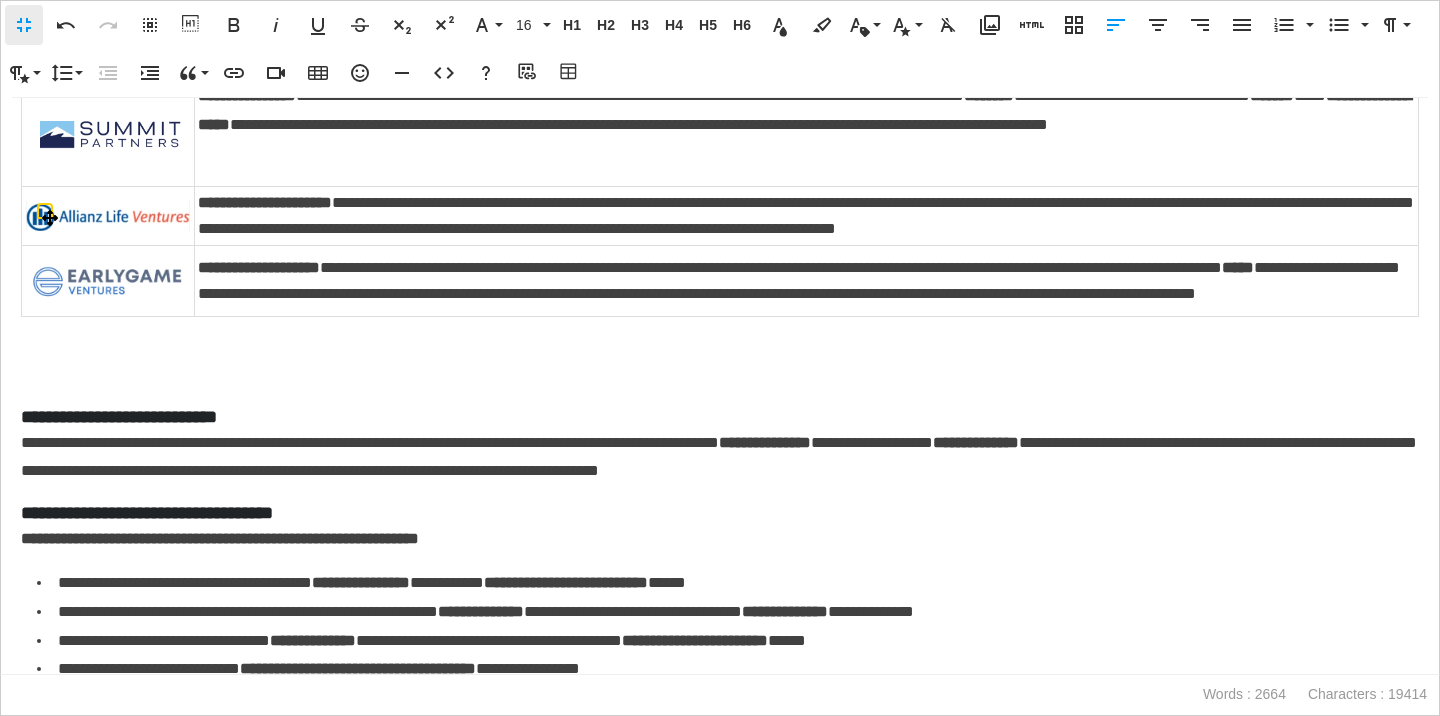scroll, scrollTop: 702, scrollLeft: 0, axis: vertical 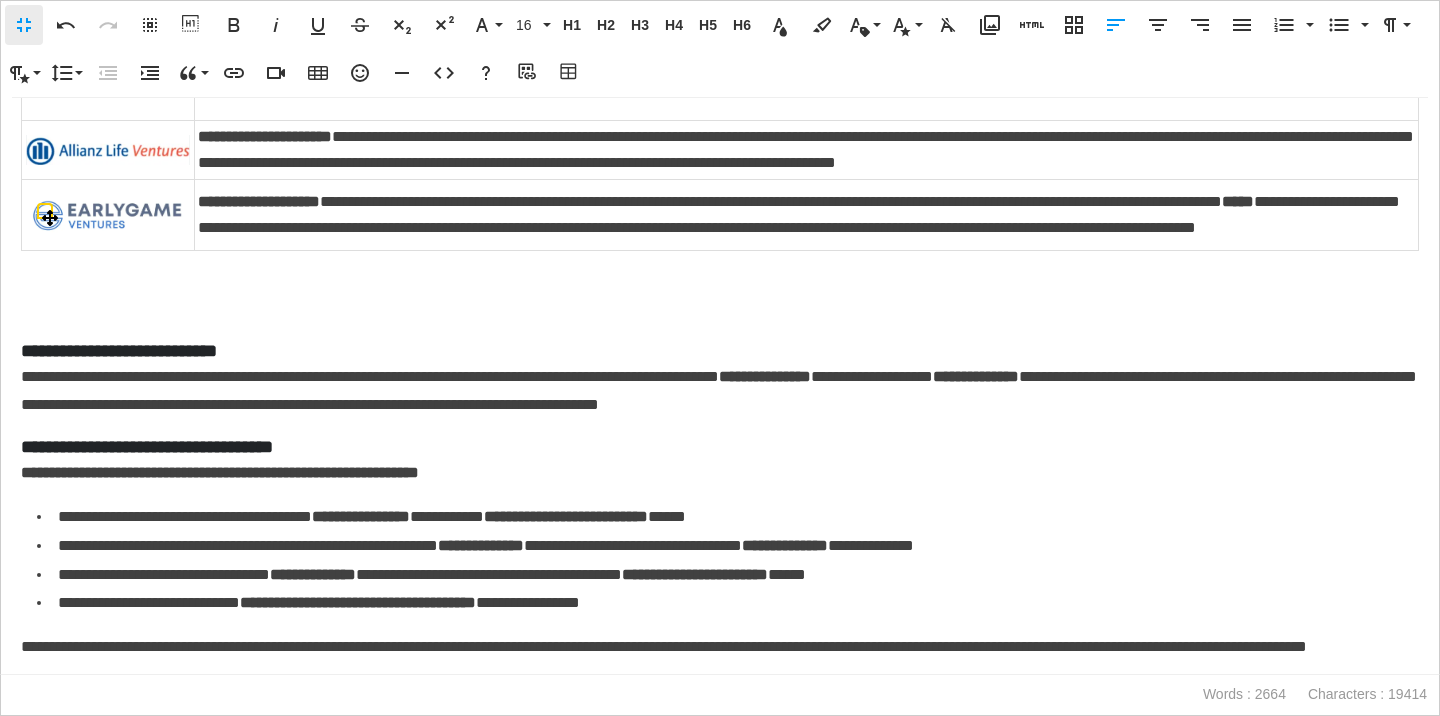 click at bounding box center [720, 309] 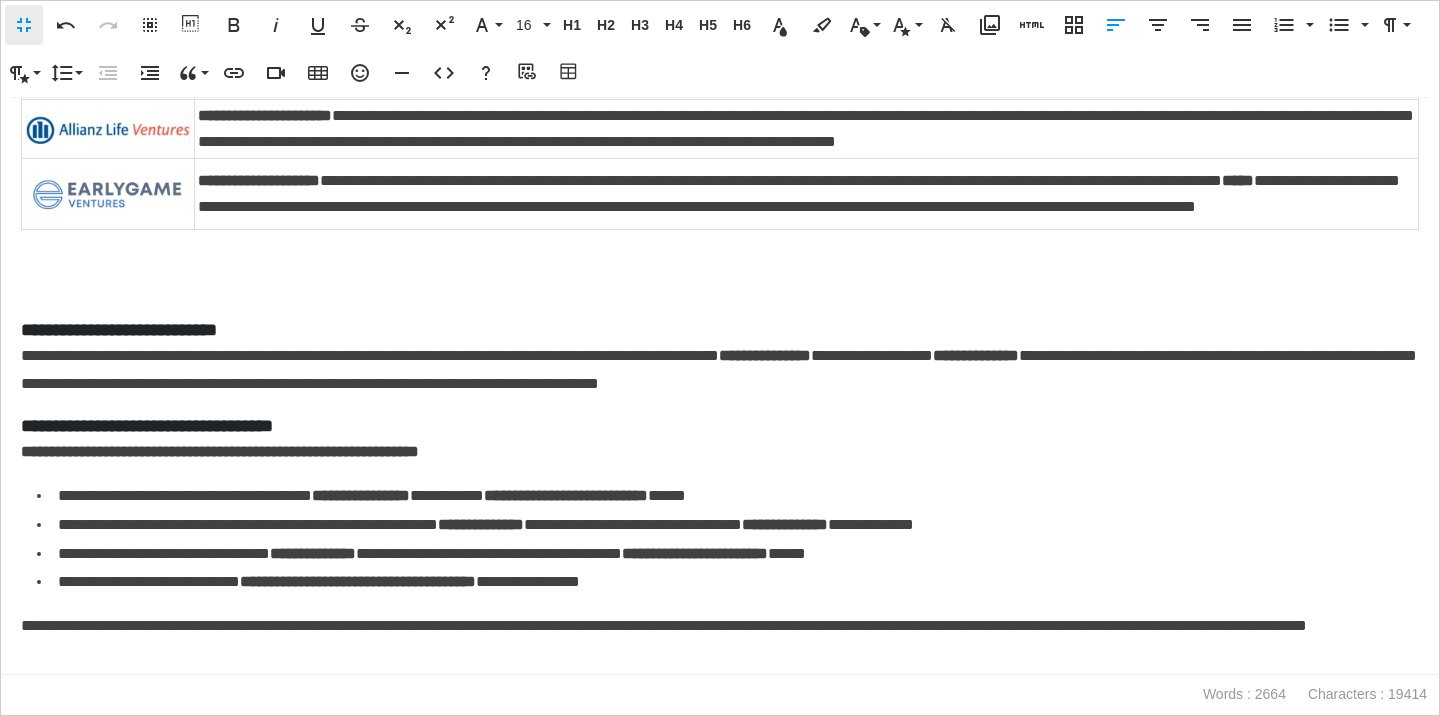 scroll, scrollTop: 721, scrollLeft: 0, axis: vertical 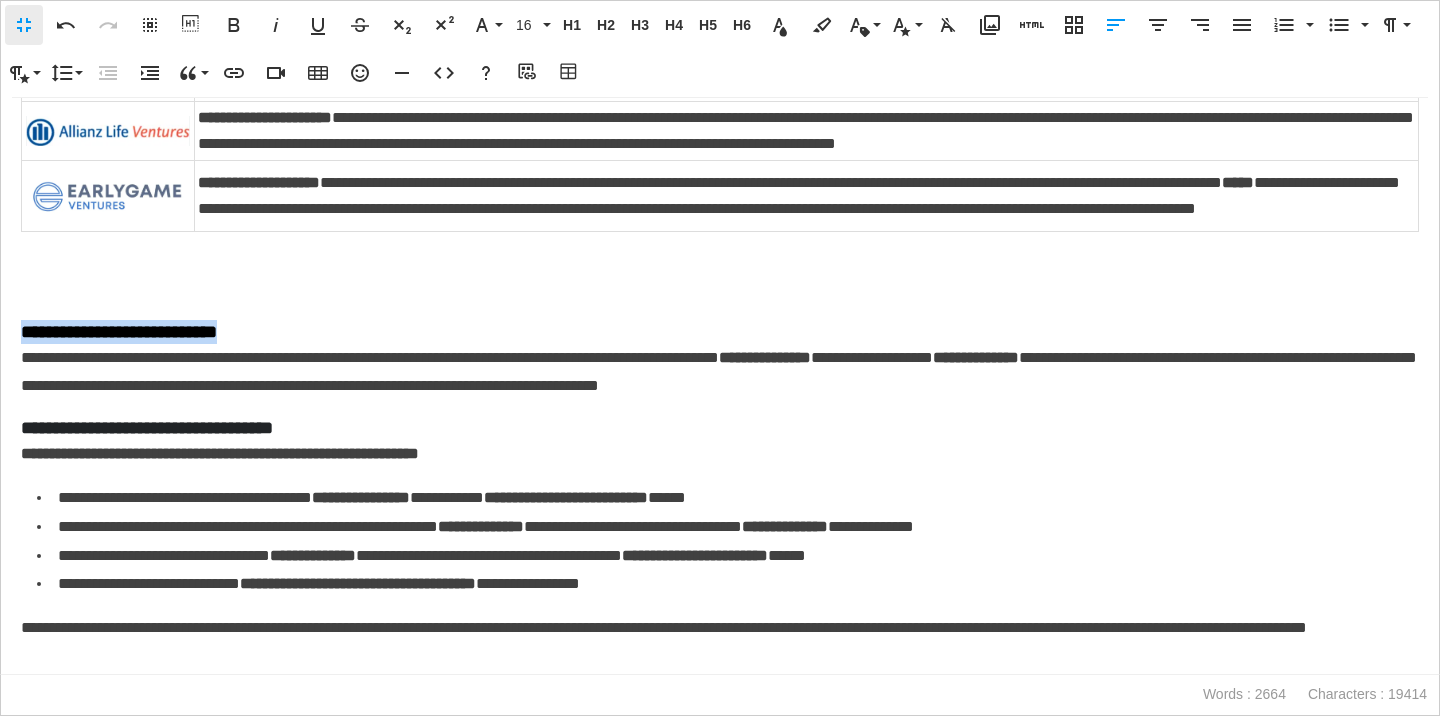 drag, startPoint x: 276, startPoint y: 345, endPoint x: 15, endPoint y: 349, distance: 261.03064 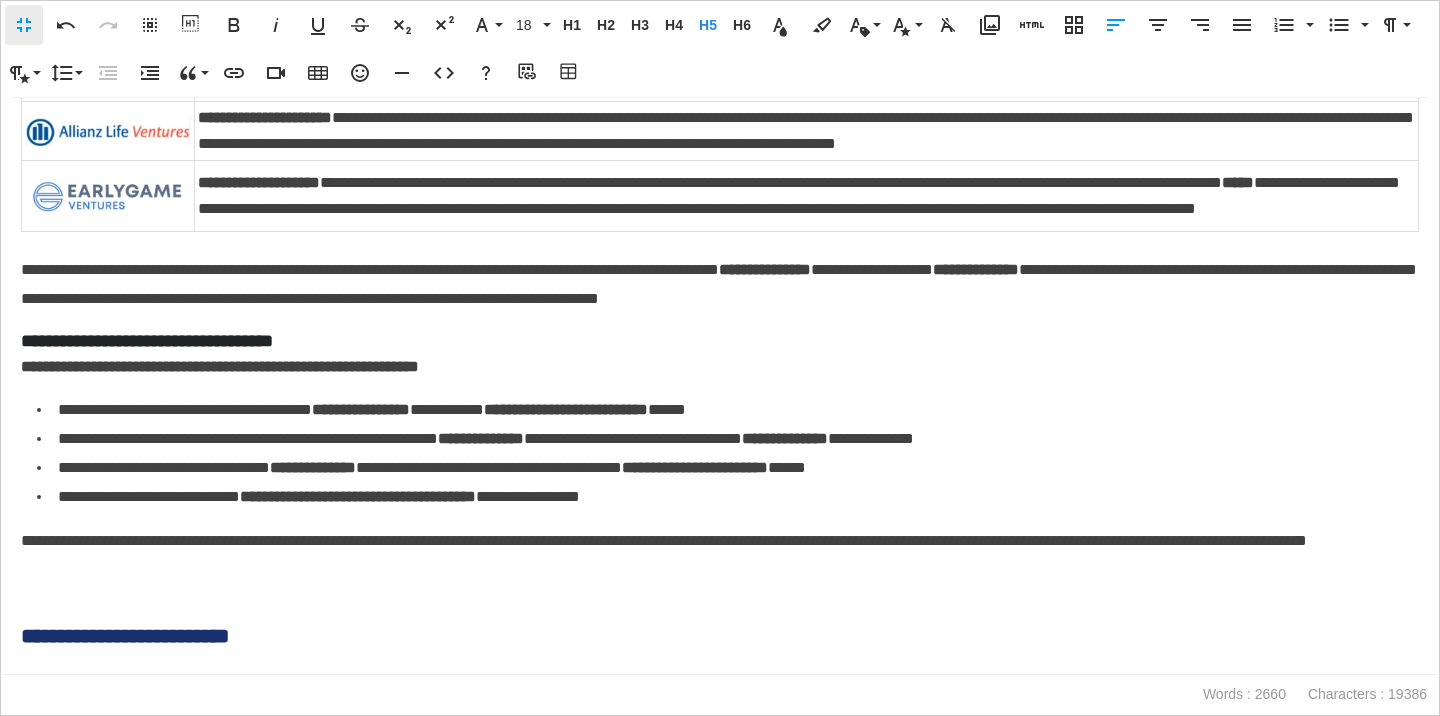 click on "**********" at bounding box center (720, 341) 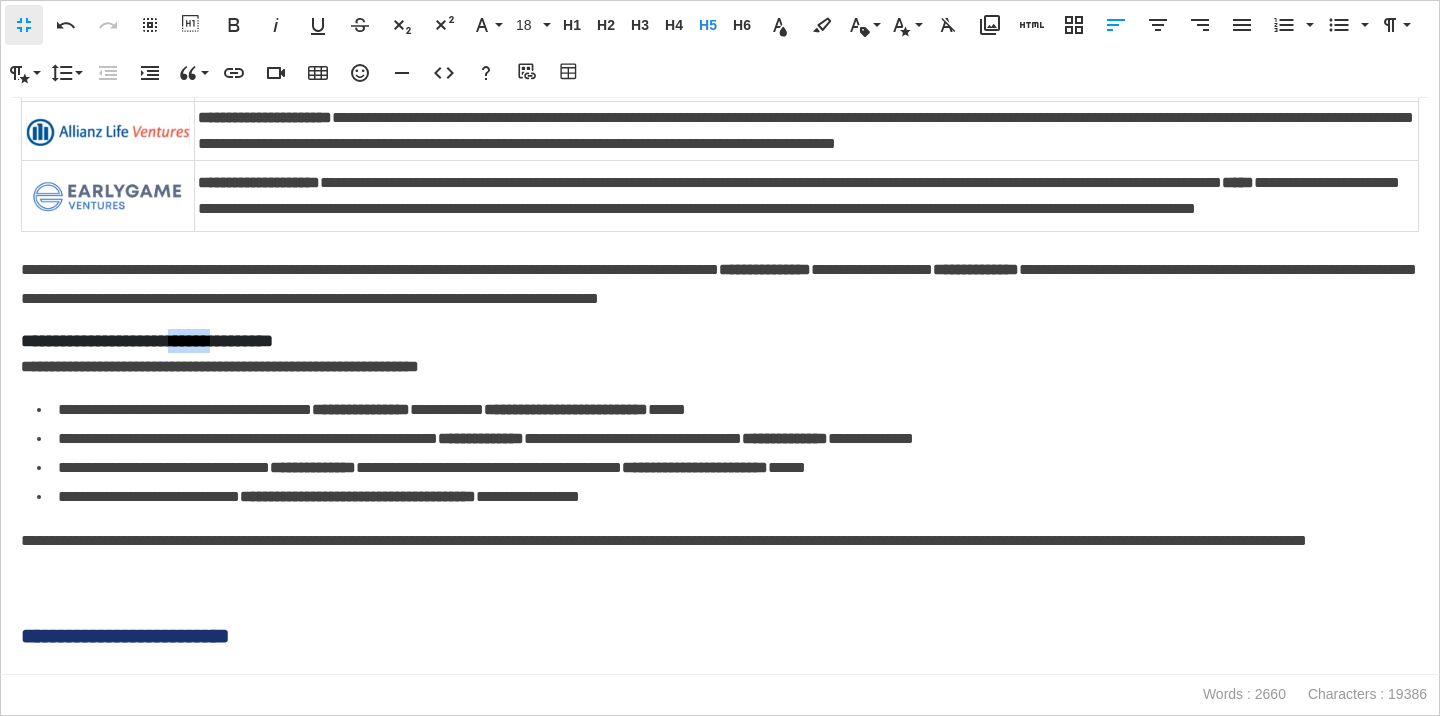 click on "**********" at bounding box center [720, 341] 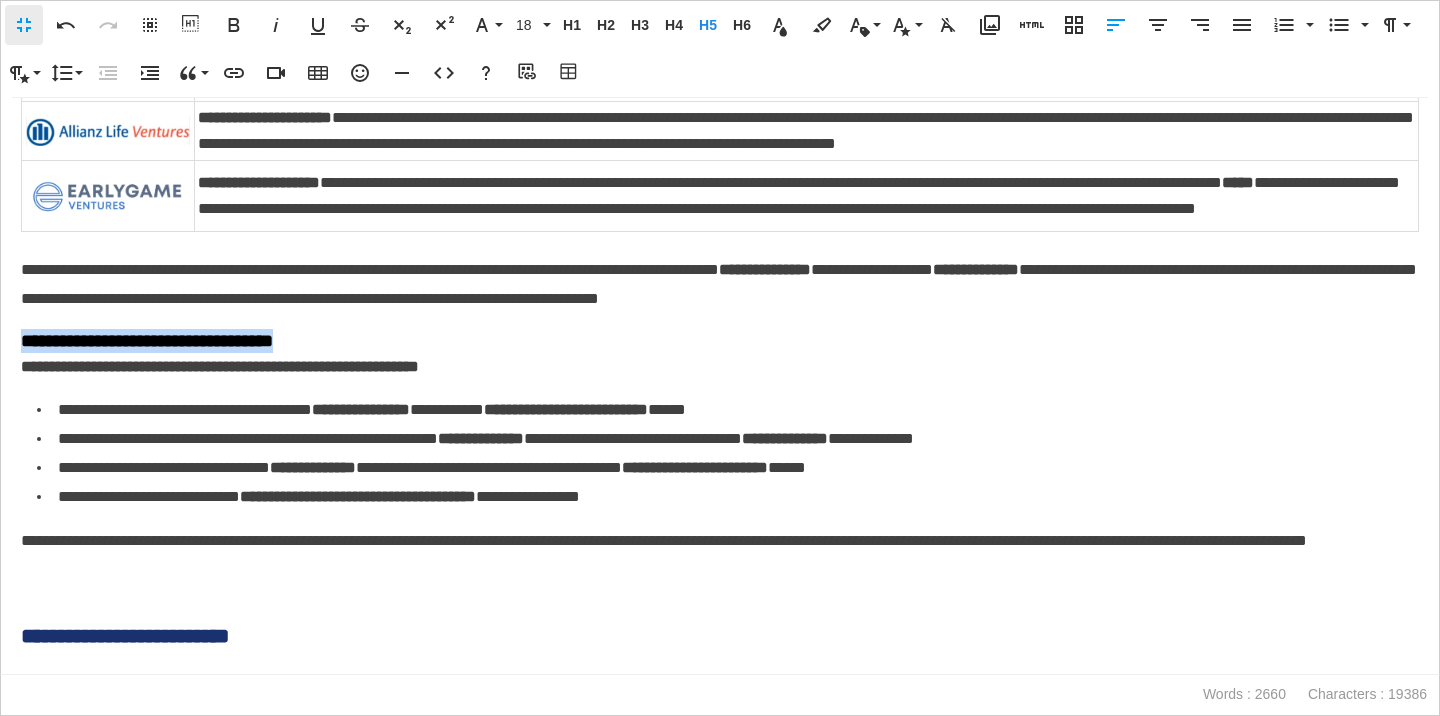 click on "**********" at bounding box center (720, 341) 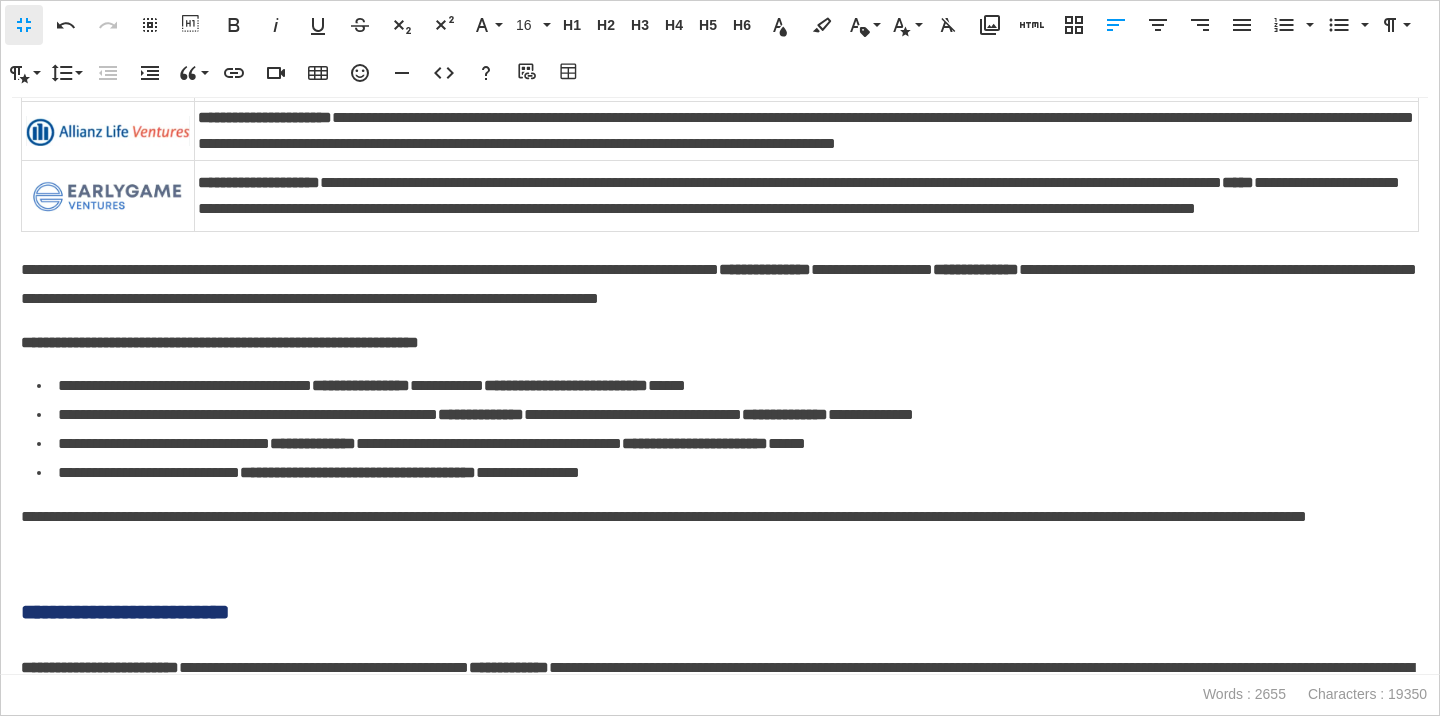 click on "**********" at bounding box center (807, 195) 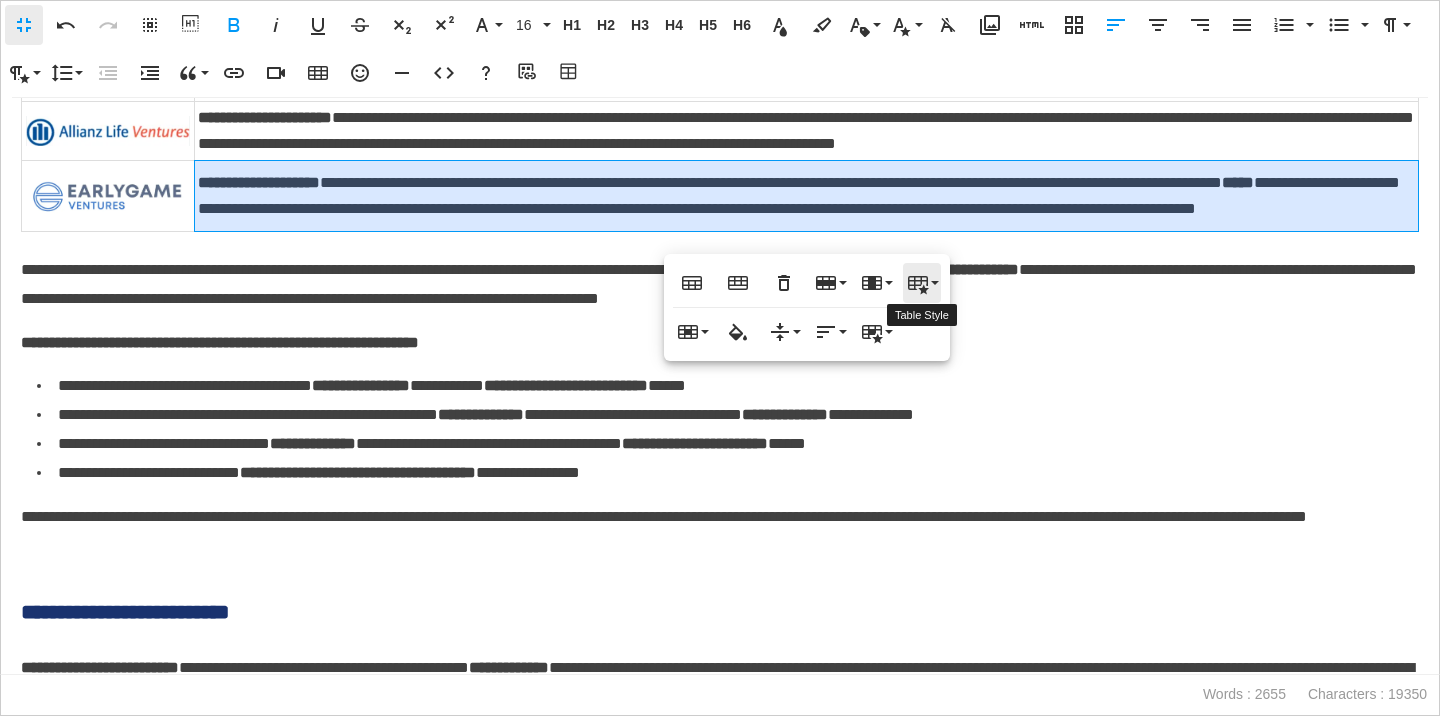 click 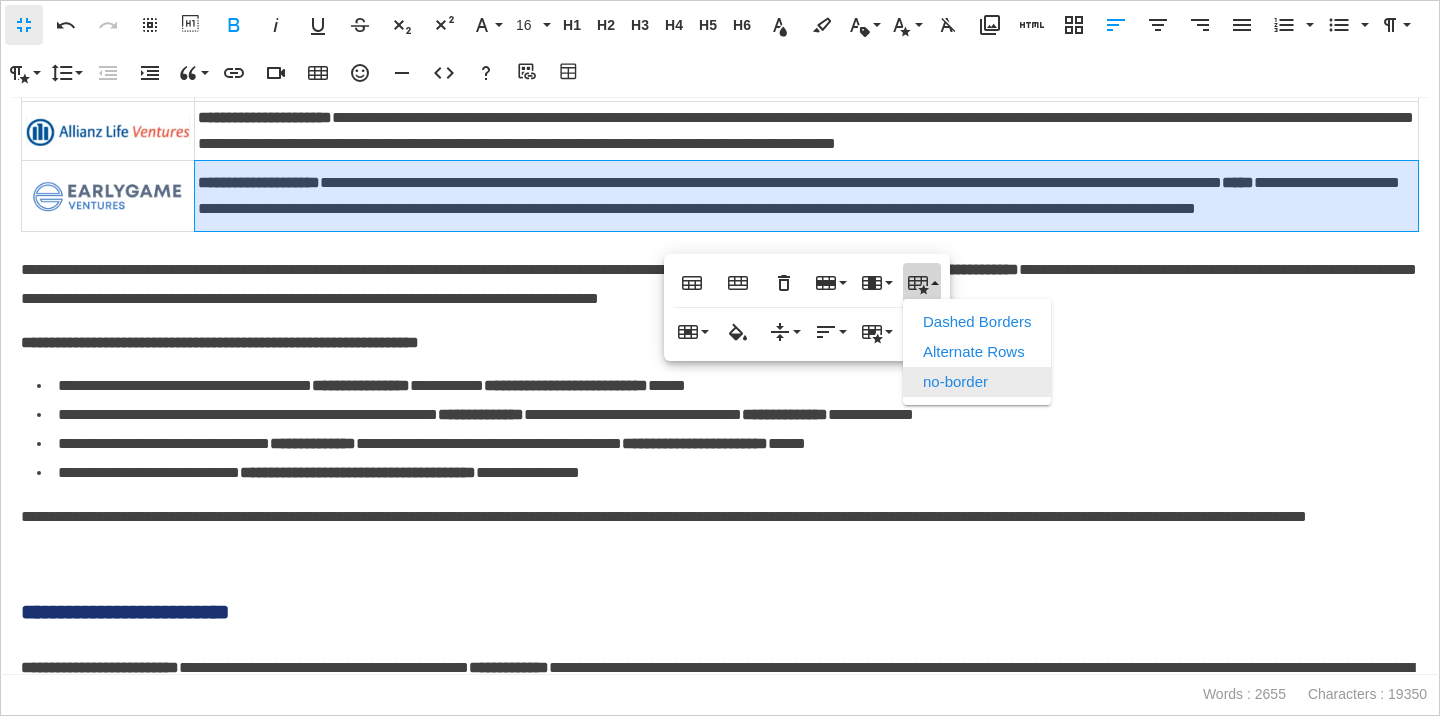 click on "no-border" at bounding box center [977, 382] 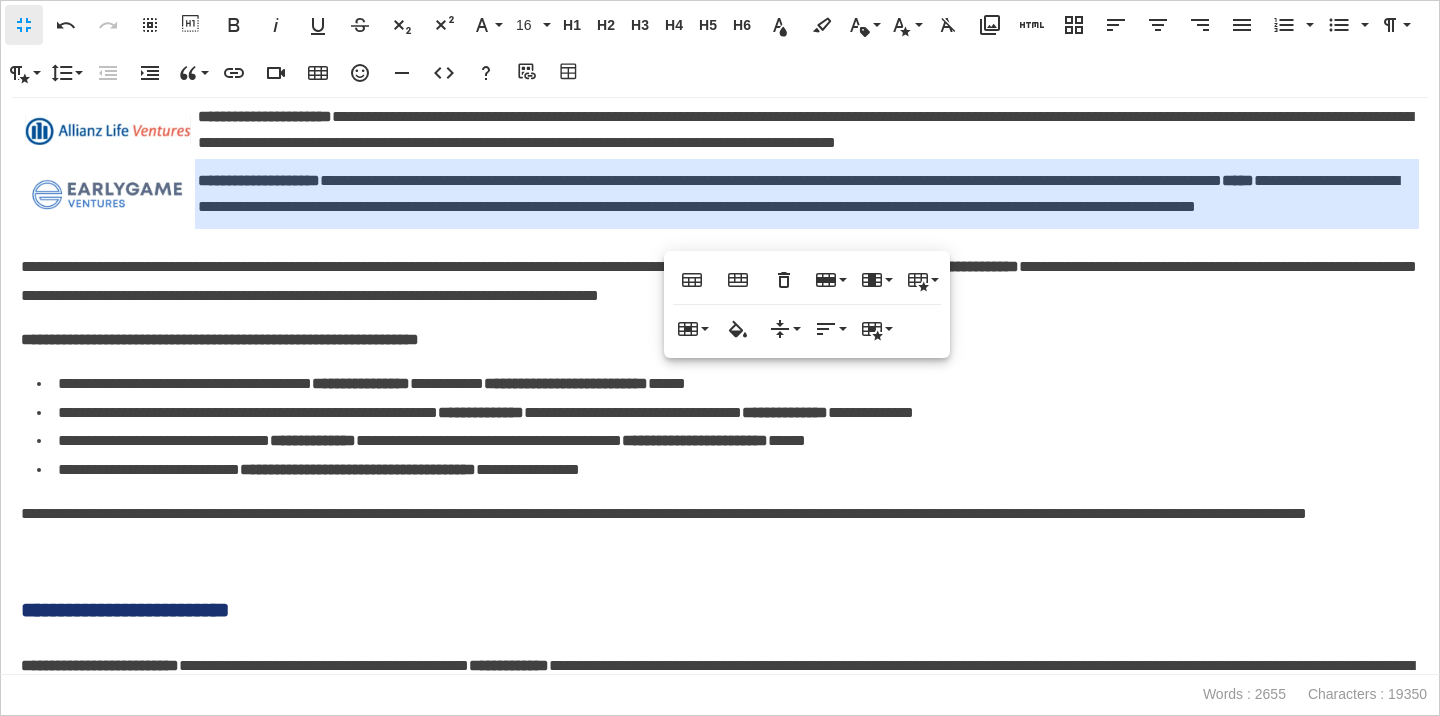 click on "**********" at bounding box center (728, 470) 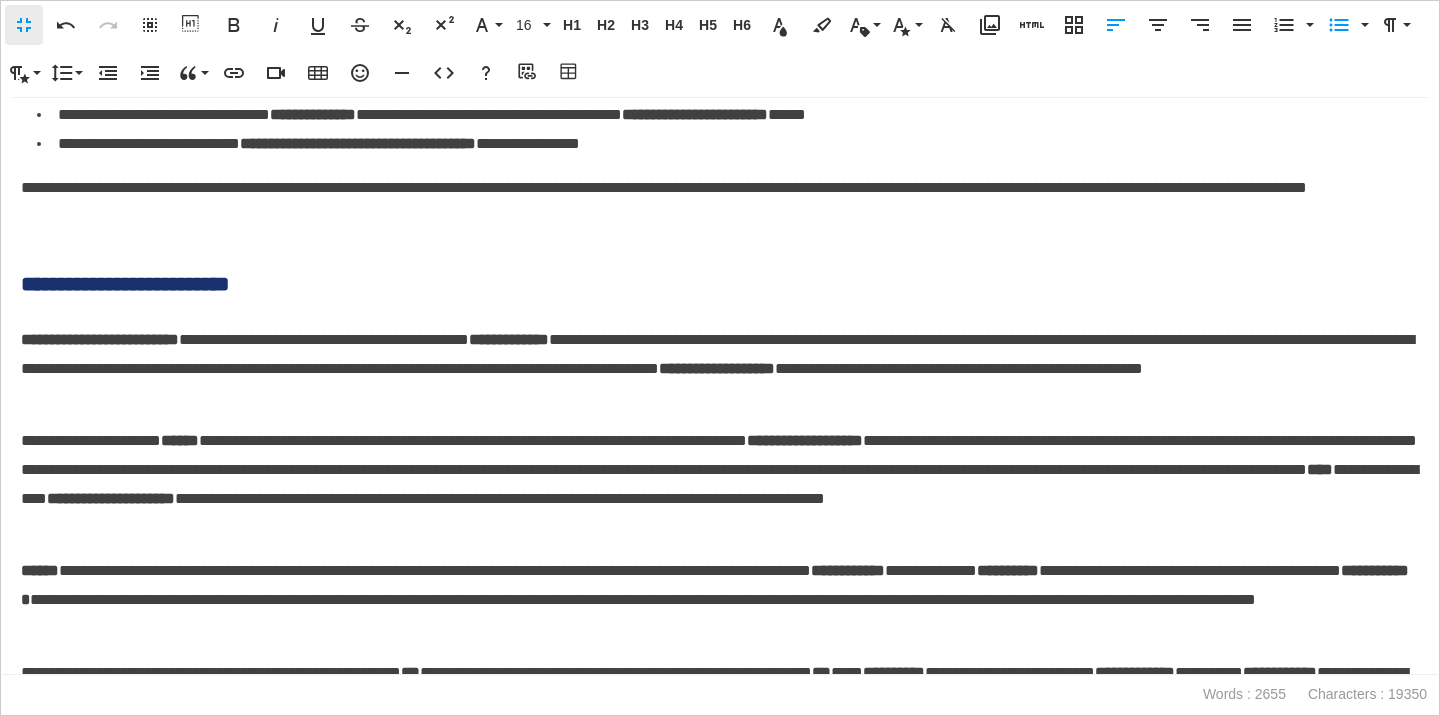 scroll, scrollTop: 1045, scrollLeft: 0, axis: vertical 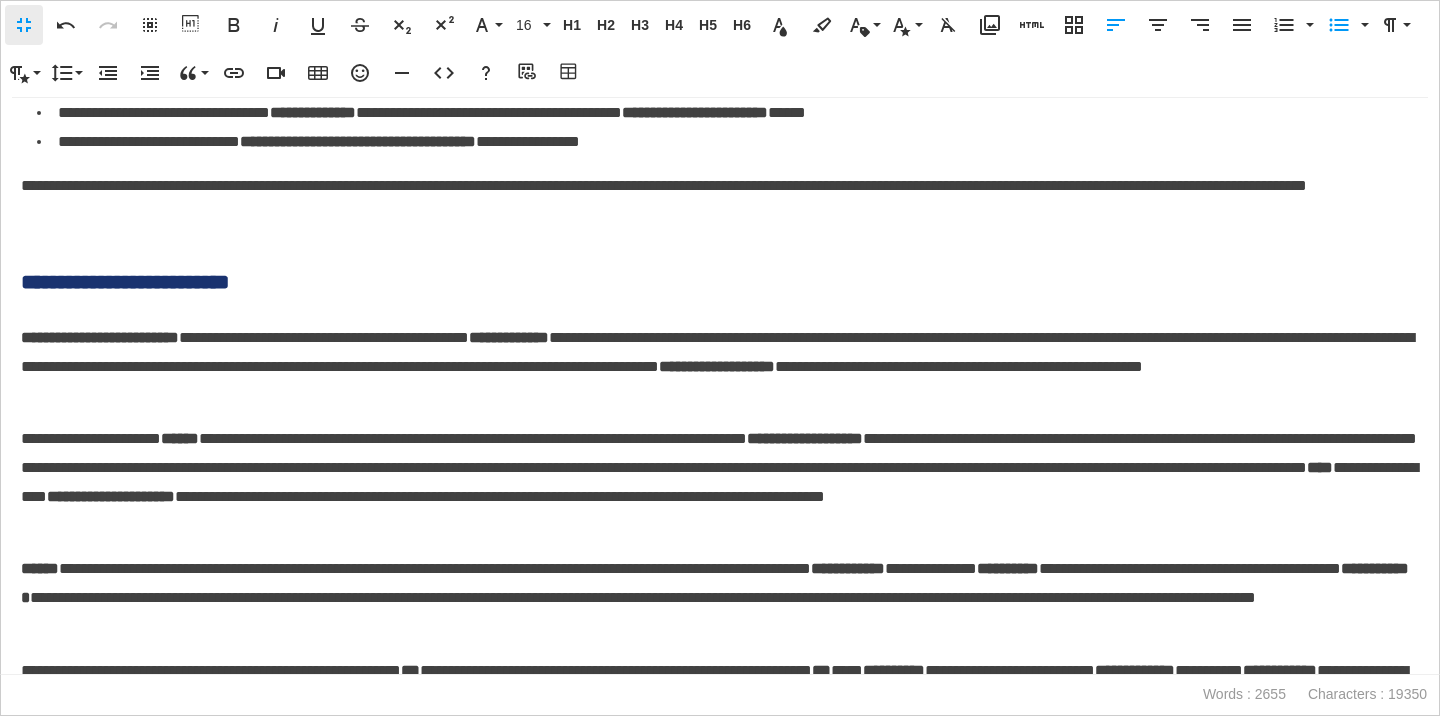 click on "**********" at bounding box center [720, 282] 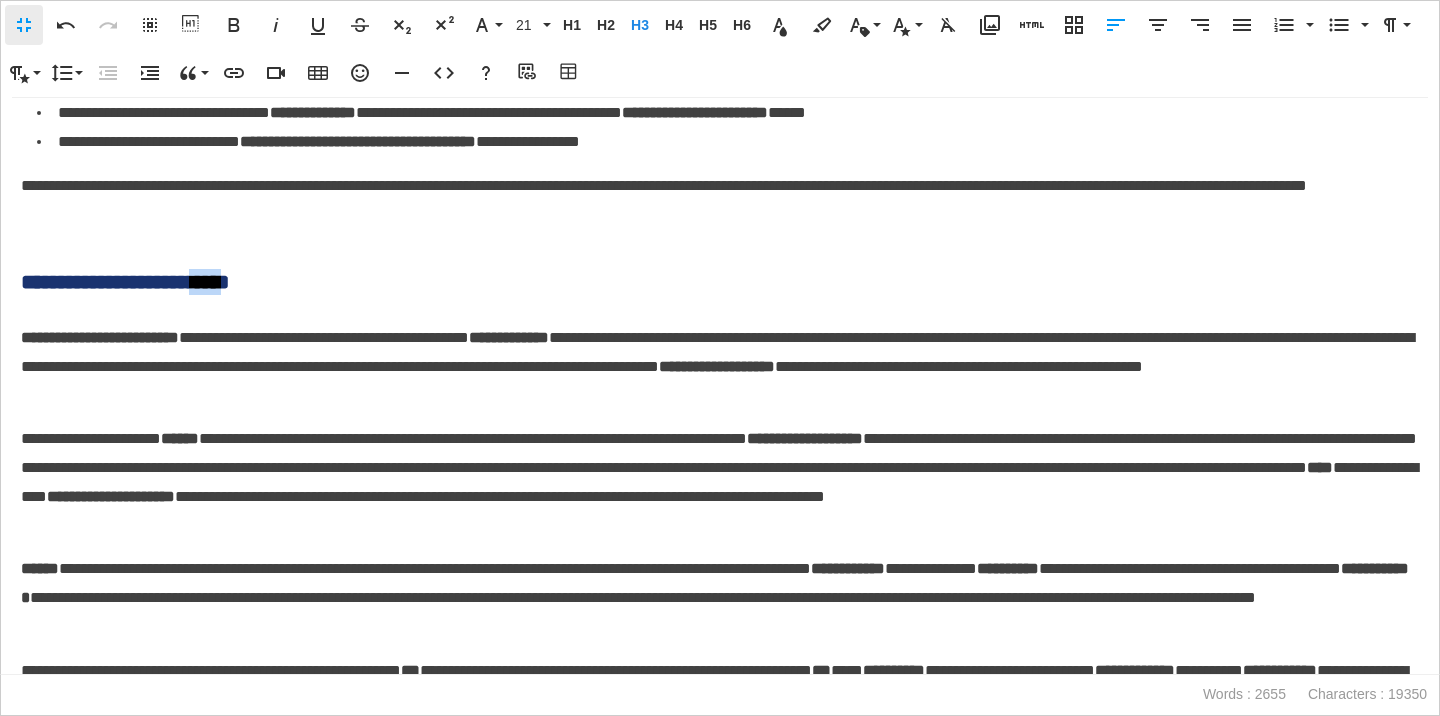 click on "**********" at bounding box center [720, 282] 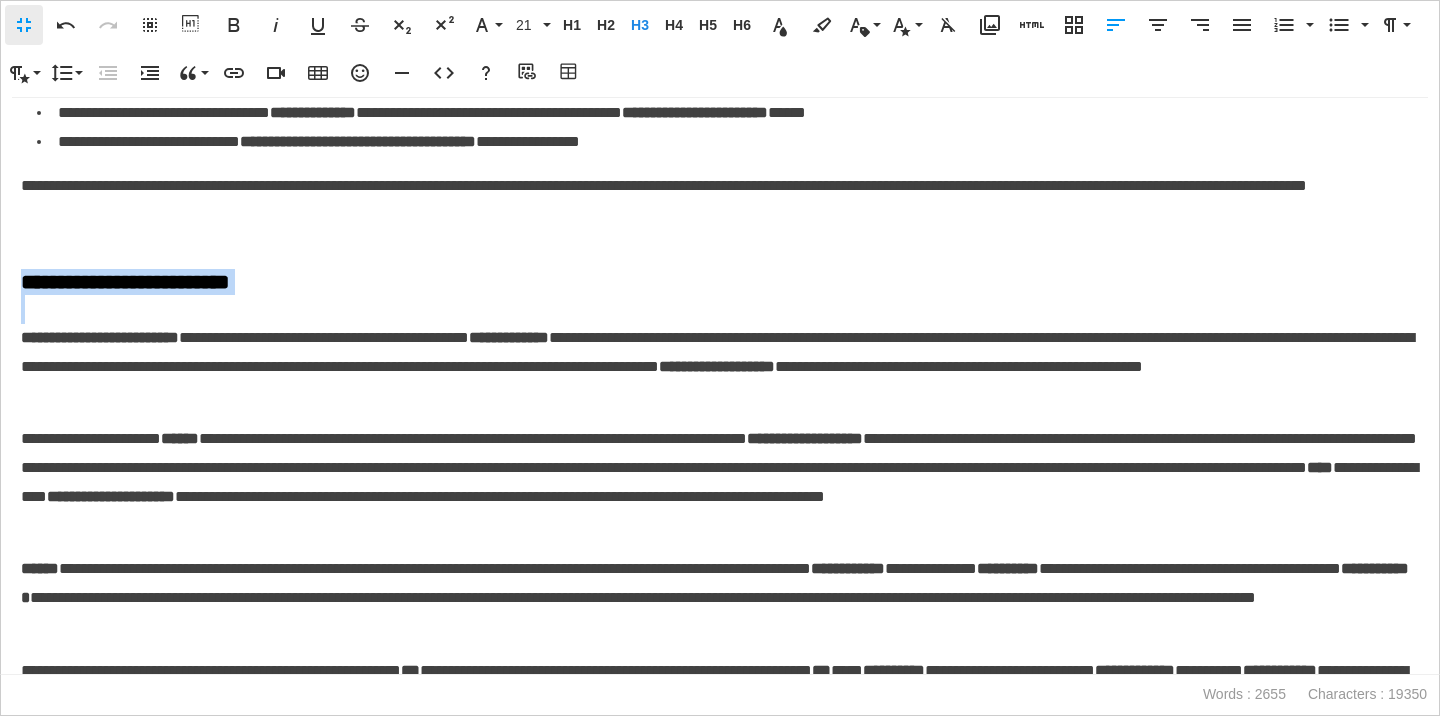 click on "**********" at bounding box center (720, 282) 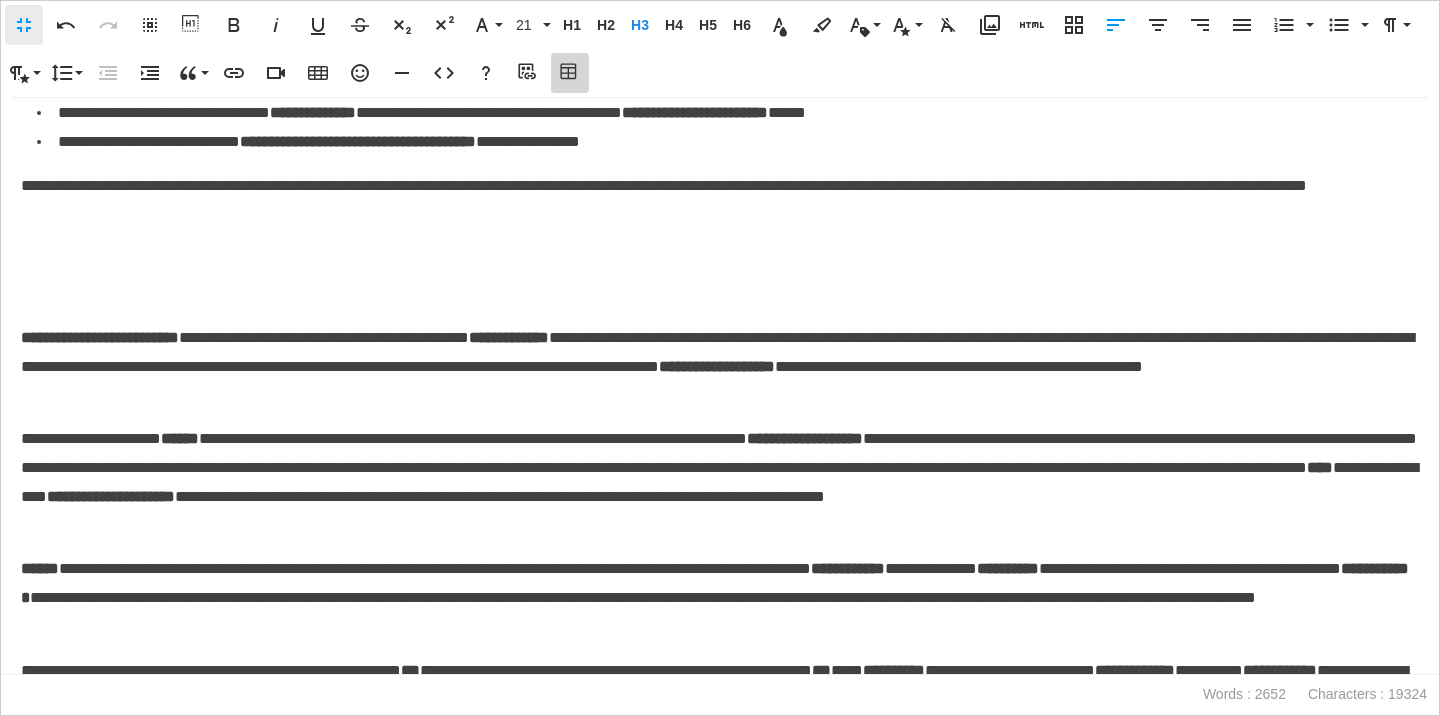 click 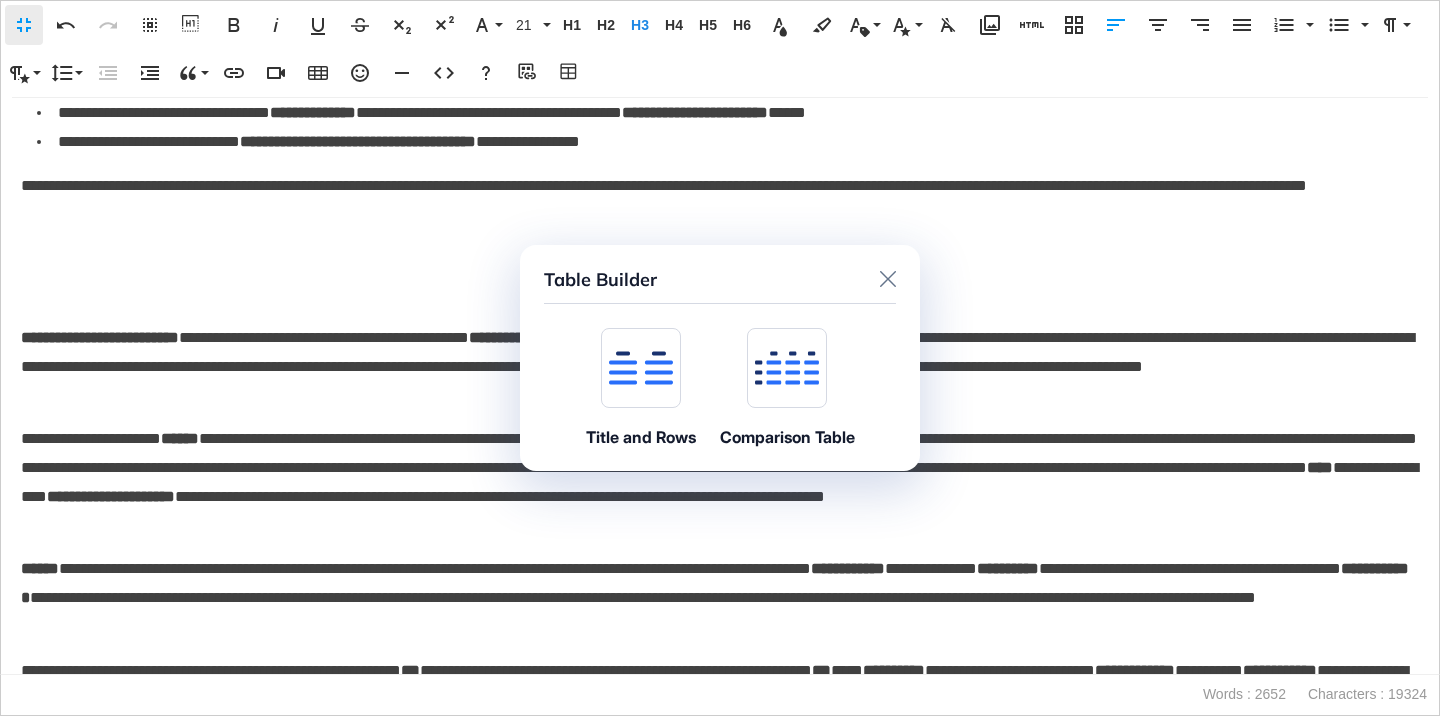 click at bounding box center [641, 368] 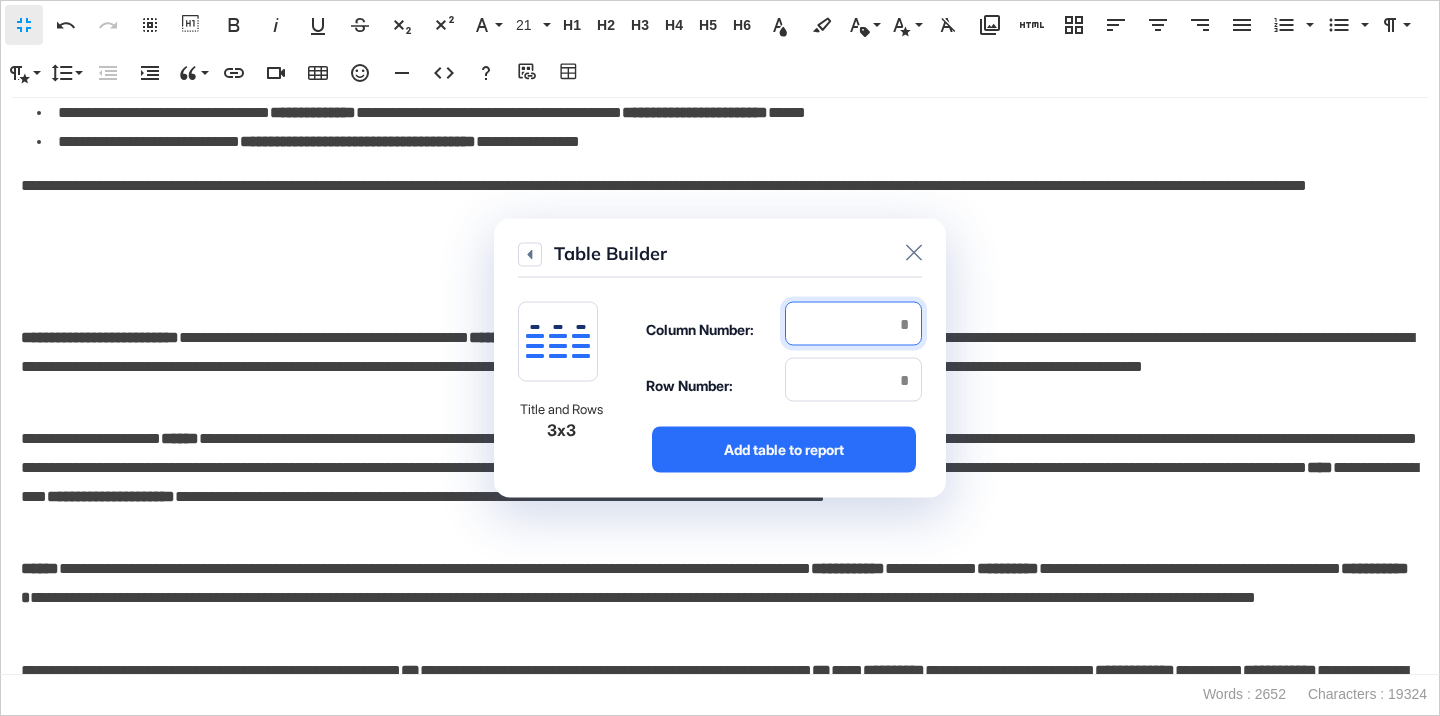click at bounding box center (853, 324) 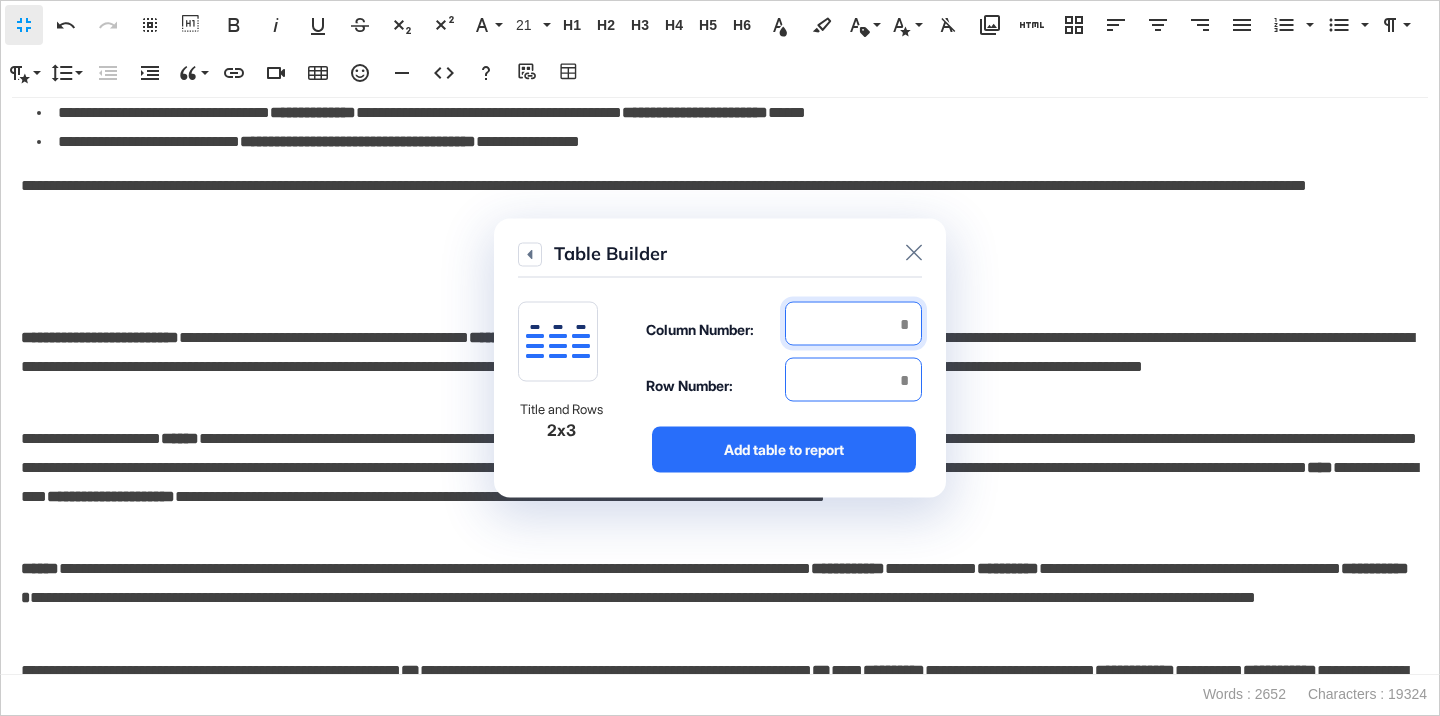 type on "*" 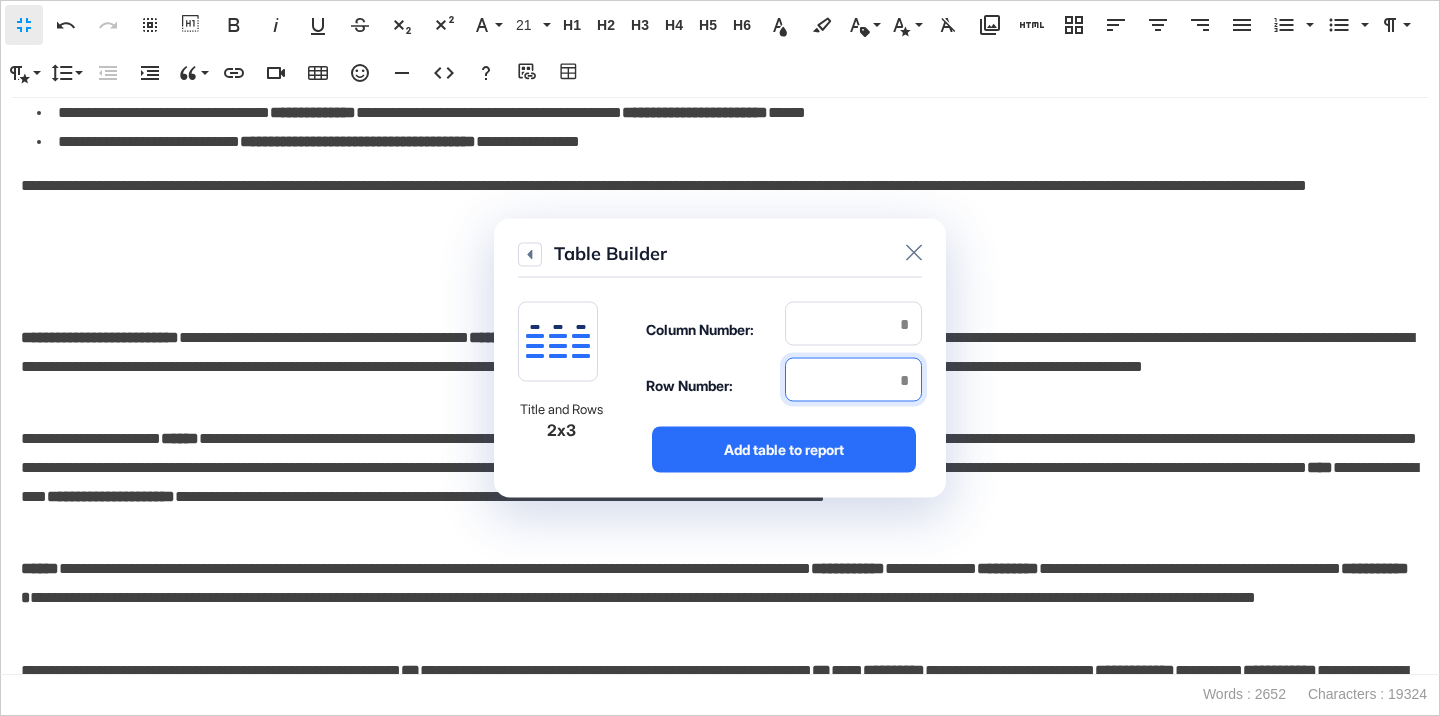 click at bounding box center [853, 380] 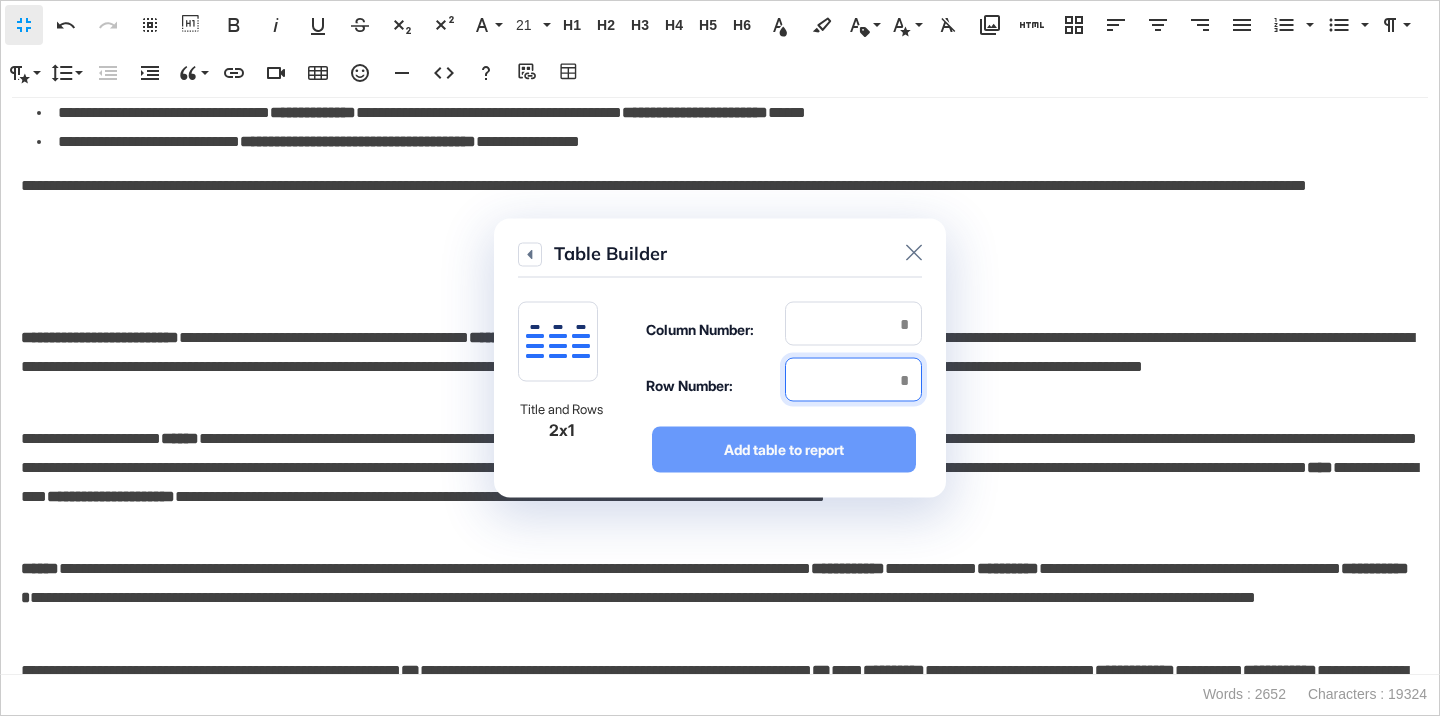 type on "*" 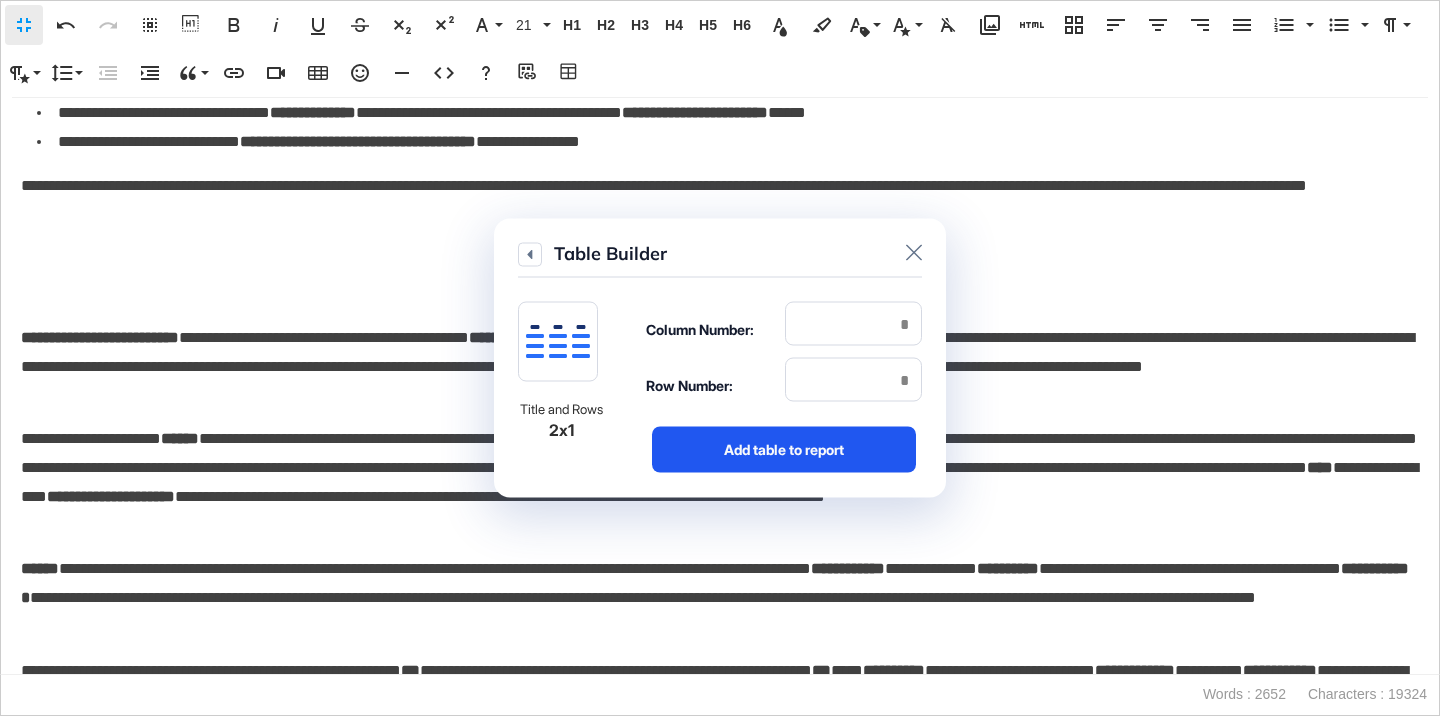 click on "Add table to report" at bounding box center [784, 450] 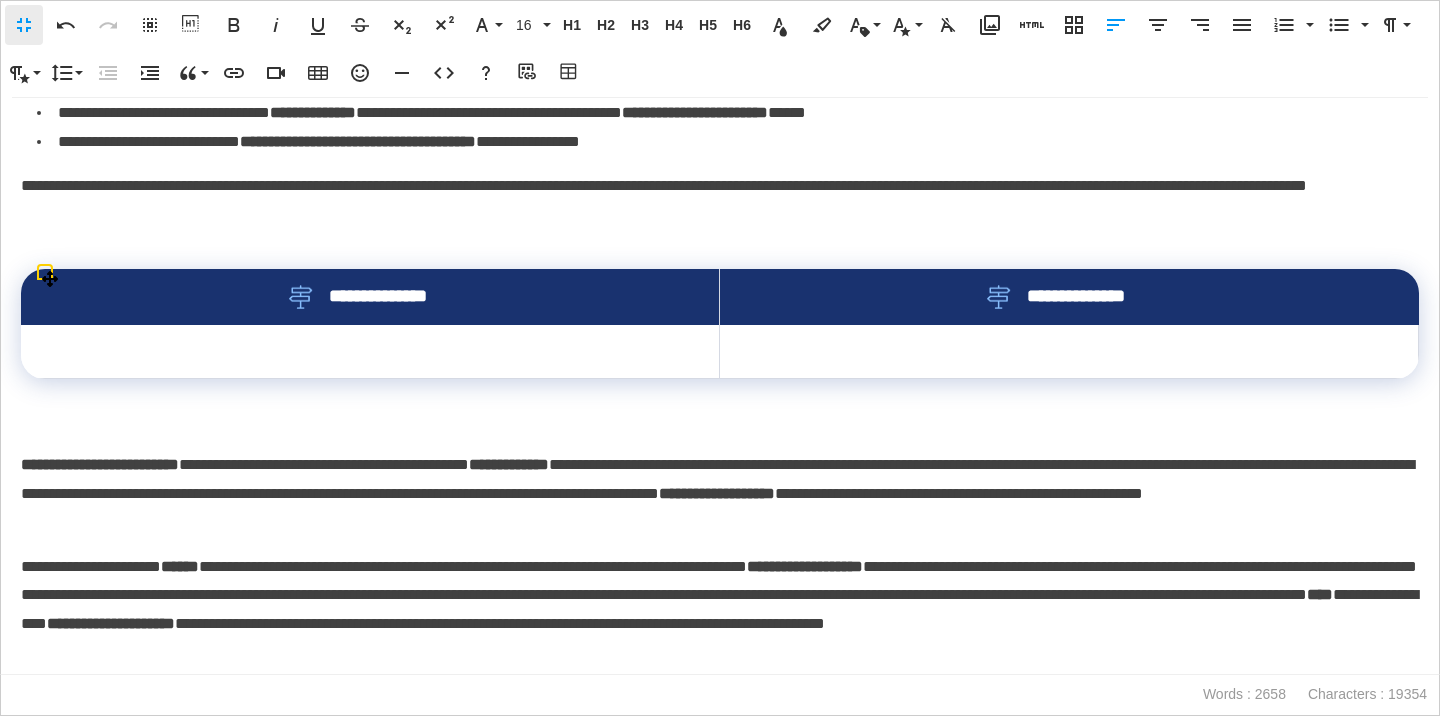 click on "**********" at bounding box center [1069, 297] 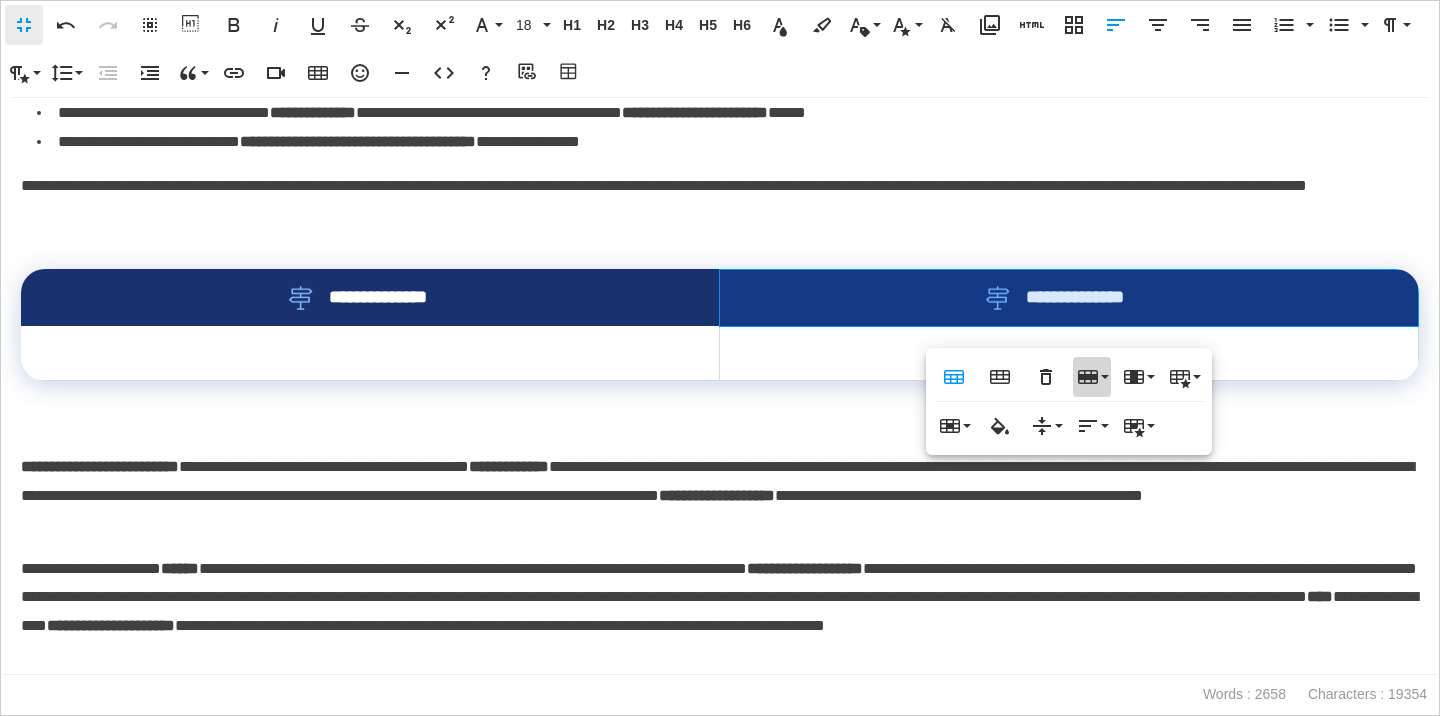 click 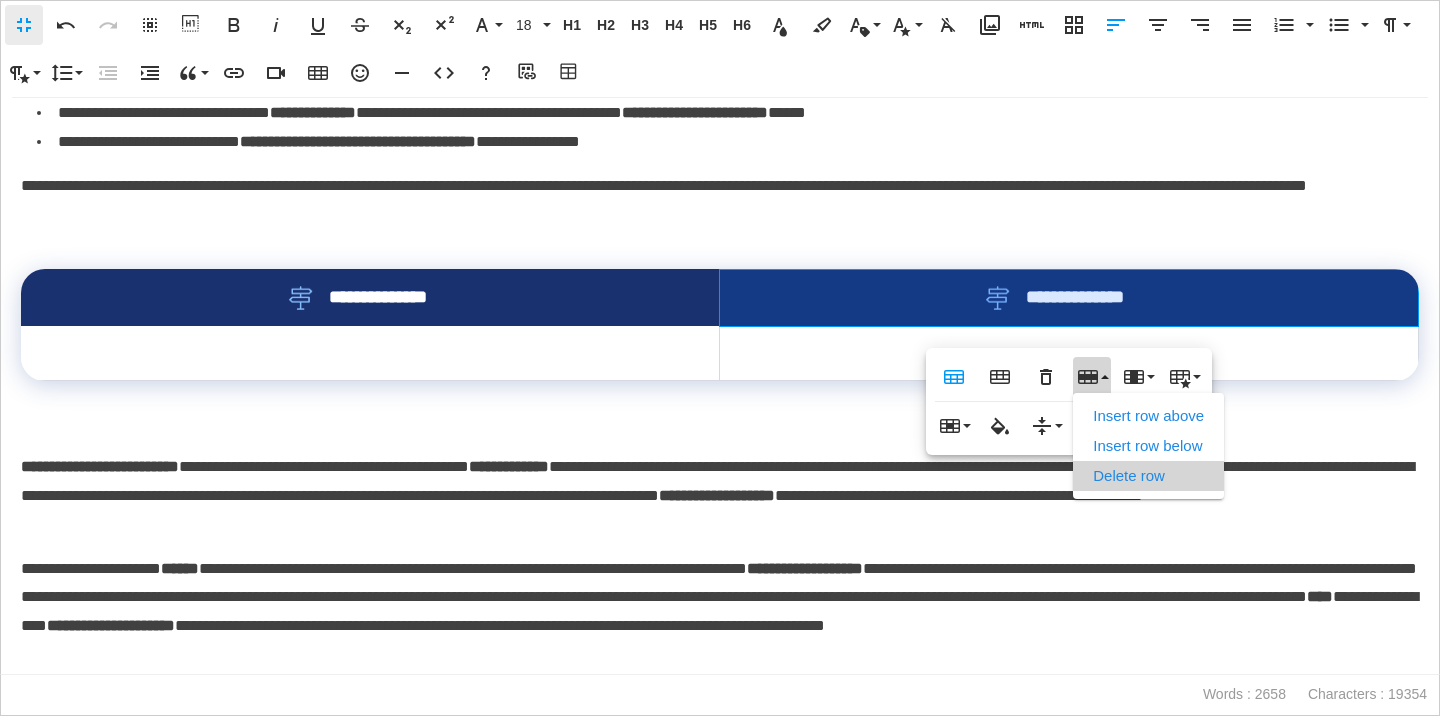 click on "Delete row" at bounding box center (1148, 476) 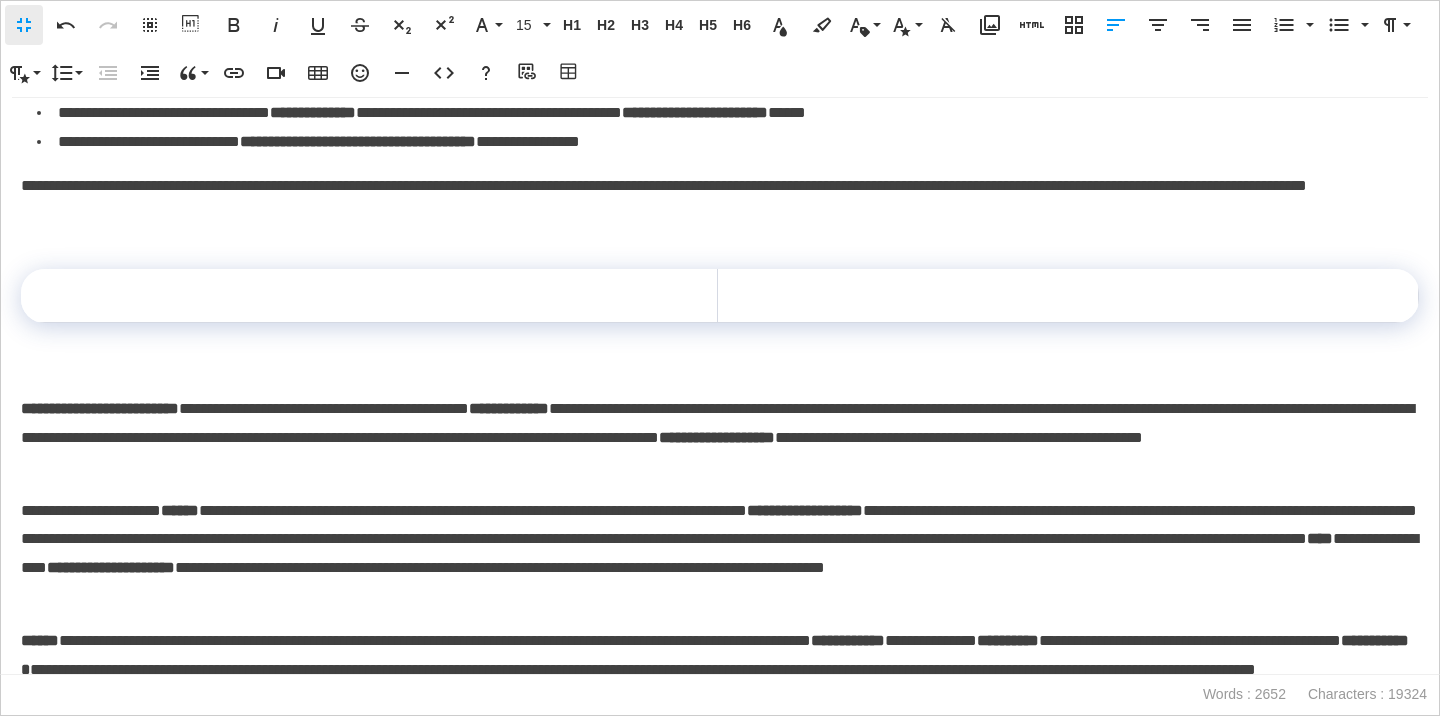 click on "**********" at bounding box center [720, 386] 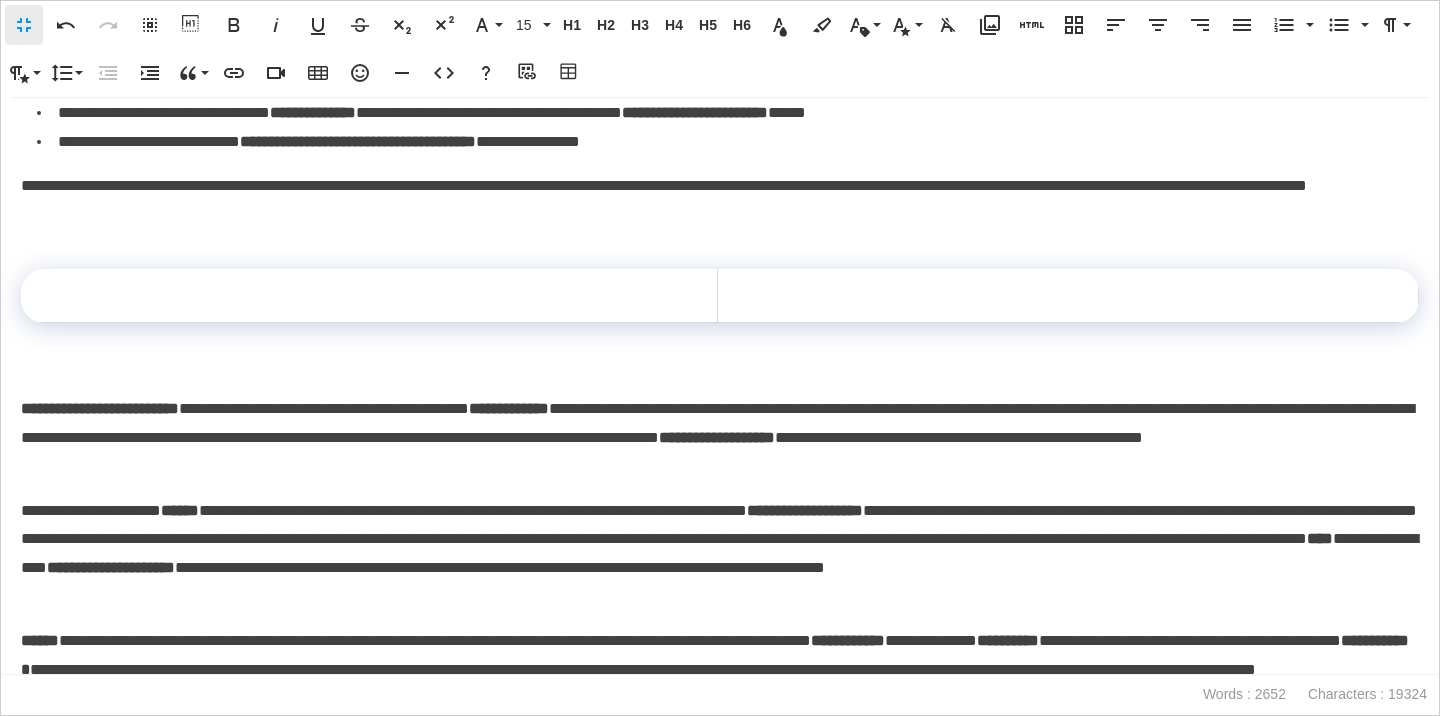 click on "**********" at bounding box center (720, 423) 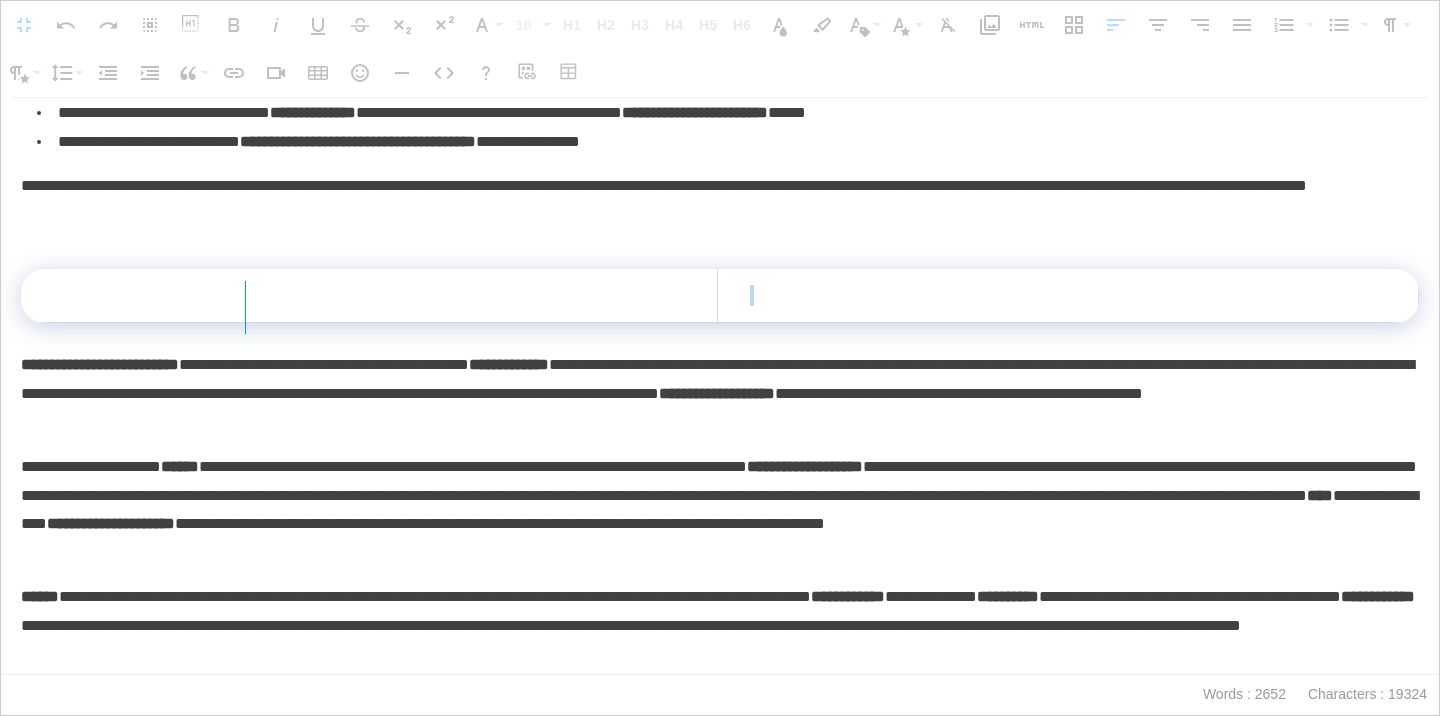 drag, startPoint x: 717, startPoint y: 304, endPoint x: 249, endPoint y: 318, distance: 468.20935 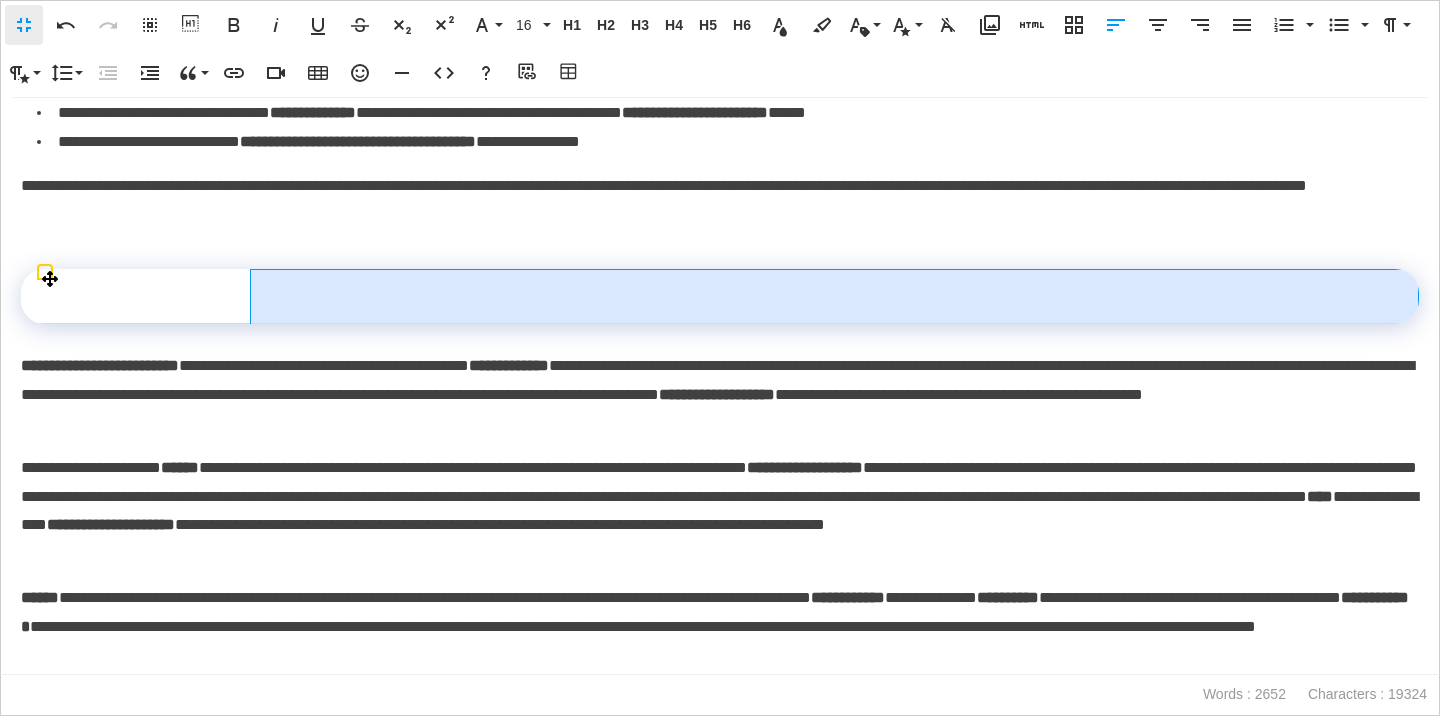 click at bounding box center [834, 296] 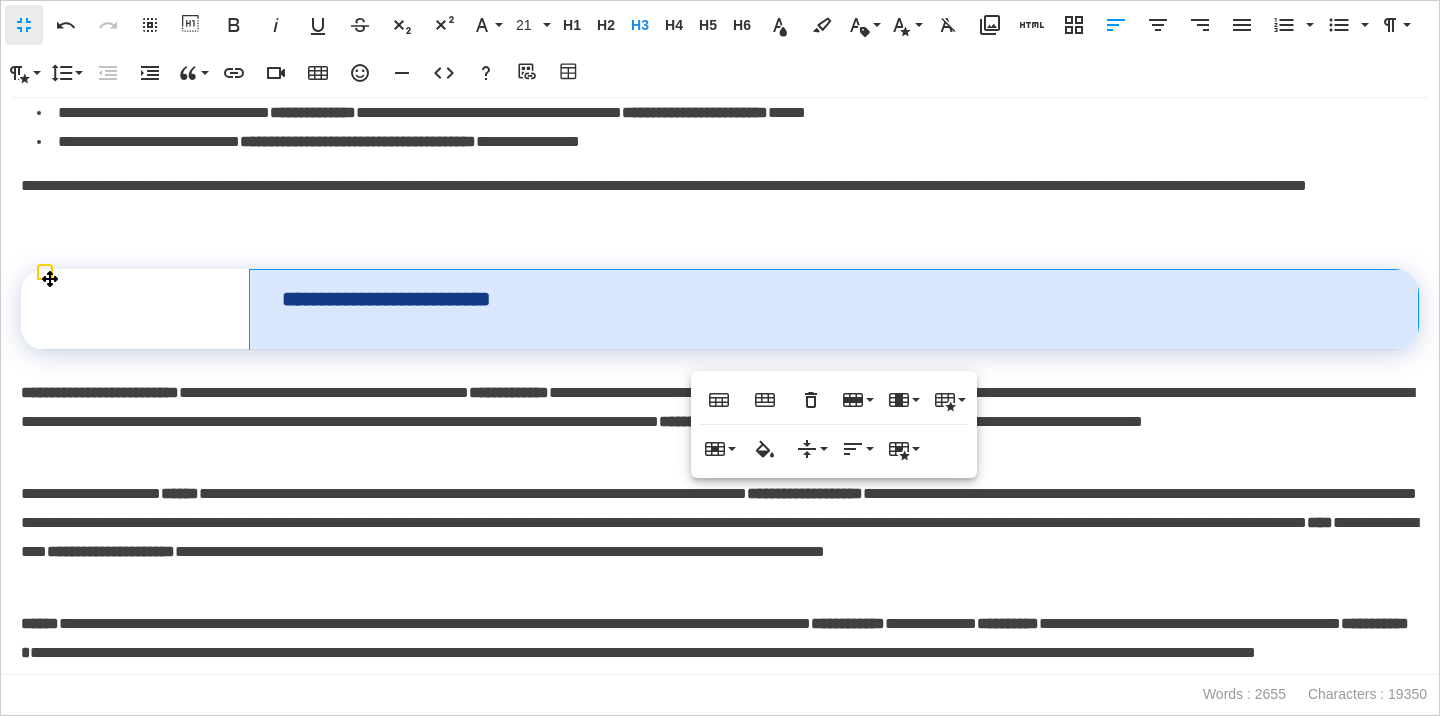 click on "**********" at bounding box center (834, 309) 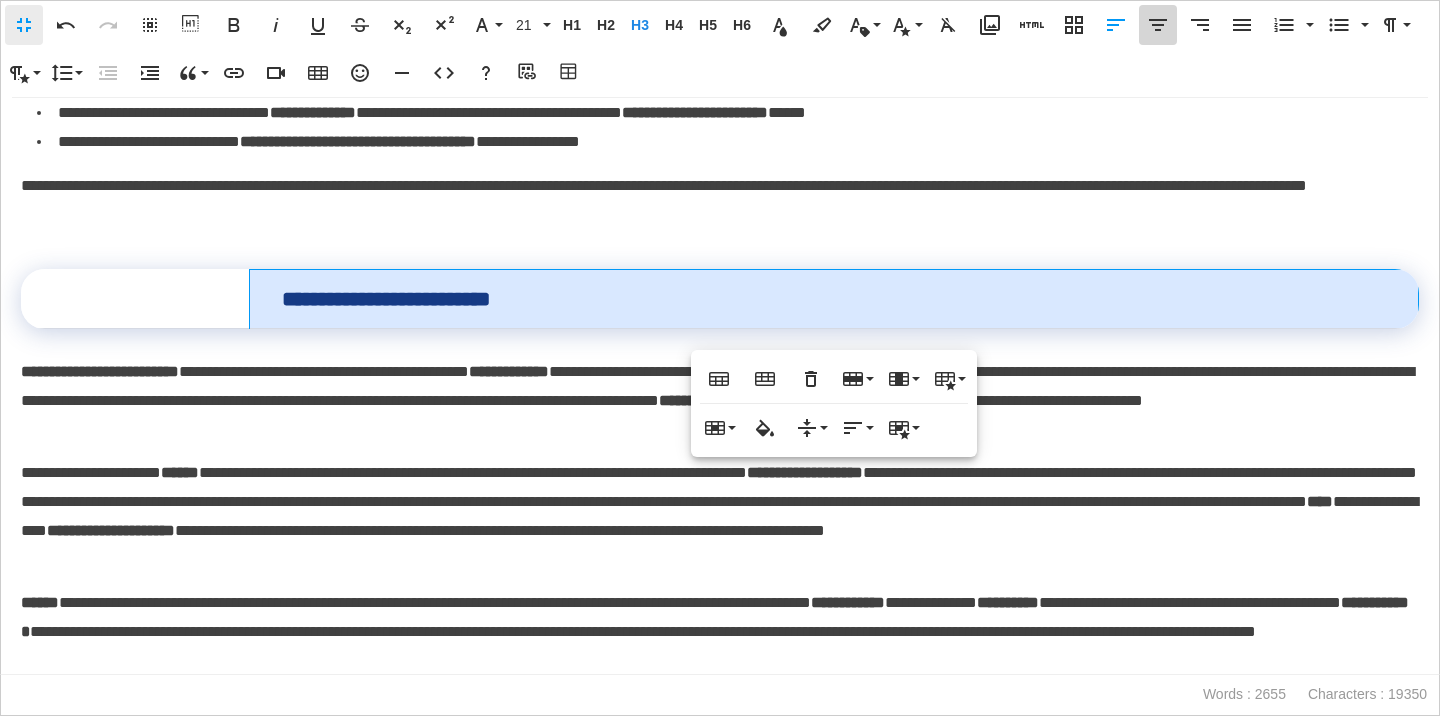 click 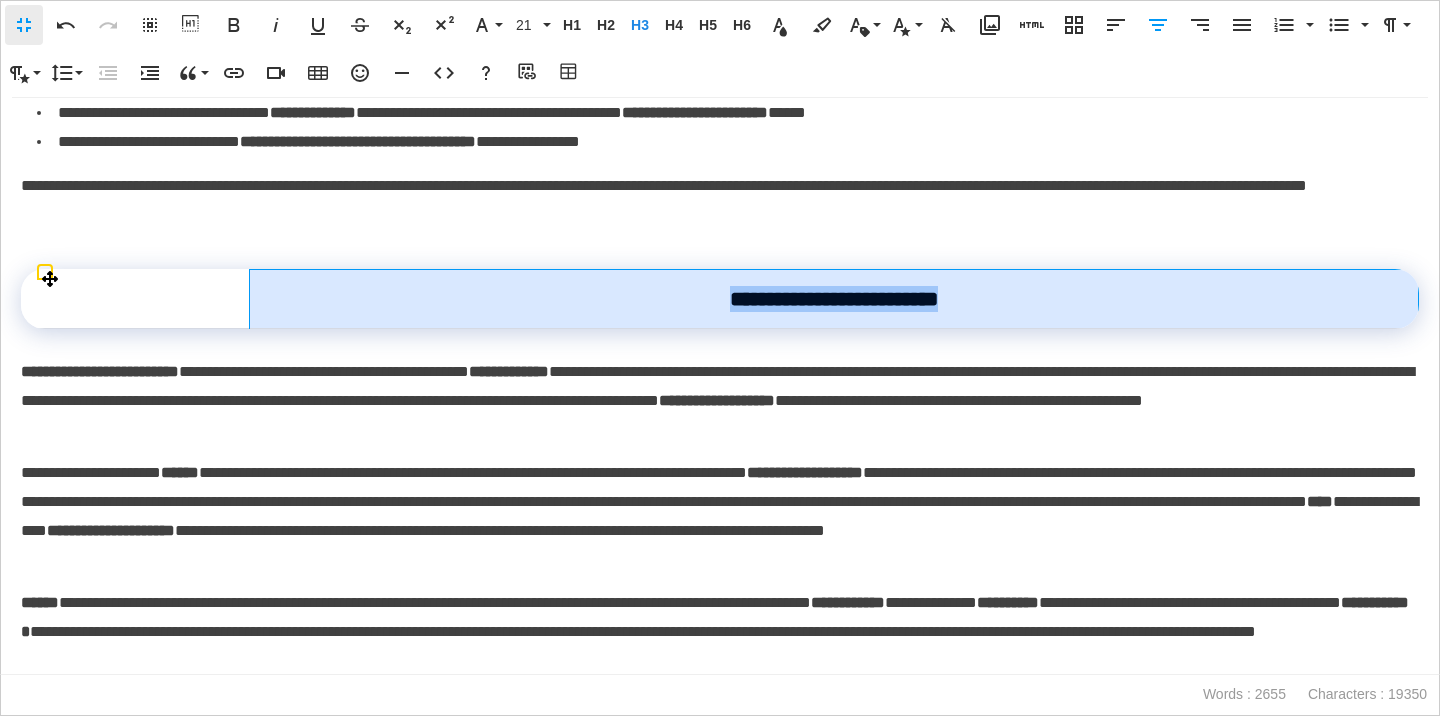 drag, startPoint x: 1000, startPoint y: 314, endPoint x: 689, endPoint y: 313, distance: 311.00162 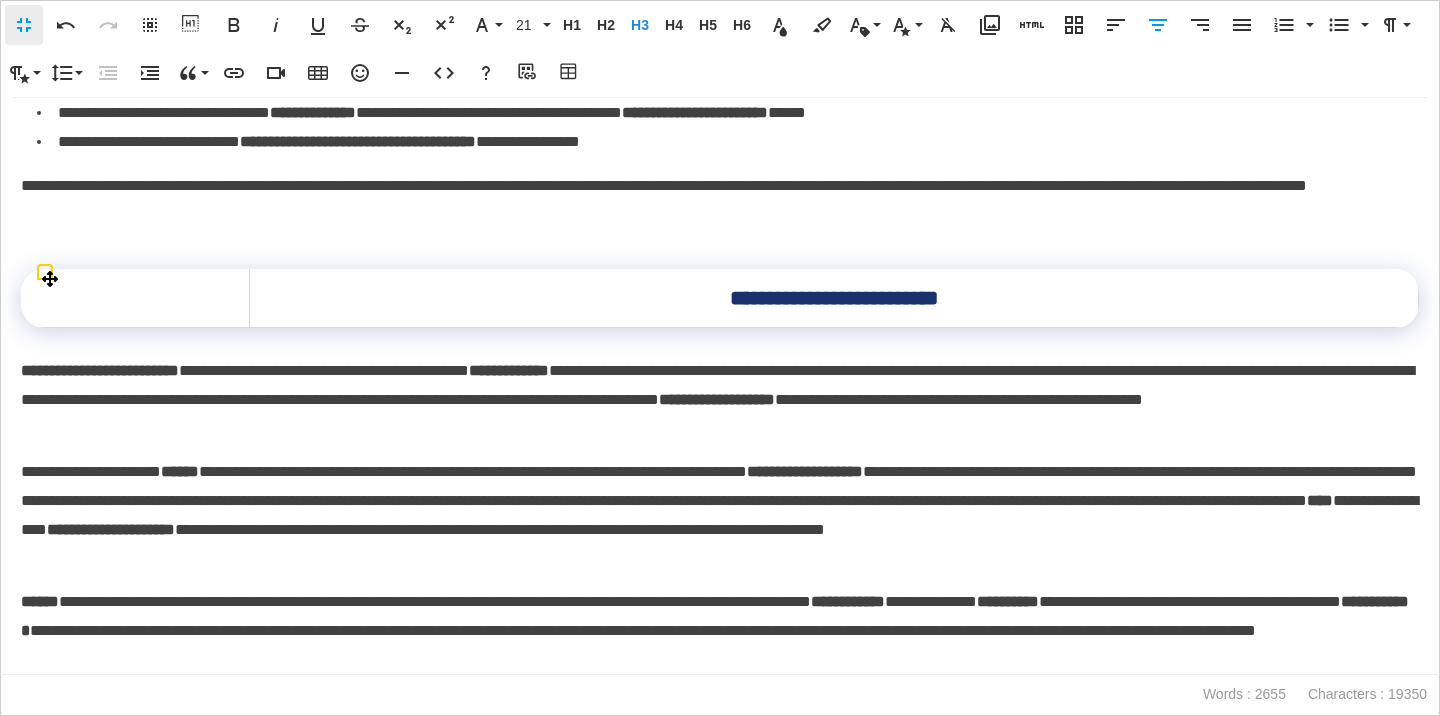 click at bounding box center [135, 298] 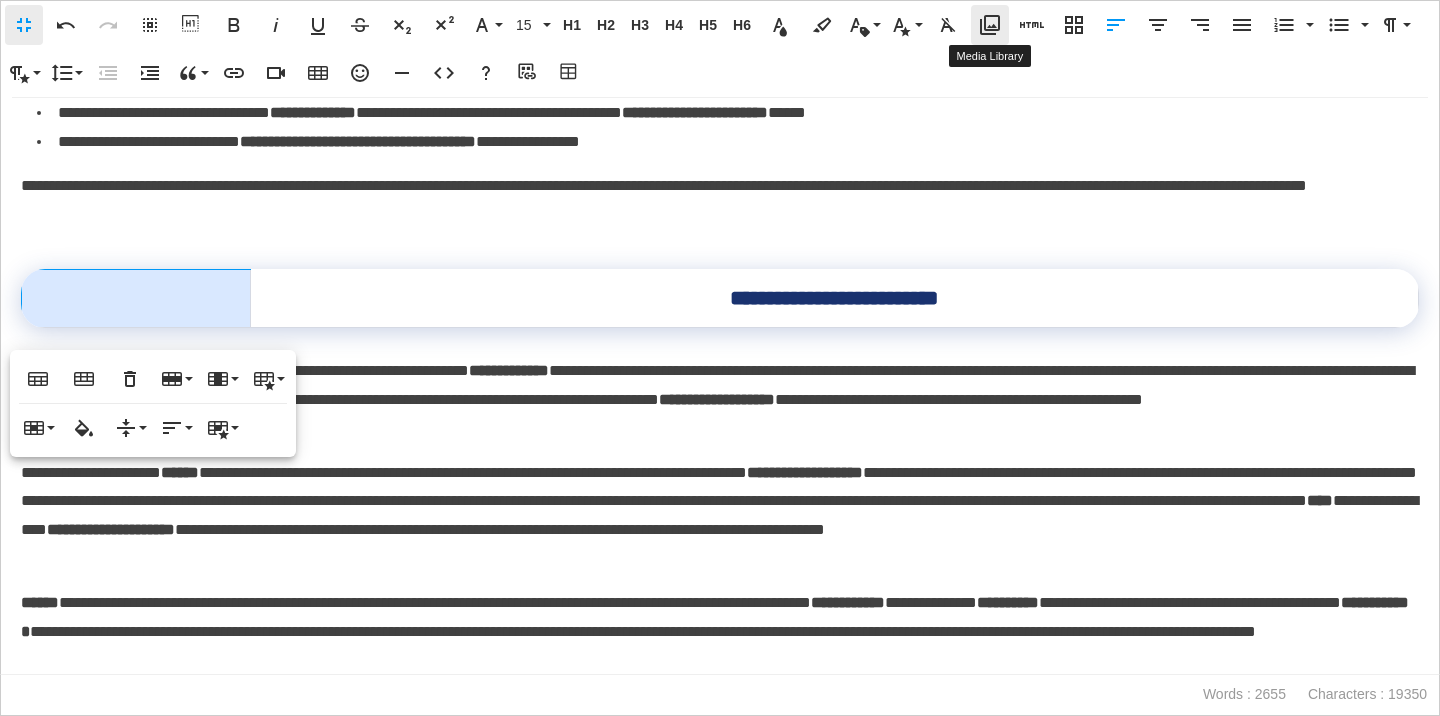 click 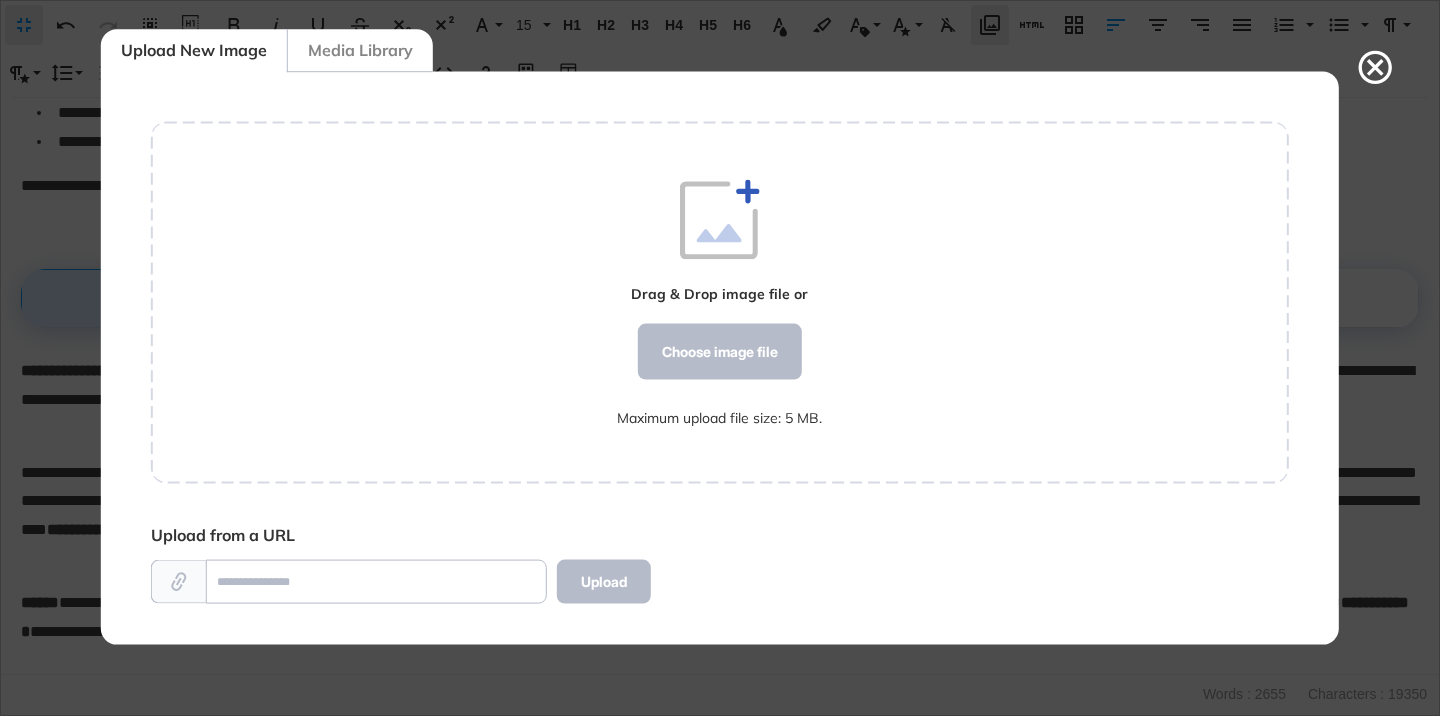 scroll, scrollTop: 572, scrollLeft: 1138, axis: both 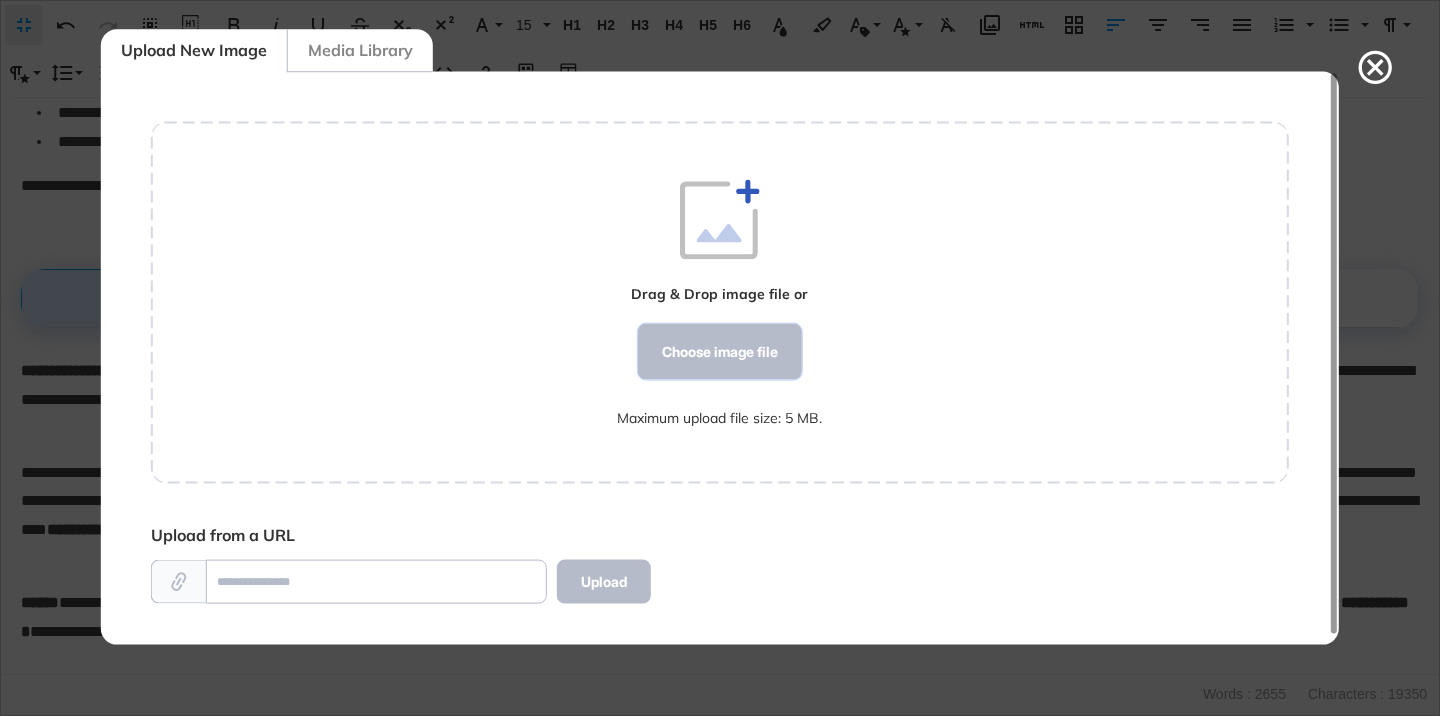 click on "Choose image file" at bounding box center [720, 352] 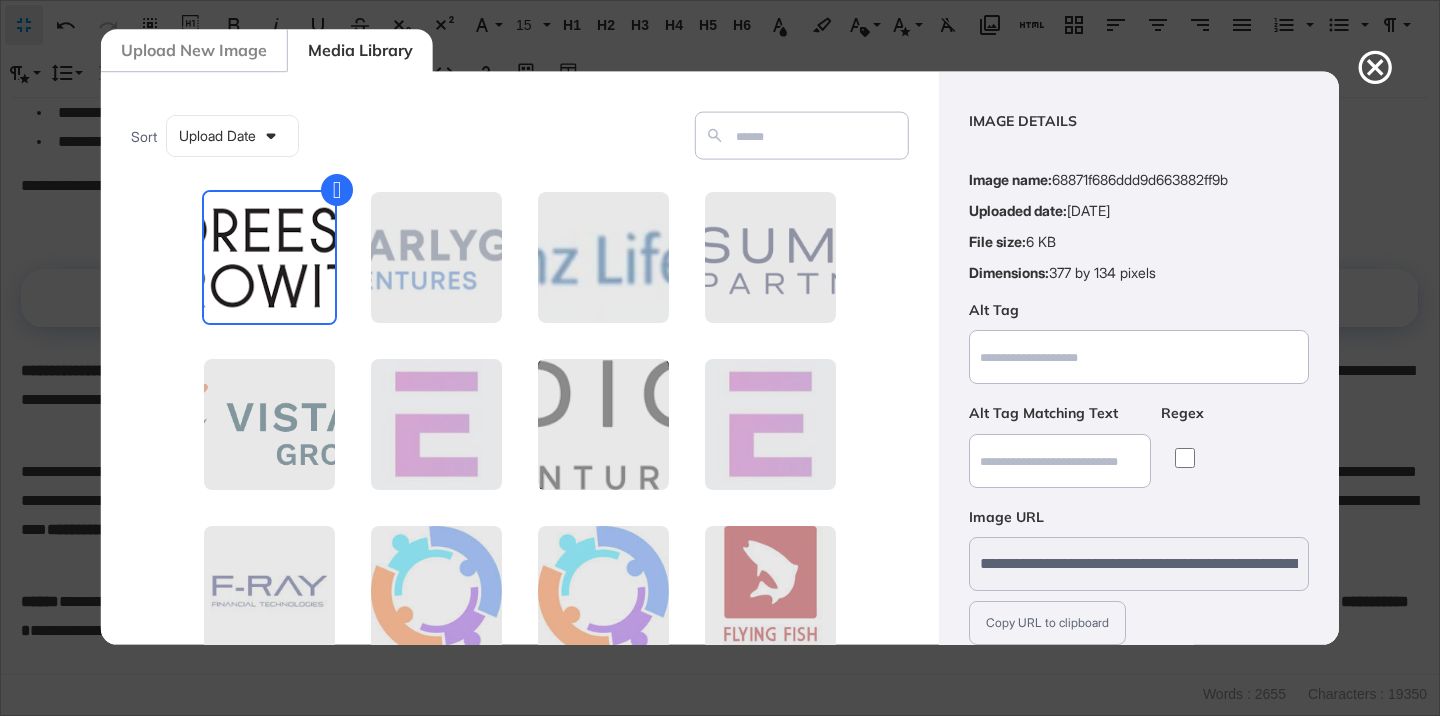 scroll, scrollTop: 156, scrollLeft: 0, axis: vertical 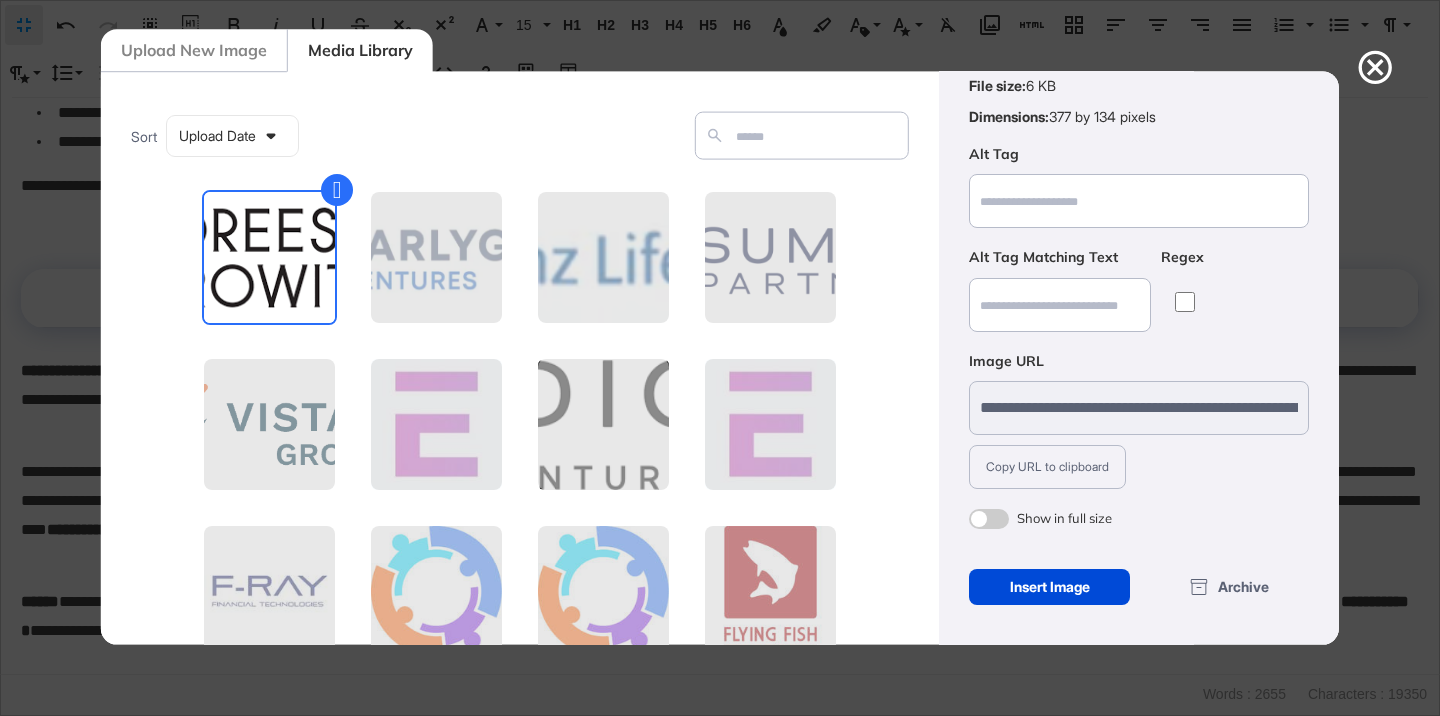 click at bounding box center [989, 519] 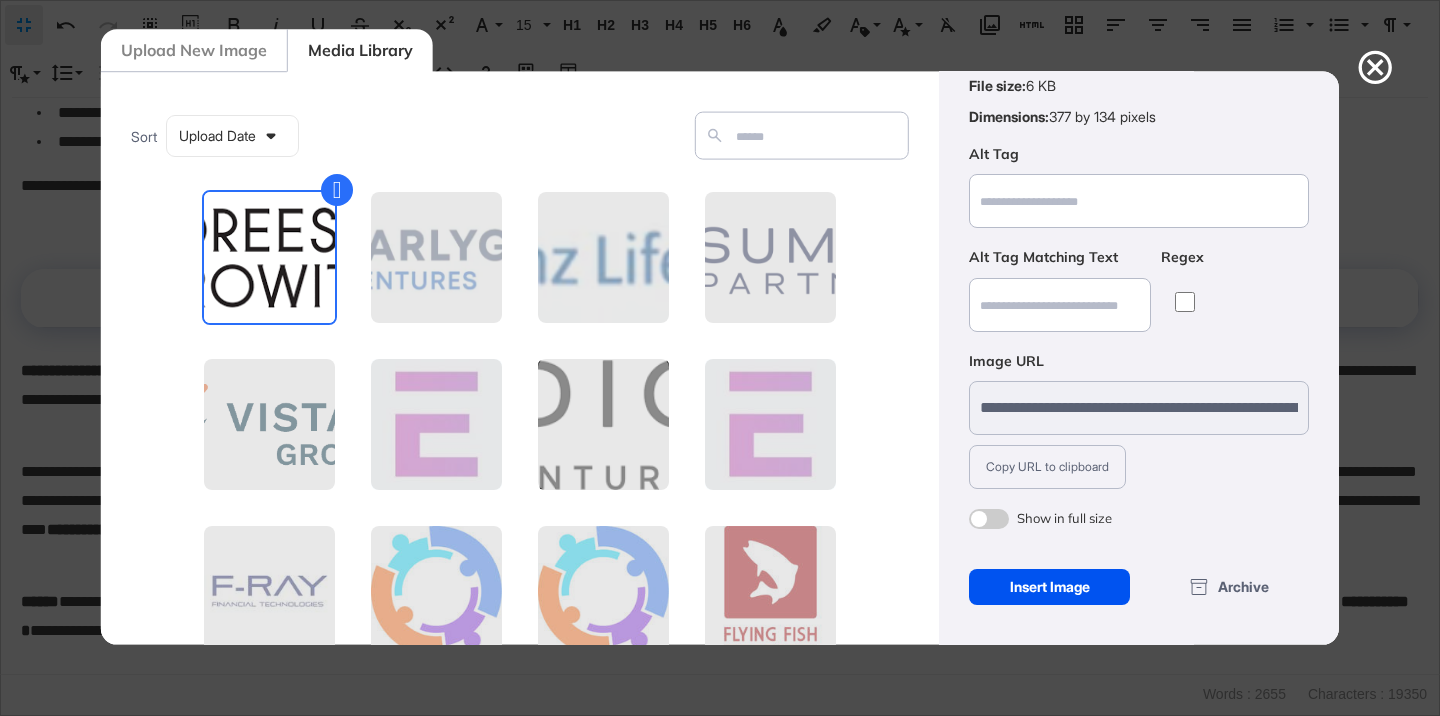 click on "Insert Image" at bounding box center (1049, 587) 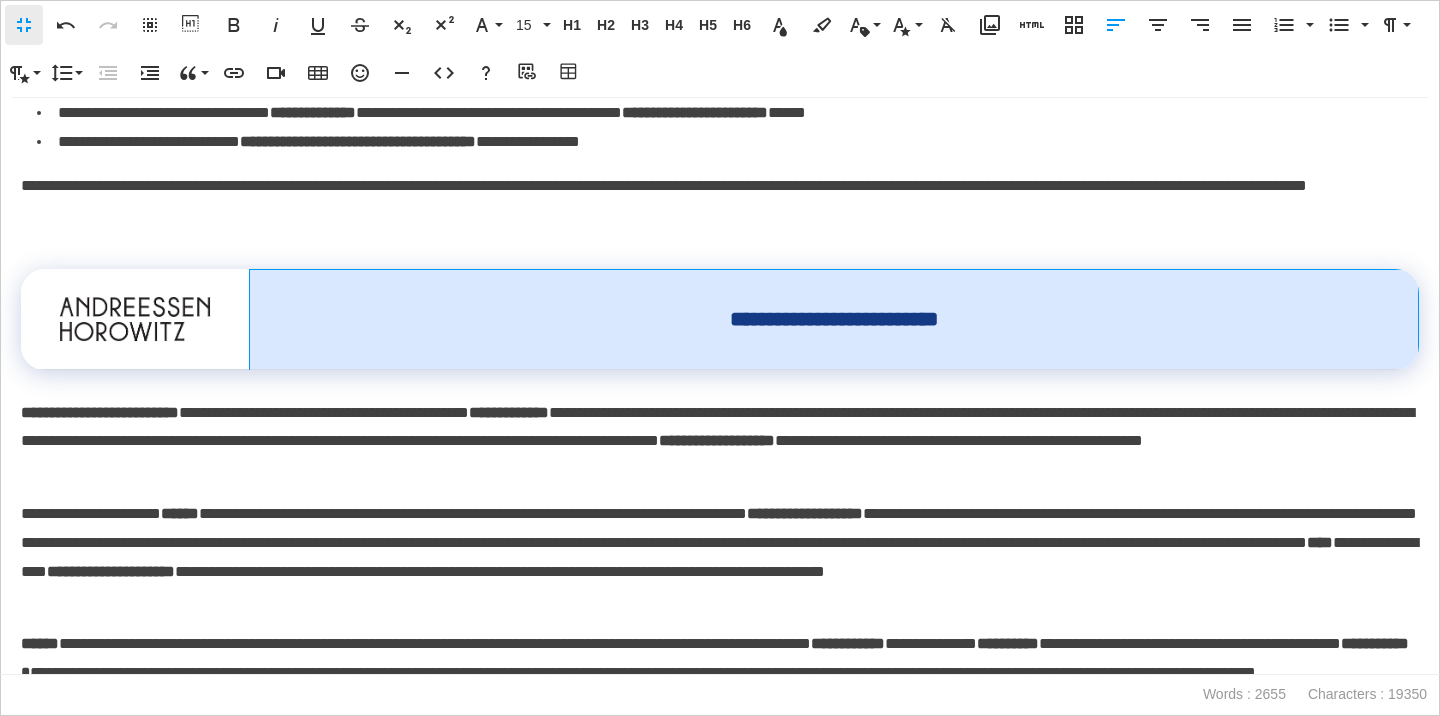 click on "**********" at bounding box center (833, 319) 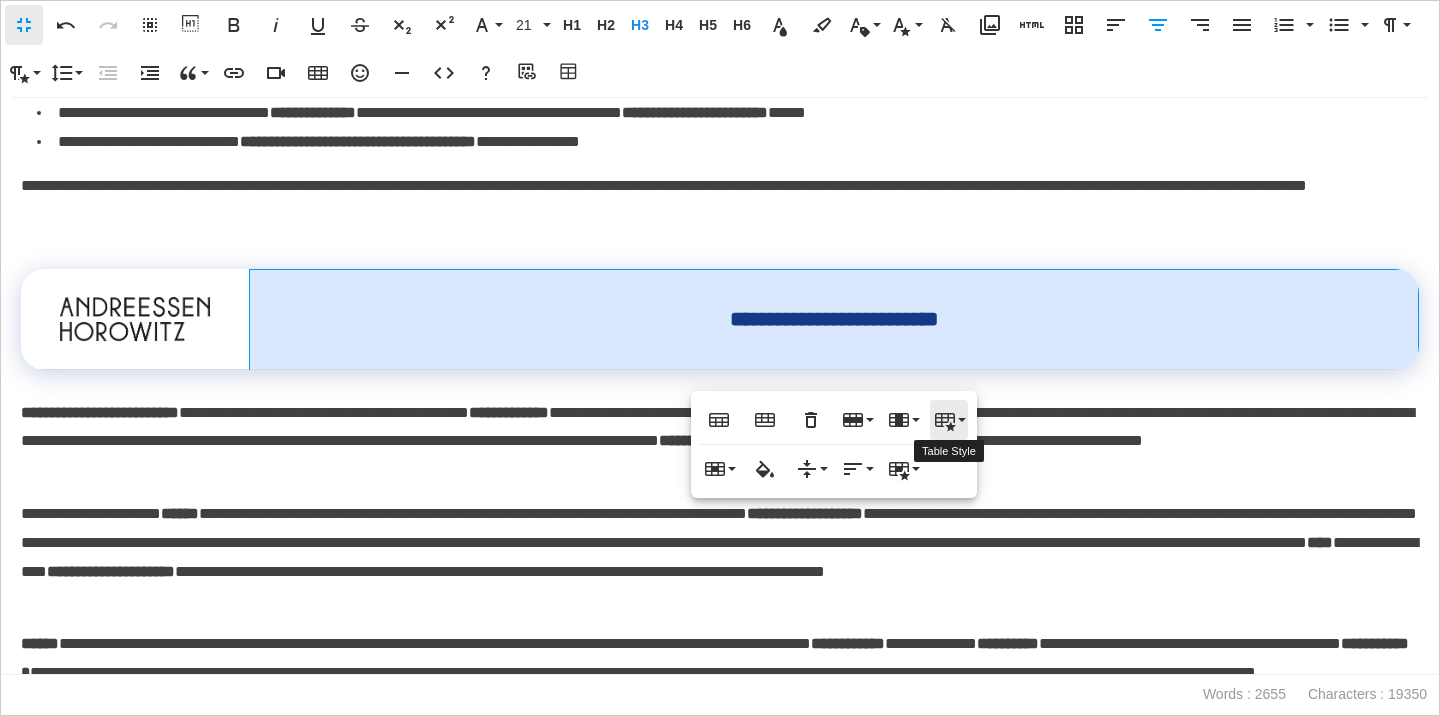 click on "Table Style" at bounding box center [949, 420] 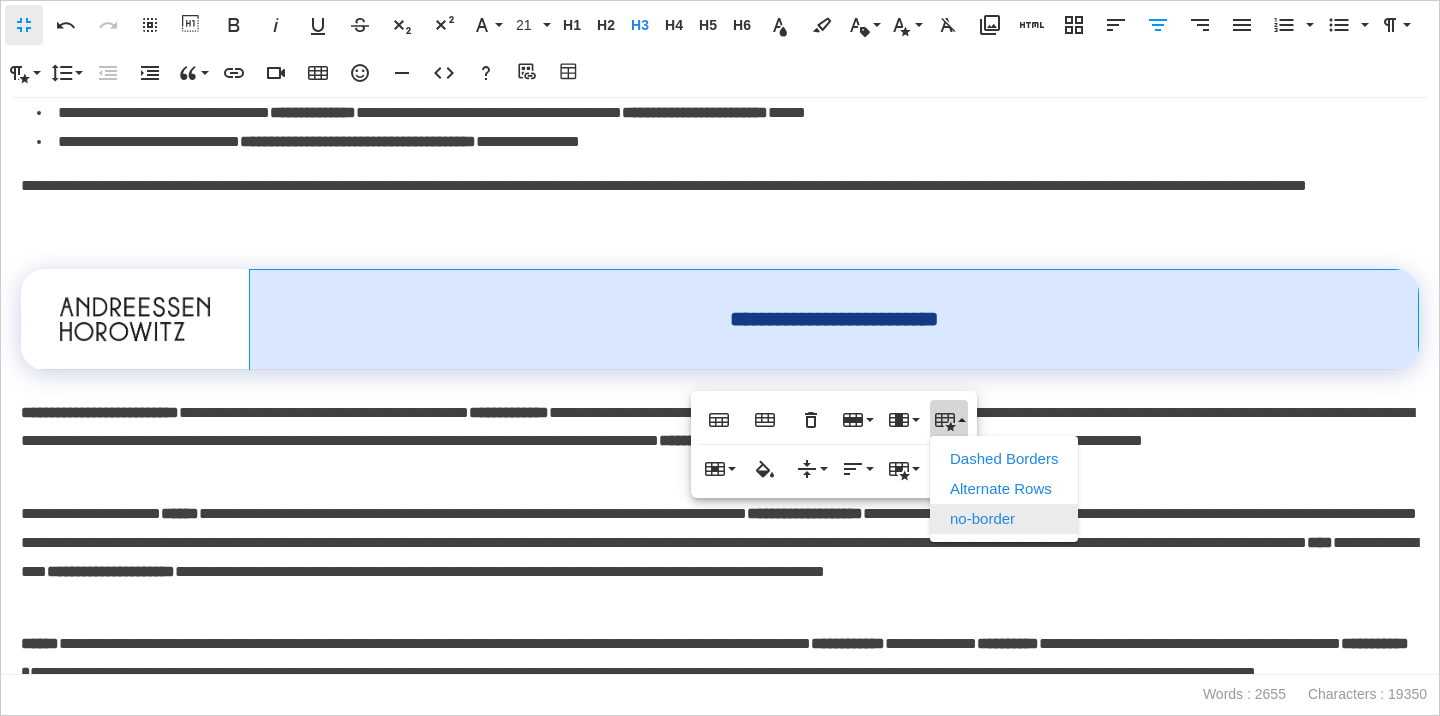 click on "no-border" at bounding box center [1004, 519] 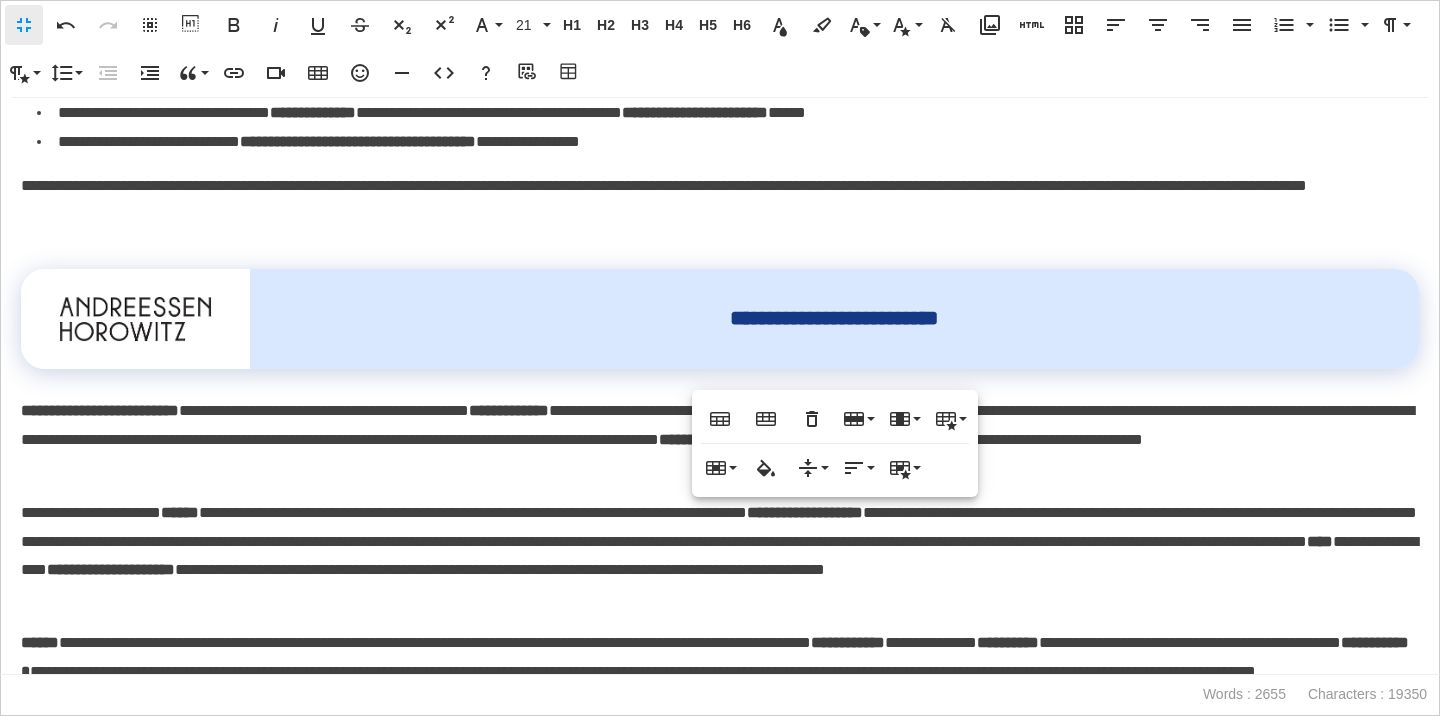 click on "**********" at bounding box center [720, 426] 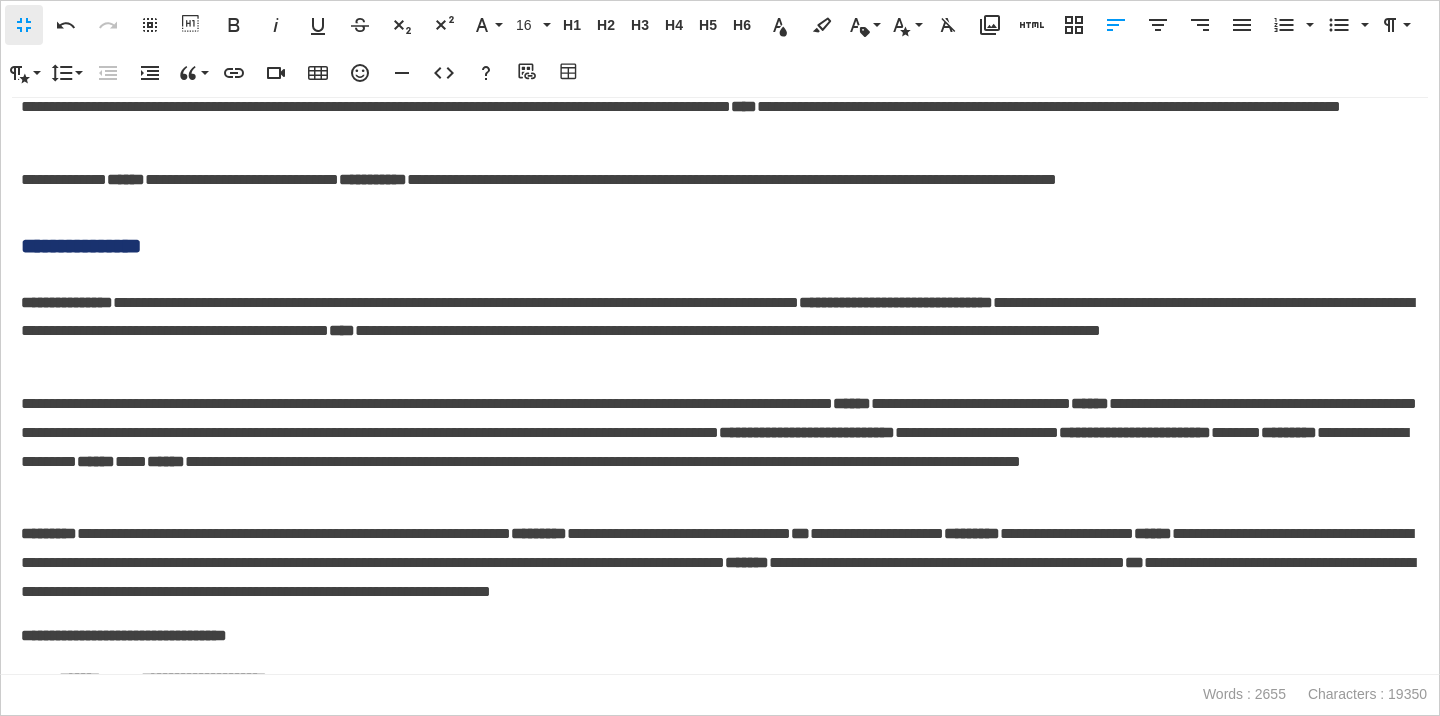 scroll, scrollTop: 2214, scrollLeft: 0, axis: vertical 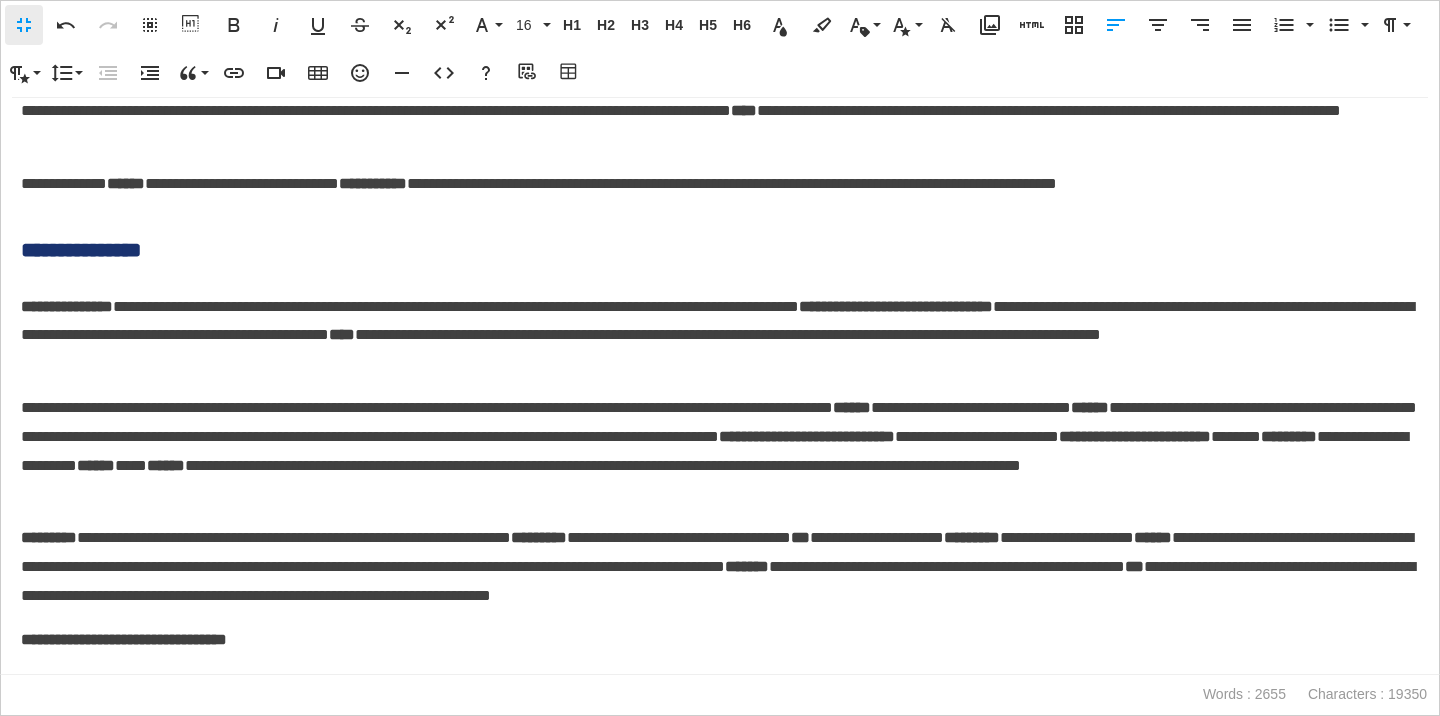 click on "**********" at bounding box center (720, 250) 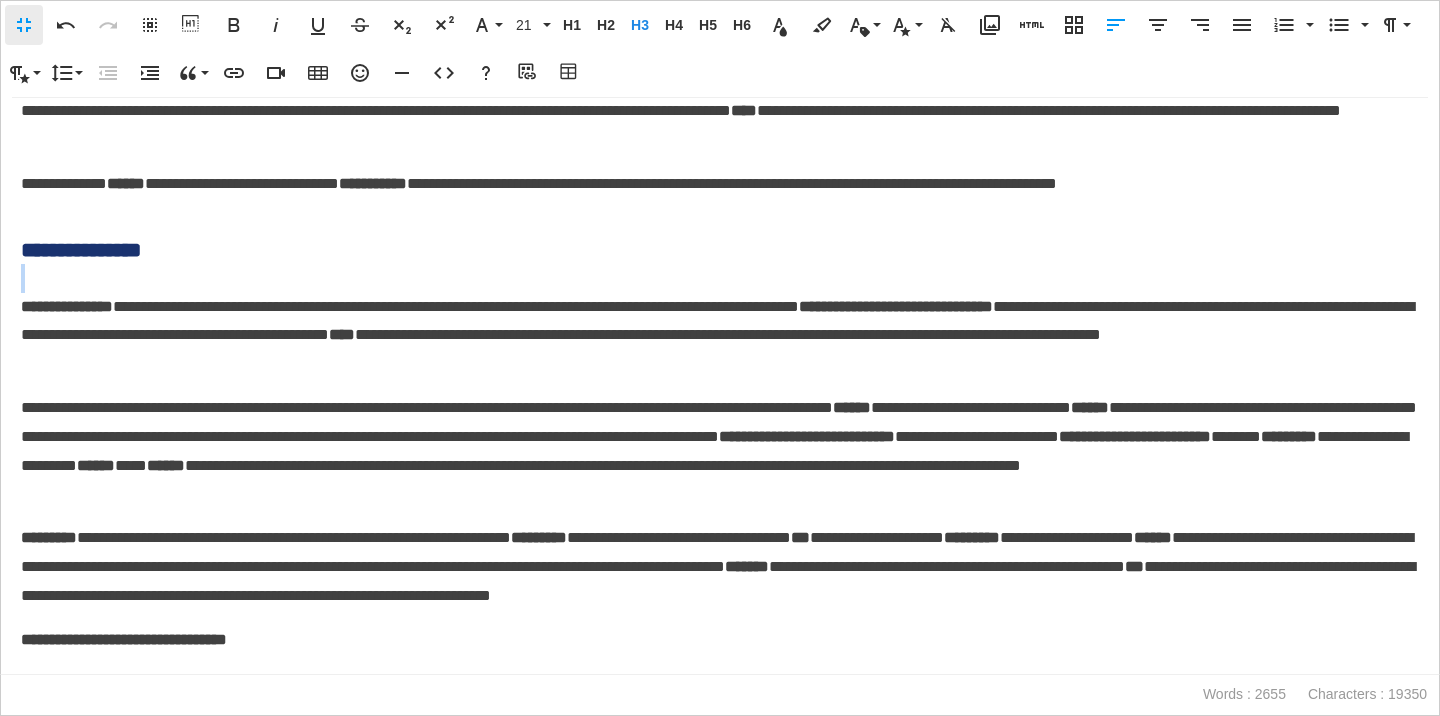 click on "**********" at bounding box center (720, 250) 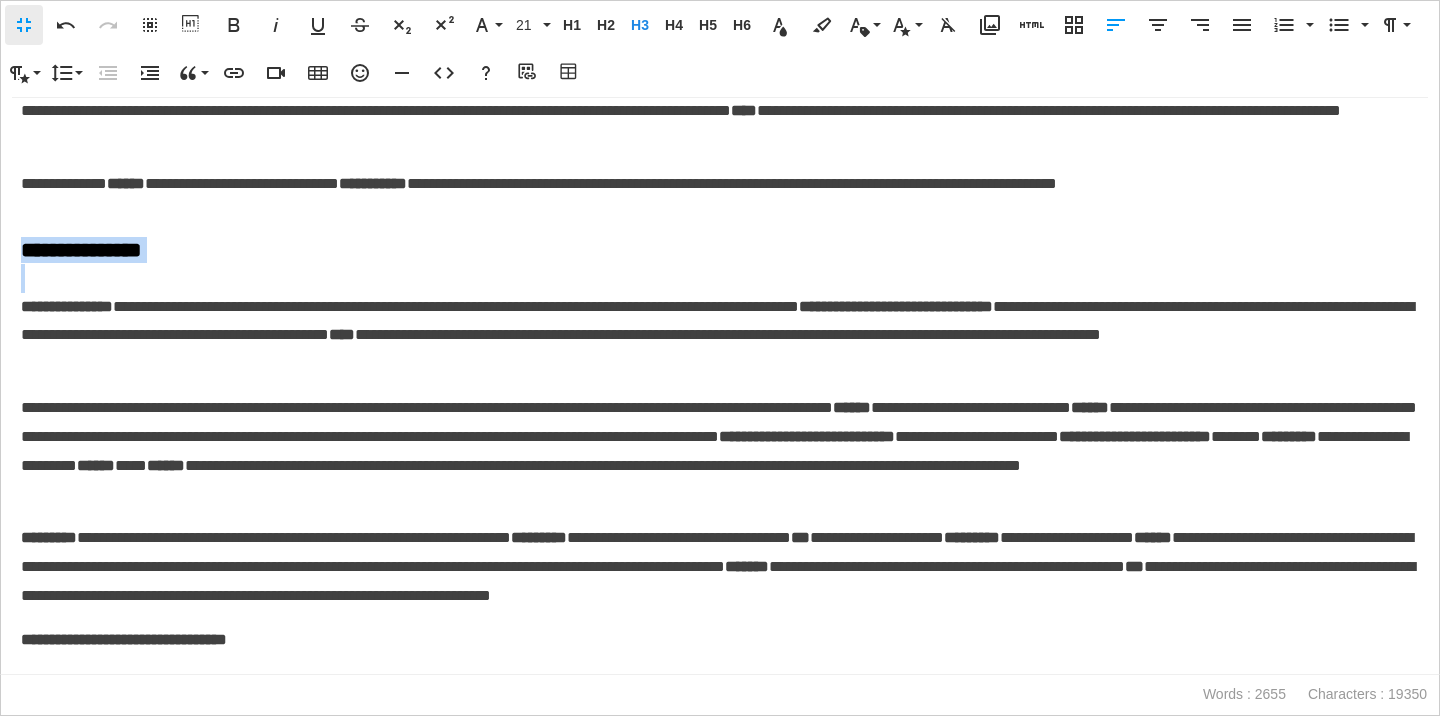 click on "**********" at bounding box center [720, 250] 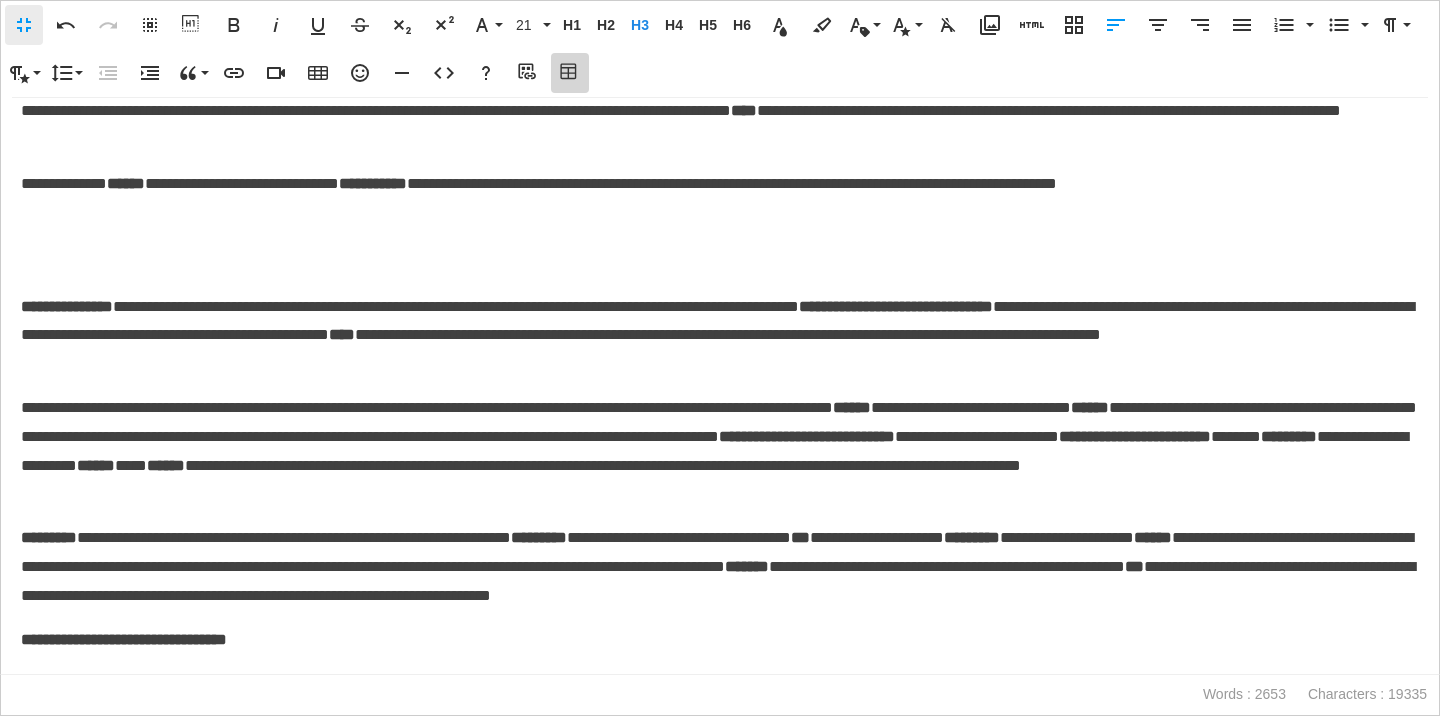 click 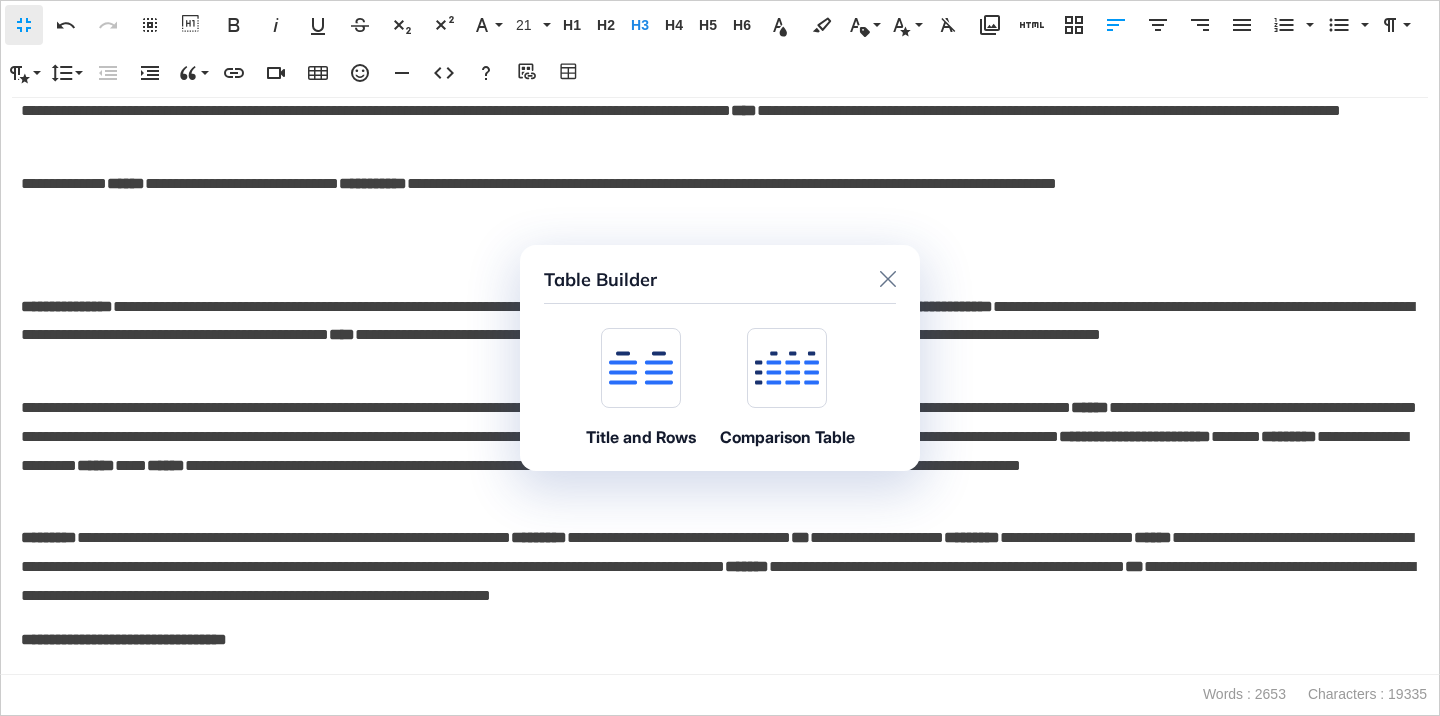 click on "Title and Rows" 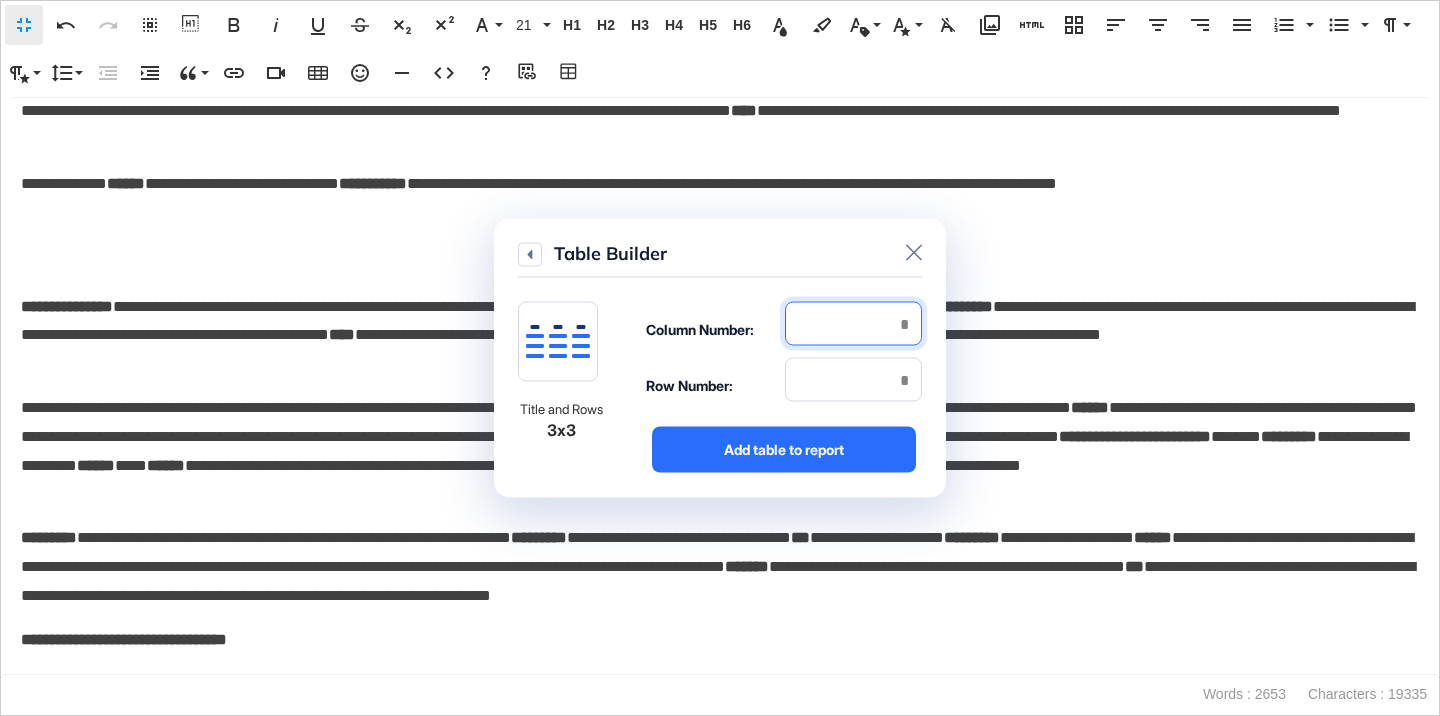 click at bounding box center (853, 324) 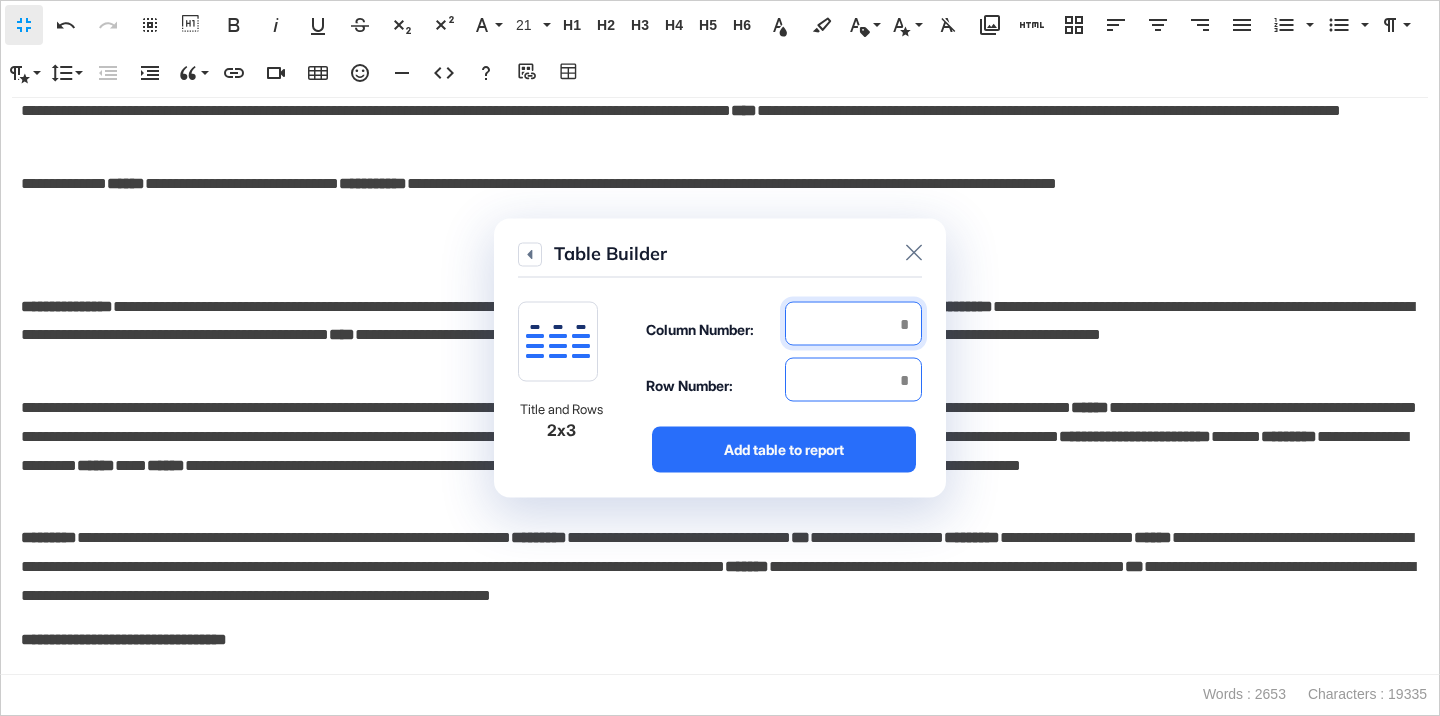 type on "*" 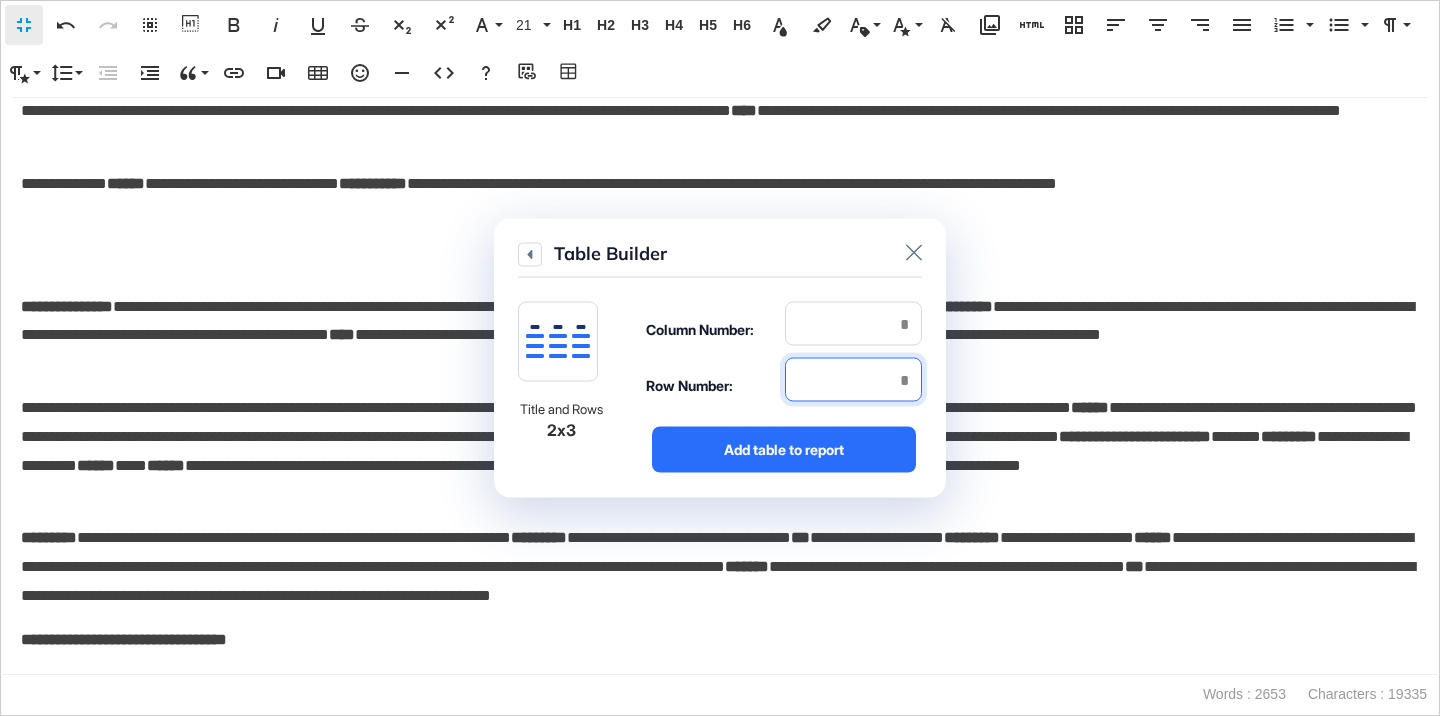 click at bounding box center (853, 380) 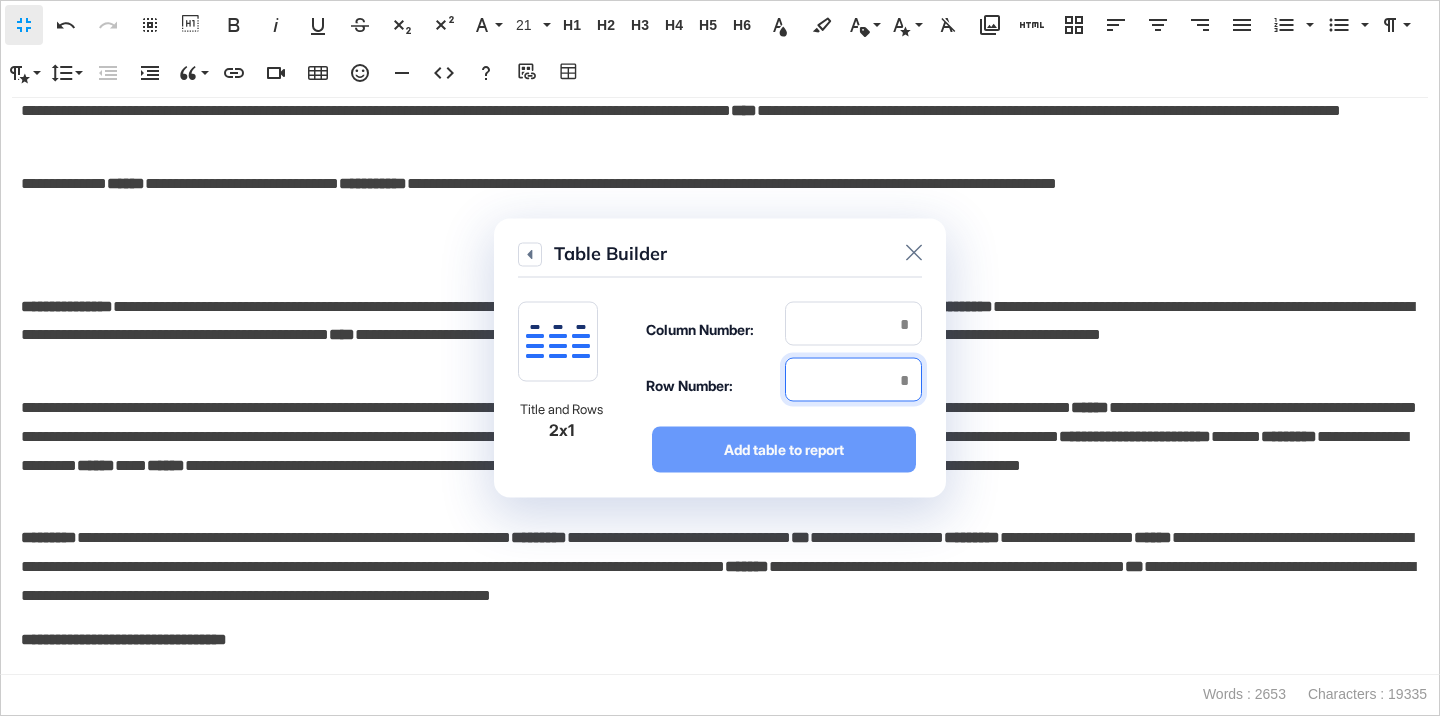 type on "*" 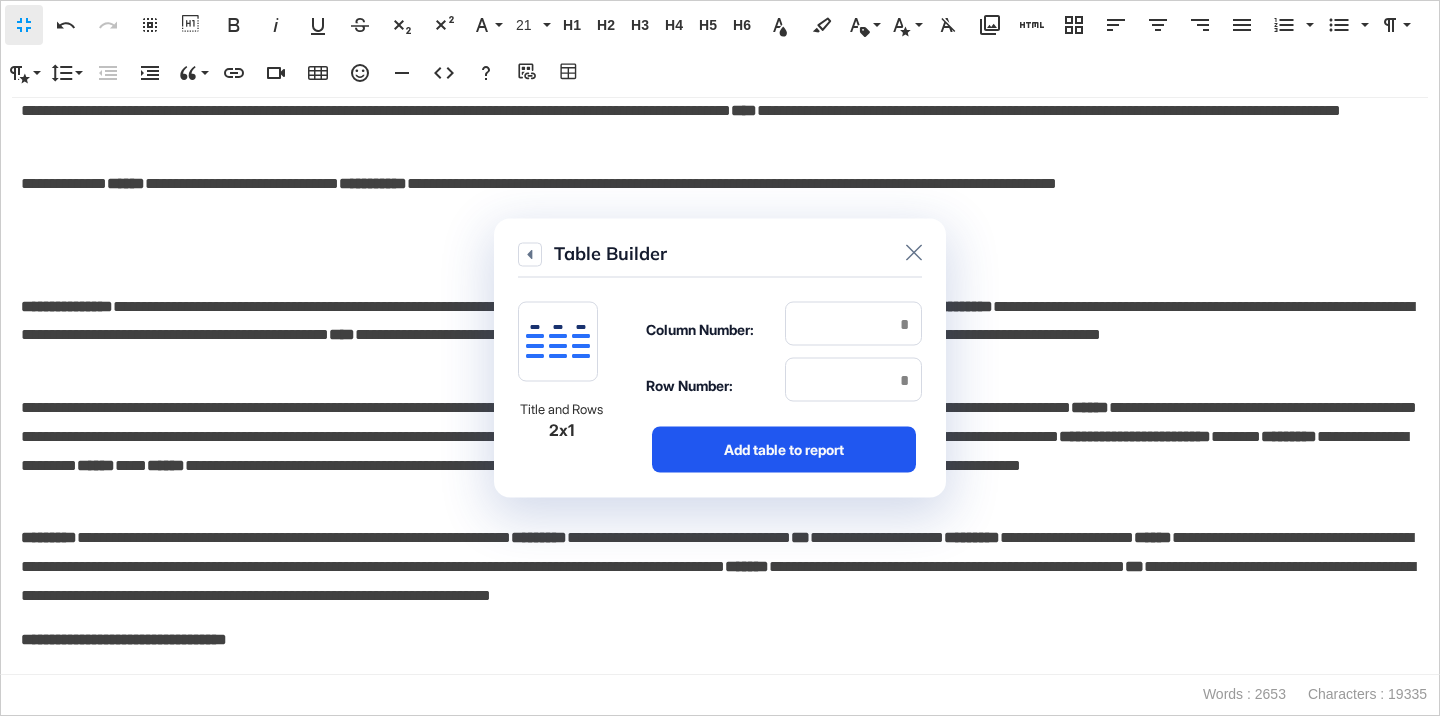 click on "Add table to report" at bounding box center (784, 450) 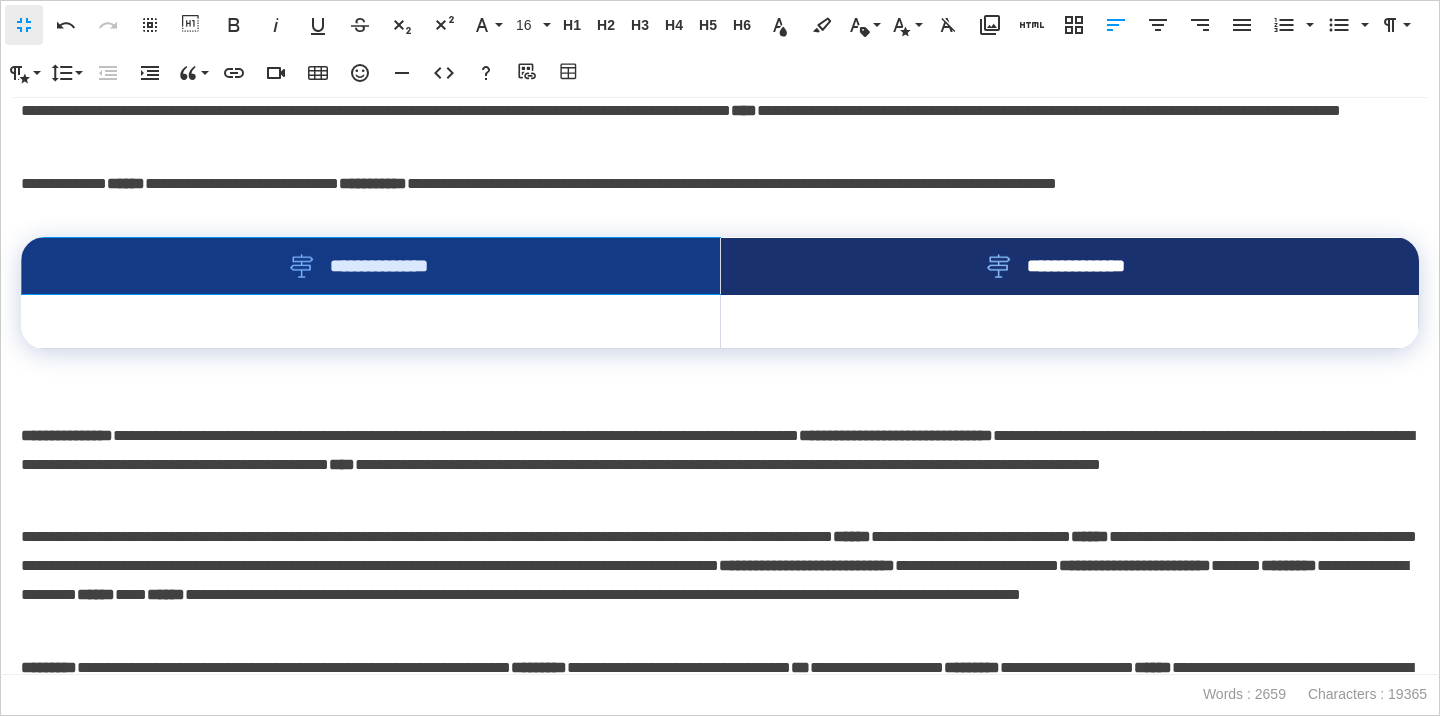 click on "**********" at bounding box center [371, 266] 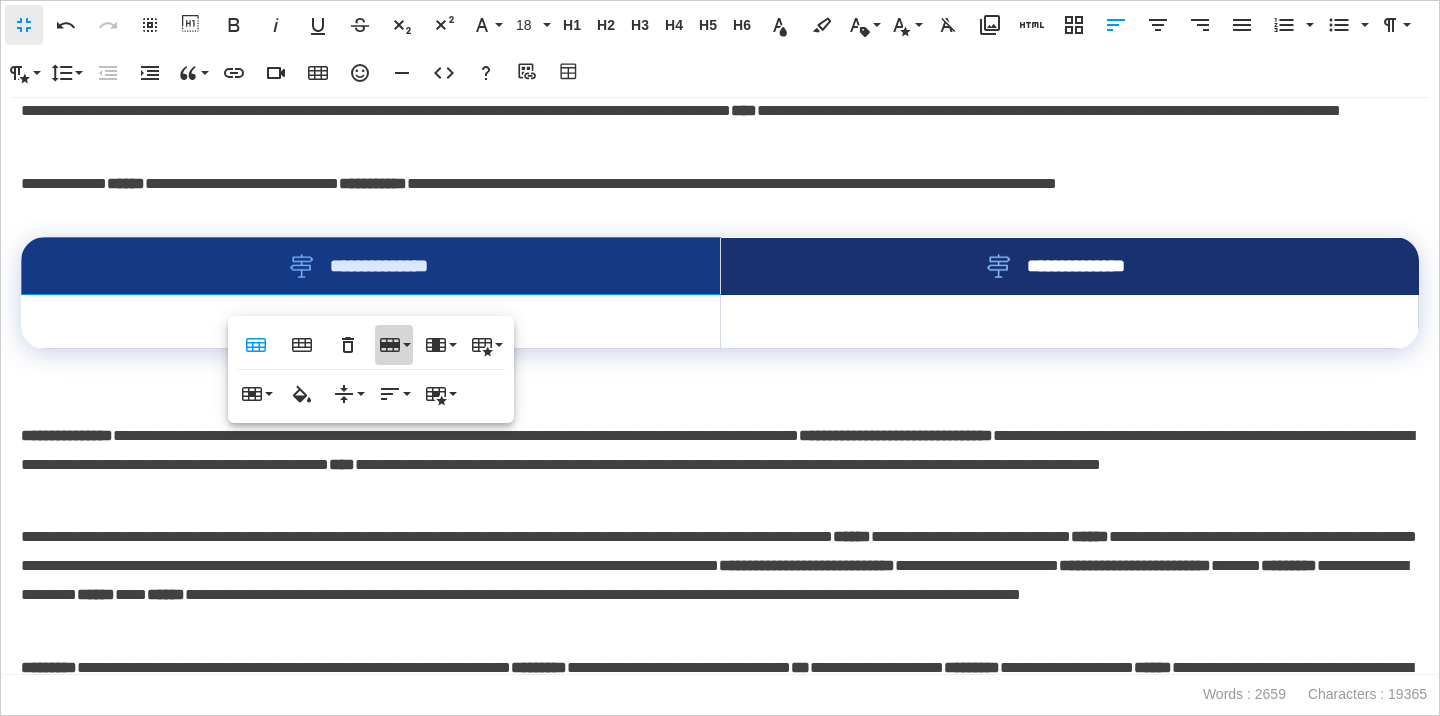 click on "Row" at bounding box center [394, 345] 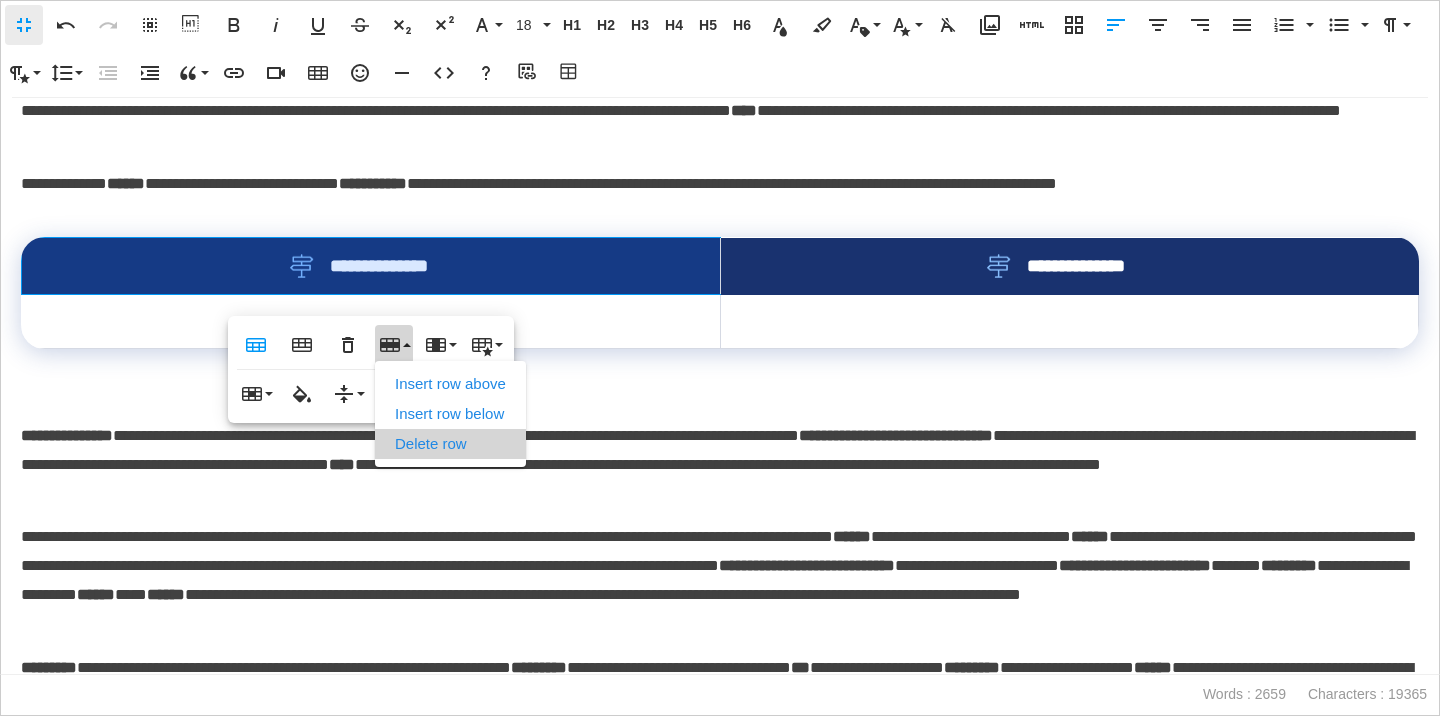 click on "Delete row" at bounding box center [450, 444] 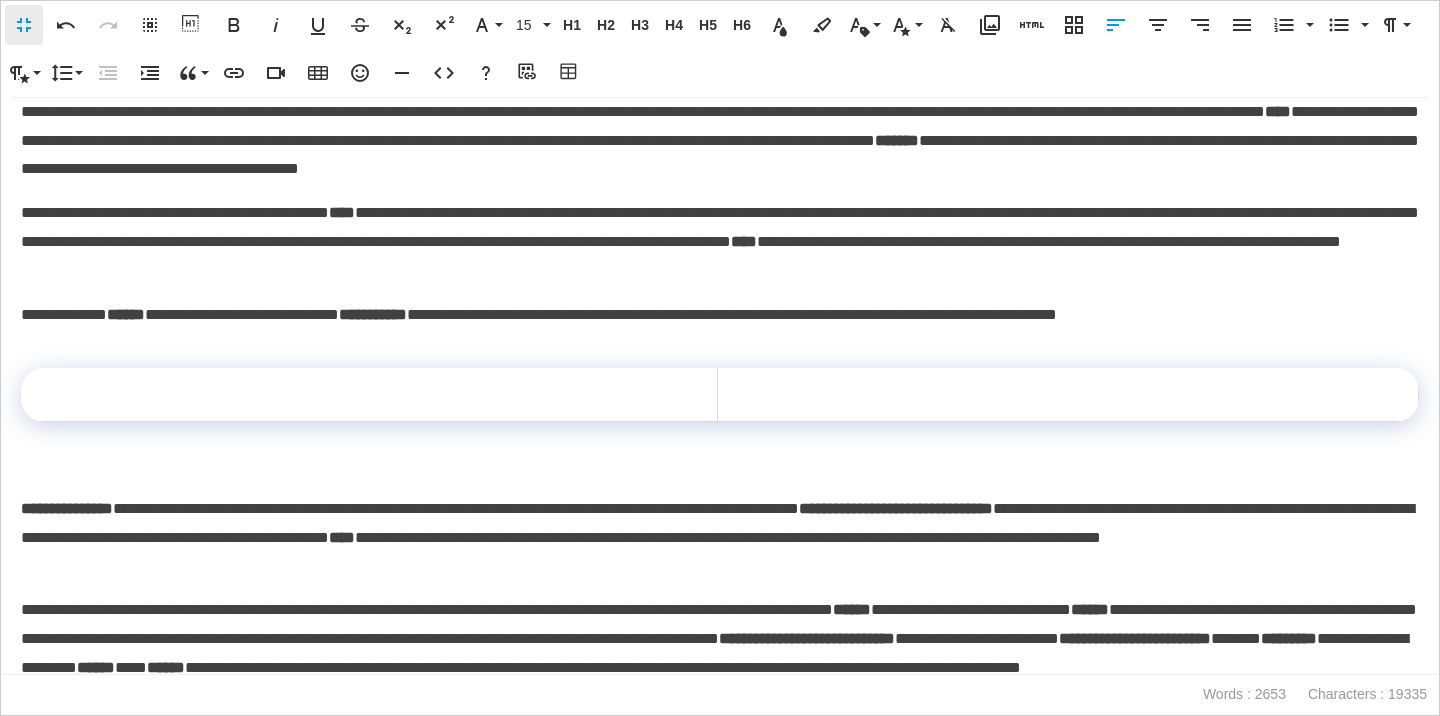 scroll, scrollTop: 2070, scrollLeft: 0, axis: vertical 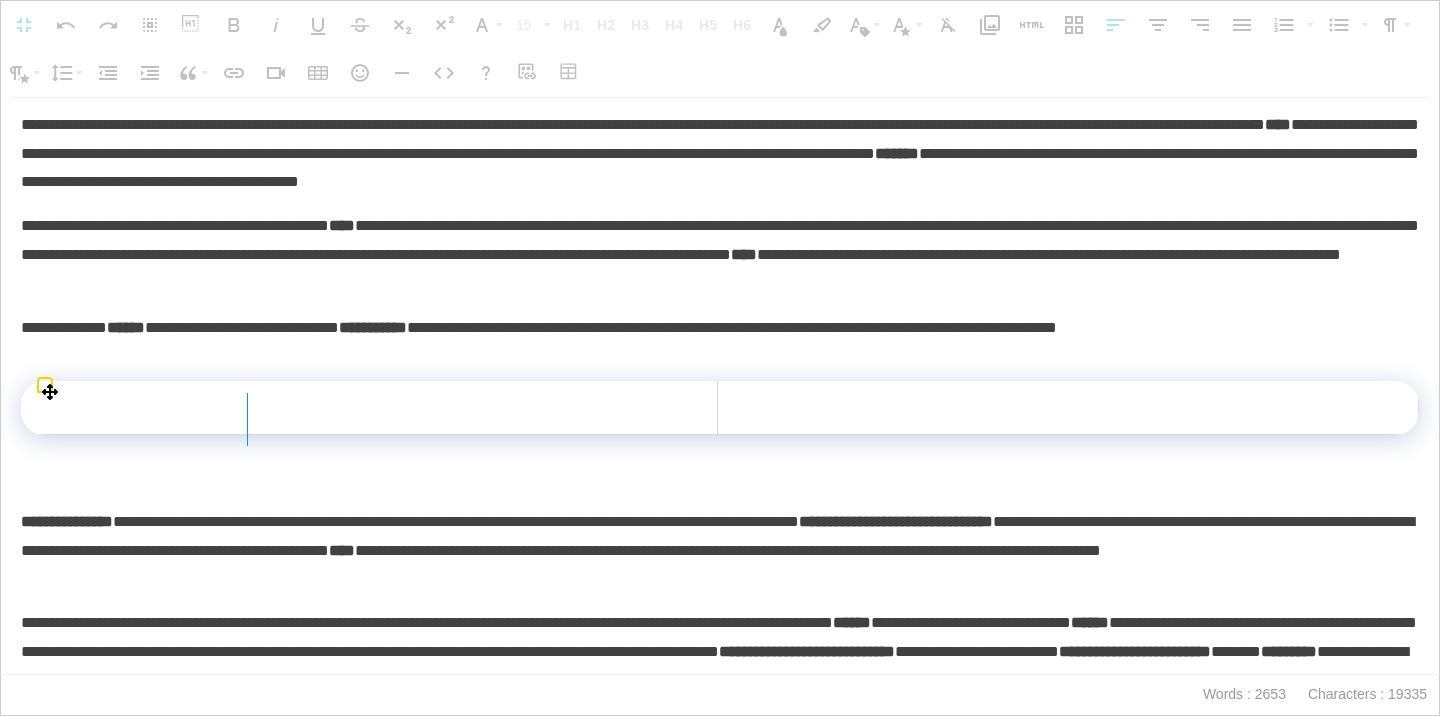 drag, startPoint x: 716, startPoint y: 404, endPoint x: 258, endPoint y: 455, distance: 460.83078 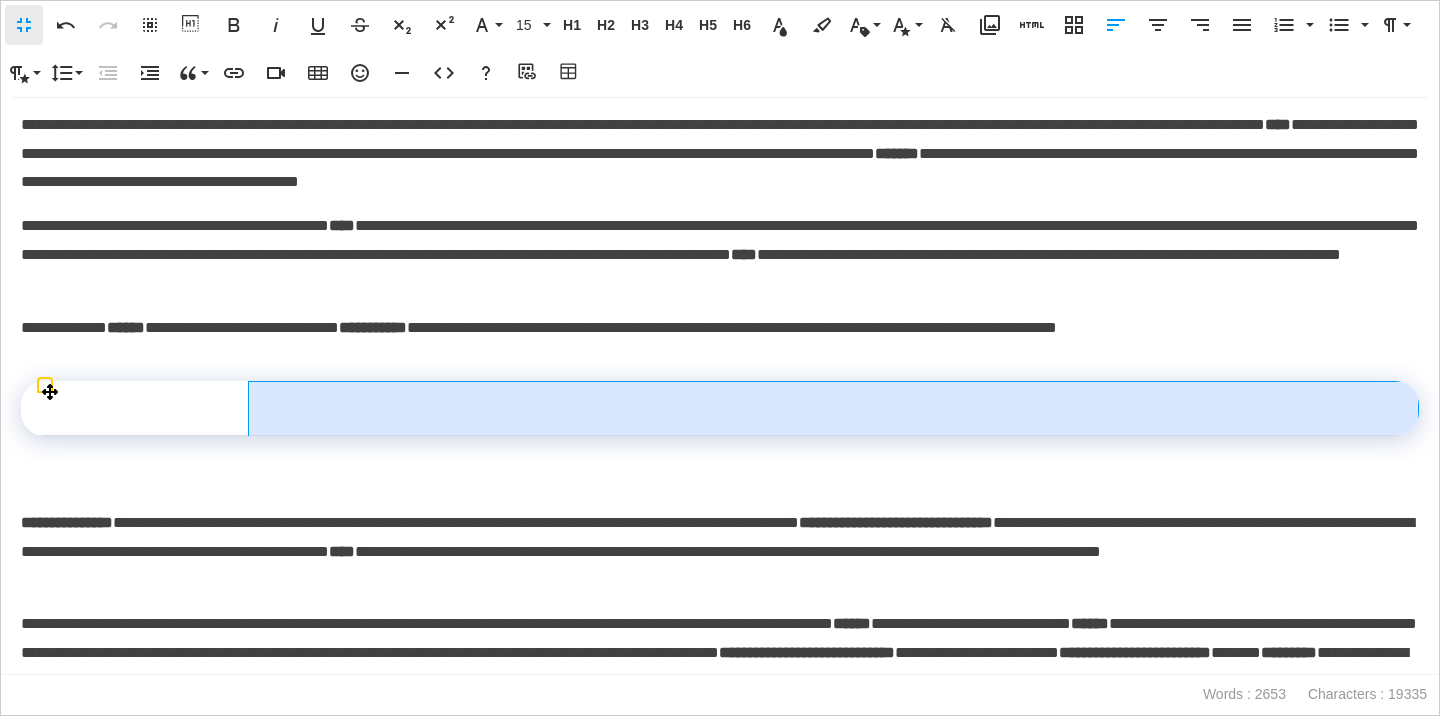 click at bounding box center (833, 409) 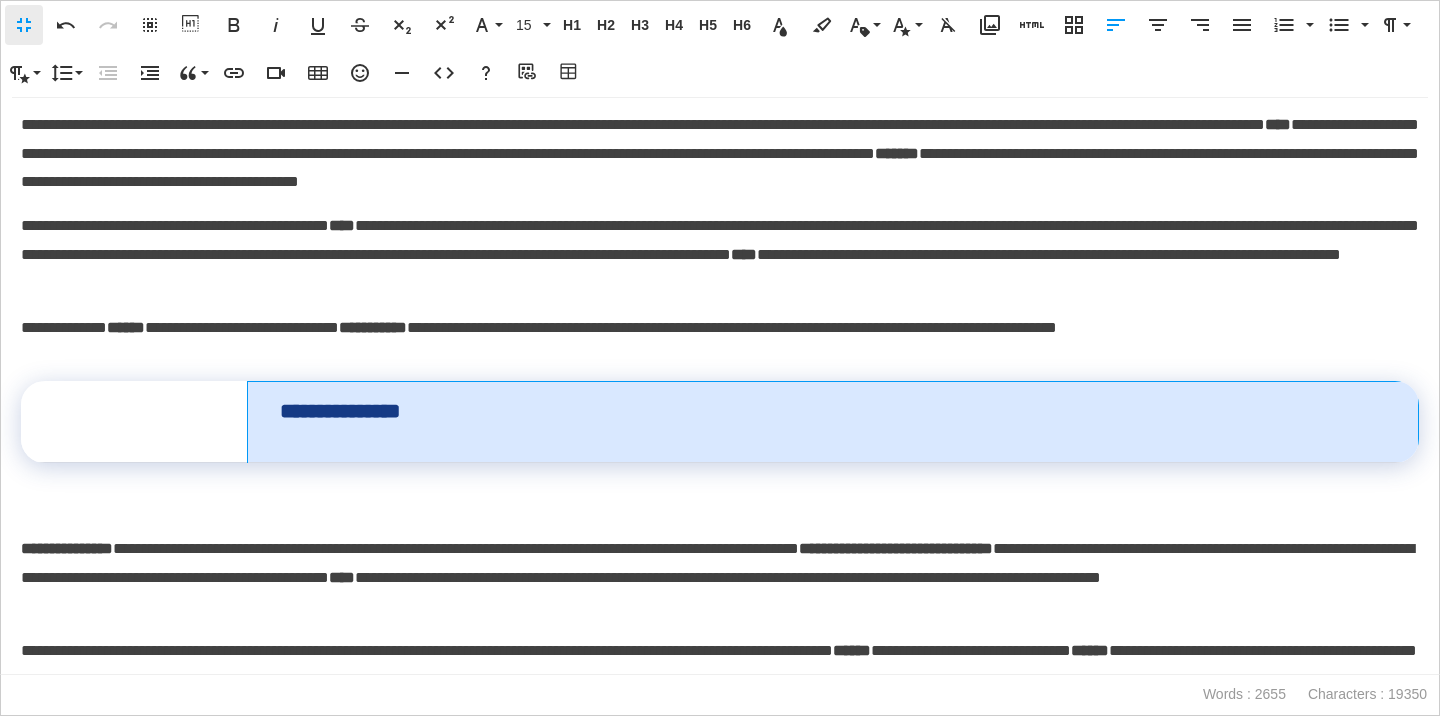 click on "**********" at bounding box center [833, 422] 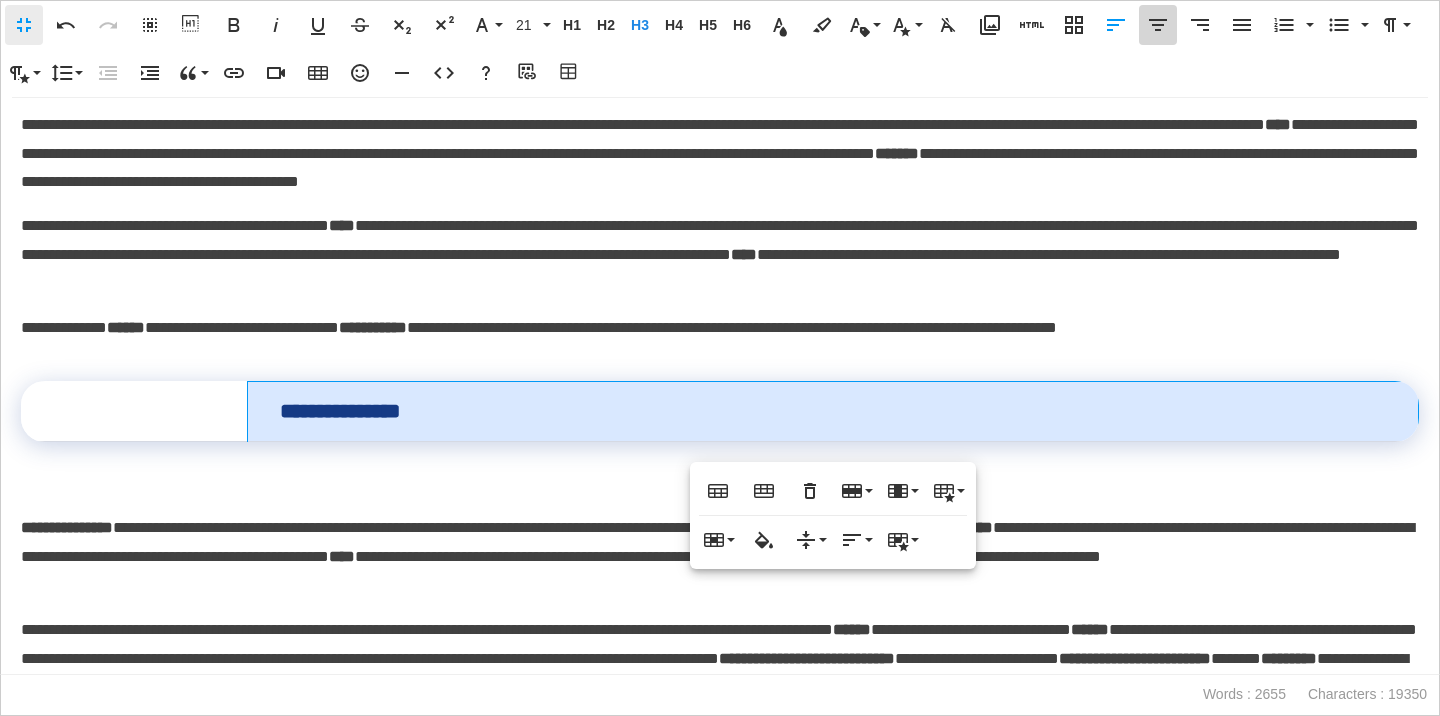 click 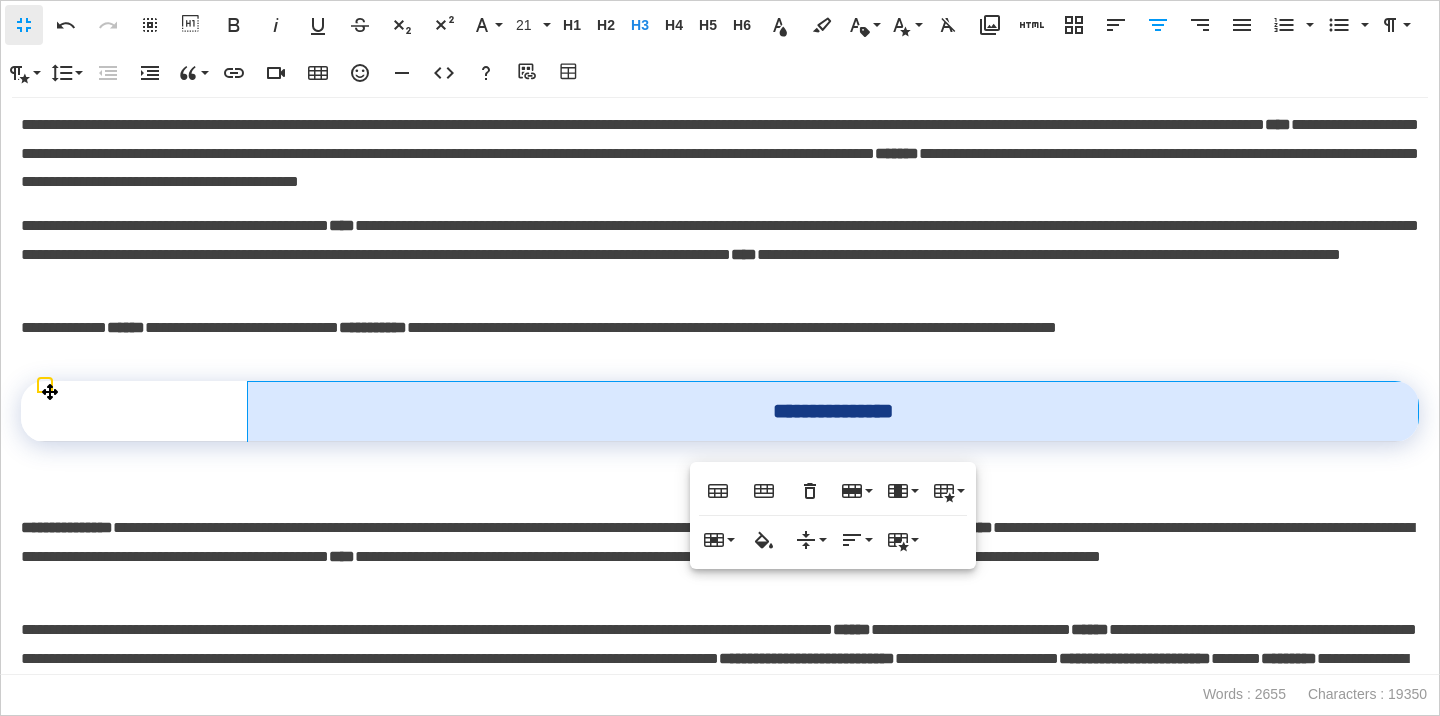 click at bounding box center (134, 411) 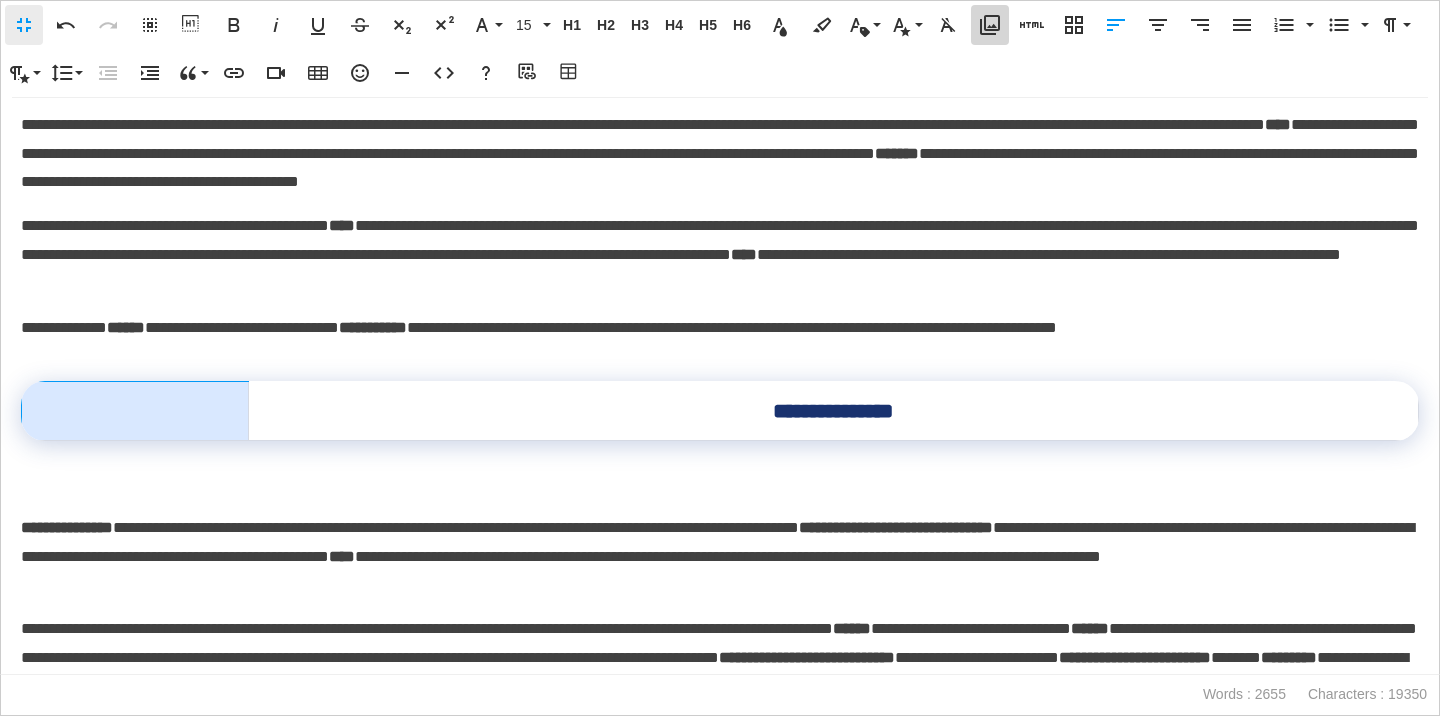 click 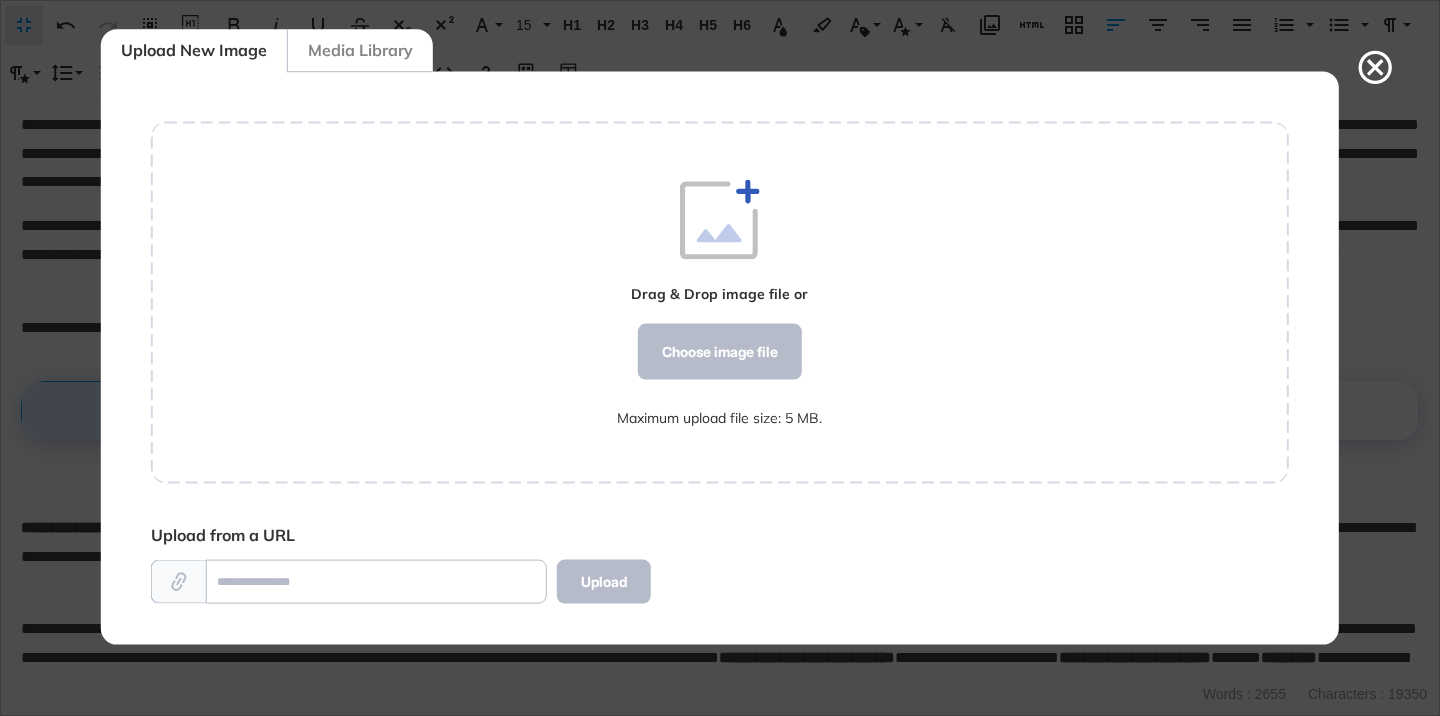 scroll, scrollTop: 572, scrollLeft: 1138, axis: both 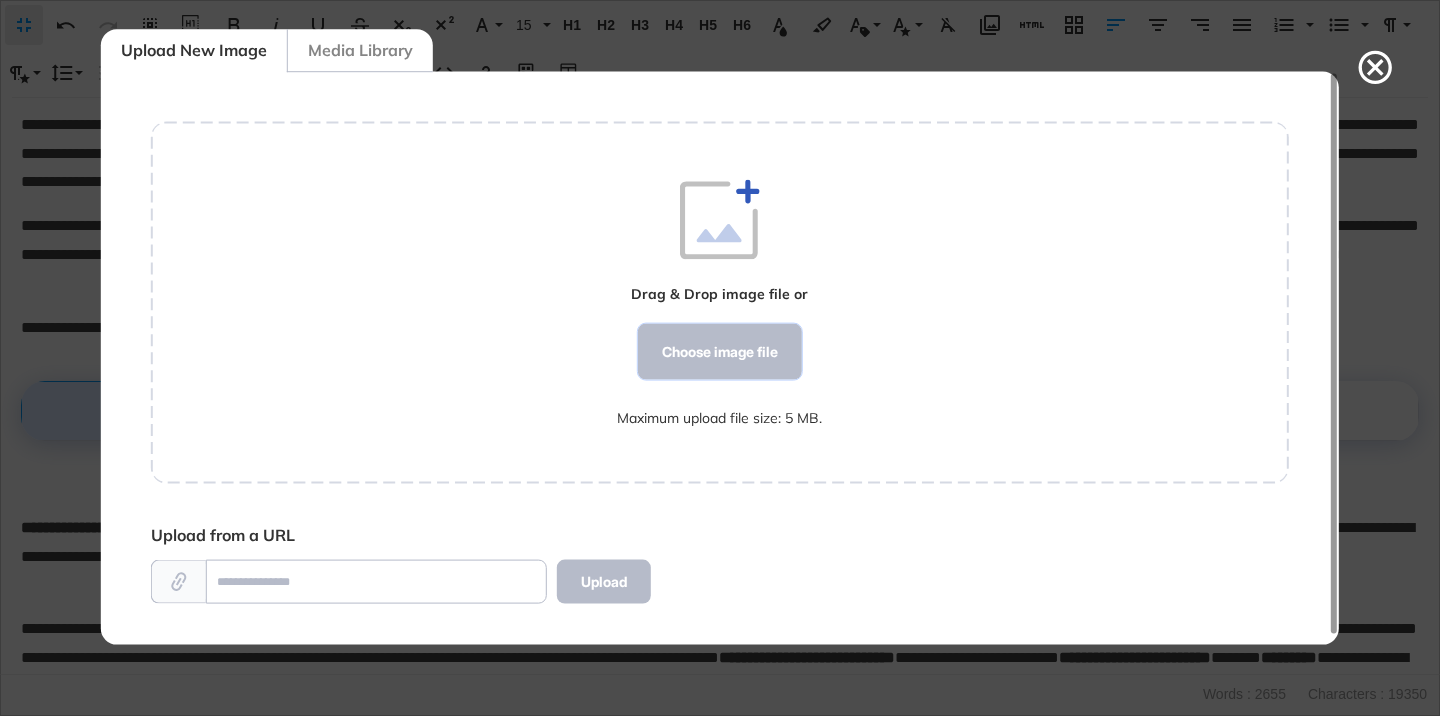 click on "Choose image file" at bounding box center (720, 352) 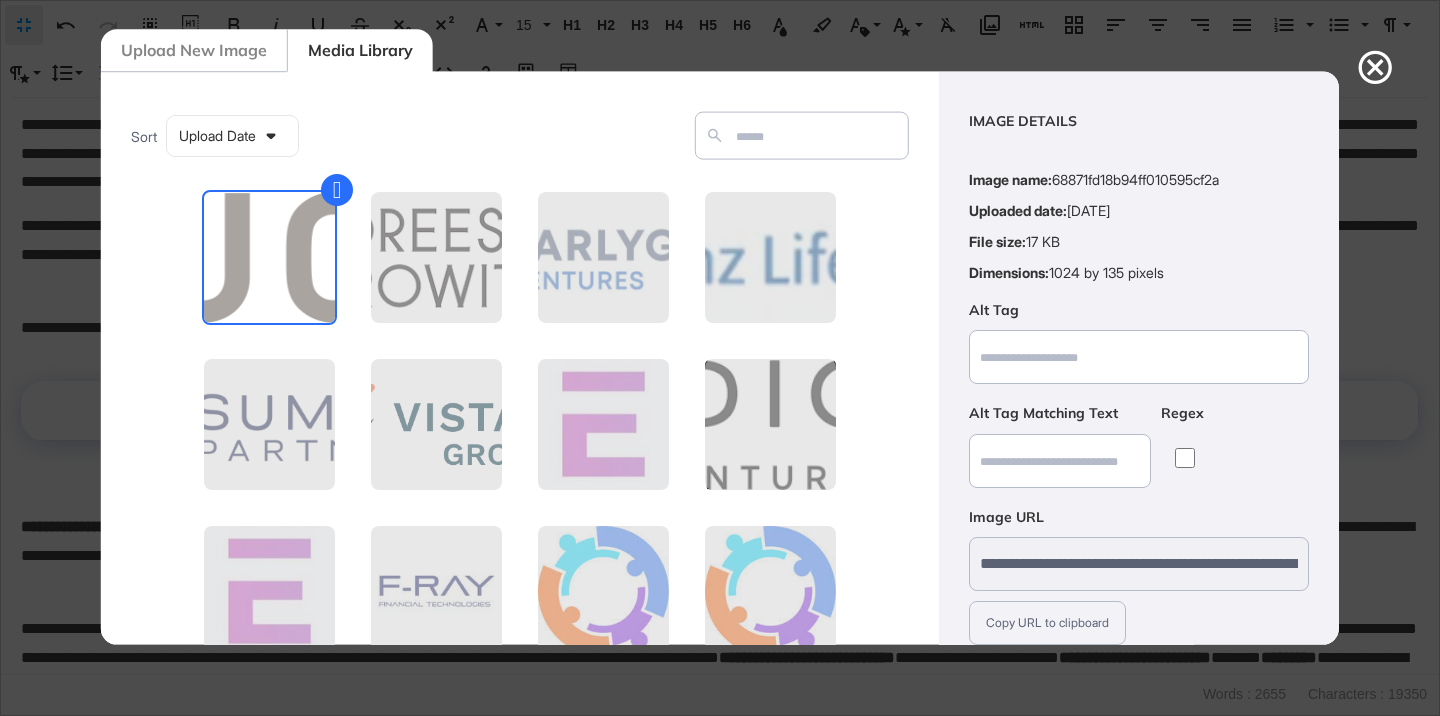 scroll, scrollTop: 156, scrollLeft: 0, axis: vertical 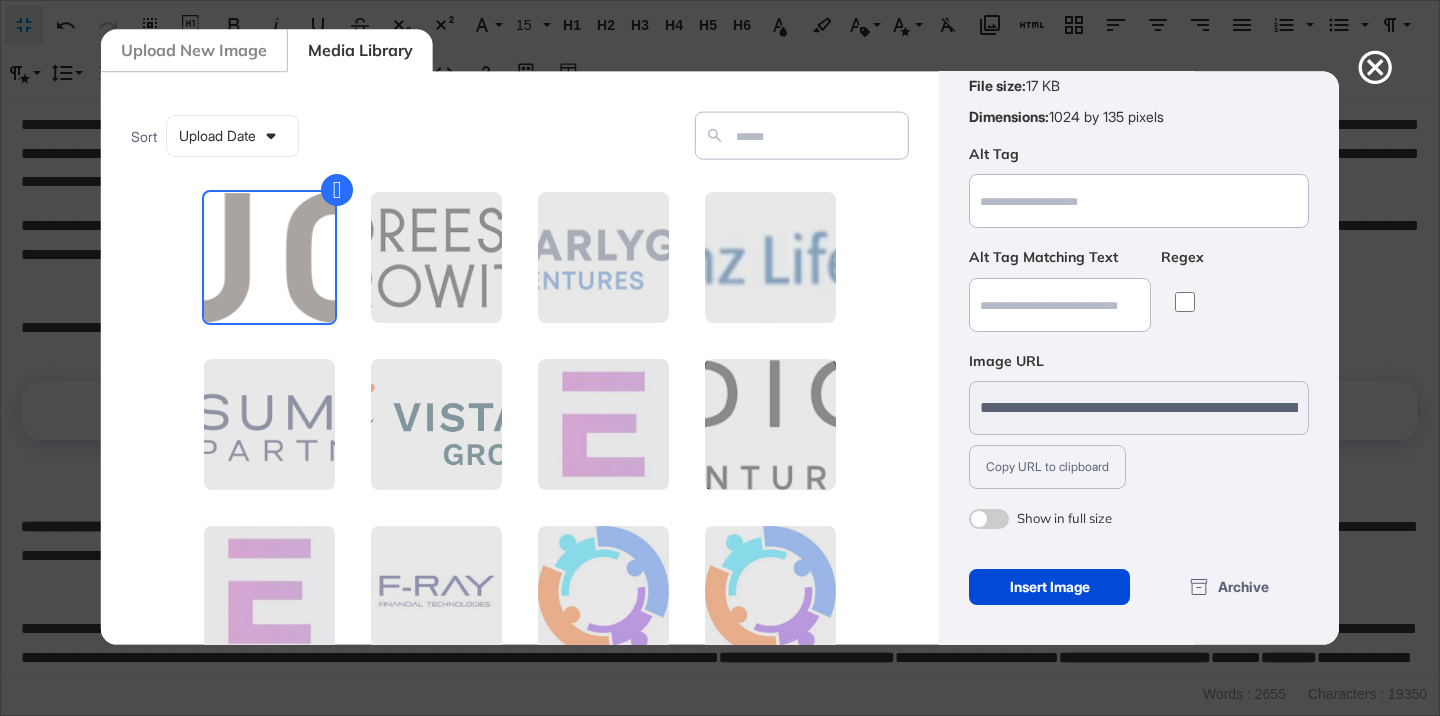 click at bounding box center [989, 519] 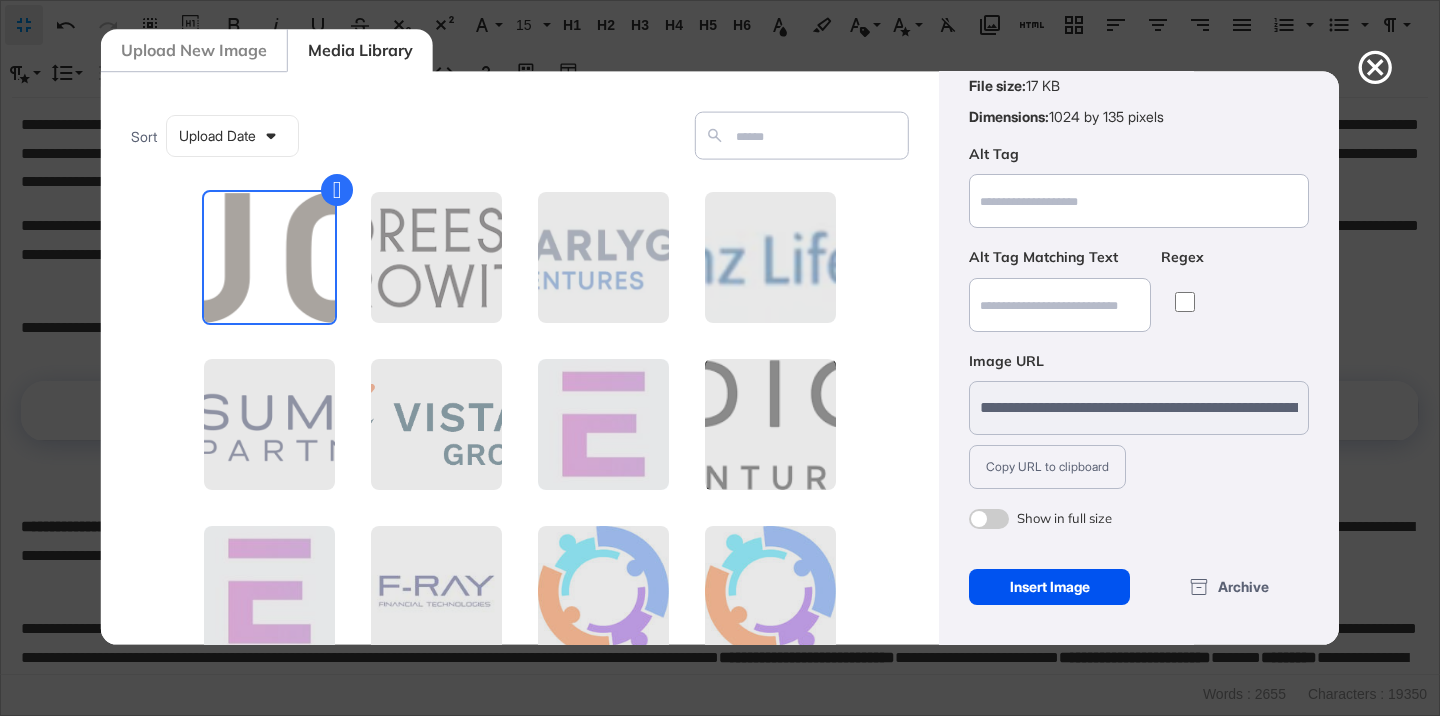 click on "Insert Image" at bounding box center (1049, 587) 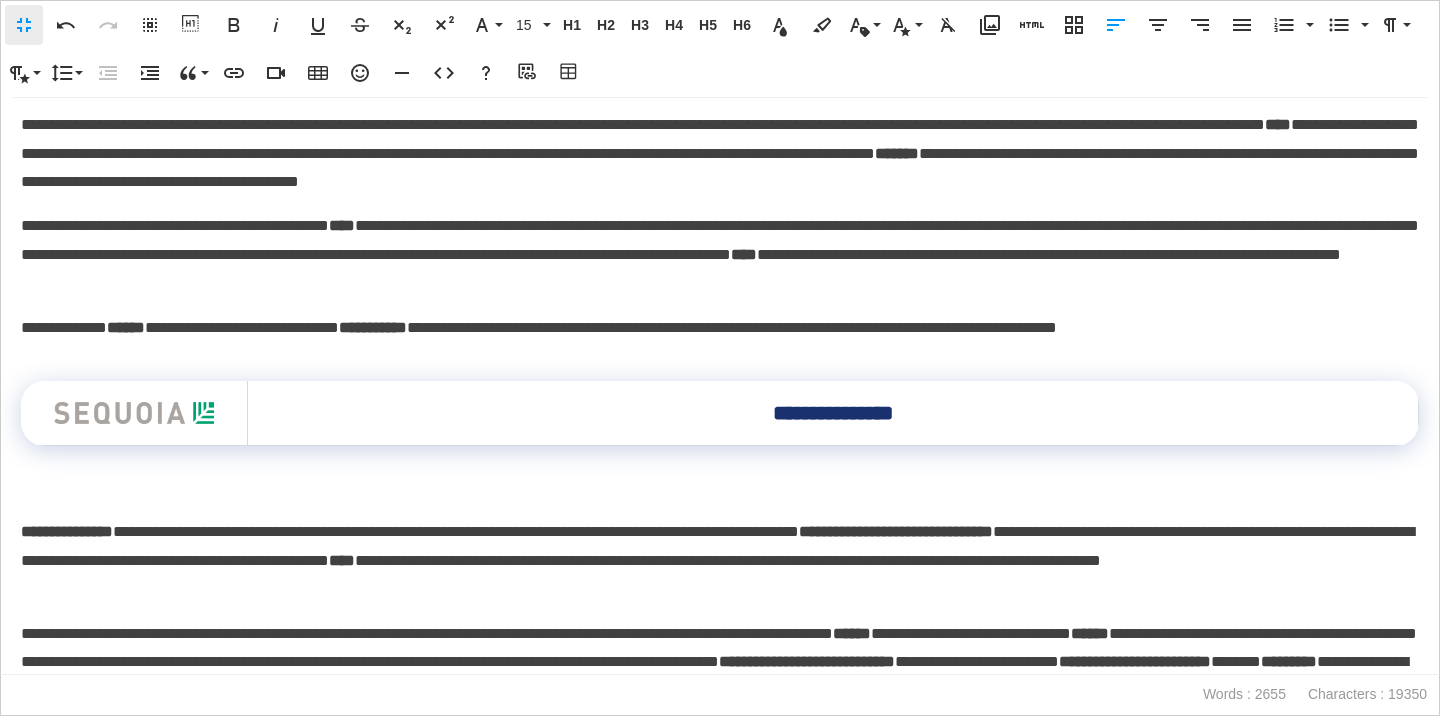 click on "**********" at bounding box center [67, 531] 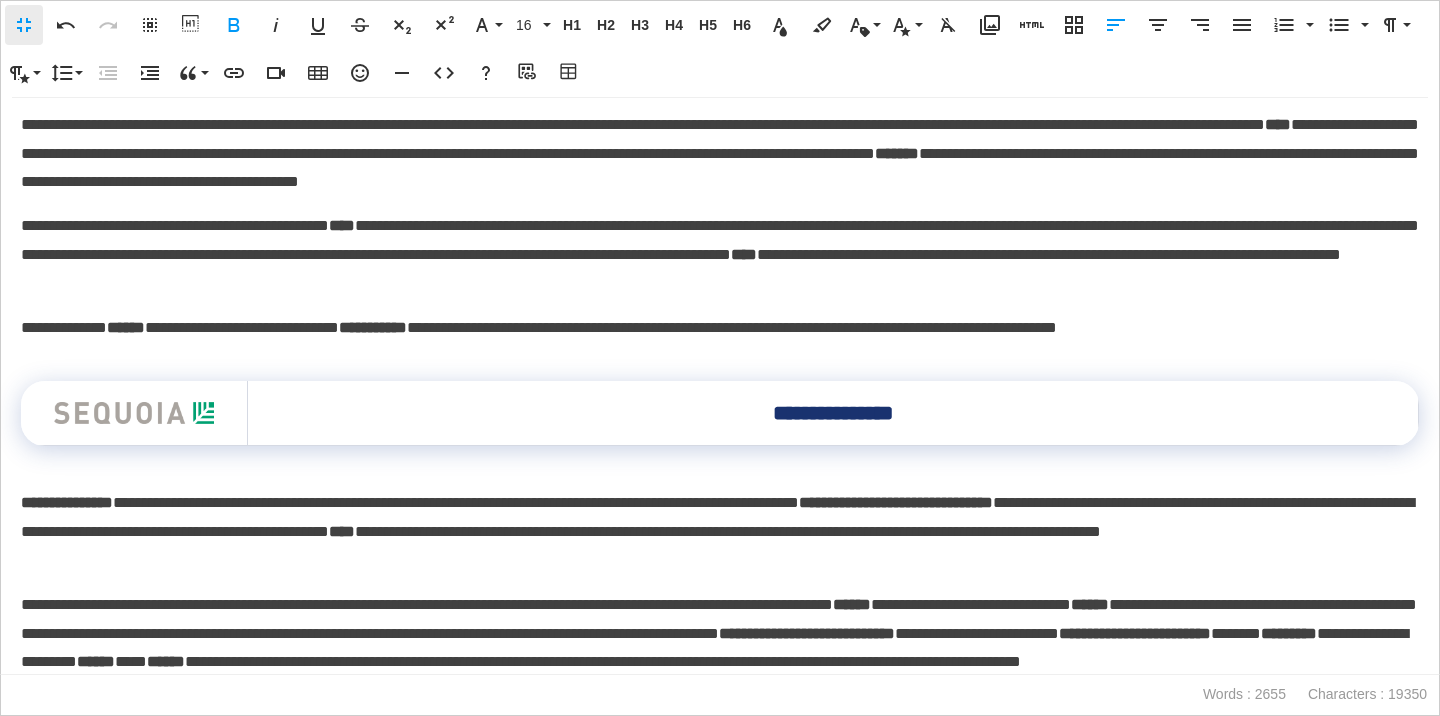 click on "**********" at bounding box center [833, 413] 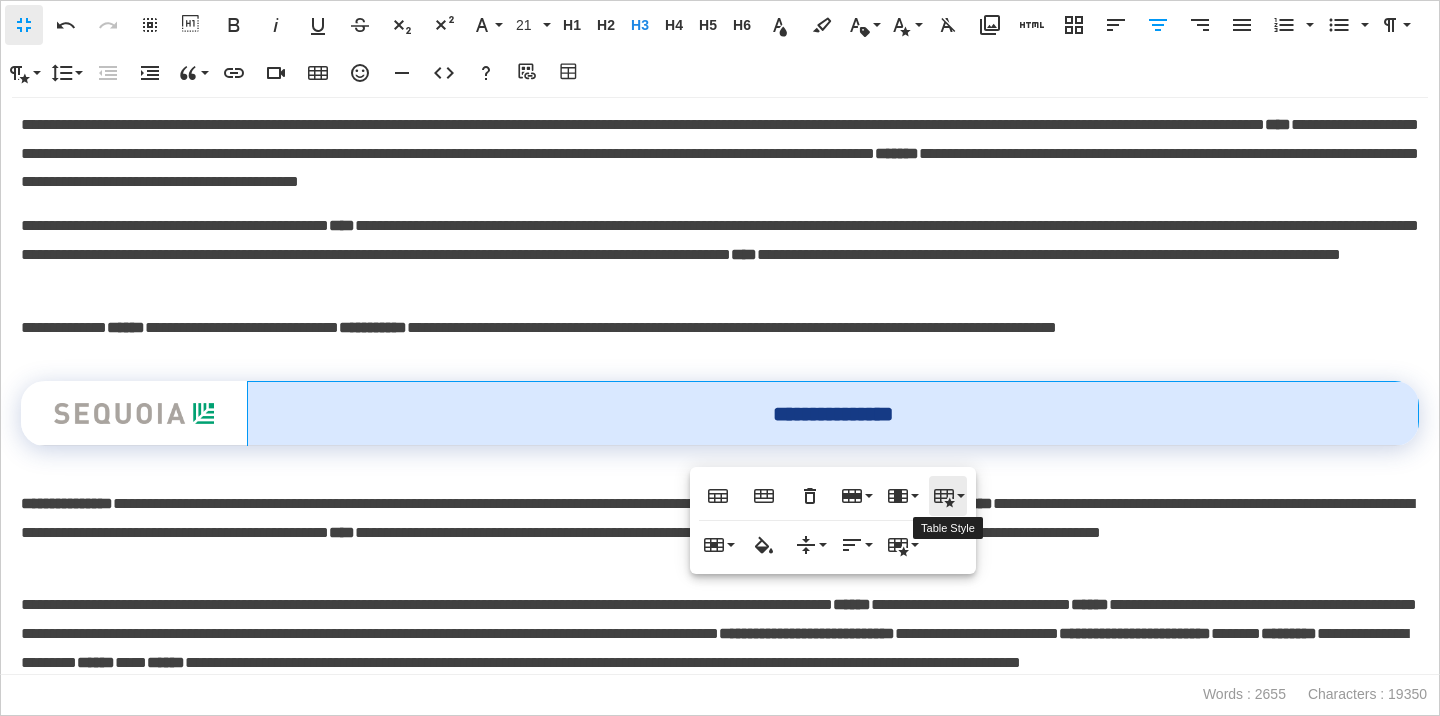 click 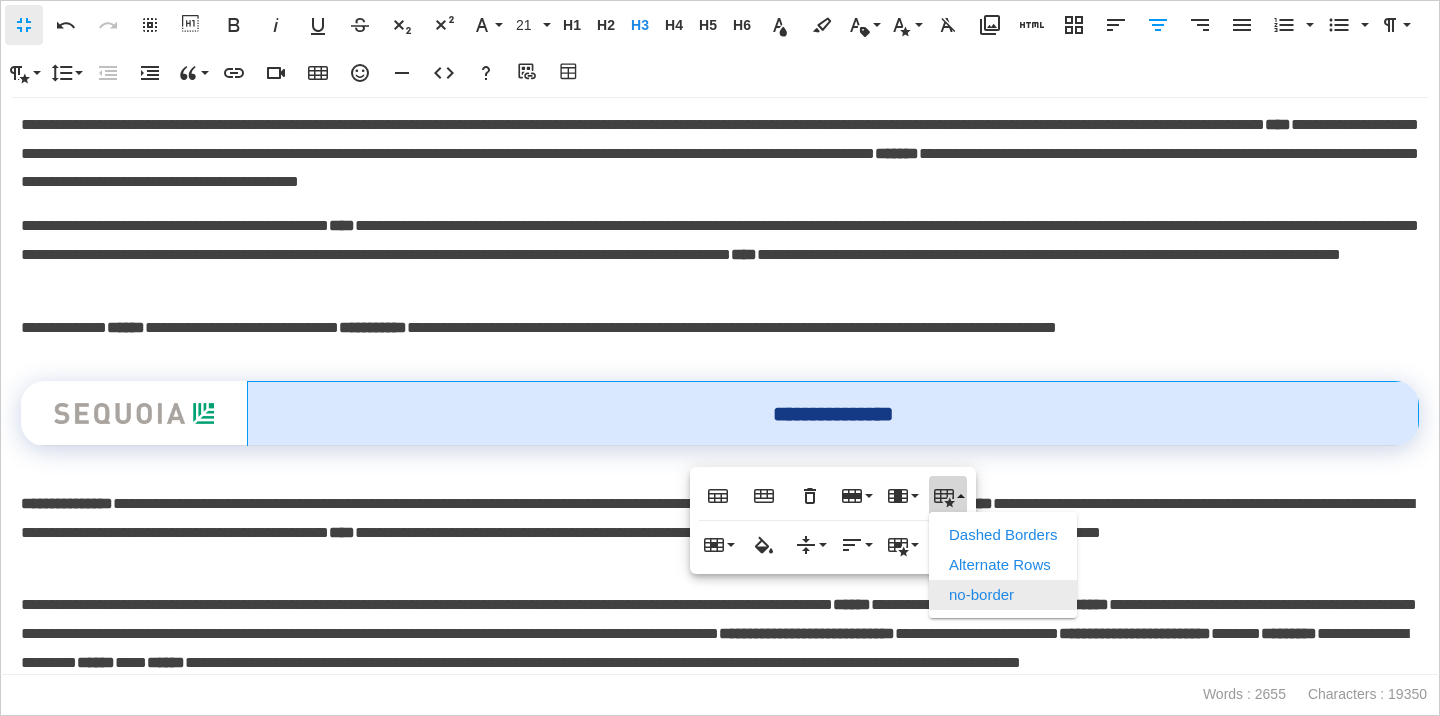 click on "no-border" at bounding box center [1003, 595] 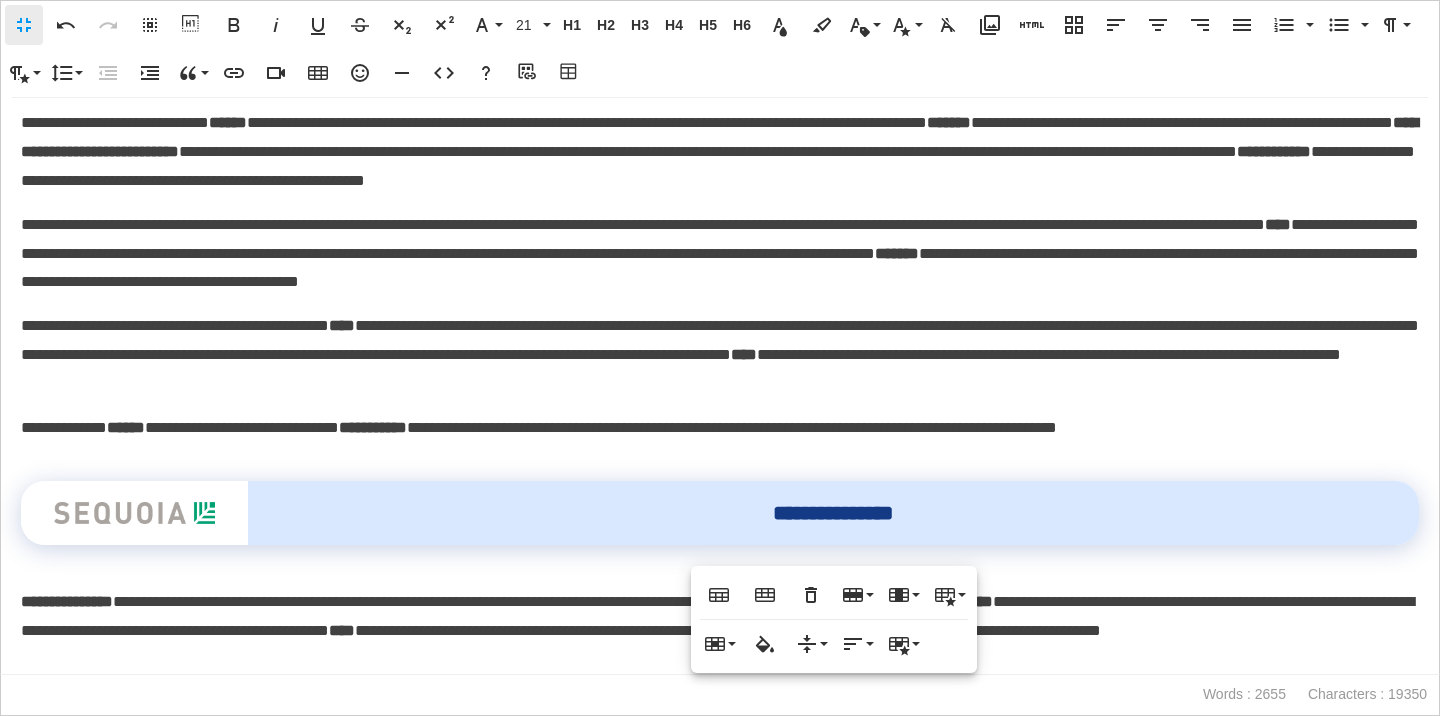 scroll, scrollTop: 1985, scrollLeft: 0, axis: vertical 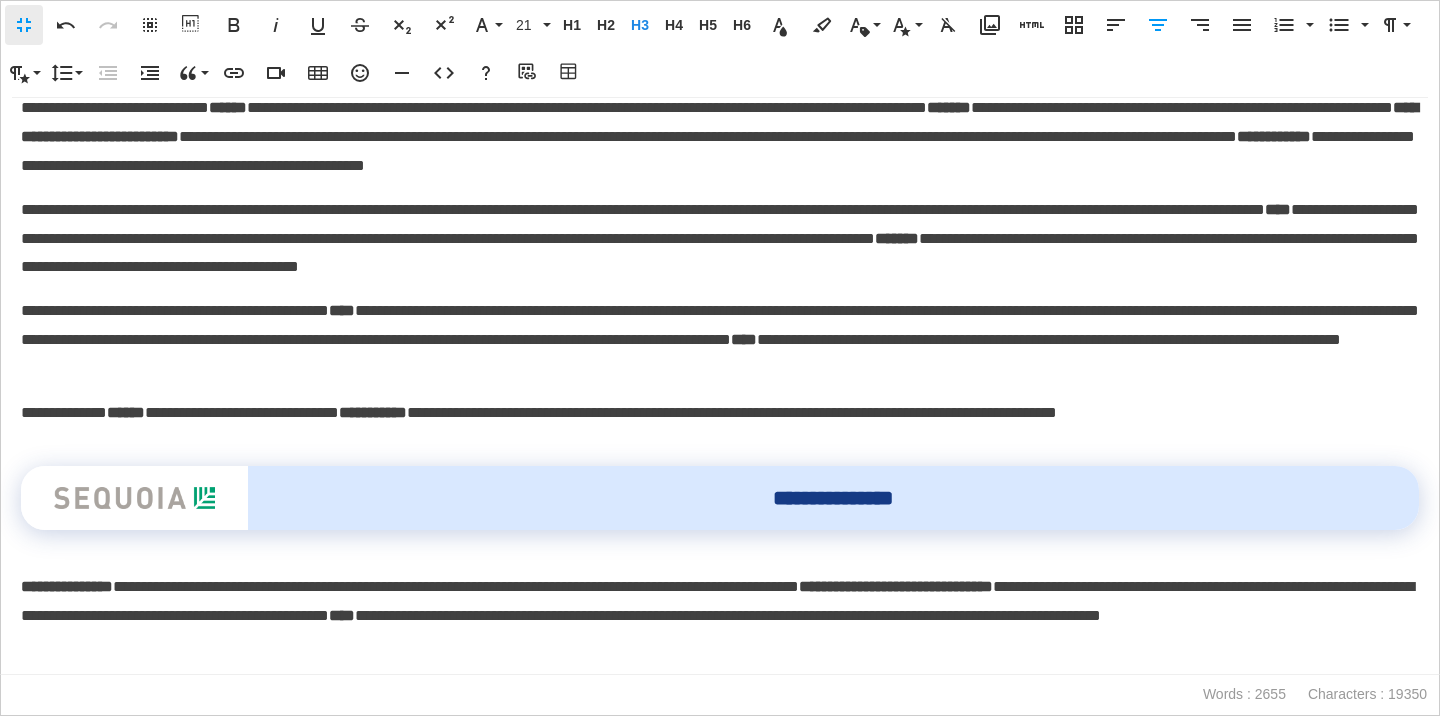 click on "**********" at bounding box center [833, 497] 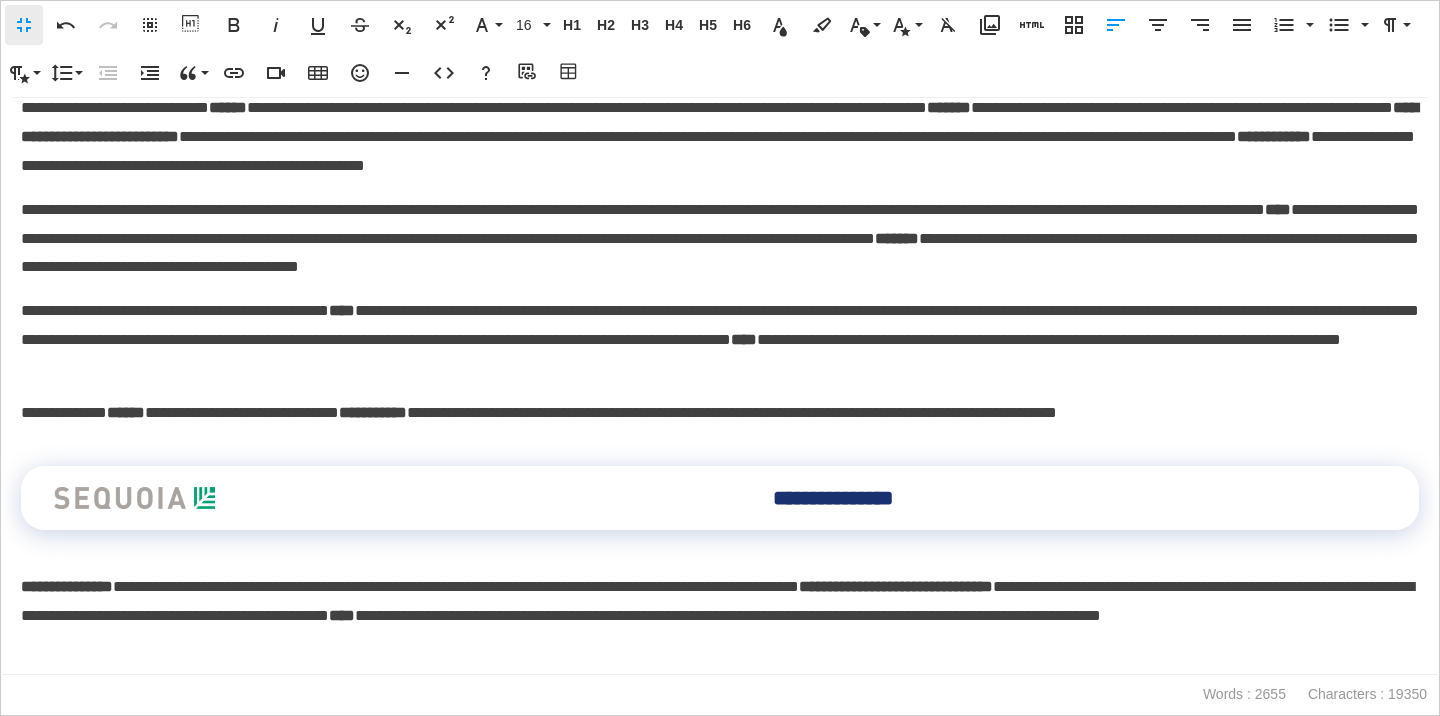 click on "**********" at bounding box center (720, 616) 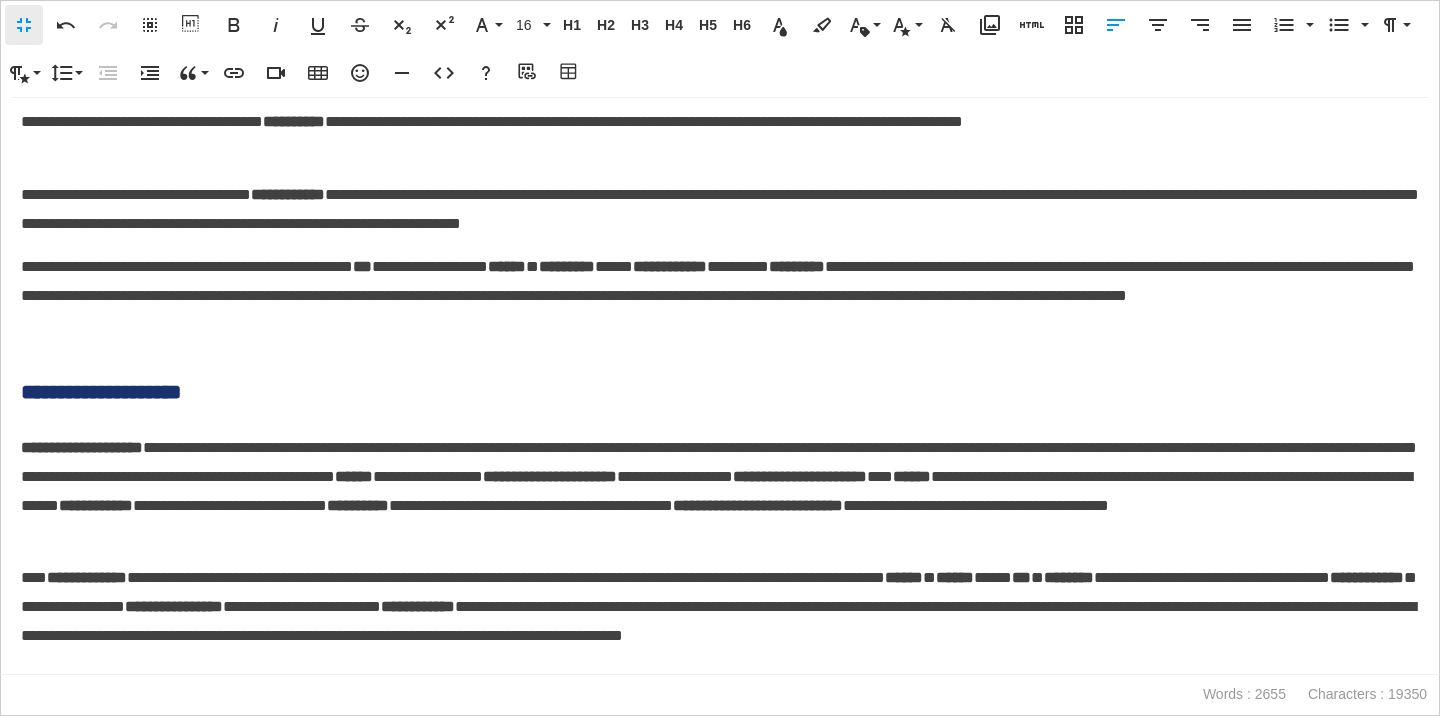 scroll, scrollTop: 3246, scrollLeft: 0, axis: vertical 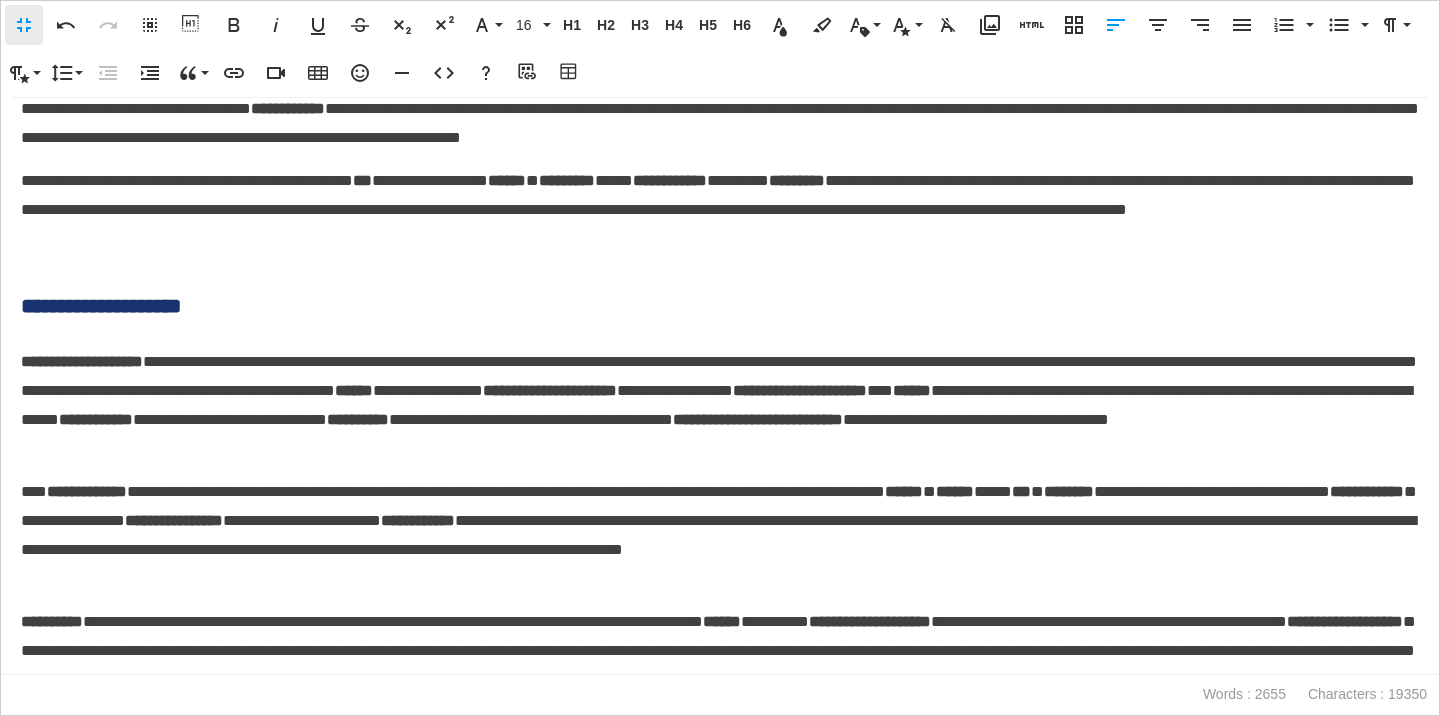 click on "**********" at bounding box center (720, 306) 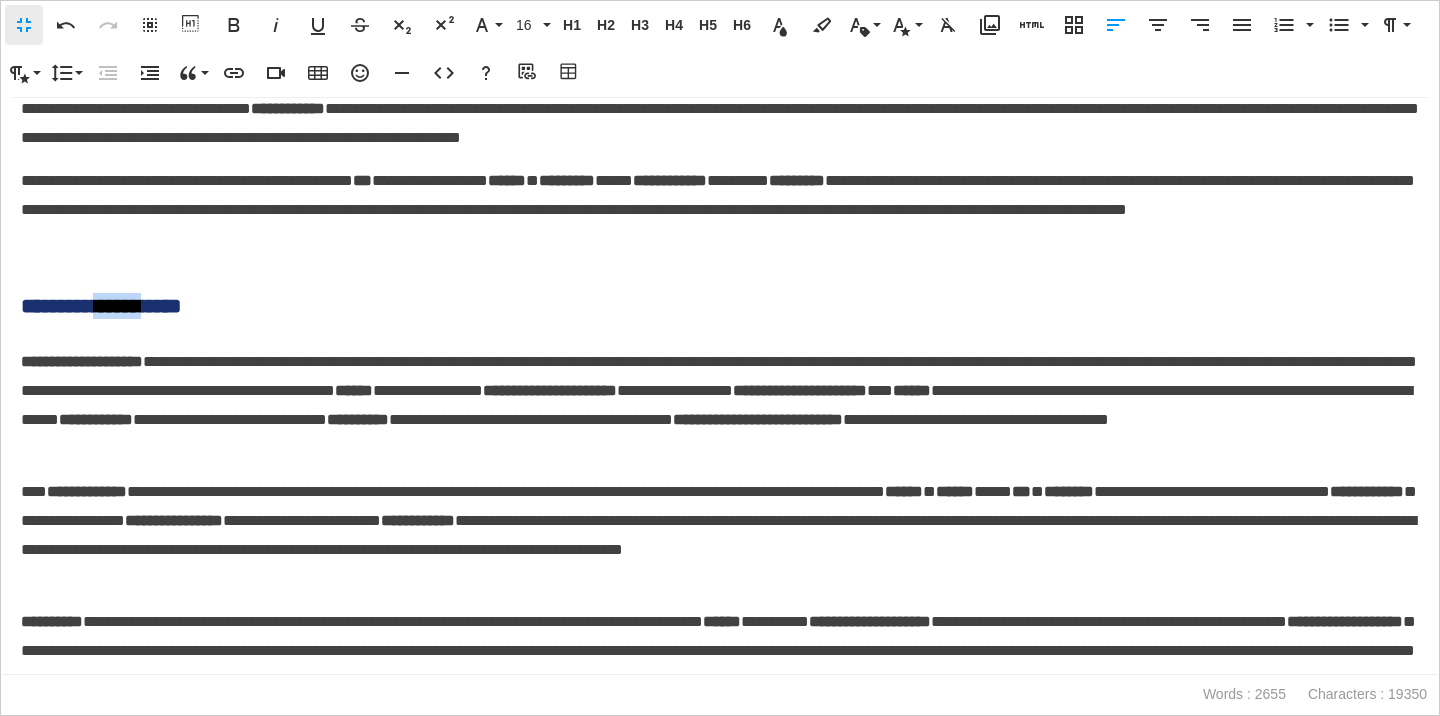 click on "**********" at bounding box center (720, 306) 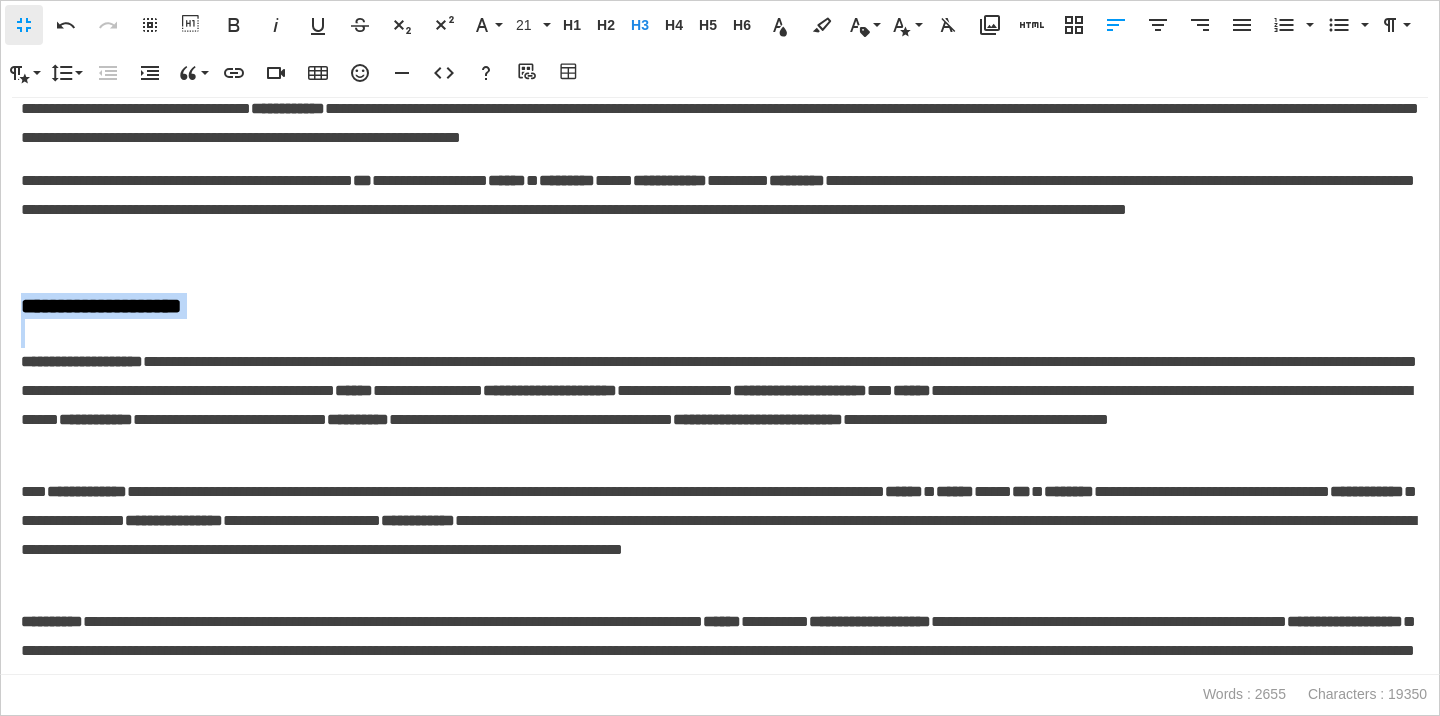 click on "**********" at bounding box center [720, 306] 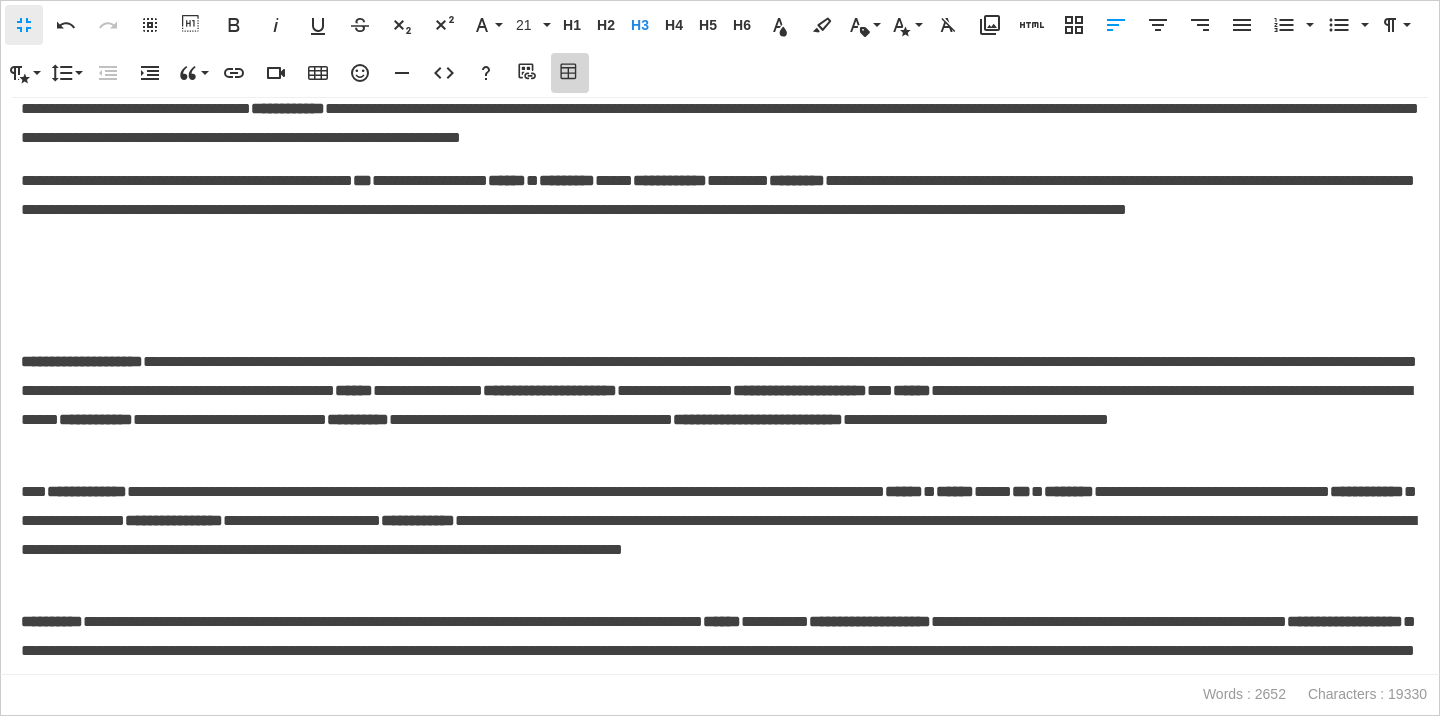 click 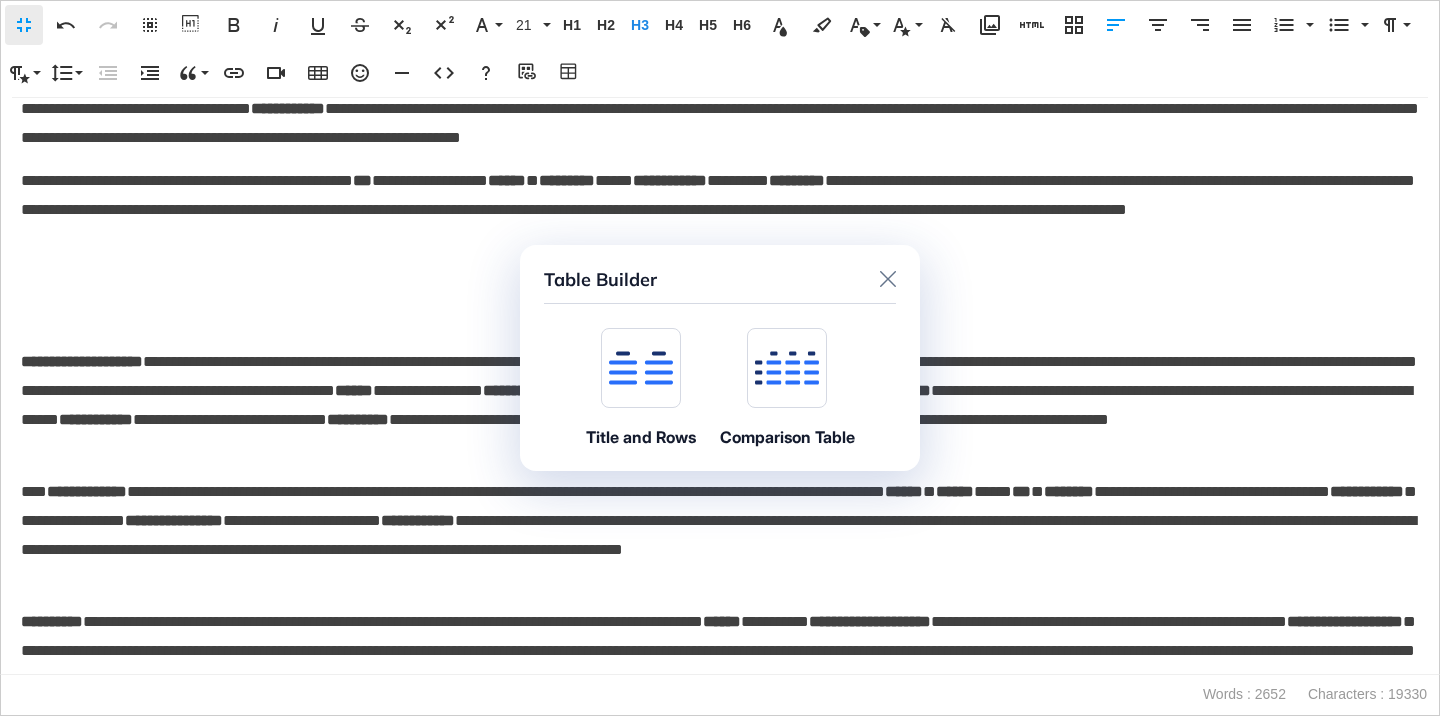 click at bounding box center (641, 368) 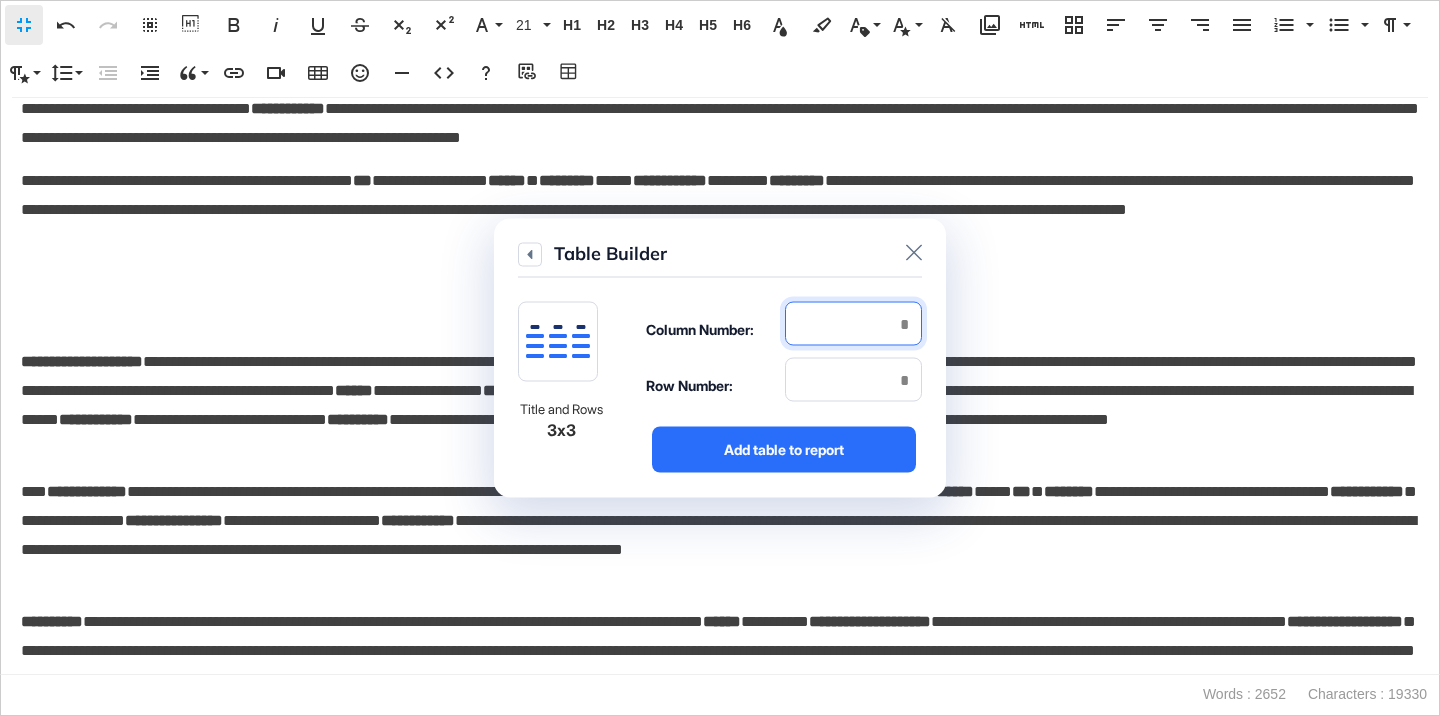 click at bounding box center [853, 324] 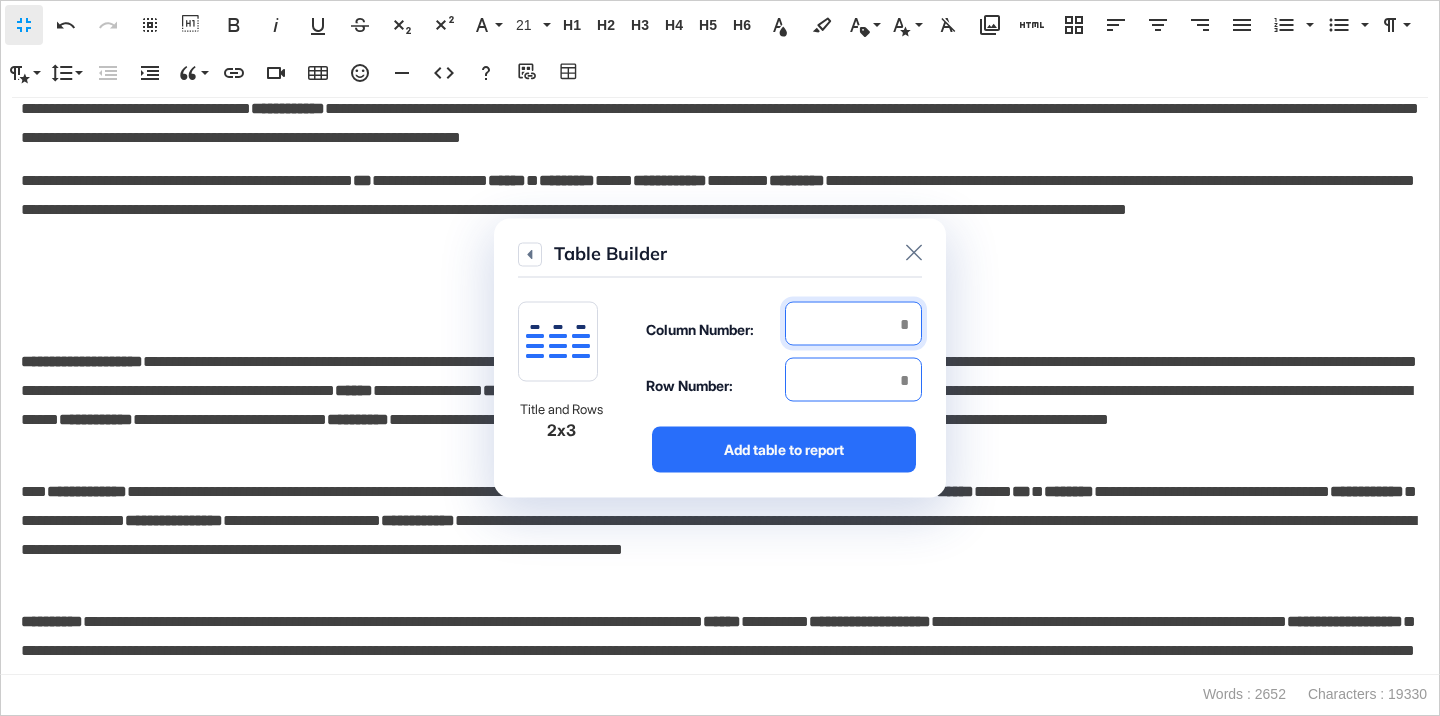 type on "*" 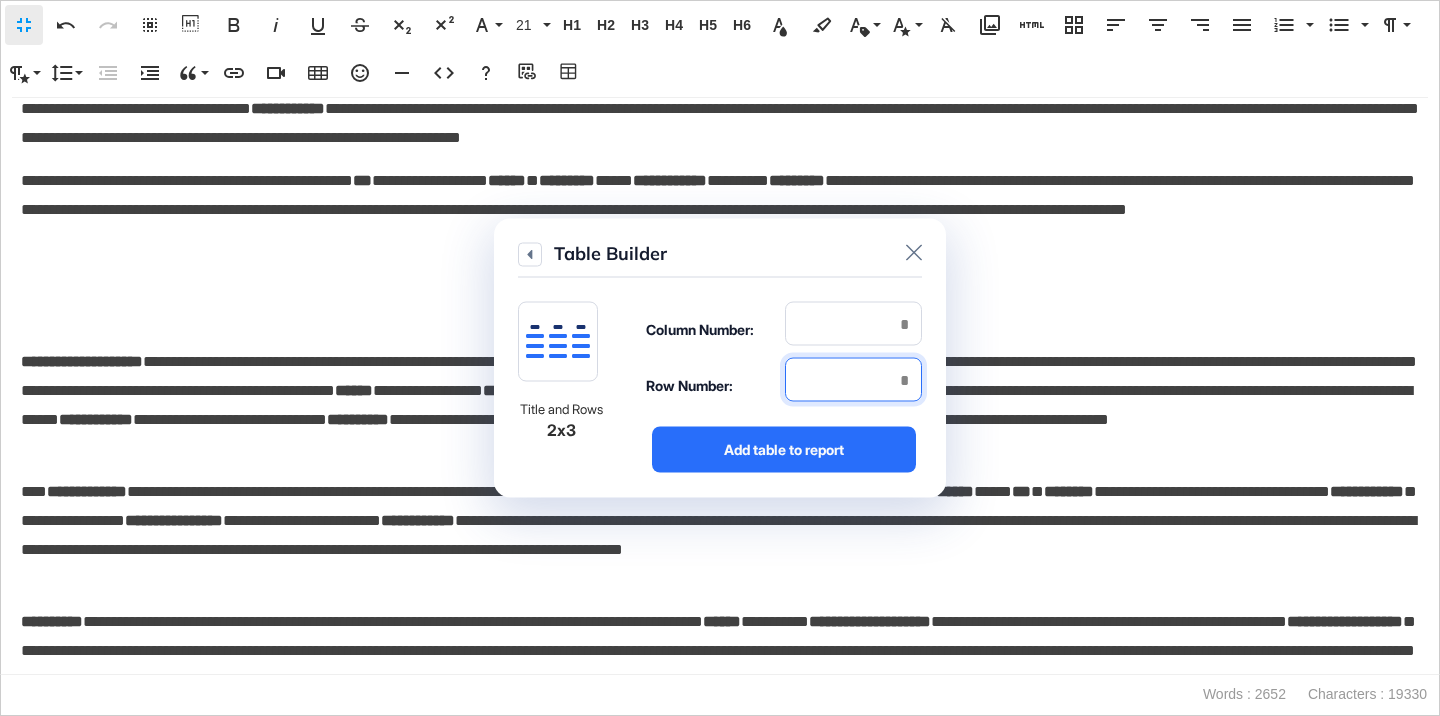 click at bounding box center [853, 380] 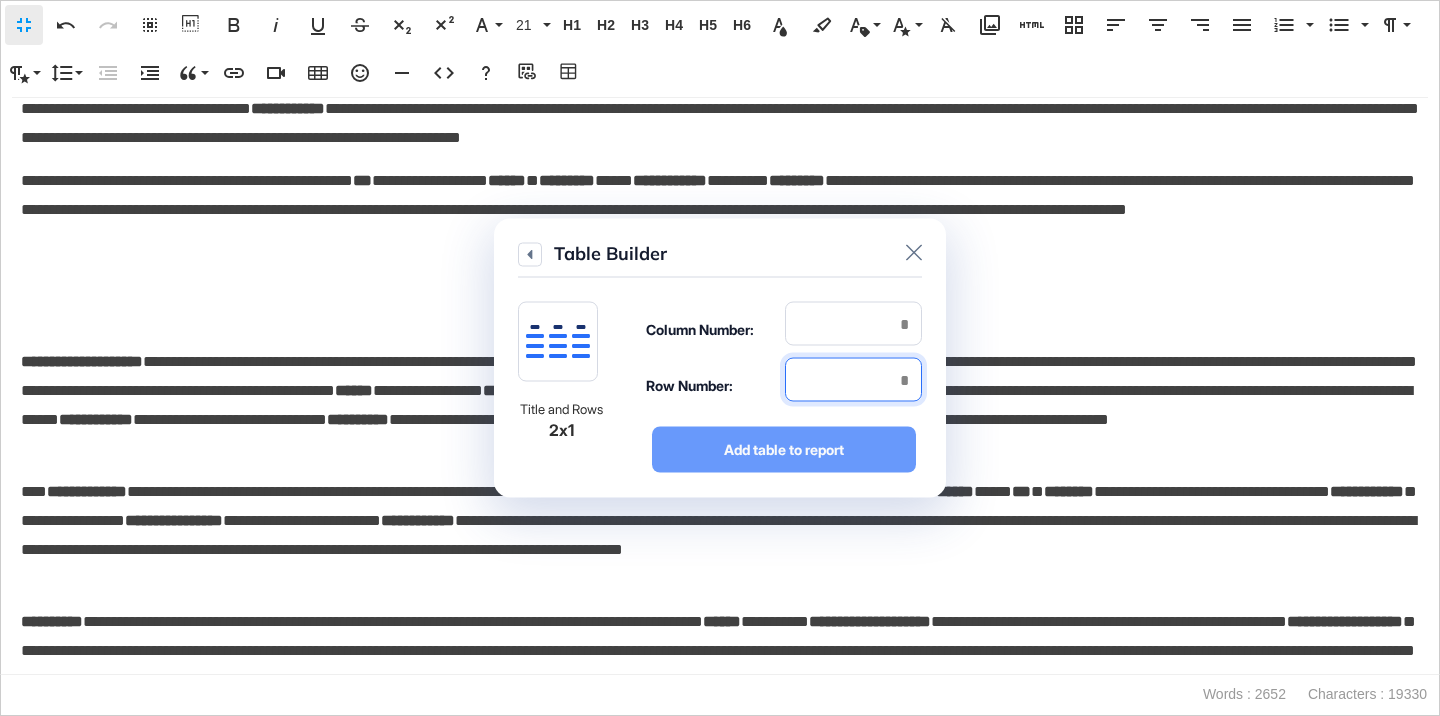 type on "*" 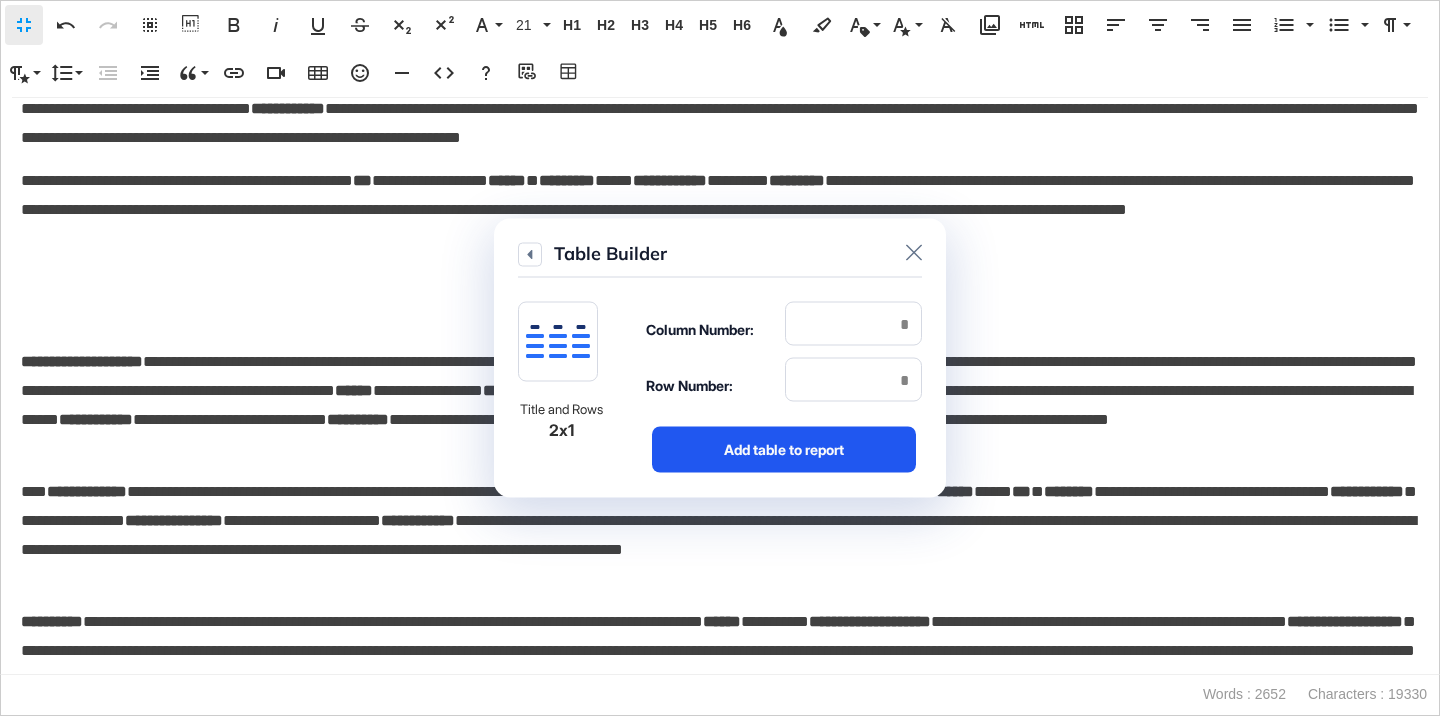 click on "Add table to report" at bounding box center (784, 450) 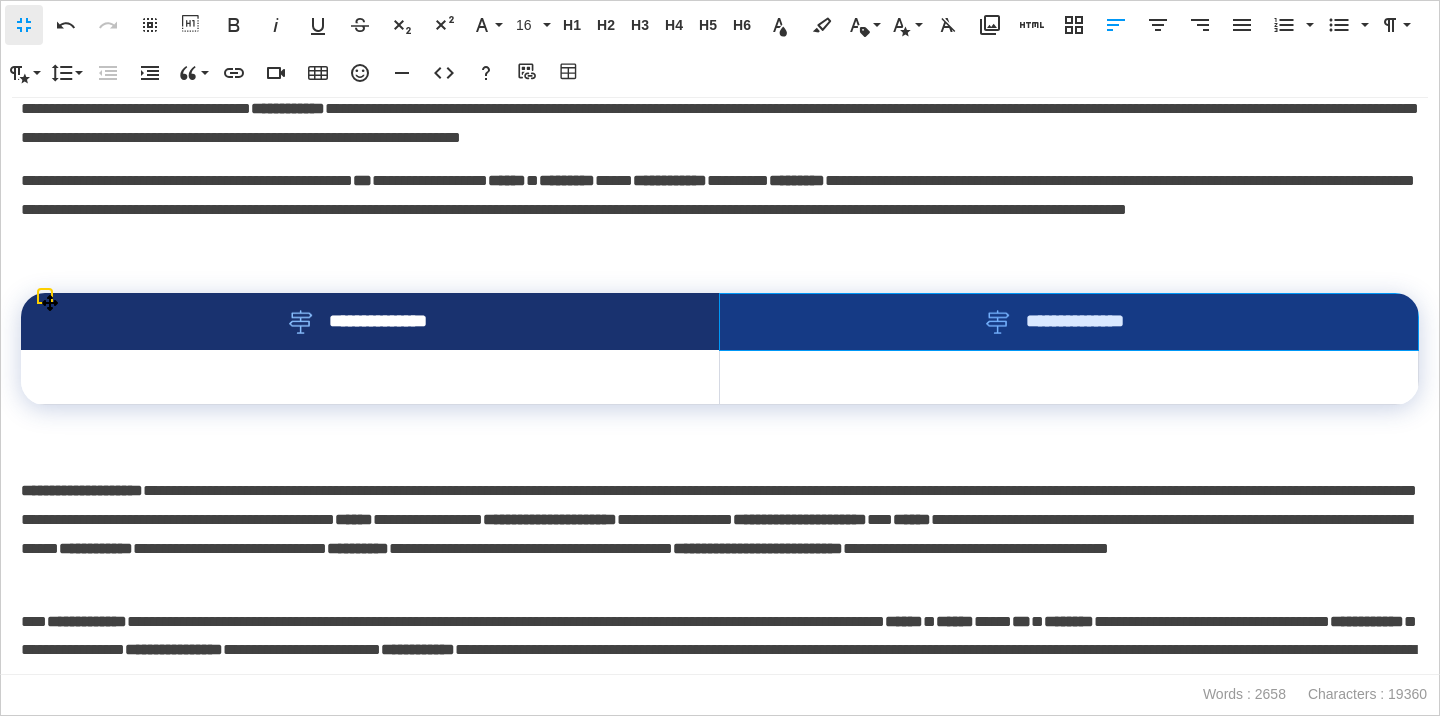 click on "**********" at bounding box center [1069, 322] 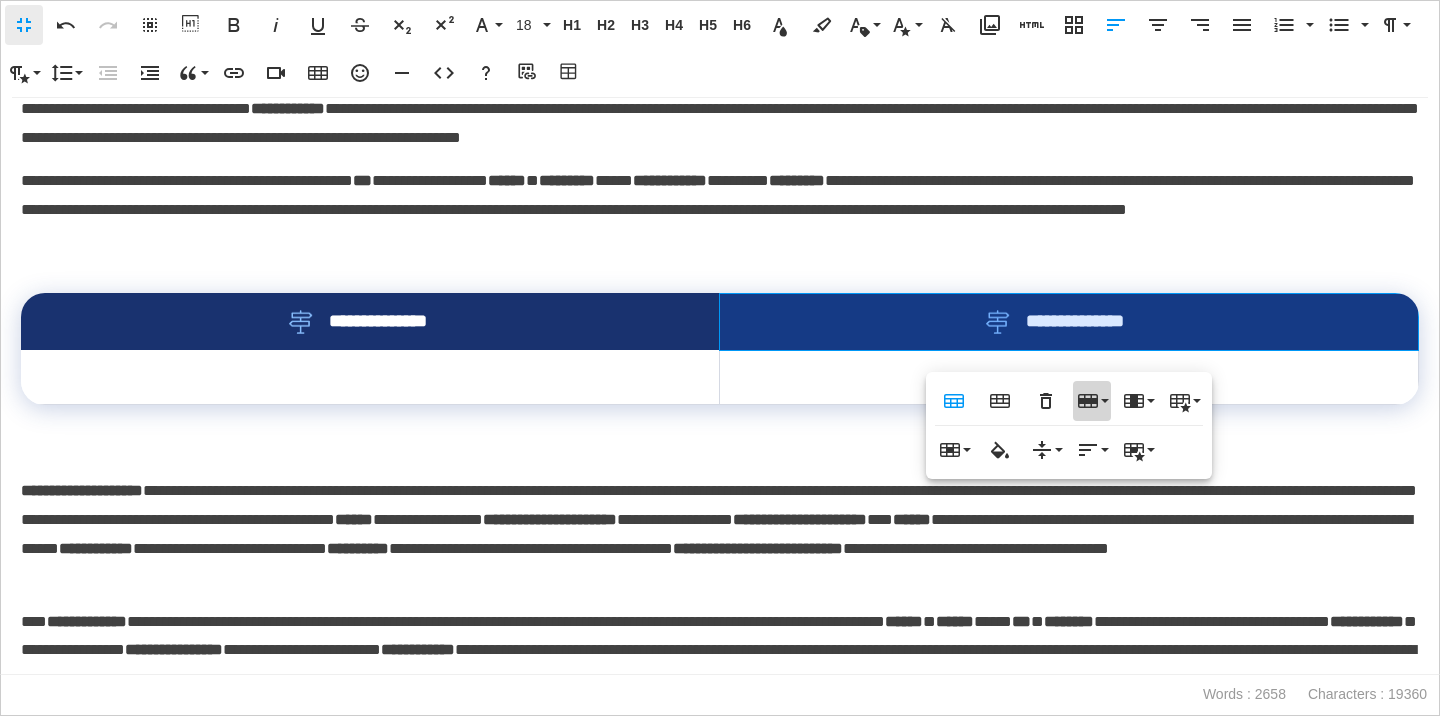 click on "Row" at bounding box center [1092, 401] 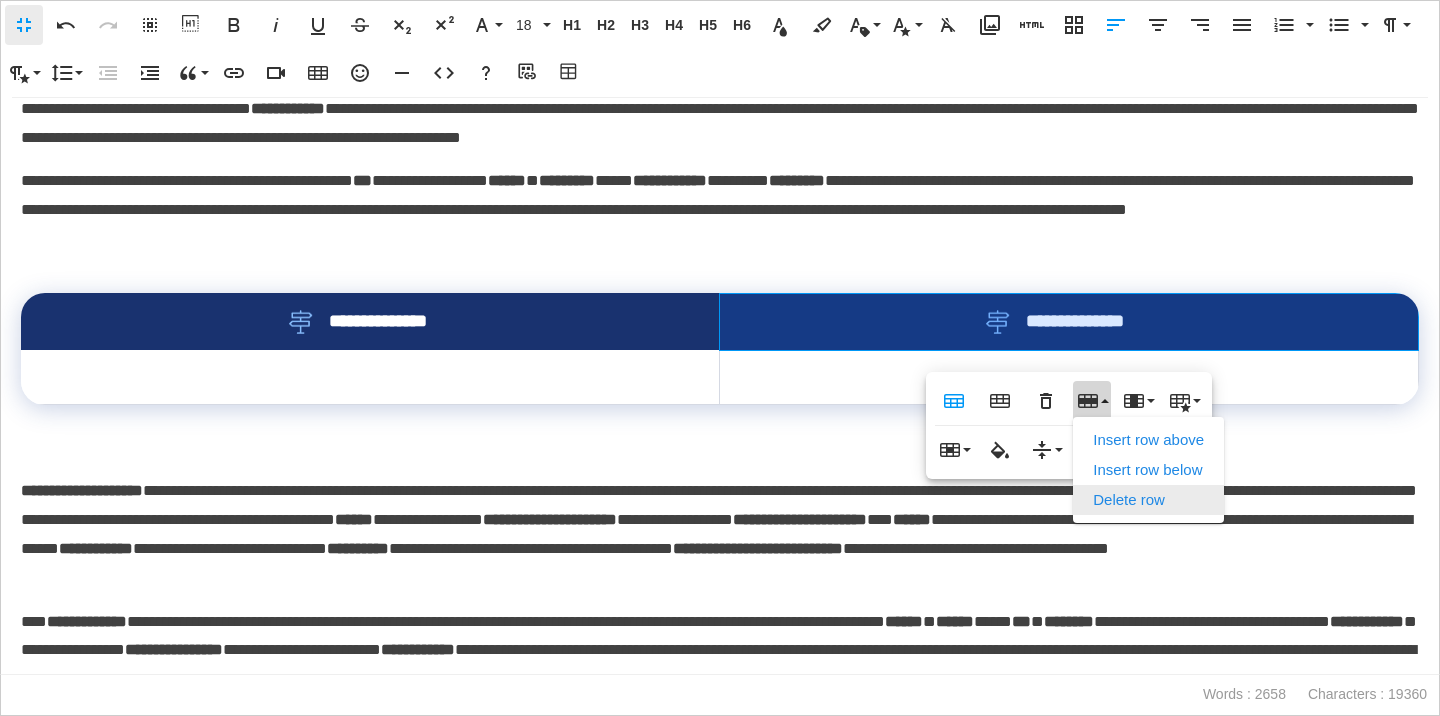click on "Delete row" at bounding box center [1148, 500] 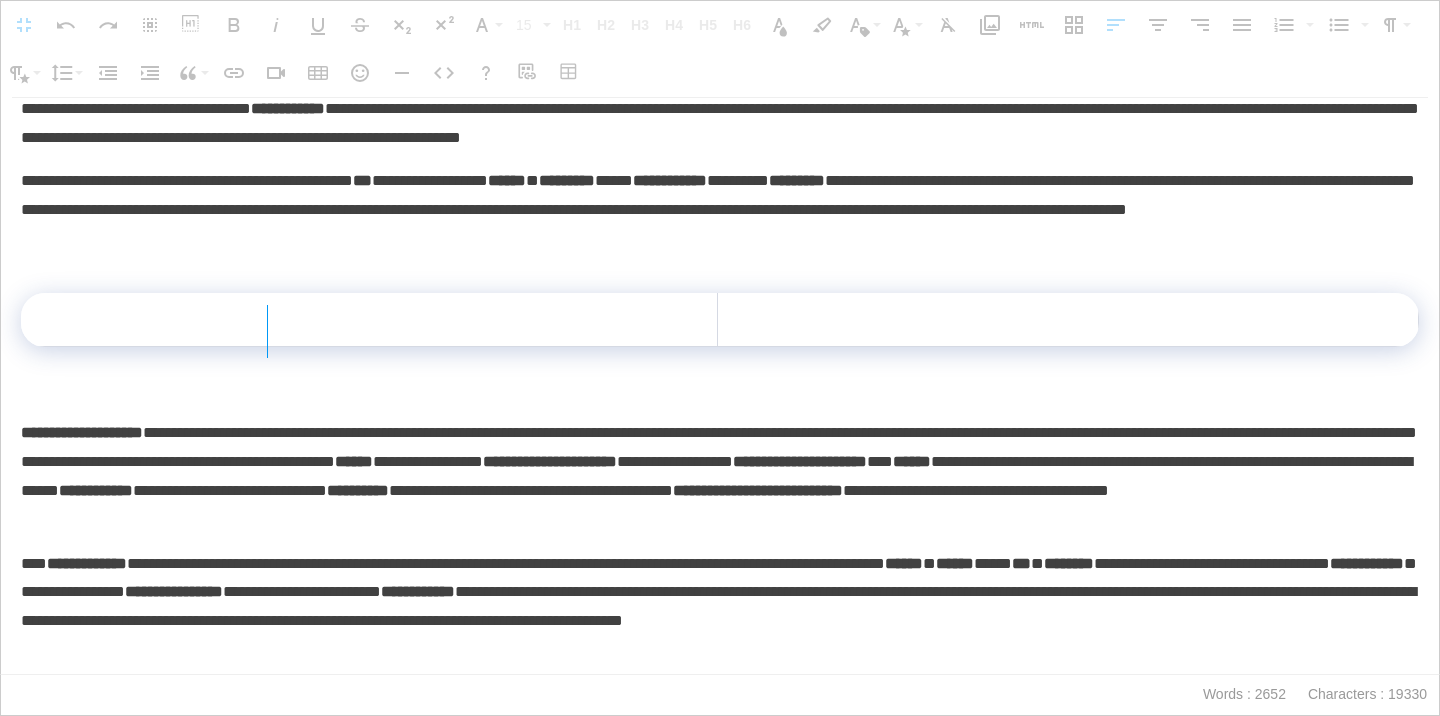drag, startPoint x: 718, startPoint y: 324, endPoint x: 274, endPoint y: 353, distance: 444.94608 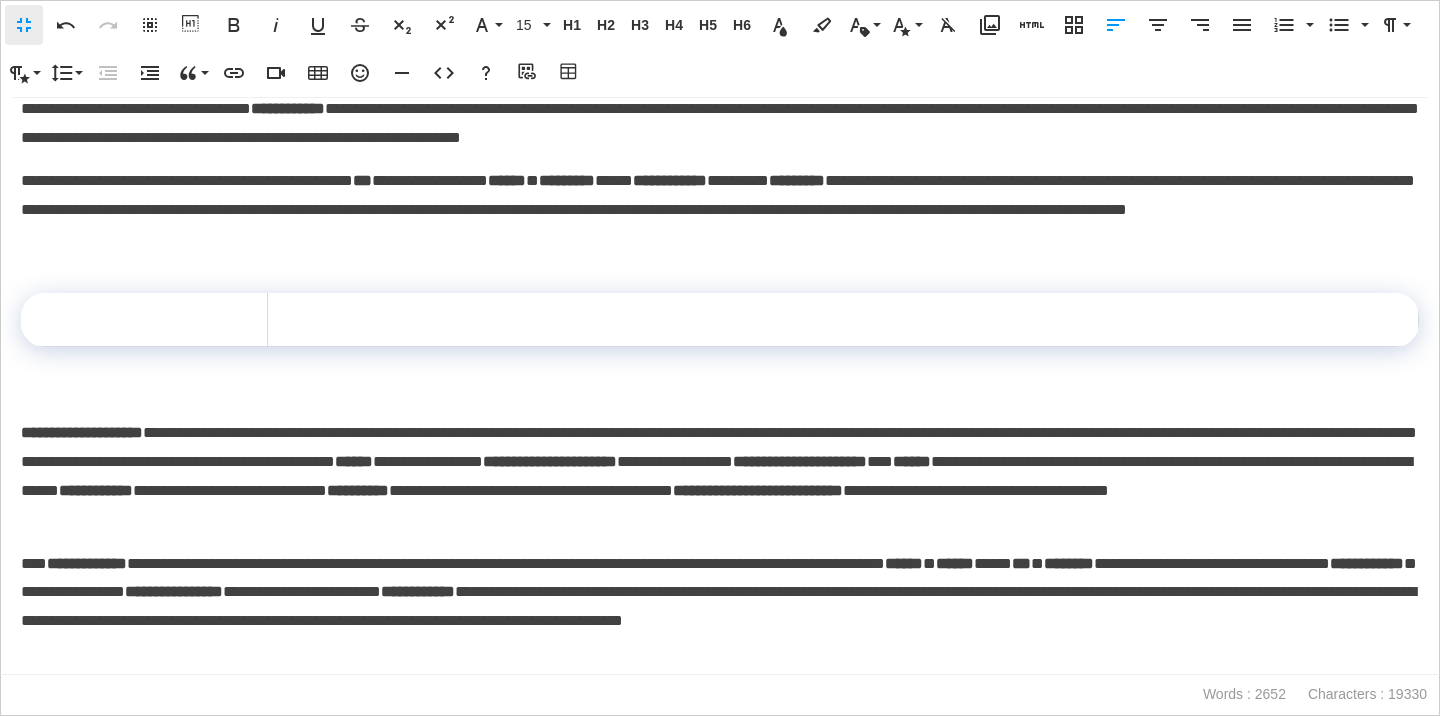 click at bounding box center (842, 320) 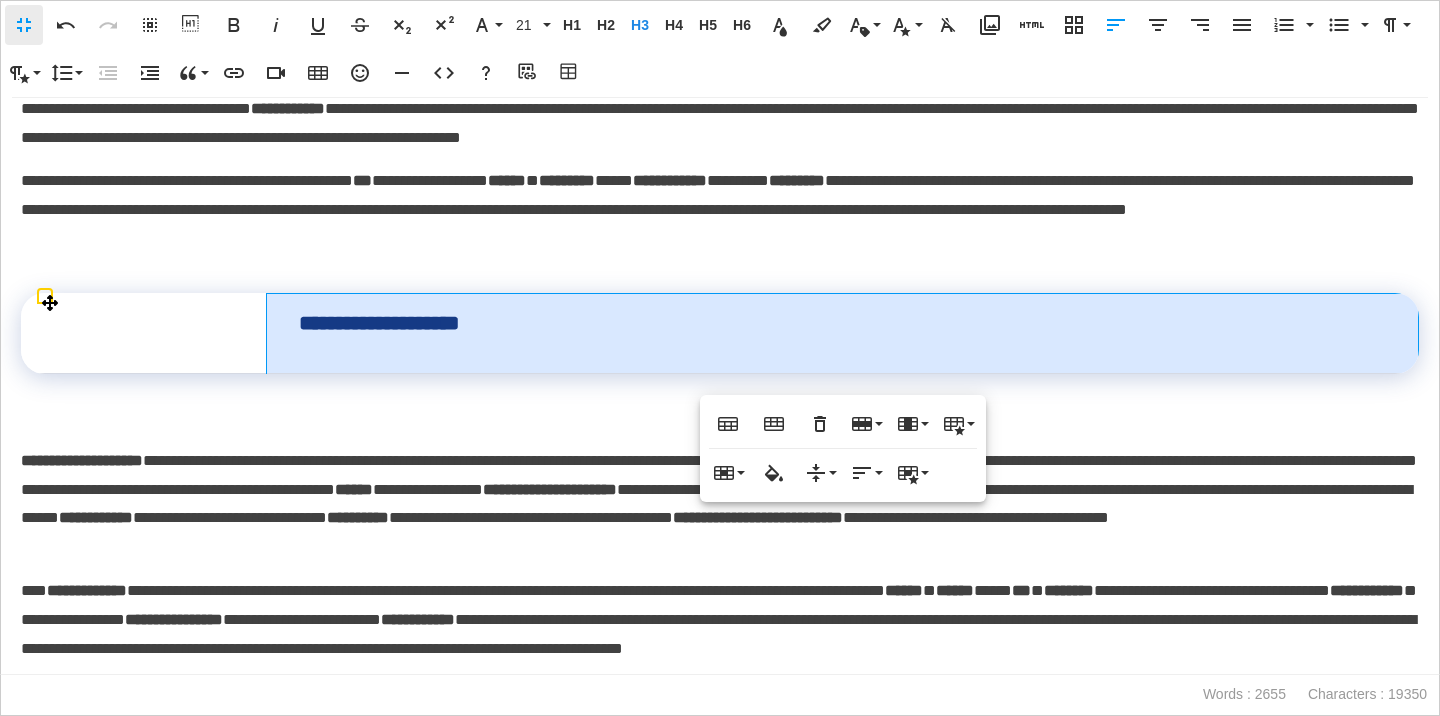 click on "**********" at bounding box center (843, 333) 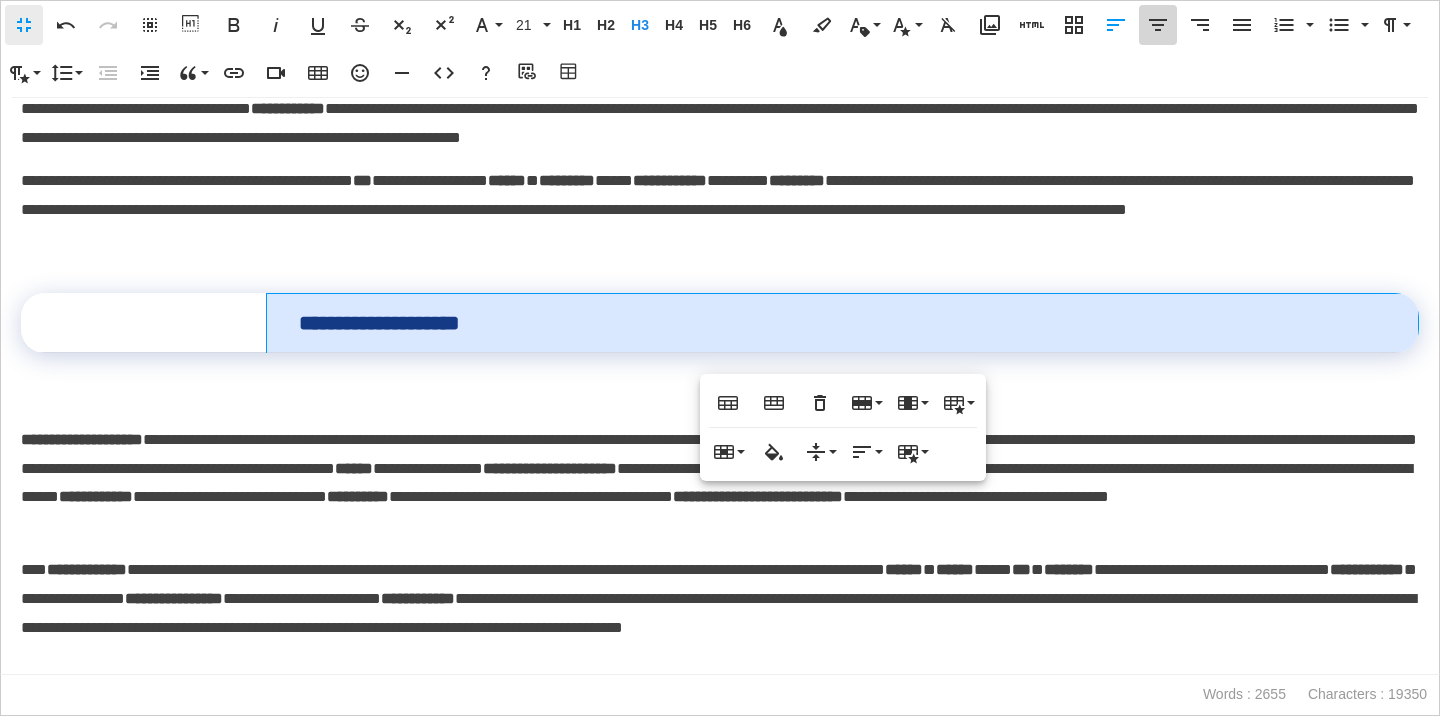 click on "Align Center" at bounding box center [1158, 25] 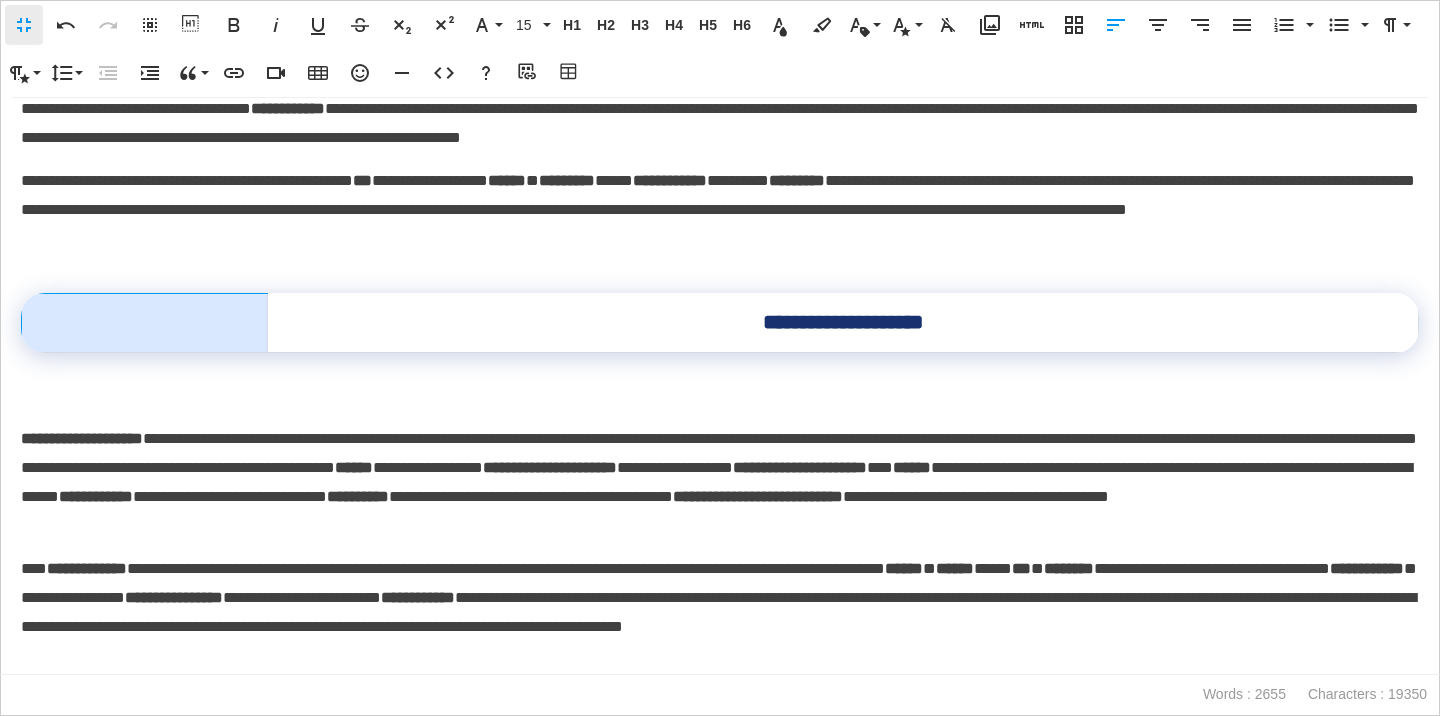 click at bounding box center [145, 322] 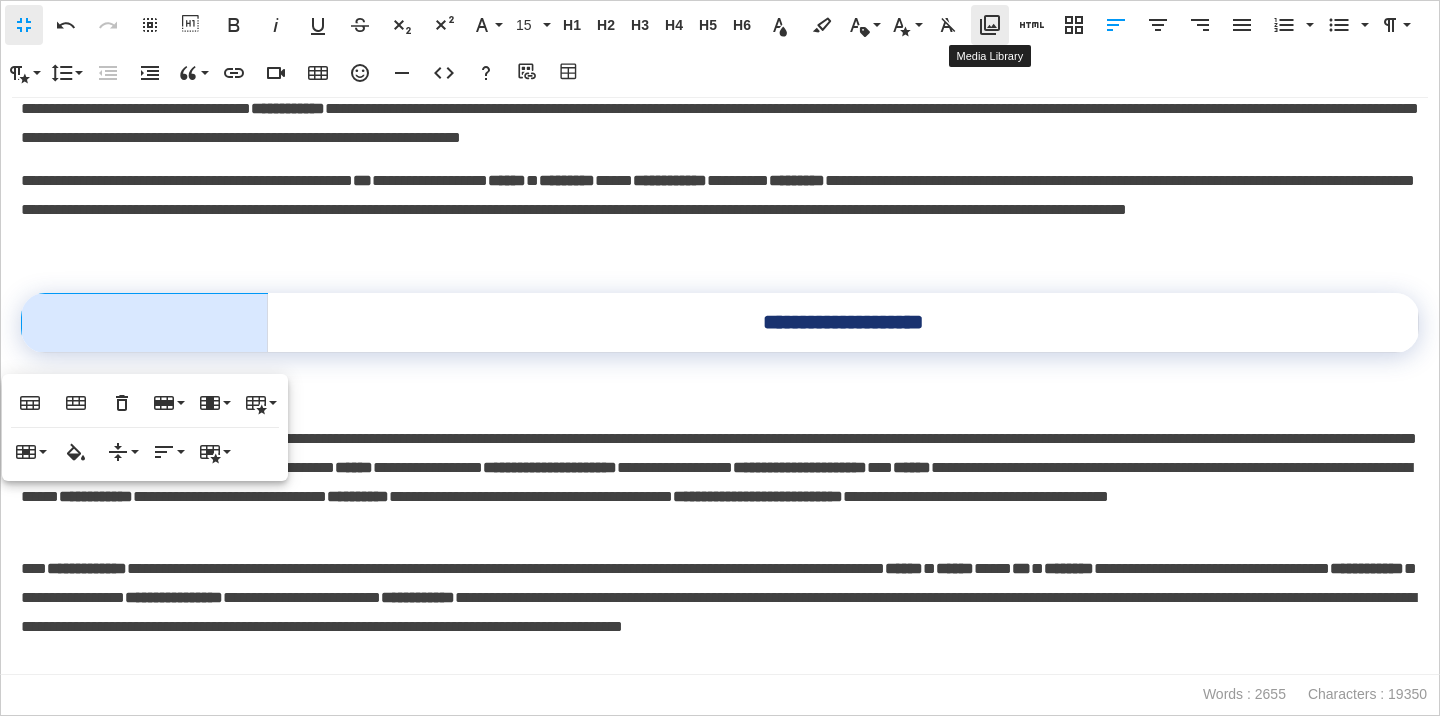 click 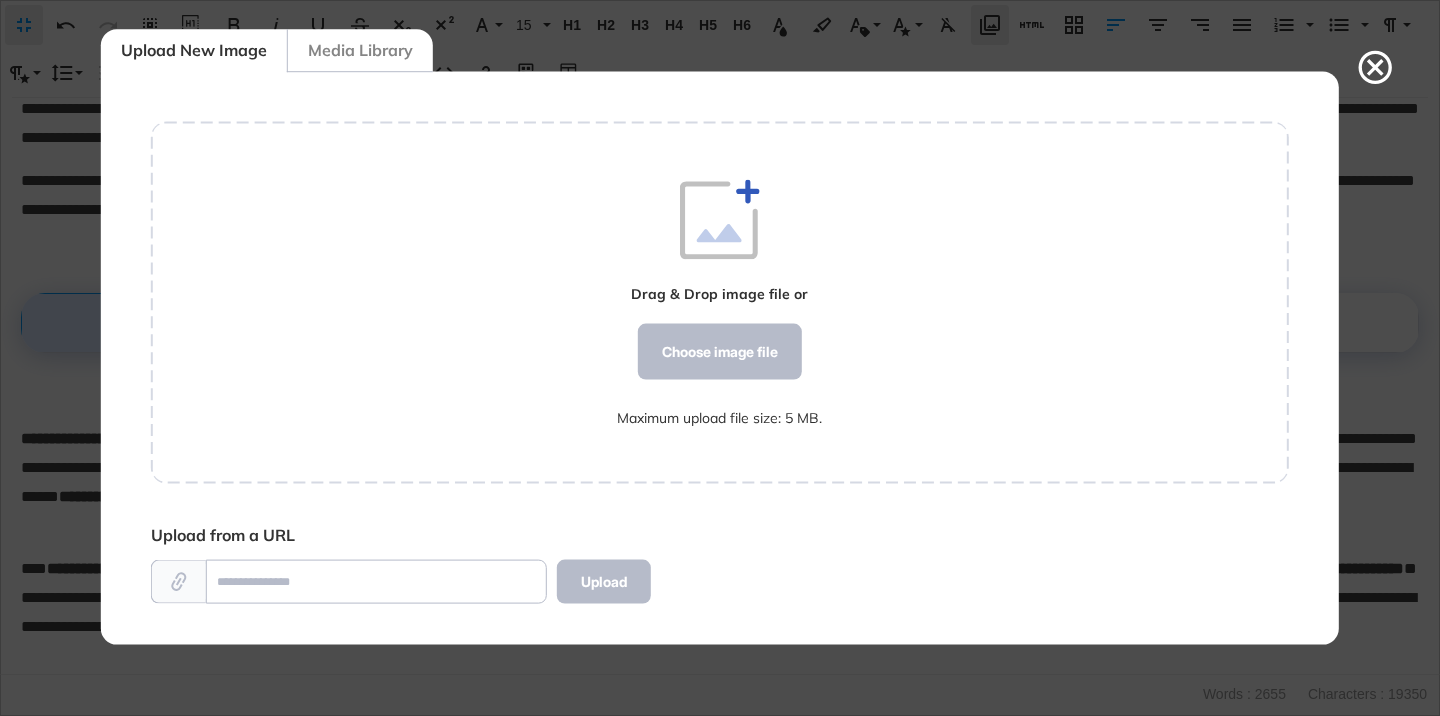 scroll, scrollTop: 572, scrollLeft: 1138, axis: both 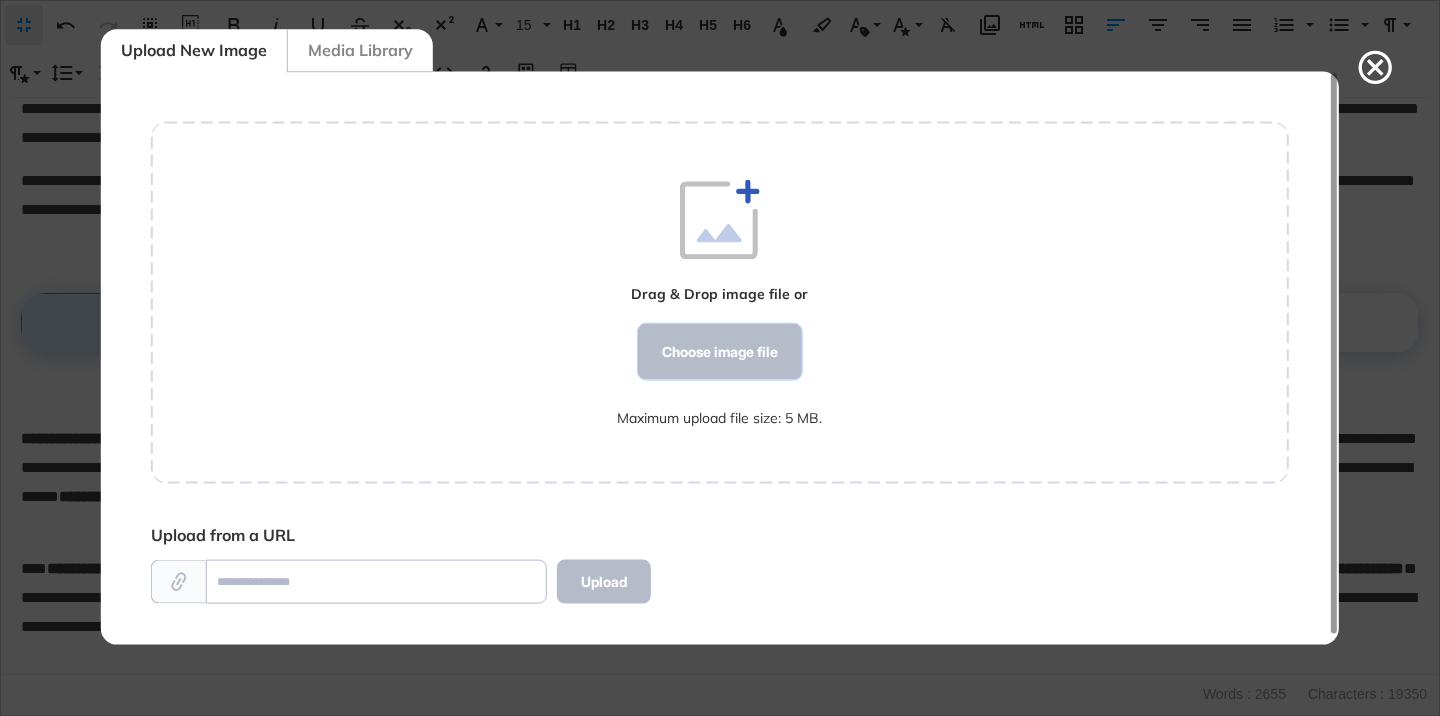 click on "Choose image file" at bounding box center (720, 352) 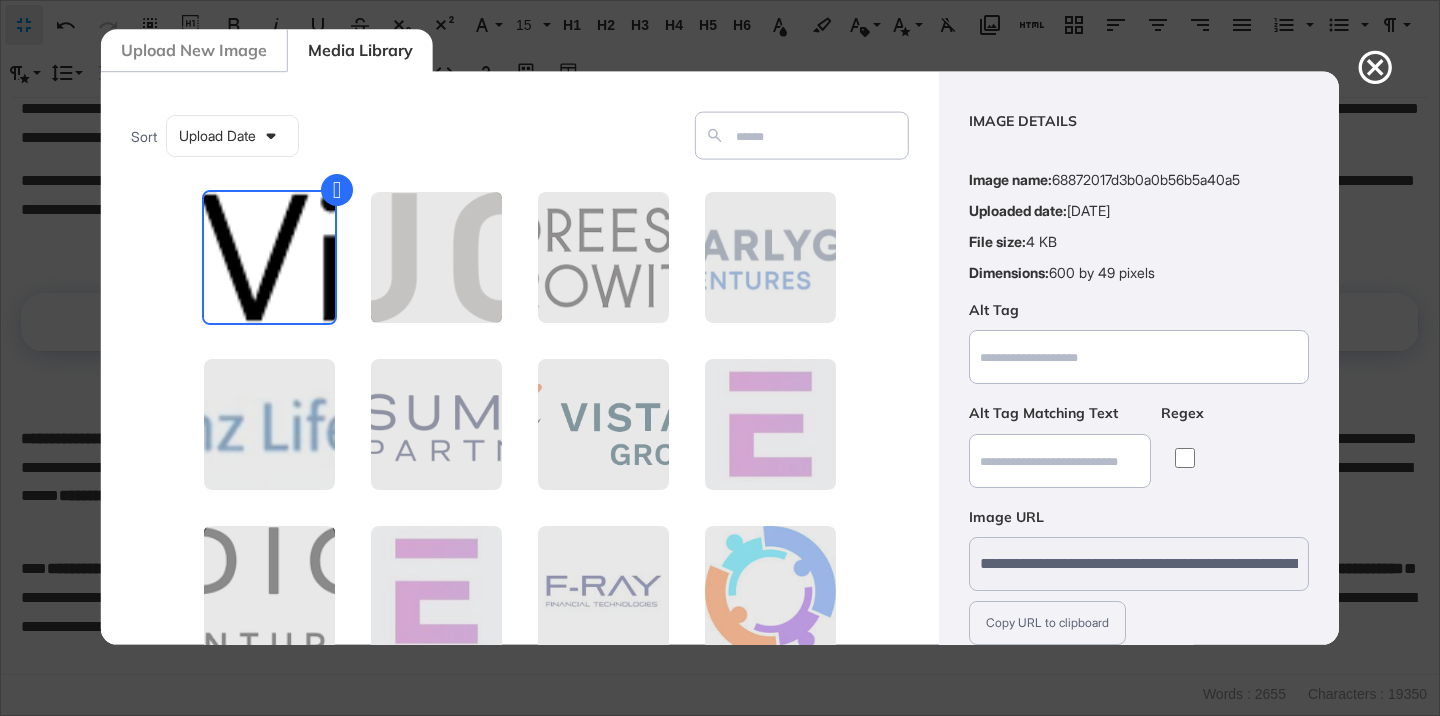 scroll, scrollTop: 156, scrollLeft: 0, axis: vertical 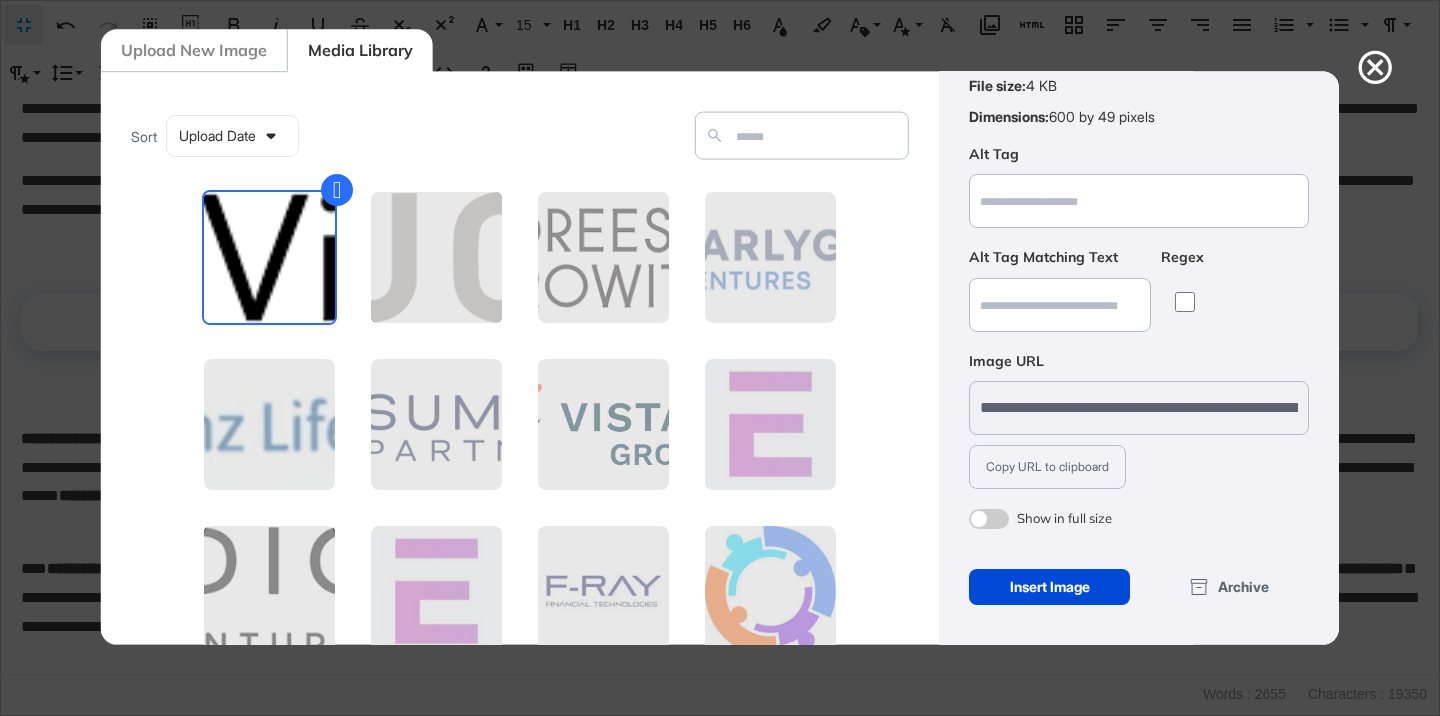 click at bounding box center [989, 519] 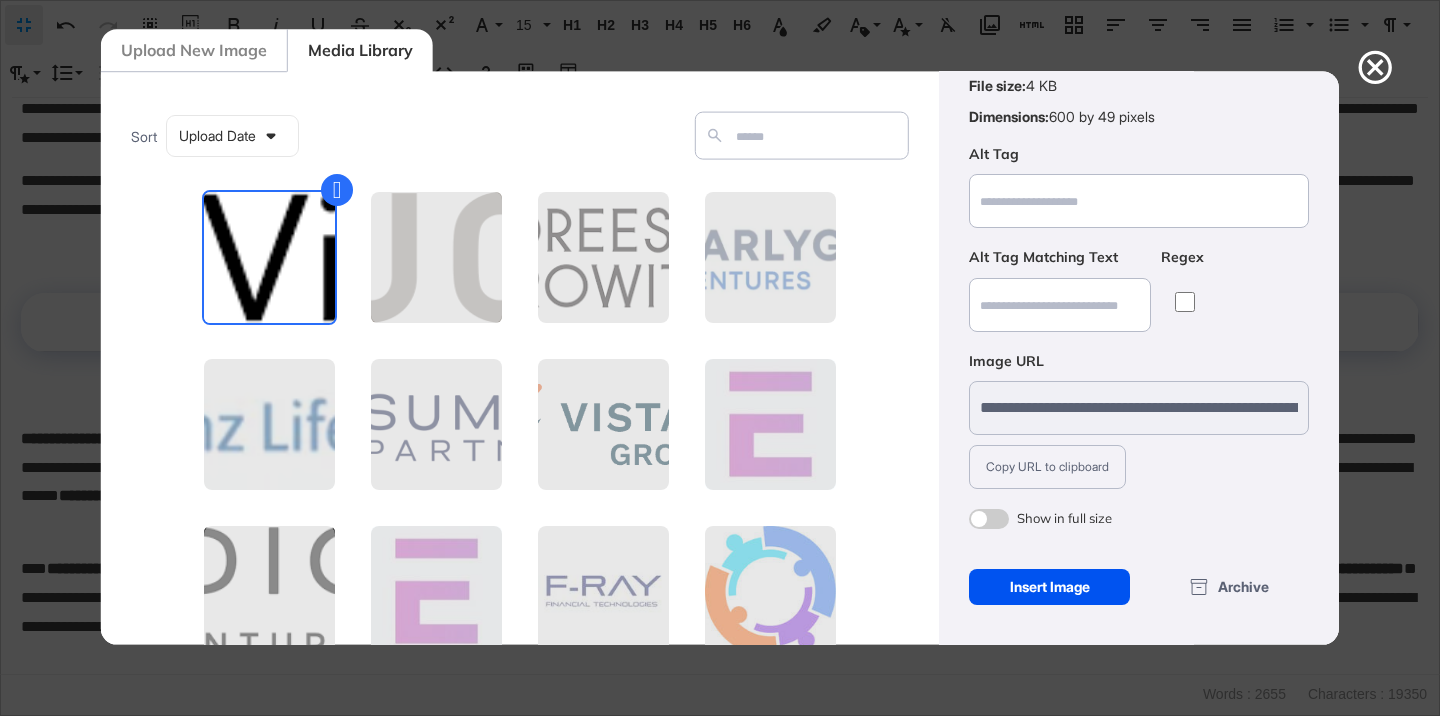 click on "Insert Image" at bounding box center [1049, 587] 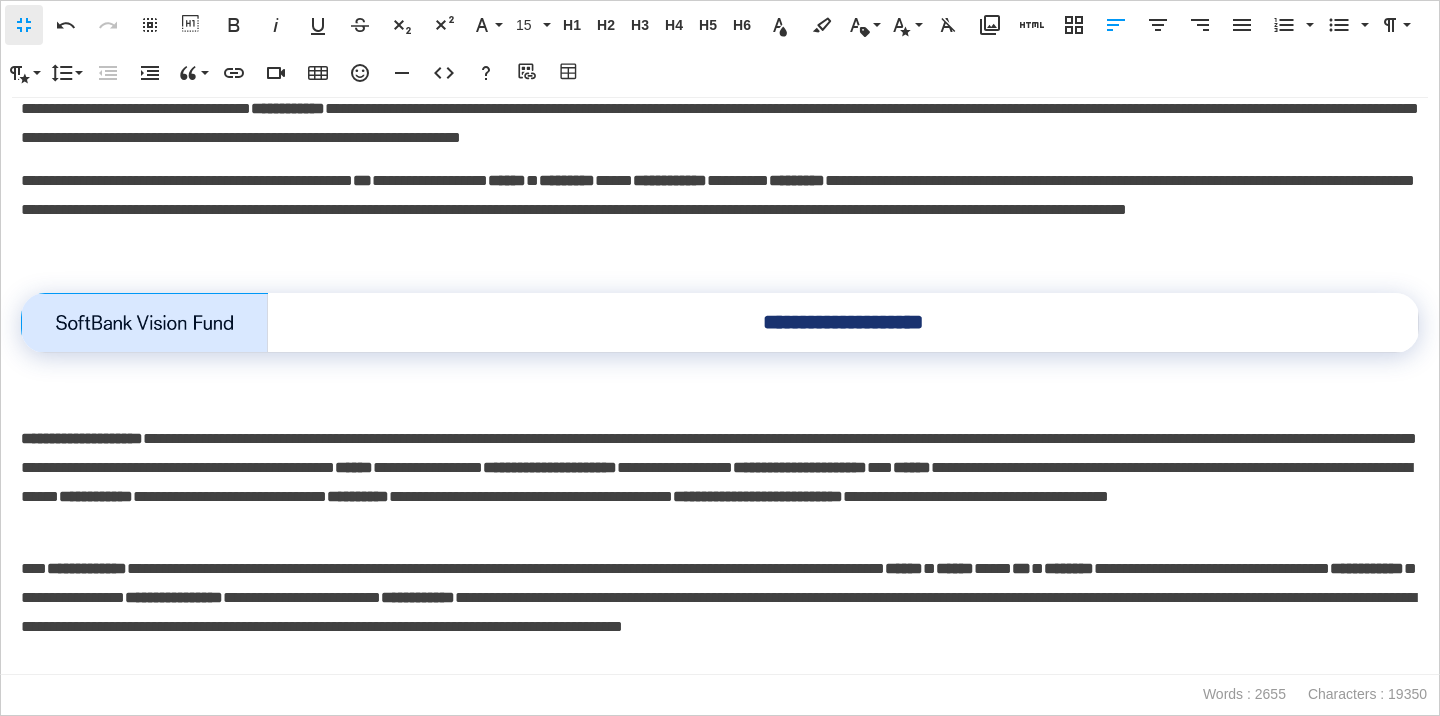 click on "**********" at bounding box center [720, 386] 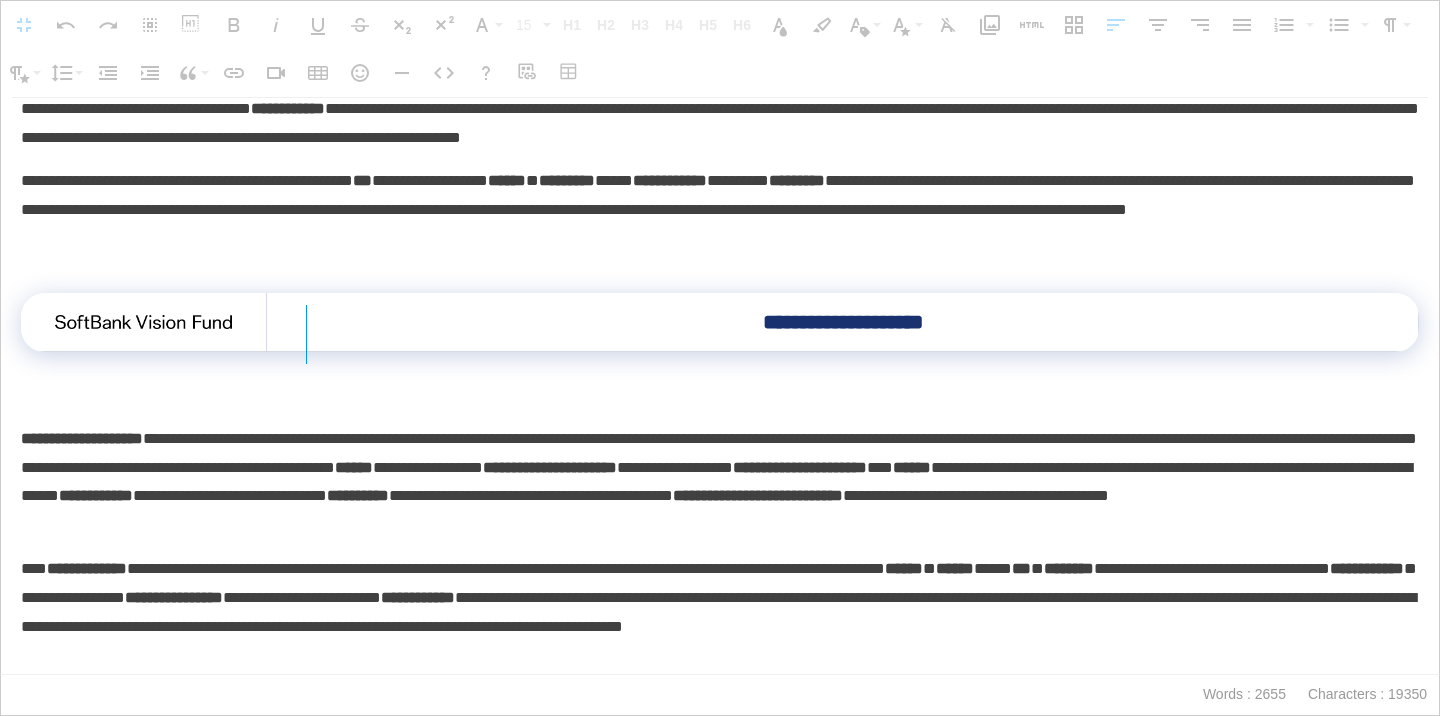 drag, startPoint x: 263, startPoint y: 328, endPoint x: 305, endPoint y: 322, distance: 42.426407 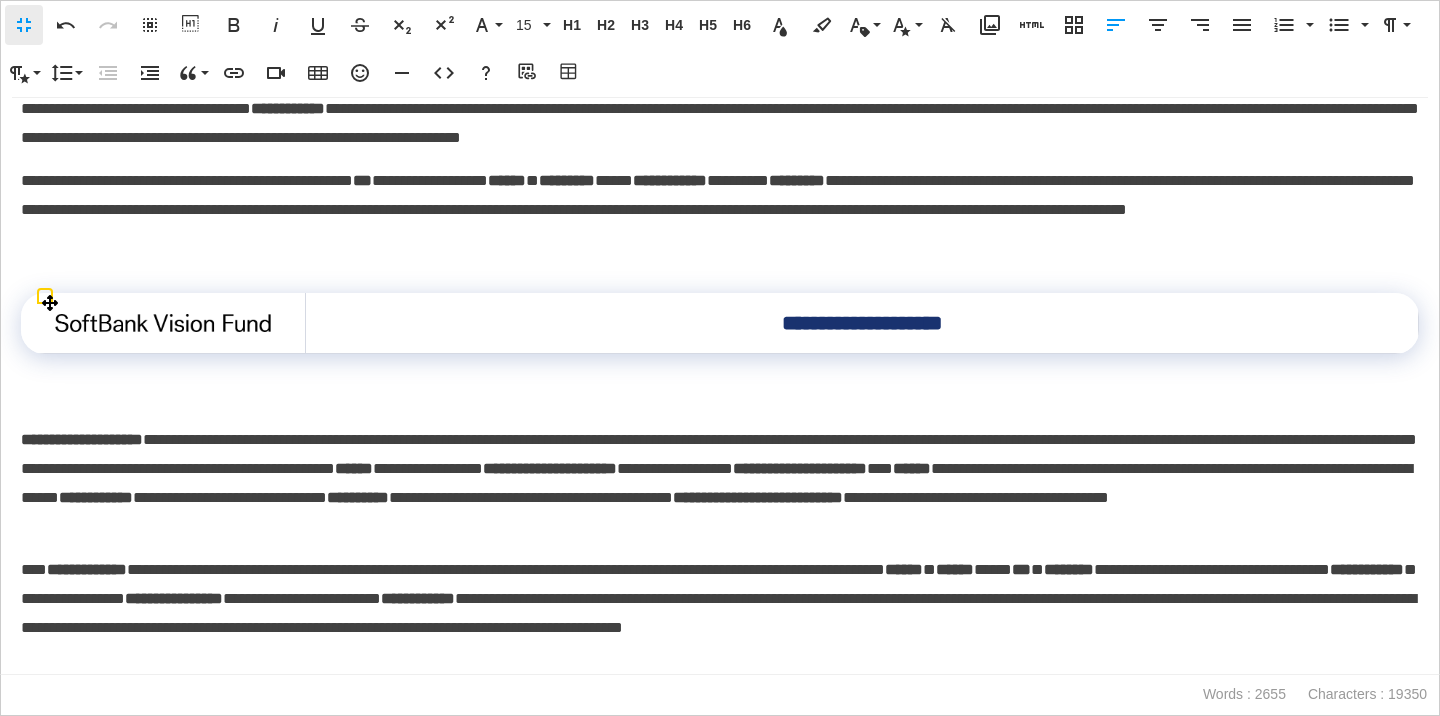 click on "**********" at bounding box center [862, 323] 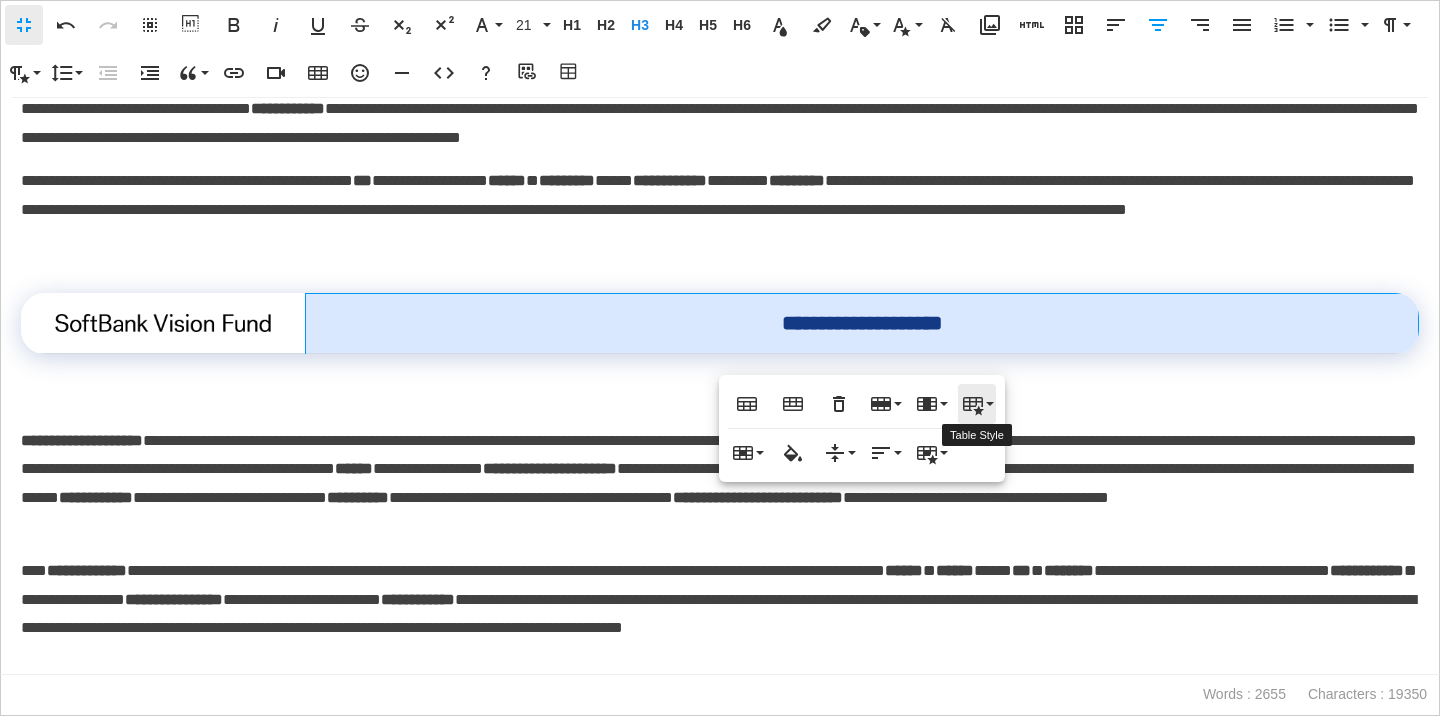 click 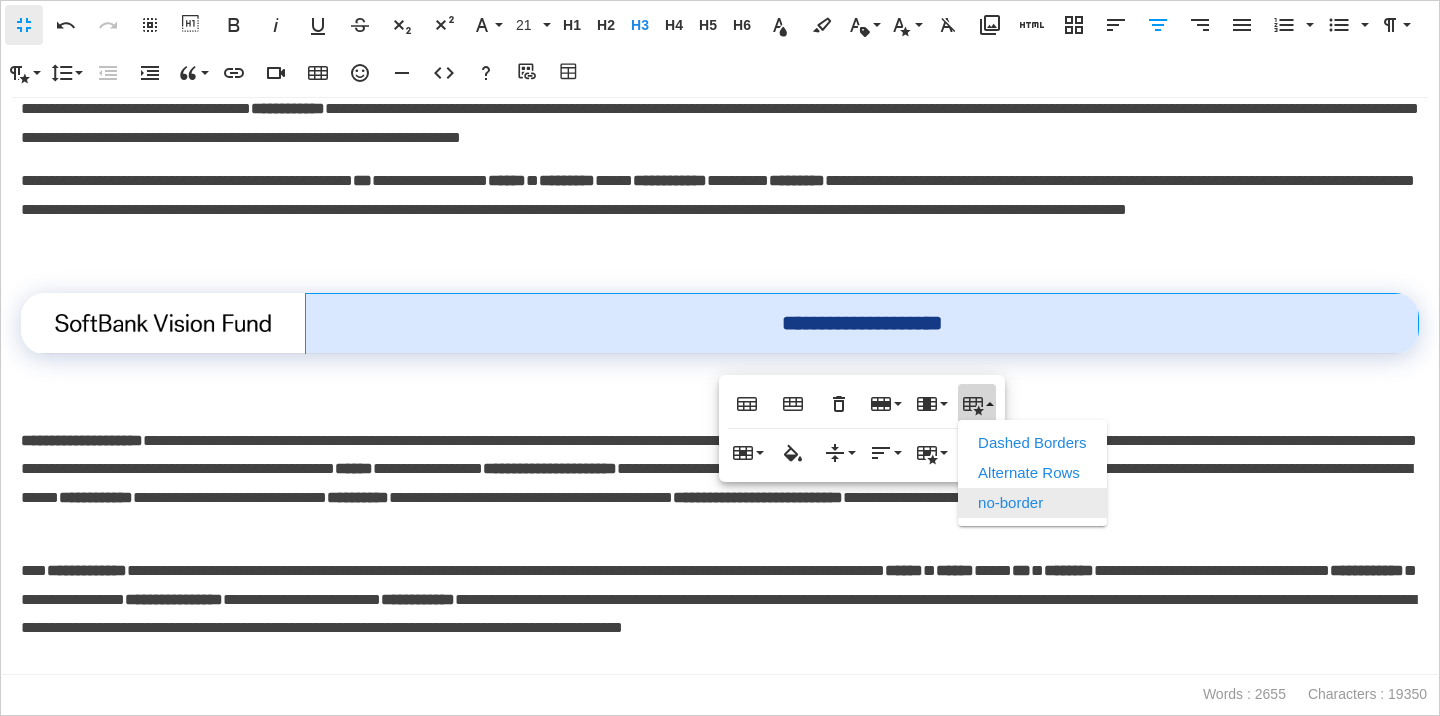click on "no-border" at bounding box center (1032, 503) 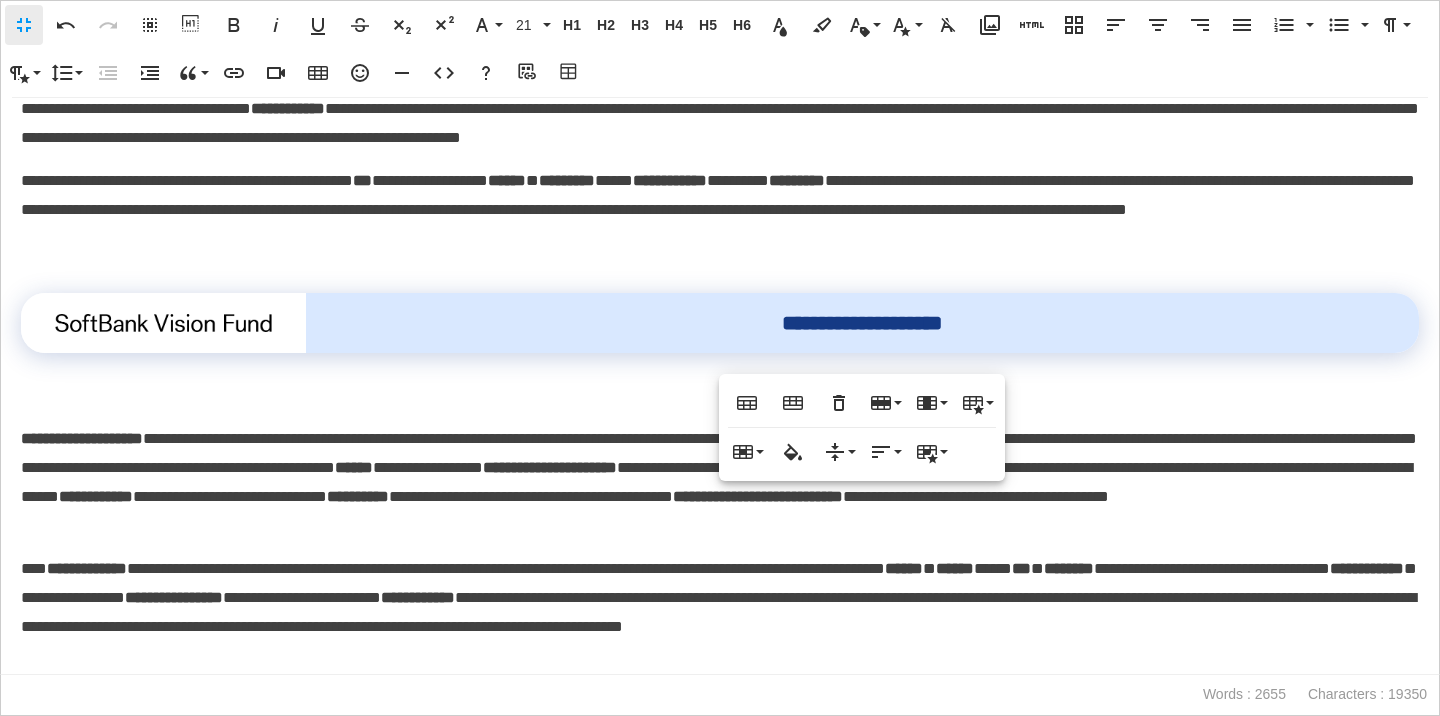 click at bounding box center [720, 367] 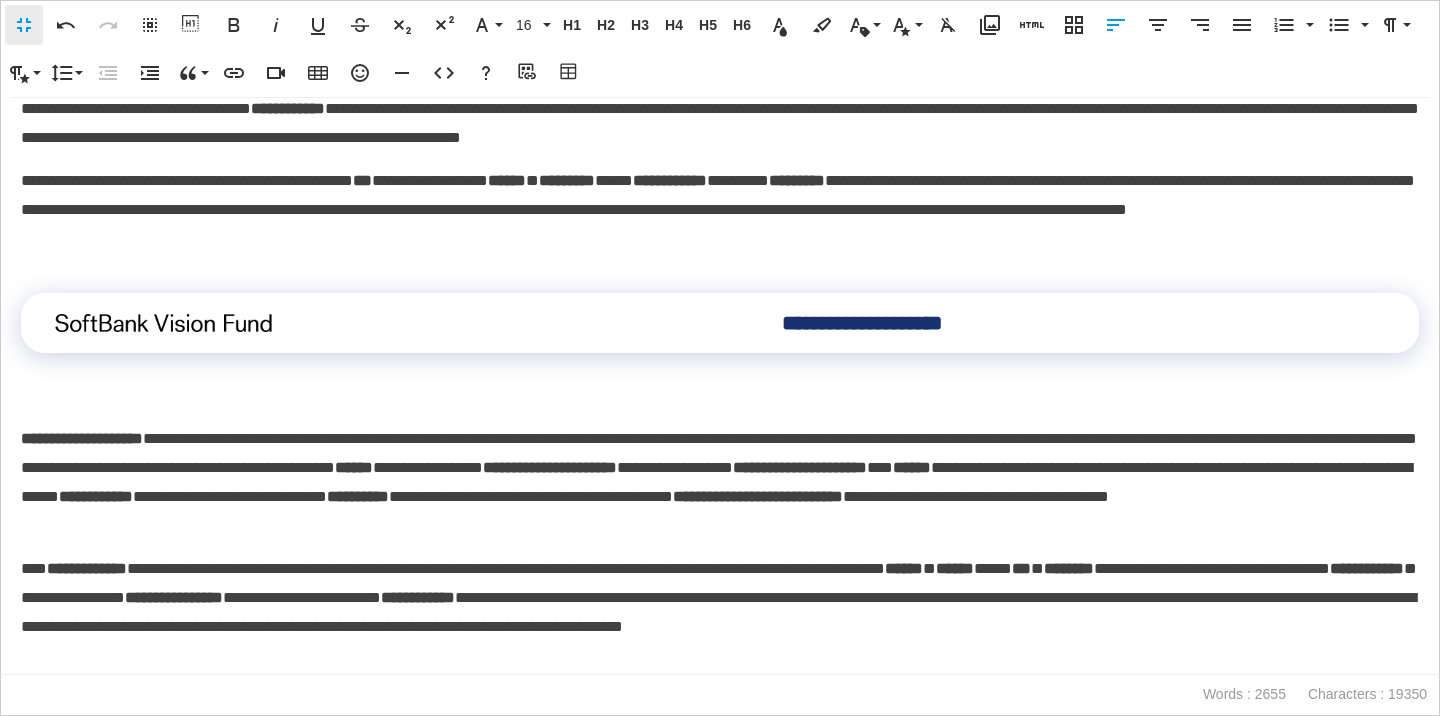 click on "**********" at bounding box center [82, 438] 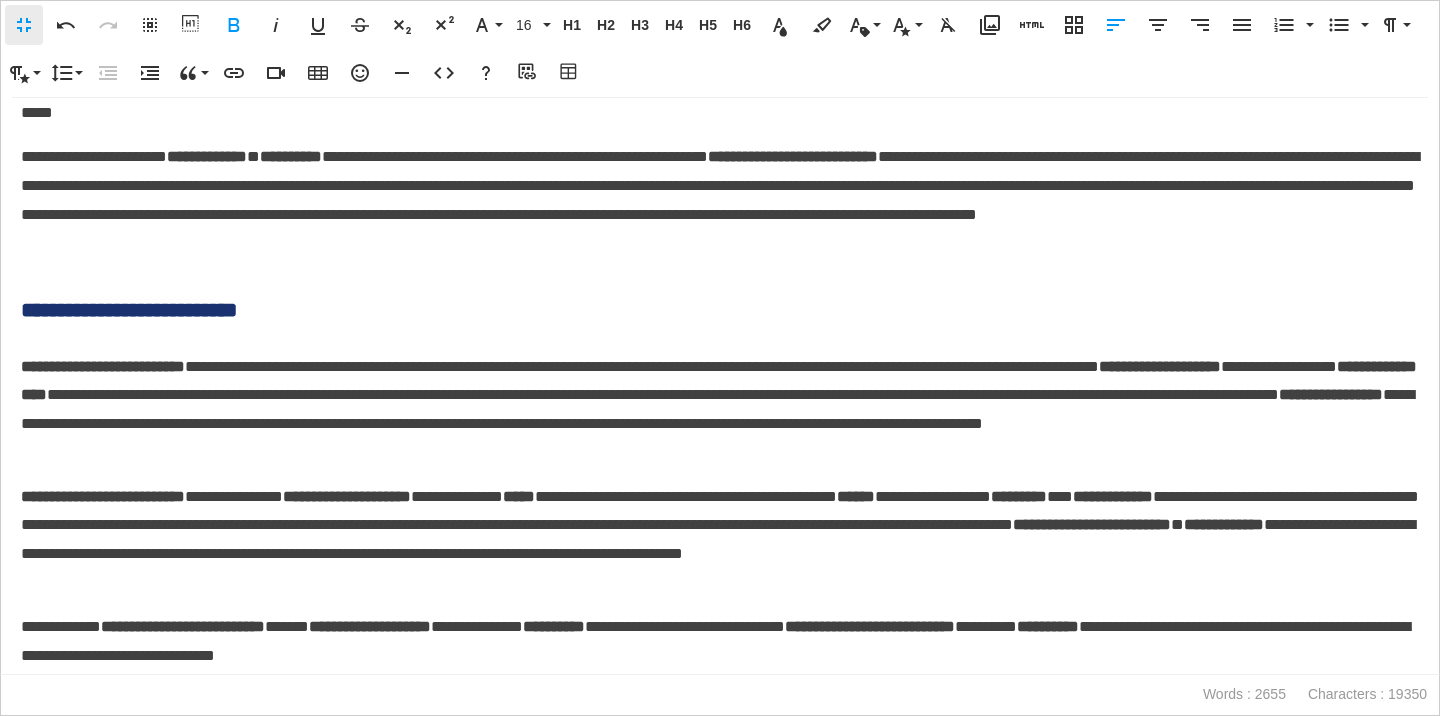 scroll, scrollTop: 4155, scrollLeft: 0, axis: vertical 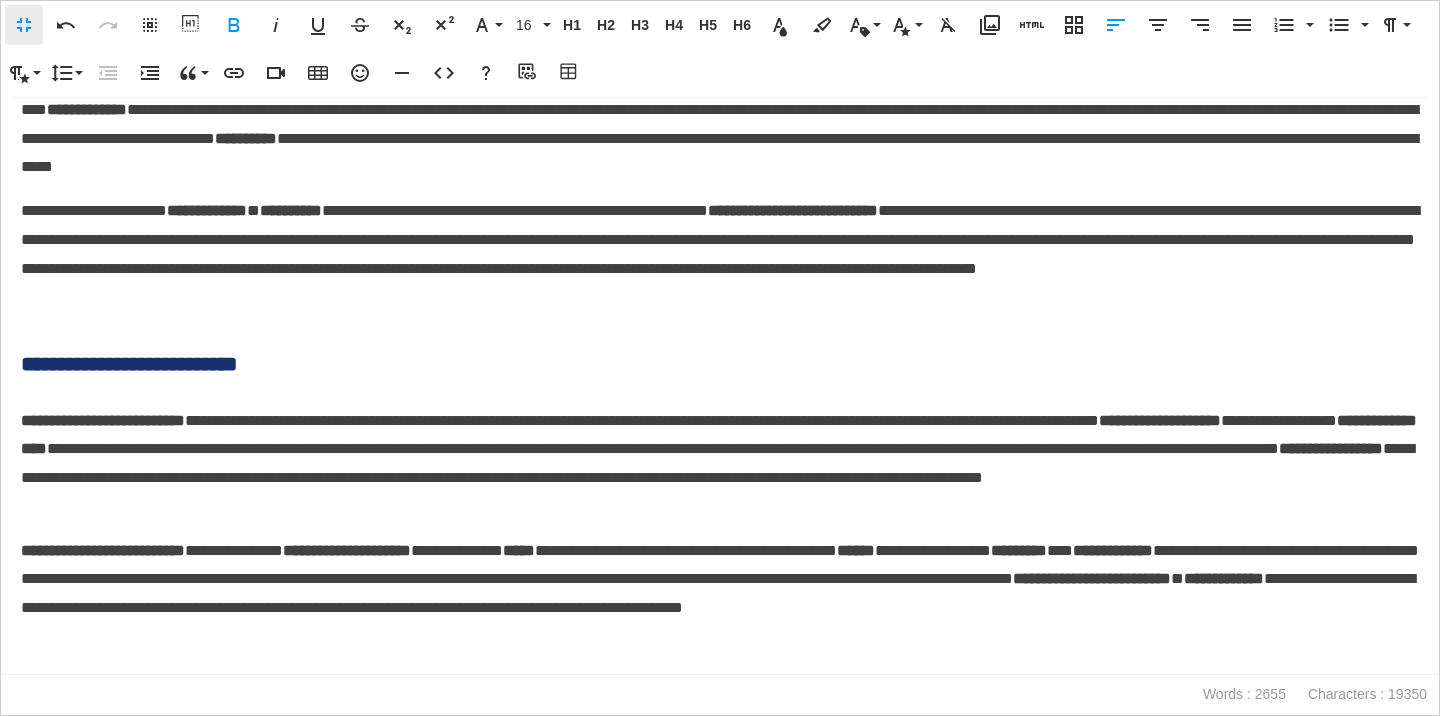 click on "**********" at bounding box center [720, 364] 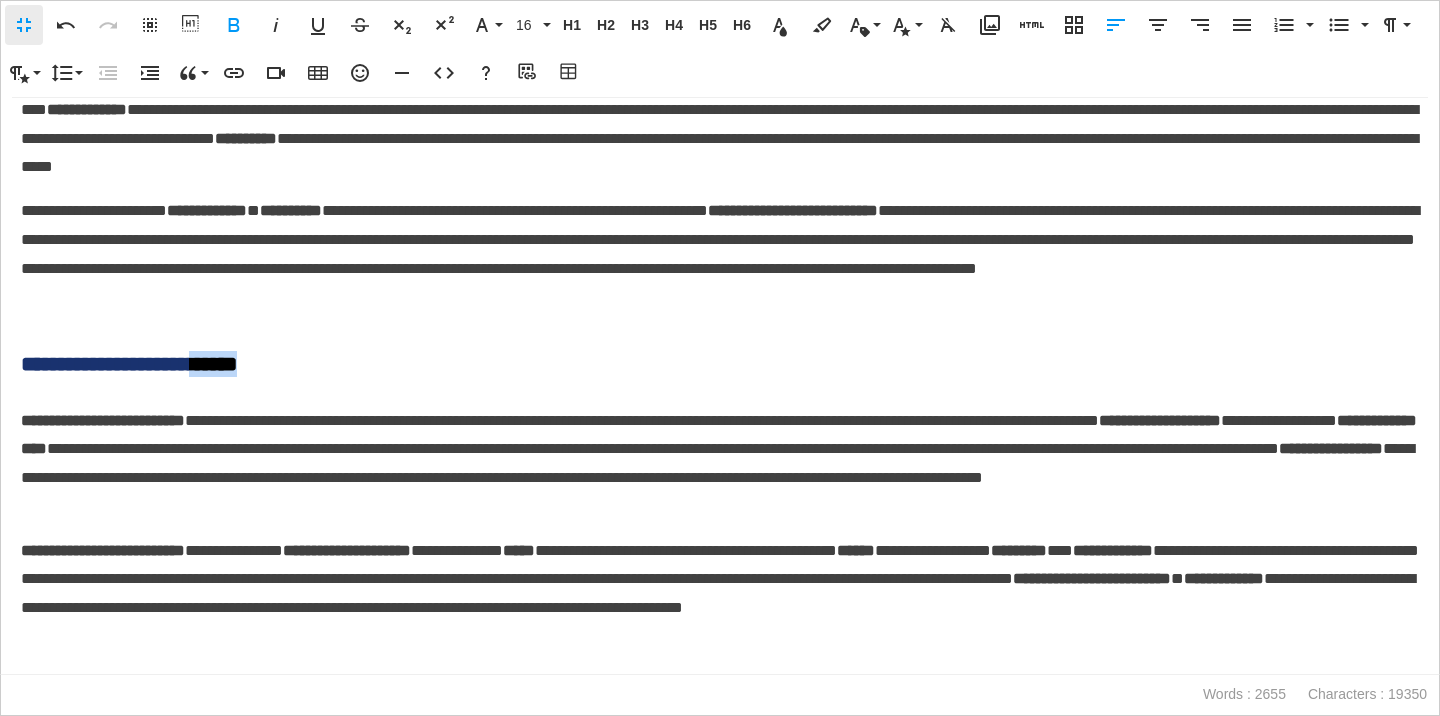 click on "**********" at bounding box center (720, 364) 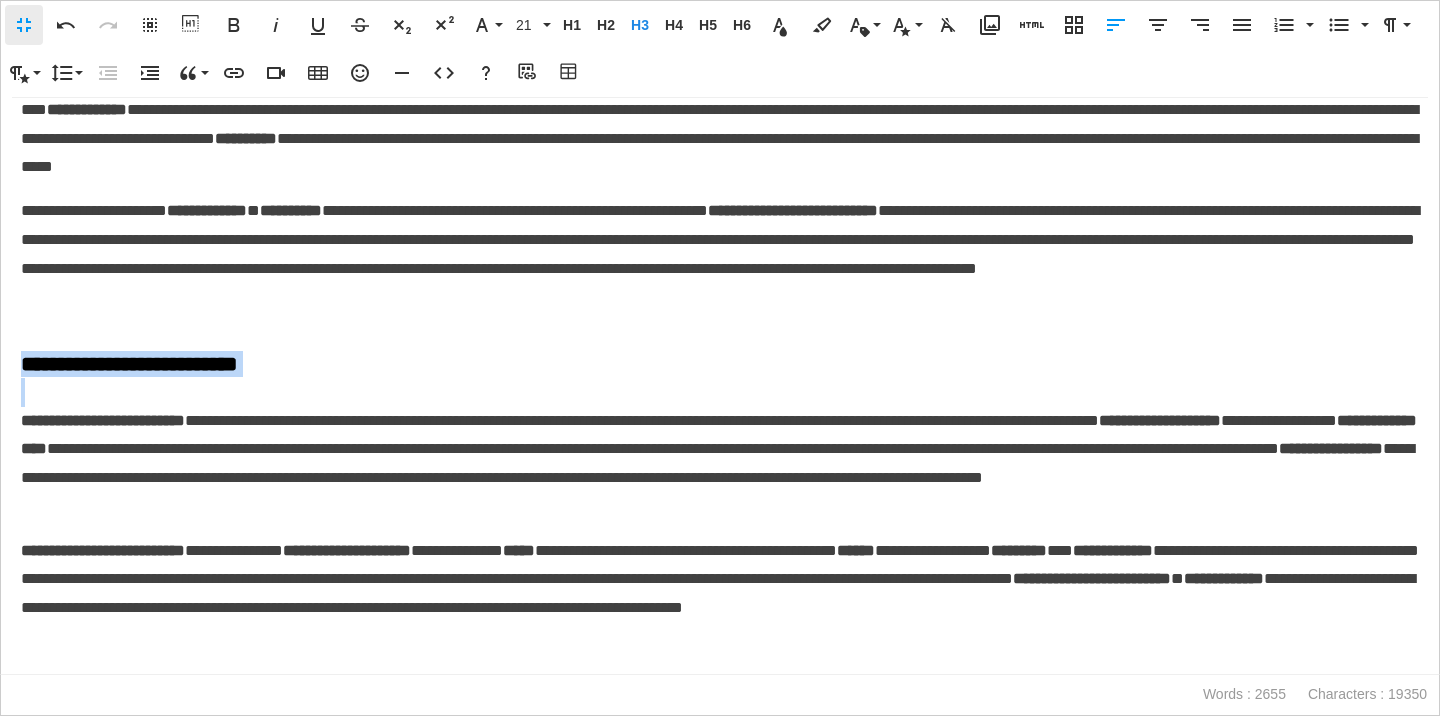 click on "**********" at bounding box center (720, 364) 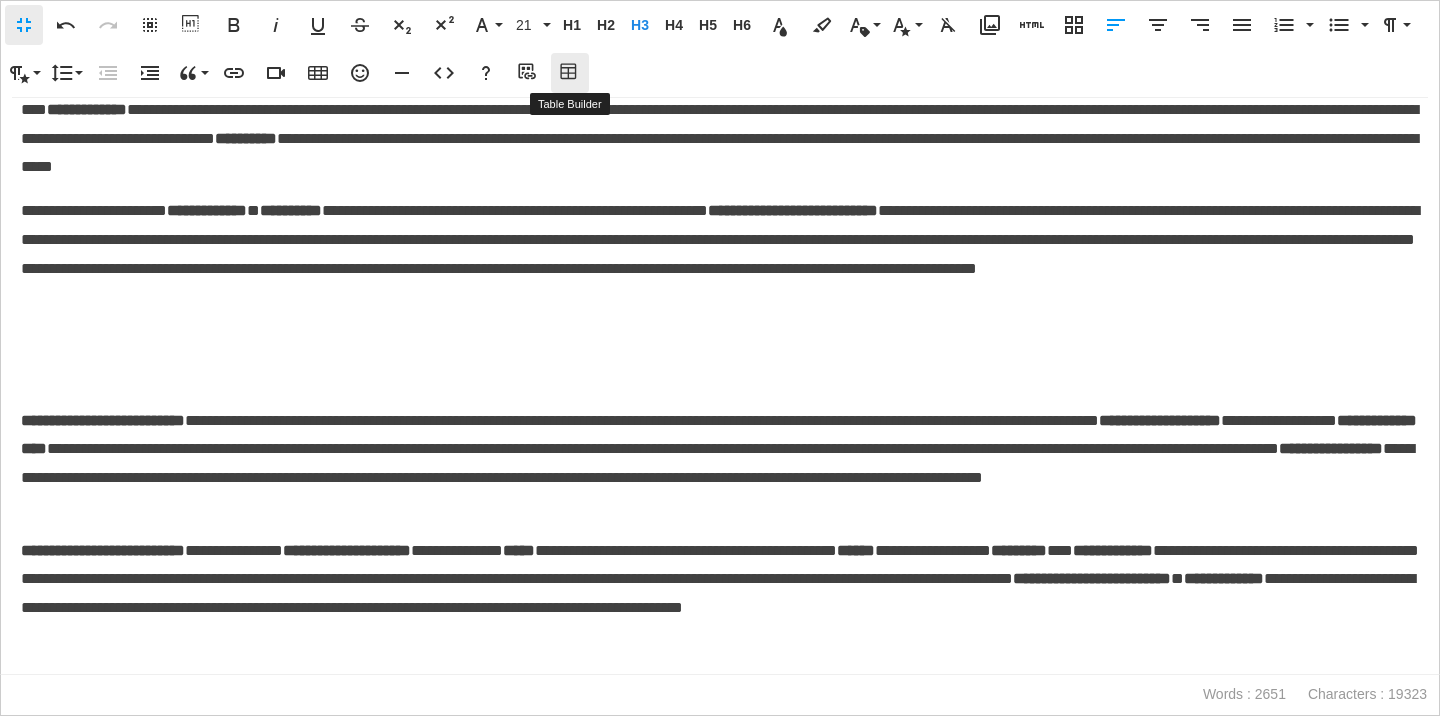 click 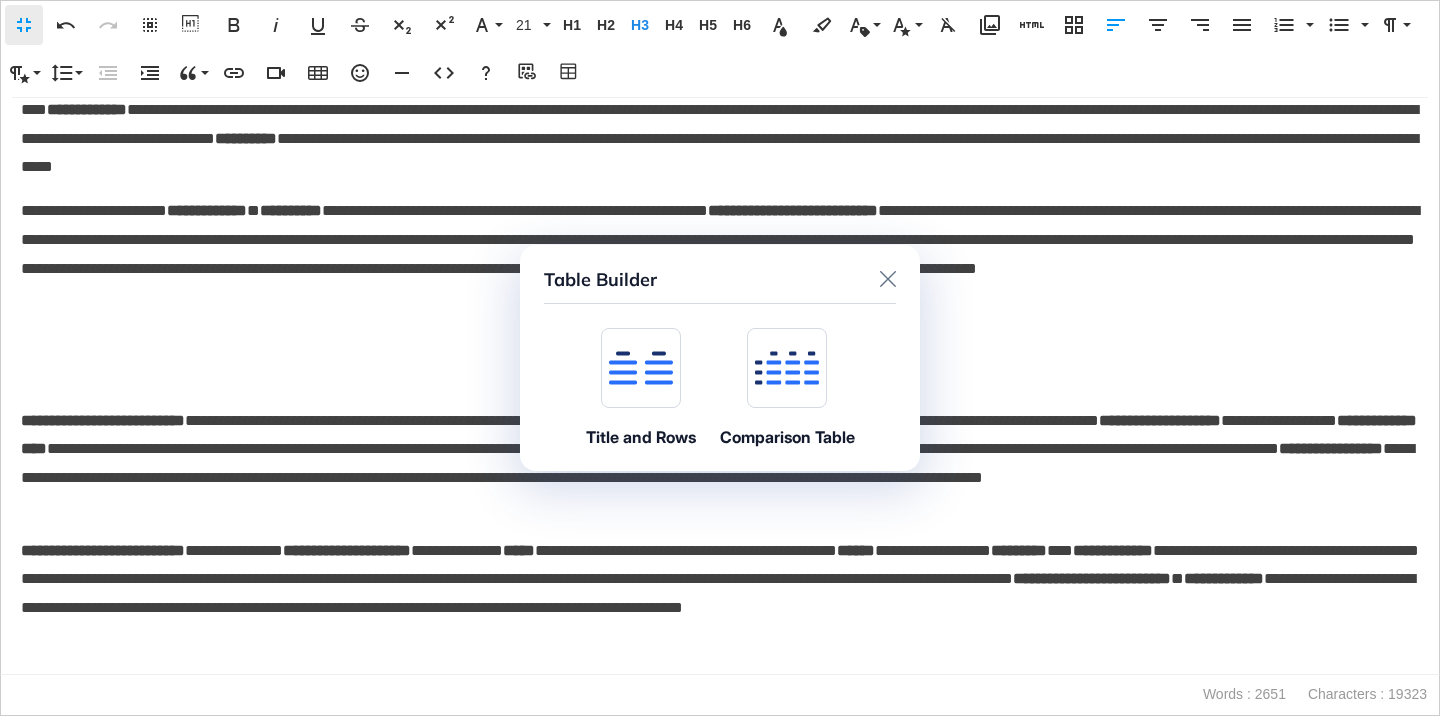 click 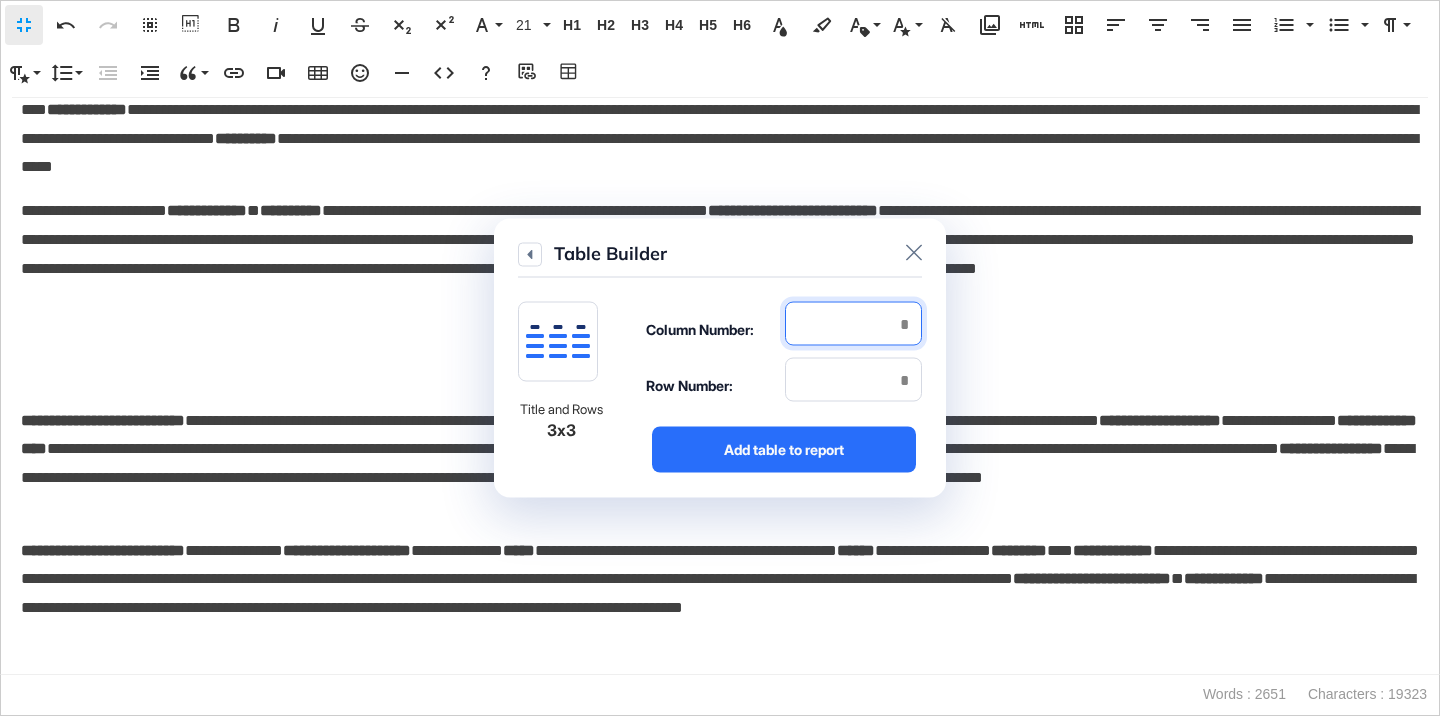 click at bounding box center [853, 324] 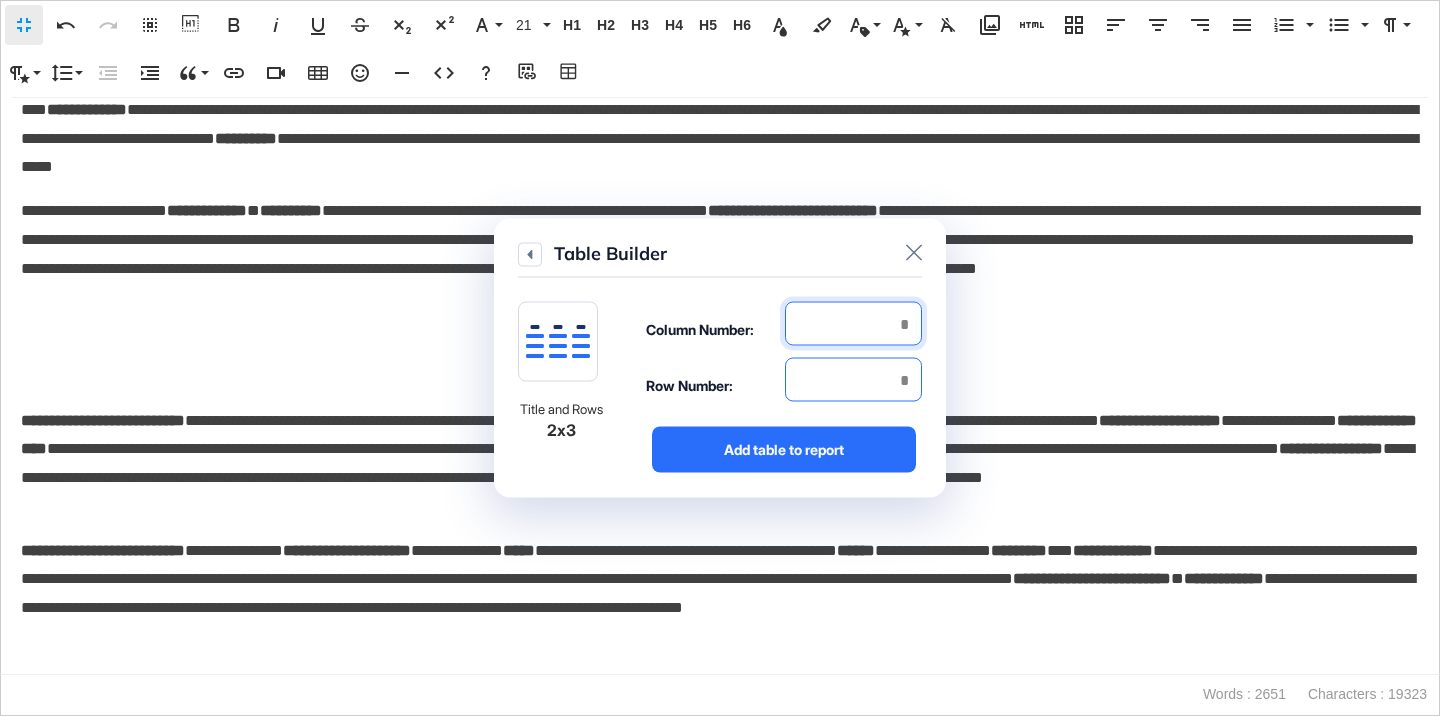 type on "*" 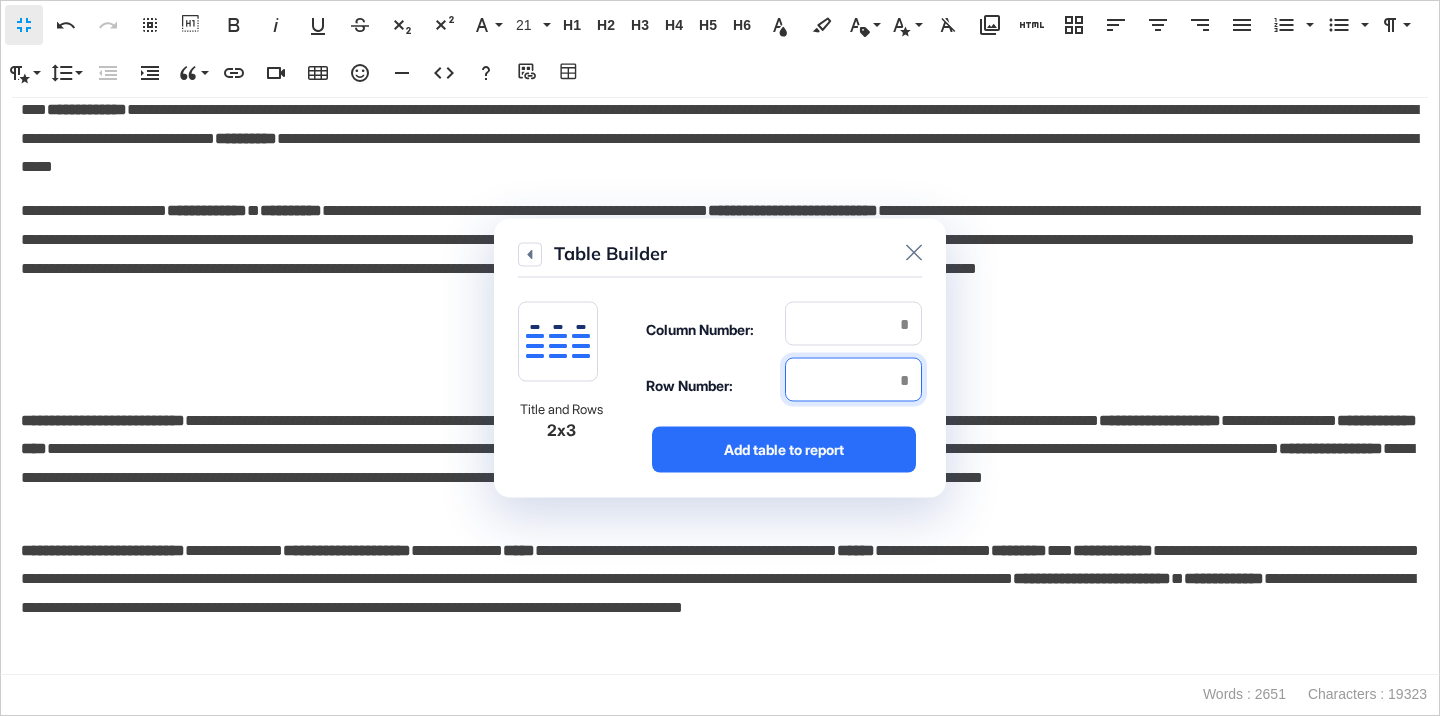 click at bounding box center [853, 380] 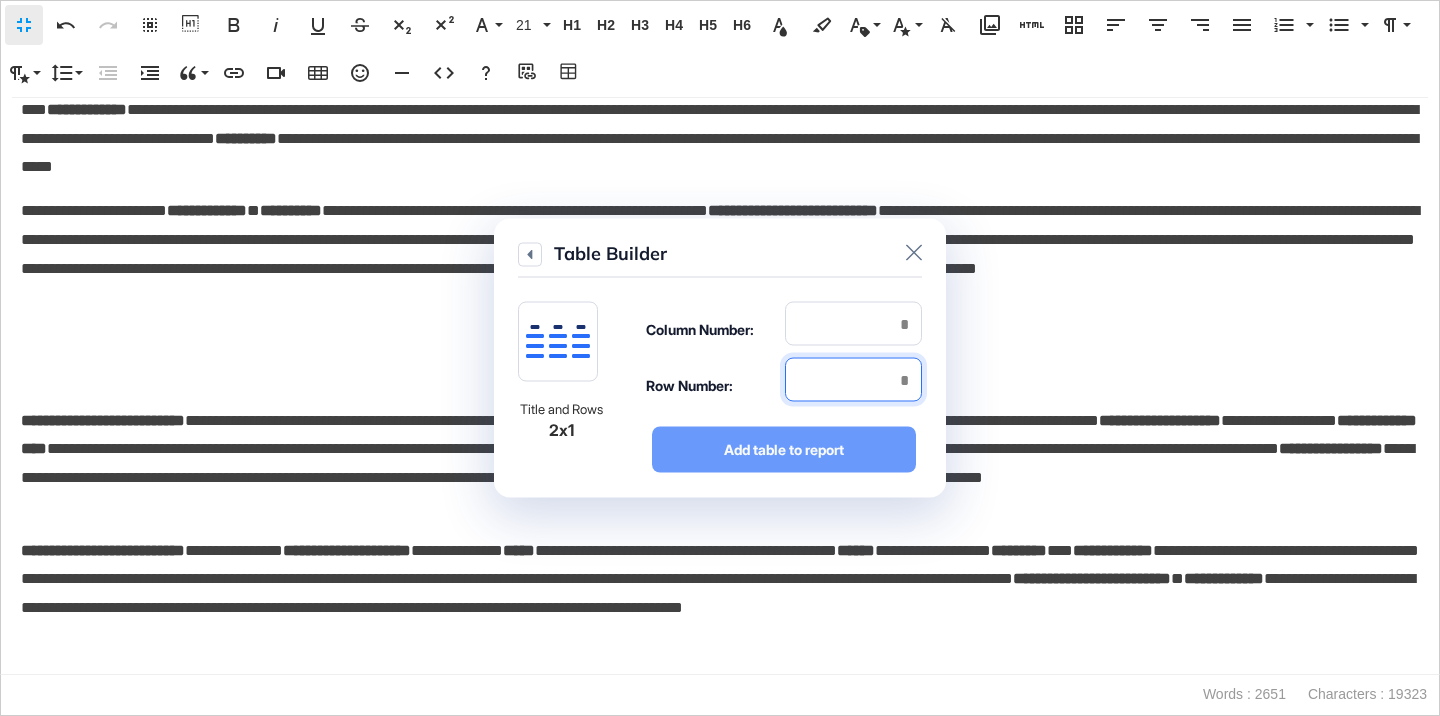 type on "*" 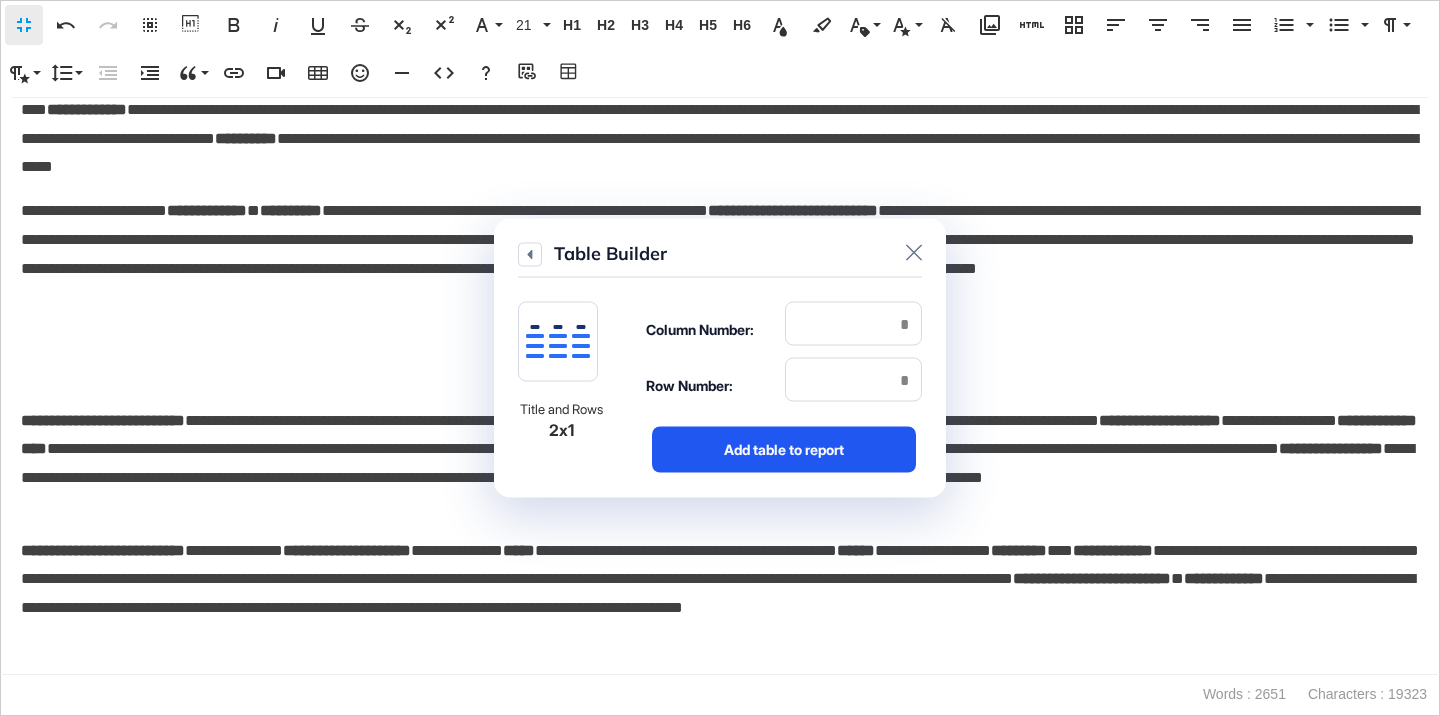 click on "Add table to report" at bounding box center [784, 450] 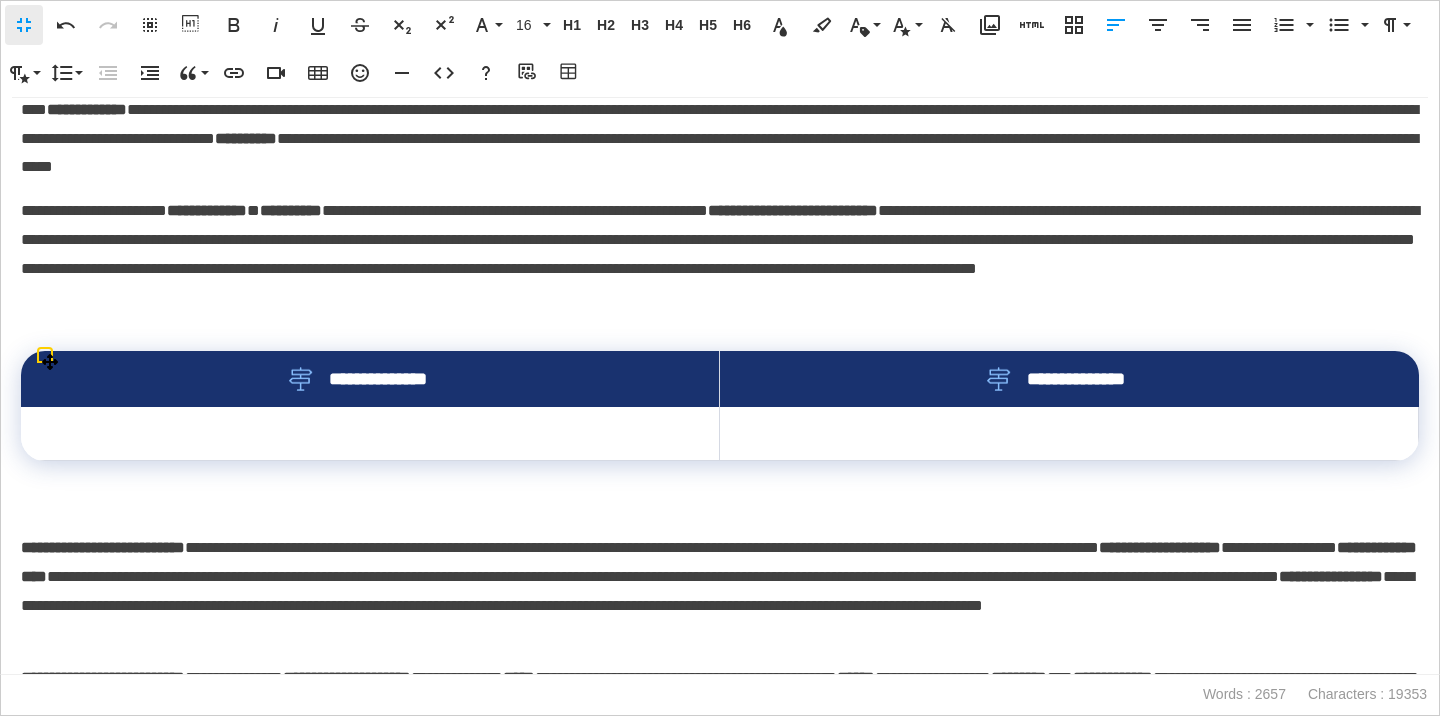 click on "**********" at bounding box center (370, 379) 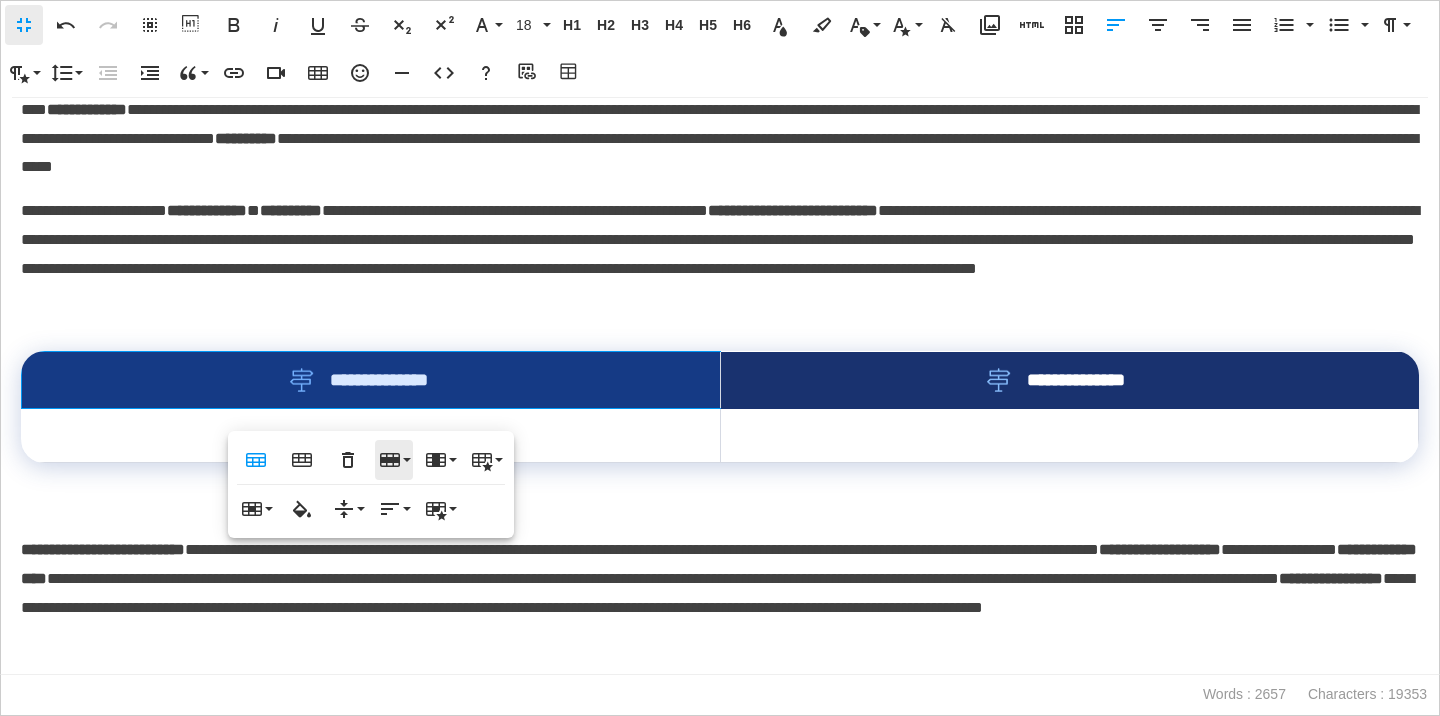 click 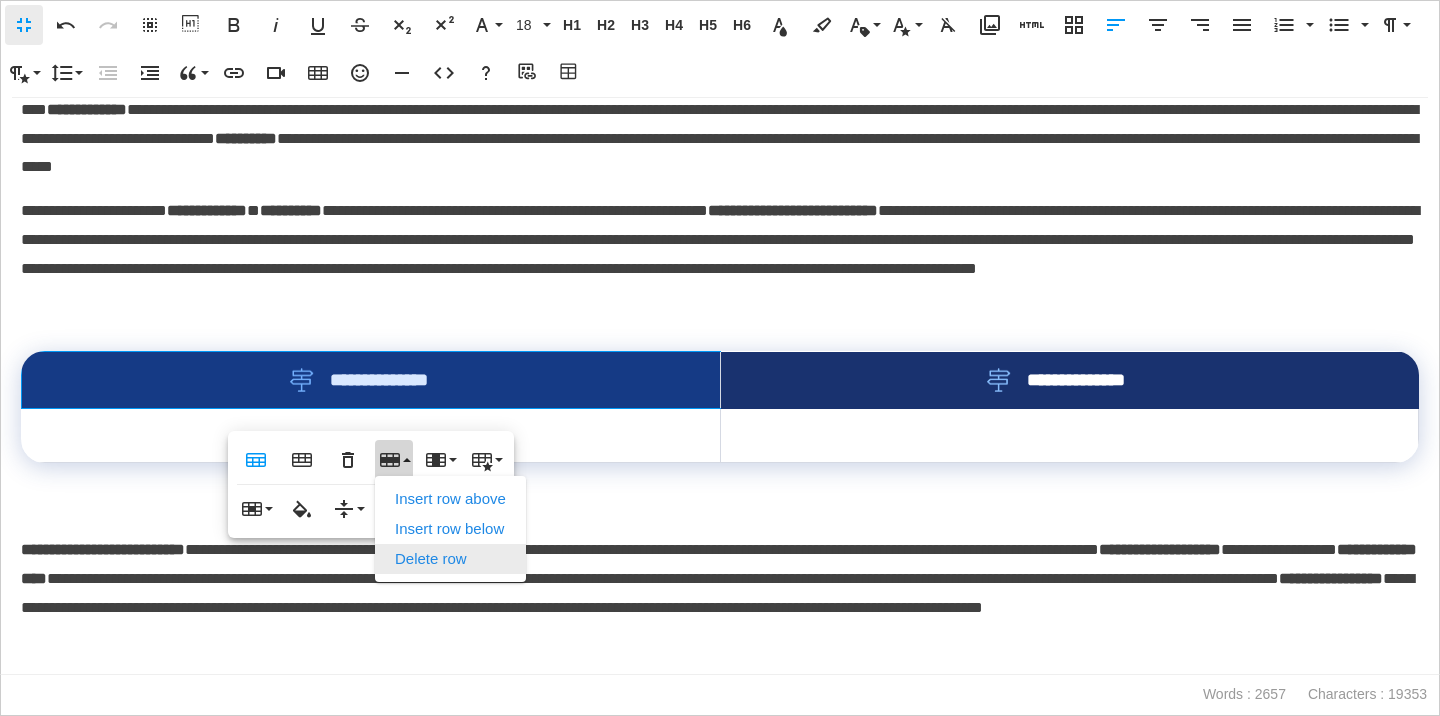 click on "Delete row" at bounding box center [450, 559] 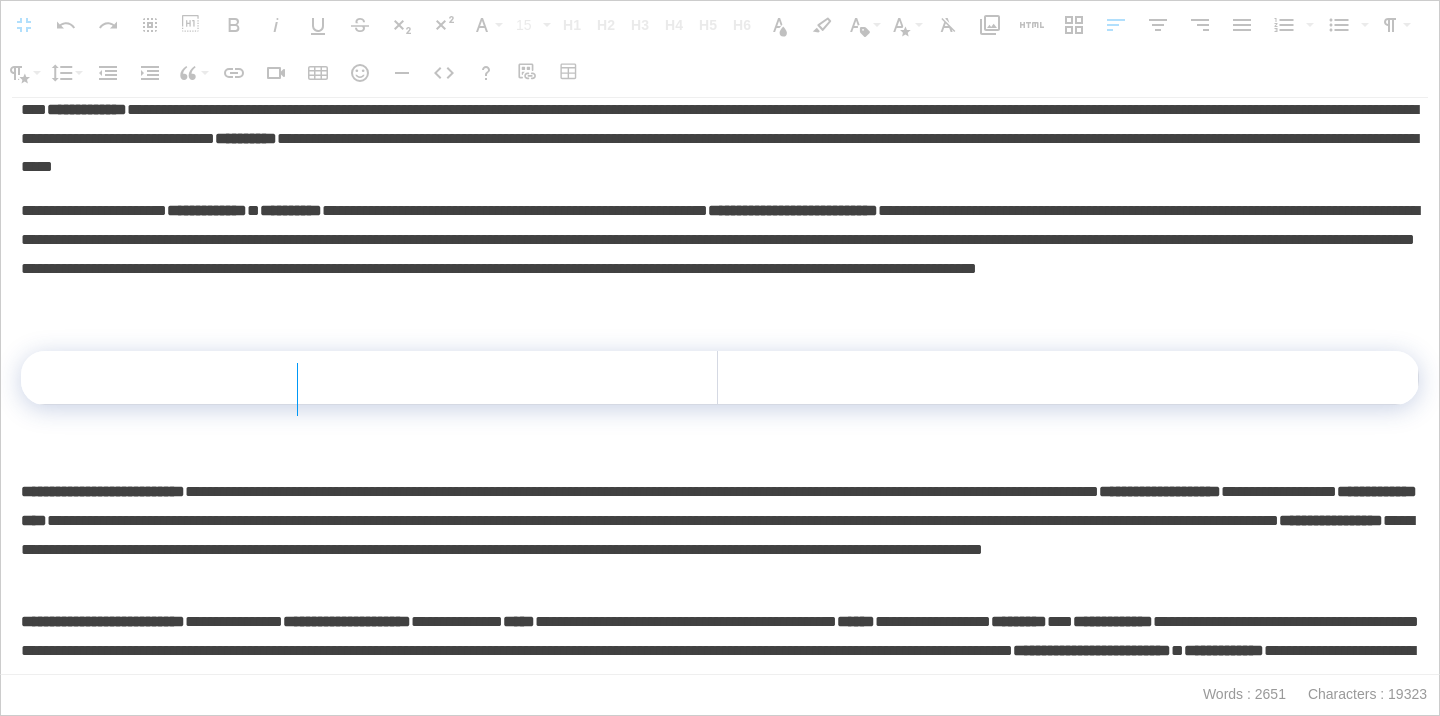 drag, startPoint x: 718, startPoint y: 392, endPoint x: 296, endPoint y: 439, distance: 424.60922 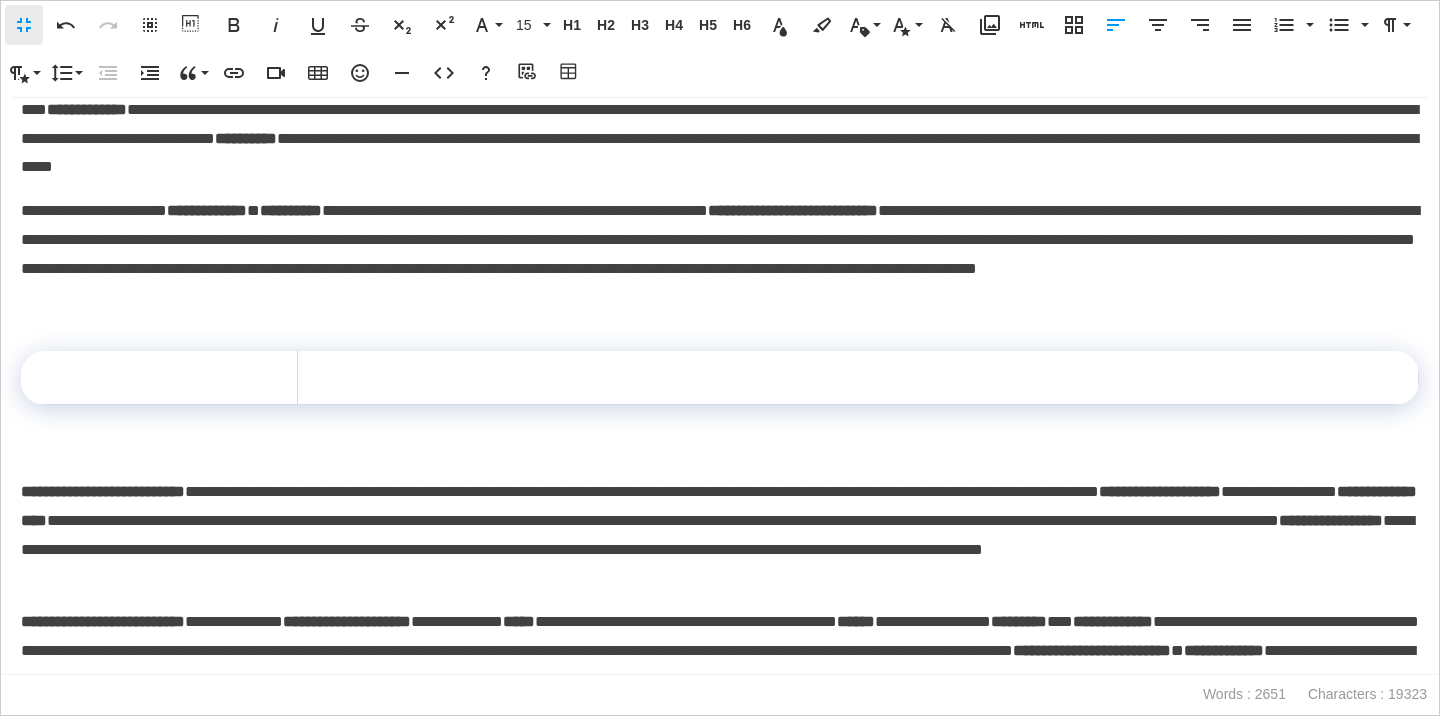 click at bounding box center (857, 378) 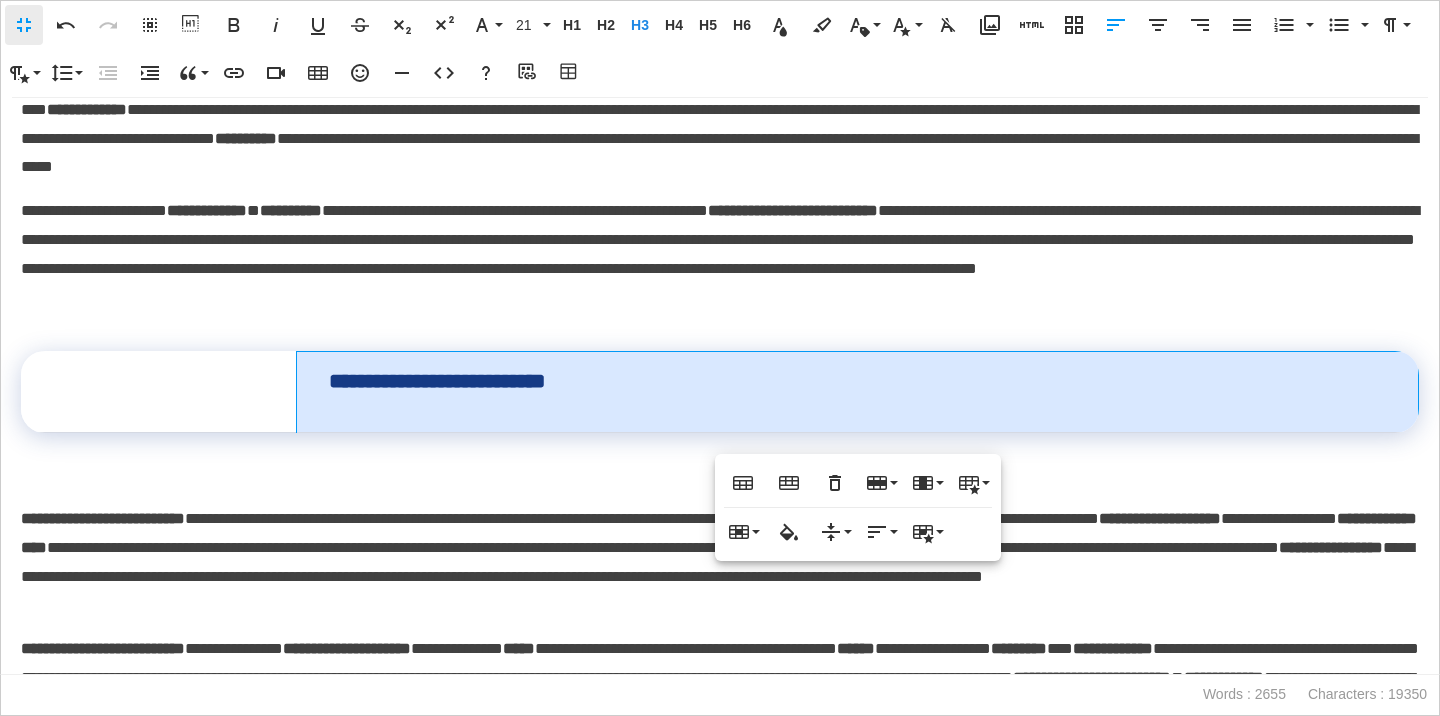 click on "**********" at bounding box center (858, 392) 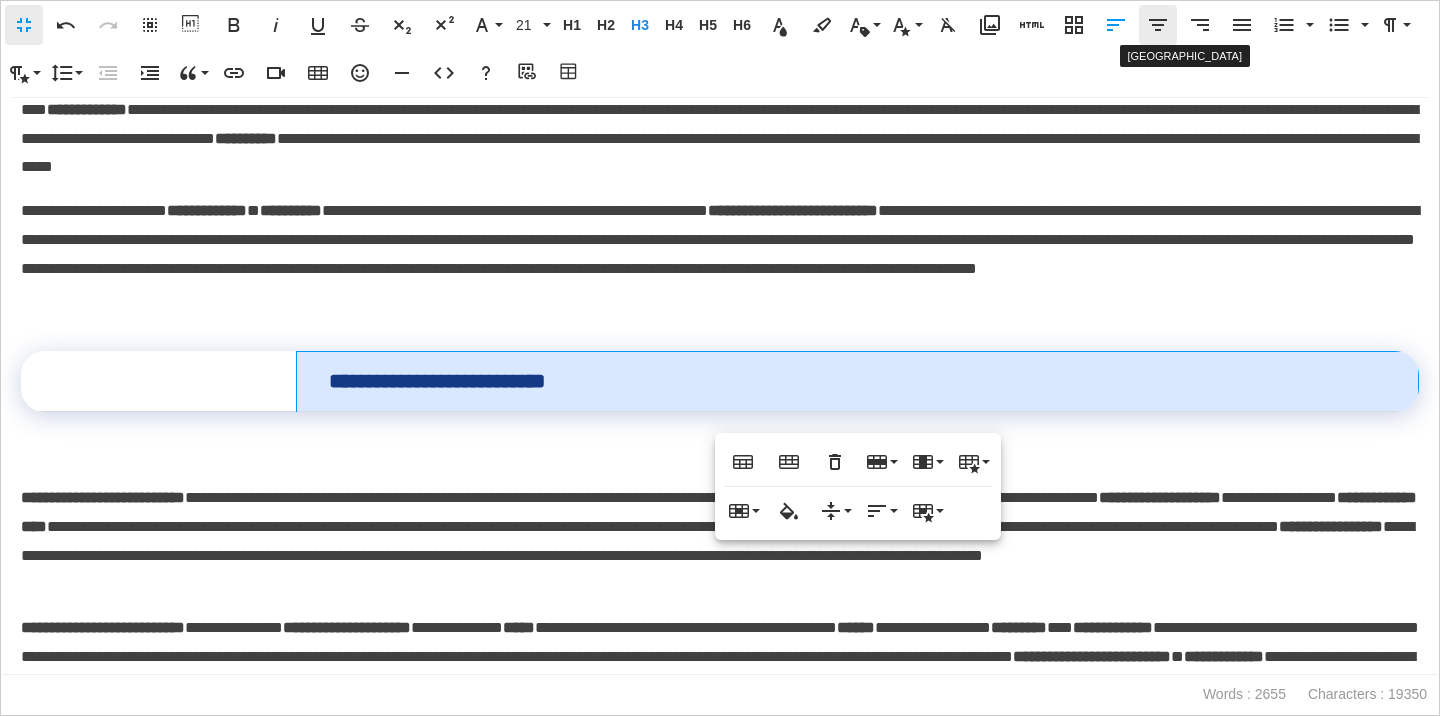 click 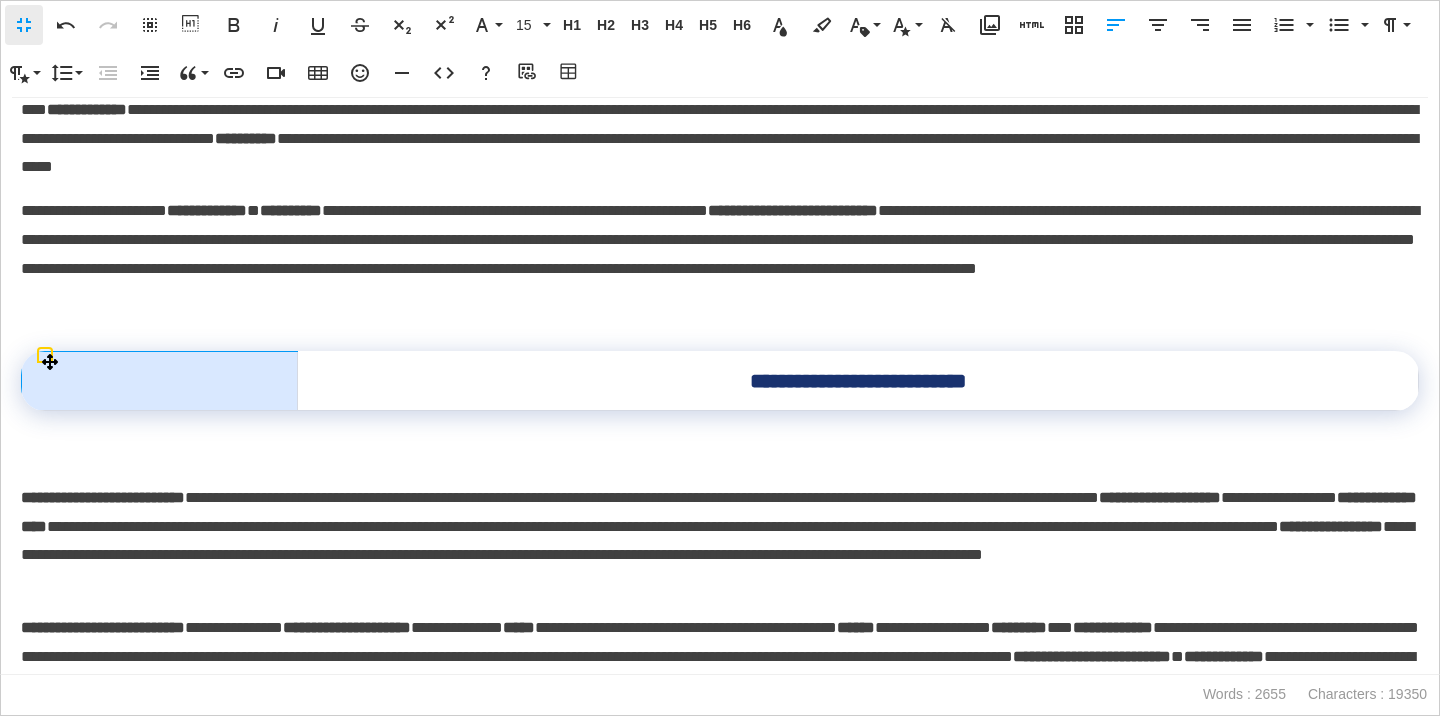 click at bounding box center [160, 381] 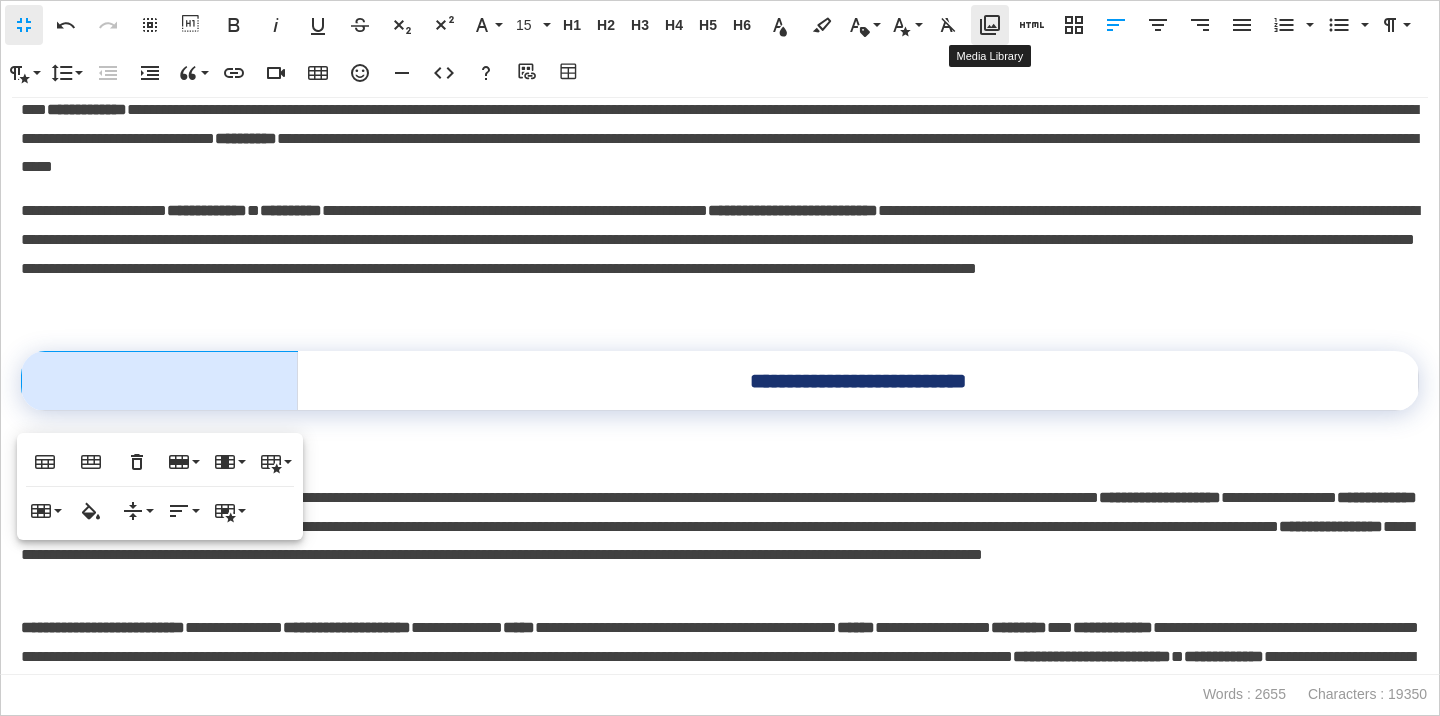 click on "Media Library" at bounding box center [990, 25] 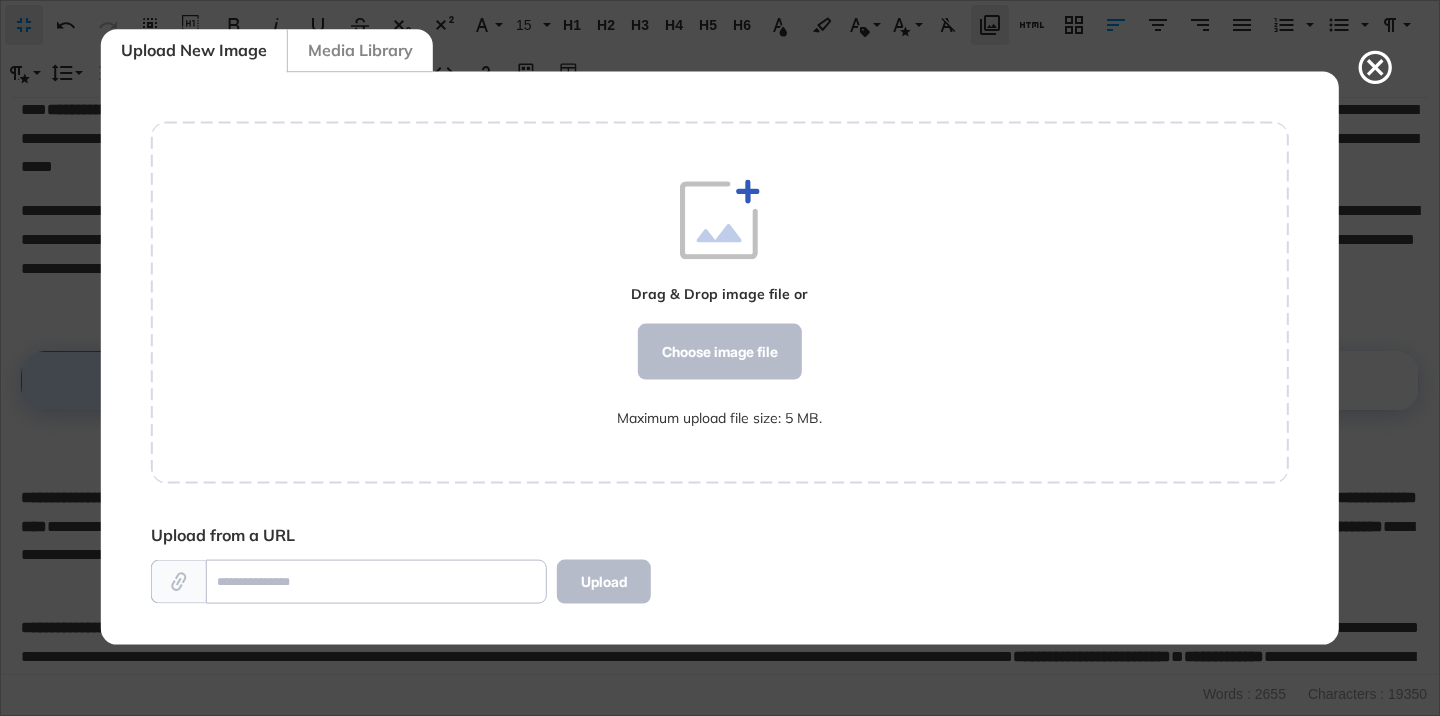 scroll, scrollTop: 572, scrollLeft: 1138, axis: both 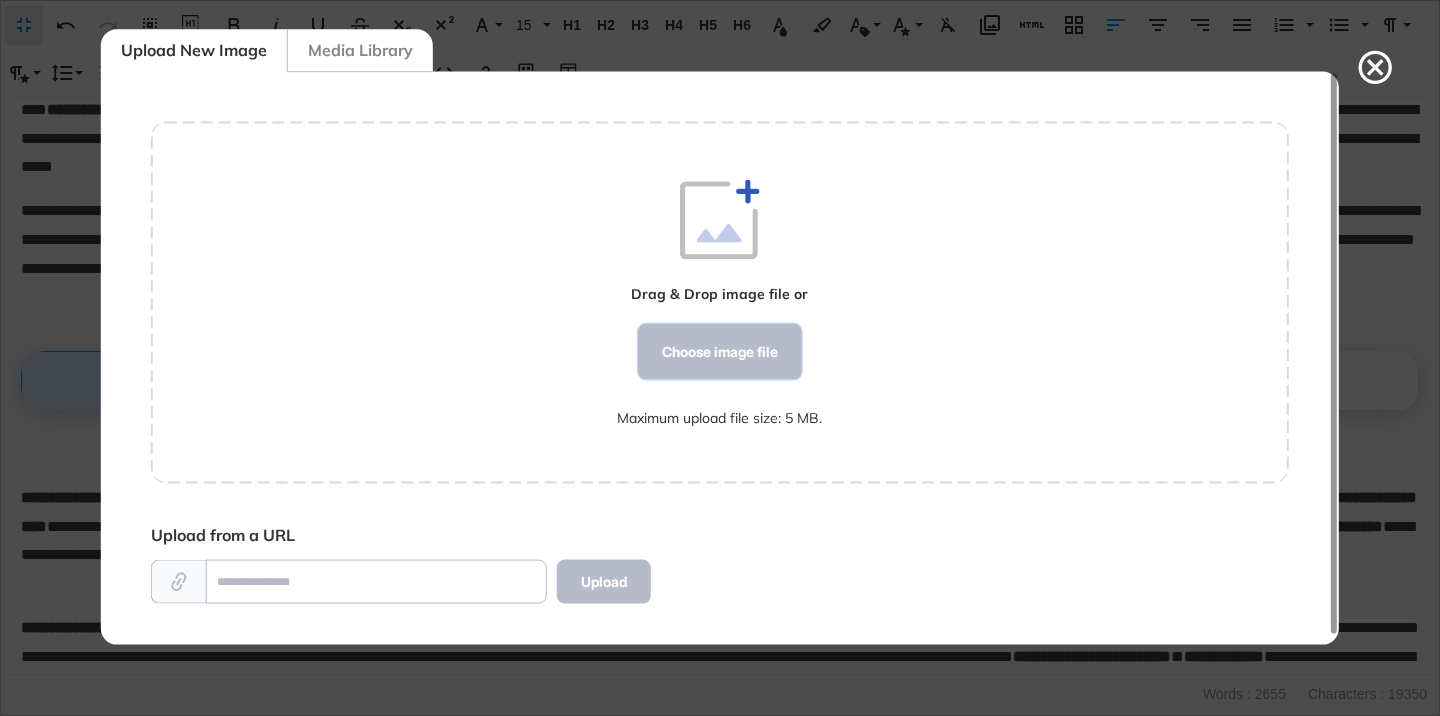 click on "Choose image file" at bounding box center (720, 352) 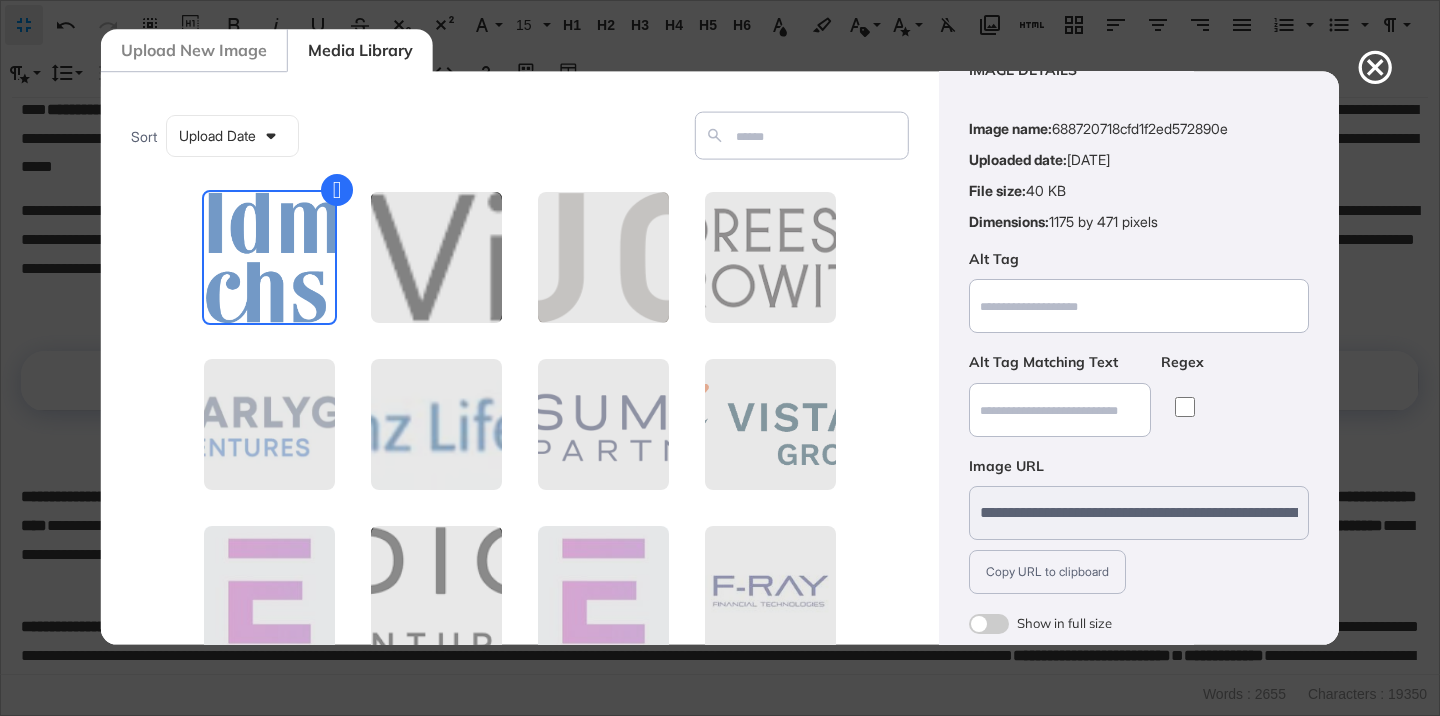 scroll, scrollTop: 156, scrollLeft: 0, axis: vertical 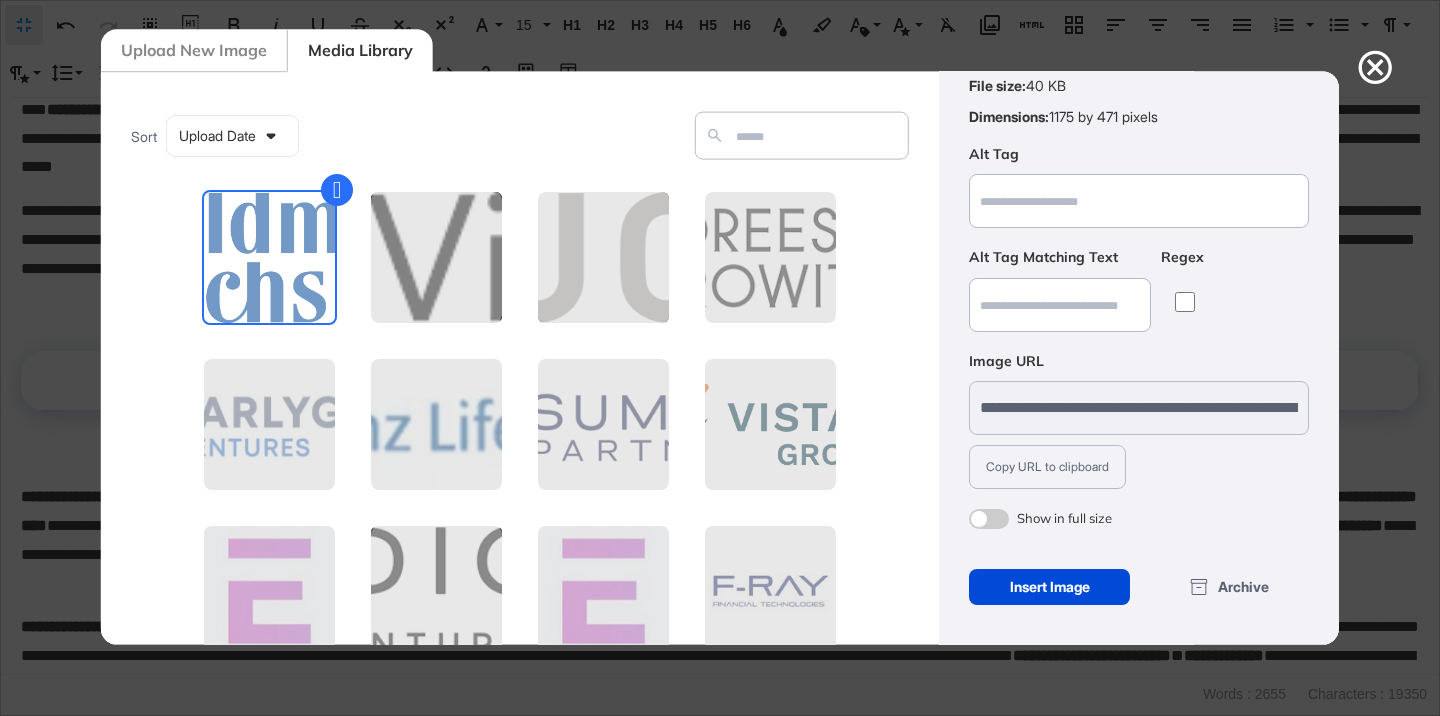 click at bounding box center (989, 519) 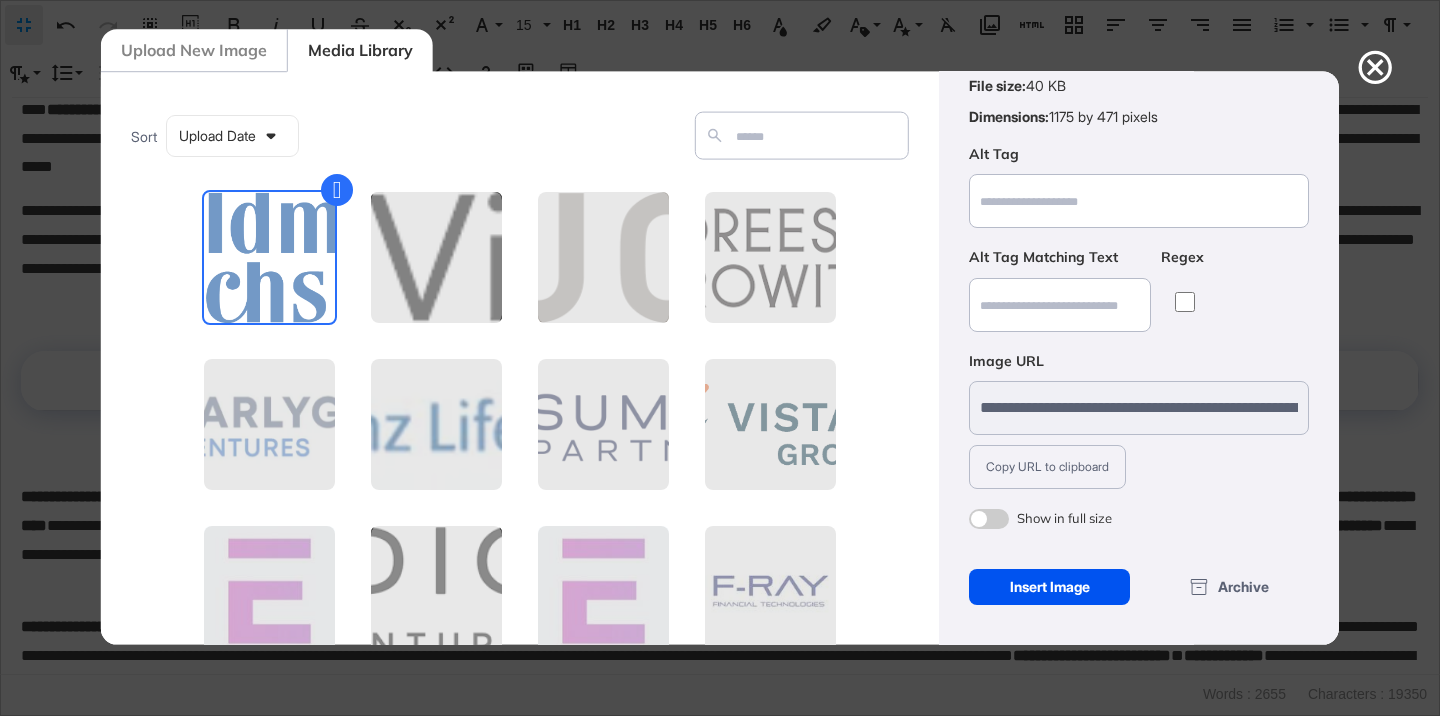 click on "Insert Image" at bounding box center [1049, 587] 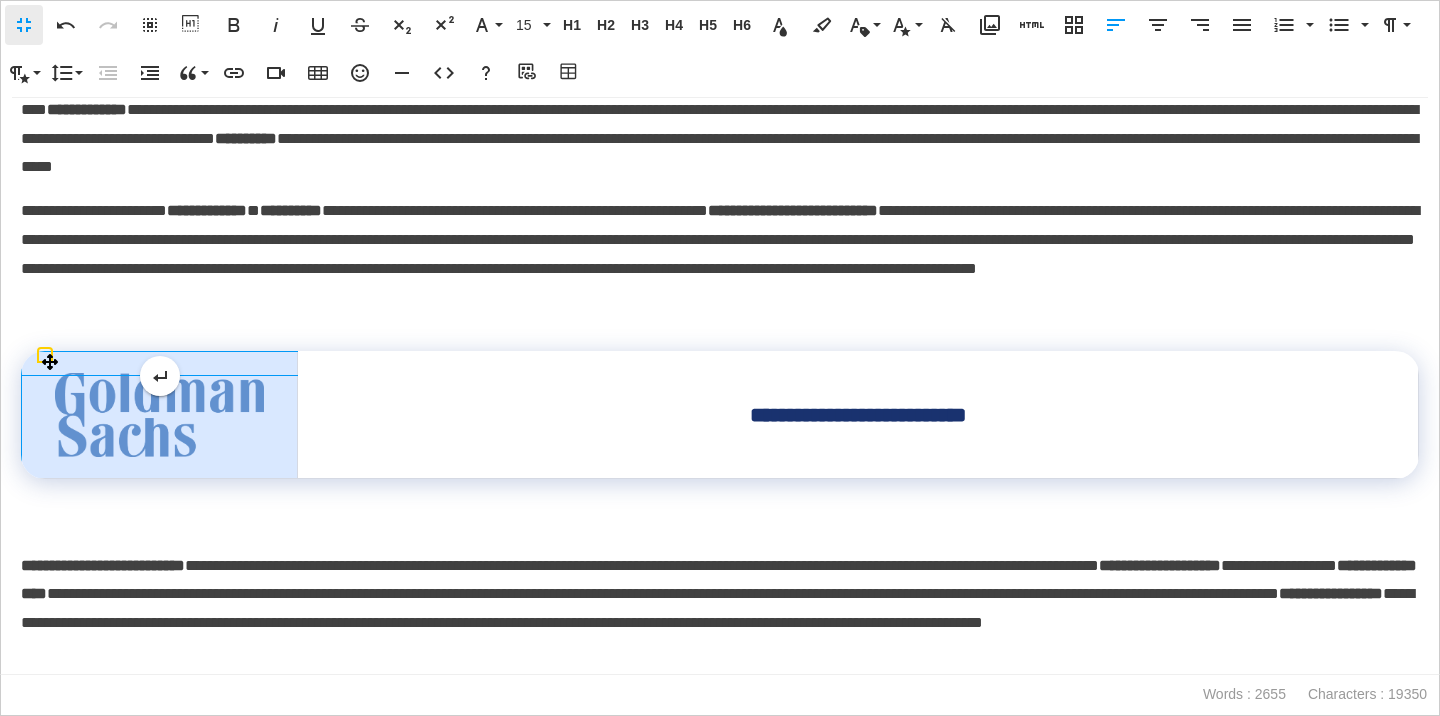 click at bounding box center [159, 415] 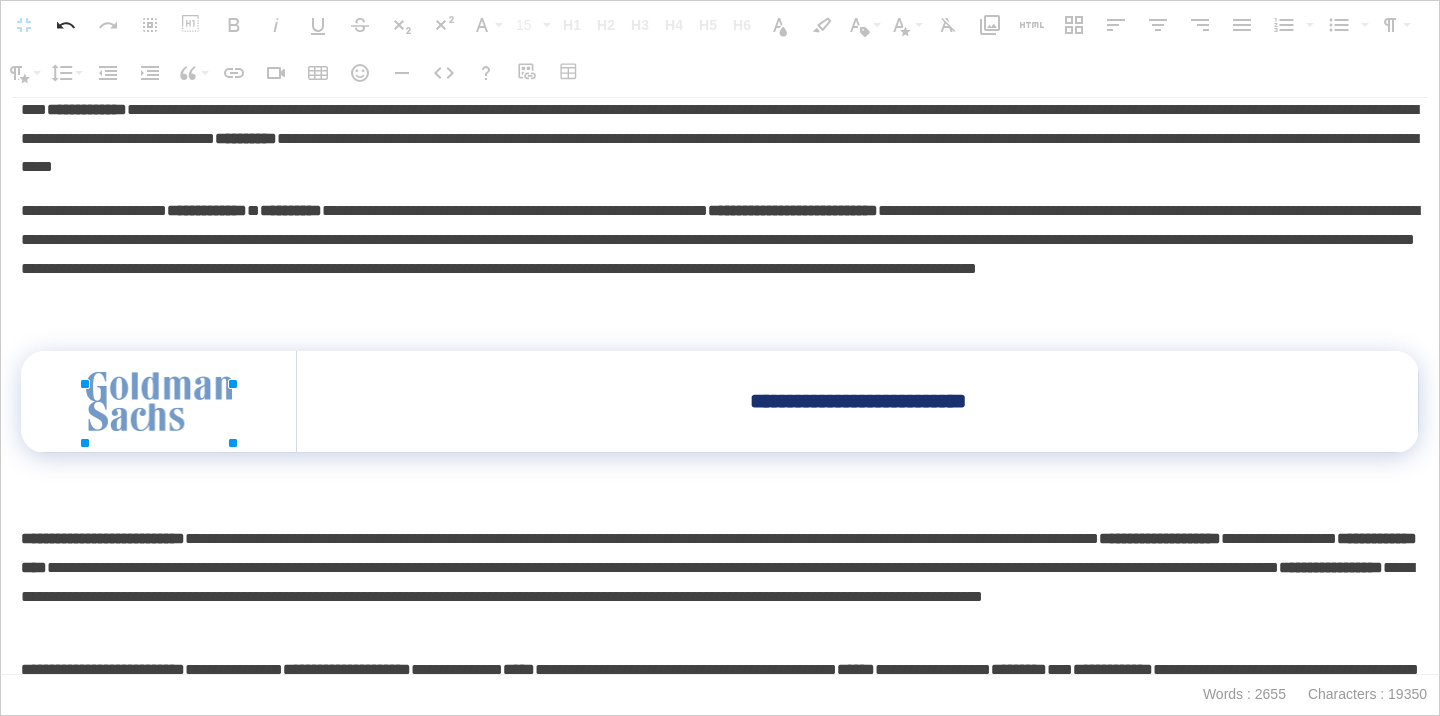 drag, startPoint x: 260, startPoint y: 387, endPoint x: 196, endPoint y: 387, distance: 64 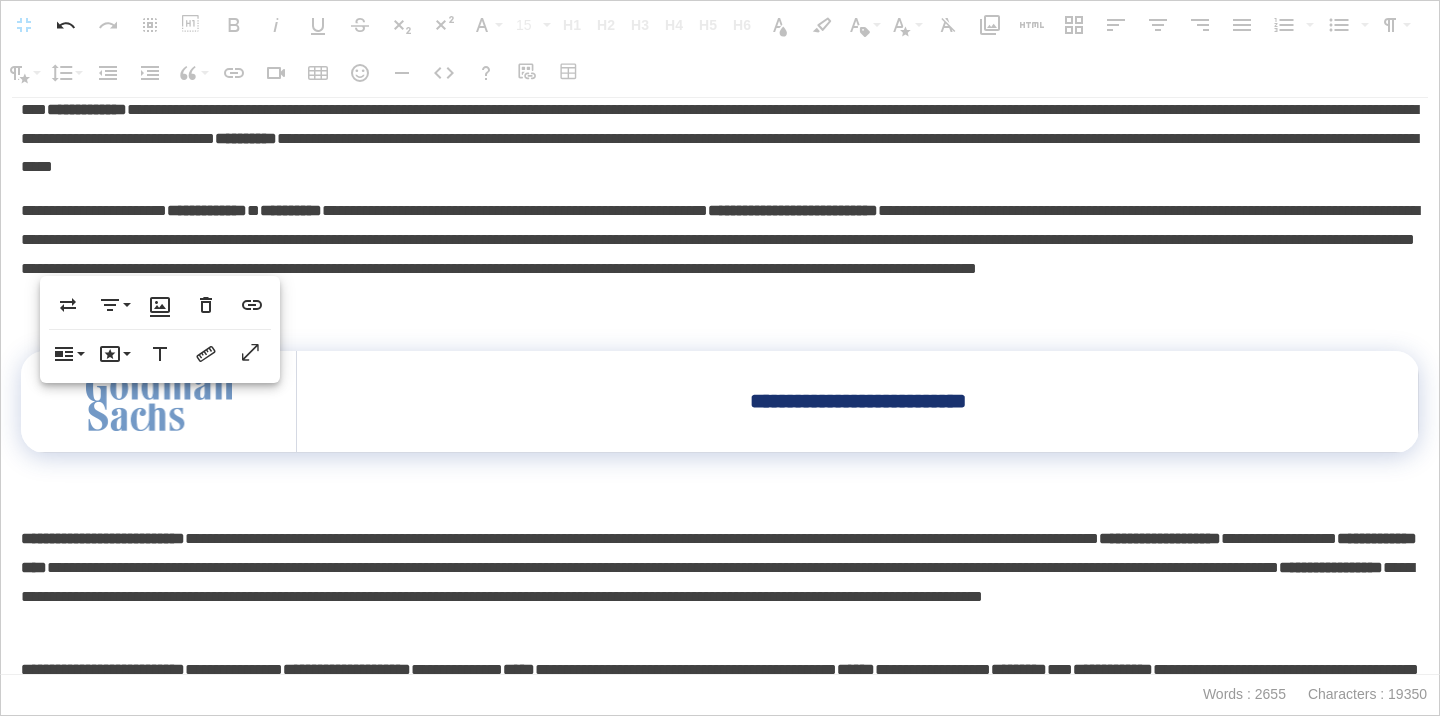 click on "**********" at bounding box center (857, 401) 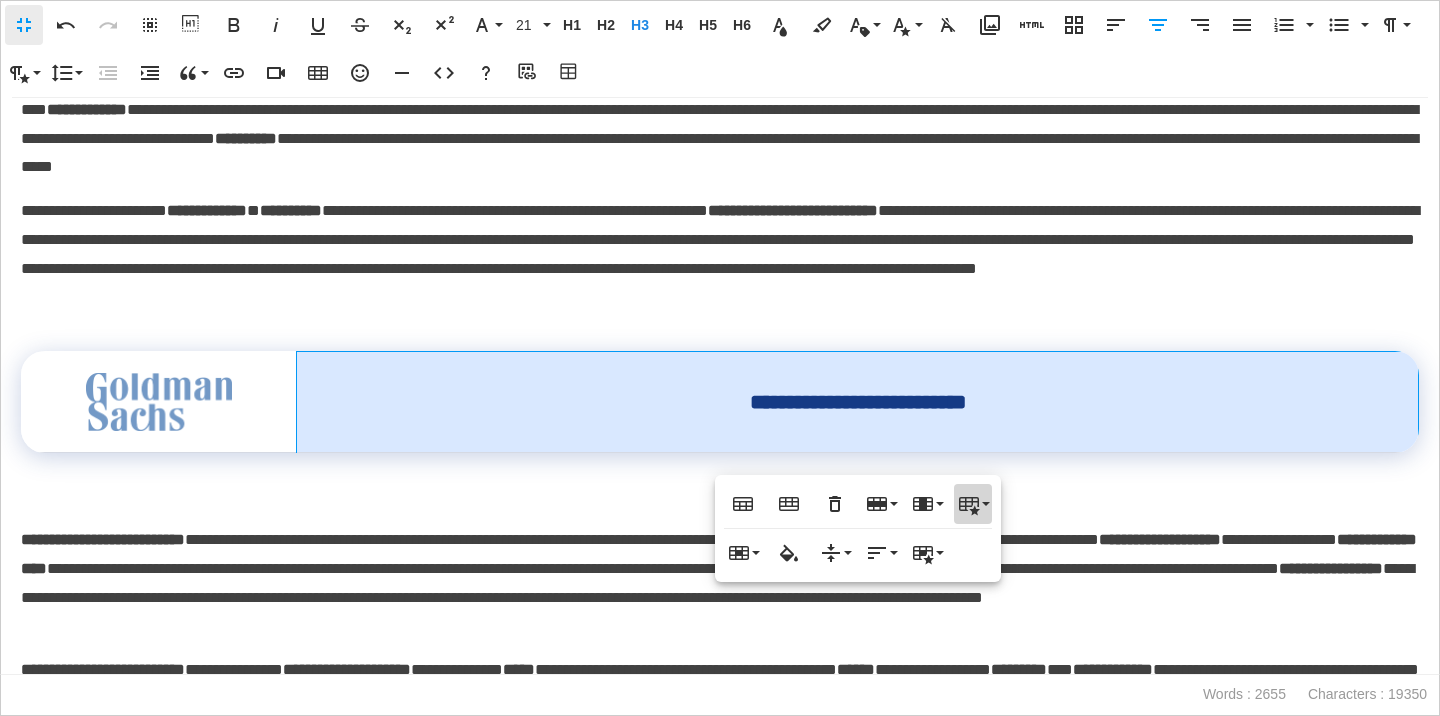 click 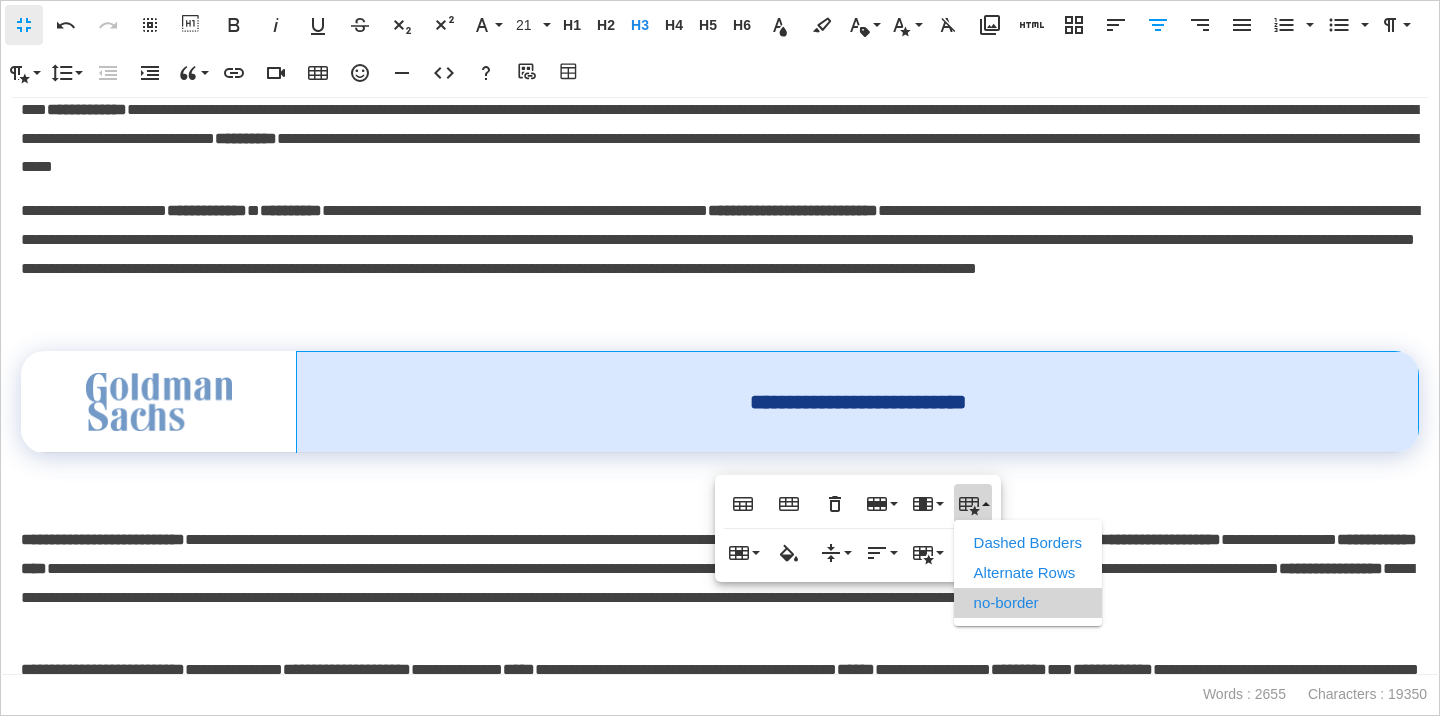 click on "no-border" at bounding box center (1028, 603) 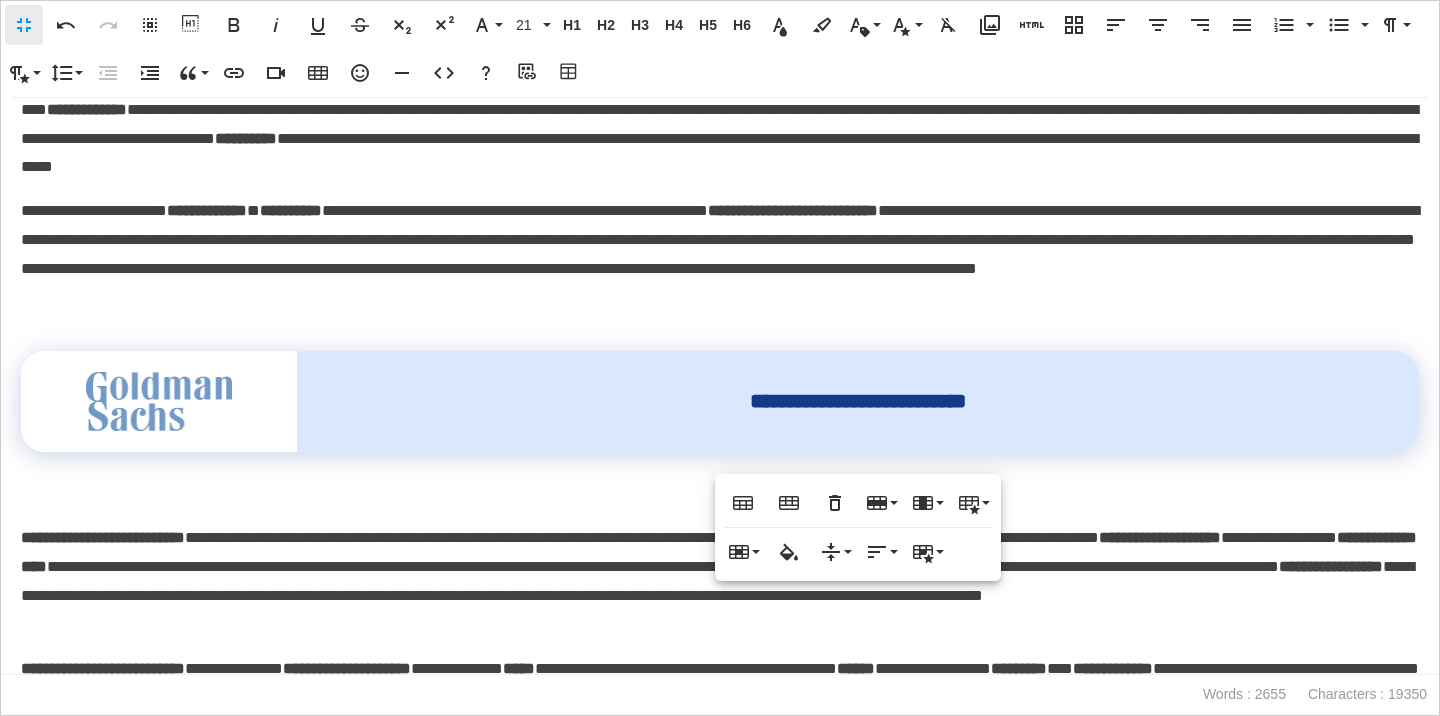 click on "**********" at bounding box center [103, 537] 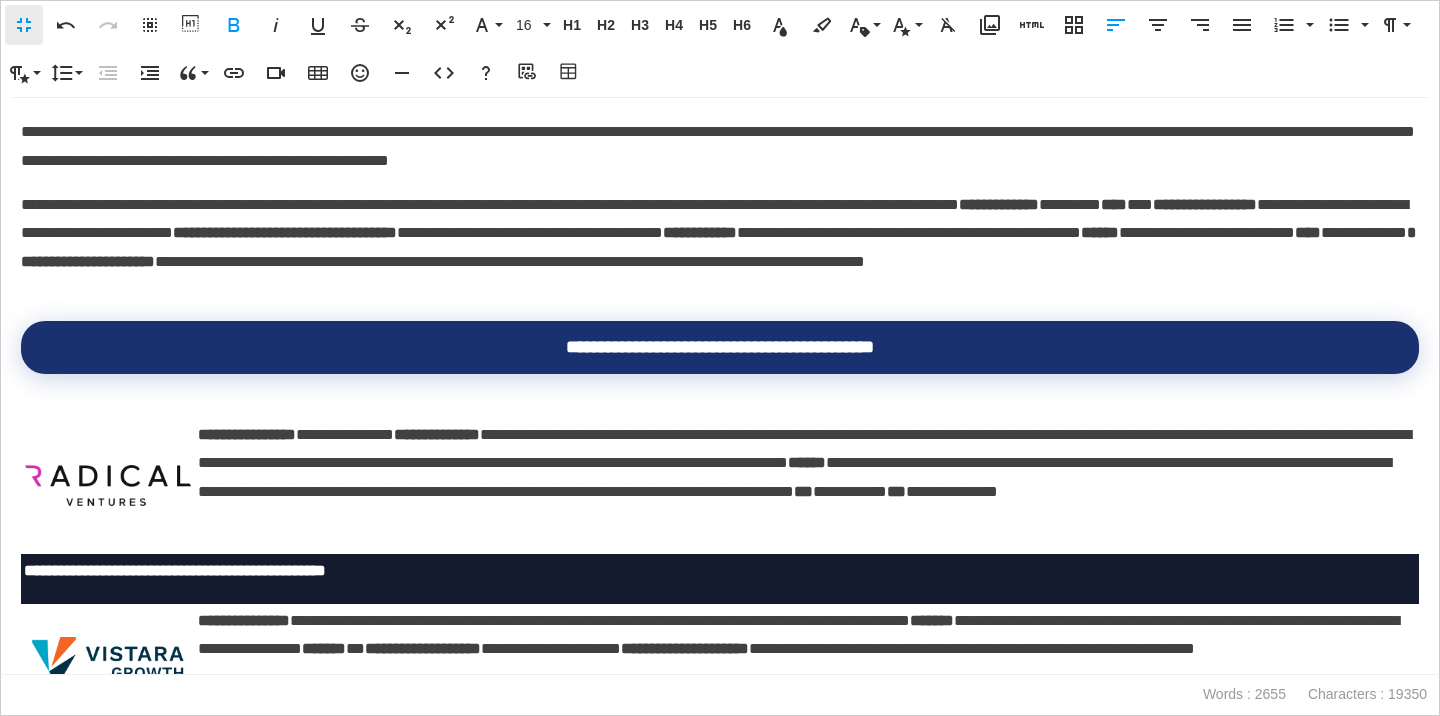scroll, scrollTop: 344, scrollLeft: 0, axis: vertical 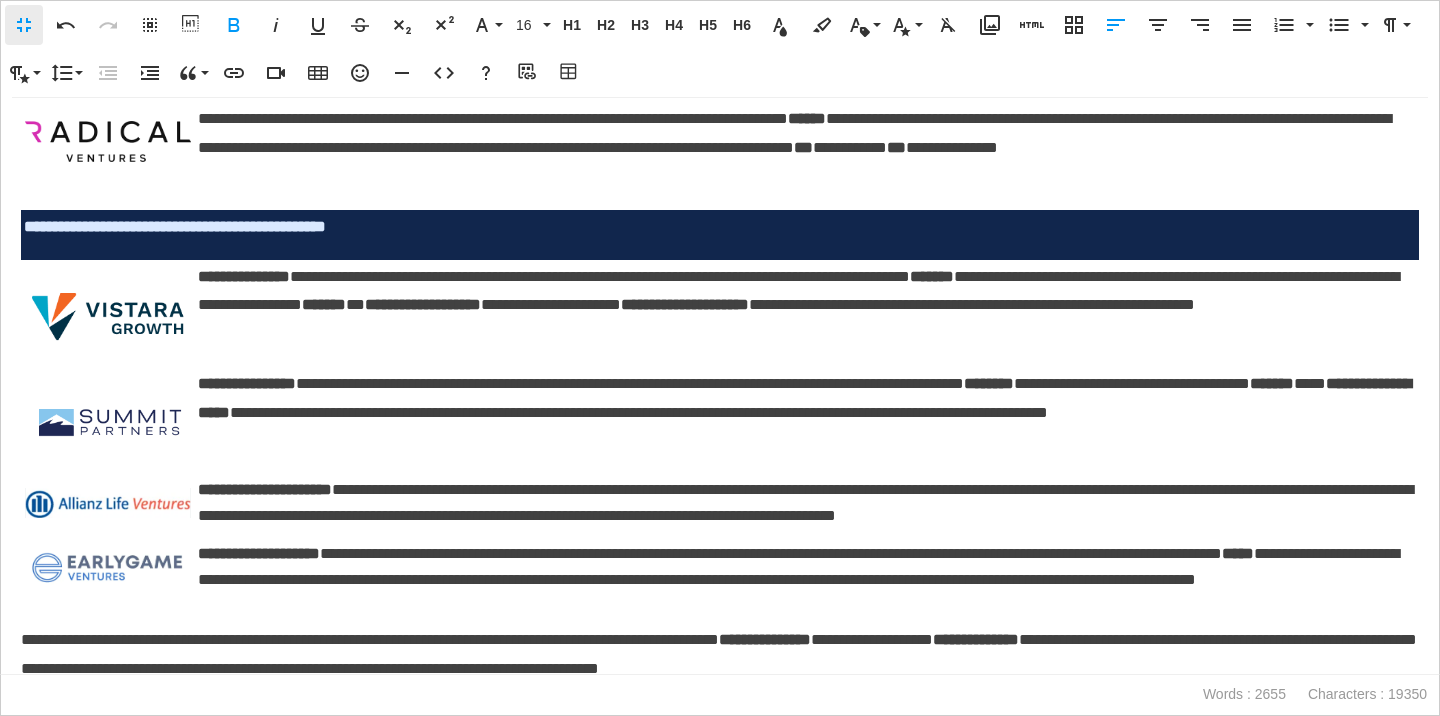 click on "**********" at bounding box center (720, 227) 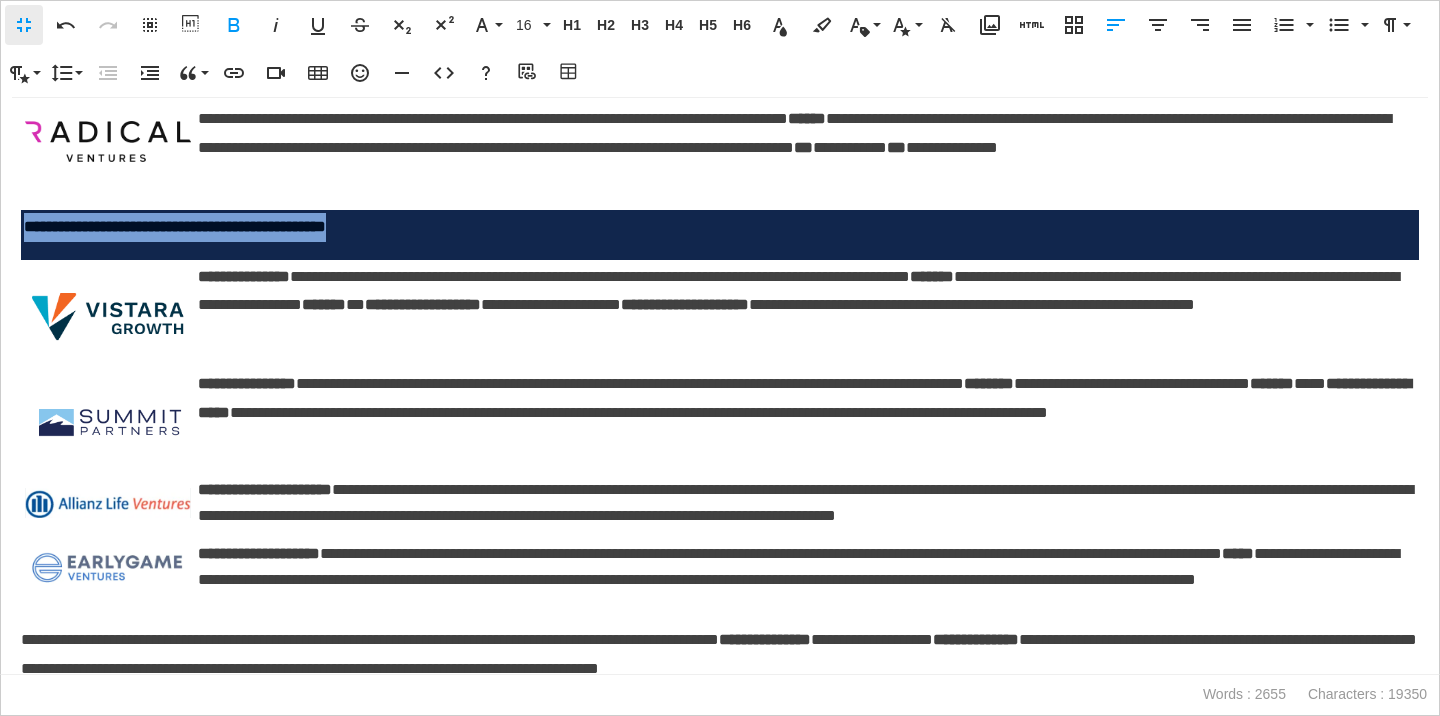 drag, startPoint x: 505, startPoint y: 222, endPoint x: 26, endPoint y: 220, distance: 479.00418 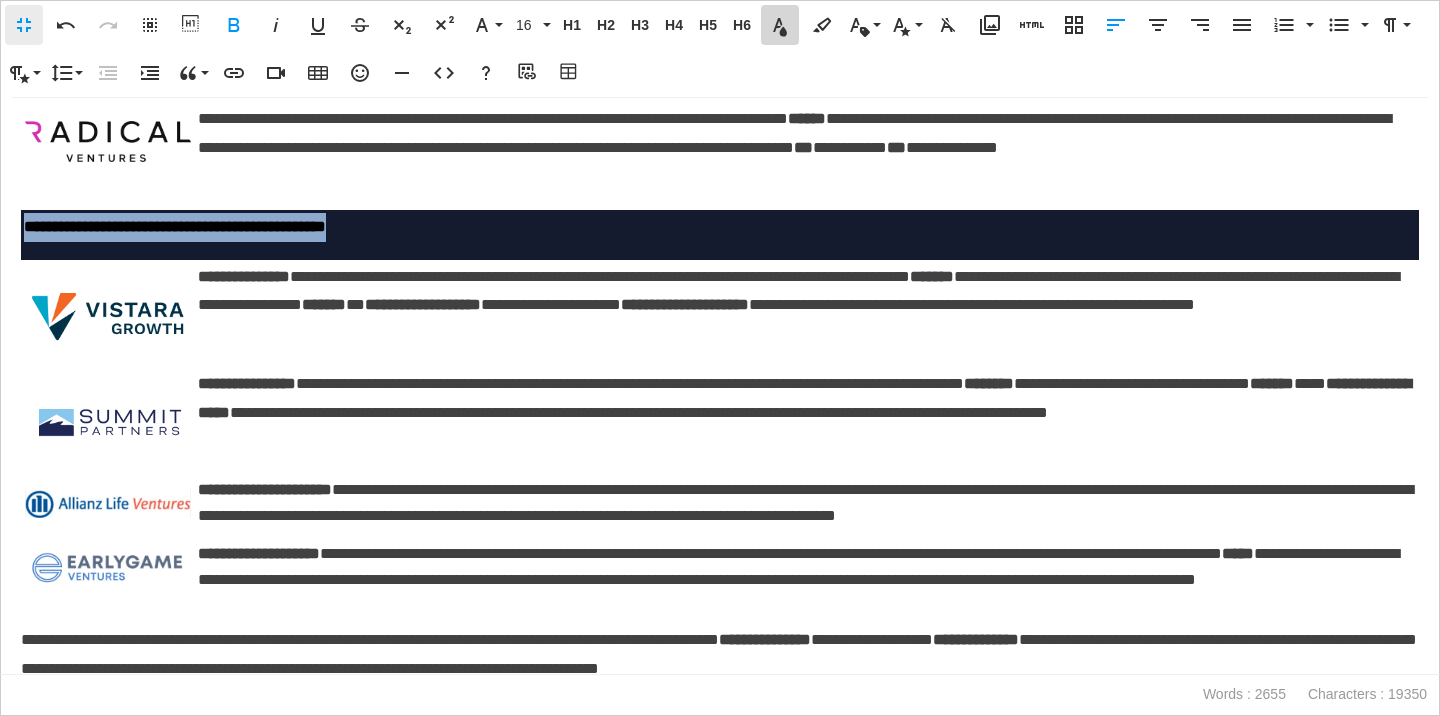 click 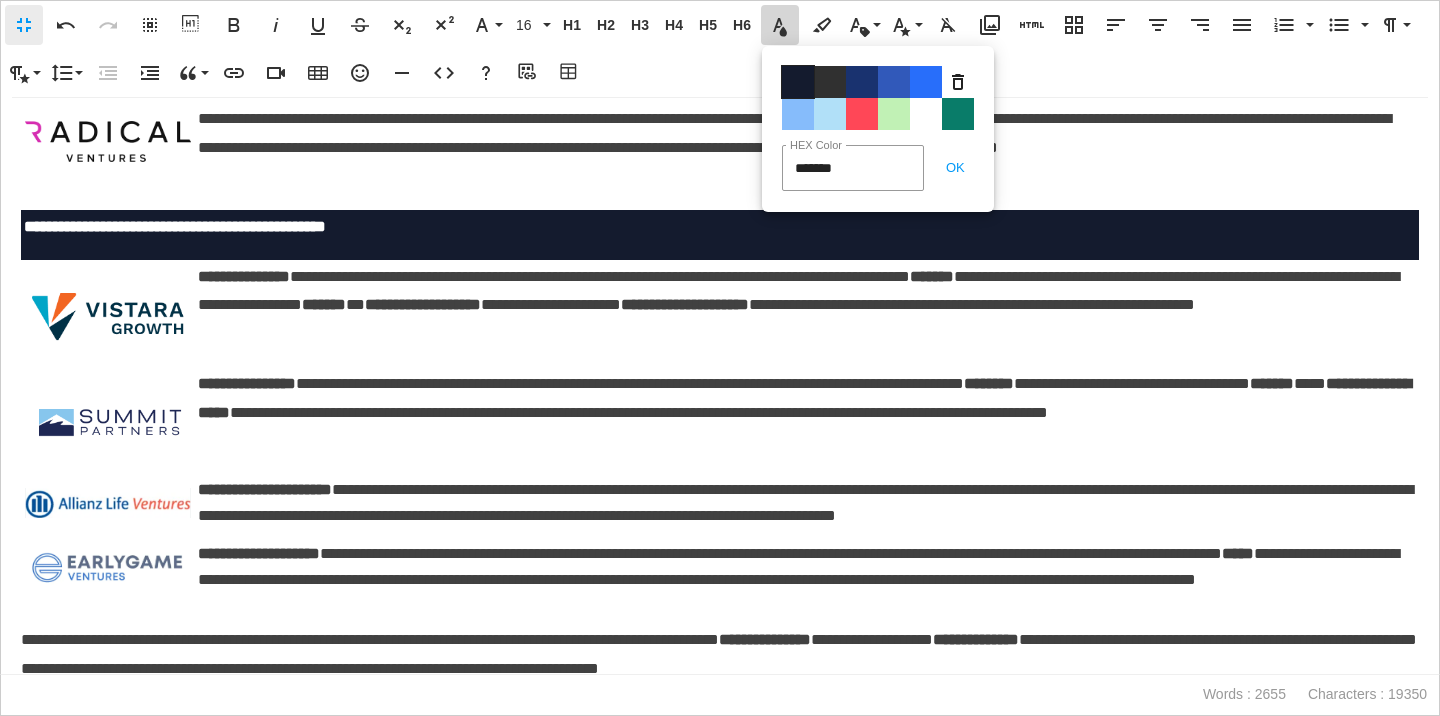 click on "Color#141B2E" at bounding box center [798, 82] 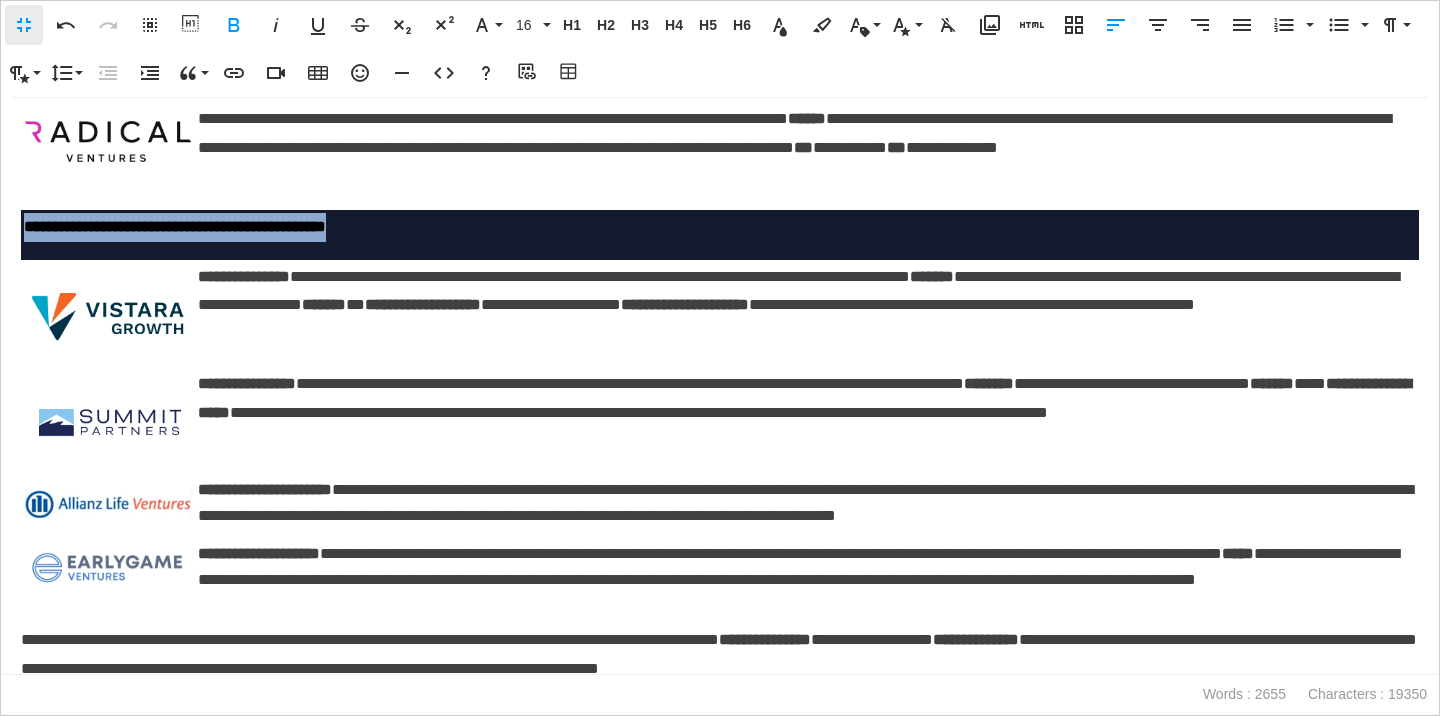 click on "**********" at bounding box center [720, 235] 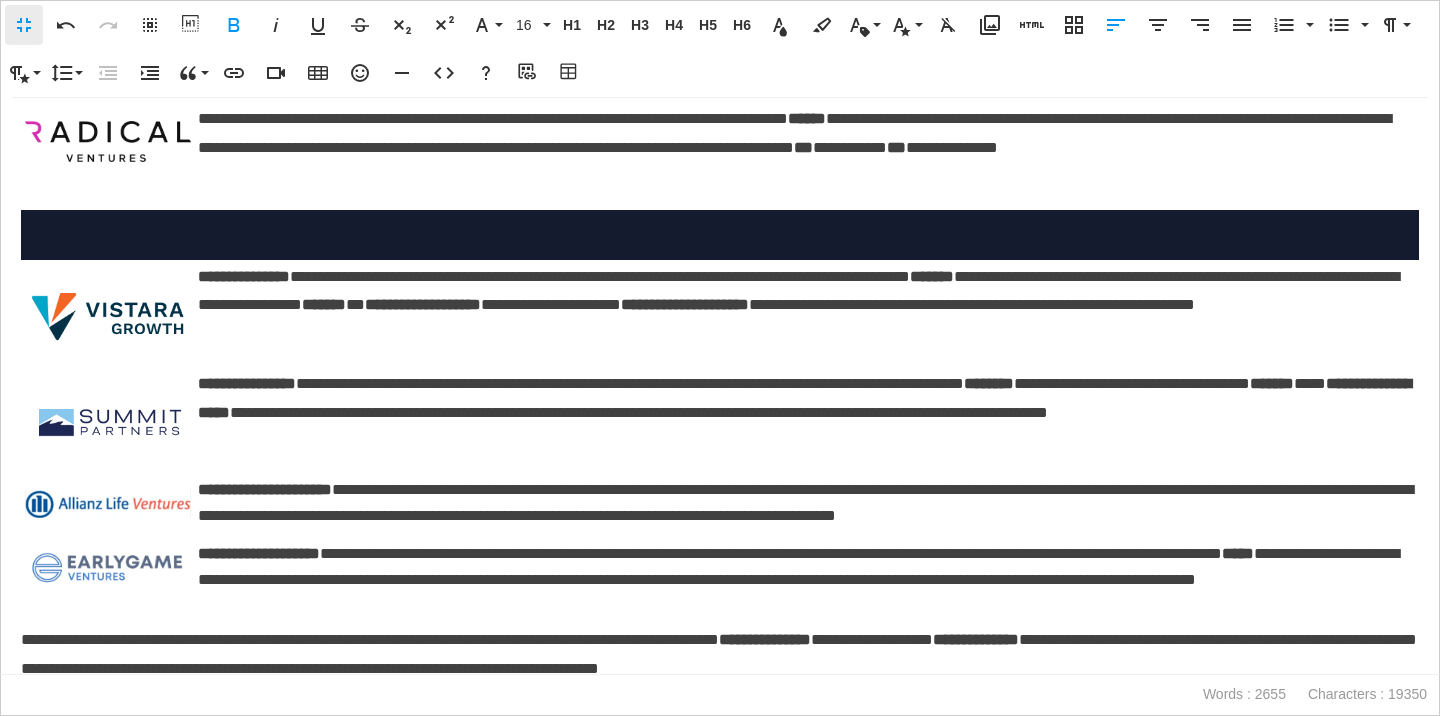 click on "**********" at bounding box center (720, 235) 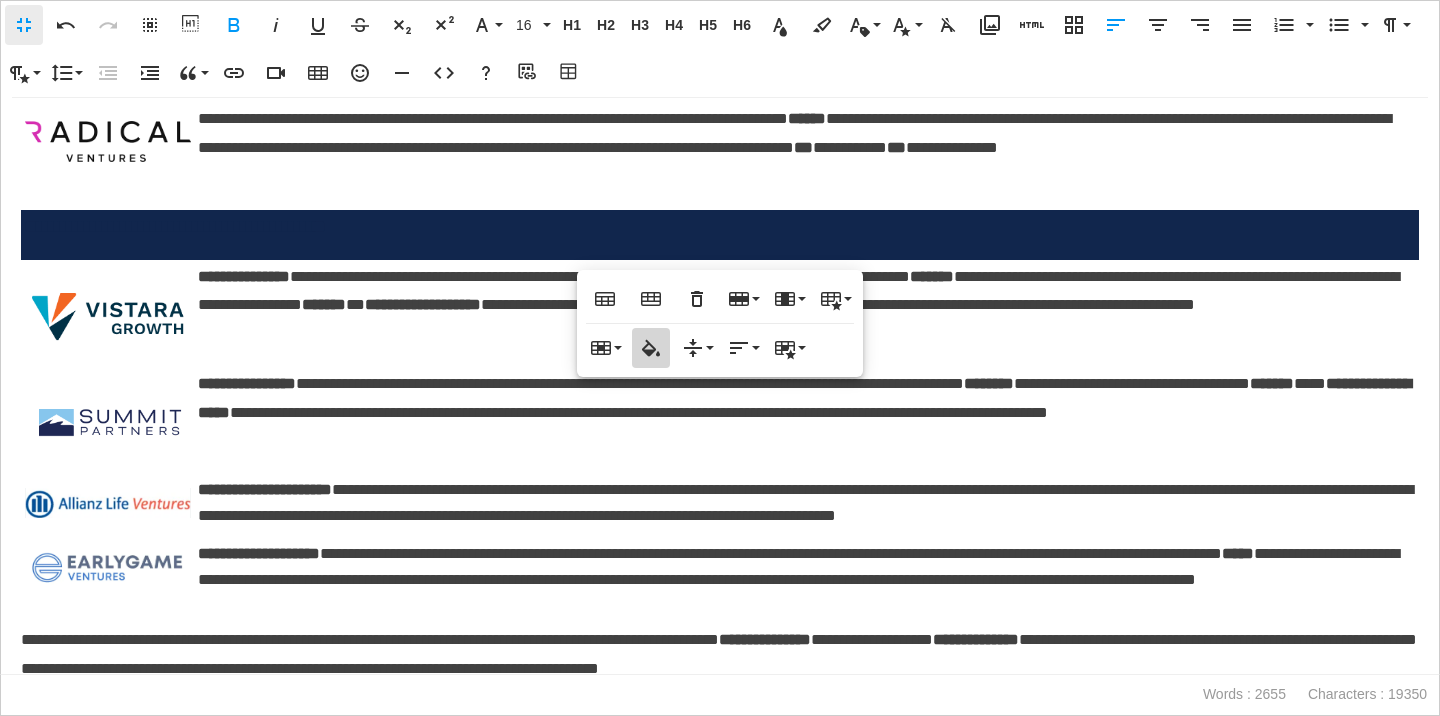 click 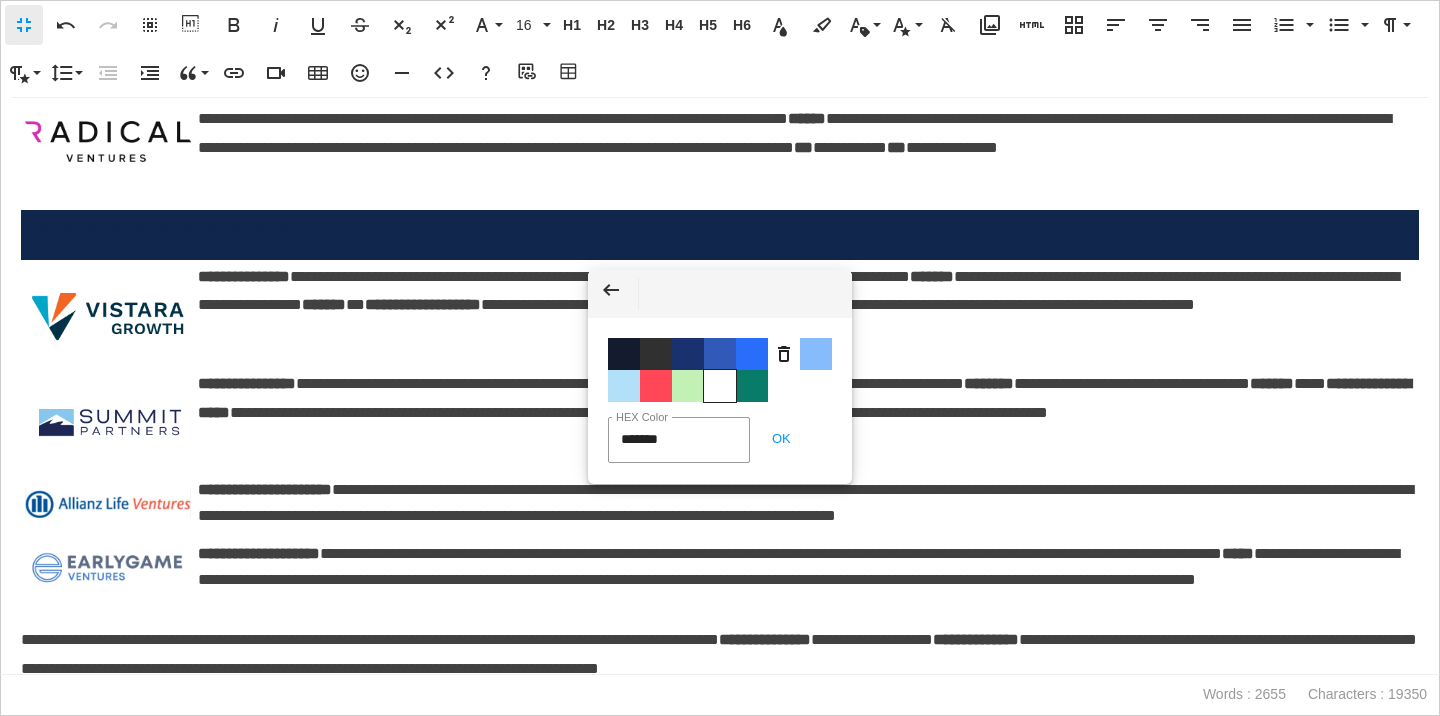 click on "Color #FFFFFF" at bounding box center (720, 386) 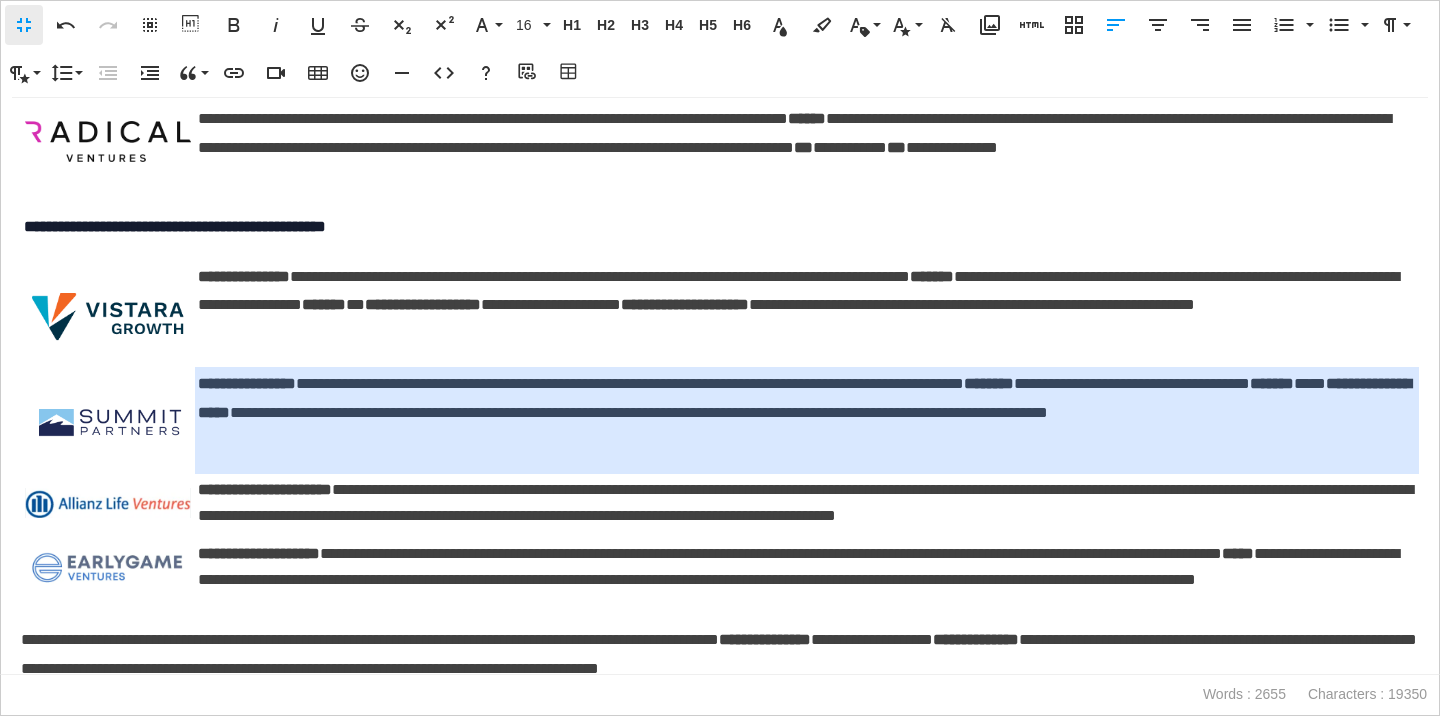 click on "**********" at bounding box center (807, 413) 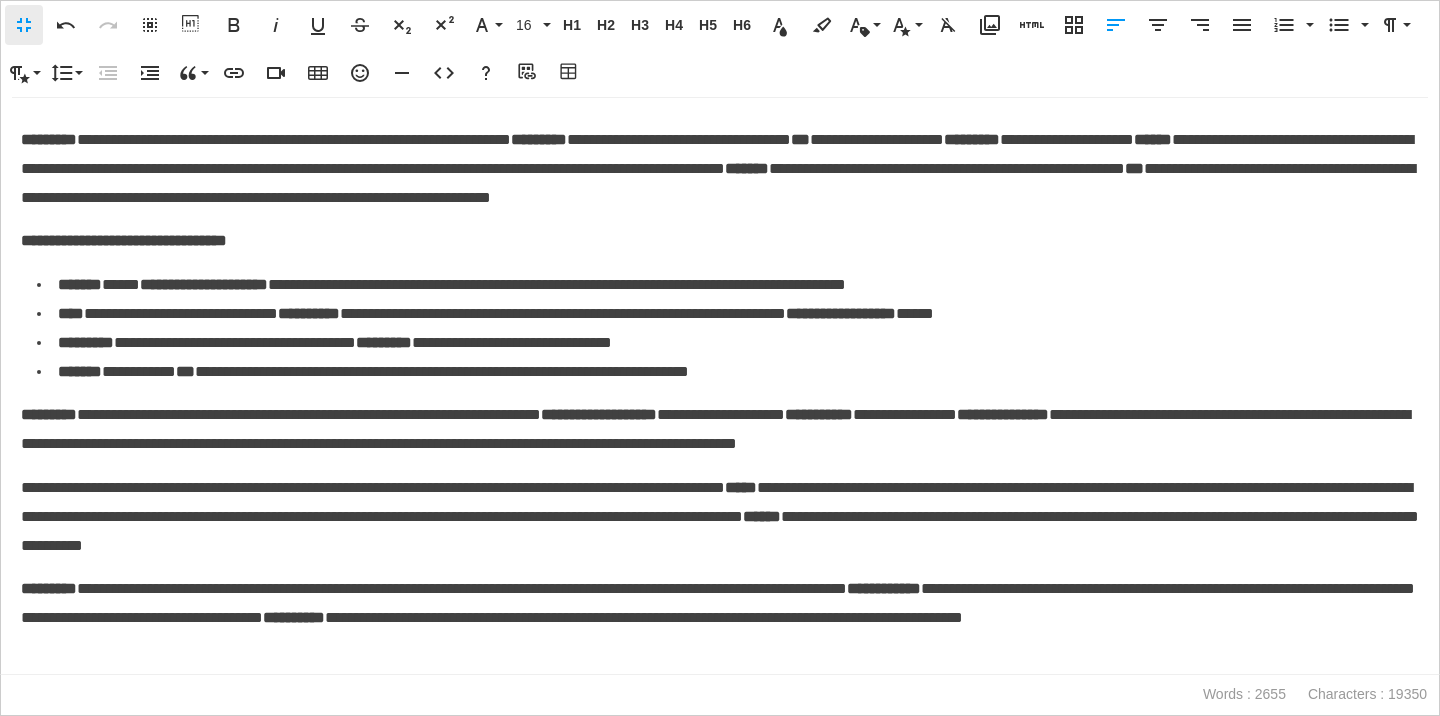 scroll, scrollTop: 2659, scrollLeft: 0, axis: vertical 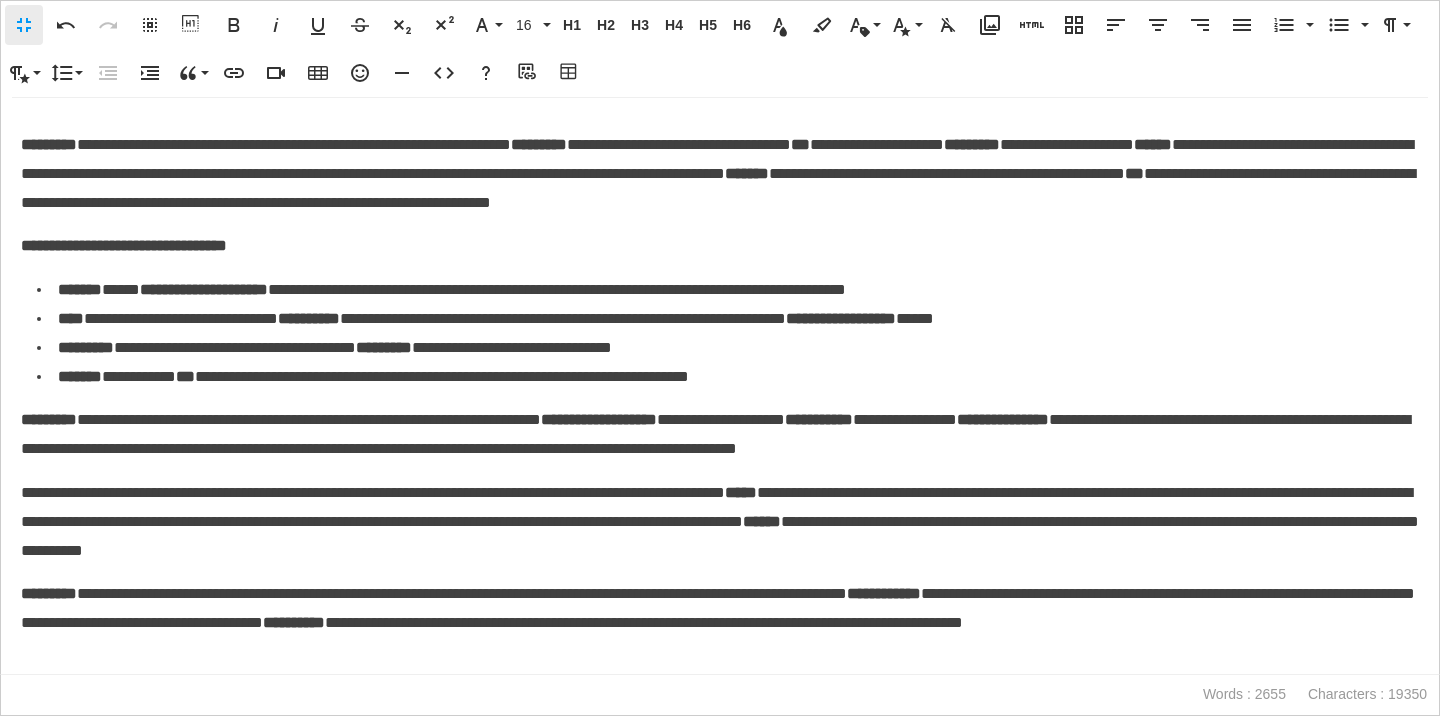 click on "**********" at bounding box center (720, 386) 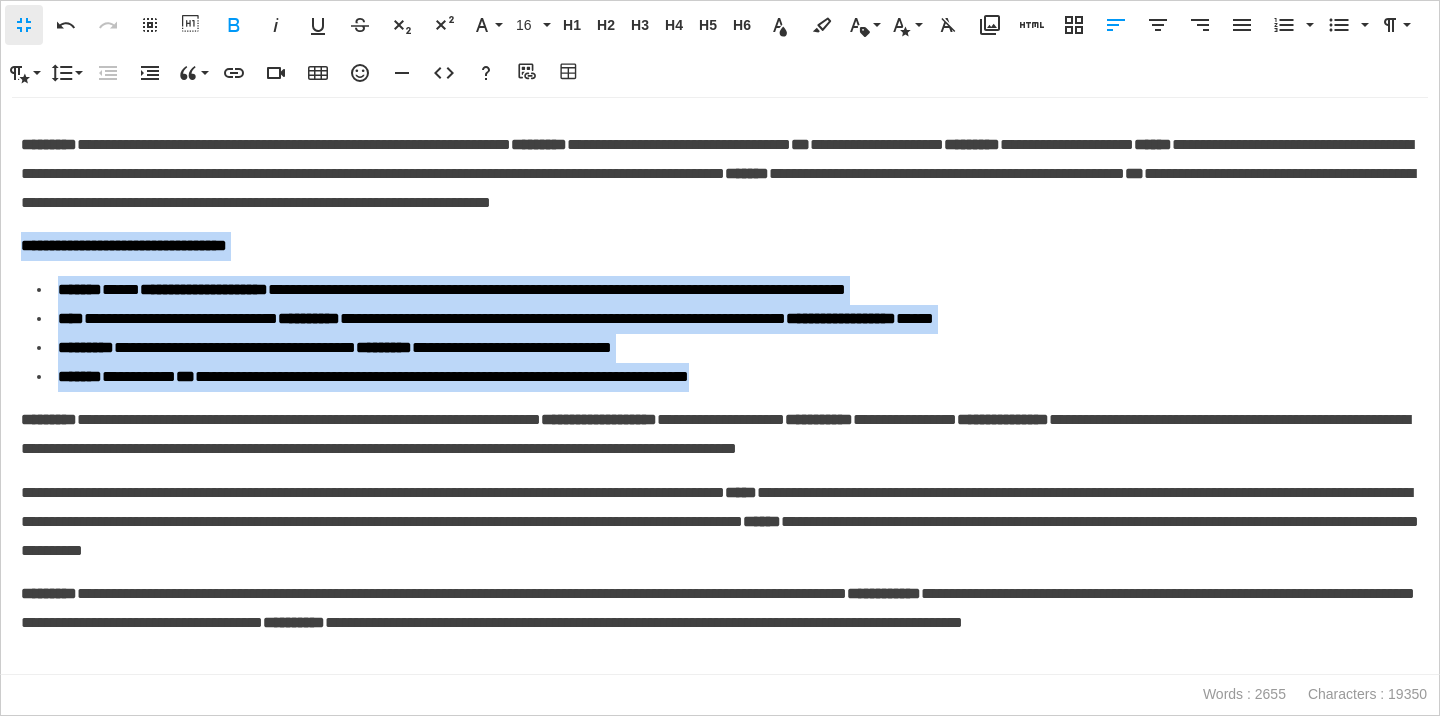 drag, startPoint x: 23, startPoint y: 260, endPoint x: 48, endPoint y: 409, distance: 151.08276 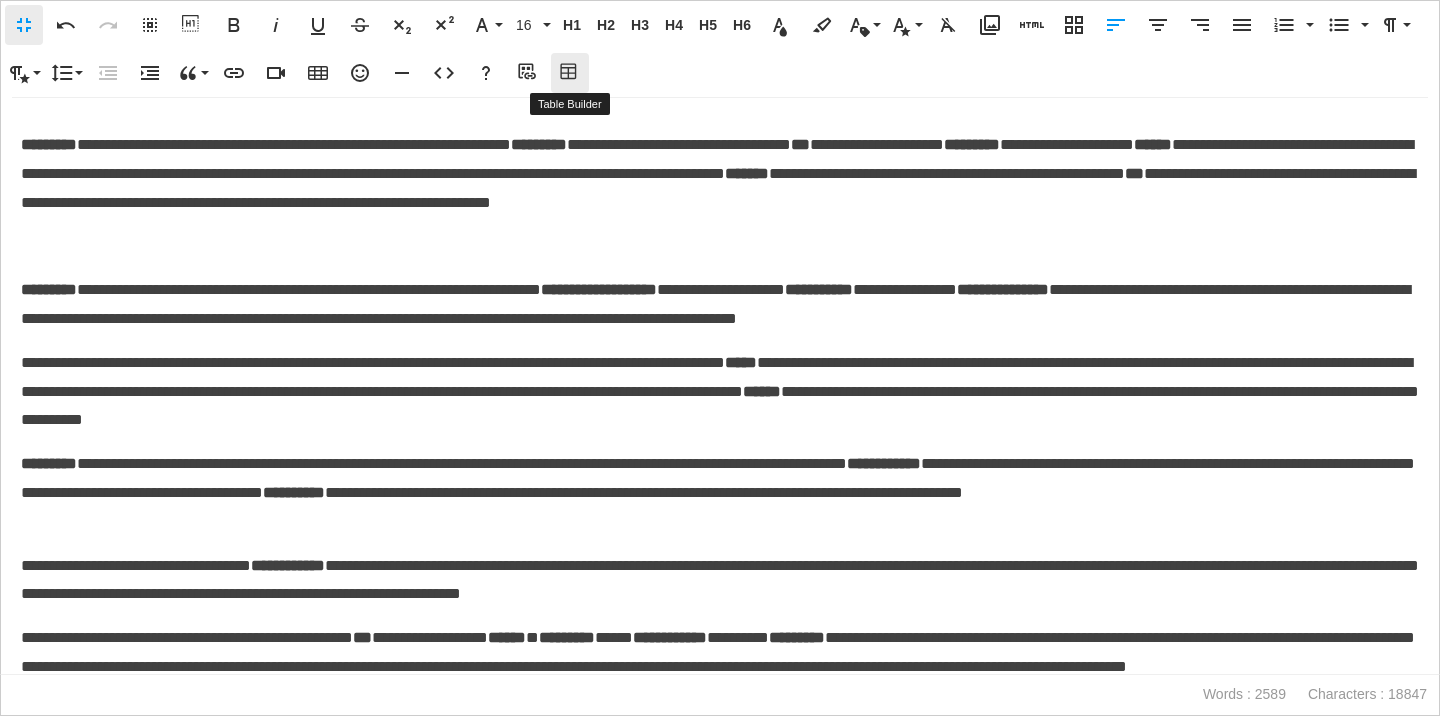 click 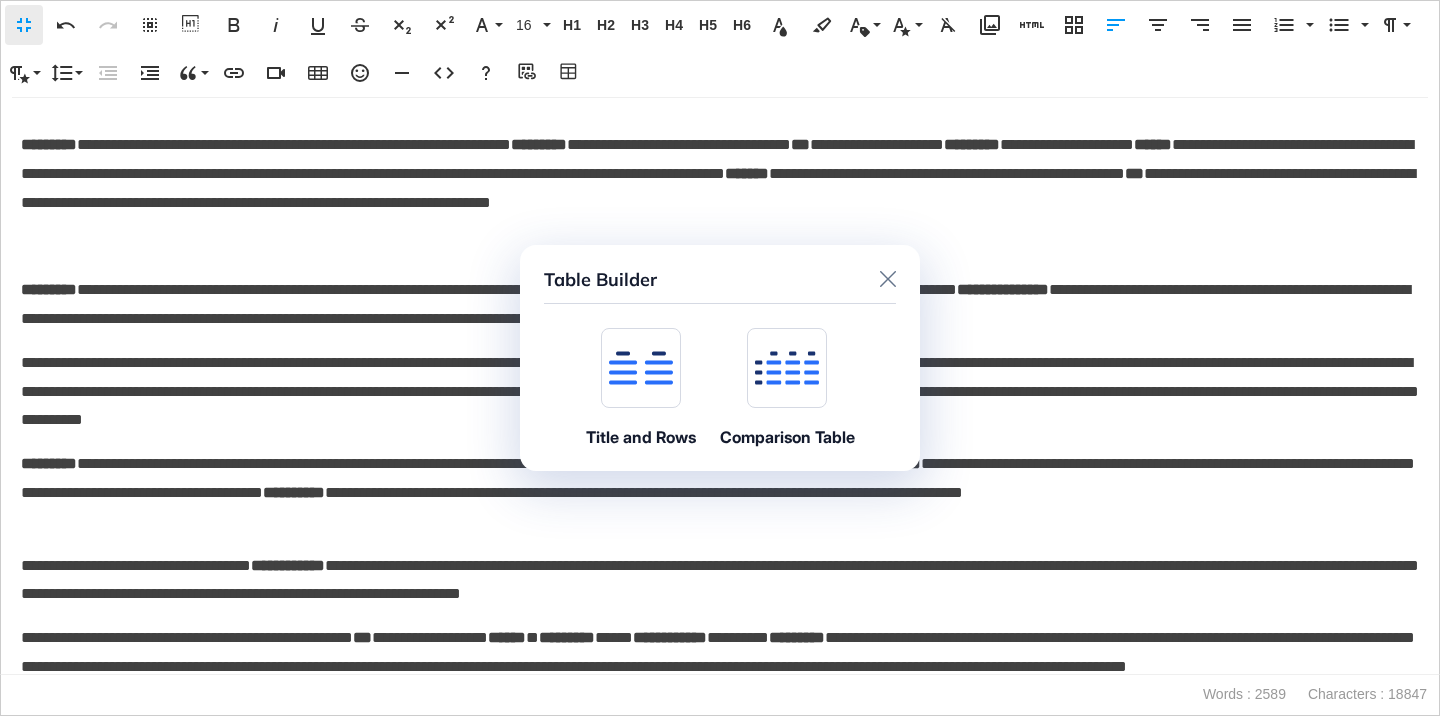 click at bounding box center [641, 368] 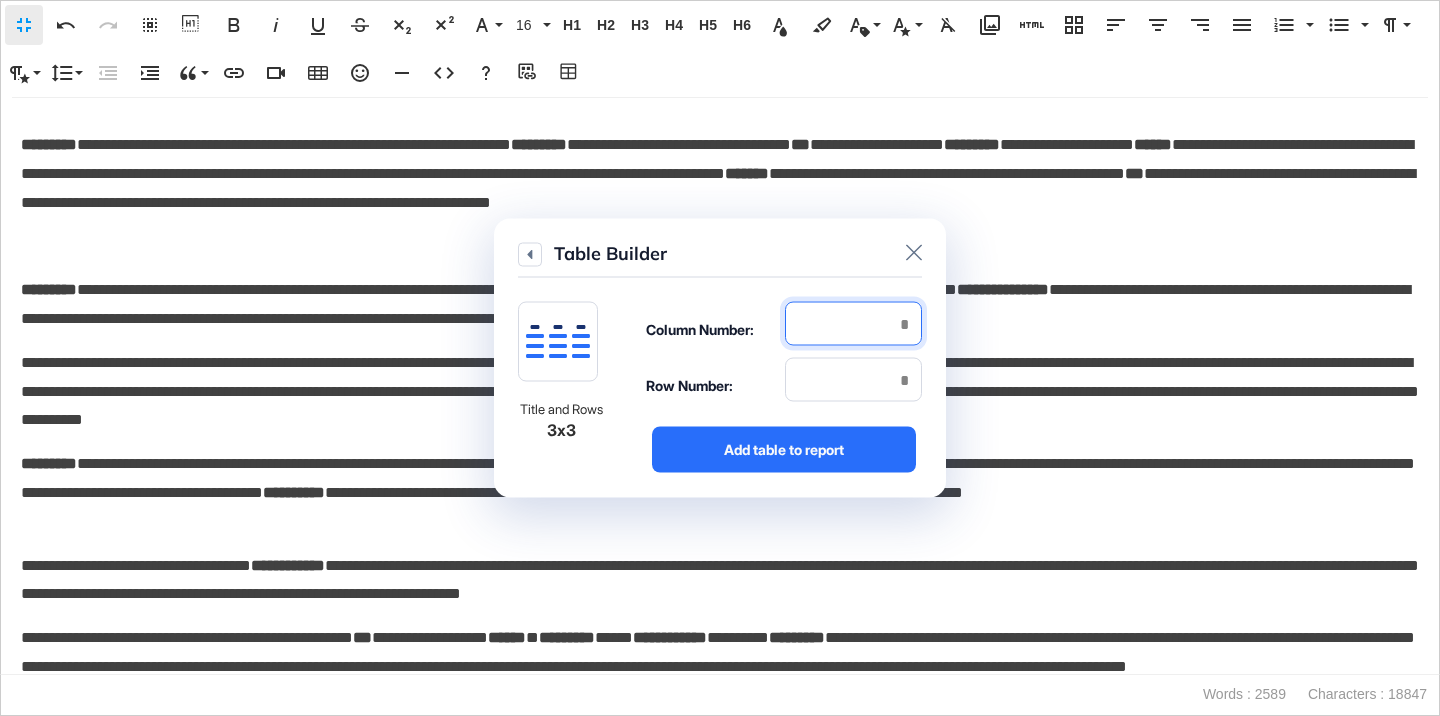 click at bounding box center [853, 324] 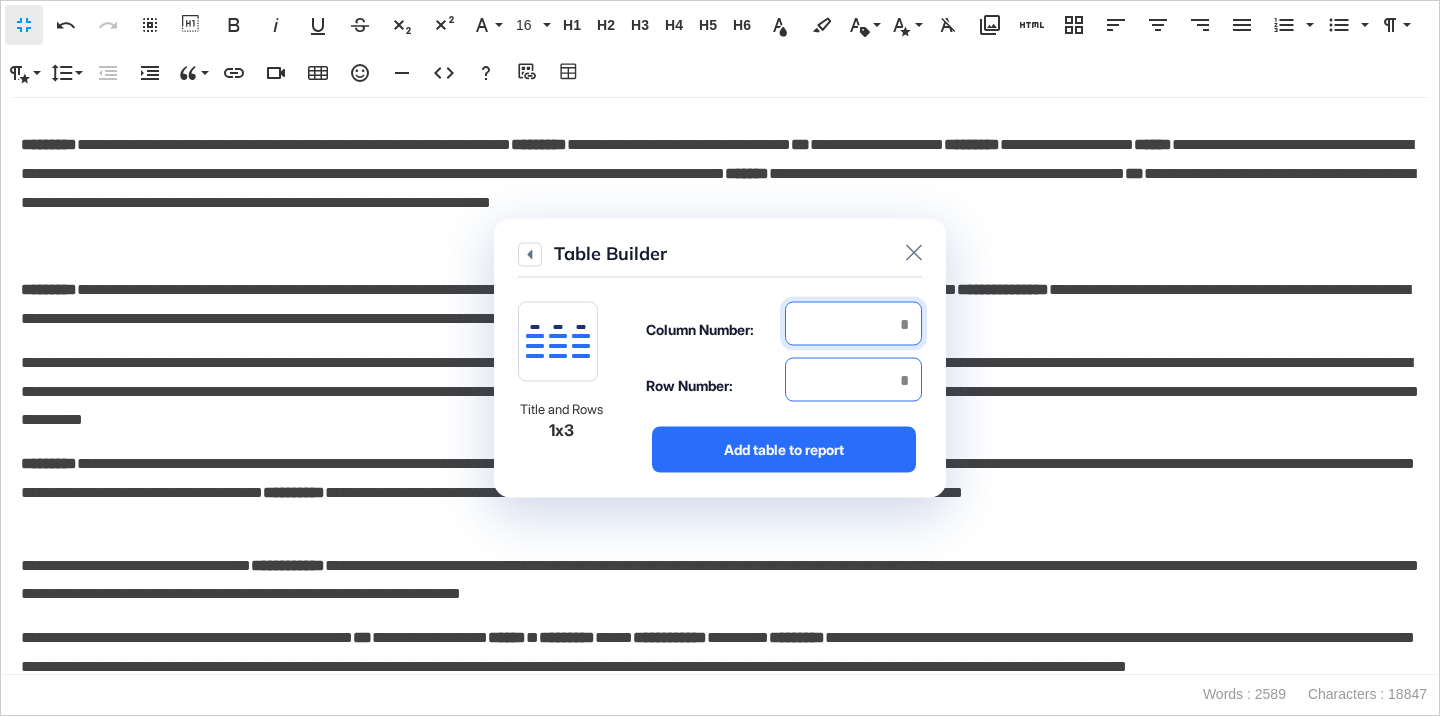 type on "*" 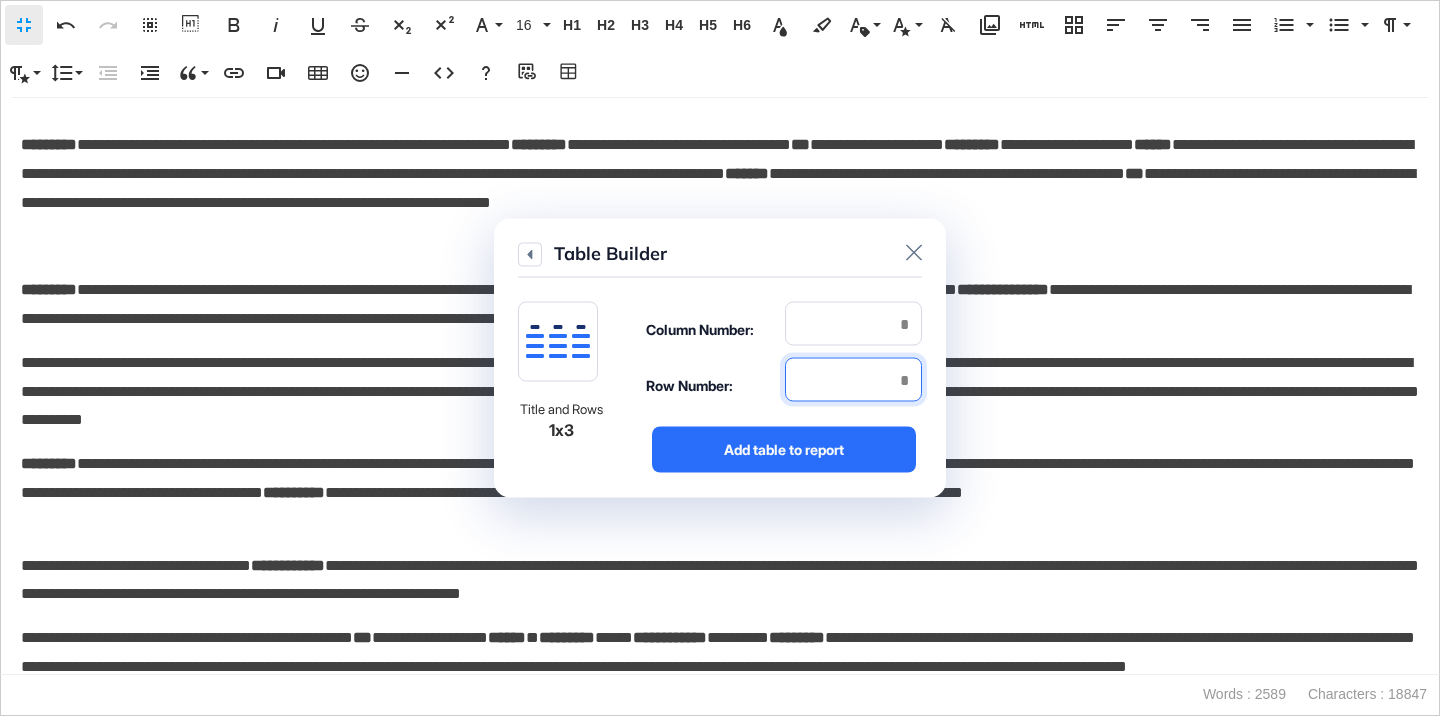 click at bounding box center [853, 380] 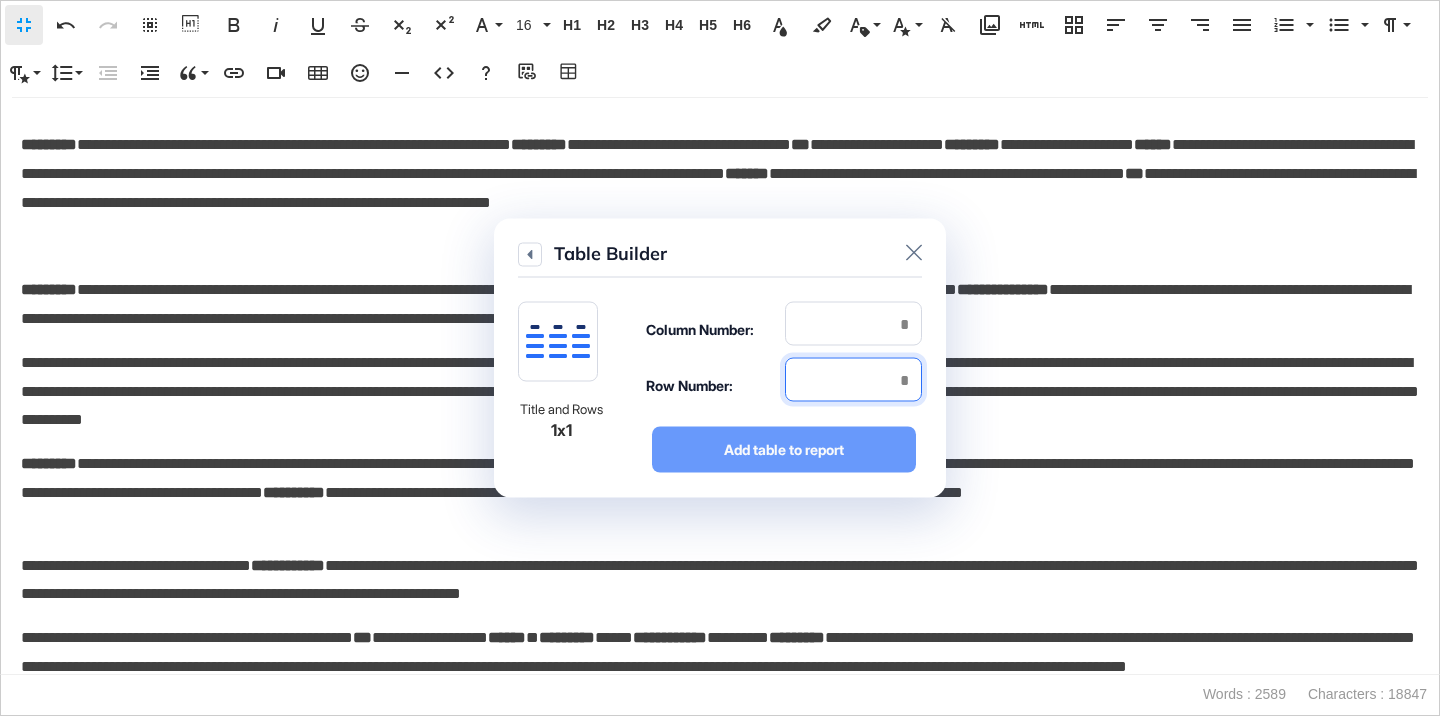 type on "*" 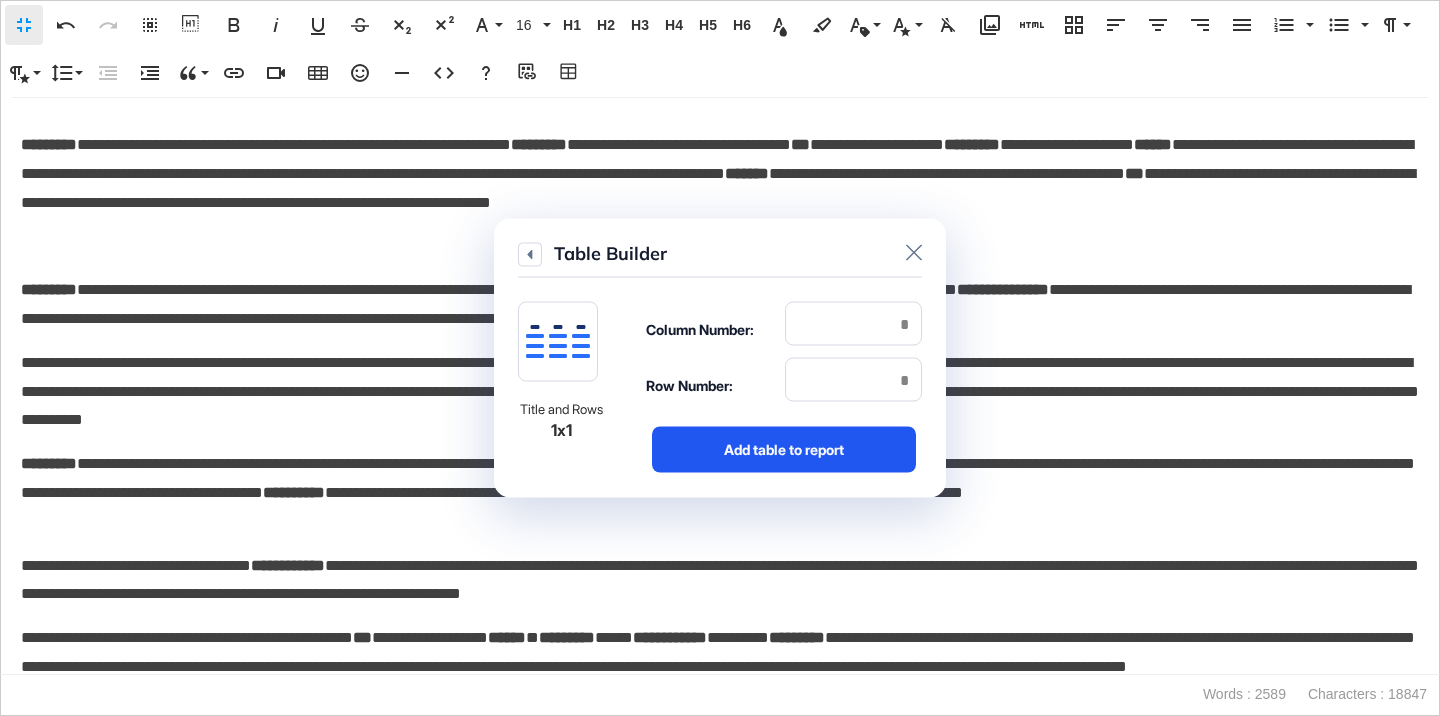 click on "Add table to report" at bounding box center [784, 450] 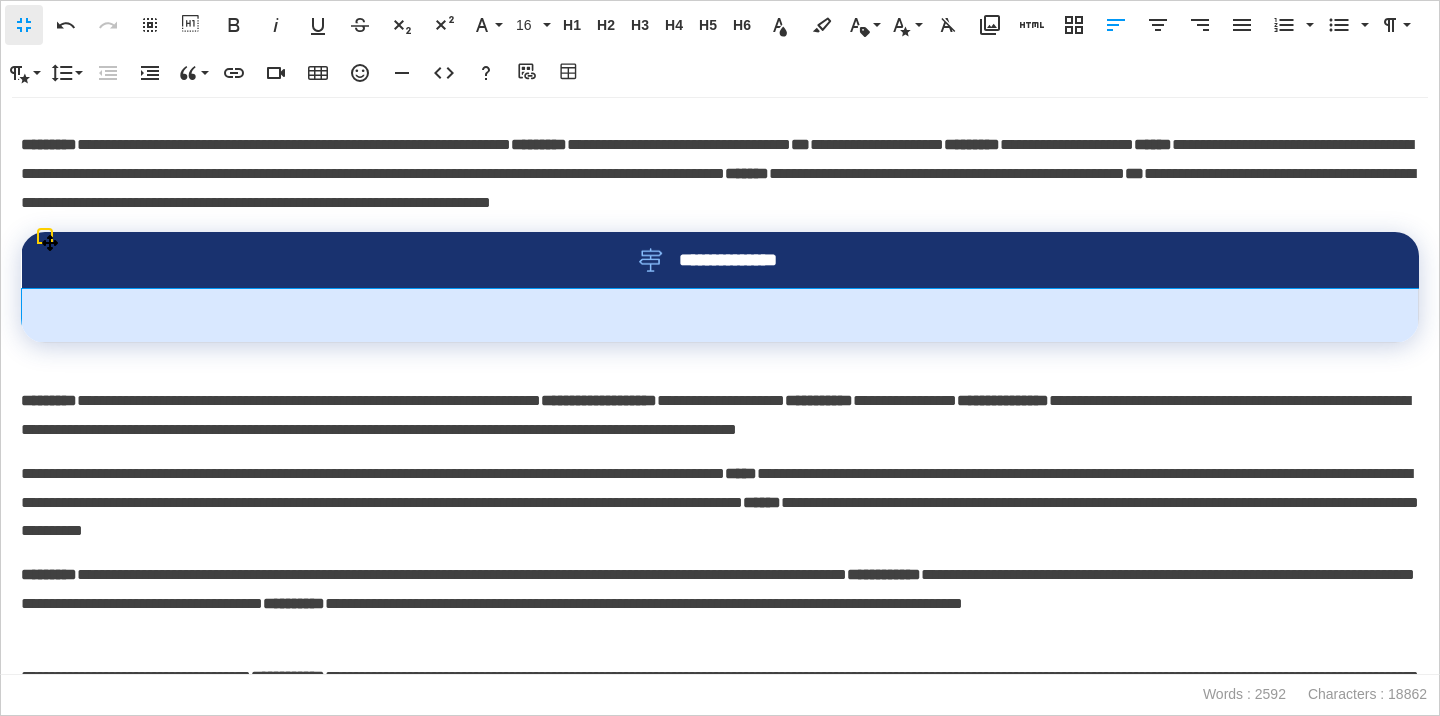 click at bounding box center (720, 316) 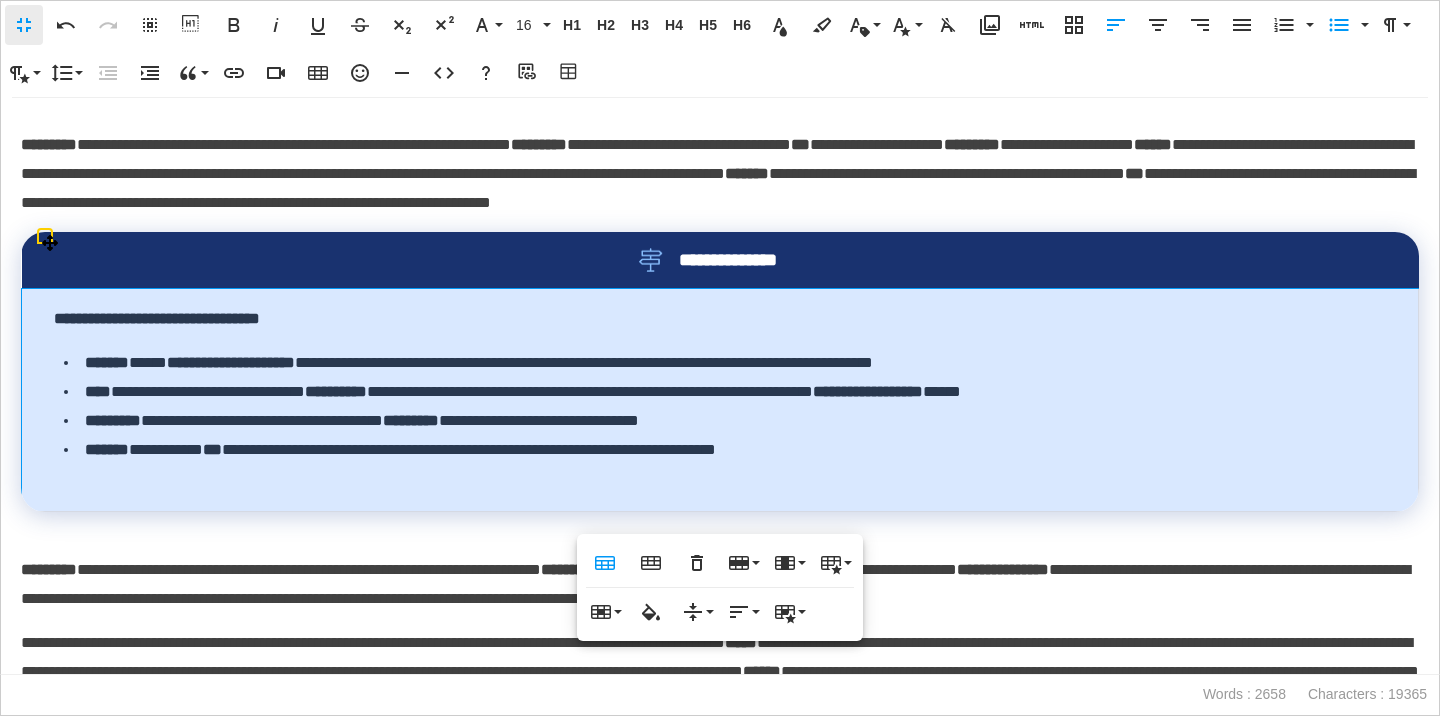 click on "**********" at bounding box center [720, 400] 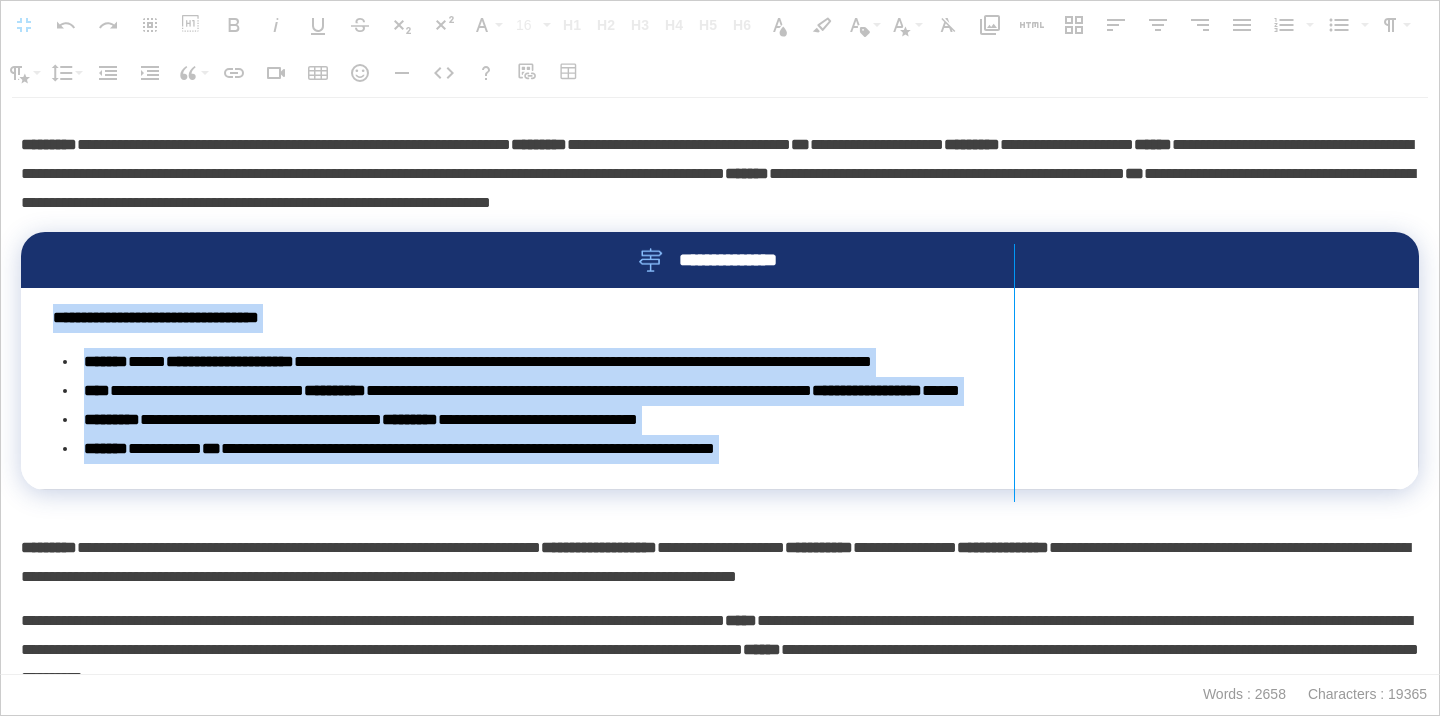 drag, startPoint x: 1414, startPoint y: 274, endPoint x: 1011, endPoint y: 338, distance: 408.05023 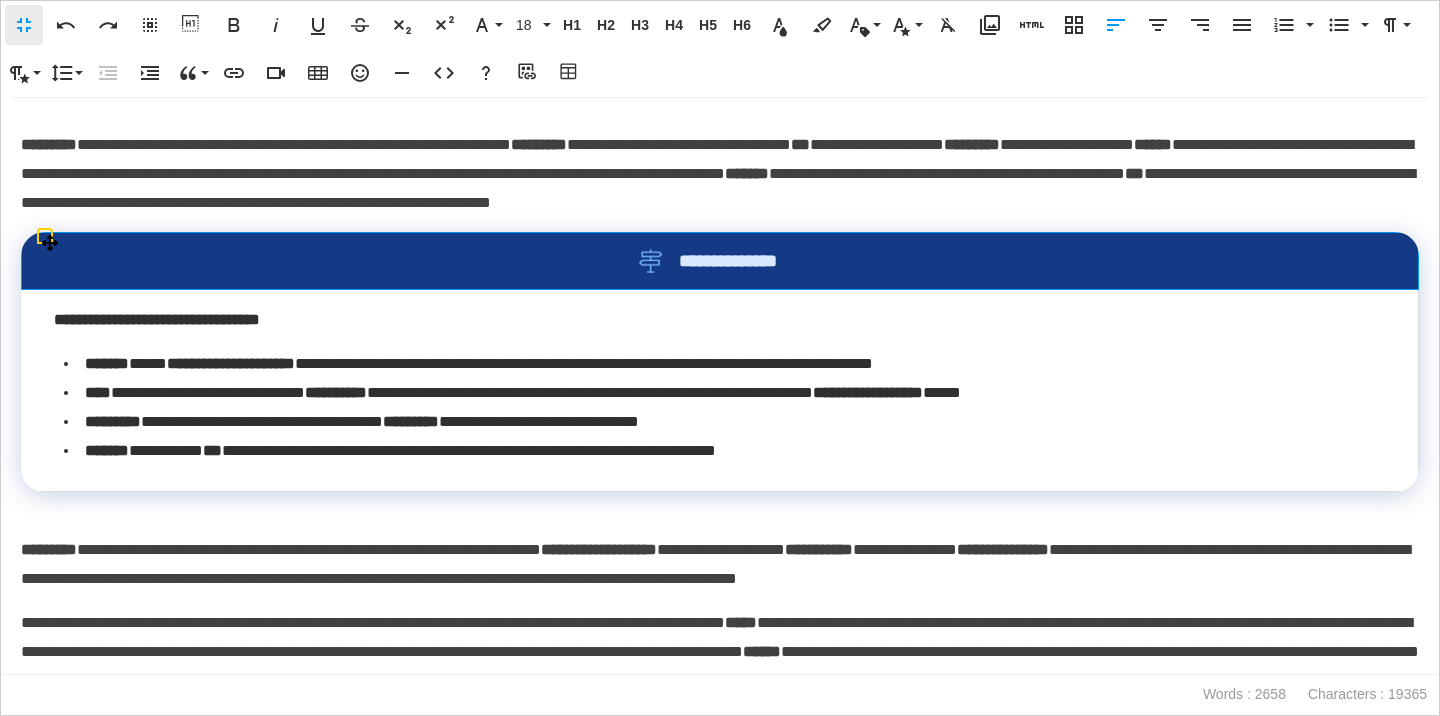 click on "**********" at bounding box center [720, 261] 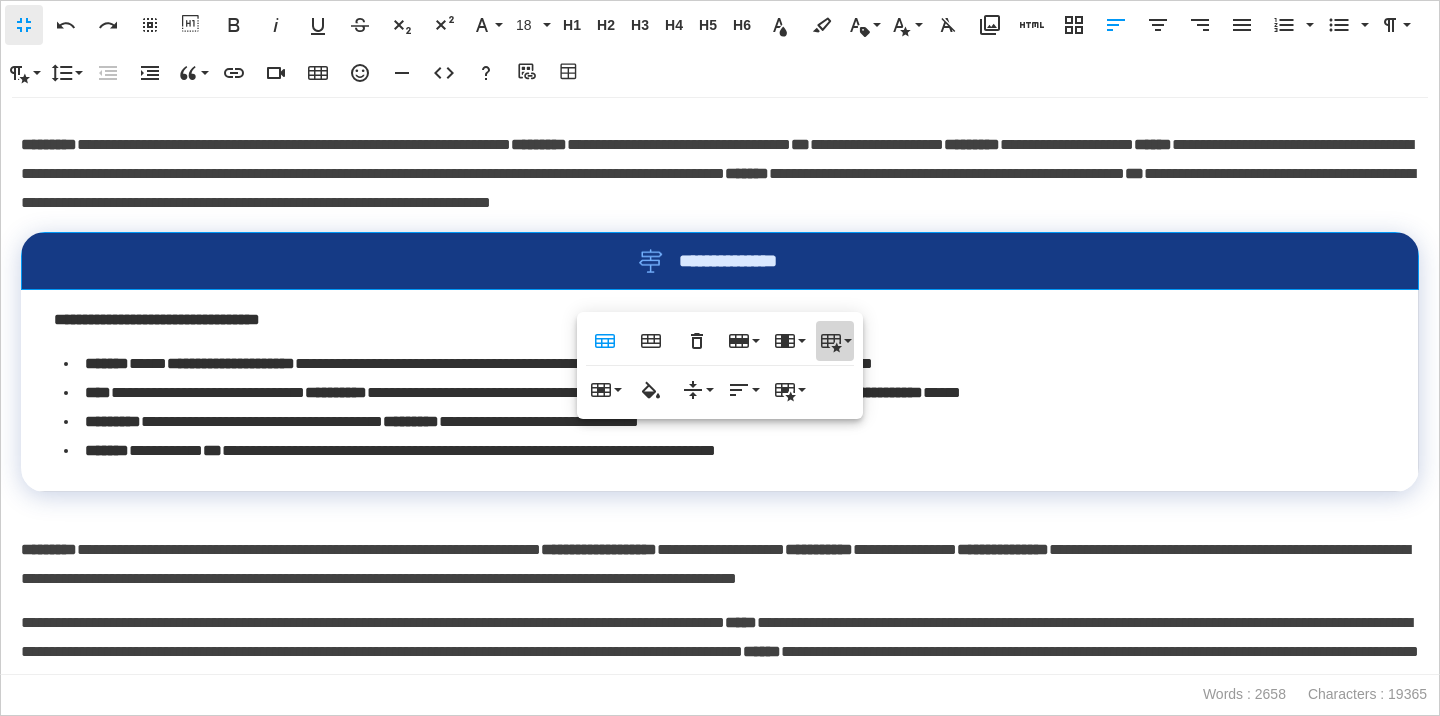 click 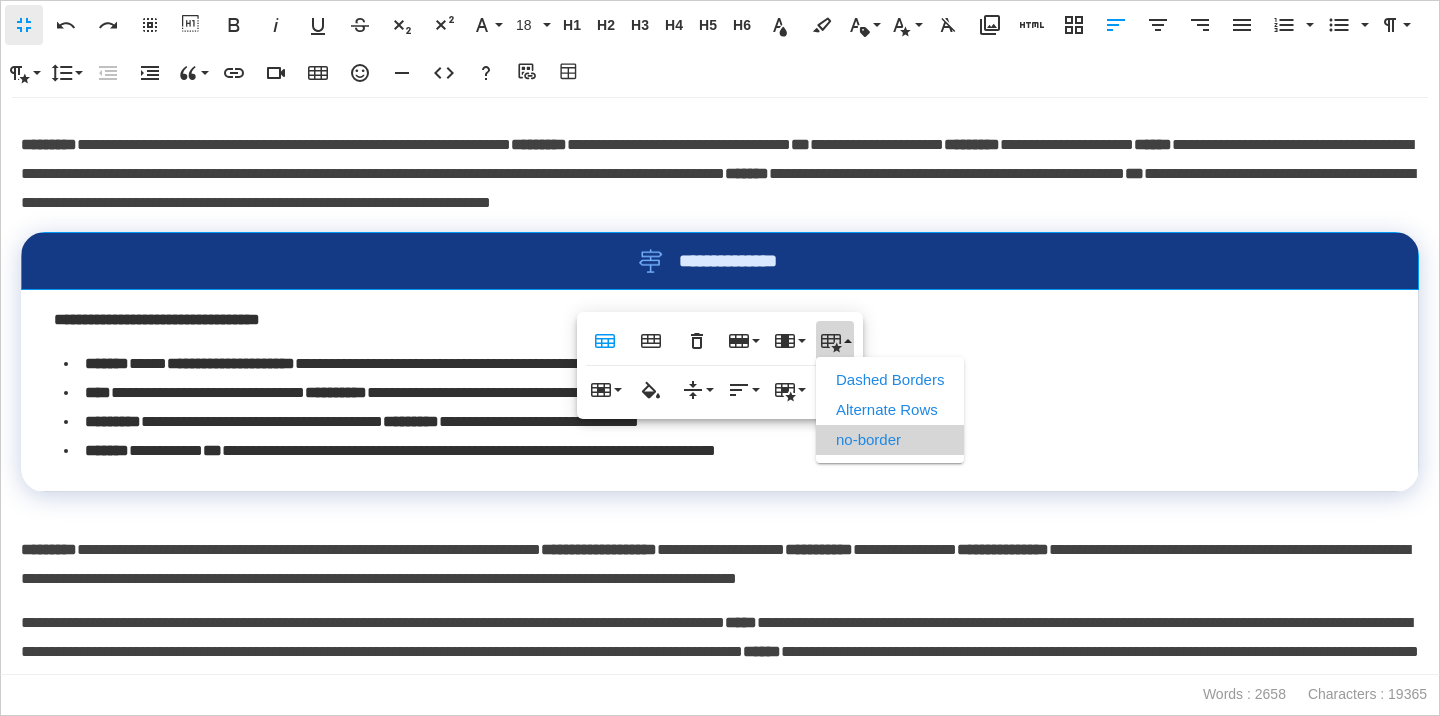 click on "no-border" at bounding box center [890, 440] 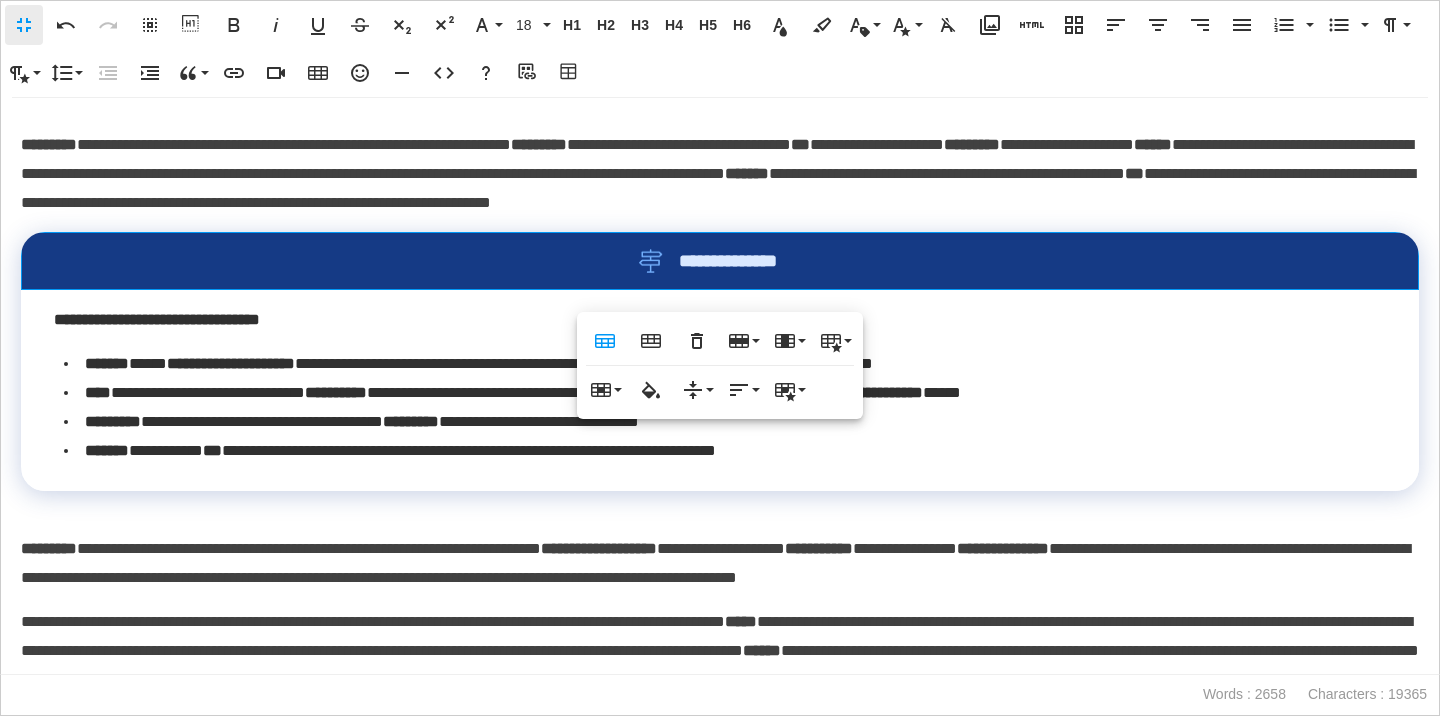 click on "Table Header Table Footer Remove Table Row Insert row above Insert row below Delete row Column Insert column before Insert column after Delete column Table Style Dashed Borders Alternate Rows no-border Cell Merge cells Vertical split Horizontal split Cell Background Vertical Align Top Middle Bottom Horizontal Align Align Left Align Center Align Right Align Justify Cell Style Highlighted Thick" at bounding box center [720, 365] 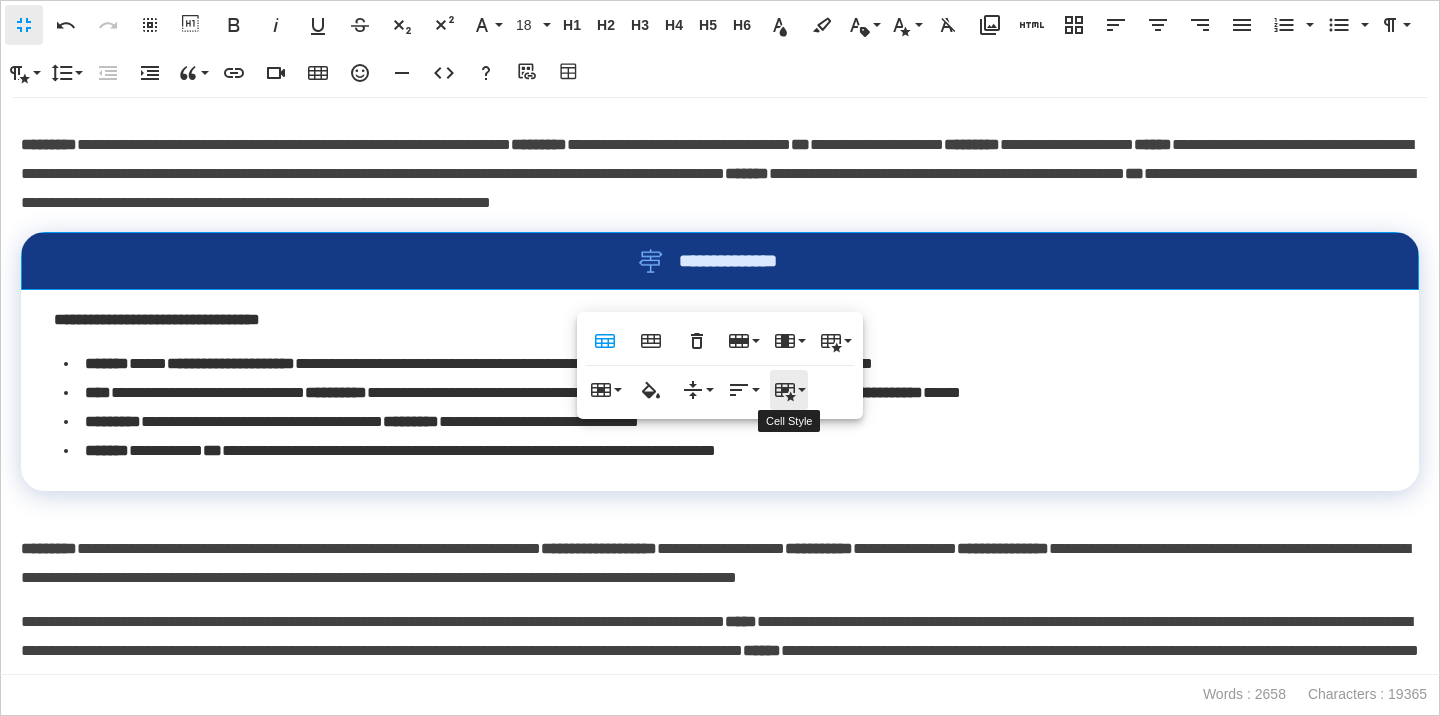 click 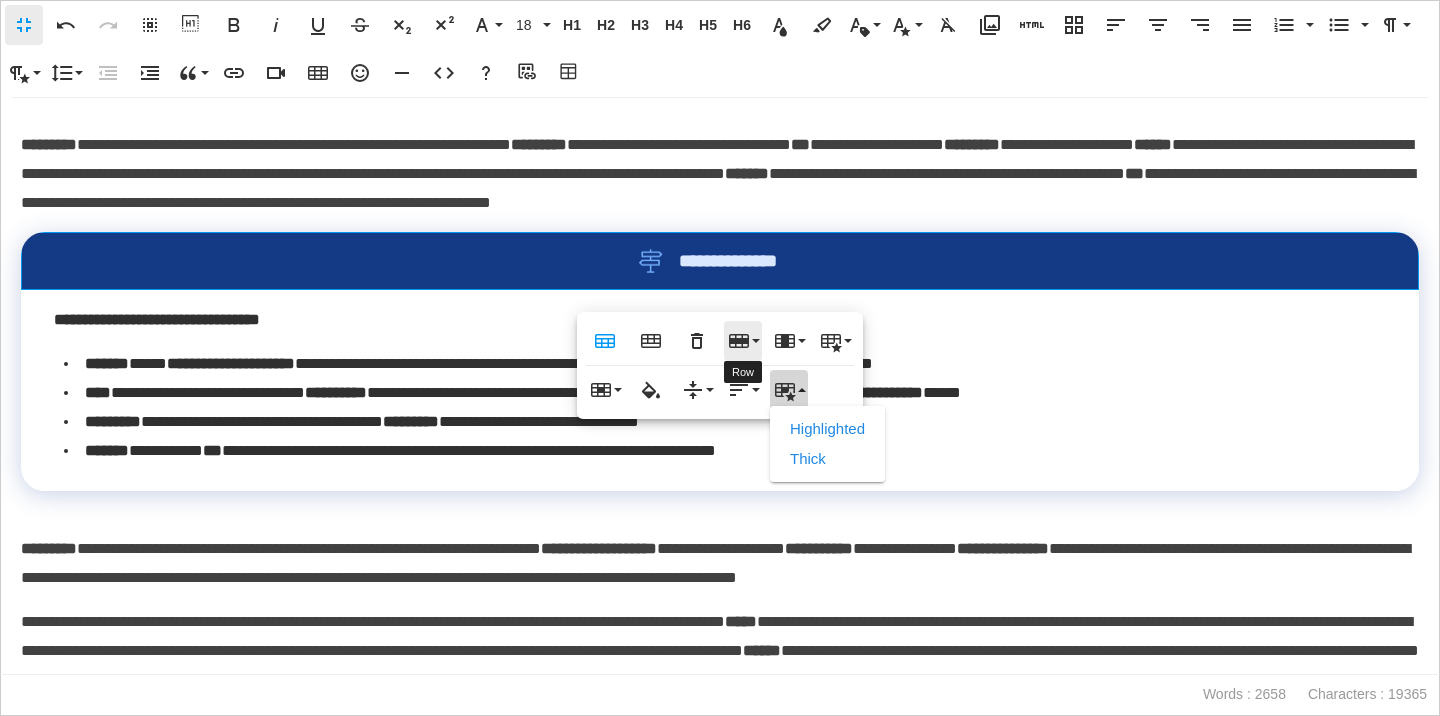 click 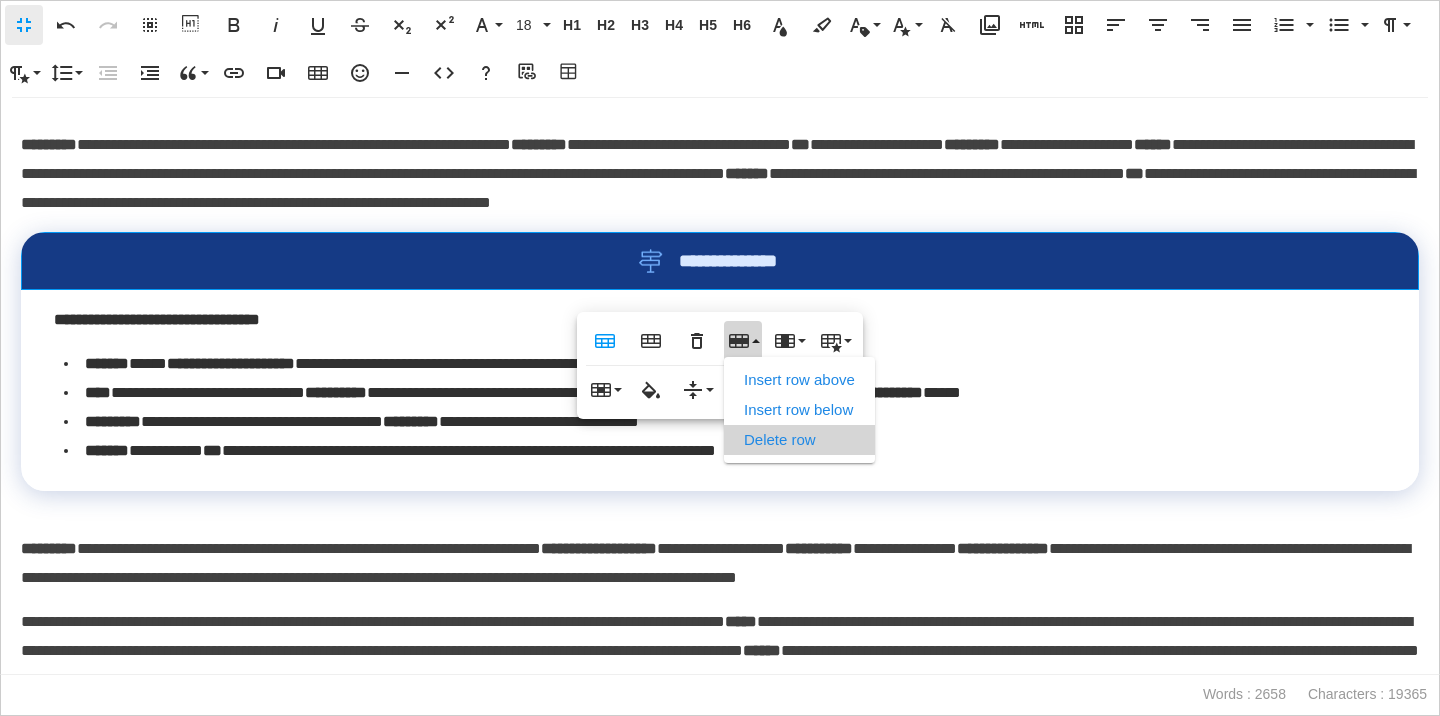click on "Delete row" at bounding box center [799, 440] 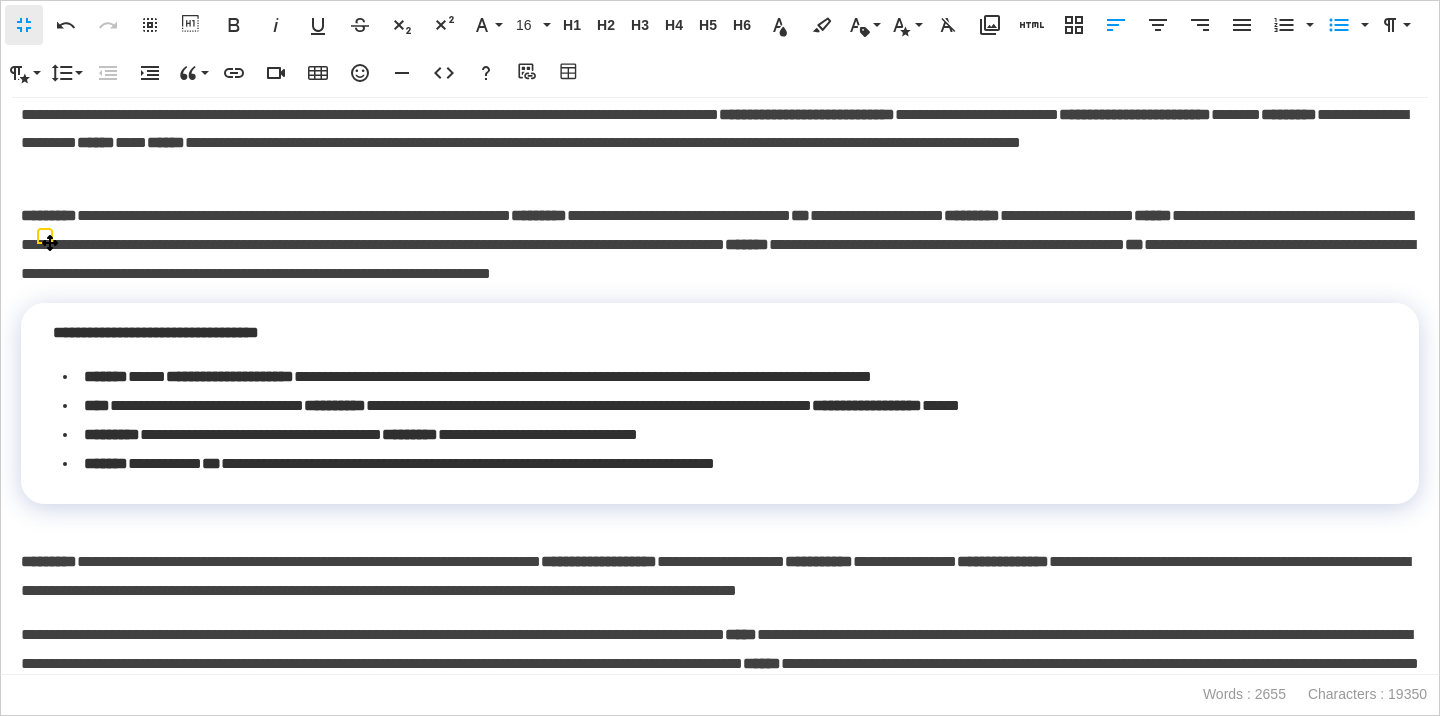 scroll, scrollTop: 2655, scrollLeft: 0, axis: vertical 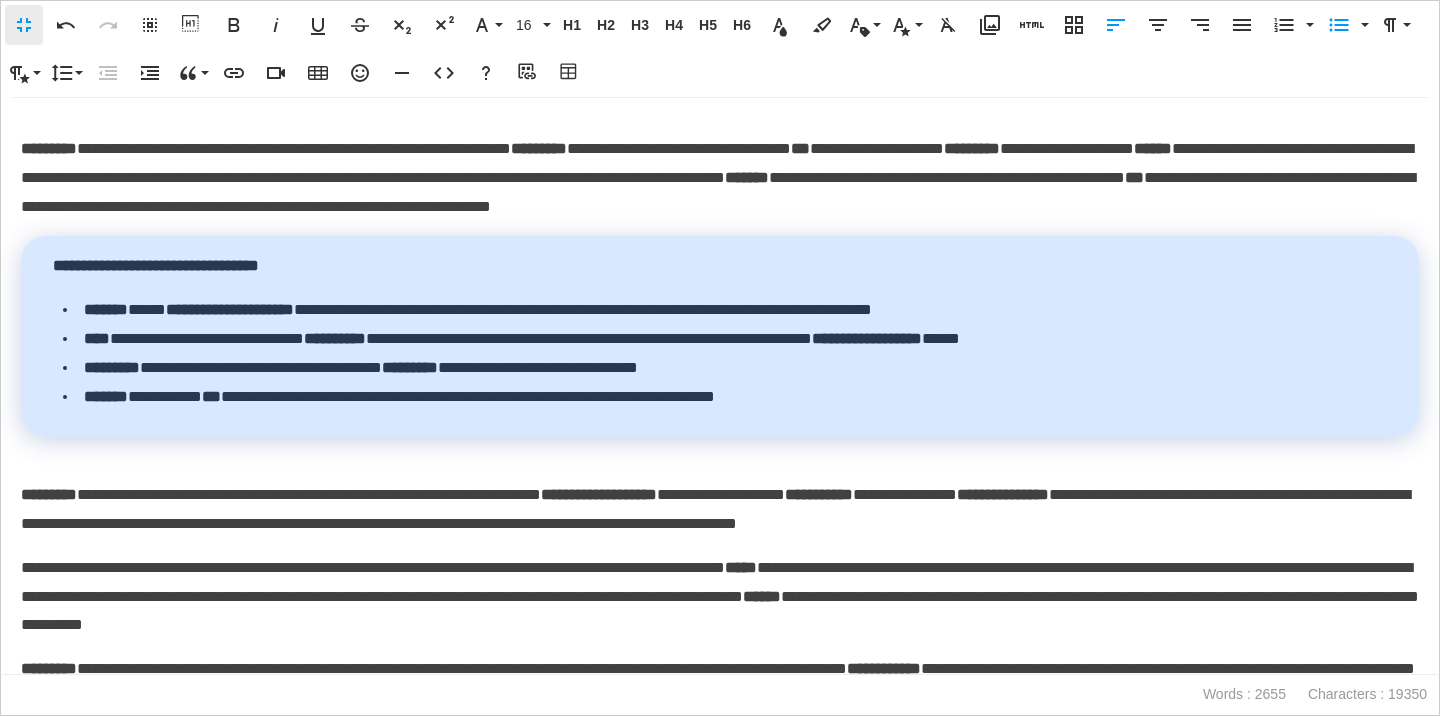 click on "**********" at bounding box center [156, 265] 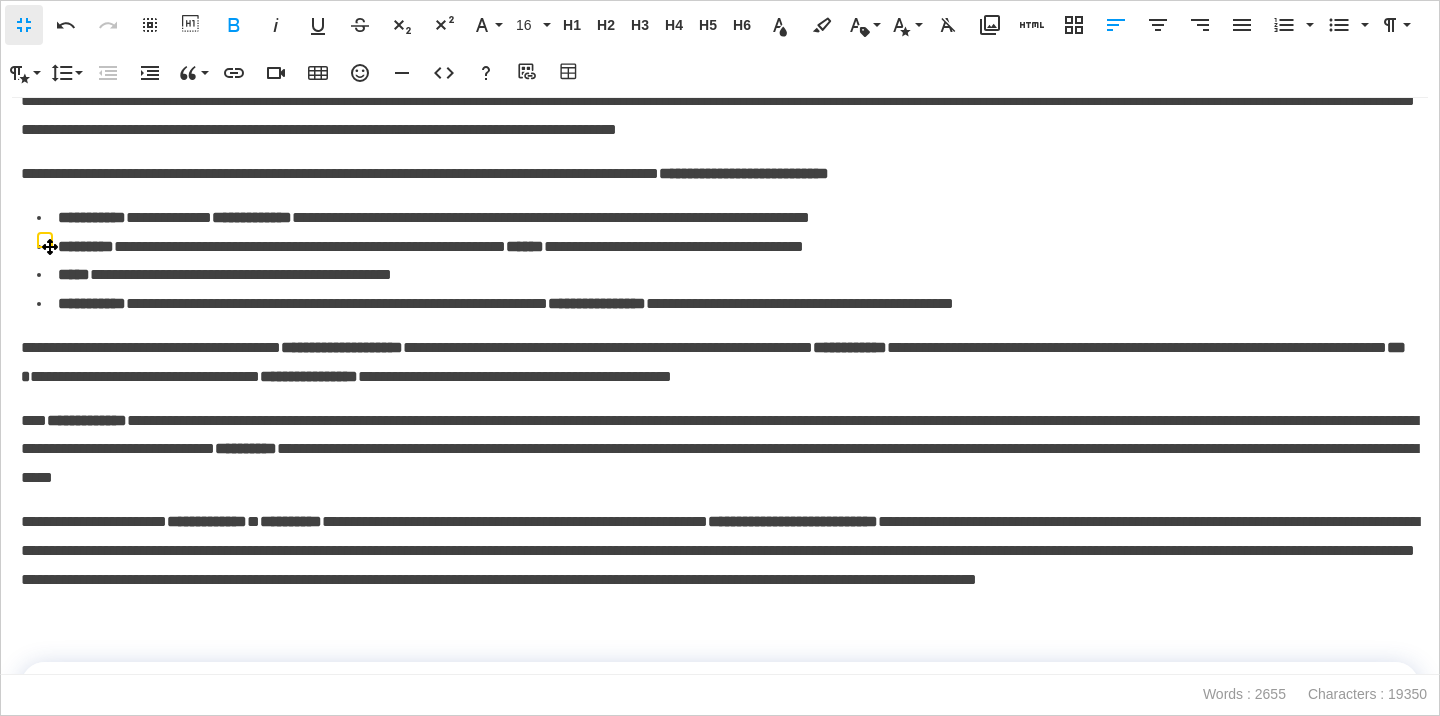 scroll, scrollTop: 3715, scrollLeft: 0, axis: vertical 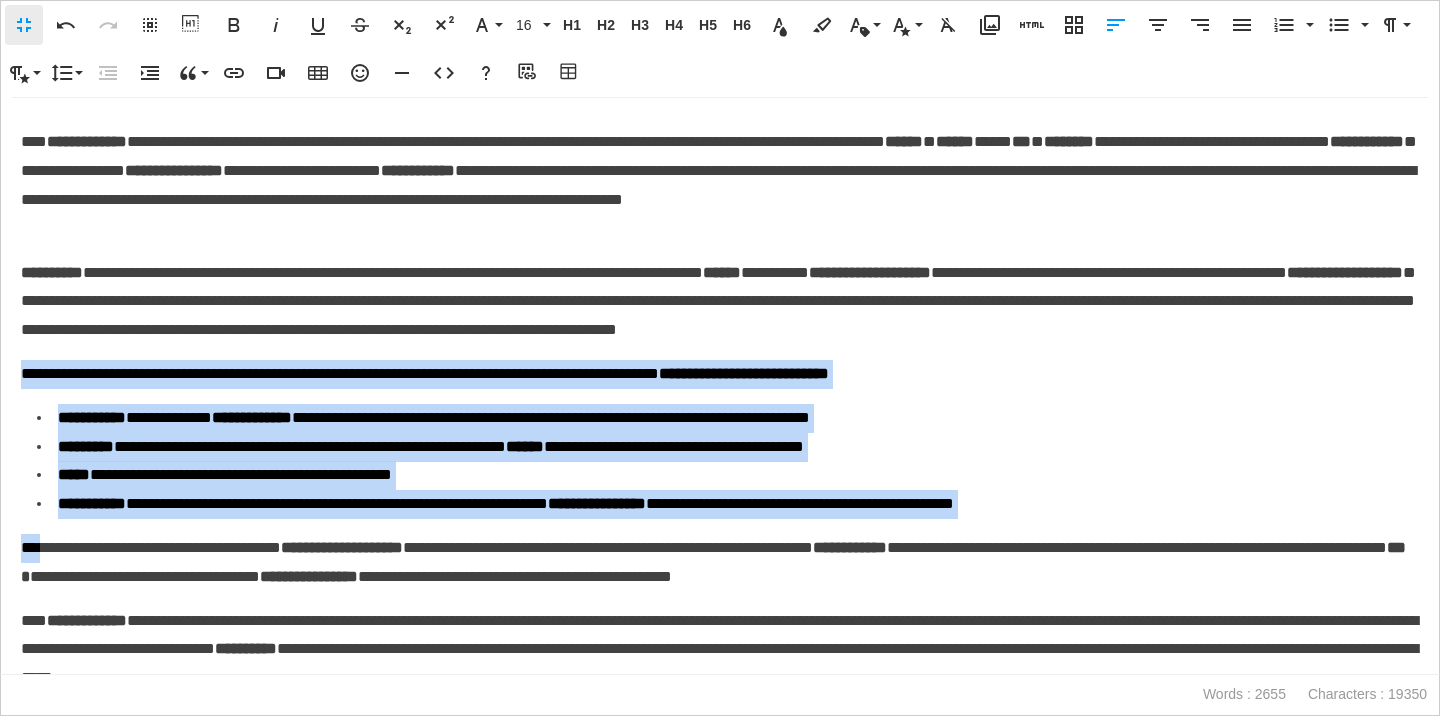 drag, startPoint x: 24, startPoint y: 384, endPoint x: 45, endPoint y: 546, distance: 163.35544 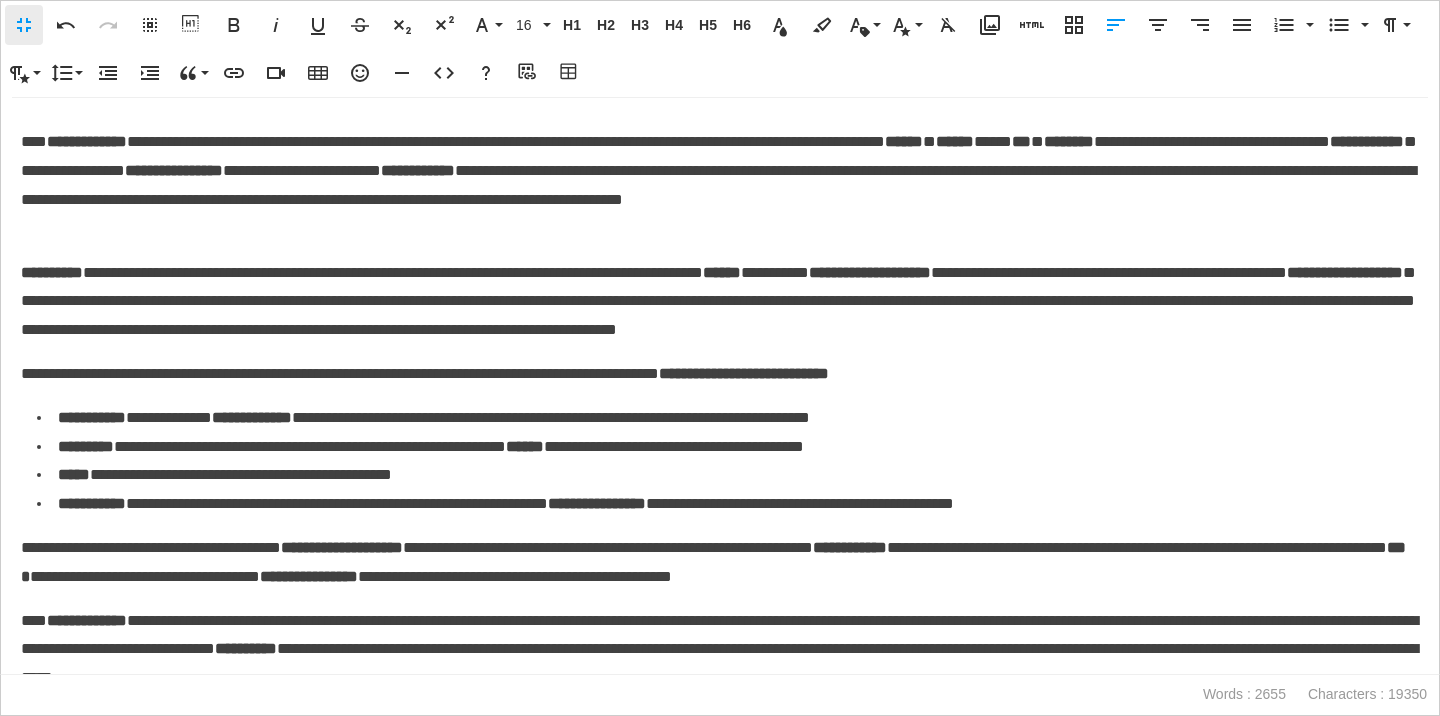 click on "**********" at bounding box center [728, 418] 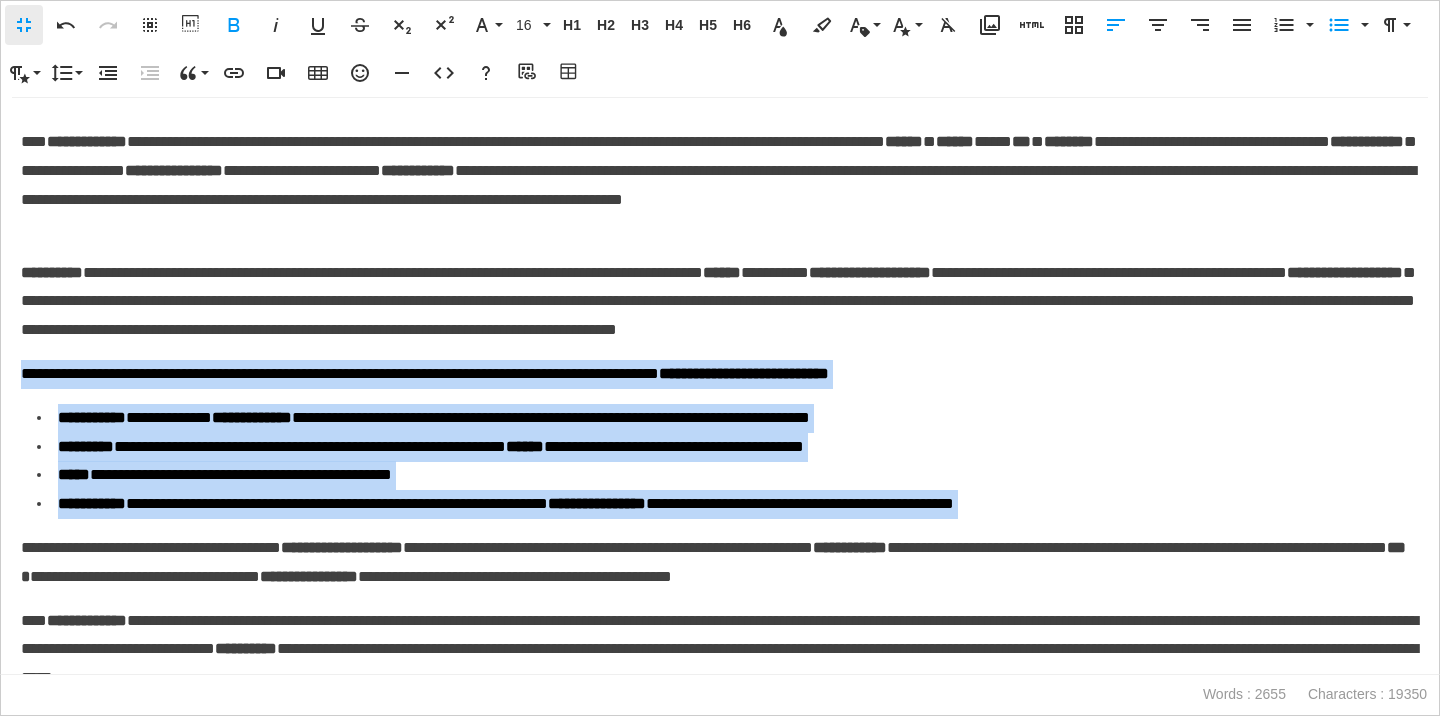 drag, startPoint x: 24, startPoint y: 385, endPoint x: 32, endPoint y: 536, distance: 151.21178 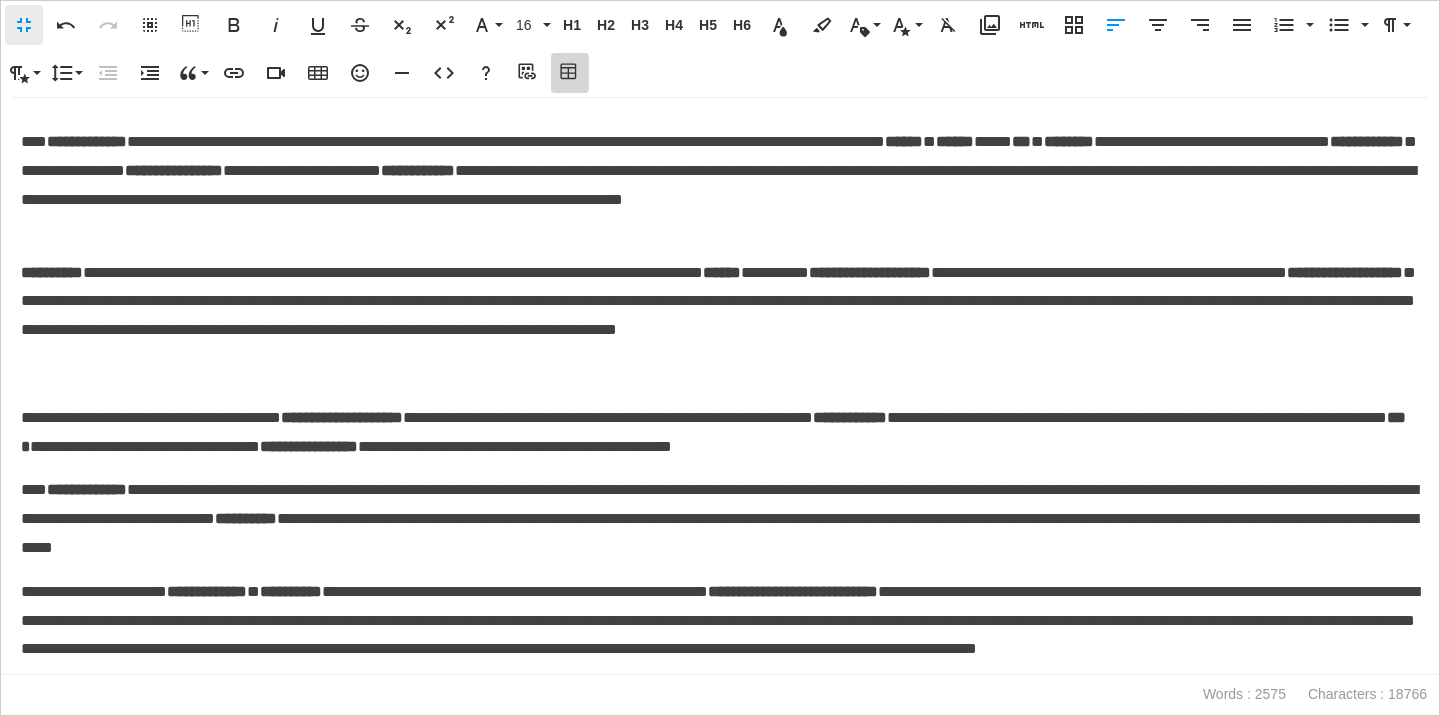 click 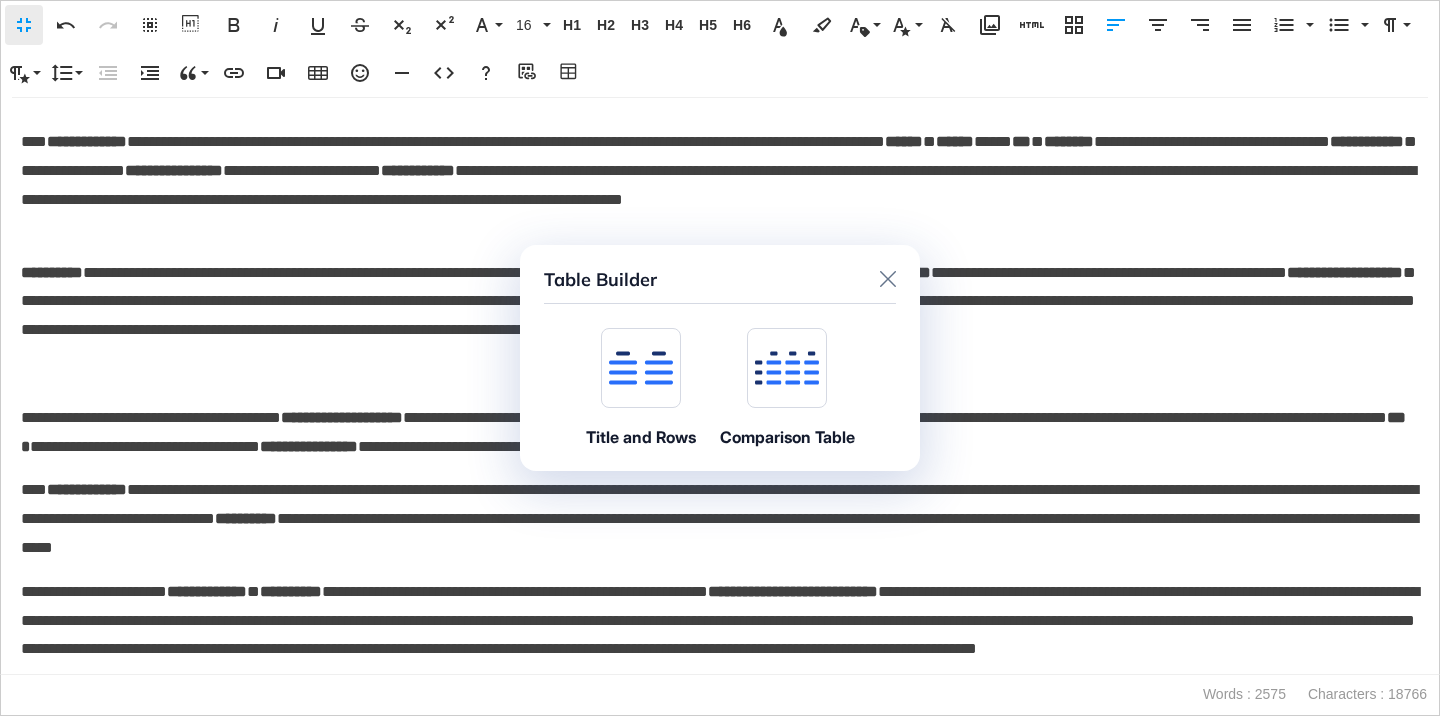 click at bounding box center [641, 368] 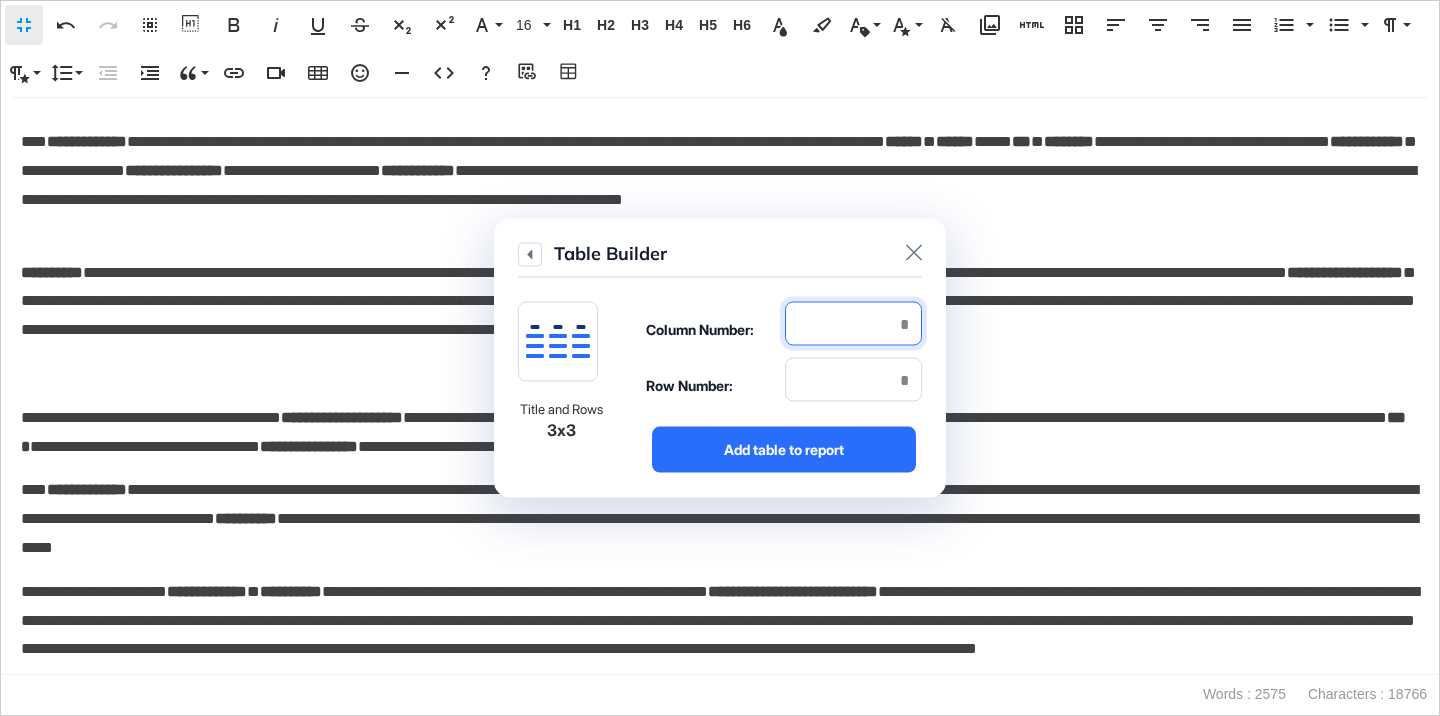 click at bounding box center [853, 324] 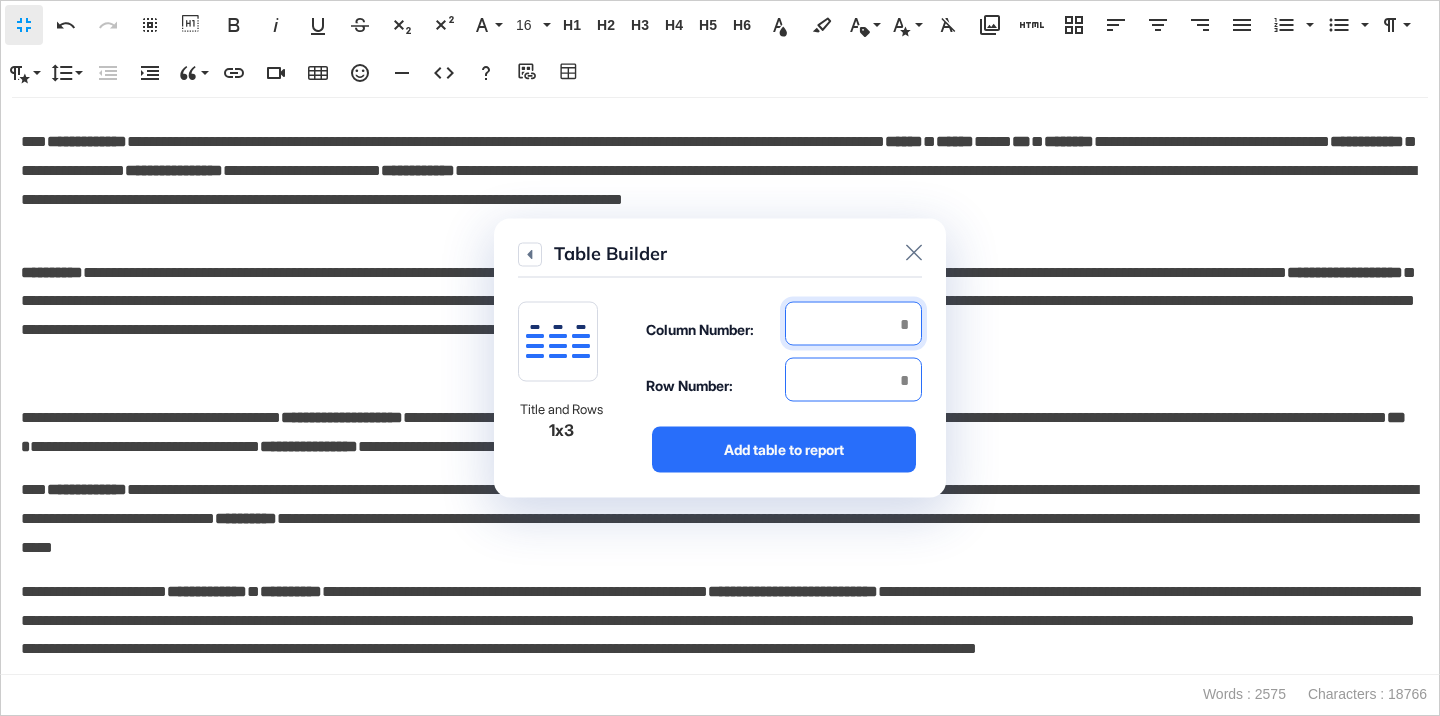 type on "*" 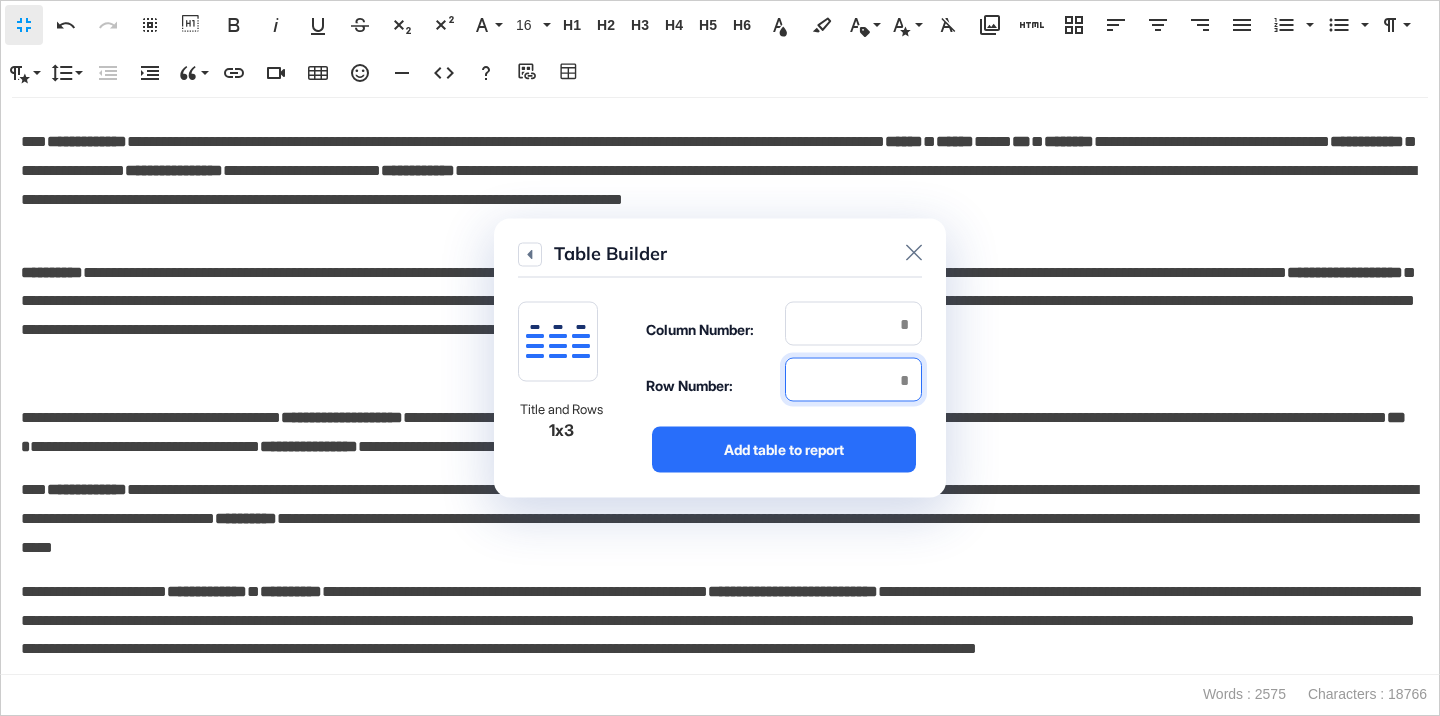click at bounding box center [853, 380] 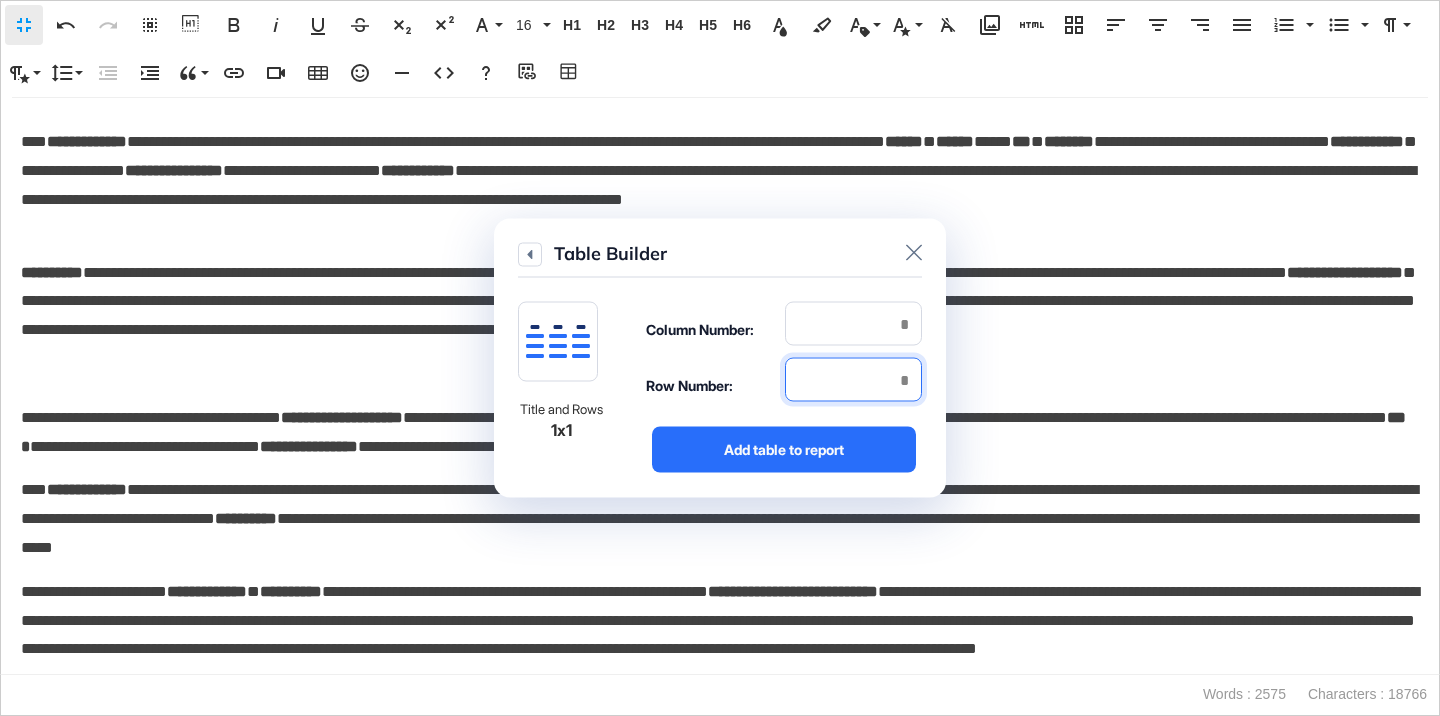 type on "*" 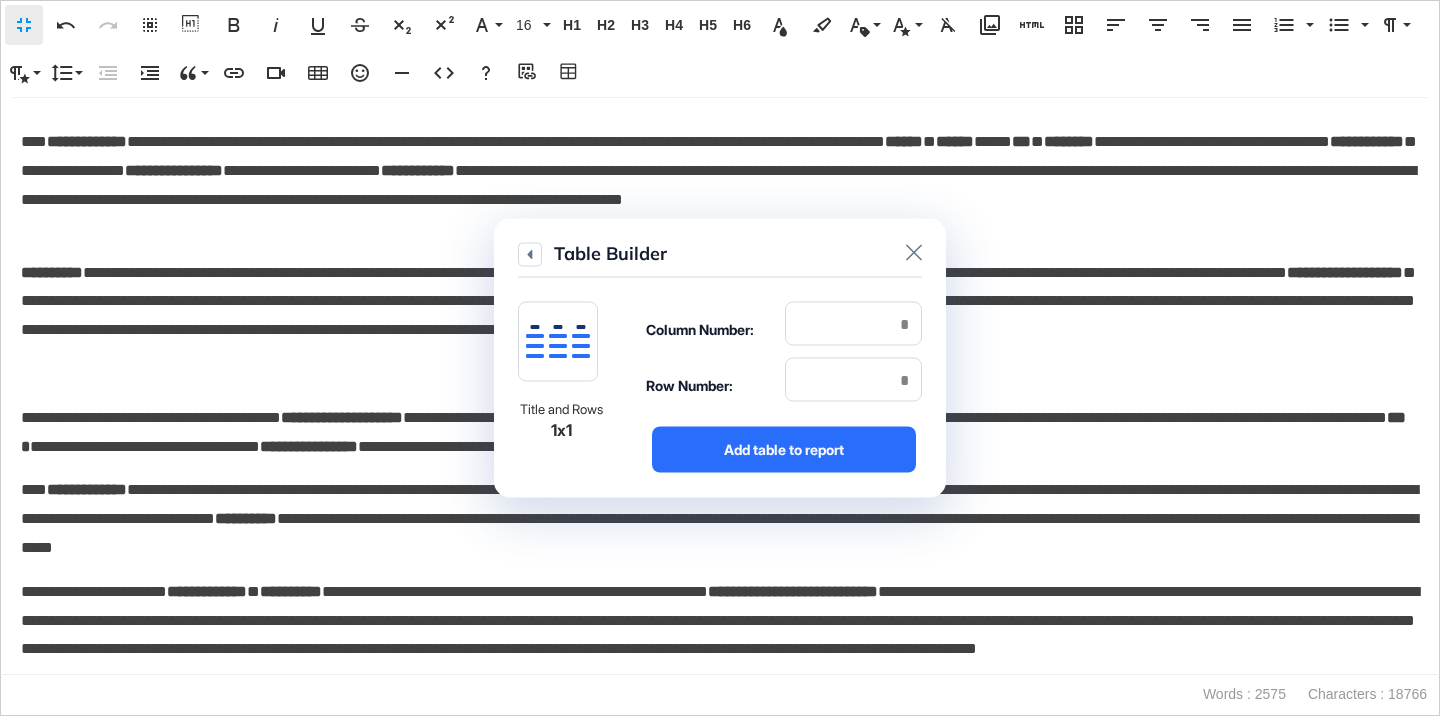 click on "Column Number: * Row Number: * Add table to report" 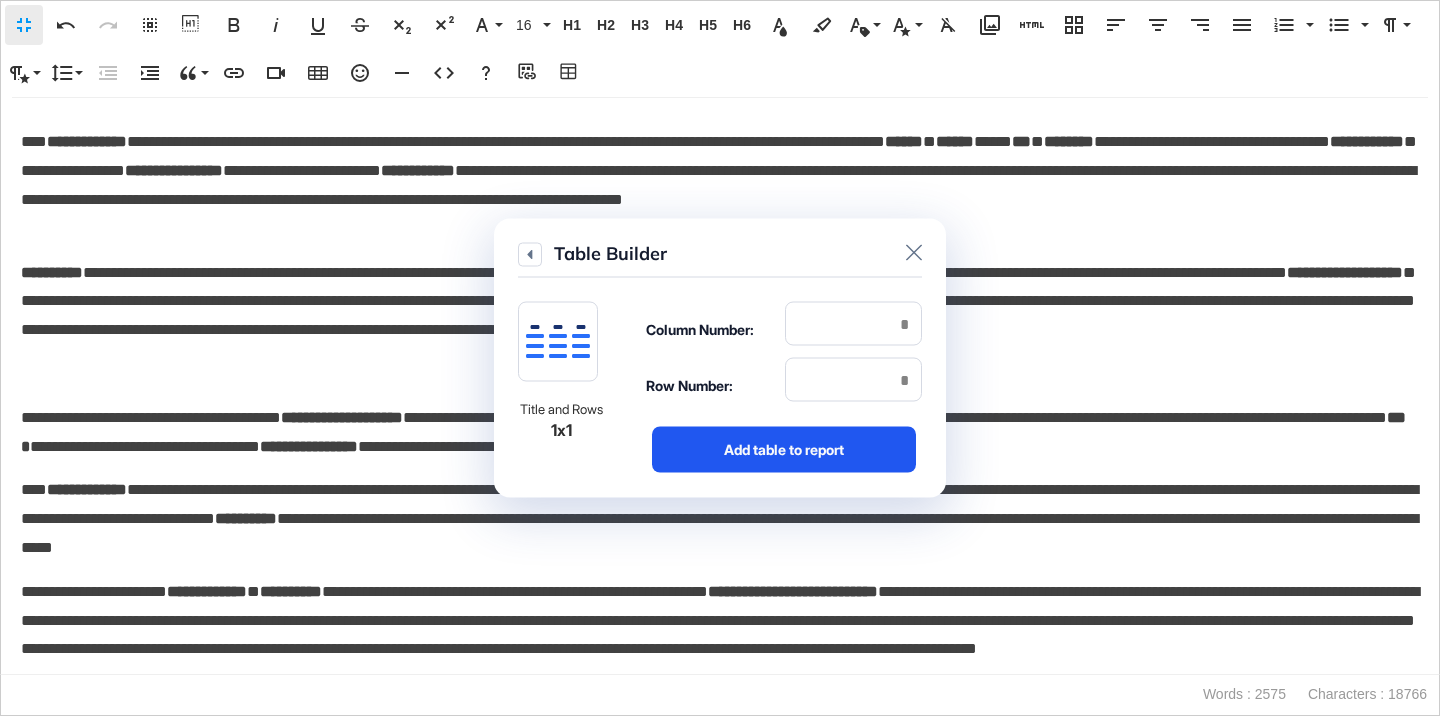 click on "Add table to report" at bounding box center [784, 450] 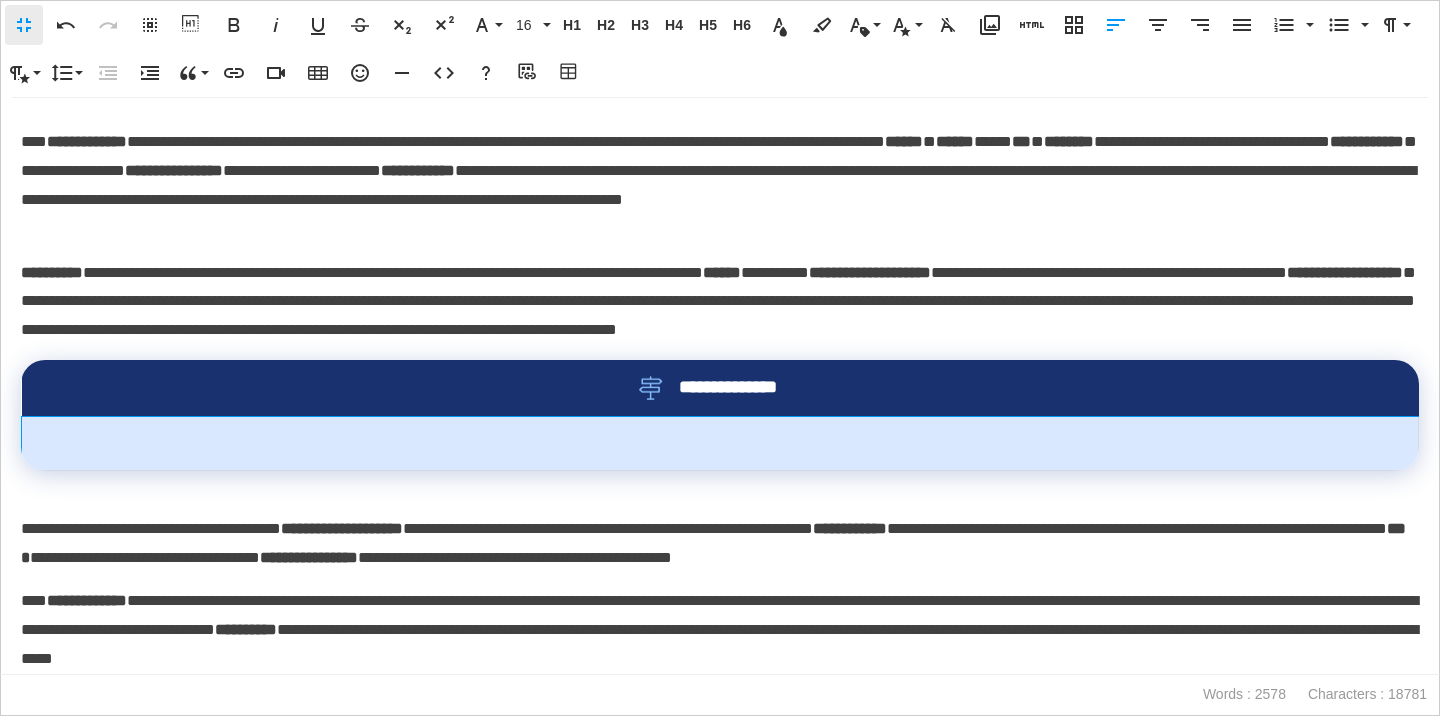 click at bounding box center [720, 443] 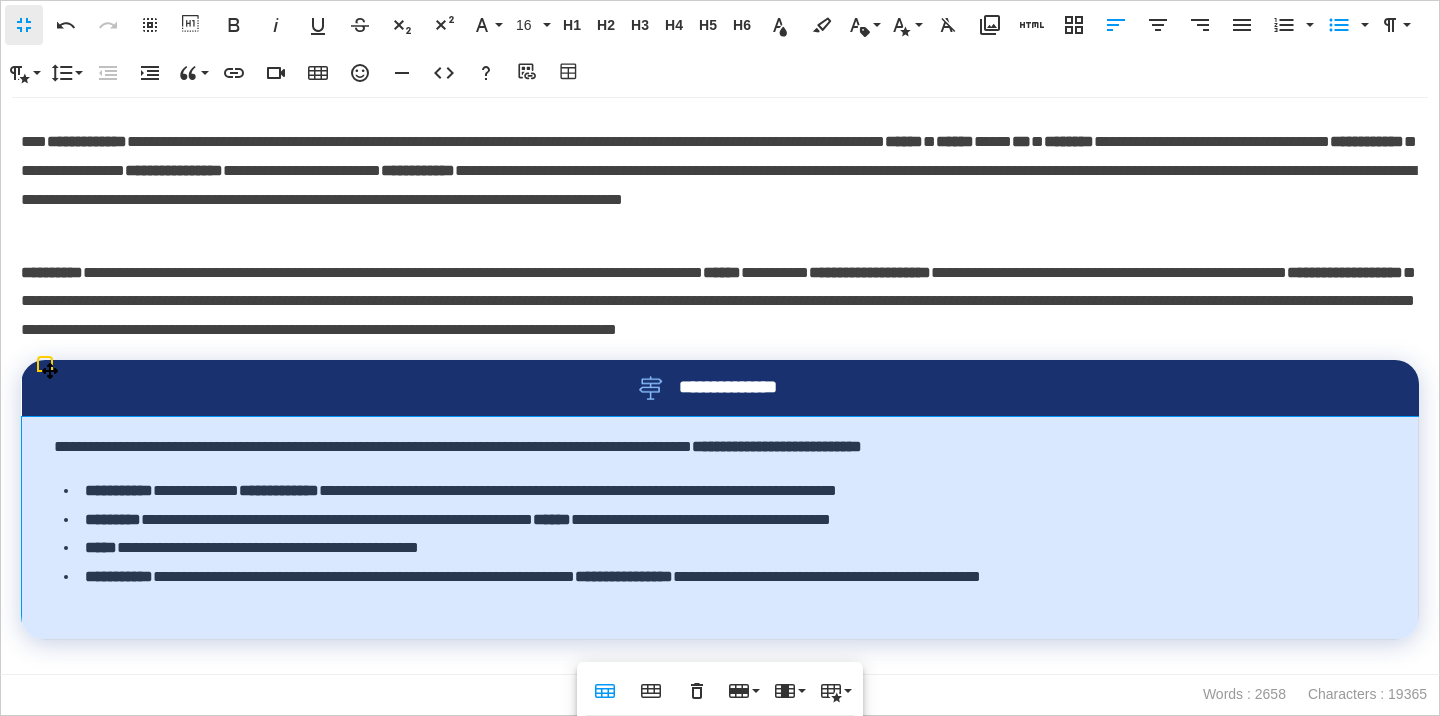 click on "**********" at bounding box center (720, 527) 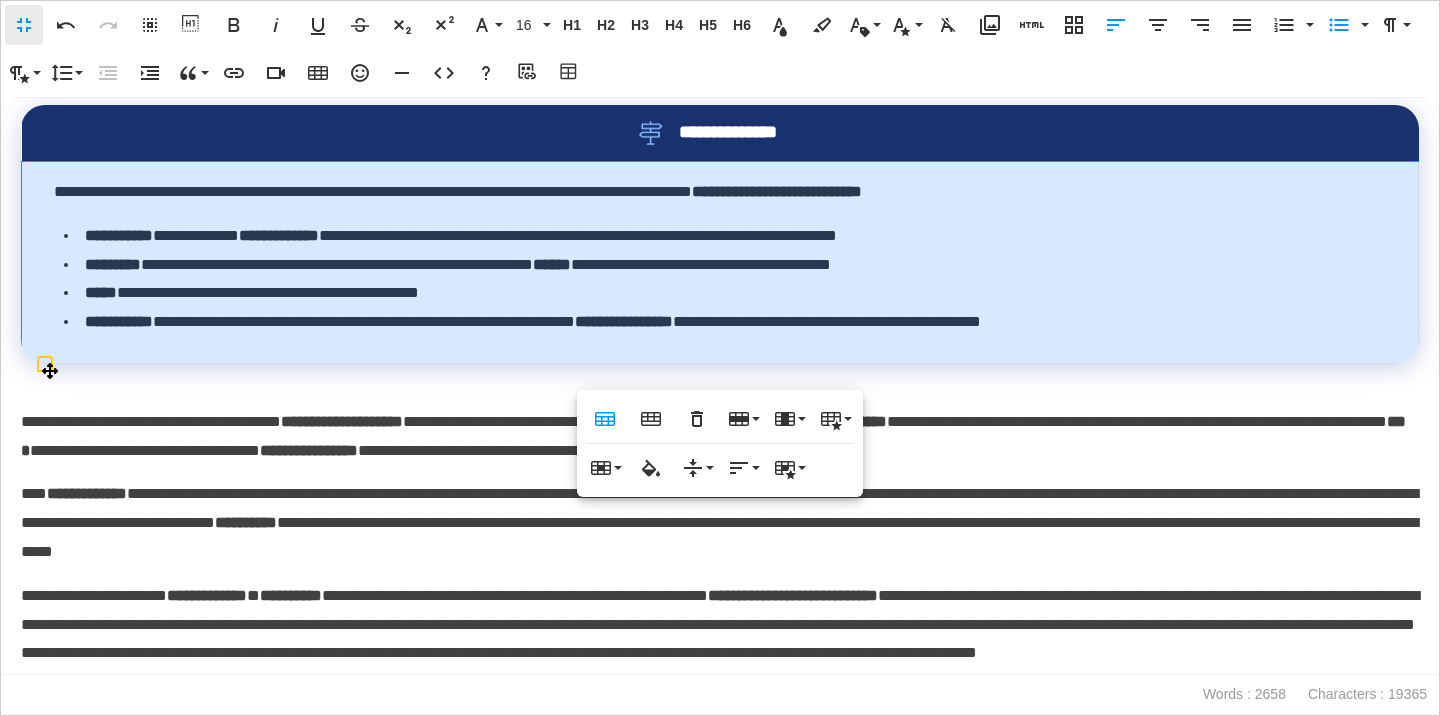 scroll, scrollTop: 3975, scrollLeft: 0, axis: vertical 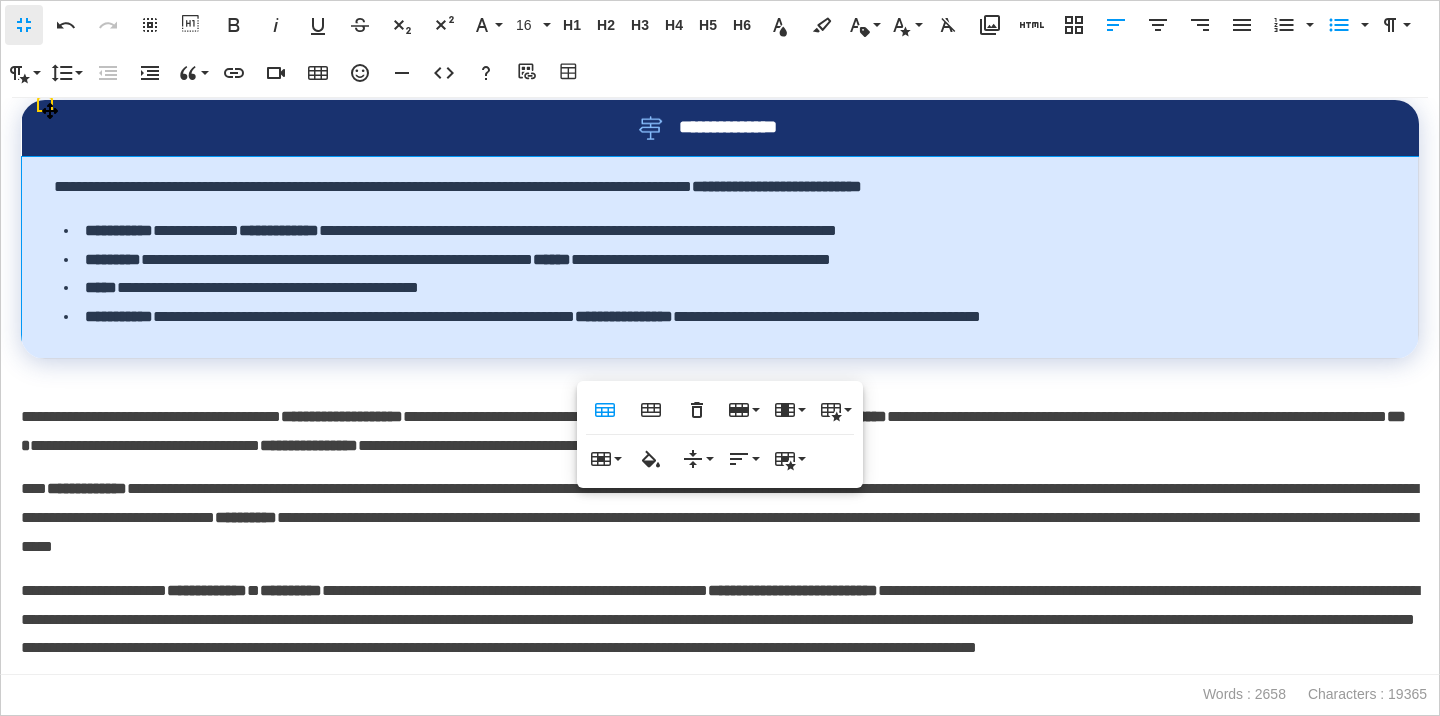 click on "**********" at bounding box center [740, 127] 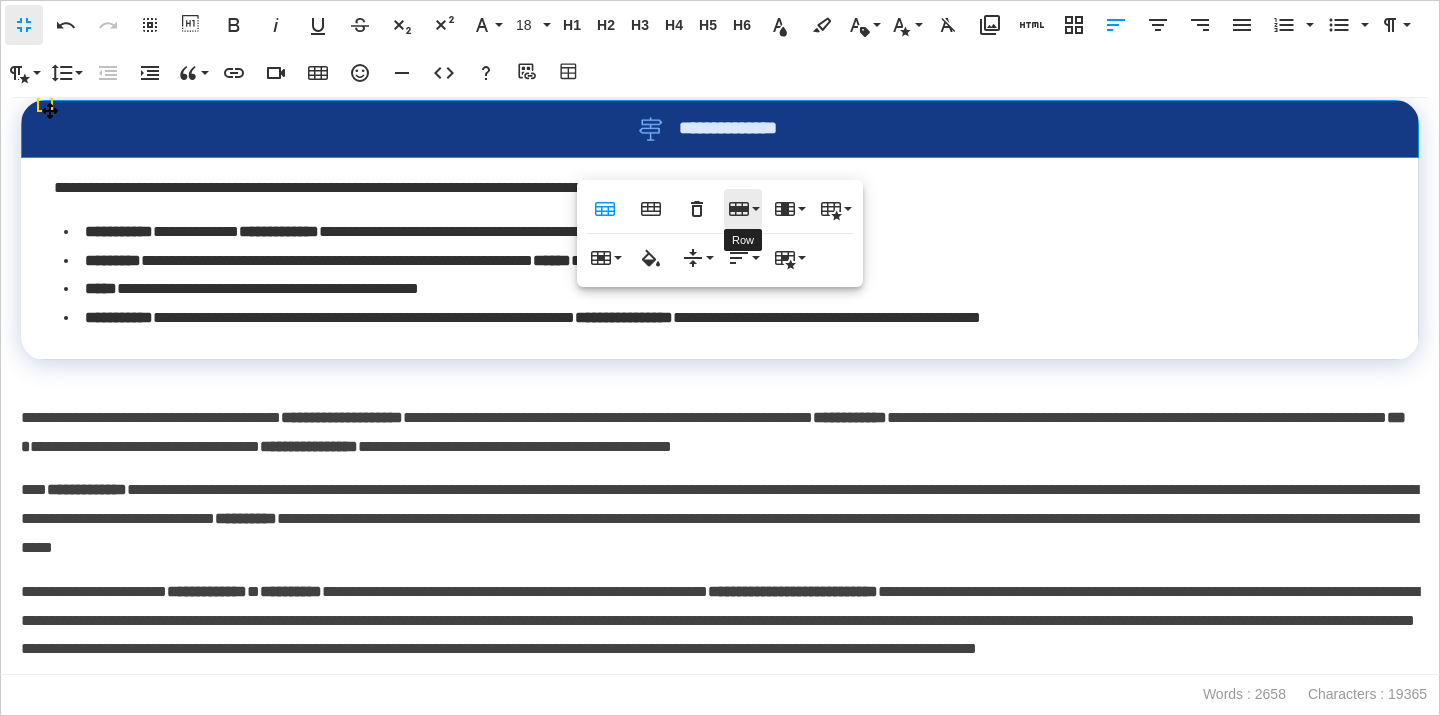 click 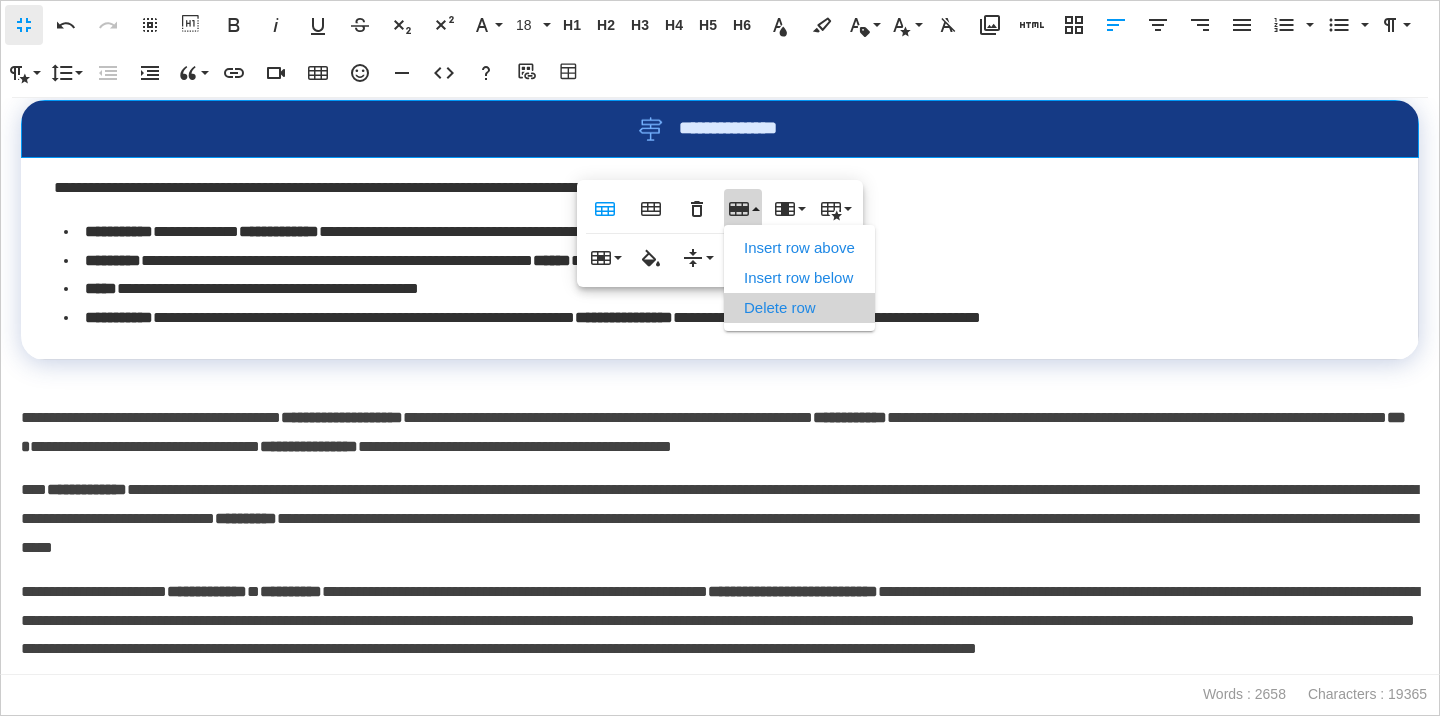 click on "Delete row" at bounding box center (799, 308) 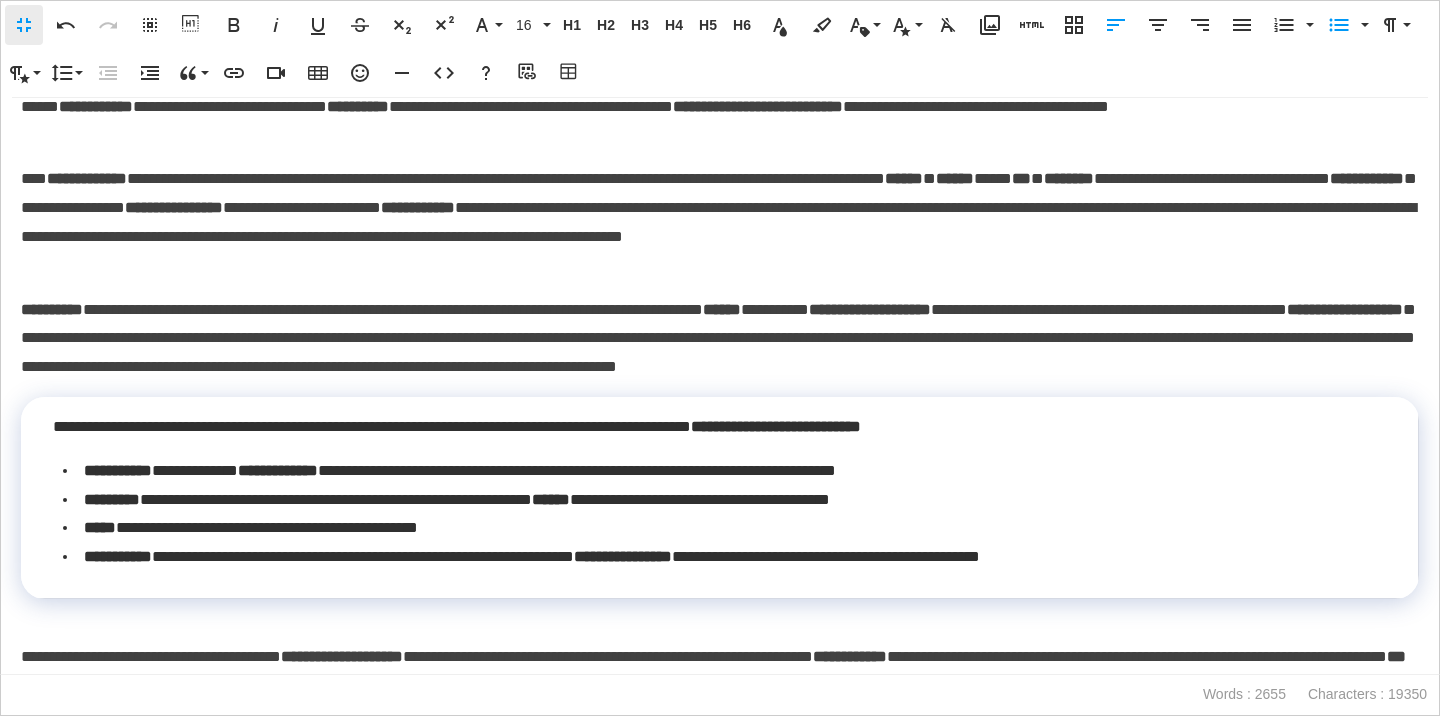 scroll, scrollTop: 3670, scrollLeft: 0, axis: vertical 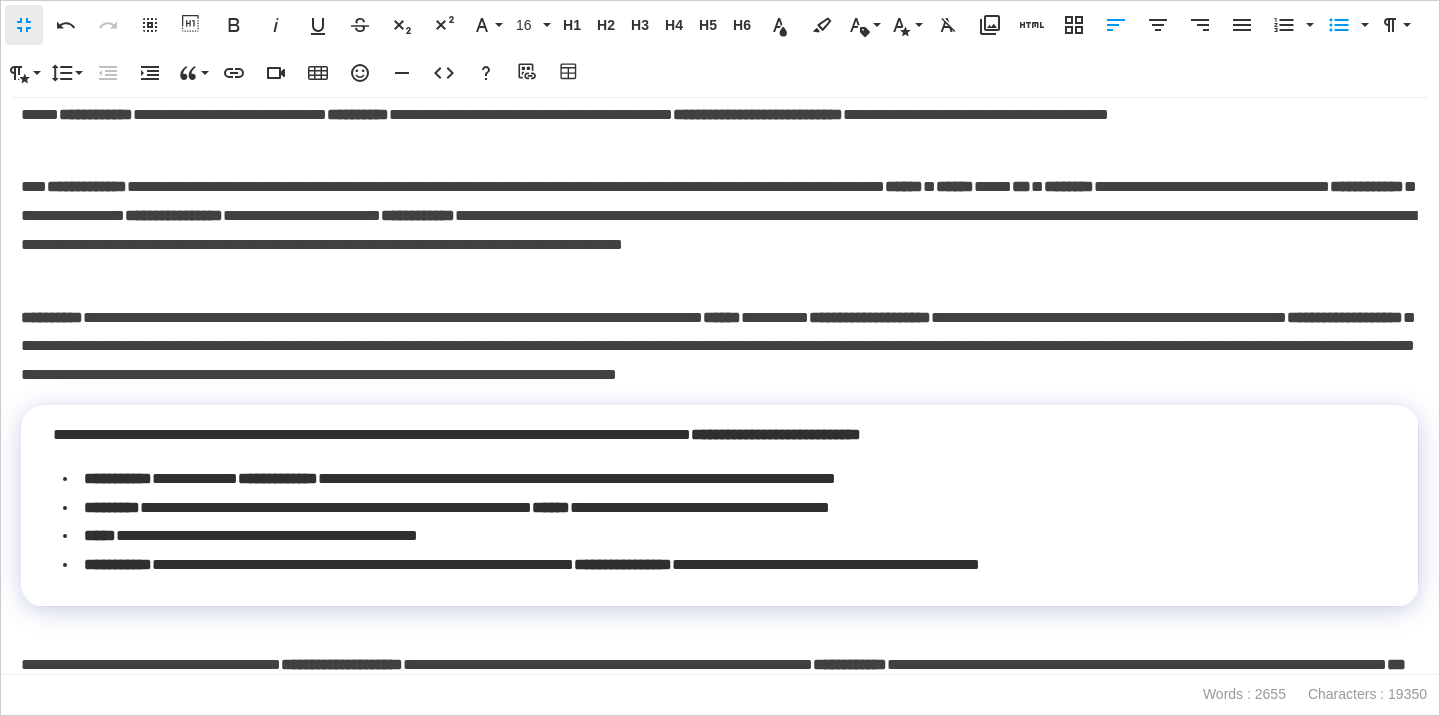 click on "**********" at bounding box center (720, 347) 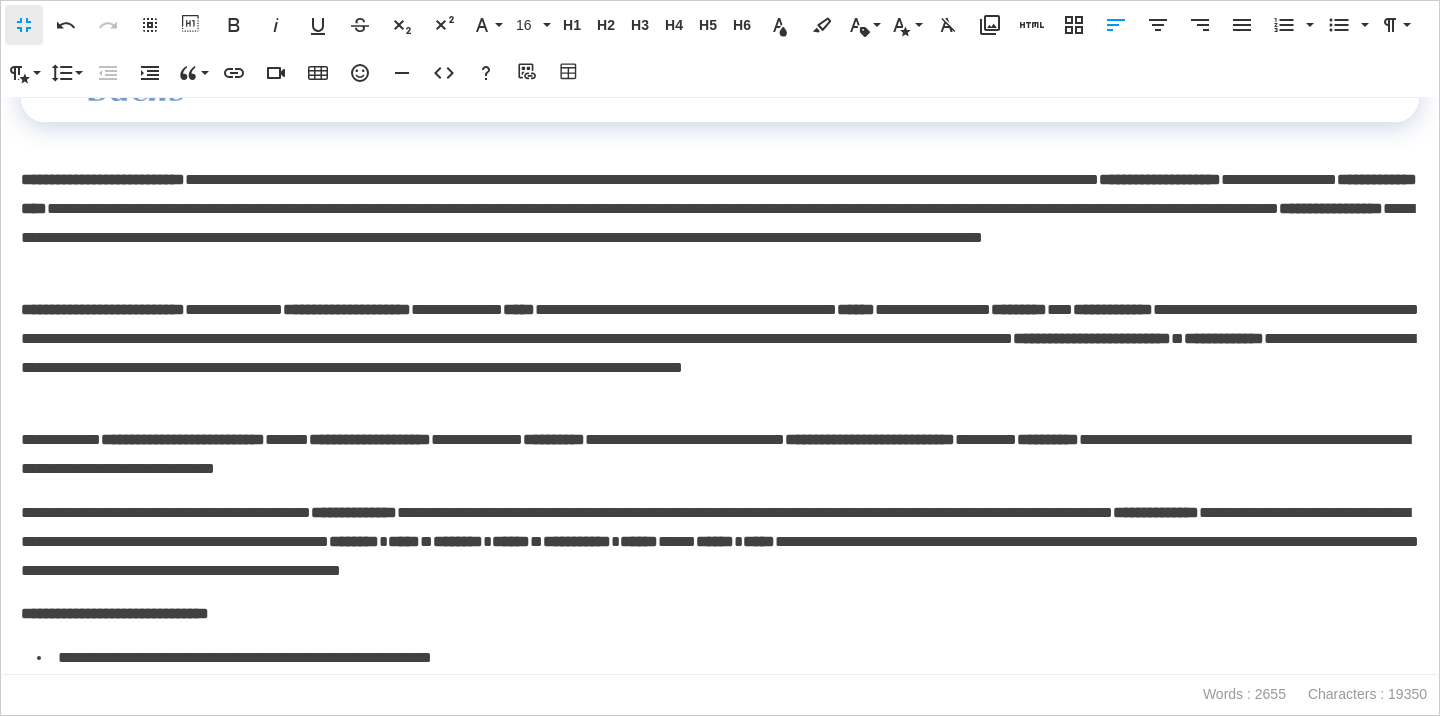scroll, scrollTop: 4913, scrollLeft: 0, axis: vertical 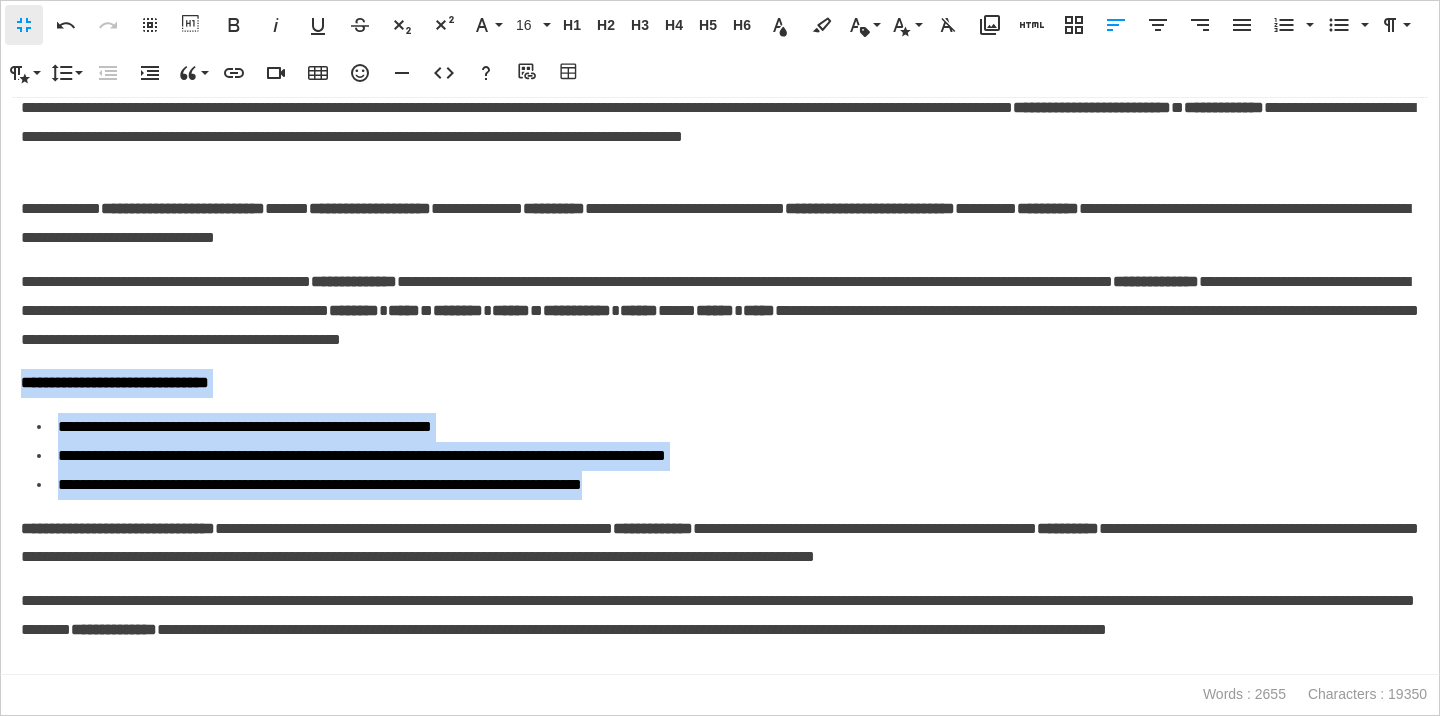 drag, startPoint x: 22, startPoint y: 385, endPoint x: 61, endPoint y: 508, distance: 129.03488 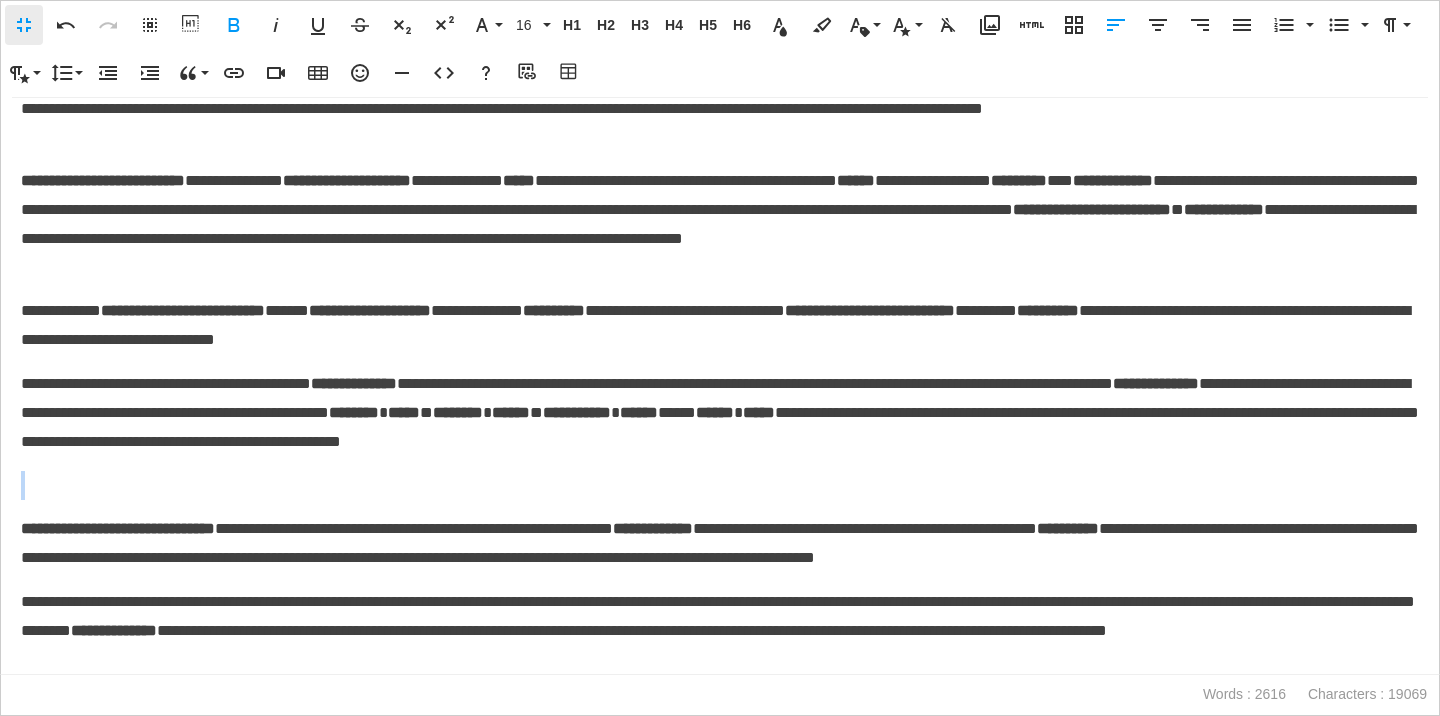 scroll, scrollTop: 4812, scrollLeft: 0, axis: vertical 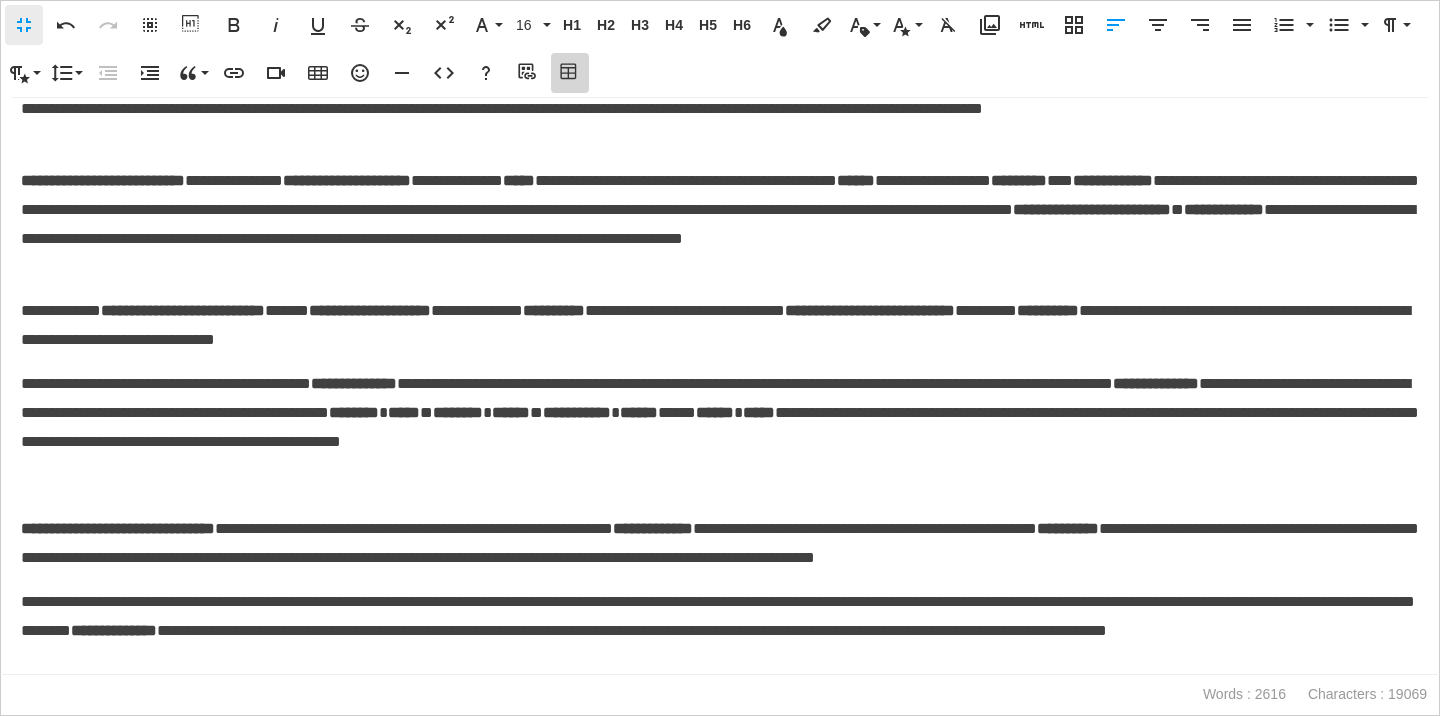 click 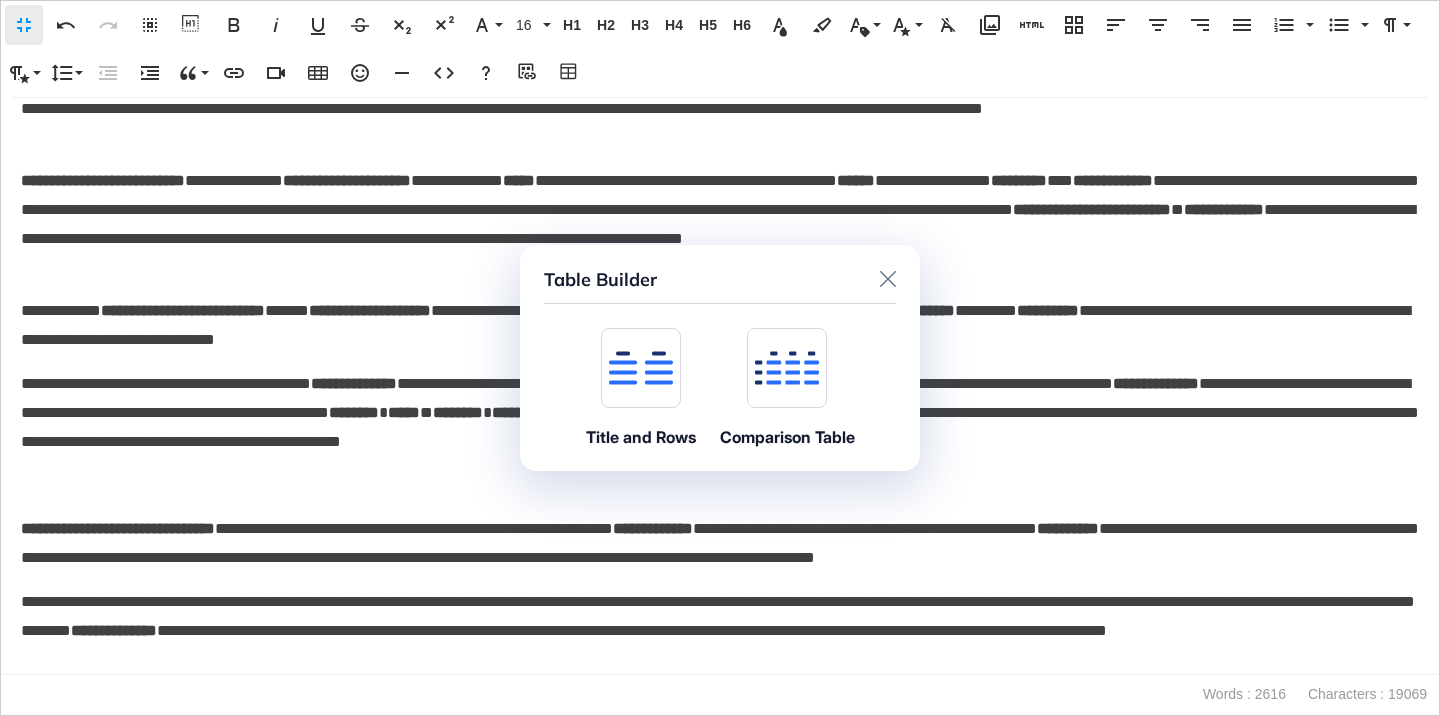 click 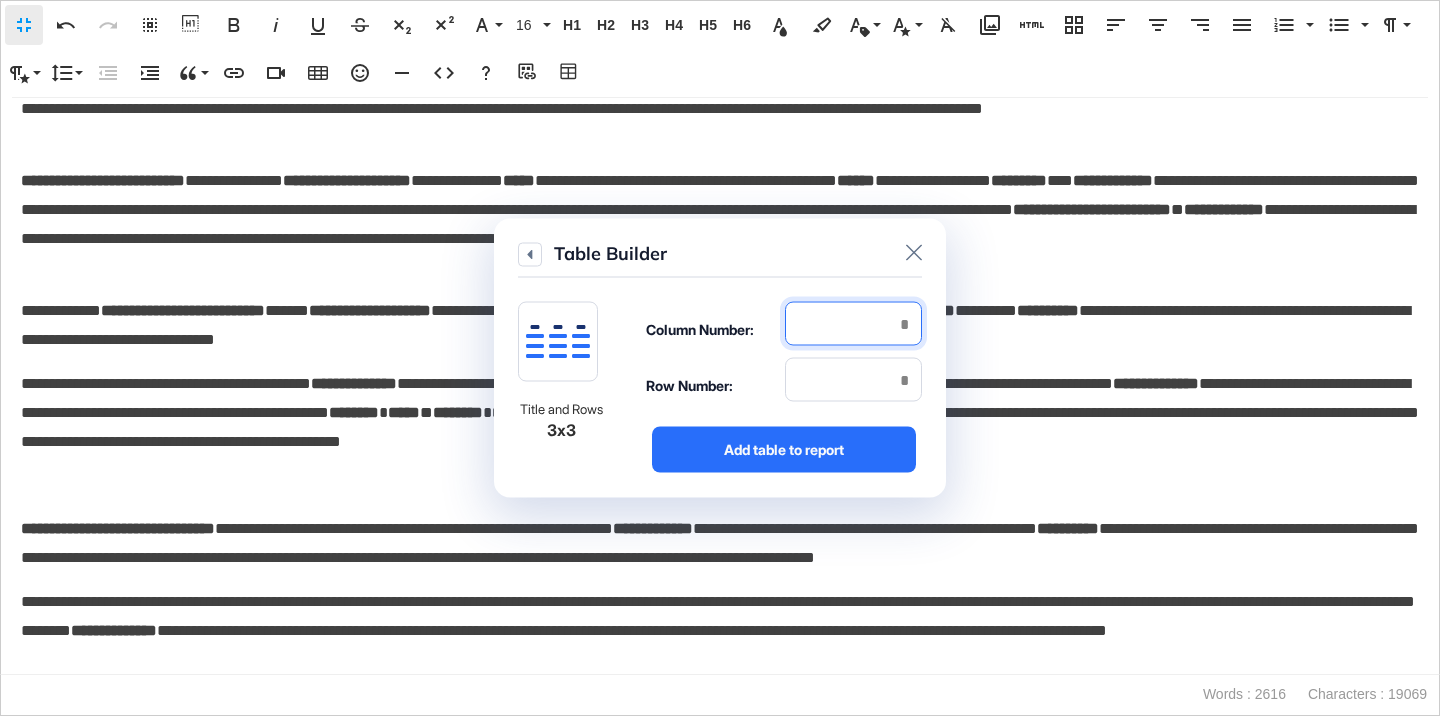 click at bounding box center [853, 324] 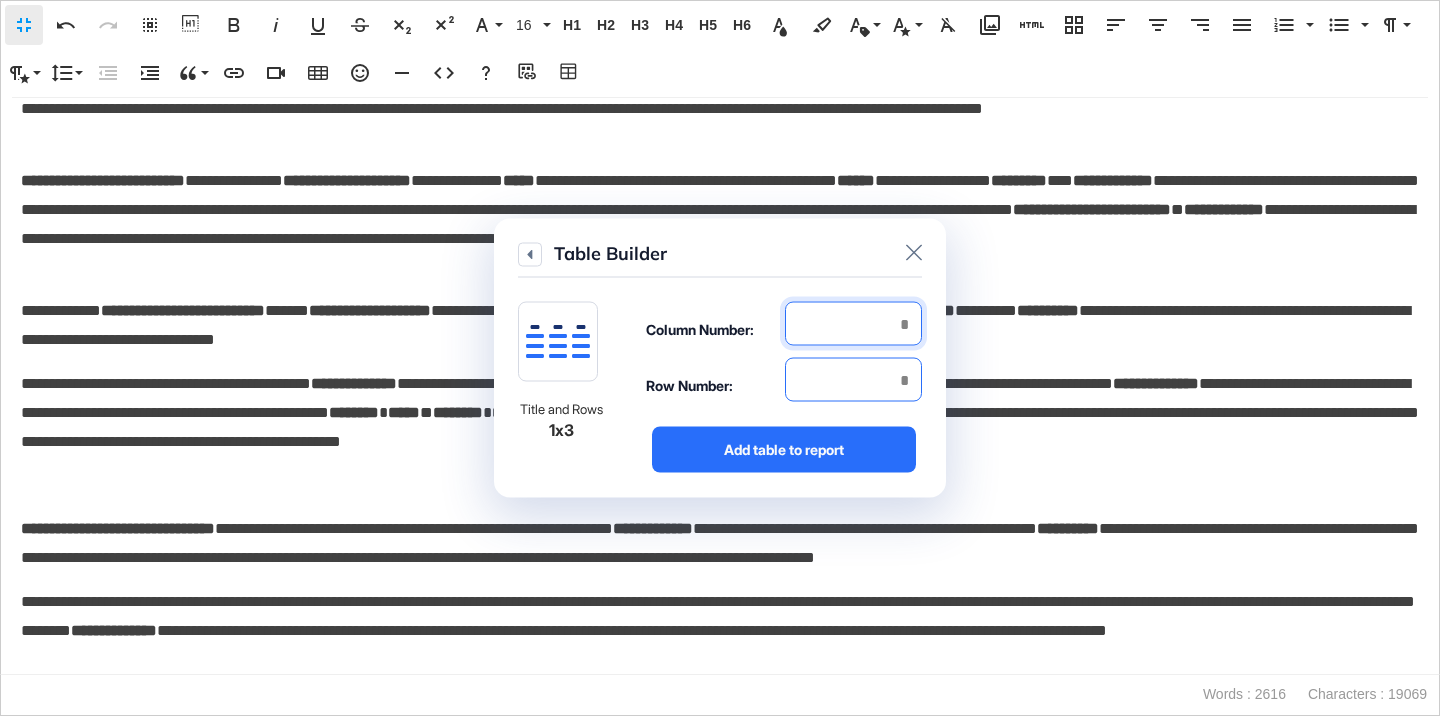 type on "*" 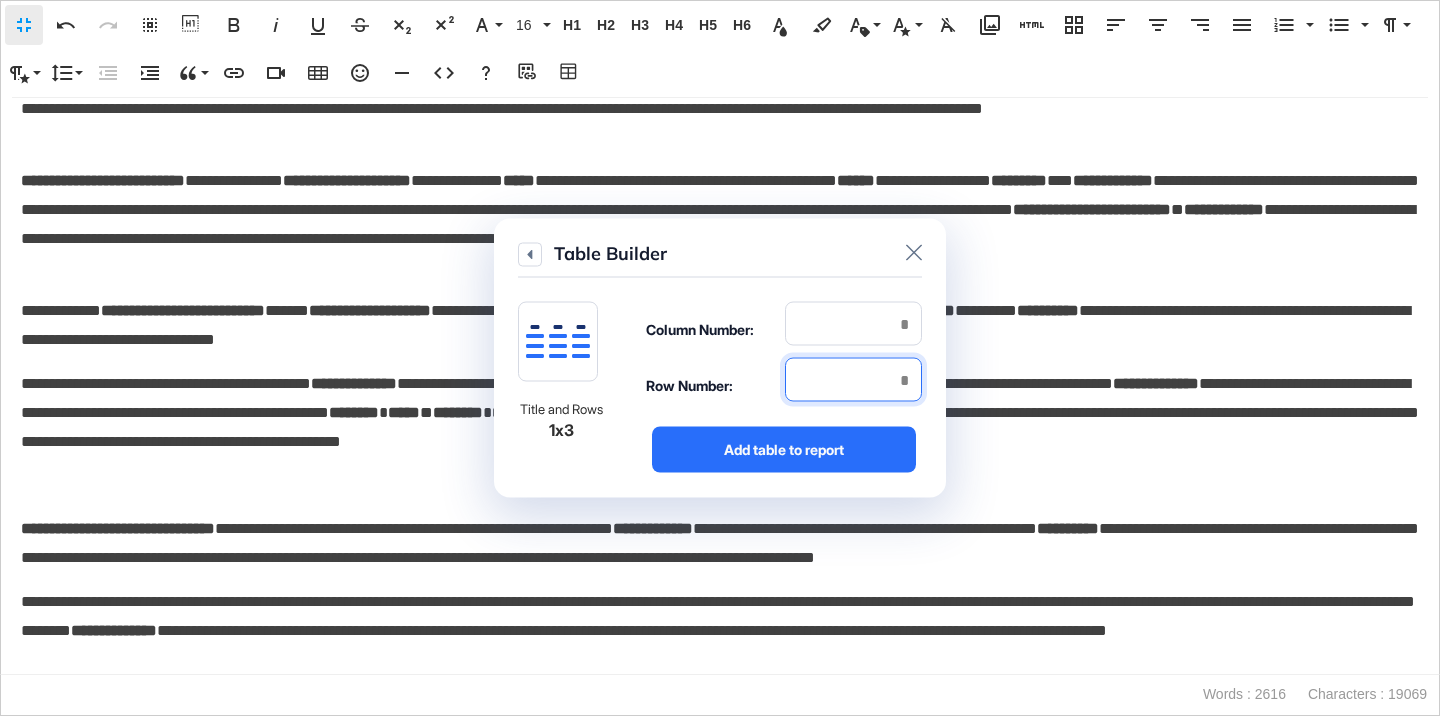click at bounding box center [853, 380] 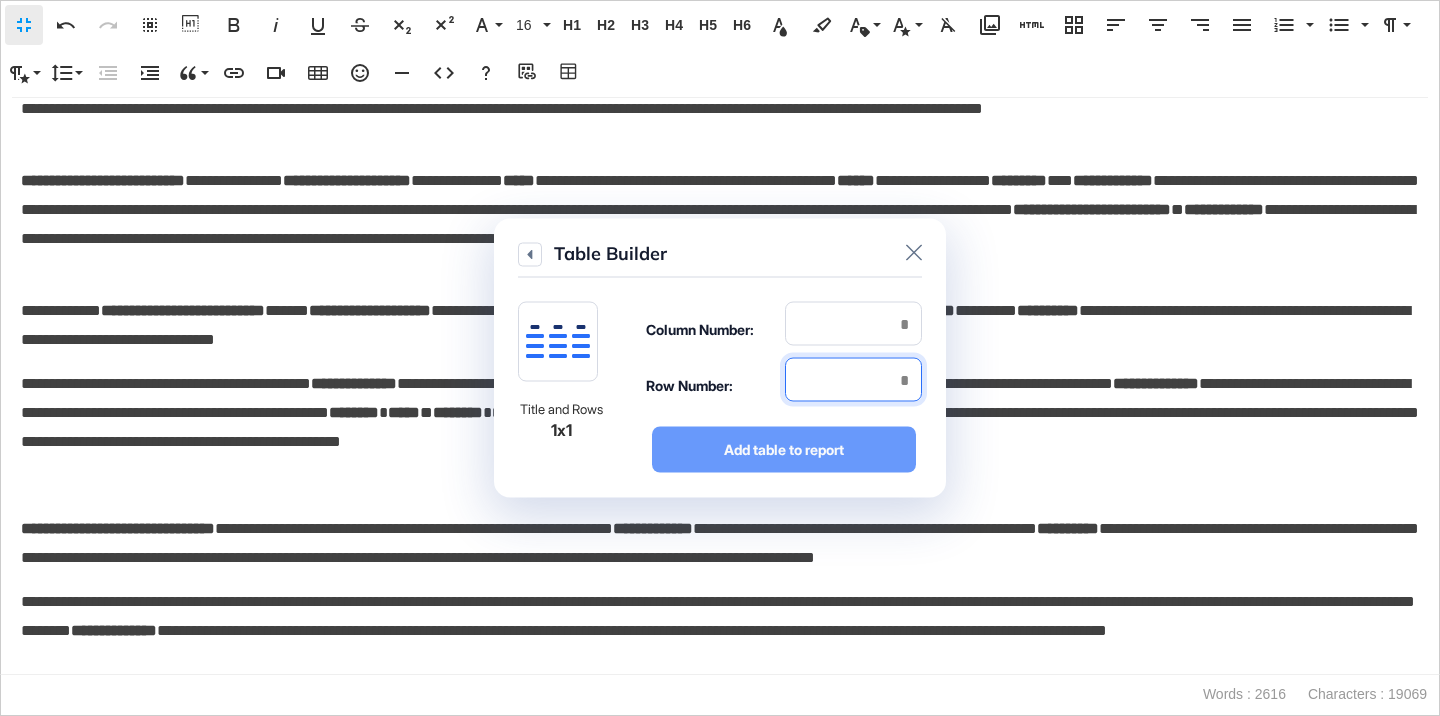 type on "*" 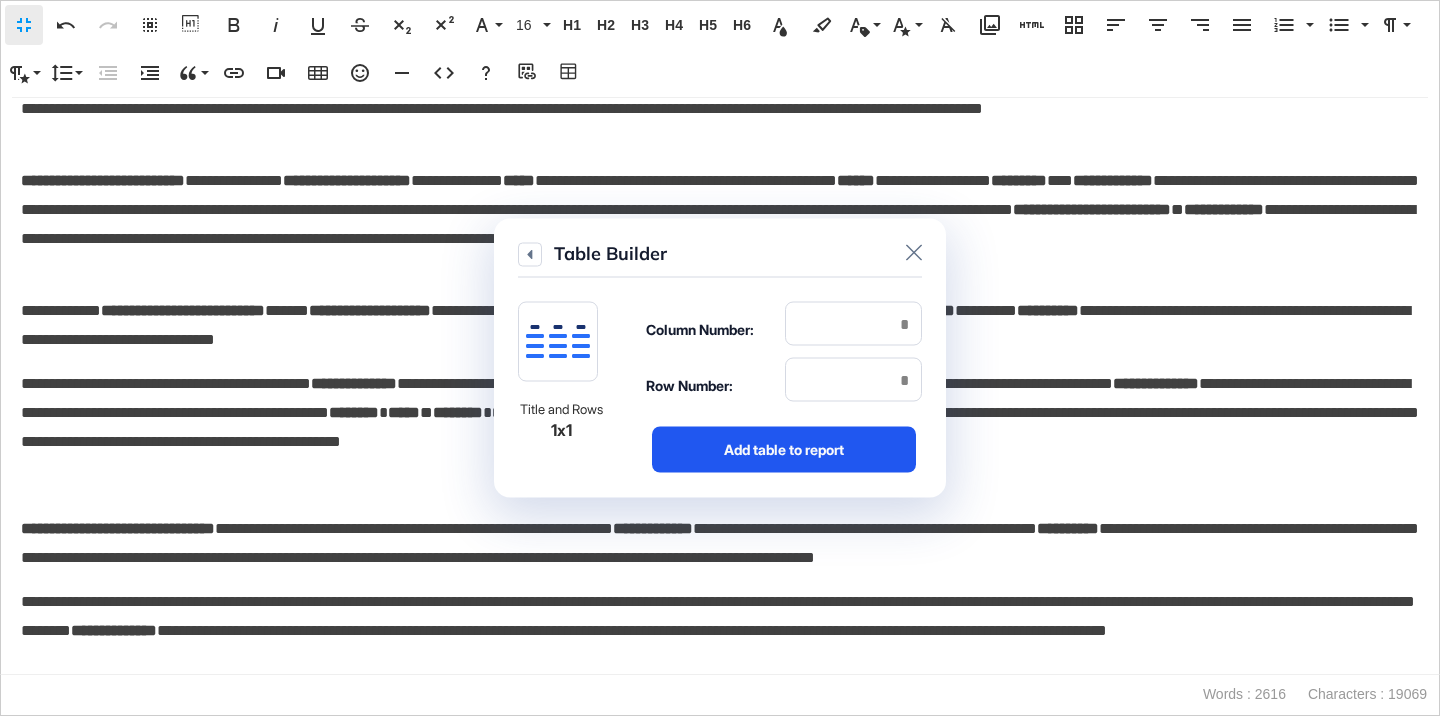 click on "Add table to report" at bounding box center [784, 450] 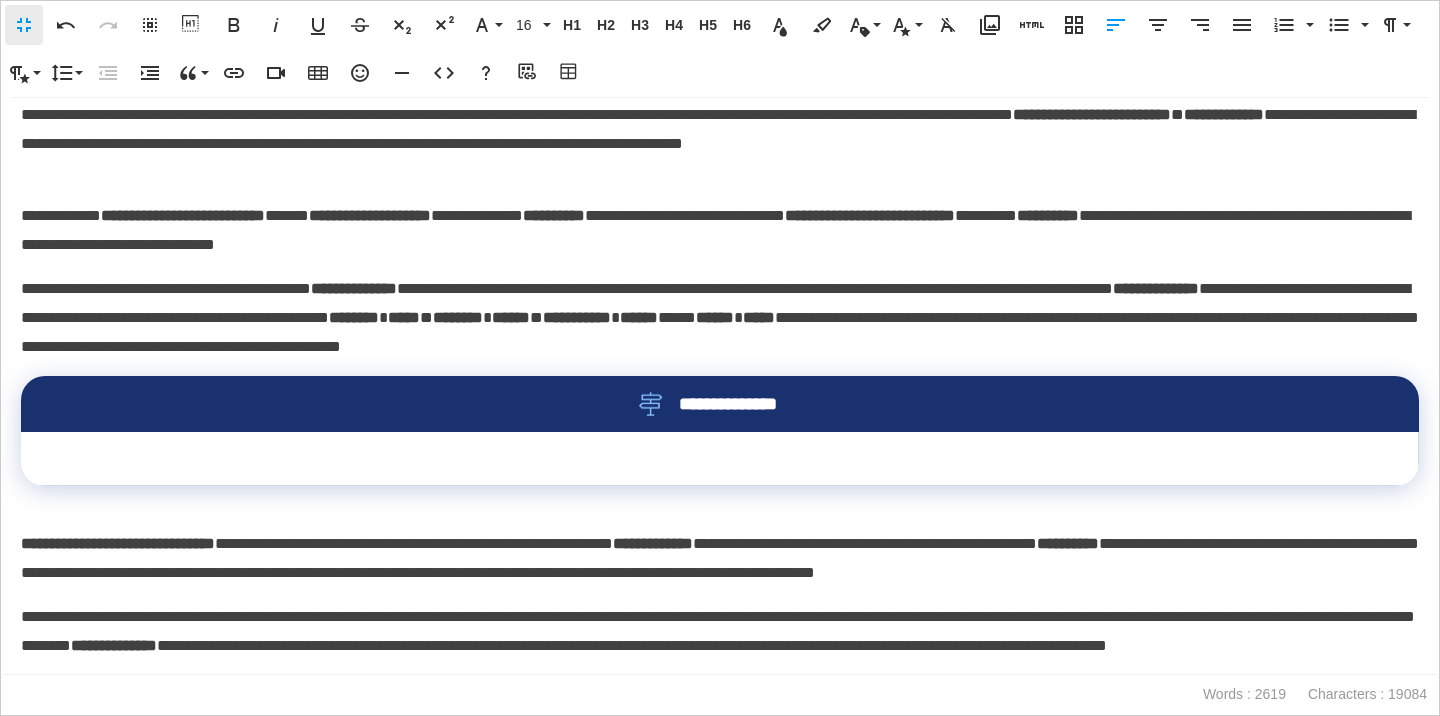 scroll, scrollTop: 4906, scrollLeft: 0, axis: vertical 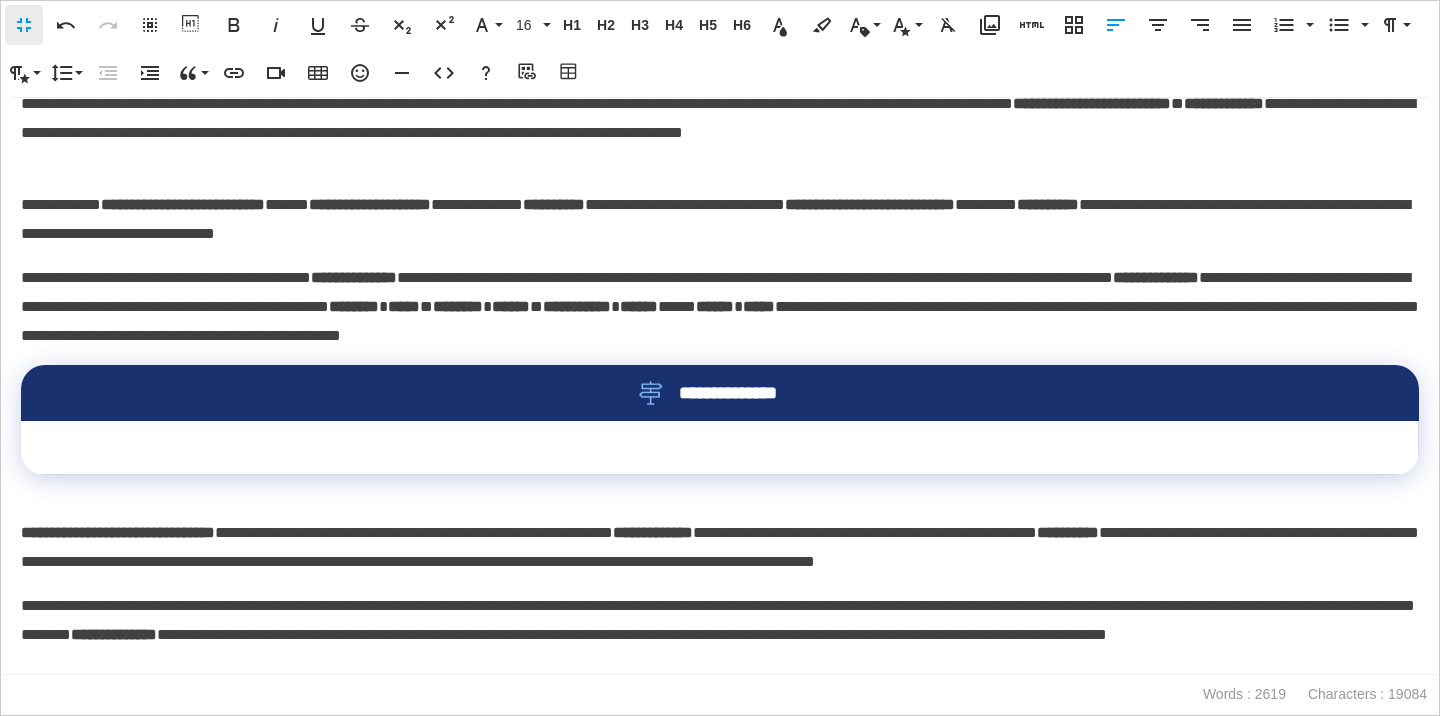 click at bounding box center [720, 448] 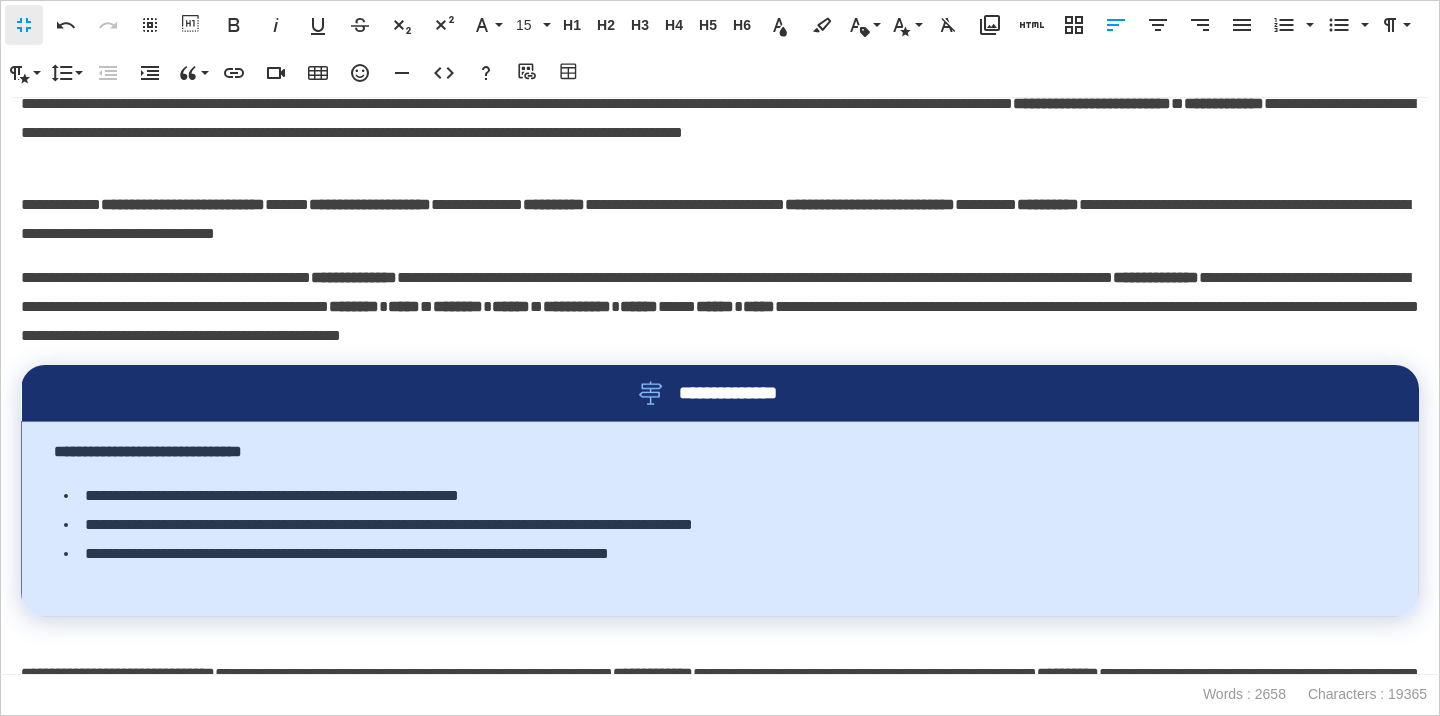 click on "**********" at bounding box center (720, 519) 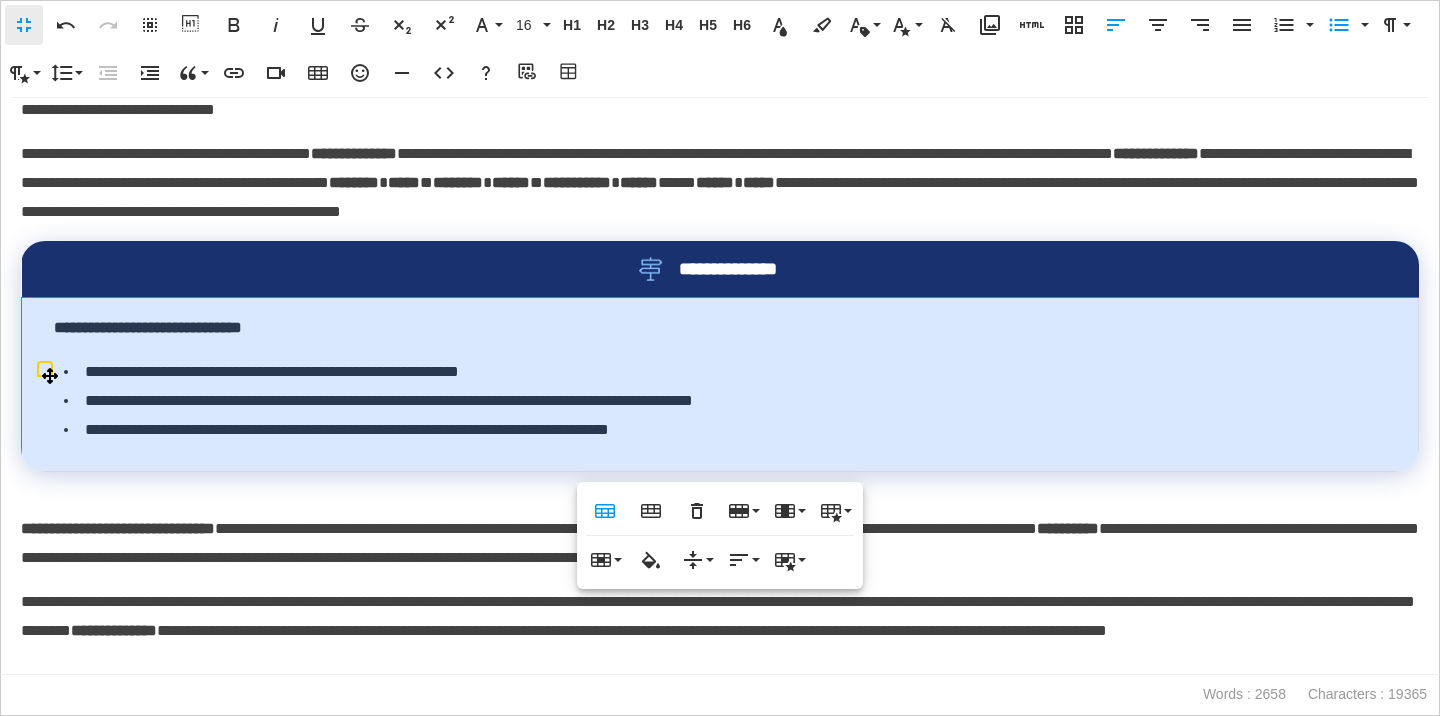 scroll, scrollTop: 5042, scrollLeft: 0, axis: vertical 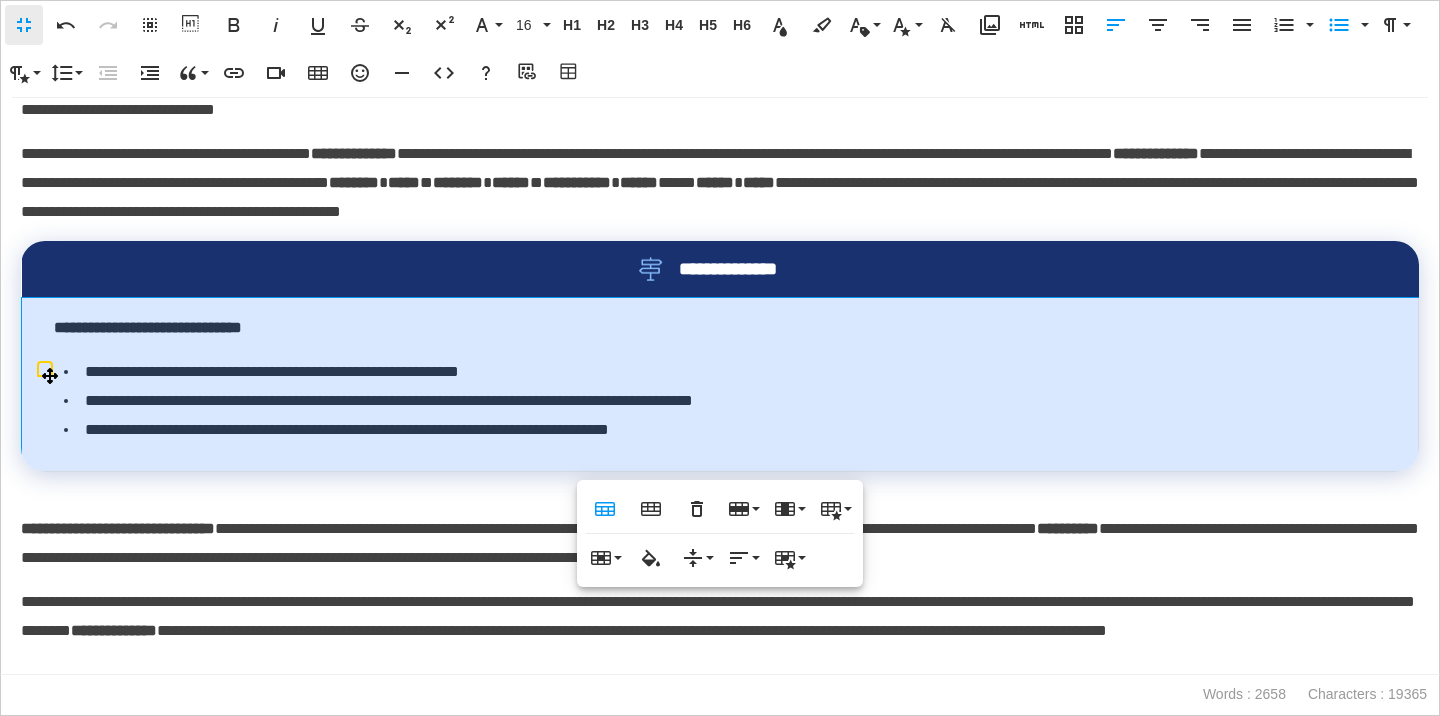 click on "**********" at bounding box center [720, 269] 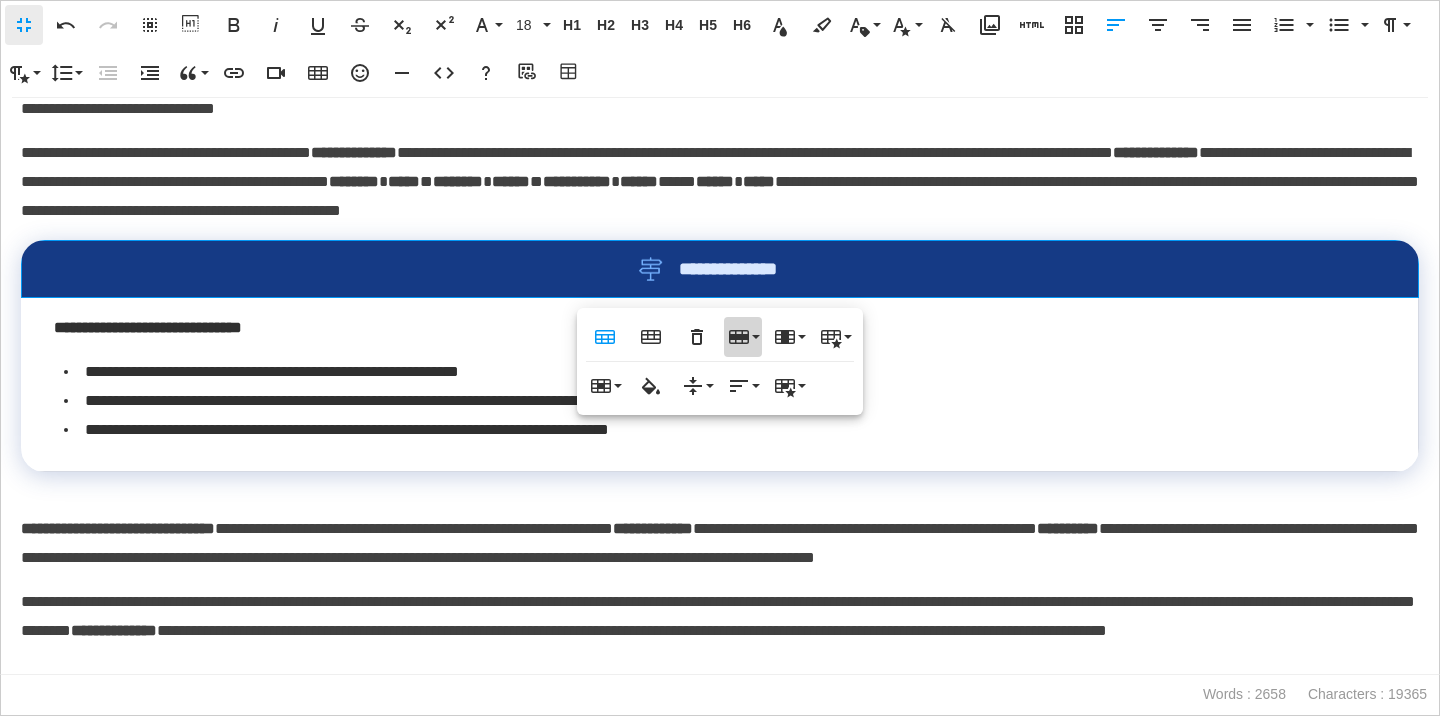 click 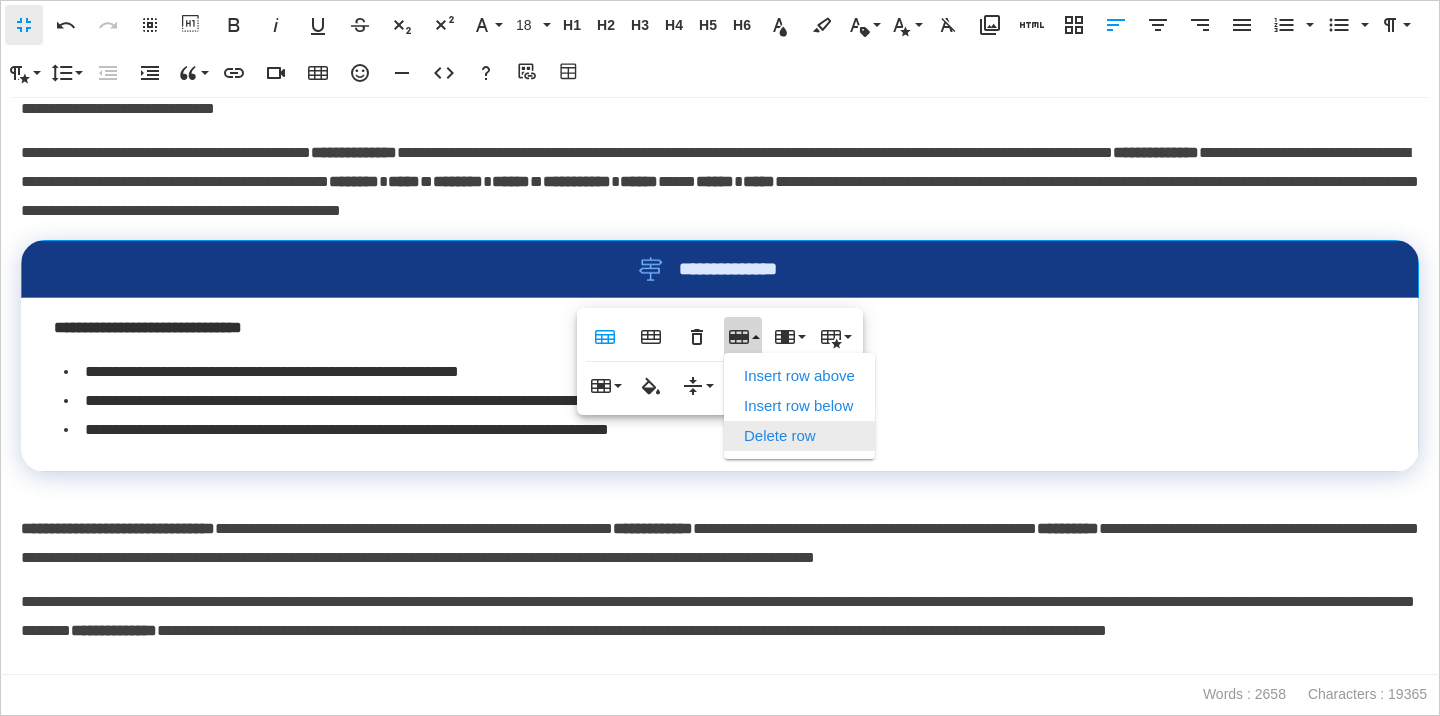 click on "Delete row" at bounding box center (799, 436) 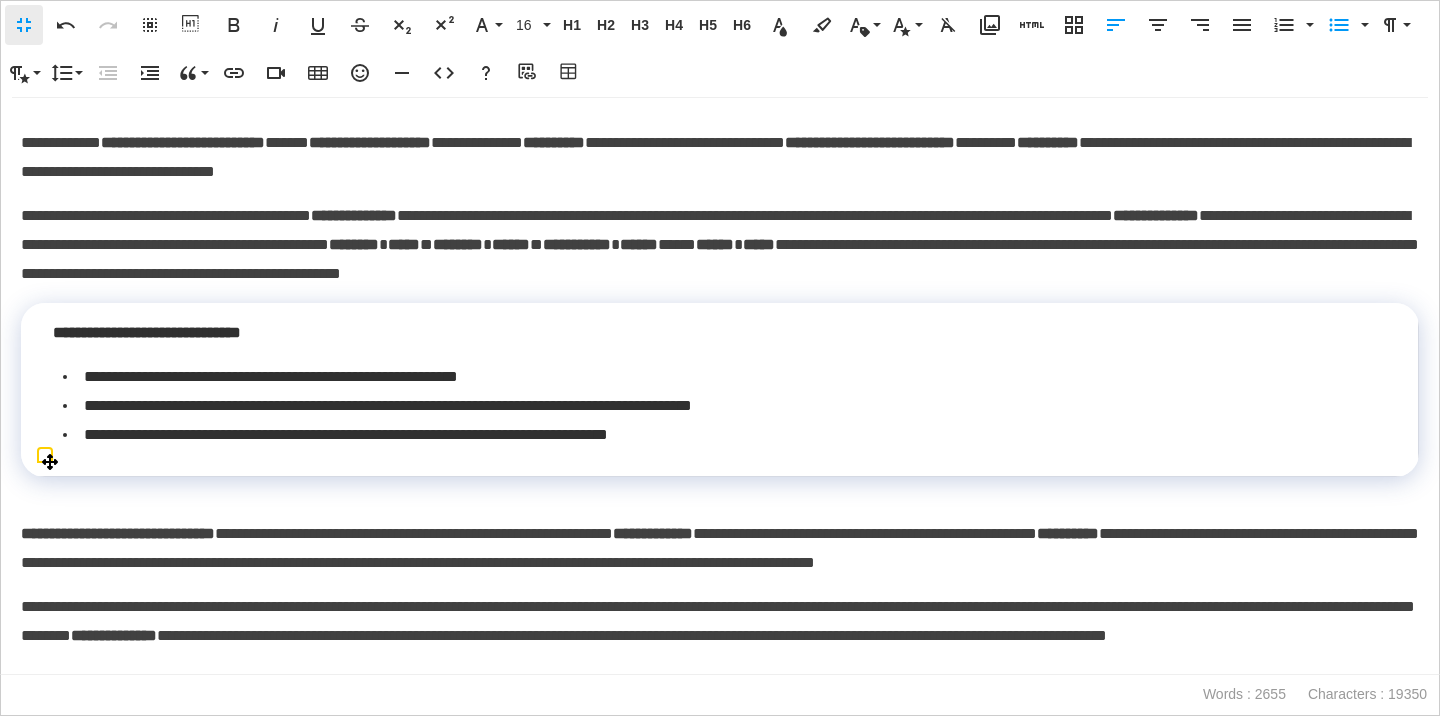 scroll, scrollTop: 4985, scrollLeft: 0, axis: vertical 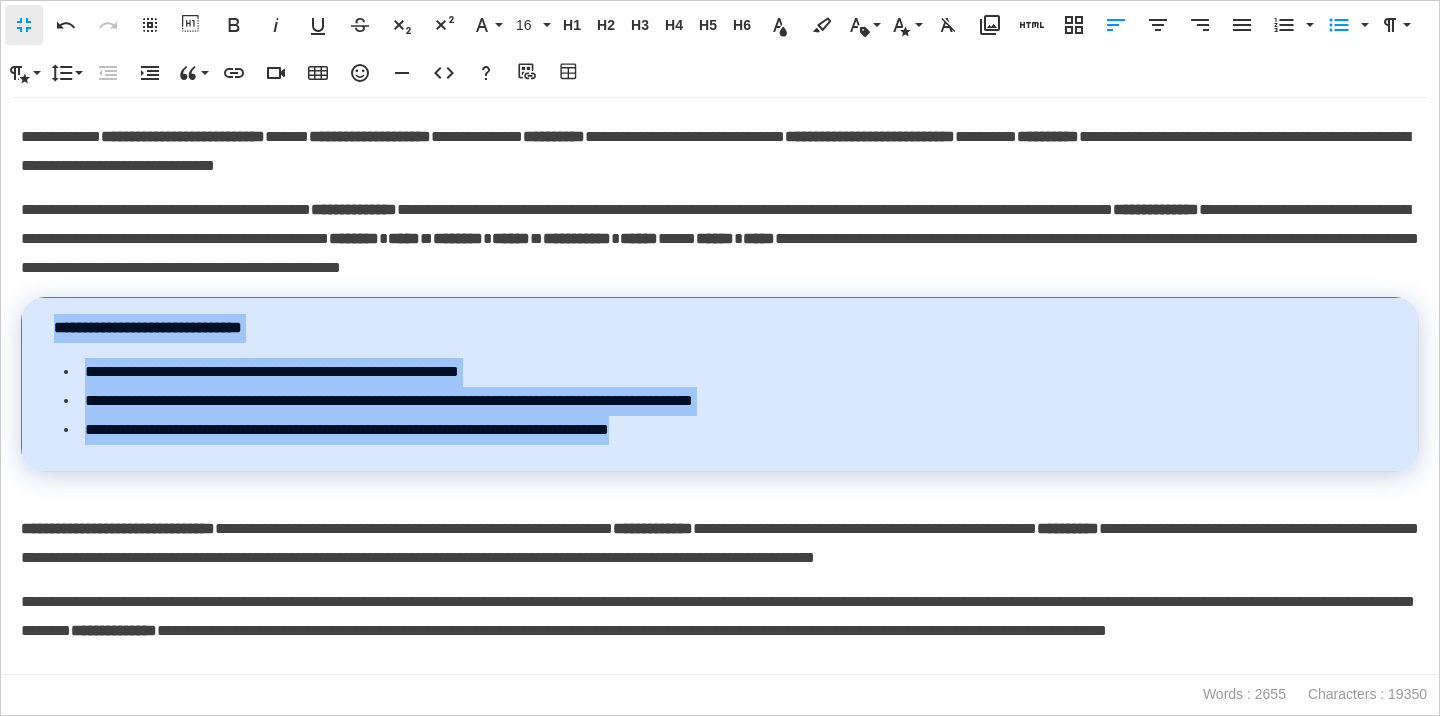 drag, startPoint x: 52, startPoint y: 323, endPoint x: 58, endPoint y: 454, distance: 131.13733 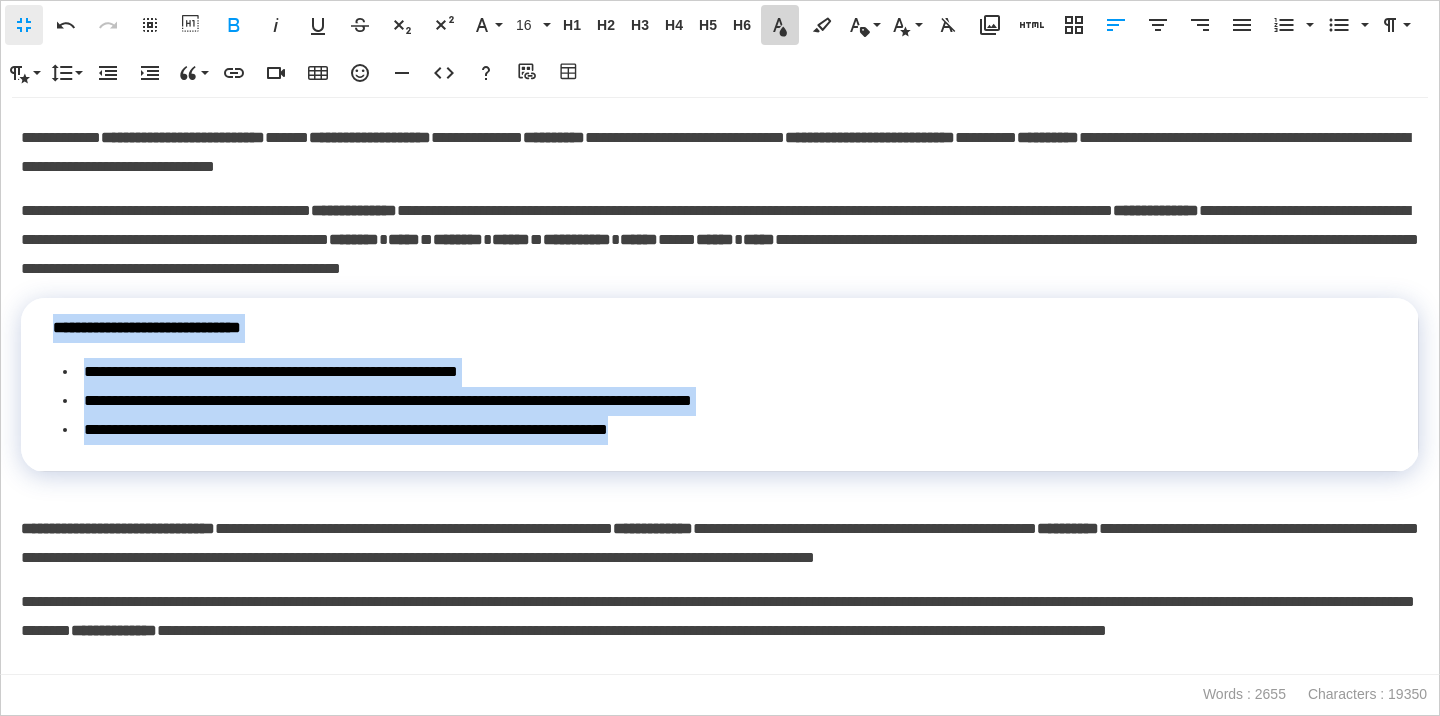 click 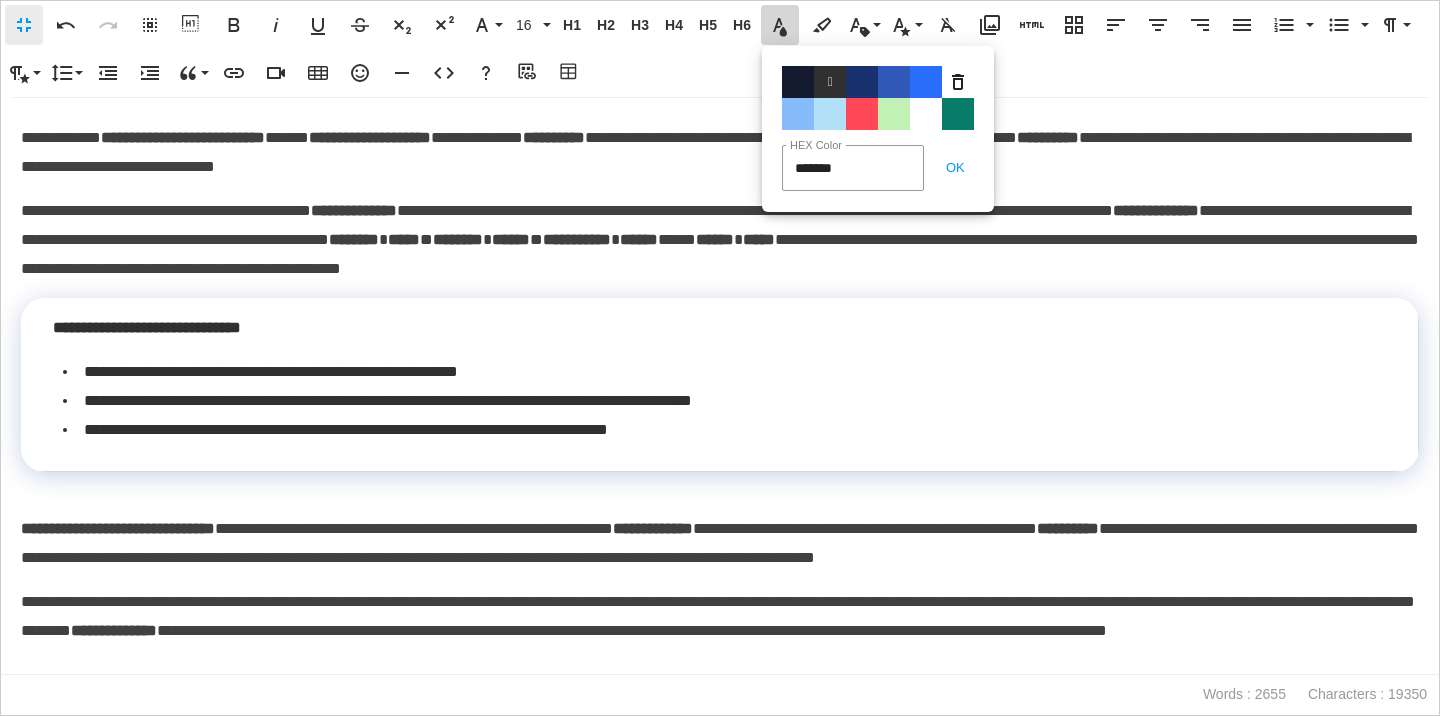 click on "Color#19326F" at bounding box center [862, 82] 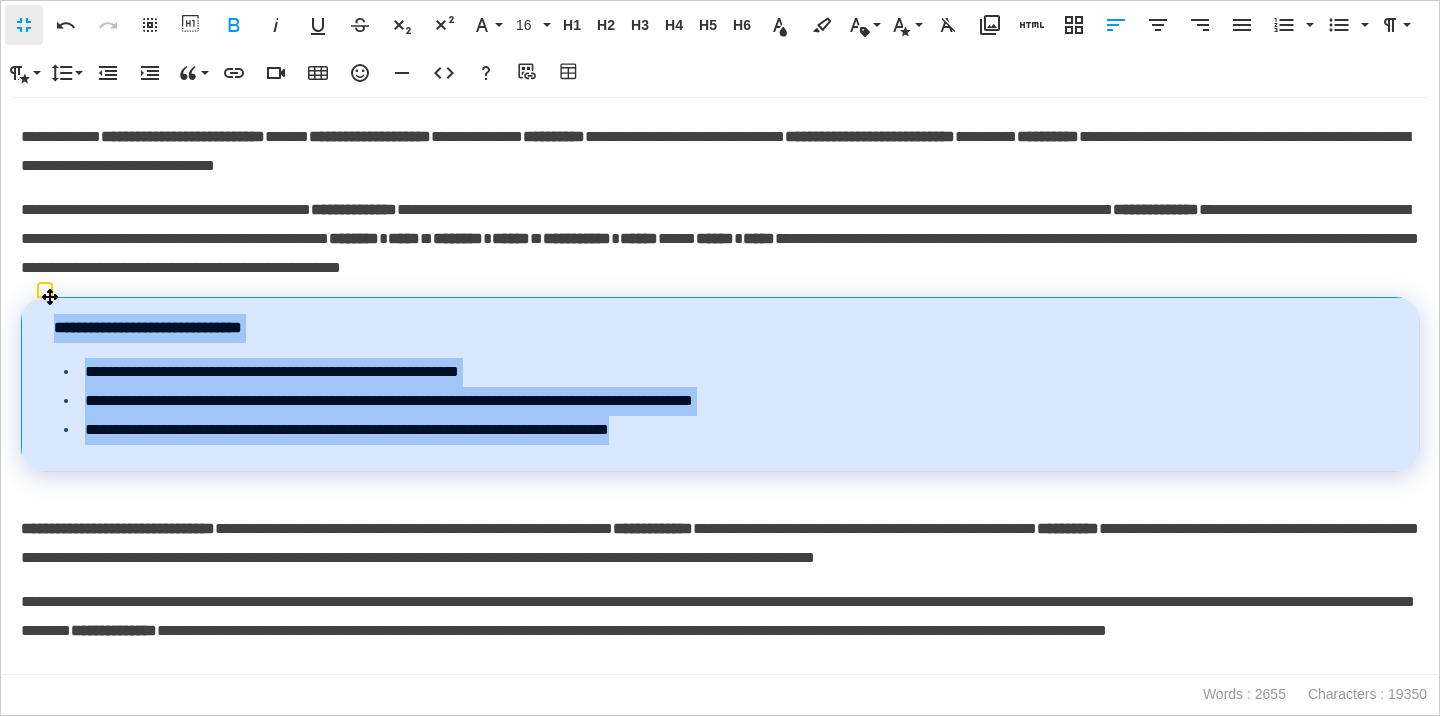 click on "**********" at bounding box center (720, 328) 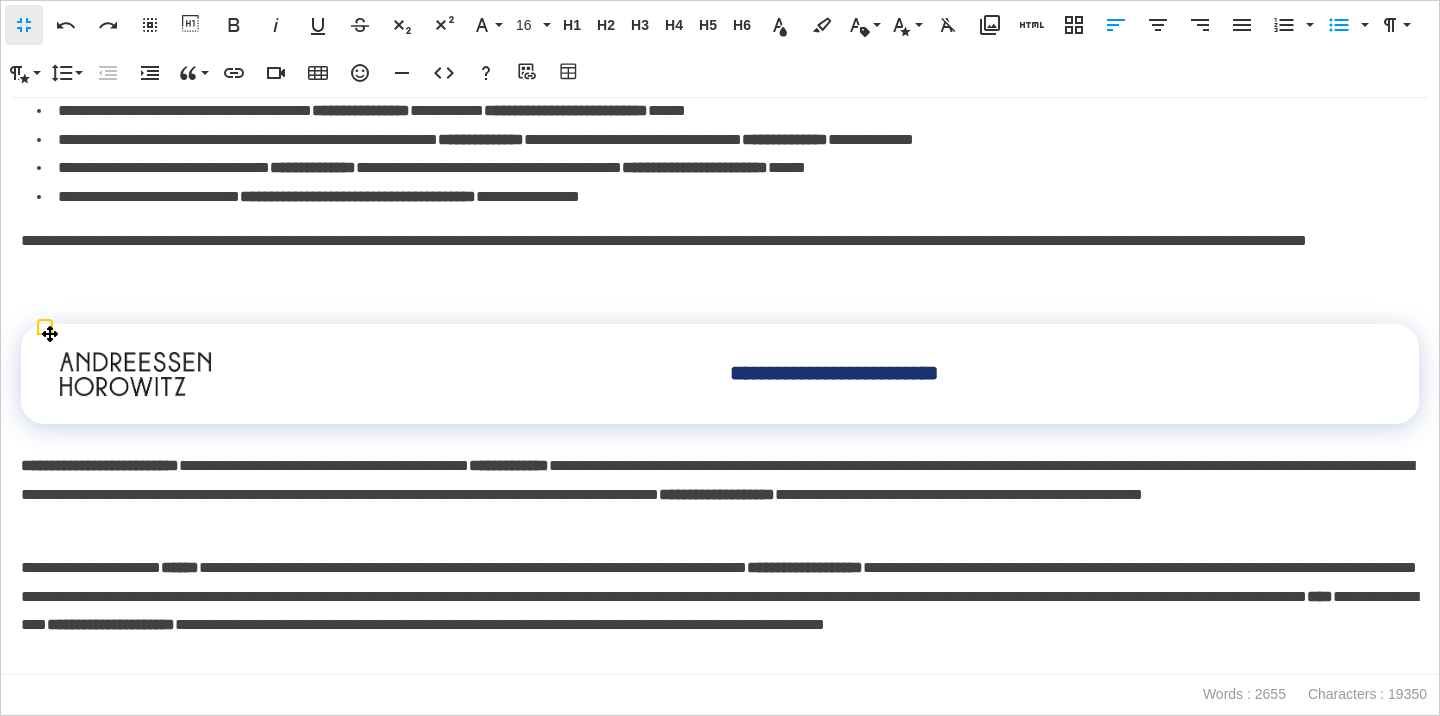 scroll, scrollTop: 1145, scrollLeft: 0, axis: vertical 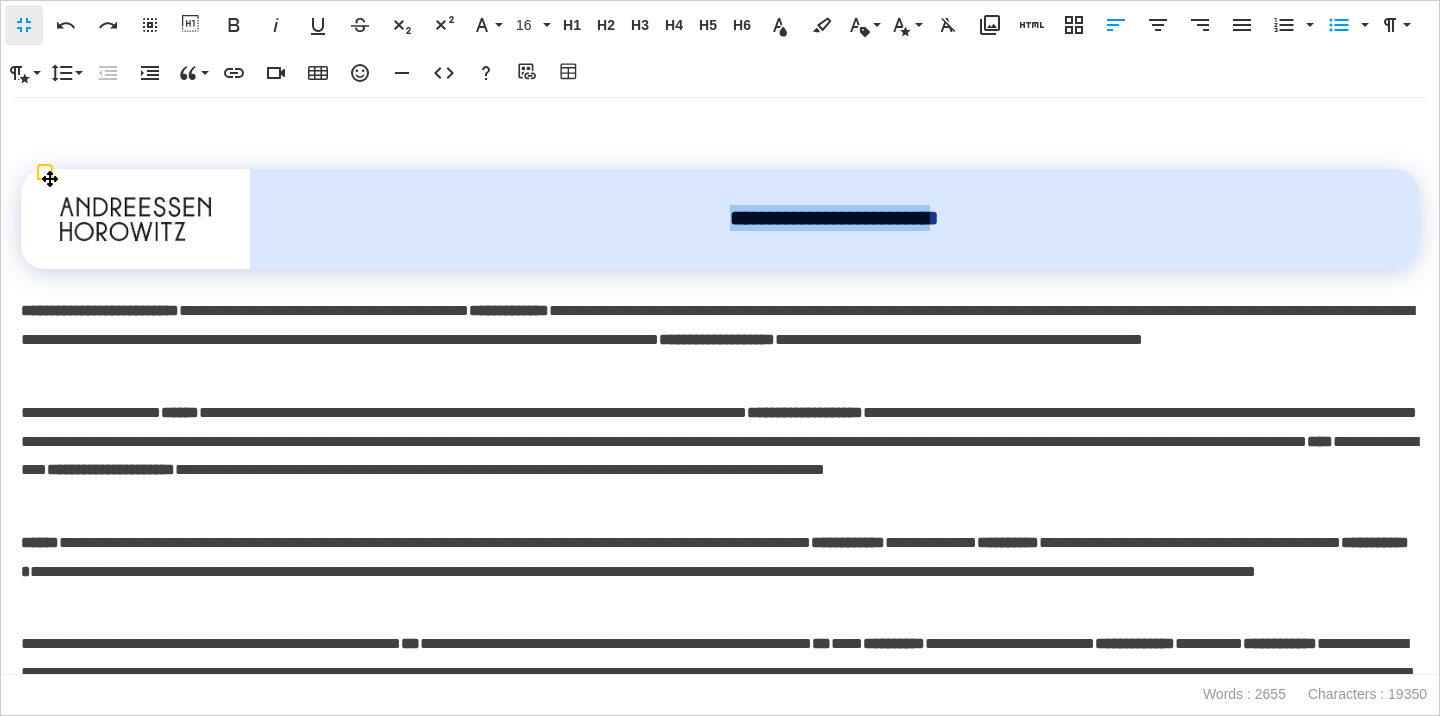 drag, startPoint x: 693, startPoint y: 235, endPoint x: 973, endPoint y: 219, distance: 280.45676 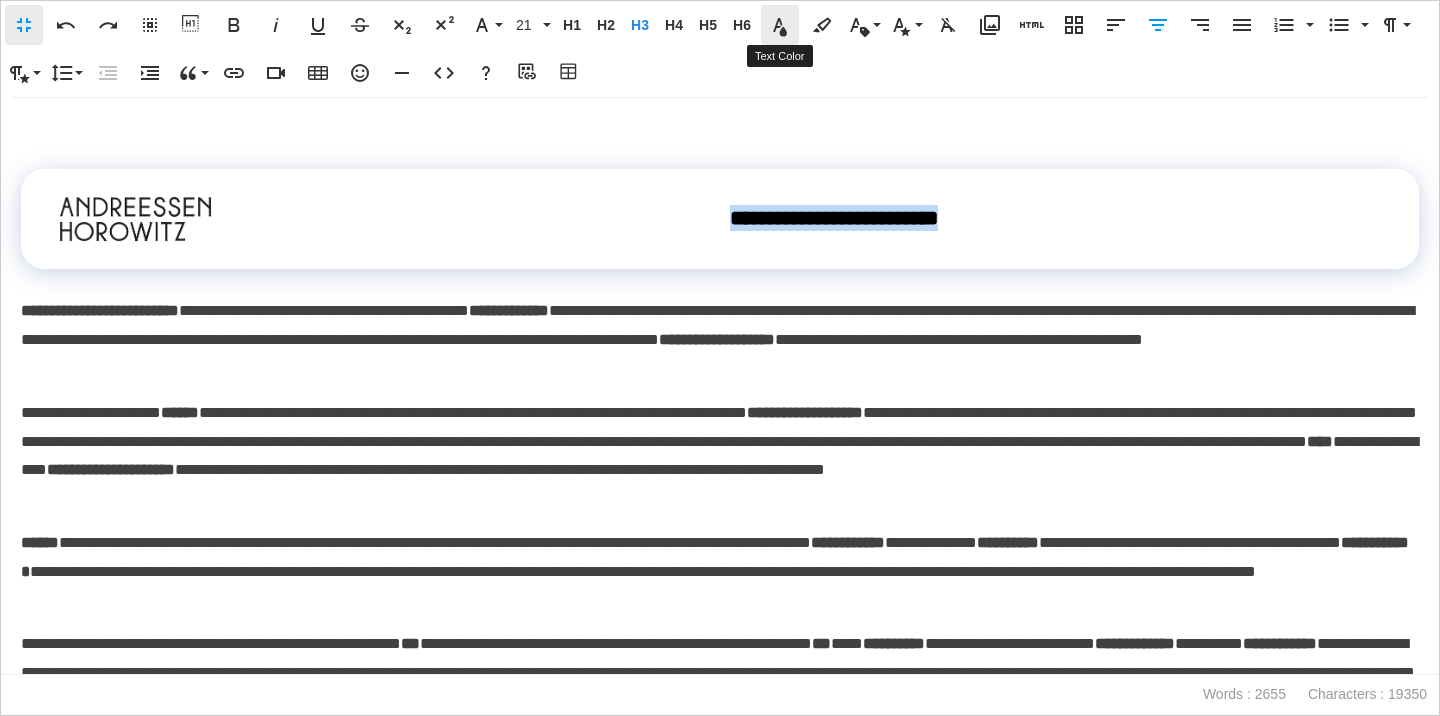click 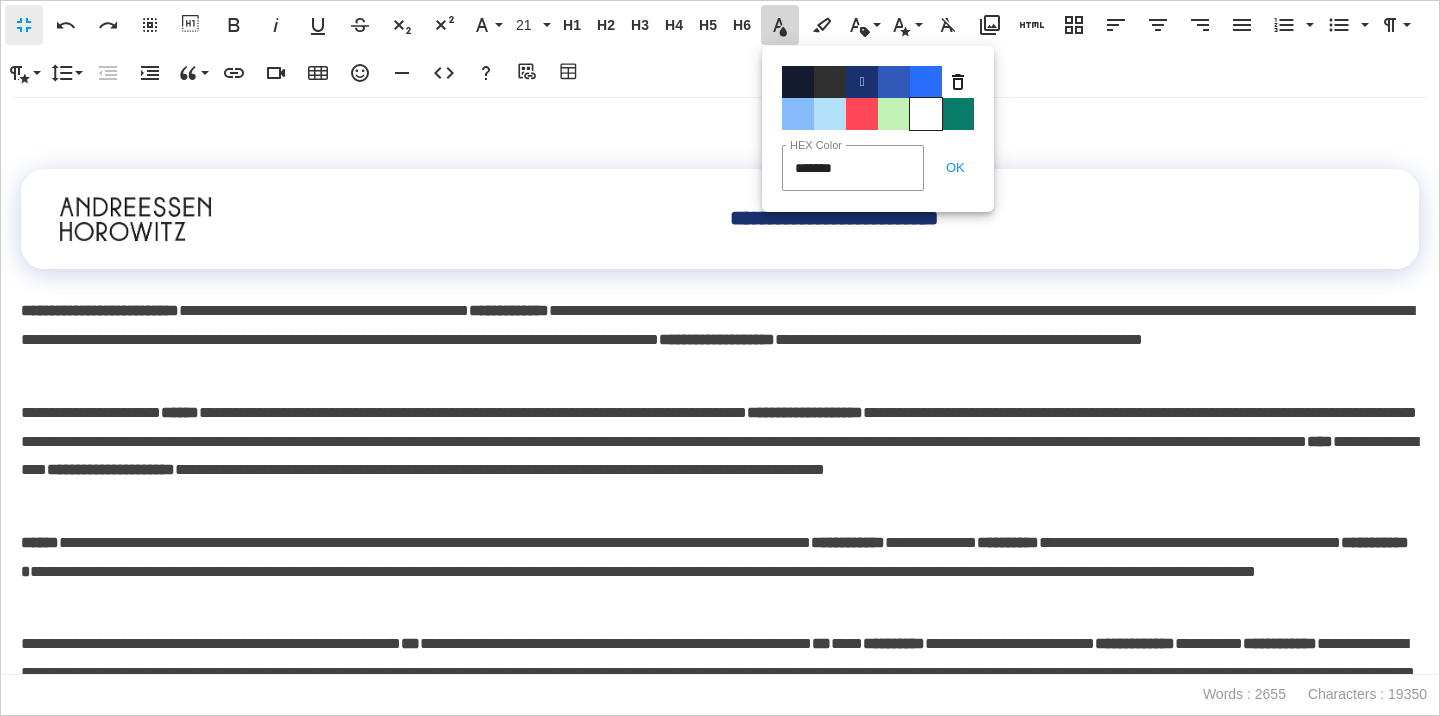 click on "Color#FFFFFF" at bounding box center [926, 114] 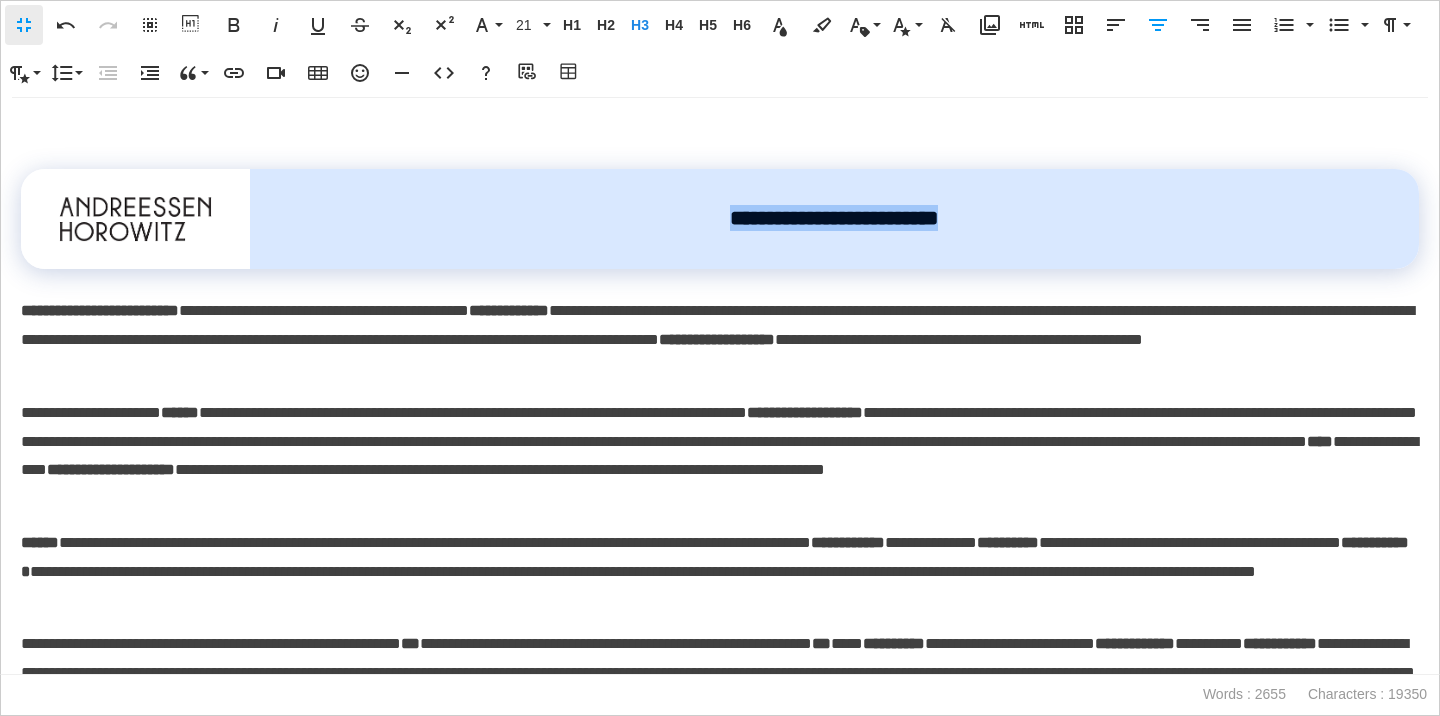 click on "**********" at bounding box center (834, 219) 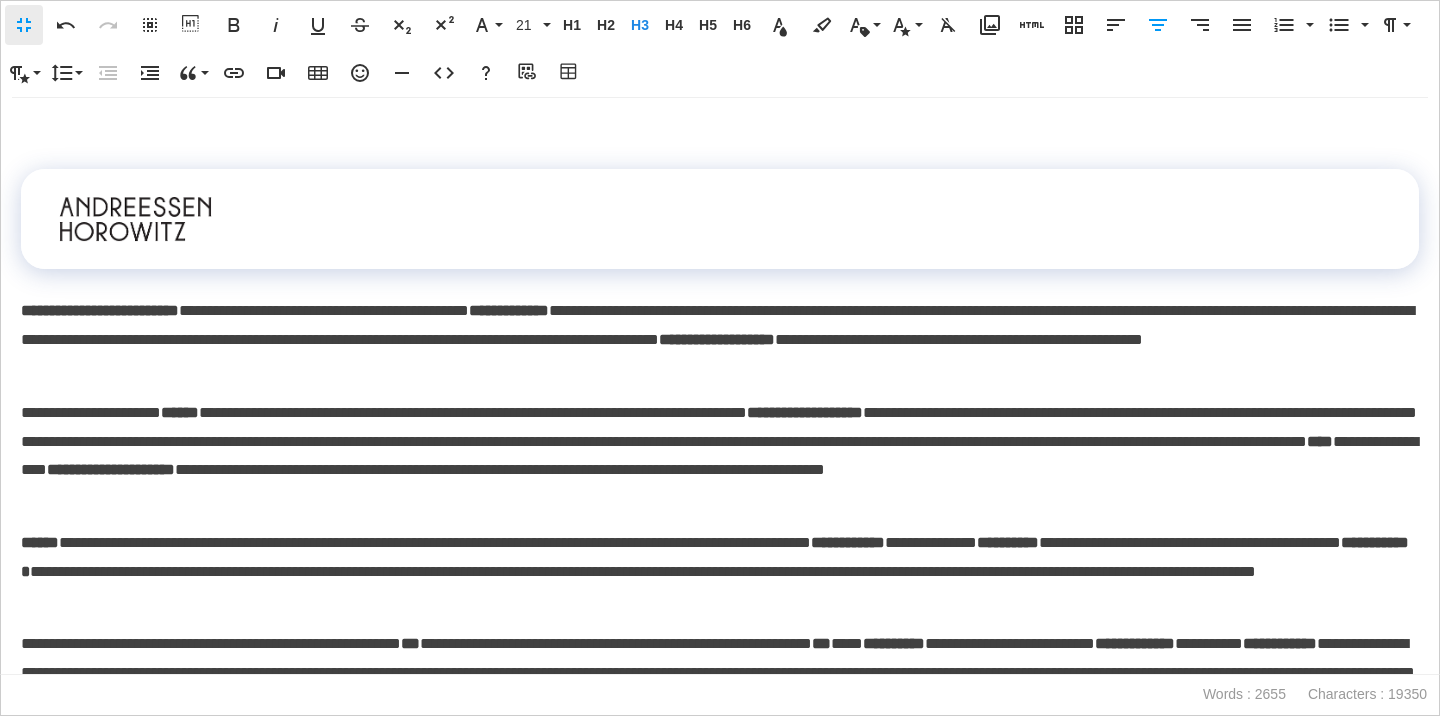 click on "**********" at bounding box center (834, 219) 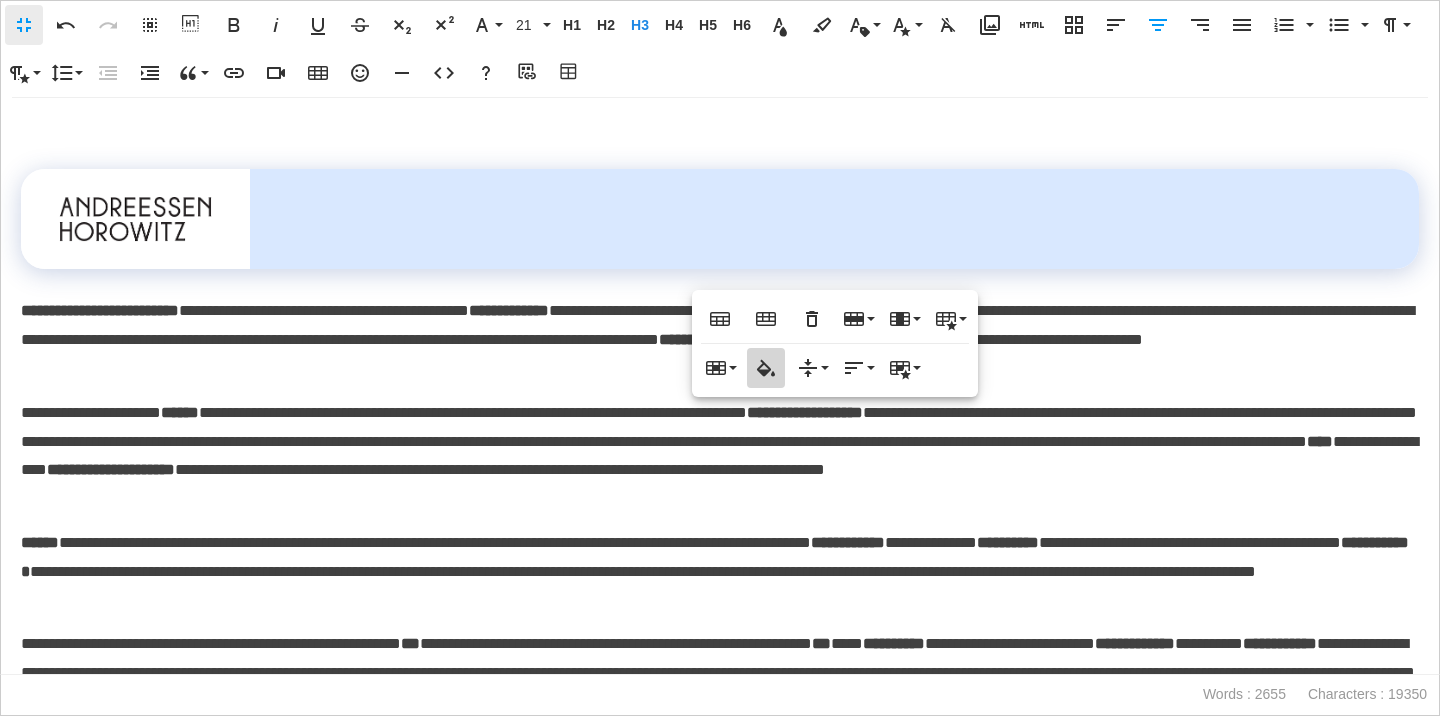 type on "*******" 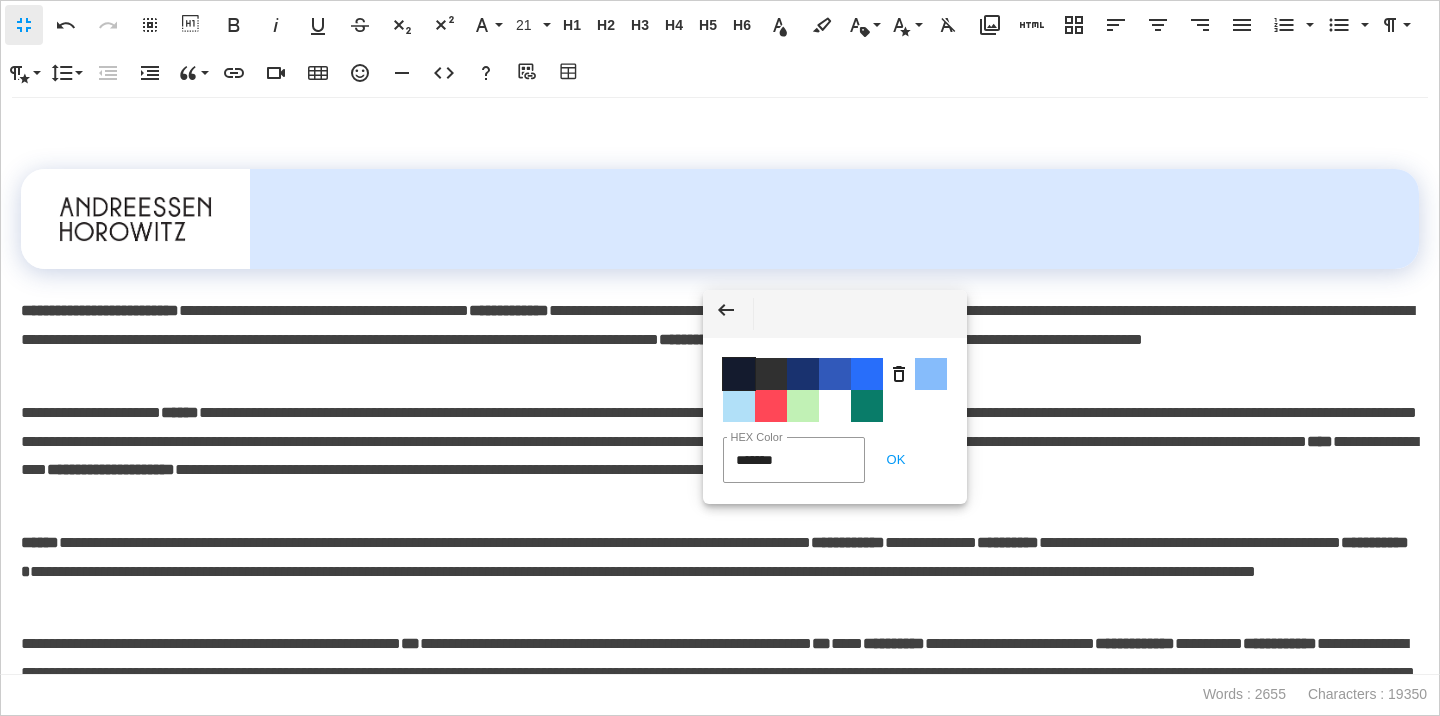 click on "Color #141B2E" at bounding box center [739, 374] 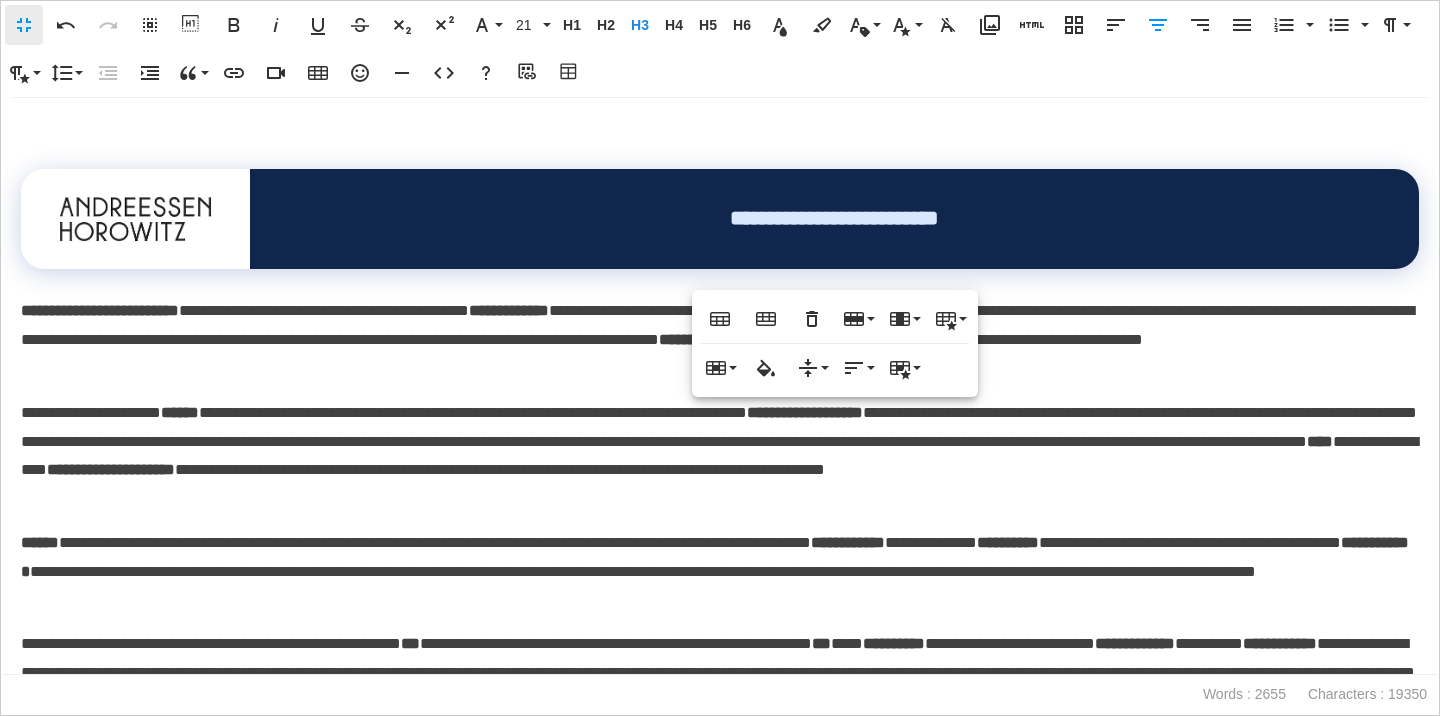 click on "**********" at bounding box center (720, 456) 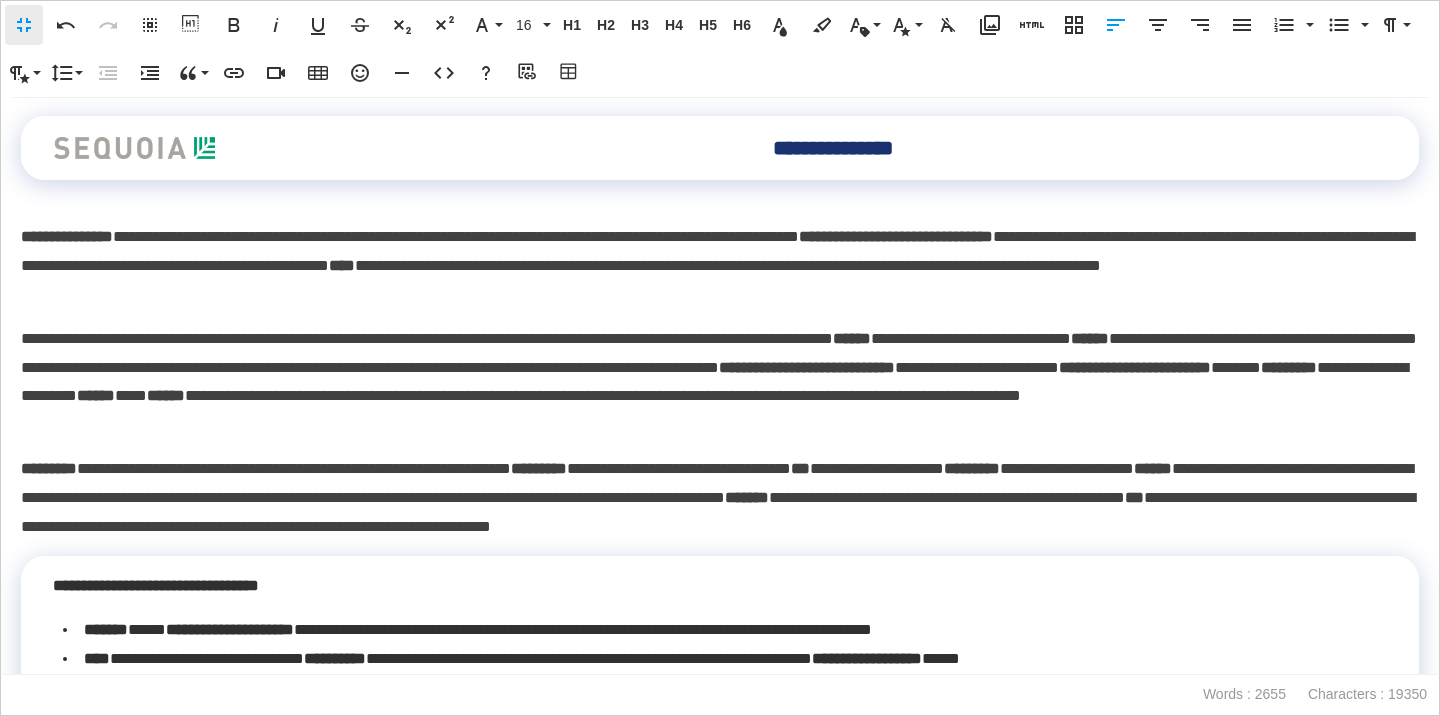 scroll, scrollTop: 2352, scrollLeft: 0, axis: vertical 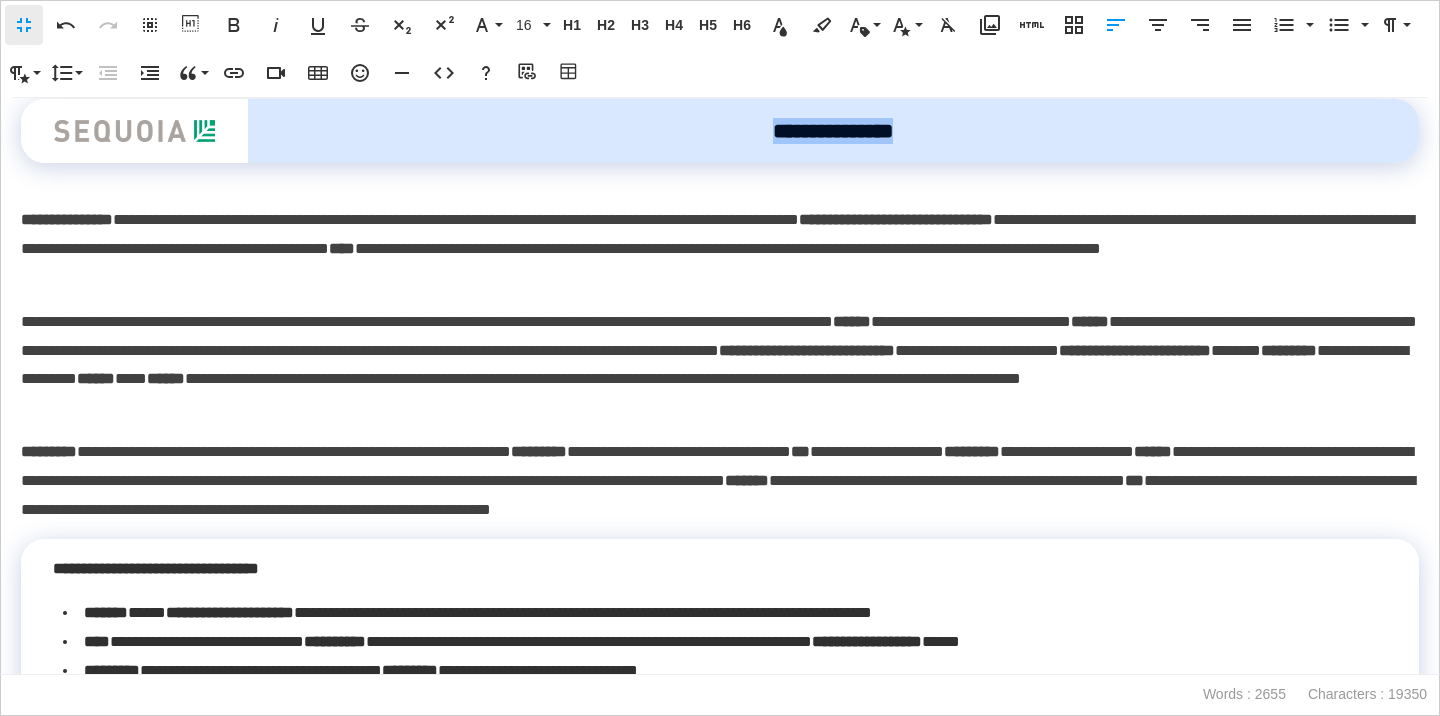 drag, startPoint x: 755, startPoint y: 137, endPoint x: 917, endPoint y: 147, distance: 162.30835 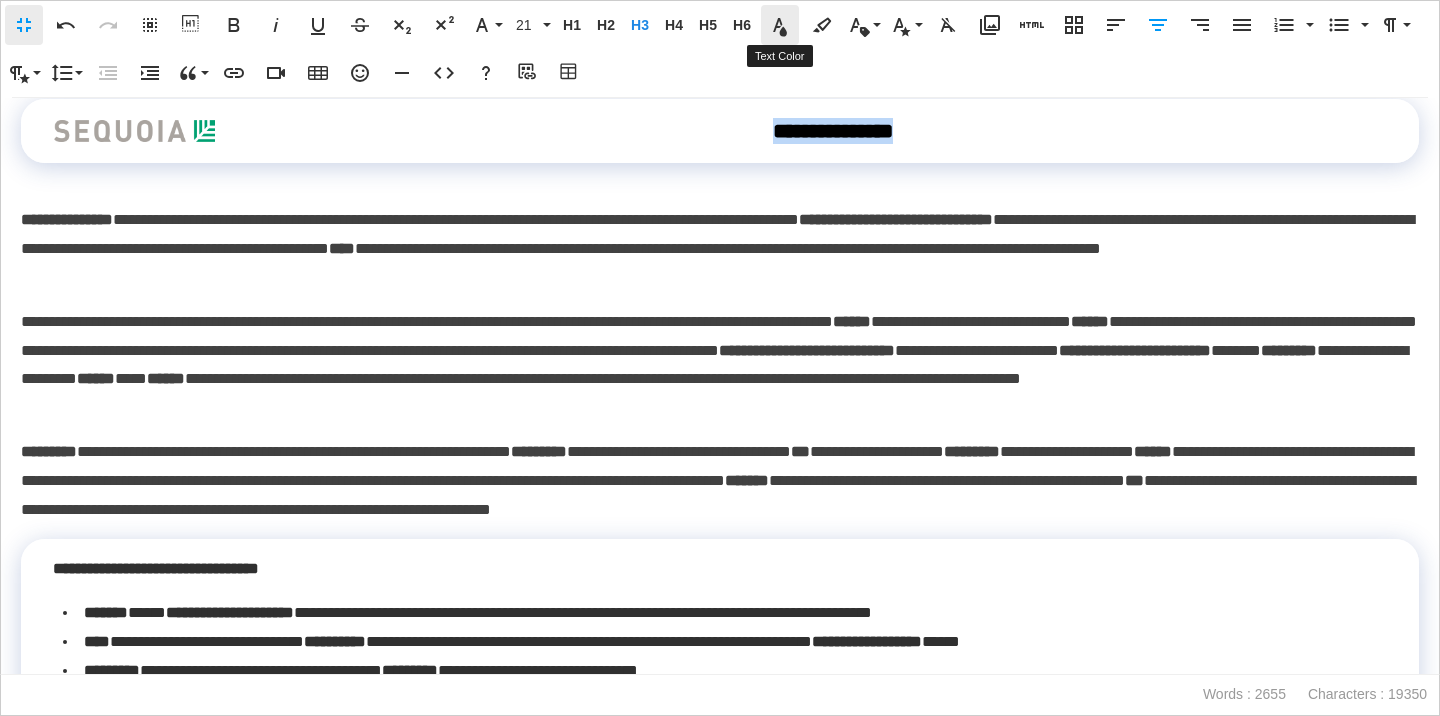 click 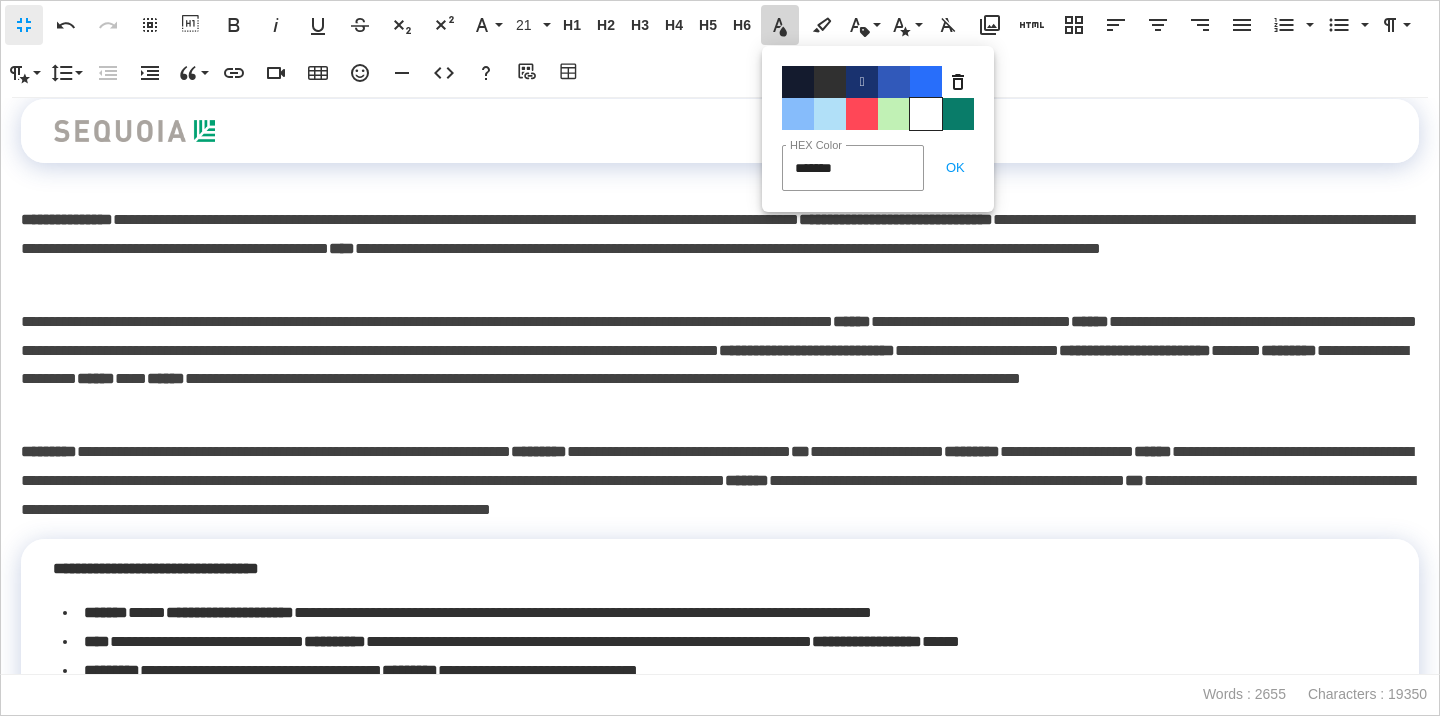 click on "Color#FFFFFF" at bounding box center [926, 114] 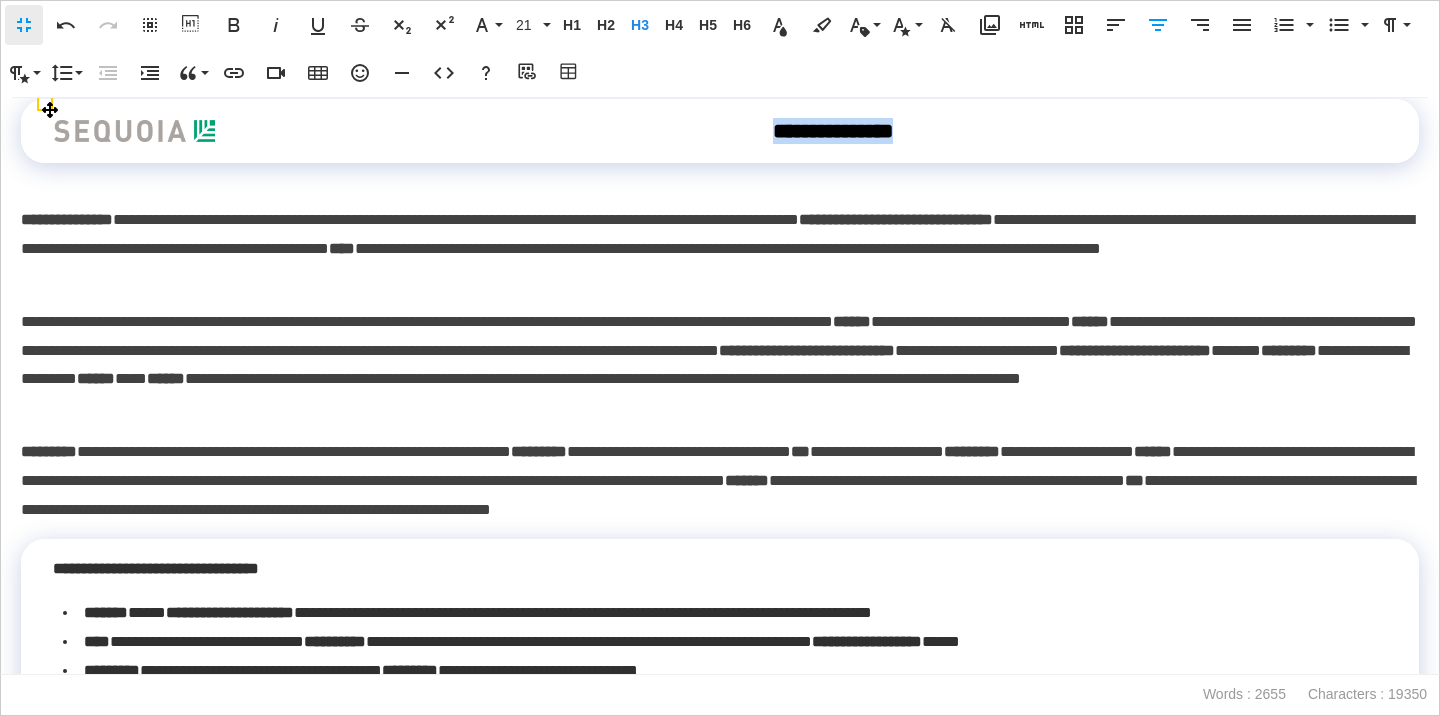 click on "**********" at bounding box center [833, 131] 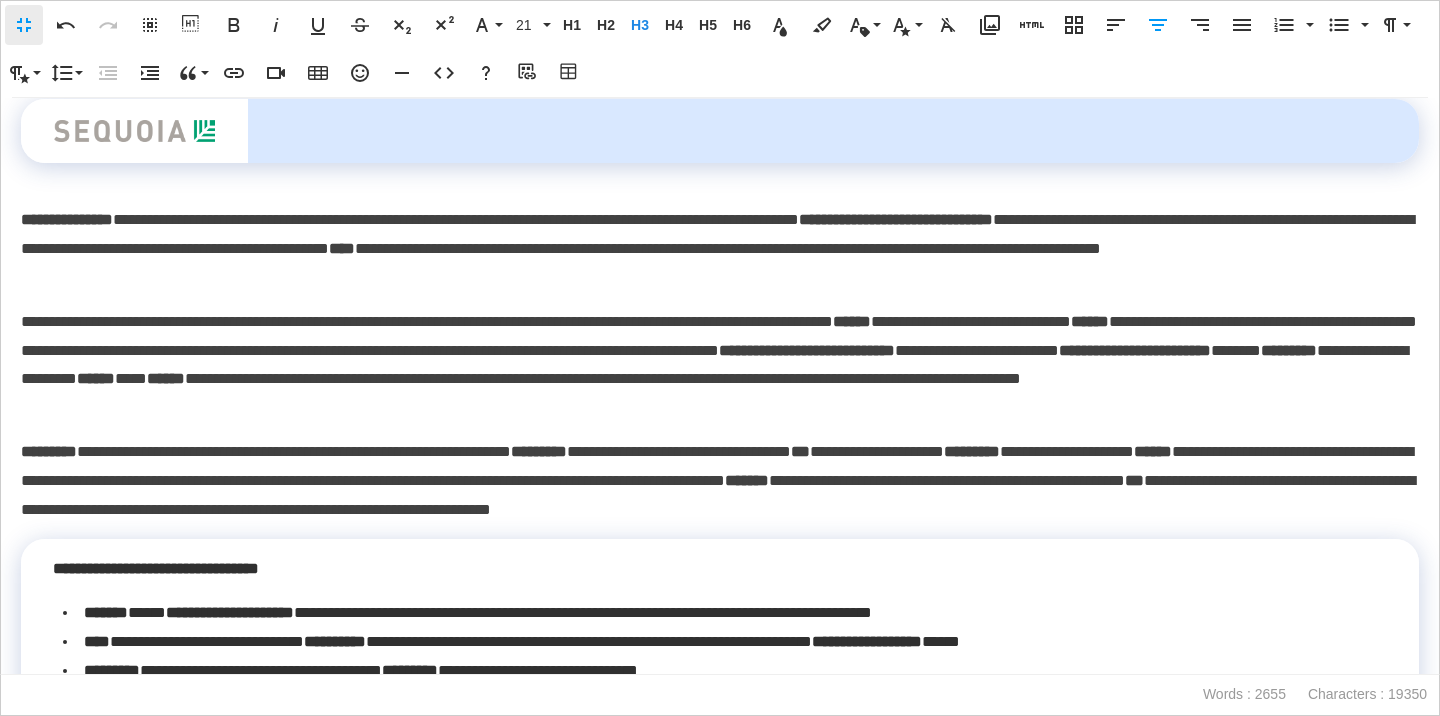 click on "**********" at bounding box center [833, 131] 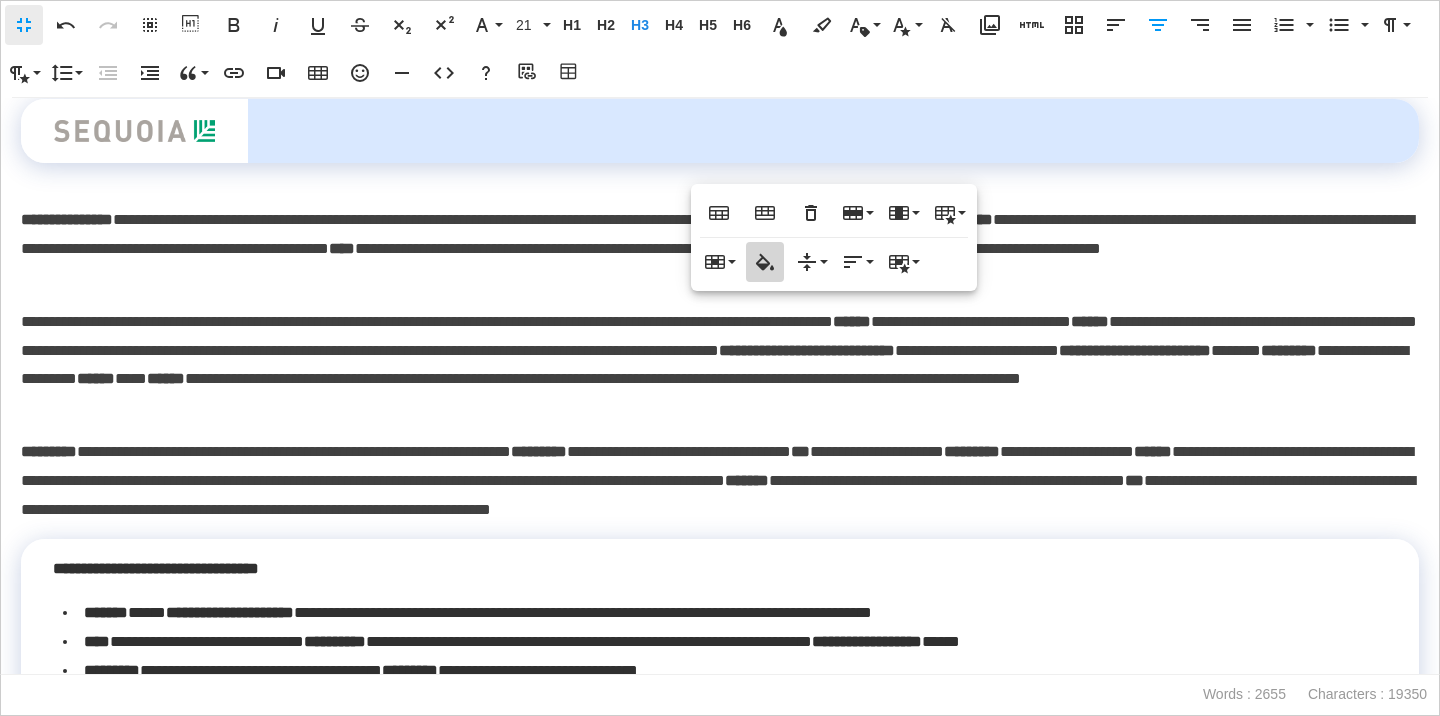 click 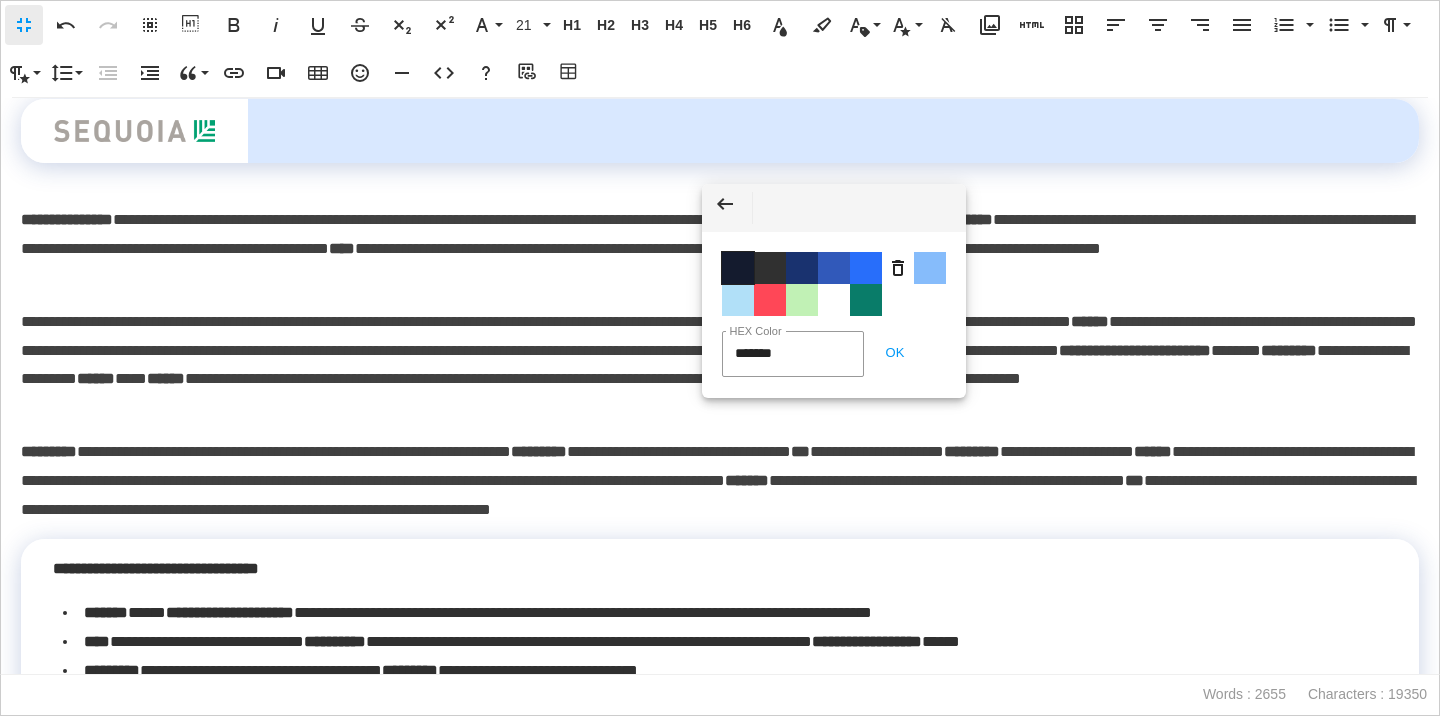 click on "Color #141B2E" at bounding box center [738, 268] 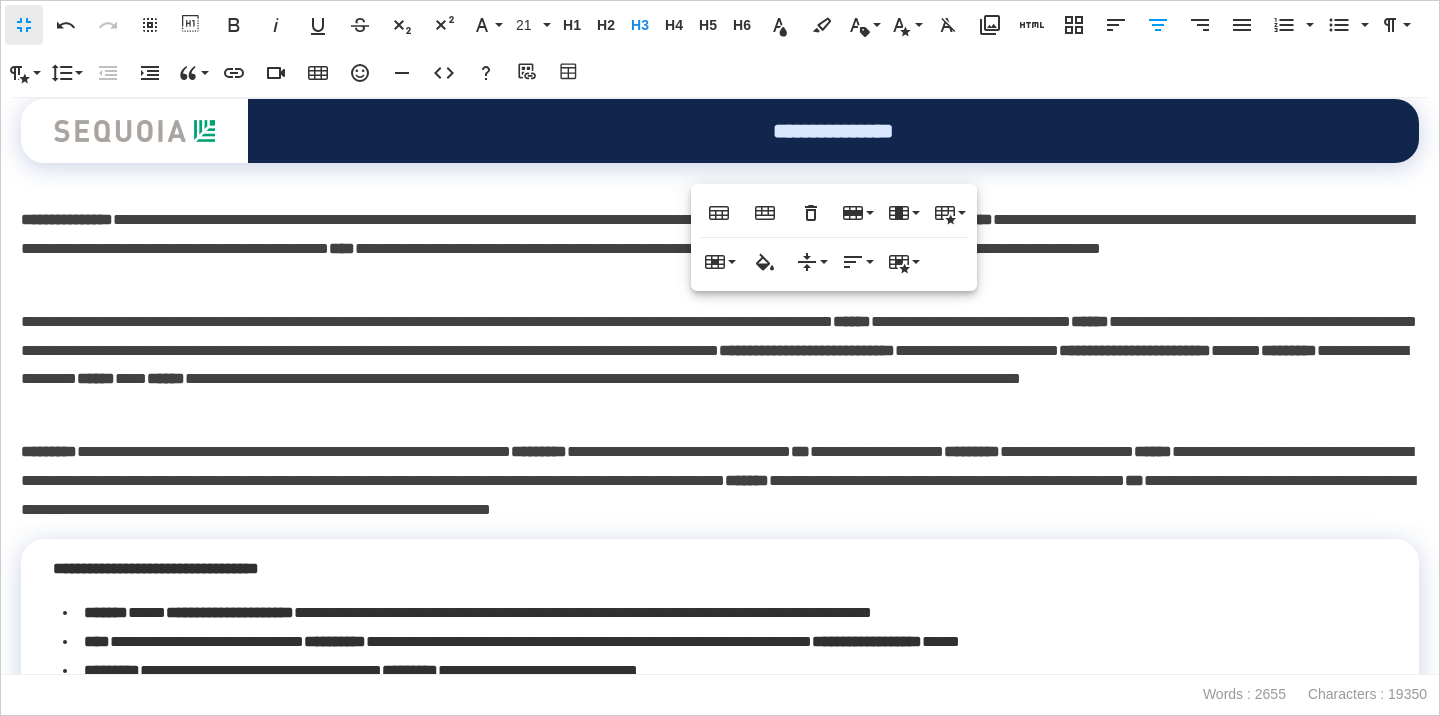 click on "**********" at bounding box center (720, 386) 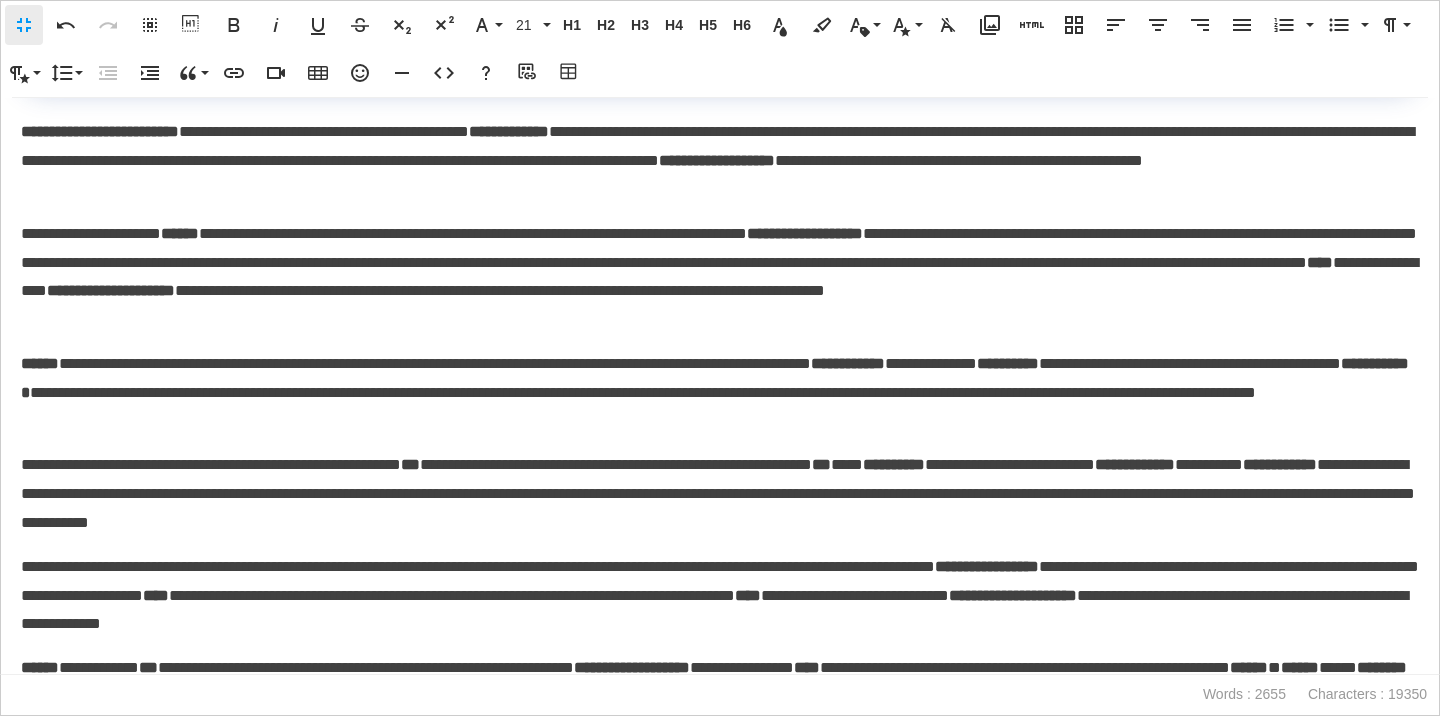 scroll, scrollTop: 953, scrollLeft: 0, axis: vertical 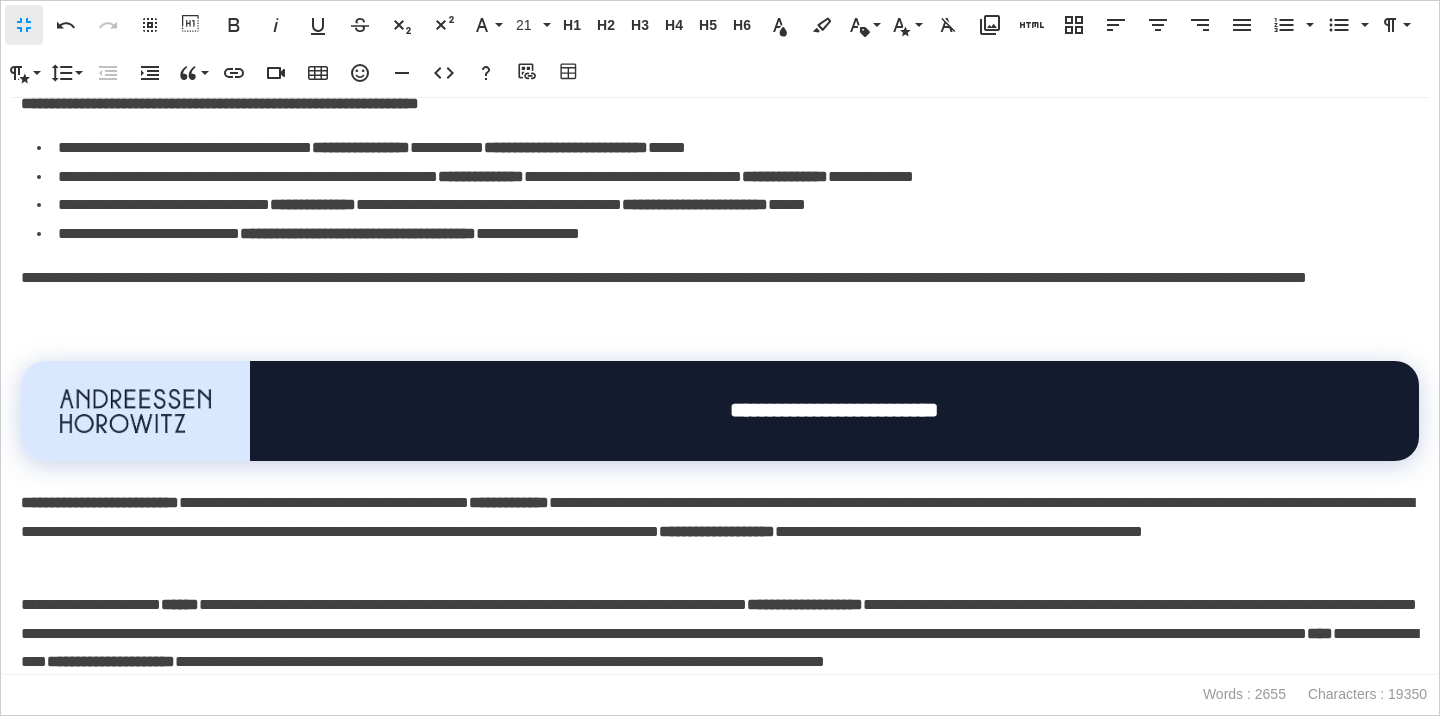 click at bounding box center [135, 411] 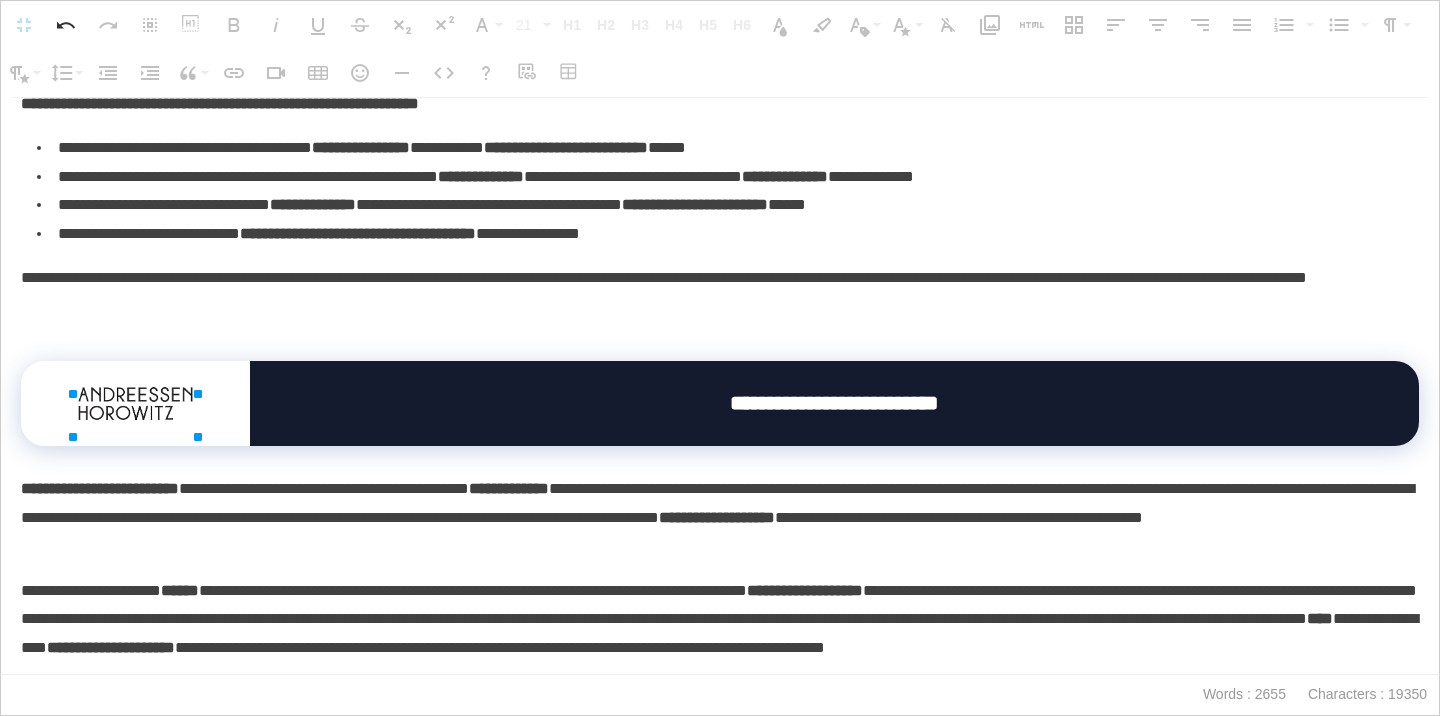 drag, startPoint x: 213, startPoint y: 392, endPoint x: 173, endPoint y: 396, distance: 40.1995 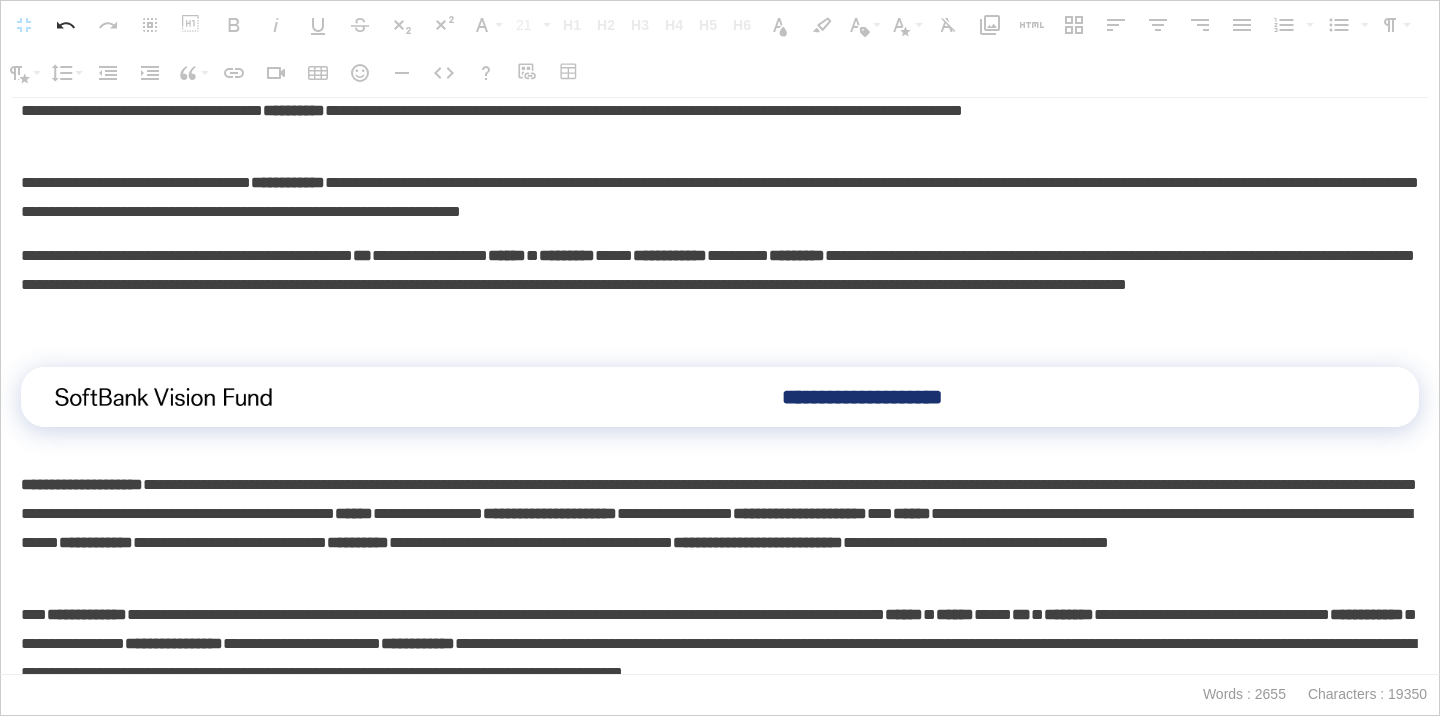 scroll, scrollTop: 3248, scrollLeft: 0, axis: vertical 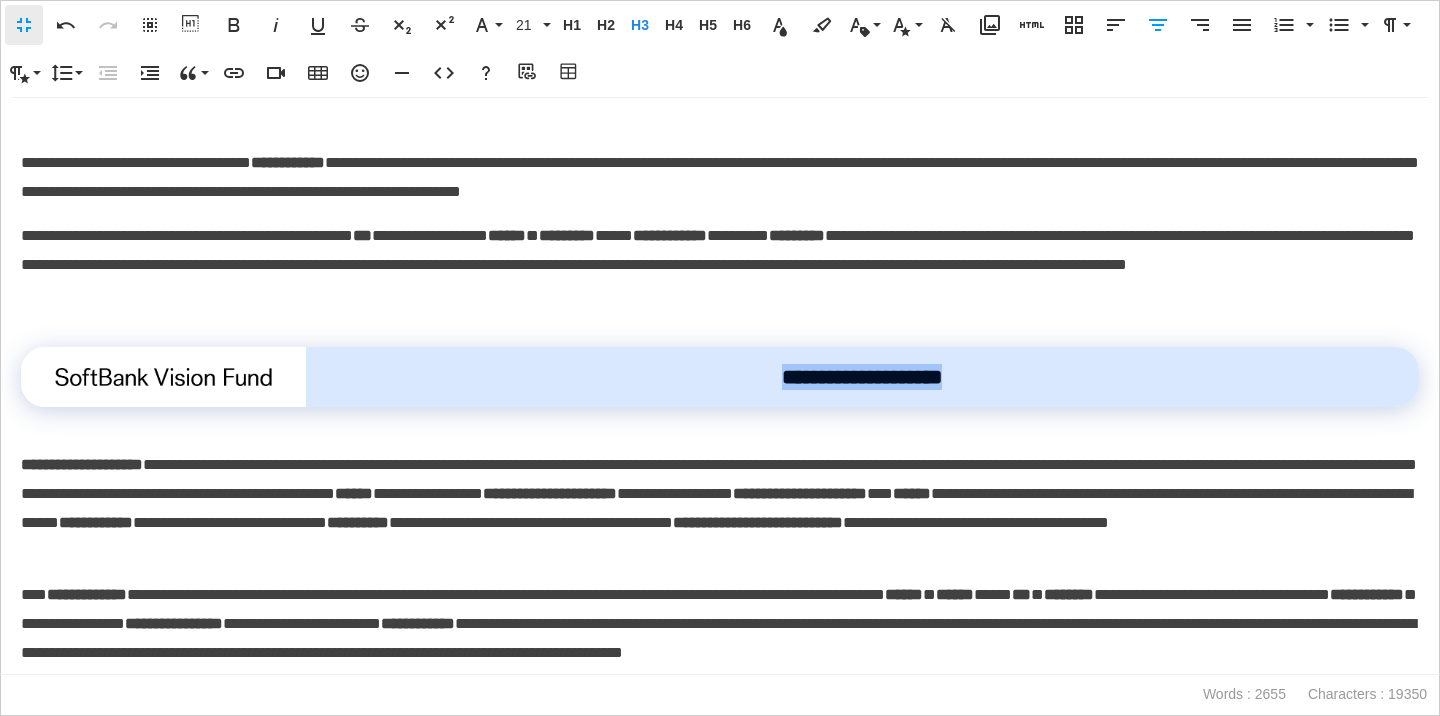 drag, startPoint x: 981, startPoint y: 388, endPoint x: 760, endPoint y: 399, distance: 221.27359 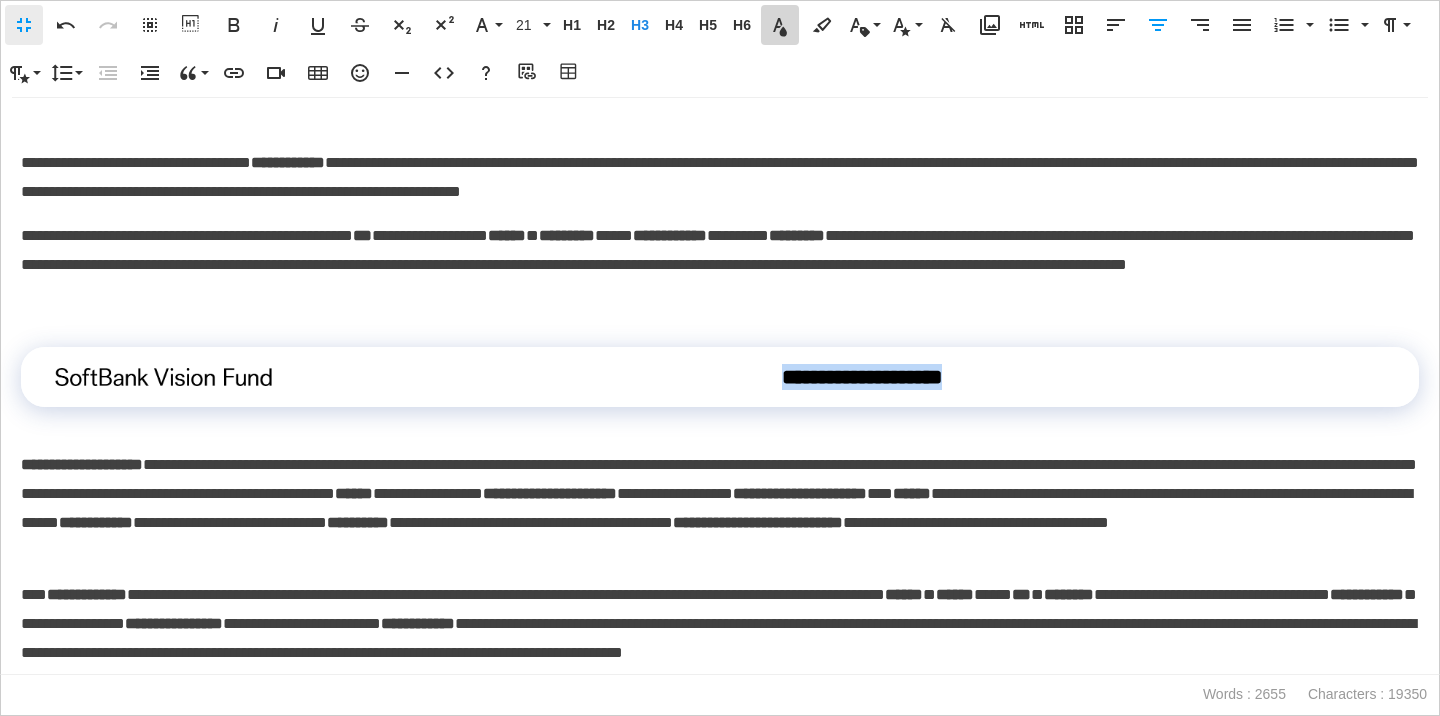 click 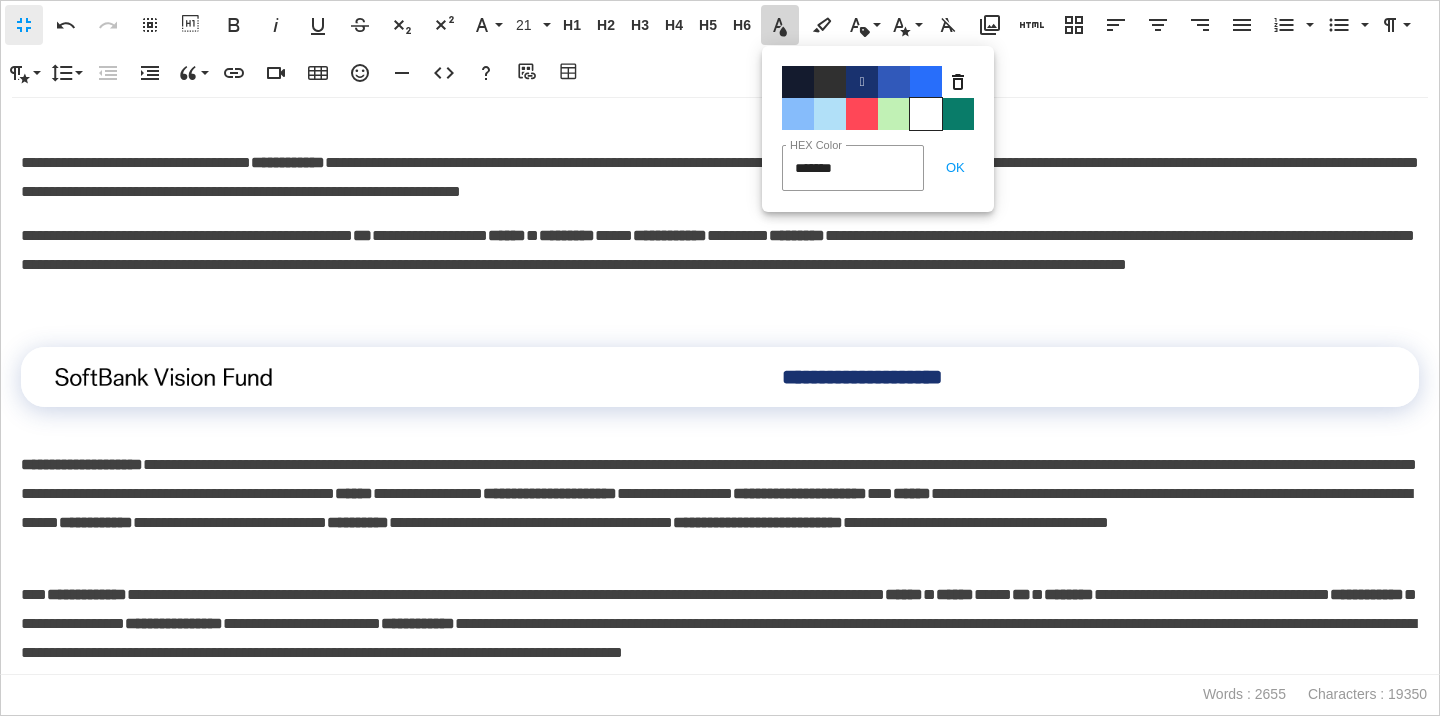 click on "Color#FFFFFF" at bounding box center (926, 114) 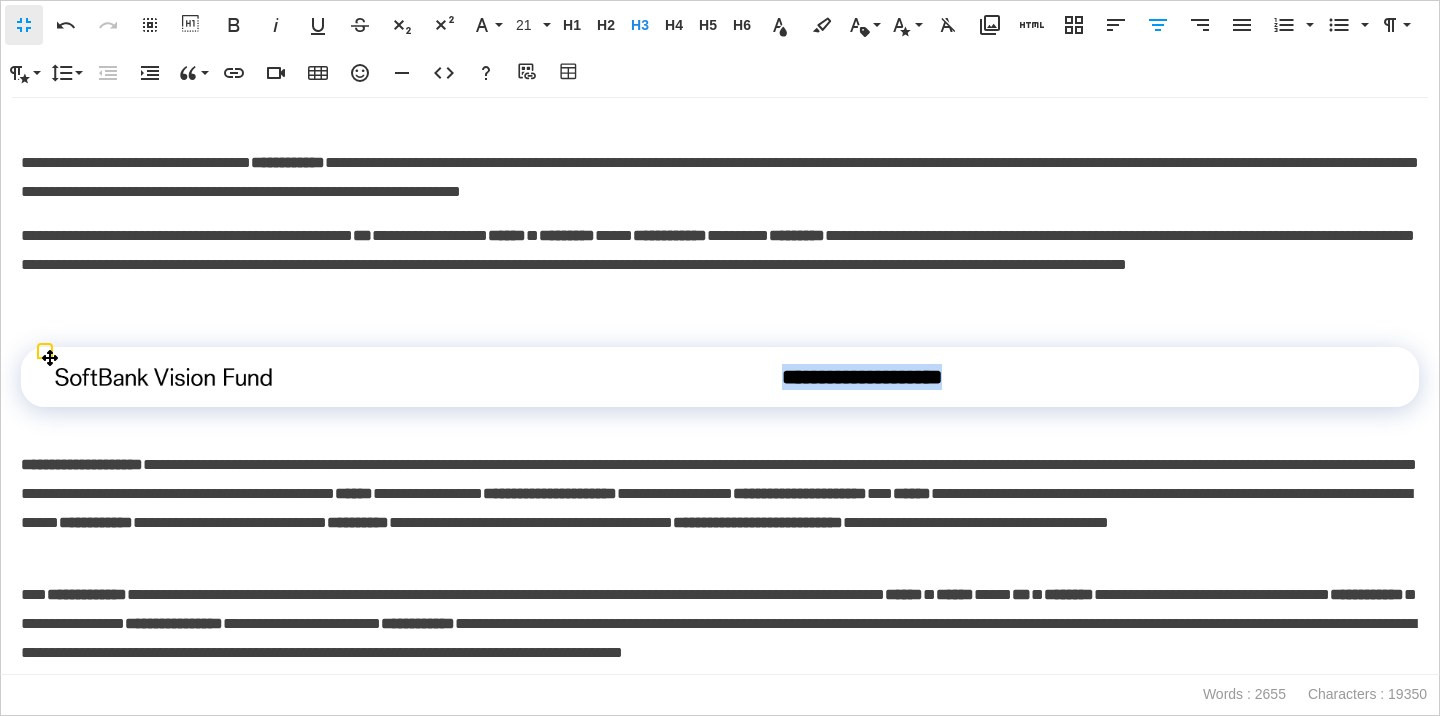 click on "**********" at bounding box center (862, 377) 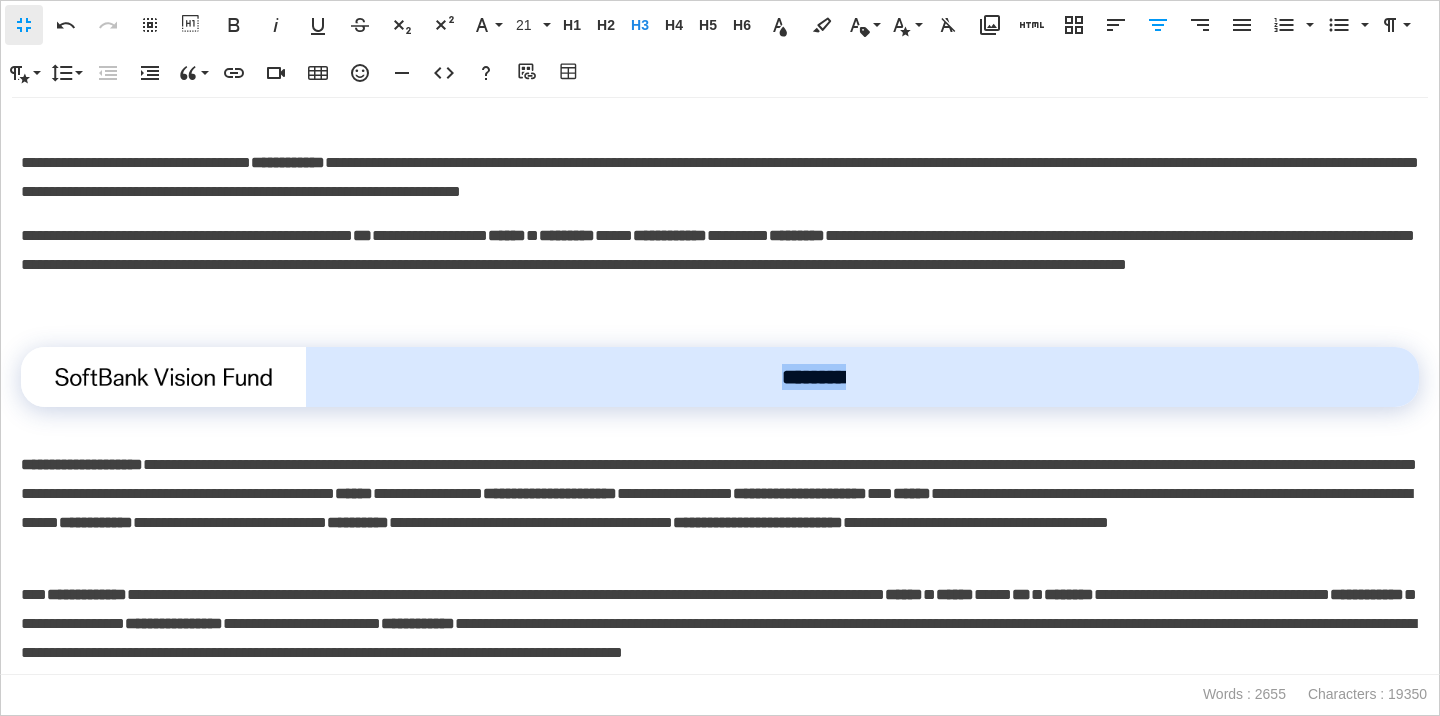 click on "**********" at bounding box center (862, 377) 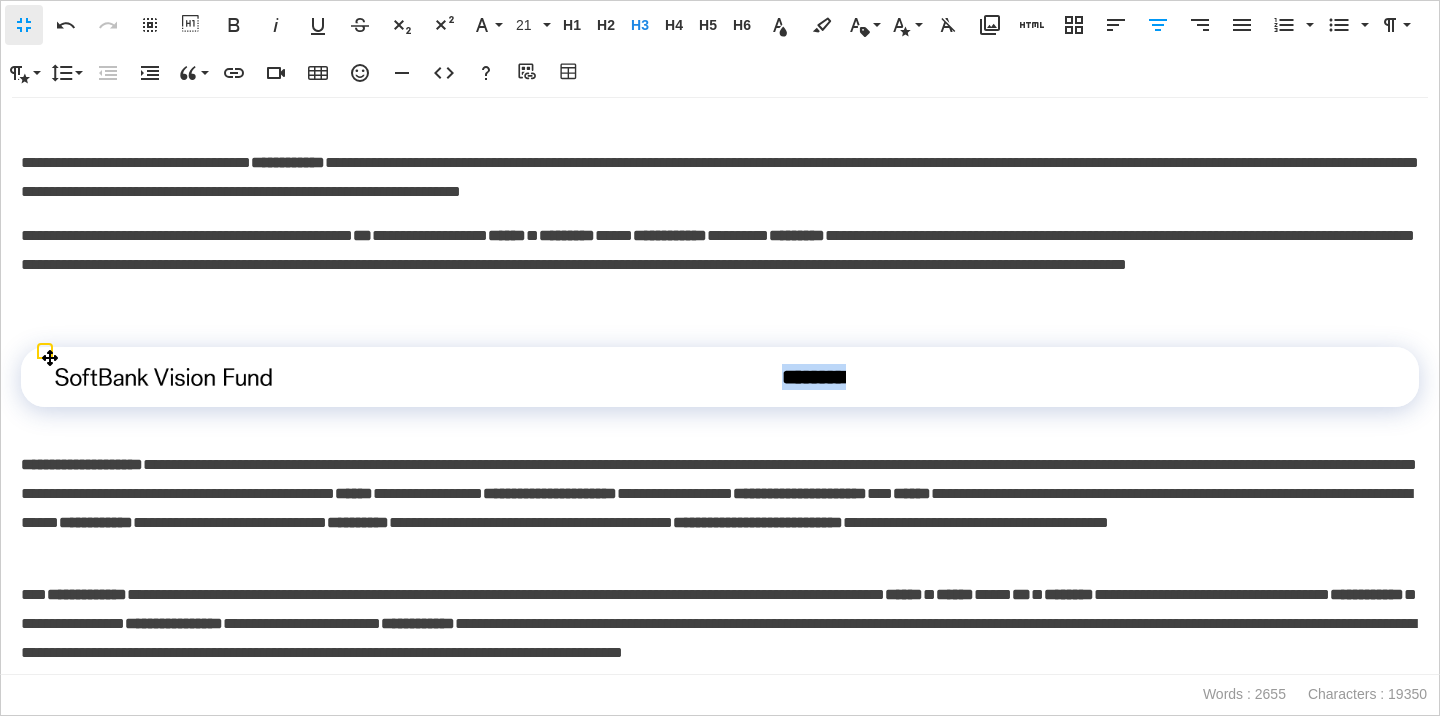 click on "**********" at bounding box center [862, 377] 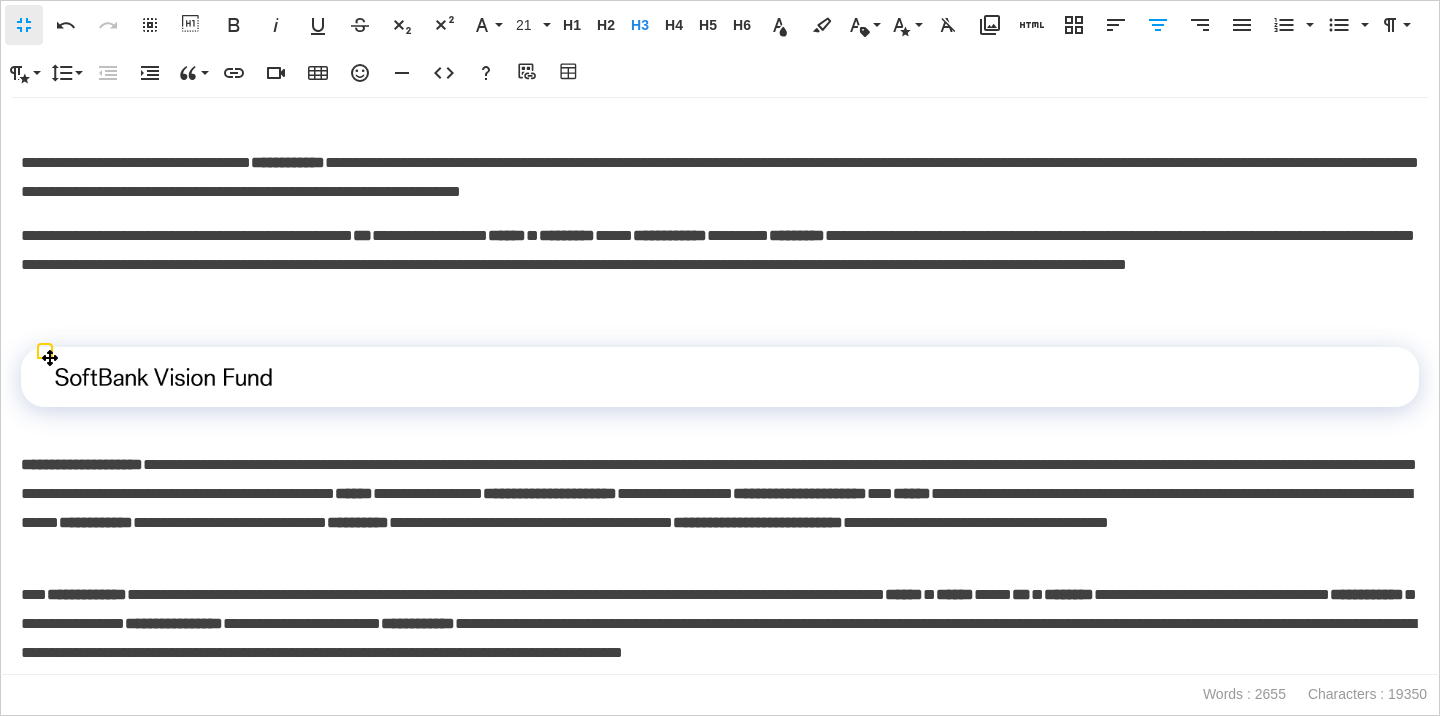 click on "**********" at bounding box center [862, 377] 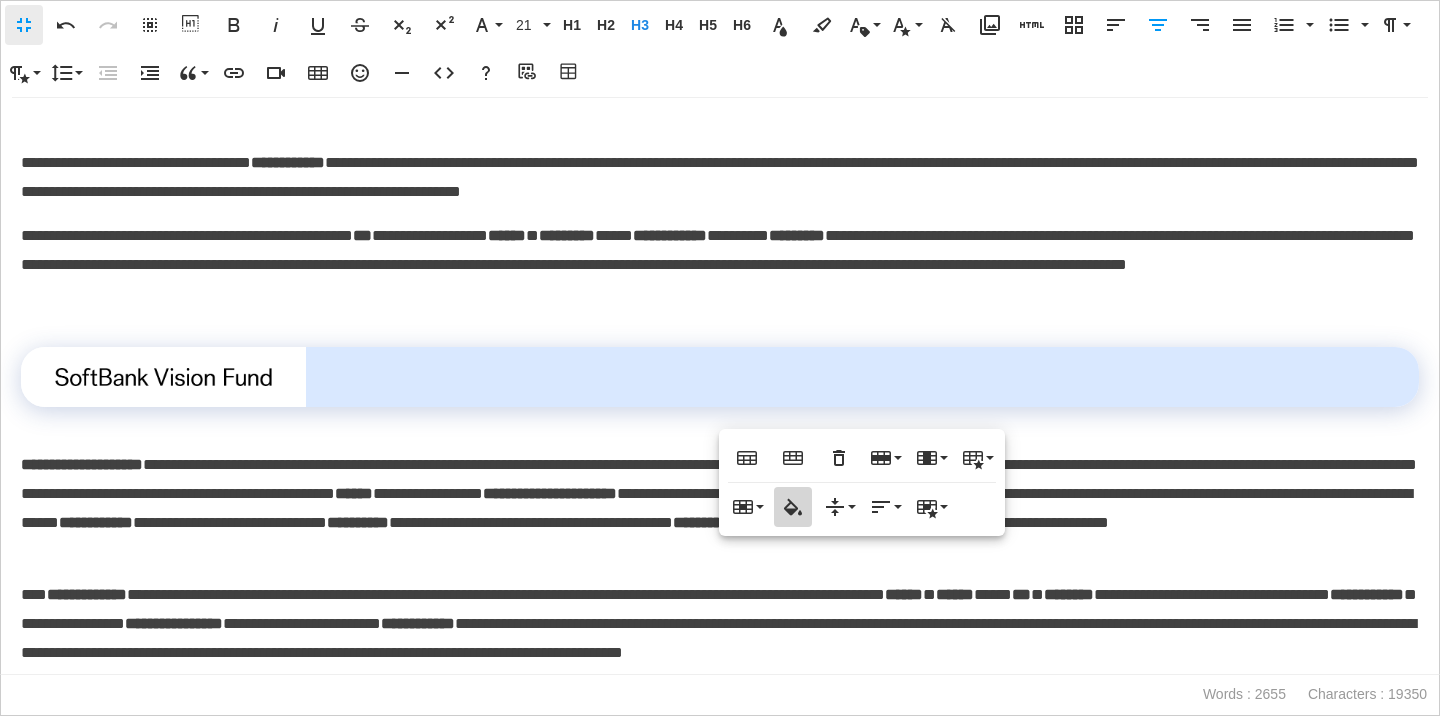 click 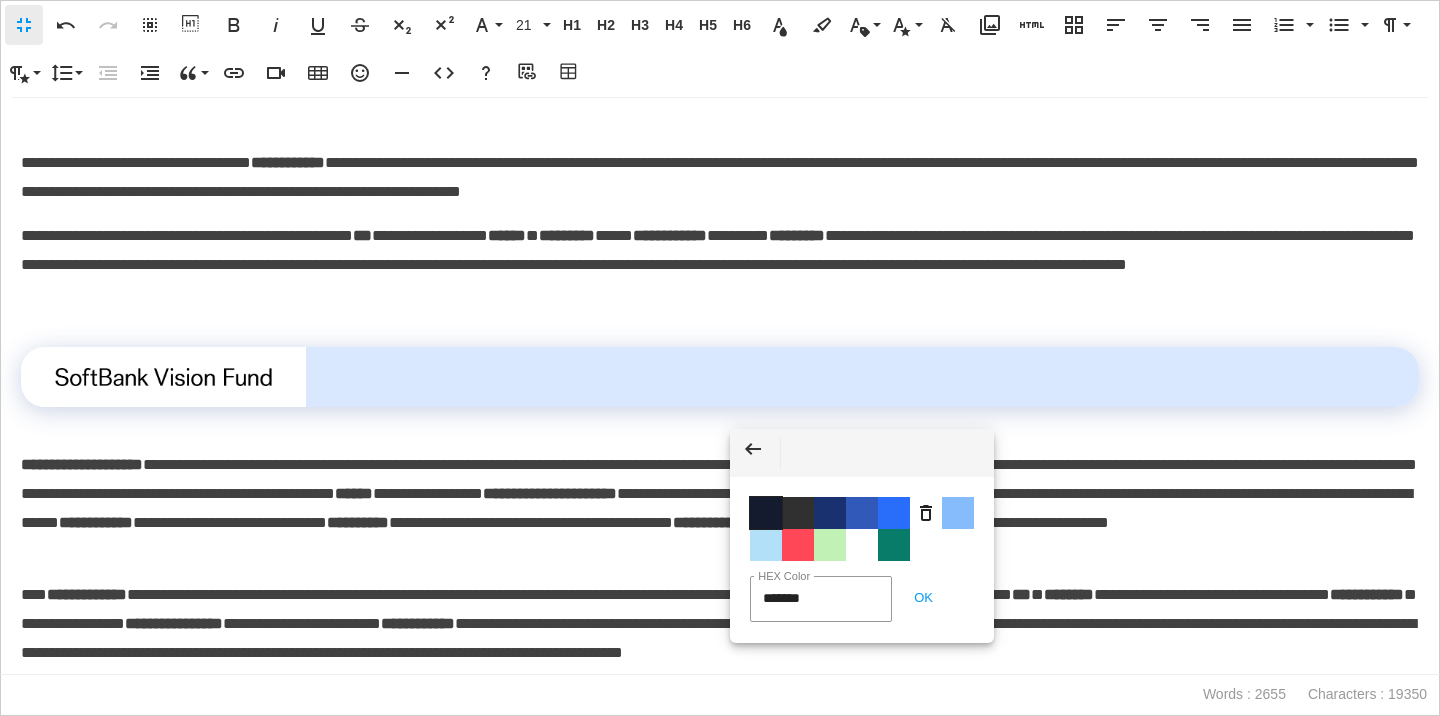 click on "Color #141B2E" at bounding box center (766, 513) 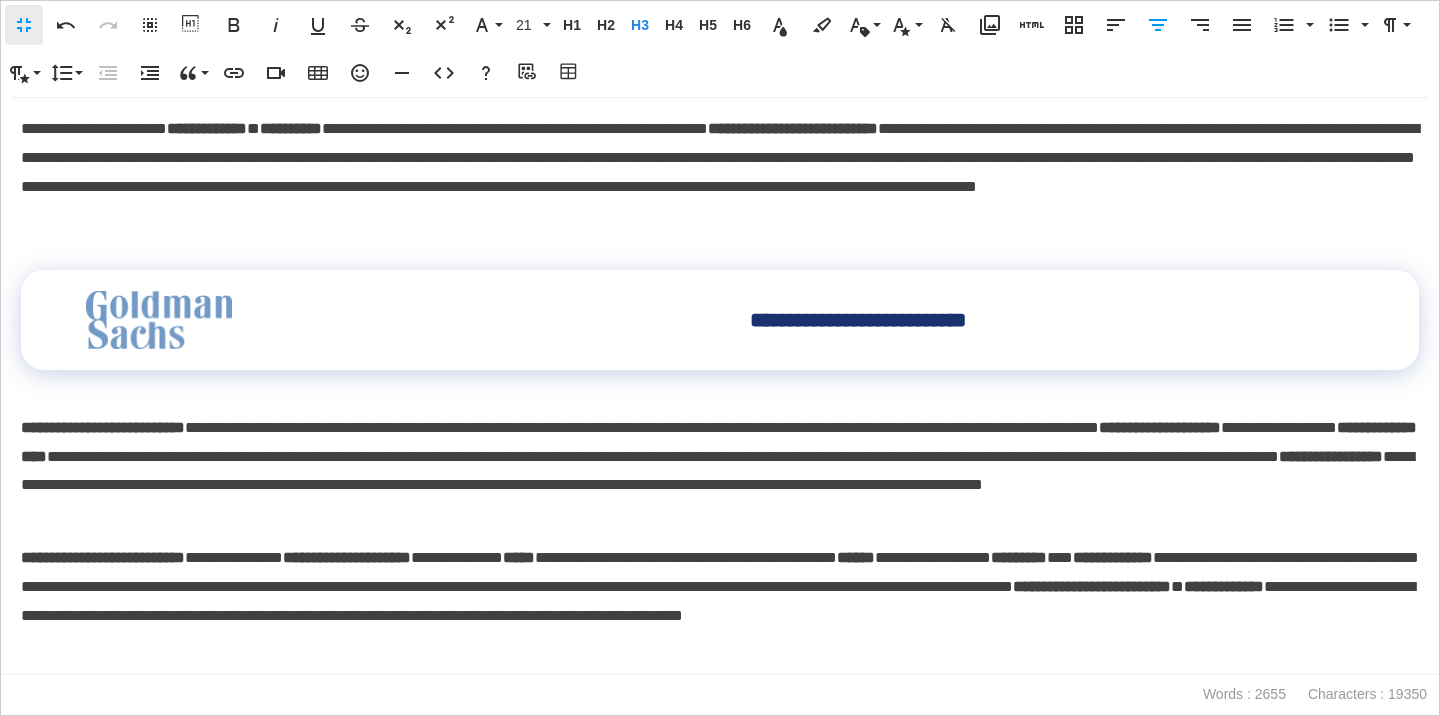 scroll, scrollTop: 4428, scrollLeft: 0, axis: vertical 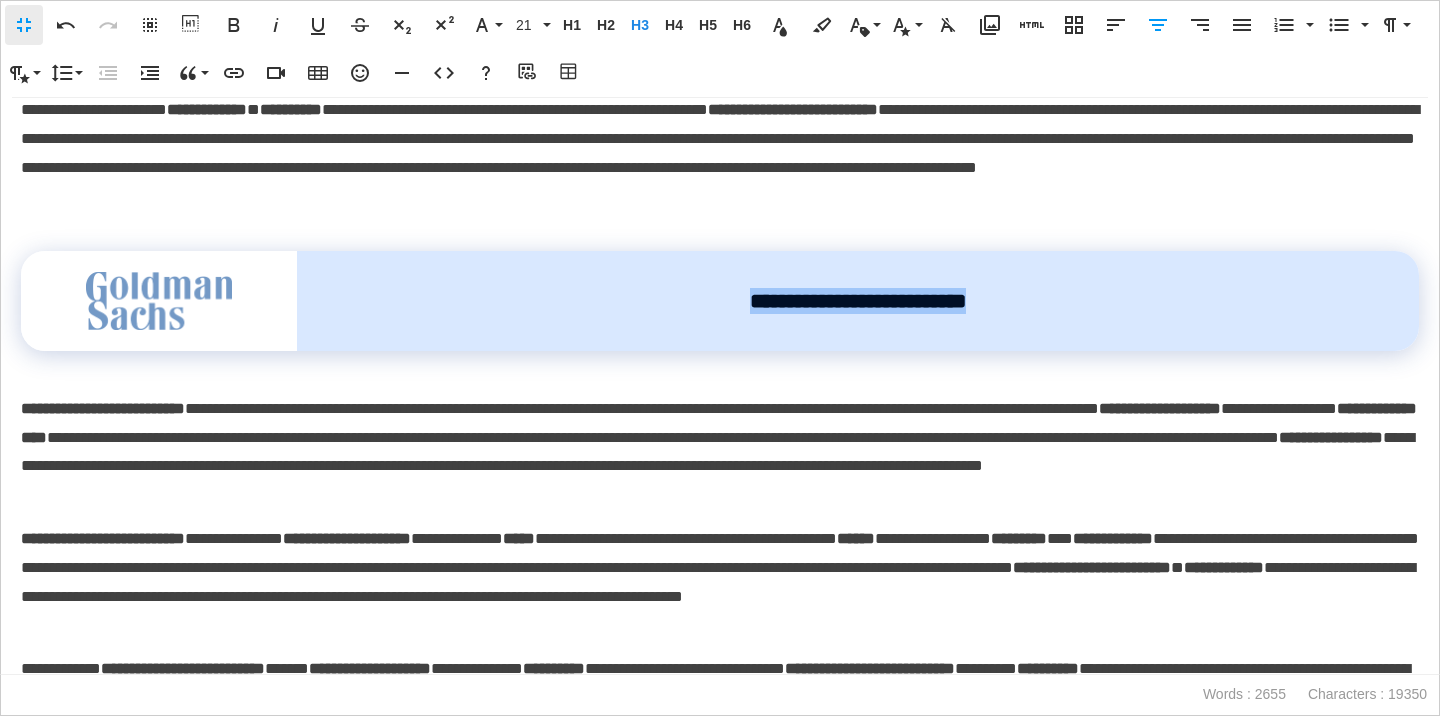 drag, startPoint x: 707, startPoint y: 312, endPoint x: 1011, endPoint y: 312, distance: 304 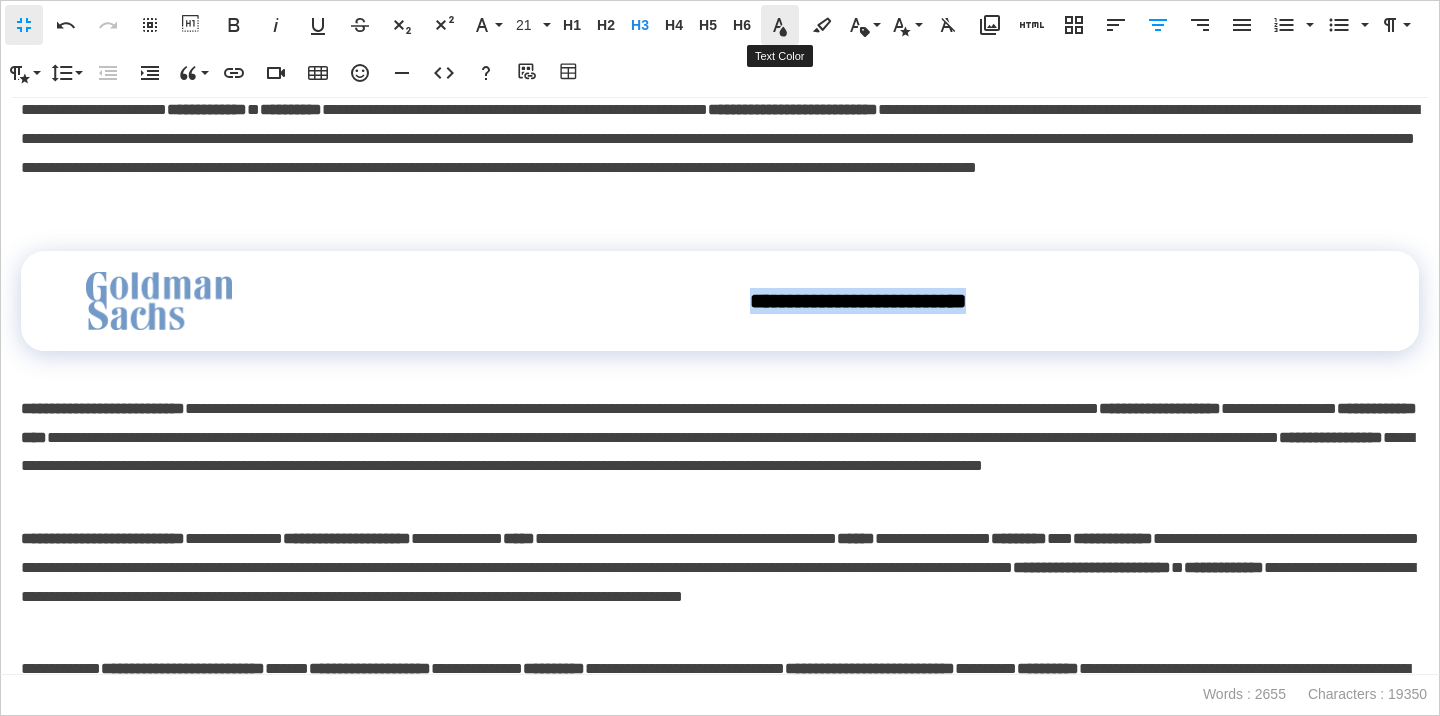 click 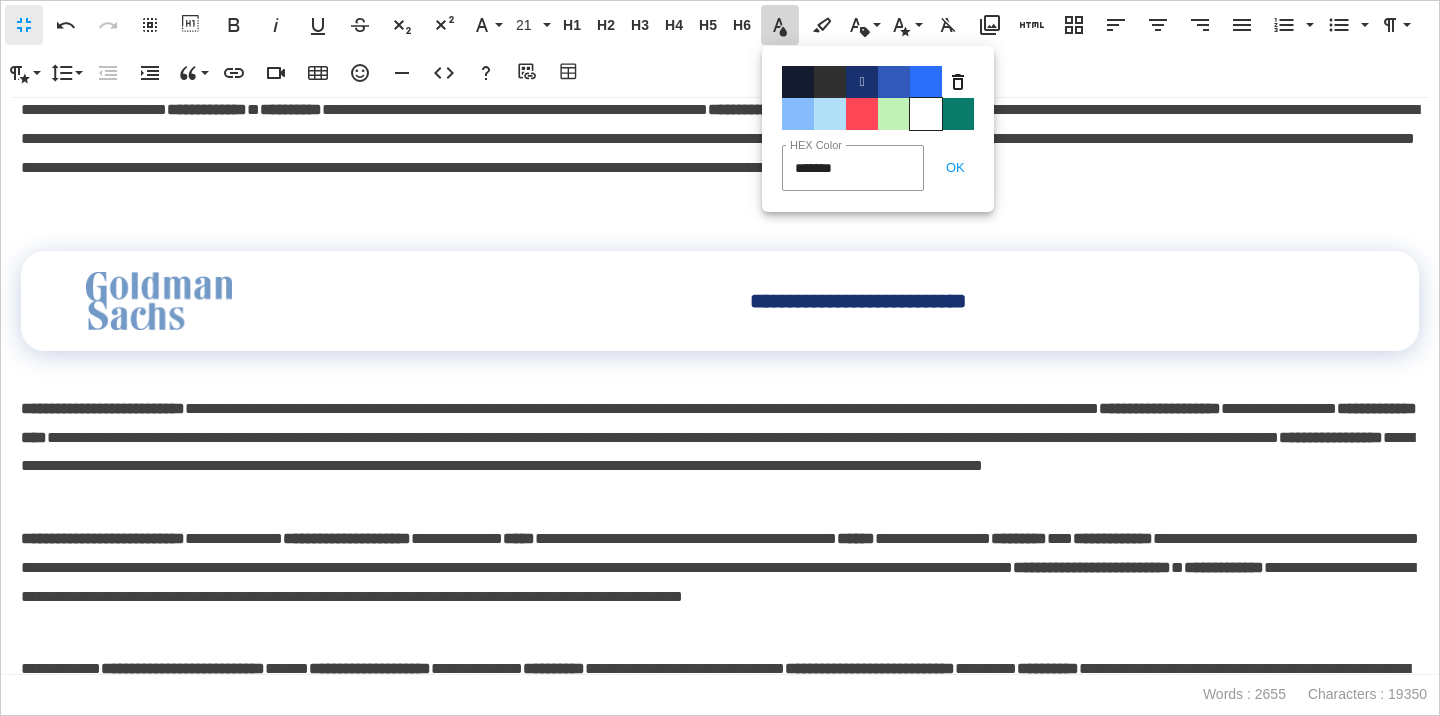 click on "Color#FFFFFF" at bounding box center (926, 114) 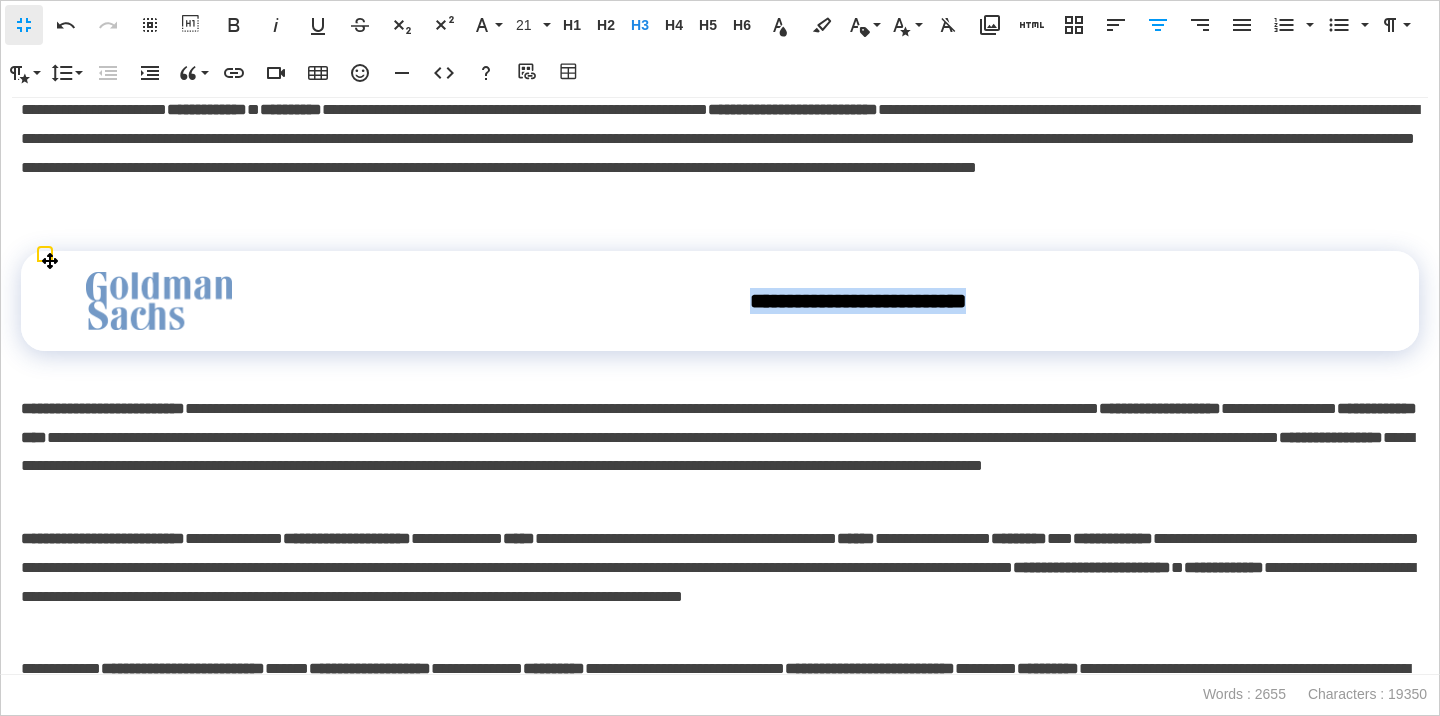 click on "**********" at bounding box center (858, 301) 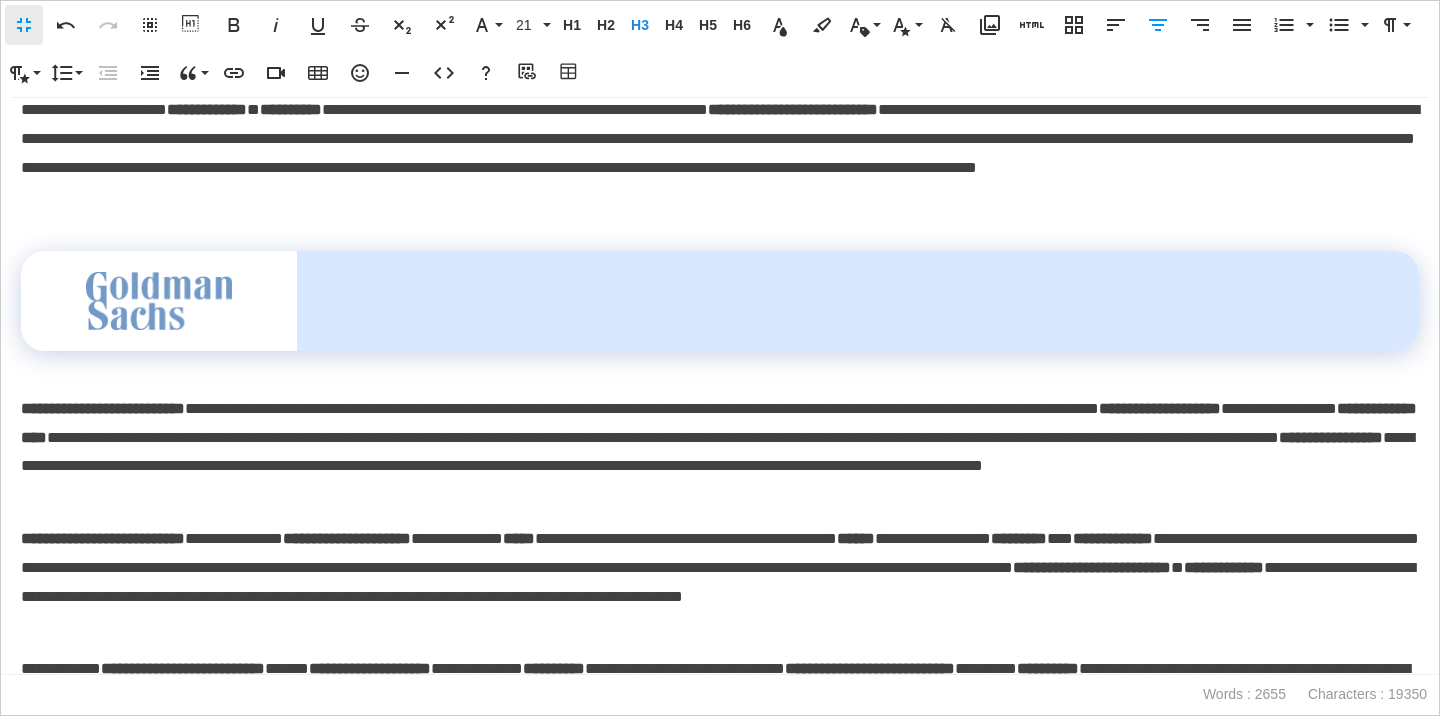 click on "**********" at bounding box center (858, 301) 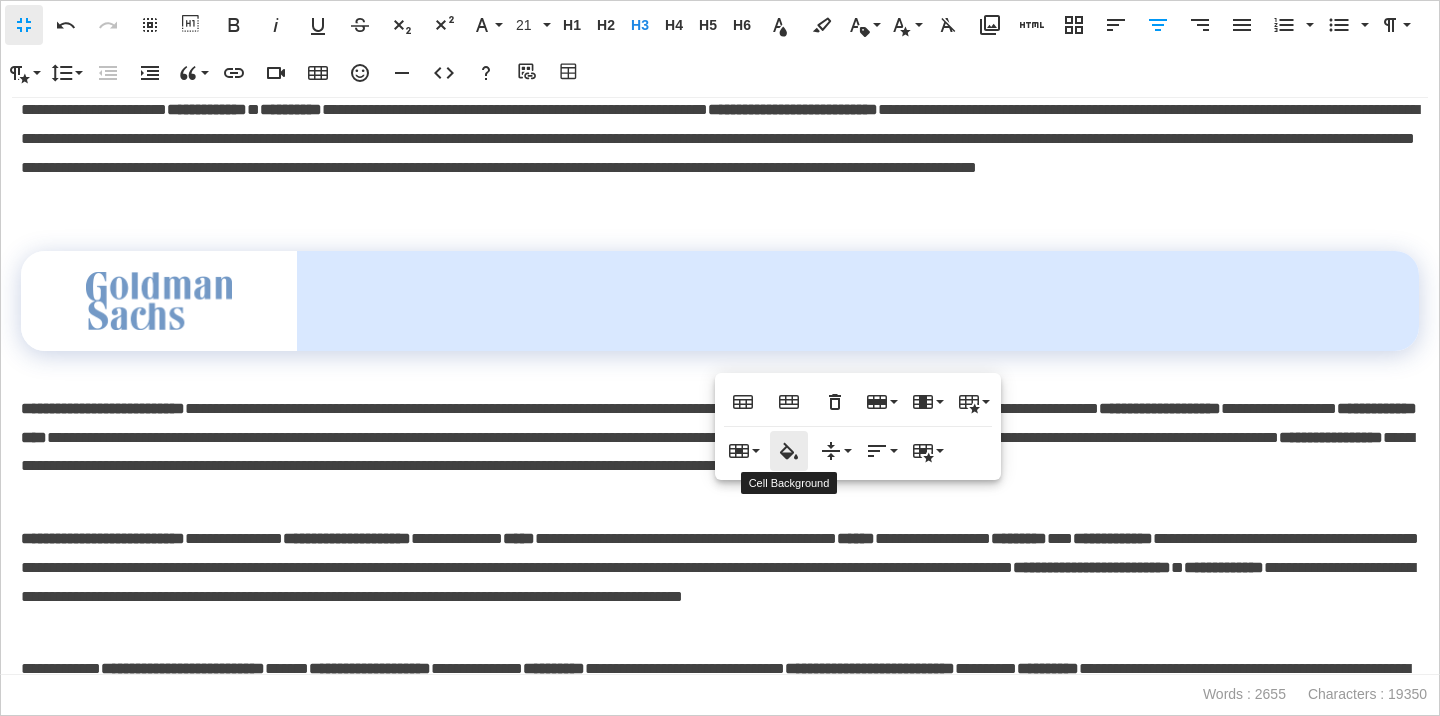 click 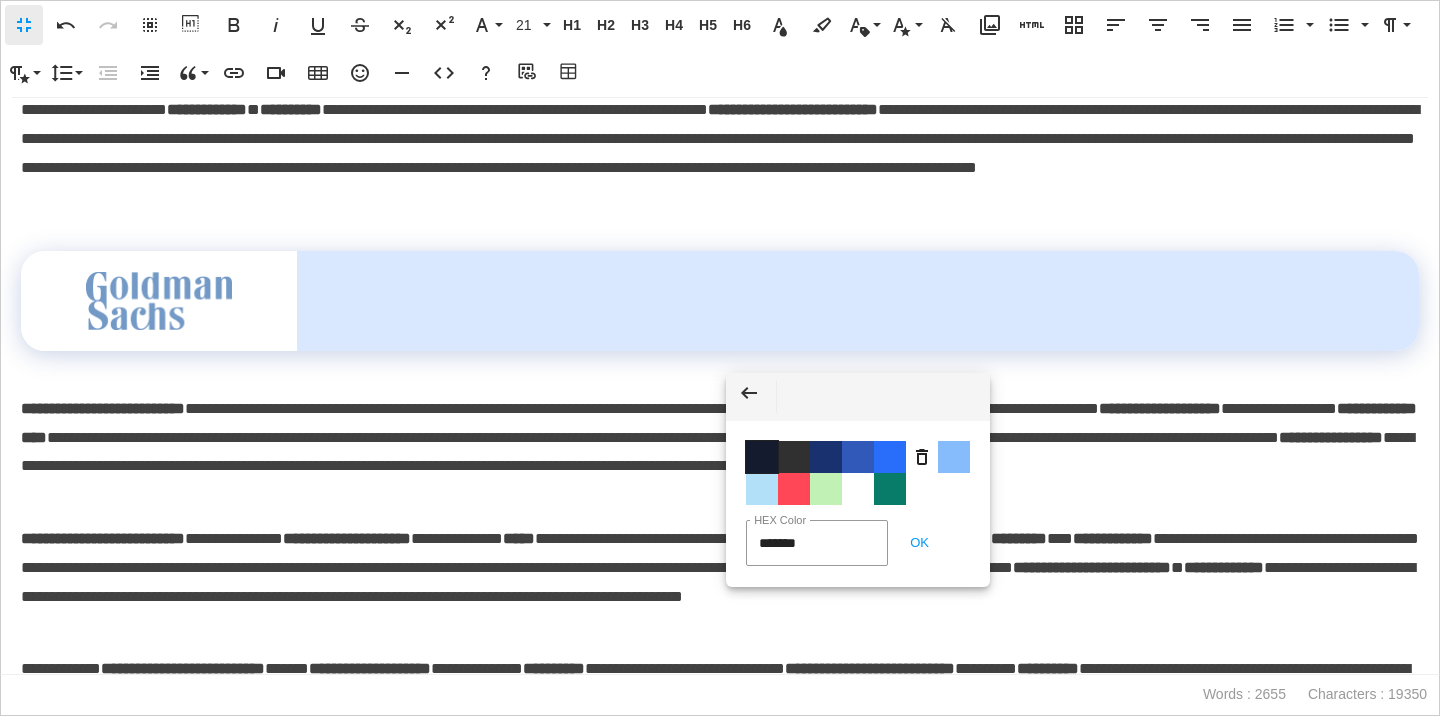 click on "Color #141B2E" at bounding box center [762, 457] 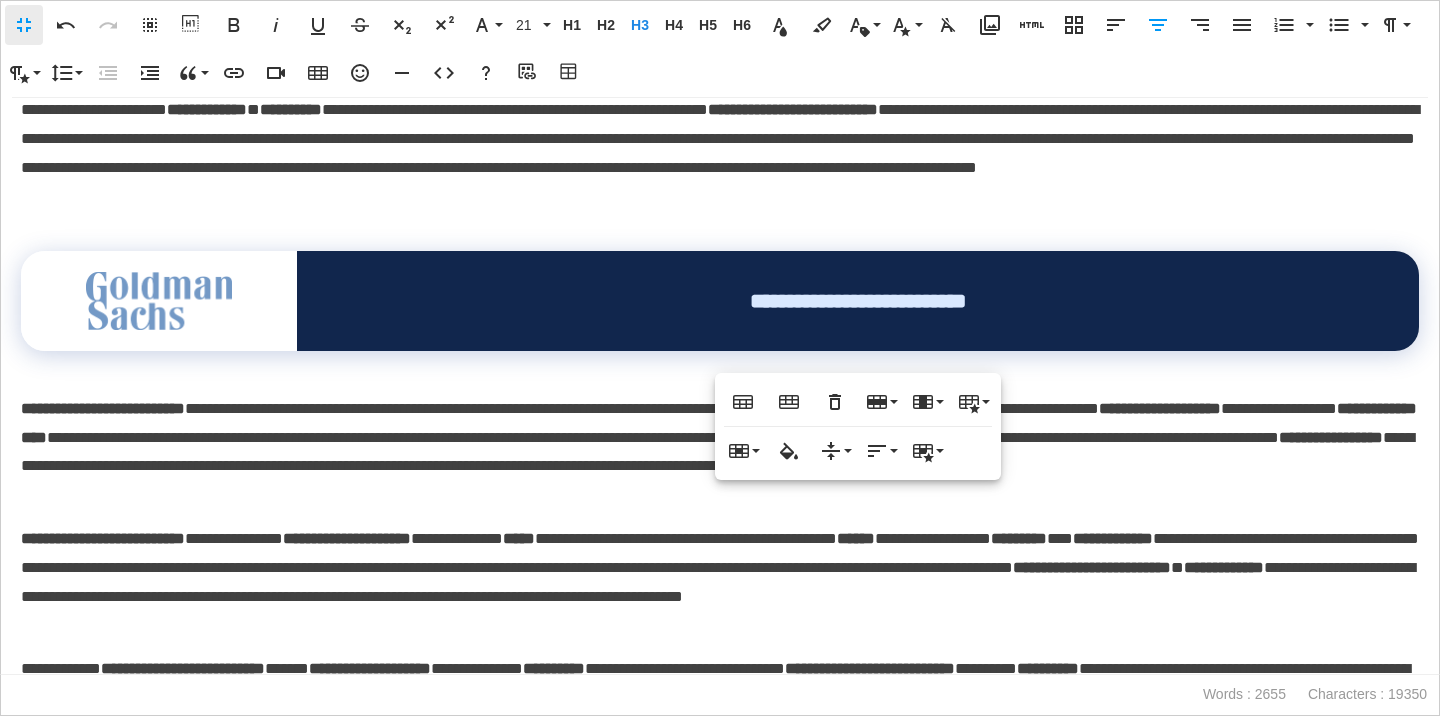 click on "**********" at bounding box center [720, 386] 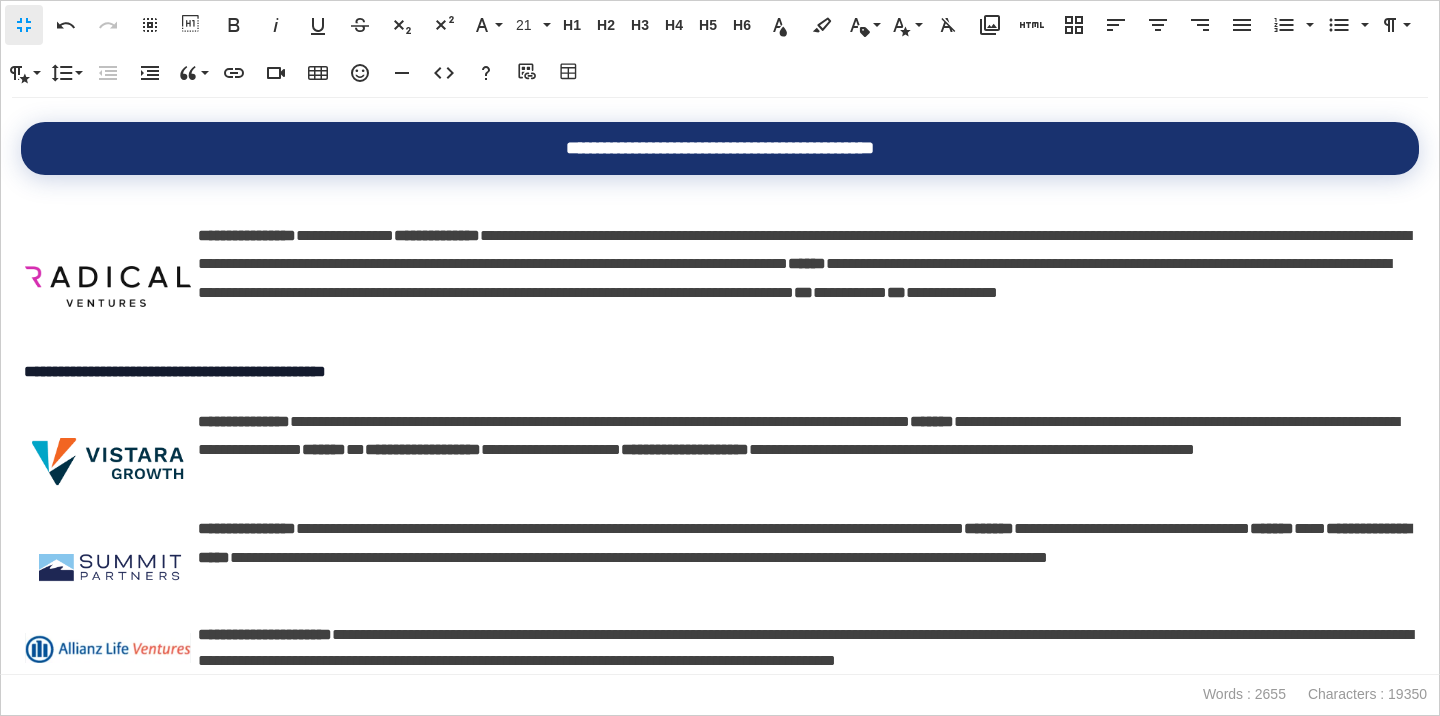 scroll, scrollTop: 0, scrollLeft: 0, axis: both 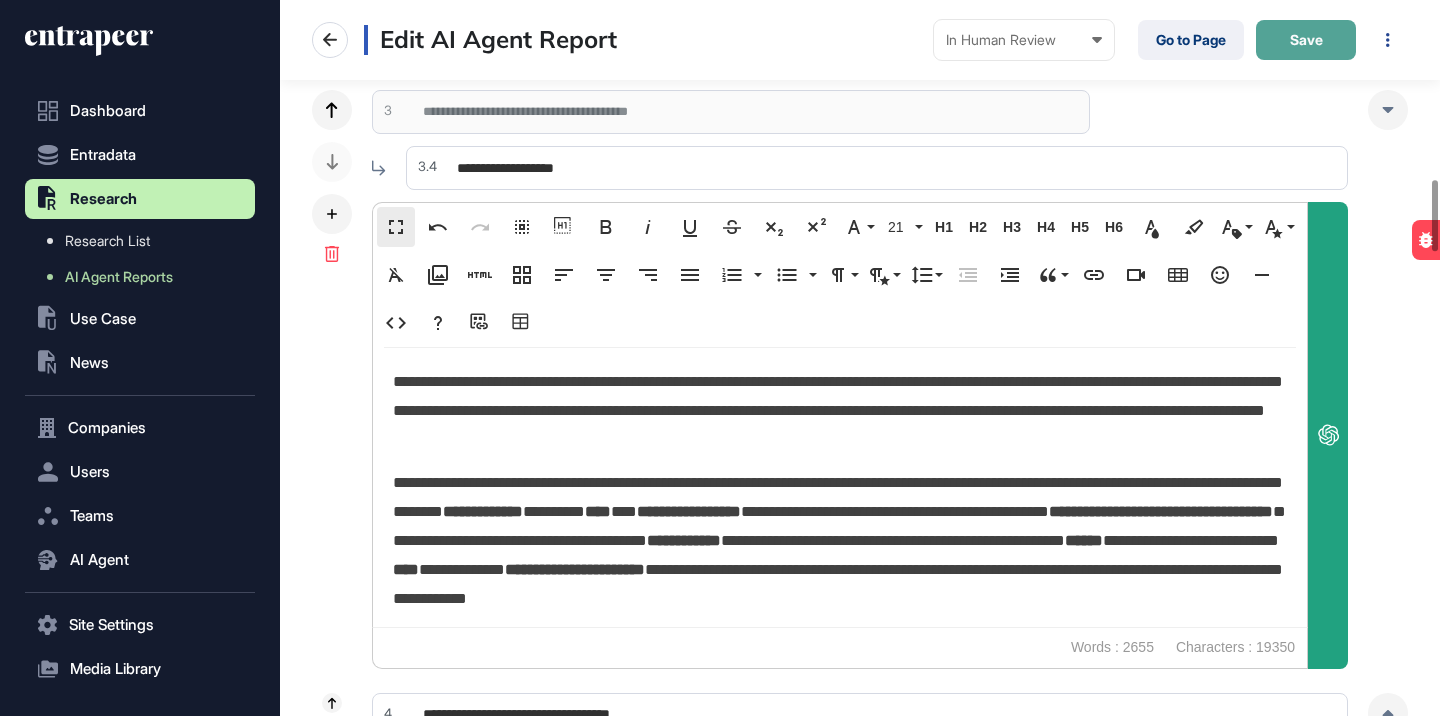 click on "Save" 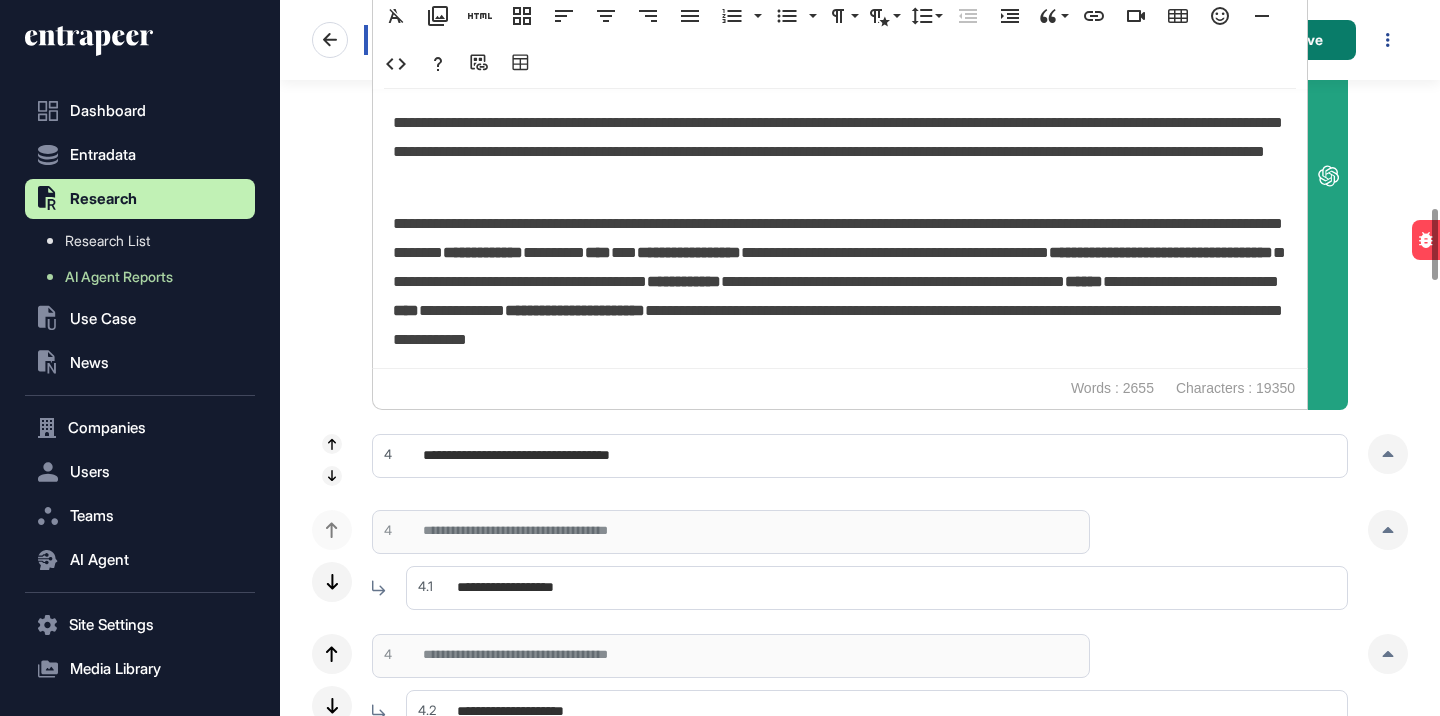 scroll, scrollTop: 2283, scrollLeft: 0, axis: vertical 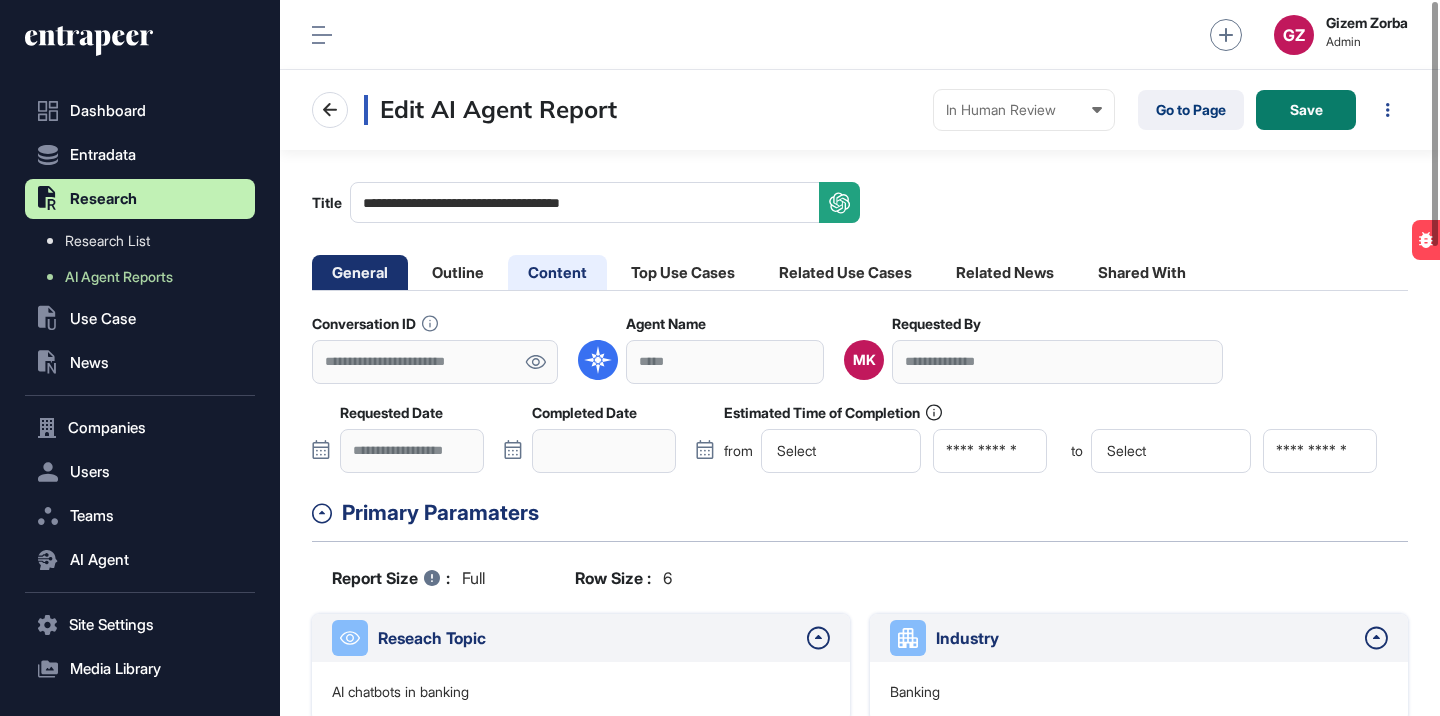 click on "Content" 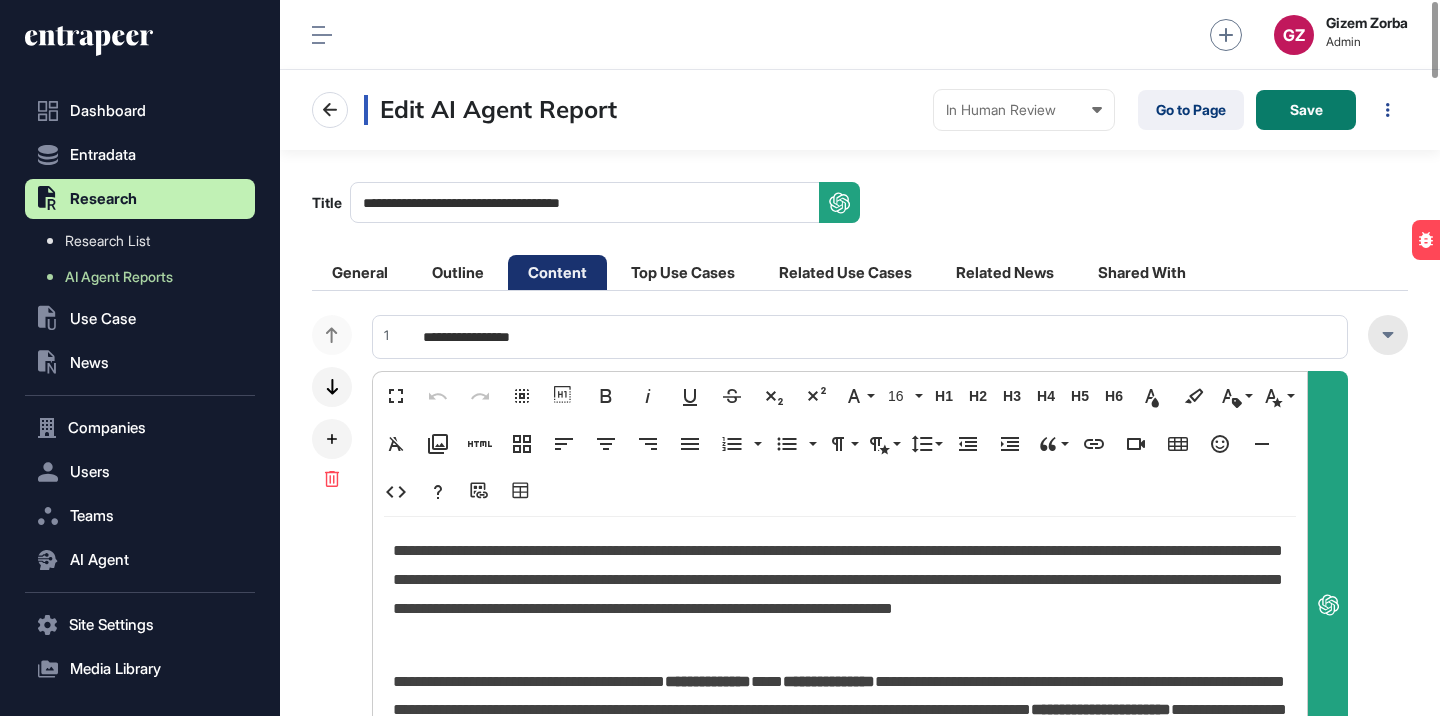 click at bounding box center (1388, 335) 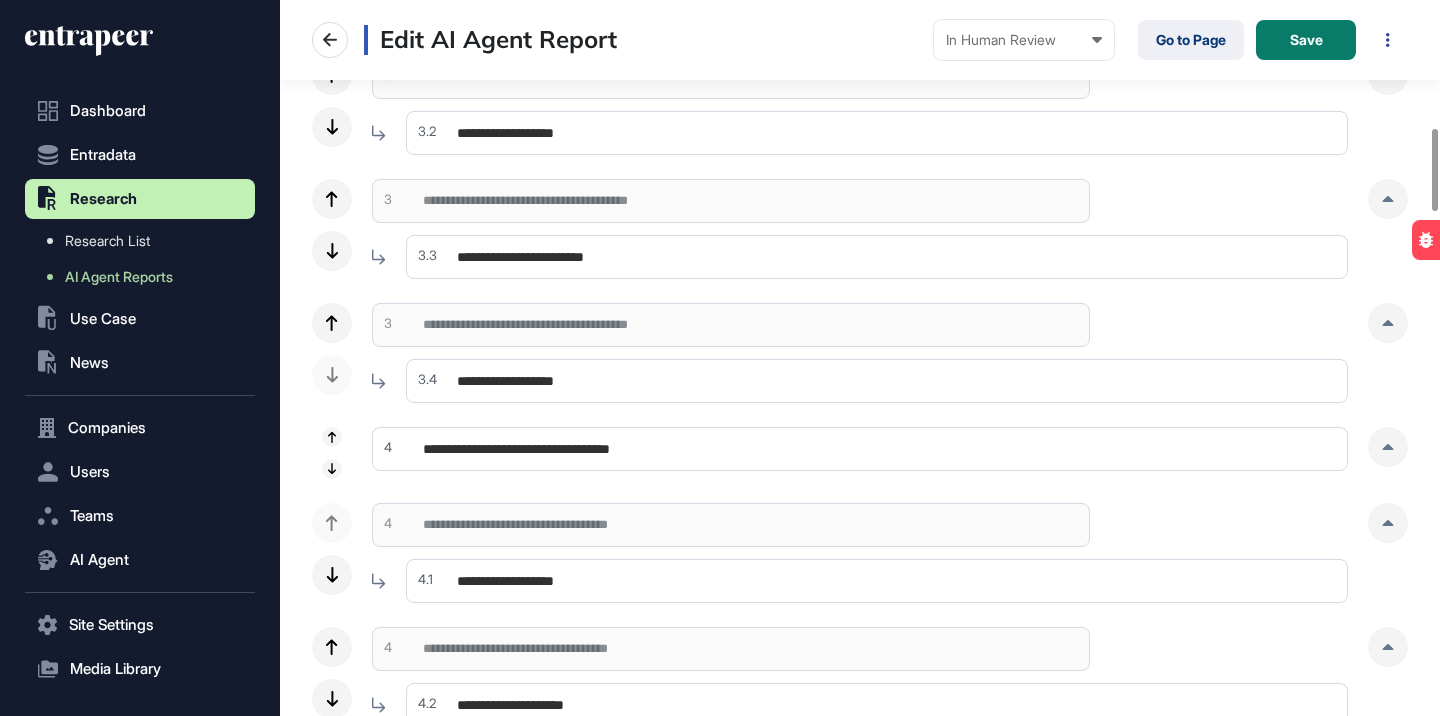 scroll, scrollTop: 1109, scrollLeft: 0, axis: vertical 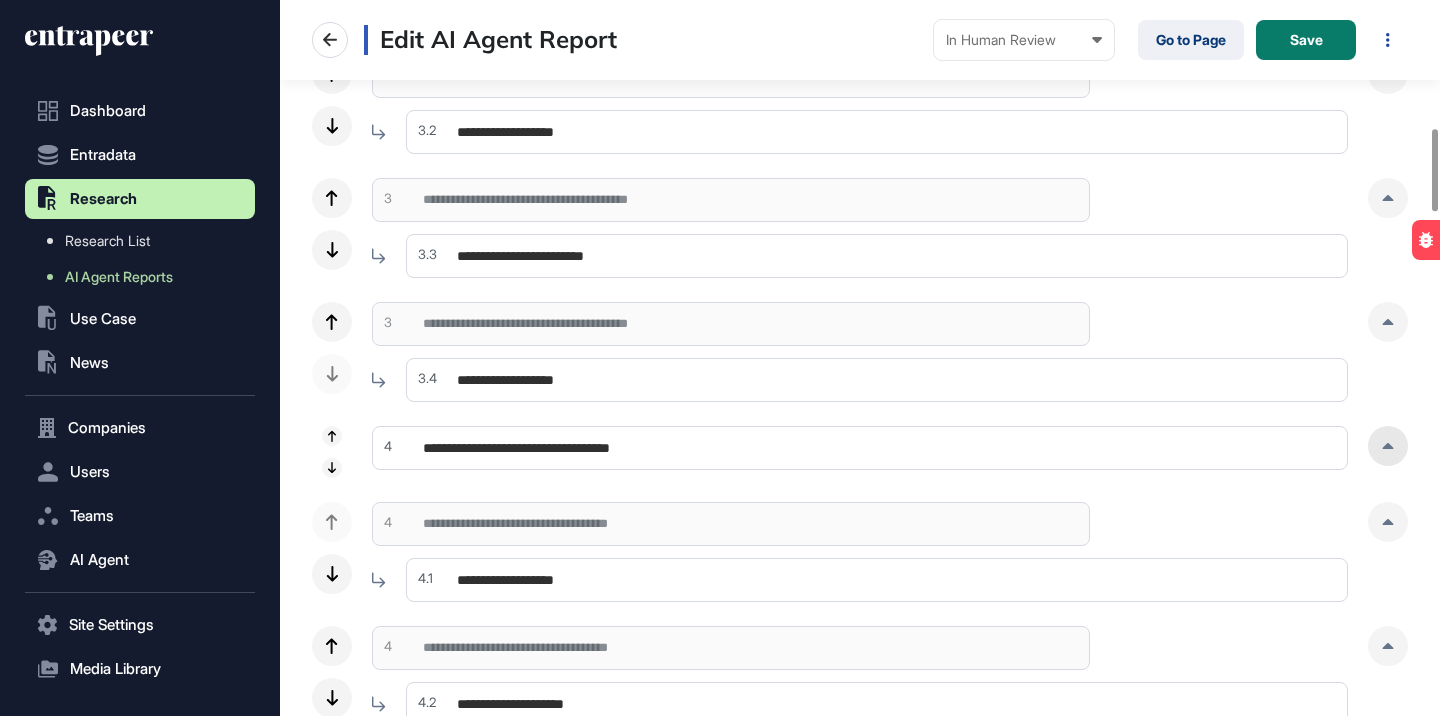 click at bounding box center [1388, 446] 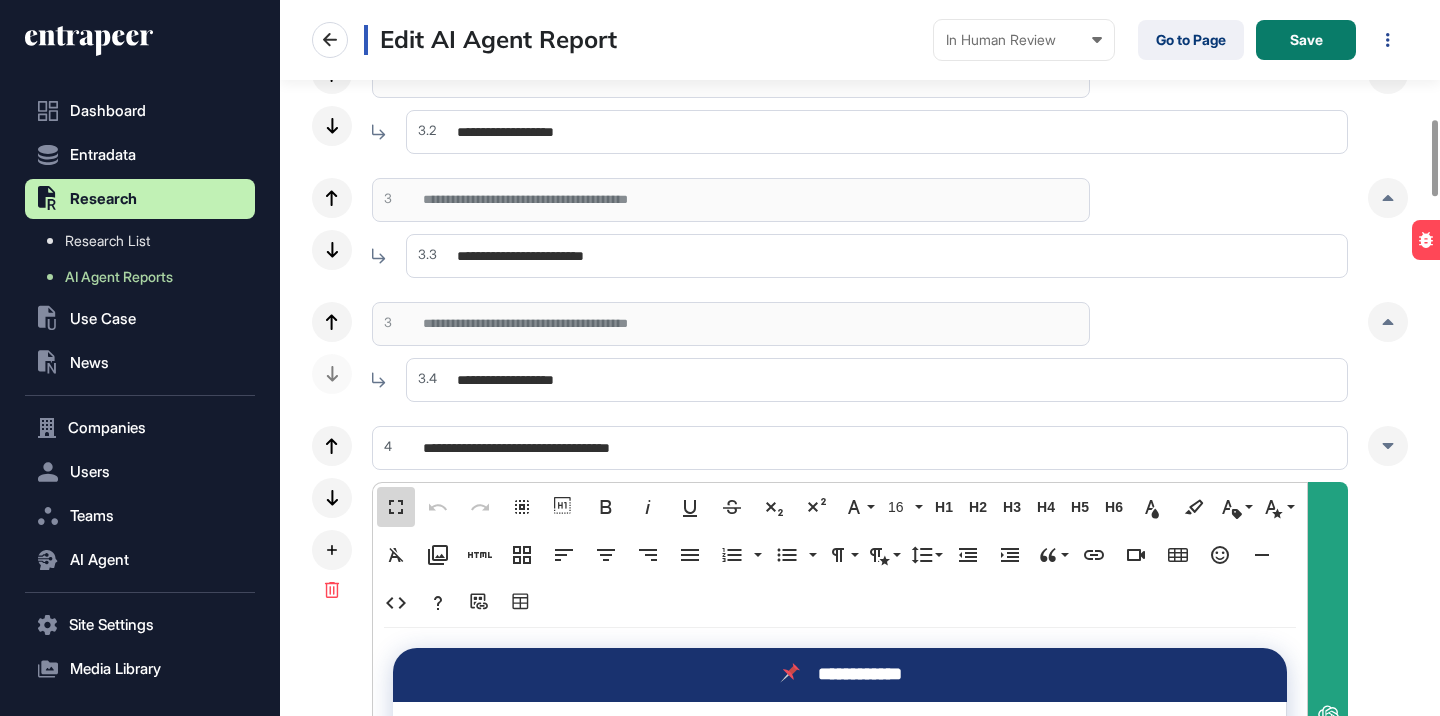 scroll, scrollTop: 1, scrollLeft: 9, axis: both 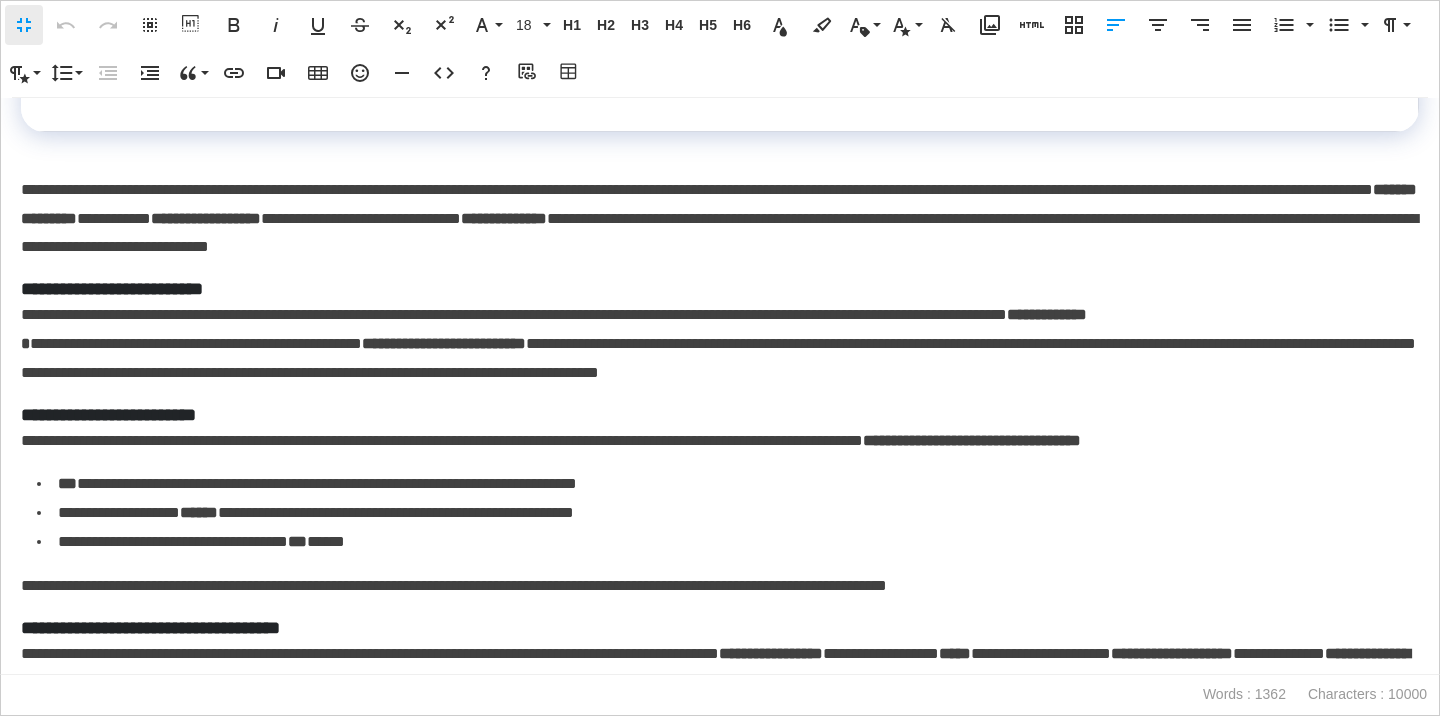 click on "**********" at bounding box center [720, 289] 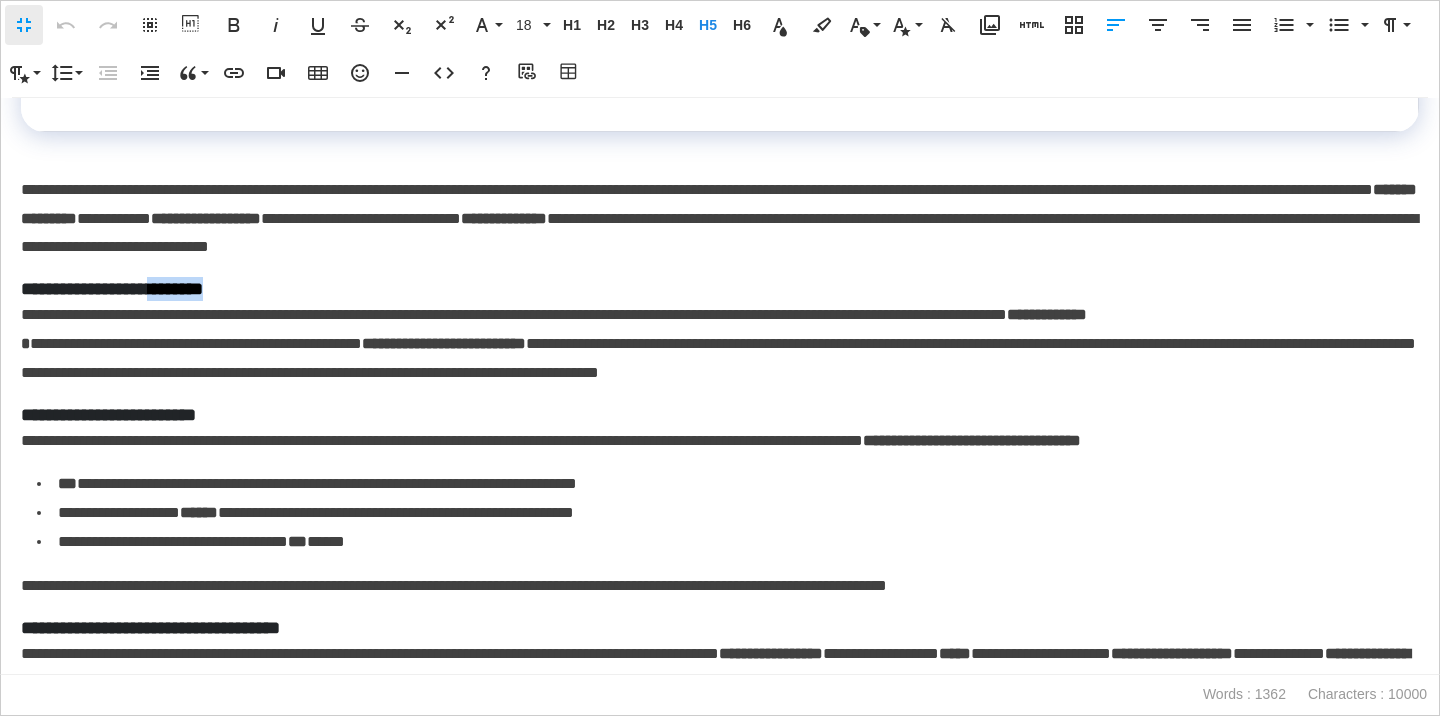click on "**********" at bounding box center (720, 289) 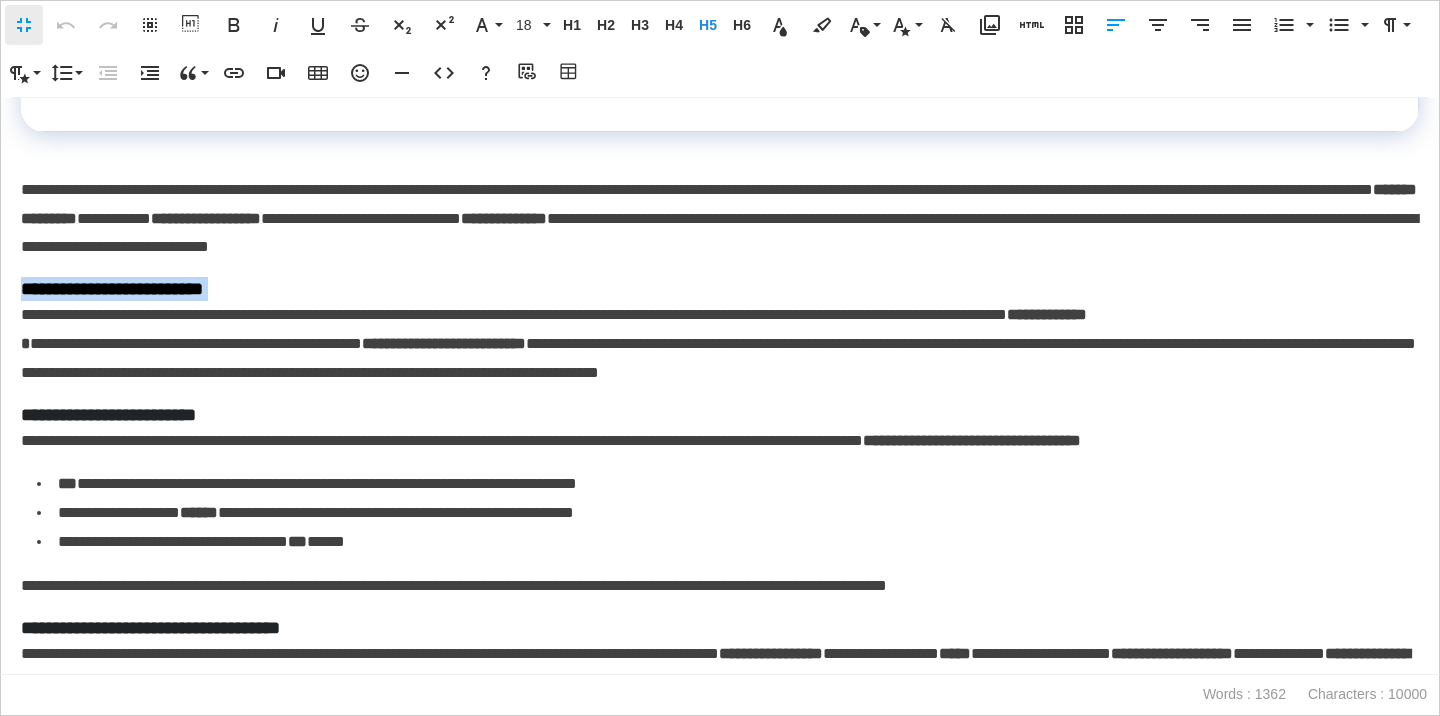 click on "**********" at bounding box center (720, 289) 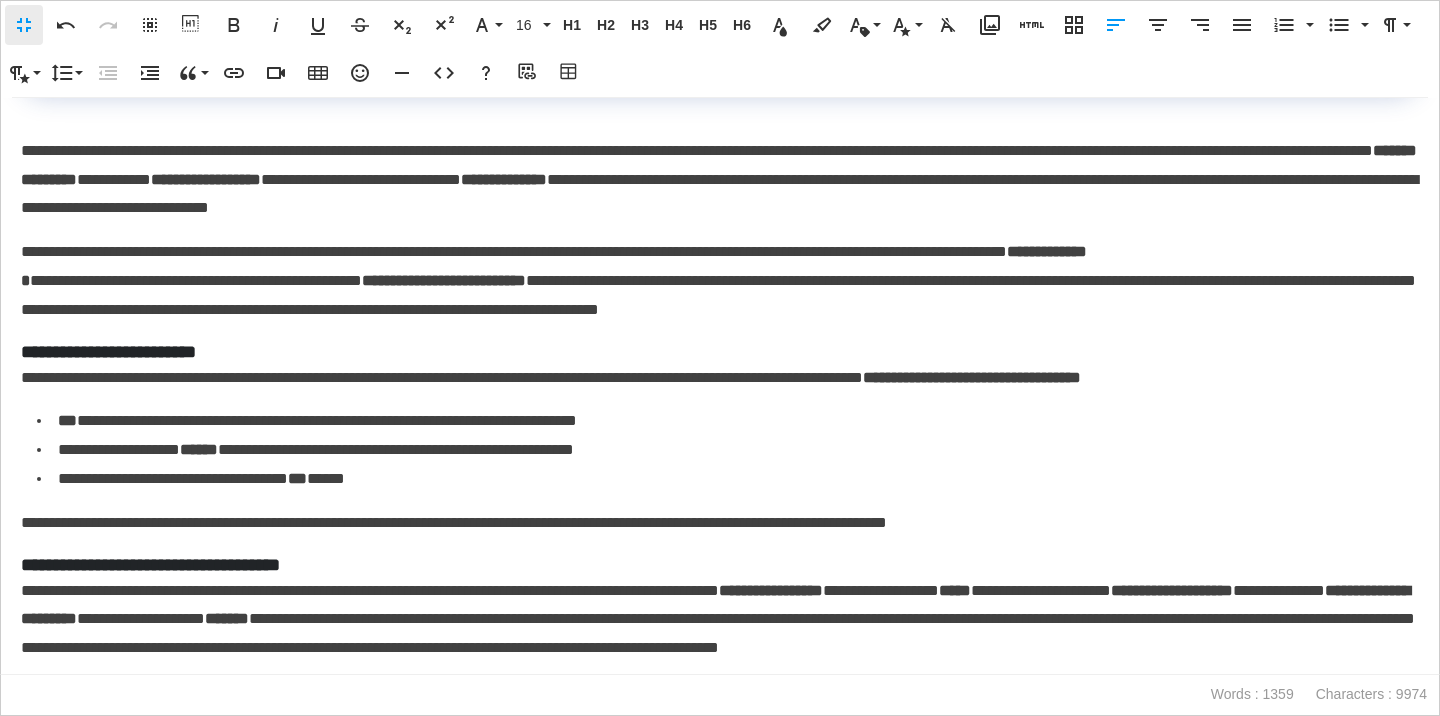 scroll, scrollTop: 1374, scrollLeft: 0, axis: vertical 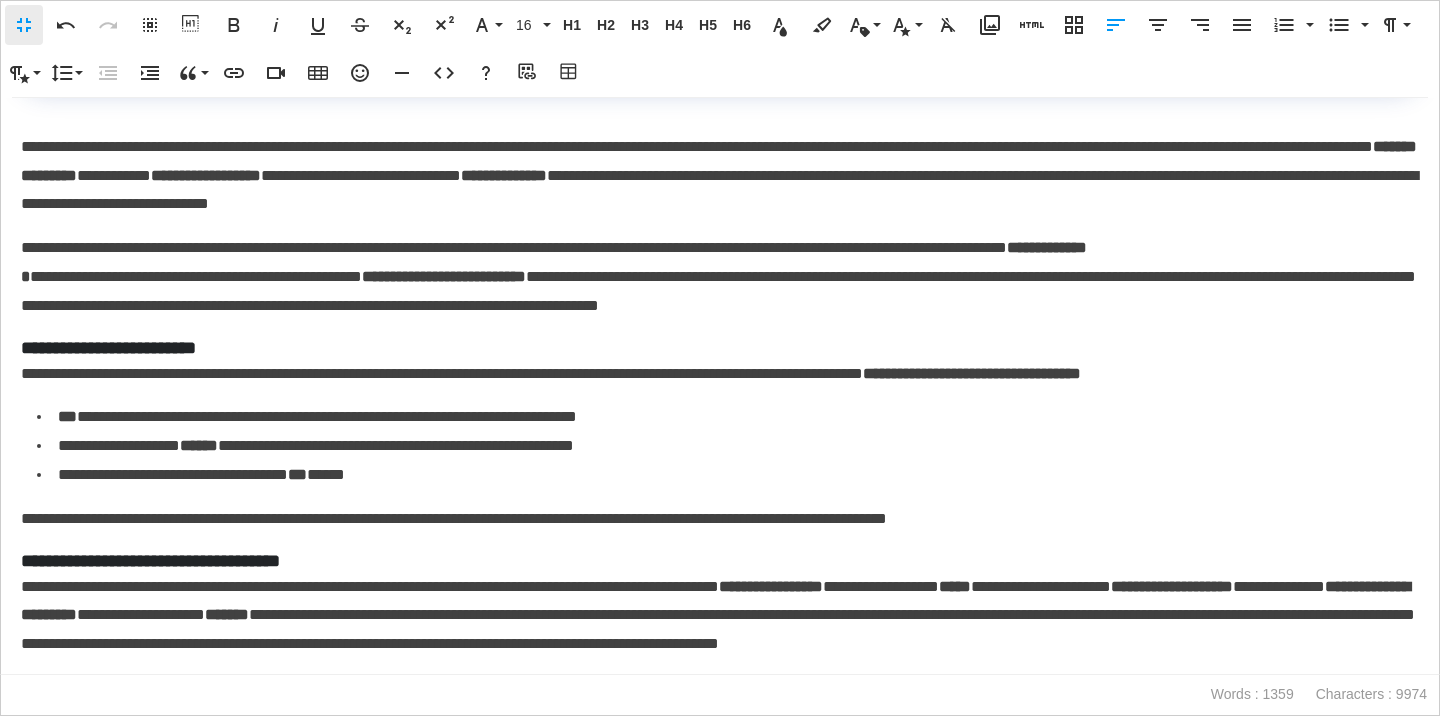 click on "**********" at bounding box center [720, 348] 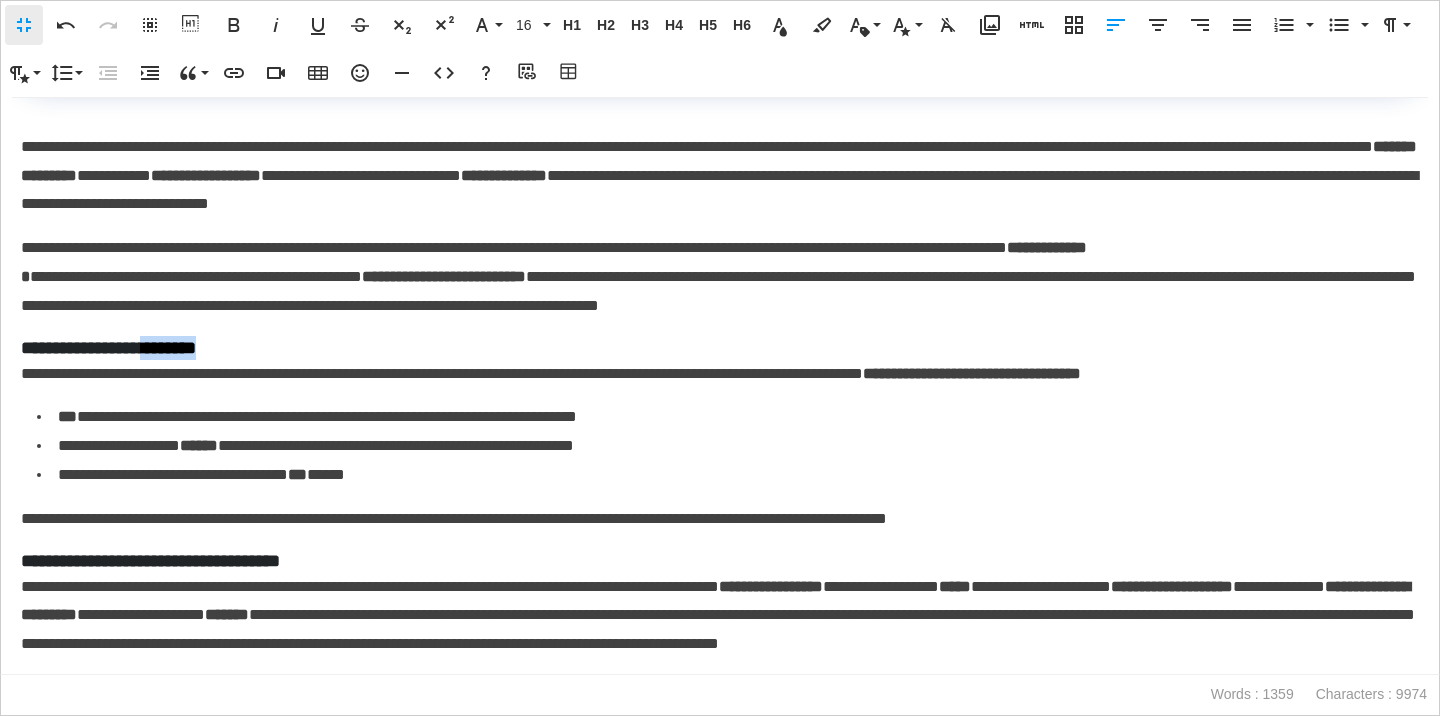 click on "**********" at bounding box center (720, 348) 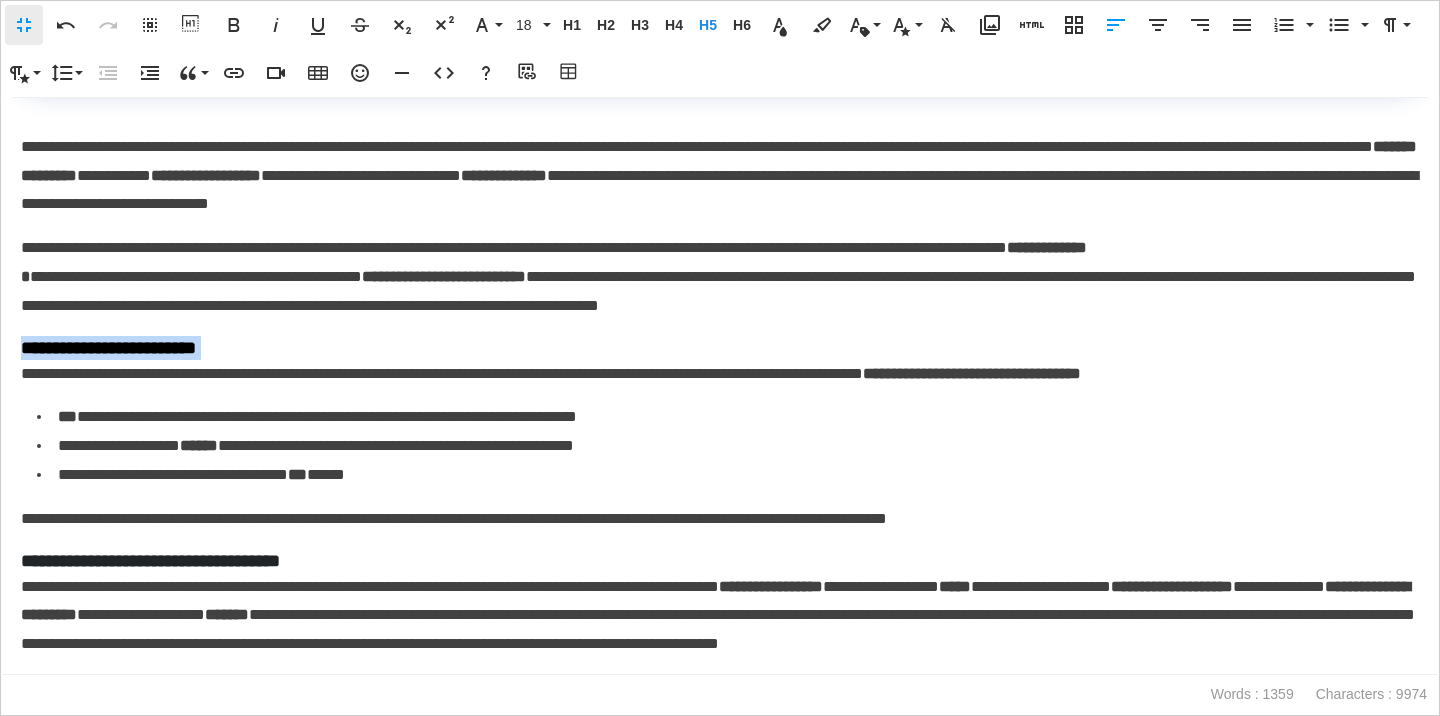 click on "**********" at bounding box center (720, 348) 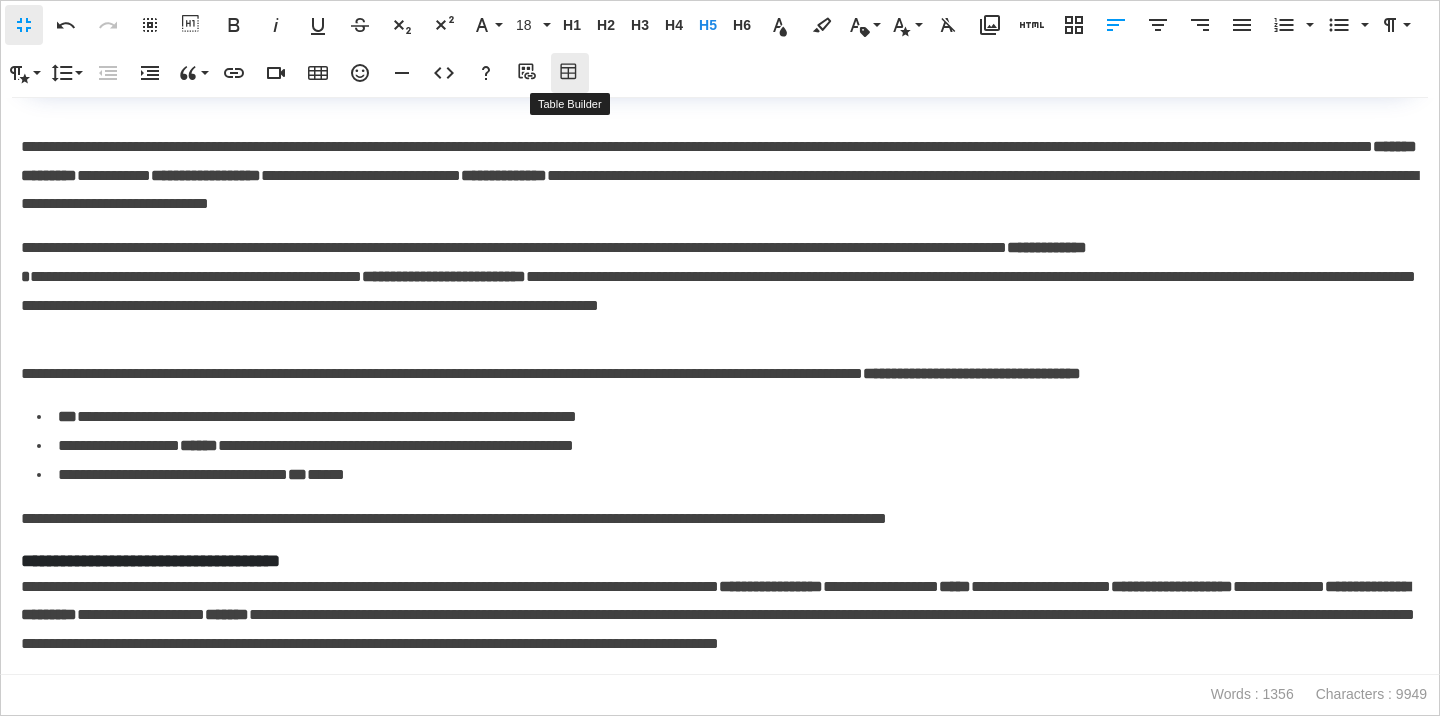 click 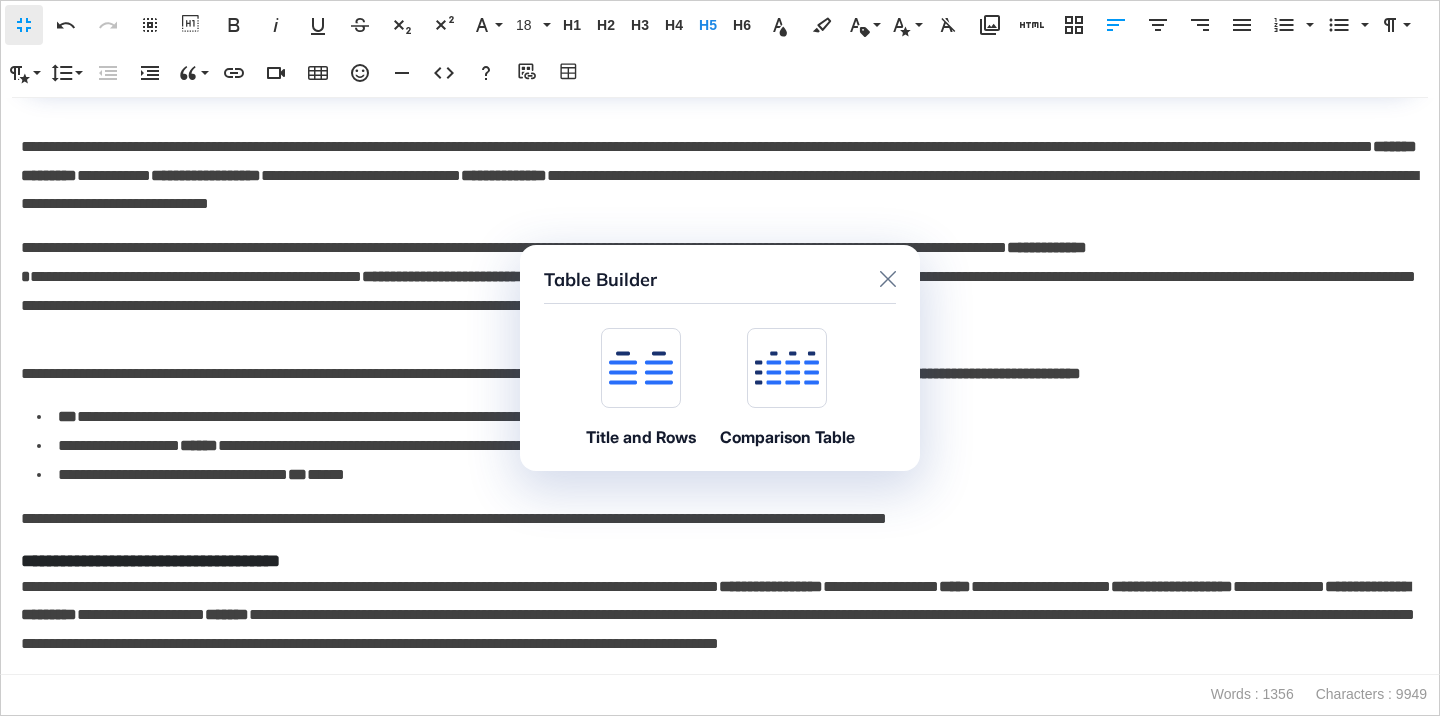 click 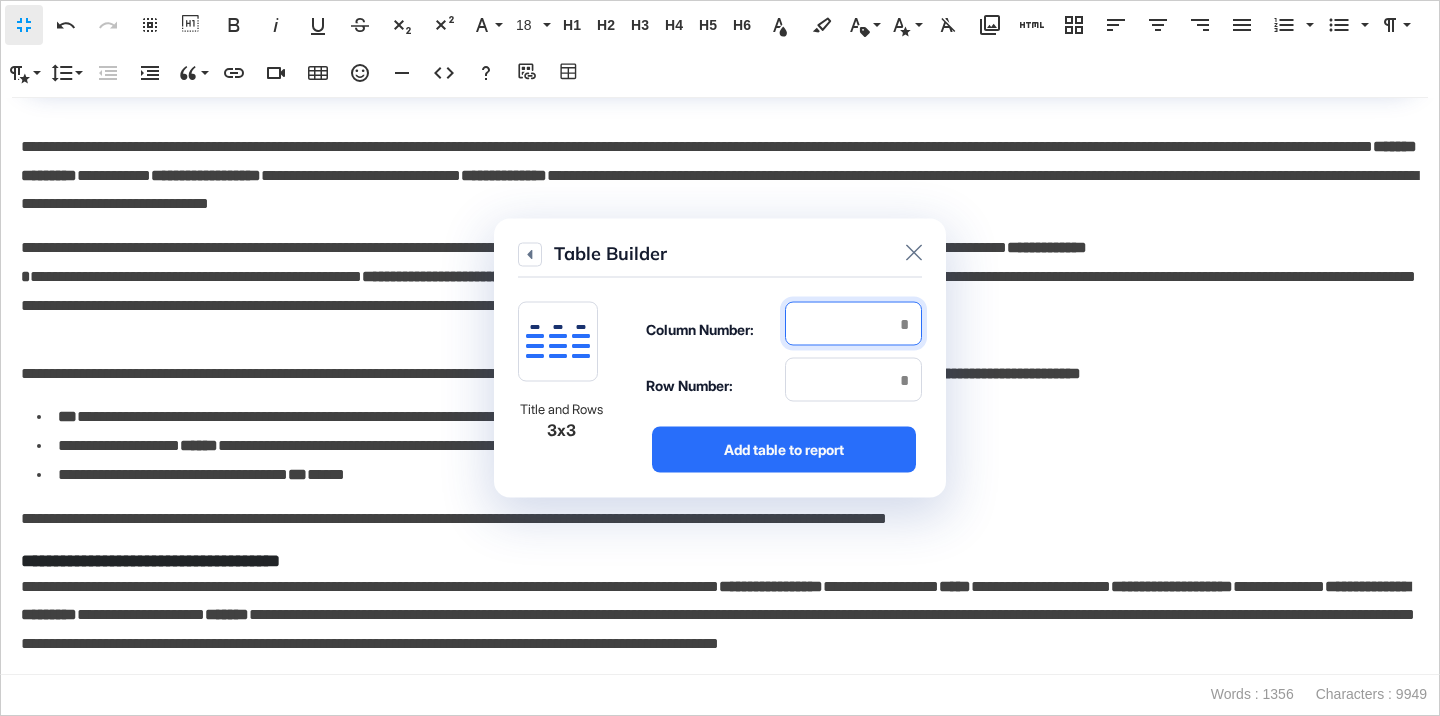 click at bounding box center [853, 324] 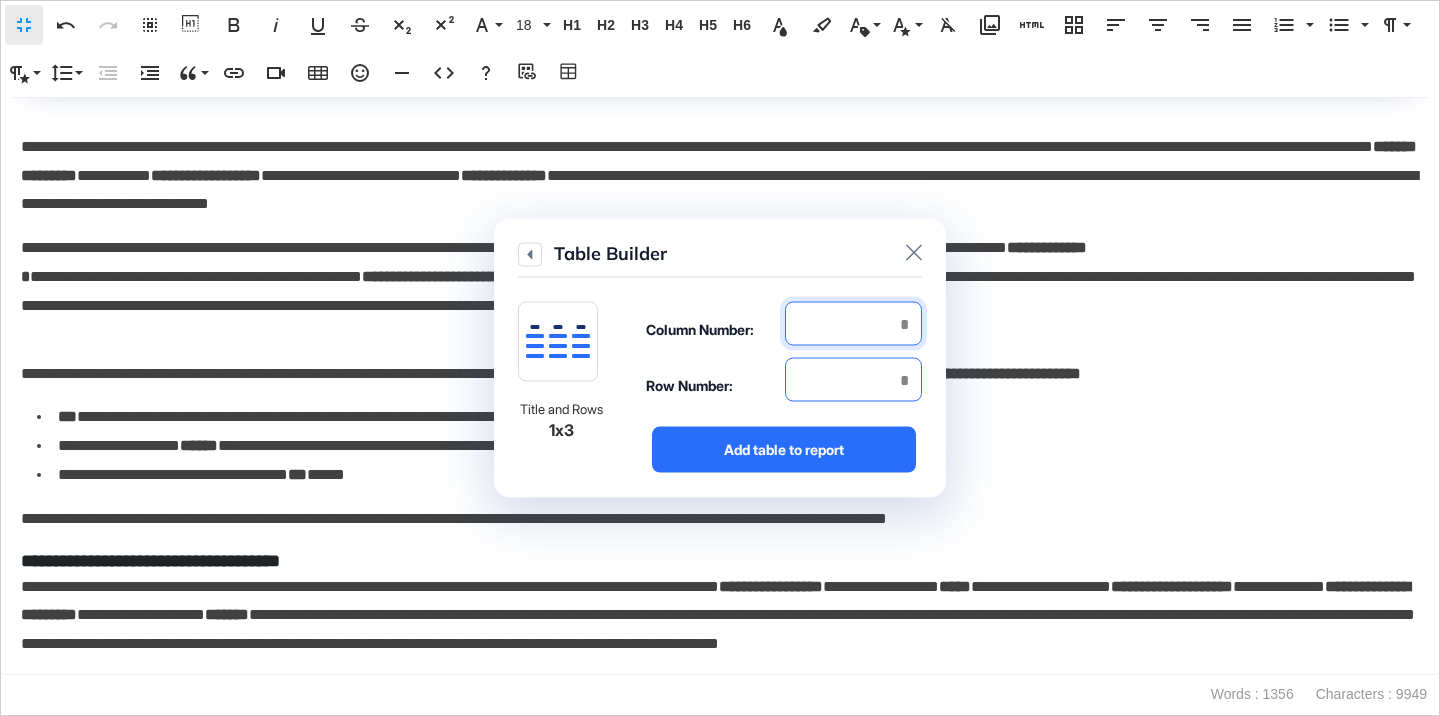type on "*" 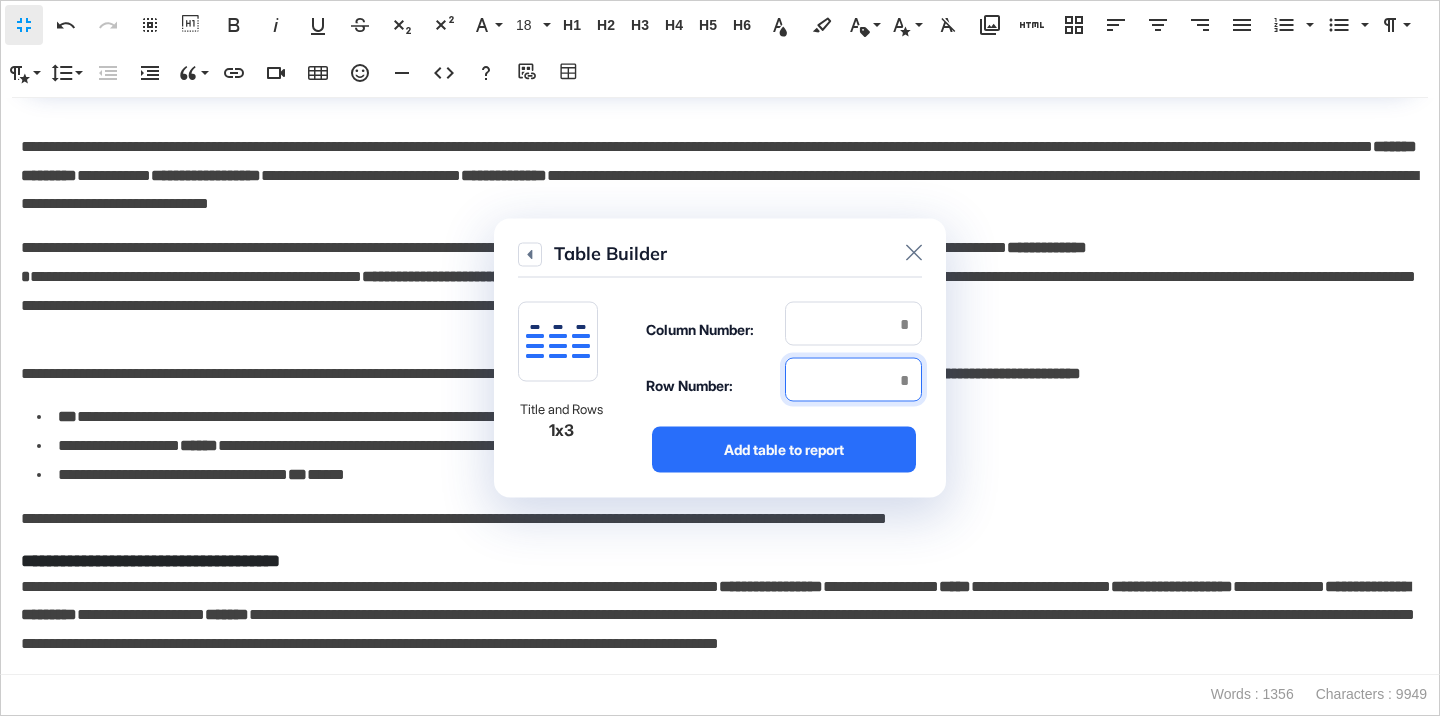 click at bounding box center (853, 380) 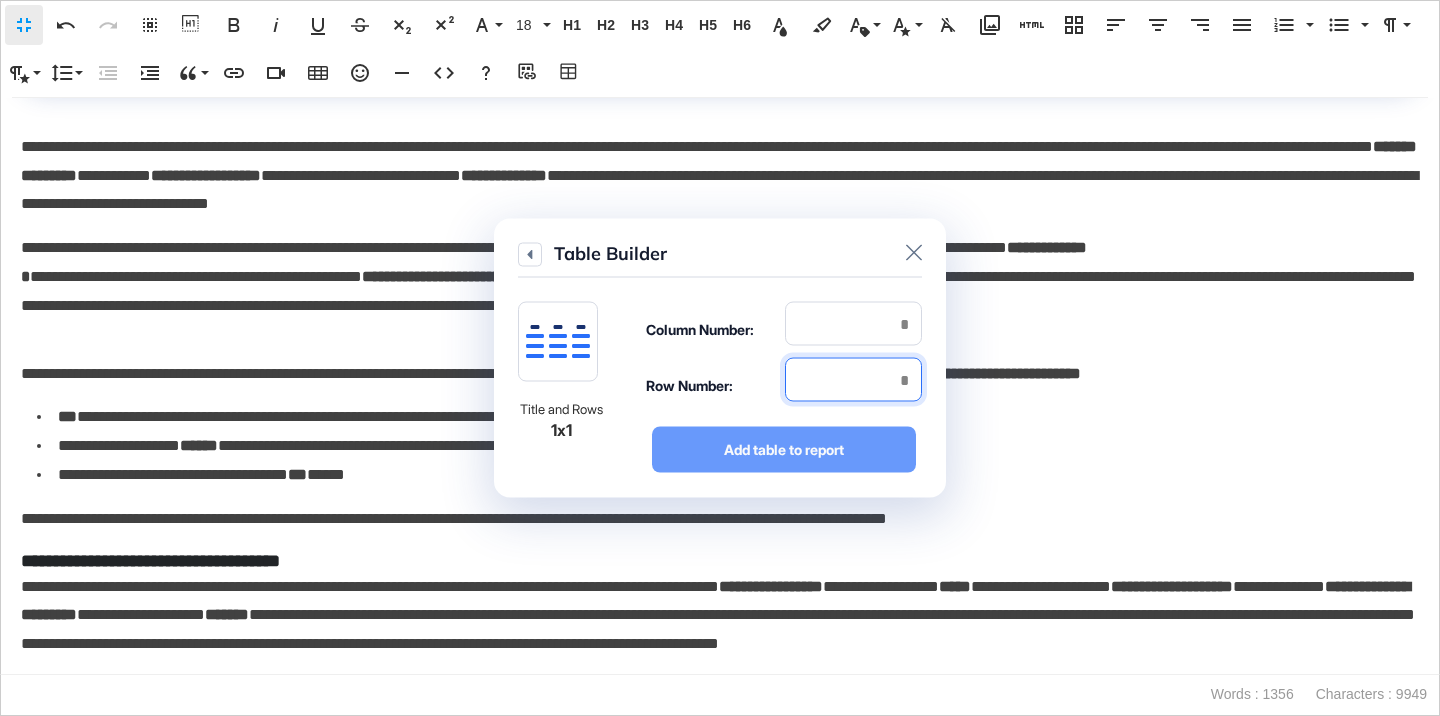 type on "*" 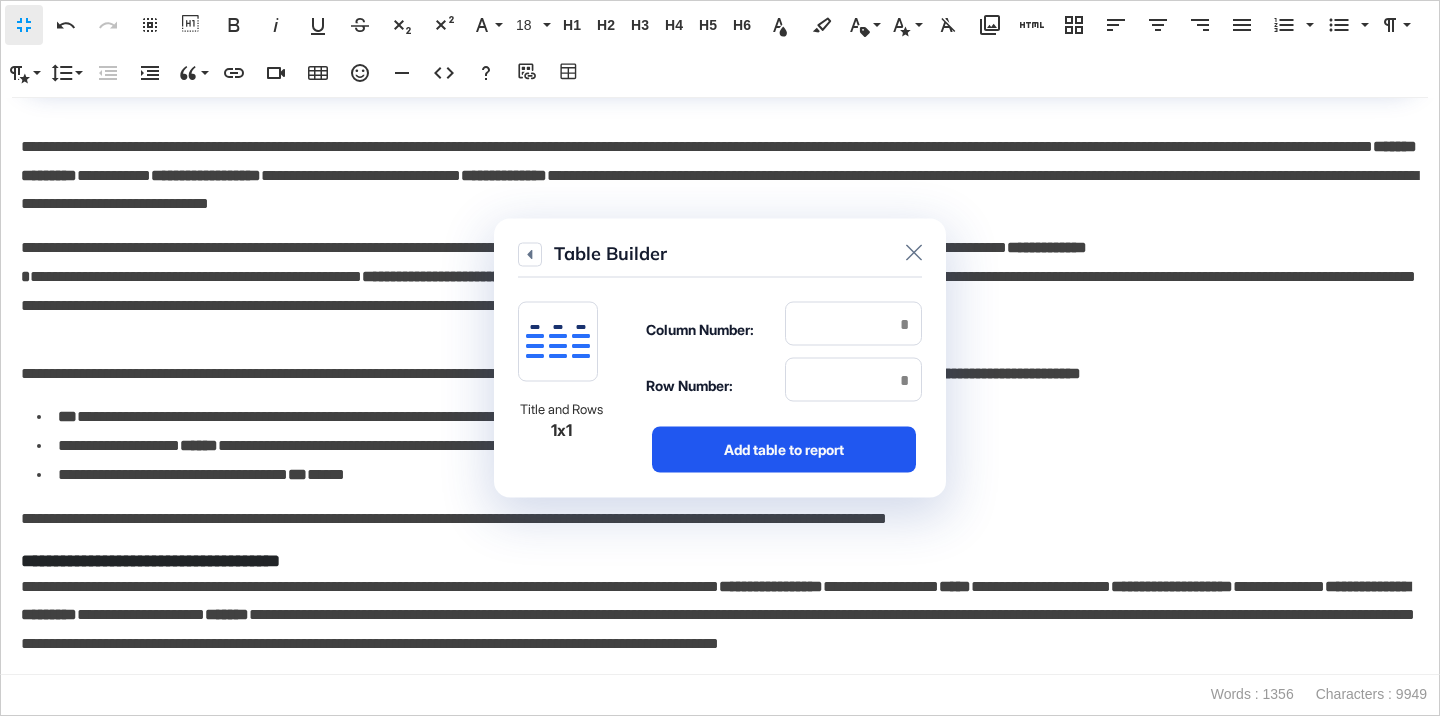 click on "Add table to report" at bounding box center [784, 450] 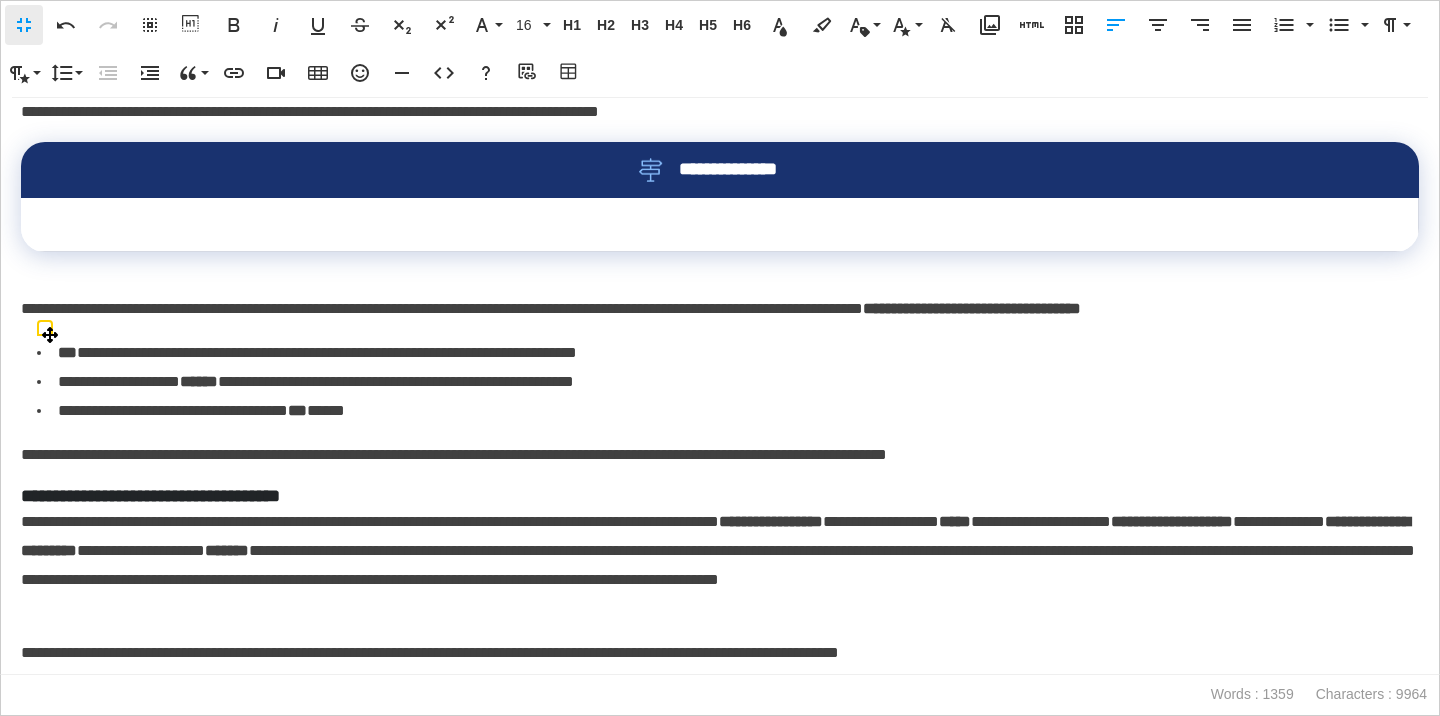 scroll, scrollTop: 1576, scrollLeft: 0, axis: vertical 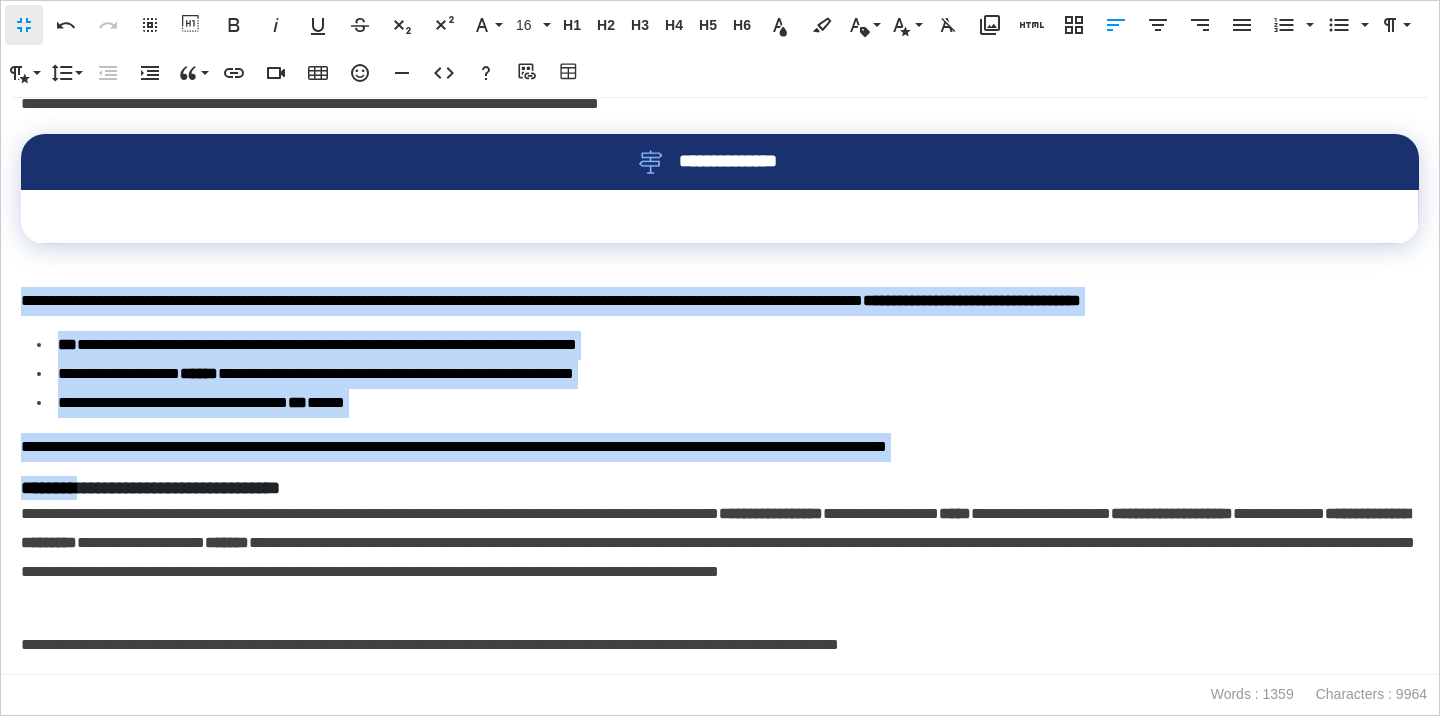 drag, startPoint x: 22, startPoint y: 301, endPoint x: 97, endPoint y: 477, distance: 191.31387 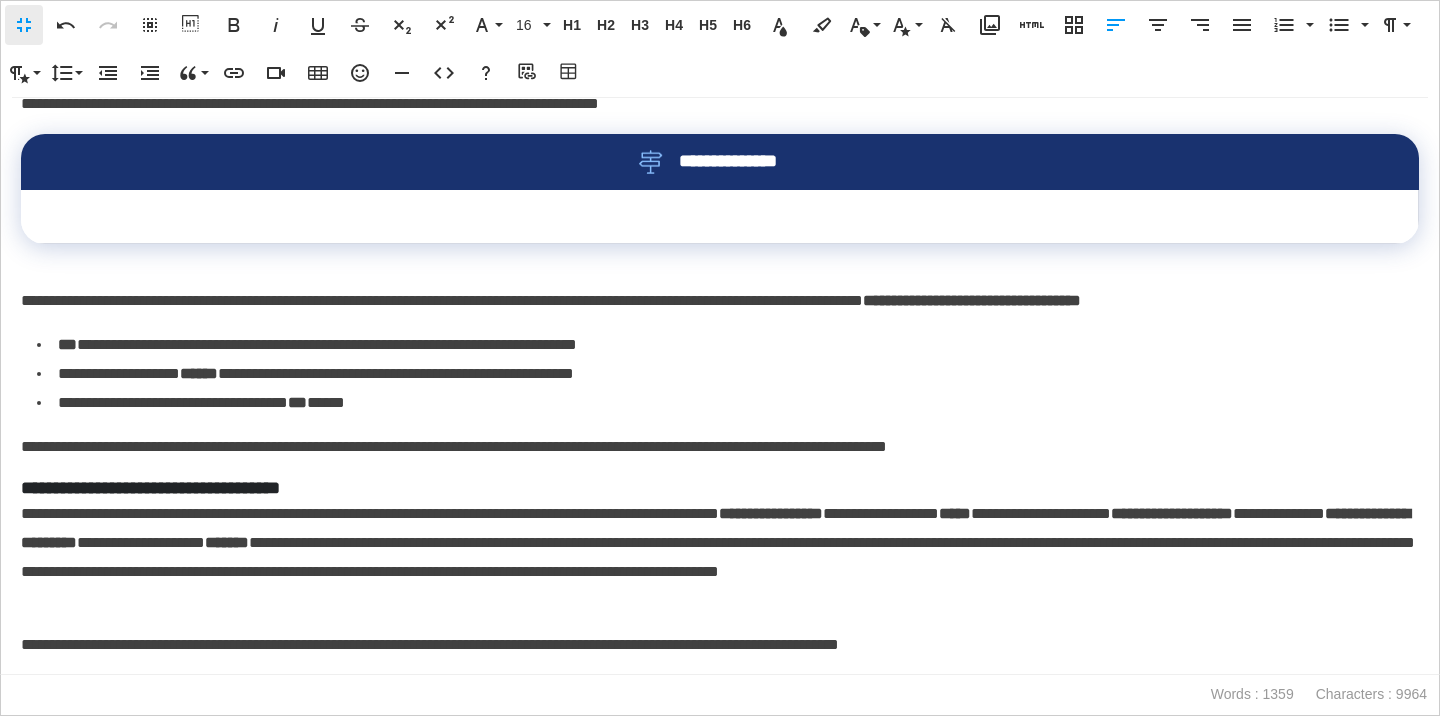 click on "**********" at bounding box center (720, 386) 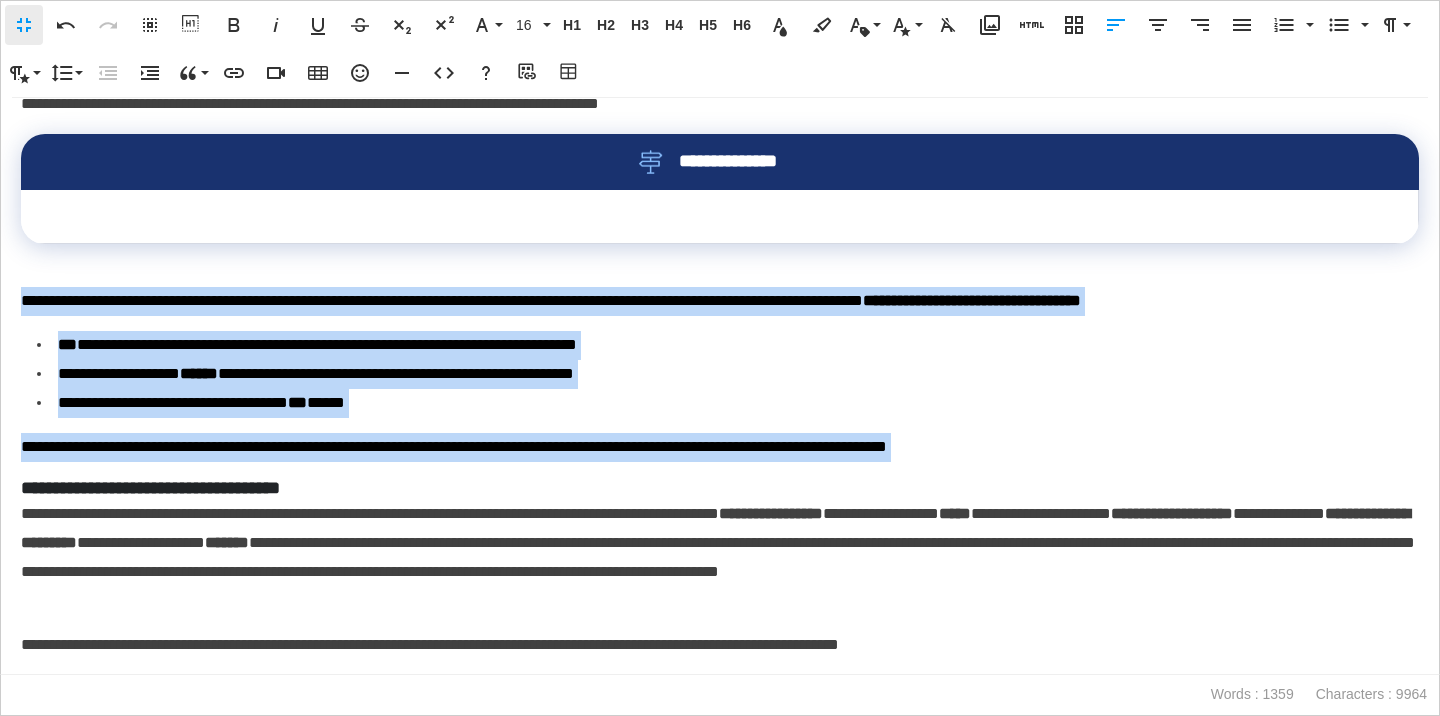 drag, startPoint x: 22, startPoint y: 301, endPoint x: 68, endPoint y: 465, distance: 170.32909 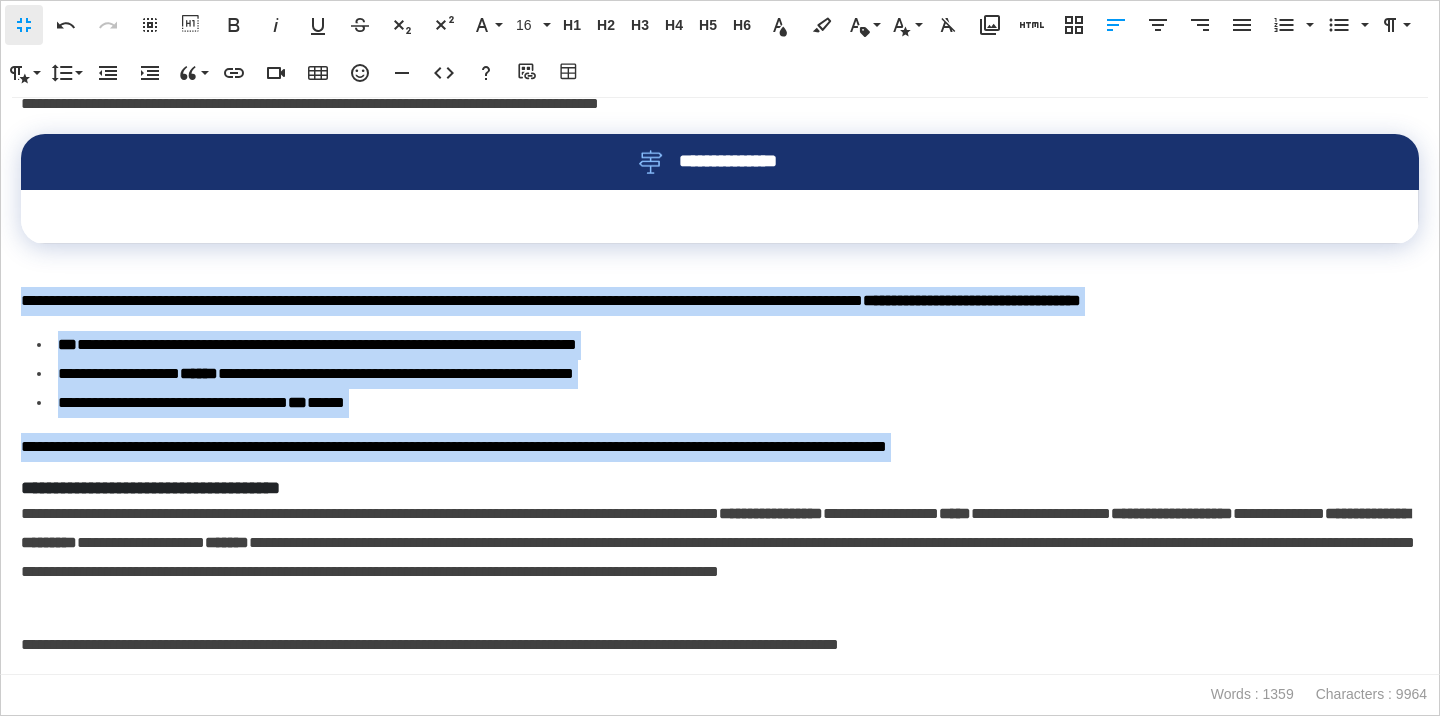 type 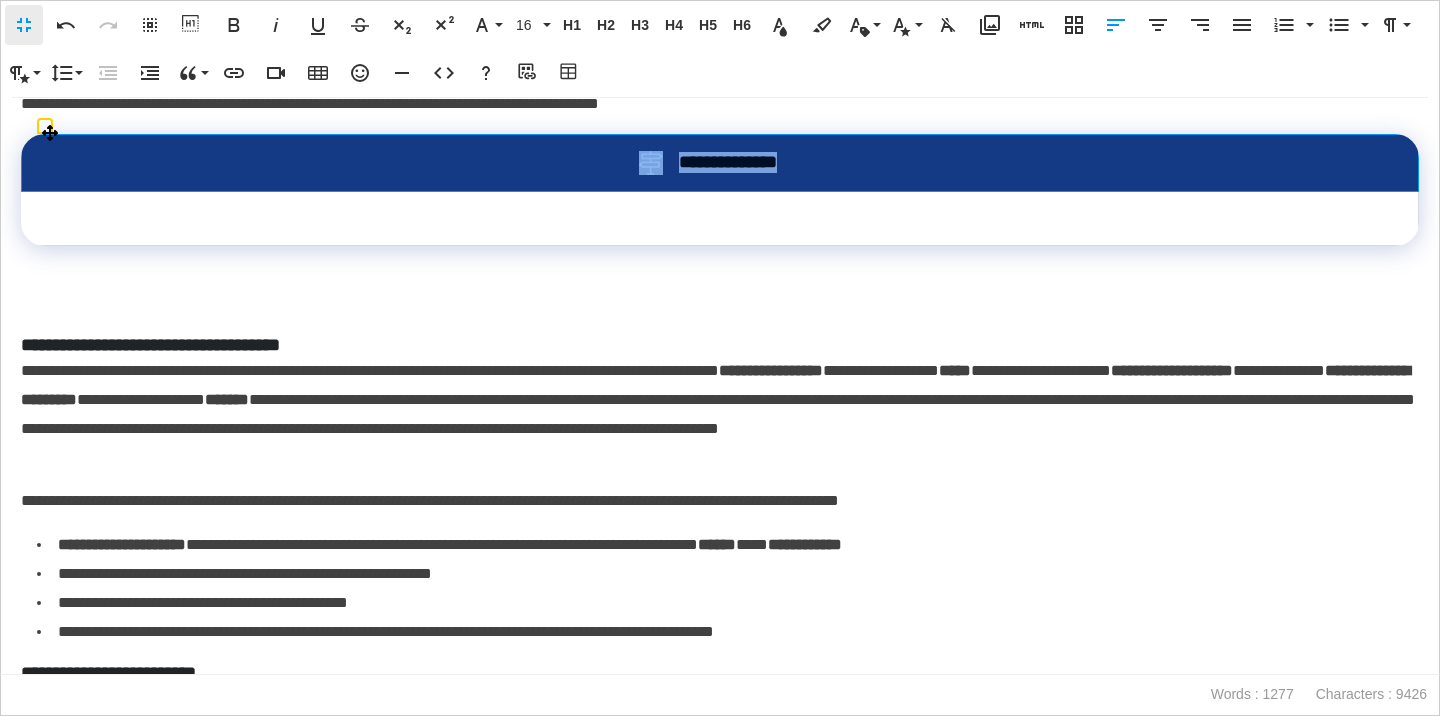 drag, startPoint x: 818, startPoint y: 166, endPoint x: 656, endPoint y: 175, distance: 162.2498 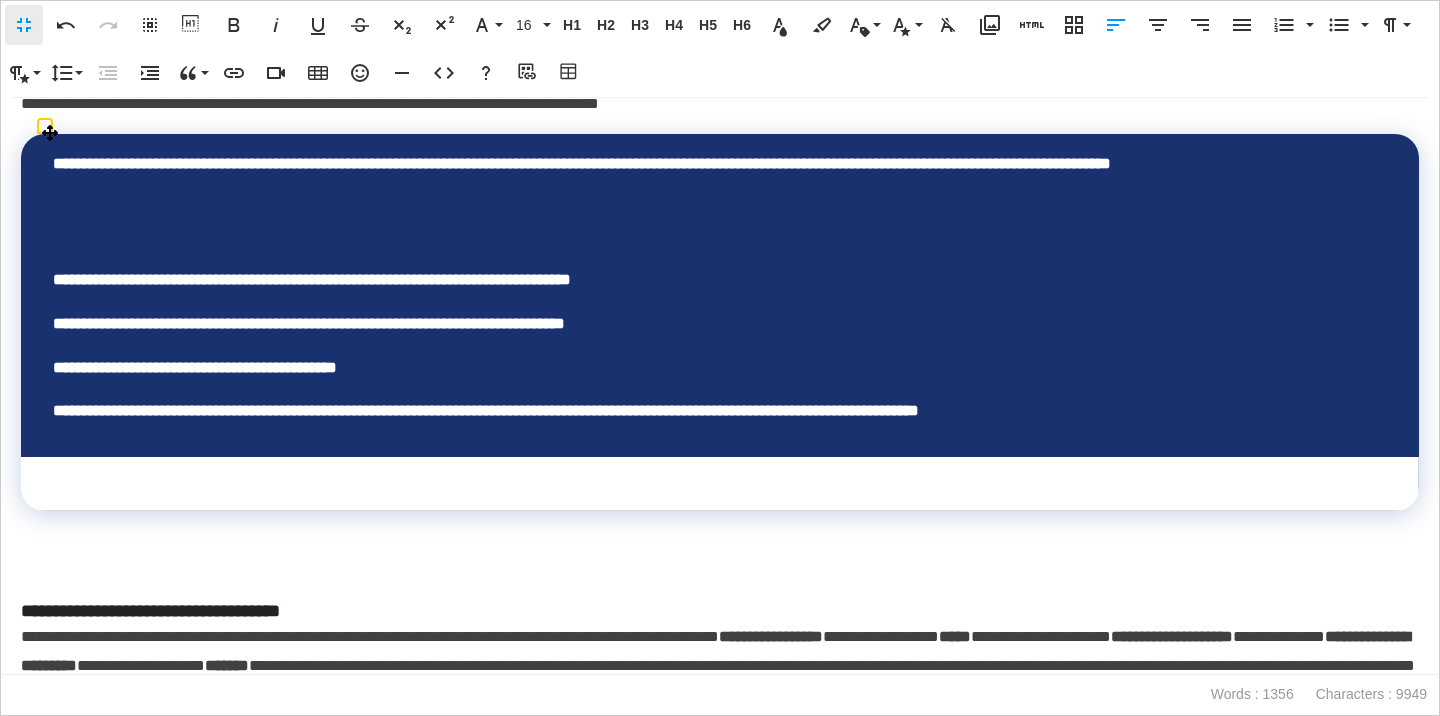 scroll, scrollTop: 9630, scrollLeft: 3, axis: both 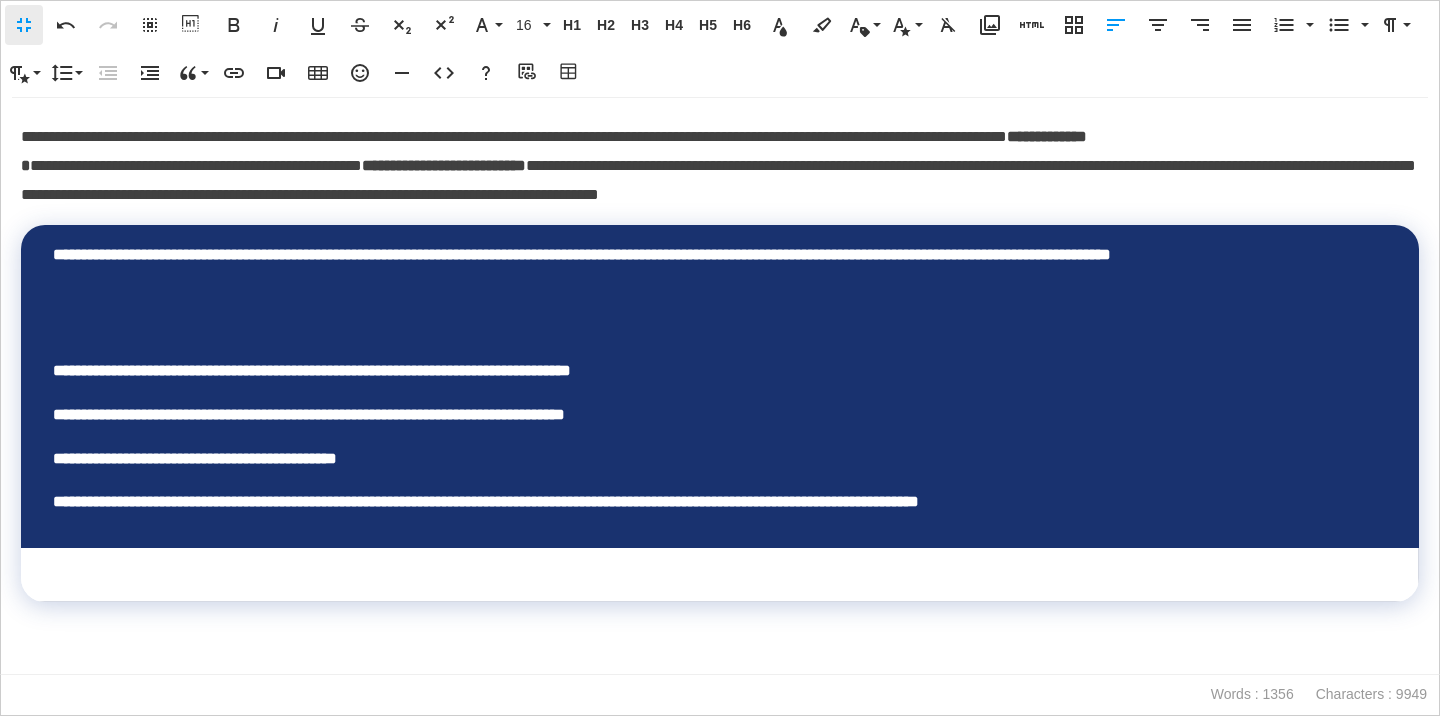 click on "**********" at bounding box center (720, 166) 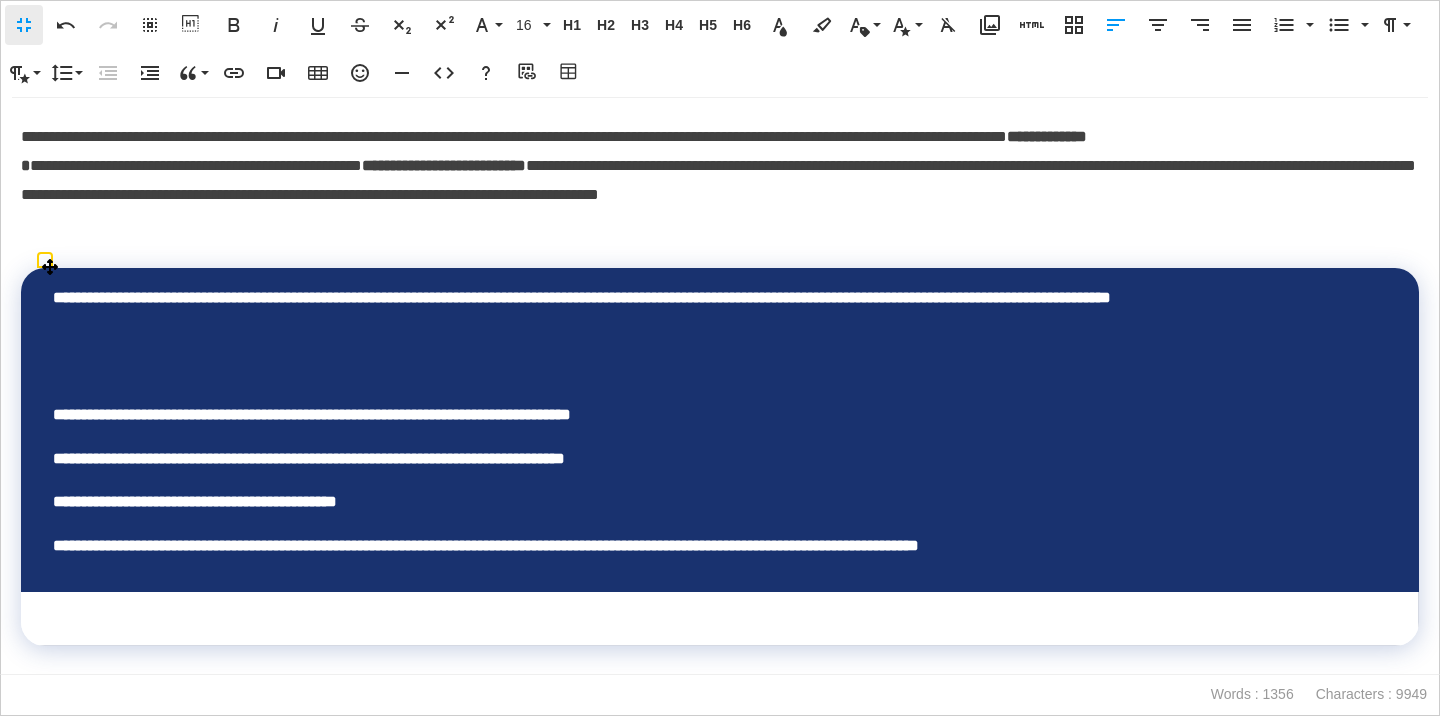 click at bounding box center [720, 371] 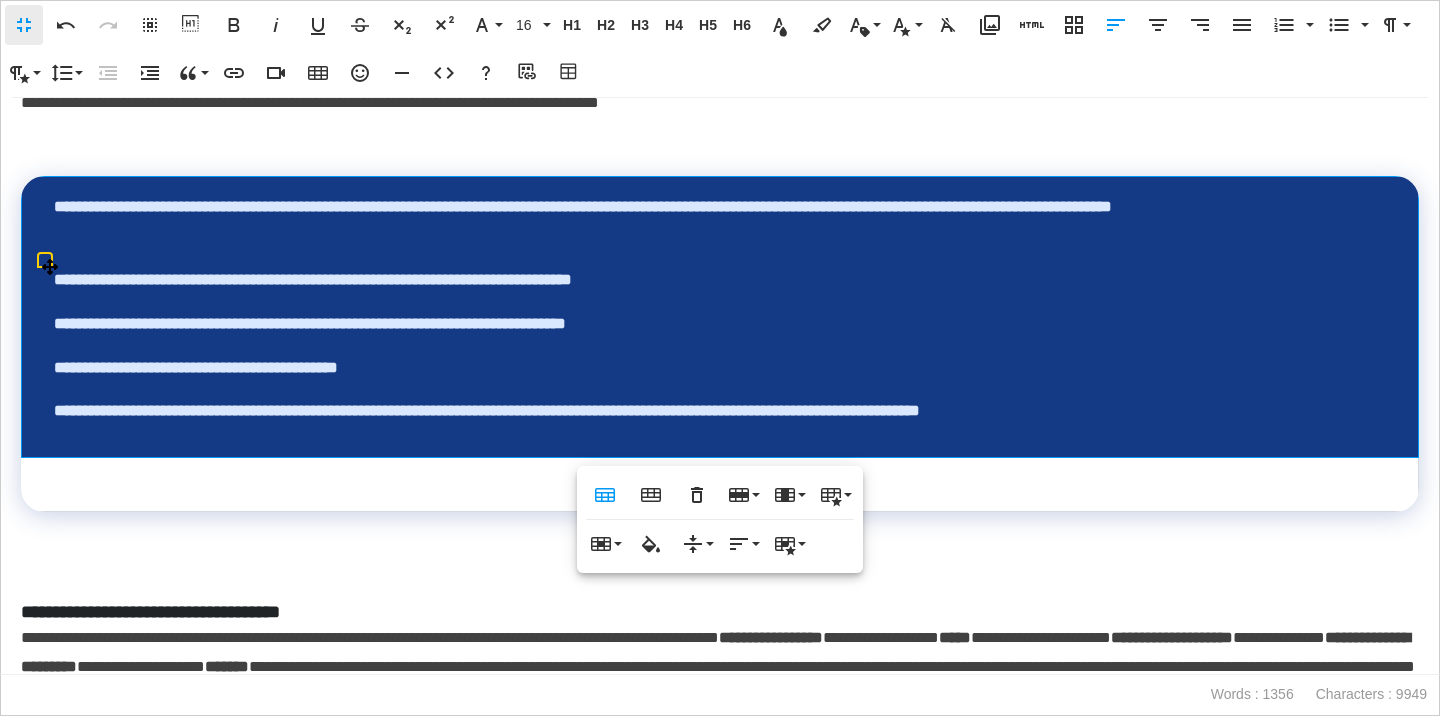 scroll, scrollTop: 1579, scrollLeft: 0, axis: vertical 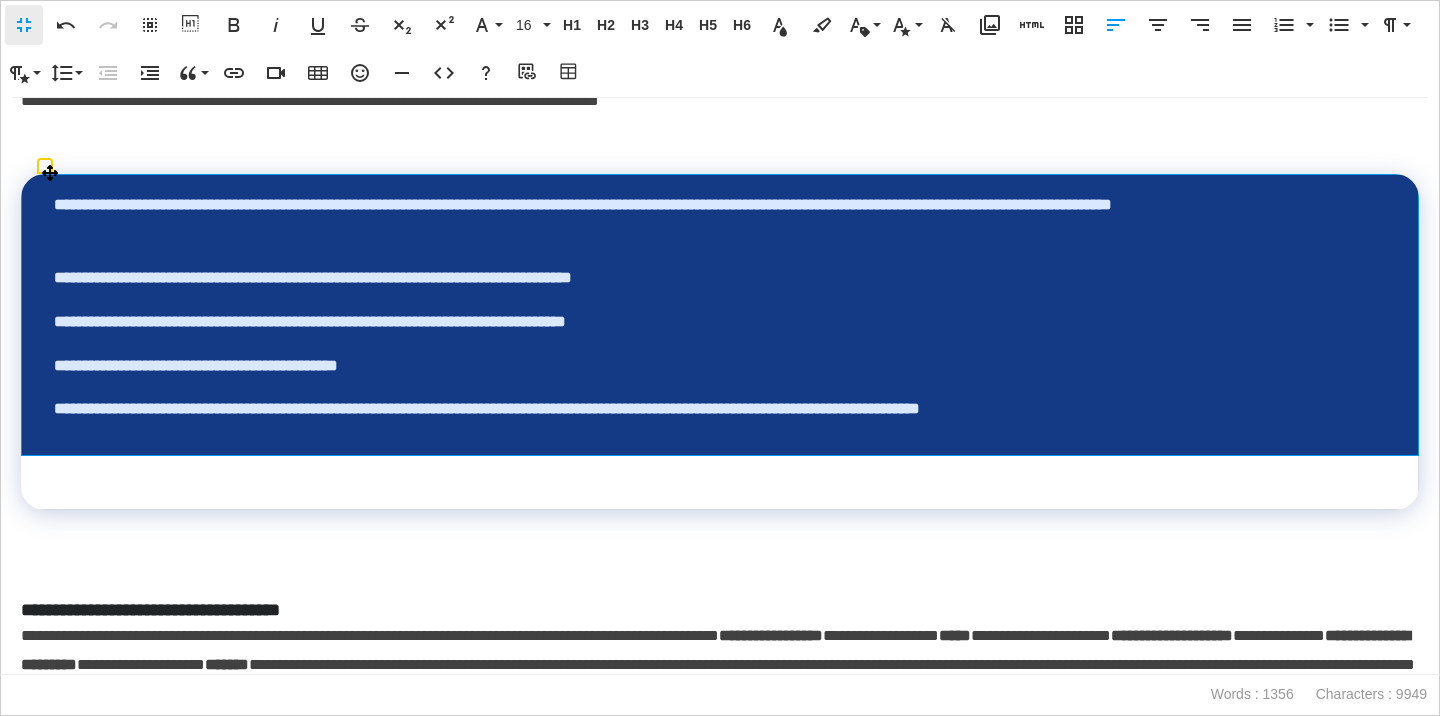 drag, startPoint x: 59, startPoint y: 280, endPoint x: 92, endPoint y: 374, distance: 99.62429 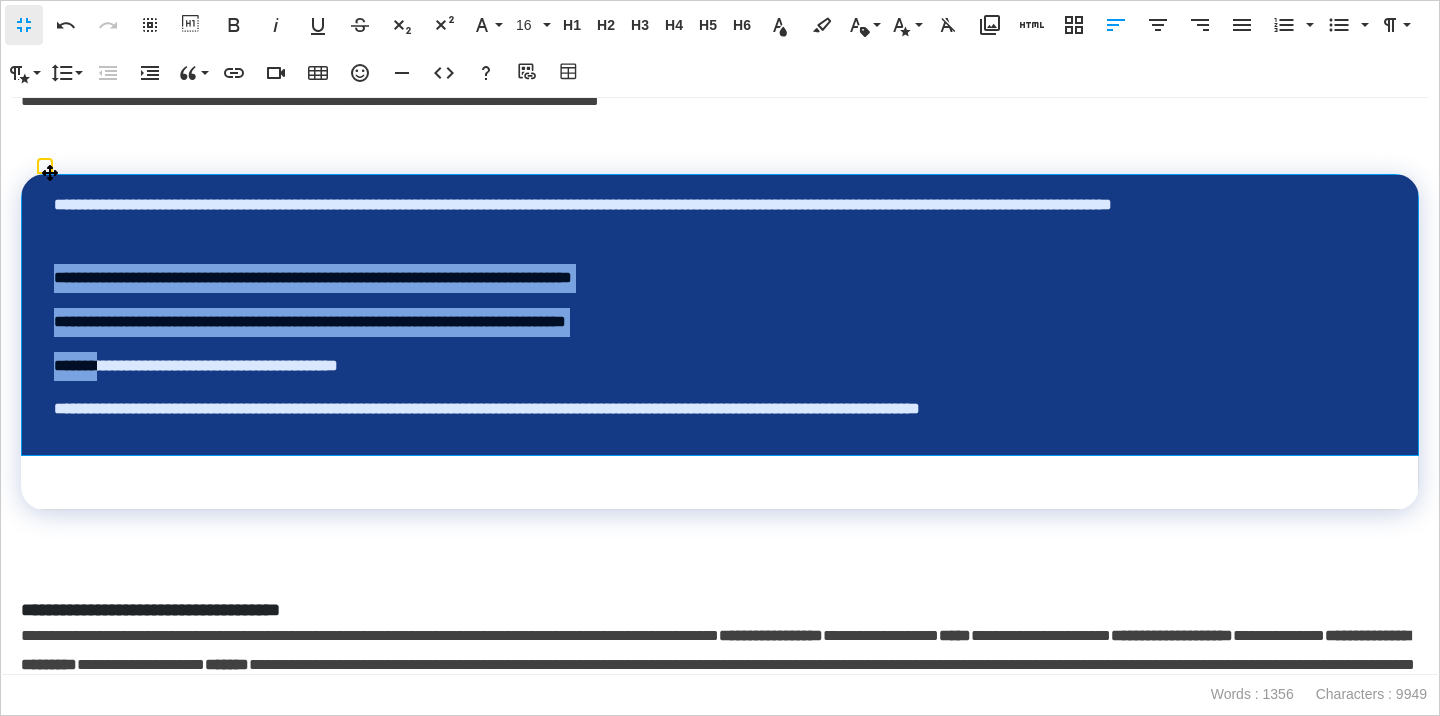drag, startPoint x: 57, startPoint y: 277, endPoint x: 112, endPoint y: 366, distance: 104.62313 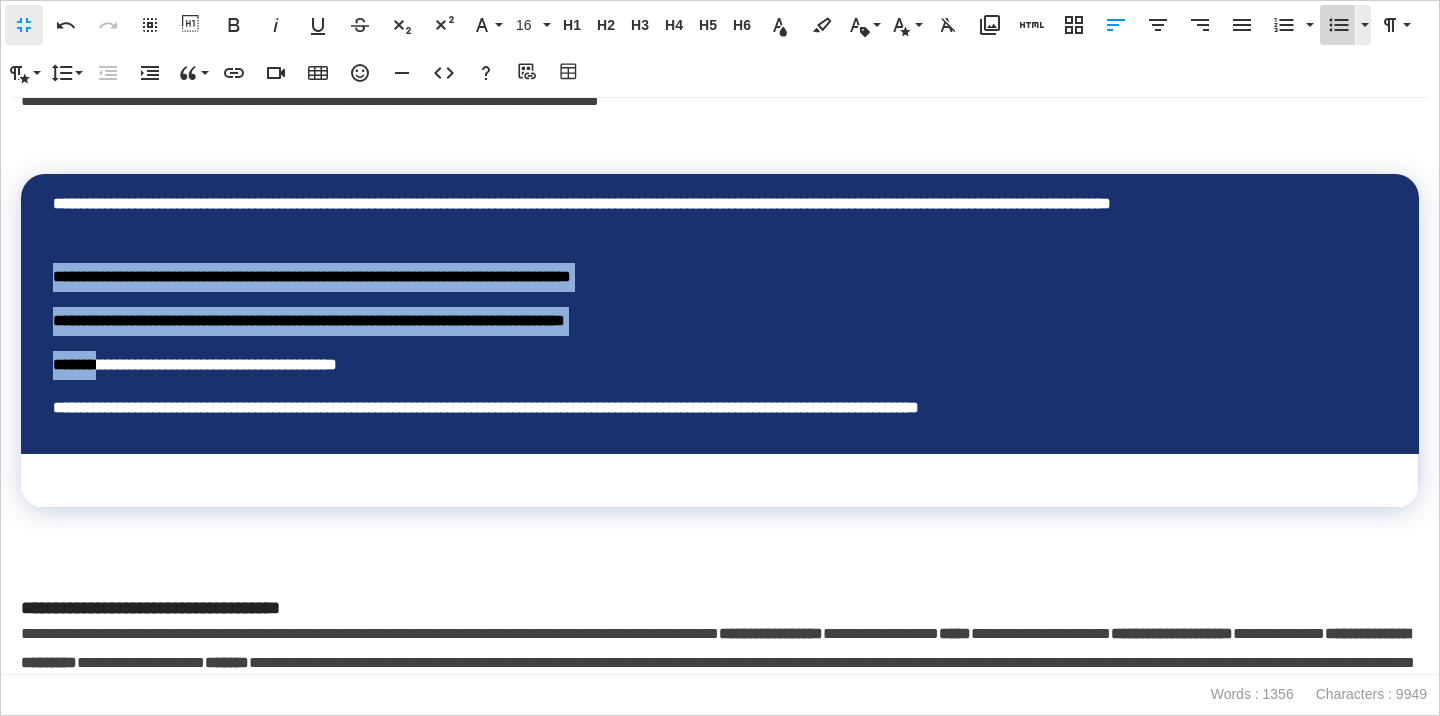 click 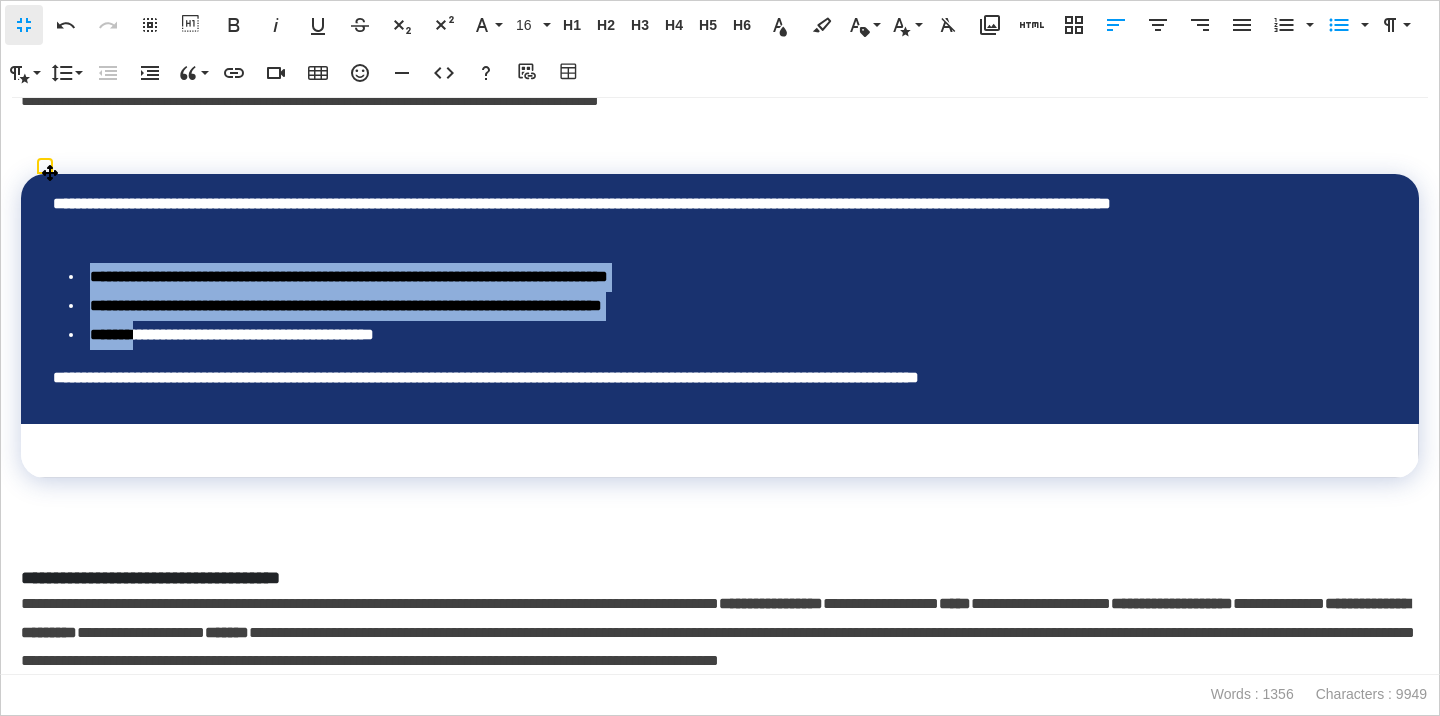 click on "**********" at bounding box center (720, 378) 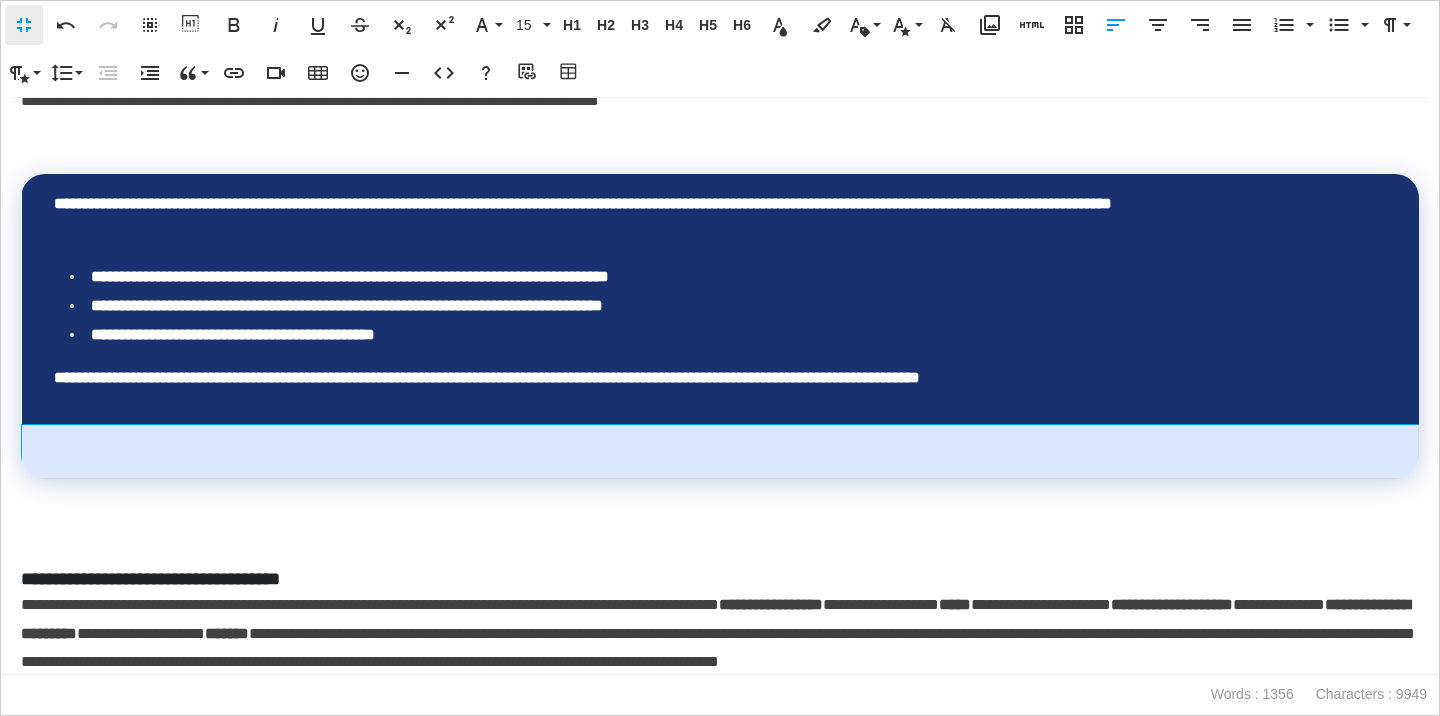 click at bounding box center [720, 452] 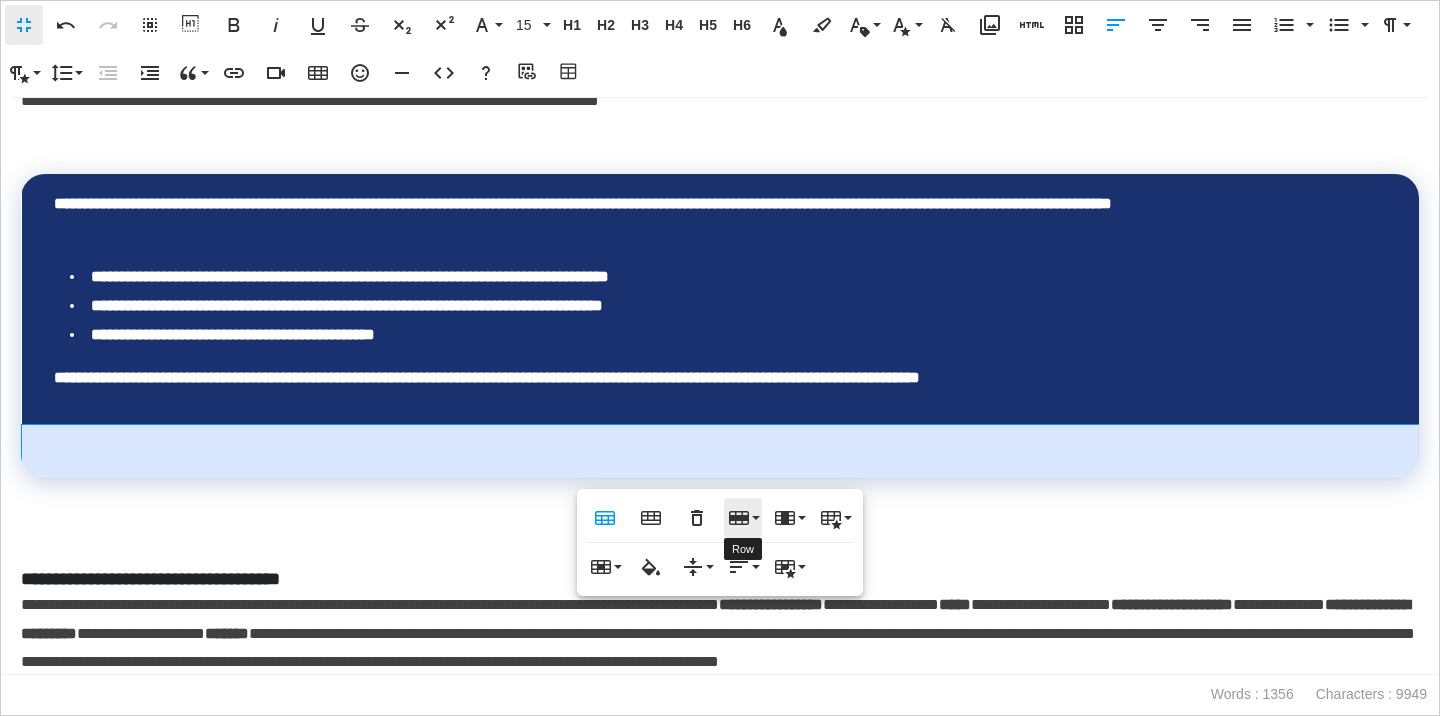 click 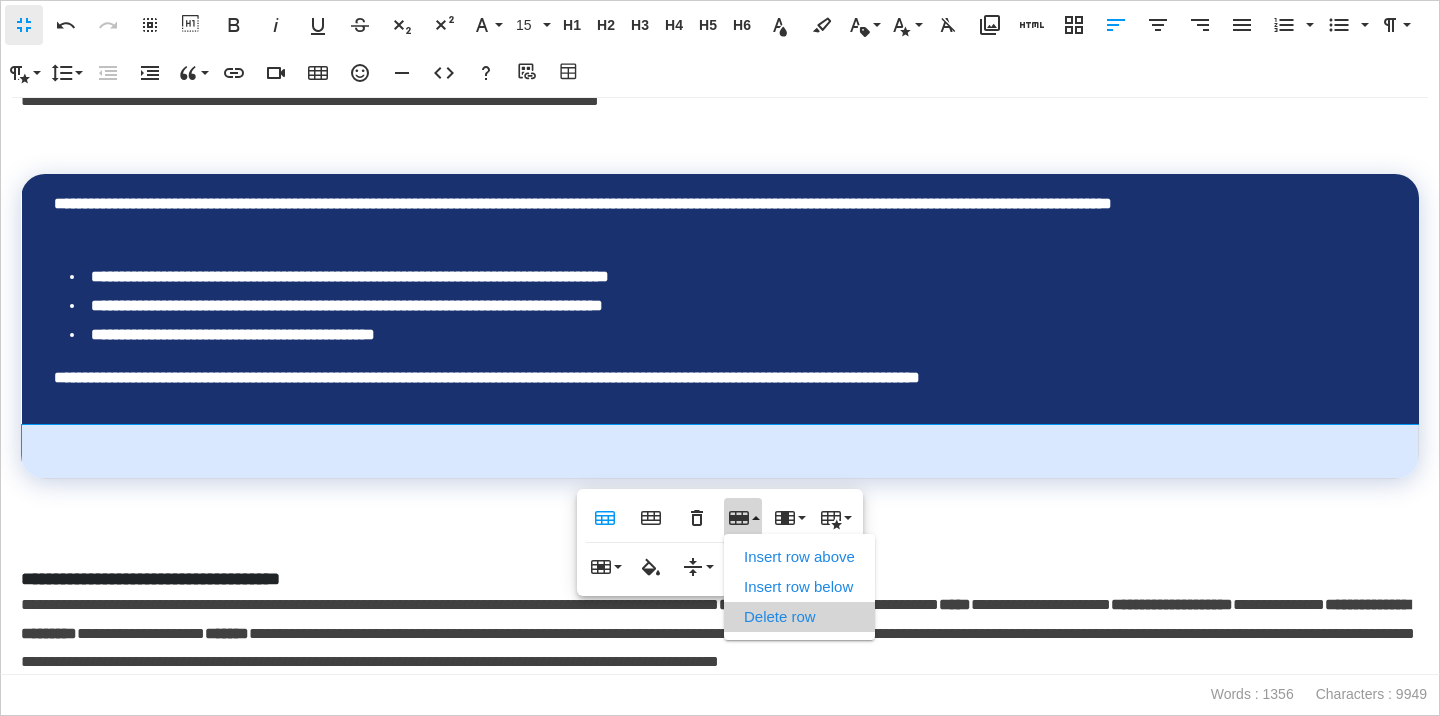 click on "Delete row" at bounding box center [799, 617] 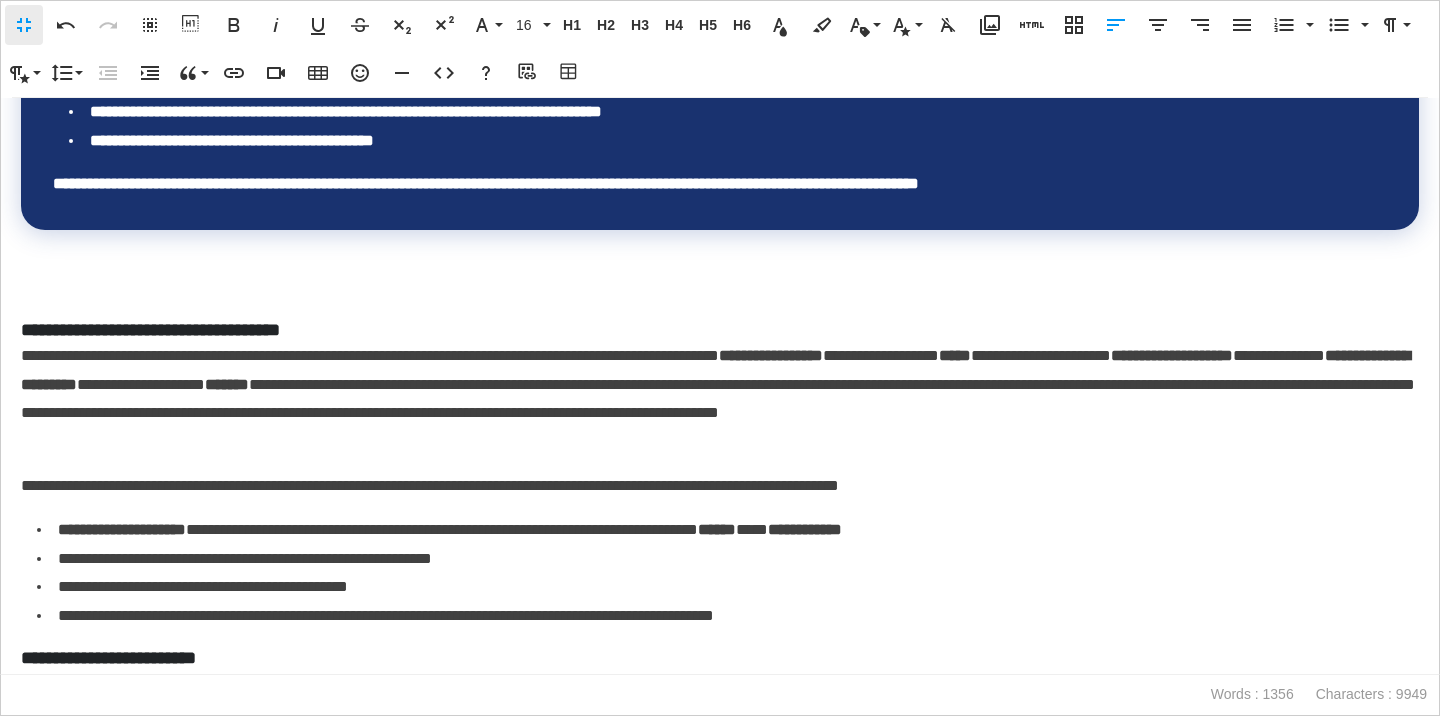 scroll, scrollTop: 1770, scrollLeft: 0, axis: vertical 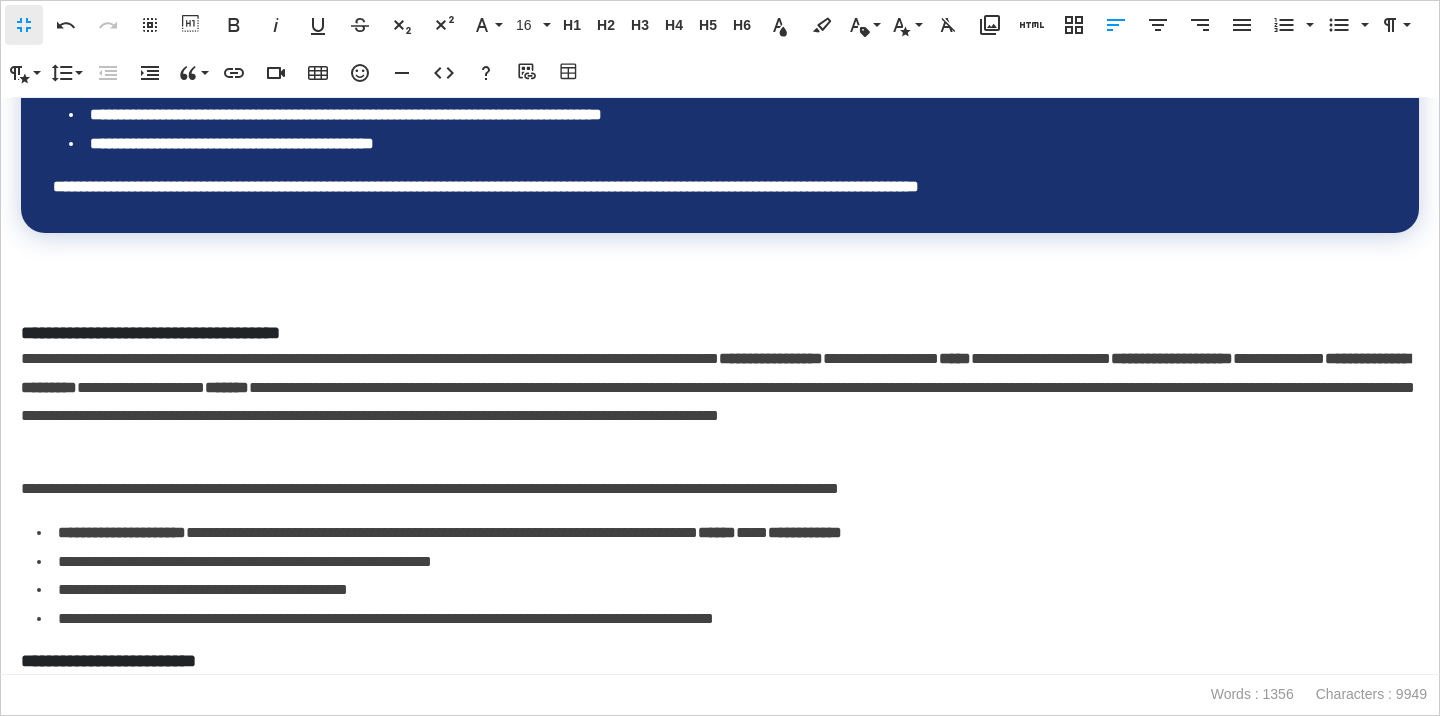 click on "**********" at bounding box center [720, 333] 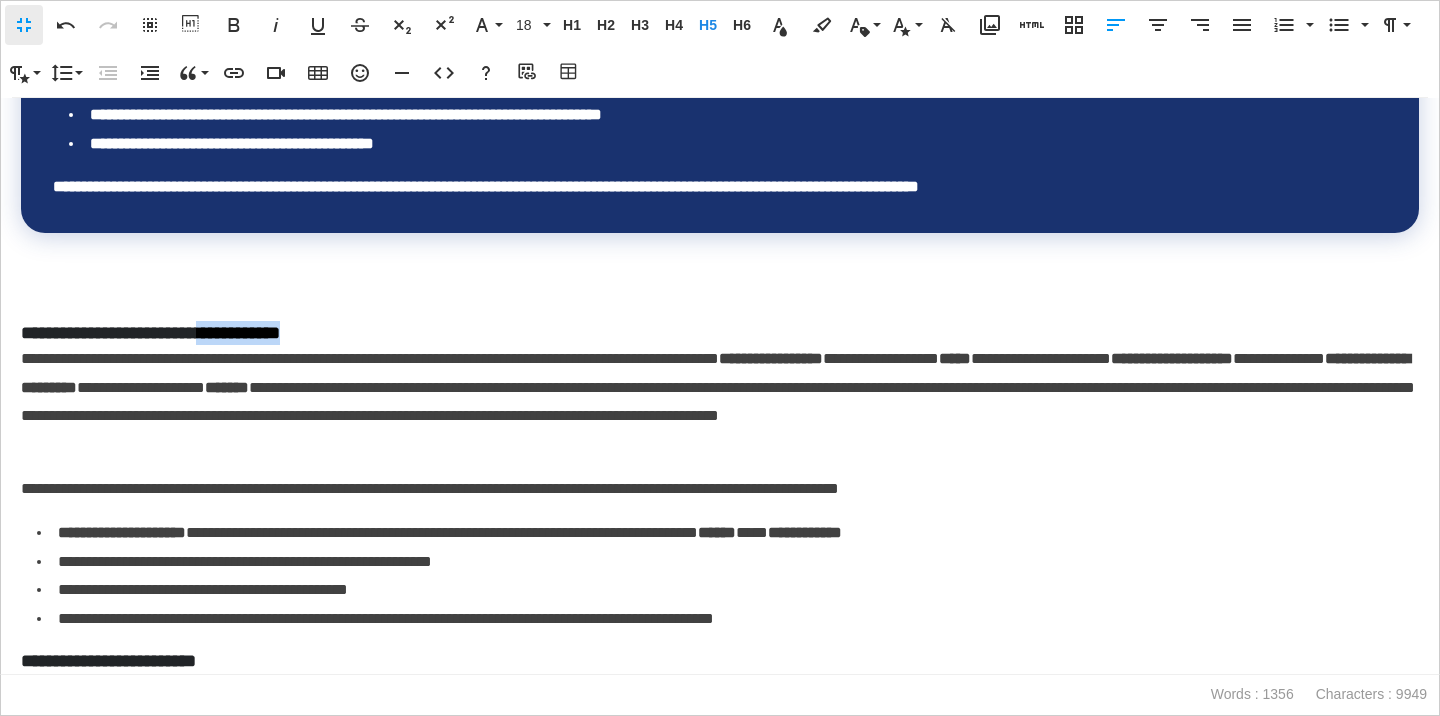 click on "**********" at bounding box center [720, 333] 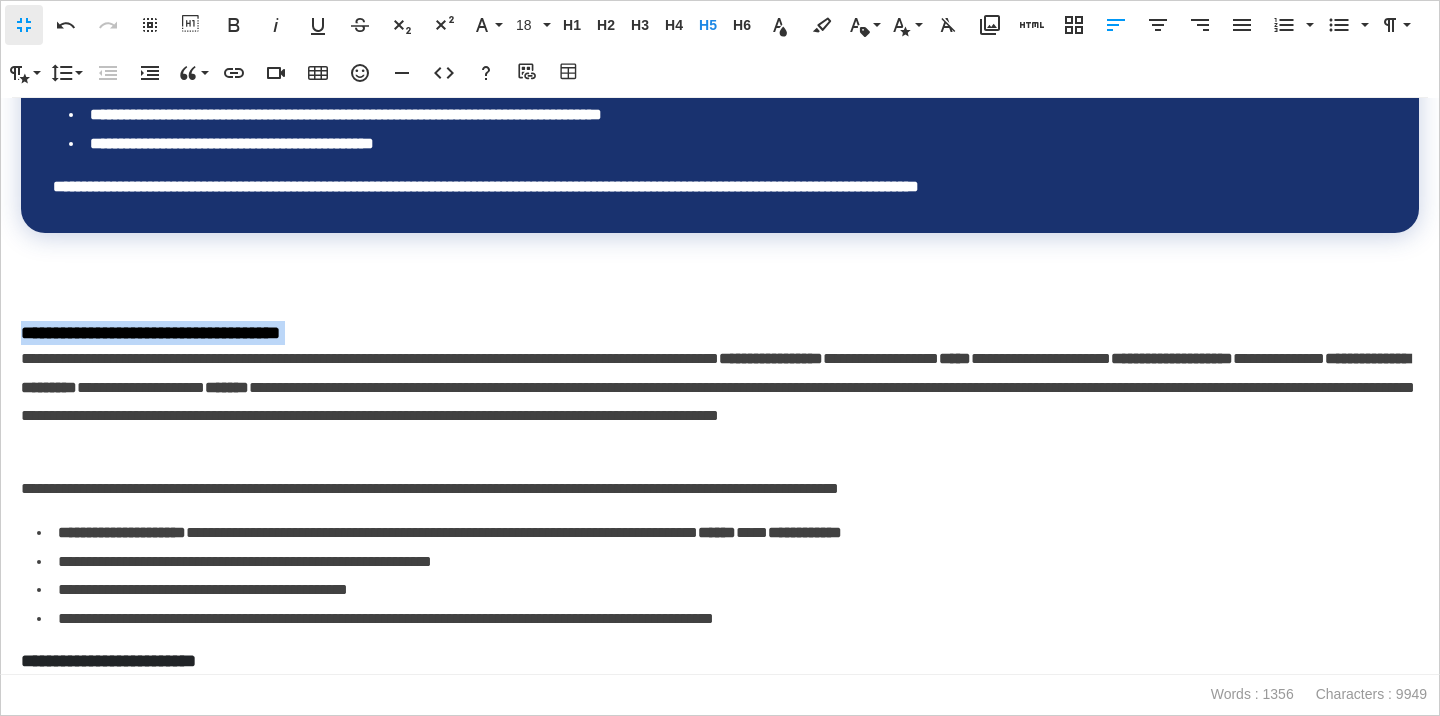 click on "**********" at bounding box center (720, 333) 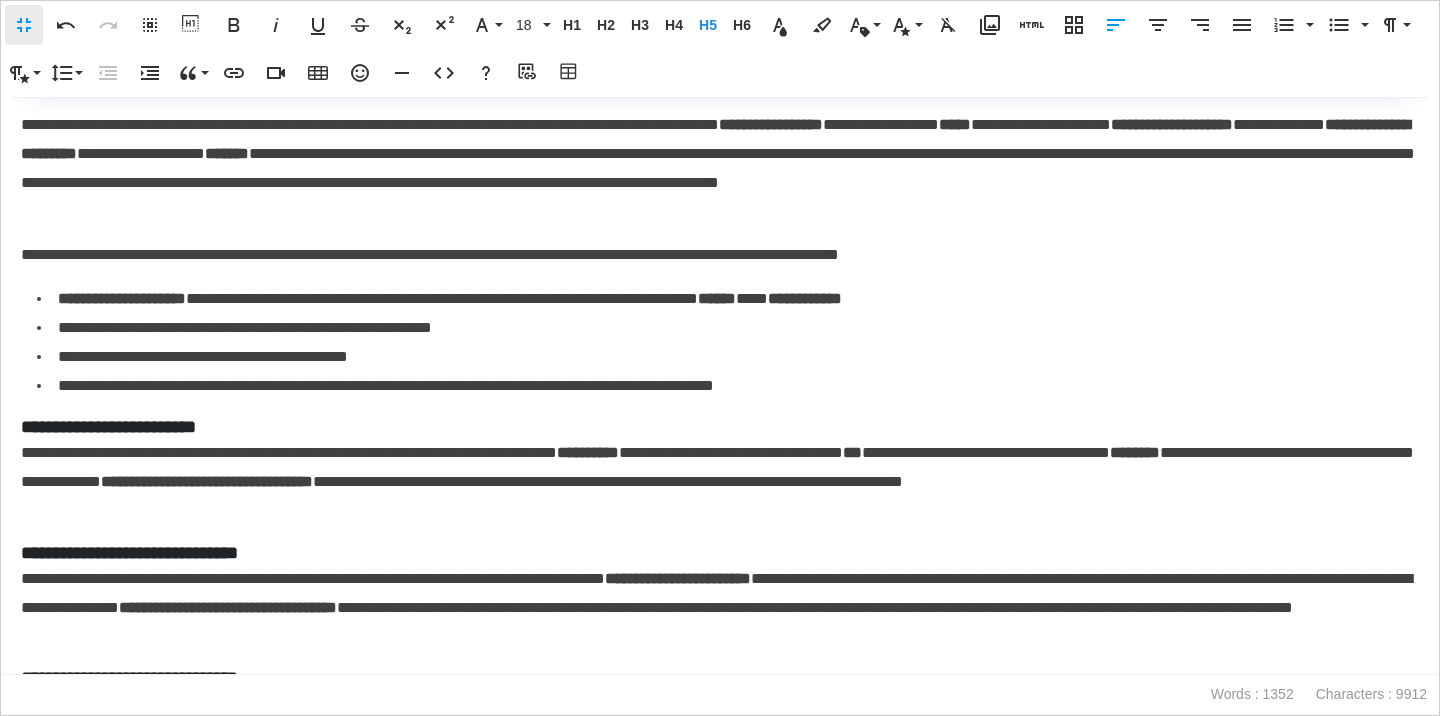 scroll, scrollTop: 2212, scrollLeft: 0, axis: vertical 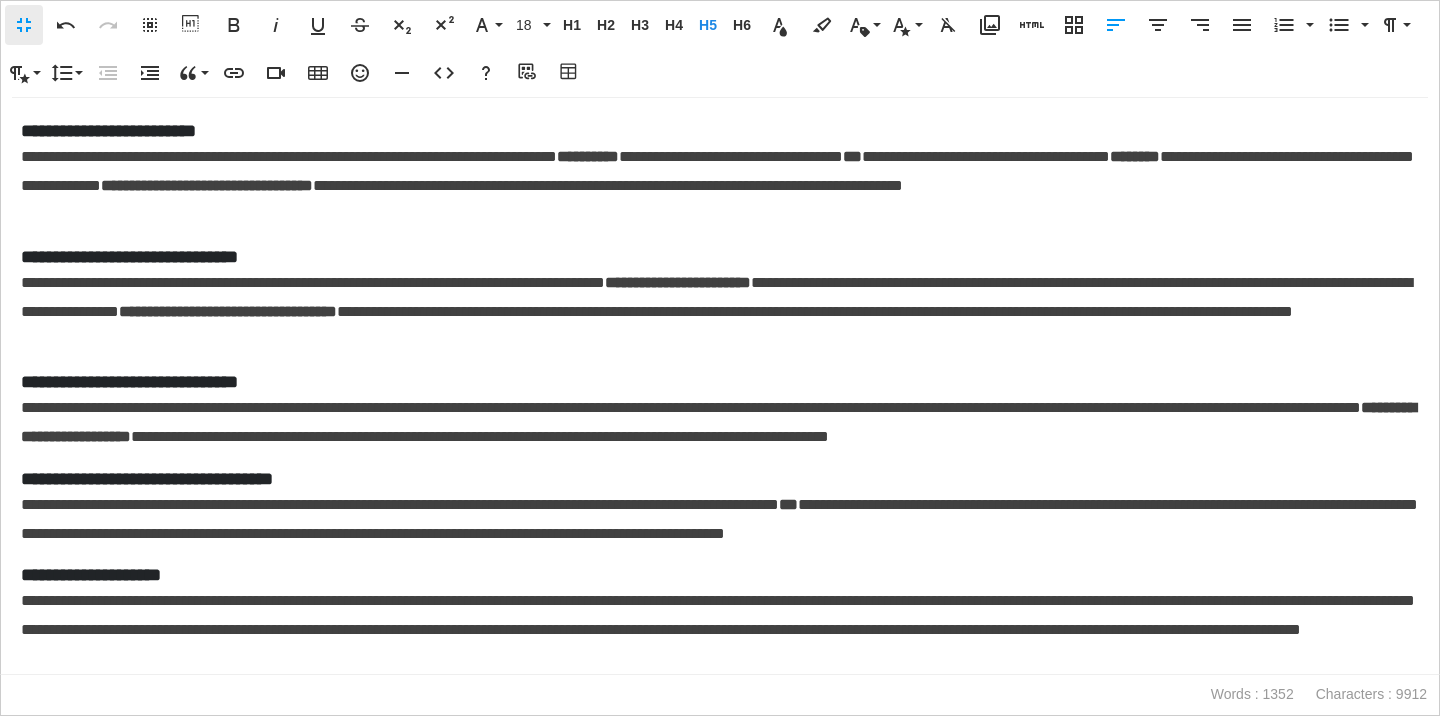 click on "**********" at bounding box center [720, 131] 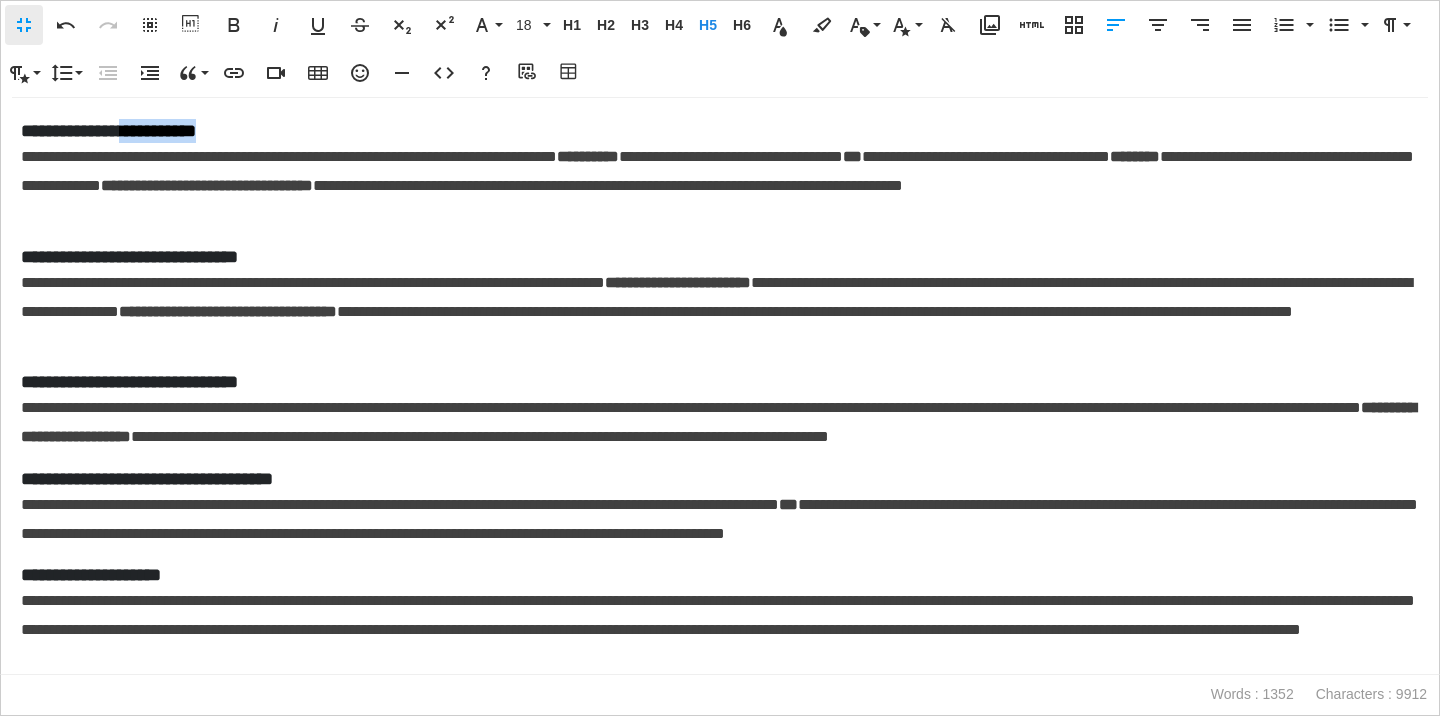 click on "**********" at bounding box center (720, 131) 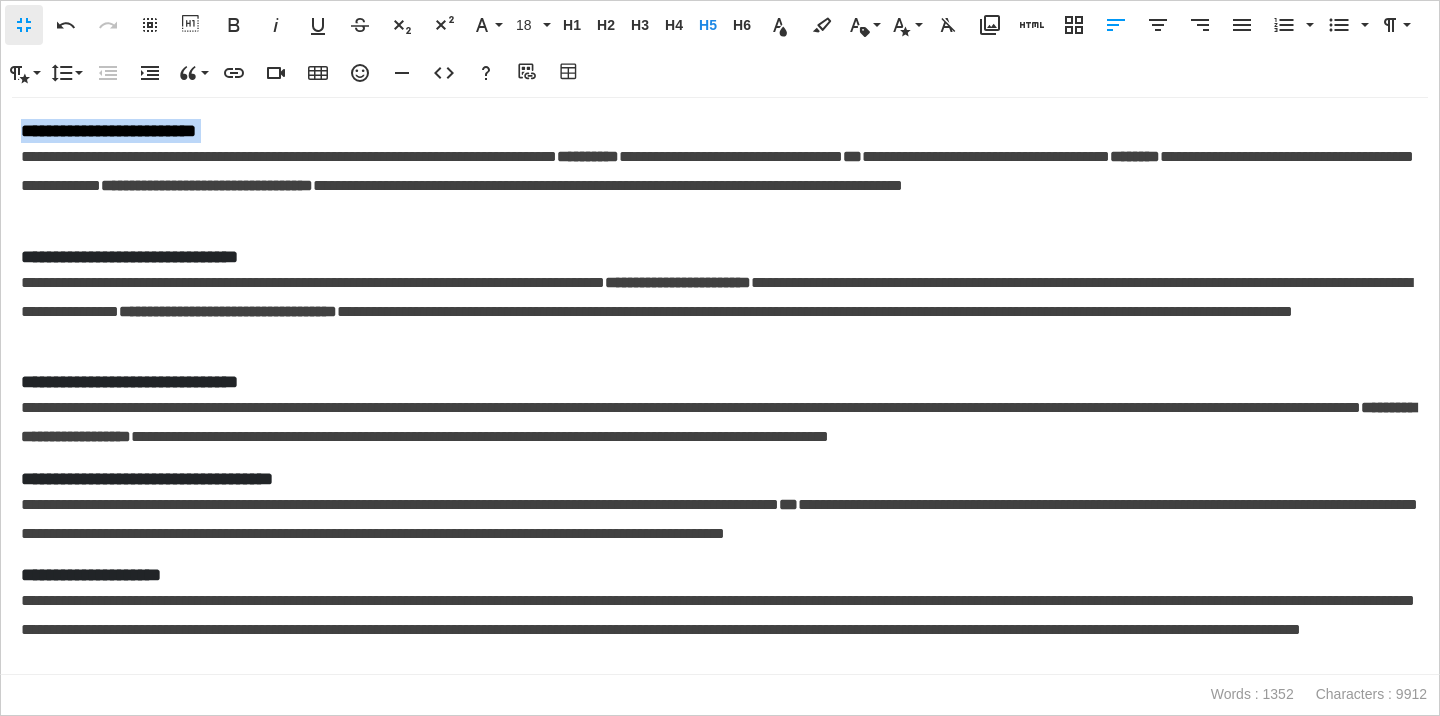 click on "**********" at bounding box center [720, 131] 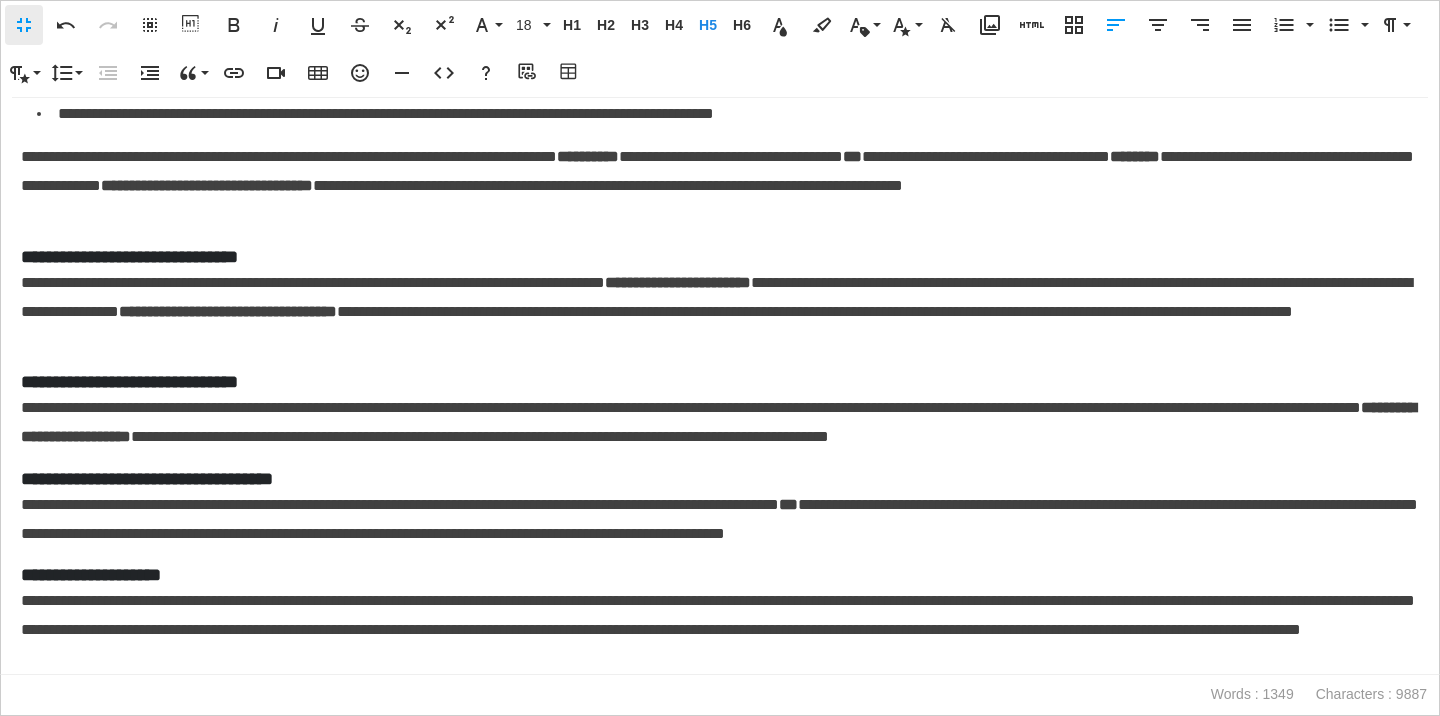 scroll, scrollTop: 2188, scrollLeft: 0, axis: vertical 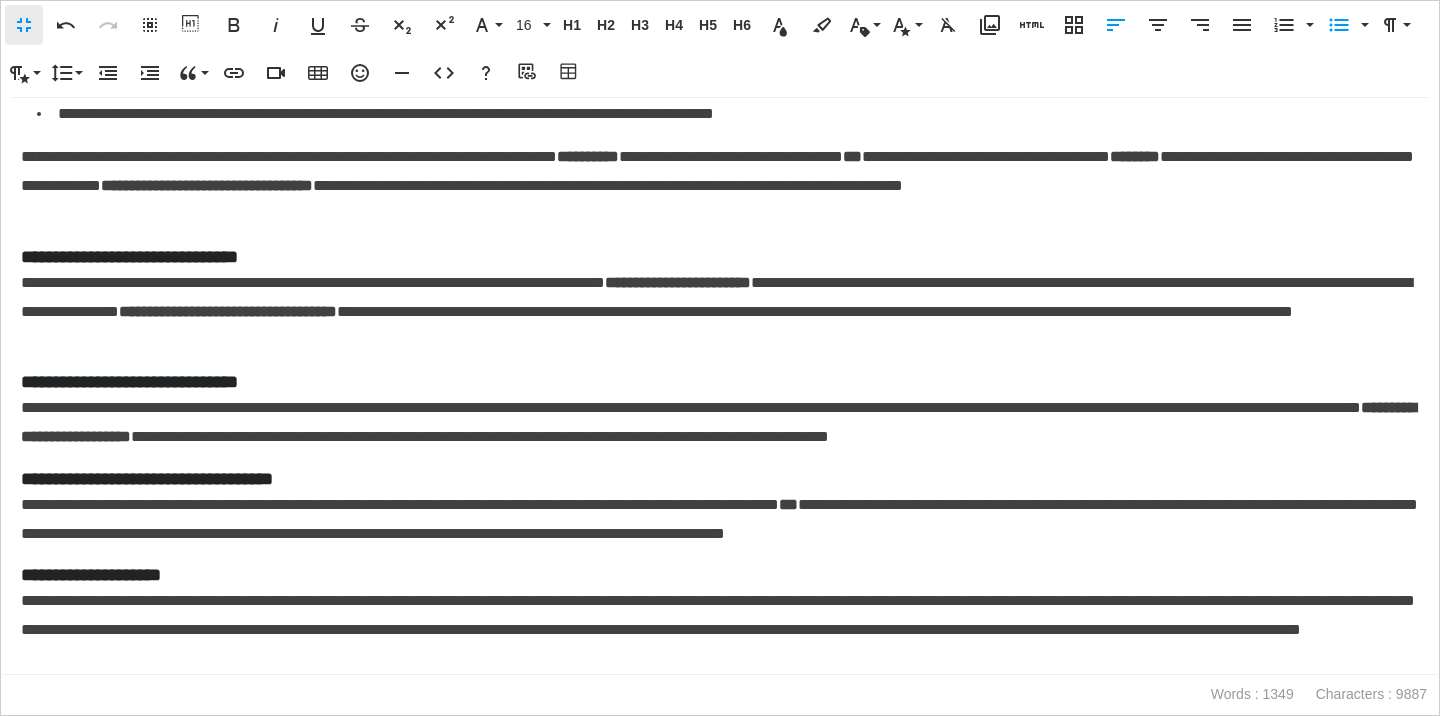 click on "**********" at bounding box center [720, 257] 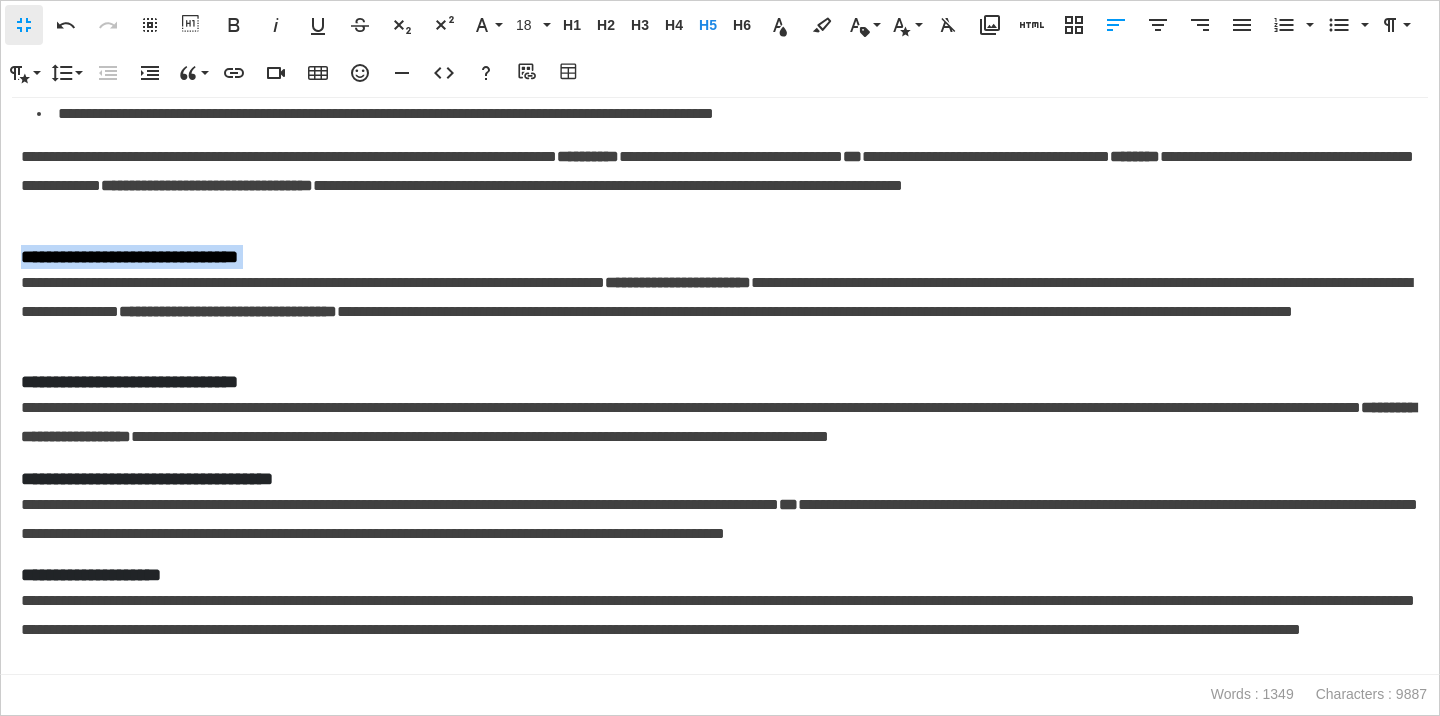 click on "**********" at bounding box center (720, 257) 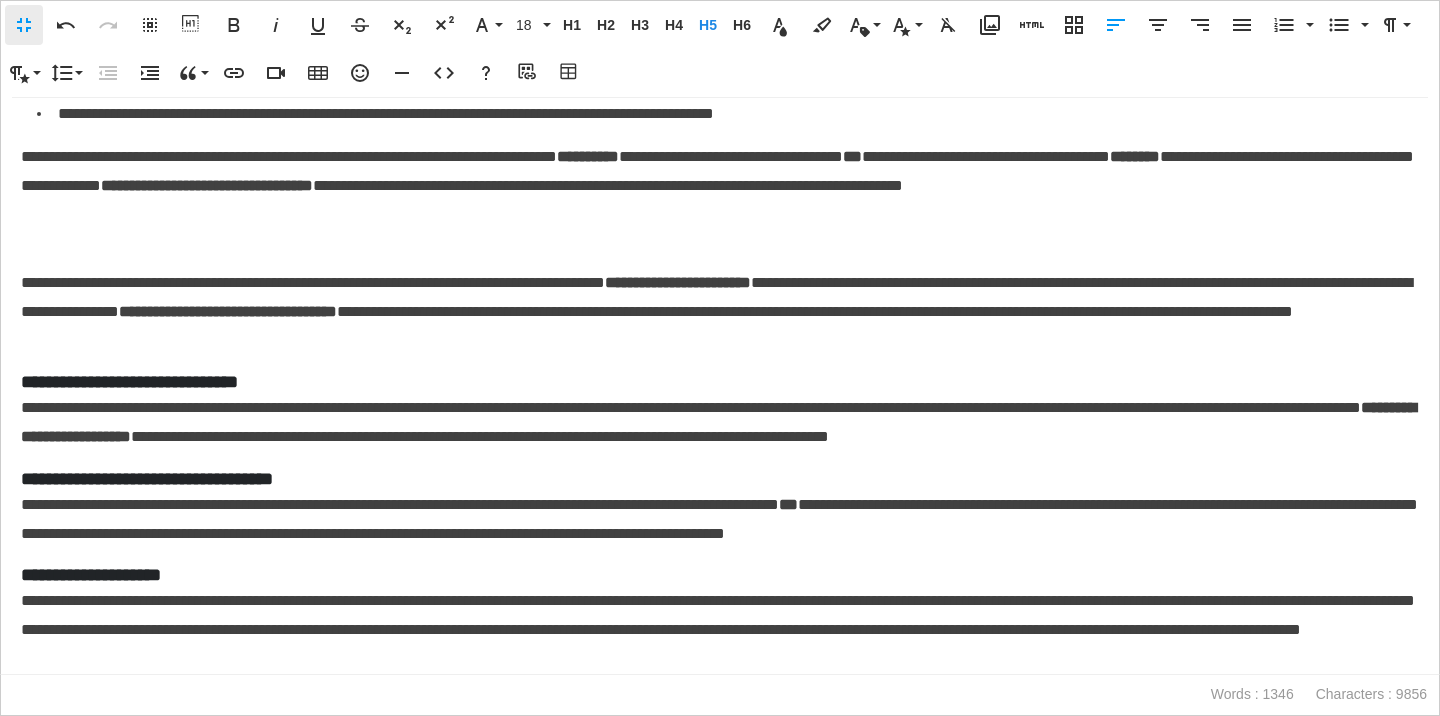 scroll, scrollTop: 2164, scrollLeft: 0, axis: vertical 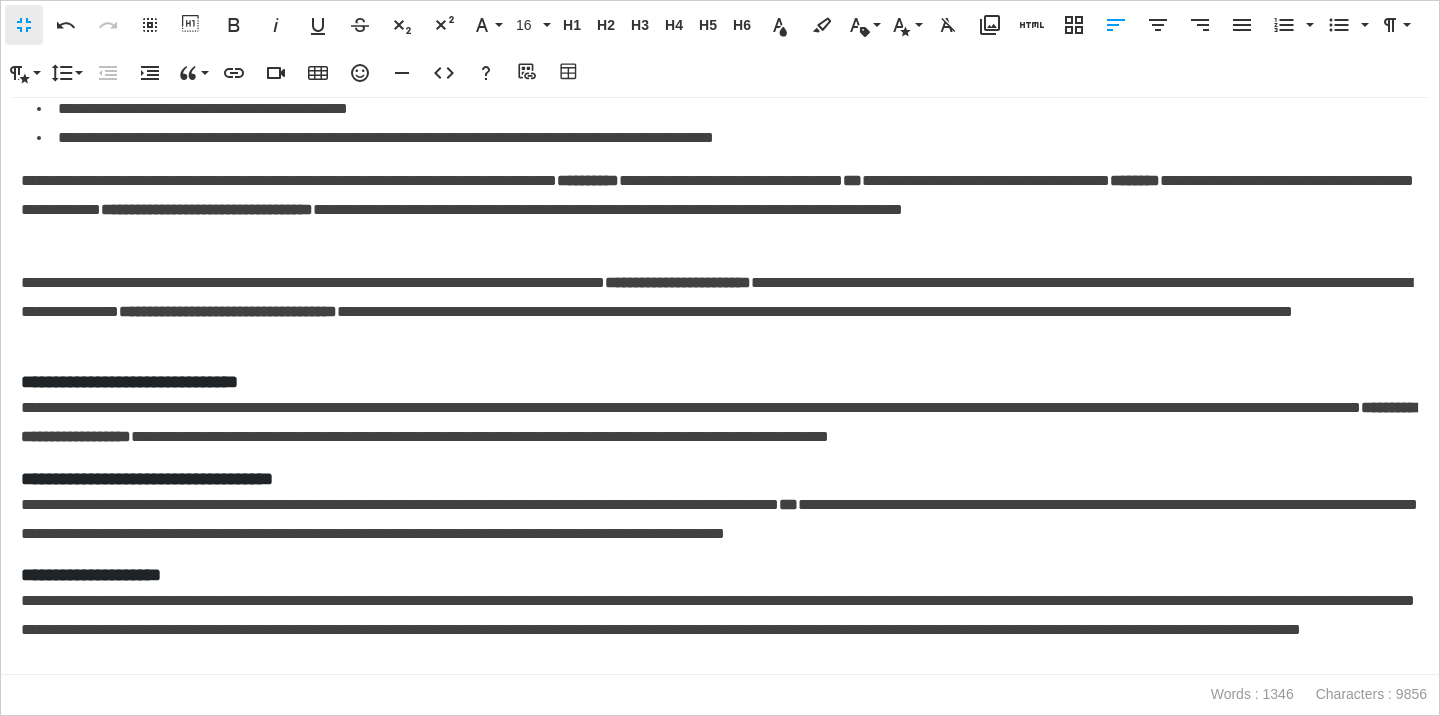 click on "**********" at bounding box center [720, 382] 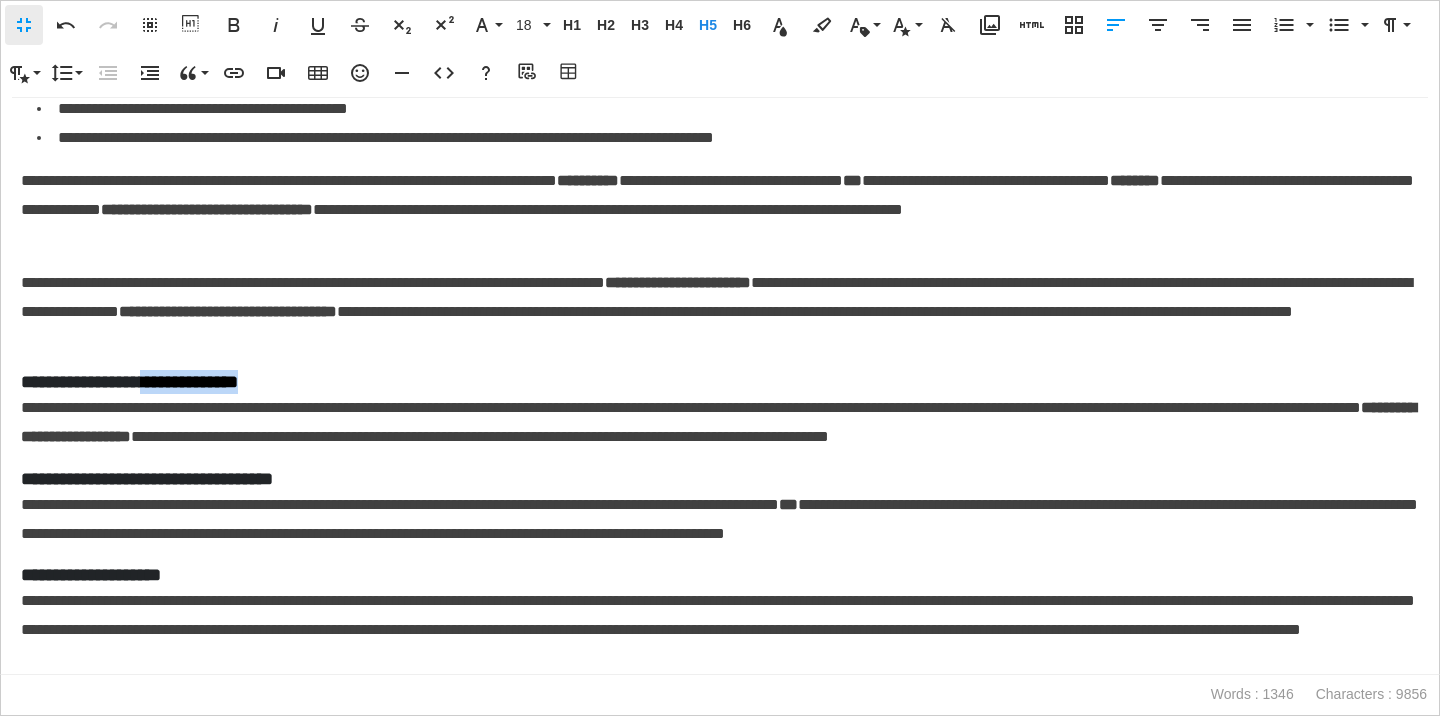 click on "**********" at bounding box center (720, 382) 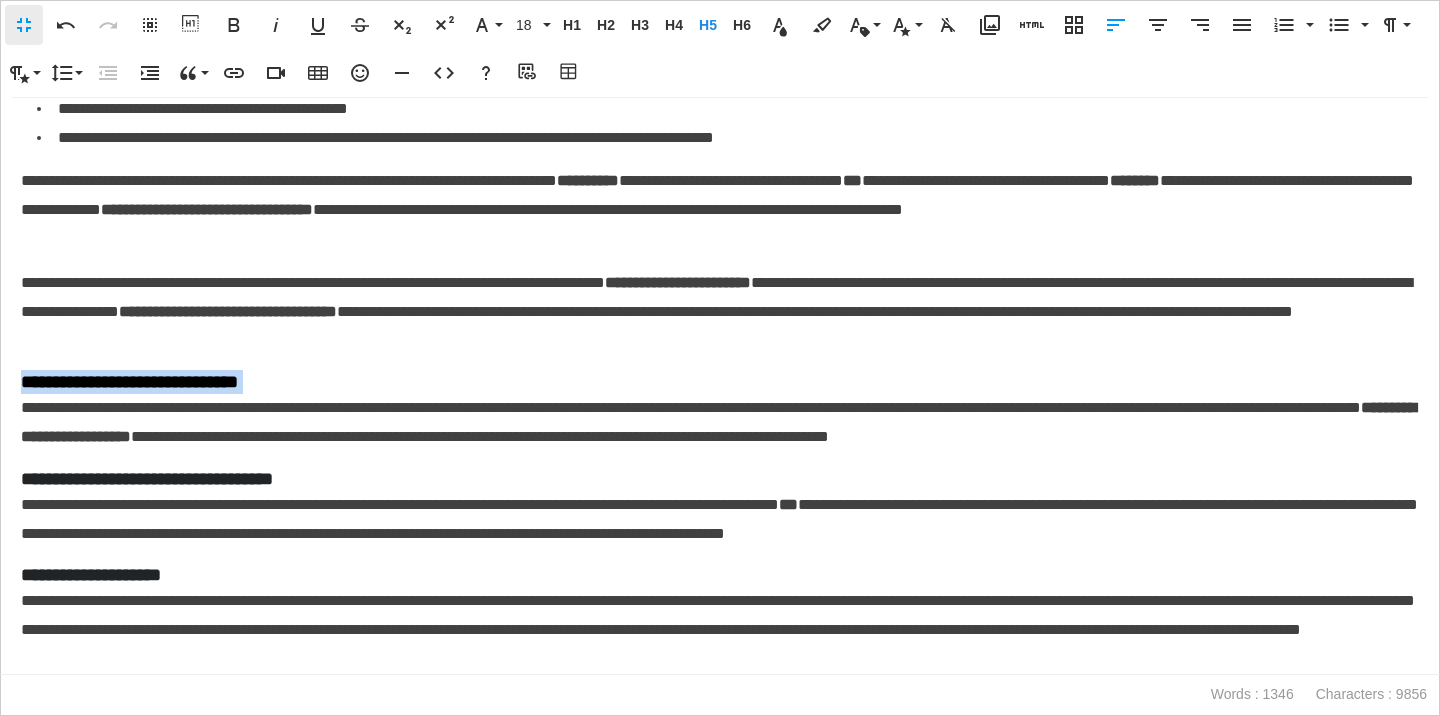 click on "**********" at bounding box center [720, 382] 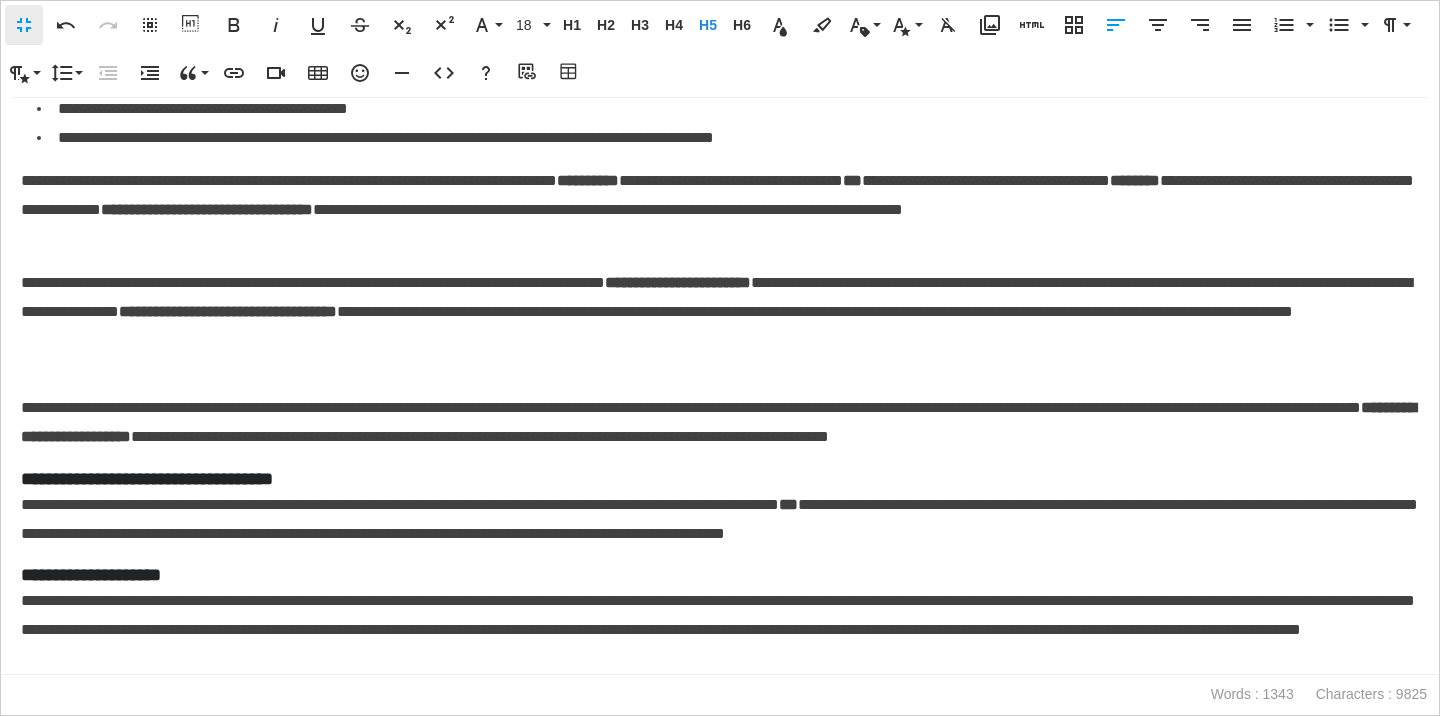 scroll, scrollTop: 2140, scrollLeft: 0, axis: vertical 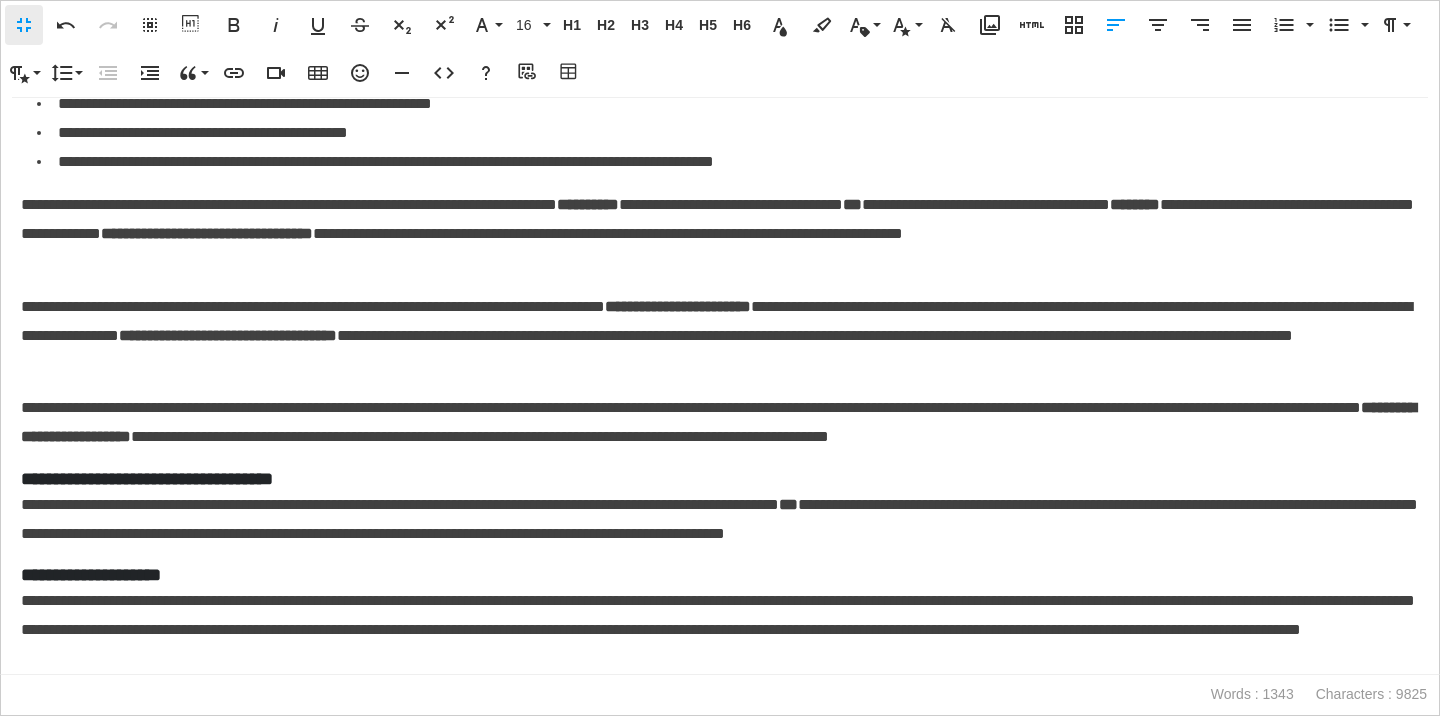 click on "**********" at bounding box center (720, 479) 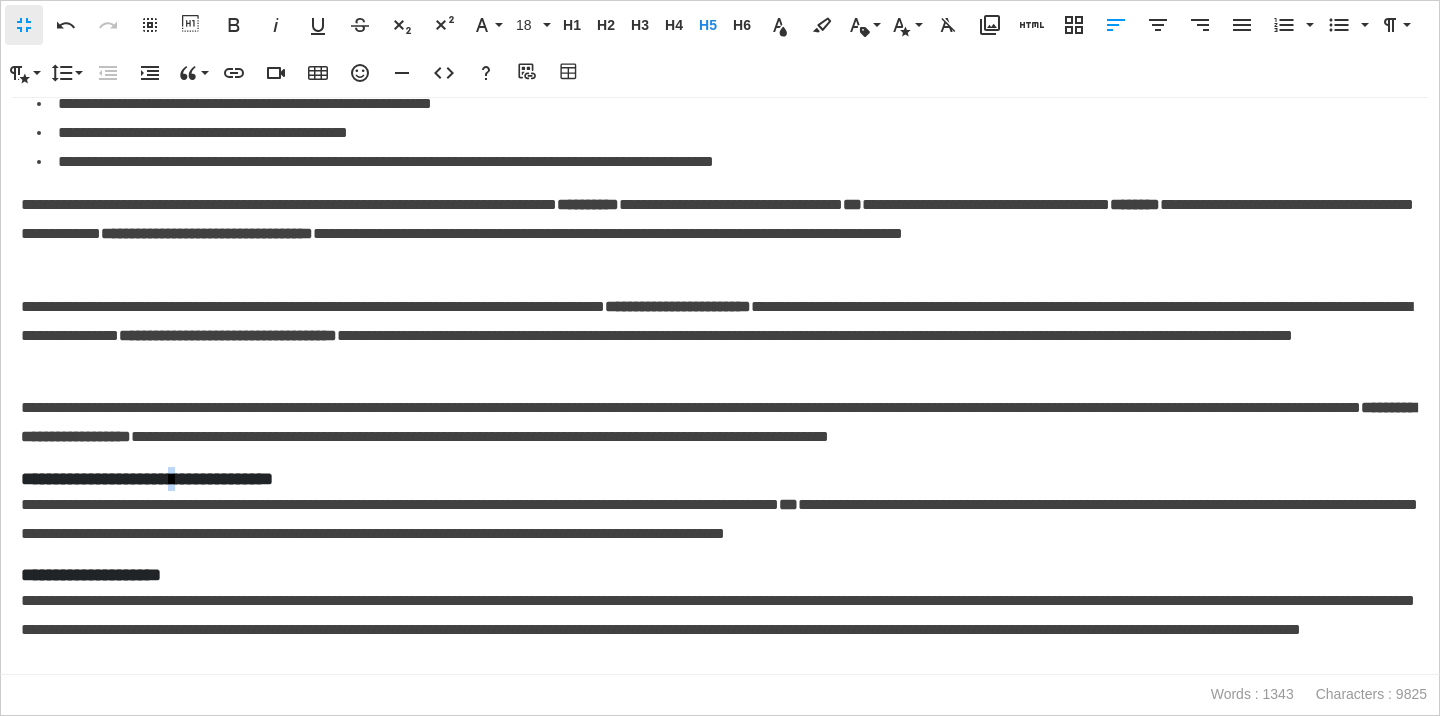 click on "**********" at bounding box center [720, 479] 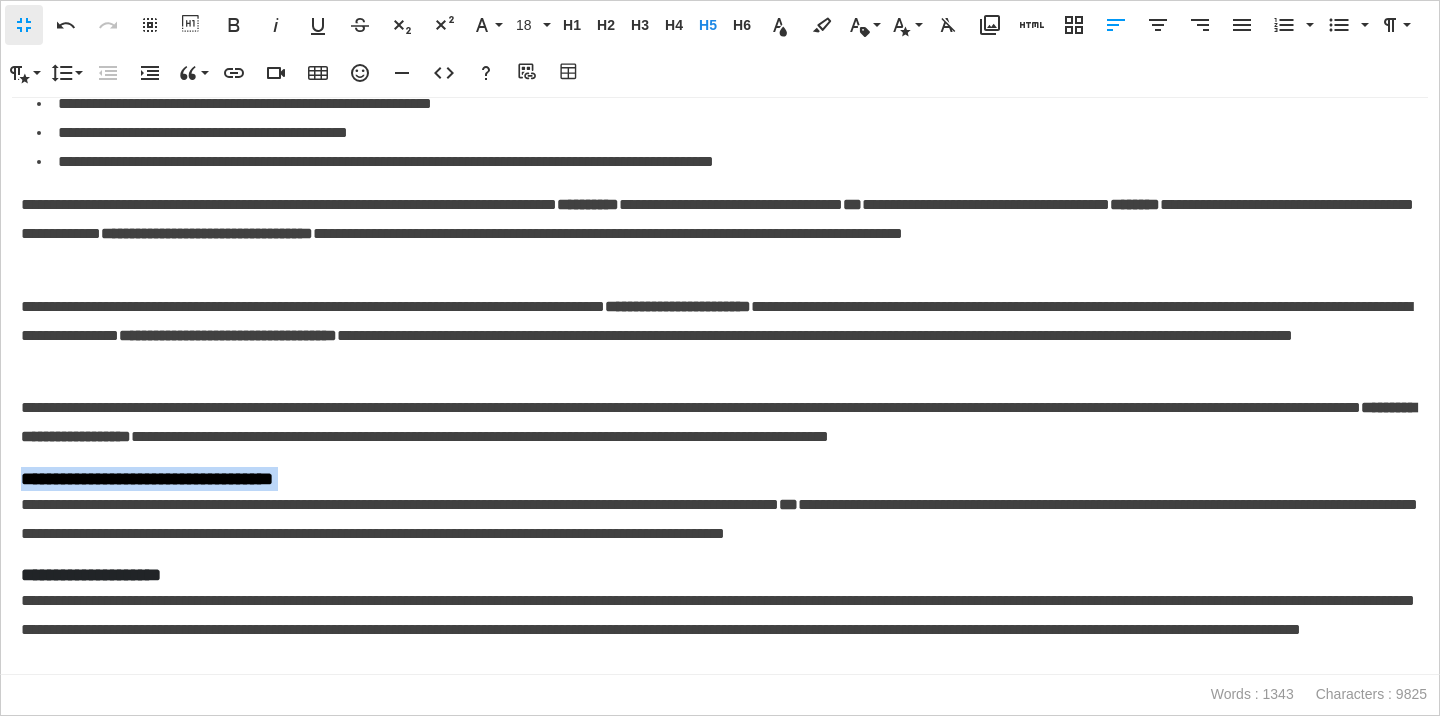 click on "**********" at bounding box center [720, 479] 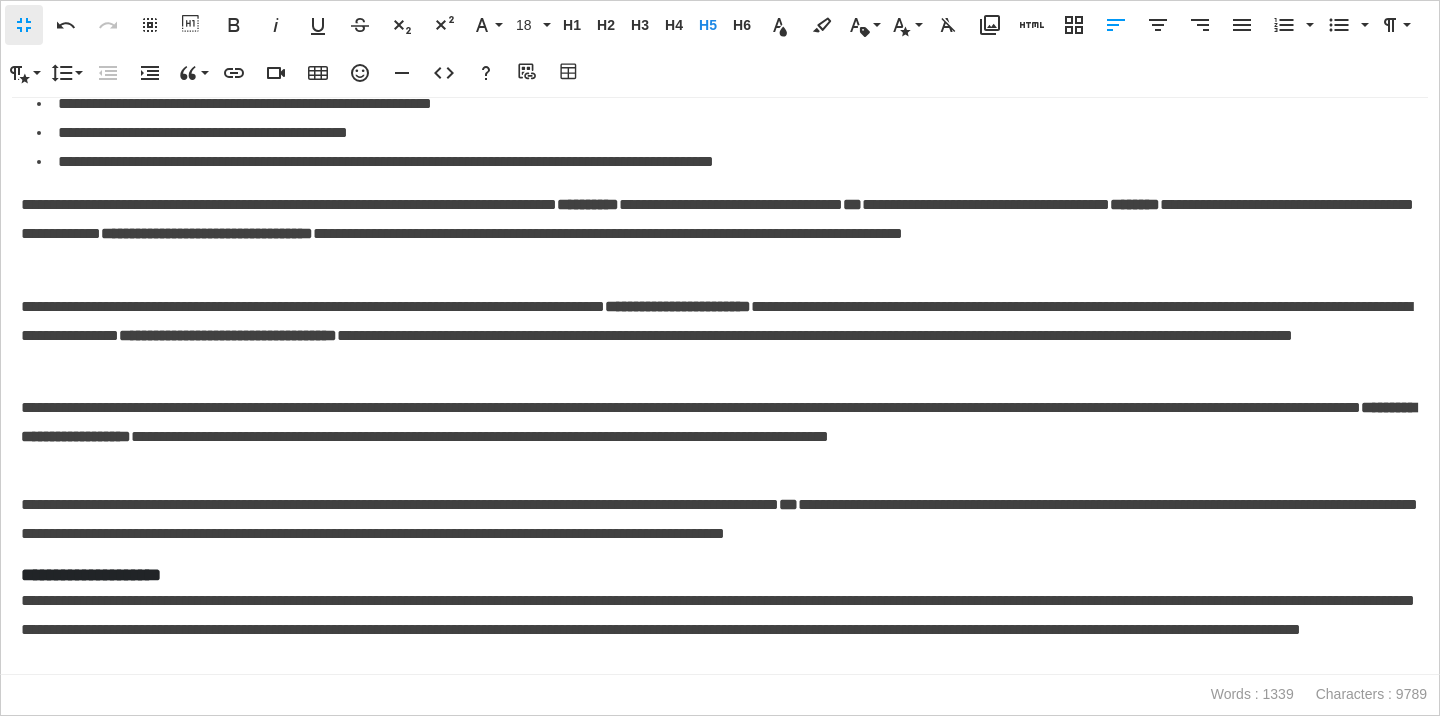 scroll, scrollTop: 2116, scrollLeft: 0, axis: vertical 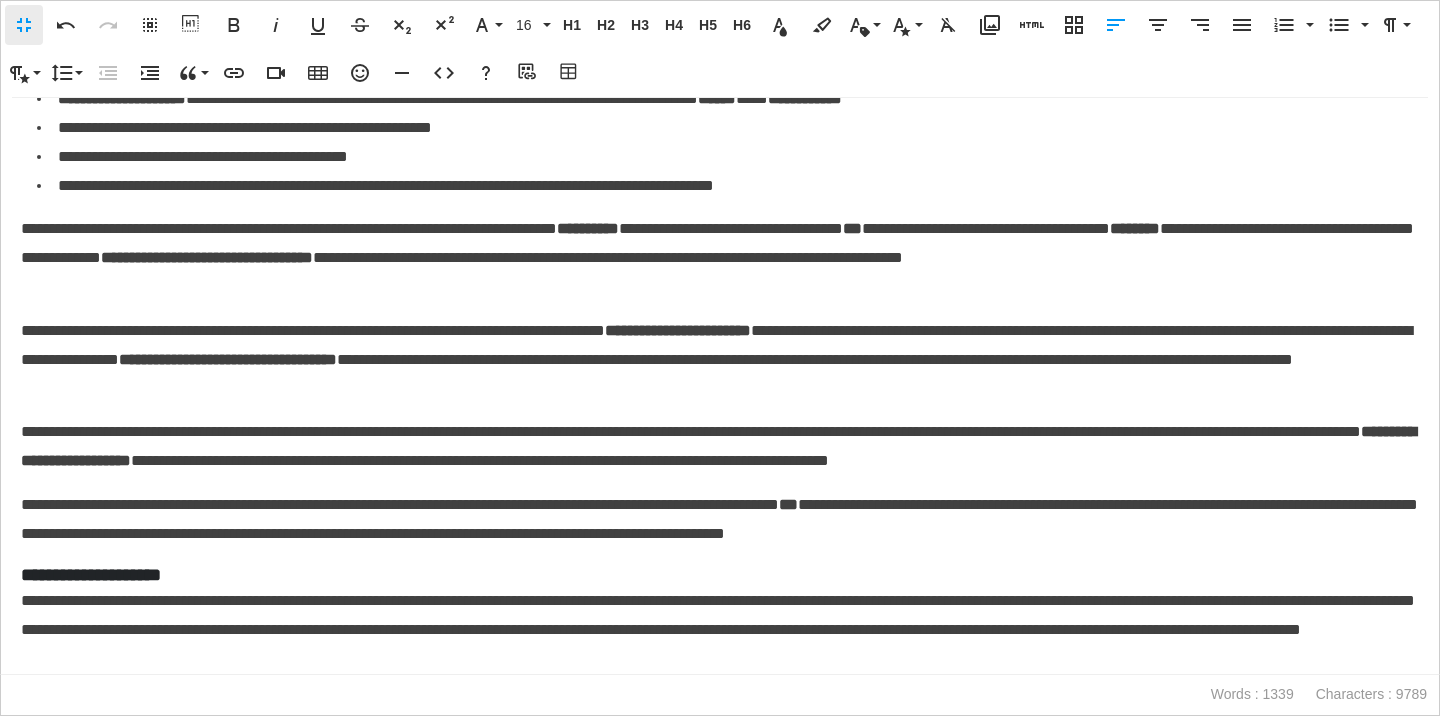 click on "**********" at bounding box center [720, 575] 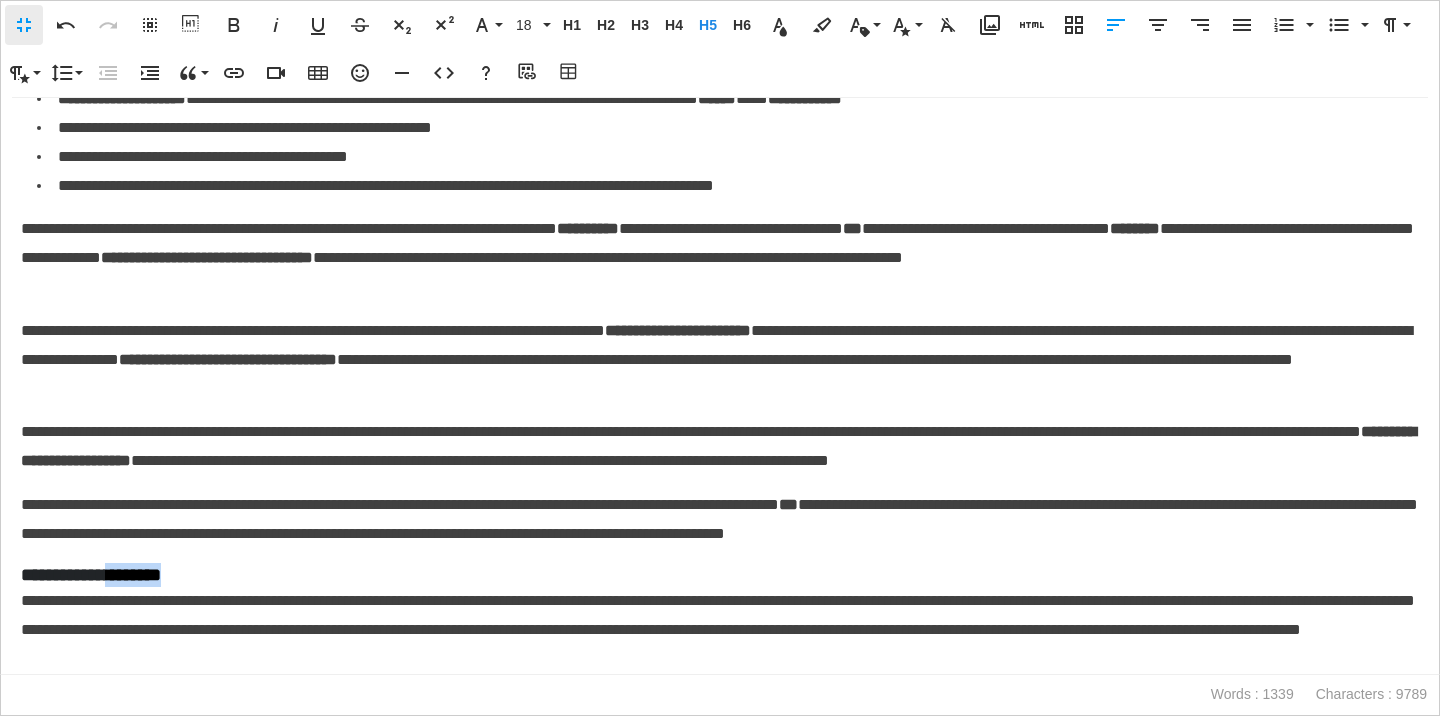 click on "**********" at bounding box center [720, 575] 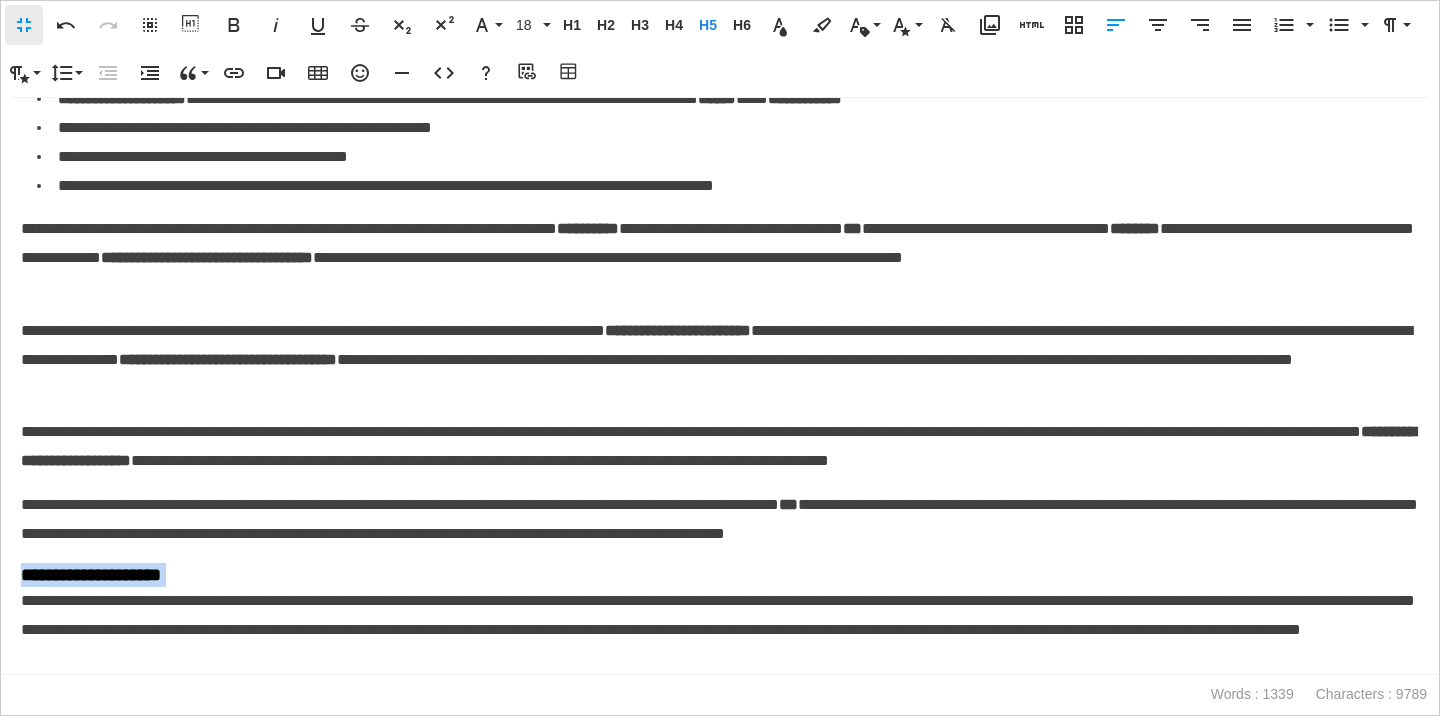 click on "**********" at bounding box center [720, 575] 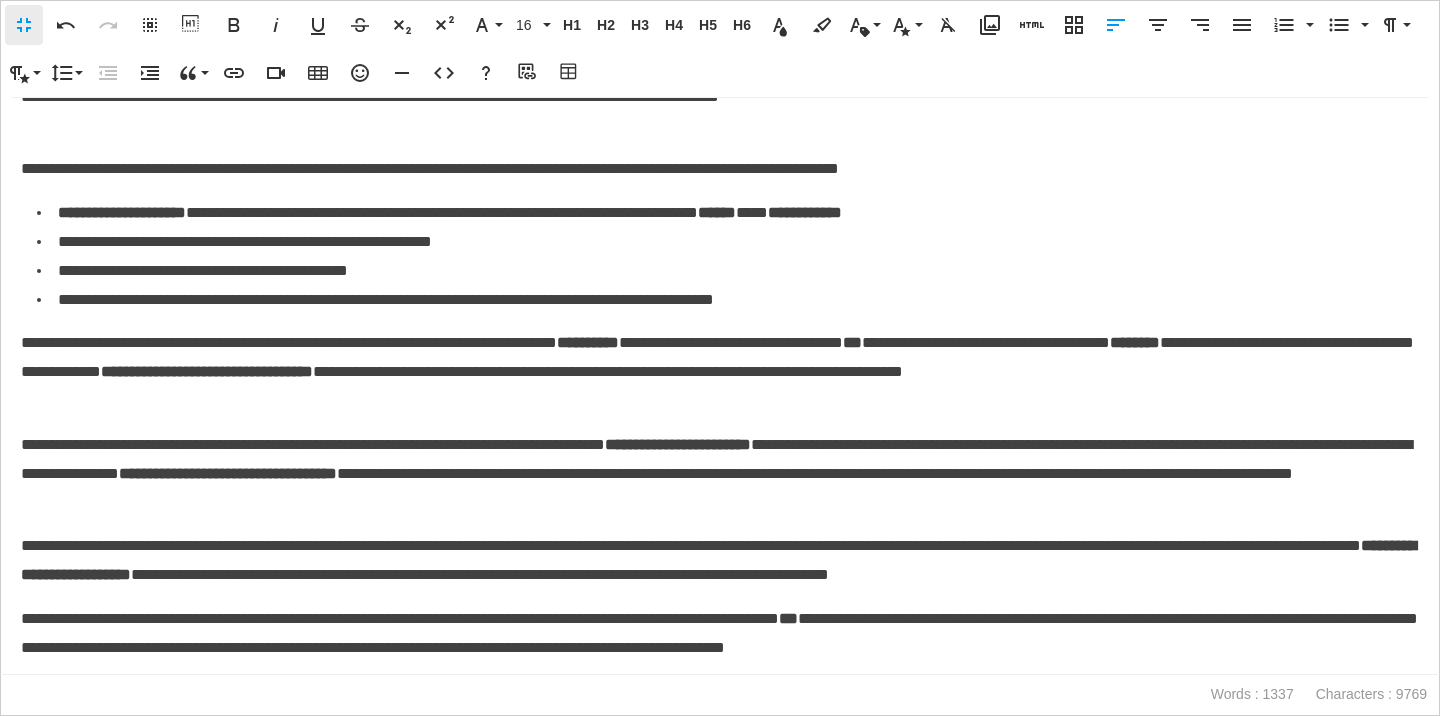 scroll, scrollTop: 2092, scrollLeft: 0, axis: vertical 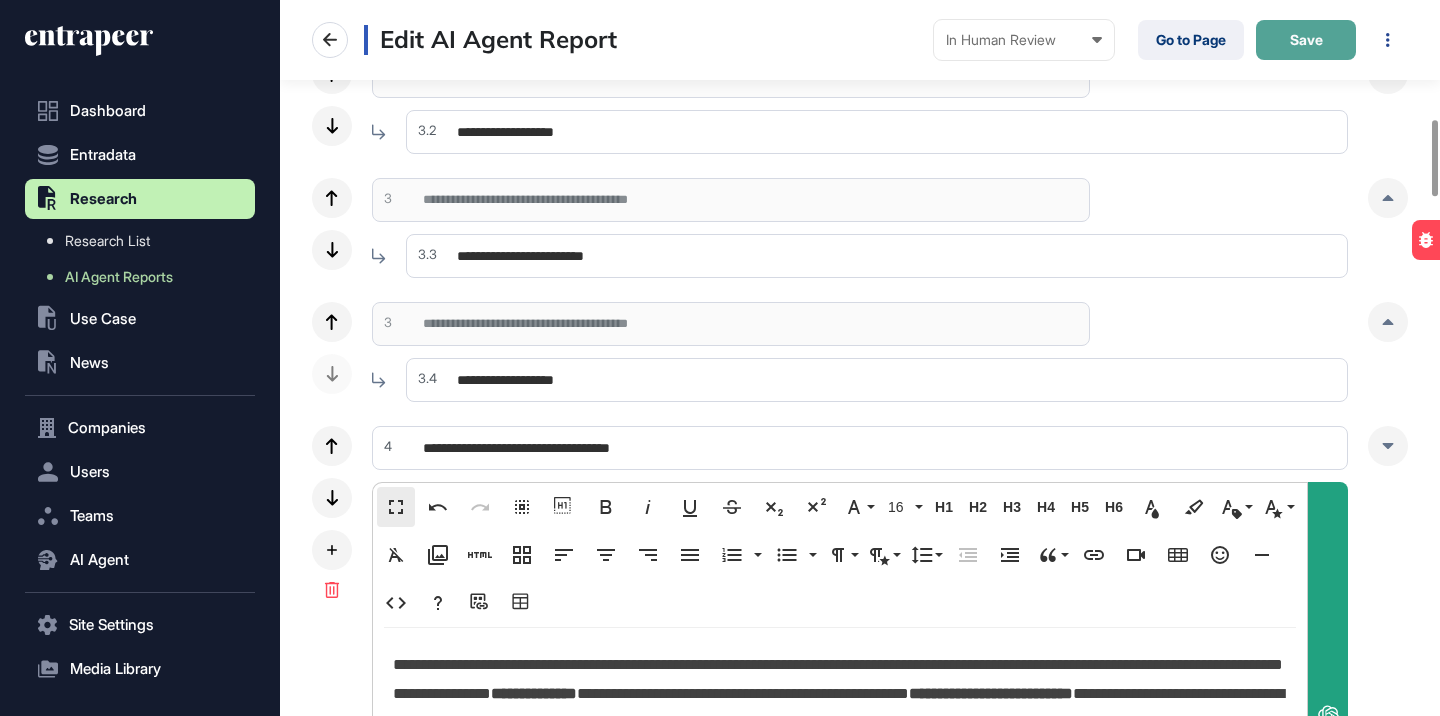 click on "Save" 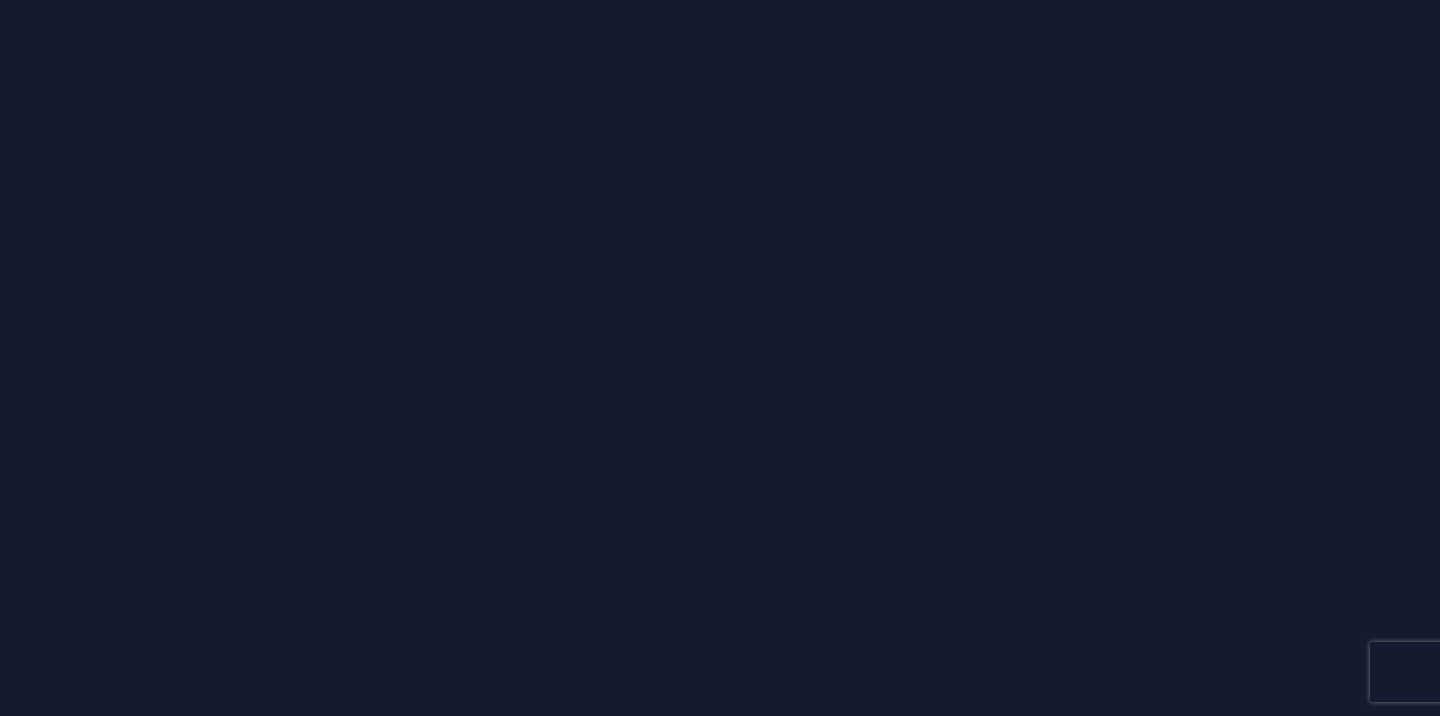 scroll, scrollTop: 0, scrollLeft: 0, axis: both 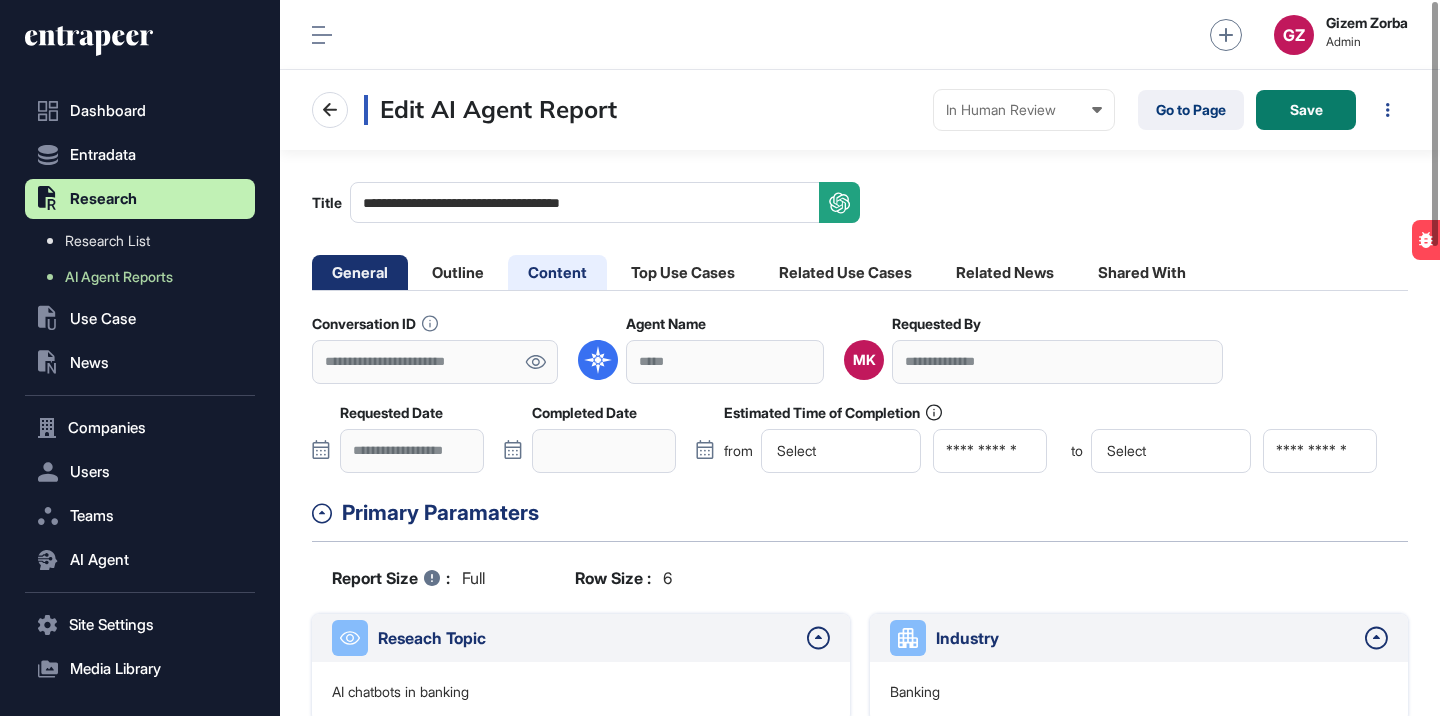click on "Content" 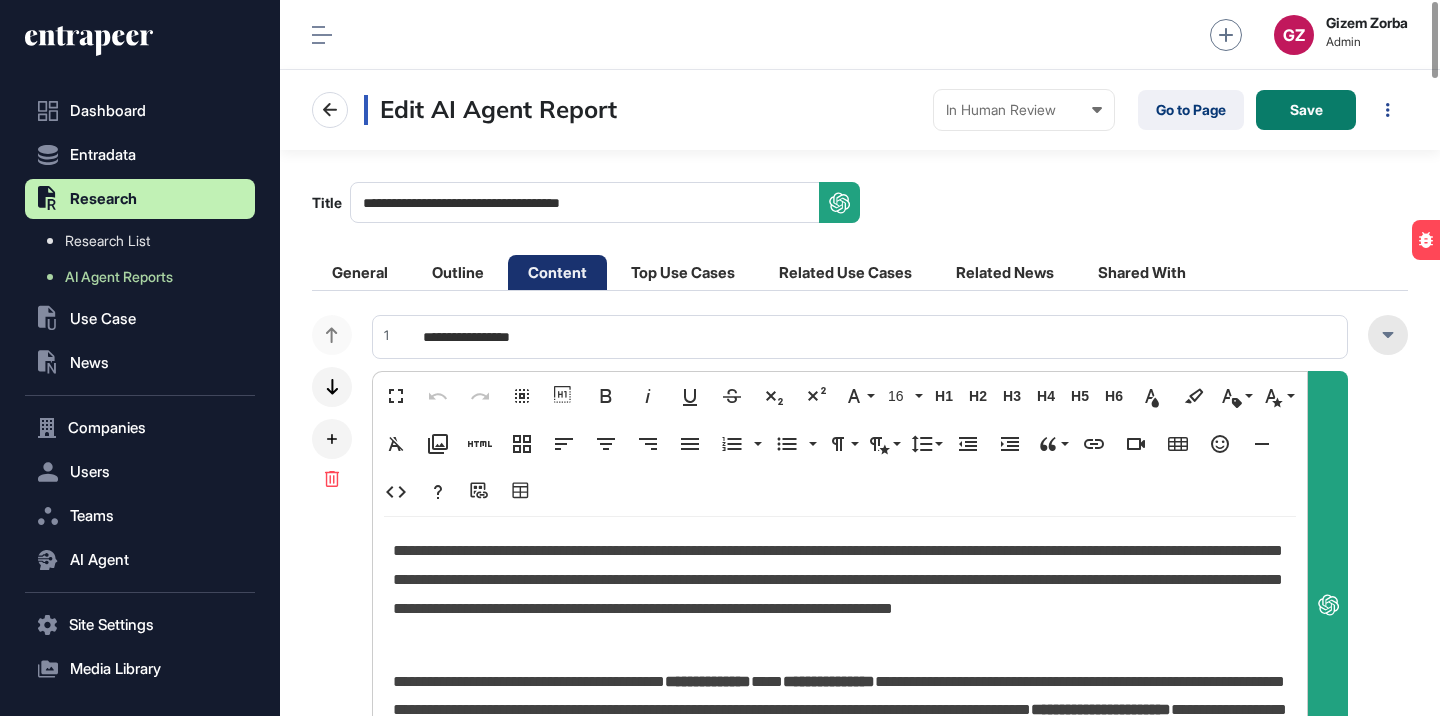 click at bounding box center [1388, 335] 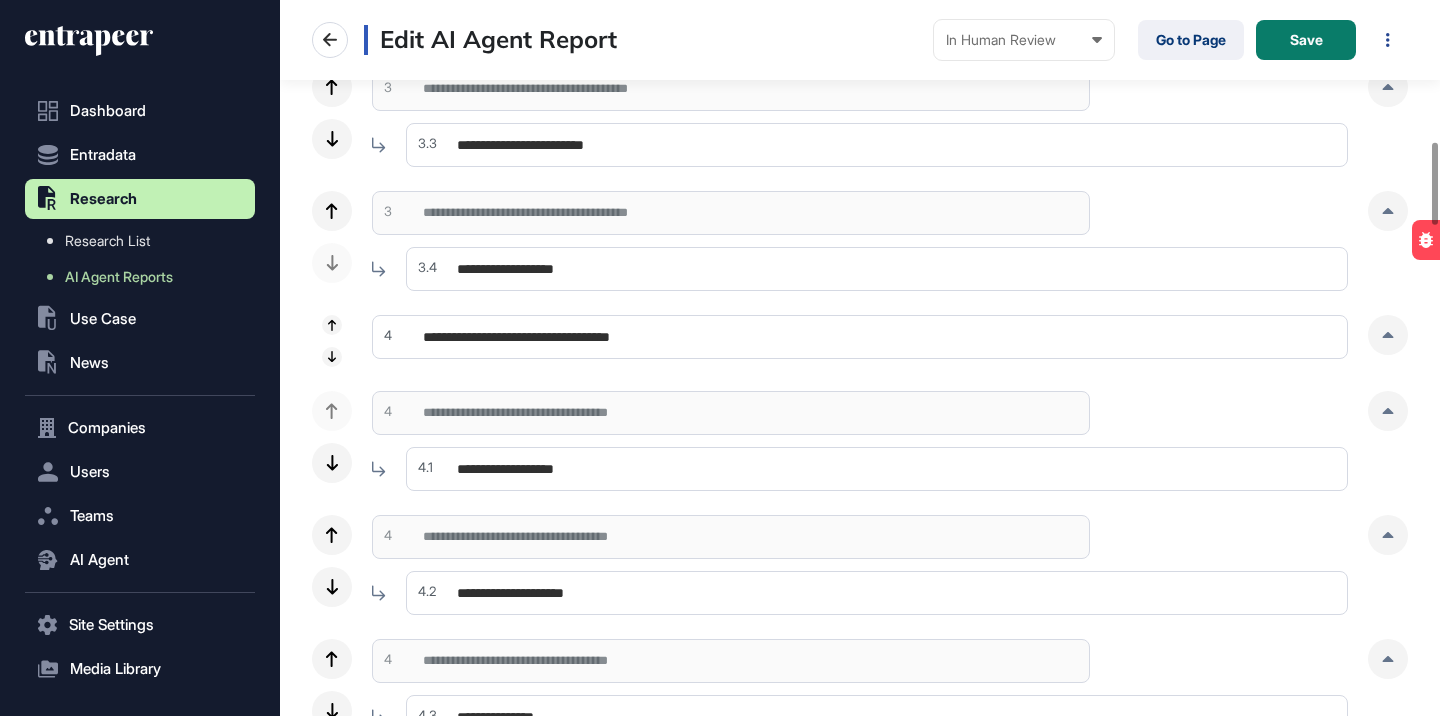 scroll, scrollTop: 1231, scrollLeft: 0, axis: vertical 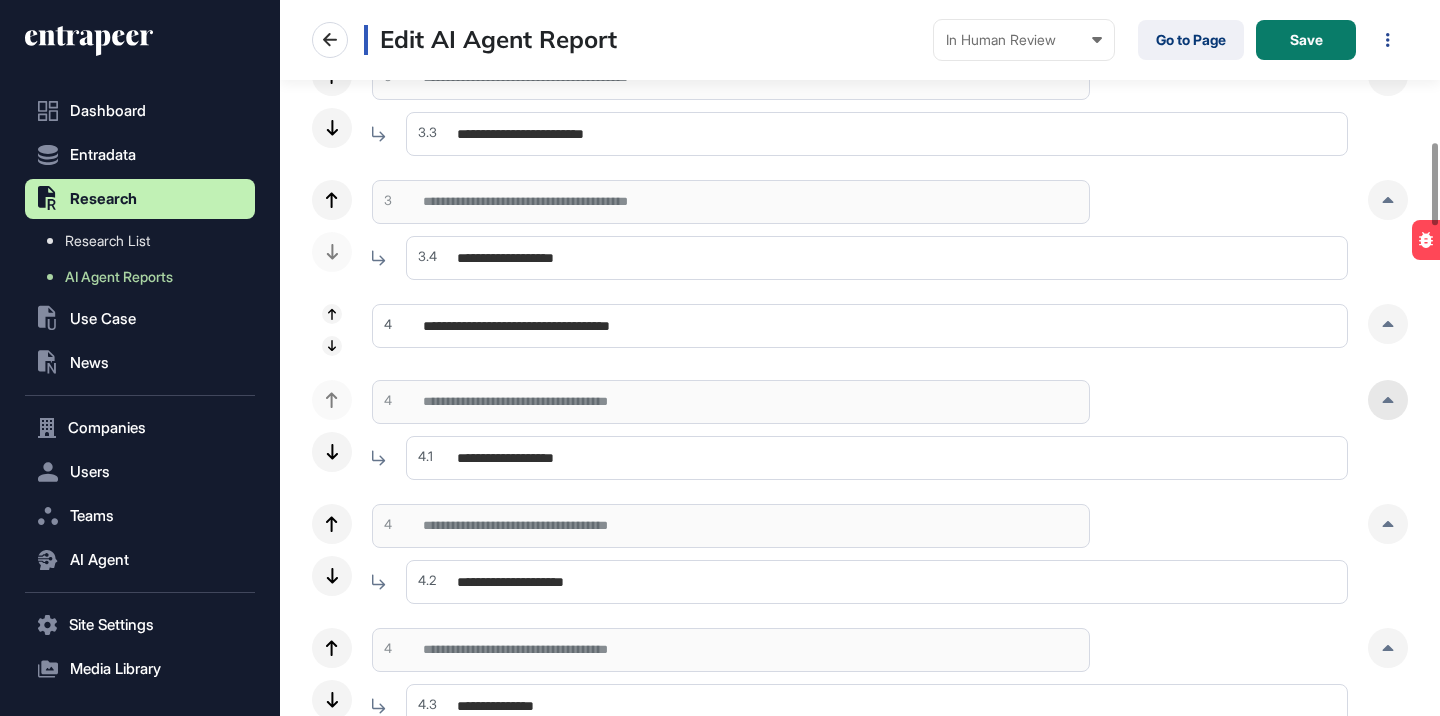 click at bounding box center [1388, 400] 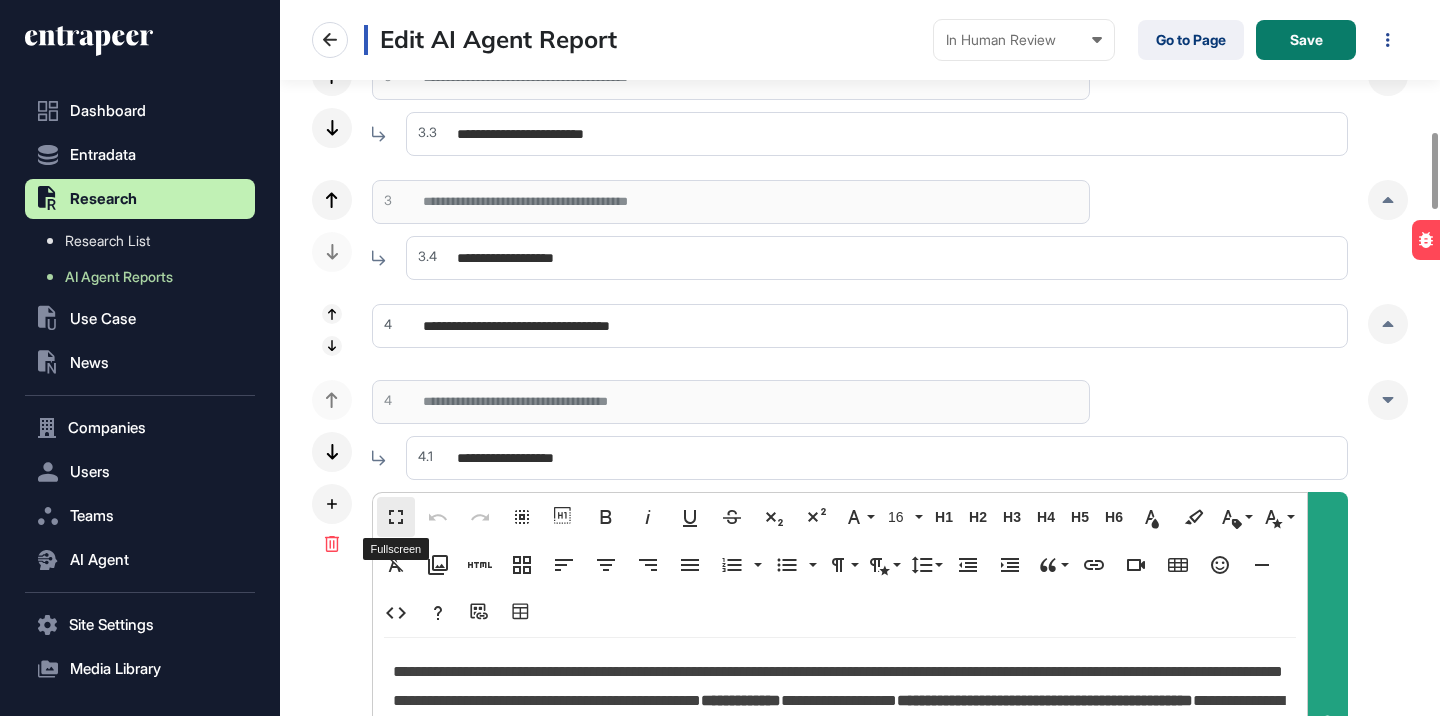 scroll, scrollTop: 1, scrollLeft: 9, axis: both 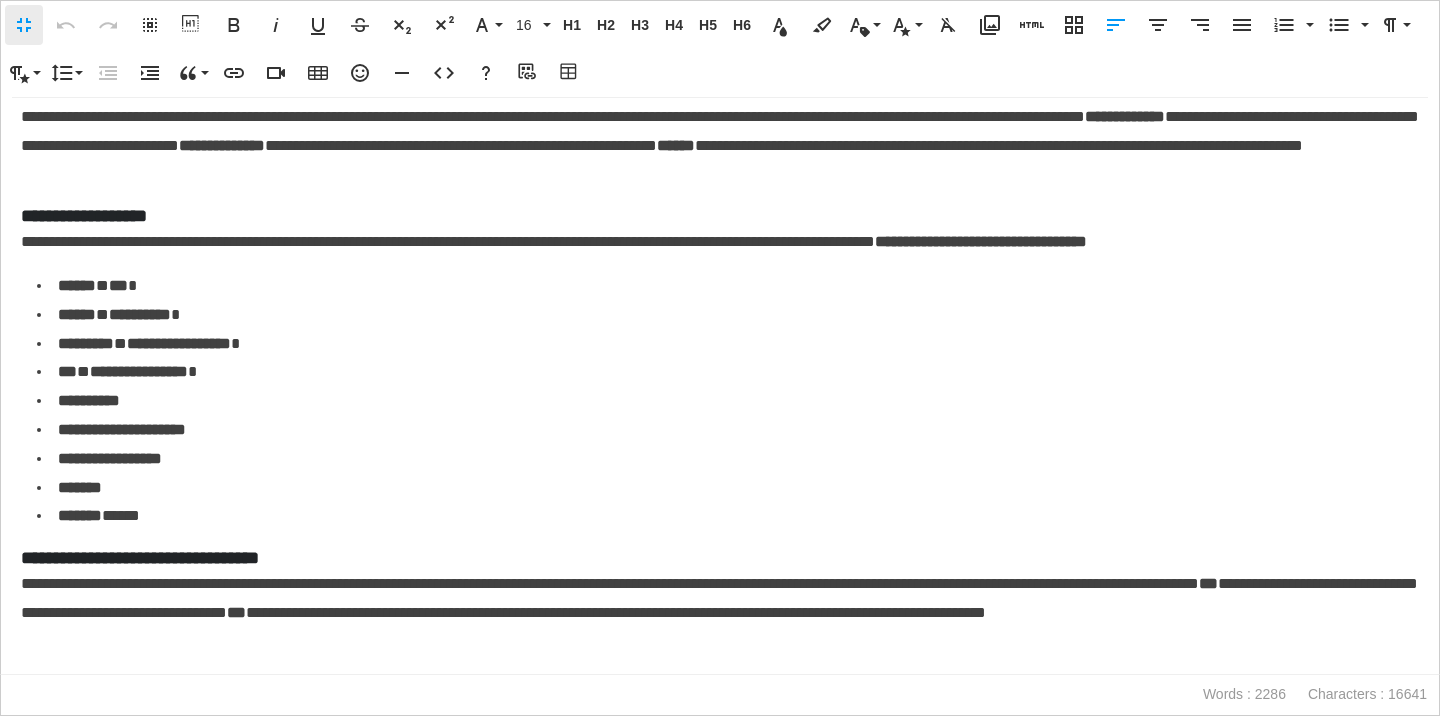 click on "**********" at bounding box center [720, 144] 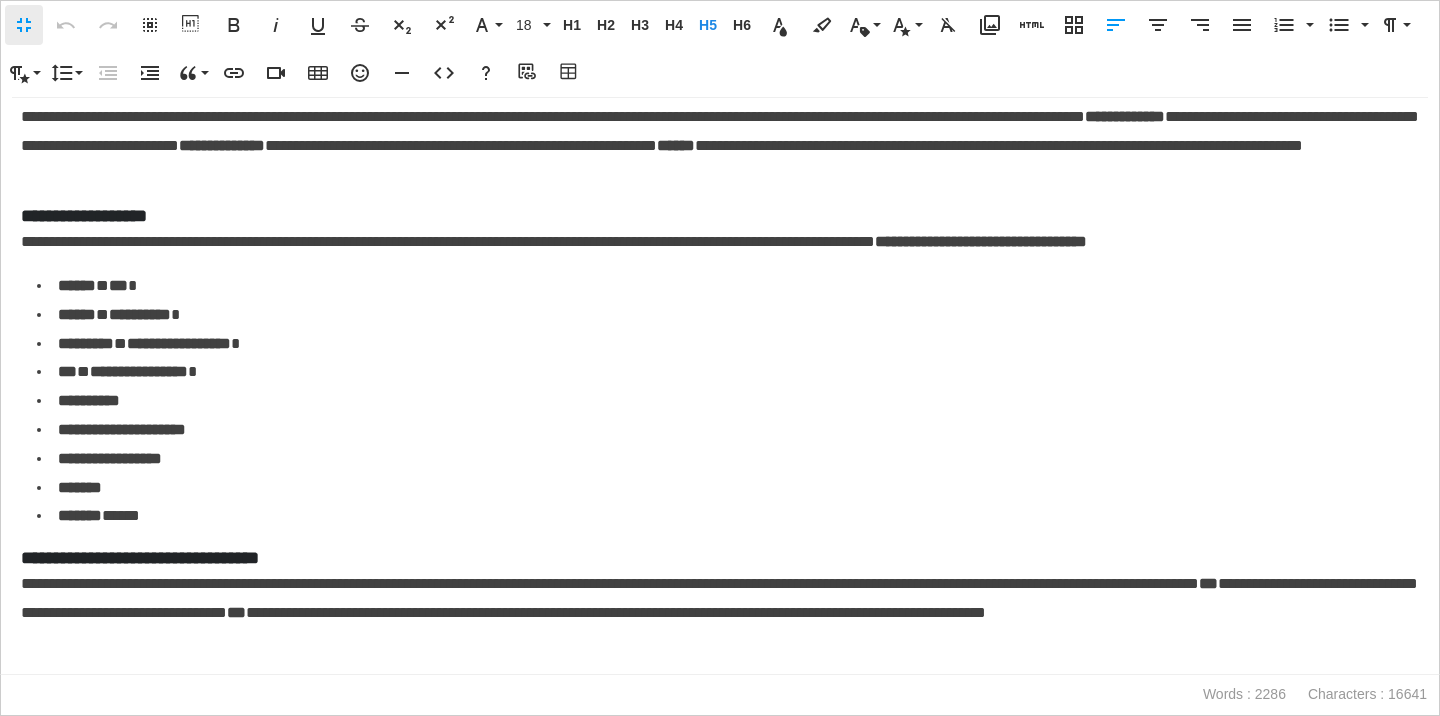click on "**********" at bounding box center [720, 216] 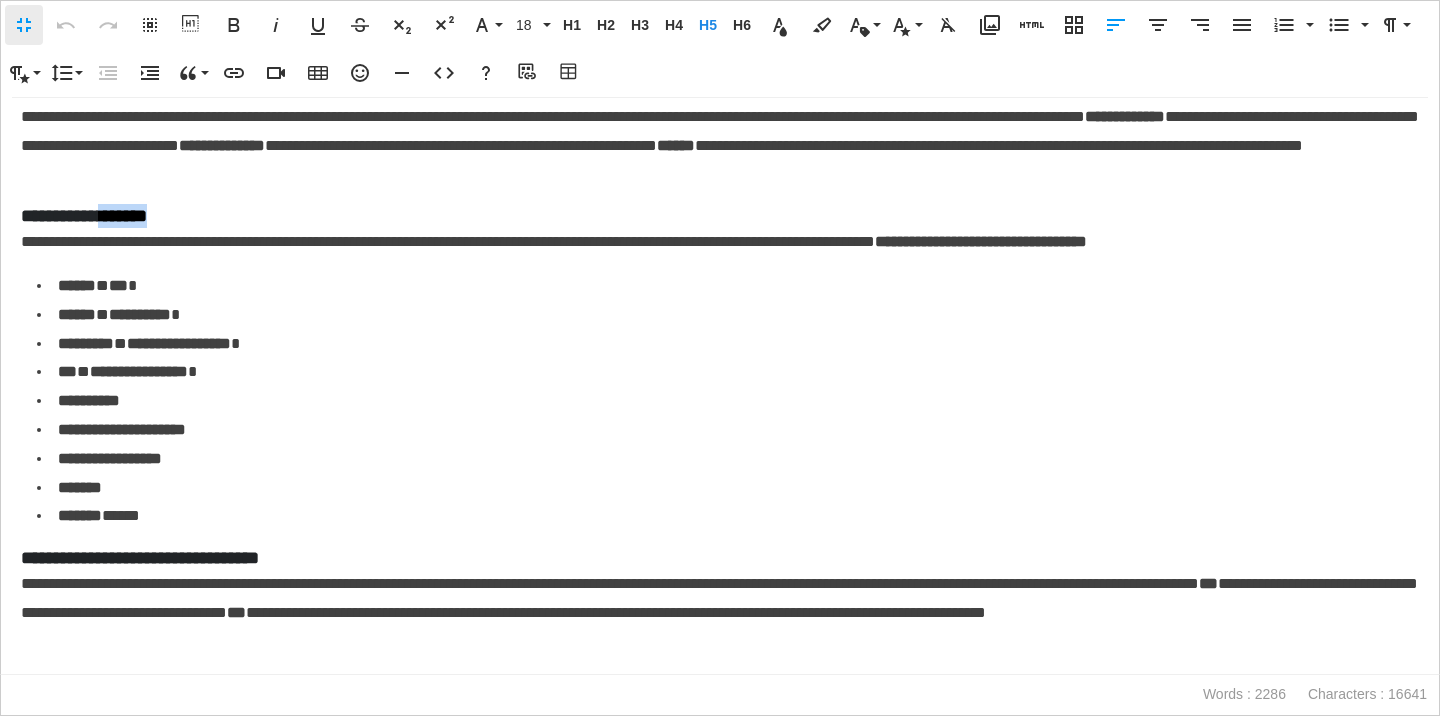 click on "**********" at bounding box center (720, 216) 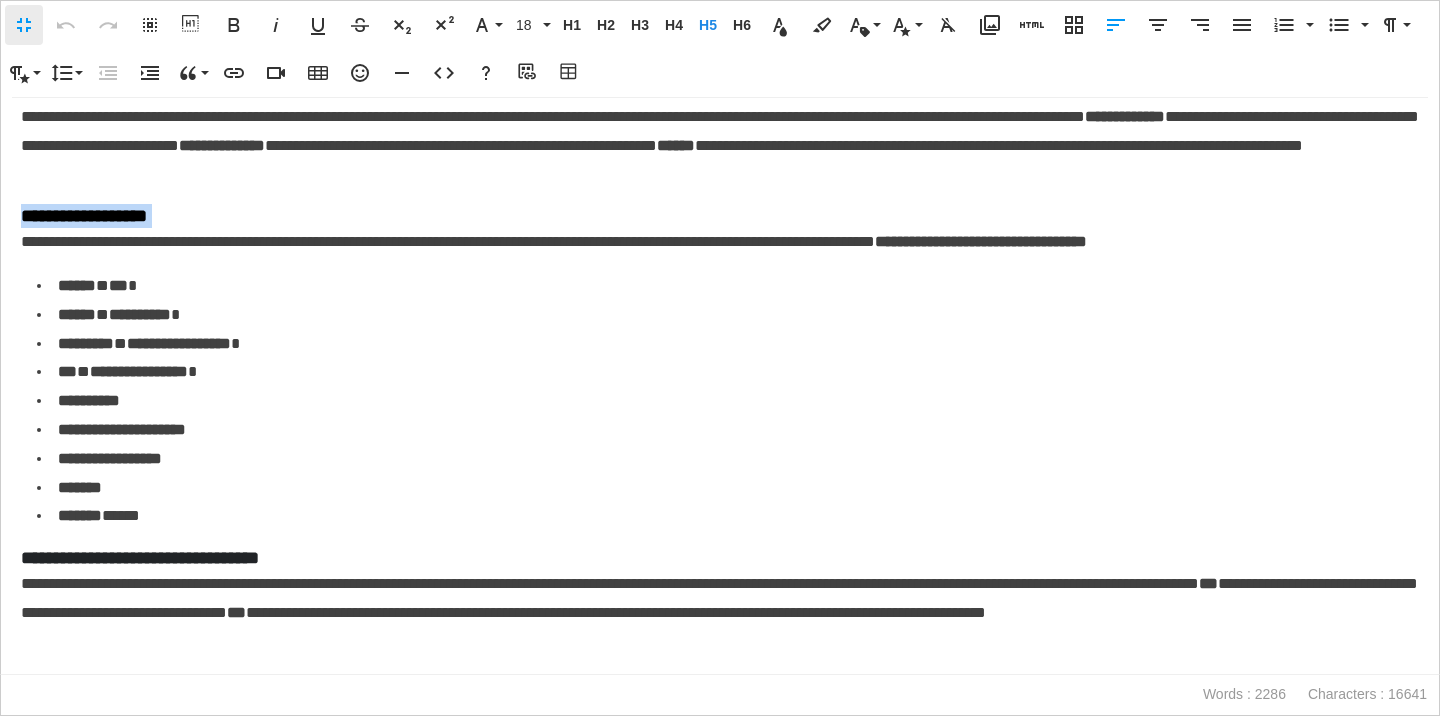click on "**********" at bounding box center (720, 216) 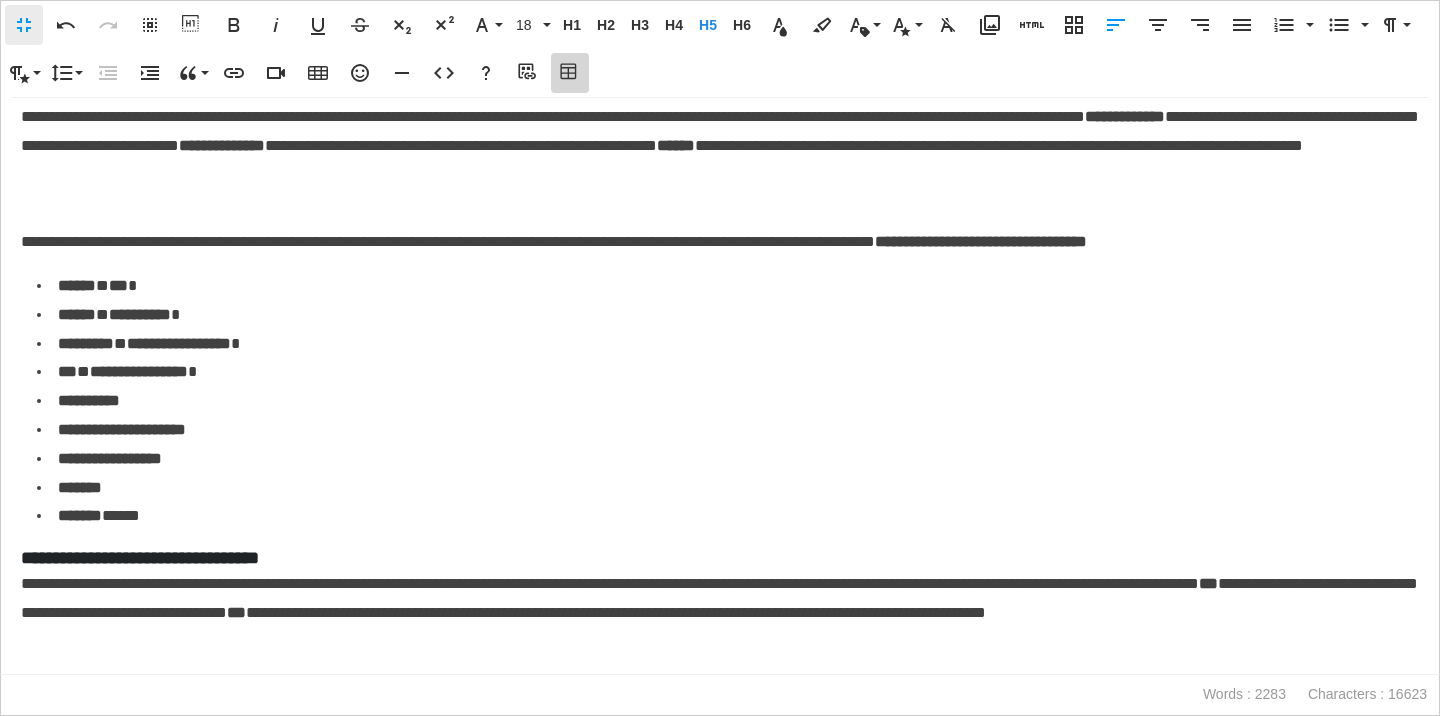 click 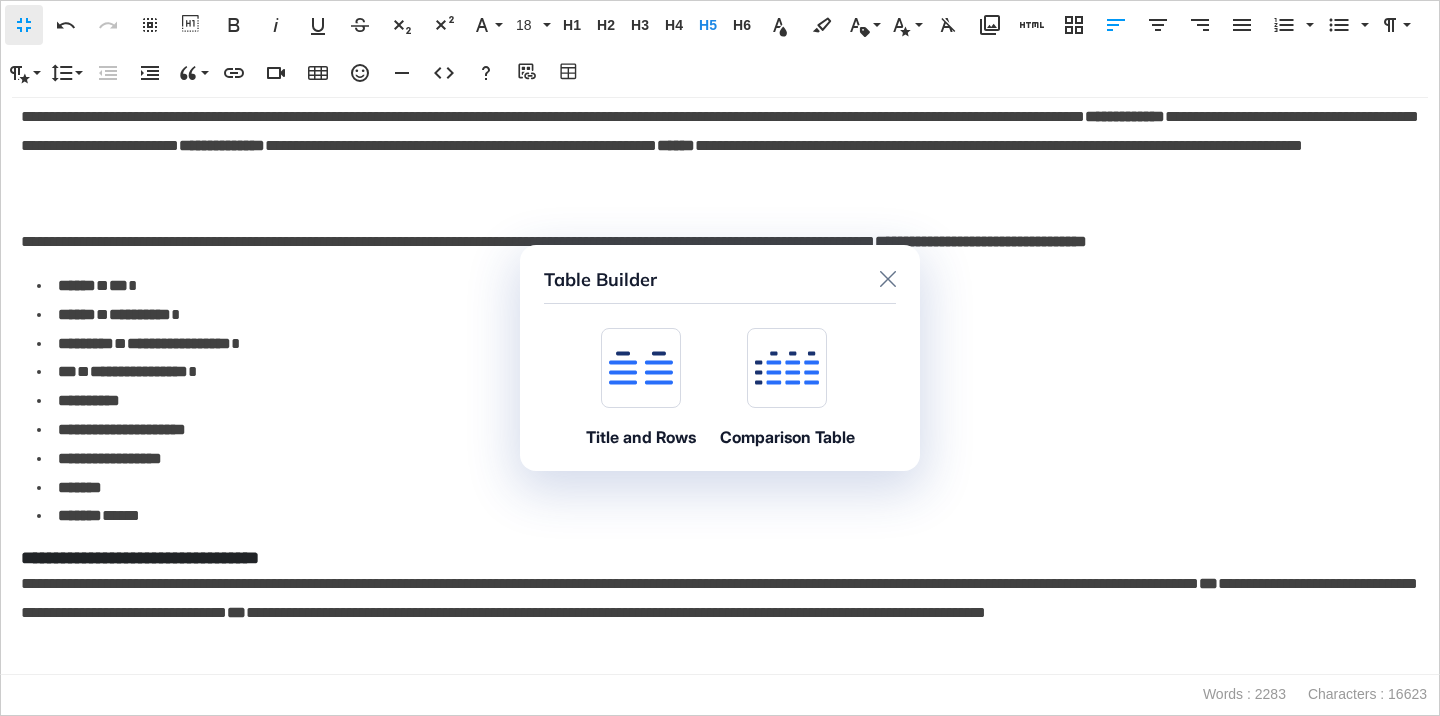 click 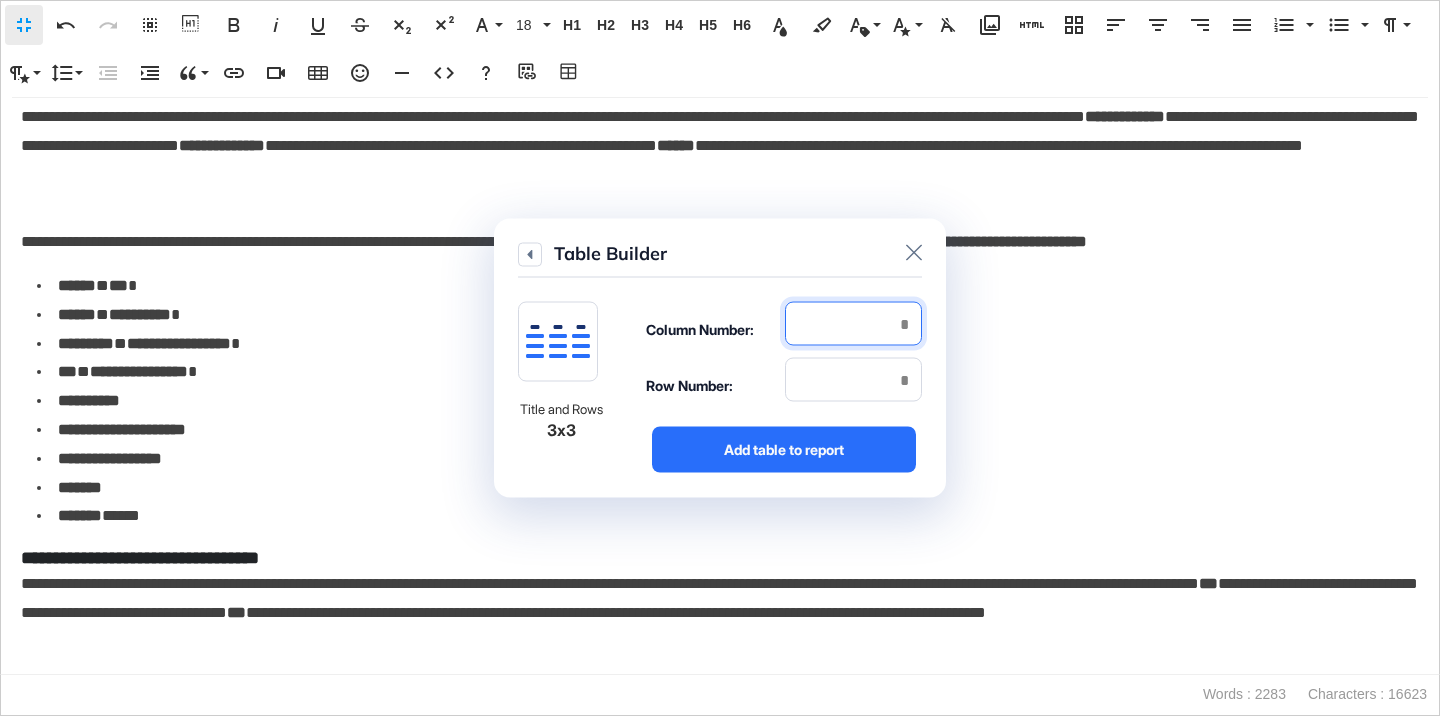 click at bounding box center [853, 324] 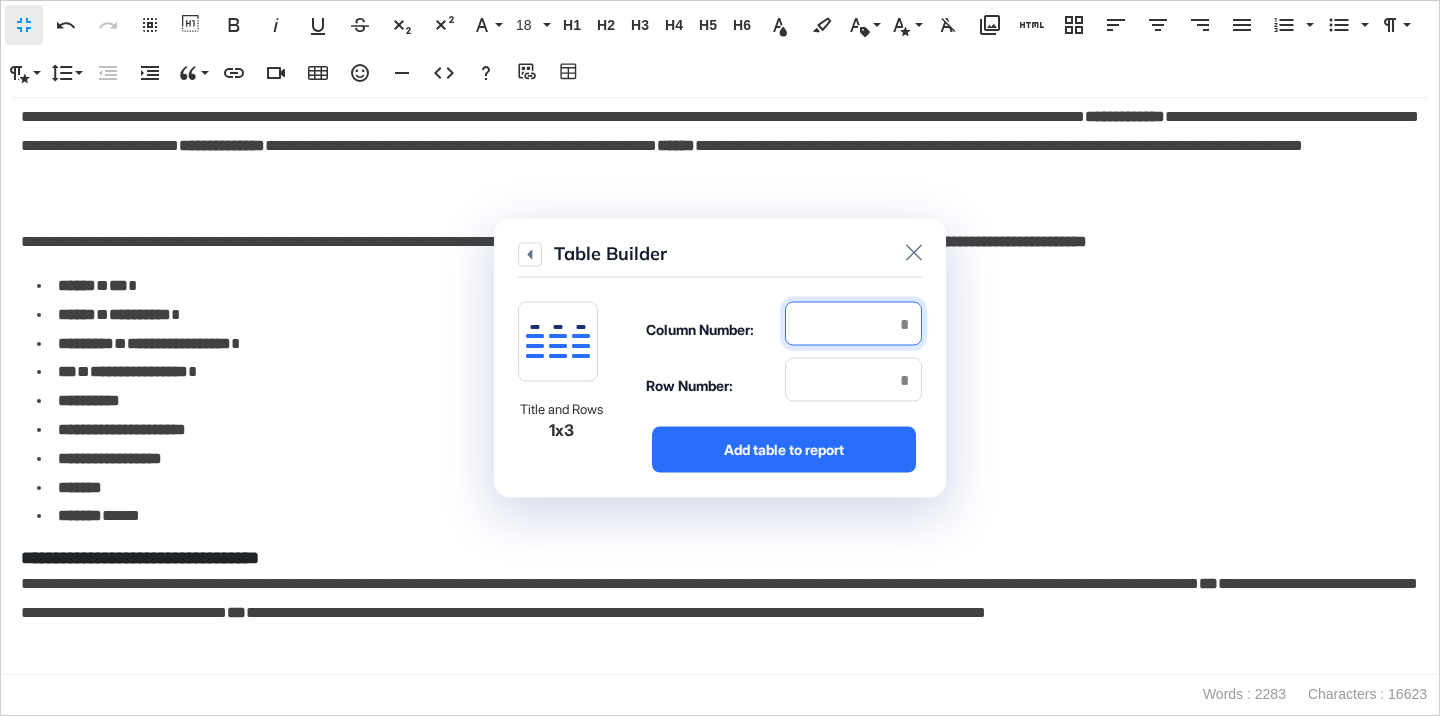 type on "*" 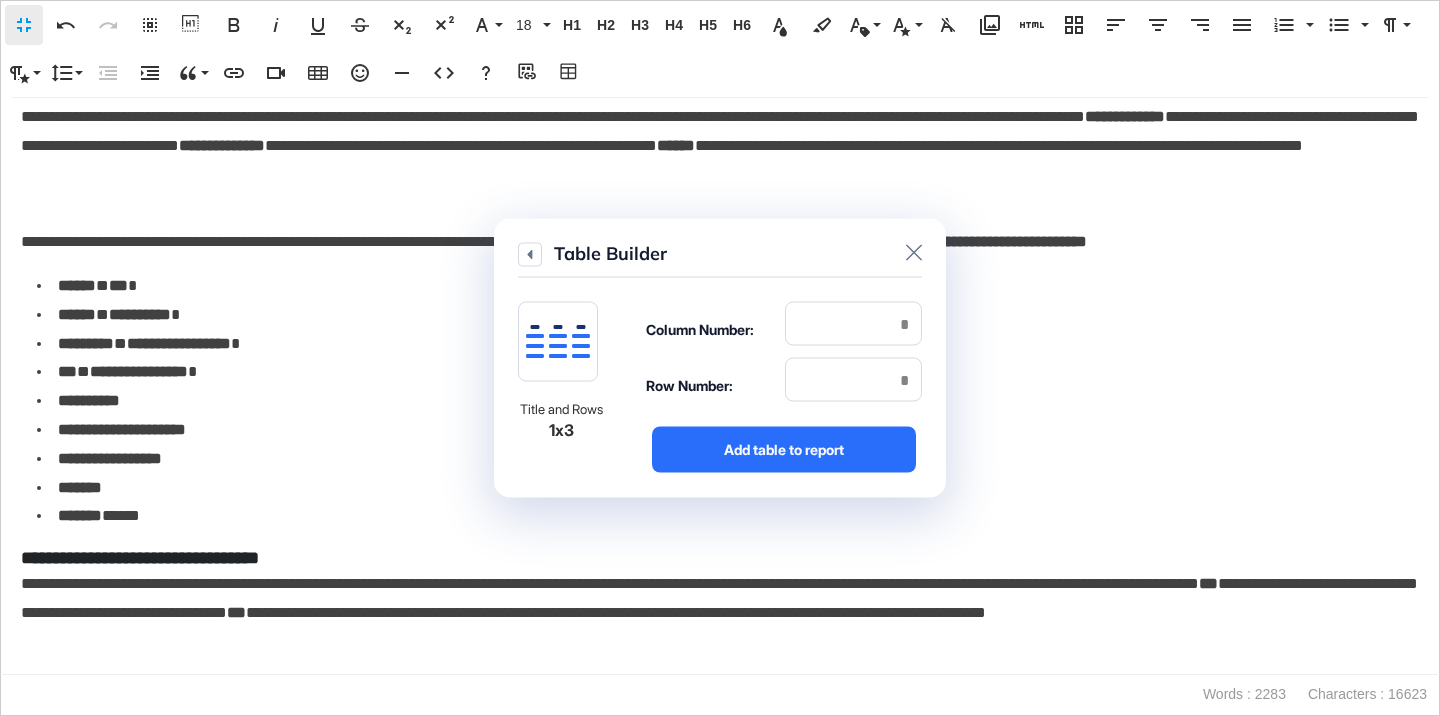 click on "Row Number:" at bounding box center [784, 386] 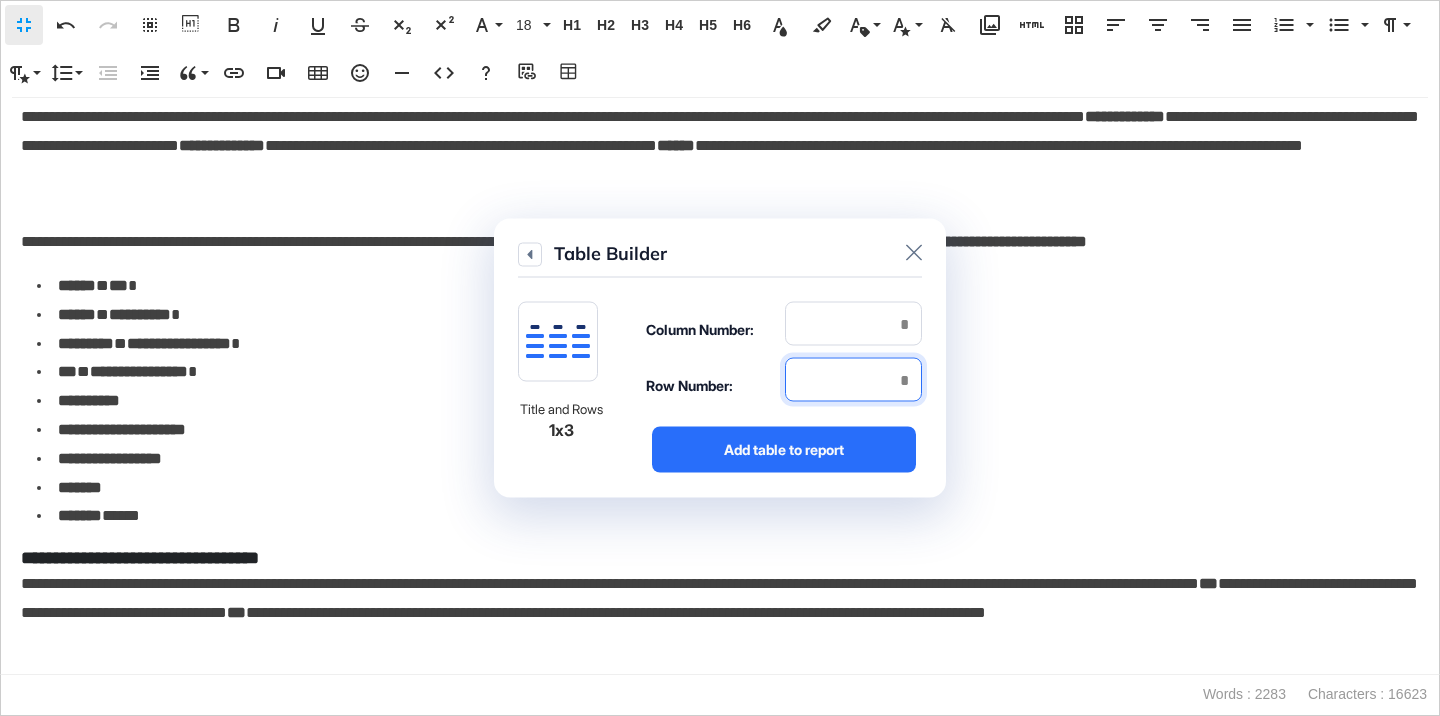 click at bounding box center (853, 380) 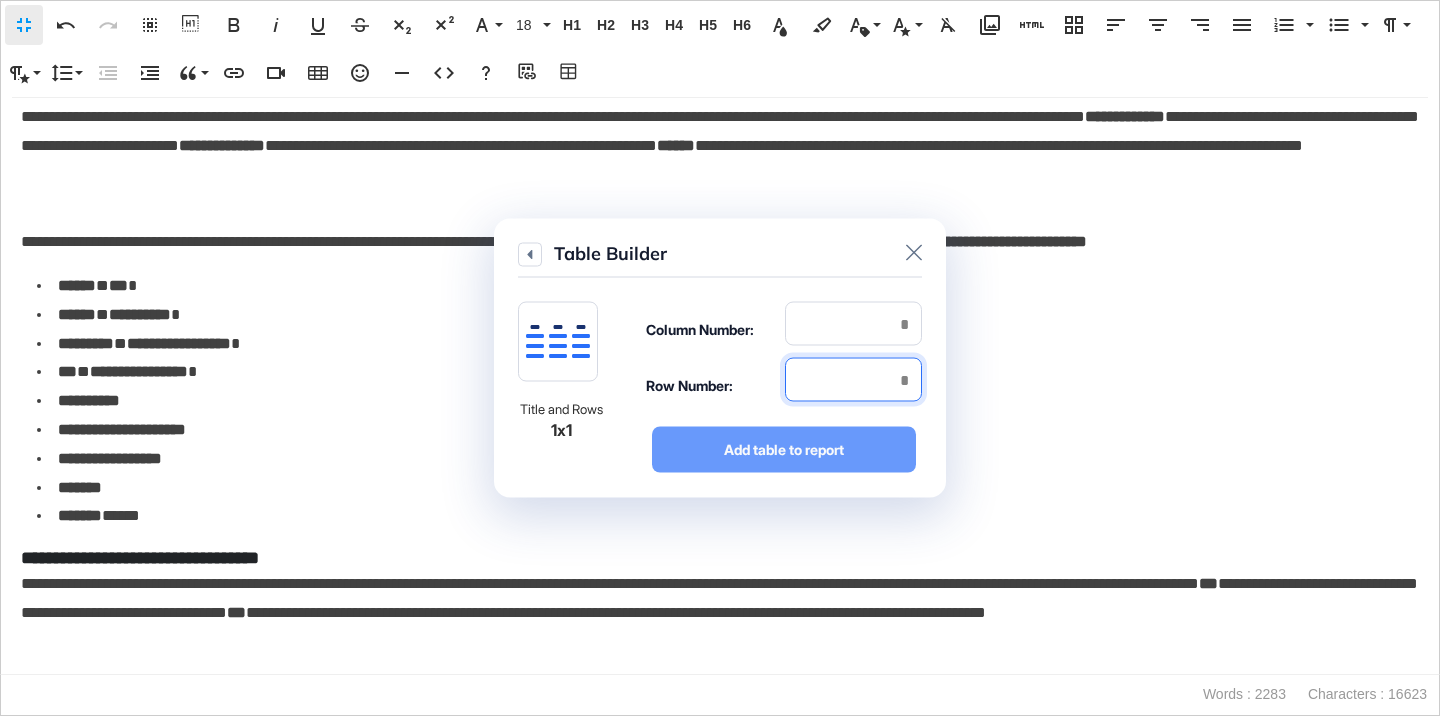 type on "*" 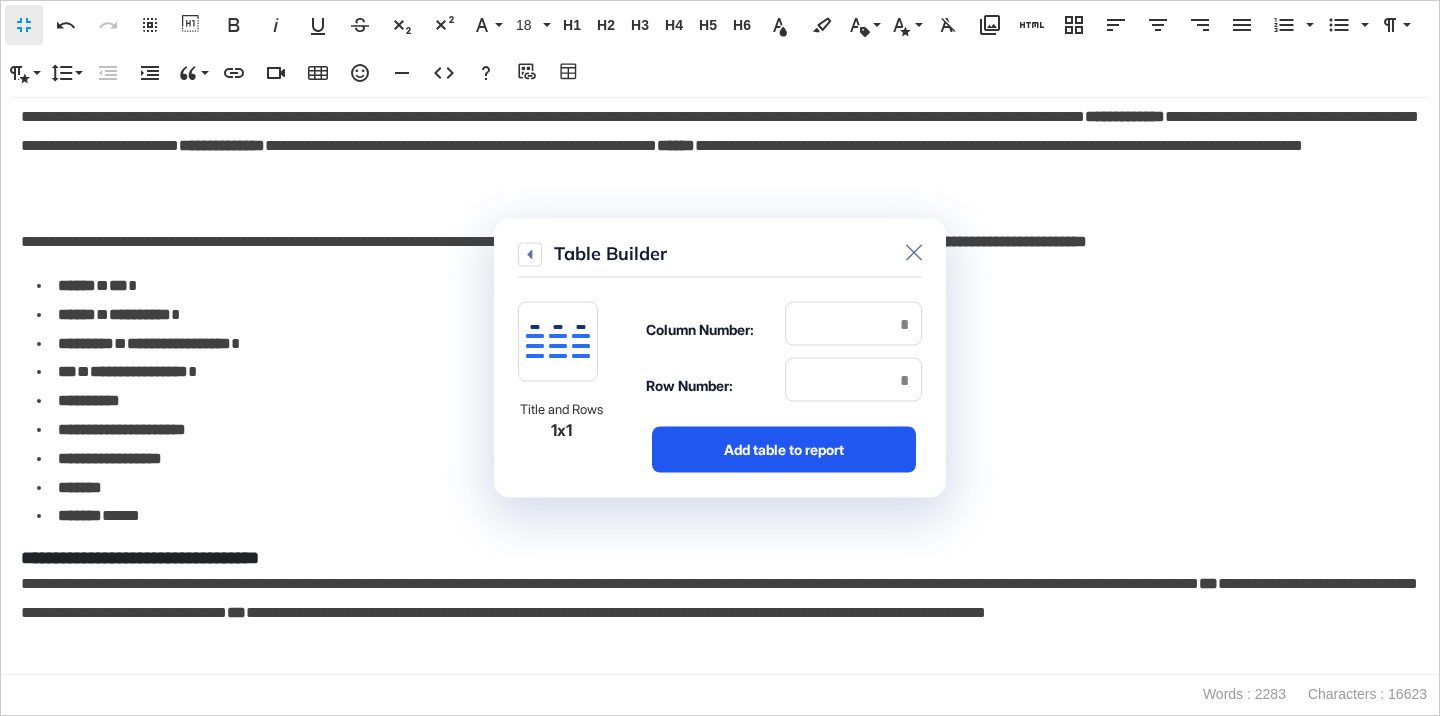 click on "Add table to report" at bounding box center [784, 450] 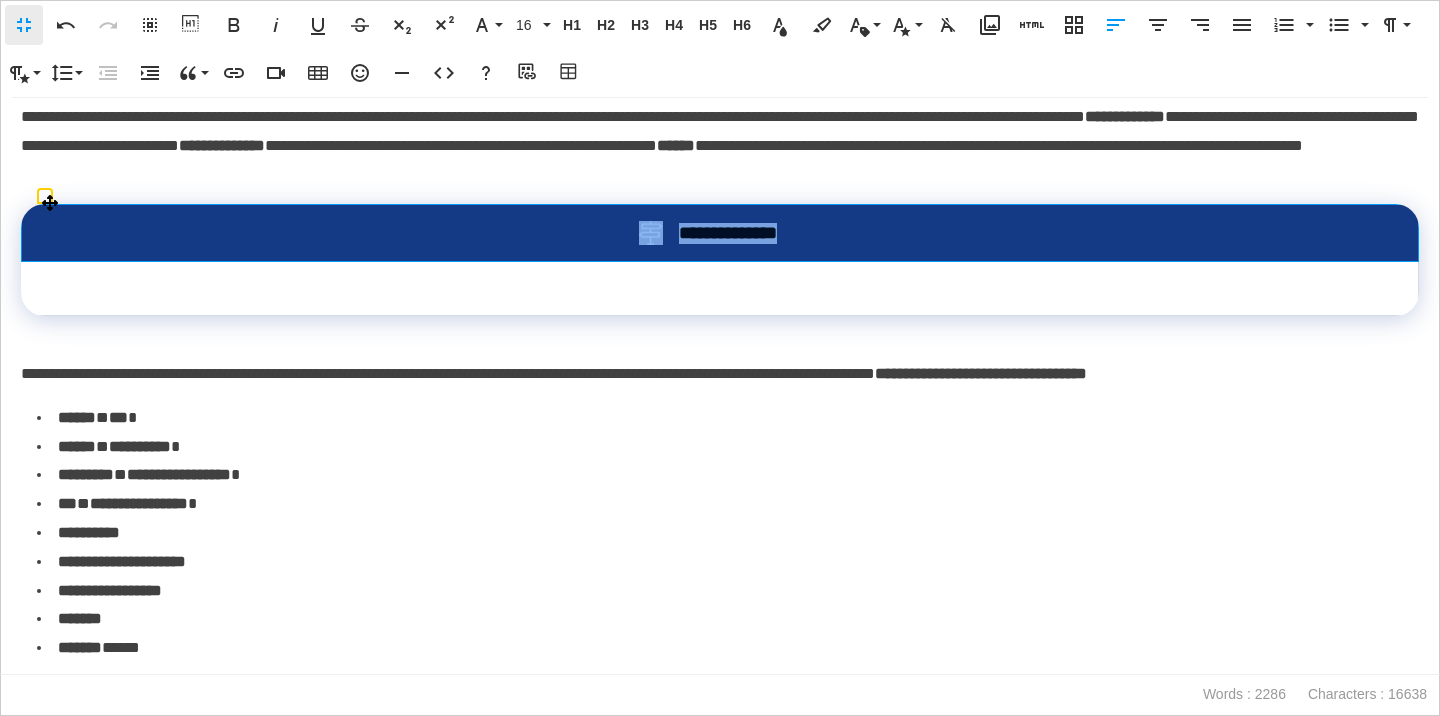 drag, startPoint x: 881, startPoint y: 239, endPoint x: 603, endPoint y: 236, distance: 278.01617 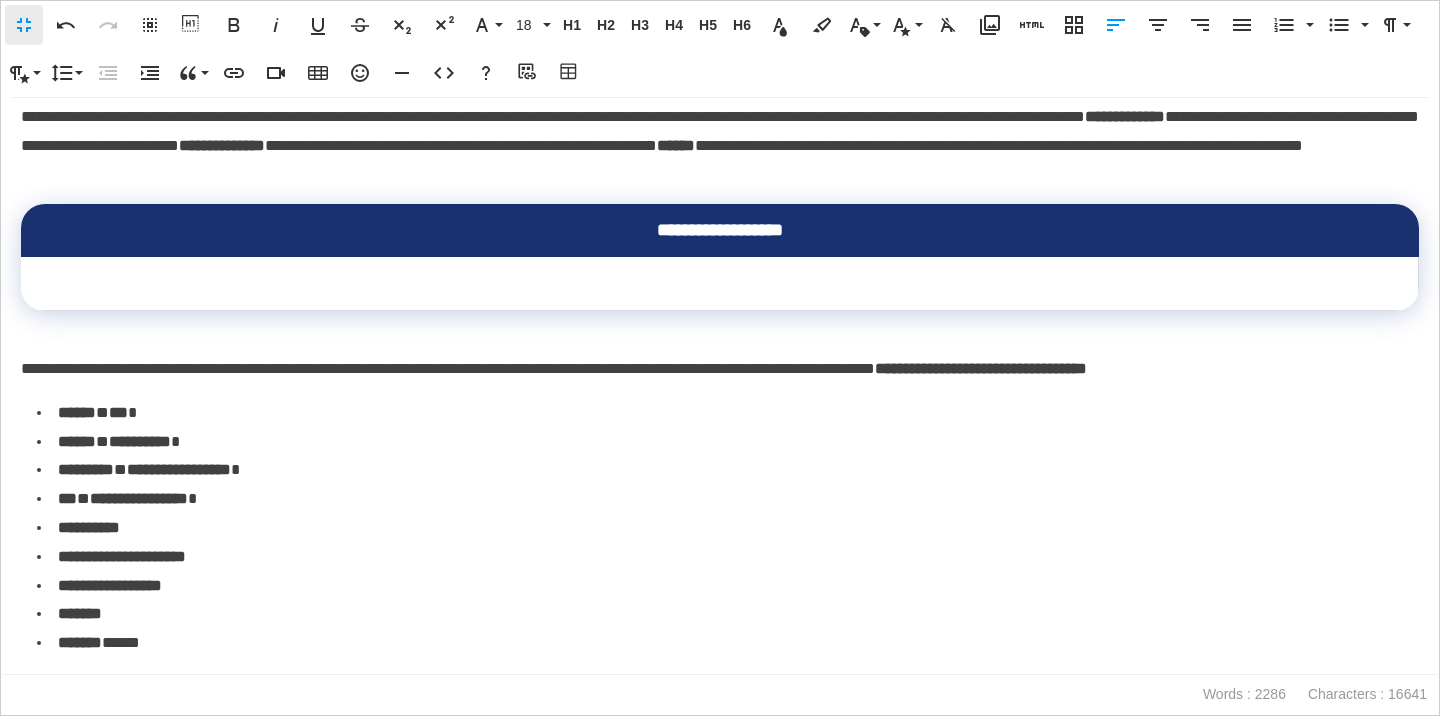scroll, scrollTop: 0, scrollLeft: 7, axis: horizontal 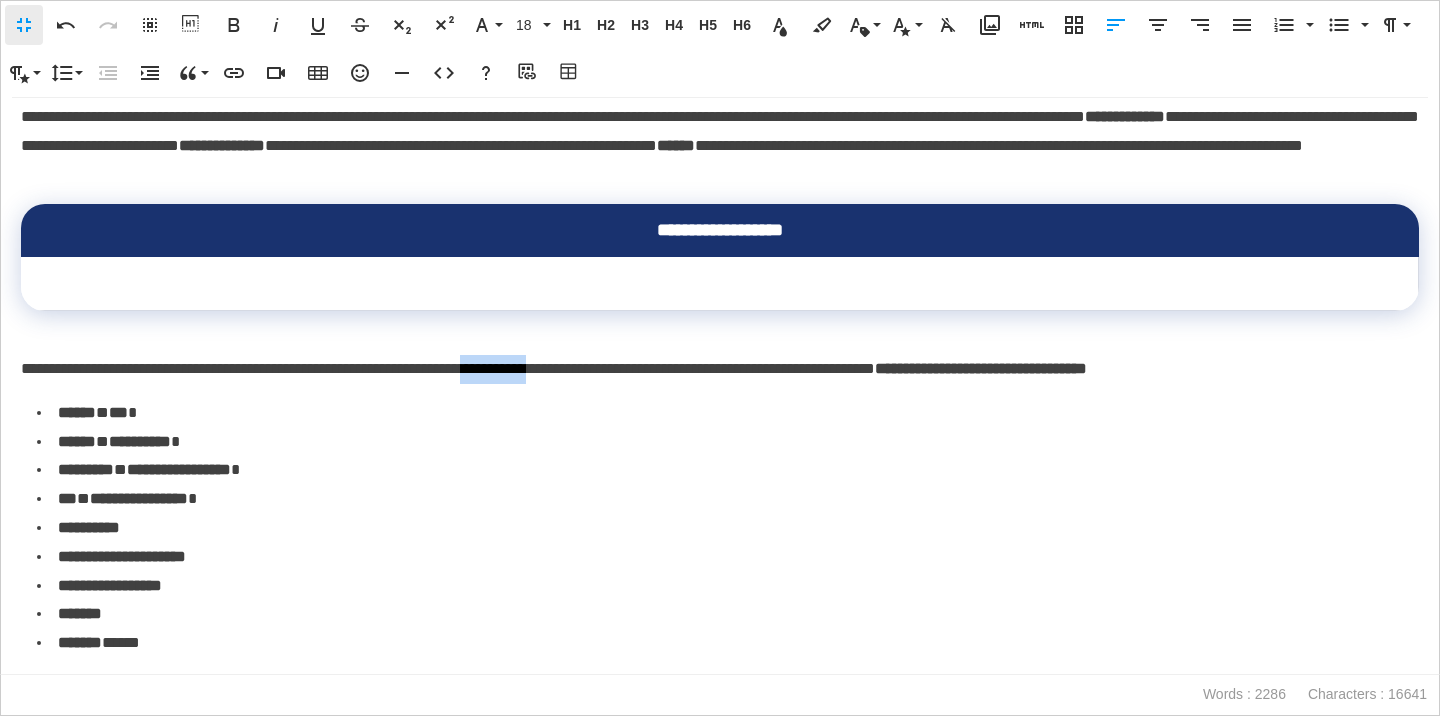 click on "**********" at bounding box center (720, 369) 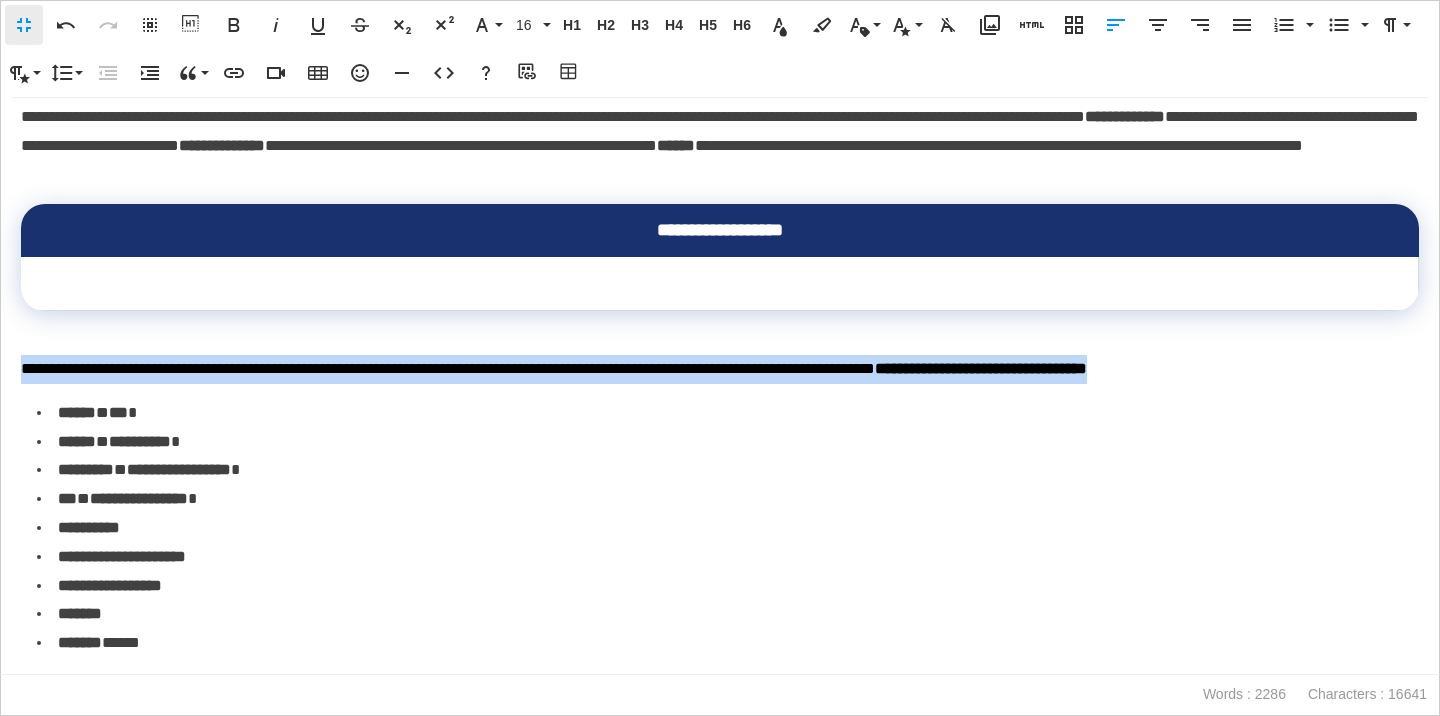 click on "**********" at bounding box center (720, 369) 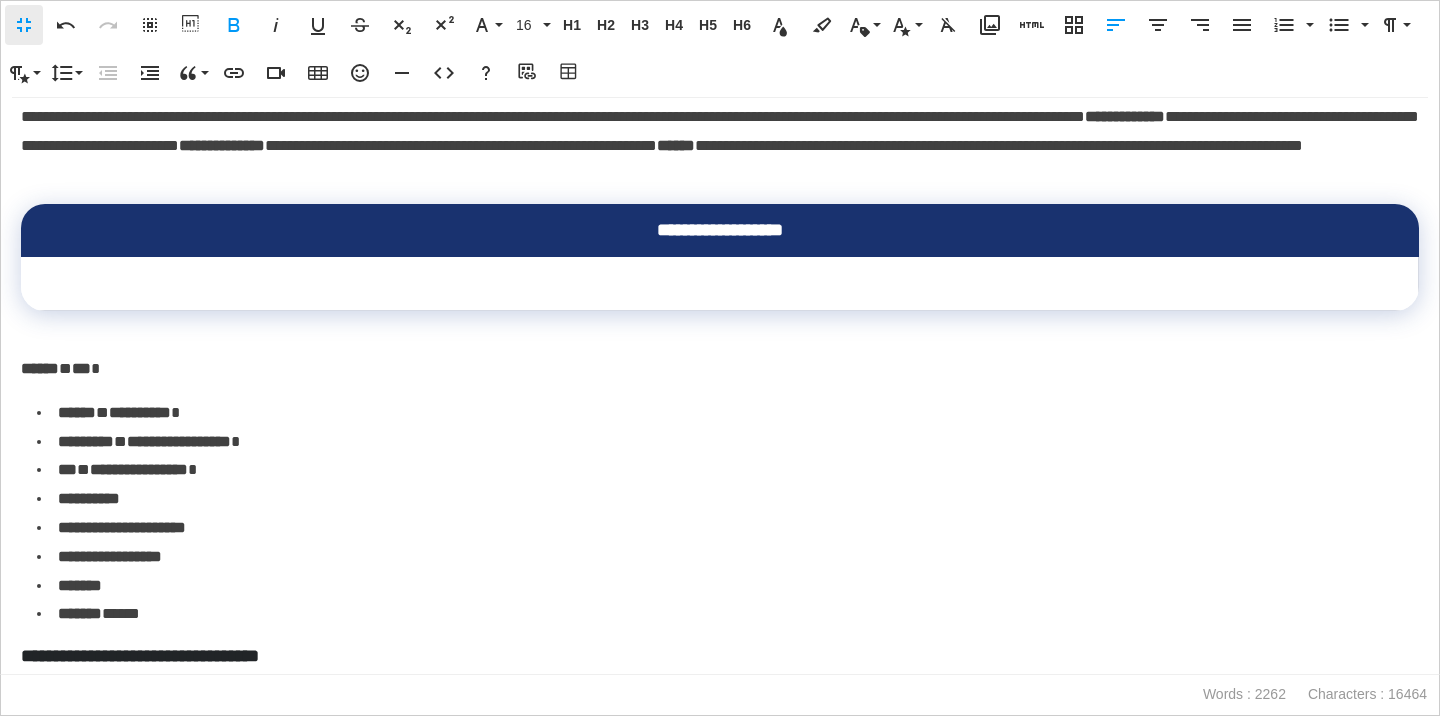 click at bounding box center (720, 284) 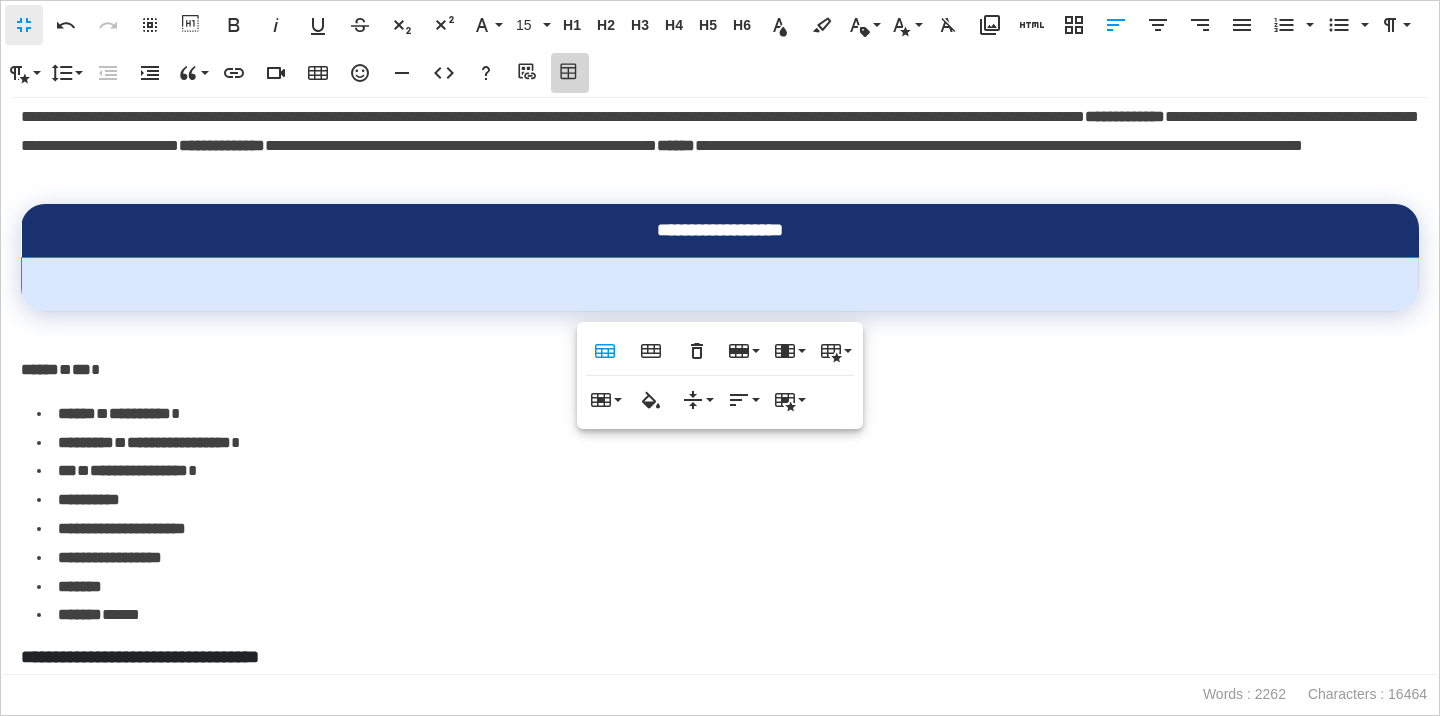 click 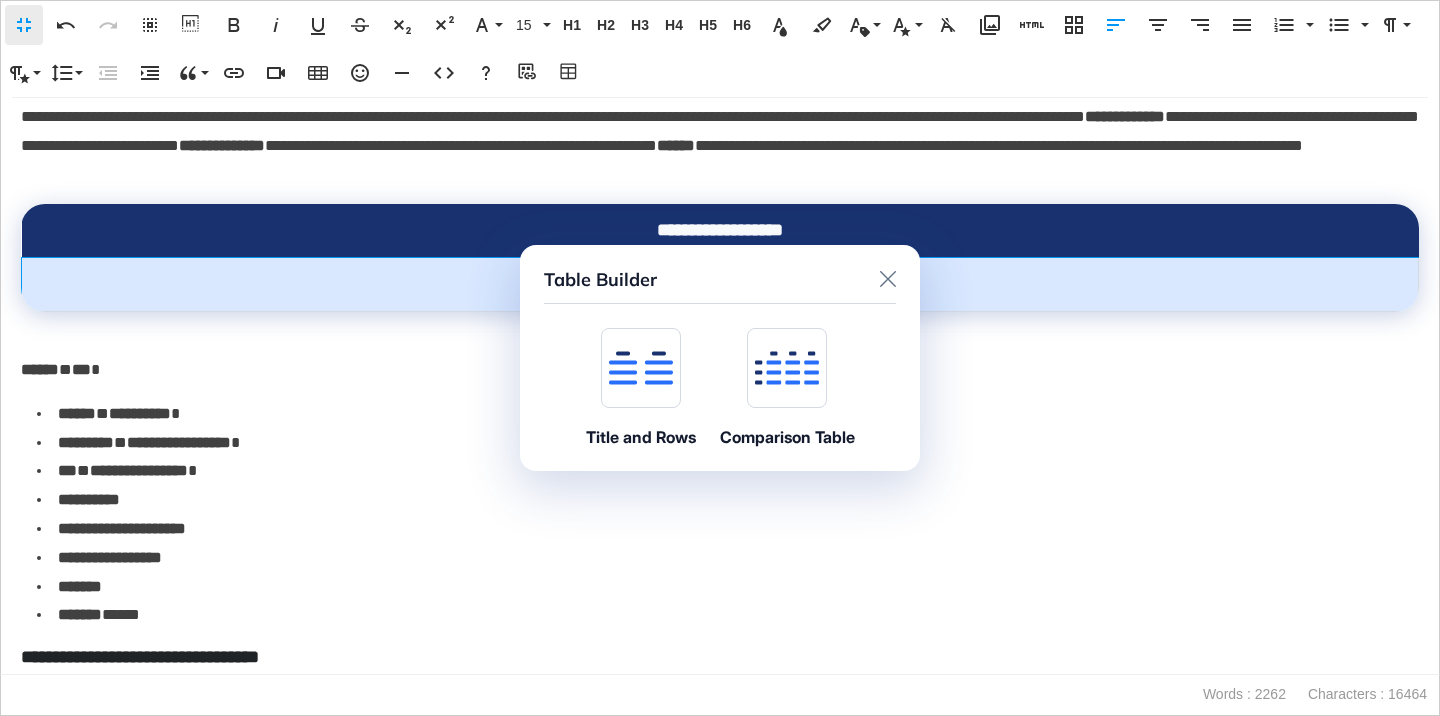 click 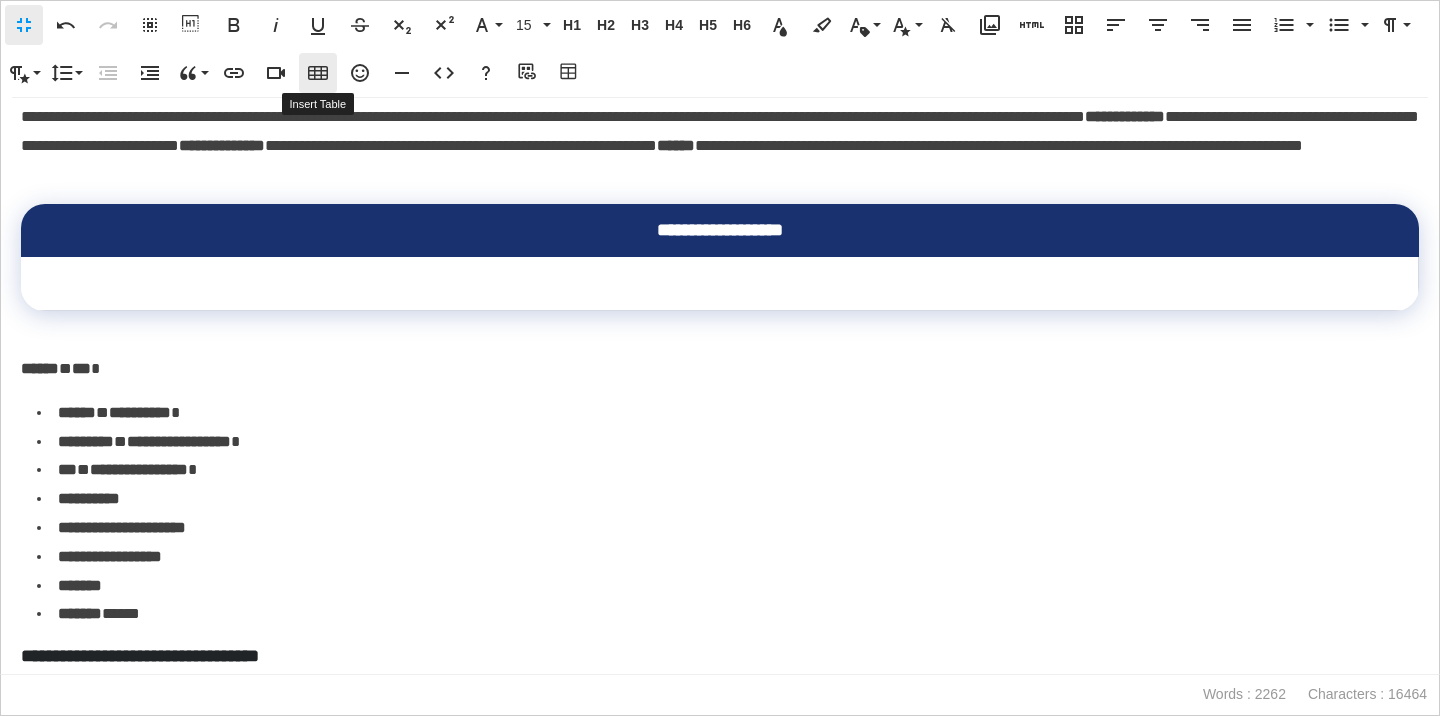 click 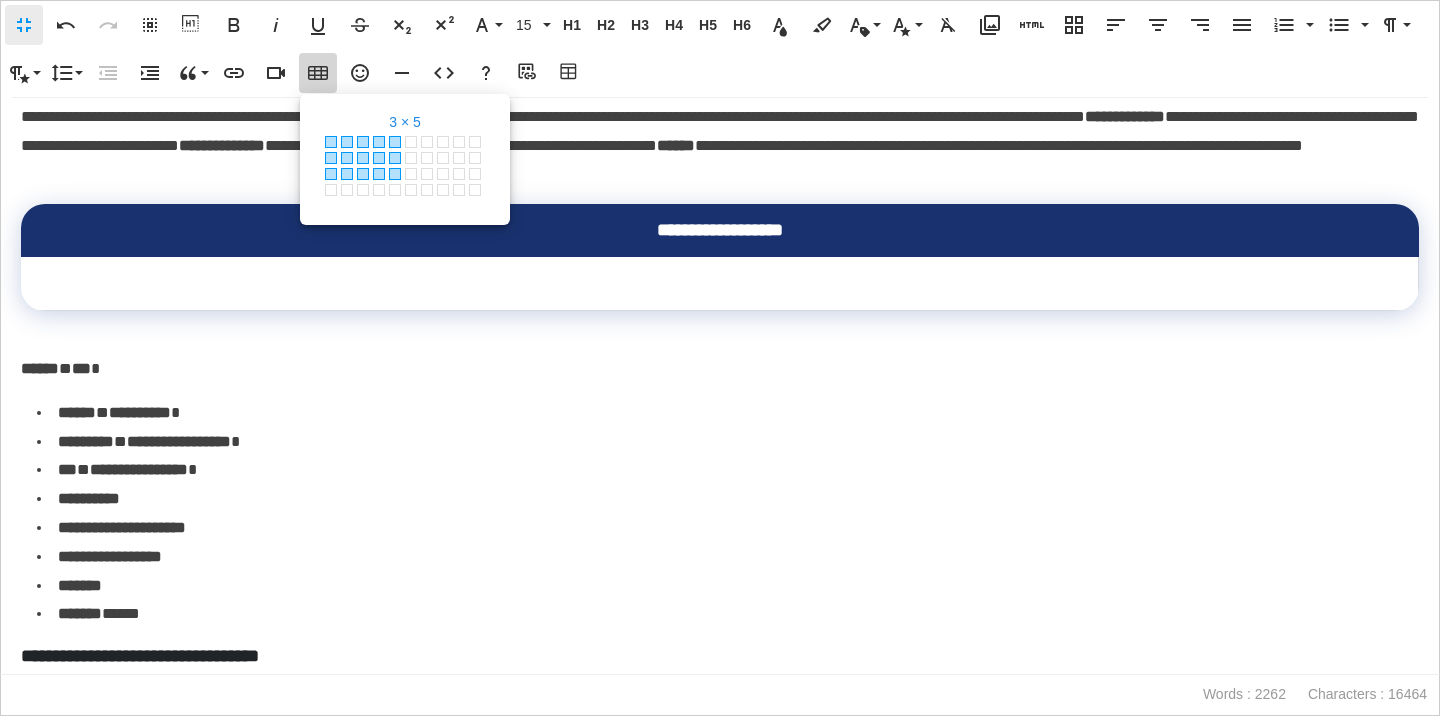 click at bounding box center (395, 174) 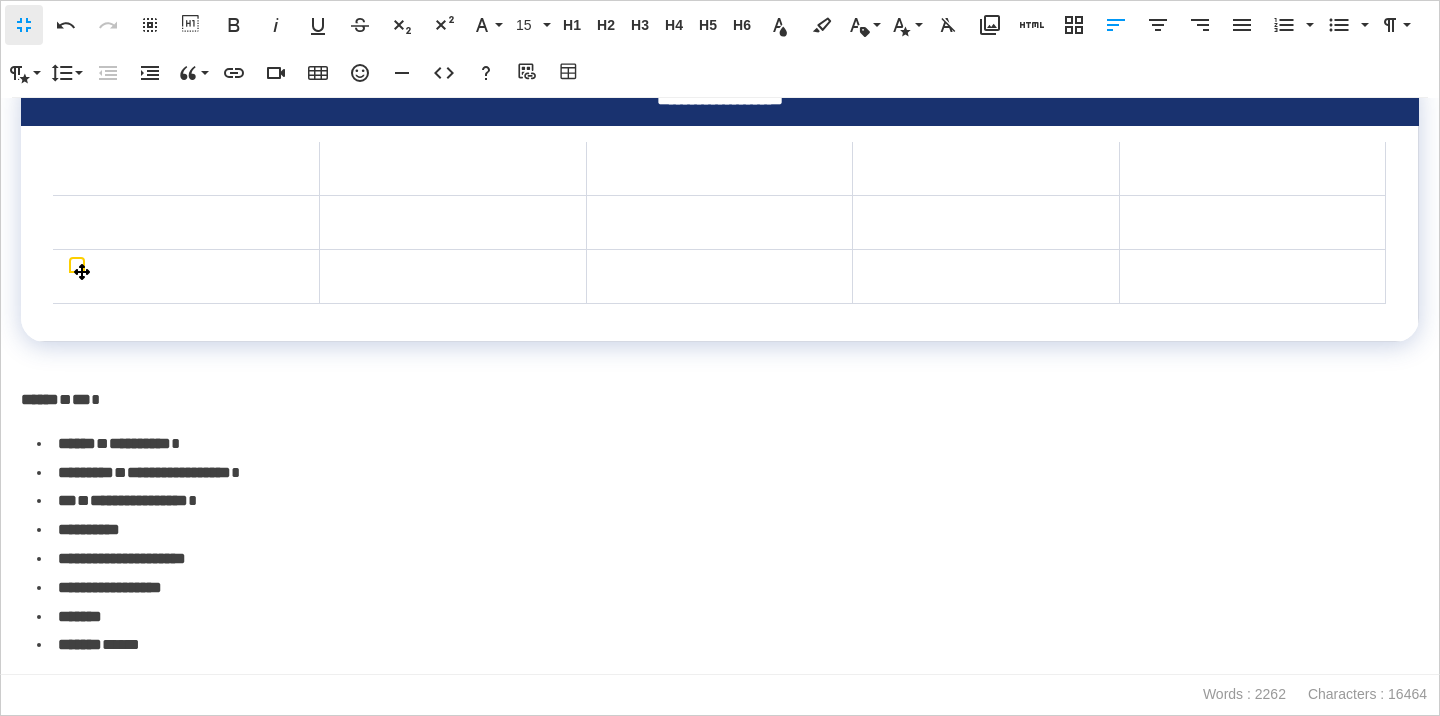 scroll, scrollTop: 374, scrollLeft: 0, axis: vertical 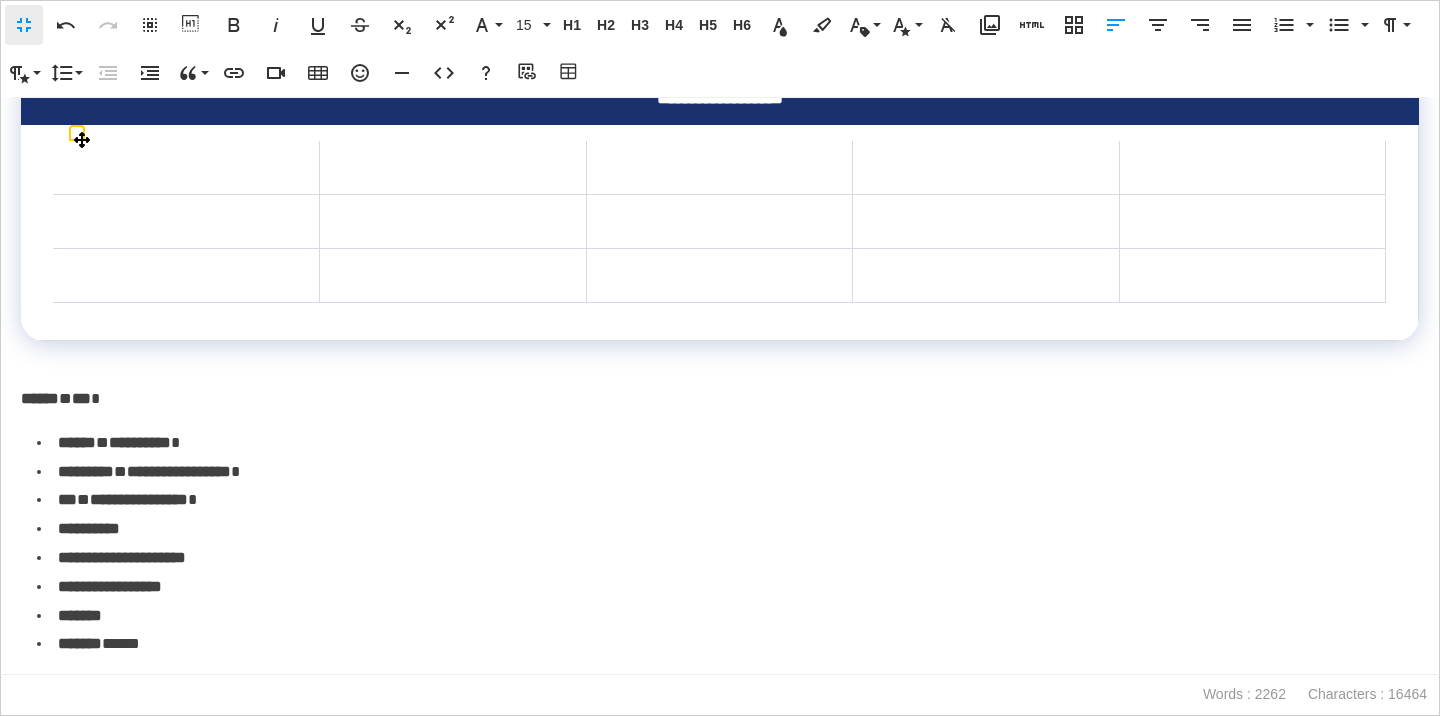 click at bounding box center [986, 168] 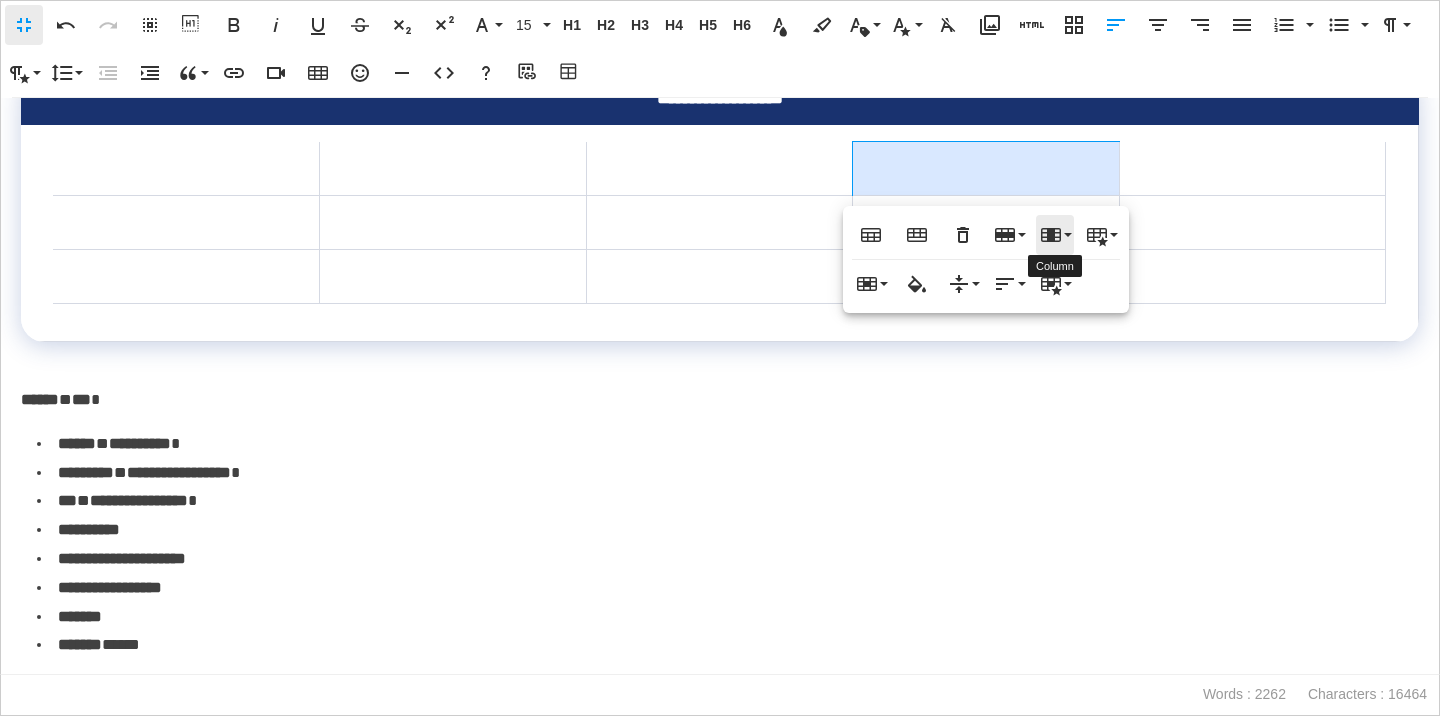 click 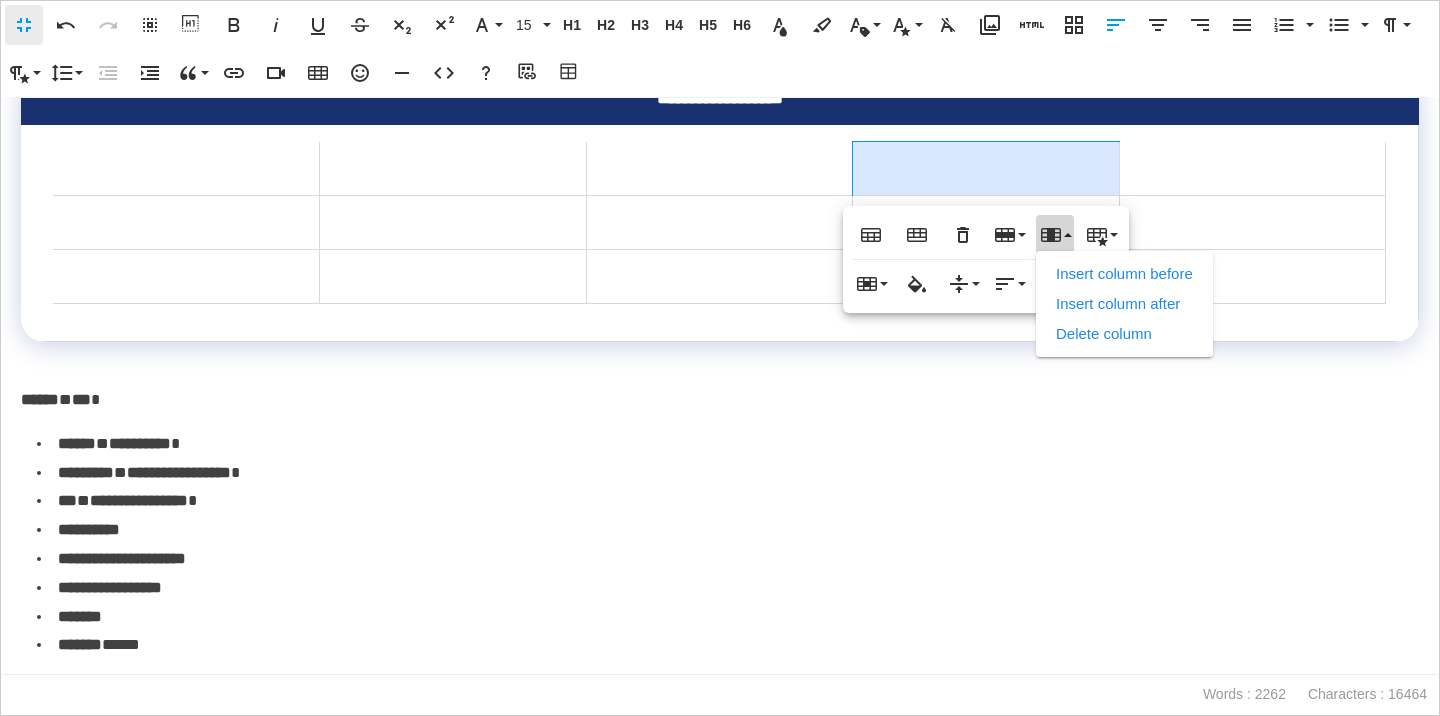 click on "Delete column" at bounding box center [1124, 334] 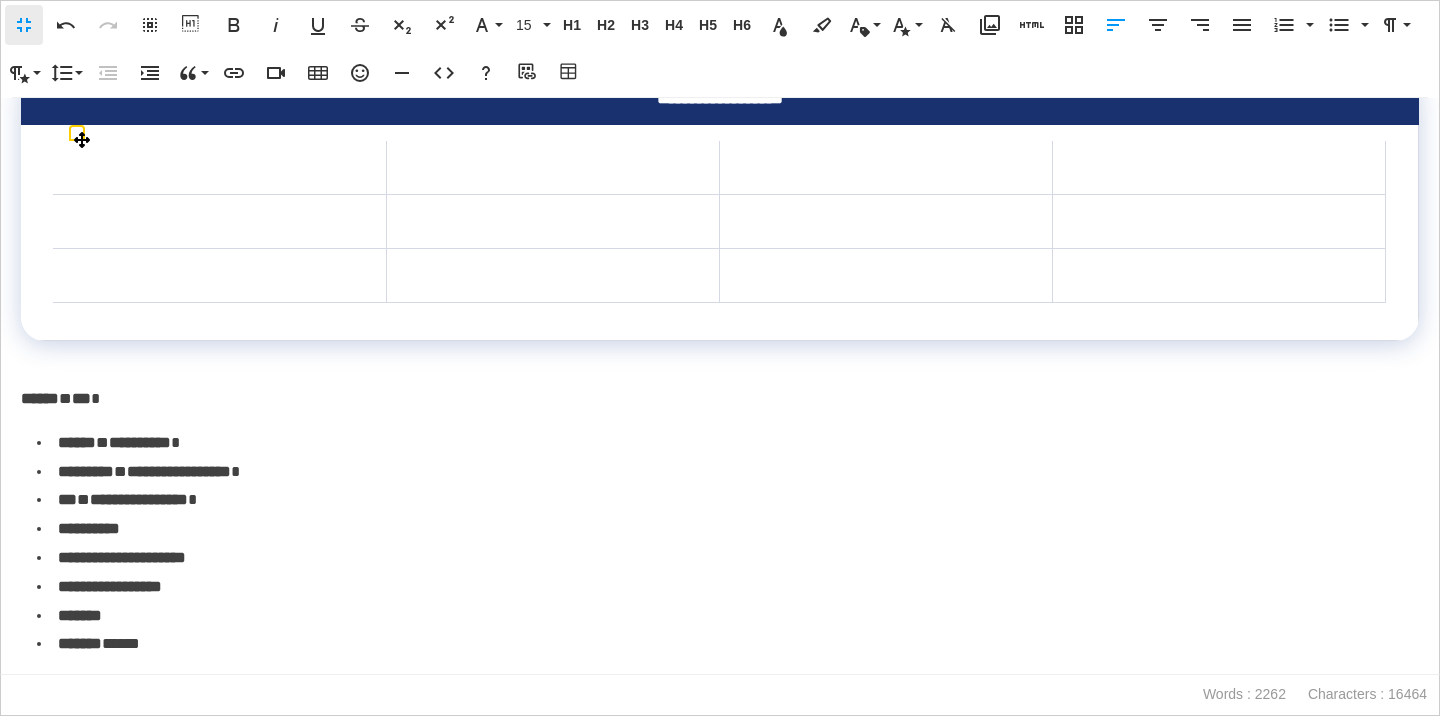 click at bounding box center [1218, 168] 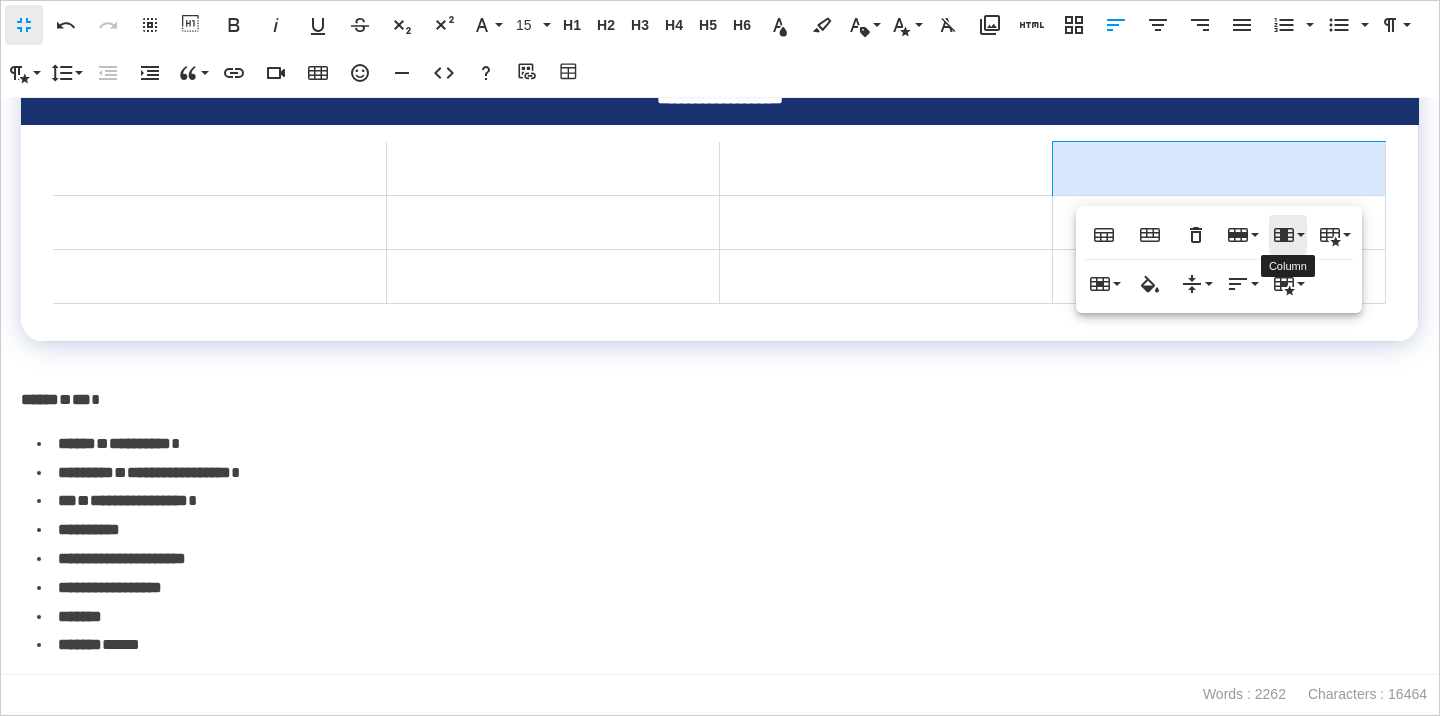 click on "Column" at bounding box center (1288, 235) 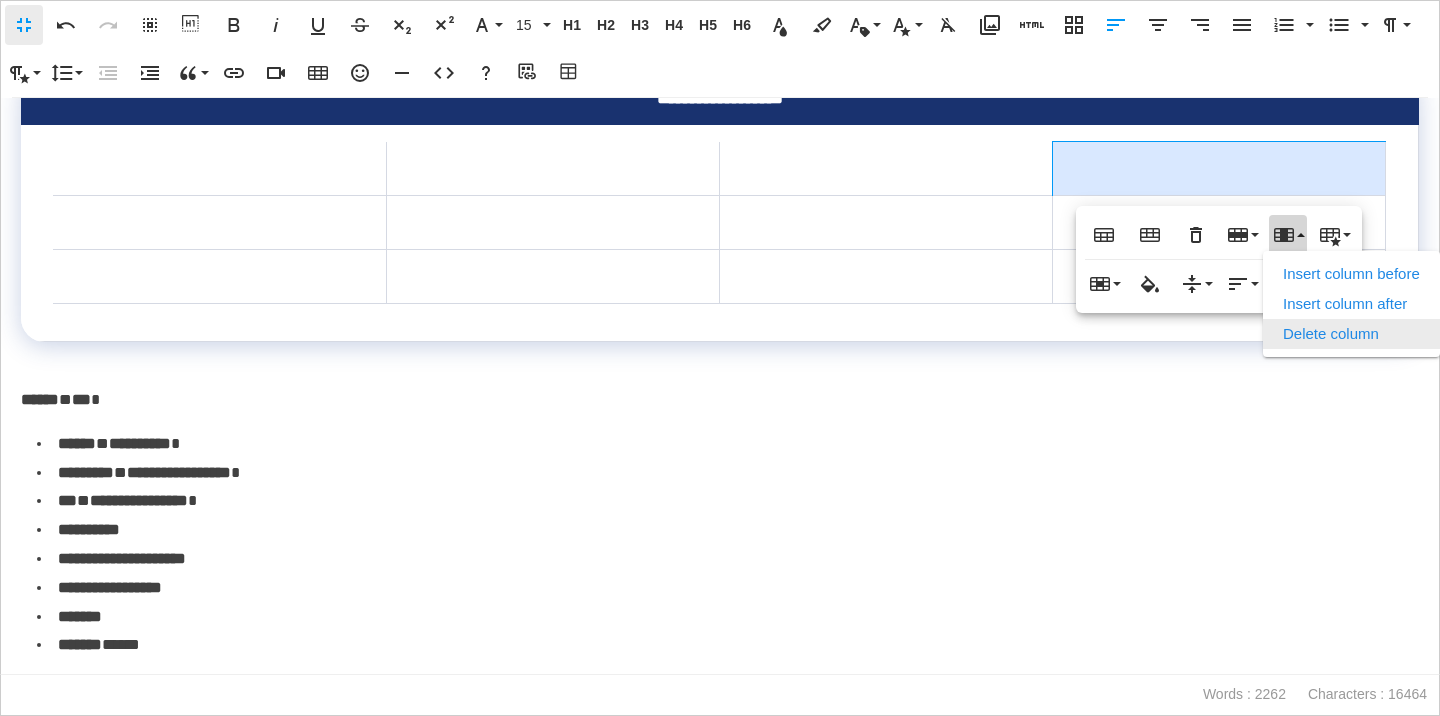 click on "Delete column" at bounding box center [1351, 334] 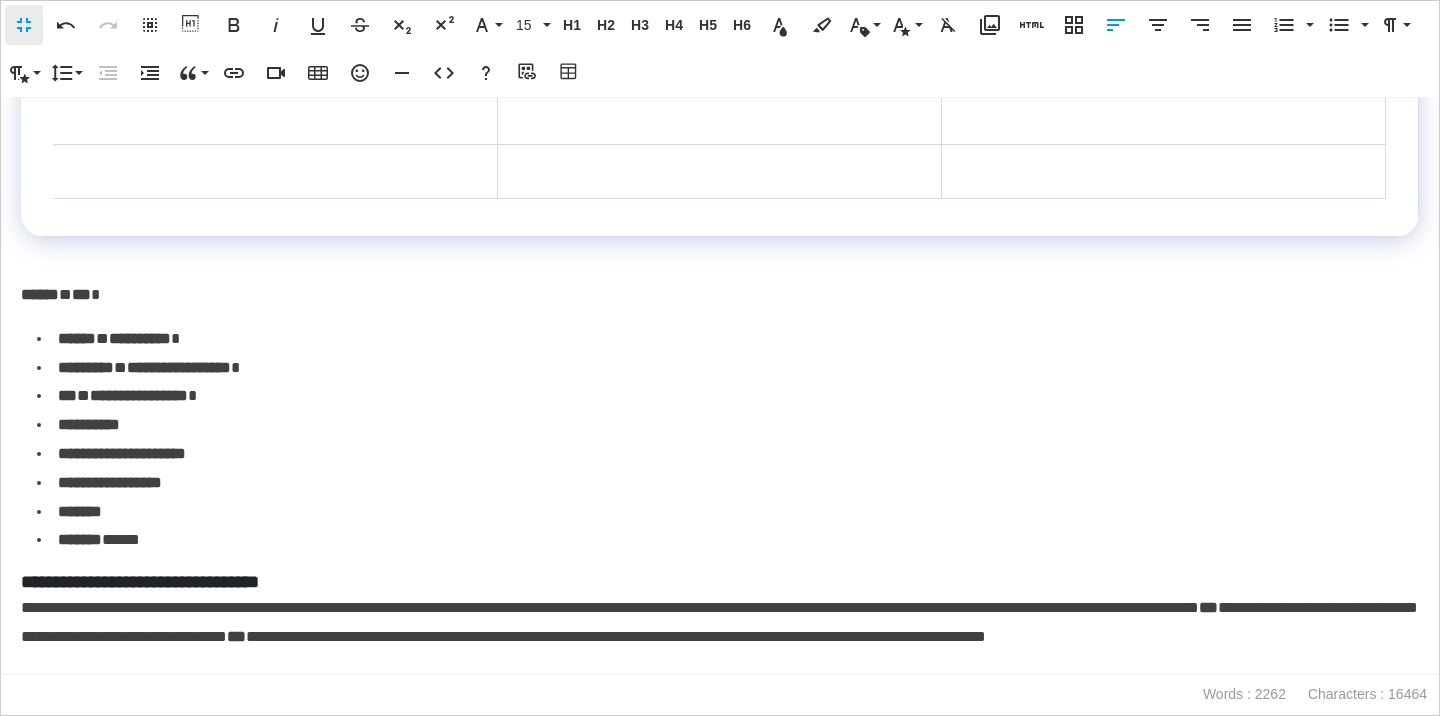 scroll, scrollTop: 480, scrollLeft: 0, axis: vertical 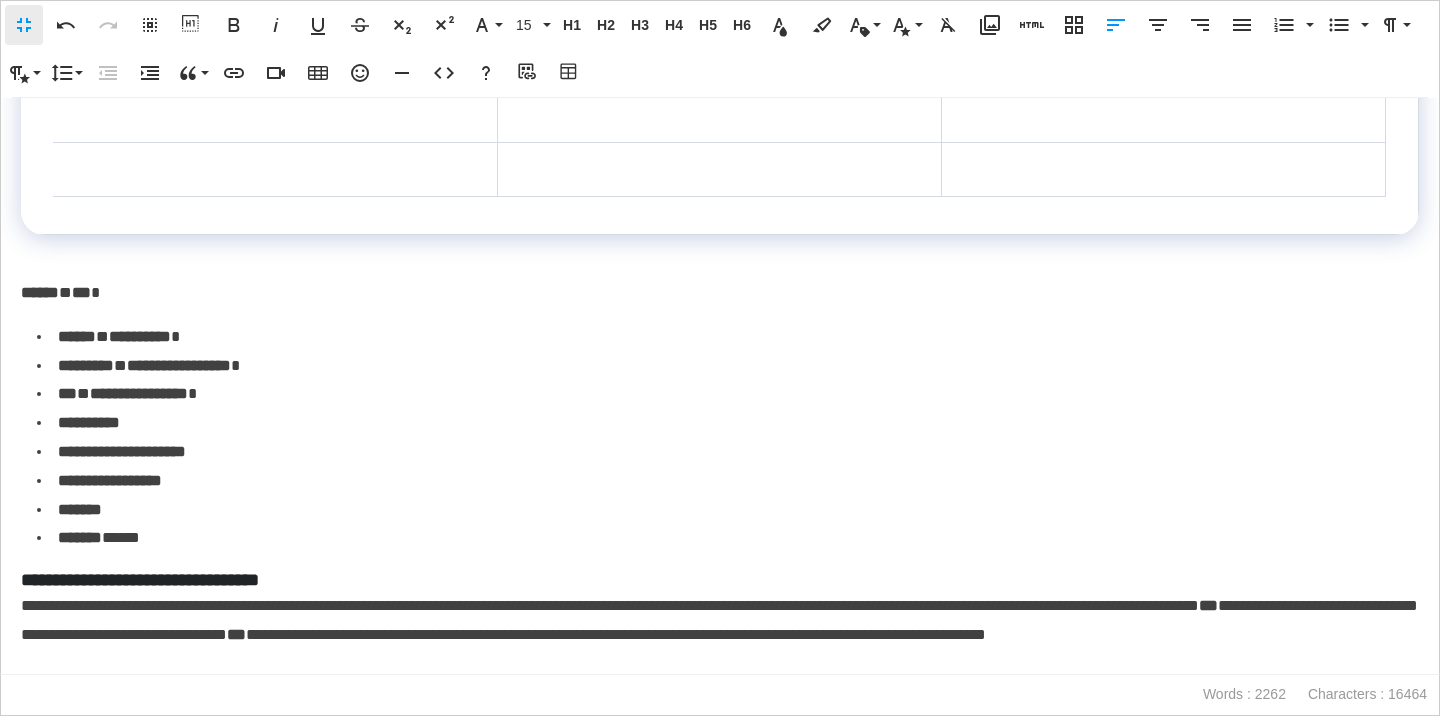 click on "***" at bounding box center (81, 292) 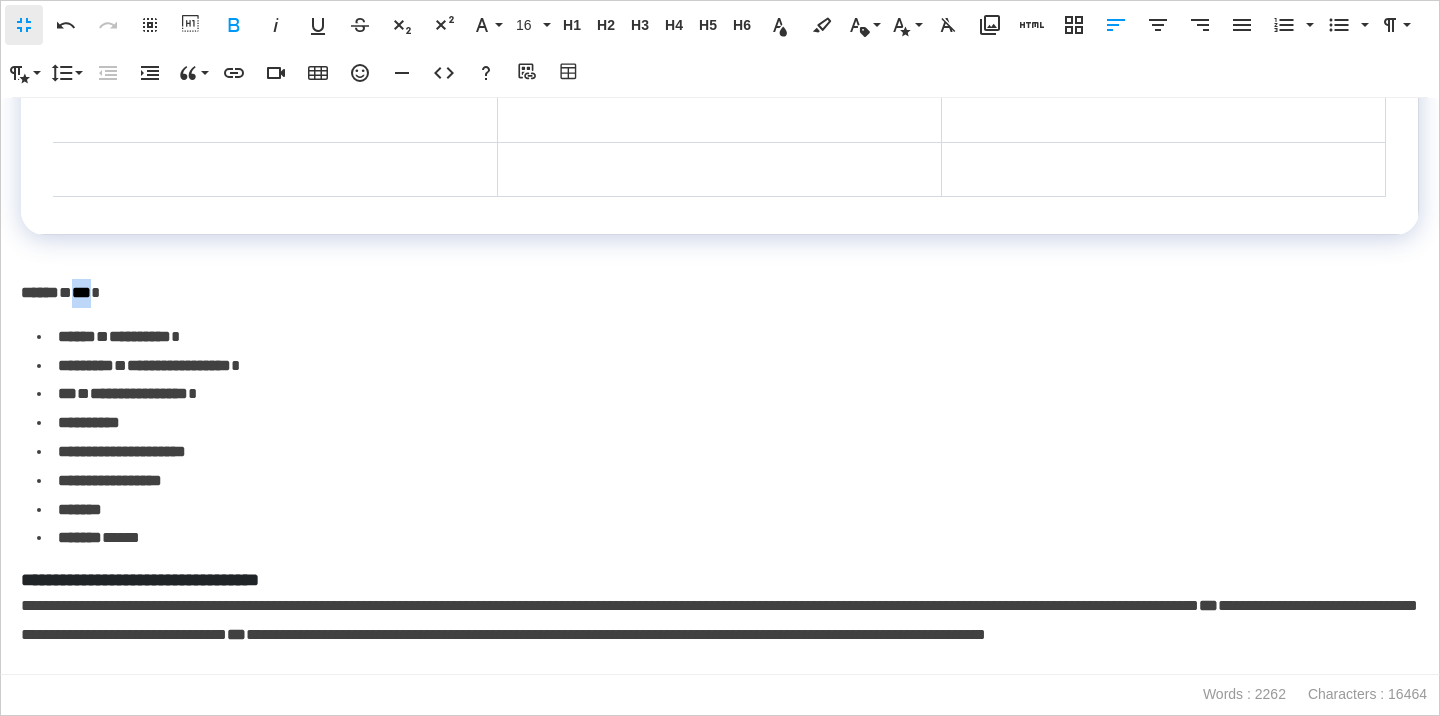 click on "***" at bounding box center (81, 292) 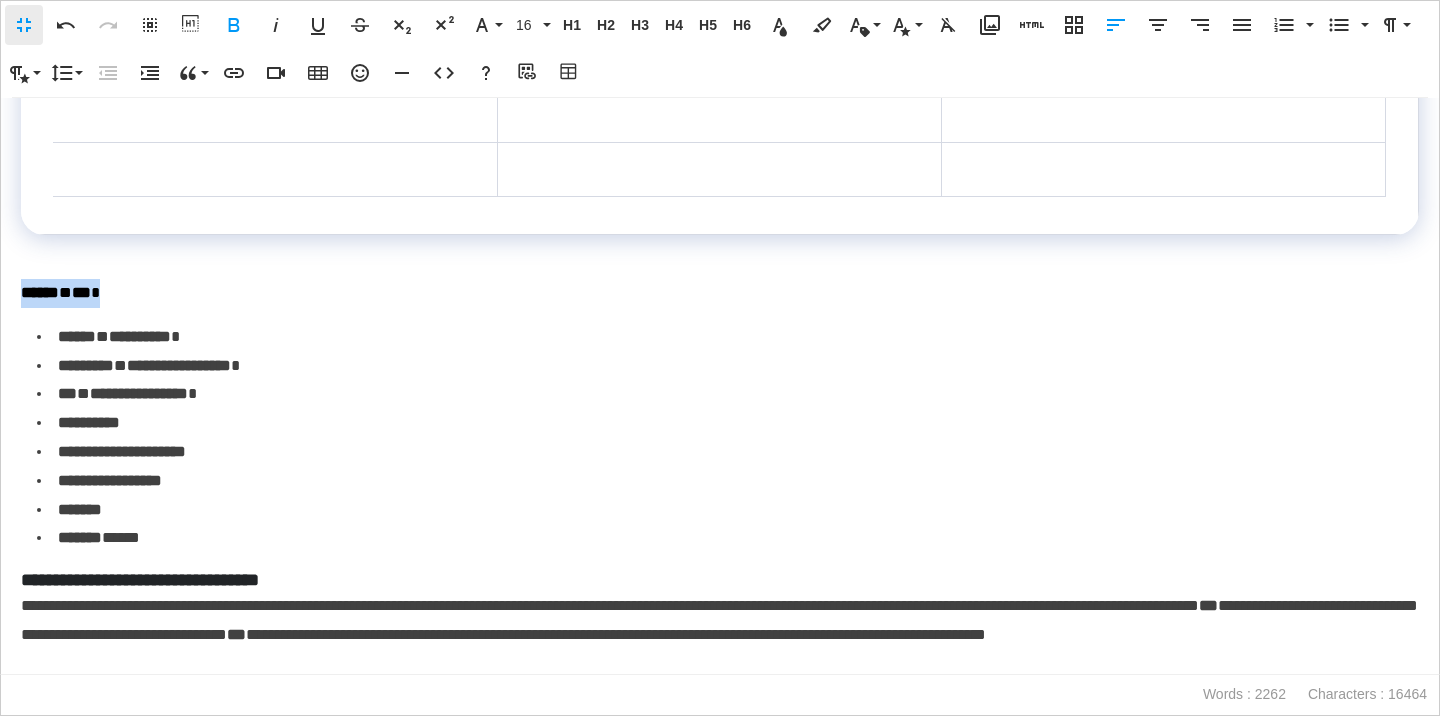 click on "***" at bounding box center [81, 292] 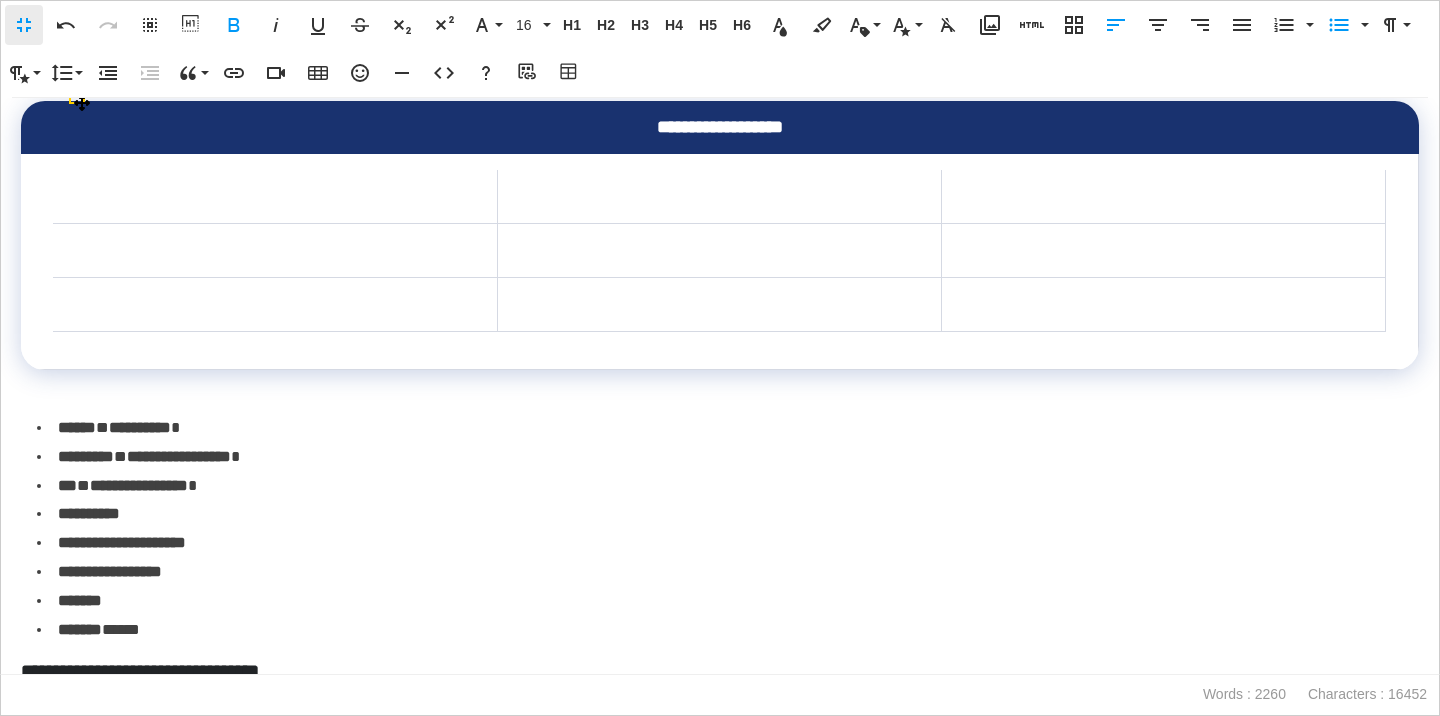 scroll, scrollTop: 346, scrollLeft: 0, axis: vertical 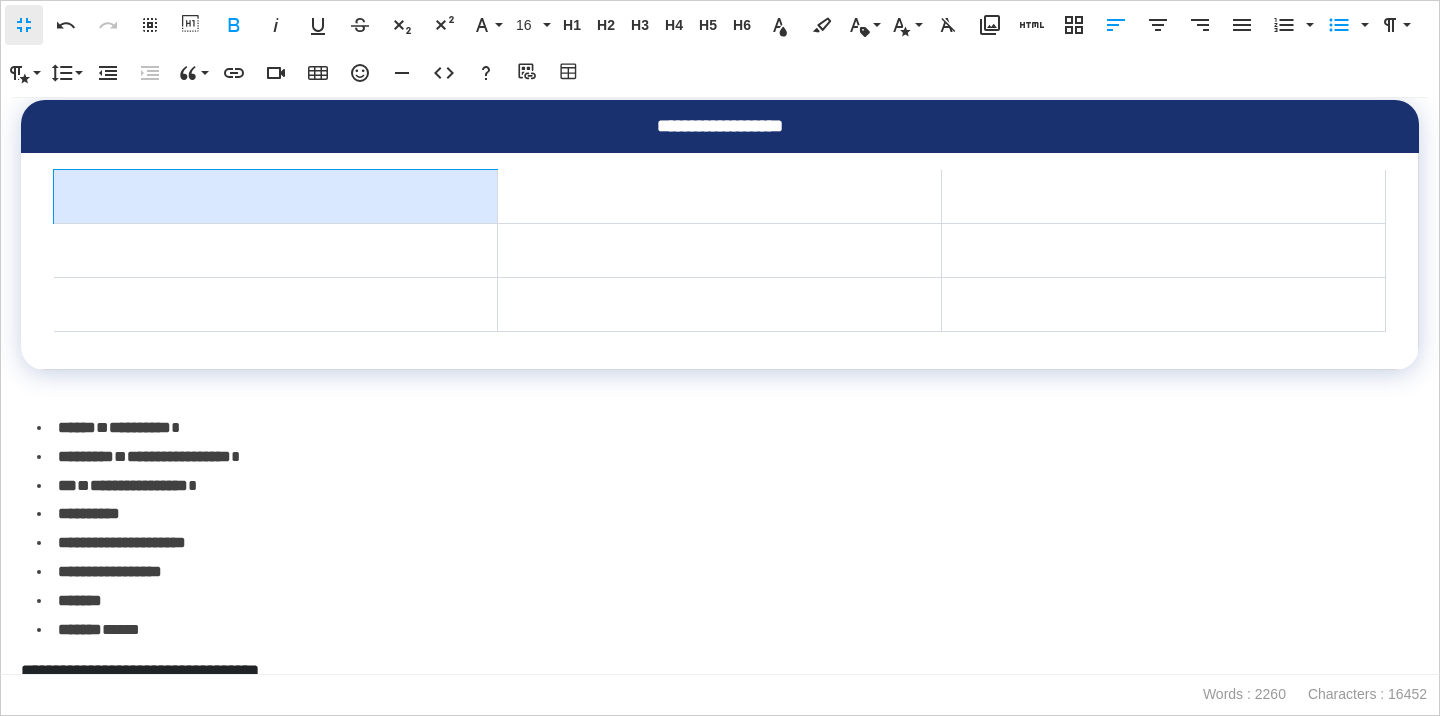 click at bounding box center [276, 197] 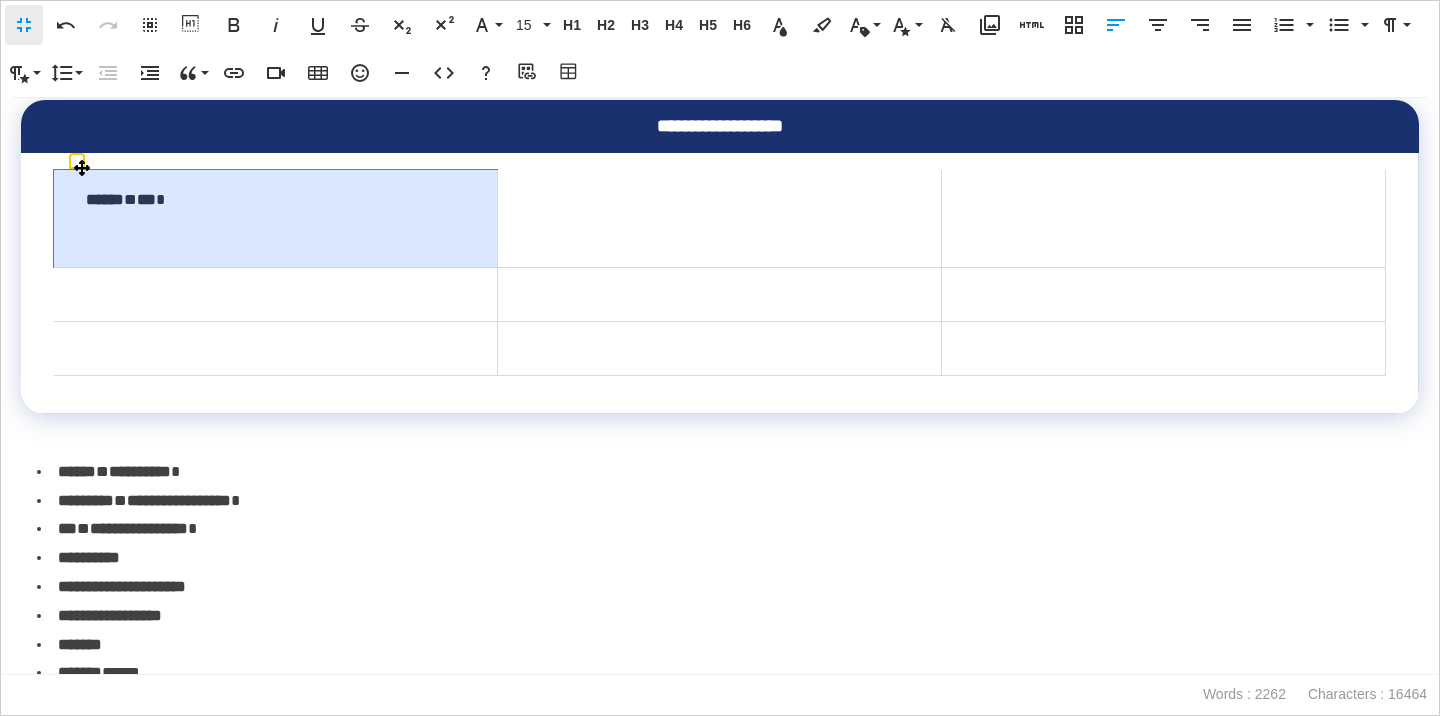 click on "****** * *** *" at bounding box center (276, 219) 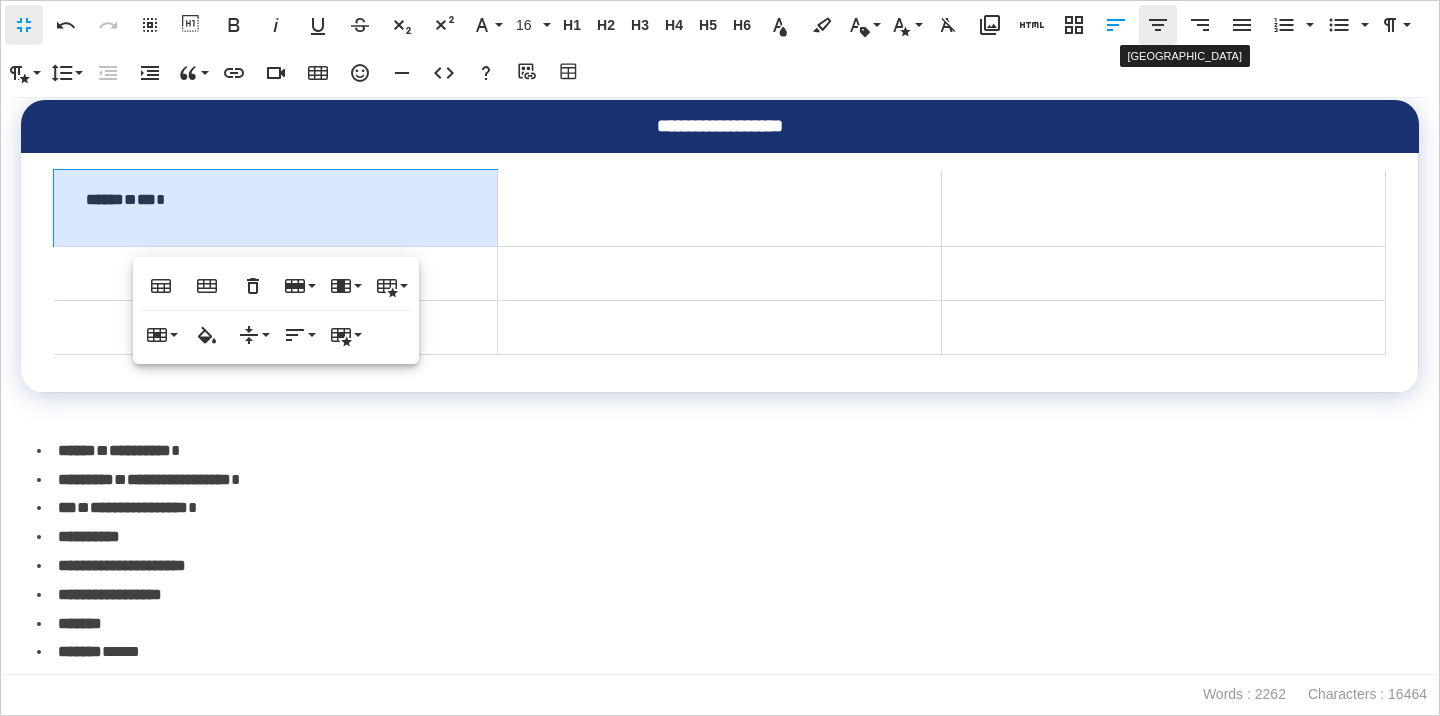 click on "[GEOGRAPHIC_DATA]" at bounding box center (1158, 25) 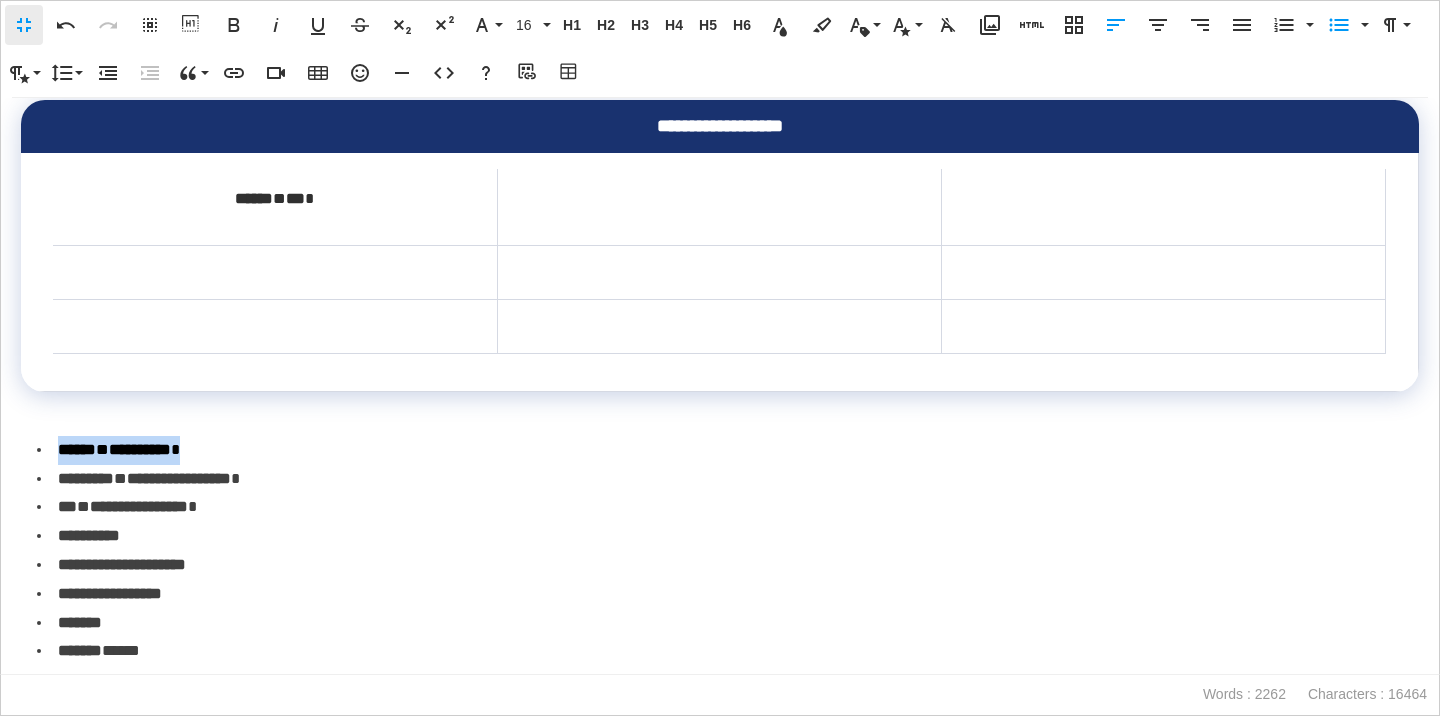 drag, startPoint x: 215, startPoint y: 450, endPoint x: 55, endPoint y: 451, distance: 160.00313 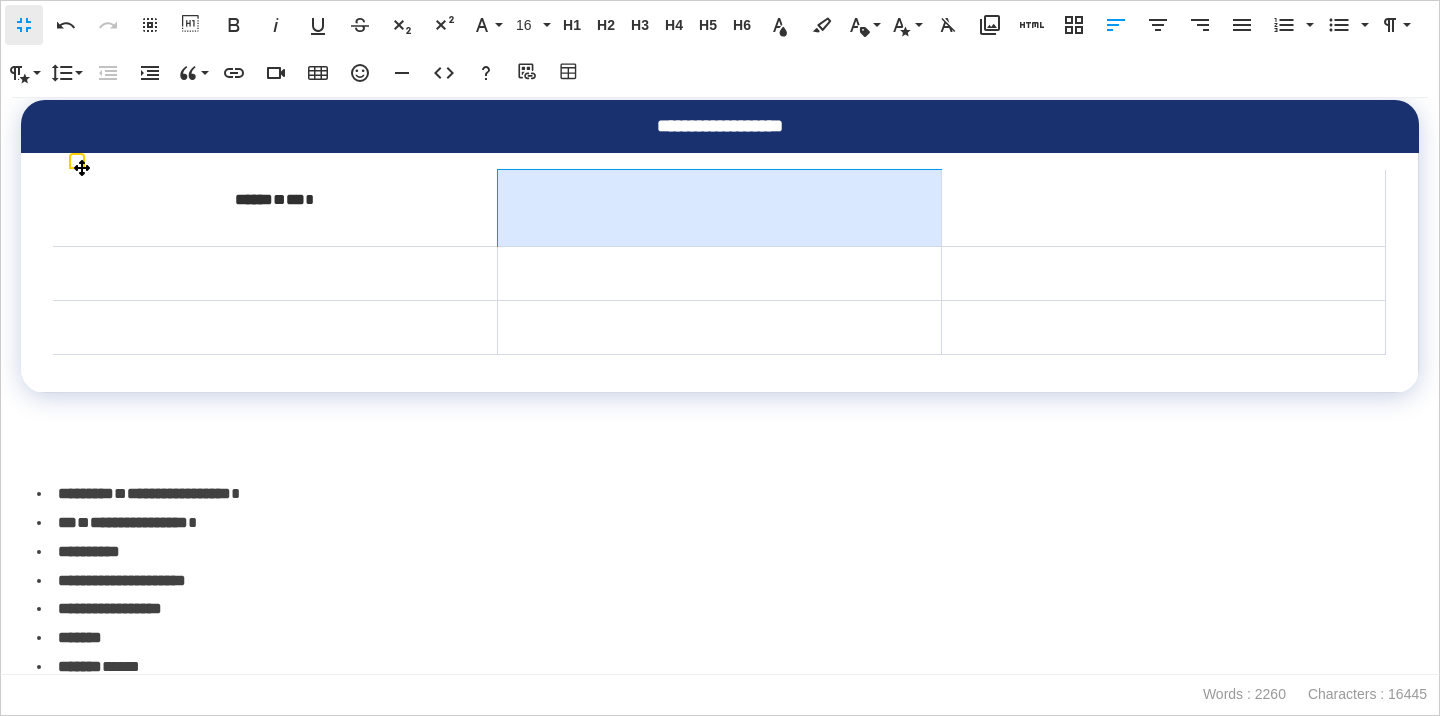 click at bounding box center [719, 208] 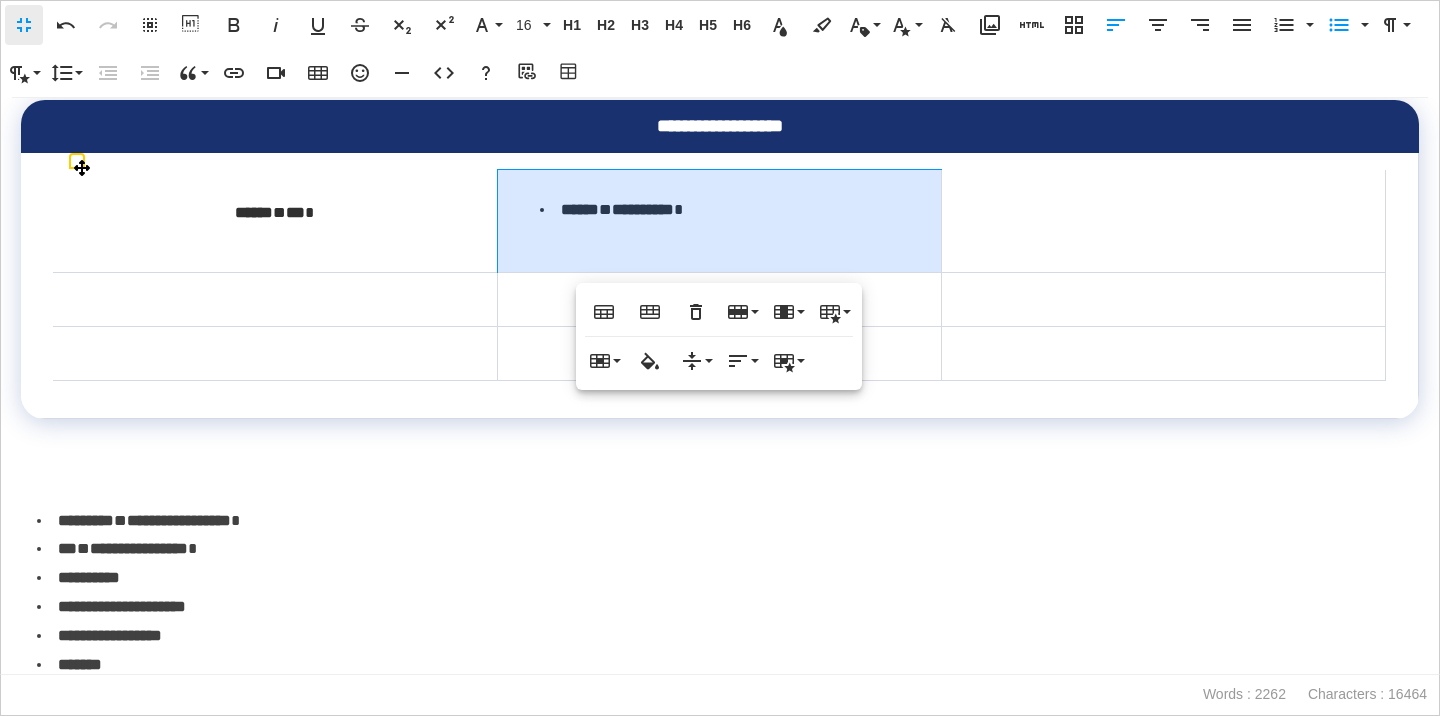 click on "**********" at bounding box center [719, 221] 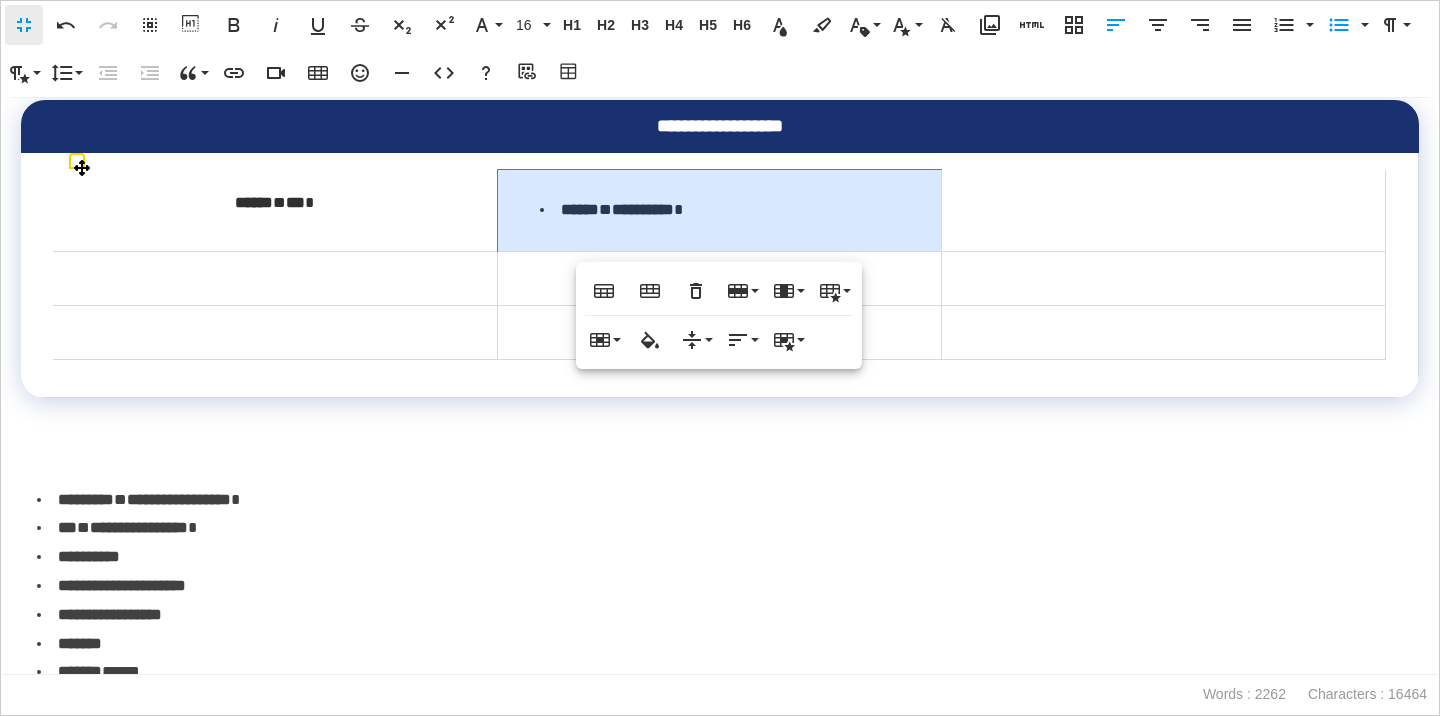 click on "******" at bounding box center [254, 202] 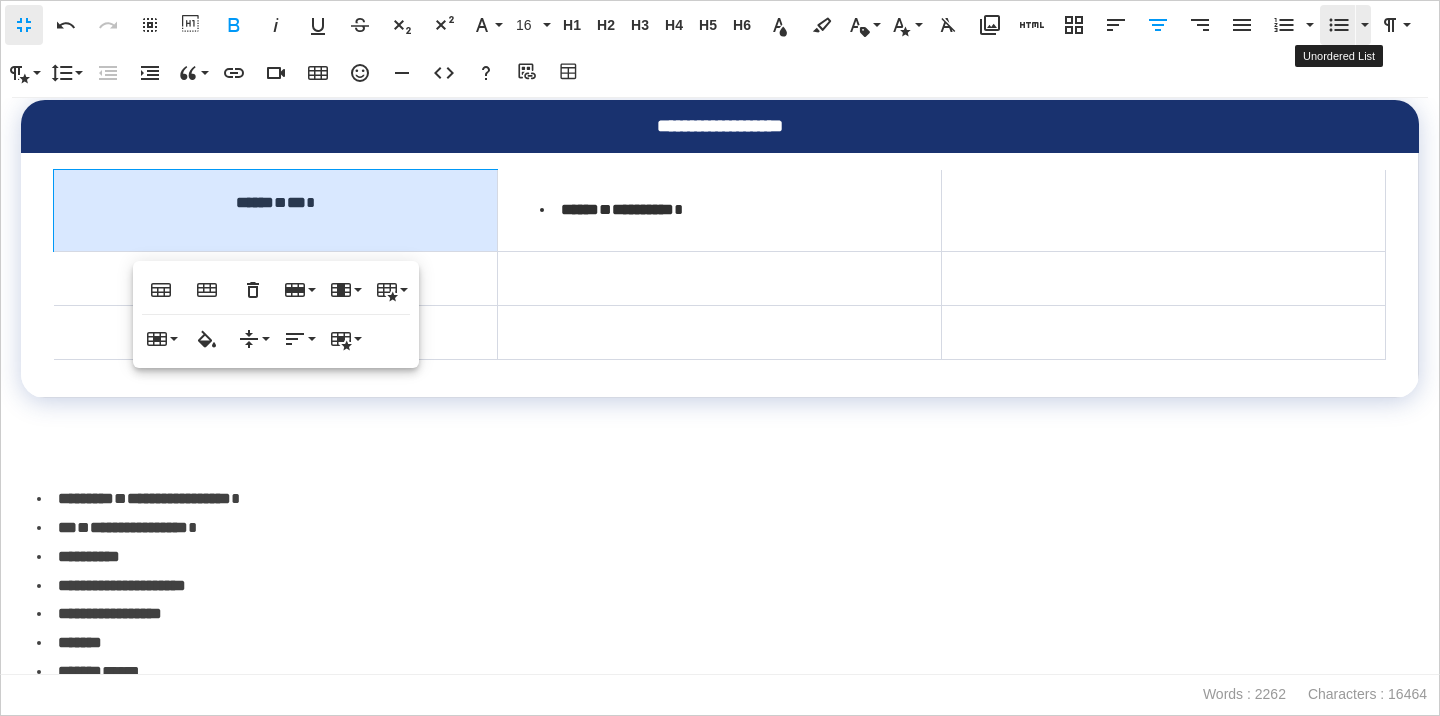 click 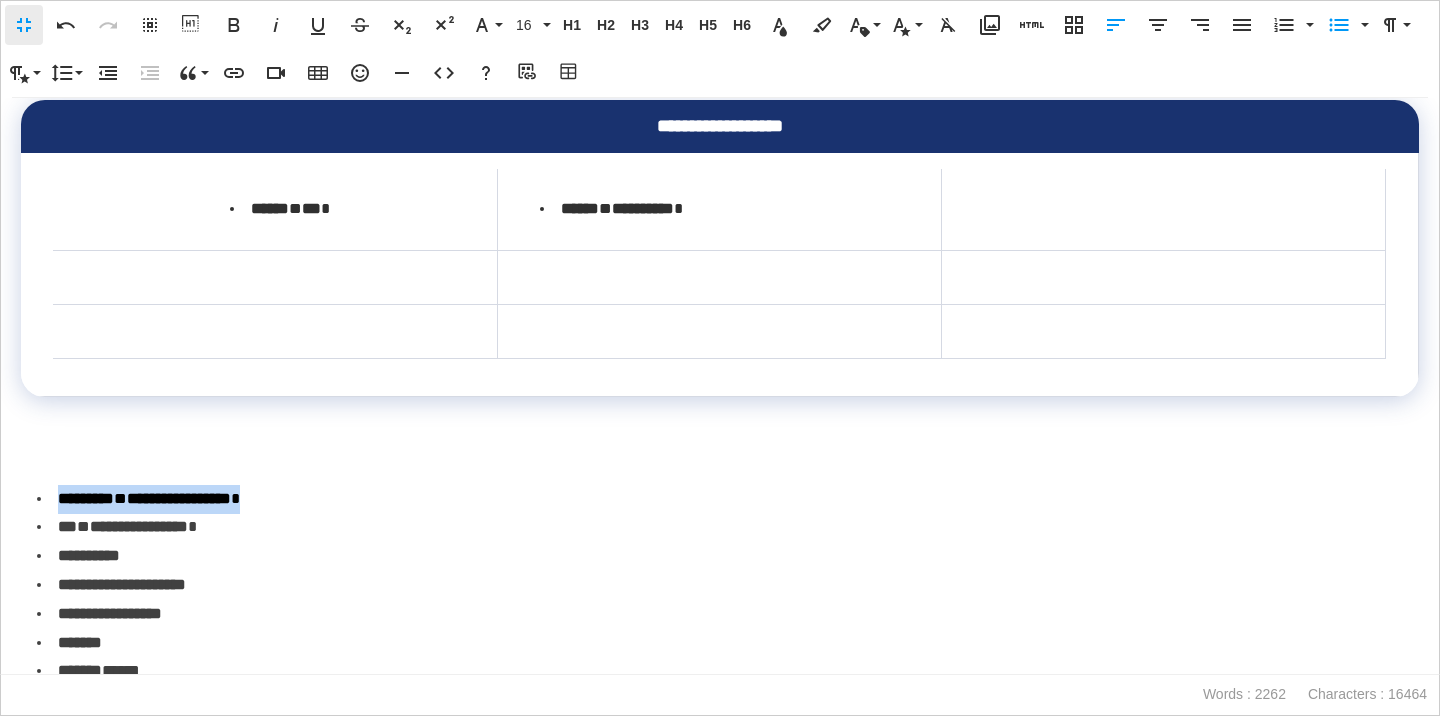 drag, startPoint x: 306, startPoint y: 493, endPoint x: 65, endPoint y: 503, distance: 241.20738 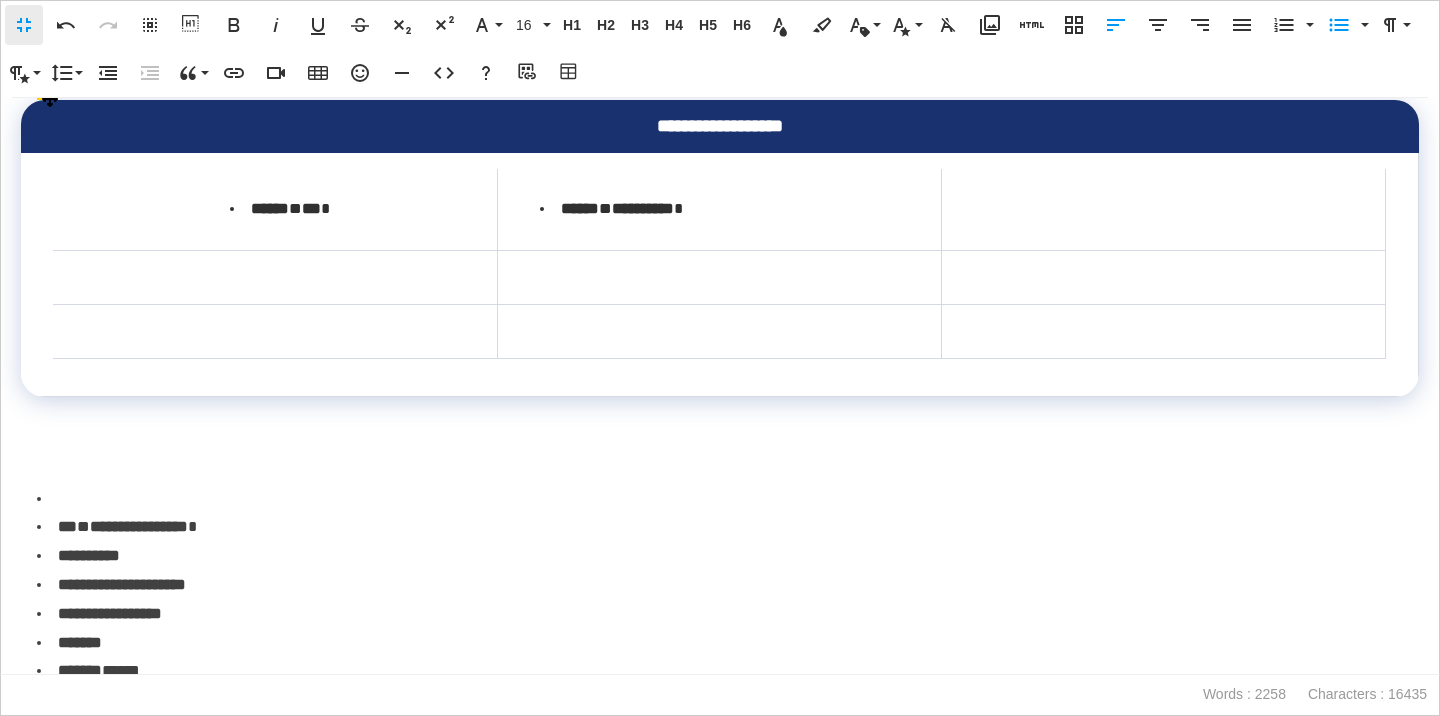 click at bounding box center [1163, 209] 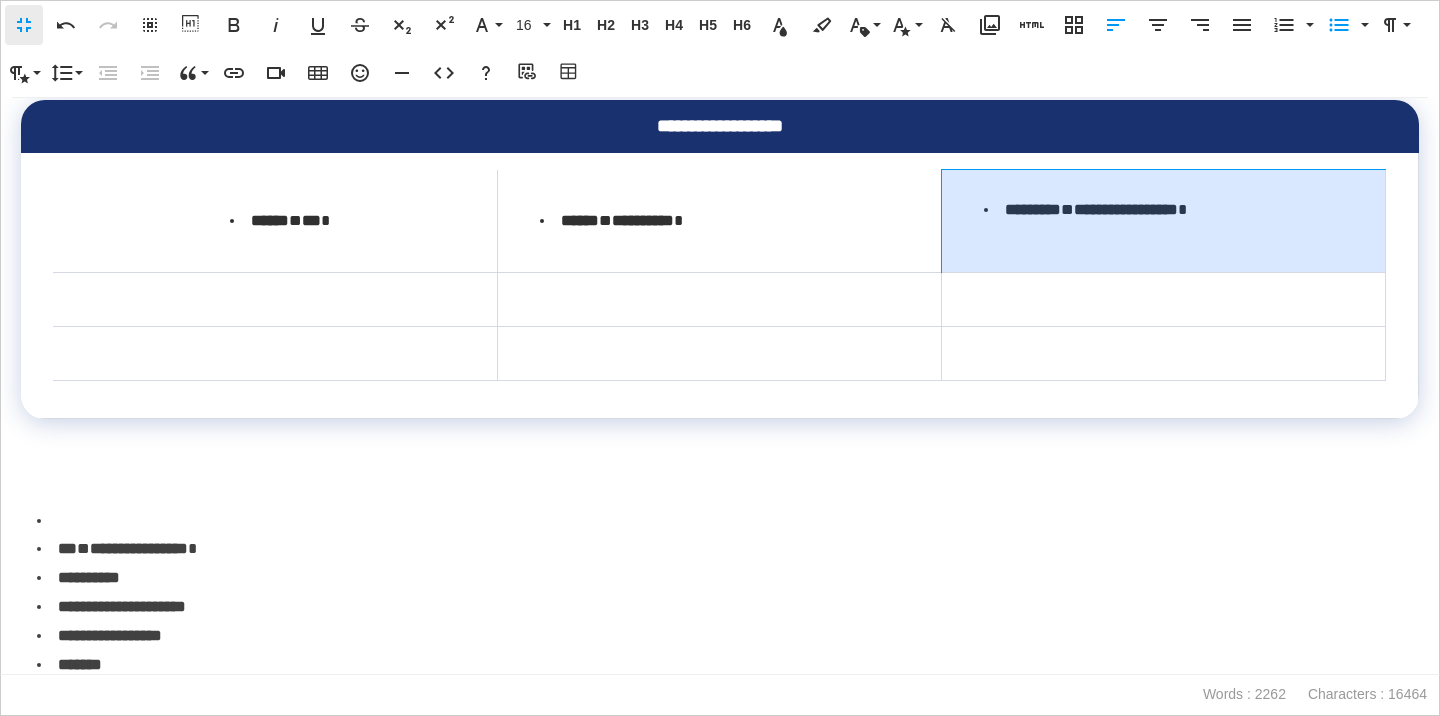 click on "**********" at bounding box center (1163, 221) 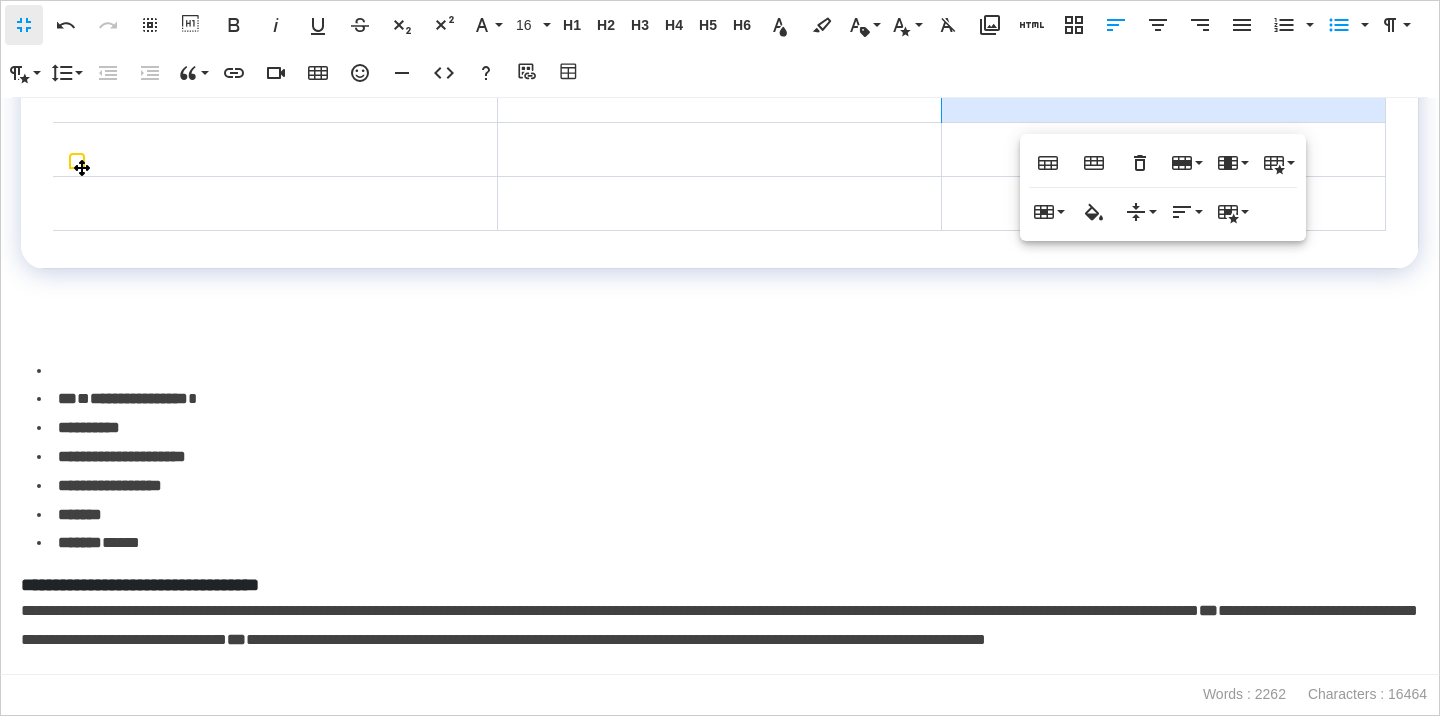 scroll, scrollTop: 476, scrollLeft: 0, axis: vertical 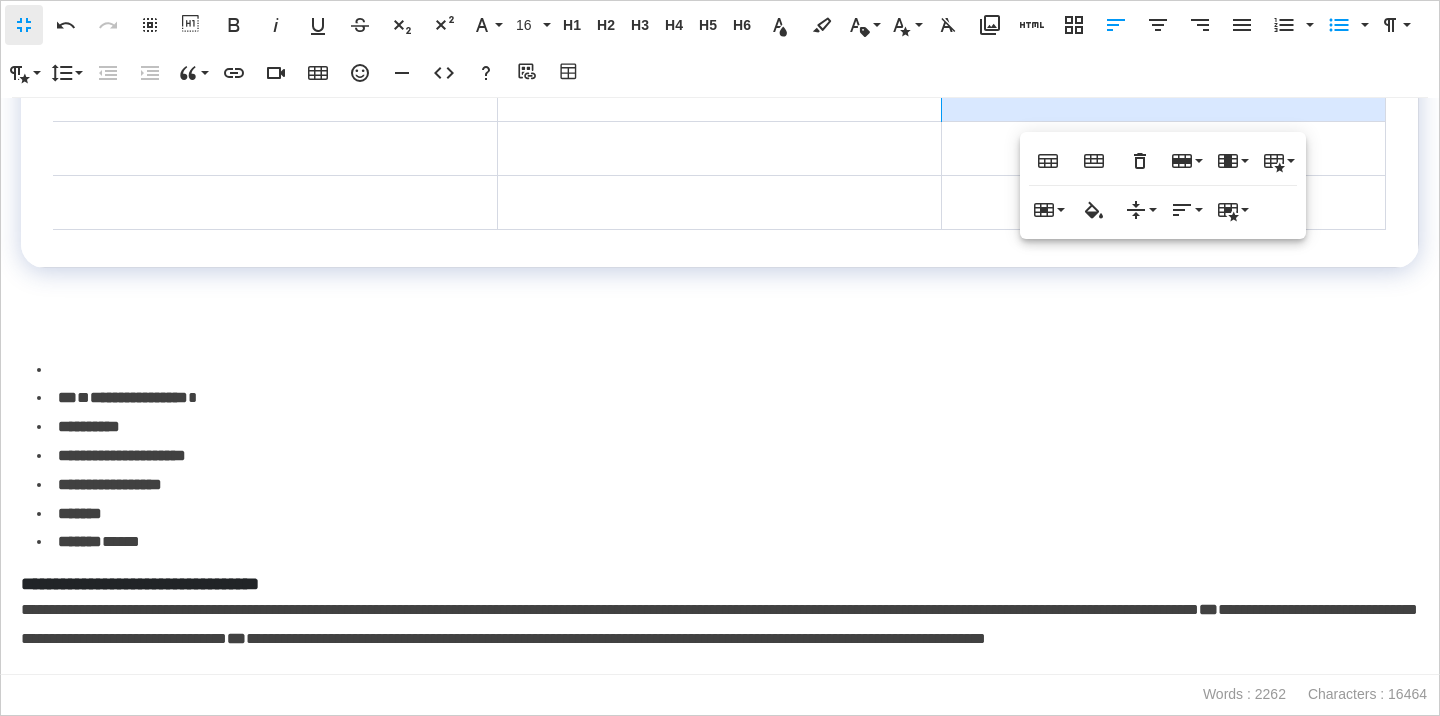 click at bounding box center [728, 370] 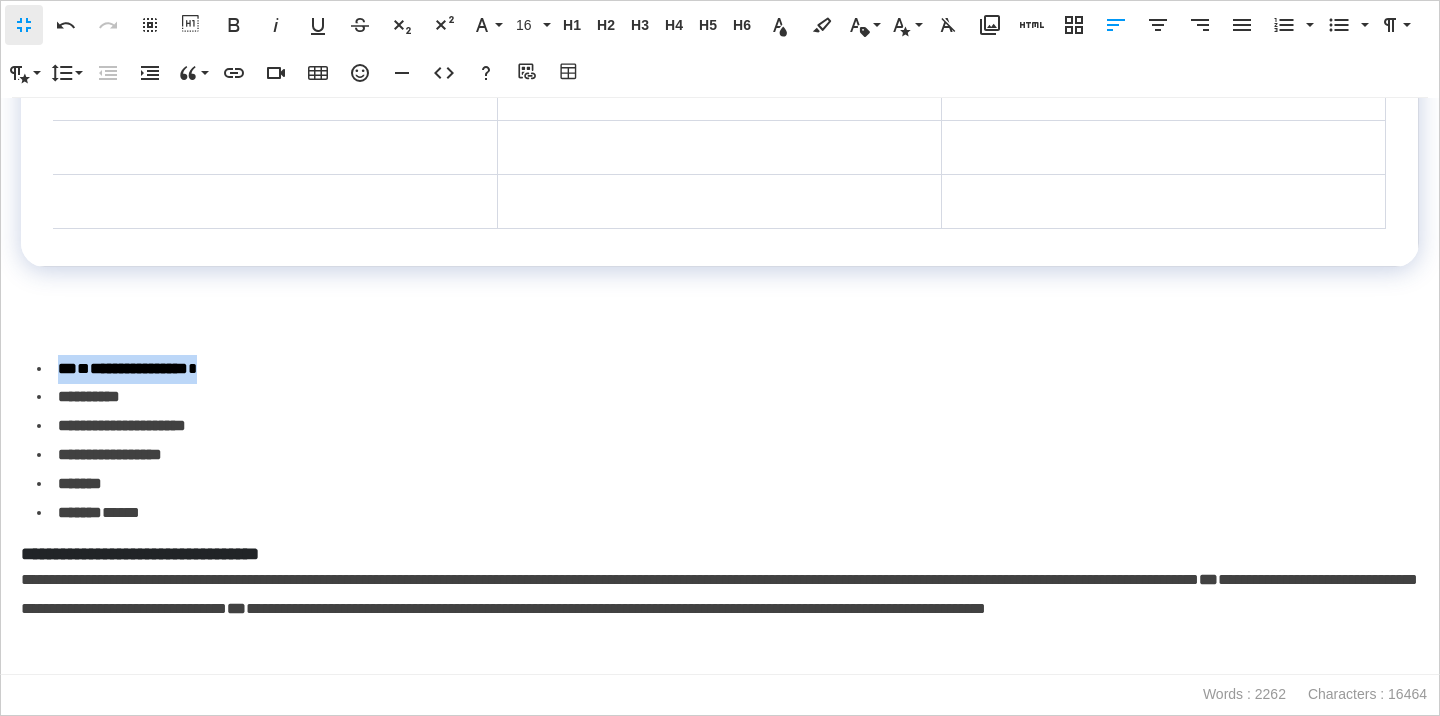 drag, startPoint x: 244, startPoint y: 375, endPoint x: 41, endPoint y: 373, distance: 203.00986 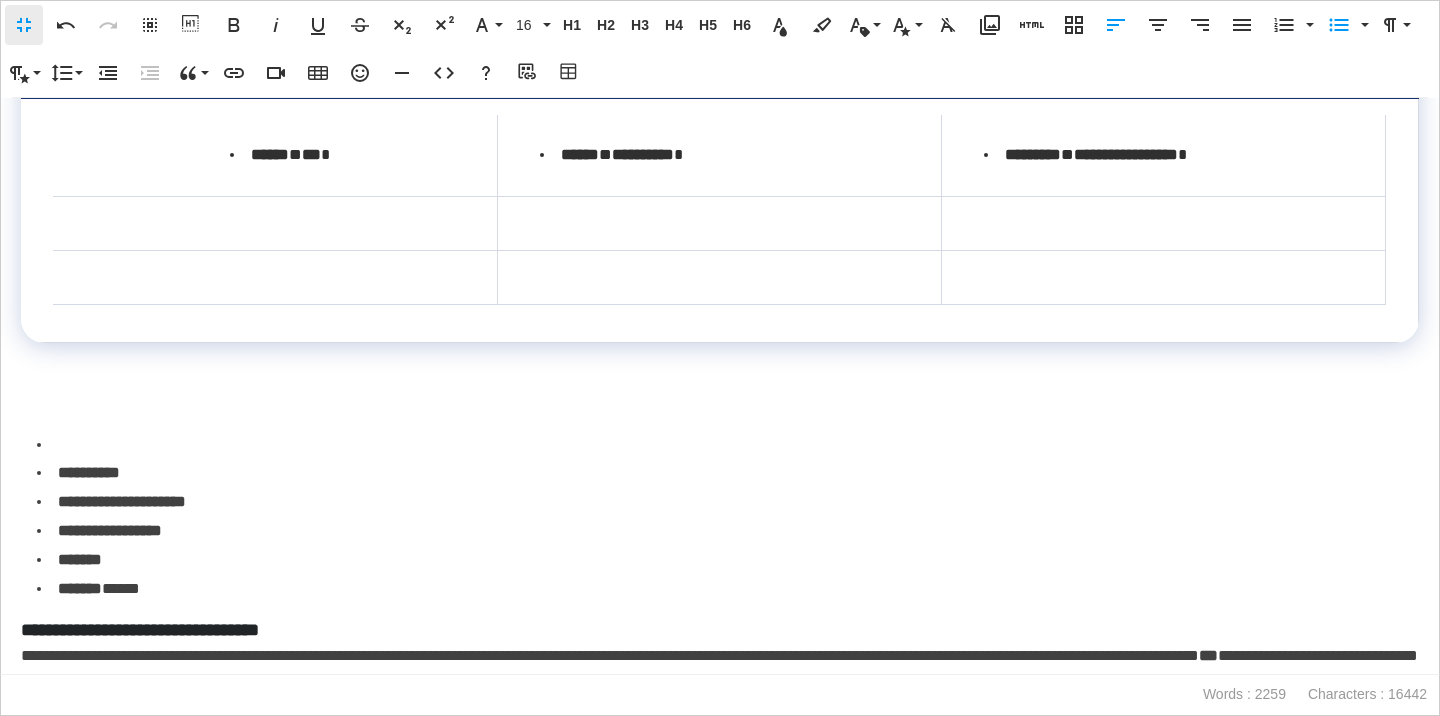 scroll, scrollTop: 398, scrollLeft: 0, axis: vertical 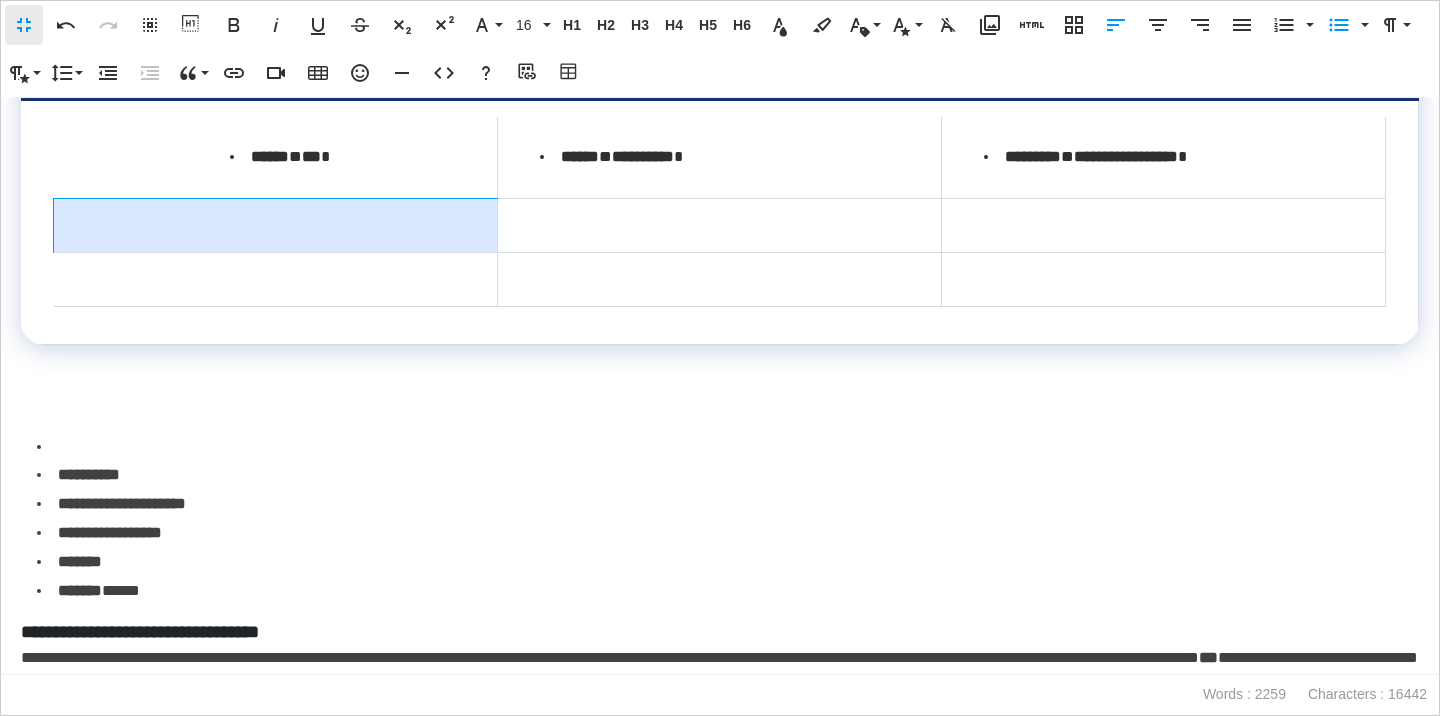 click at bounding box center [276, 226] 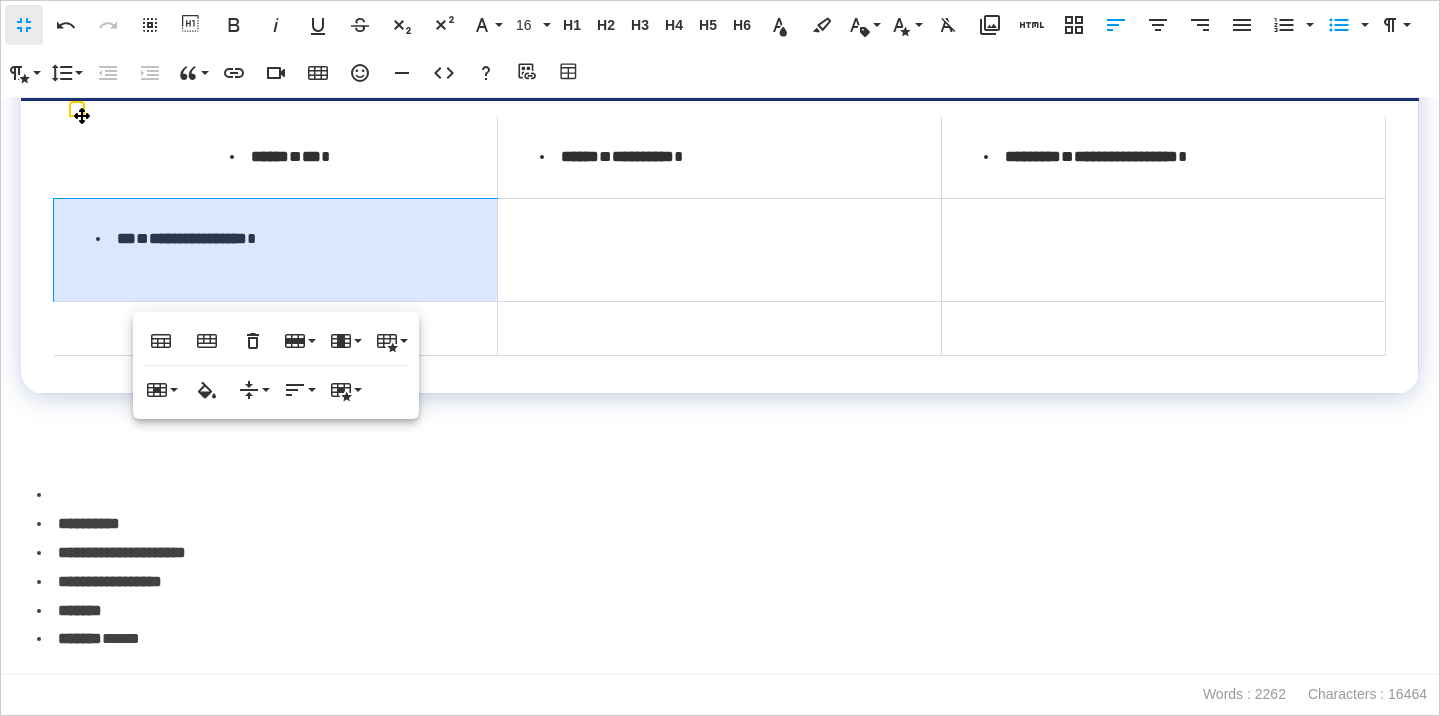 click on "**********" at bounding box center [276, 250] 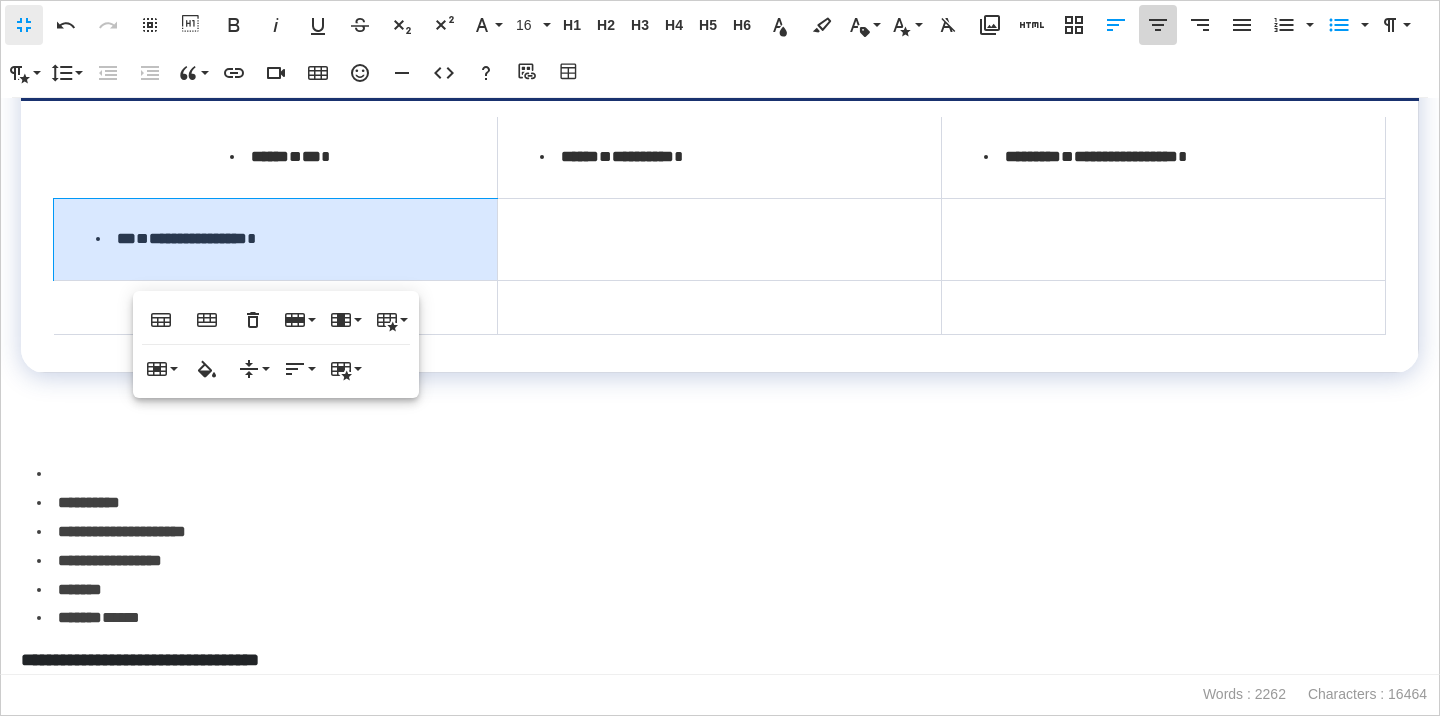click 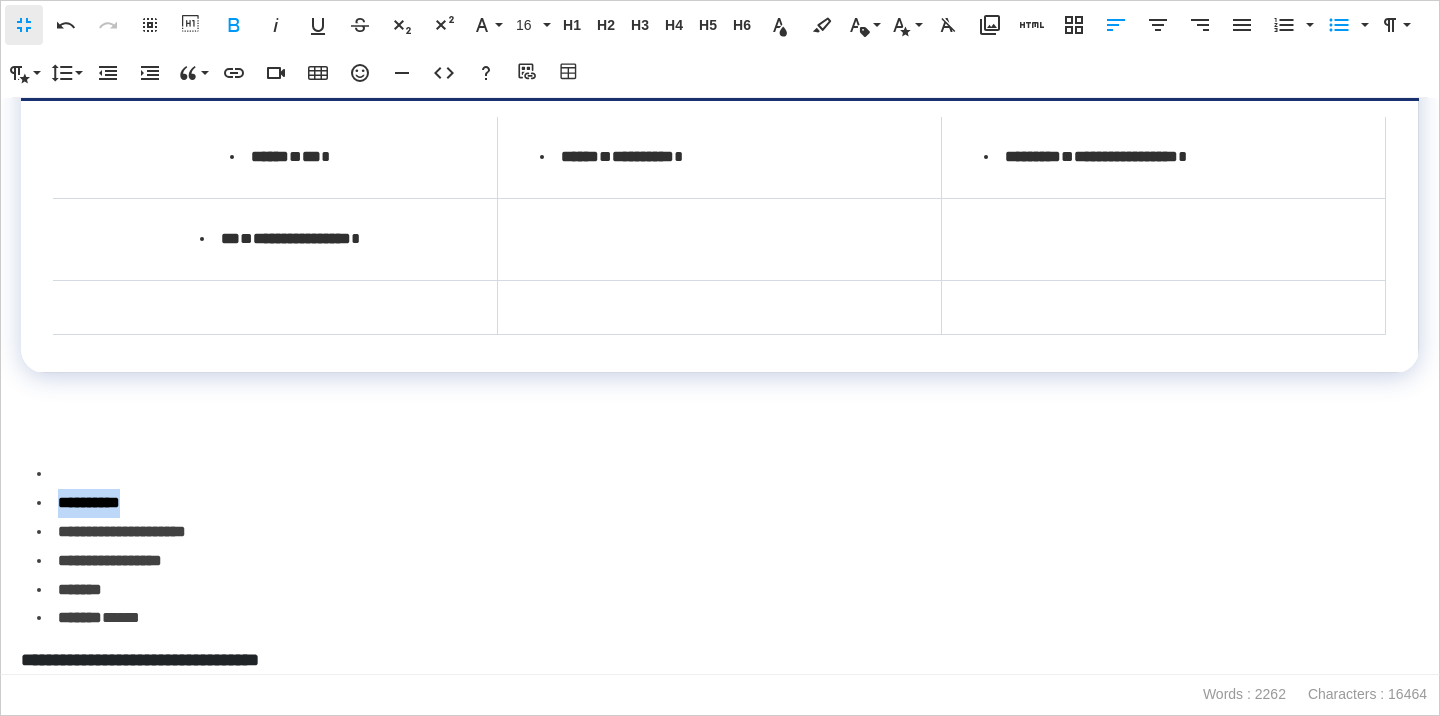 drag, startPoint x: 172, startPoint y: 509, endPoint x: 36, endPoint y: 509, distance: 136 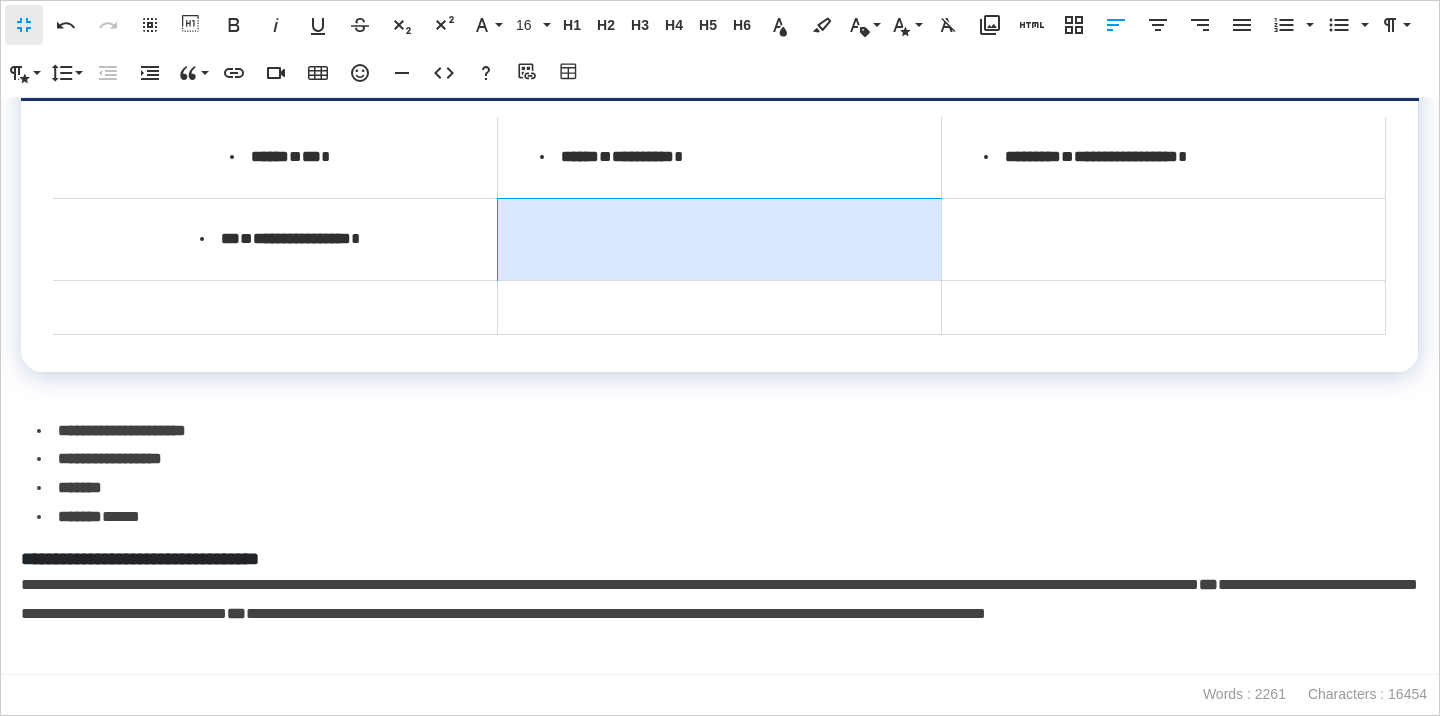 click at bounding box center [719, 240] 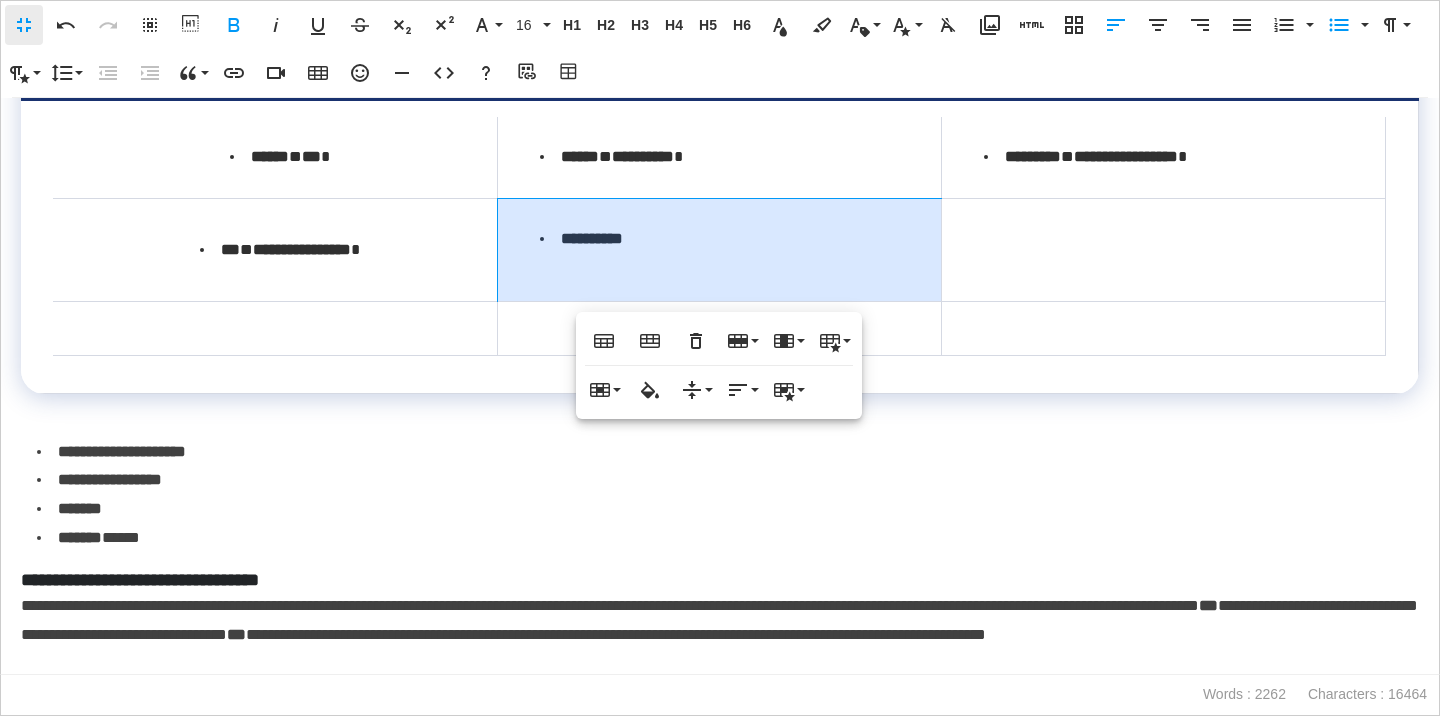click on "**********" at bounding box center (719, 250) 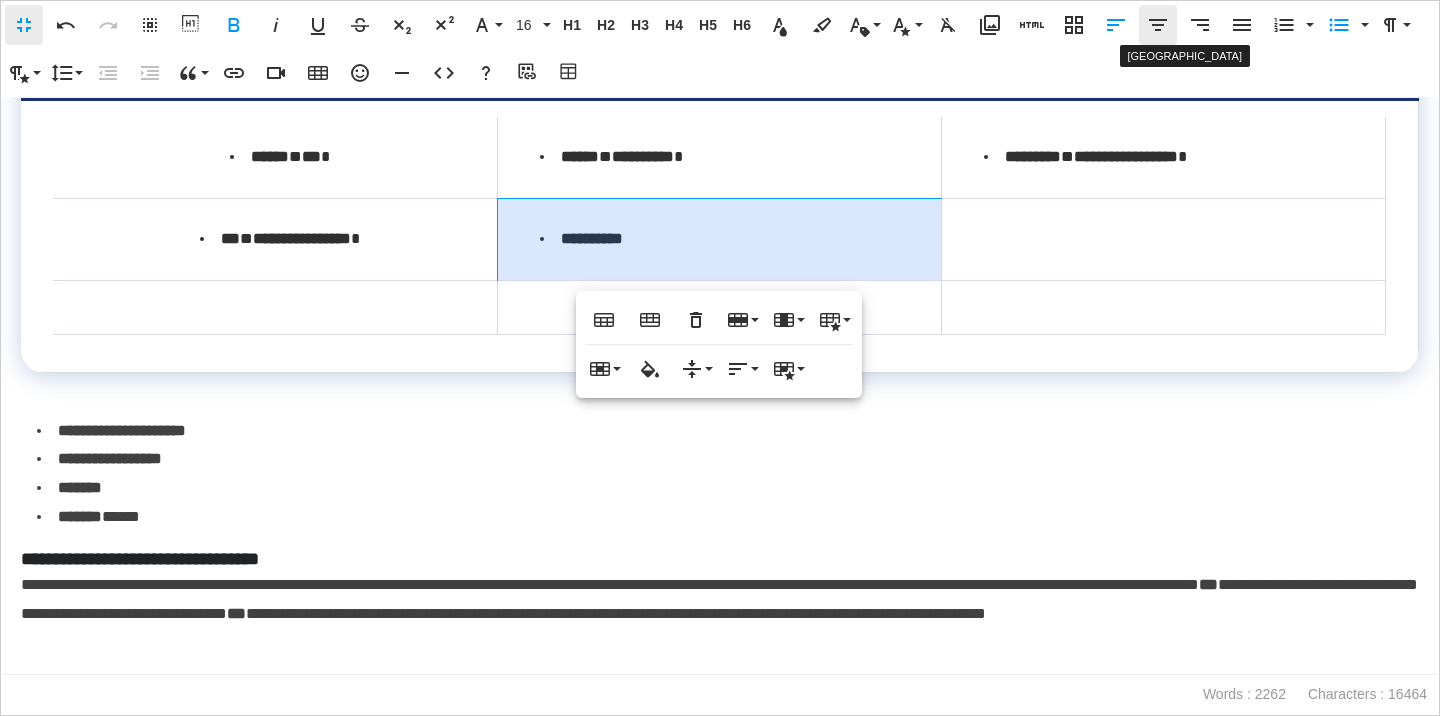 click 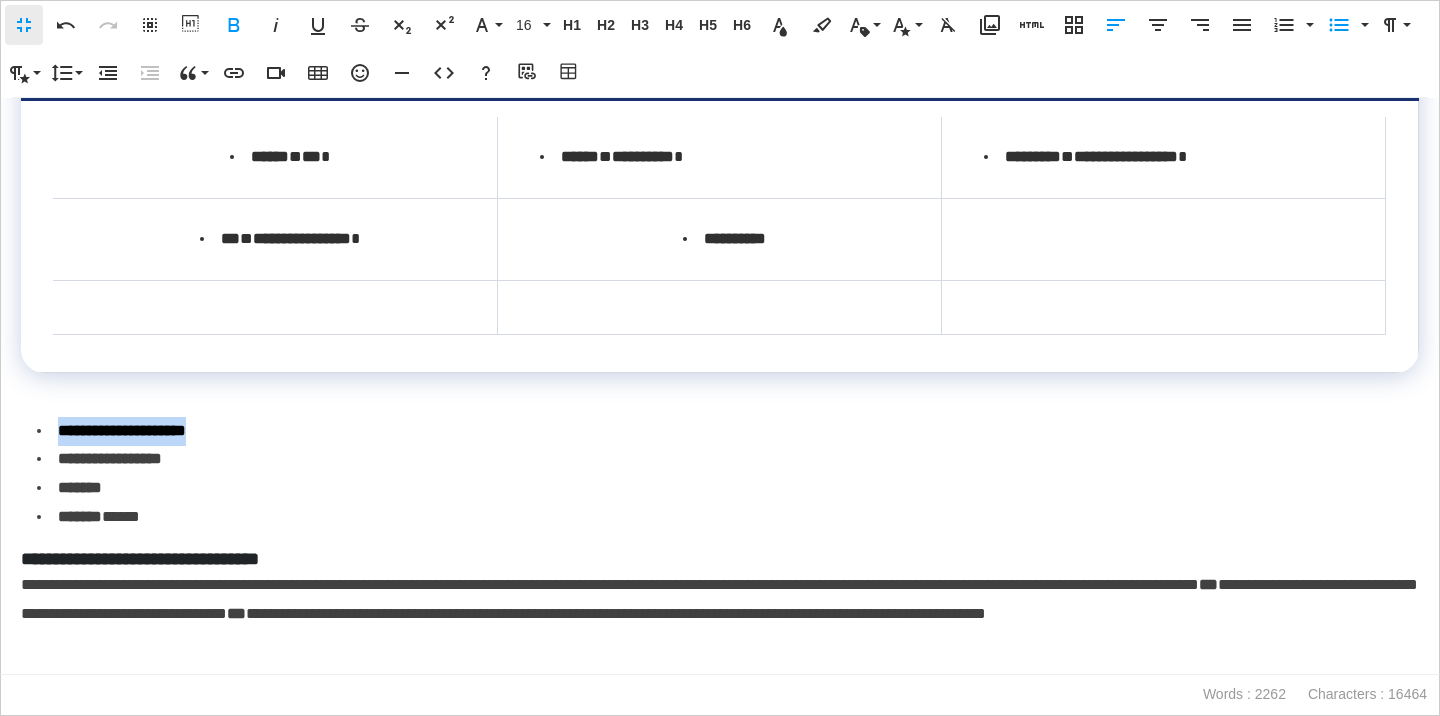drag, startPoint x: 279, startPoint y: 433, endPoint x: 36, endPoint y: 437, distance: 243.03291 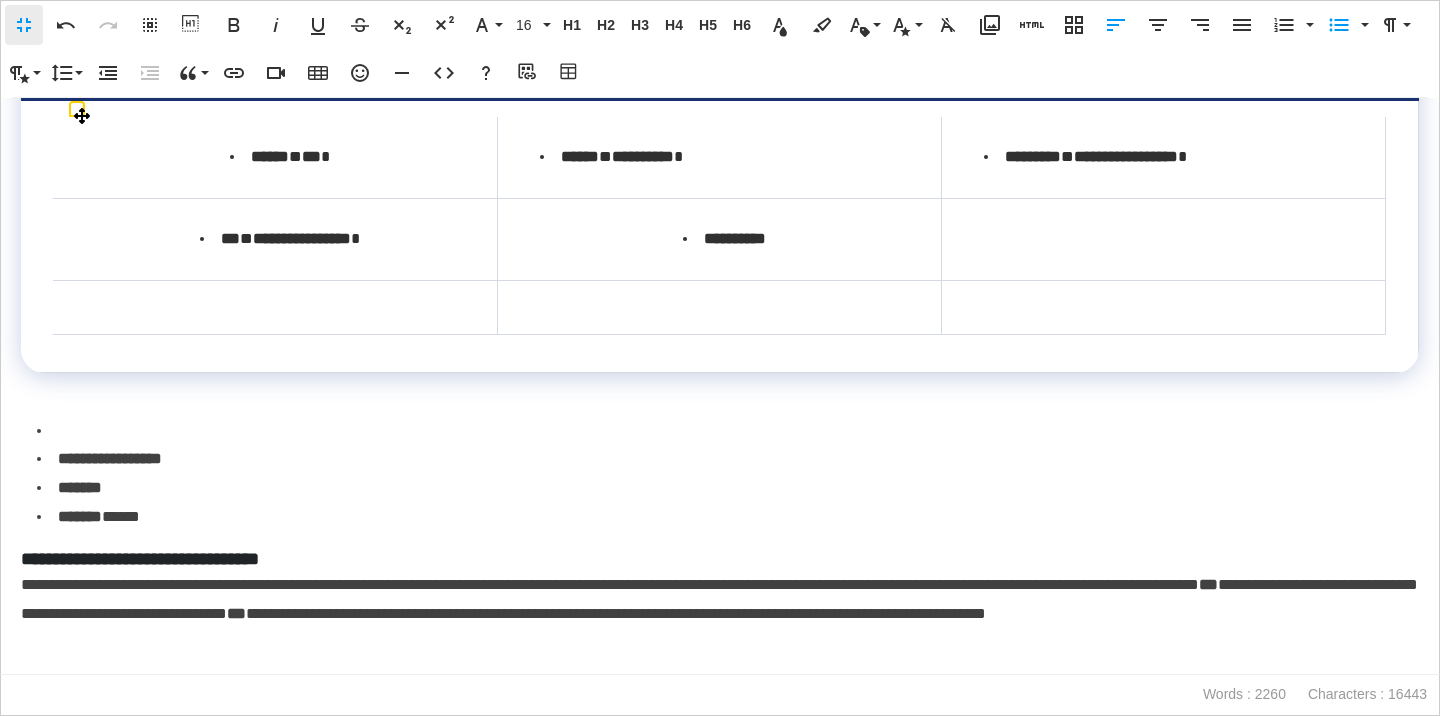 click at bounding box center [1163, 240] 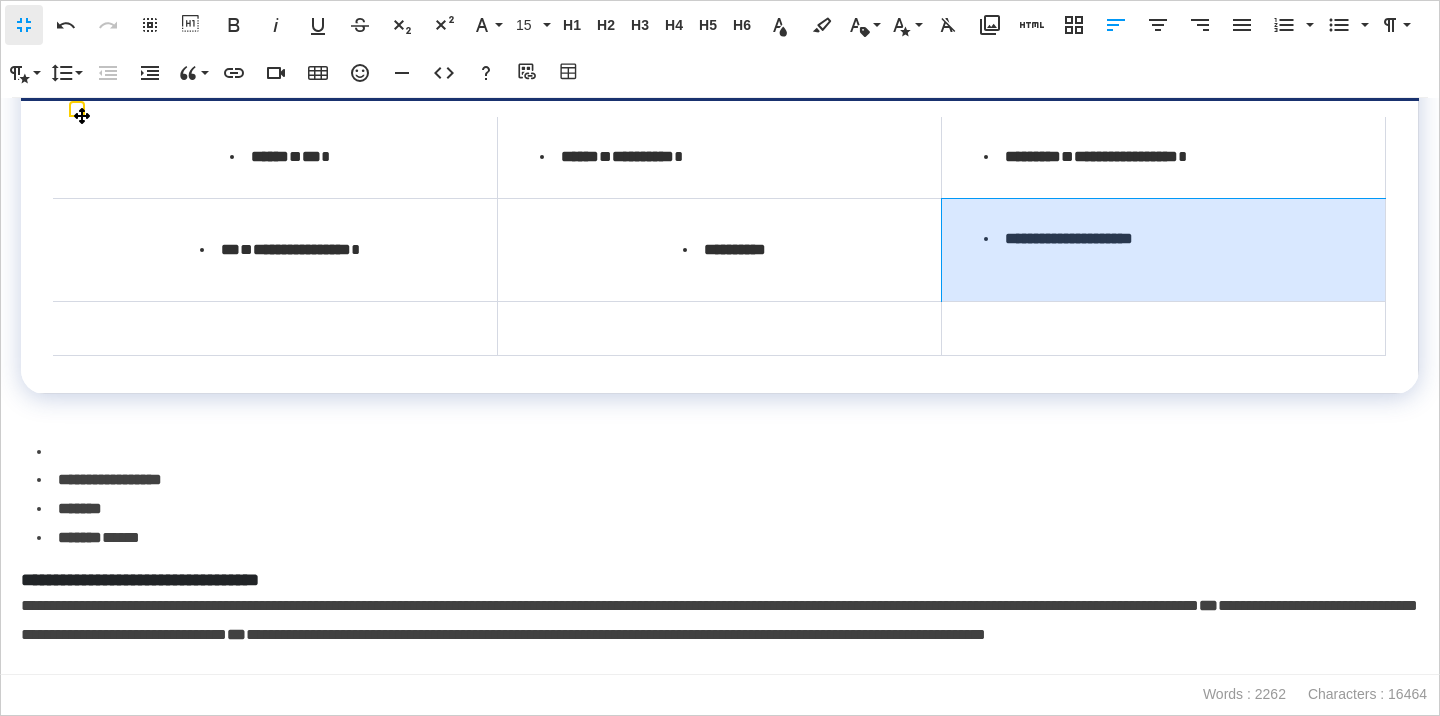 click on "**********" at bounding box center [1163, 250] 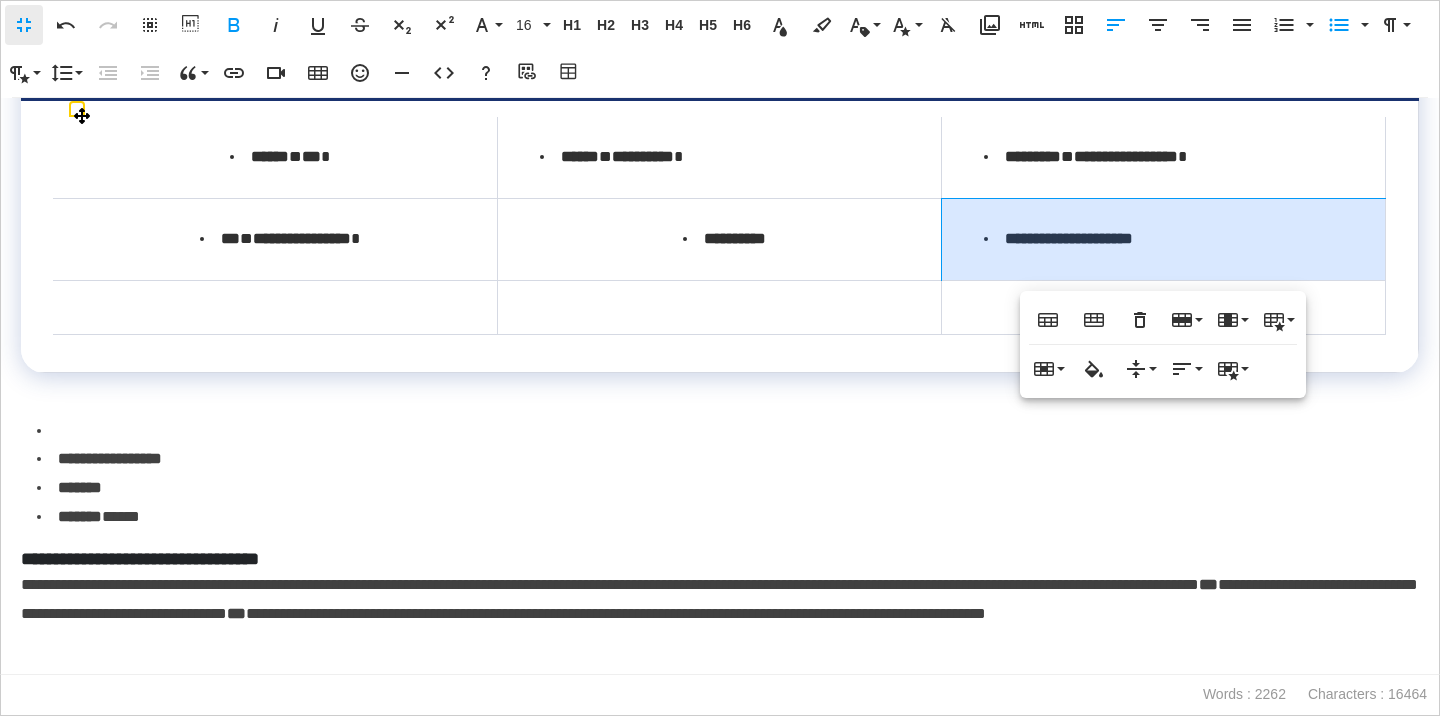 click on "******" at bounding box center [580, 156] 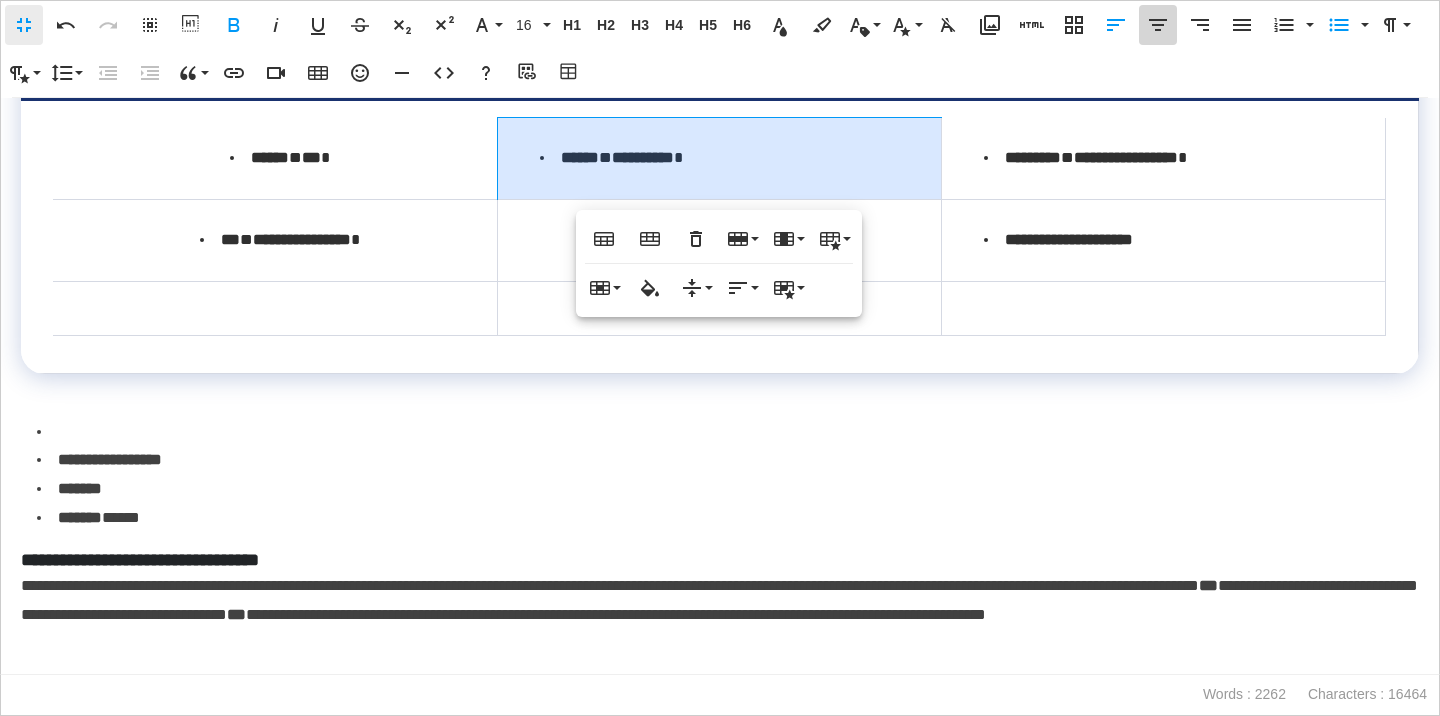 click 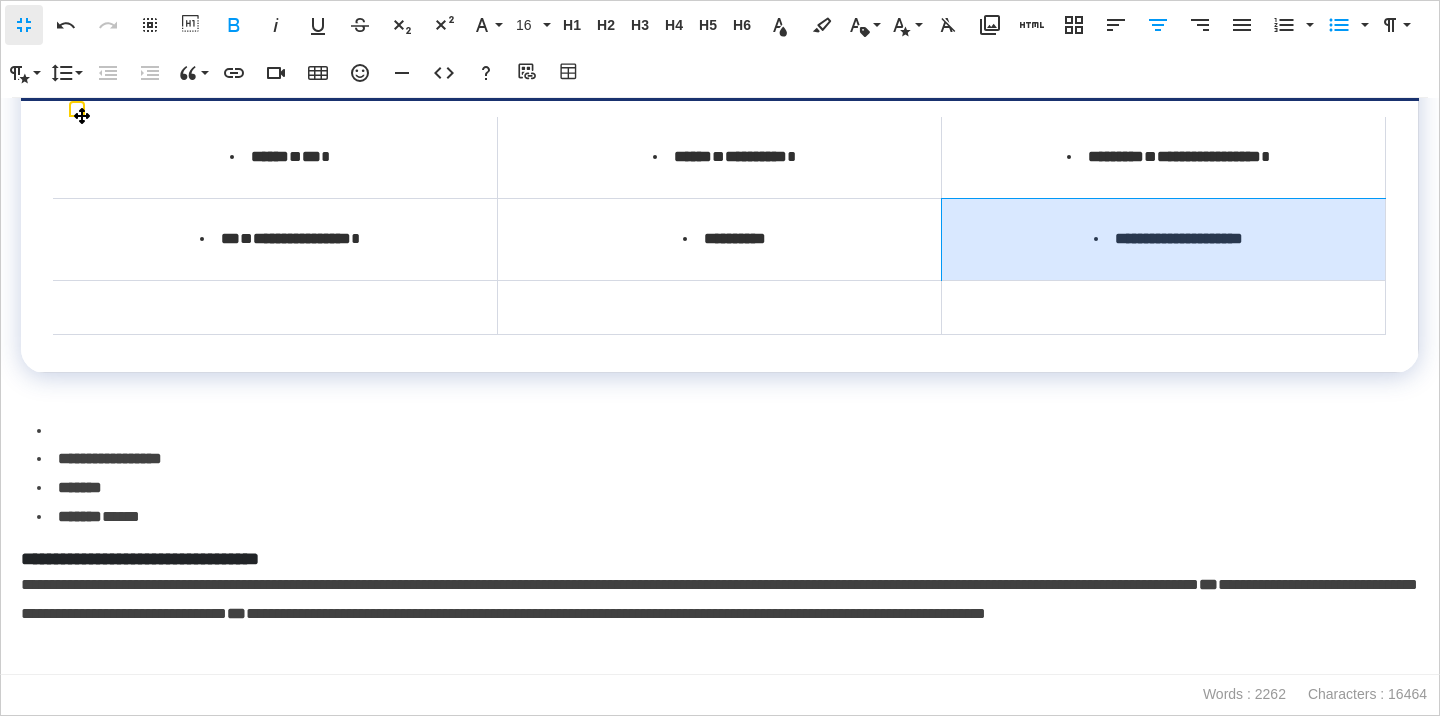 click on "**********" at bounding box center [1163, 240] 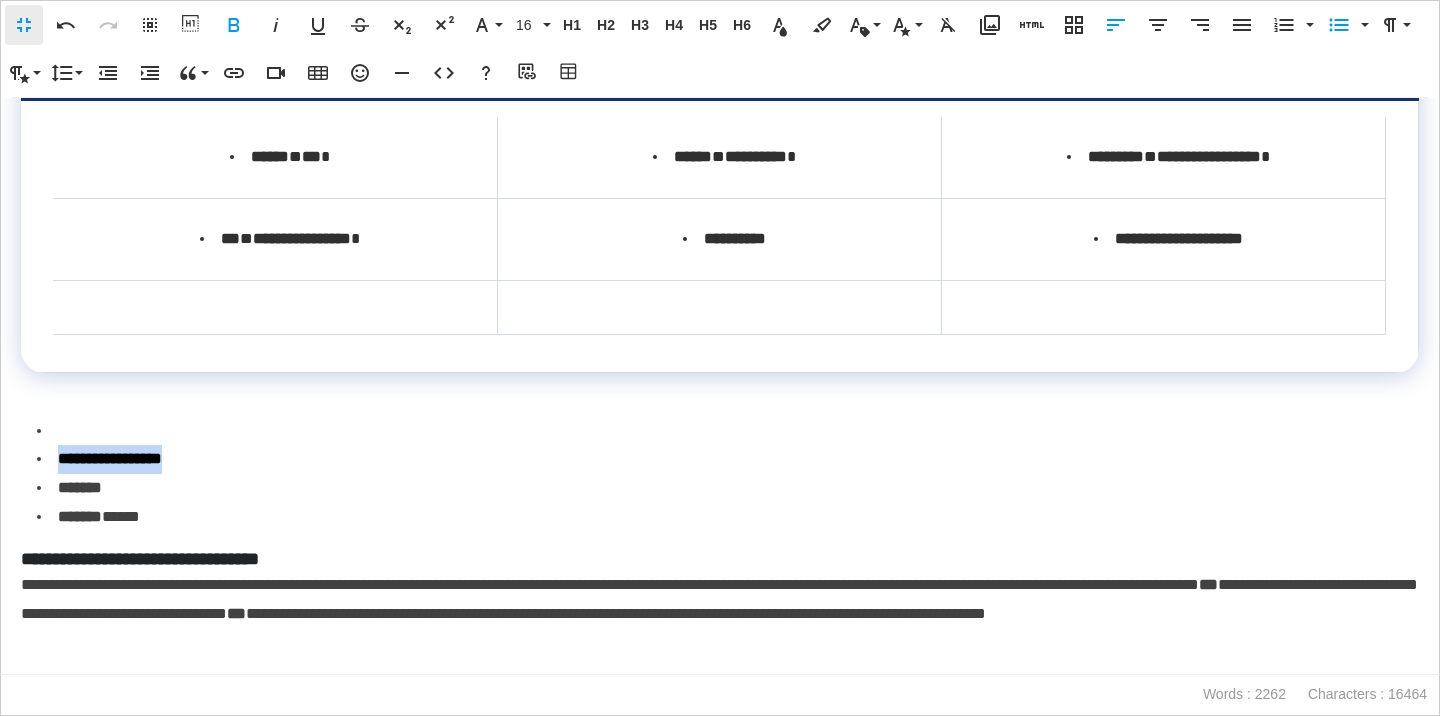 drag, startPoint x: 230, startPoint y: 470, endPoint x: 39, endPoint y: 464, distance: 191.09422 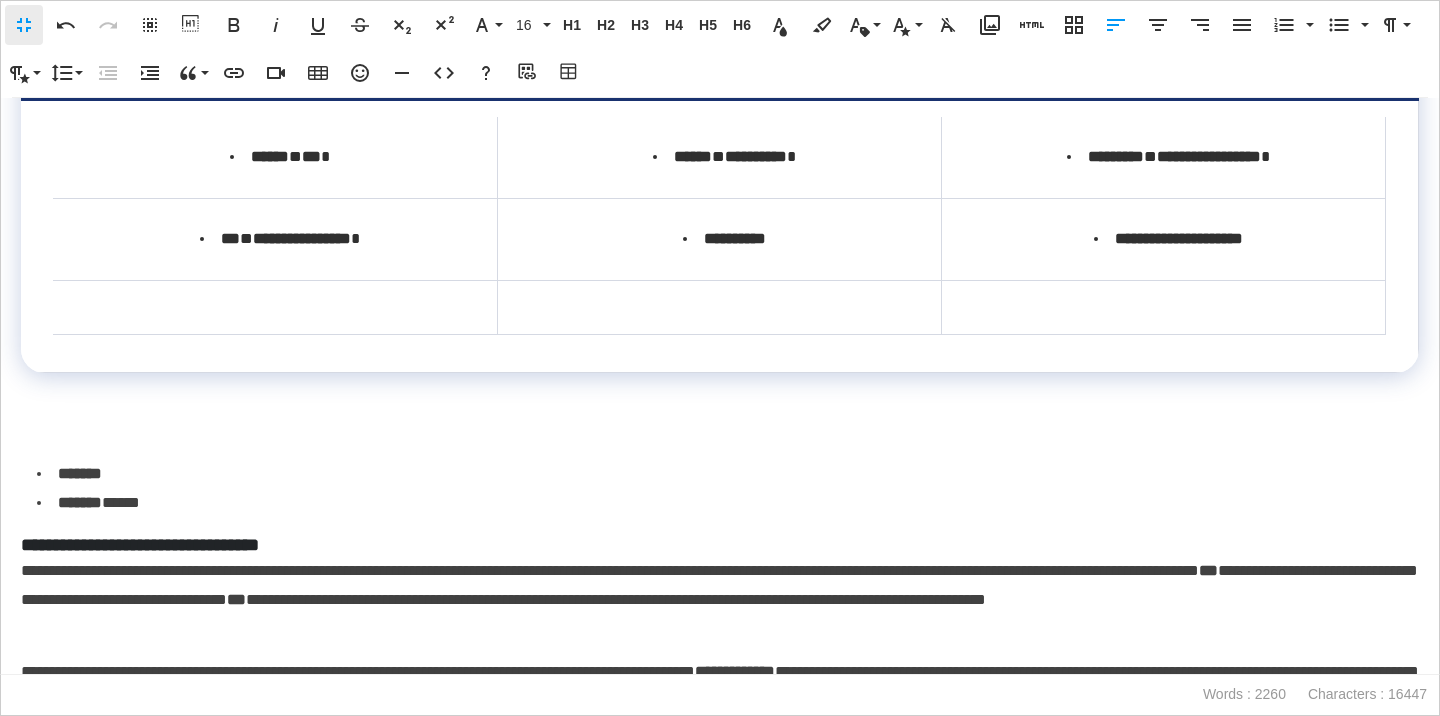 click at bounding box center [275, 307] 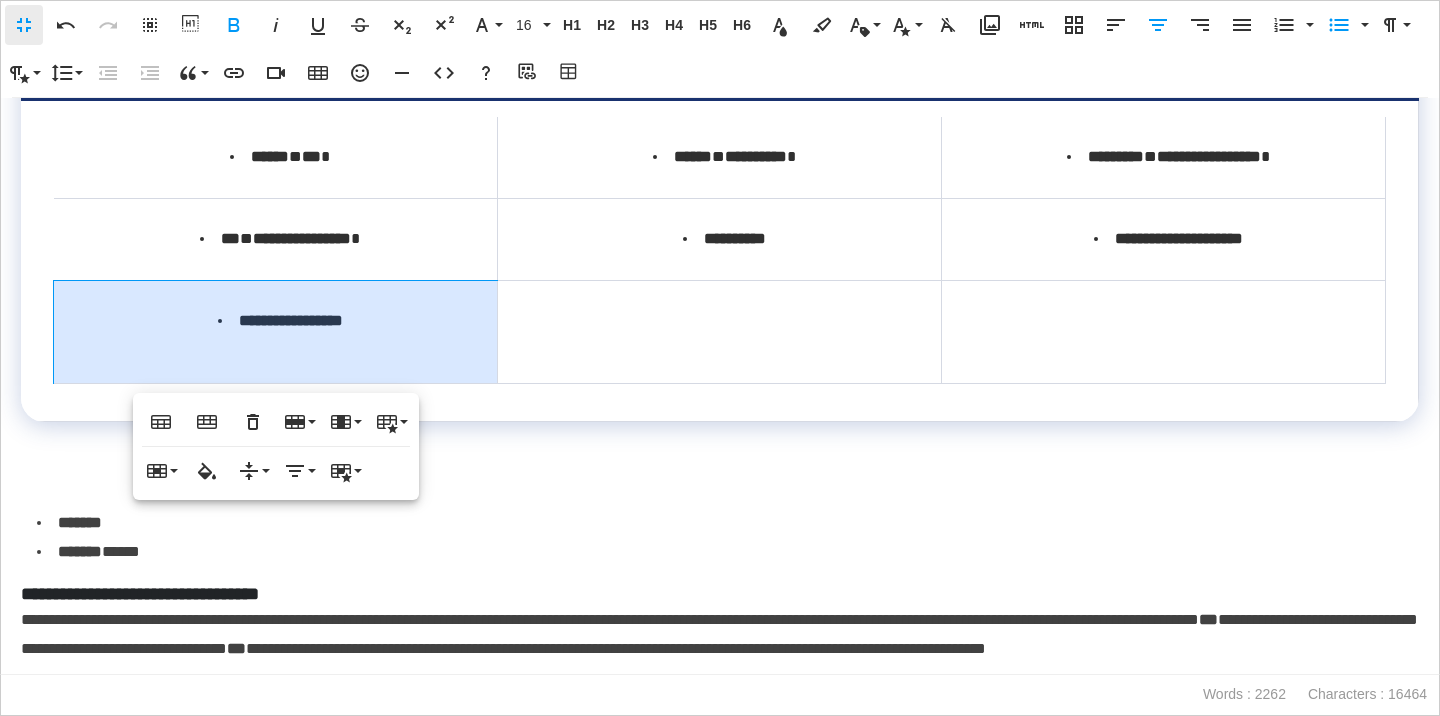 click on "**********" at bounding box center [276, 331] 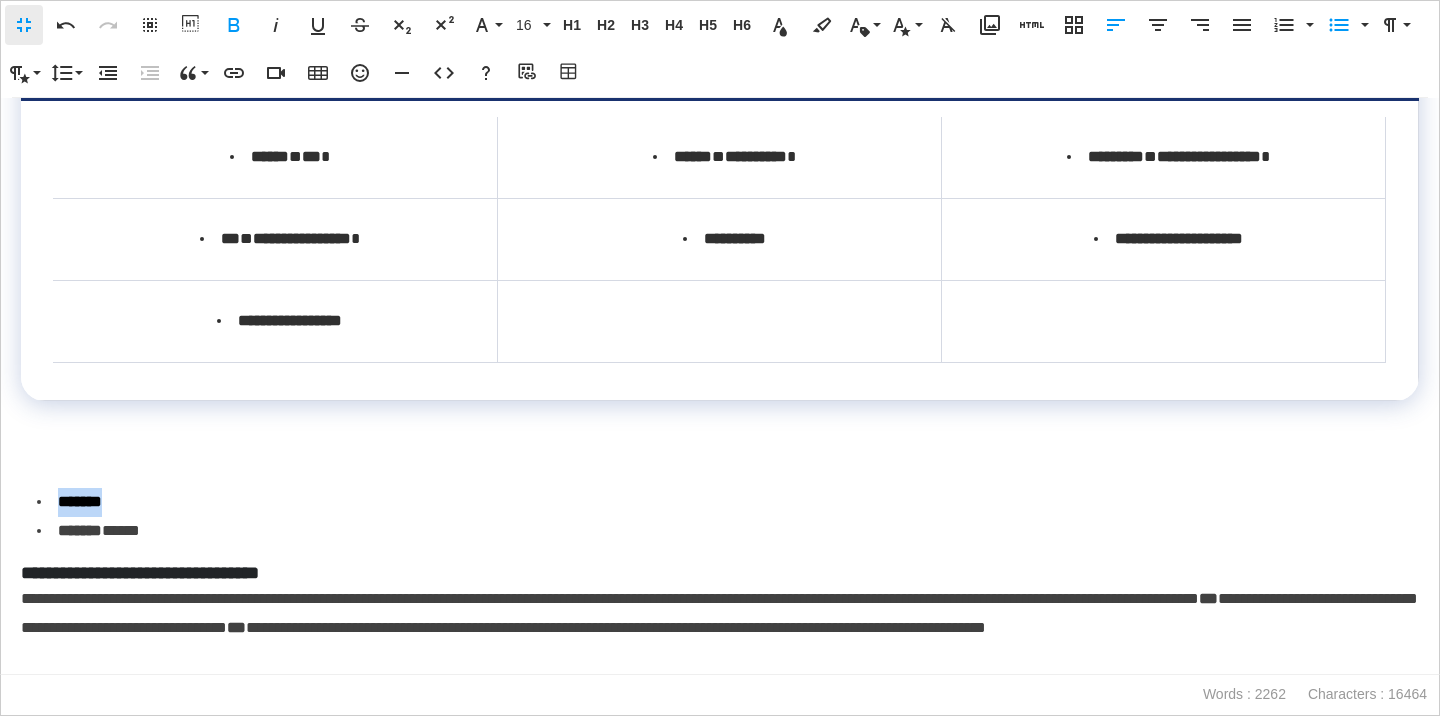 drag, startPoint x: 163, startPoint y: 514, endPoint x: 40, endPoint y: 508, distance: 123.146255 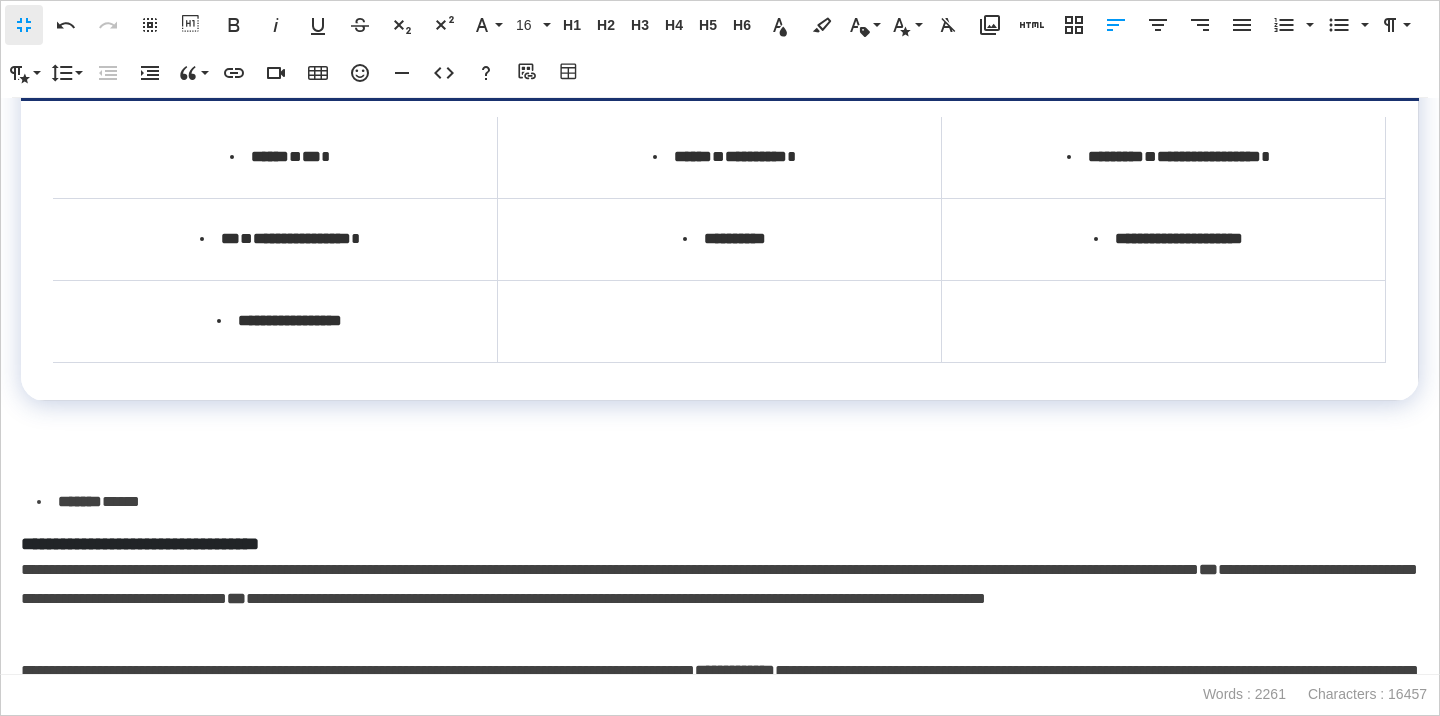 click at bounding box center [719, 321] 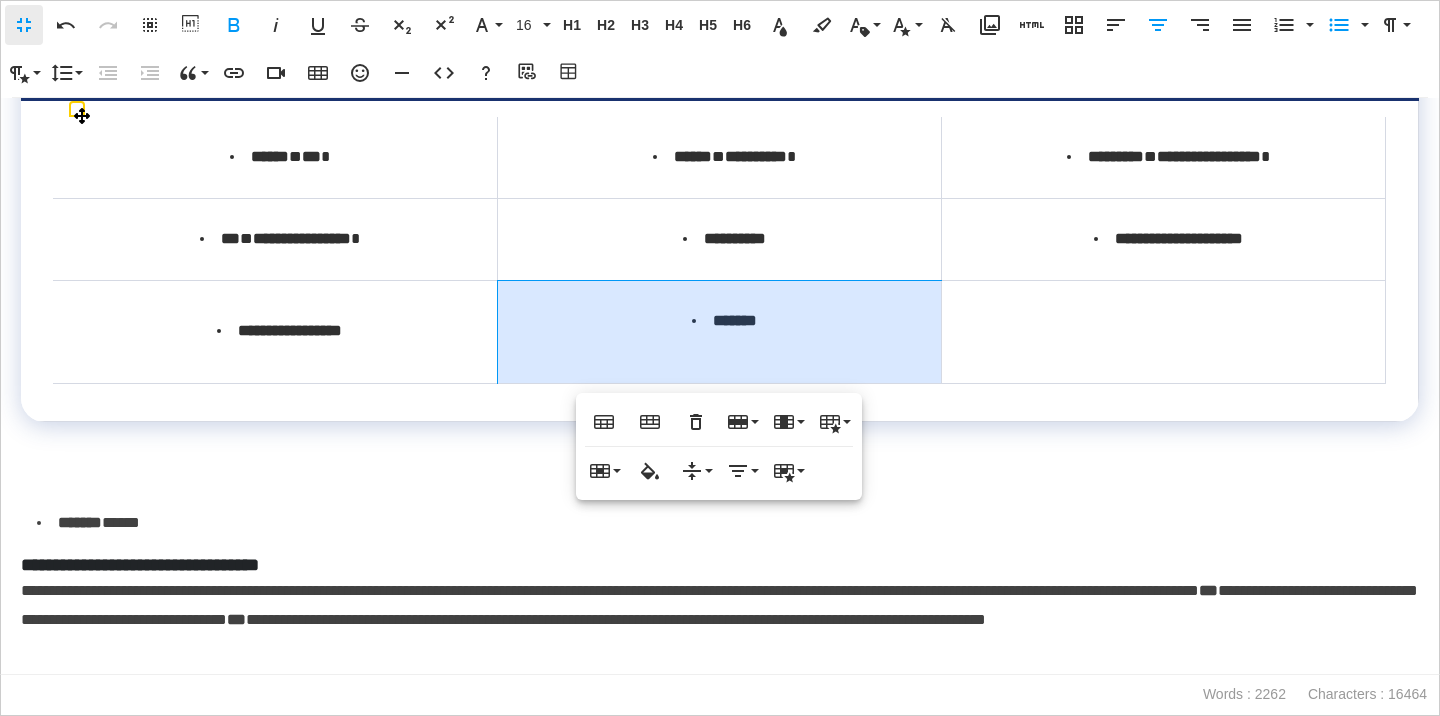 click on "*******" at bounding box center [719, 331] 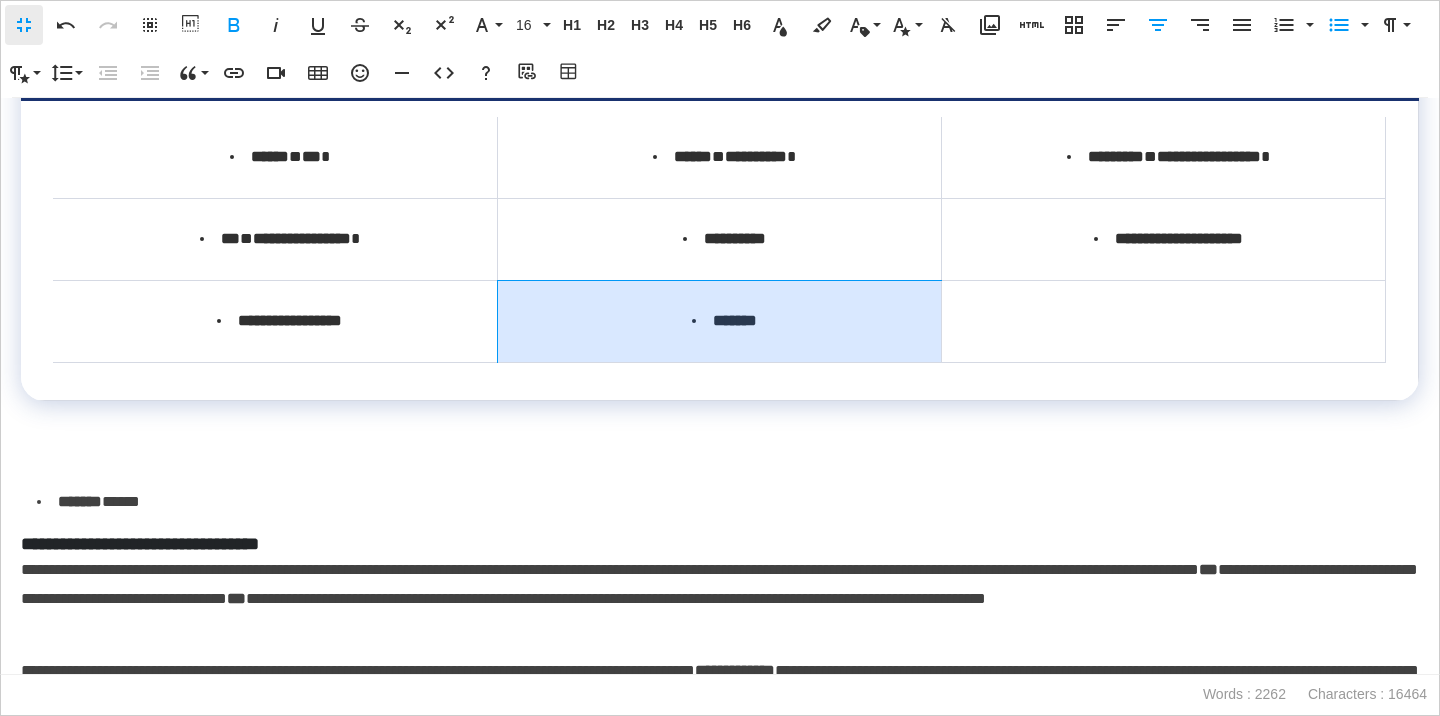 click on "**********" at bounding box center (720, 386) 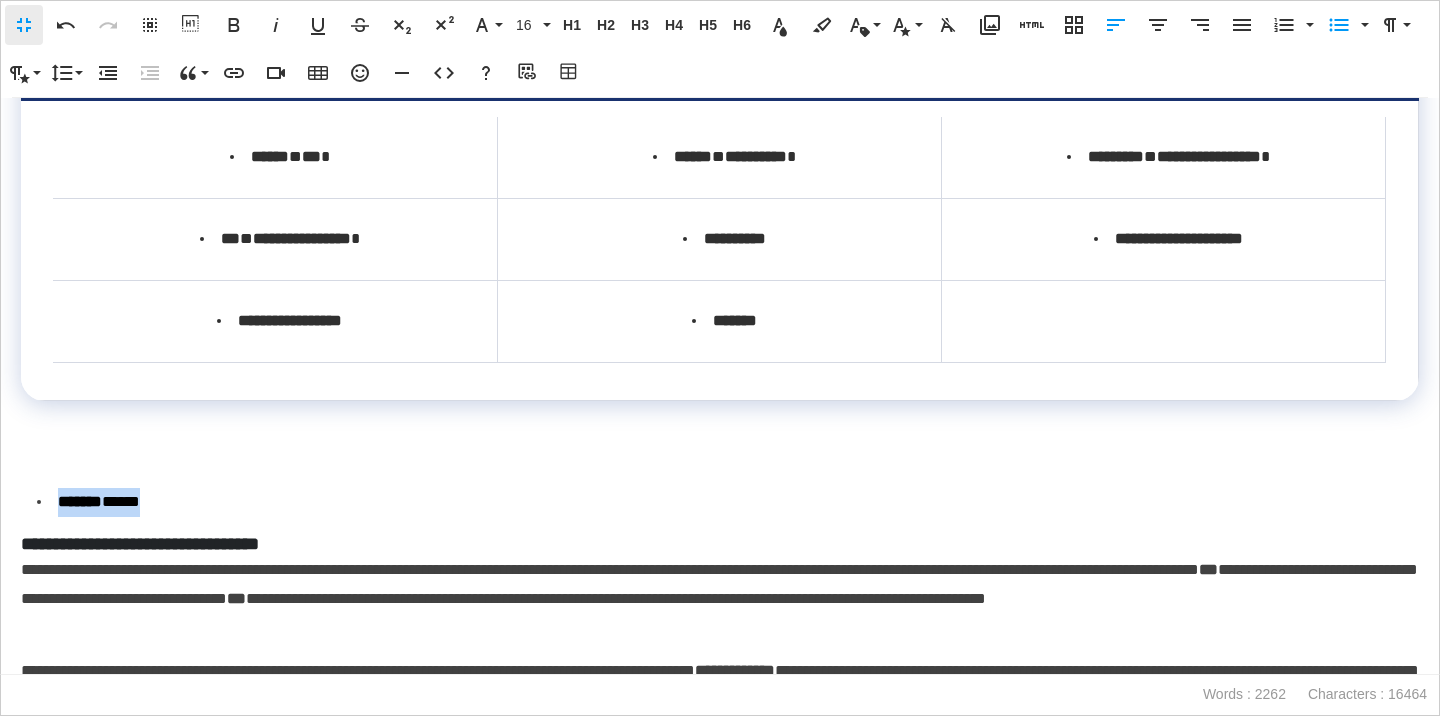 drag, startPoint x: 180, startPoint y: 500, endPoint x: 3, endPoint y: 500, distance: 177 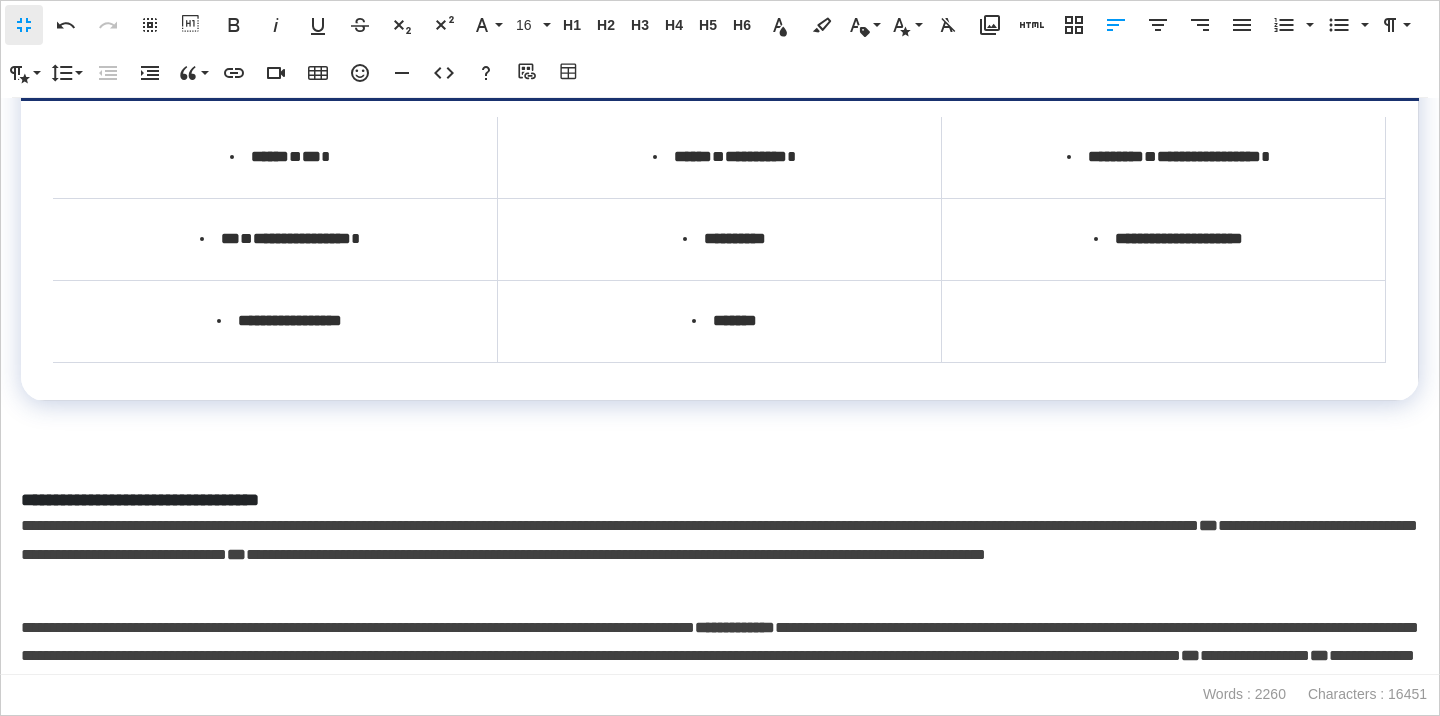 click at bounding box center [1163, 321] 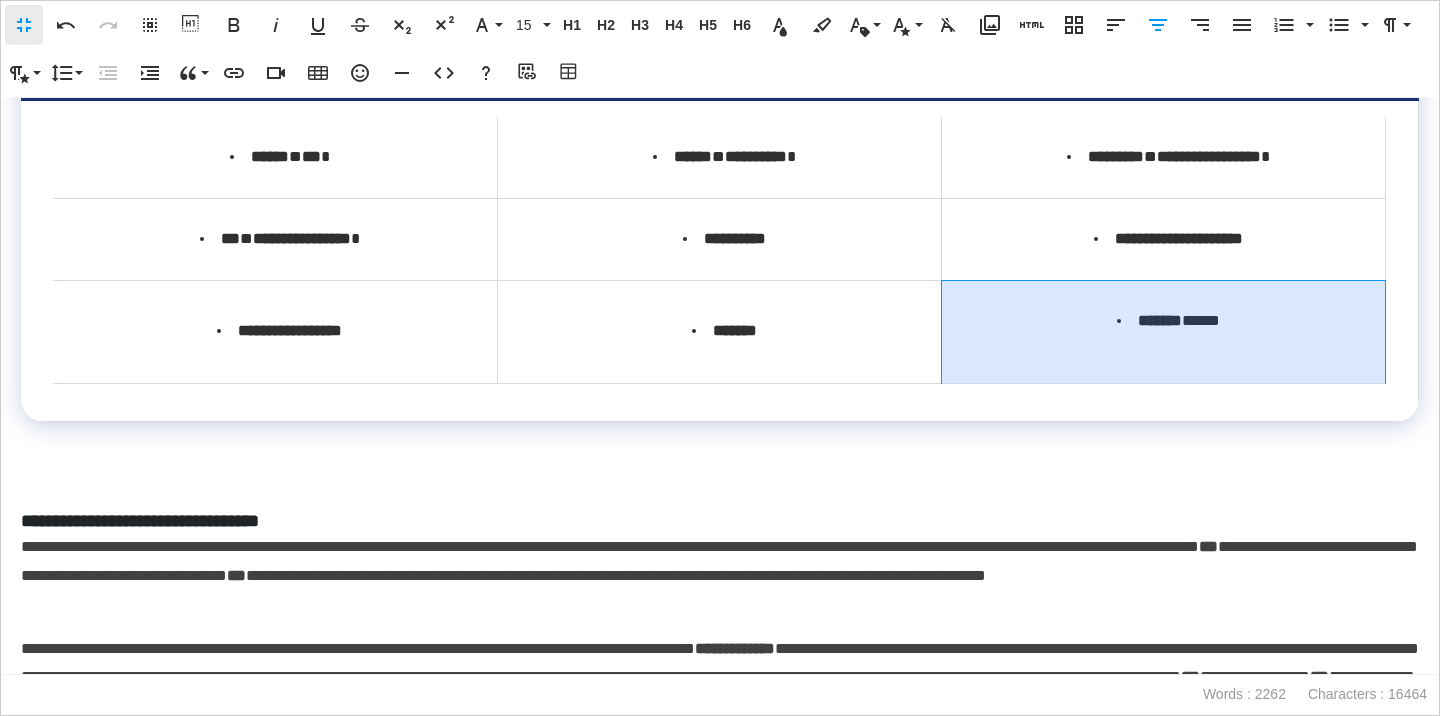 click on "******* *****" at bounding box center [1163, 331] 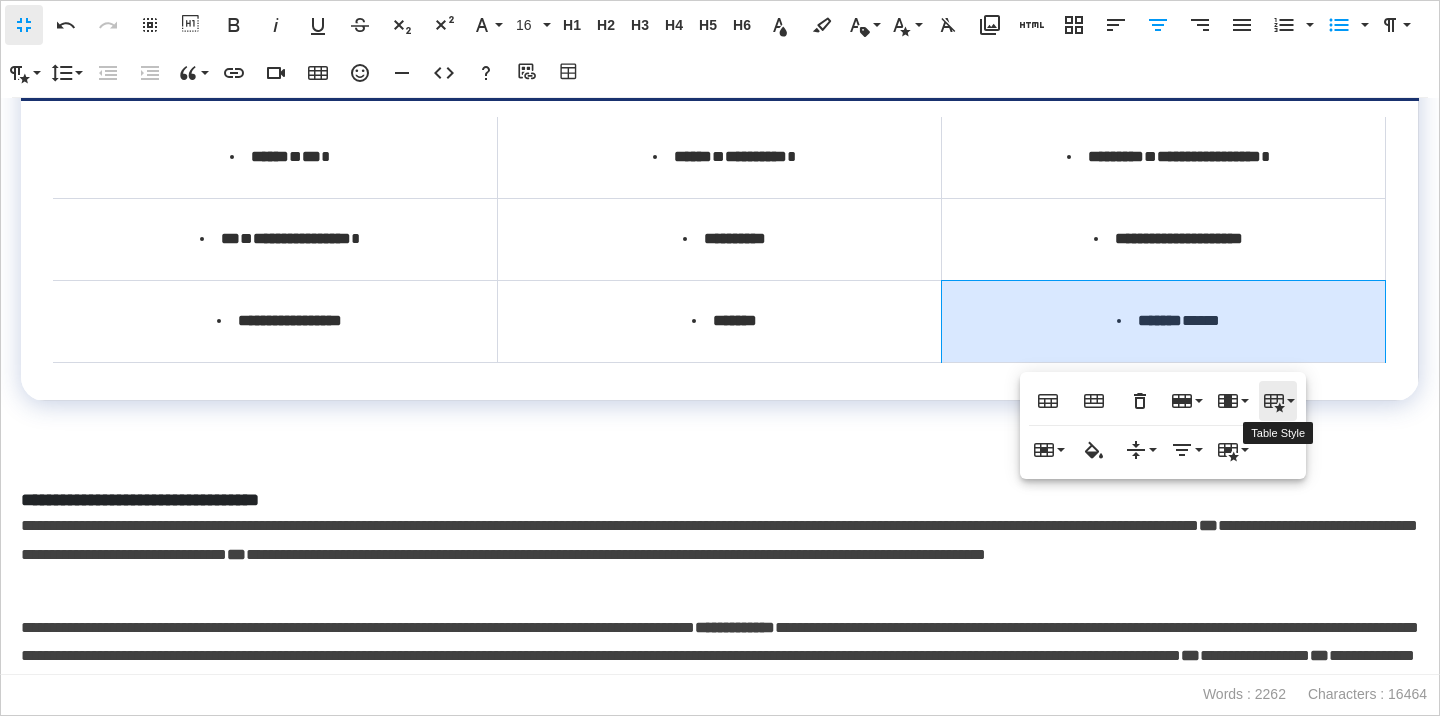 click 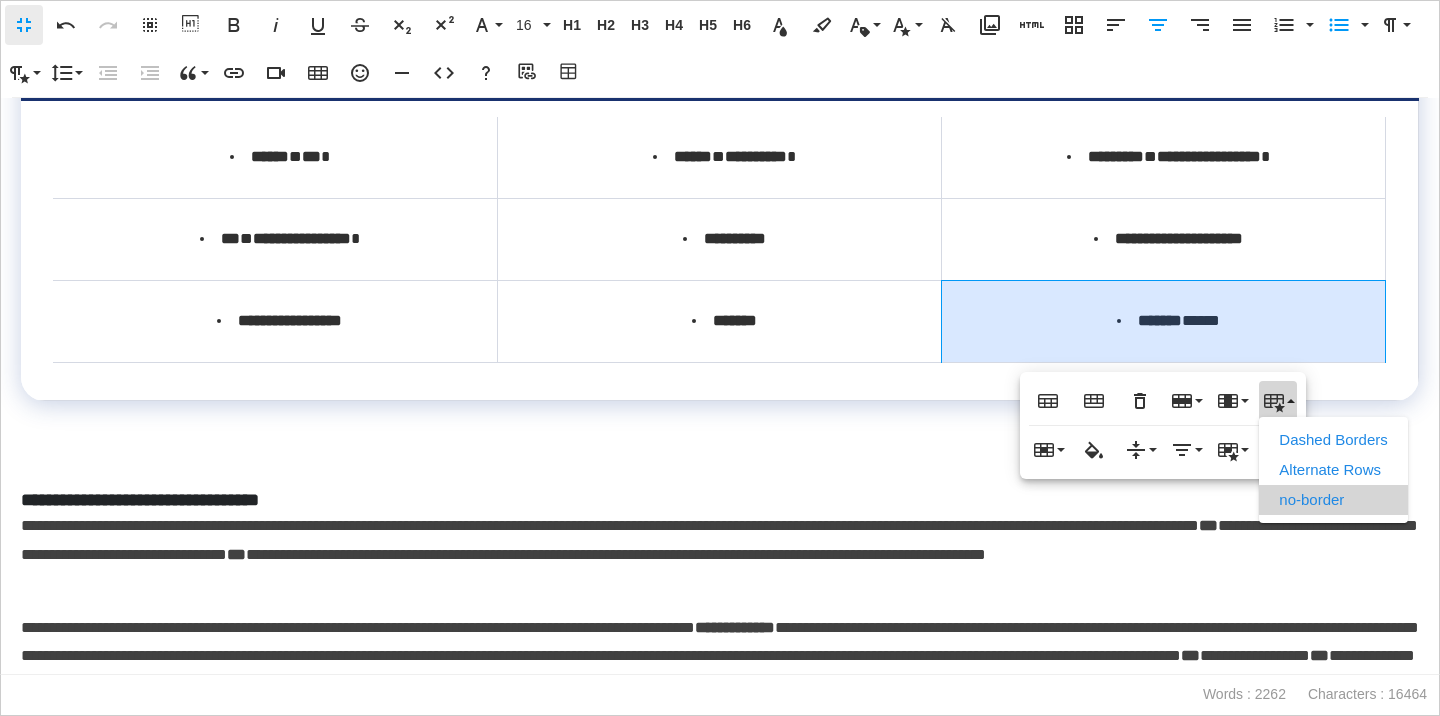 click on "no-border" at bounding box center [1333, 500] 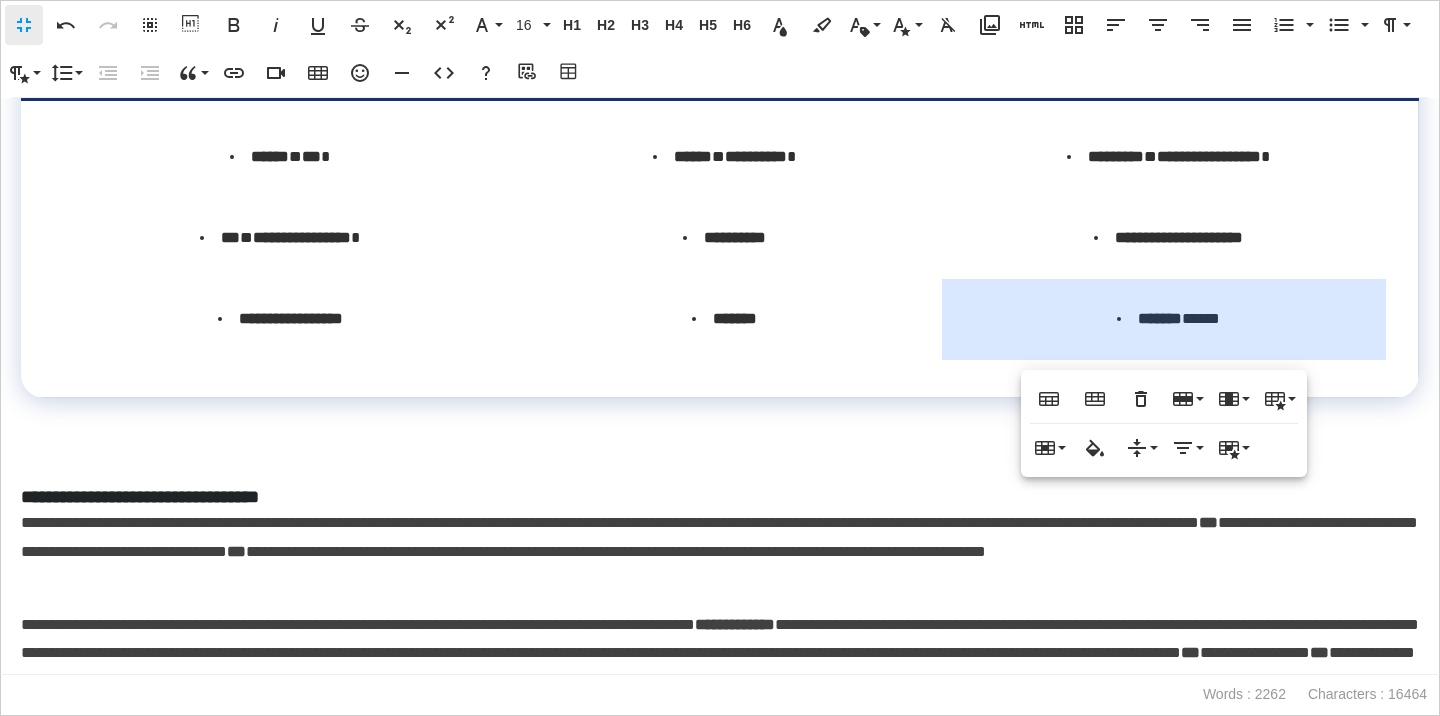 click on "**********" at bounding box center (720, 386) 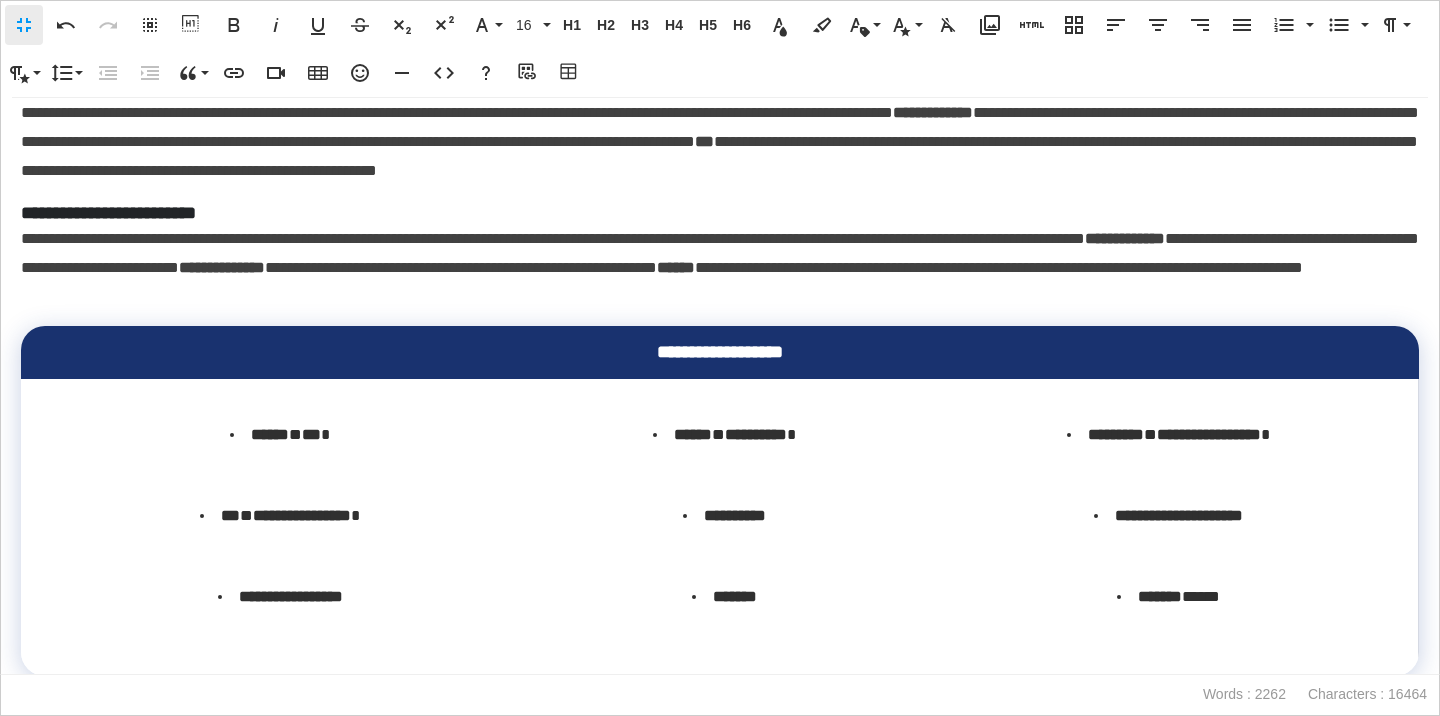 scroll, scrollTop: 0, scrollLeft: 0, axis: both 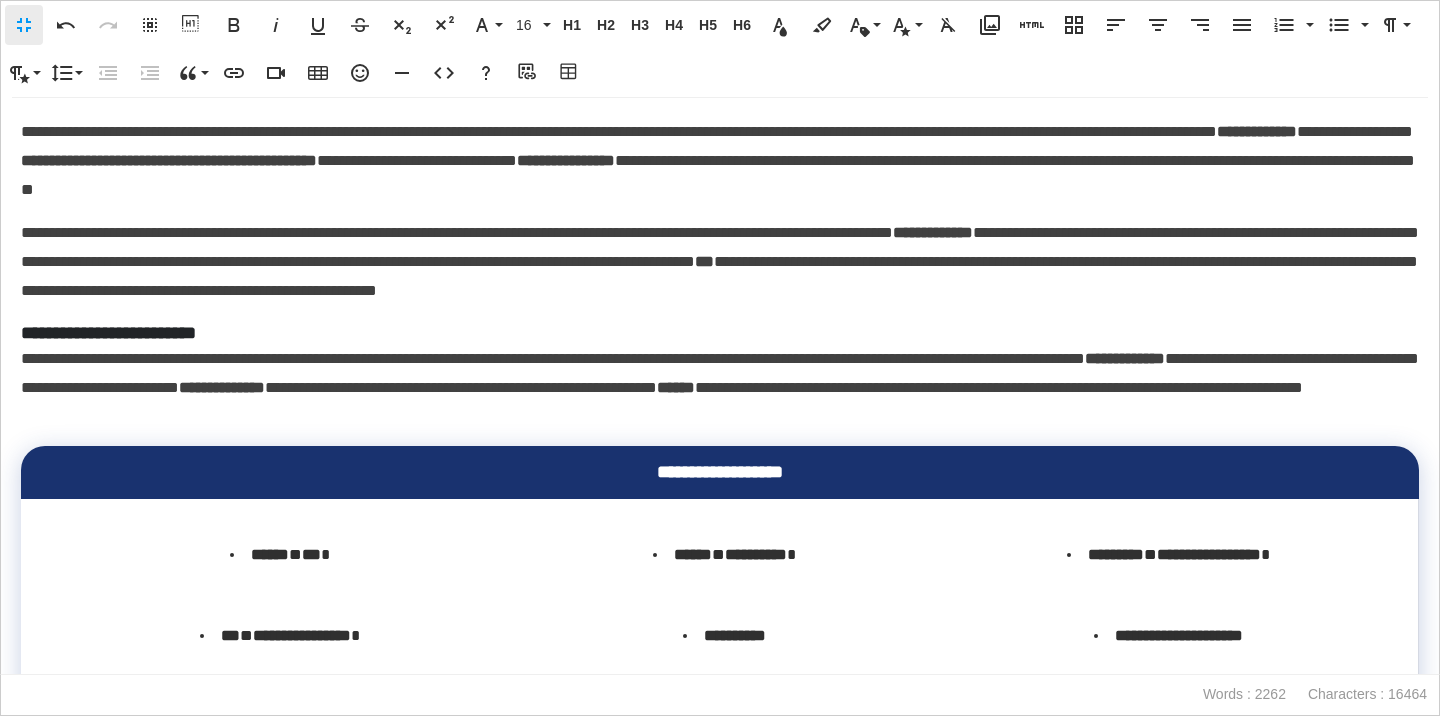 click on "**********" at bounding box center (720, 333) 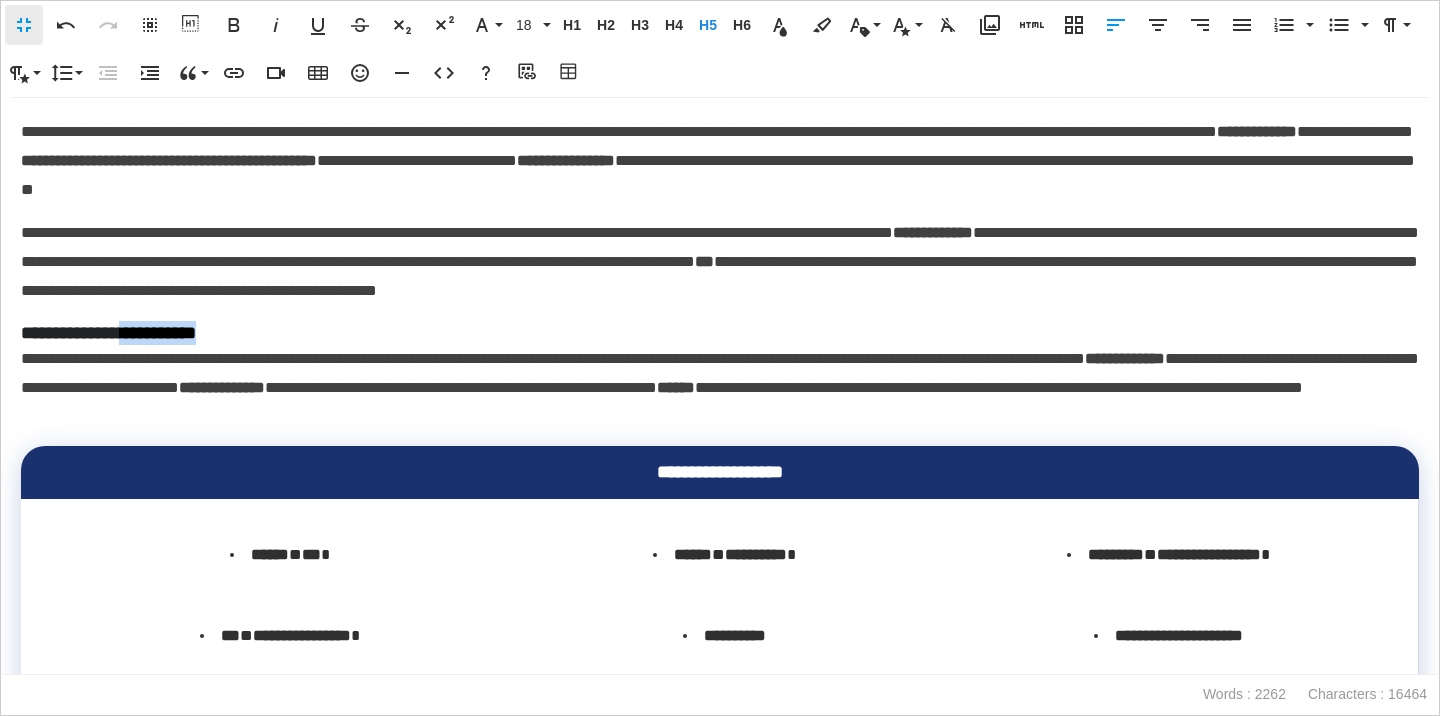 click on "**********" at bounding box center [720, 333] 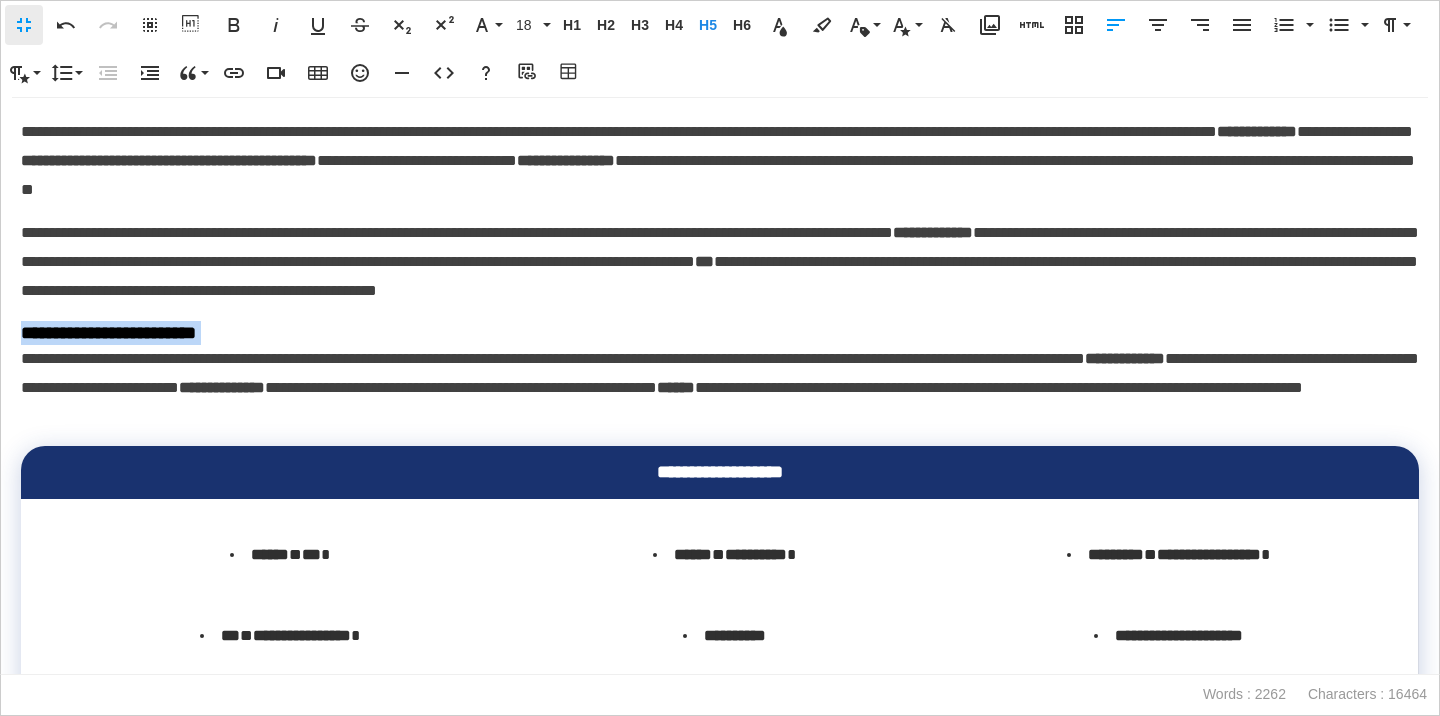 click on "**********" at bounding box center [720, 333] 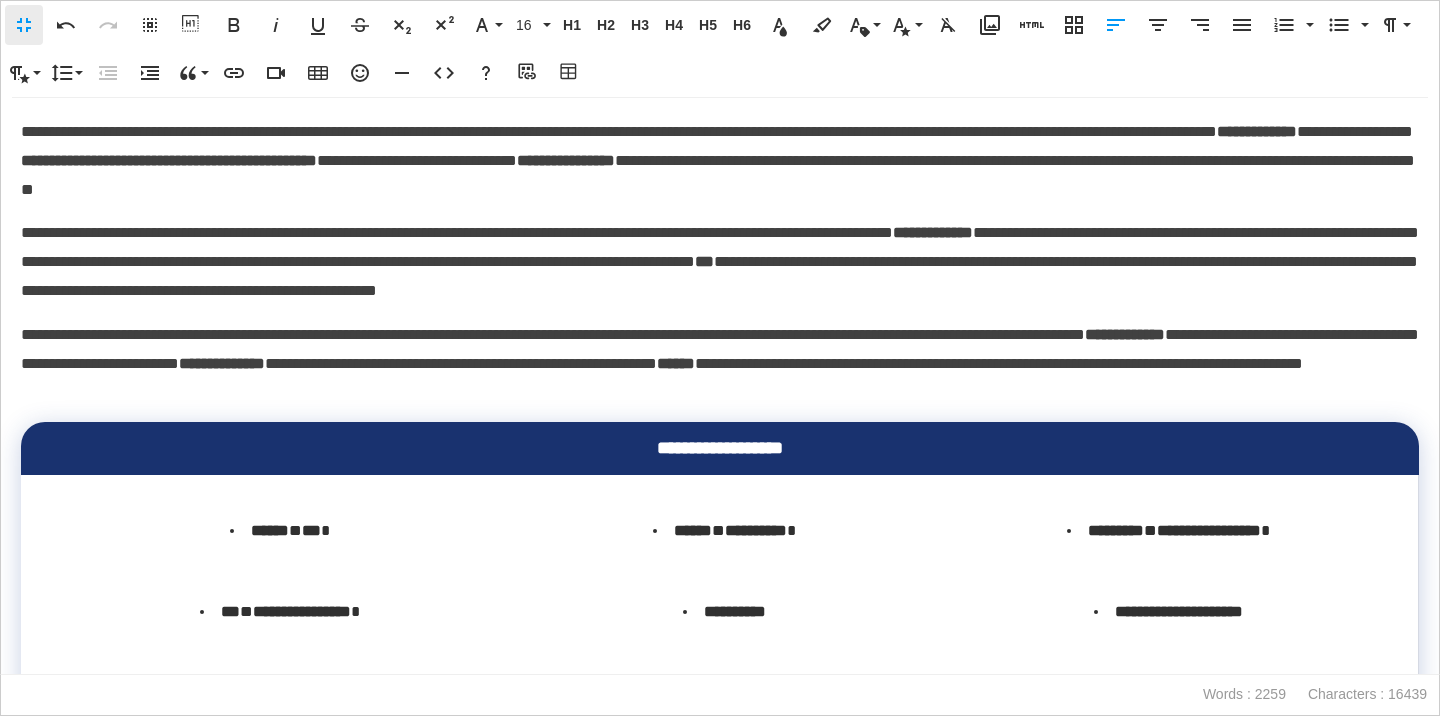 click on "**********" at bounding box center [720, 364] 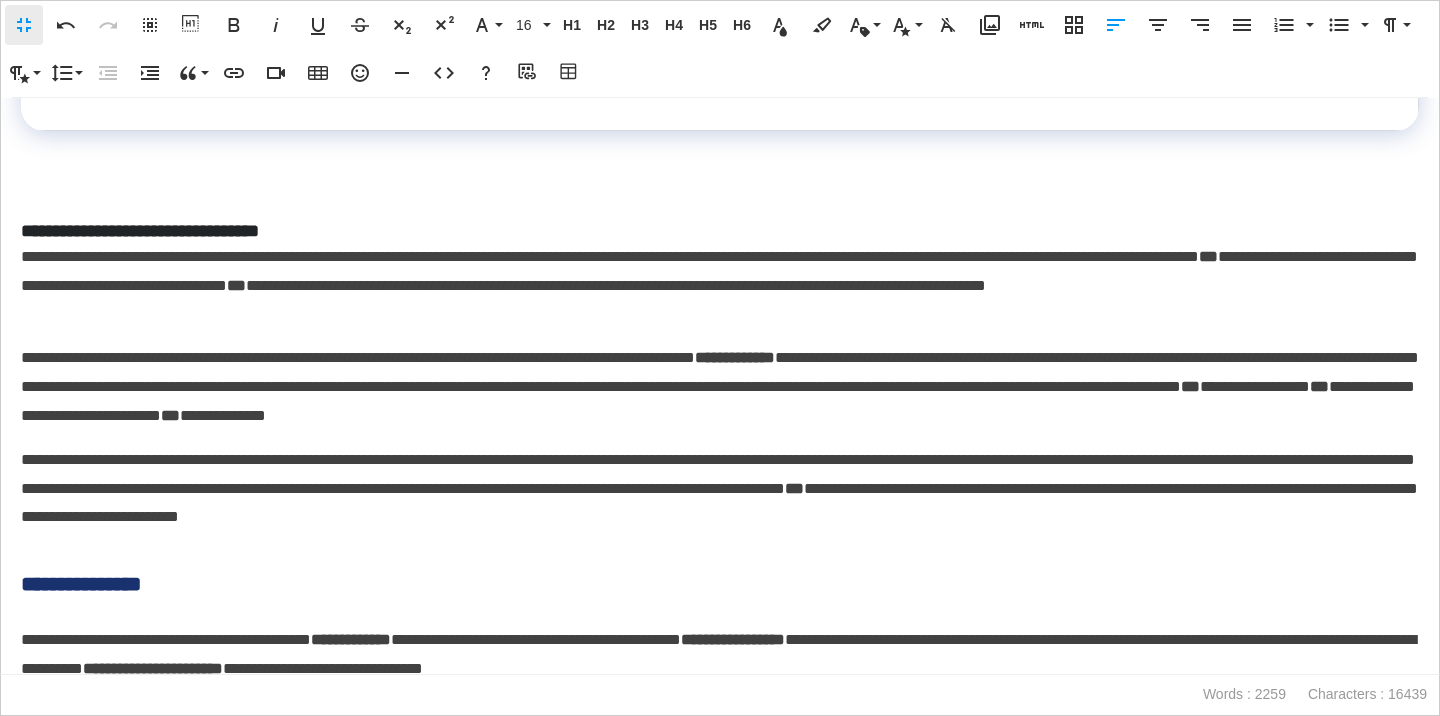 scroll, scrollTop: 685, scrollLeft: 0, axis: vertical 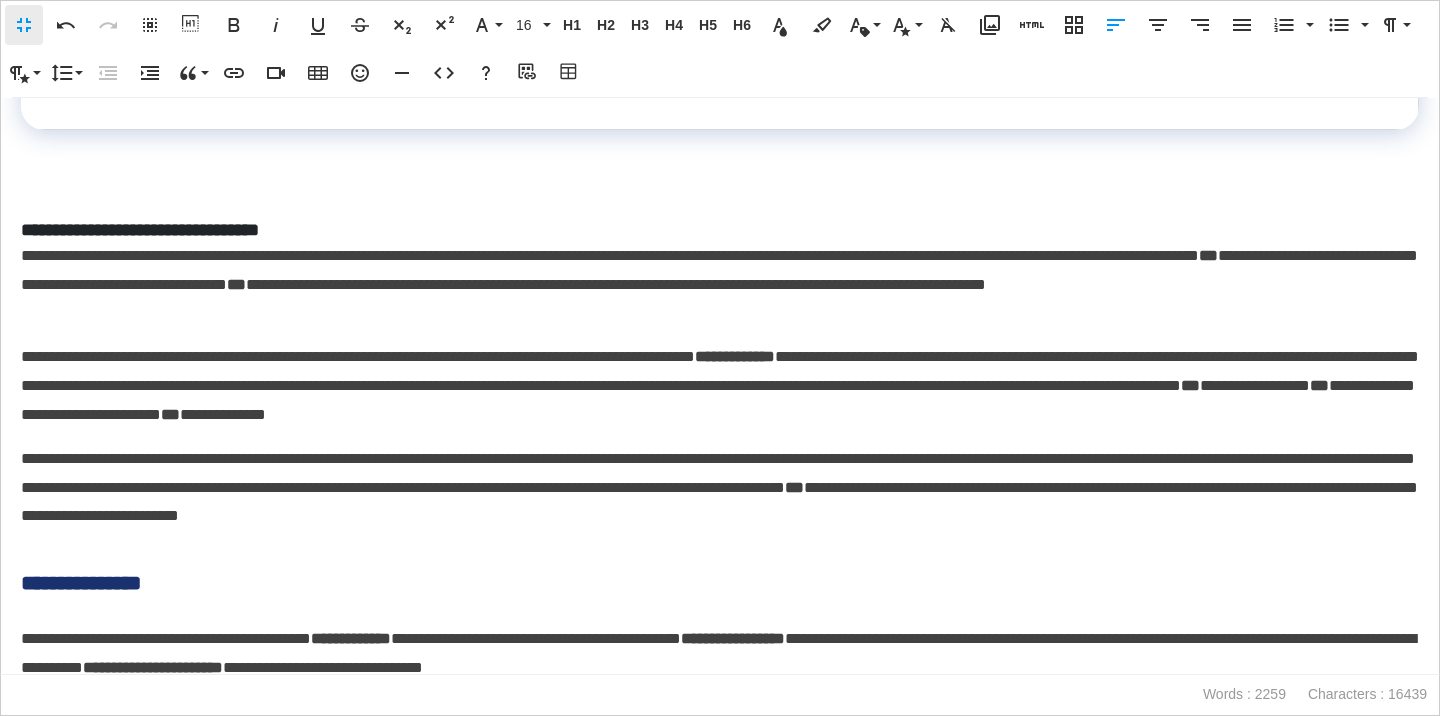 click on "**********" at bounding box center (720, 230) 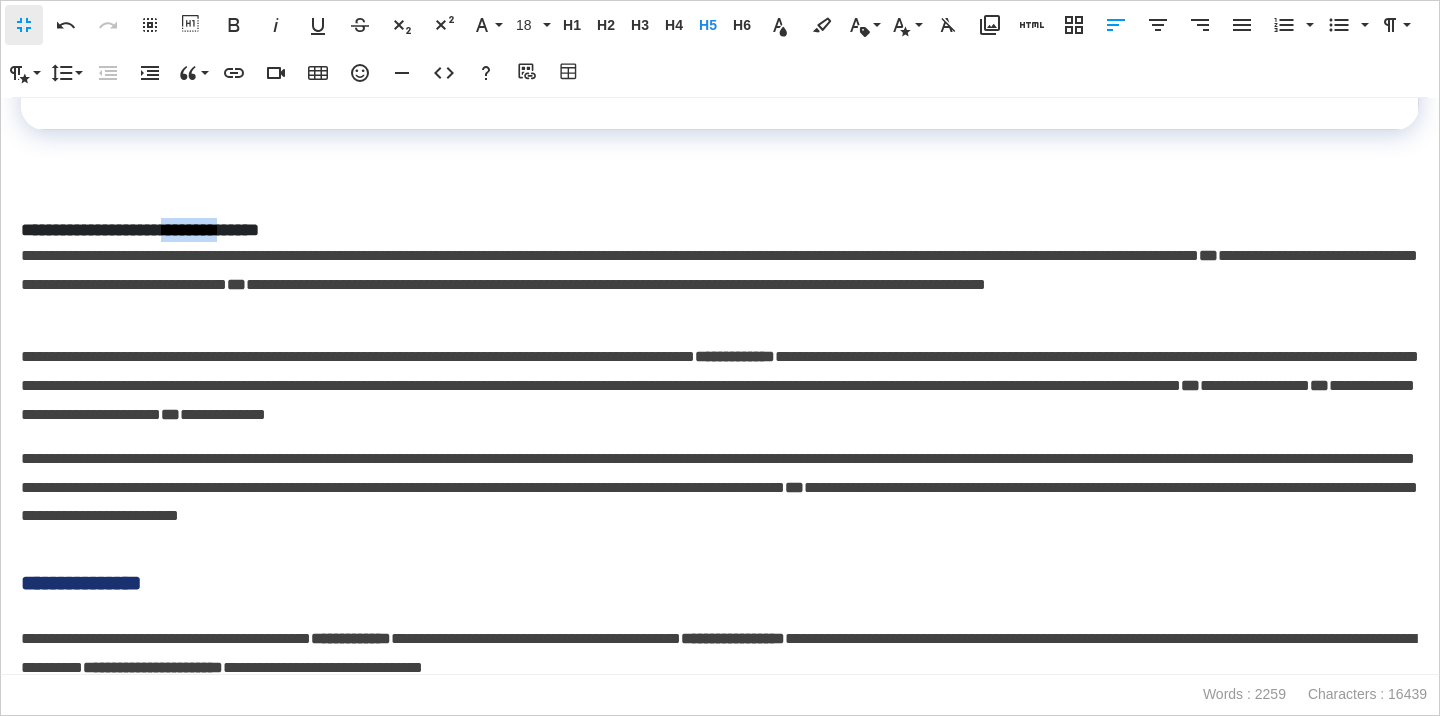 click on "**********" at bounding box center [720, 230] 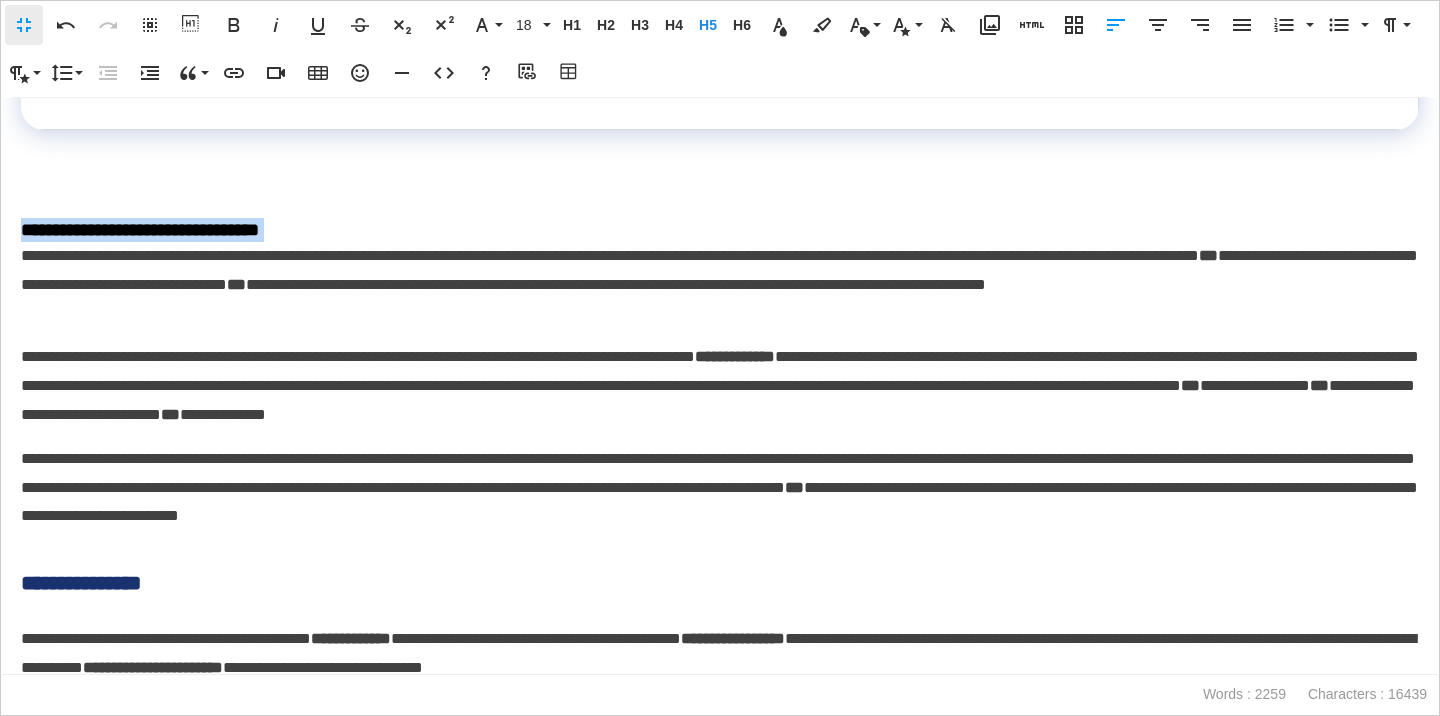 click on "**********" at bounding box center [720, 230] 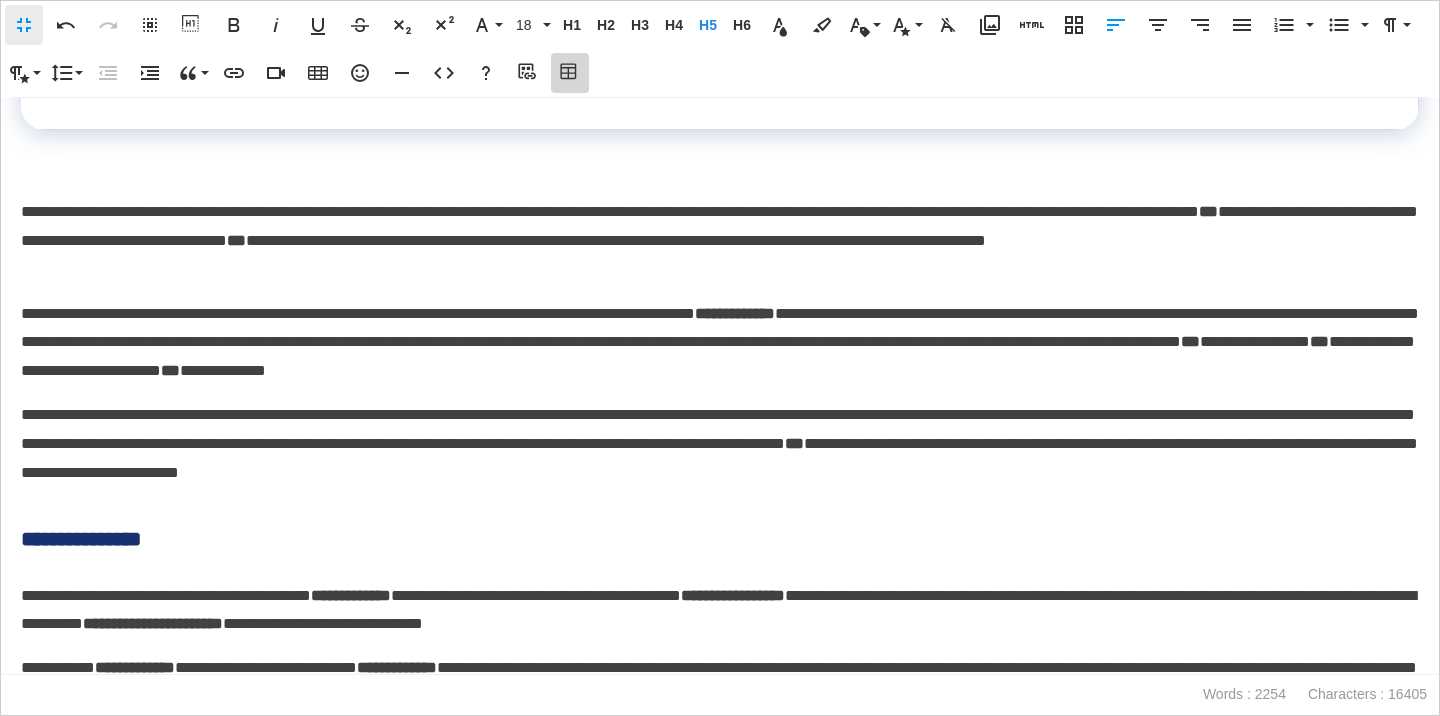 click 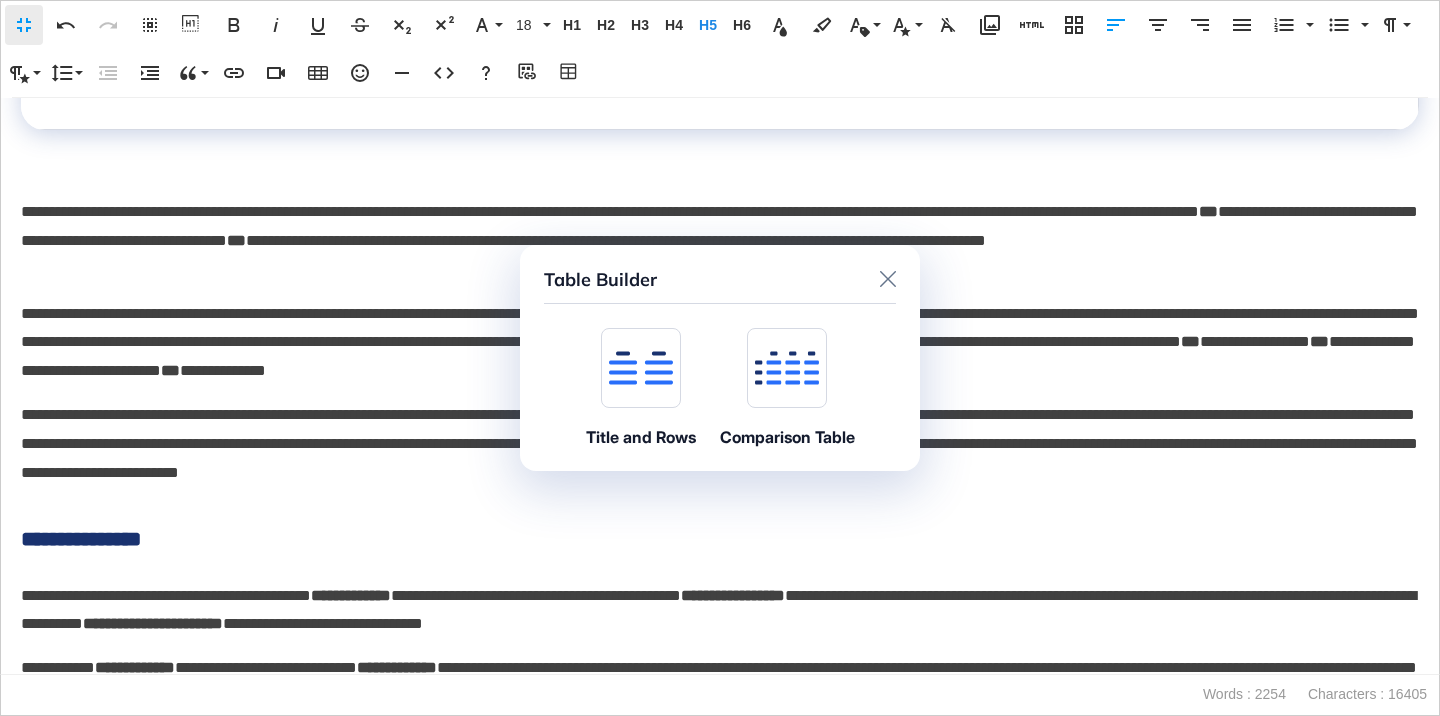 click on "Title and Rows" 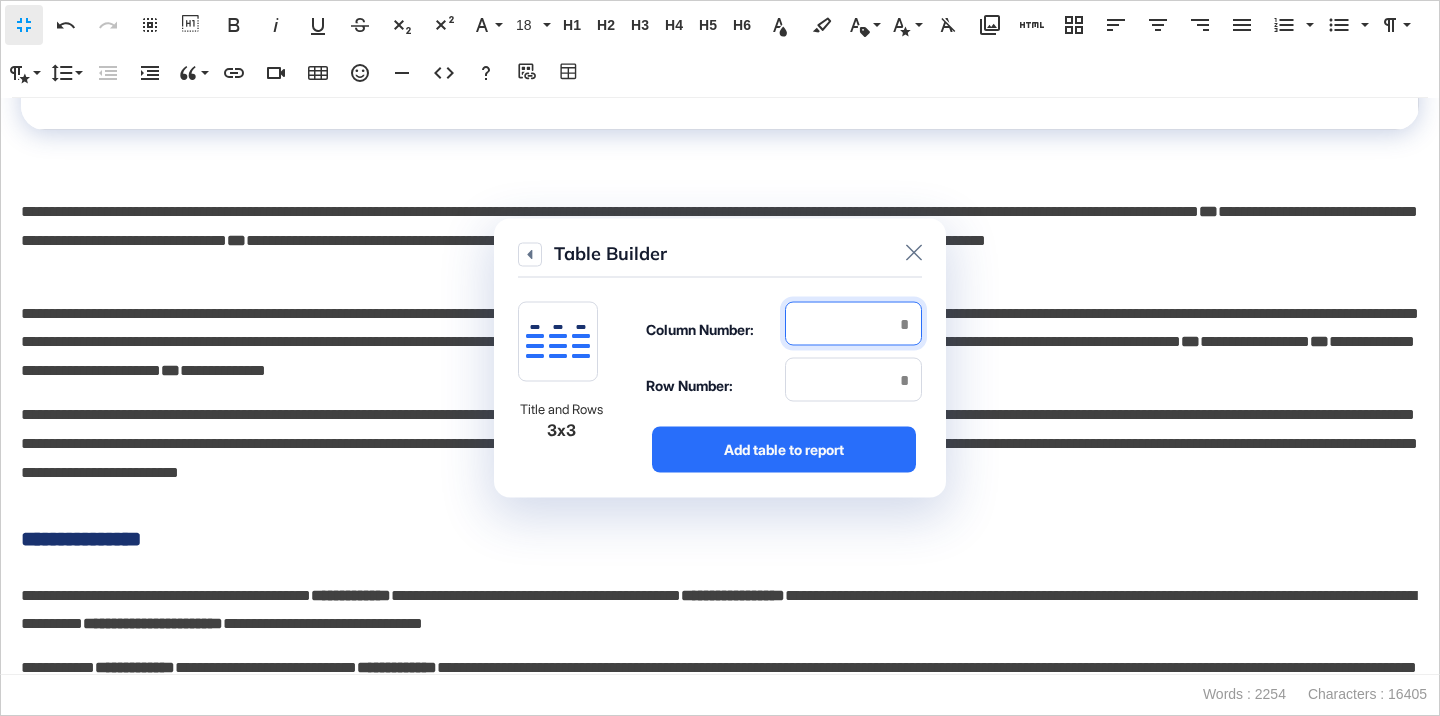 click at bounding box center [853, 324] 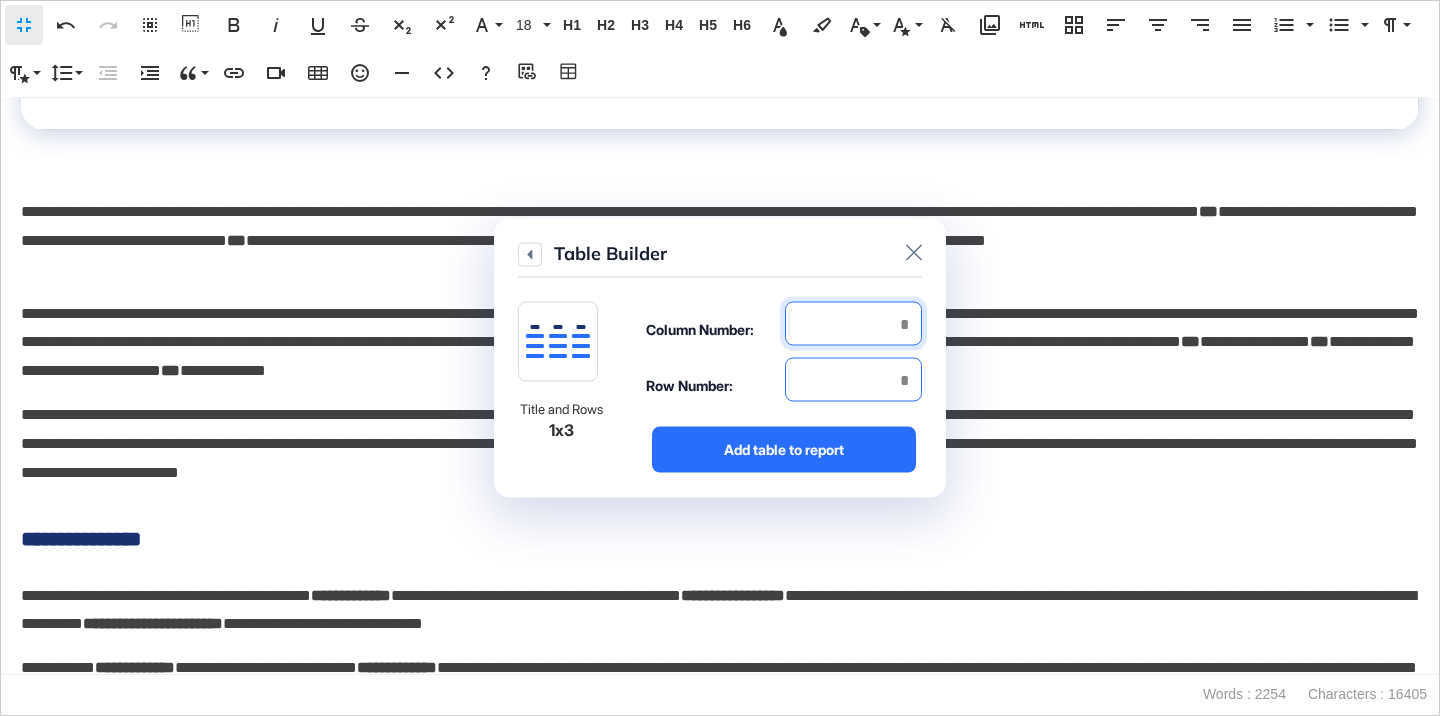 type on "*" 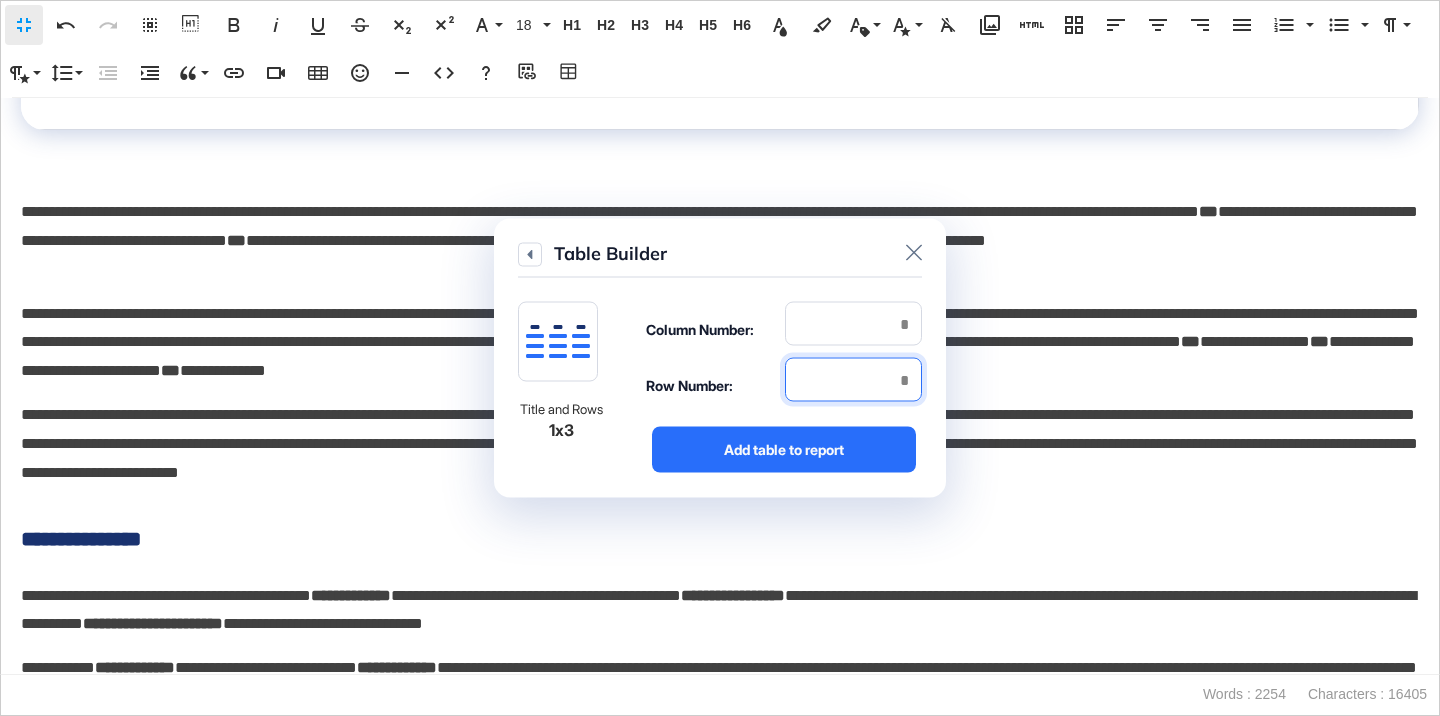 click at bounding box center (853, 380) 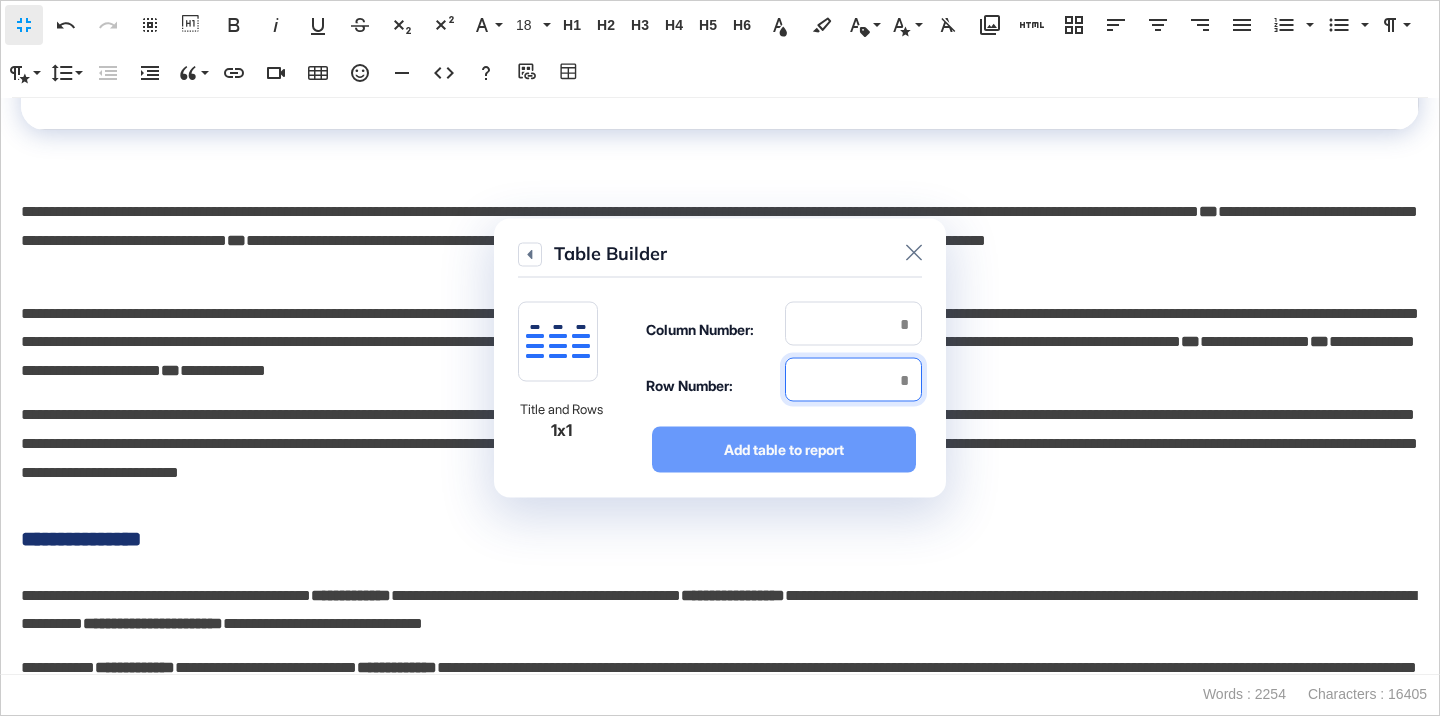 type on "*" 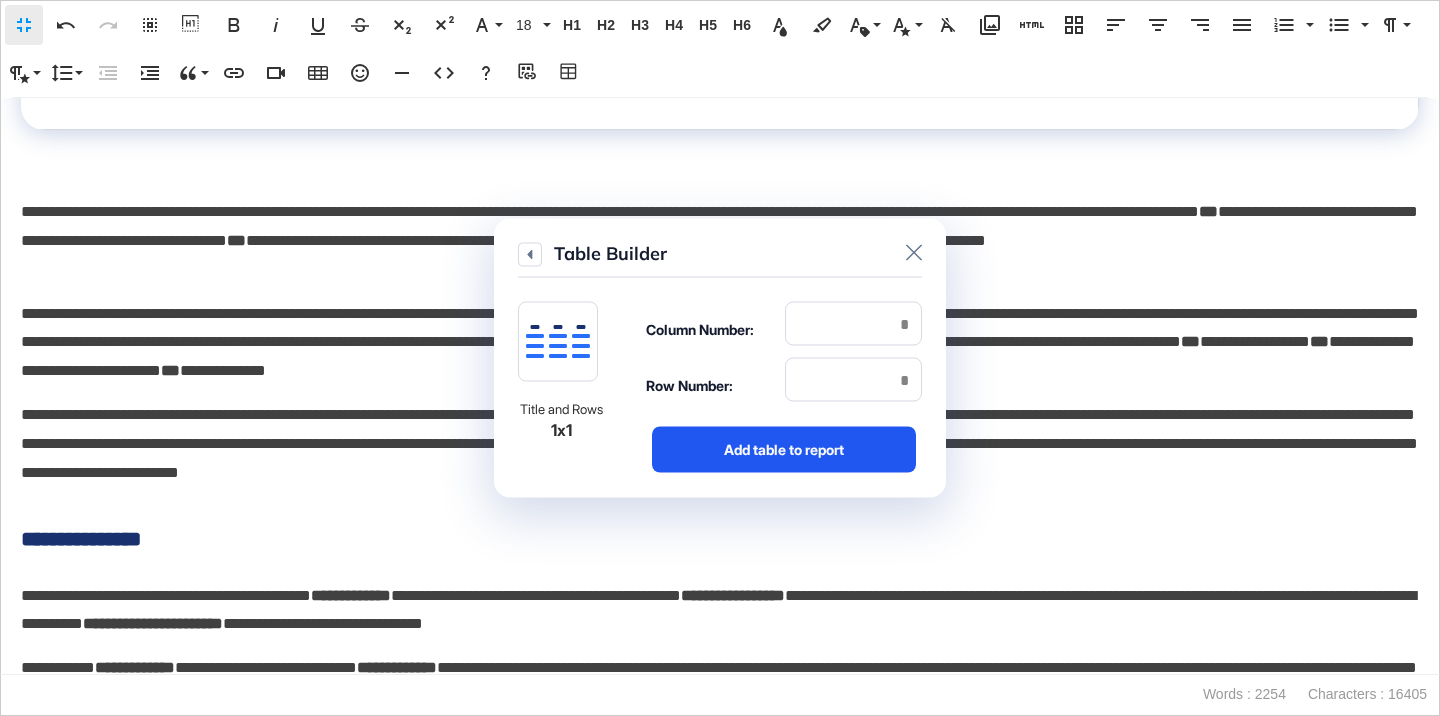 click on "Add table to report" at bounding box center (784, 450) 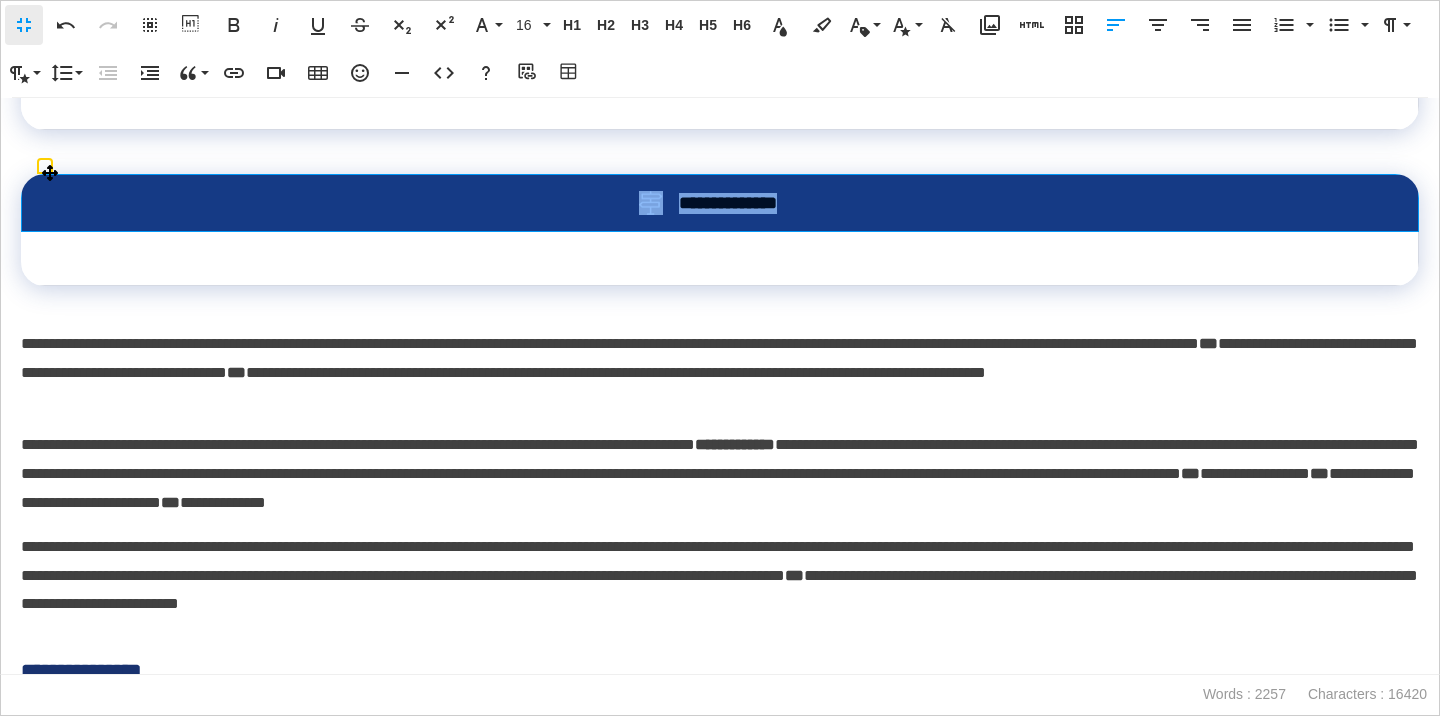 drag, startPoint x: 818, startPoint y: 212, endPoint x: 608, endPoint y: 211, distance: 210.00238 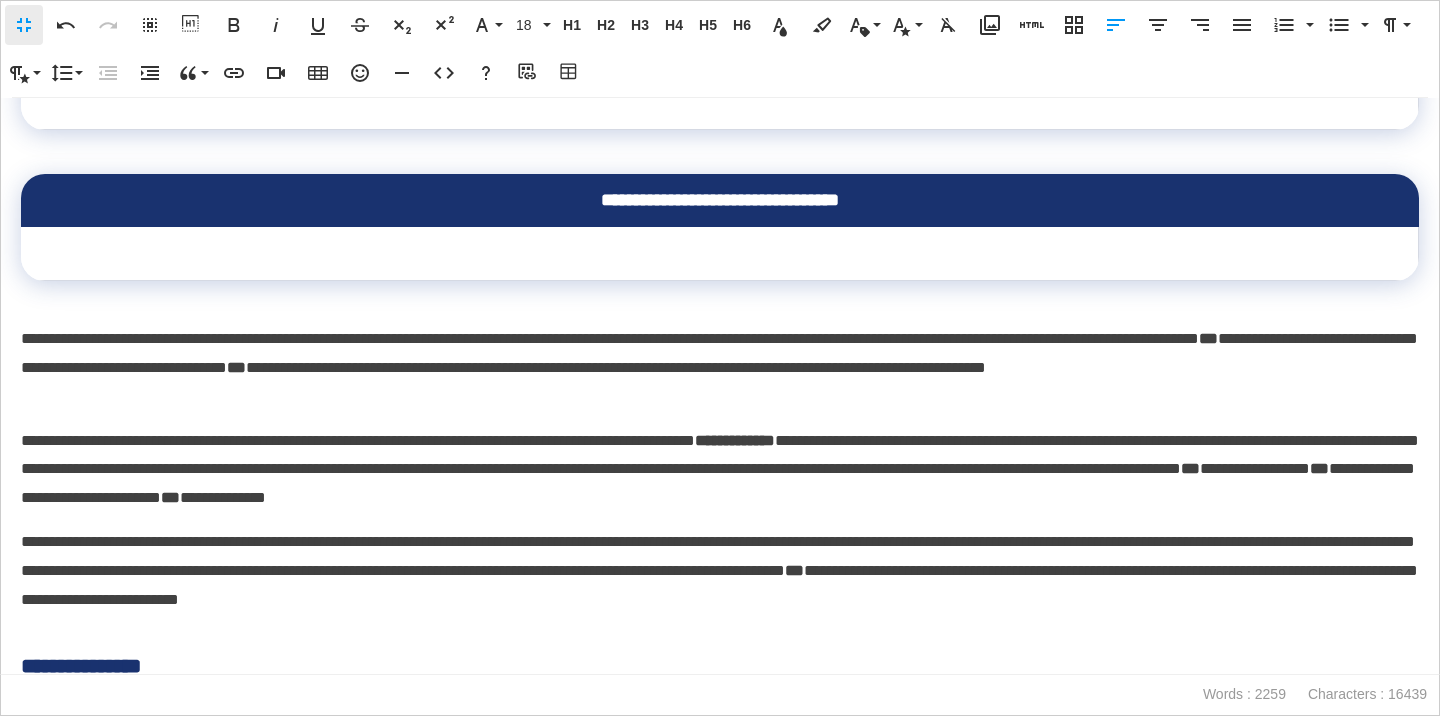 click at bounding box center (720, 254) 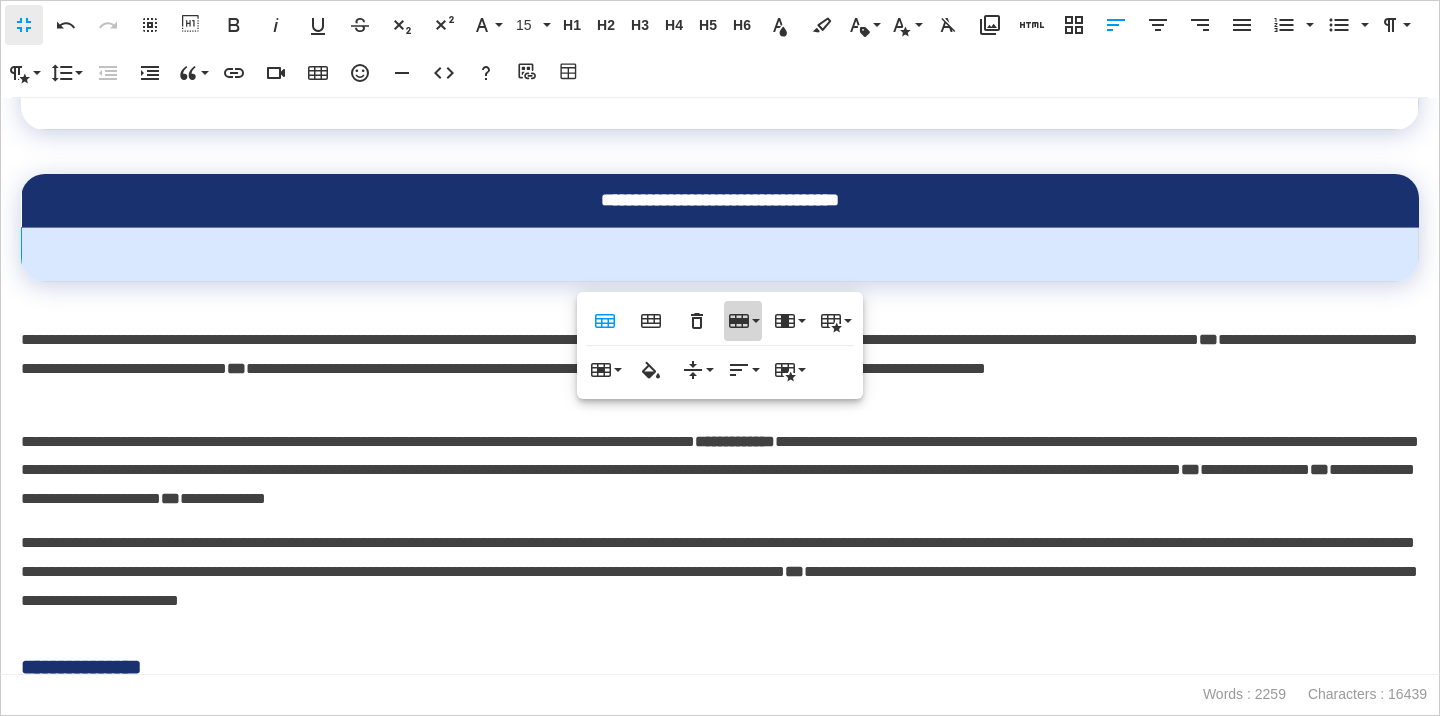 click 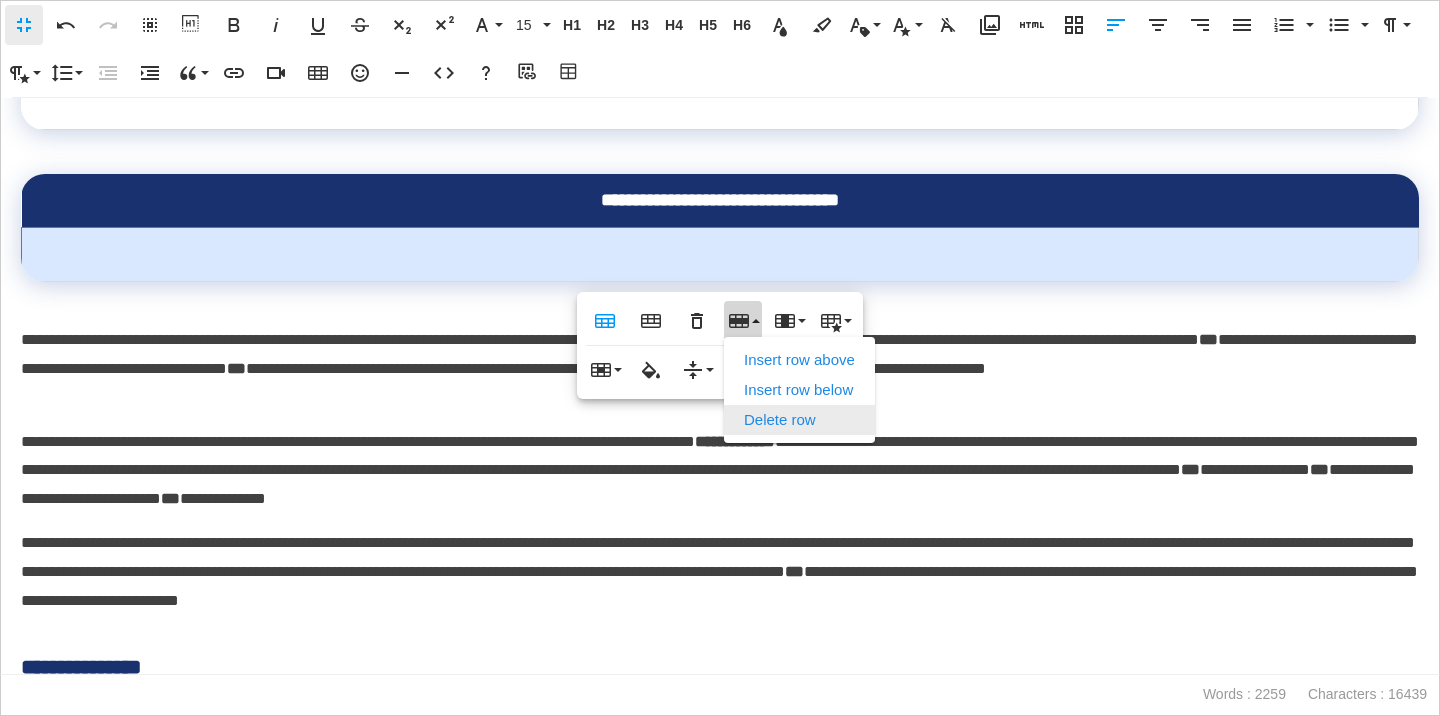 click on "Delete row" at bounding box center [799, 420] 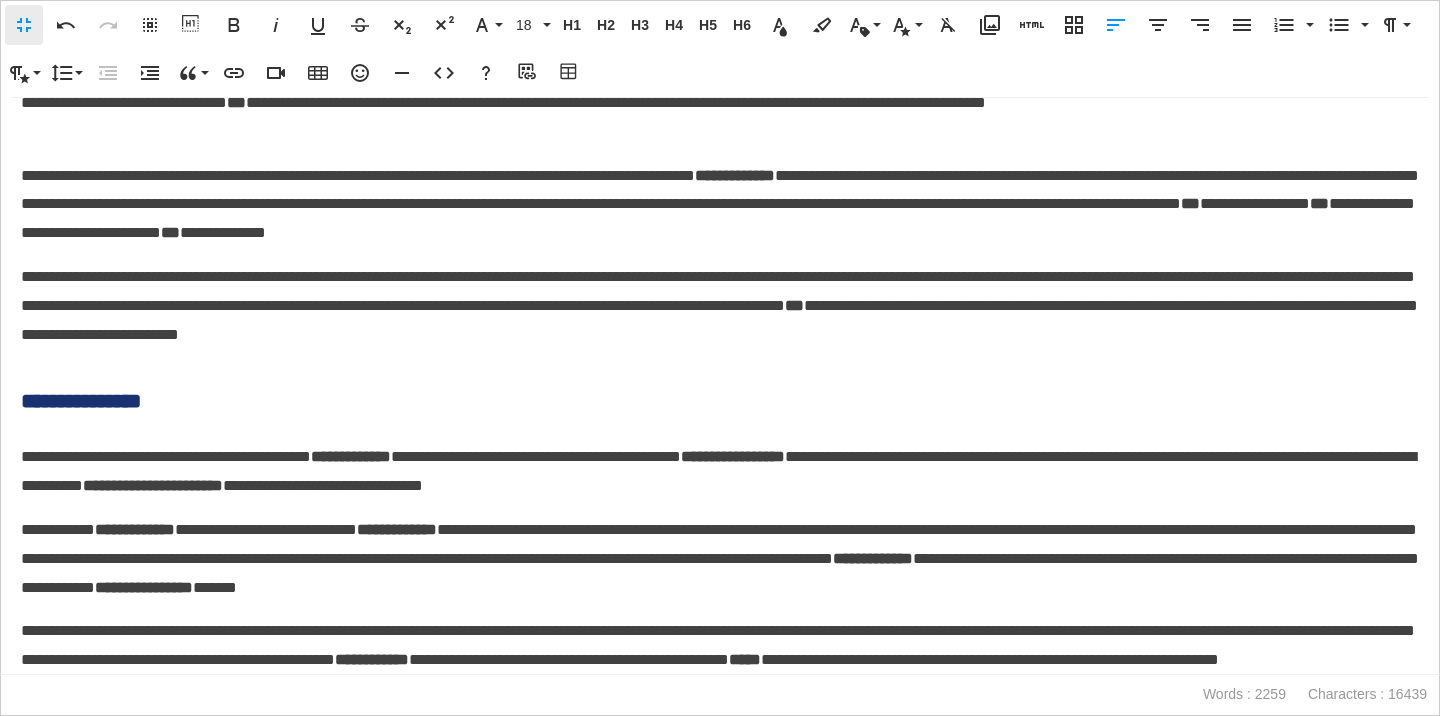 scroll, scrollTop: 985, scrollLeft: 0, axis: vertical 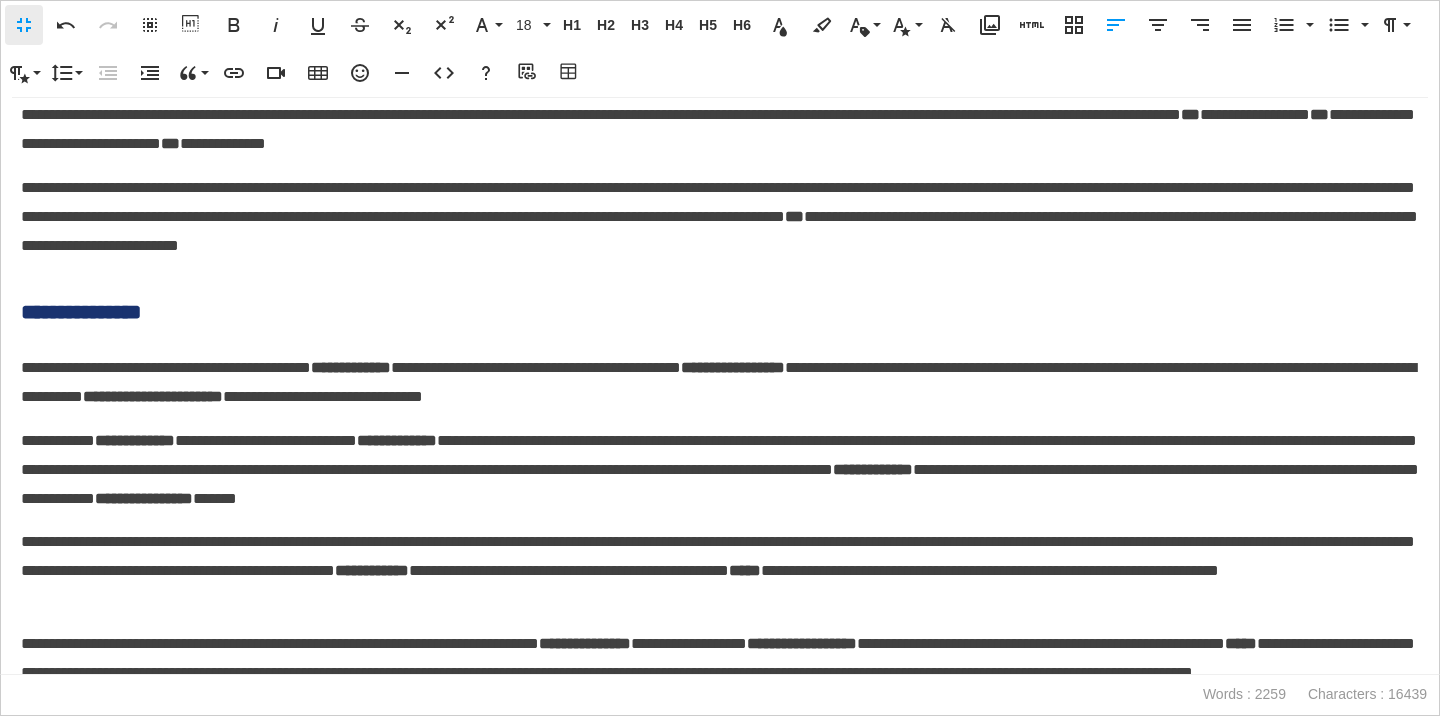 click on "**********" at bounding box center [720, 312] 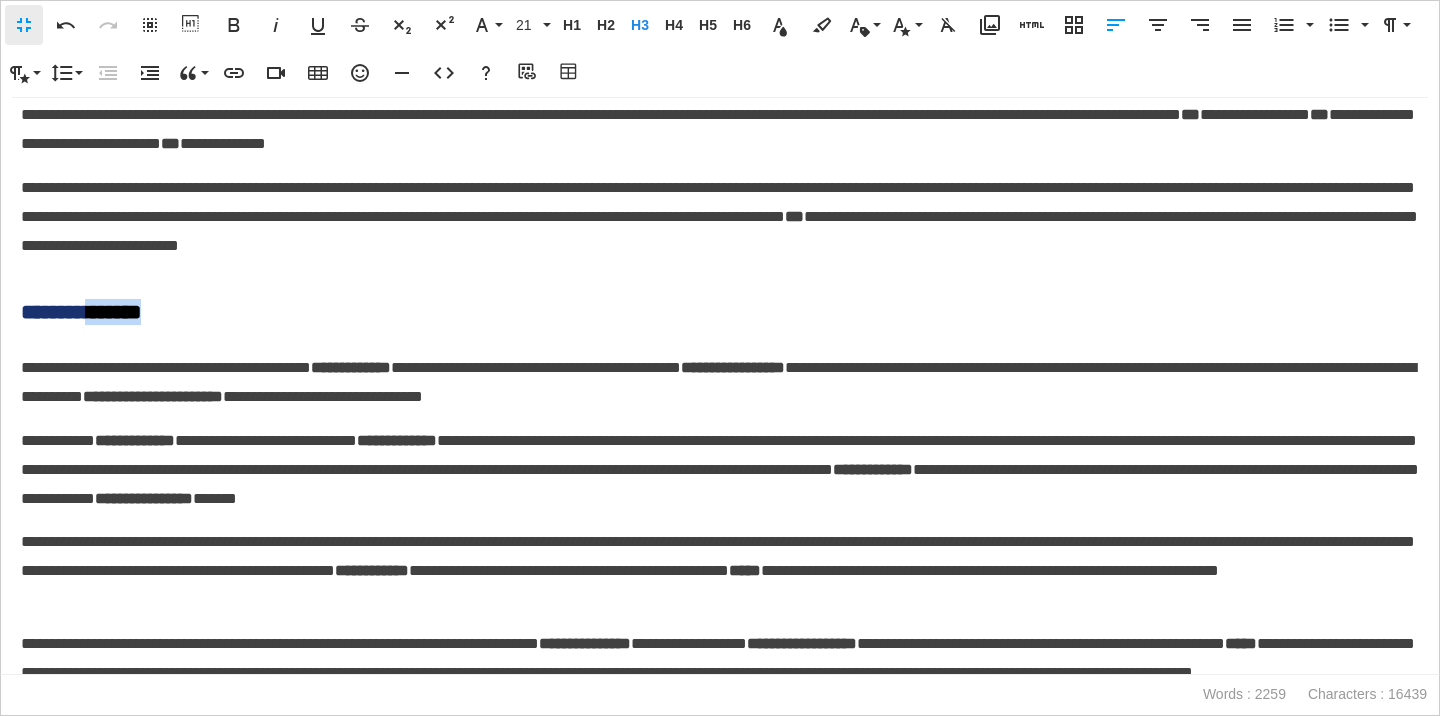 click on "**********" at bounding box center (720, 312) 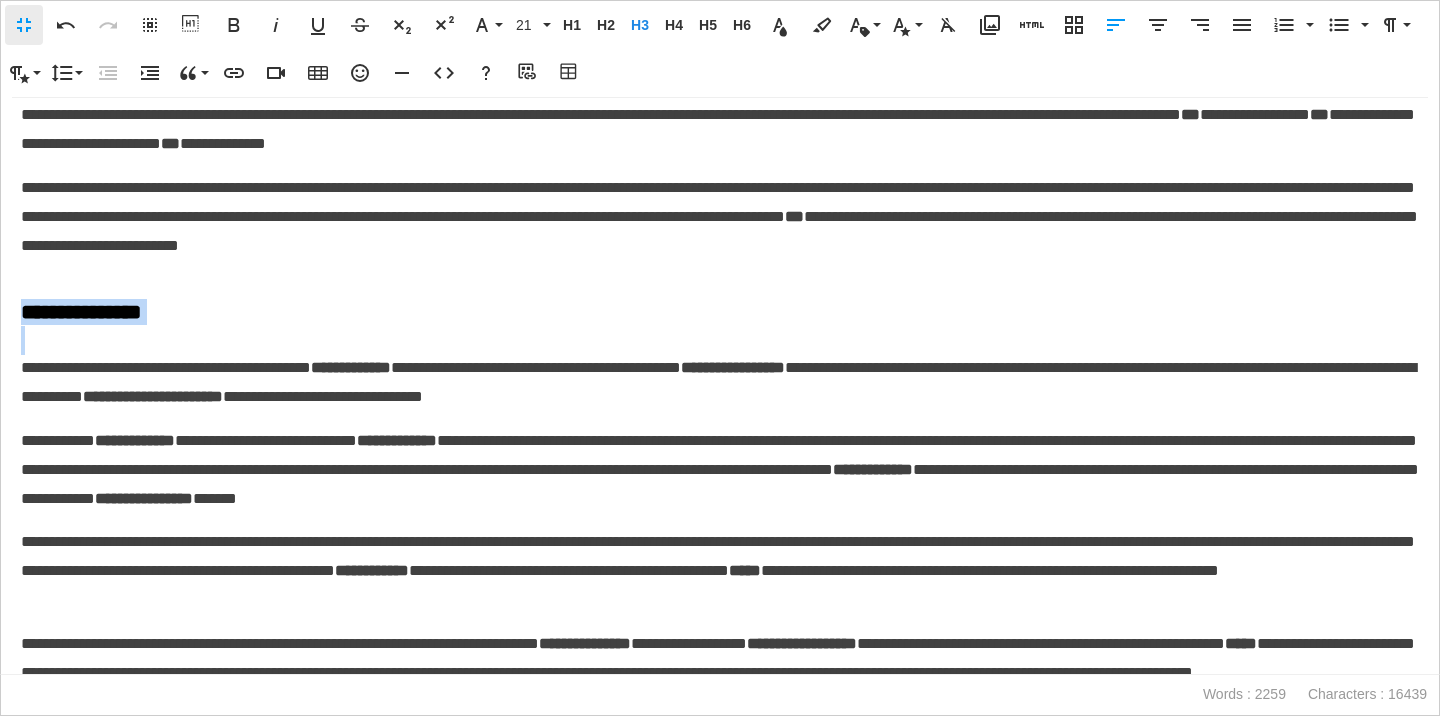 click on "**********" at bounding box center [720, 312] 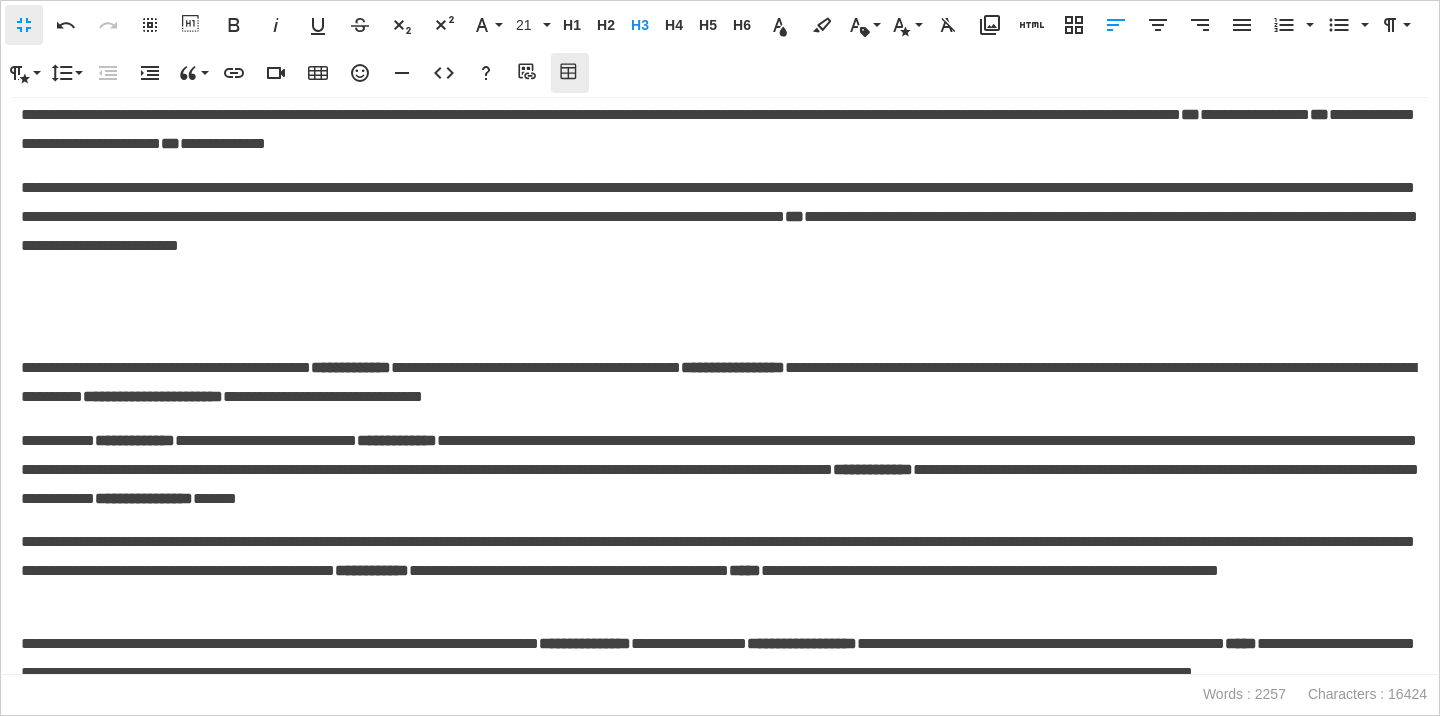 click 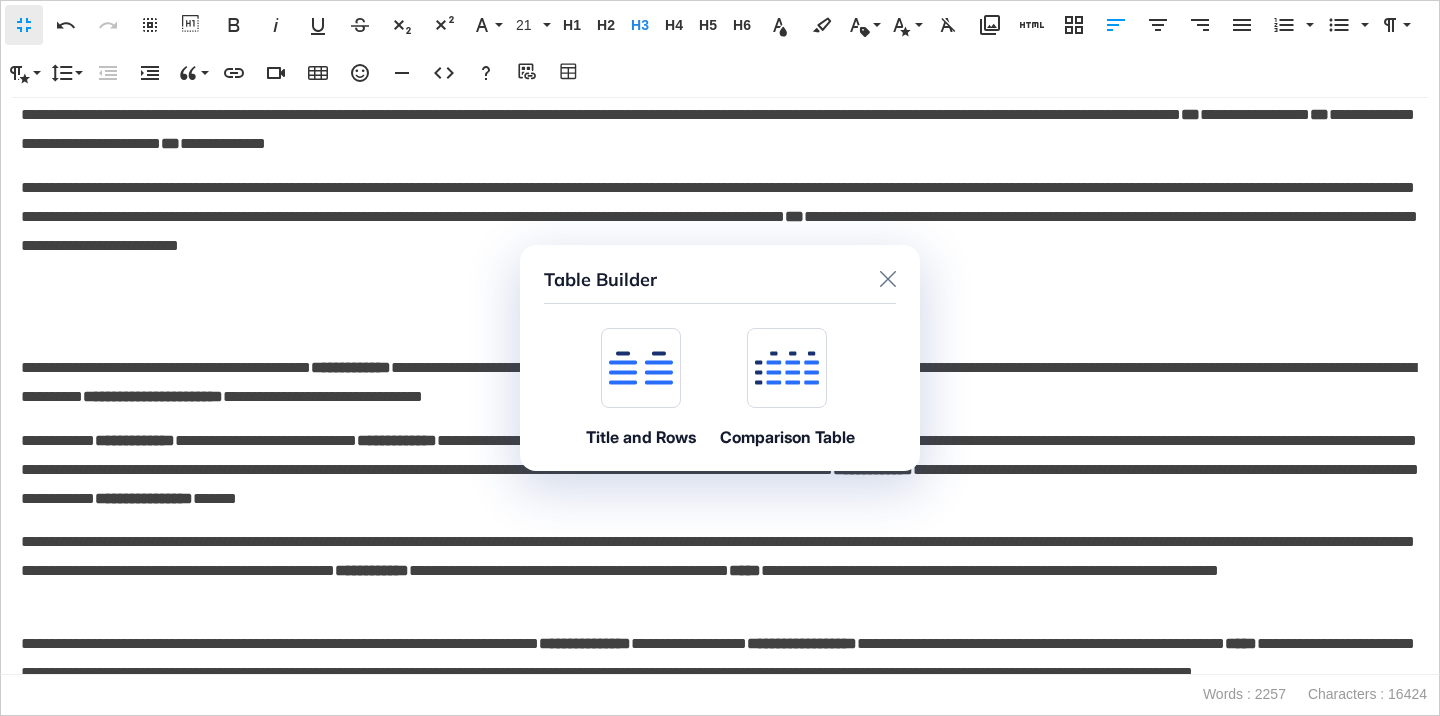 click 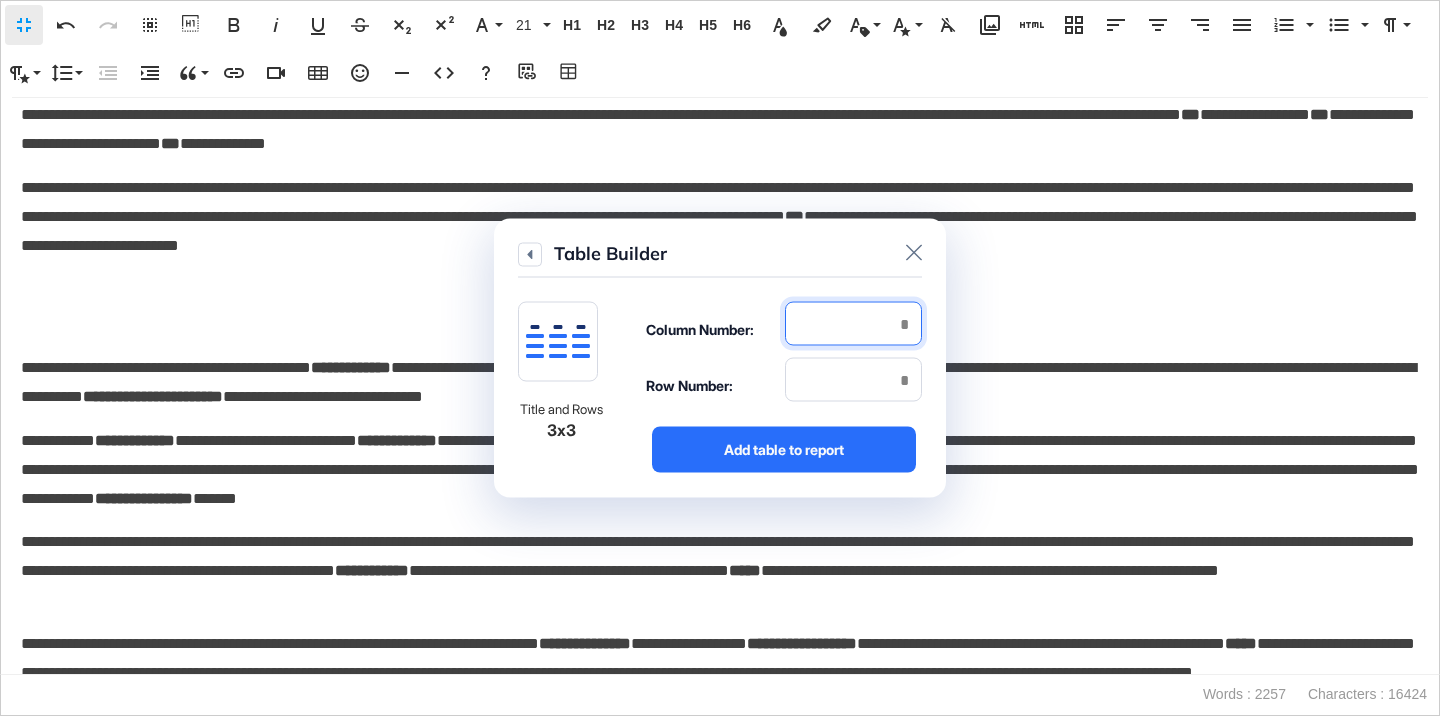 click at bounding box center (853, 324) 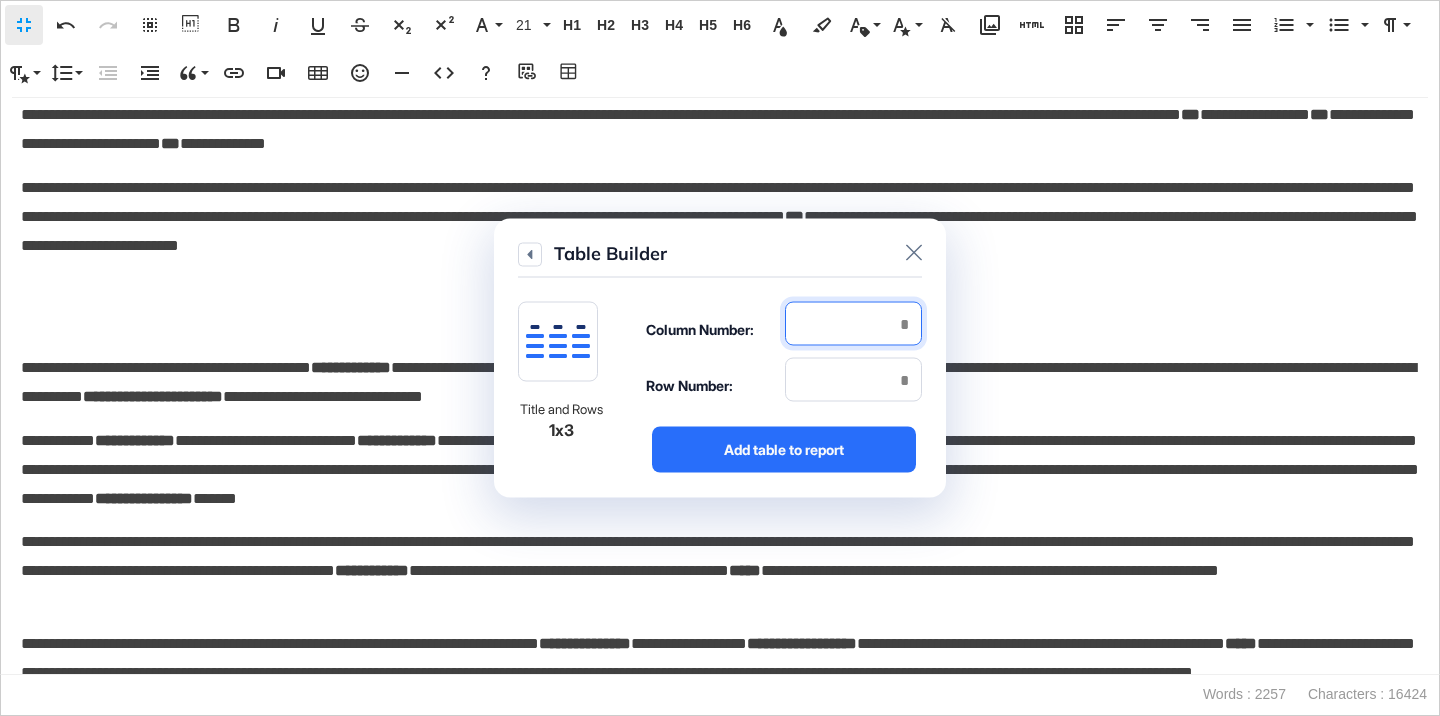 type on "*" 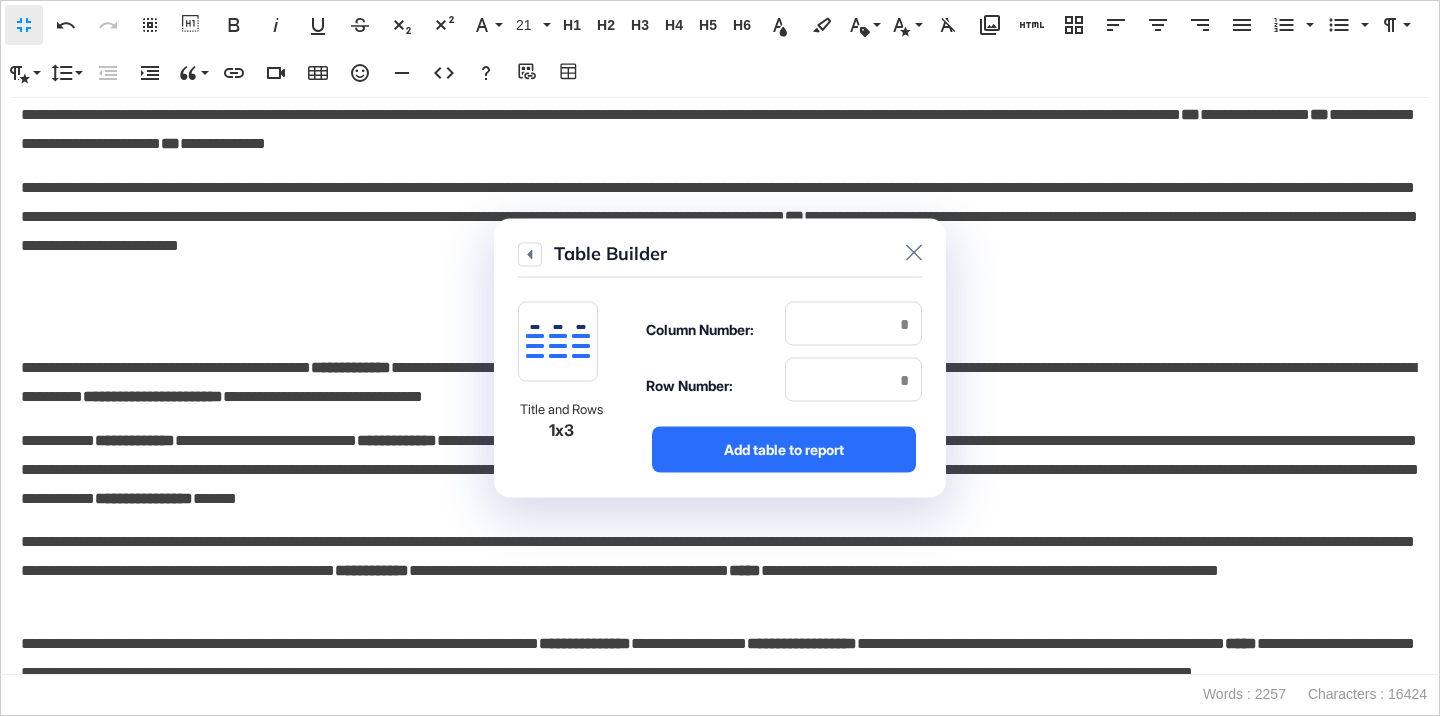 click on "Row Number:" at bounding box center [784, 386] 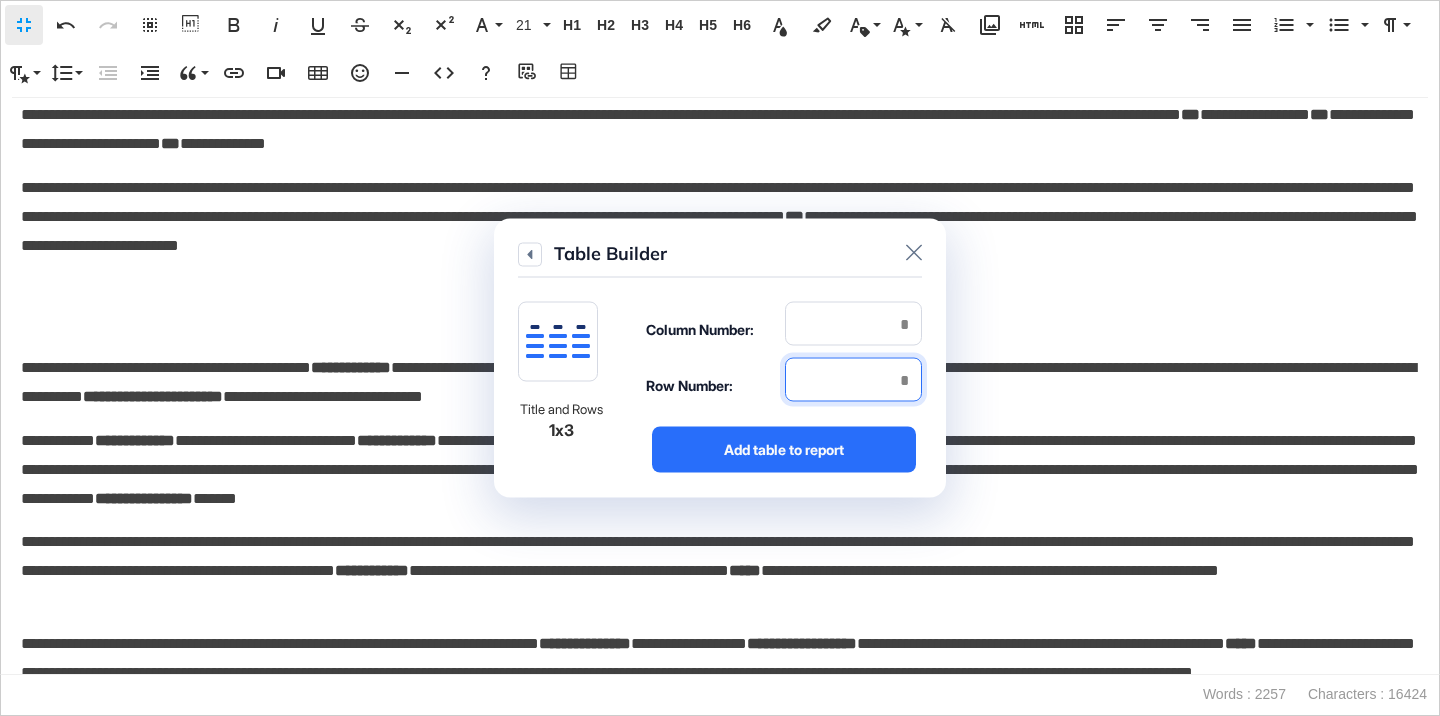 click at bounding box center [853, 380] 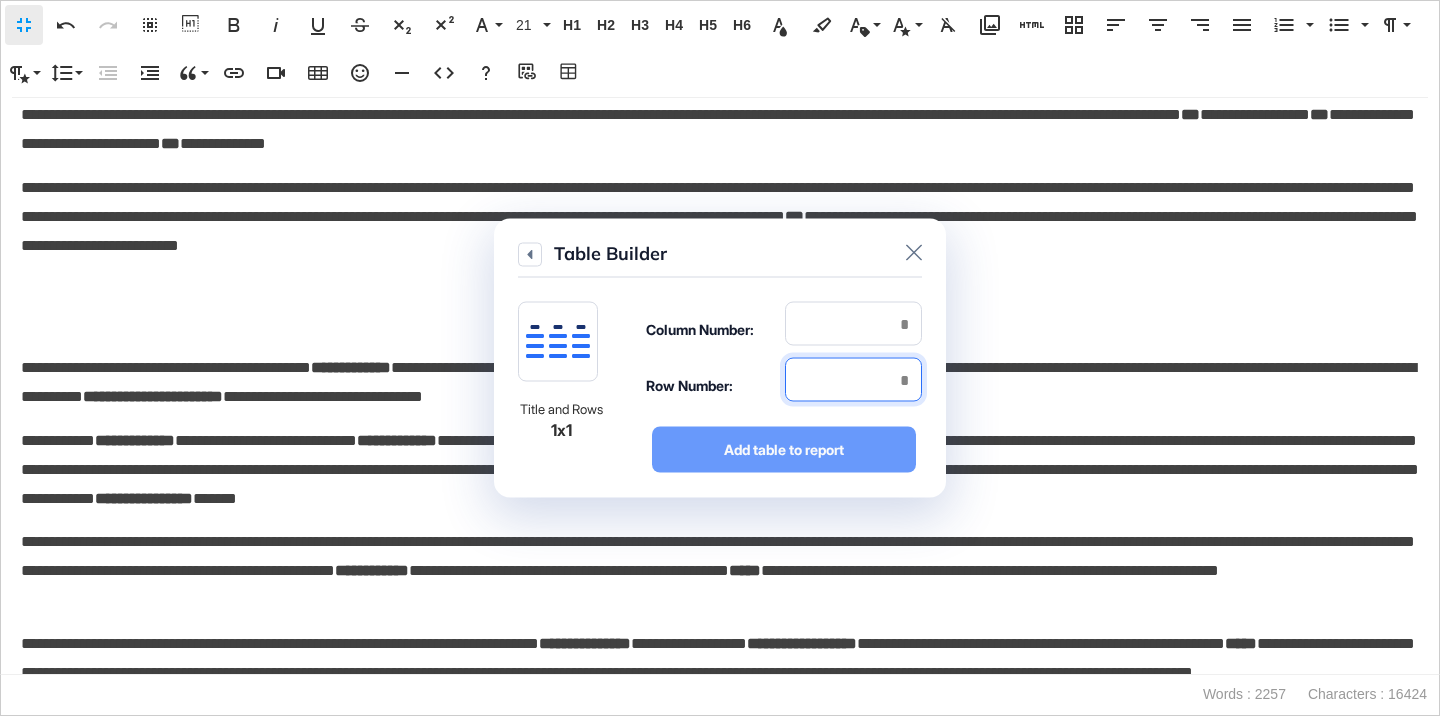 type on "*" 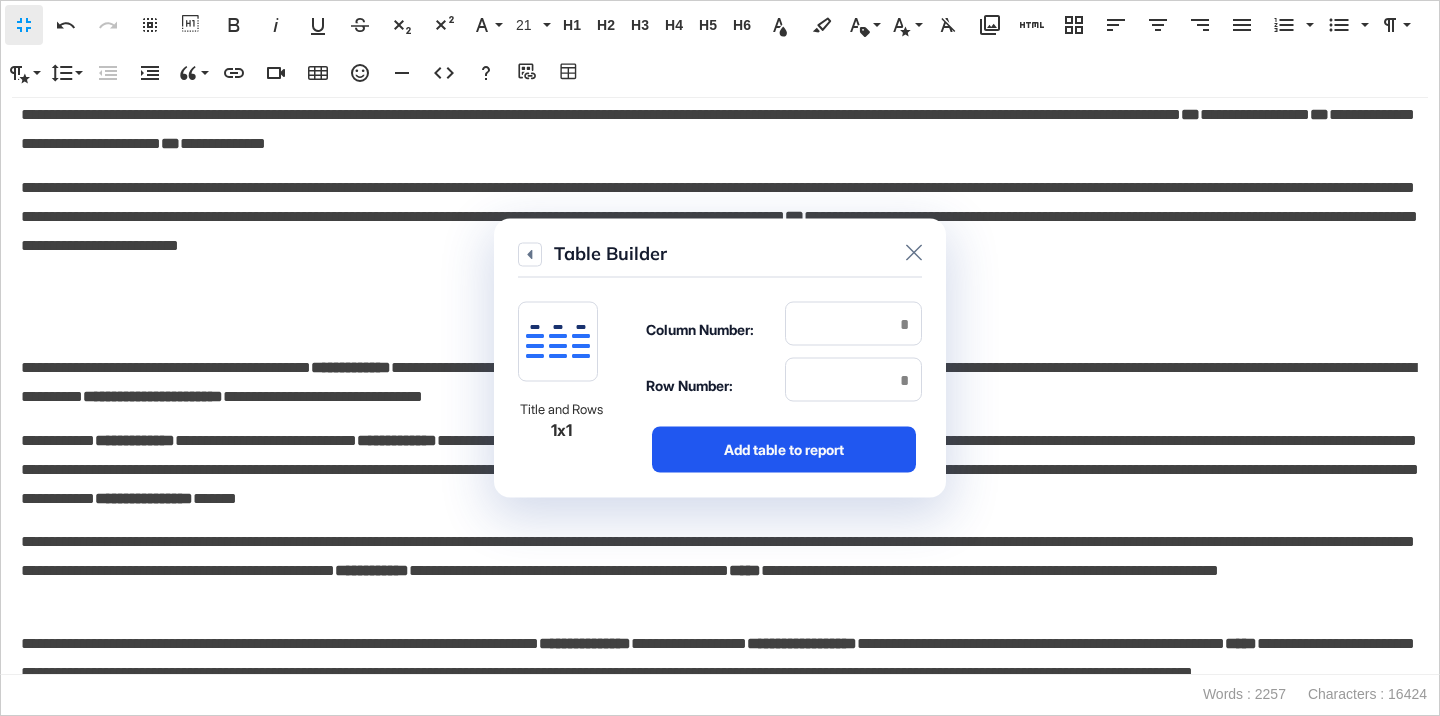 click on "Add table to report" at bounding box center (784, 450) 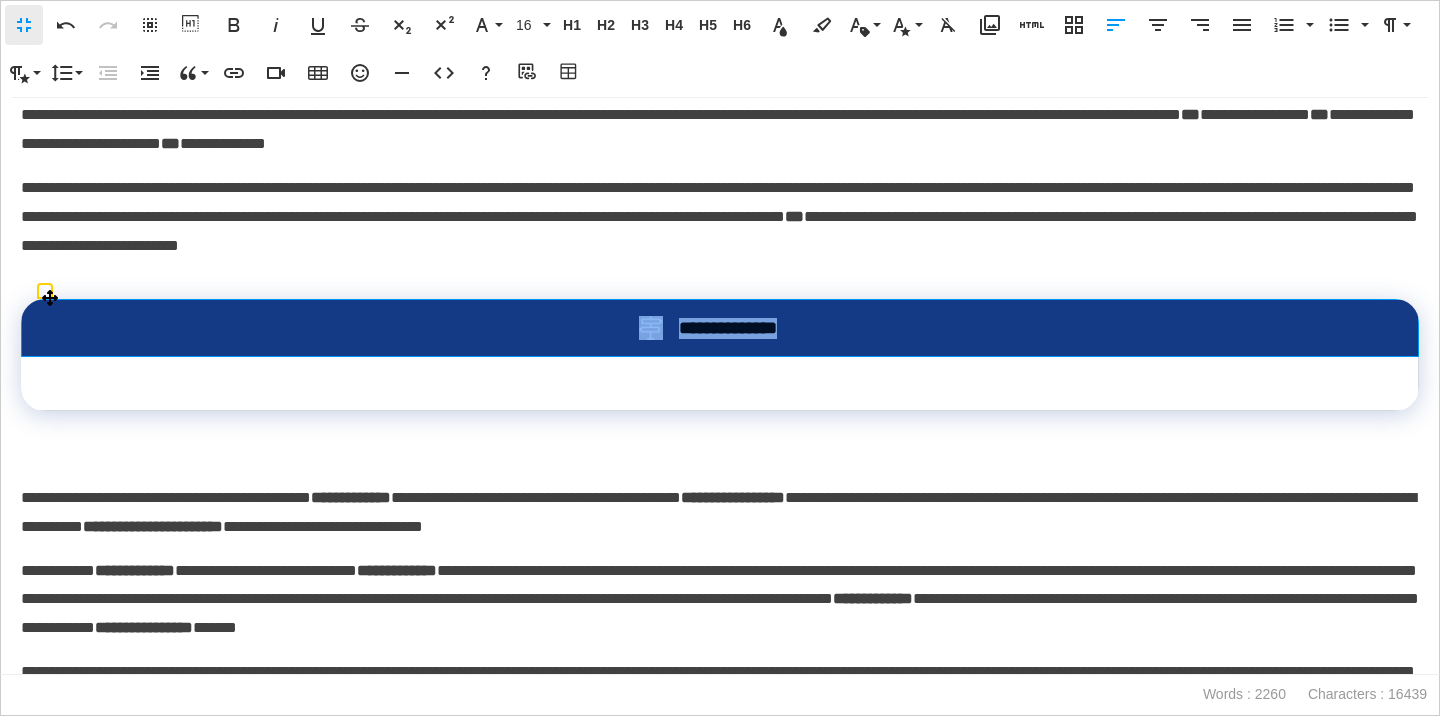 drag, startPoint x: 819, startPoint y: 326, endPoint x: 632, endPoint y: 320, distance: 187.09624 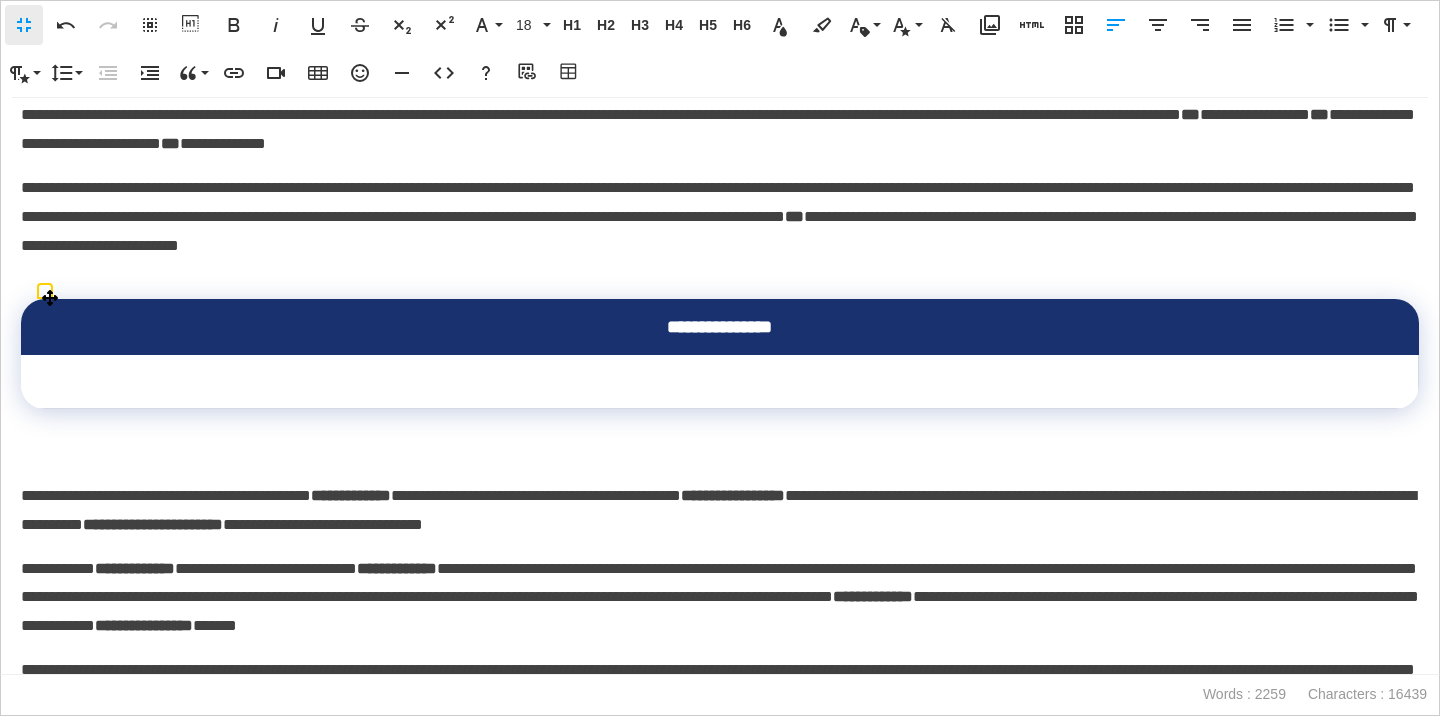 scroll, scrollTop: 0, scrollLeft: 8, axis: horizontal 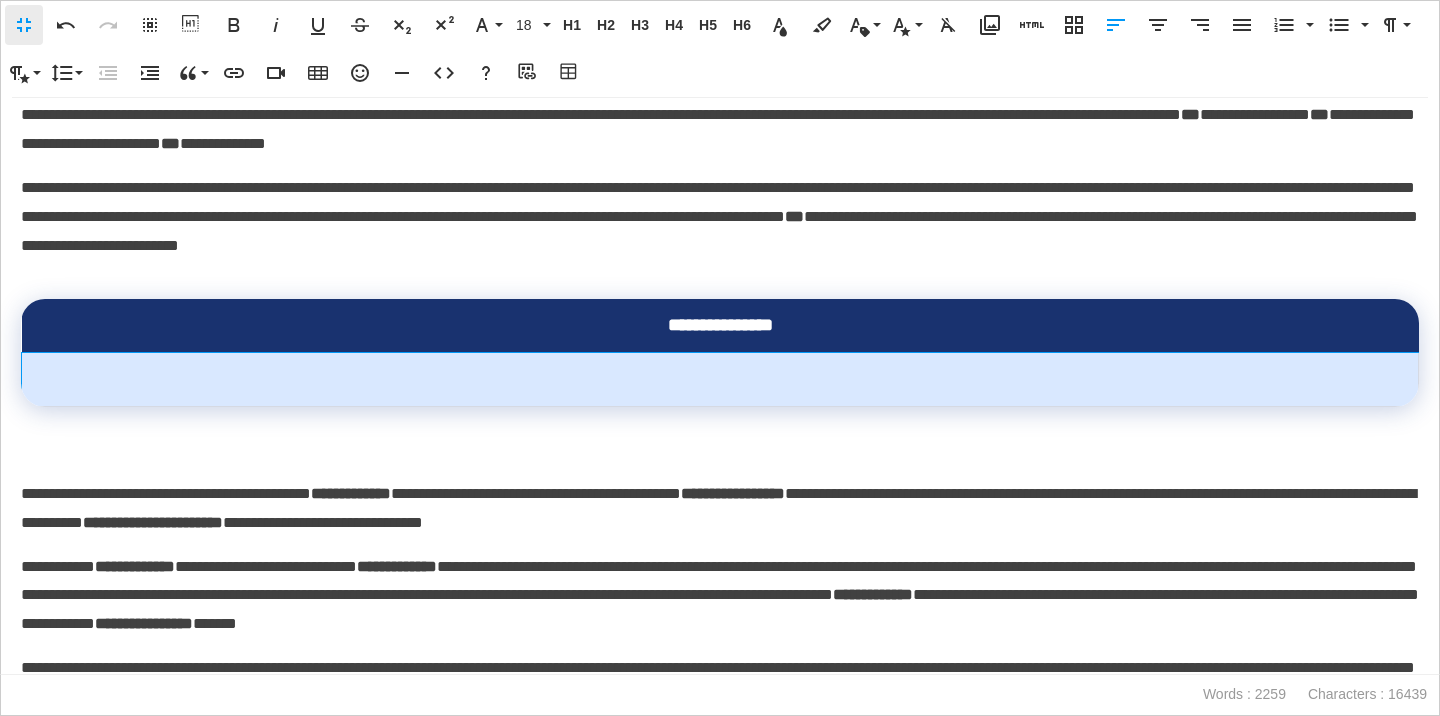 click at bounding box center [720, 380] 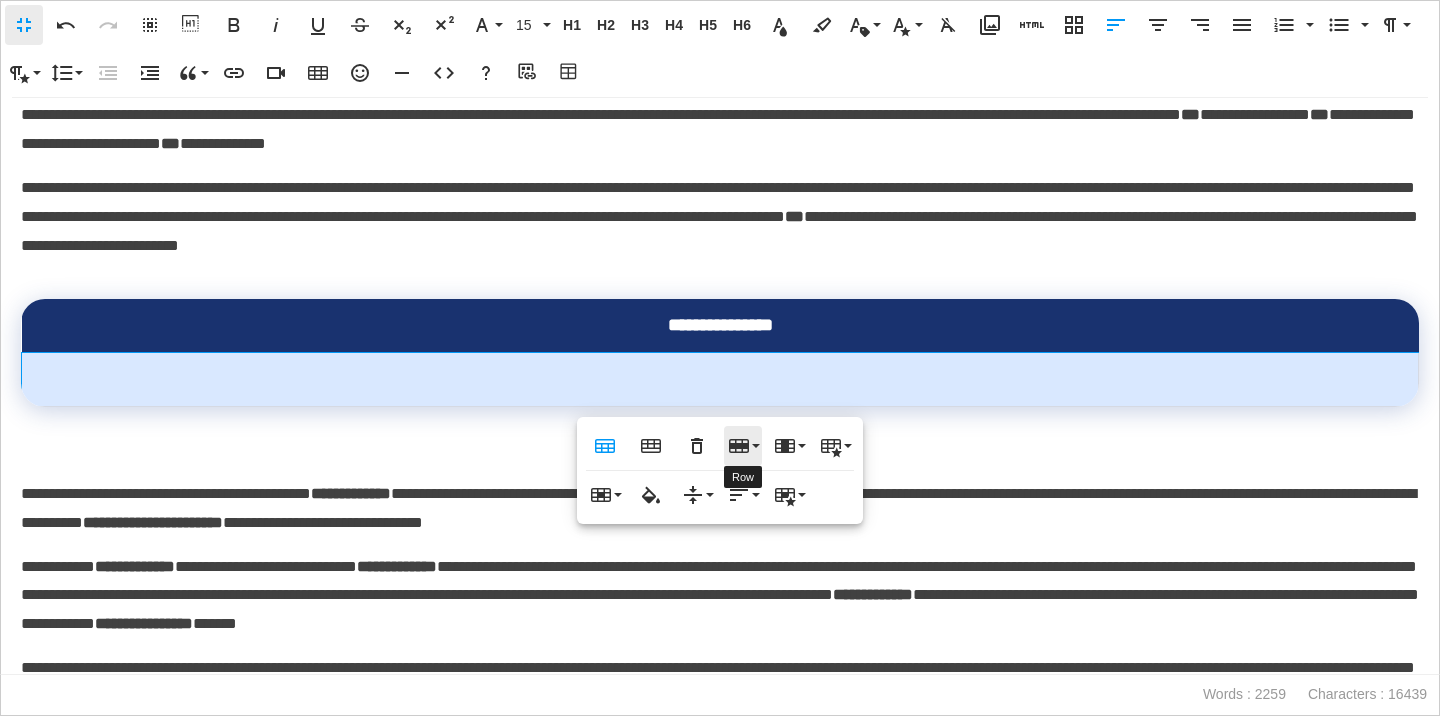 click 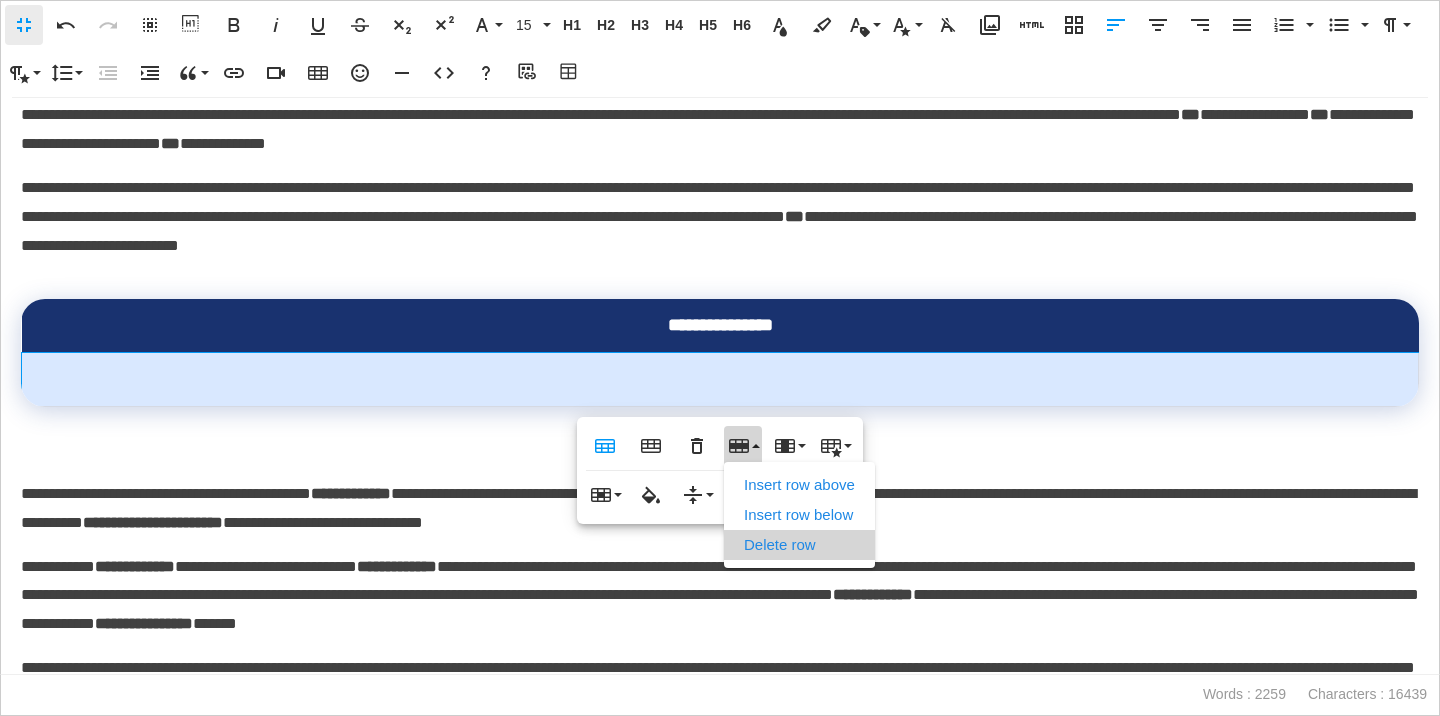 click on "Delete row" at bounding box center (799, 545) 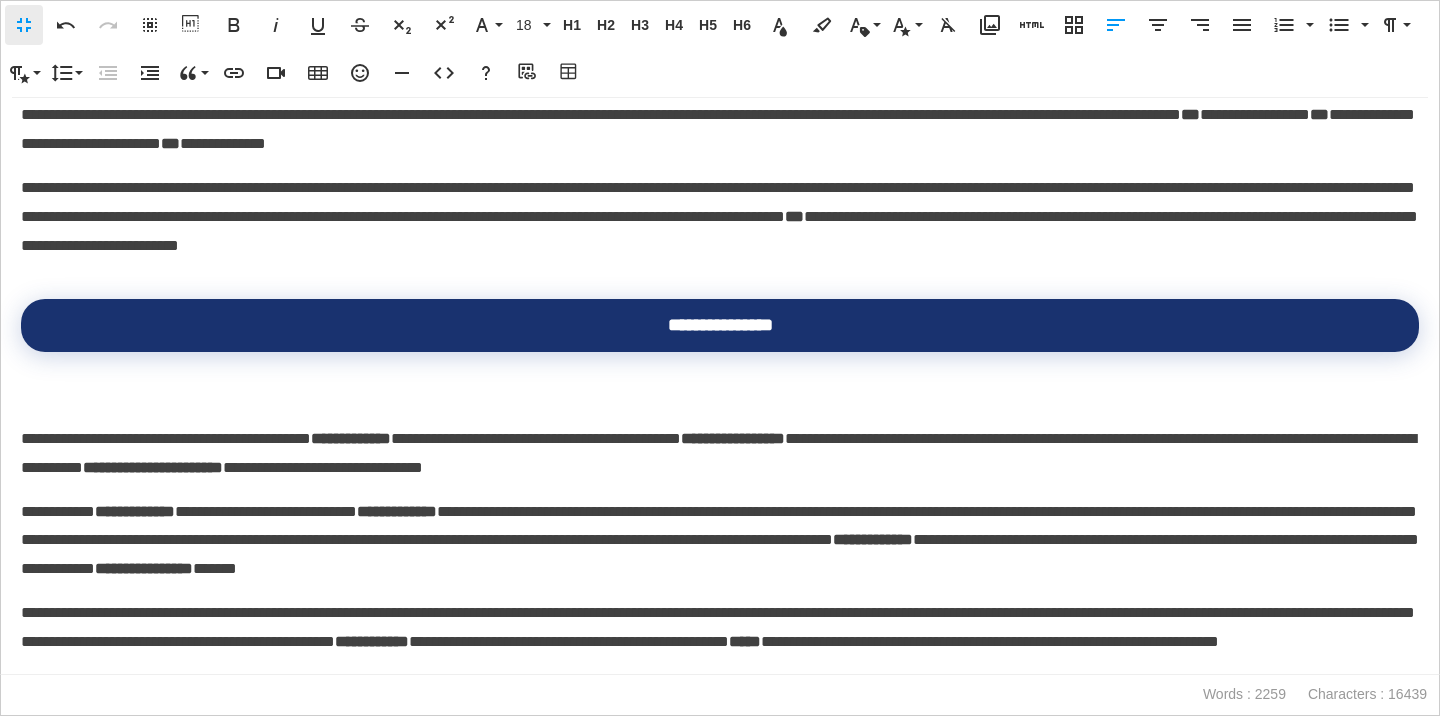 click on "**********" at bounding box center [720, 439] 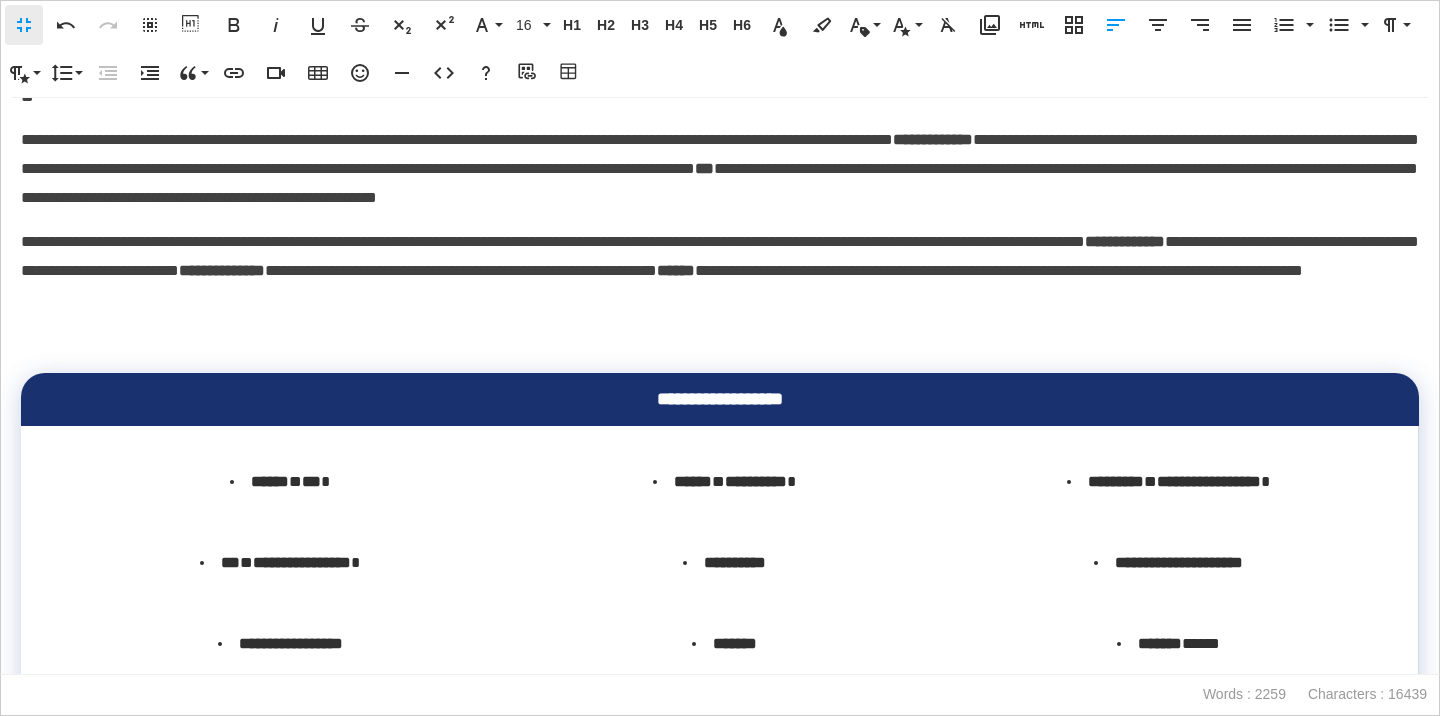 scroll, scrollTop: 102, scrollLeft: 0, axis: vertical 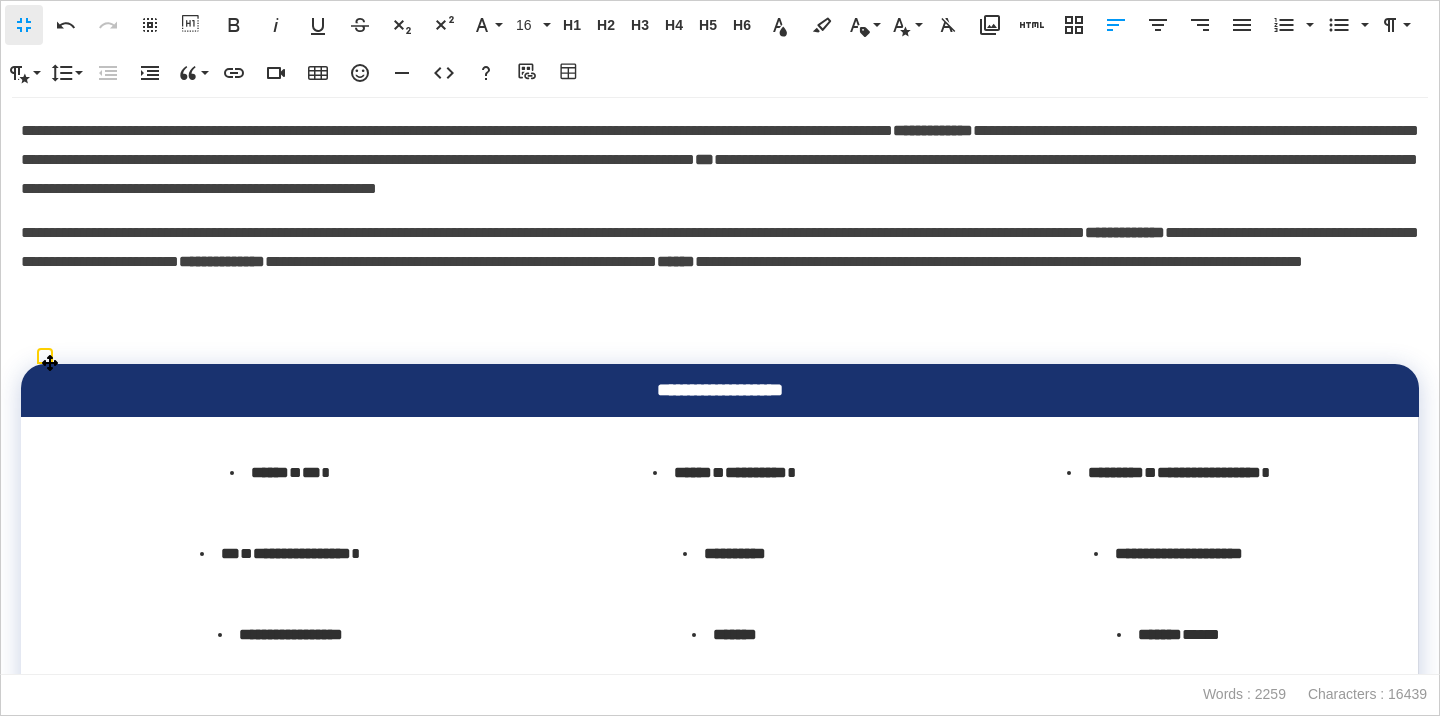click on "**********" at bounding box center (720, 390) 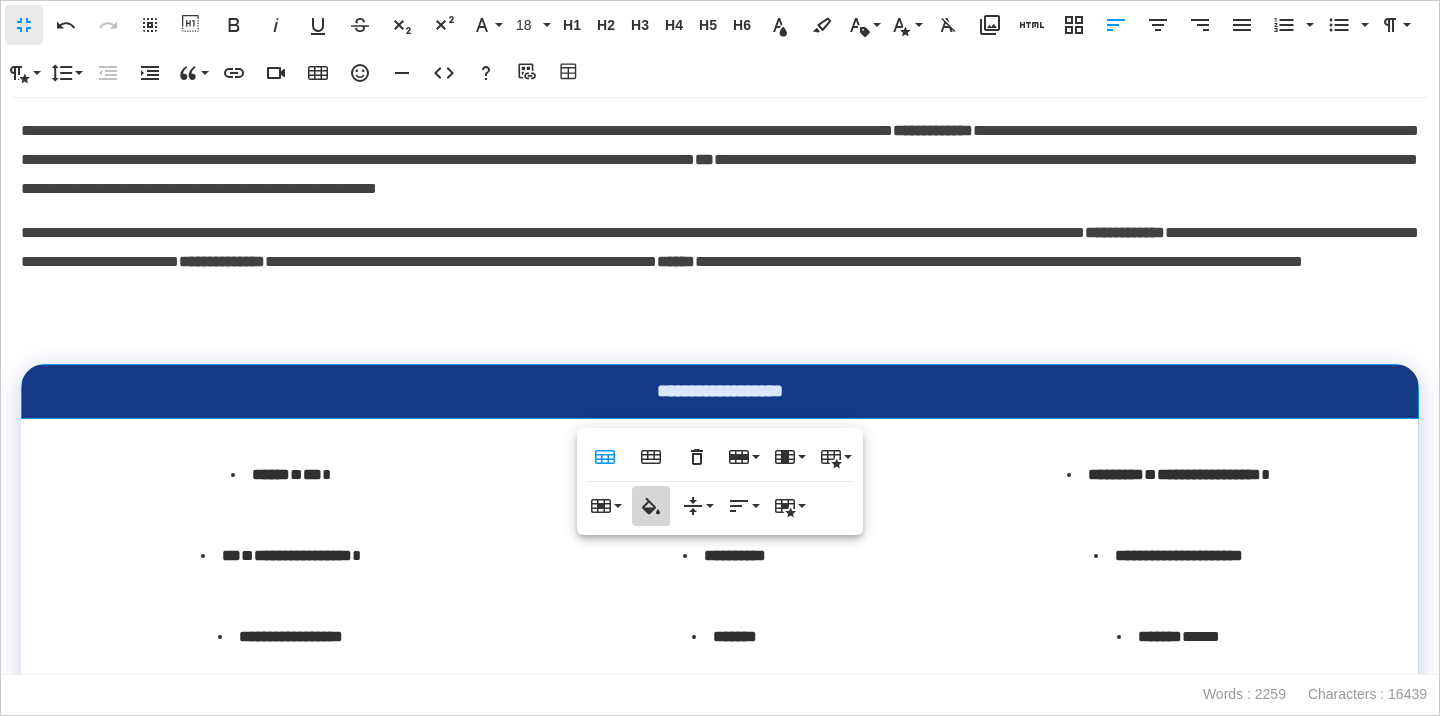 click on "Cell Background" at bounding box center [651, 506] 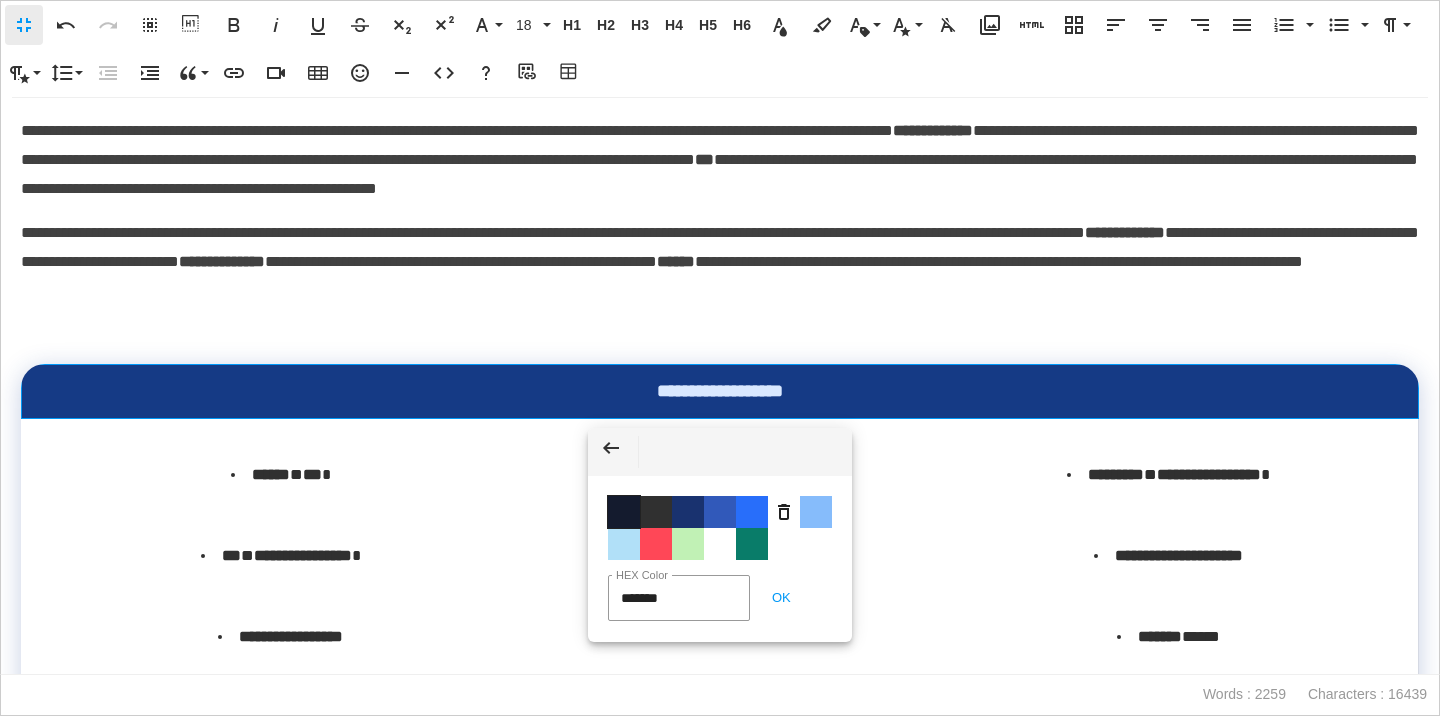 click on "Color #141B2E" at bounding box center (624, 512) 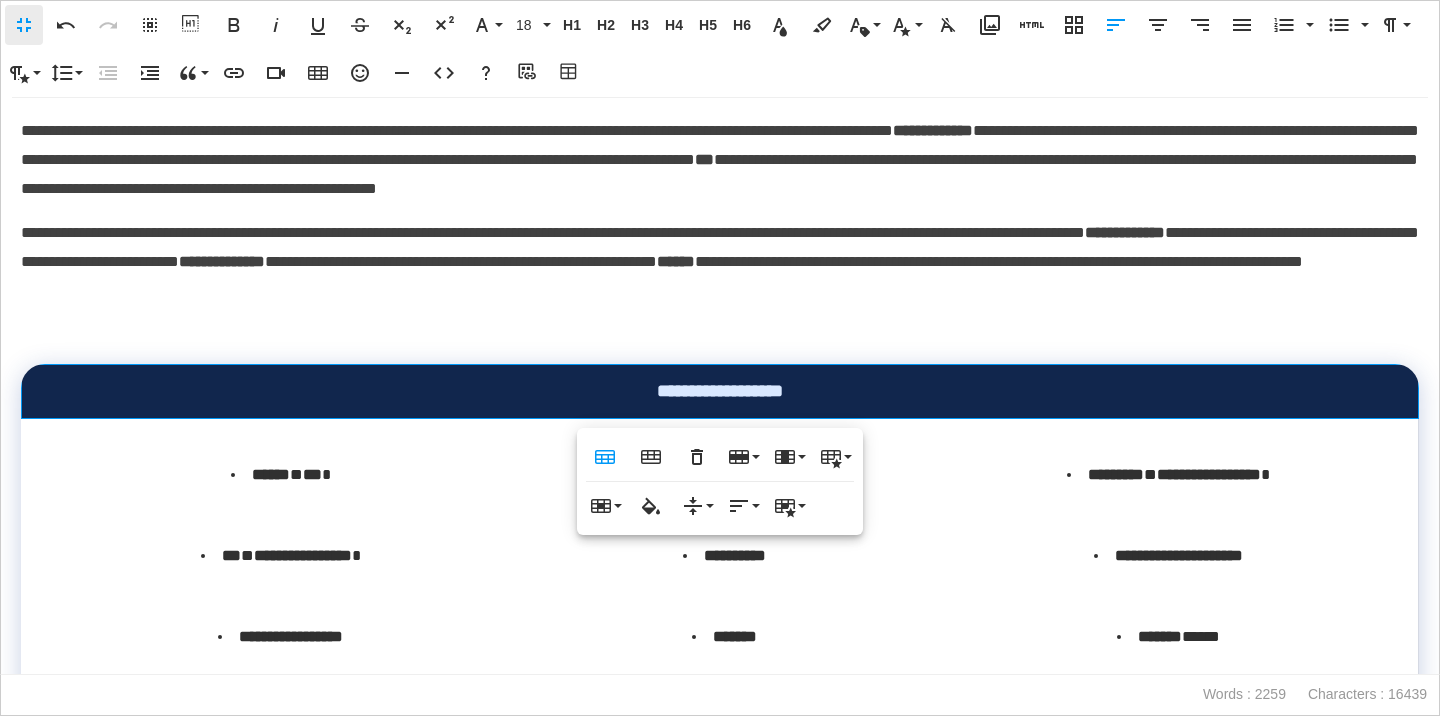 click at bounding box center [0, 0] 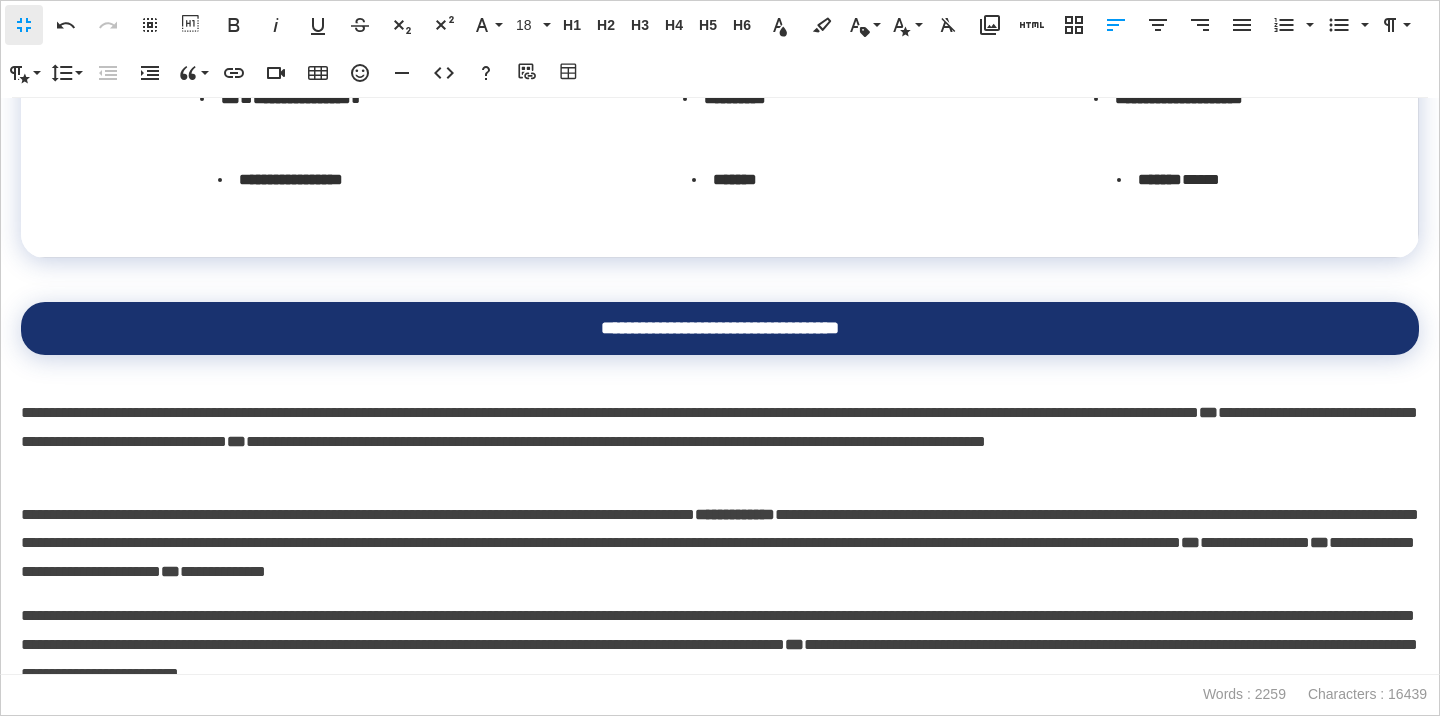 scroll, scrollTop: 0, scrollLeft: 0, axis: both 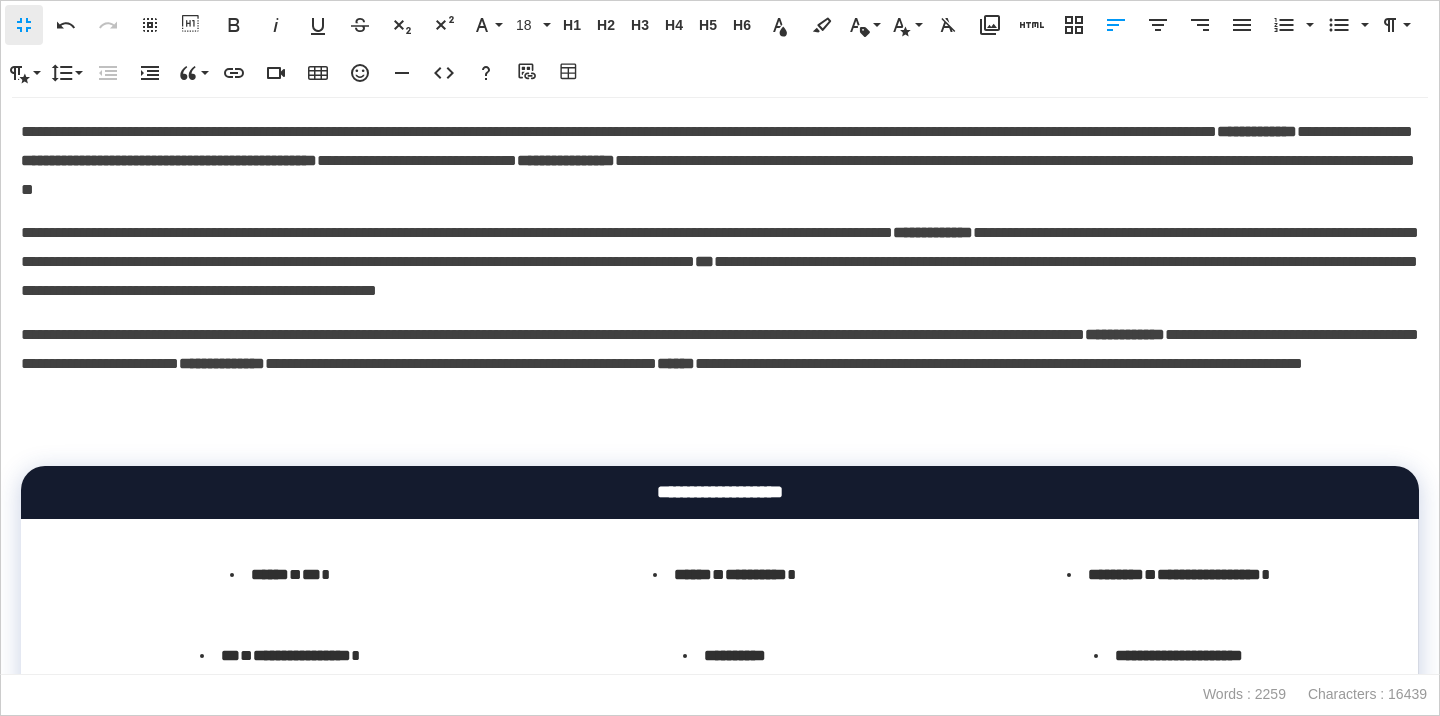 click on "**********" at bounding box center (720, 161) 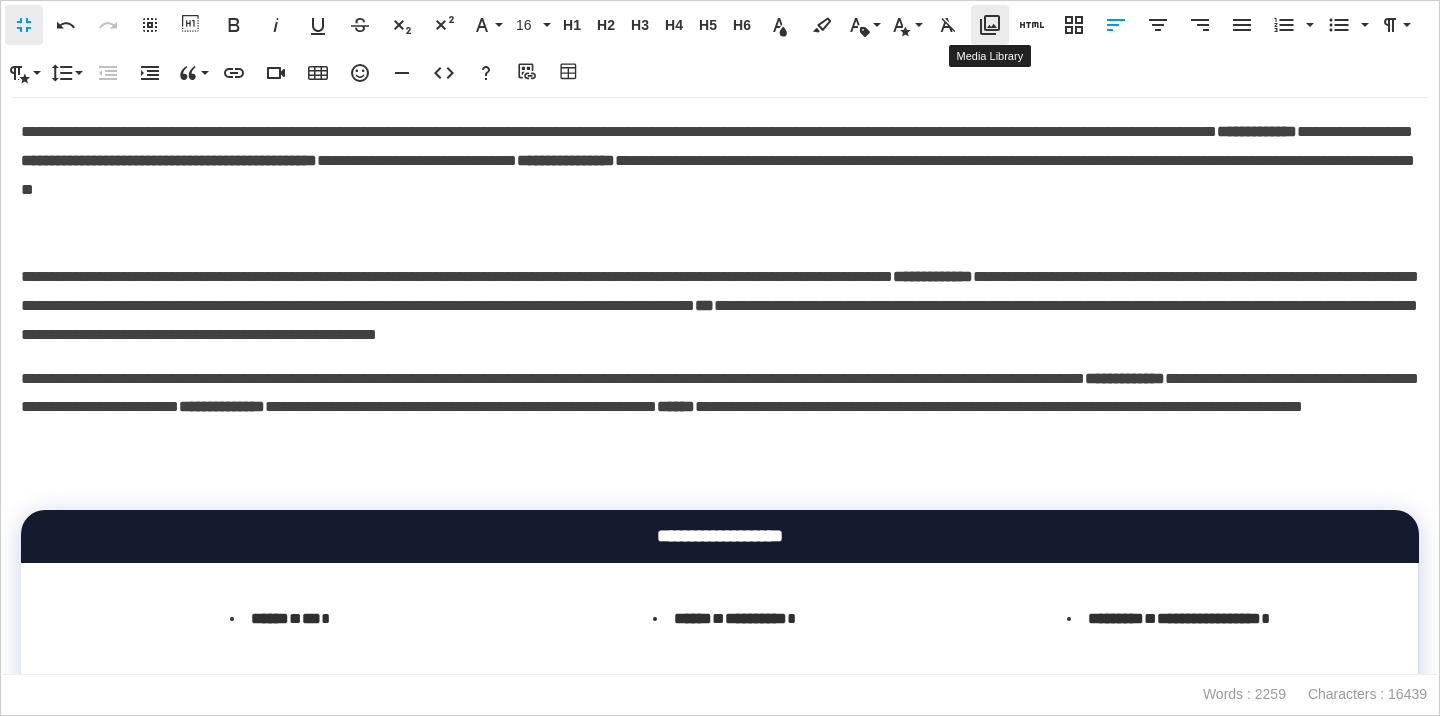 click 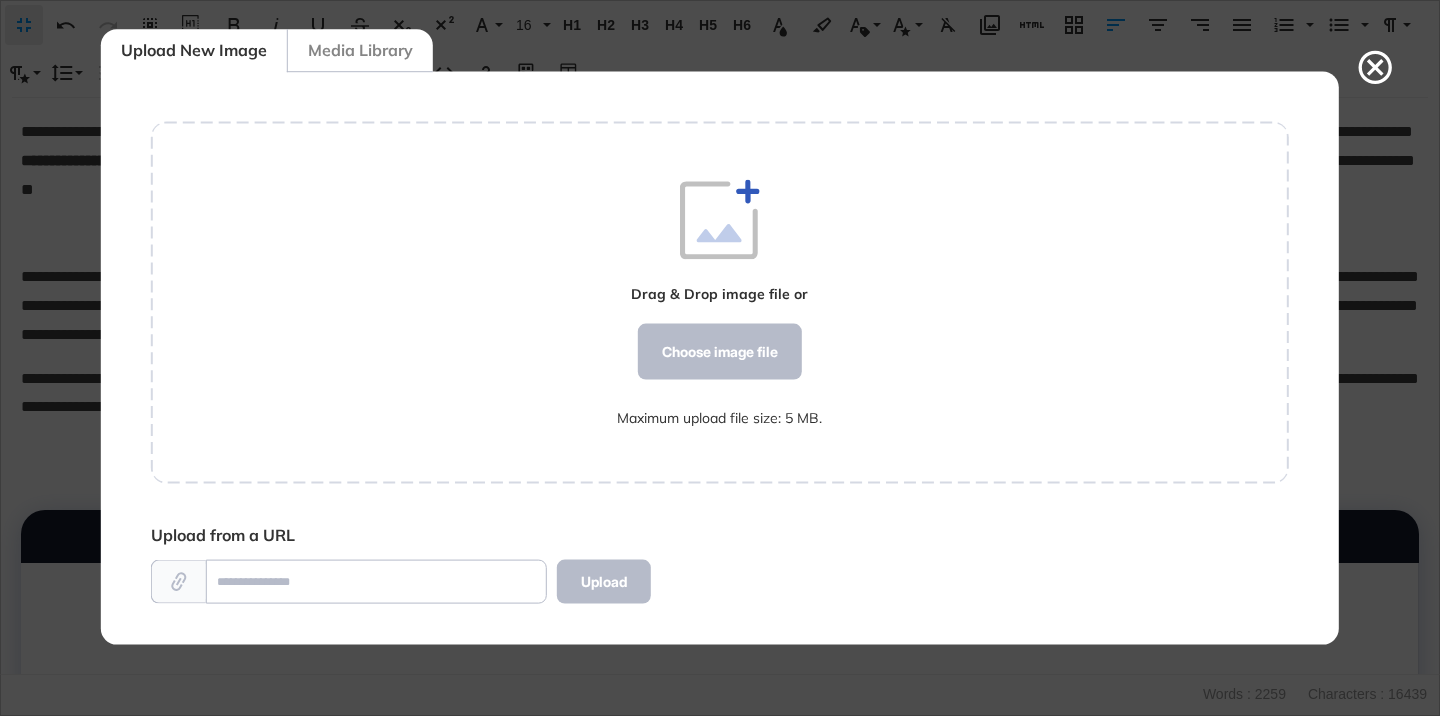 scroll, scrollTop: 572, scrollLeft: 1138, axis: both 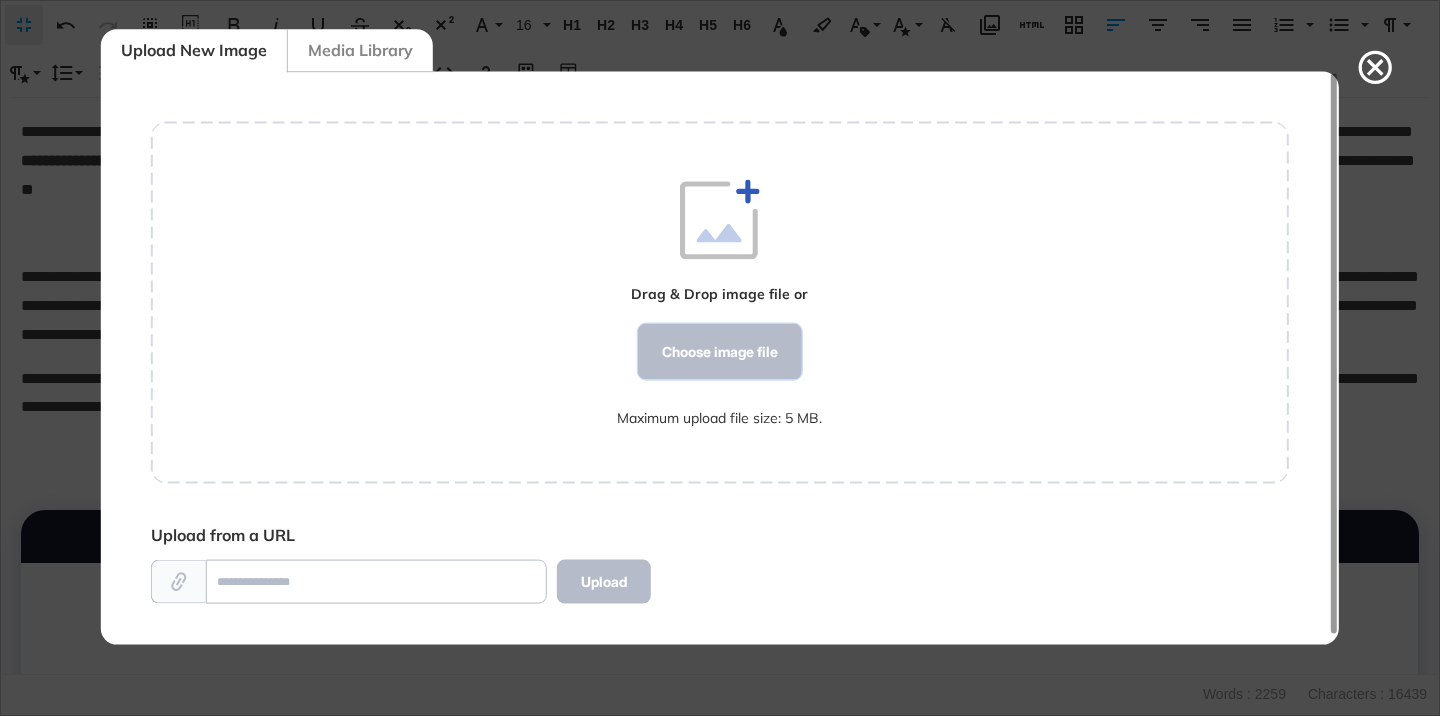 click on "Choose image file" at bounding box center (720, 352) 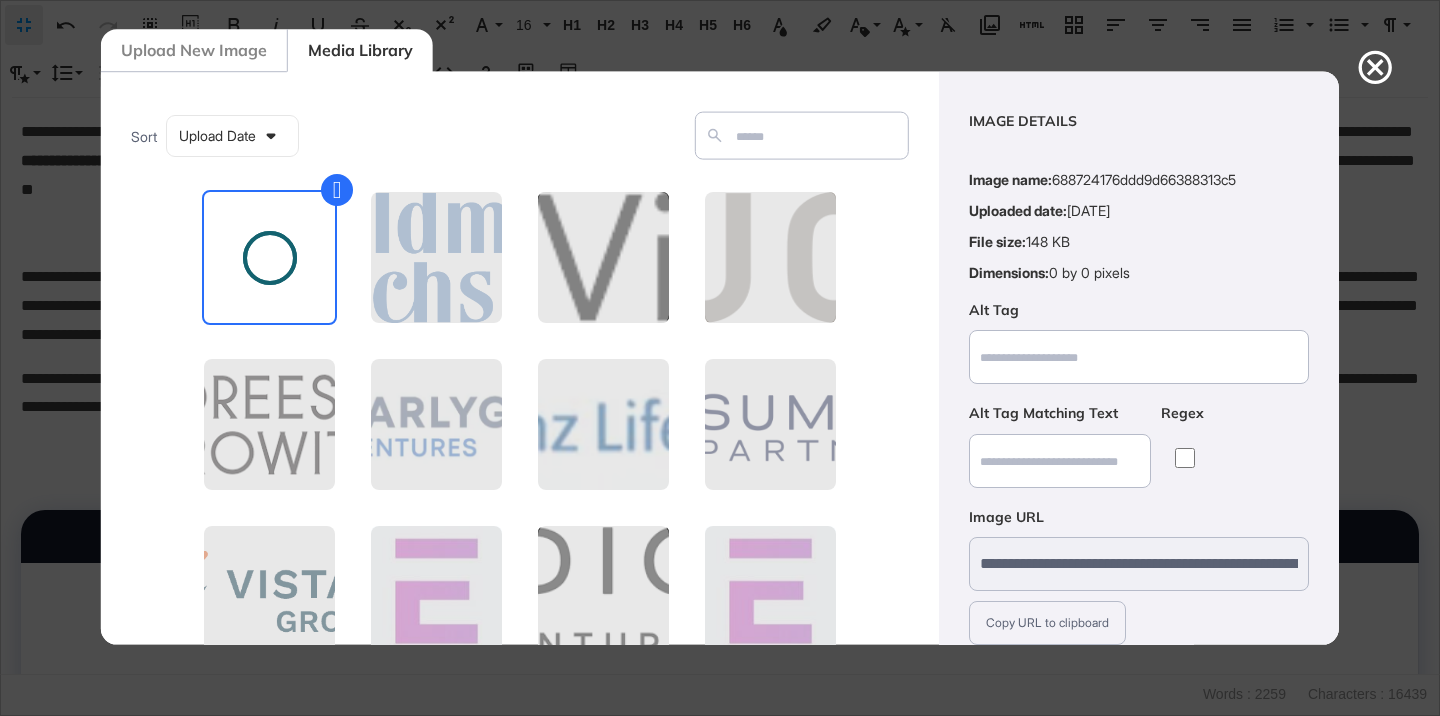 scroll, scrollTop: 156, scrollLeft: 0, axis: vertical 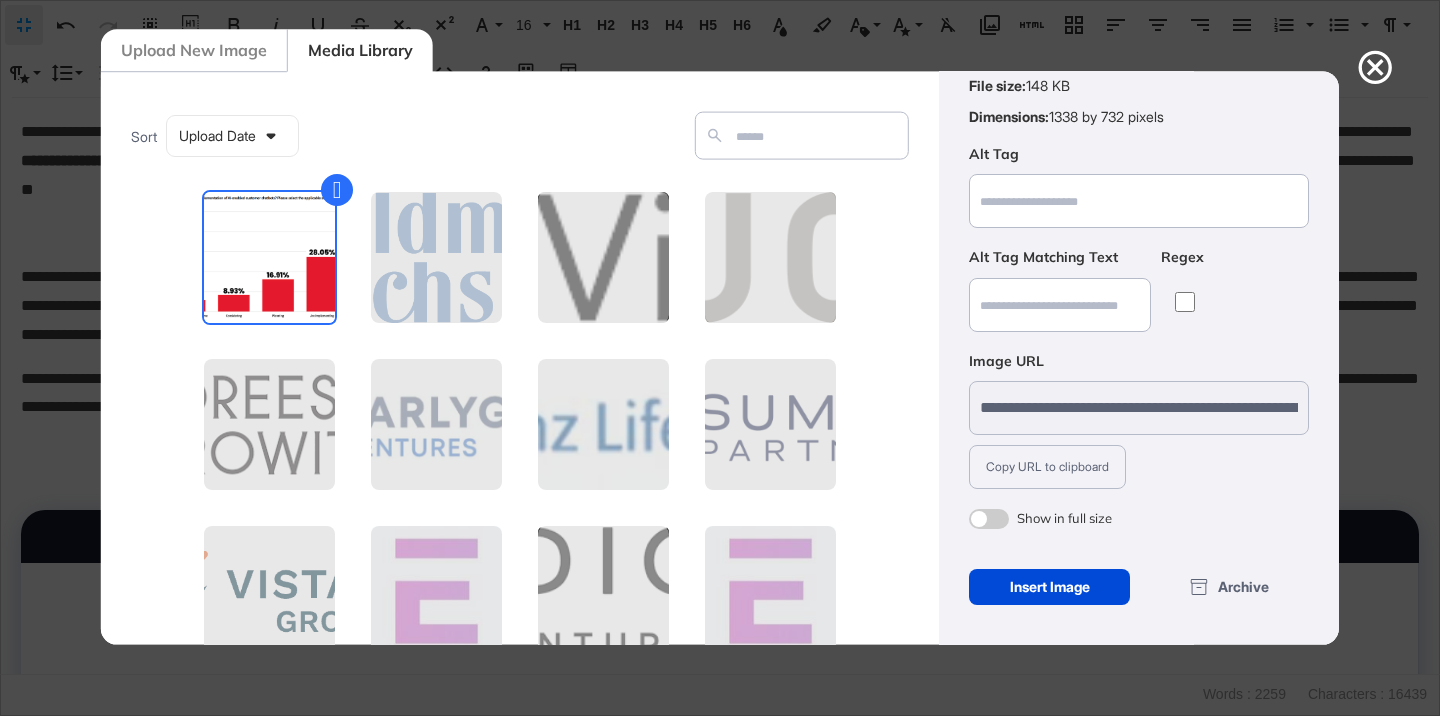click at bounding box center (989, 519) 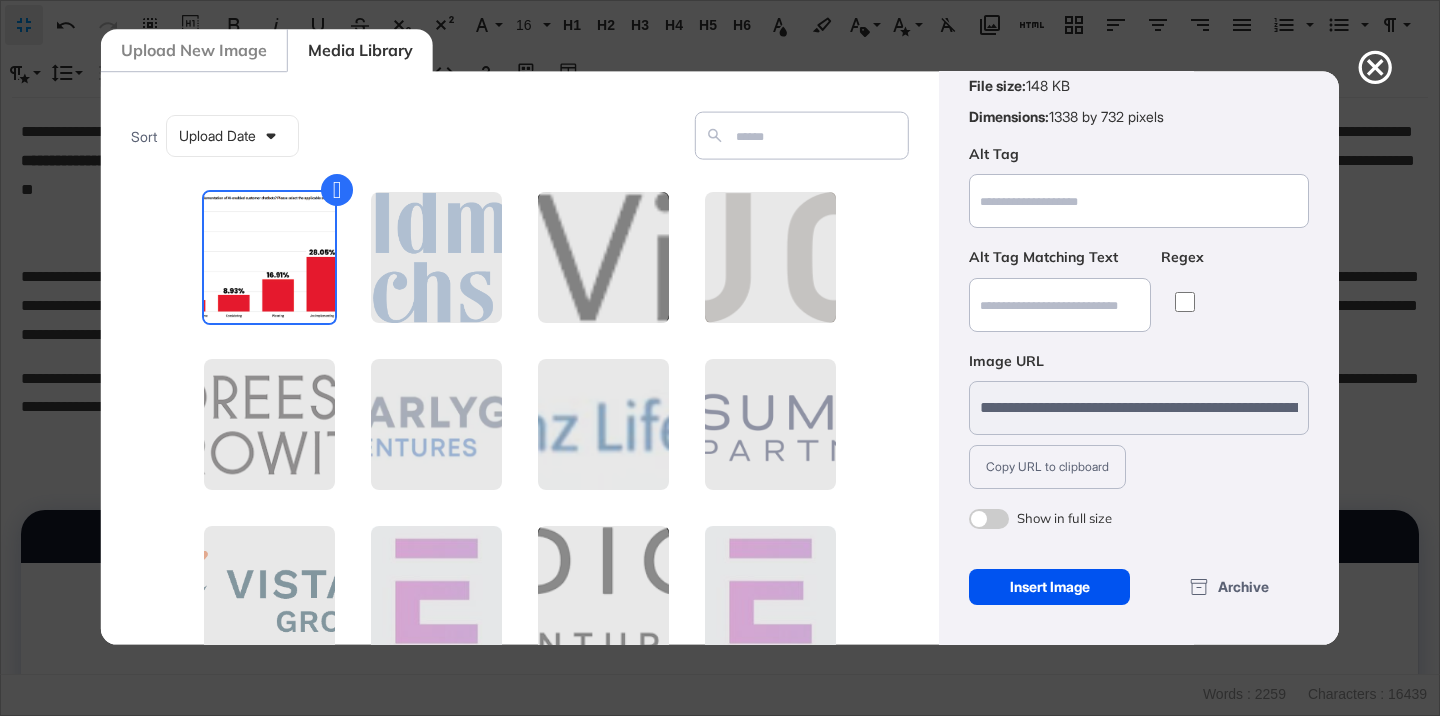 click on "Insert Image" at bounding box center [1049, 587] 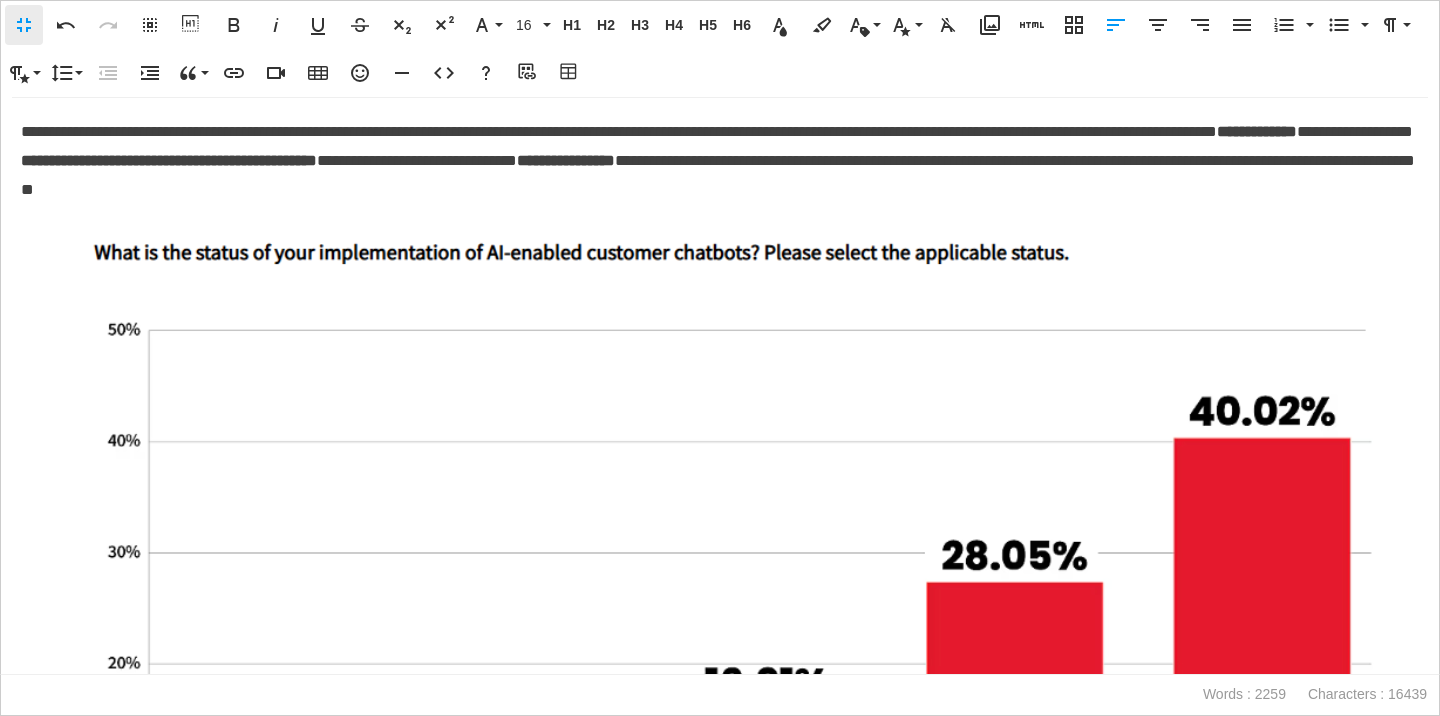 scroll, scrollTop: 306, scrollLeft: 0, axis: vertical 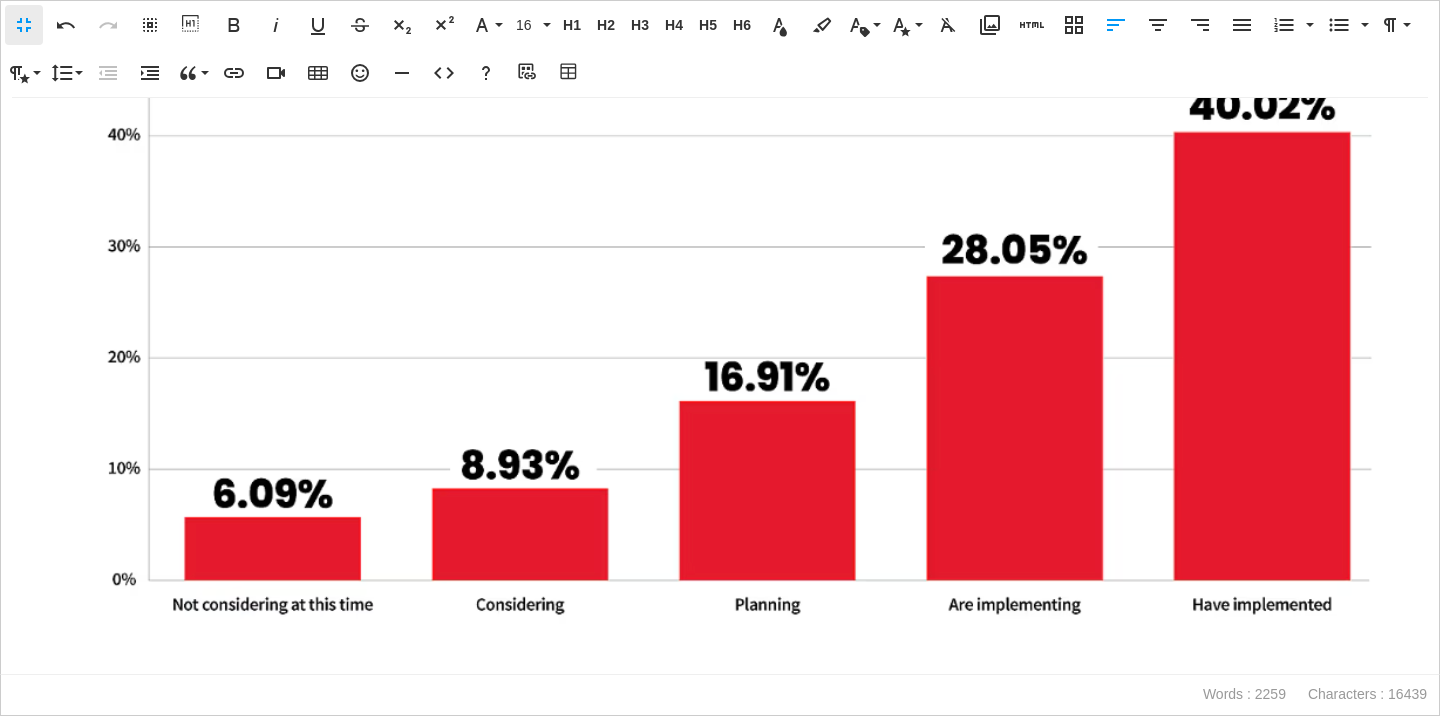 click at bounding box center [720, 279] 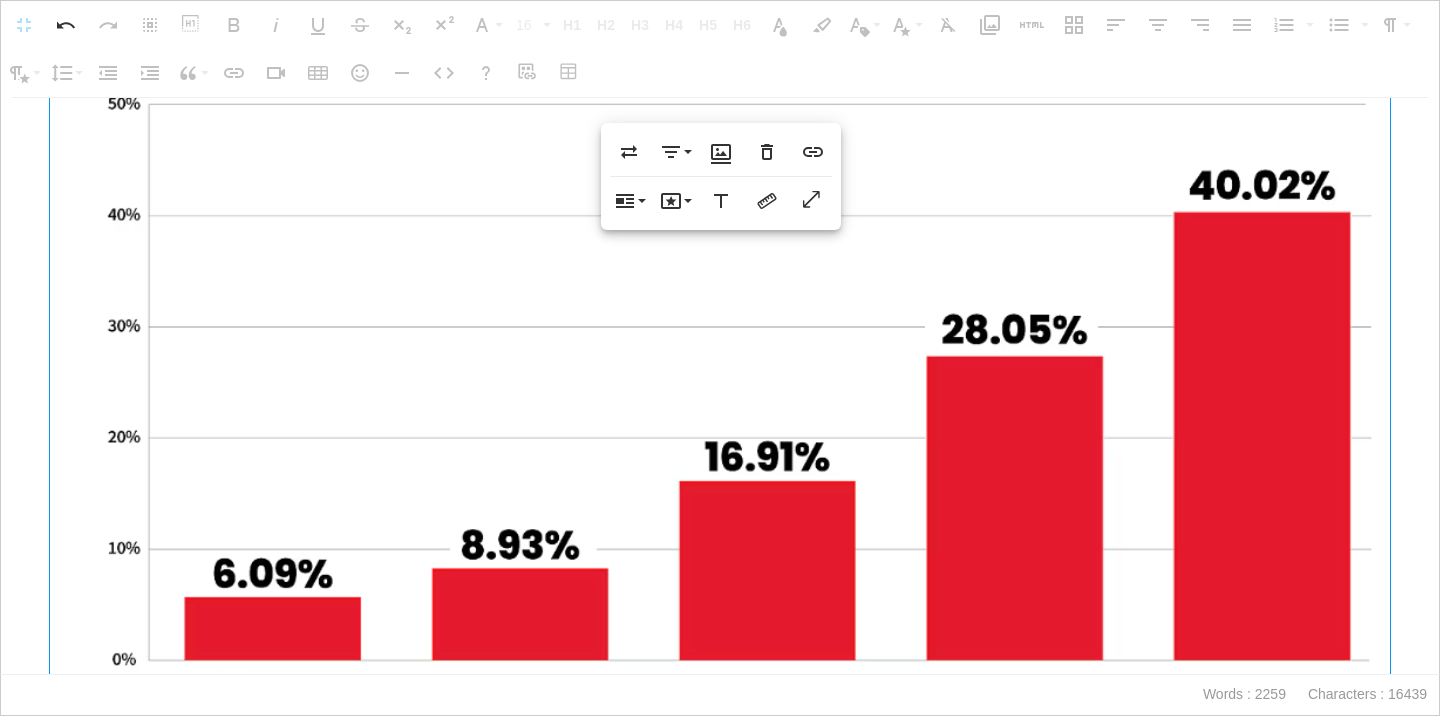 scroll, scrollTop: 0, scrollLeft: 0, axis: both 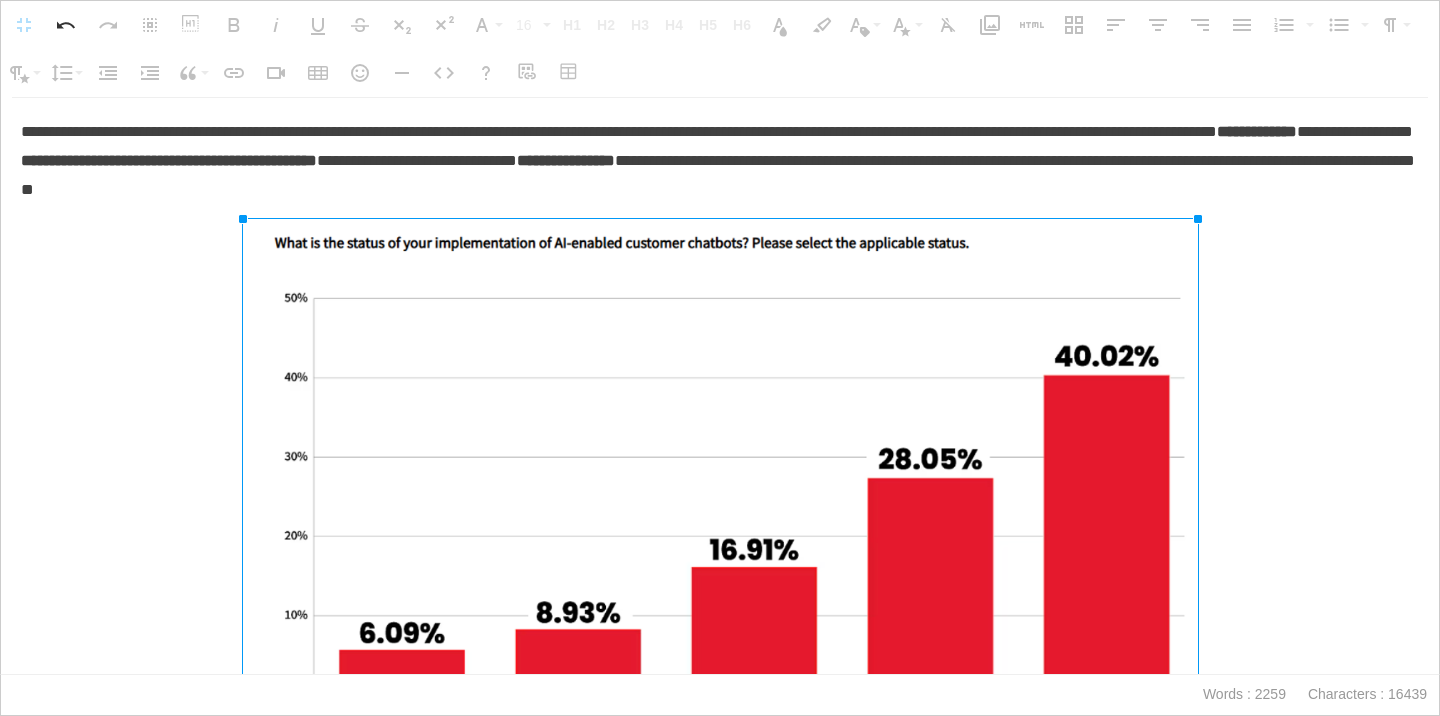 drag, startPoint x: 1389, startPoint y: 223, endPoint x: 959, endPoint y: 288, distance: 434.88504 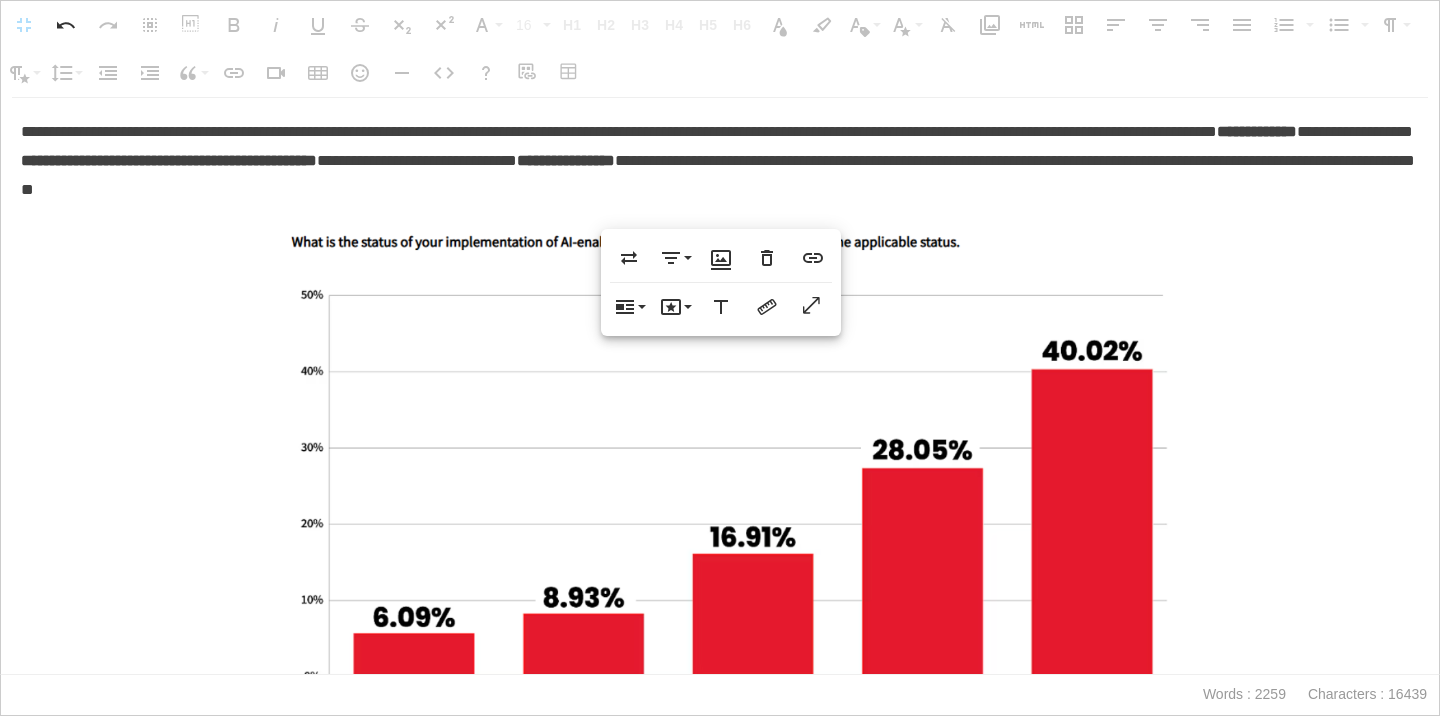 click on "**********" at bounding box center (720, 161) 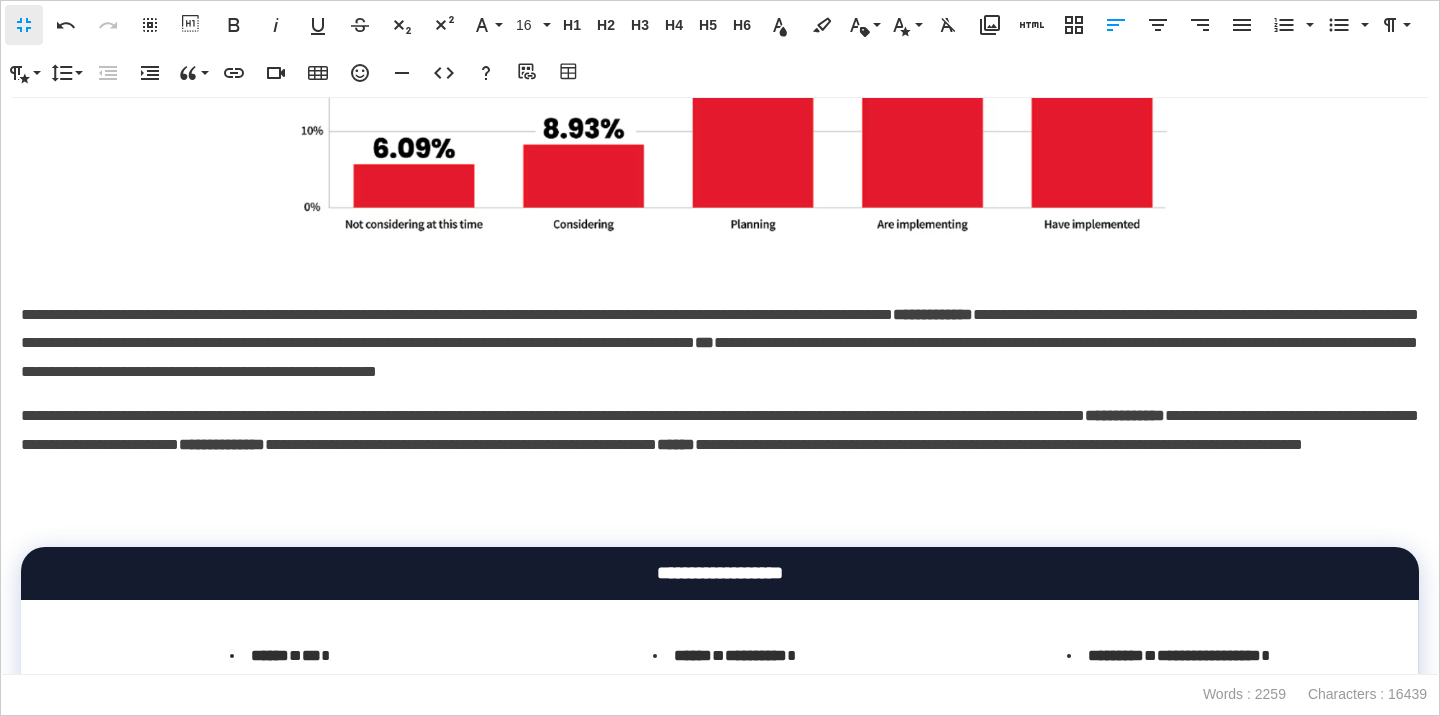 scroll, scrollTop: 511, scrollLeft: 0, axis: vertical 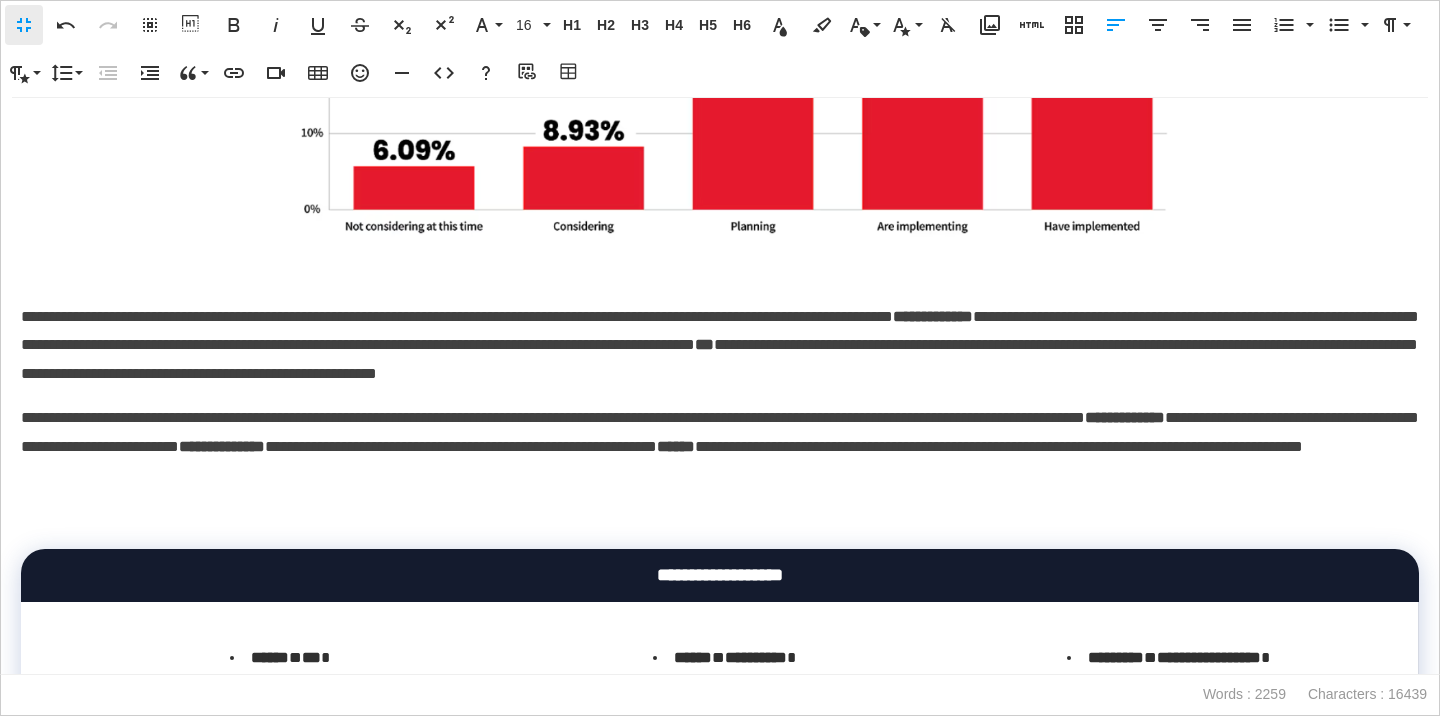 click at bounding box center (720, 19) 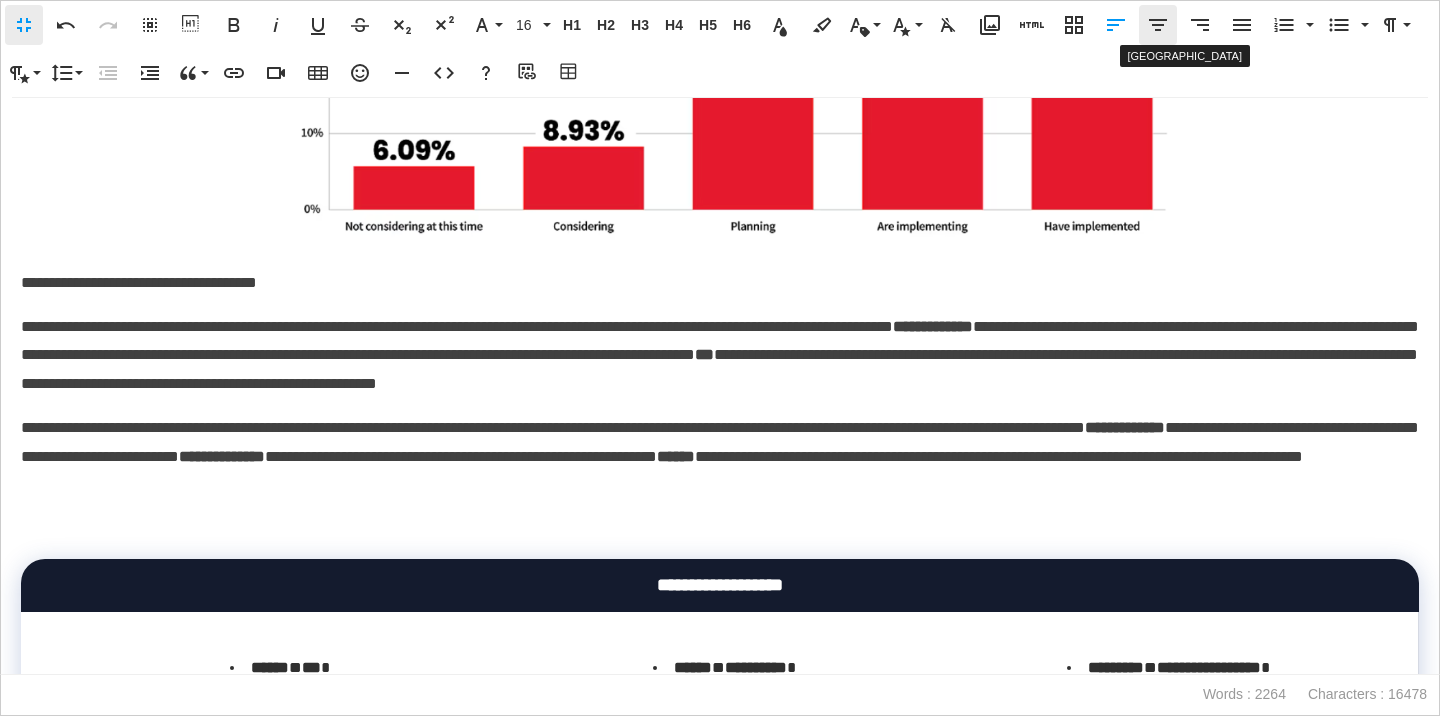 click 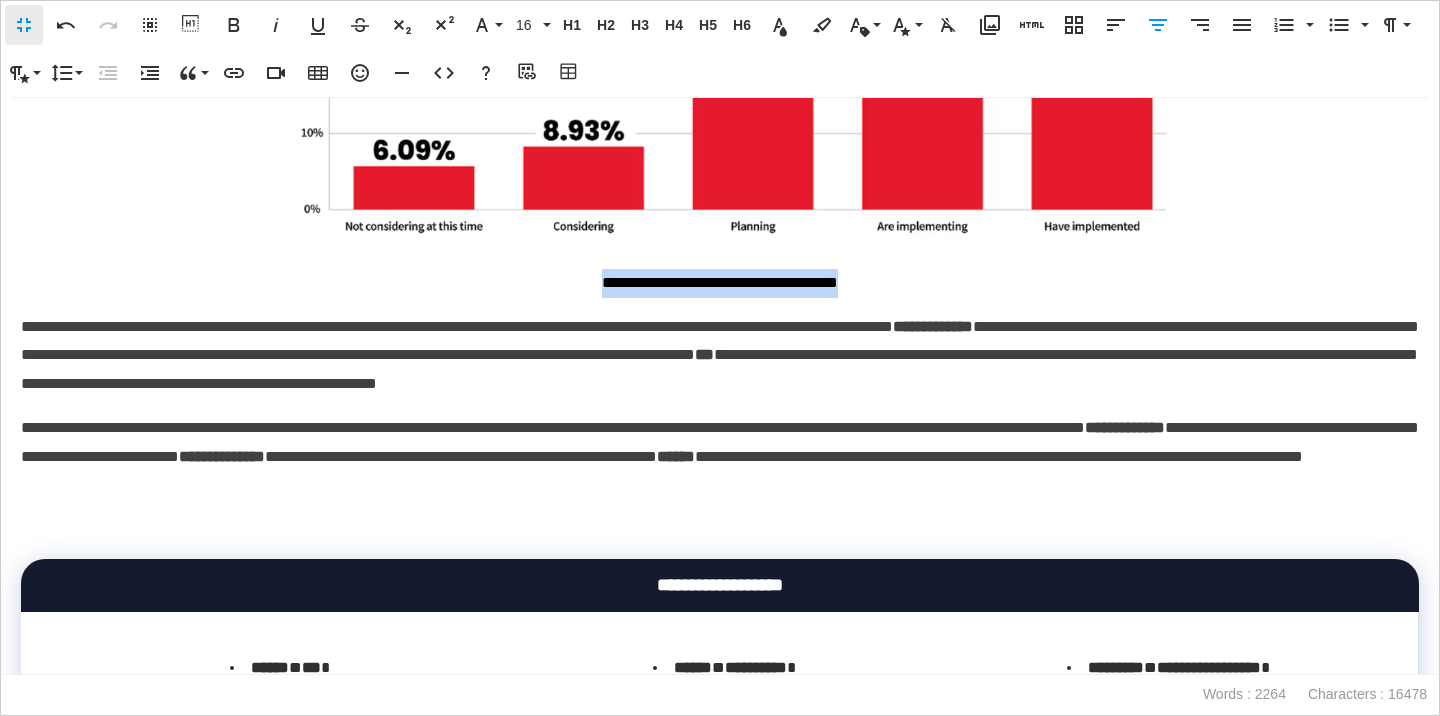 drag, startPoint x: 760, startPoint y: 282, endPoint x: 569, endPoint y: 278, distance: 191.04189 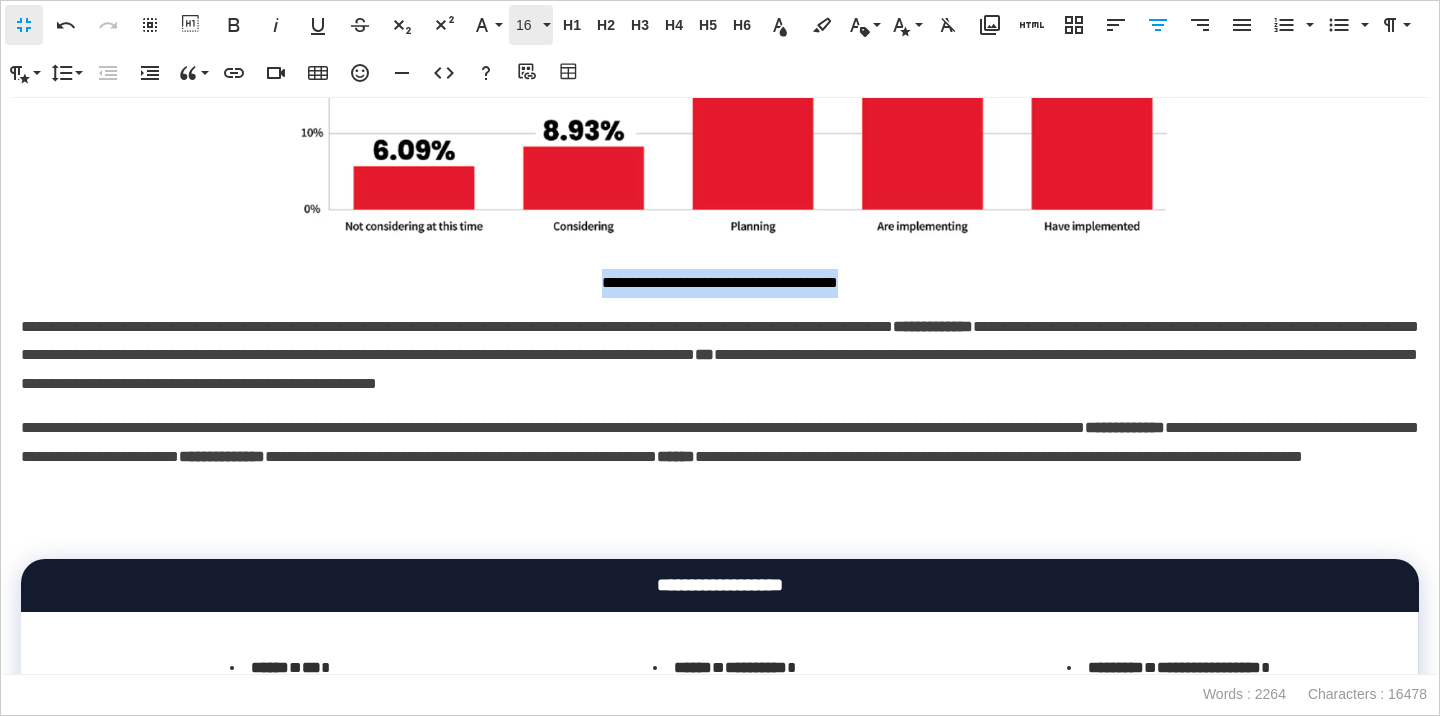 click on "16" at bounding box center [531, 25] 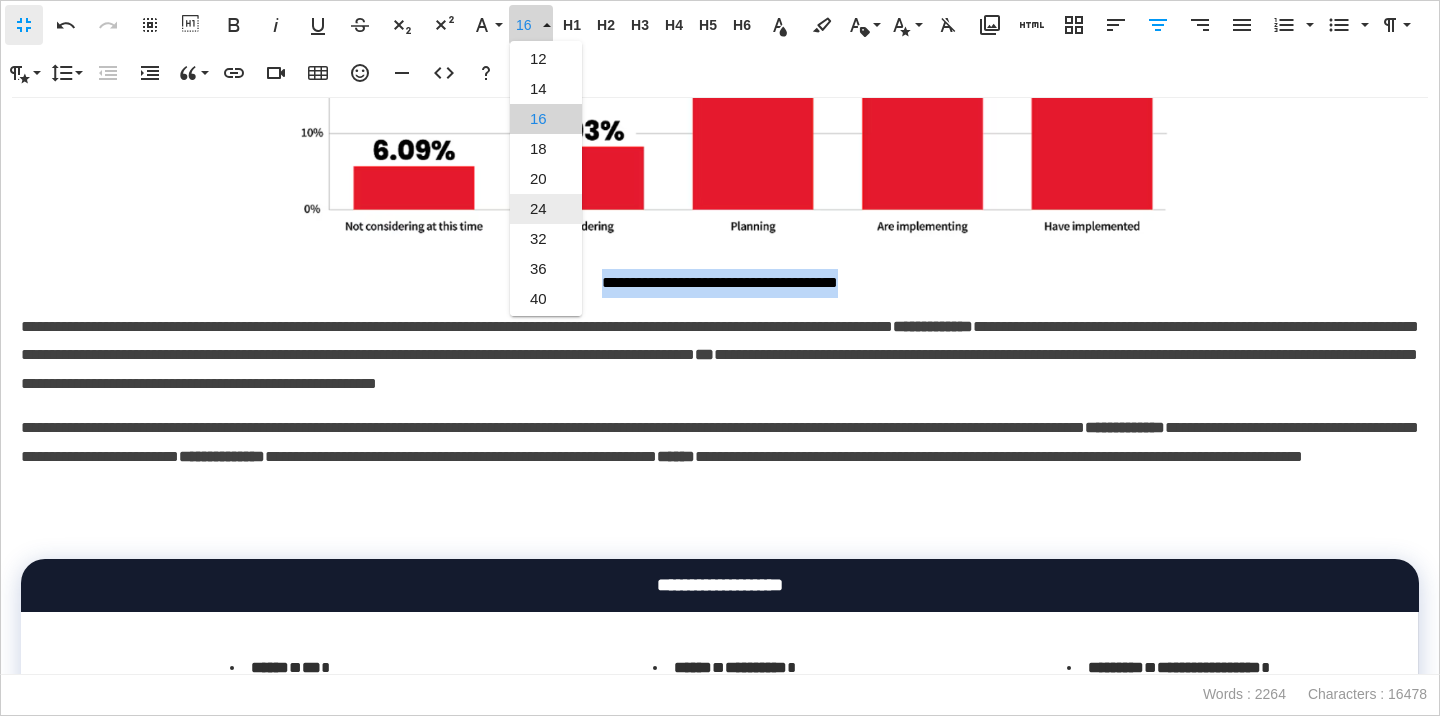 scroll, scrollTop: 43, scrollLeft: 0, axis: vertical 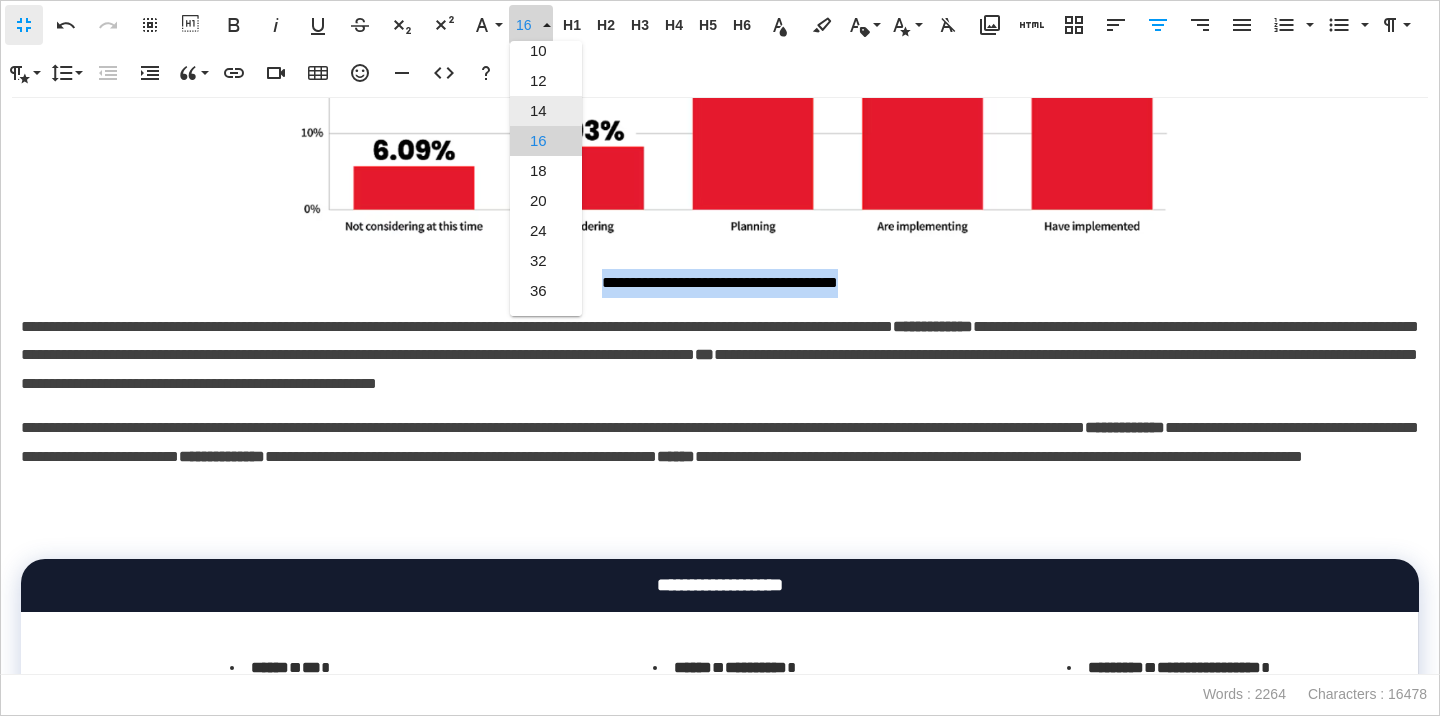 click on "14" at bounding box center [546, 111] 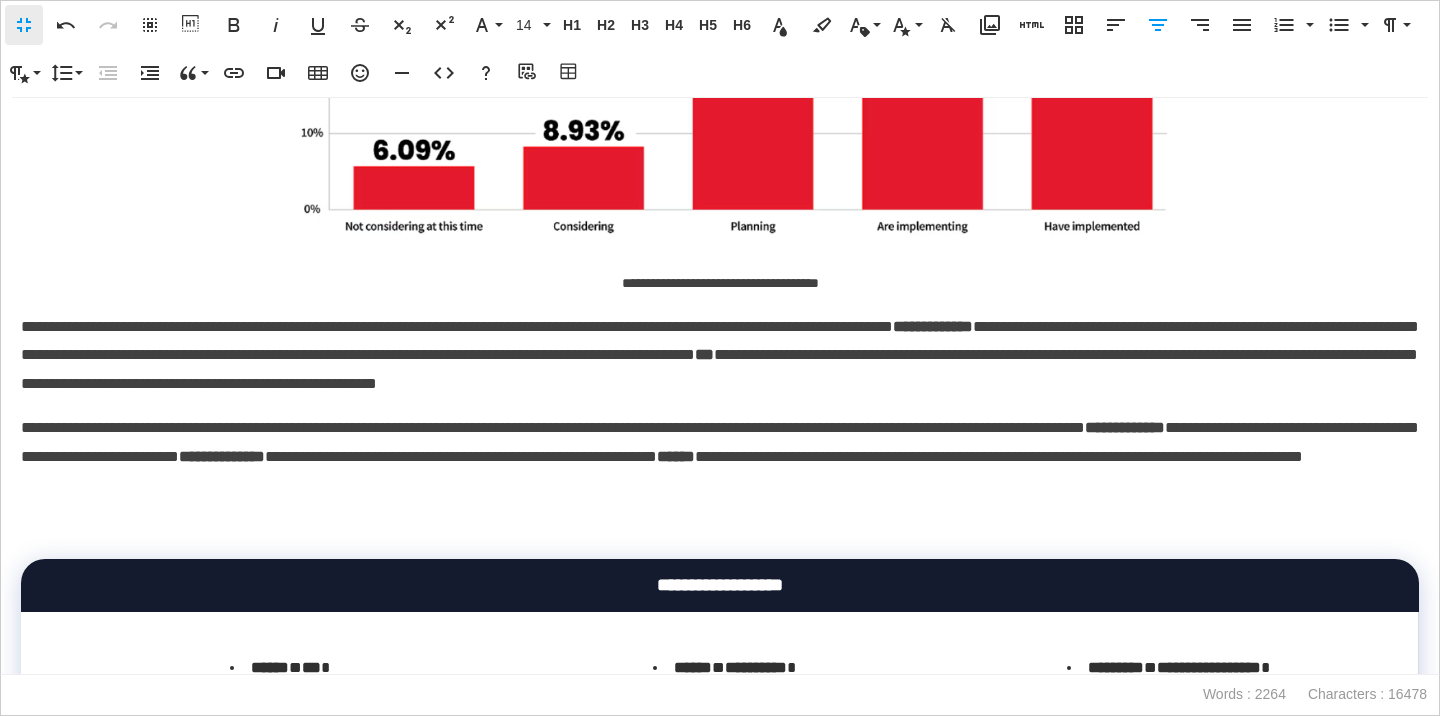 click on "**********" at bounding box center (720, 356) 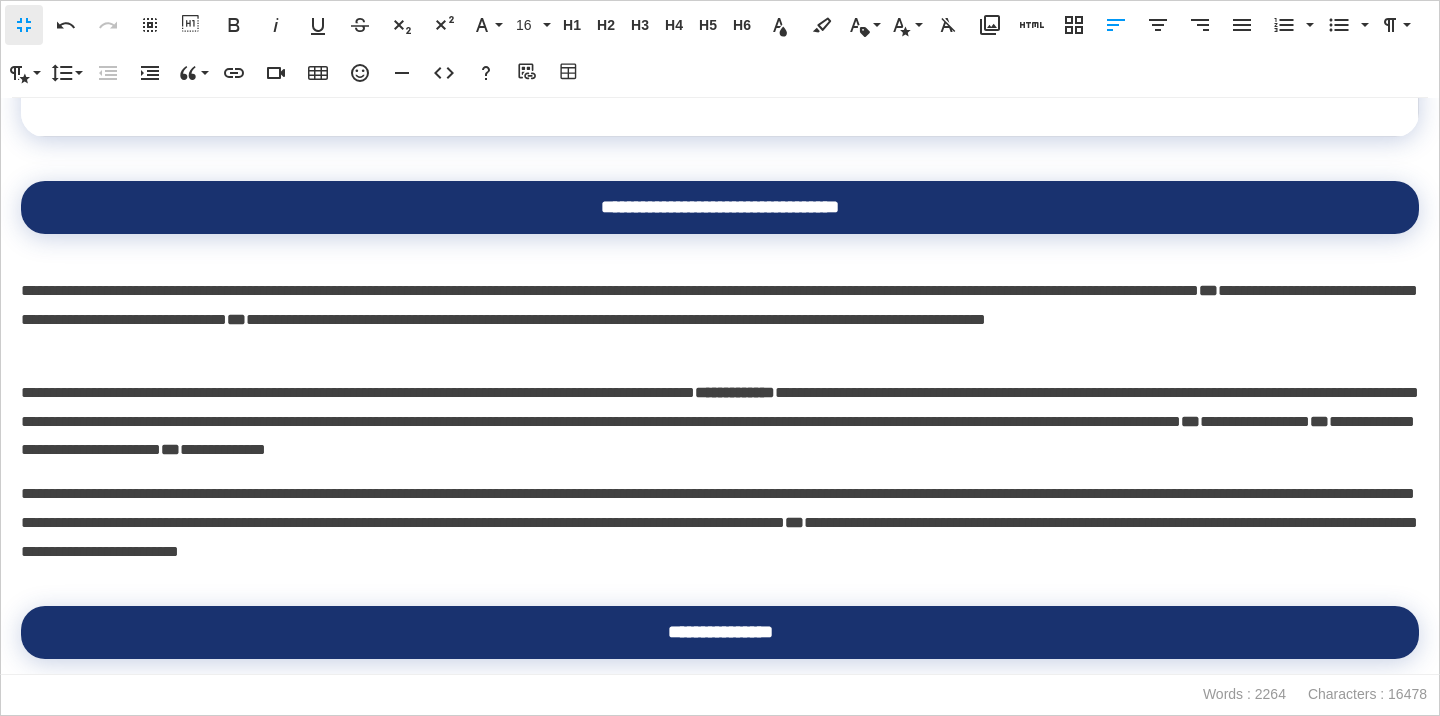 scroll, scrollTop: 1285, scrollLeft: 0, axis: vertical 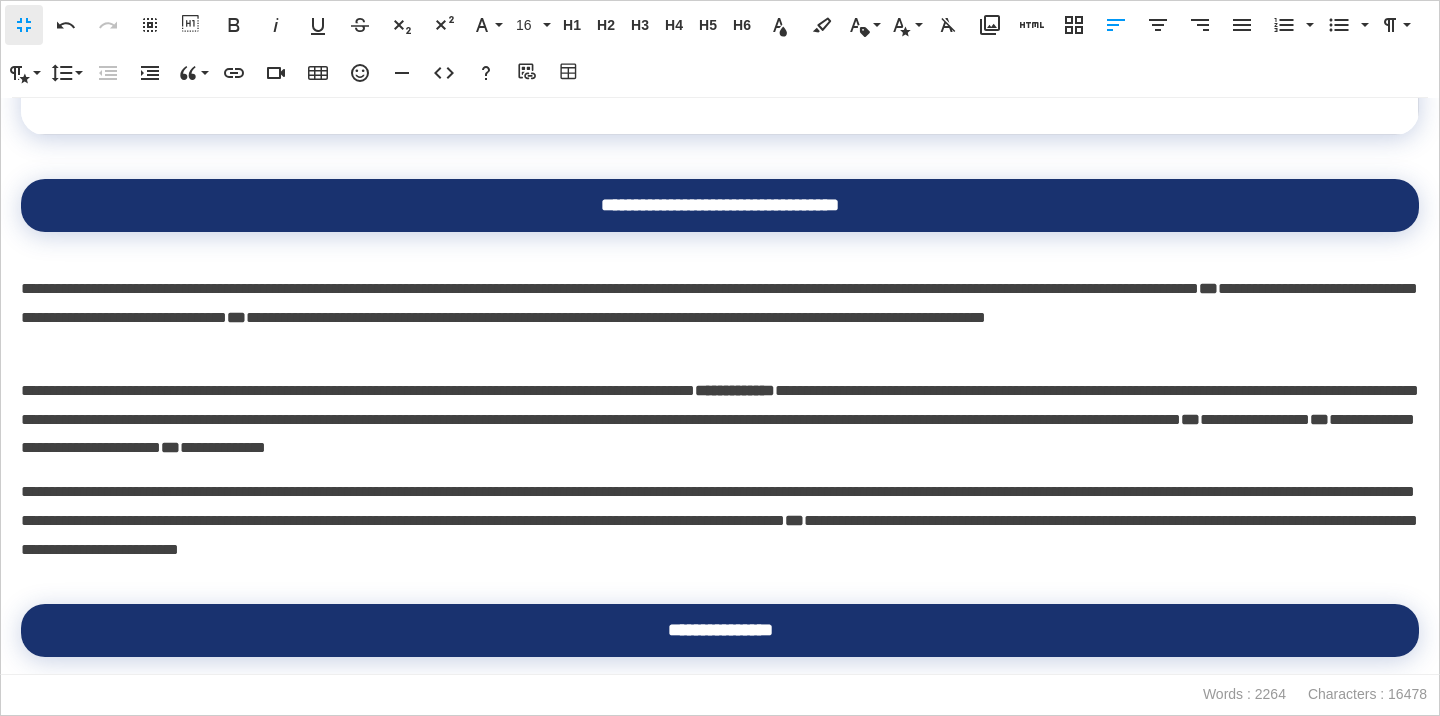 click on "**********" at bounding box center (720, 318) 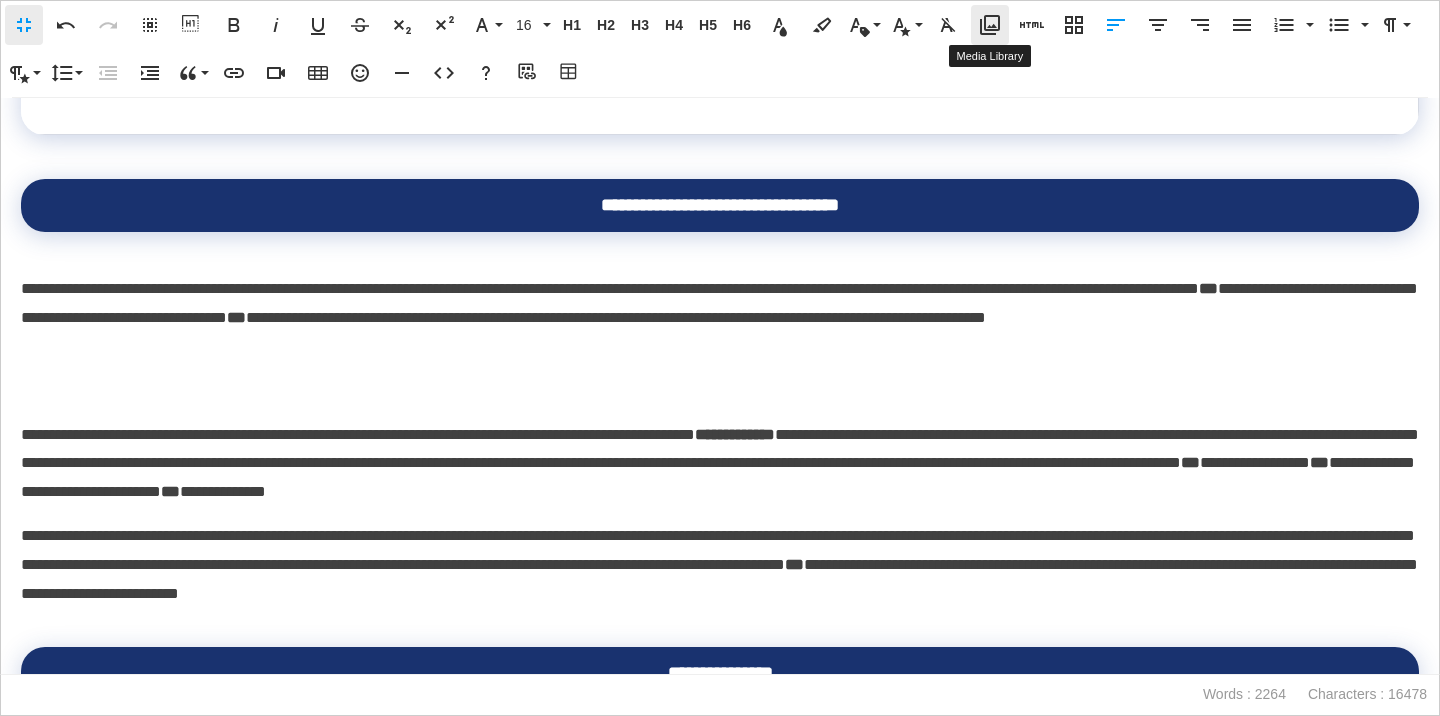 click 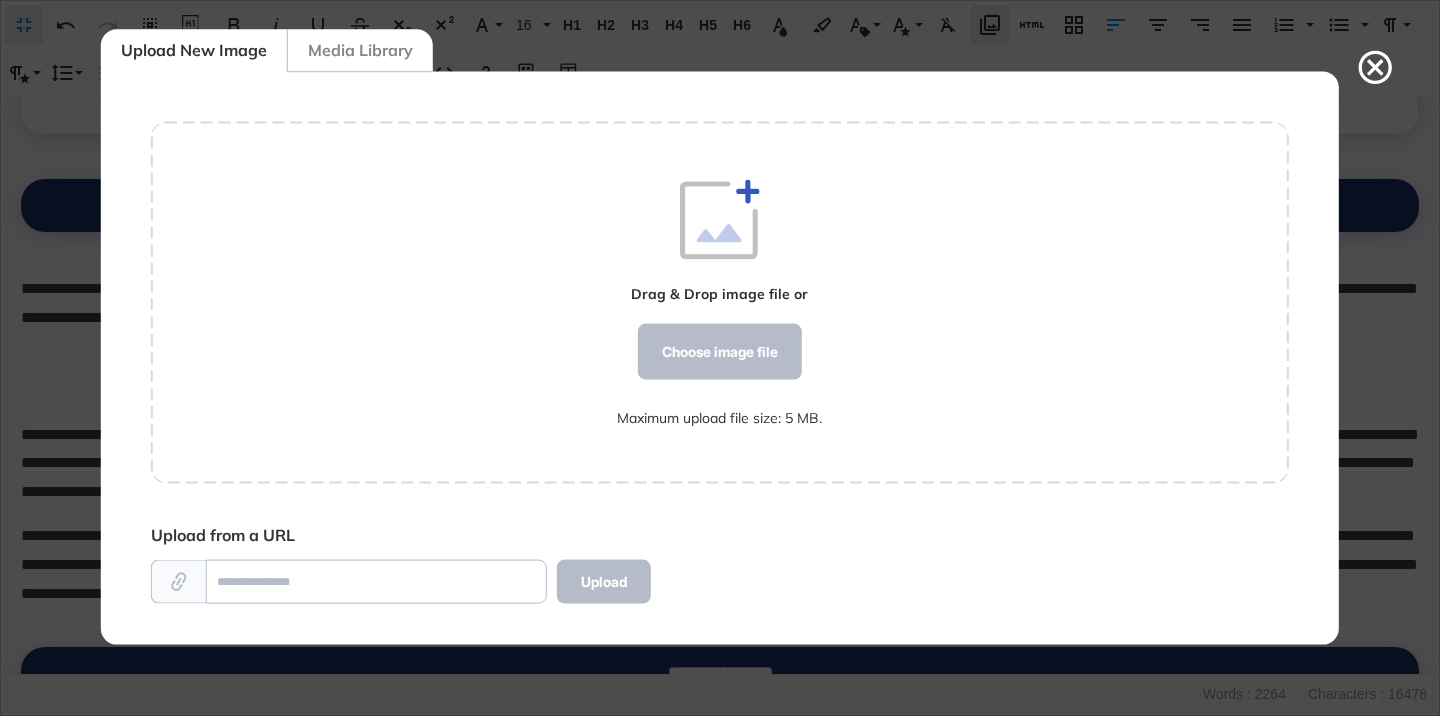 scroll, scrollTop: 572, scrollLeft: 1138, axis: both 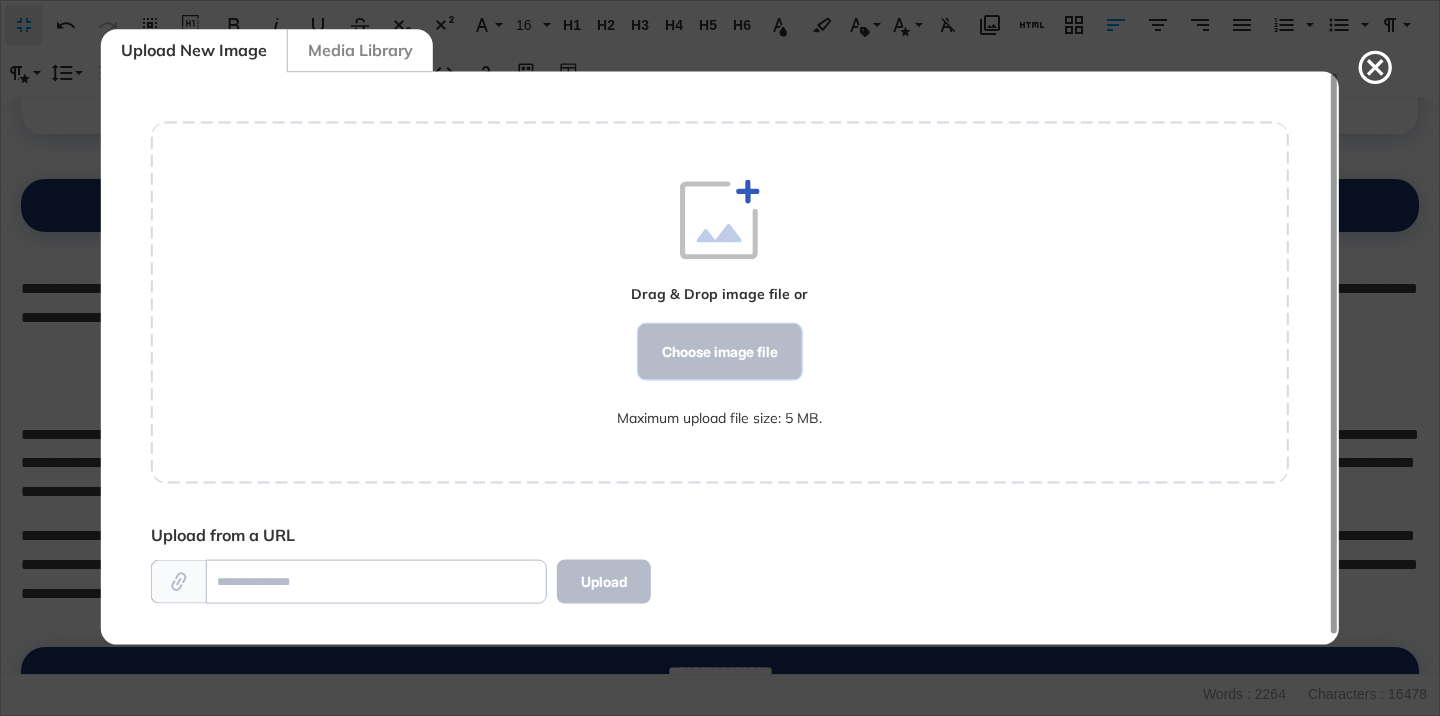 click on "Choose image file" at bounding box center [720, 352] 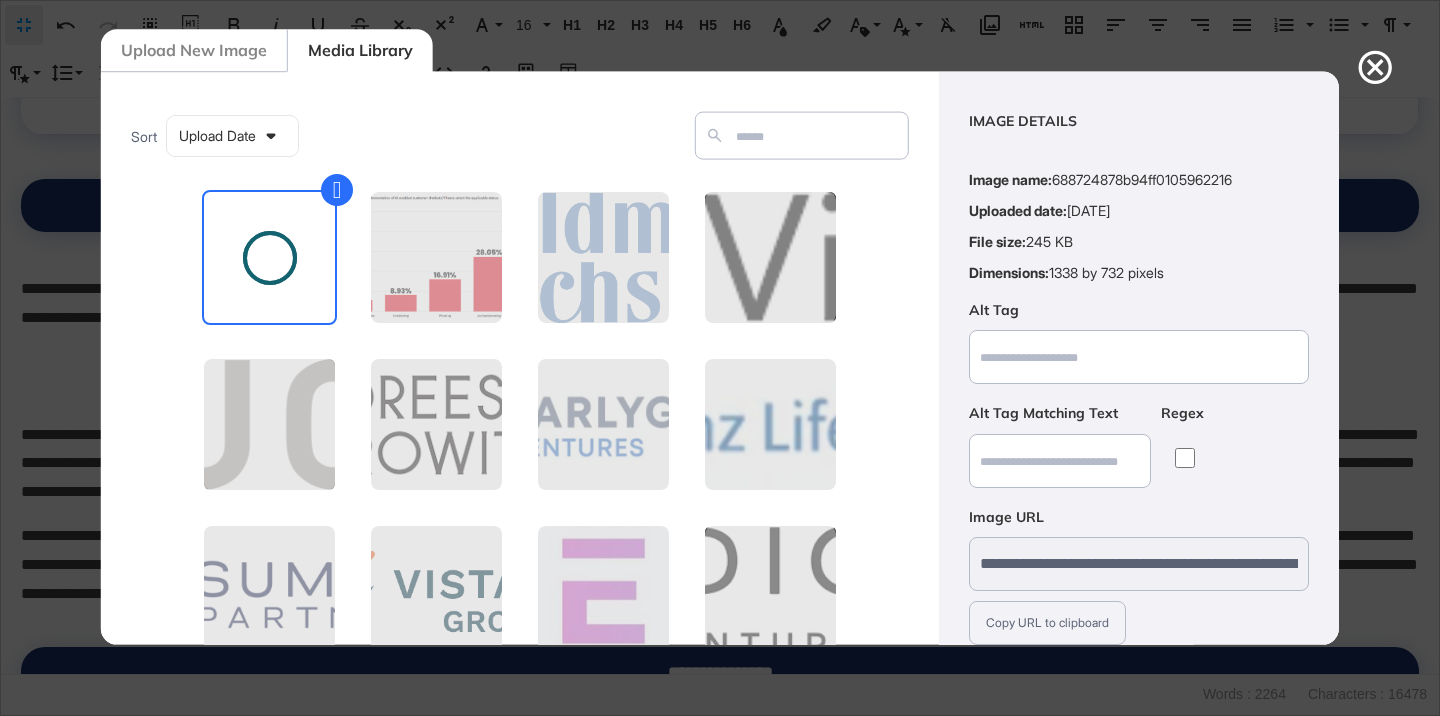 scroll, scrollTop: 156, scrollLeft: 0, axis: vertical 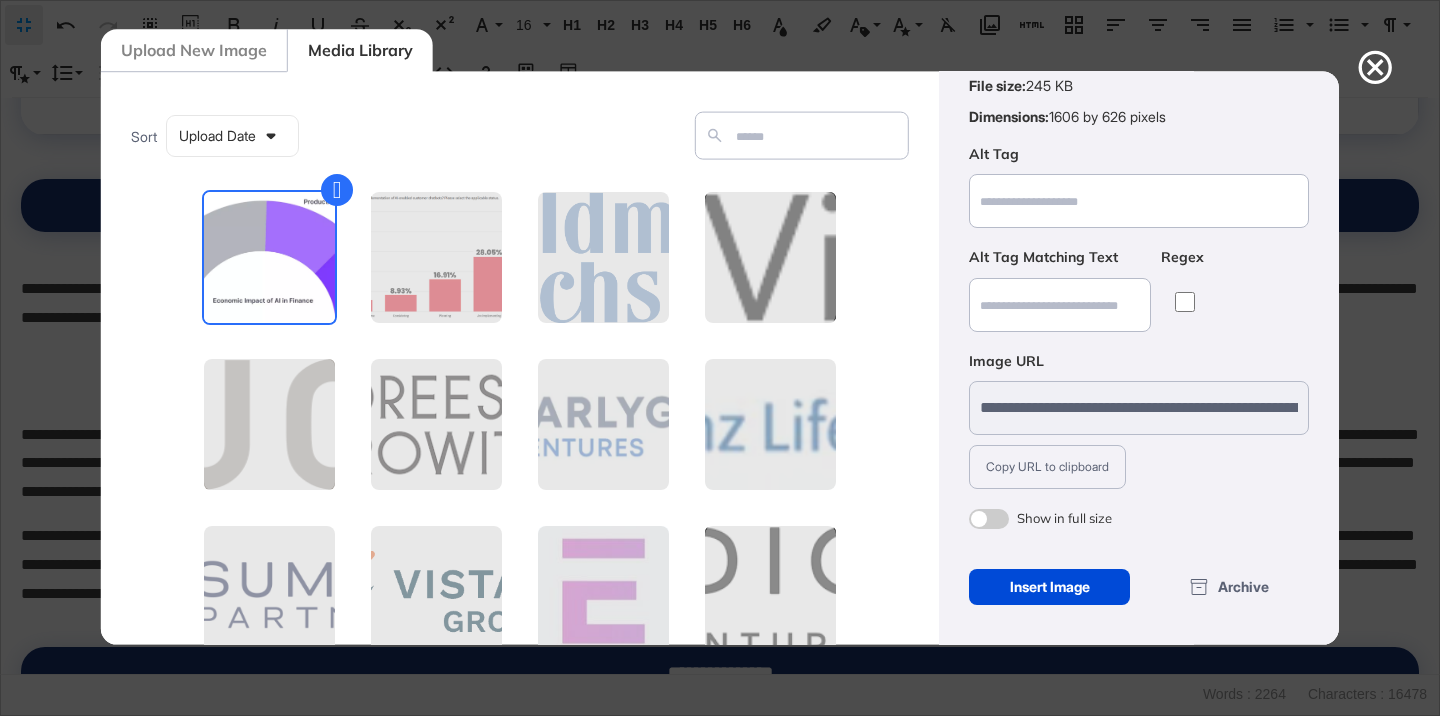 click at bounding box center (989, 519) 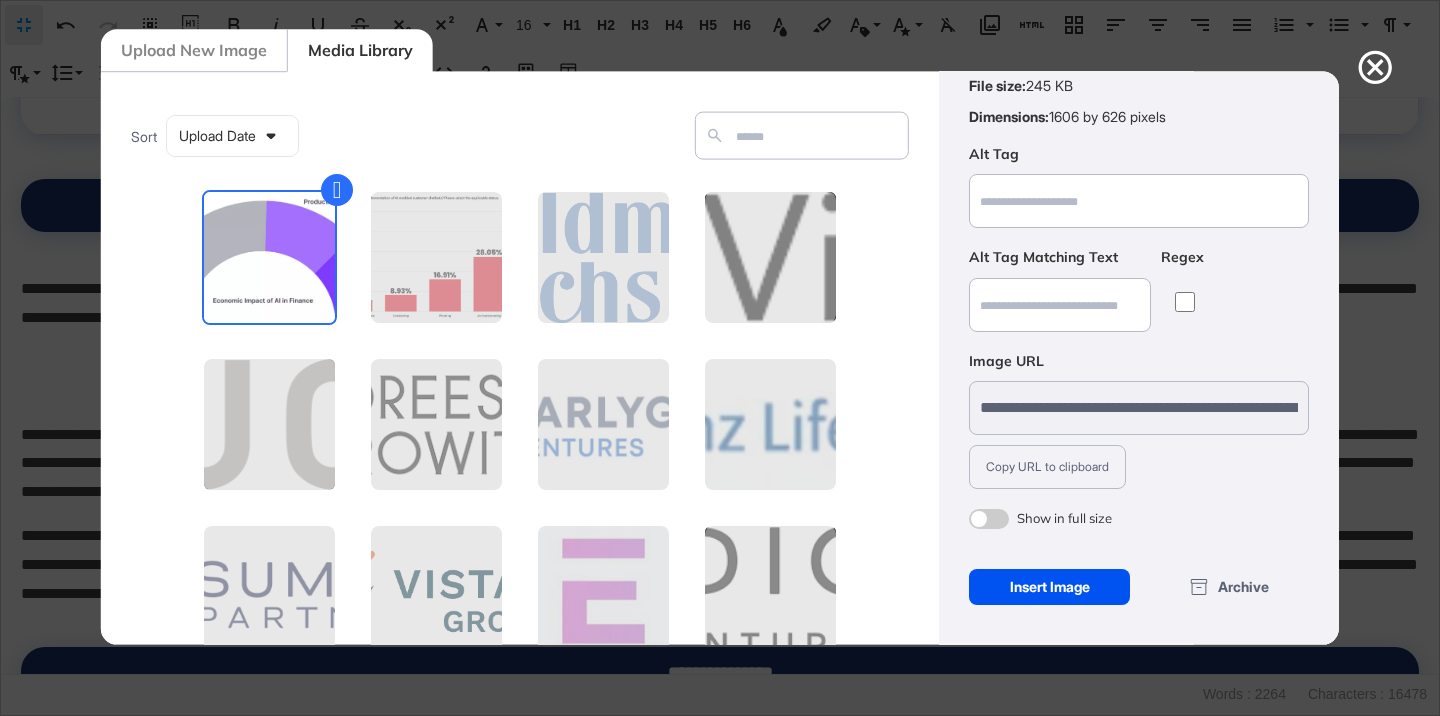 click on "Insert Image" at bounding box center (1049, 587) 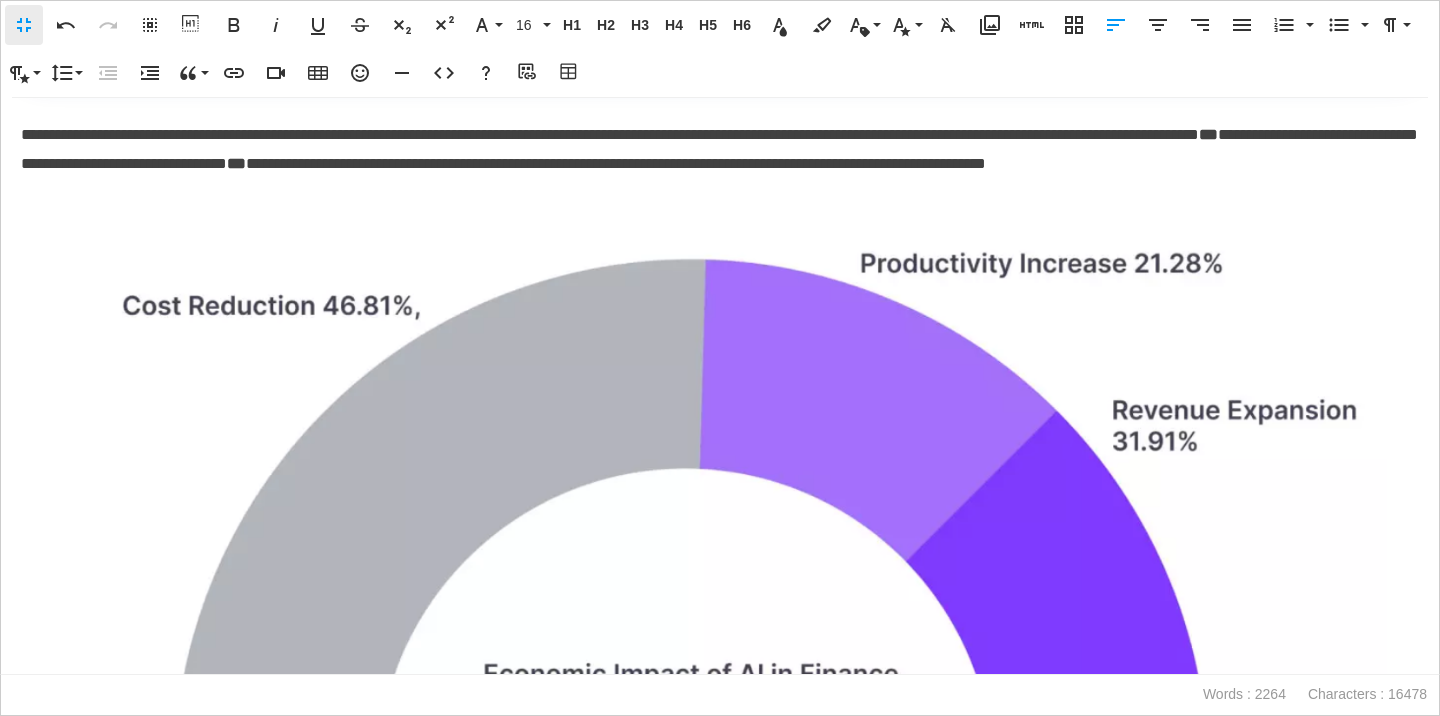scroll, scrollTop: 1372, scrollLeft: 0, axis: vertical 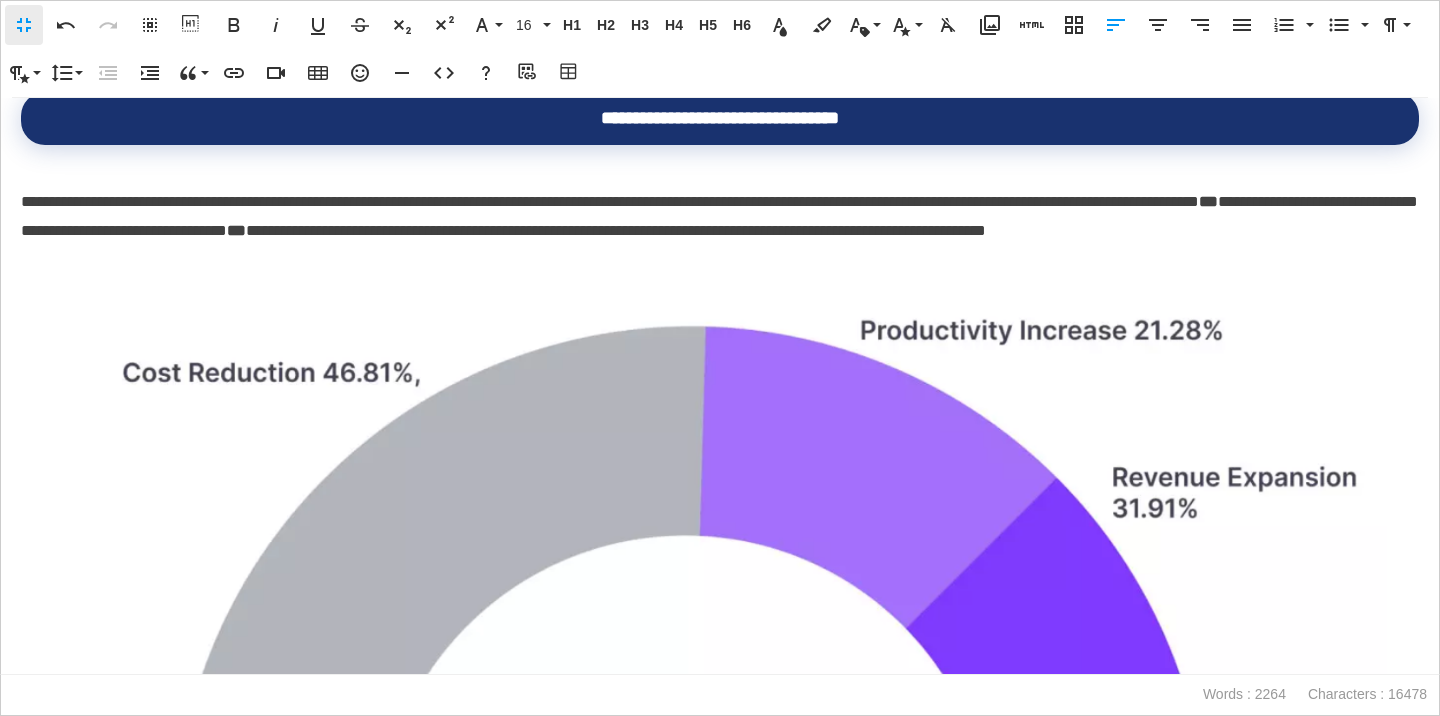 click at bounding box center [720, 562] 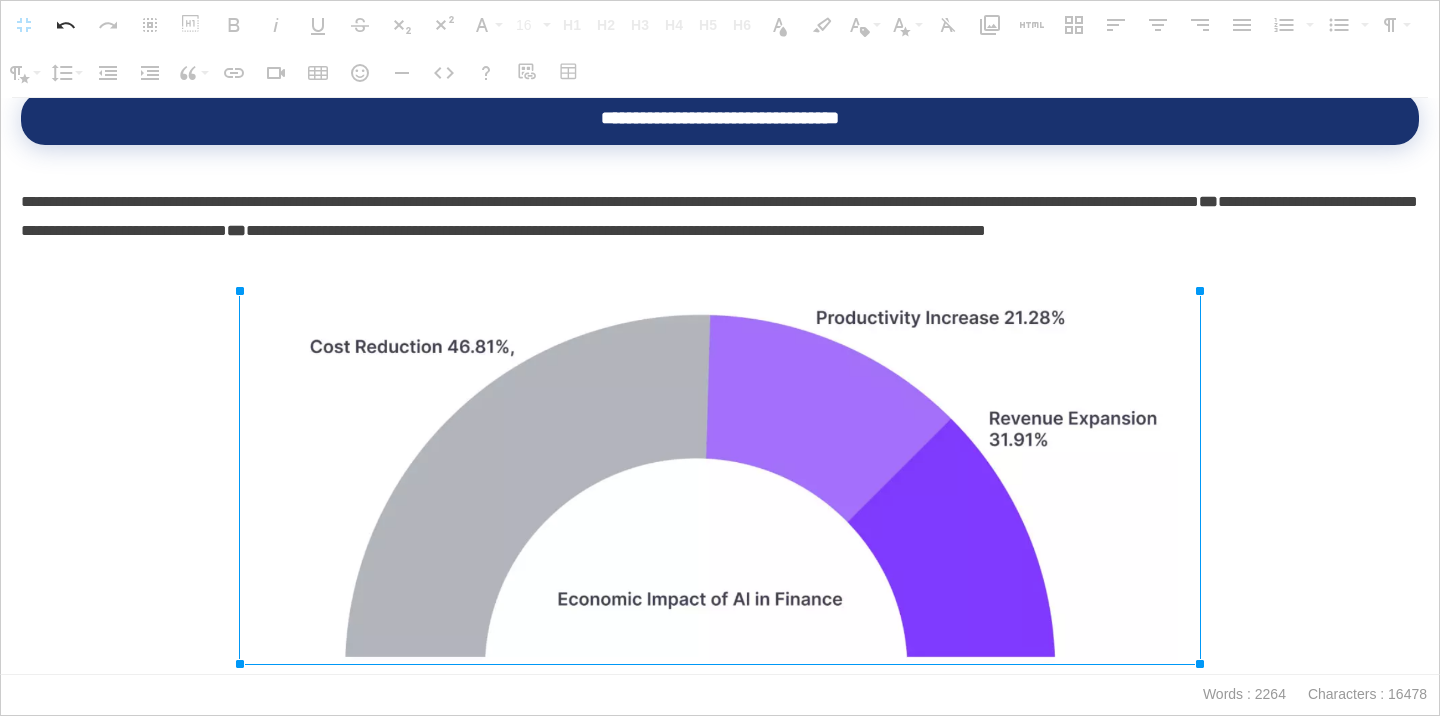 drag, startPoint x: 1414, startPoint y: 293, endPoint x: 949, endPoint y: 291, distance: 465.0043 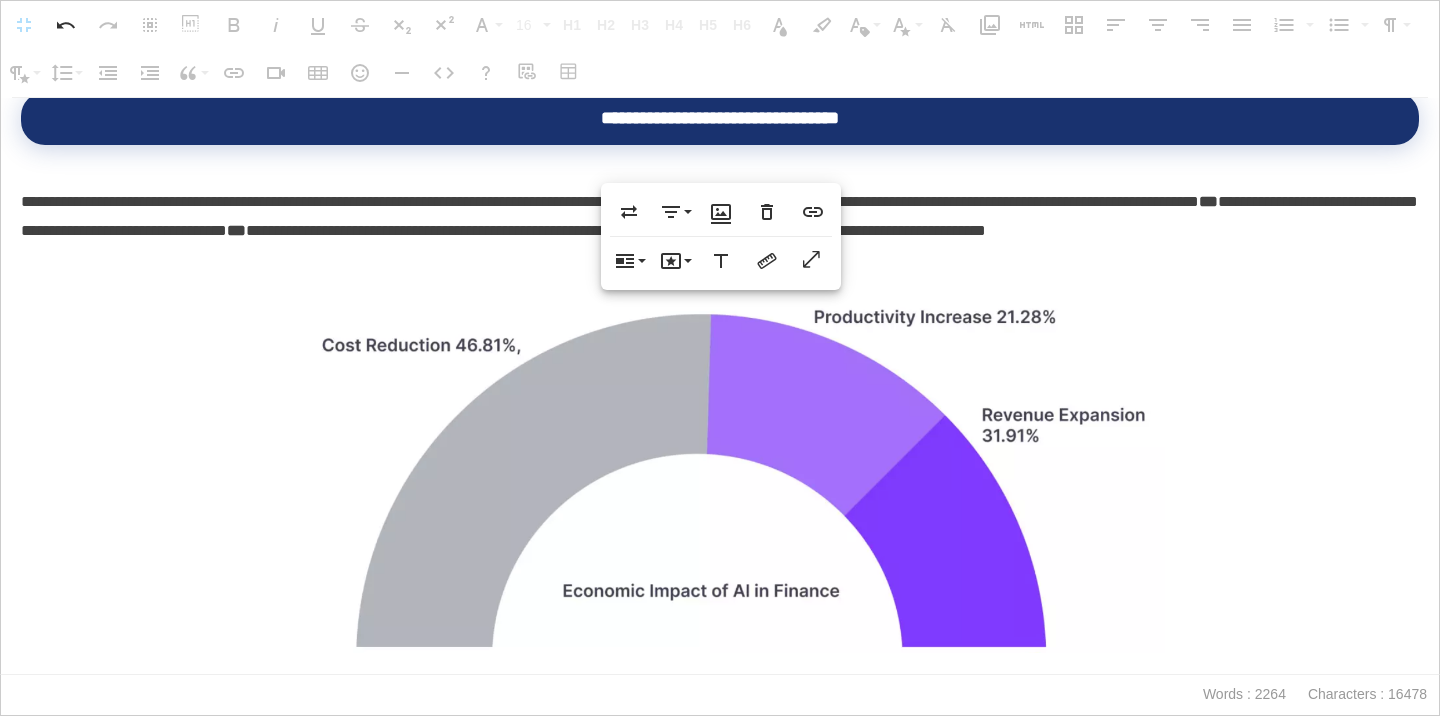 click at bounding box center (720, 488) 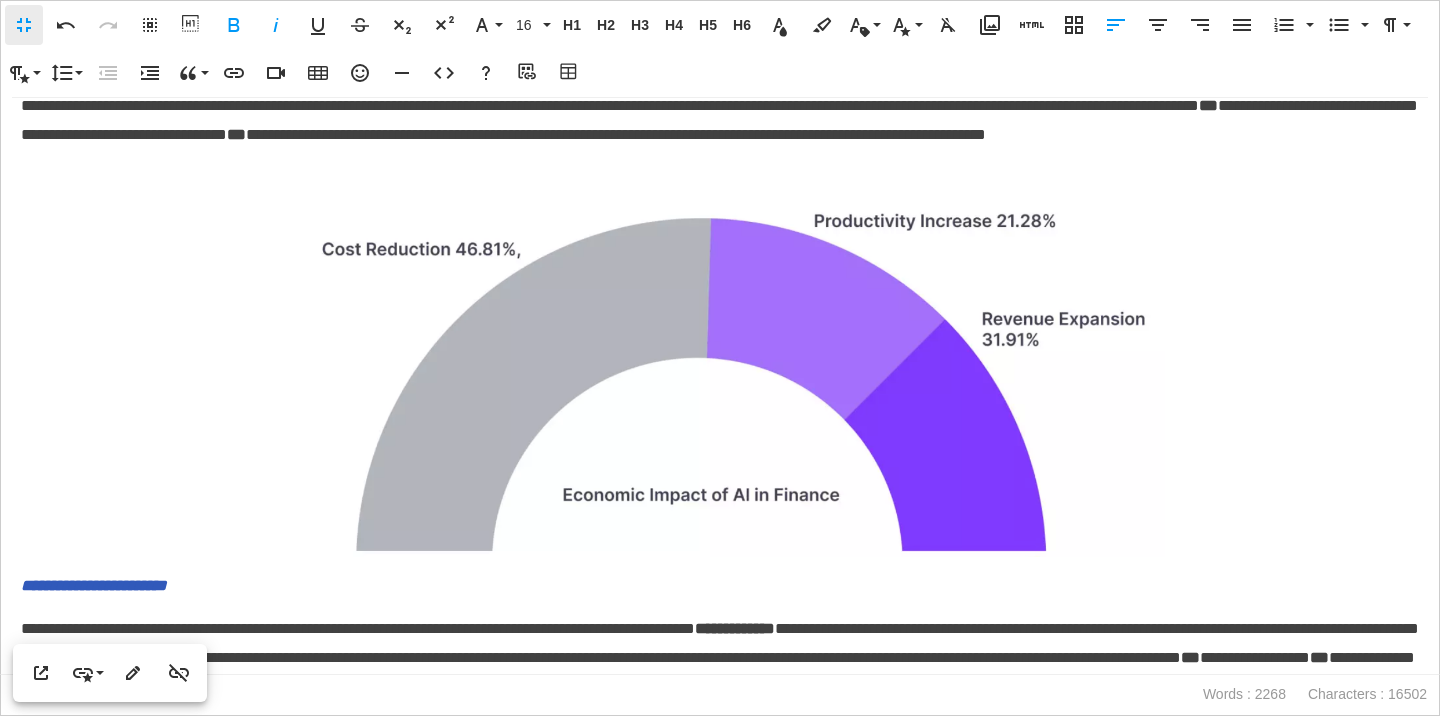 scroll, scrollTop: 1481, scrollLeft: 0, axis: vertical 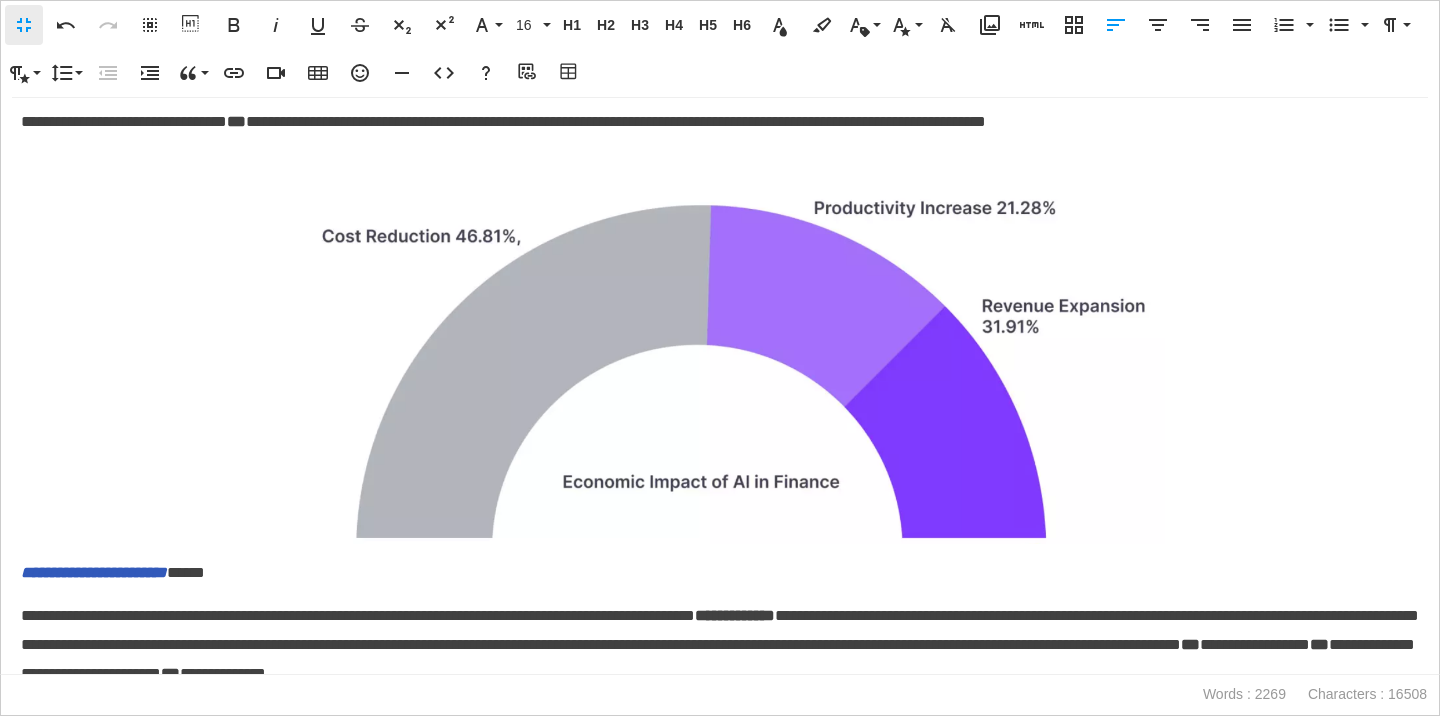 click at bounding box center (720, 362) 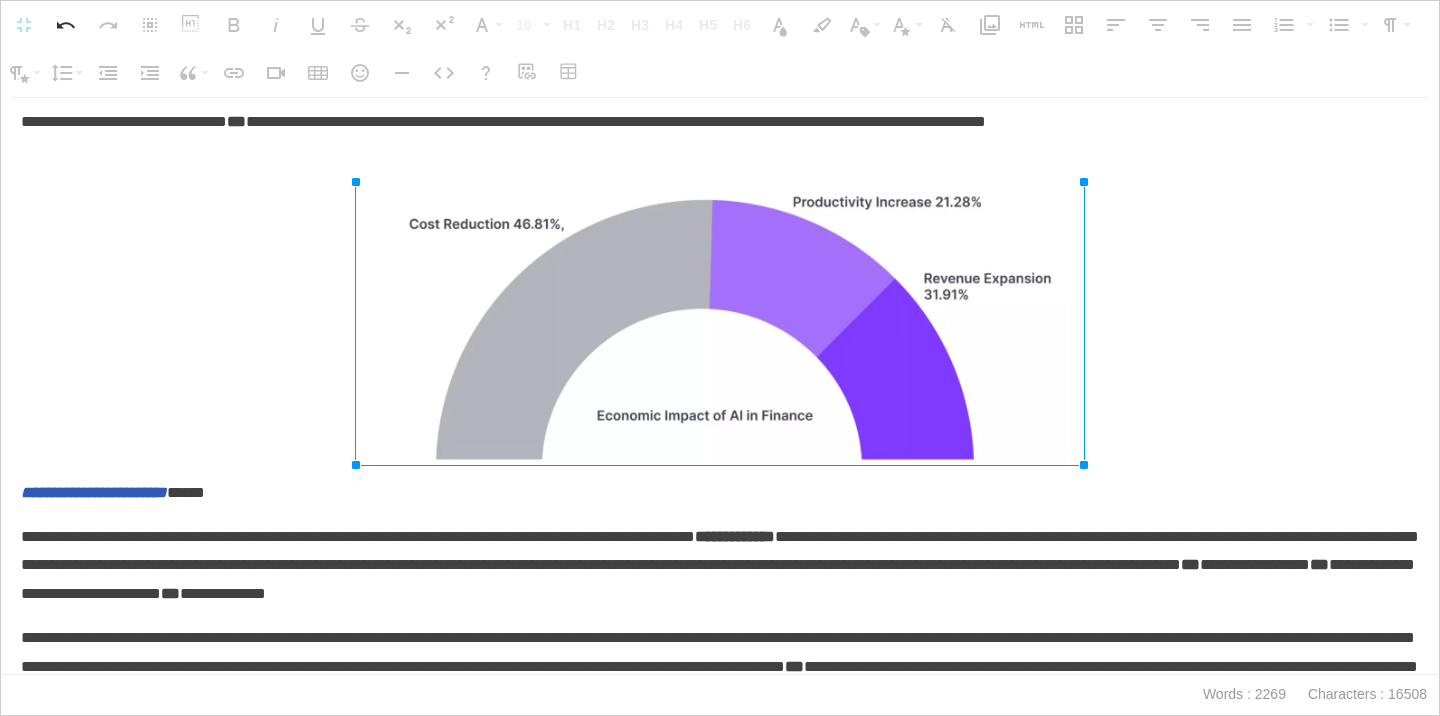 drag, startPoint x: 1184, startPoint y: 183, endPoint x: 969, endPoint y: 200, distance: 215.67105 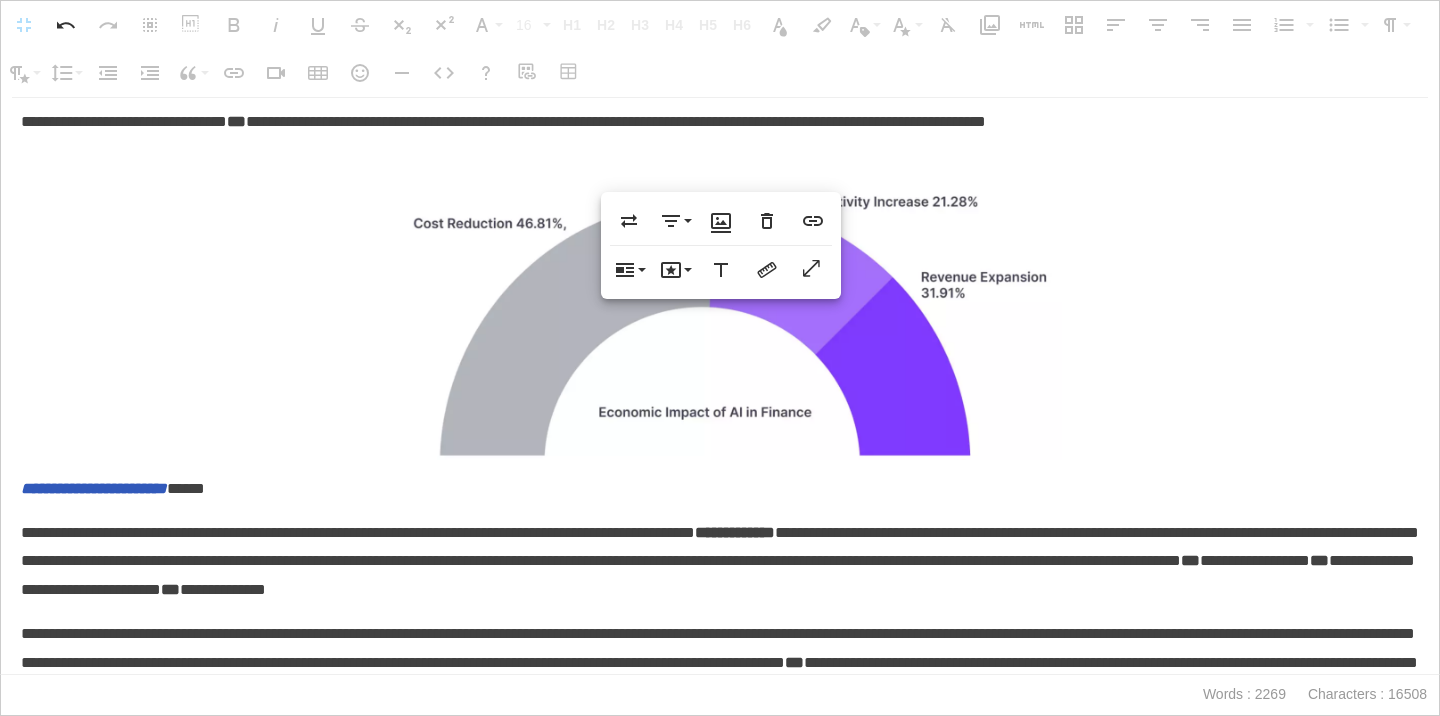 click on "**********" at bounding box center (94, 488) 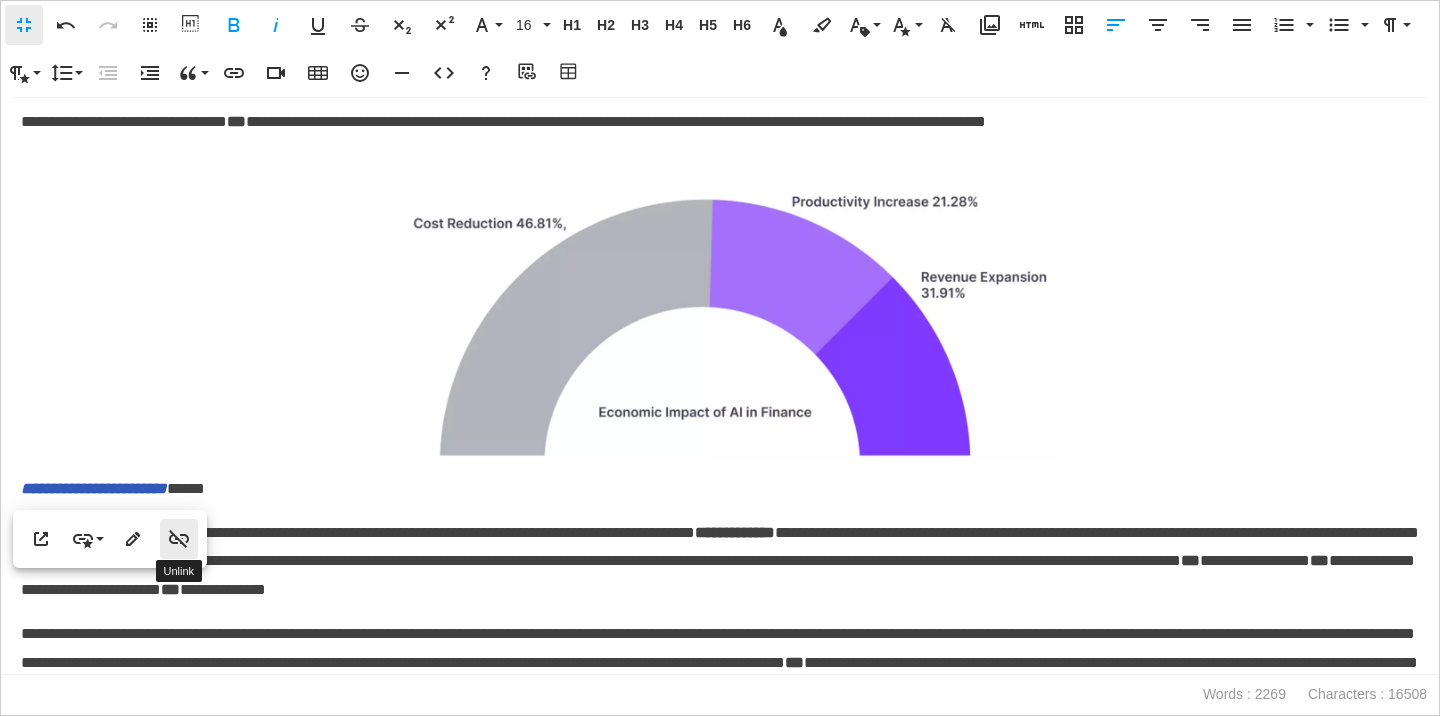 click 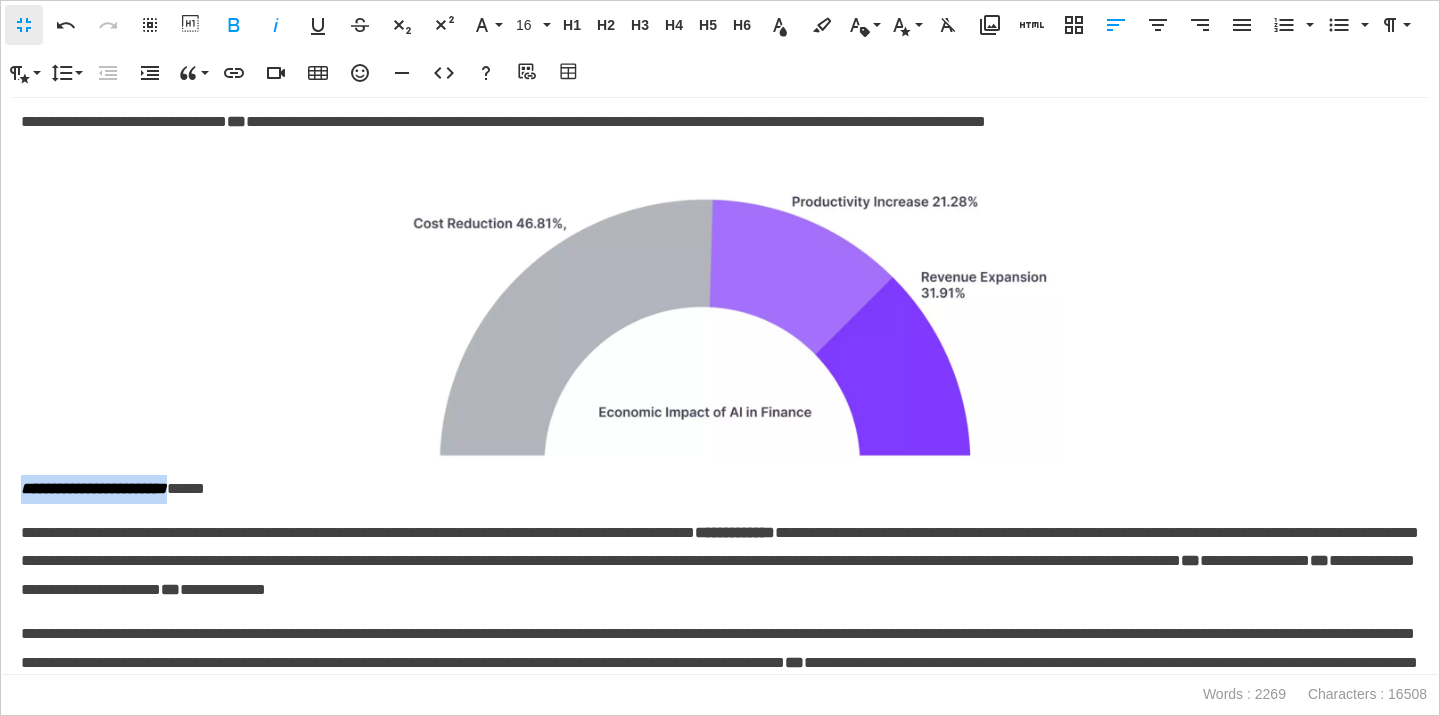 drag, startPoint x: 196, startPoint y: 490, endPoint x: 22, endPoint y: 499, distance: 174.2326 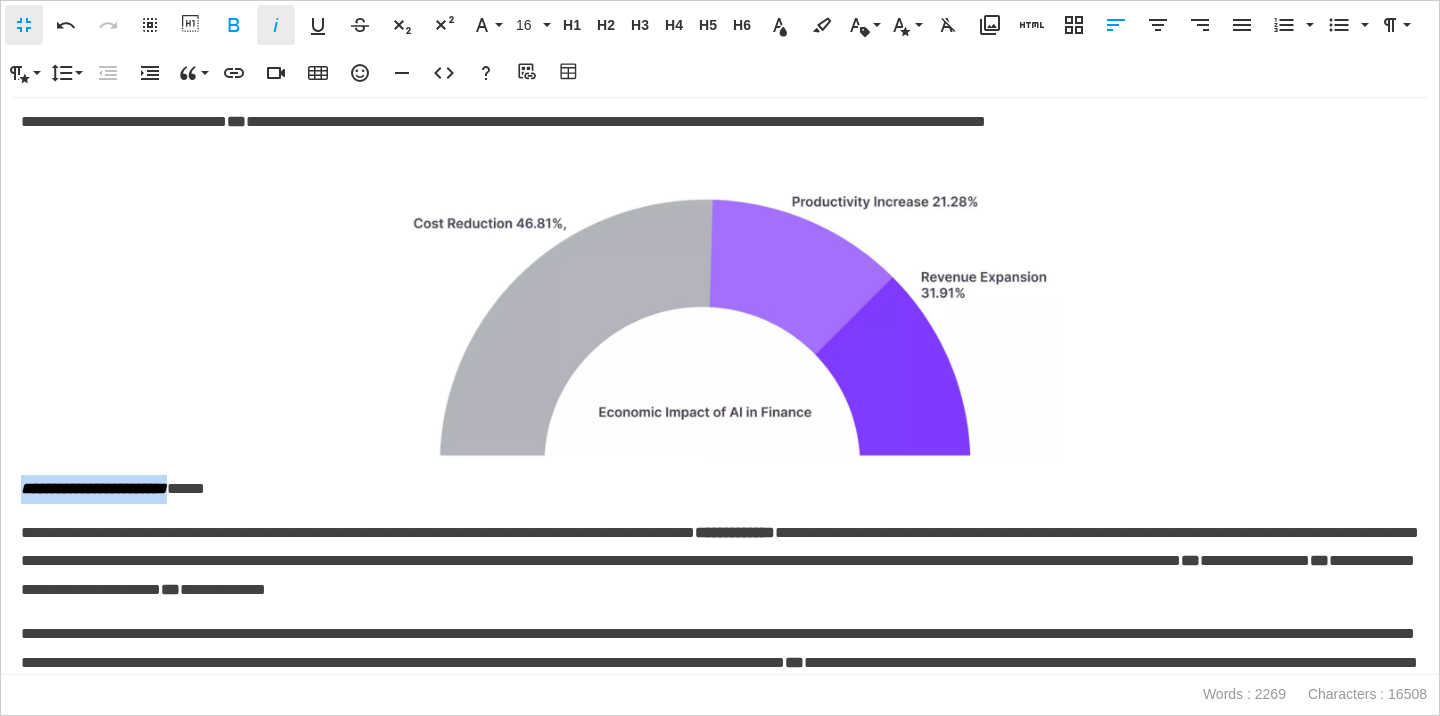 click on "Italic" at bounding box center (276, 25) 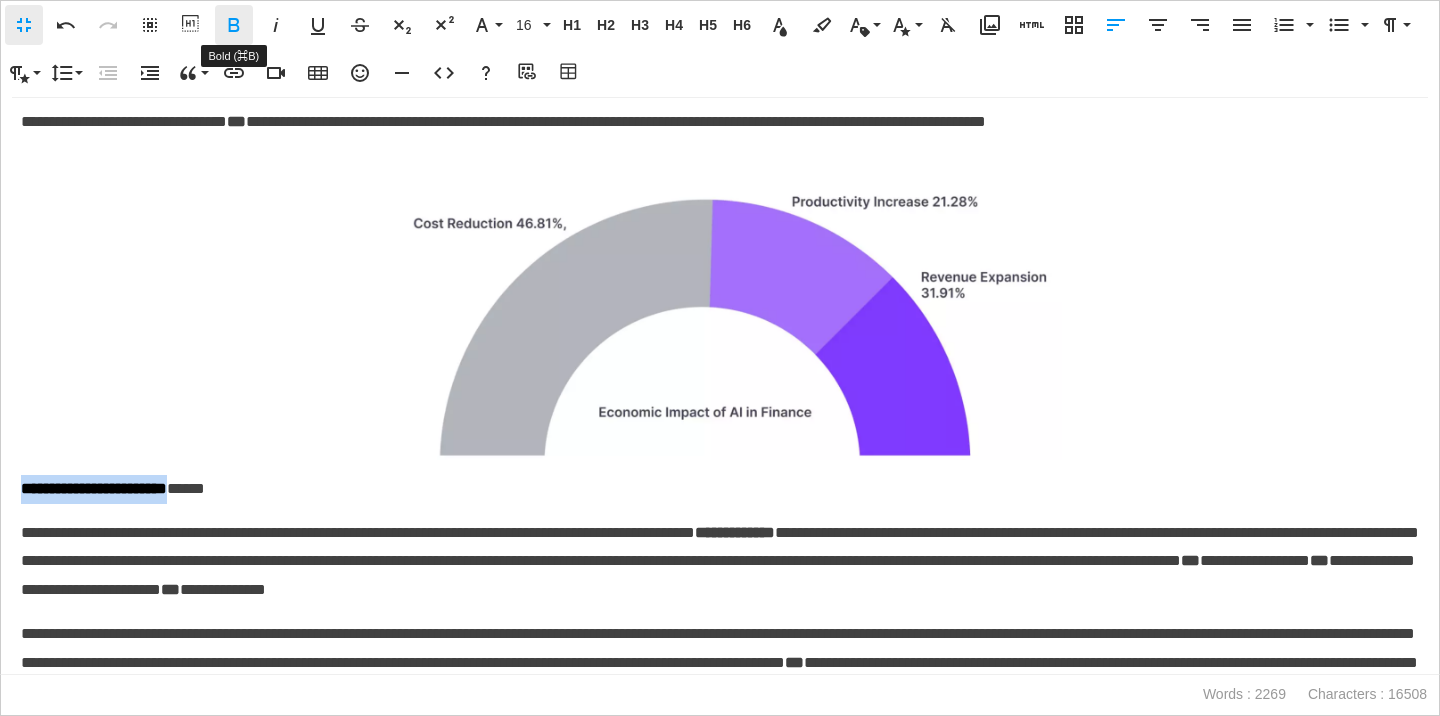 click 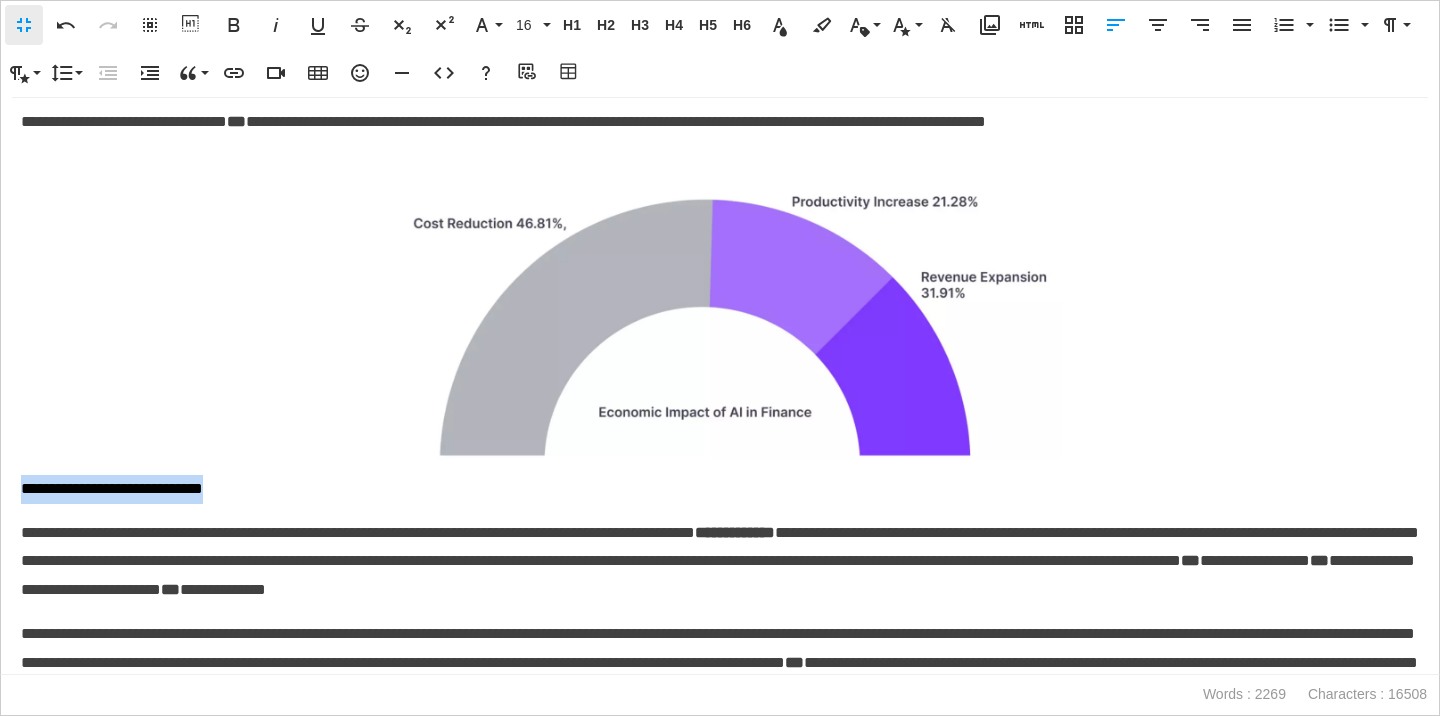 drag, startPoint x: 247, startPoint y: 496, endPoint x: 22, endPoint y: 499, distance: 225.02 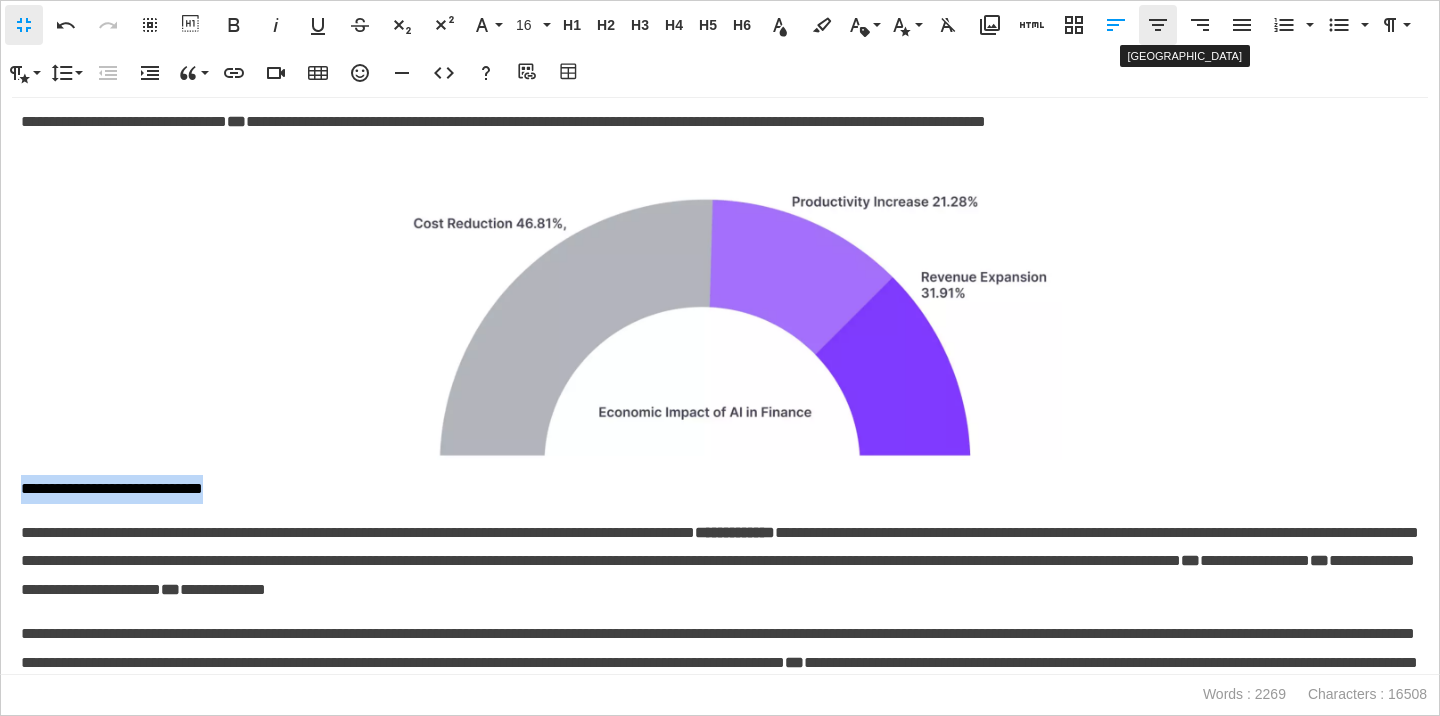 click 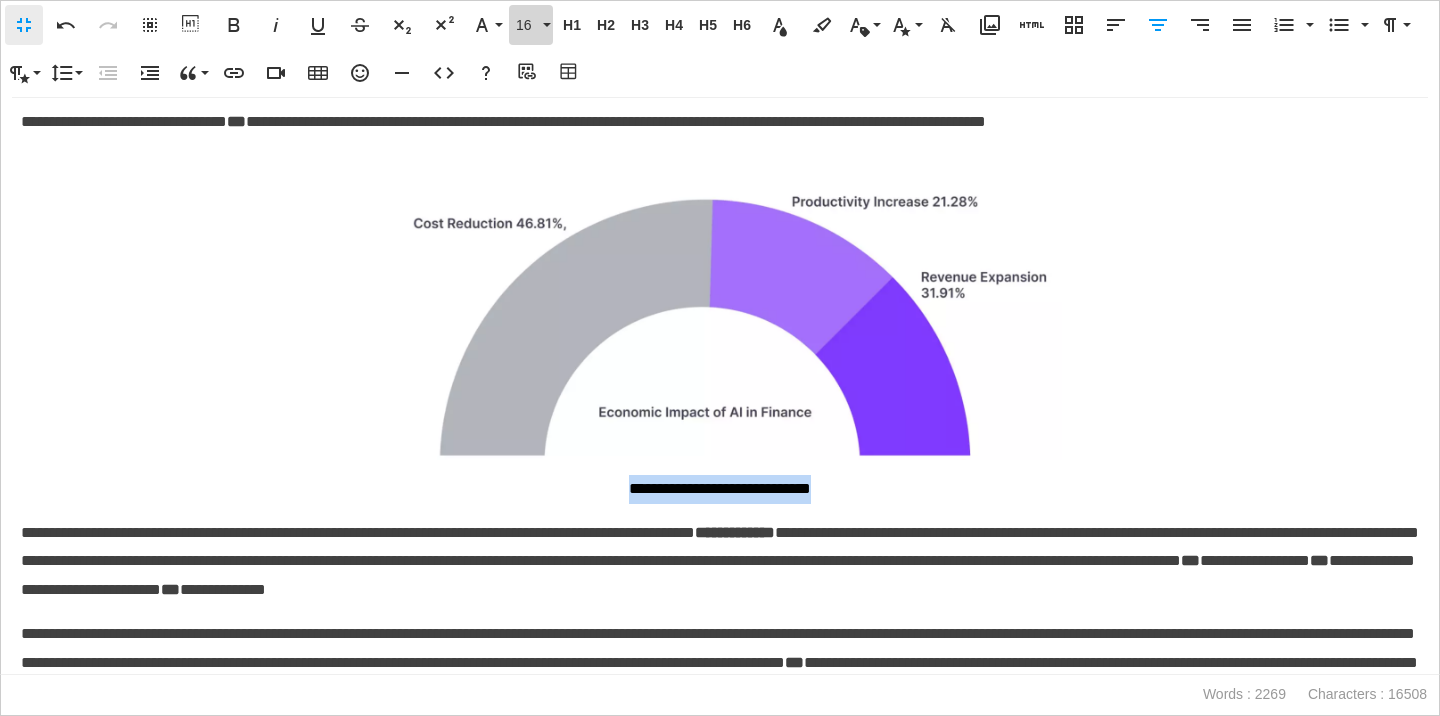 click on "16" at bounding box center [531, 25] 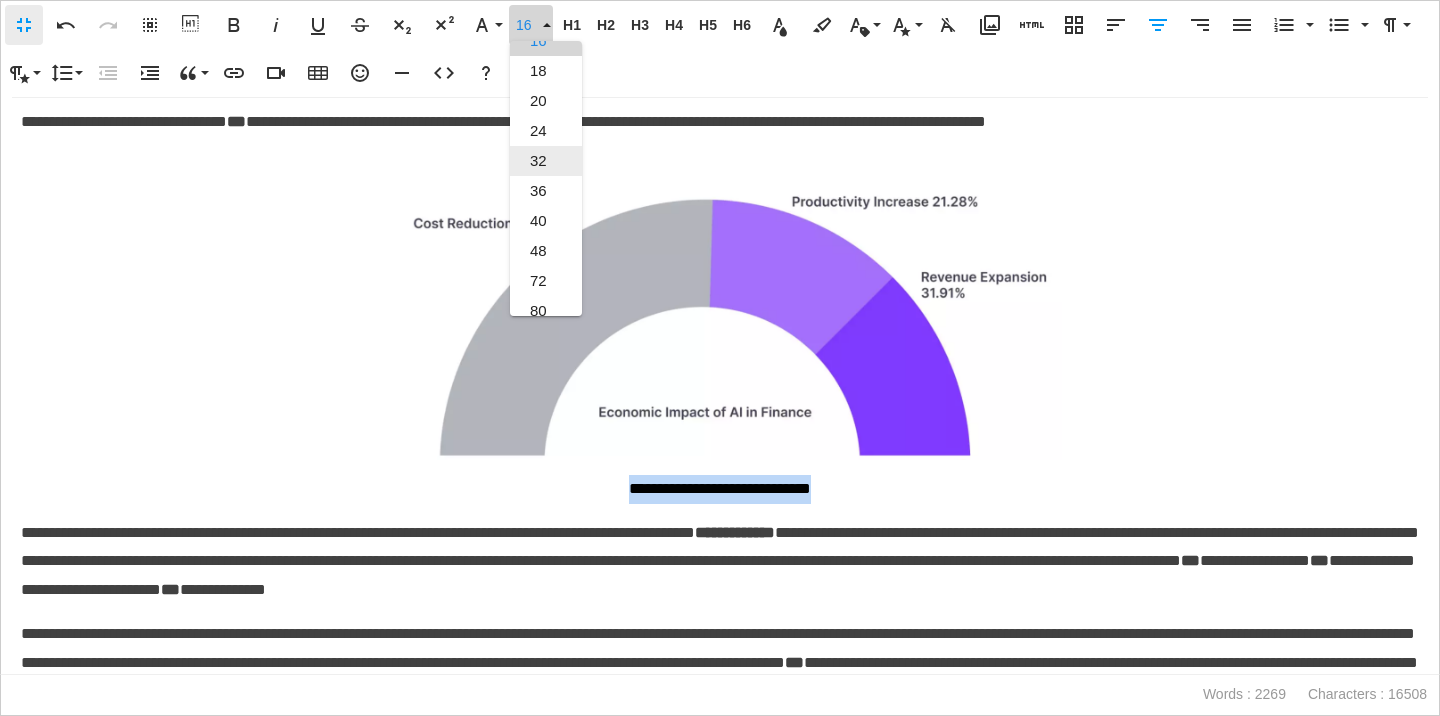 scroll, scrollTop: 69, scrollLeft: 0, axis: vertical 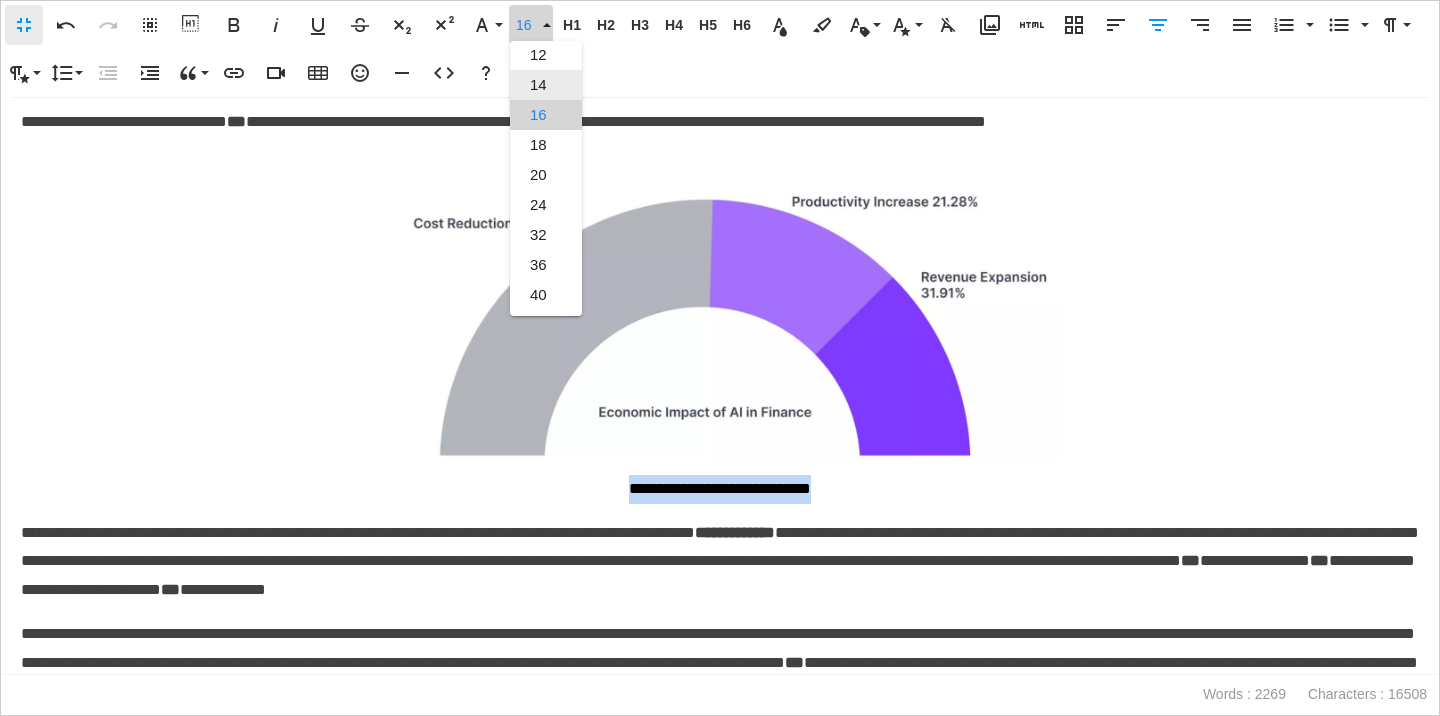 click on "14" at bounding box center (546, 85) 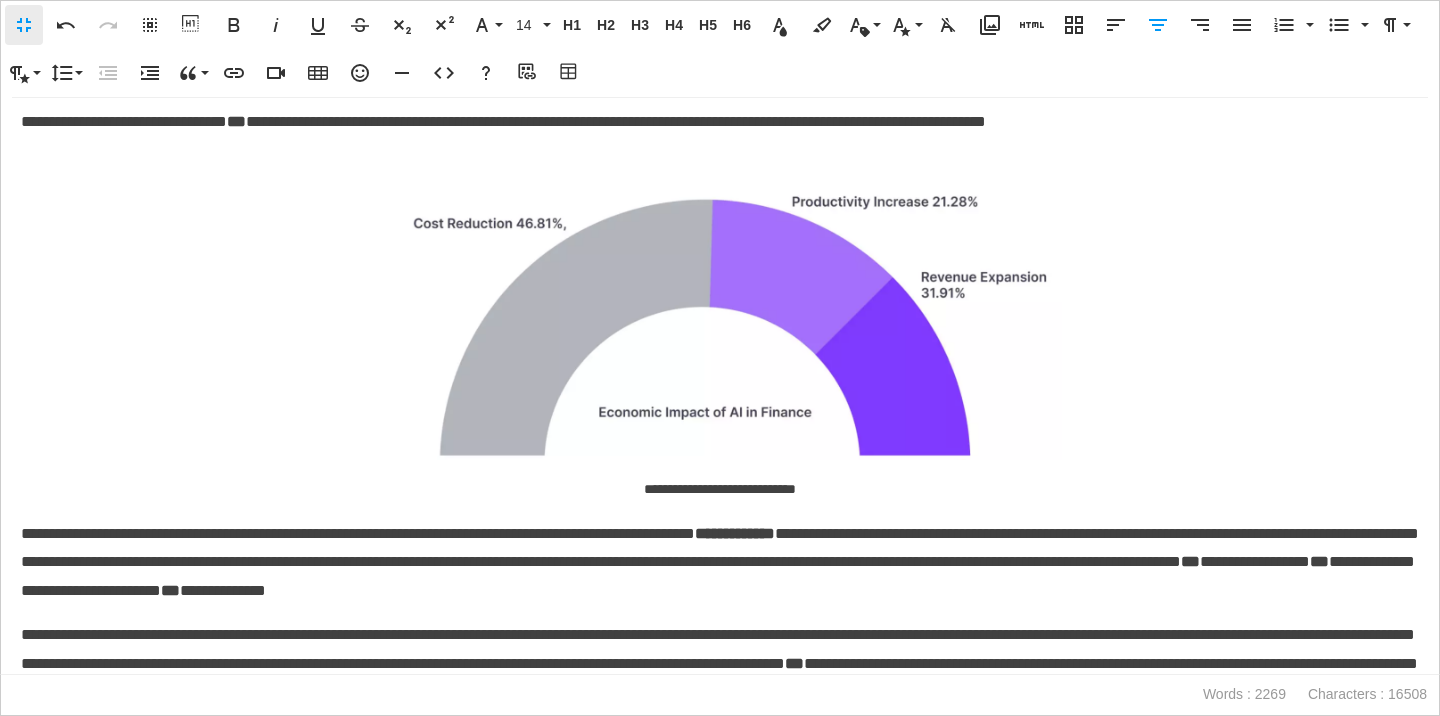 click at bounding box center [720, 320] 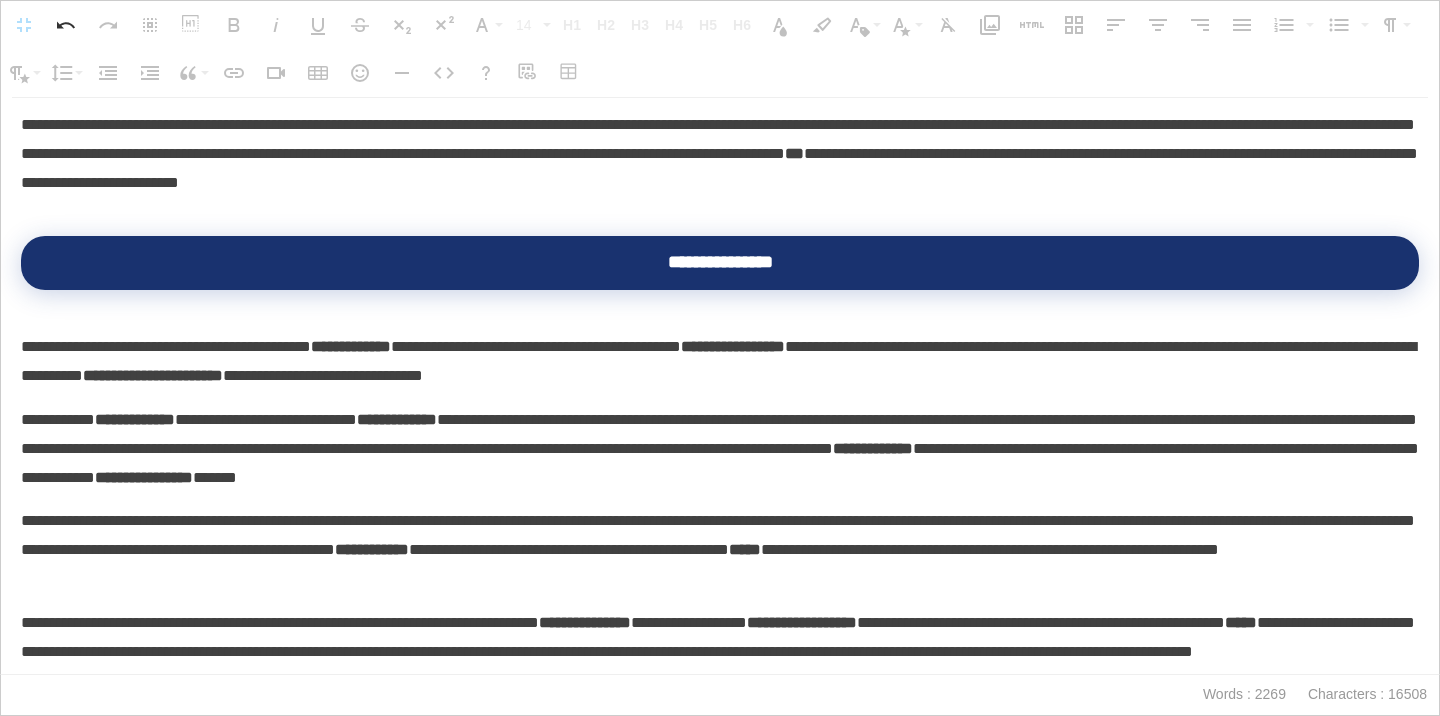 scroll, scrollTop: 2058, scrollLeft: 0, axis: vertical 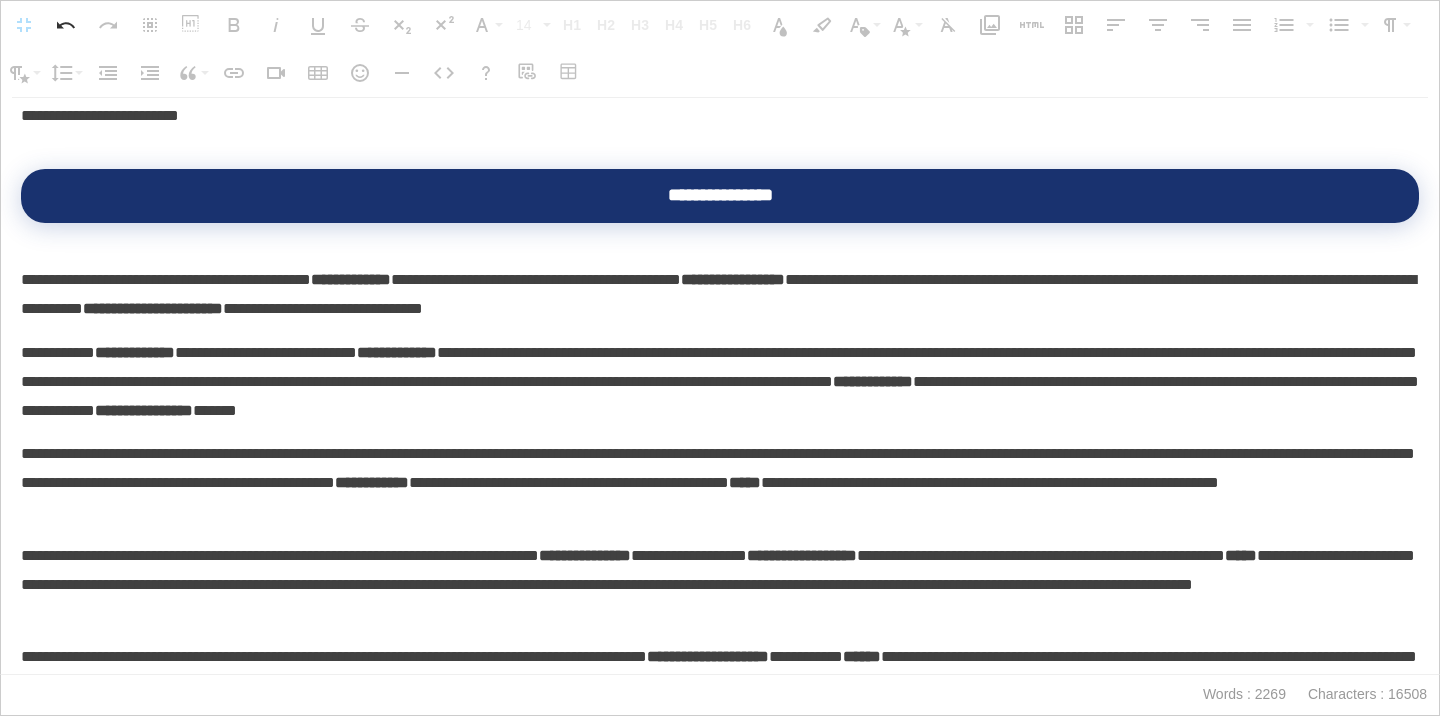 click on "**********" at bounding box center (720, 483) 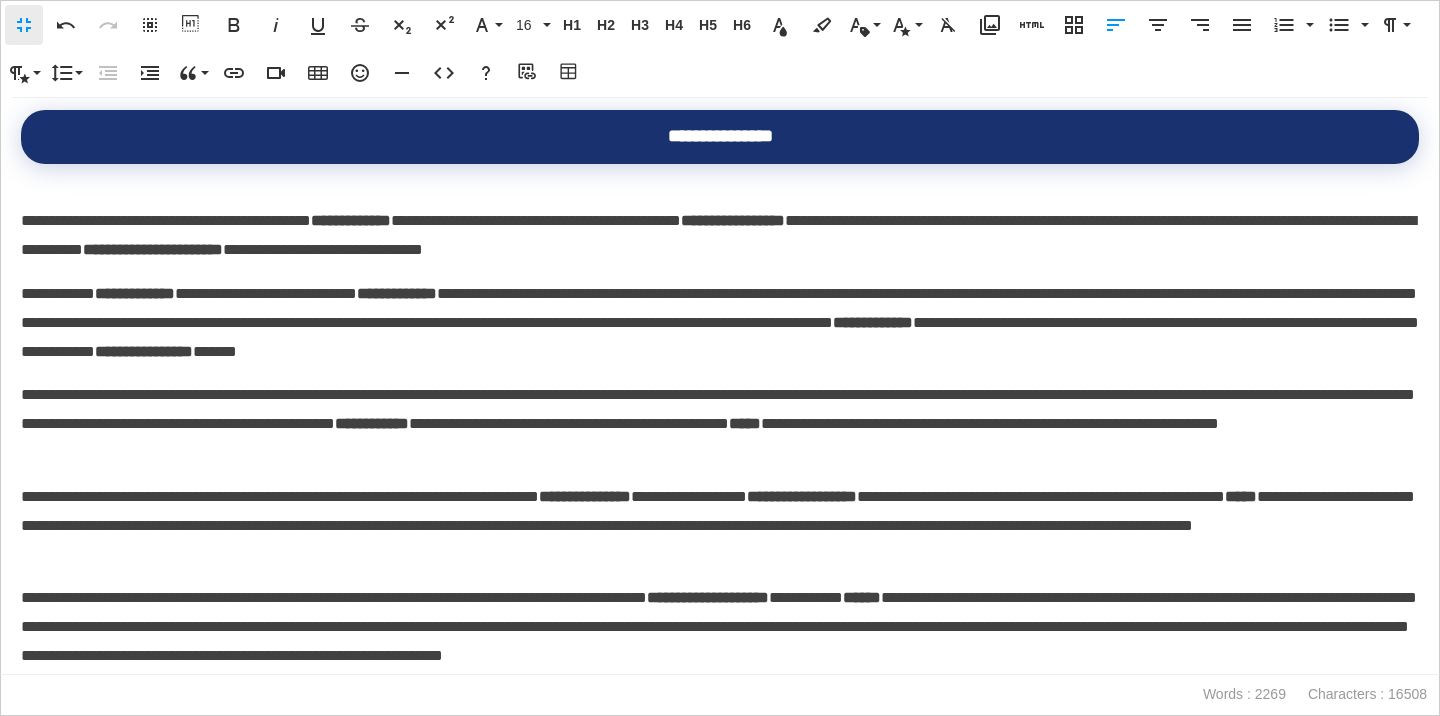 scroll, scrollTop: 2146, scrollLeft: 0, axis: vertical 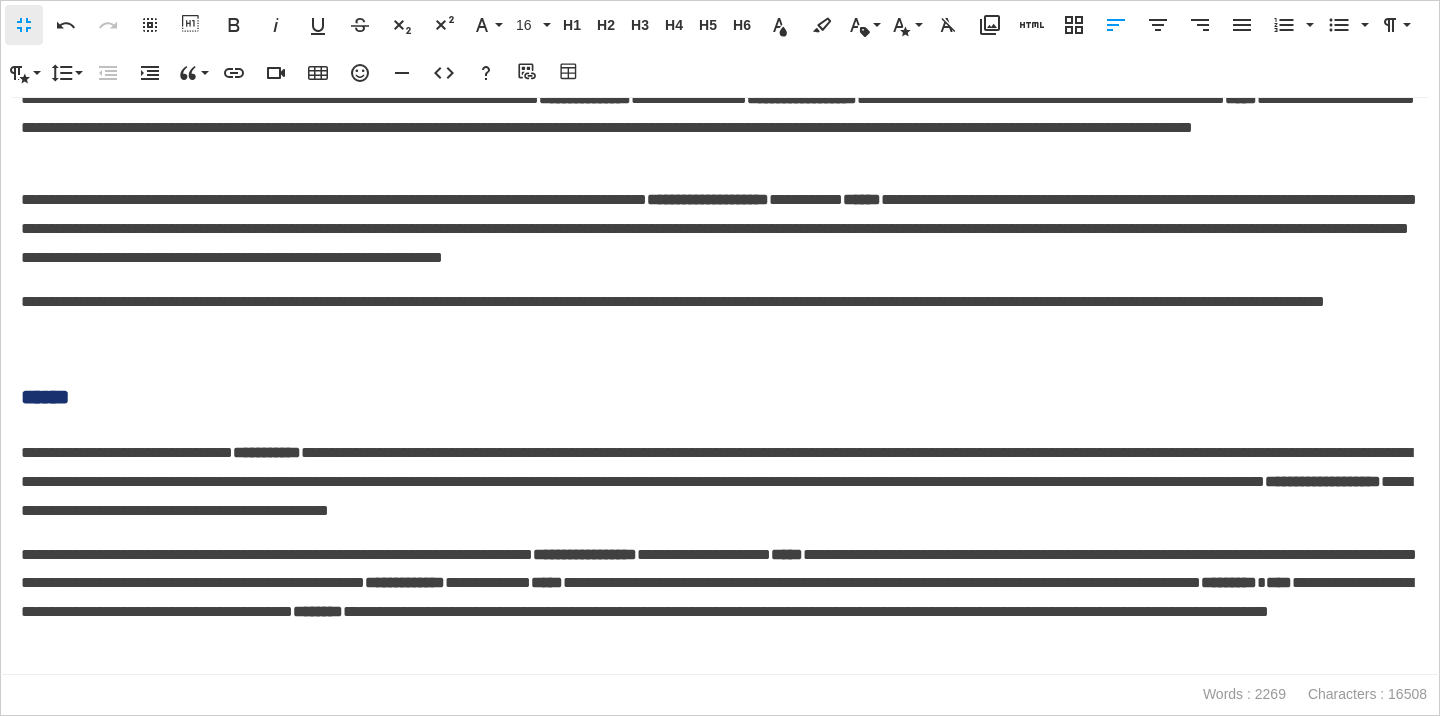 click on "******" at bounding box center [720, 397] 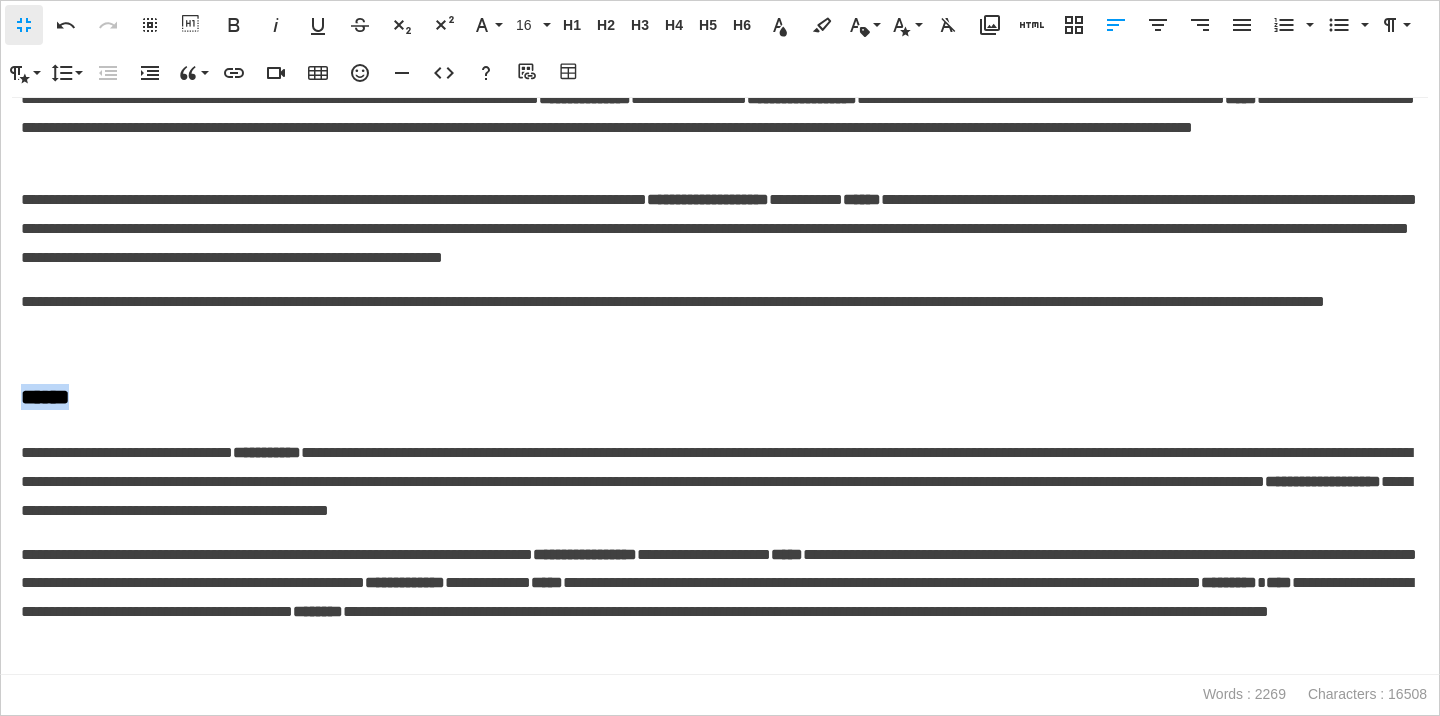 click on "******" at bounding box center (720, 397) 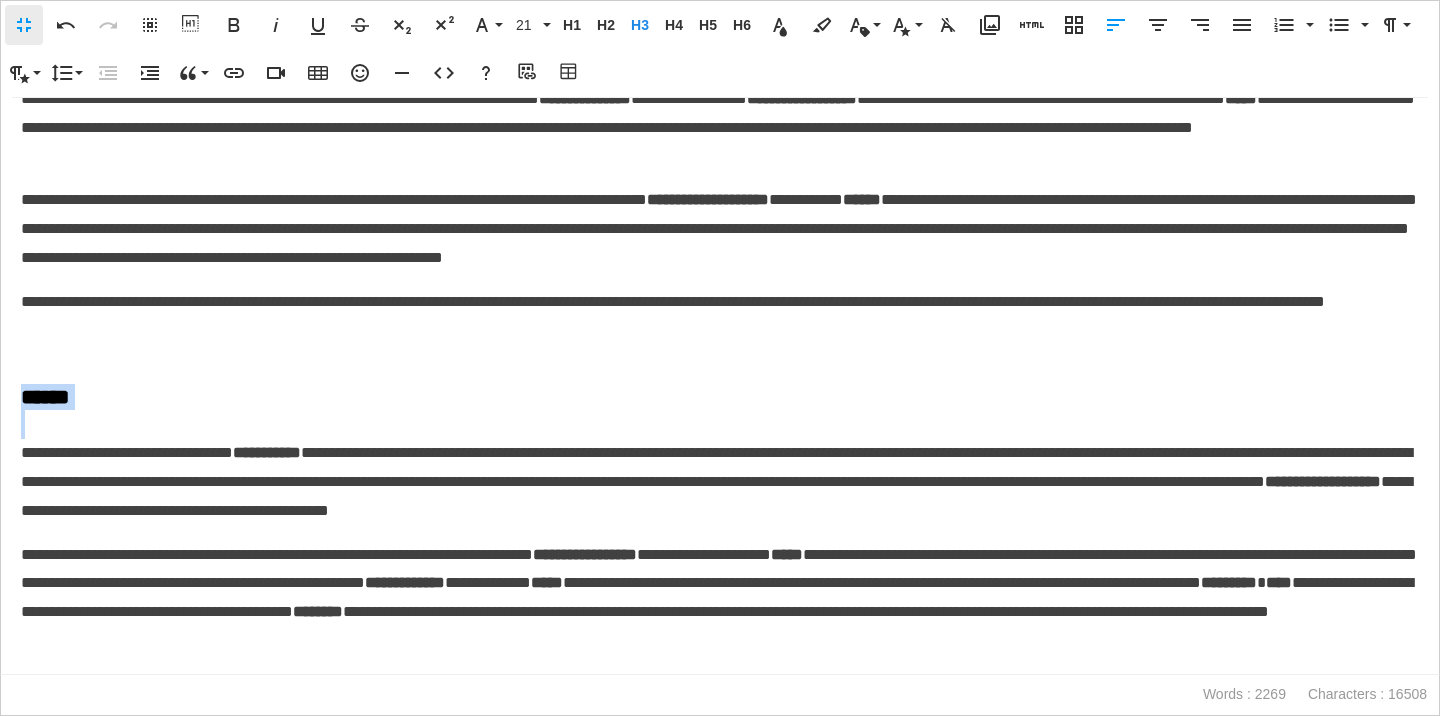 click on "******" at bounding box center (720, 397) 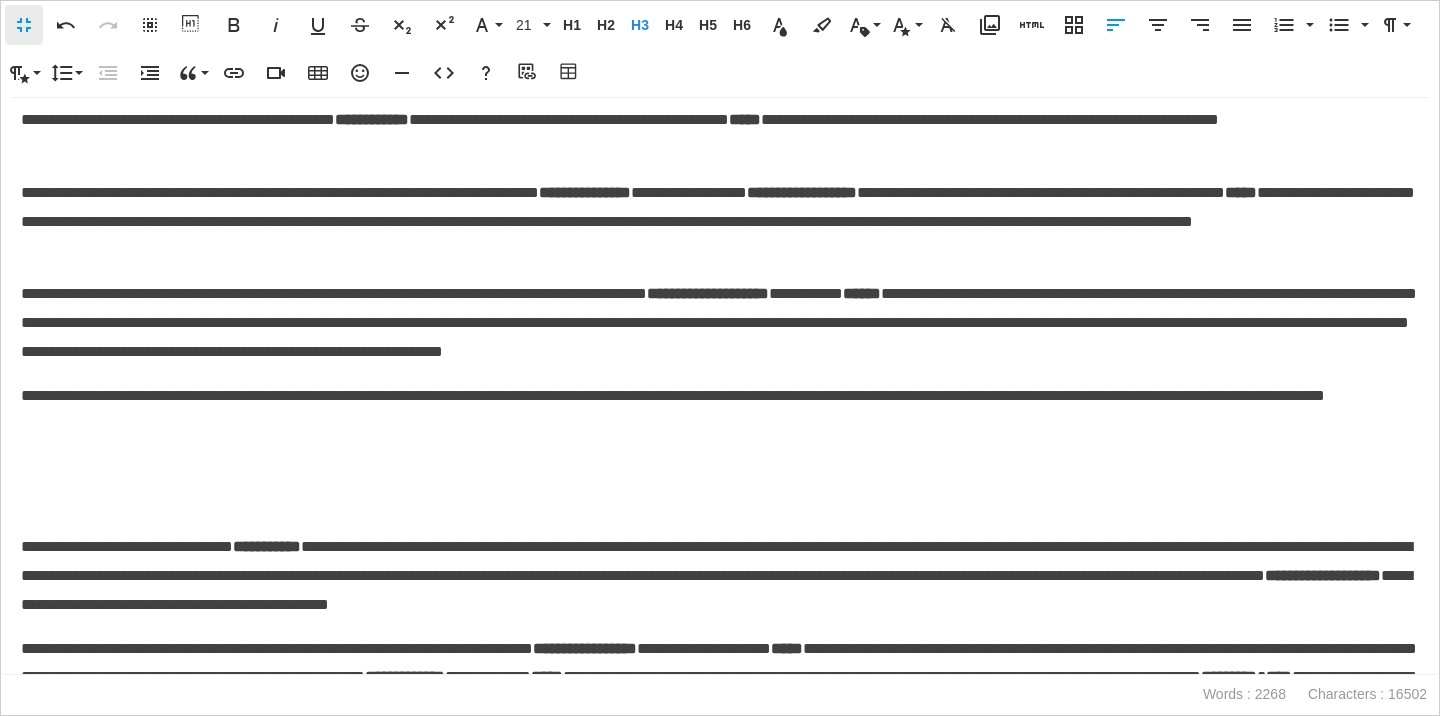 scroll, scrollTop: 2524, scrollLeft: 0, axis: vertical 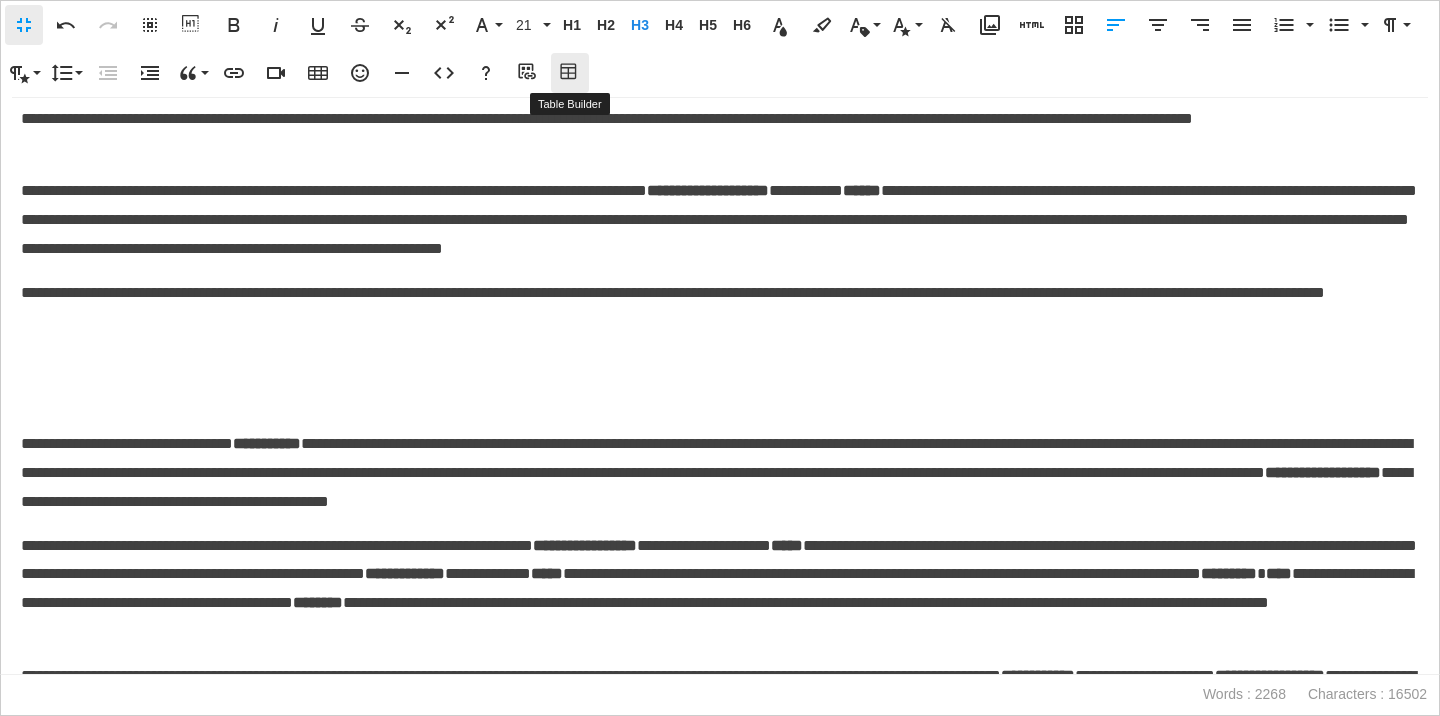 click 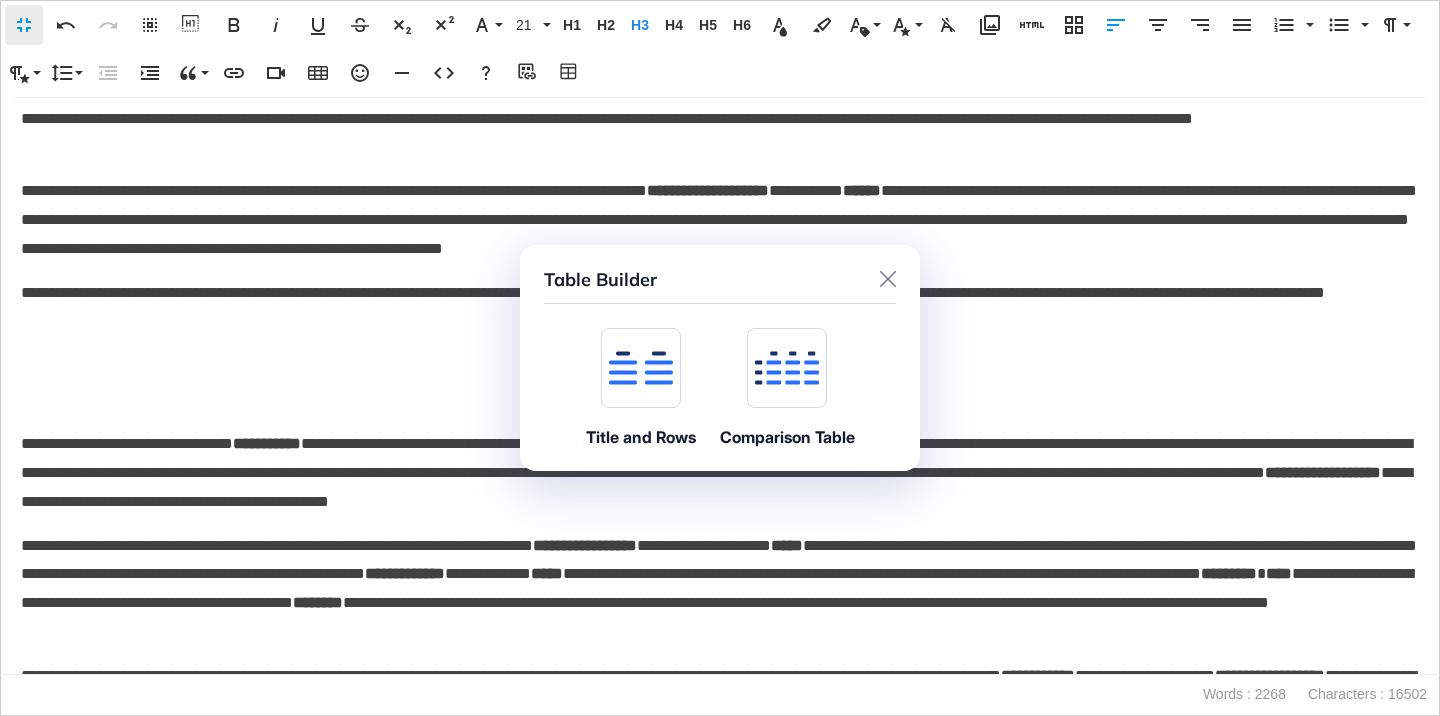 click 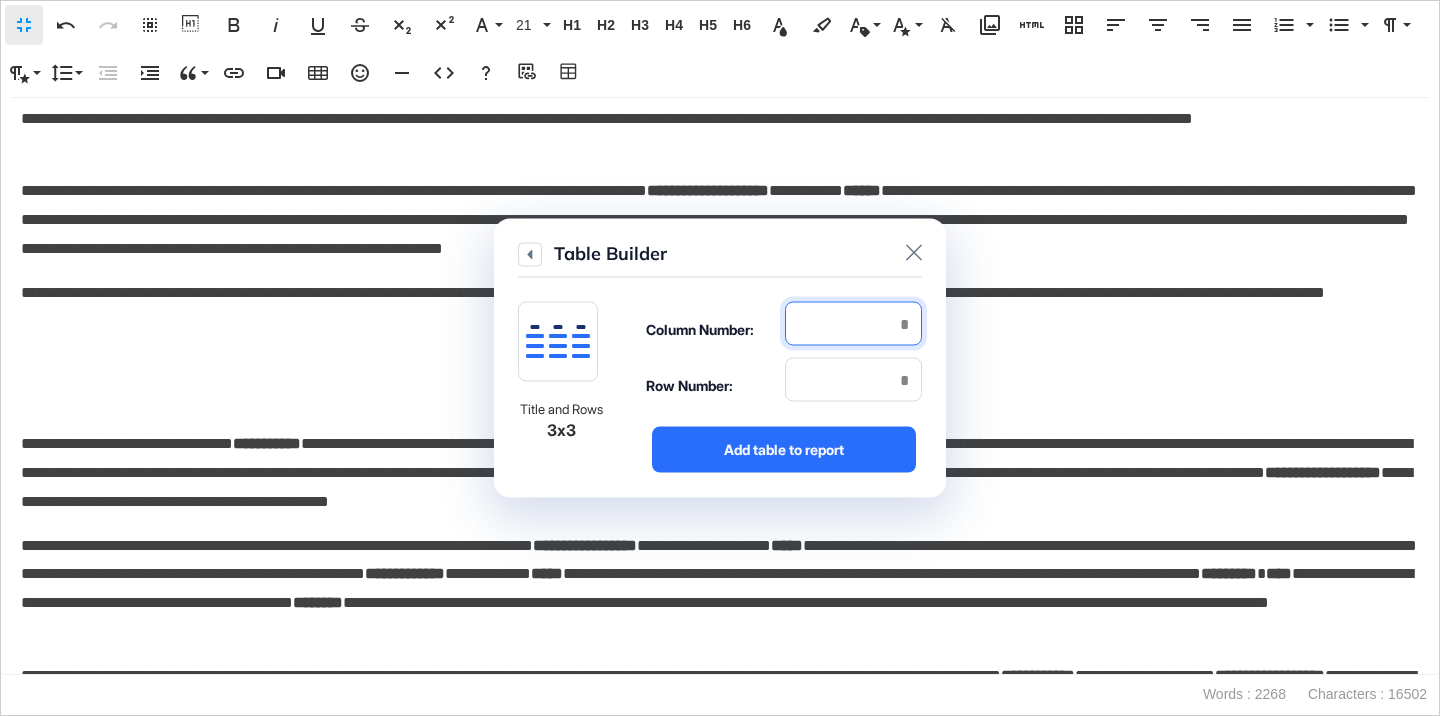 click at bounding box center (853, 324) 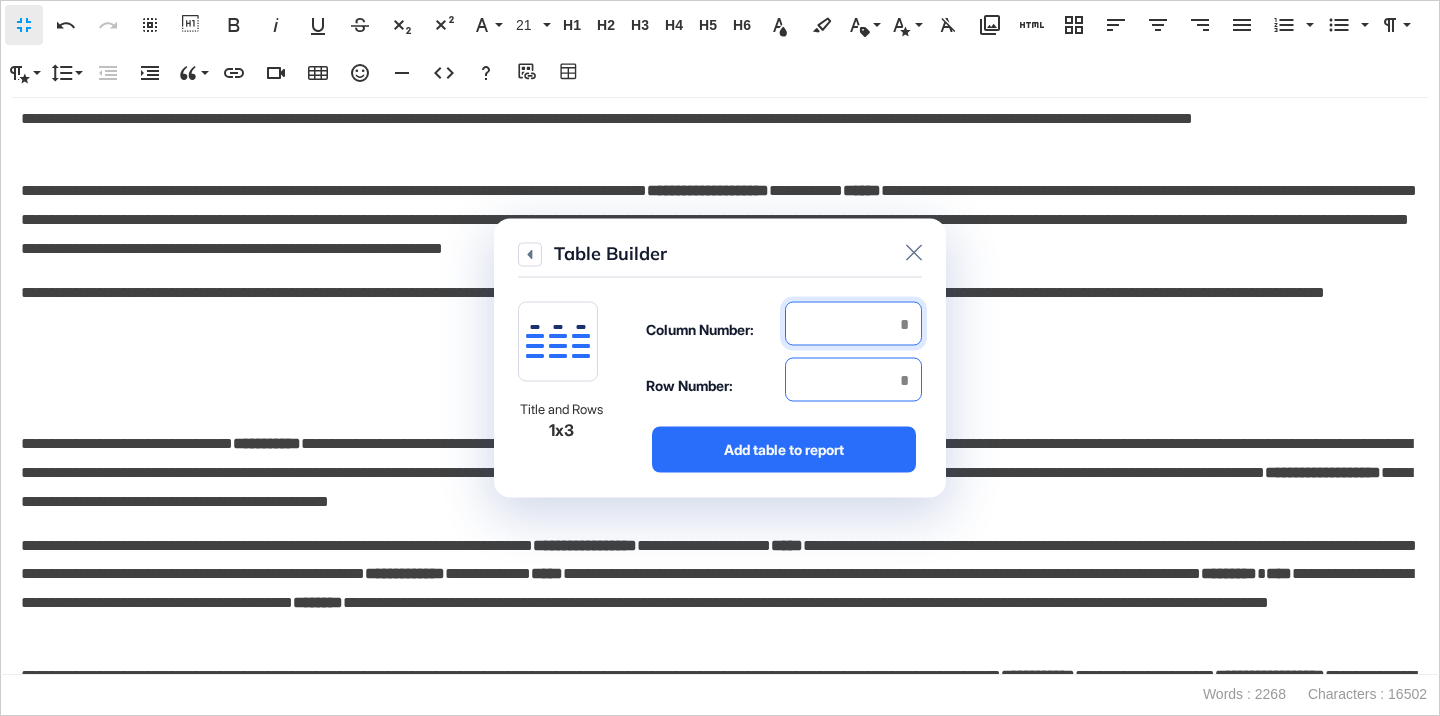 type on "*" 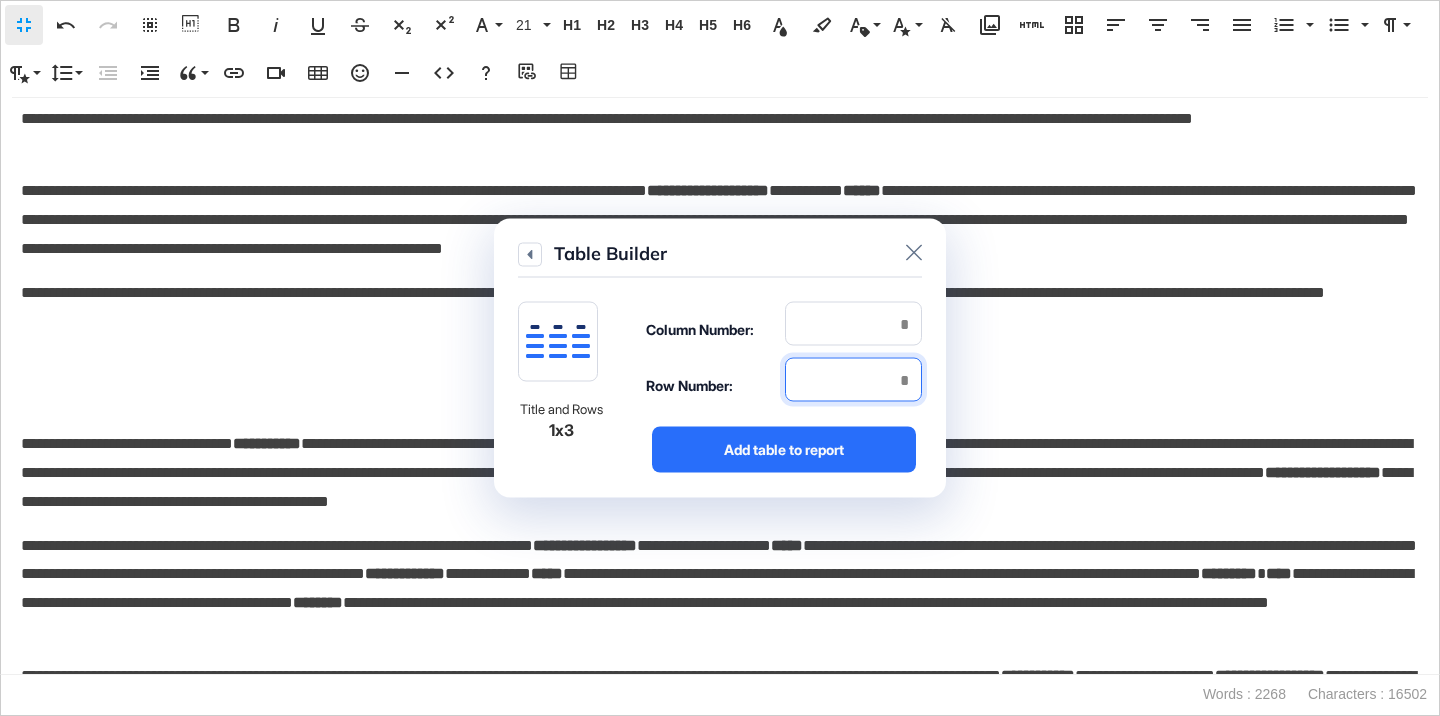 click at bounding box center [853, 380] 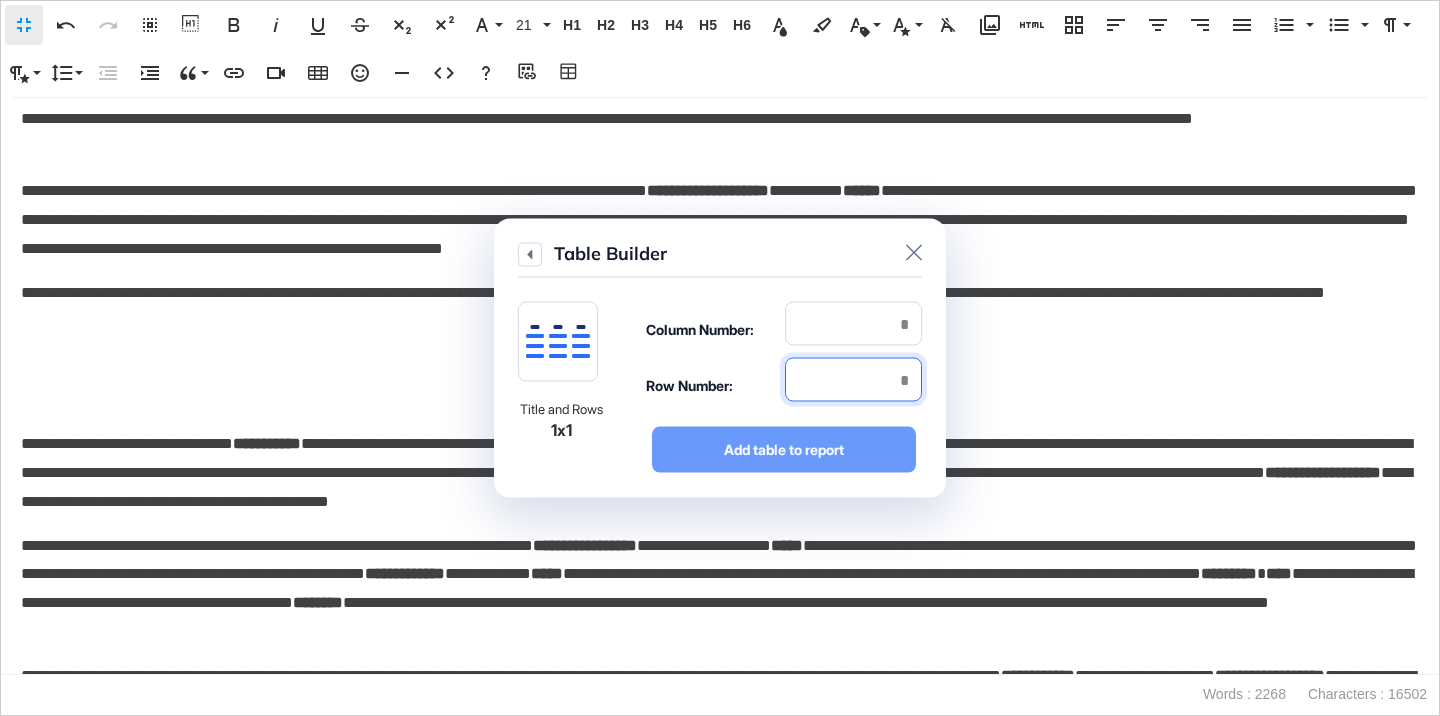 type on "*" 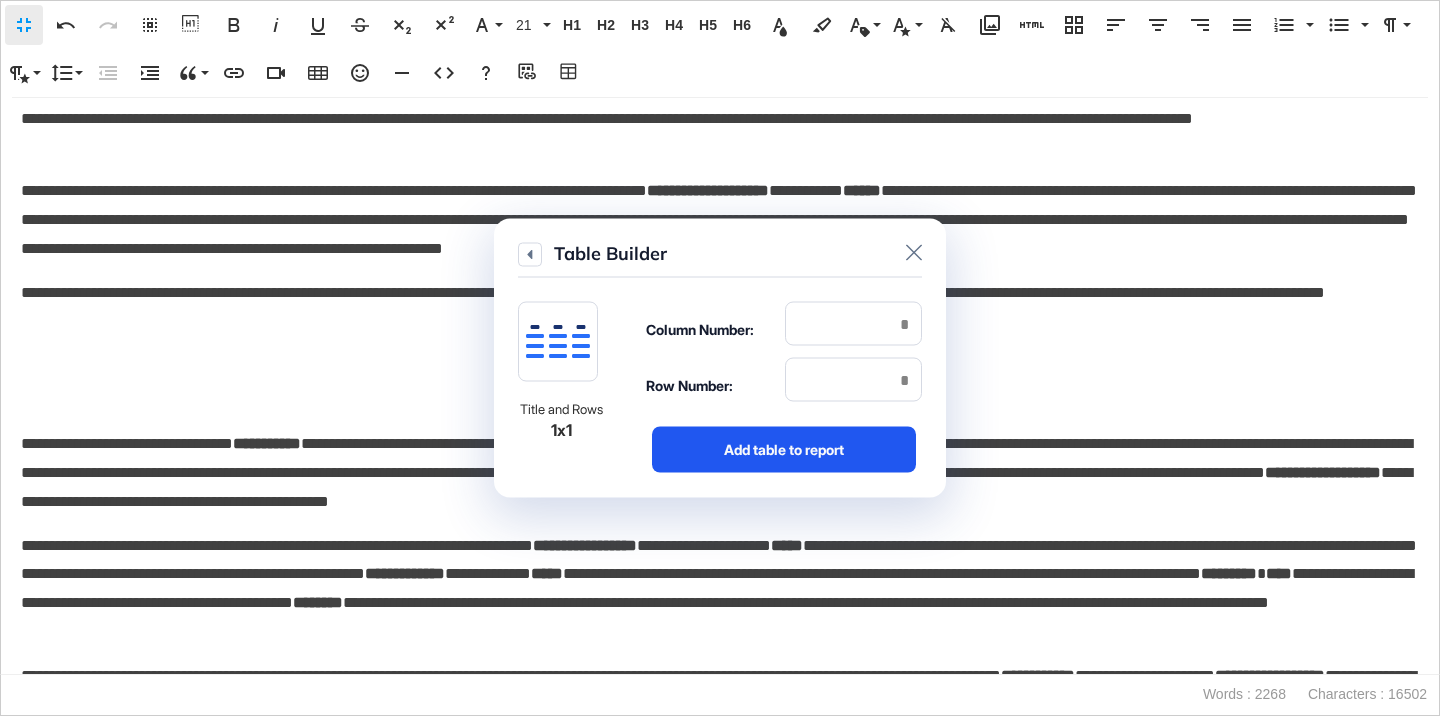 click on "Add table to report" at bounding box center [784, 450] 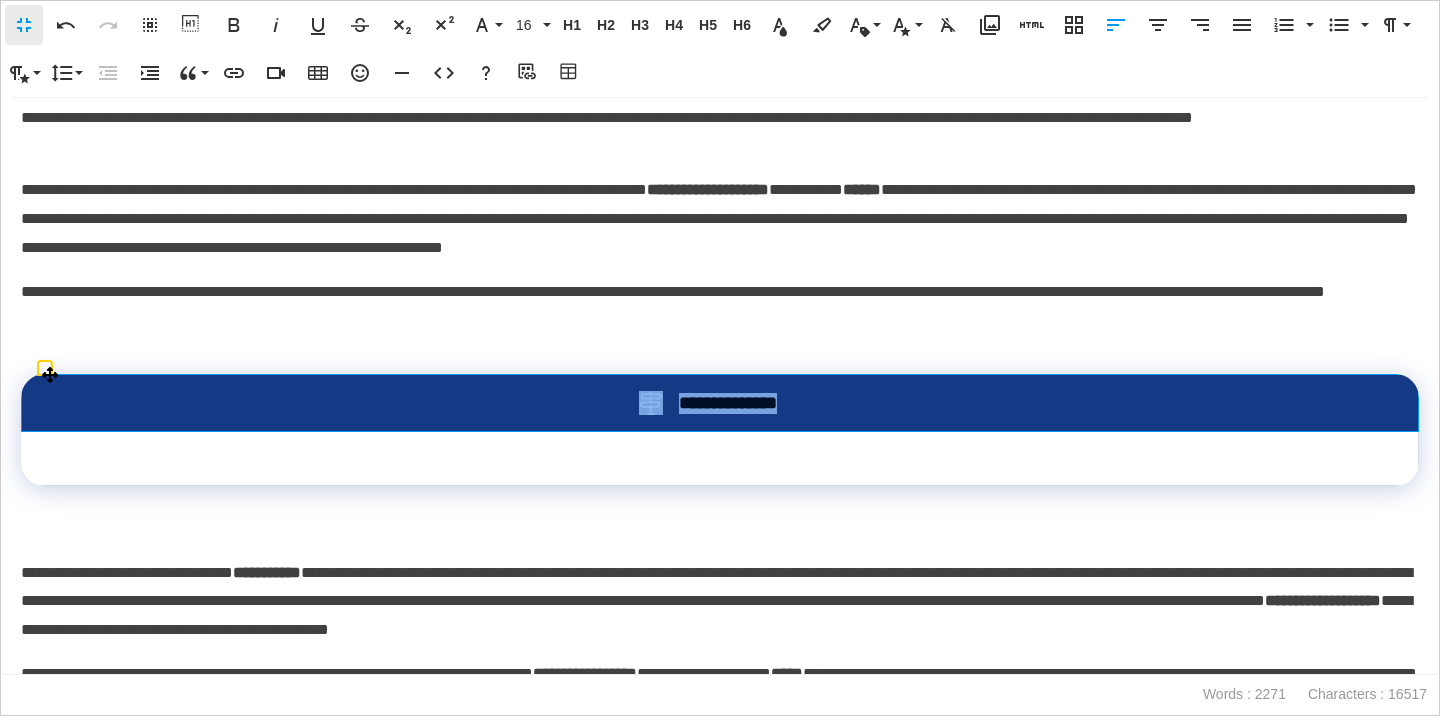 drag, startPoint x: 829, startPoint y: 414, endPoint x: 602, endPoint y: 414, distance: 227 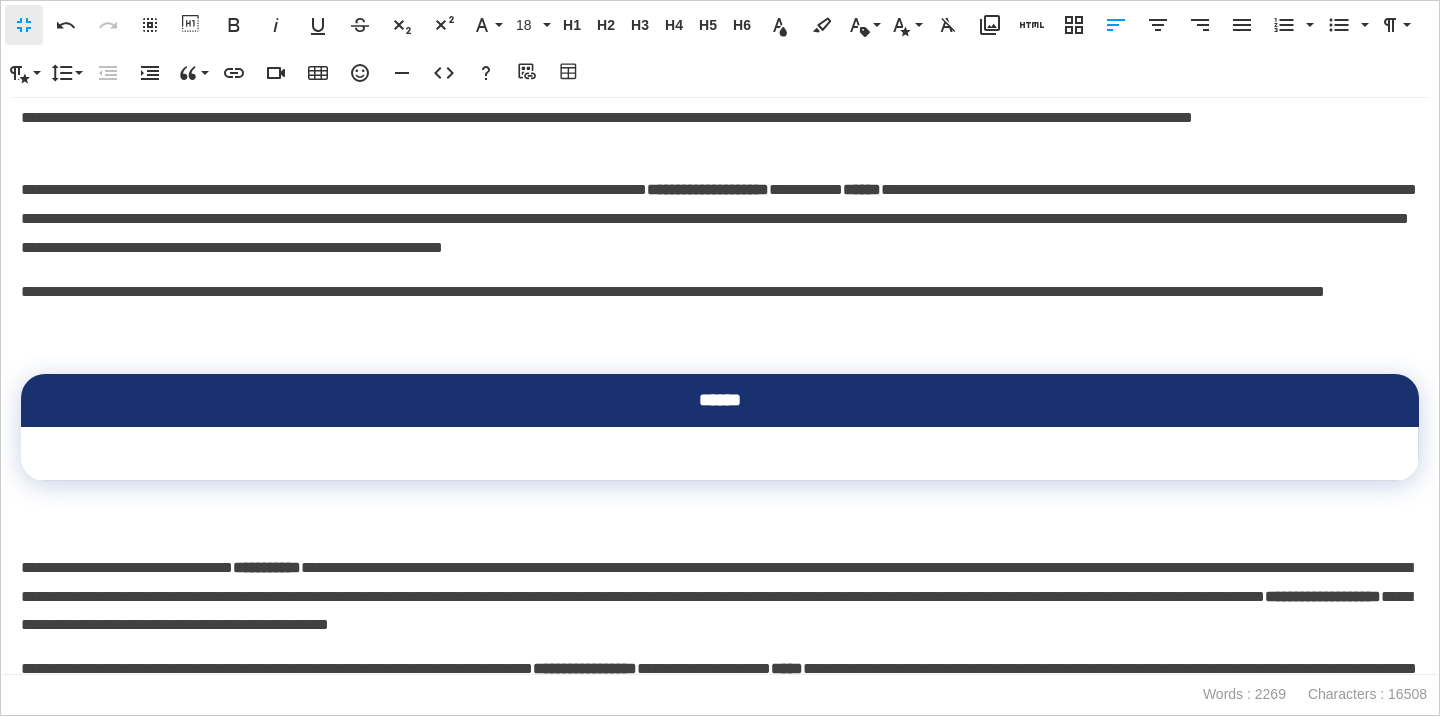 click at bounding box center (720, 454) 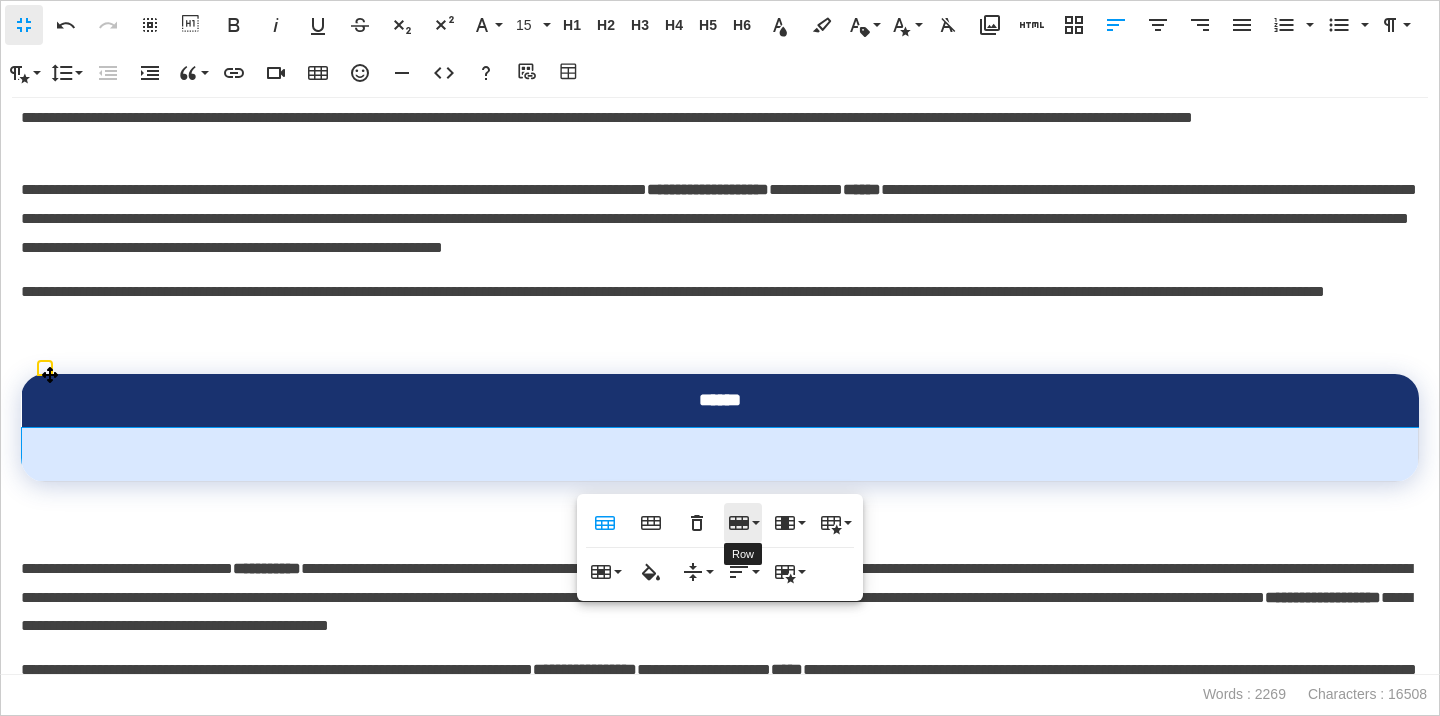 click 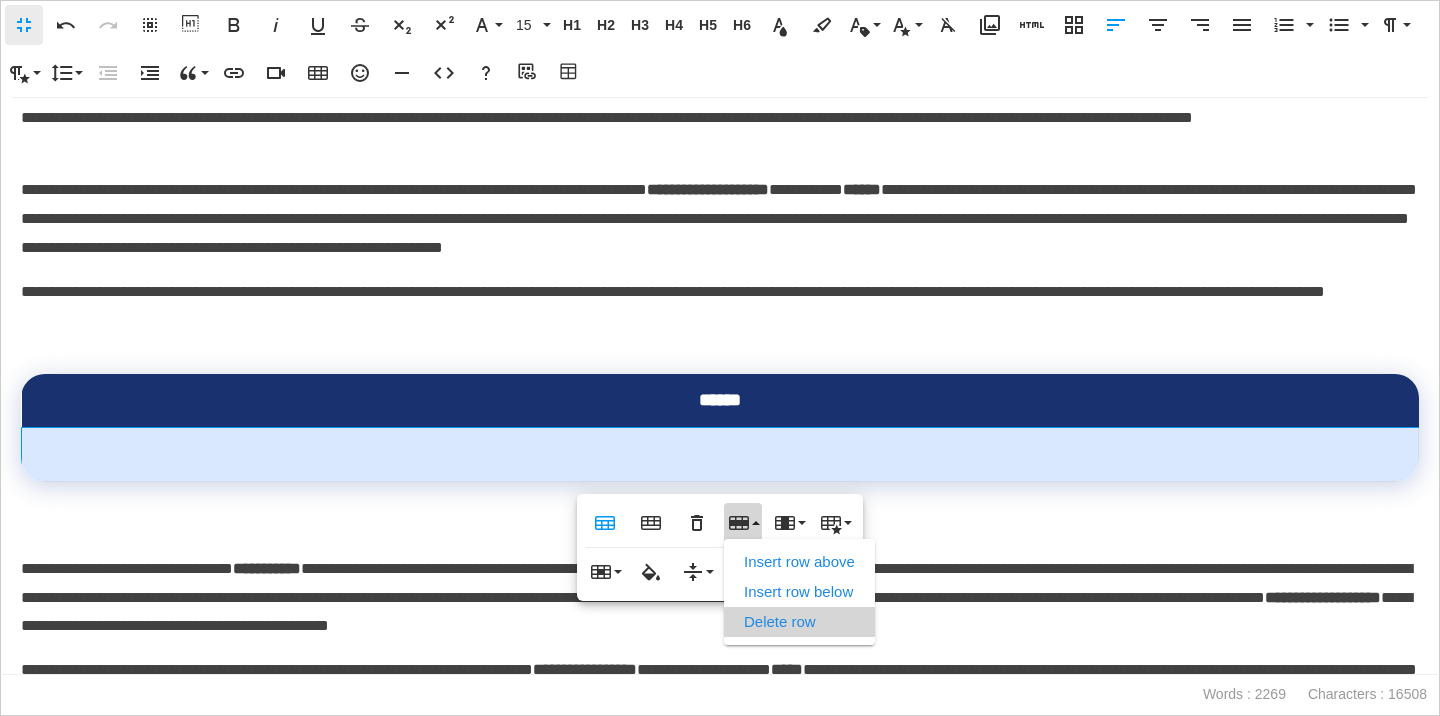 click on "Delete row" at bounding box center (799, 622) 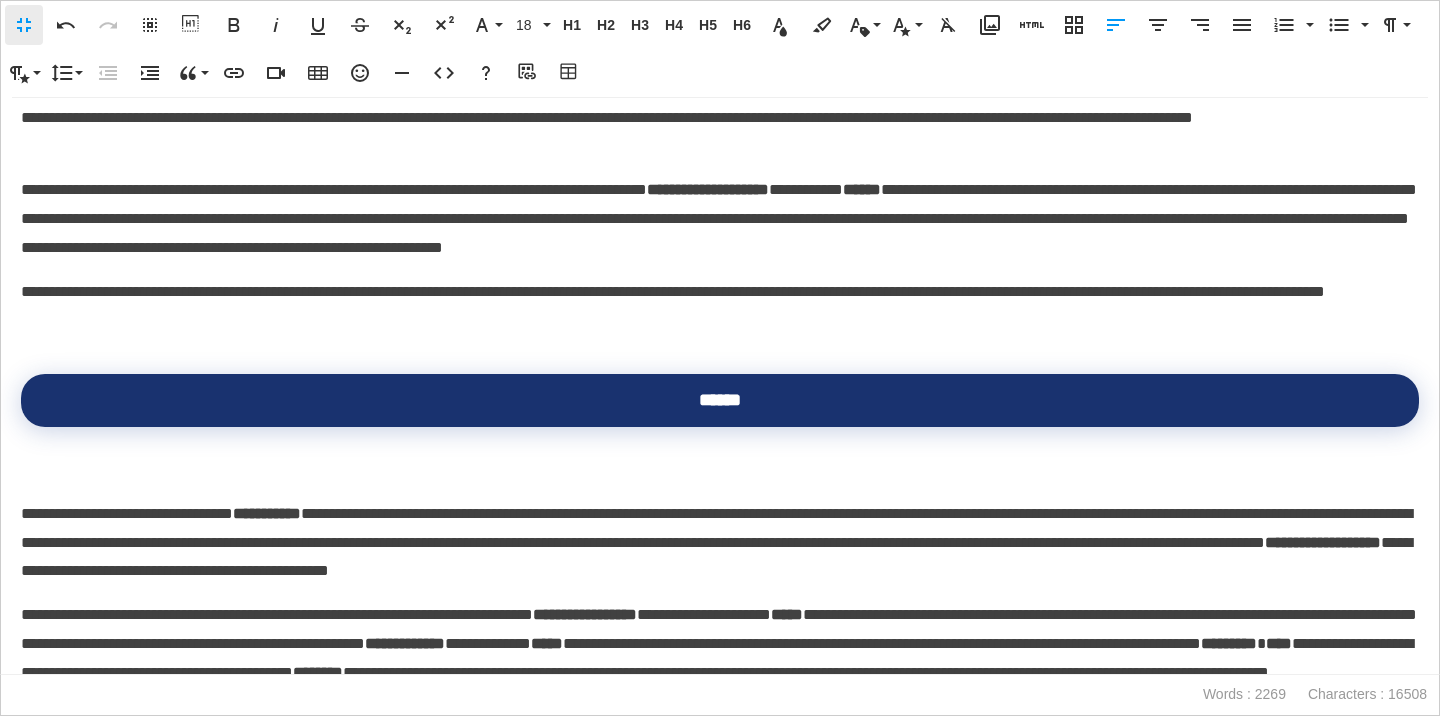 click on "**********" at bounding box center [720, 528] 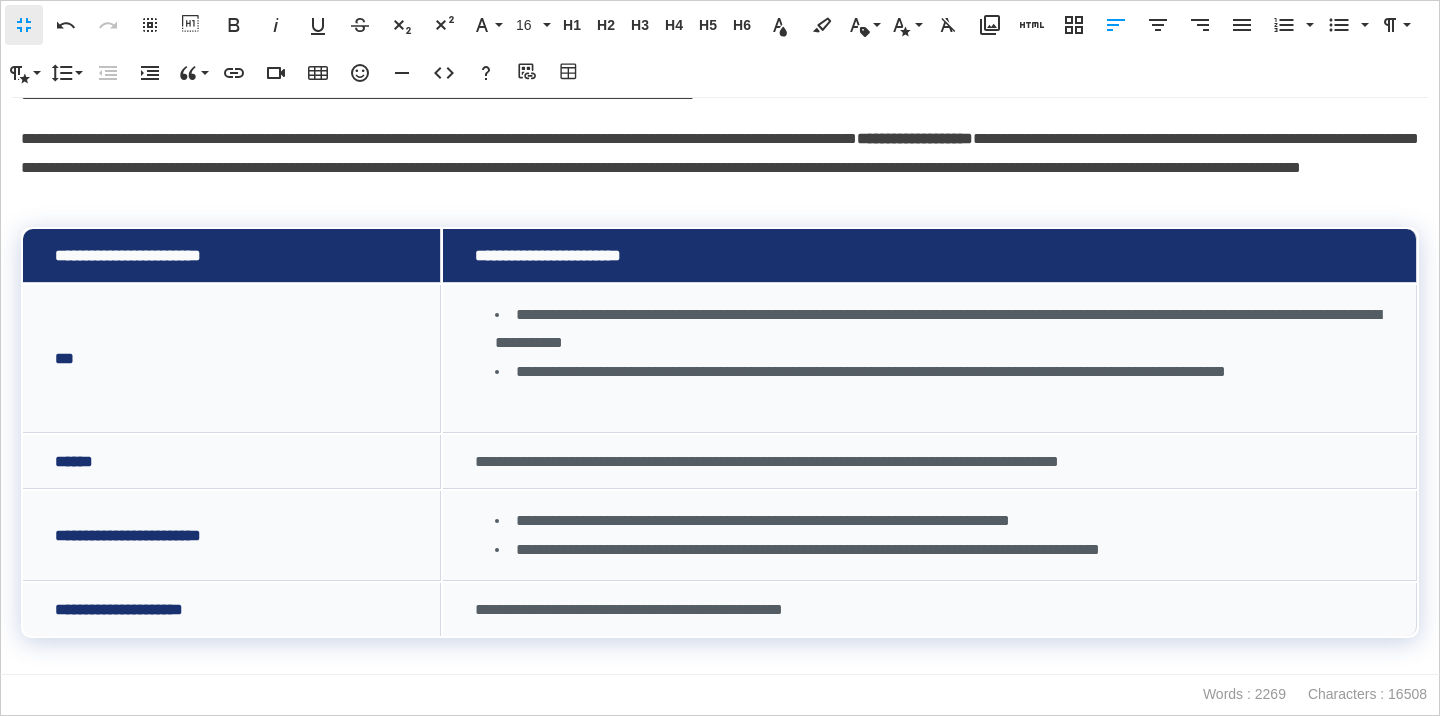 scroll, scrollTop: 3148, scrollLeft: 0, axis: vertical 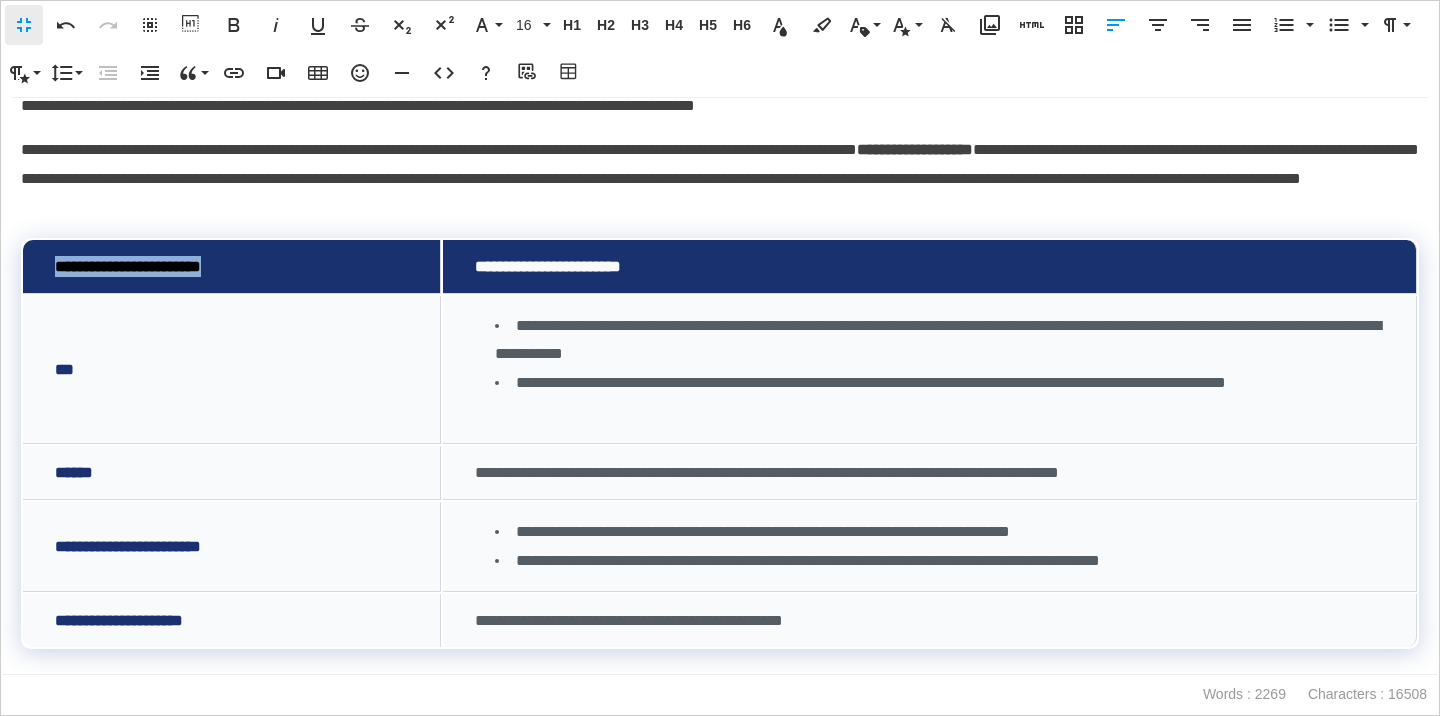drag, startPoint x: 441, startPoint y: 254, endPoint x: 267, endPoint y: 293, distance: 178.31714 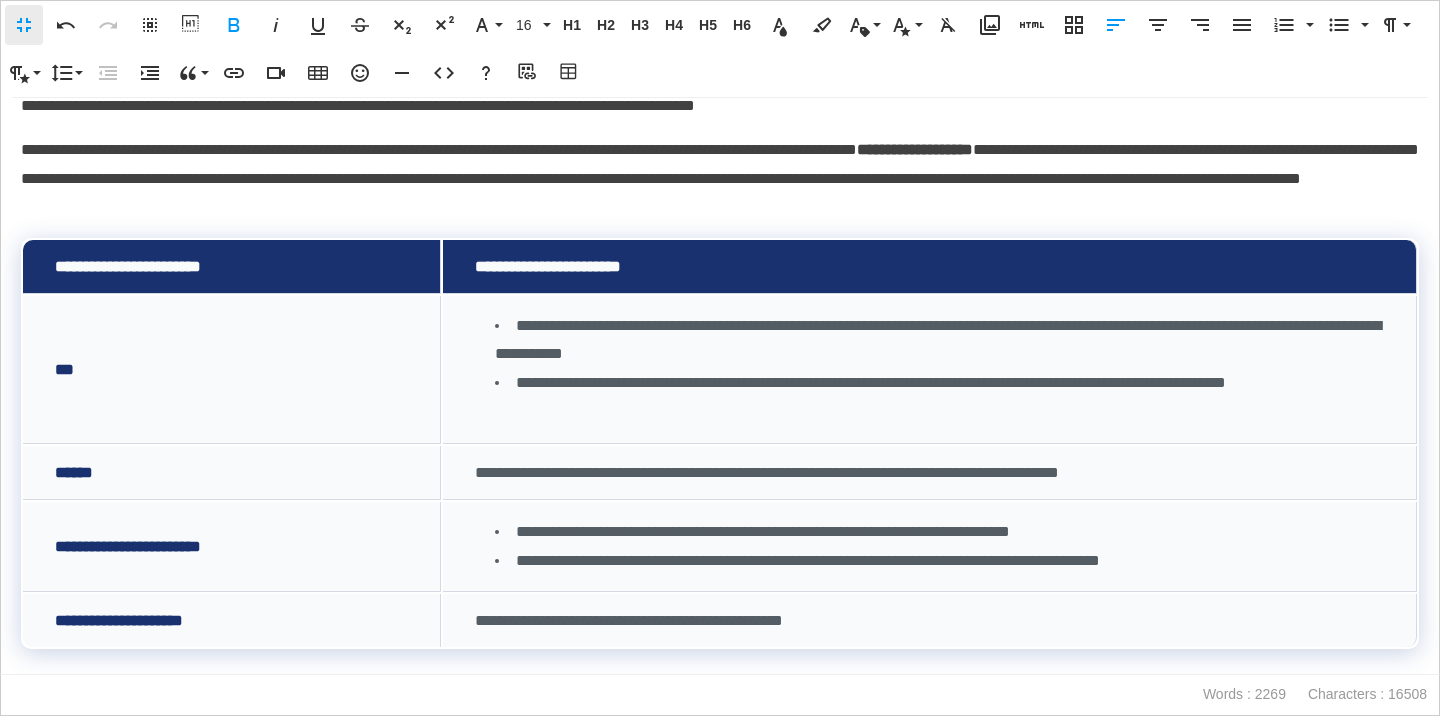click on "***" at bounding box center [232, 370] 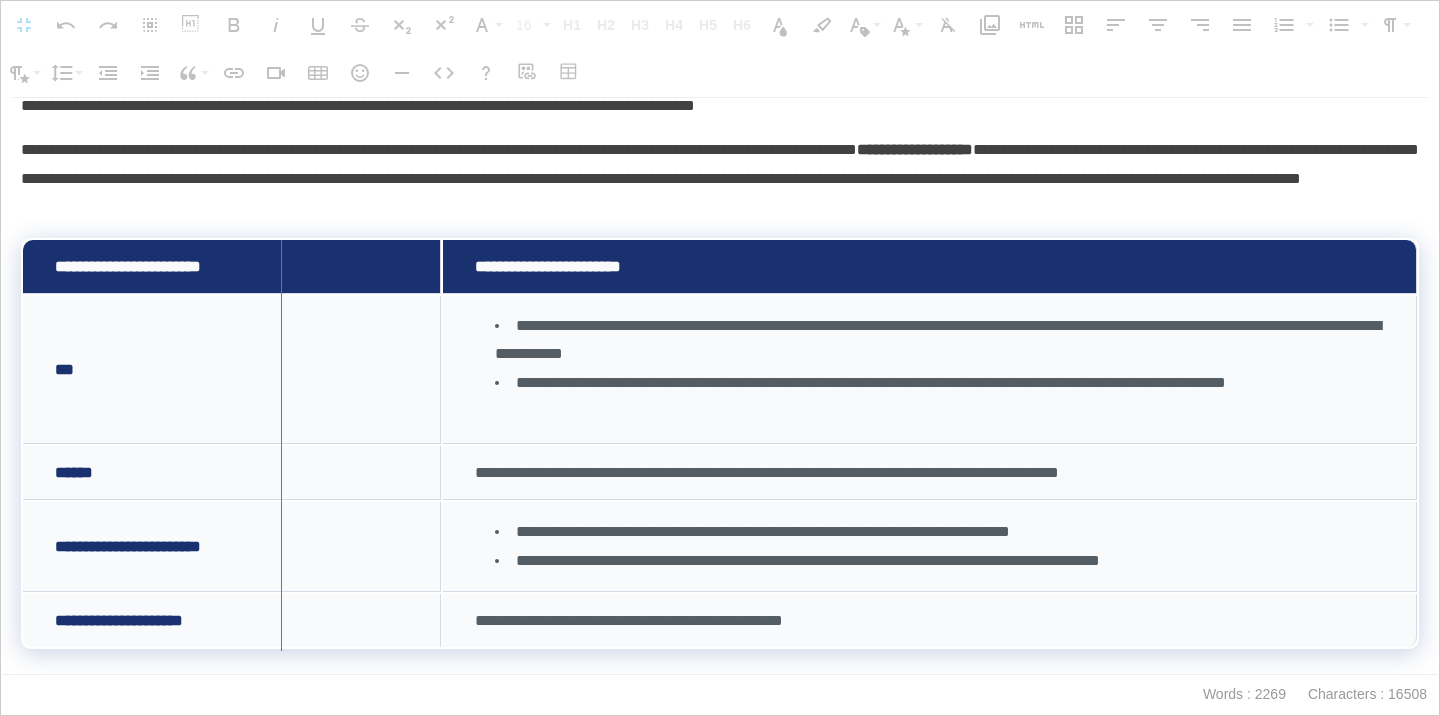drag, startPoint x: 439, startPoint y: 263, endPoint x: 280, endPoint y: 291, distance: 161.44658 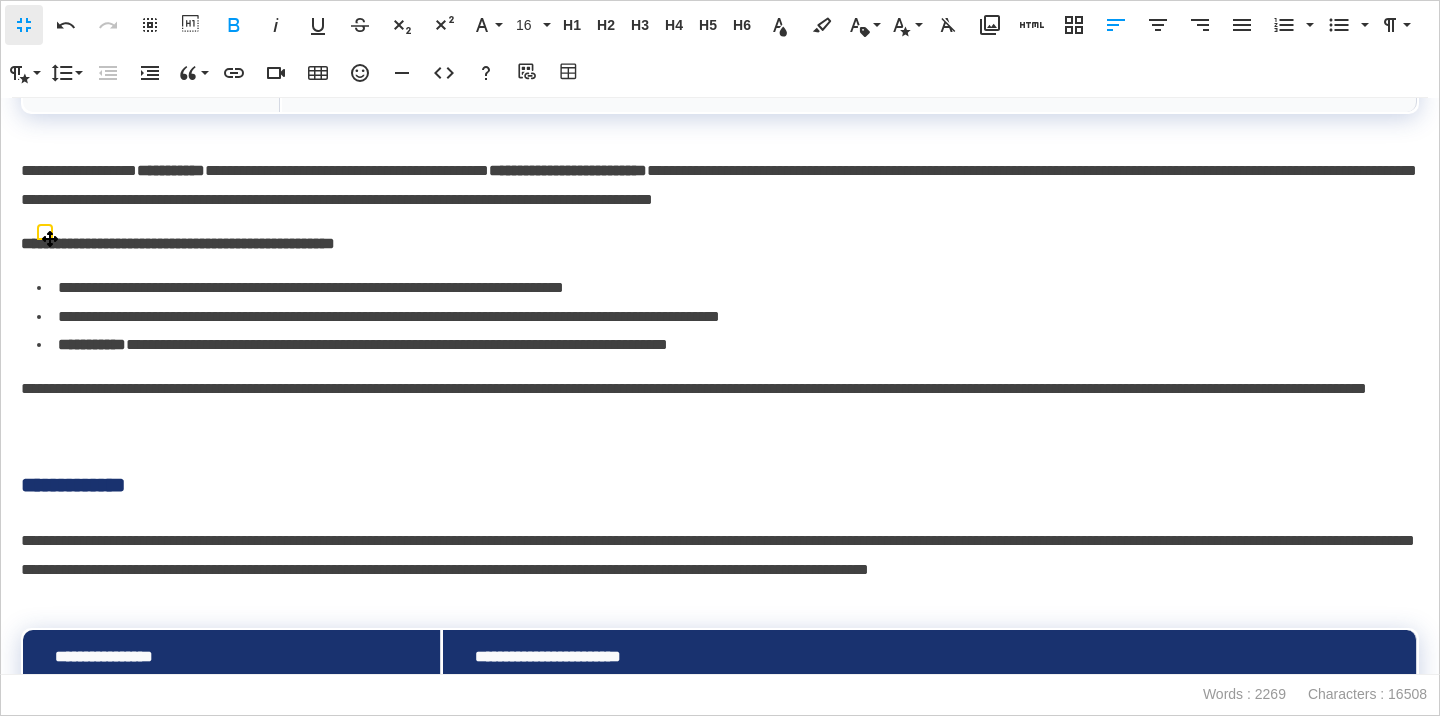scroll, scrollTop: 3807, scrollLeft: 0, axis: vertical 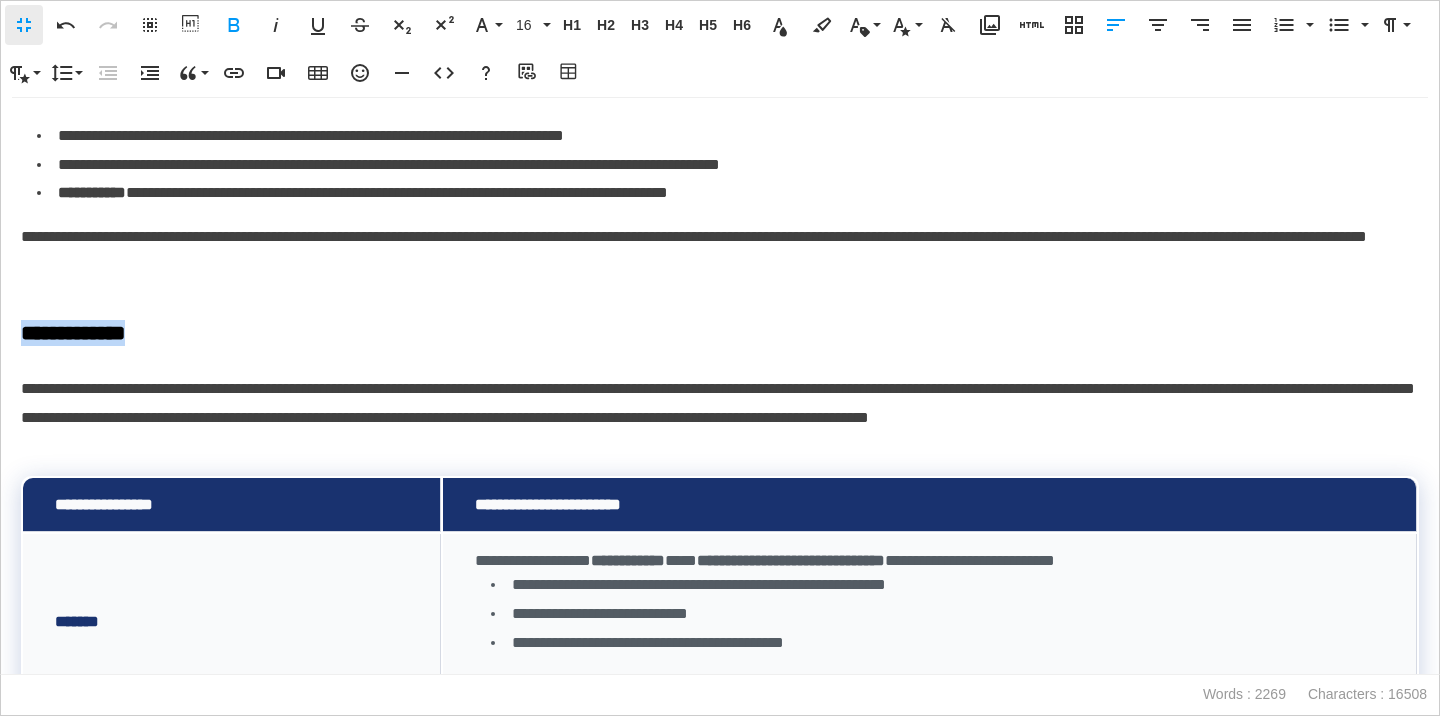 drag, startPoint x: 180, startPoint y: 342, endPoint x: 12, endPoint y: 338, distance: 168.0476 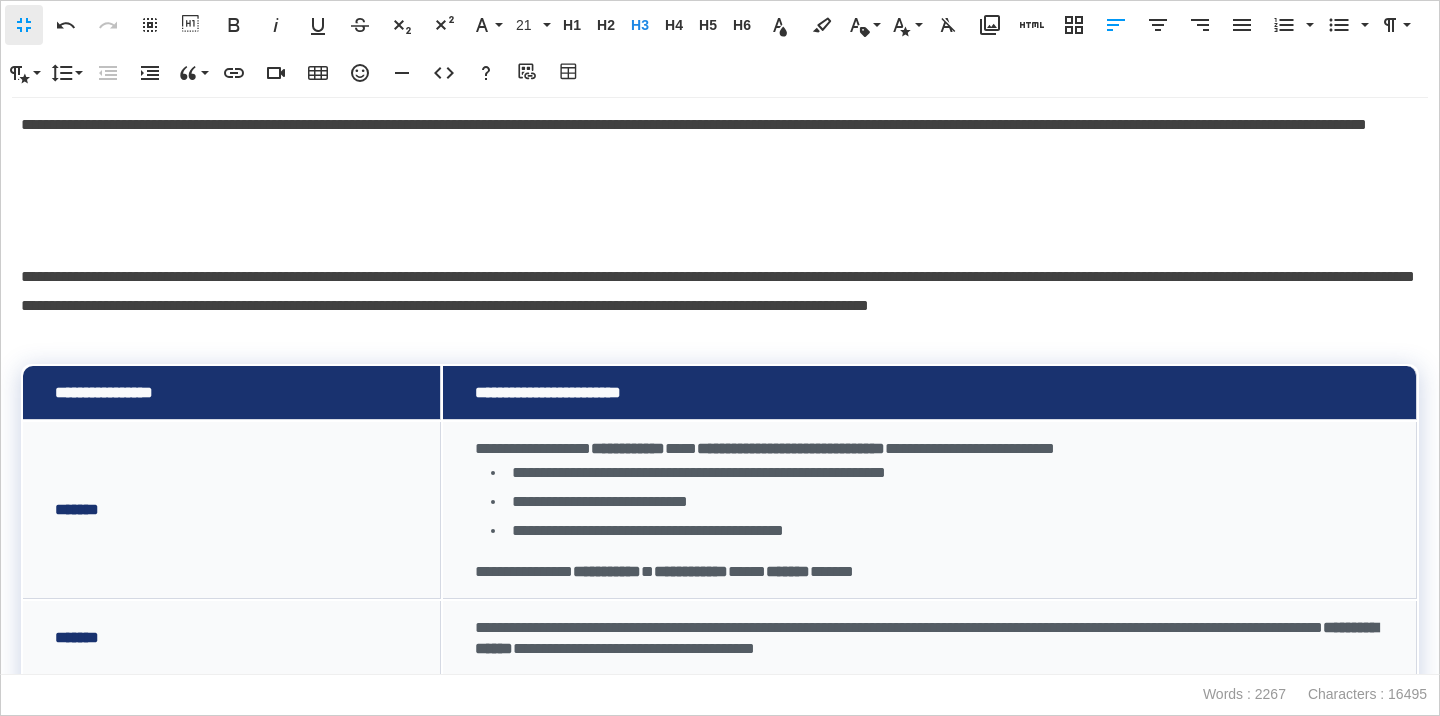 scroll, scrollTop: 3853, scrollLeft: 0, axis: vertical 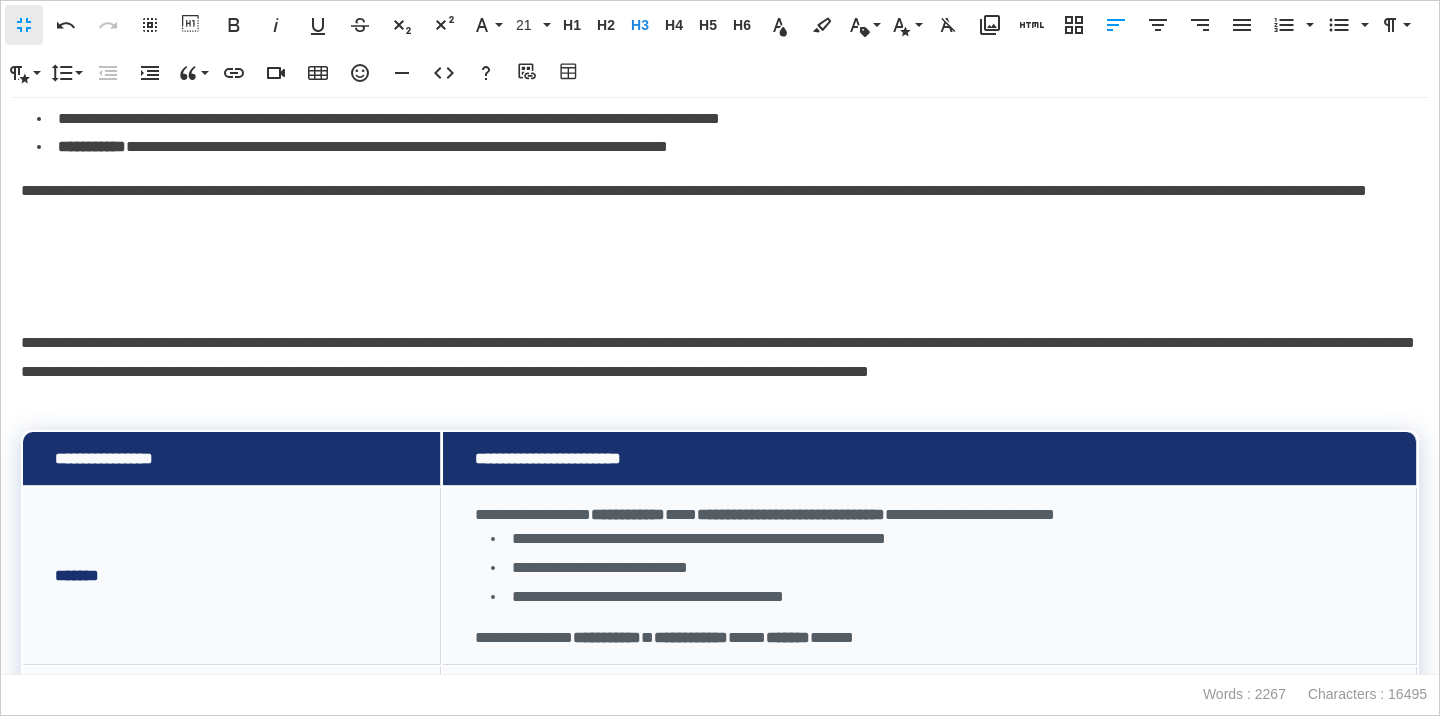 click on "**********" at bounding box center (720, 357) 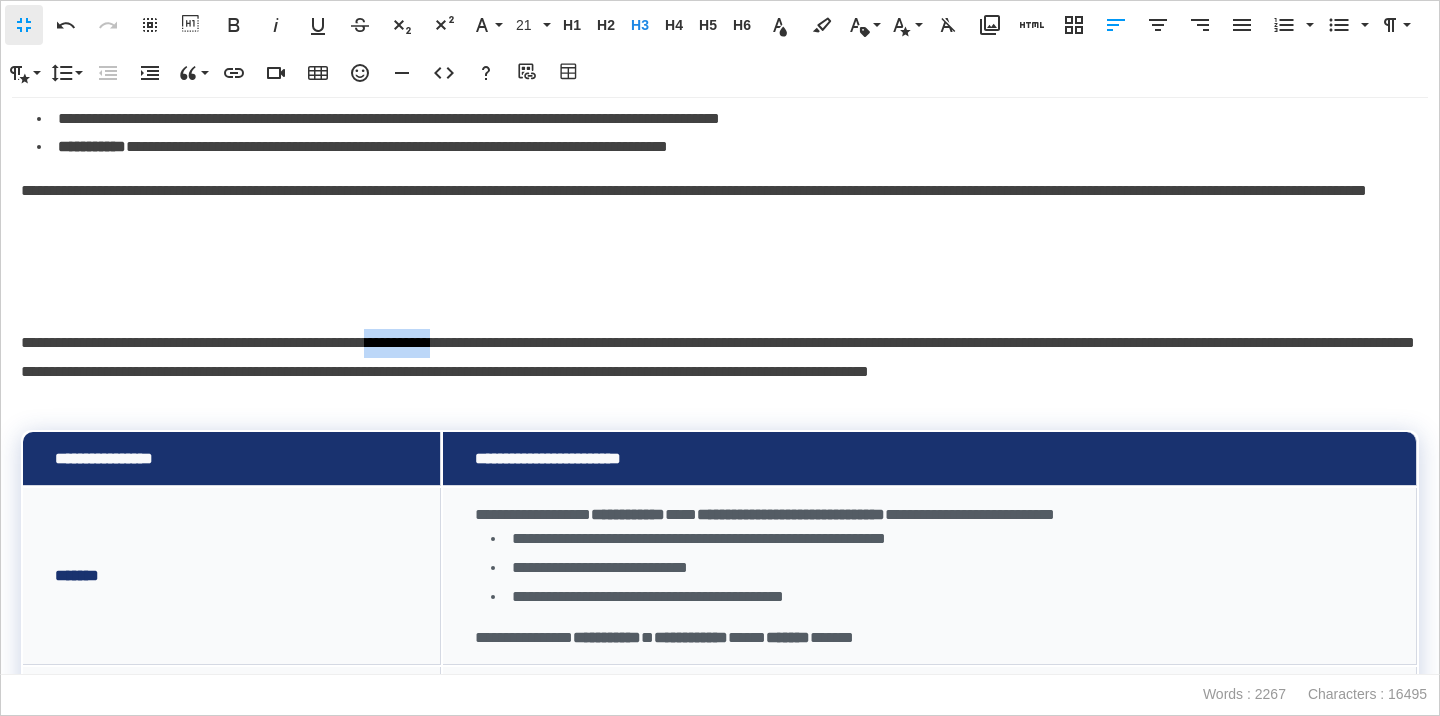 click on "**********" at bounding box center (720, 357) 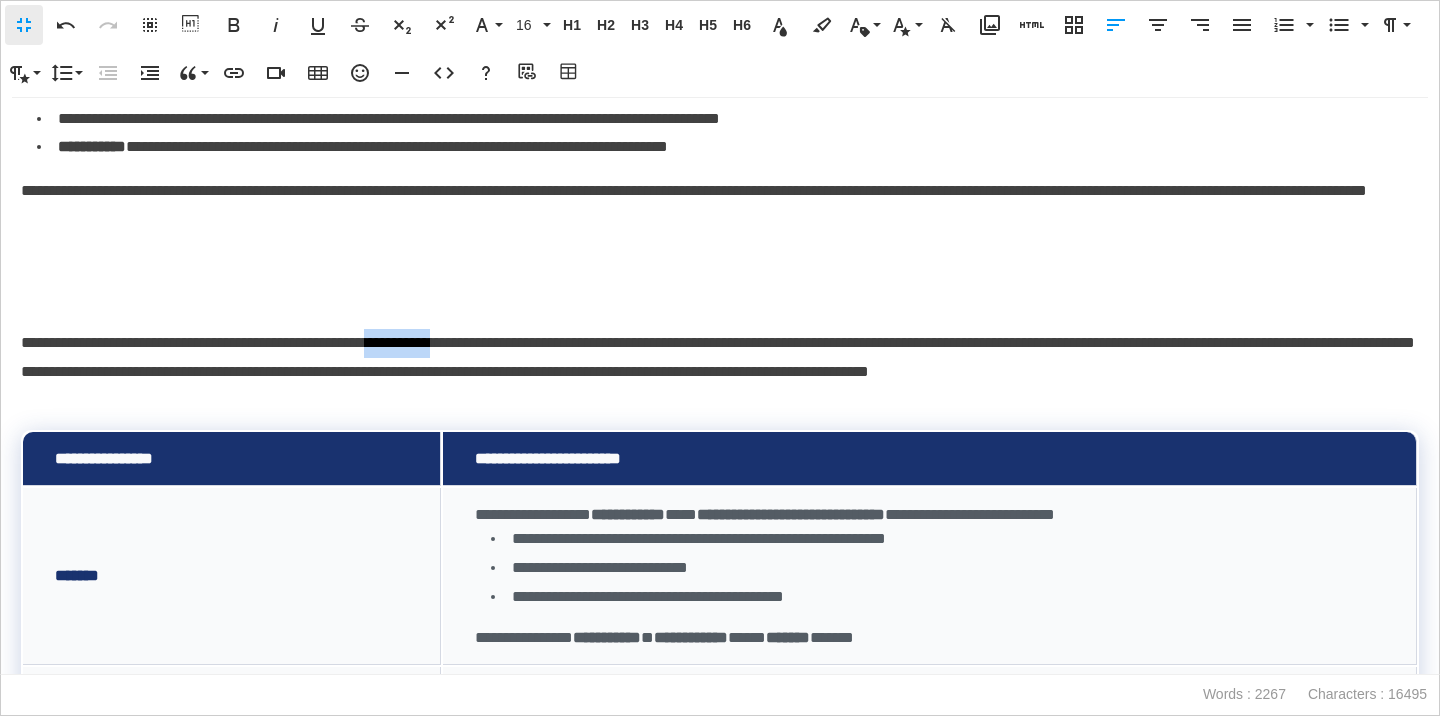 click 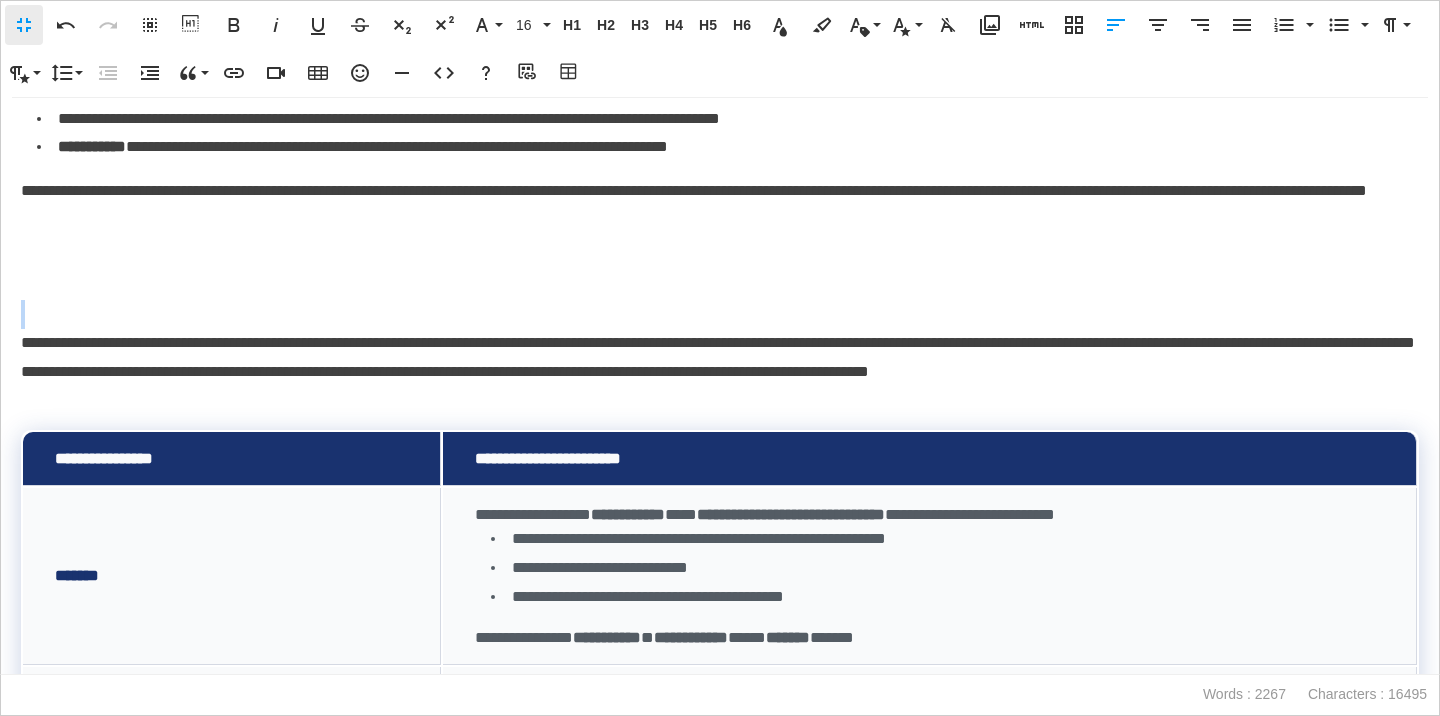 click on "**********" at bounding box center [720, 357] 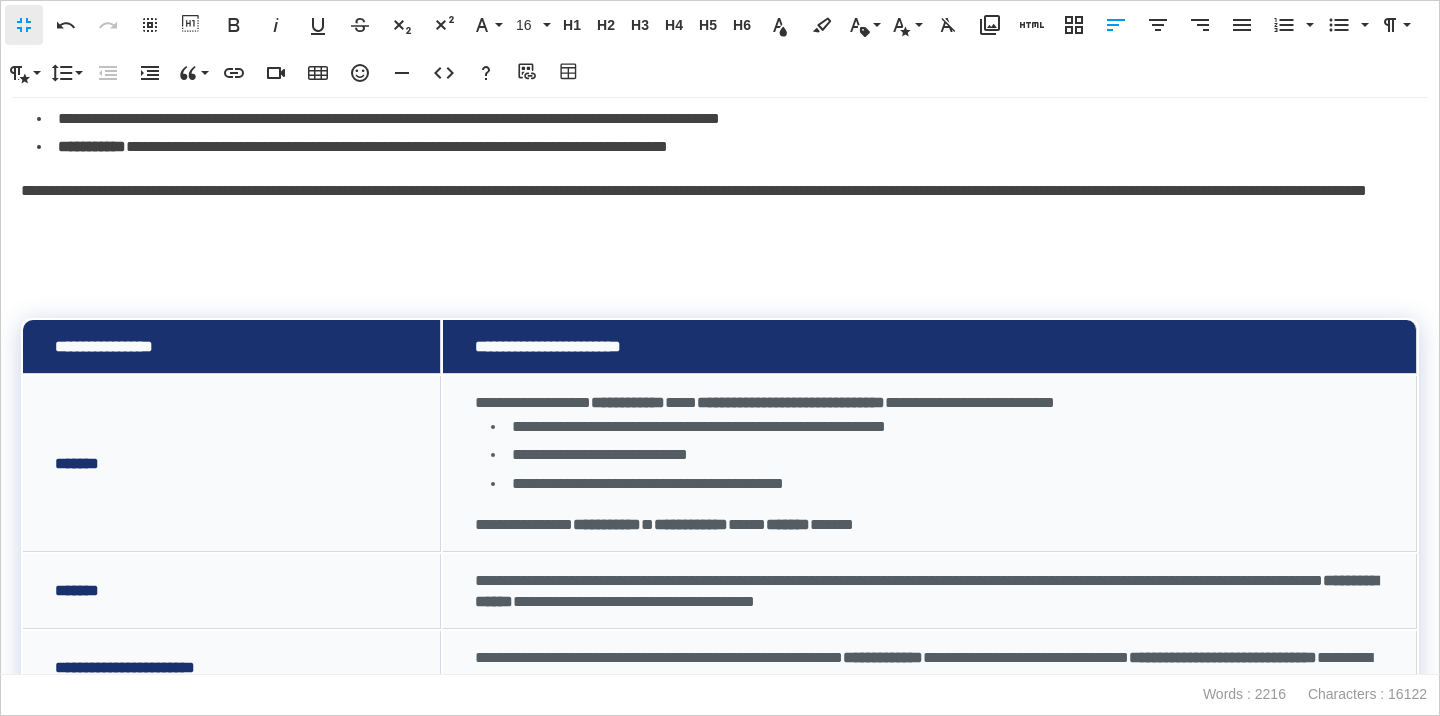 click on "**********" at bounding box center [548, 346] 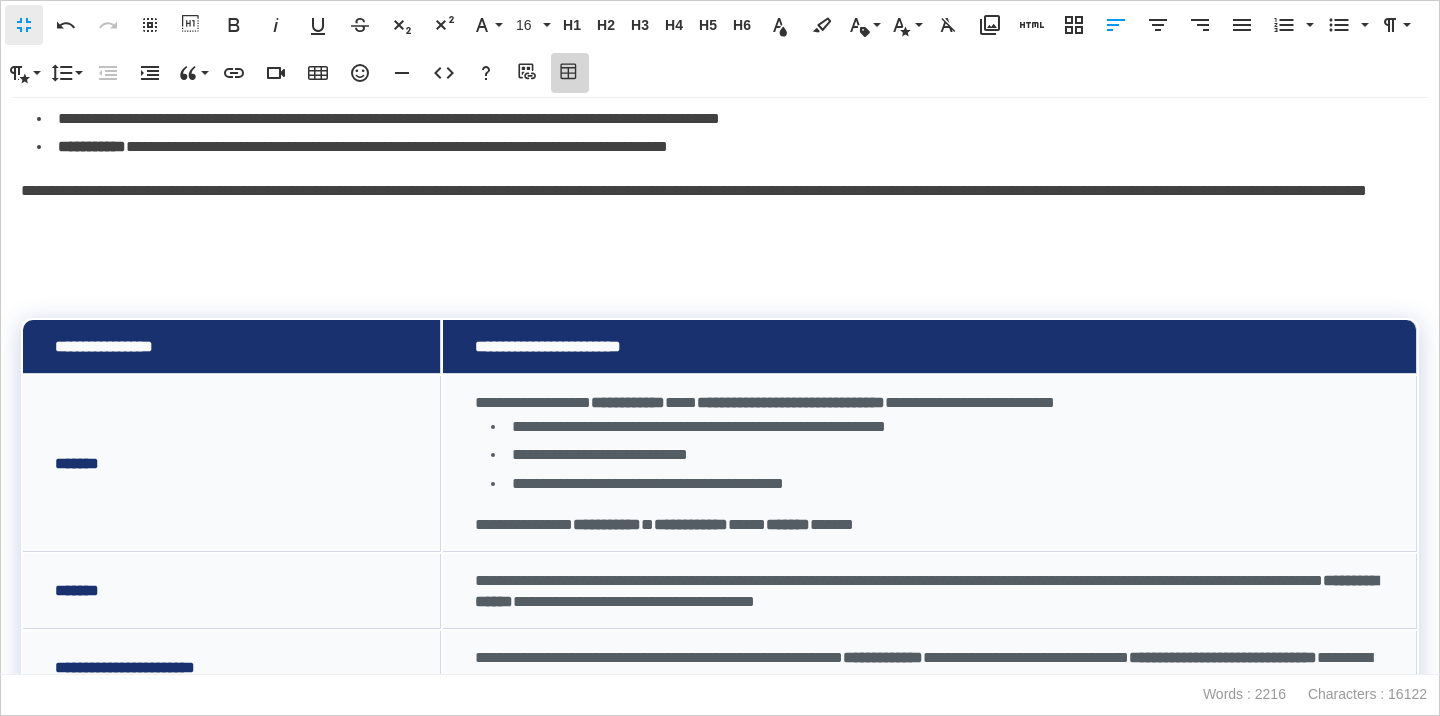 click 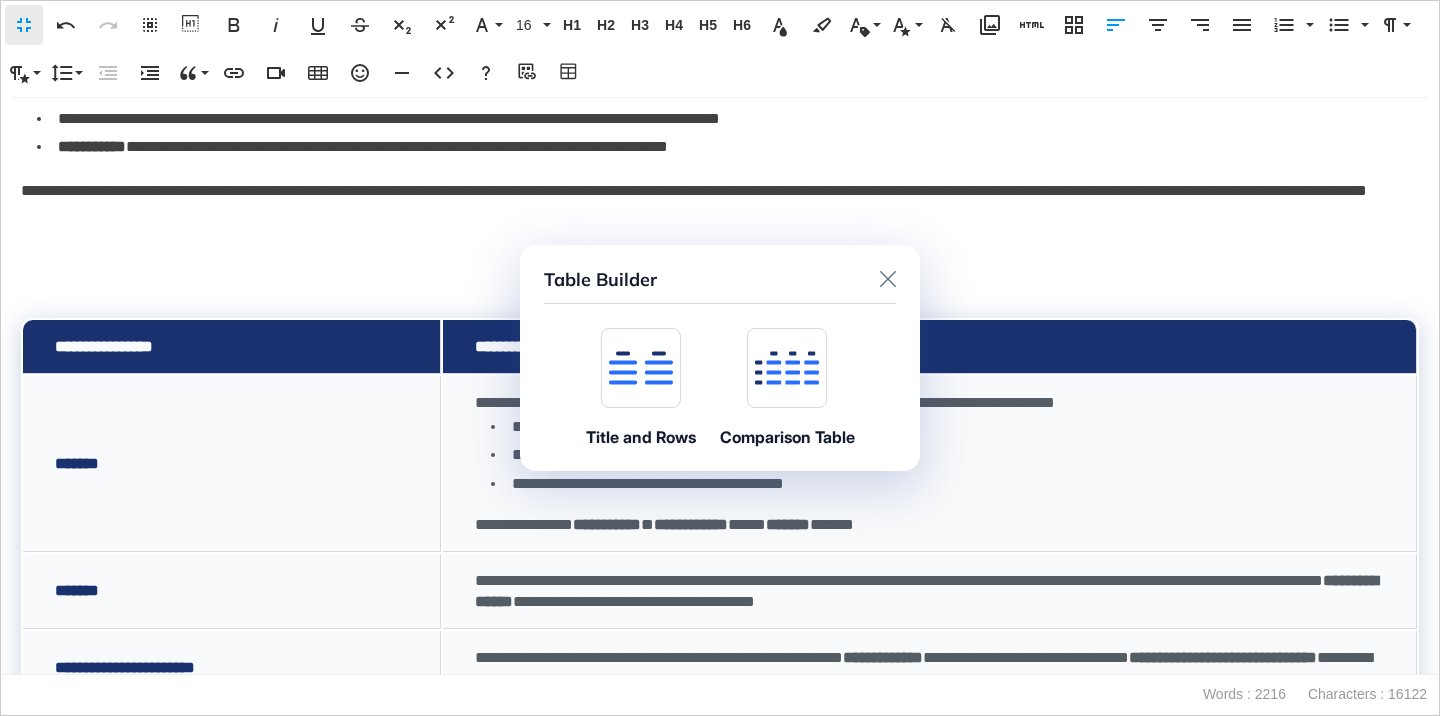click 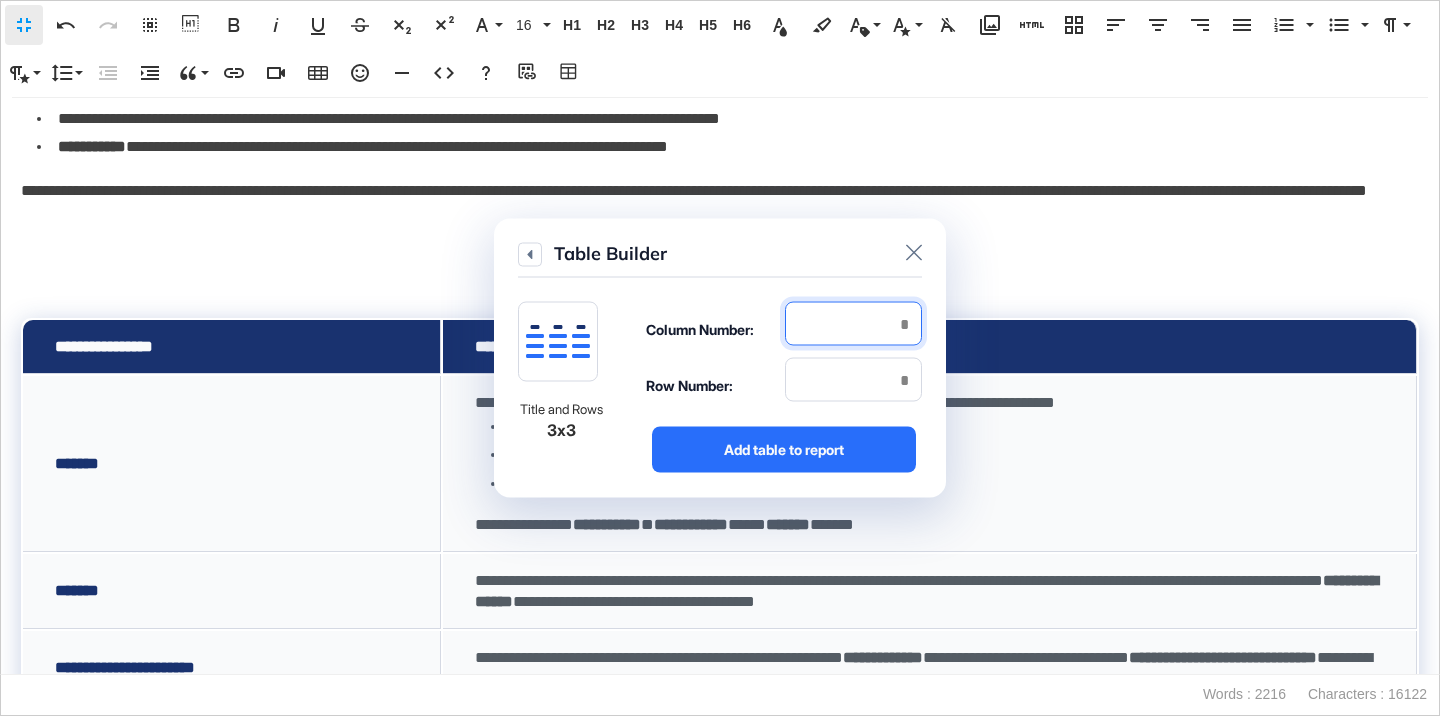 click at bounding box center (853, 324) 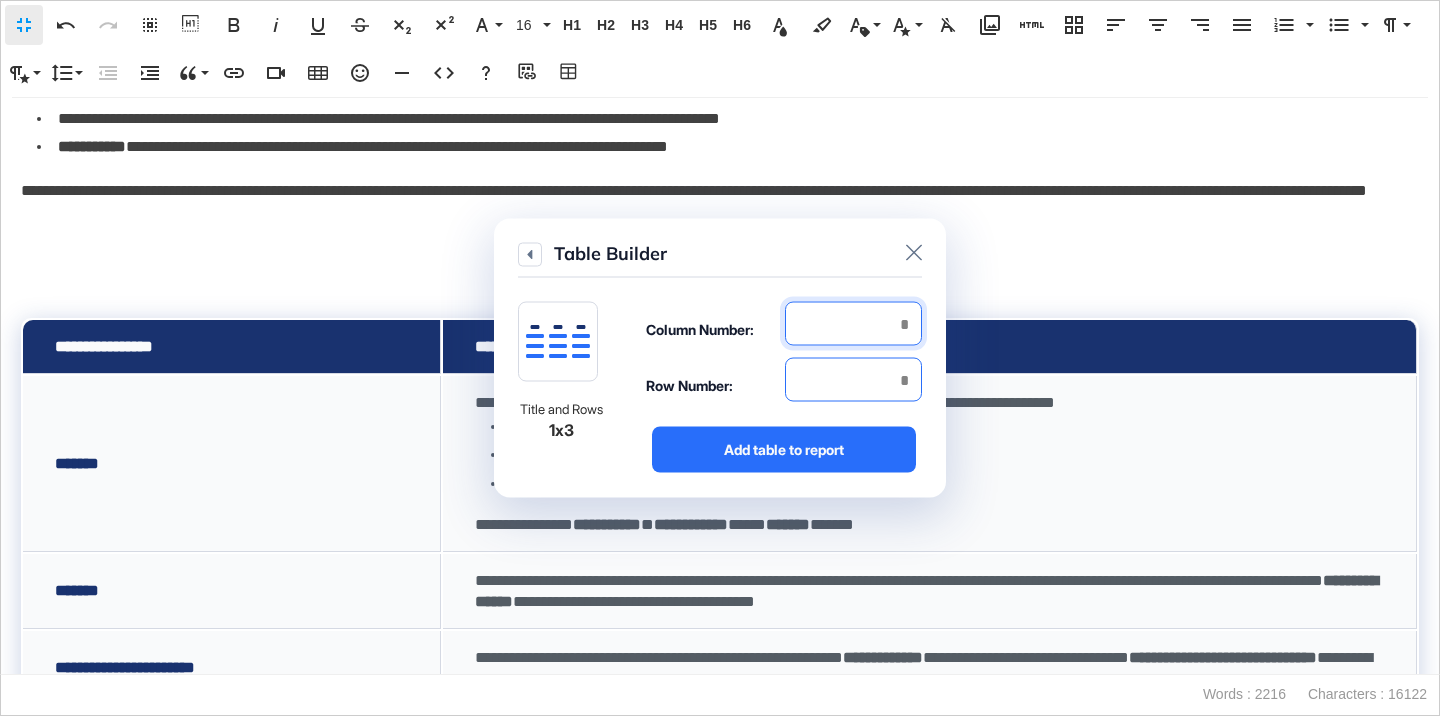 type on "*" 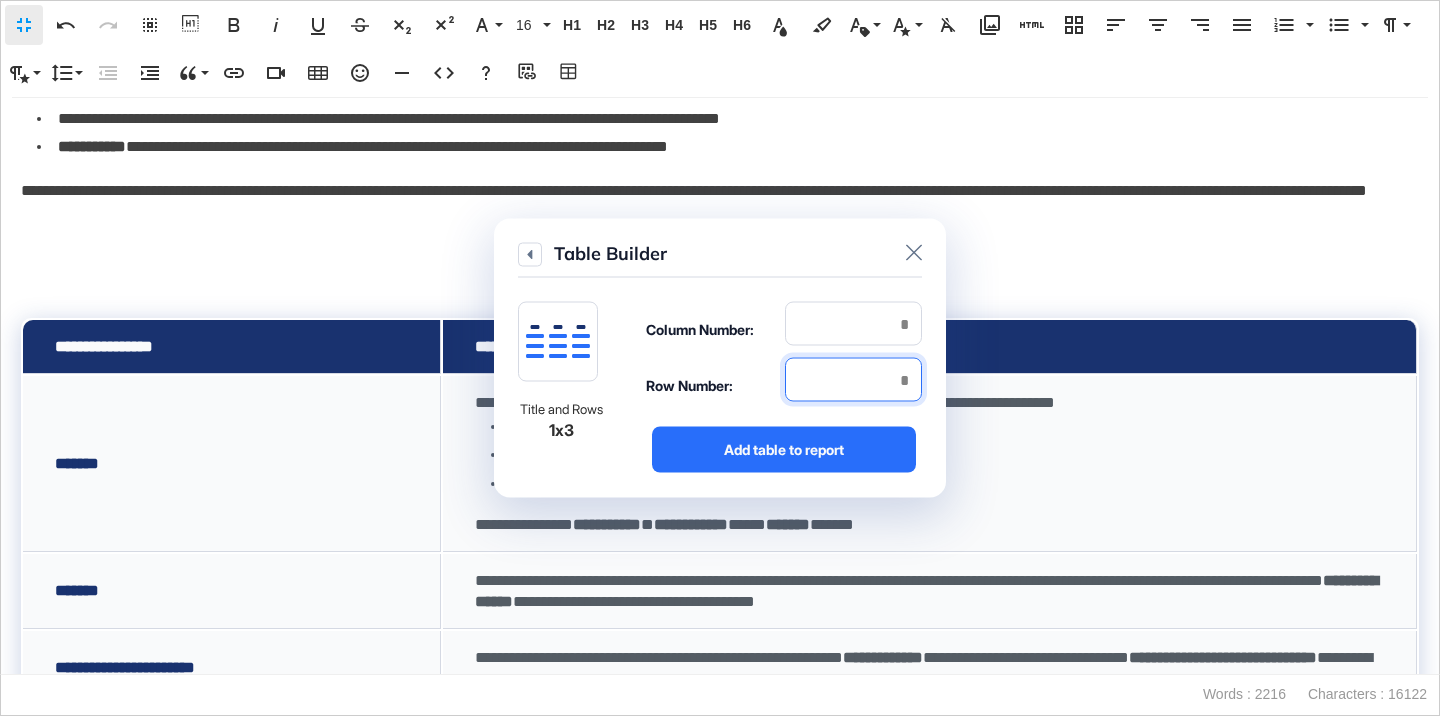 click at bounding box center (853, 380) 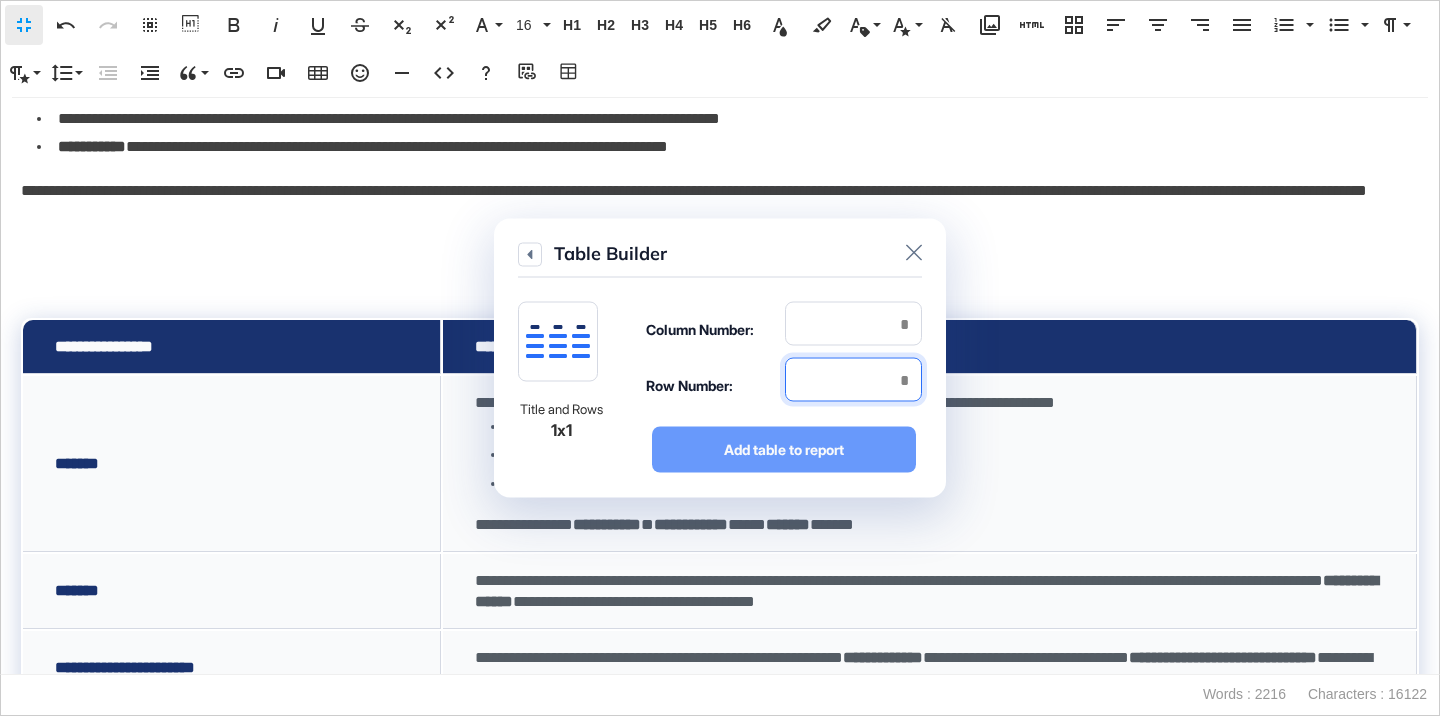 type on "*" 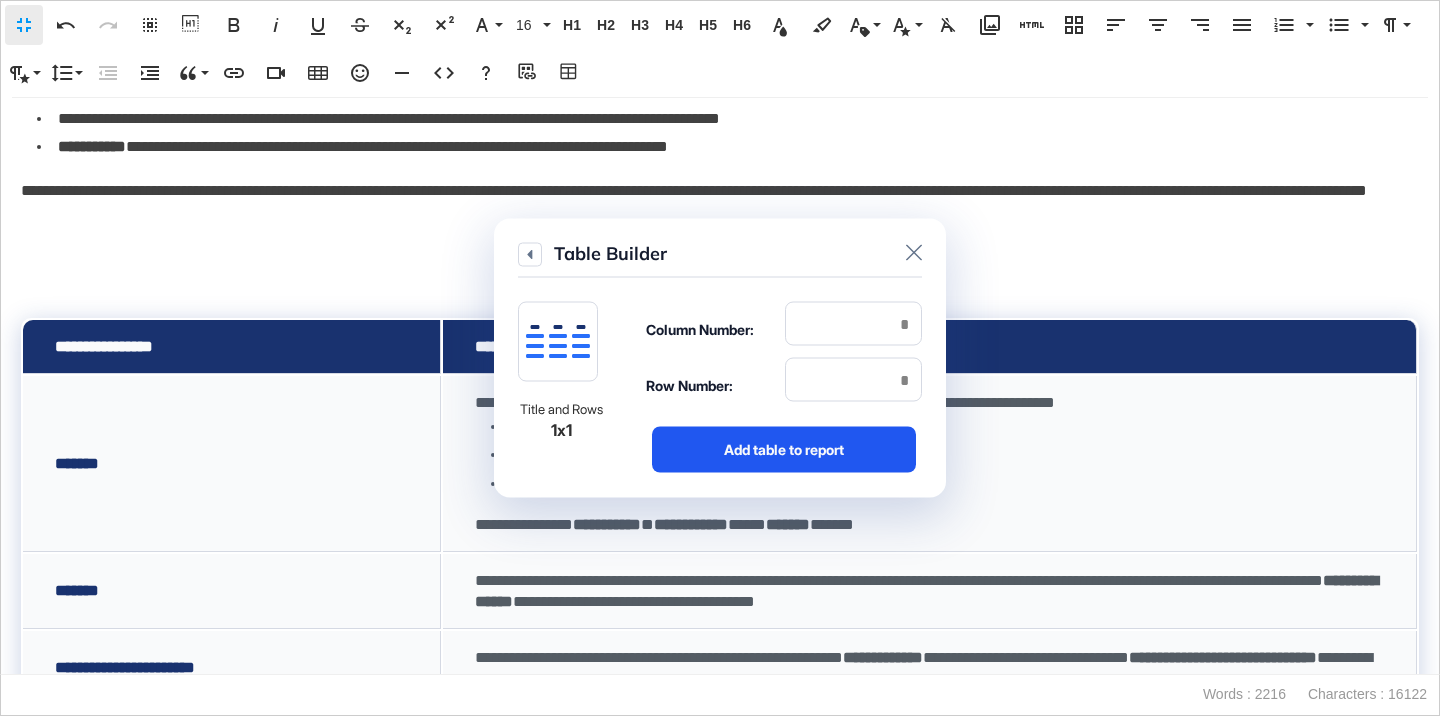 click on "Add table to report" at bounding box center (784, 450) 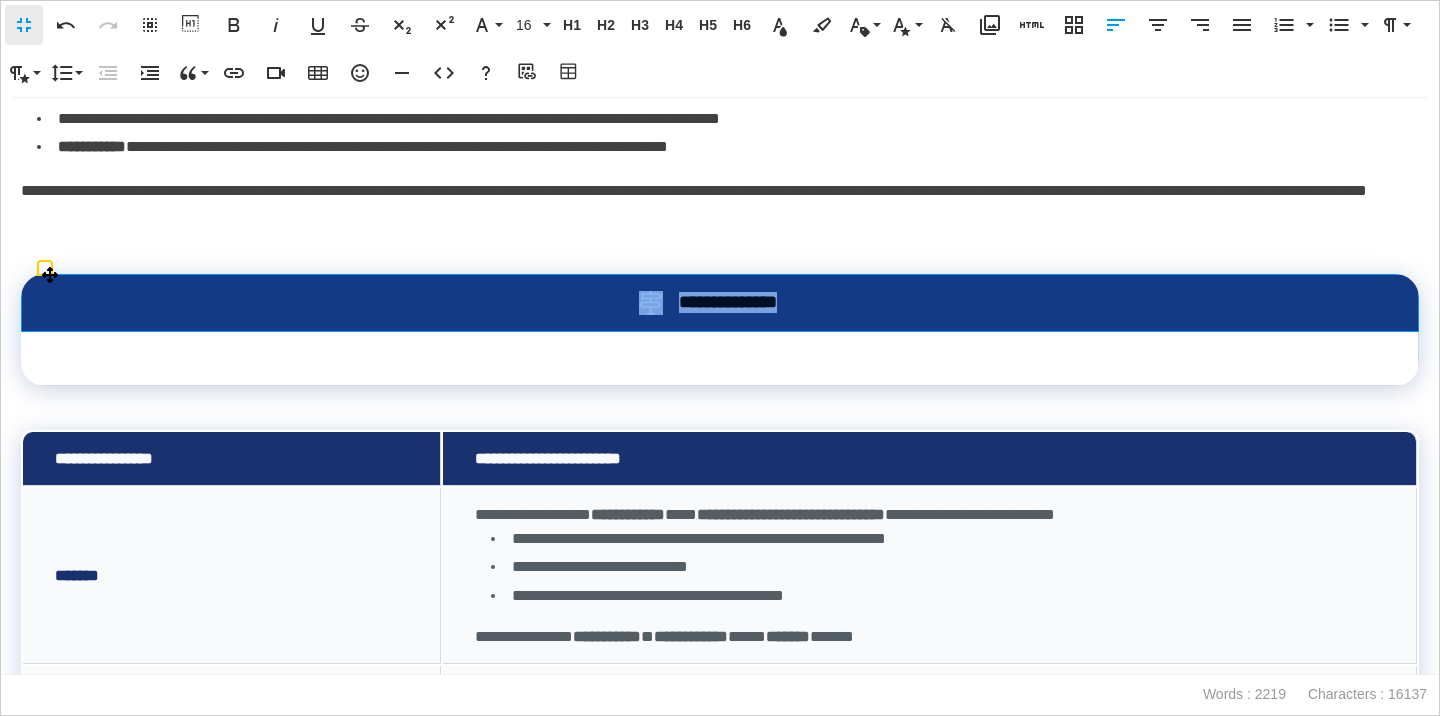drag, startPoint x: 835, startPoint y: 311, endPoint x: 612, endPoint y: 309, distance: 223.00897 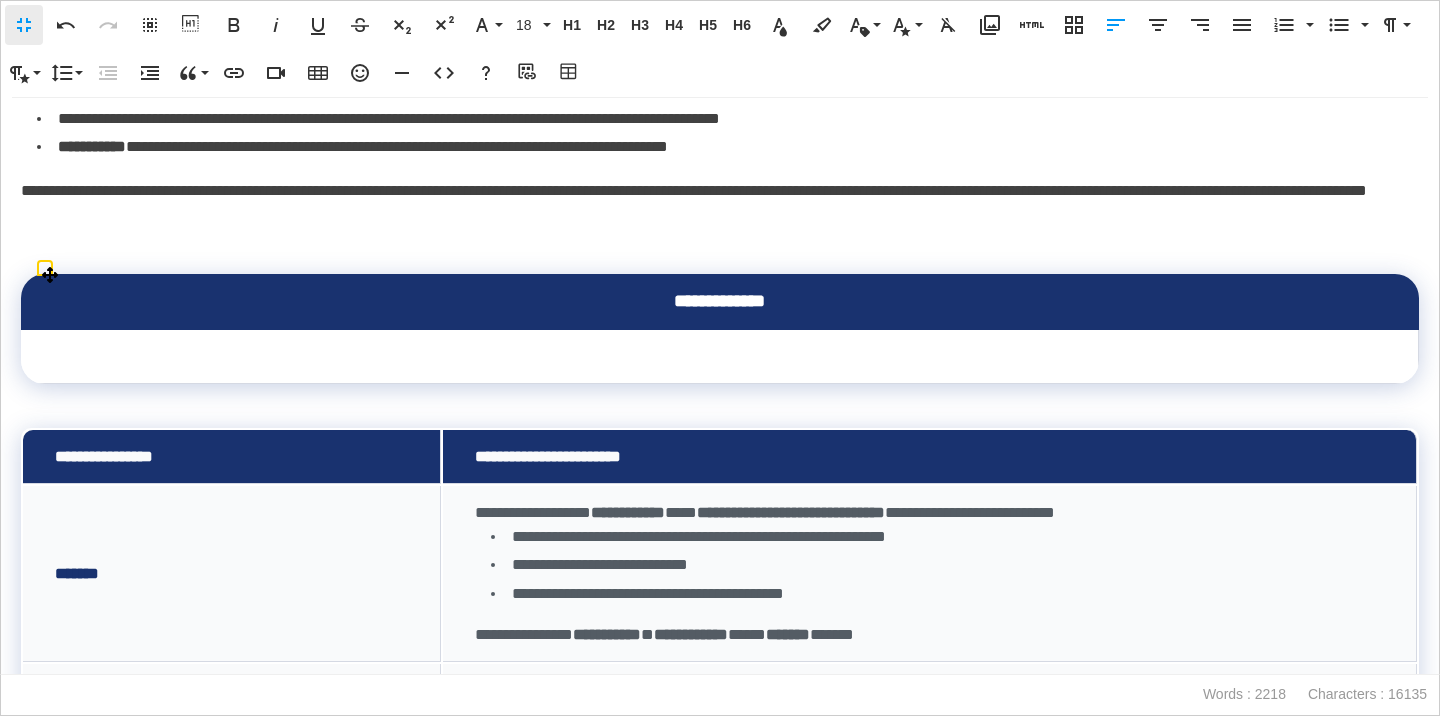 scroll, scrollTop: 0, scrollLeft: 7, axis: horizontal 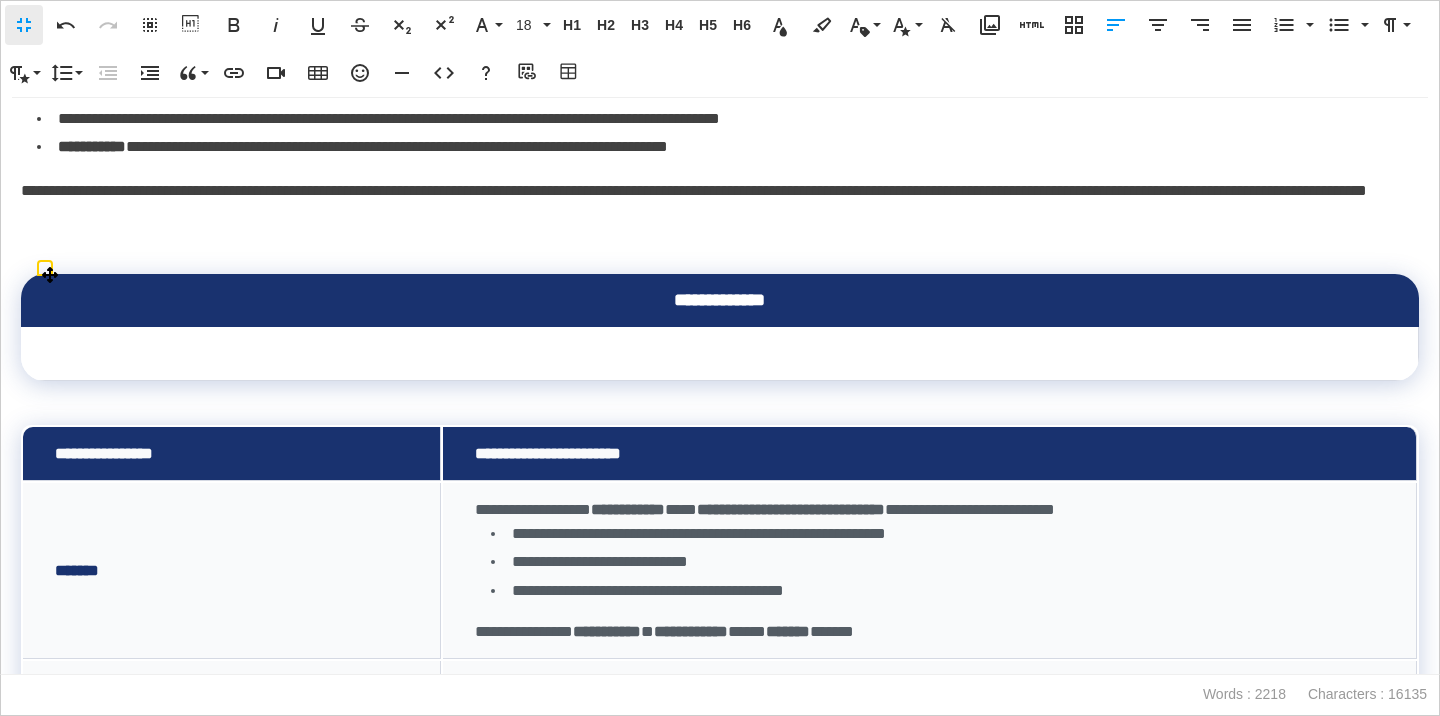 click at bounding box center (720, 354) 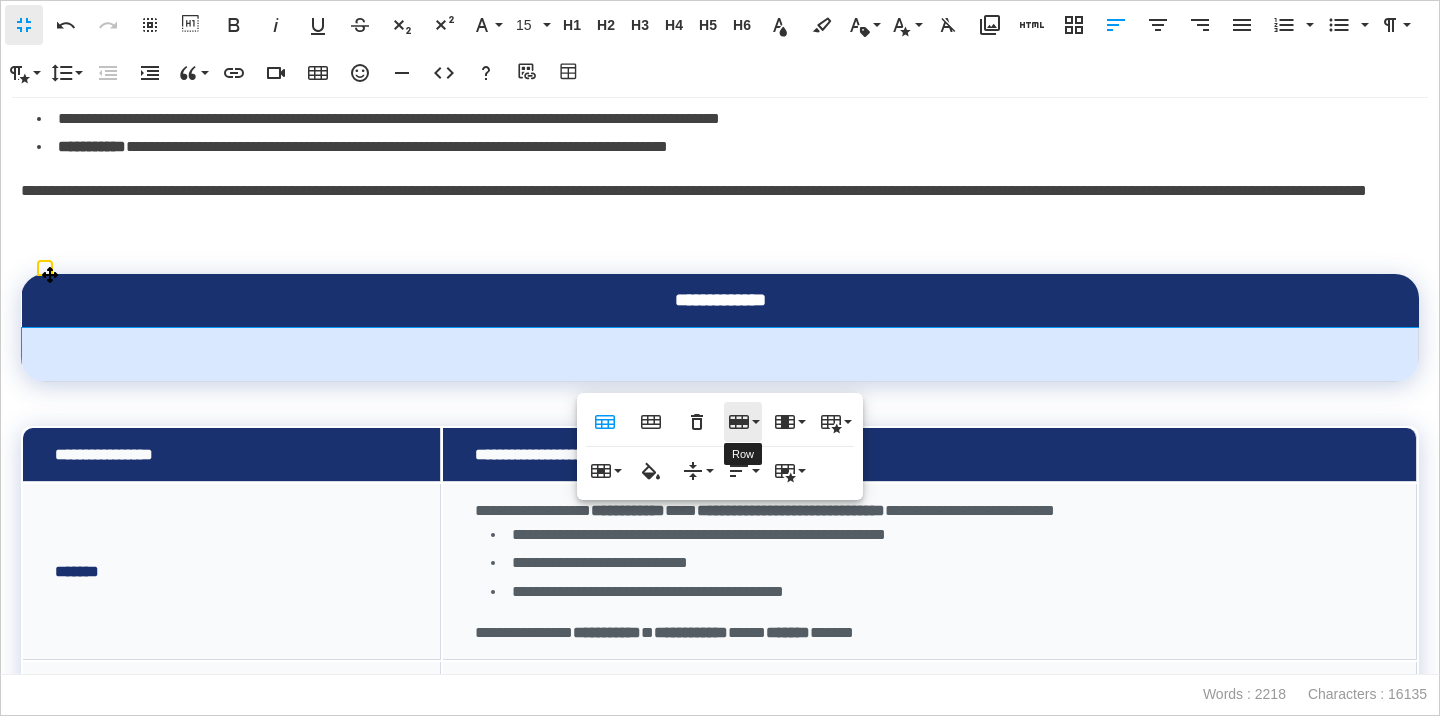 click on "Row" at bounding box center [743, 422] 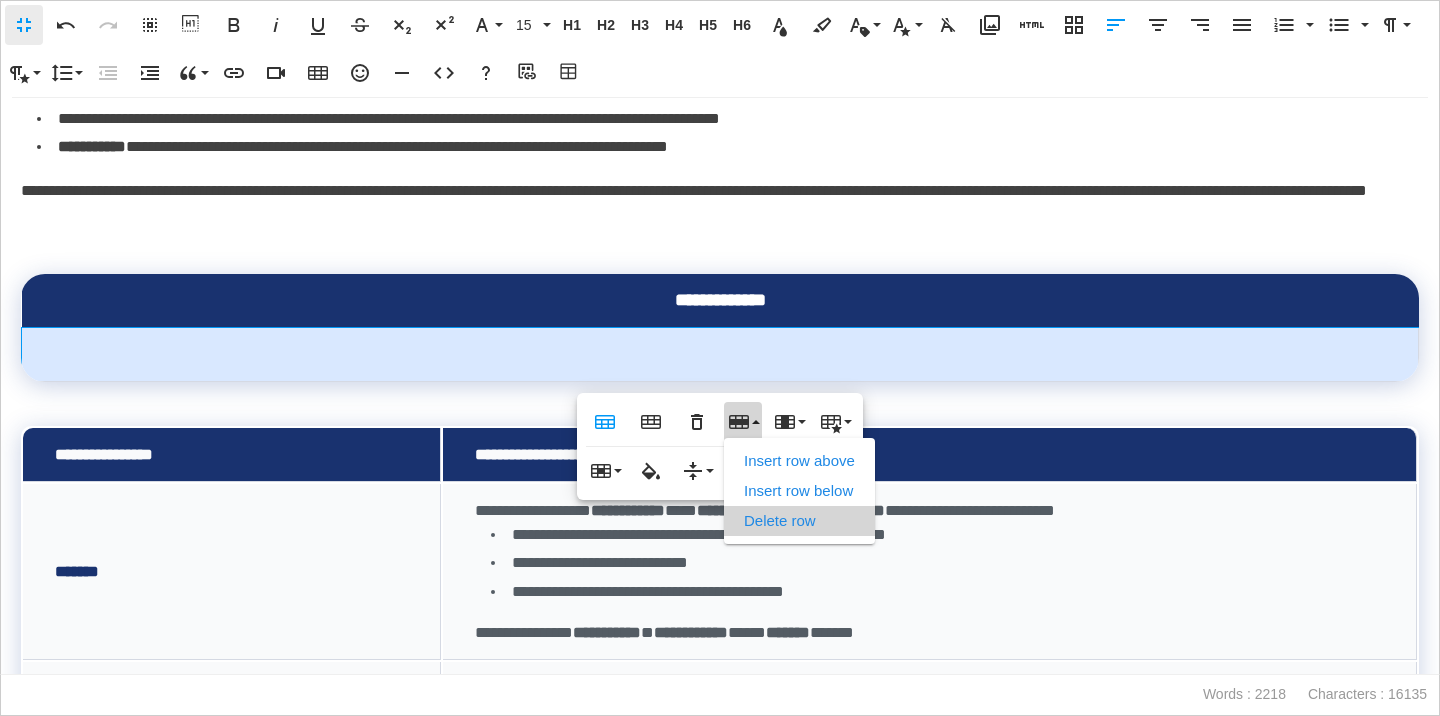 click on "Delete row" at bounding box center [799, 521] 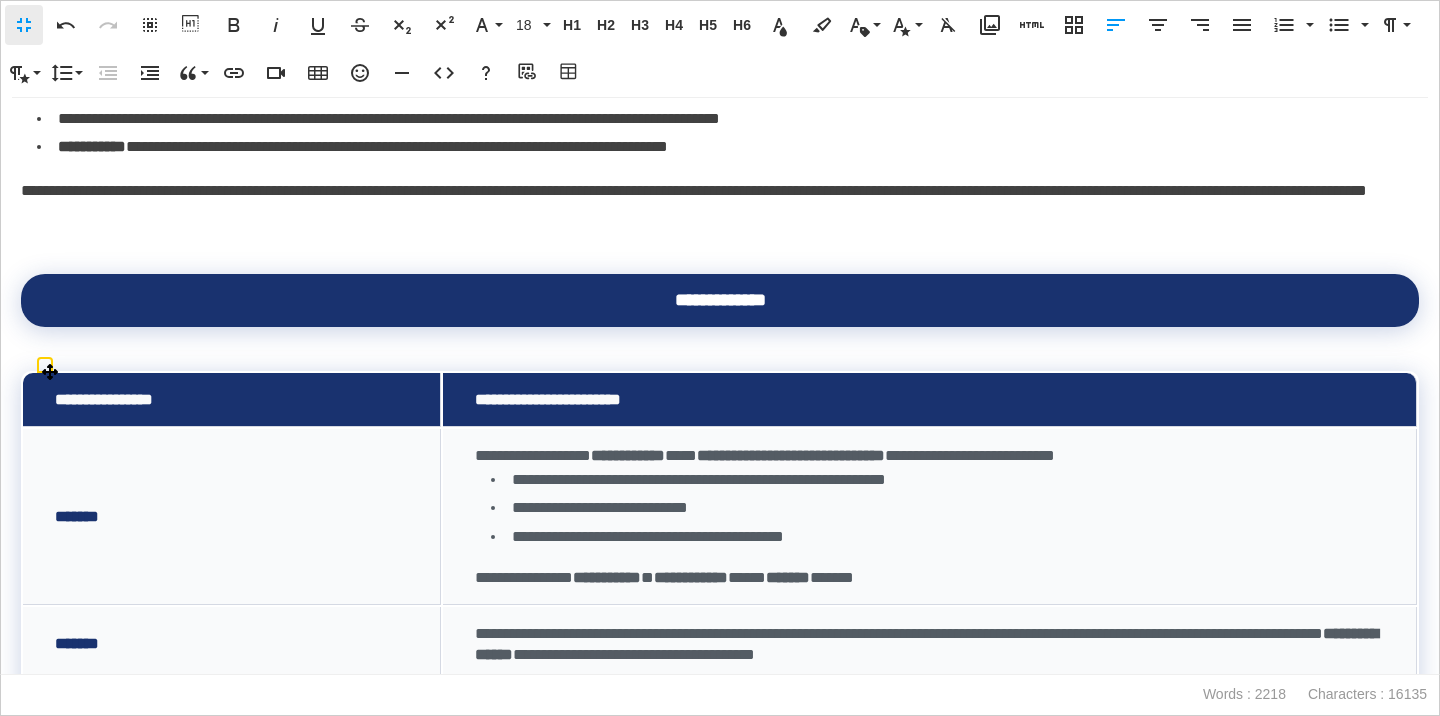 click on "**********" at bounding box center (232, 400) 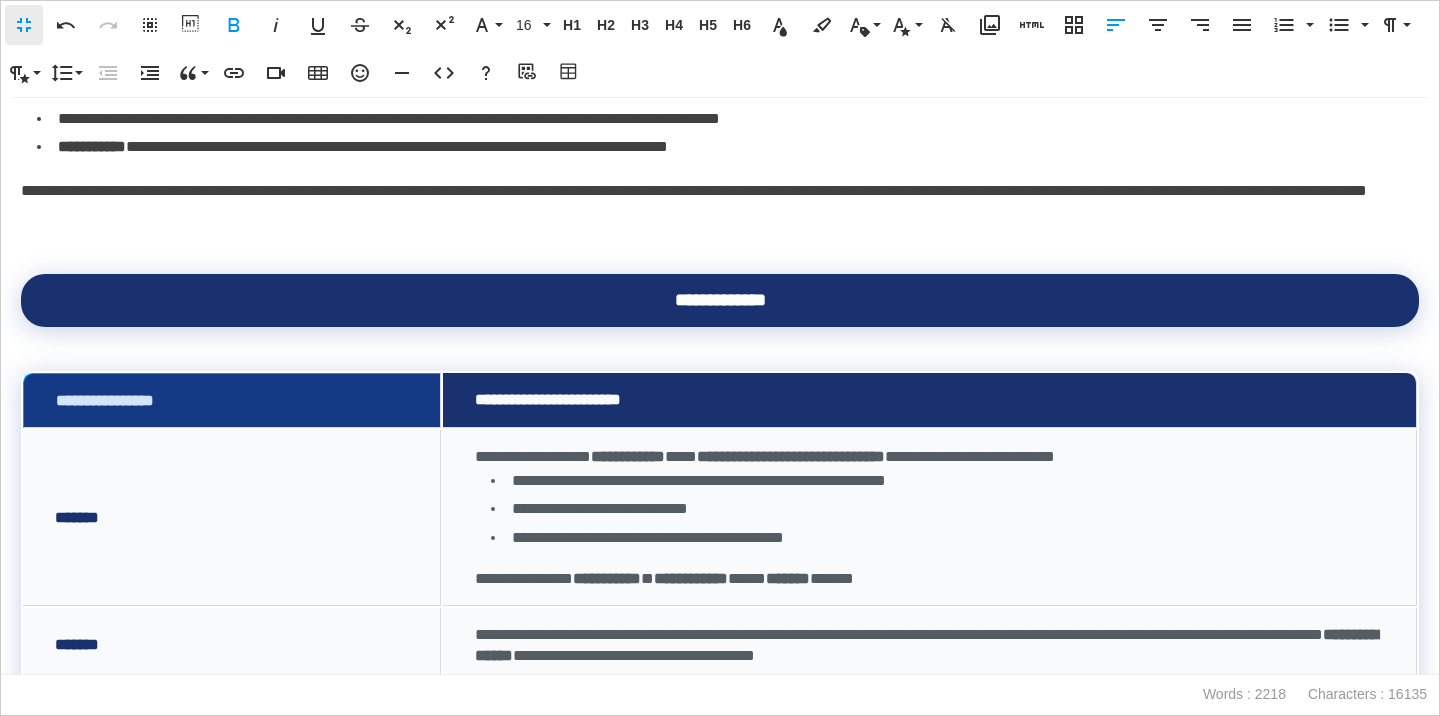 click on "**********" at bounding box center [232, 400] 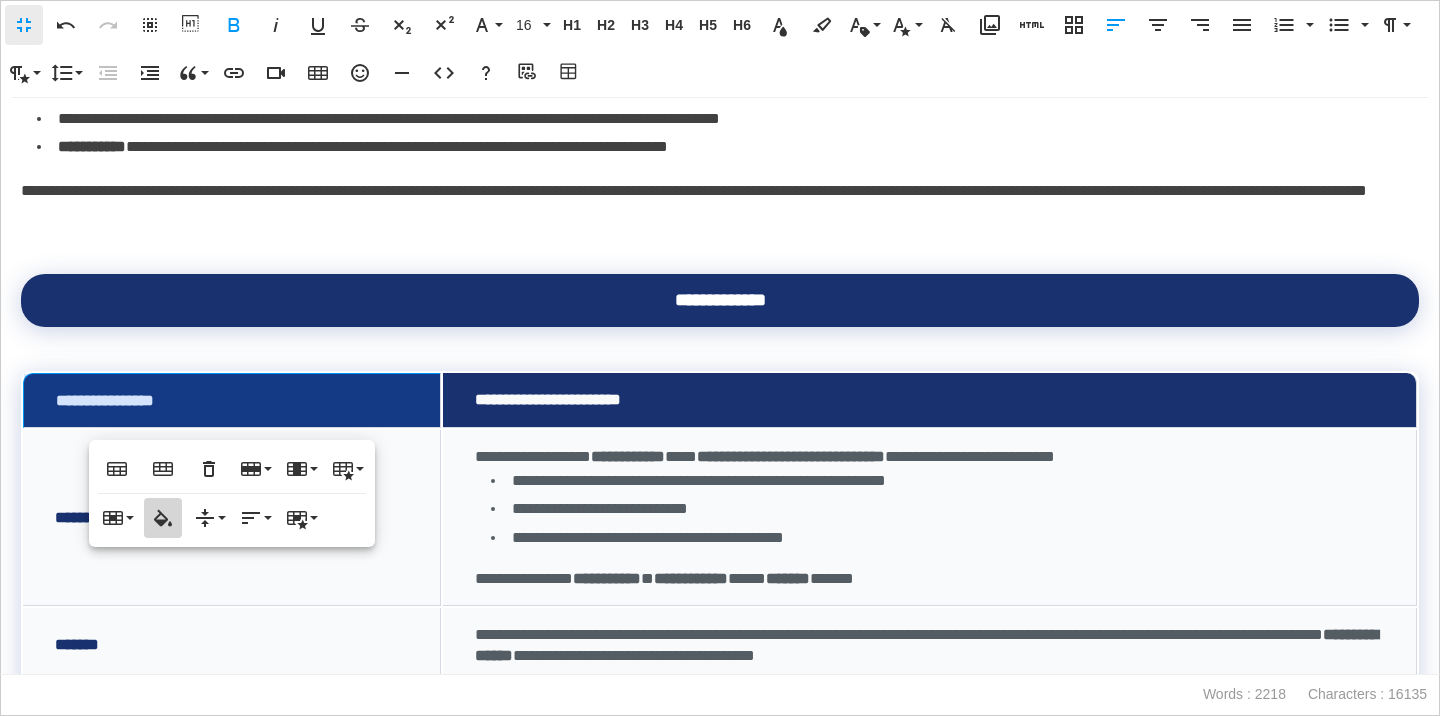 click on "Cell Background" at bounding box center (163, 518) 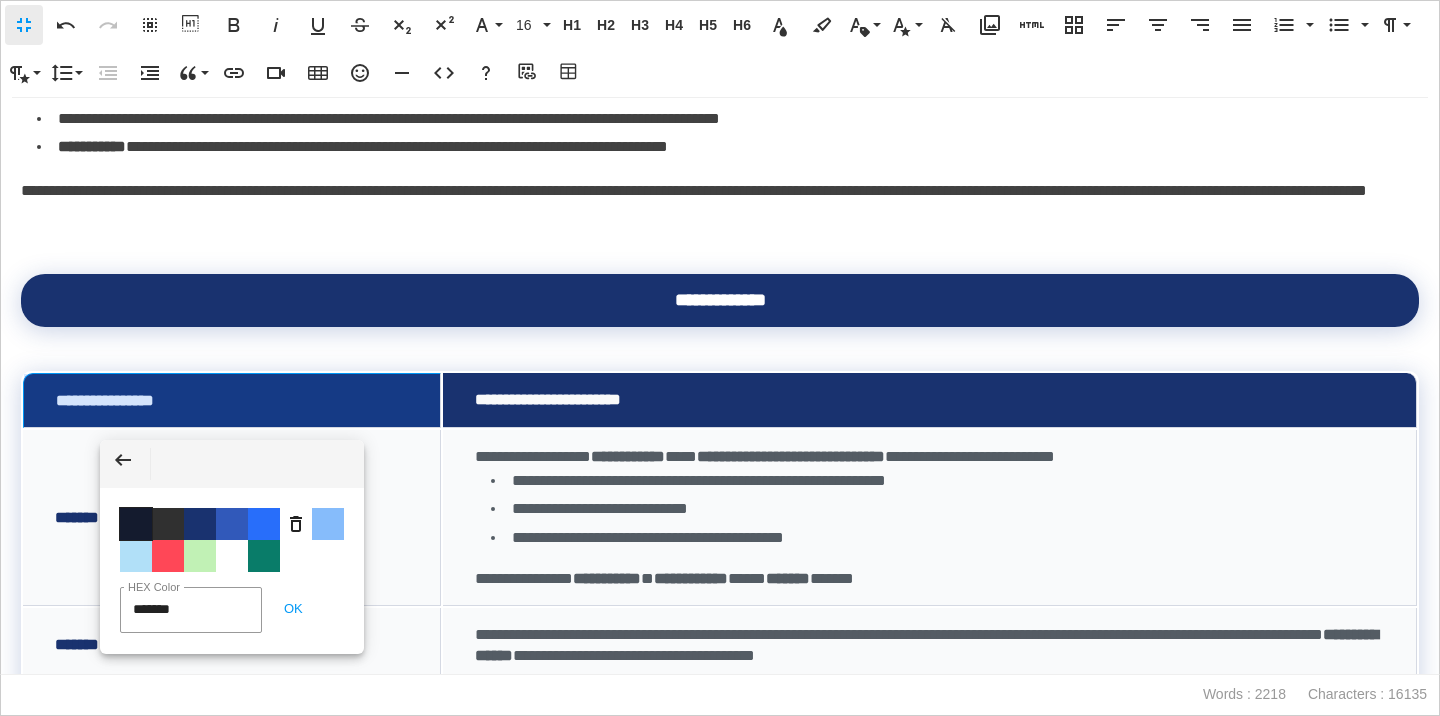 click on "Color #141B2E" at bounding box center (136, 524) 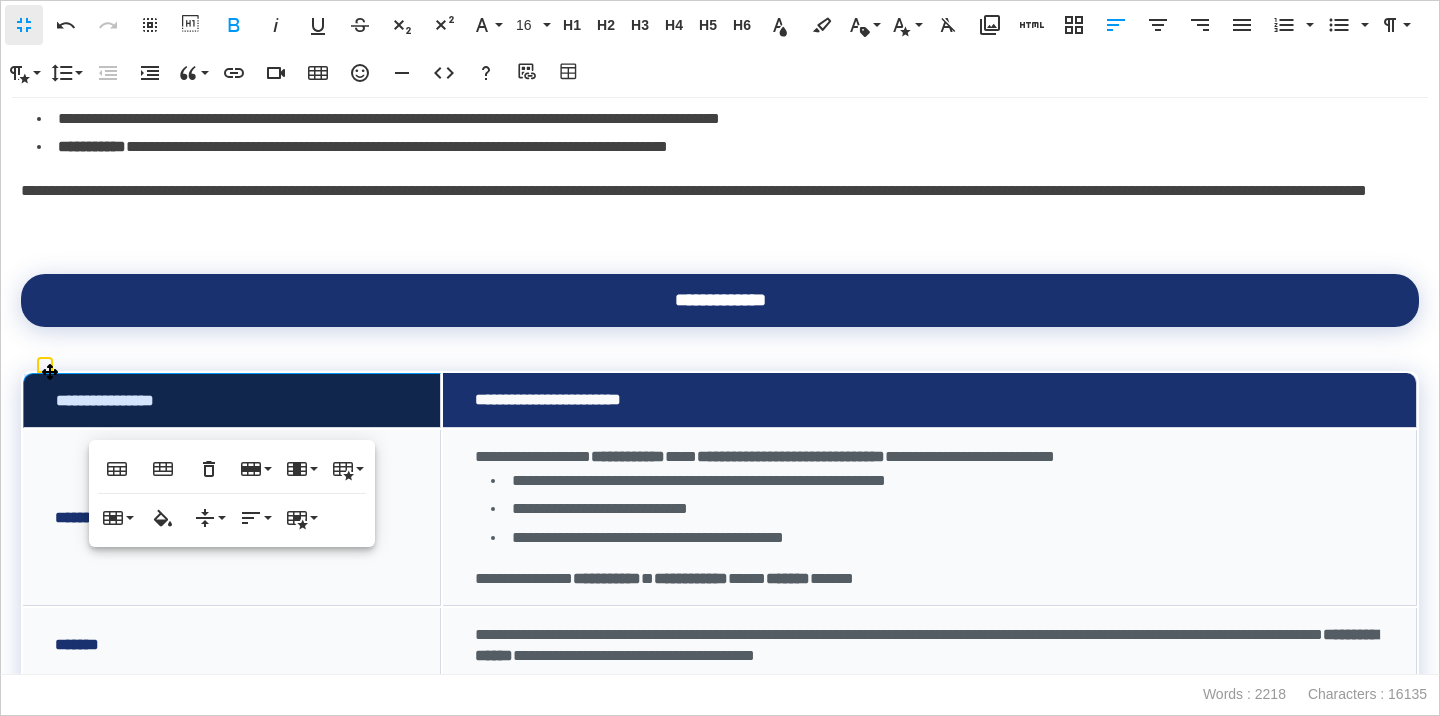 click on "**********" at bounding box center [930, 400] 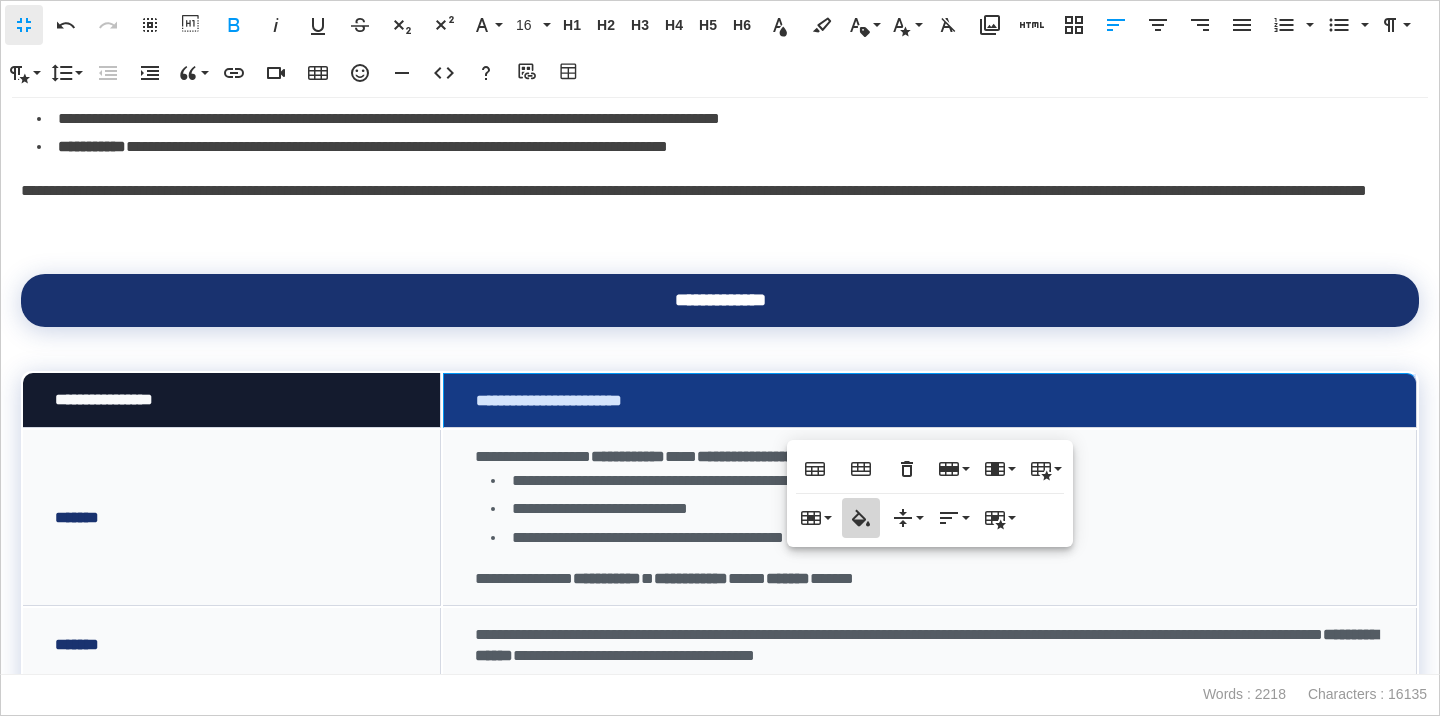 click 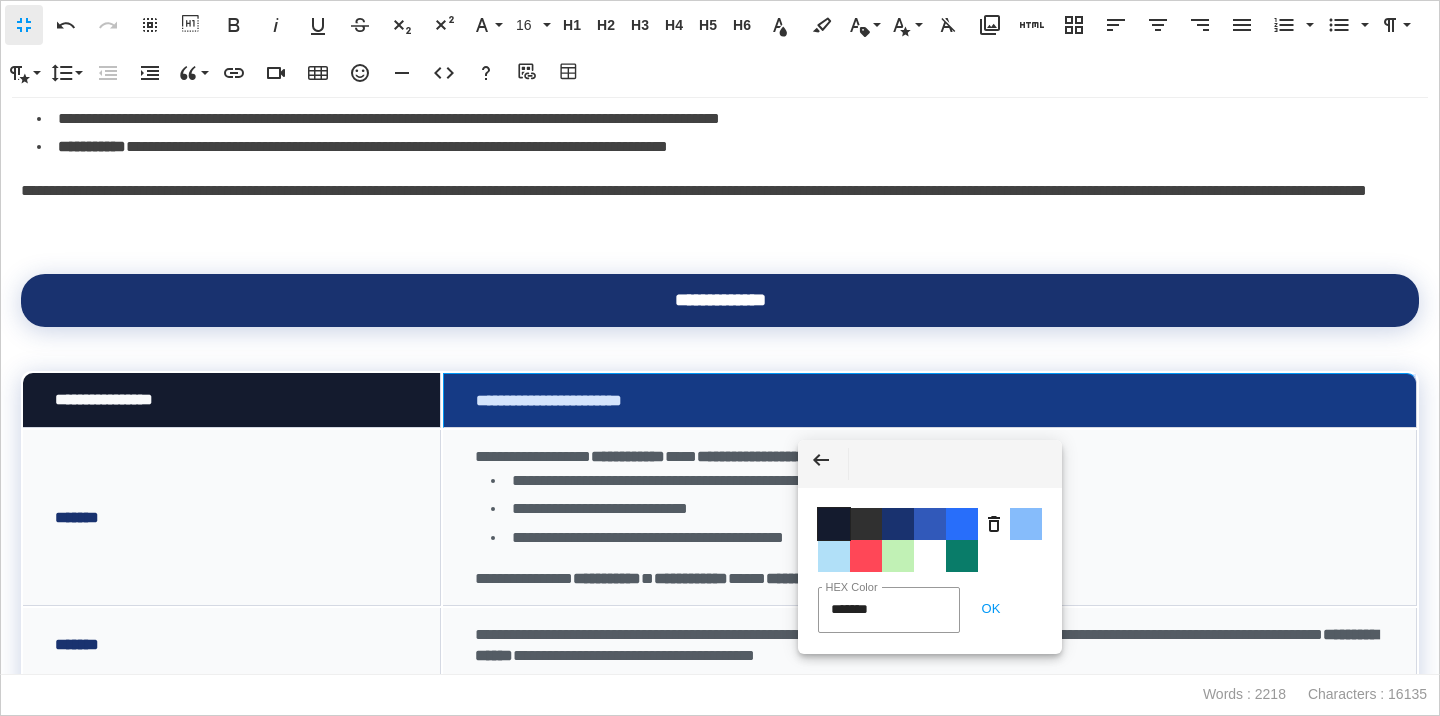 click on "Color #141B2E" at bounding box center [834, 524] 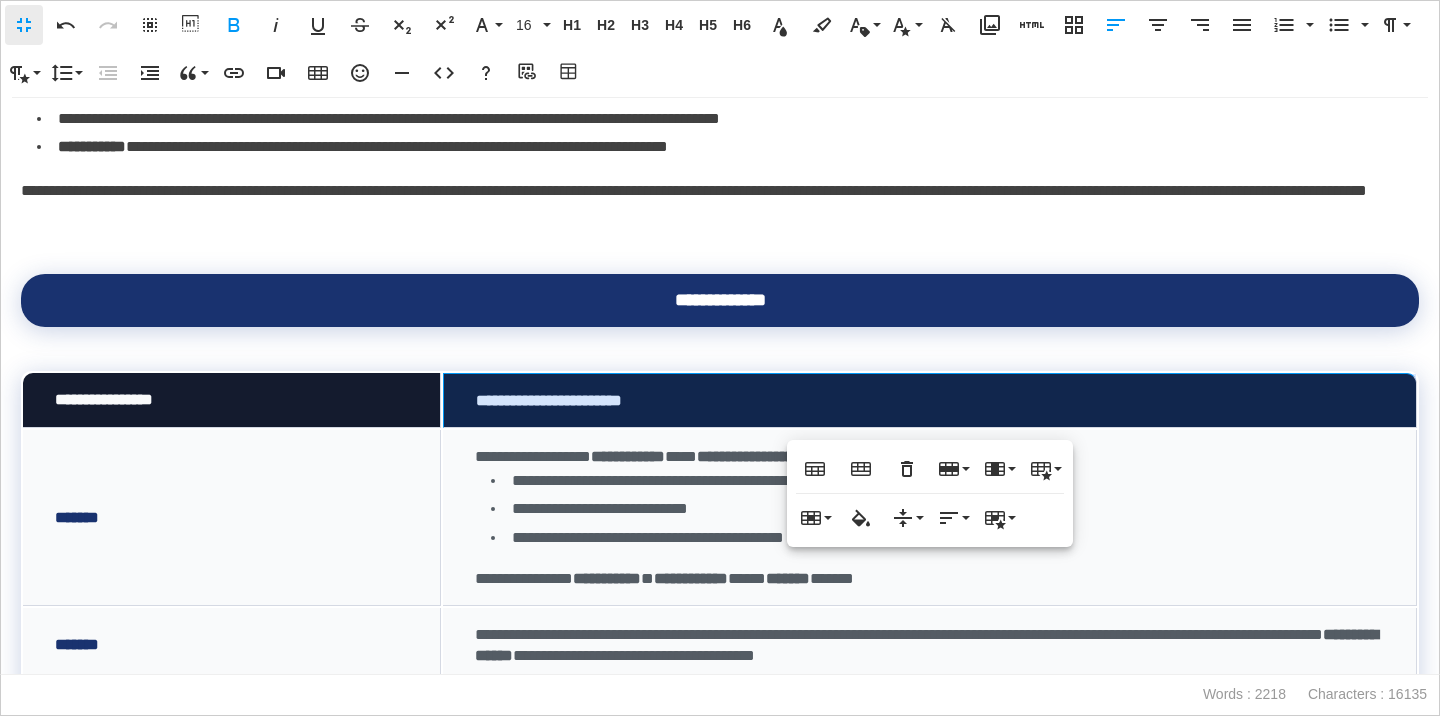 click on "**********" at bounding box center [720, 386] 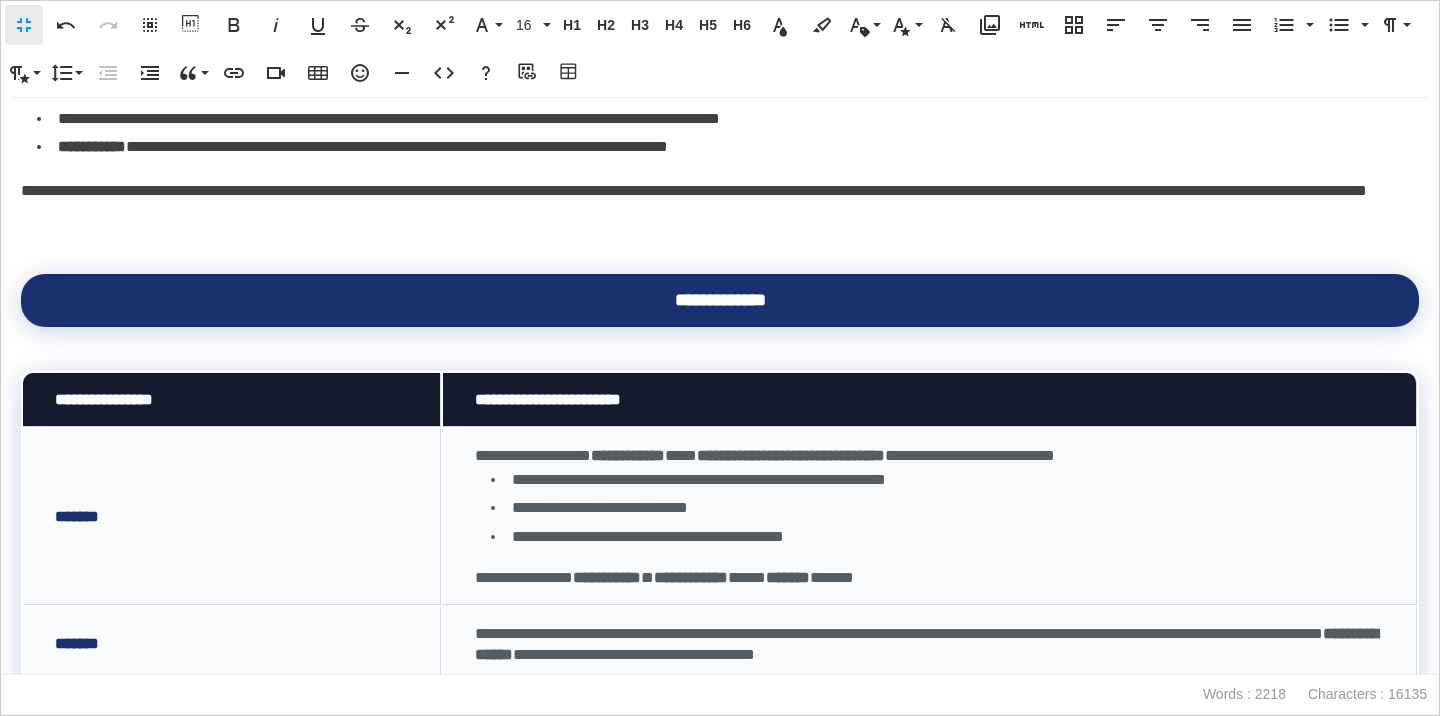 click at bounding box center (720, 341) 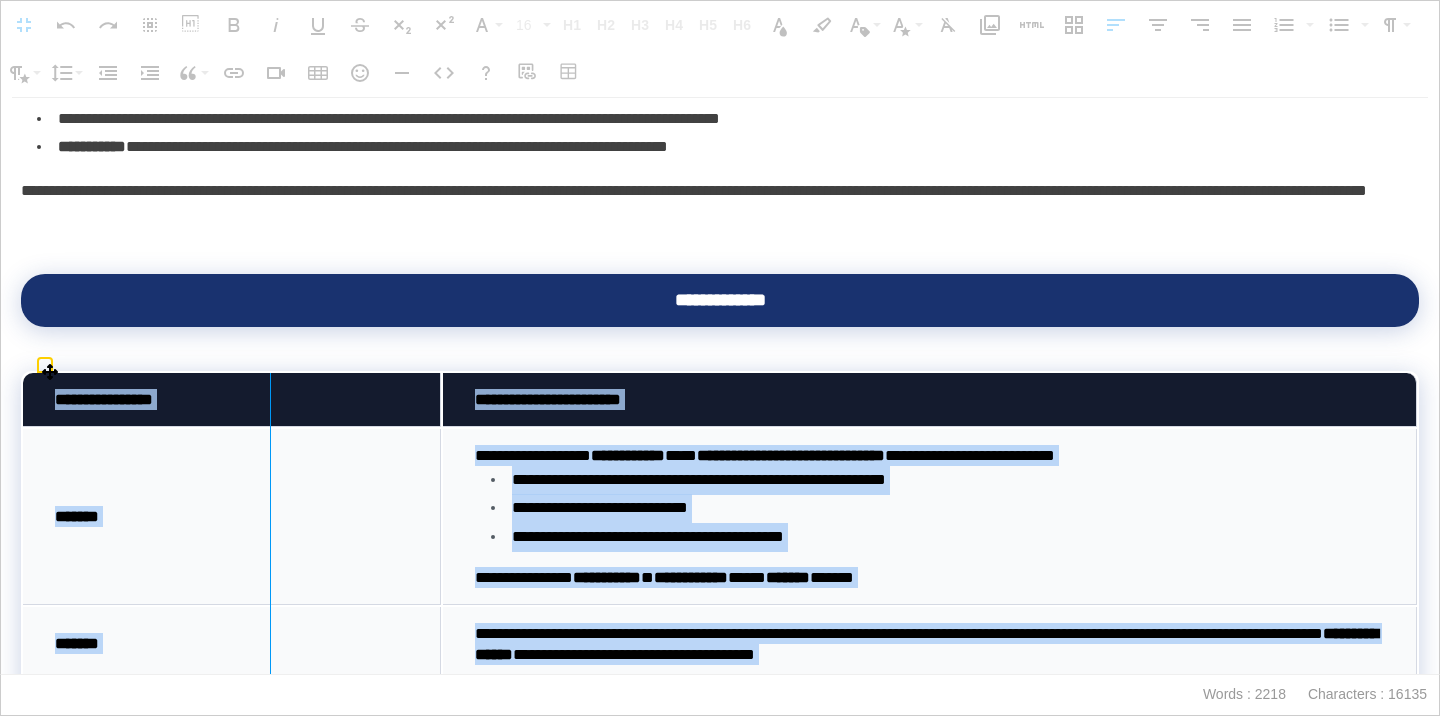 drag, startPoint x: 439, startPoint y: 389, endPoint x: 263, endPoint y: 394, distance: 176.07101 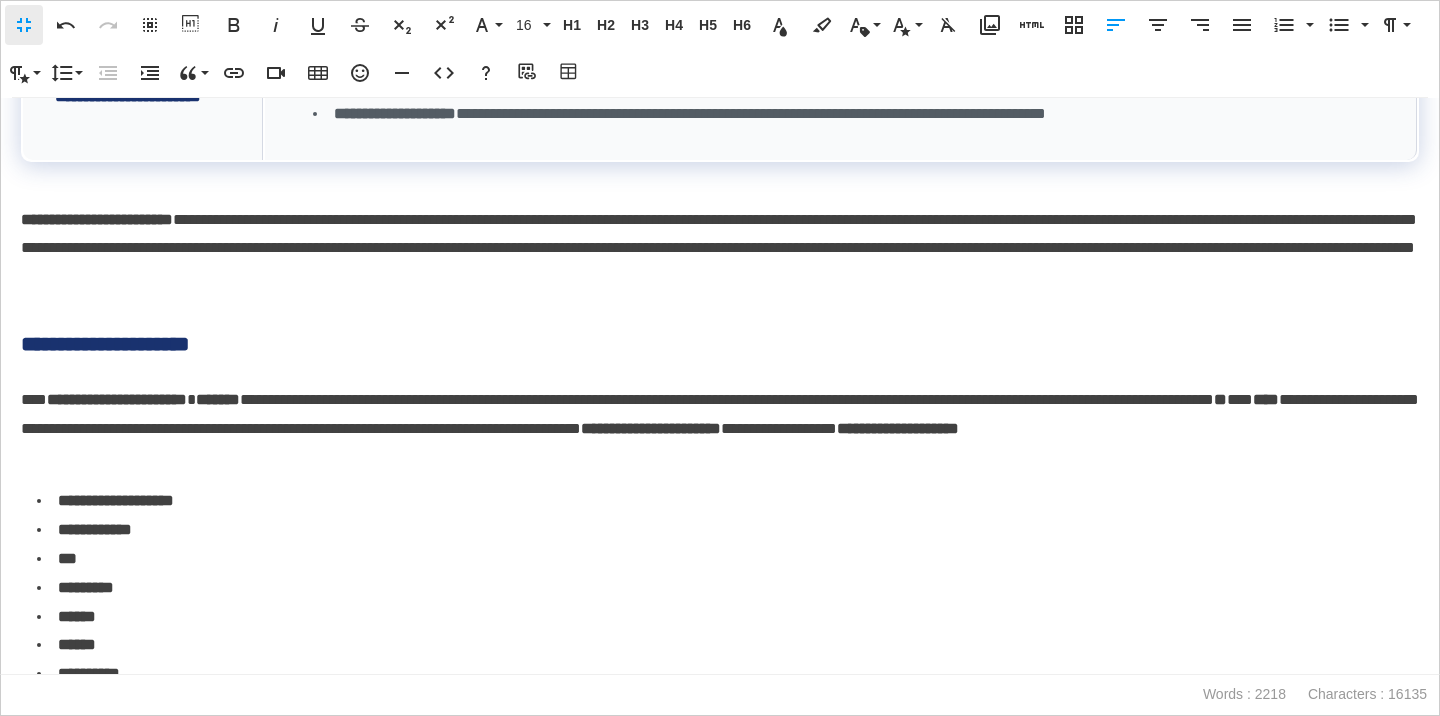 scroll, scrollTop: 5070, scrollLeft: 0, axis: vertical 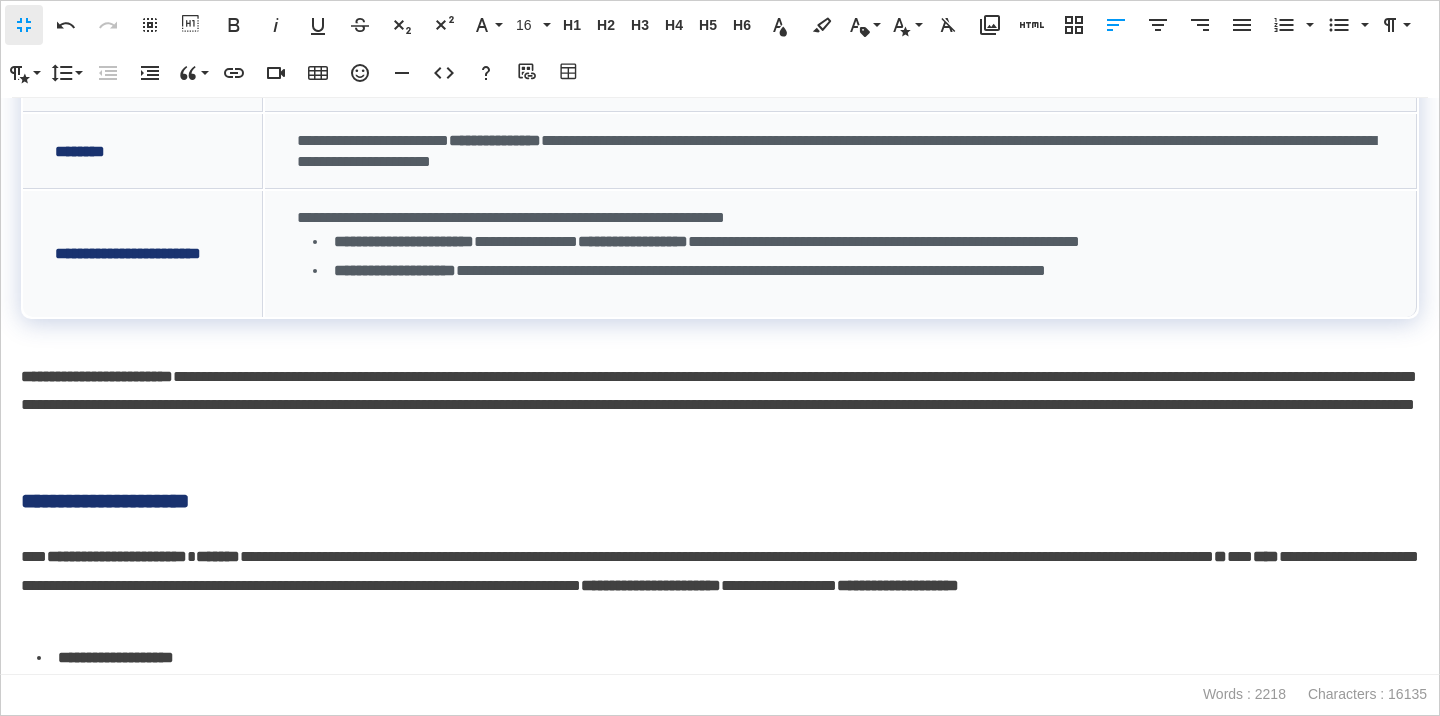 click on "**********" at bounding box center [720, 501] 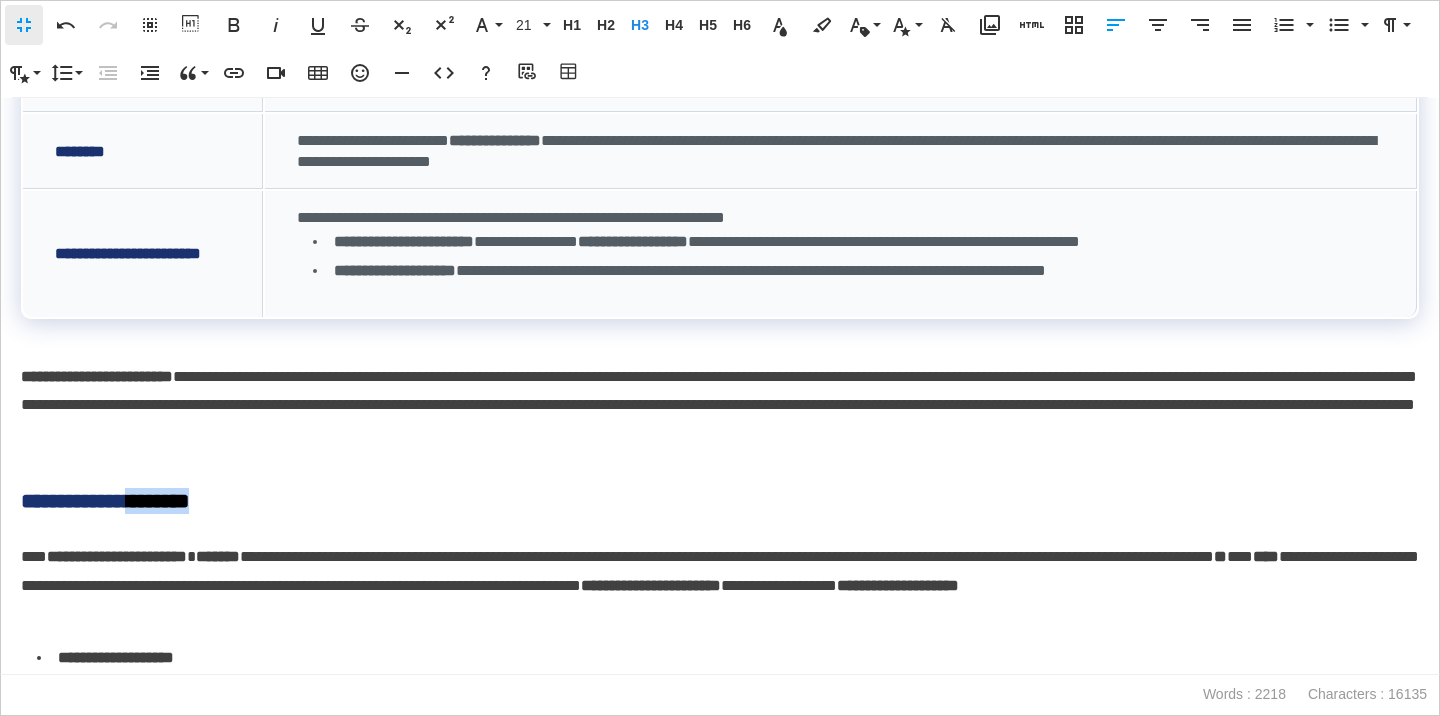 click on "**********" at bounding box center [720, 501] 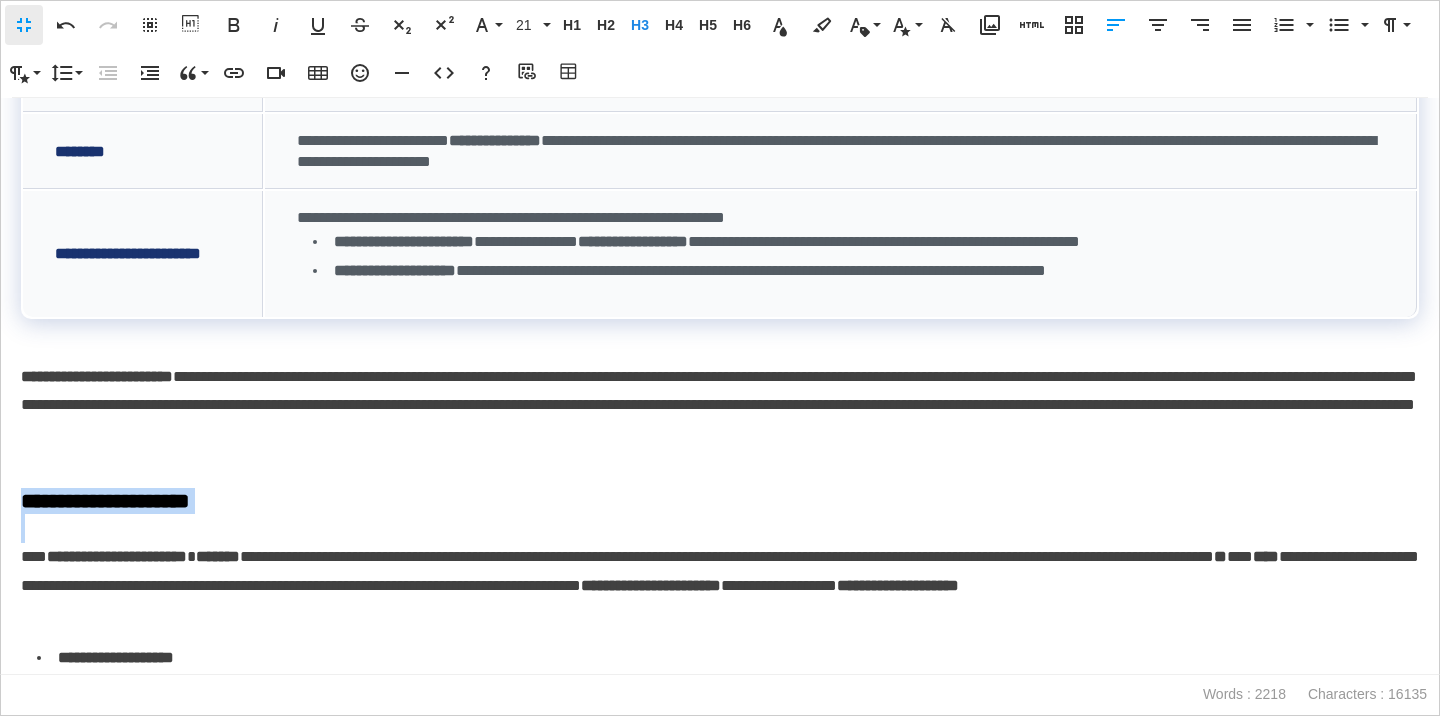 click on "**********" at bounding box center (720, 501) 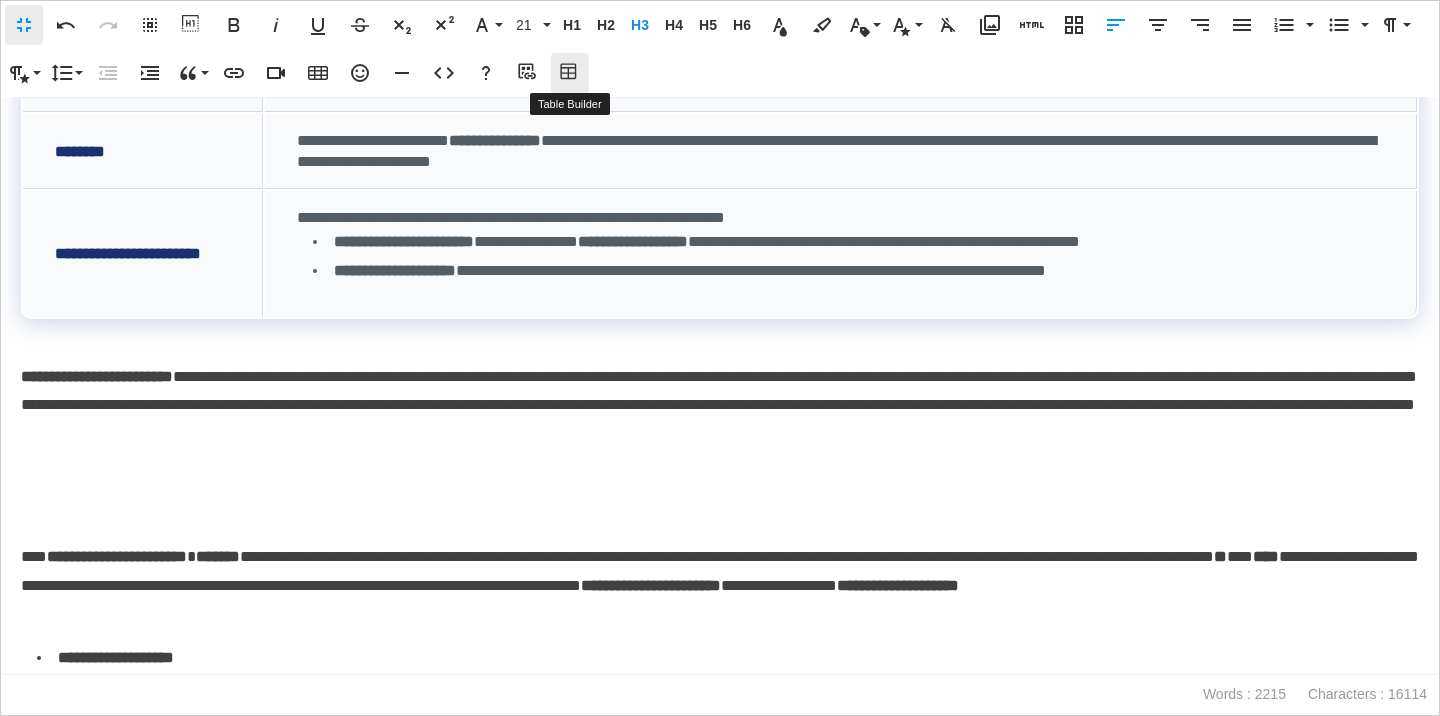 click 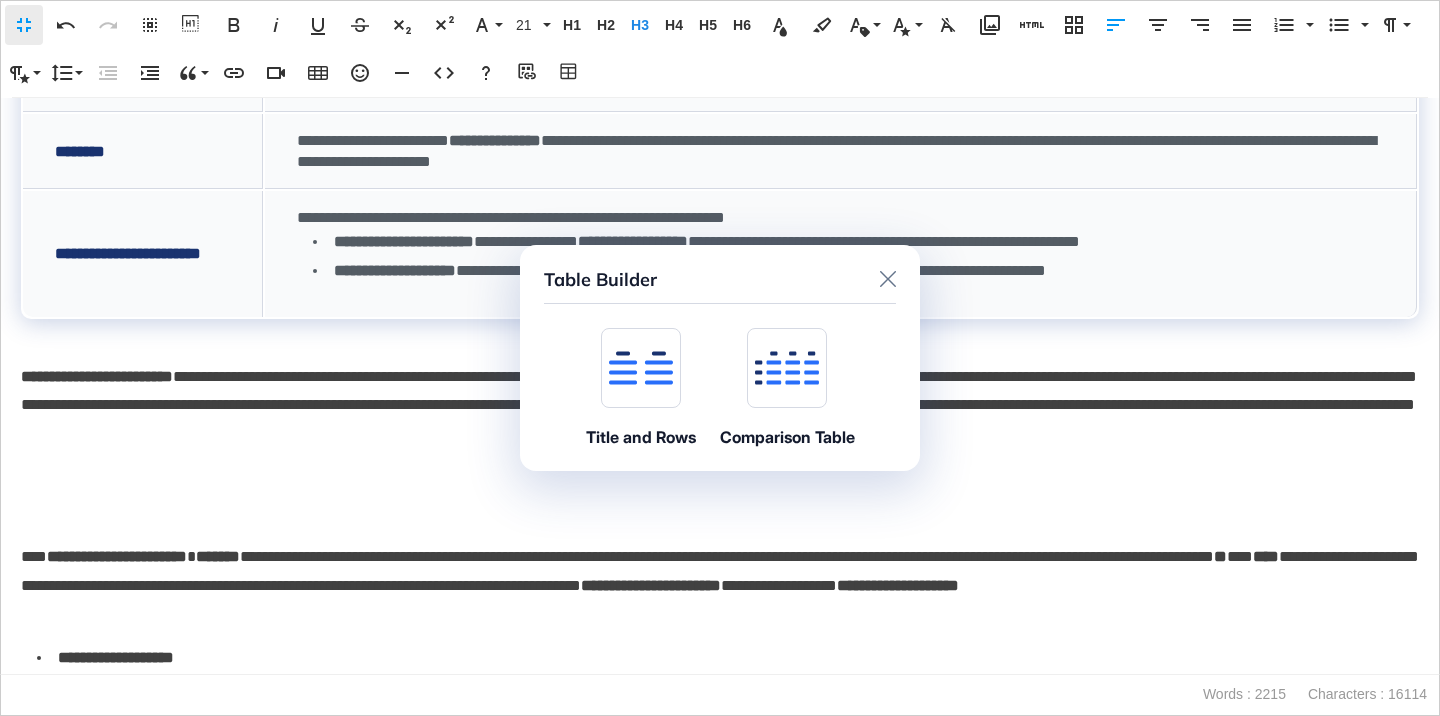 click 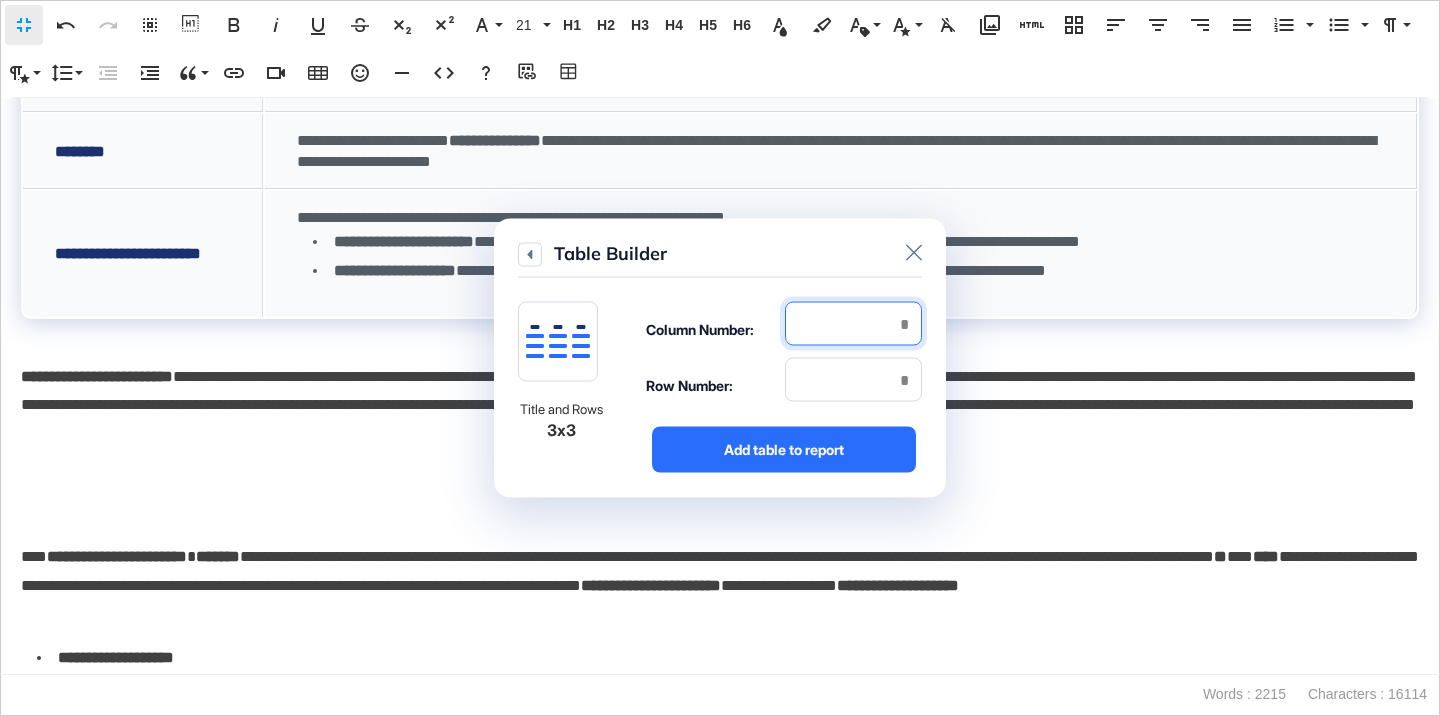 click at bounding box center (853, 324) 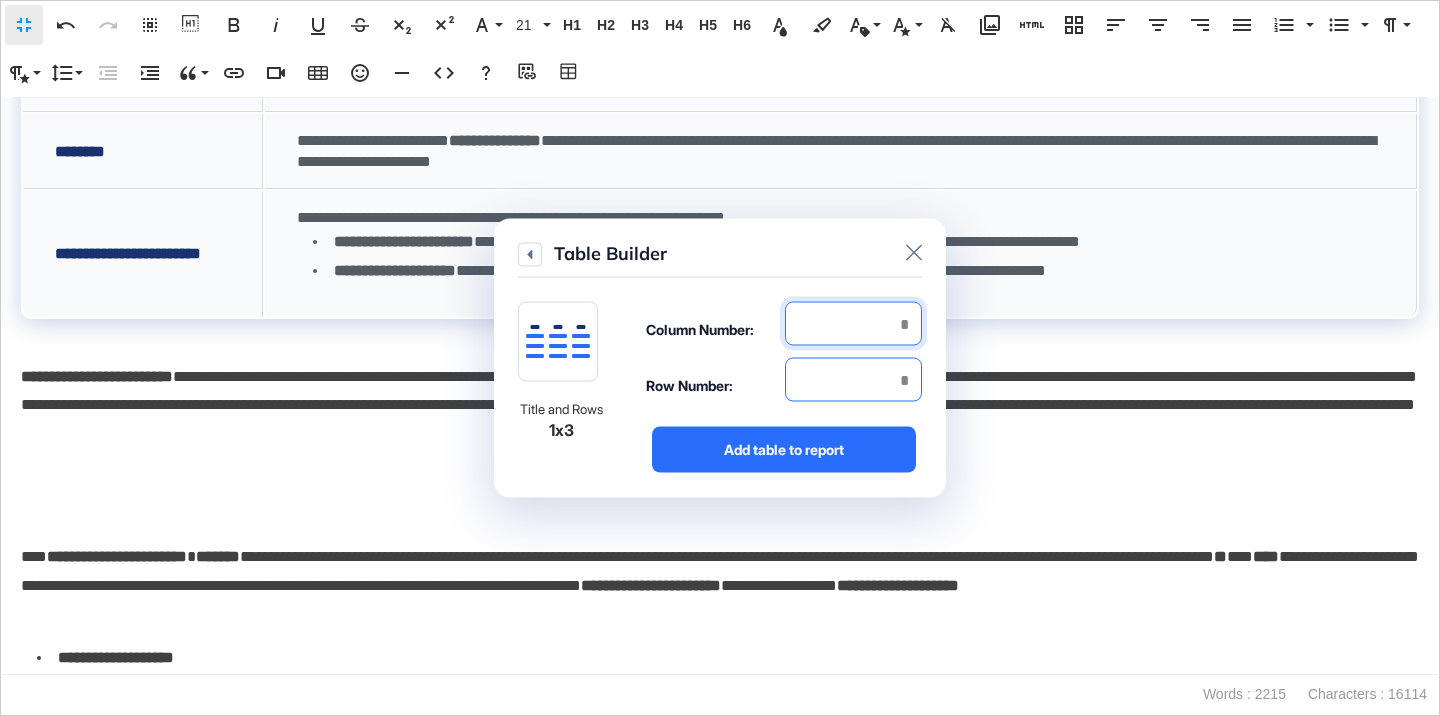 type on "*" 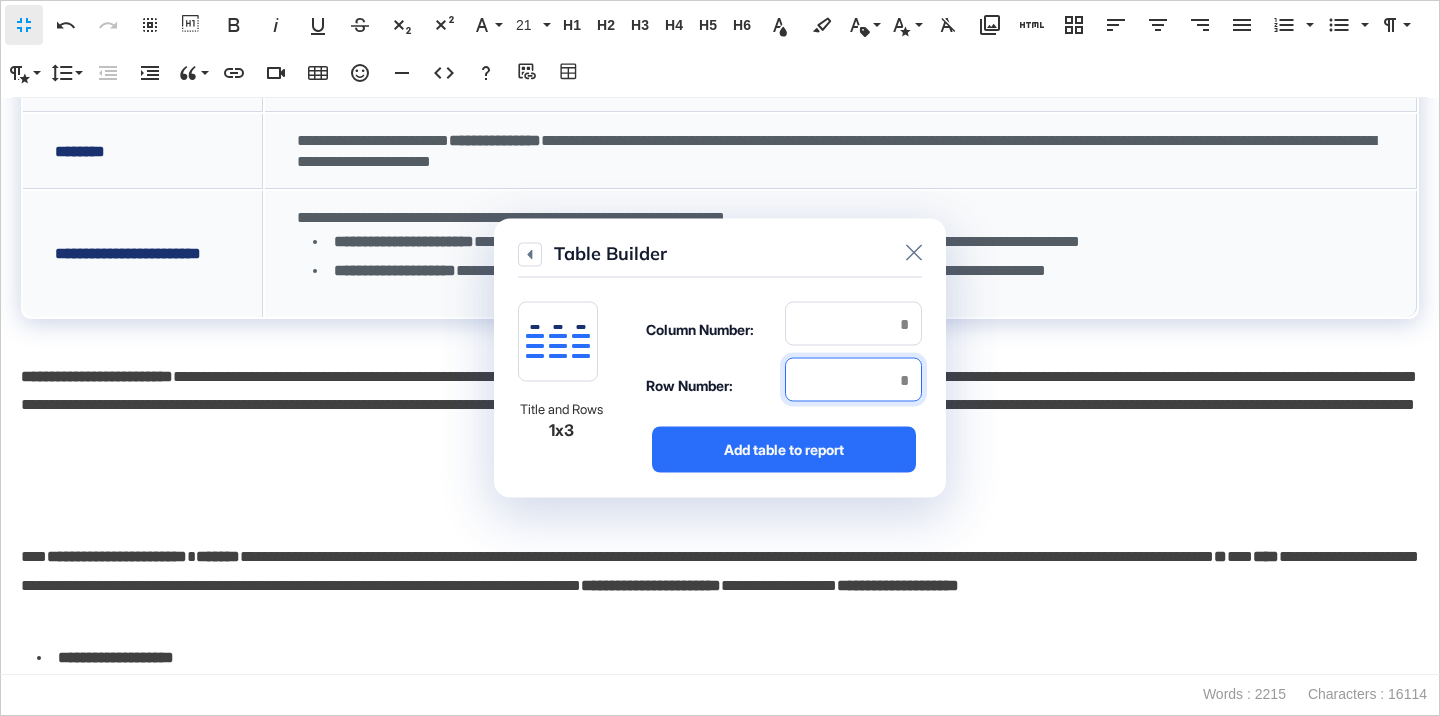 click at bounding box center (853, 380) 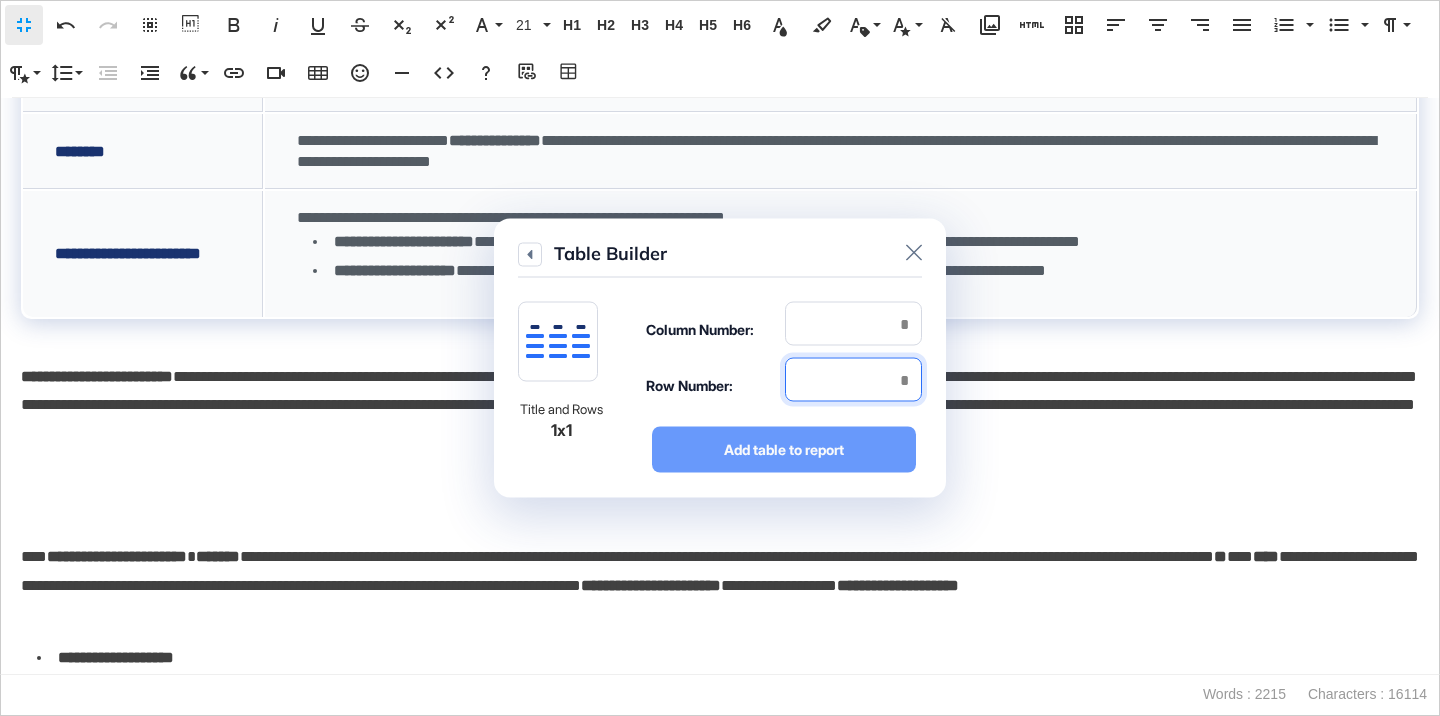 type on "*" 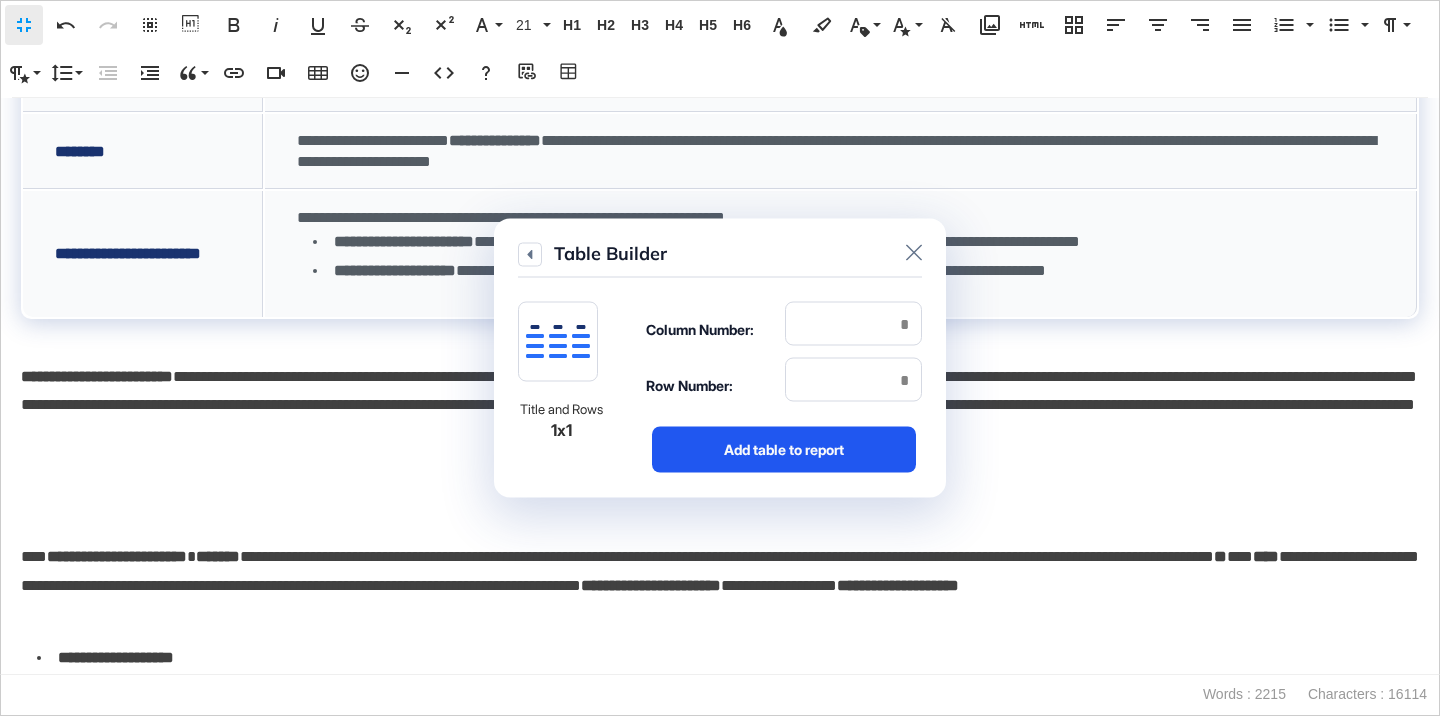 click on "Add table to report" at bounding box center [784, 450] 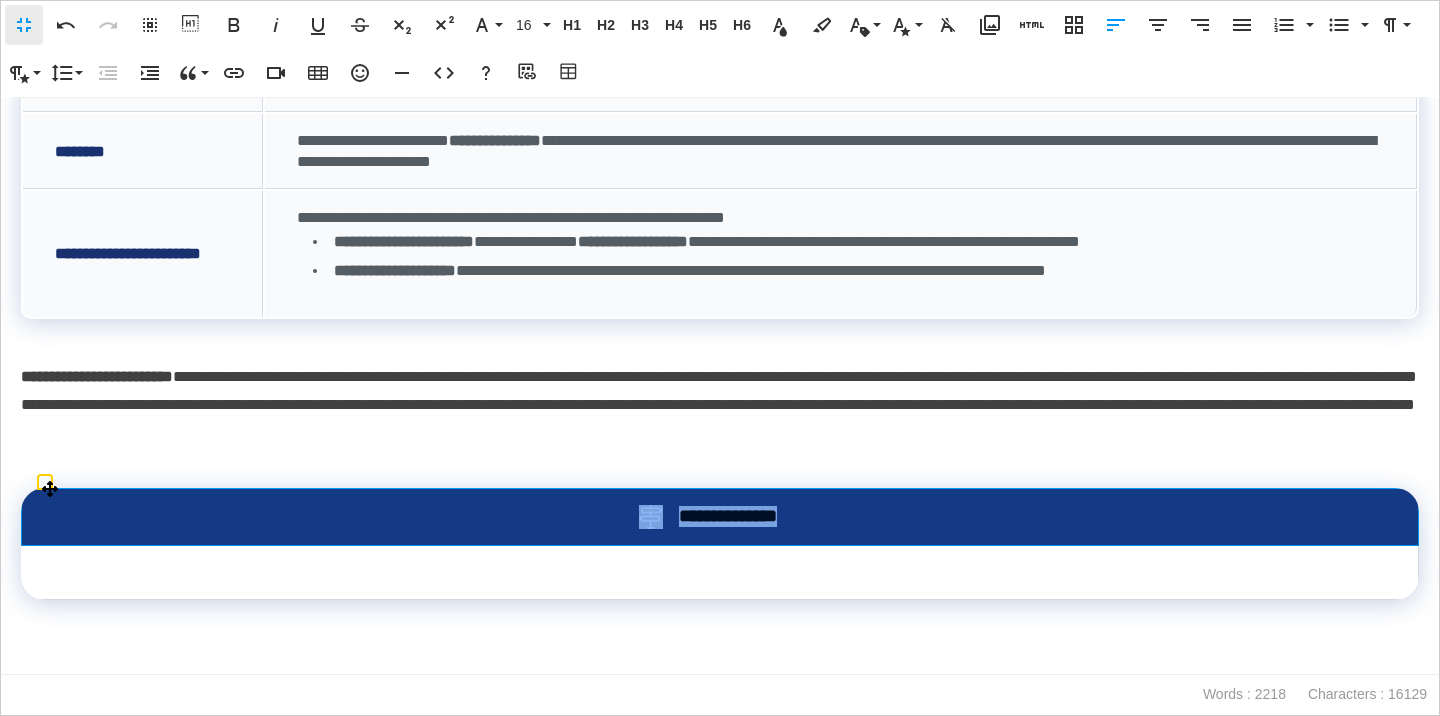 drag, startPoint x: 805, startPoint y: 526, endPoint x: 598, endPoint y: 526, distance: 207 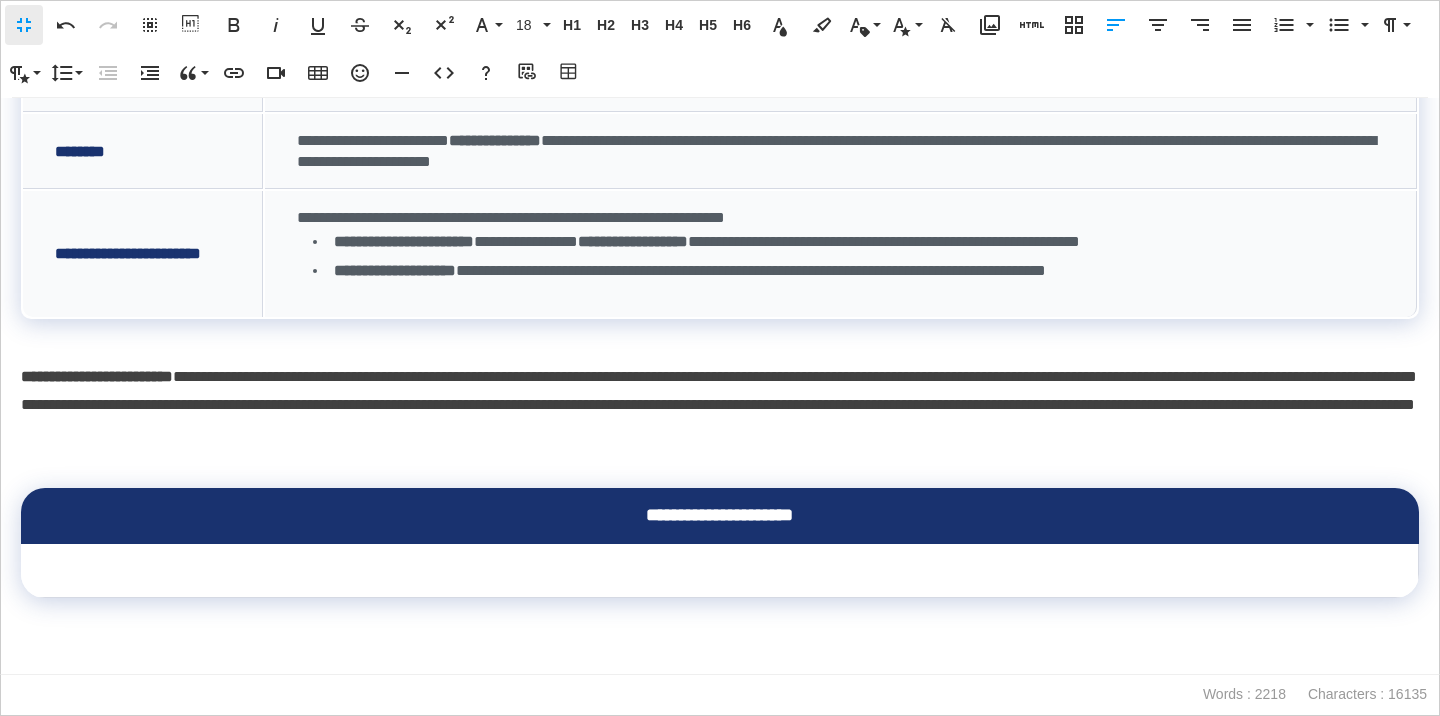 scroll, scrollTop: 0, scrollLeft: 8, axis: horizontal 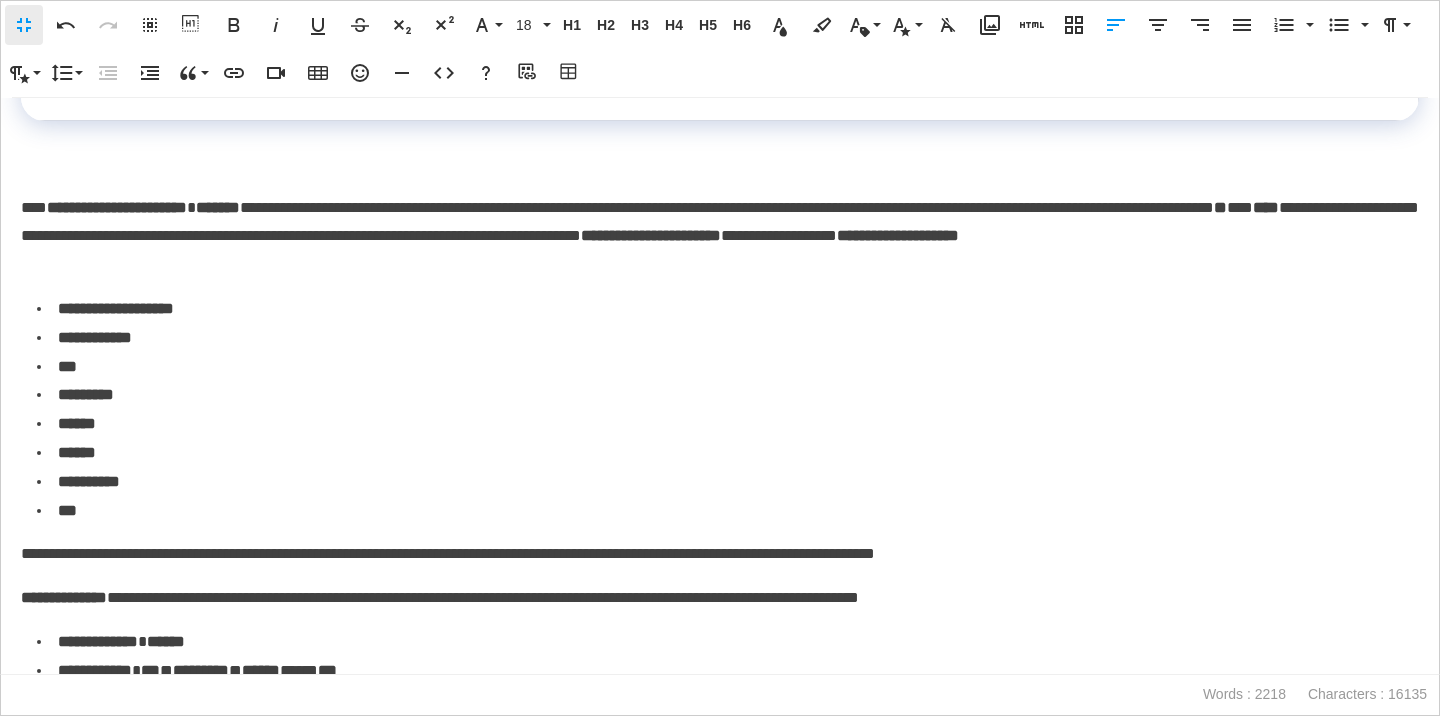 click on "**********" at bounding box center [898, 235] 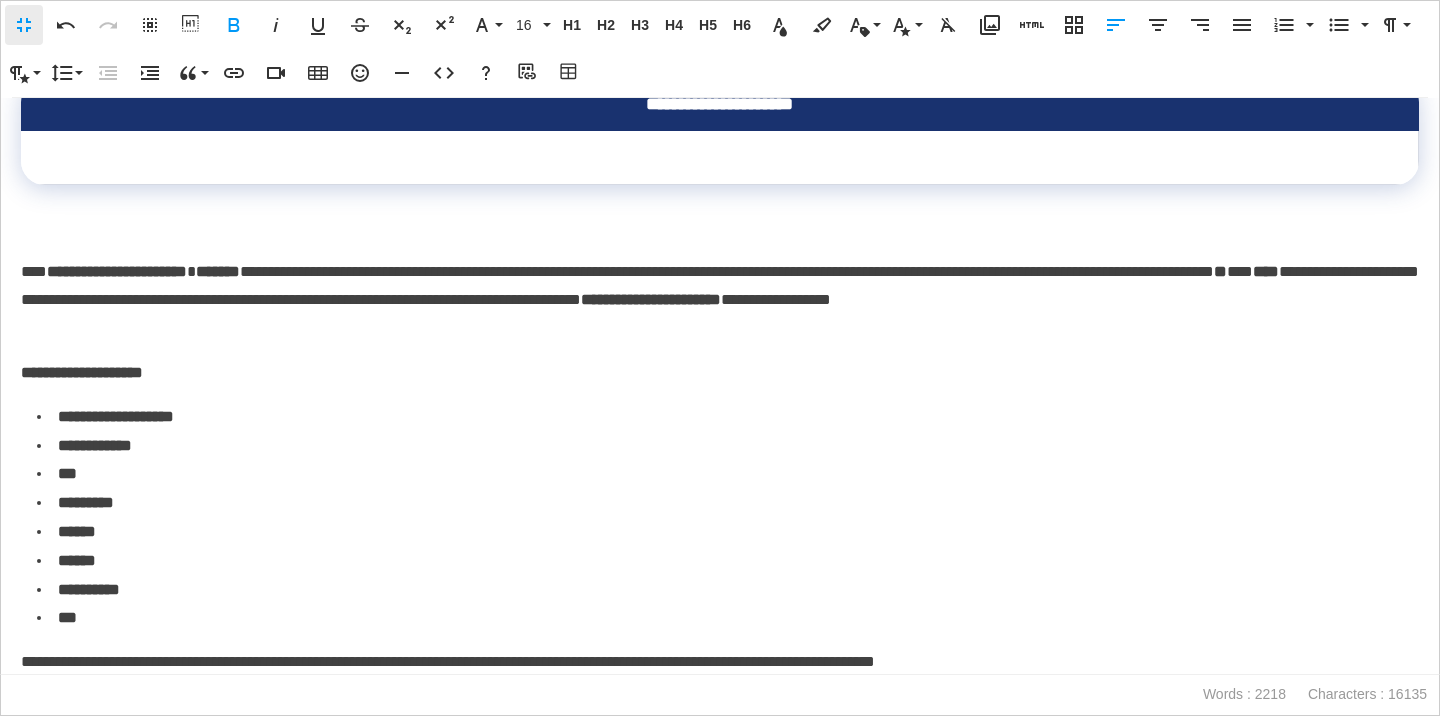 scroll, scrollTop: 5460, scrollLeft: 0, axis: vertical 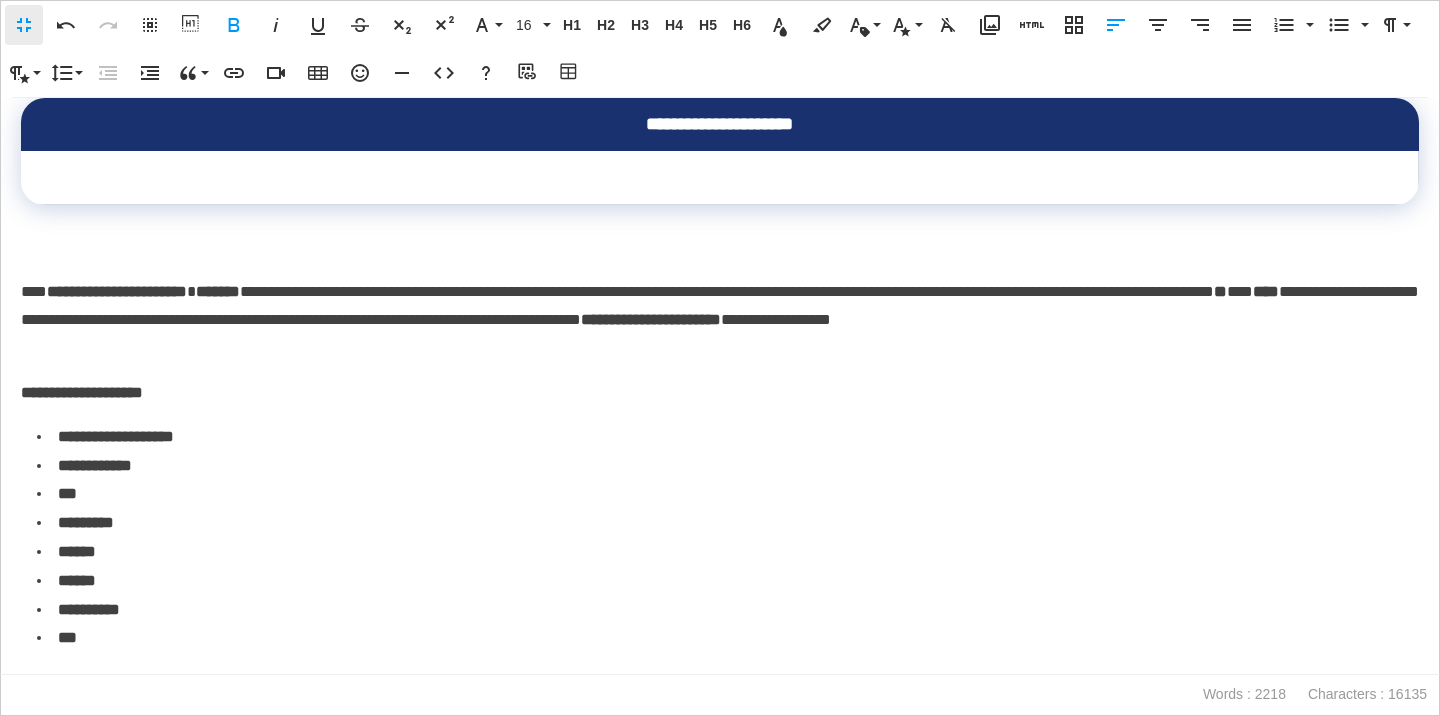click on "**********" at bounding box center (720, 386) 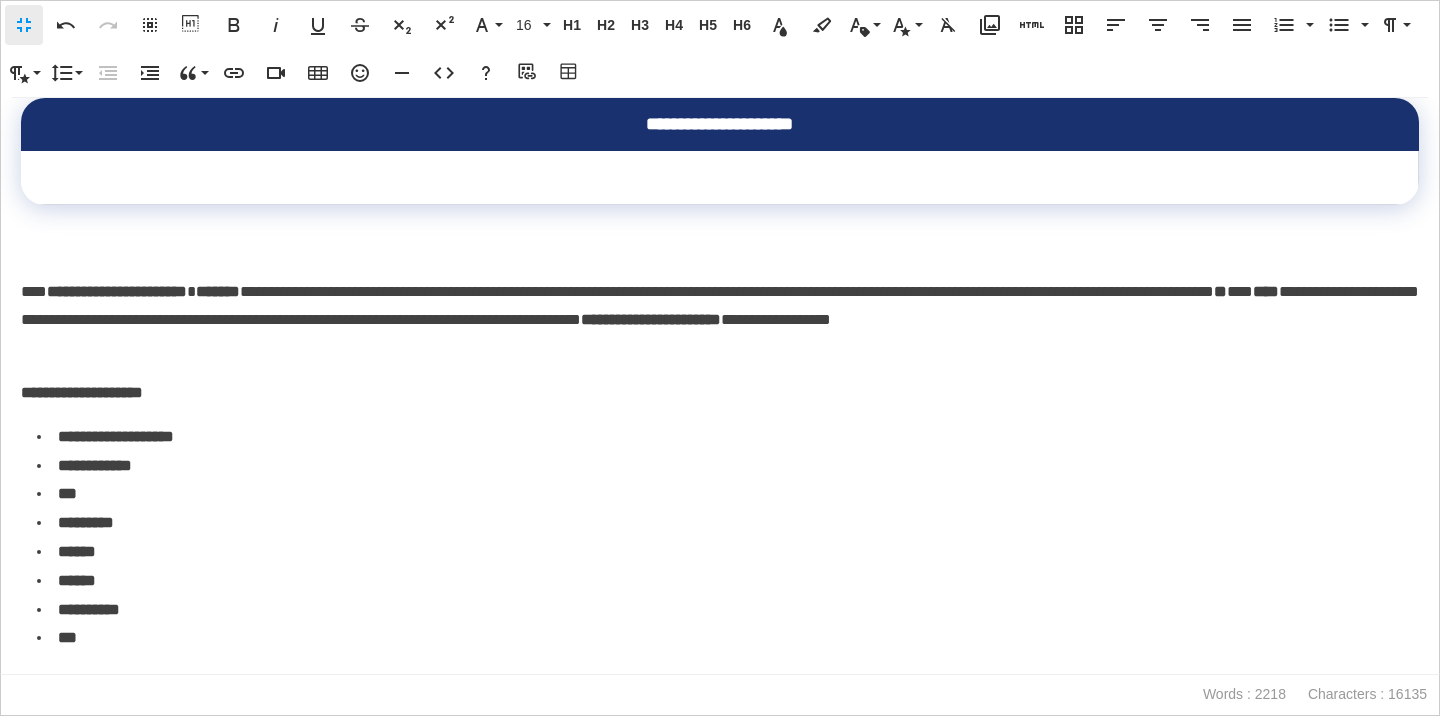 click on "**********" at bounding box center [720, 386] 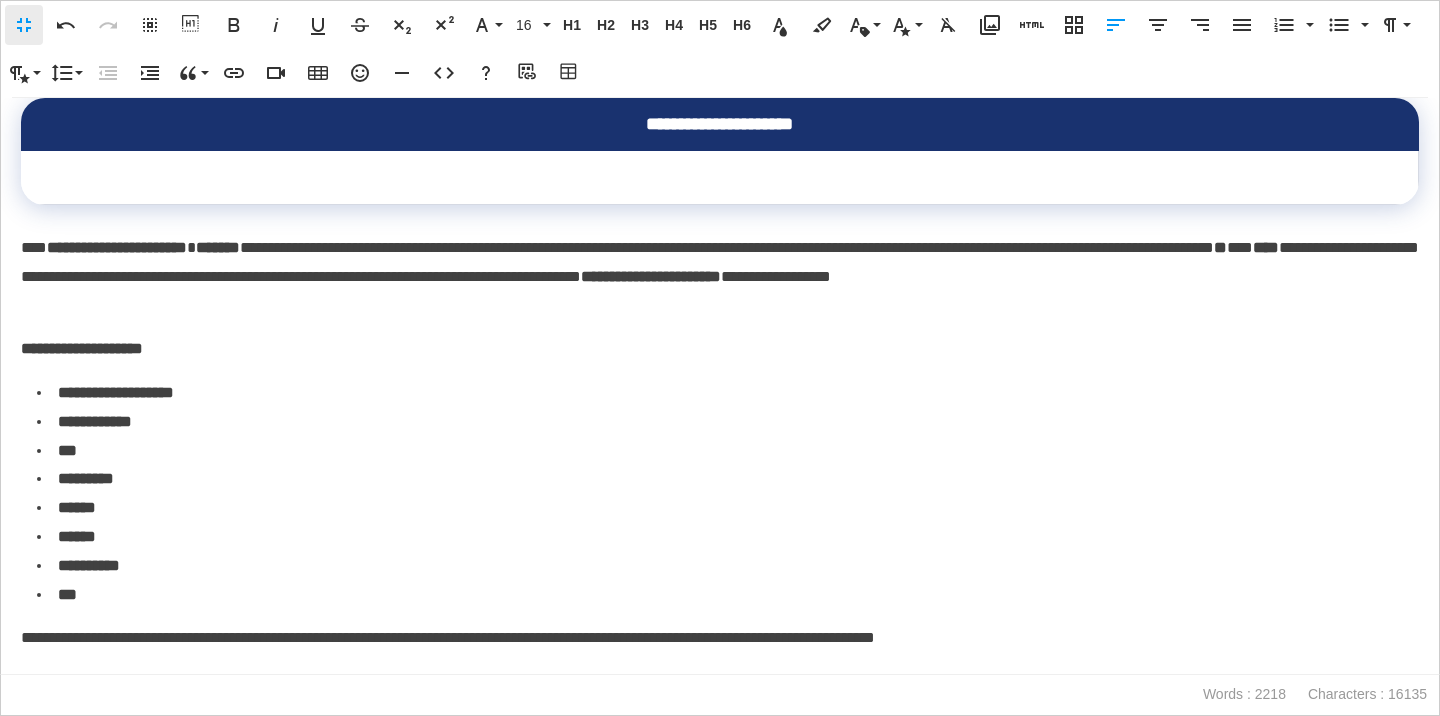 click at bounding box center [720, 178] 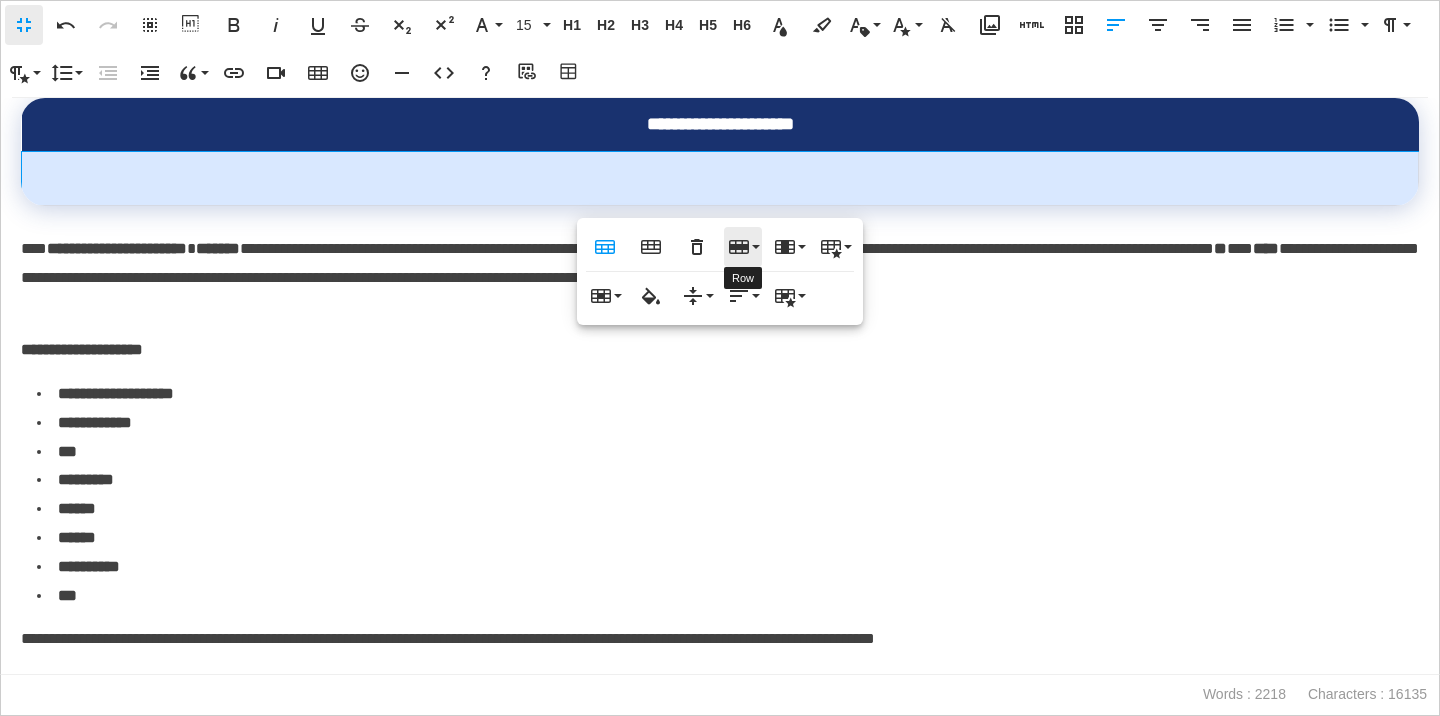 click 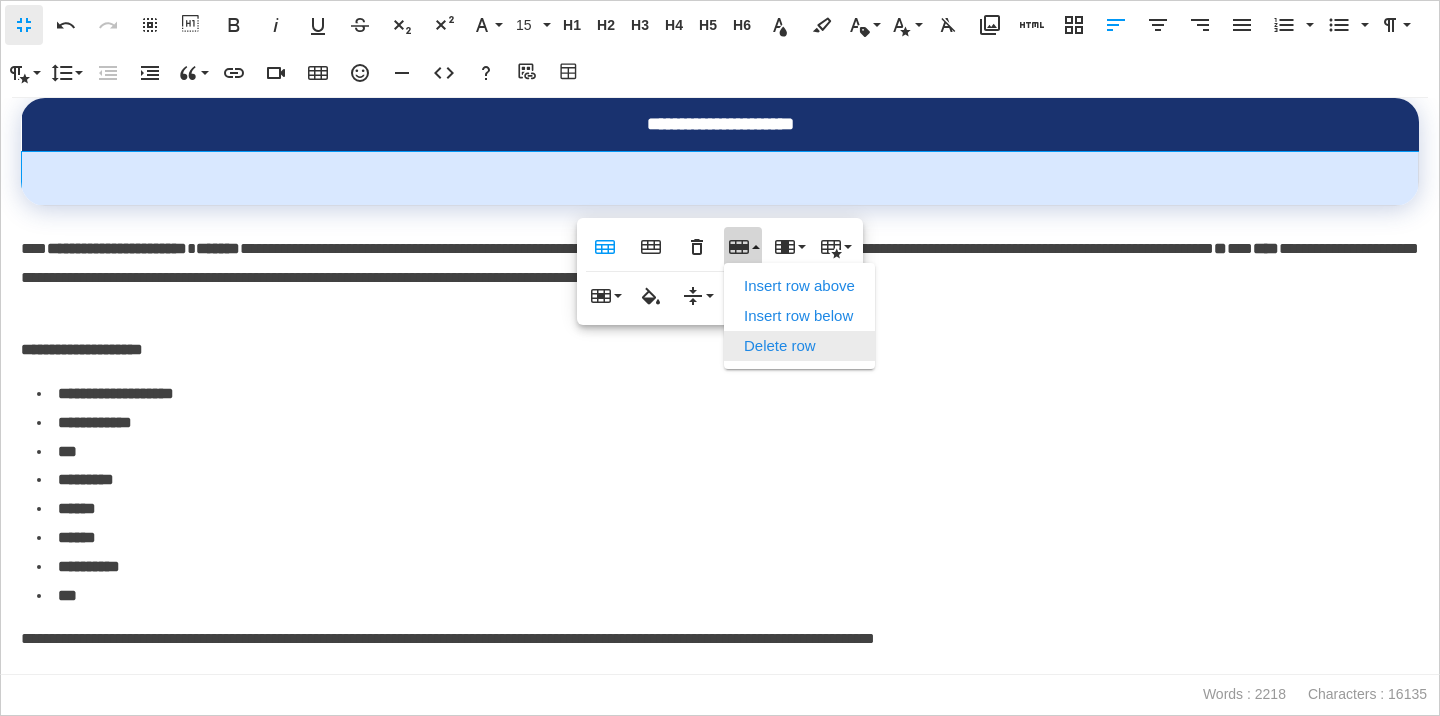 click on "Delete row" at bounding box center (799, 346) 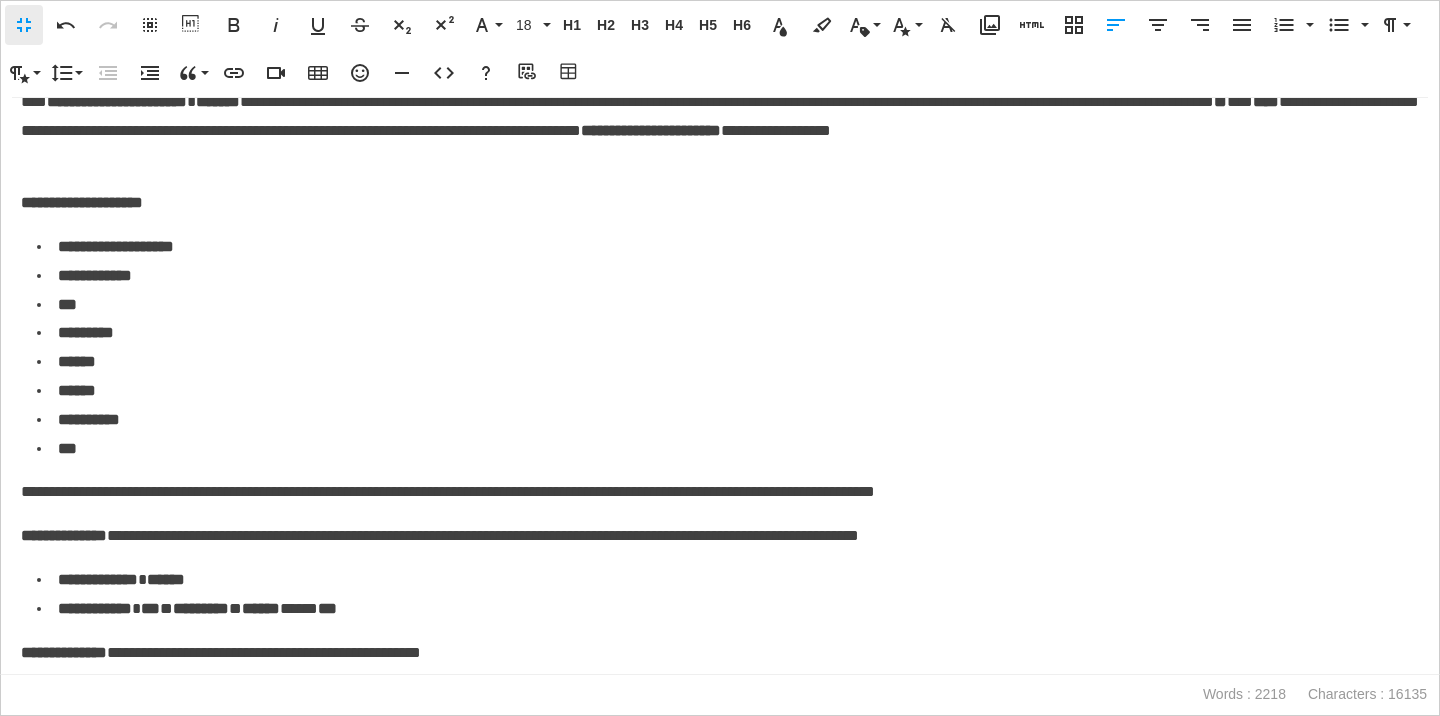 scroll, scrollTop: 5557, scrollLeft: 0, axis: vertical 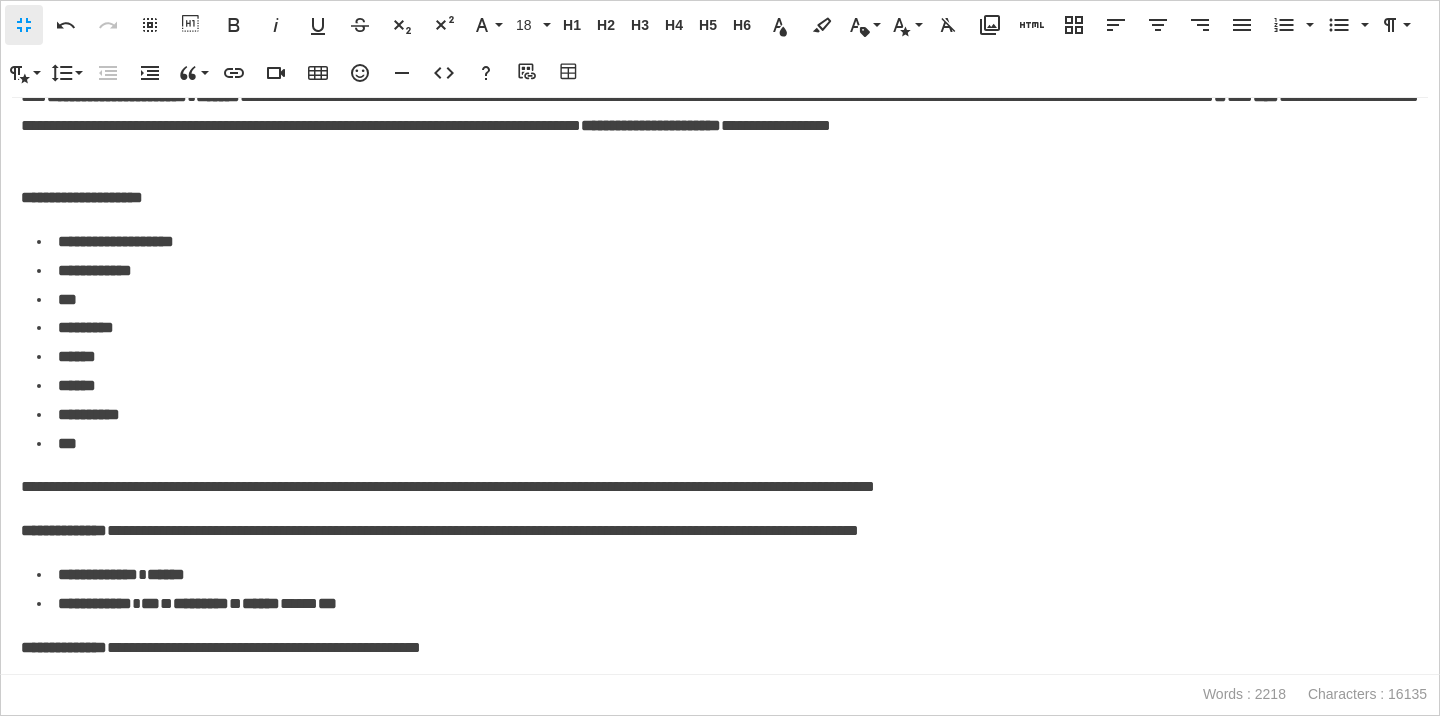 drag, startPoint x: 19, startPoint y: 198, endPoint x: 115, endPoint y: 353, distance: 182.32115 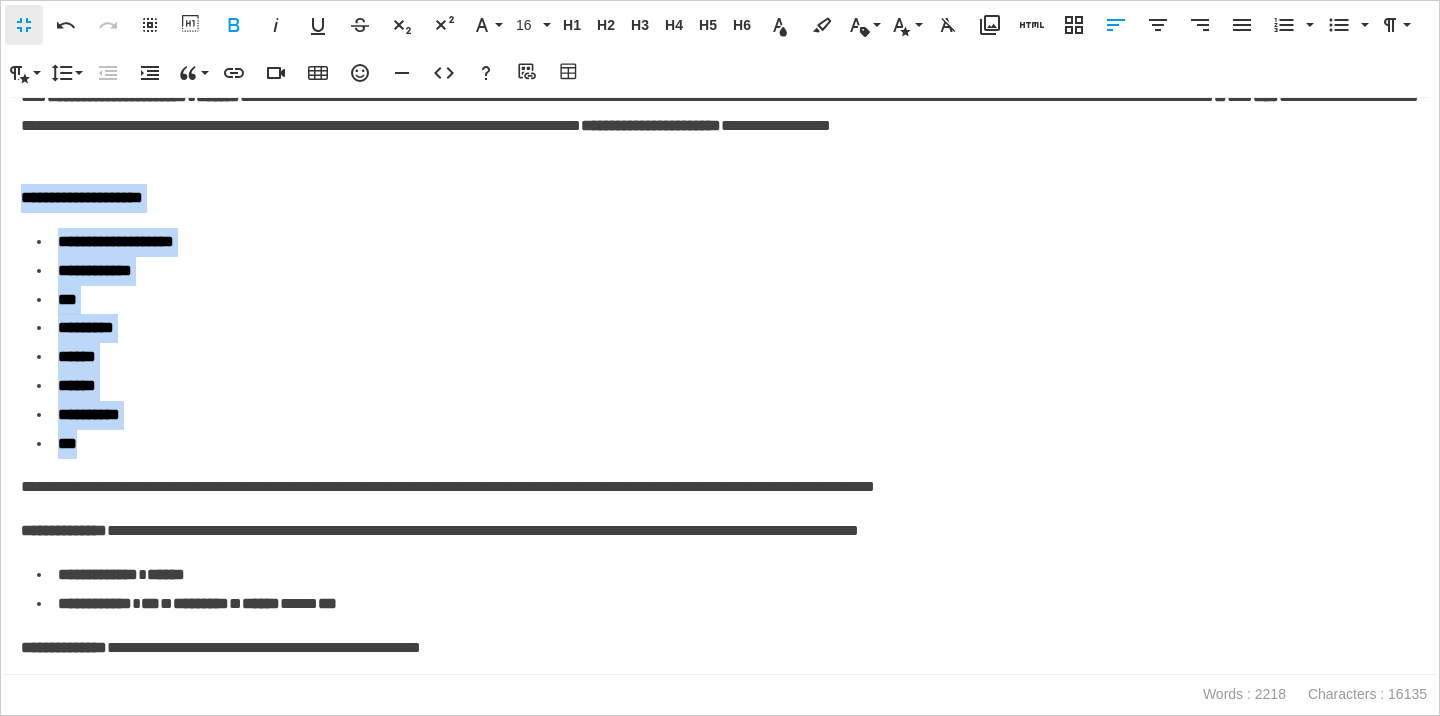 drag, startPoint x: 22, startPoint y: 205, endPoint x: 142, endPoint y: 440, distance: 263.8655 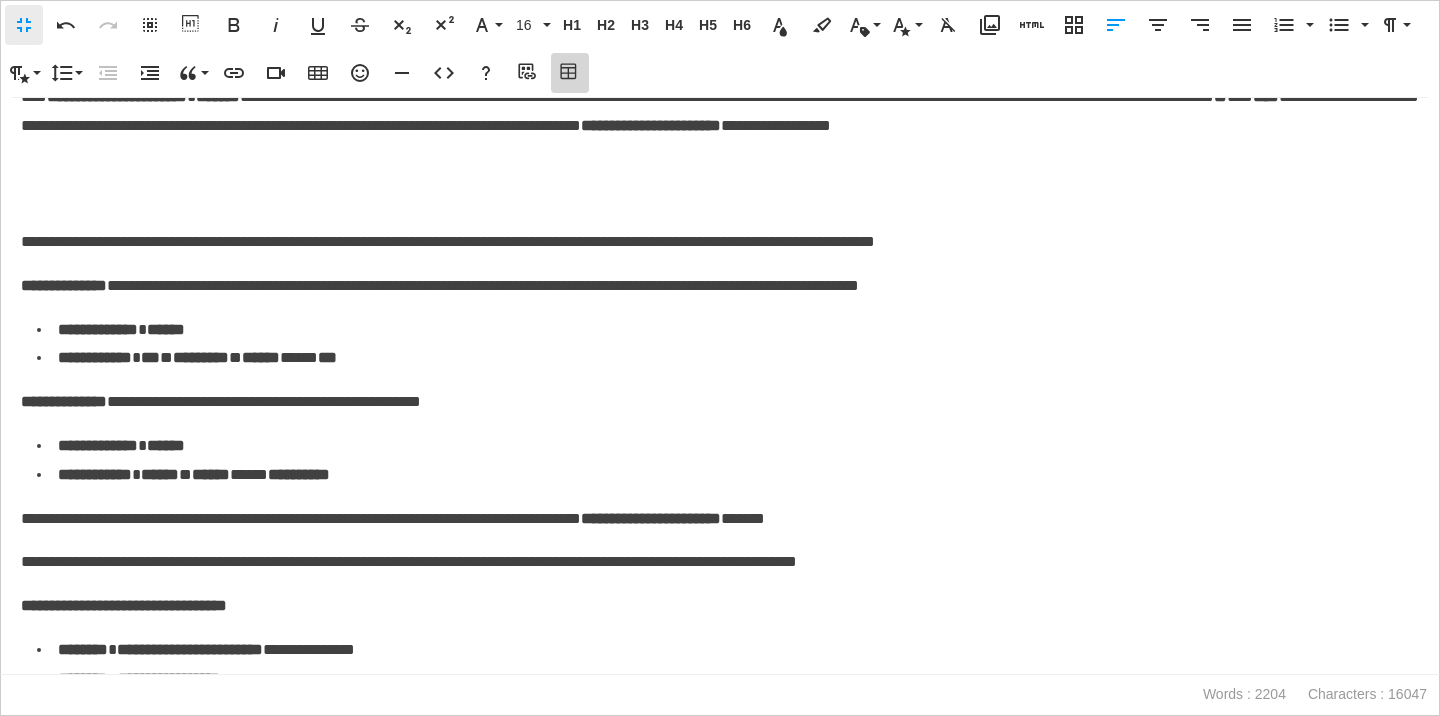 click on "Table Builder" at bounding box center [570, 73] 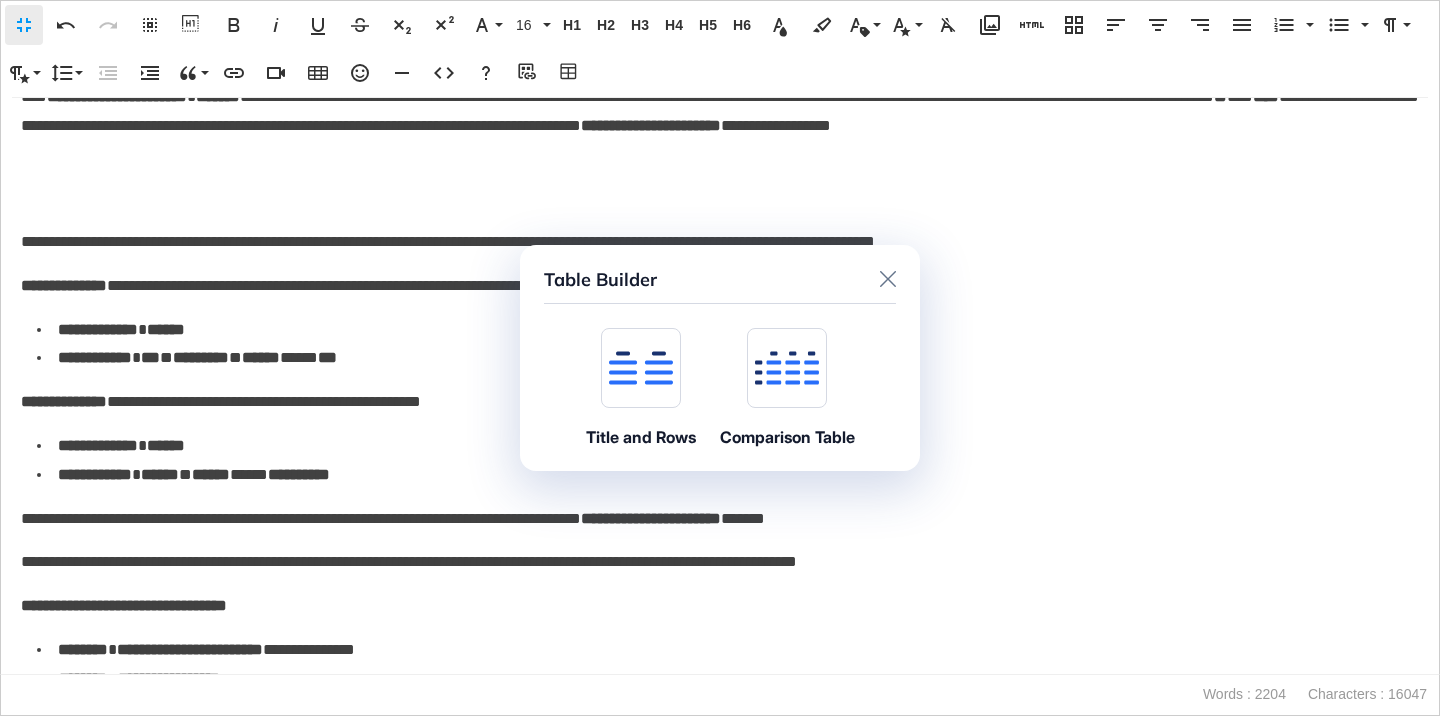 click at bounding box center [641, 368] 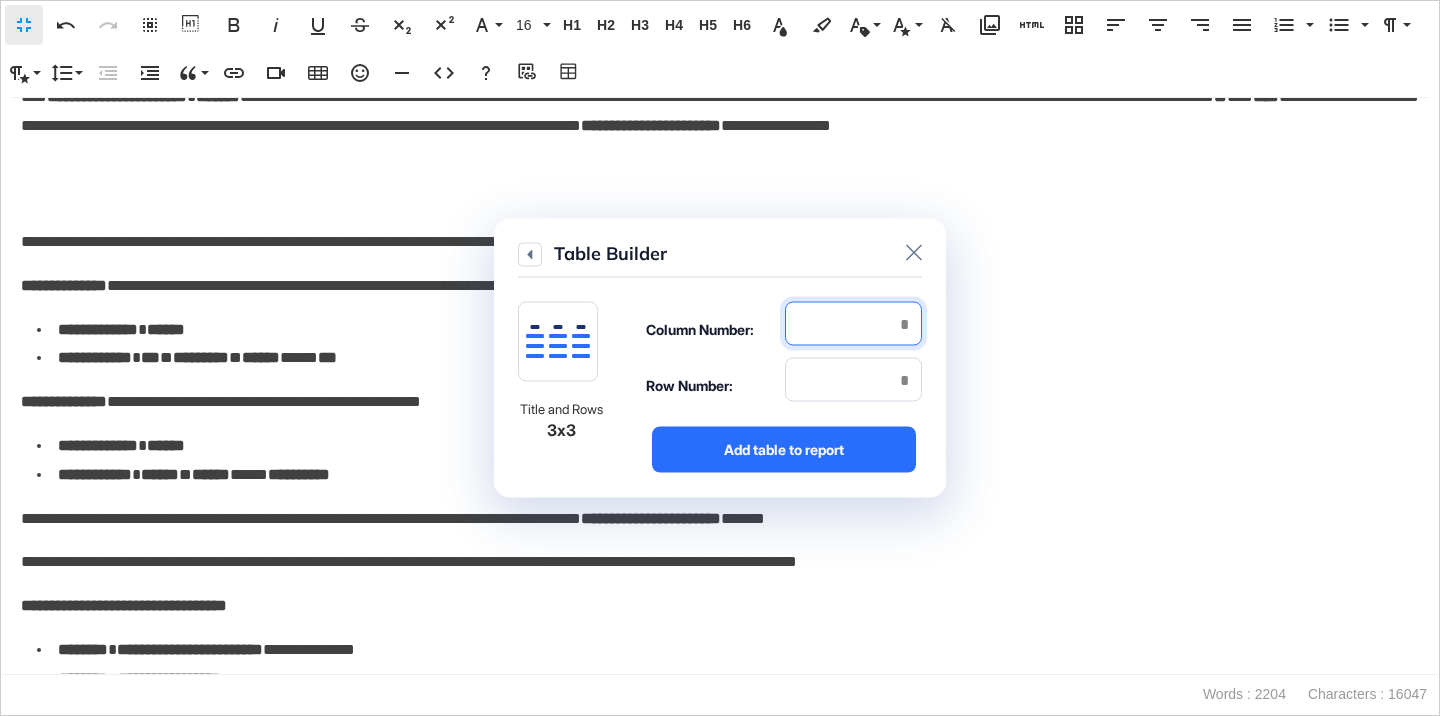 click at bounding box center (853, 324) 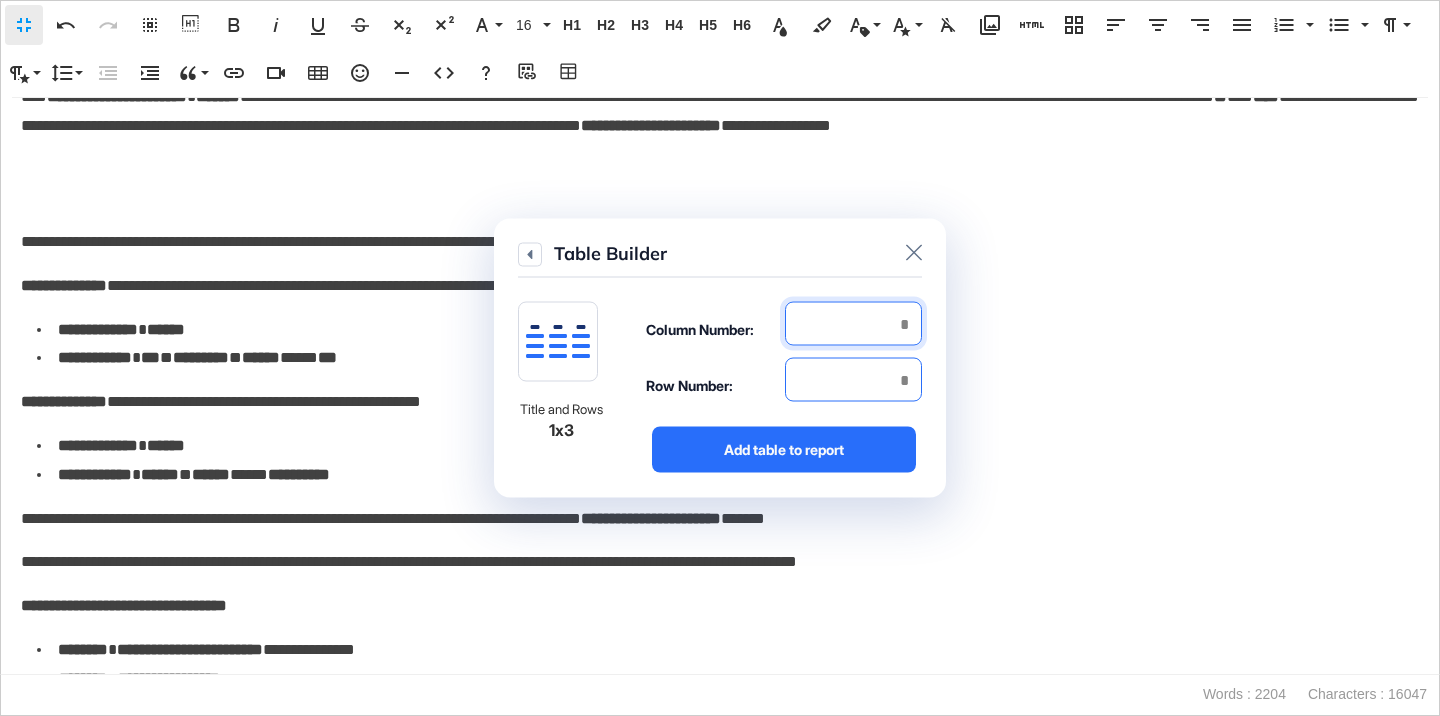 type on "*" 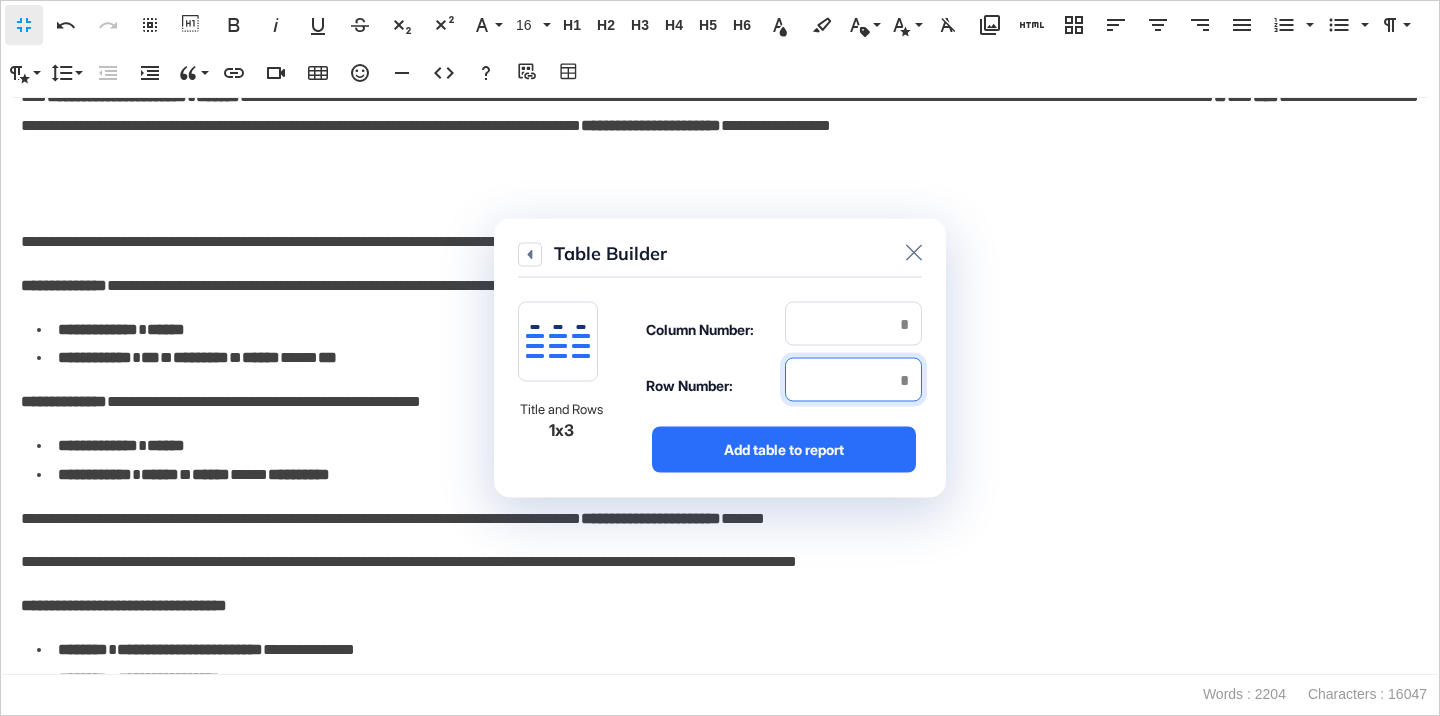 click at bounding box center [853, 380] 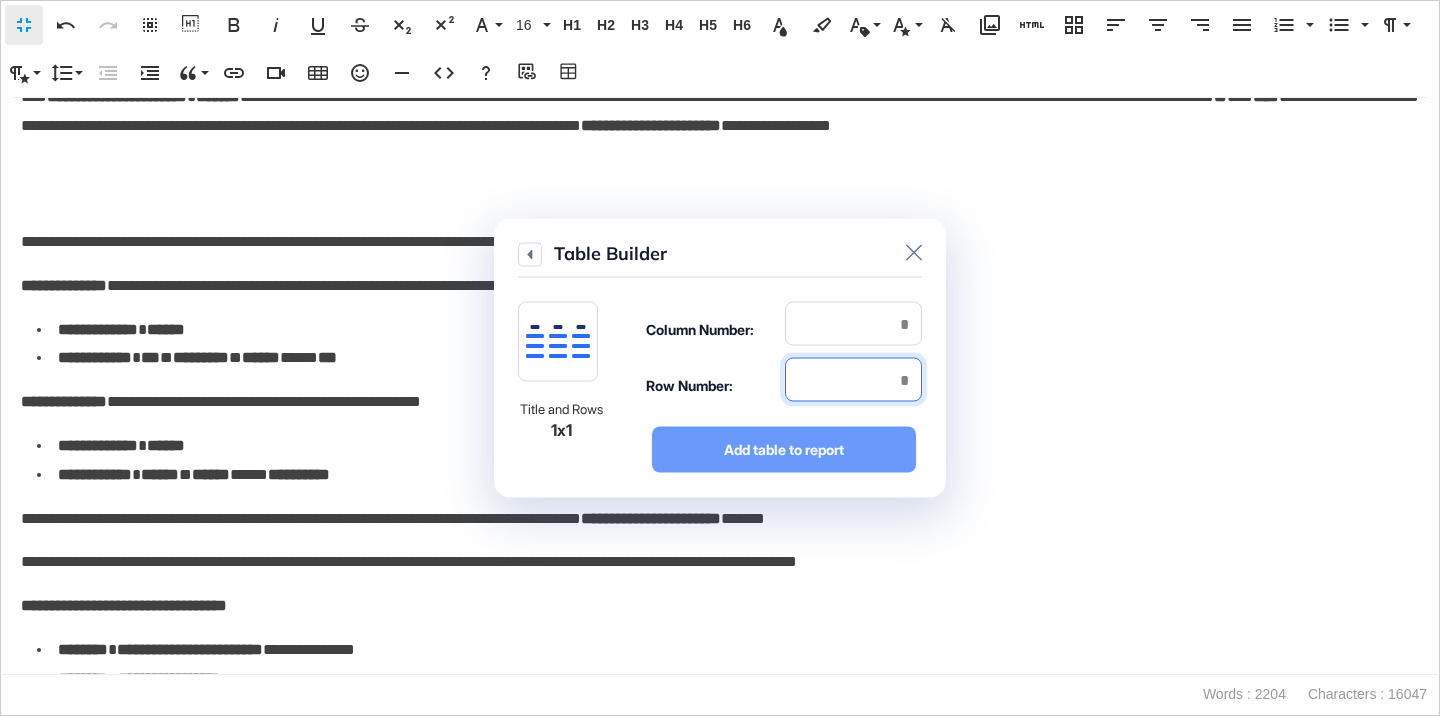 type on "*" 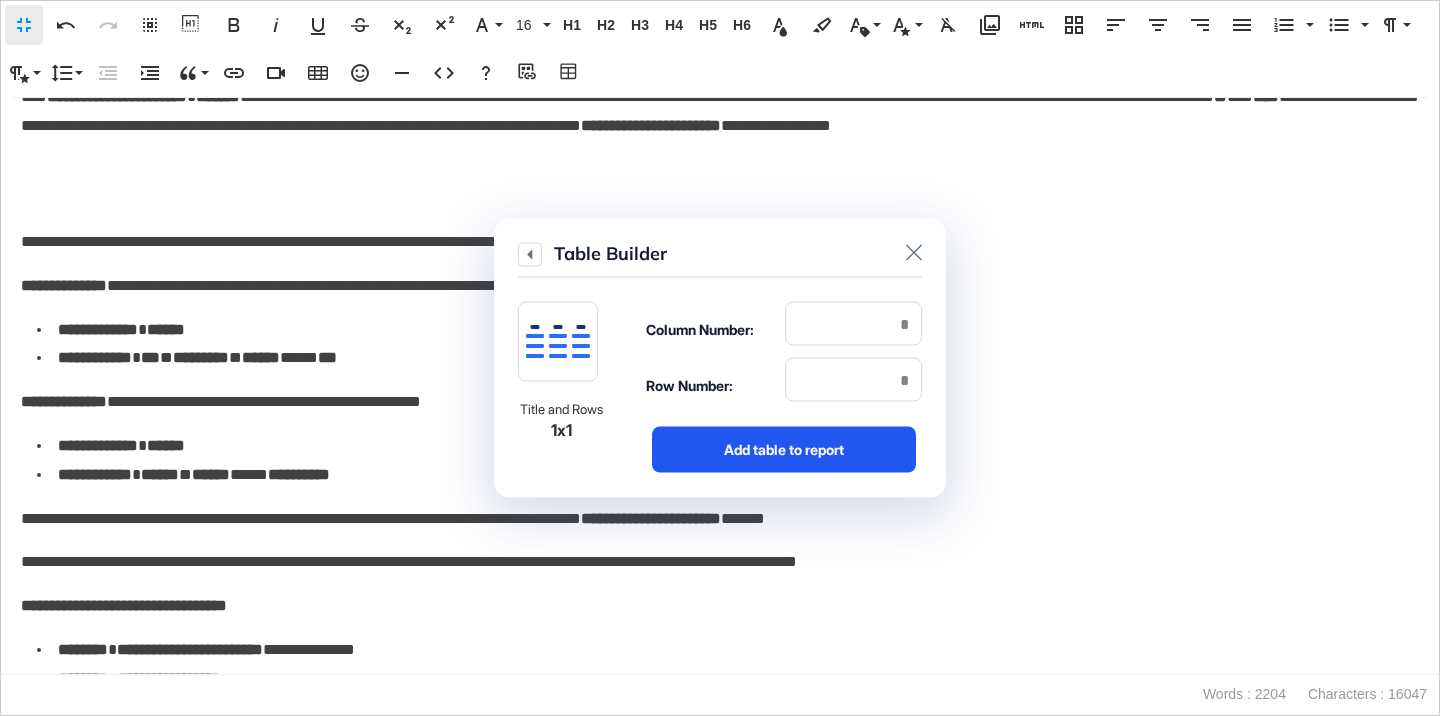 click on "Add table to report" at bounding box center (784, 450) 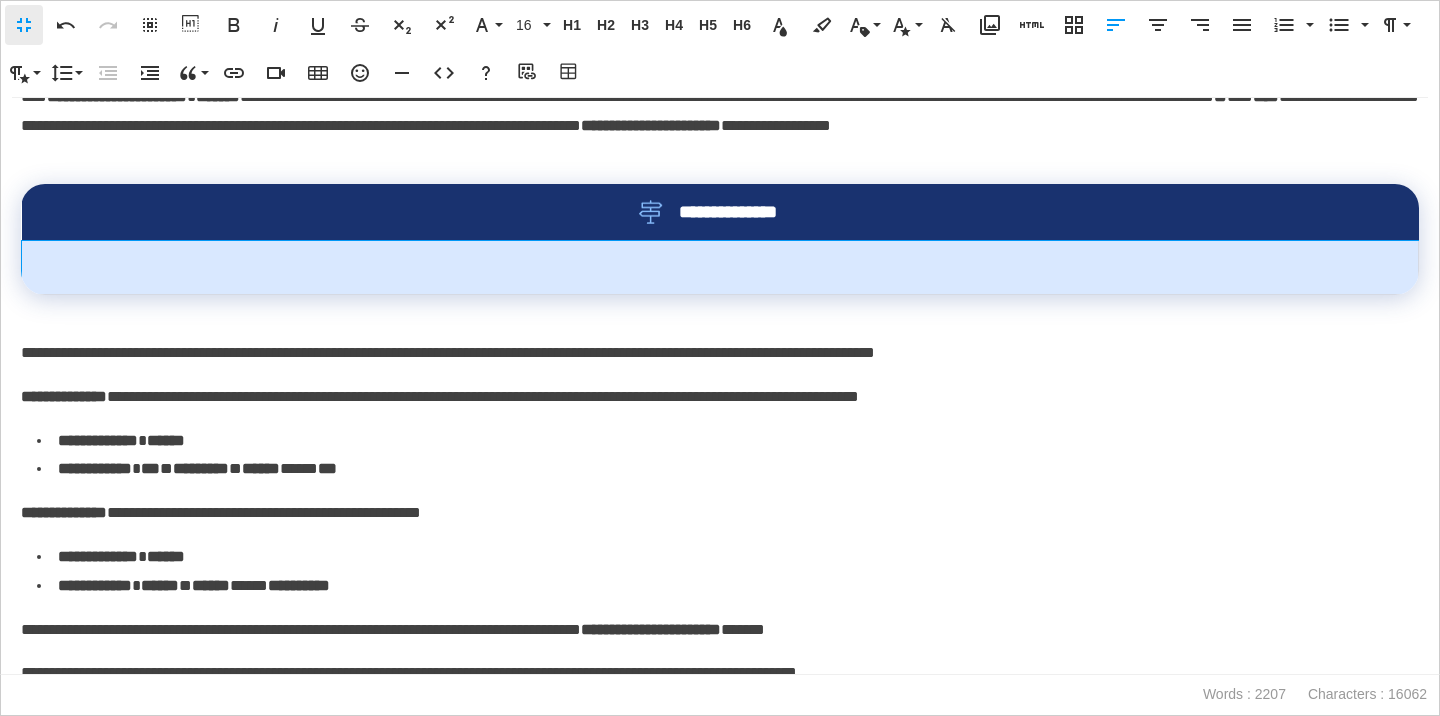 click at bounding box center (720, 268) 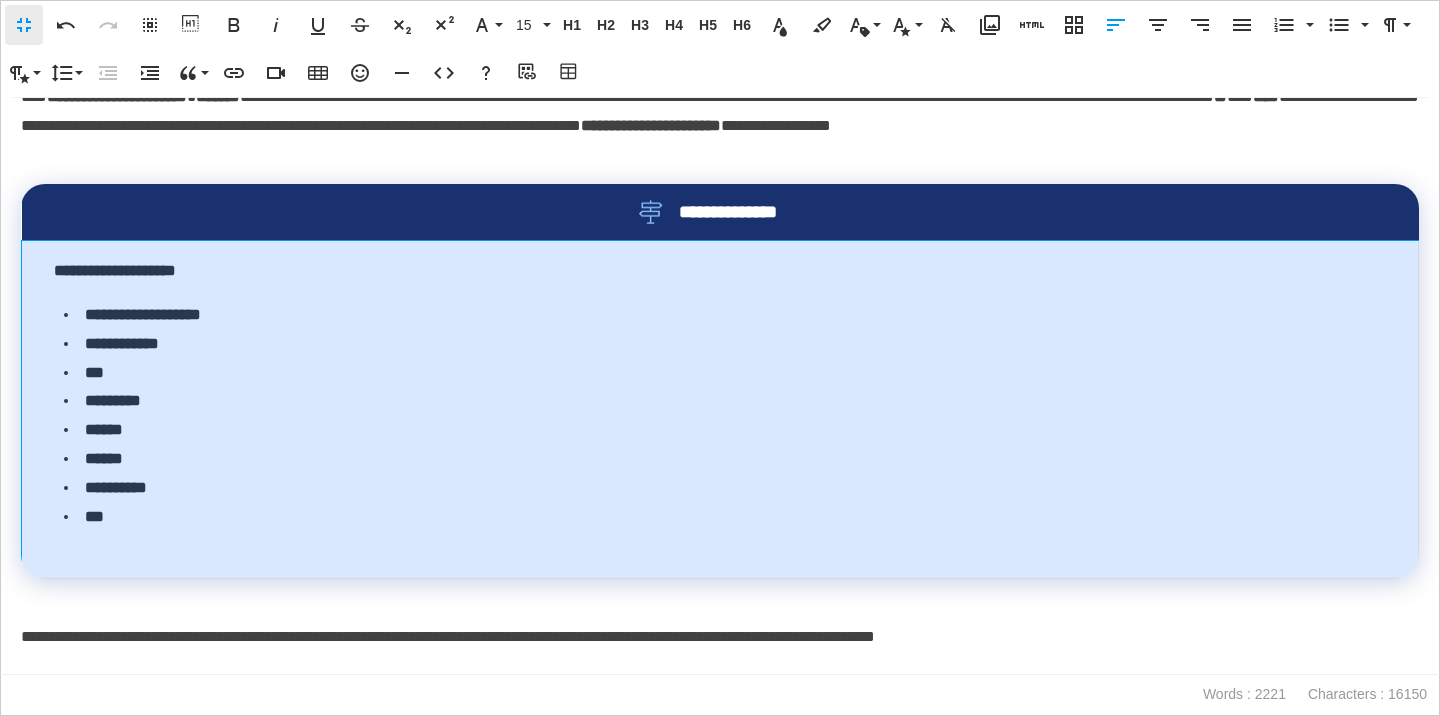click on "**********" at bounding box center (720, 410) 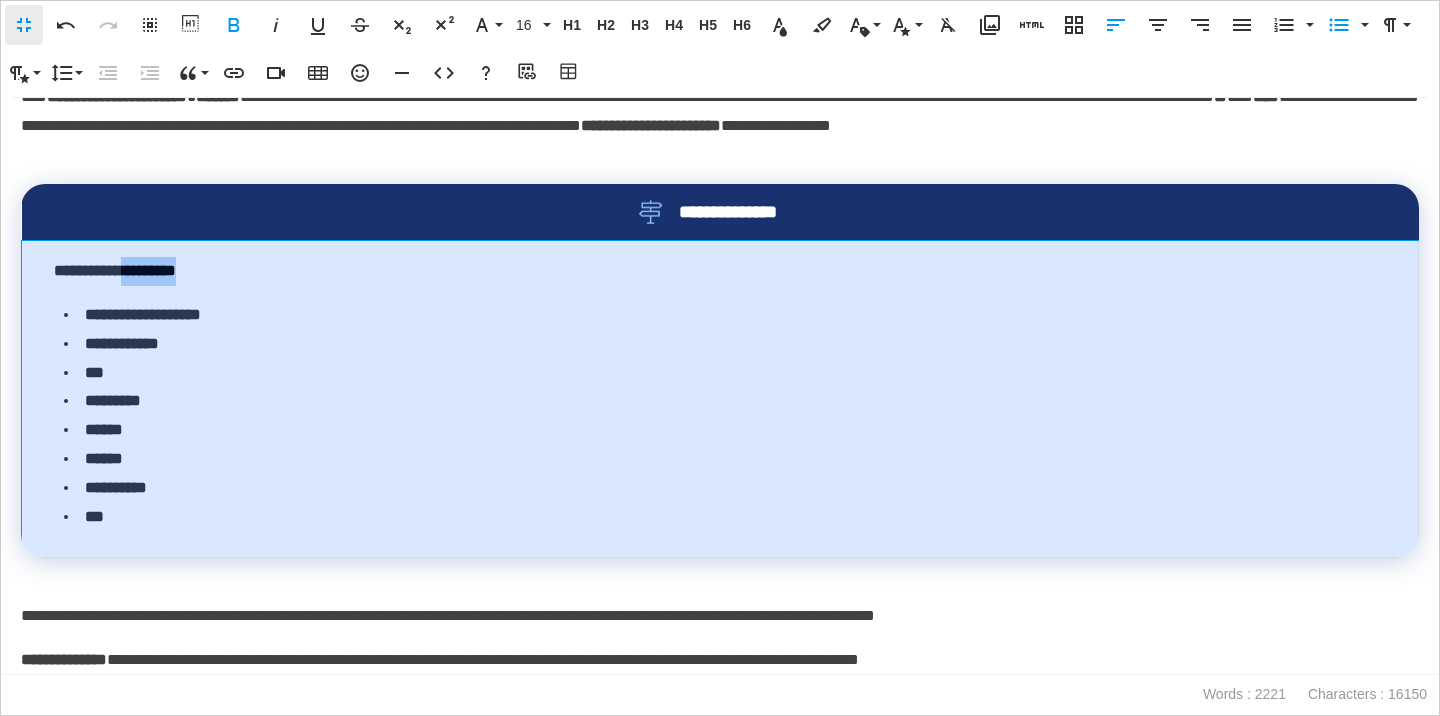 drag, startPoint x: 266, startPoint y: 291, endPoint x: 144, endPoint y: 281, distance: 122.40915 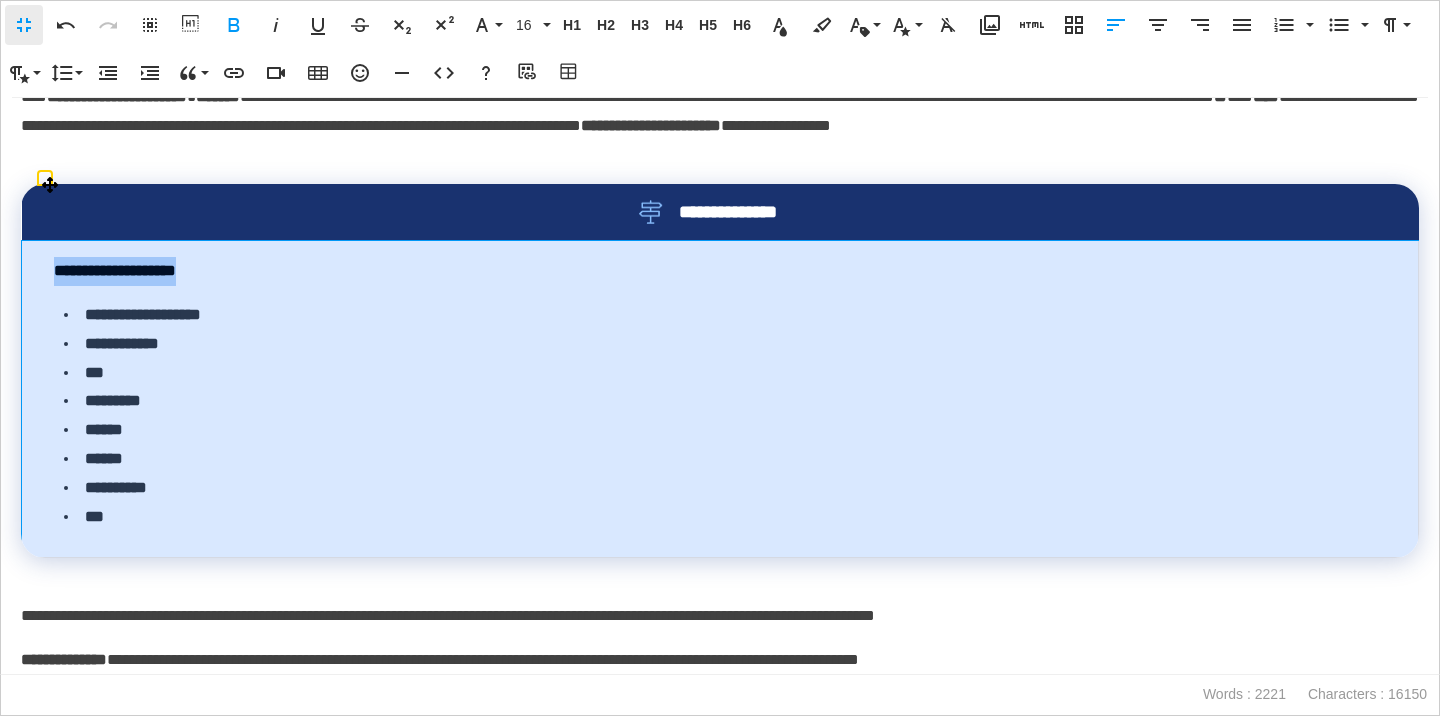 drag, startPoint x: 220, startPoint y: 273, endPoint x: 22, endPoint y: 272, distance: 198.00252 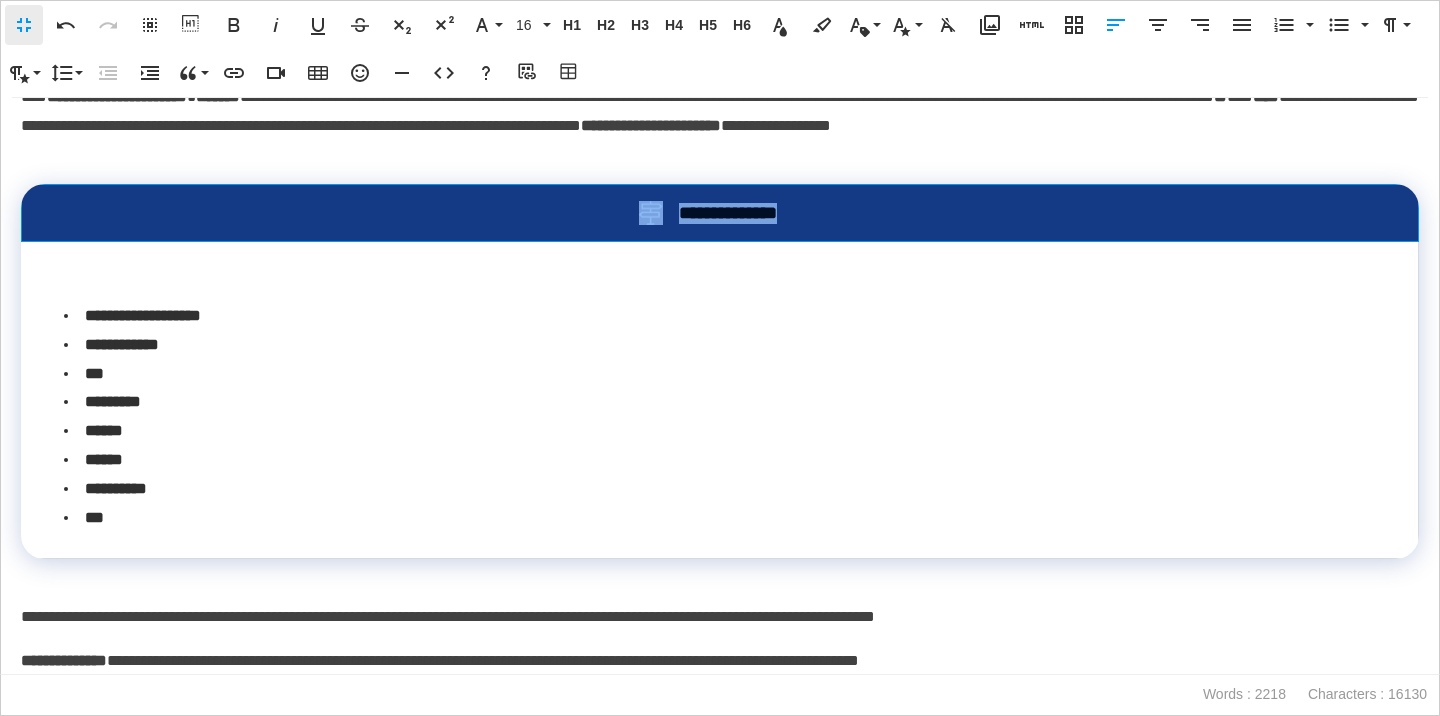 drag, startPoint x: 661, startPoint y: 219, endPoint x: 592, endPoint y: 218, distance: 69.00725 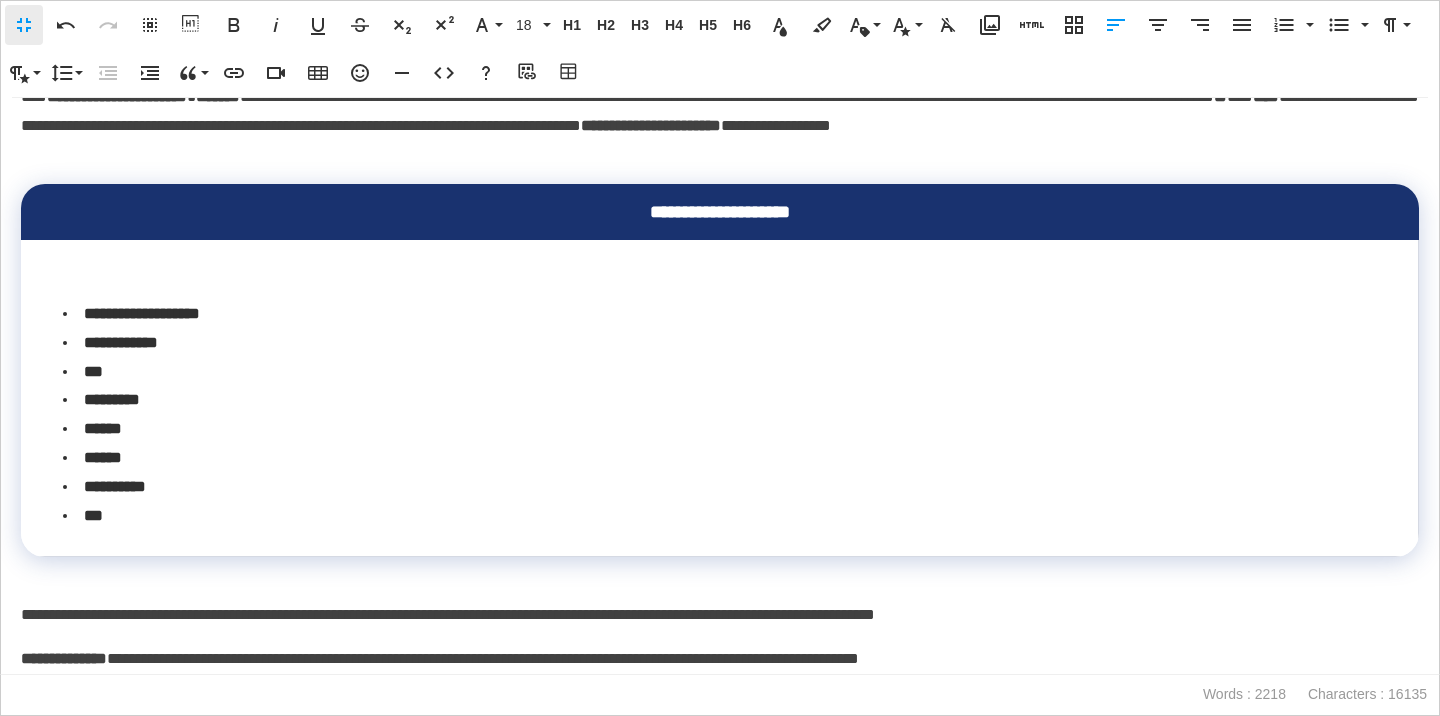 scroll, scrollTop: 0, scrollLeft: 3, axis: horizontal 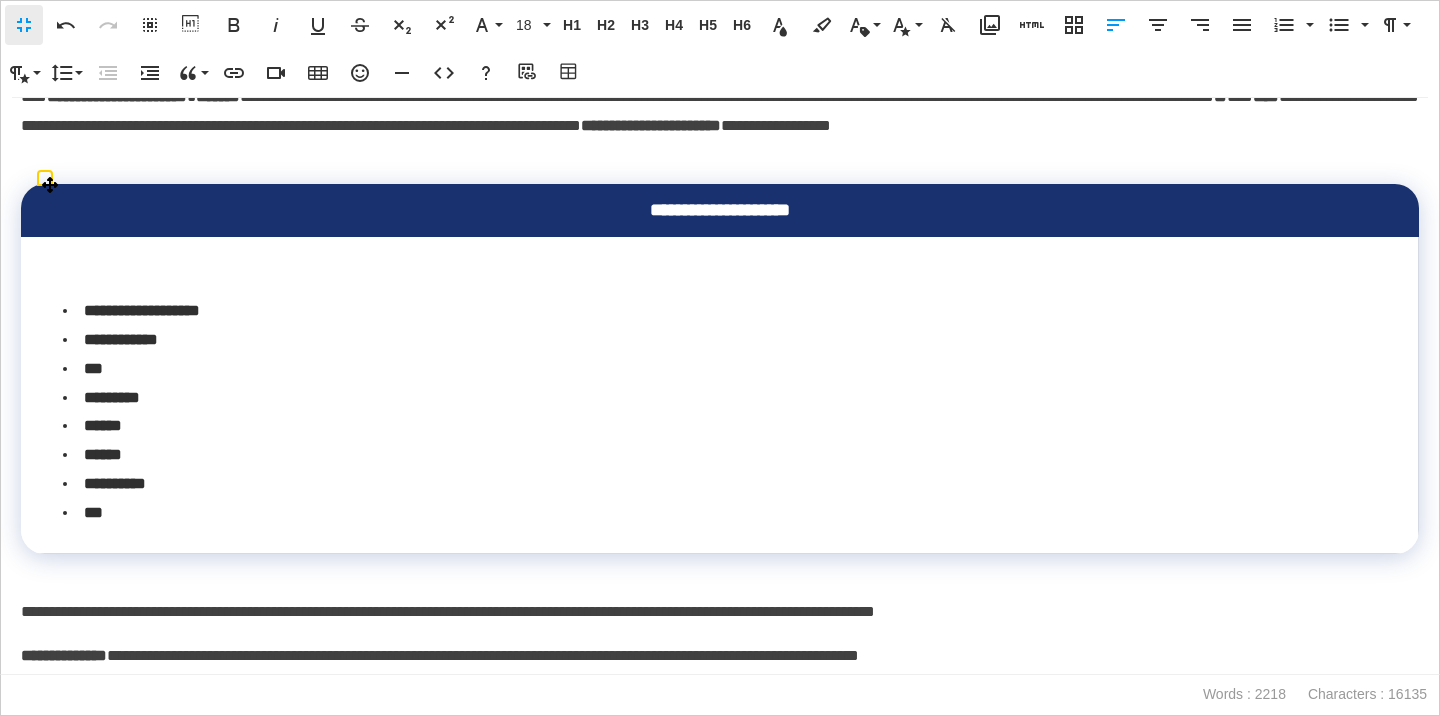 click on "**********" at bounding box center (720, 210) 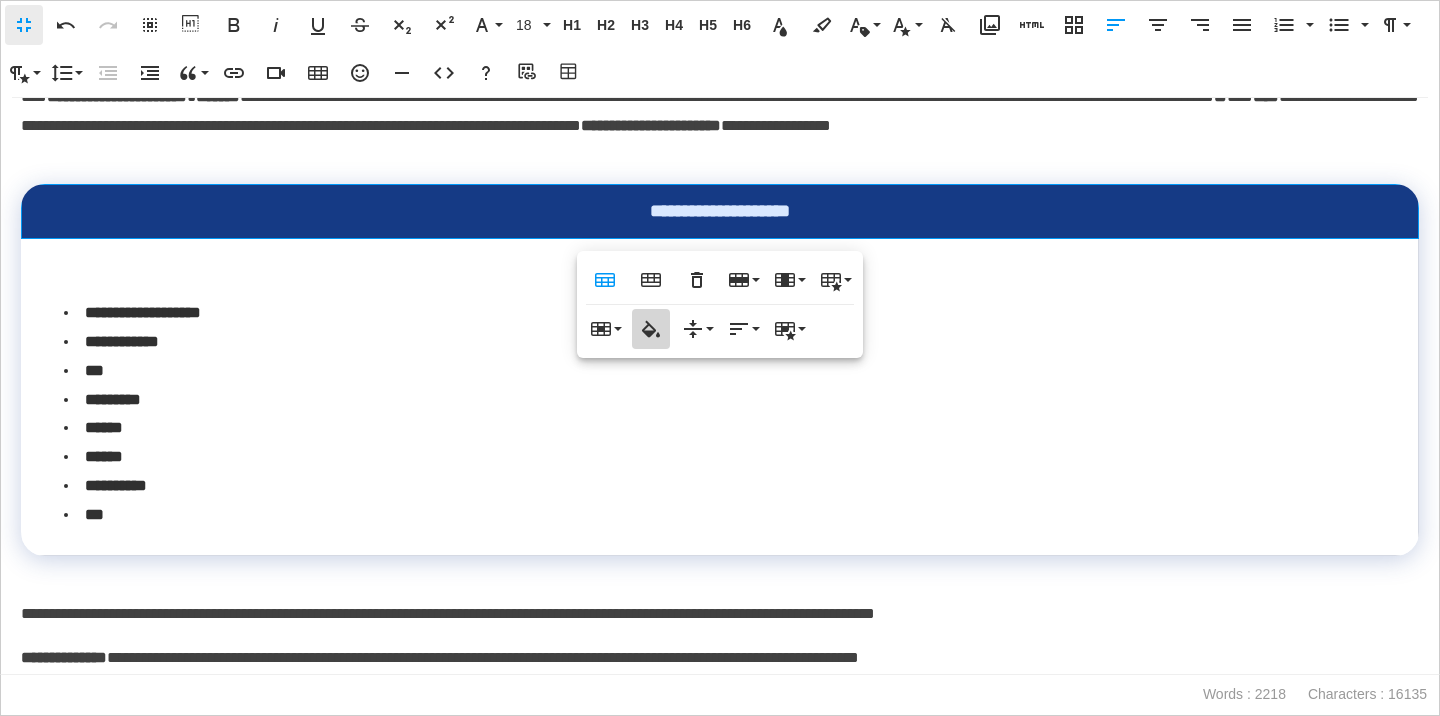 click on "Cell Background" at bounding box center (651, 329) 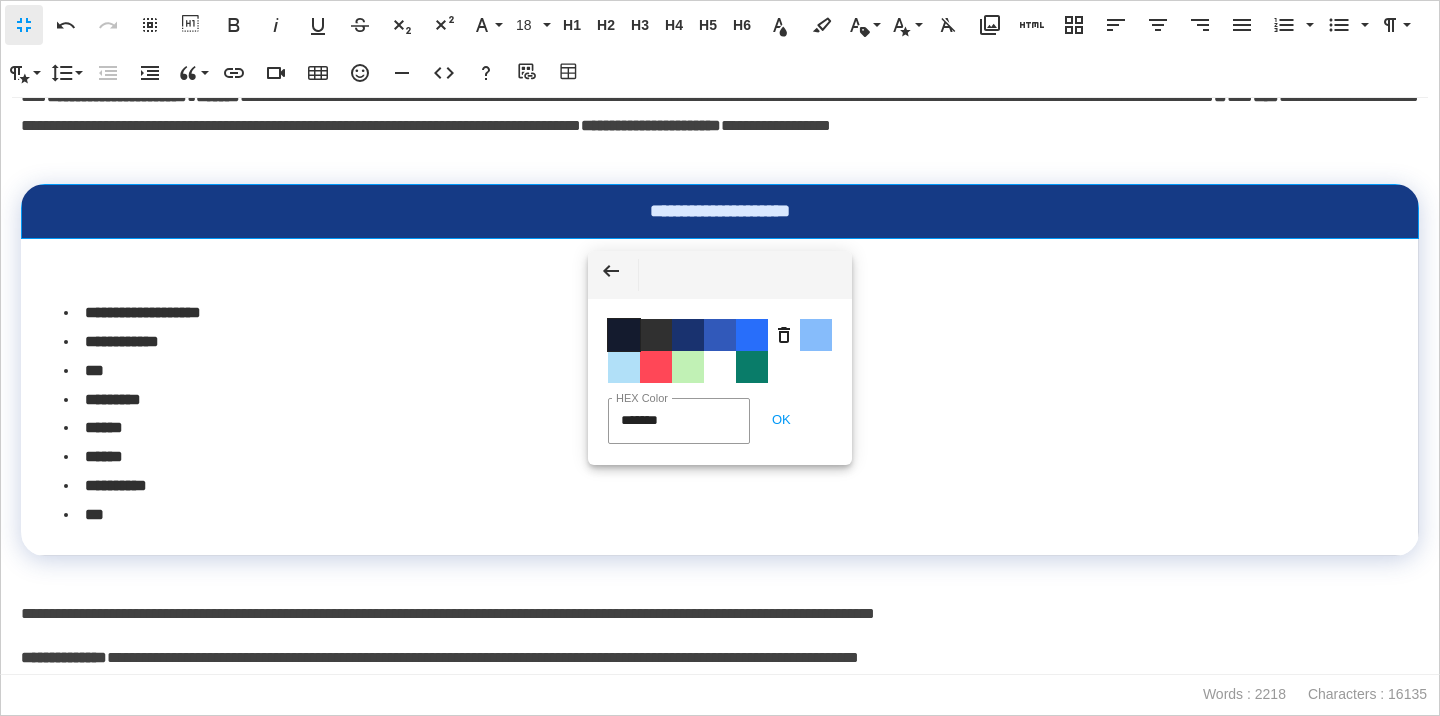 click on "Color #141B2E" at bounding box center (624, 335) 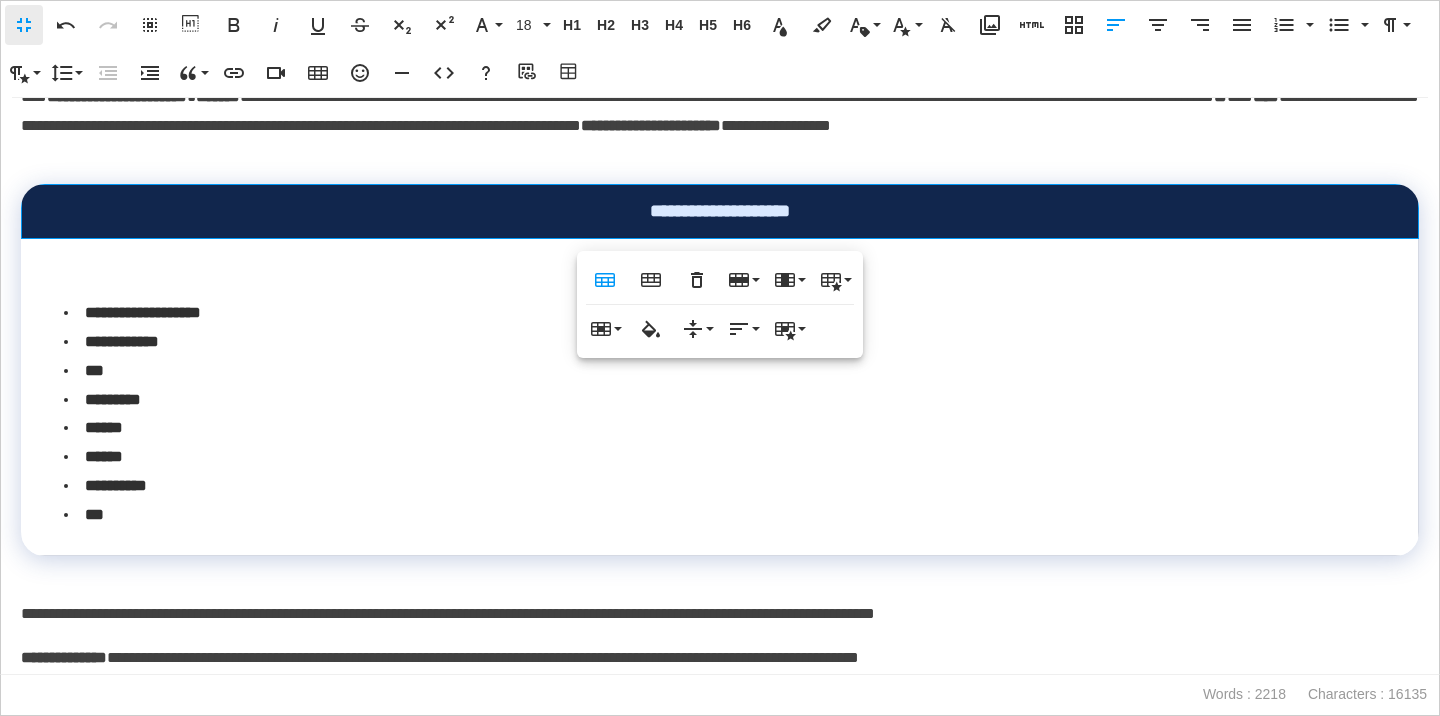 click on "**********" at bounding box center (720, 111) 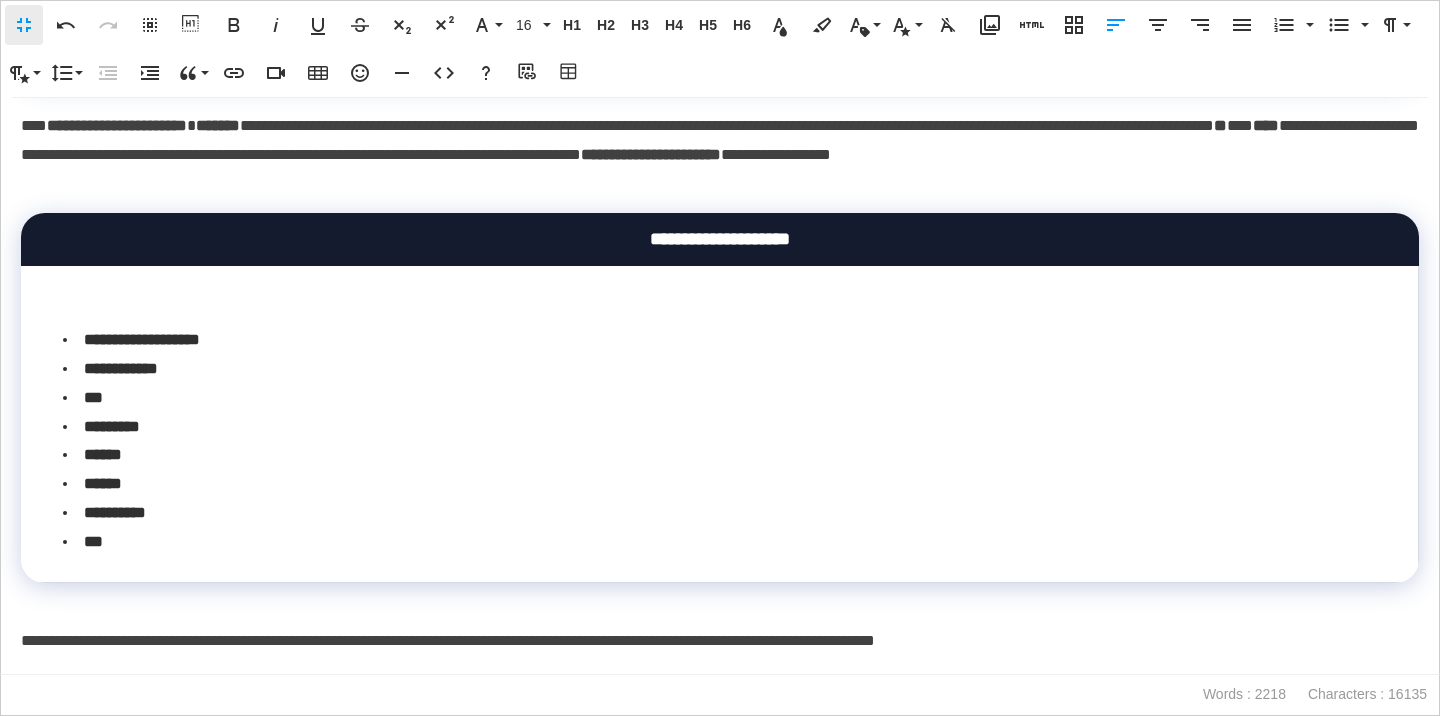 scroll, scrollTop: 5524, scrollLeft: 0, axis: vertical 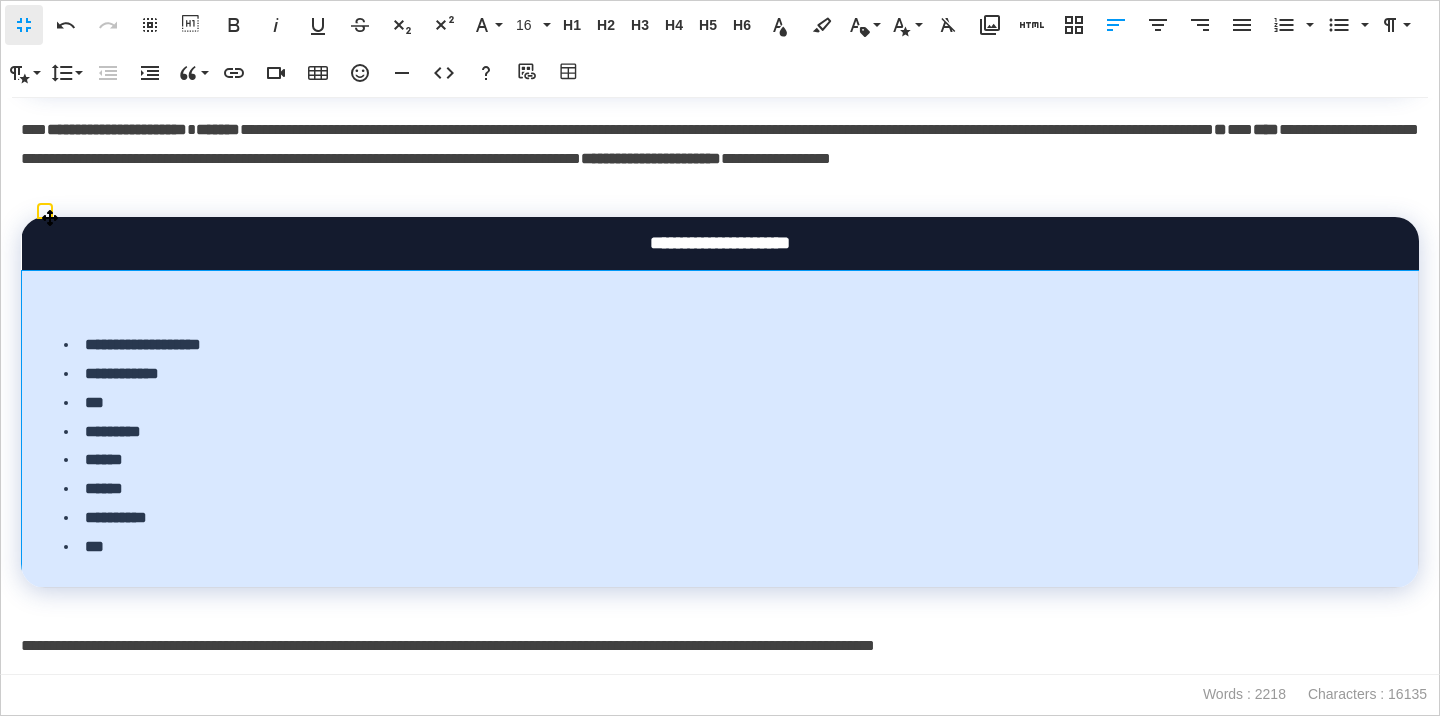 click on "**********" at bounding box center [720, 429] 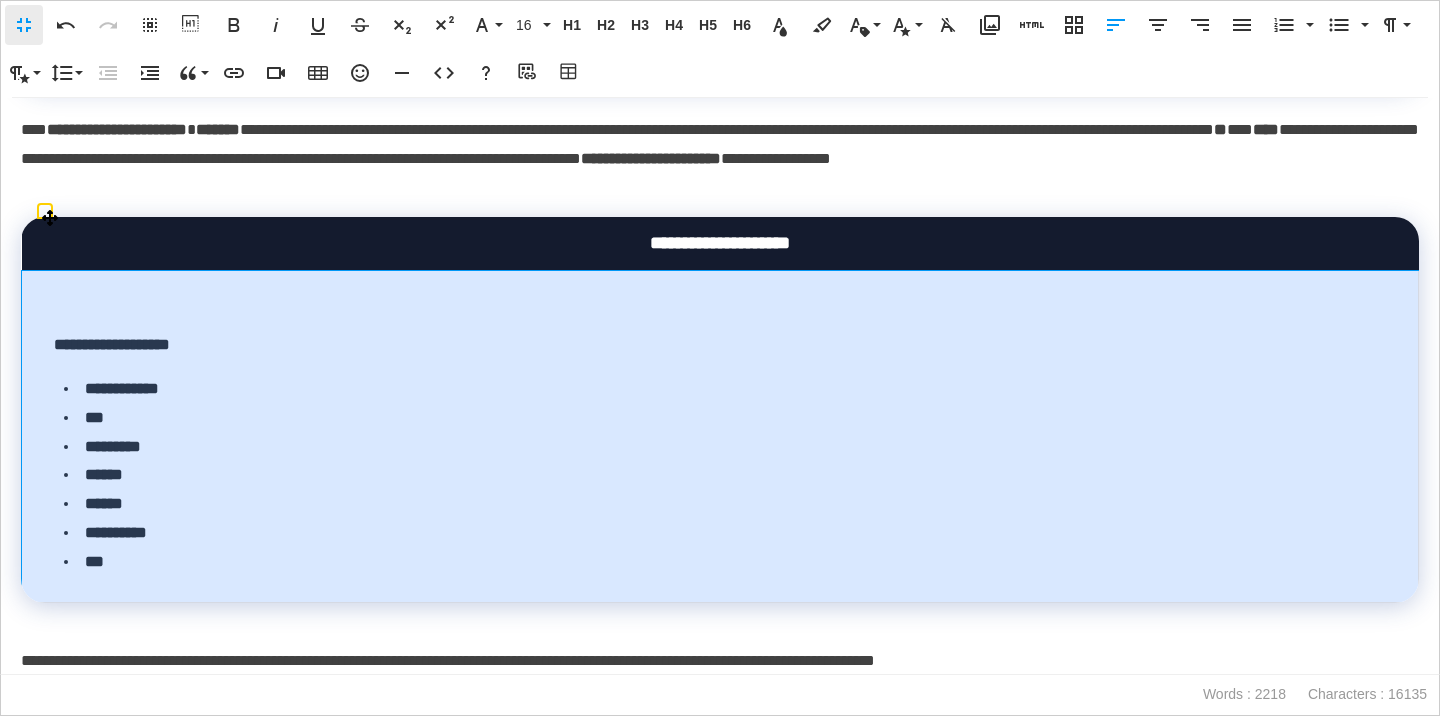 click at bounding box center [720, 301] 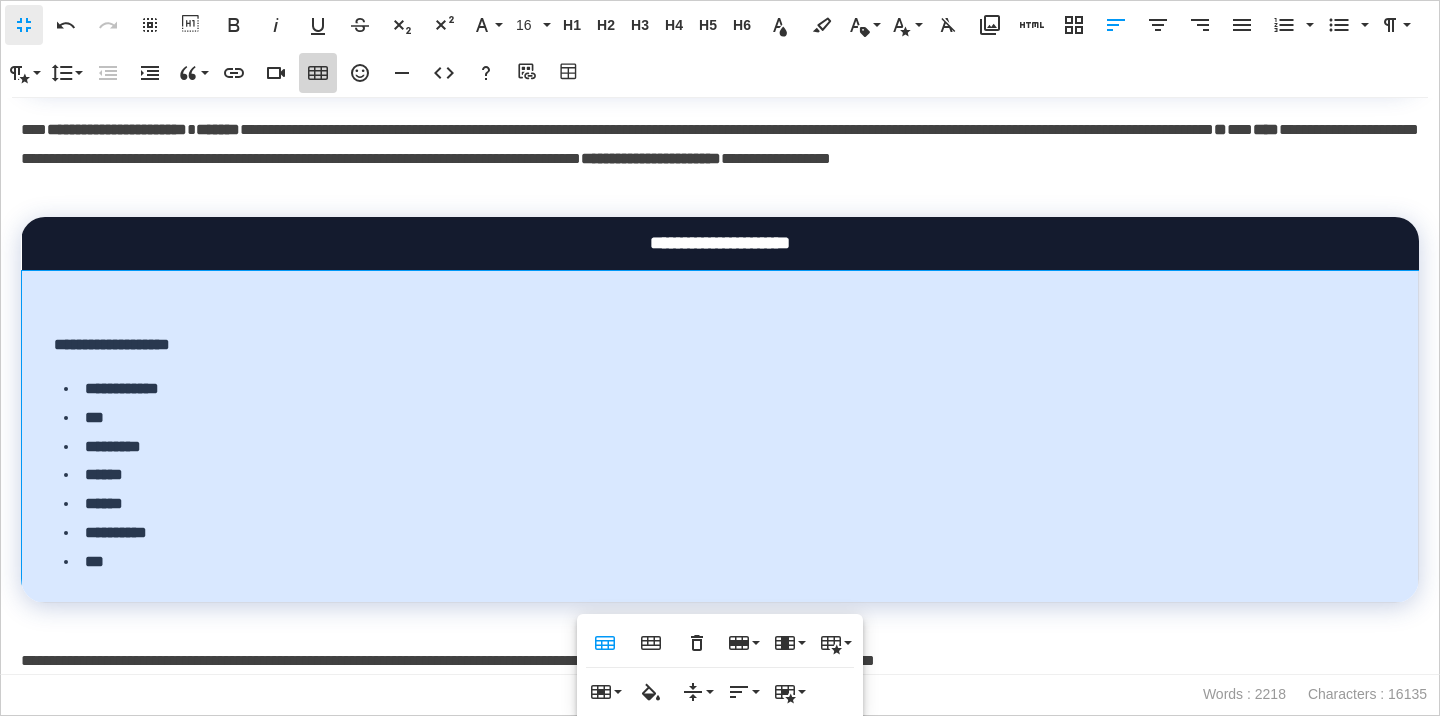 click on "Insert Table" at bounding box center [318, 73] 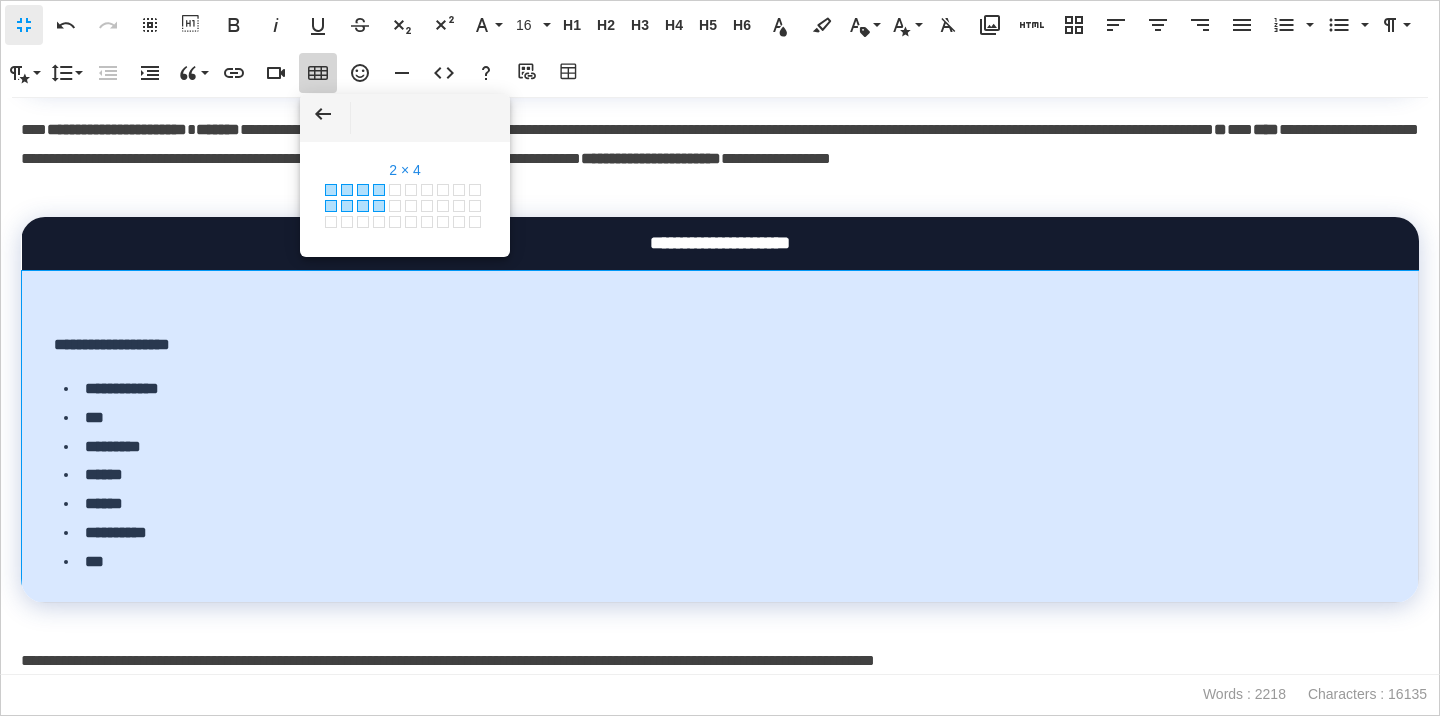 click on "2 × 4" at bounding box center (381, 208) 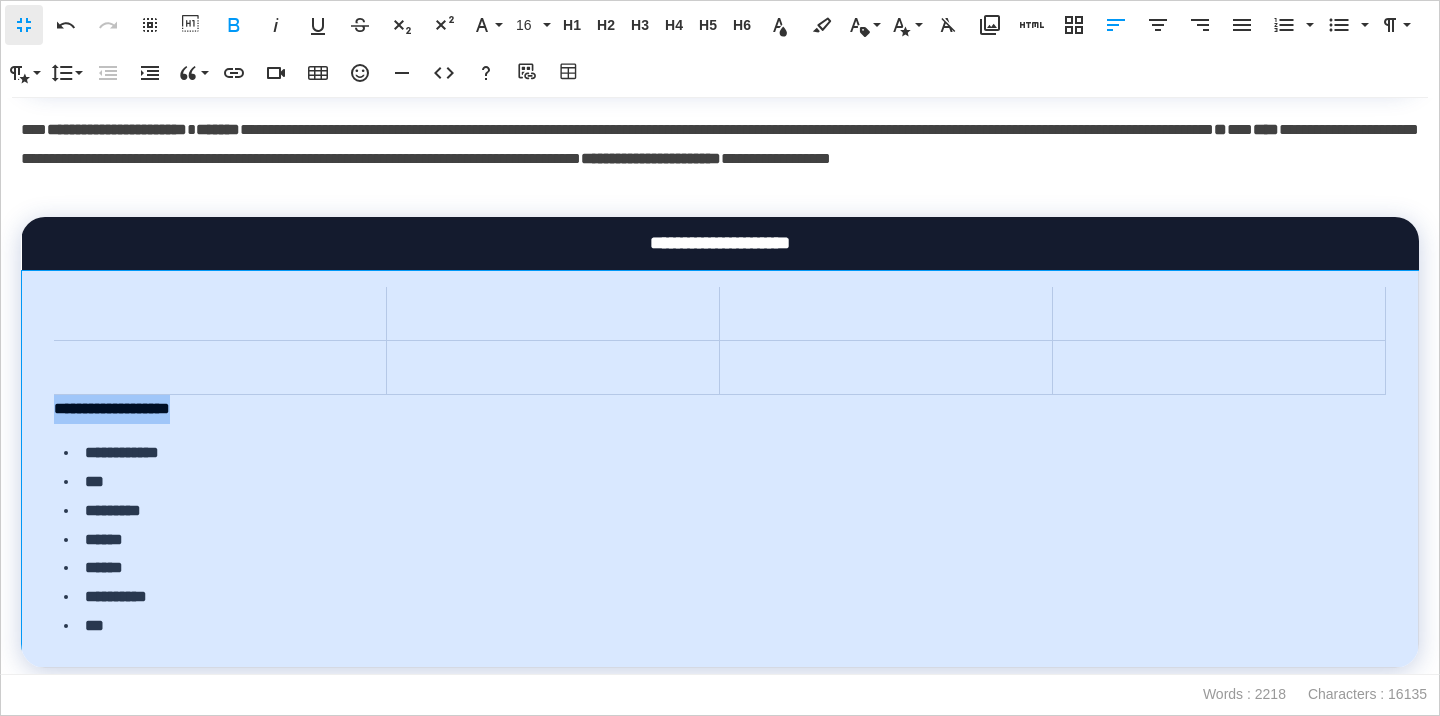 drag, startPoint x: 250, startPoint y: 410, endPoint x: 58, endPoint y: 415, distance: 192.0651 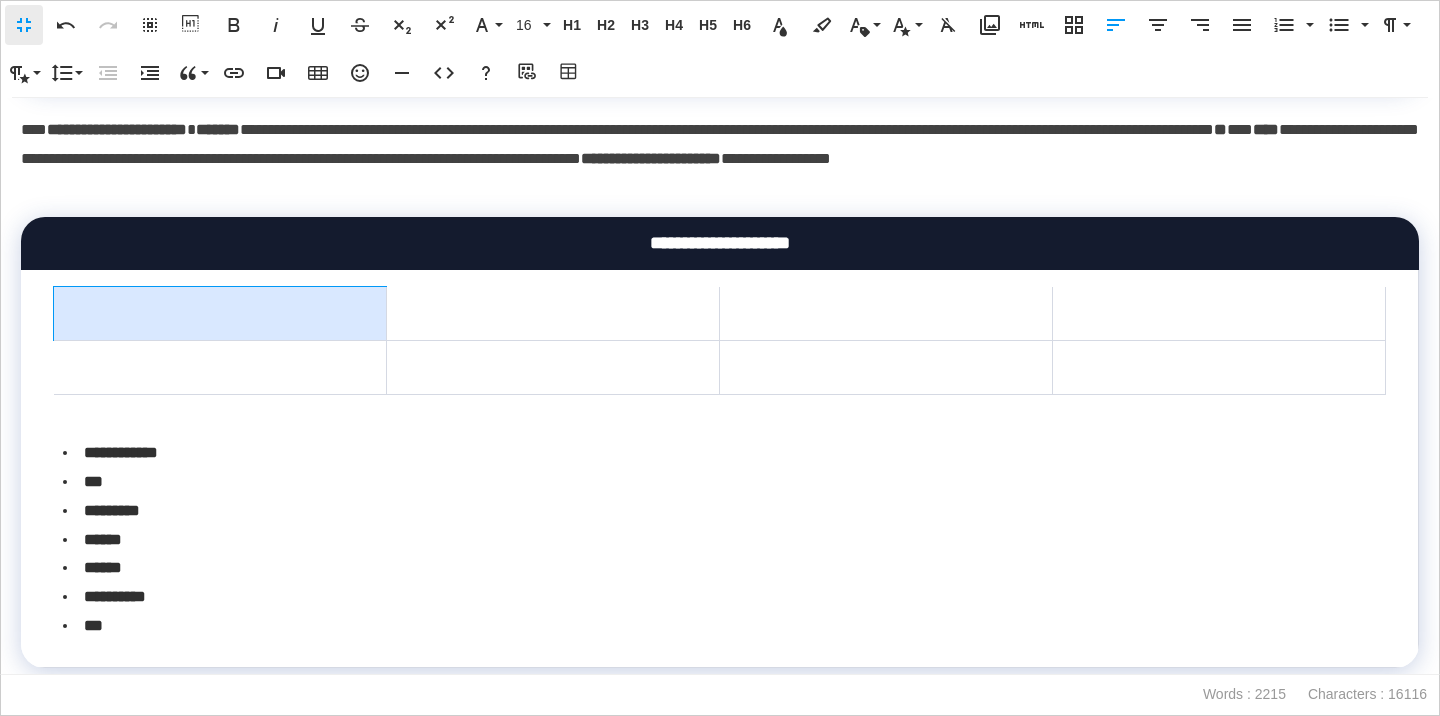 click at bounding box center (220, 314) 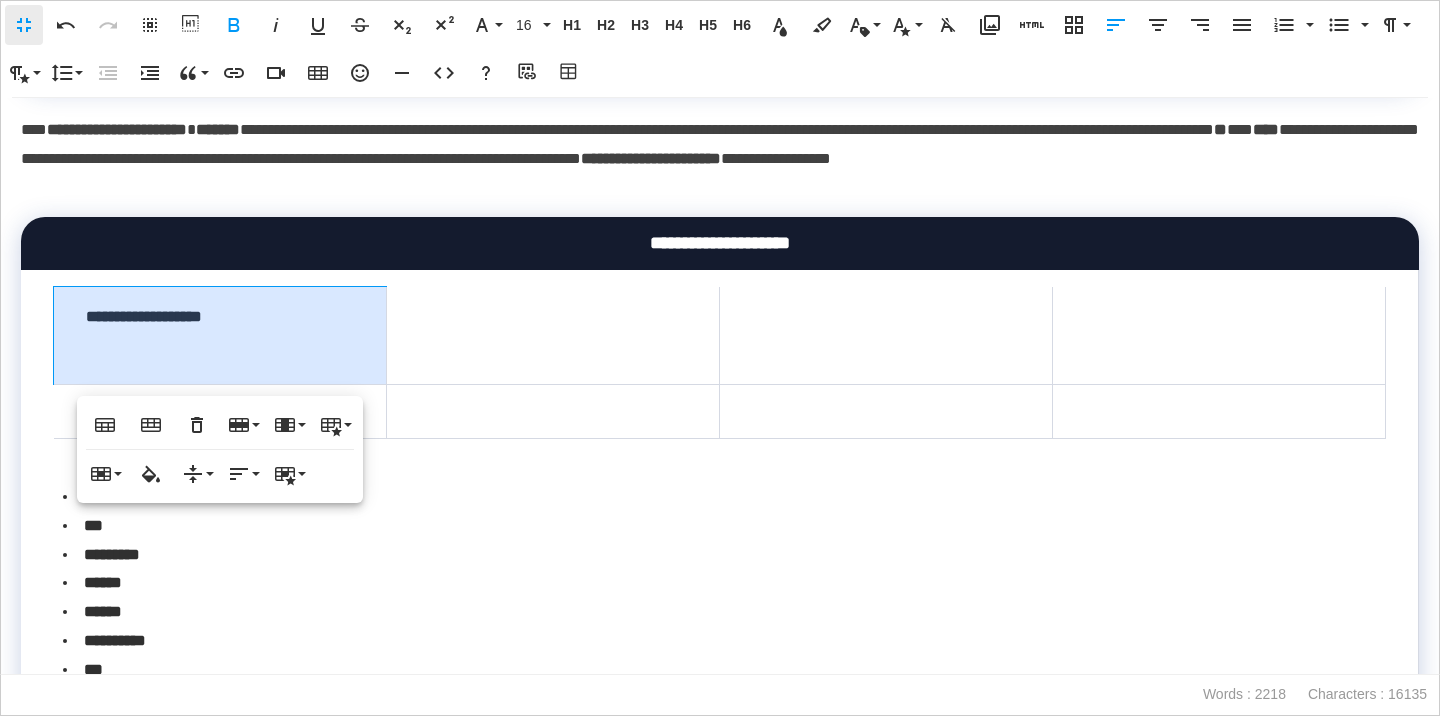 click on "**********" at bounding box center (220, 336) 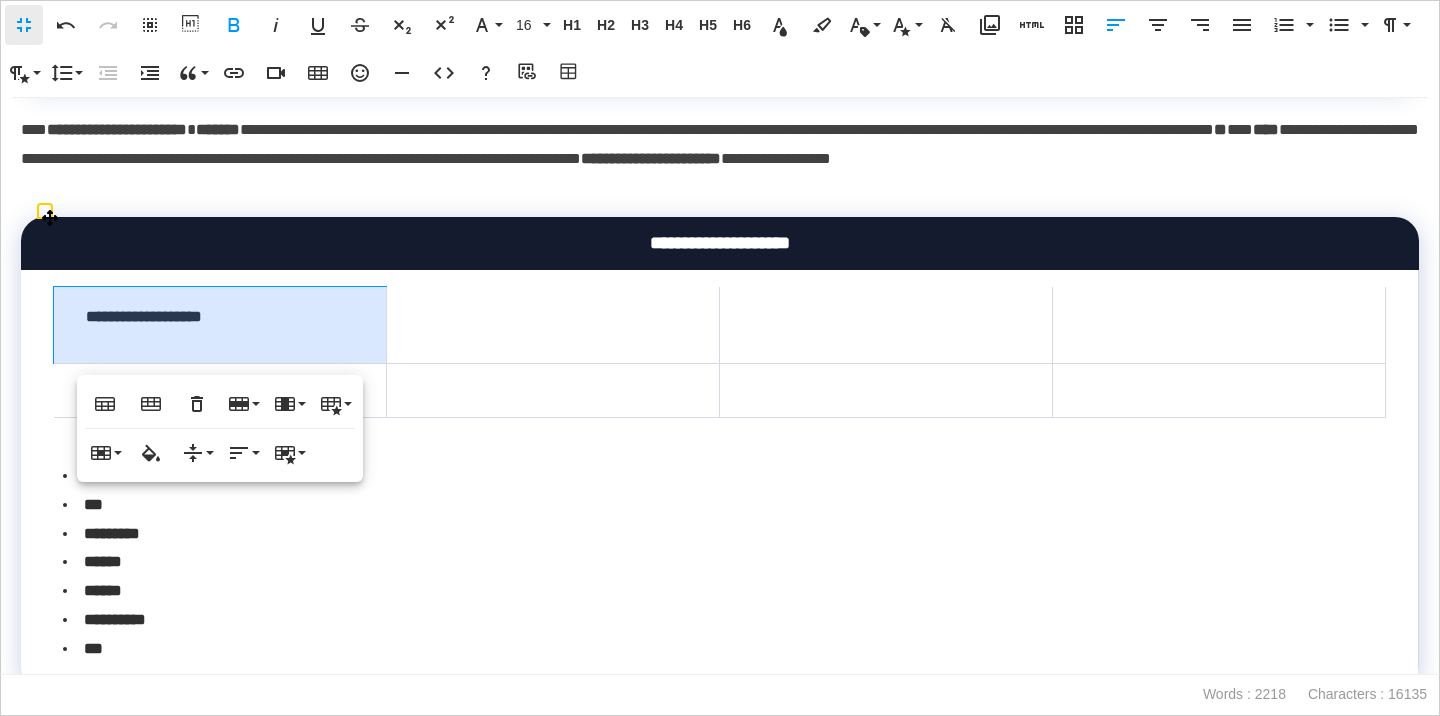 click on "***" at bounding box center [724, 505] 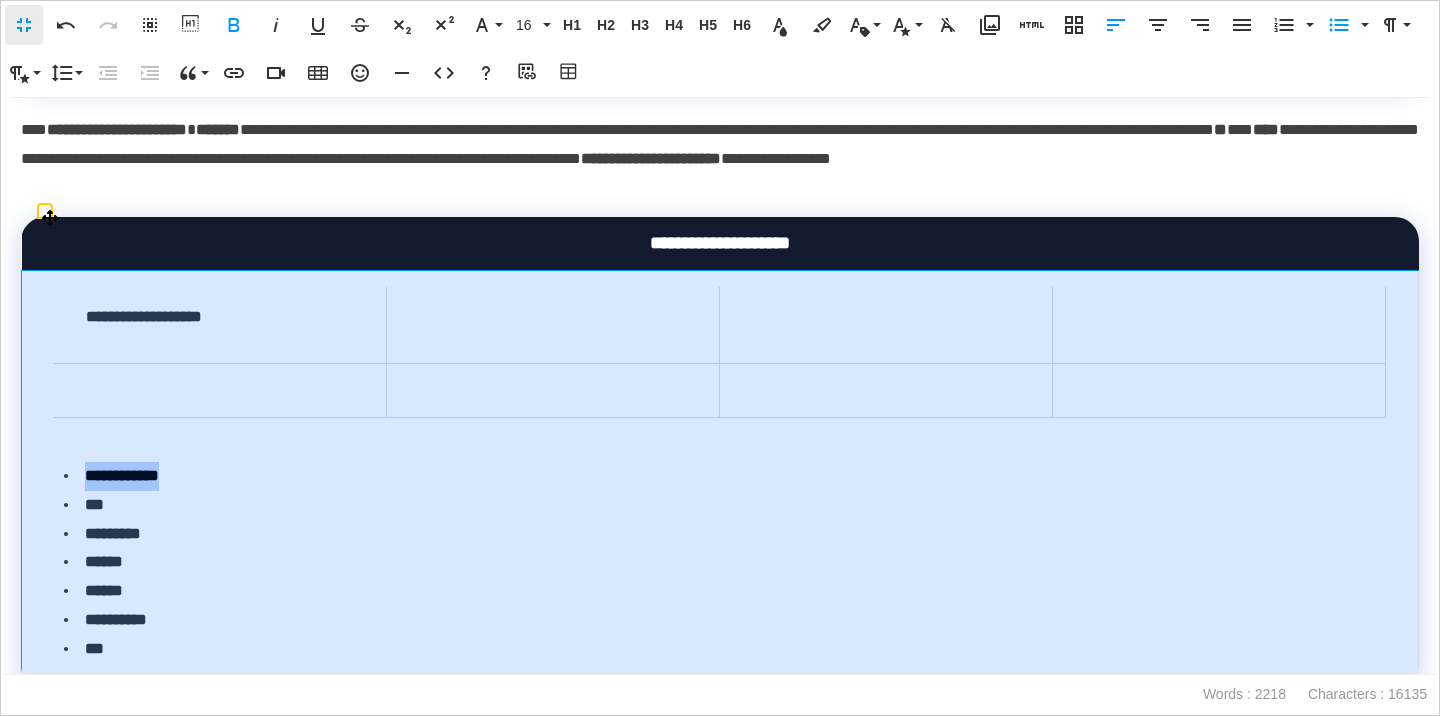 drag, startPoint x: 196, startPoint y: 473, endPoint x: 84, endPoint y: 474, distance: 112.00446 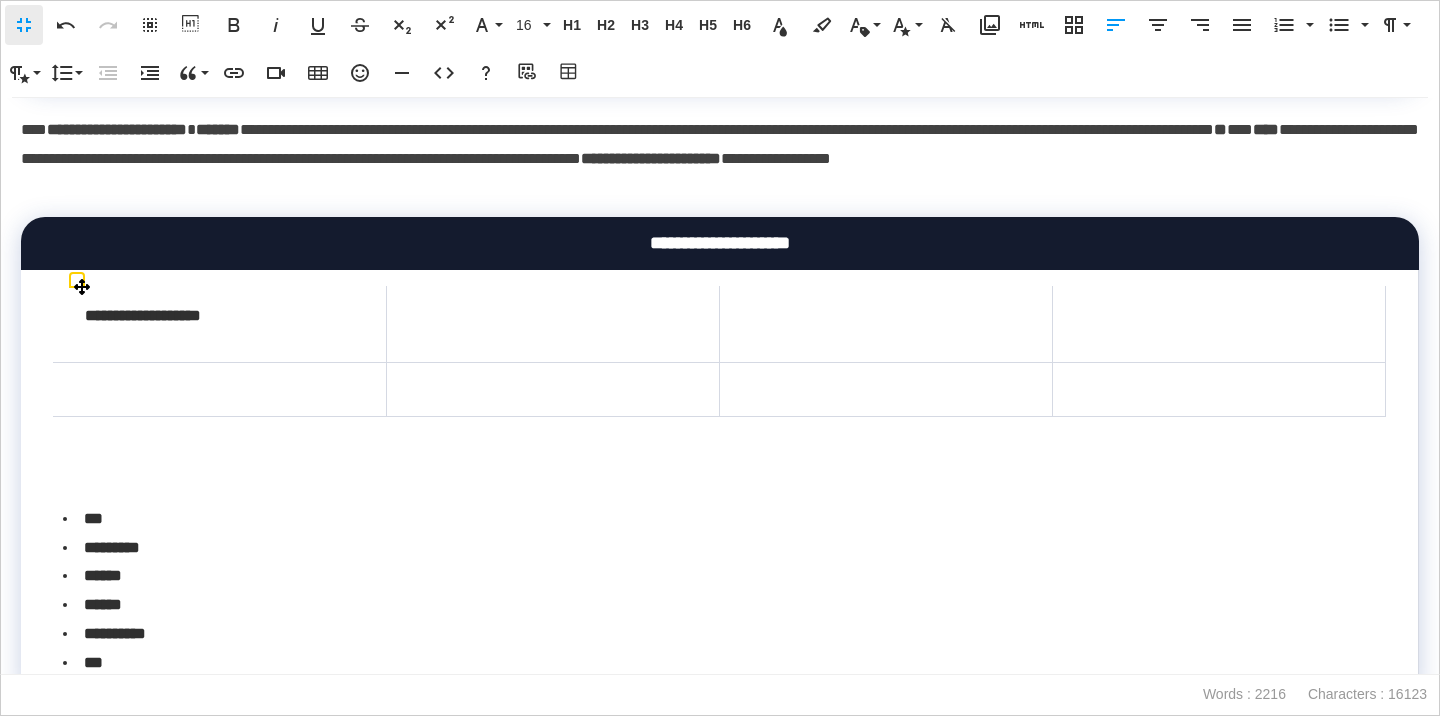 click at bounding box center (219, 390) 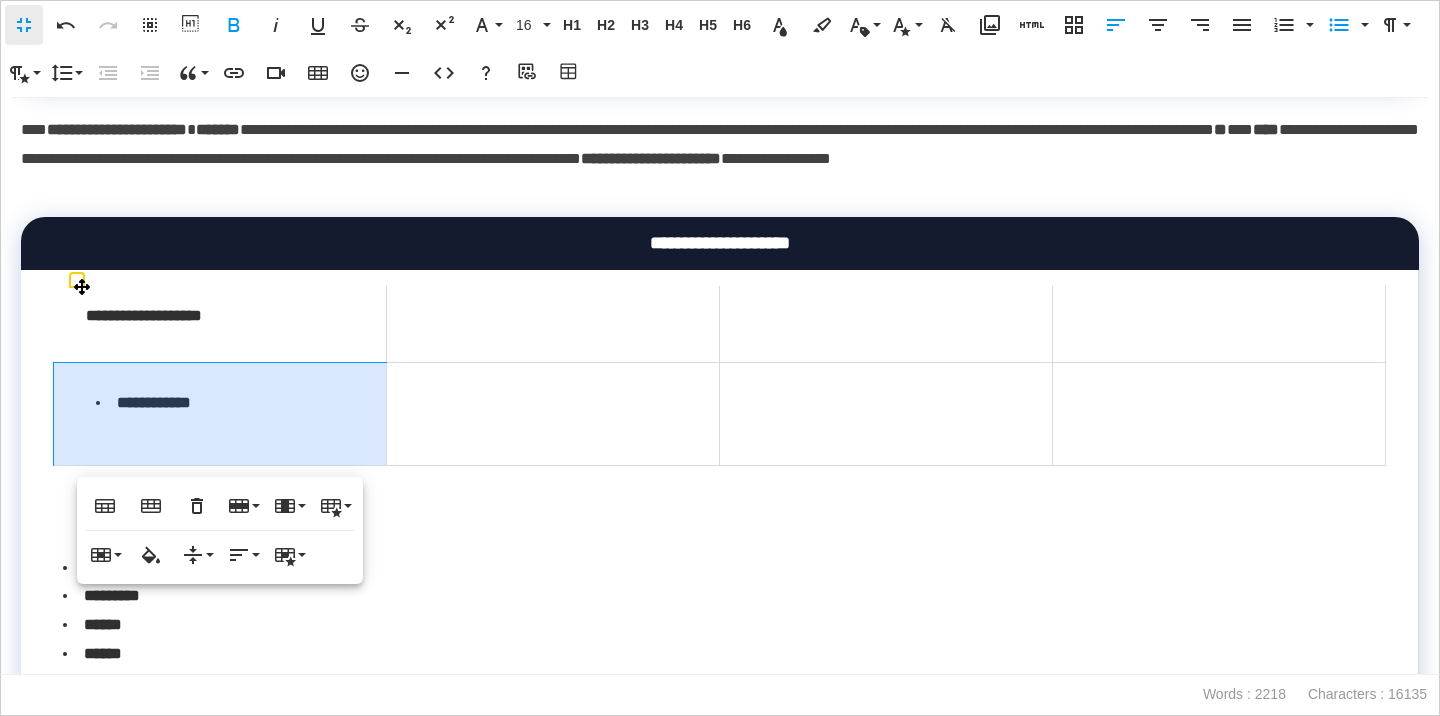 click on "**********" at bounding box center (220, 414) 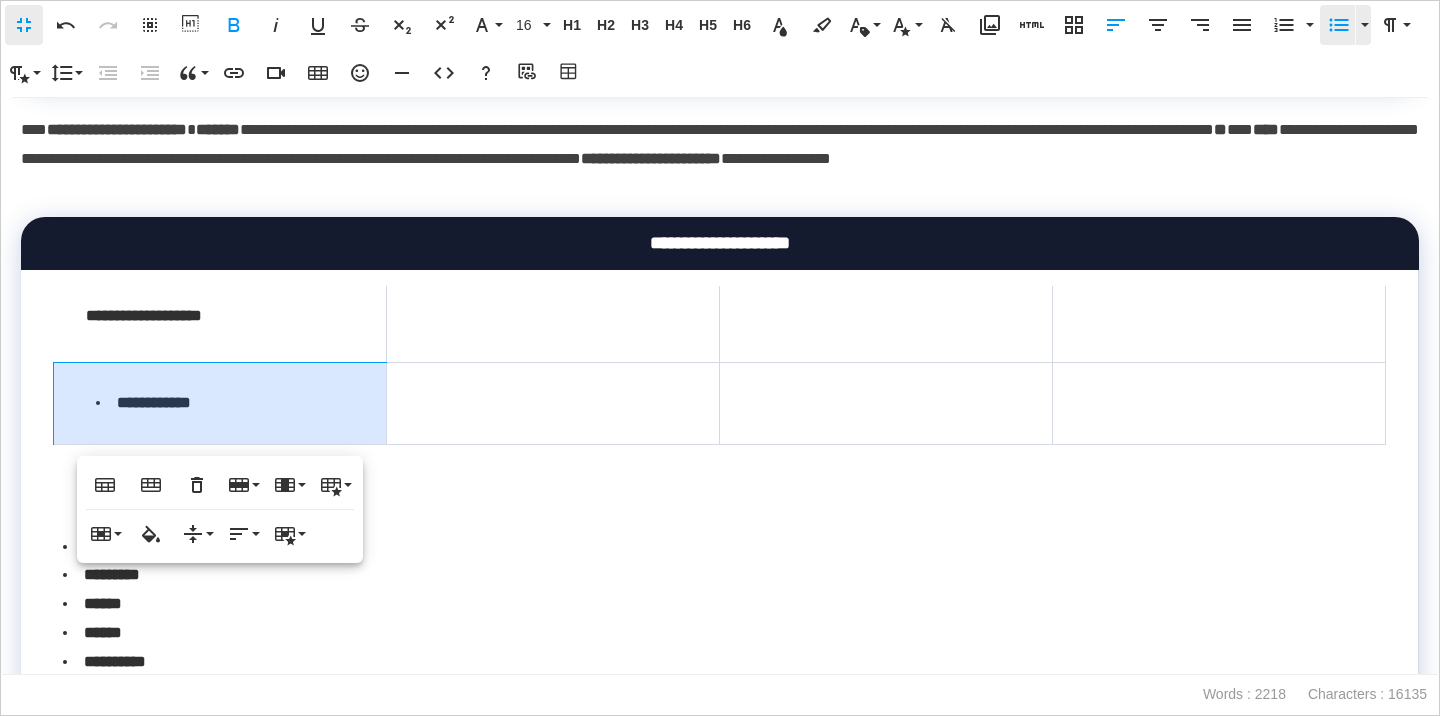 click 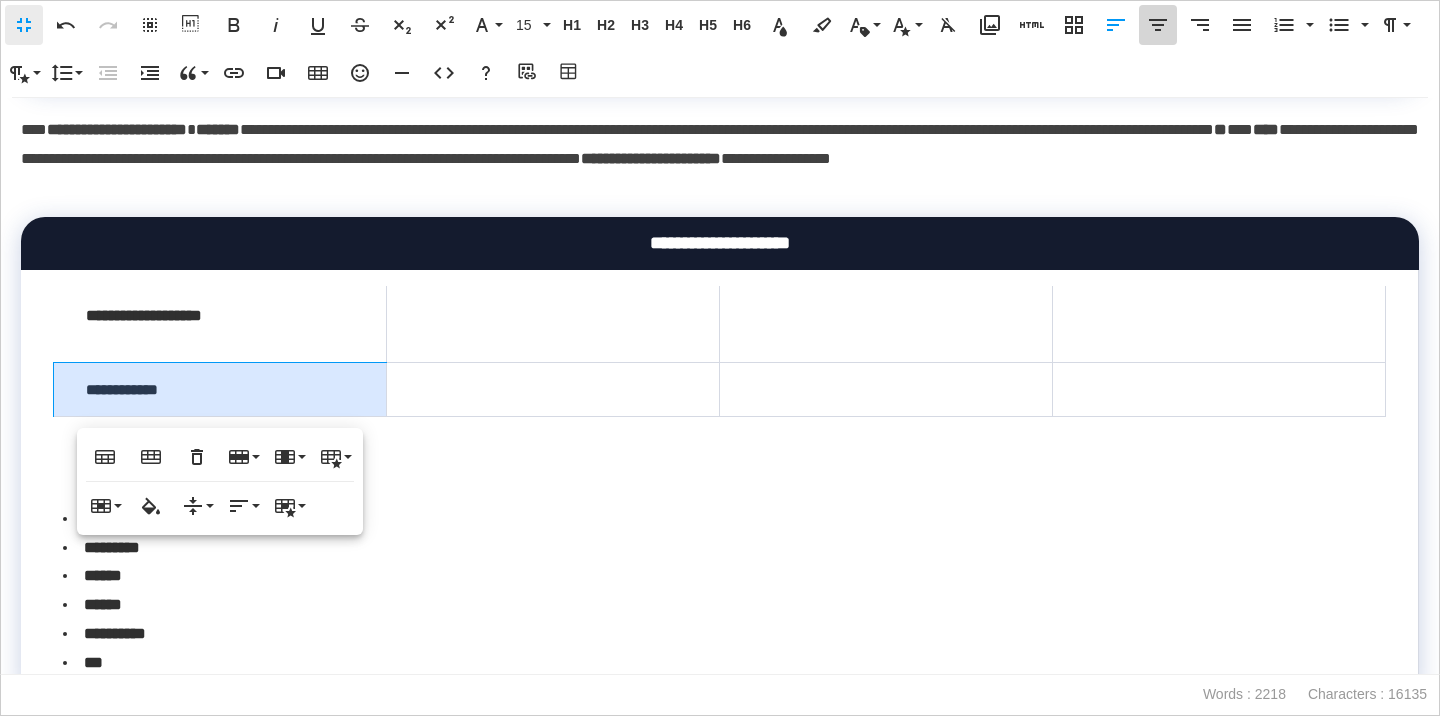 click 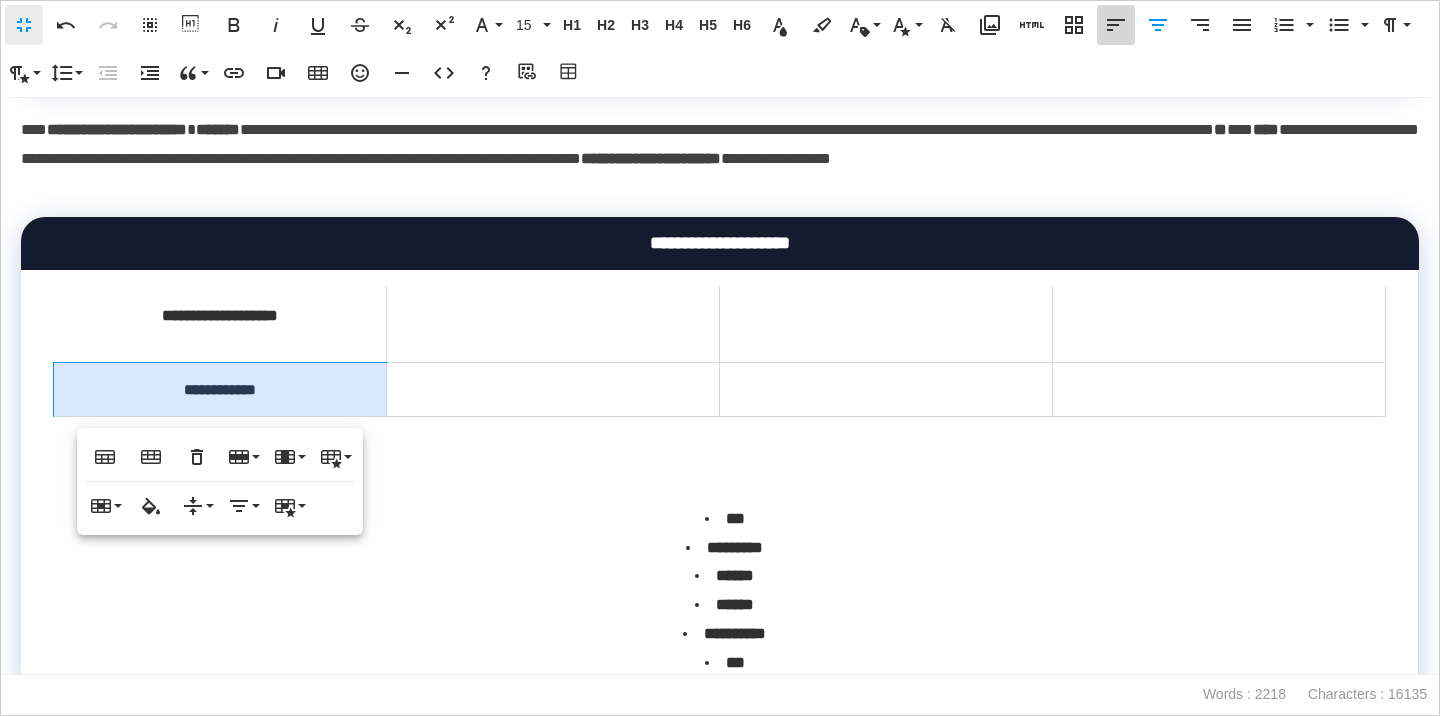 click 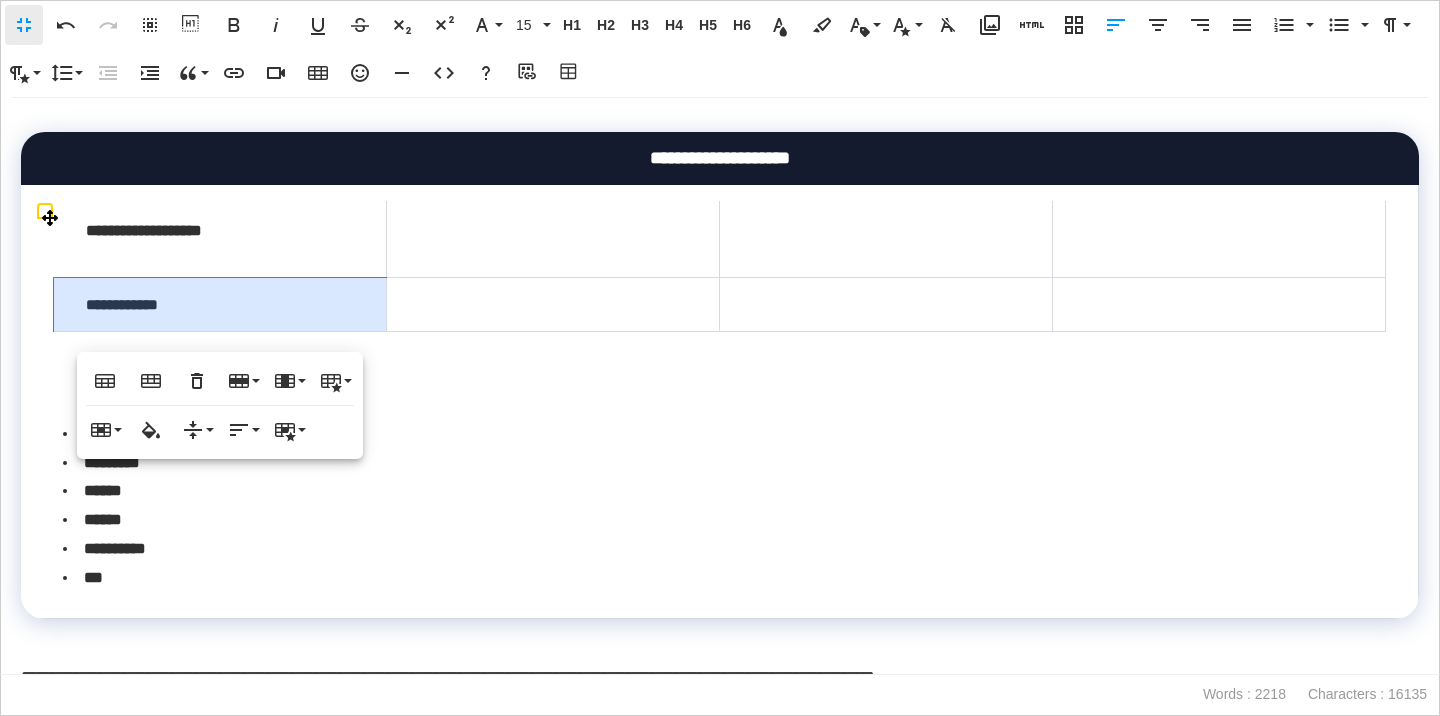 scroll, scrollTop: 5624, scrollLeft: 0, axis: vertical 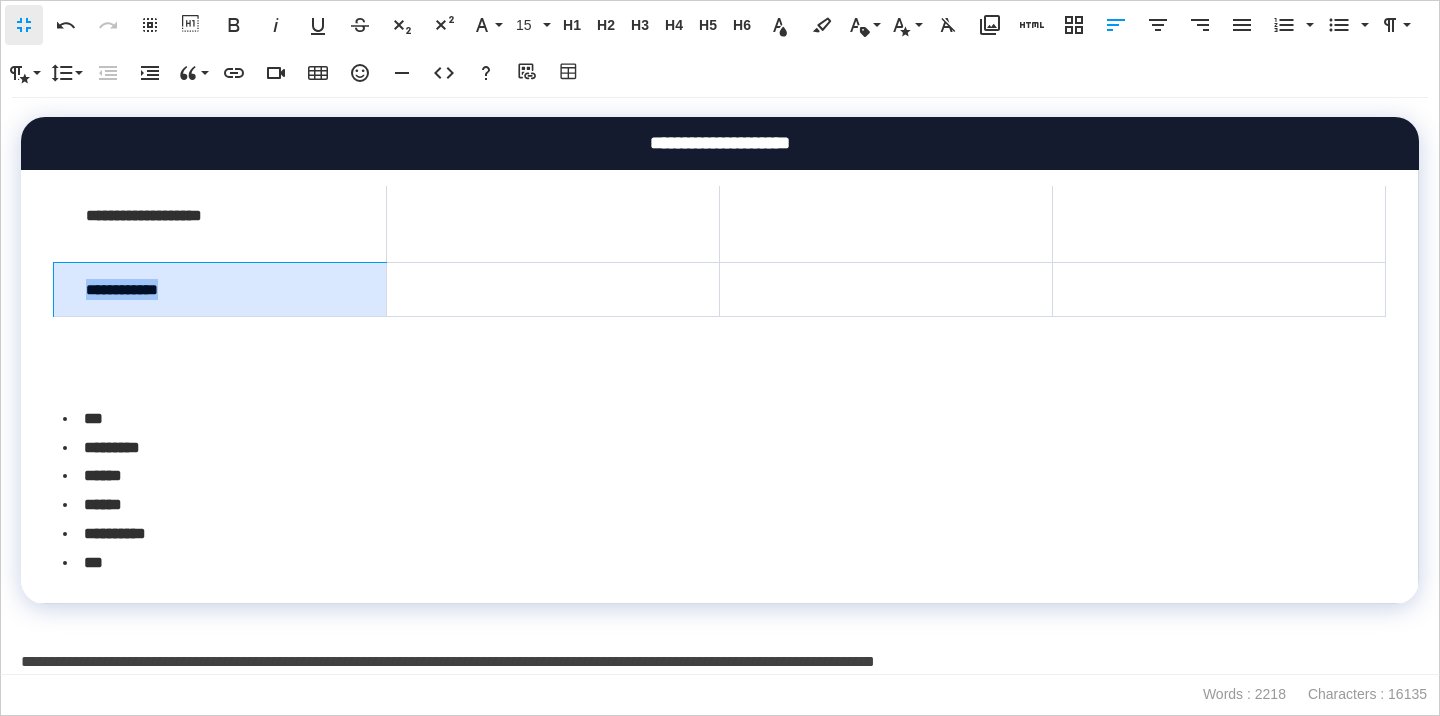 drag, startPoint x: 181, startPoint y: 292, endPoint x: 85, endPoint y: 293, distance: 96.00521 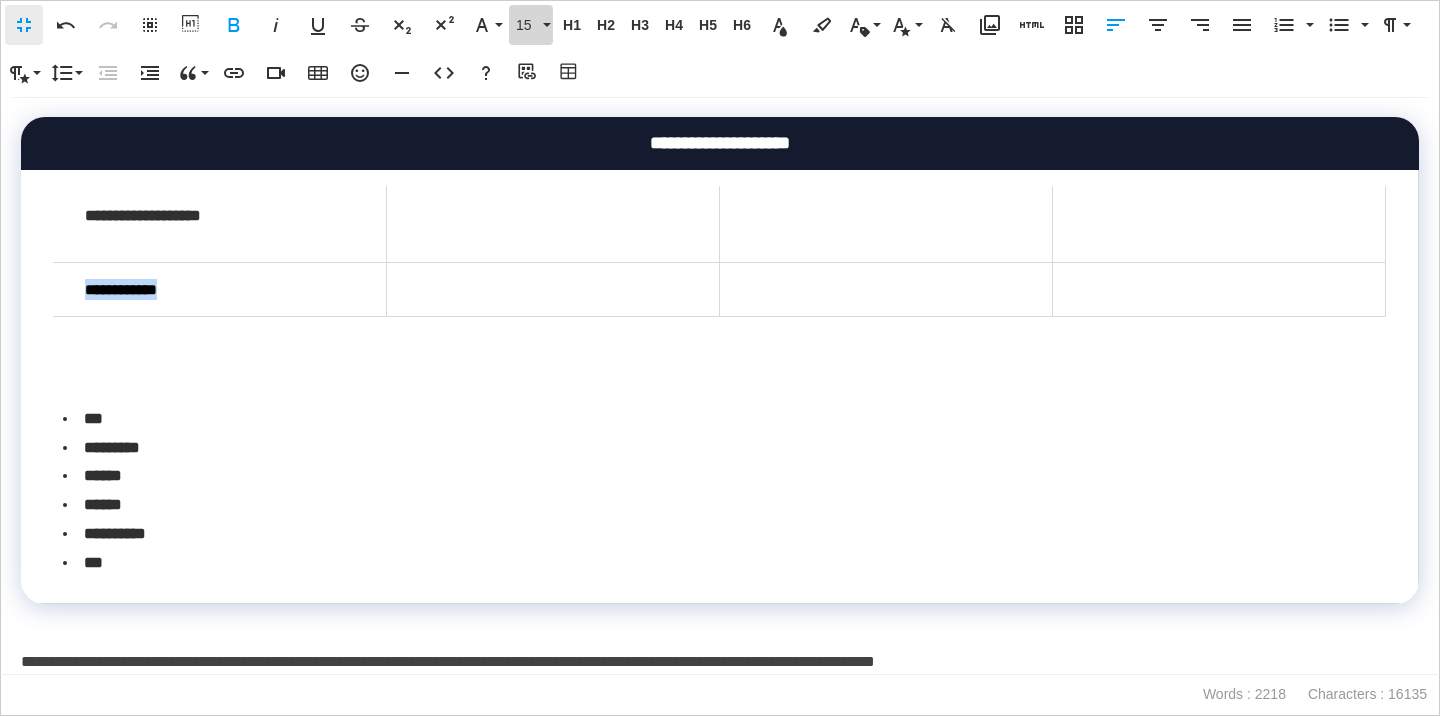 click on "15" at bounding box center (527, 25) 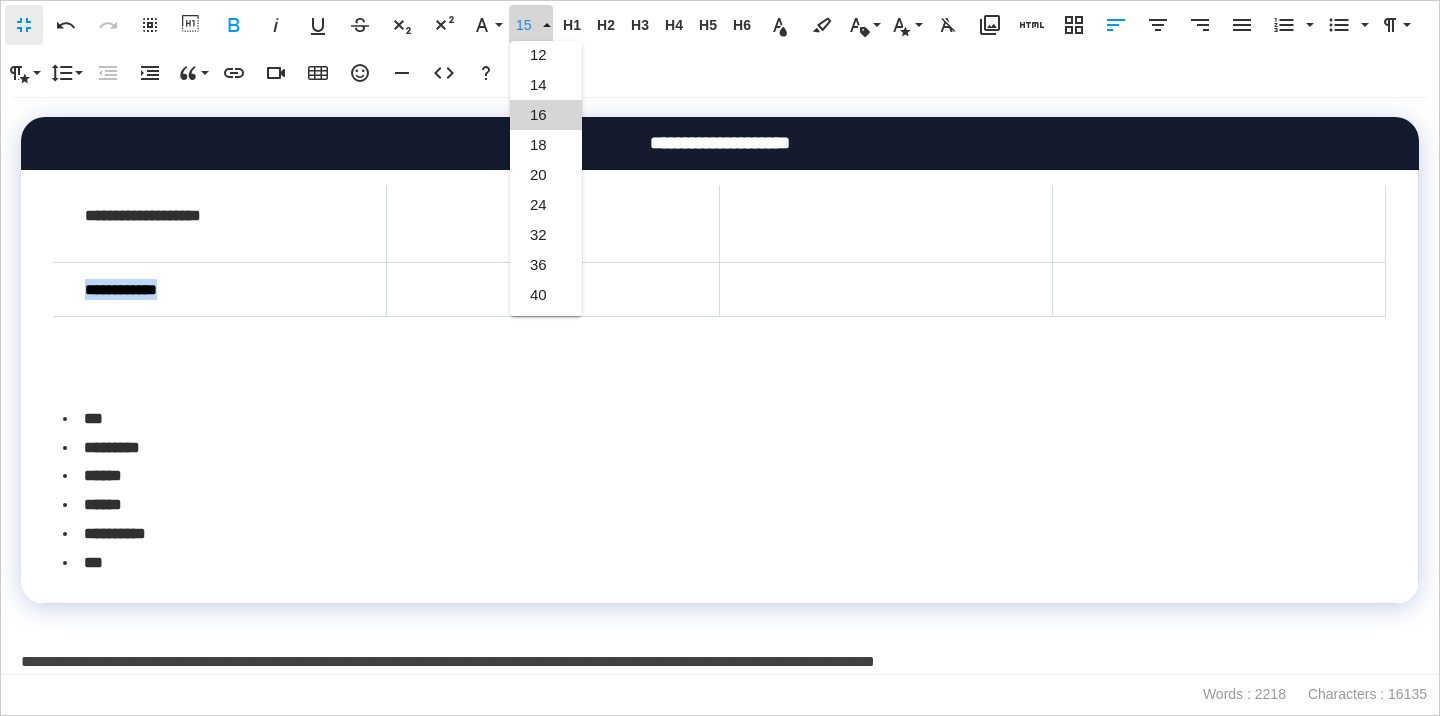 click on "16" at bounding box center (546, 115) 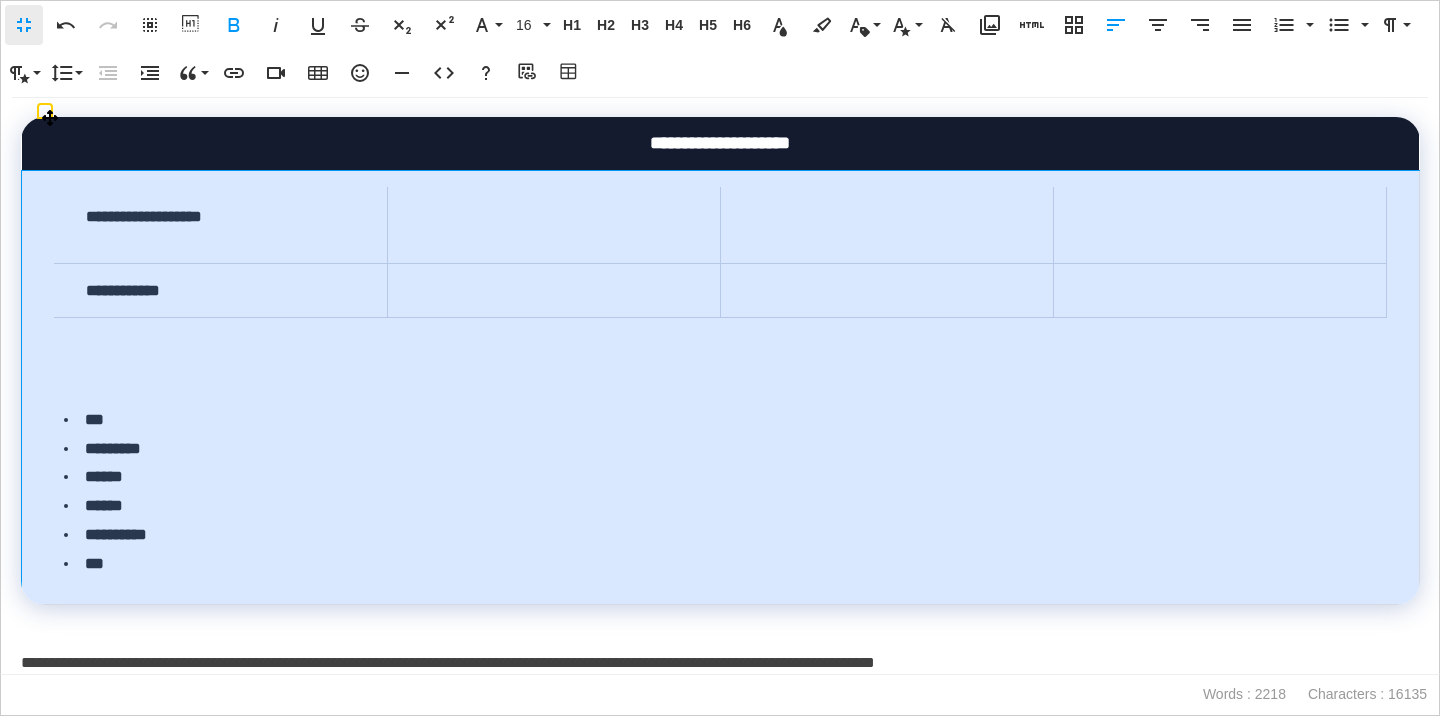 click at bounding box center [720, 376] 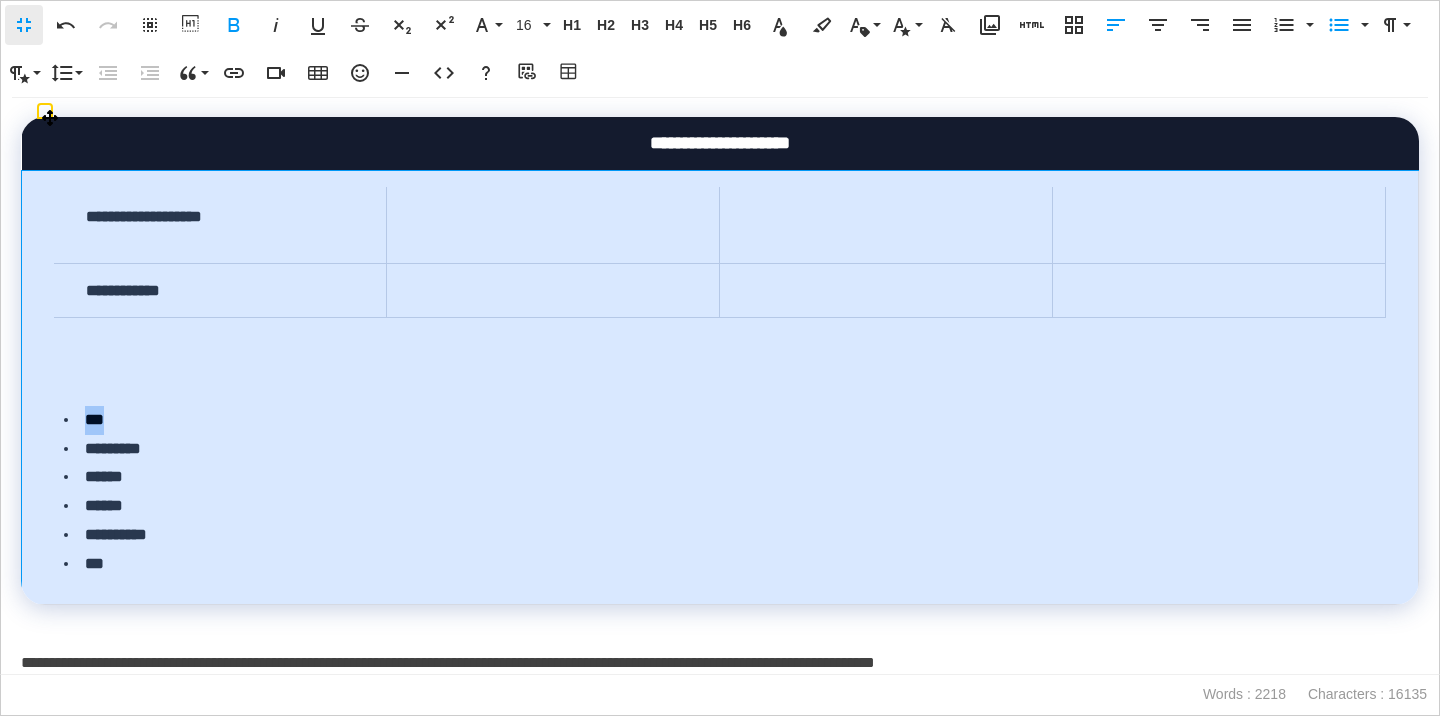 drag, startPoint x: 141, startPoint y: 414, endPoint x: 79, endPoint y: 421, distance: 62.39391 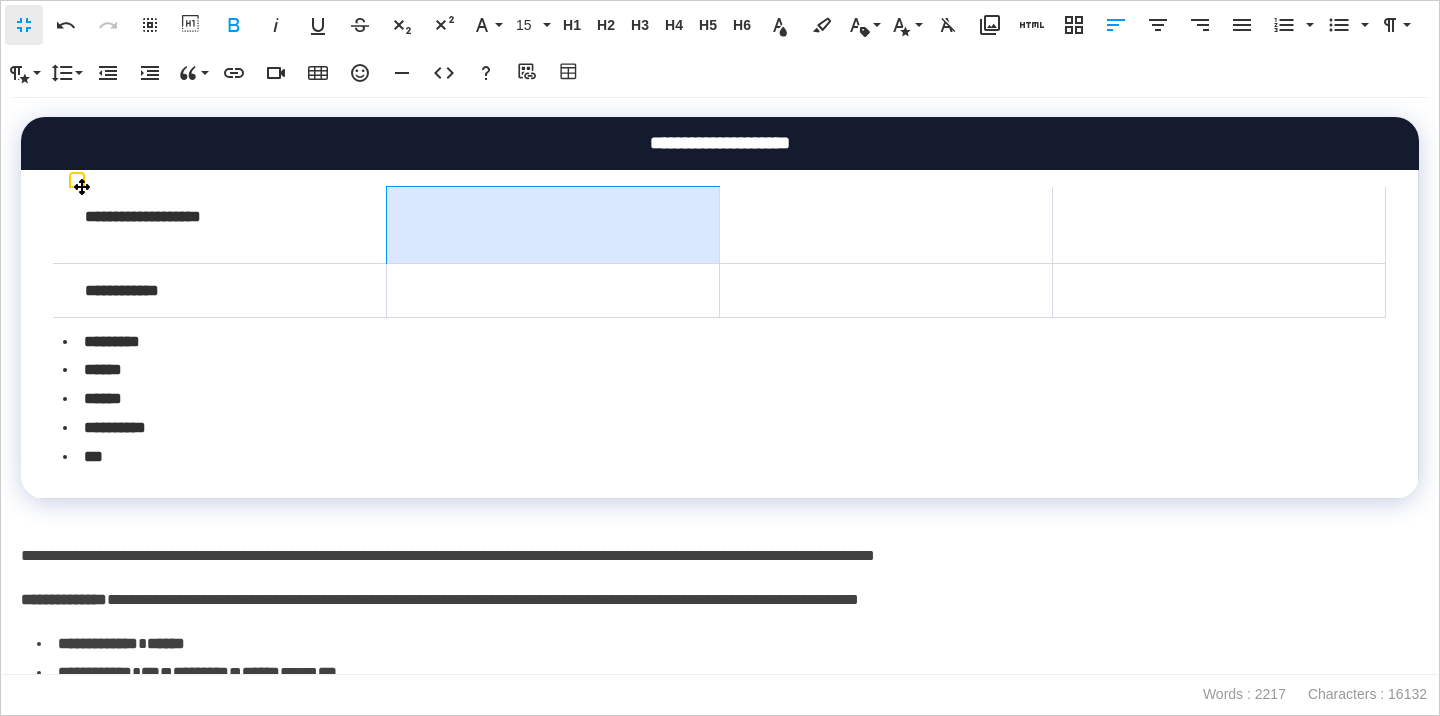 click at bounding box center [552, 225] 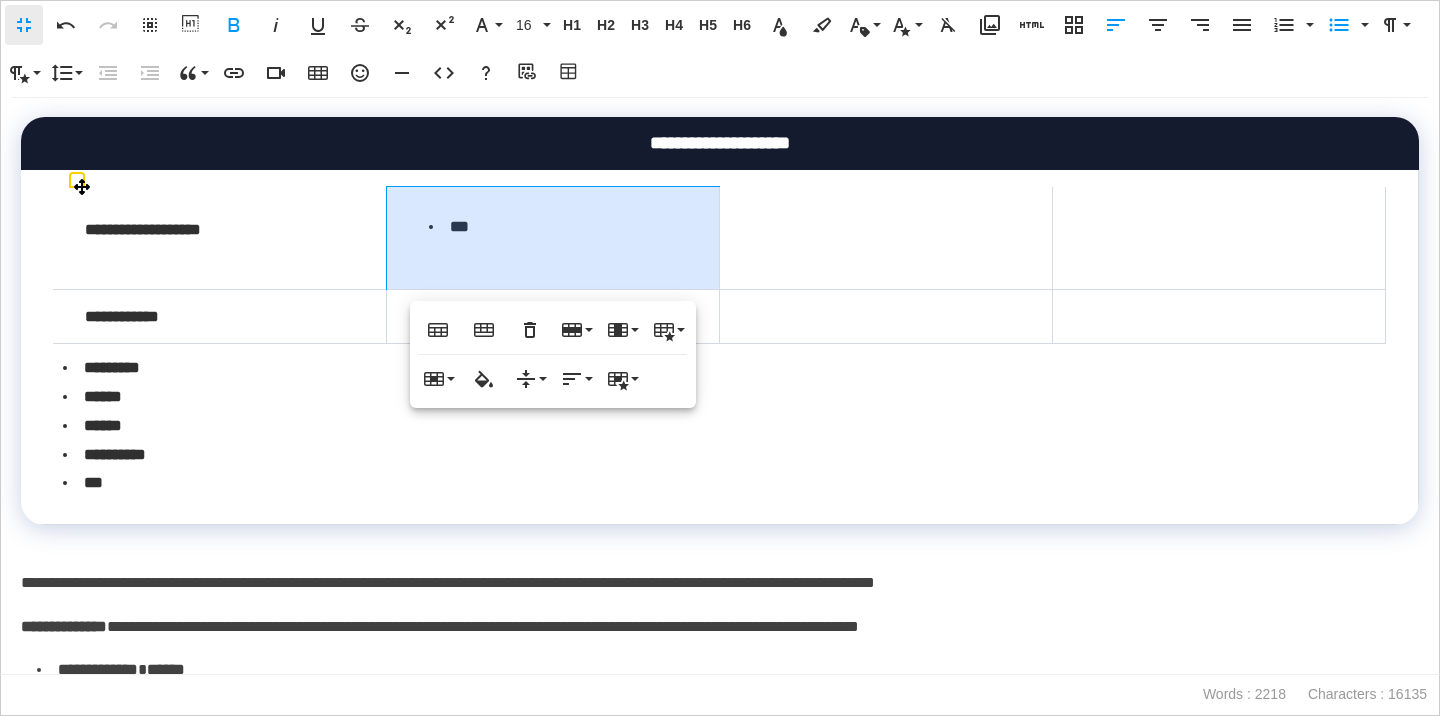 click on "***" at bounding box center (552, 238) 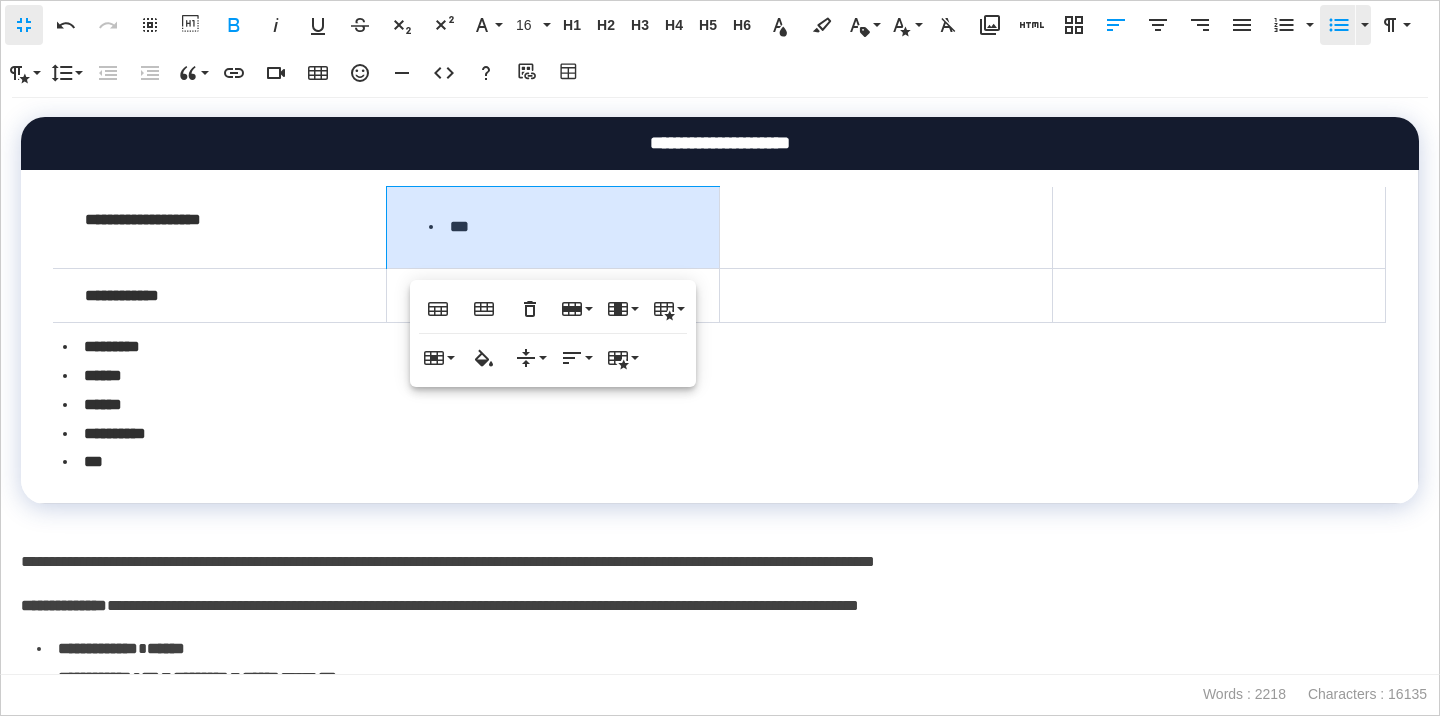 click 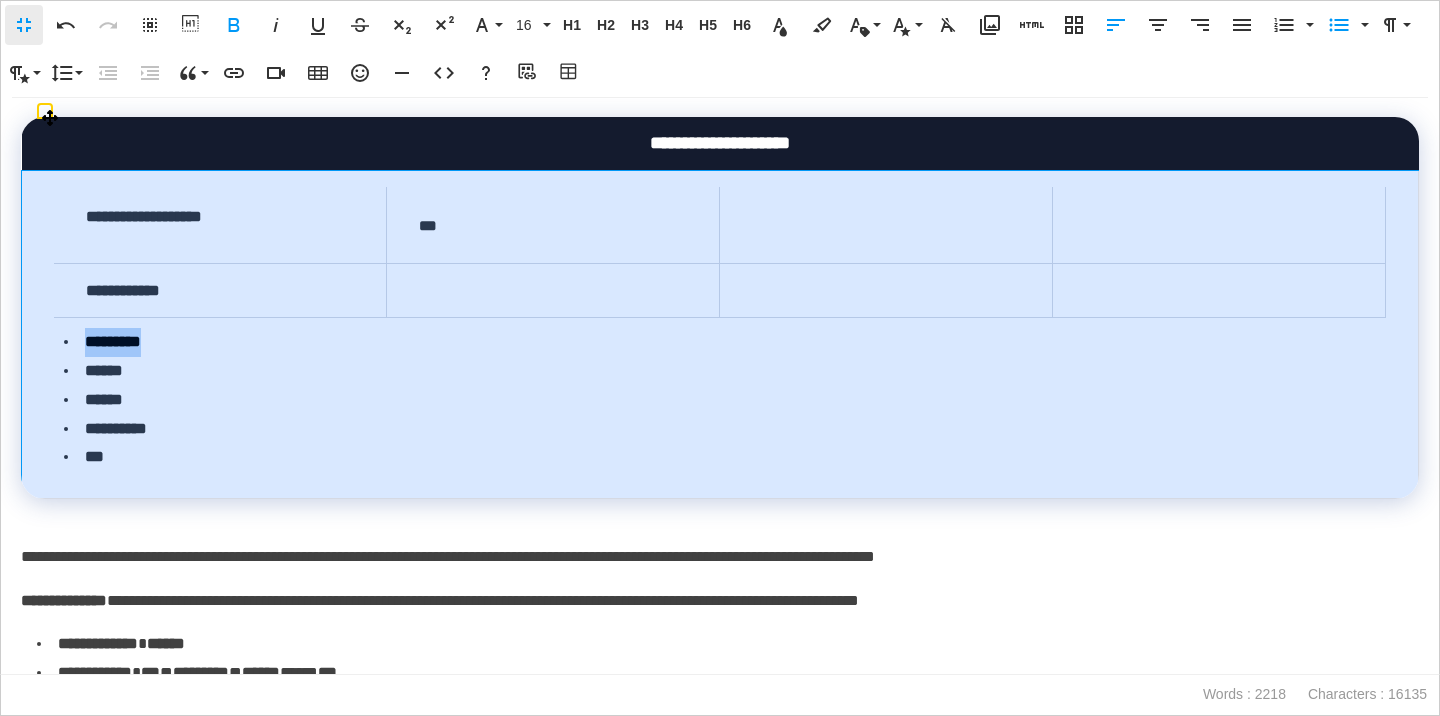 drag, startPoint x: 179, startPoint y: 337, endPoint x: 84, endPoint y: 341, distance: 95.084175 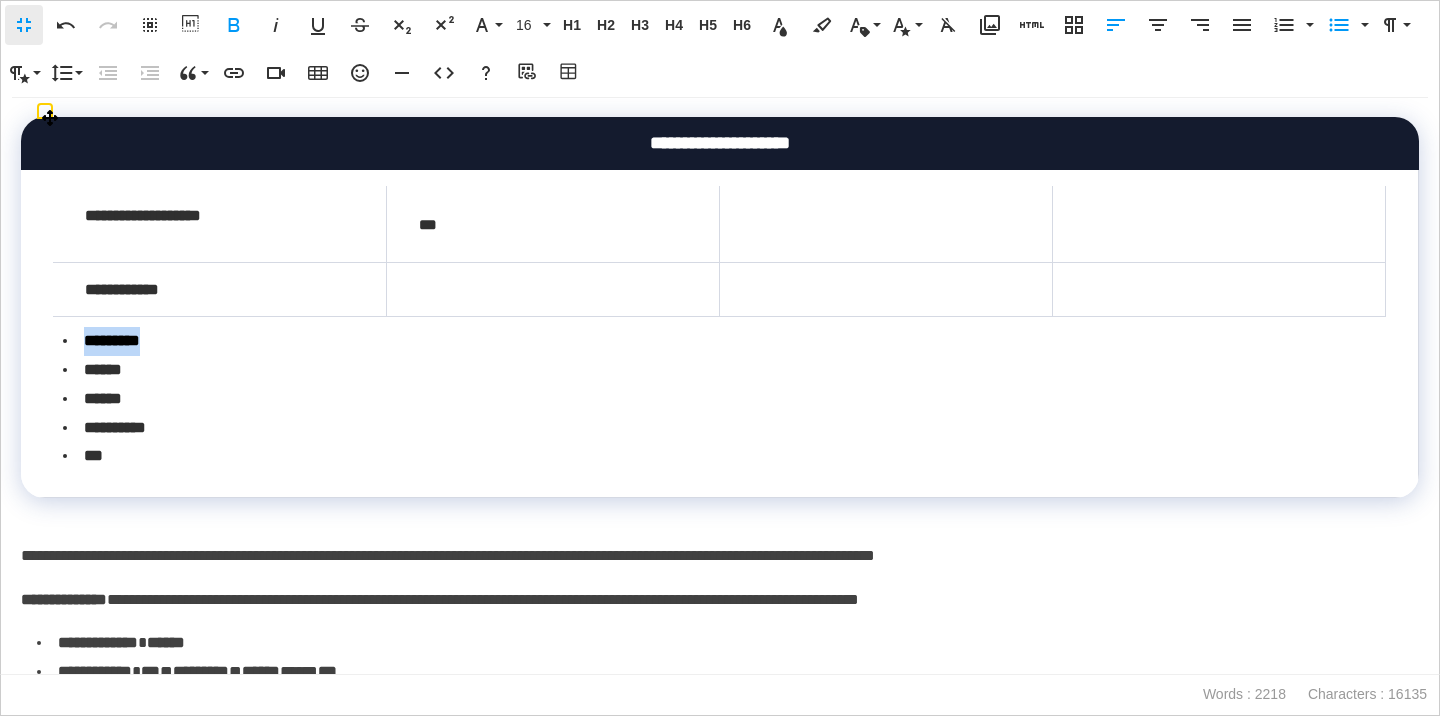 click on "*********" at bounding box center [724, 341] 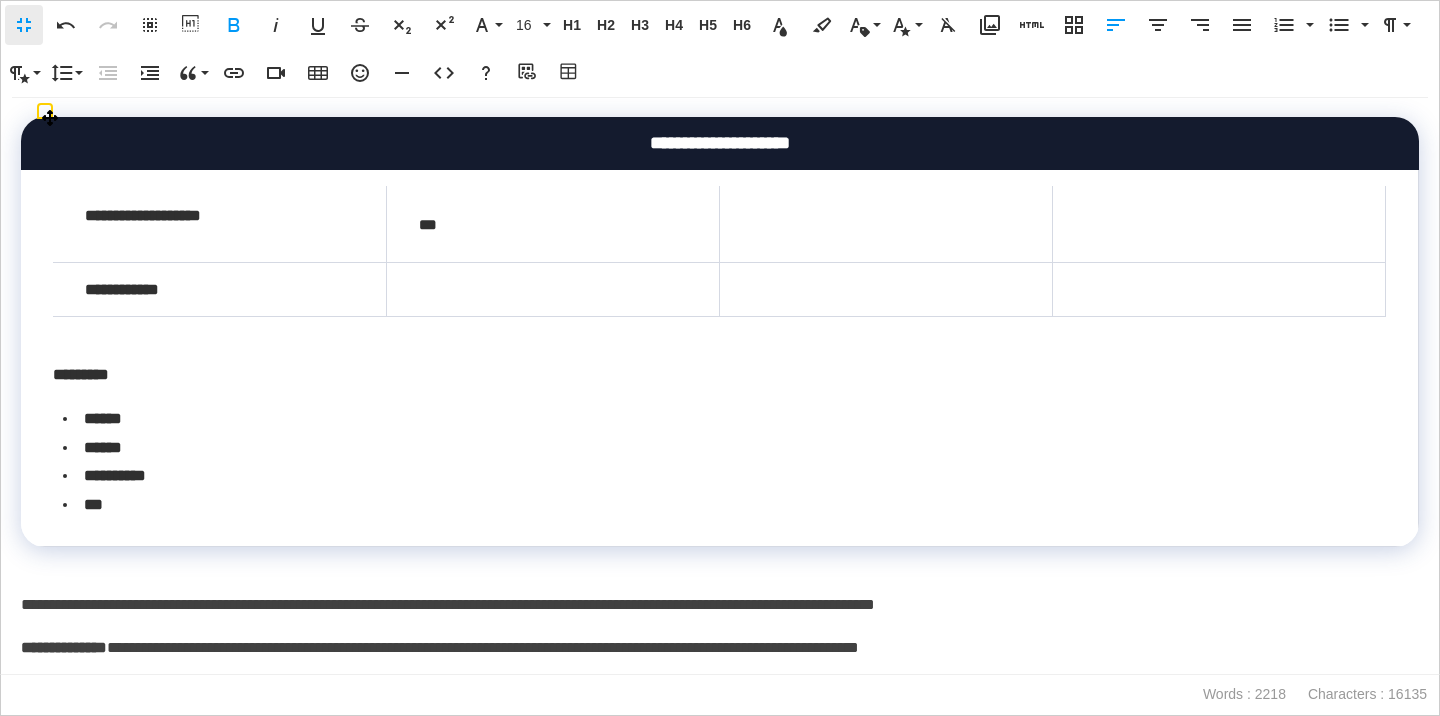 click on "******" at bounding box center [724, 419] 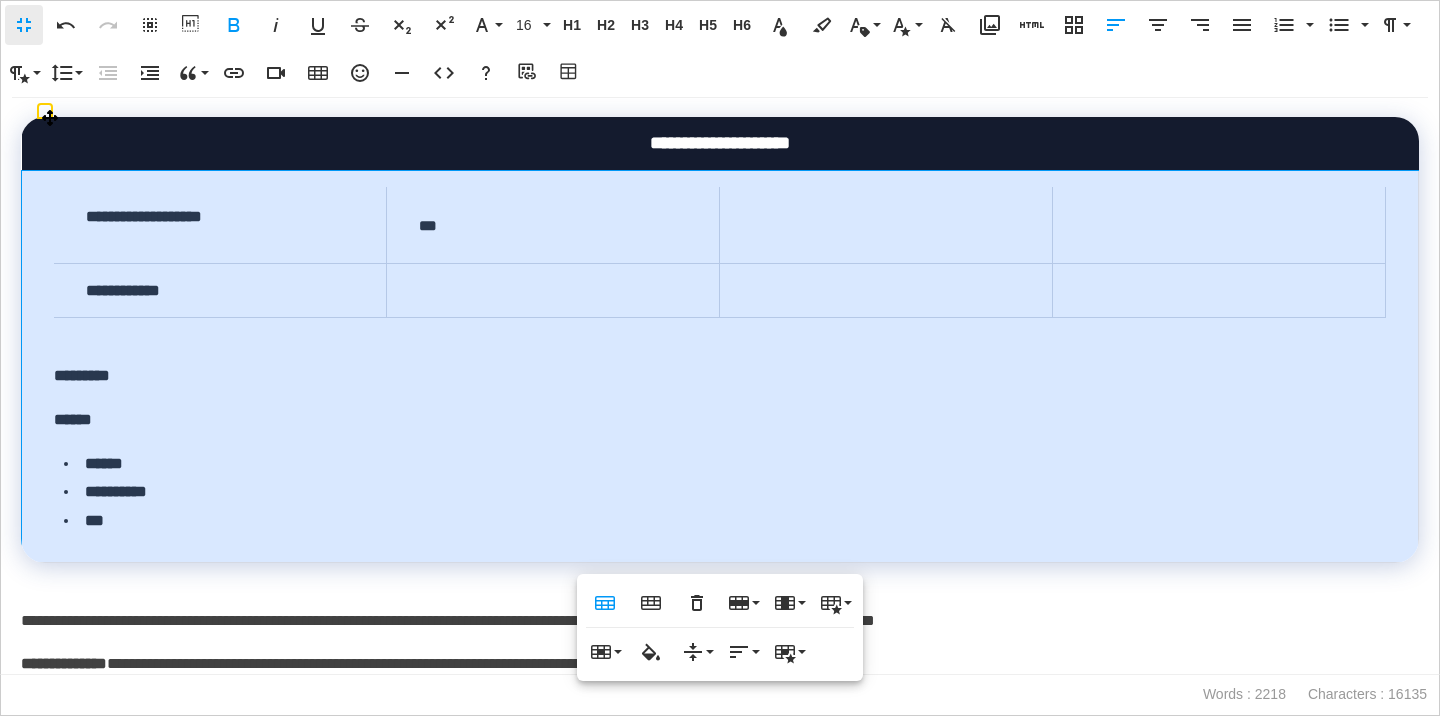 click on "******" at bounding box center (104, 463) 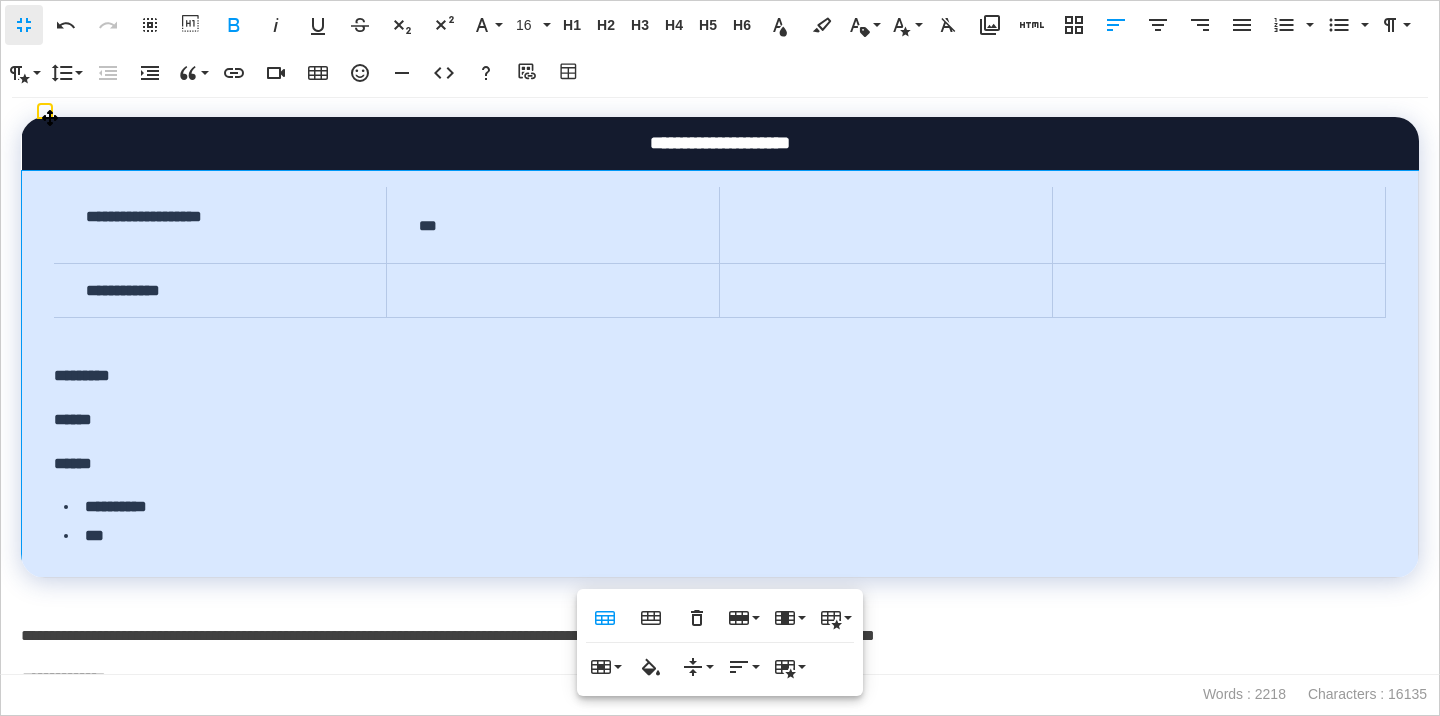click on "**********" at bounding box center [116, 506] 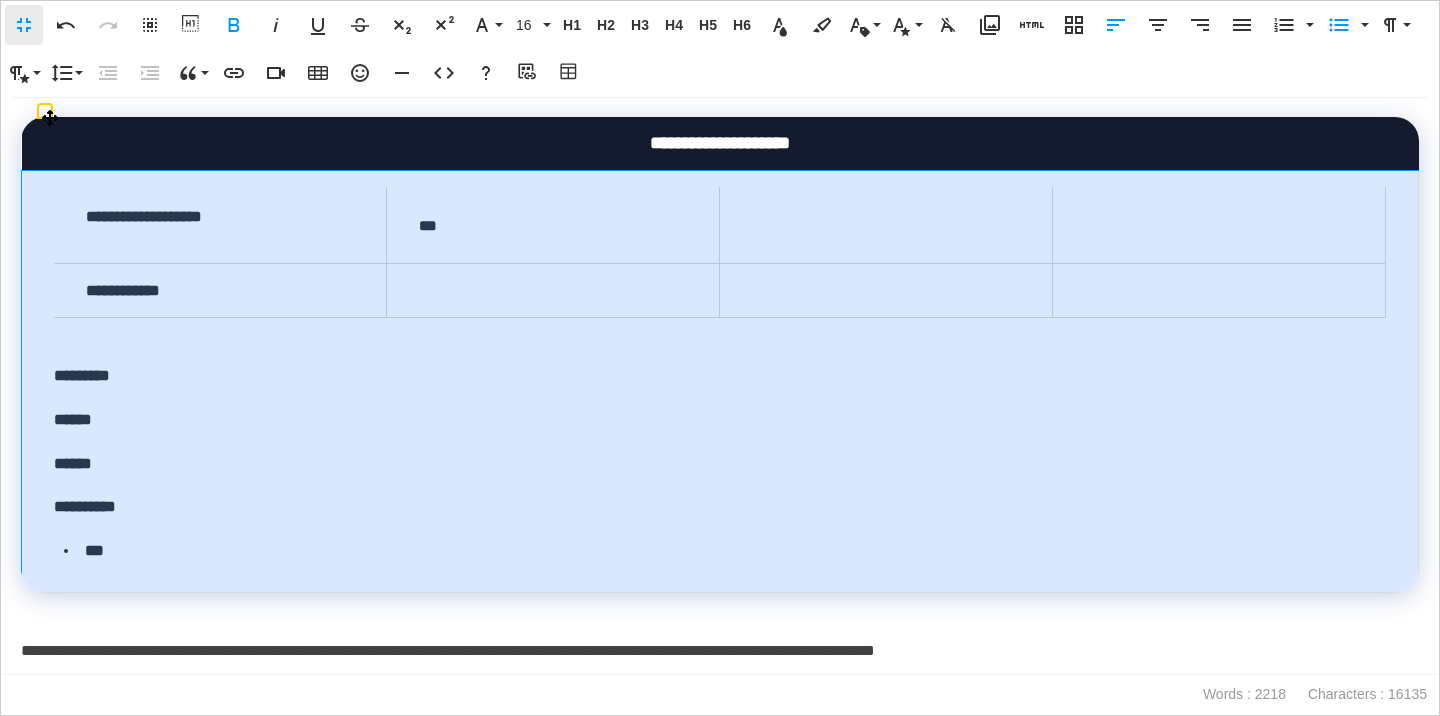click on "***" at bounding box center [94, 550] 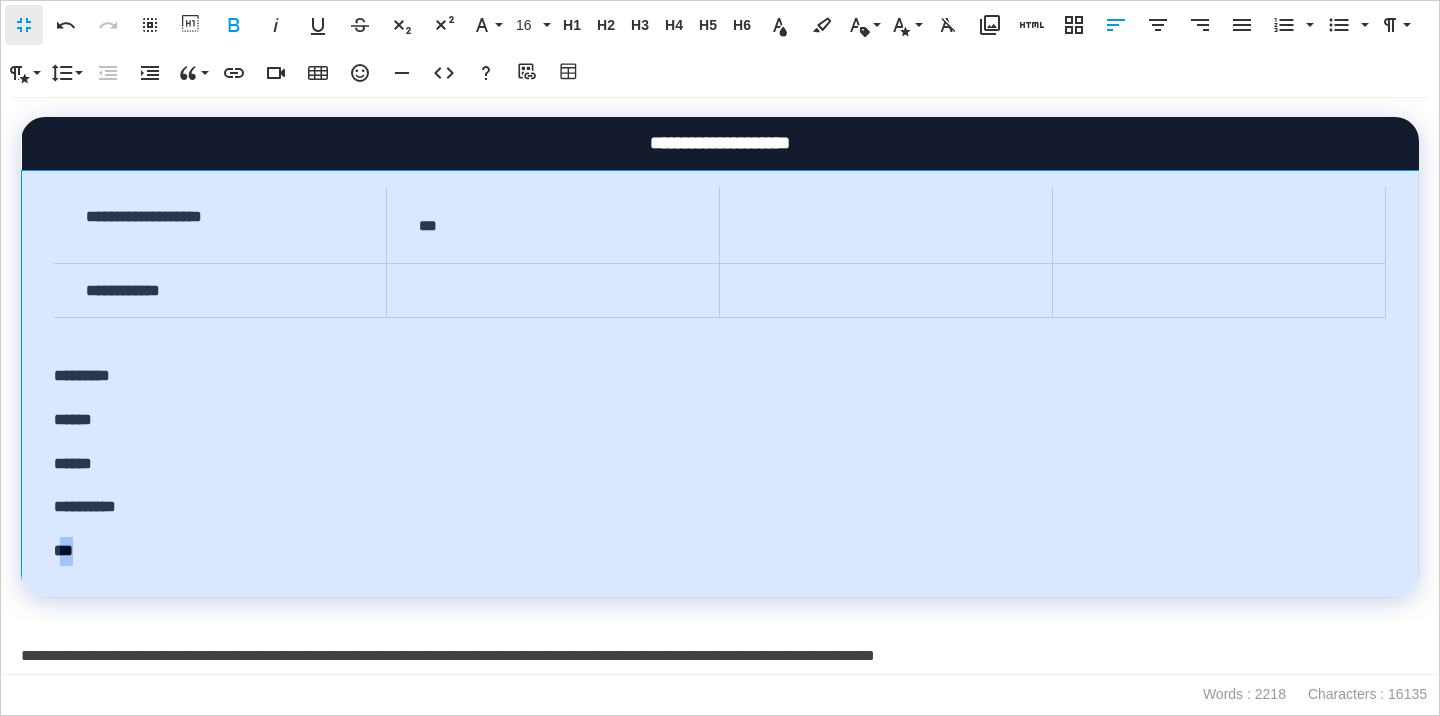 drag, startPoint x: 83, startPoint y: 560, endPoint x: 58, endPoint y: 559, distance: 25.019993 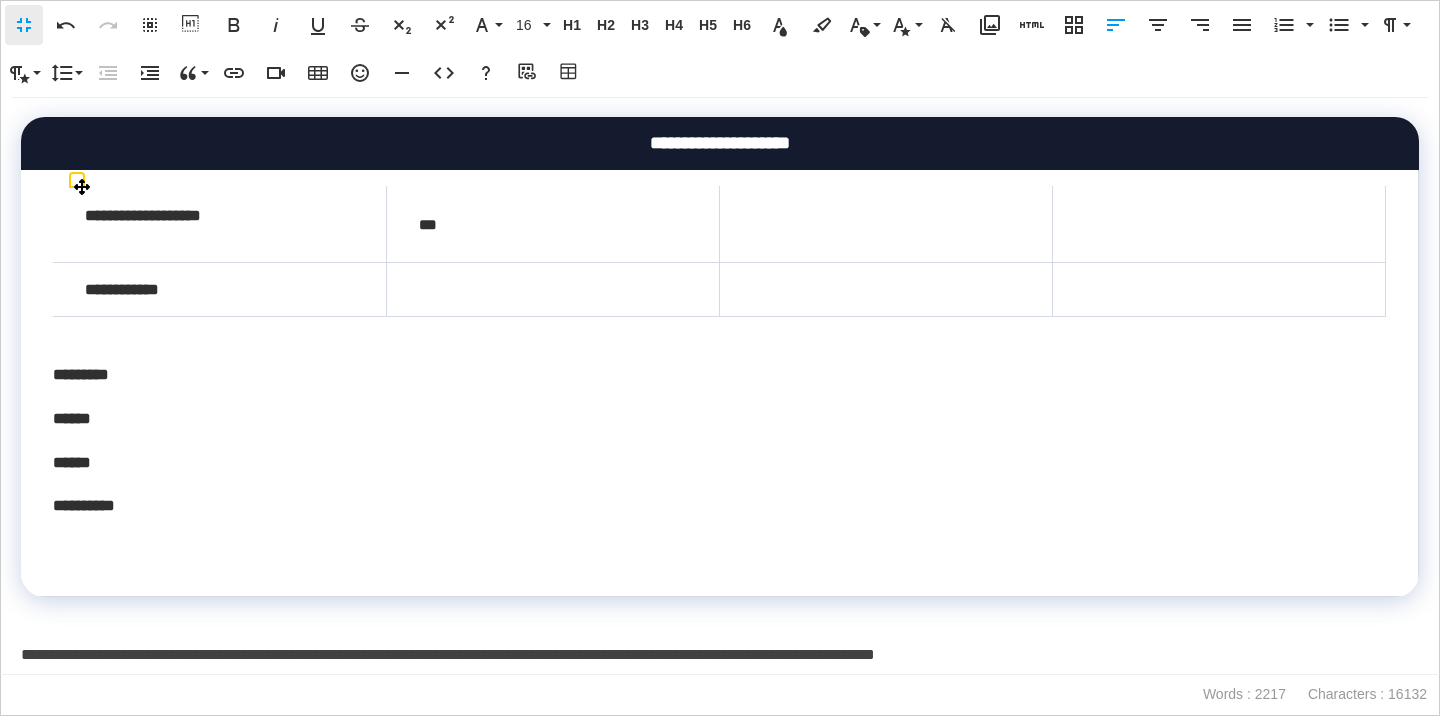 click at bounding box center [1218, 290] 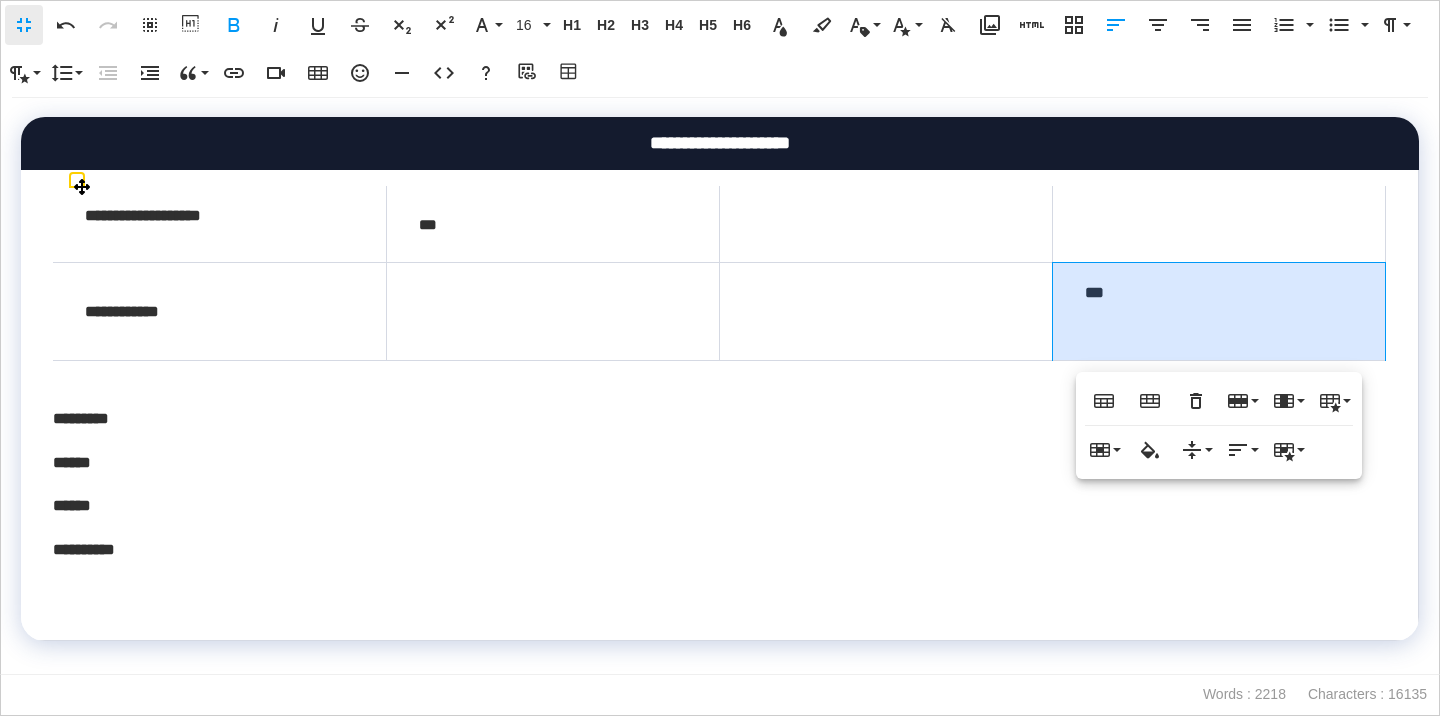 click on "***" at bounding box center [1218, 312] 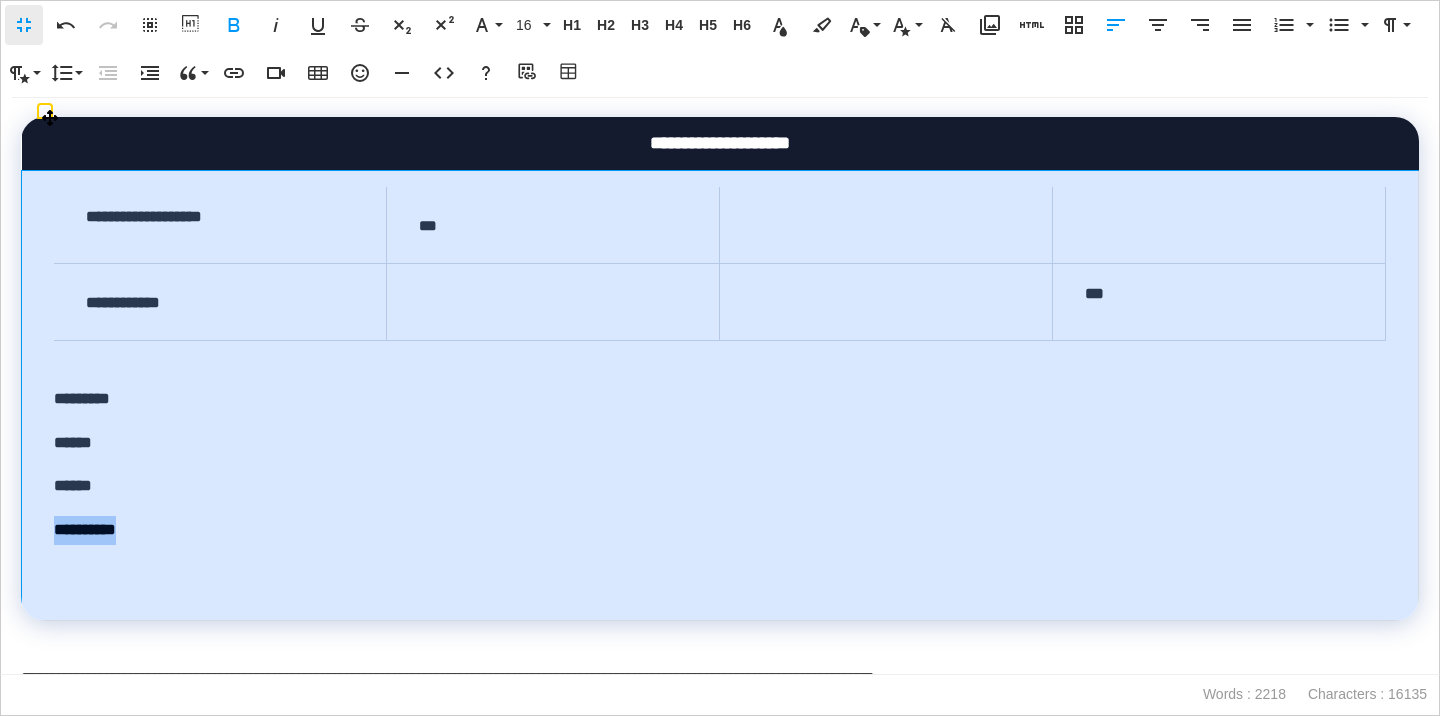 drag, startPoint x: 172, startPoint y: 527, endPoint x: 50, endPoint y: 534, distance: 122.20065 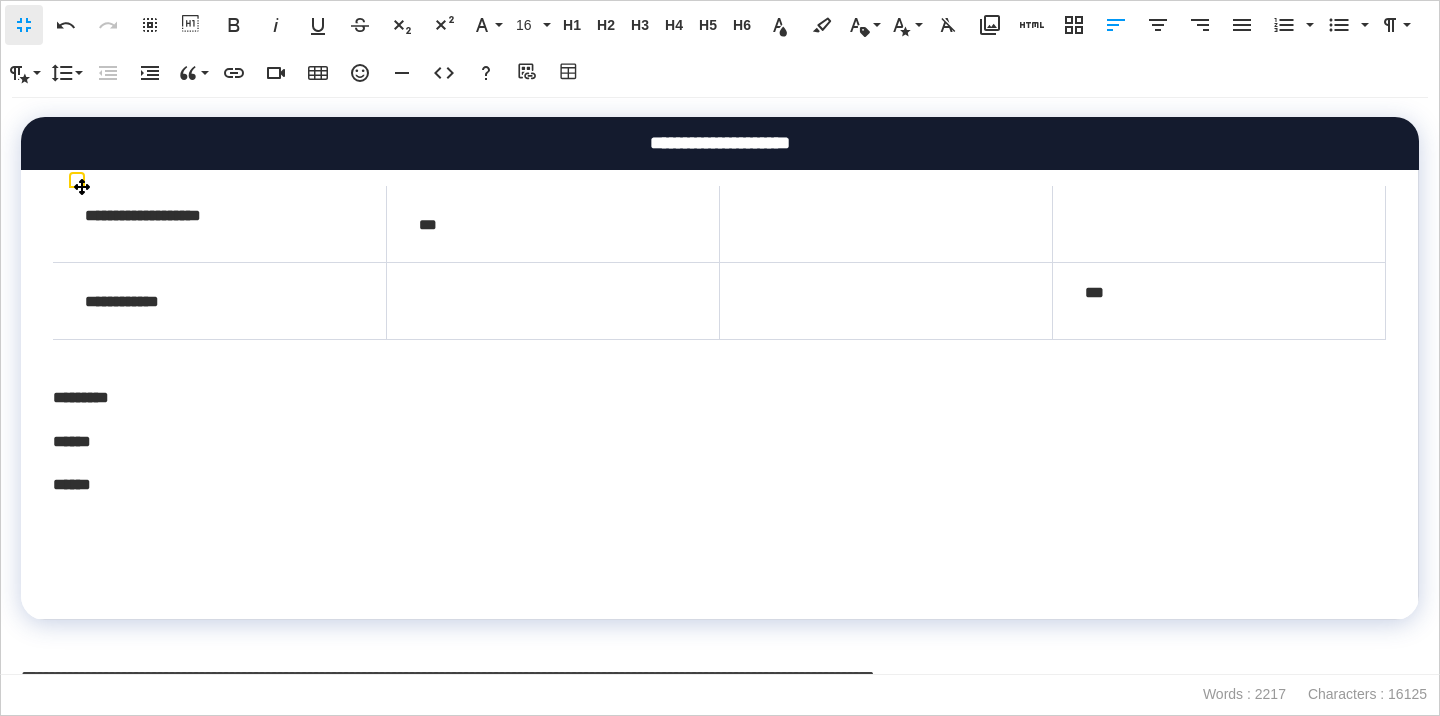 click at bounding box center (1218, 224) 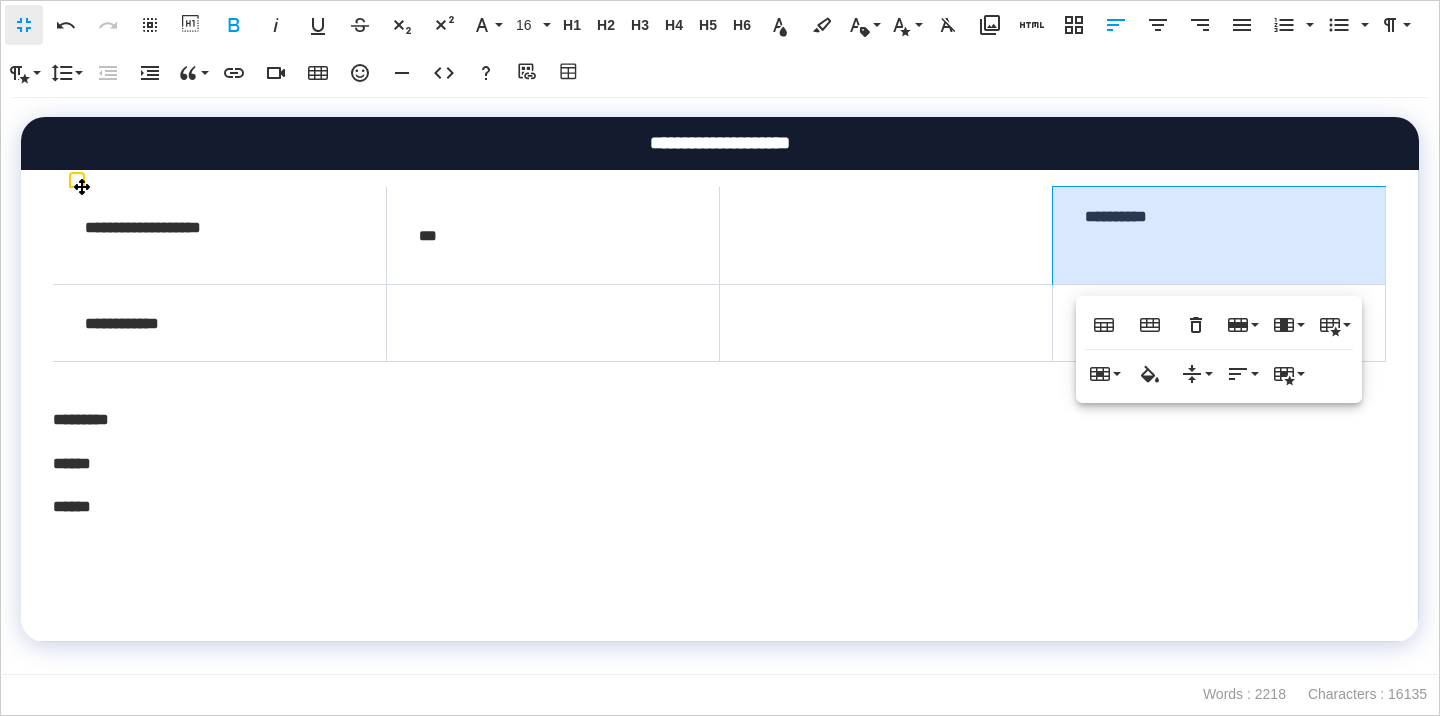 click on "**********" at bounding box center (1218, 236) 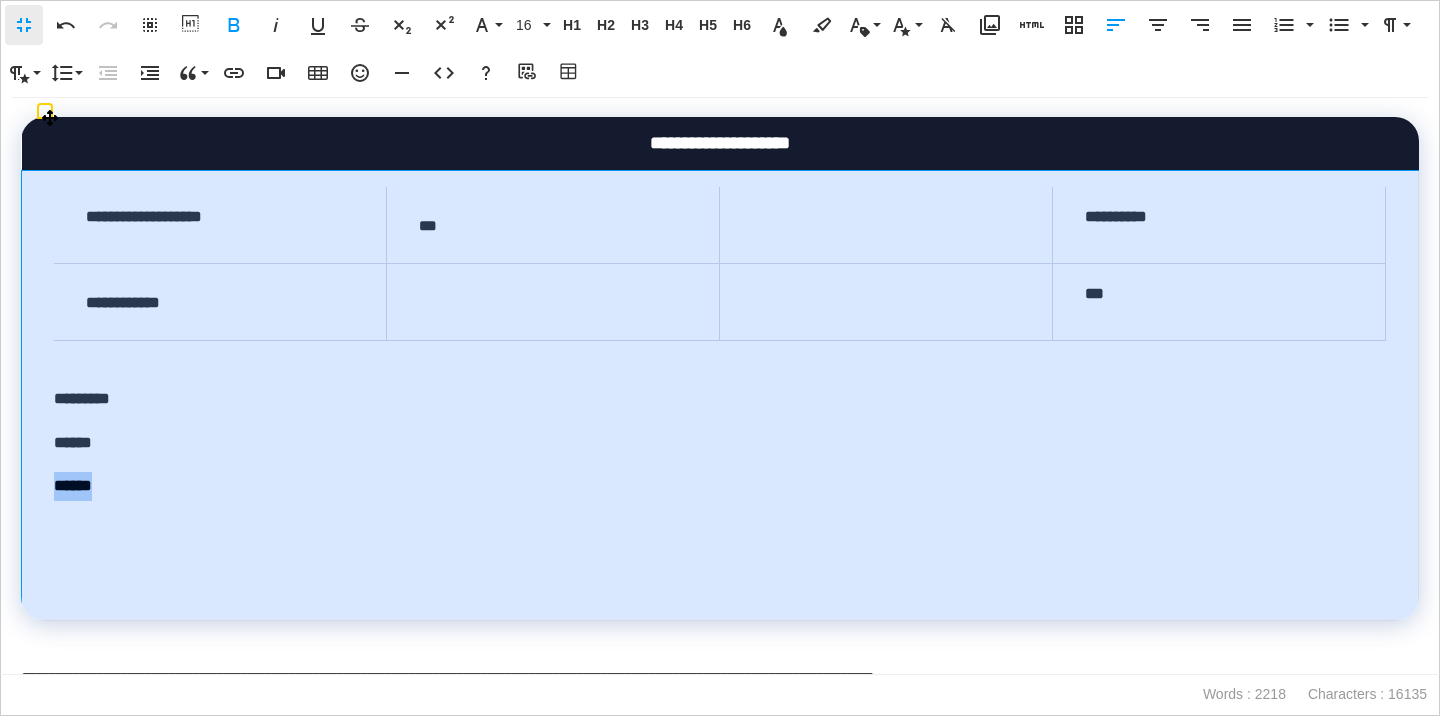drag, startPoint x: 108, startPoint y: 501, endPoint x: 49, endPoint y: 496, distance: 59.211487 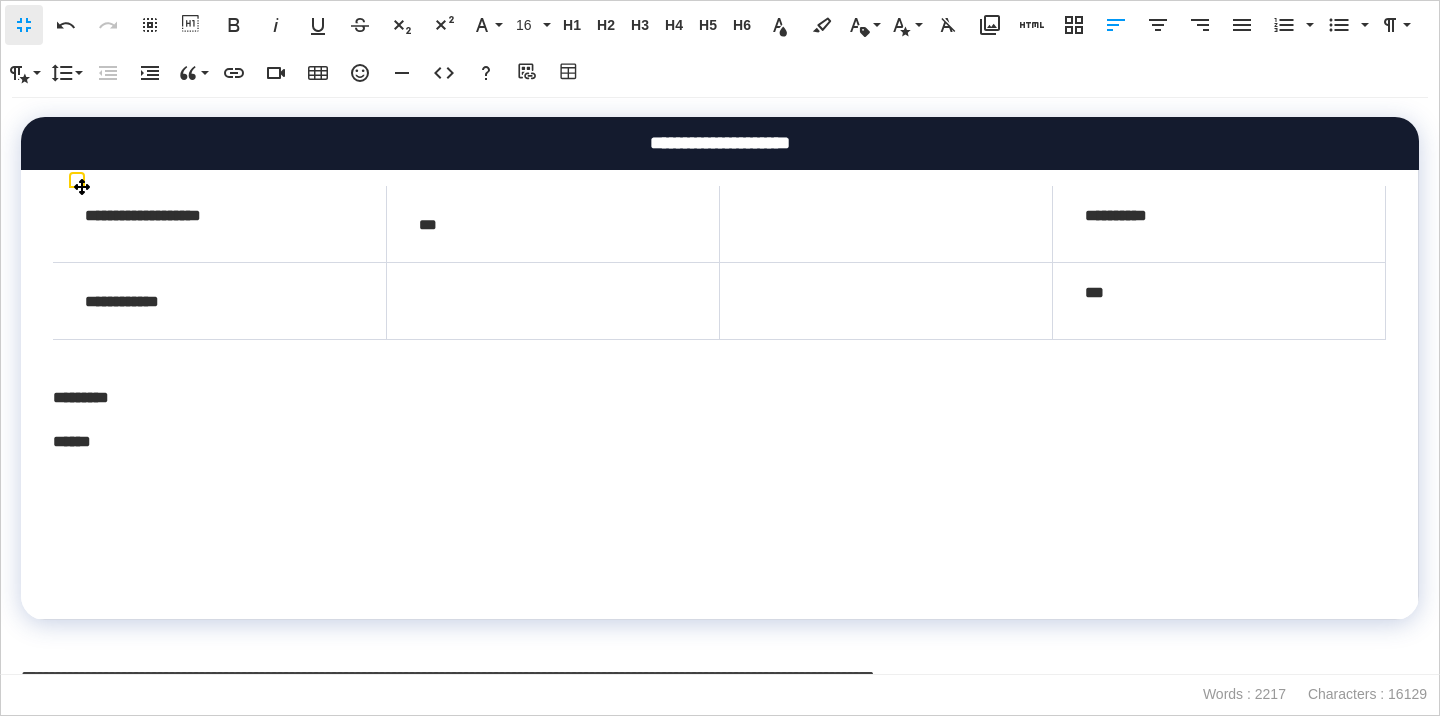 click at bounding box center [885, 224] 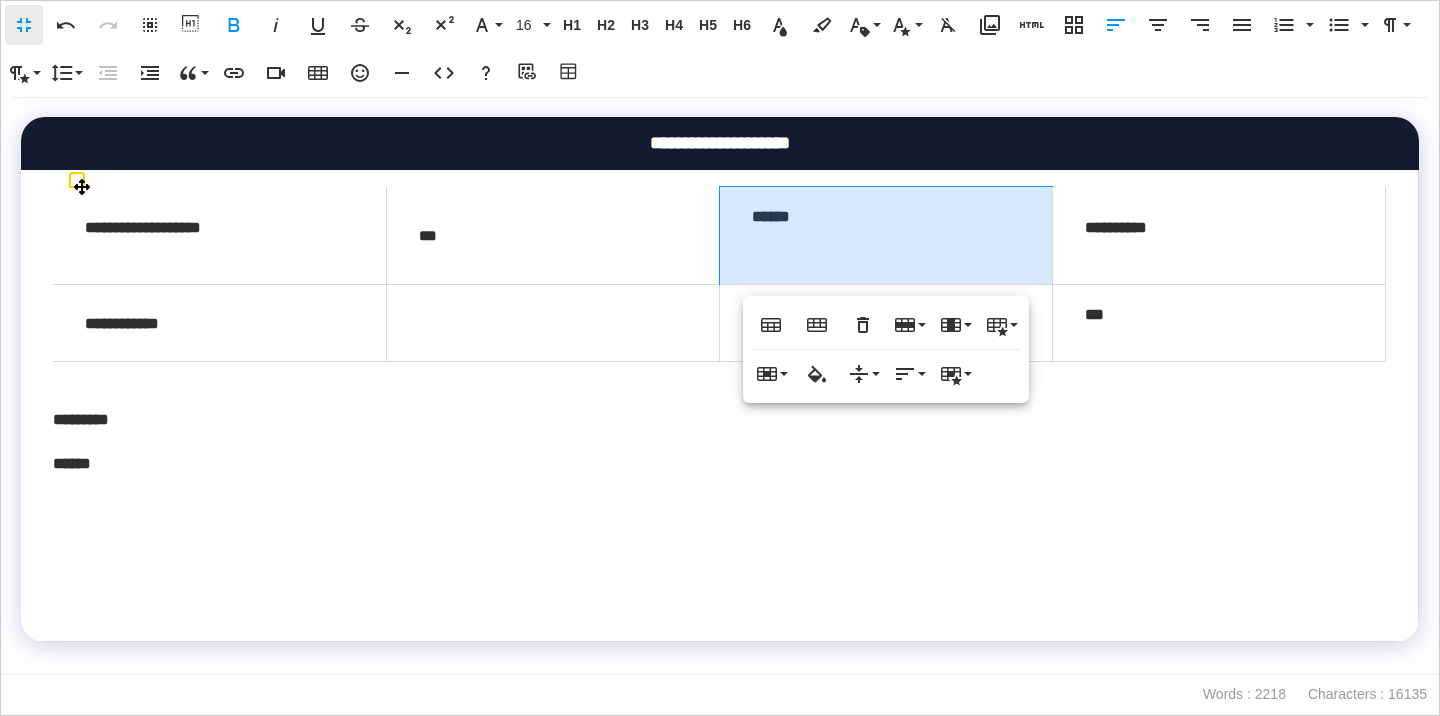 click on "******" at bounding box center [885, 236] 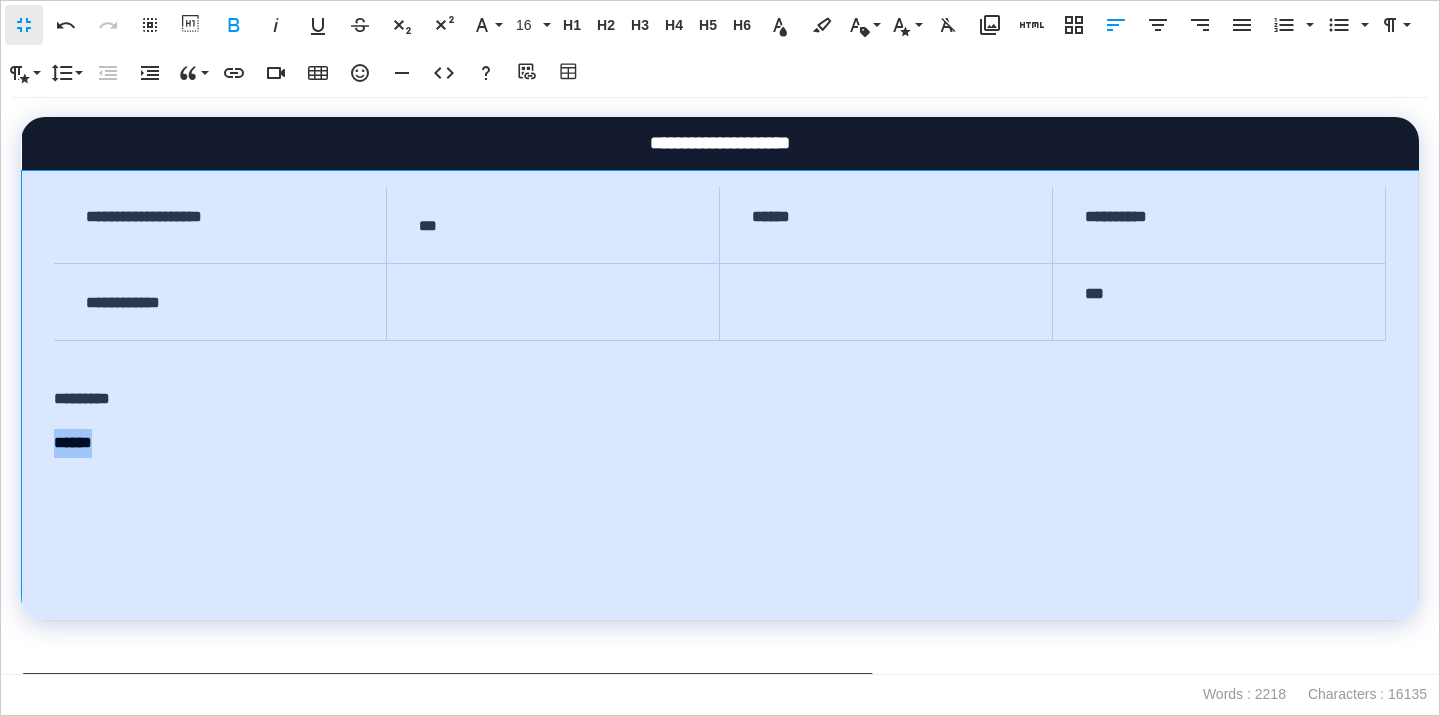 drag, startPoint x: 112, startPoint y: 439, endPoint x: 38, endPoint y: 443, distance: 74.10803 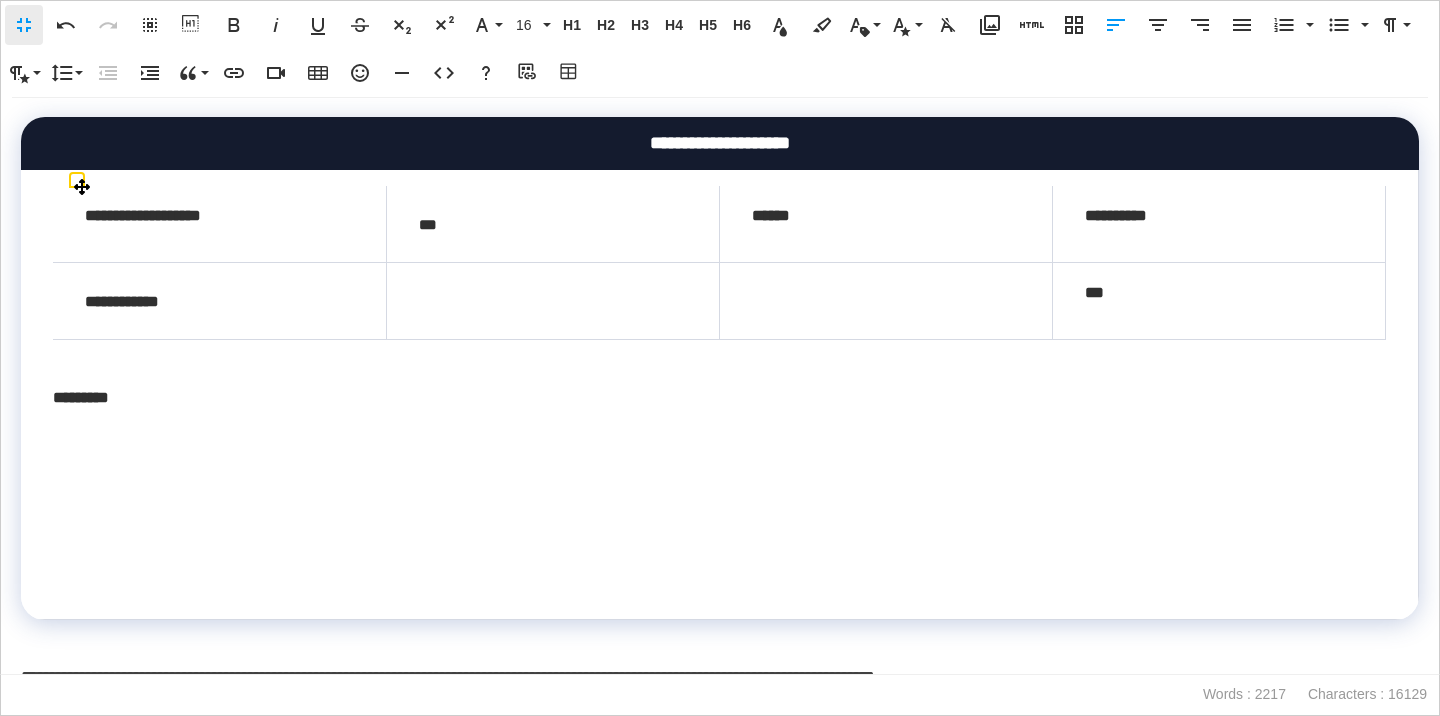 click at bounding box center [885, 301] 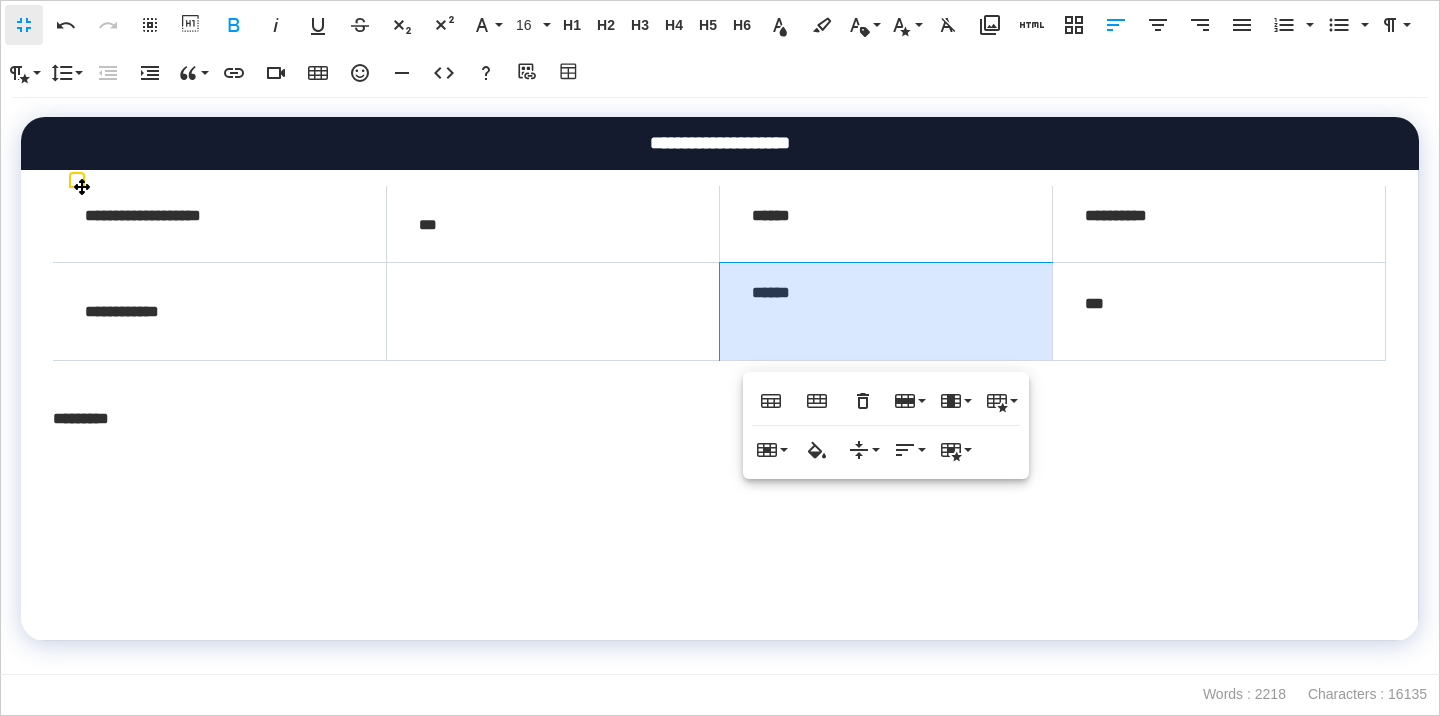 click on "******" at bounding box center [885, 312] 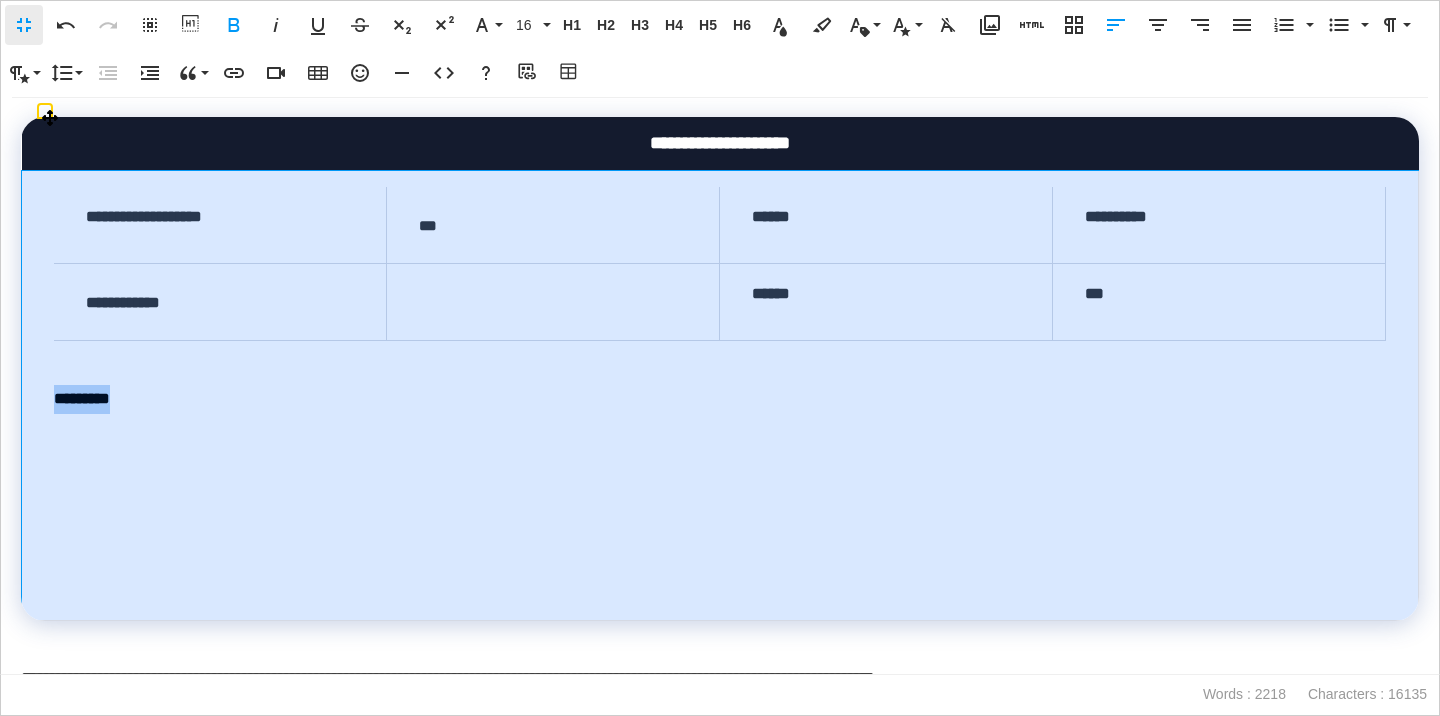 drag, startPoint x: 152, startPoint y: 403, endPoint x: 39, endPoint y: 407, distance: 113.07078 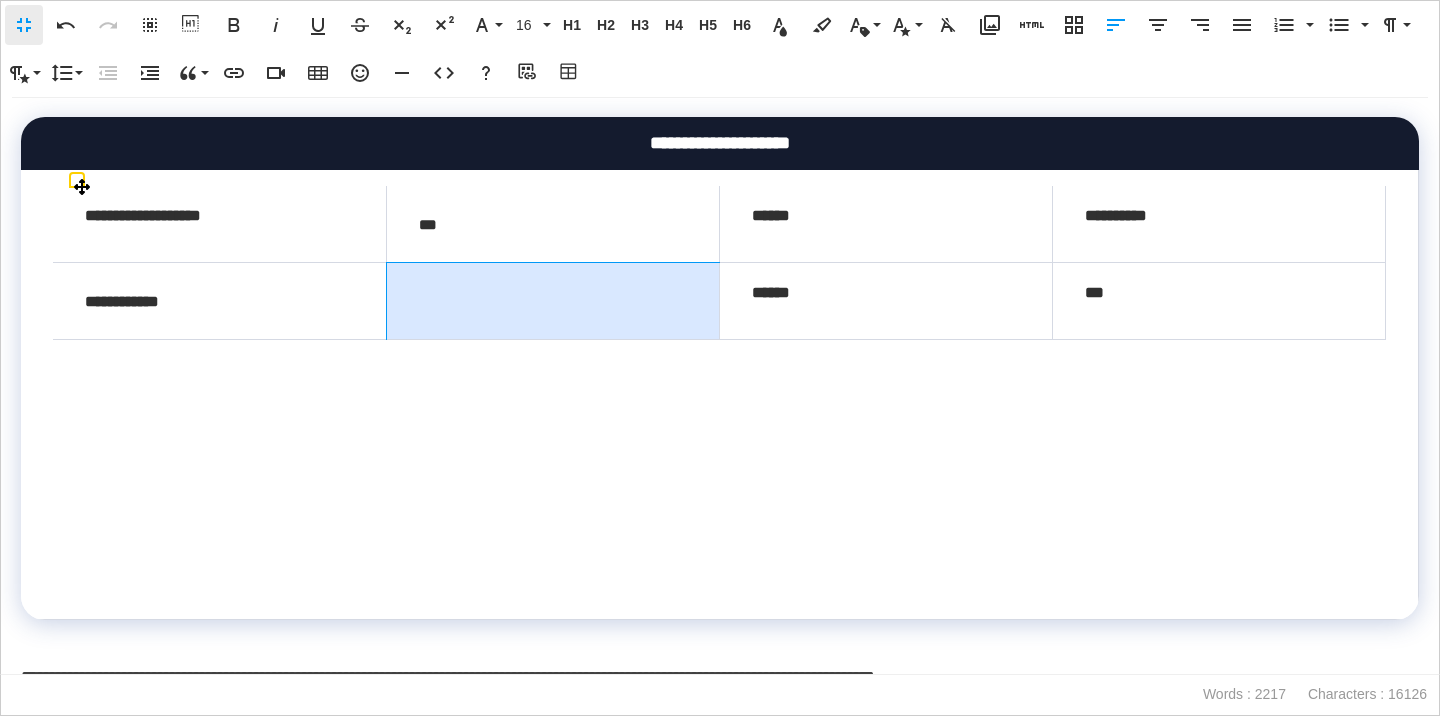 click at bounding box center (552, 301) 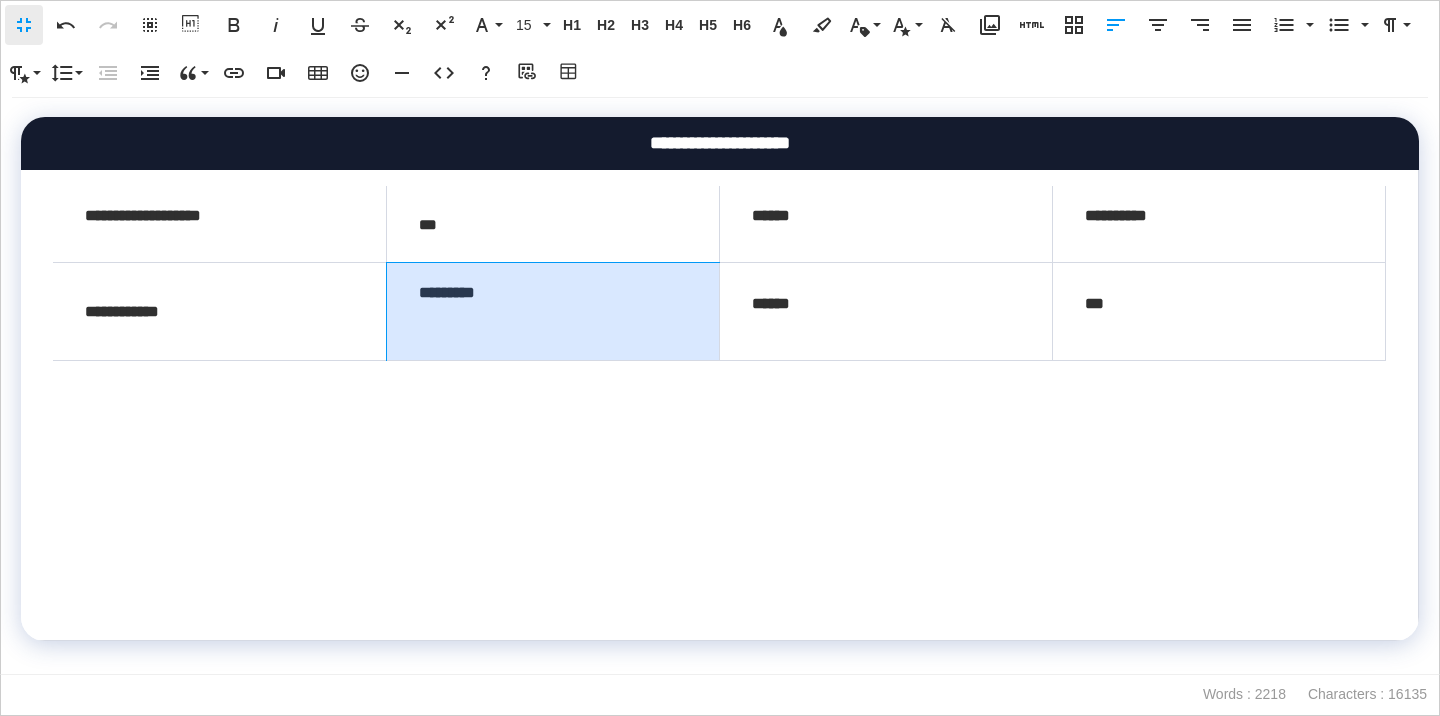click on "*********" at bounding box center [552, 312] 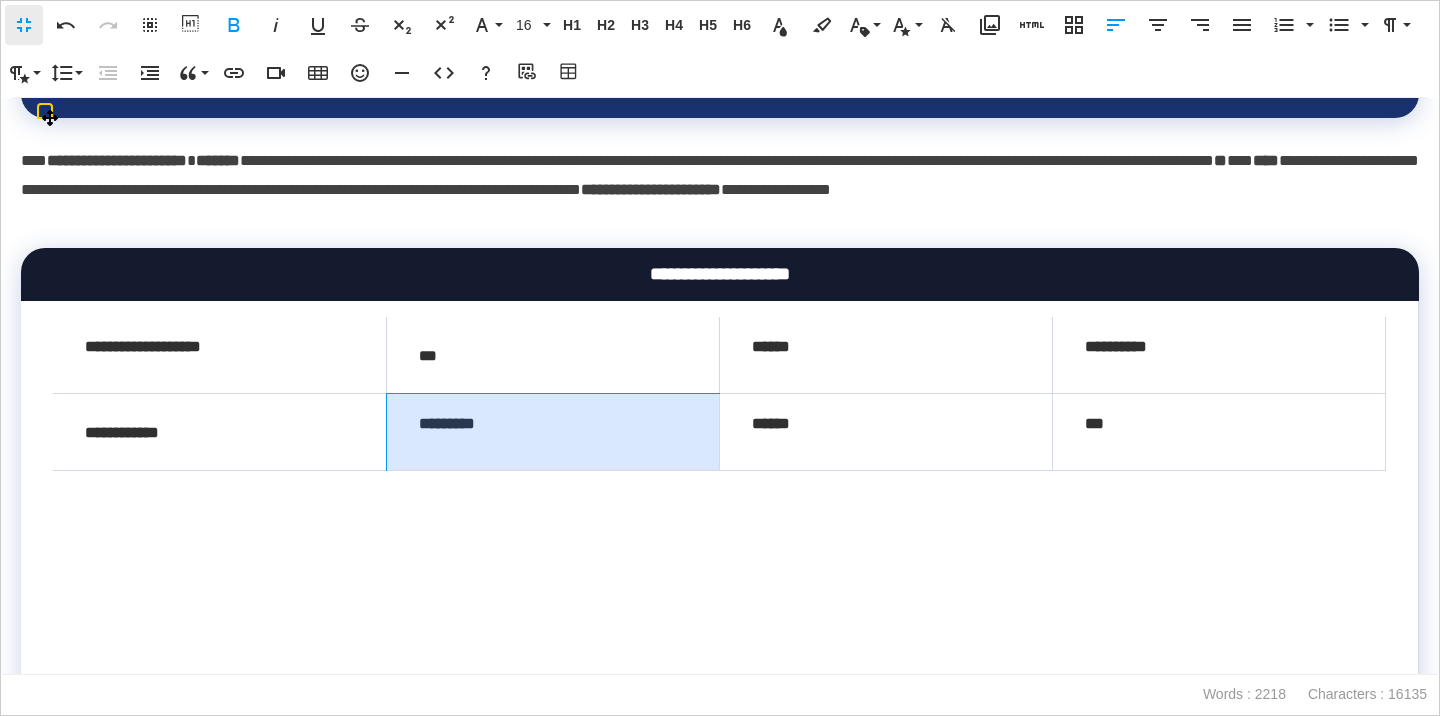 scroll, scrollTop: 5695, scrollLeft: 0, axis: vertical 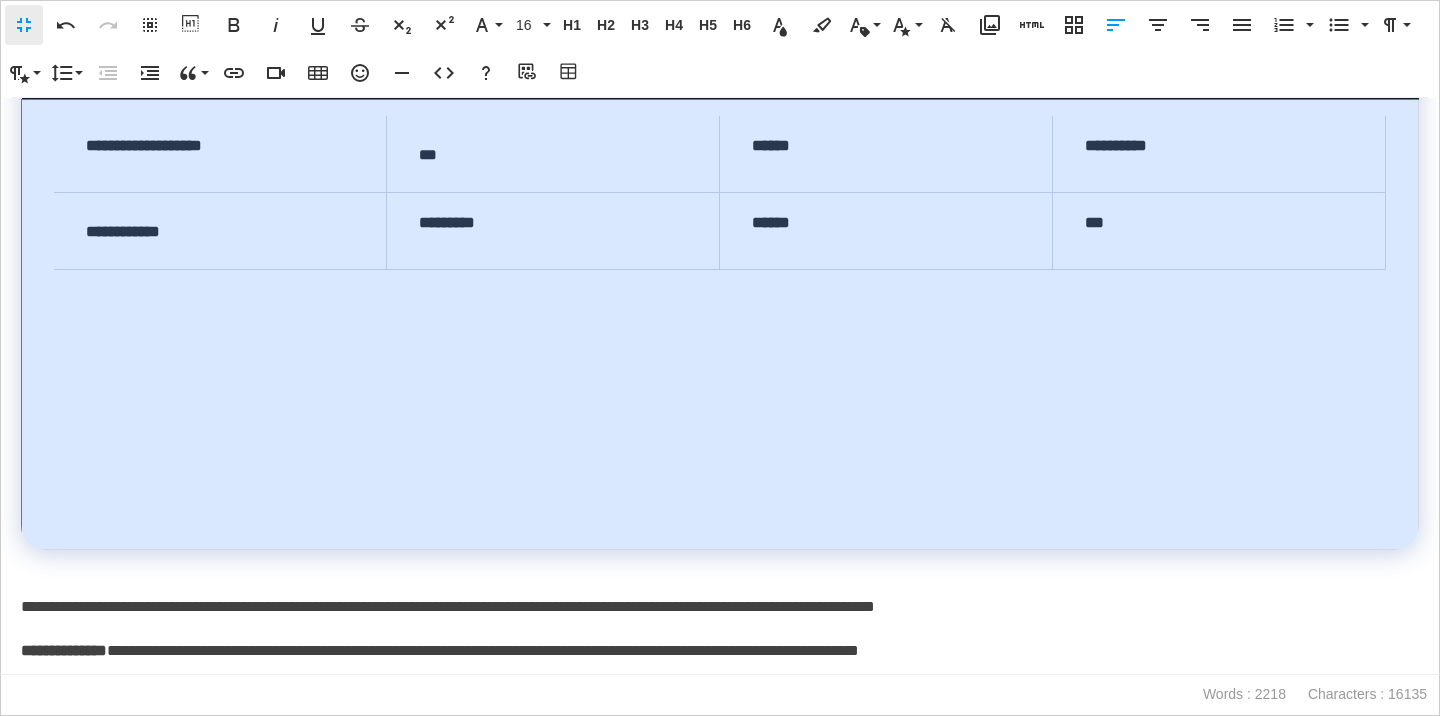 click at bounding box center (720, 503) 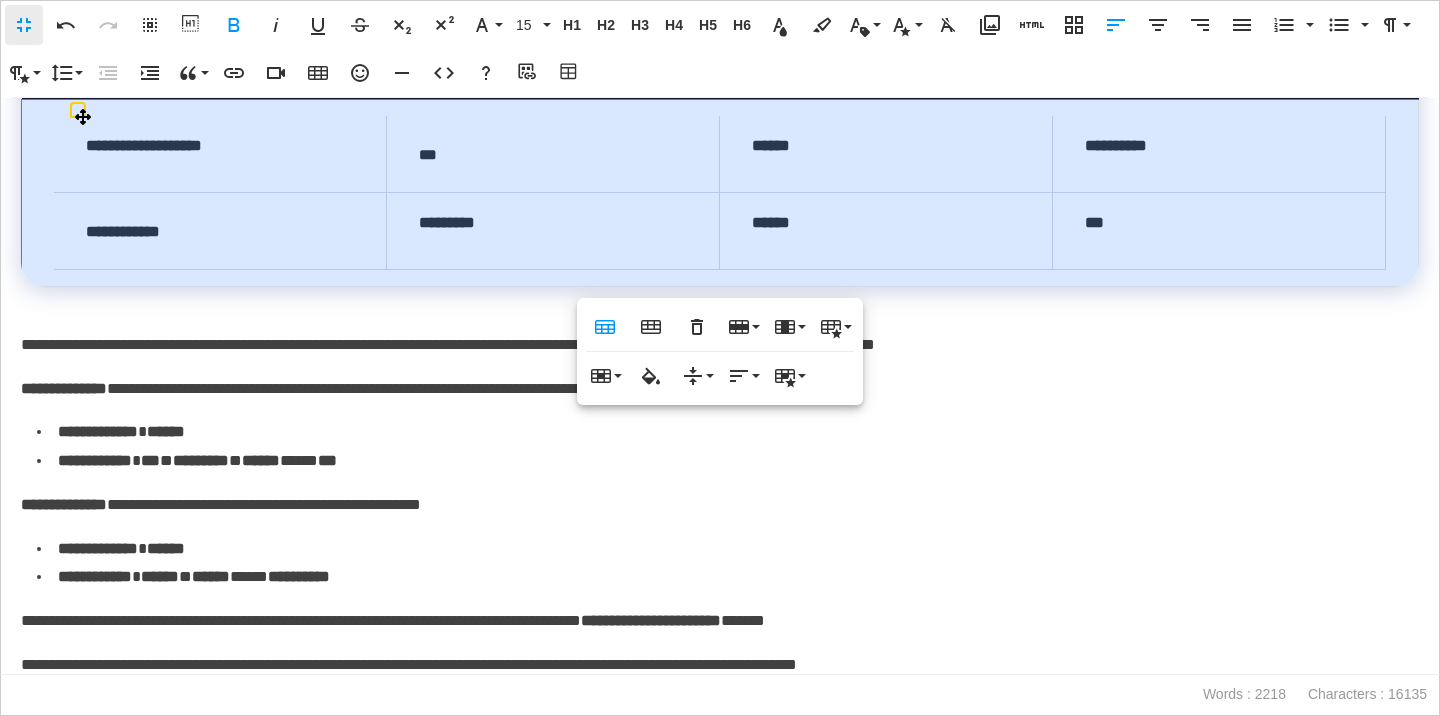 click on "*********" at bounding box center [553, 223] 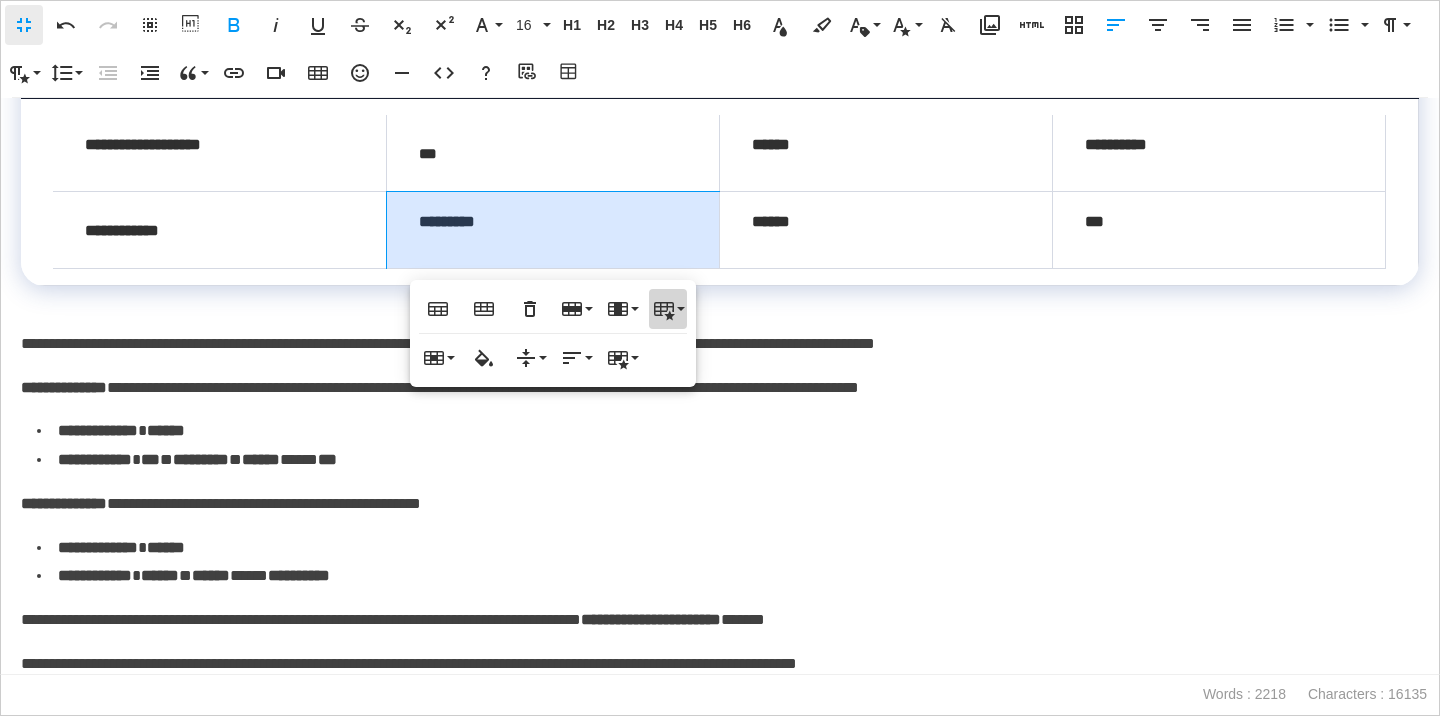 click on "Table Style" at bounding box center (668, 309) 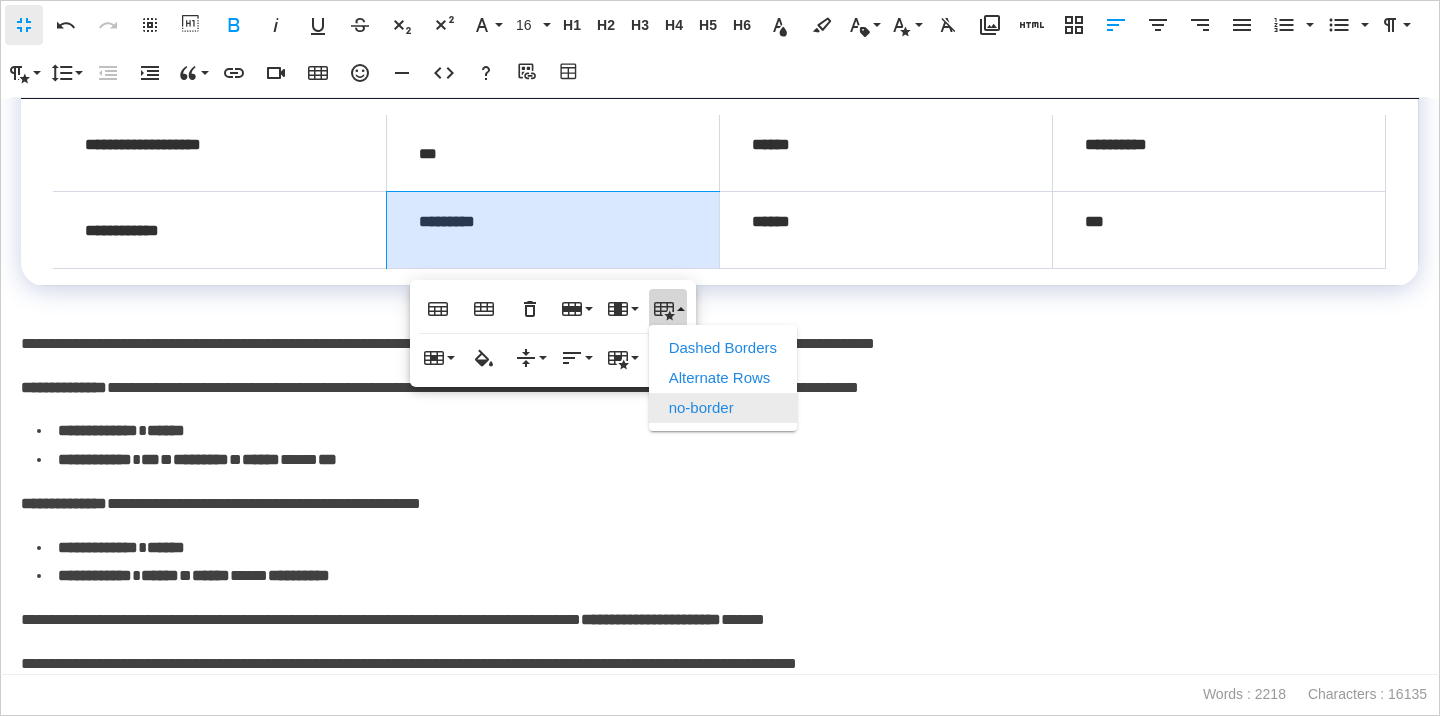 click on "no-border" at bounding box center (723, 408) 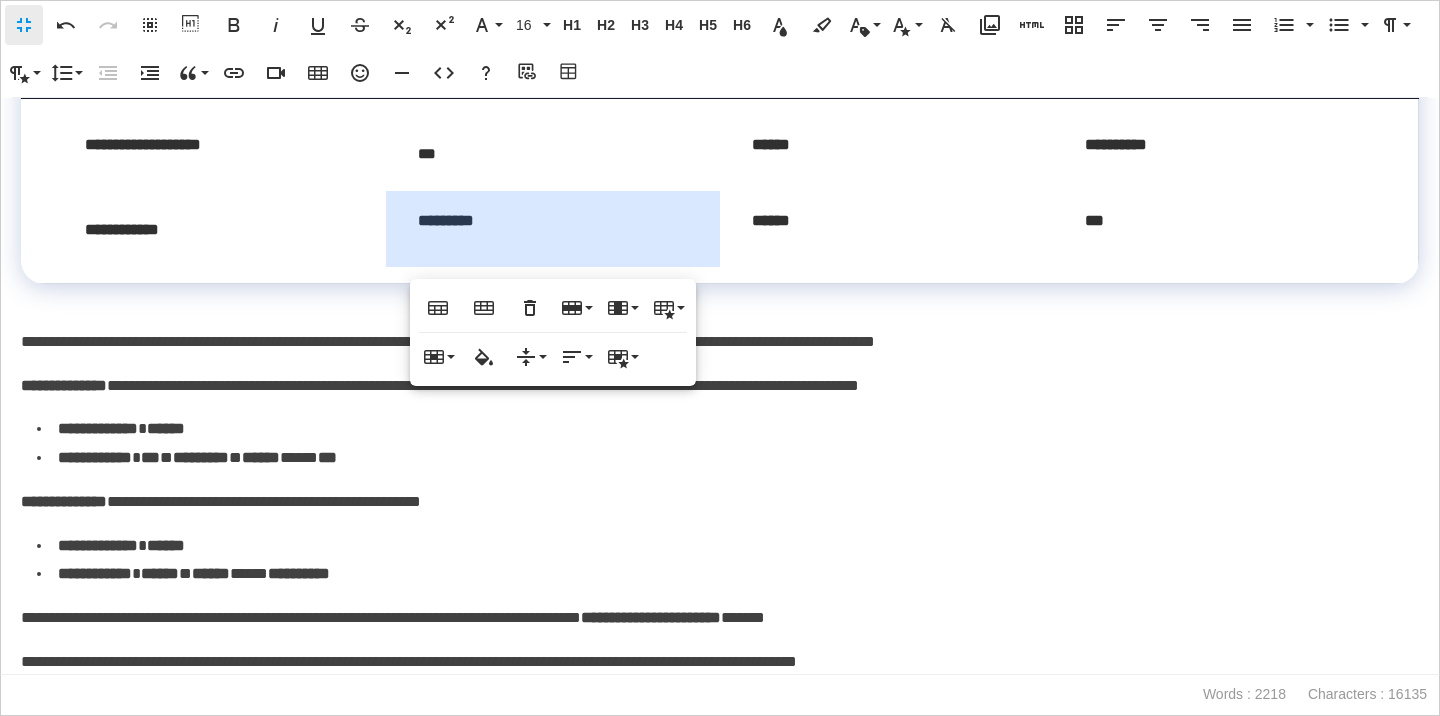 click on "**********" at bounding box center (728, 458) 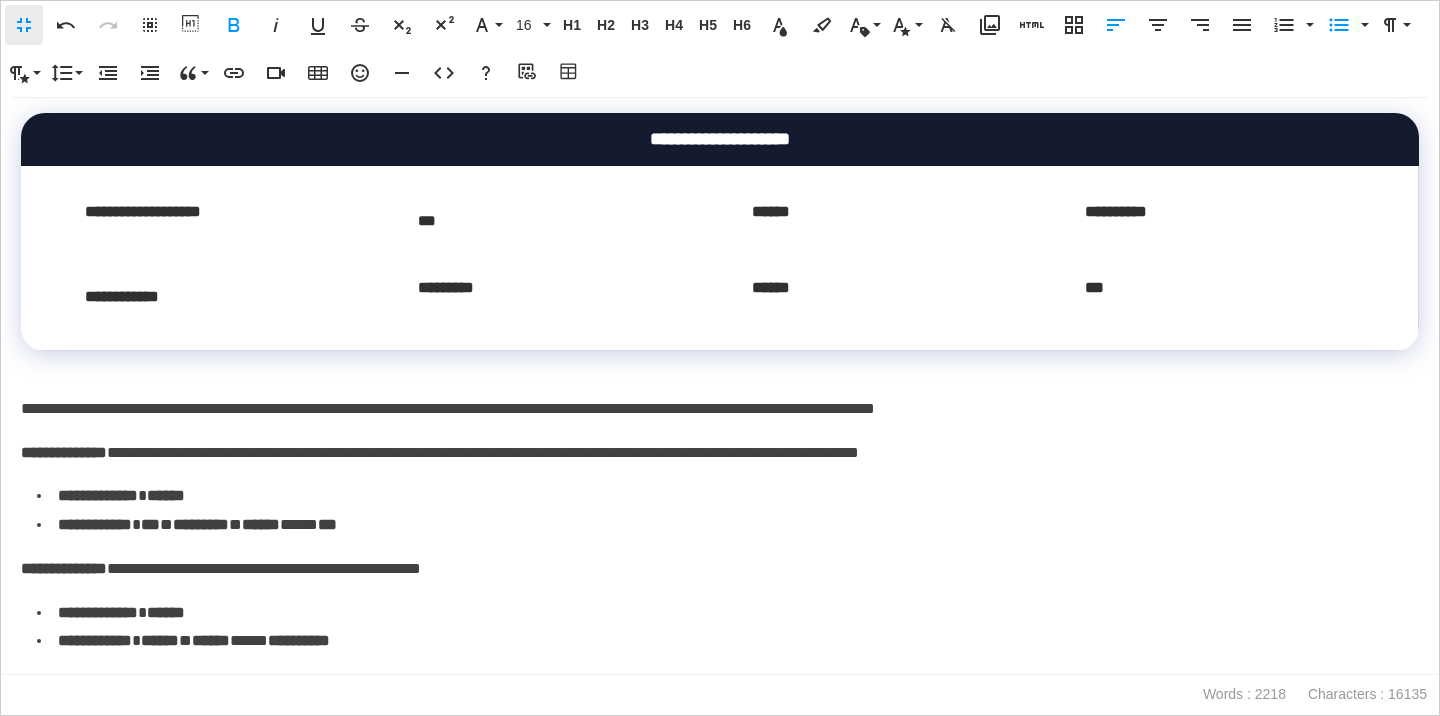 scroll, scrollTop: 5461, scrollLeft: 0, axis: vertical 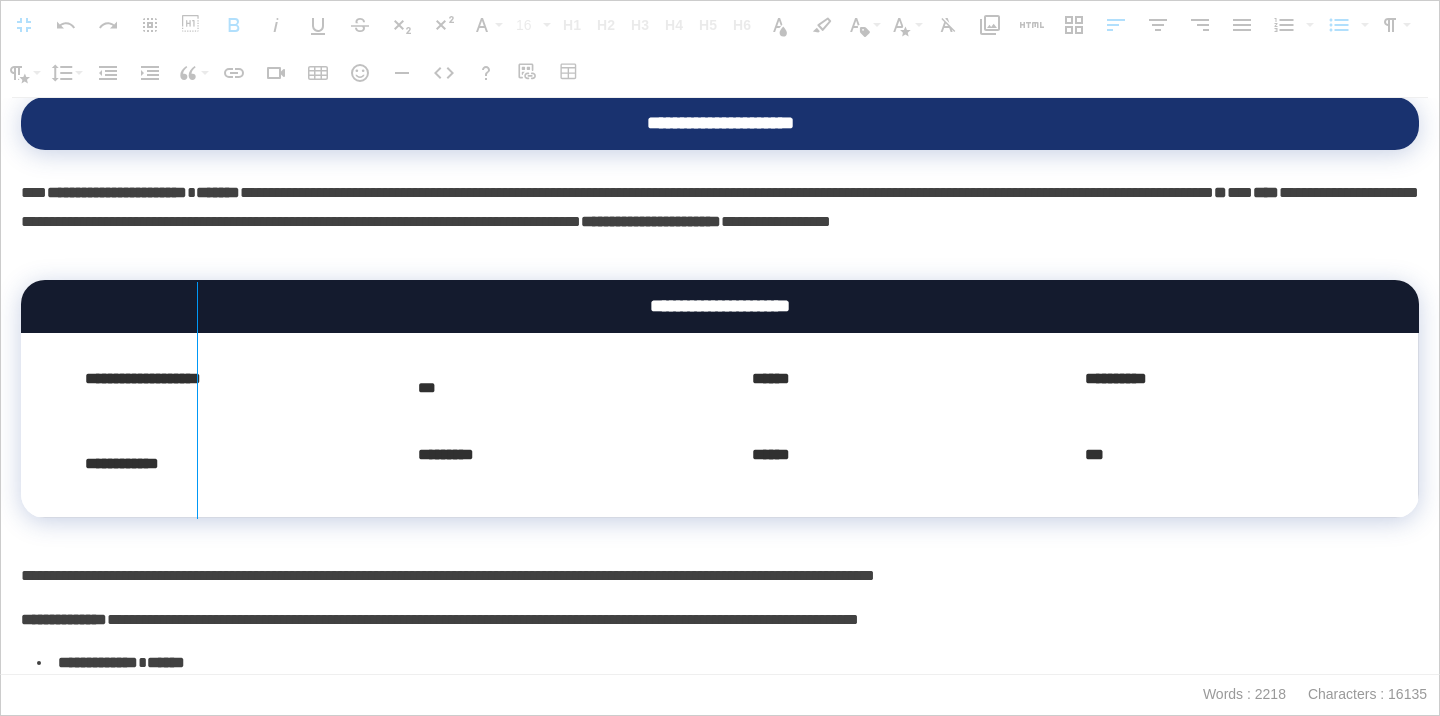 drag, startPoint x: 24, startPoint y: 378, endPoint x: 196, endPoint y: 388, distance: 172.29045 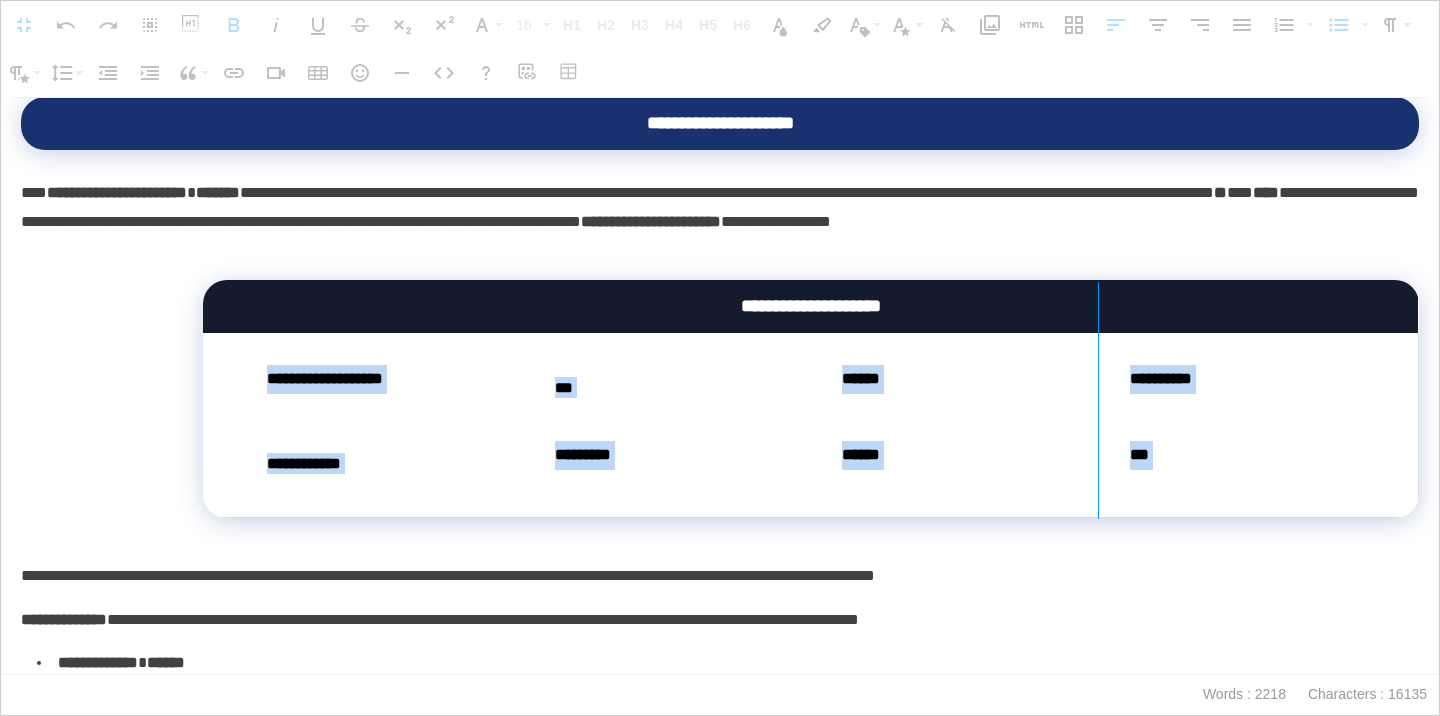 drag, startPoint x: 1417, startPoint y: 317, endPoint x: 1098, endPoint y: 316, distance: 319.00156 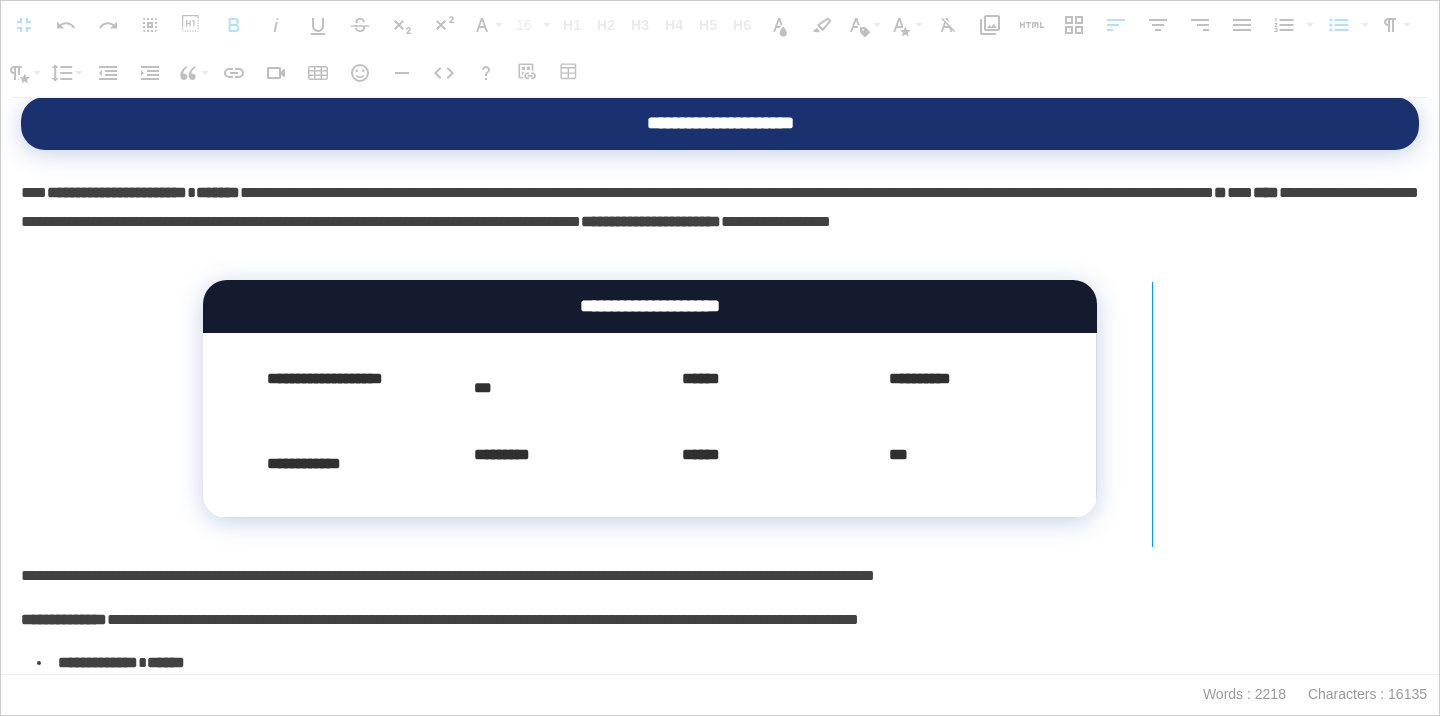 drag, startPoint x: 1092, startPoint y: 320, endPoint x: 1153, endPoint y: 320, distance: 61 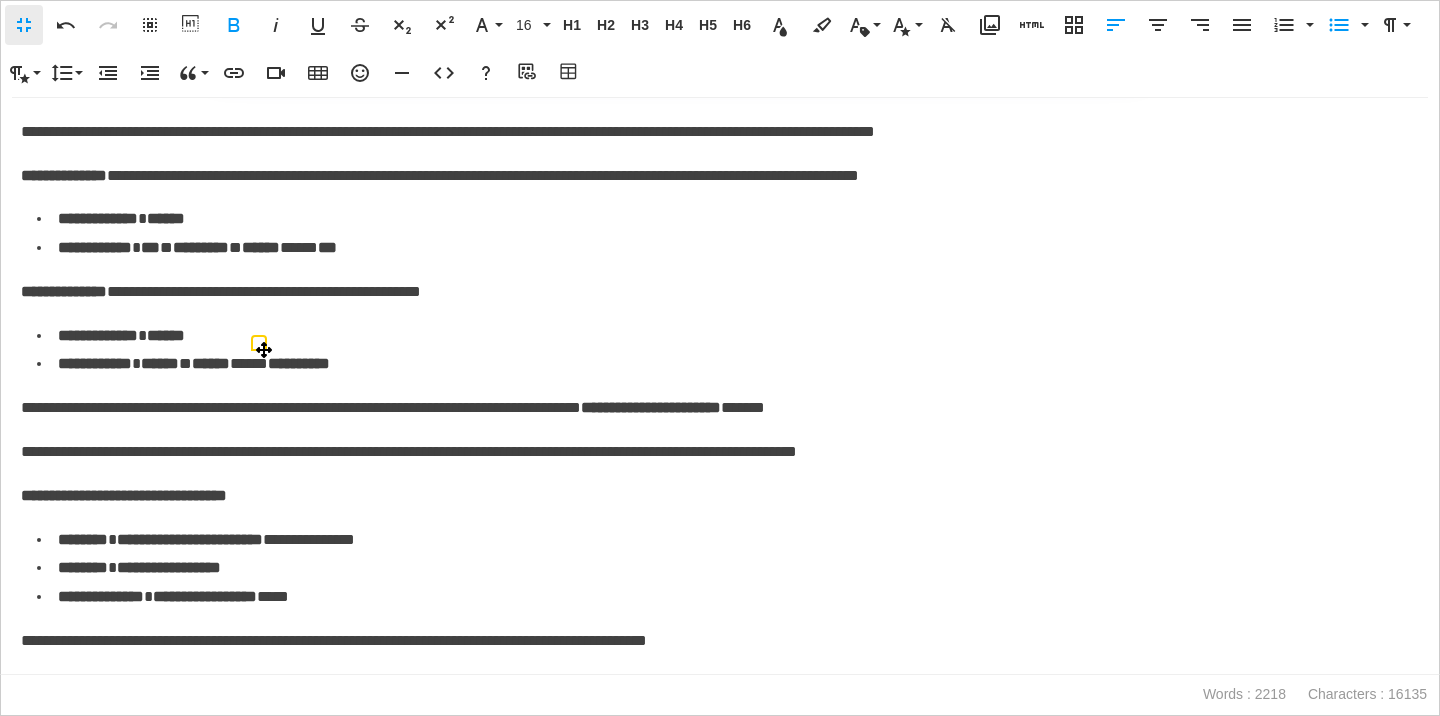 scroll, scrollTop: 5912, scrollLeft: 0, axis: vertical 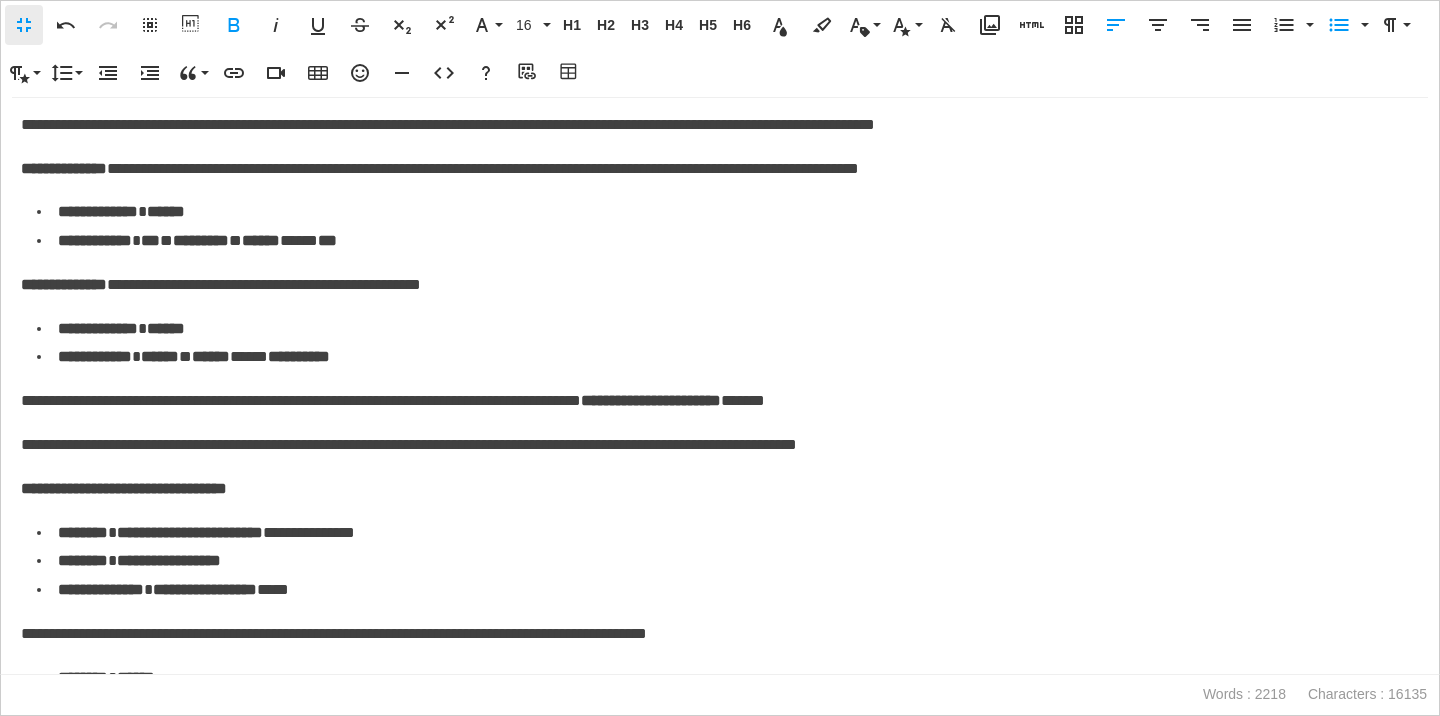click on "**********" at bounding box center [64, 168] 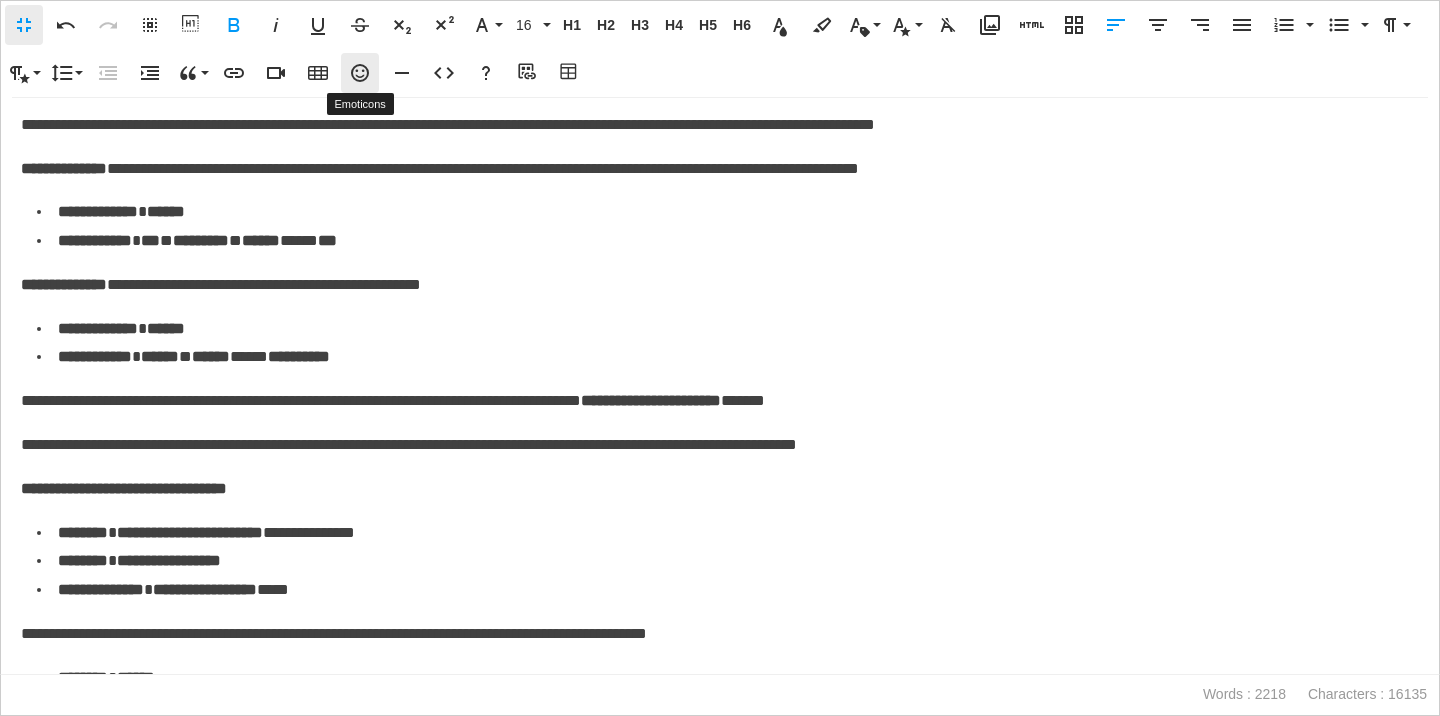 click 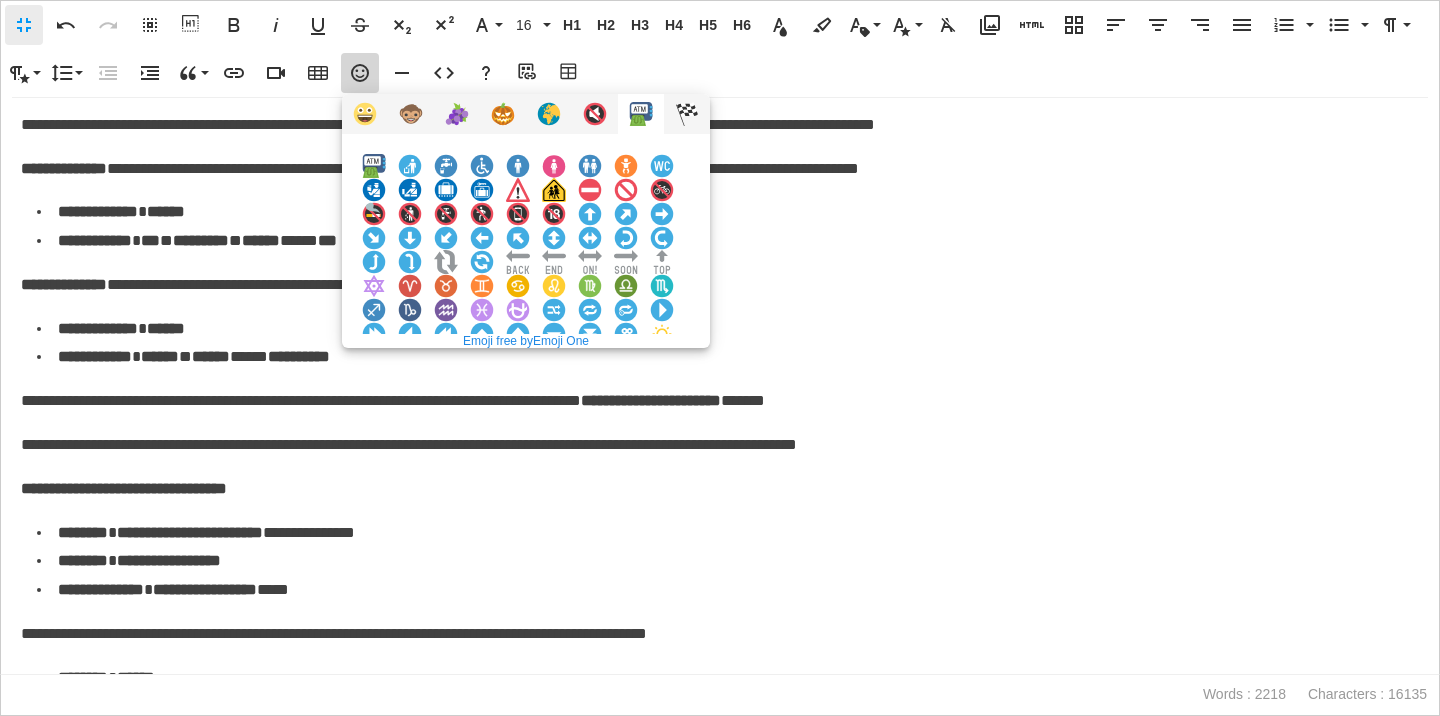 click at bounding box center (662, 310) 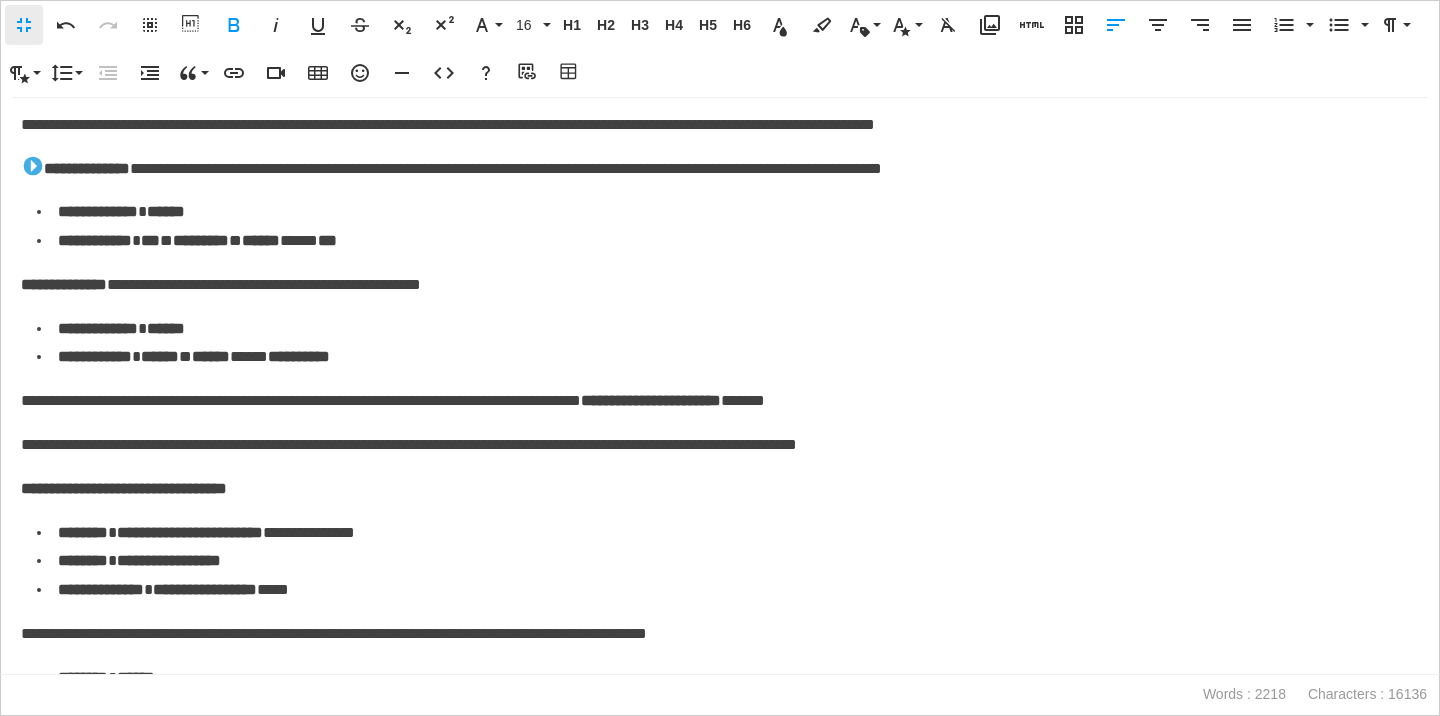 click on "**********" at bounding box center (64, 284) 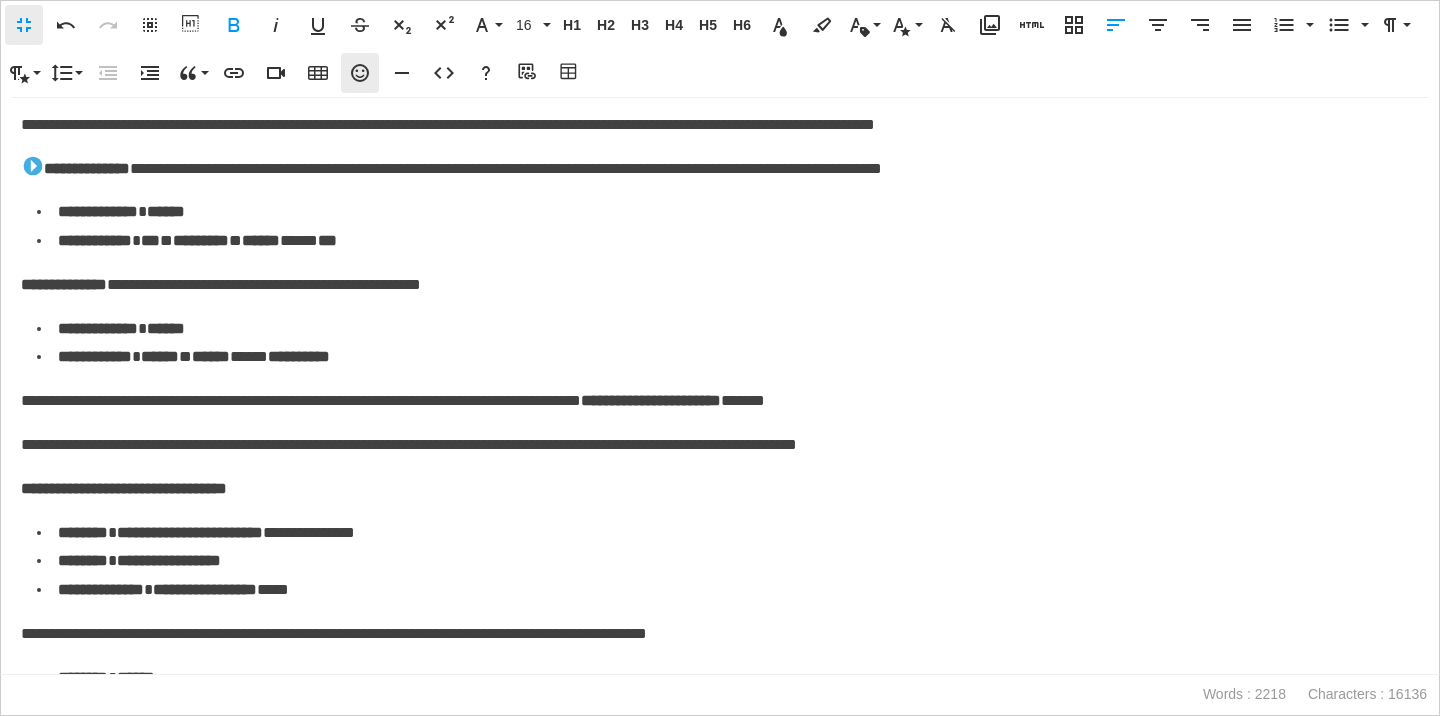 click on "Emoticons" at bounding box center [360, 73] 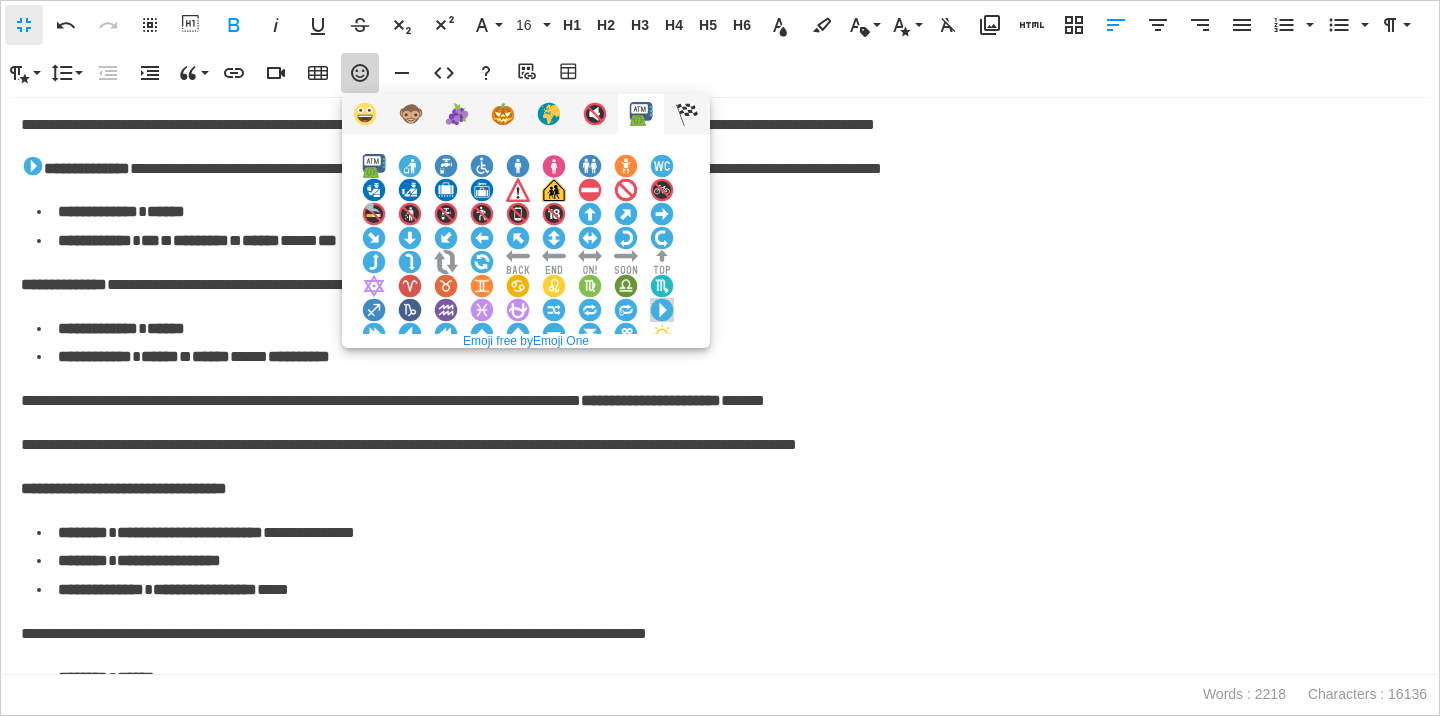 click at bounding box center (662, 310) 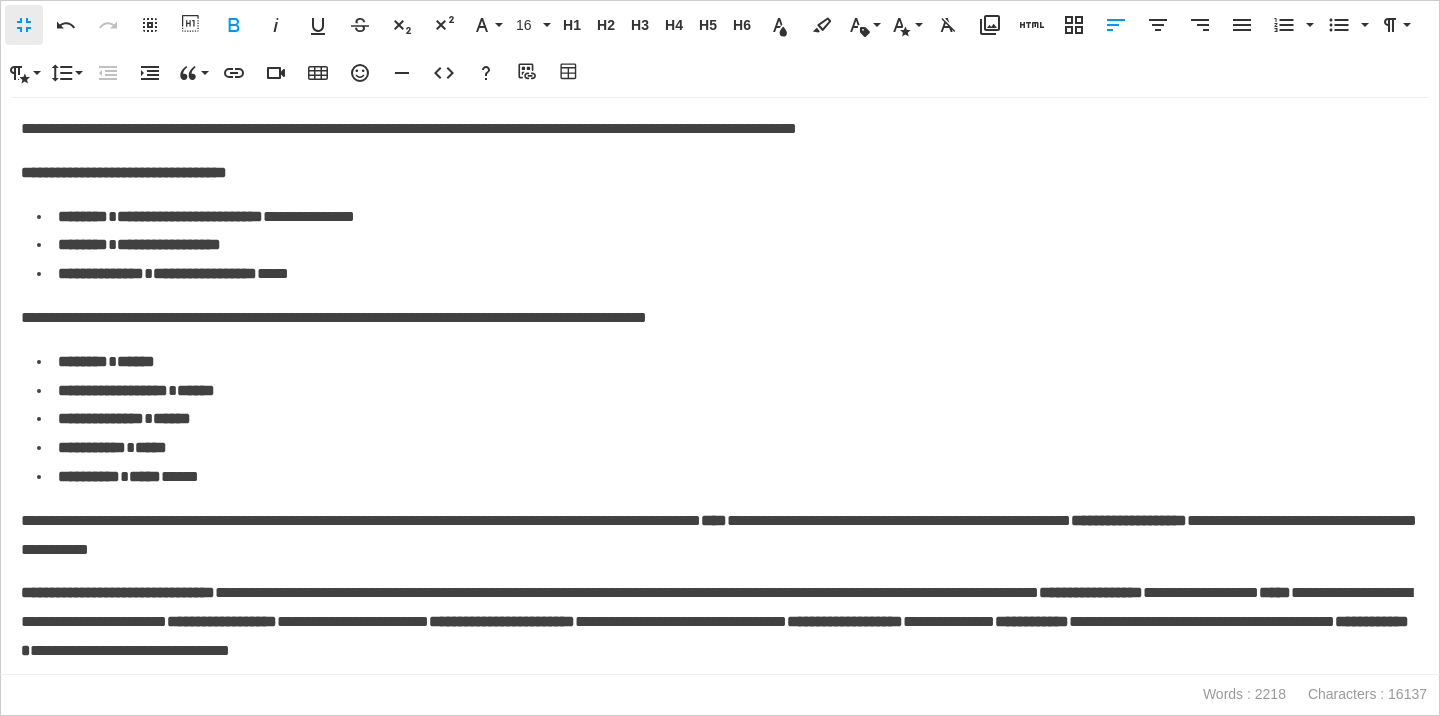 scroll, scrollTop: 6200, scrollLeft: 0, axis: vertical 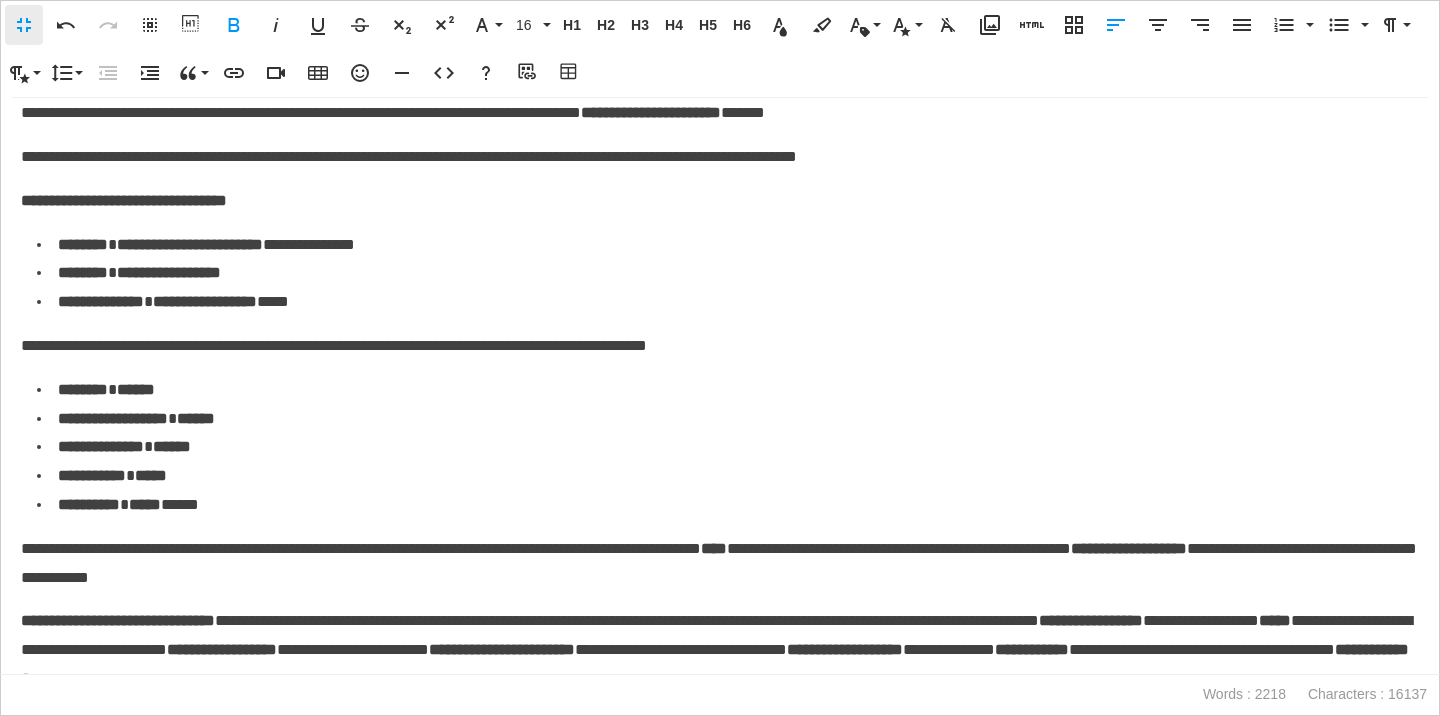 click on "**********" at bounding box center [124, 200] 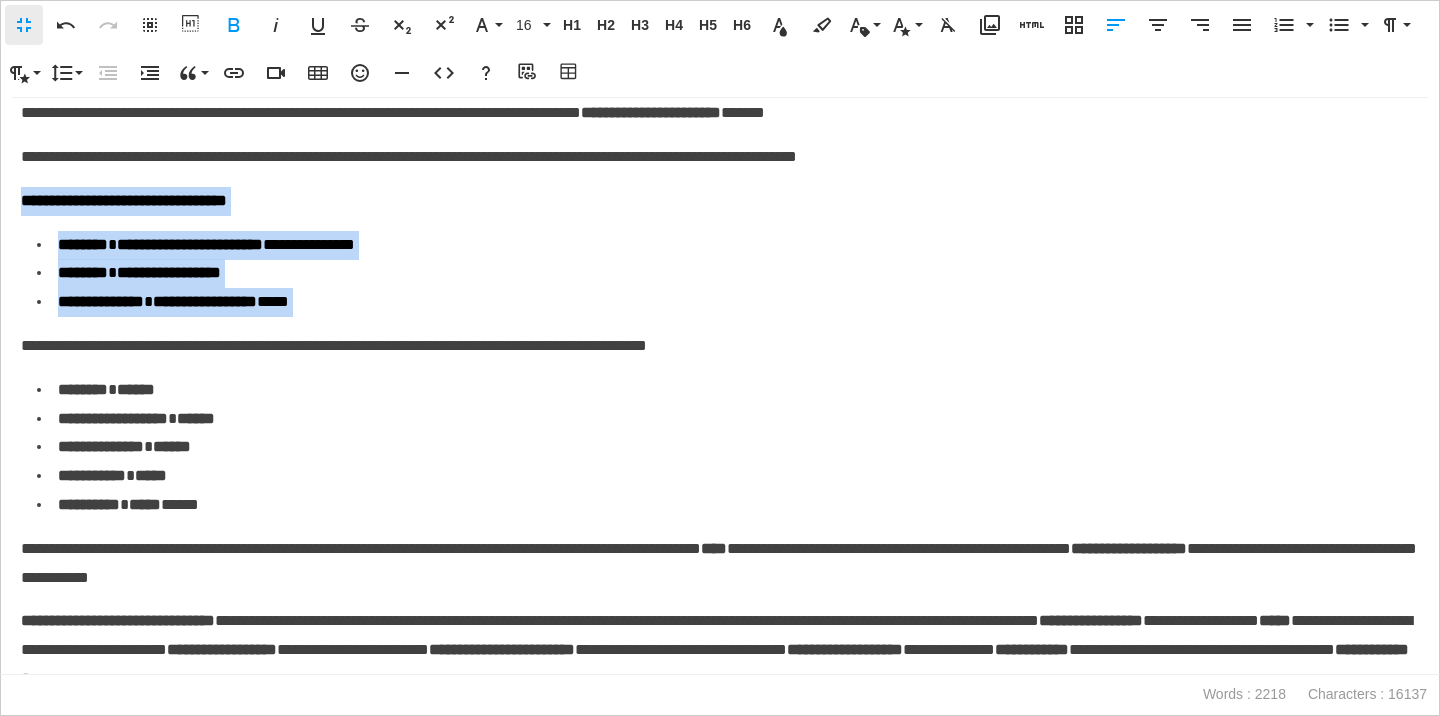 drag, startPoint x: 22, startPoint y: 230, endPoint x: 133, endPoint y: 346, distance: 160.55217 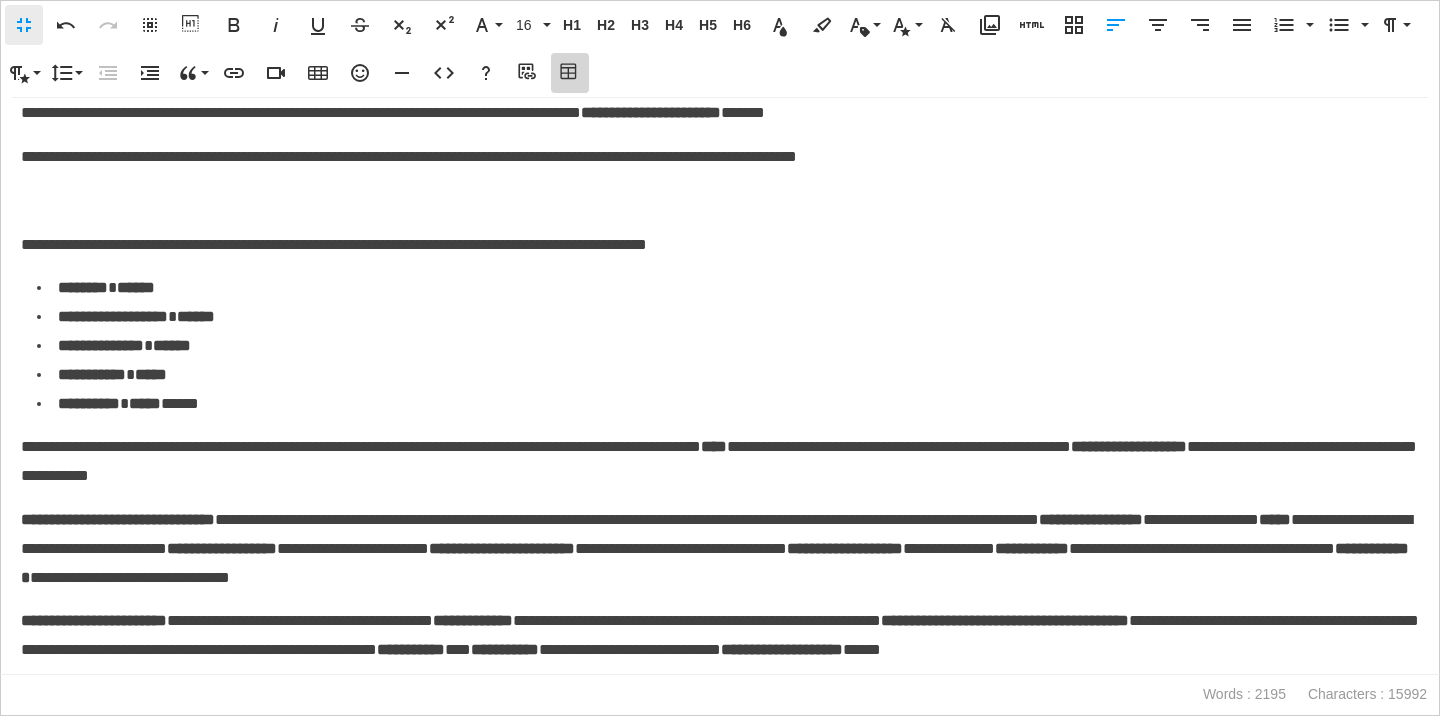 click on "Table Builder" at bounding box center [570, 73] 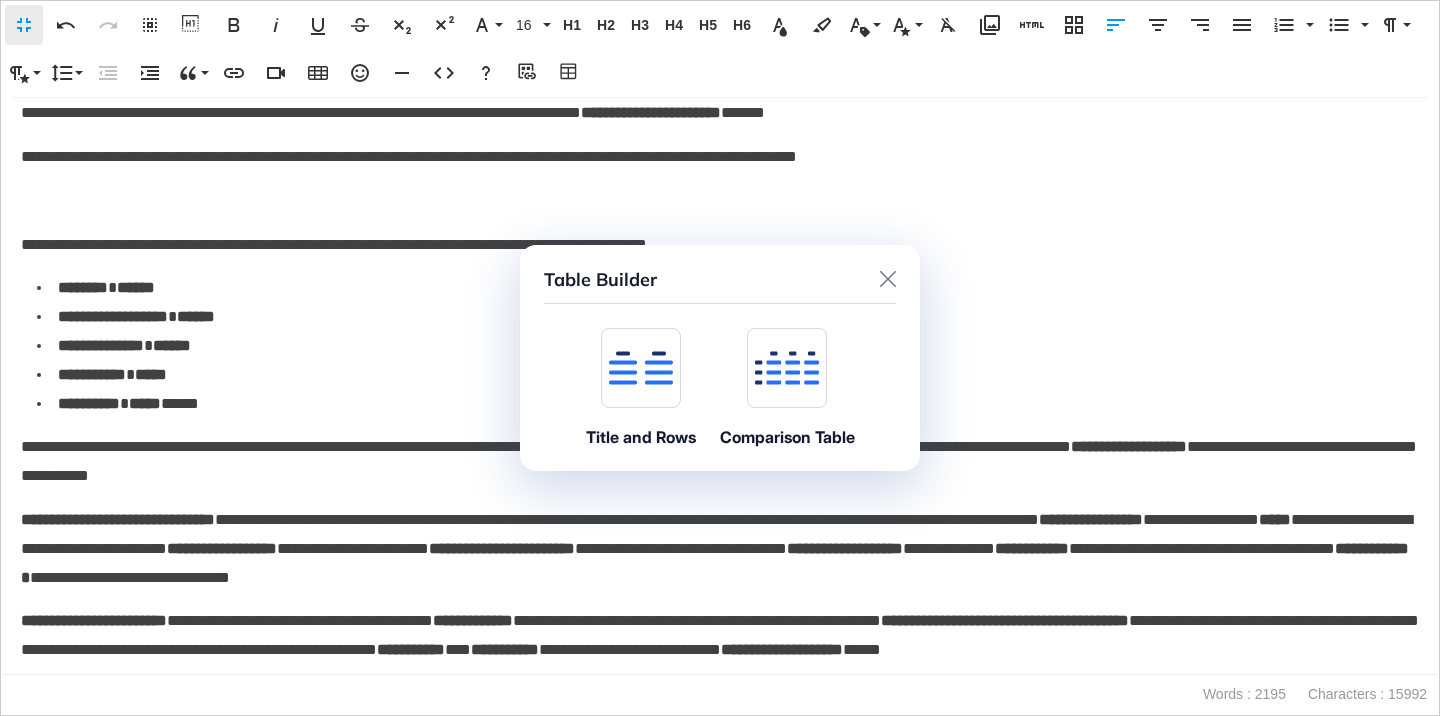 click 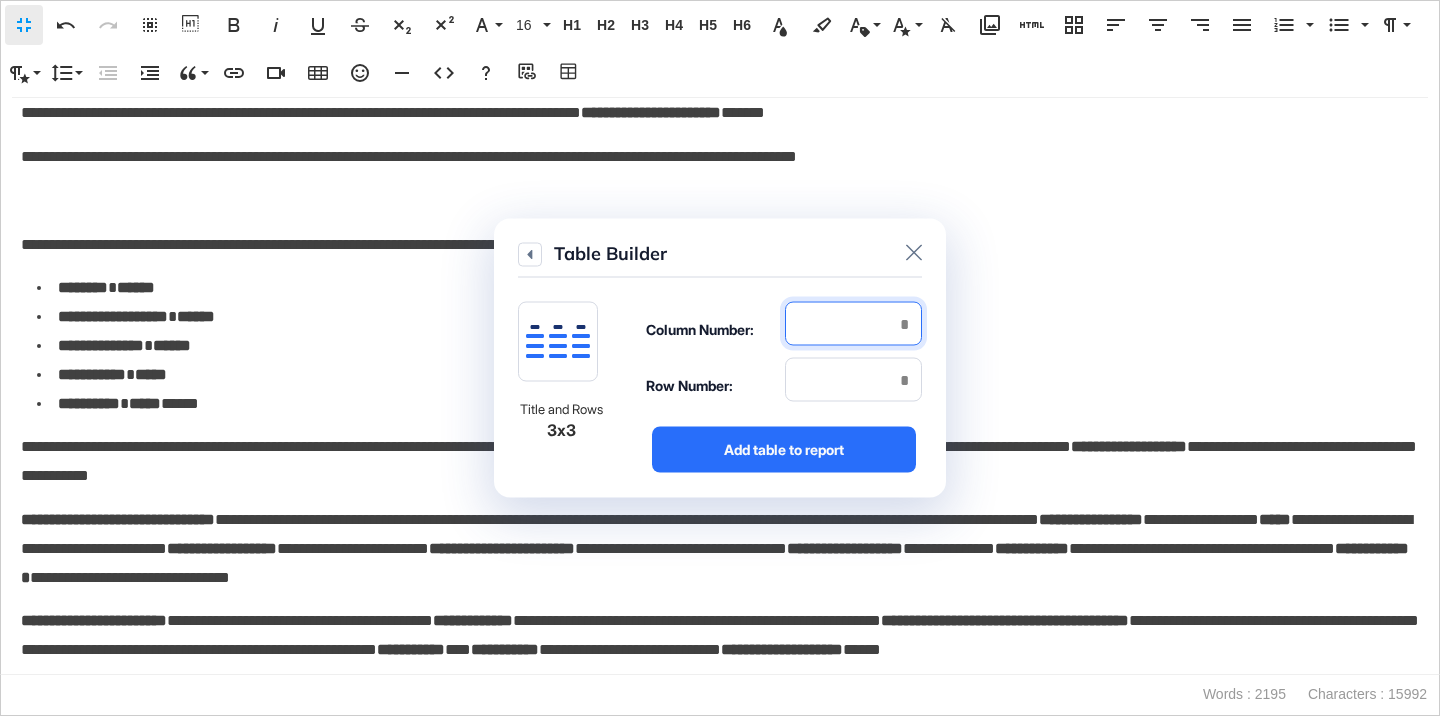 click at bounding box center [853, 324] 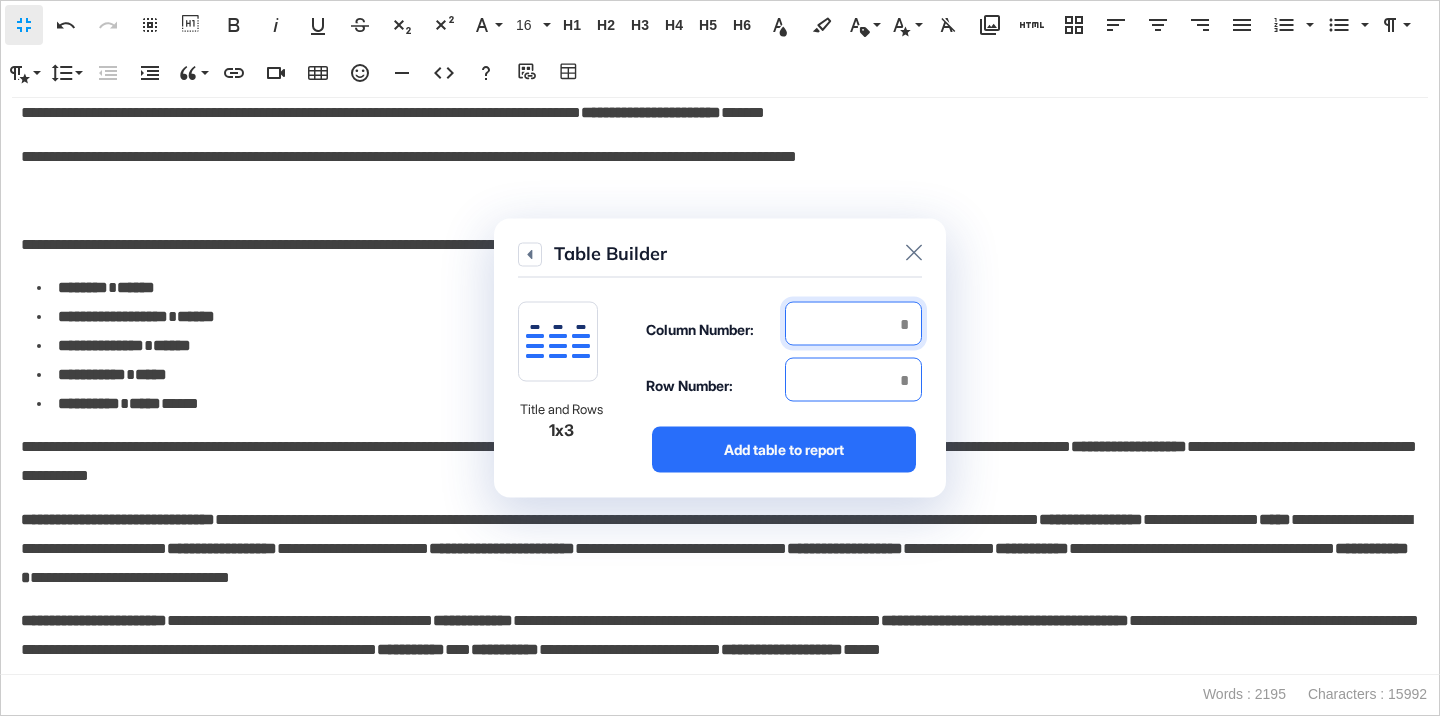 type on "*" 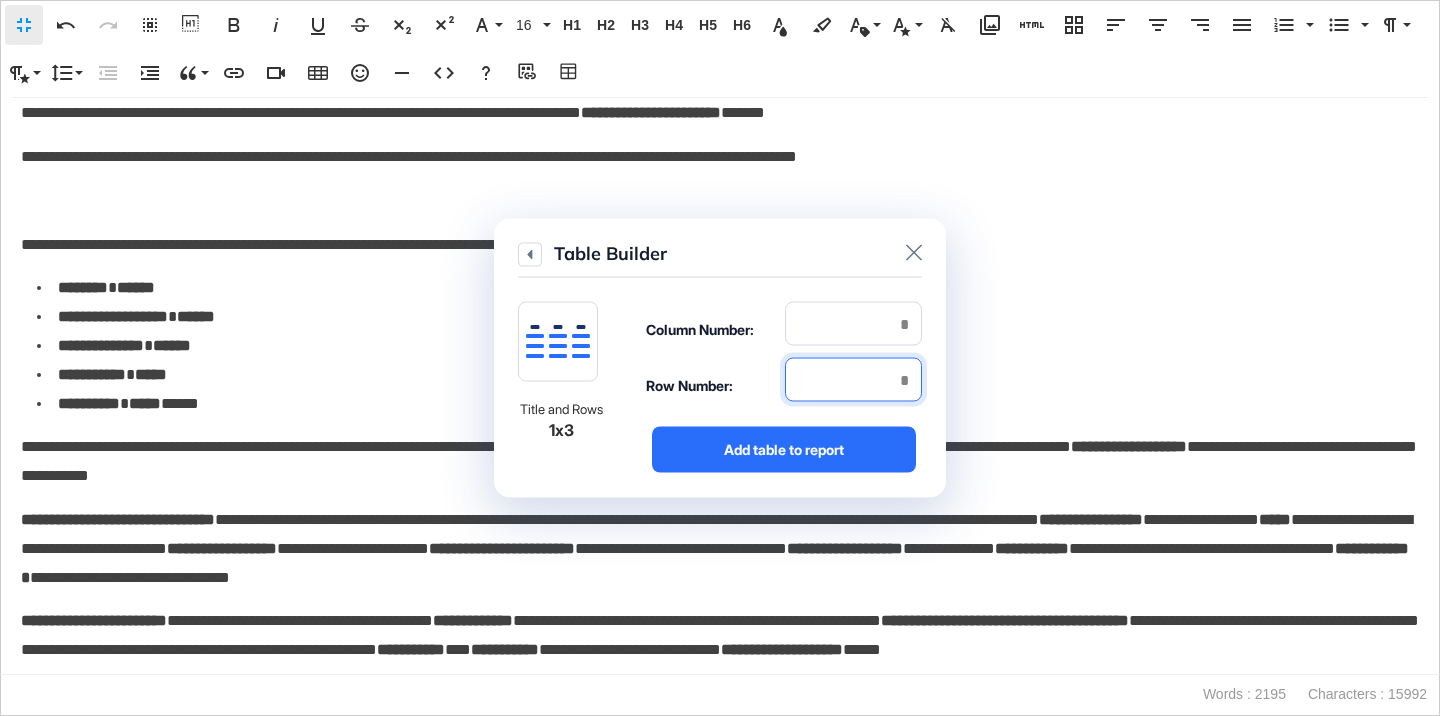 click at bounding box center (853, 380) 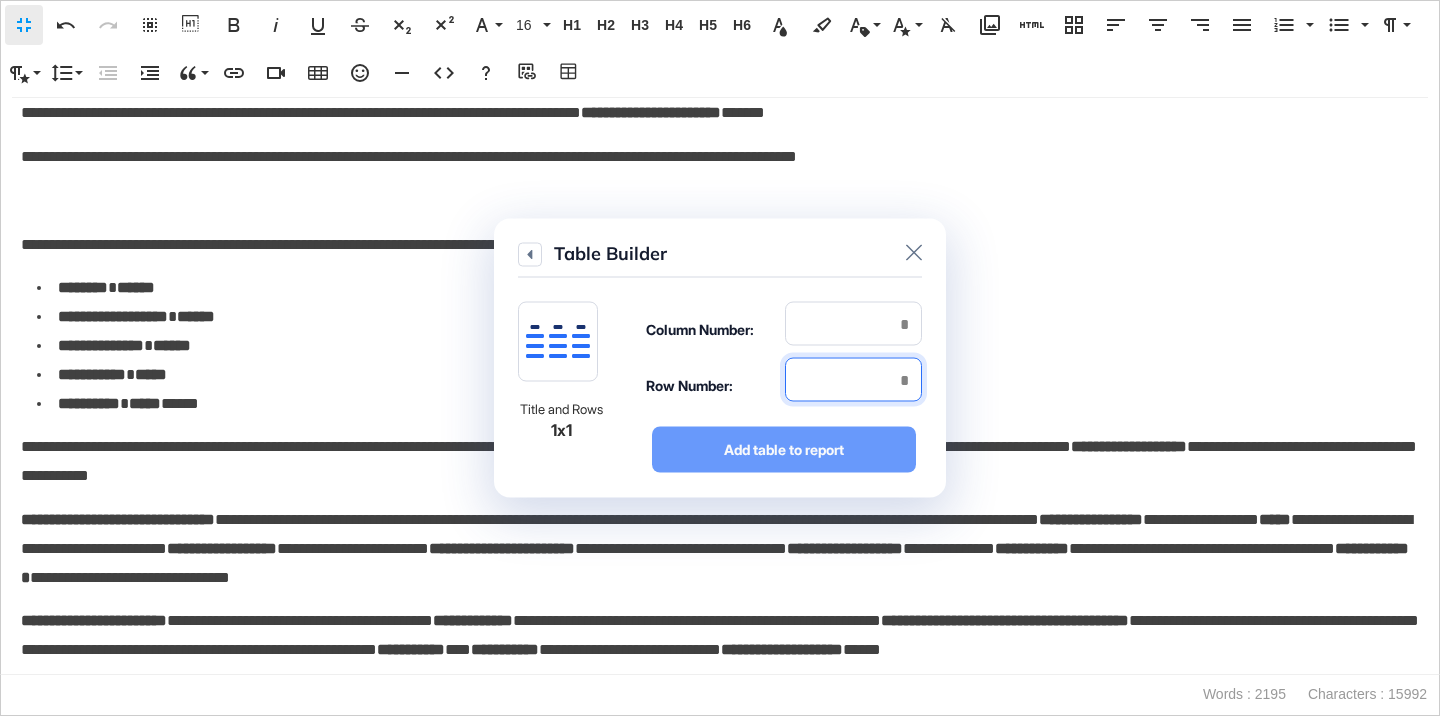 type on "*" 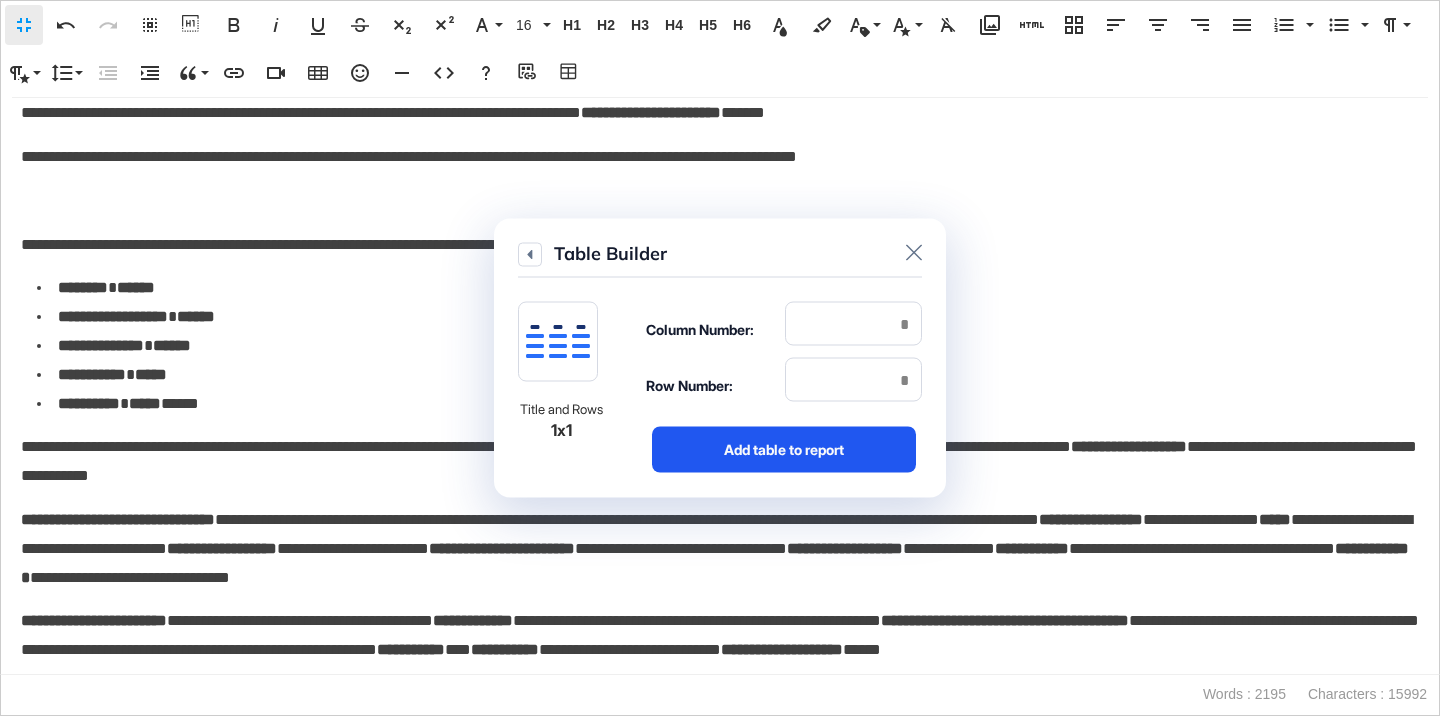 click on "Add table to report" at bounding box center (784, 450) 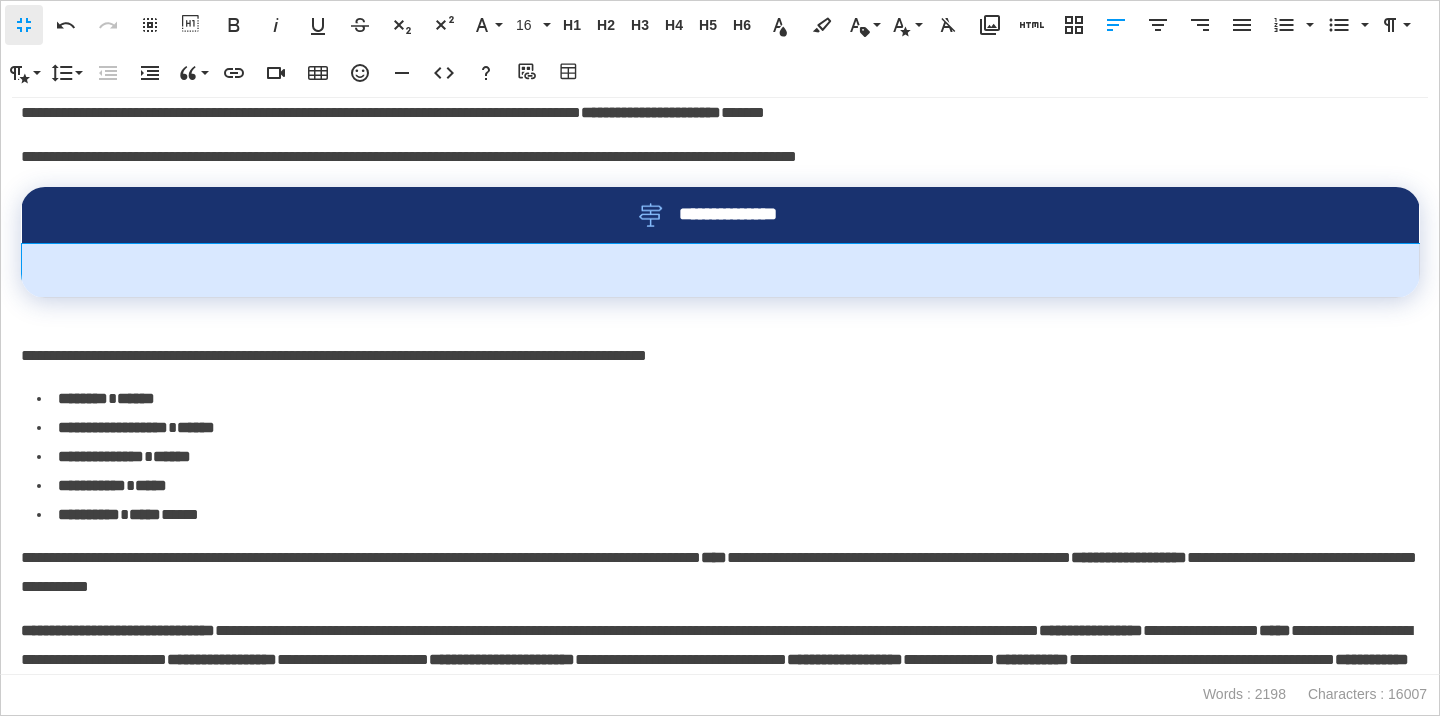 click at bounding box center [721, 270] 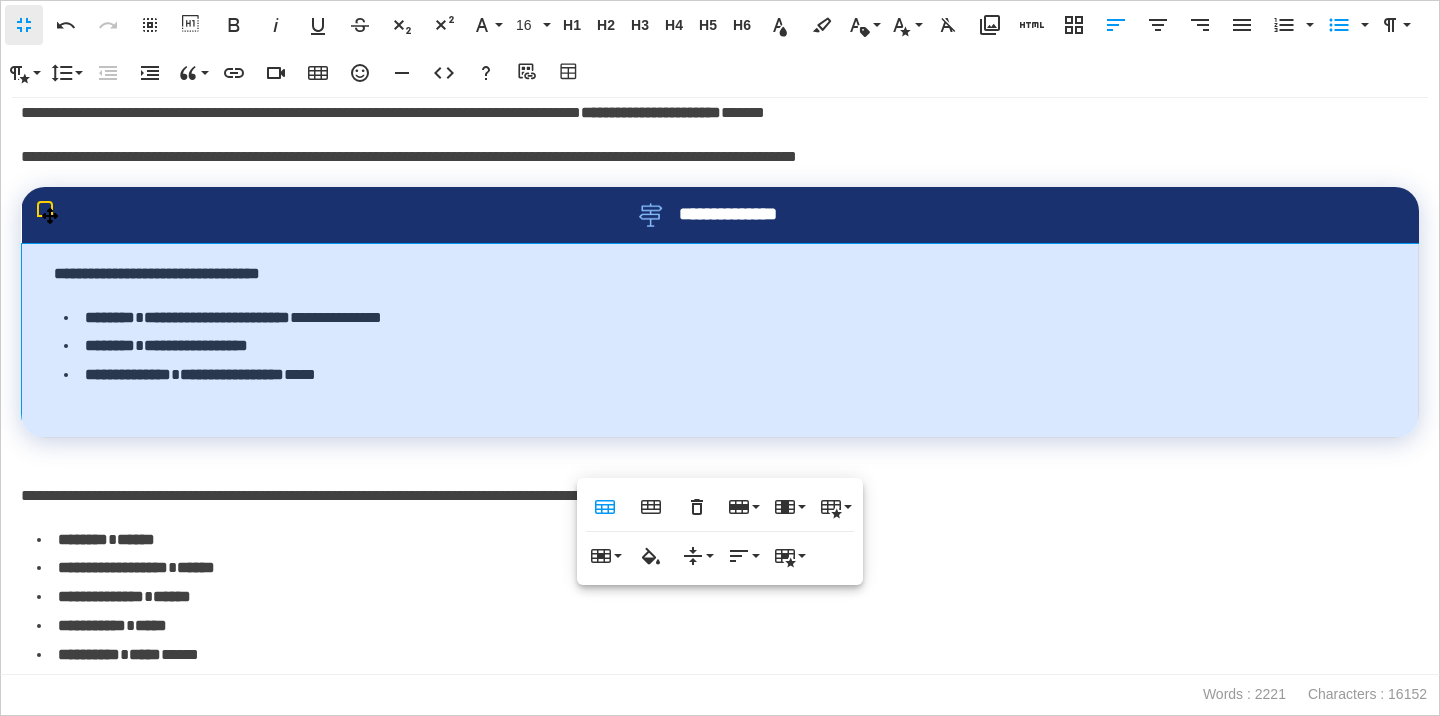 click on "**********" at bounding box center [720, 340] 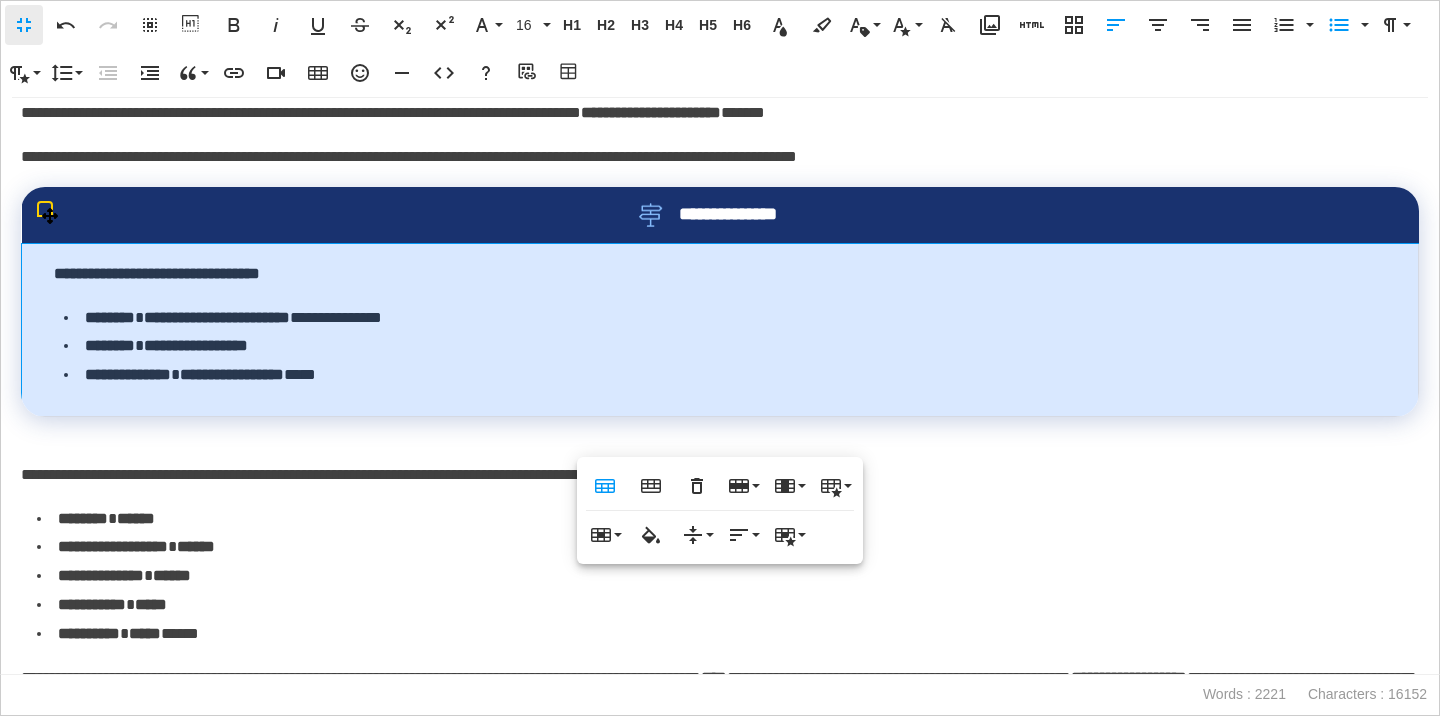 click on "**********" at bounding box center (720, 215) 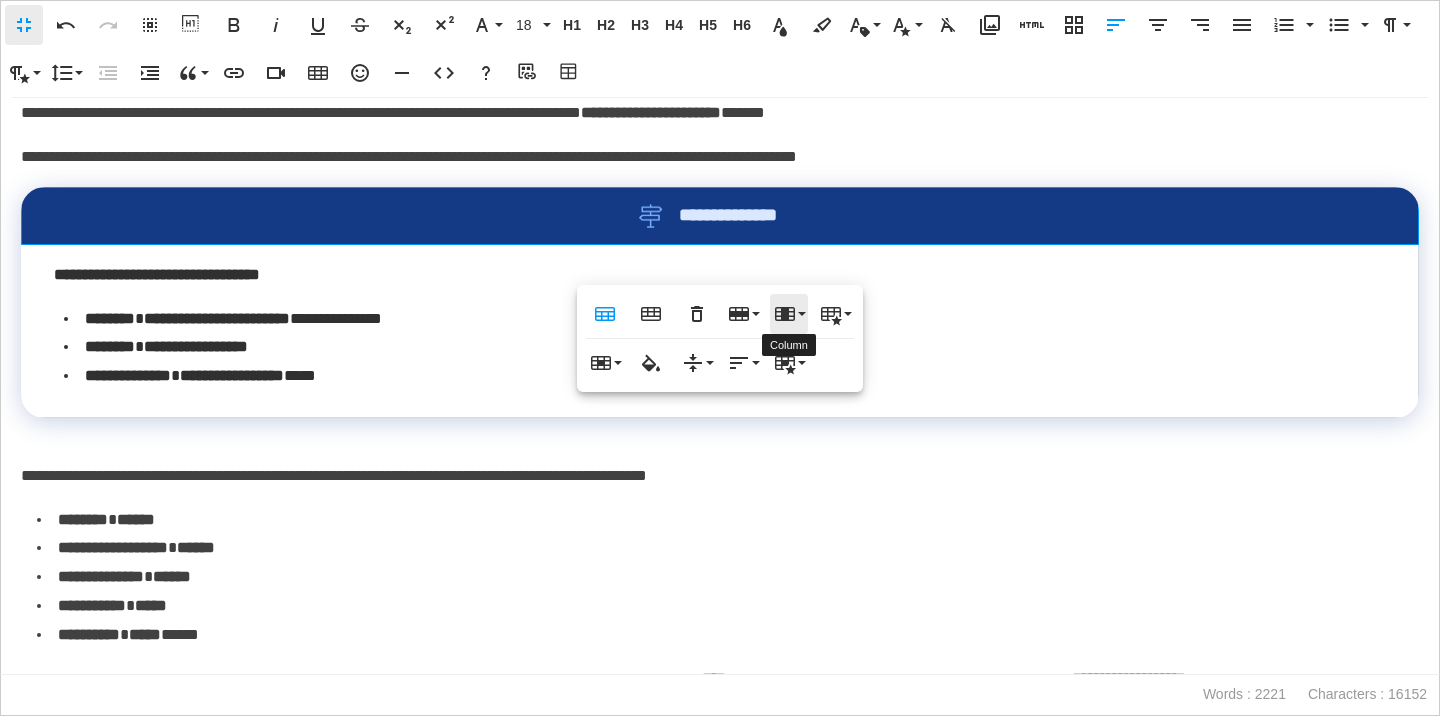 click 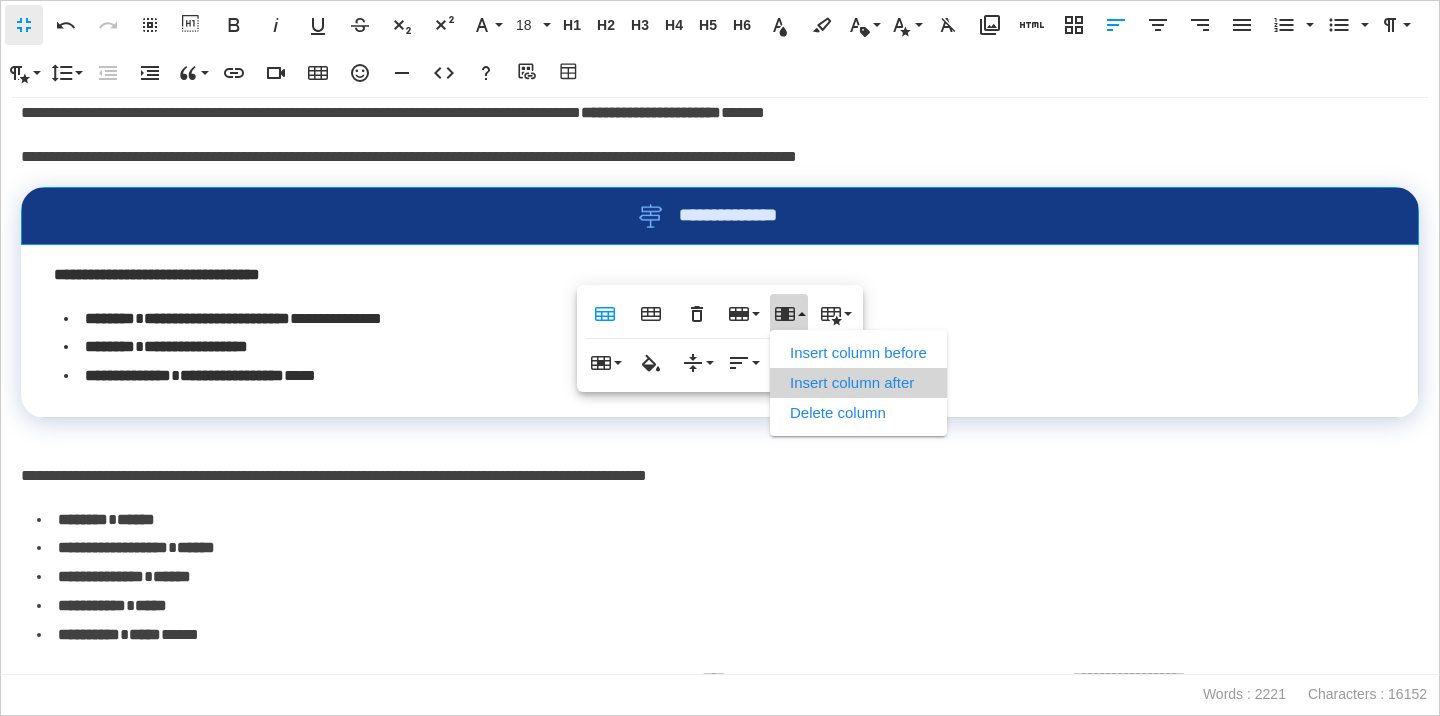 click on "Insert column after" at bounding box center [858, 383] 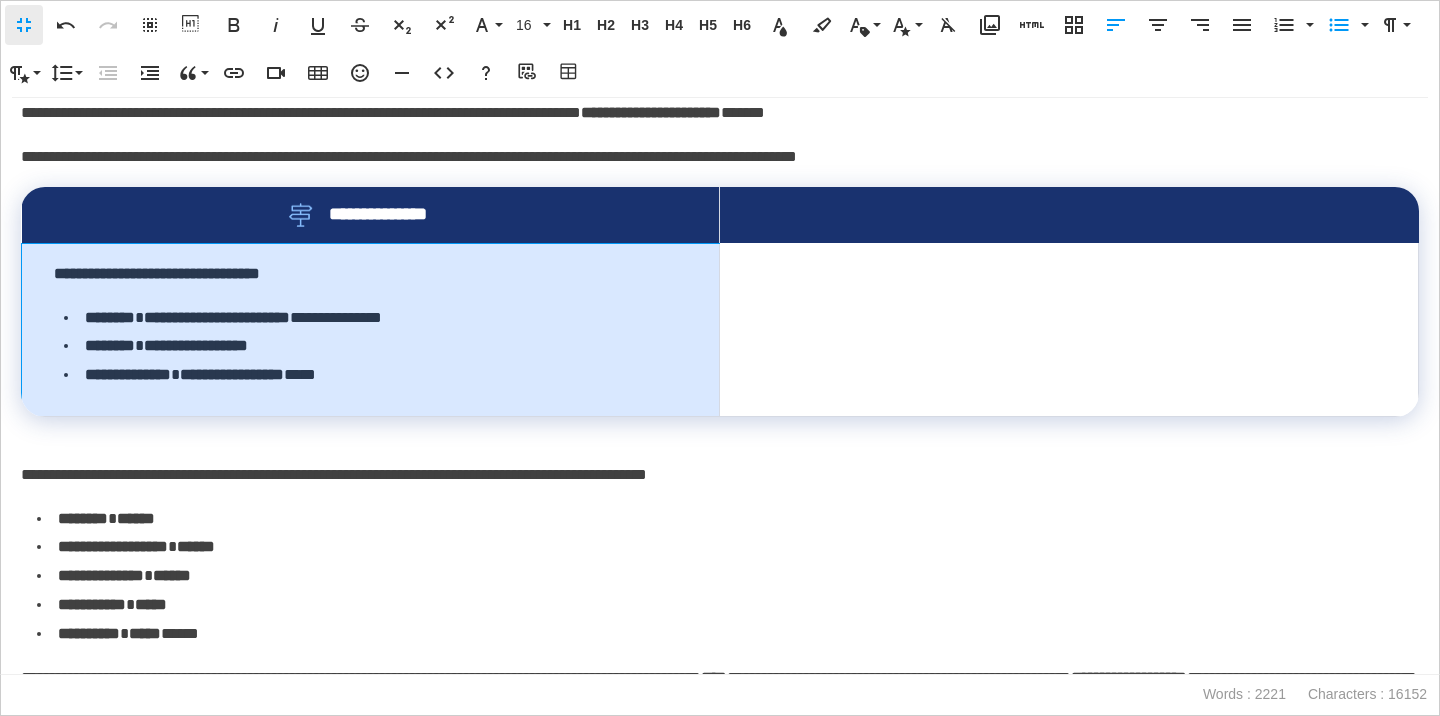 click on "**********" at bounding box center (371, 329) 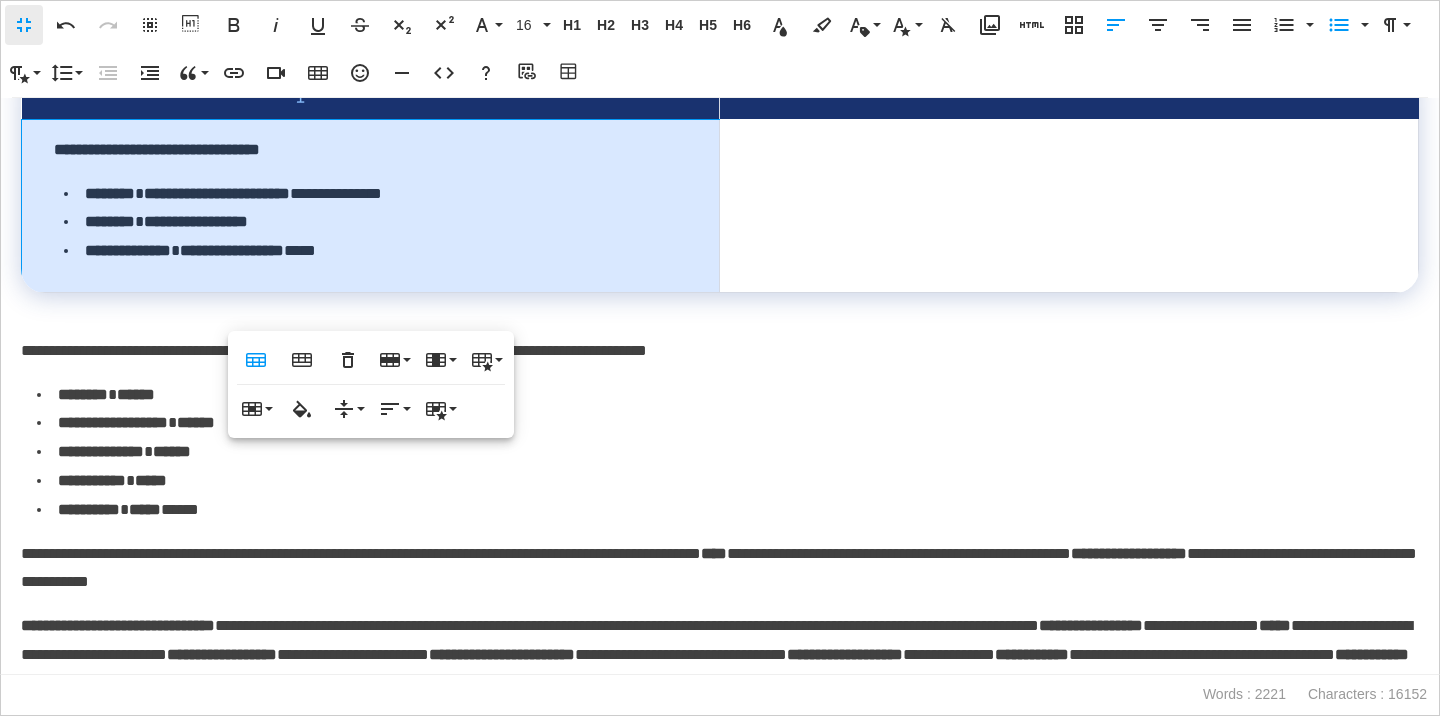 scroll, scrollTop: 6326, scrollLeft: 0, axis: vertical 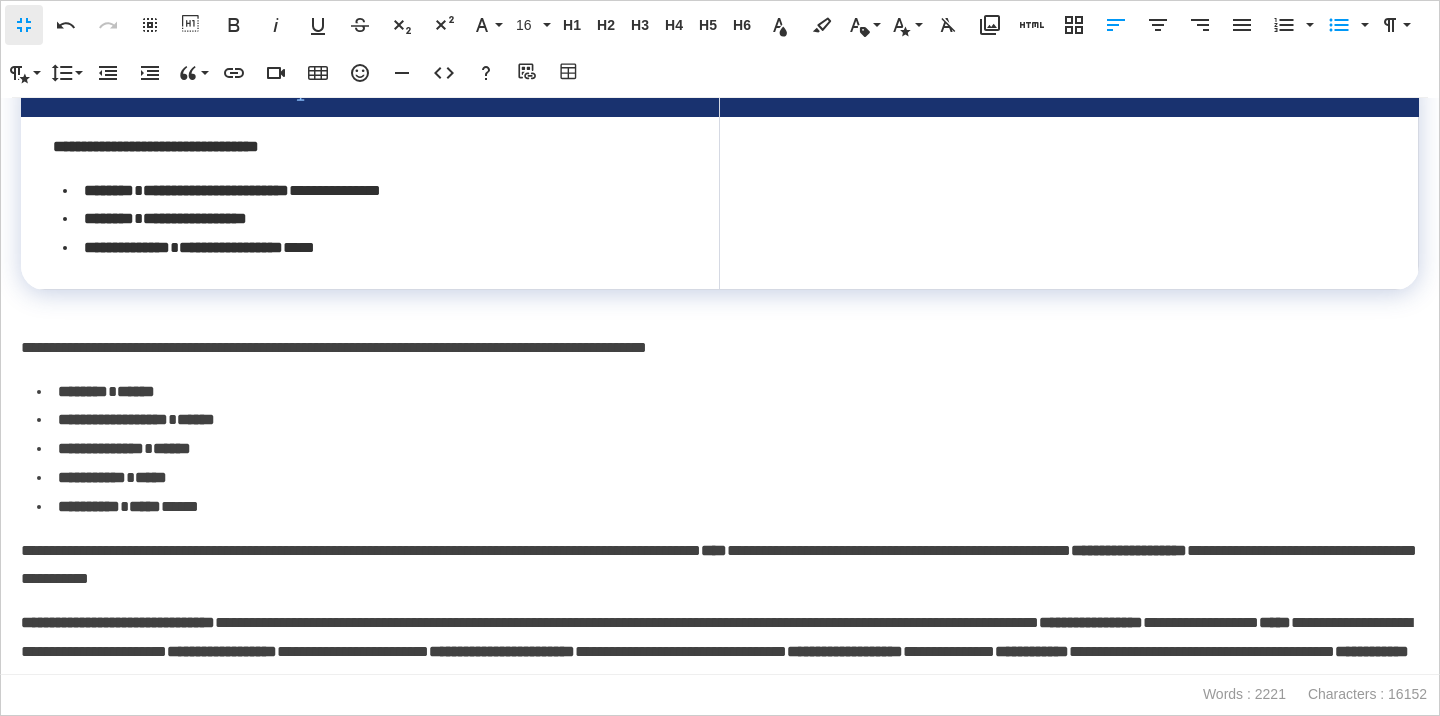 click on "**********" at bounding box center (728, 507) 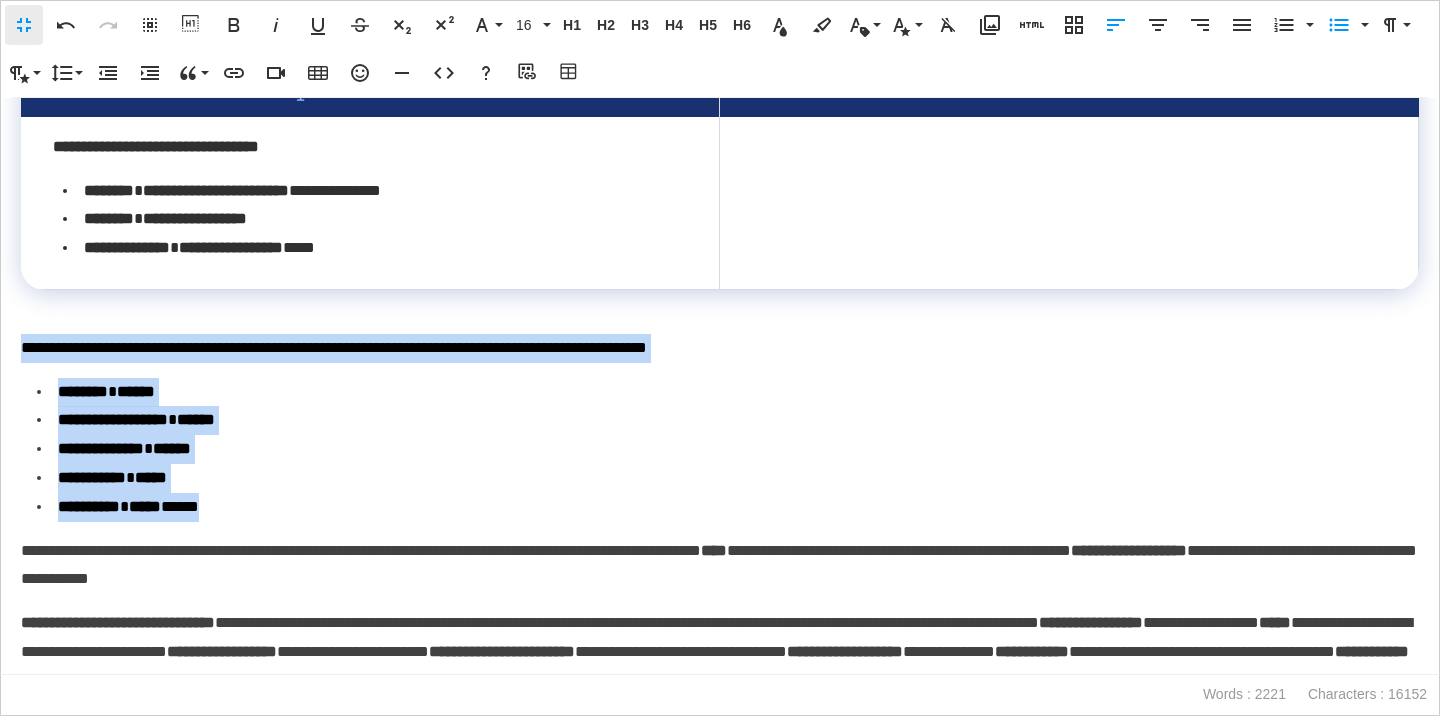 drag, startPoint x: 293, startPoint y: 544, endPoint x: 18, endPoint y: 381, distance: 319.67795 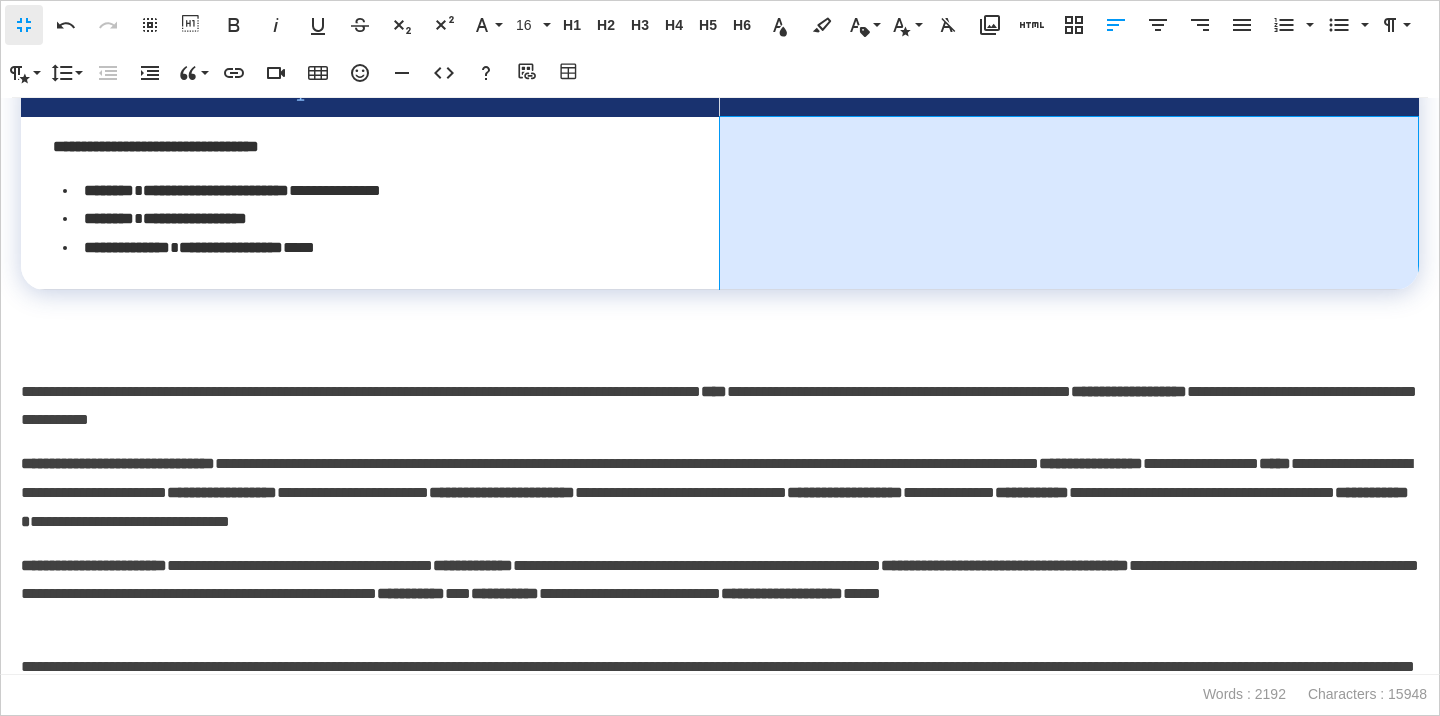 click at bounding box center [1069, 203] 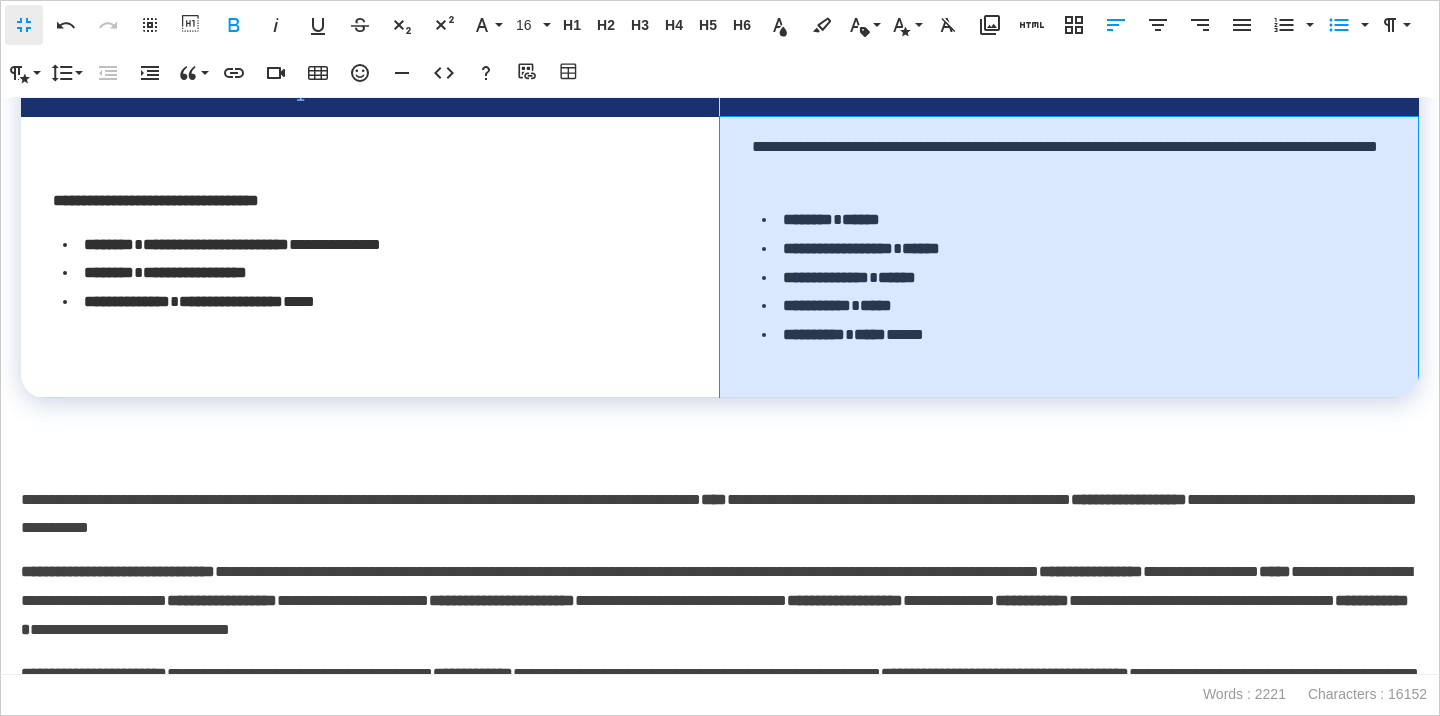 click on "**********" at bounding box center (1074, 335) 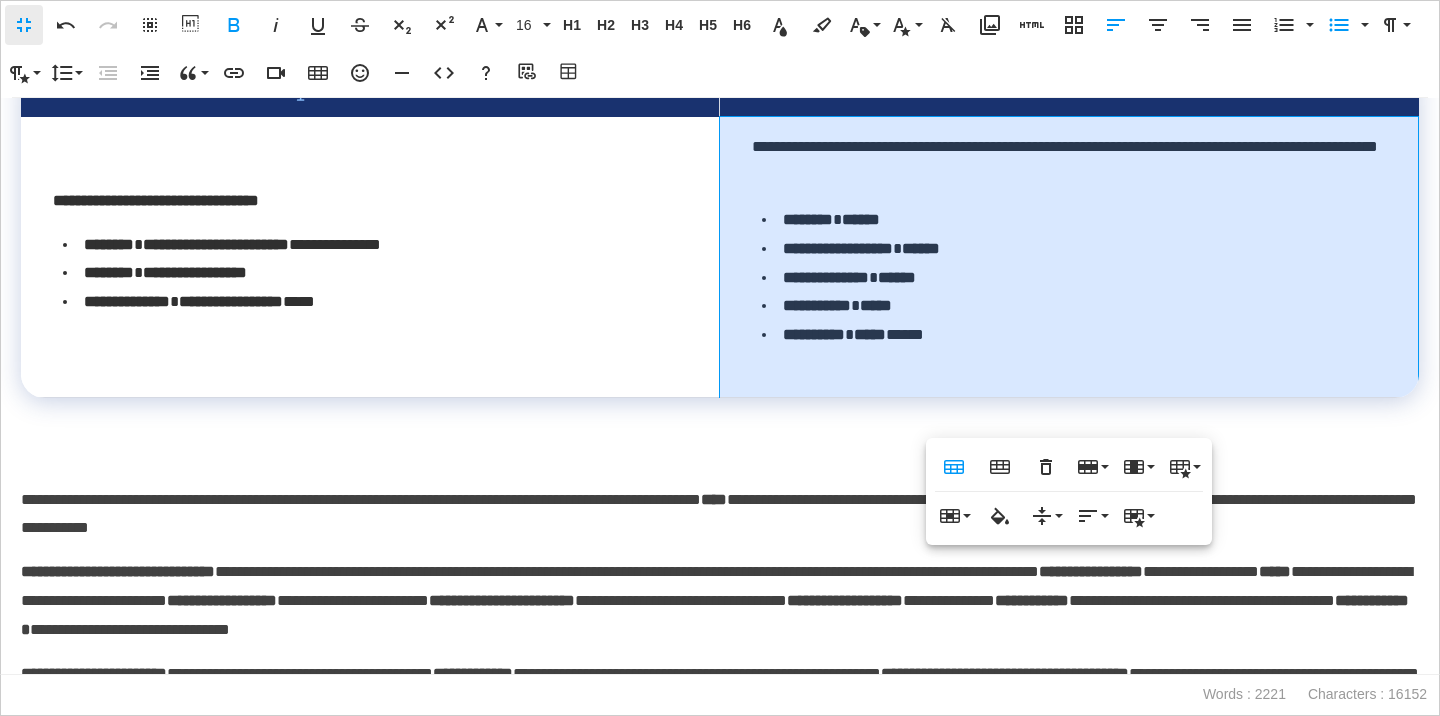 click on "**********" at bounding box center [1068, 257] 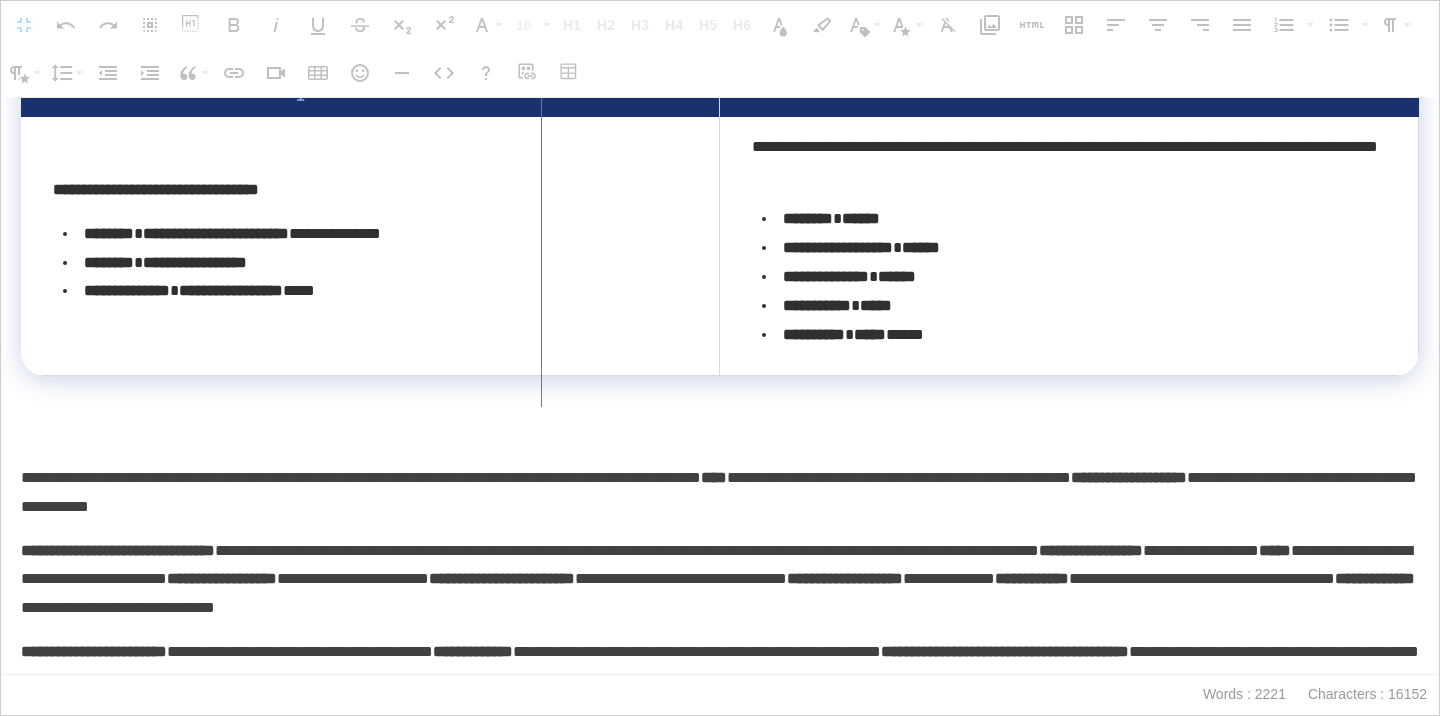 drag, startPoint x: 717, startPoint y: 123, endPoint x: 532, endPoint y: 139, distance: 185.6906 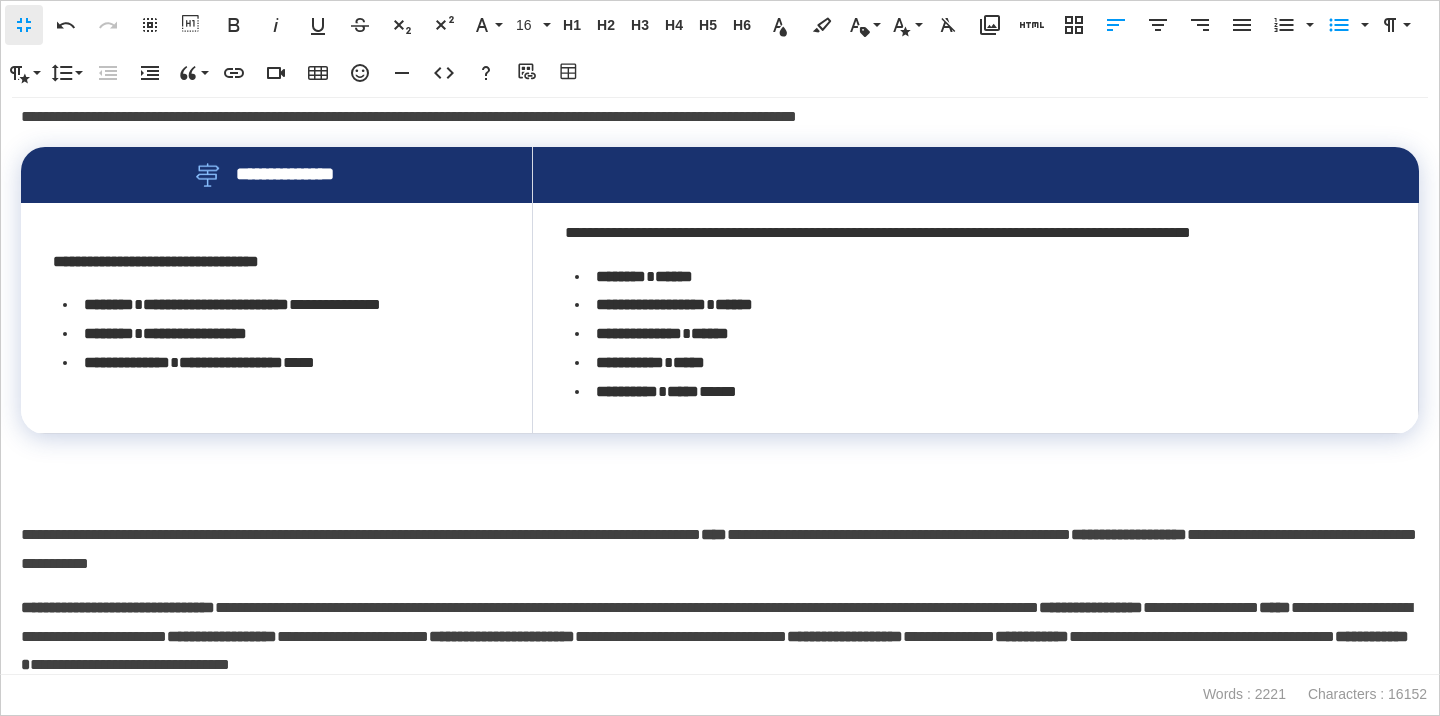 scroll, scrollTop: 6216, scrollLeft: 0, axis: vertical 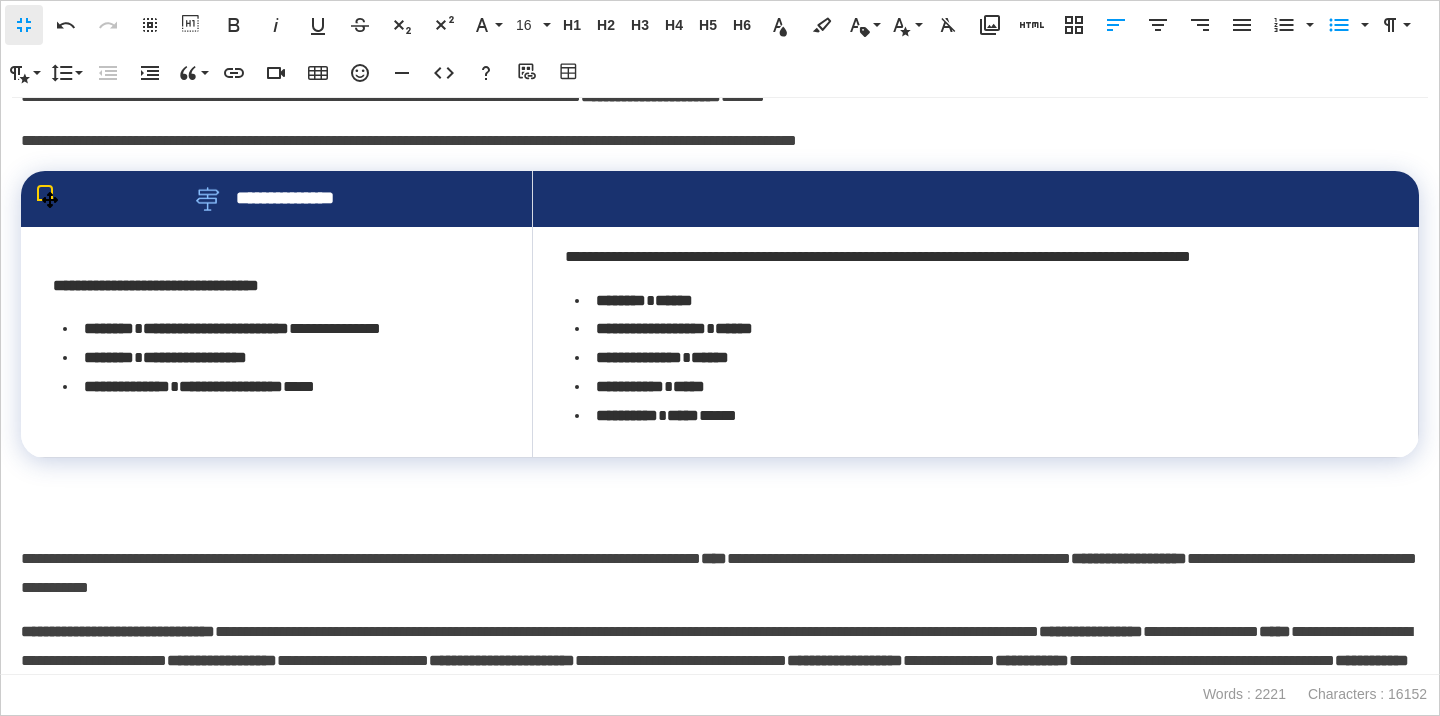click on "**********" at bounding box center (276, 199) 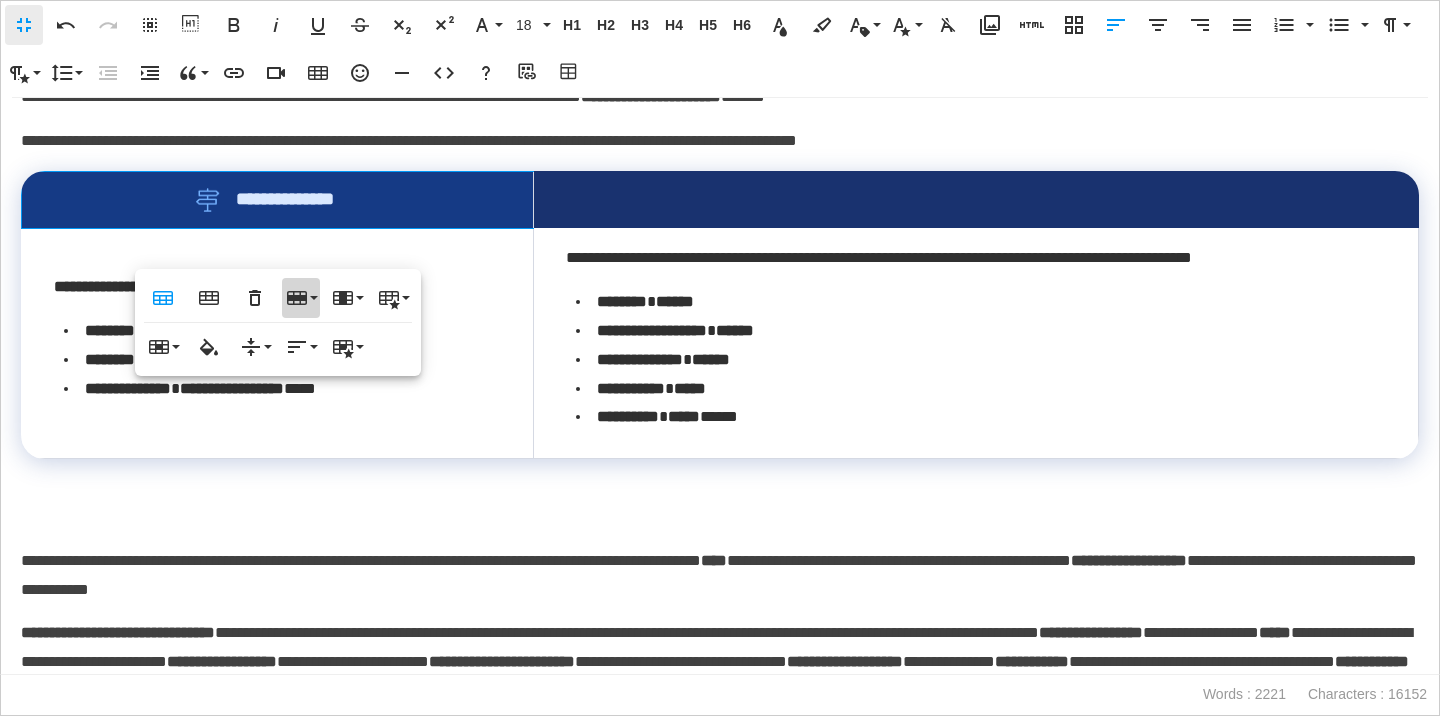click 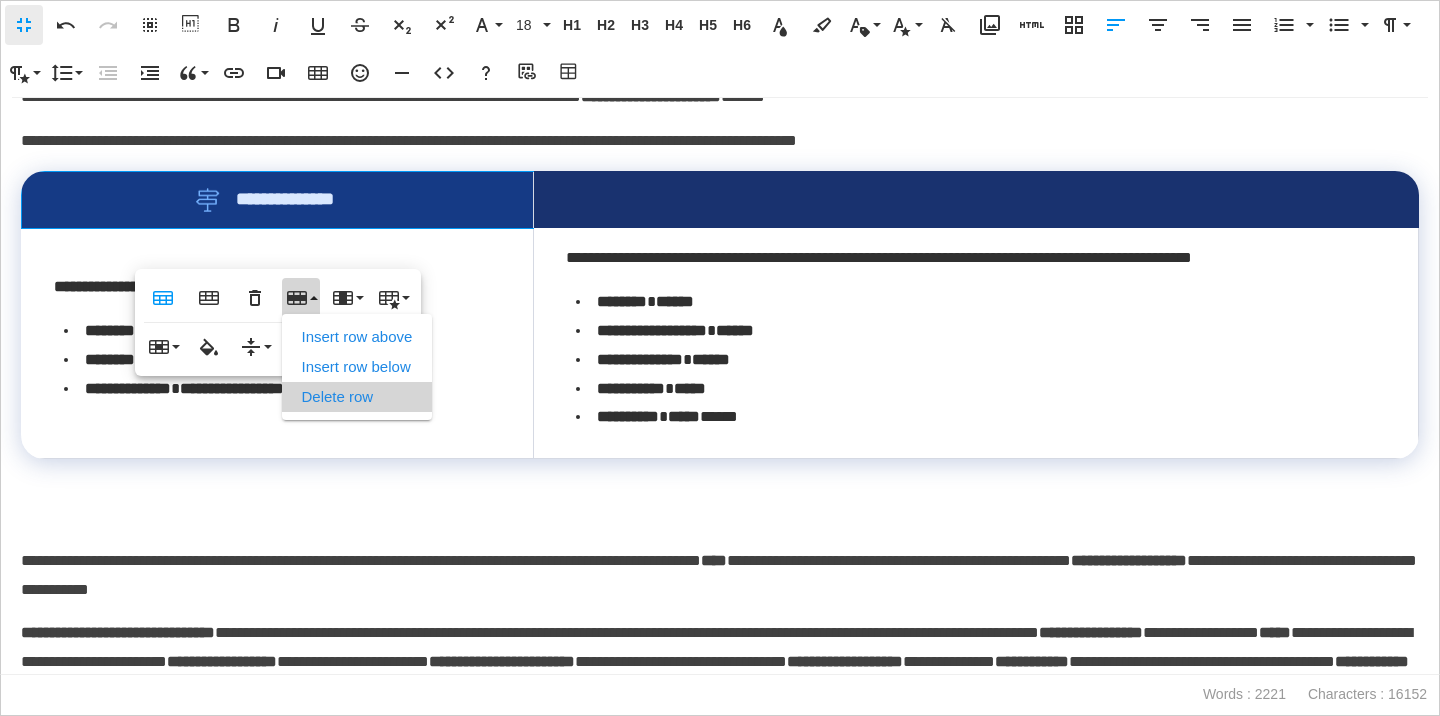 click on "Delete row" at bounding box center [357, 397] 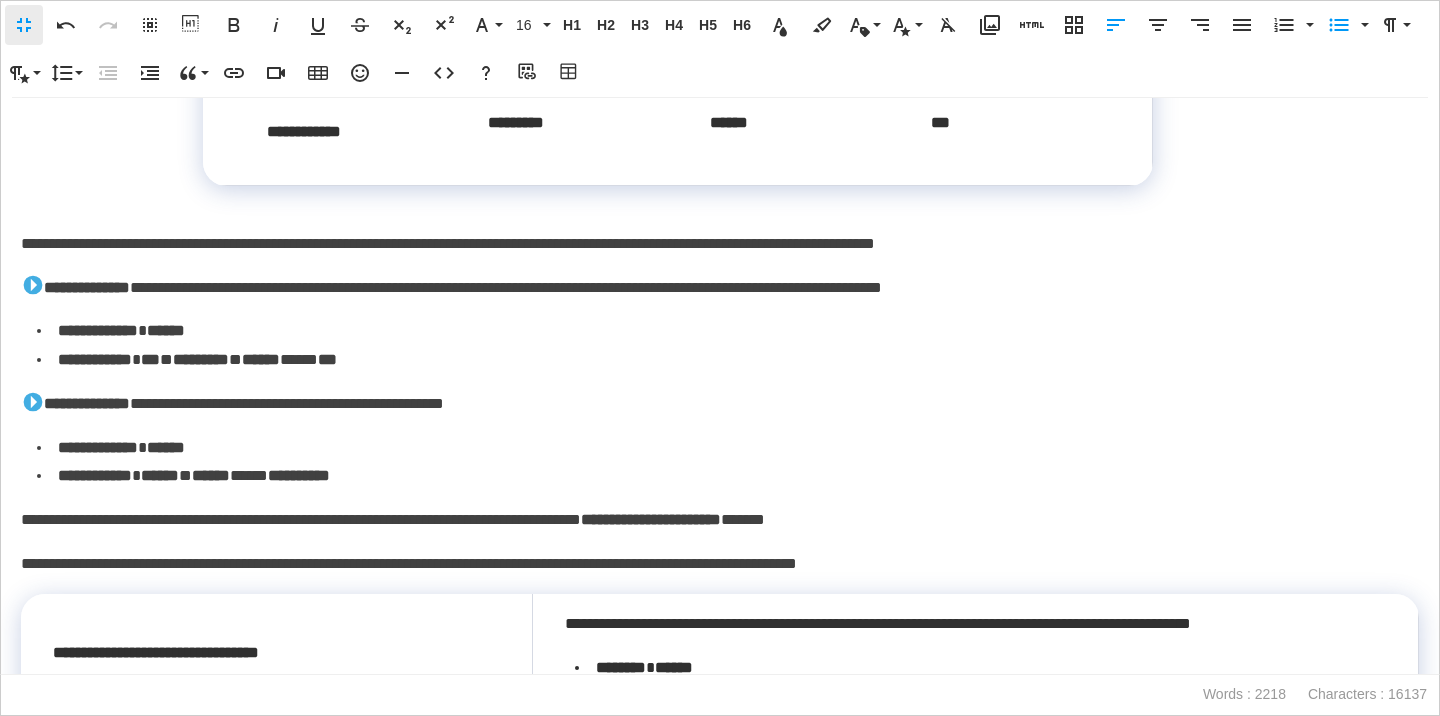 scroll, scrollTop: 6121, scrollLeft: 0, axis: vertical 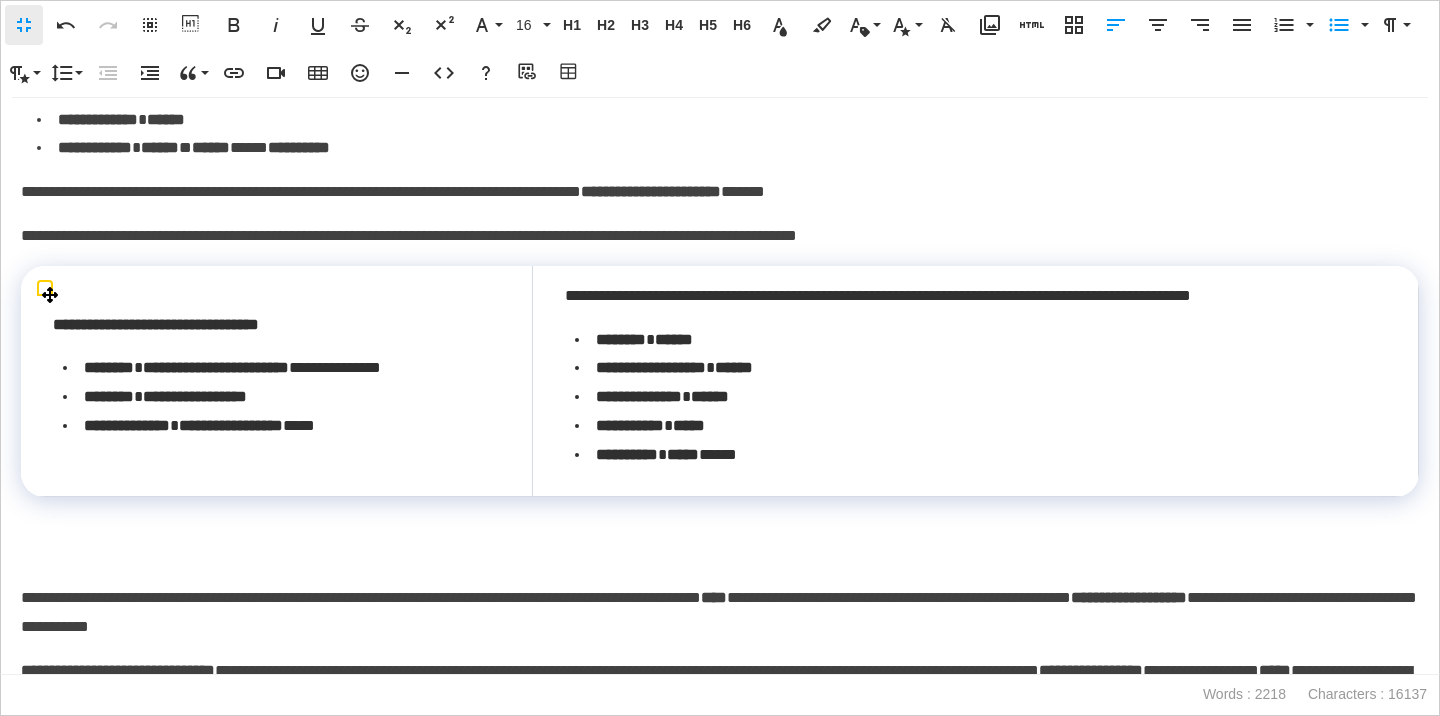 click at bounding box center (720, 554) 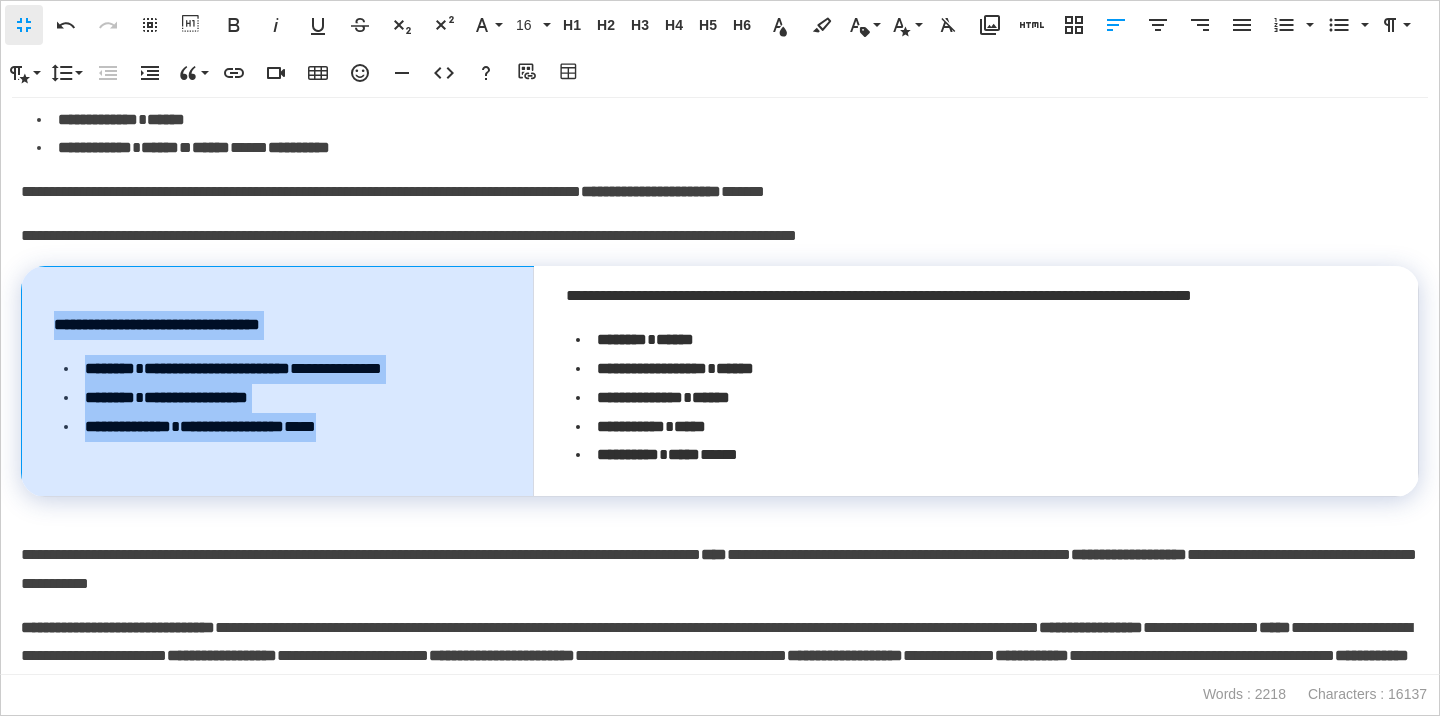 drag, startPoint x: 397, startPoint y: 458, endPoint x: 56, endPoint y: 365, distance: 353.45438 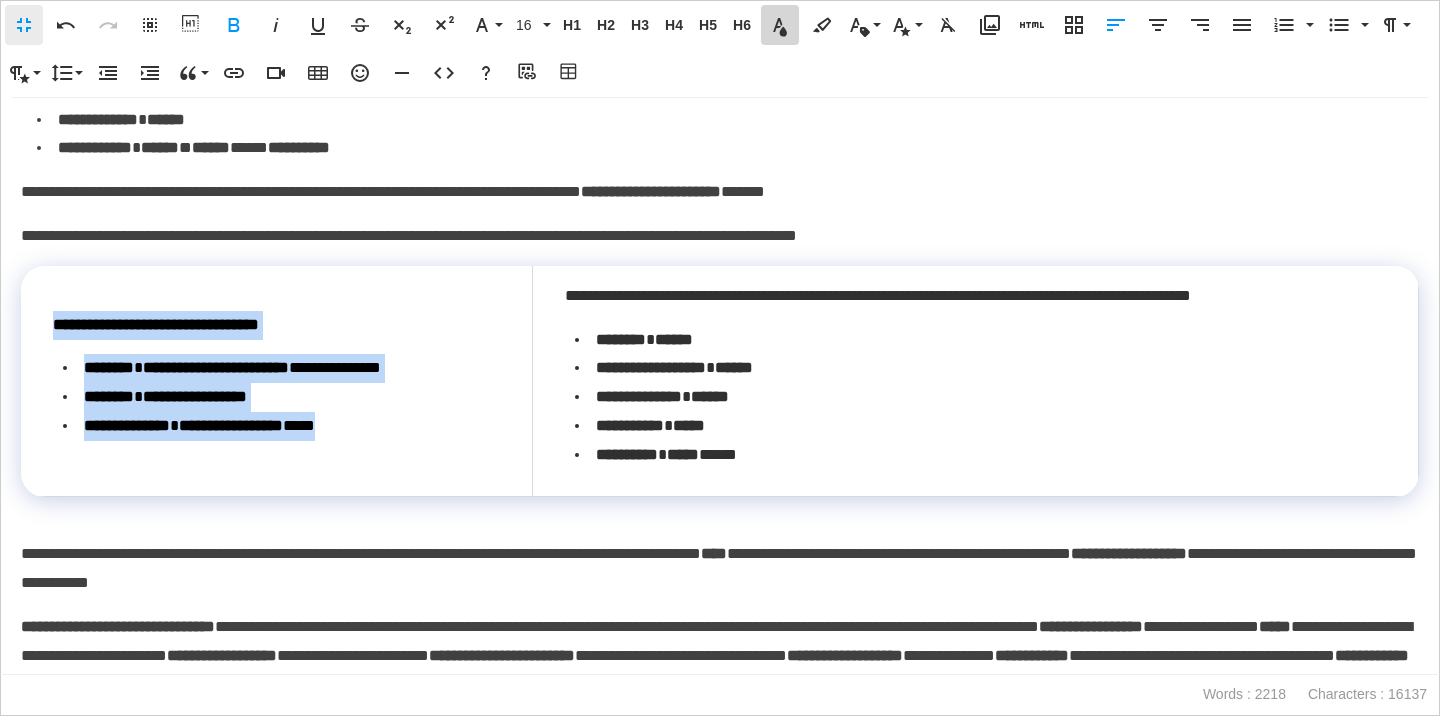 click on "Text Color" at bounding box center [780, 25] 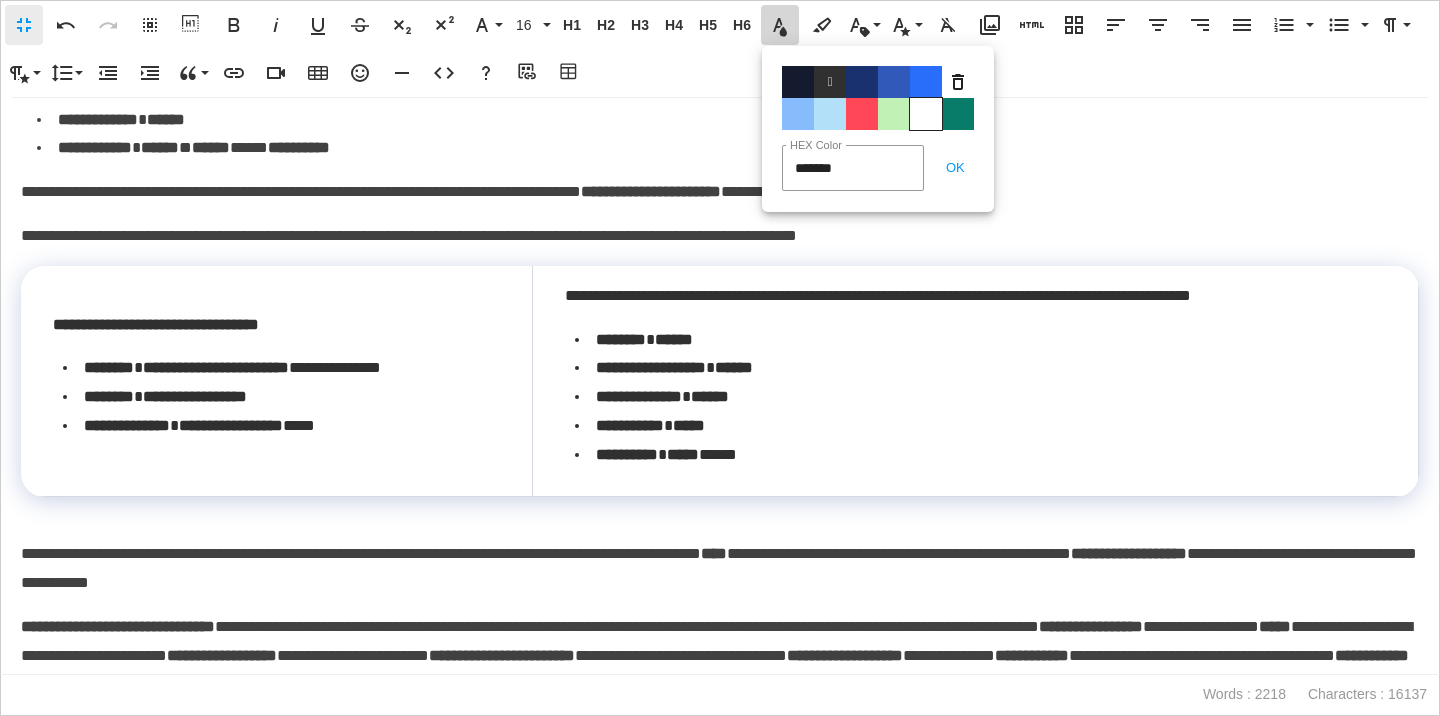 click on "Color#FFFFFF" at bounding box center (926, 114) 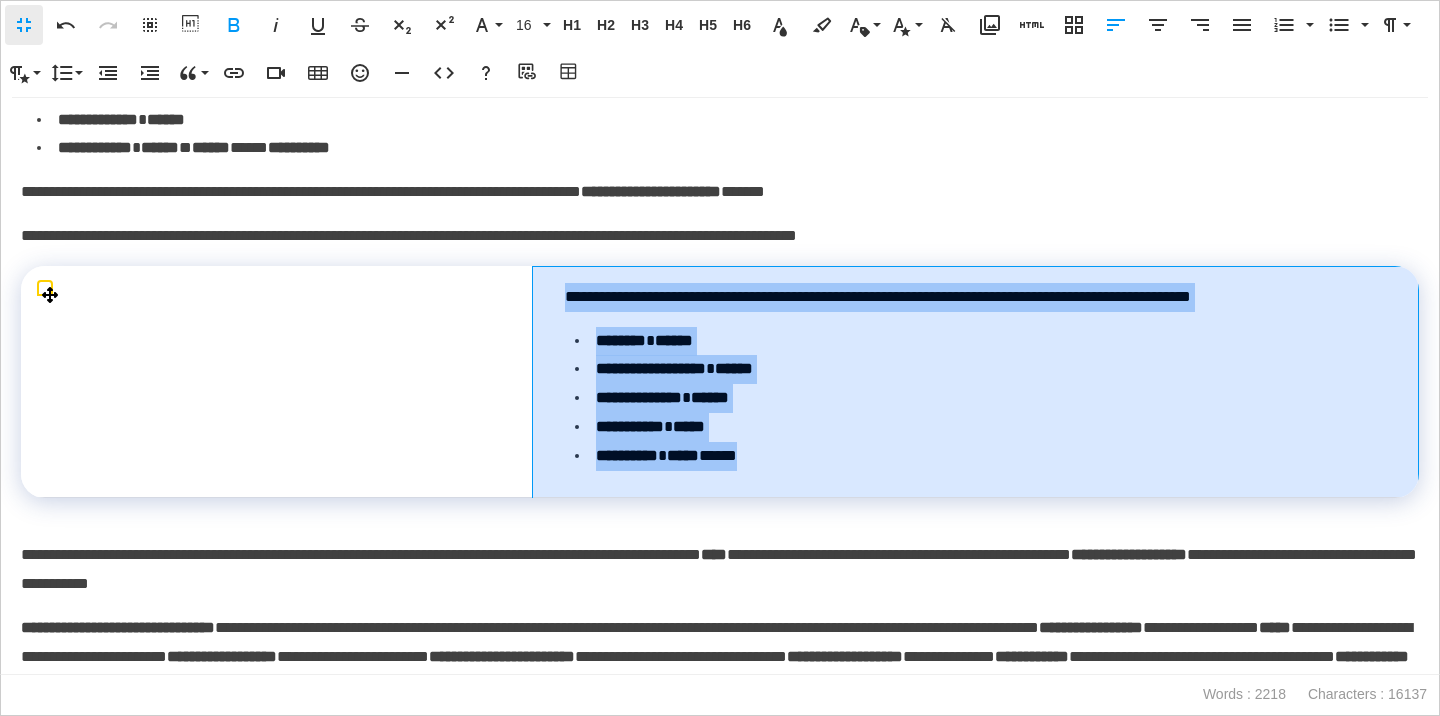 drag, startPoint x: 784, startPoint y: 484, endPoint x: 561, endPoint y: 327, distance: 272.7233 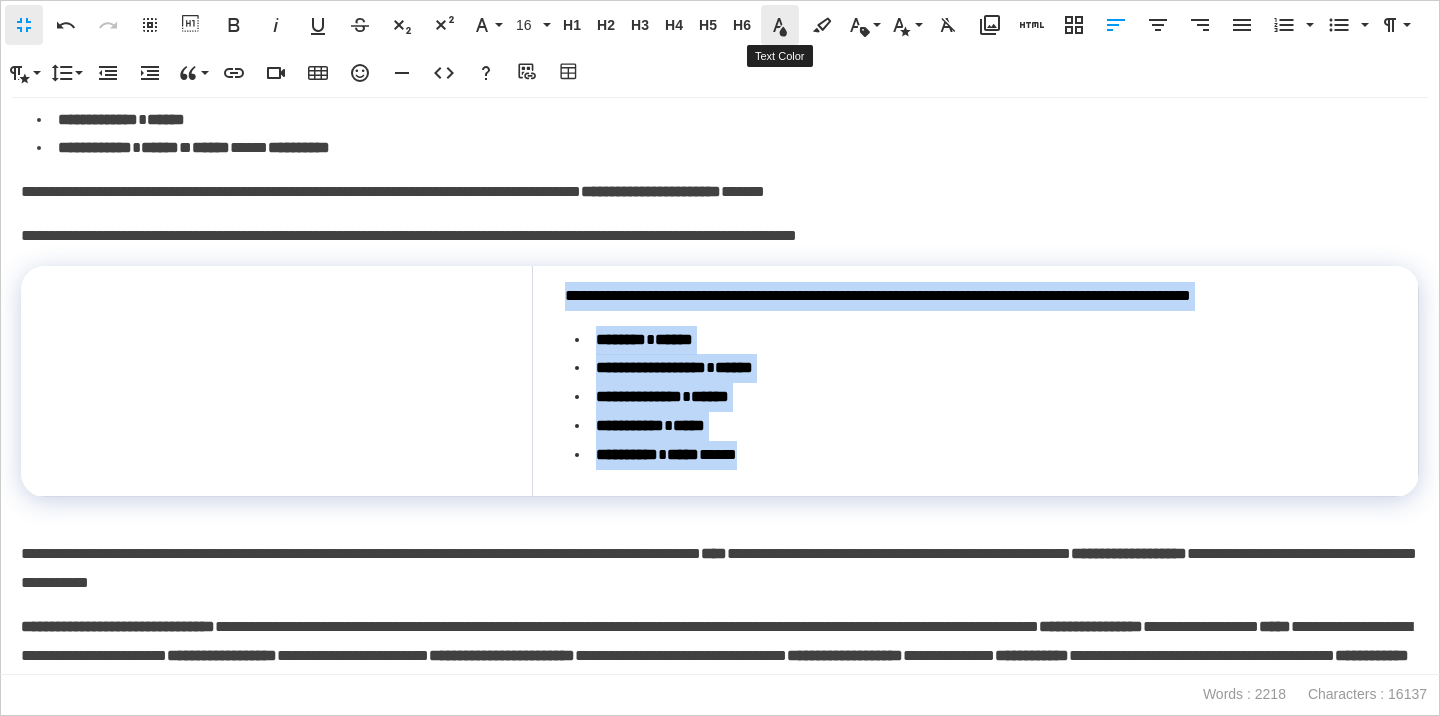 click on "Text Color" at bounding box center [780, 25] 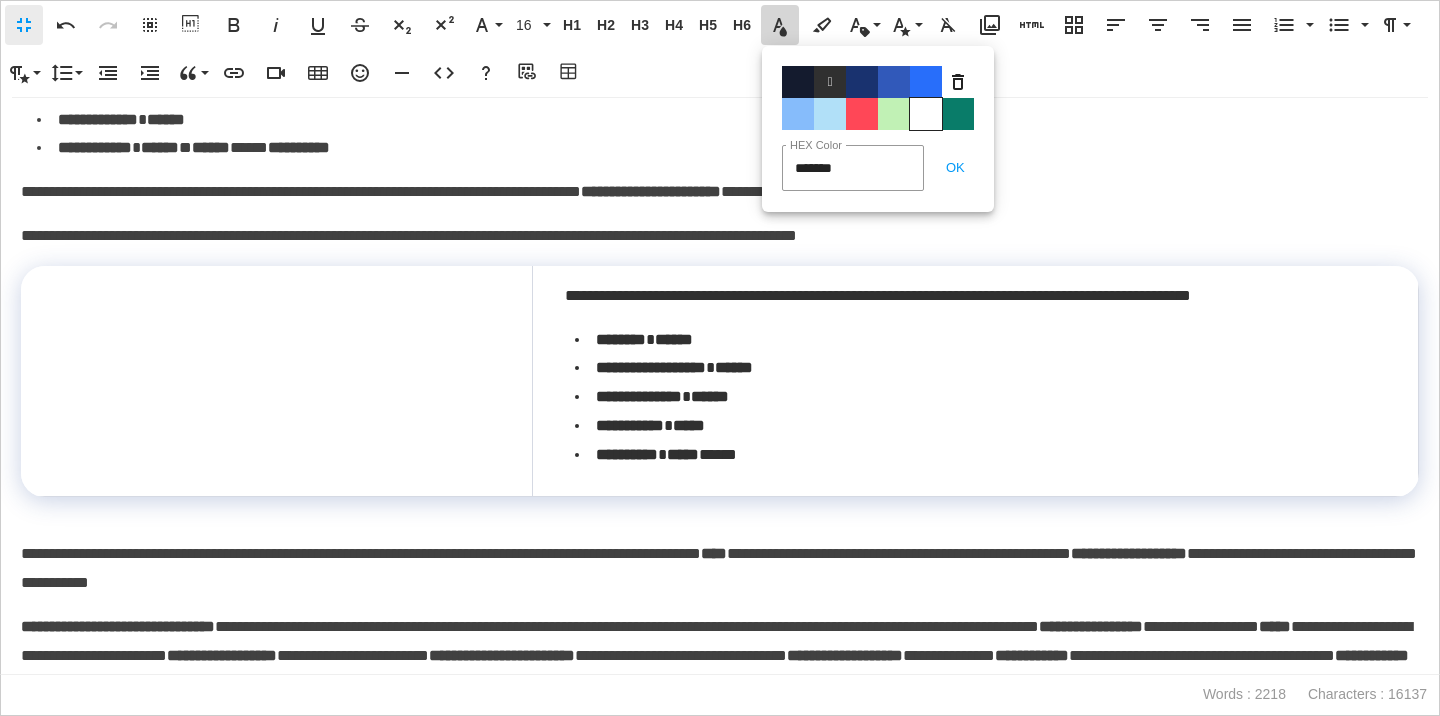 click on "Color#FFFFFF" at bounding box center (926, 114) 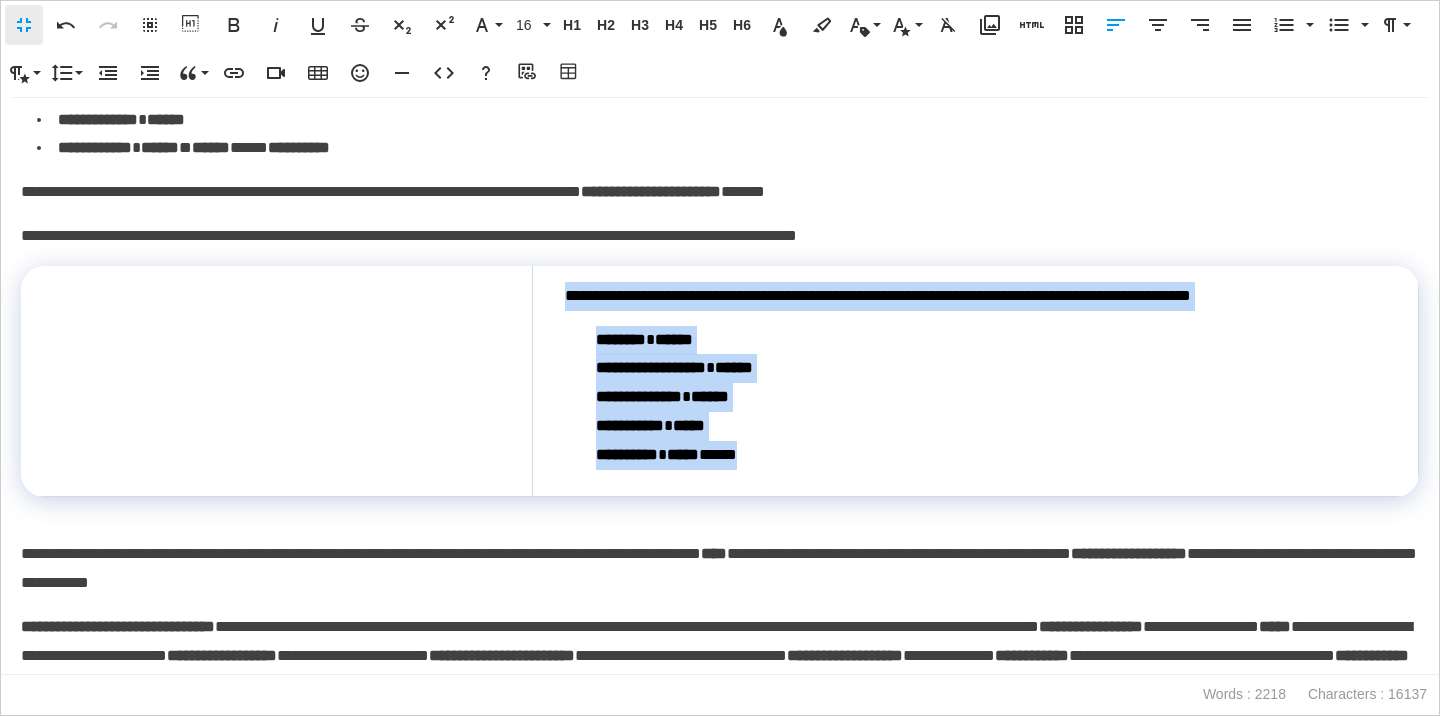 click on "******" at bounding box center (710, 396) 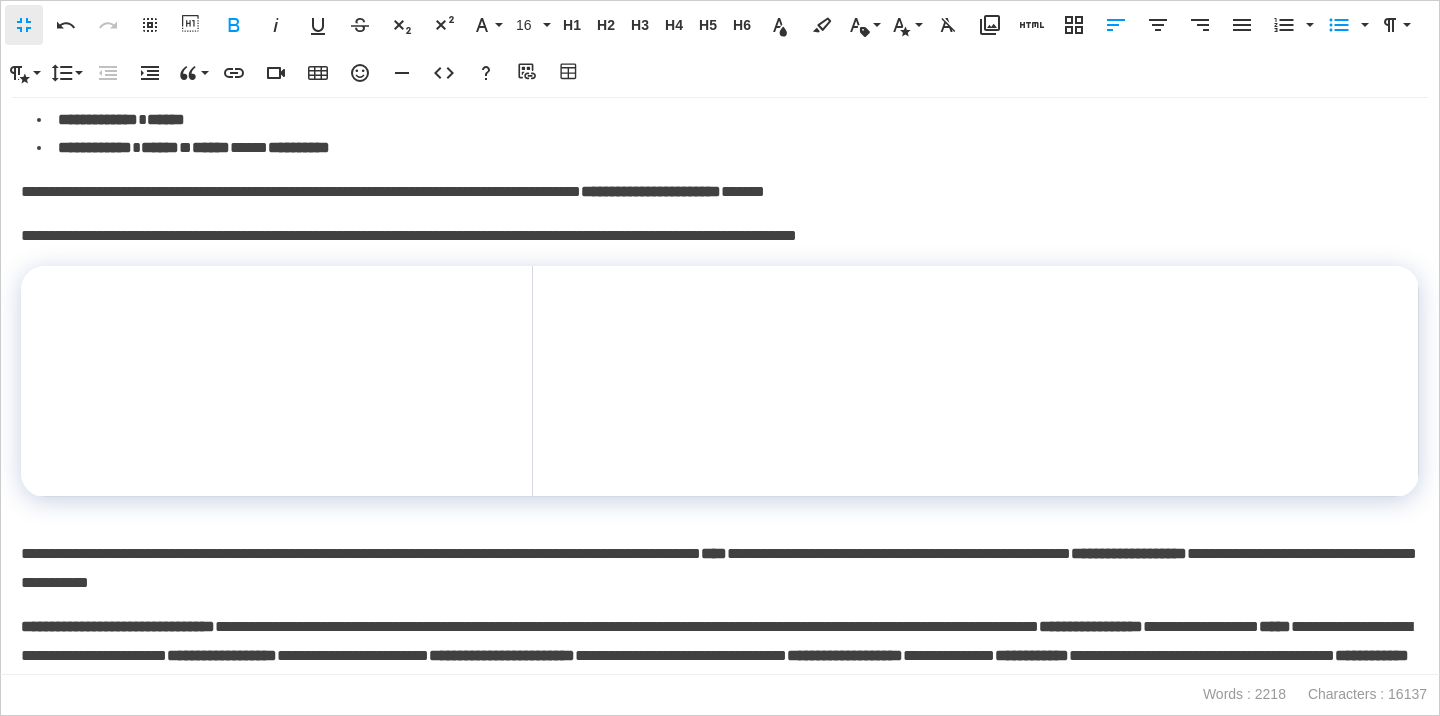 click on "**********" at bounding box center (281, 397) 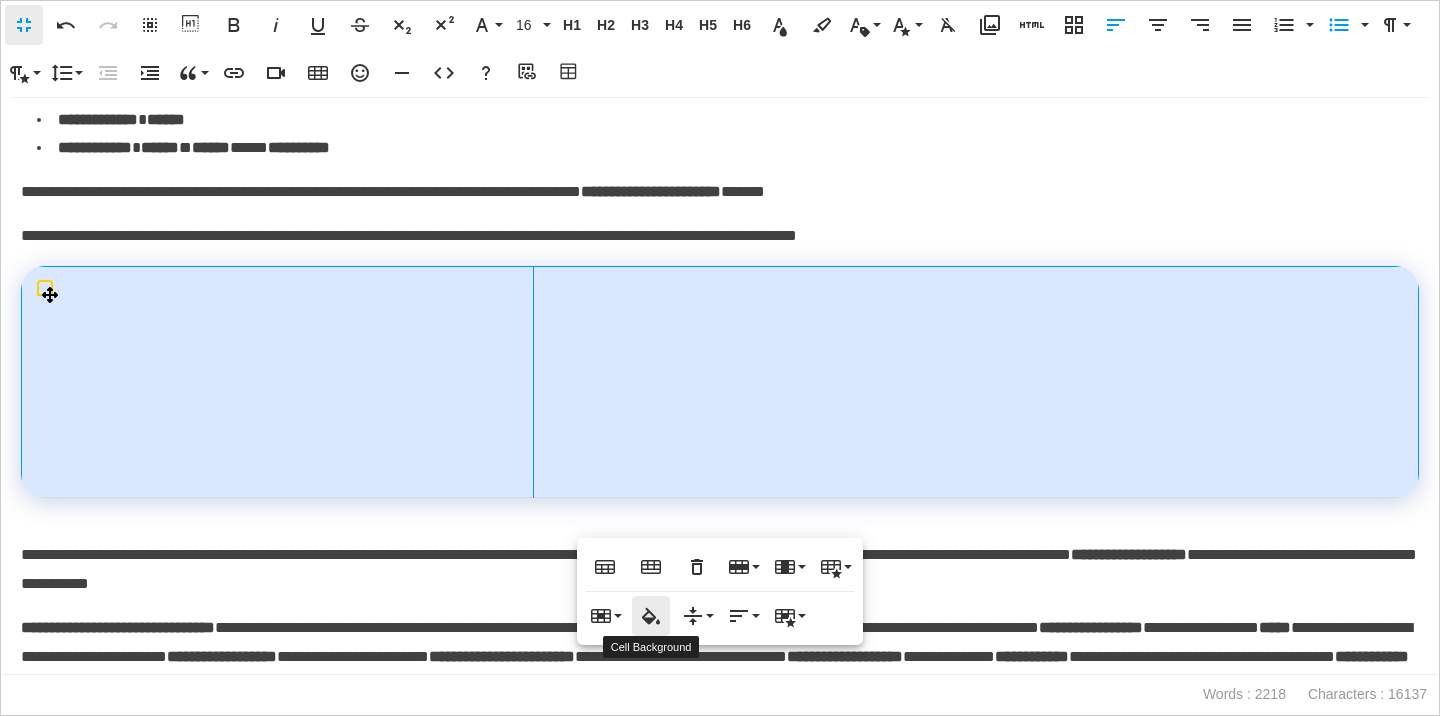 type on "*******" 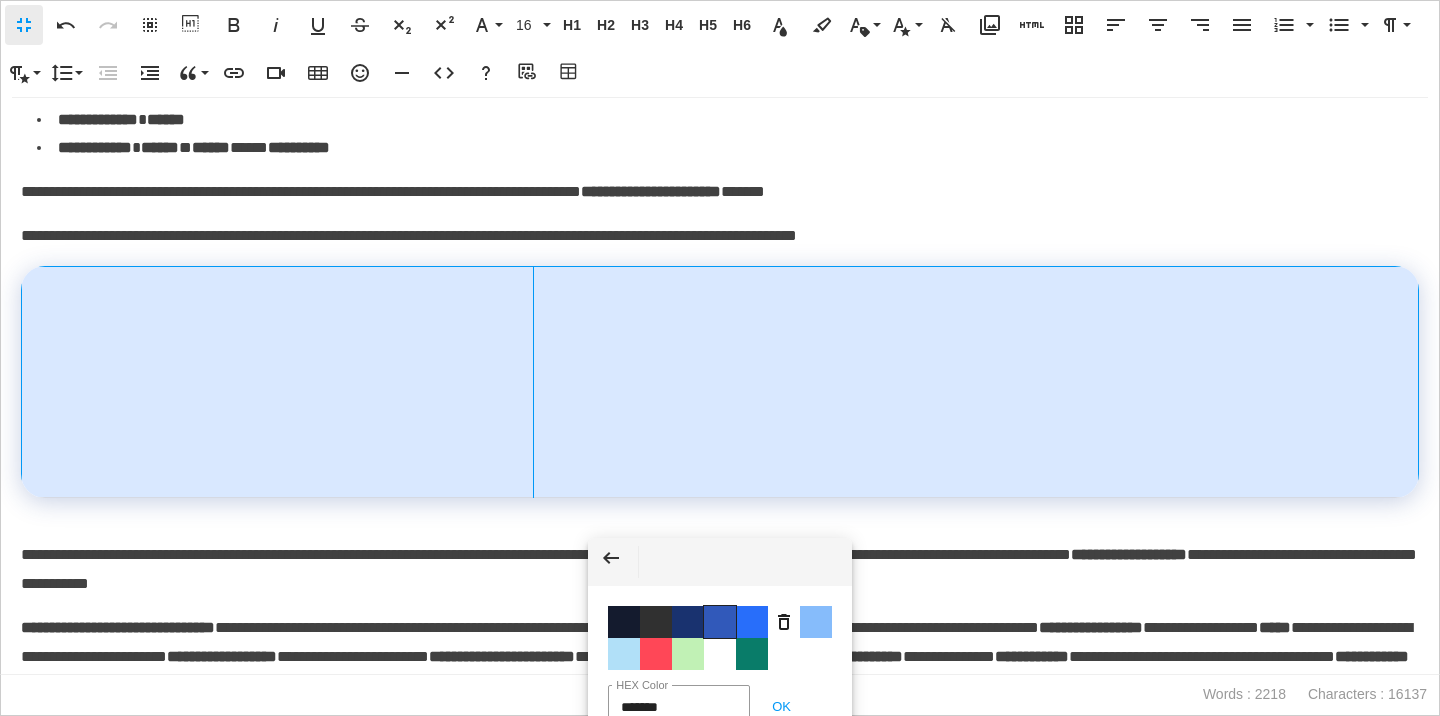 click on "Color #3159BA" at bounding box center [720, 622] 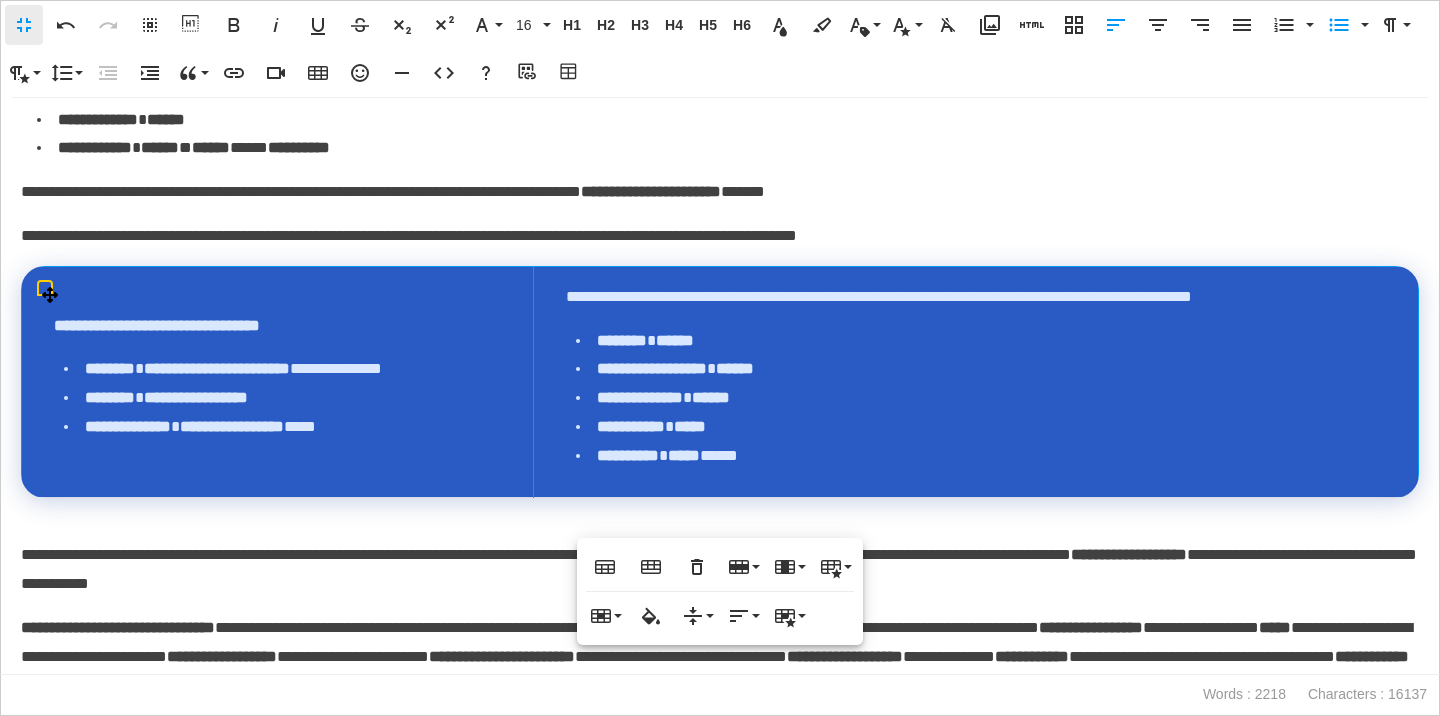 click on "**********" at bounding box center (278, 381) 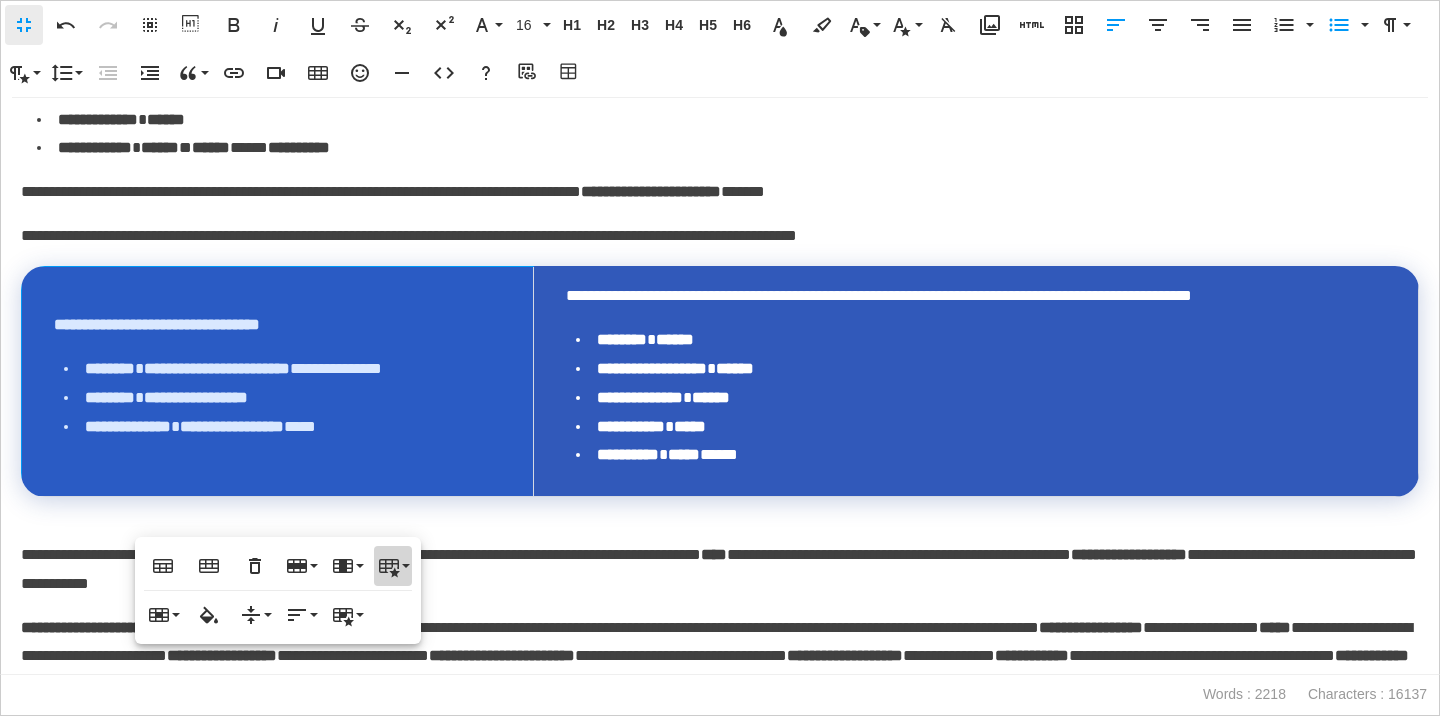 click 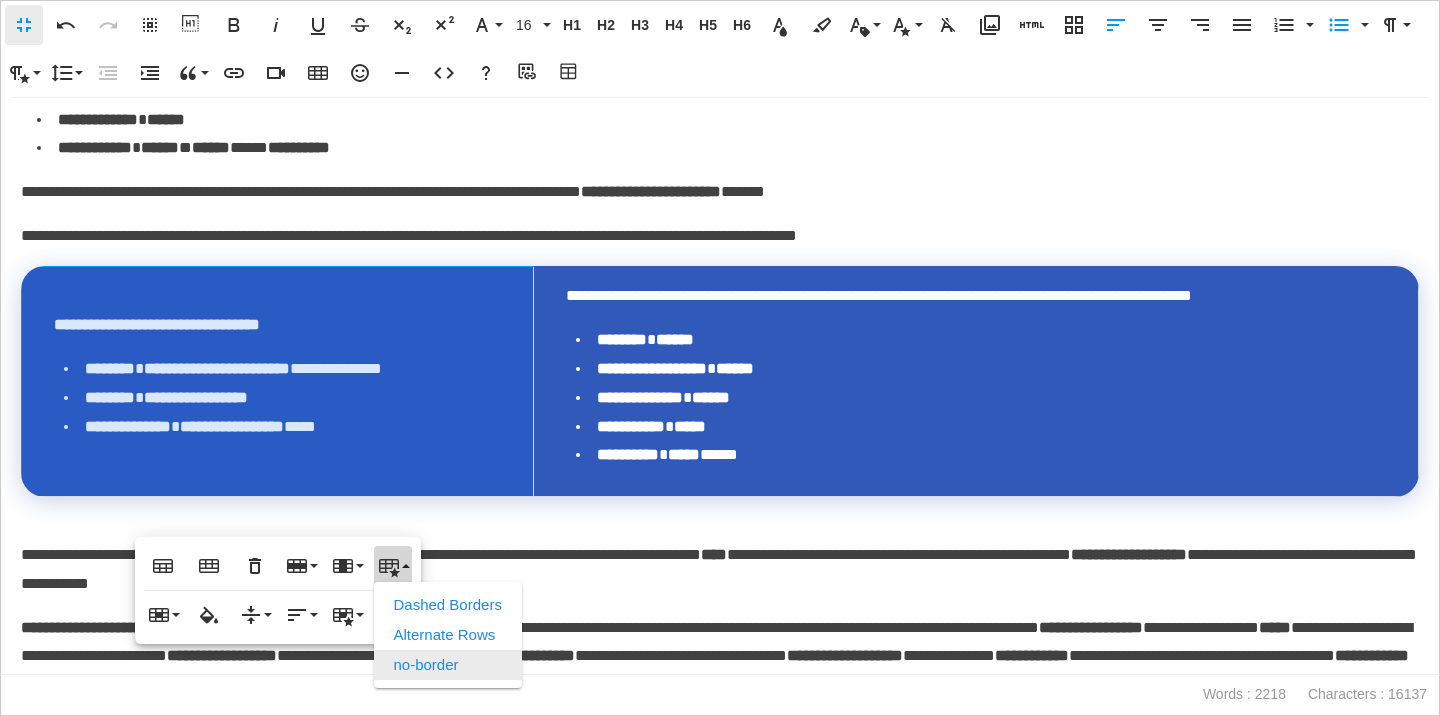 click on "no-border" at bounding box center (448, 665) 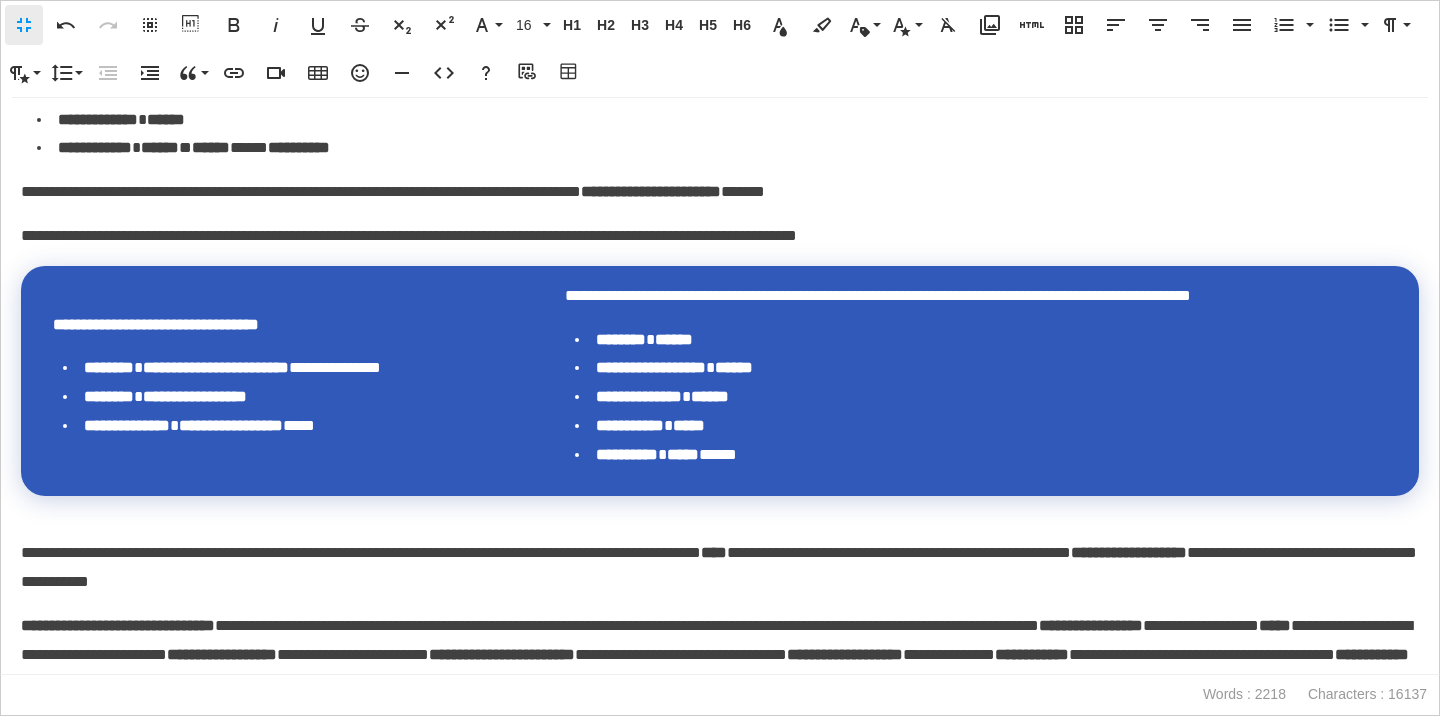 click on "**********" at bounding box center (720, 568) 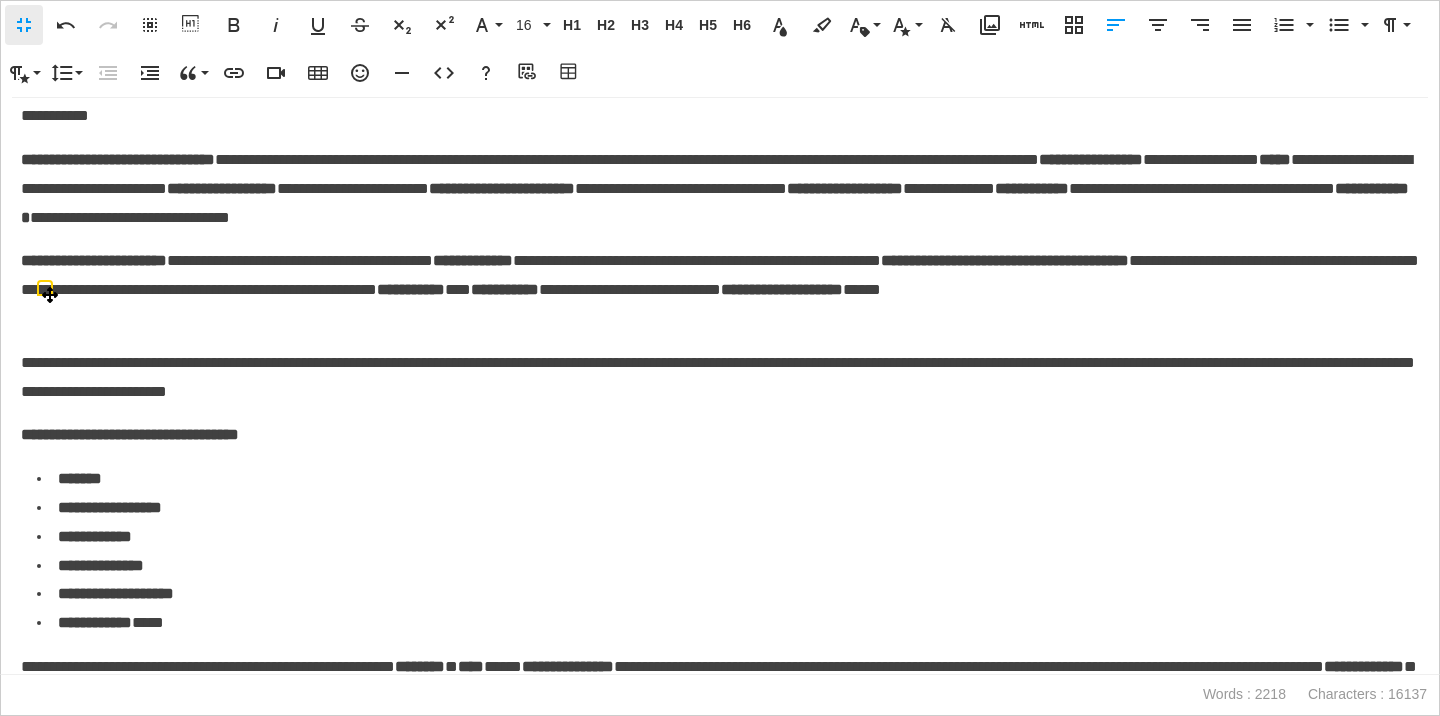 scroll, scrollTop: 6857, scrollLeft: 0, axis: vertical 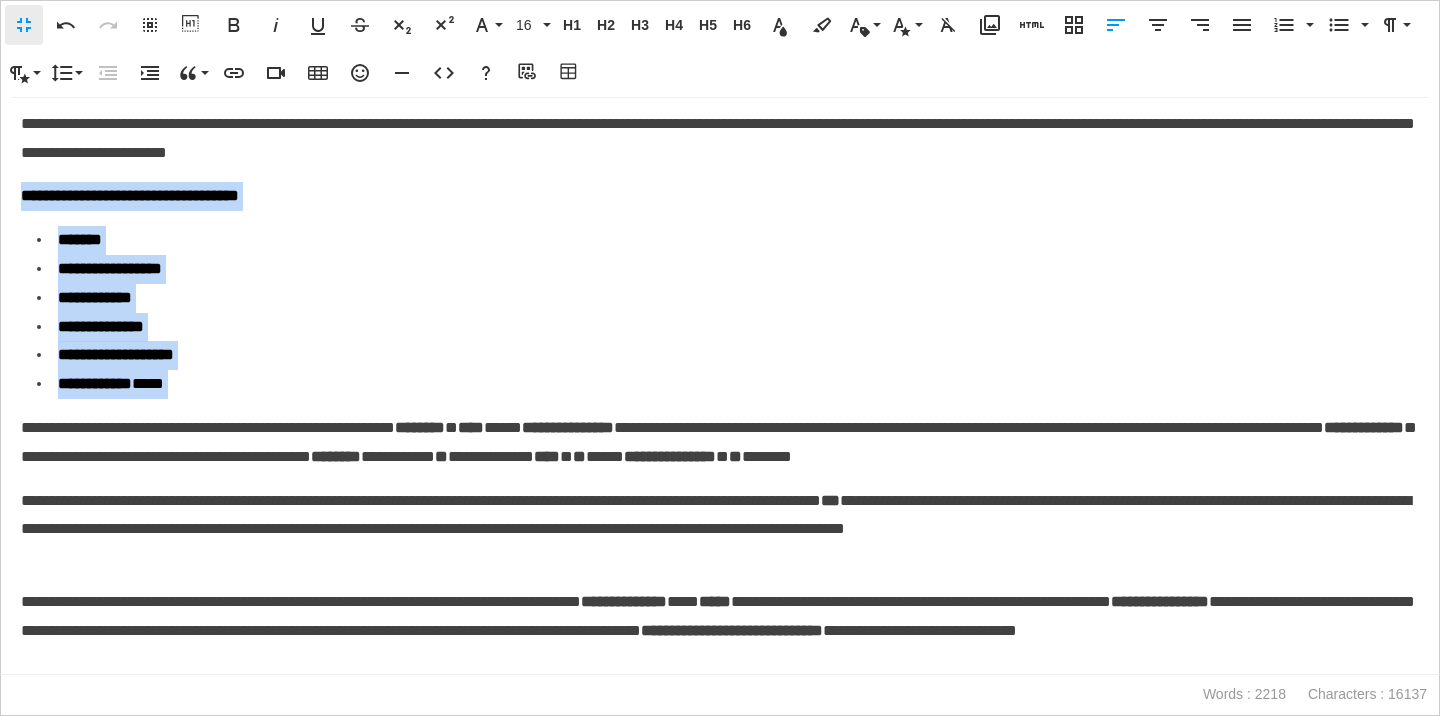 drag, startPoint x: 20, startPoint y: 192, endPoint x: 96, endPoint y: 406, distance: 227.0947 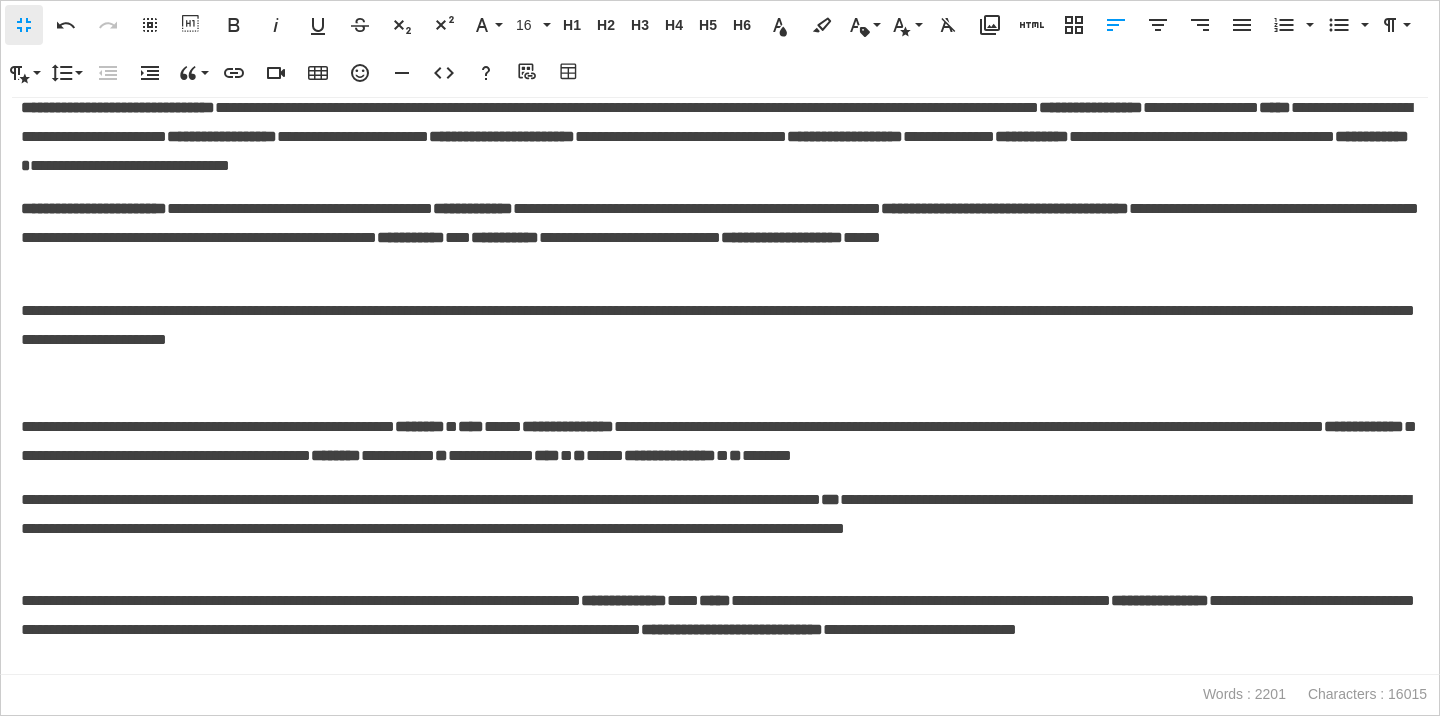 scroll, scrollTop: 6669, scrollLeft: 0, axis: vertical 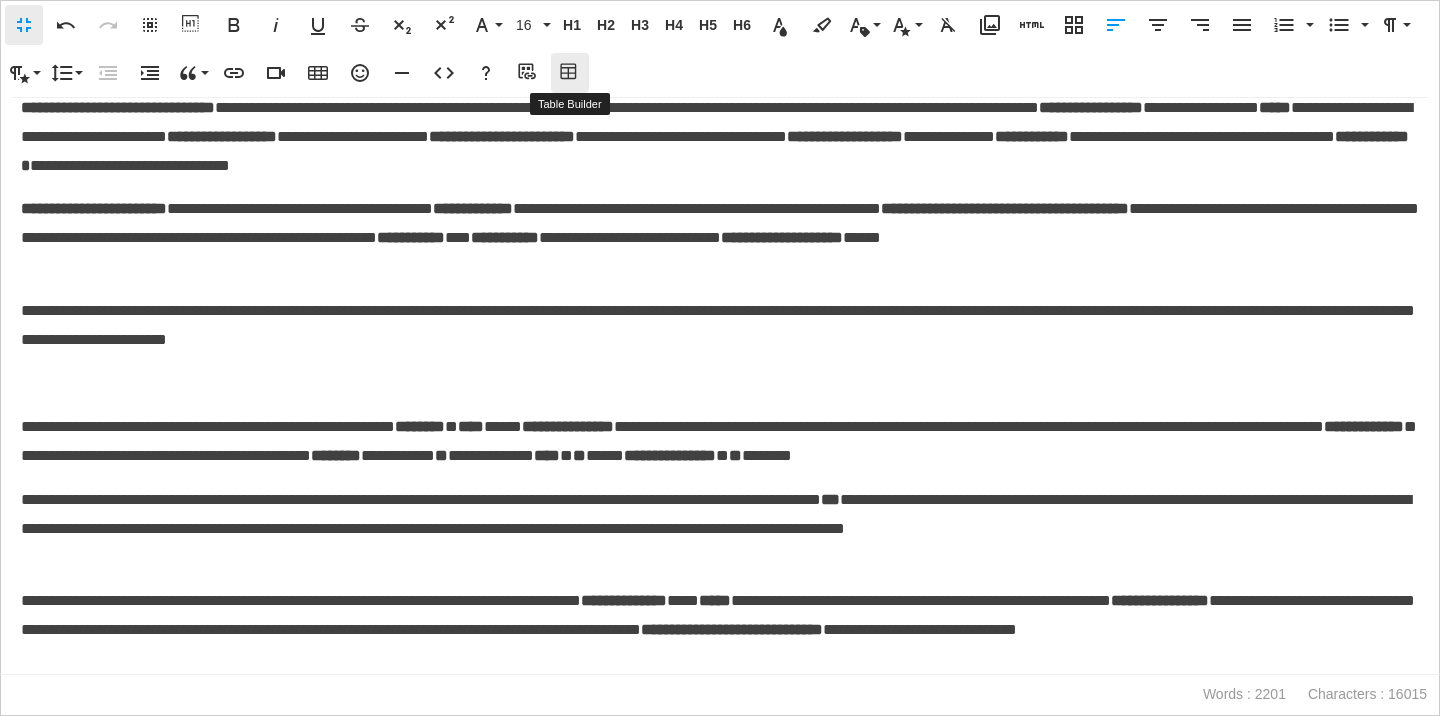 click 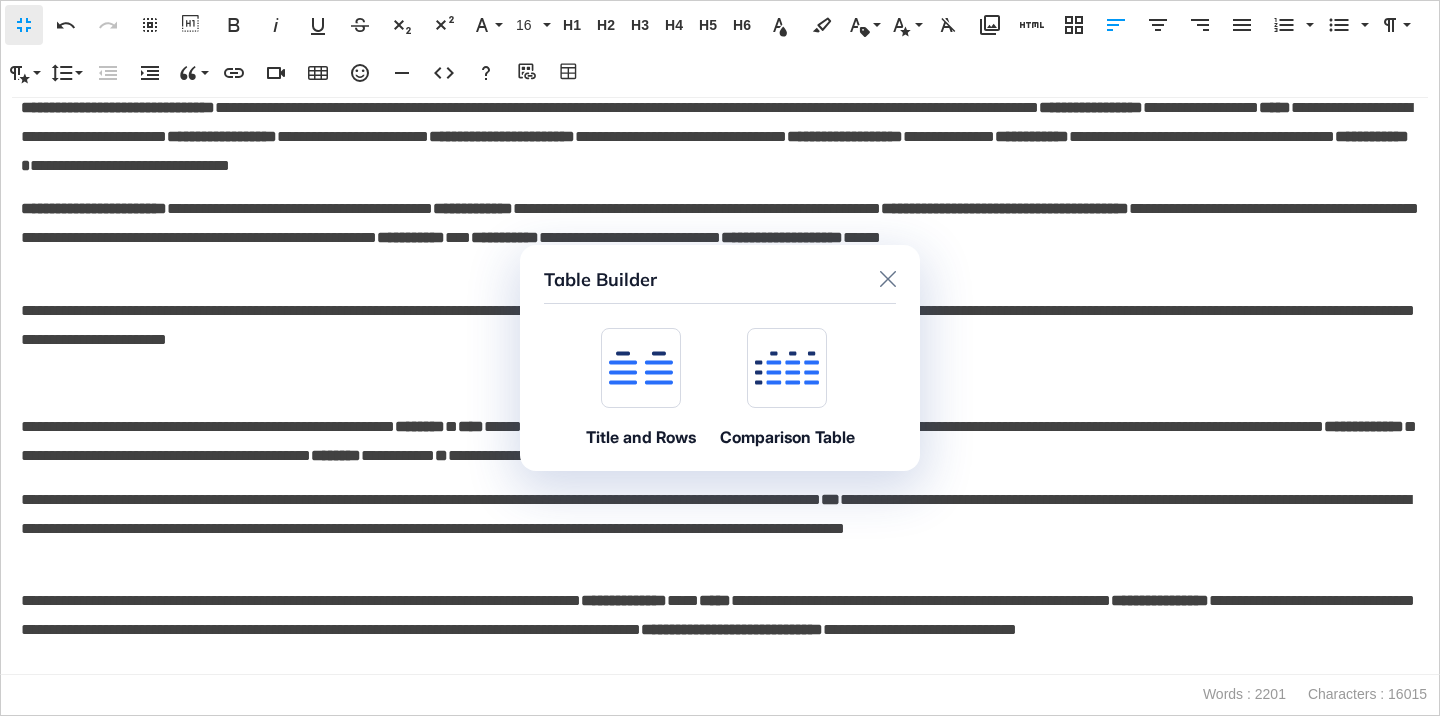 click at bounding box center [641, 368] 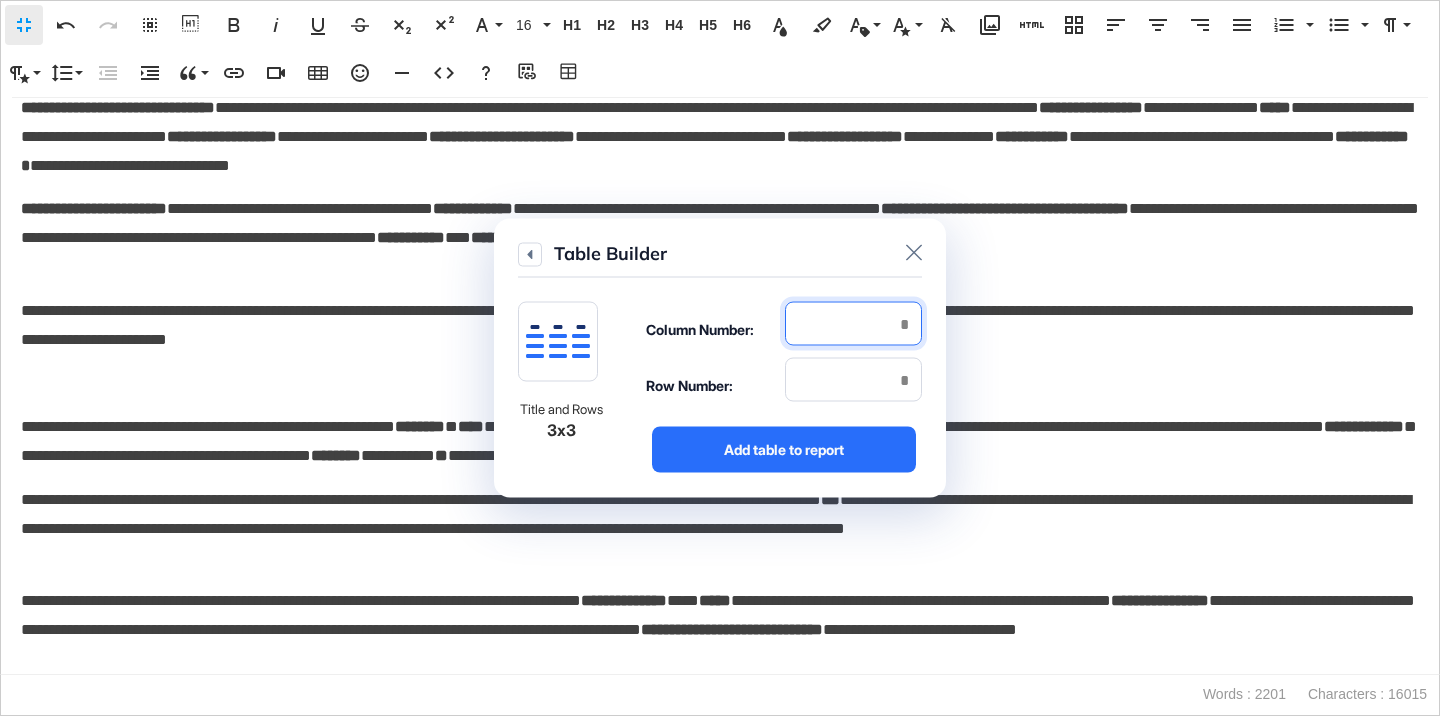 click at bounding box center [853, 324] 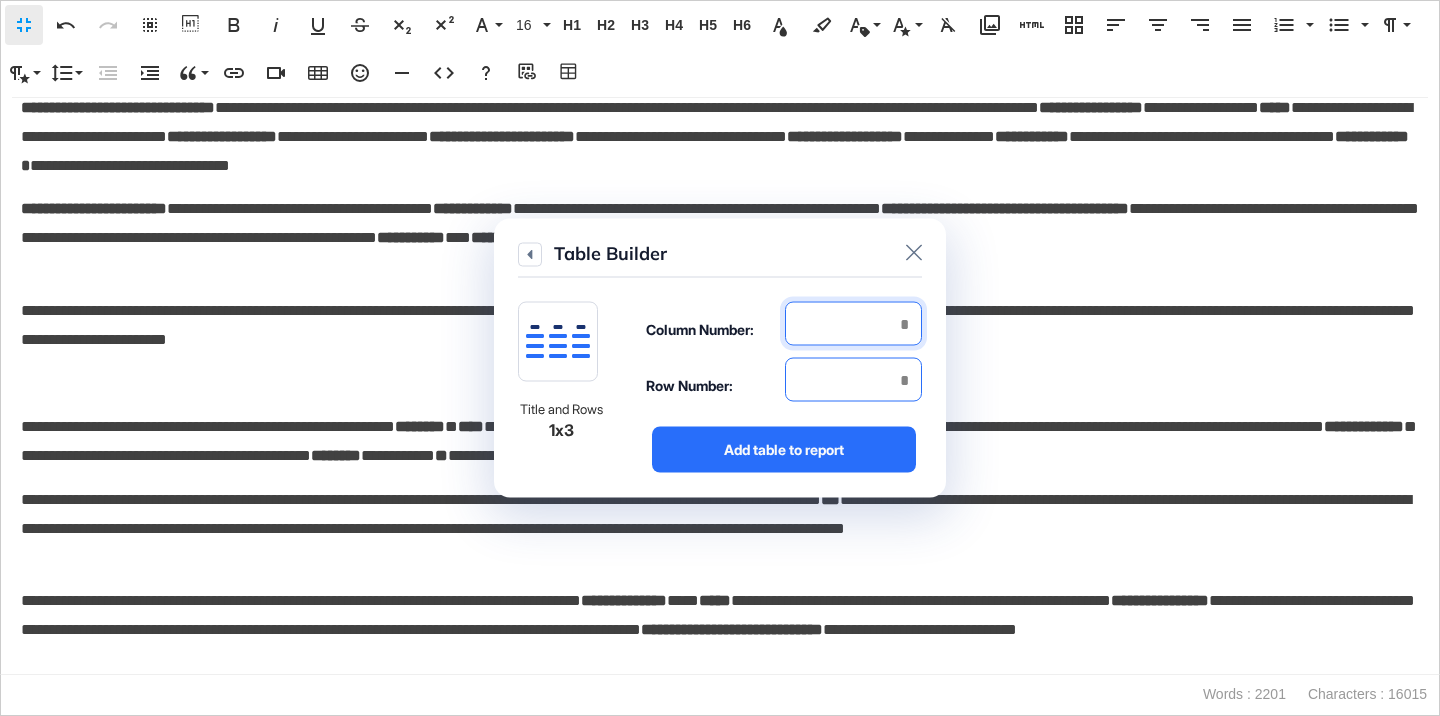 type on "*" 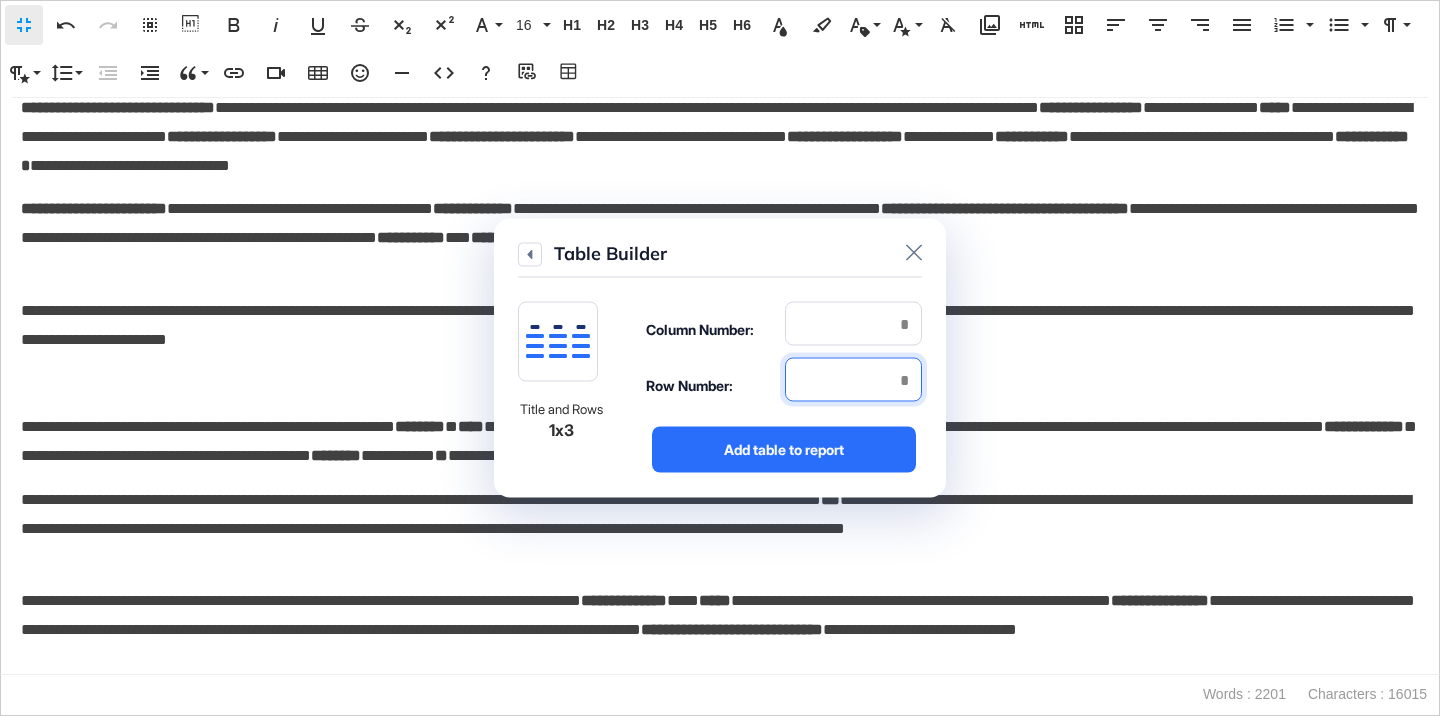 click at bounding box center [853, 380] 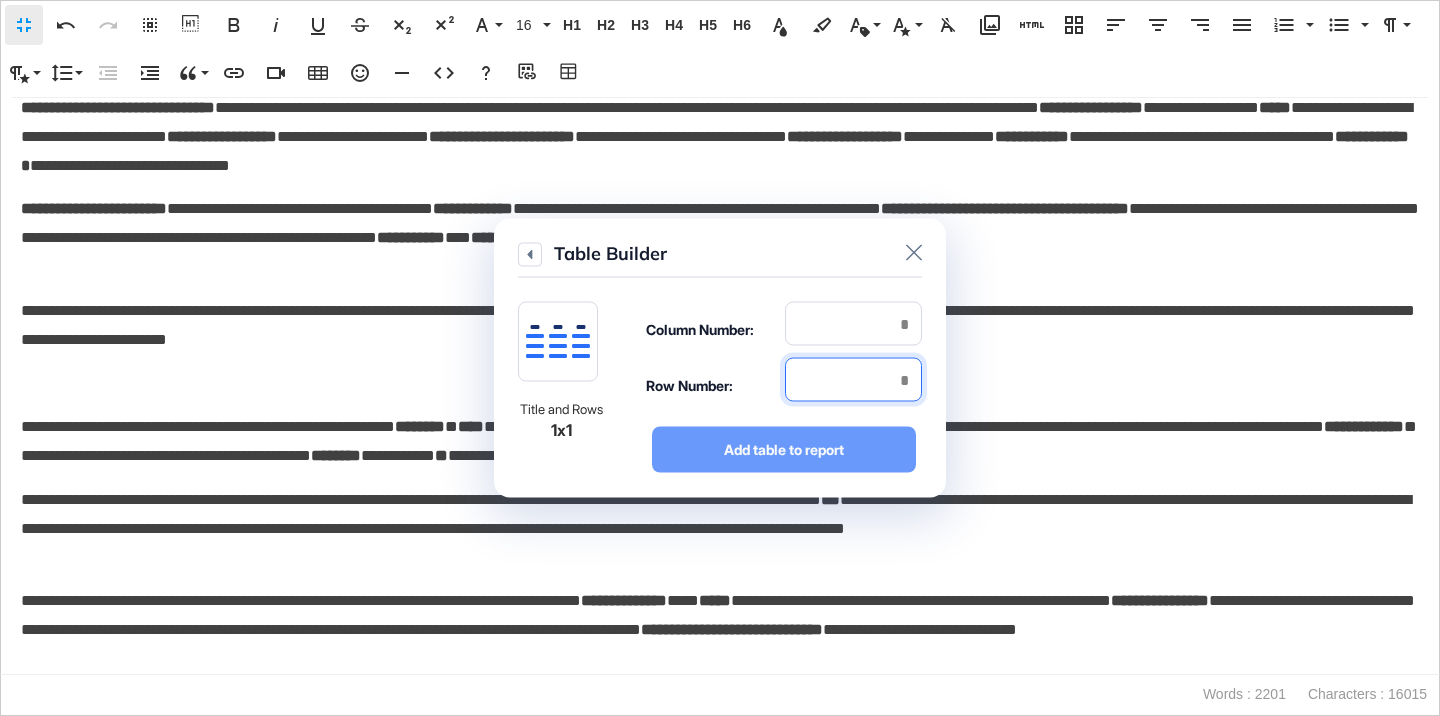 type on "*" 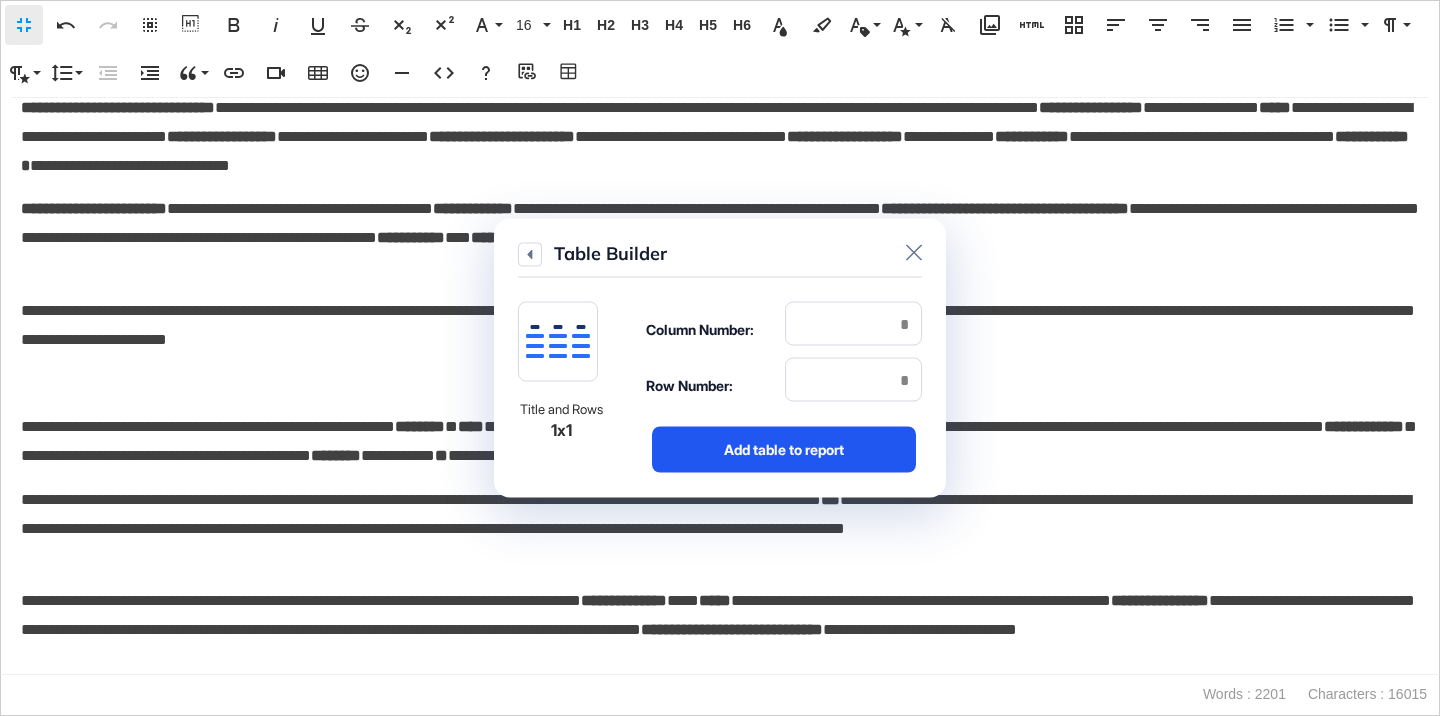 click on "Add table to report" at bounding box center (784, 450) 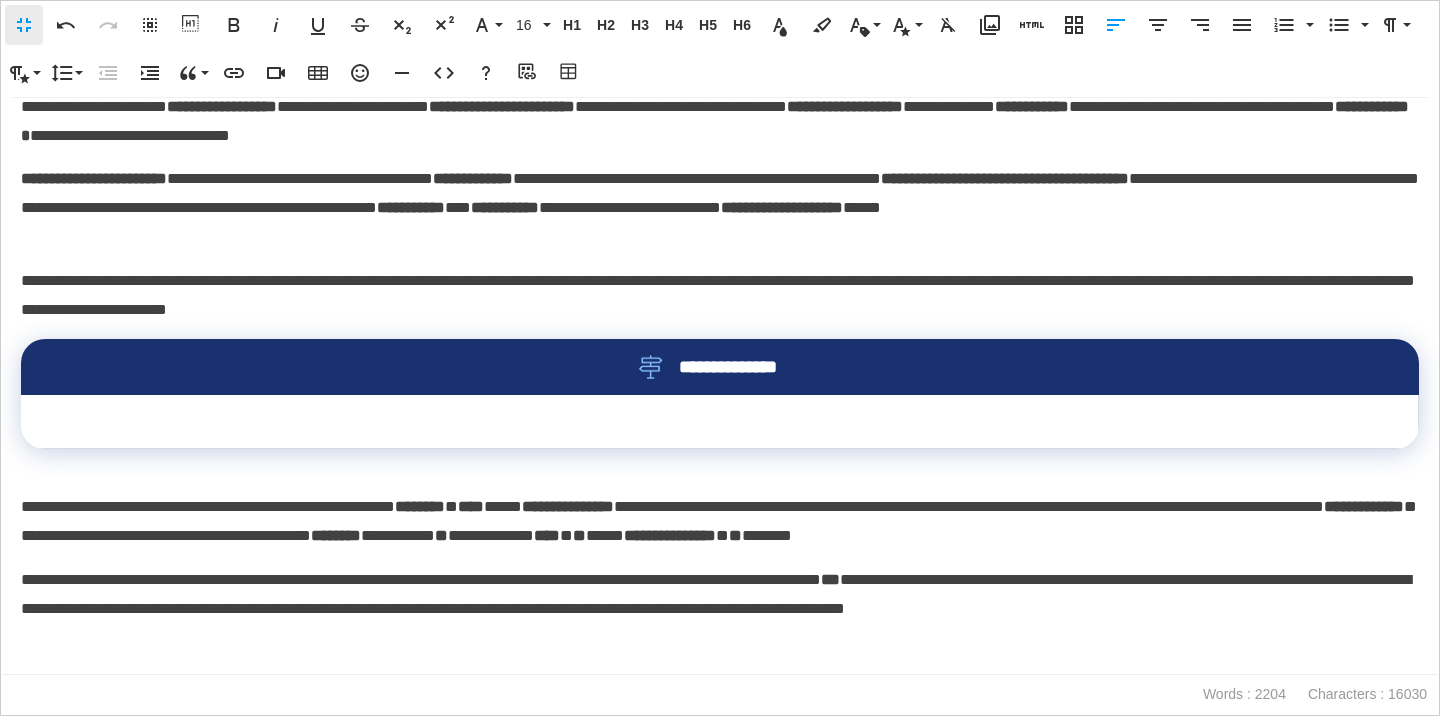 click at bounding box center (720, 422) 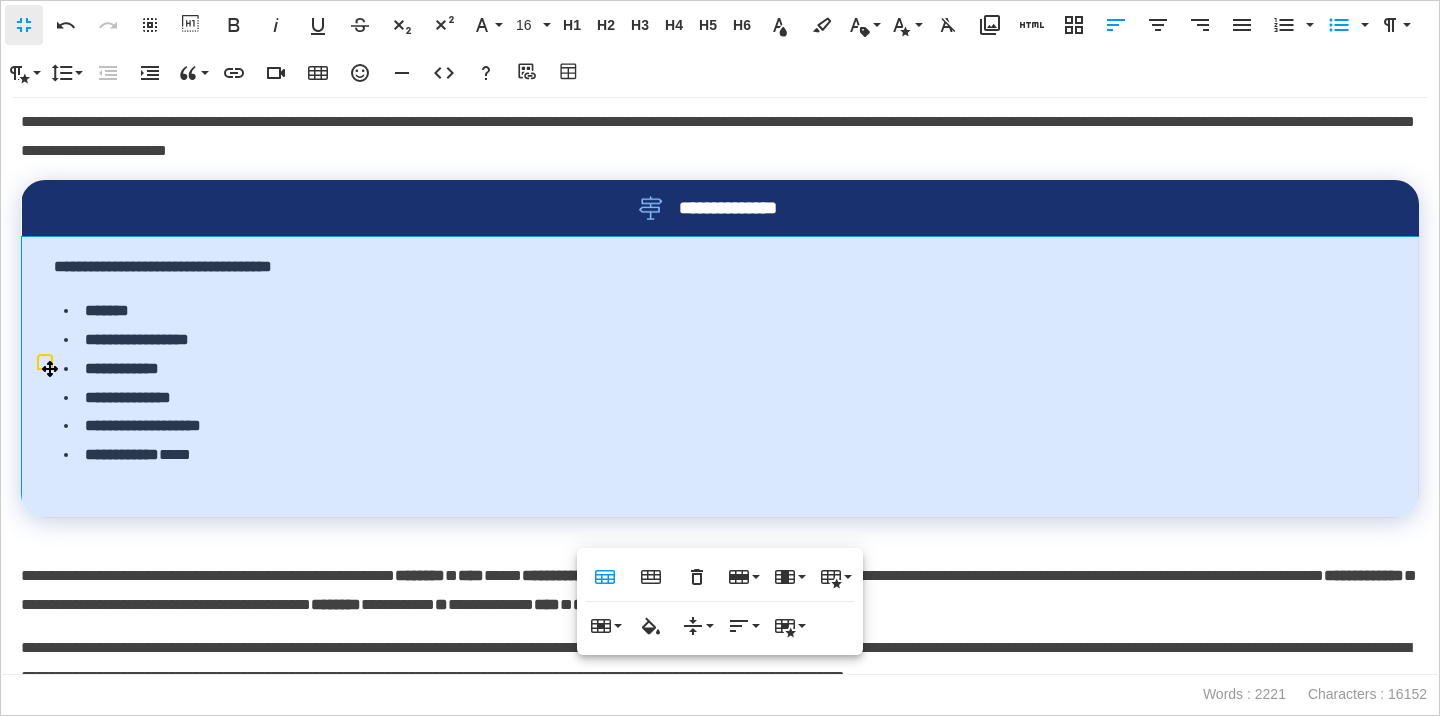 scroll, scrollTop: 6865, scrollLeft: 0, axis: vertical 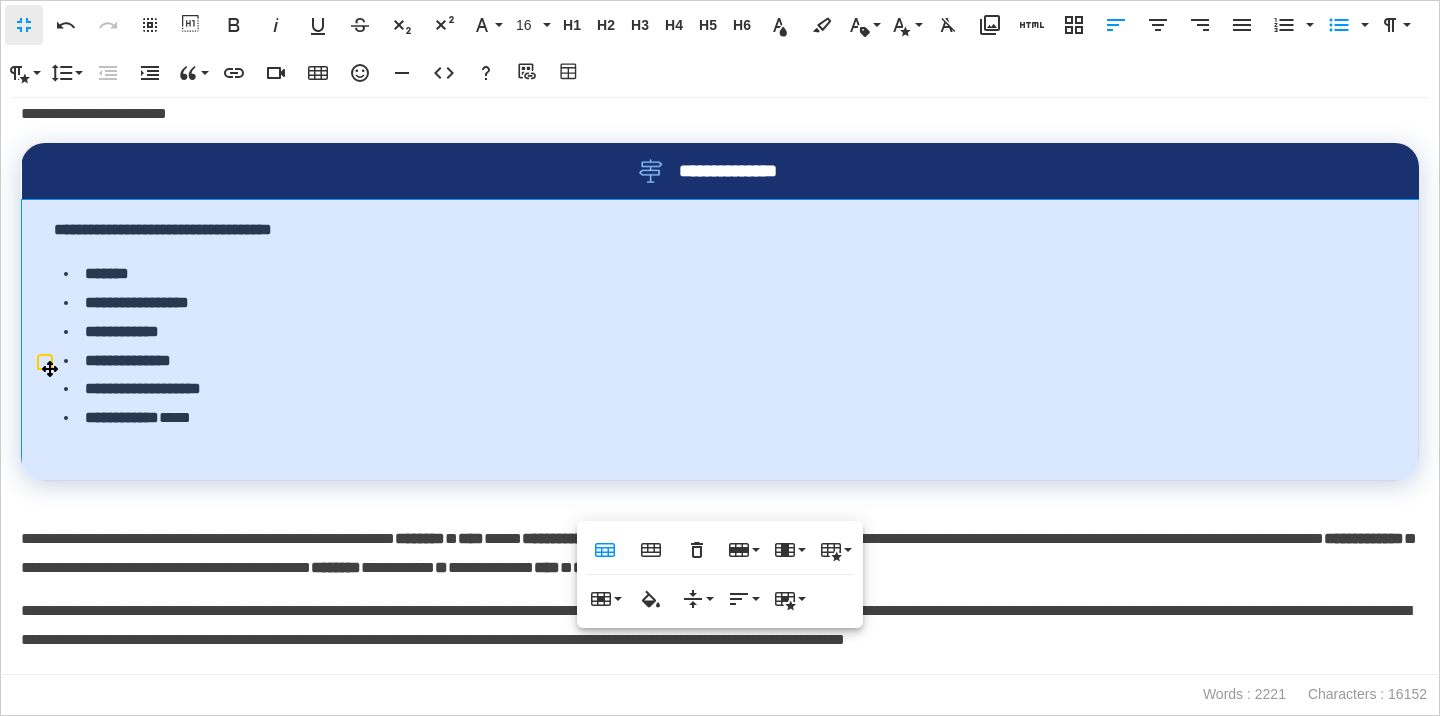 click on "**********" at bounding box center (720, 340) 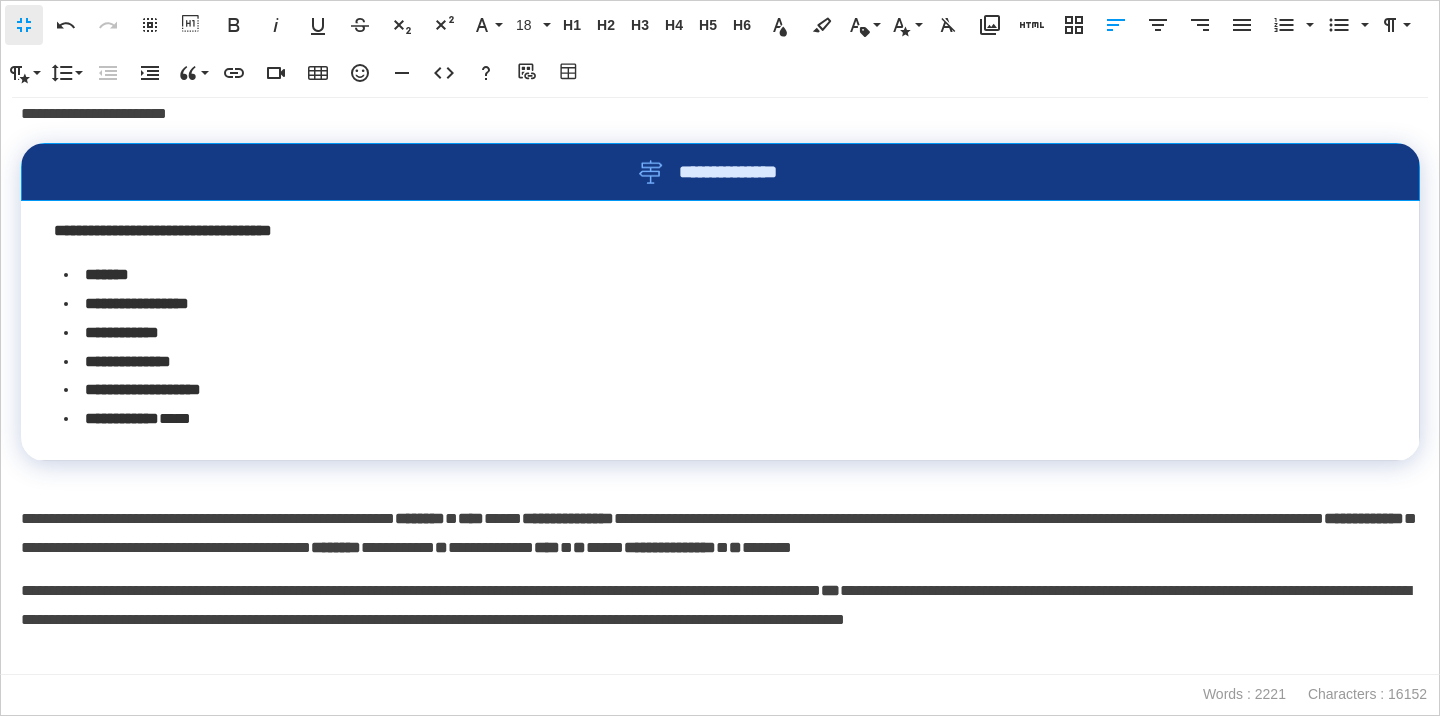 click on "**********" at bounding box center [720, 172] 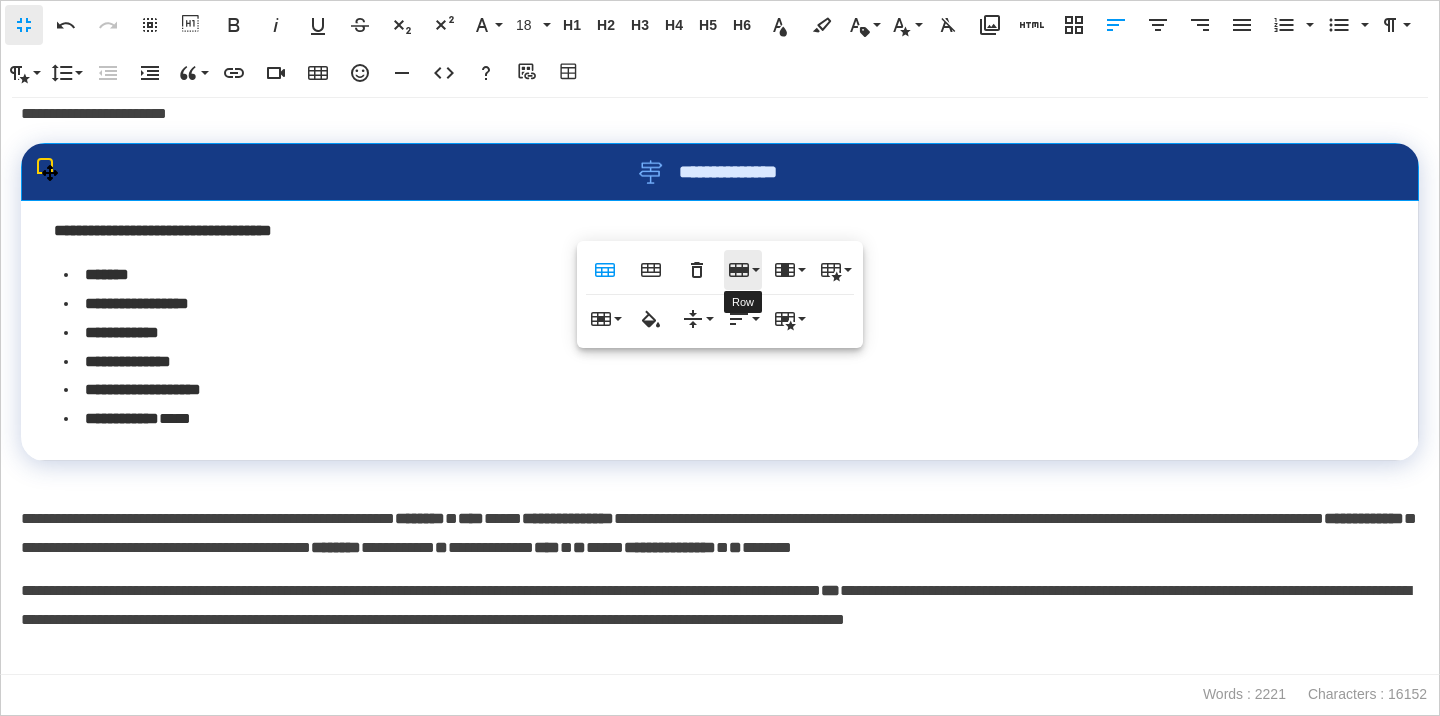 click on "Row" at bounding box center (743, 270) 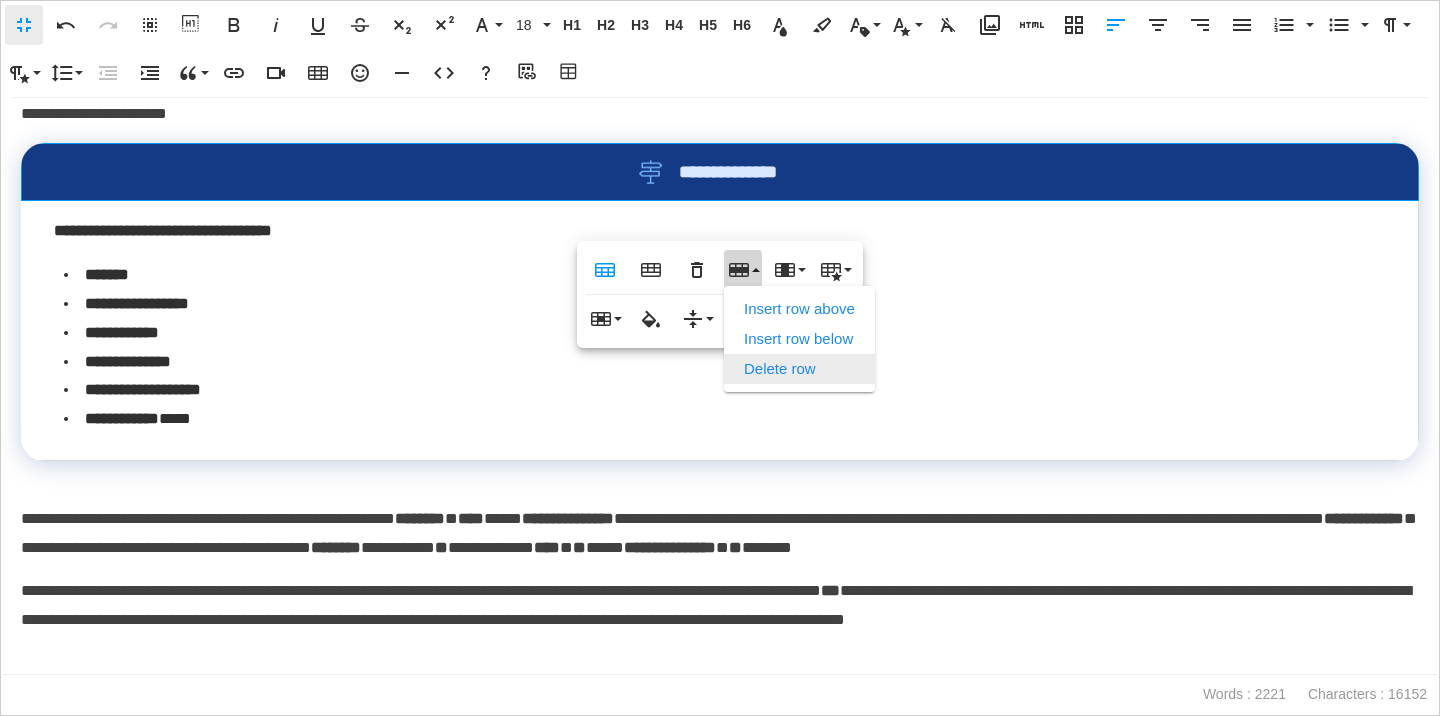 click on "Delete row" at bounding box center (799, 369) 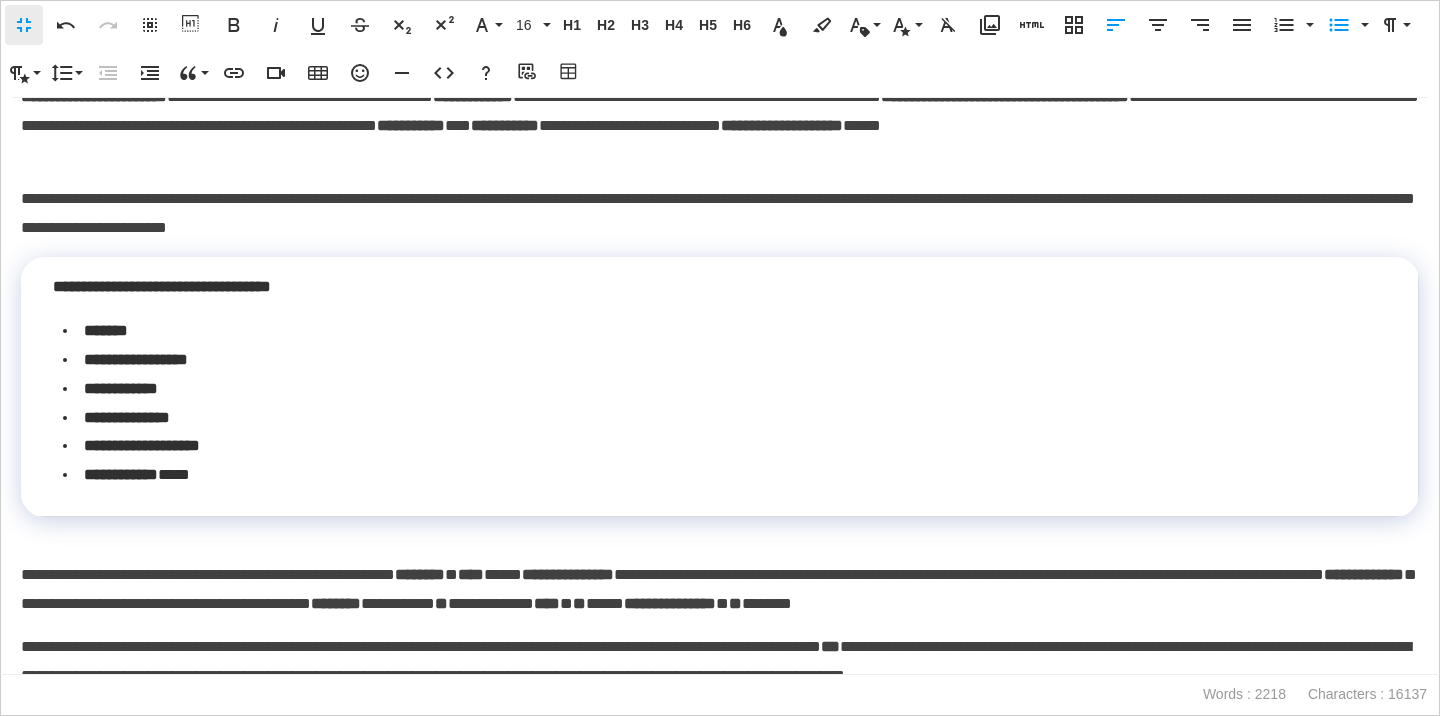 scroll, scrollTop: 6682, scrollLeft: 0, axis: vertical 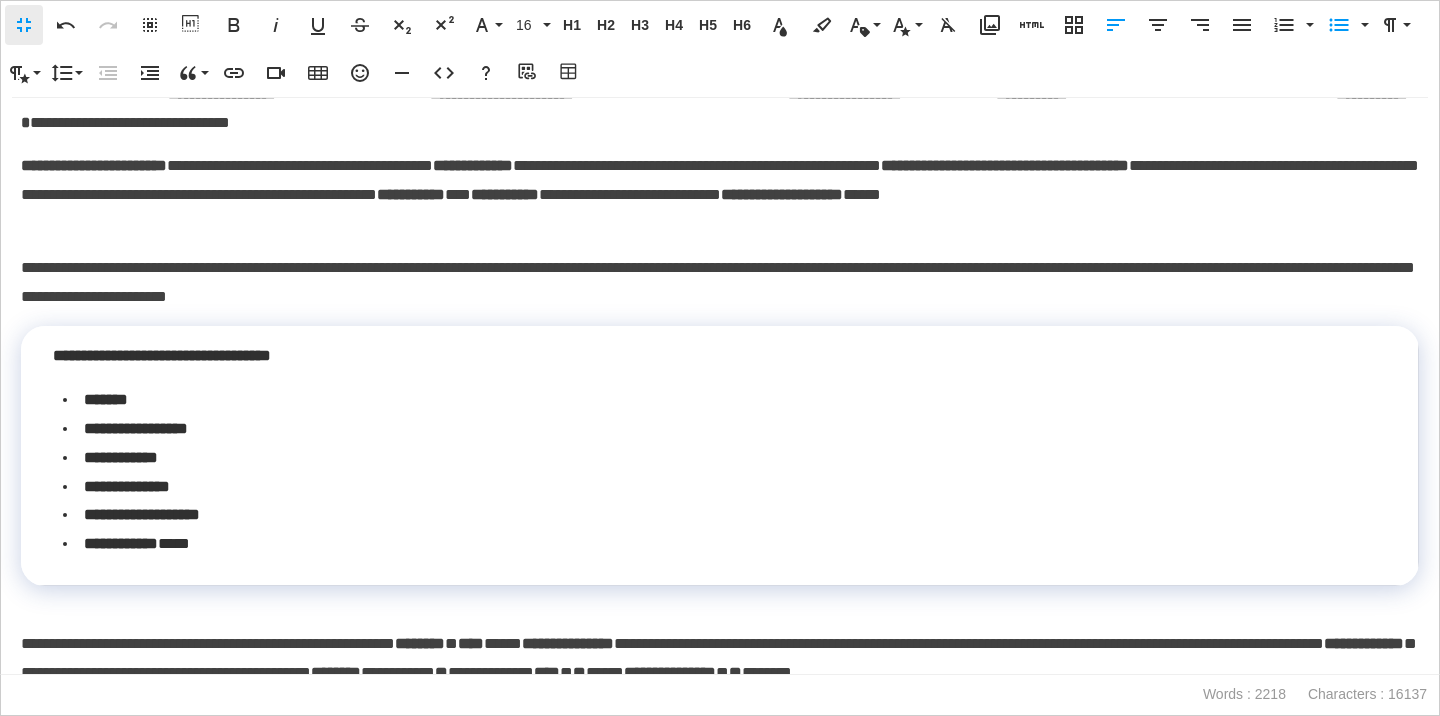 click on "**********" at bounding box center (720, 283) 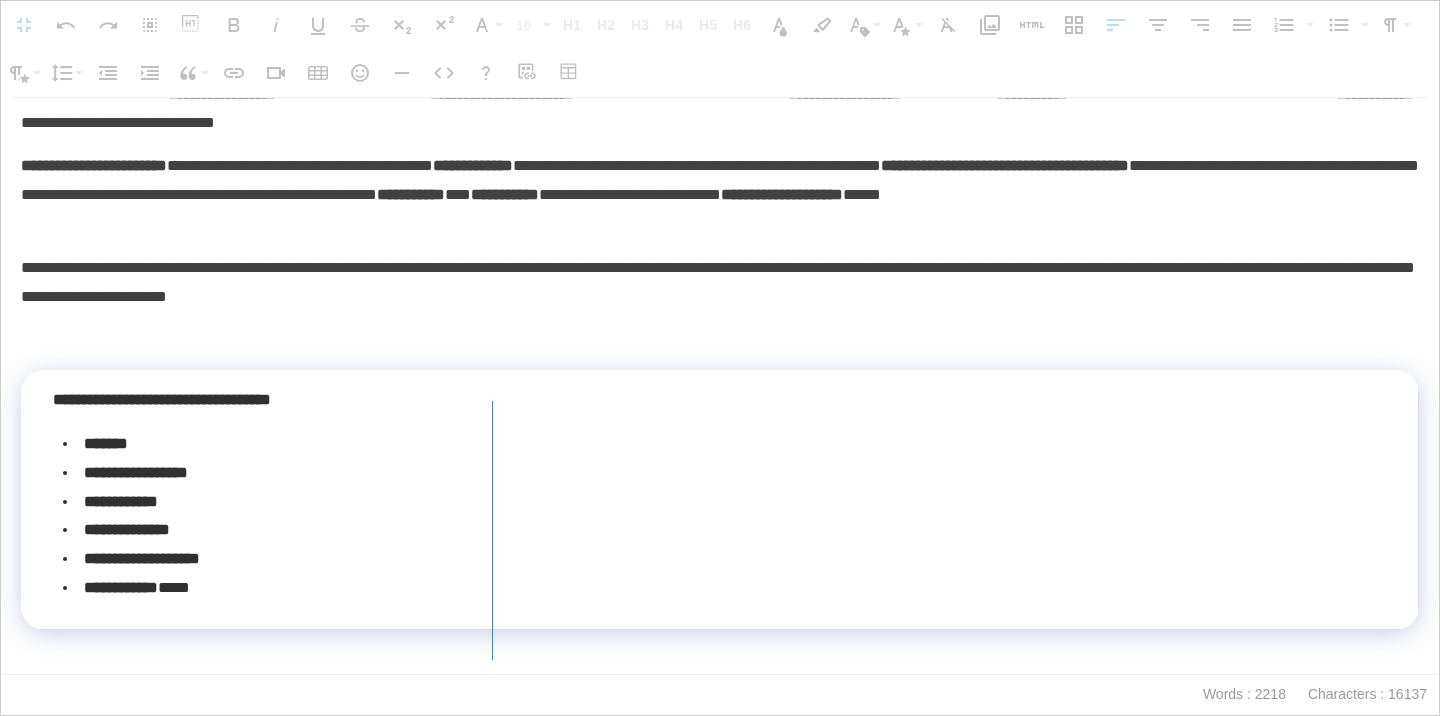 drag, startPoint x: 1176, startPoint y: 484, endPoint x: 491, endPoint y: 535, distance: 686.89594 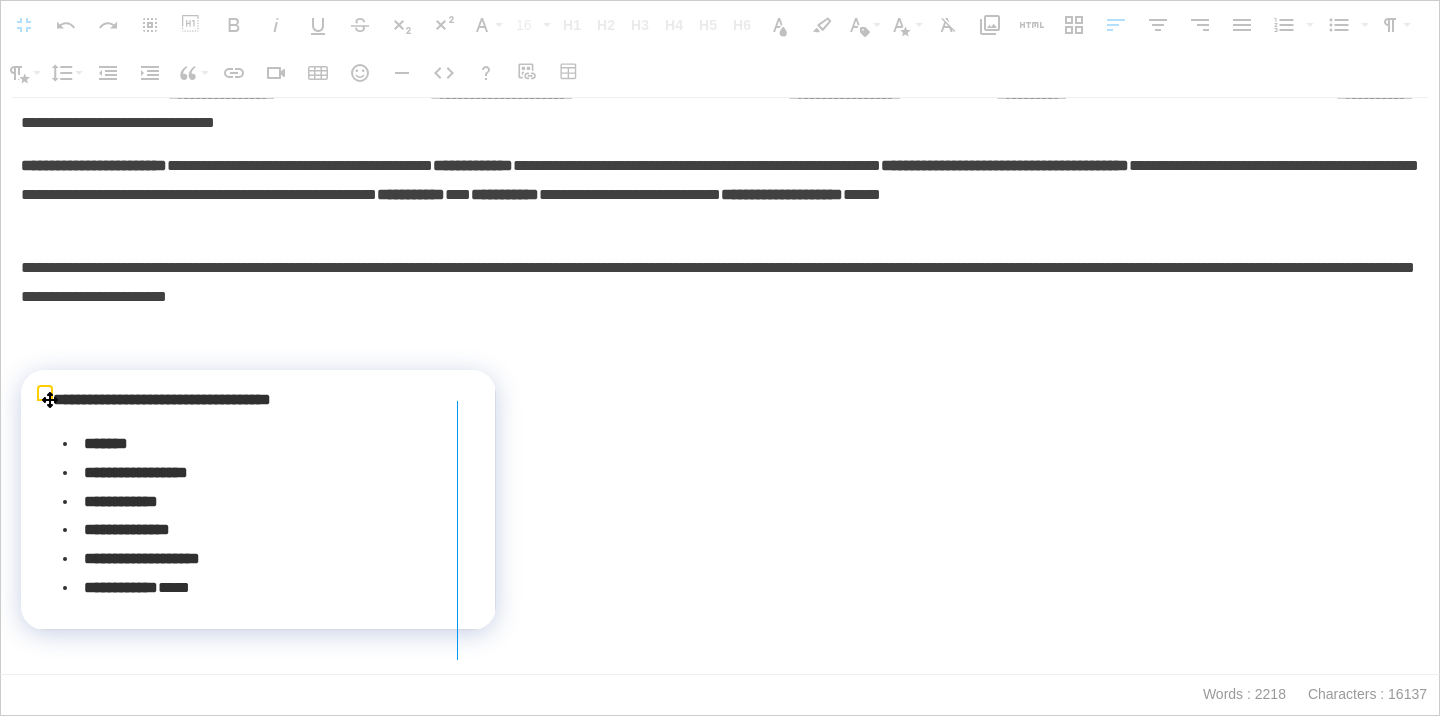 drag, startPoint x: 492, startPoint y: 535, endPoint x: 456, endPoint y: 535, distance: 36 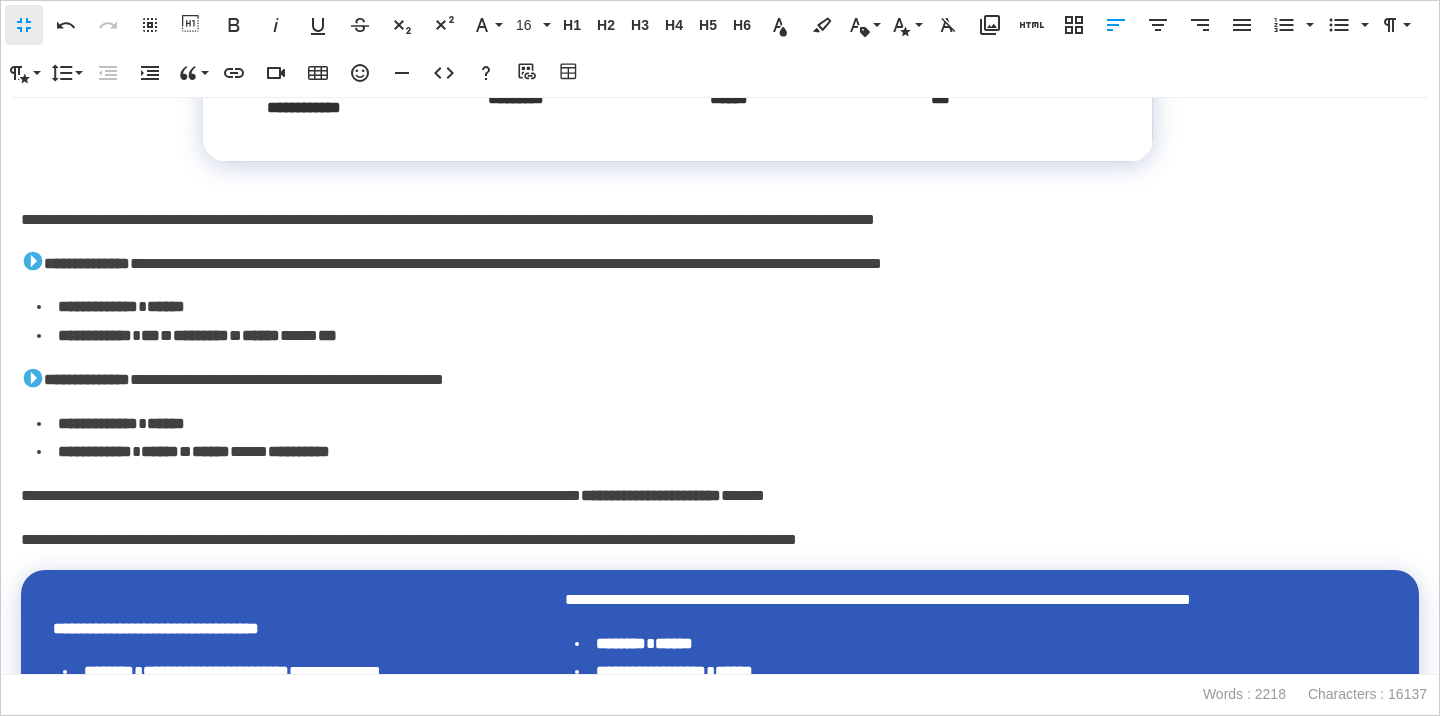 scroll, scrollTop: 5823, scrollLeft: 0, axis: vertical 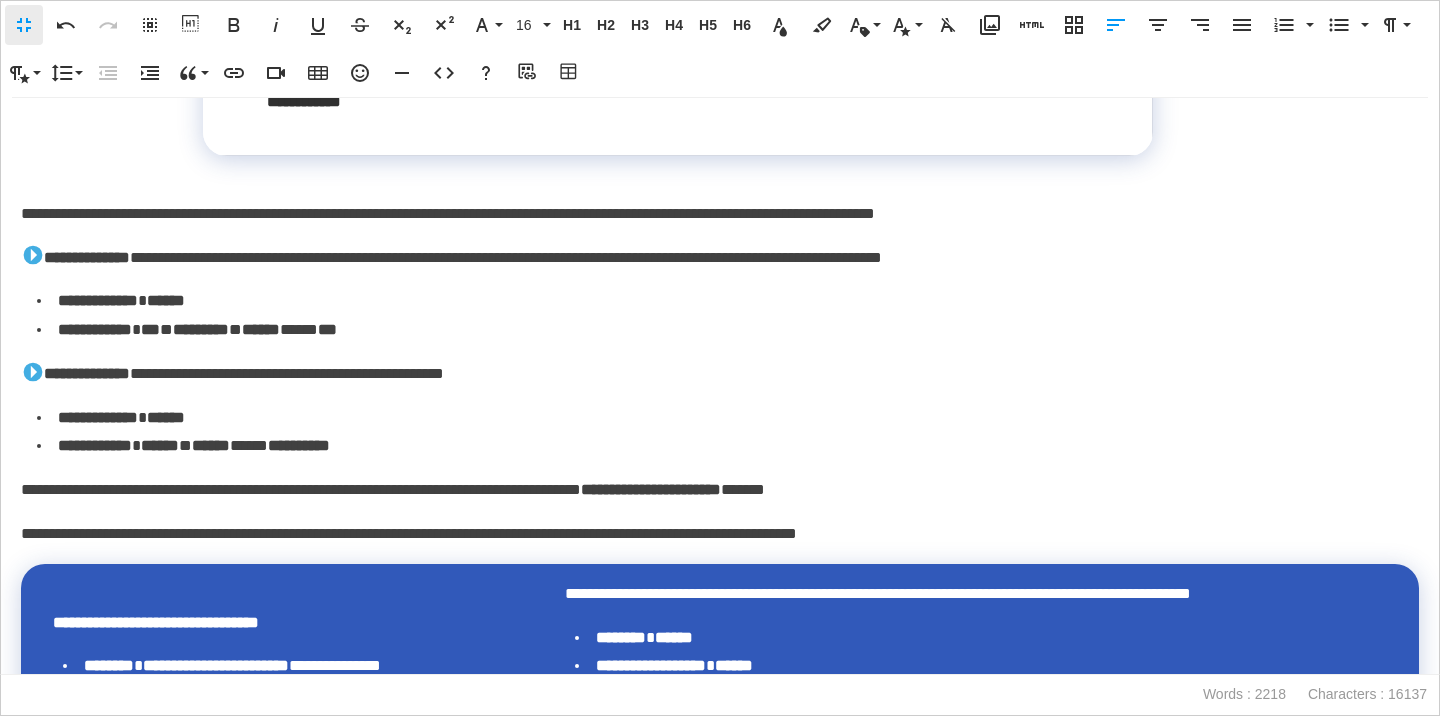 click on "**********" at bounding box center (720, 534) 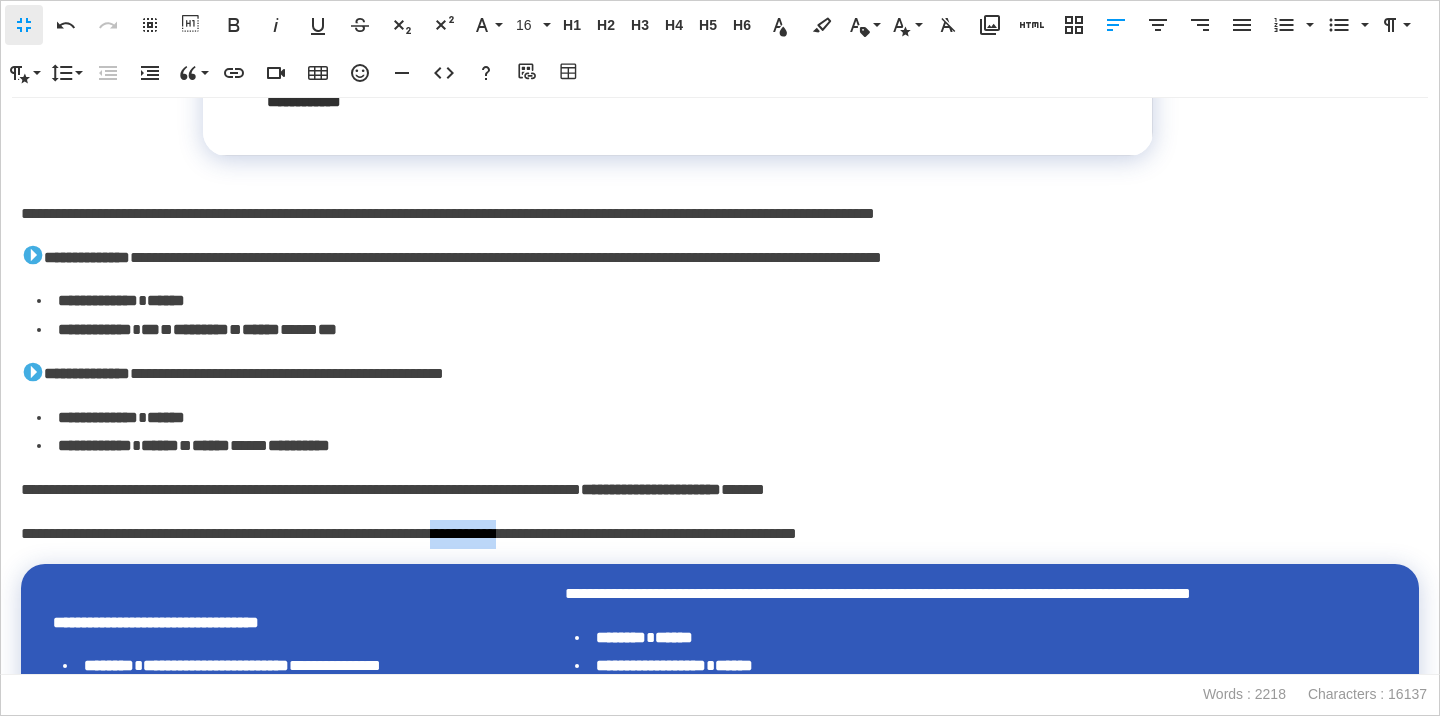 click on "**********" at bounding box center [720, 534] 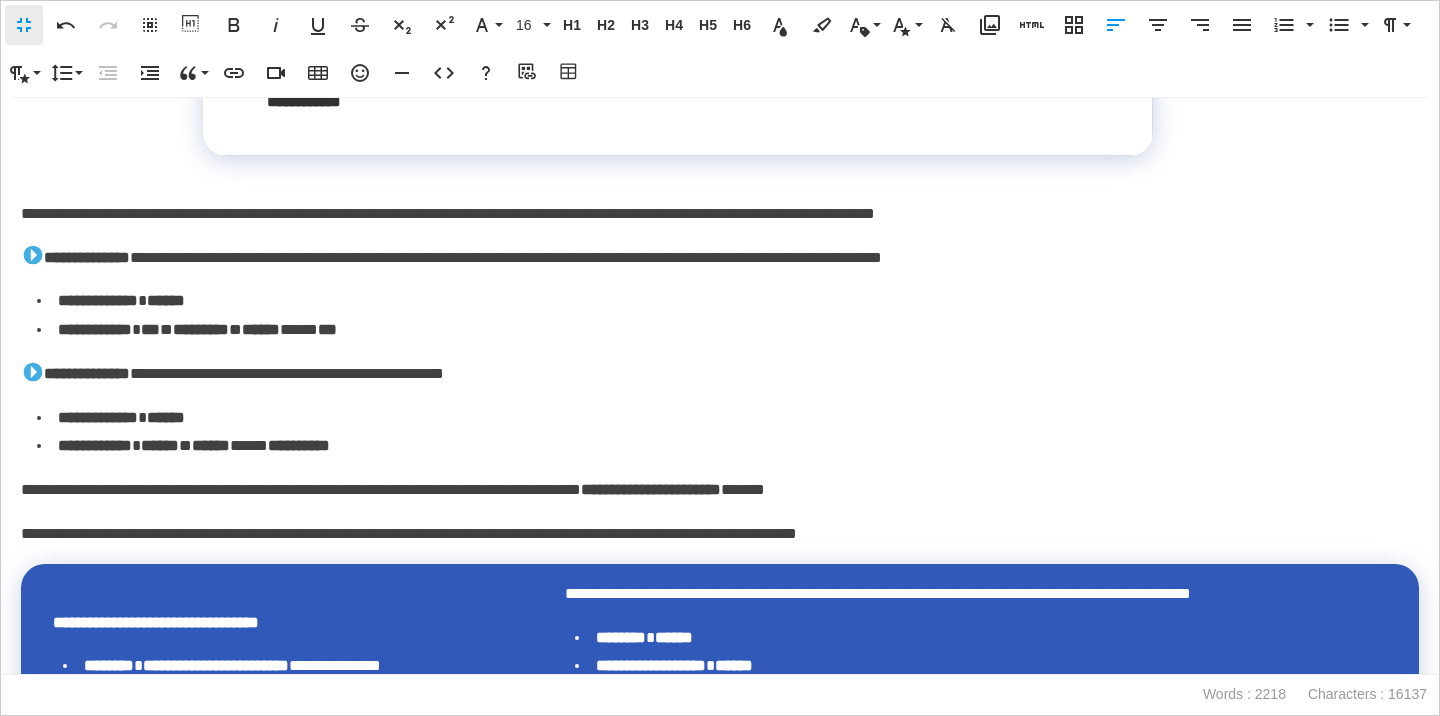 click on "**********" at bounding box center (720, 534) 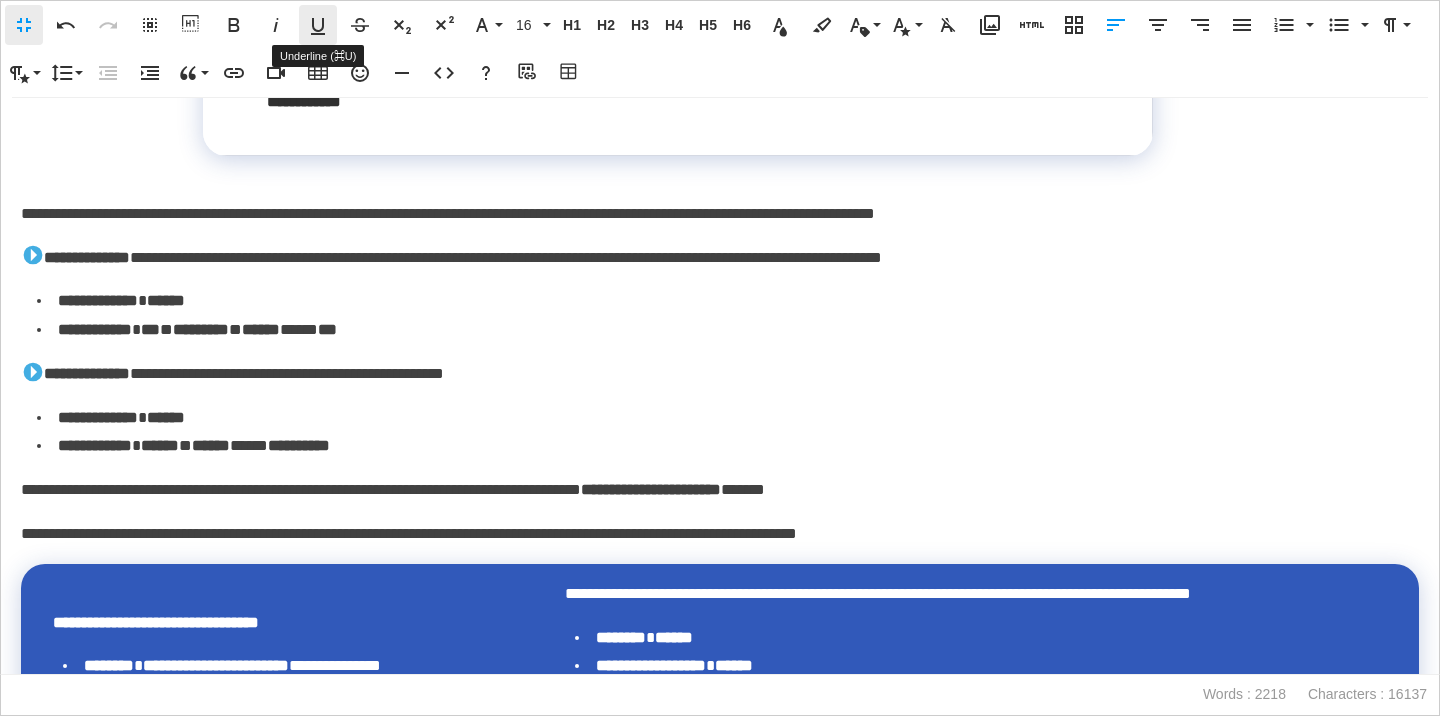 click 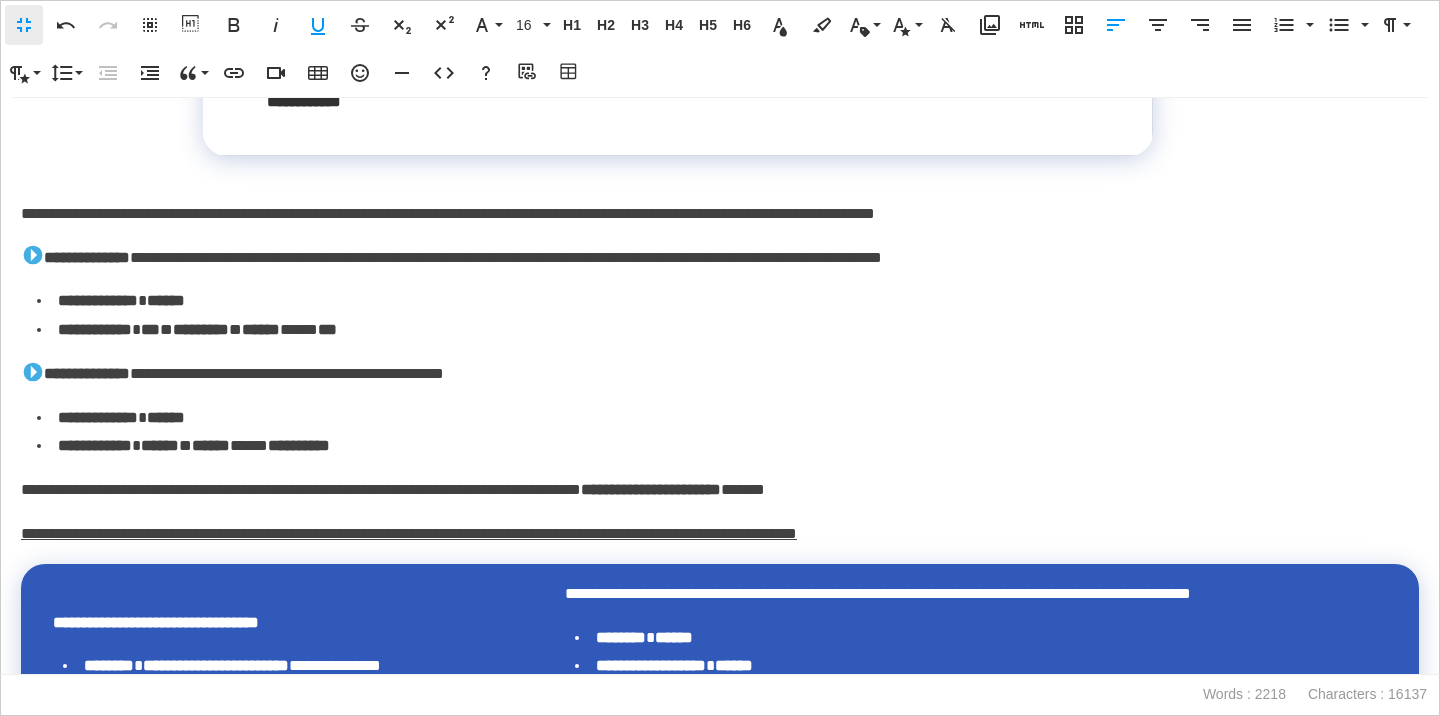 click on "**********" at bounding box center [720, 374] 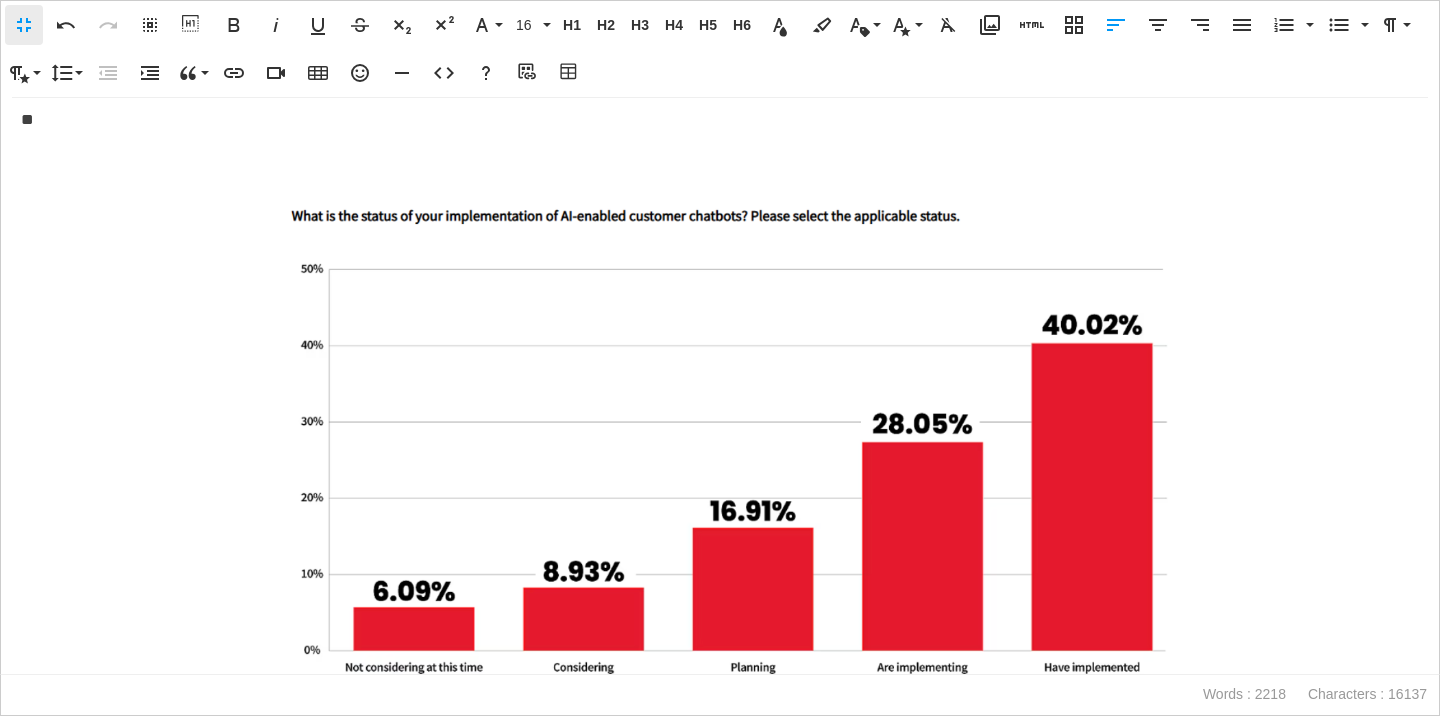scroll, scrollTop: 0, scrollLeft: 0, axis: both 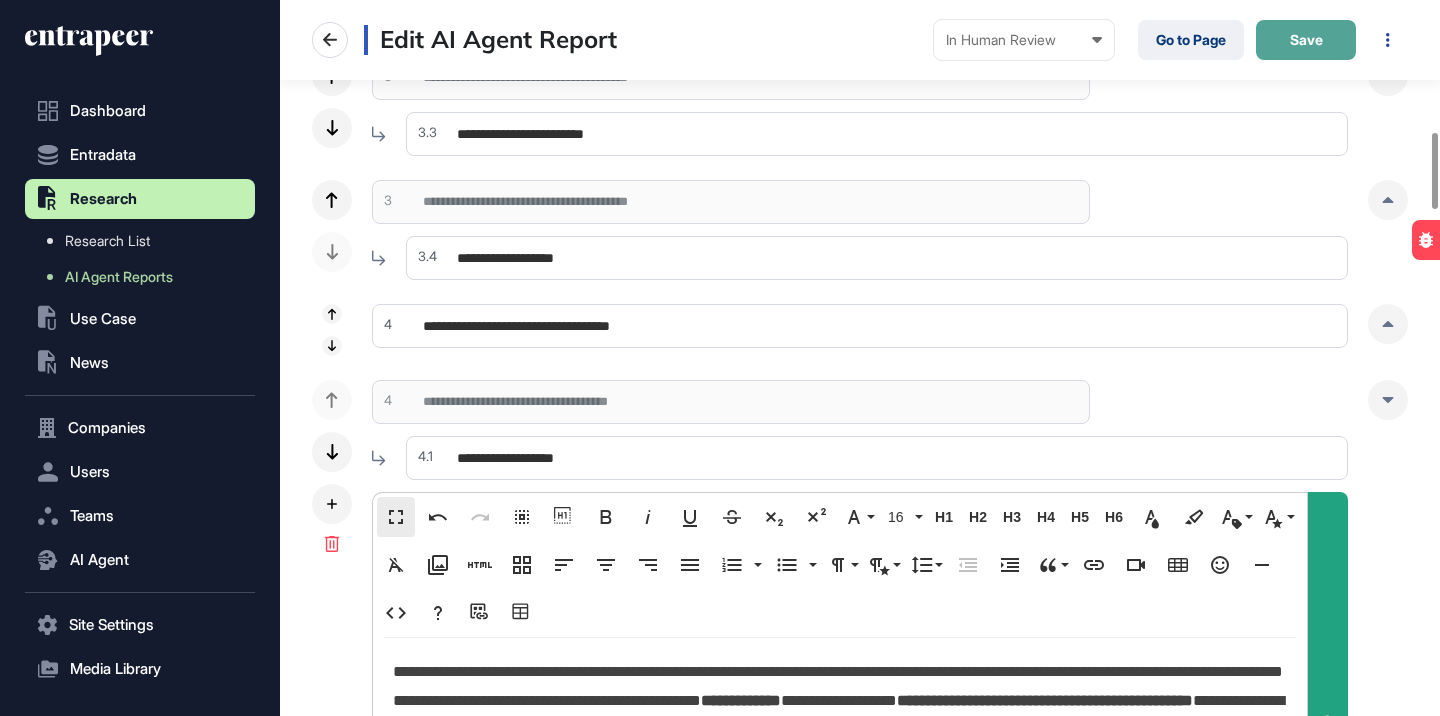 click on "Save" 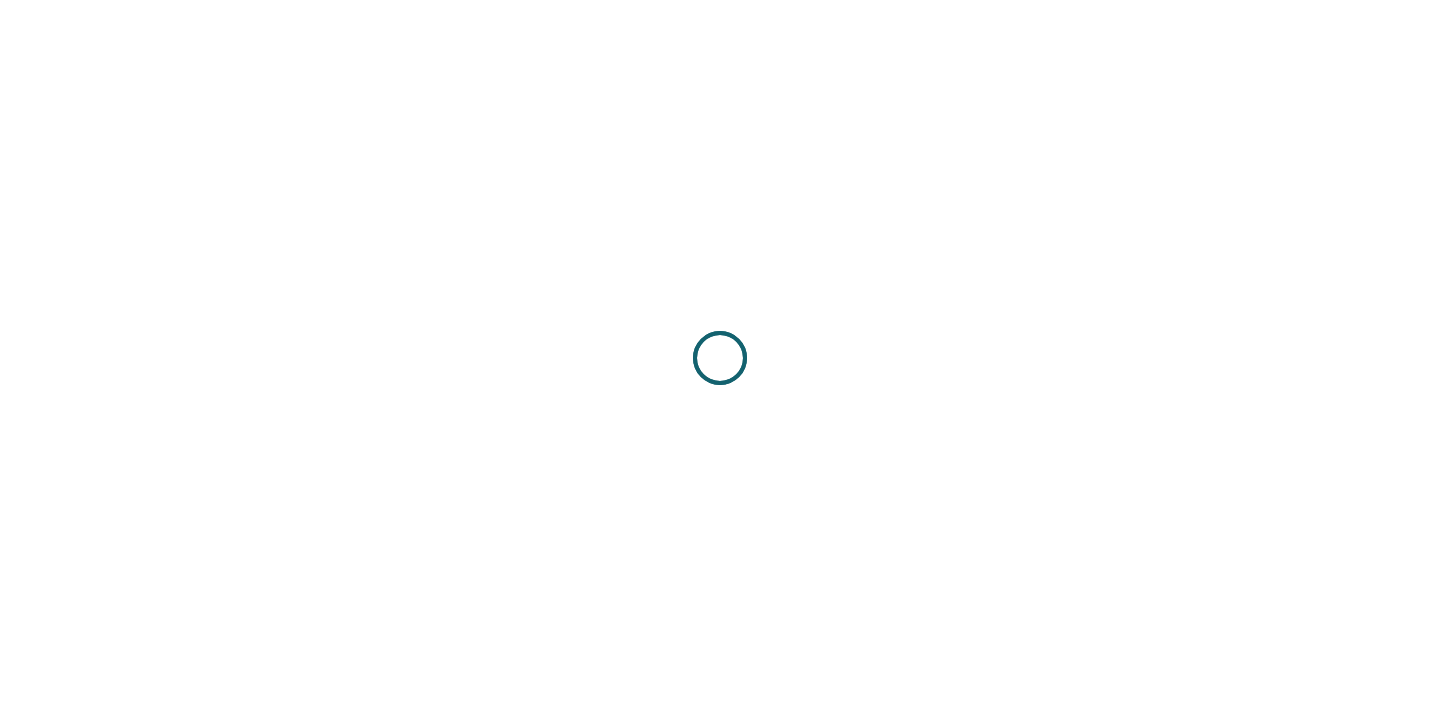 scroll, scrollTop: 0, scrollLeft: 0, axis: both 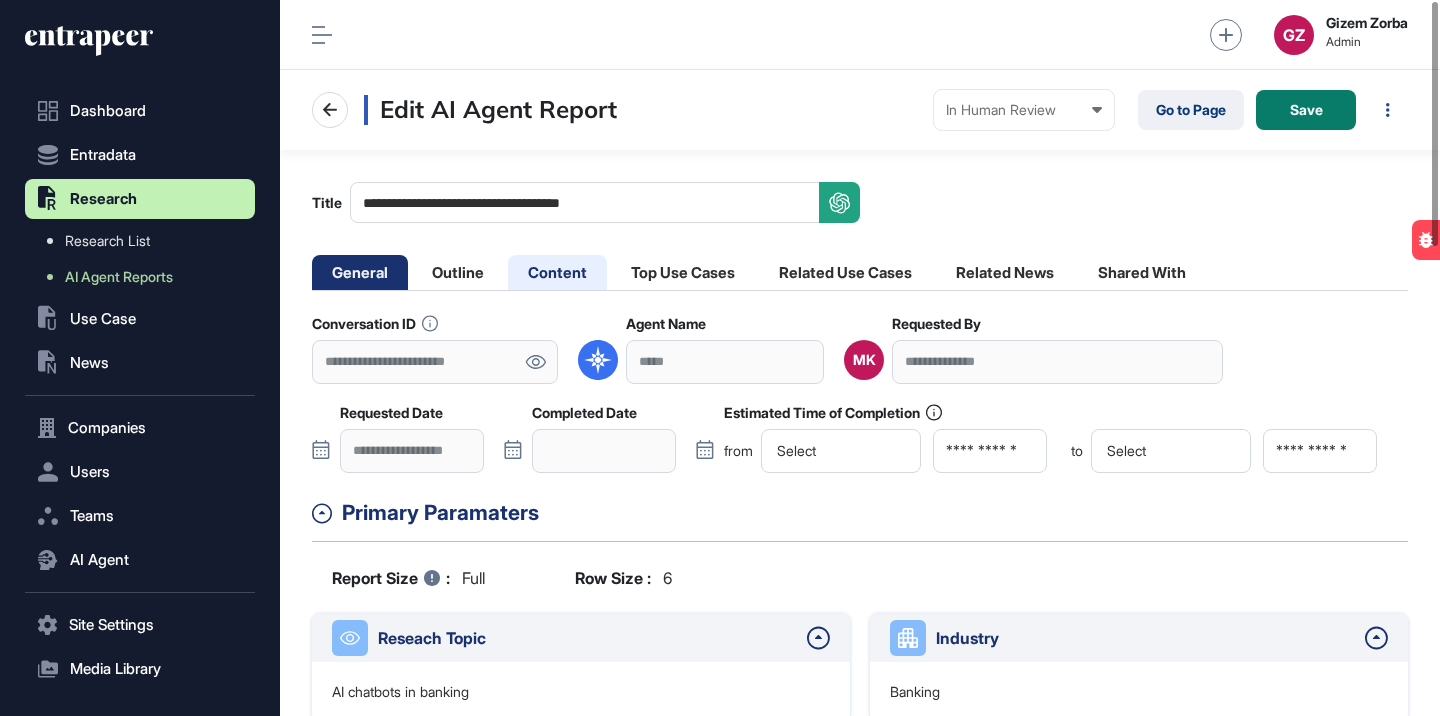 click on "Content" 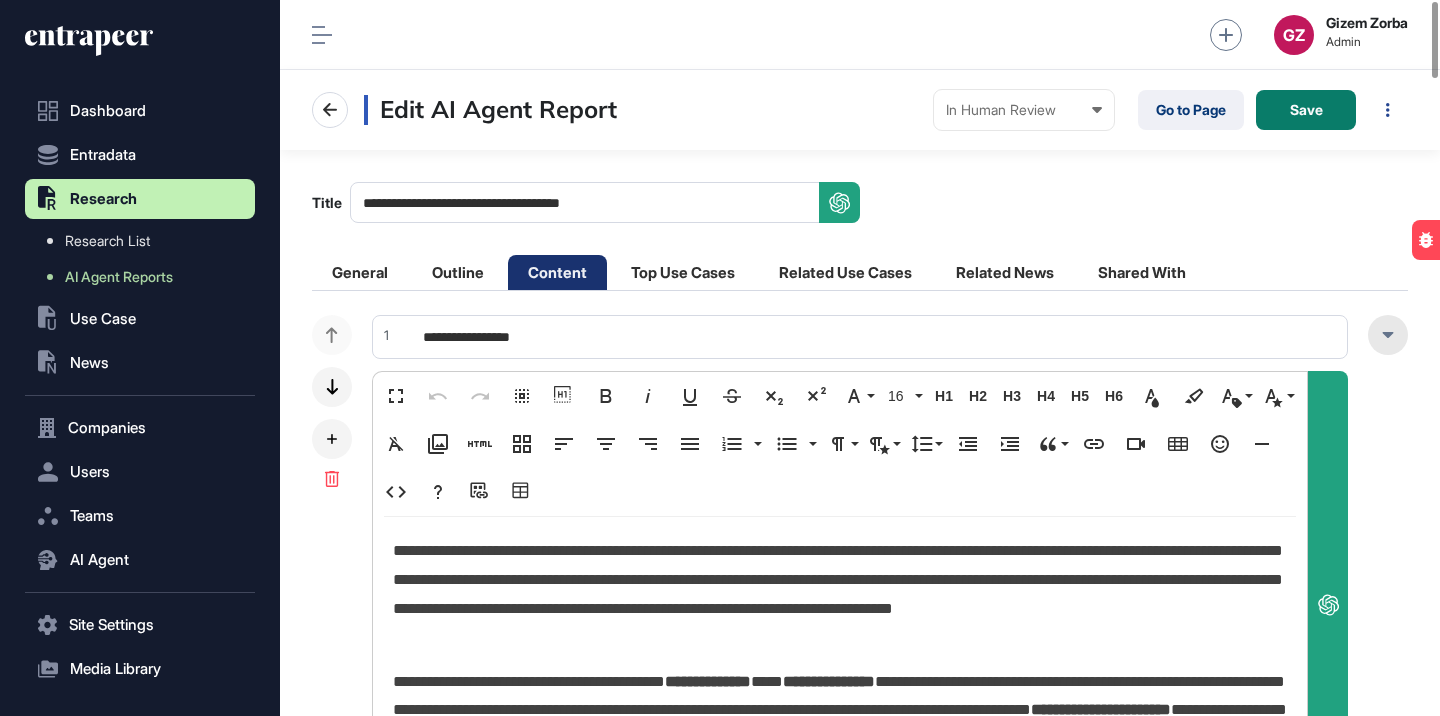 click 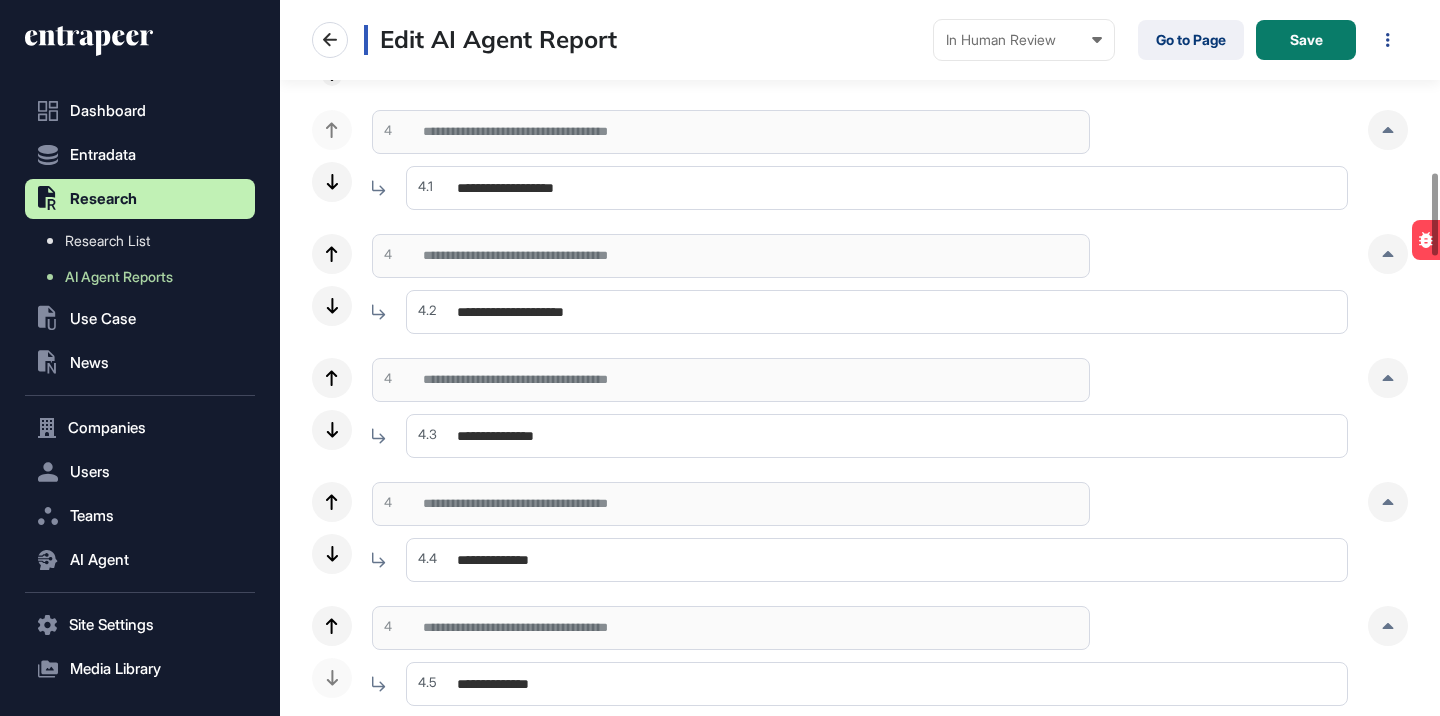 scroll, scrollTop: 1488, scrollLeft: 0, axis: vertical 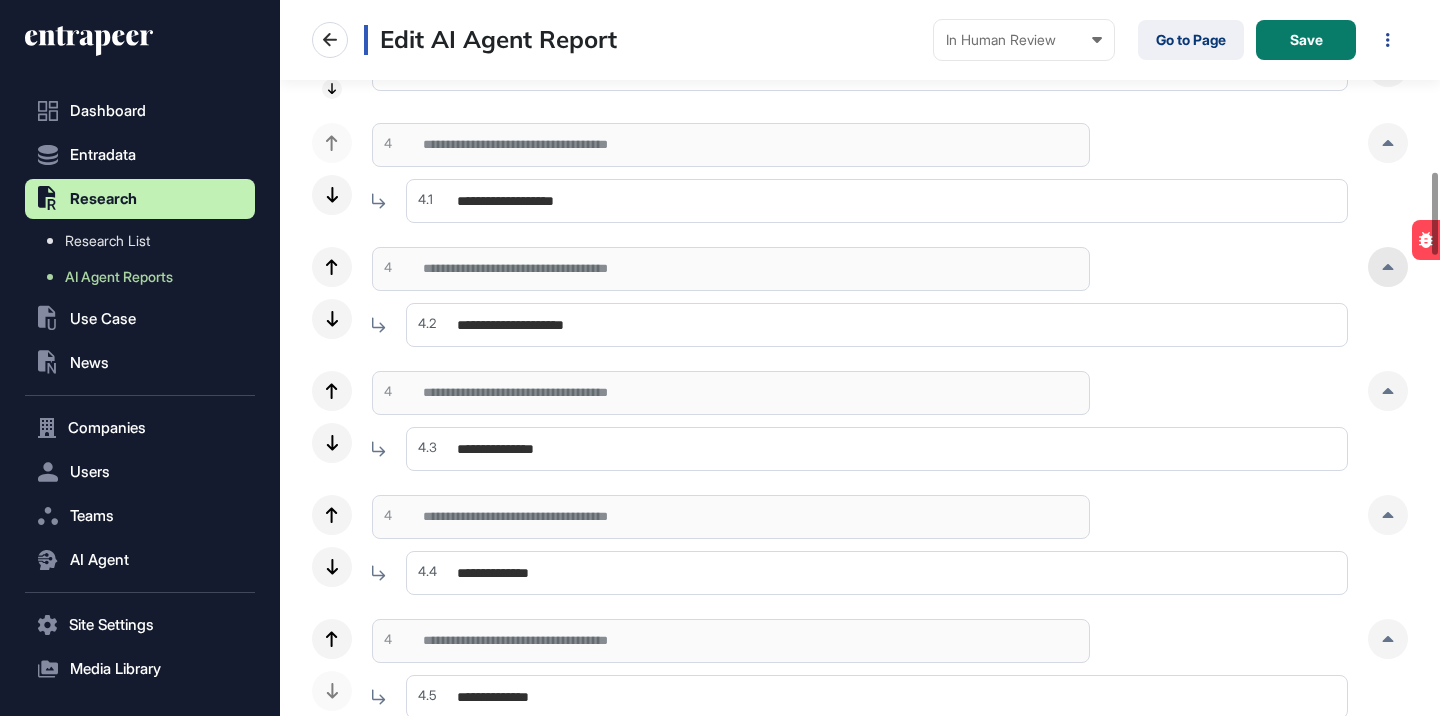 click at bounding box center (1388, 267) 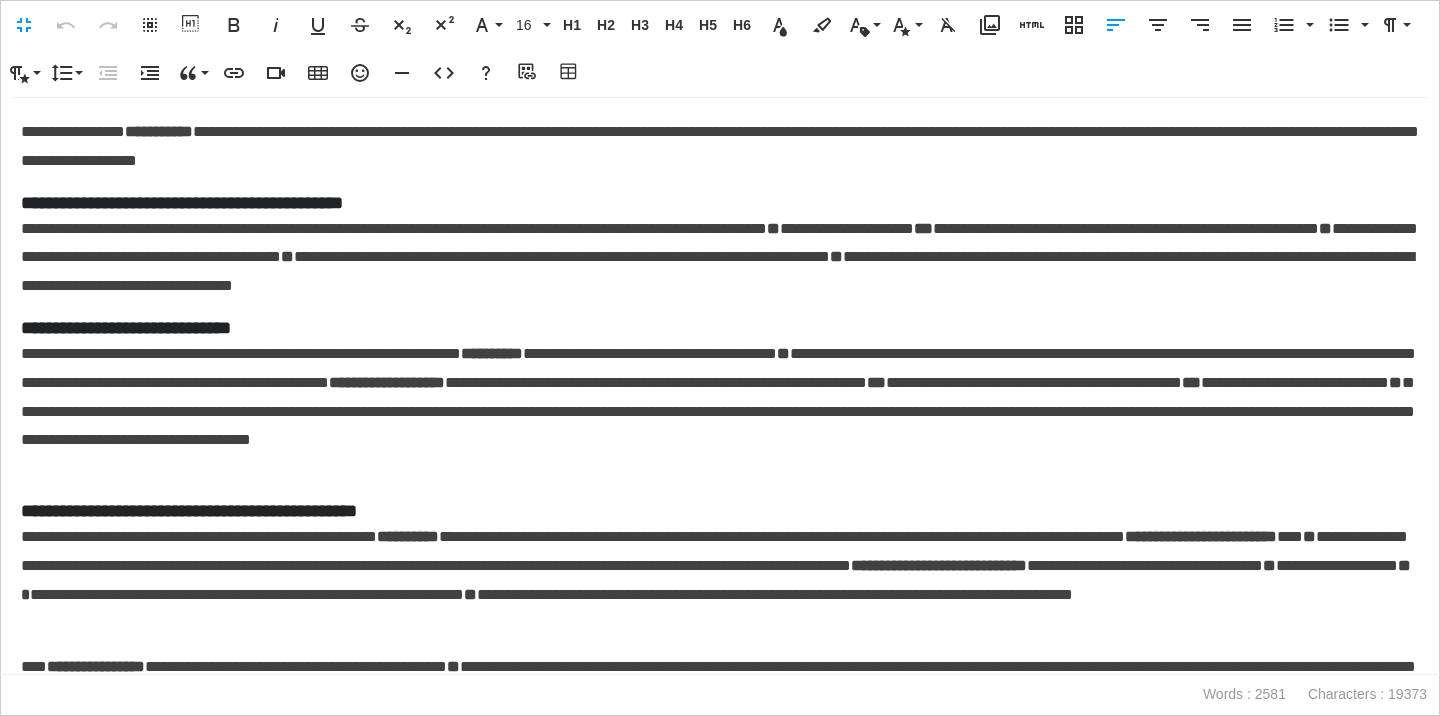 scroll, scrollTop: 1, scrollLeft: 9, axis: both 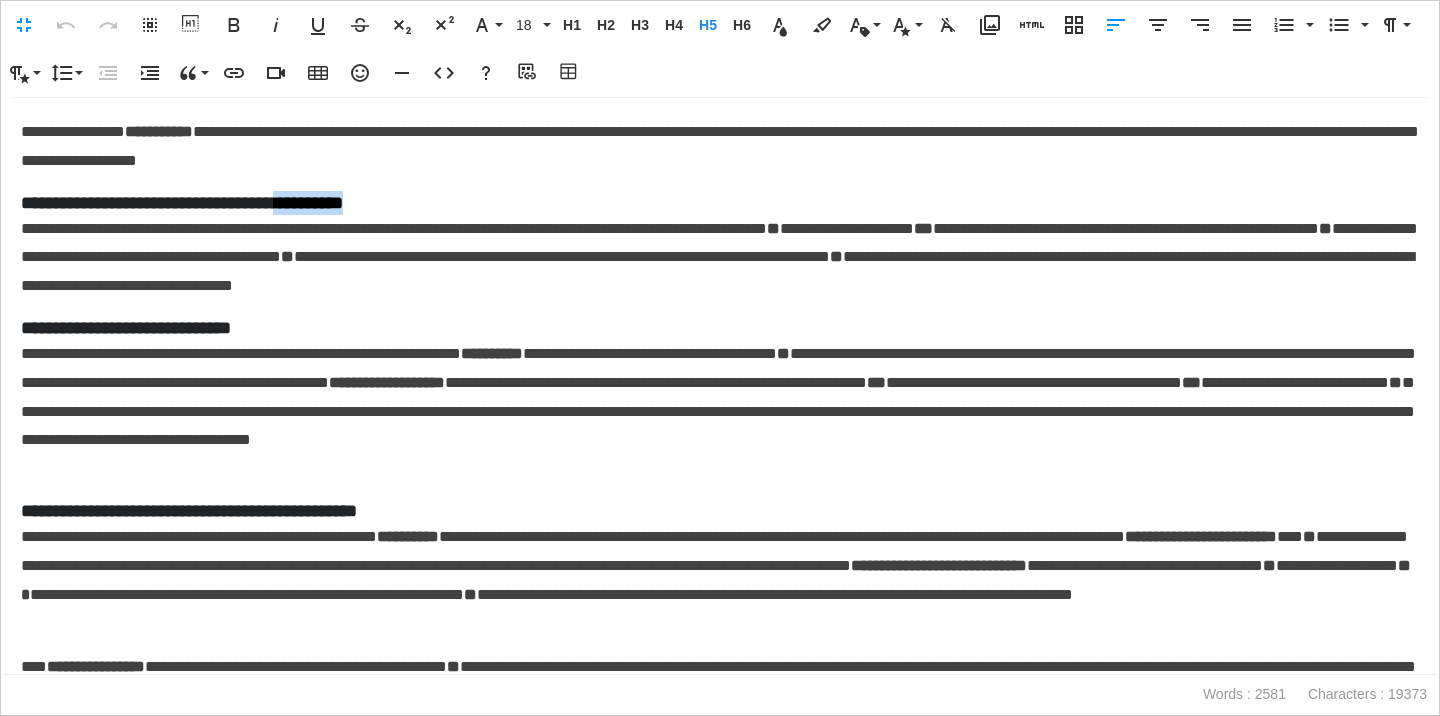 click on "**********" at bounding box center [720, 203] 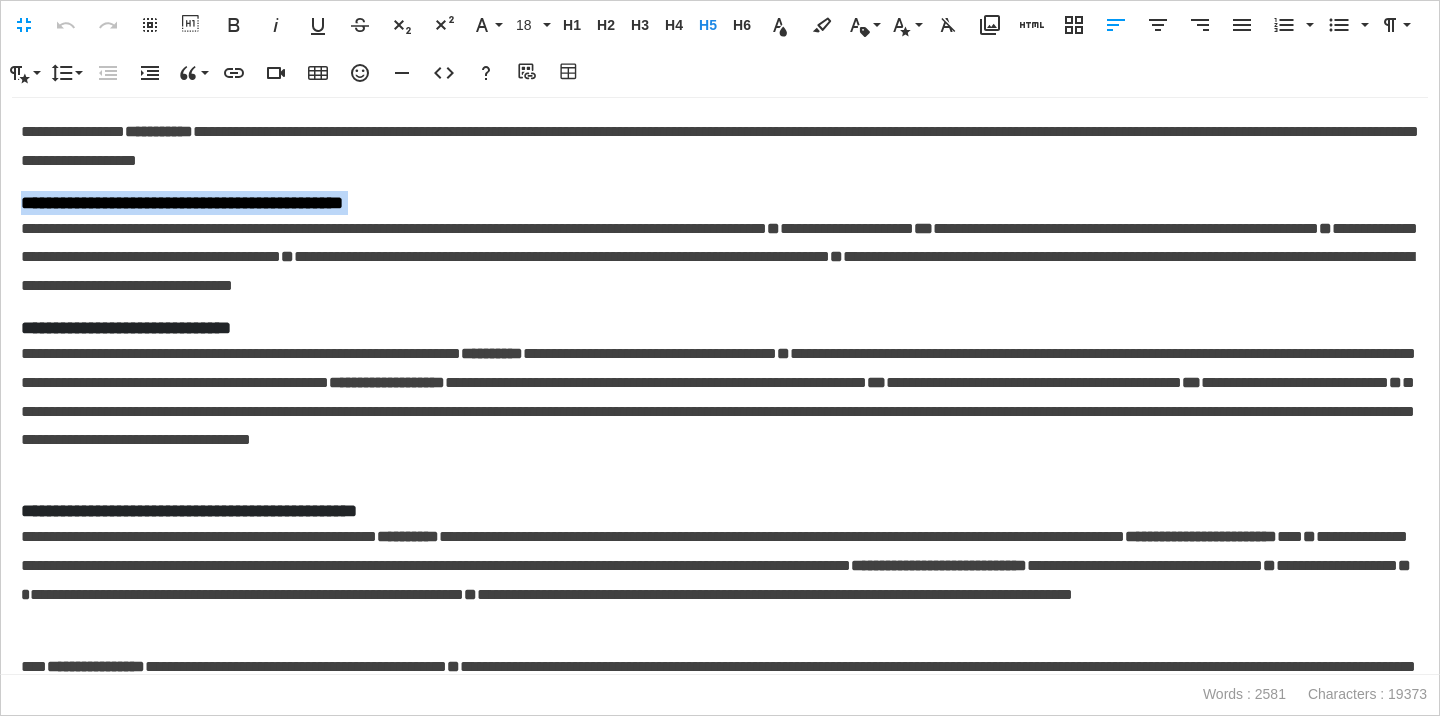 click on "**********" at bounding box center (720, 203) 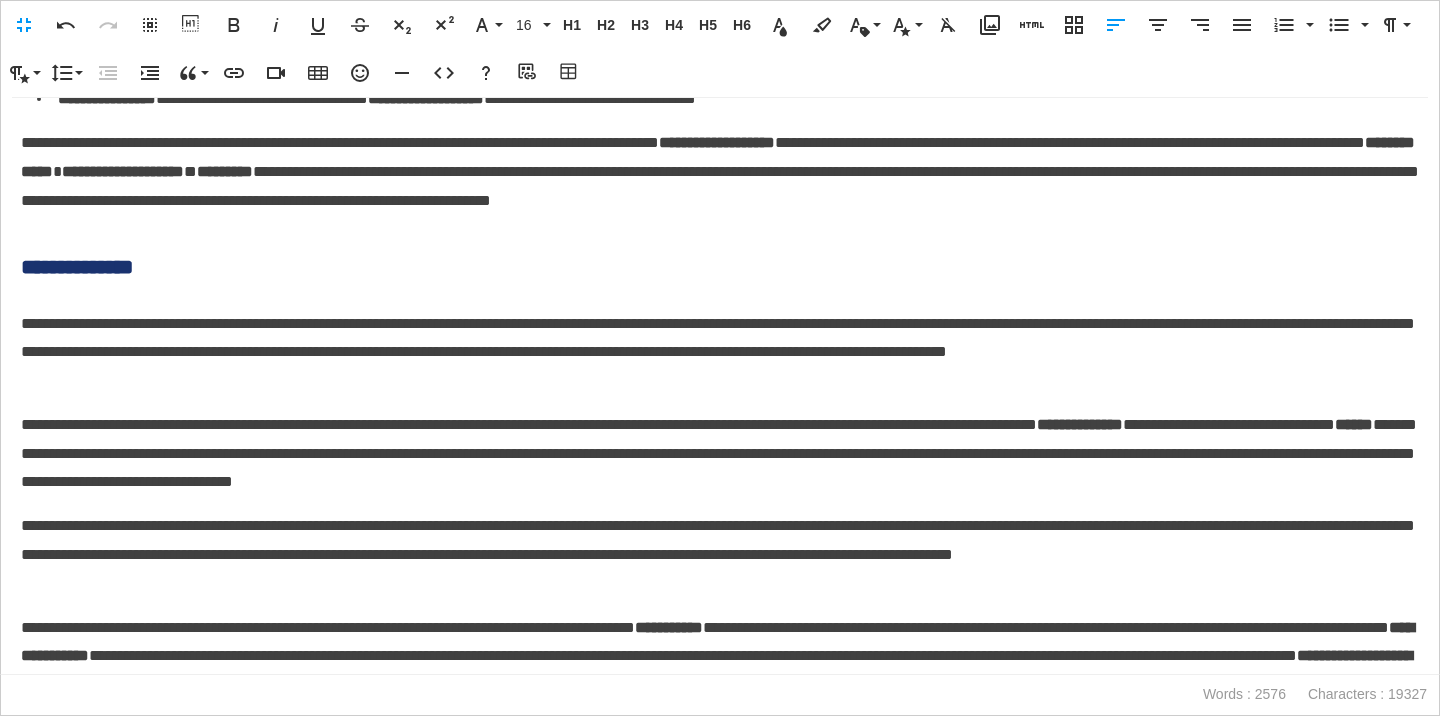 scroll, scrollTop: 4551, scrollLeft: 0, axis: vertical 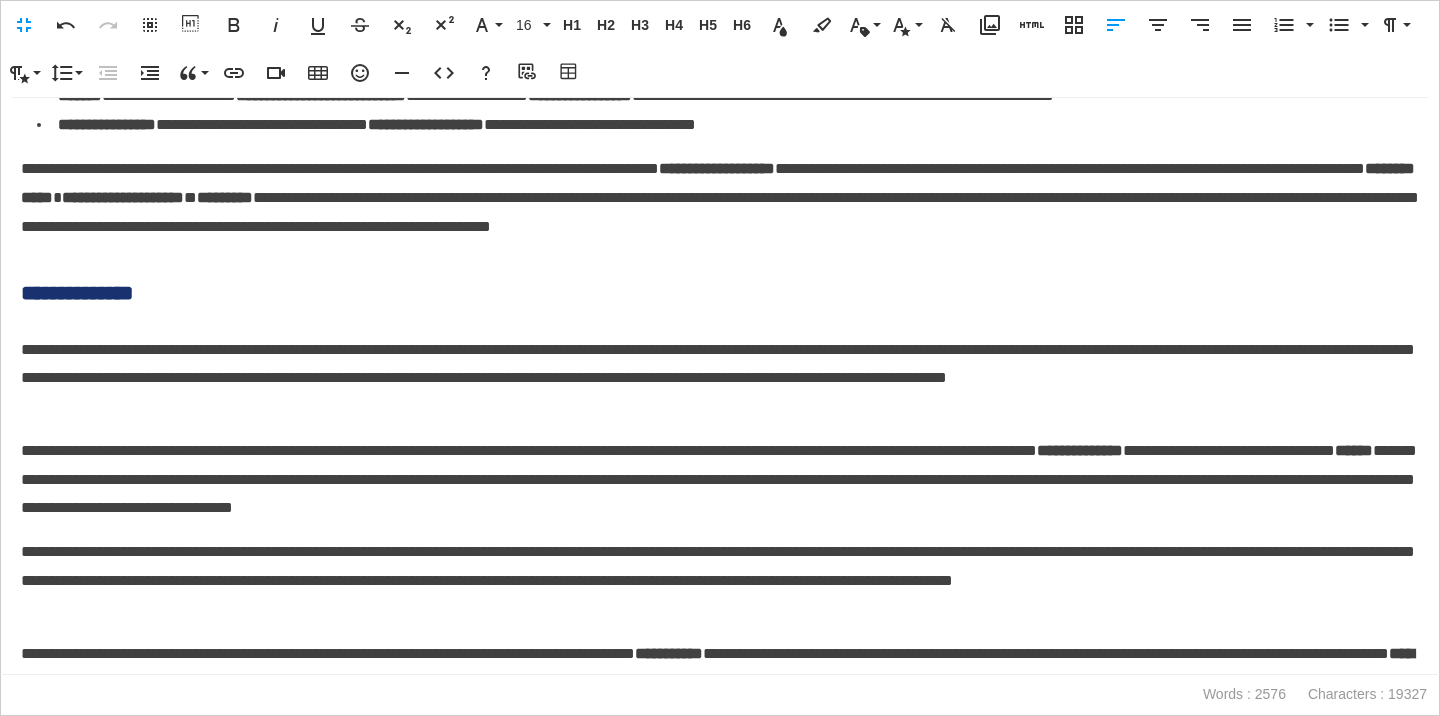 click on "**********" at bounding box center (720, 293) 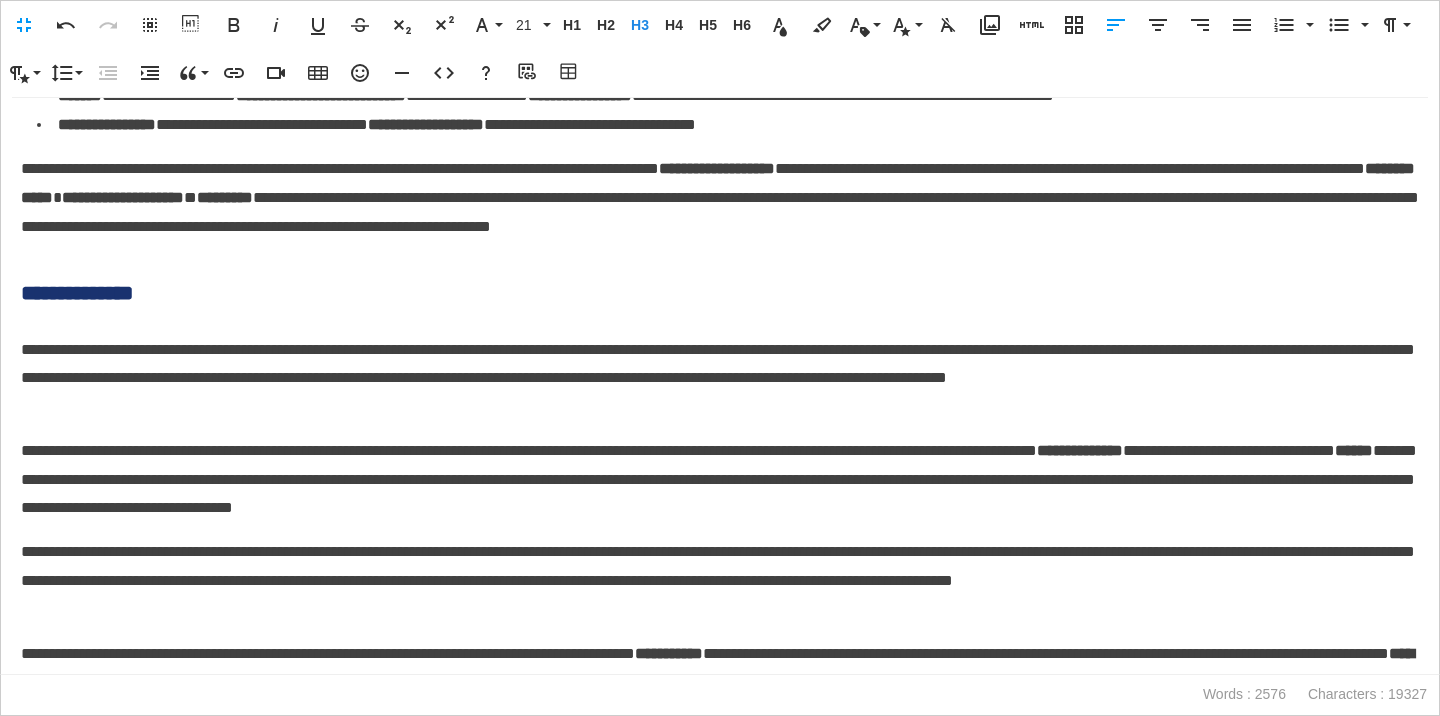 click on "**********" at bounding box center [720, 293] 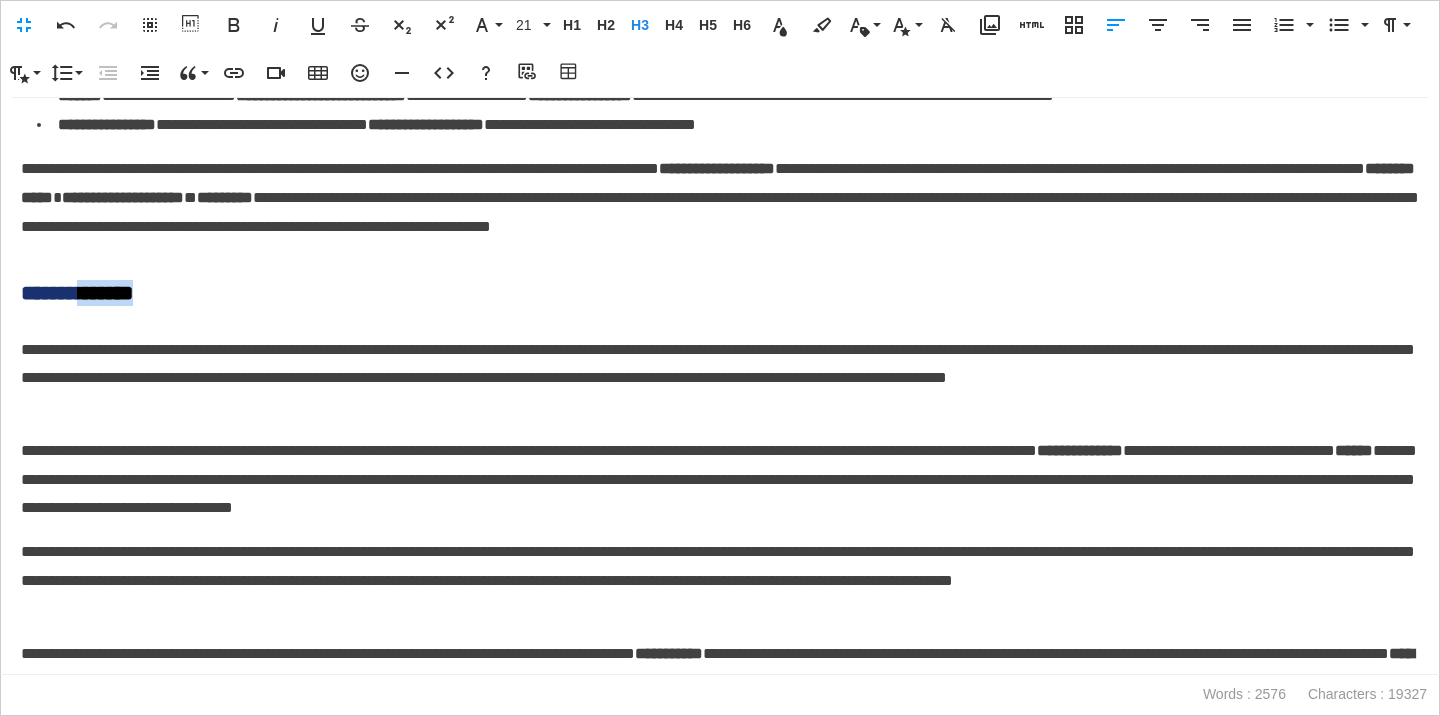click on "**********" at bounding box center [720, 293] 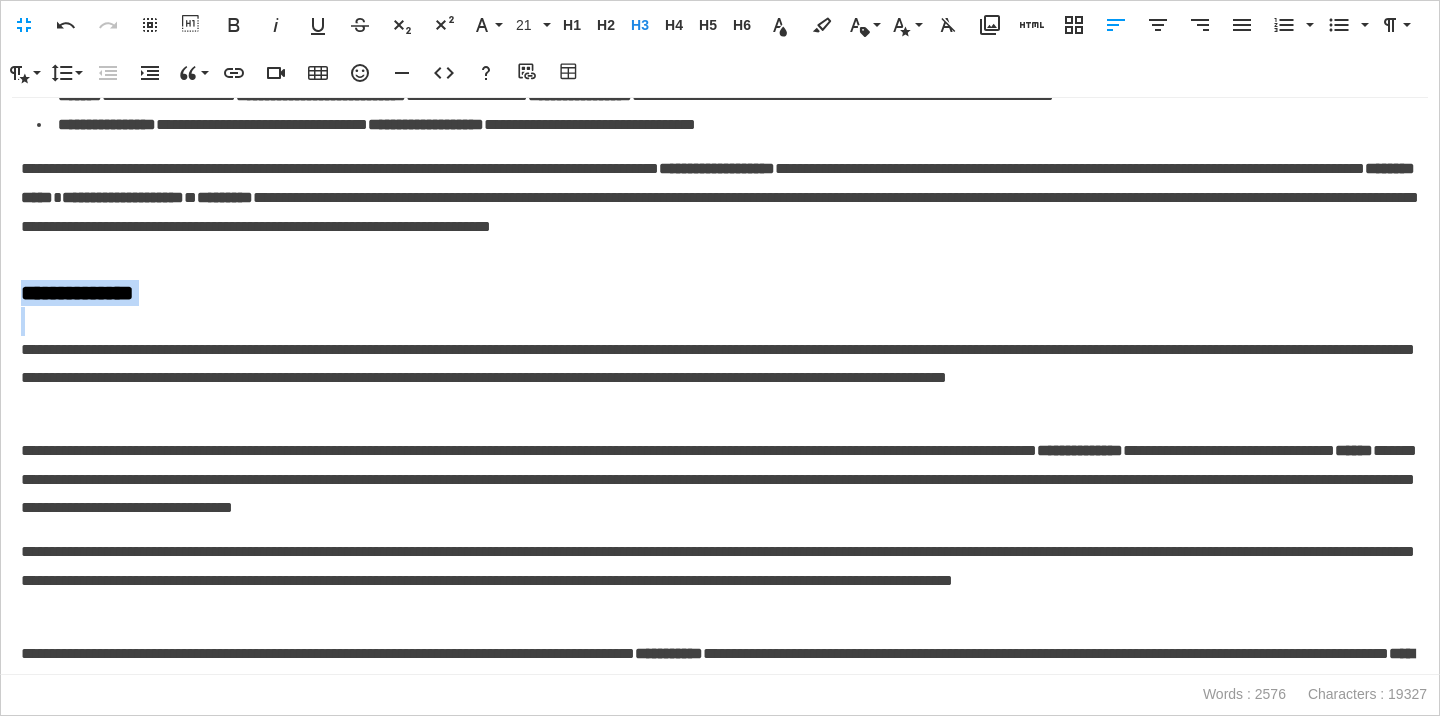 click on "**********" at bounding box center [720, 293] 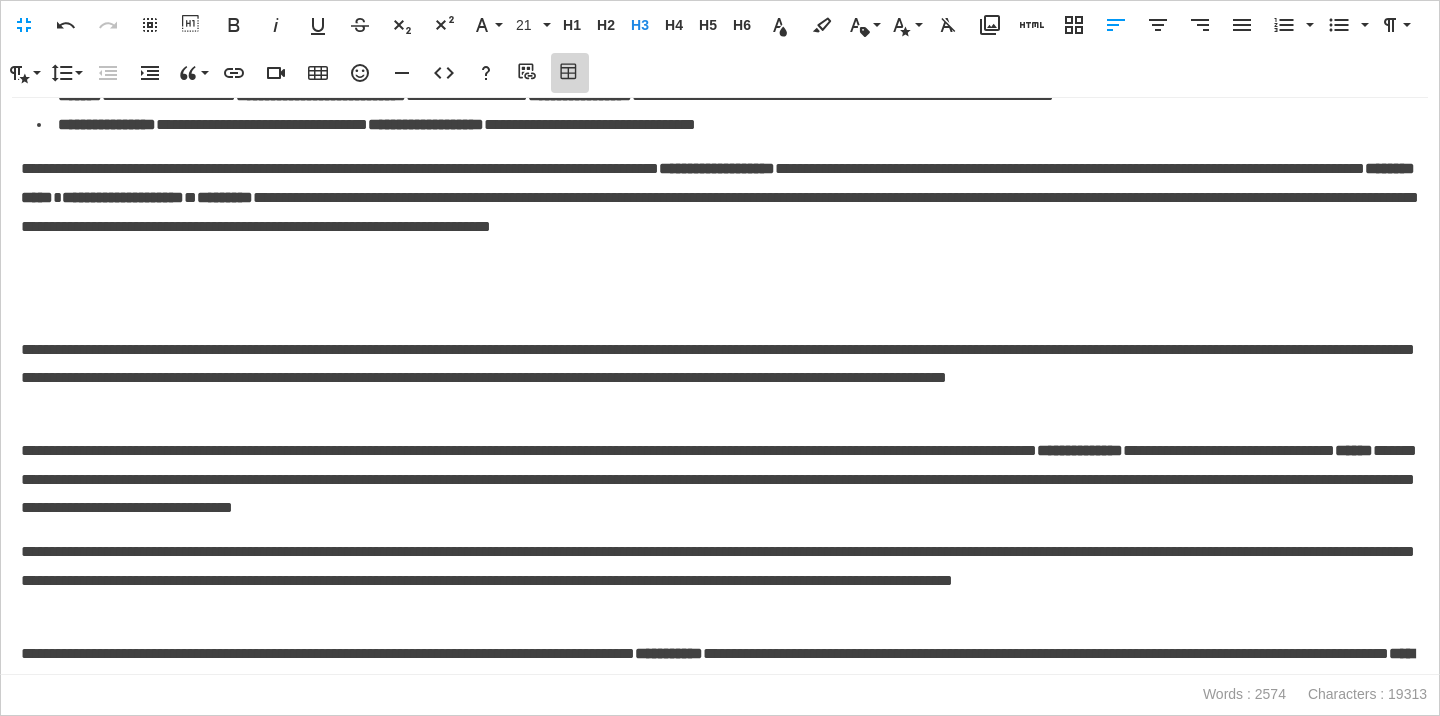 click 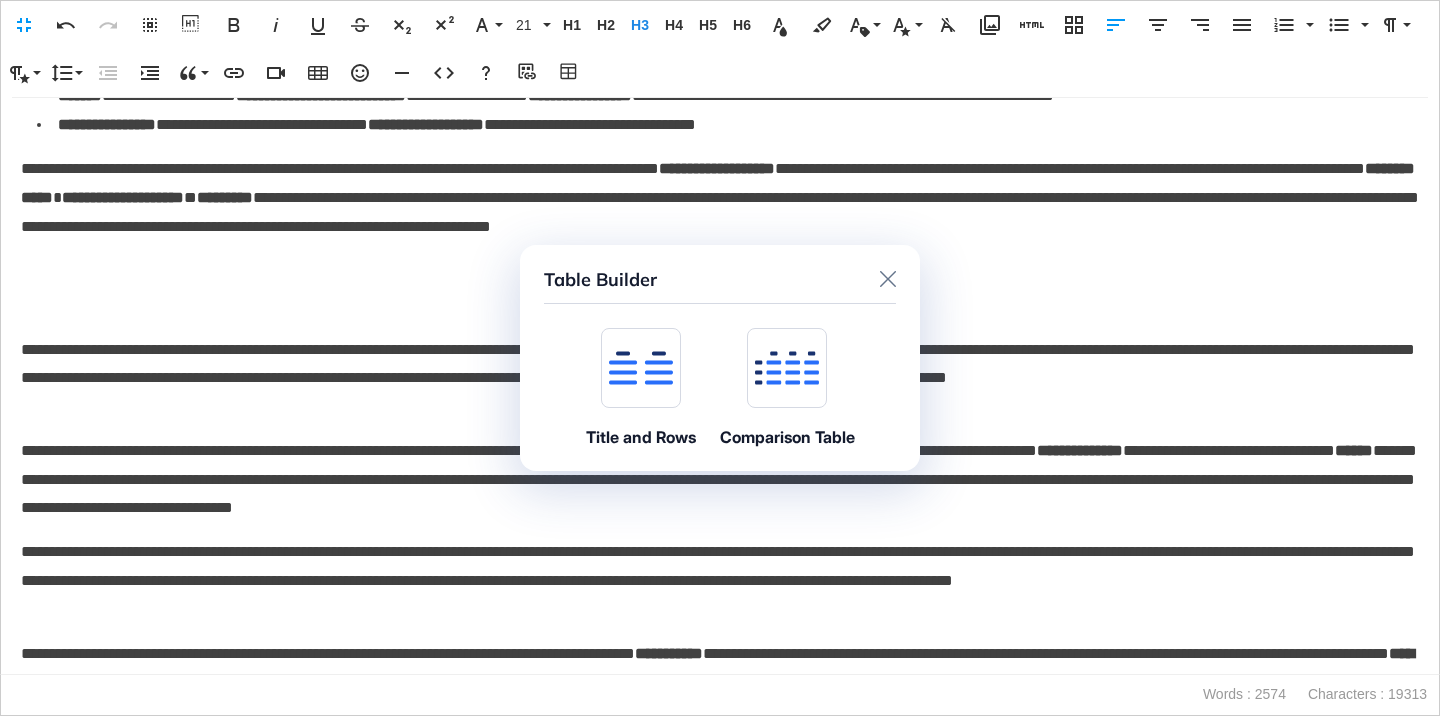 click 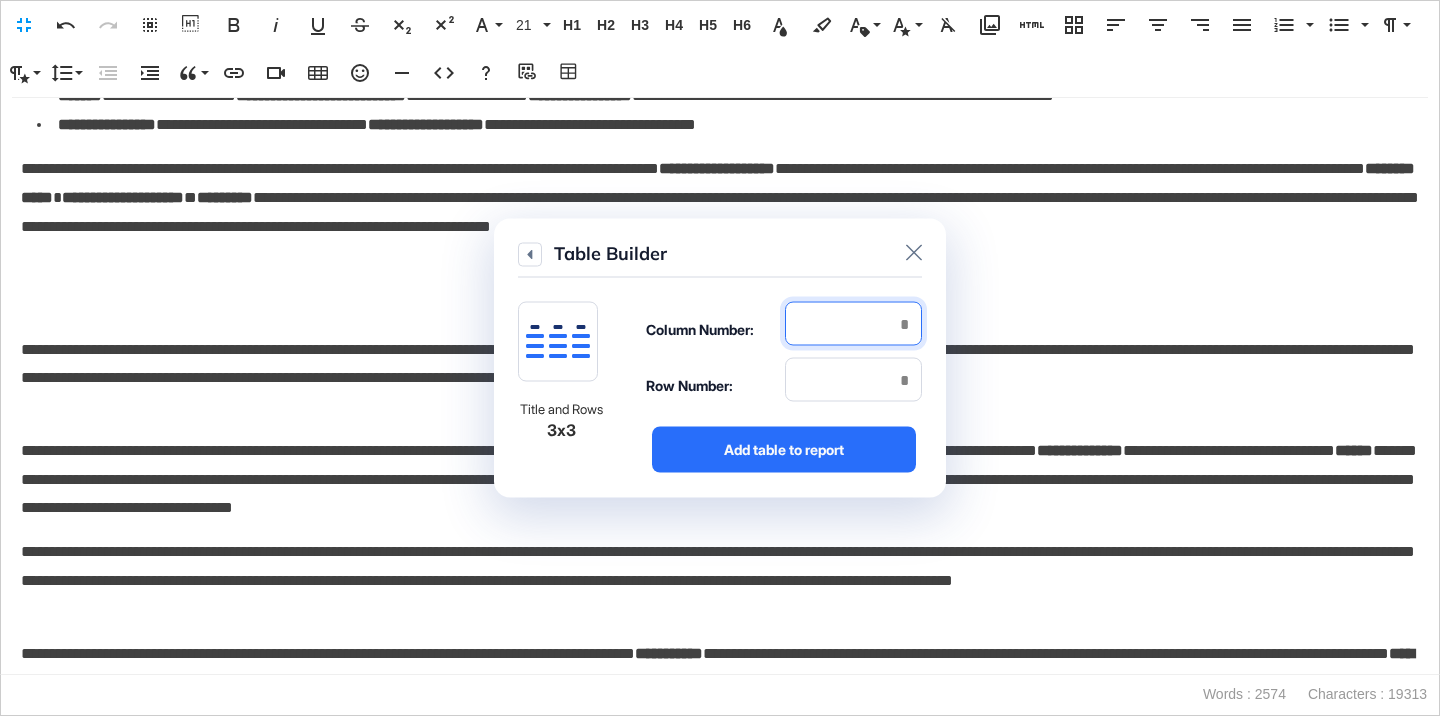 click at bounding box center (853, 324) 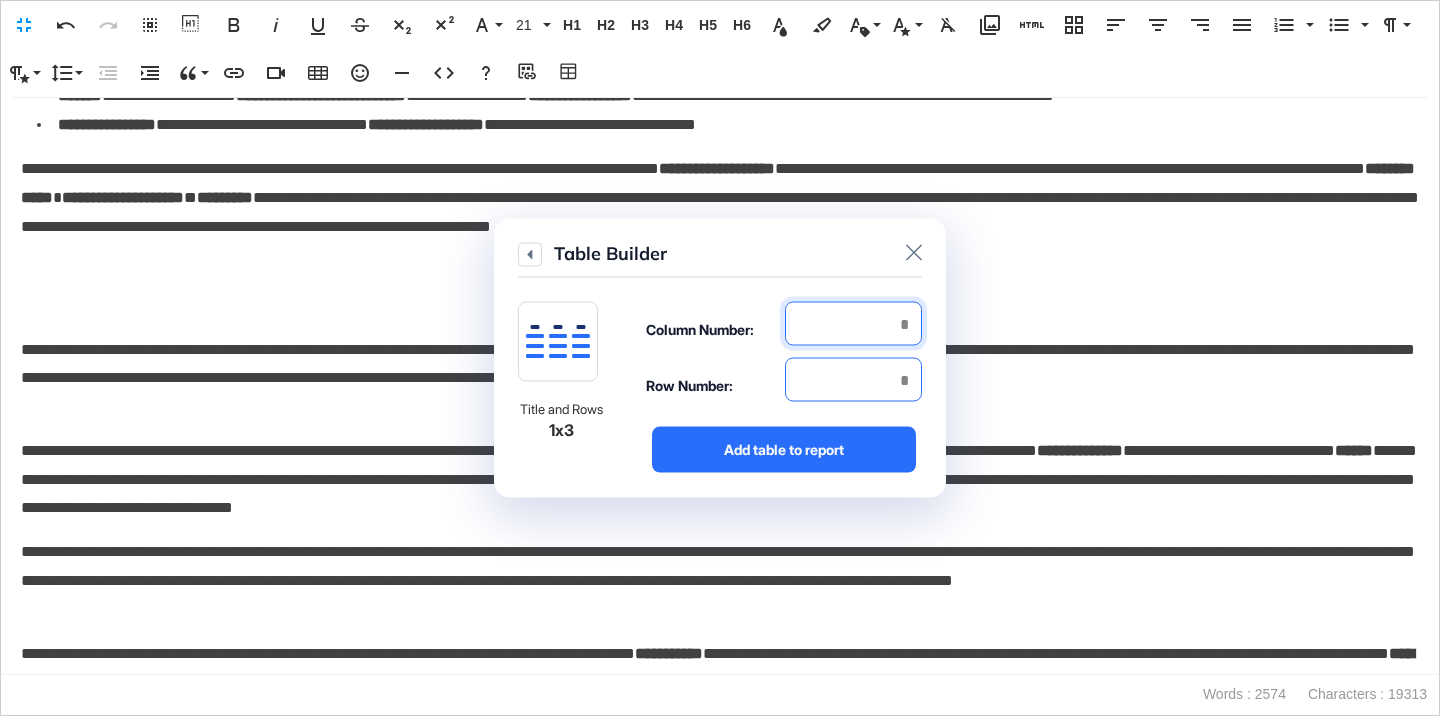 type on "*" 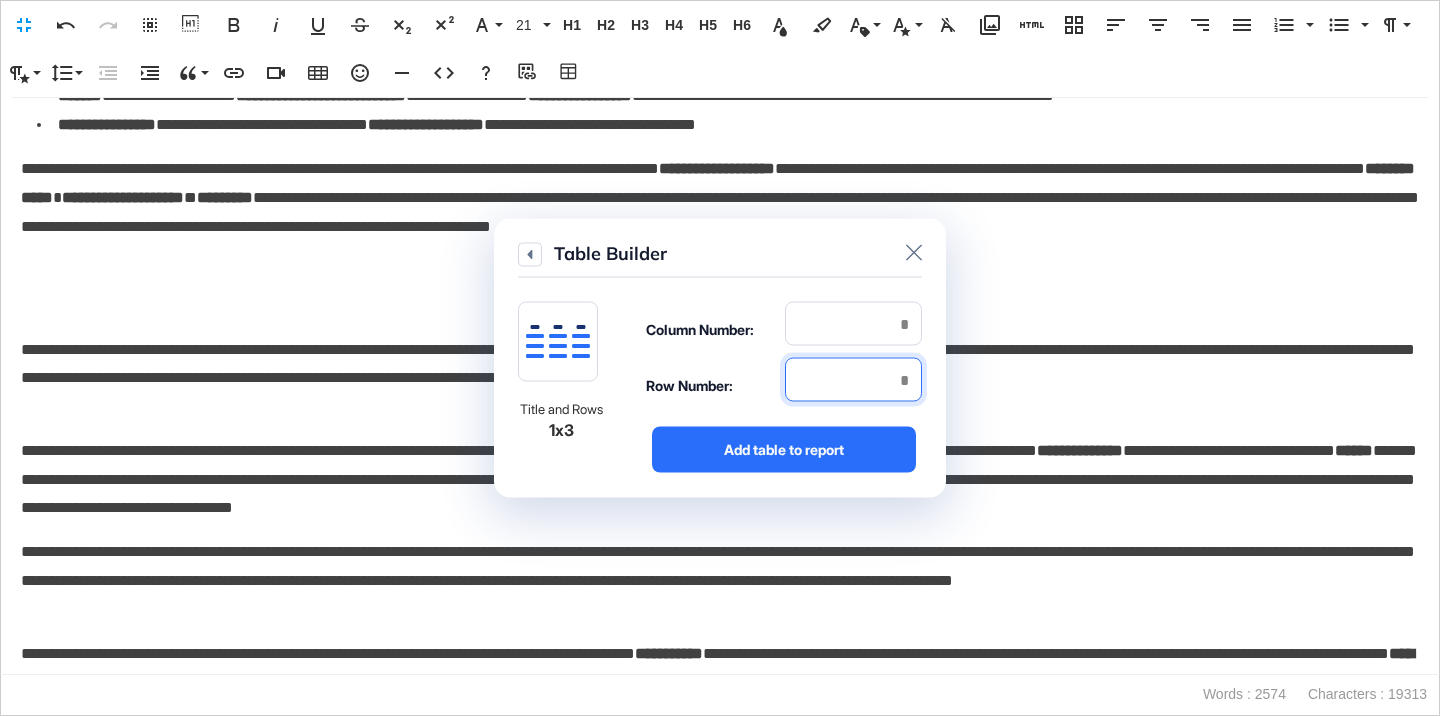 click at bounding box center (853, 380) 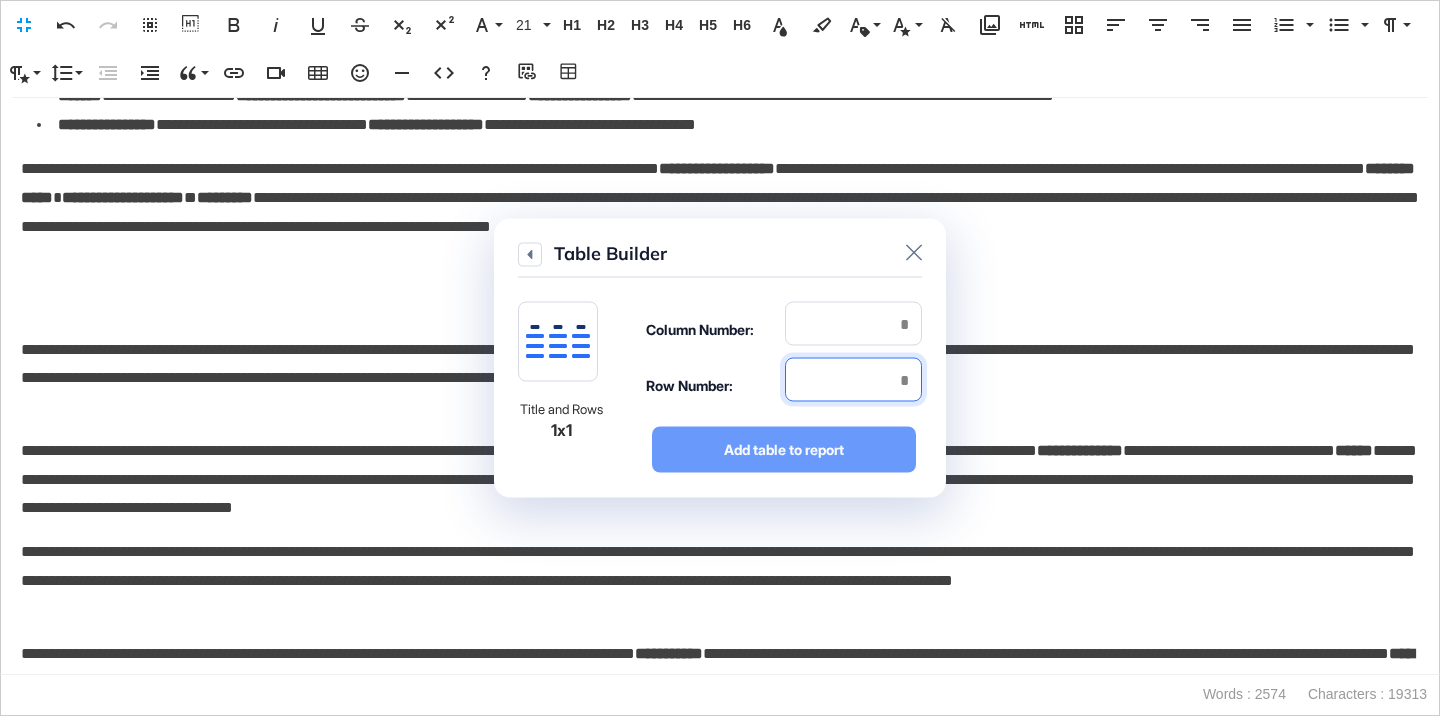 type on "*" 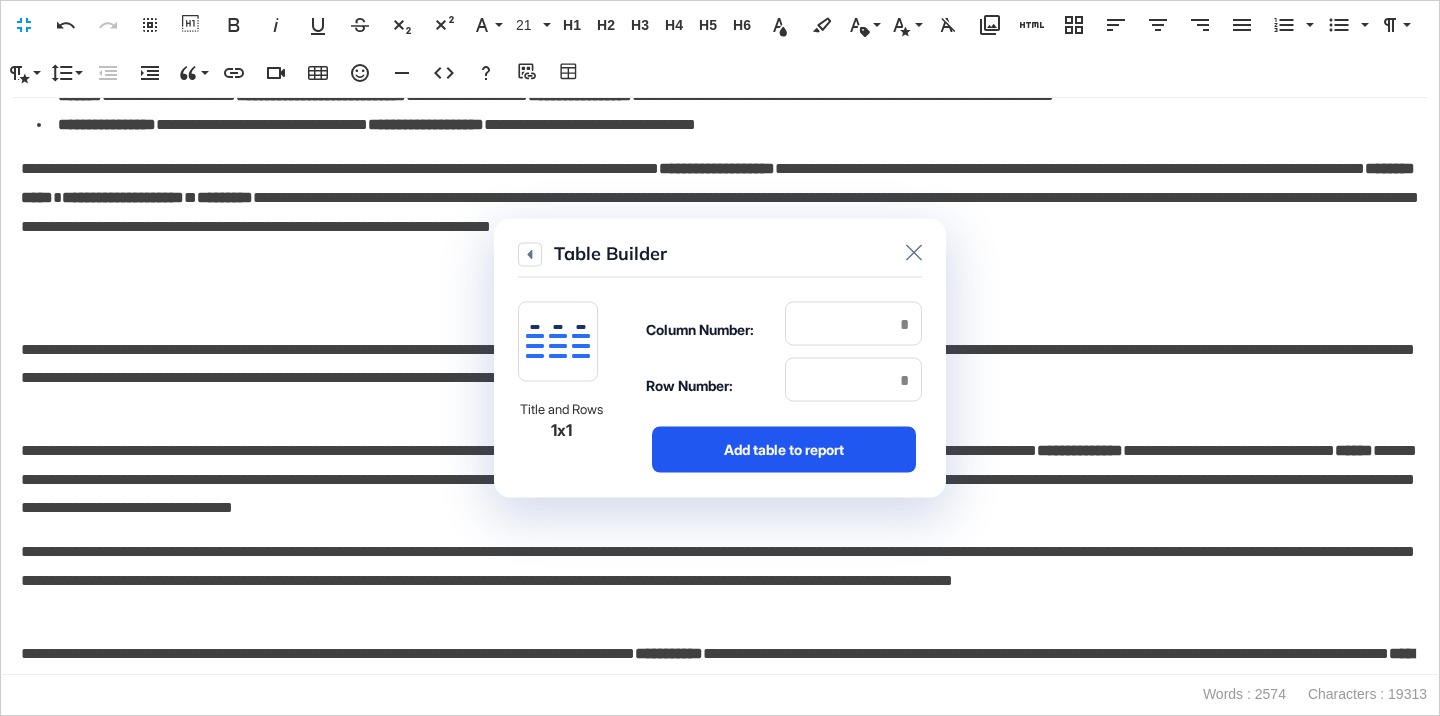 click on "Add table to report" at bounding box center (784, 450) 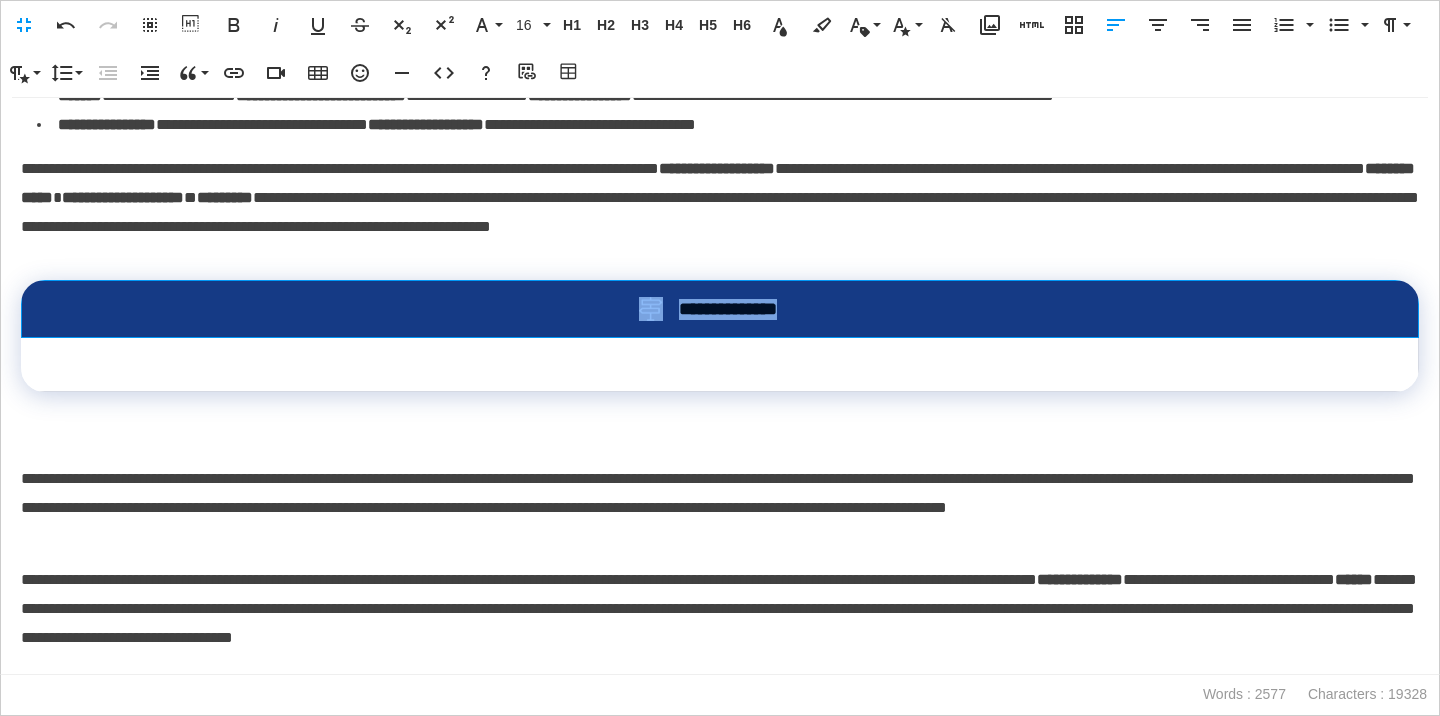 drag, startPoint x: 835, startPoint y: 313, endPoint x: 638, endPoint y: 315, distance: 197.01015 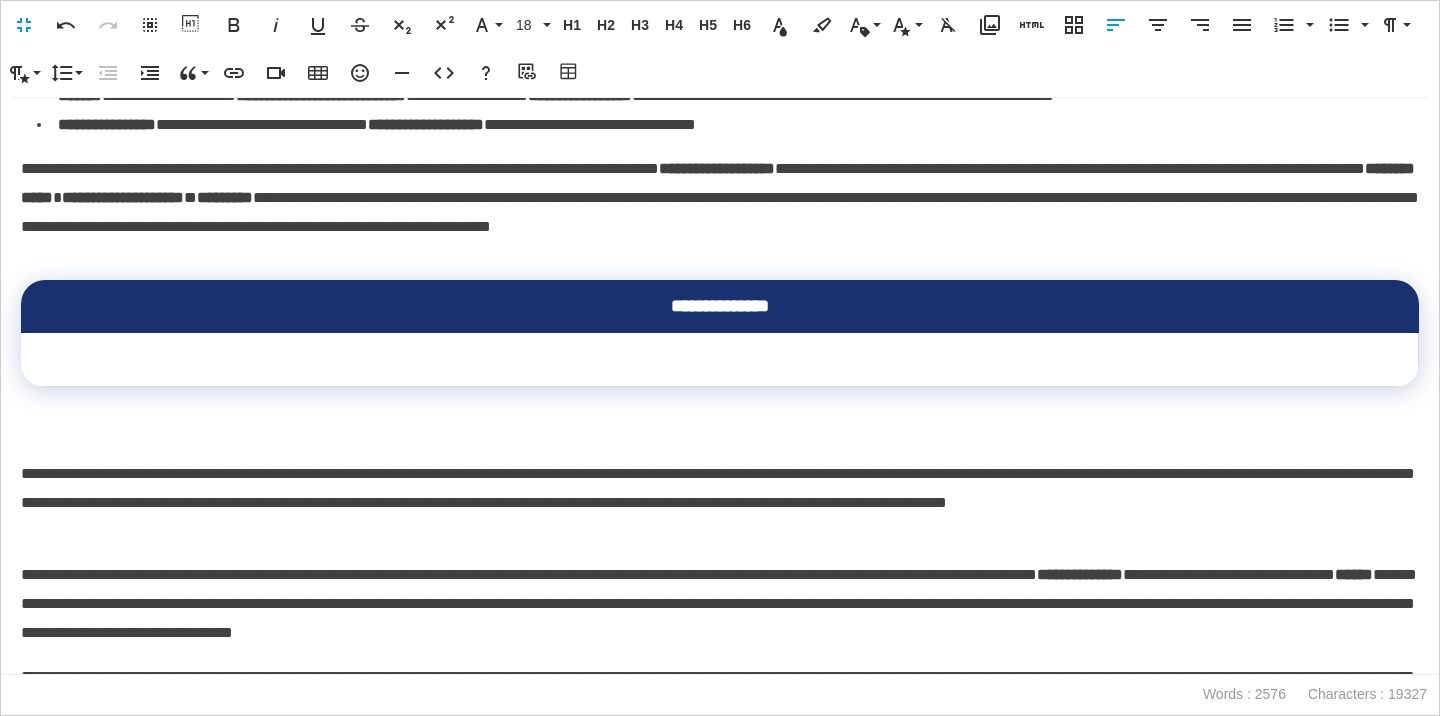 scroll, scrollTop: 0, scrollLeft: 7, axis: horizontal 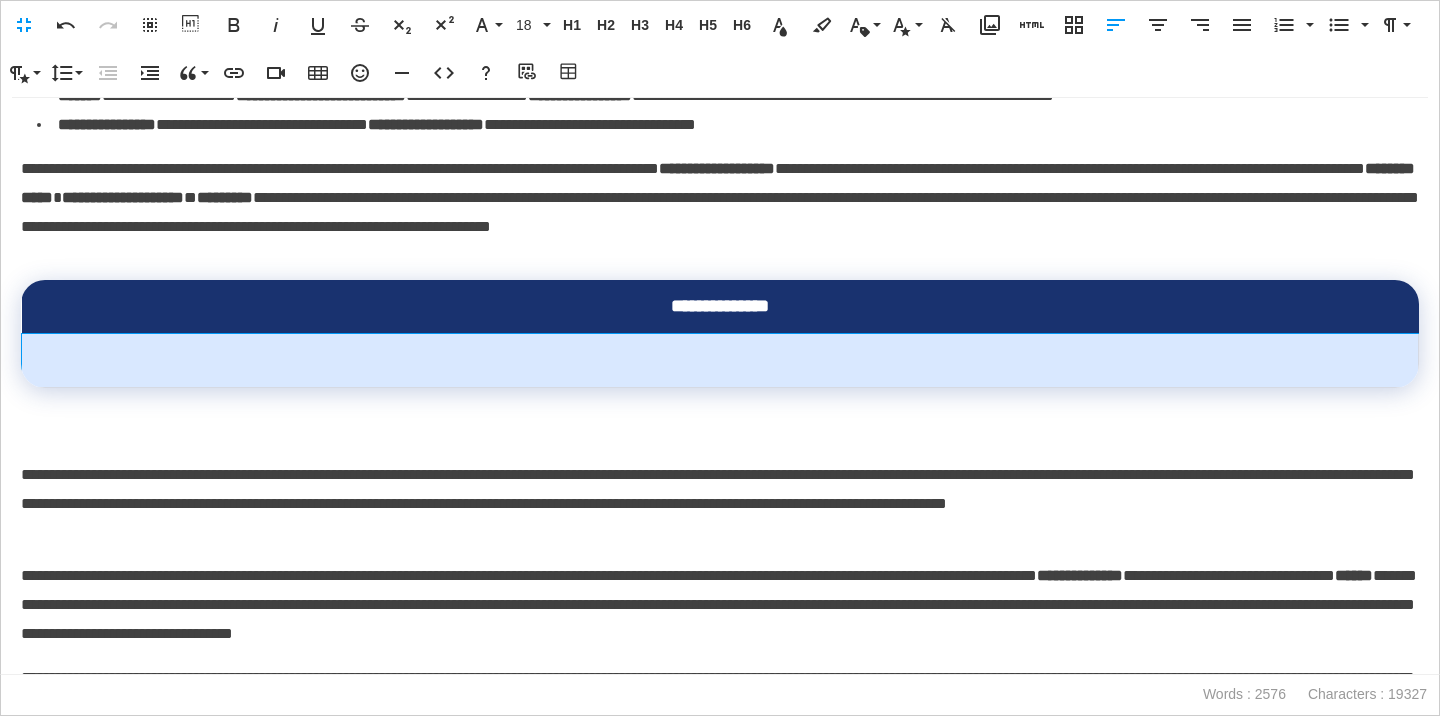 click at bounding box center (720, 361) 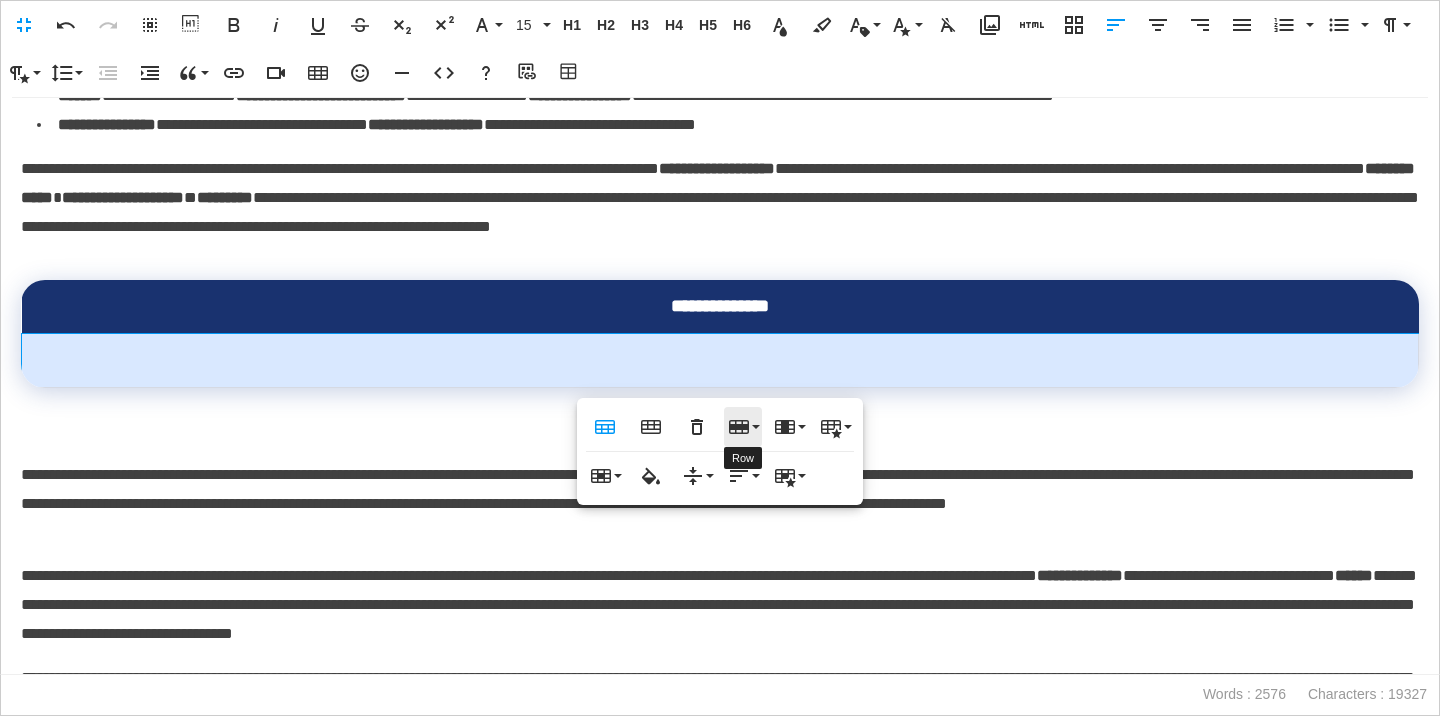 click 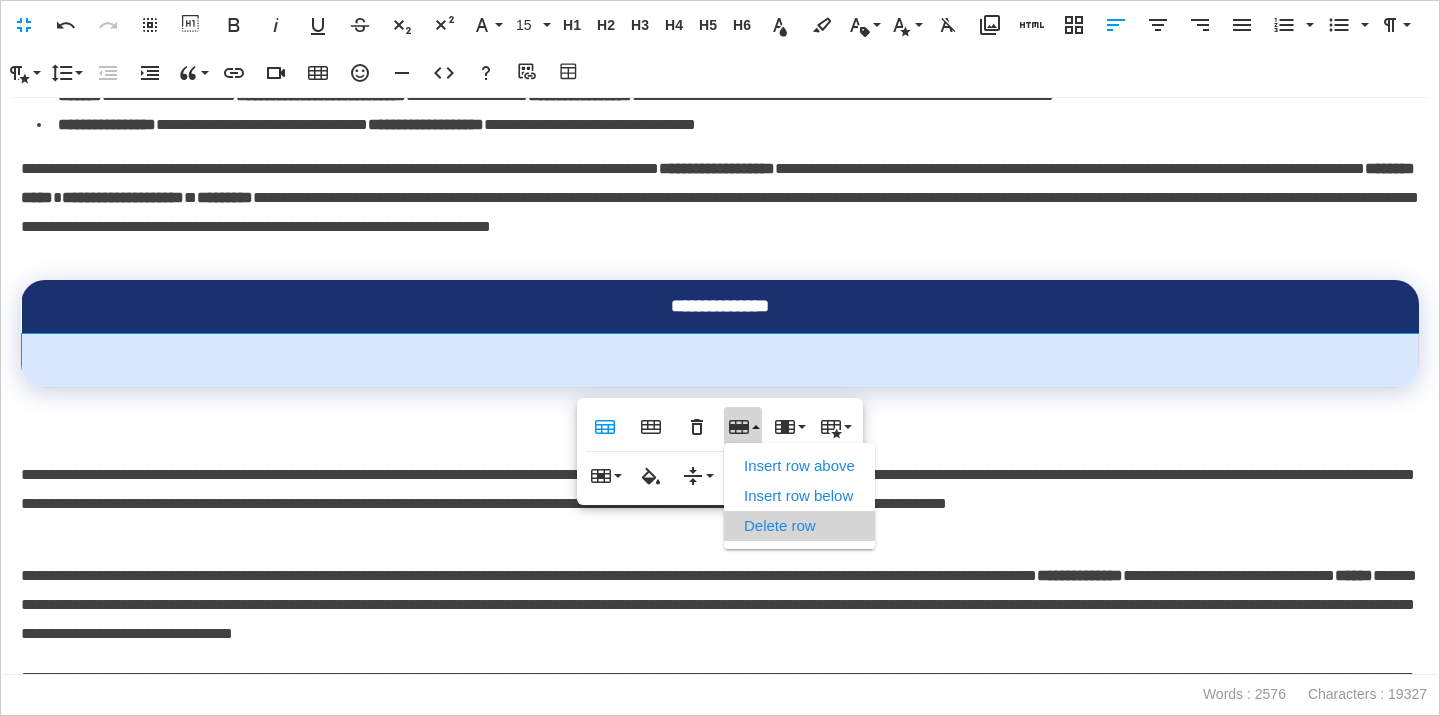 click on "Delete row" at bounding box center [799, 526] 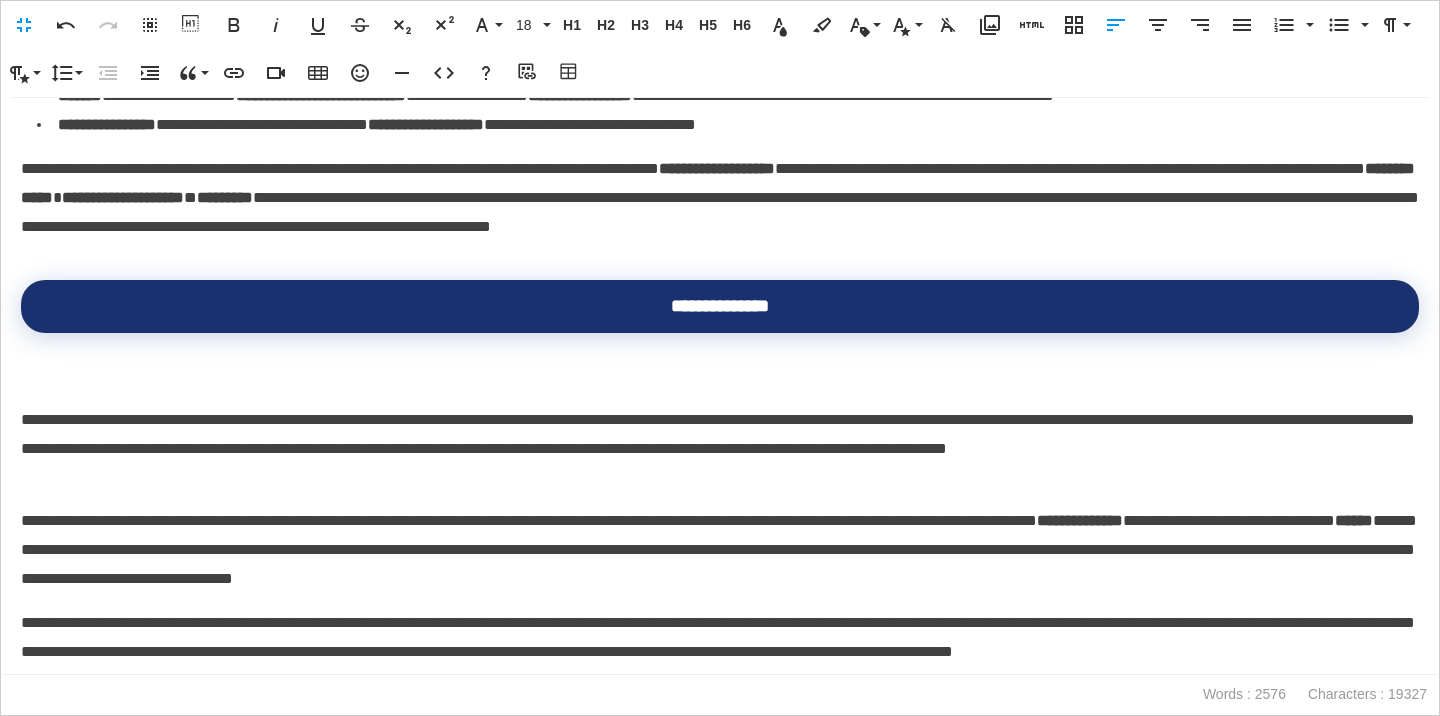 click on "**********" at bounding box center (720, 434) 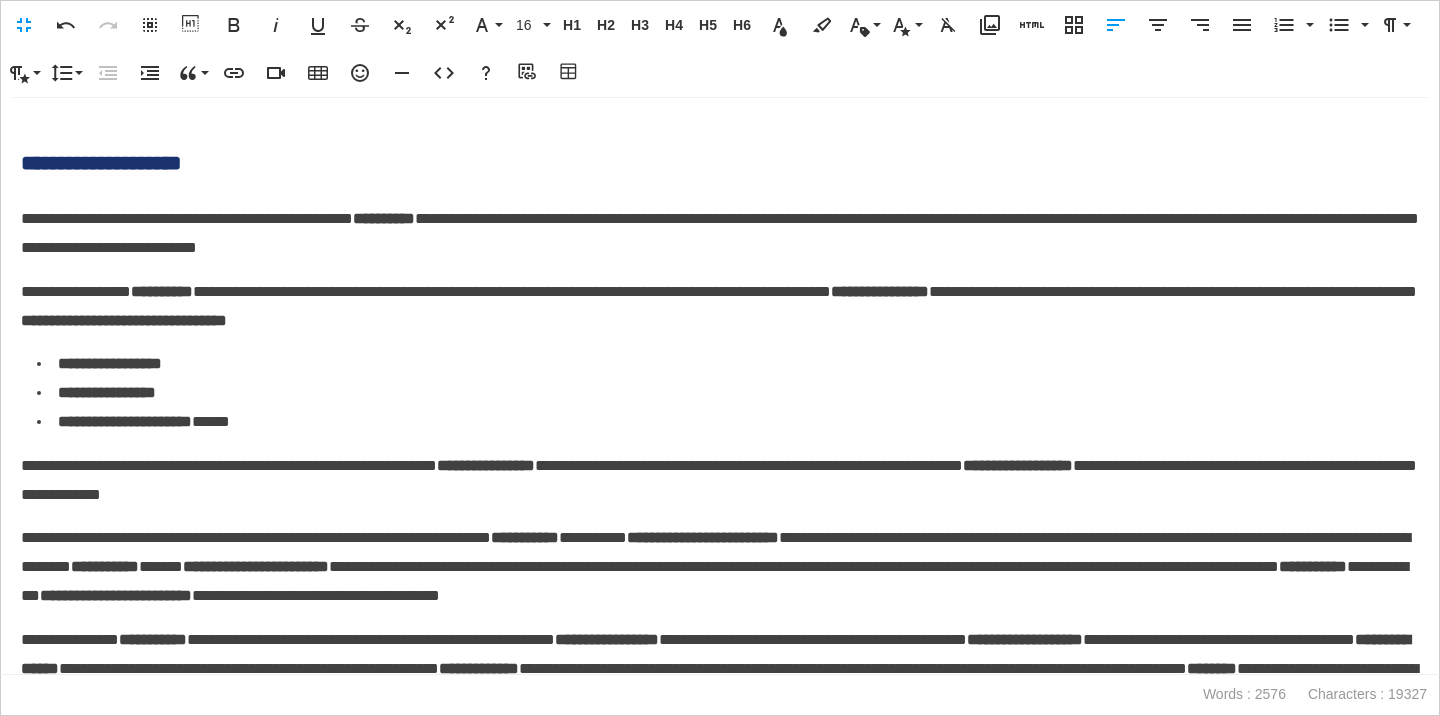 scroll, scrollTop: 3063, scrollLeft: 0, axis: vertical 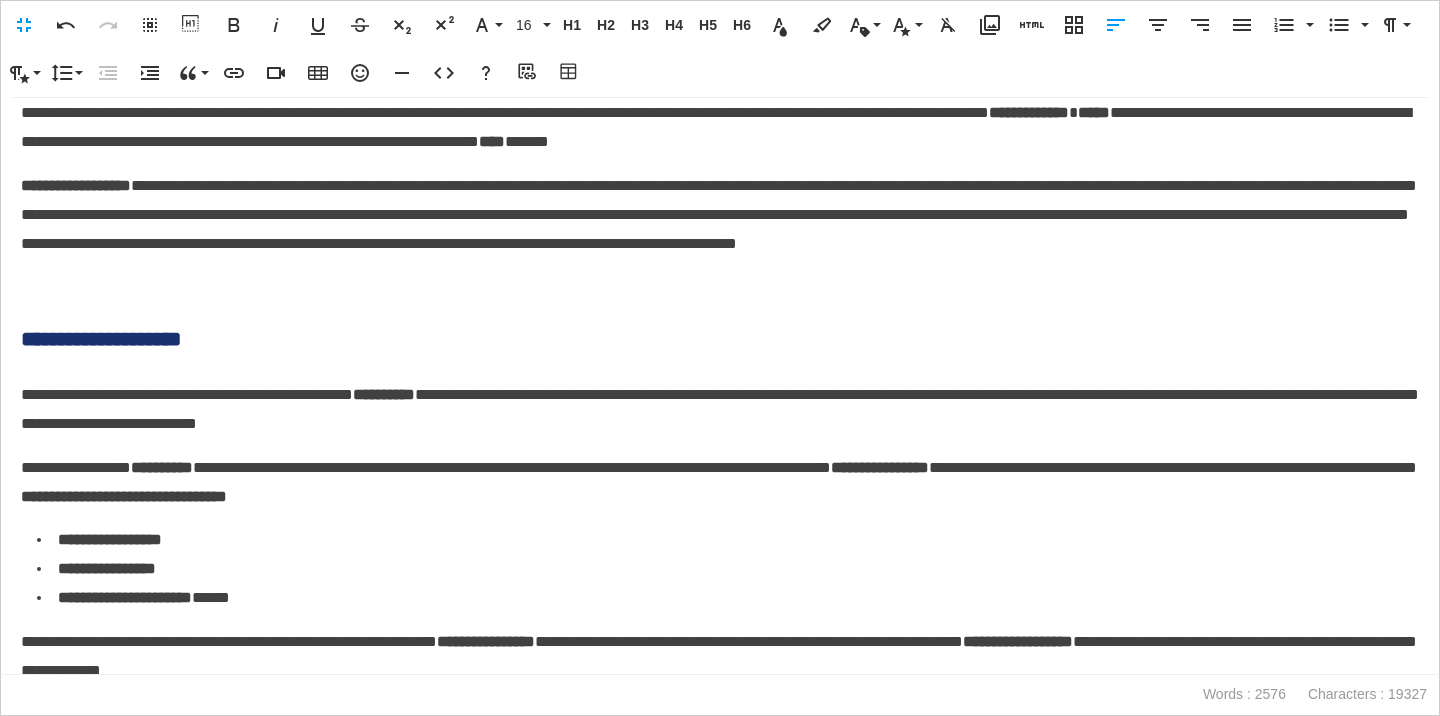 click on "**********" at bounding box center (720, 339) 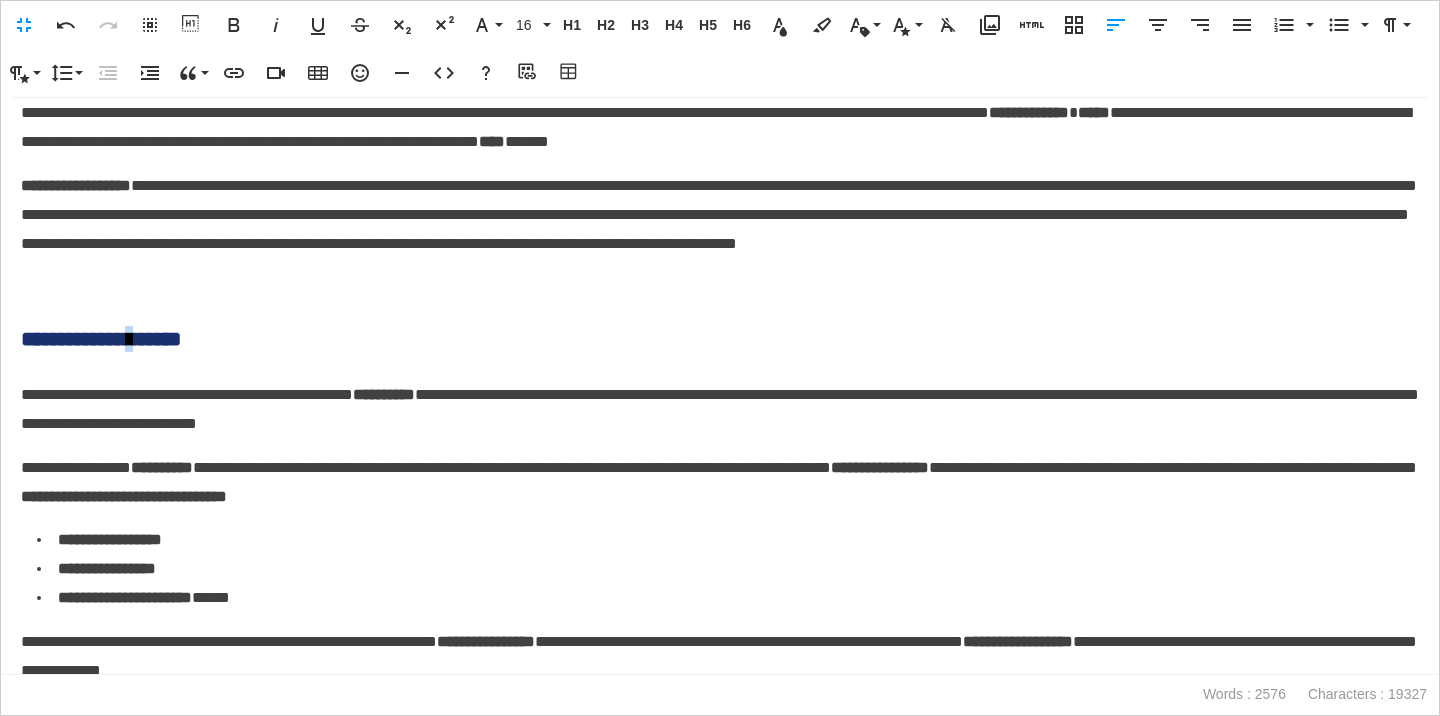 click on "**********" at bounding box center [720, 339] 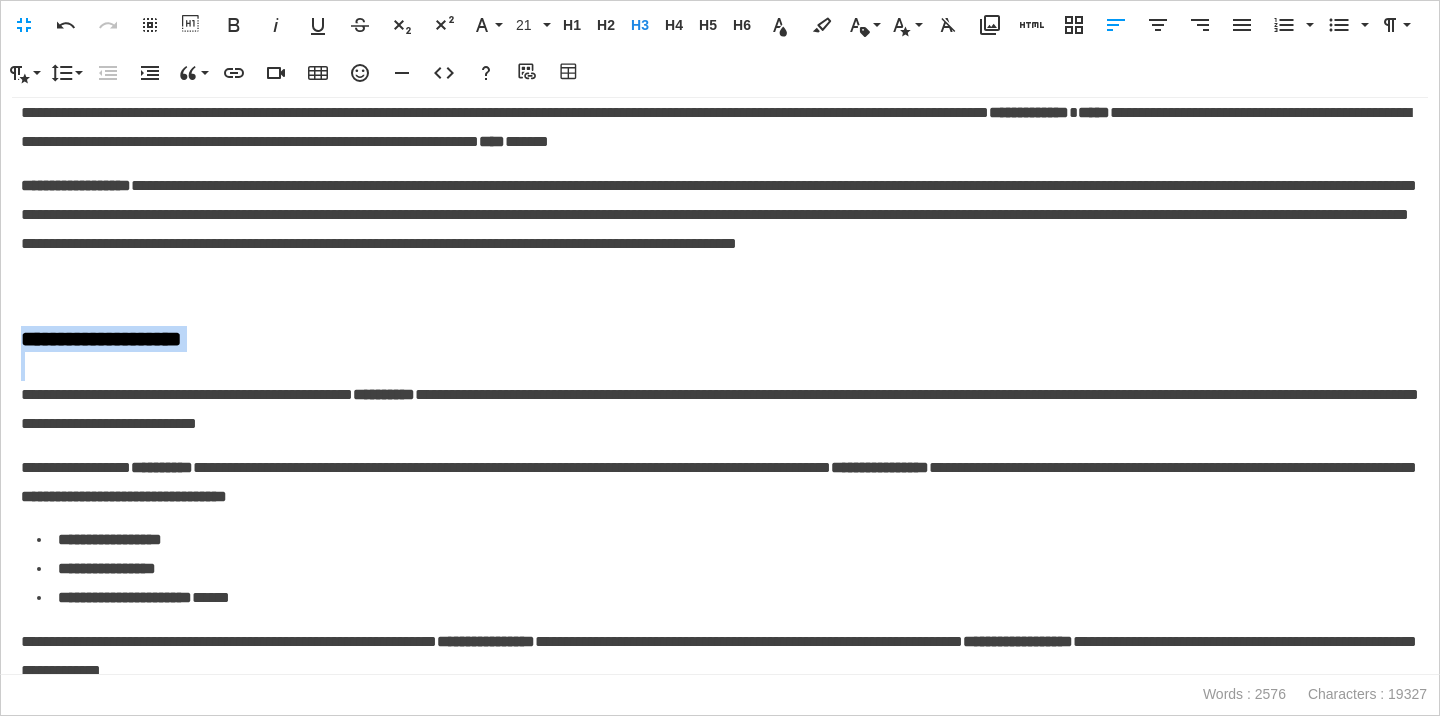 click on "**********" at bounding box center [720, 339] 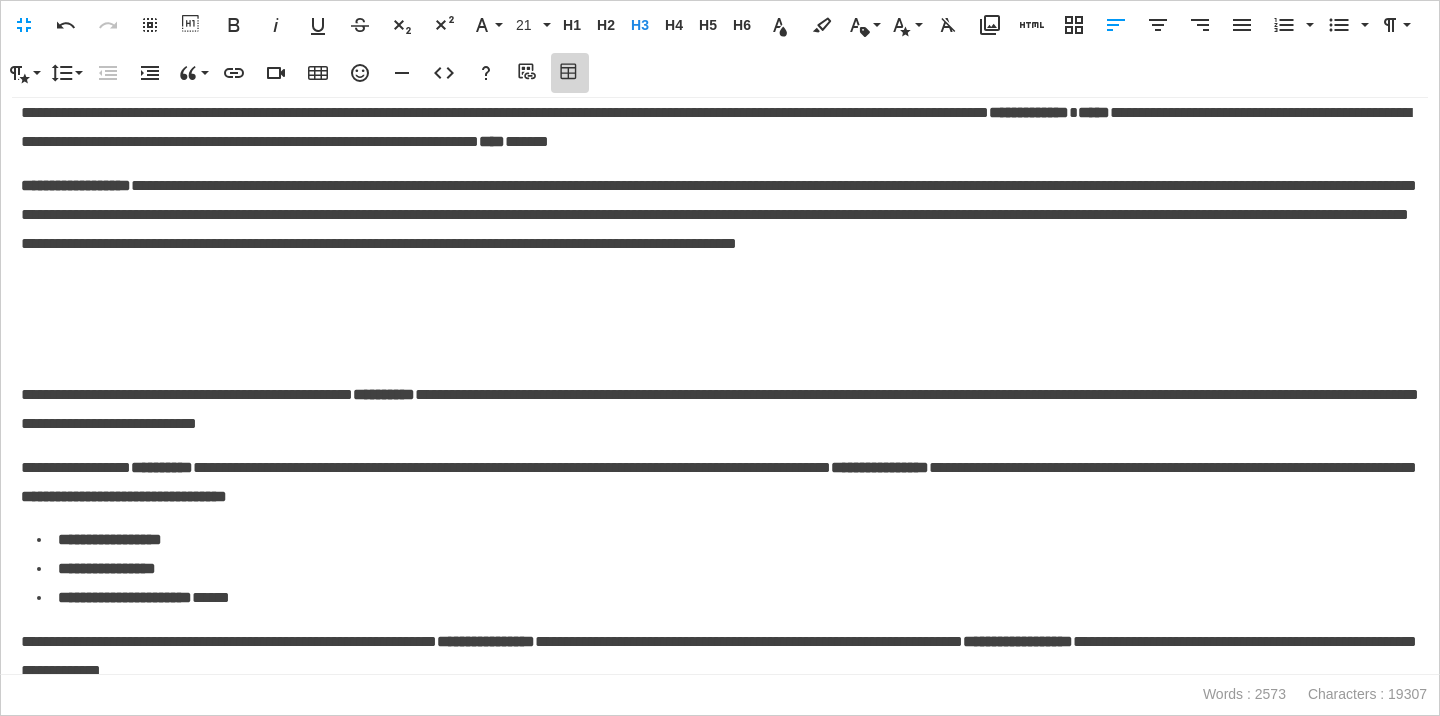 click 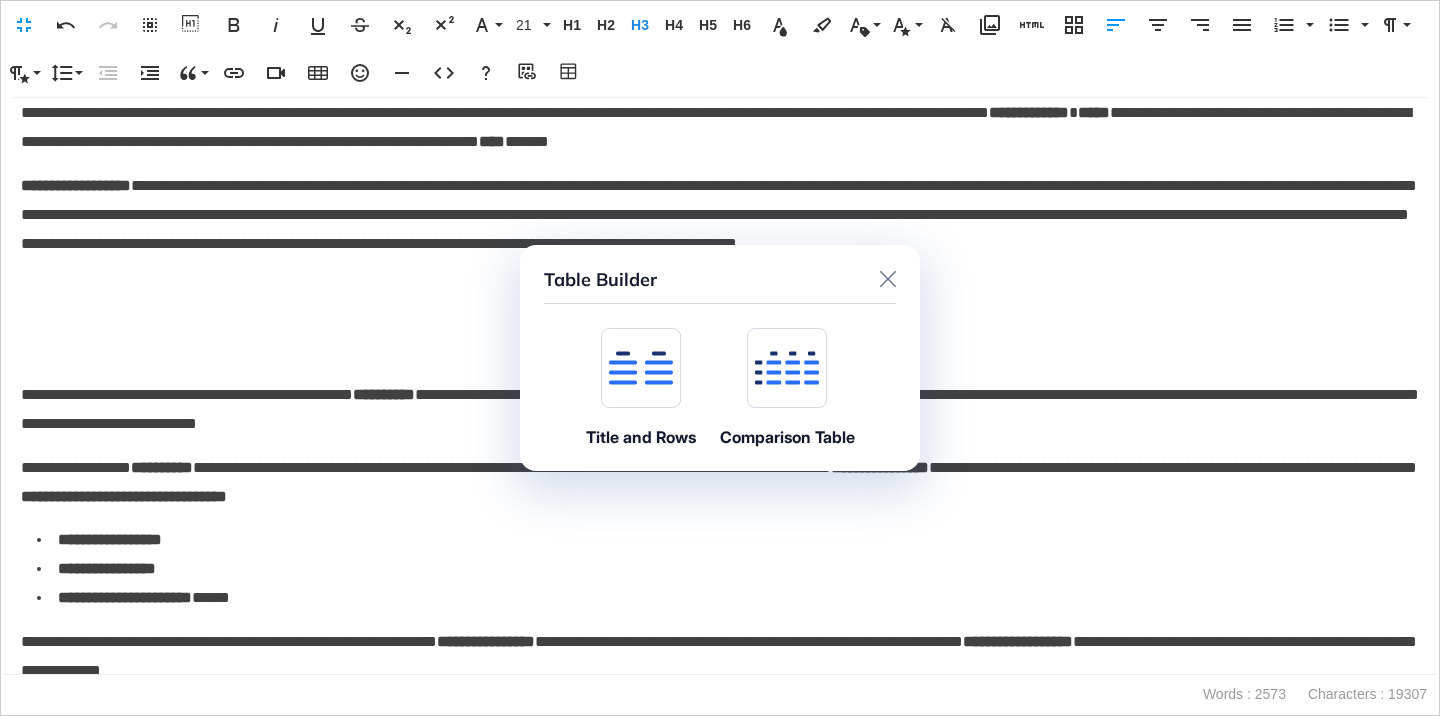 click at bounding box center (641, 368) 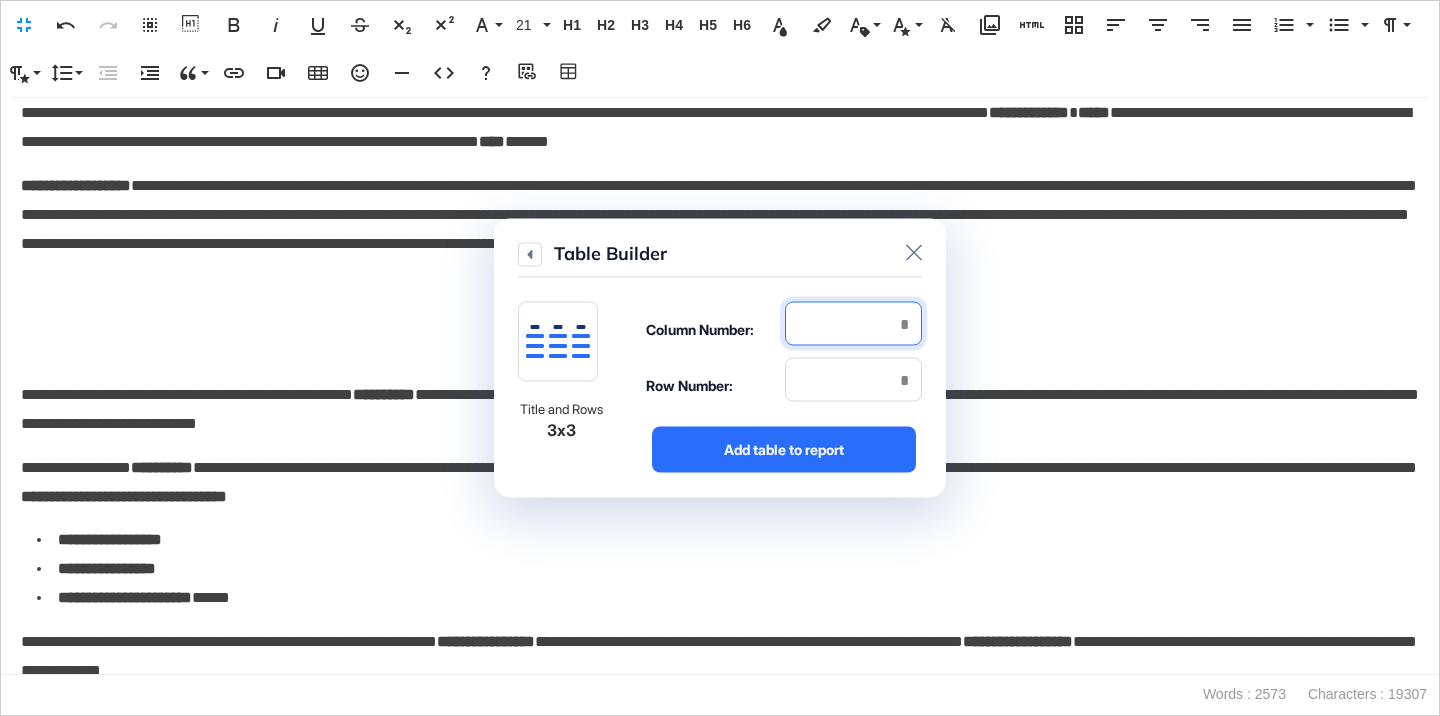 click at bounding box center [853, 324] 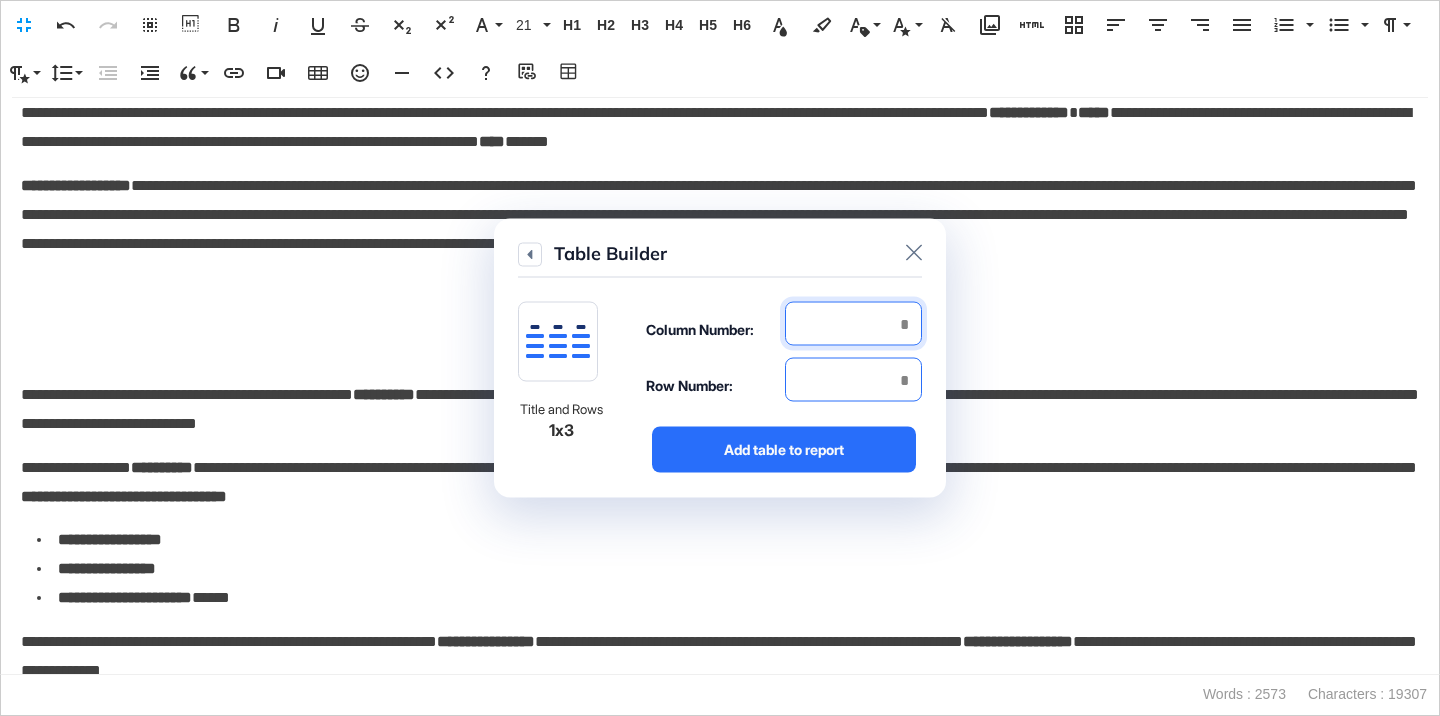 type on "*" 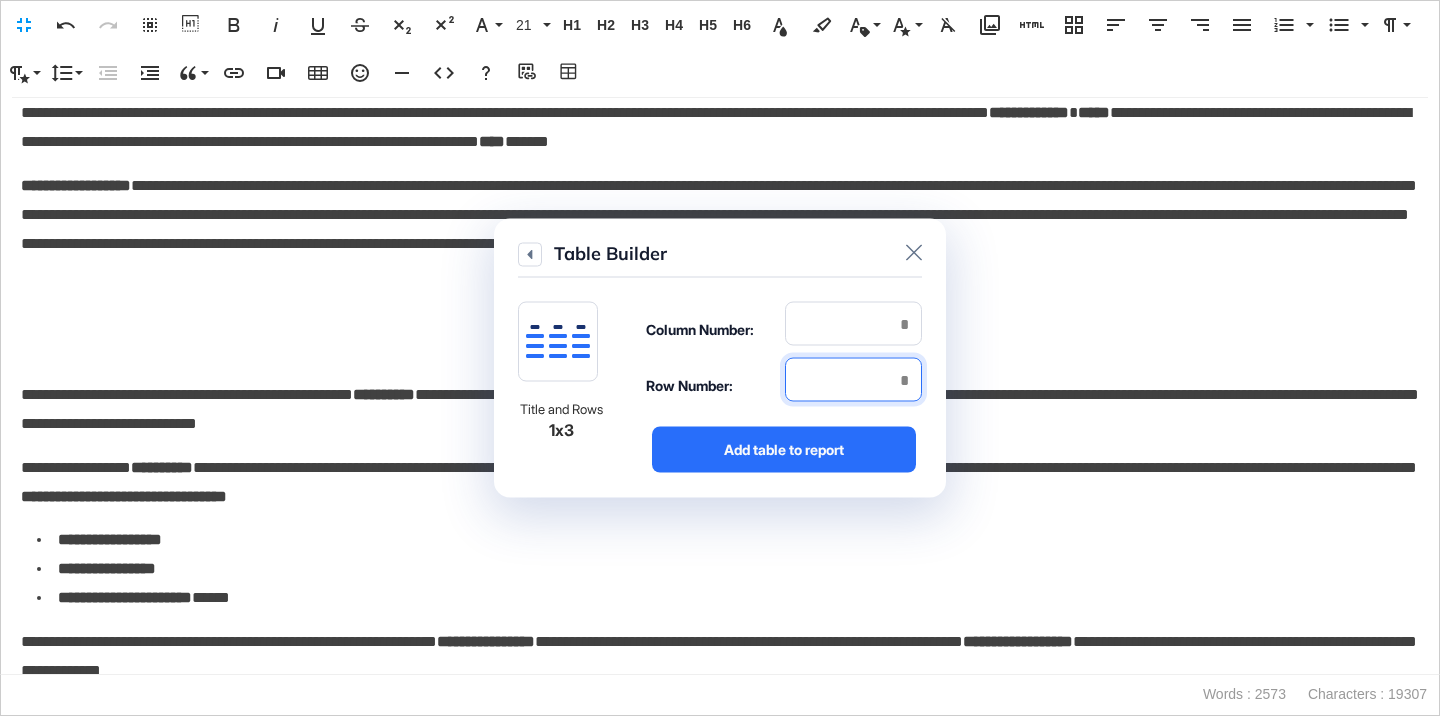 click at bounding box center [853, 380] 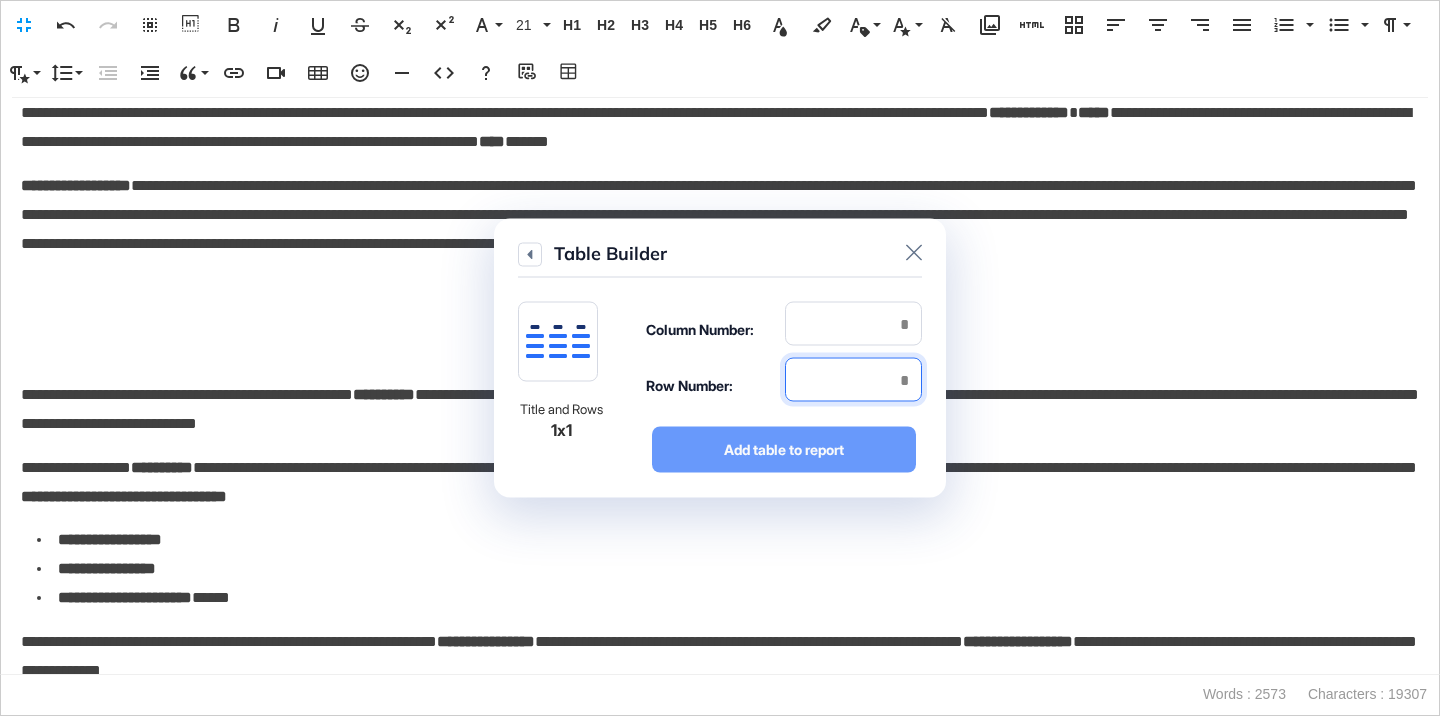 type on "*" 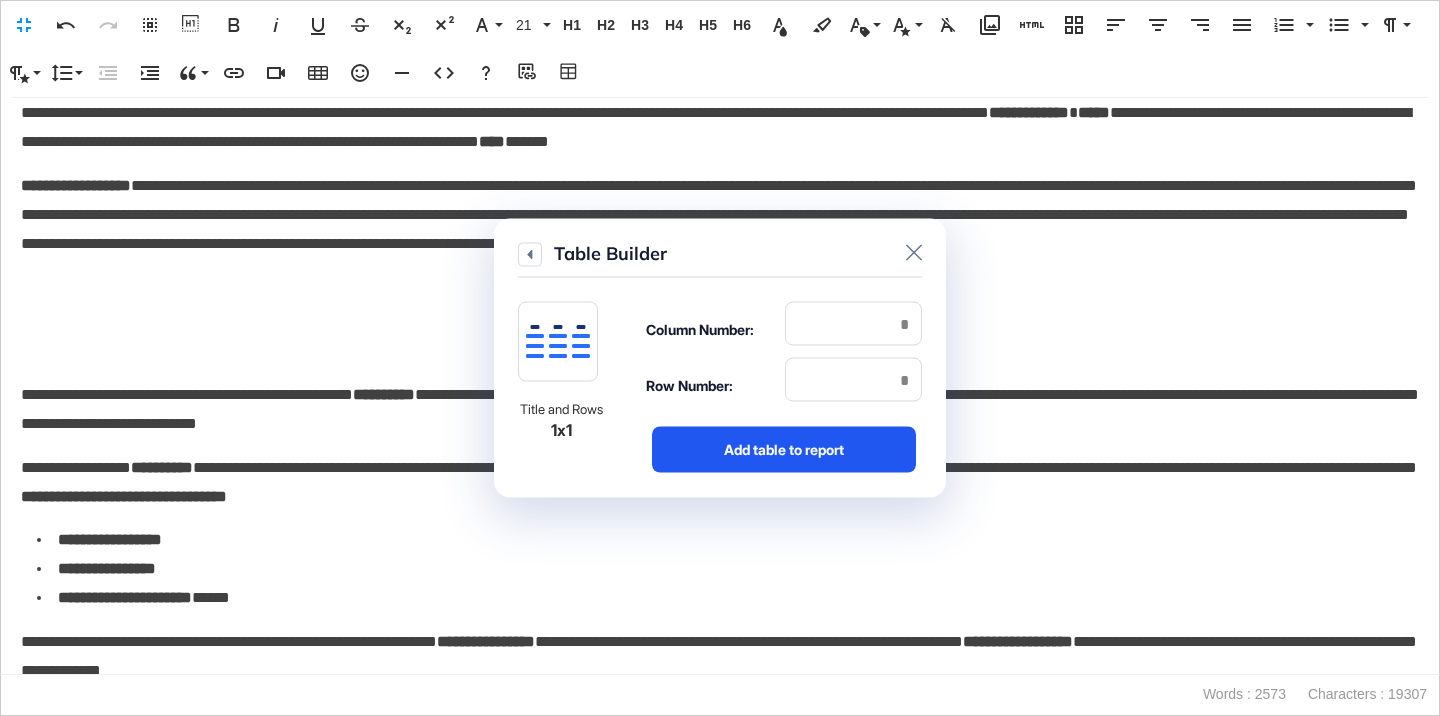 click on "Add table to report" at bounding box center [784, 450] 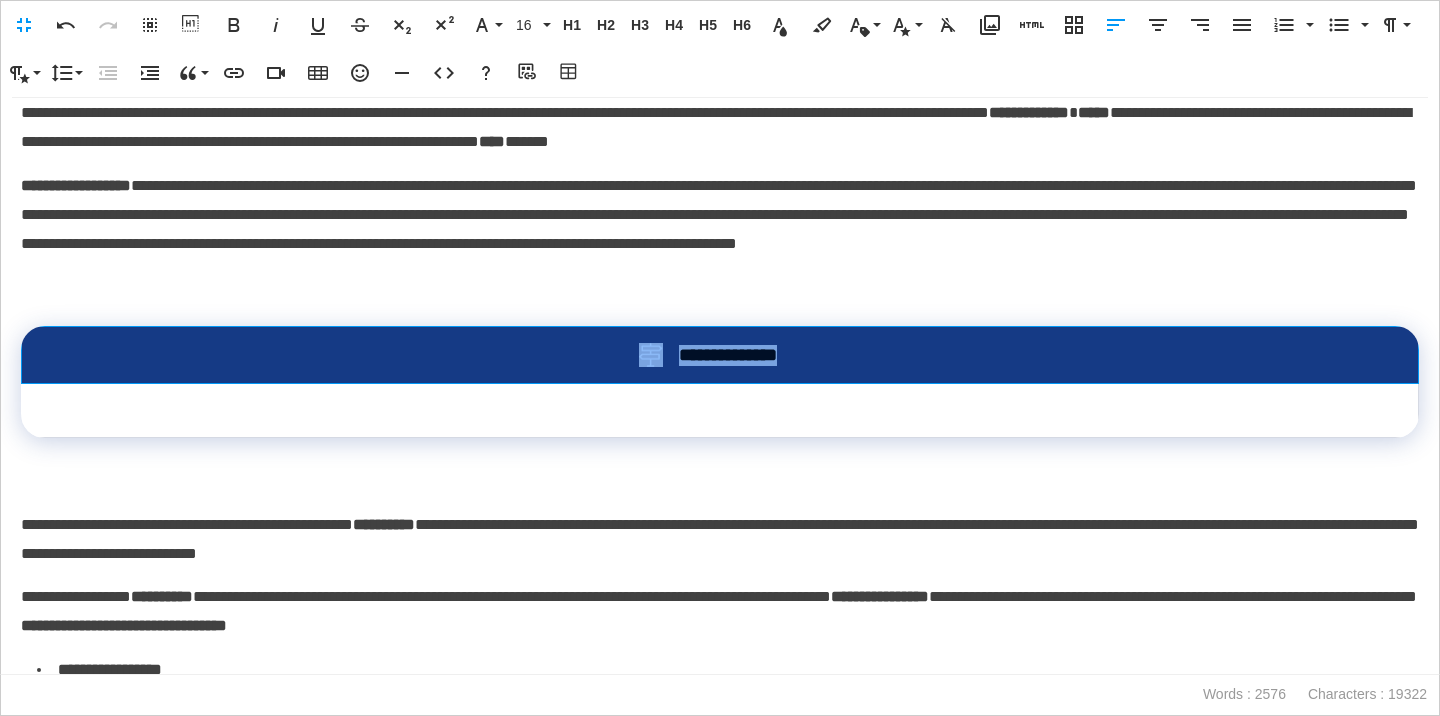 drag, startPoint x: 846, startPoint y: 366, endPoint x: 642, endPoint y: 365, distance: 204.00246 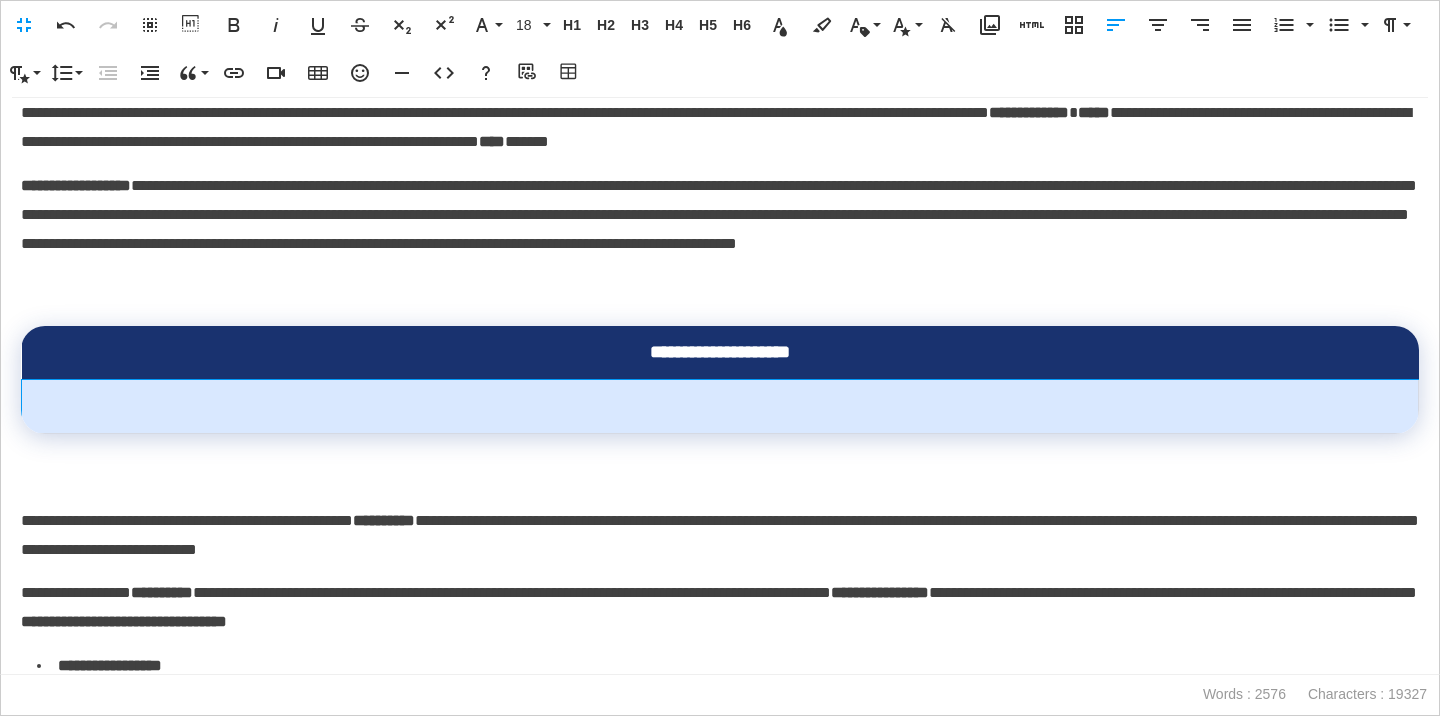 click at bounding box center [720, 407] 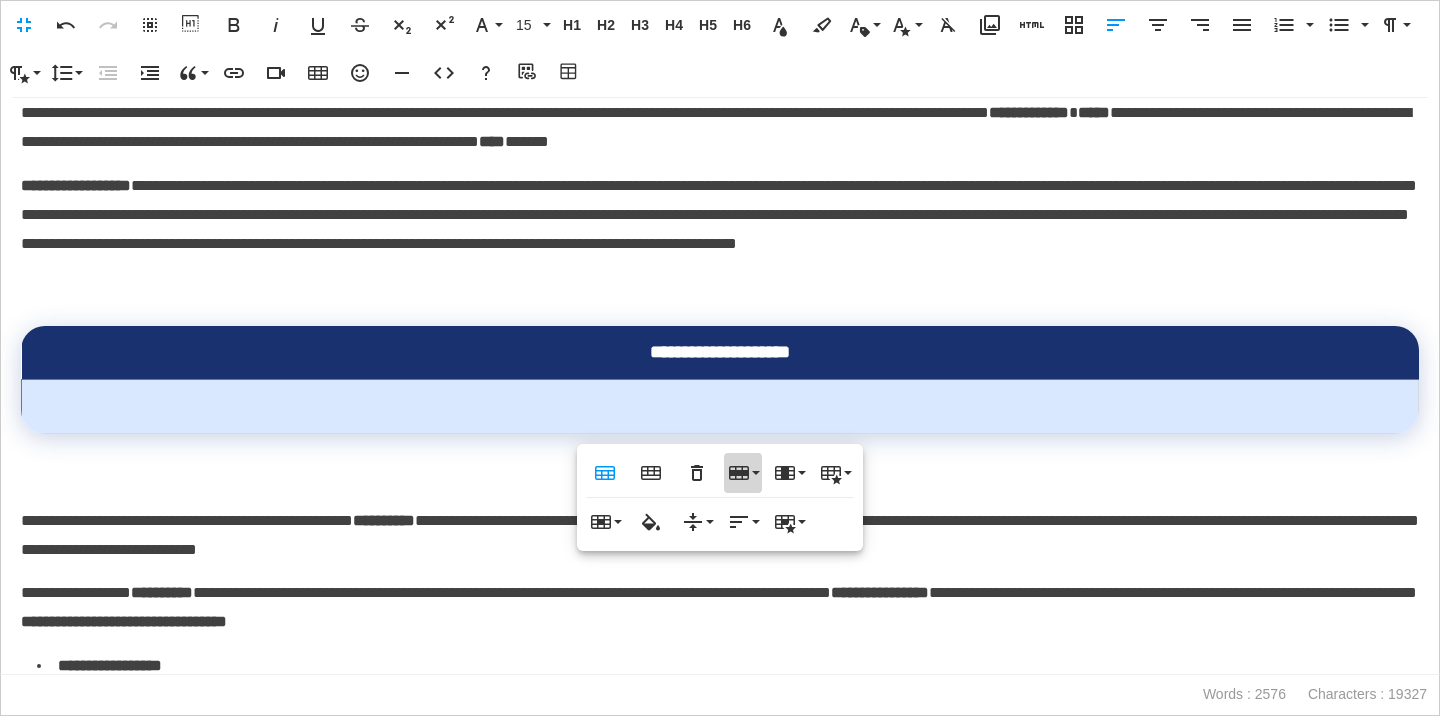 click 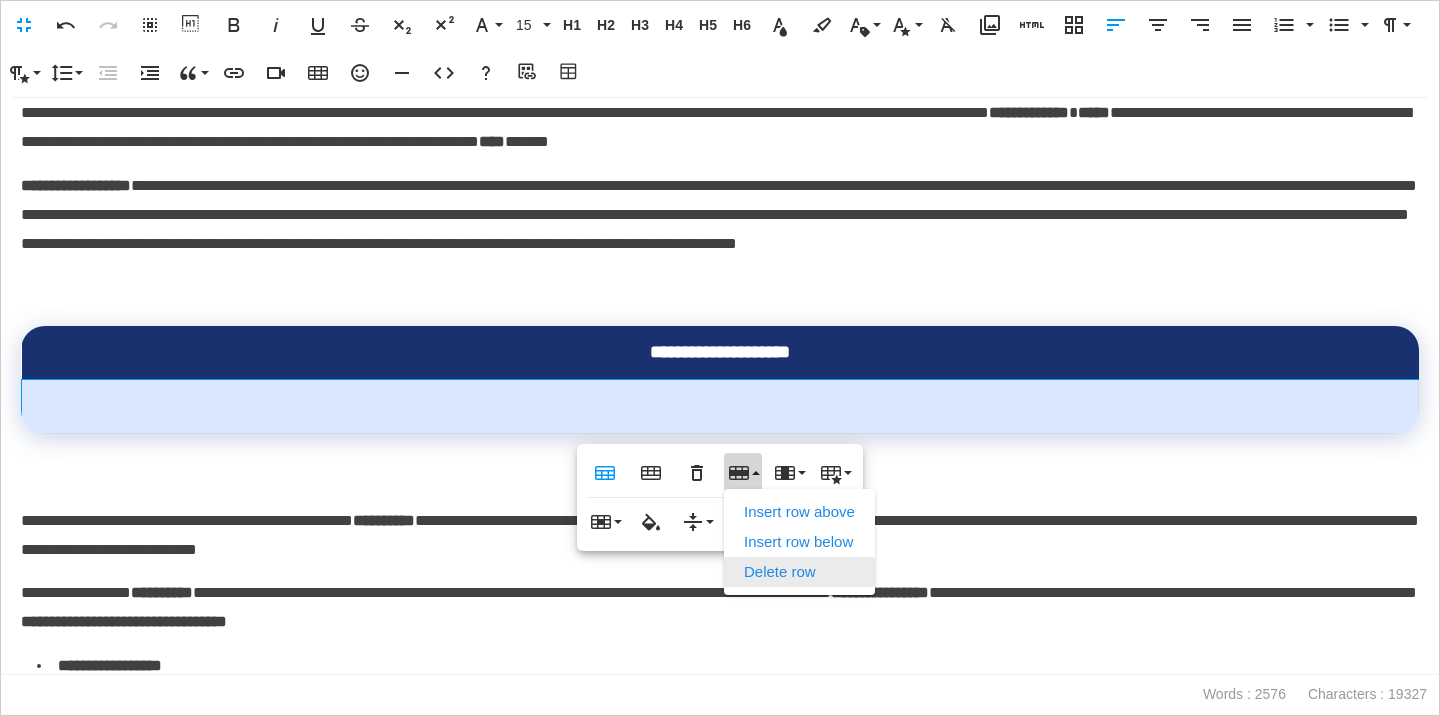 click on "Delete row" at bounding box center [799, 572] 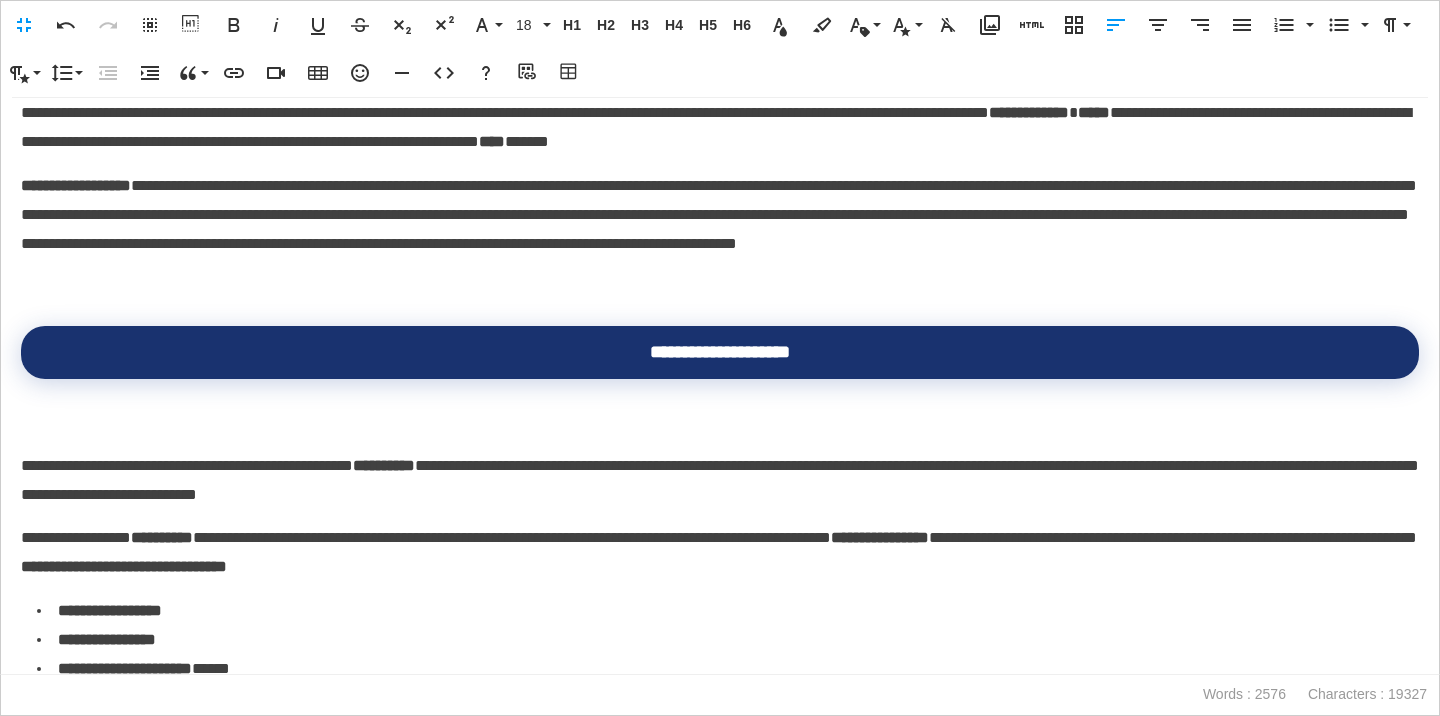 click on "**********" at bounding box center (720, 466) 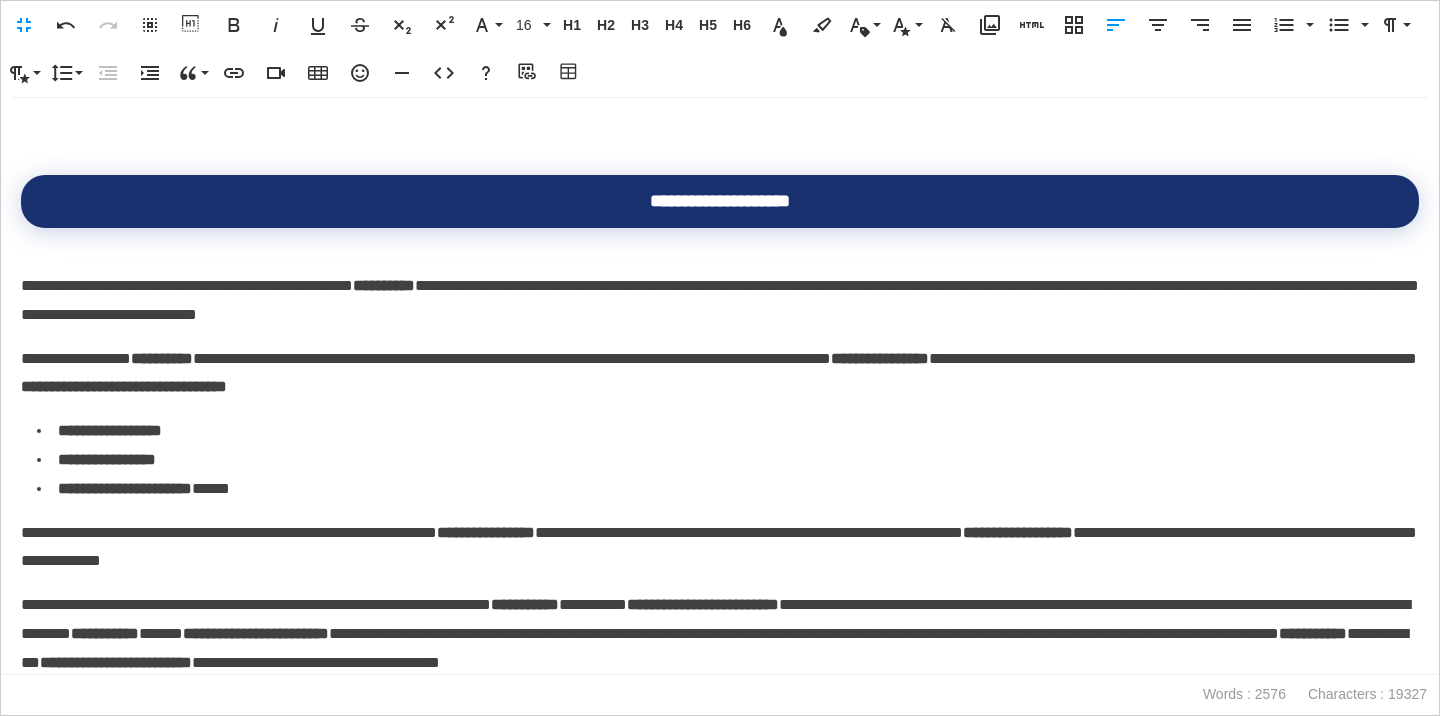 scroll, scrollTop: 3184, scrollLeft: 0, axis: vertical 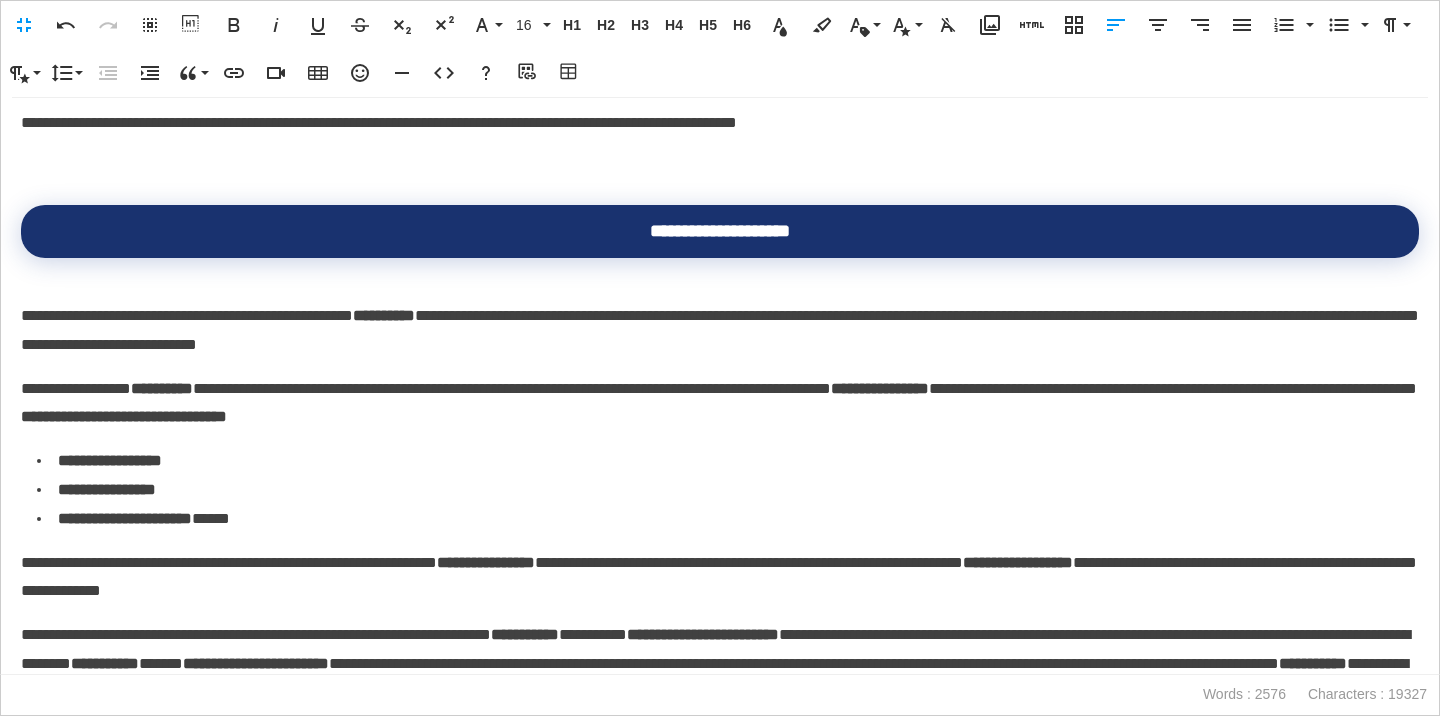 click on "**********" at bounding box center (720, 404) 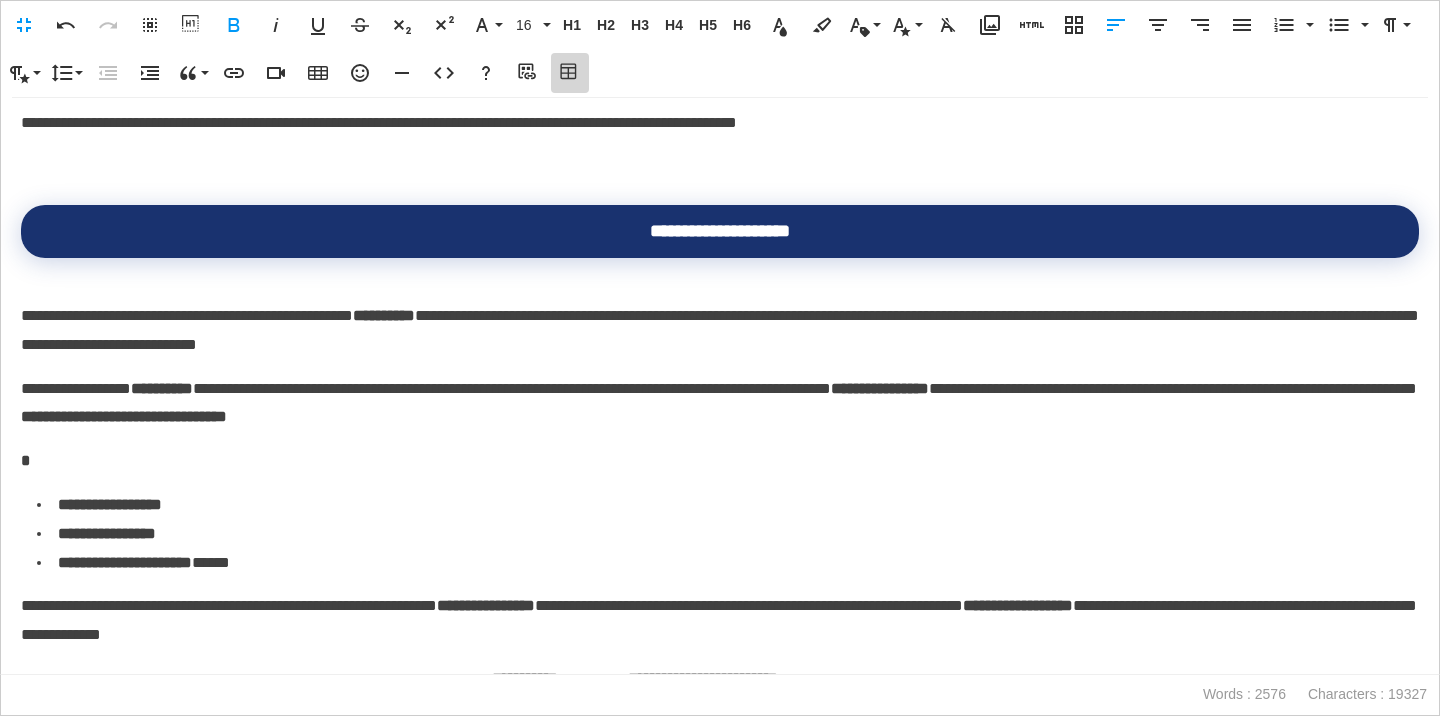 click on "Table Builder" at bounding box center (570, 73) 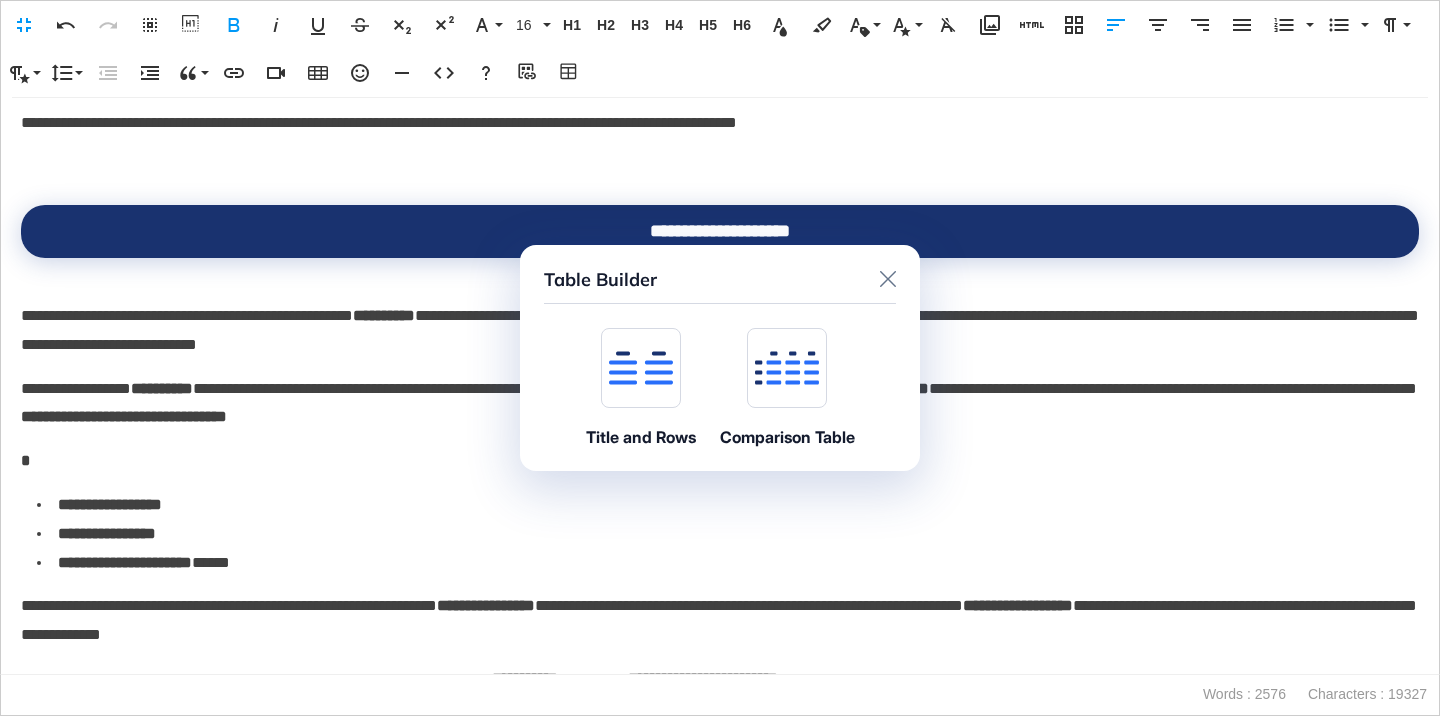 click 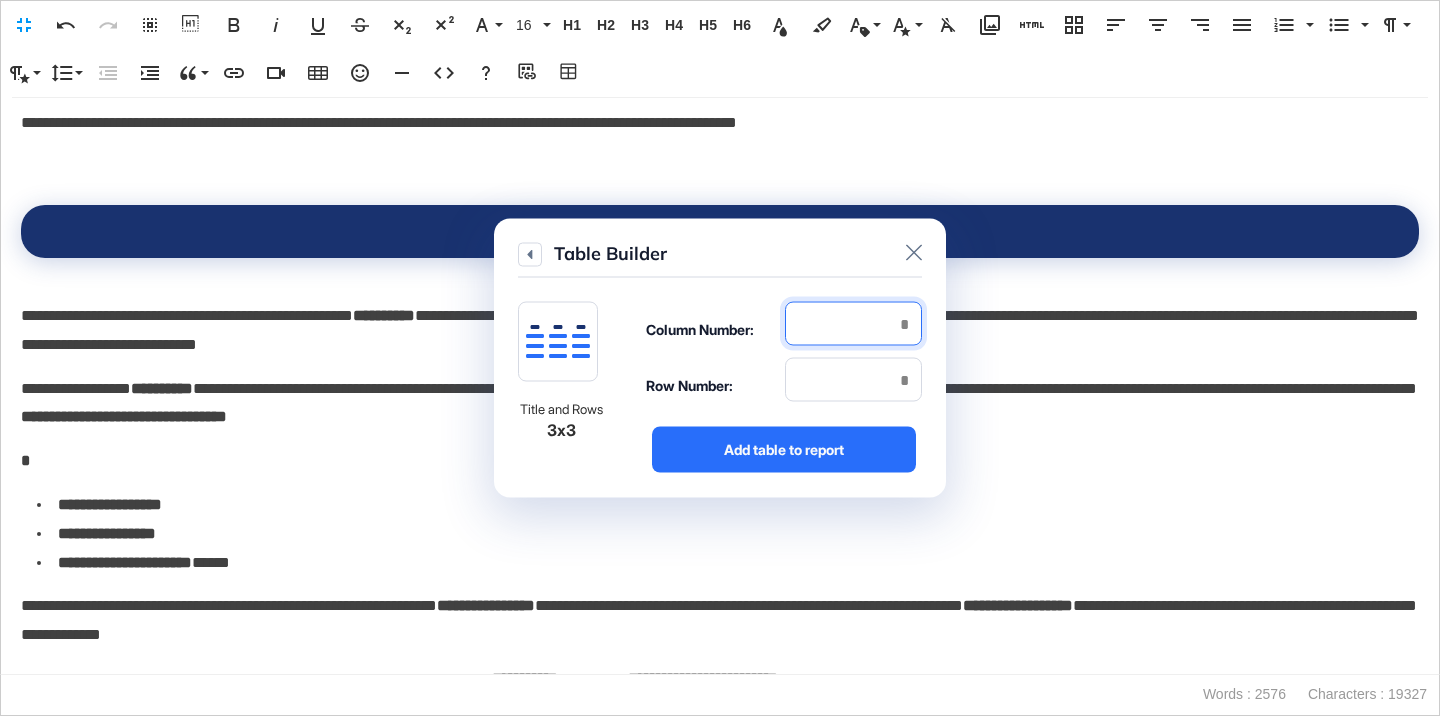 click at bounding box center (853, 324) 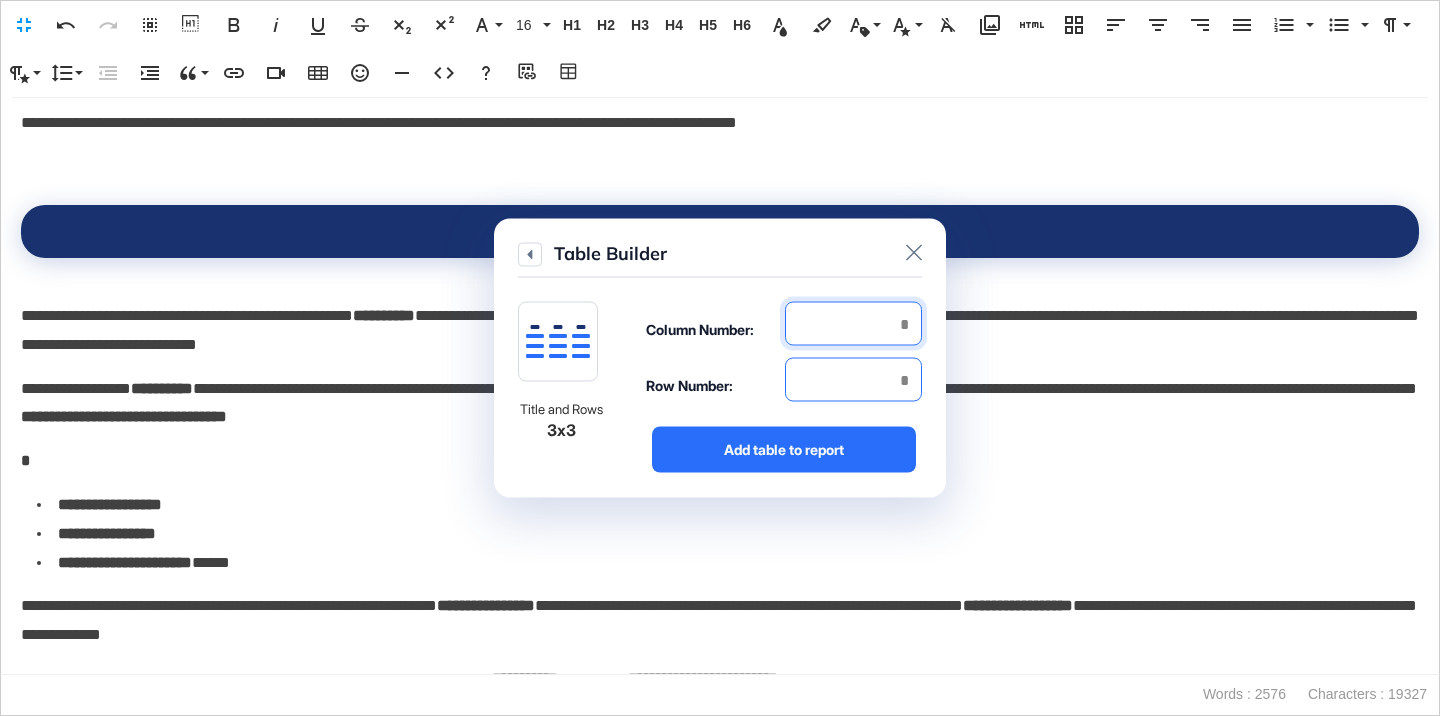 type on "*" 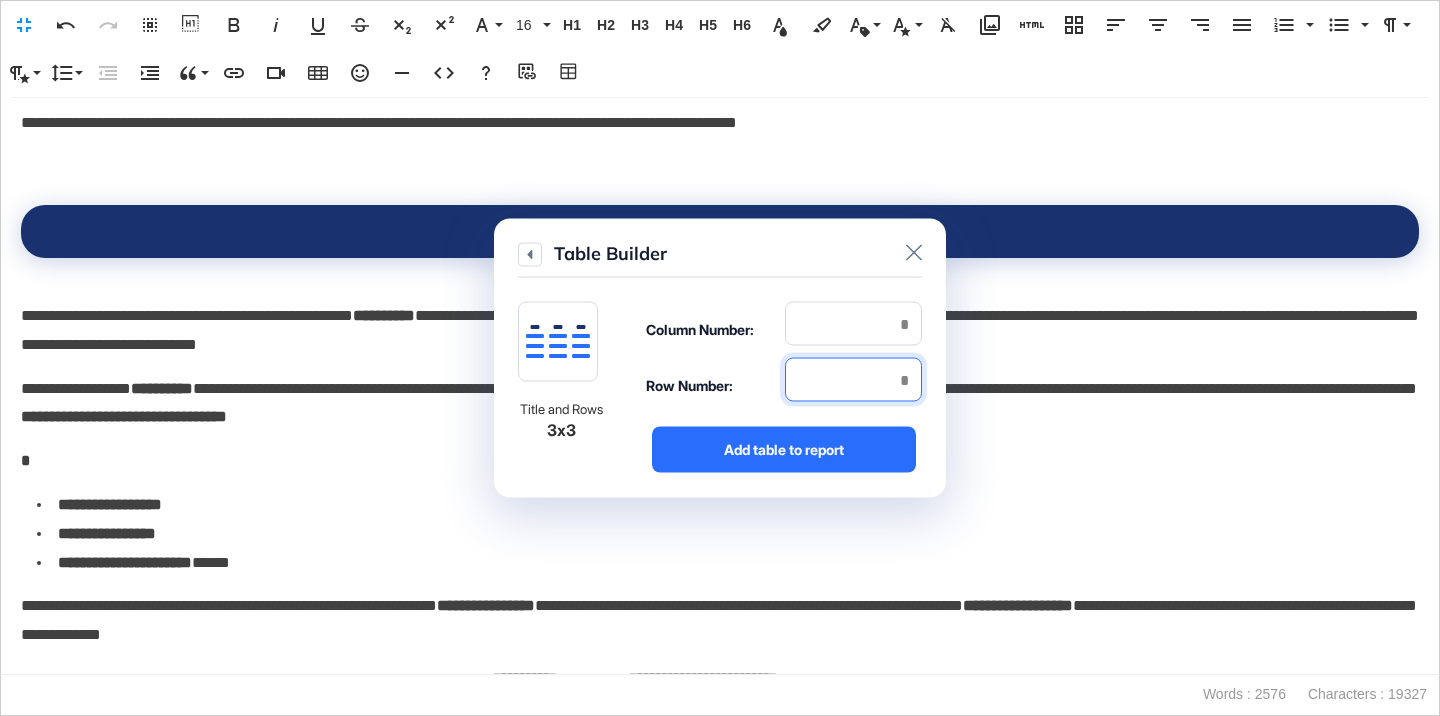 click at bounding box center (853, 380) 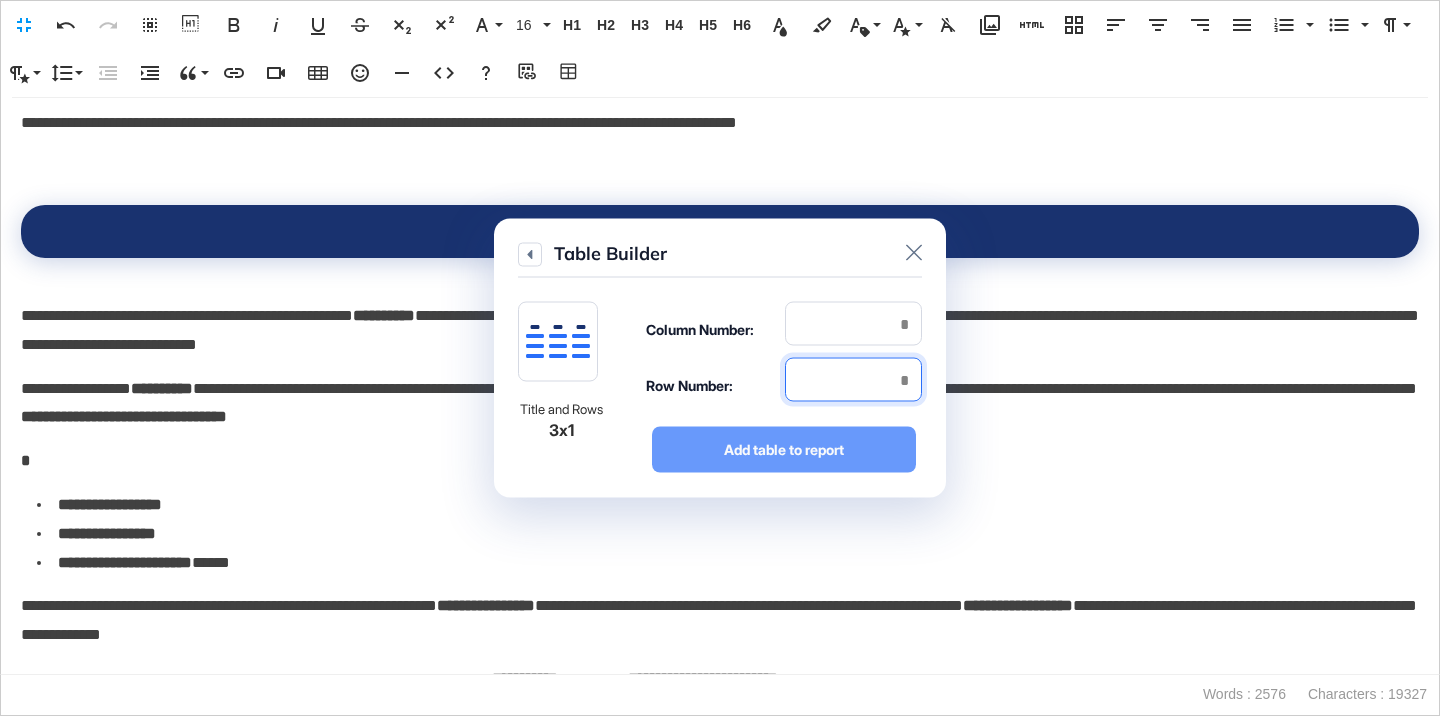 type on "*" 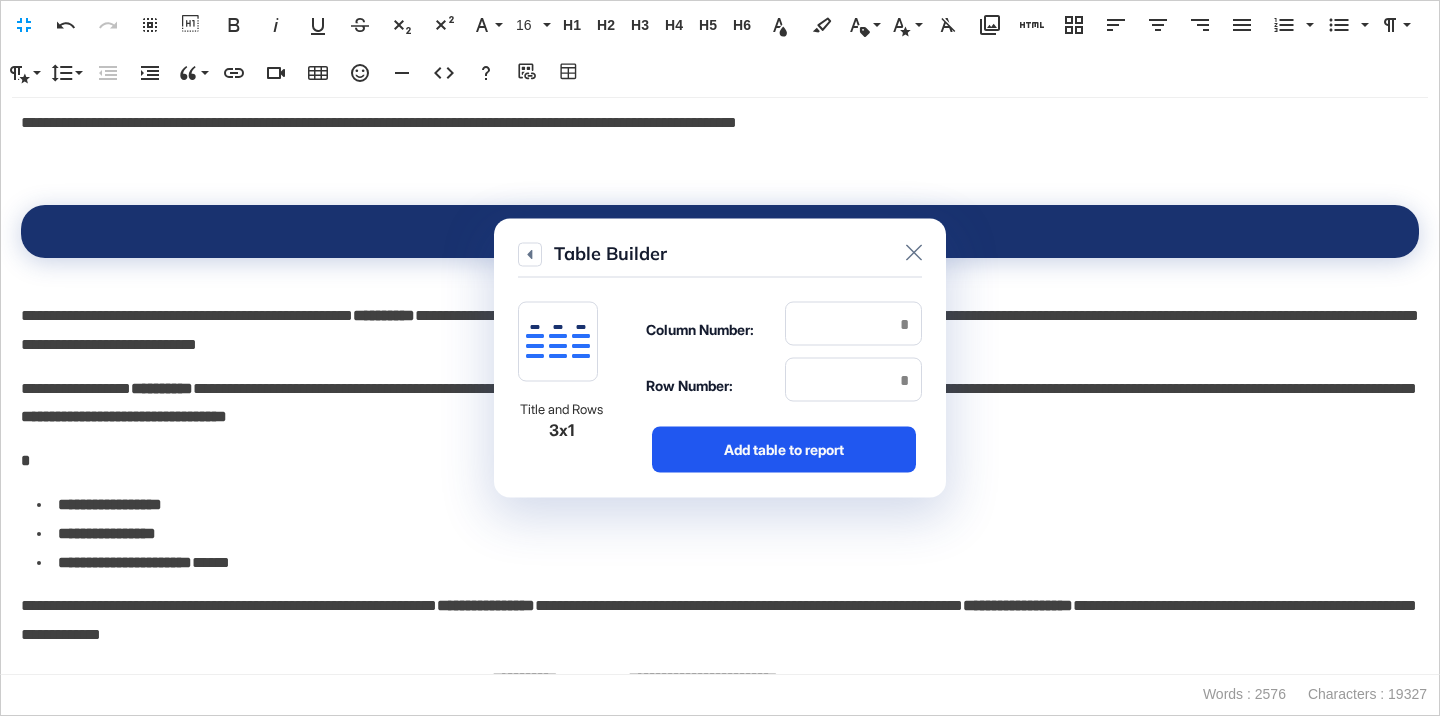 click on "Add table to report" at bounding box center (784, 450) 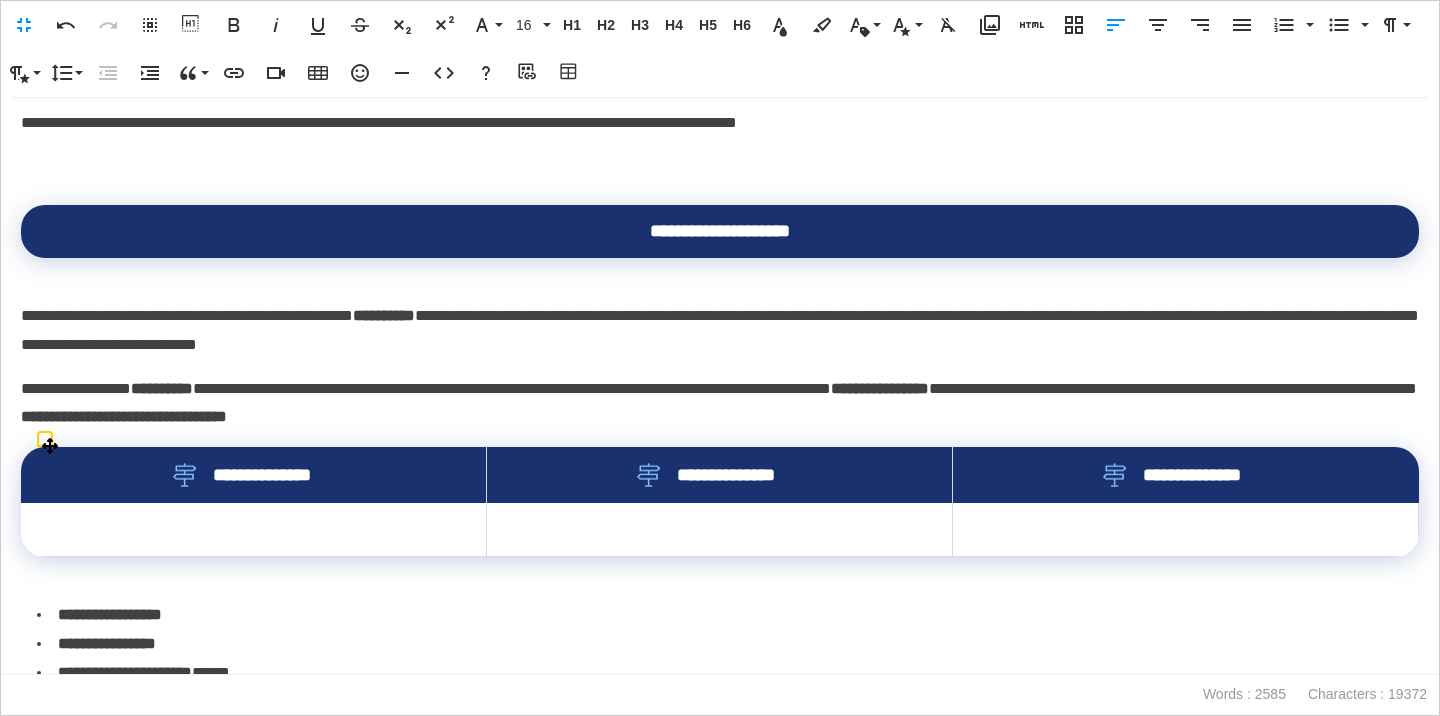 click on "**********" at bounding box center [254, 475] 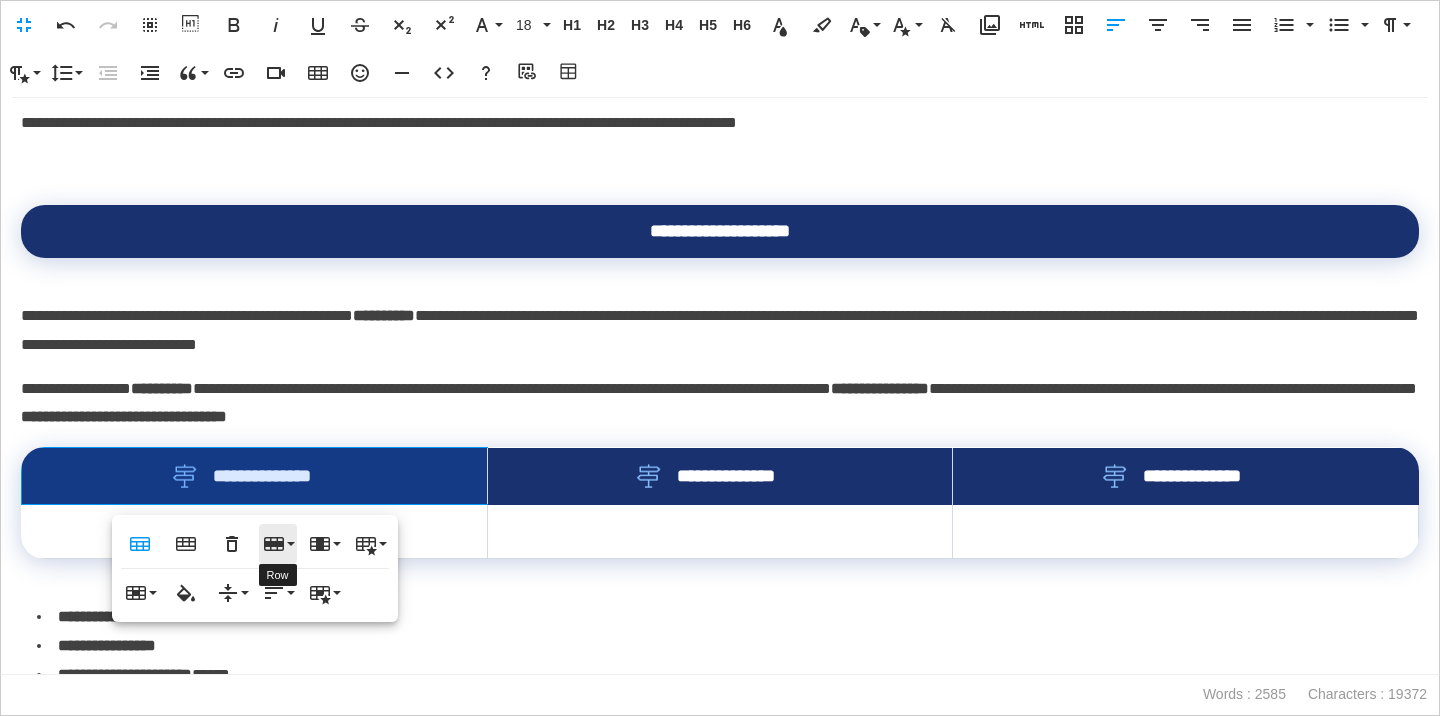 click 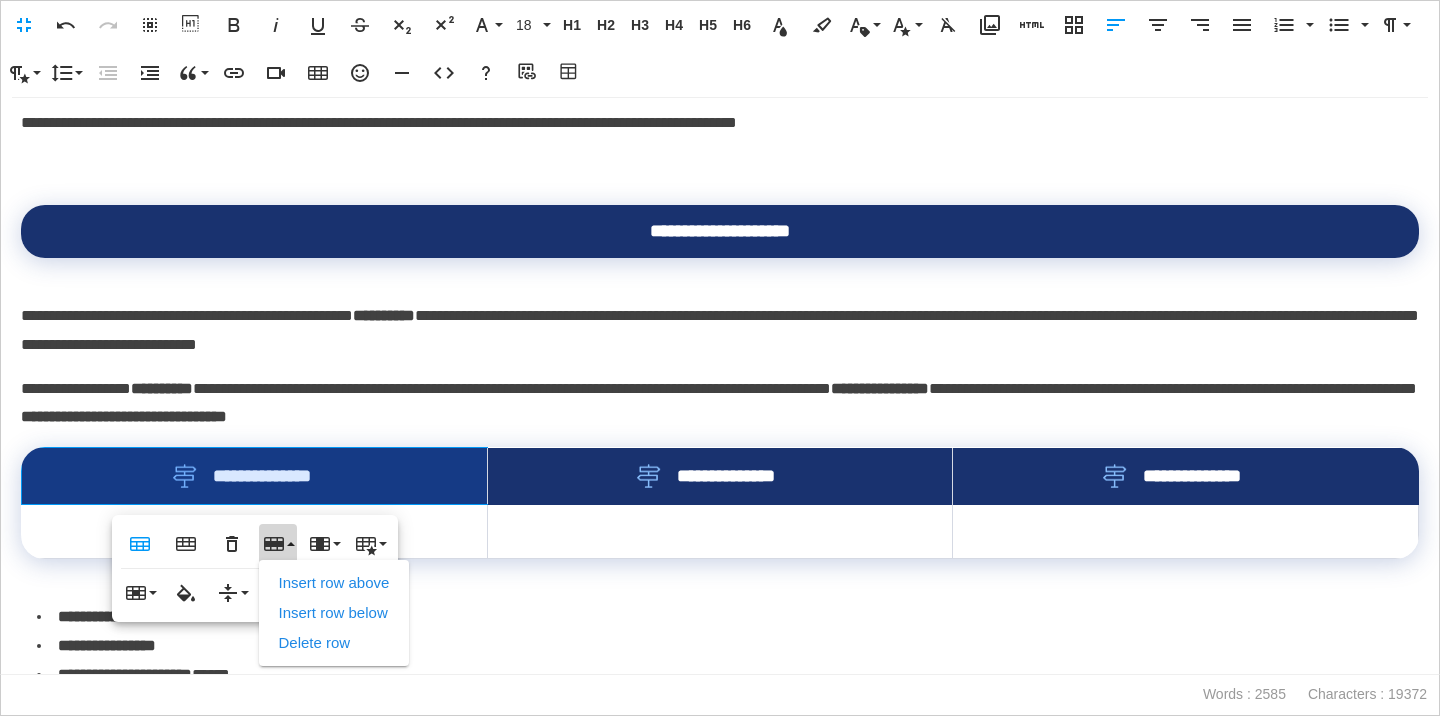 click on "Delete row" at bounding box center [334, 643] 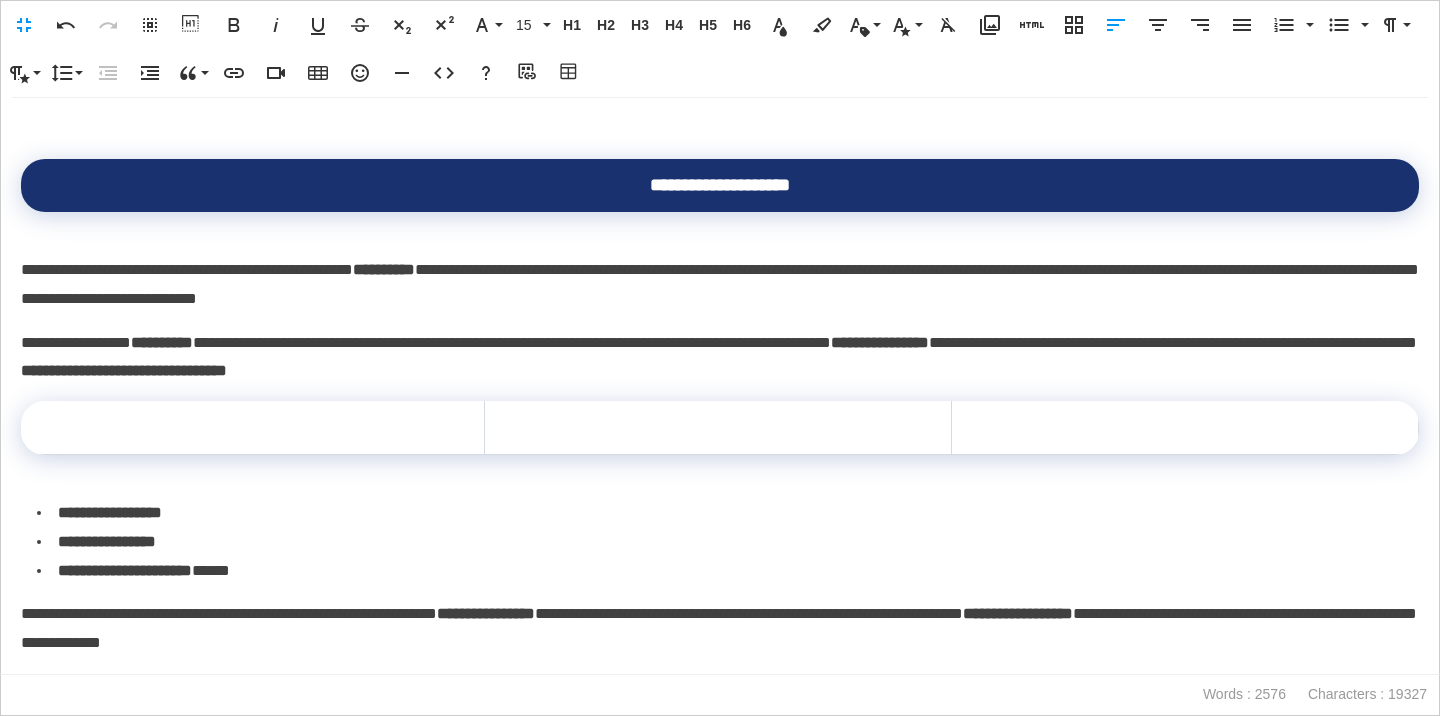 scroll, scrollTop: 3268, scrollLeft: 0, axis: vertical 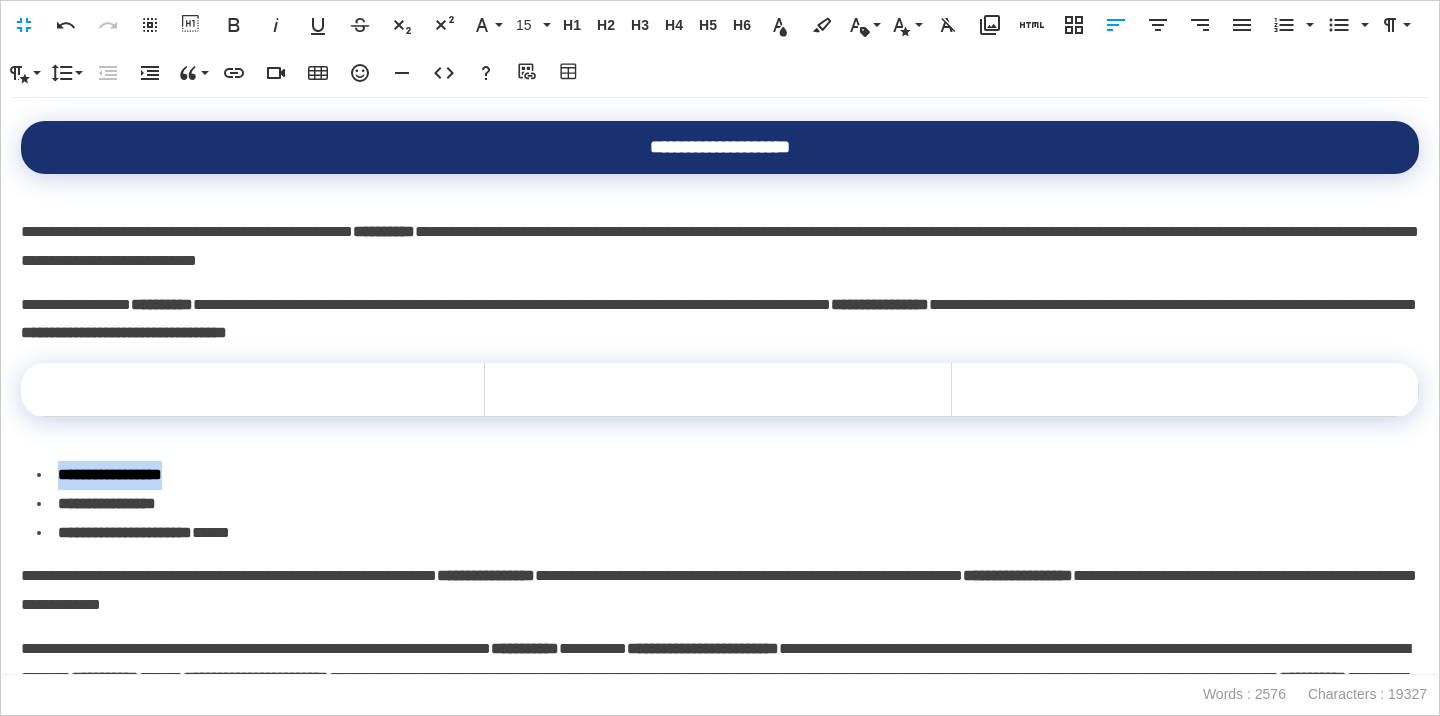 drag, startPoint x: 193, startPoint y: 480, endPoint x: 52, endPoint y: 480, distance: 141 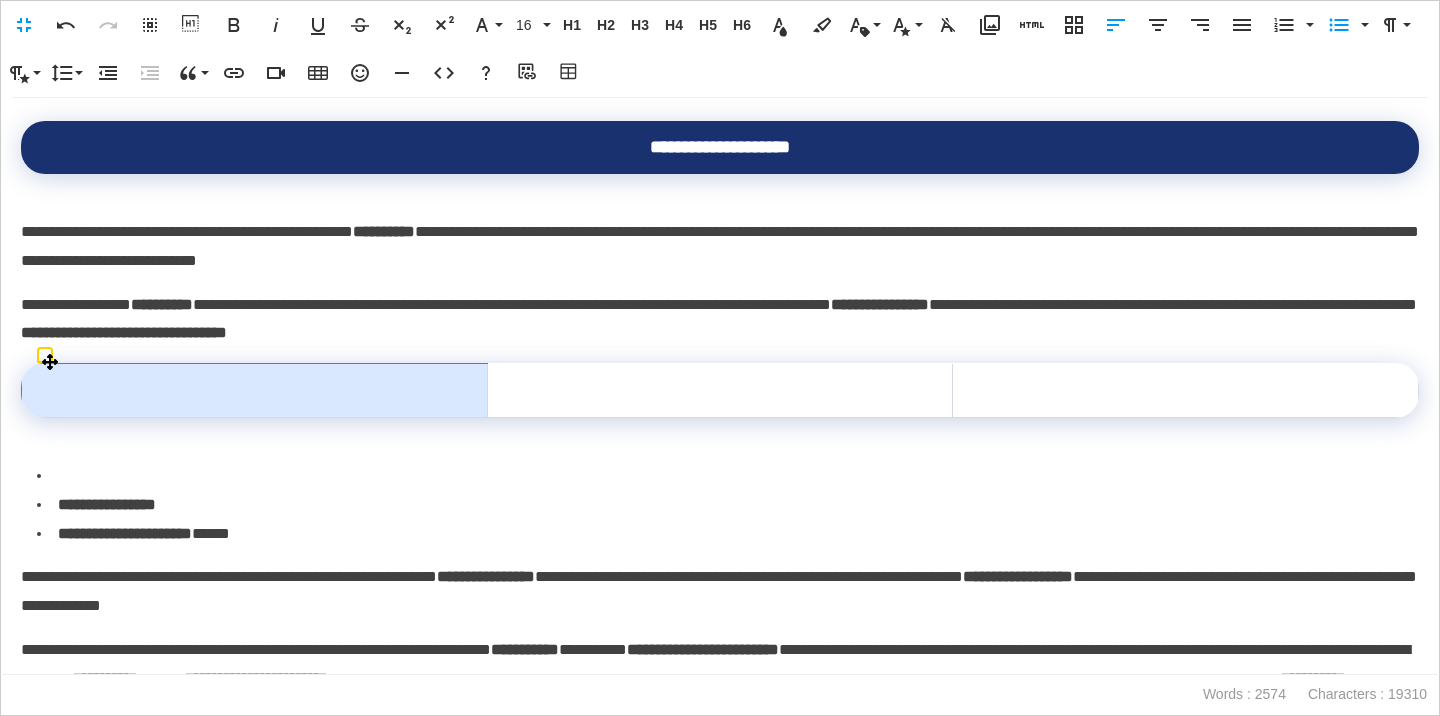click at bounding box center [255, 391] 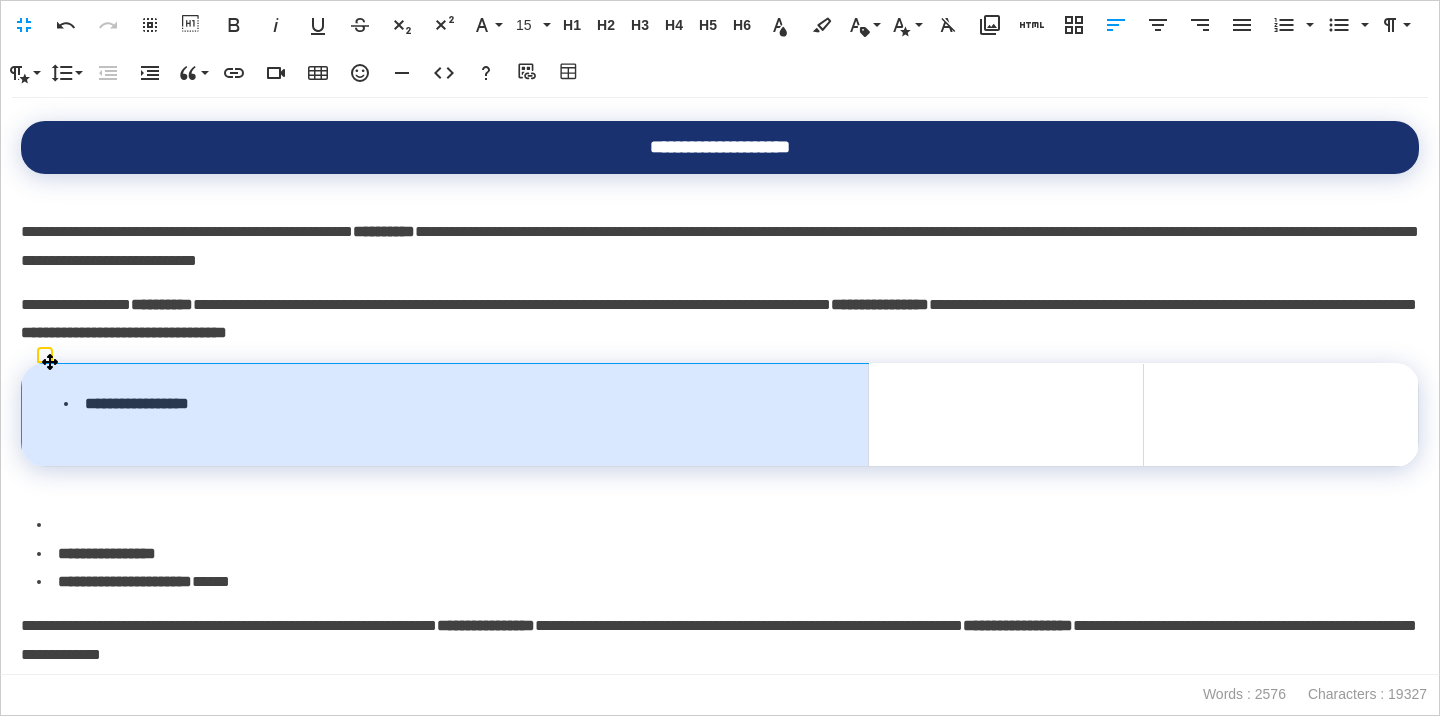 click on "**********" at bounding box center (445, 415) 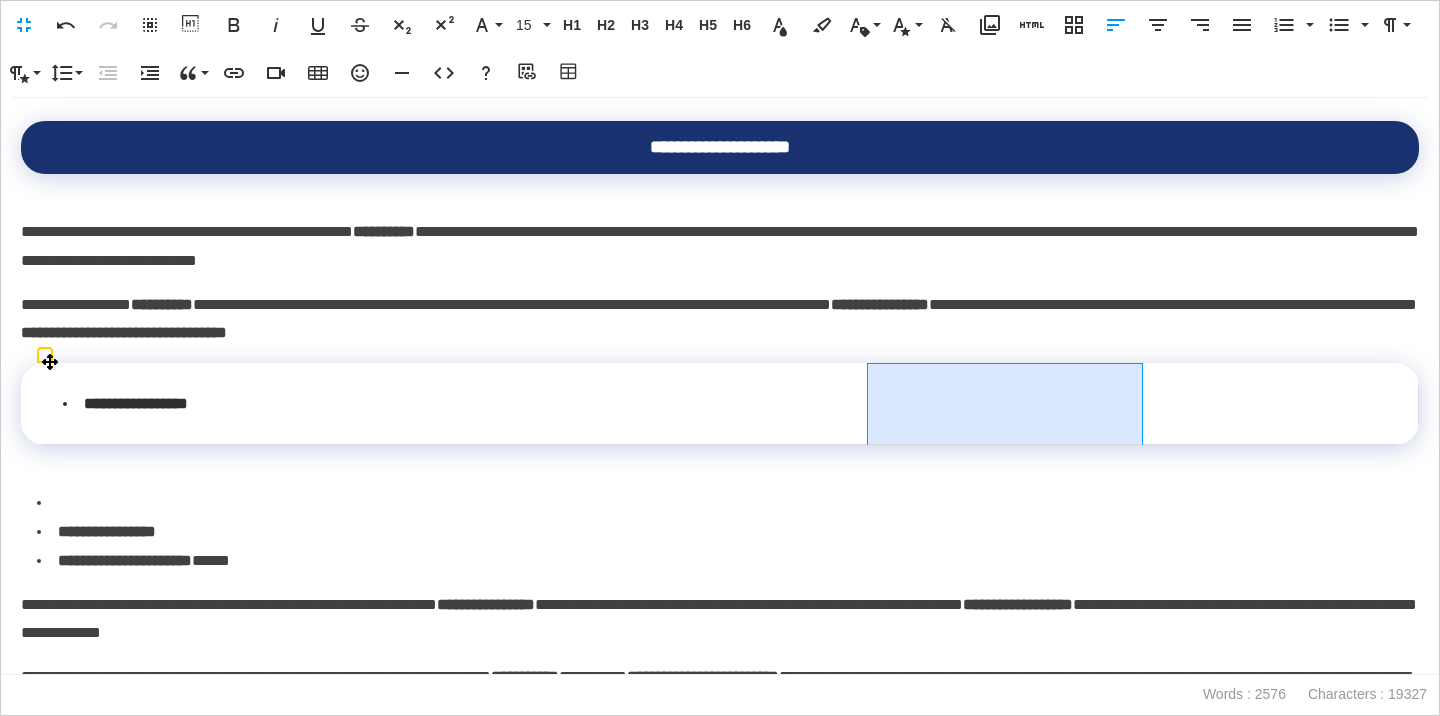 click at bounding box center (1005, 404) 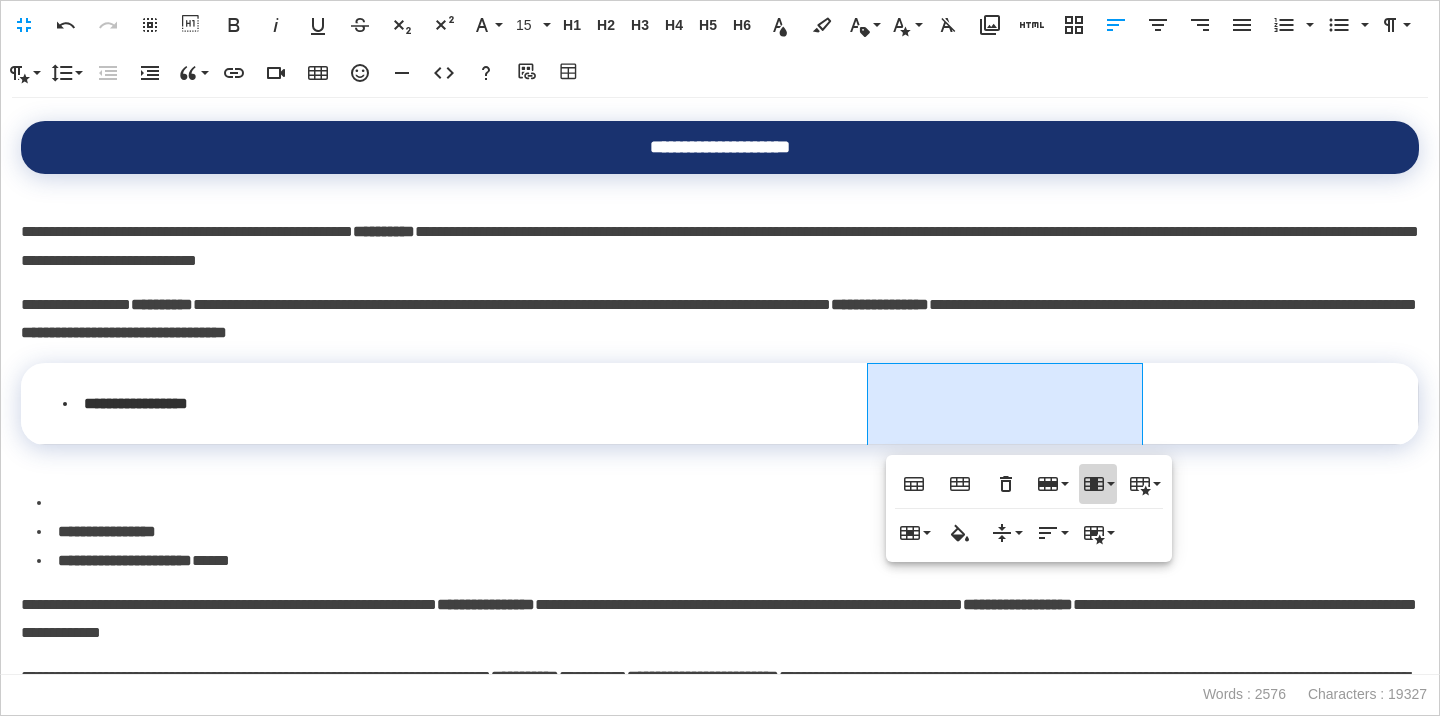 click 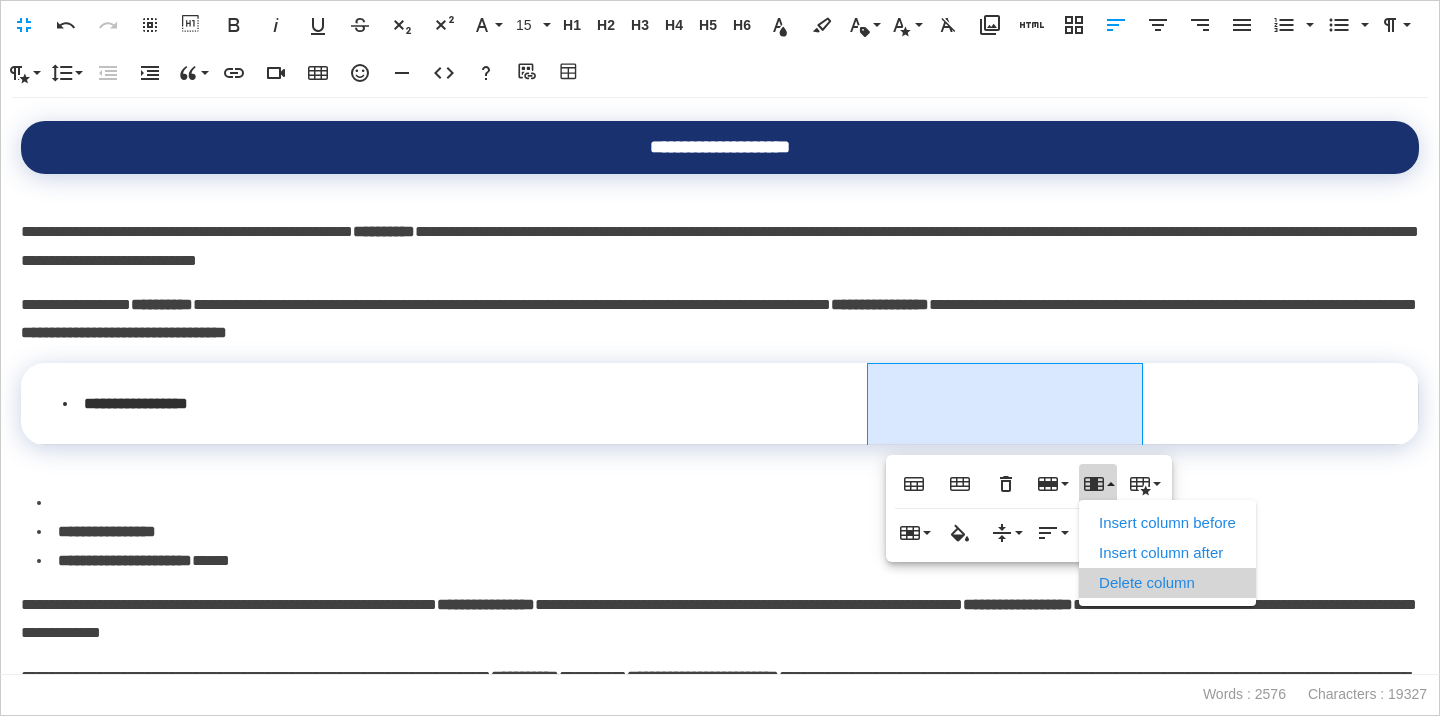 click on "Delete column" at bounding box center (1167, 583) 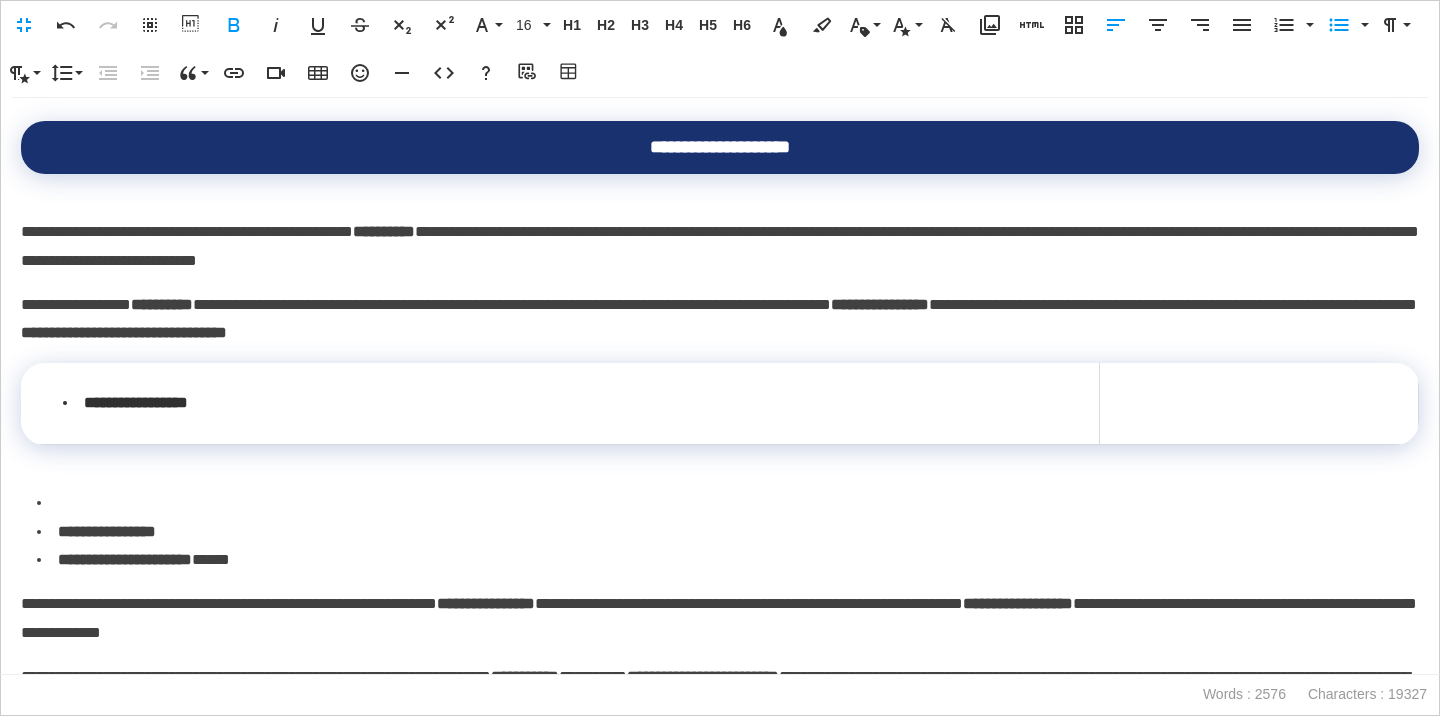 click at bounding box center [1258, 403] 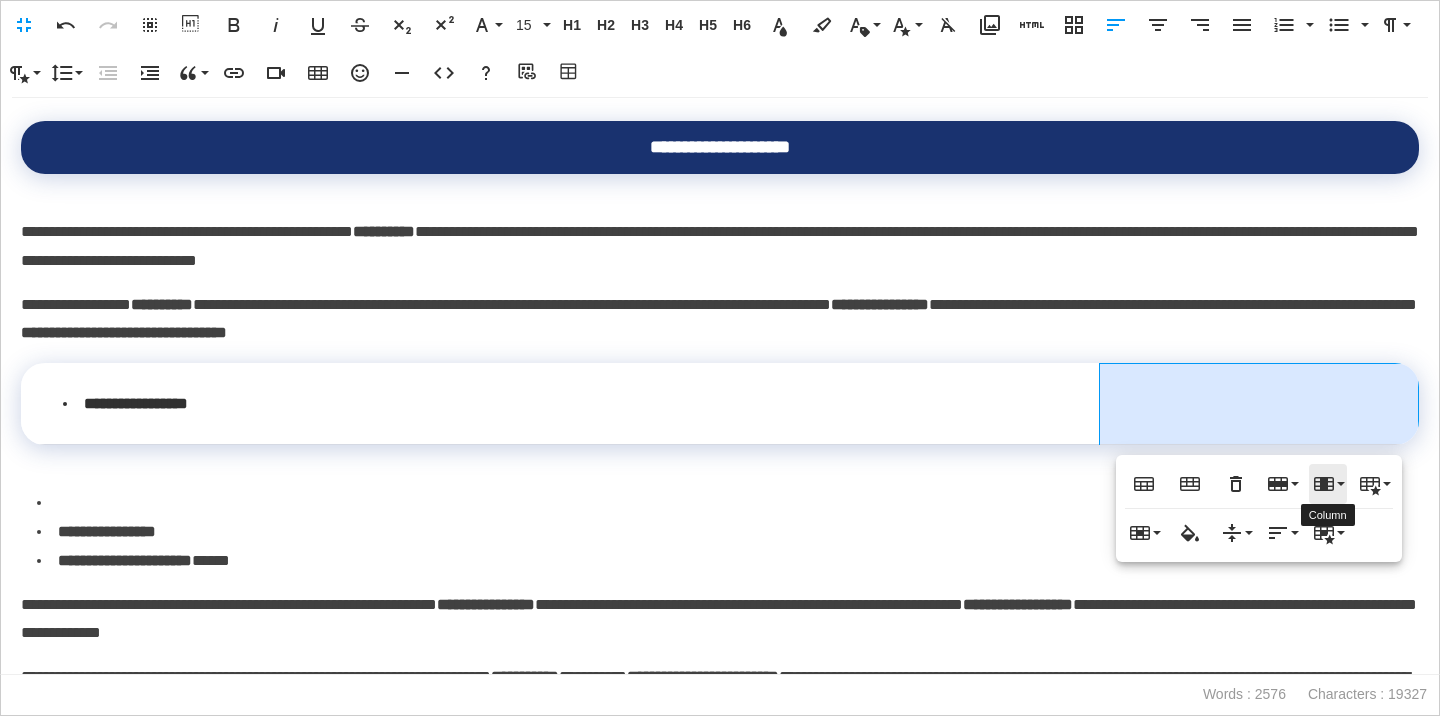 click 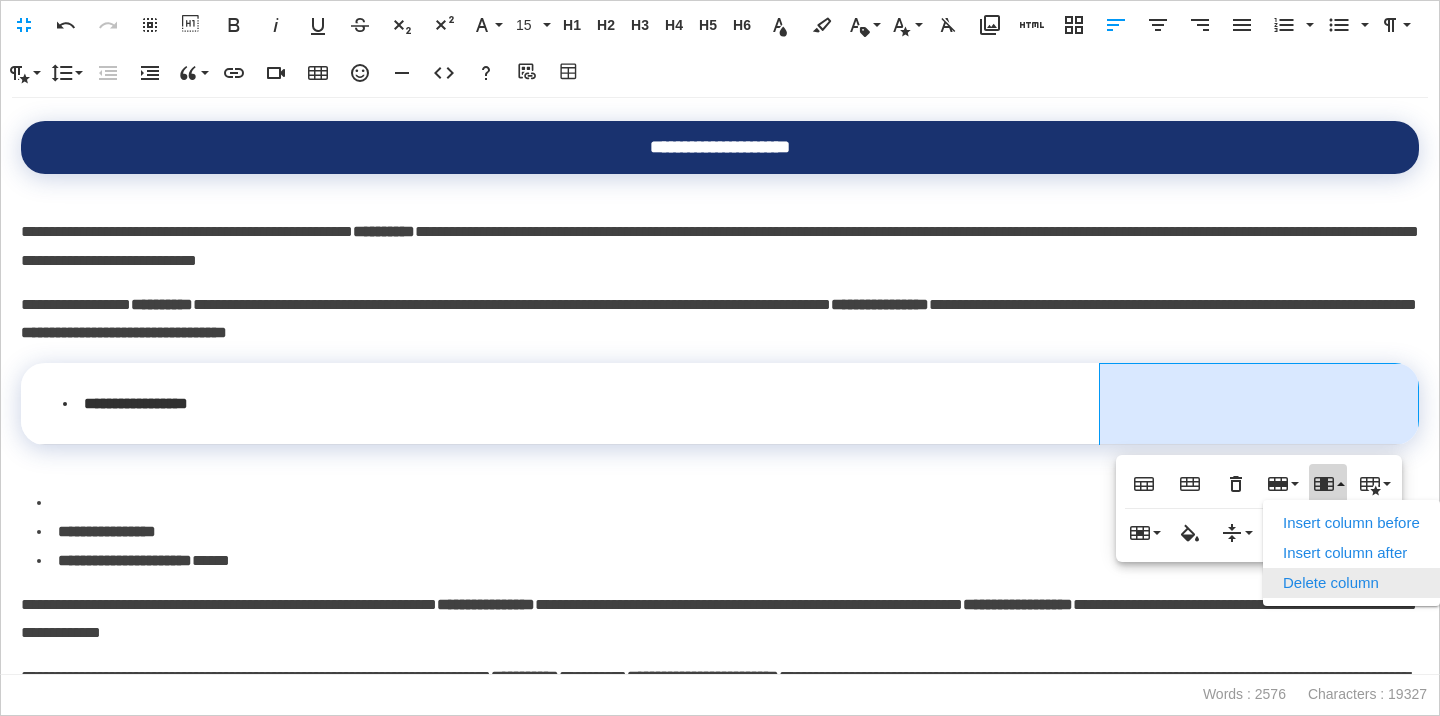 click on "Delete column" at bounding box center [1351, 583] 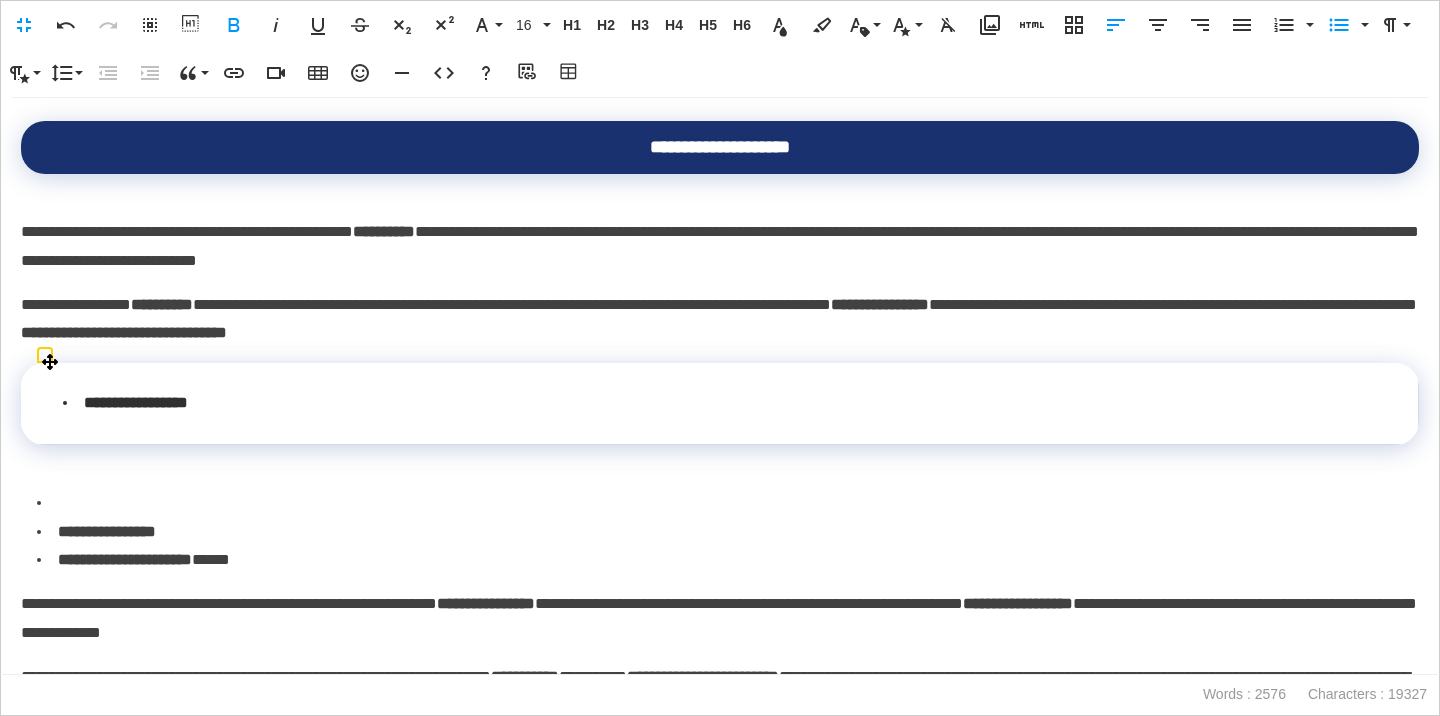 click on "**********" at bounding box center (720, 403) 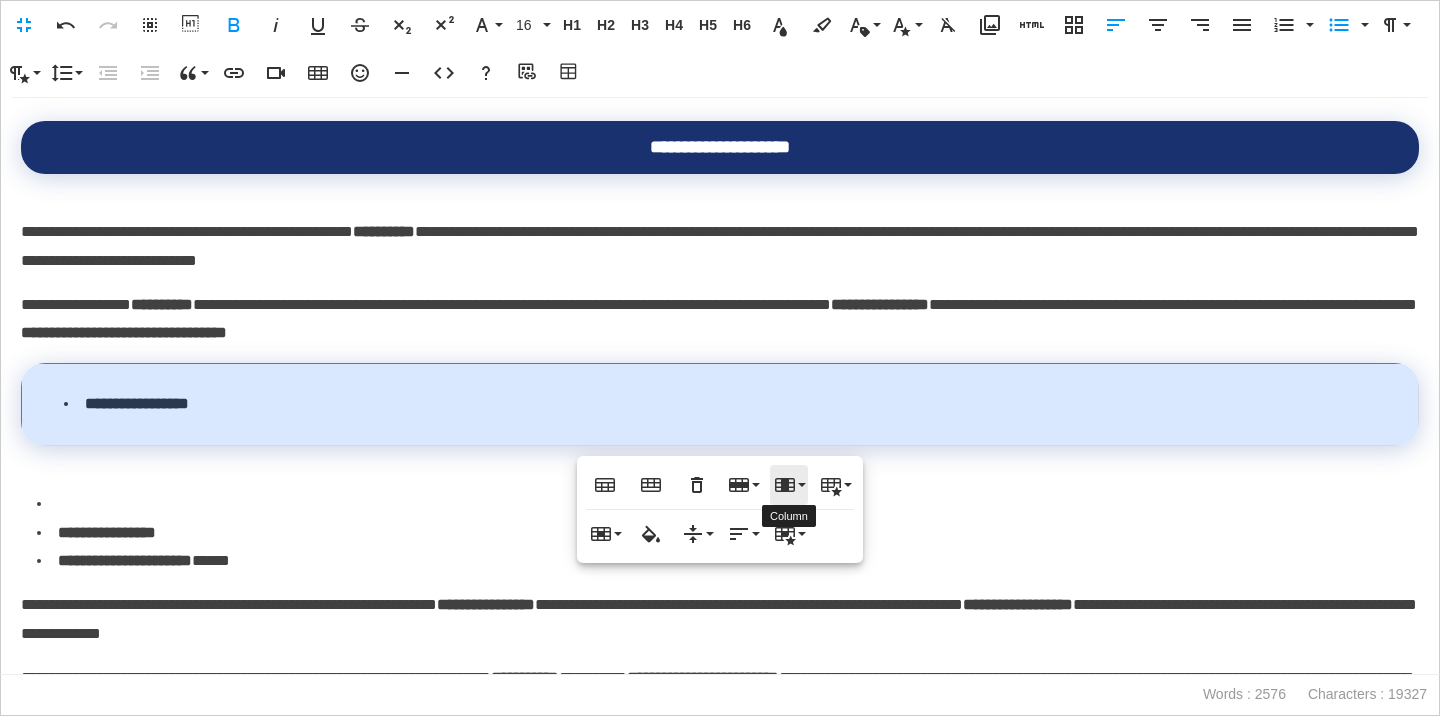 click 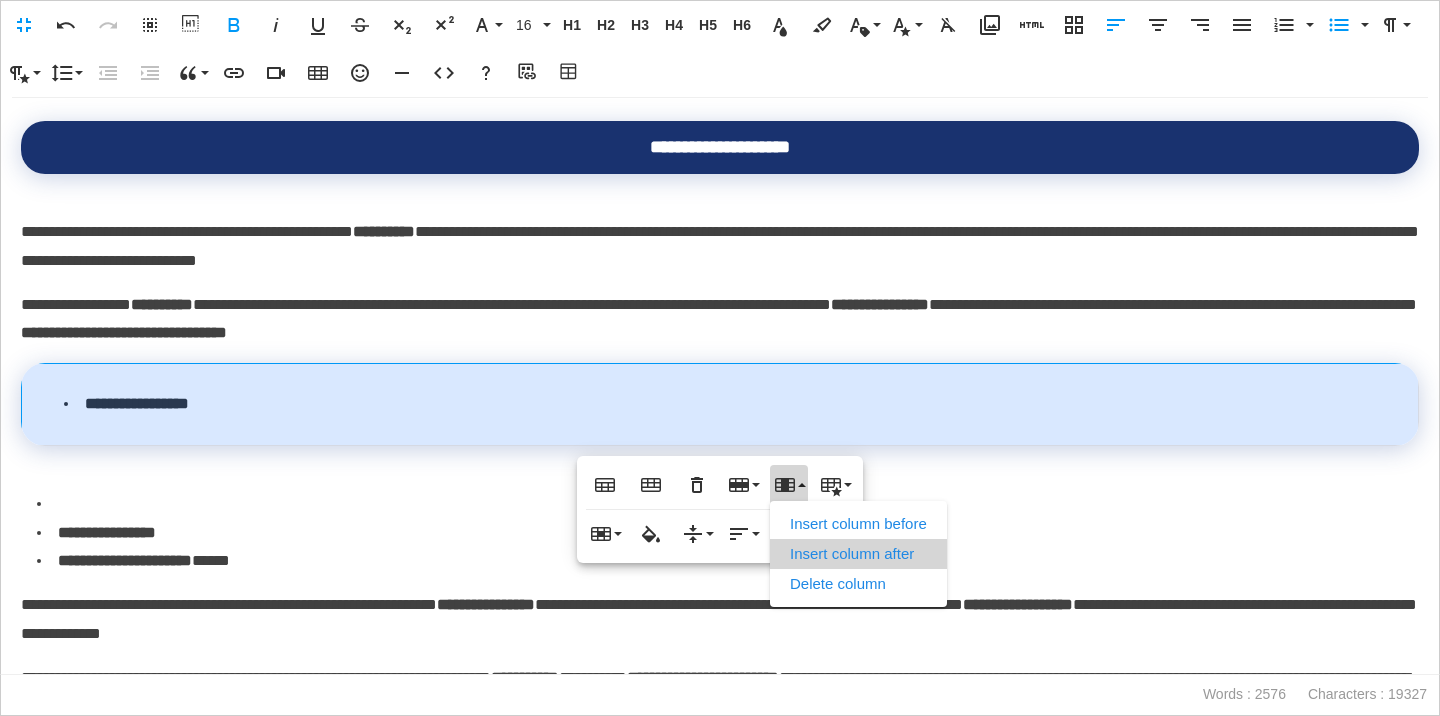 click on "Insert column after" at bounding box center (858, 554) 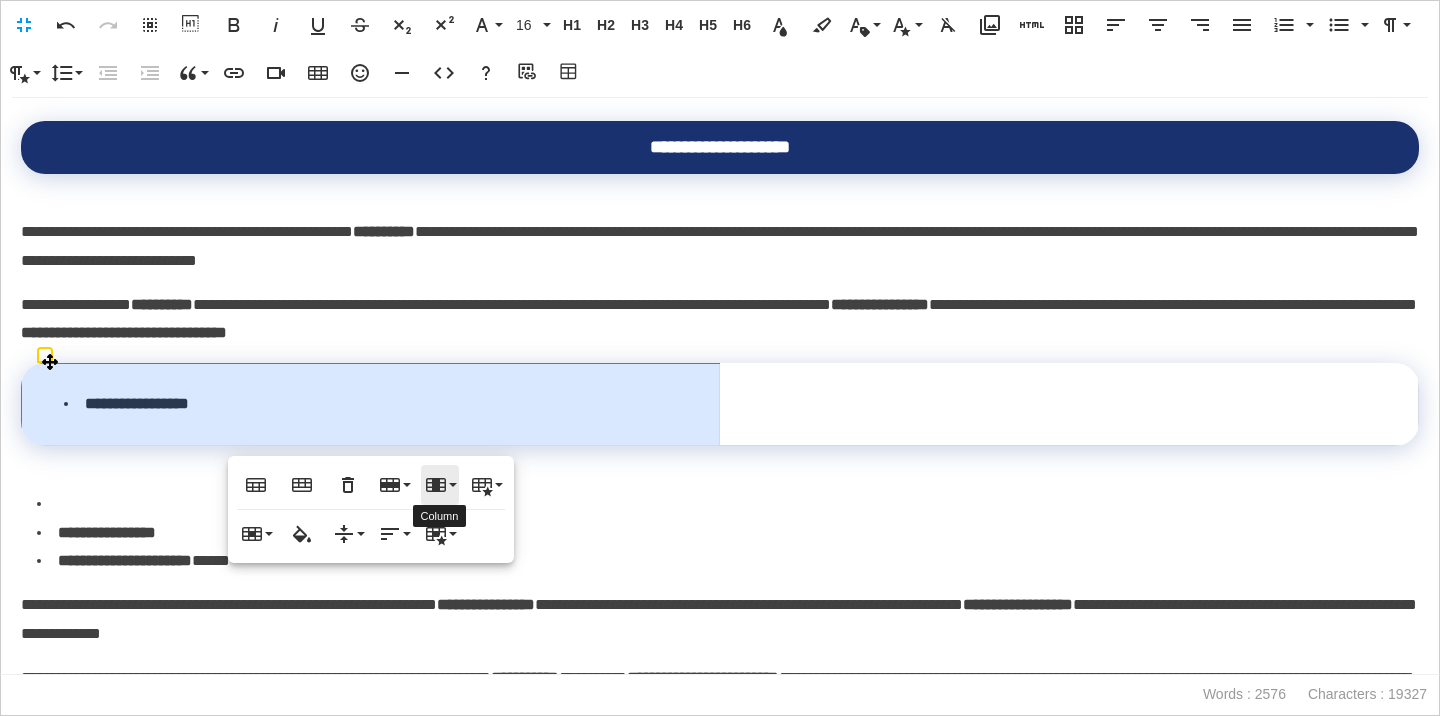 click 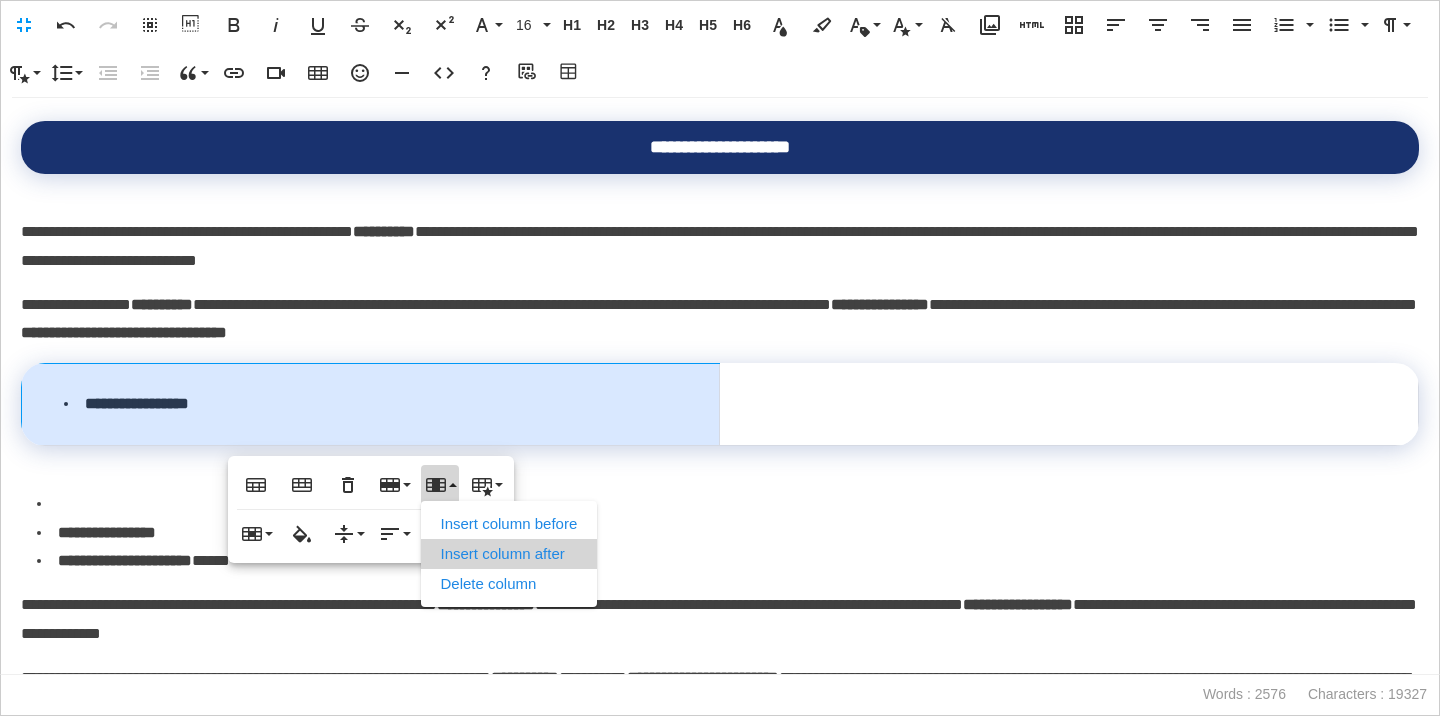 click on "Insert column after" at bounding box center [509, 554] 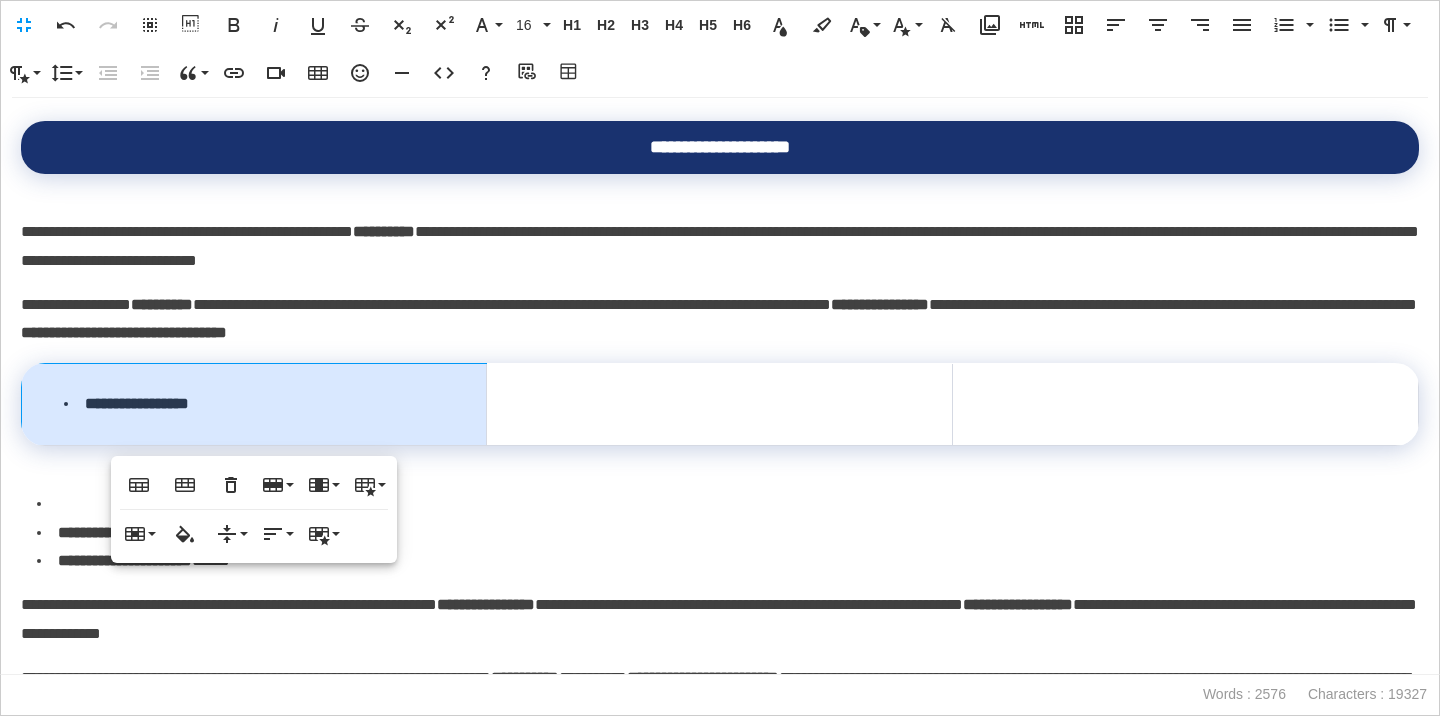 click on "**********" at bounding box center (728, 533) 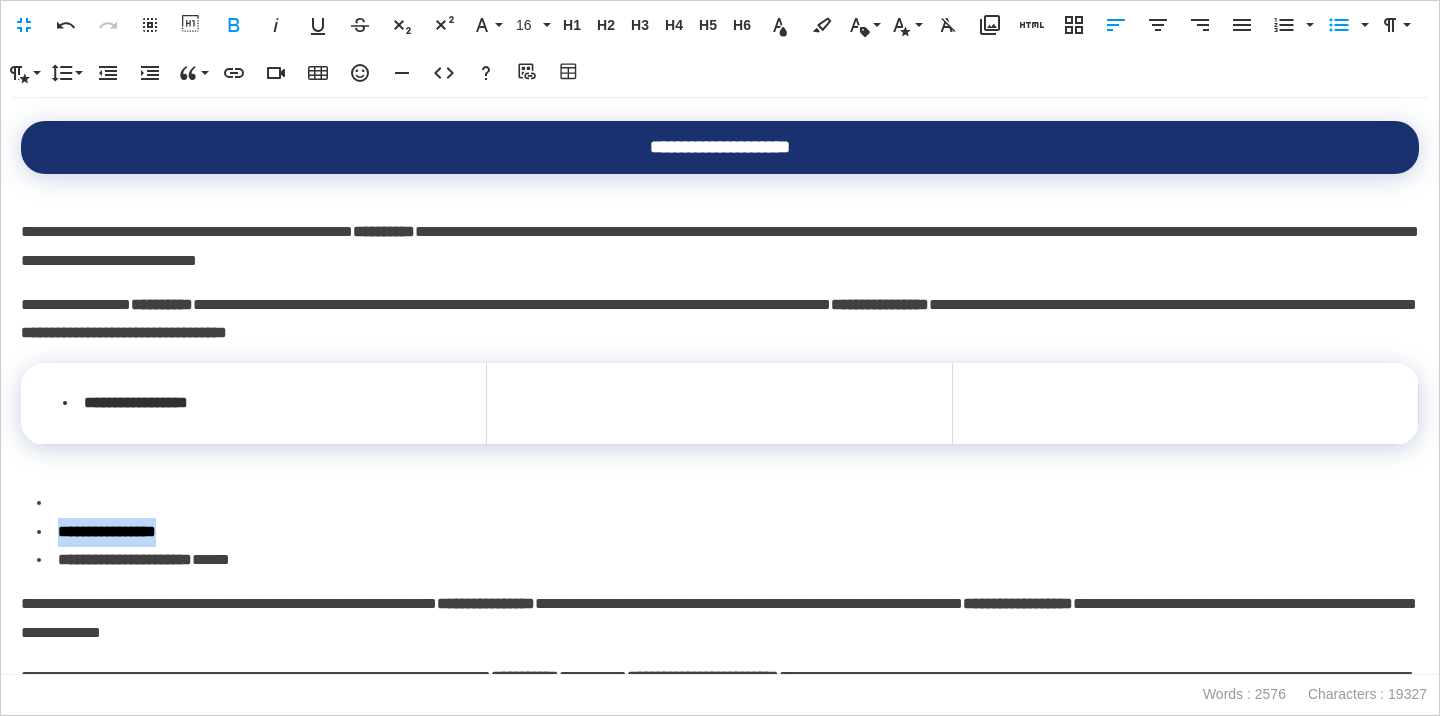 drag, startPoint x: 210, startPoint y: 527, endPoint x: 46, endPoint y: 530, distance: 164.02744 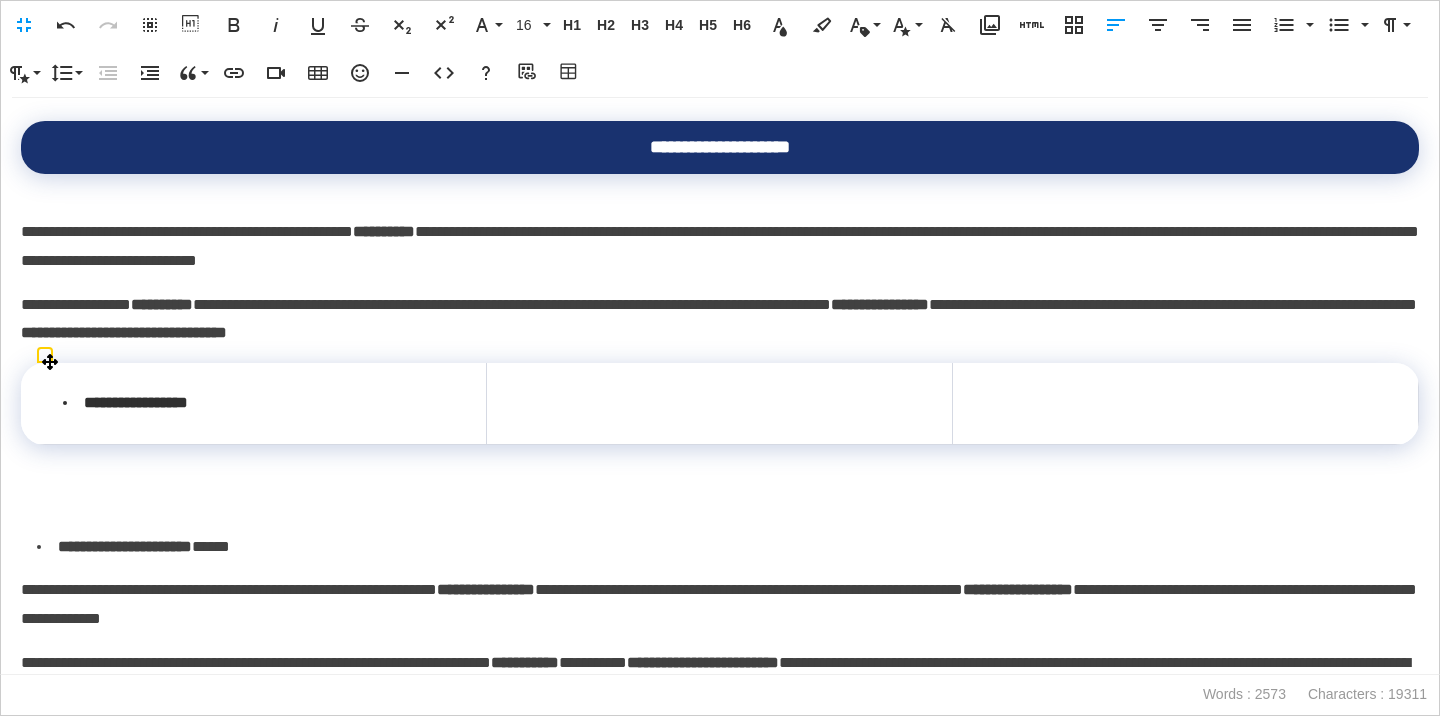click at bounding box center [719, 403] 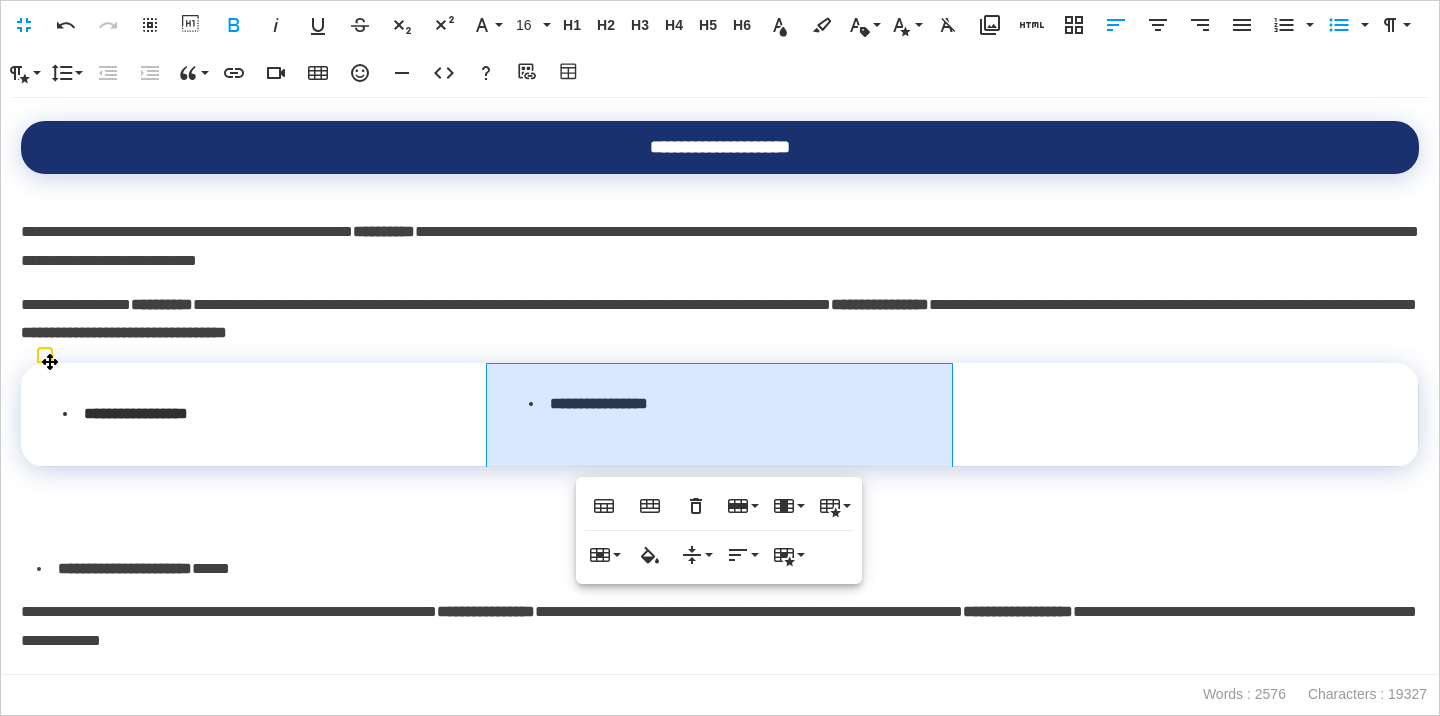 click on "**********" at bounding box center (719, 415) 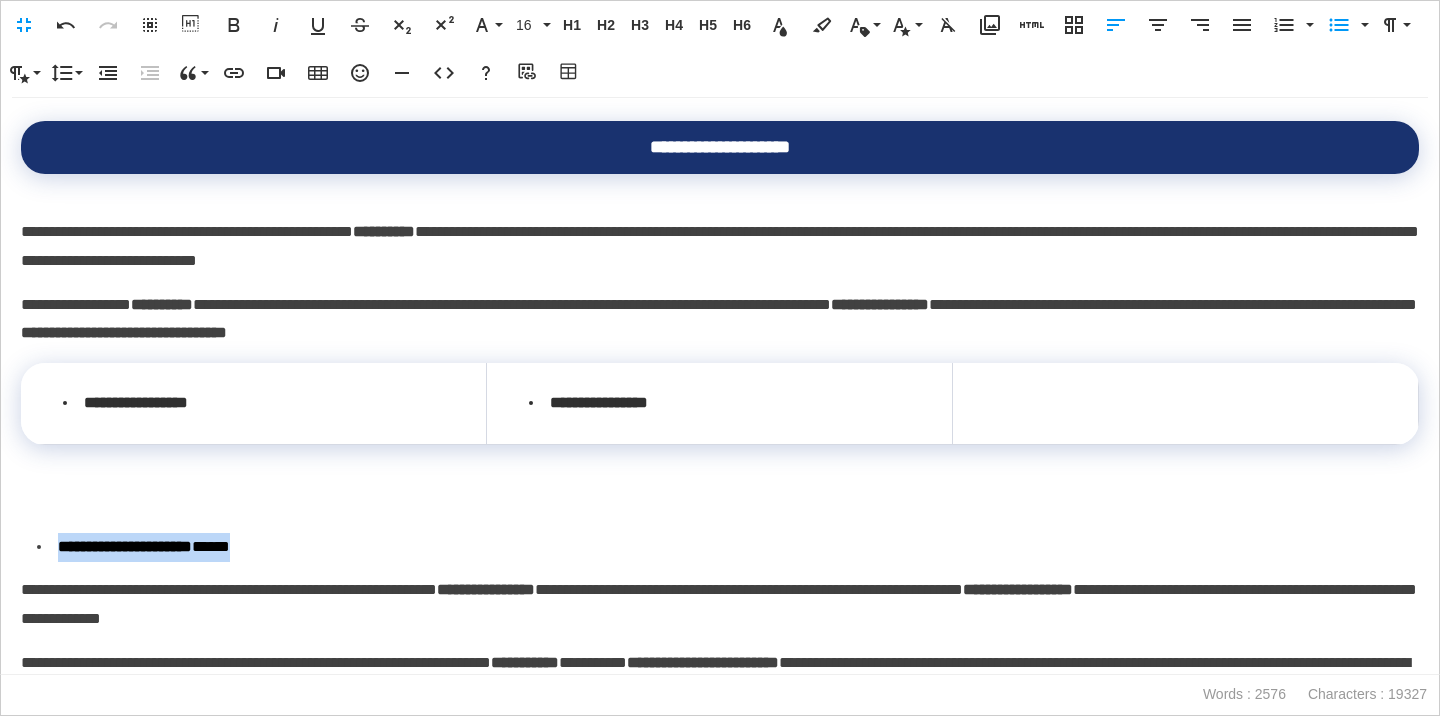 drag, startPoint x: 317, startPoint y: 548, endPoint x: 27, endPoint y: 556, distance: 290.11032 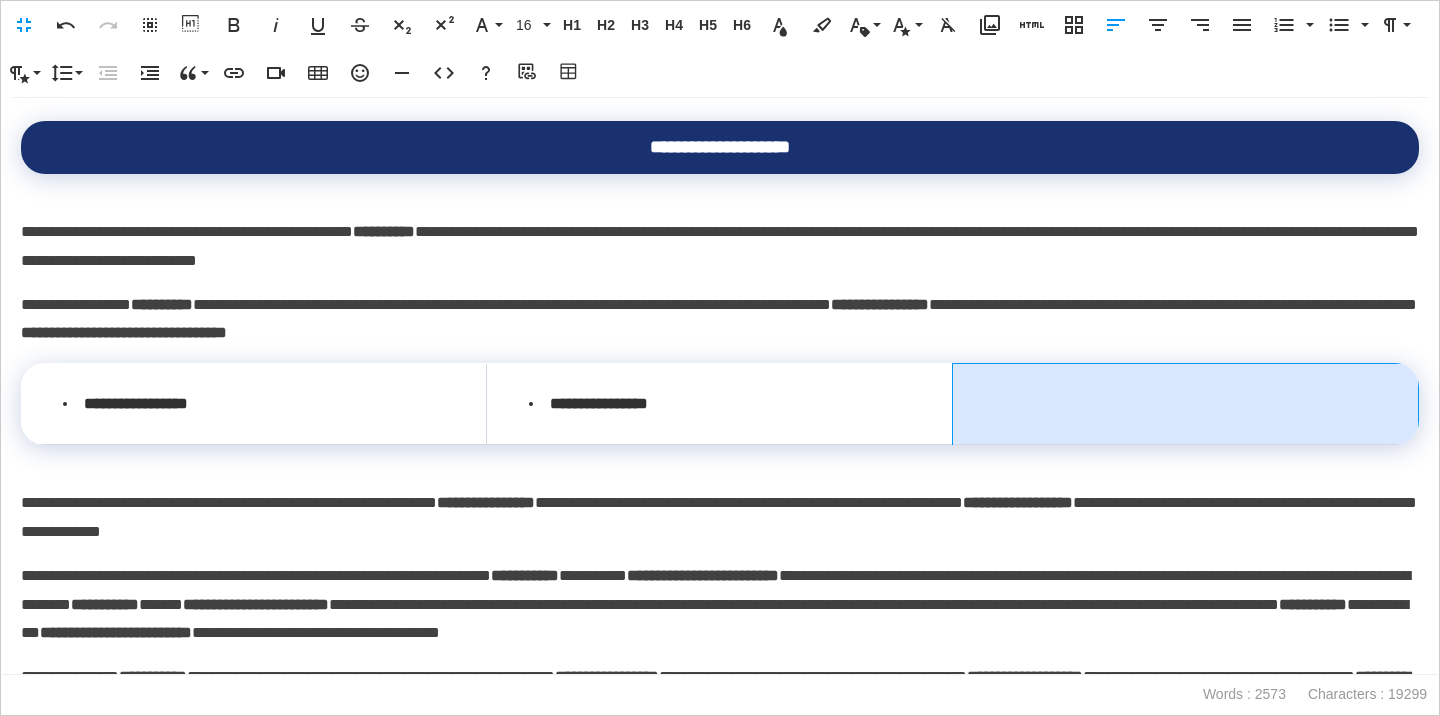 click at bounding box center (1185, 404) 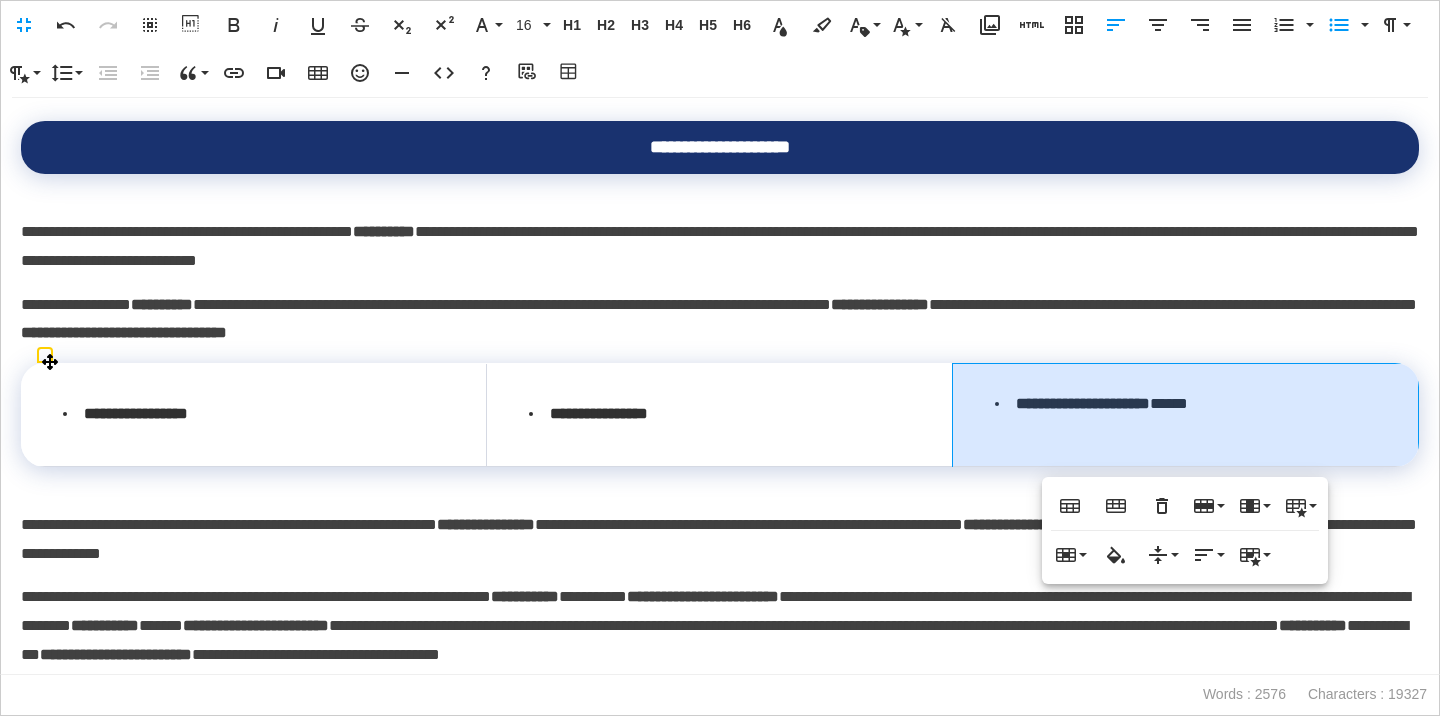 click on "**********" at bounding box center (1185, 415) 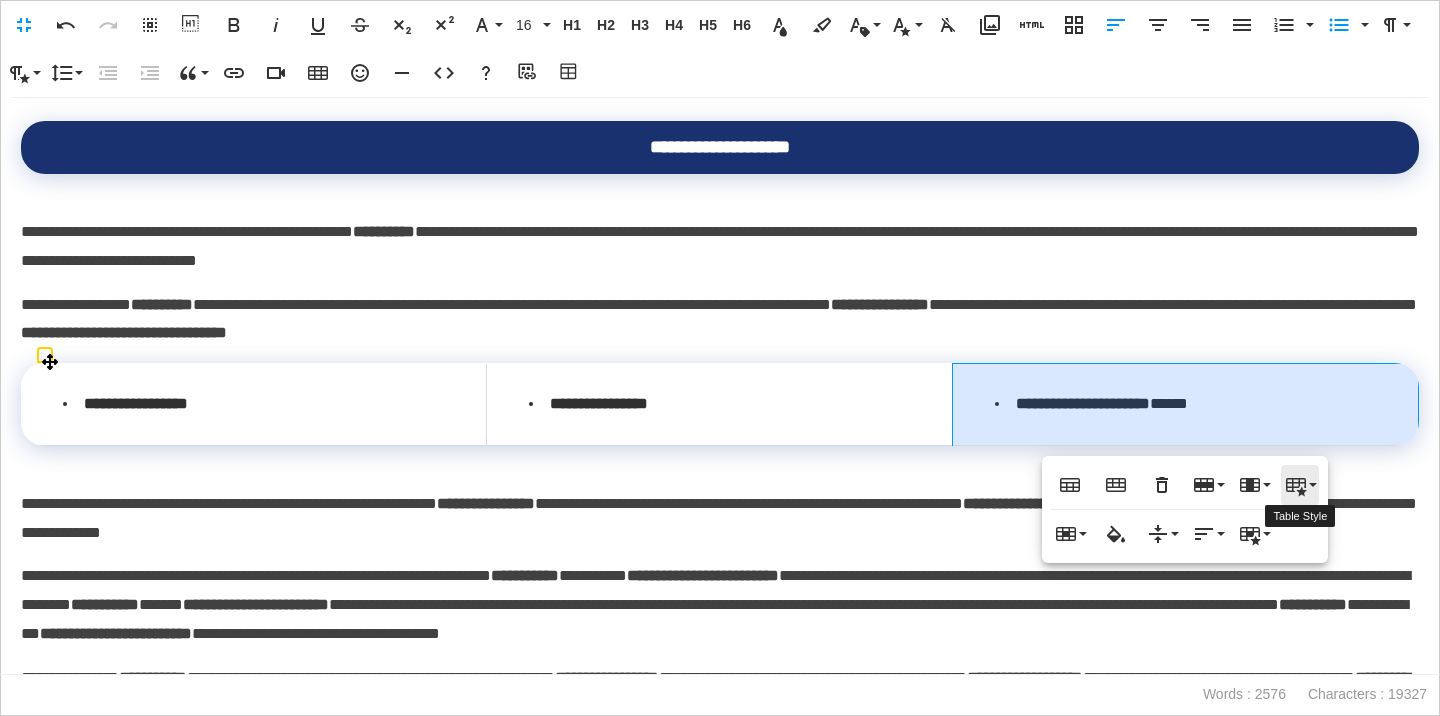 click 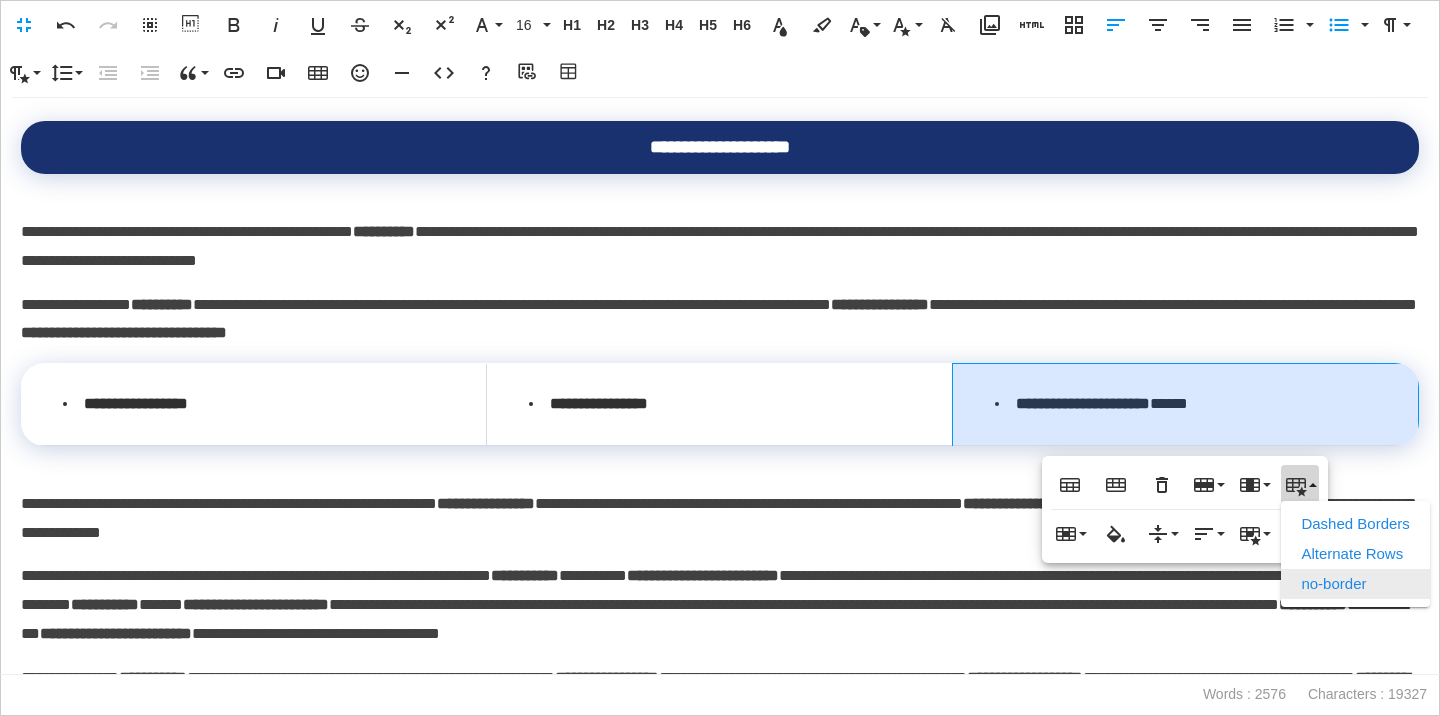 click on "no-border" at bounding box center [1355, 584] 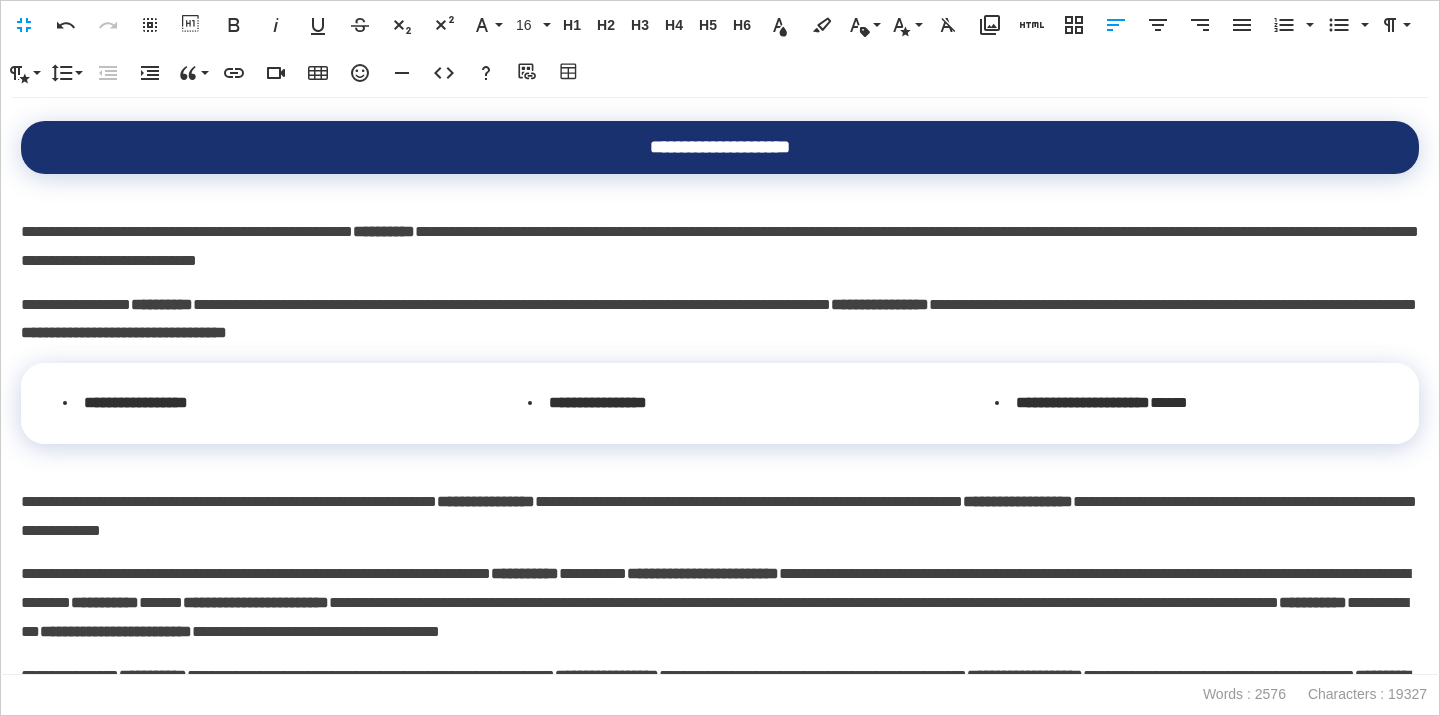 click on "**********" at bounding box center [720, 517] 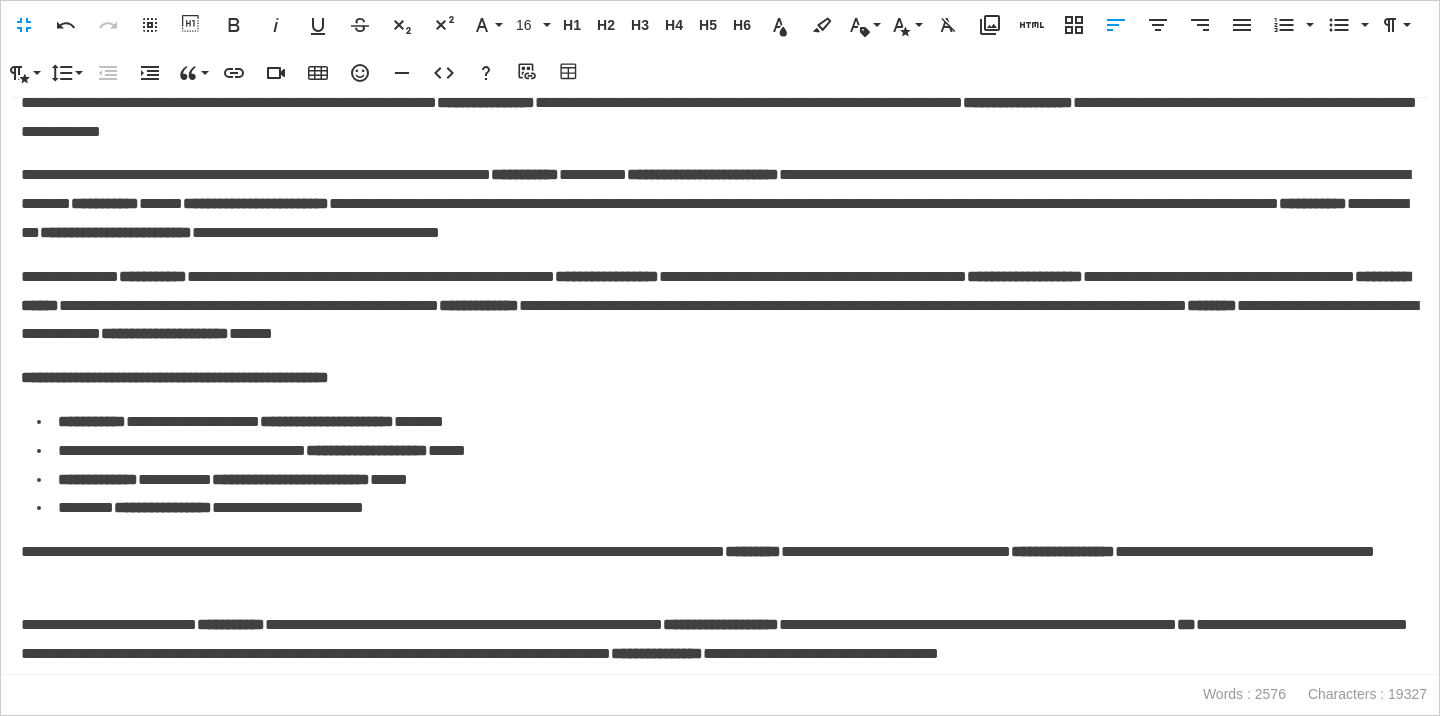 scroll, scrollTop: 3668, scrollLeft: 0, axis: vertical 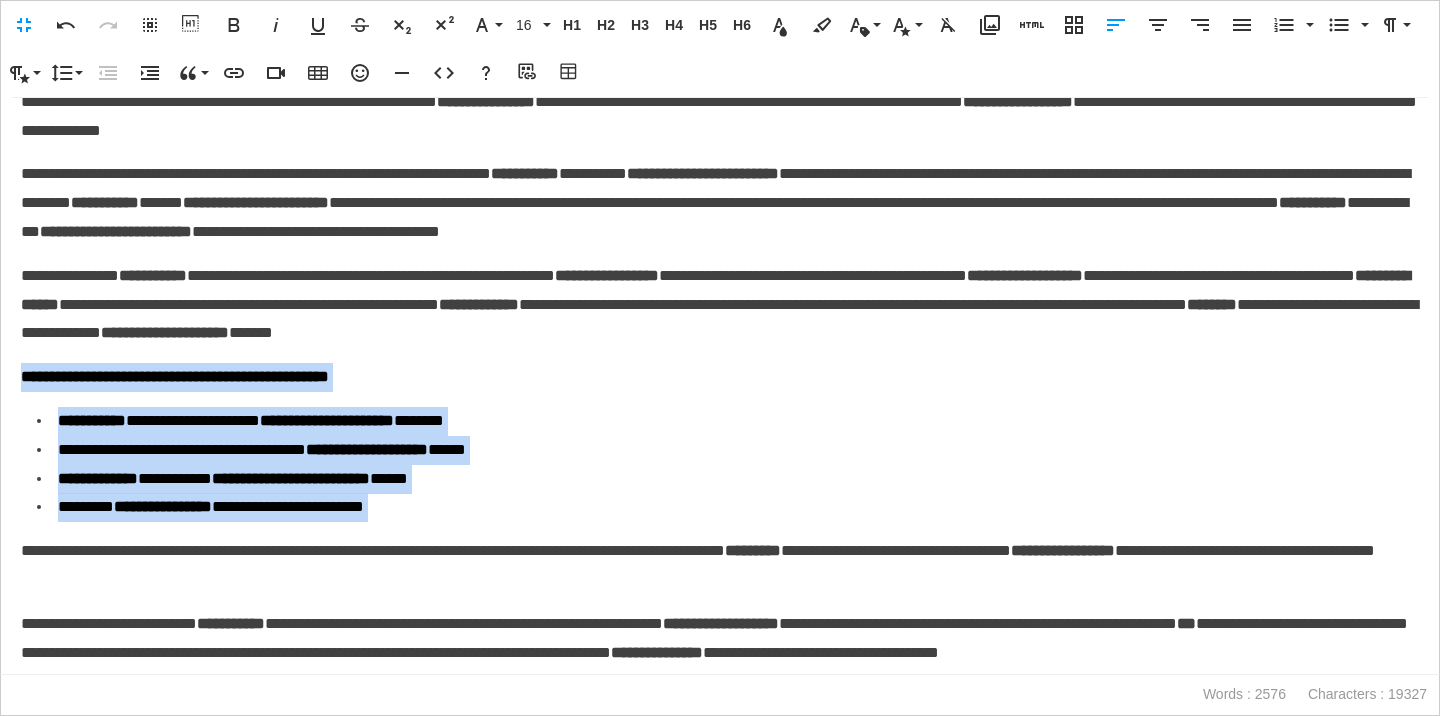 drag, startPoint x: 21, startPoint y: 373, endPoint x: 102, endPoint y: 530, distance: 176.66353 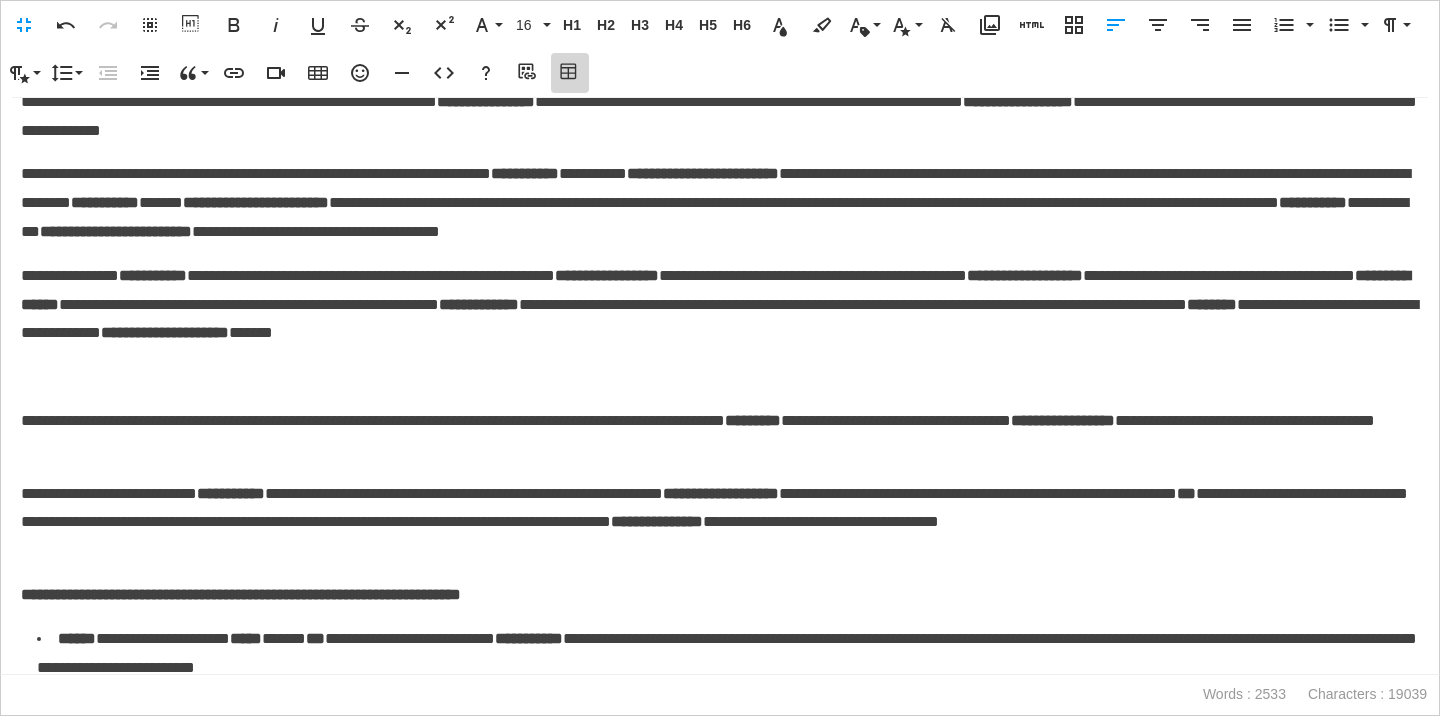 click 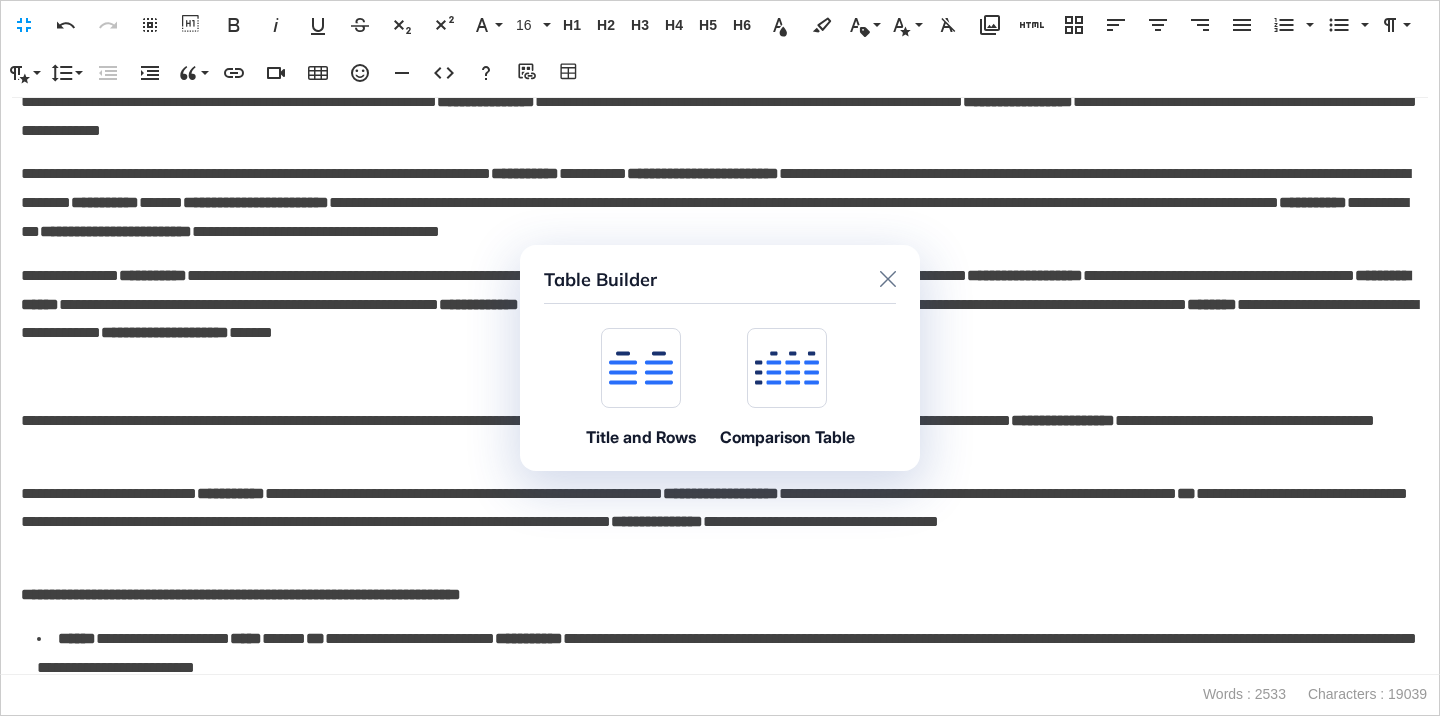click 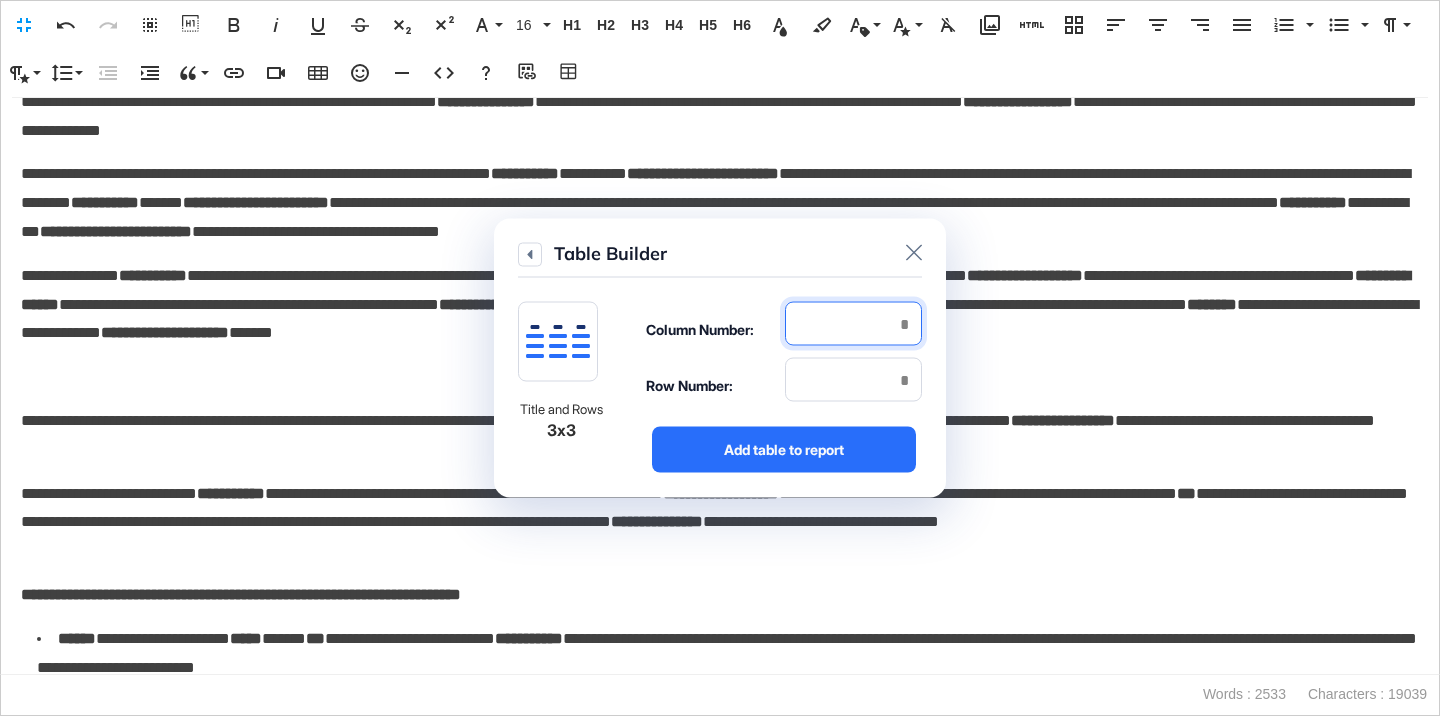 click at bounding box center [853, 324] 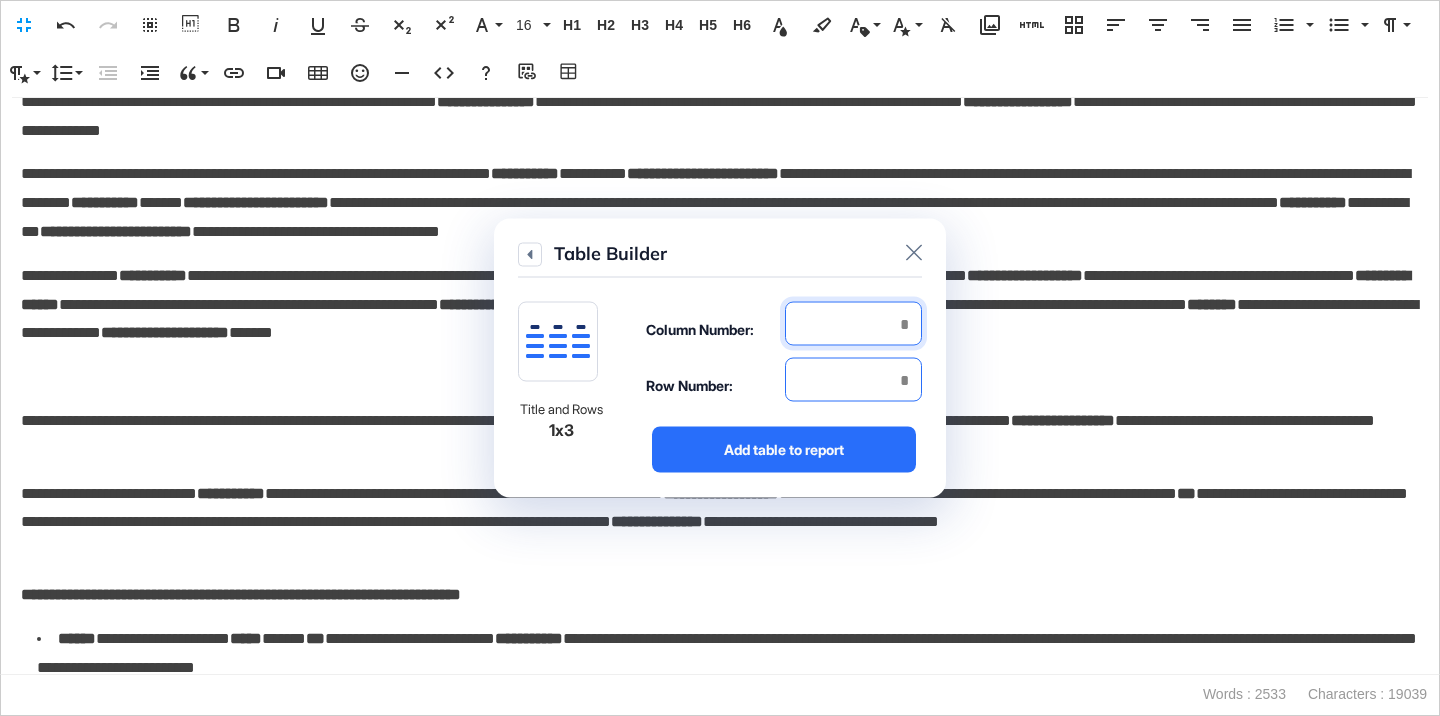 type on "*" 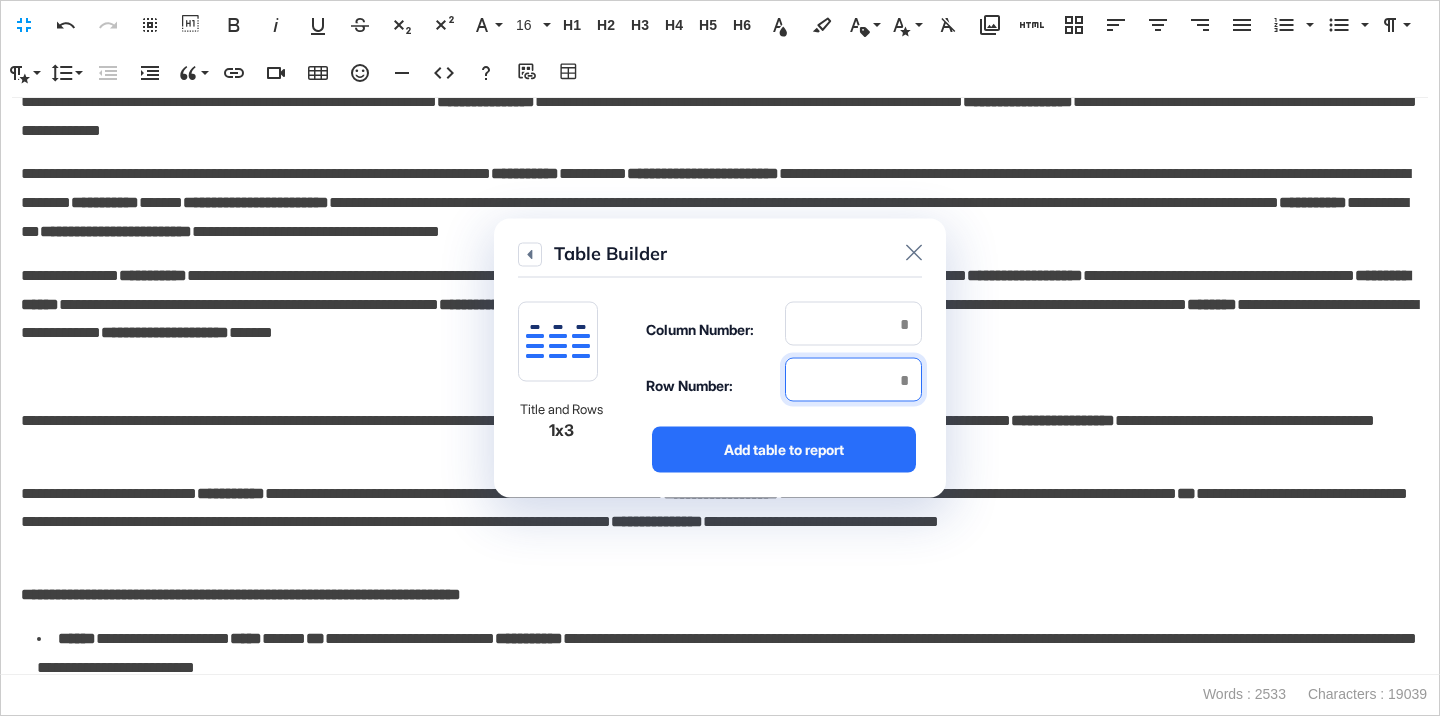click at bounding box center (853, 380) 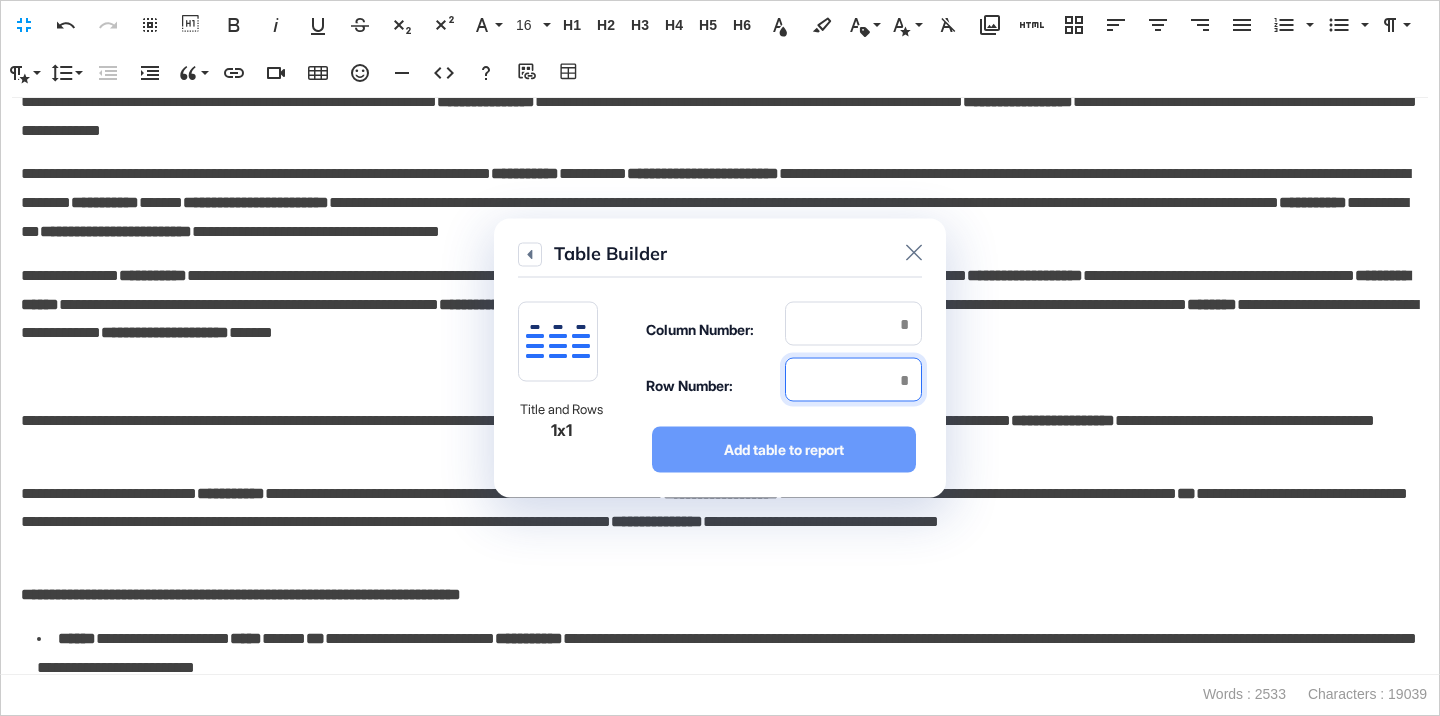 type on "*" 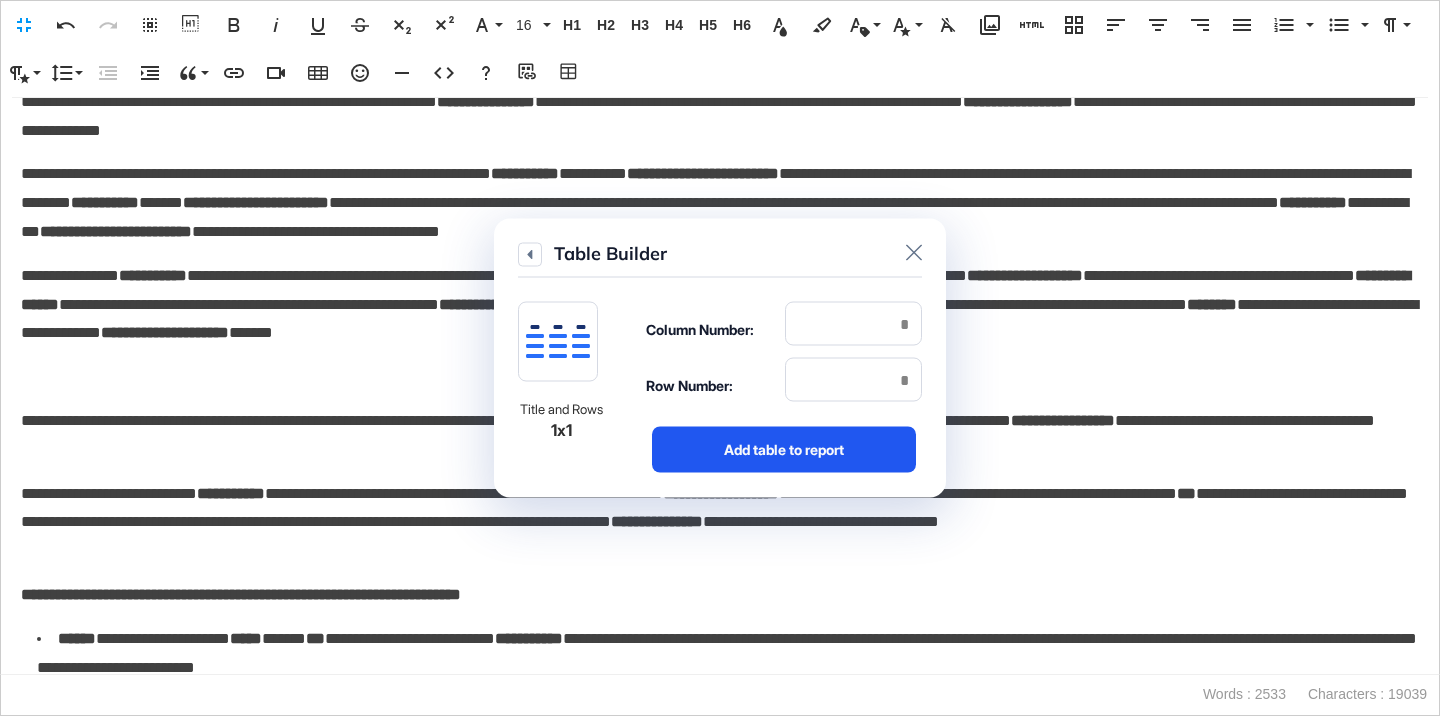 click on "Add table to report" at bounding box center (784, 450) 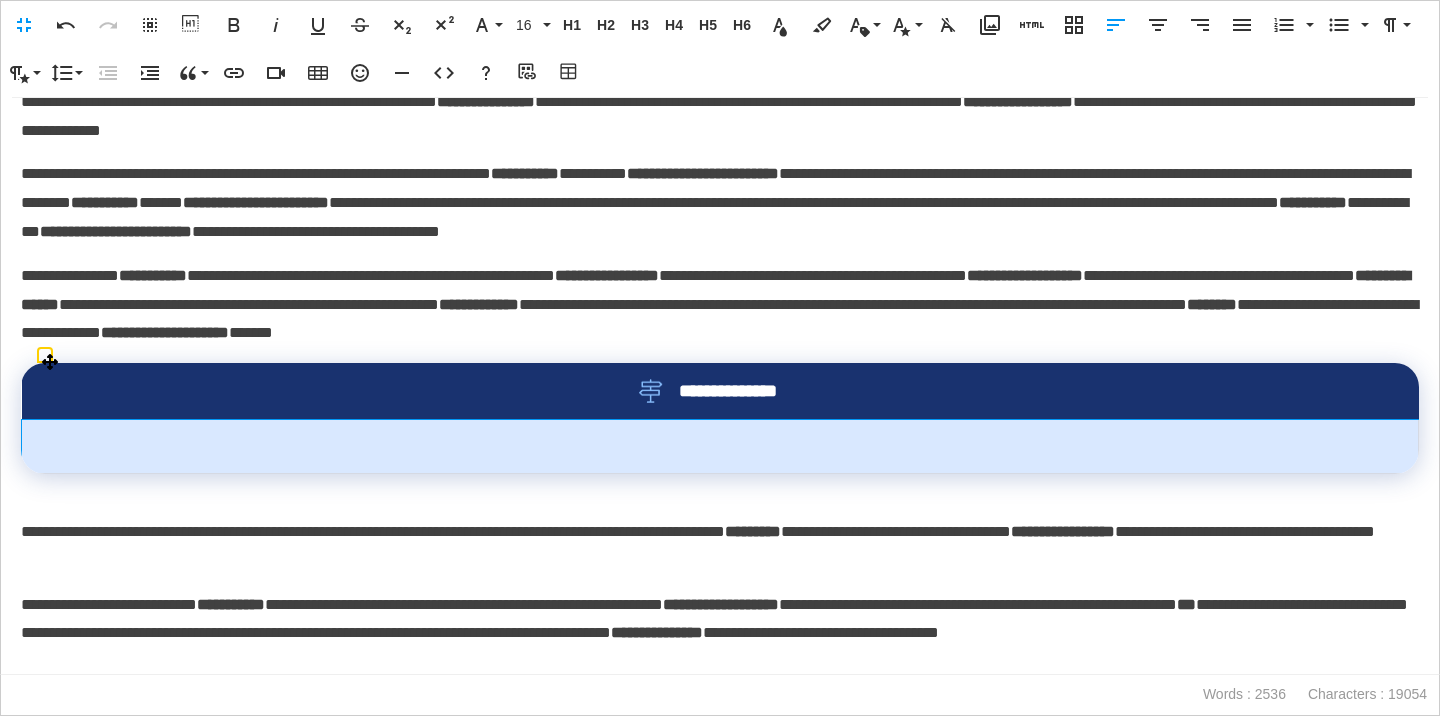 click at bounding box center (720, 447) 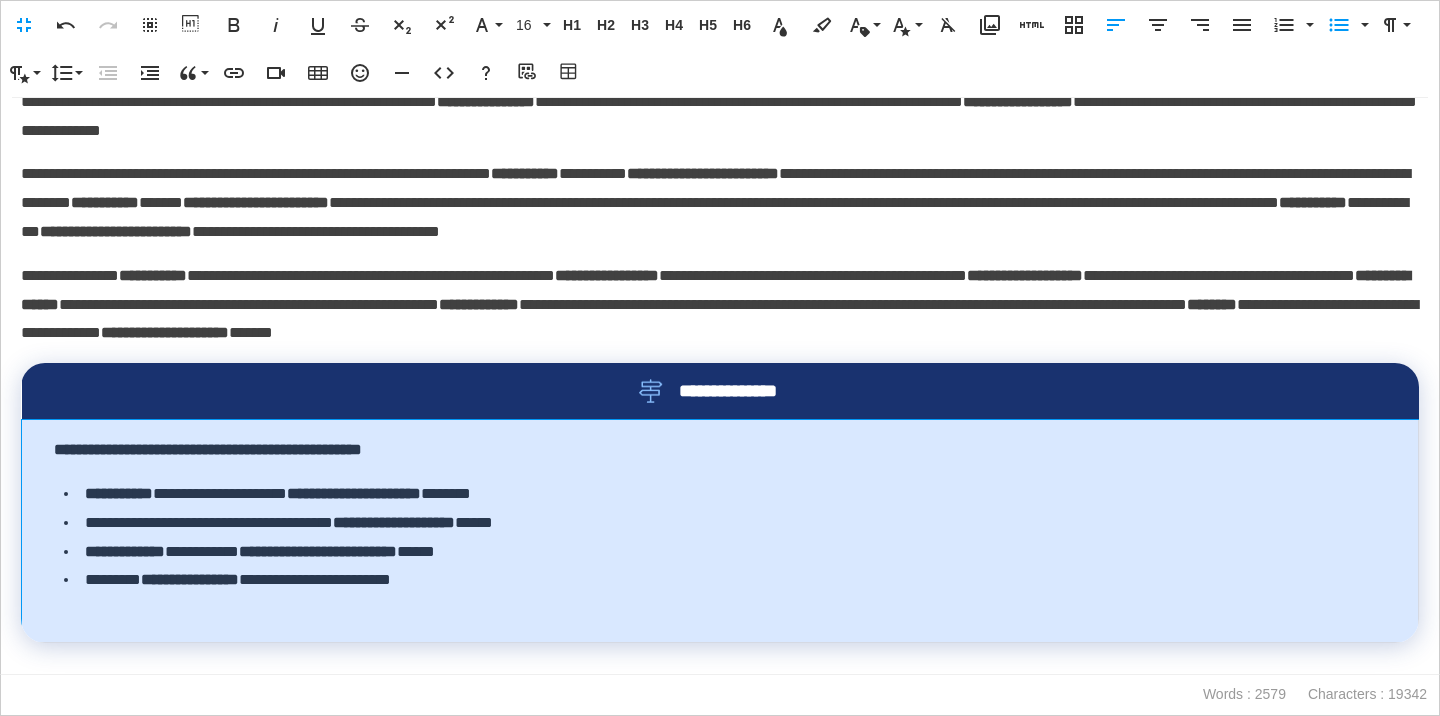 click on "**********" at bounding box center (720, 531) 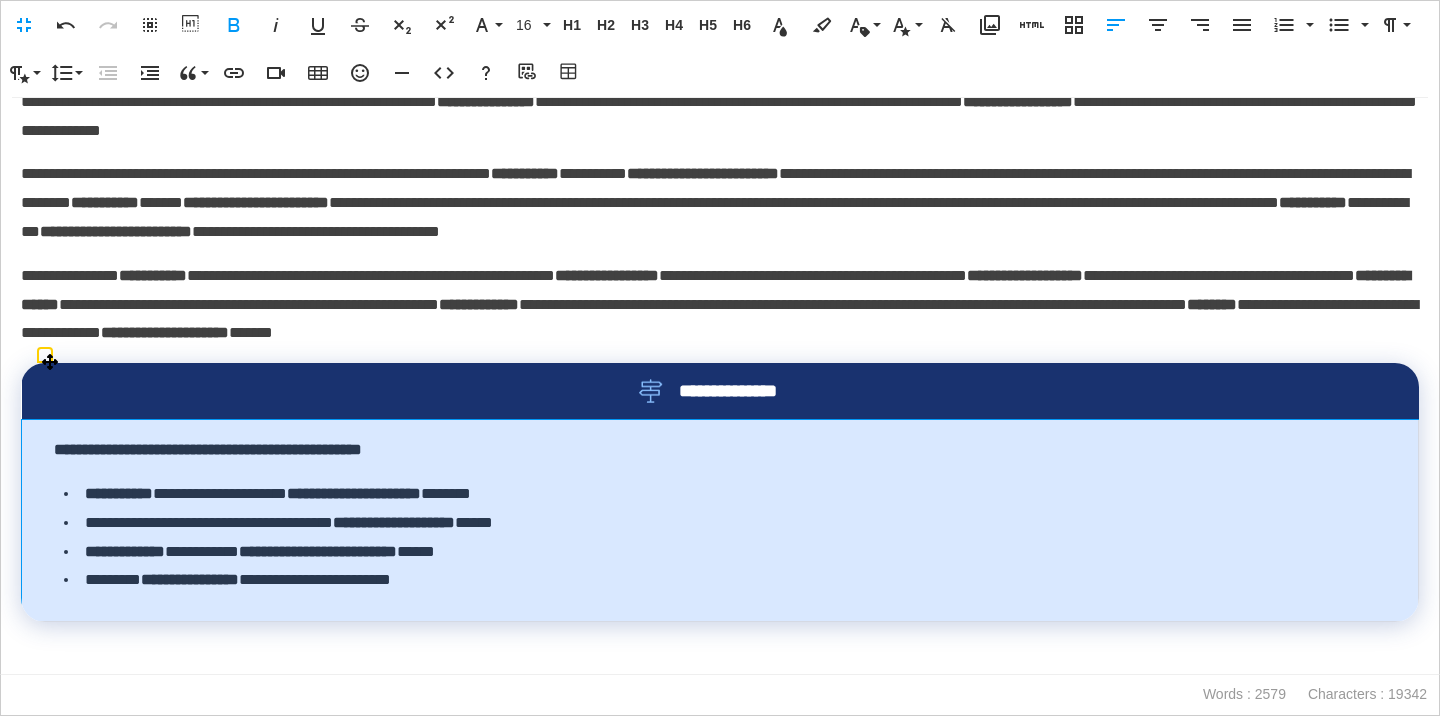 click on "**********" at bounding box center [208, 449] 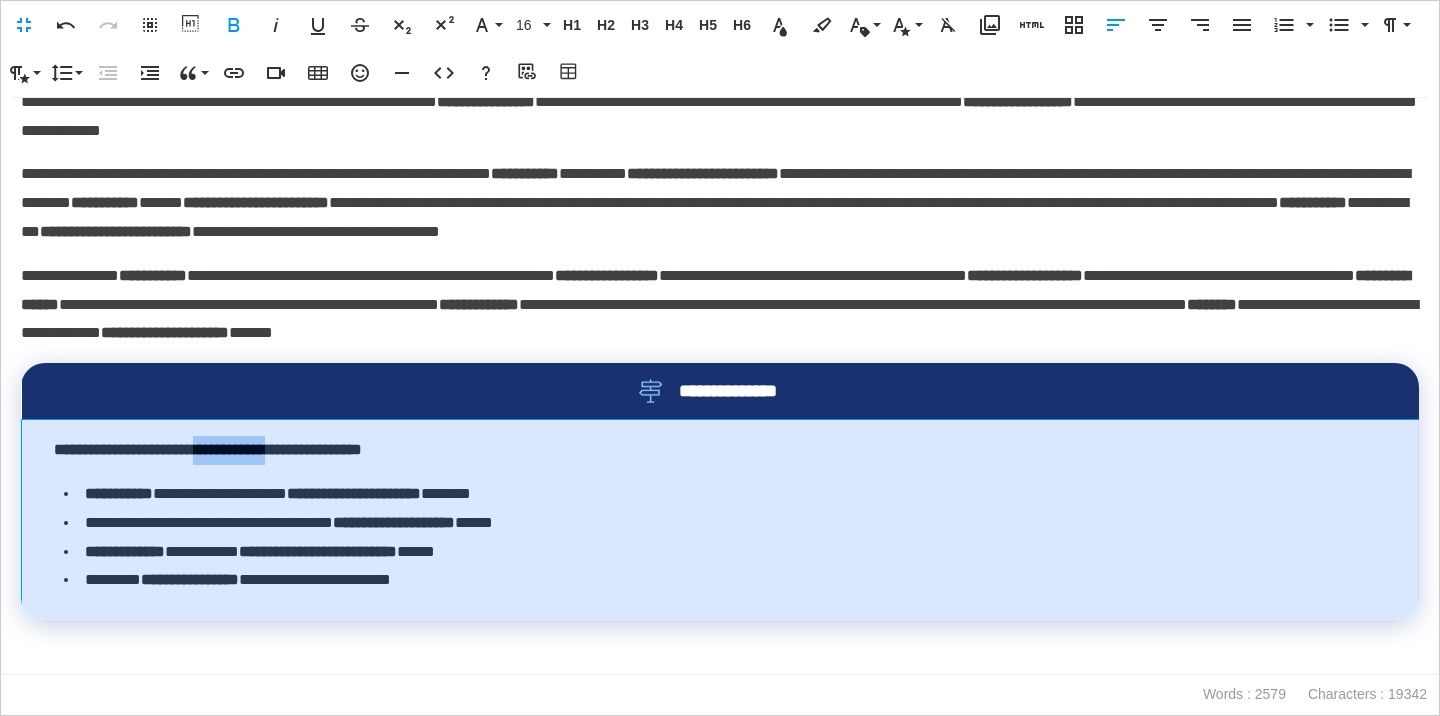 click on "**********" at bounding box center (208, 449) 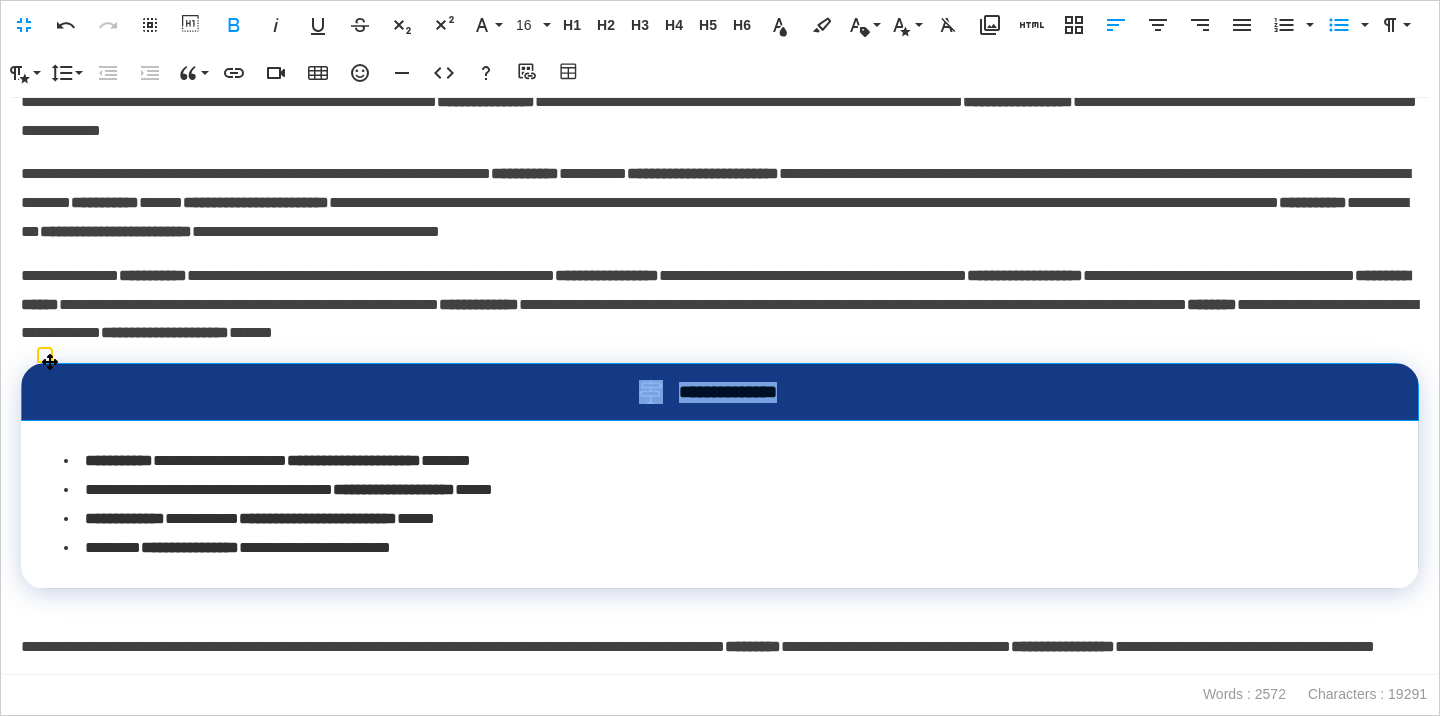 drag, startPoint x: 838, startPoint y: 396, endPoint x: 641, endPoint y: 394, distance: 197.01015 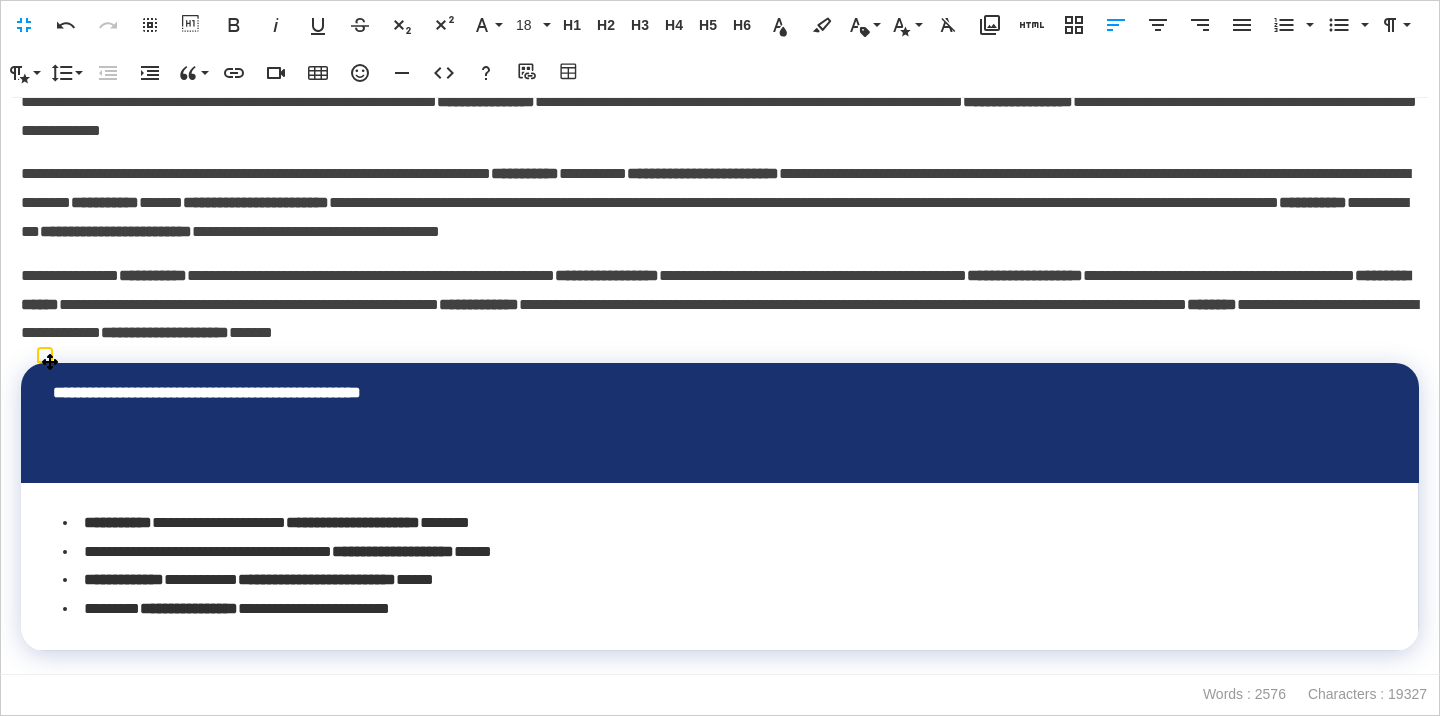 scroll, scrollTop: 312, scrollLeft: 0, axis: vertical 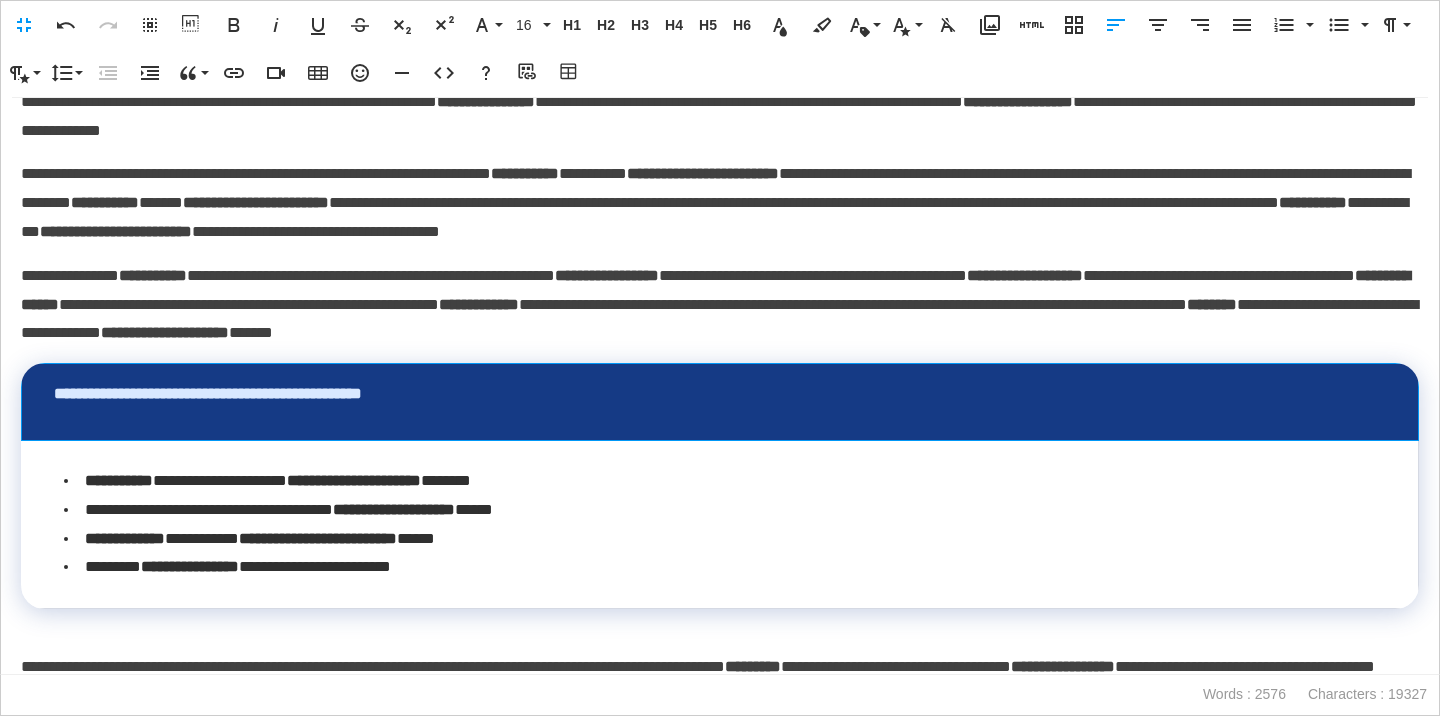 click on "**********" at bounding box center [720, 402] 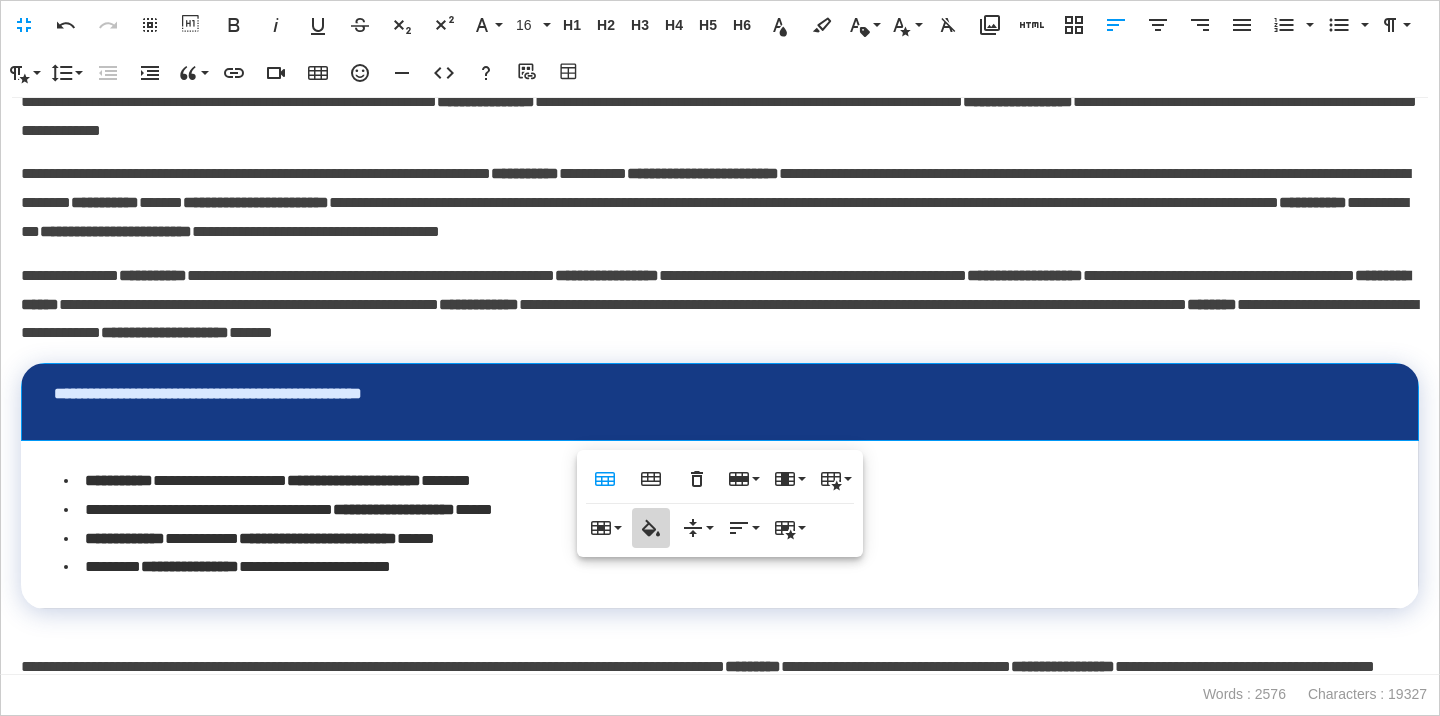 click on "Cell Background" at bounding box center (651, 528) 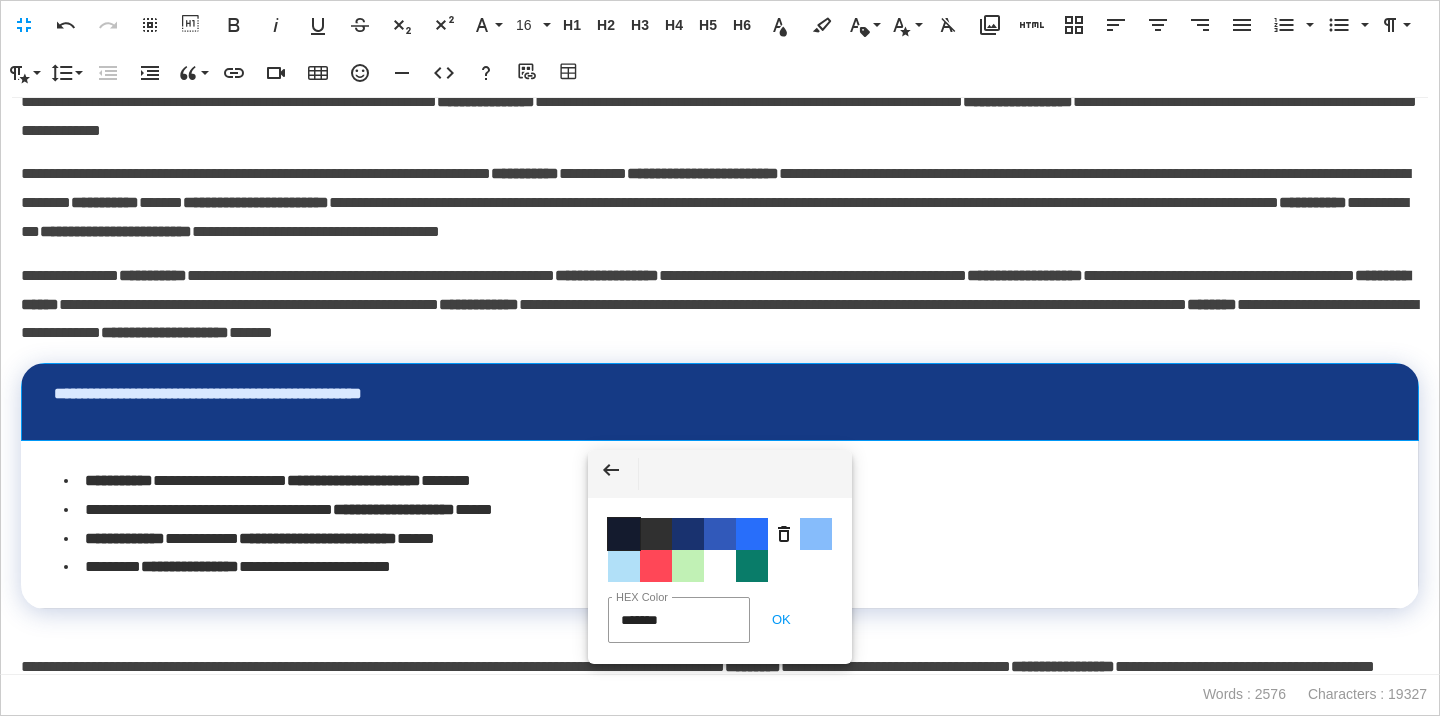 click on "Color #141B2E" at bounding box center (624, 534) 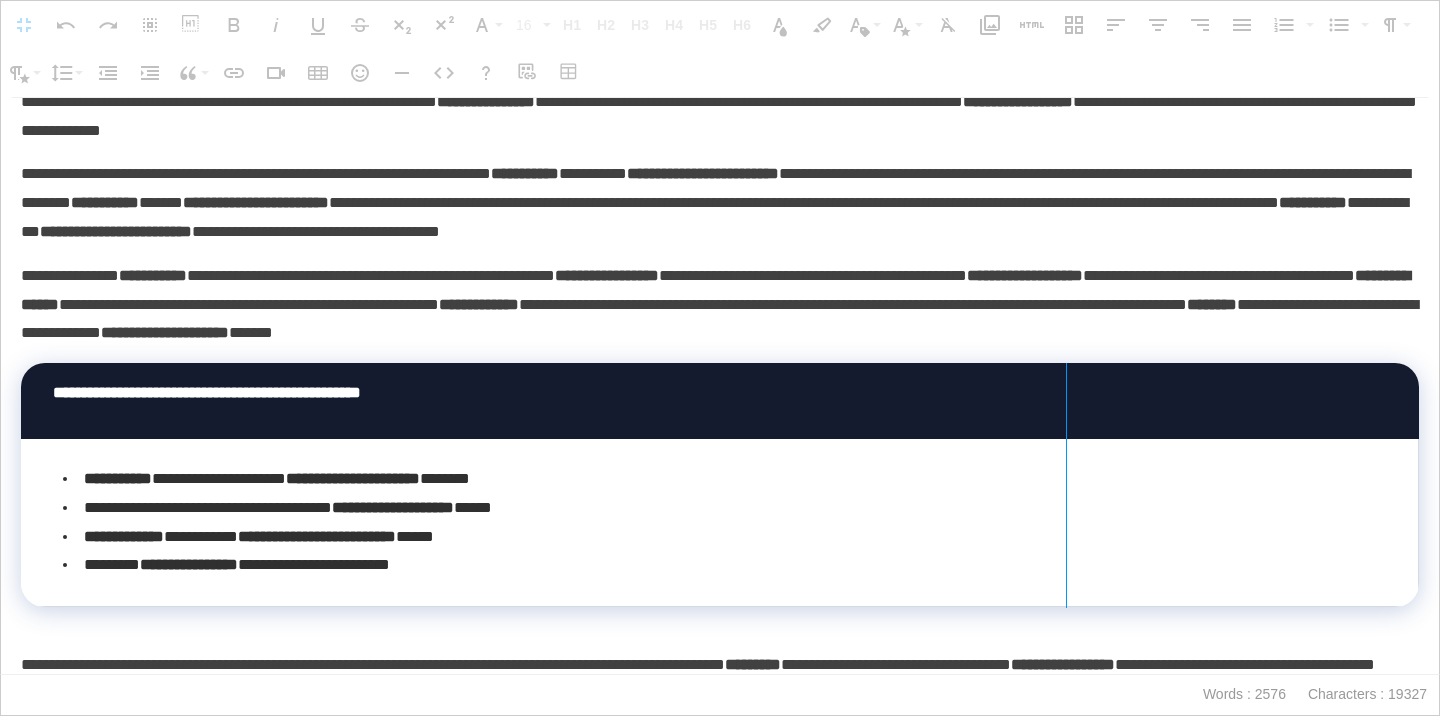drag, startPoint x: 1416, startPoint y: 408, endPoint x: 1067, endPoint y: 502, distance: 361.4374 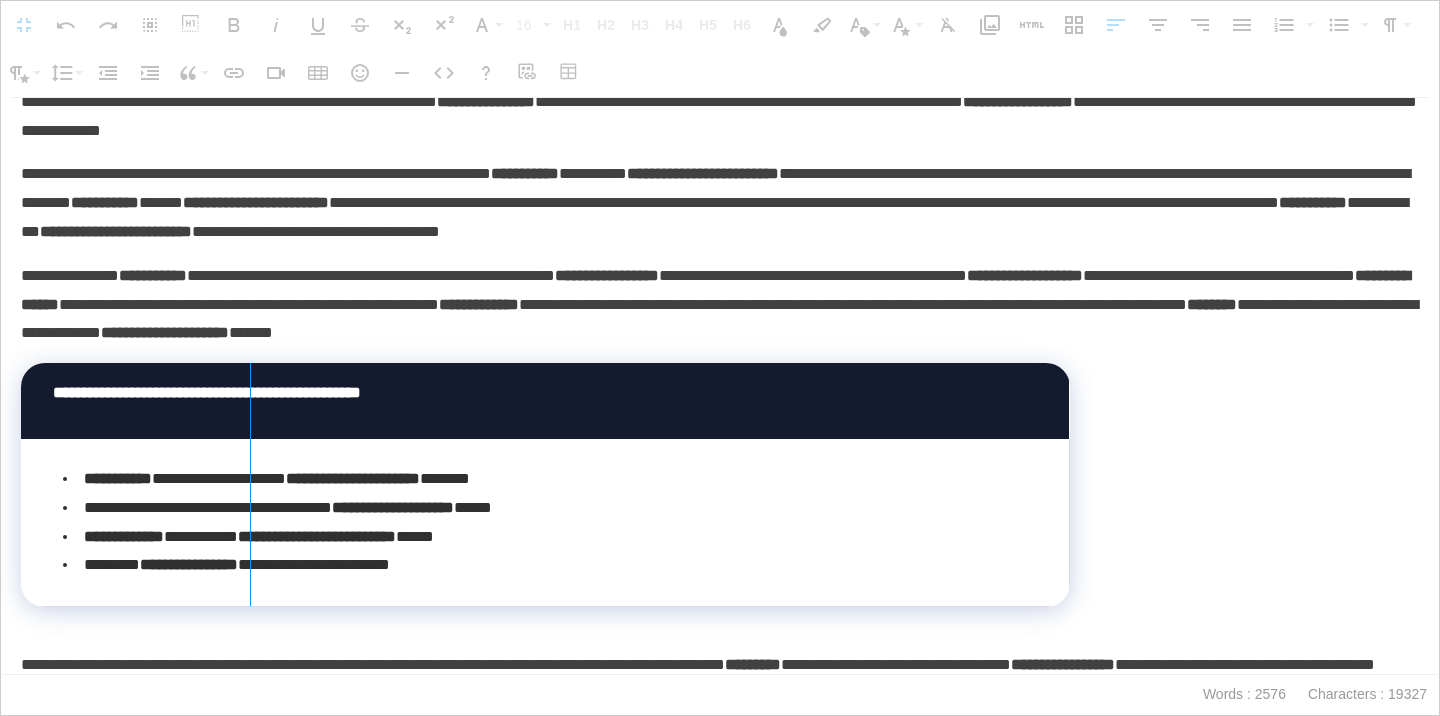 drag, startPoint x: 22, startPoint y: 437, endPoint x: 247, endPoint y: 477, distance: 228.5279 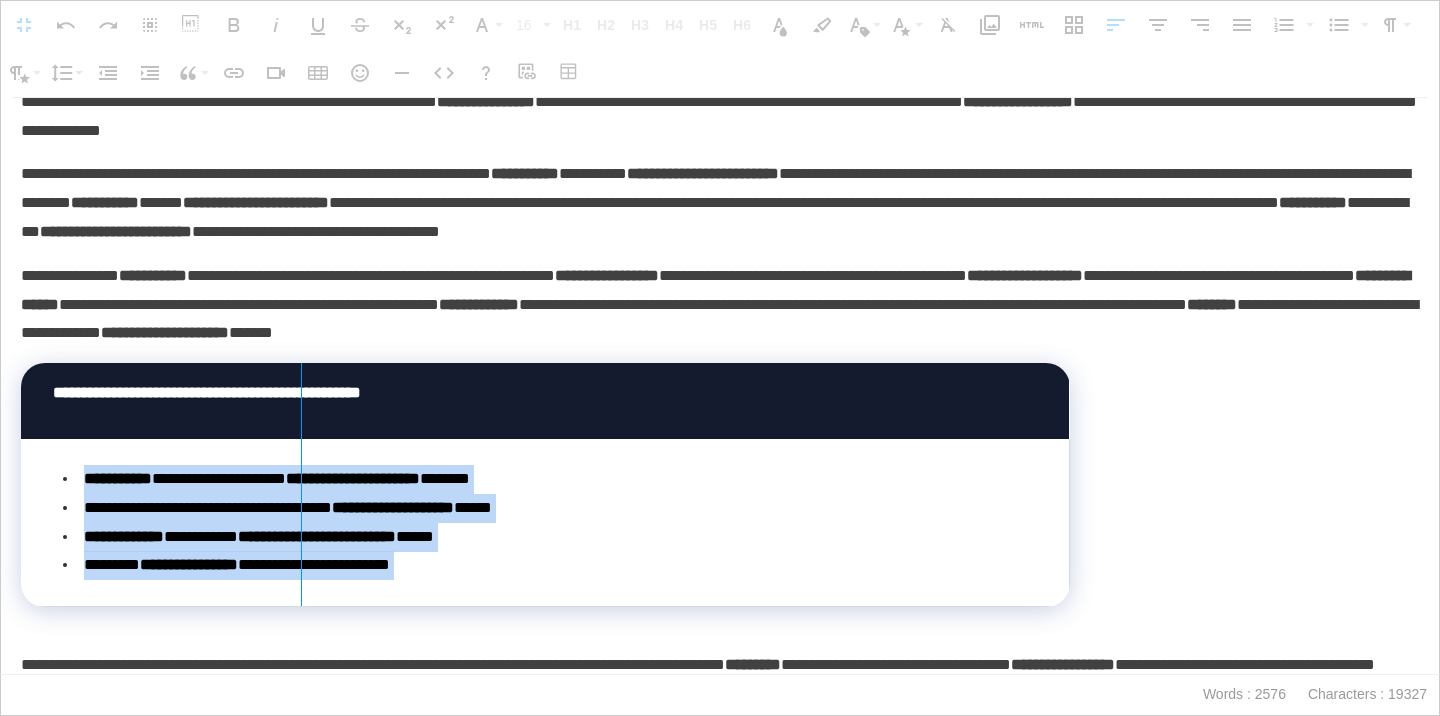 drag, startPoint x: 22, startPoint y: 486, endPoint x: 300, endPoint y: 485, distance: 278.0018 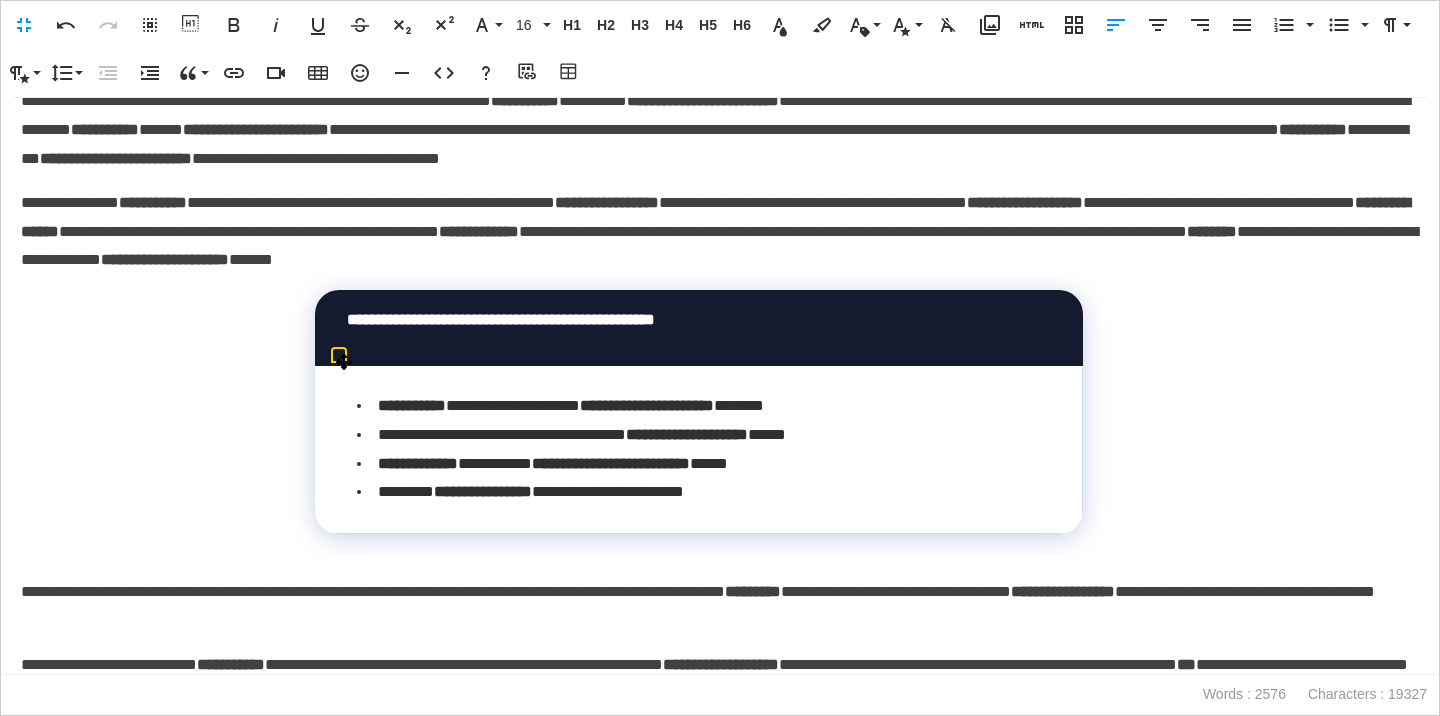 scroll, scrollTop: 3746, scrollLeft: 0, axis: vertical 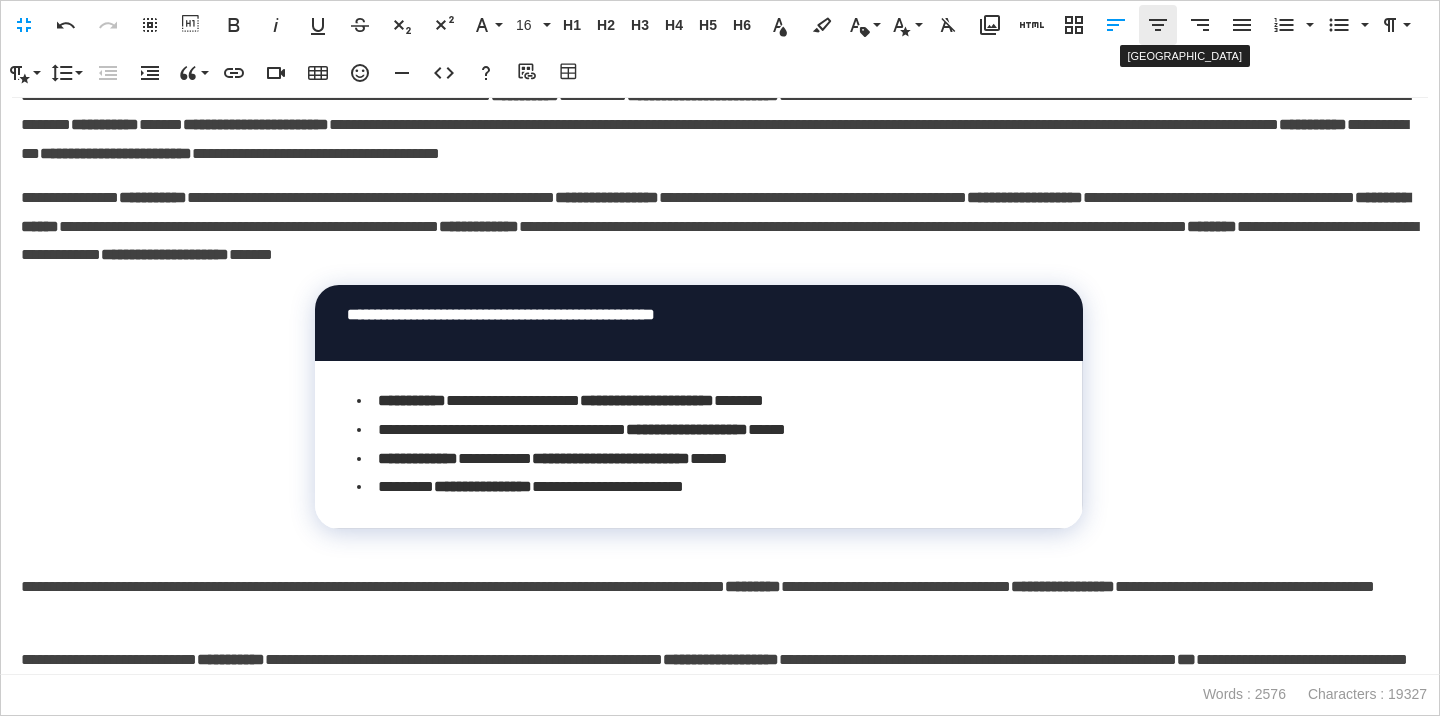 click 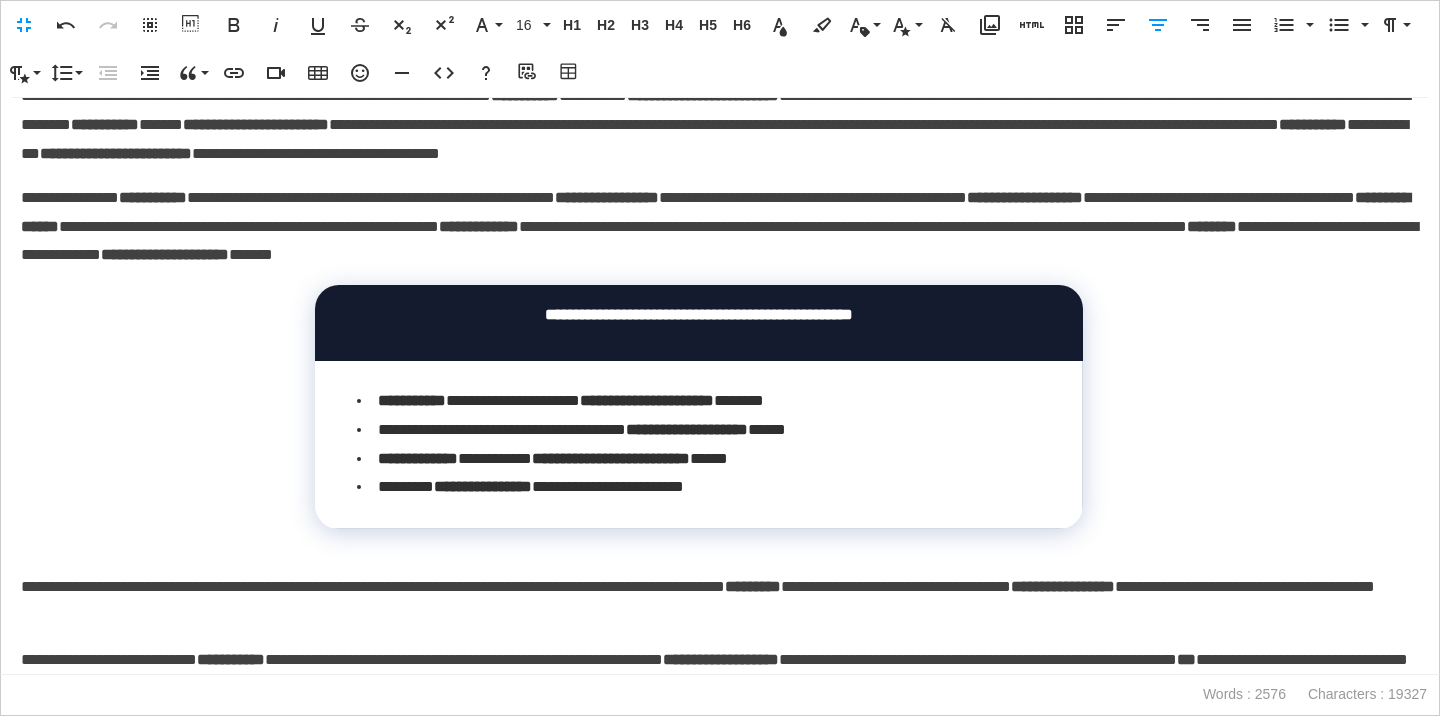 click on "**********" at bounding box center [720, 227] 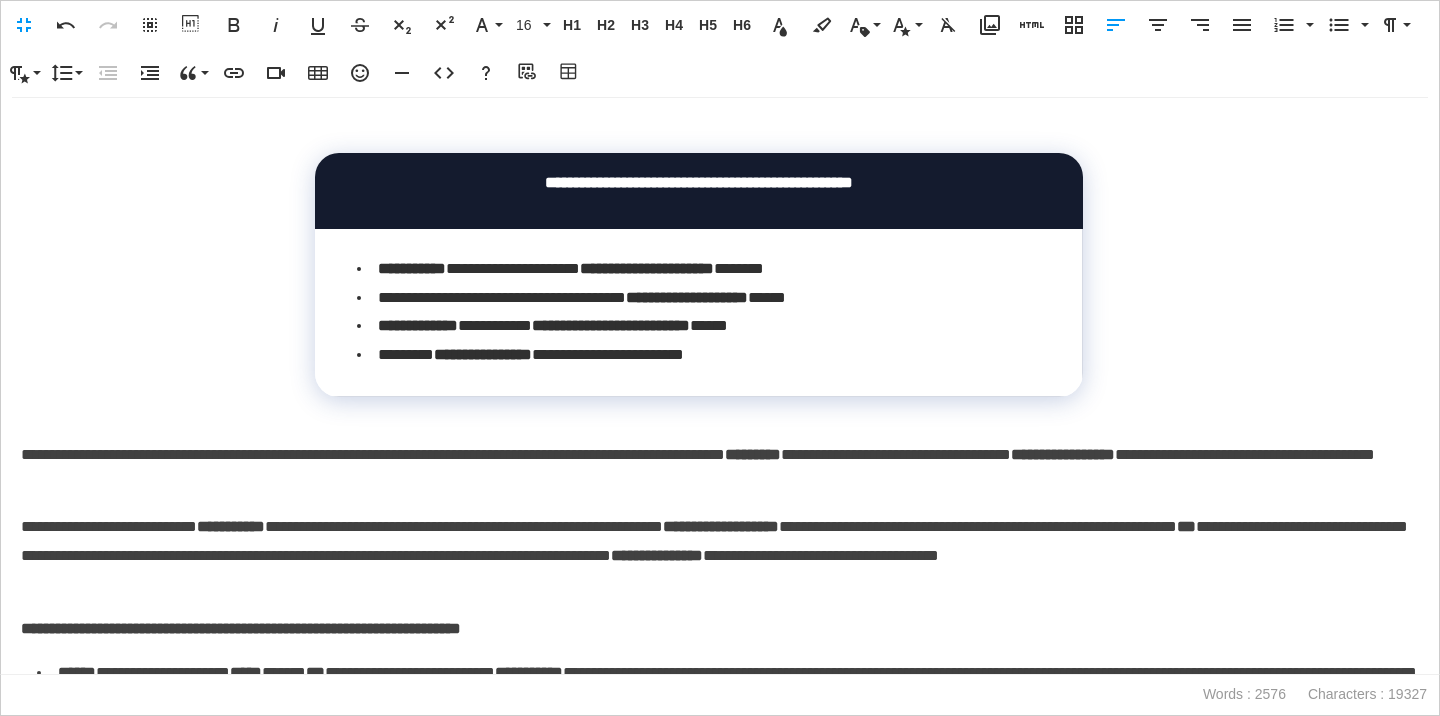 scroll, scrollTop: 3924, scrollLeft: 0, axis: vertical 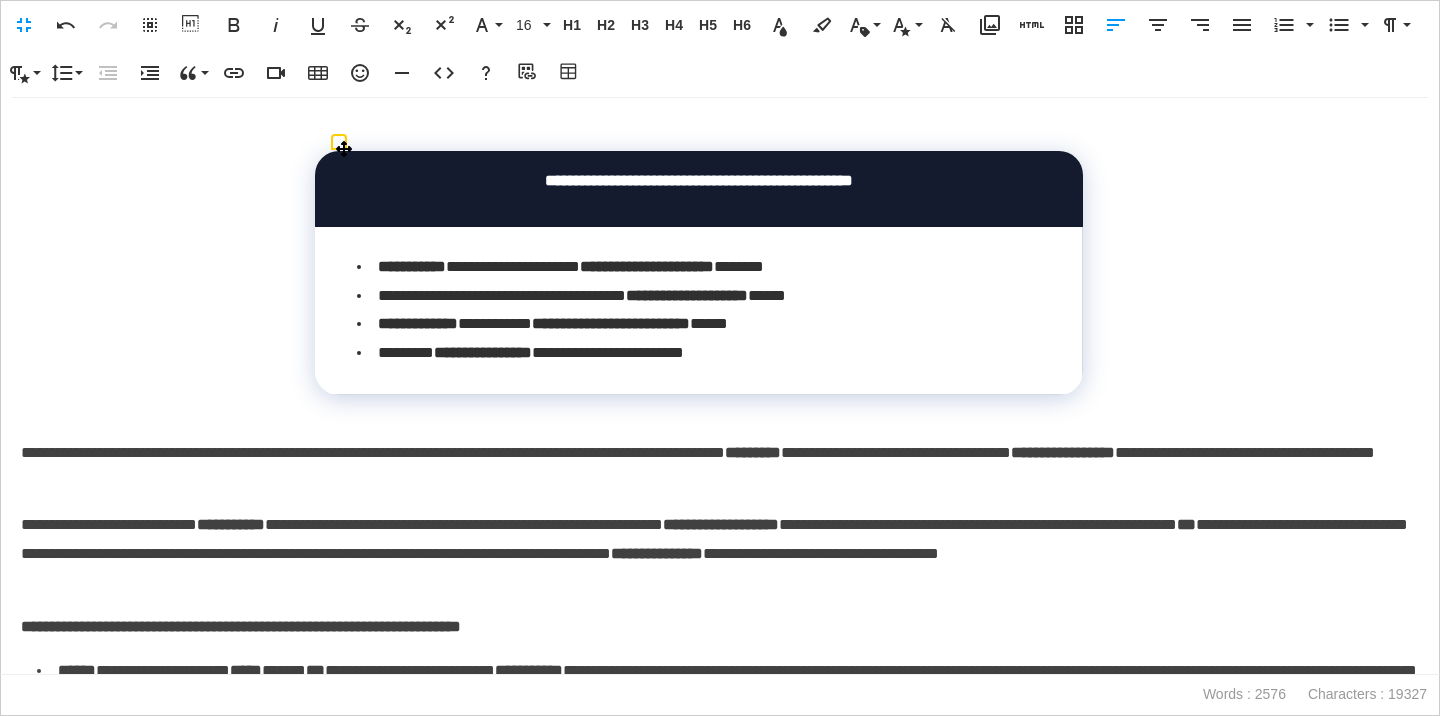 click on "**********" at bounding box center (699, 189) 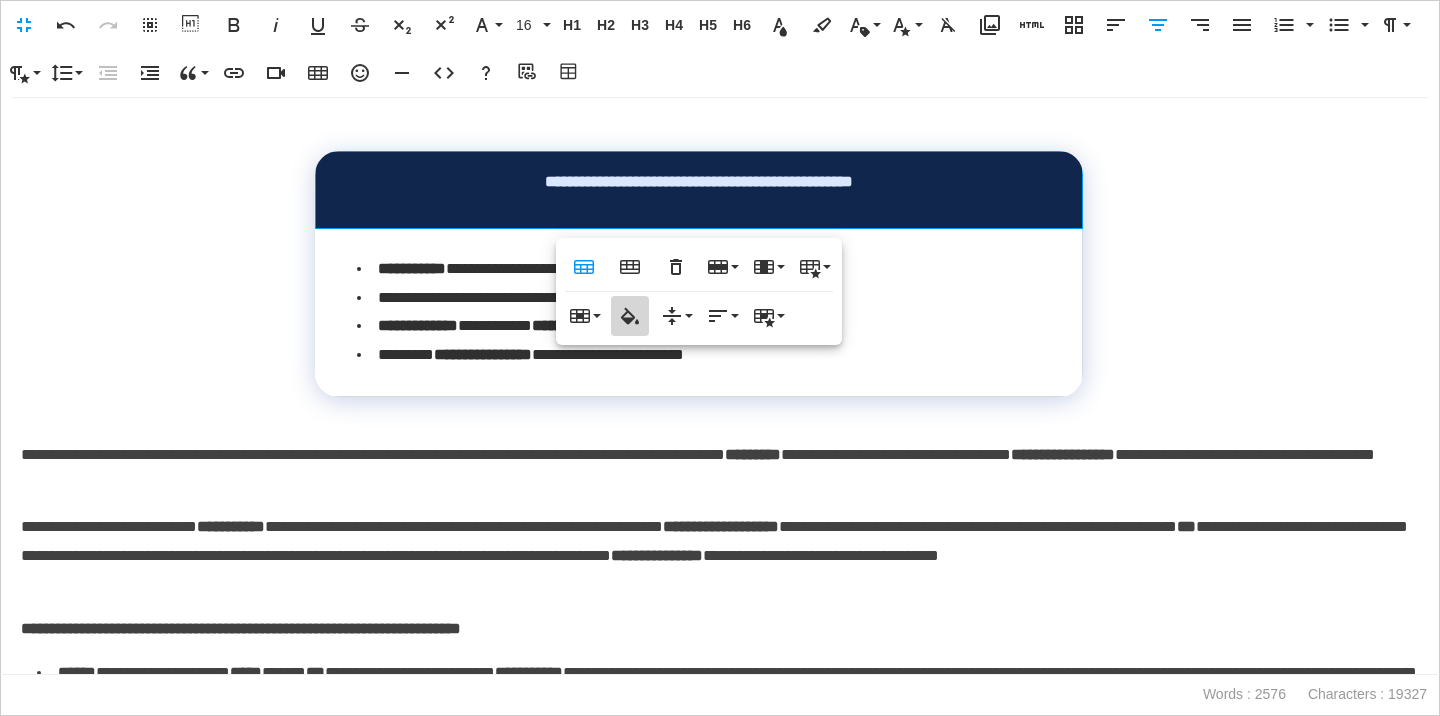 type on "*******" 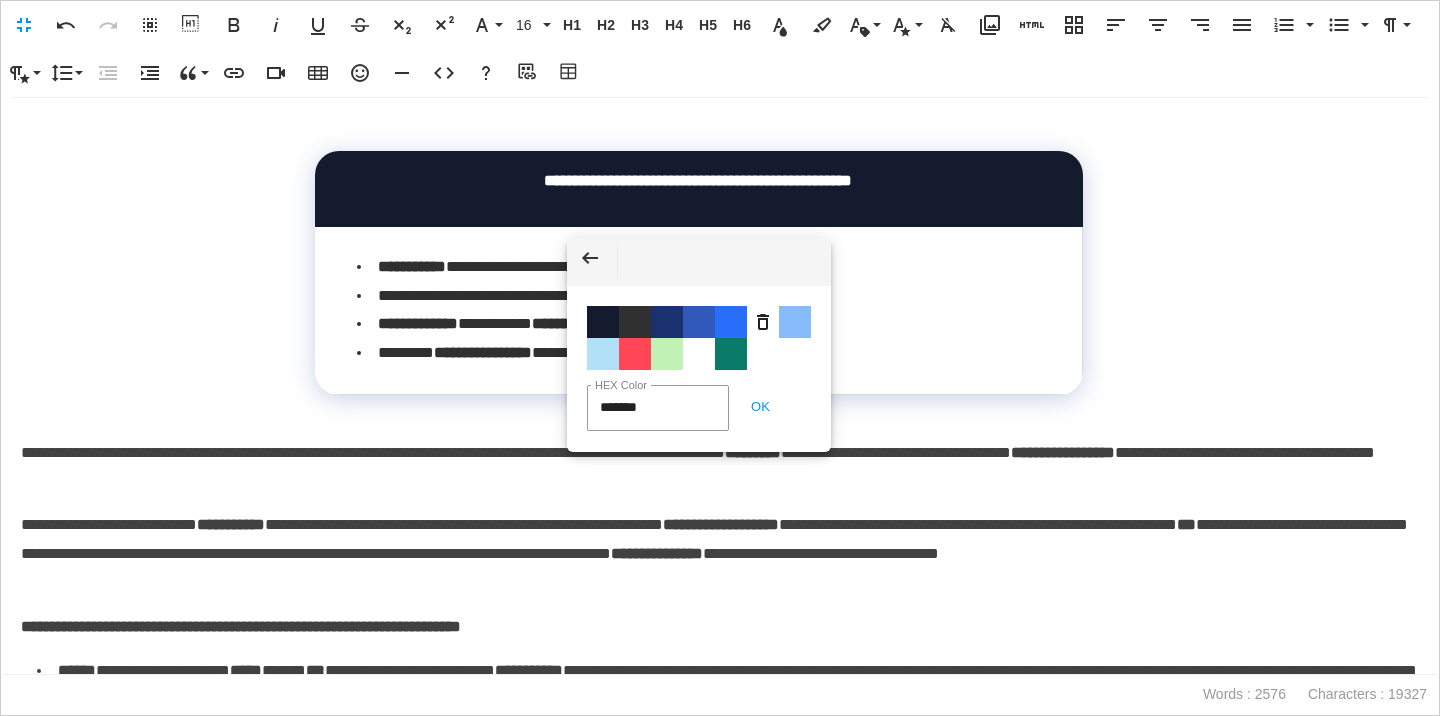 click on "**********" at bounding box center [720, 627] 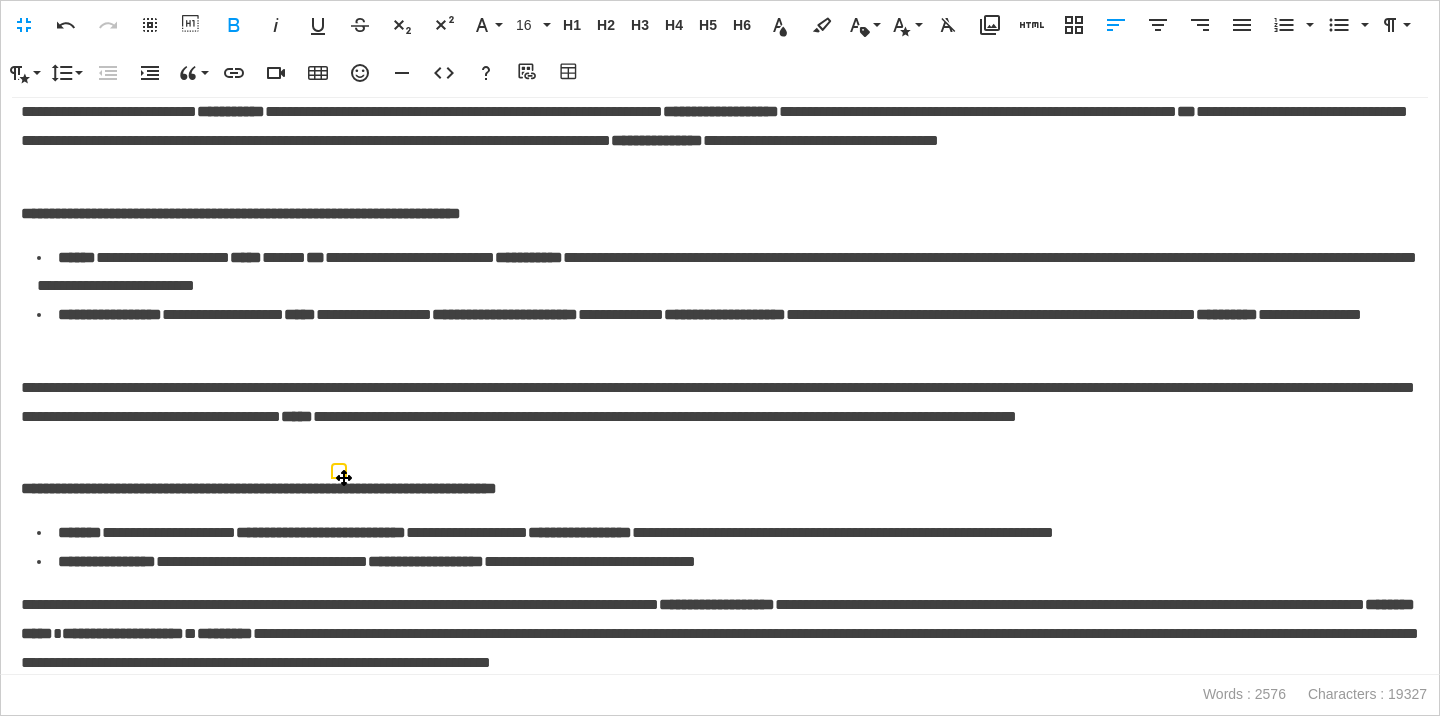 scroll, scrollTop: 4334, scrollLeft: 0, axis: vertical 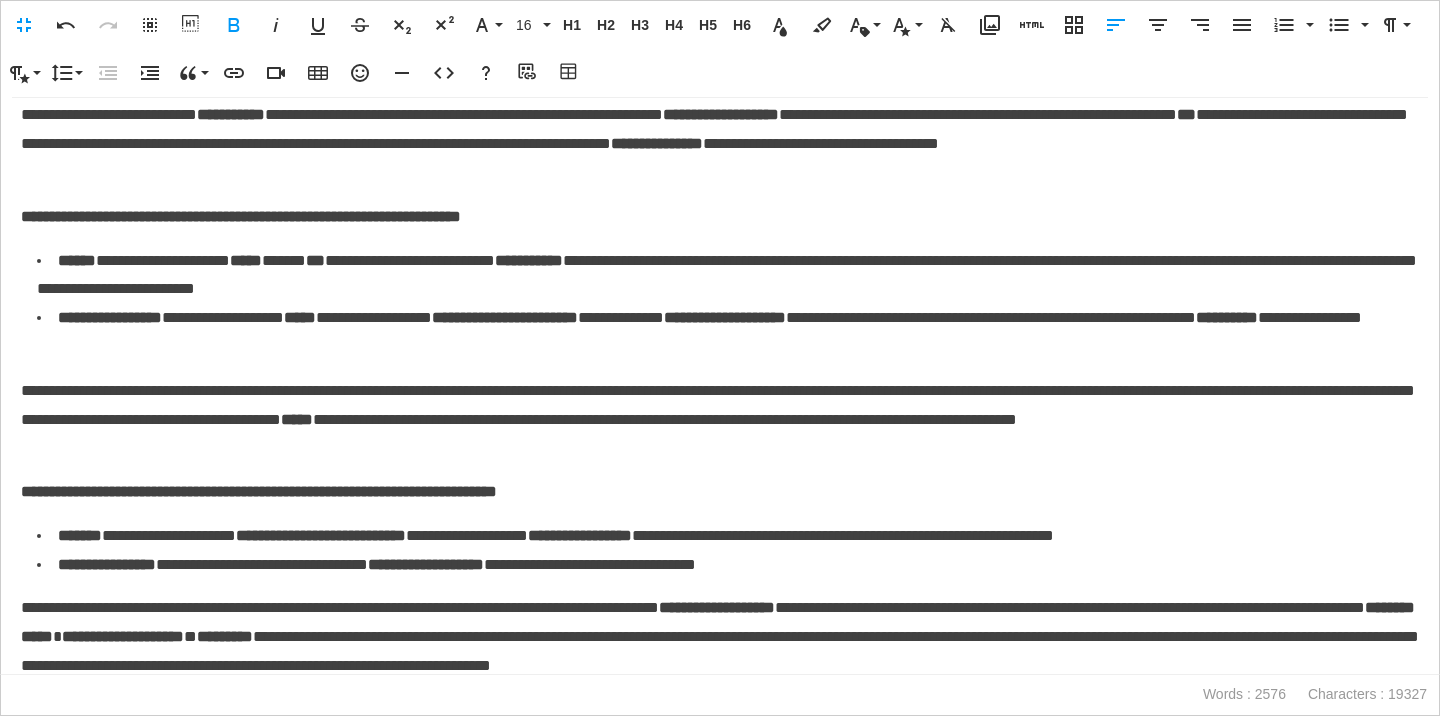 click on "**********" at bounding box center [241, 216] 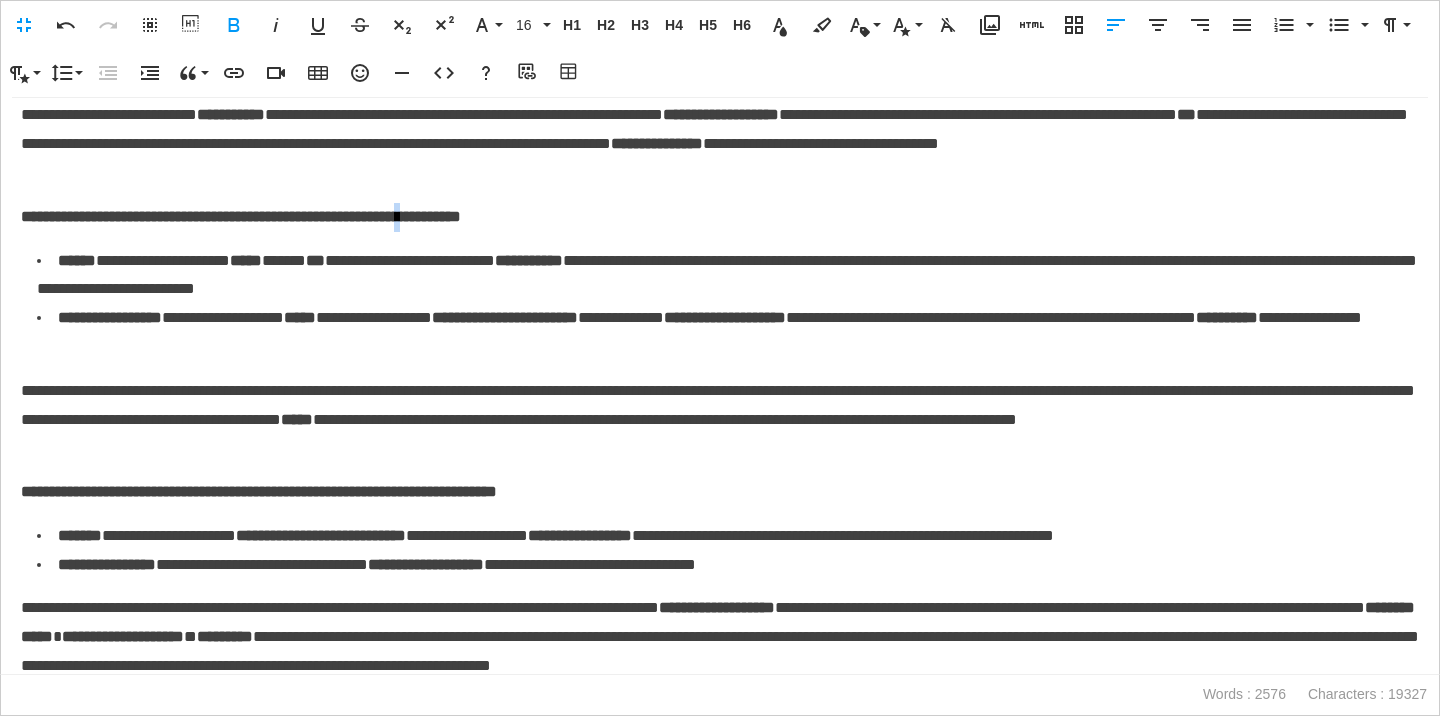 click on "**********" at bounding box center [241, 216] 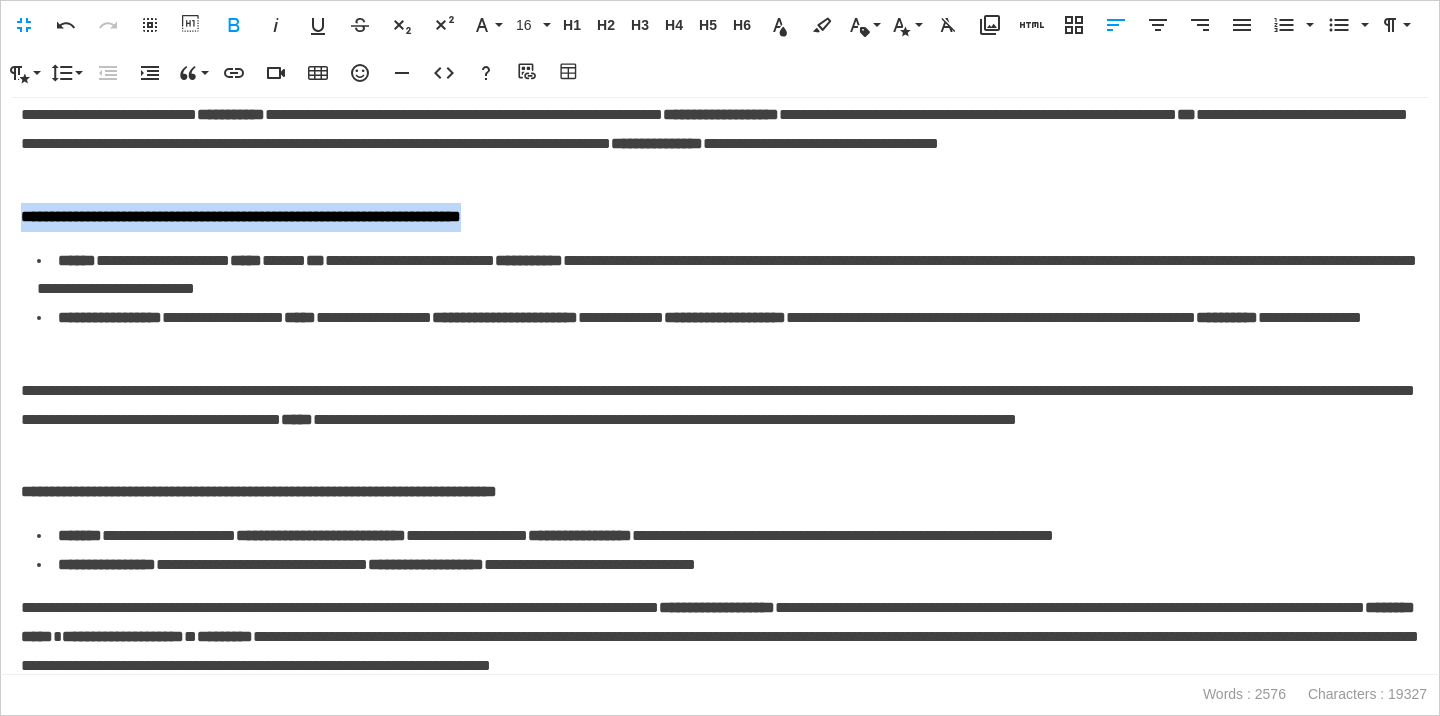 click on "**********" at bounding box center (241, 216) 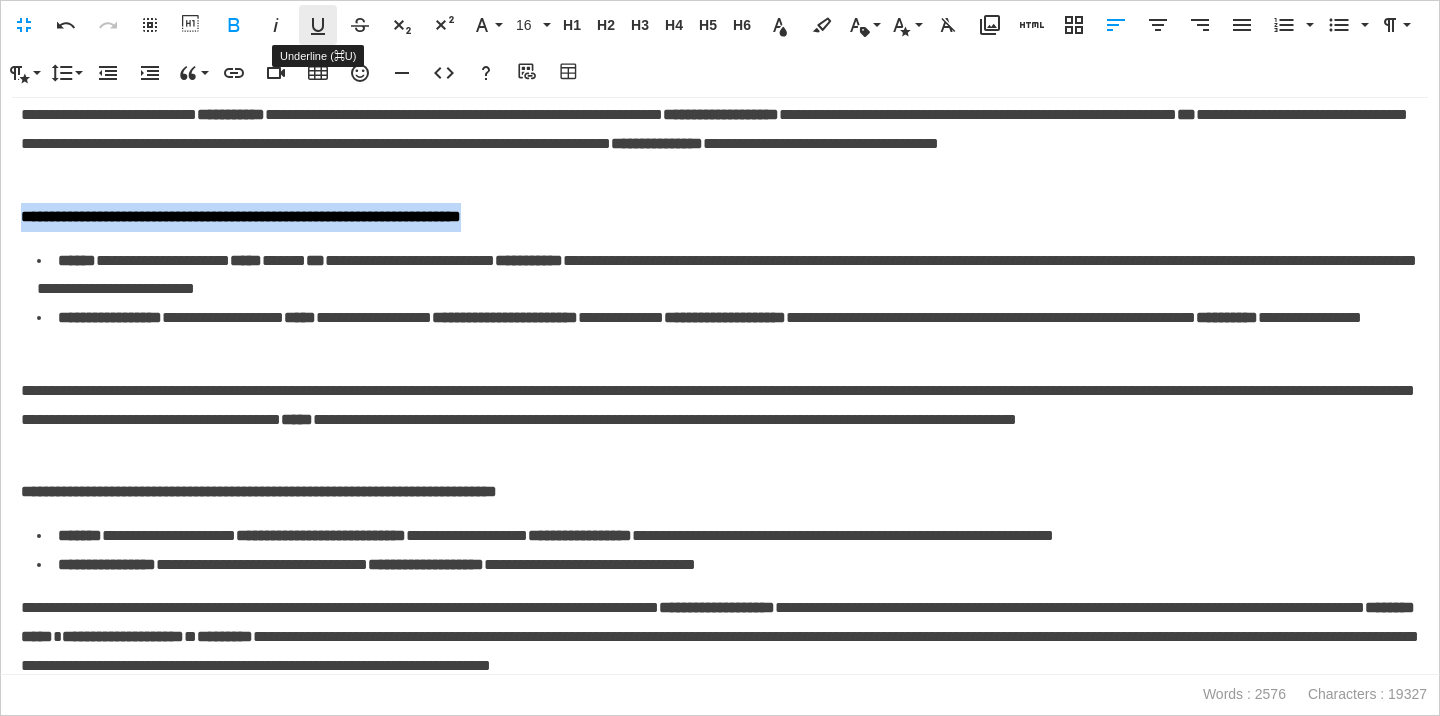 click 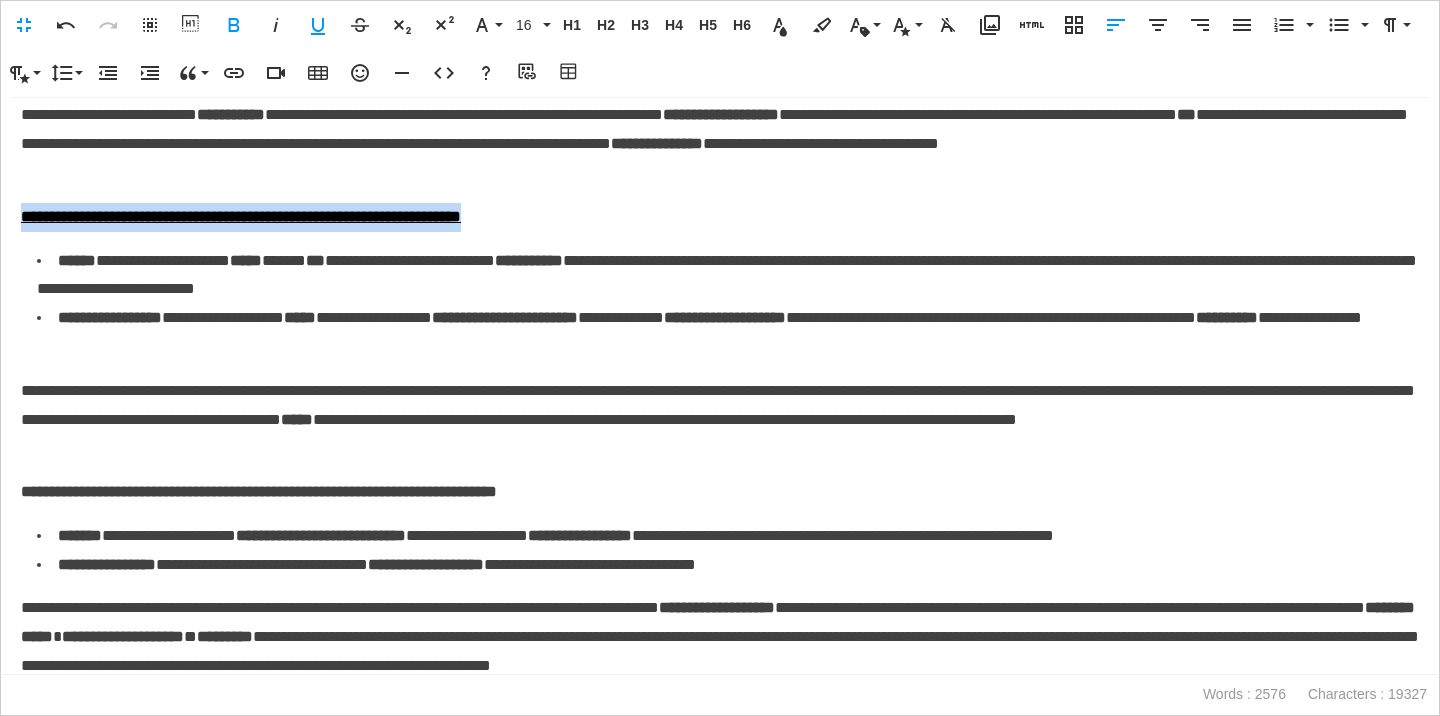click on "**********" at bounding box center (720, 217) 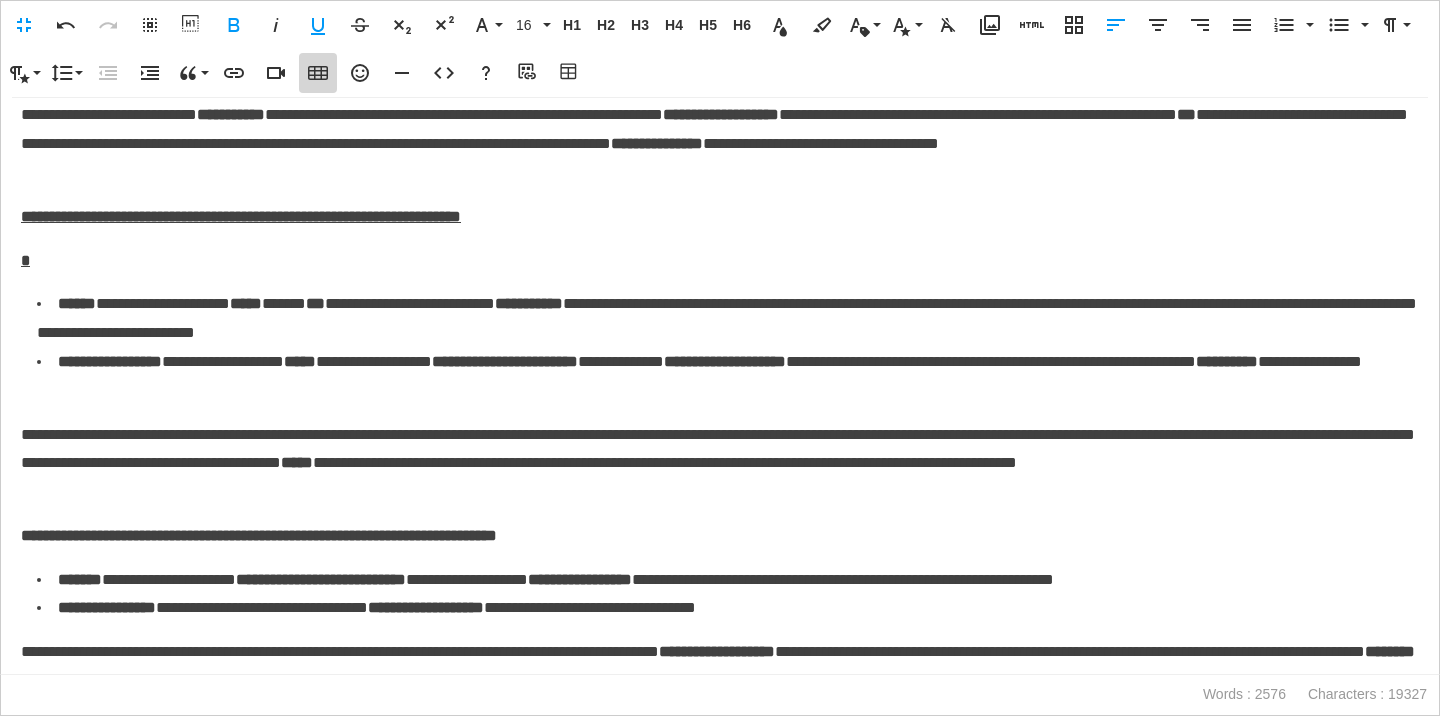 click 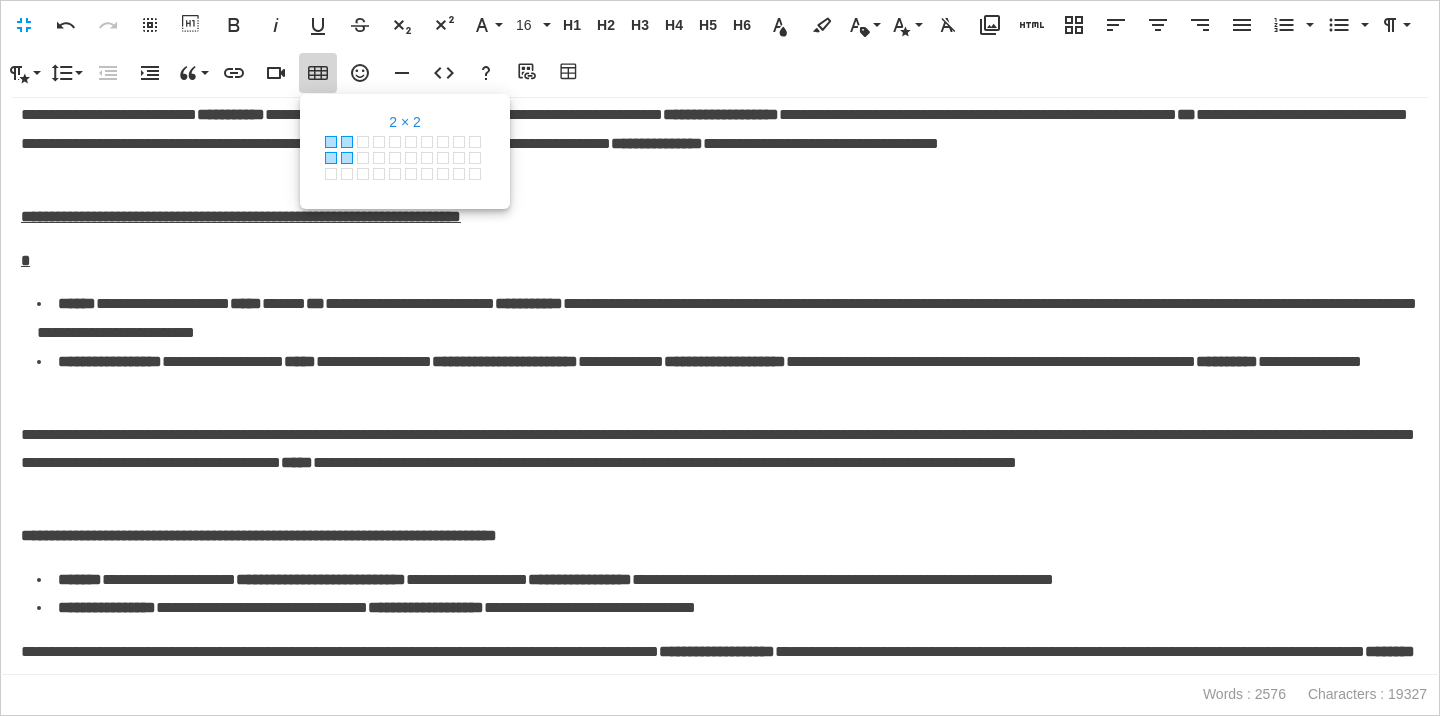 click at bounding box center (347, 158) 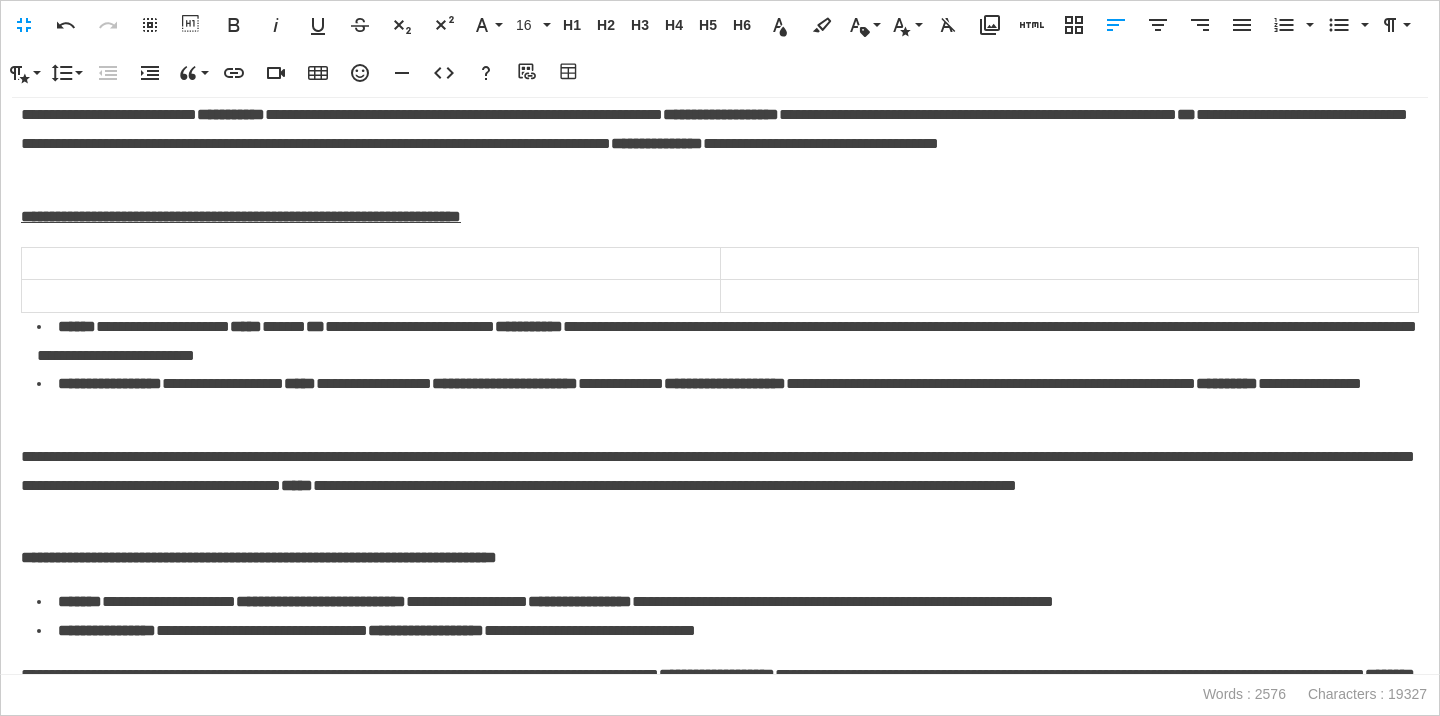 click on "**********" at bounding box center [728, 342] 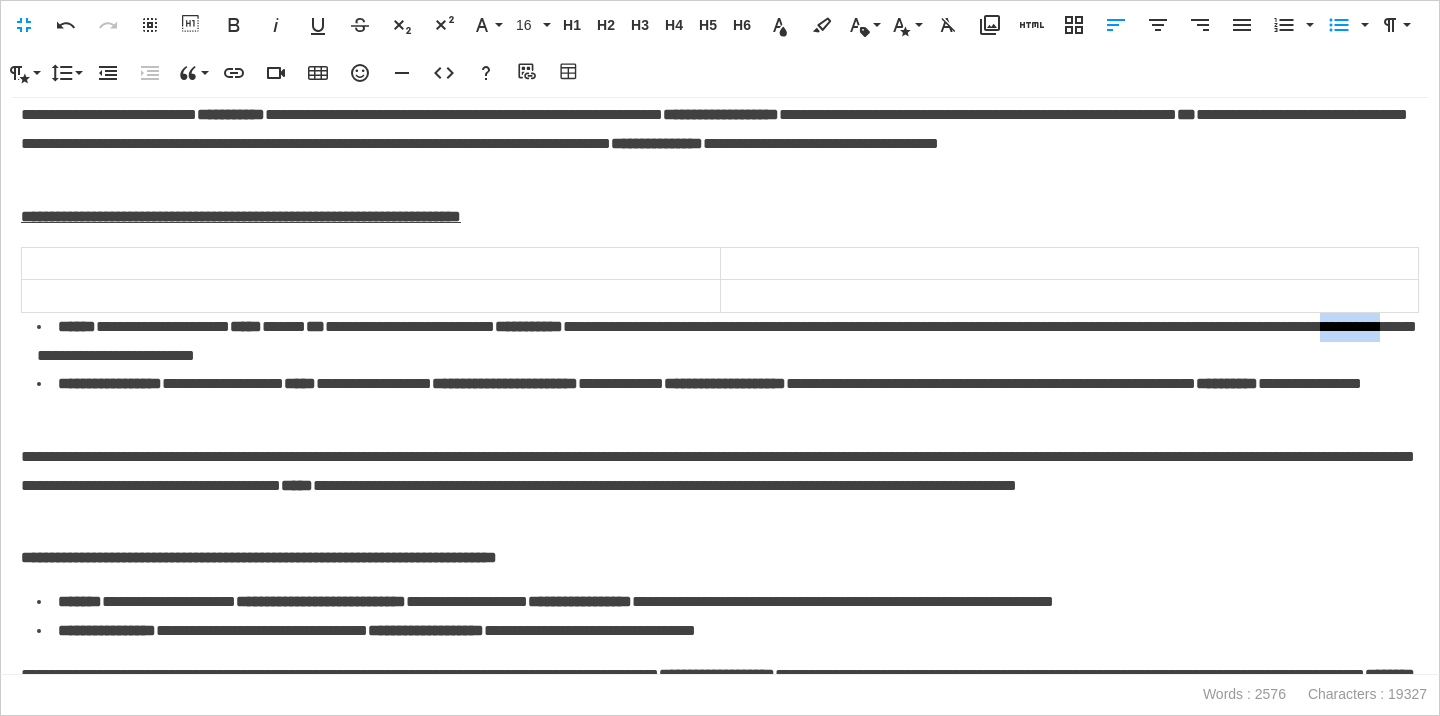 click on "**********" at bounding box center [728, 342] 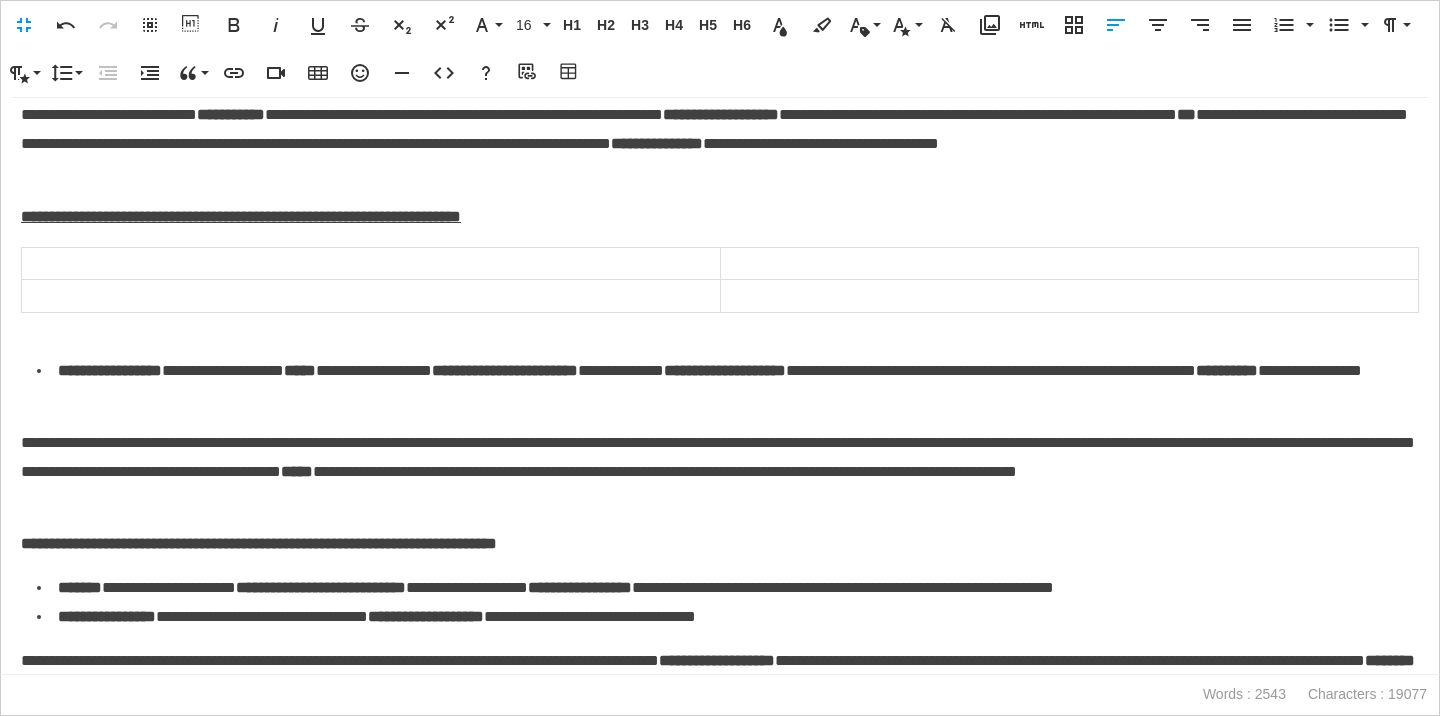 click at bounding box center [1069, 263] 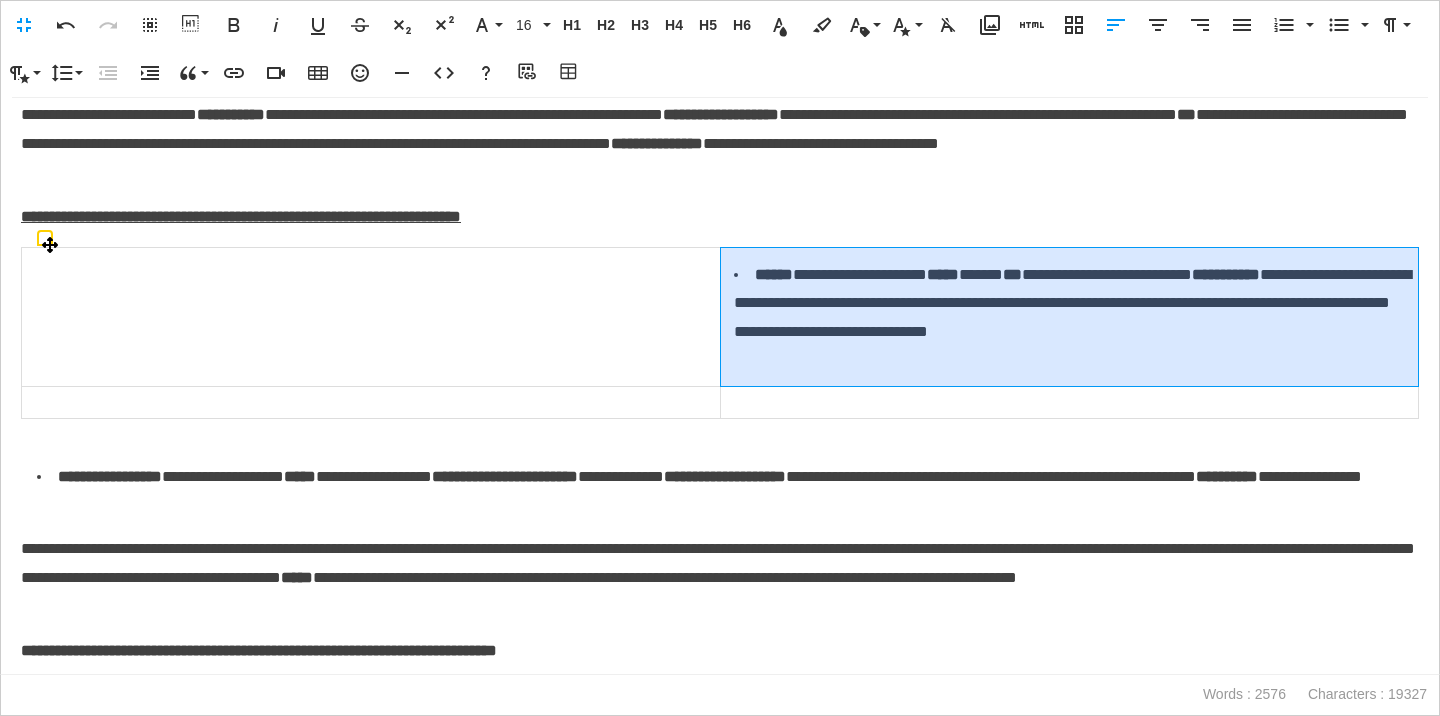 click on "**********" at bounding box center (1069, 316) 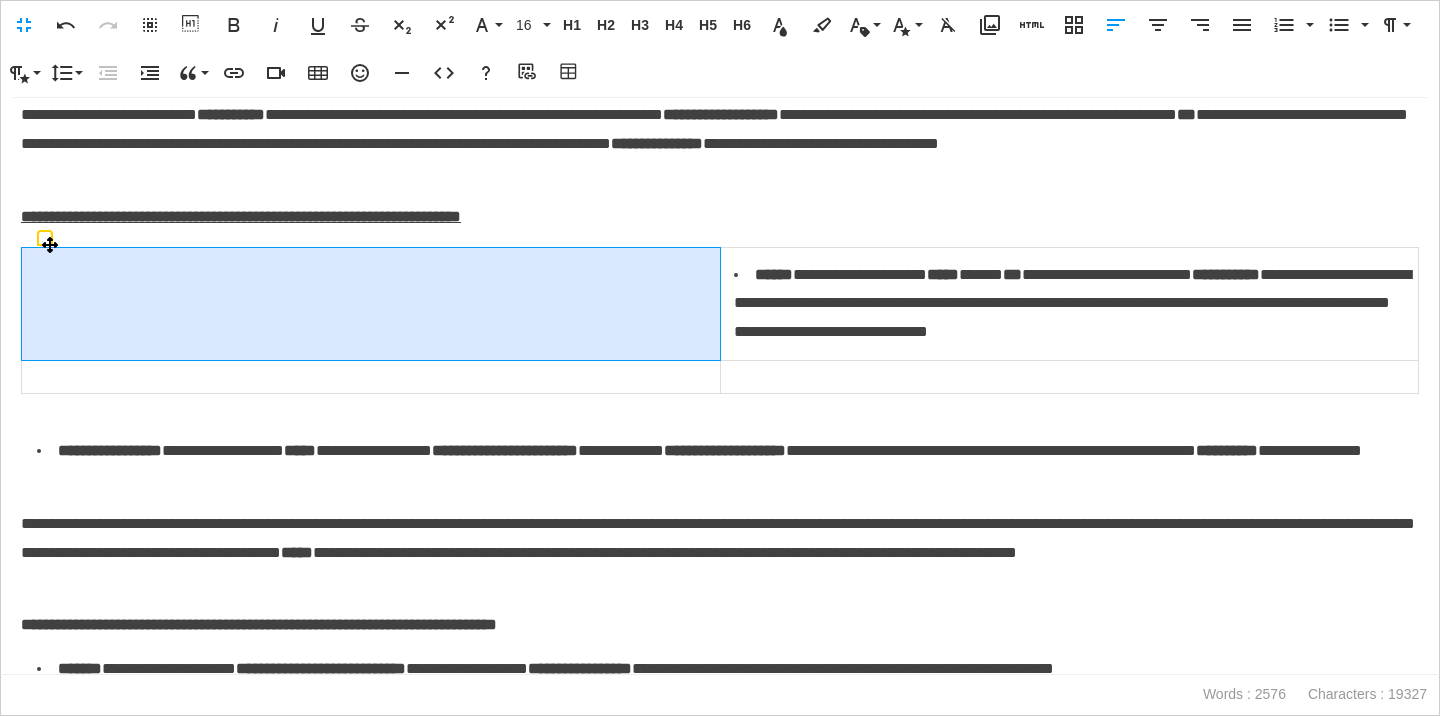 click on "**********" at bounding box center (720, 386) 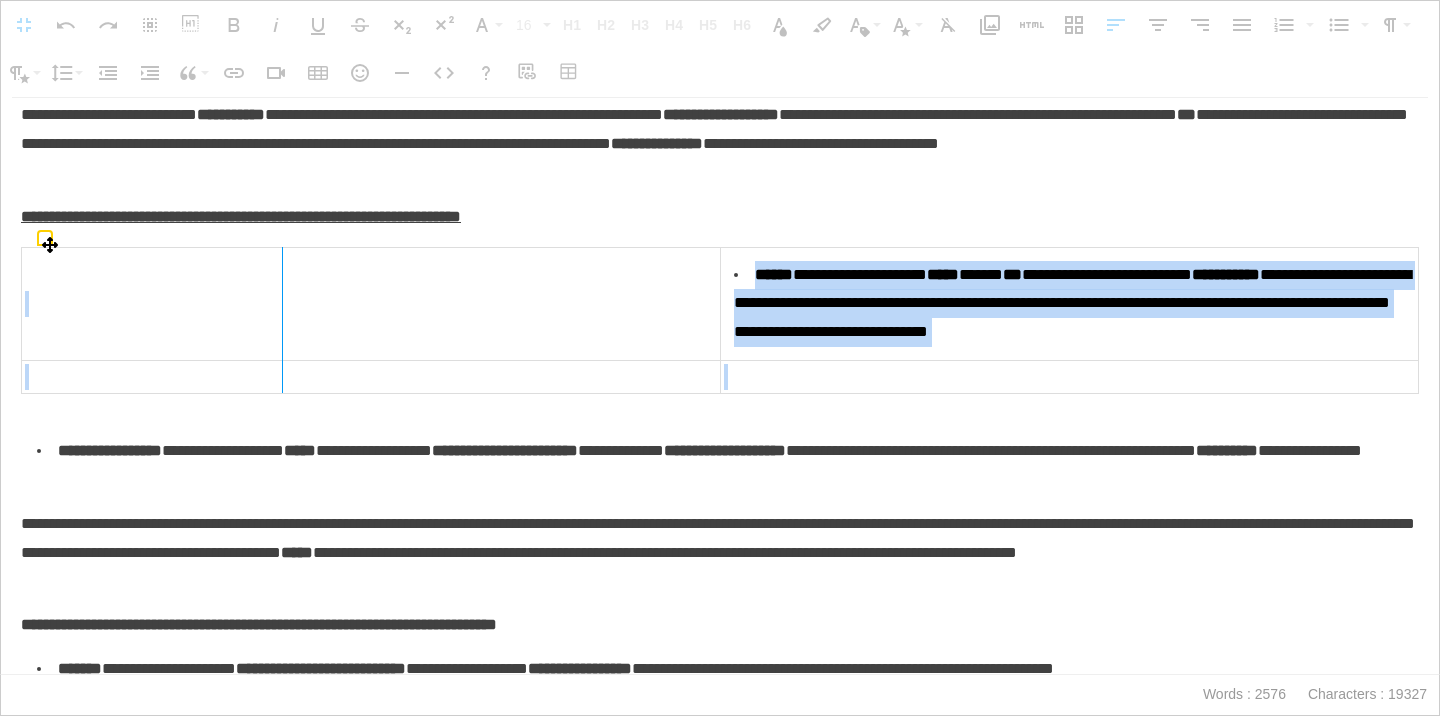 drag, startPoint x: 717, startPoint y: 311, endPoint x: 282, endPoint y: 341, distance: 436.03326 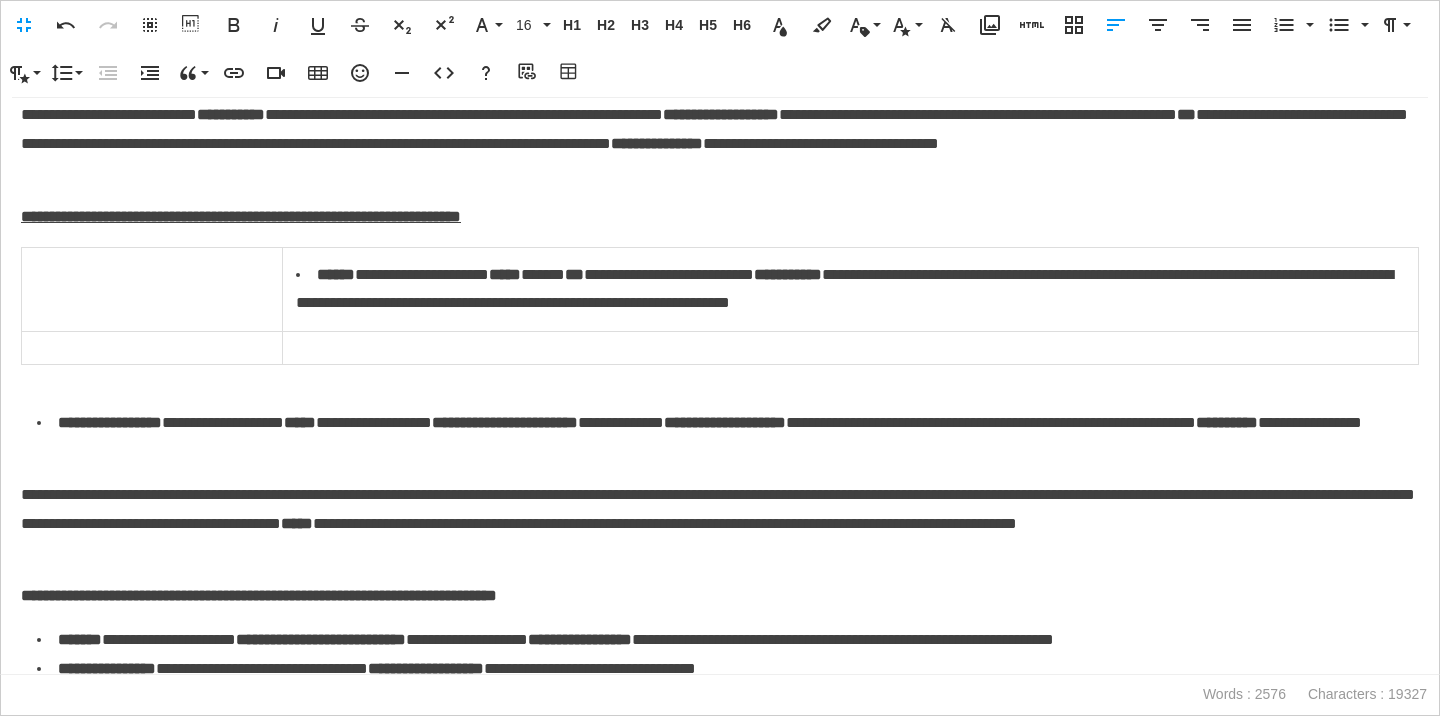 click on "**********" at bounding box center [728, 438] 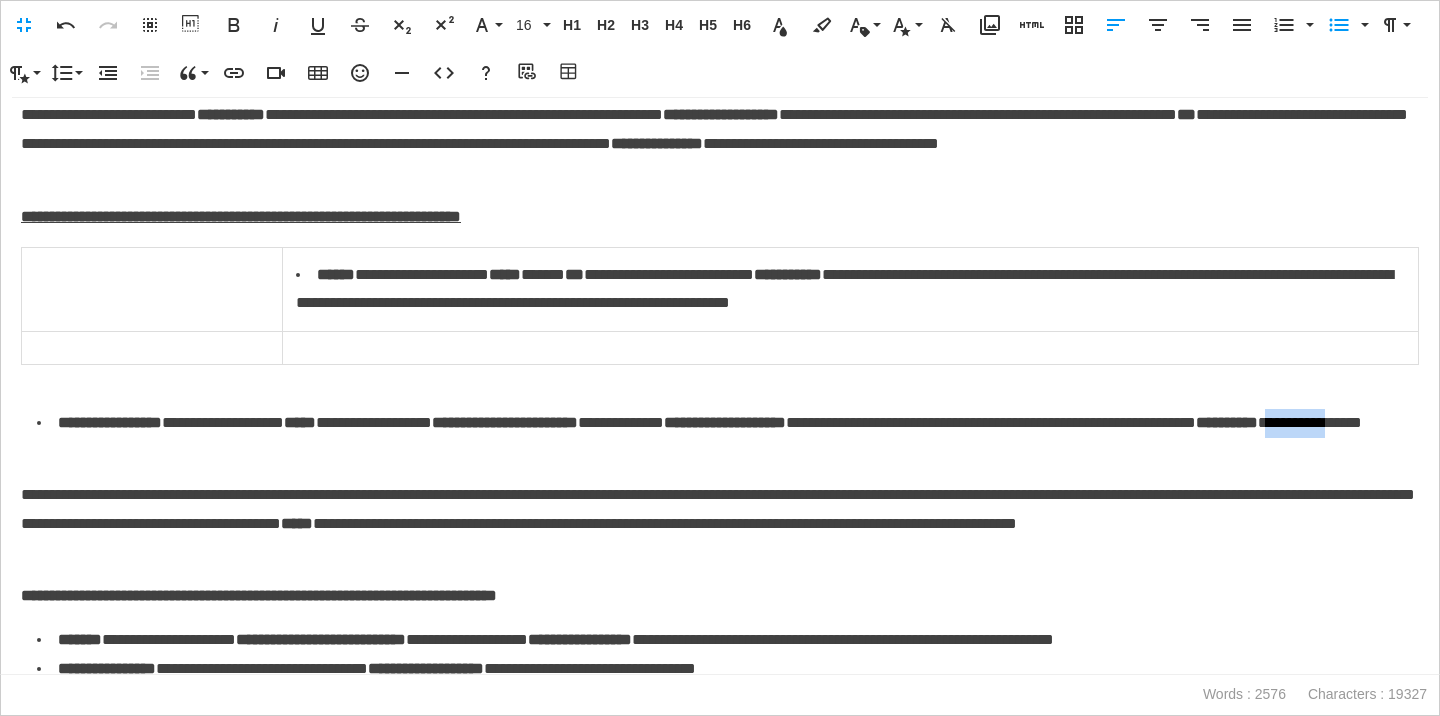 click on "**********" at bounding box center (728, 438) 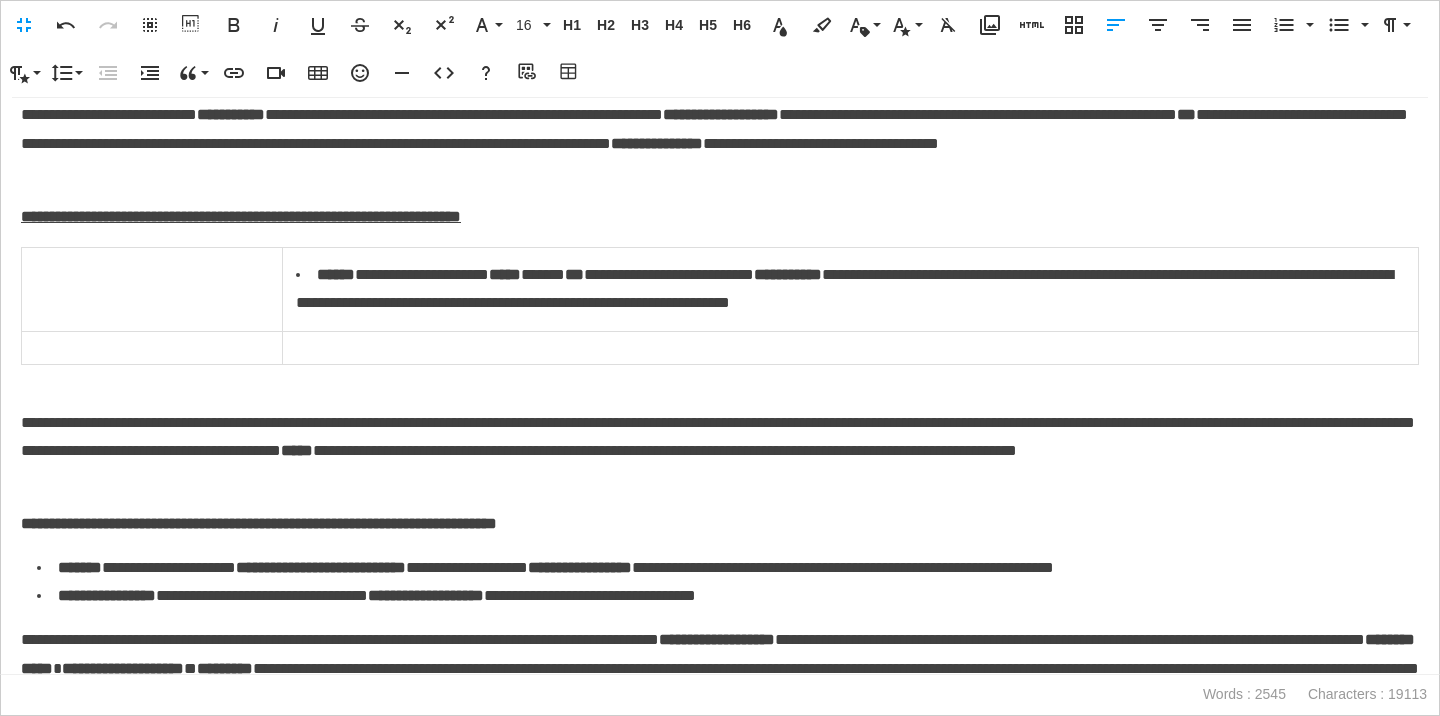 click at bounding box center [851, 348] 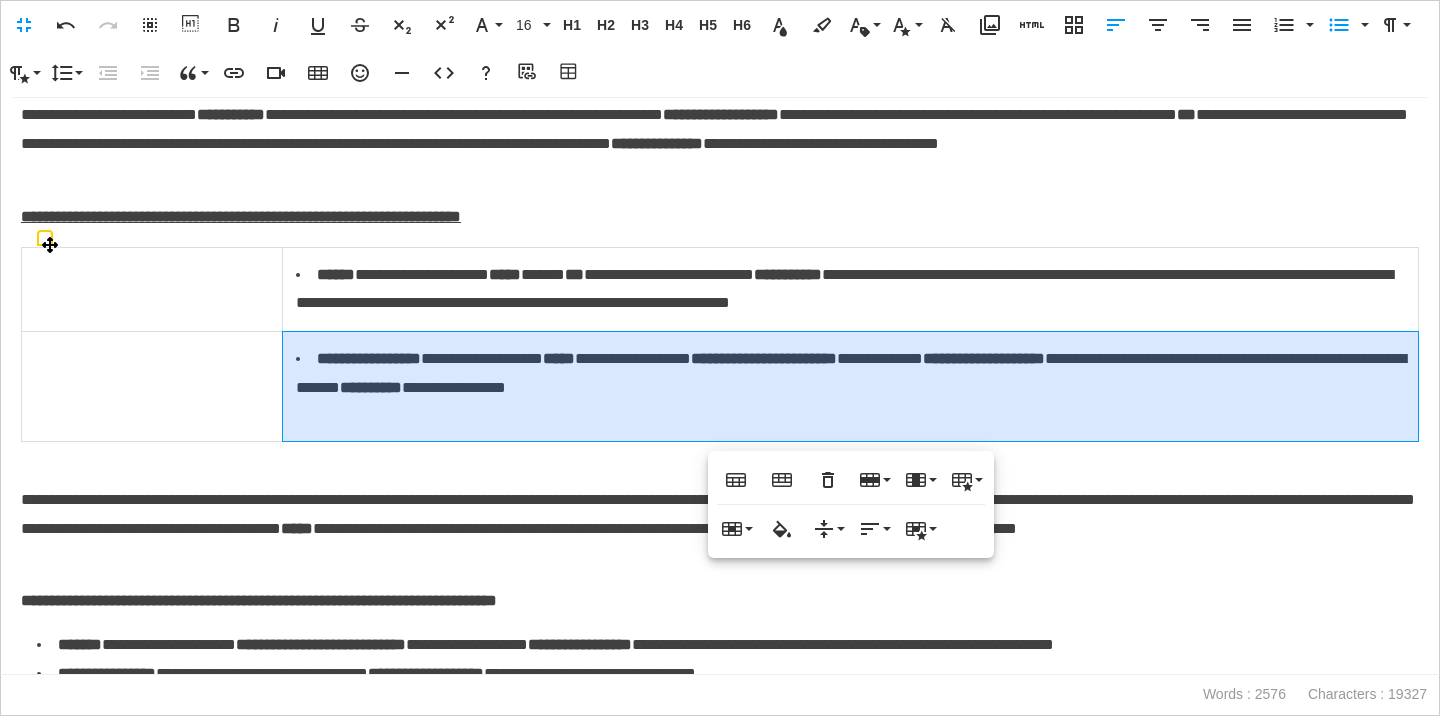 click on "**********" at bounding box center (851, 387) 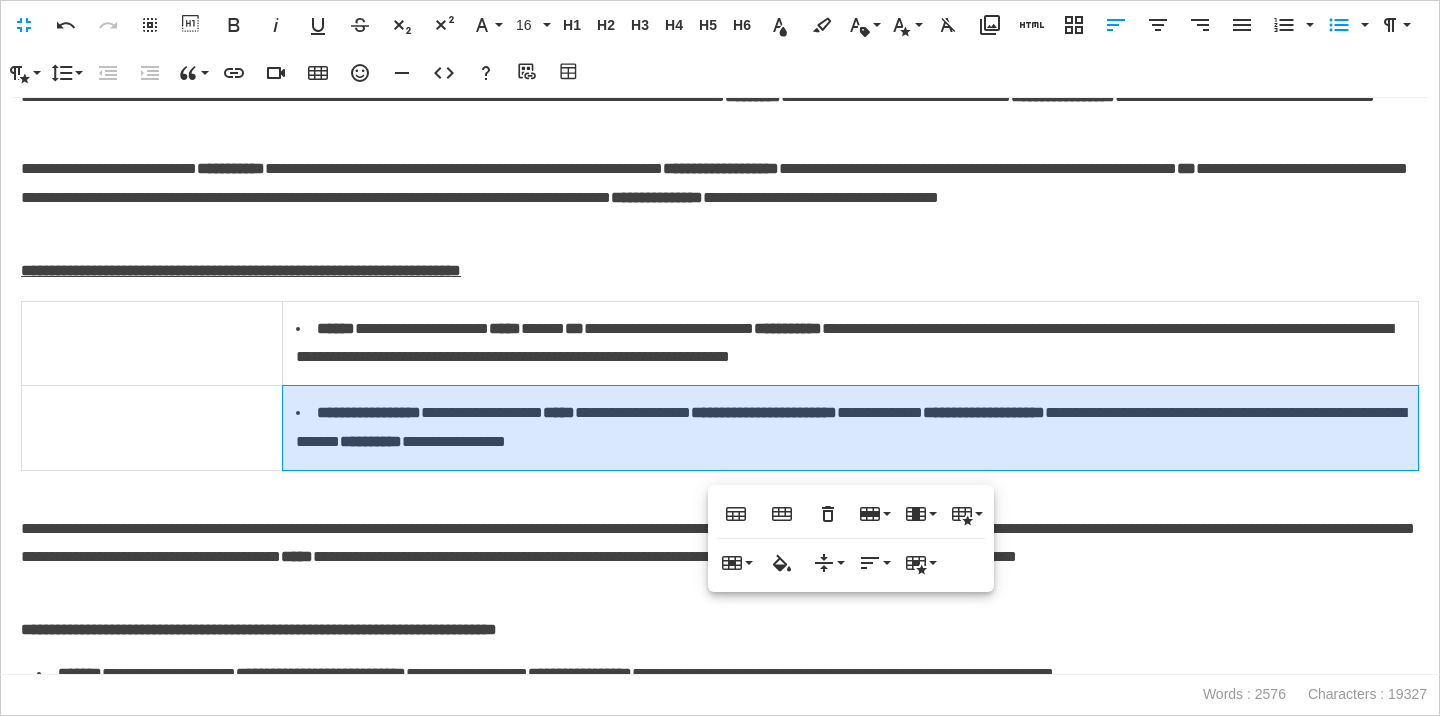 scroll, scrollTop: 4276, scrollLeft: 0, axis: vertical 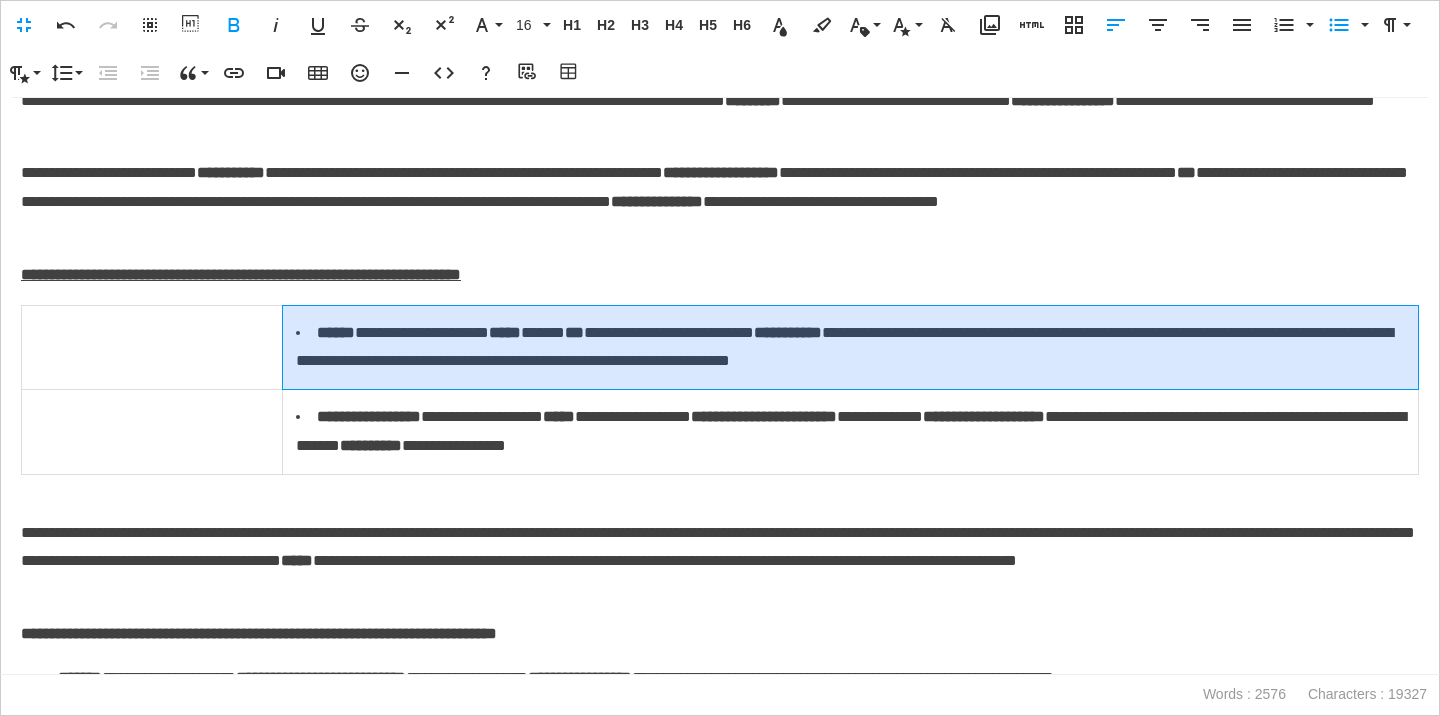 click on "******" at bounding box center (336, 332) 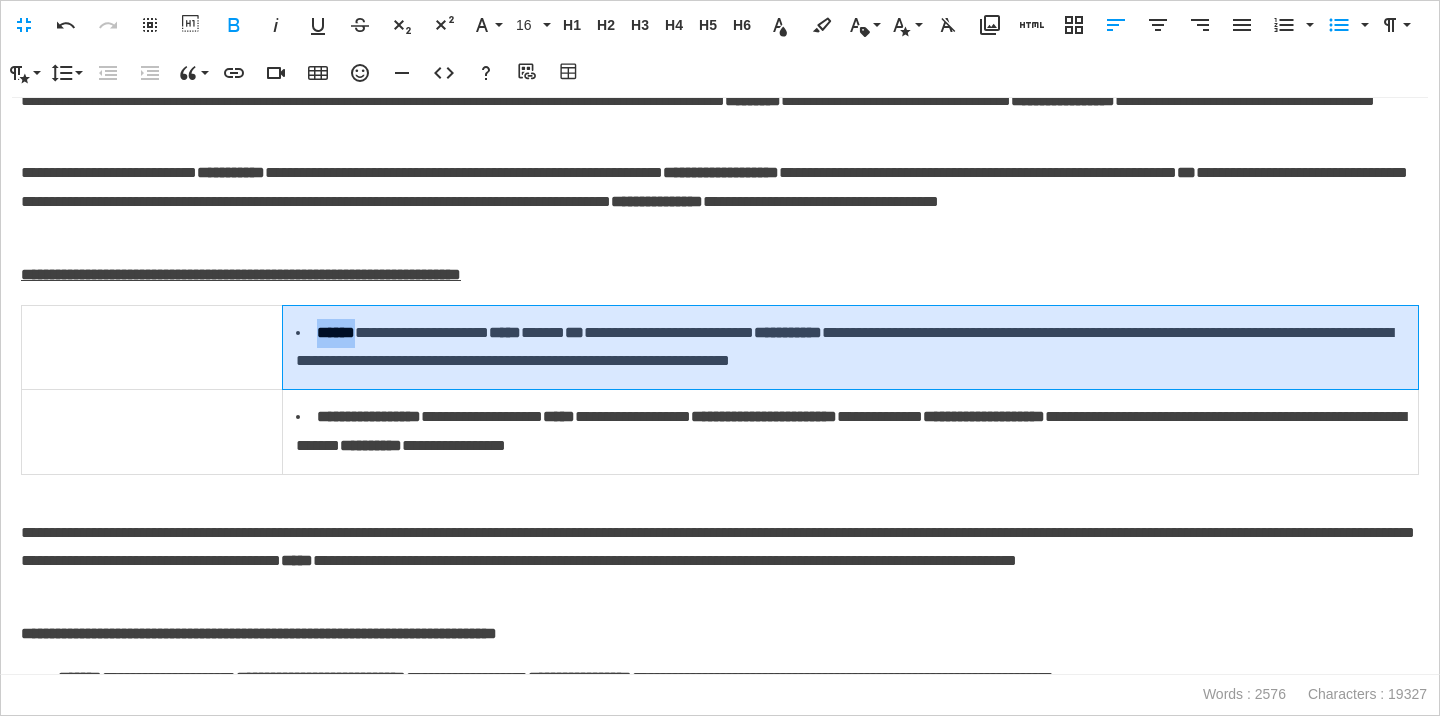 click on "******" at bounding box center (336, 332) 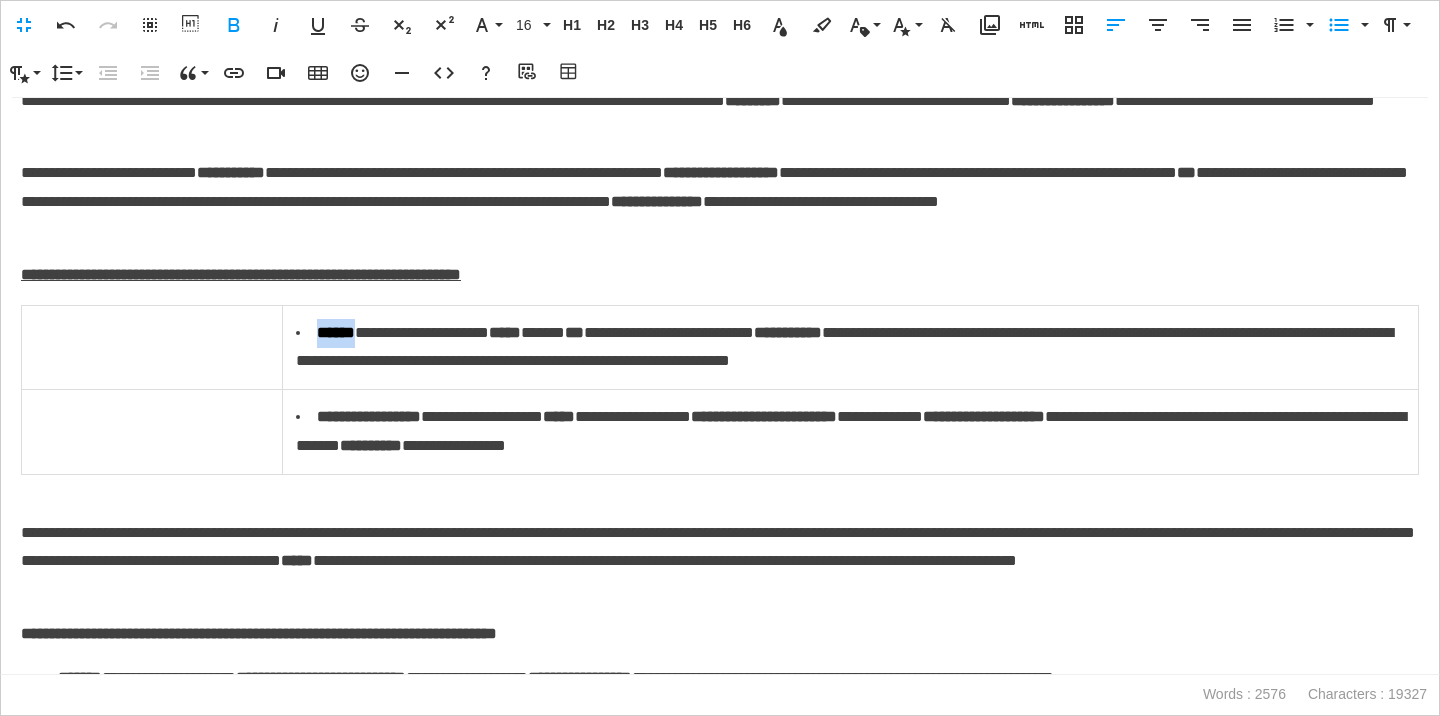 copy on "******" 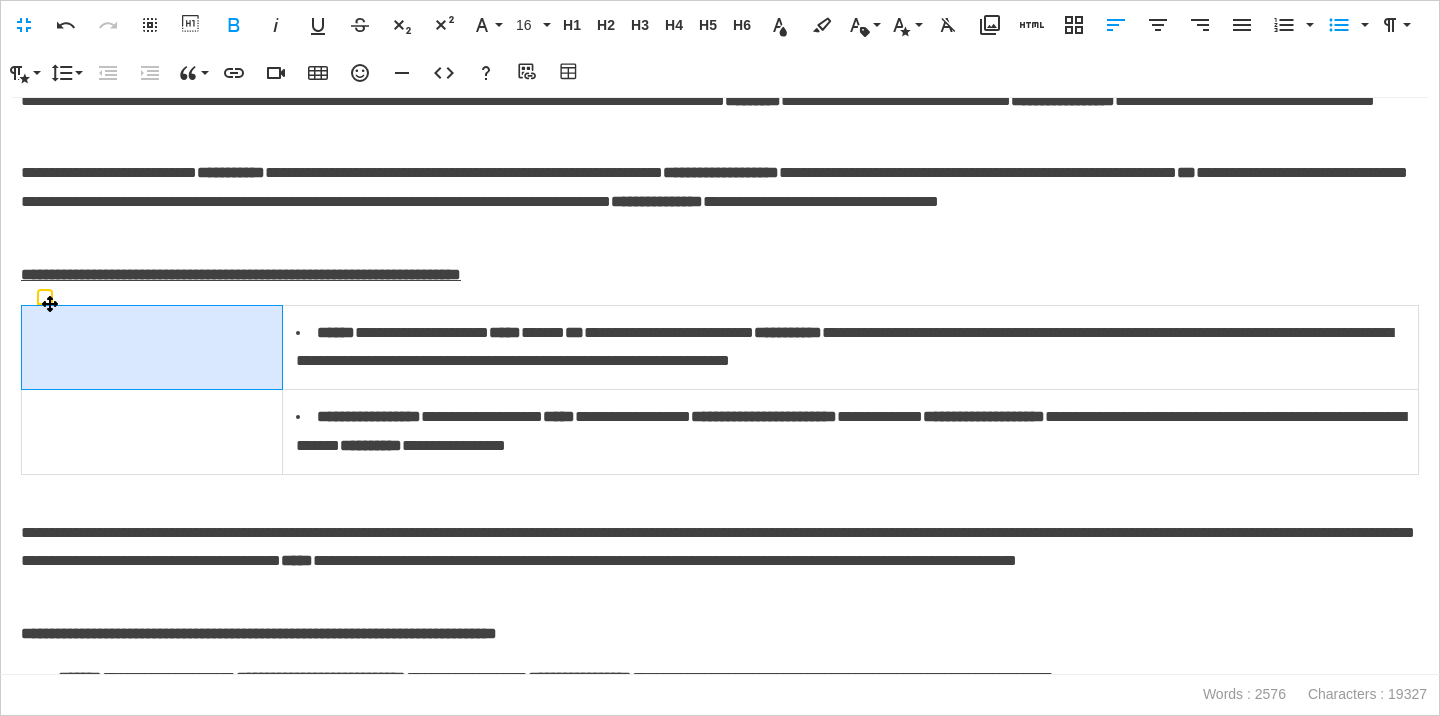 click at bounding box center (152, 347) 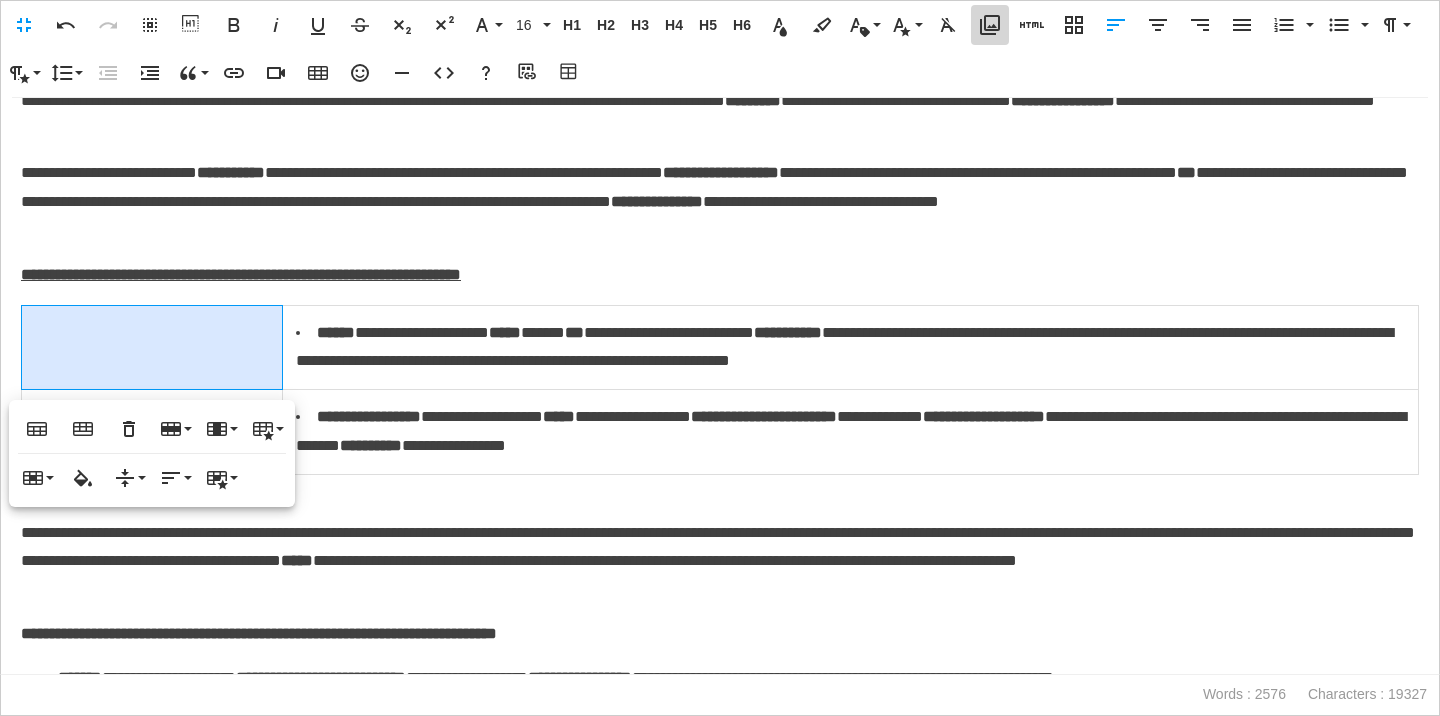 click 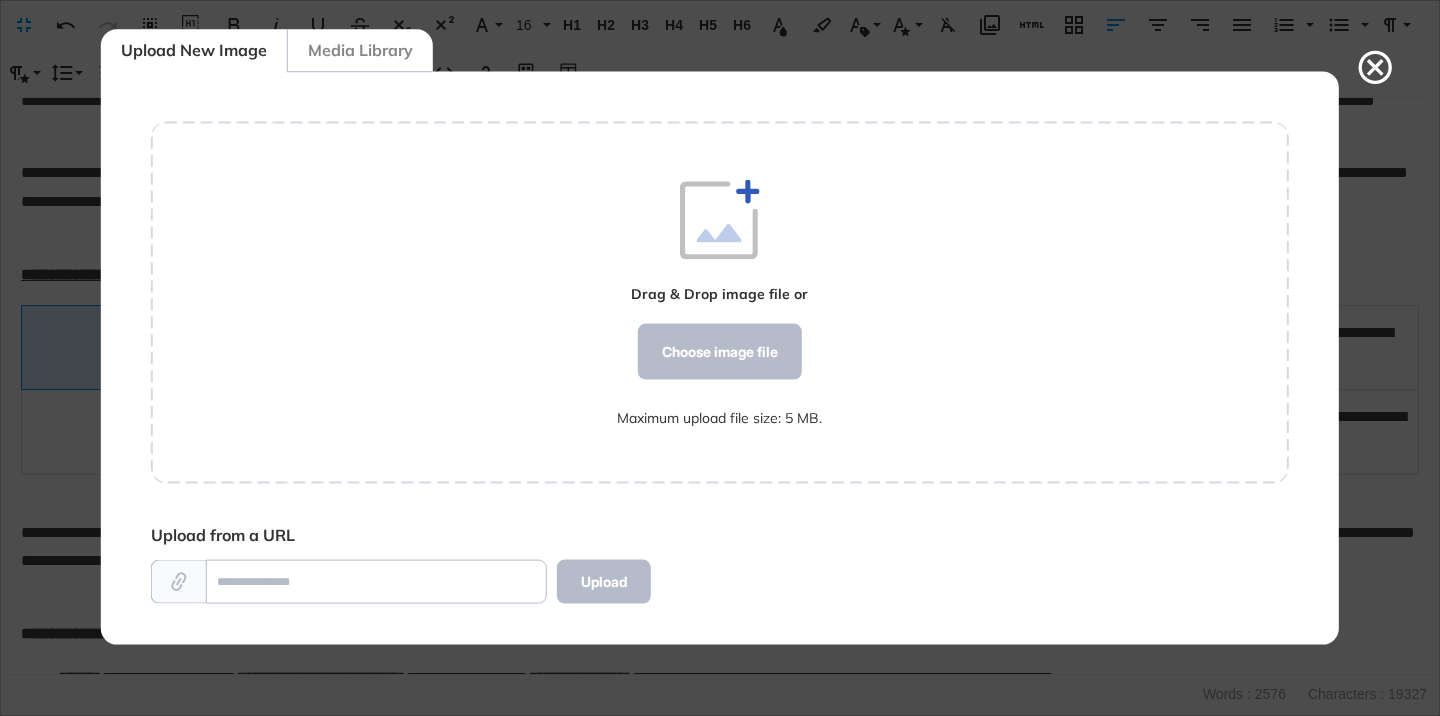 scroll, scrollTop: 572, scrollLeft: 1138, axis: both 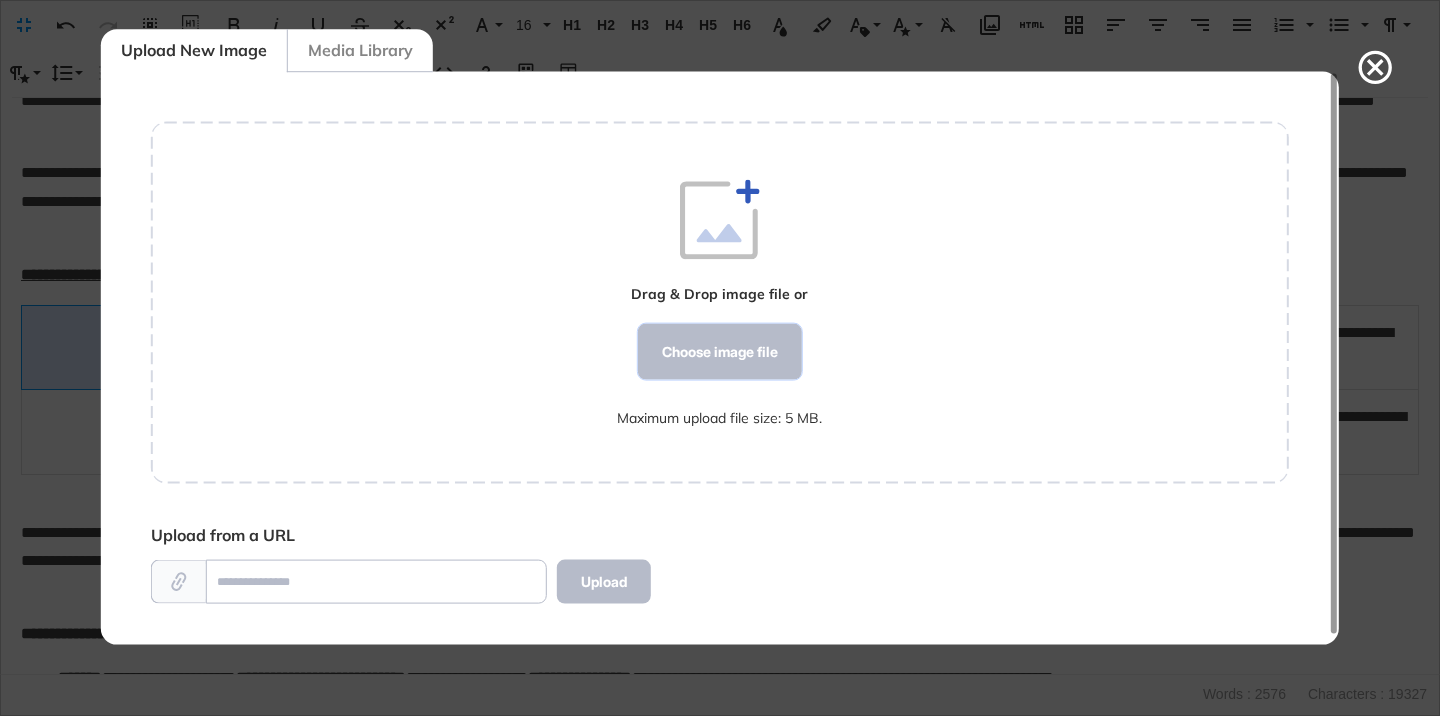 click on "Choose image file" at bounding box center (720, 352) 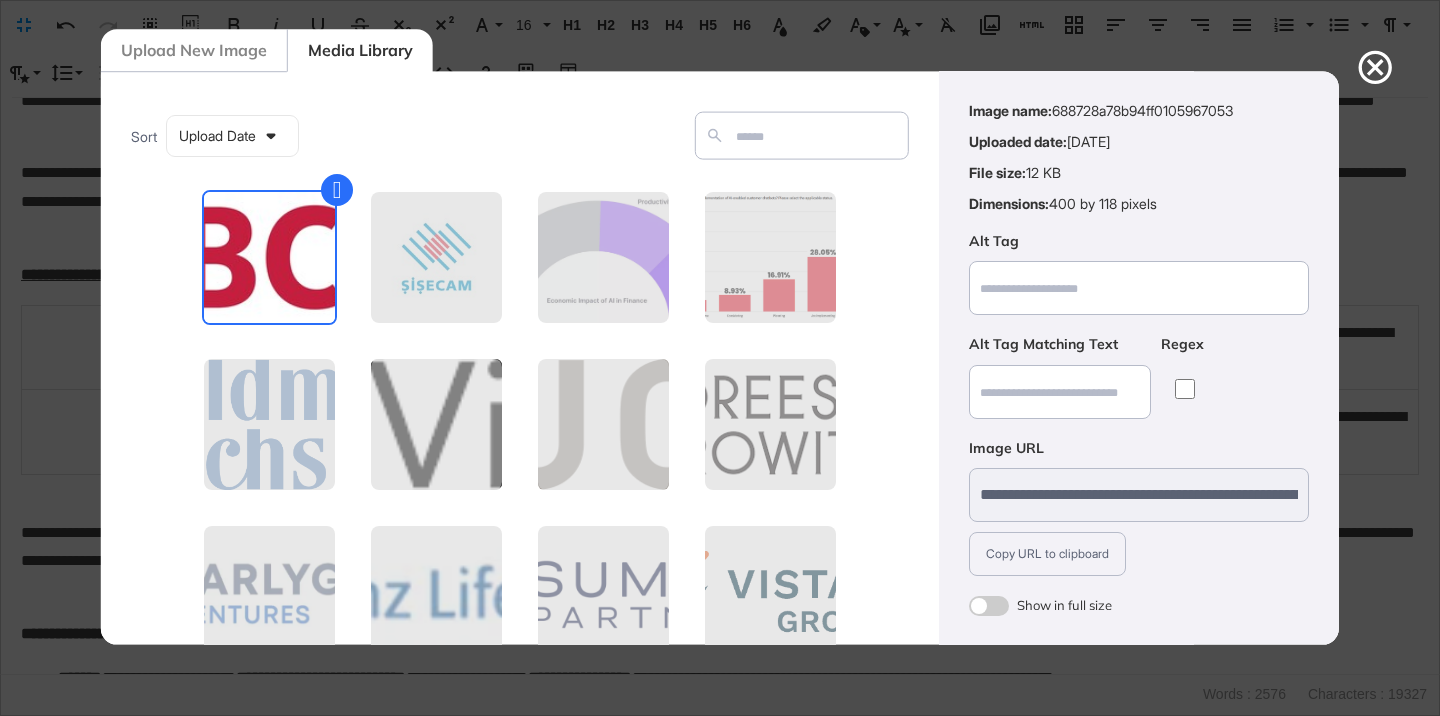 scroll, scrollTop: 156, scrollLeft: 0, axis: vertical 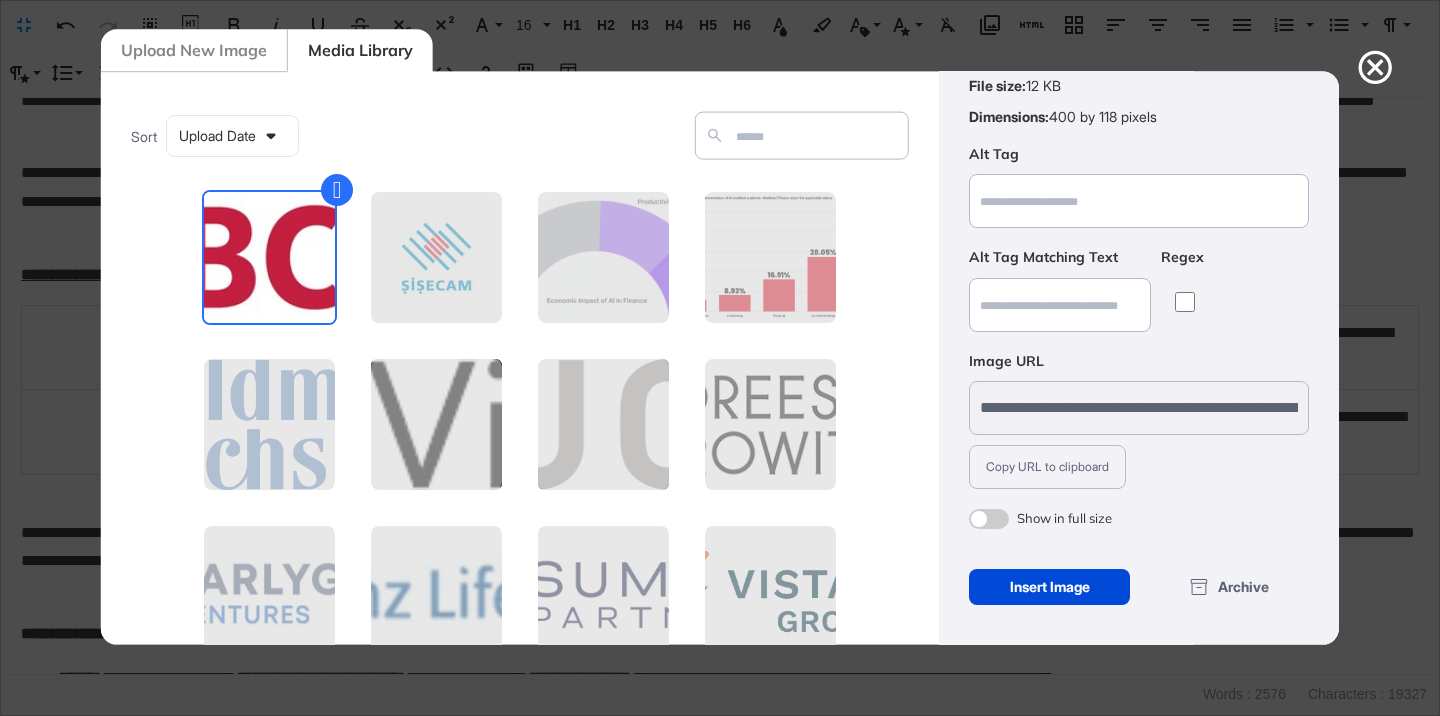 click at bounding box center (989, 519) 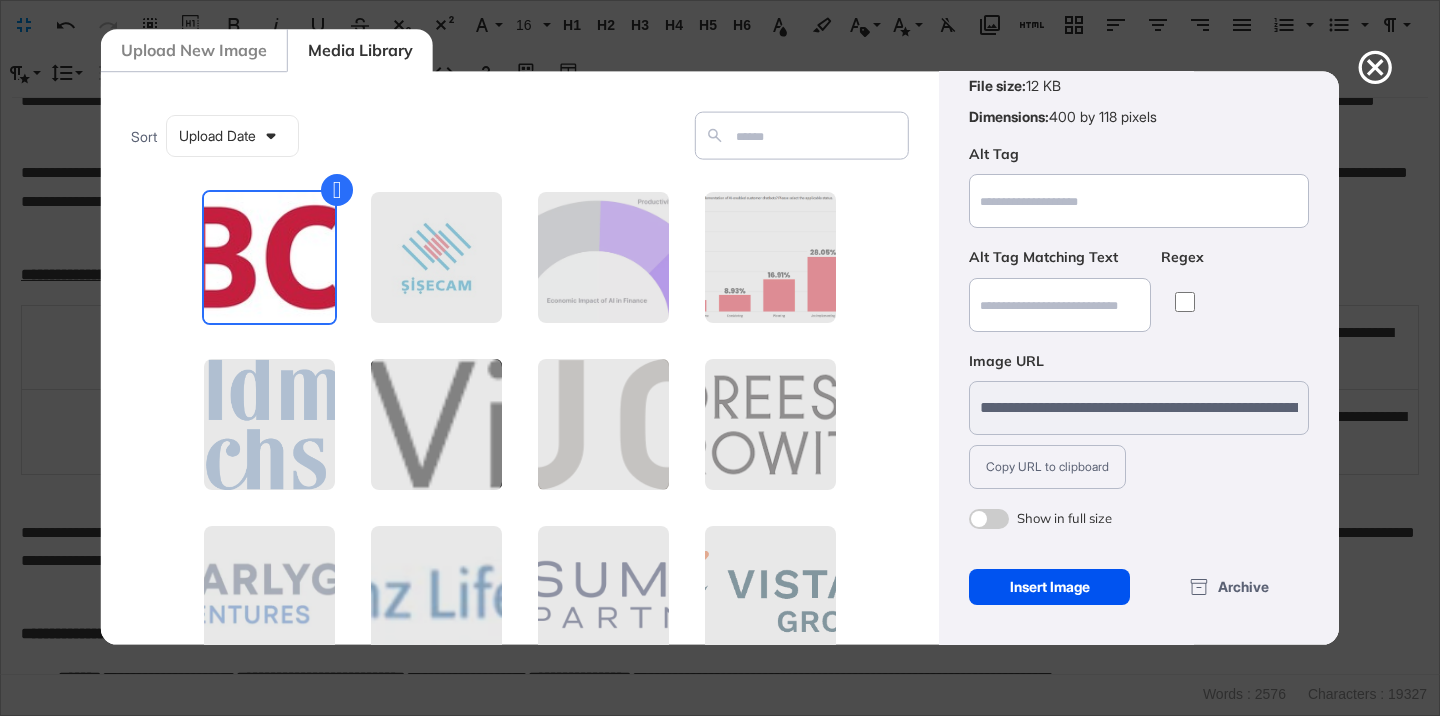 click on "Insert Image" at bounding box center (1049, 587) 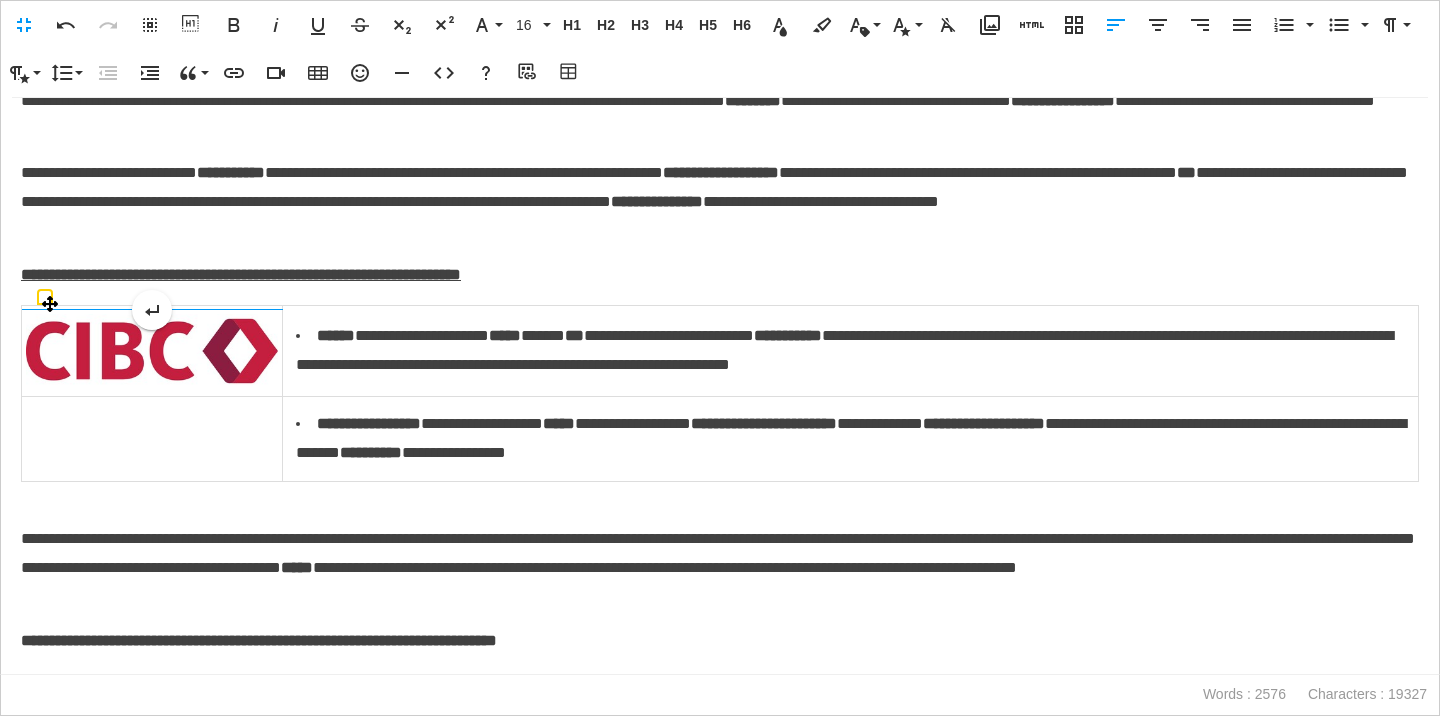 click at bounding box center [152, 351] 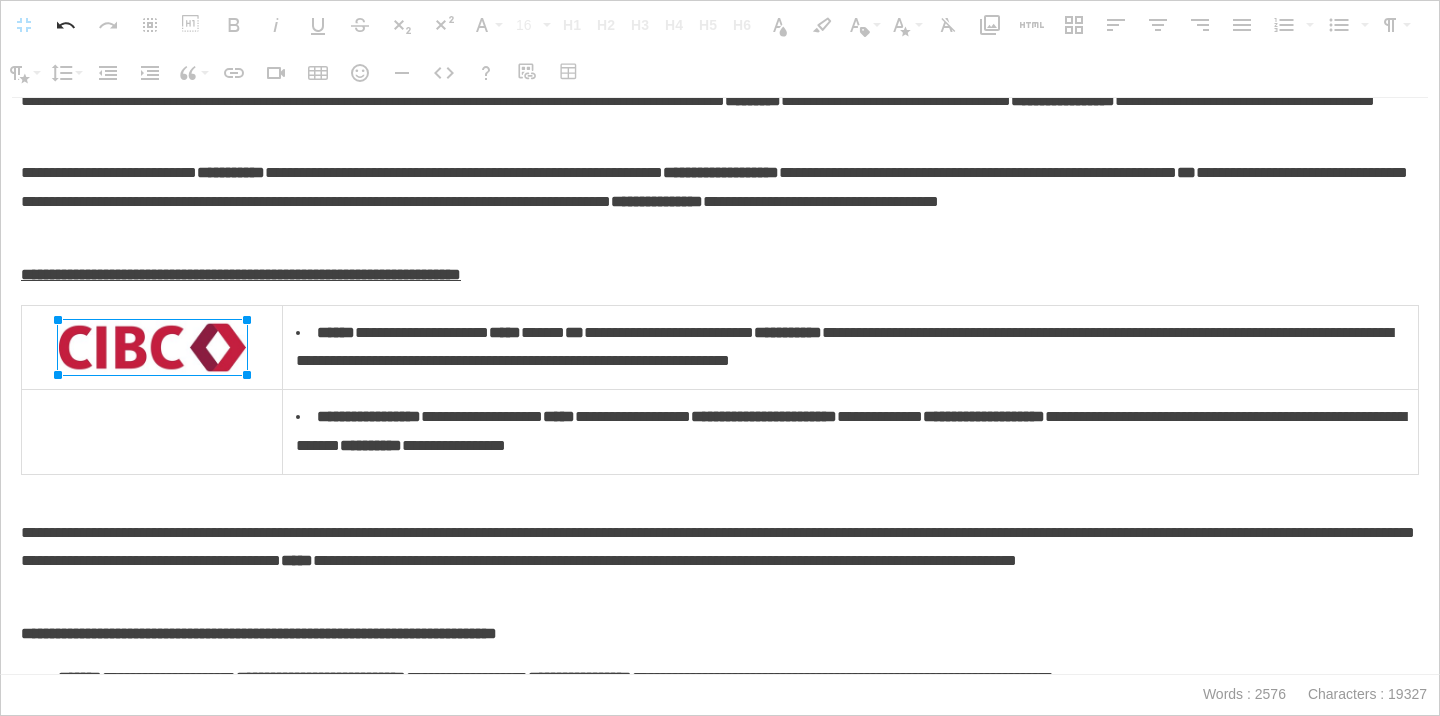 drag, startPoint x: 274, startPoint y: 313, endPoint x: 210, endPoint y: 321, distance: 64.49806 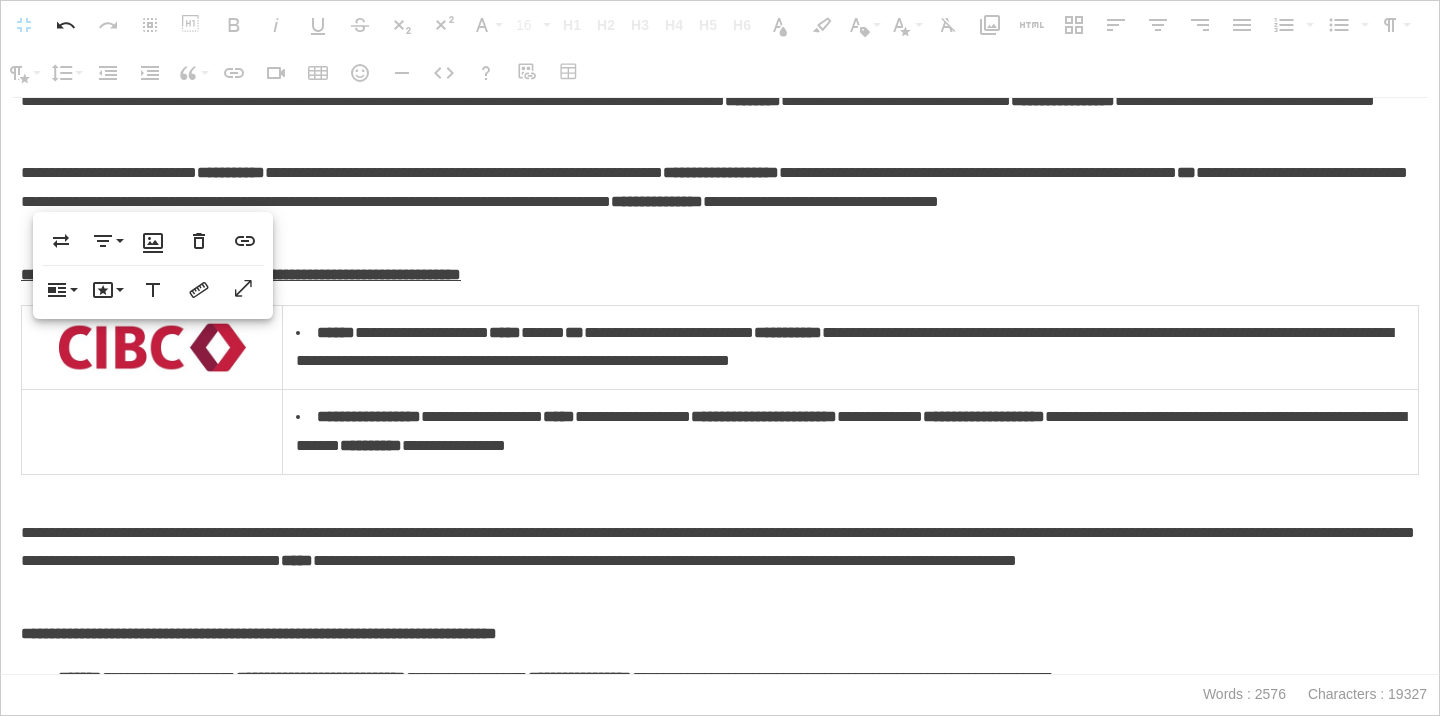 click at bounding box center [152, 432] 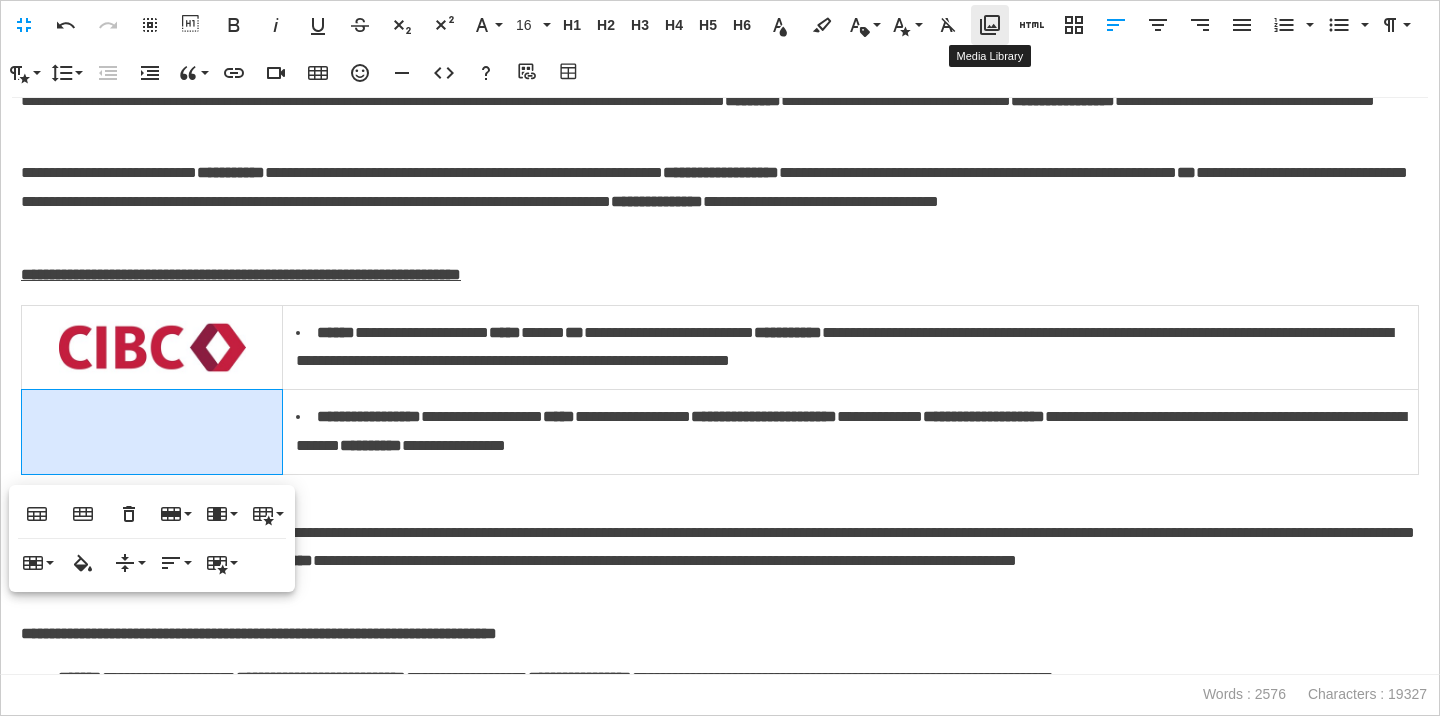 click 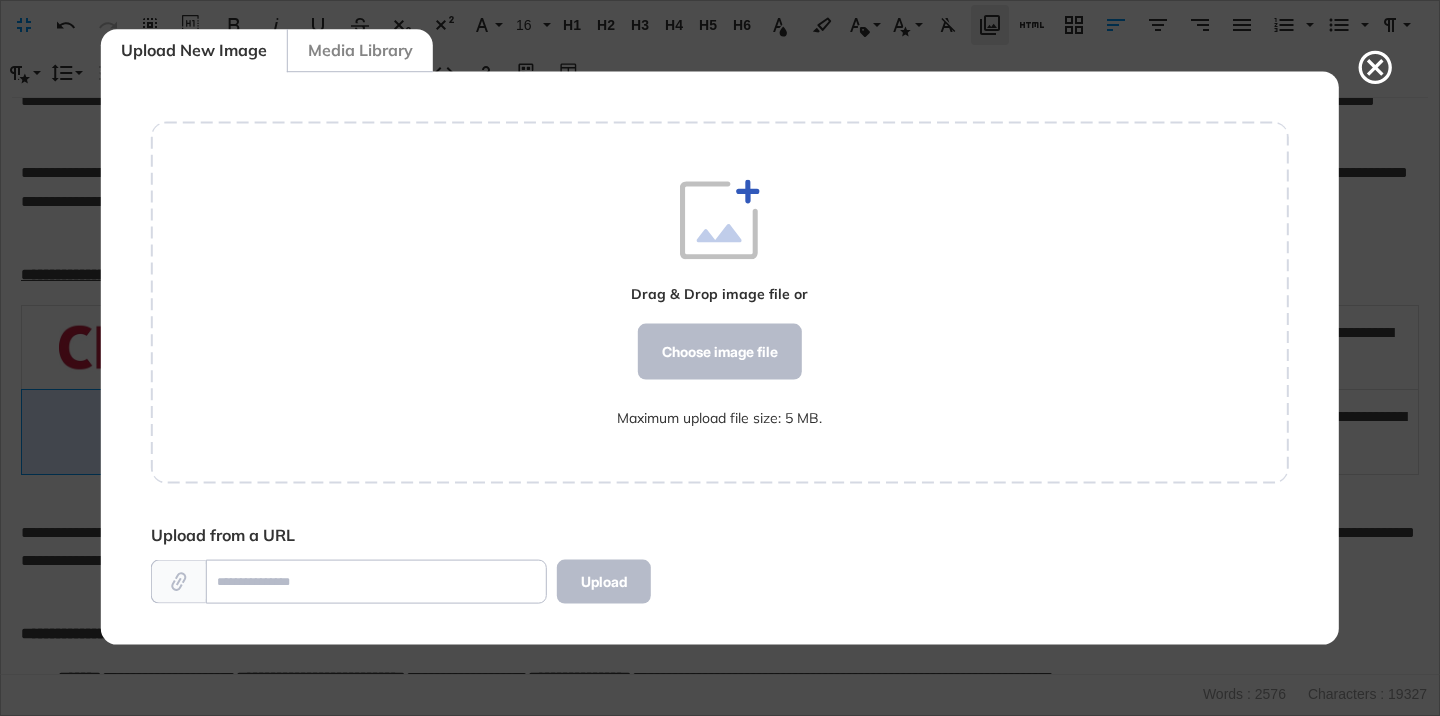 scroll, scrollTop: 572, scrollLeft: 1138, axis: both 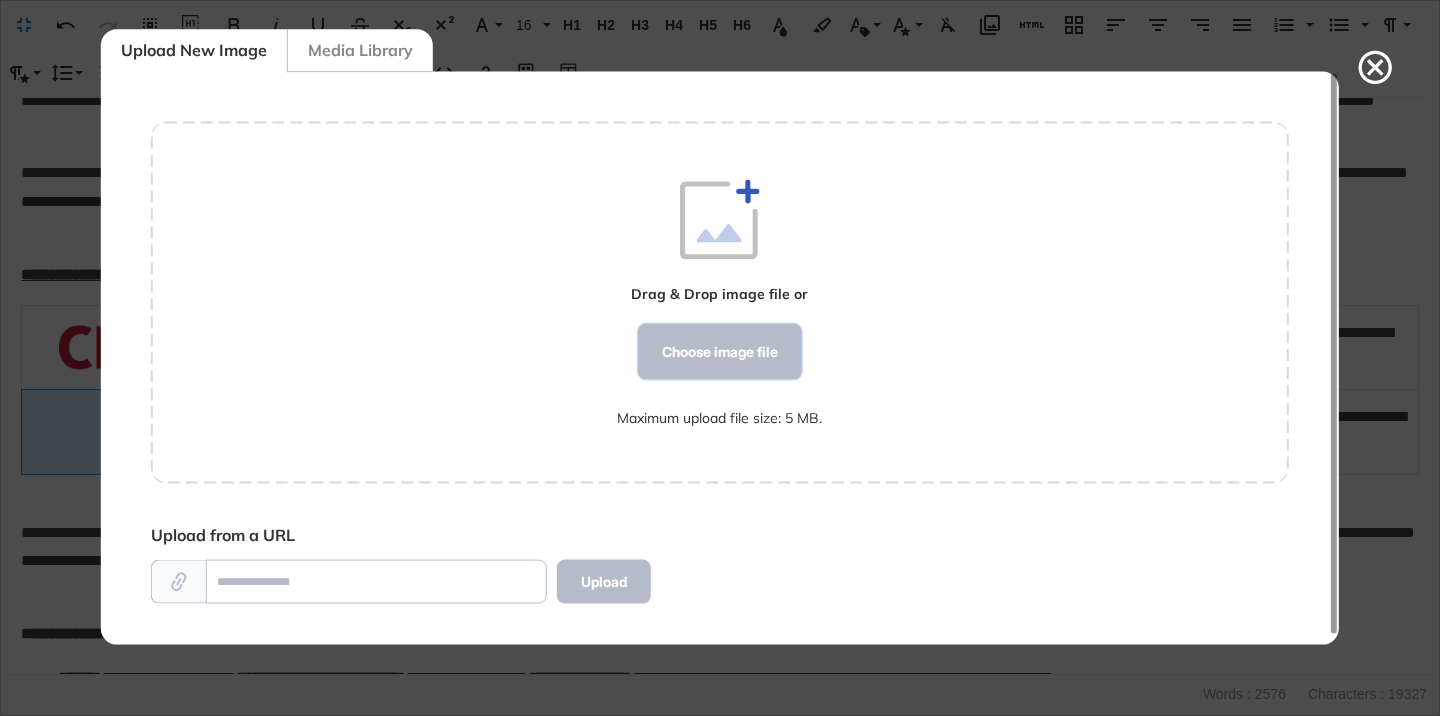 click on "Choose image file" at bounding box center (720, 352) 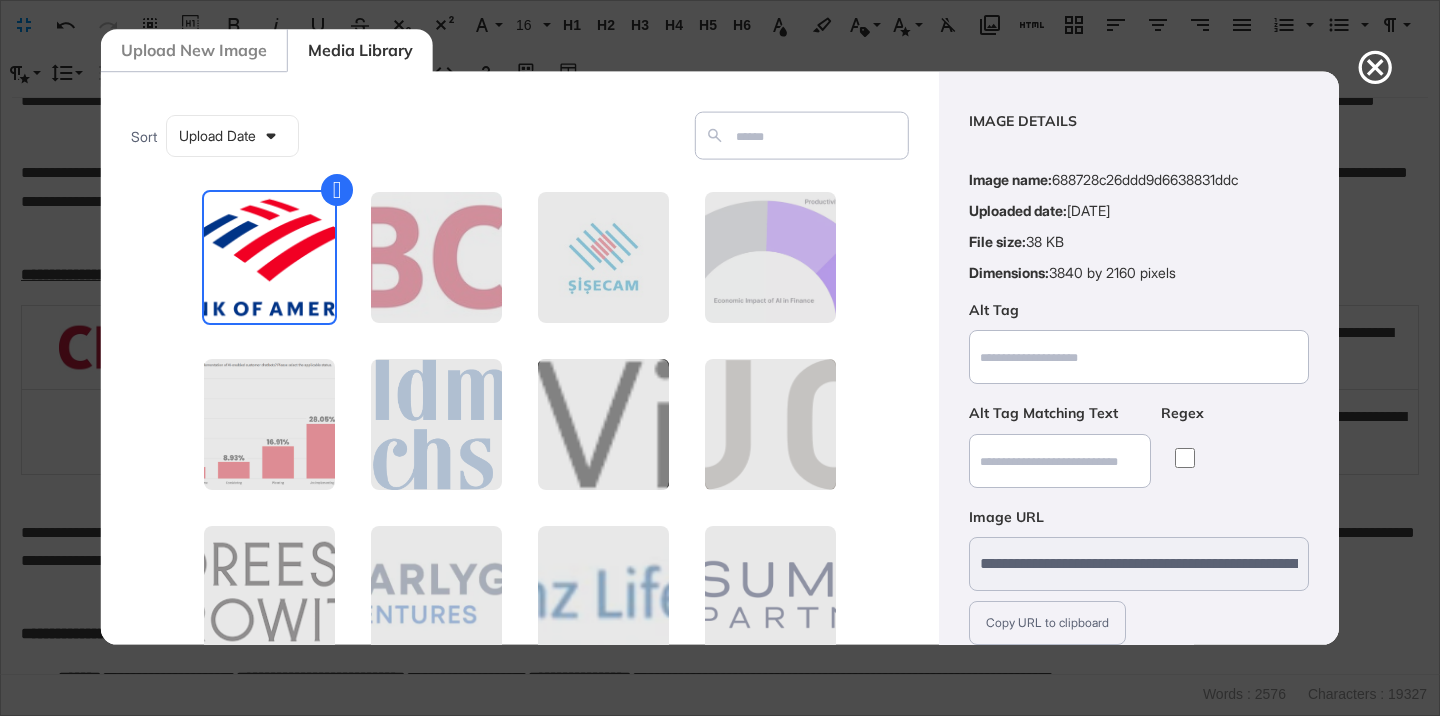 scroll, scrollTop: 156, scrollLeft: 0, axis: vertical 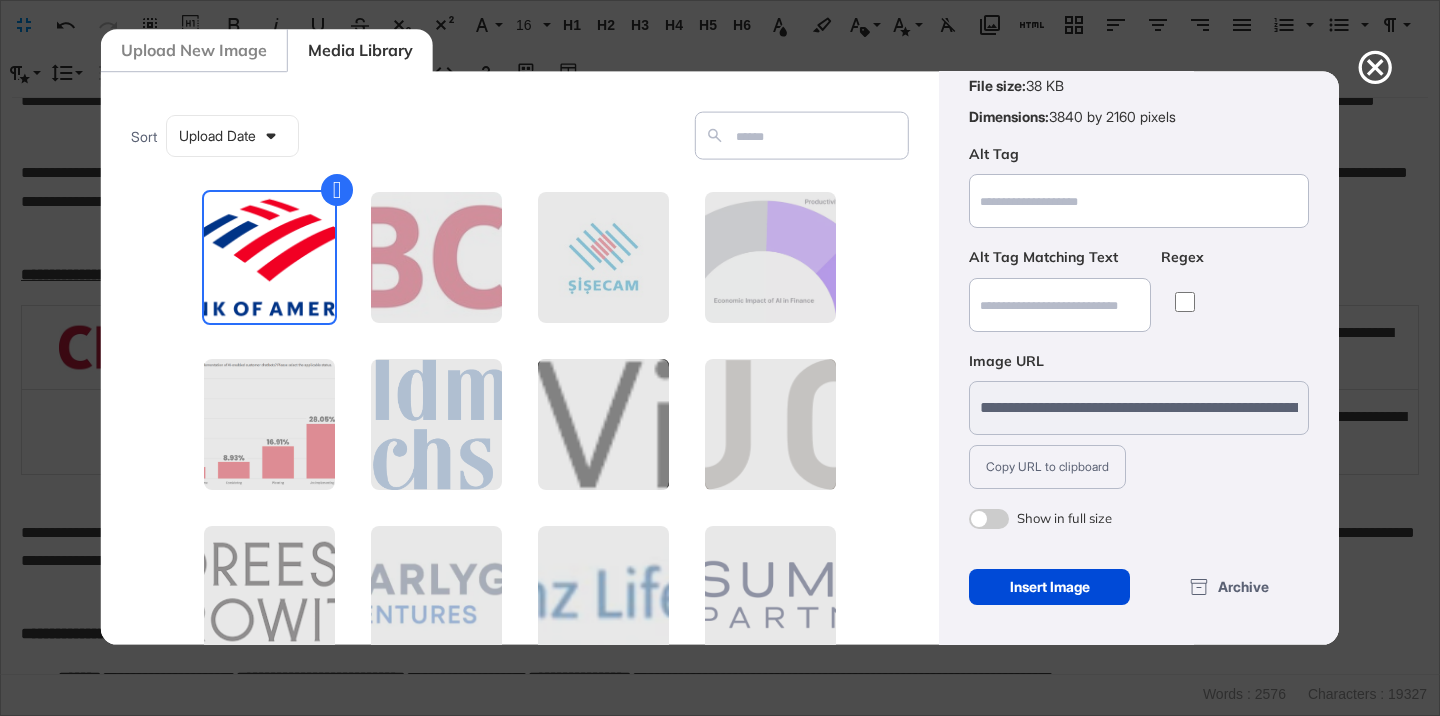 click at bounding box center (989, 519) 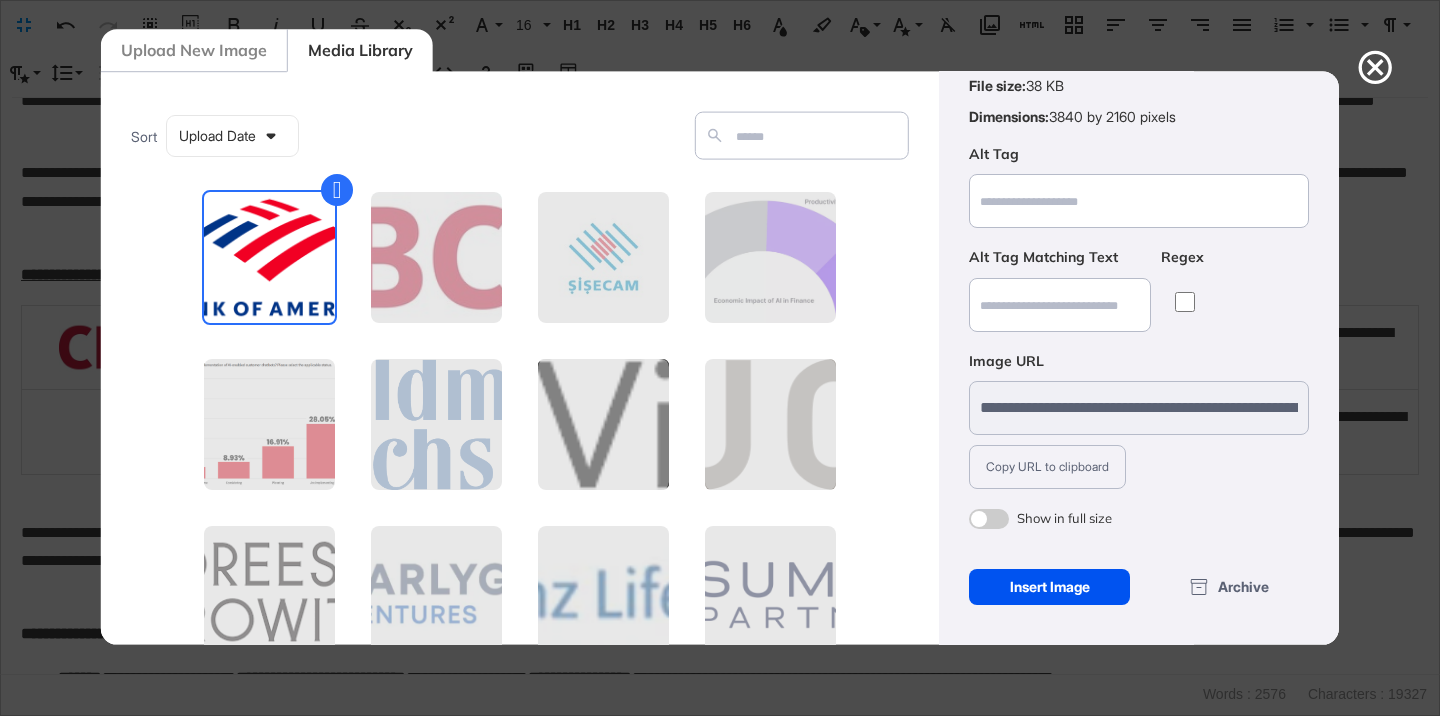 click on "Insert Image" at bounding box center [1049, 587] 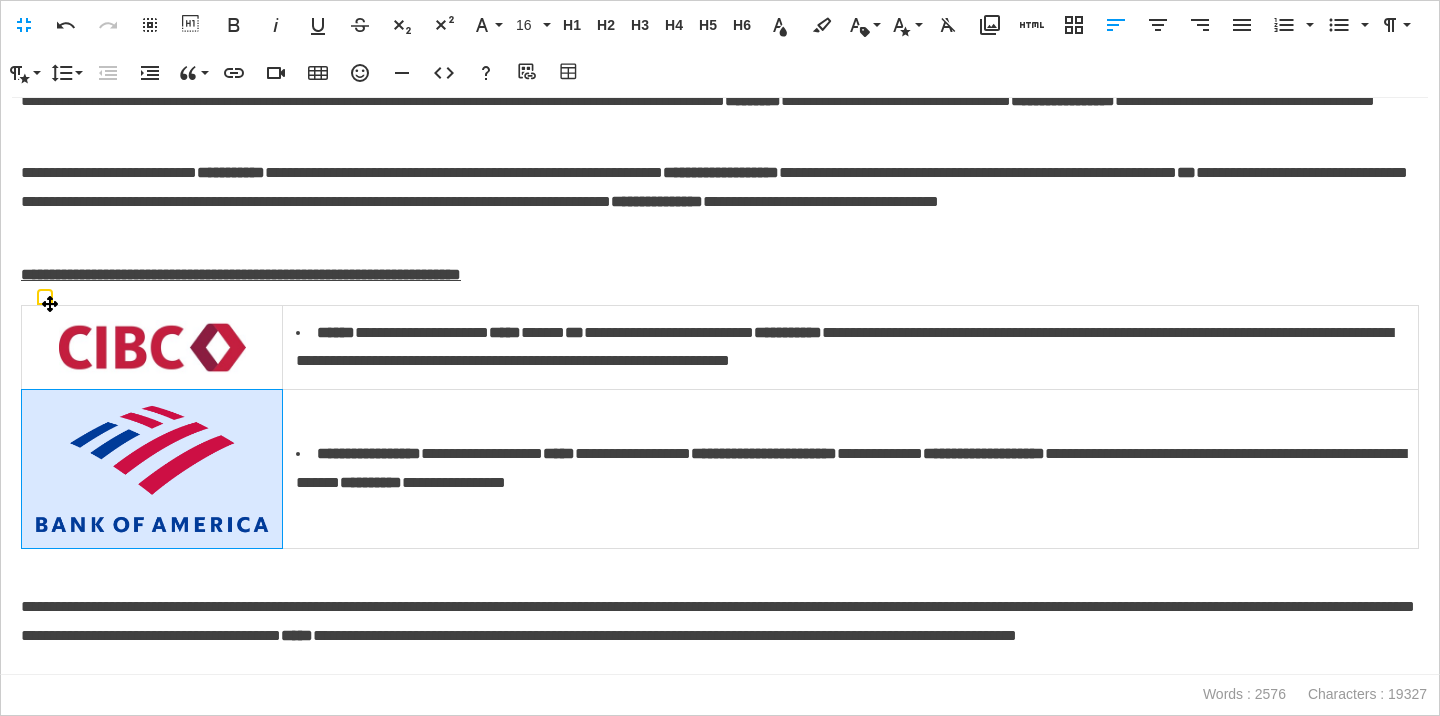click at bounding box center [152, 469] 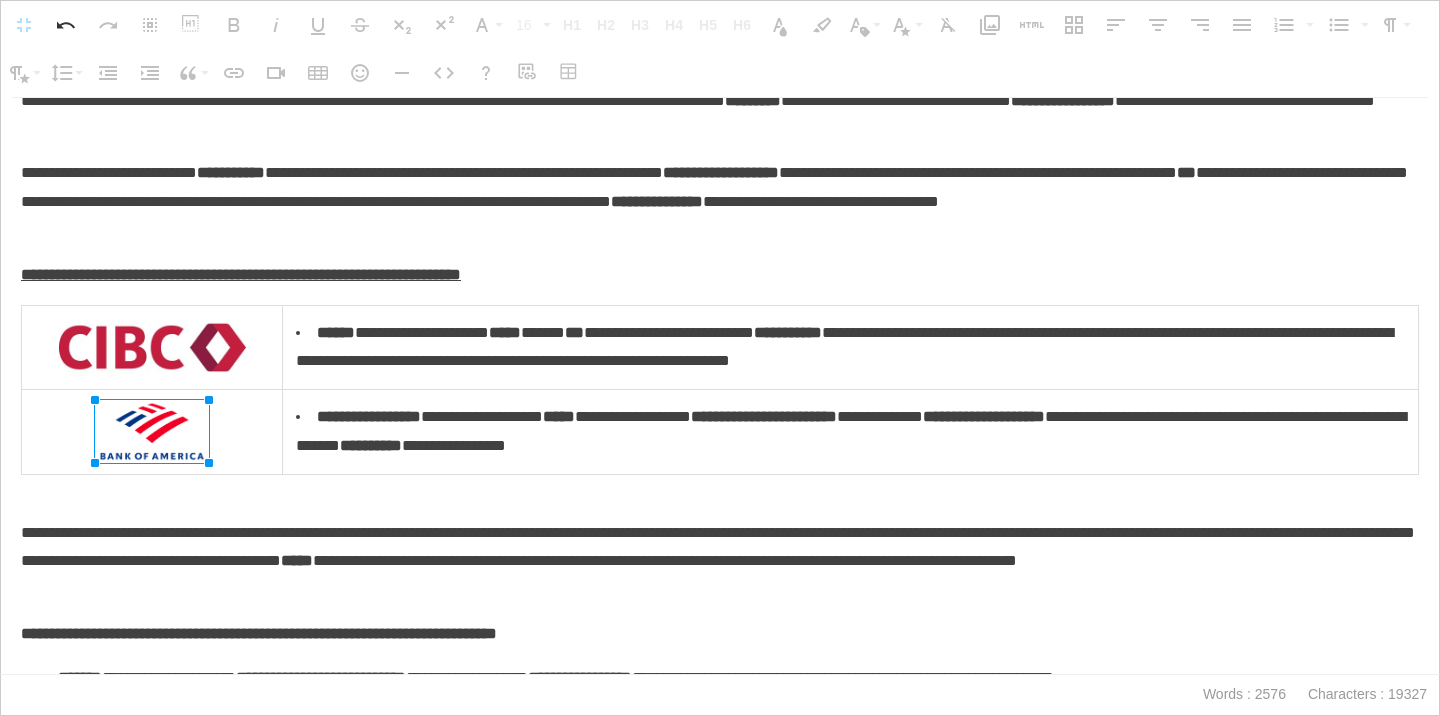 drag, startPoint x: 279, startPoint y: 398, endPoint x: 143, endPoint y: 410, distance: 136.52838 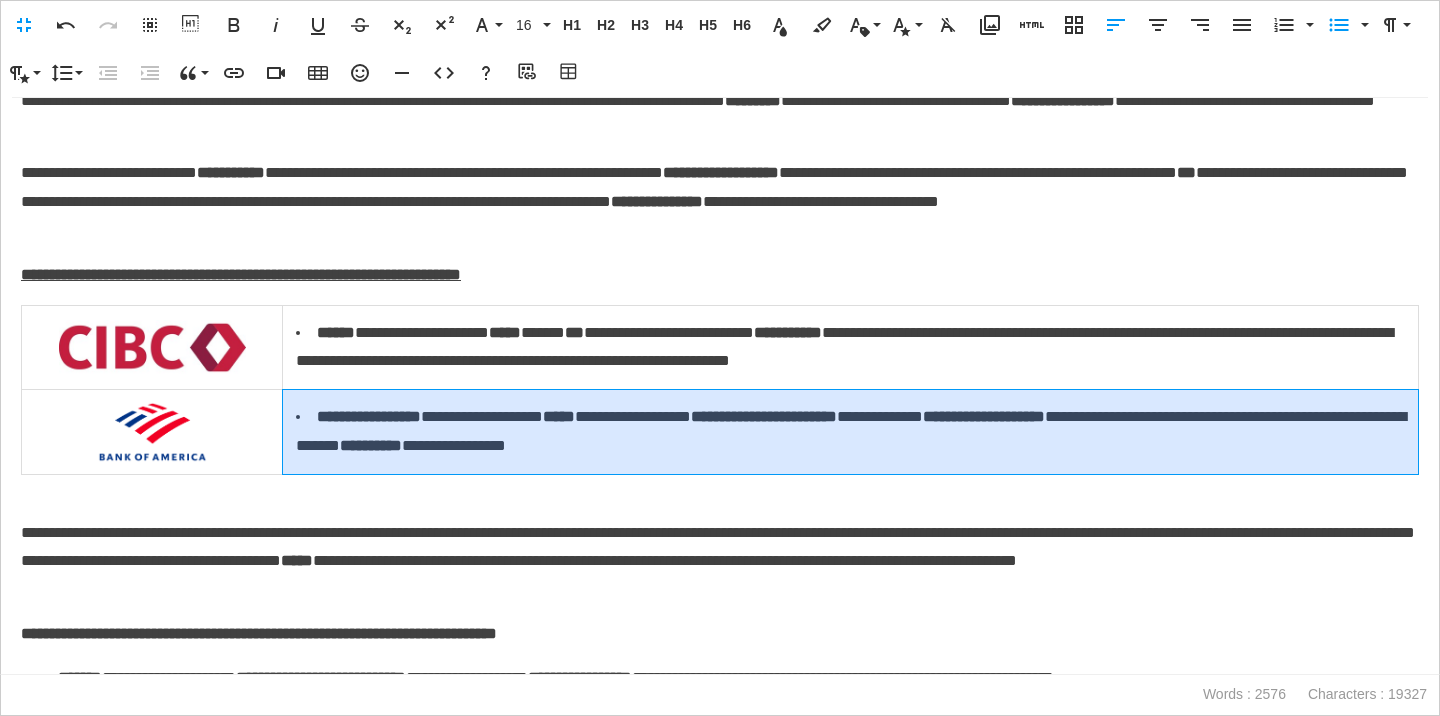 click on "**********" at bounding box center [855, 432] 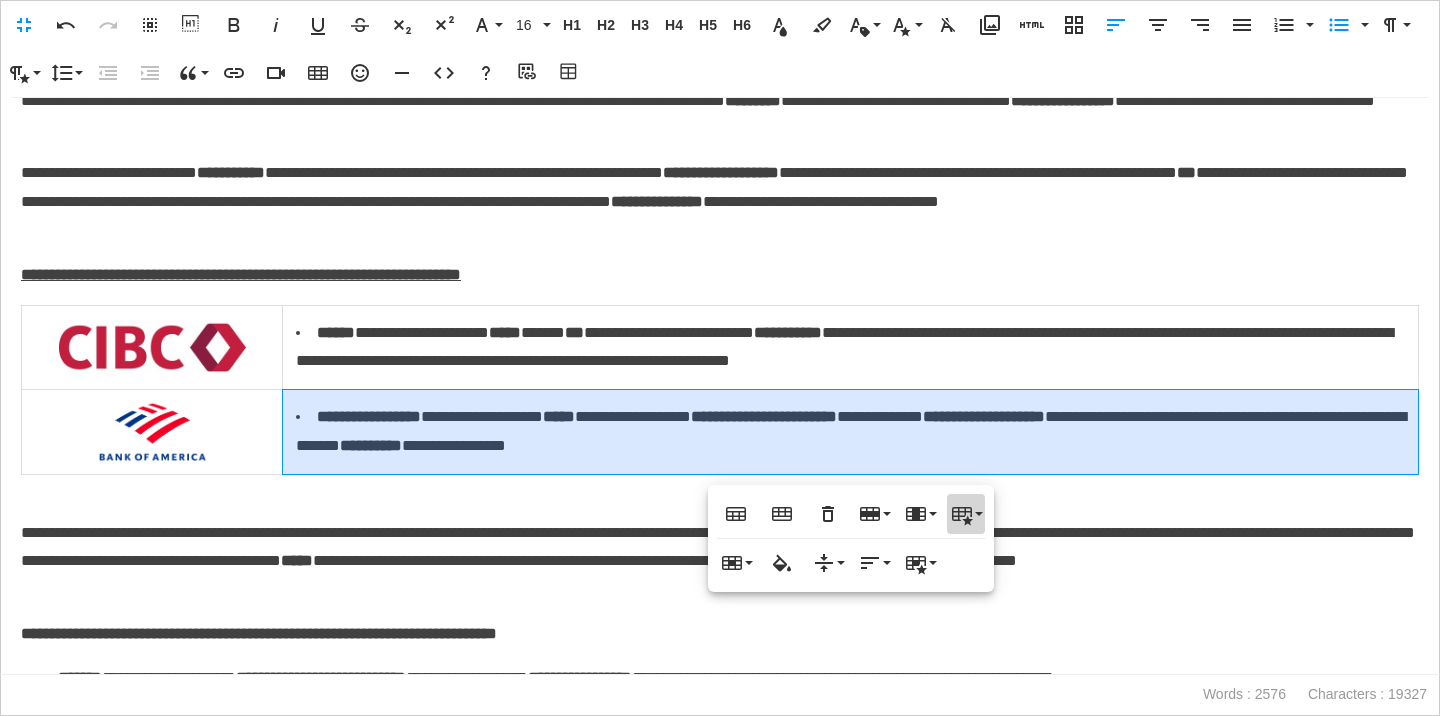 click on "Table Style" at bounding box center (966, 514) 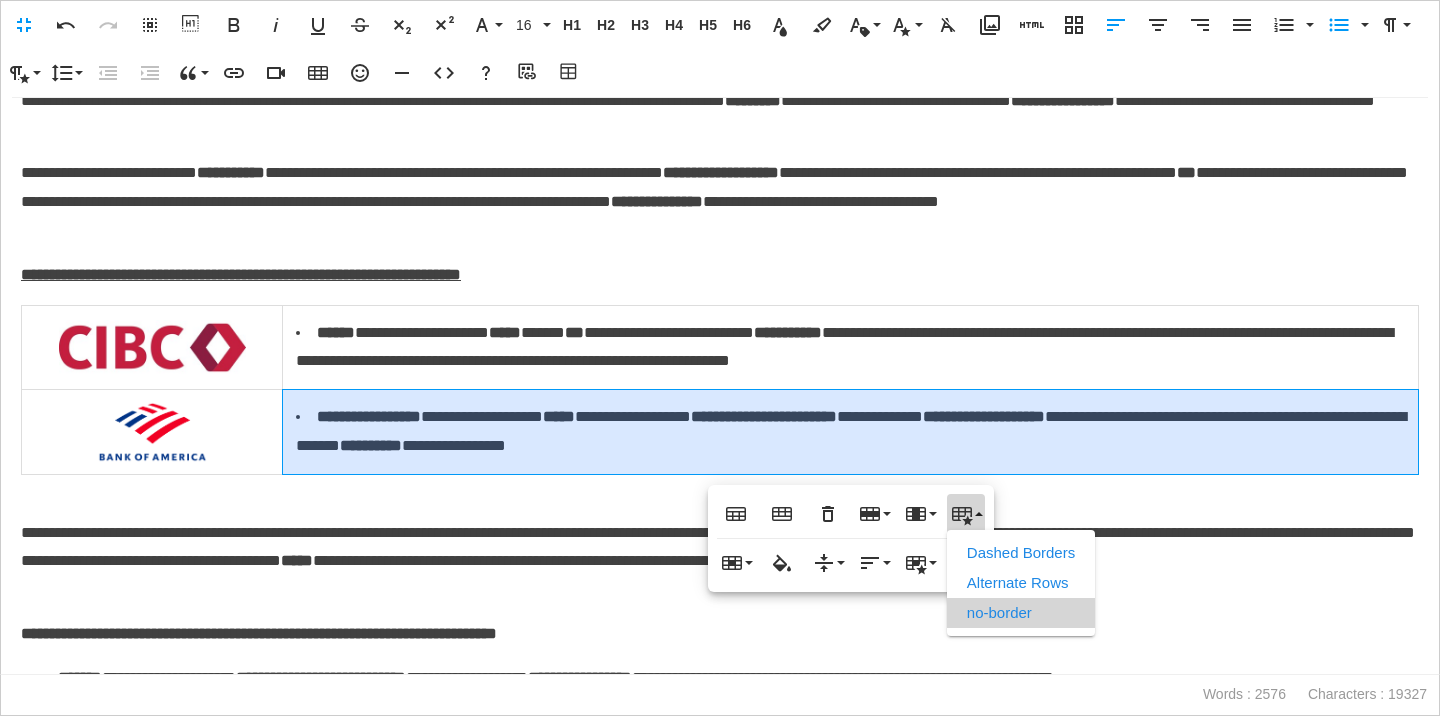 click on "no-border" at bounding box center (1021, 613) 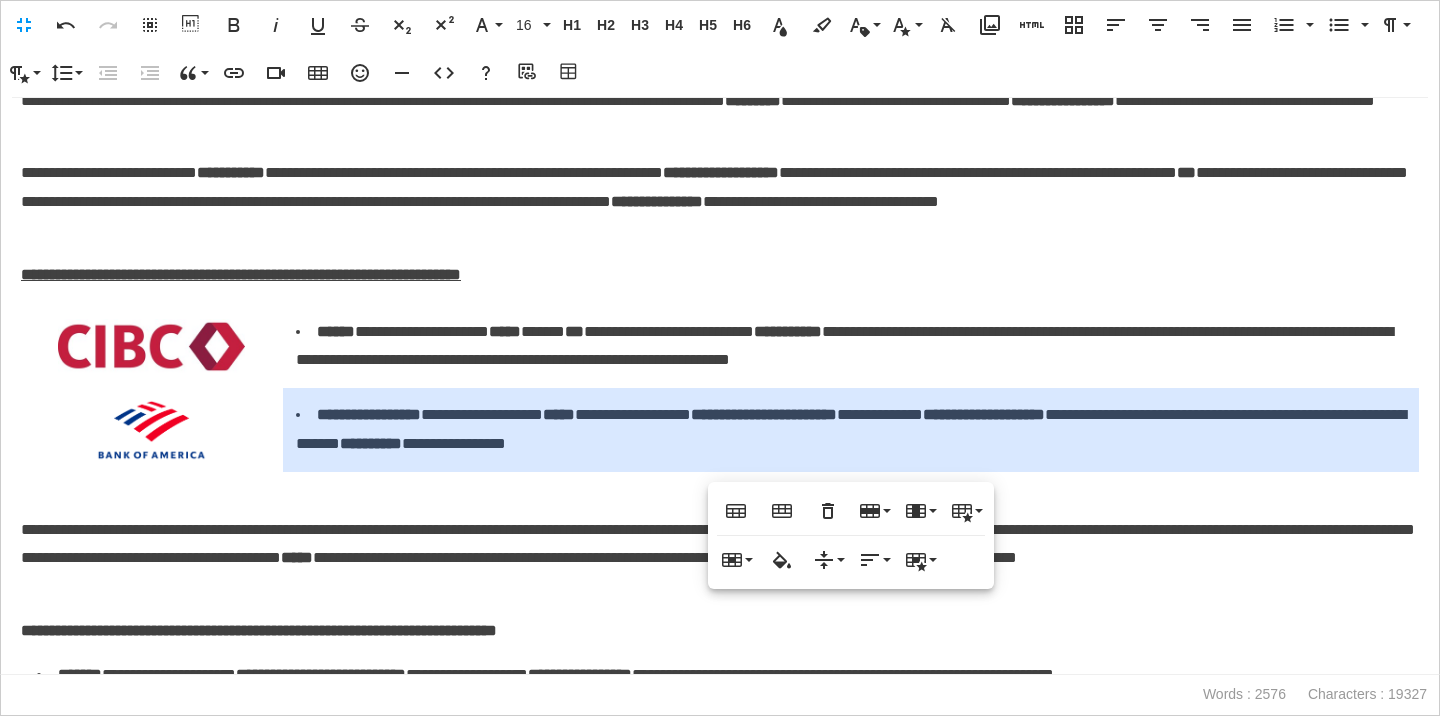 click on "**********" at bounding box center (720, 559) 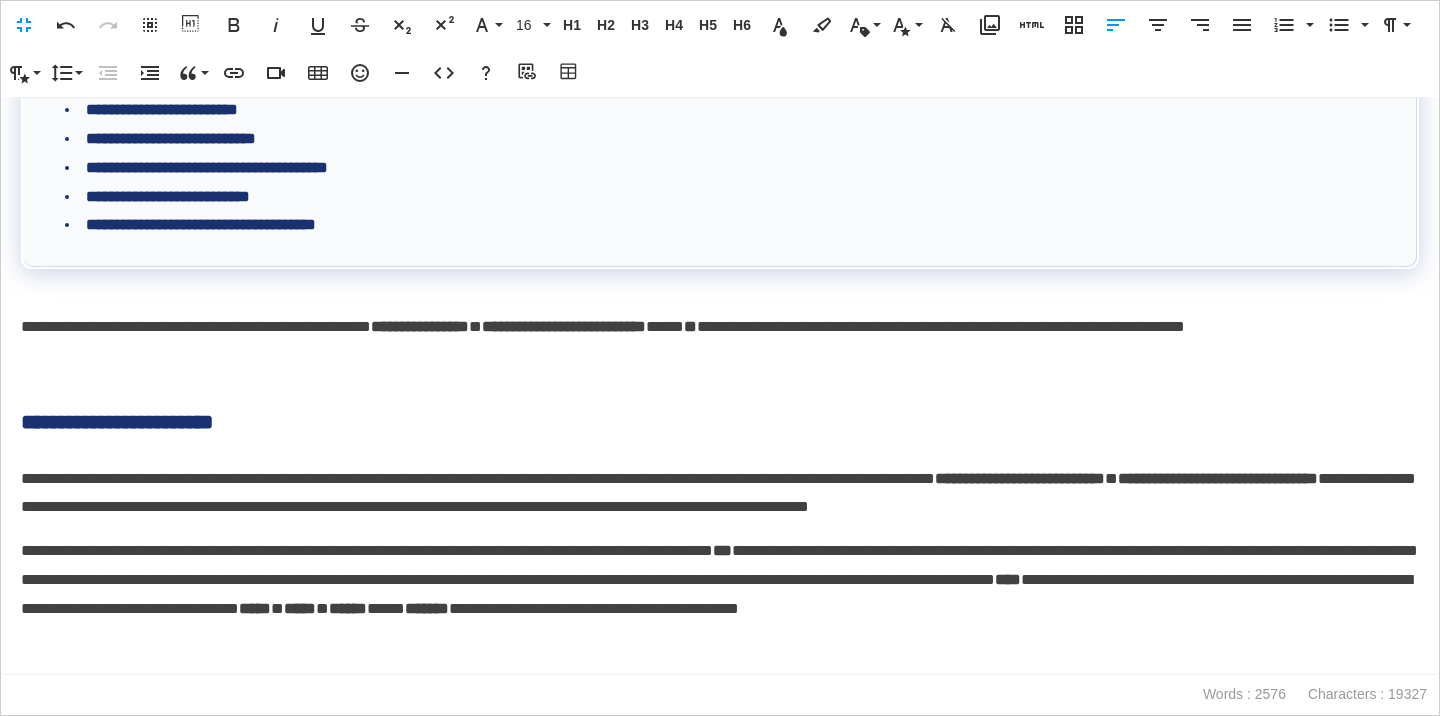 scroll, scrollTop: 1175, scrollLeft: 0, axis: vertical 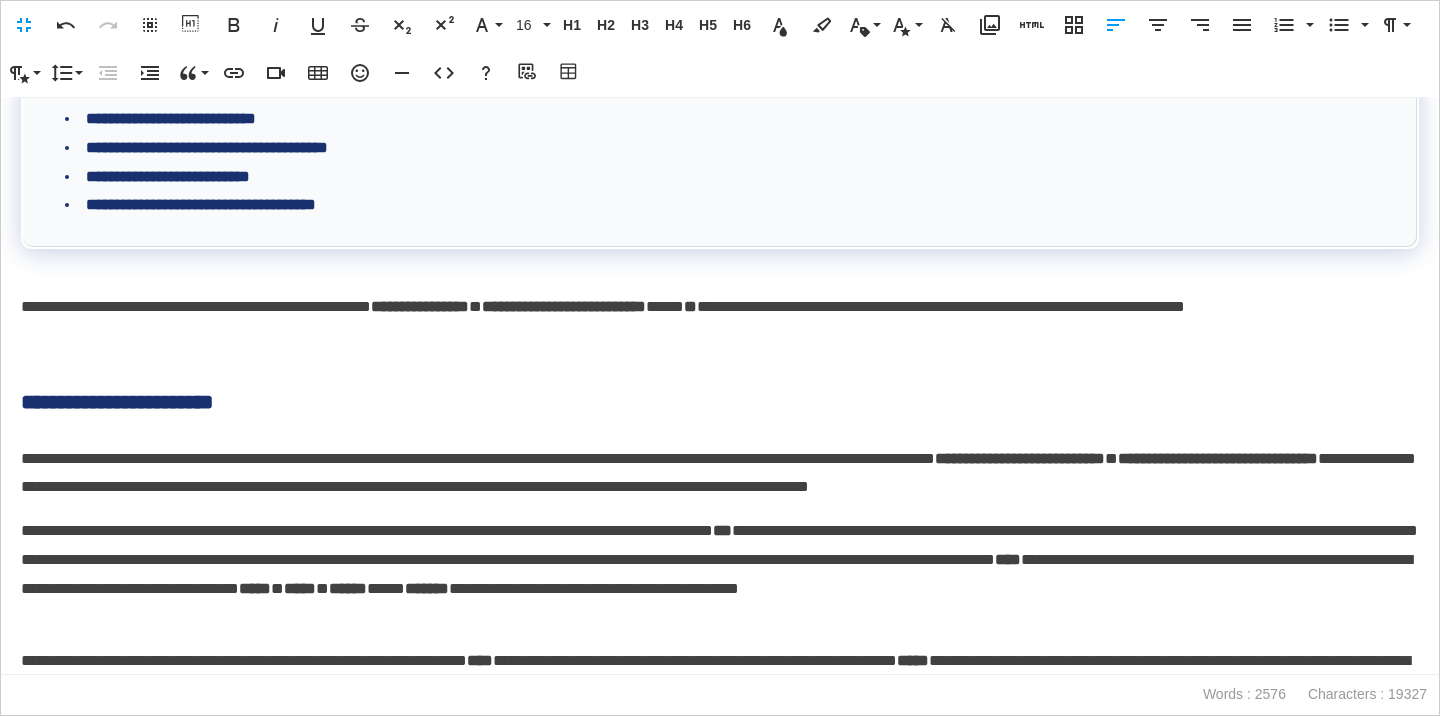 click on "**********" at bounding box center (720, 402) 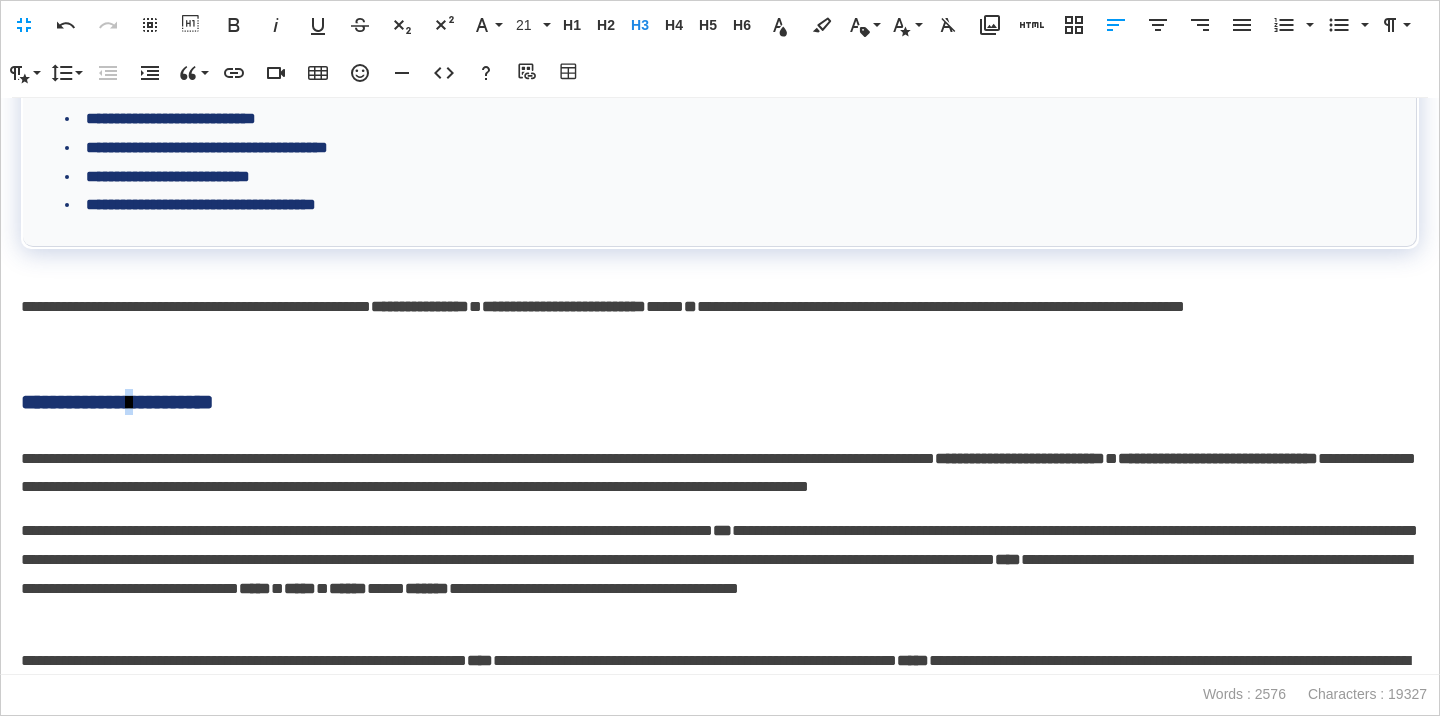 click on "**********" at bounding box center [720, 402] 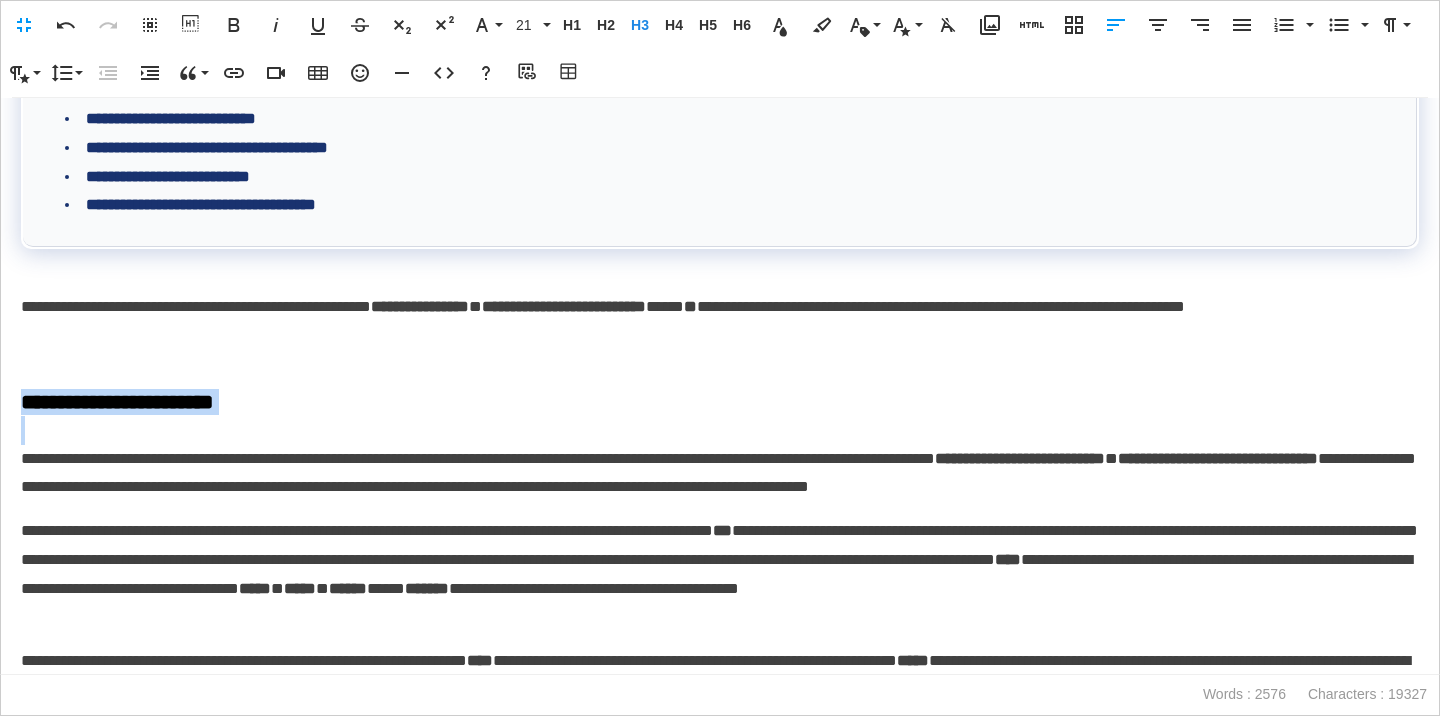 click on "**********" at bounding box center (720, 402) 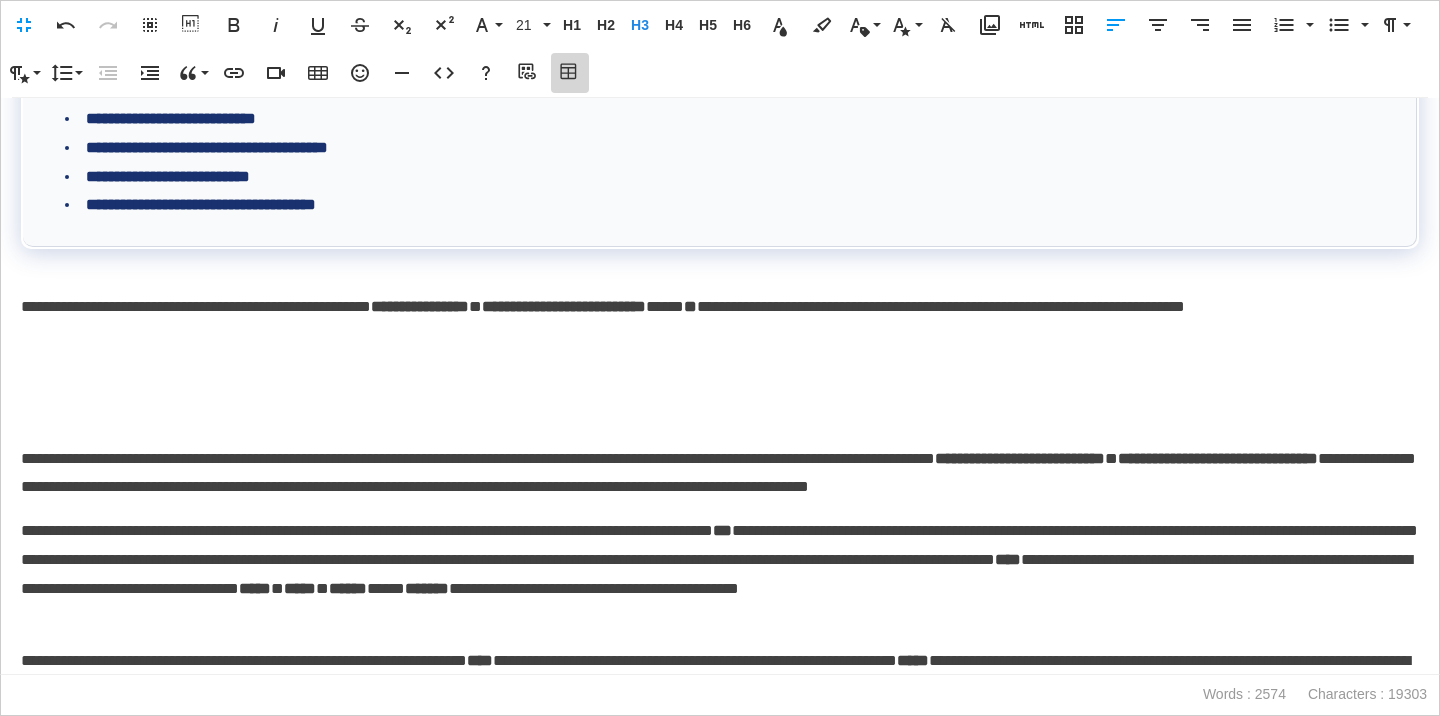 click 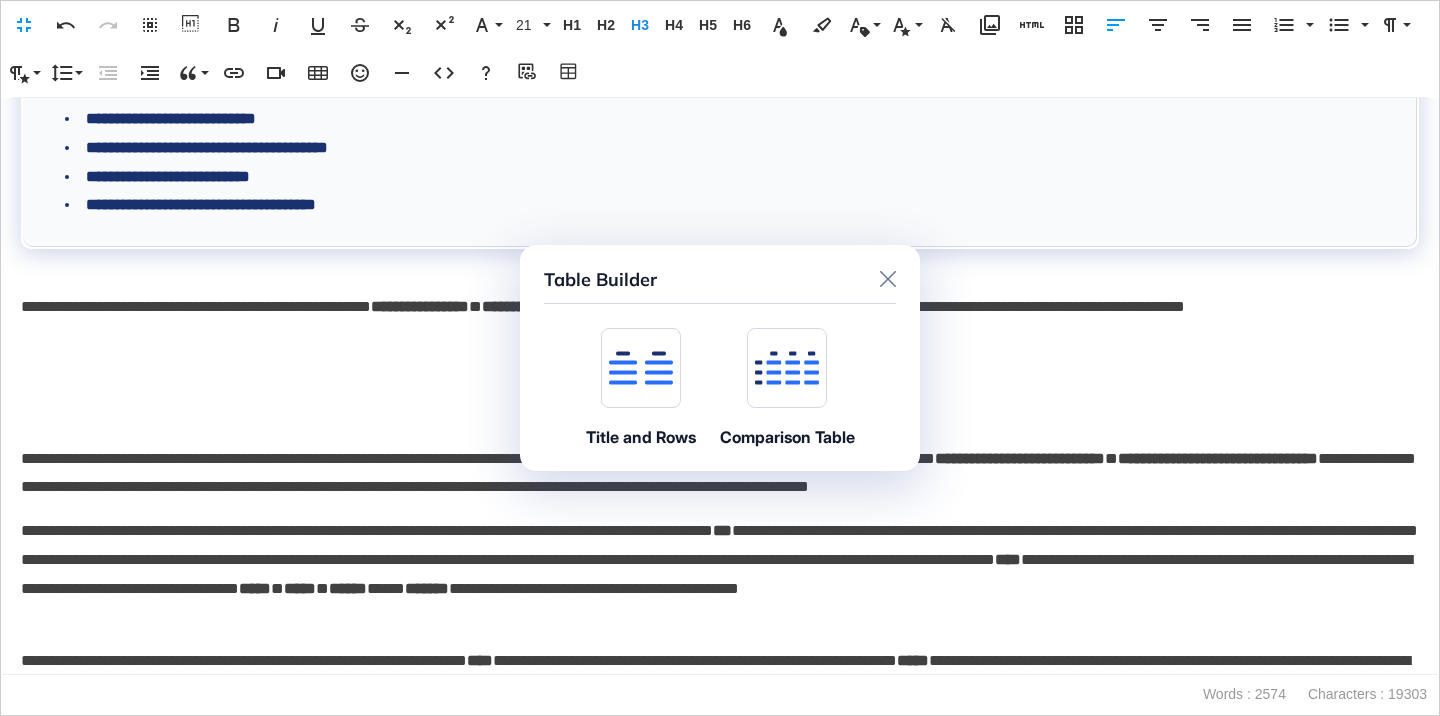 click 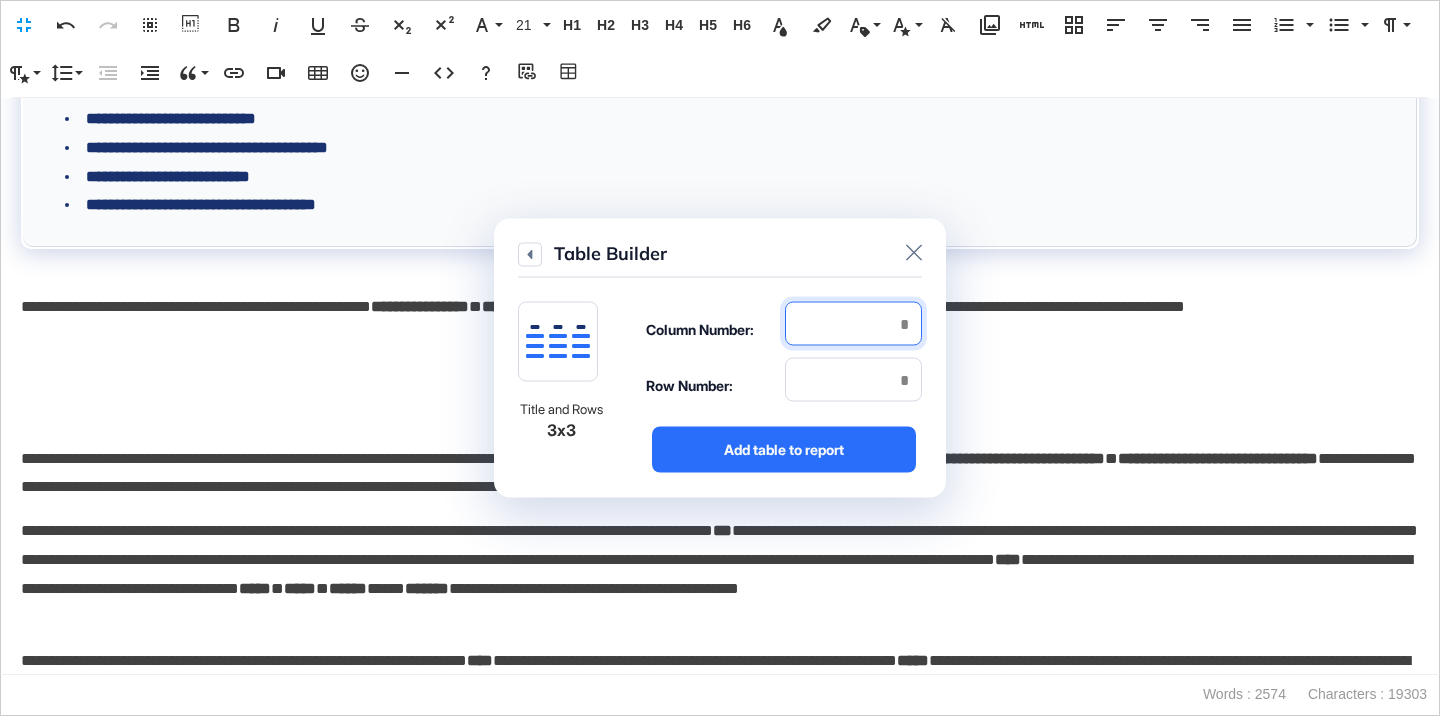 click at bounding box center (853, 324) 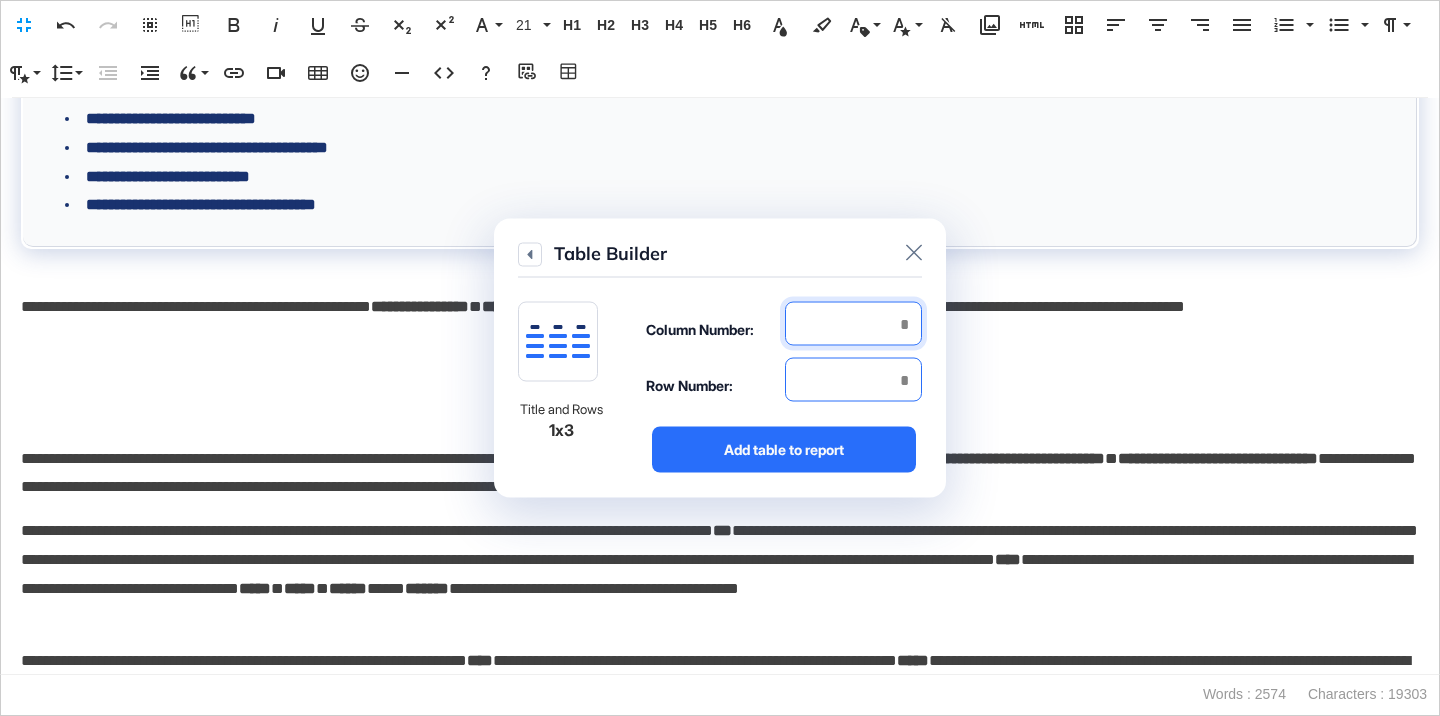 type on "*" 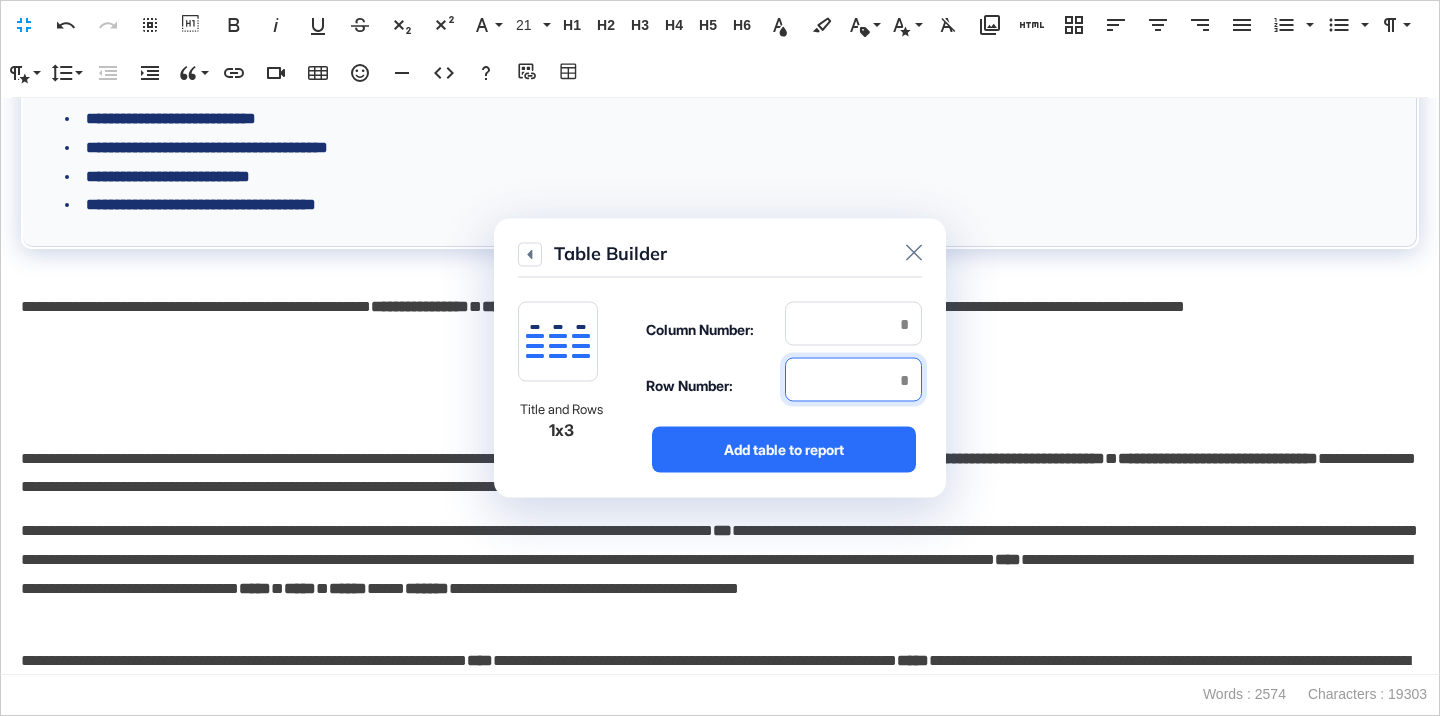 click at bounding box center (853, 380) 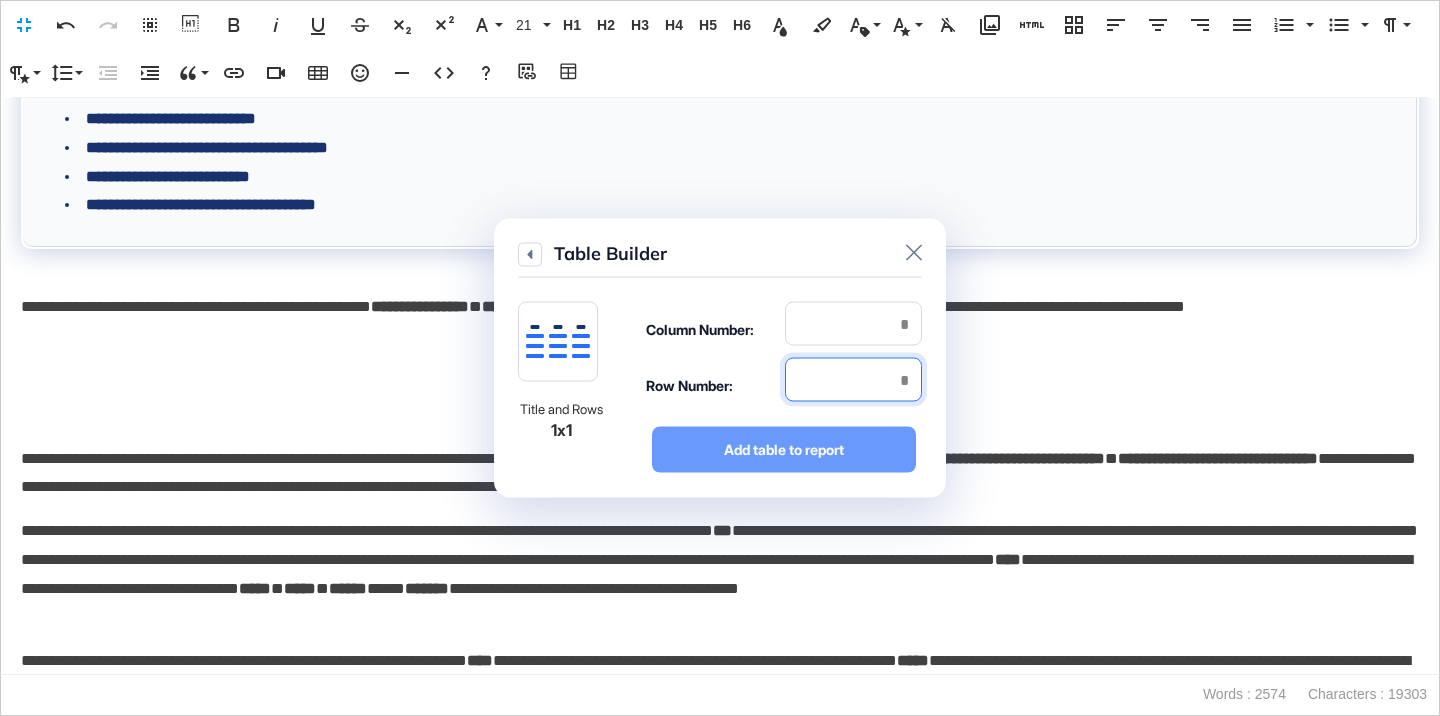 type on "*" 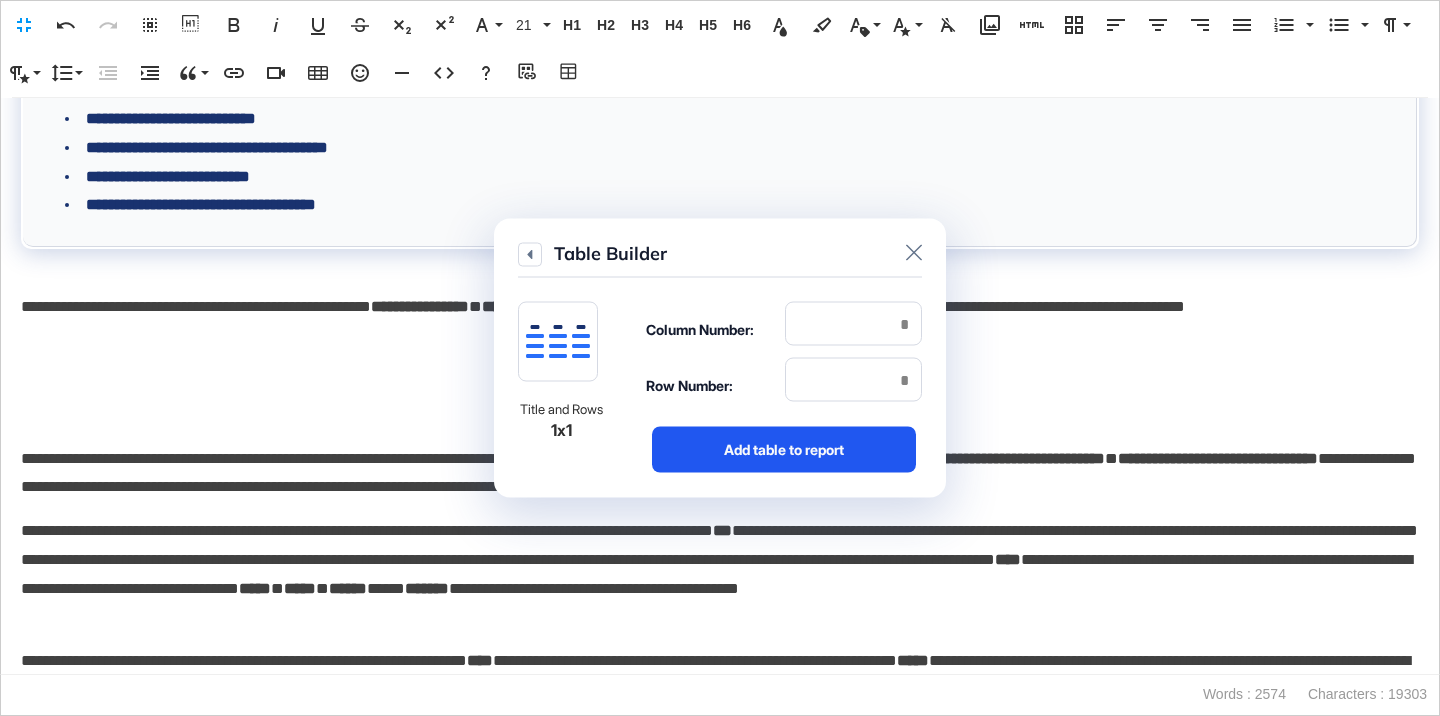 click on "Add table to report" at bounding box center (784, 450) 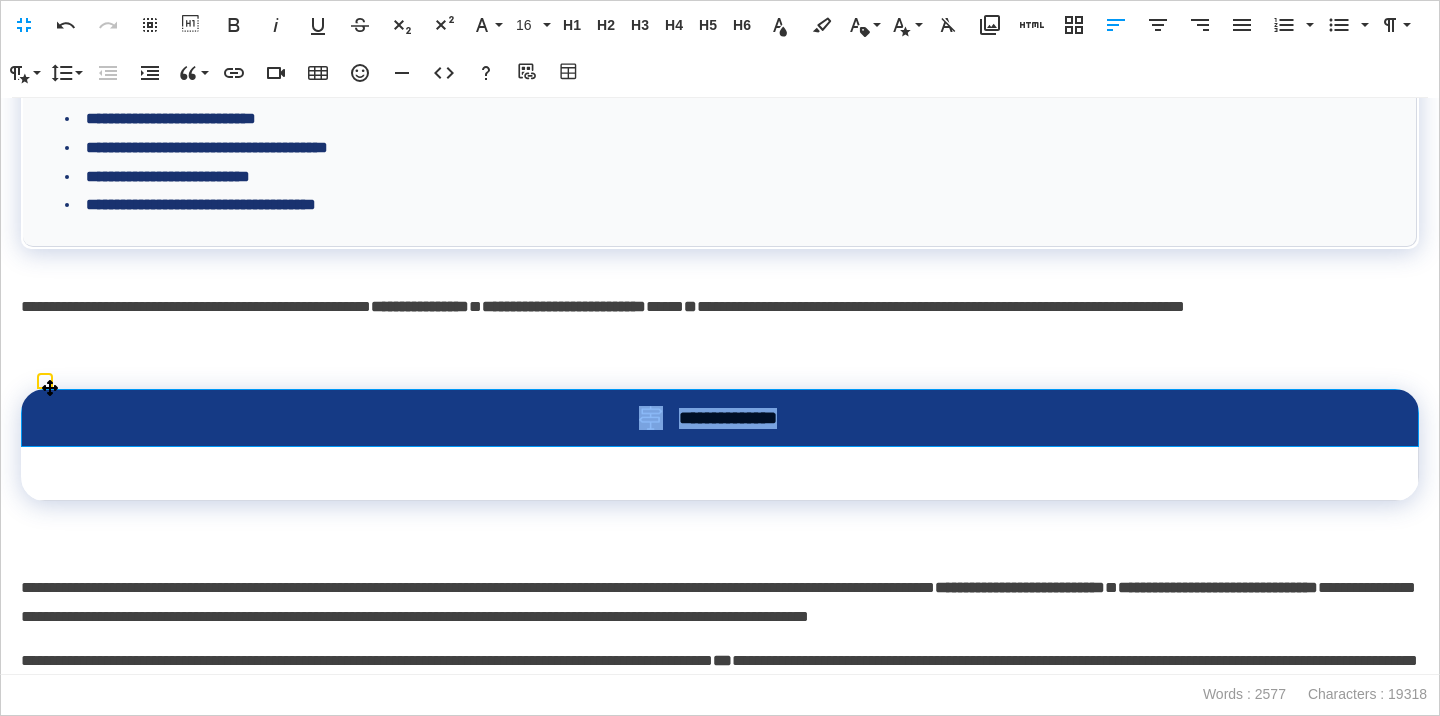 drag, startPoint x: 822, startPoint y: 422, endPoint x: 633, endPoint y: 420, distance: 189.01057 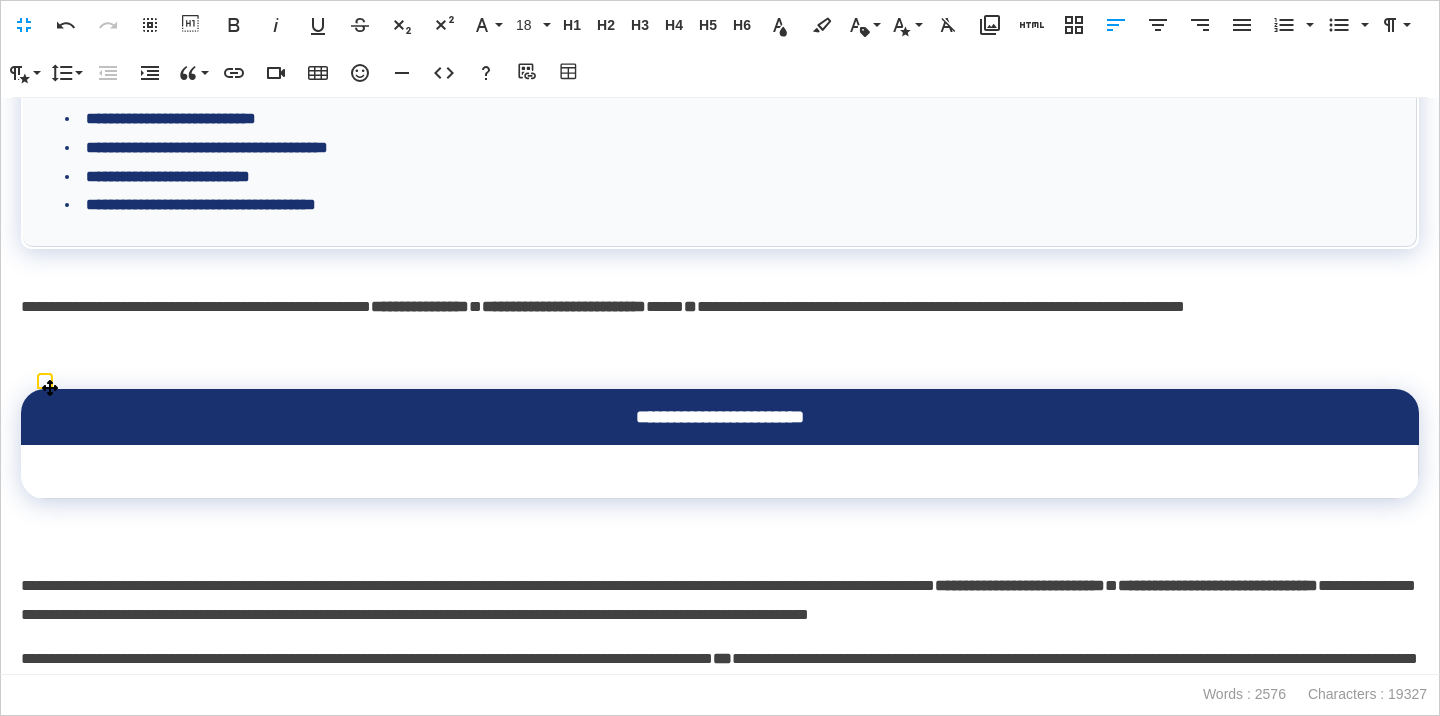 scroll, scrollTop: 0, scrollLeft: 8, axis: horizontal 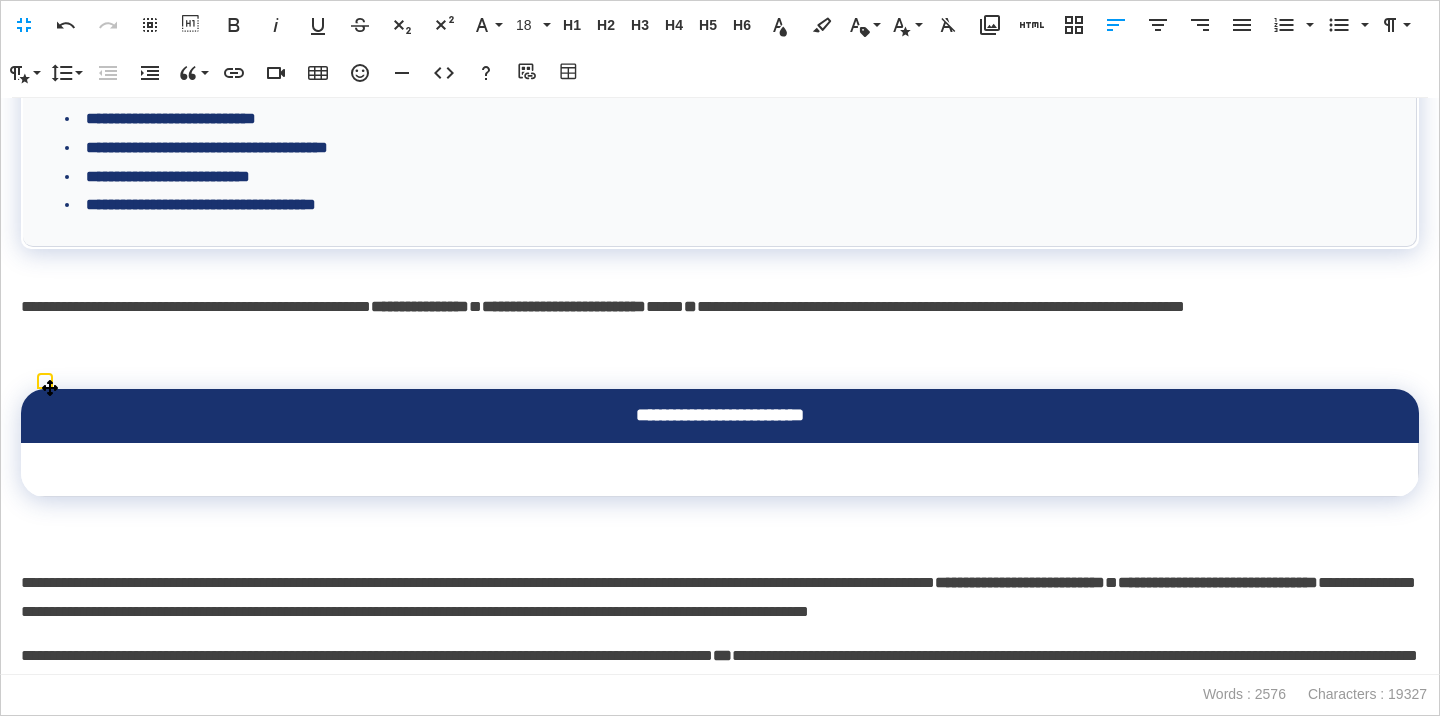 click at bounding box center [720, 470] 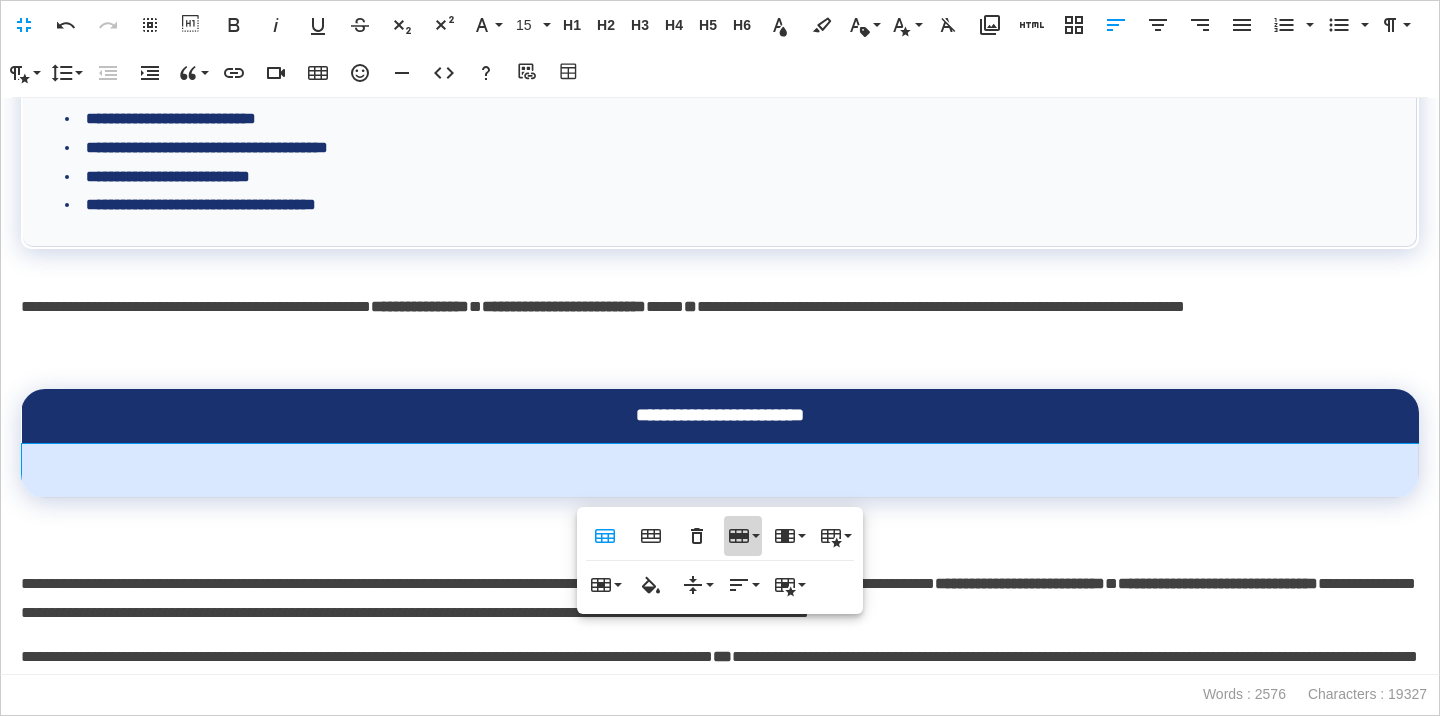 click on "Row" at bounding box center (743, 536) 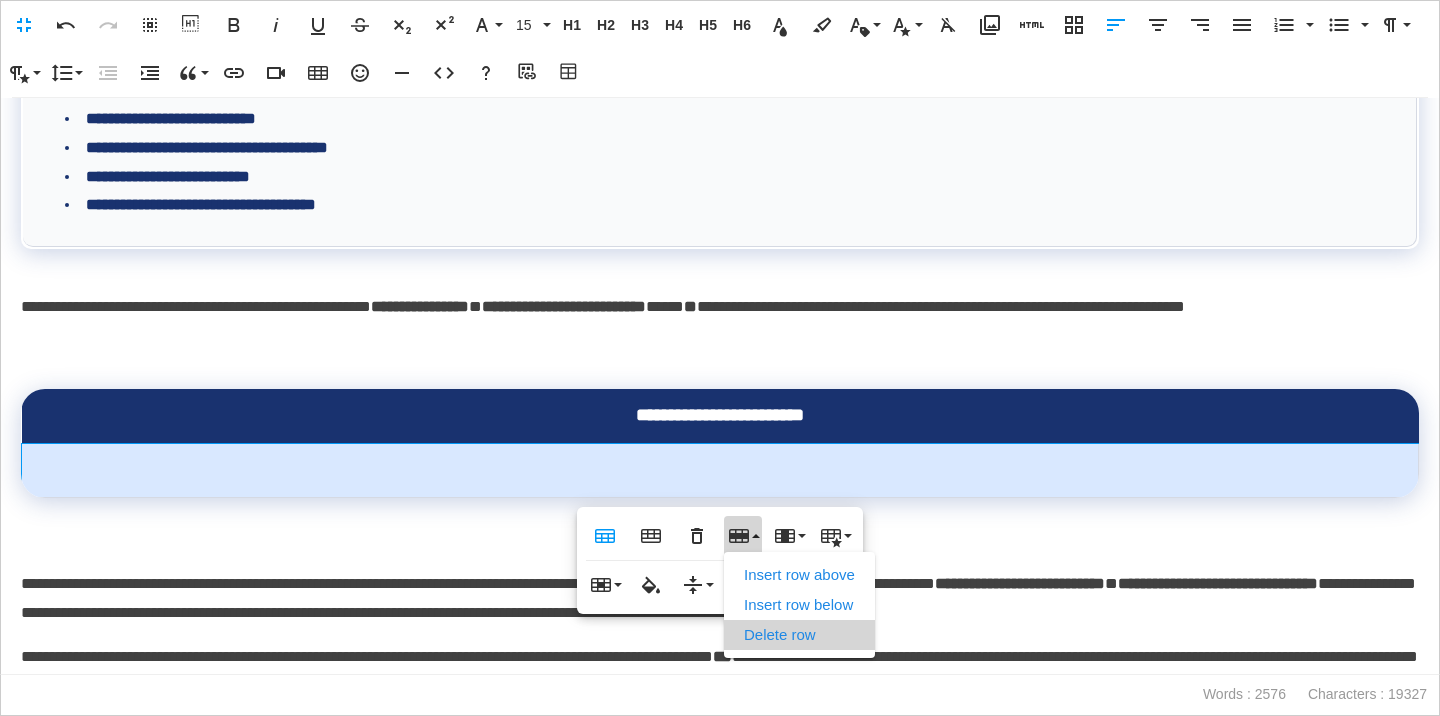 click on "Delete row" at bounding box center [799, 635] 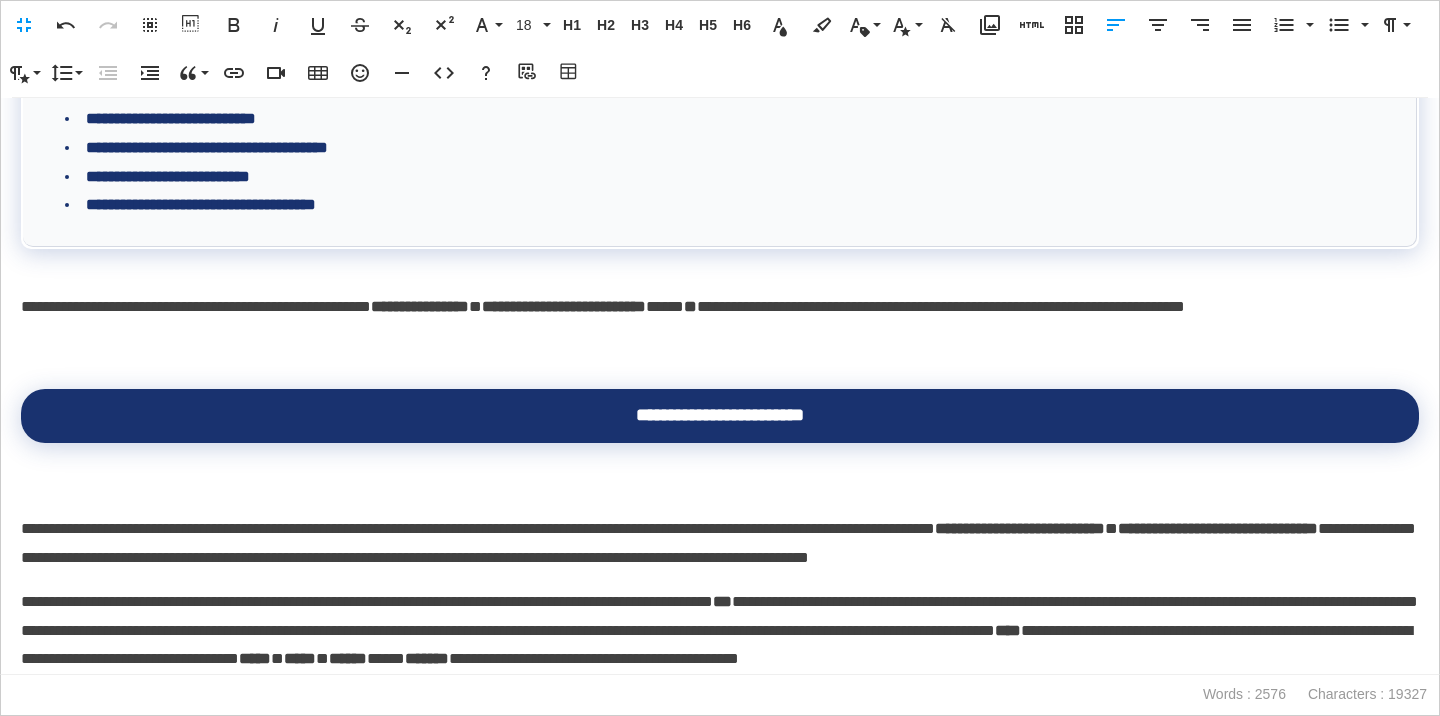 click on "**********" at bounding box center (720, 529) 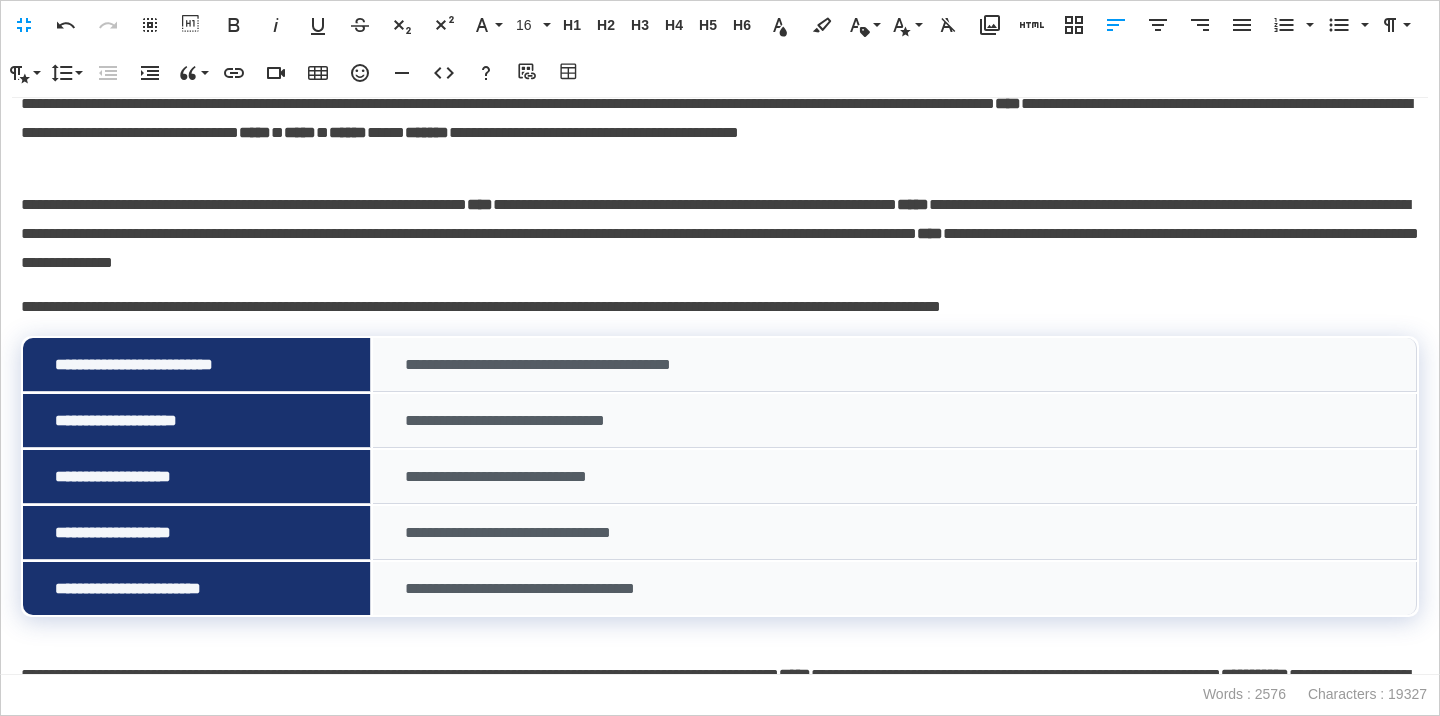 scroll, scrollTop: 1676, scrollLeft: 0, axis: vertical 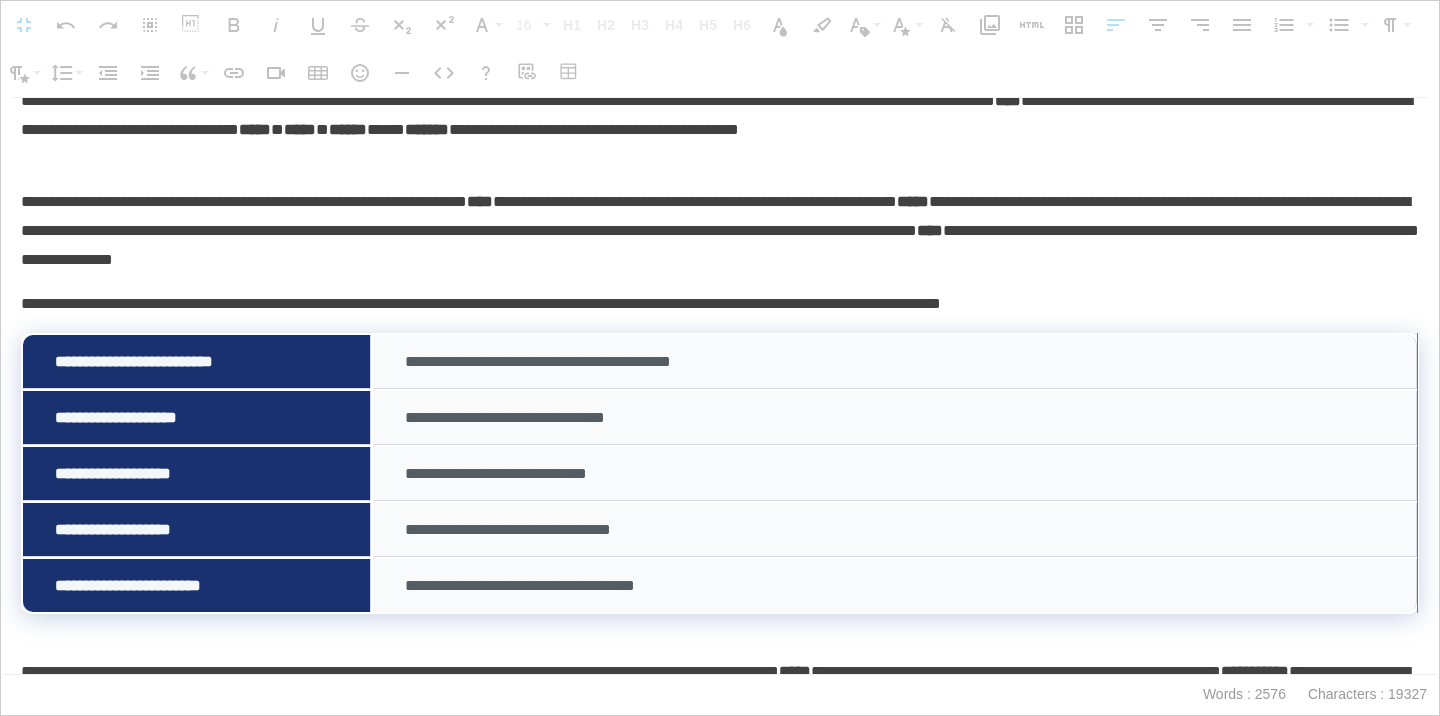 click at bounding box center (1417, 473) 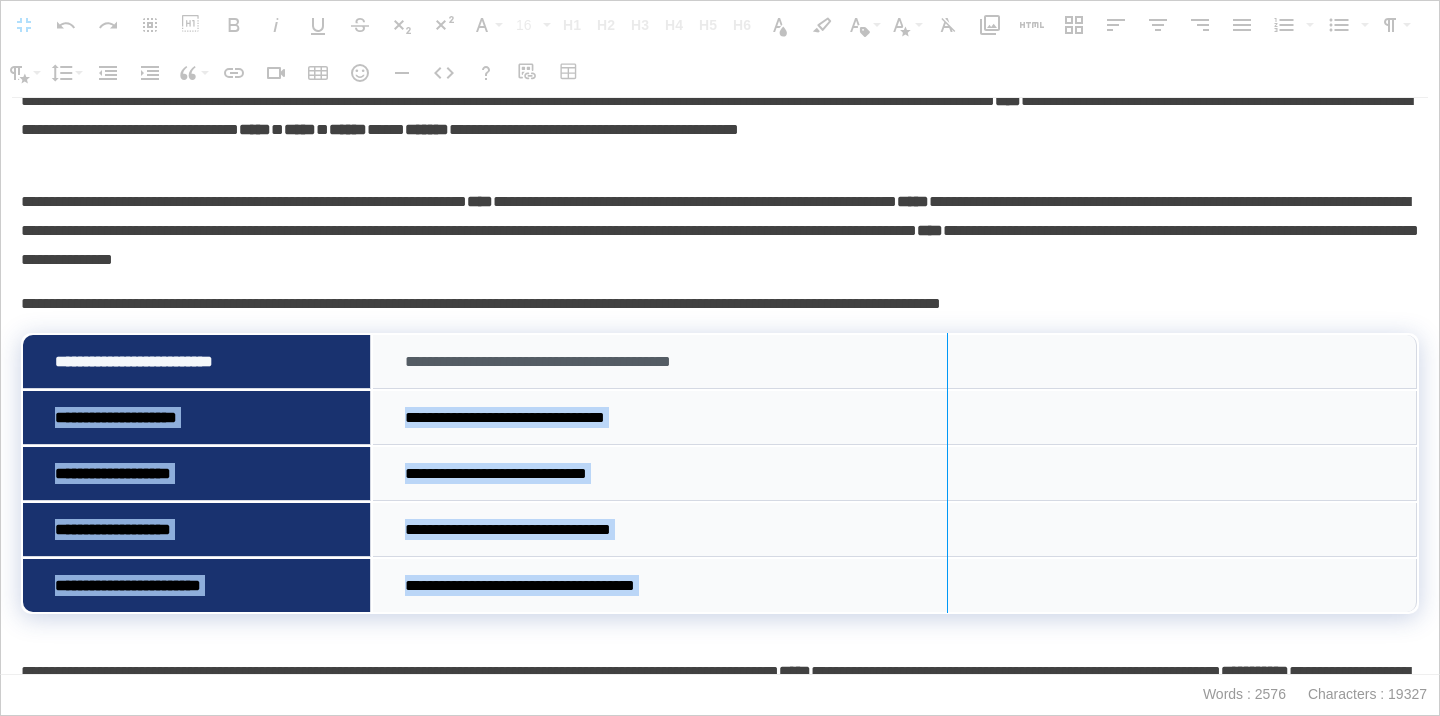 drag, startPoint x: 1415, startPoint y: 371, endPoint x: 944, endPoint y: 415, distance: 473.05075 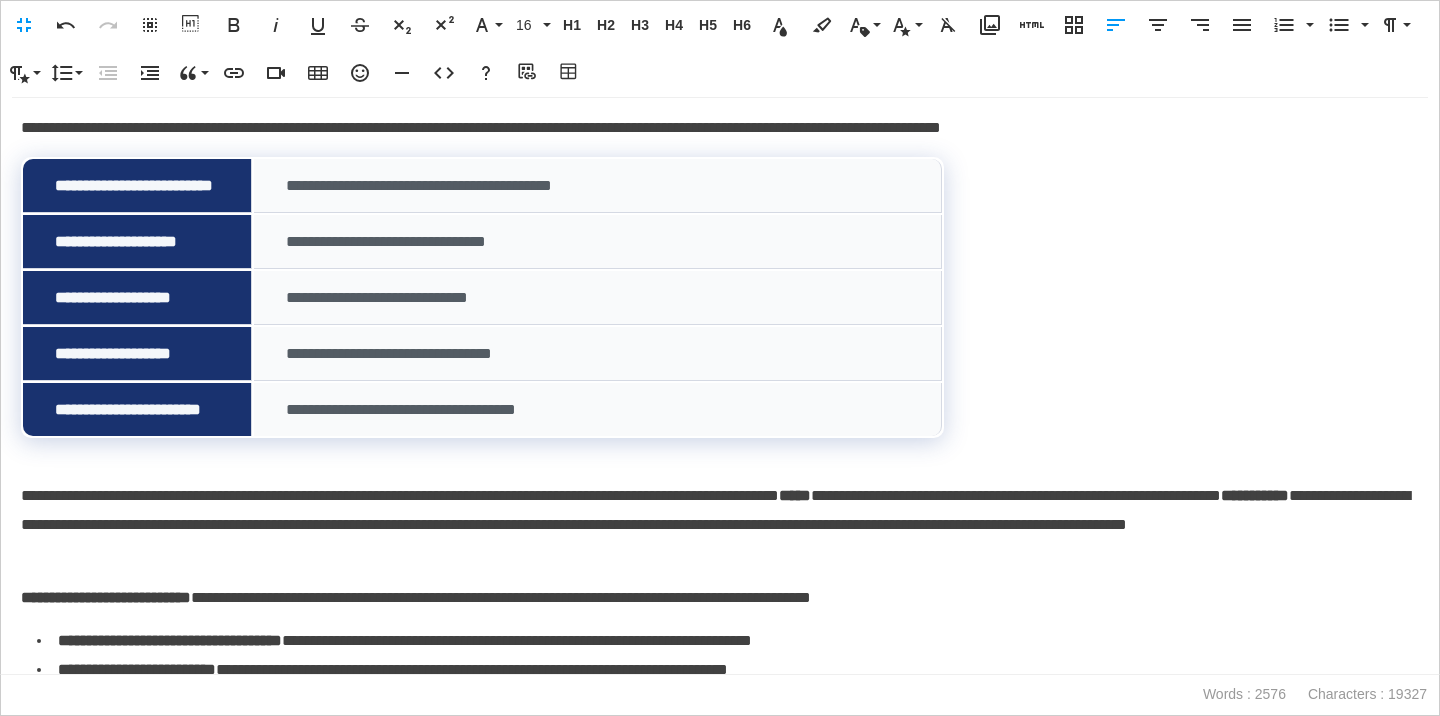 scroll, scrollTop: 1859, scrollLeft: 0, axis: vertical 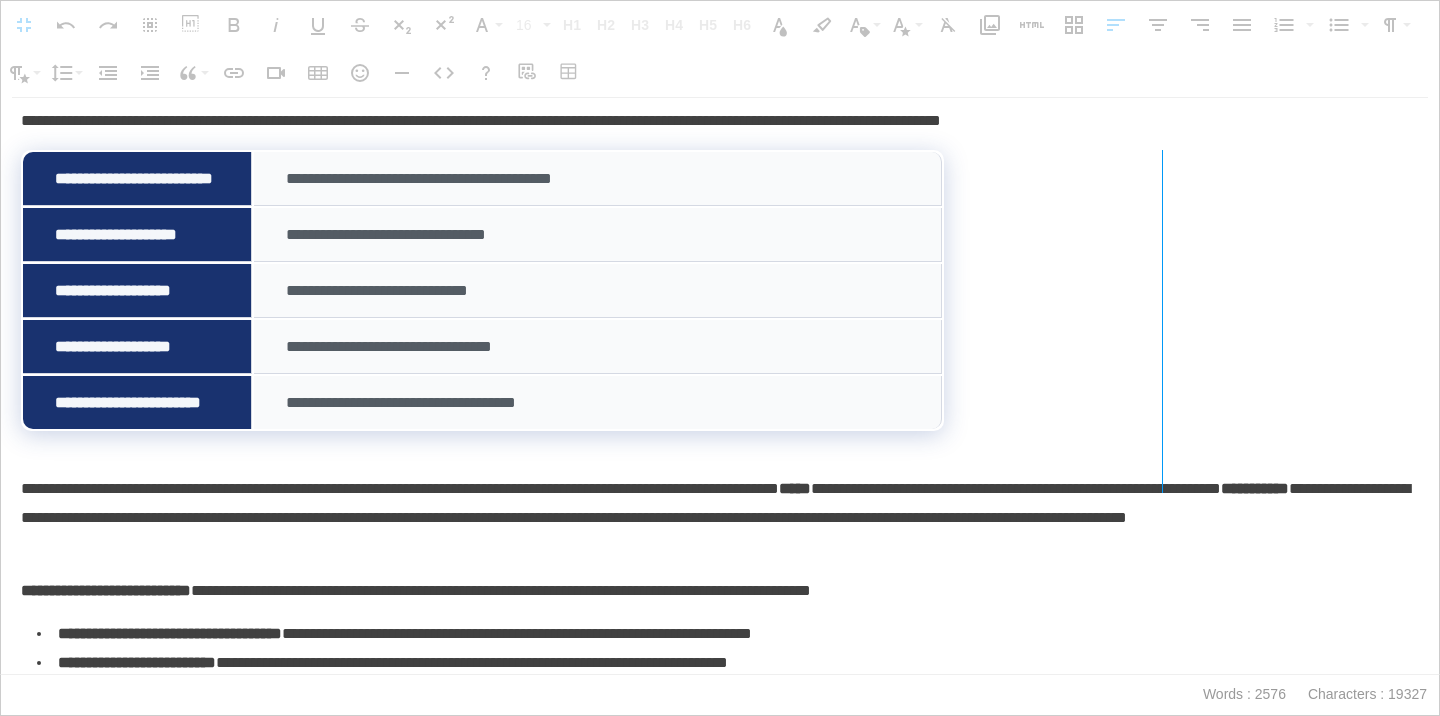 drag, startPoint x: 938, startPoint y: 326, endPoint x: 1161, endPoint y: 306, distance: 223.89507 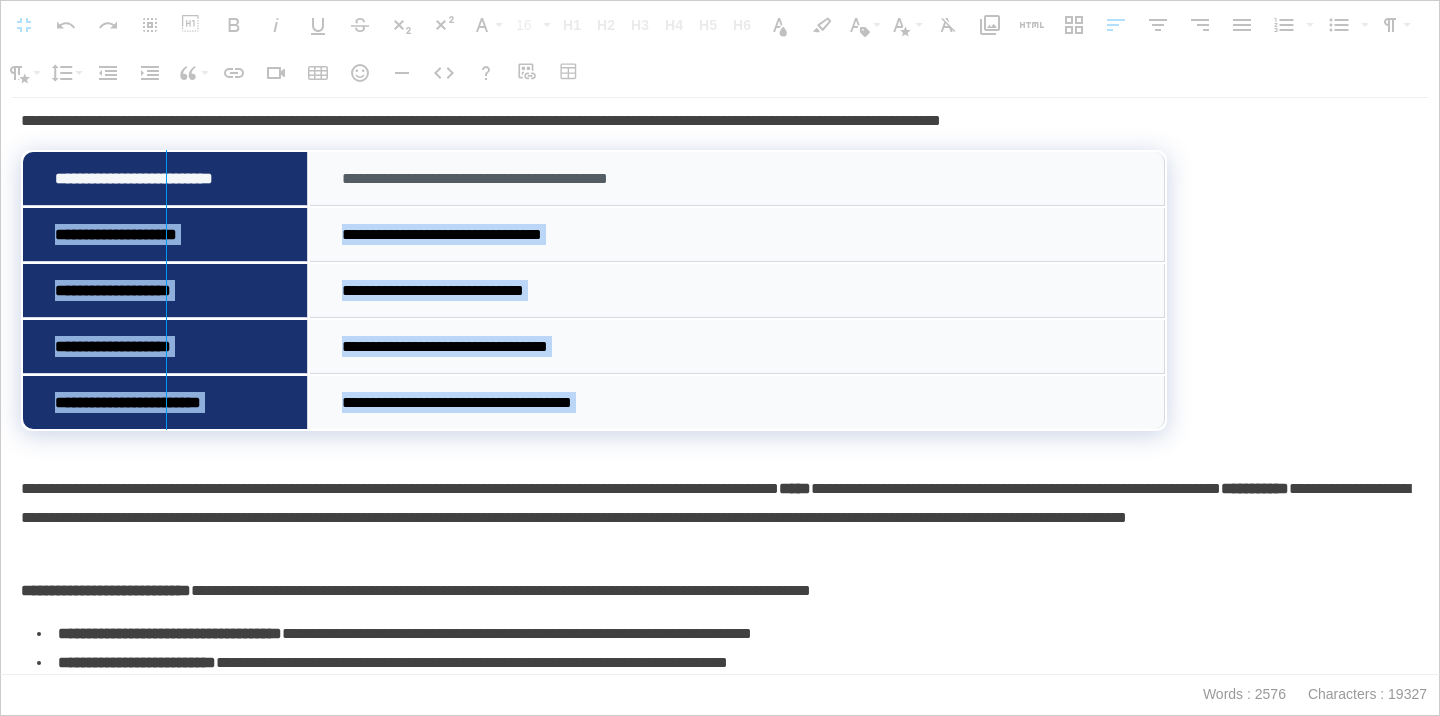 drag, startPoint x: 24, startPoint y: 240, endPoint x: 165, endPoint y: 237, distance: 141.0319 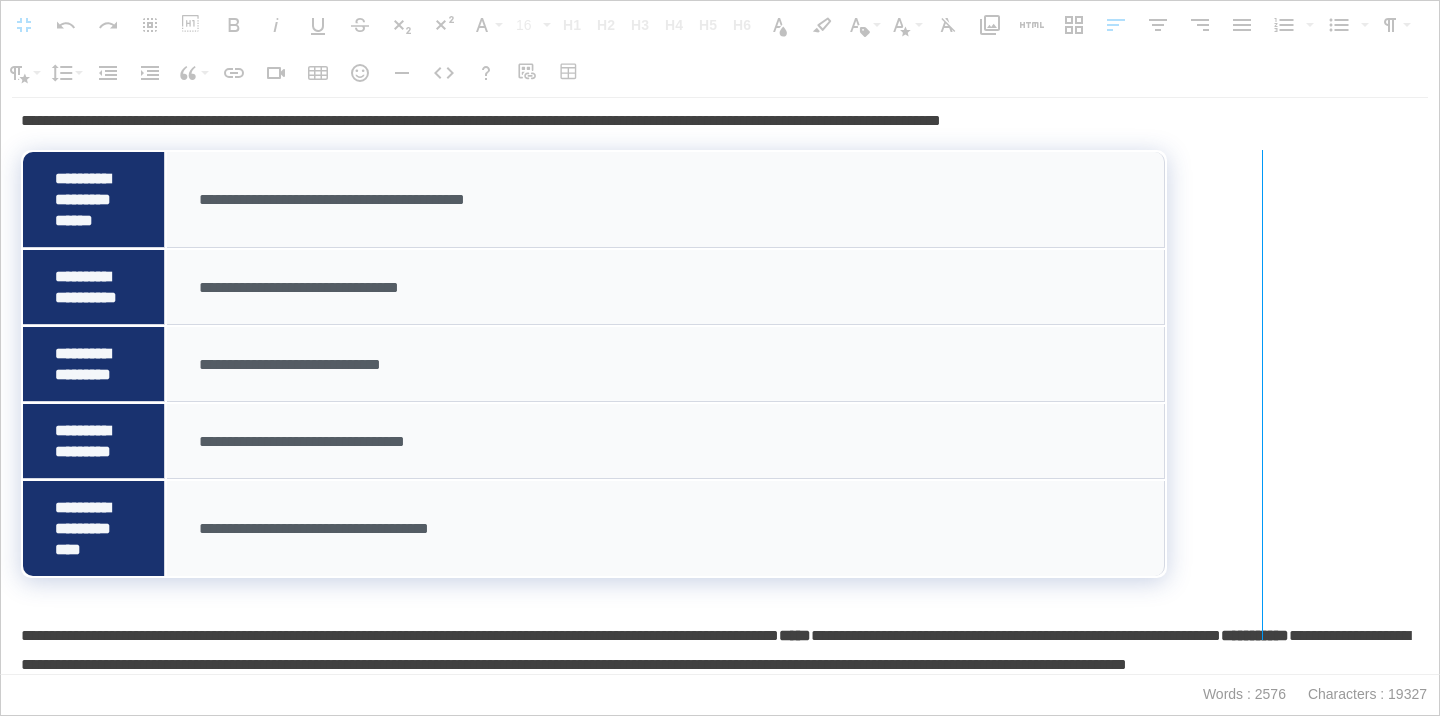 drag, startPoint x: 1165, startPoint y: 201, endPoint x: 1270, endPoint y: 184, distance: 106.36729 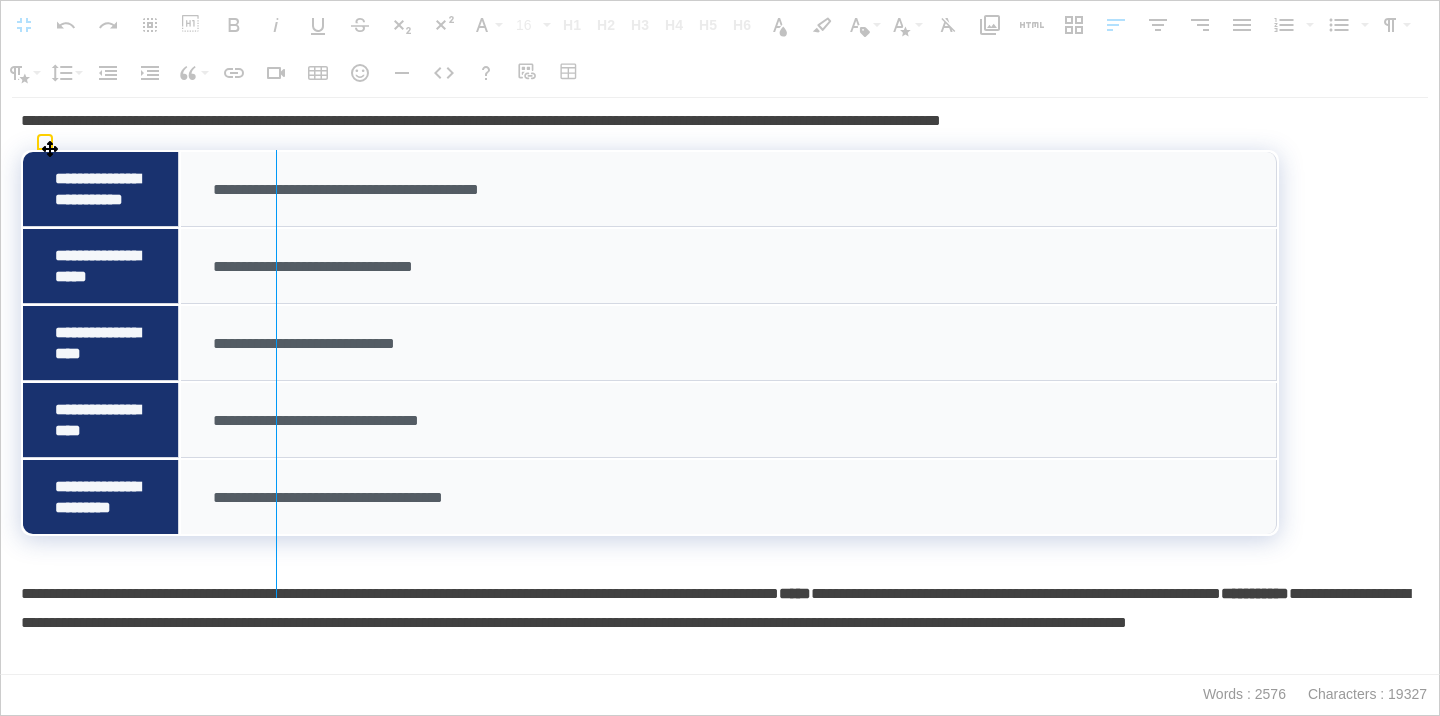 drag, startPoint x: 178, startPoint y: 166, endPoint x: 277, endPoint y: 163, distance: 99.04544 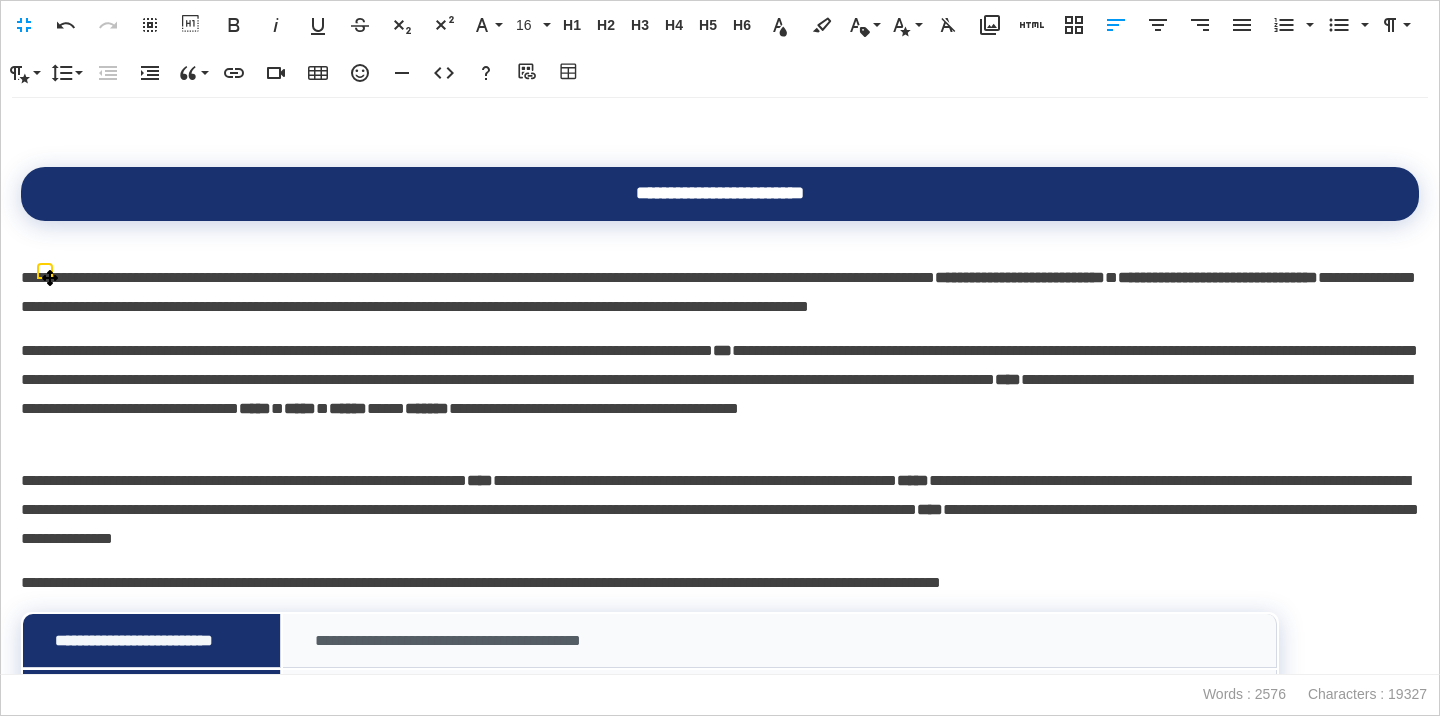 scroll, scrollTop: 1777, scrollLeft: 0, axis: vertical 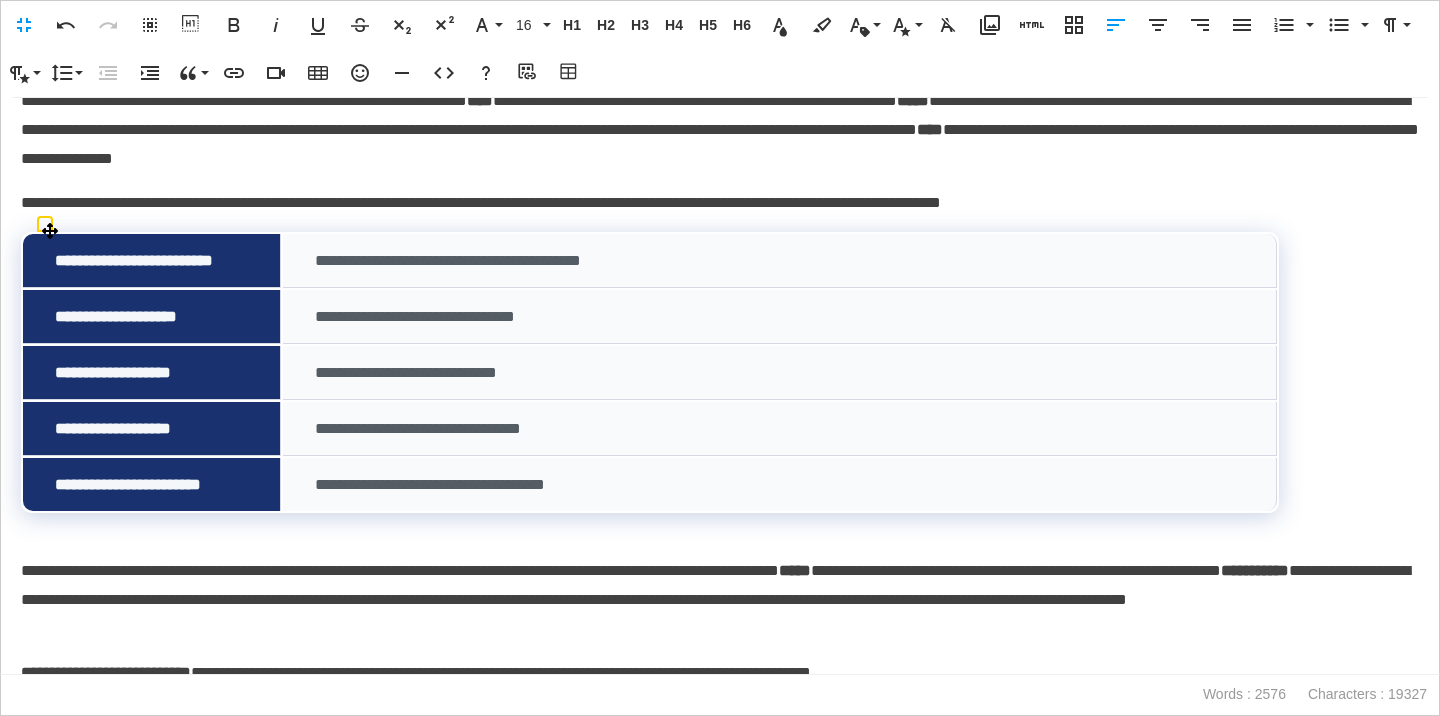 click on "**********" at bounding box center [152, 261] 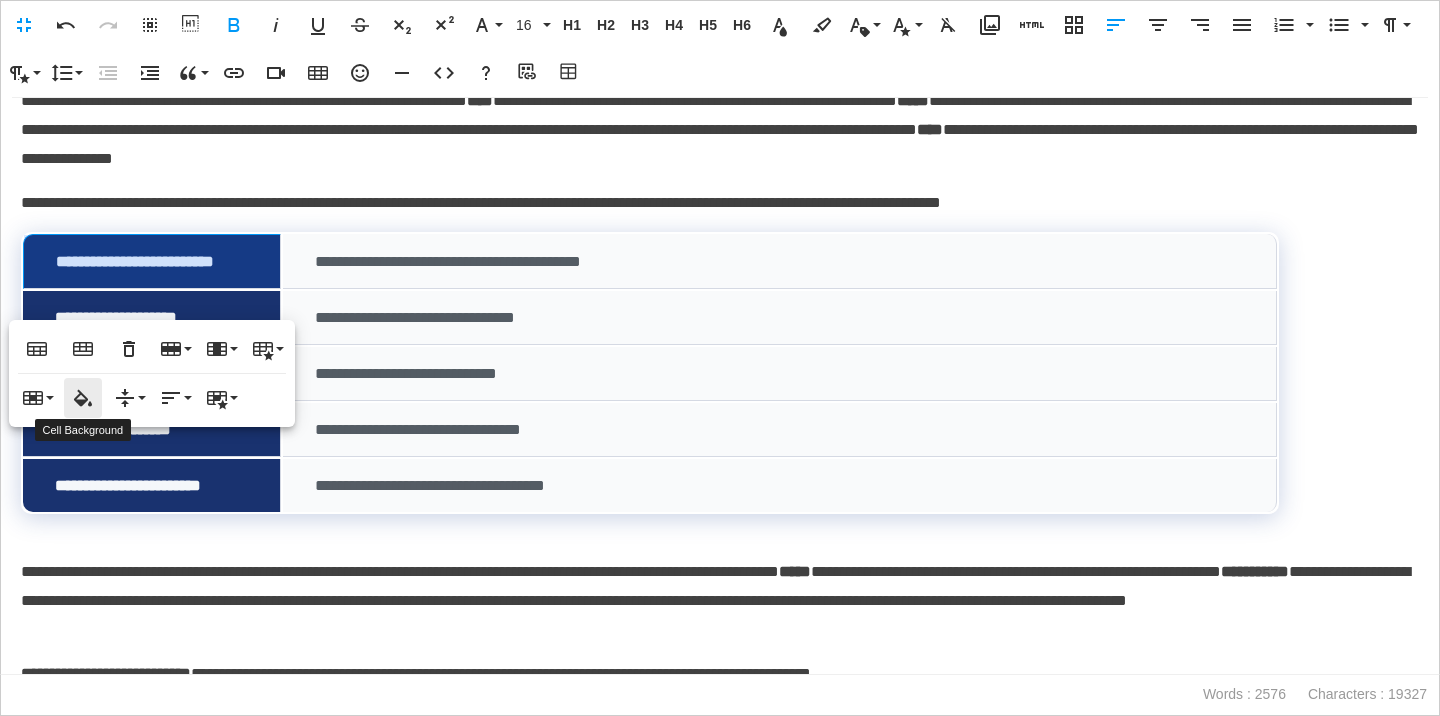 click 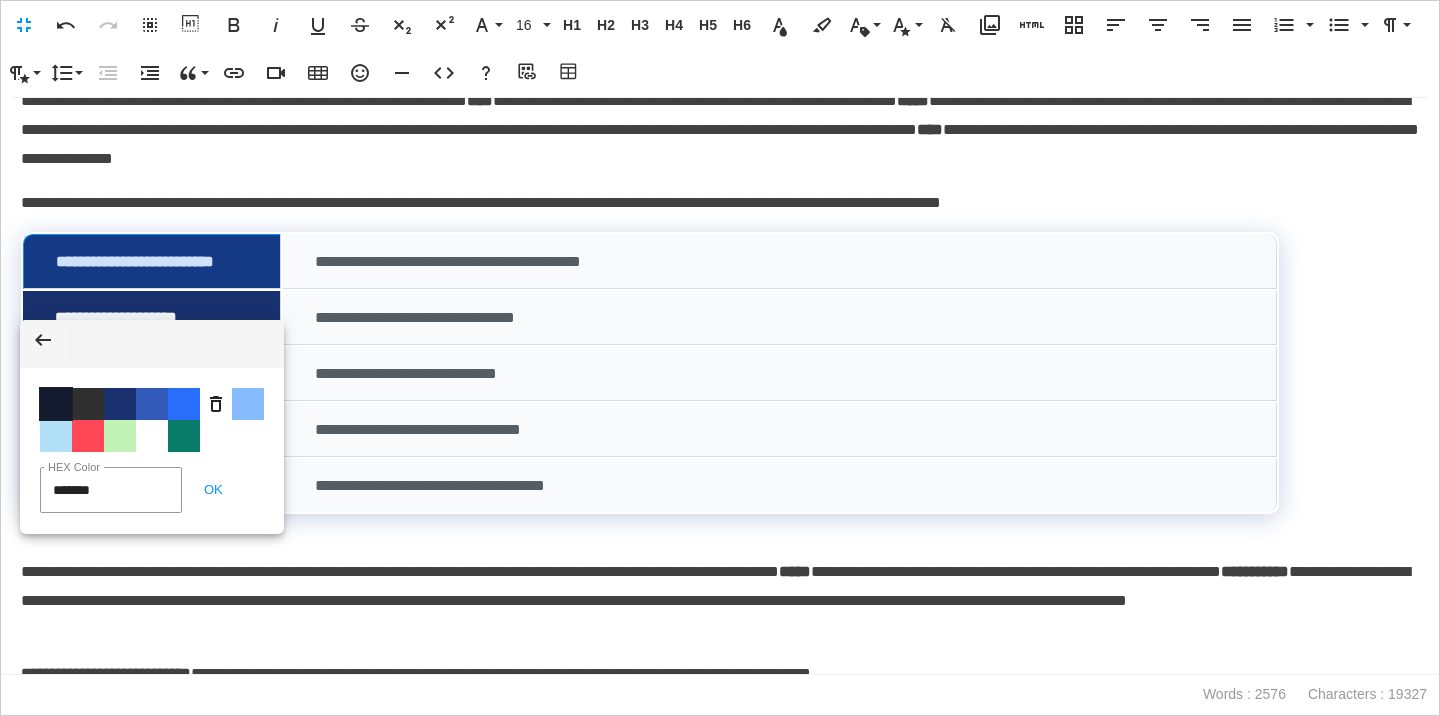 click on "Color #141B2E" at bounding box center (56, 404) 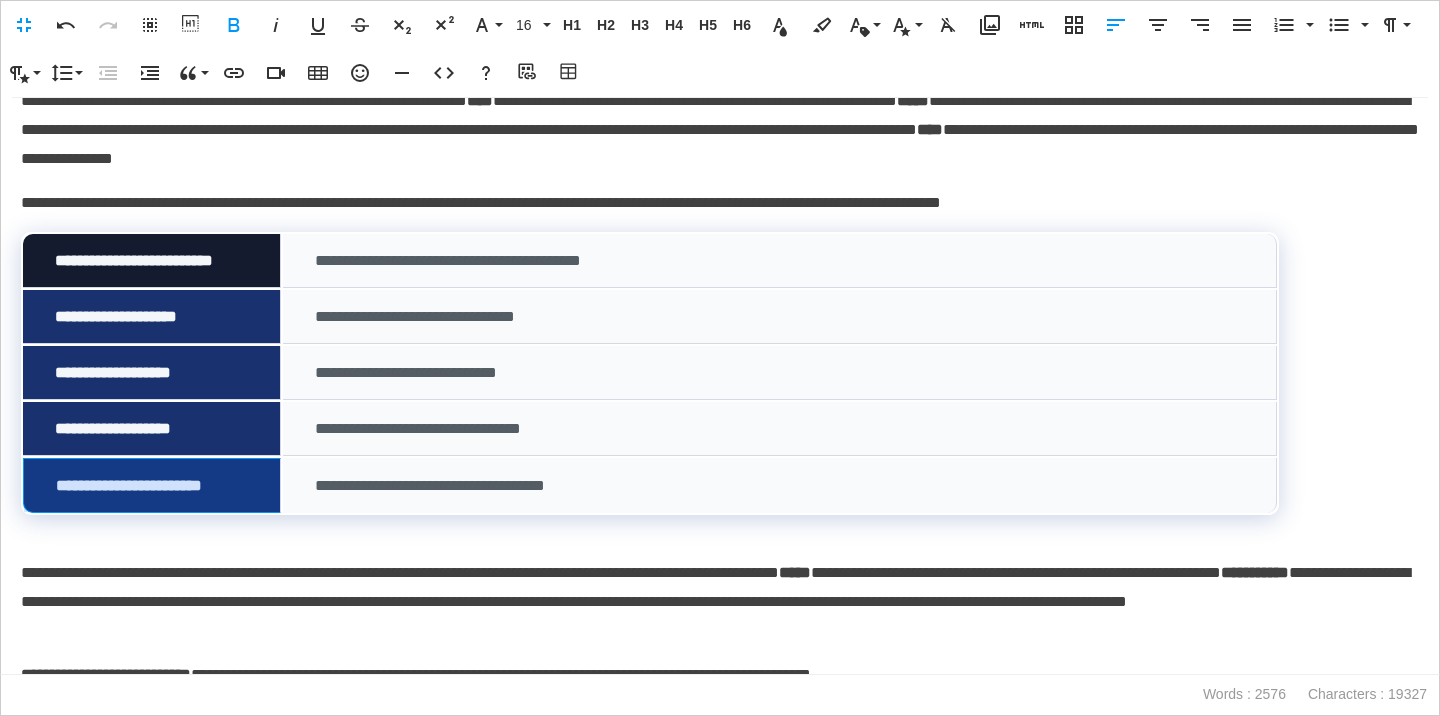 click on "**********" at bounding box center [129, 485] 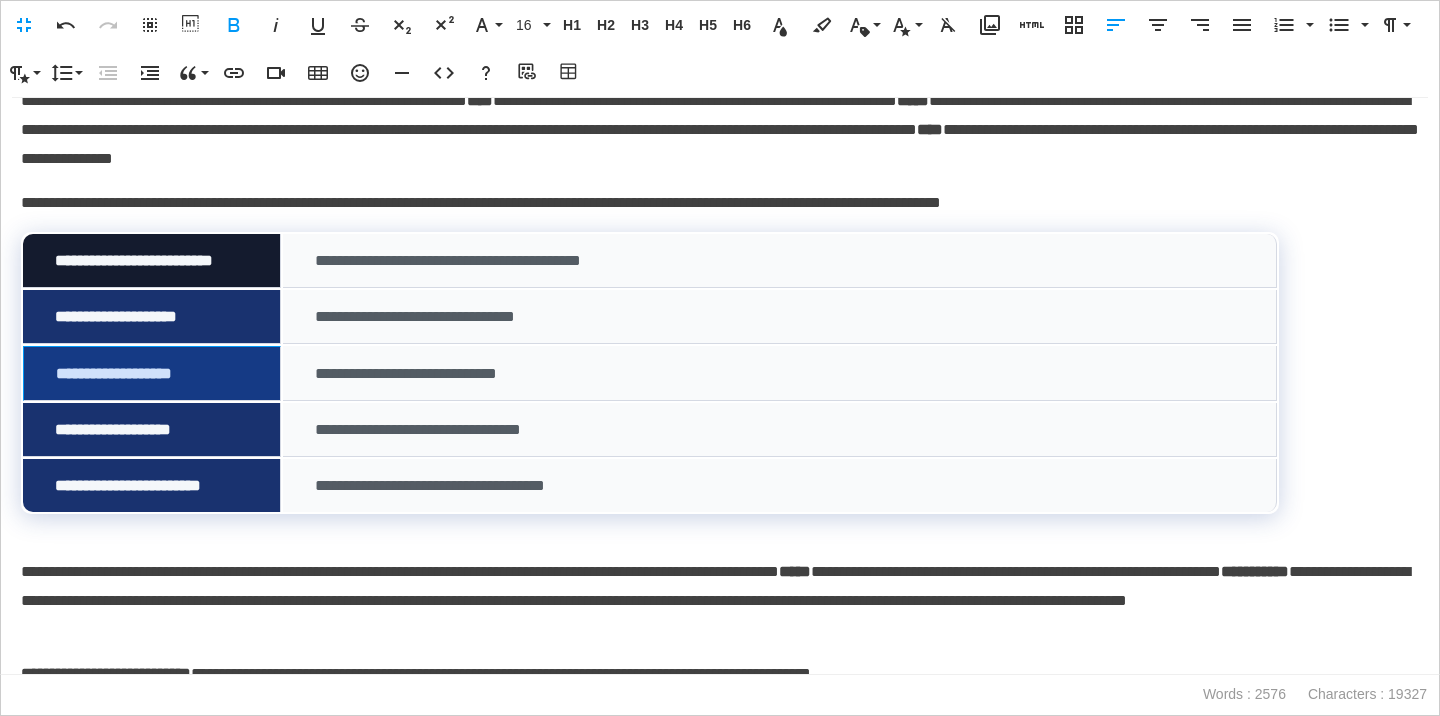 click on "**********" at bounding box center (152, 373) 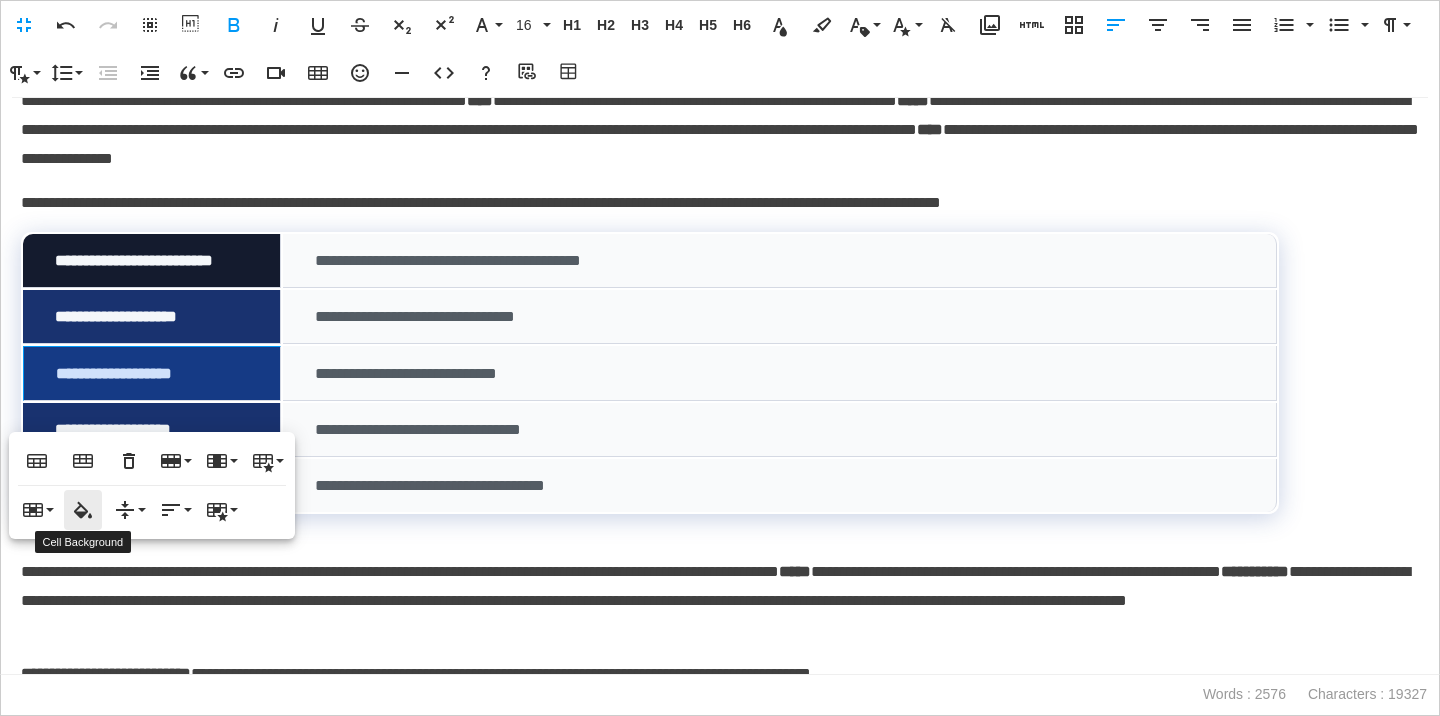 click 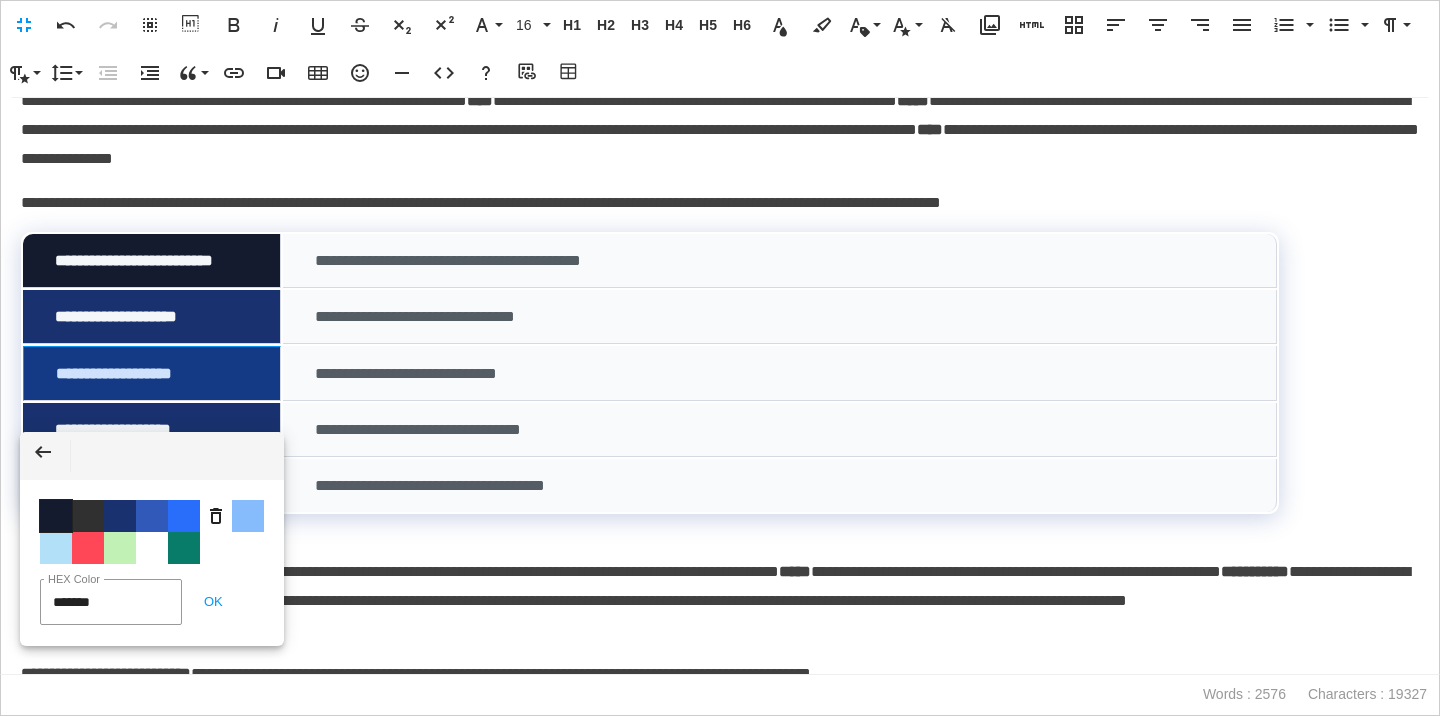 click on "Color #141B2E" at bounding box center [56, 516] 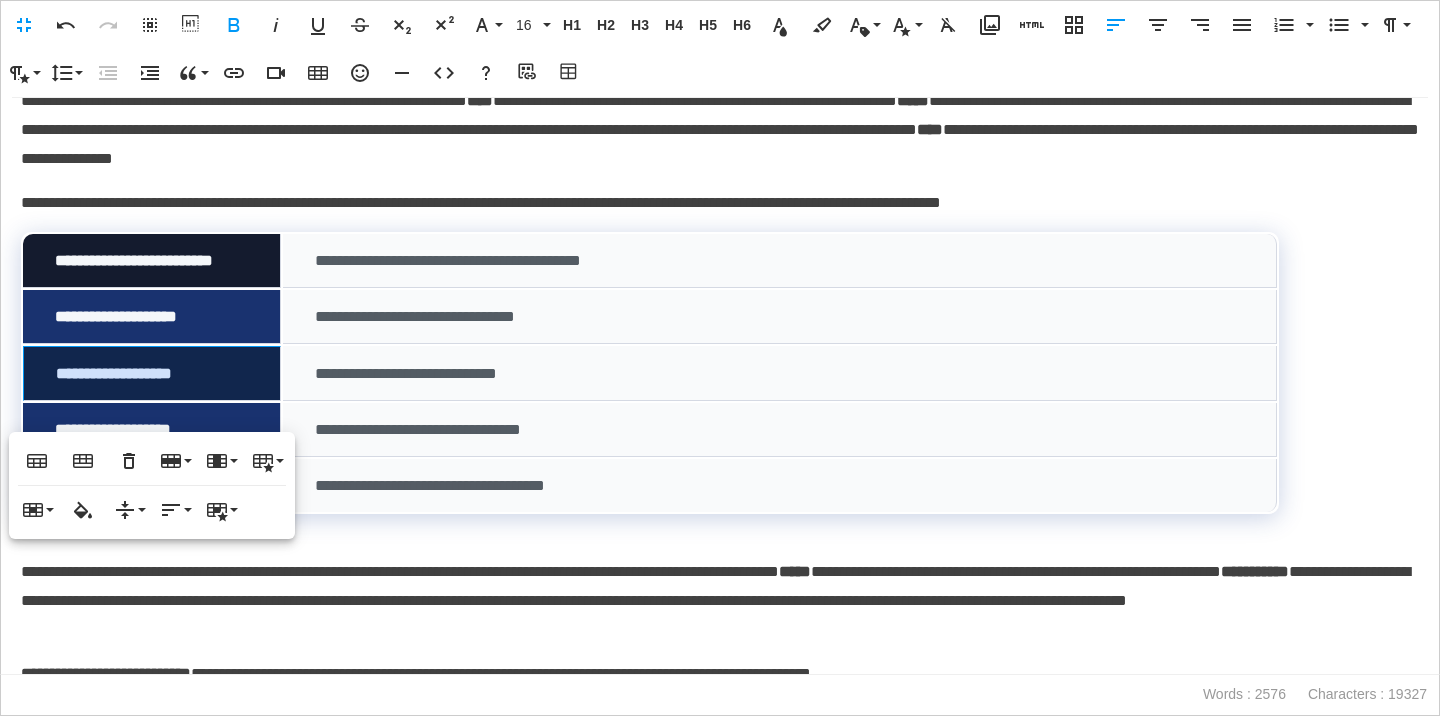 click on "**********" at bounding box center [780, 373] 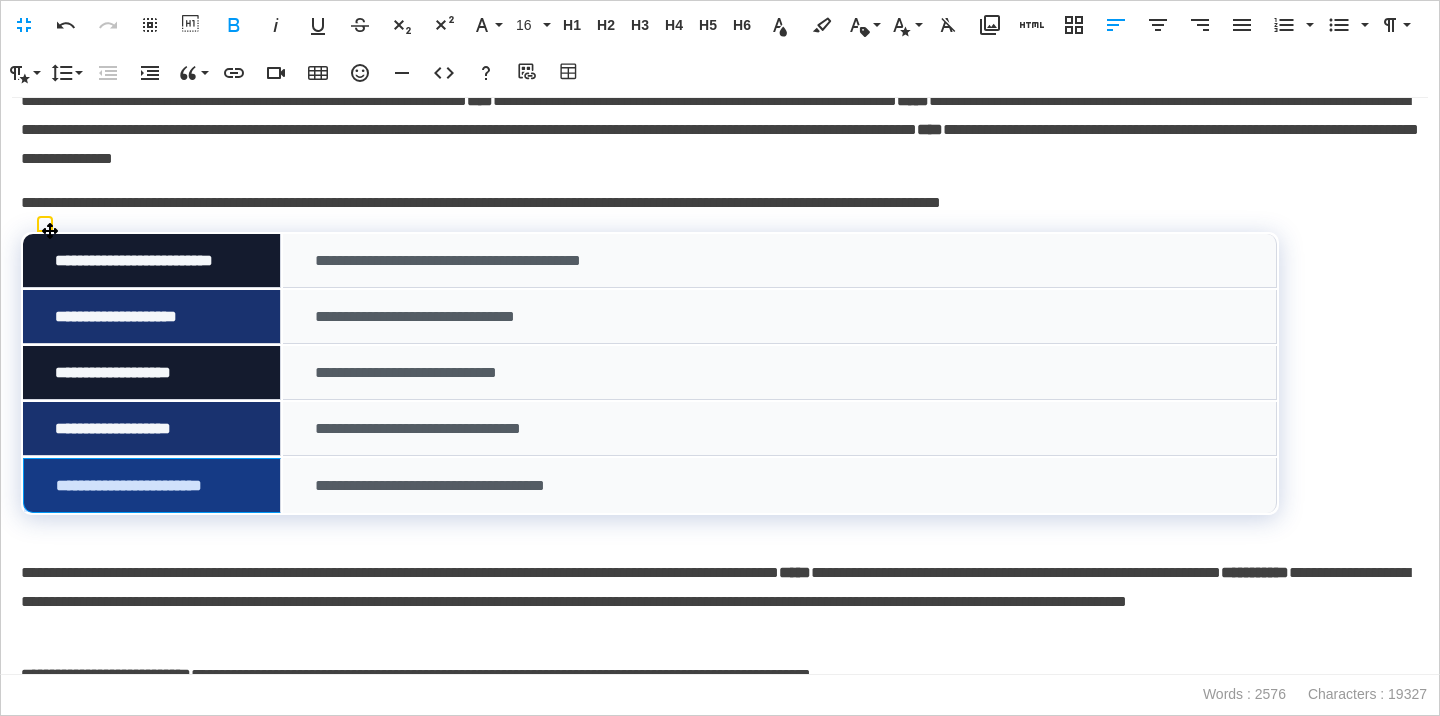 click on "**********" at bounding box center [129, 485] 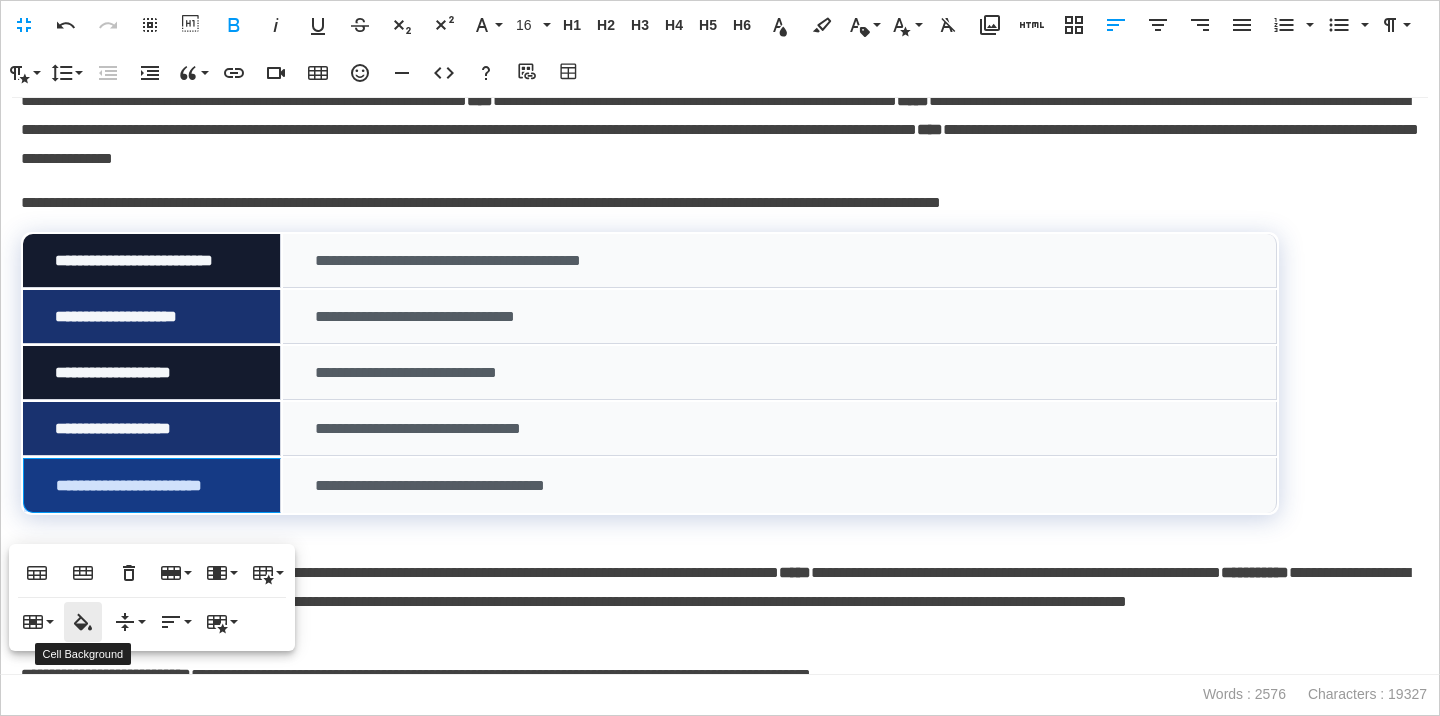 click 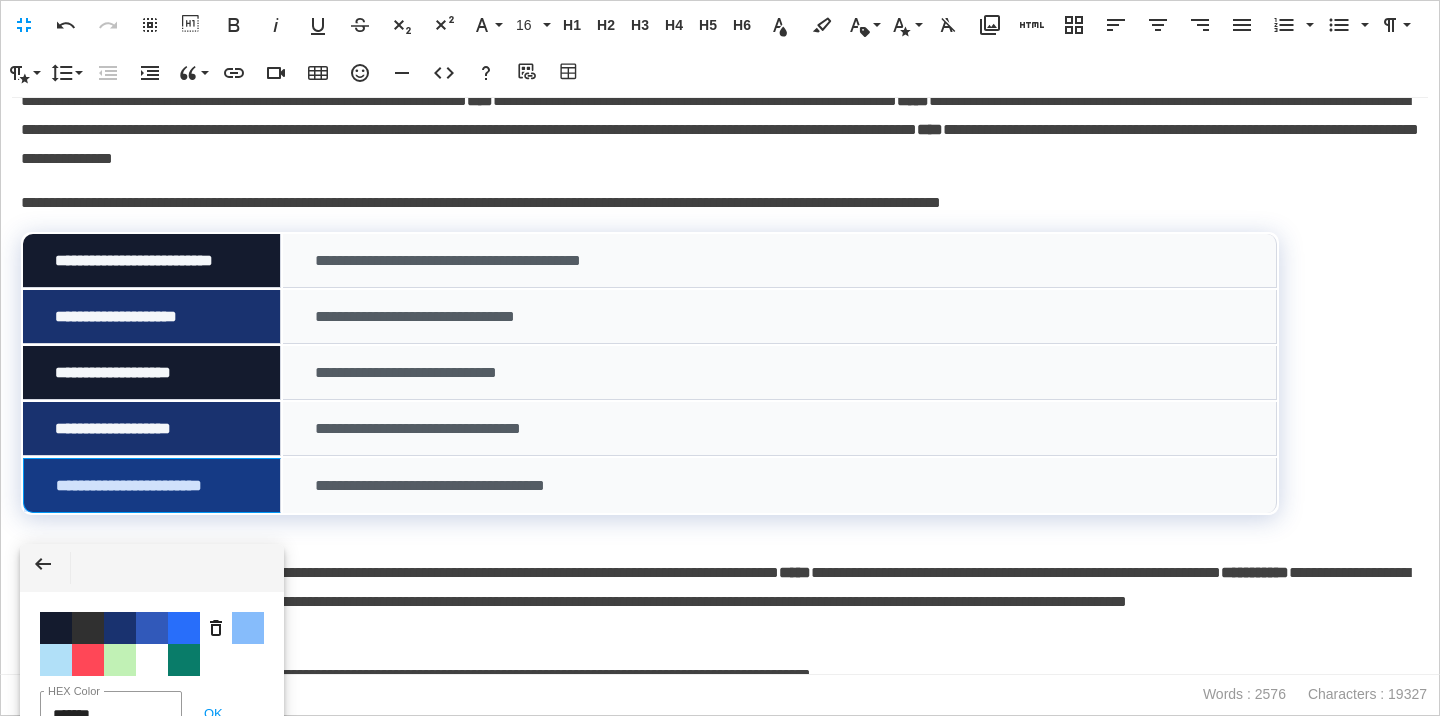 click on "Color #141B2E" at bounding box center (56, 628) 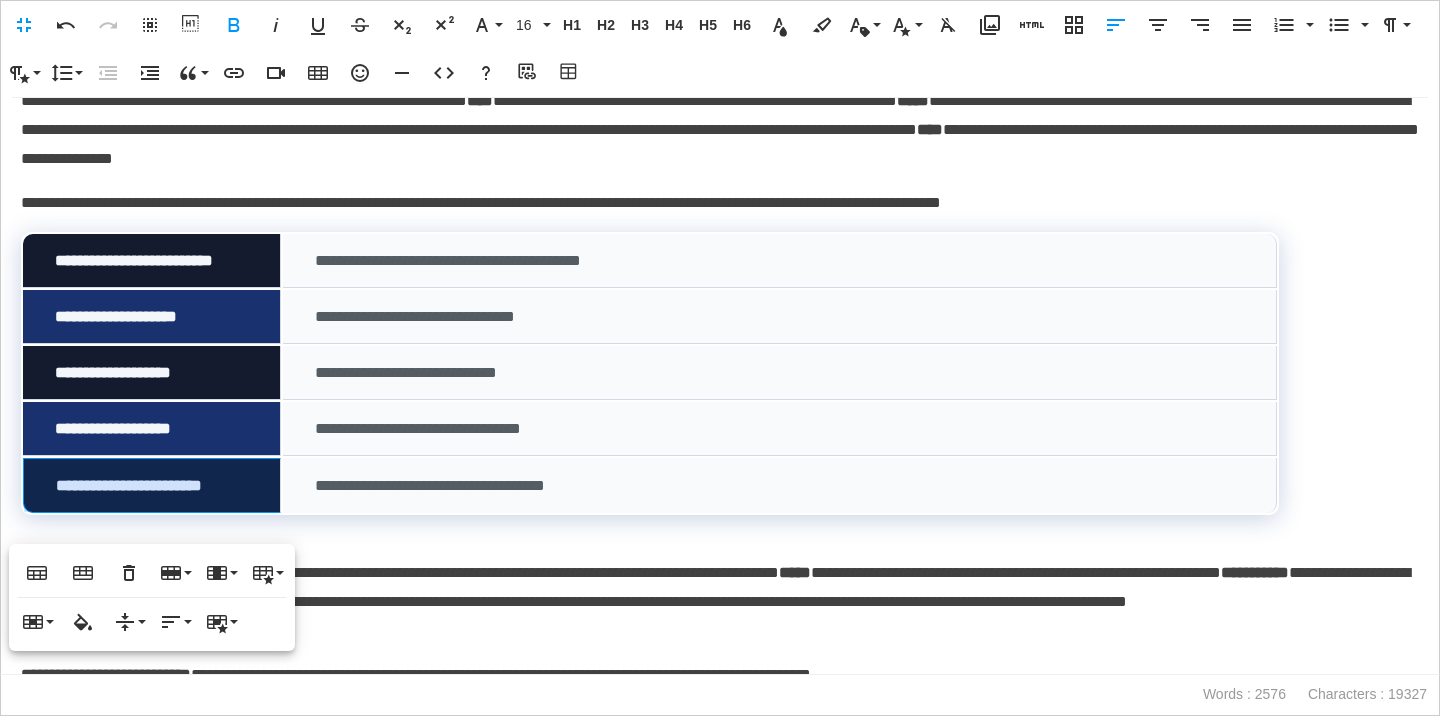 click on "**********" at bounding box center (780, 485) 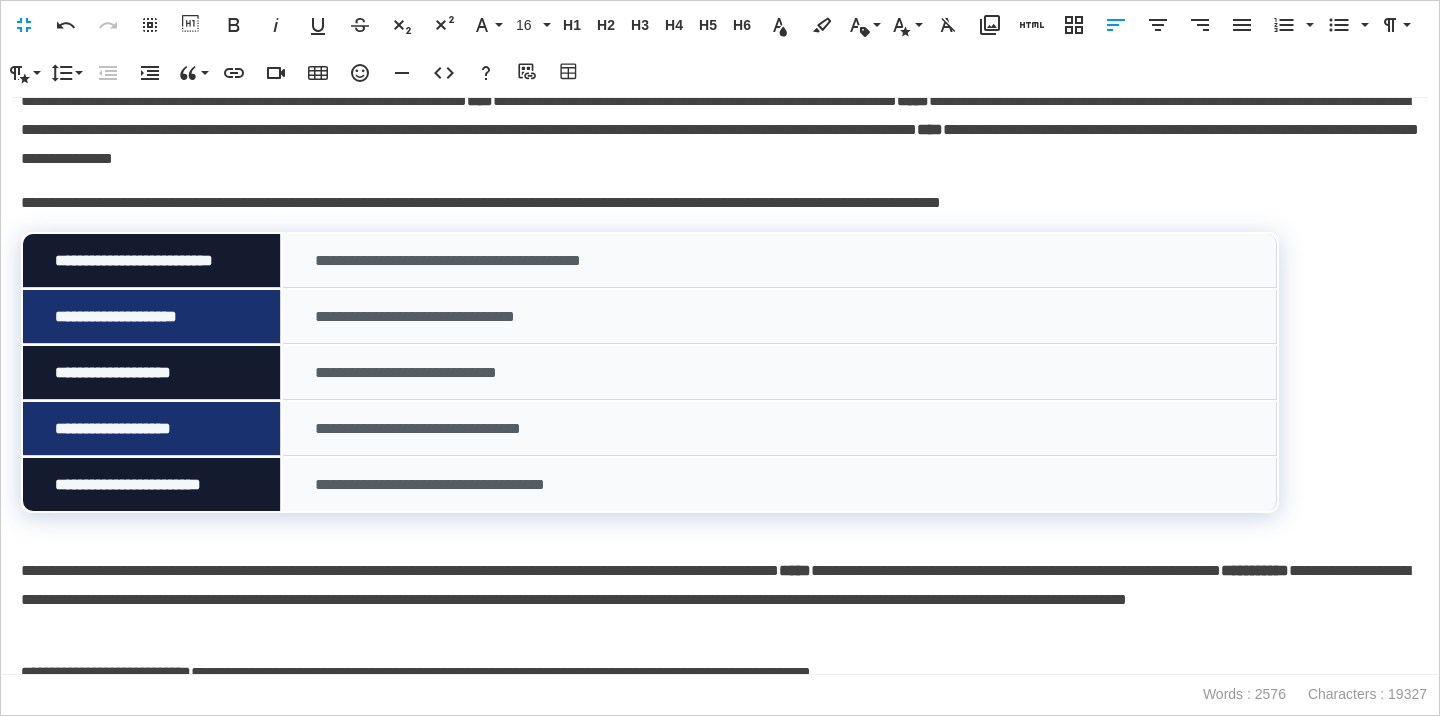 click on "**********" at bounding box center (720, 386) 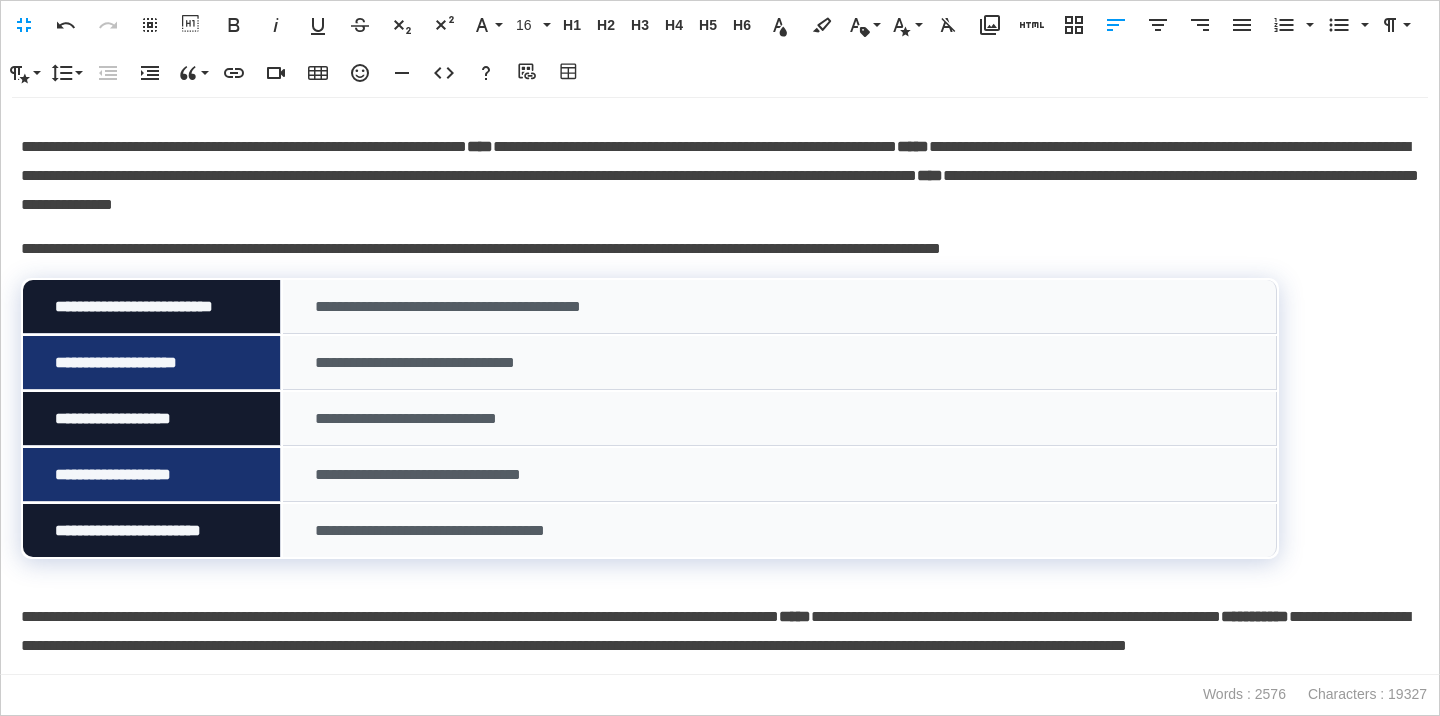 scroll, scrollTop: 1733, scrollLeft: 0, axis: vertical 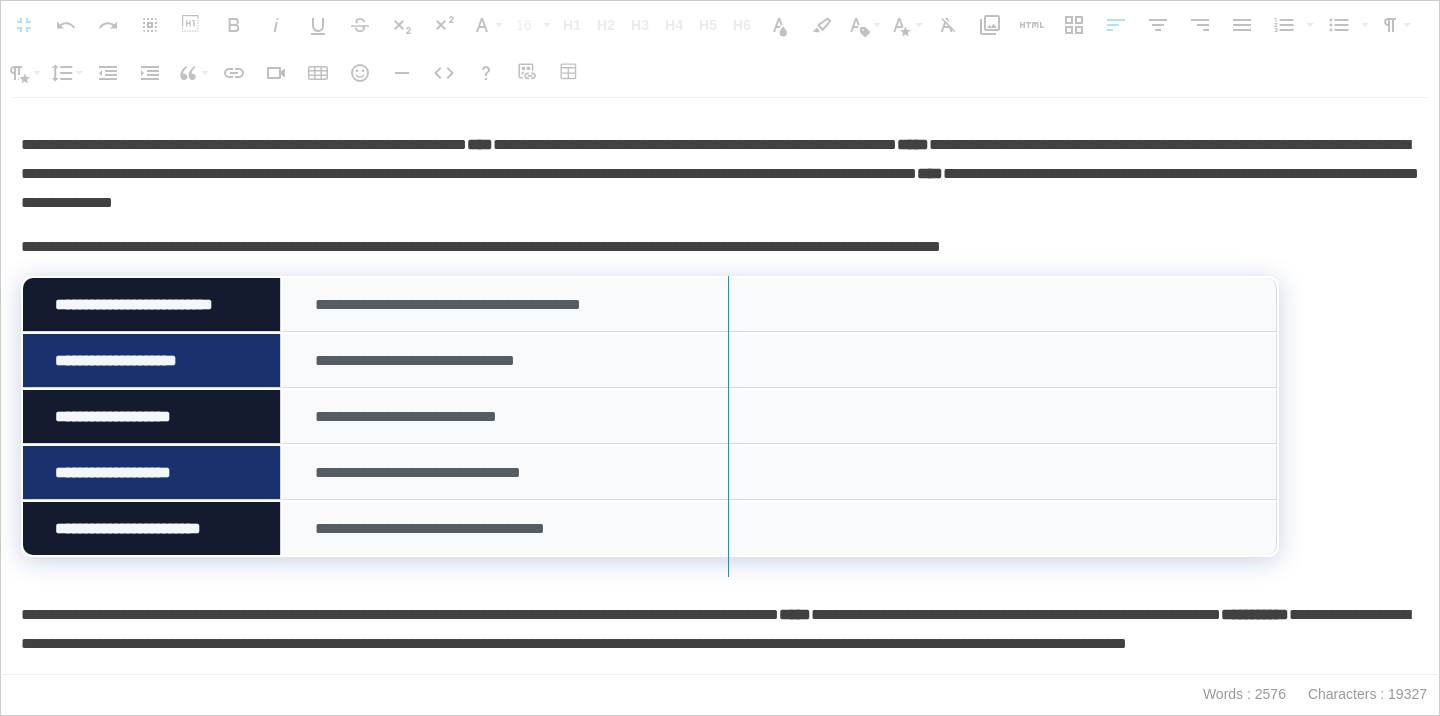 drag, startPoint x: 280, startPoint y: 300, endPoint x: 731, endPoint y: 303, distance: 451.00998 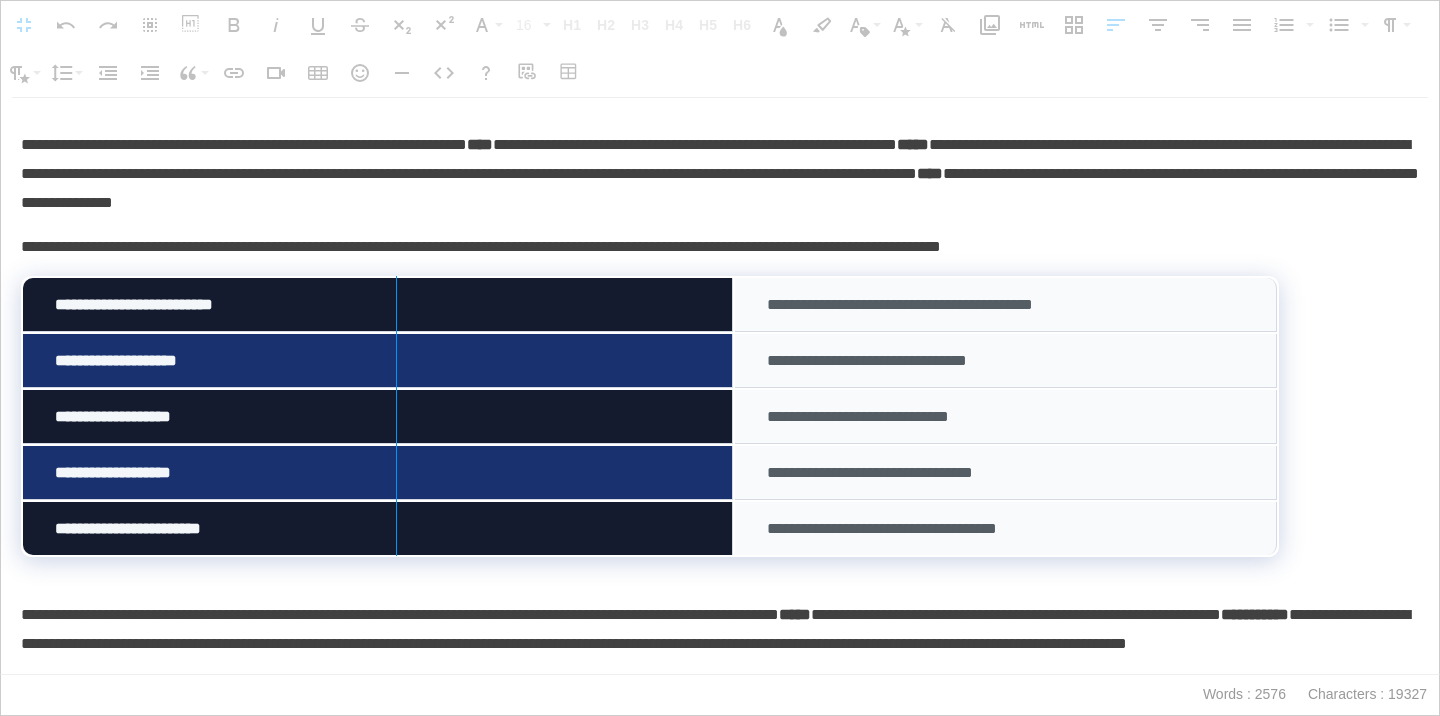 drag, startPoint x: 23, startPoint y: 330, endPoint x: 399, endPoint y: 352, distance: 376.64307 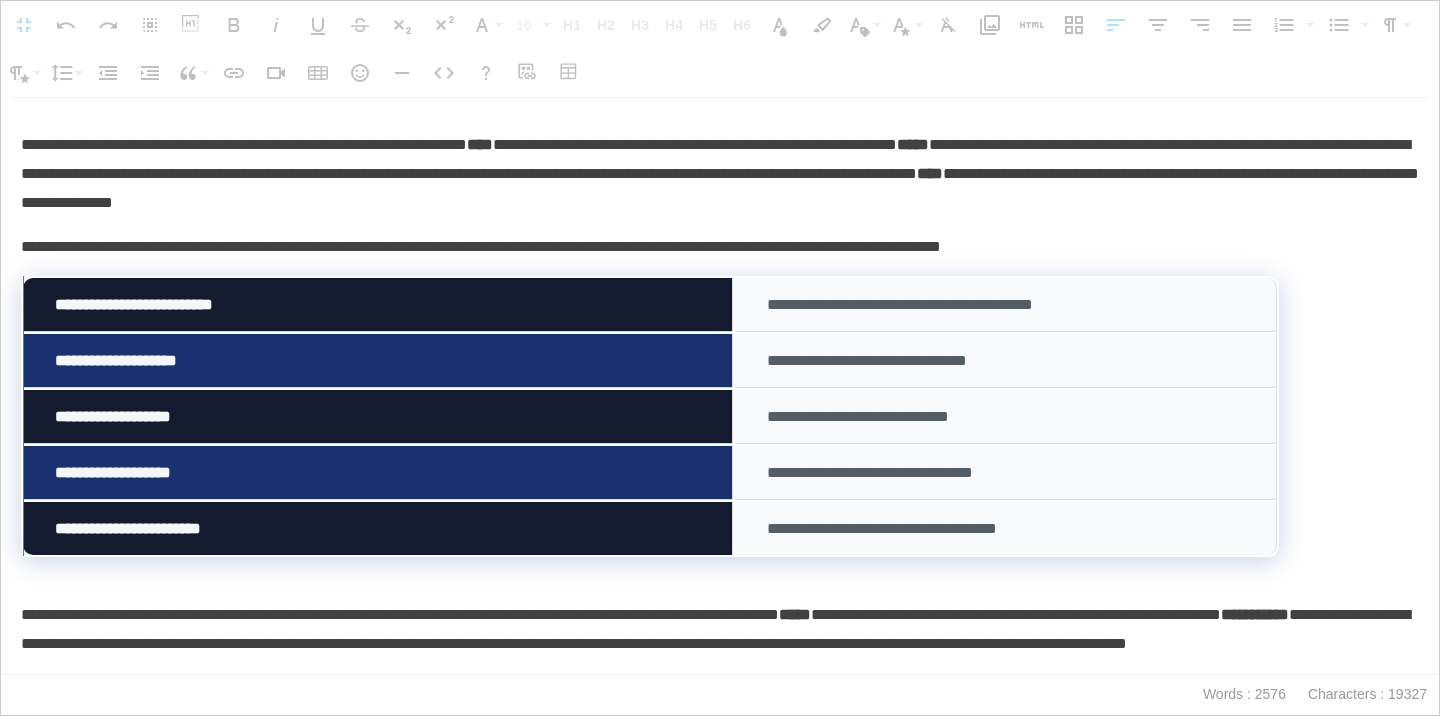 drag, startPoint x: 23, startPoint y: 346, endPoint x: 212, endPoint y: 340, distance: 189.09521 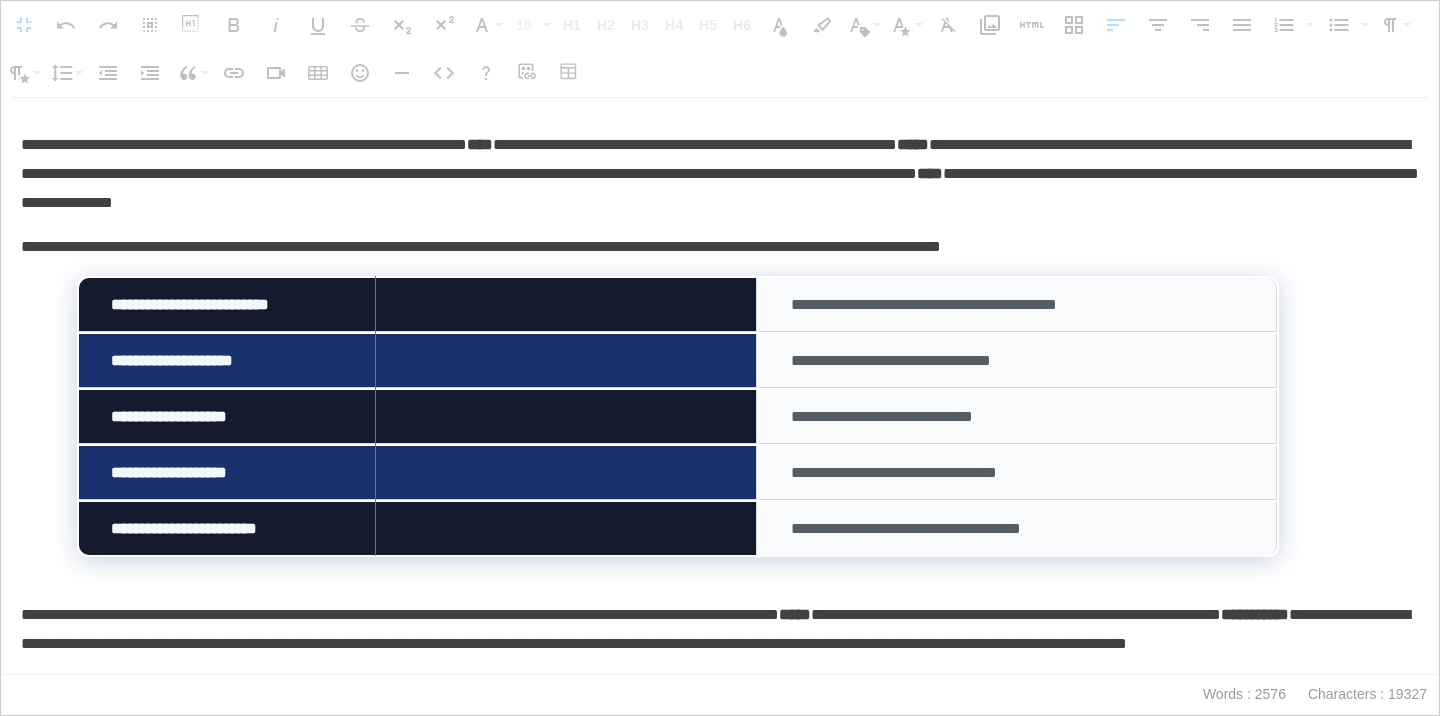 drag, startPoint x: 80, startPoint y: 340, endPoint x: 373, endPoint y: 337, distance: 293.01535 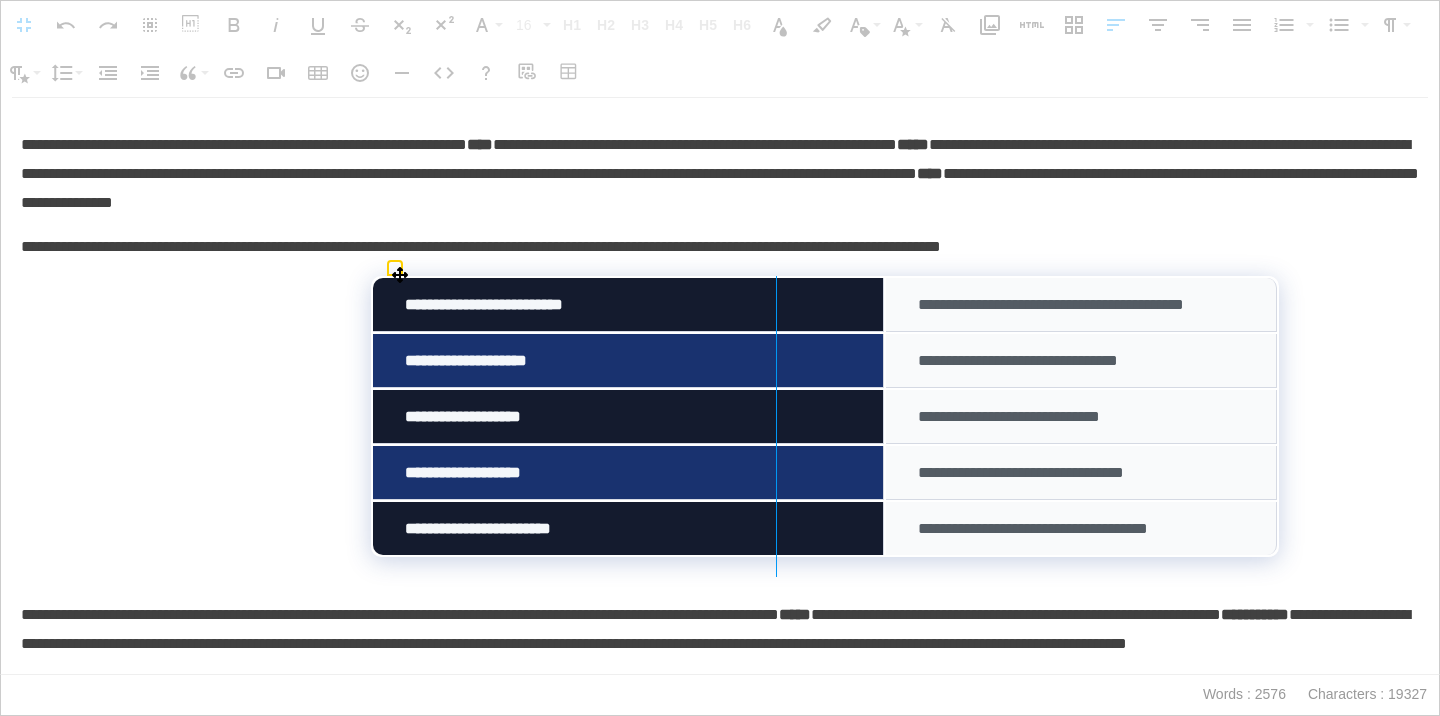 drag, startPoint x: 888, startPoint y: 299, endPoint x: 774, endPoint y: 320, distance: 115.918076 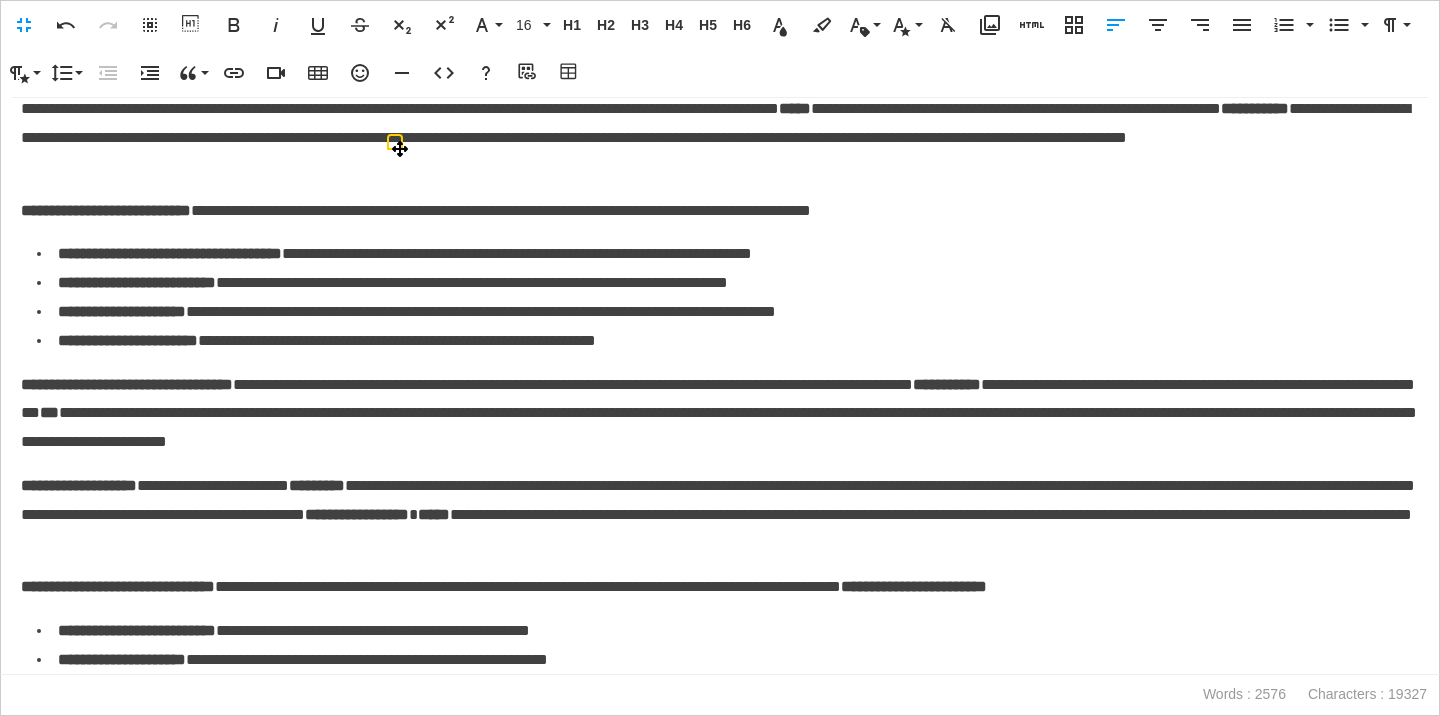 scroll, scrollTop: 2244, scrollLeft: 0, axis: vertical 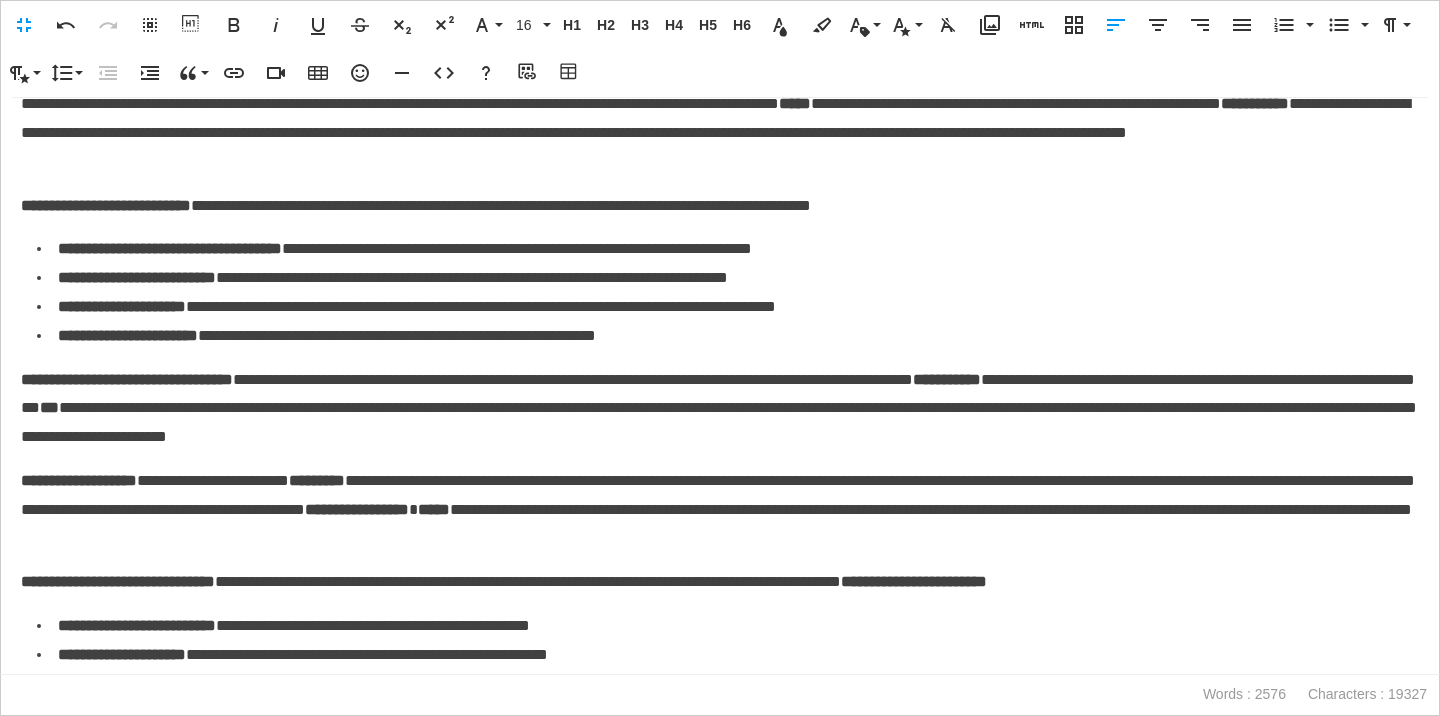click on "**********" at bounding box center (106, 205) 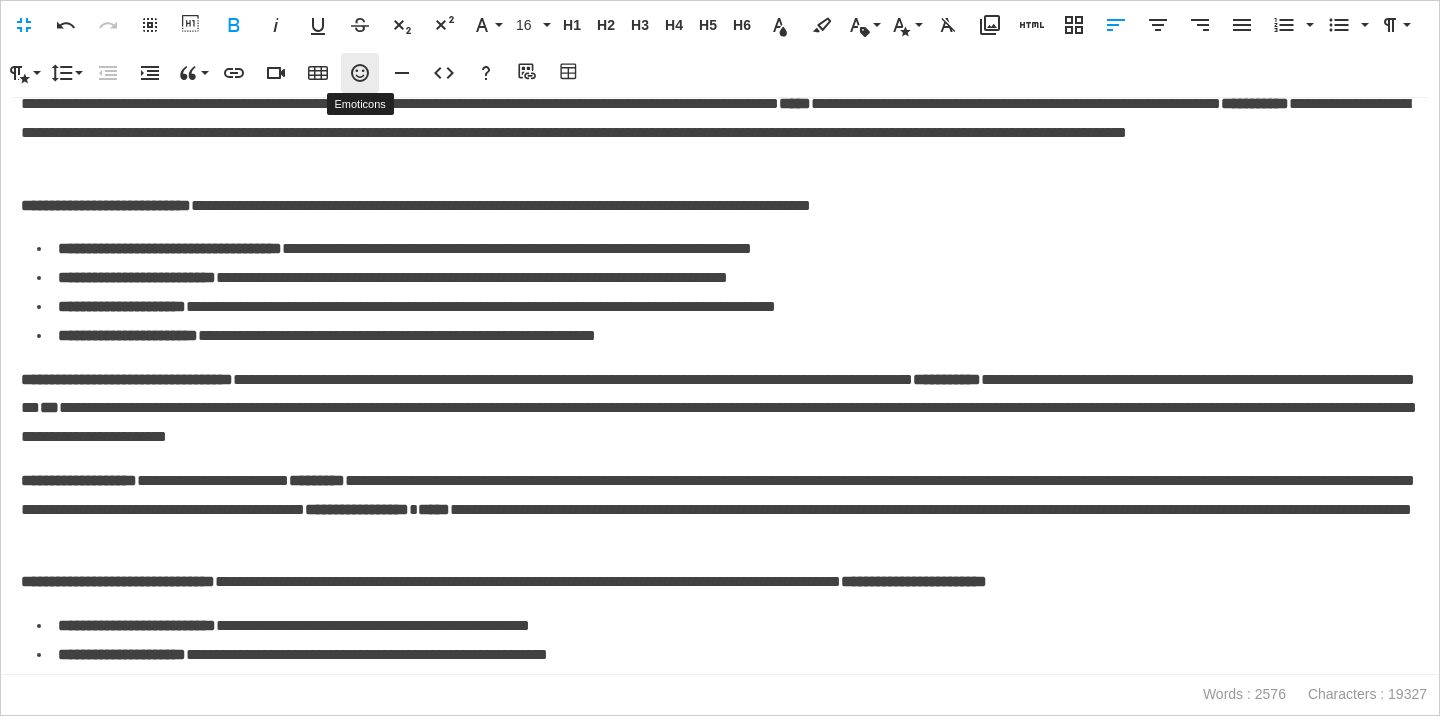 click on "Emoticons" at bounding box center (360, 73) 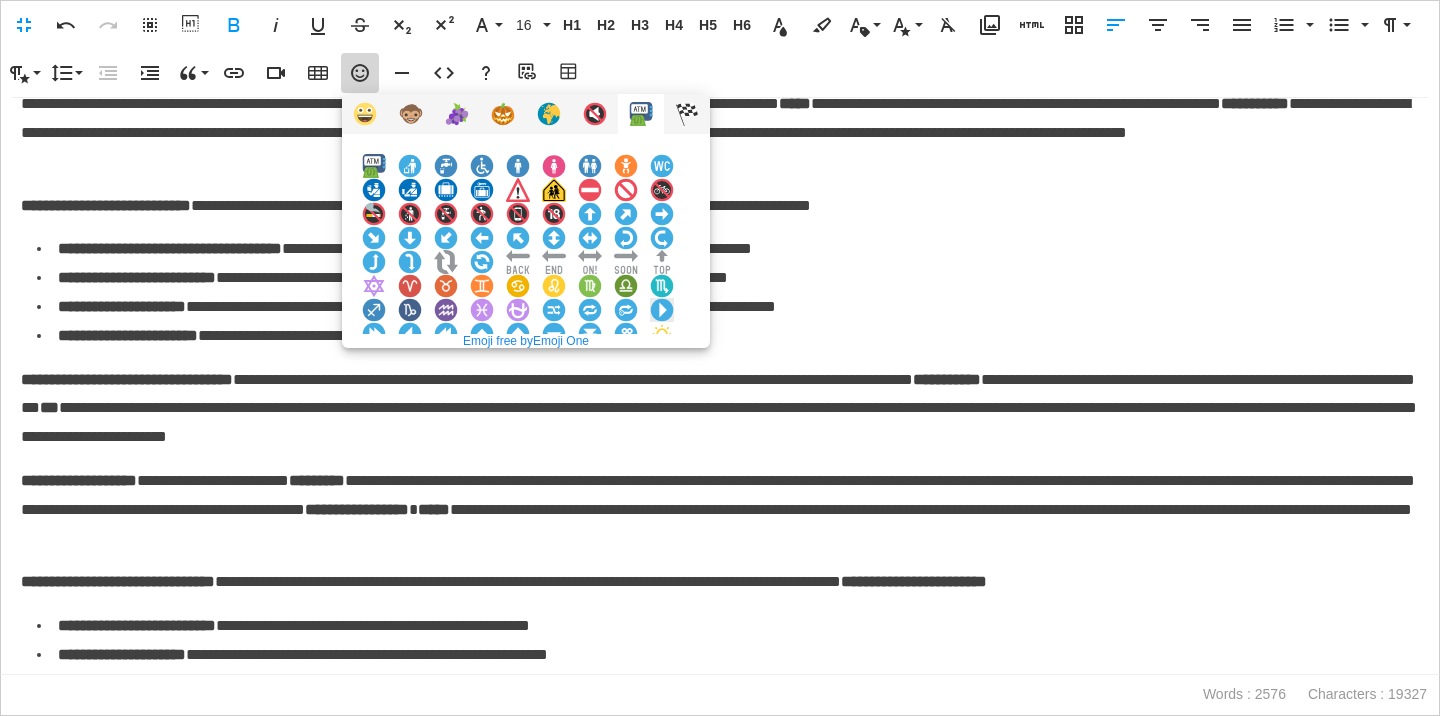 click at bounding box center [662, 310] 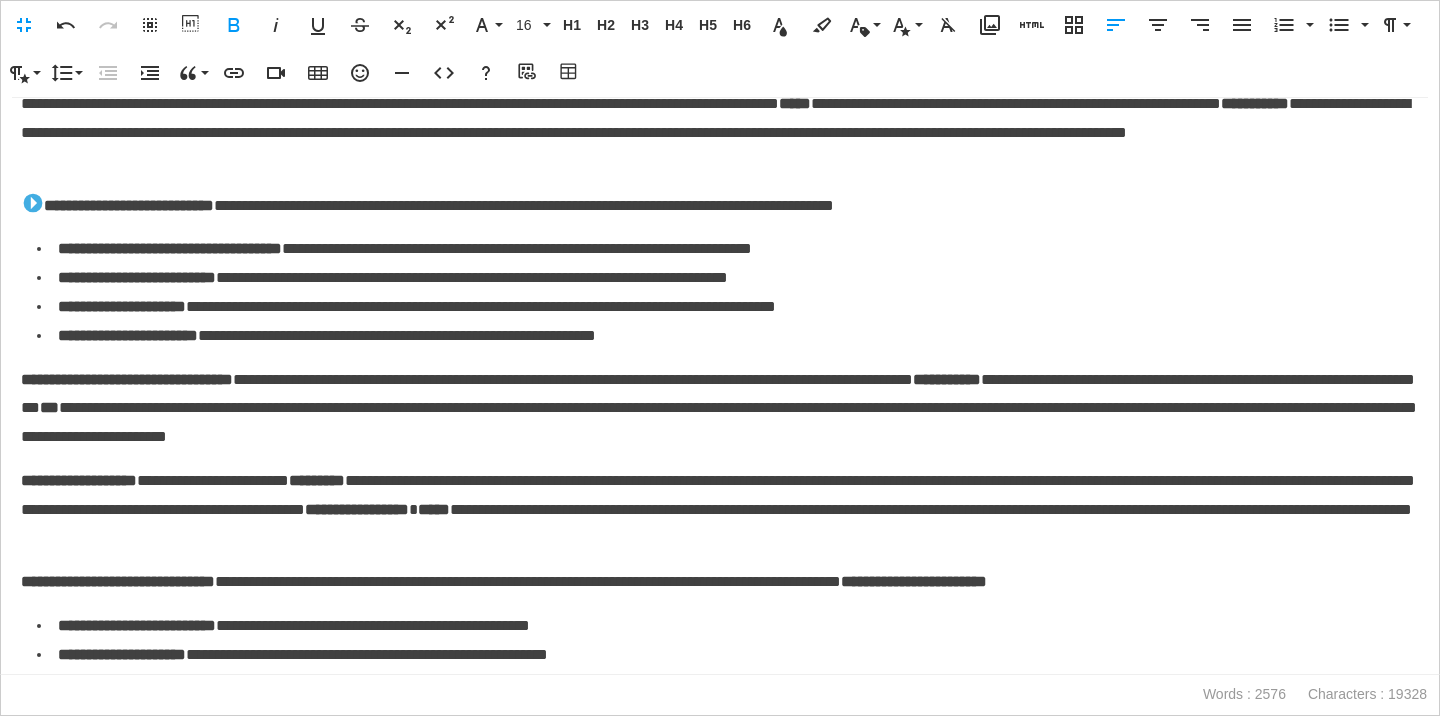 click on "**********" at bounding box center (127, 379) 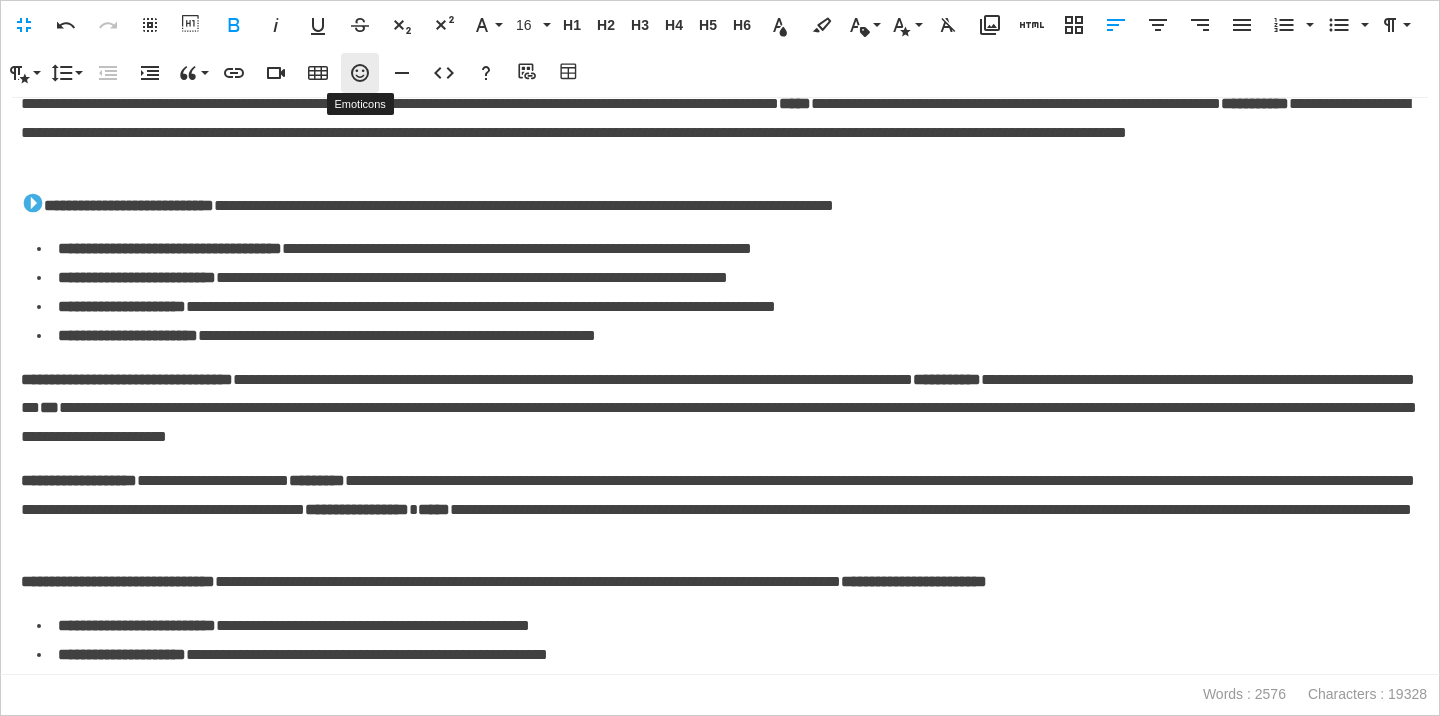 click 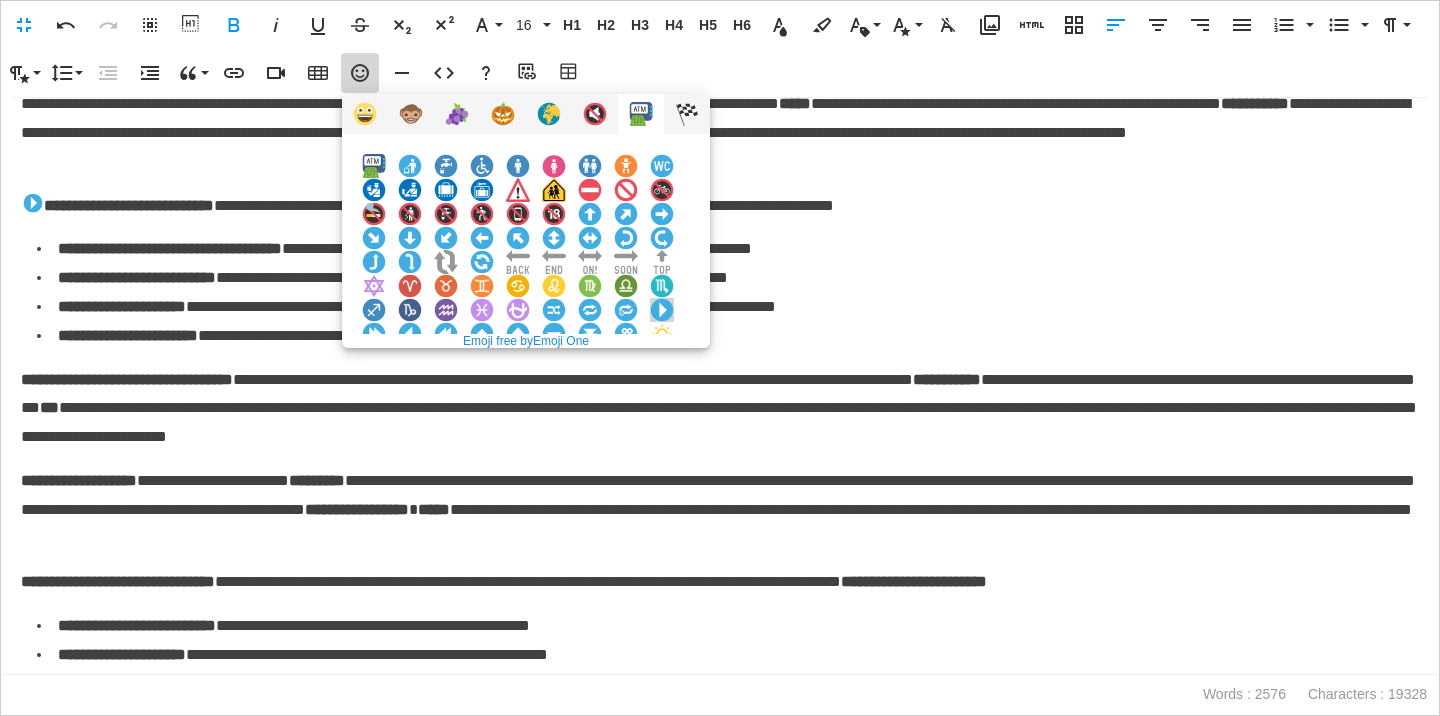 click at bounding box center [662, 310] 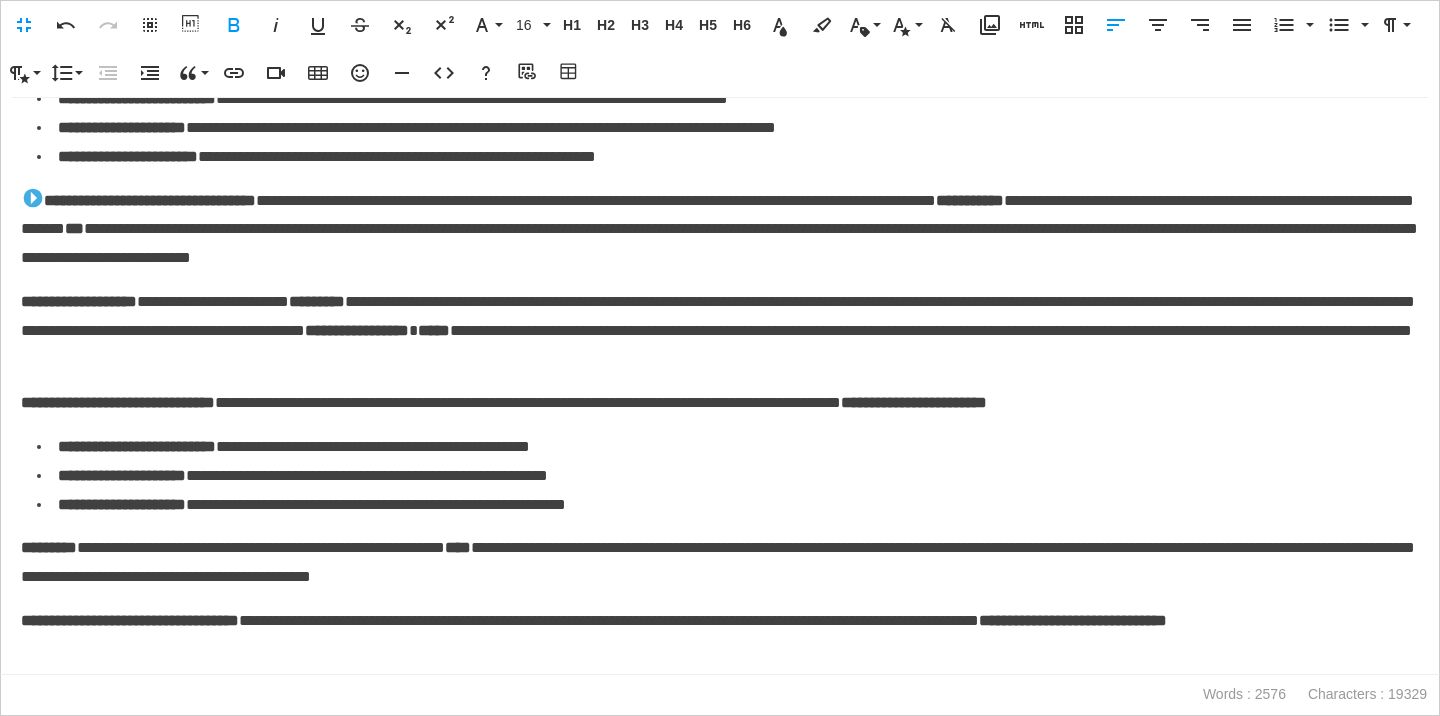 scroll, scrollTop: 2429, scrollLeft: 0, axis: vertical 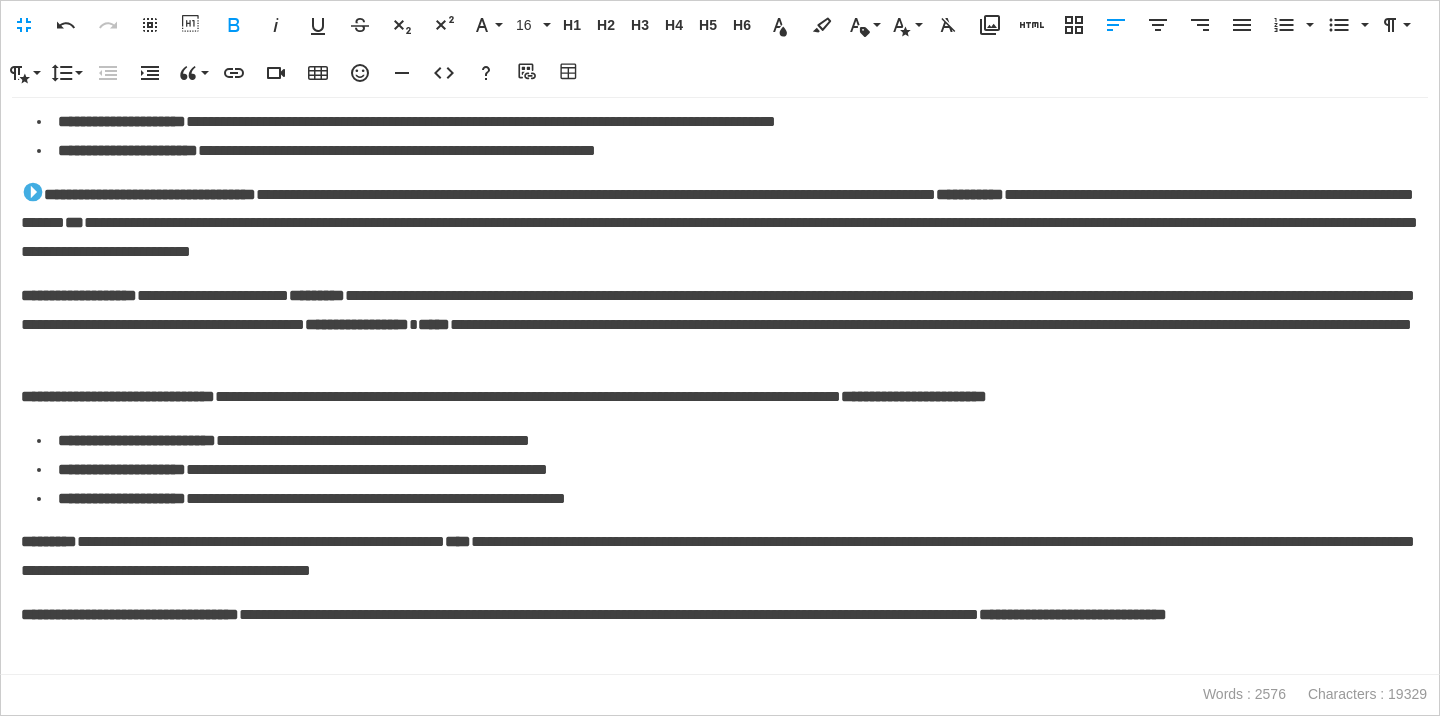 click on "**********" at bounding box center (720, 325) 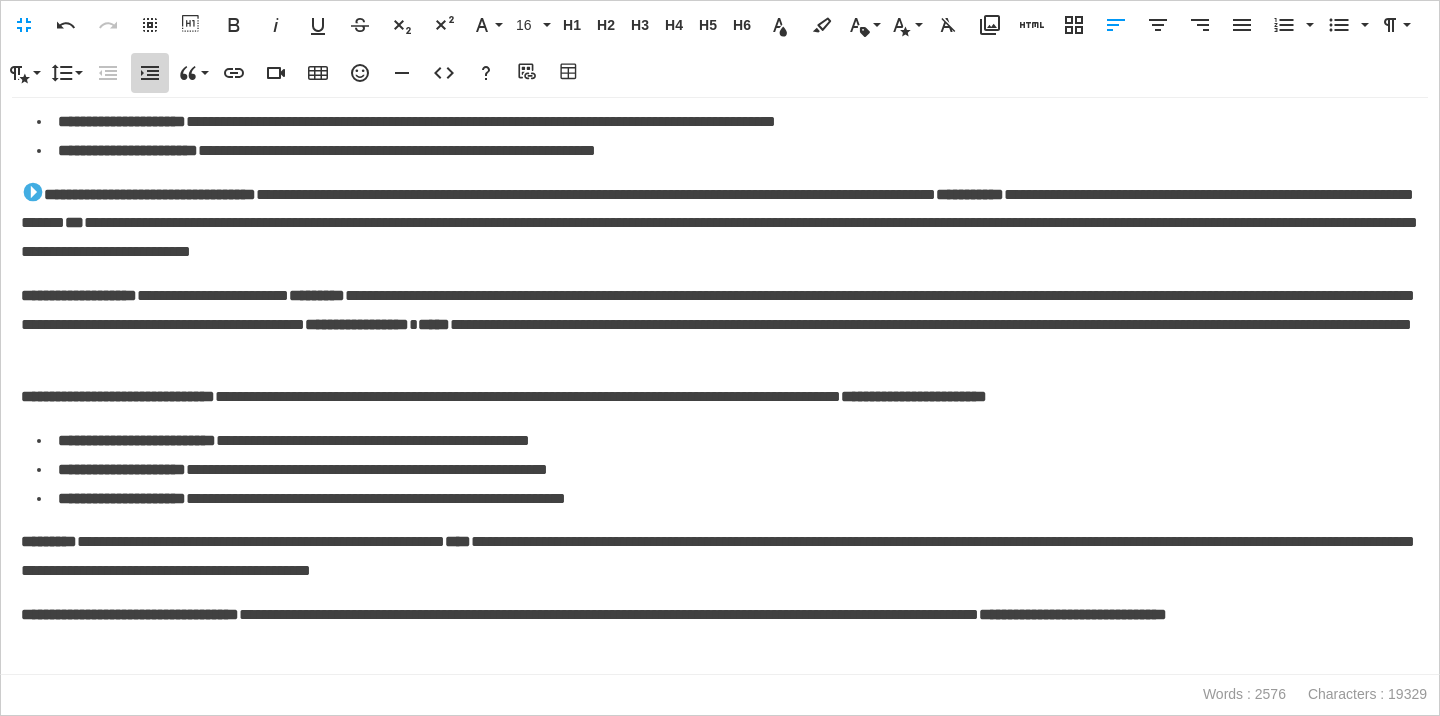 click 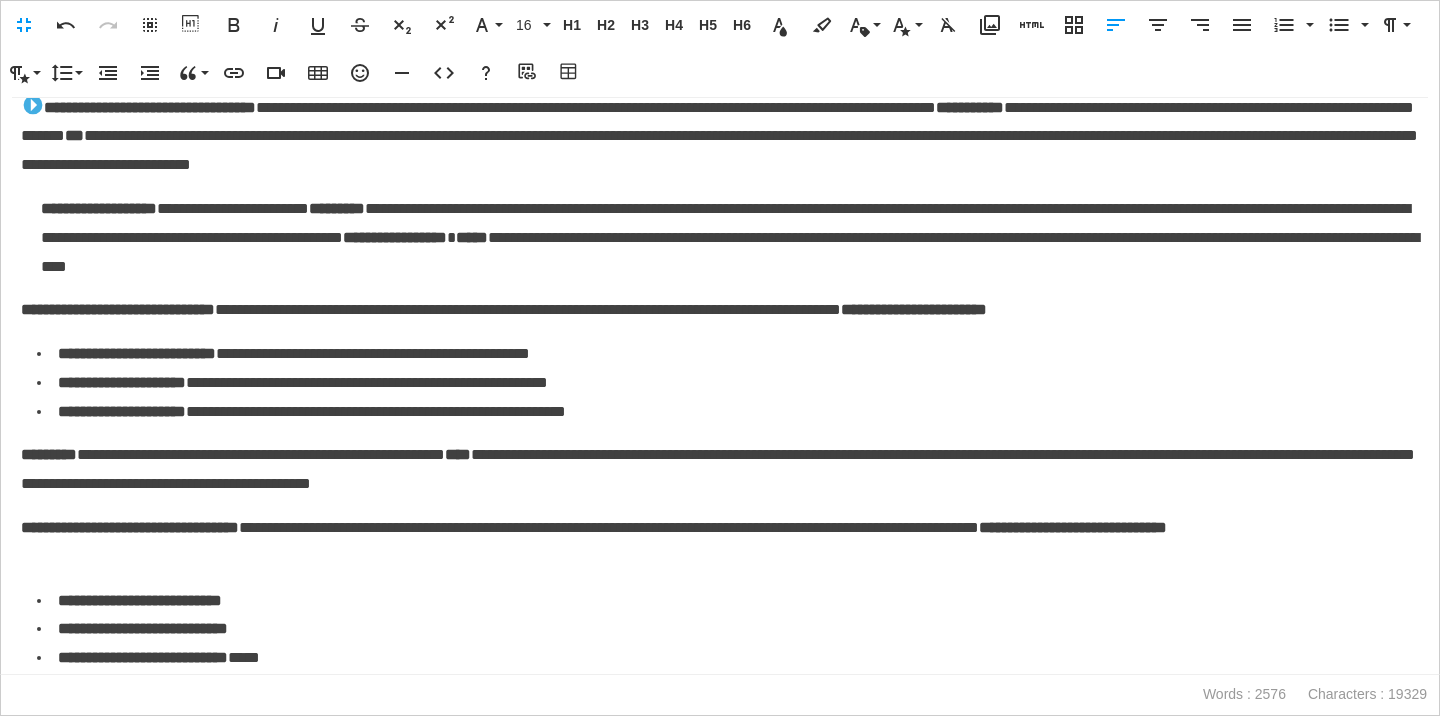scroll, scrollTop: 2527, scrollLeft: 0, axis: vertical 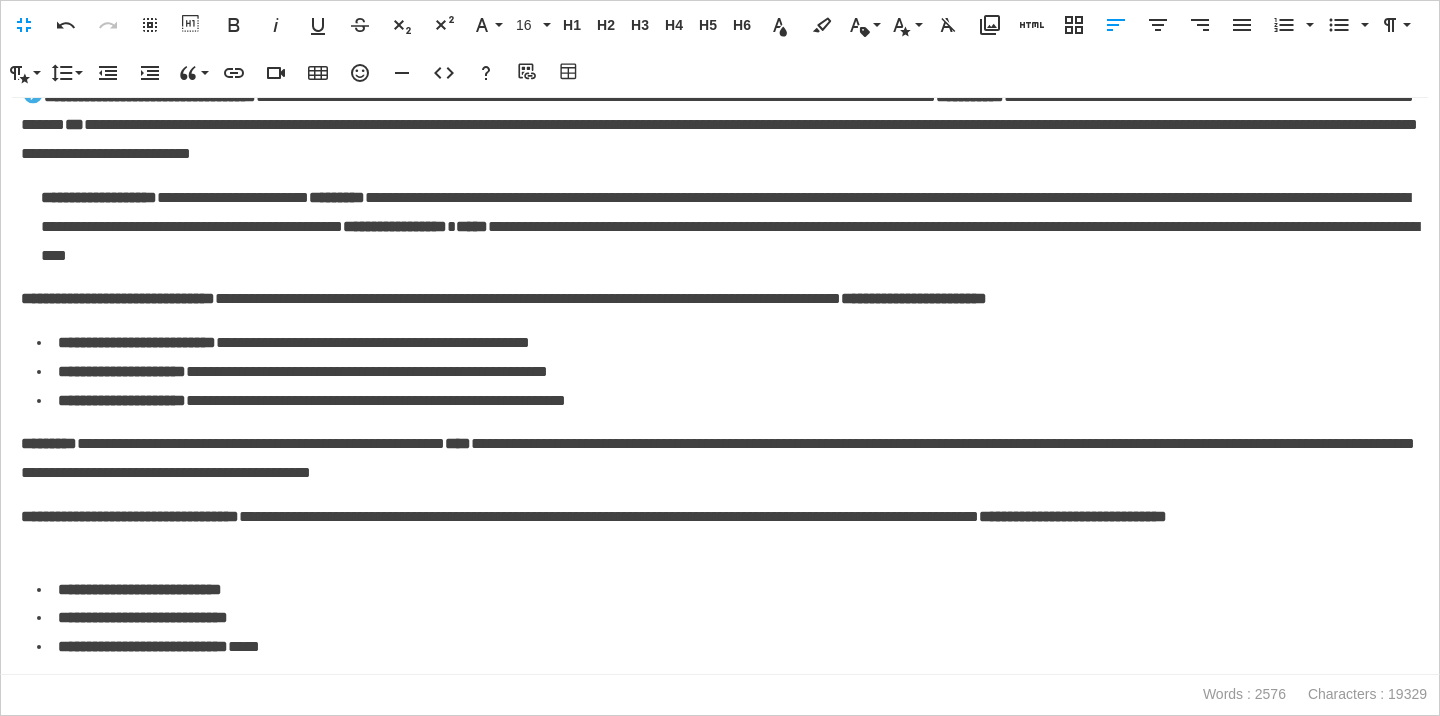 click on "**********" at bounding box center [118, 298] 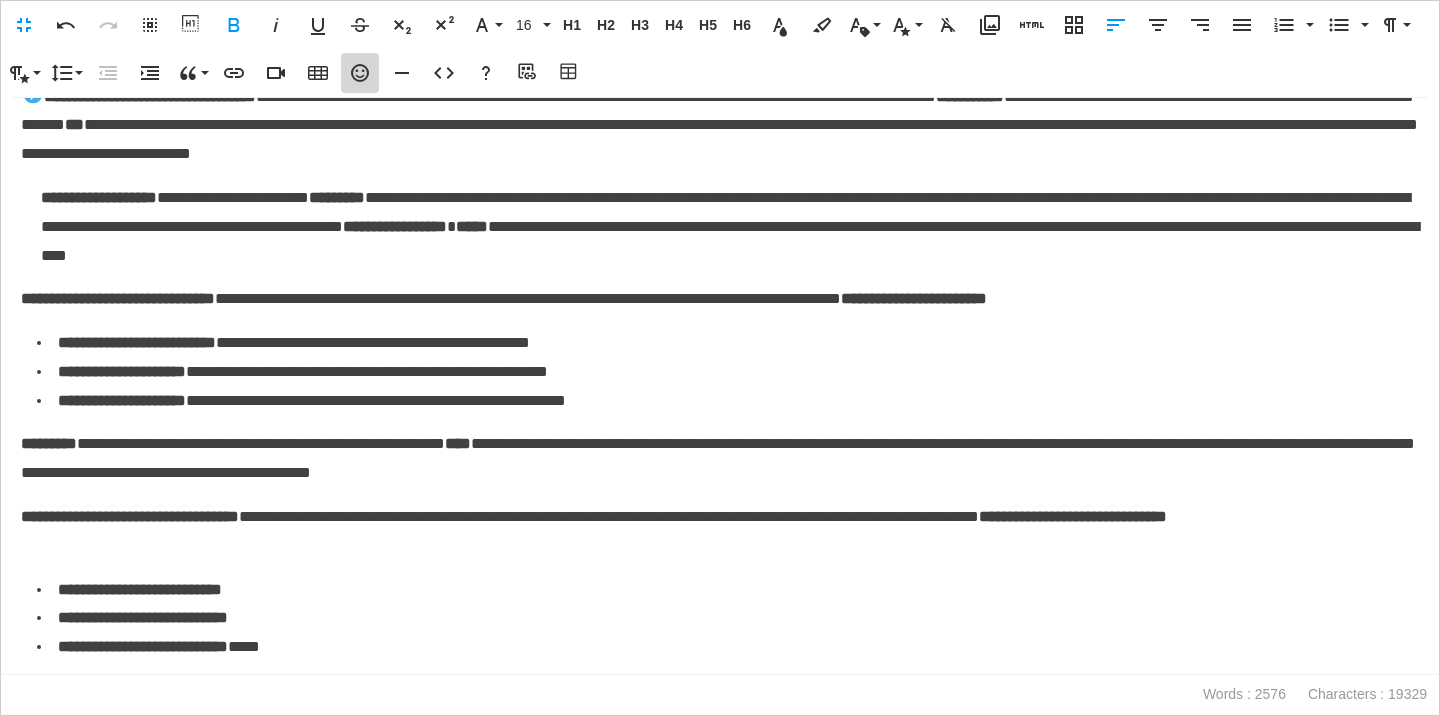 click 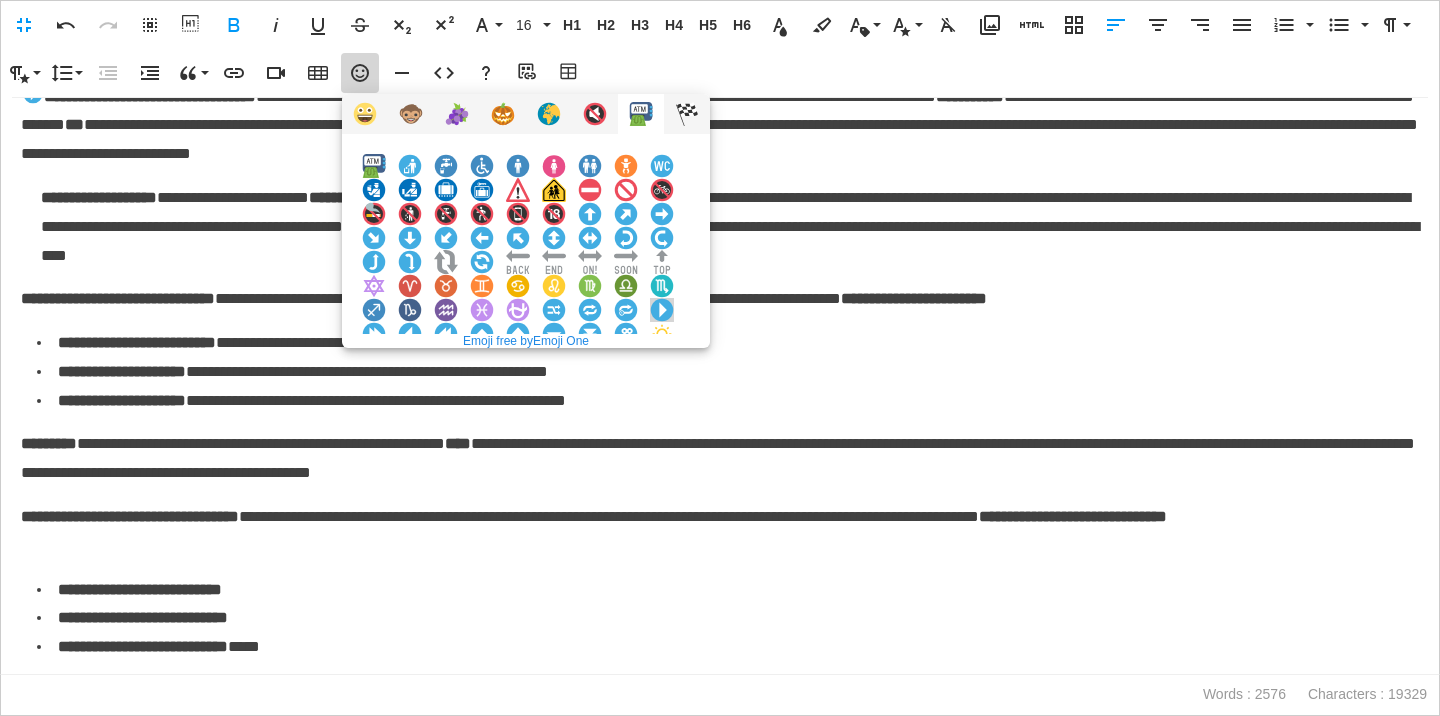 click at bounding box center (662, 310) 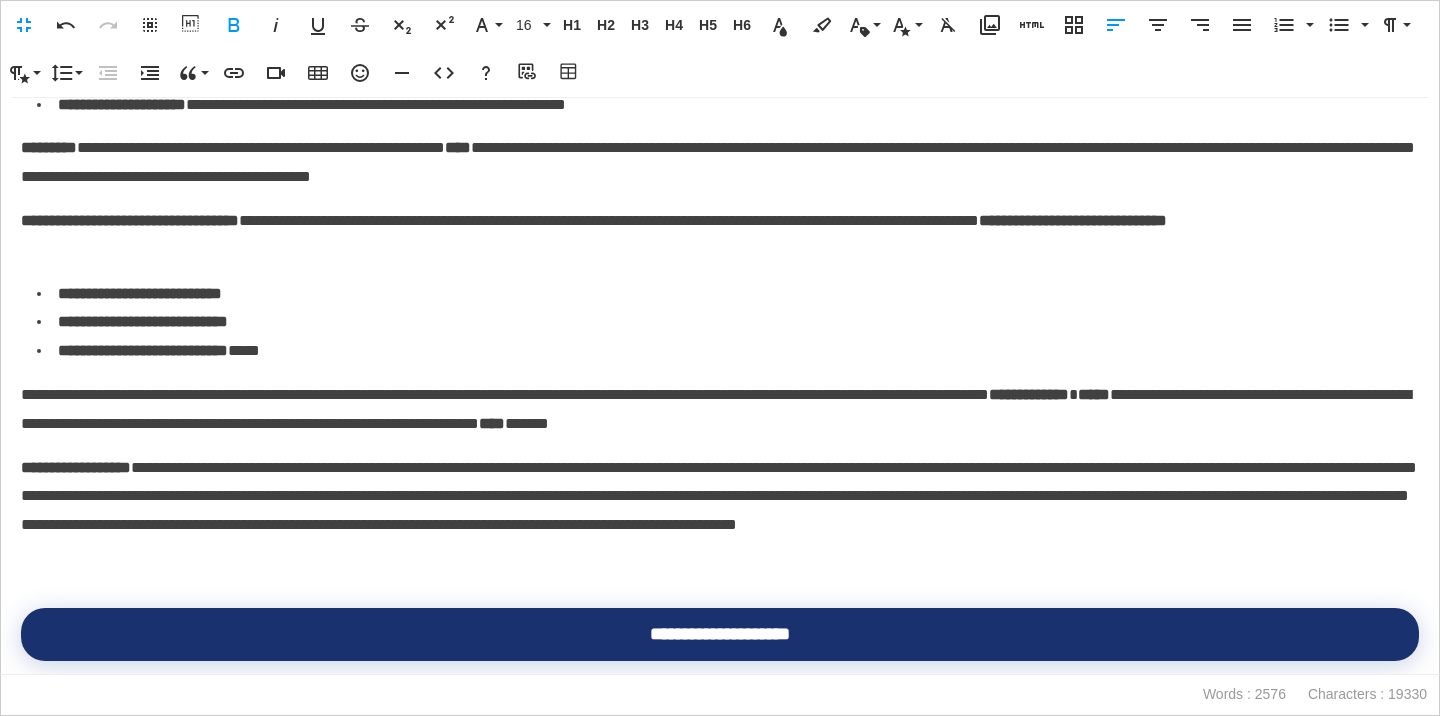 scroll, scrollTop: 2824, scrollLeft: 0, axis: vertical 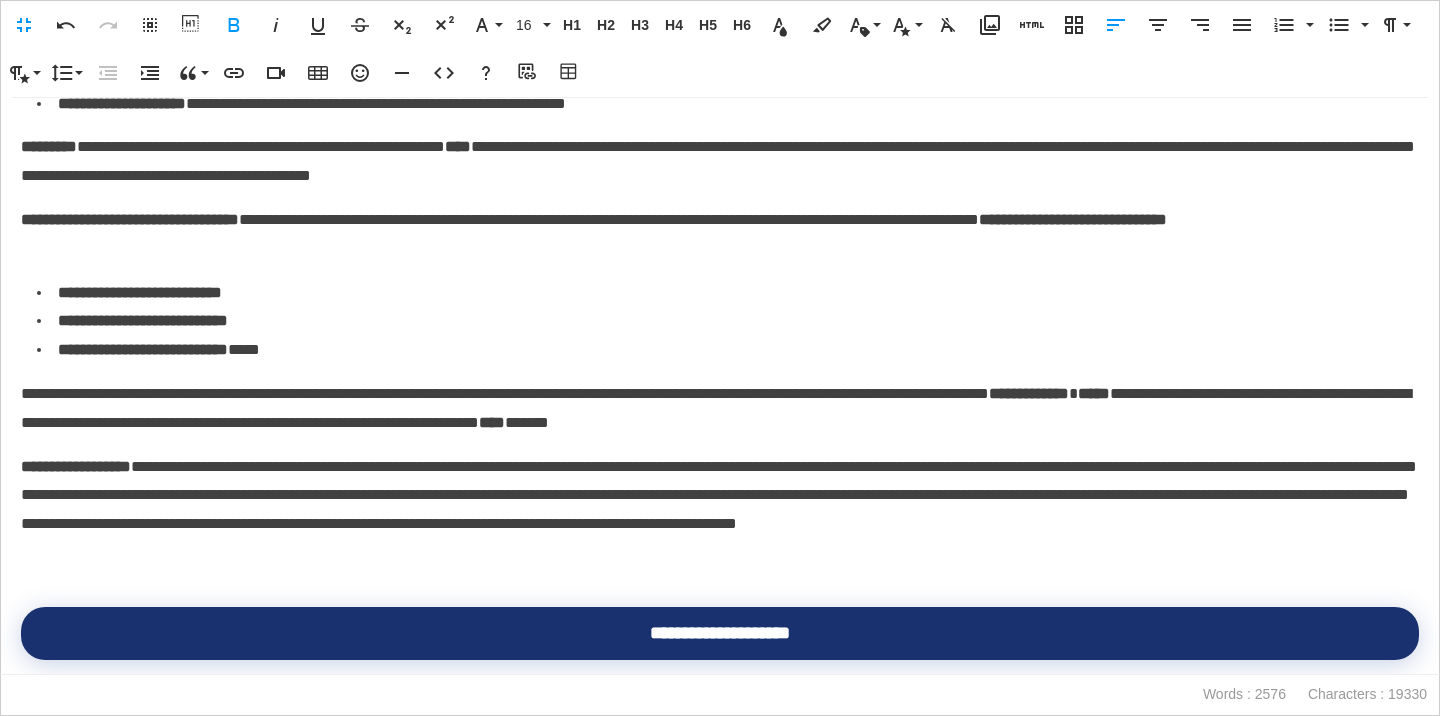 click on "**********" at bounding box center [130, 219] 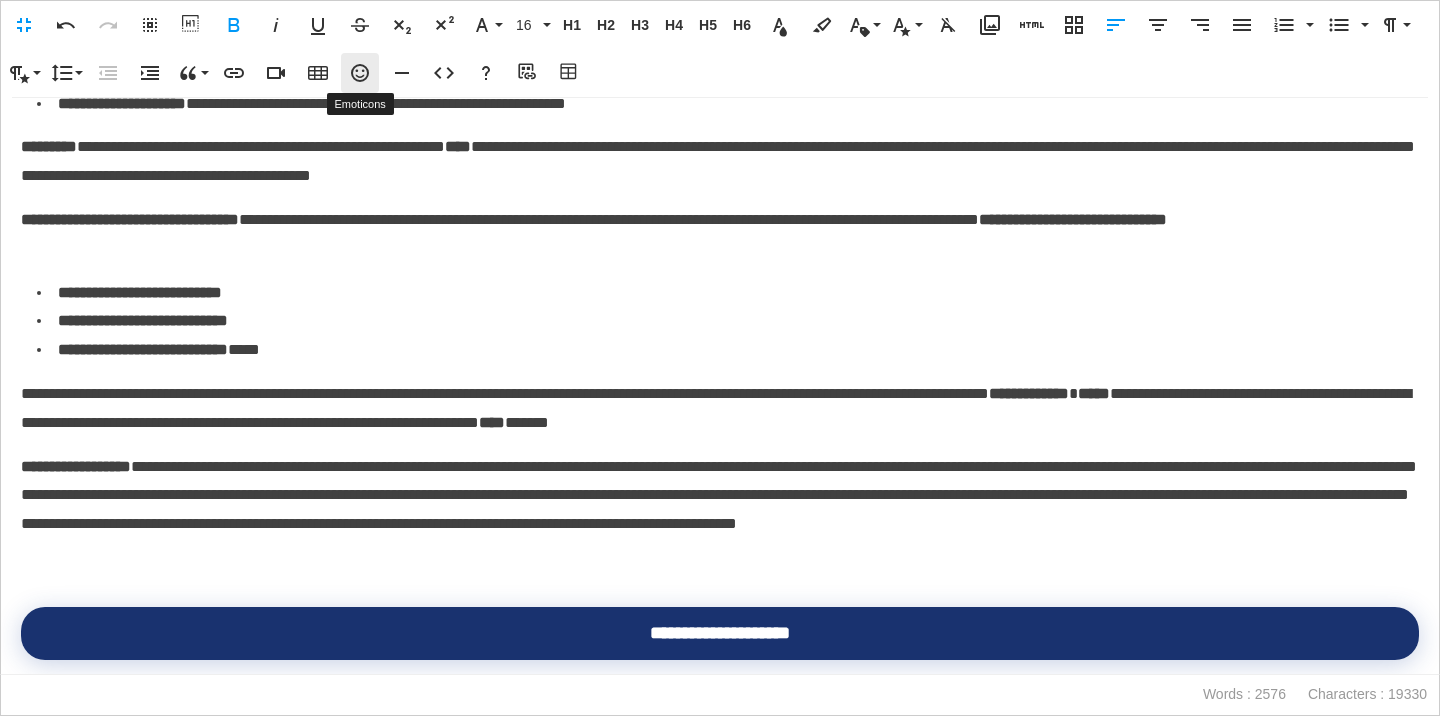 click 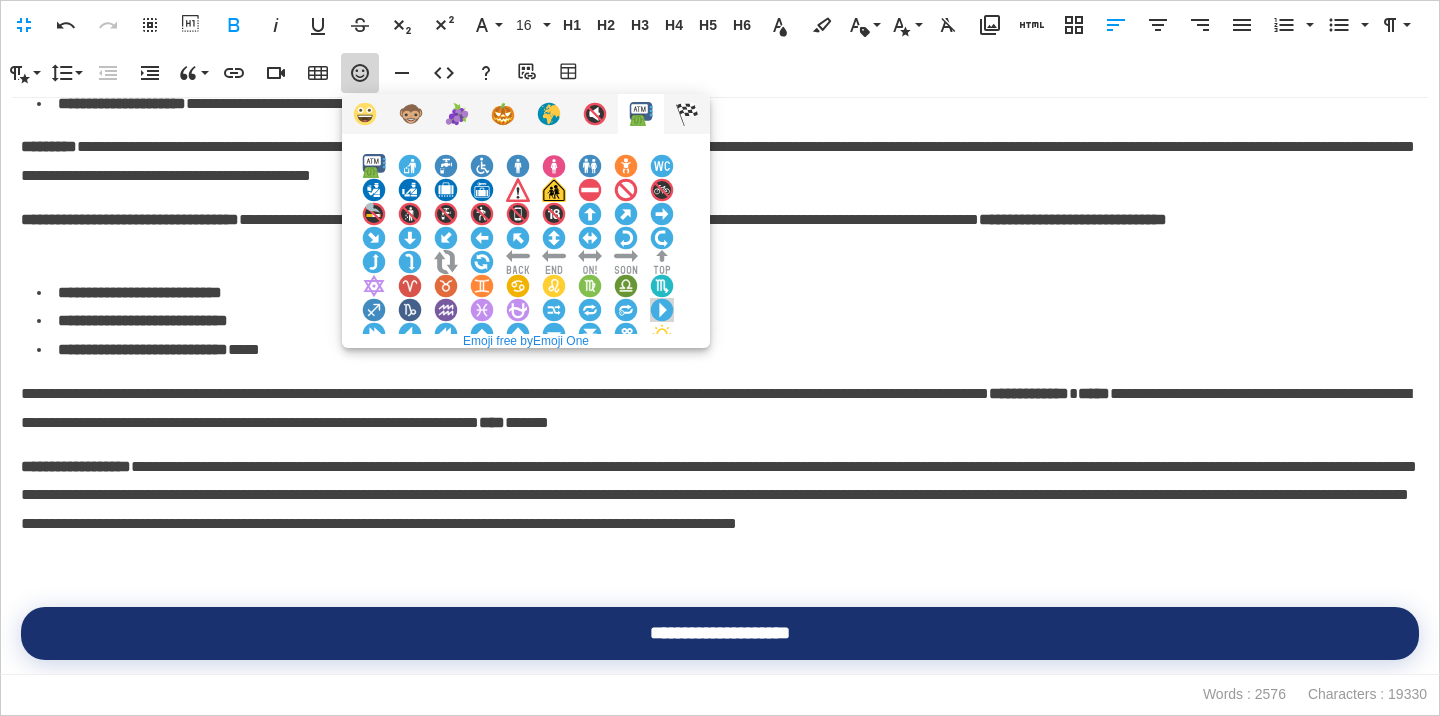 click at bounding box center (662, 310) 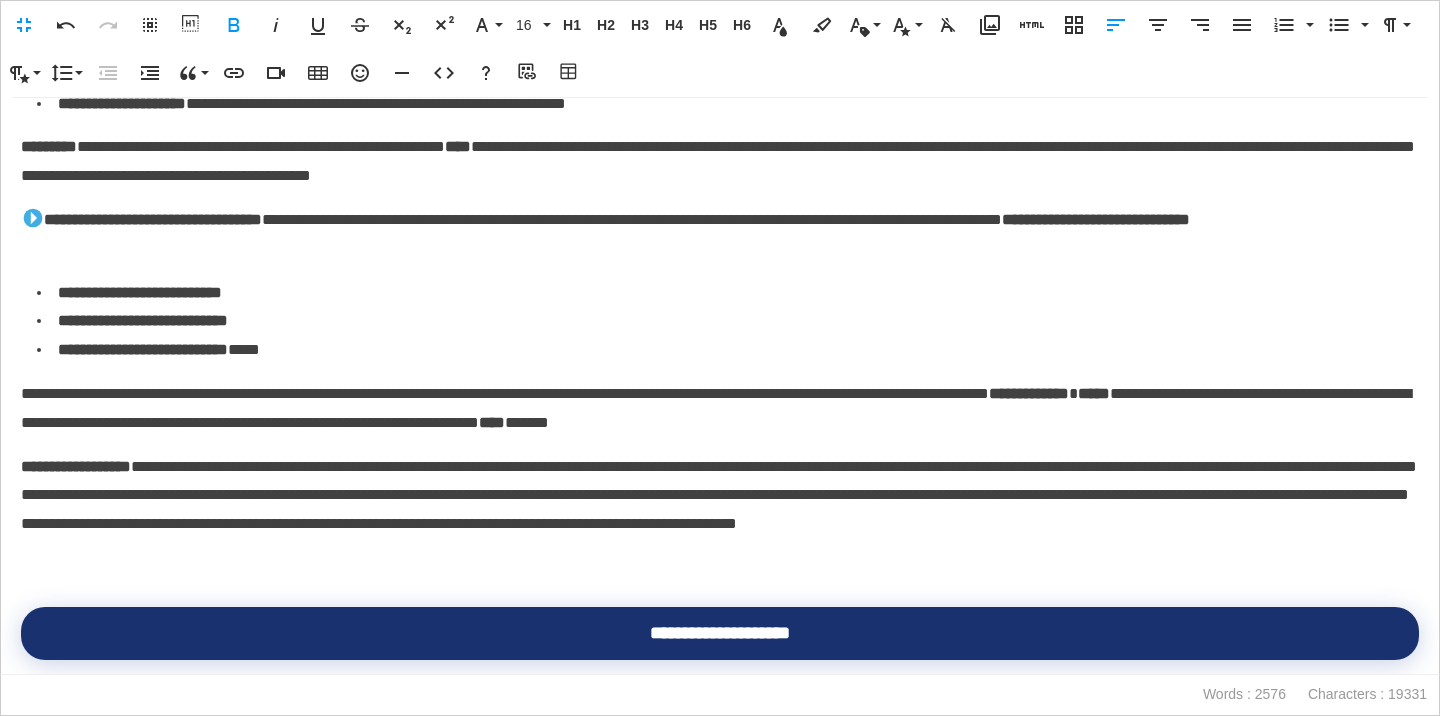 click on "**********" at bounding box center [76, 466] 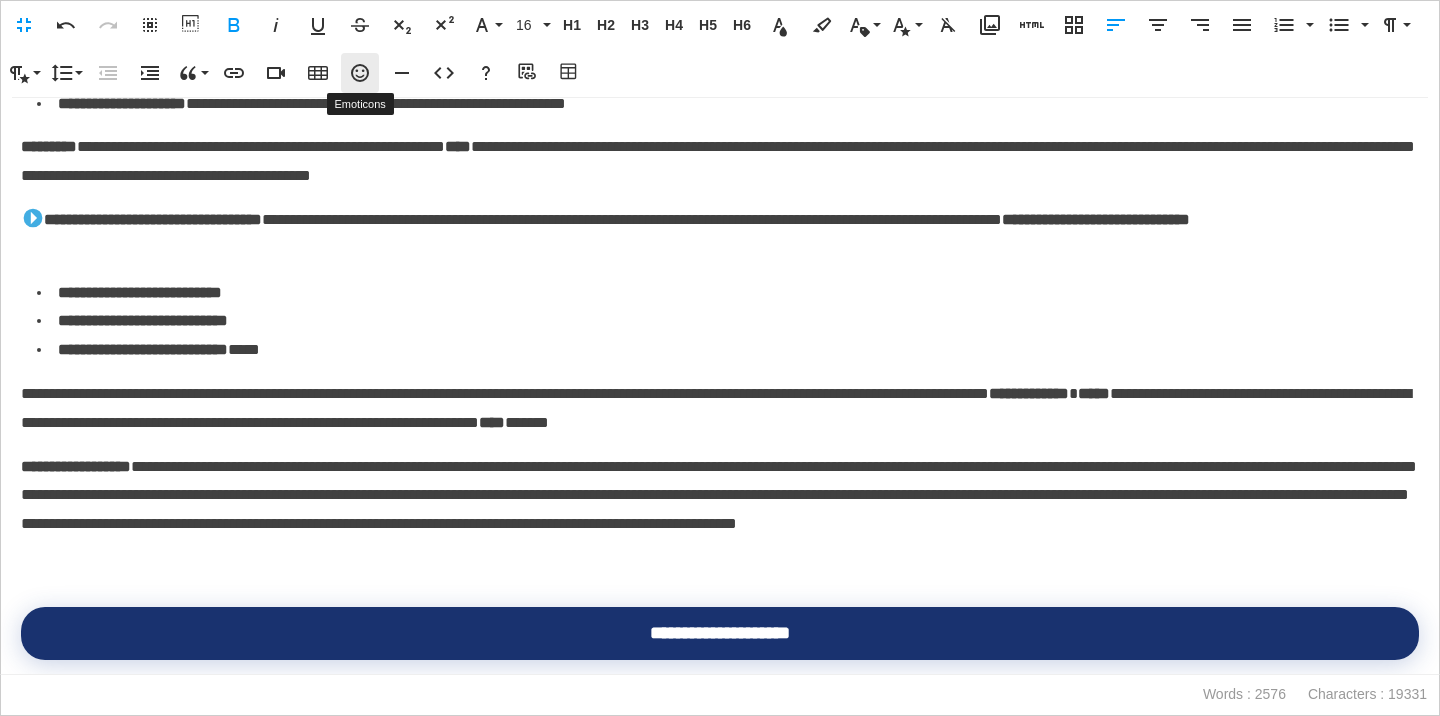 click on "Emoticons" at bounding box center (360, 73) 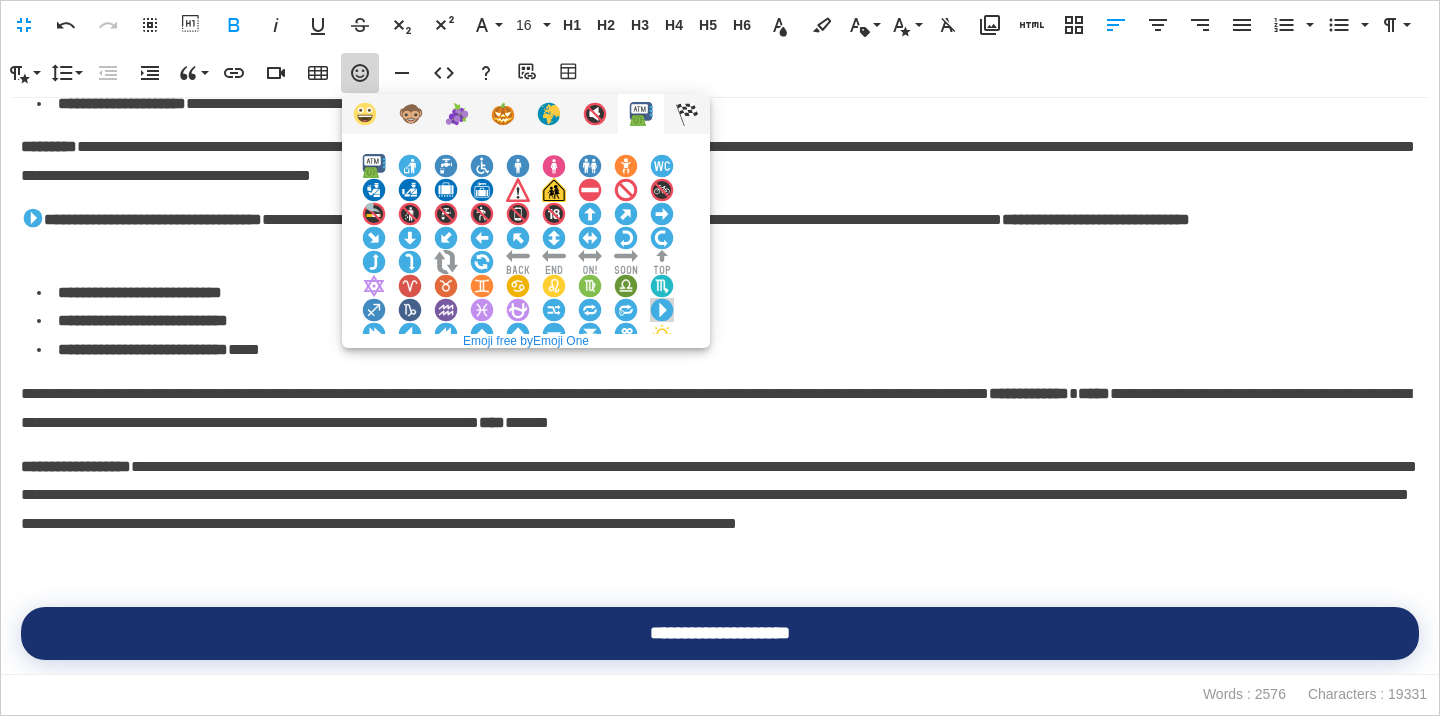 click at bounding box center [662, 310] 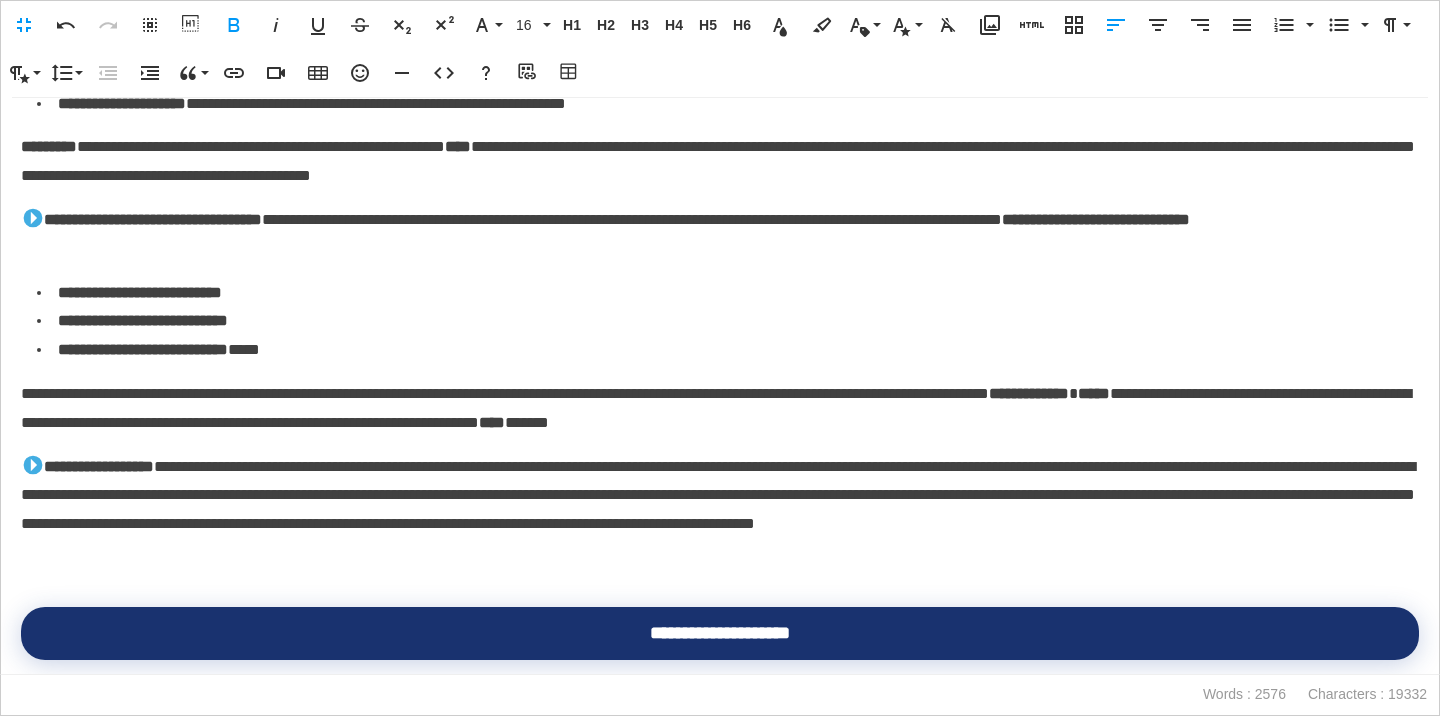 click on "**********" at bounding box center (720, 409) 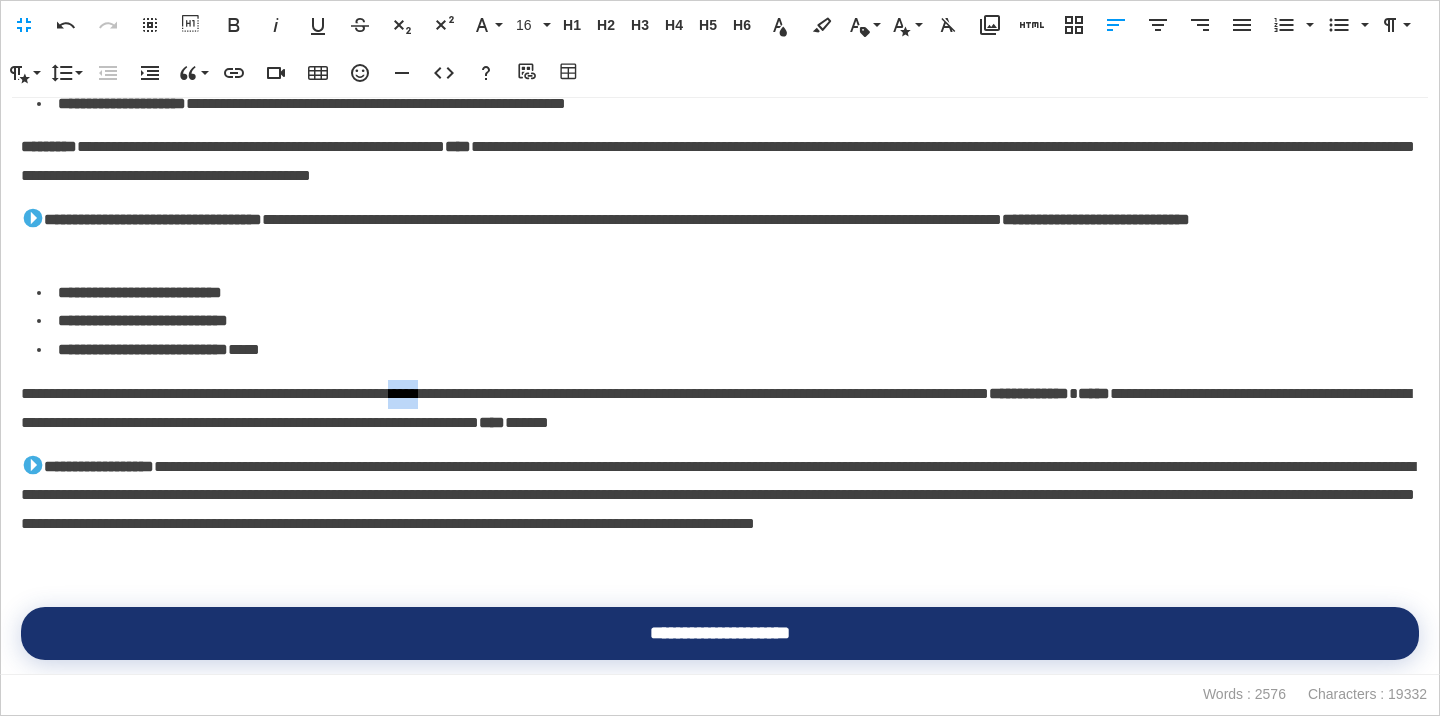 click on "**********" at bounding box center [720, 409] 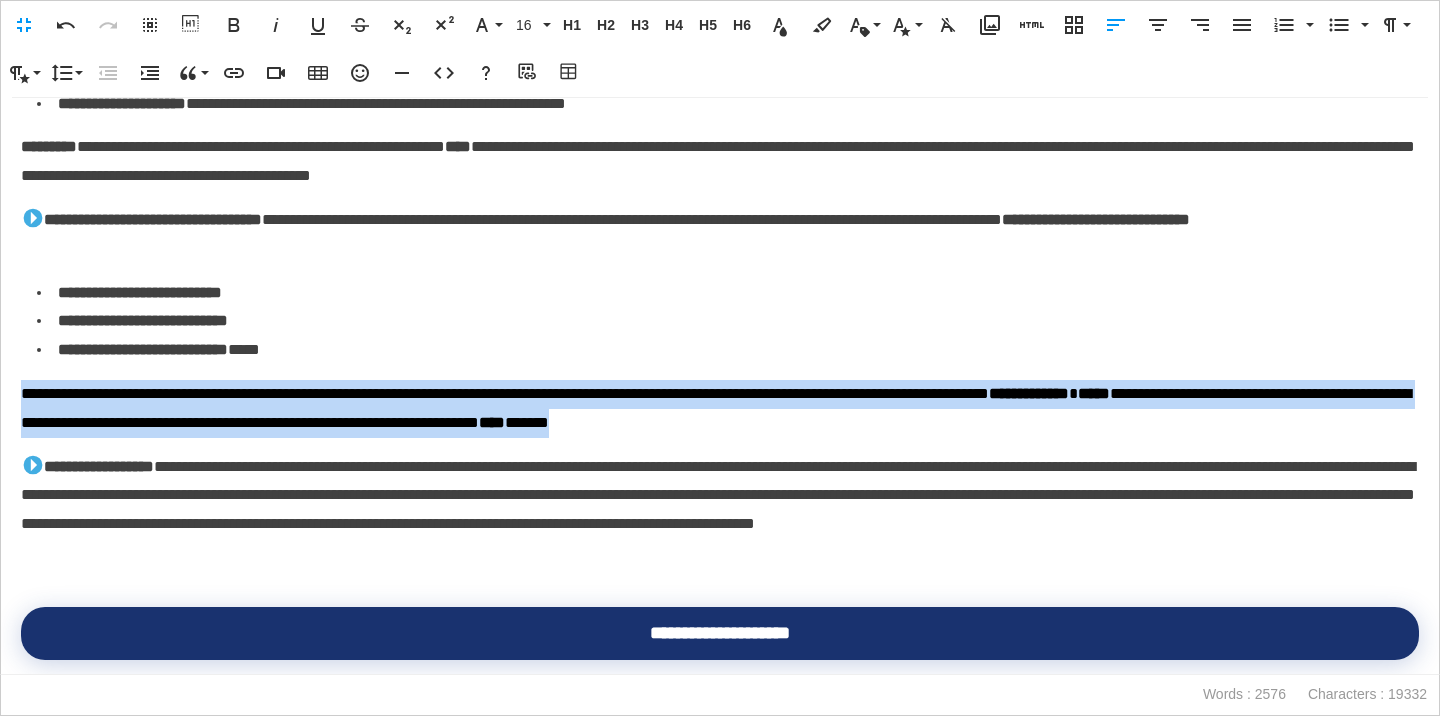 click on "**********" at bounding box center [720, 409] 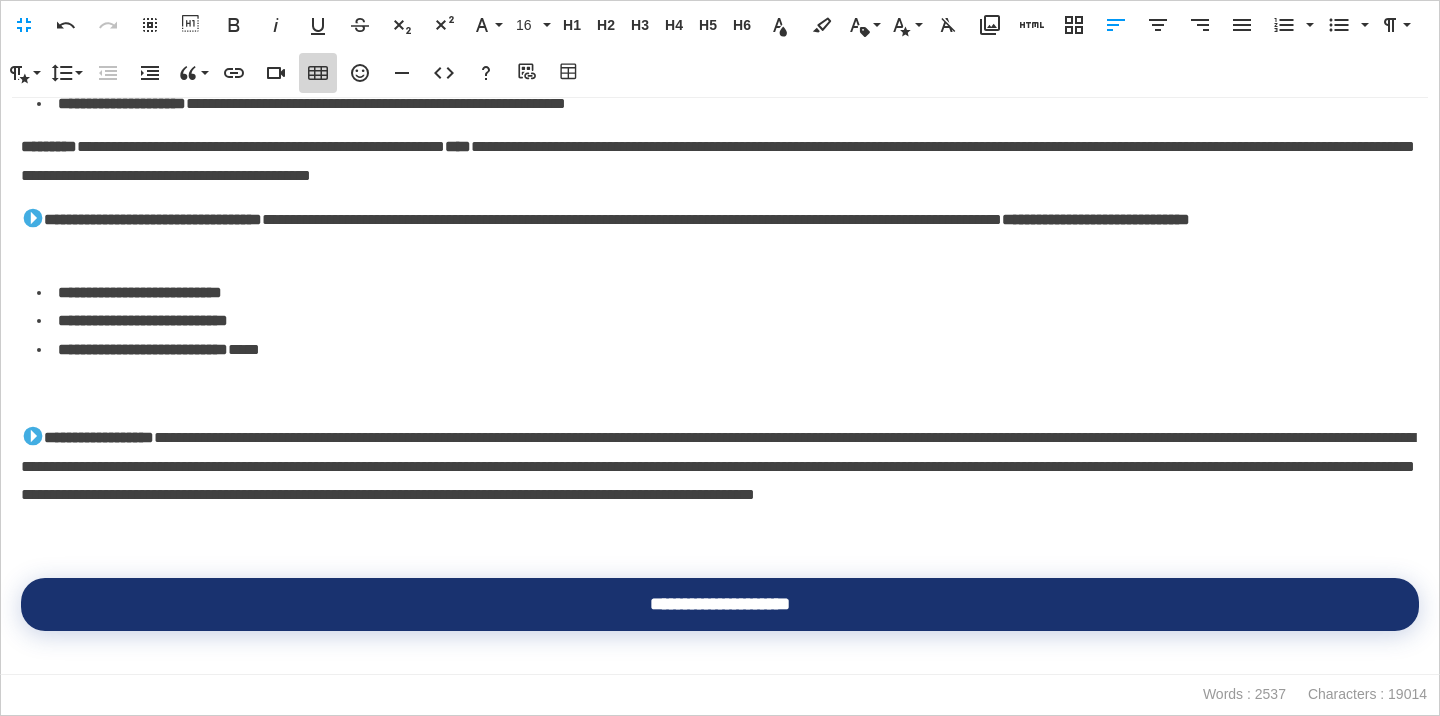 click on "Insert Table" at bounding box center (318, 73) 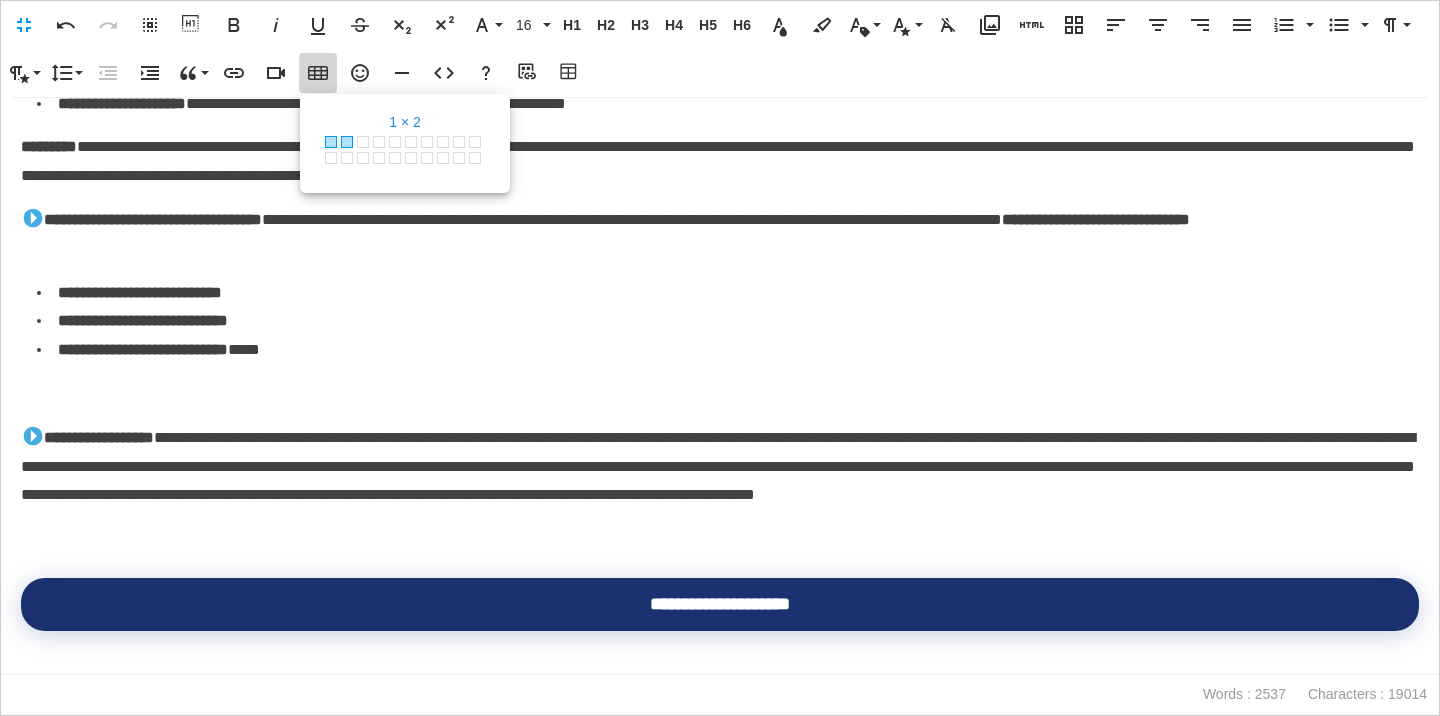 click at bounding box center (347, 142) 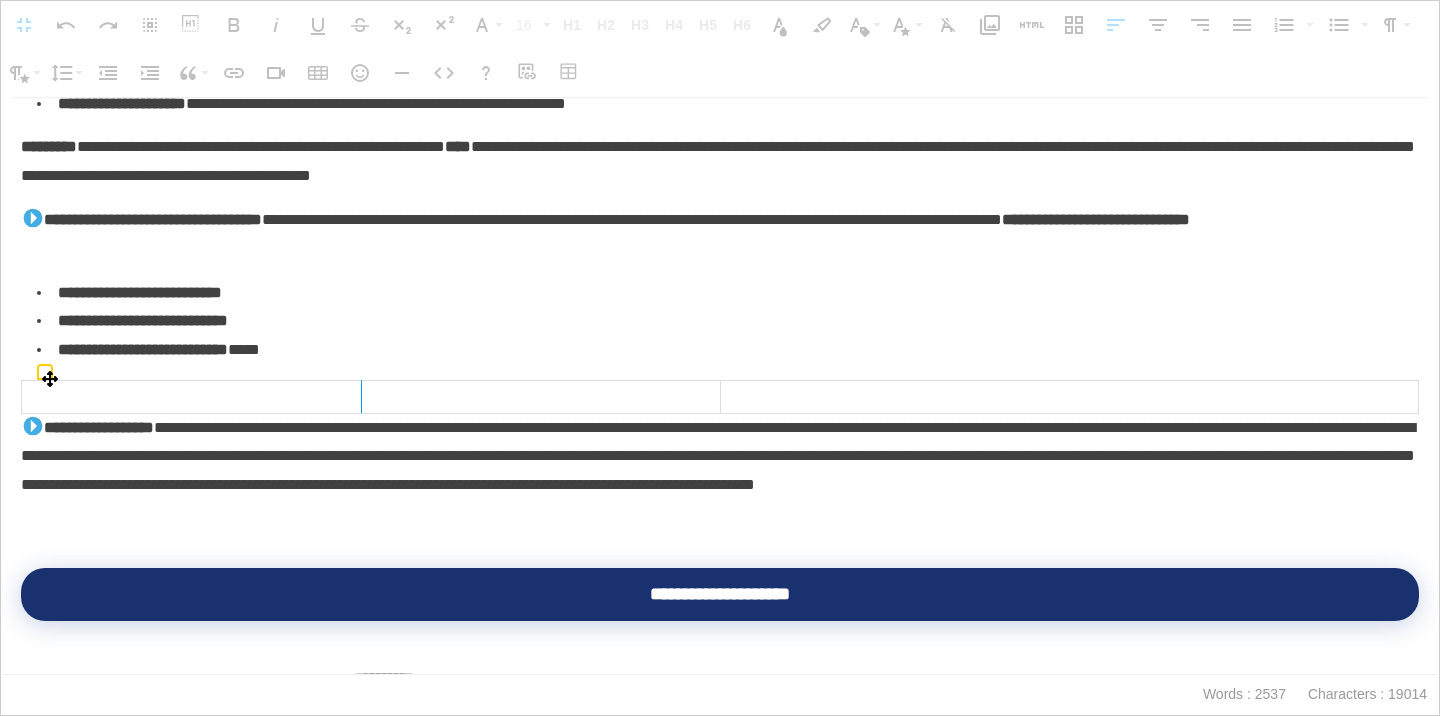 drag, startPoint x: 715, startPoint y: 388, endPoint x: 372, endPoint y: 405, distance: 343.42102 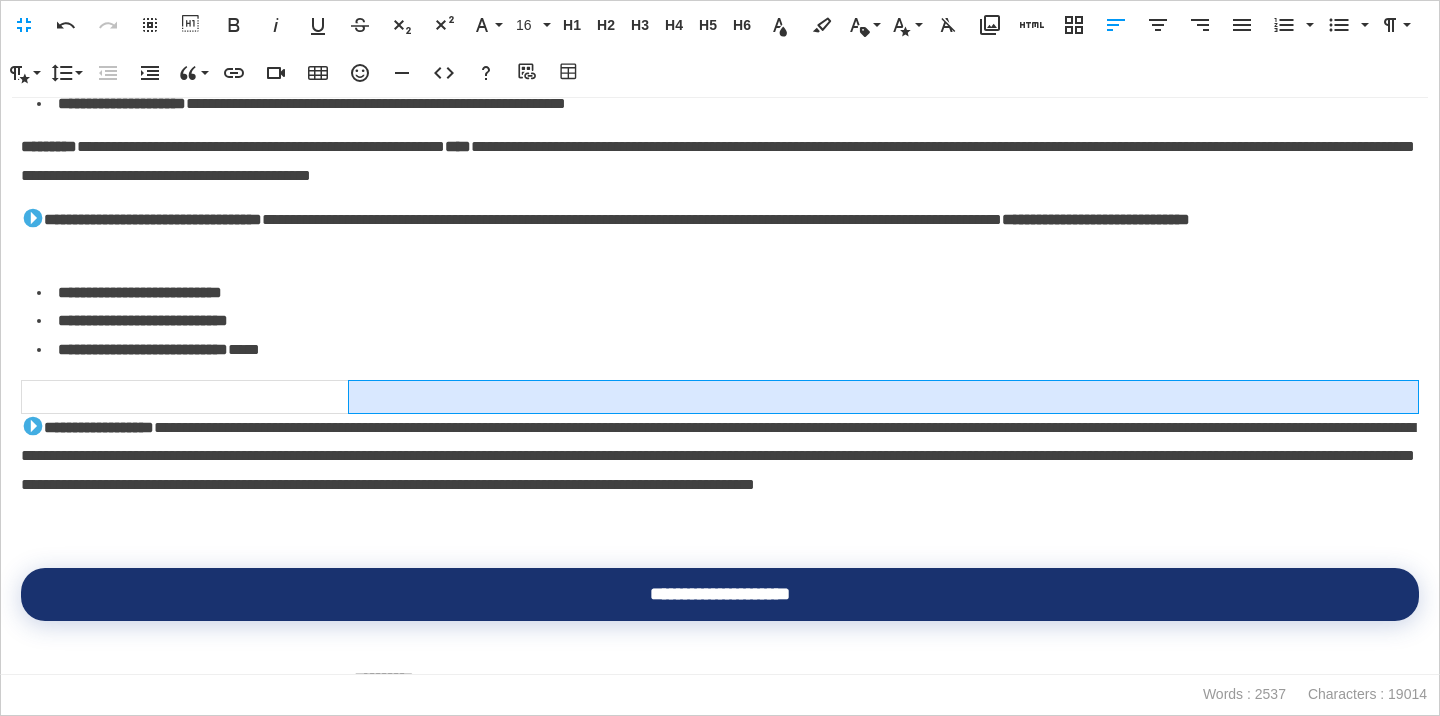 click at bounding box center [883, 397] 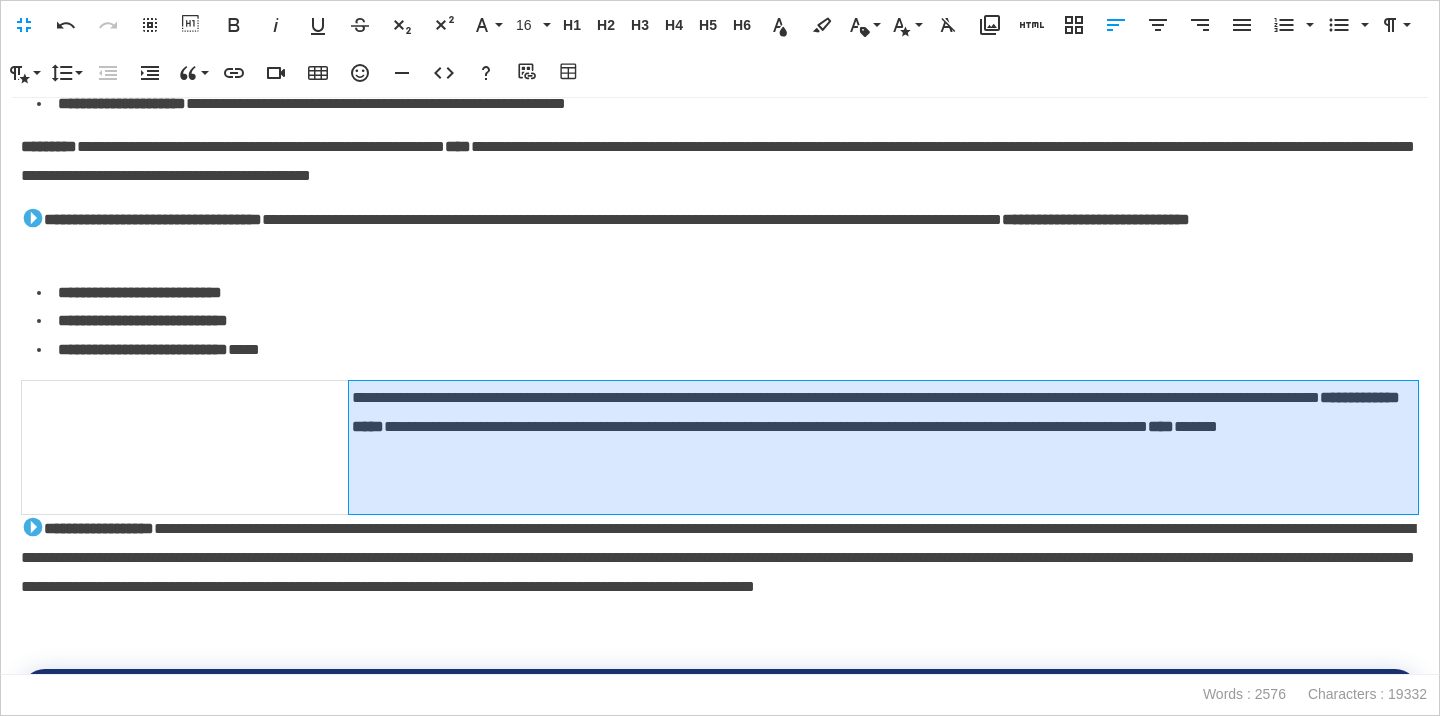 click on "**********" at bounding box center [883, 448] 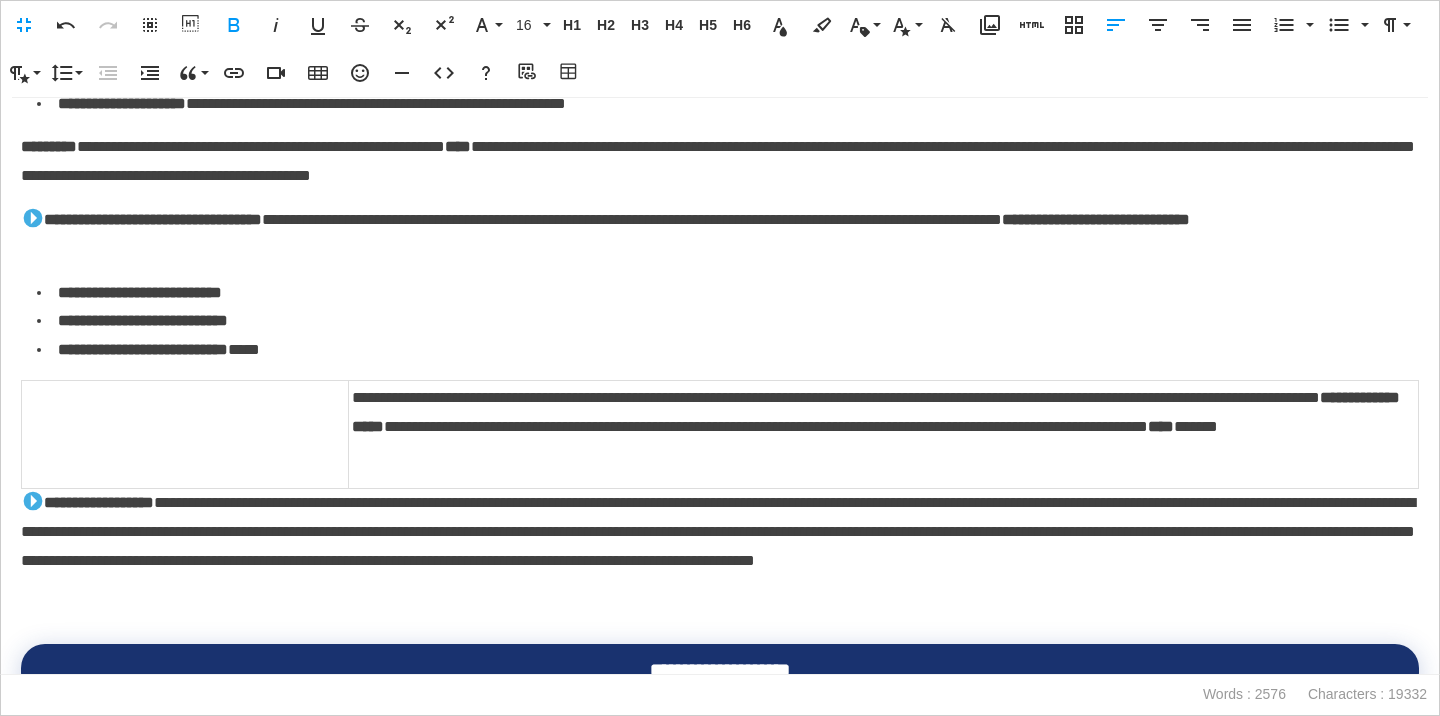 click on "**********" at bounding box center [87, 502] 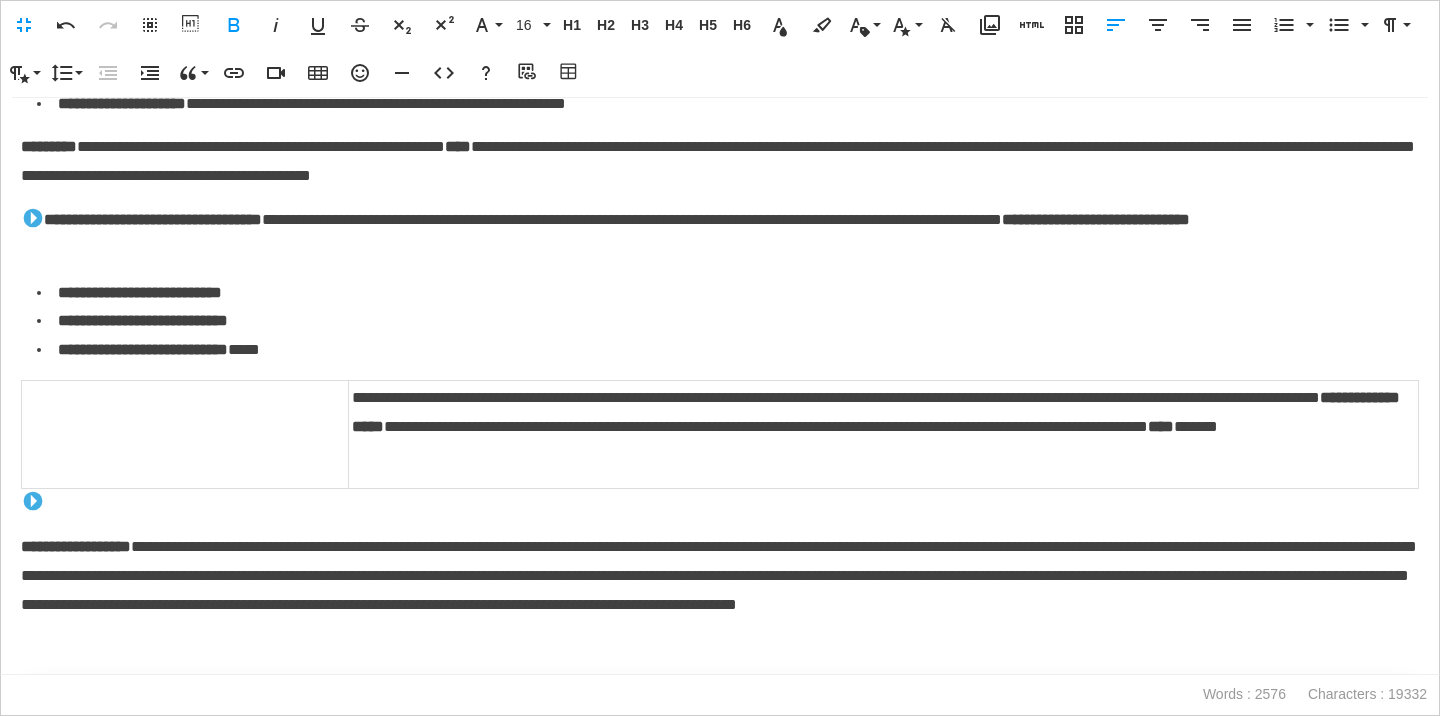 click at bounding box center [720, 503] 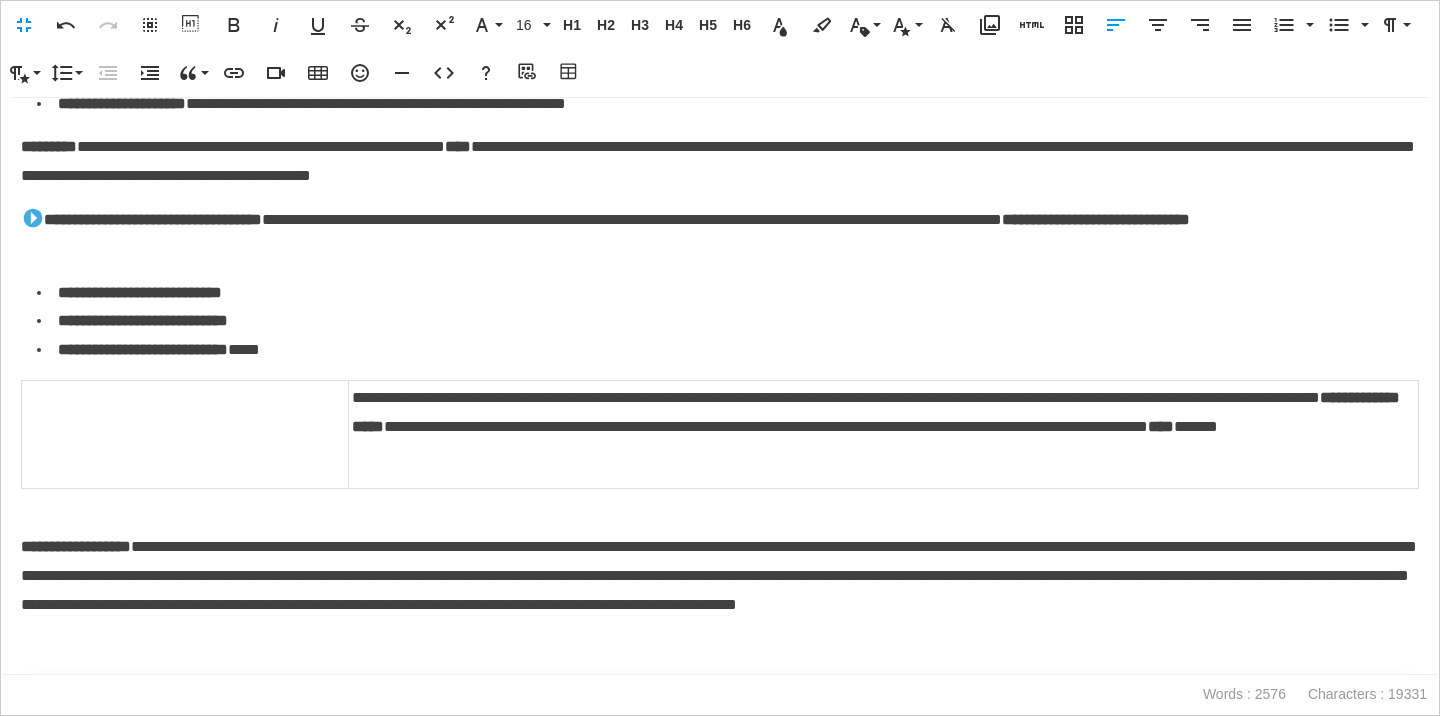 click on "**********" at bounding box center (720, 386) 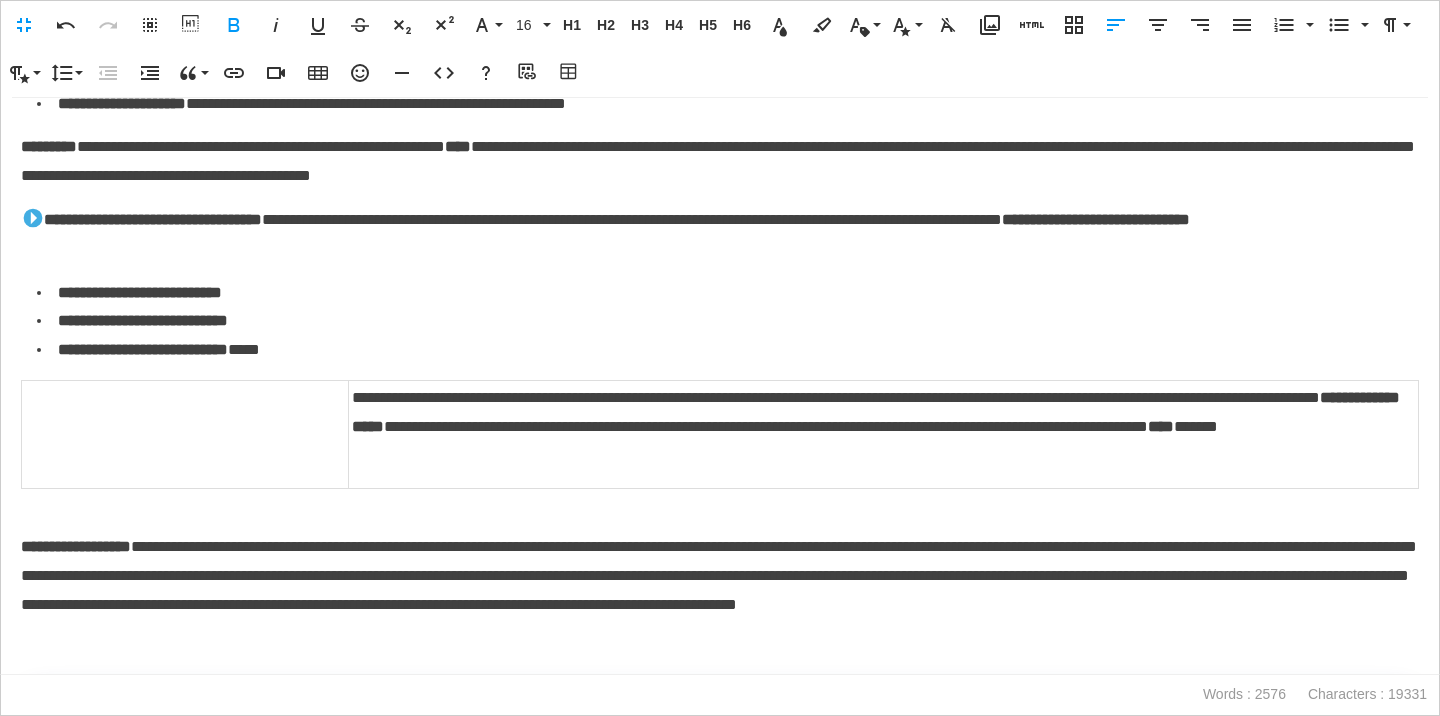 click on "**********" at bounding box center (76, 546) 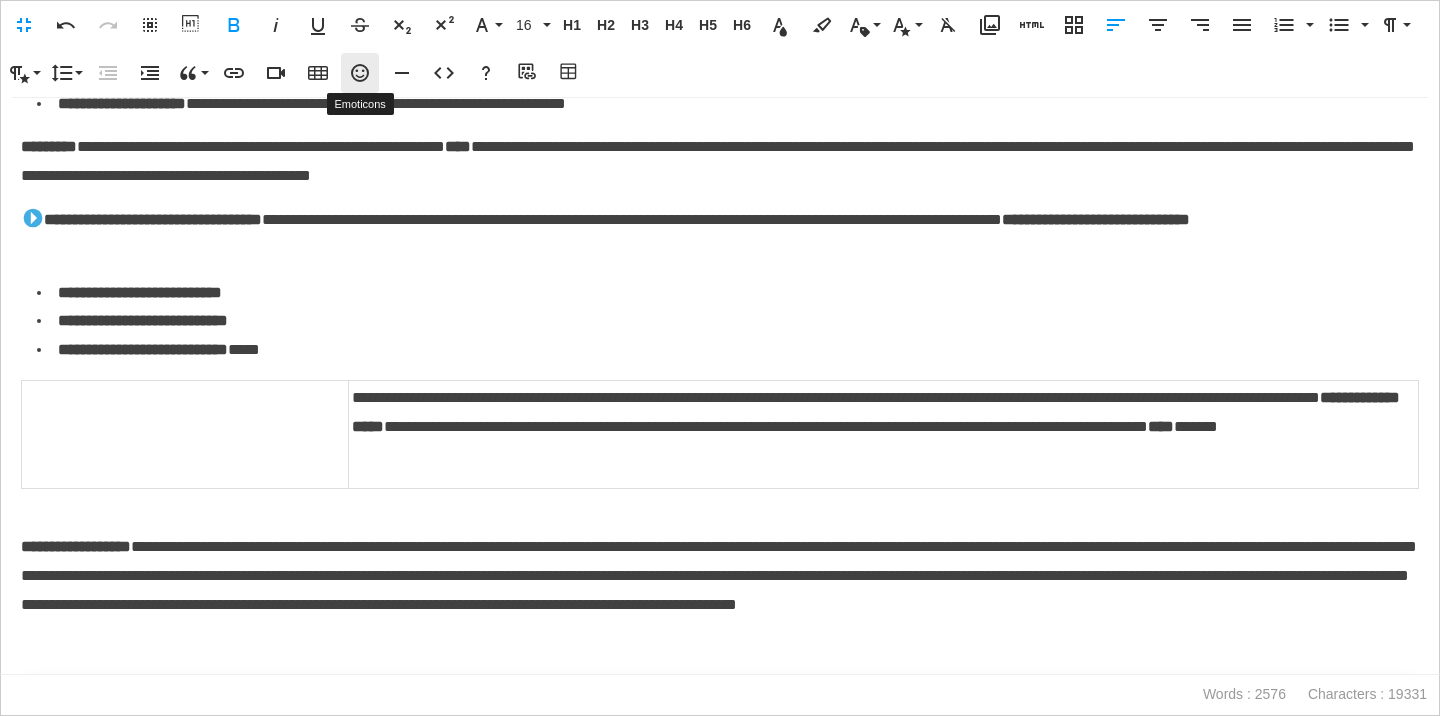 click 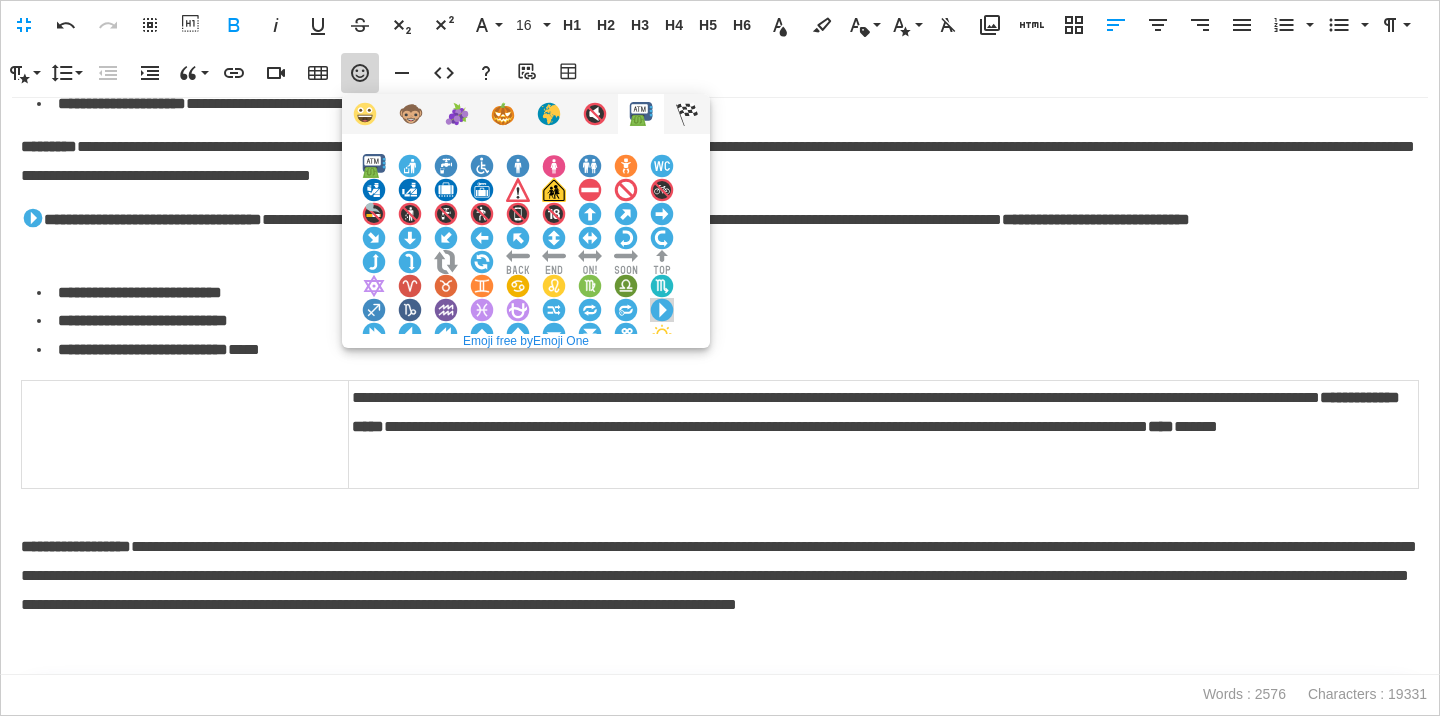 click at bounding box center [662, 310] 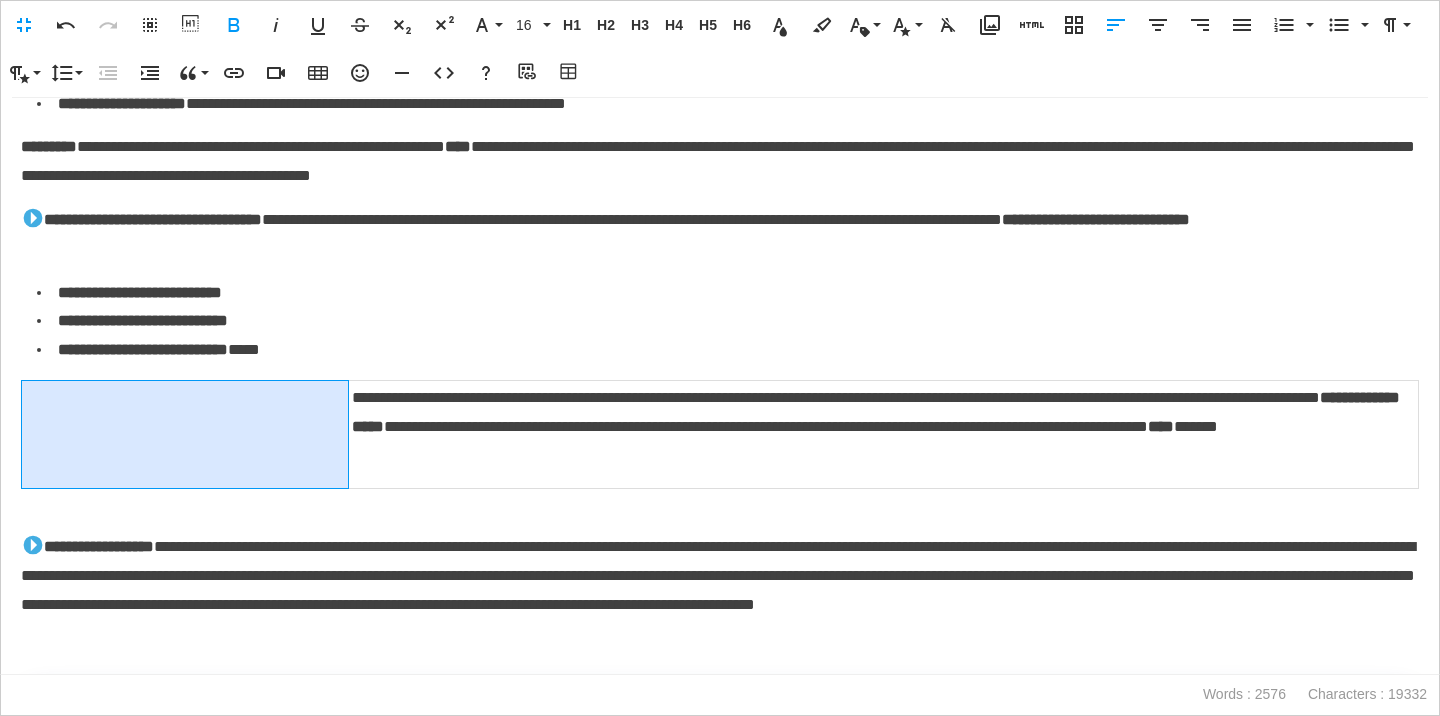 click at bounding box center [185, 435] 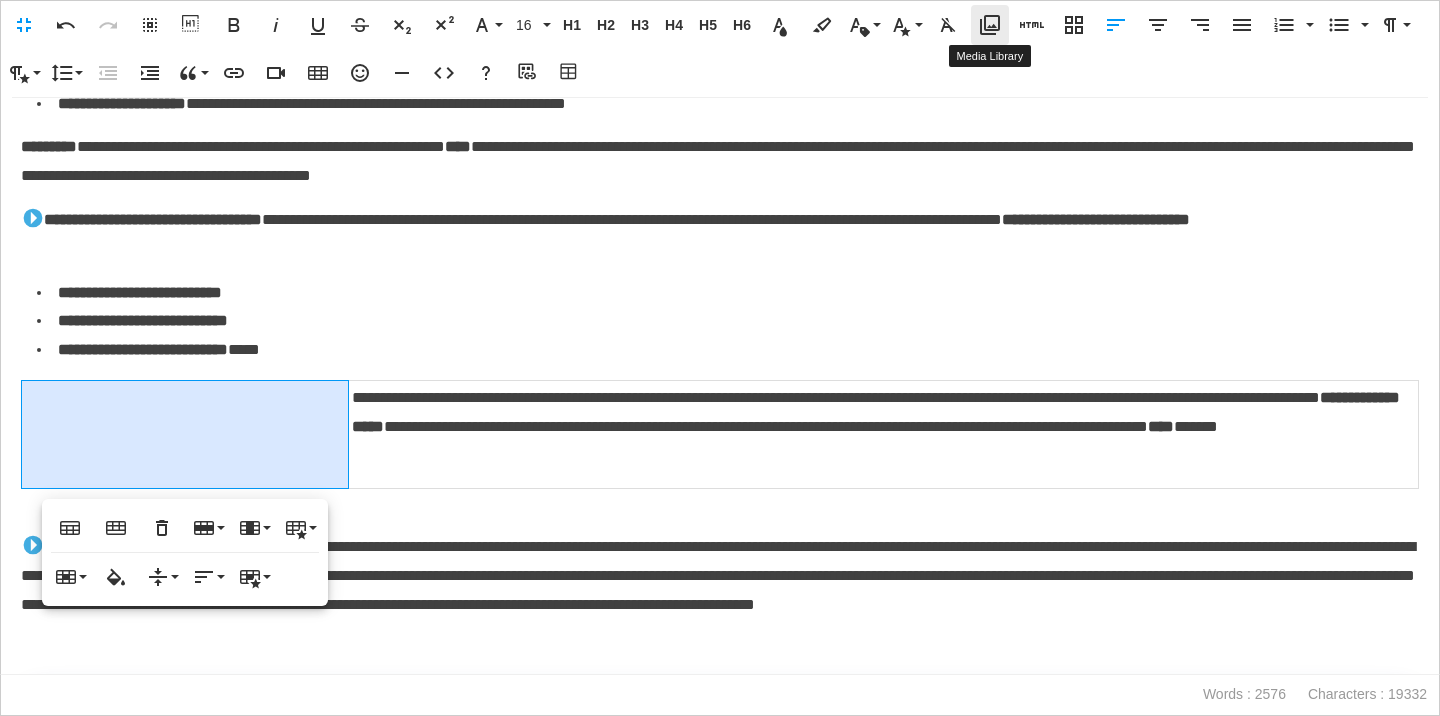 click 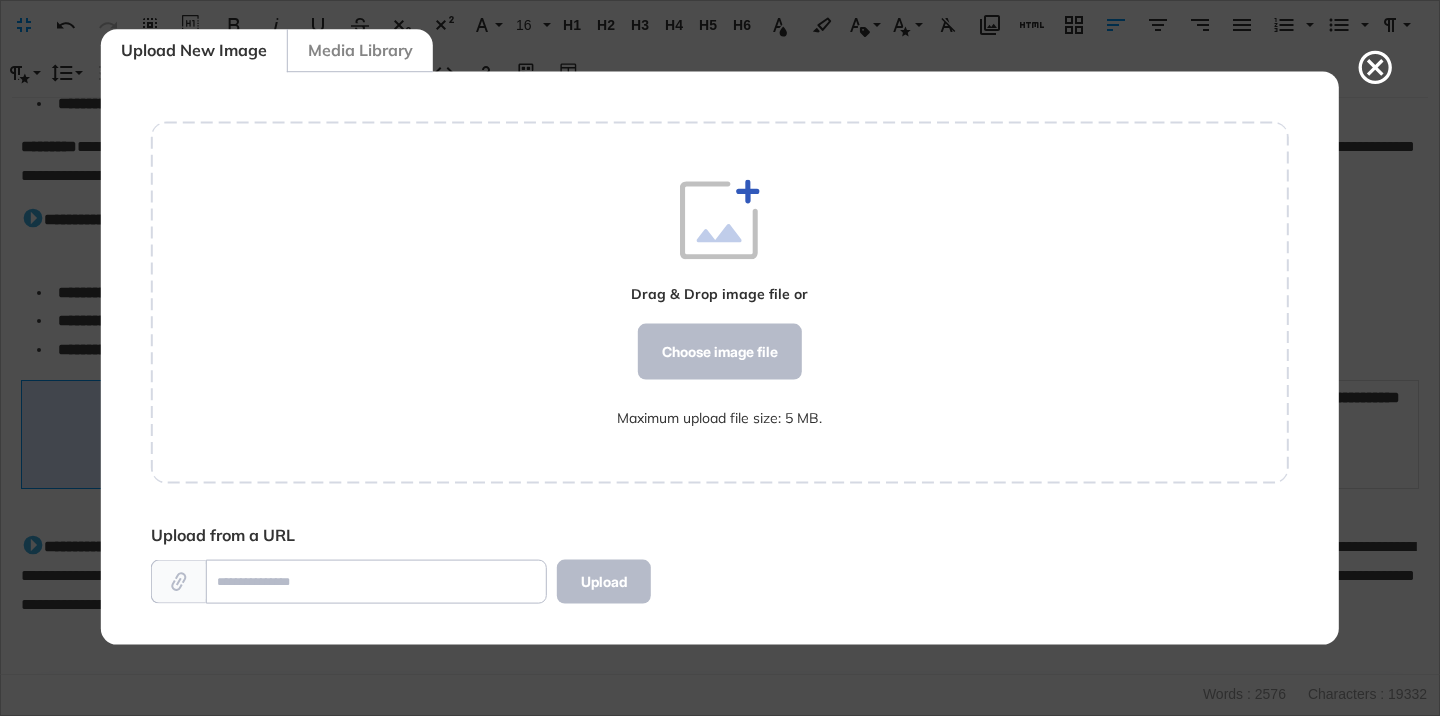 scroll, scrollTop: 572, scrollLeft: 1138, axis: both 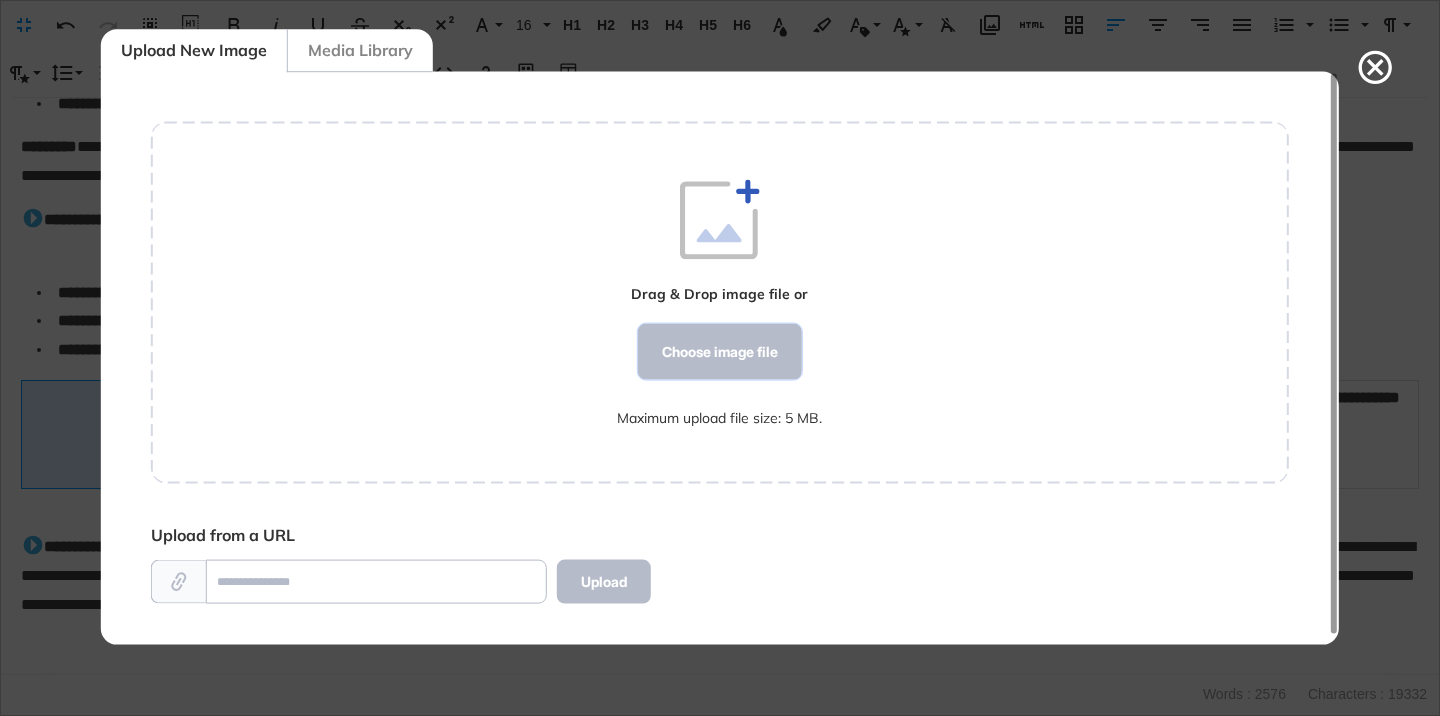click on "Choose image file" at bounding box center (720, 352) 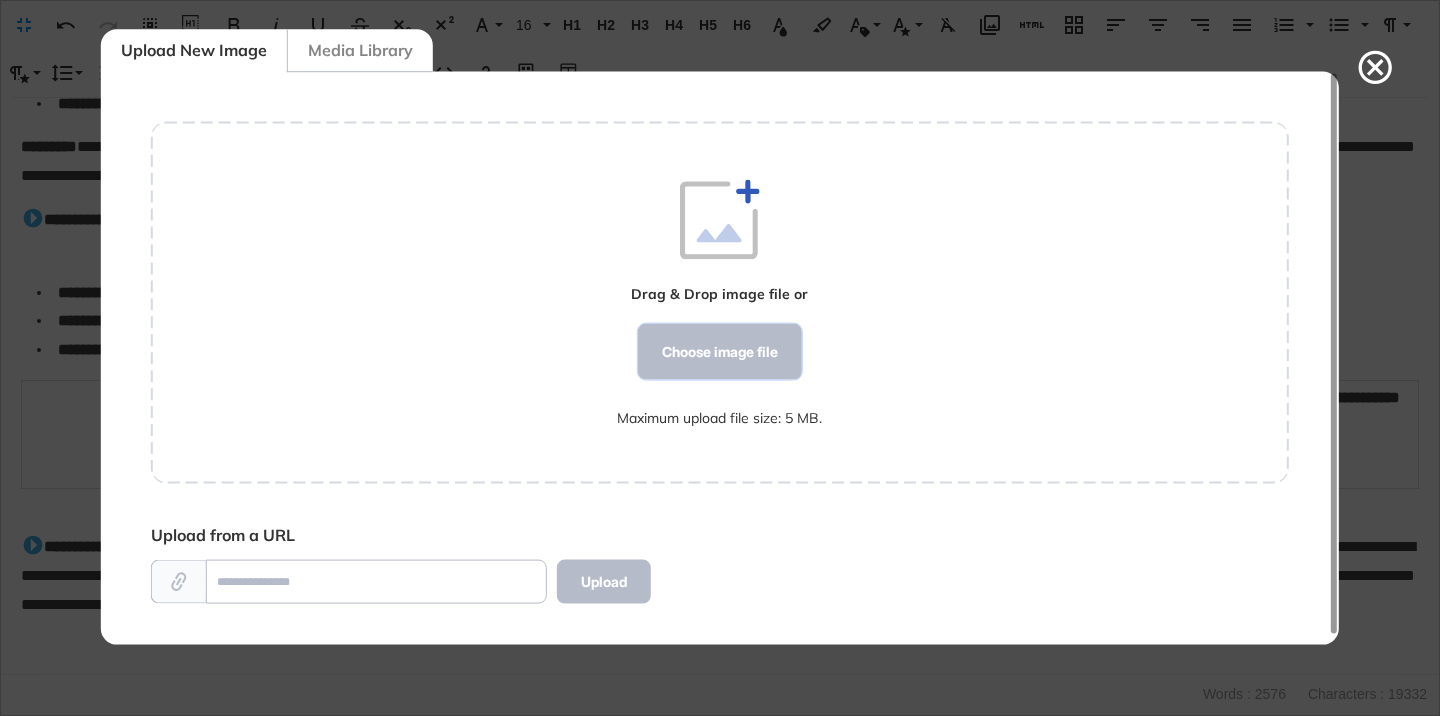 click on "Choose image file" at bounding box center [720, 352] 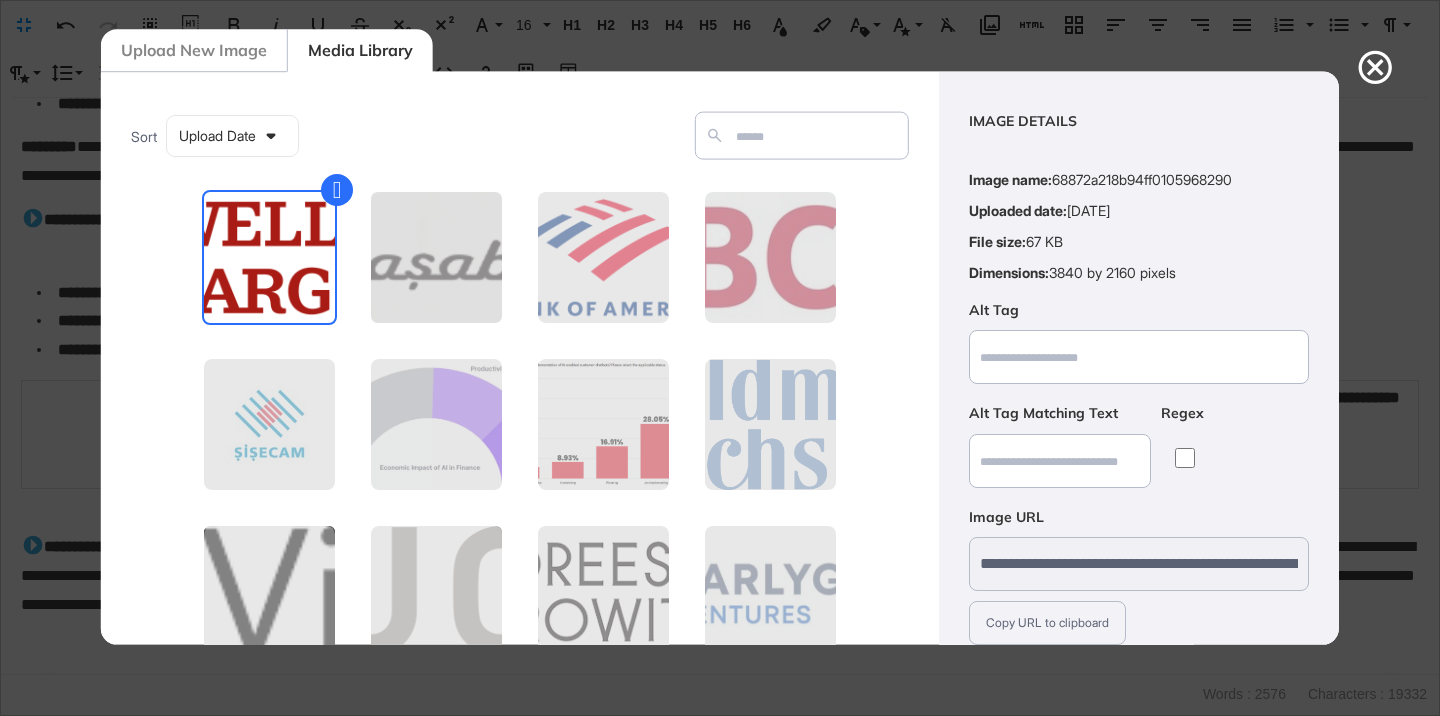 scroll, scrollTop: 156, scrollLeft: 0, axis: vertical 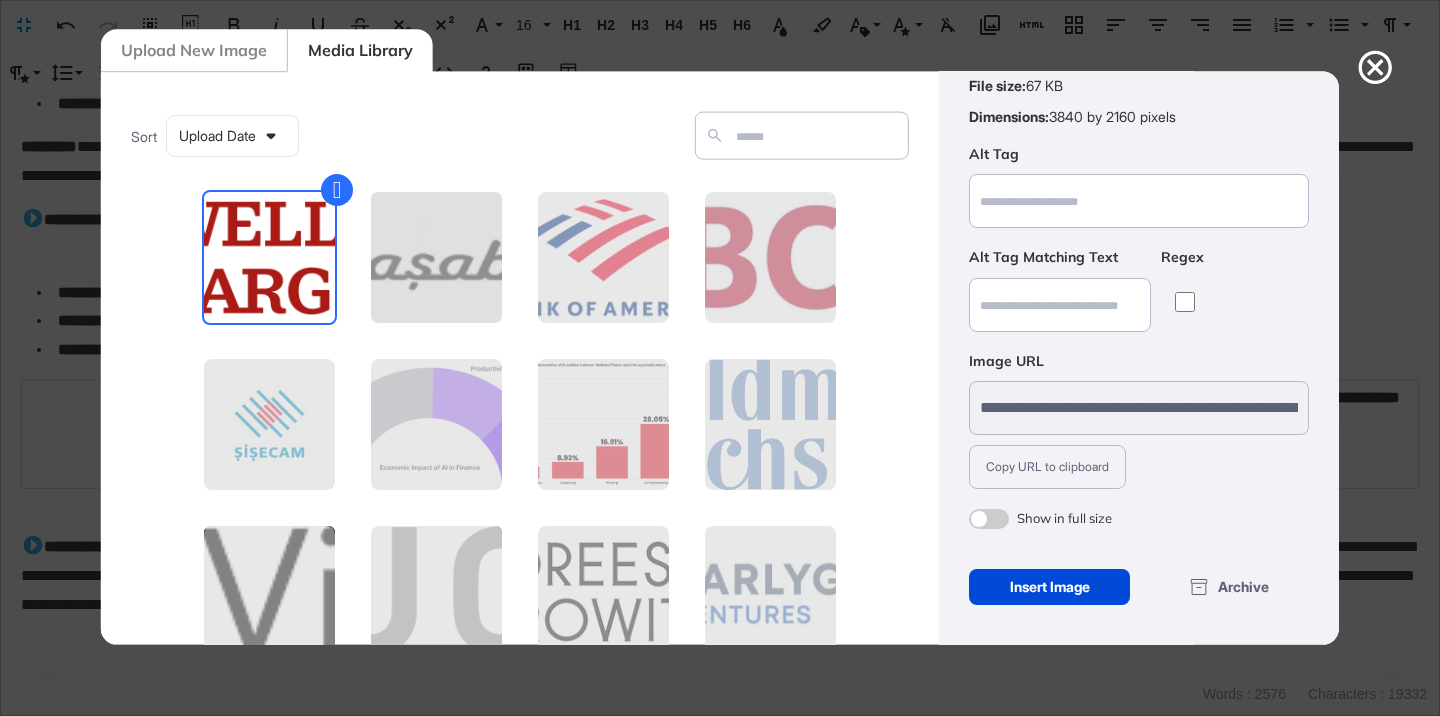 click at bounding box center [989, 519] 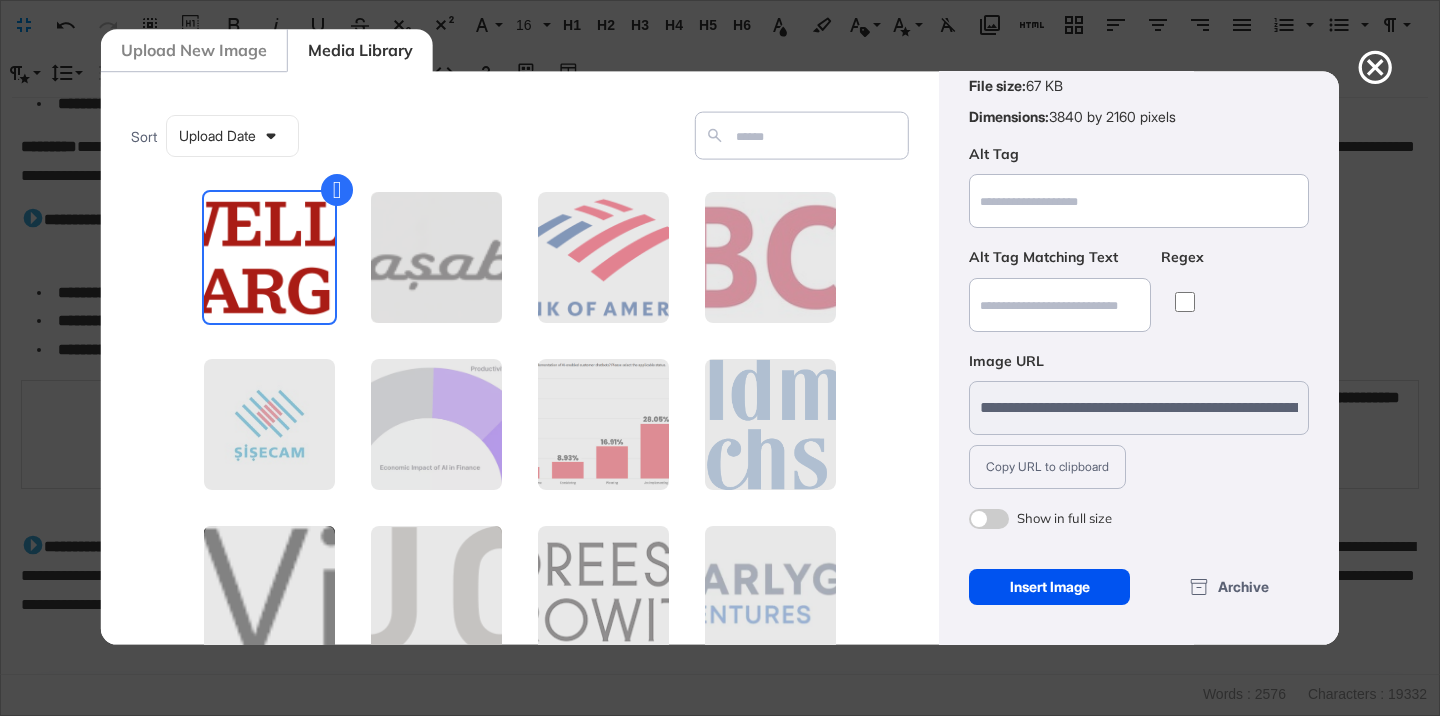 click on "Insert Image" at bounding box center (1049, 587) 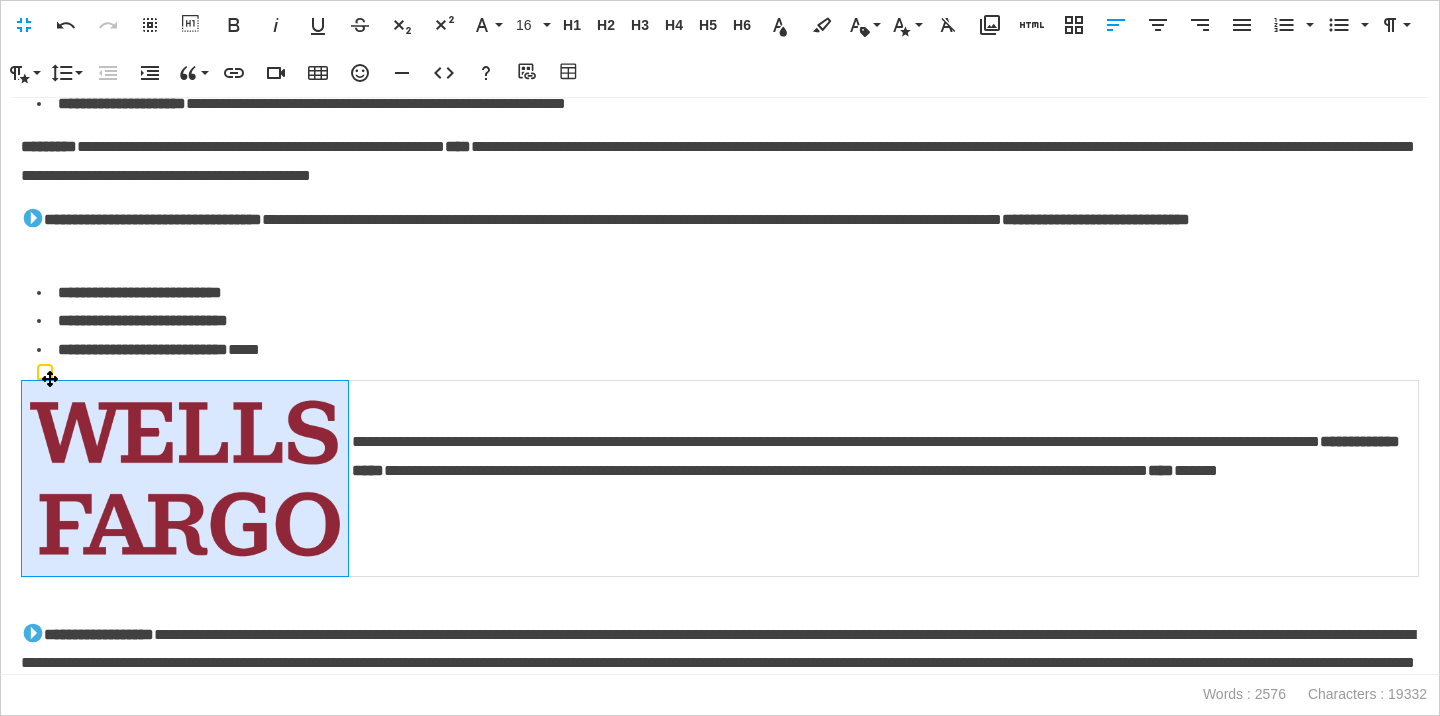 click at bounding box center (185, 478) 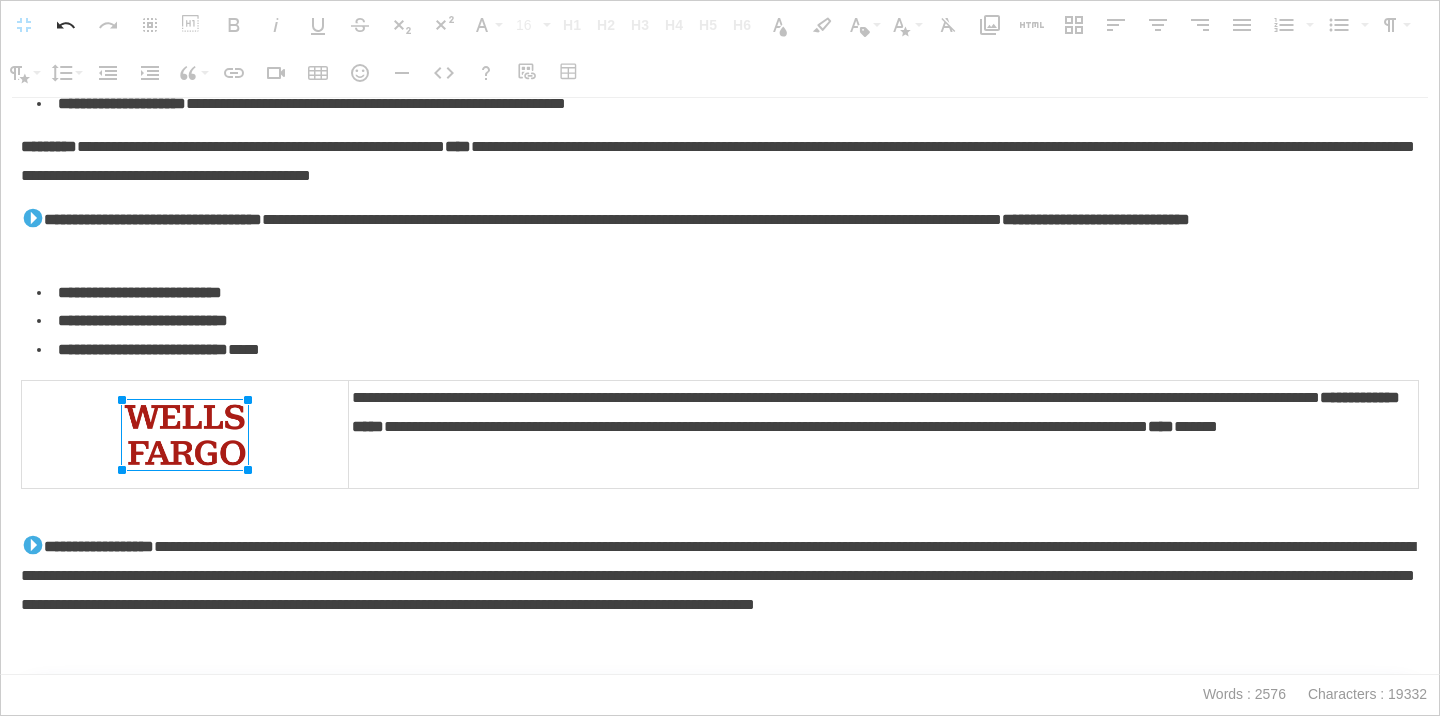 drag, startPoint x: 342, startPoint y: 386, endPoint x: 148, endPoint y: 442, distance: 201.92078 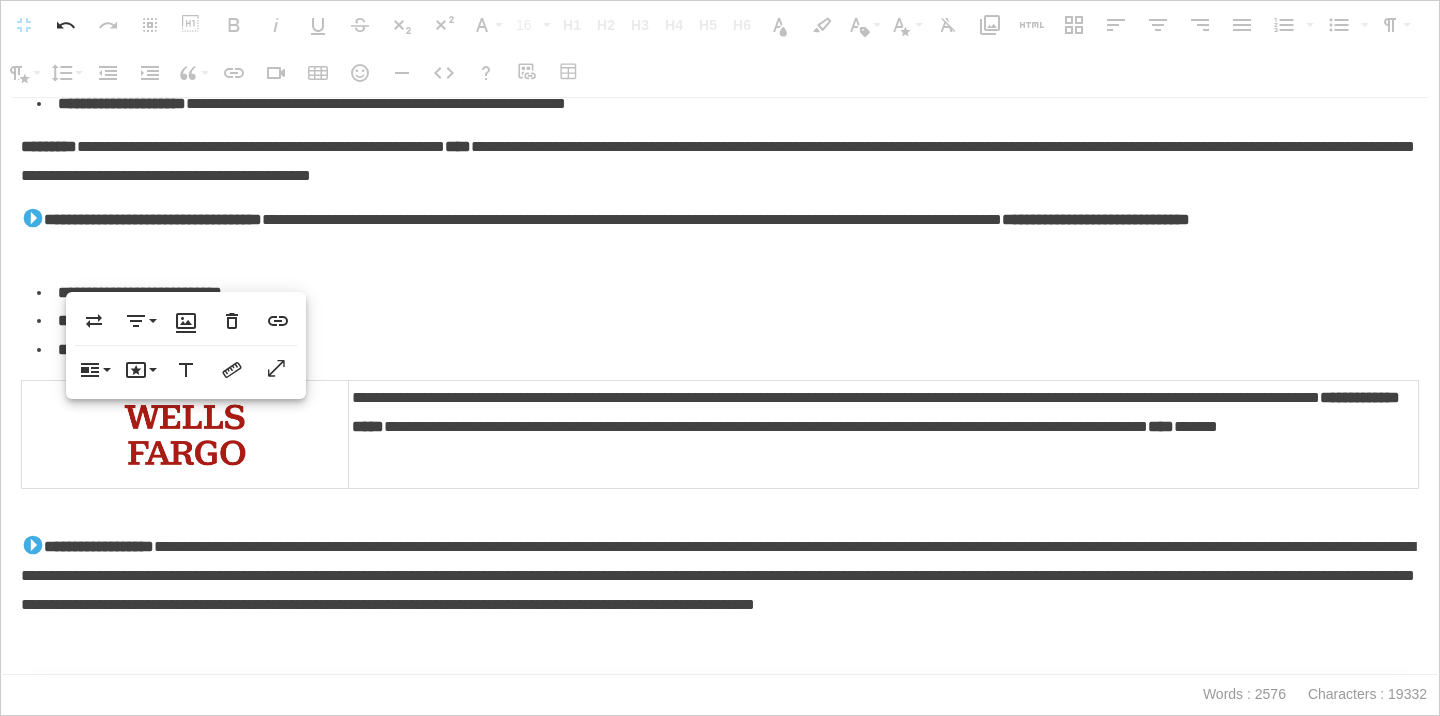 click on "**********" at bounding box center (883, 427) 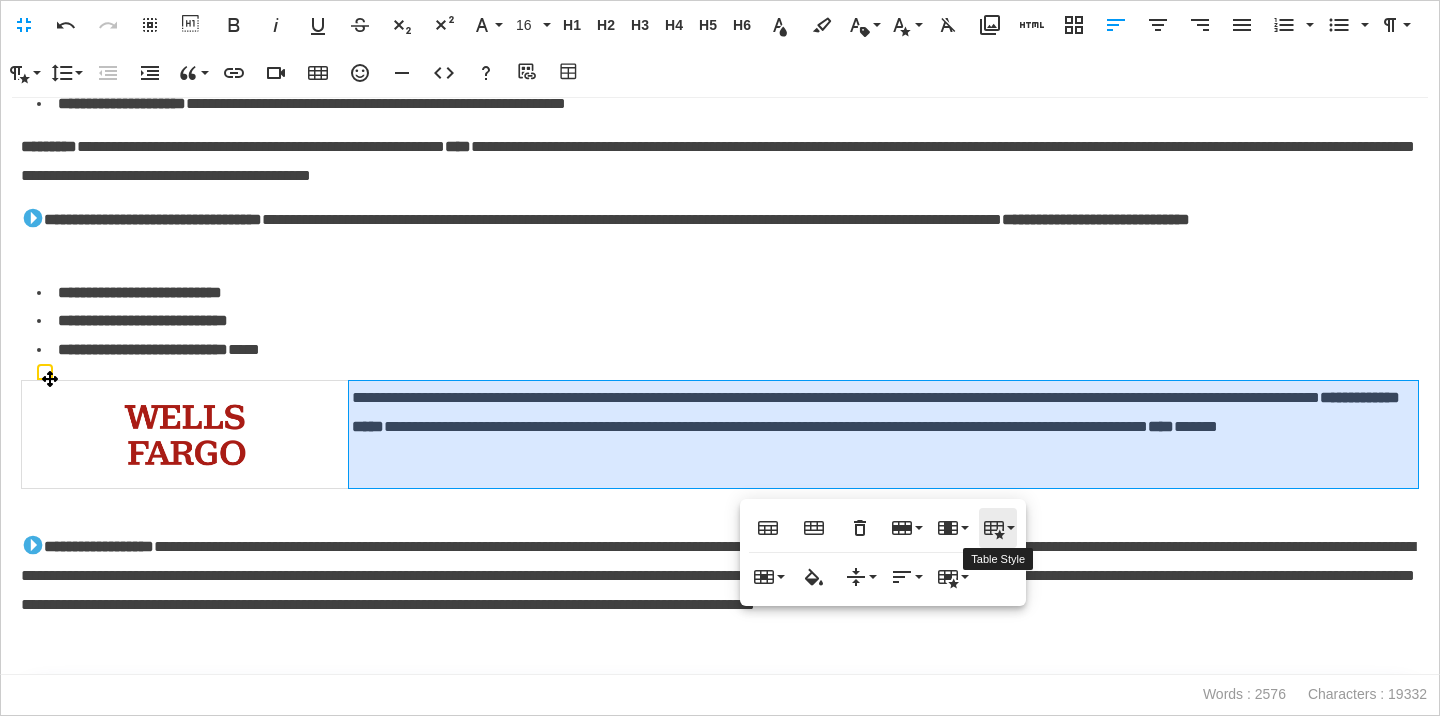 click on "Table Style" at bounding box center (998, 528) 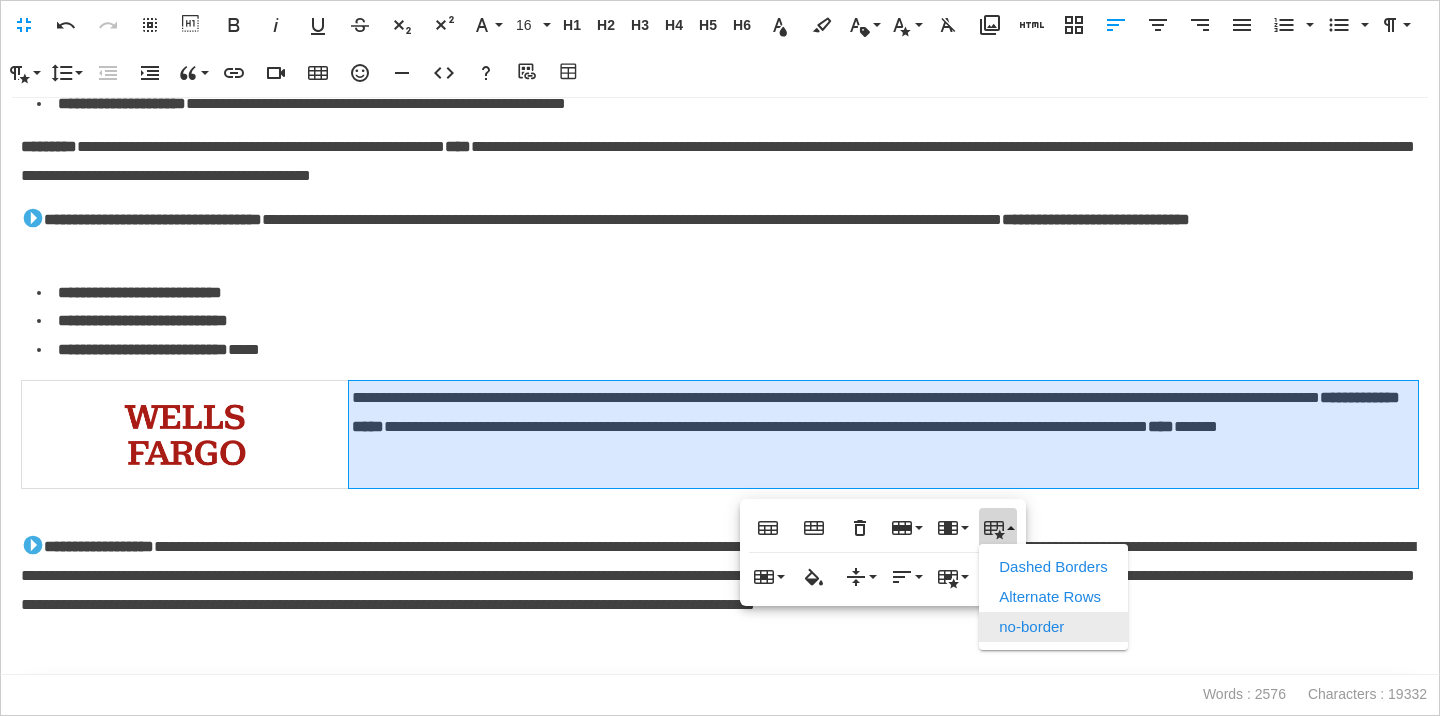 click on "no-border" at bounding box center (1053, 627) 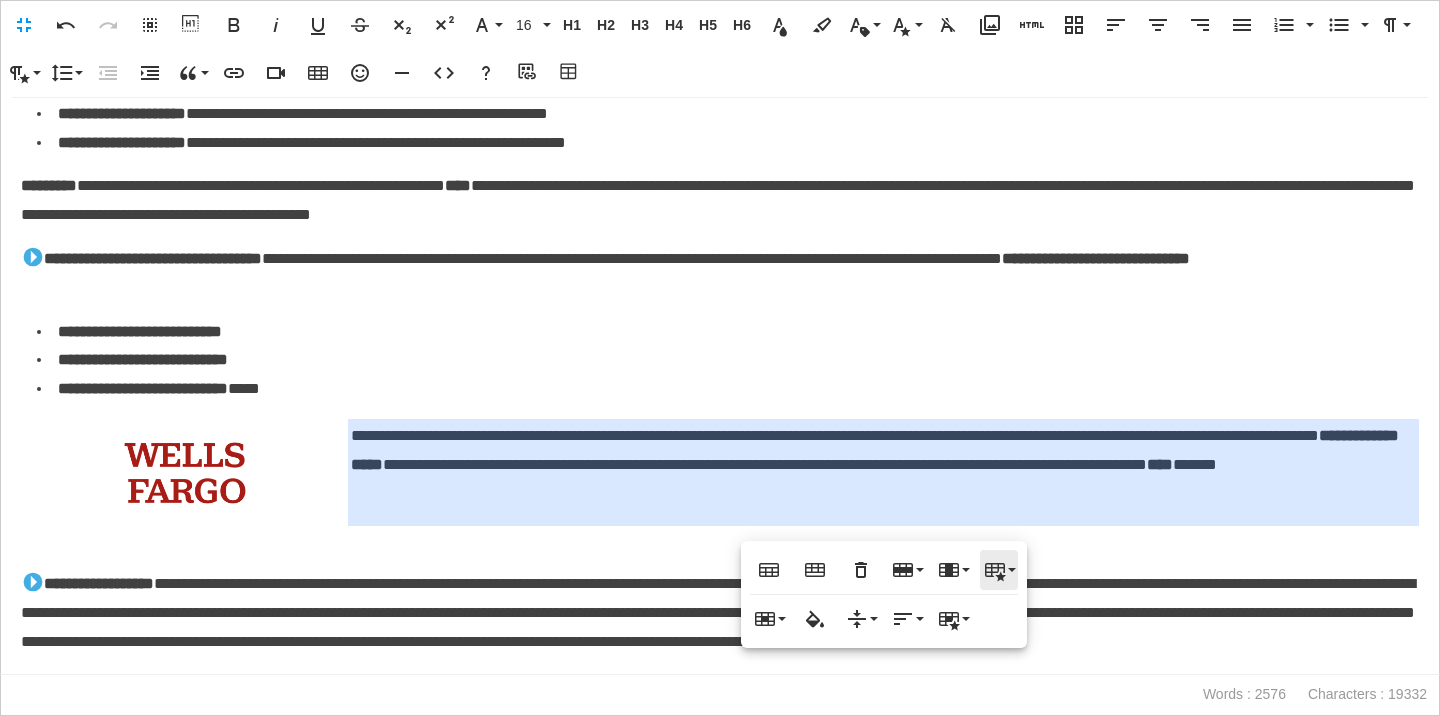 scroll, scrollTop: 2779, scrollLeft: 0, axis: vertical 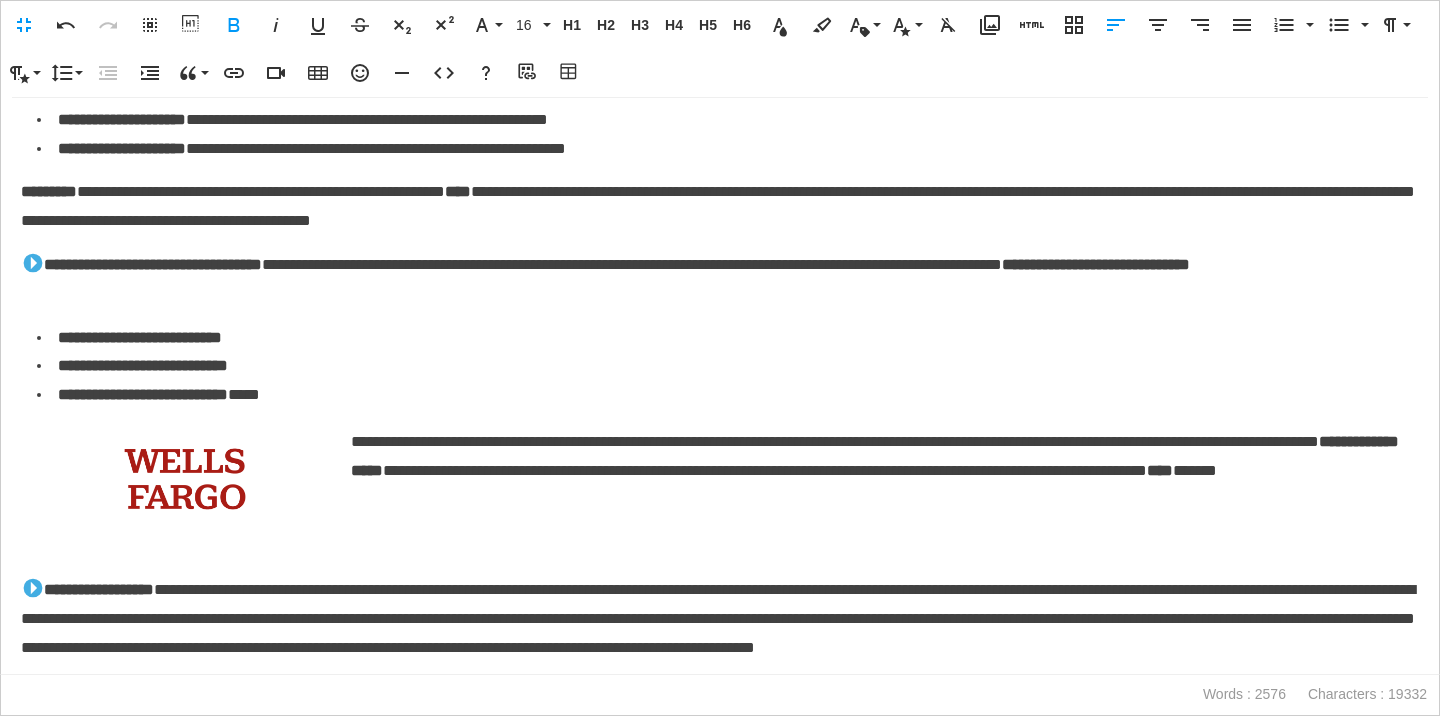 click at bounding box center [33, 263] 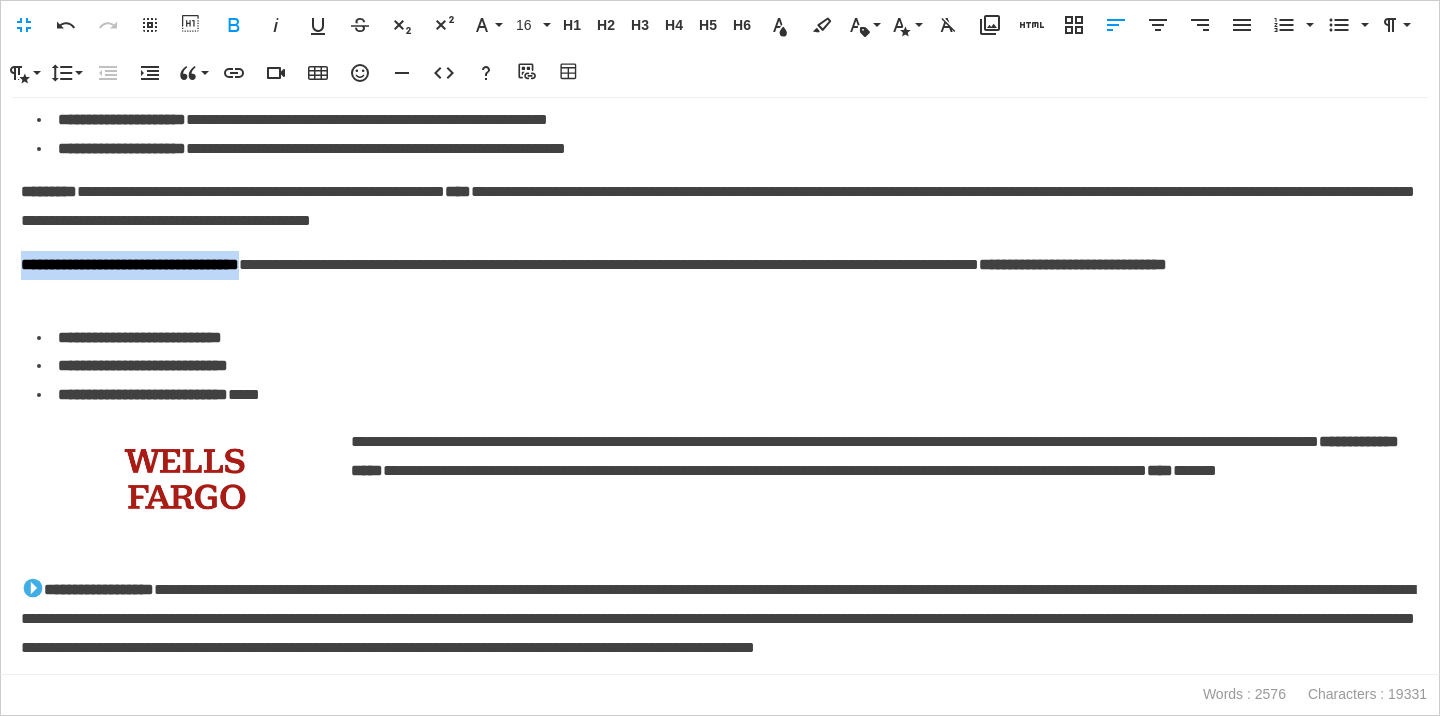 drag, startPoint x: 311, startPoint y: 264, endPoint x: 15, endPoint y: 264, distance: 296 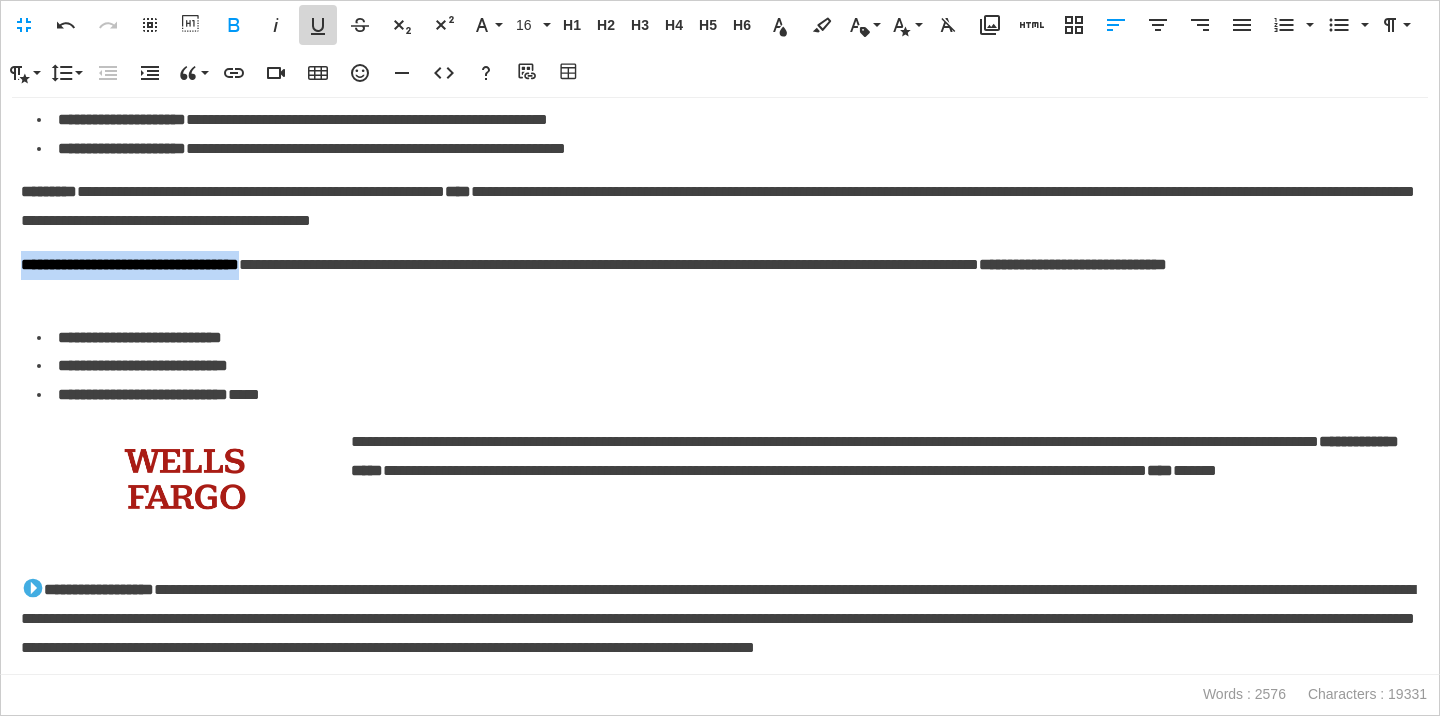 click 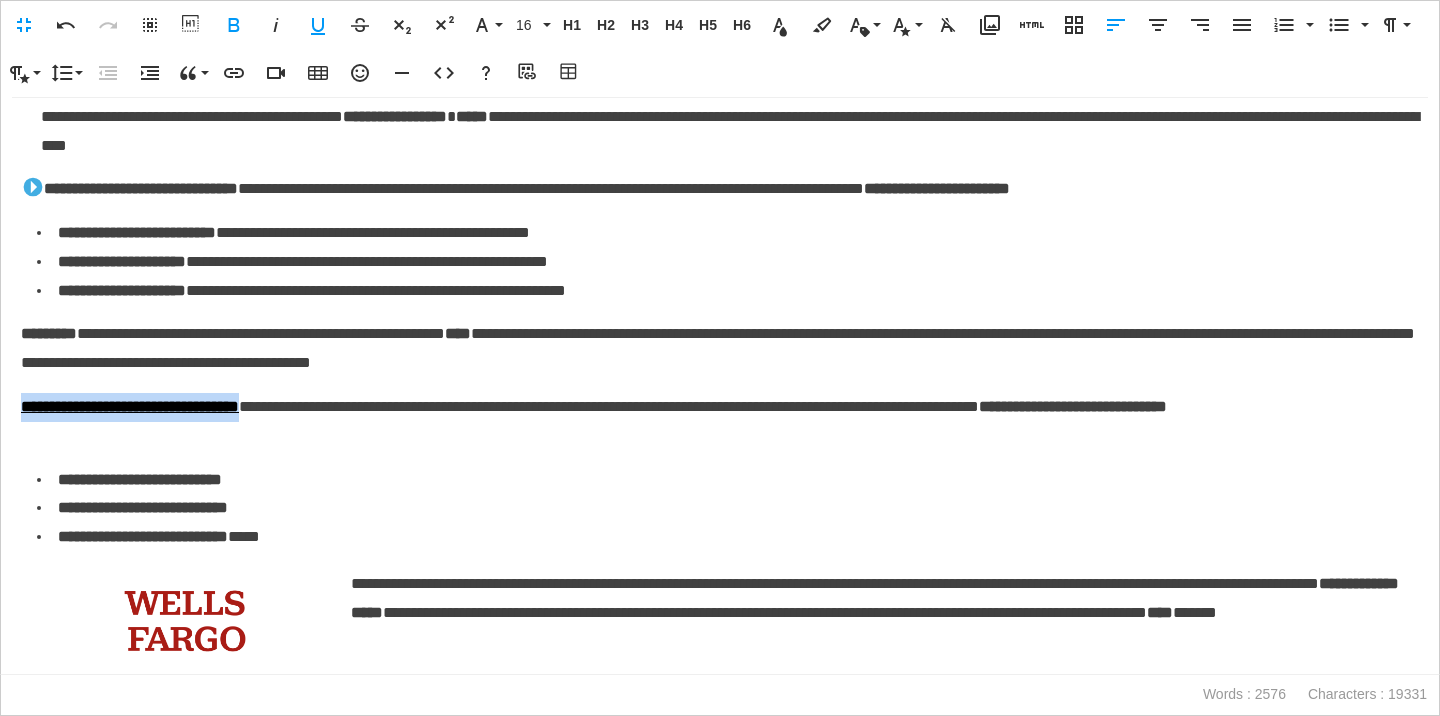 scroll, scrollTop: 2631, scrollLeft: 0, axis: vertical 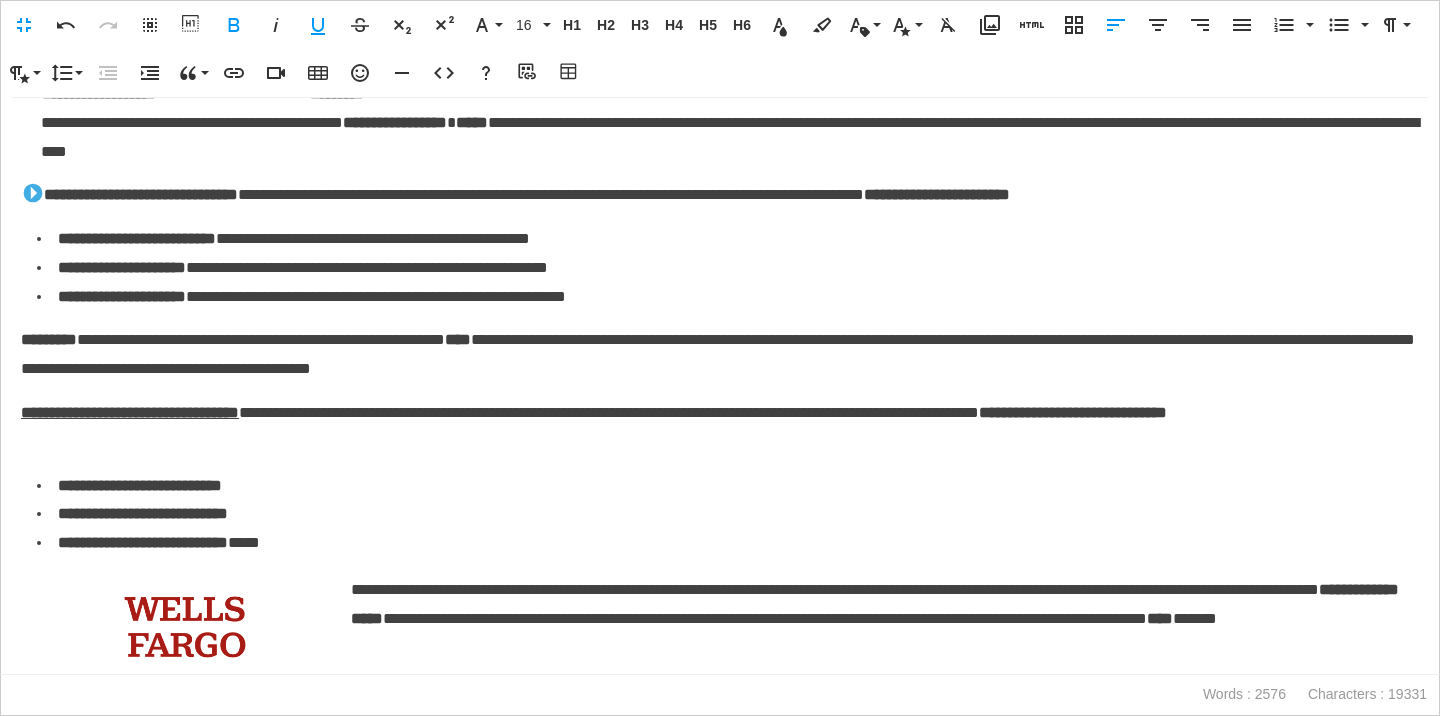 click at bounding box center (33, 193) 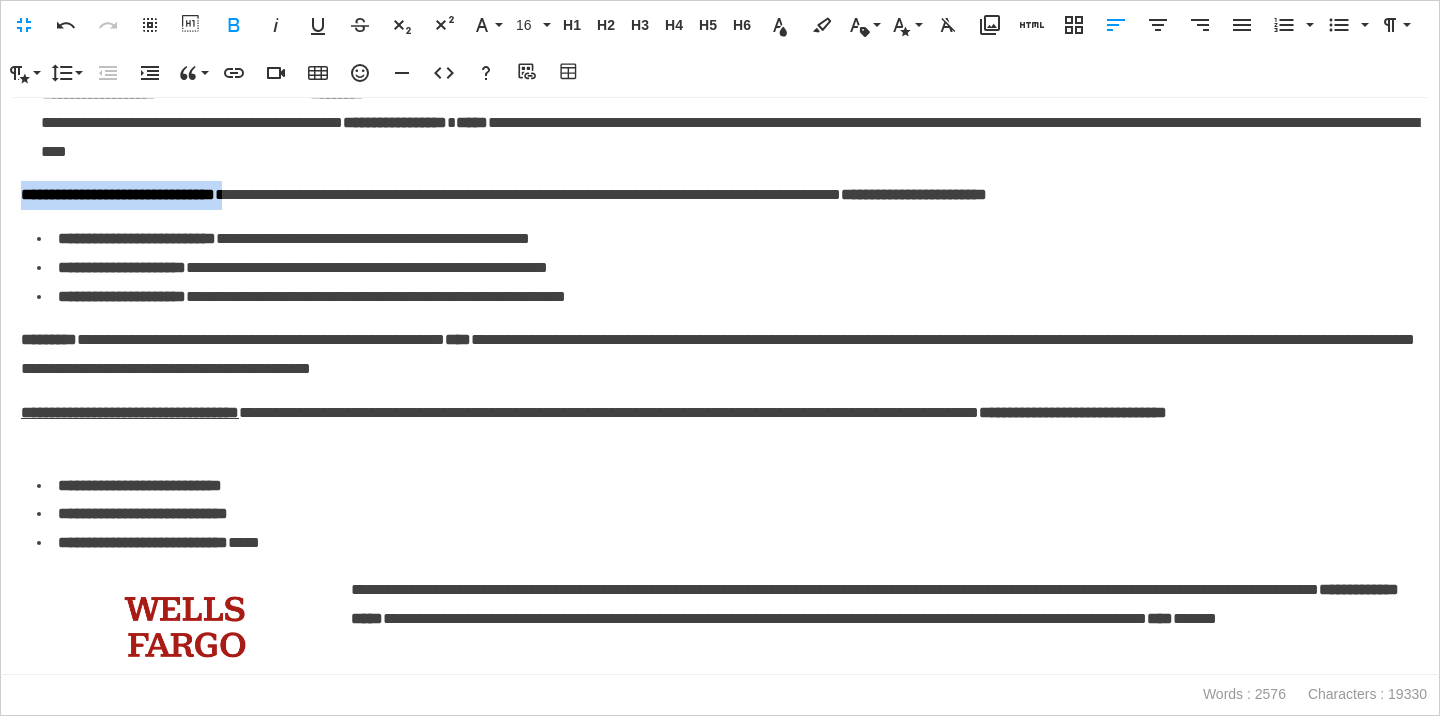 drag, startPoint x: 308, startPoint y: 194, endPoint x: 20, endPoint y: 205, distance: 288.21 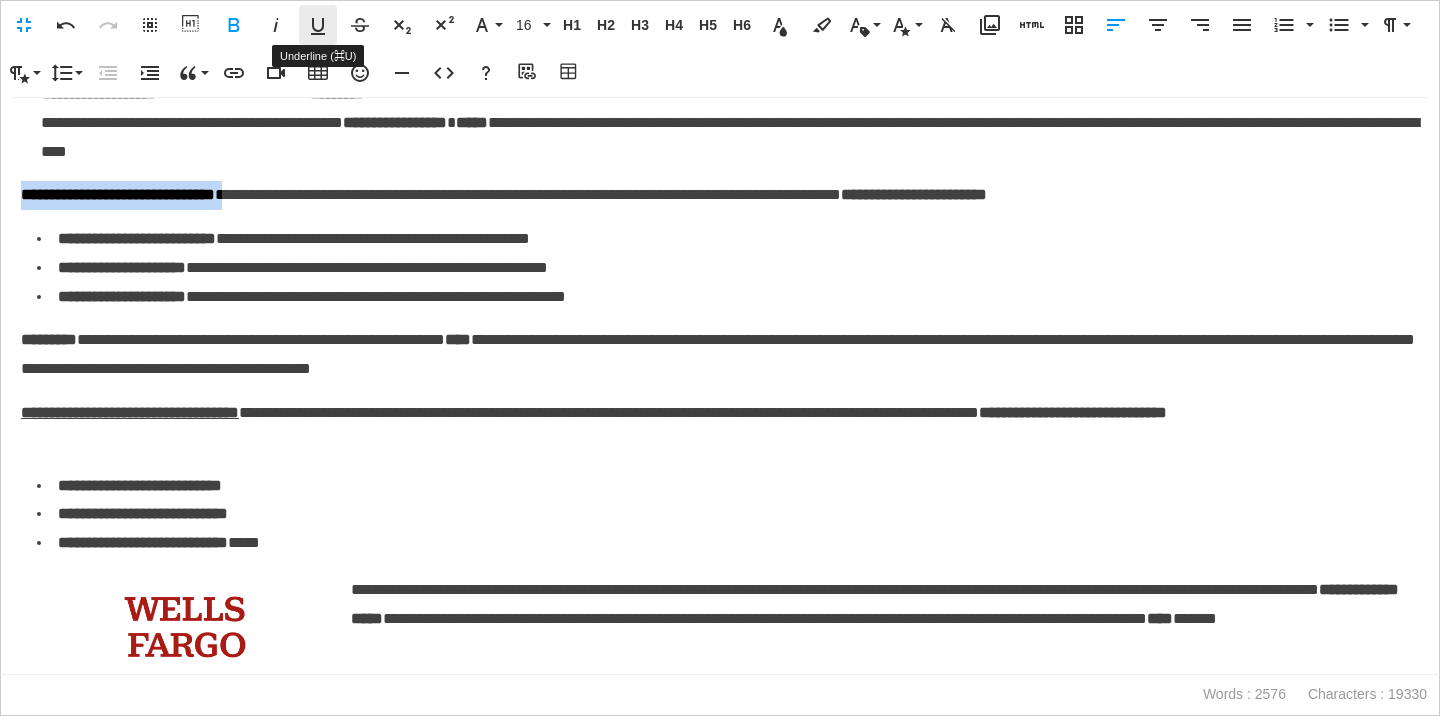 click 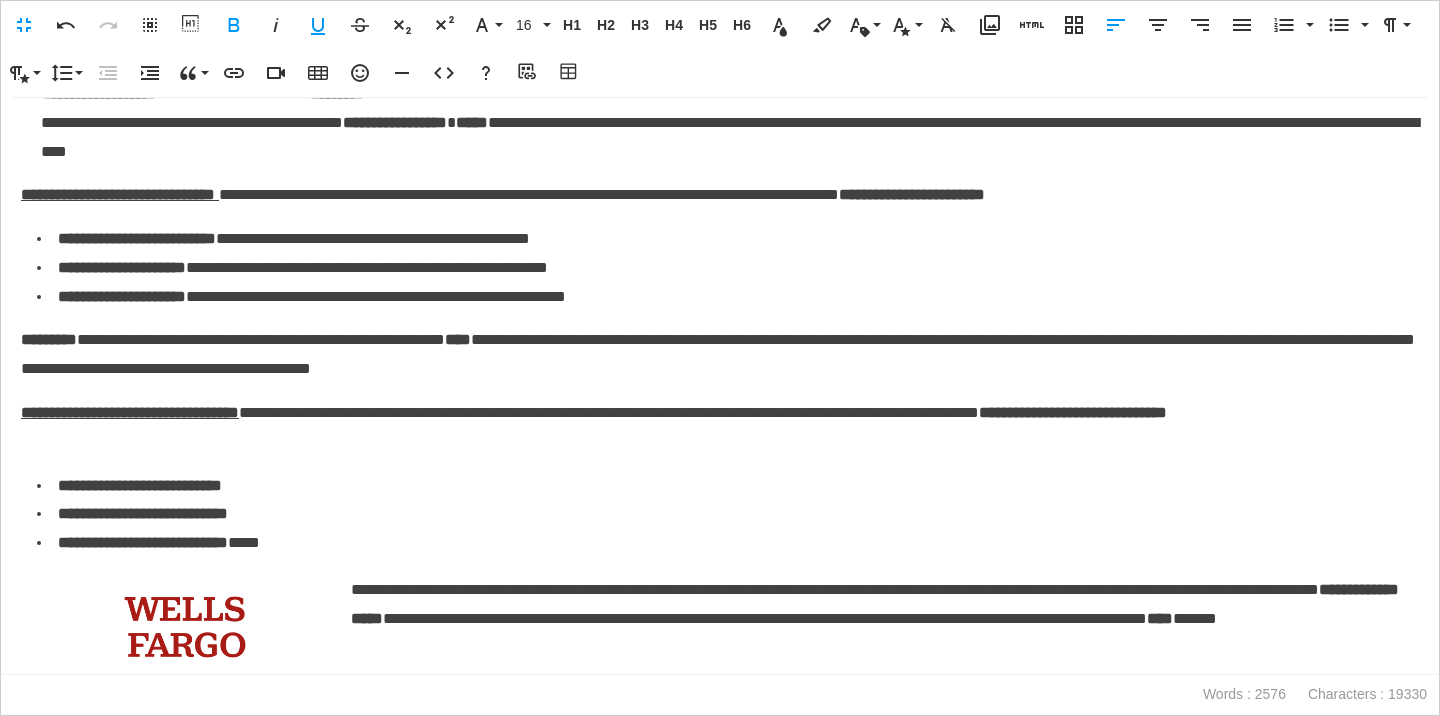 click on "**********" at bounding box center [728, 297] 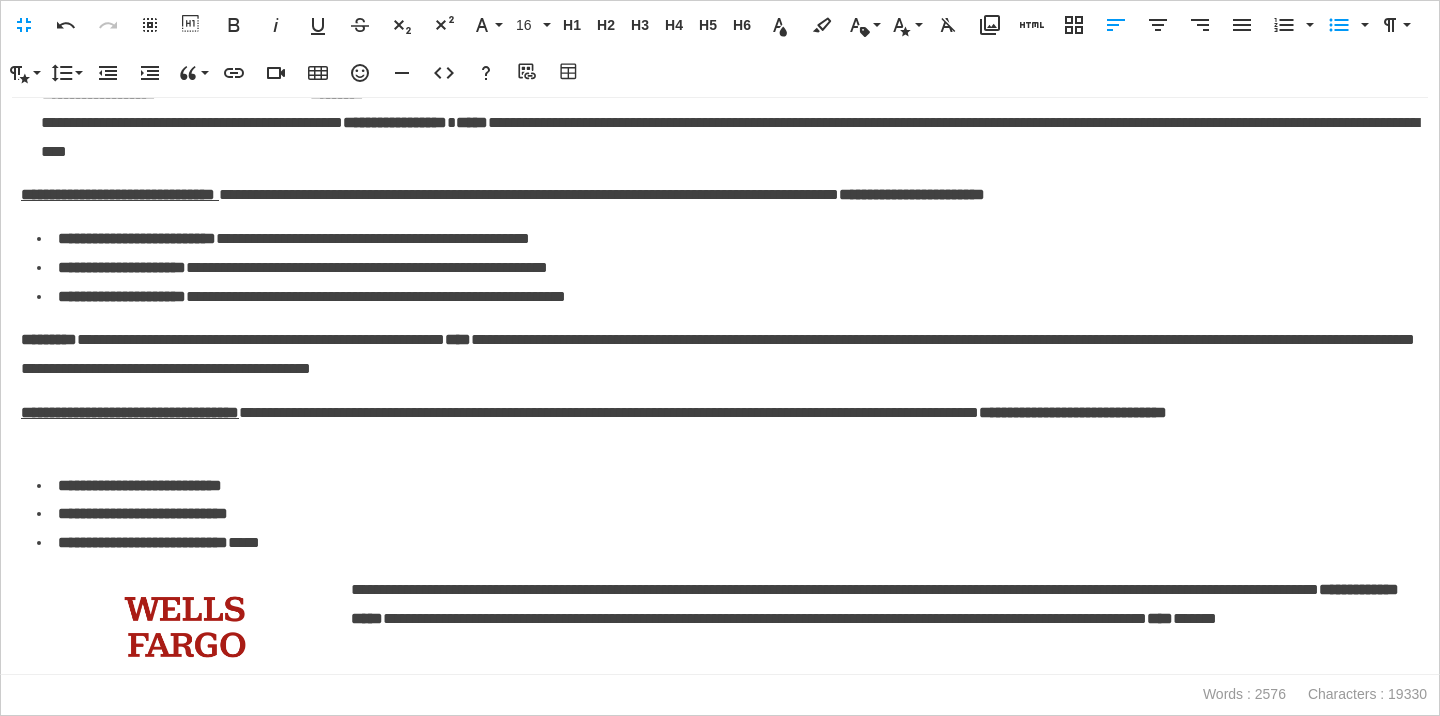 click on "**********" at bounding box center (720, 355) 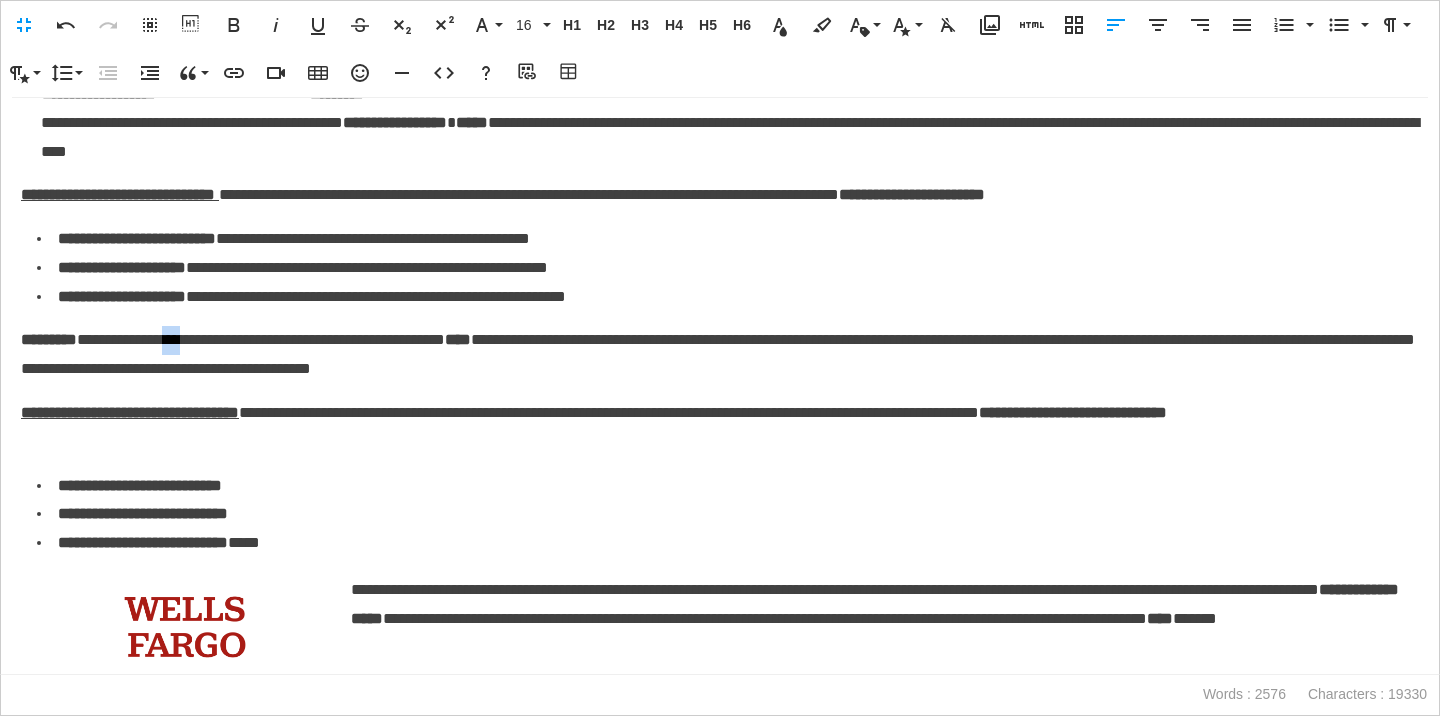 click on "**********" at bounding box center (720, 355) 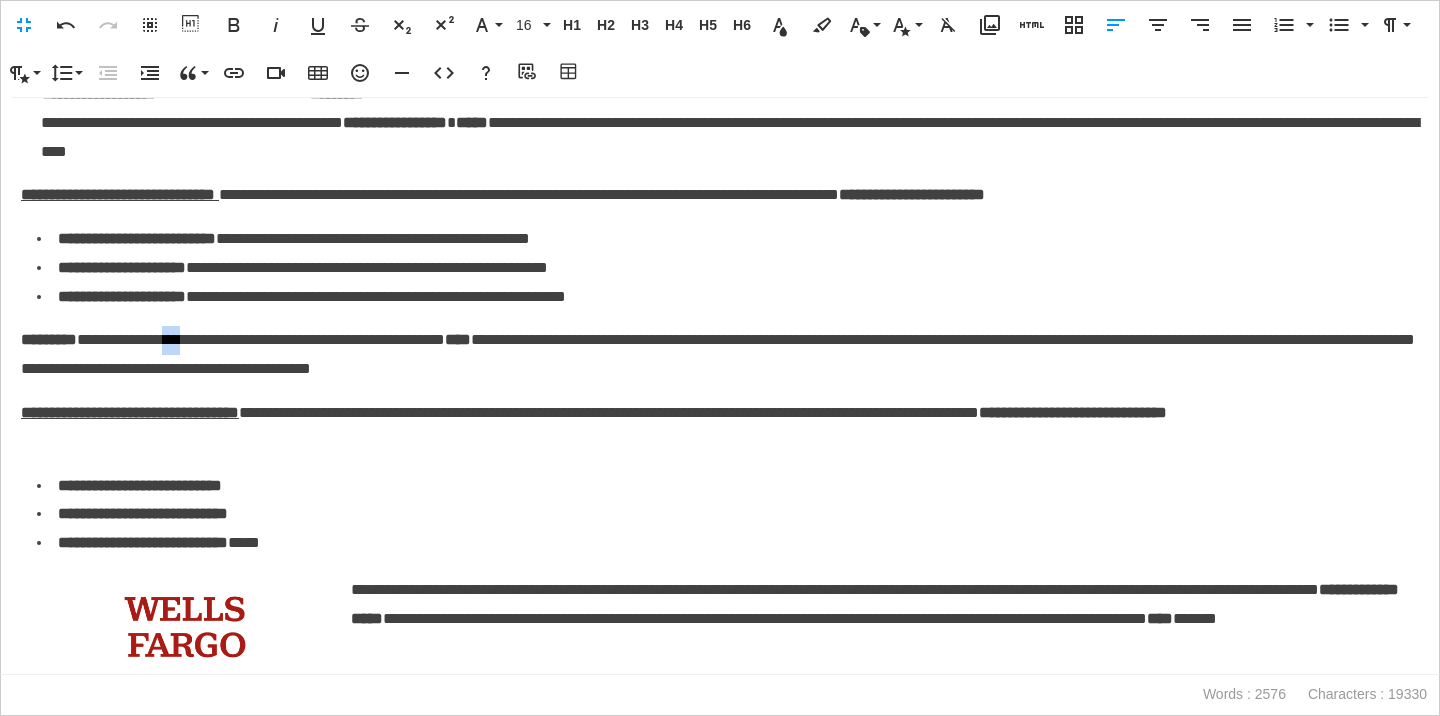 click 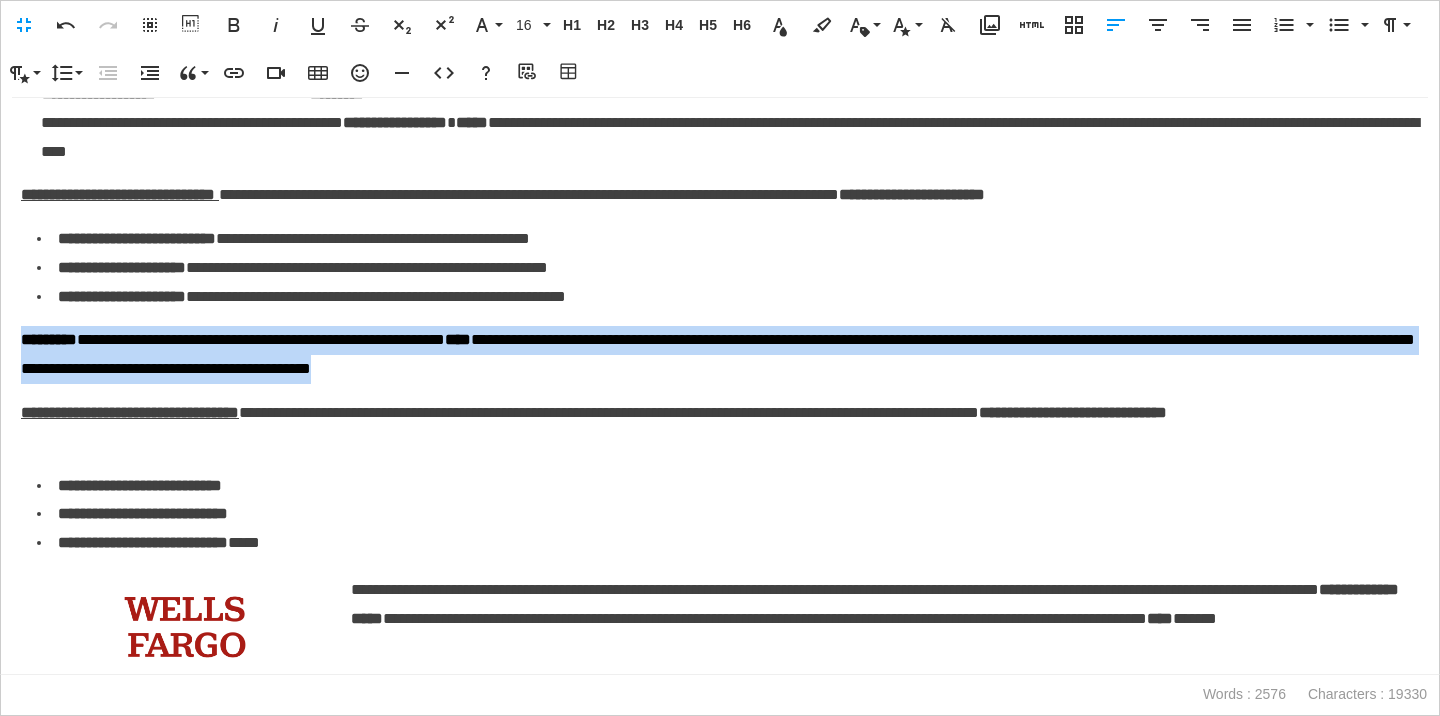 click on "**********" at bounding box center (720, 355) 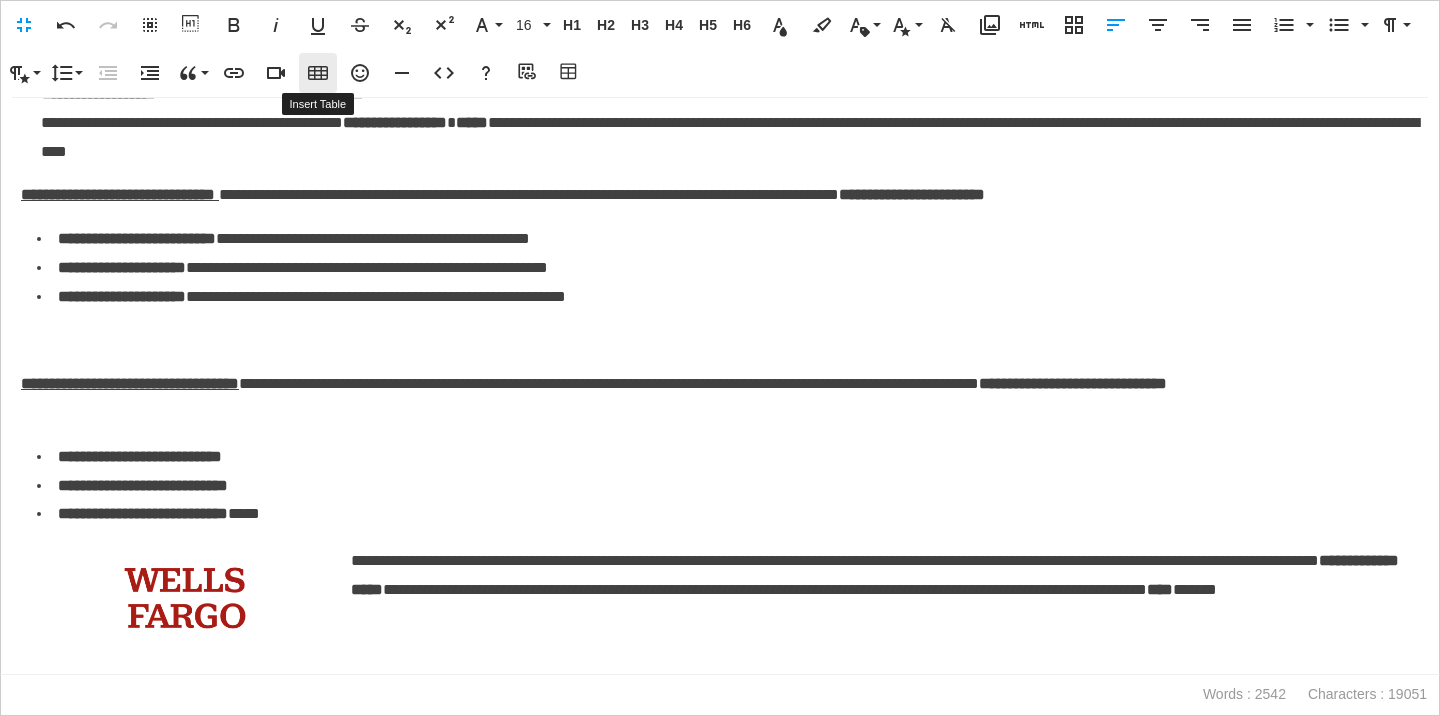 click 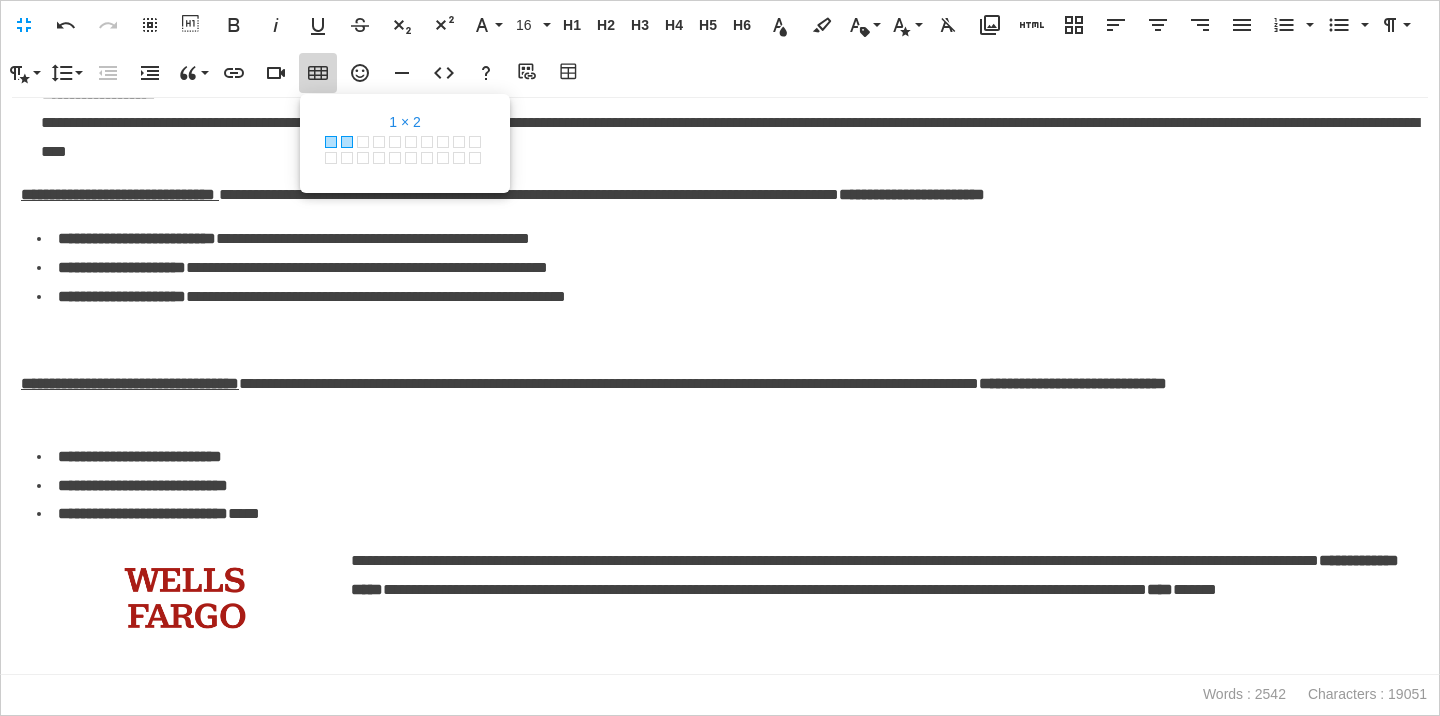 click at bounding box center [347, 142] 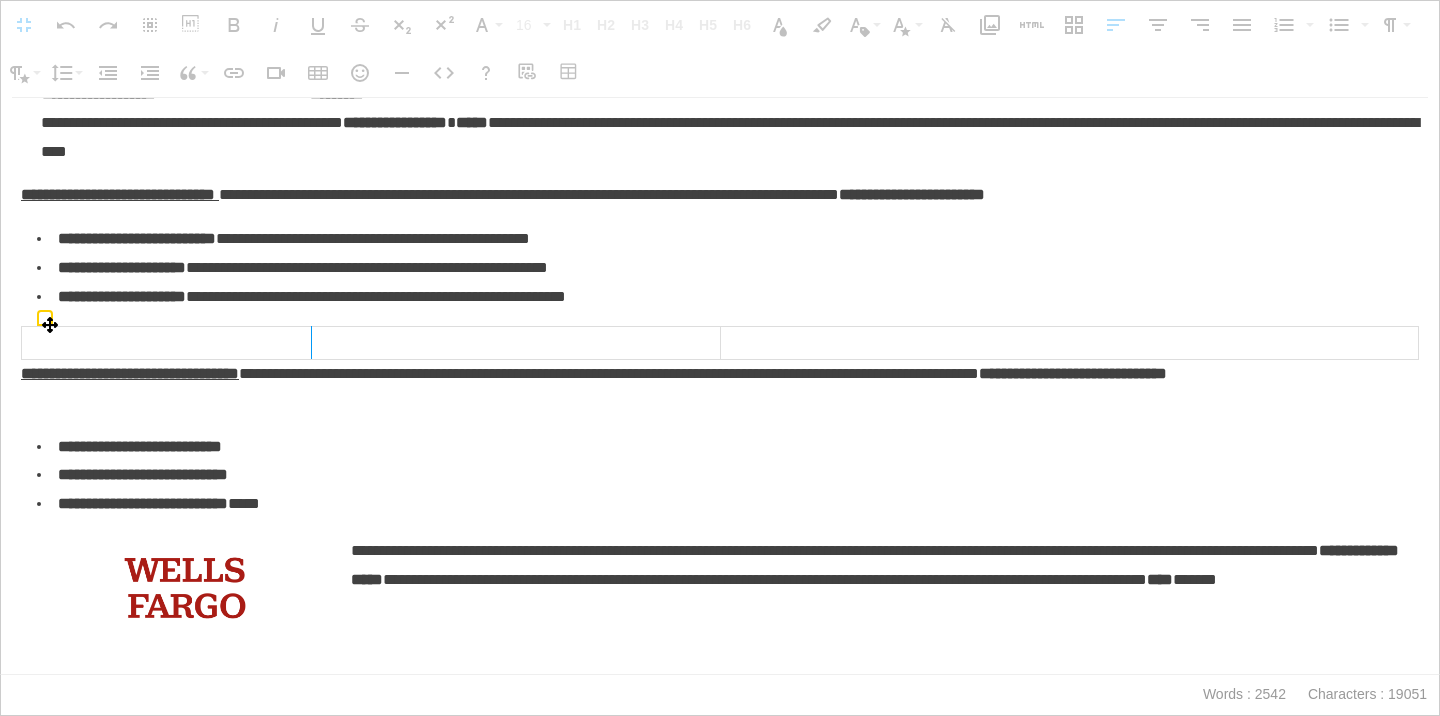 drag, startPoint x: 722, startPoint y: 338, endPoint x: 310, endPoint y: 364, distance: 412.81958 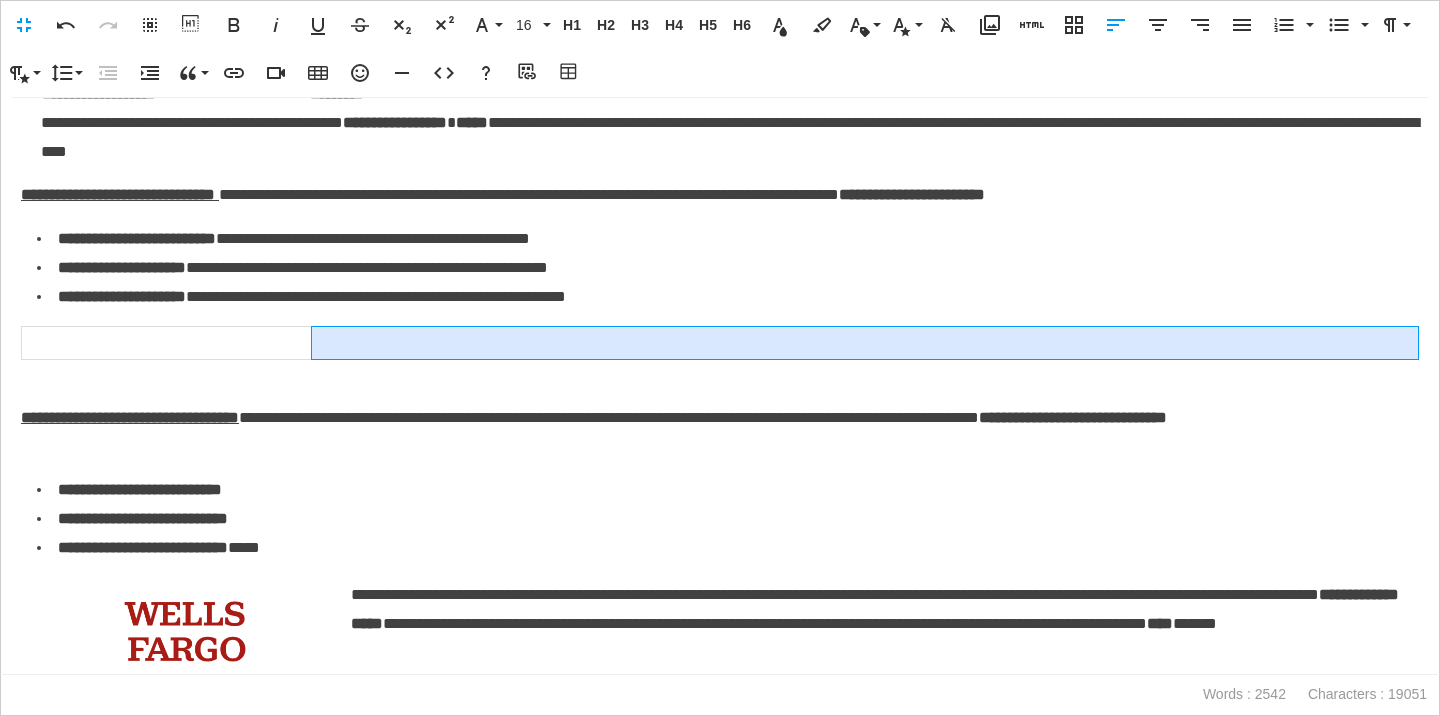 click at bounding box center [864, 343] 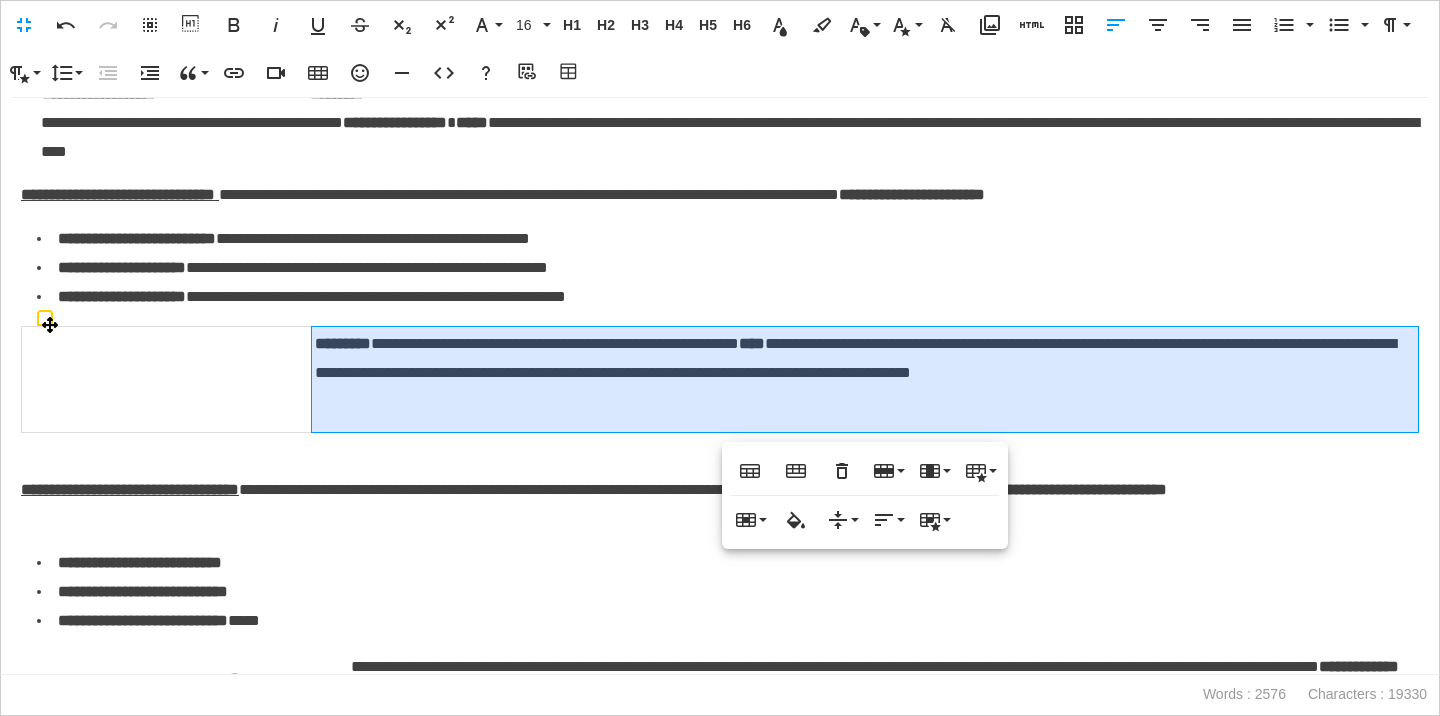 click on "**********" at bounding box center [864, 379] 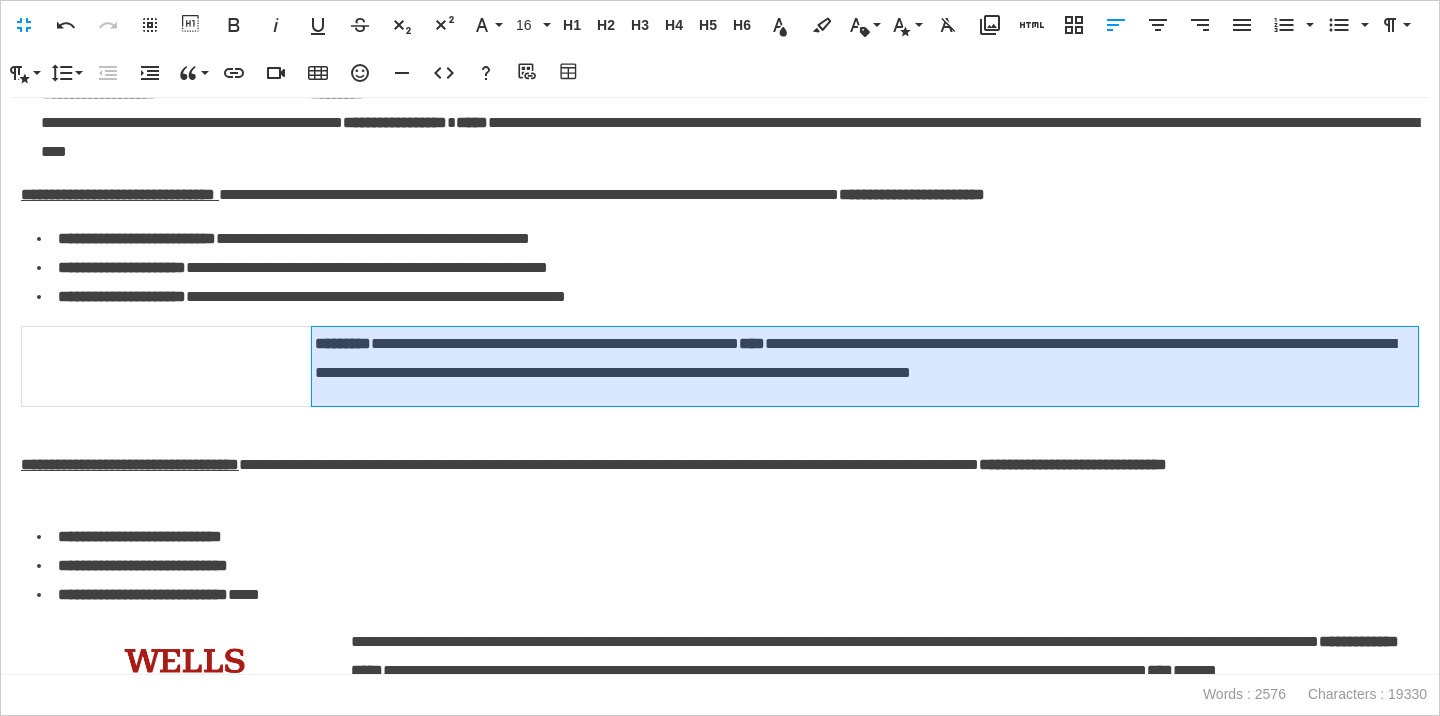 click at bounding box center (167, 367) 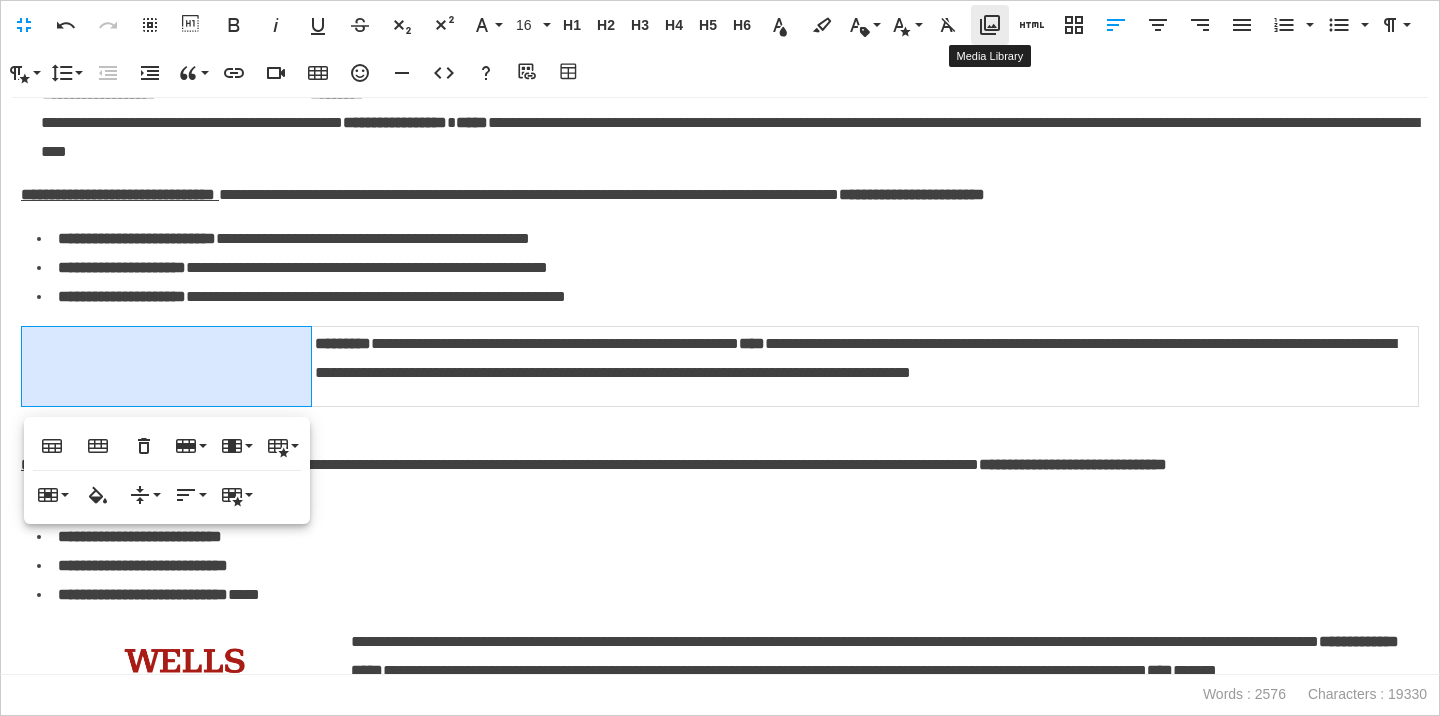 click 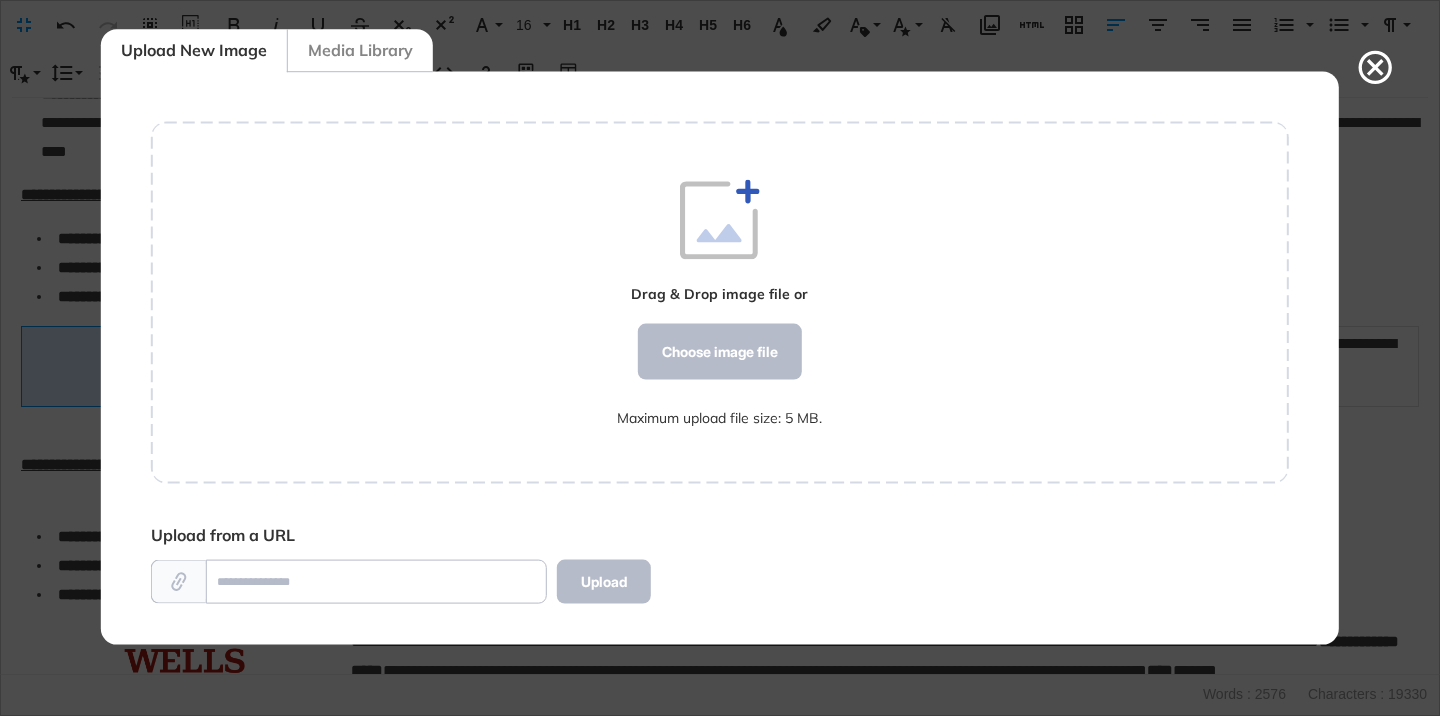 scroll, scrollTop: 572, scrollLeft: 1138, axis: both 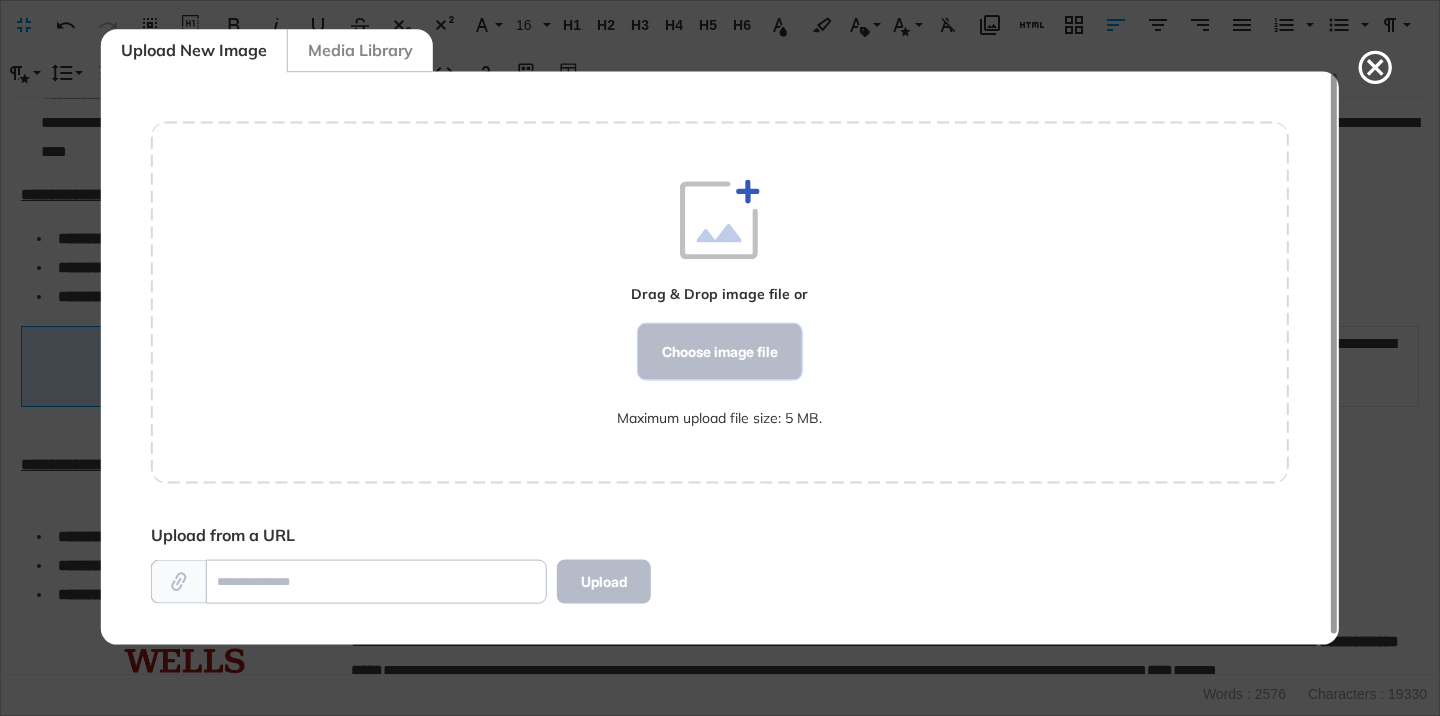 click on "Choose image file" at bounding box center (720, 352) 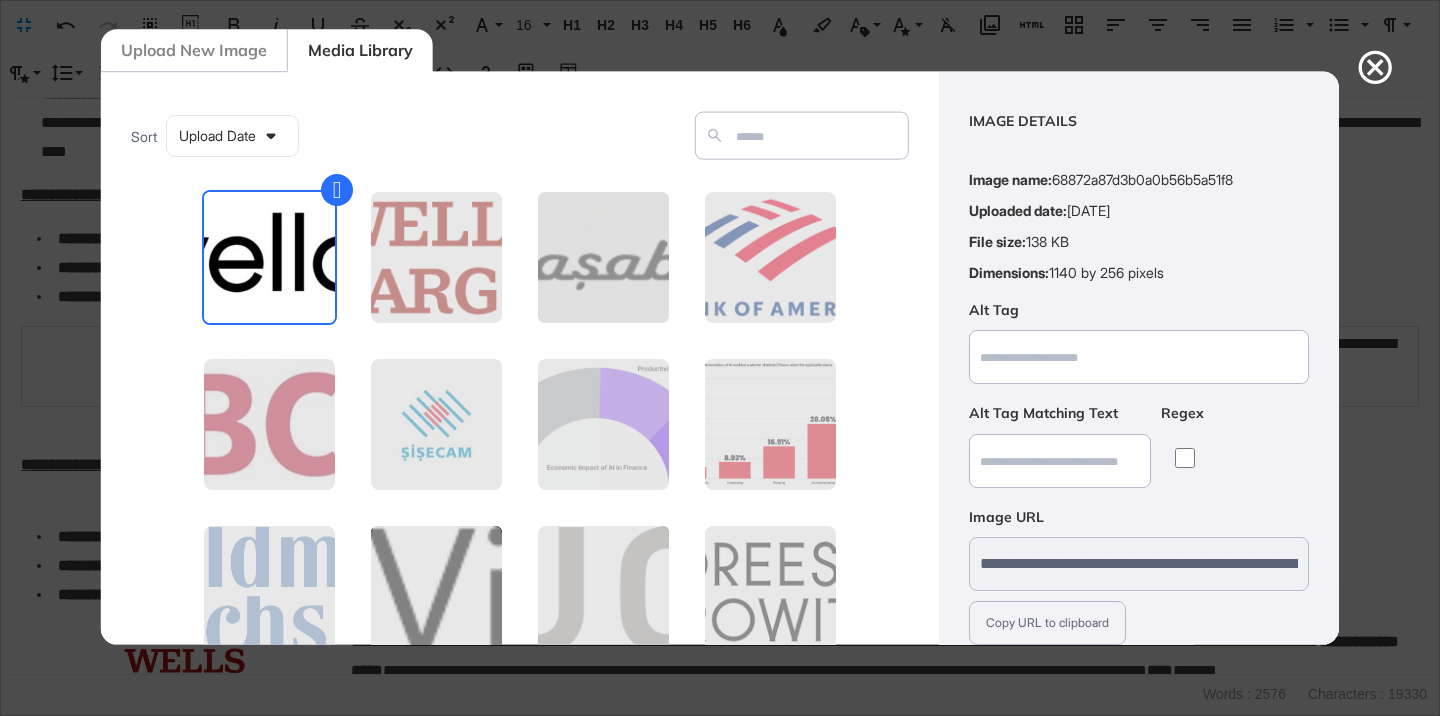 scroll, scrollTop: 156, scrollLeft: 0, axis: vertical 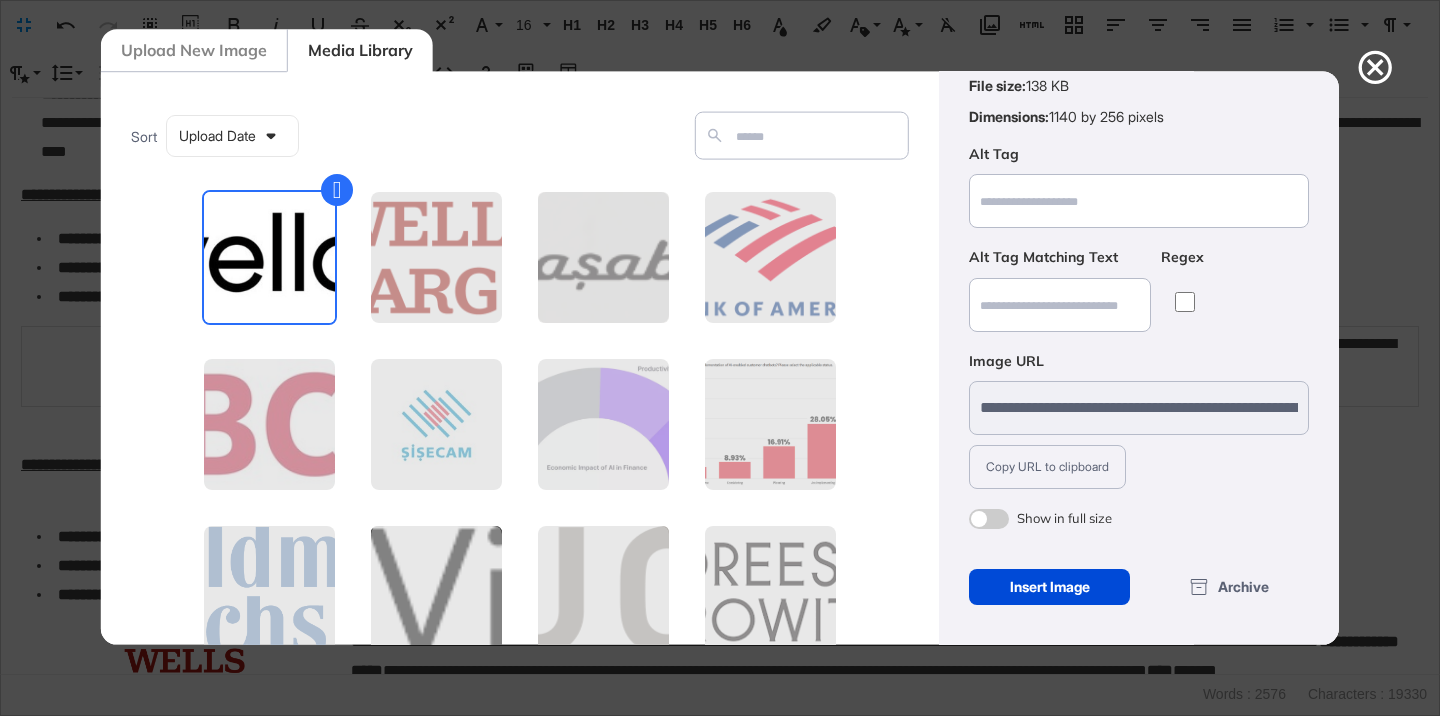 click at bounding box center [989, 519] 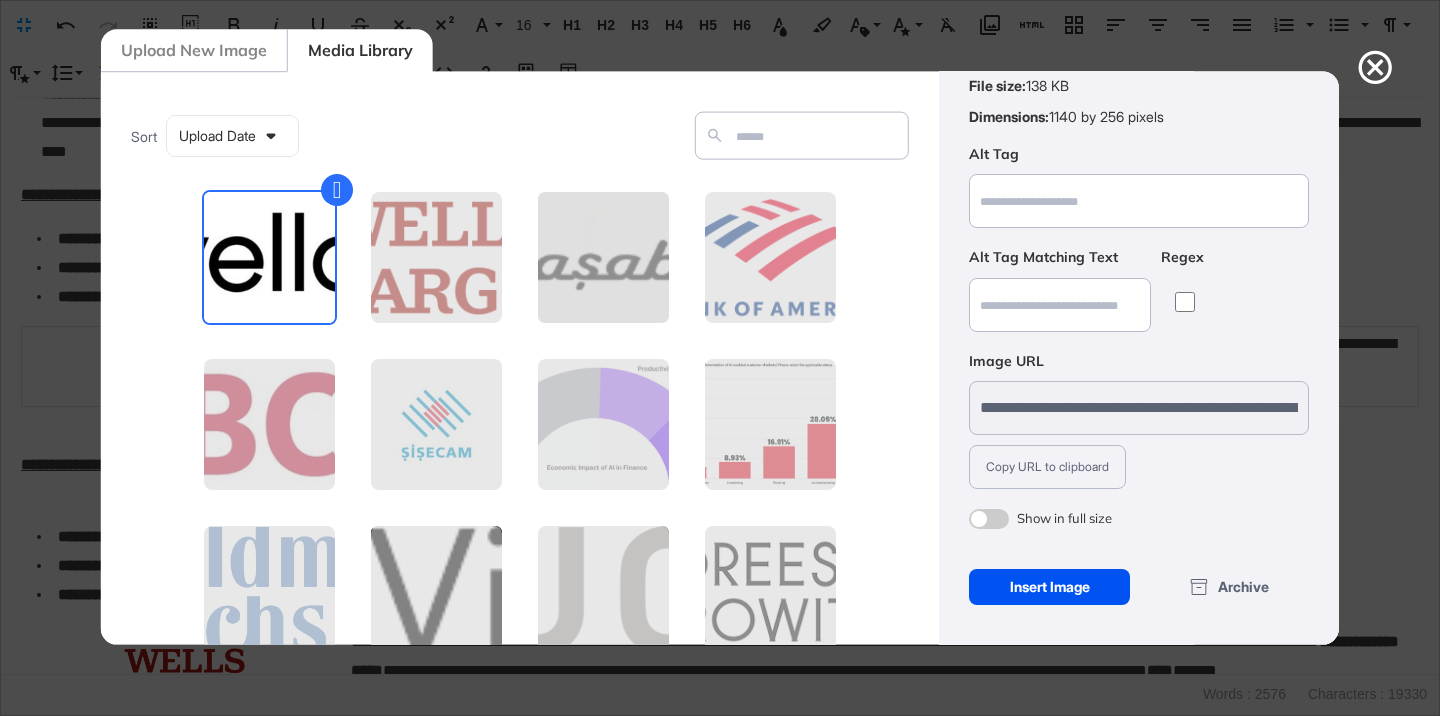 click on "Insert Image" at bounding box center [1049, 587] 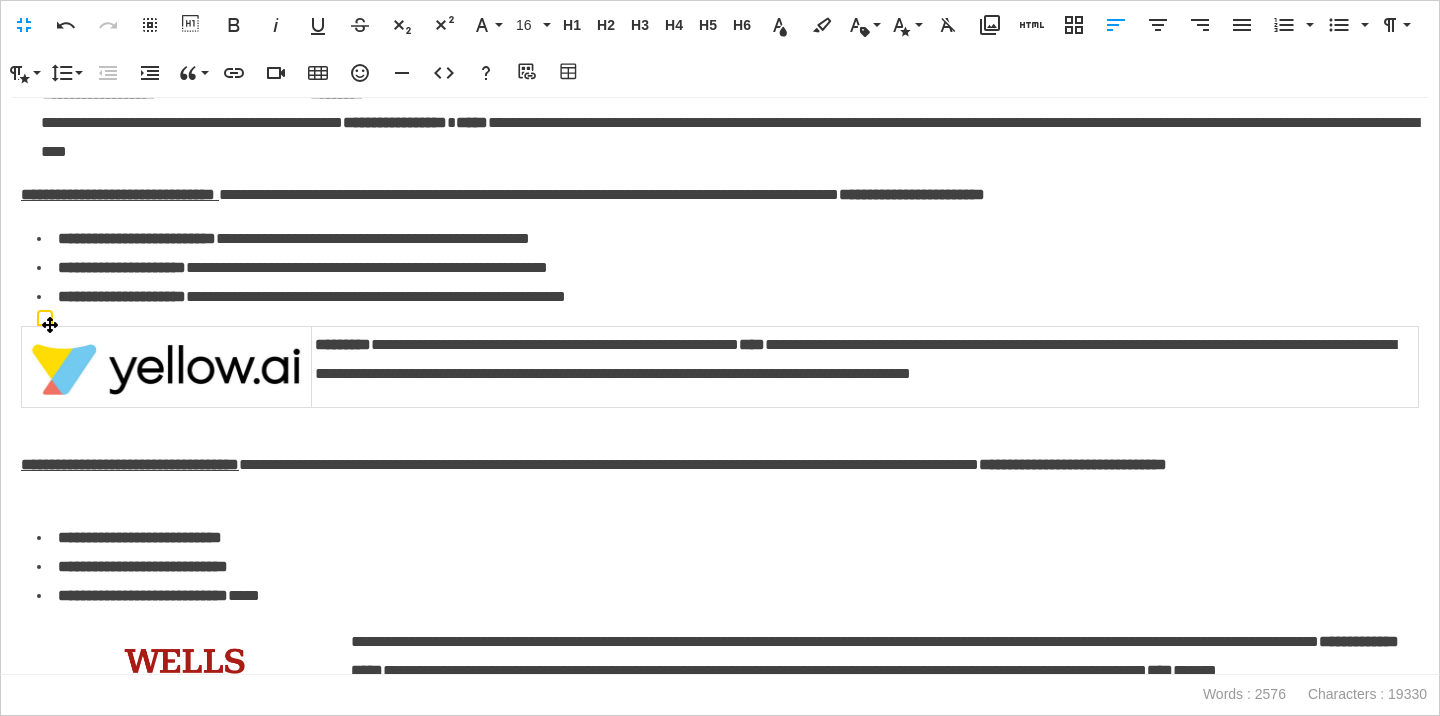 click at bounding box center [166, 366] 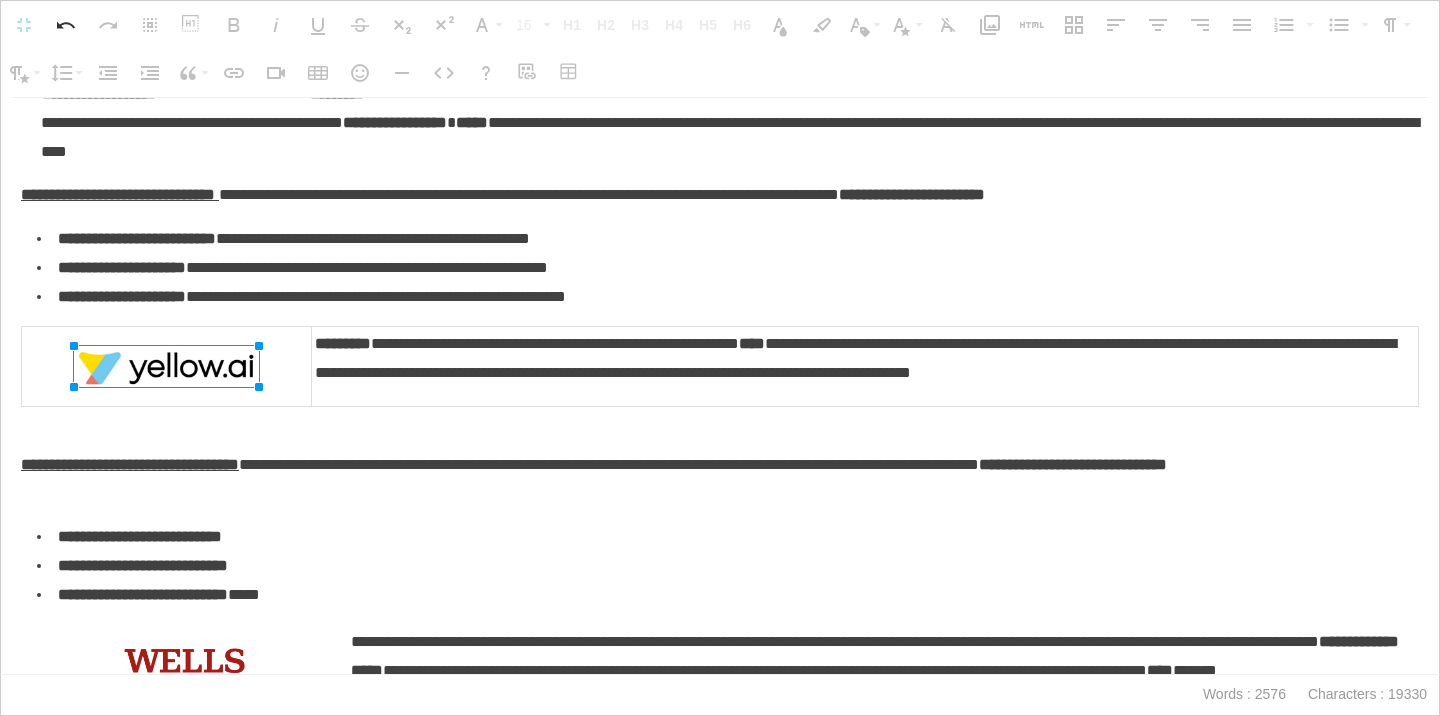 drag, startPoint x: 308, startPoint y: 336, endPoint x: 218, endPoint y: 351, distance: 91.24144 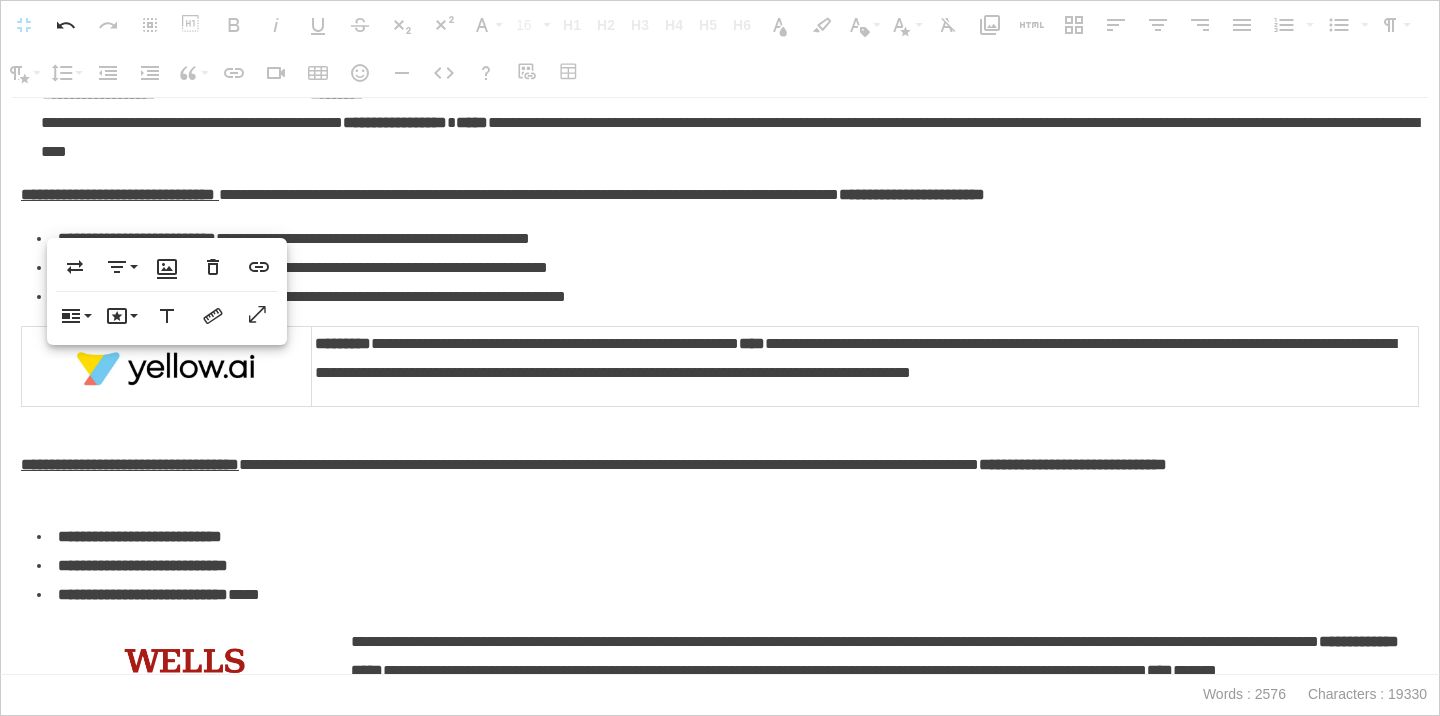 click on "**********" at bounding box center (865, 359) 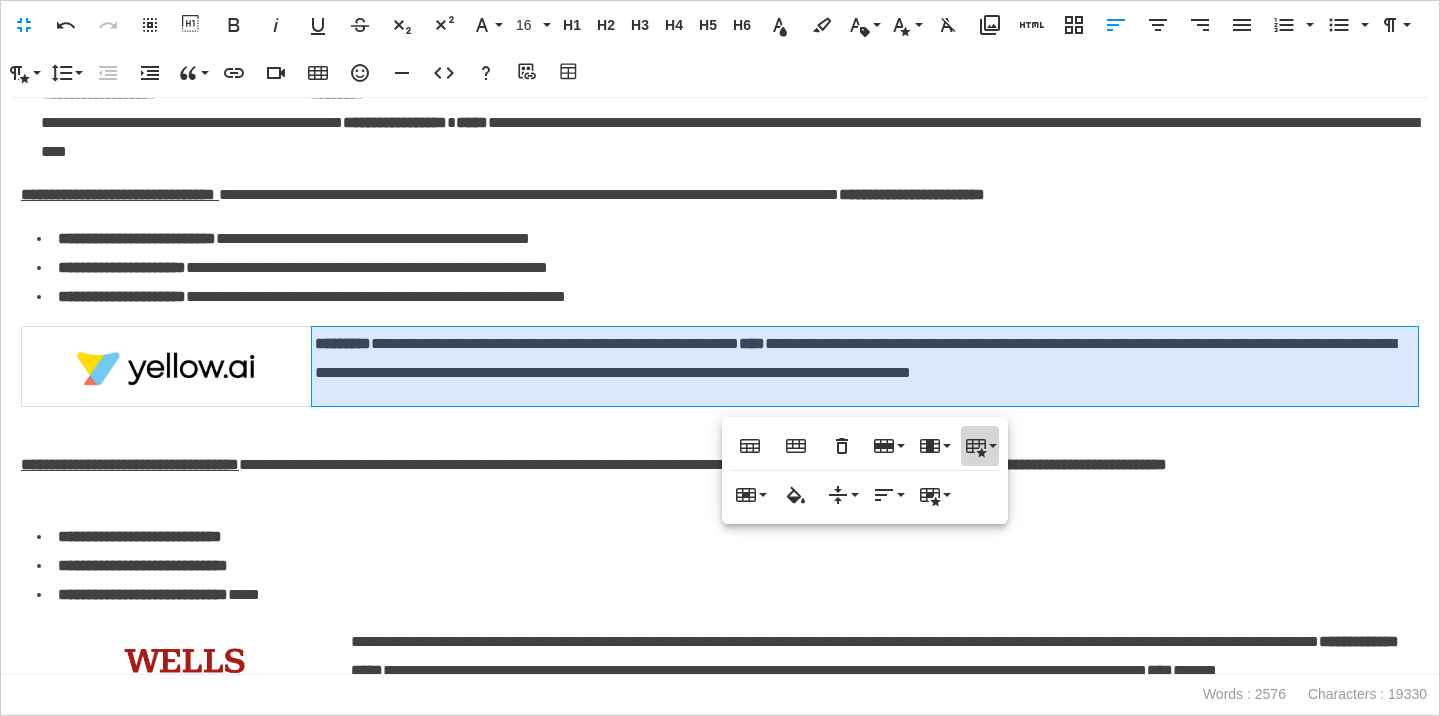 click on "Table Style" at bounding box center [980, 446] 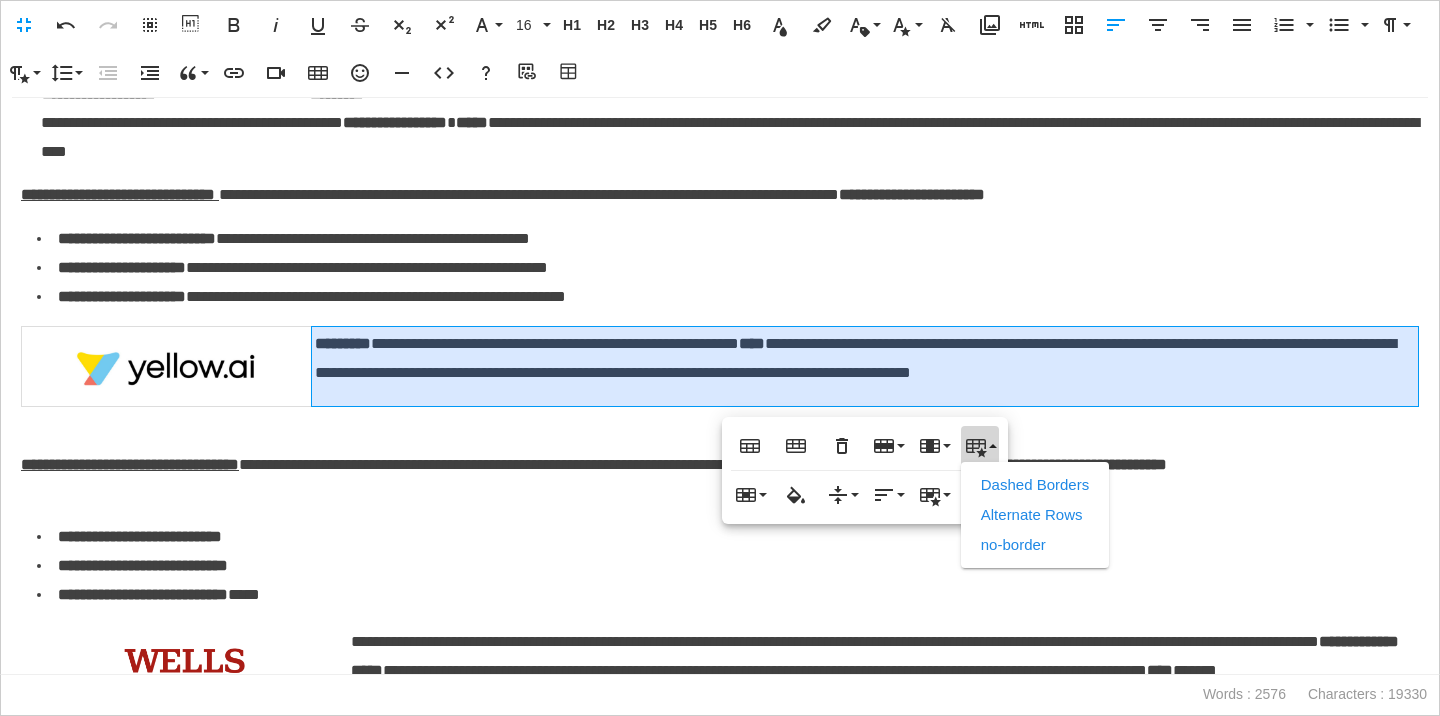click on "no-border" at bounding box center [1035, 545] 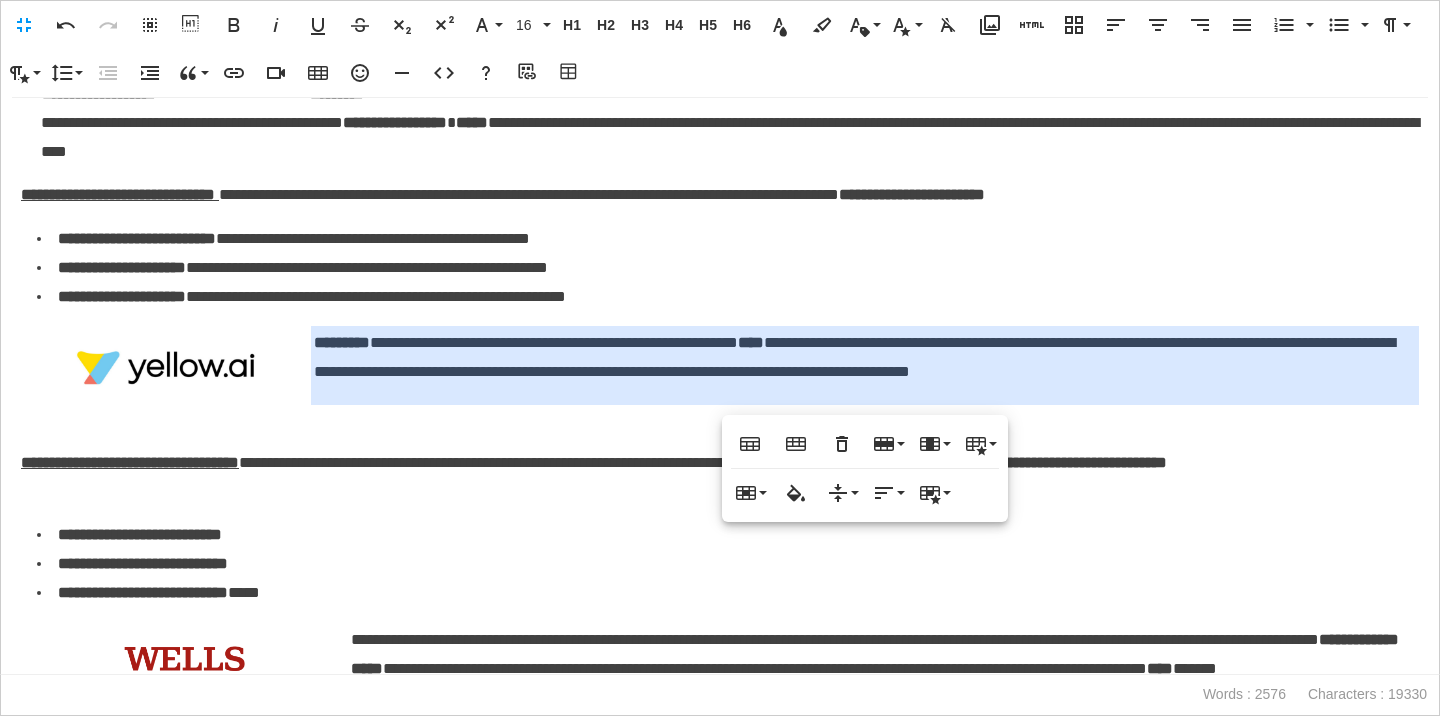 click on "**********" at bounding box center [728, 535] 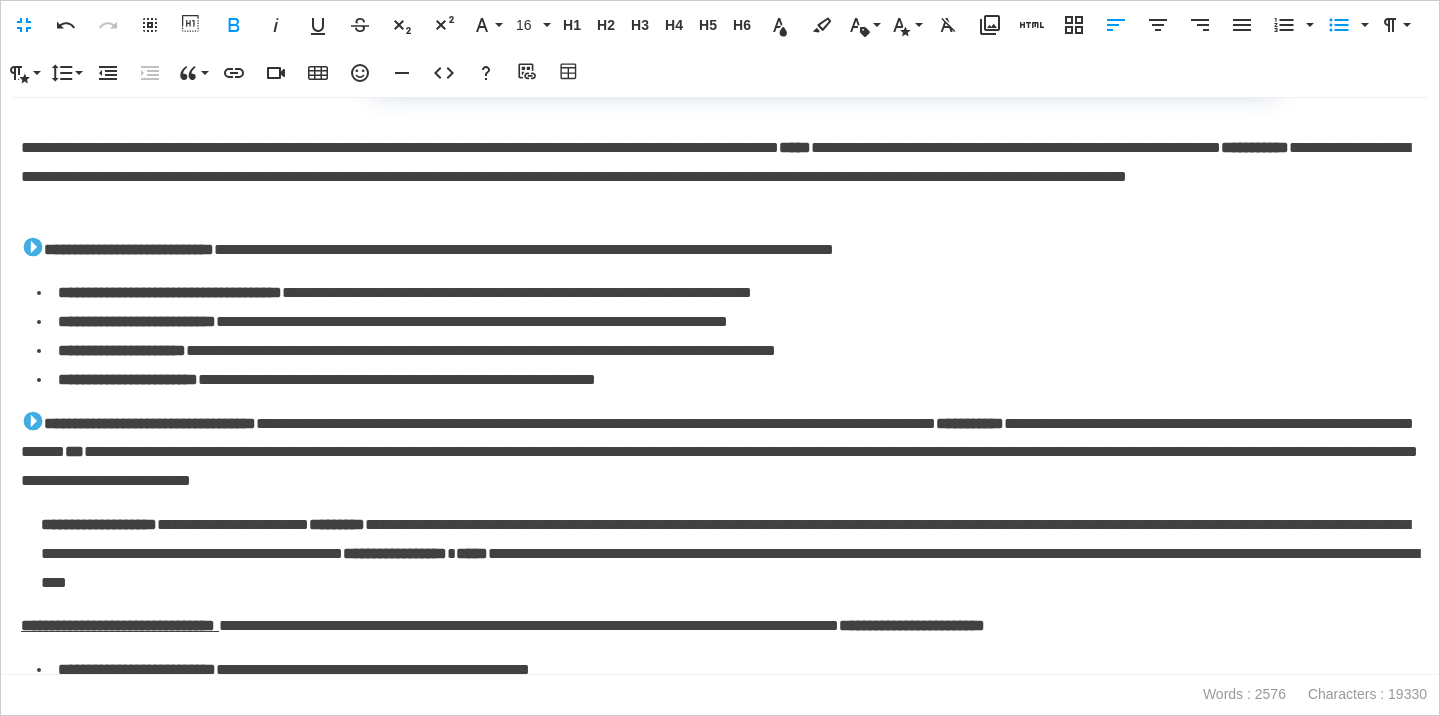 scroll, scrollTop: 2209, scrollLeft: 0, axis: vertical 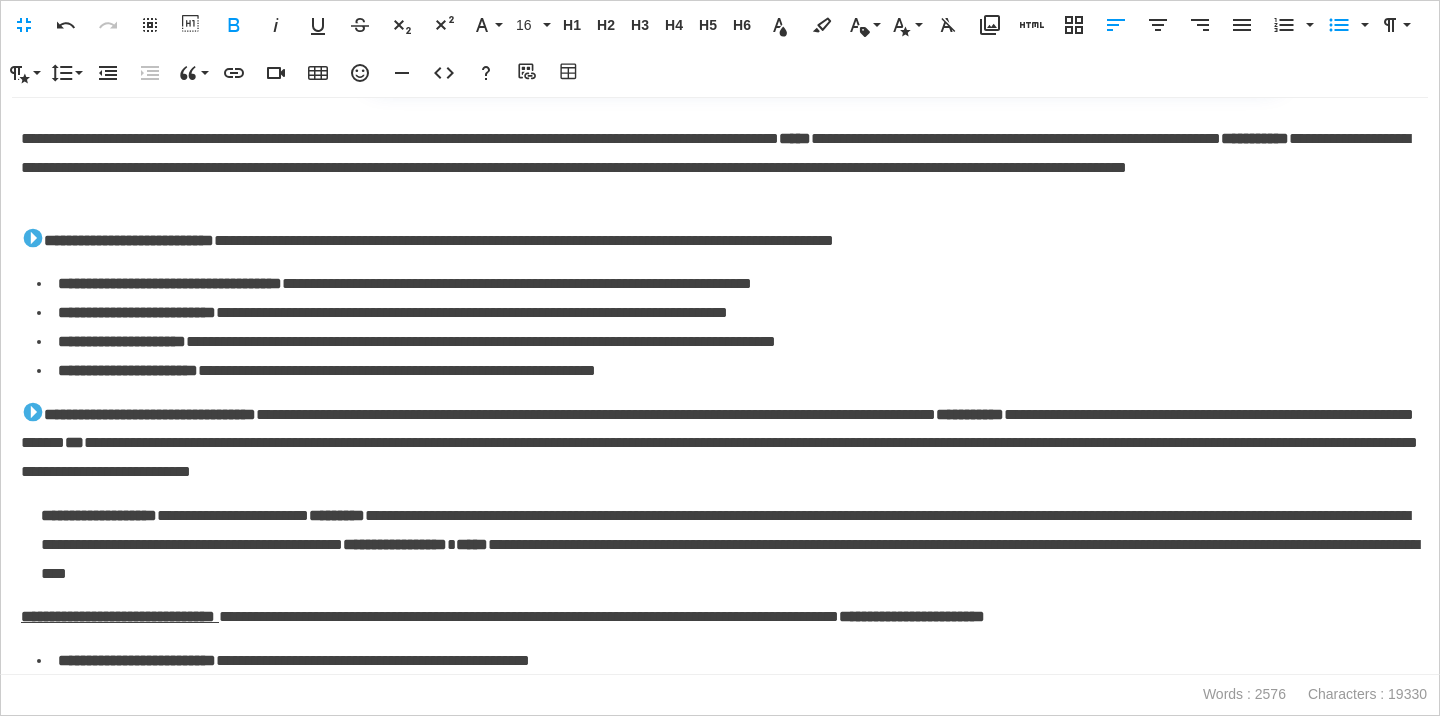 click on "*********" at bounding box center [337, 515] 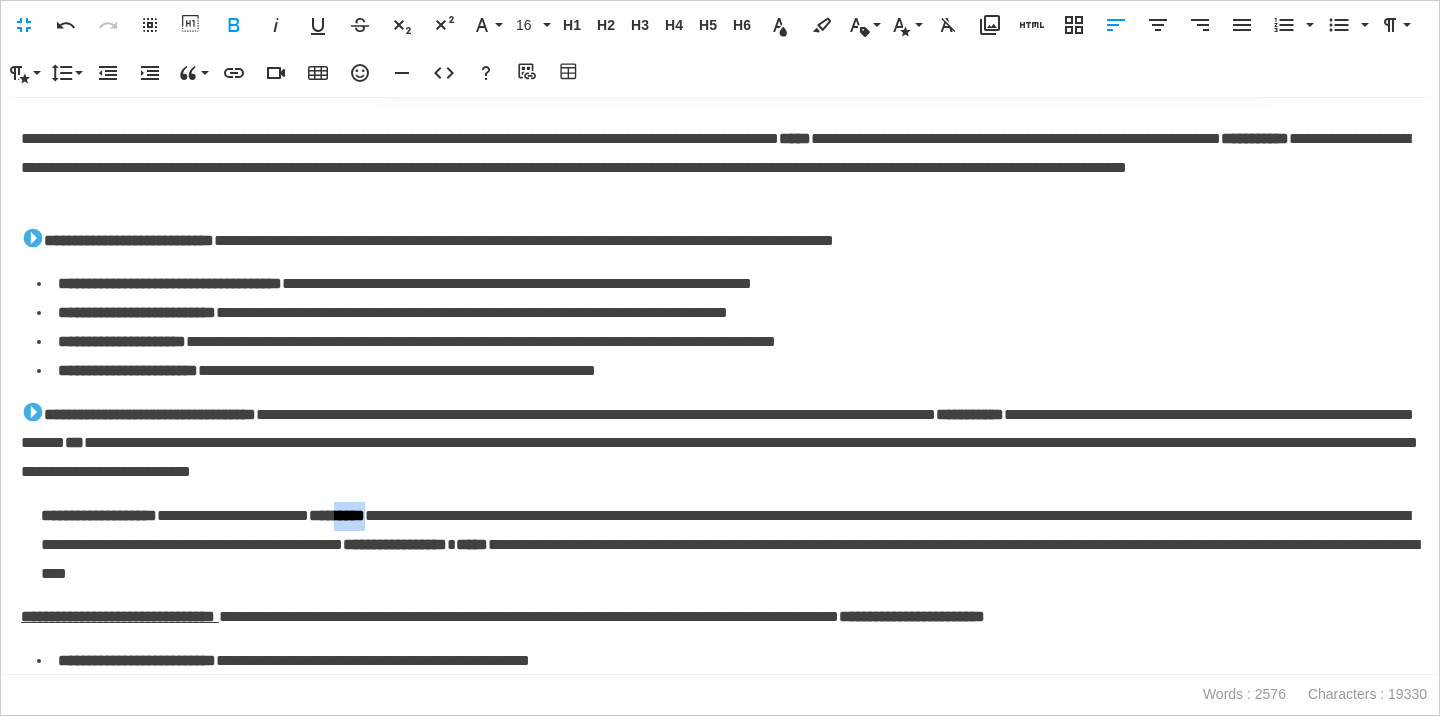 click on "*********" at bounding box center [337, 515] 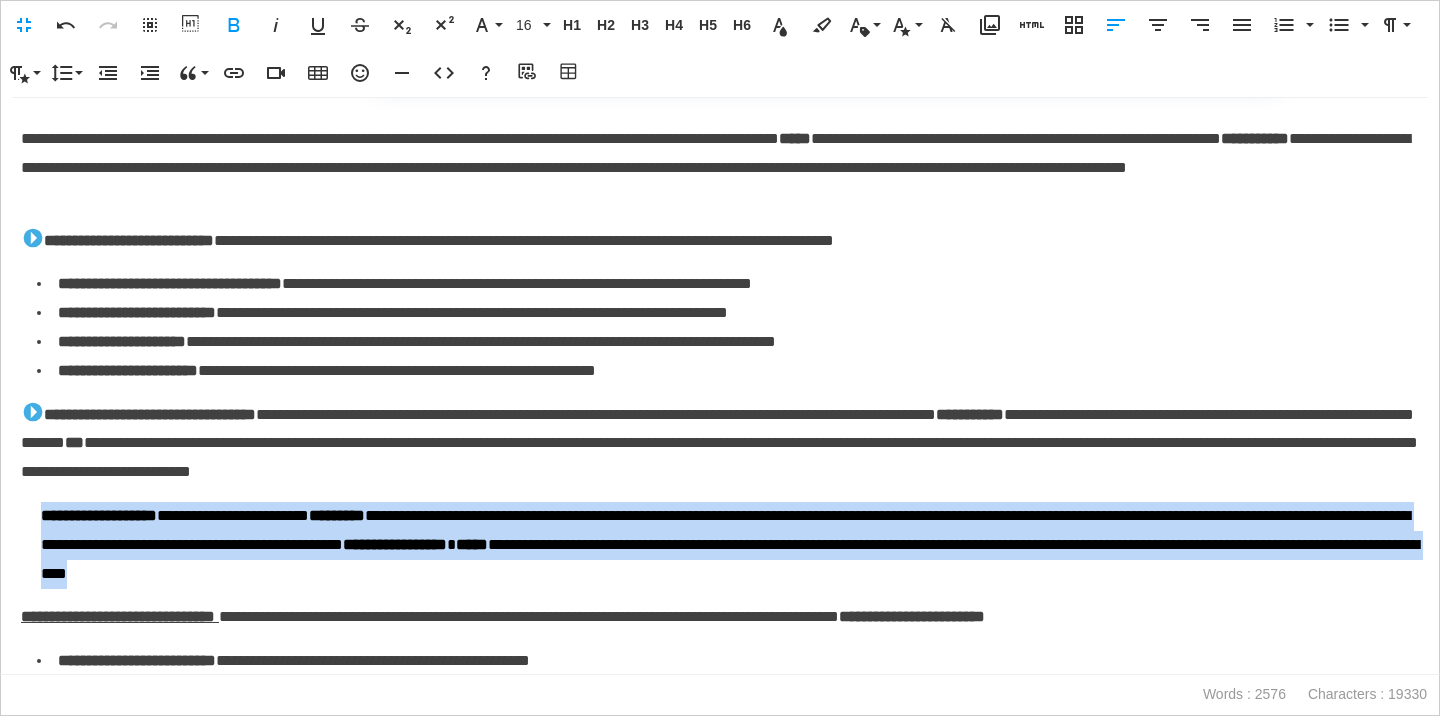 click on "*********" at bounding box center (337, 515) 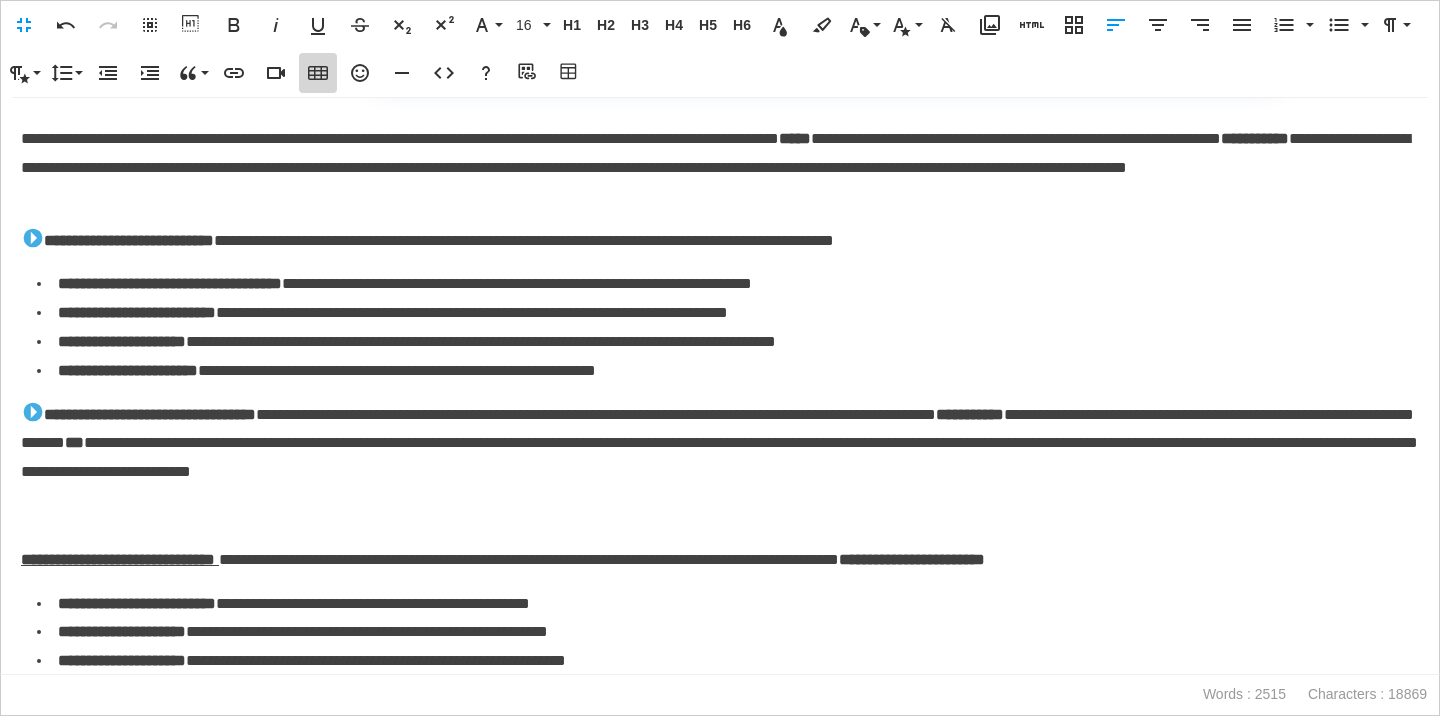 click 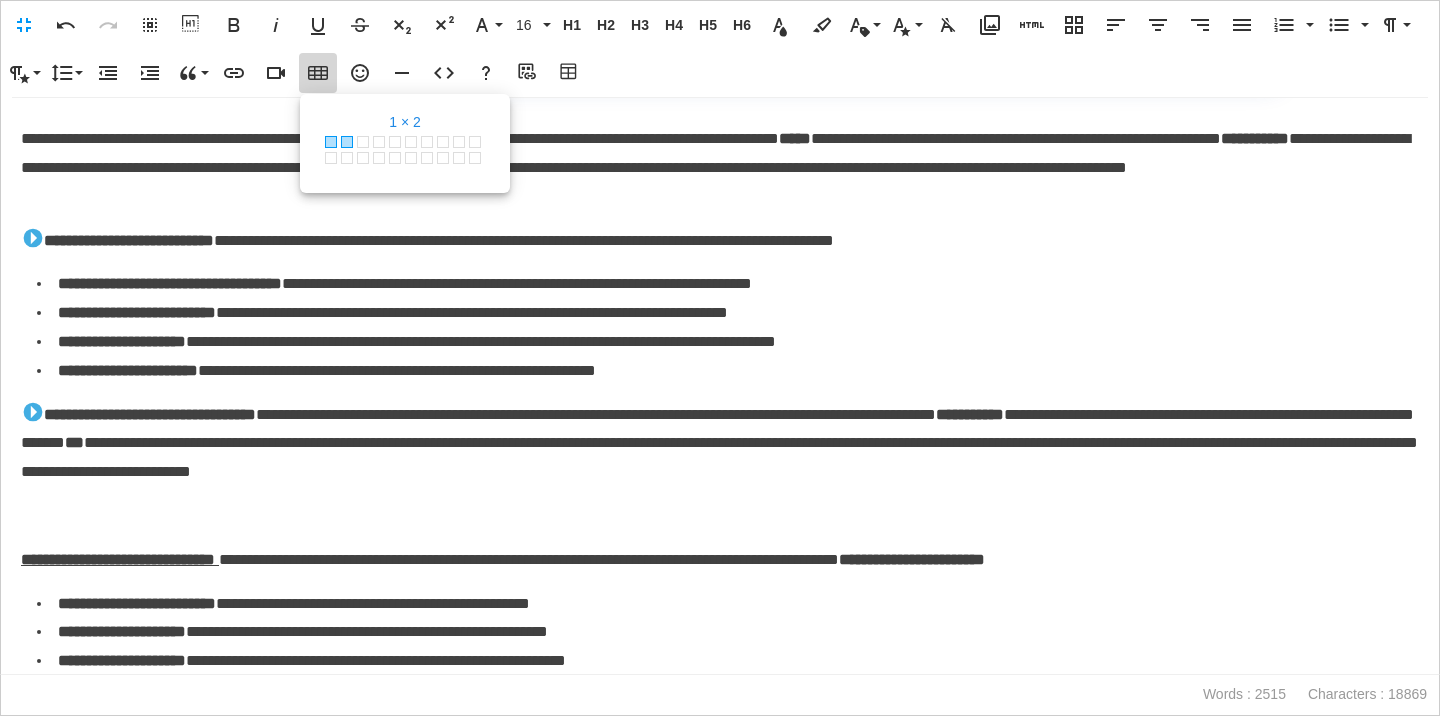 click on "1 × 1    1 × 2    1 × 3    1 × 4    1 × 5    1 × 6    1 × 7    1 × 8    1 × 9    1 × 10    2 × 1    2 × 2    2 × 3    2 × 4    2 × 5    2 × 6    2 × 7    2 × 8    2 × 9    2 × 10    3 × 1    3 × 2    3 × 3    3 × 4    3 × 5    3 × 6    3 × 7    3 × 8    3 × 9    3 × 10    4 × 1    4 × 2    4 × 3    4 × 4    4 × 5    4 × 6    4 × 7    4 × 8    4 × 9    4 × 10    5 × 1    5 × 2    5 × 3    5 × 4    5 × 5    5 × 6    5 × 7    5 × 8    5 × 9    5 × 10    6 × 1    6 × 2    6 × 3    6 × 4    6 × 5    6 × 6    6 × 7    6 × 8    6 × 9    6 × 10    7 × 1    7 × 2    7 × 3    7 × 4    7 × 5    7 × 6    7 × 7    7 × 8    7 × 9    7 × 10    8 × 1    8 × 2    8 × 3    8 × 4    8 × 5    8 × 6    8 × 7    8 × 8" at bounding box center [405, 152] 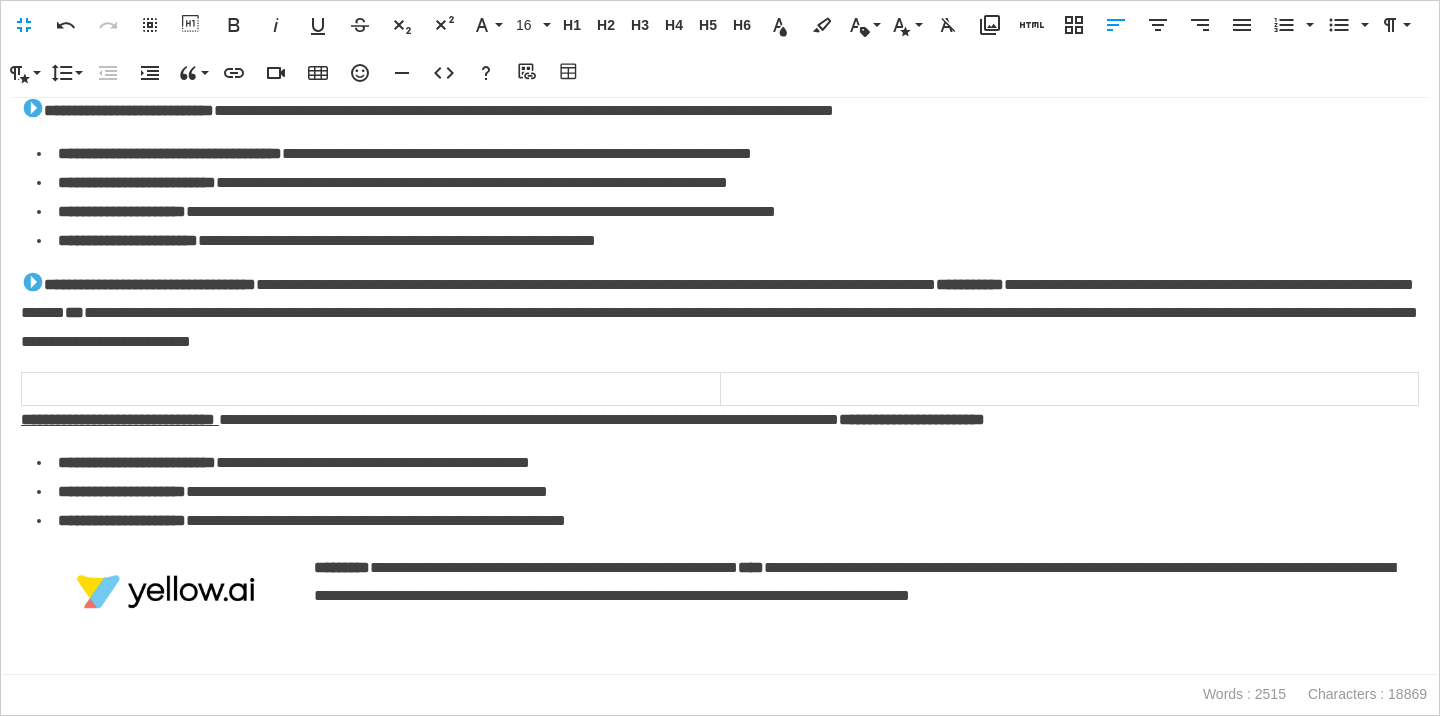 scroll, scrollTop: 2381, scrollLeft: 0, axis: vertical 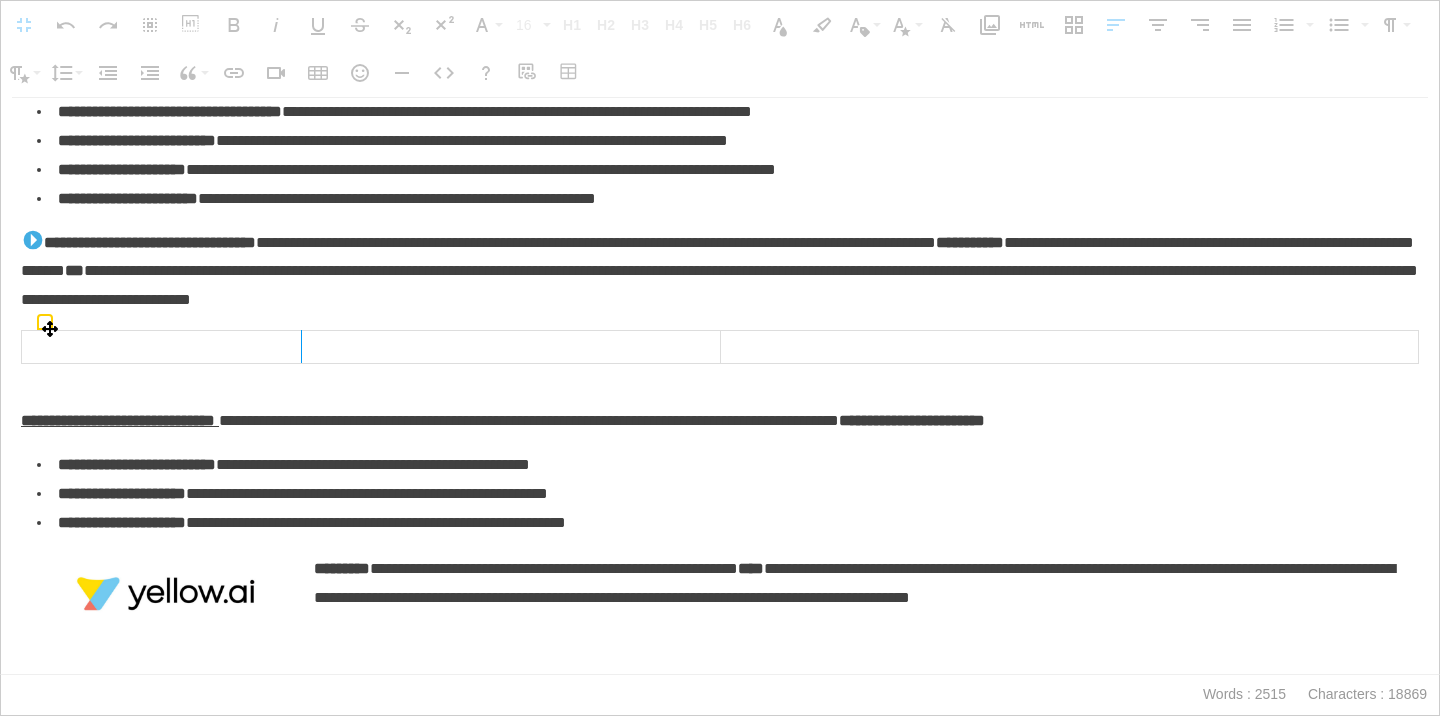drag, startPoint x: 721, startPoint y: 339, endPoint x: 296, endPoint y: 365, distance: 425.79456 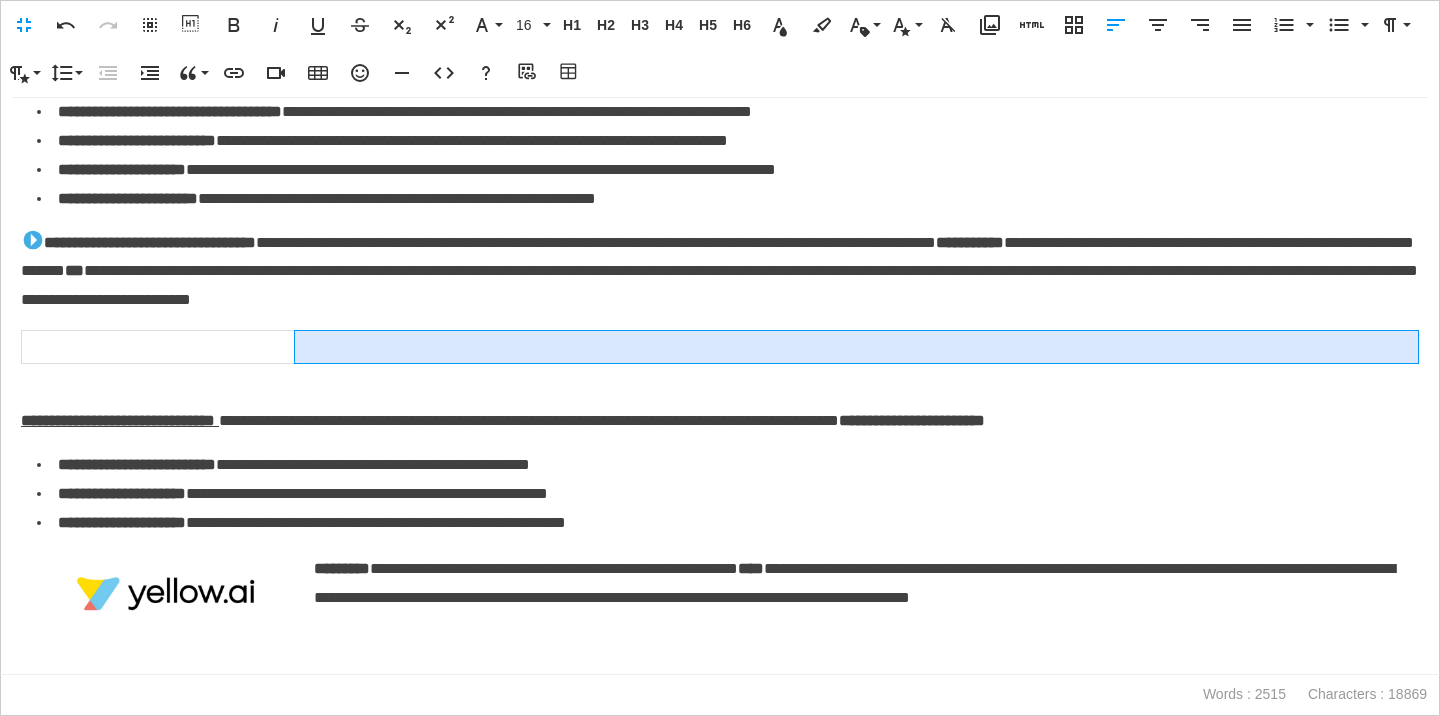 click at bounding box center (856, 346) 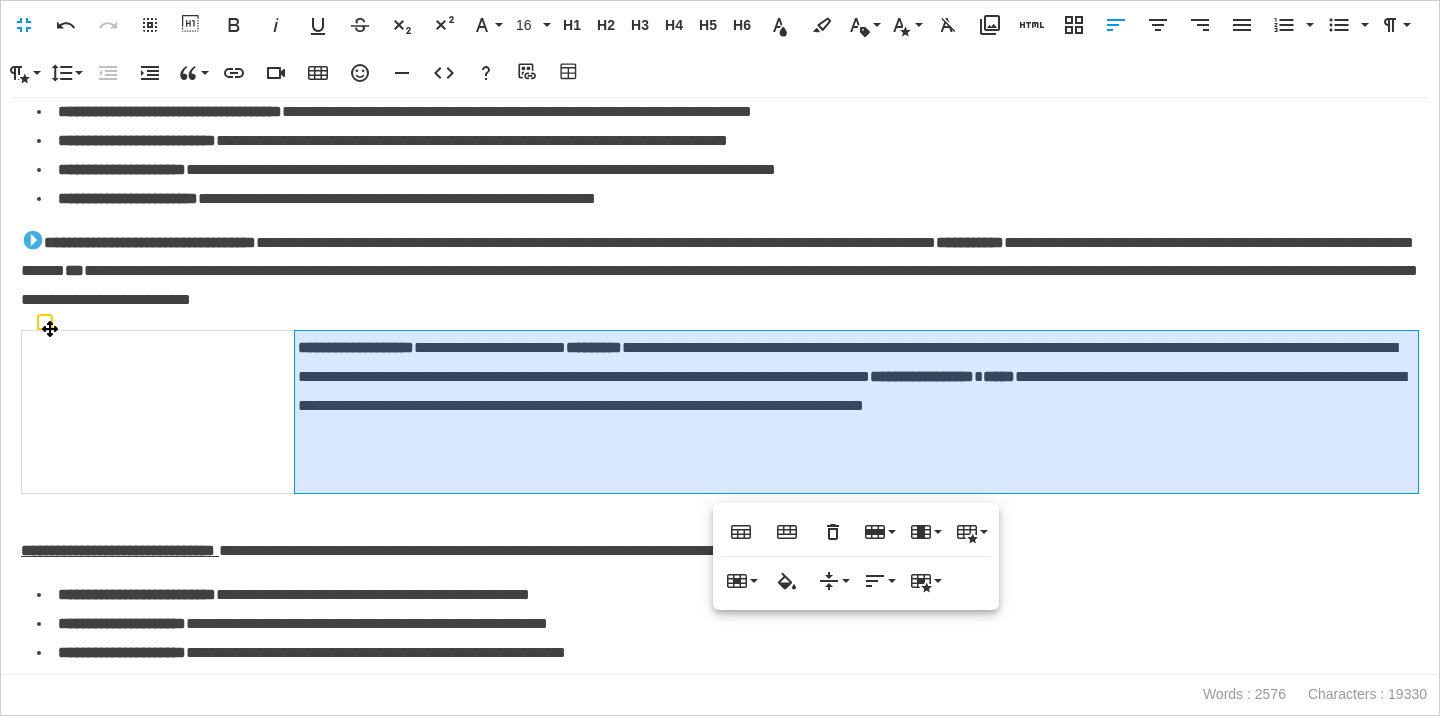 click on "**********" at bounding box center (856, 411) 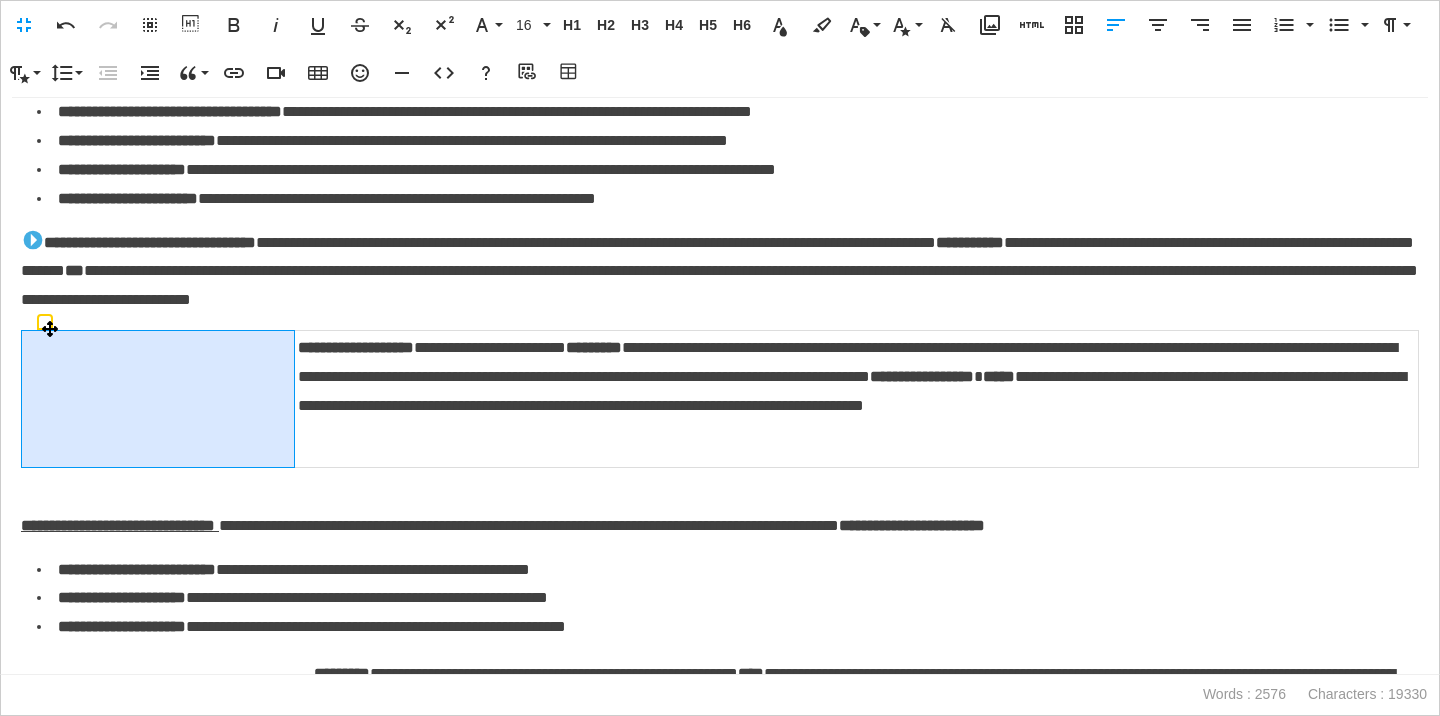 click at bounding box center [158, 398] 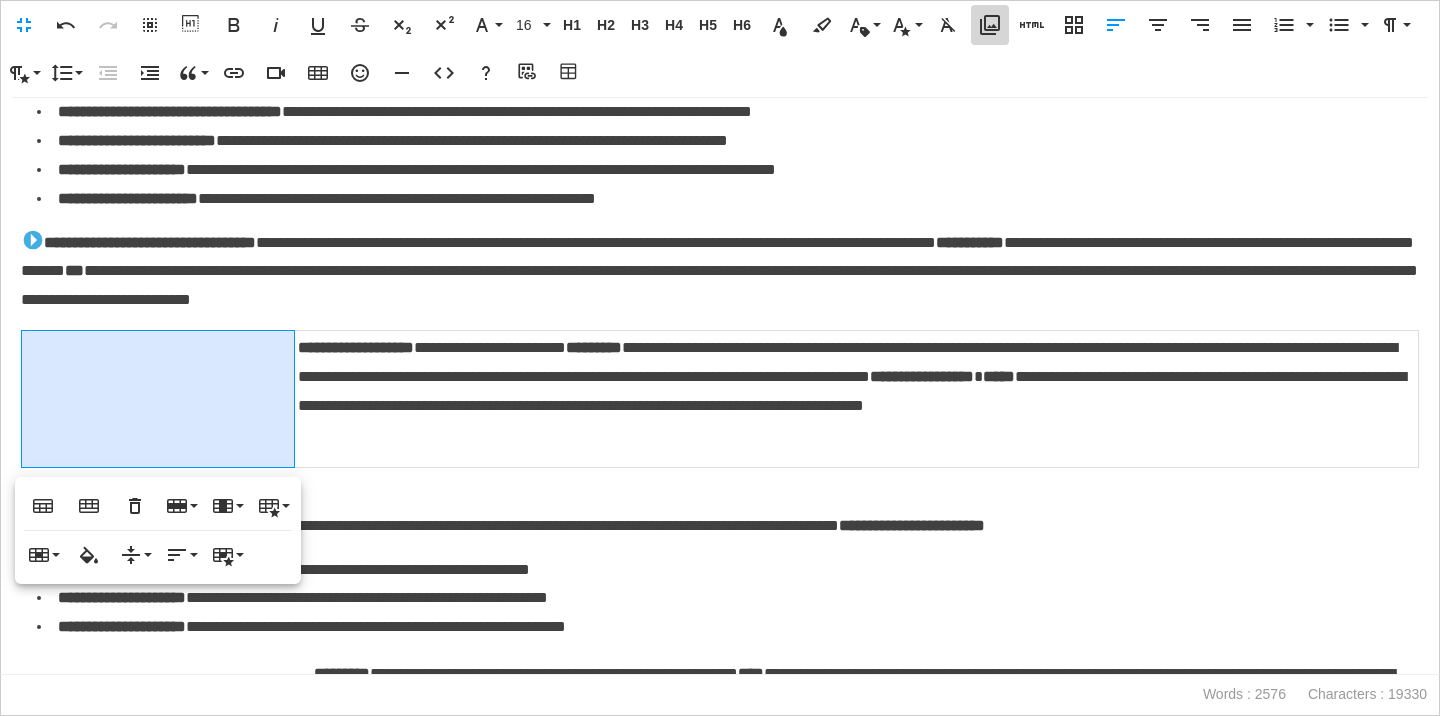 click on "Media Library" at bounding box center [990, 25] 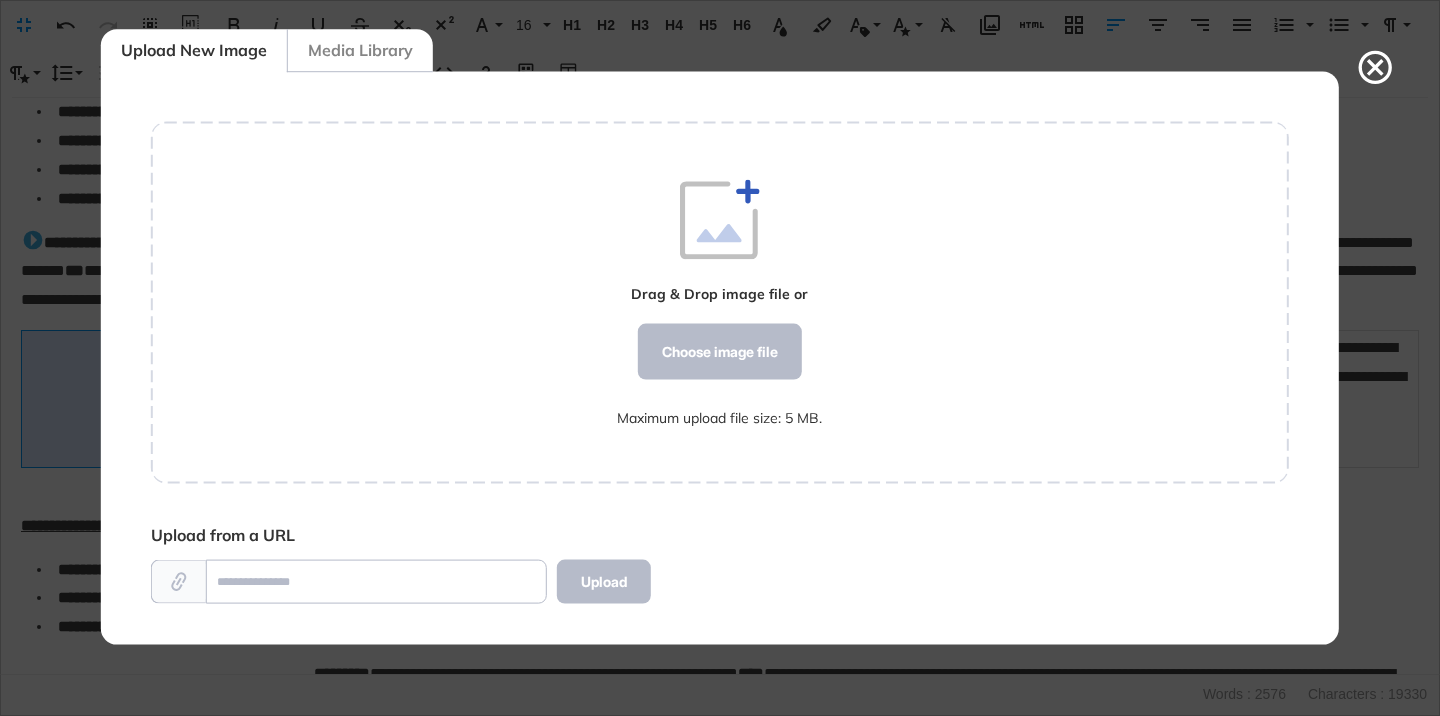 scroll, scrollTop: 572, scrollLeft: 1138, axis: both 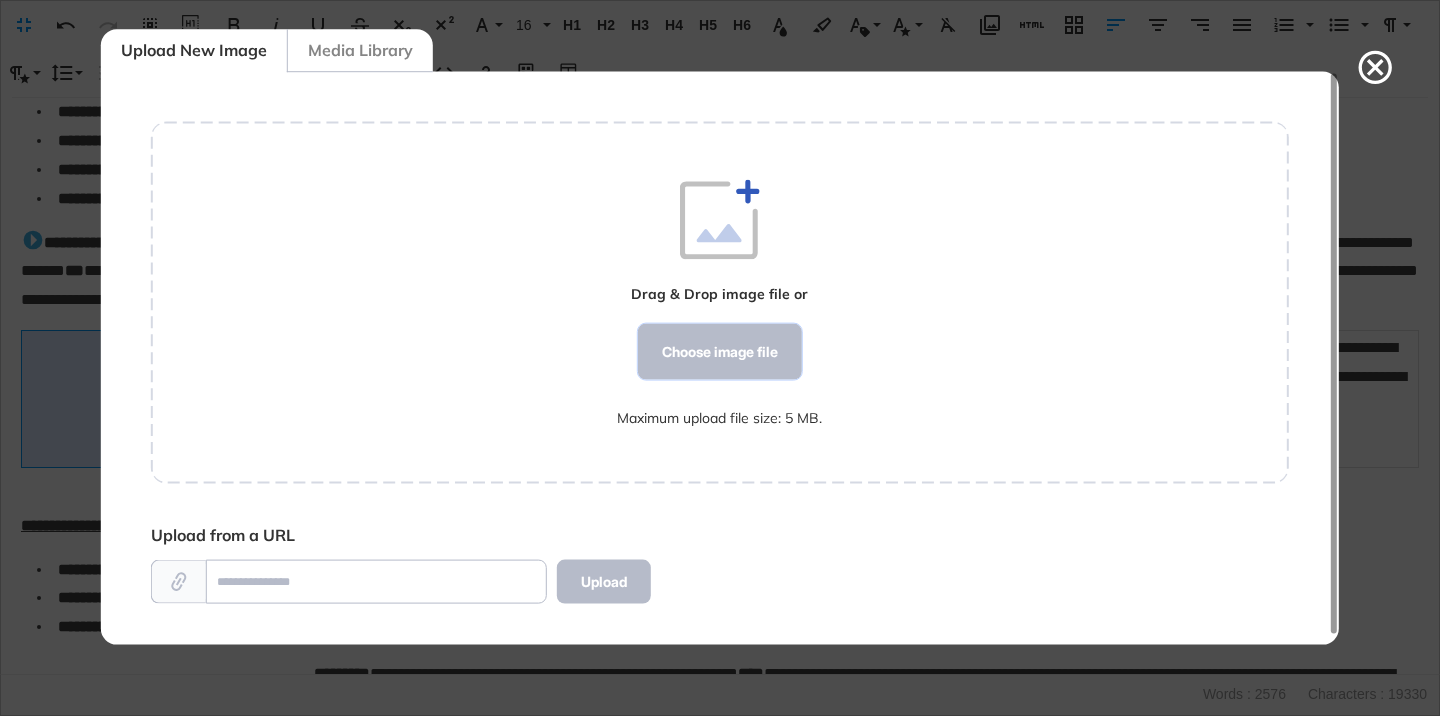 click on "Choose image file" at bounding box center (720, 352) 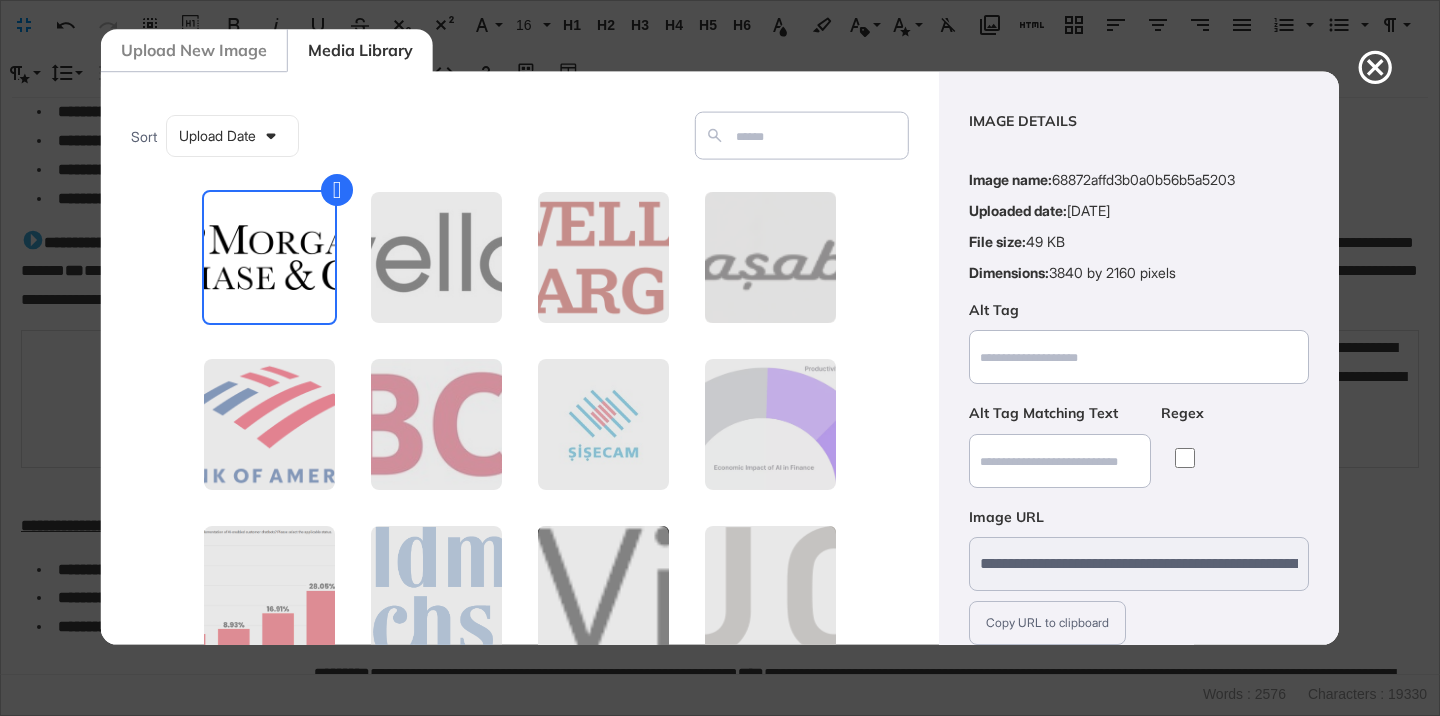 scroll, scrollTop: 156, scrollLeft: 0, axis: vertical 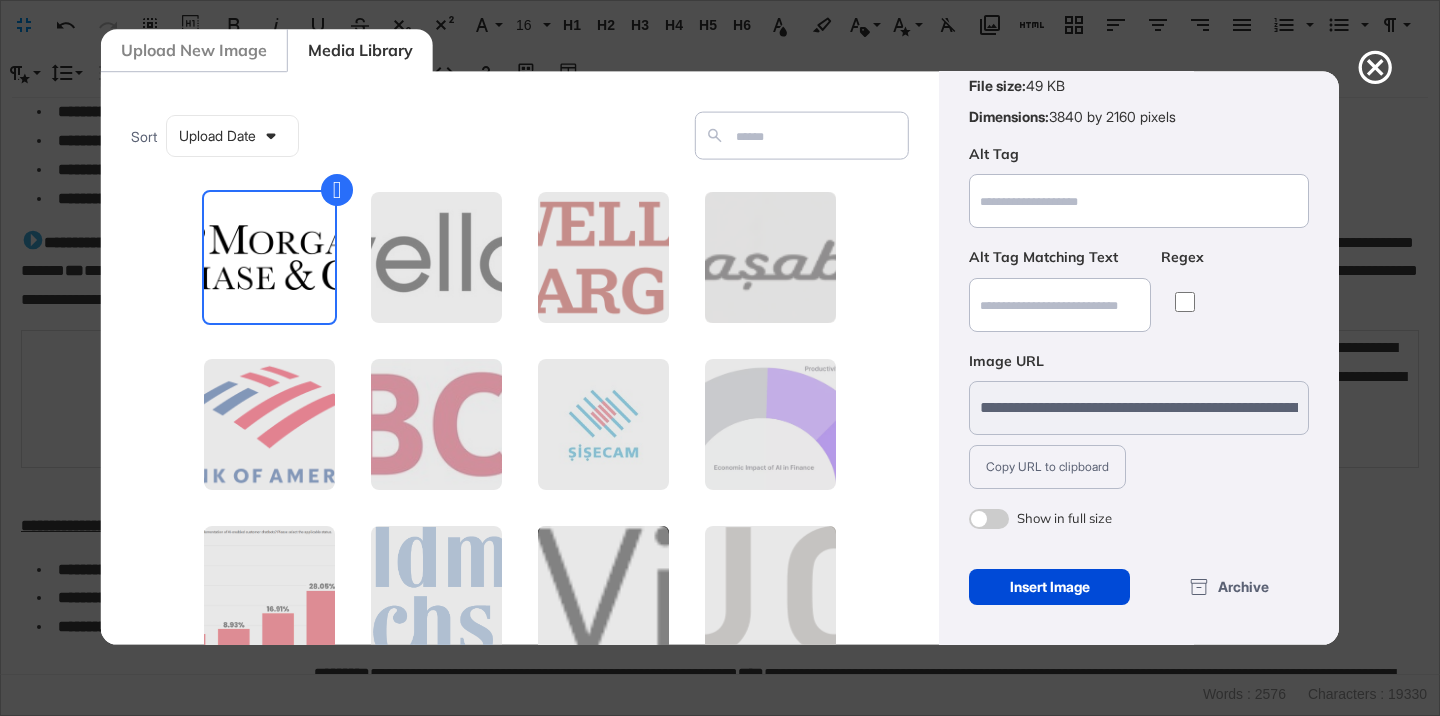 click at bounding box center [989, 519] 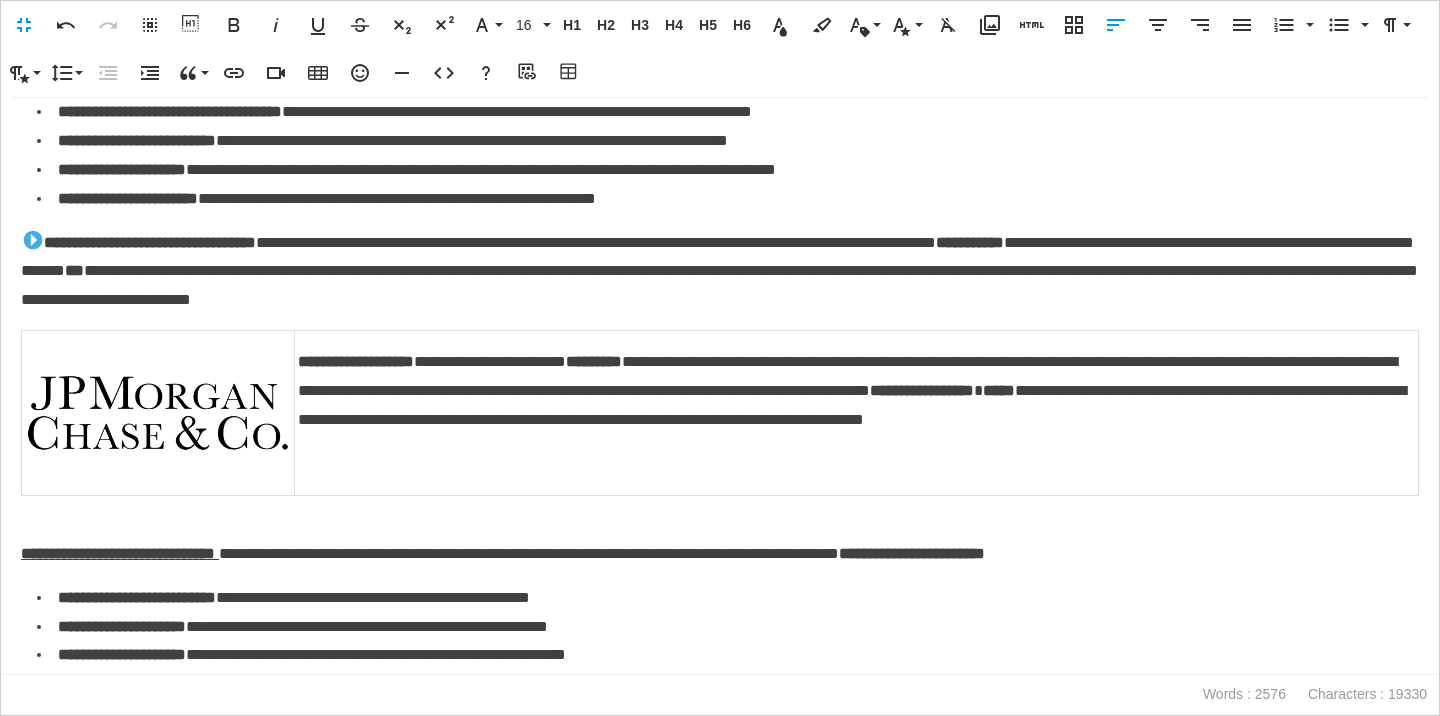click at bounding box center (158, 413) 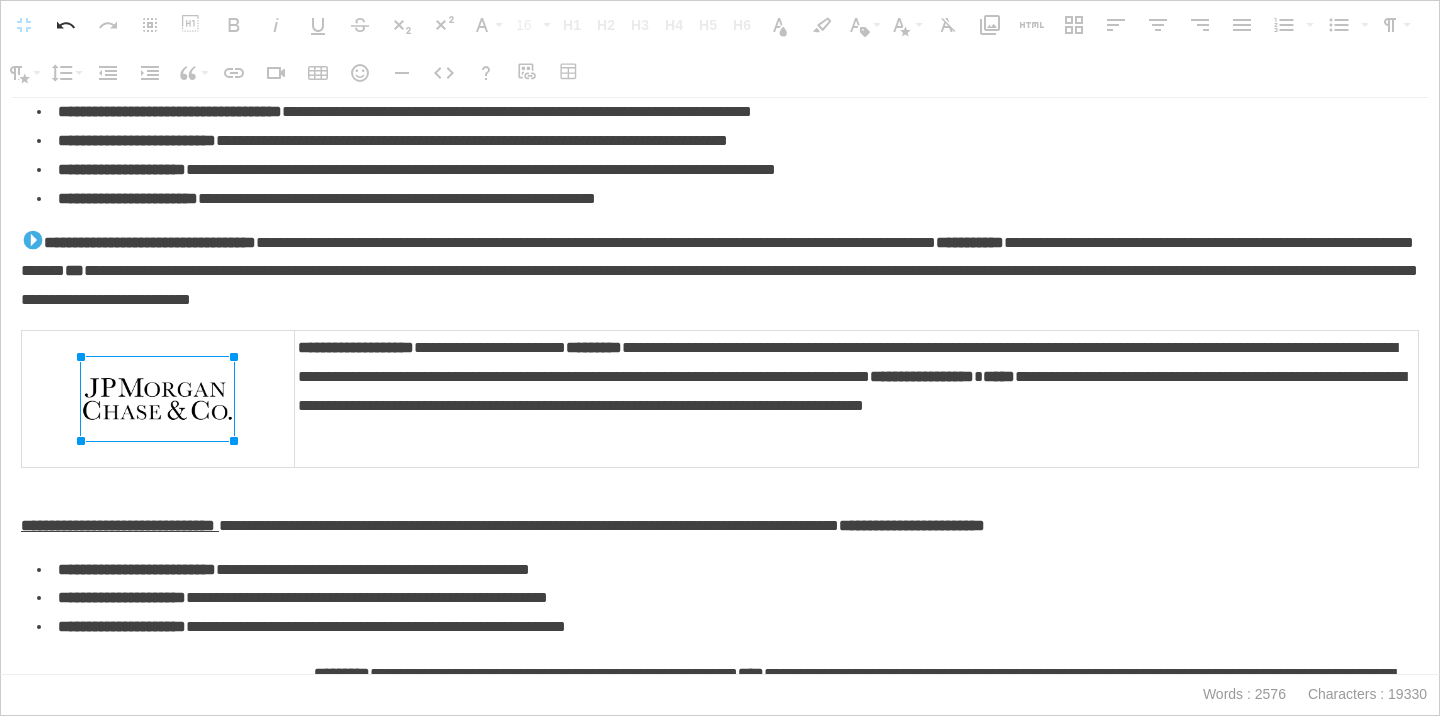drag, startPoint x: 288, startPoint y: 340, endPoint x: 177, endPoint y: 367, distance: 114.236595 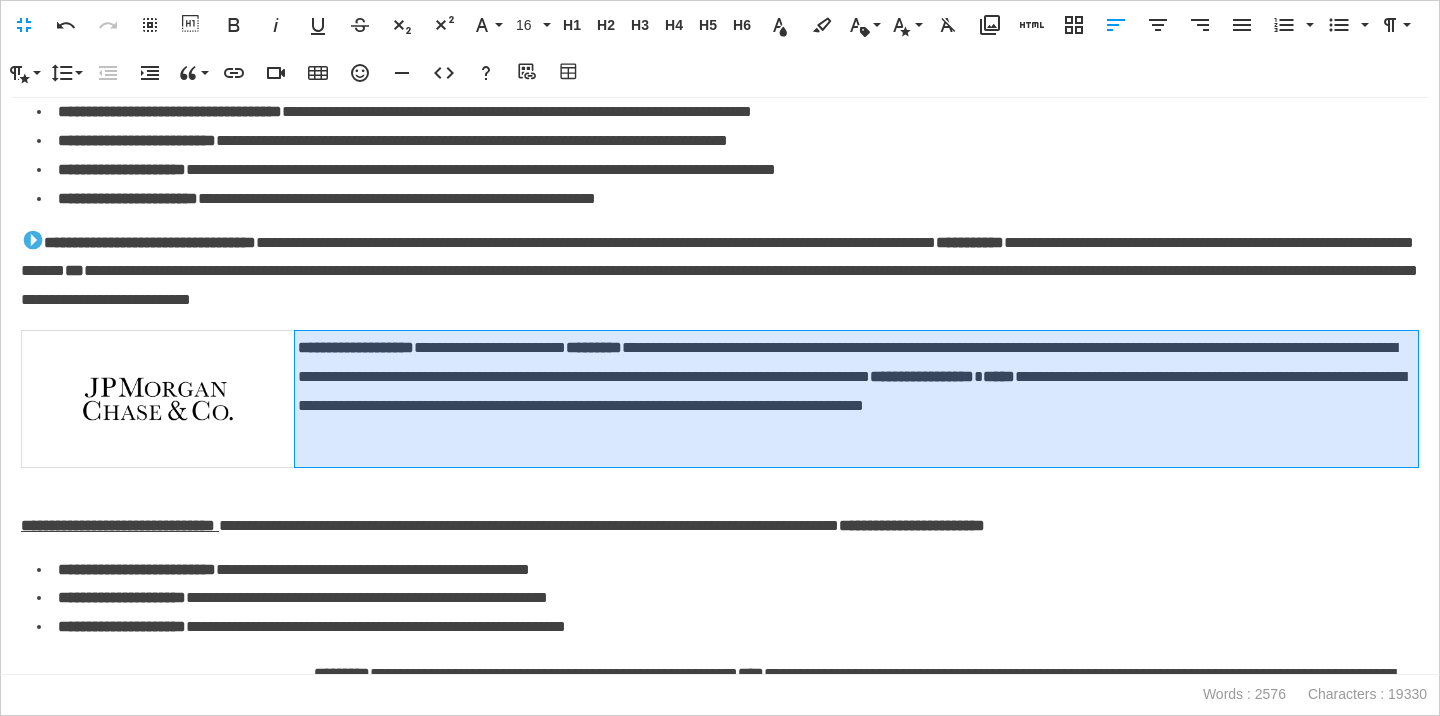 click on "**********" at bounding box center (856, 391) 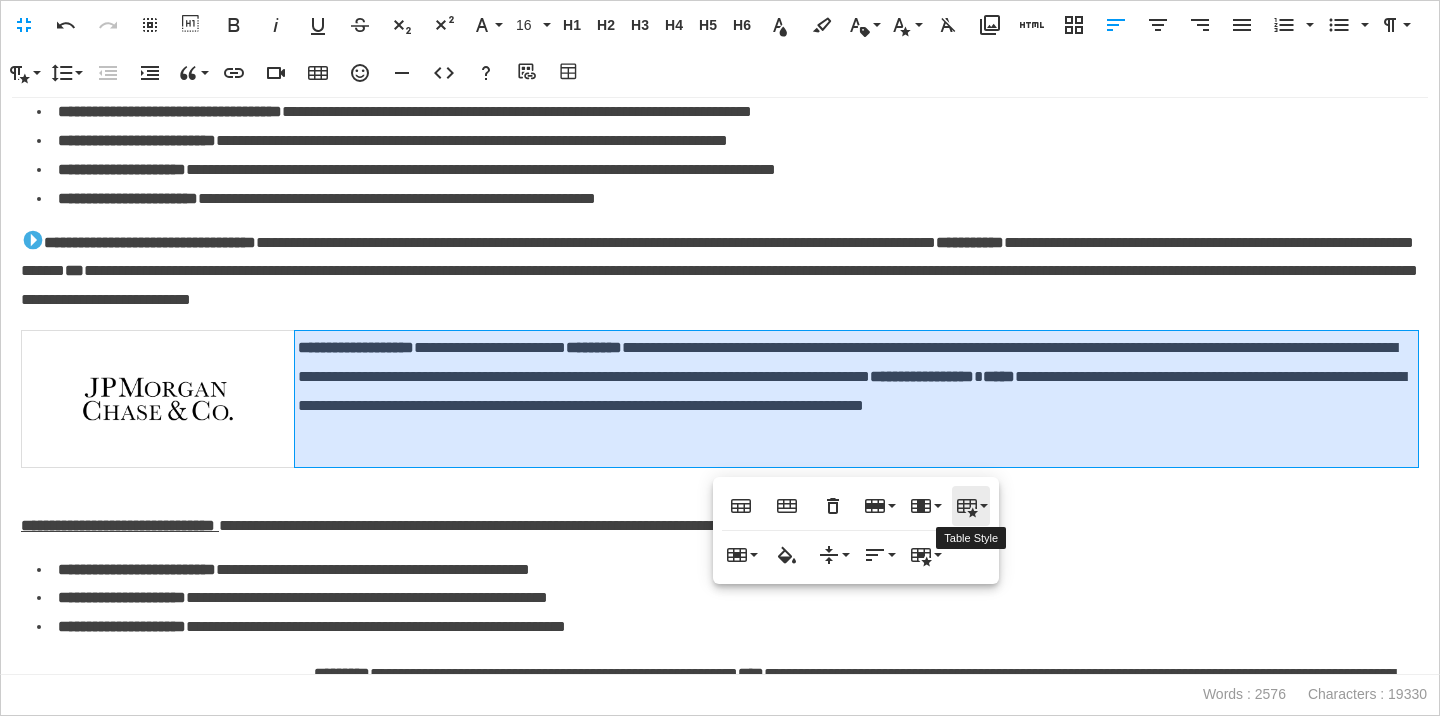 click on "Table Style" at bounding box center (971, 506) 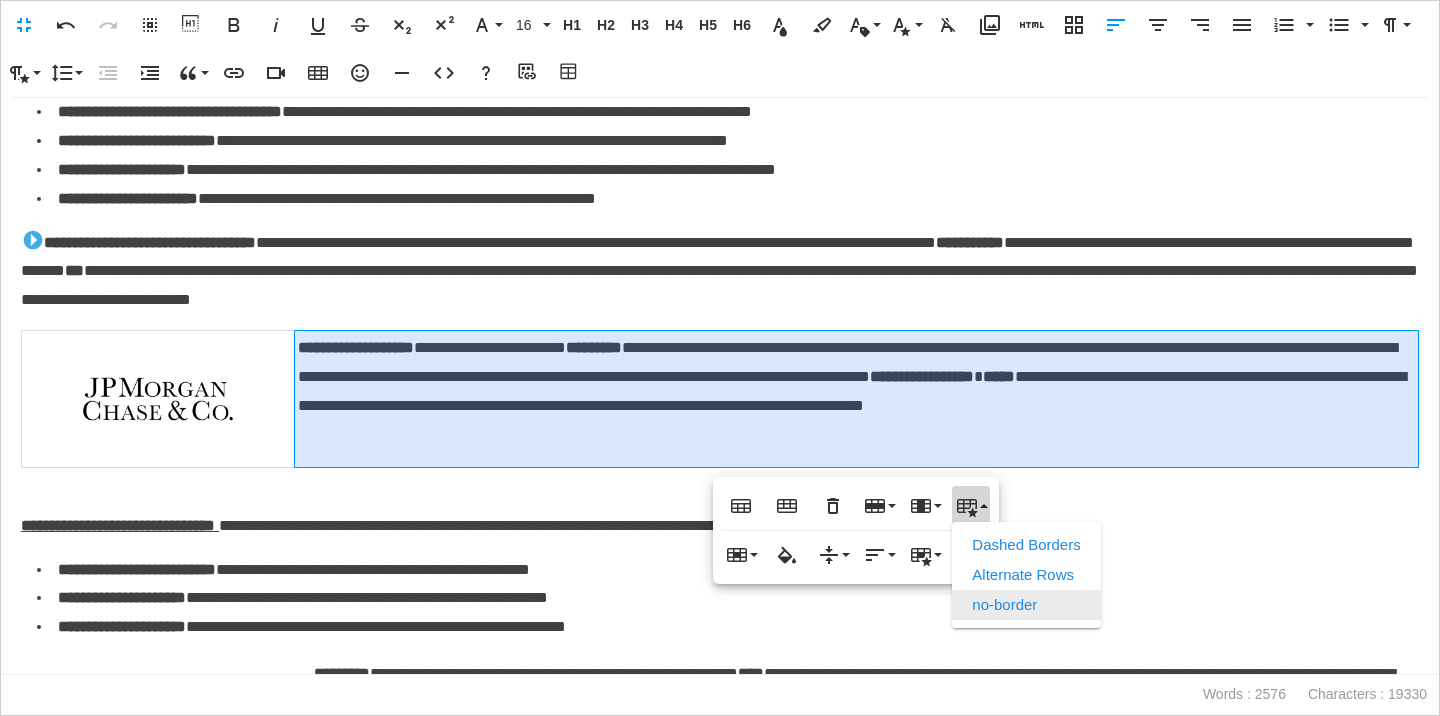 click on "no-border" at bounding box center [1026, 605] 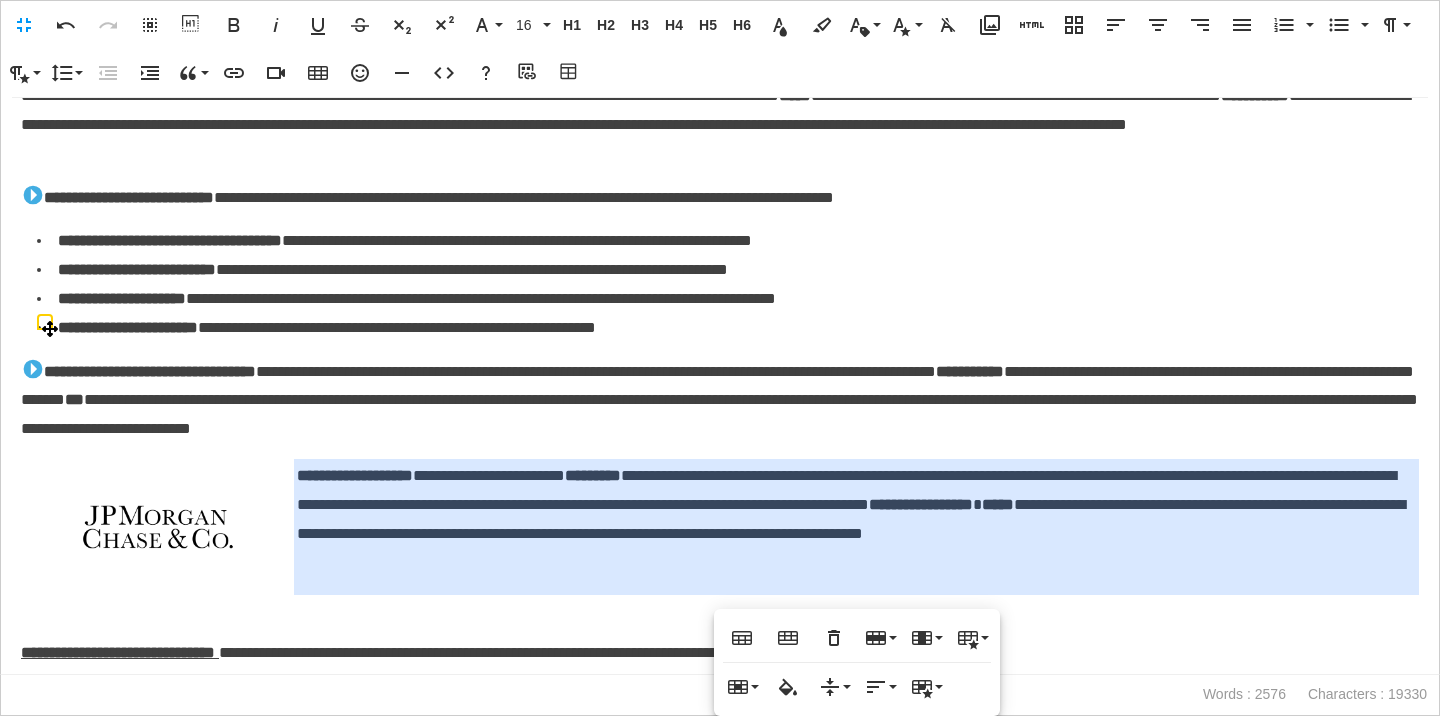 scroll, scrollTop: 2234, scrollLeft: 0, axis: vertical 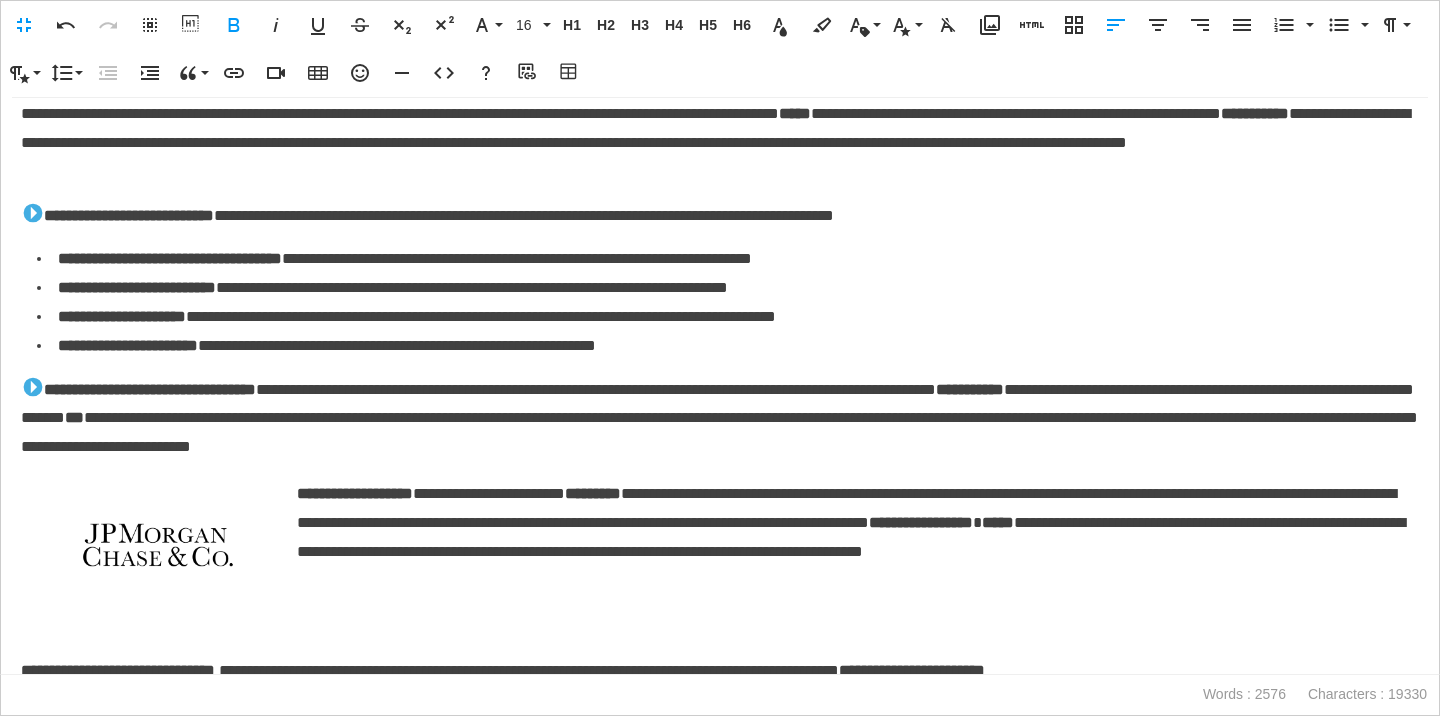 click on "**********" at bounding box center [720, 419] 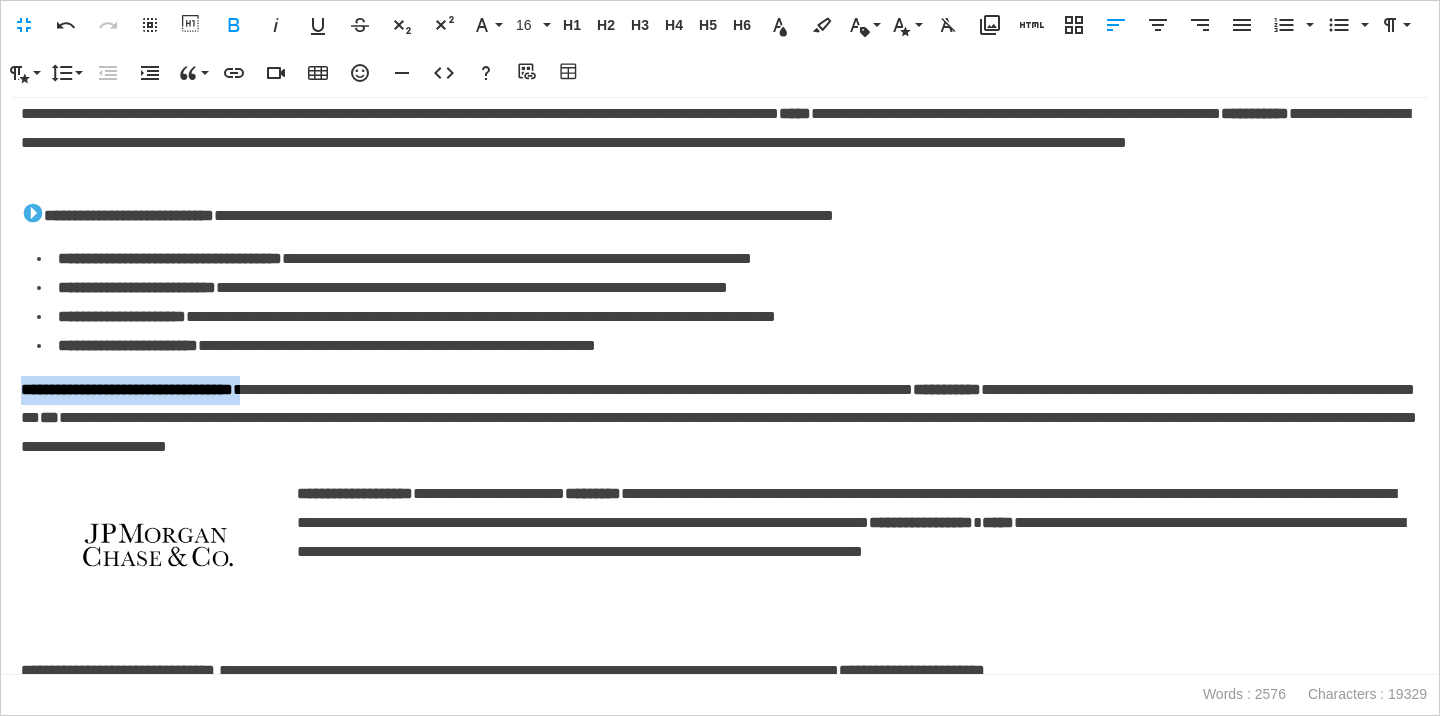 drag, startPoint x: 321, startPoint y: 388, endPoint x: 13, endPoint y: 399, distance: 308.19638 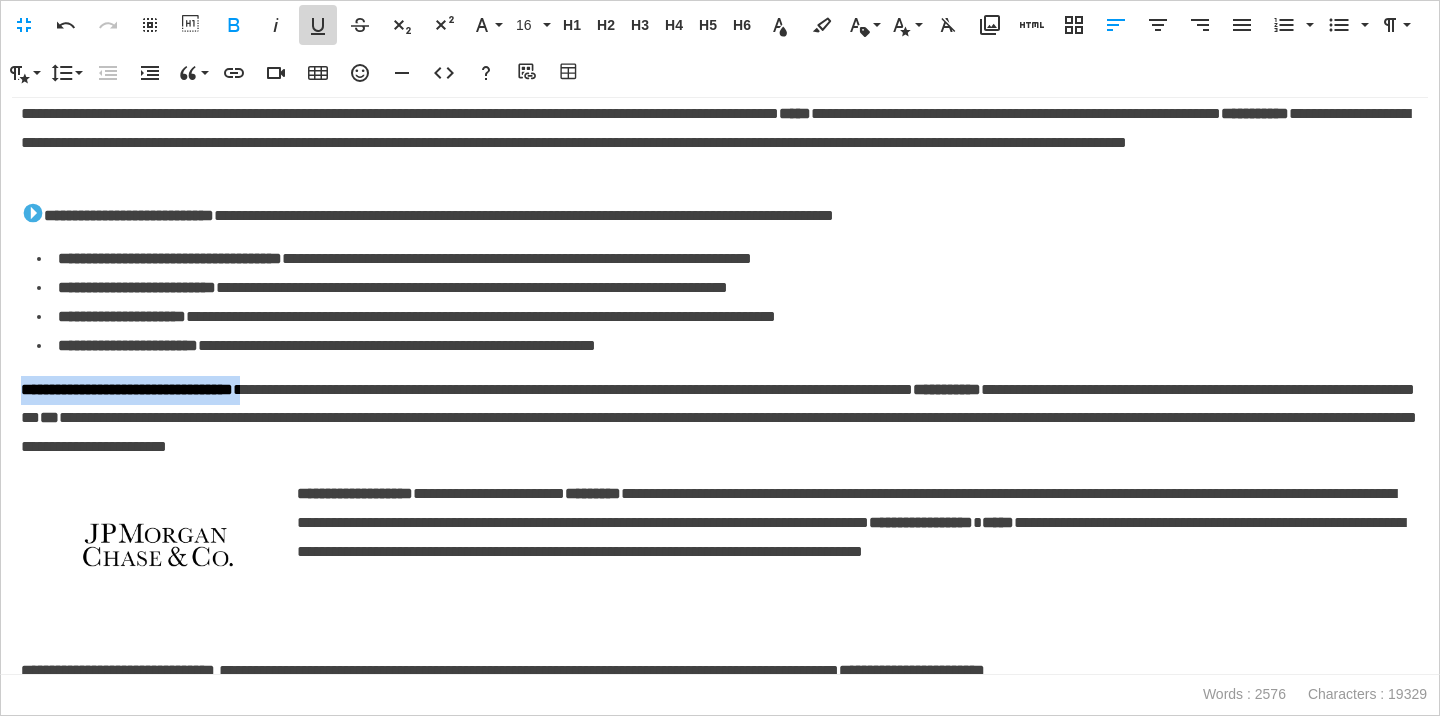 click 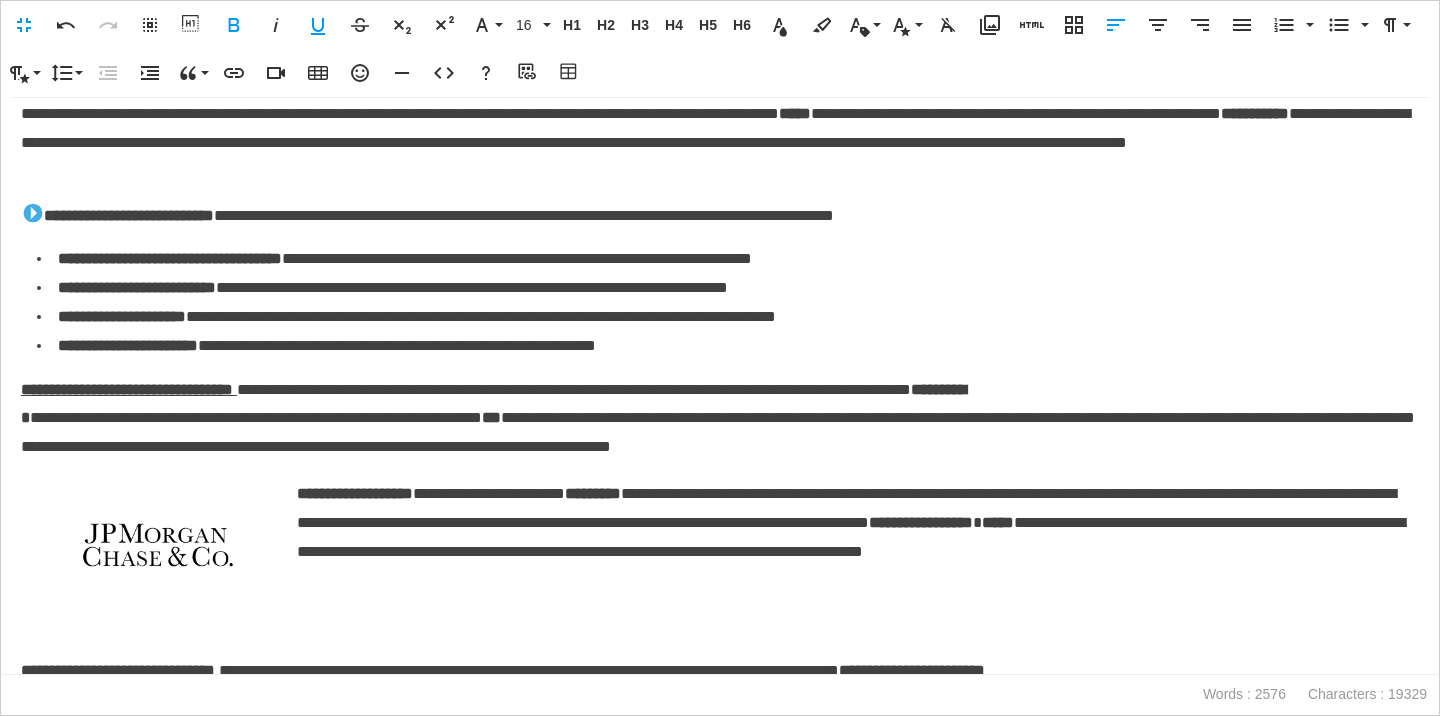 click on "**********" at bounding box center [117, 215] 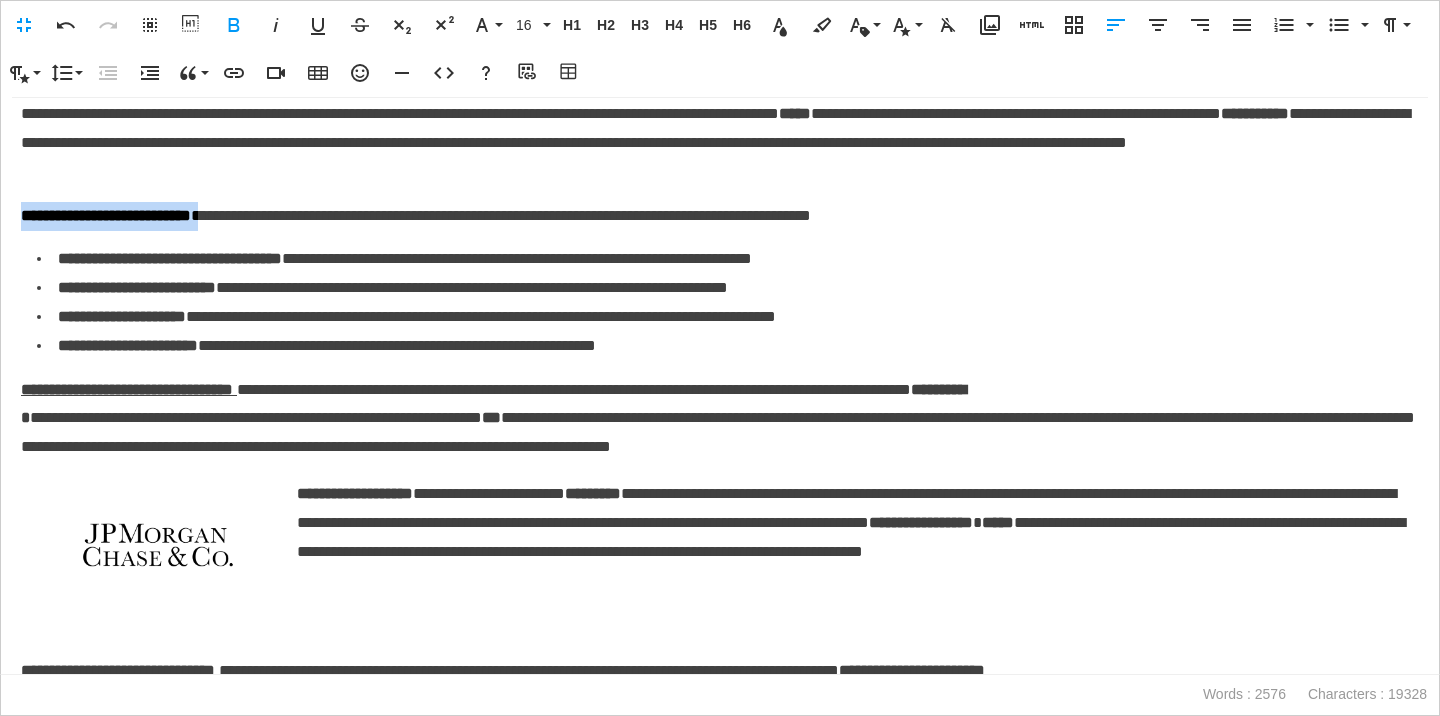 drag, startPoint x: 262, startPoint y: 211, endPoint x: 22, endPoint y: 217, distance: 240.07498 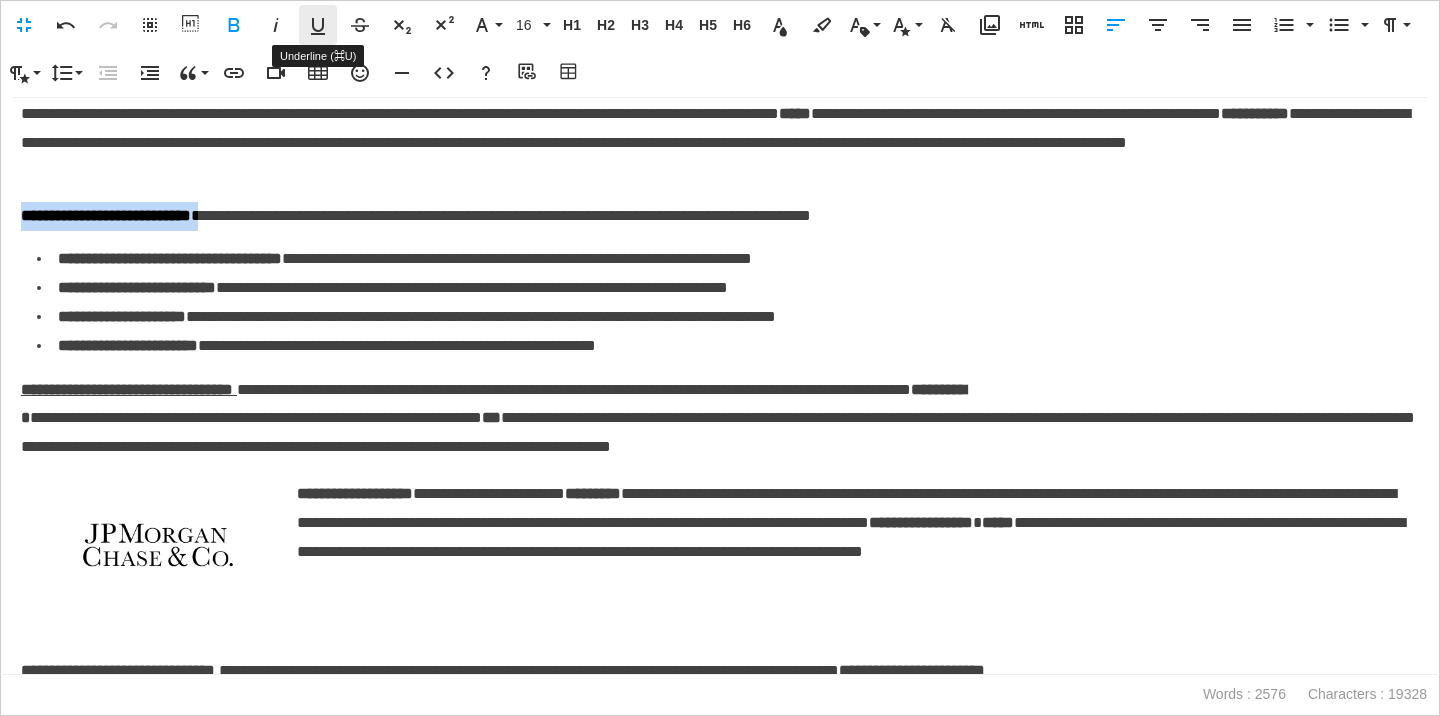 click 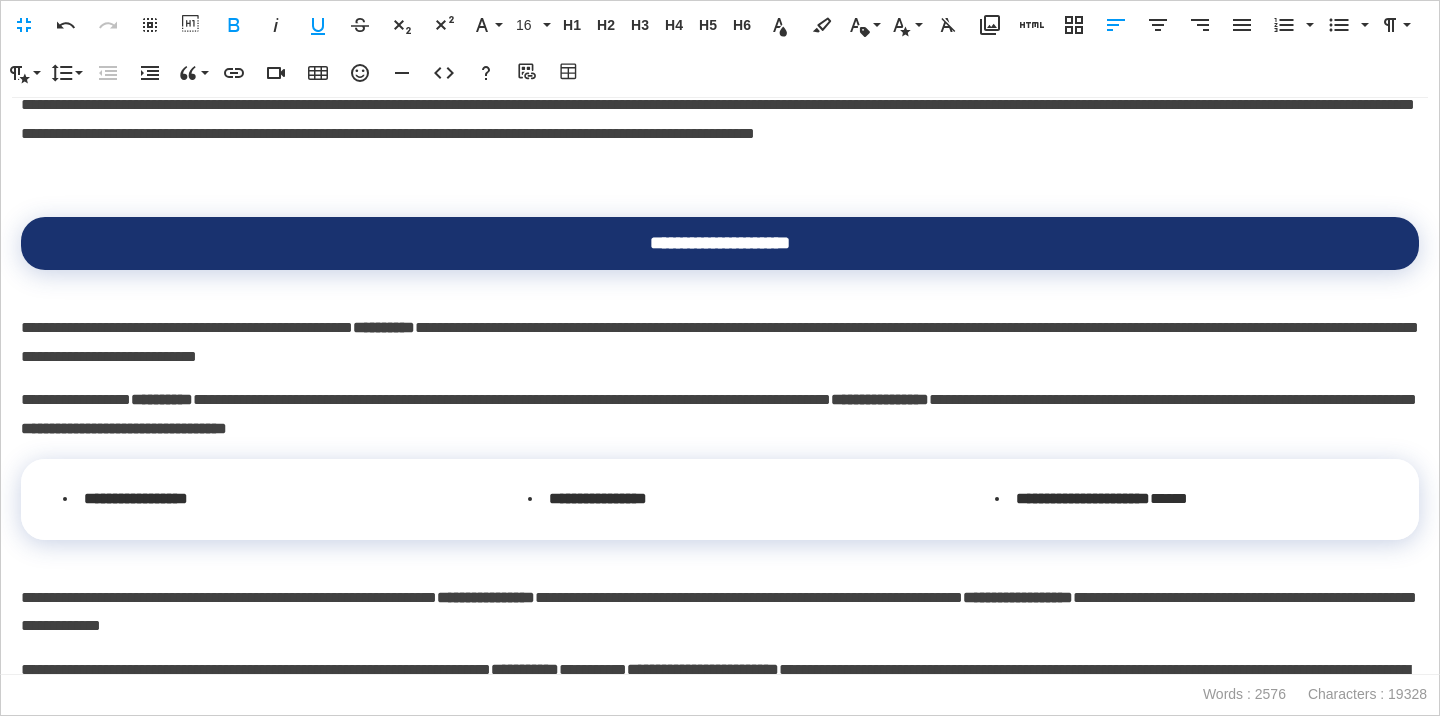 scroll, scrollTop: 3206, scrollLeft: 0, axis: vertical 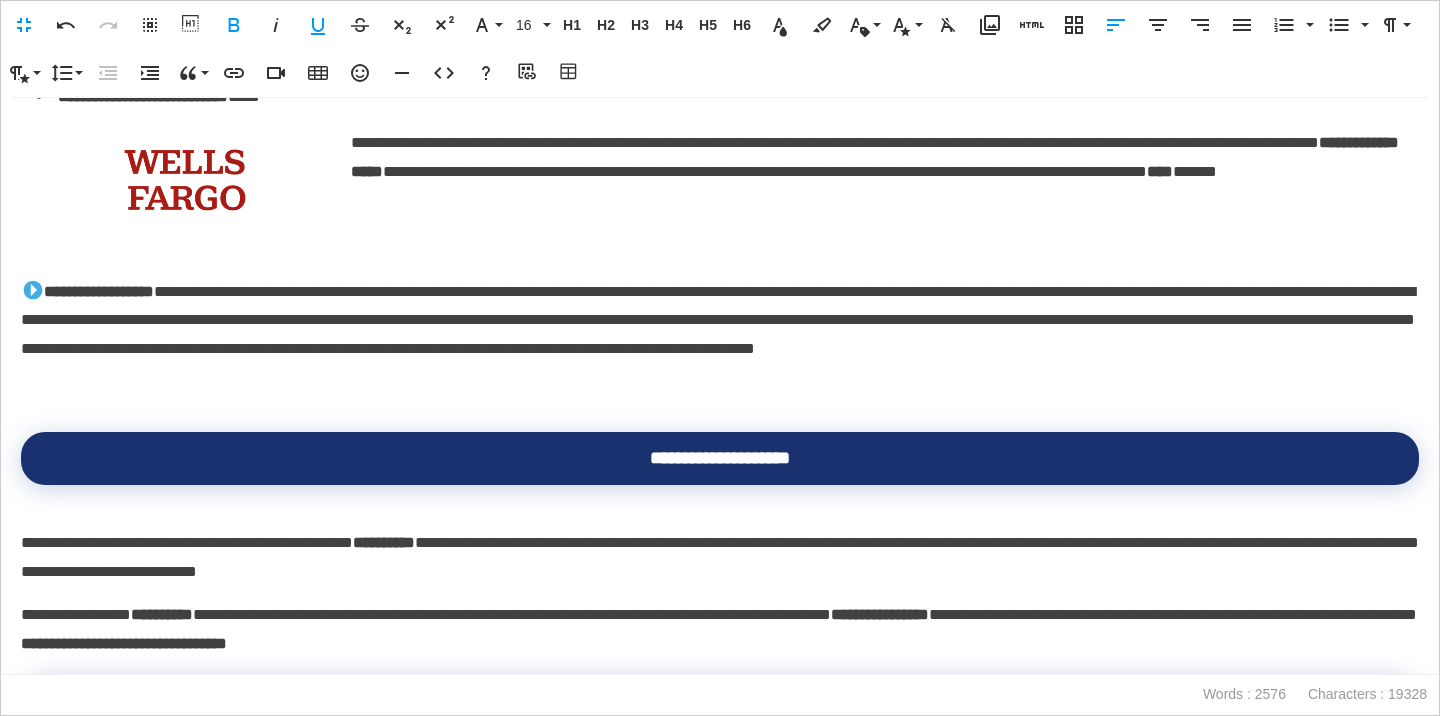click on "**********" at bounding box center [87, 291] 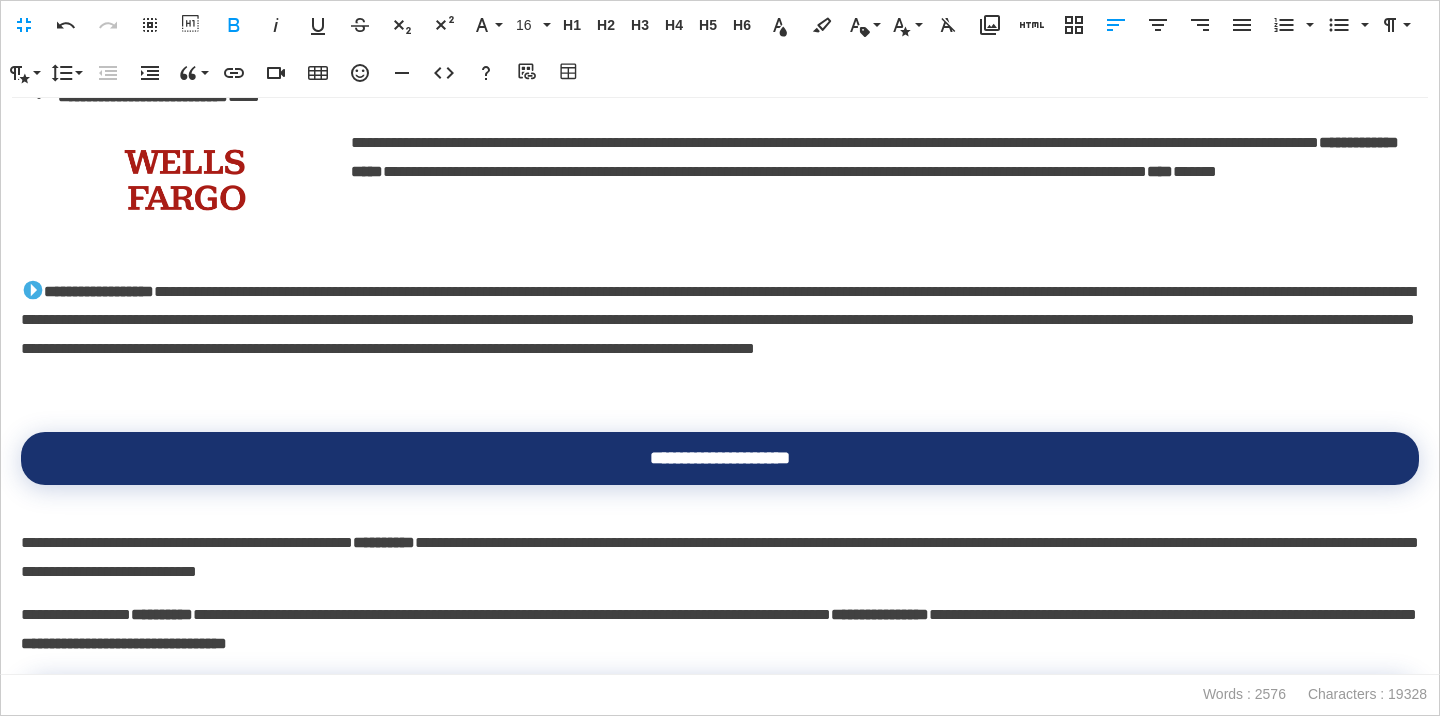 click on "**********" at bounding box center (87, 291) 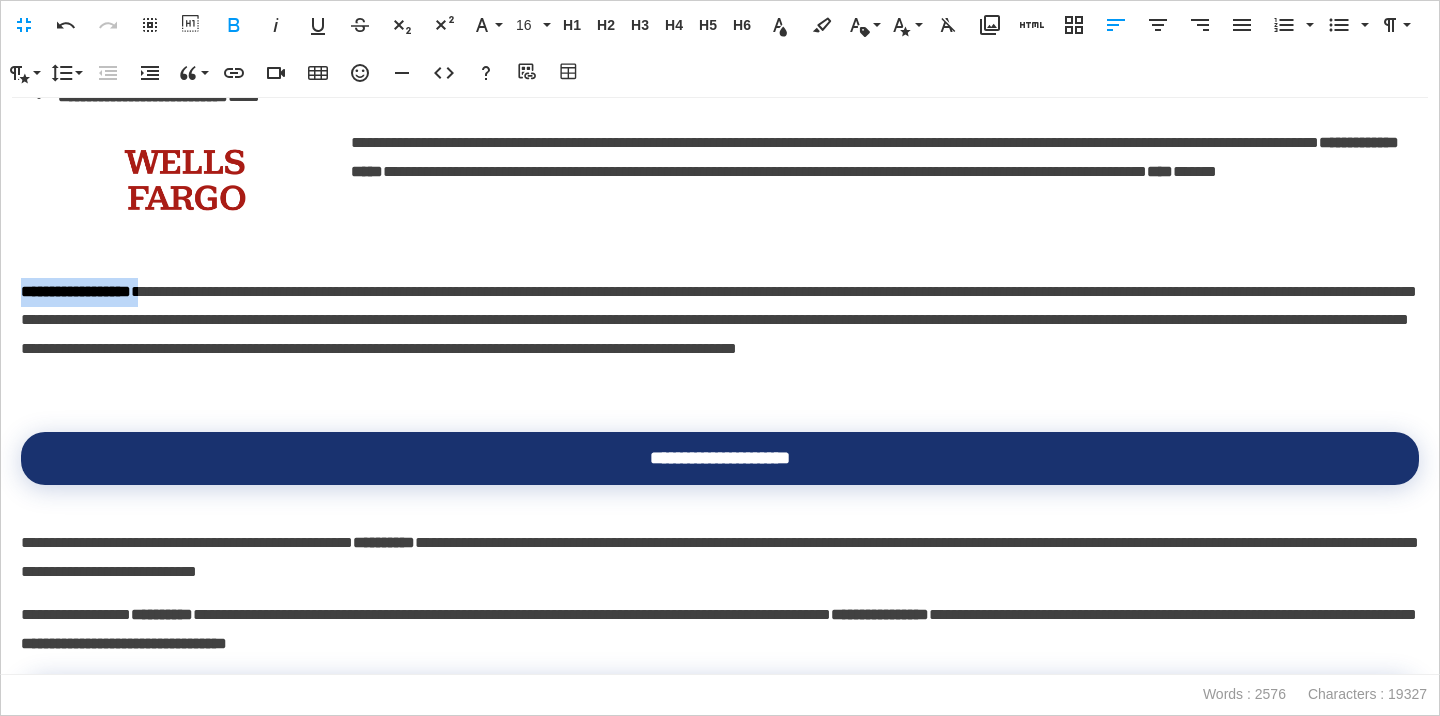 drag, startPoint x: 164, startPoint y: 288, endPoint x: 21, endPoint y: 280, distance: 143.2236 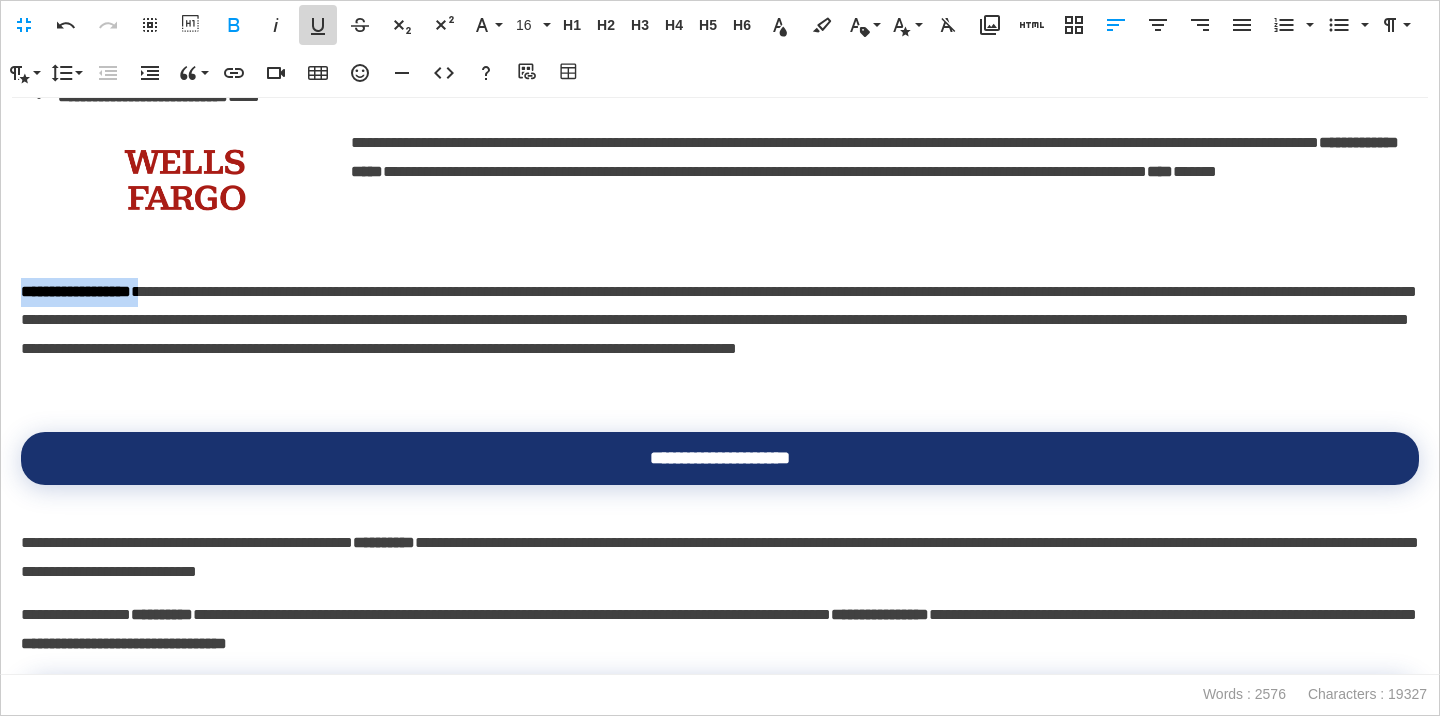 click 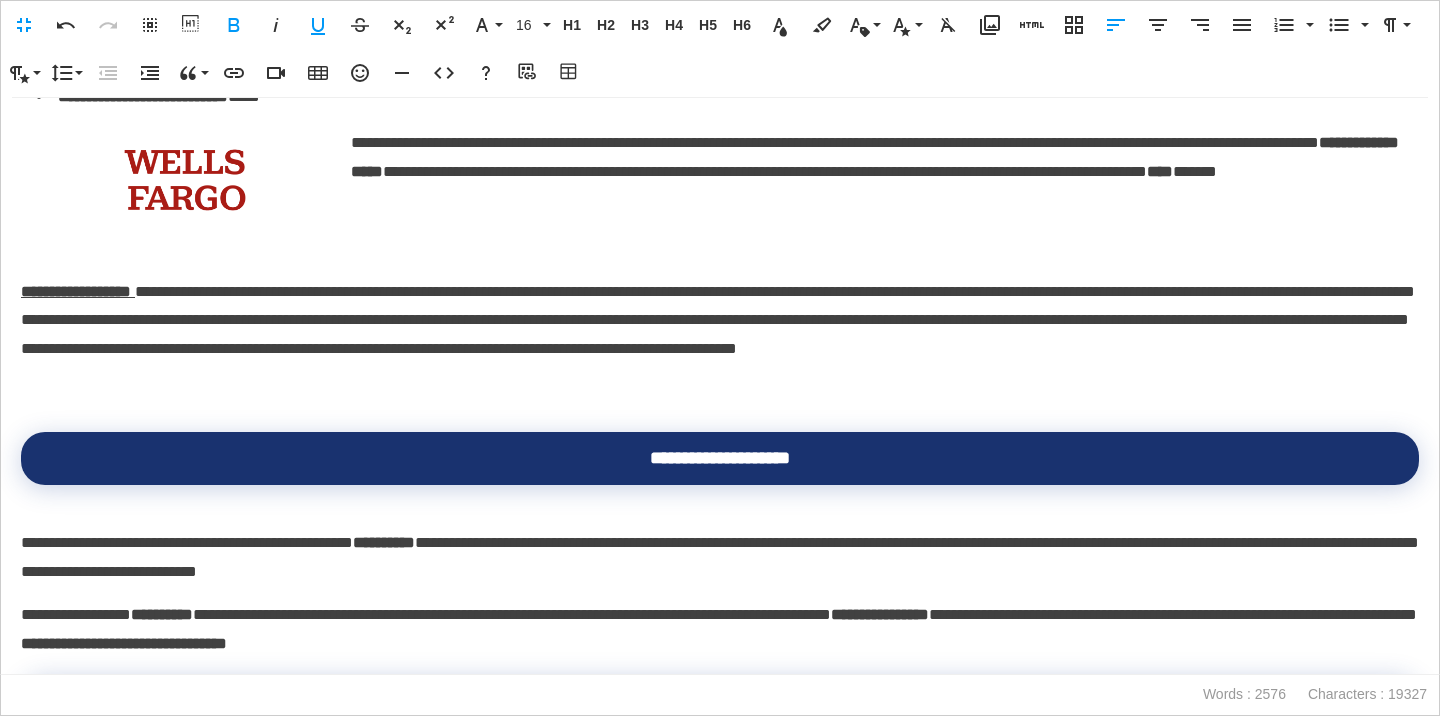 click on "**********" at bounding box center (720, 335) 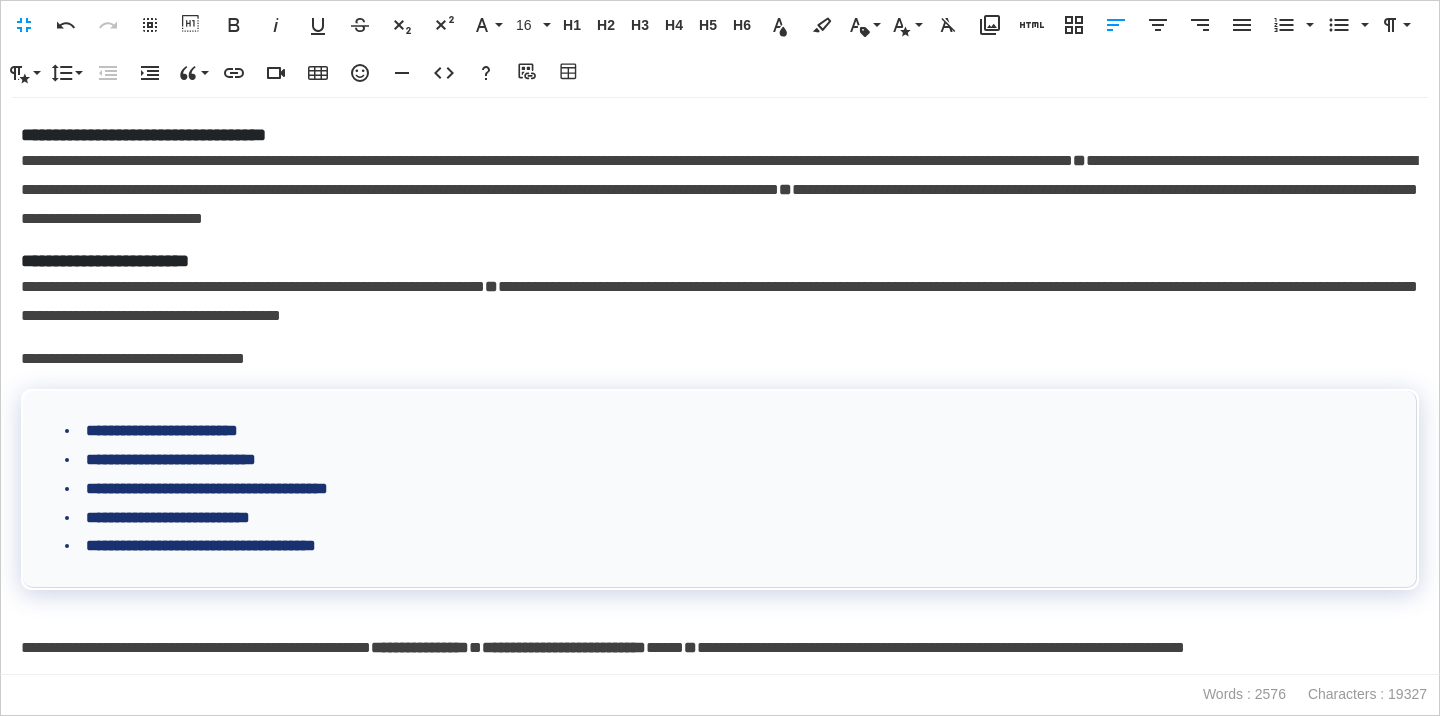 scroll, scrollTop: 823, scrollLeft: 0, axis: vertical 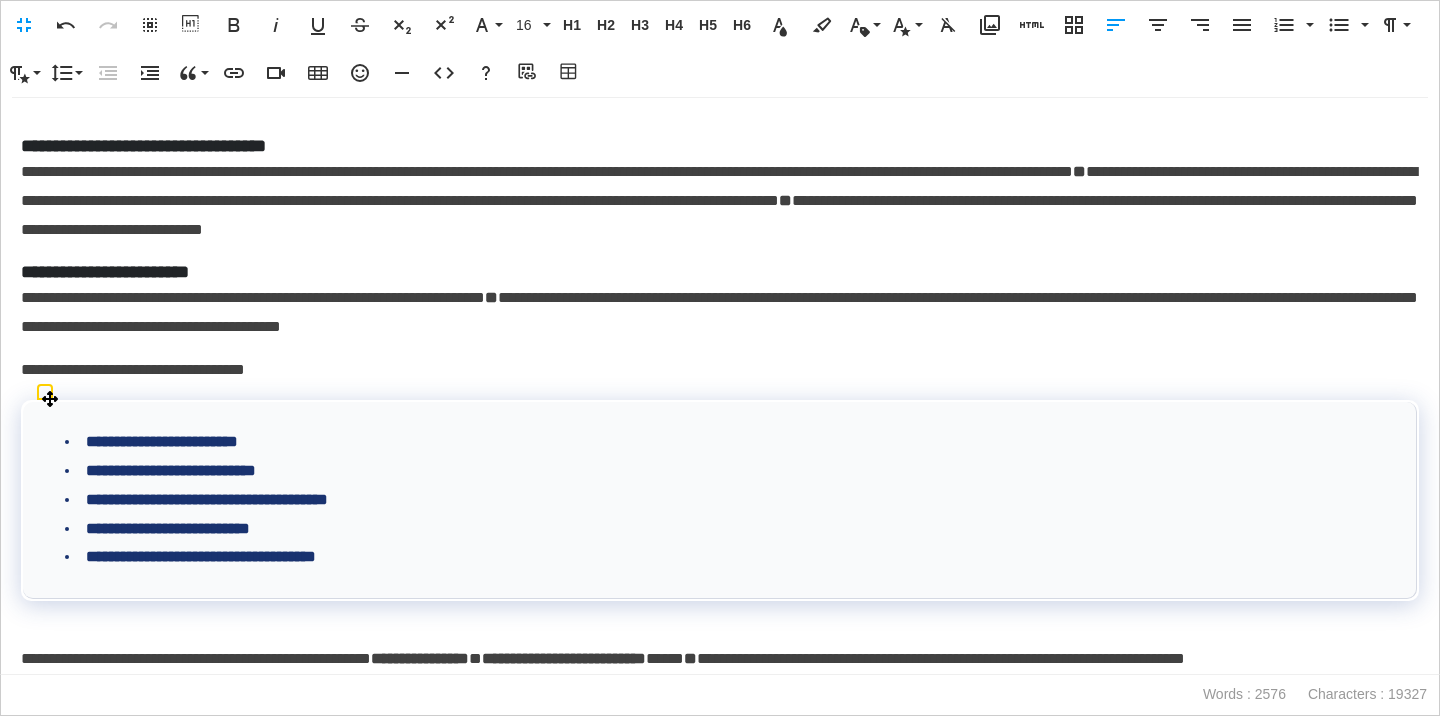 click on "**********" at bounding box center [720, 370] 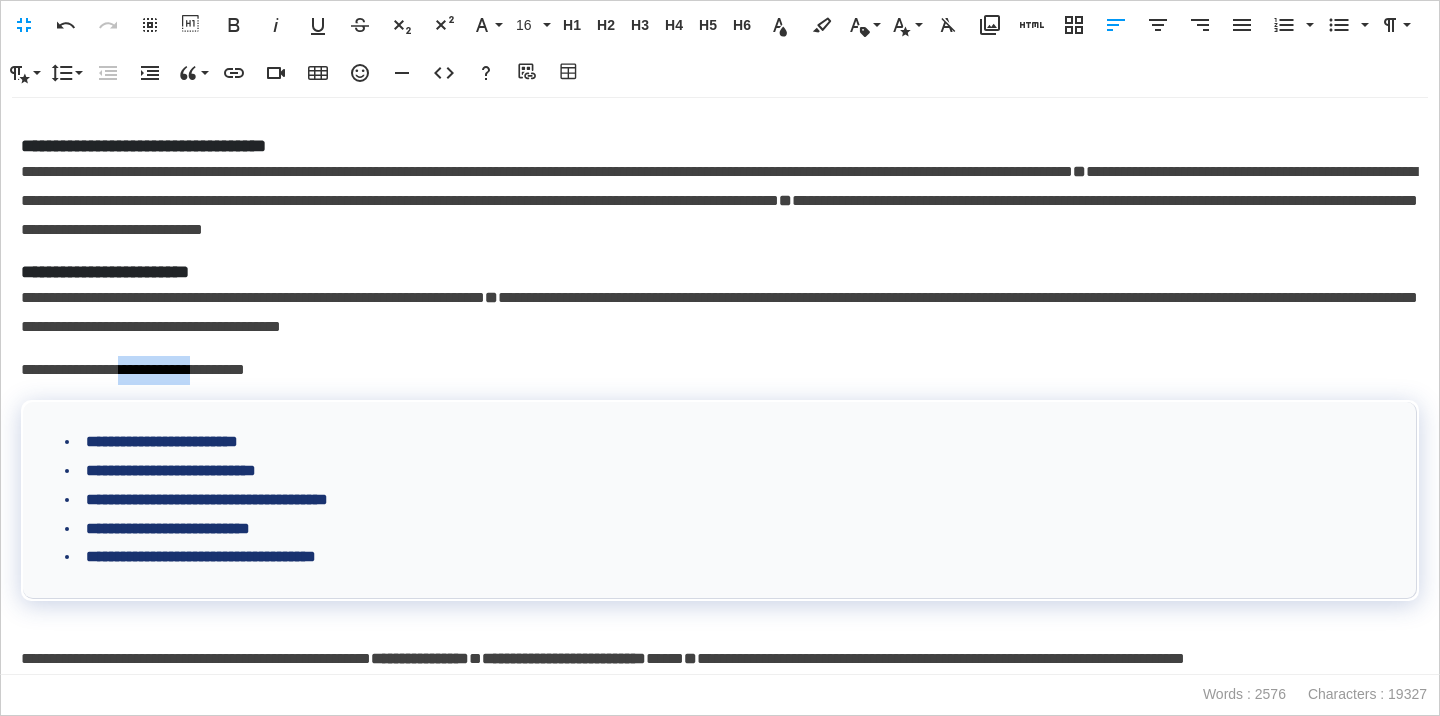 click on "**********" at bounding box center [720, 370] 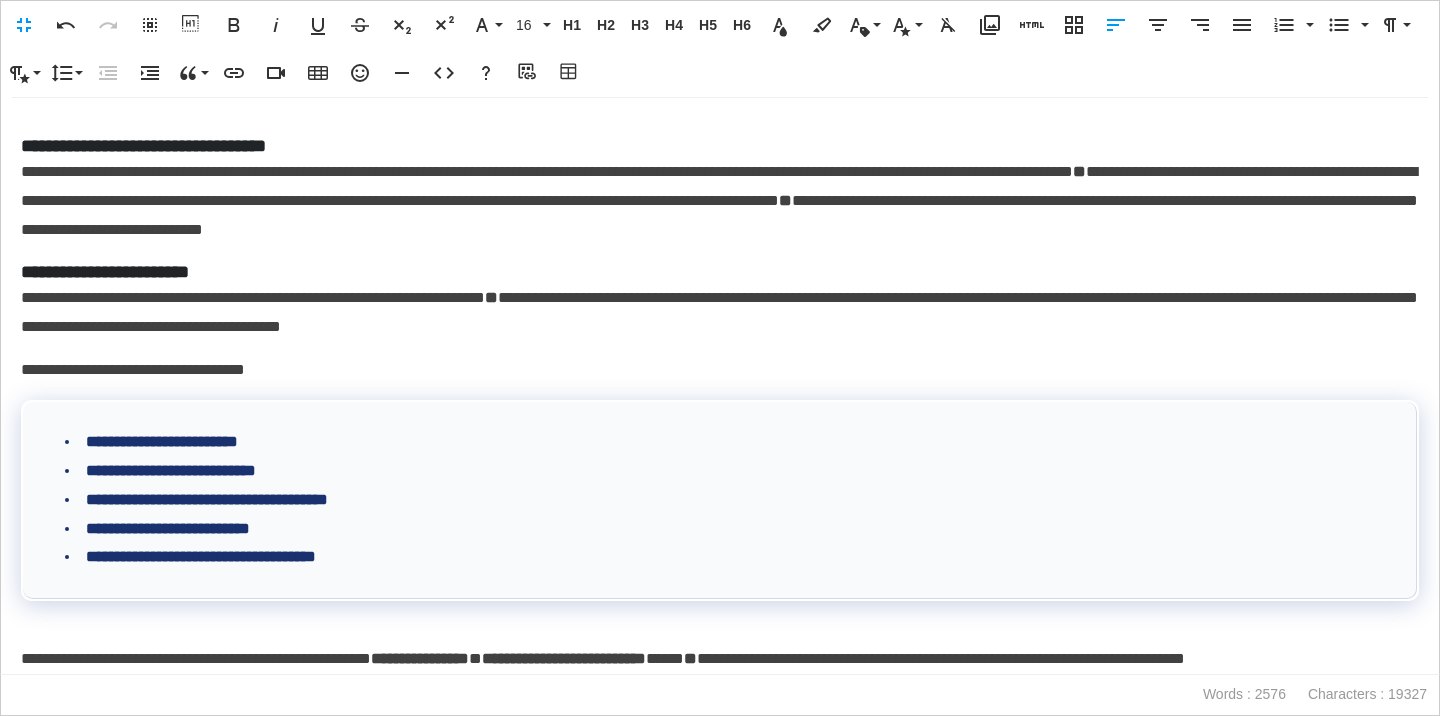 click on "**********" at bounding box center [720, 370] 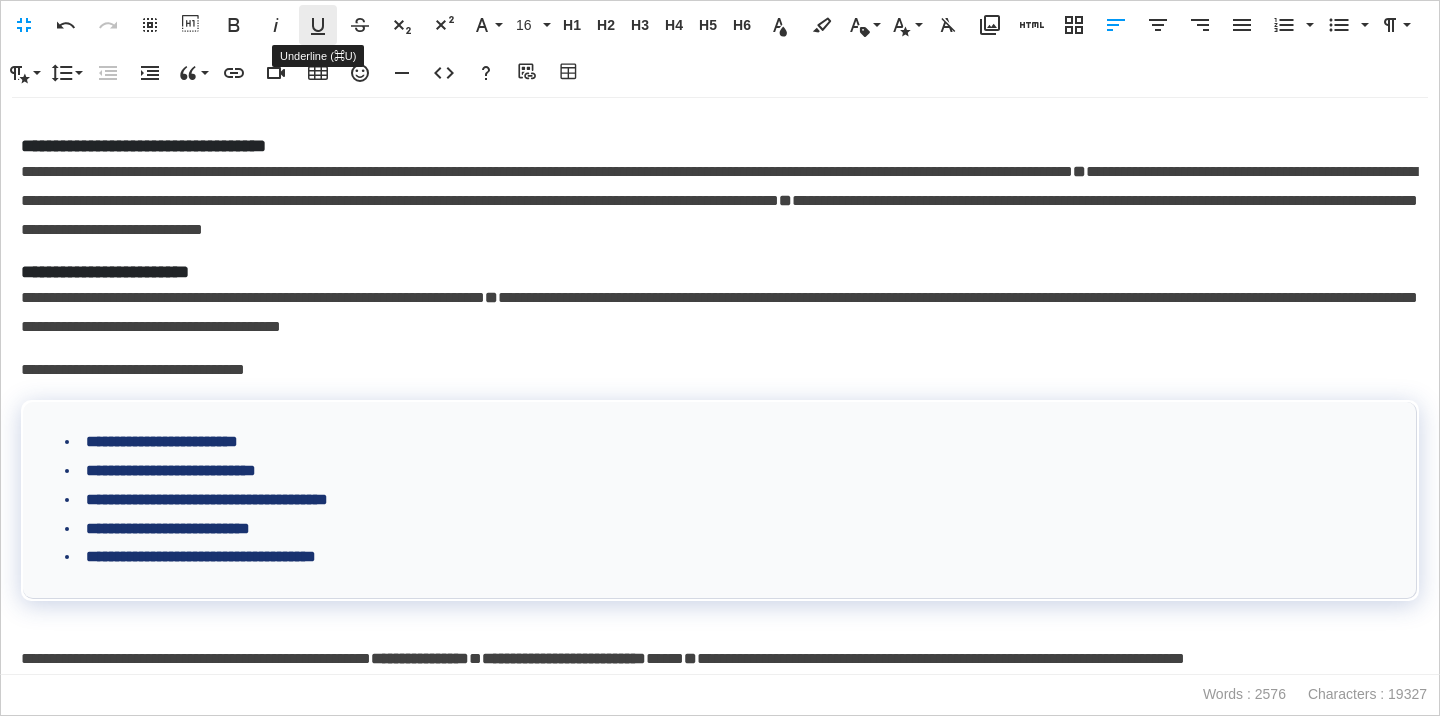 click 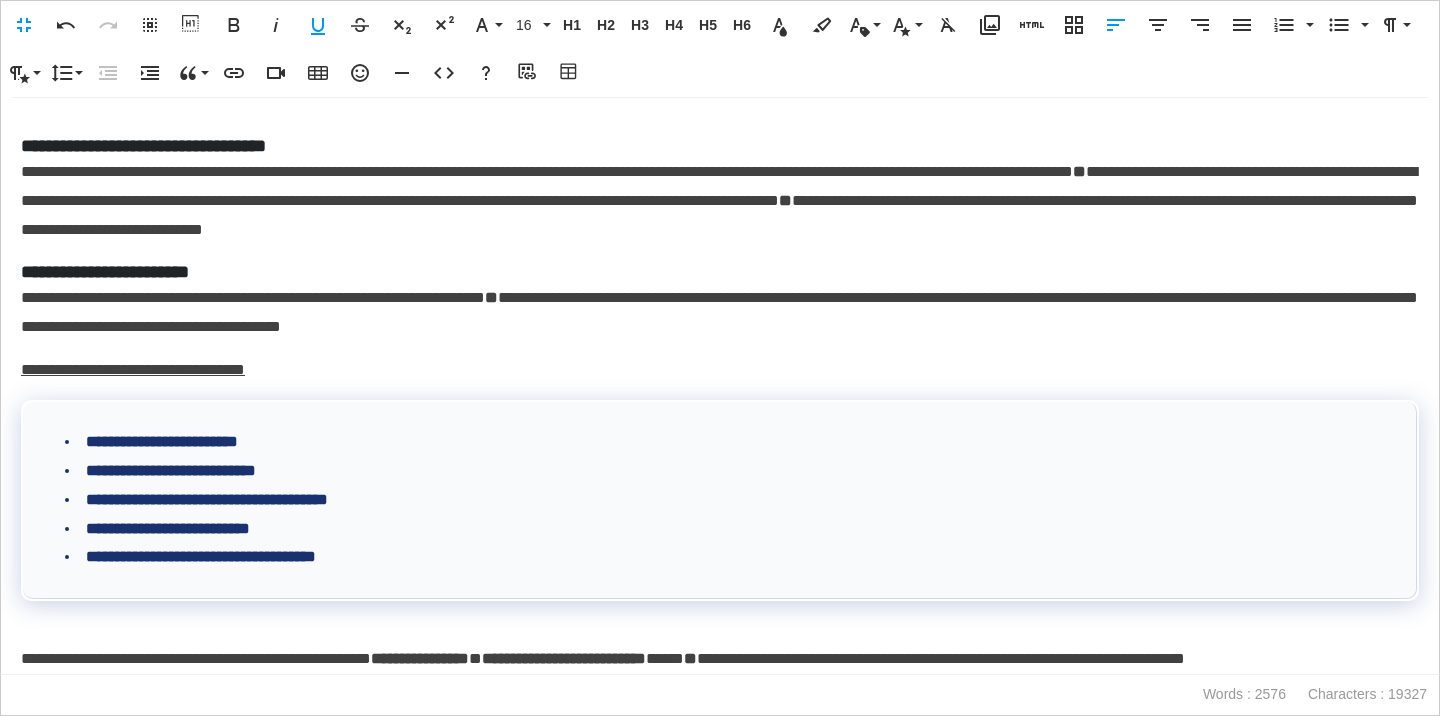 click on "**********" at bounding box center [720, 313] 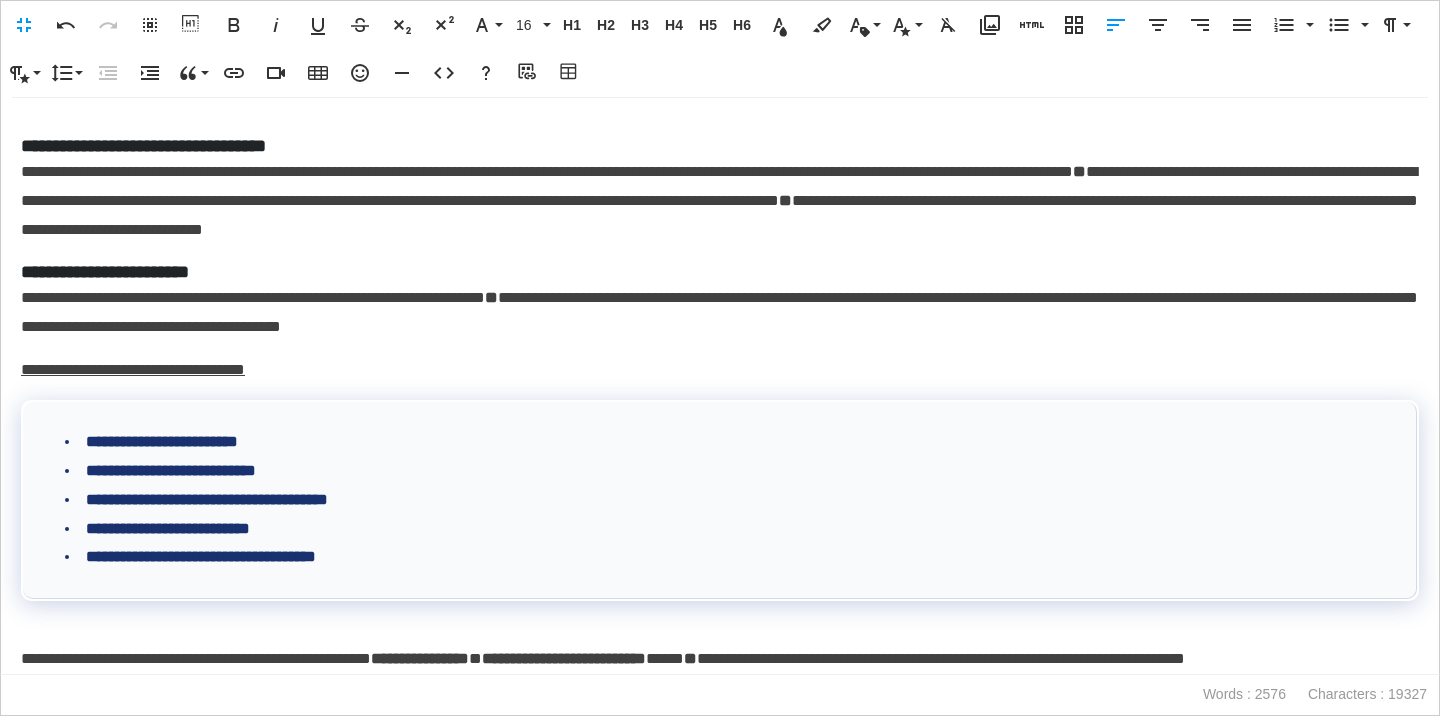 click on "**********" at bounding box center (720, 272) 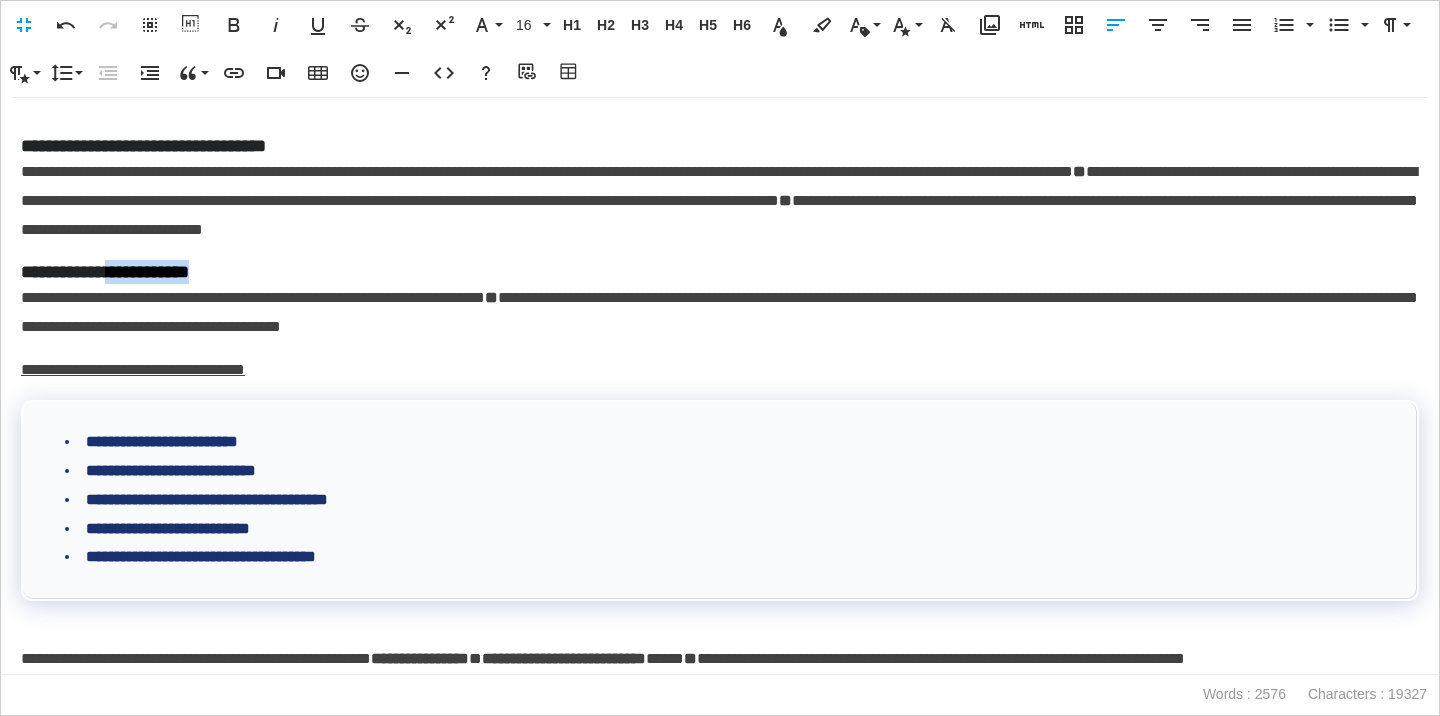 click on "**********" at bounding box center (720, 272) 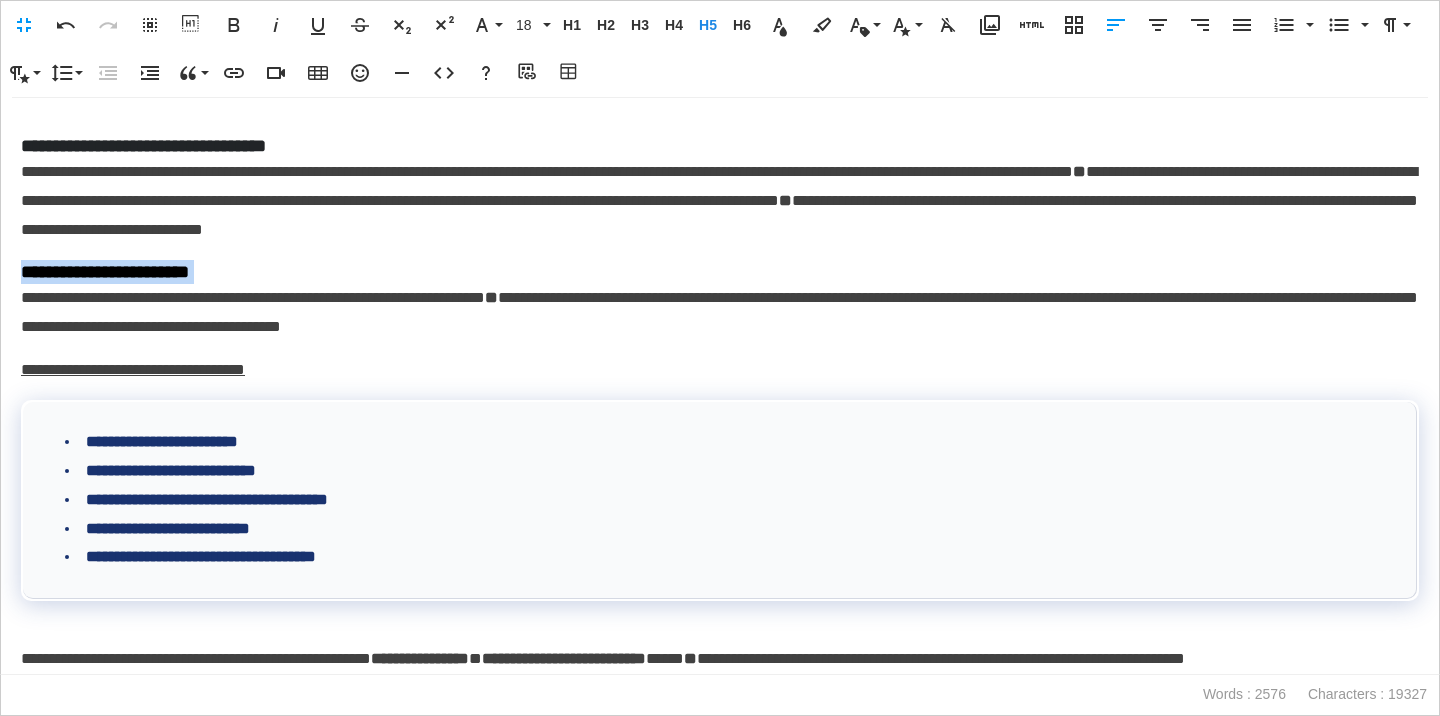 click on "**********" at bounding box center (720, 272) 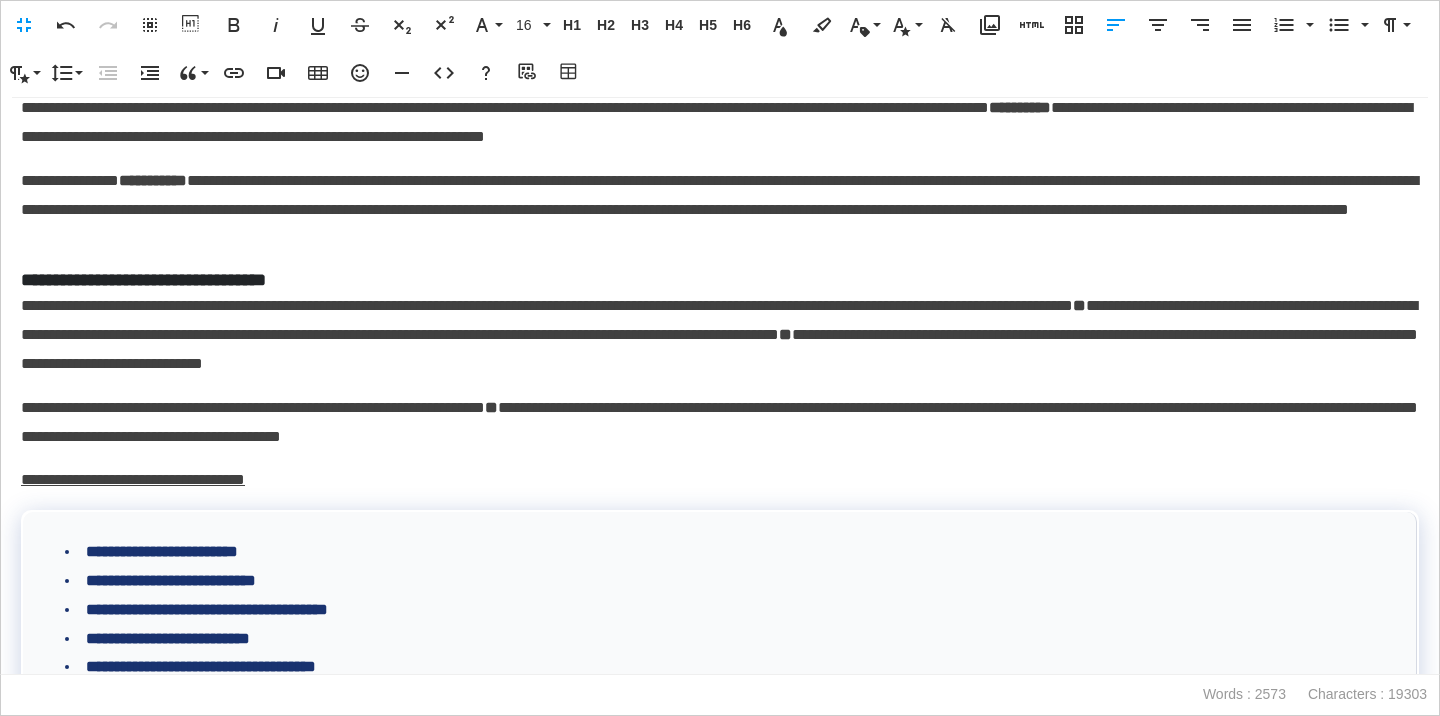 scroll, scrollTop: 688, scrollLeft: 0, axis: vertical 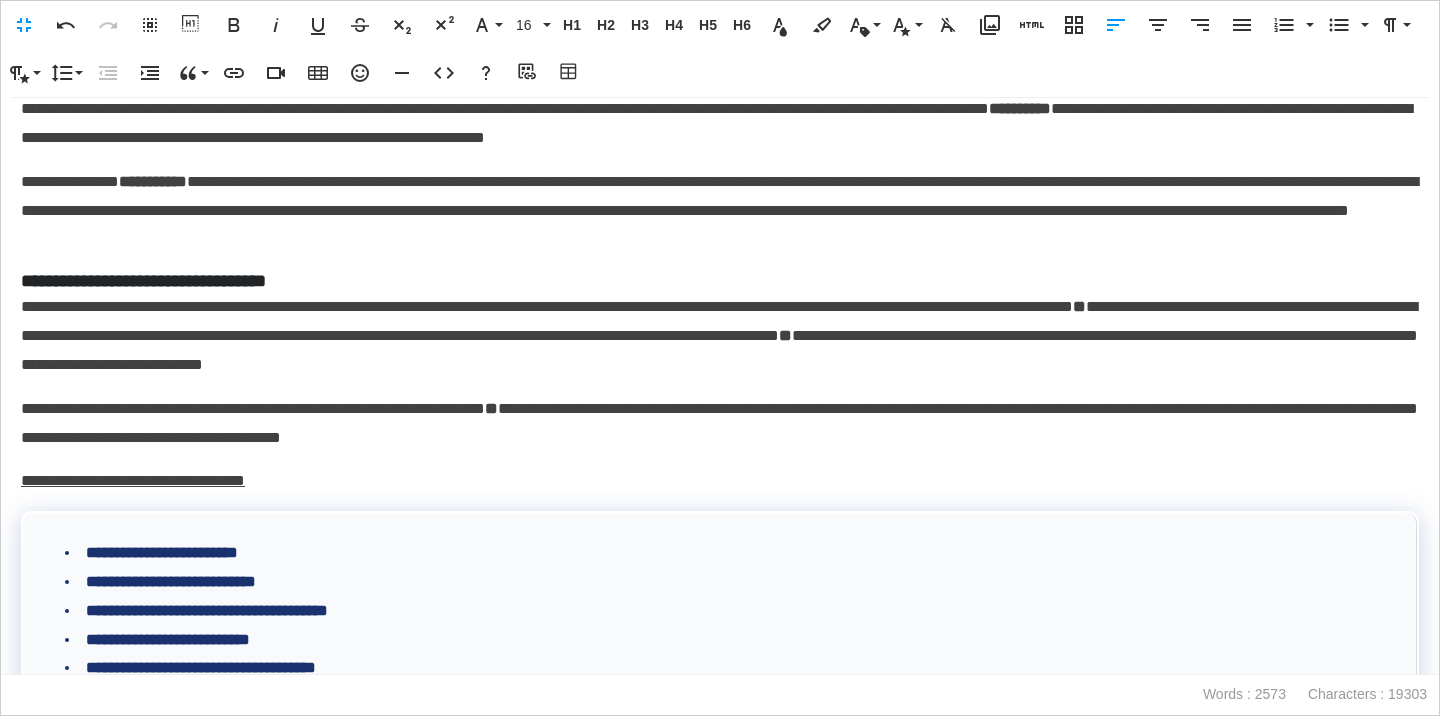 click on "**********" at bounding box center (720, 281) 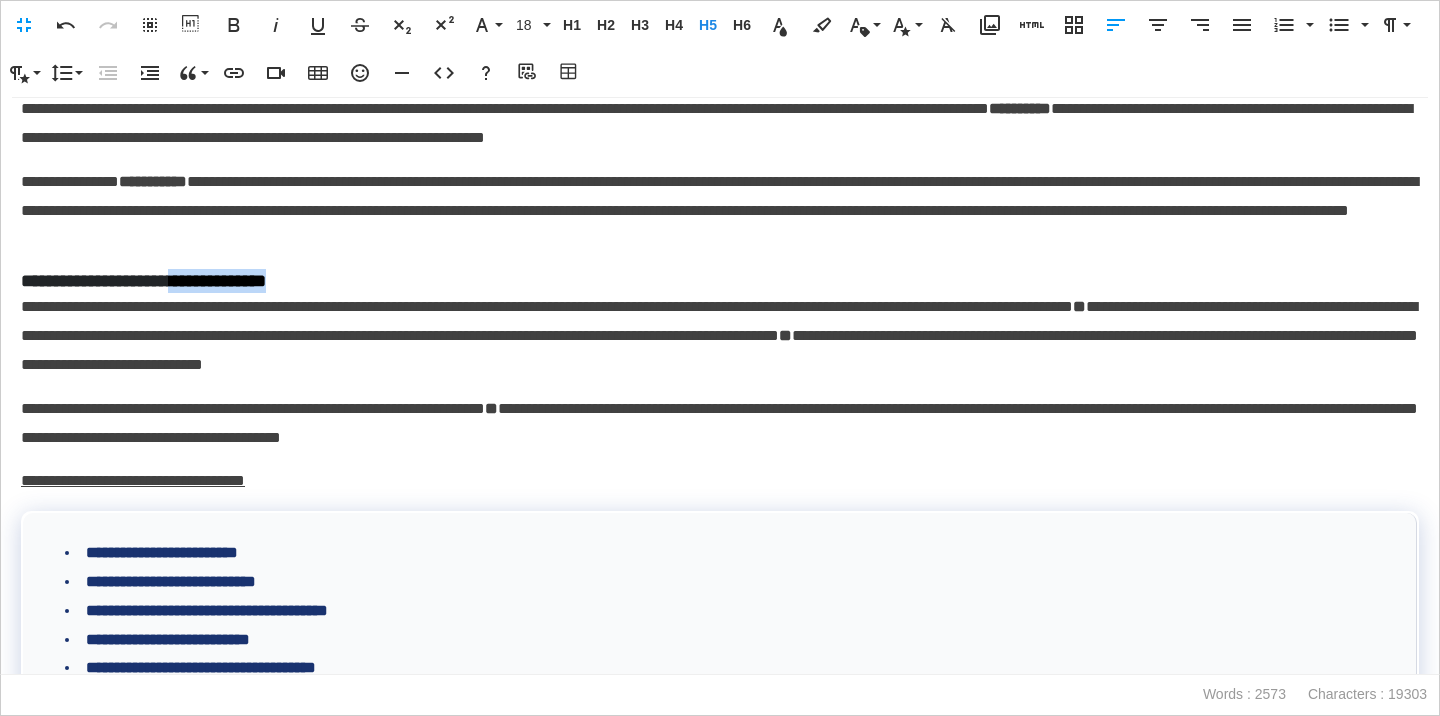 click on "**********" at bounding box center [720, 281] 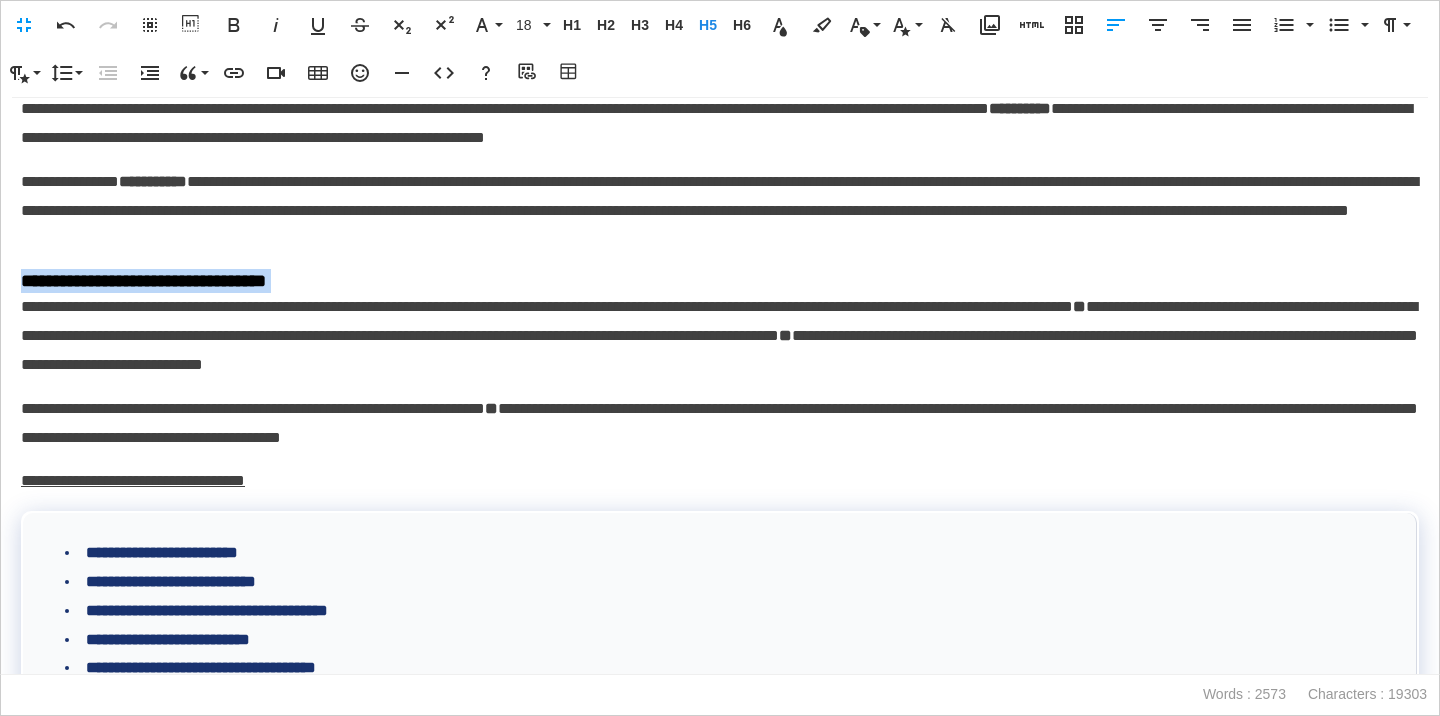 click on "**********" at bounding box center (720, 281) 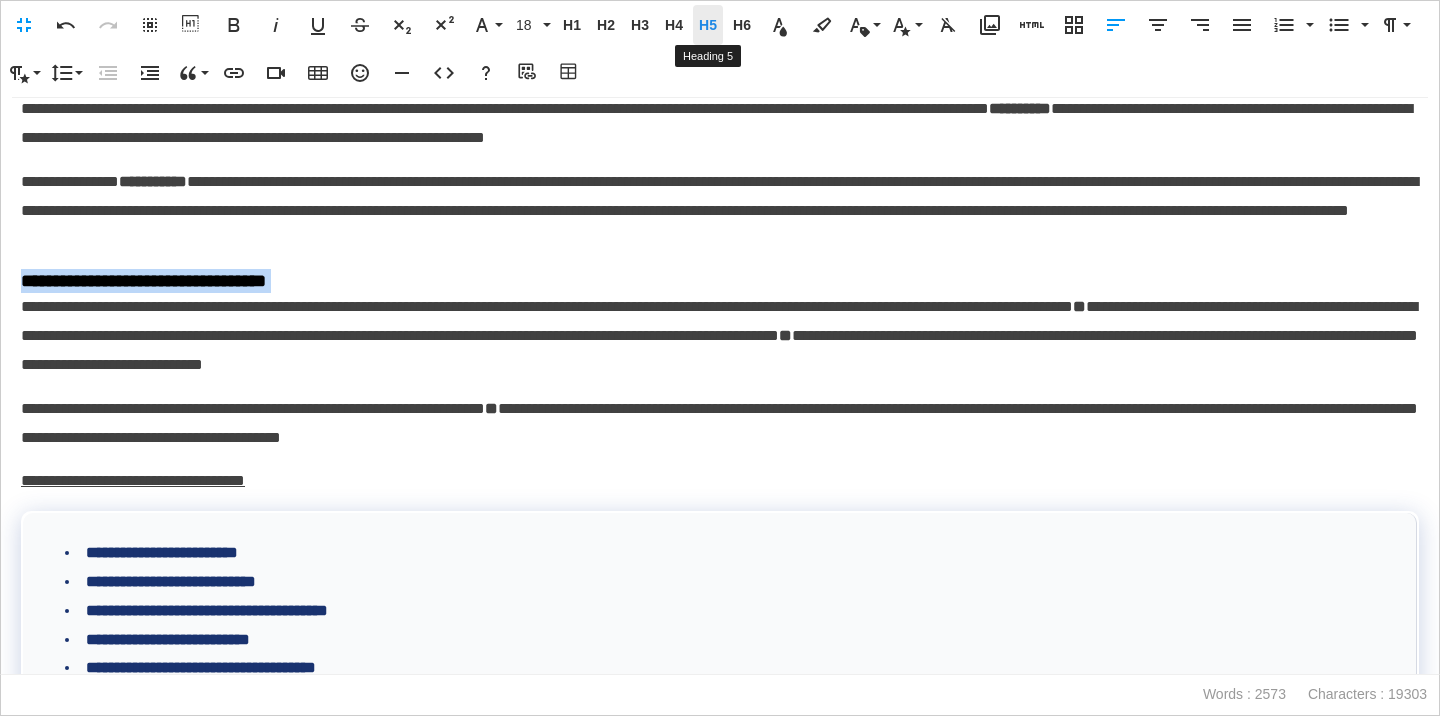 click on "H5" at bounding box center (708, 25) 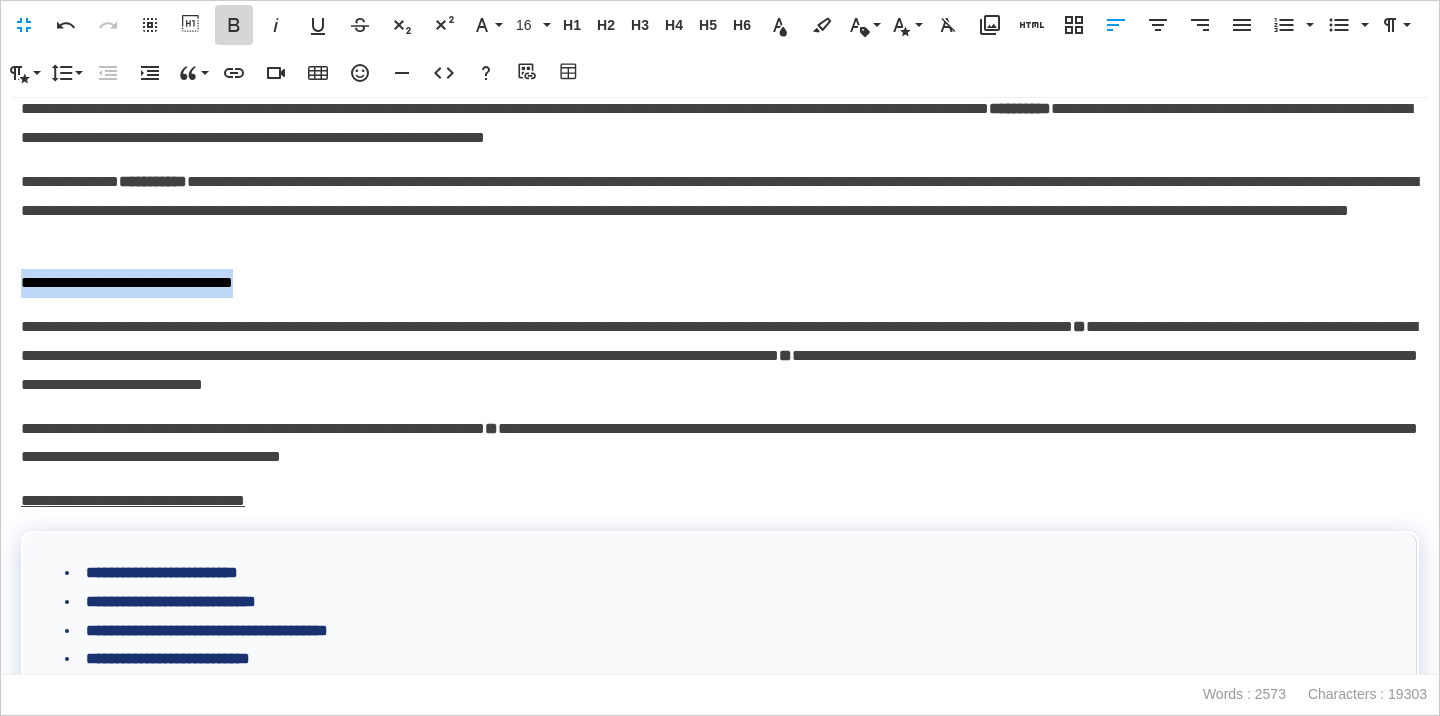 click 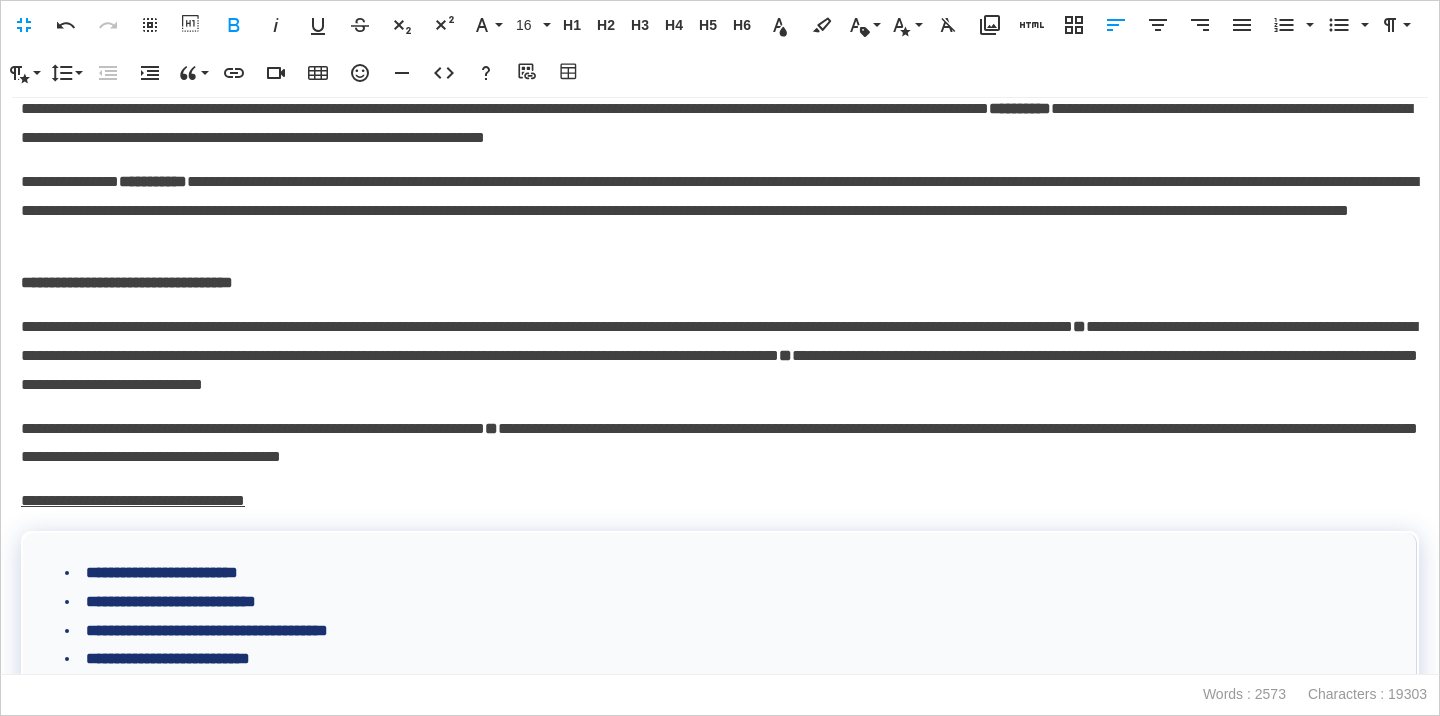 click on "**********" at bounding box center [720, 283] 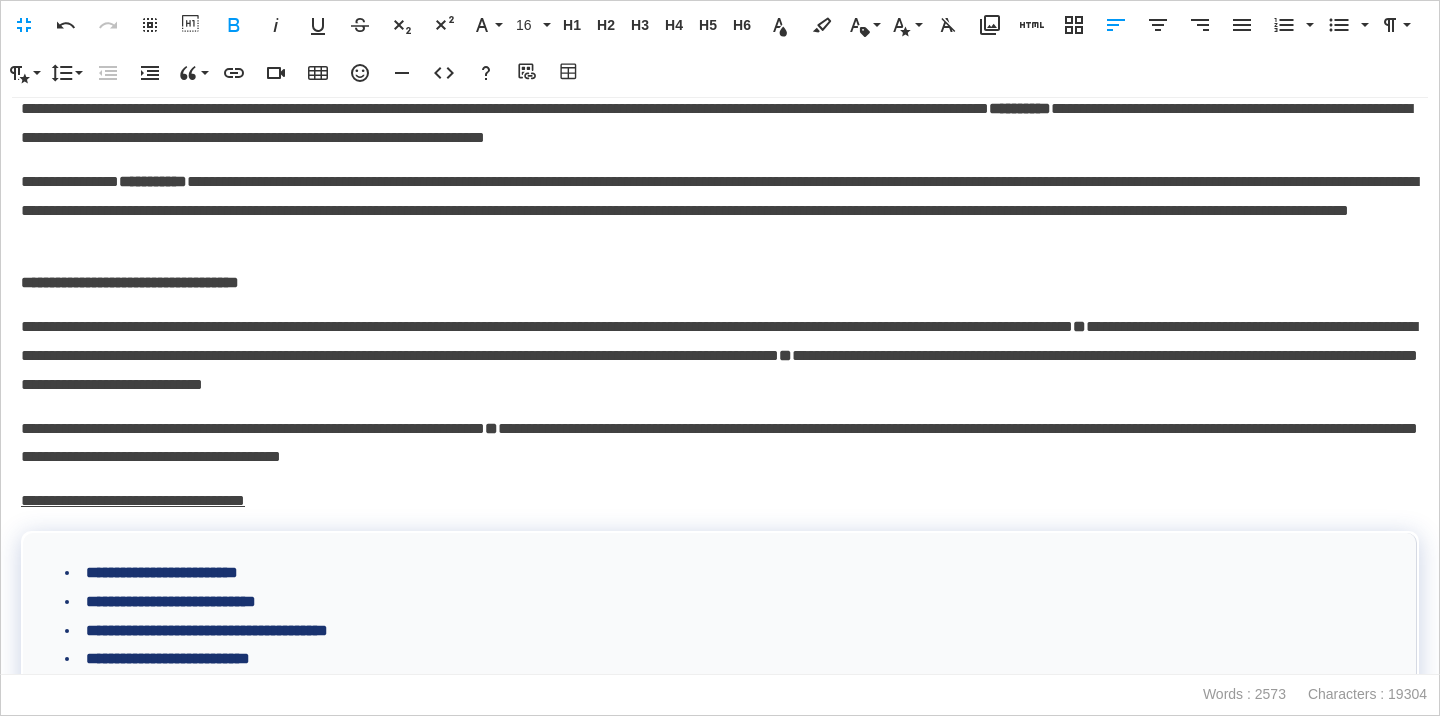 click on "**********" at bounding box center [720, 356] 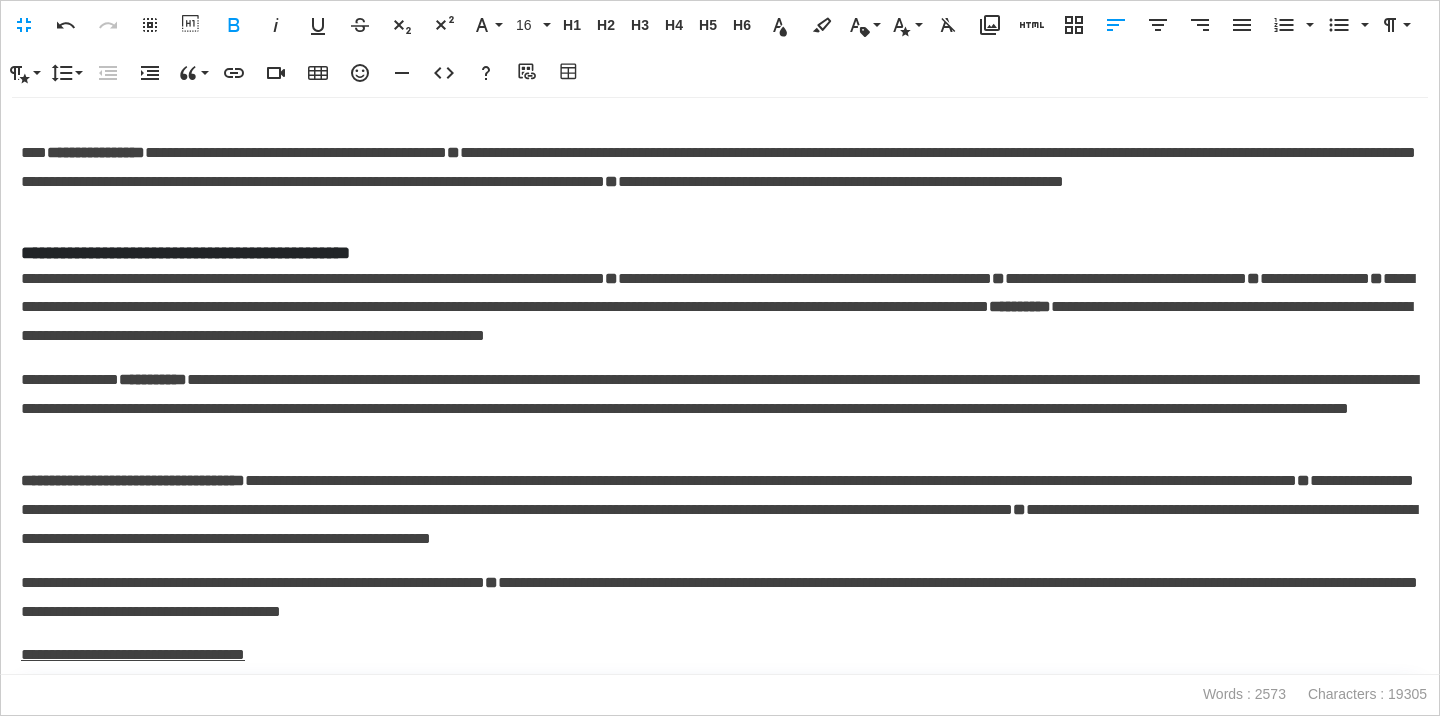 scroll, scrollTop: 487, scrollLeft: 0, axis: vertical 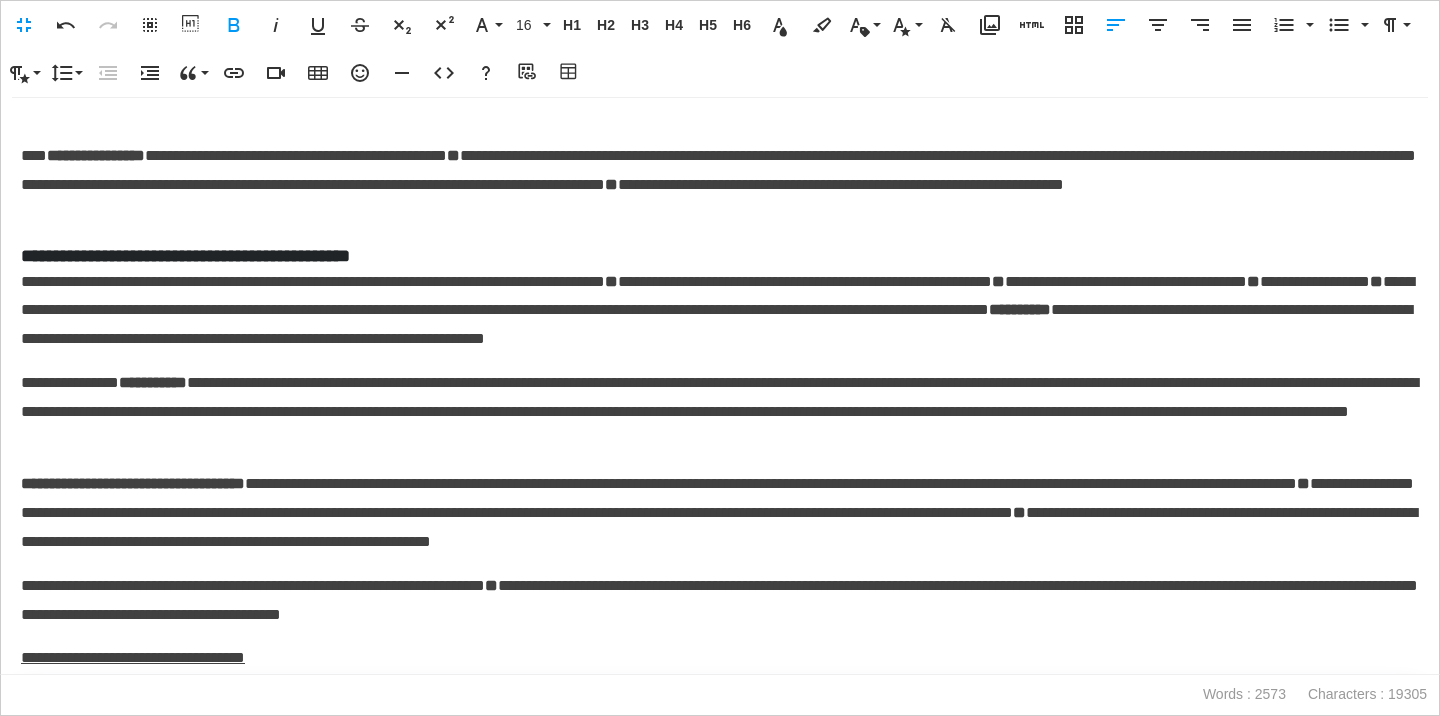 click on "**********" at bounding box center [720, 256] 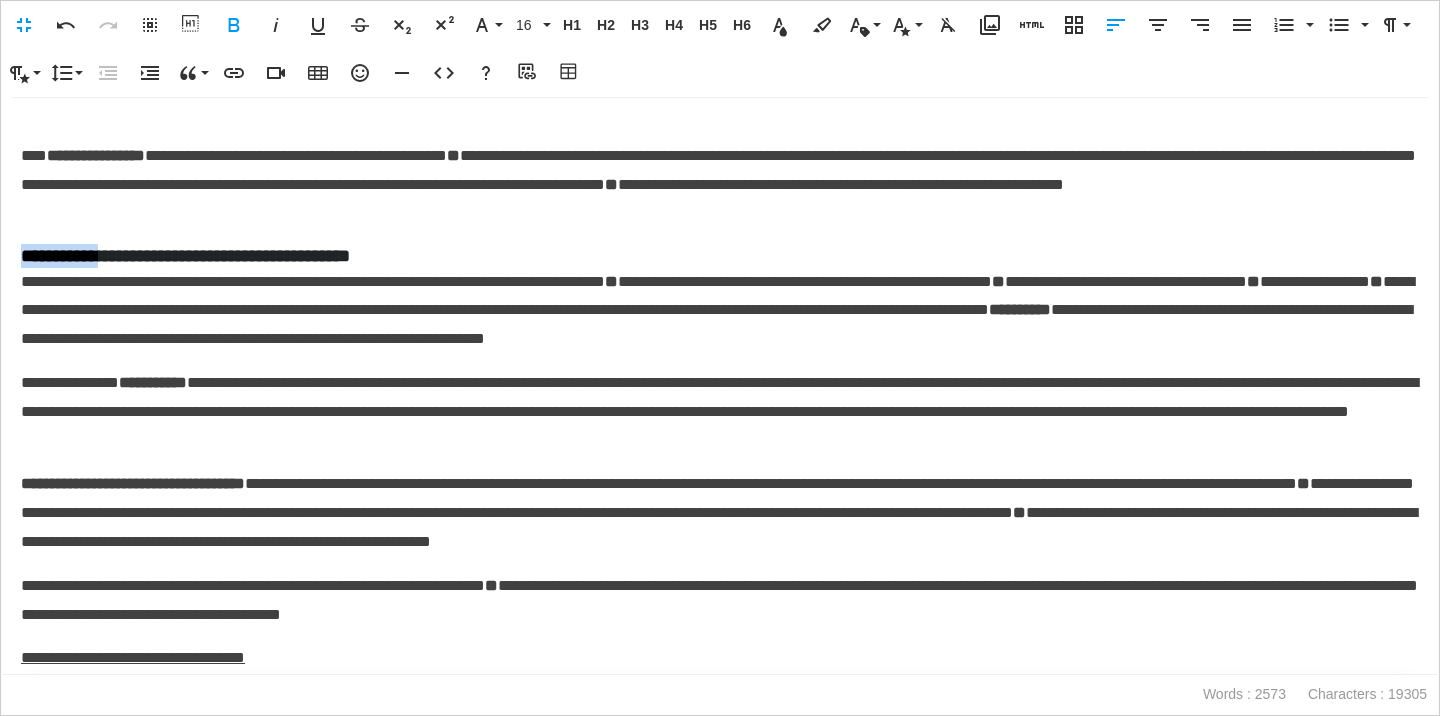 click on "**********" at bounding box center [720, 256] 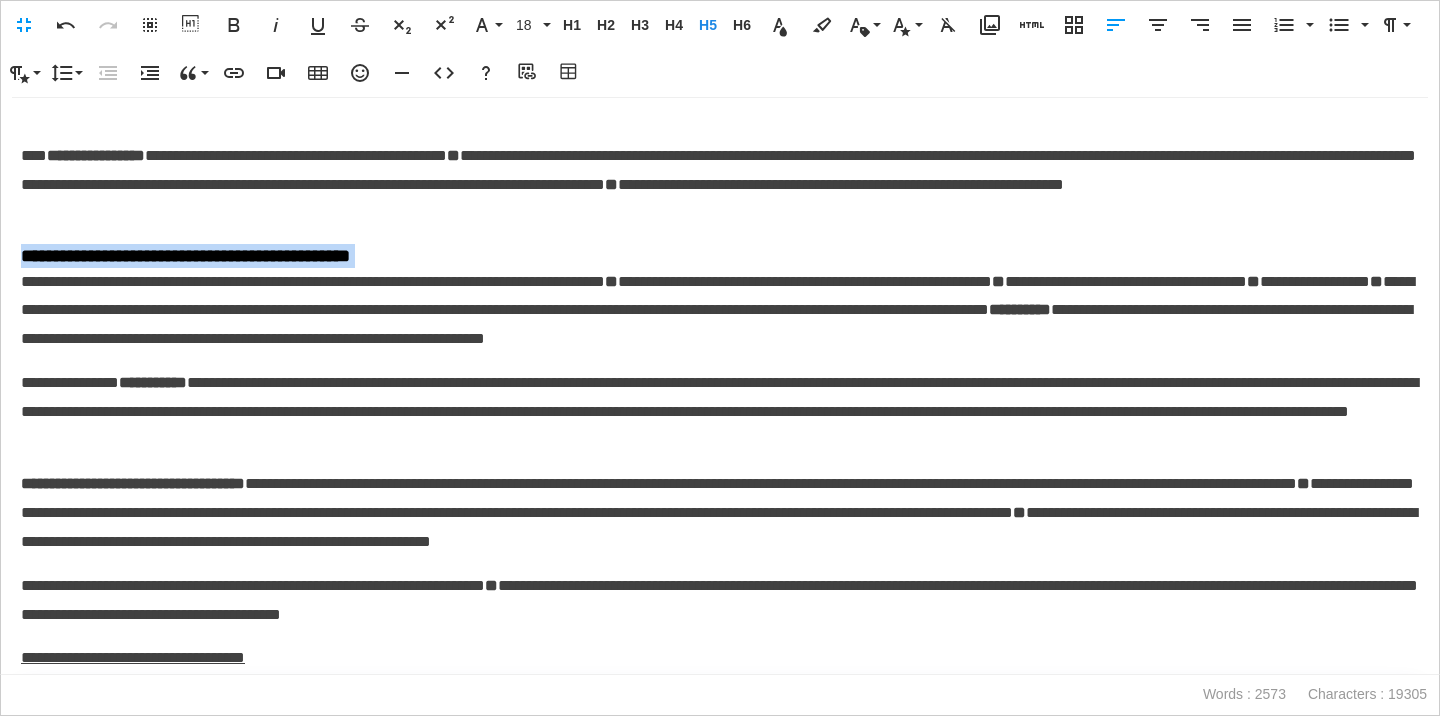 click on "**********" at bounding box center [720, 256] 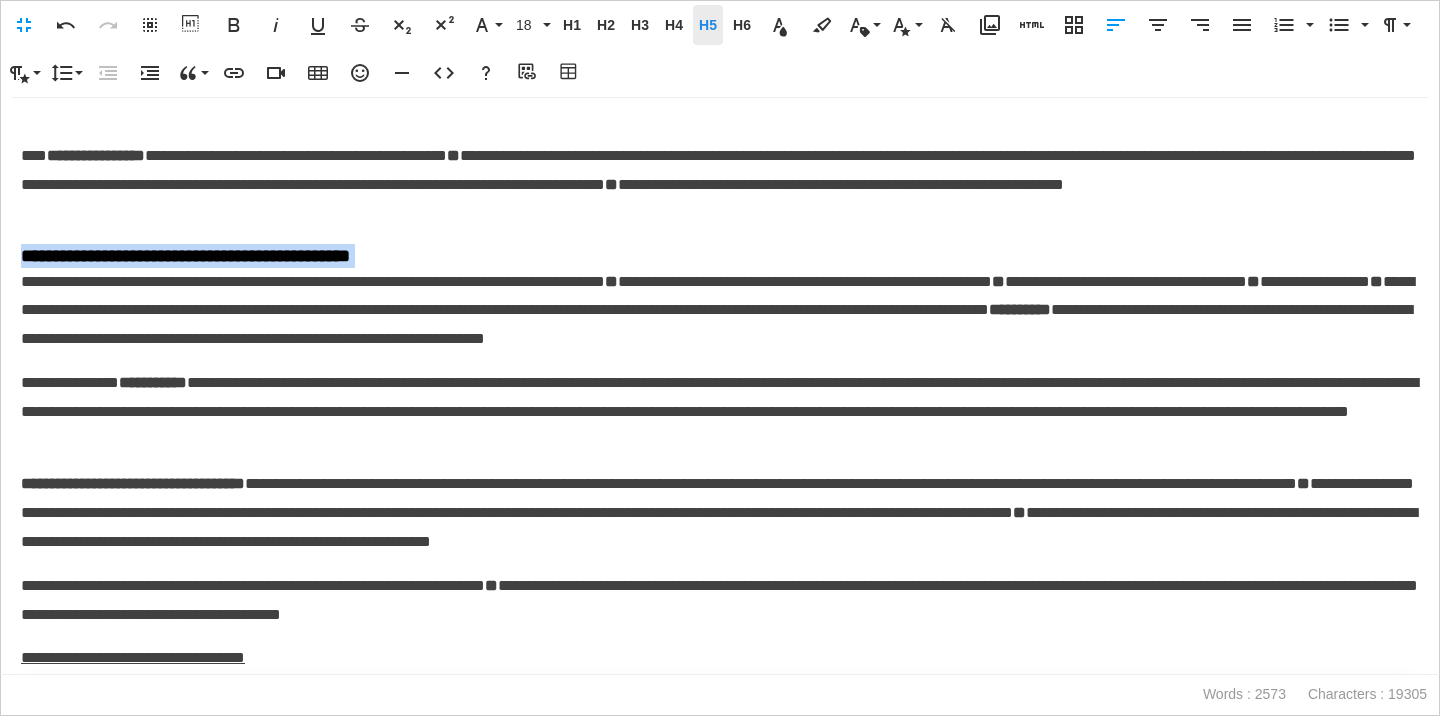 click on "H5" at bounding box center [708, 25] 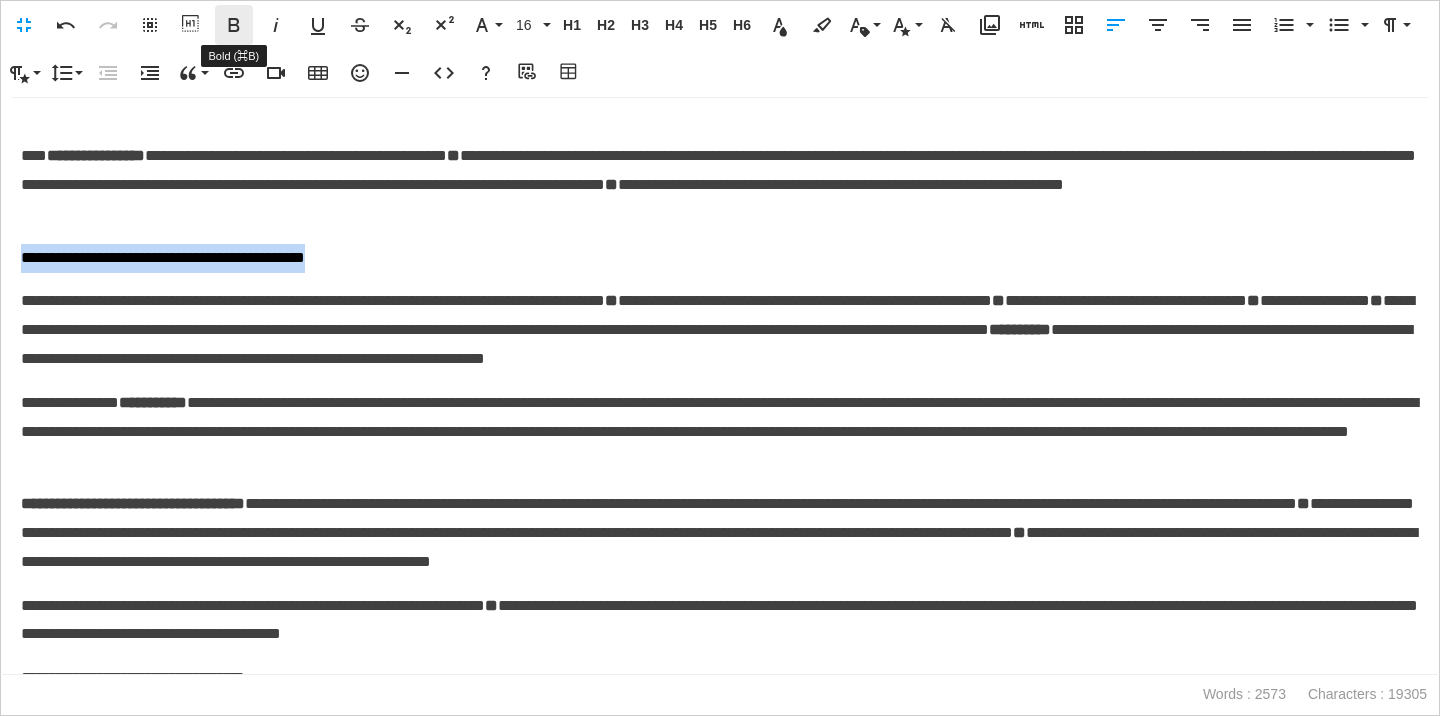 click 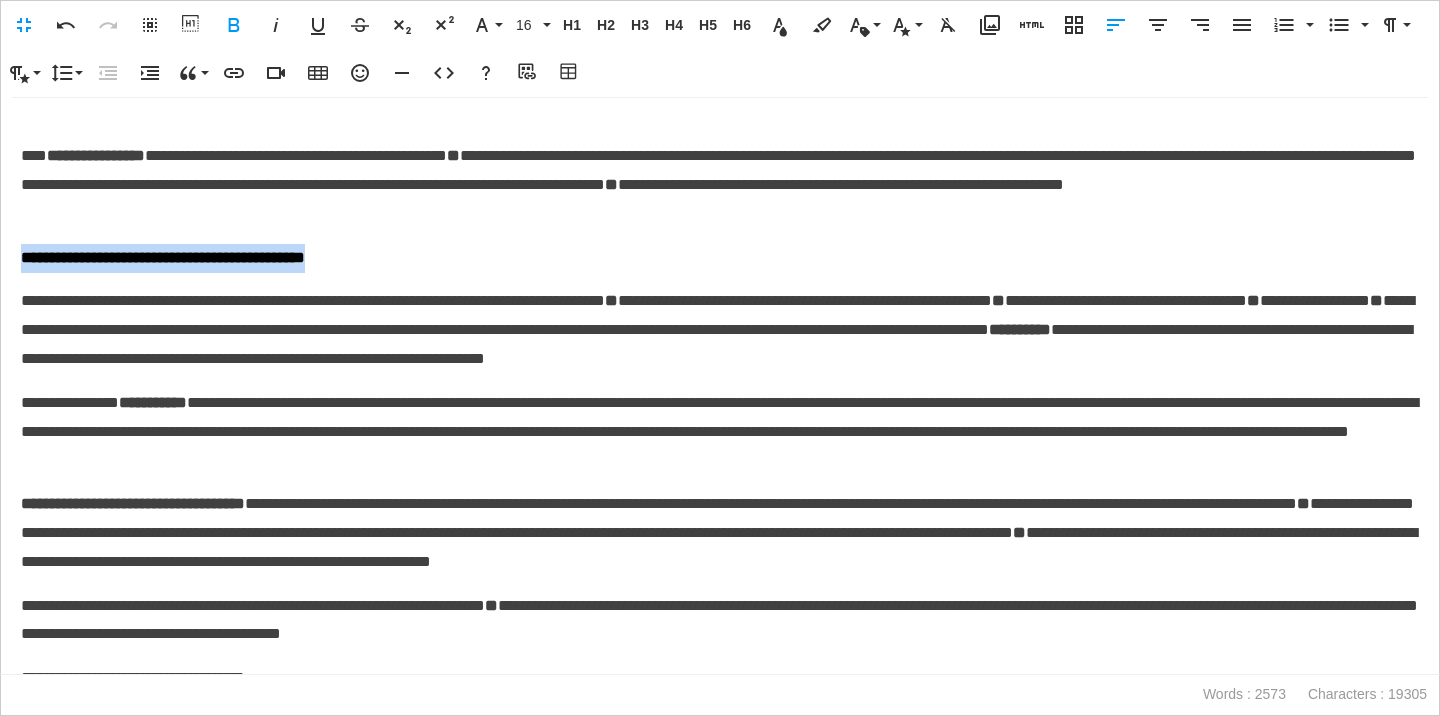 click on "**********" at bounding box center (720, 258) 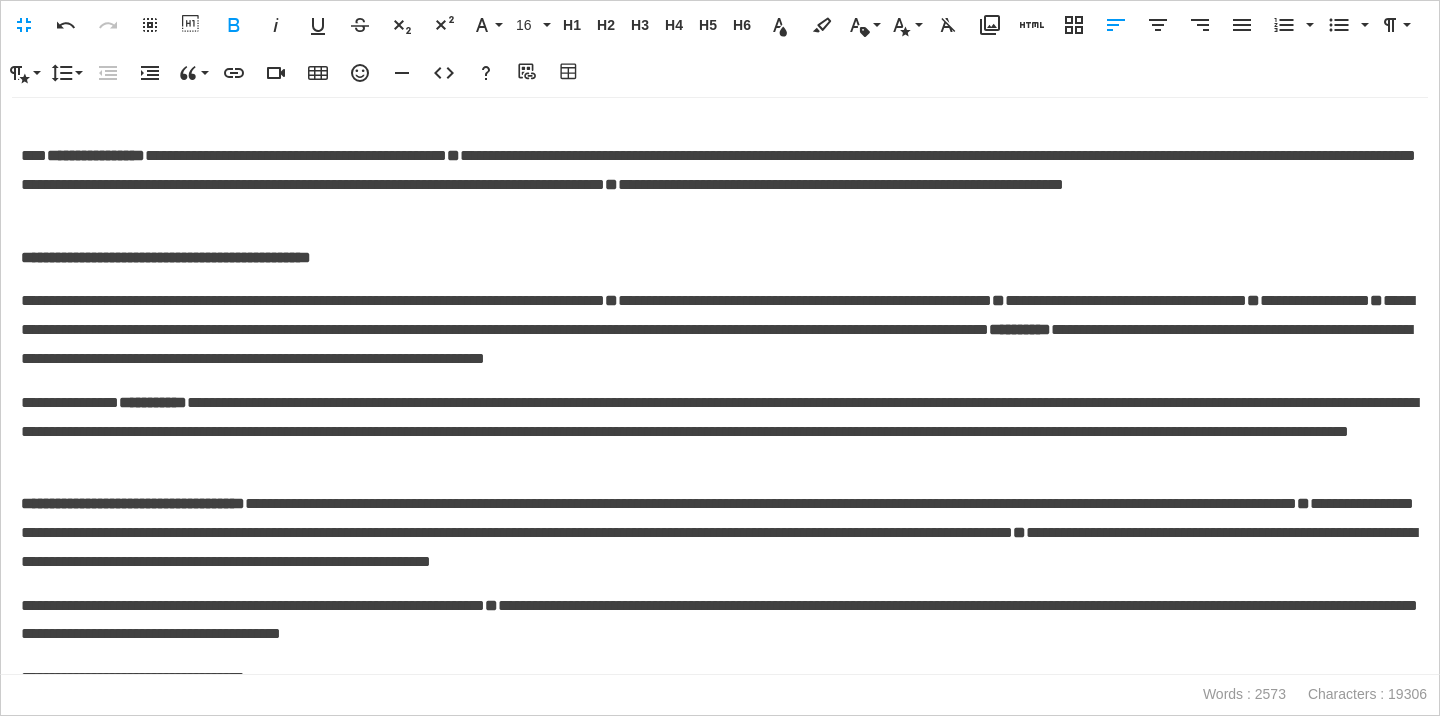 click on "**********" at bounding box center (720, 330) 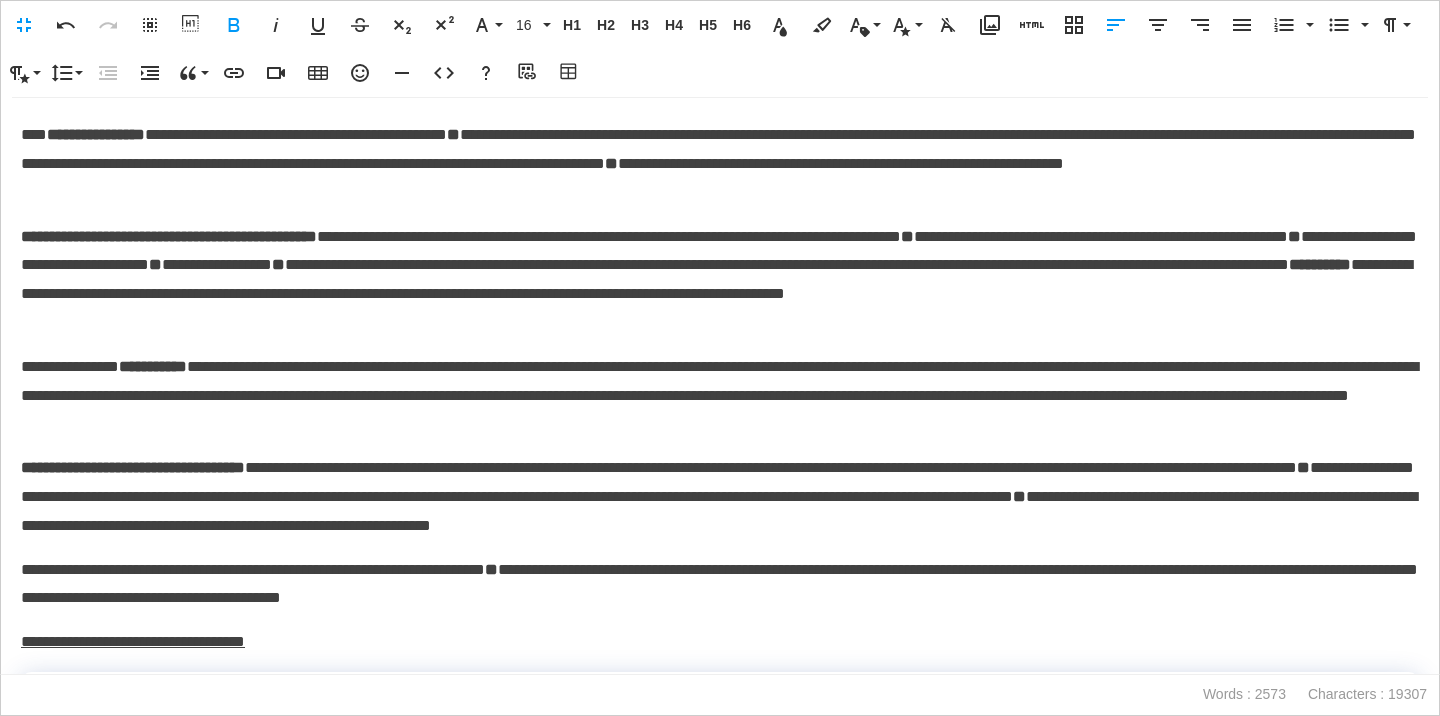 scroll, scrollTop: 510, scrollLeft: 0, axis: vertical 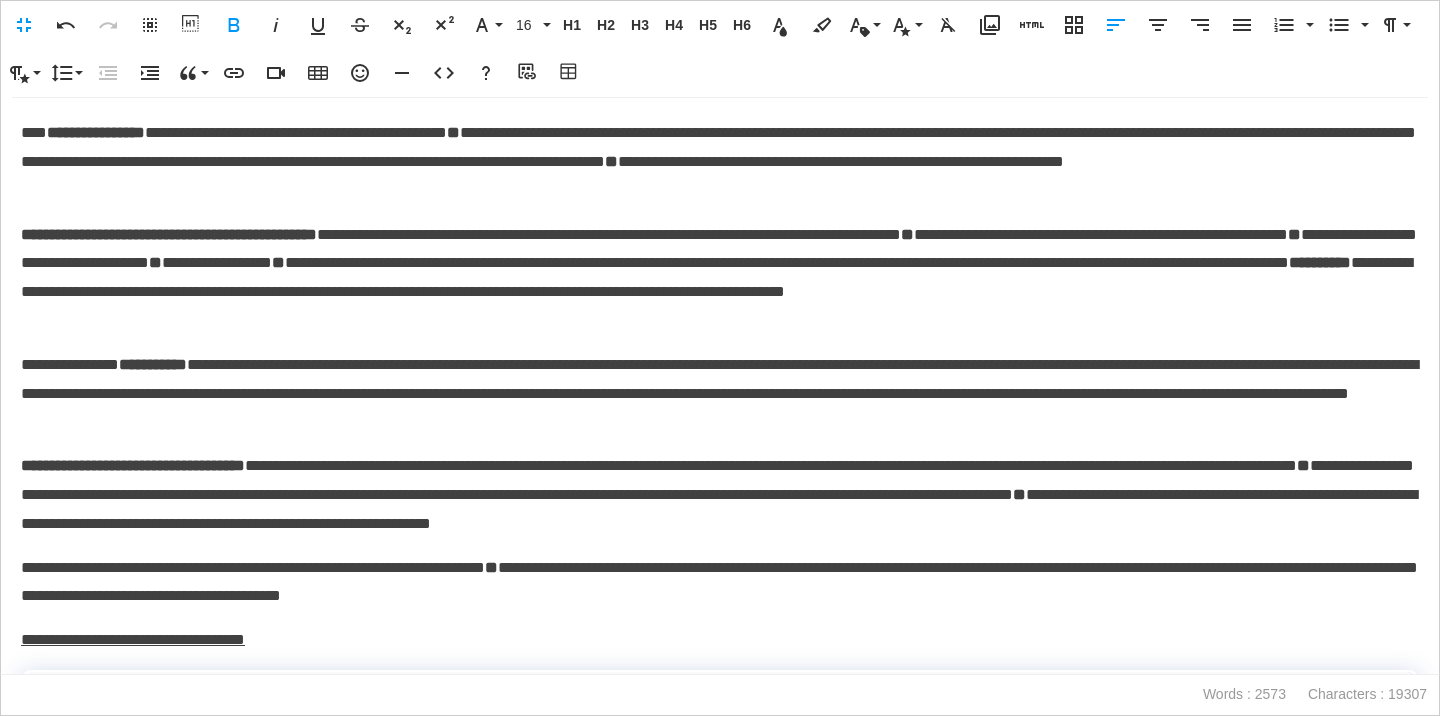 click on "**********" at bounding box center [133, 465] 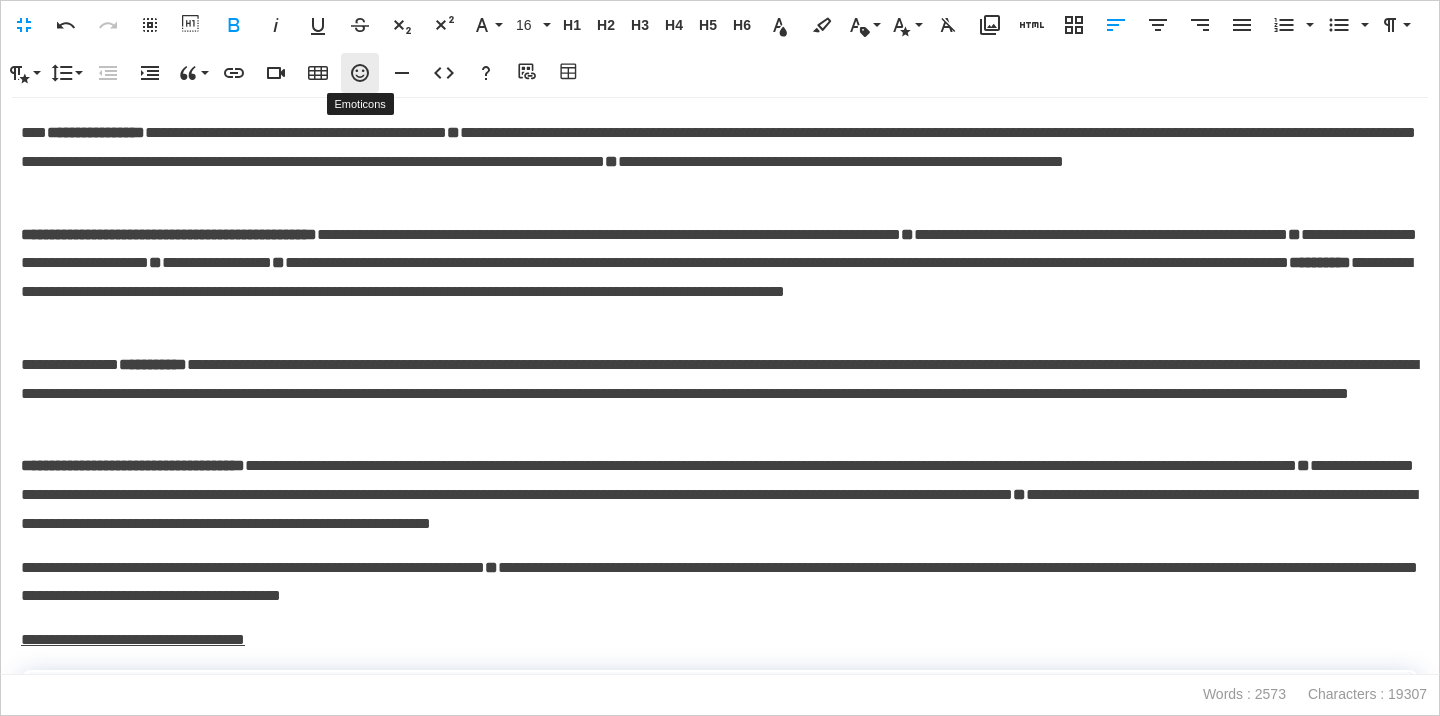 click 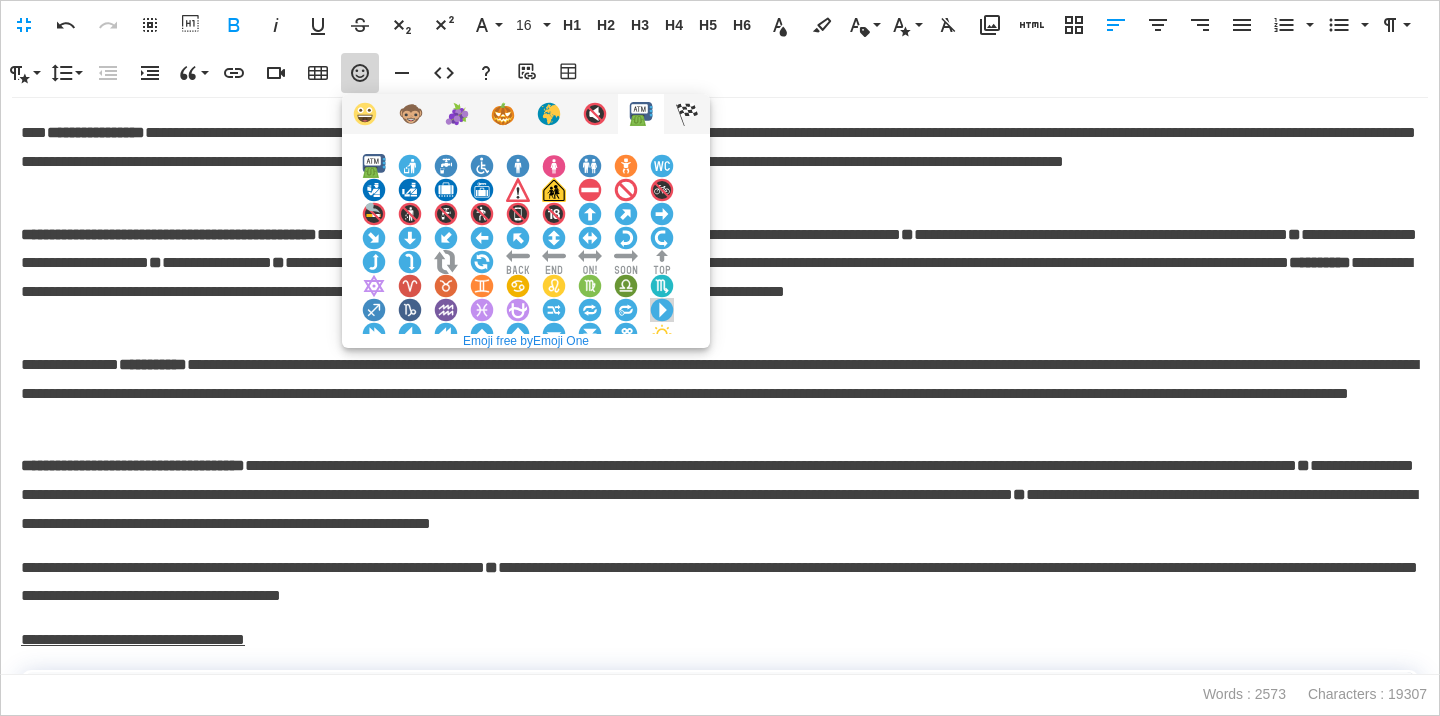 click at bounding box center (662, 310) 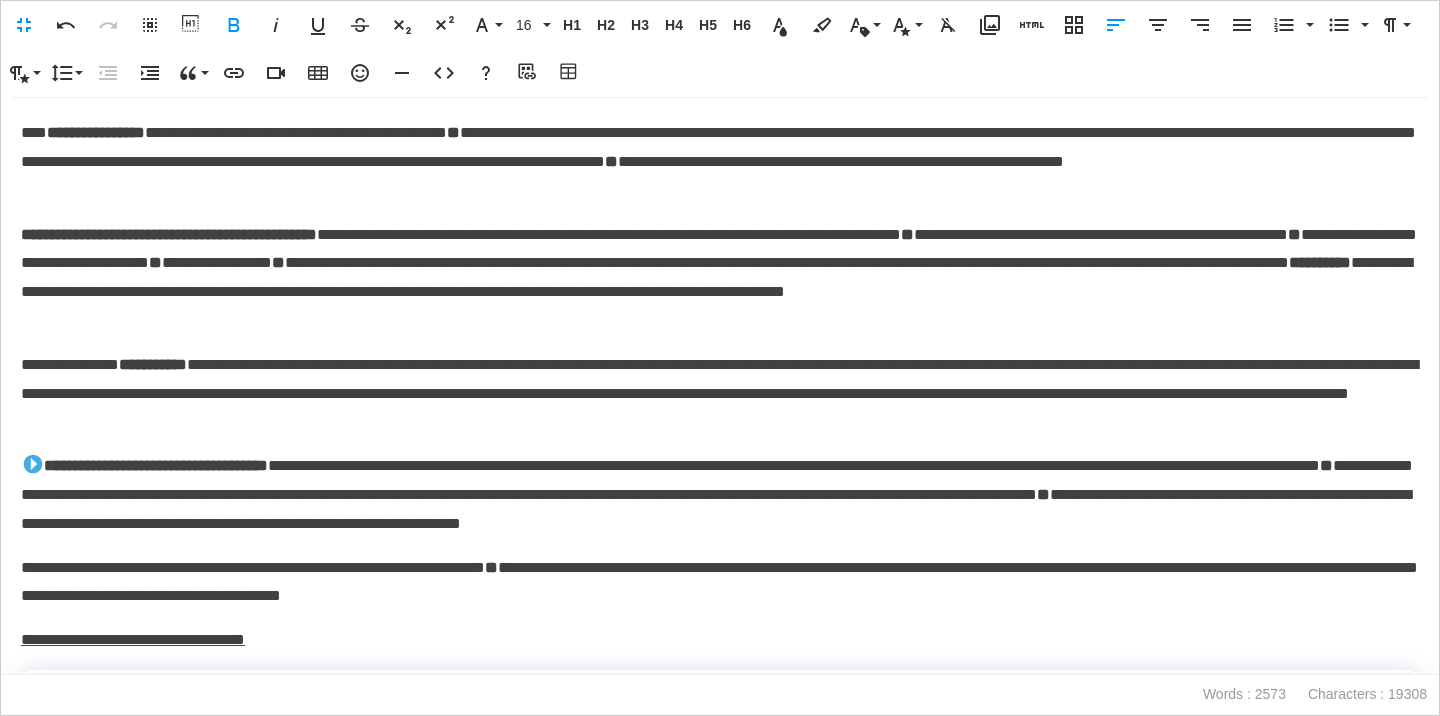 click on "**********" at bounding box center [169, 234] 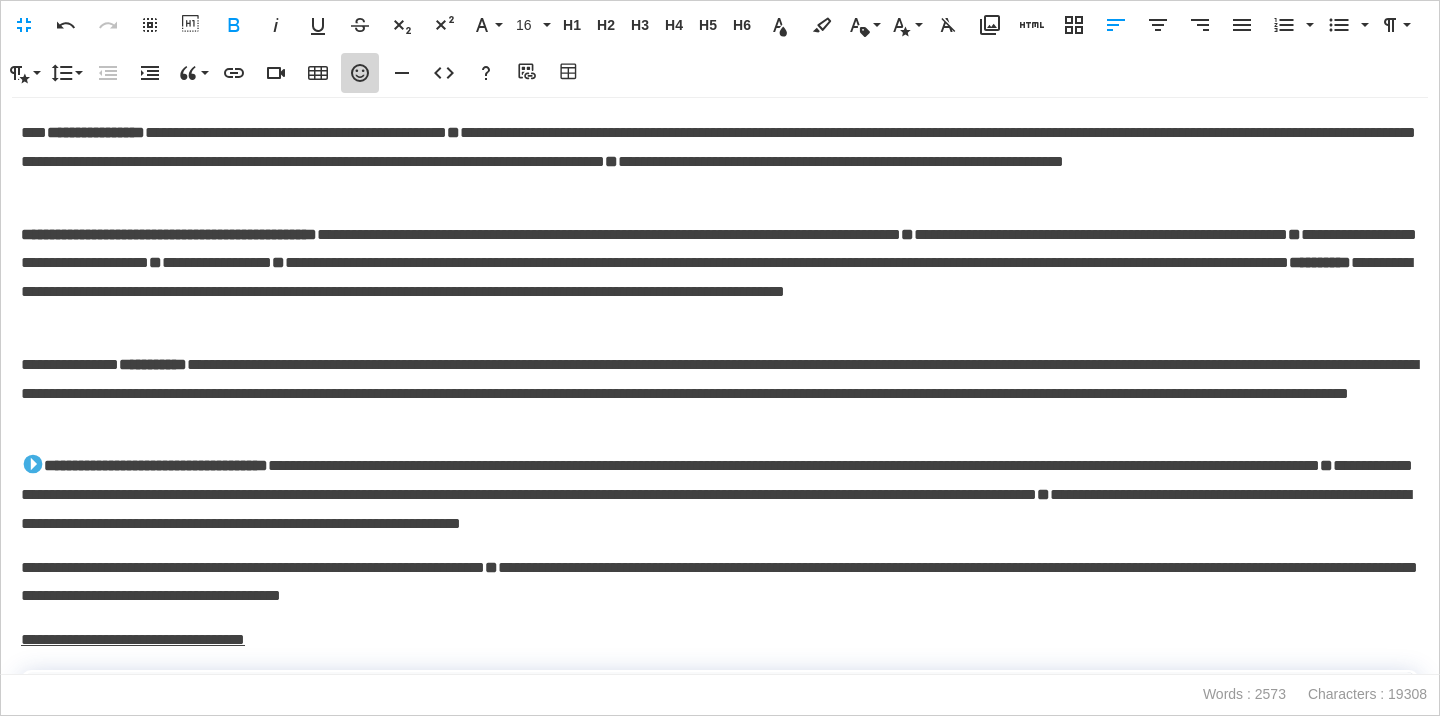 click 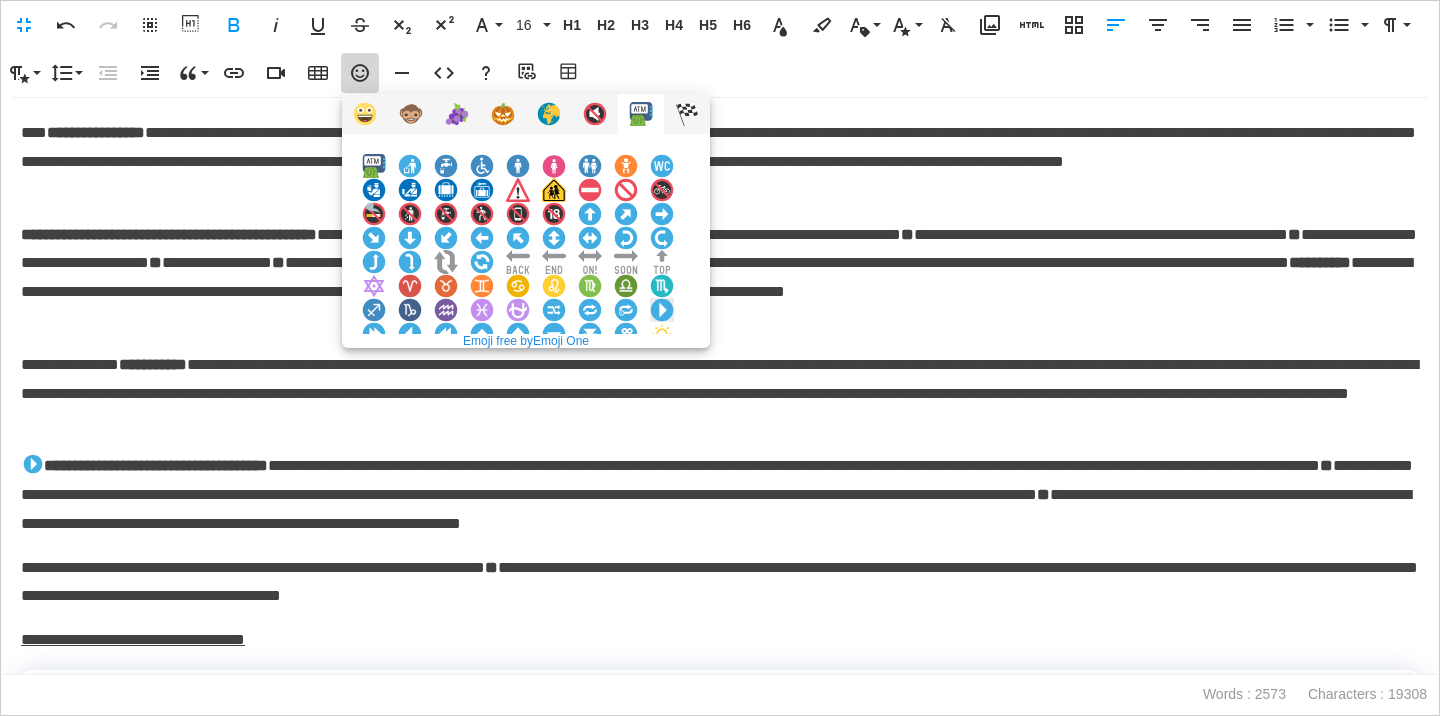 click at bounding box center (662, 310) 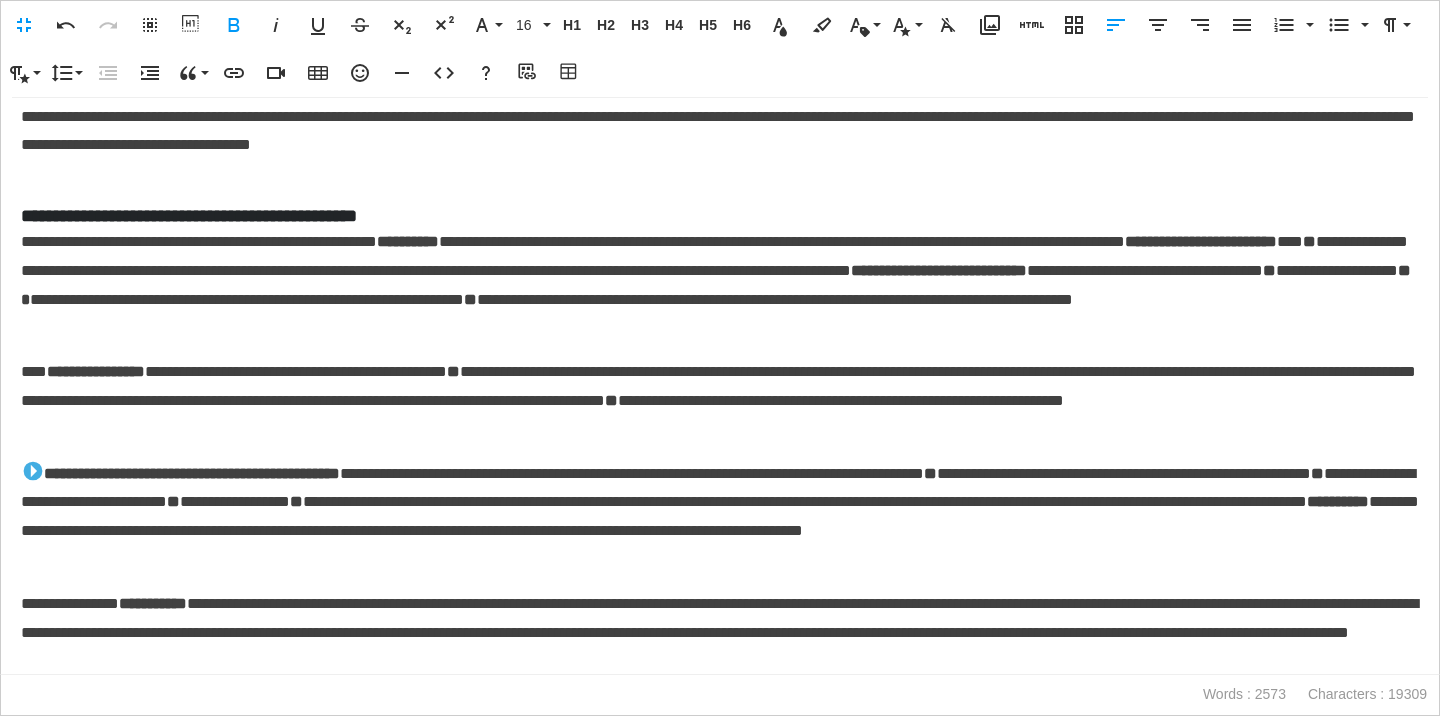 scroll, scrollTop: 246, scrollLeft: 0, axis: vertical 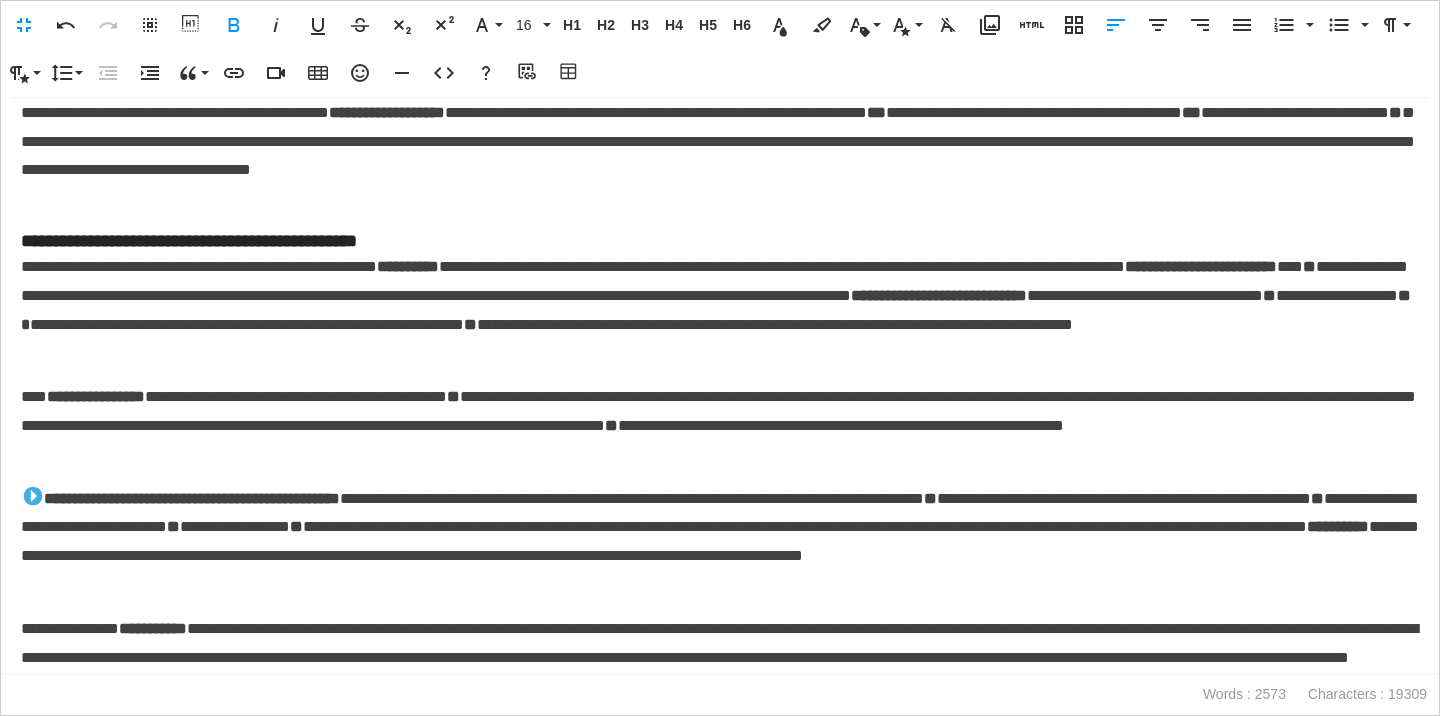 click on "**********" at bounding box center [720, 241] 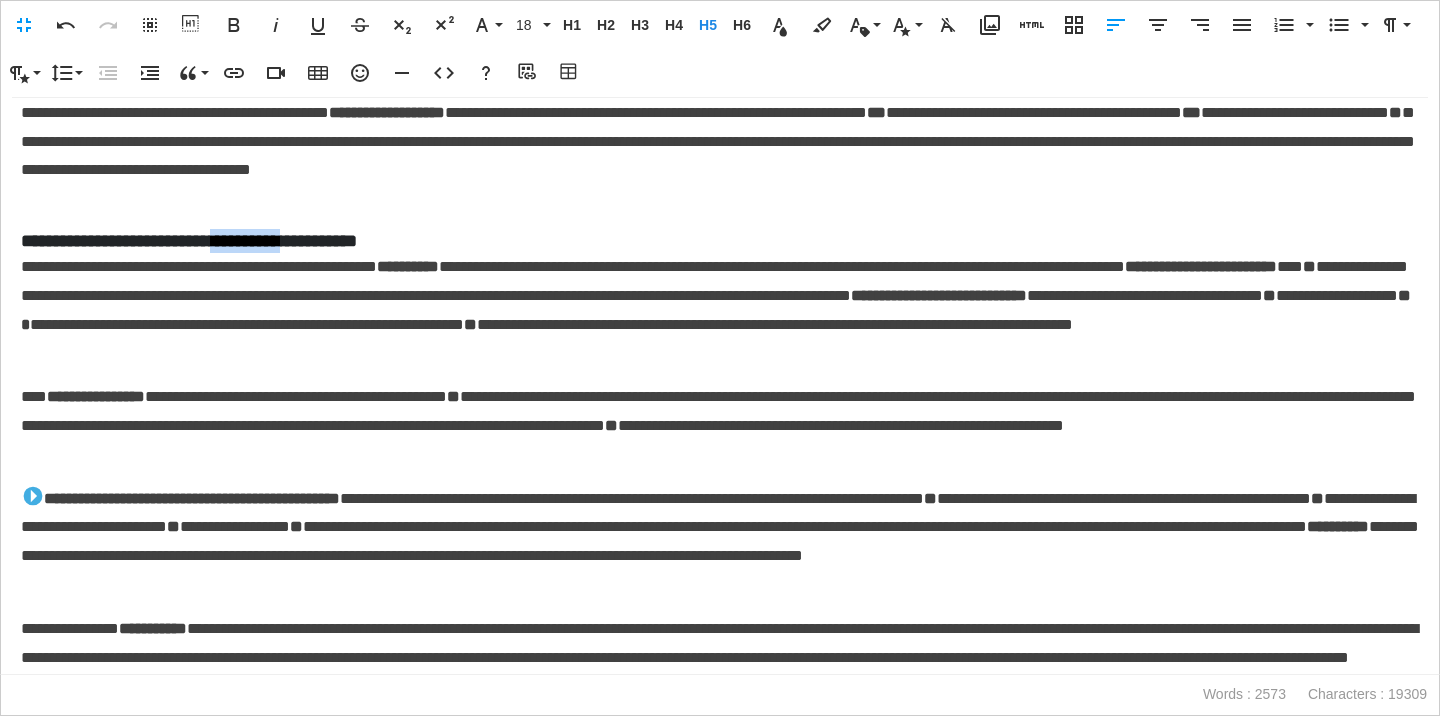 click on "**********" at bounding box center (720, 241) 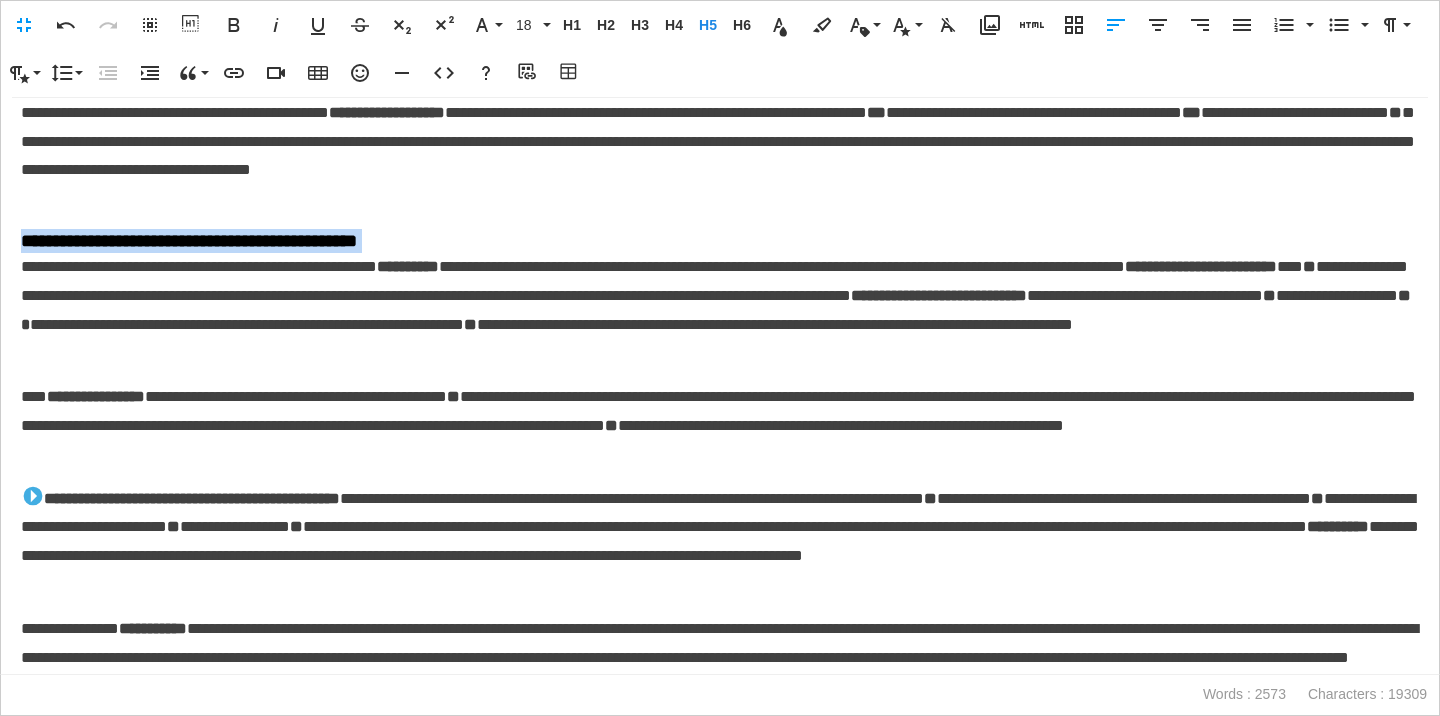 click on "**********" at bounding box center [720, 241] 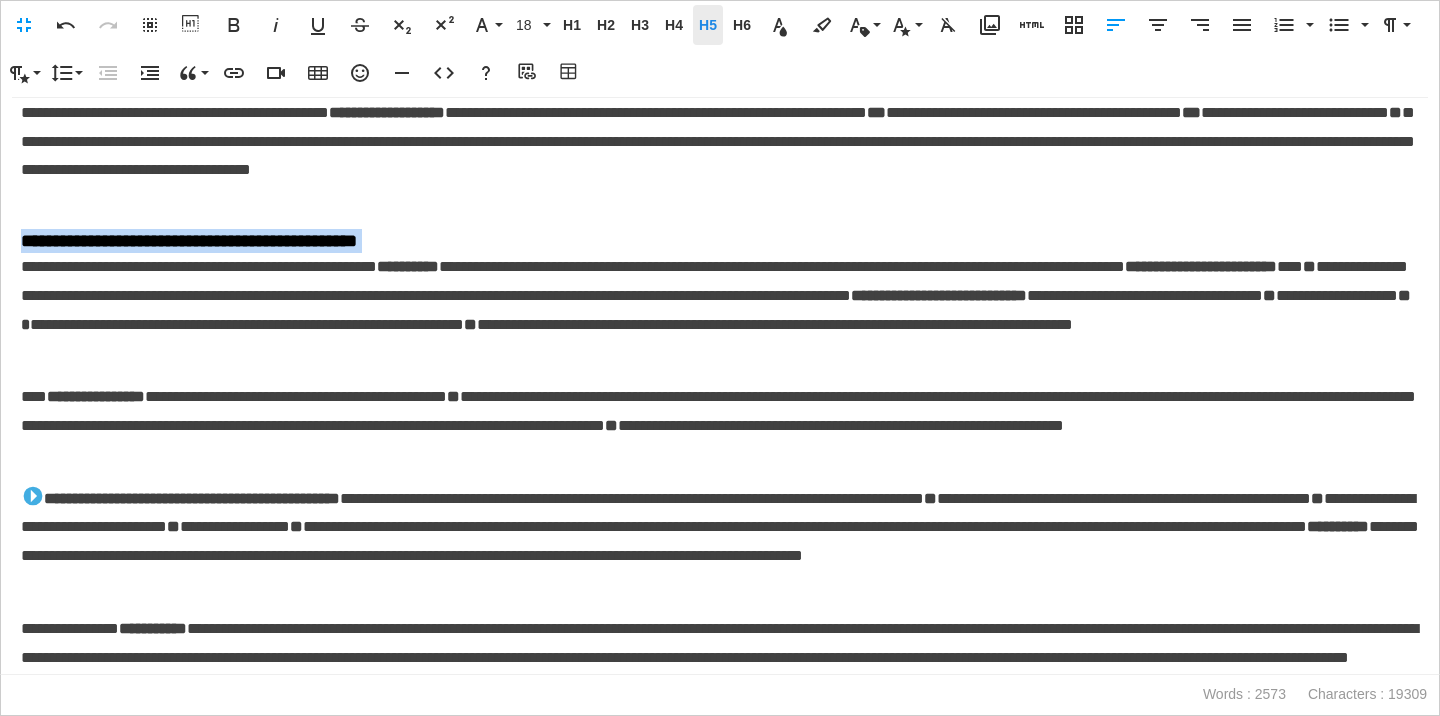 click on "H5" at bounding box center (708, 25) 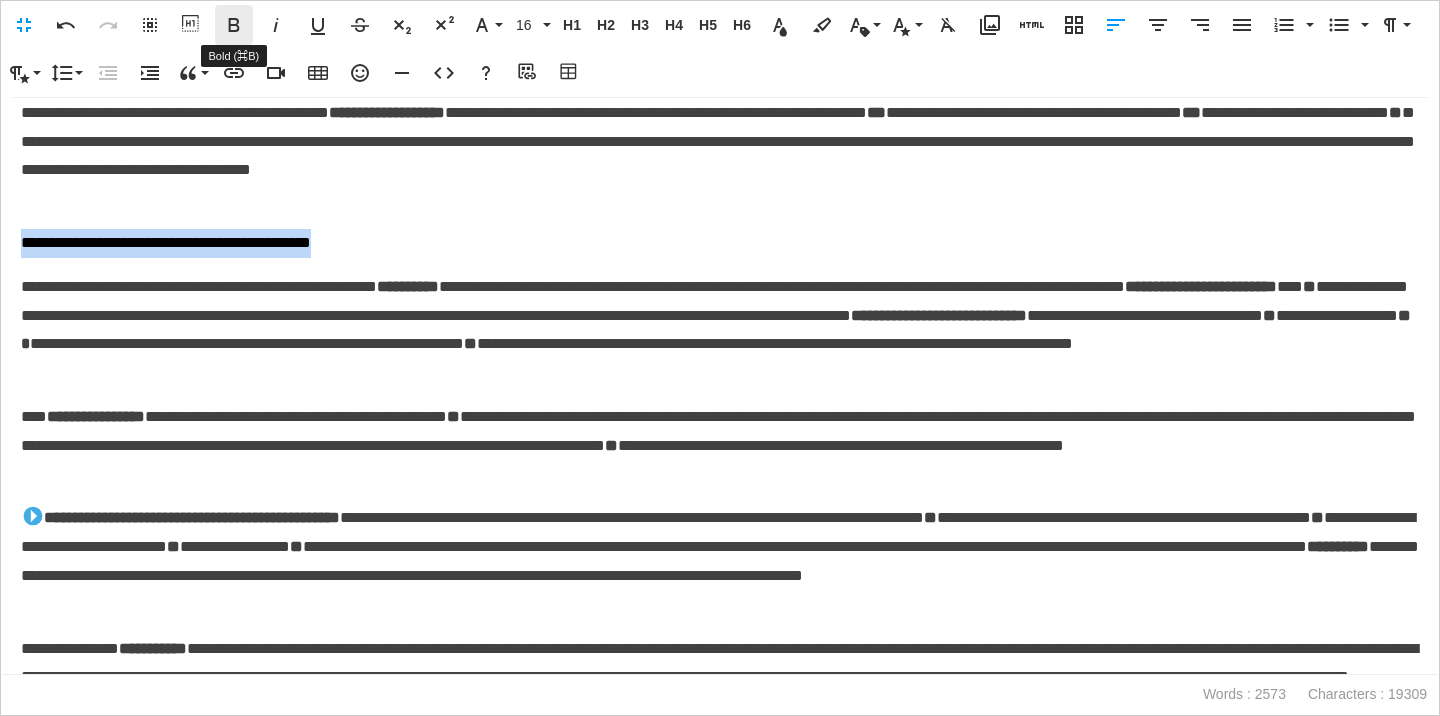 click 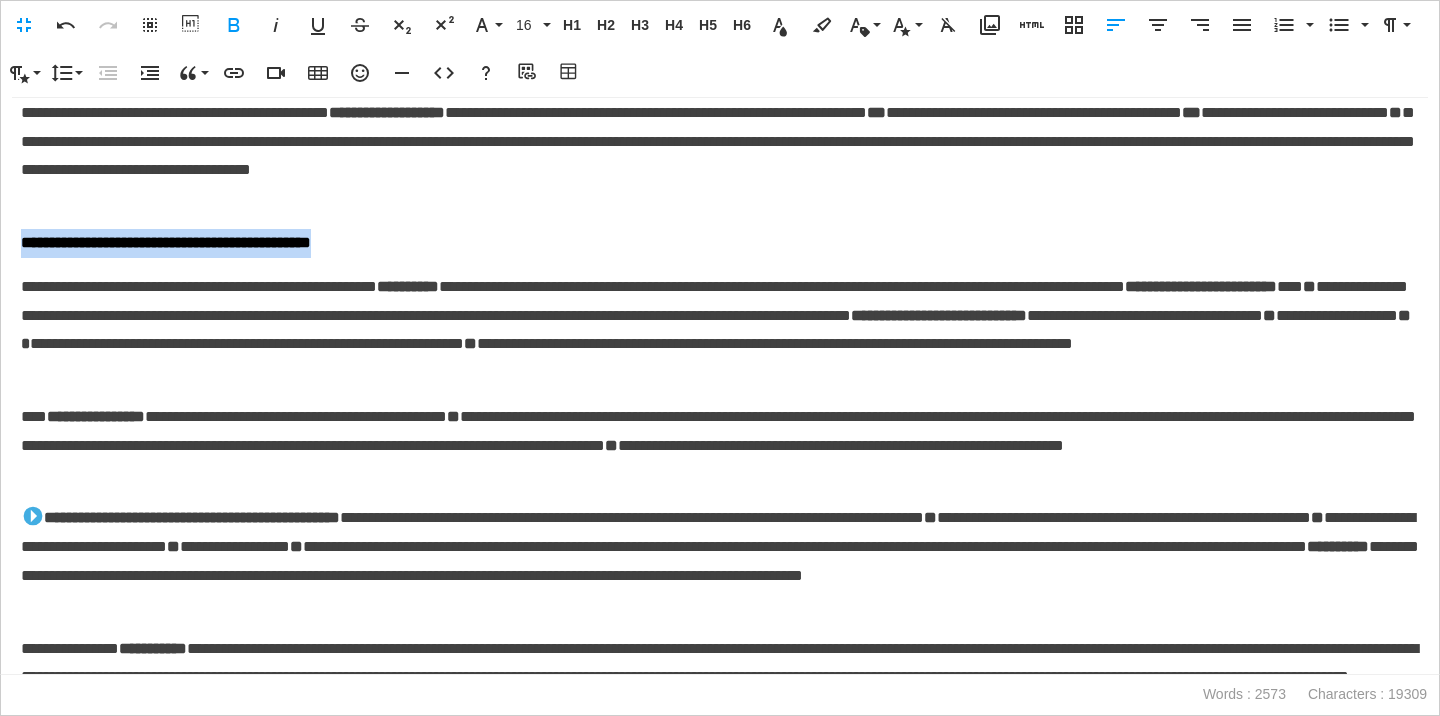click on "**********" at bounding box center (720, 243) 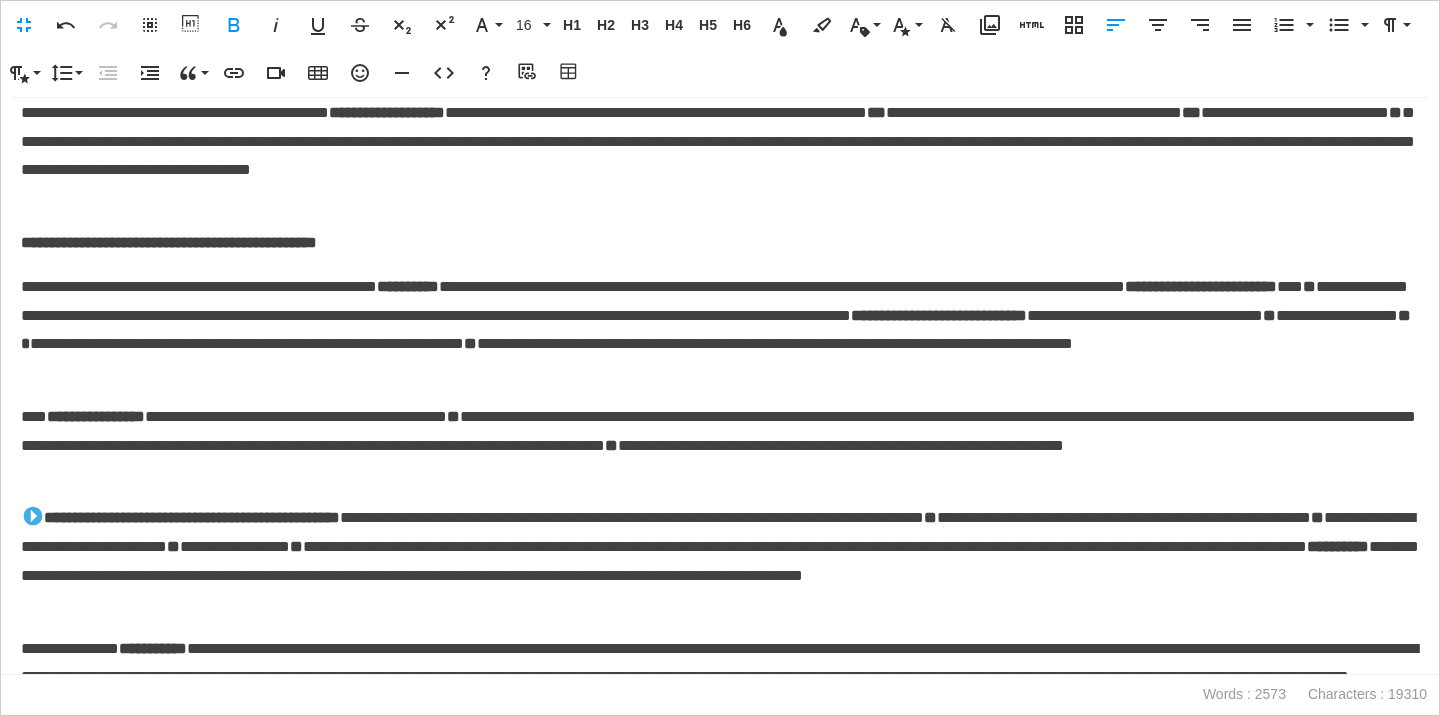 click on "**********" at bounding box center [720, 330] 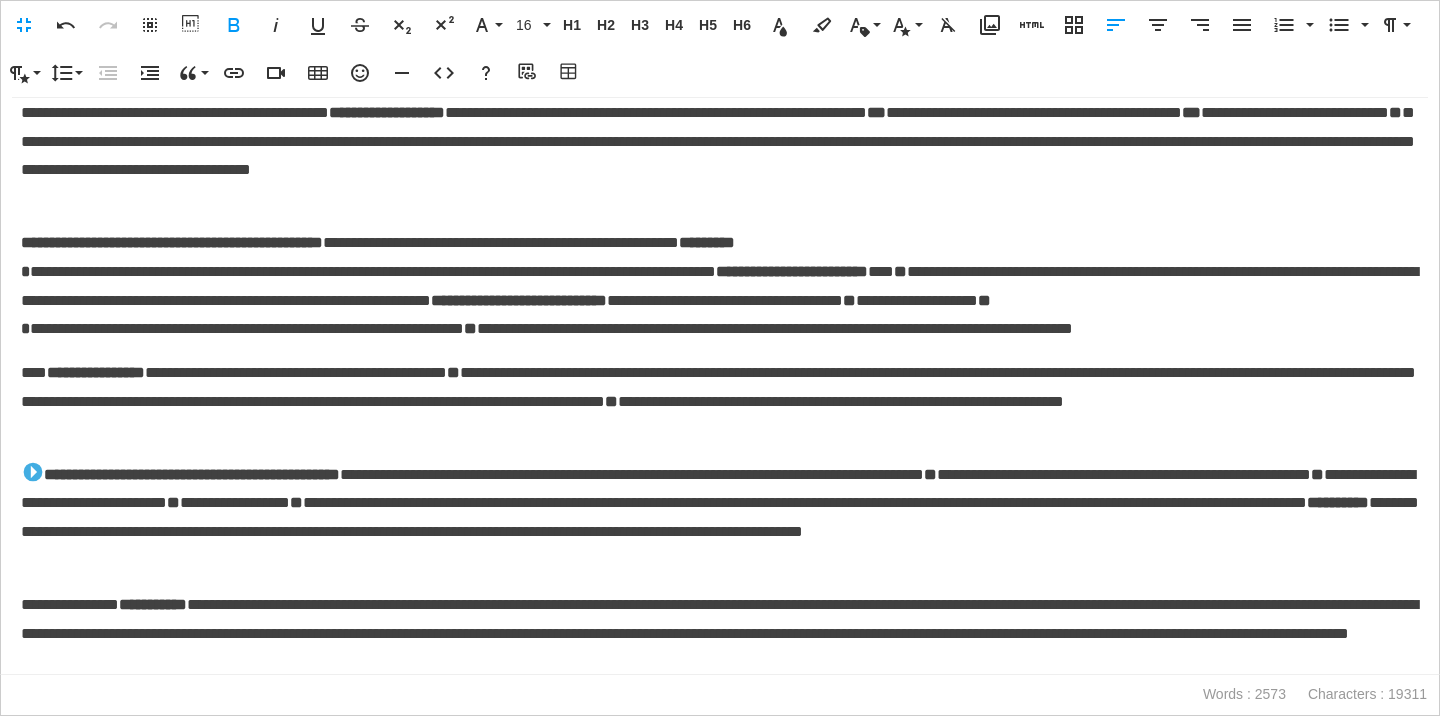 click on "**********" at bounding box center [172, 242] 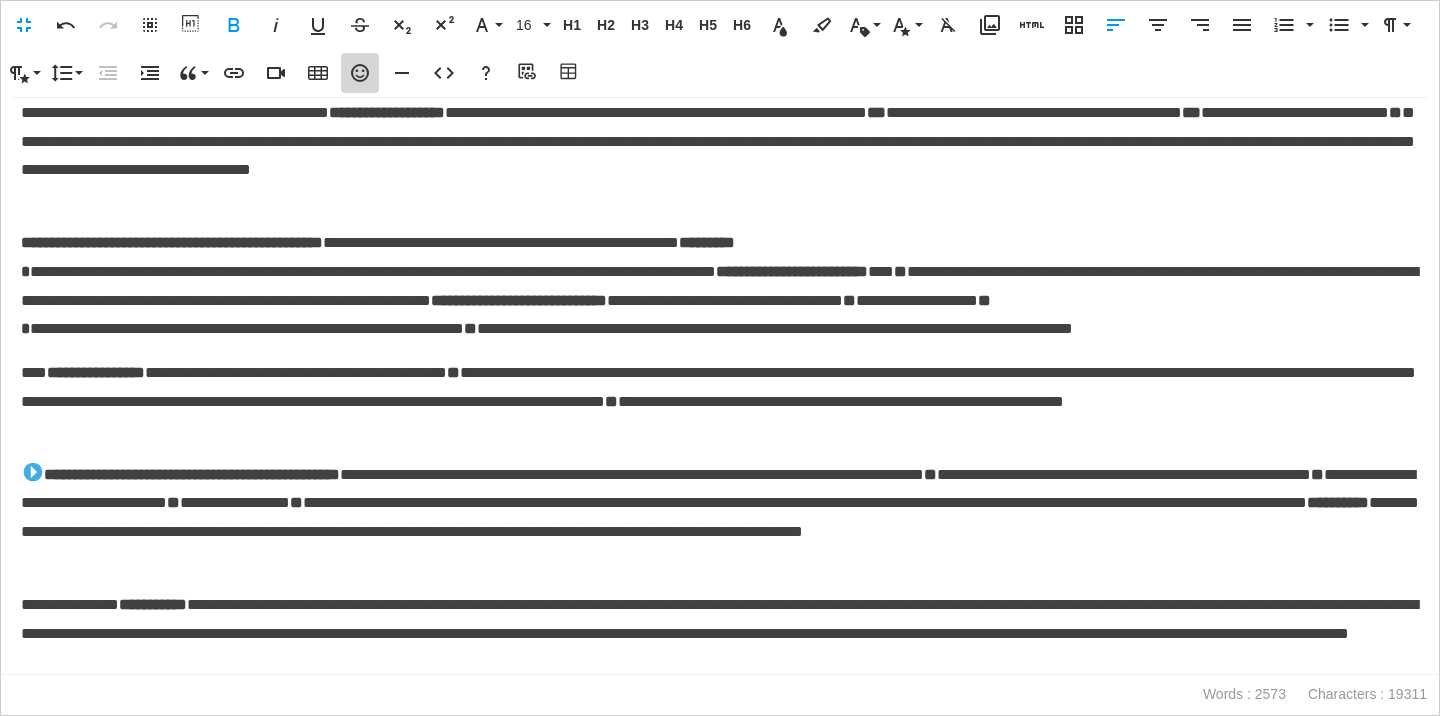 click 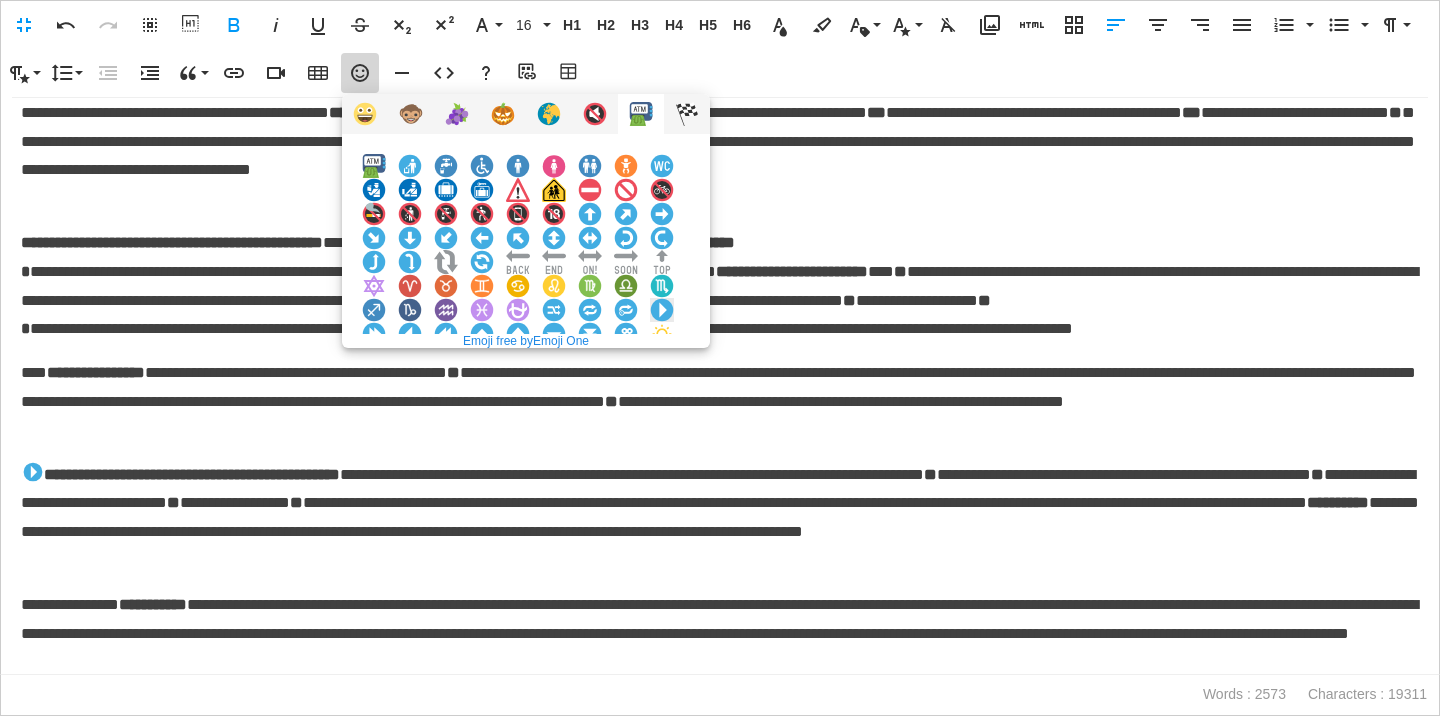 click at bounding box center [662, 310] 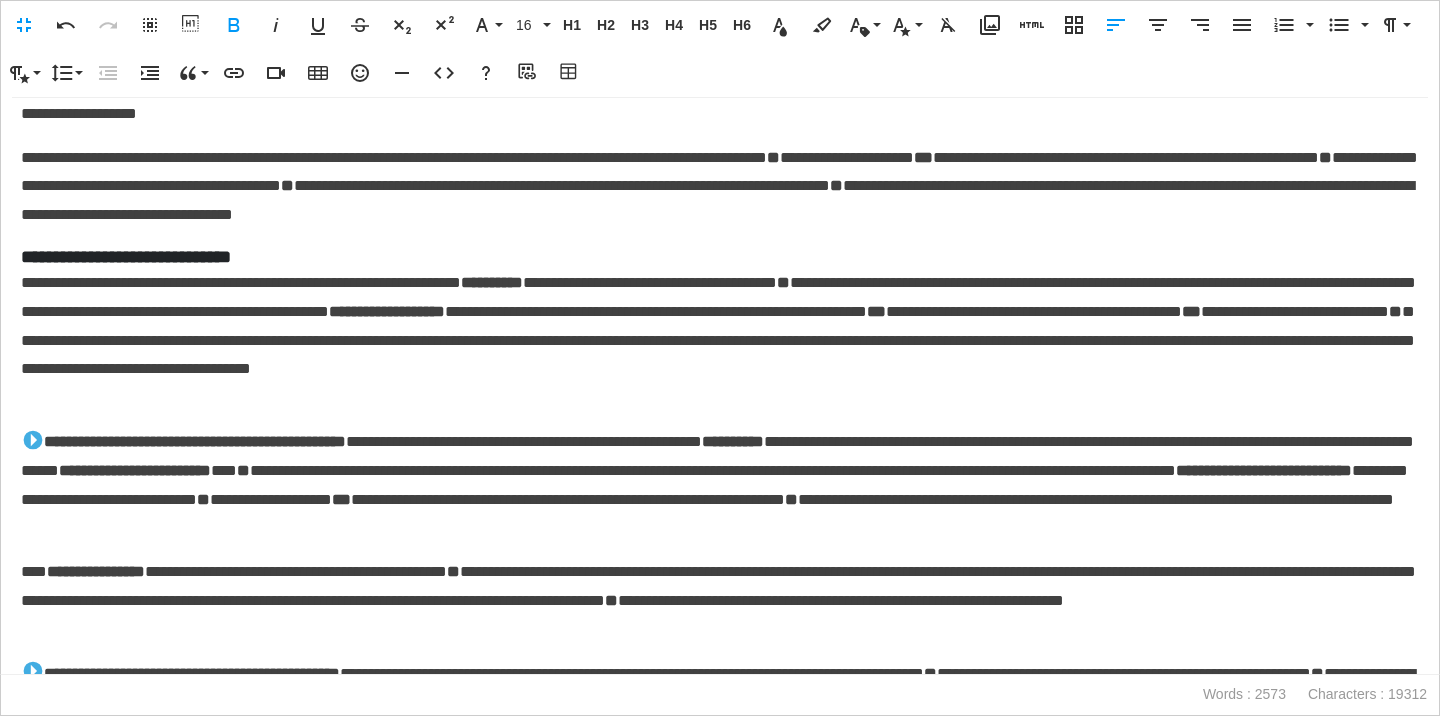 scroll, scrollTop: 0, scrollLeft: 0, axis: both 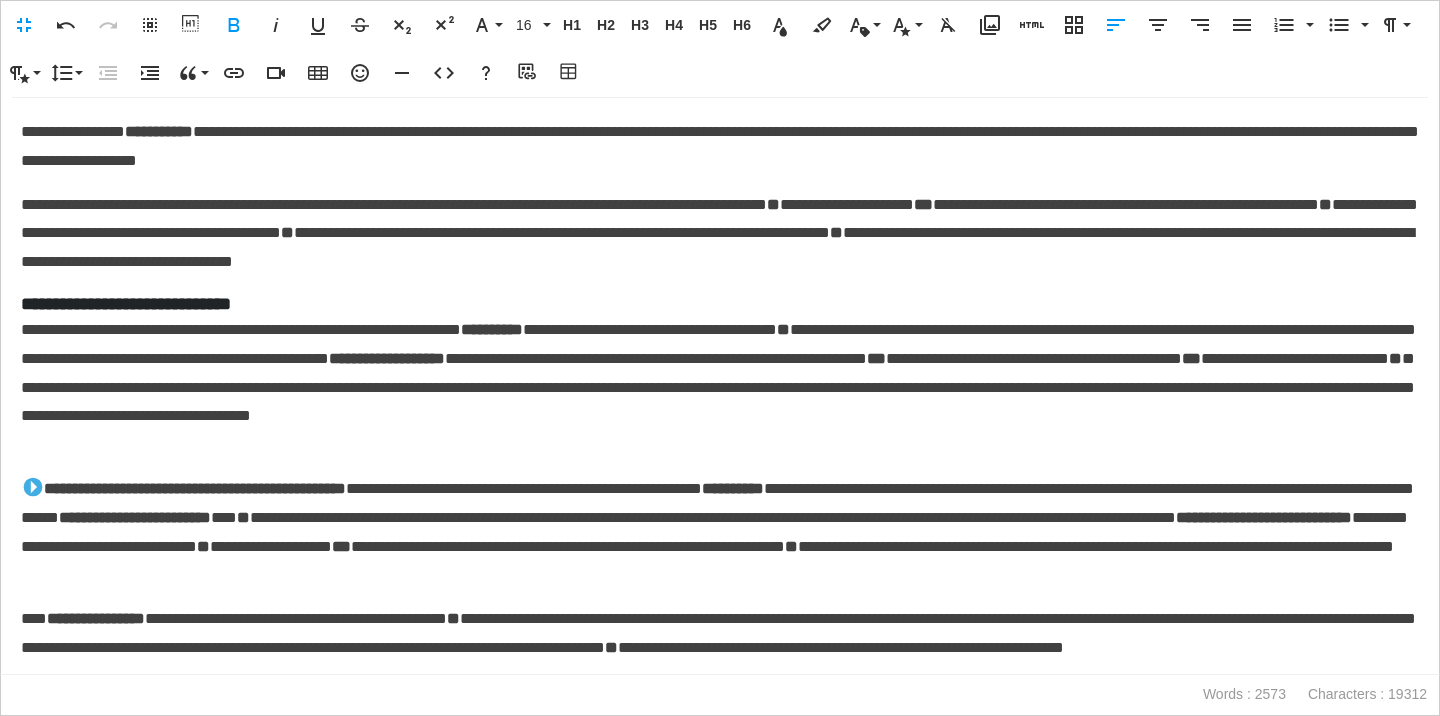 click on "**********" at bounding box center [720, 304] 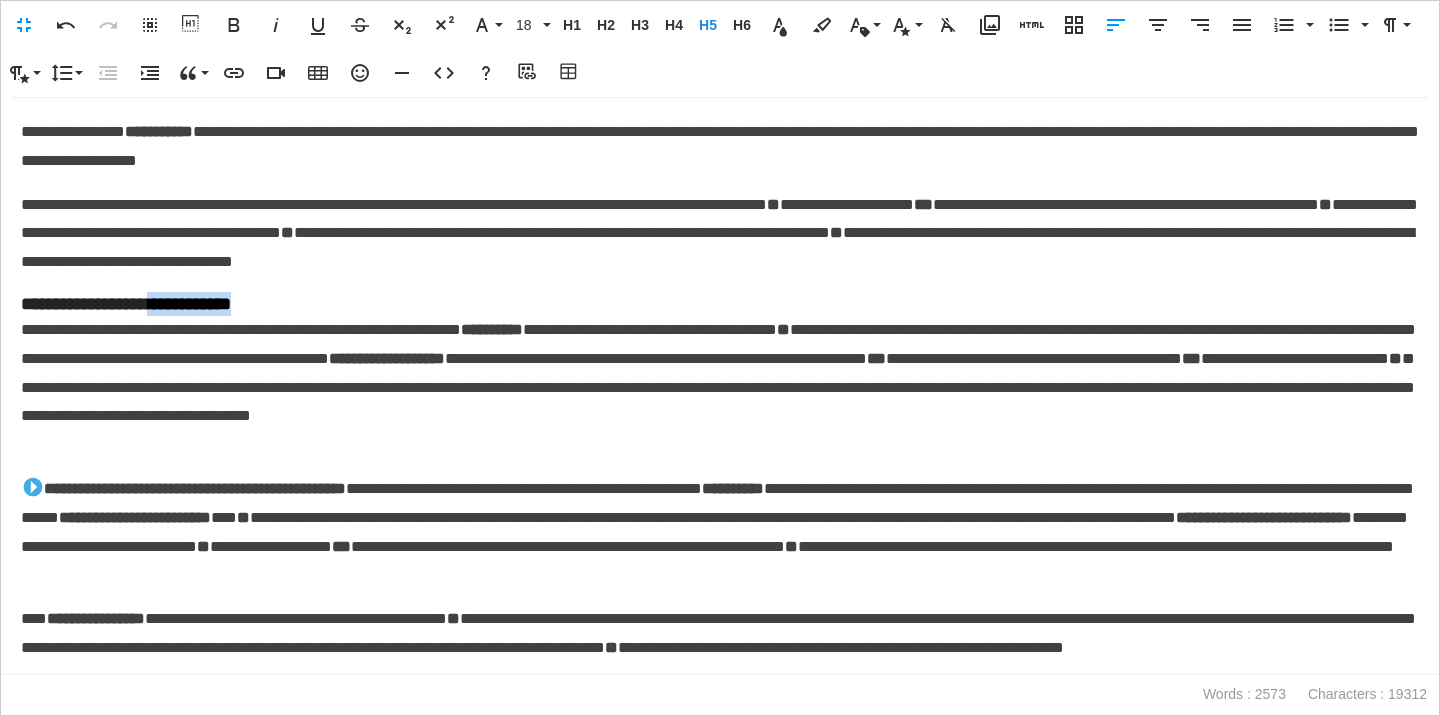 click on "**********" at bounding box center [720, 304] 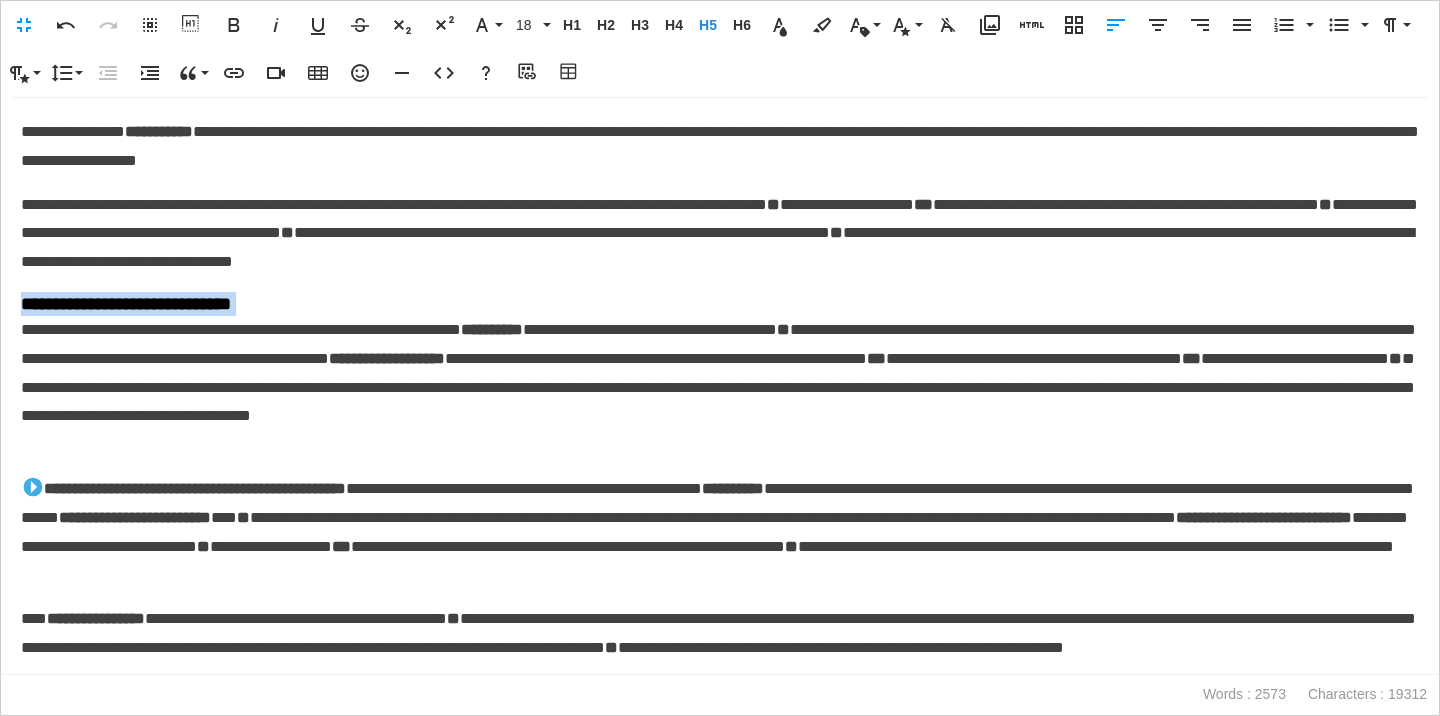click on "**********" at bounding box center [720, 304] 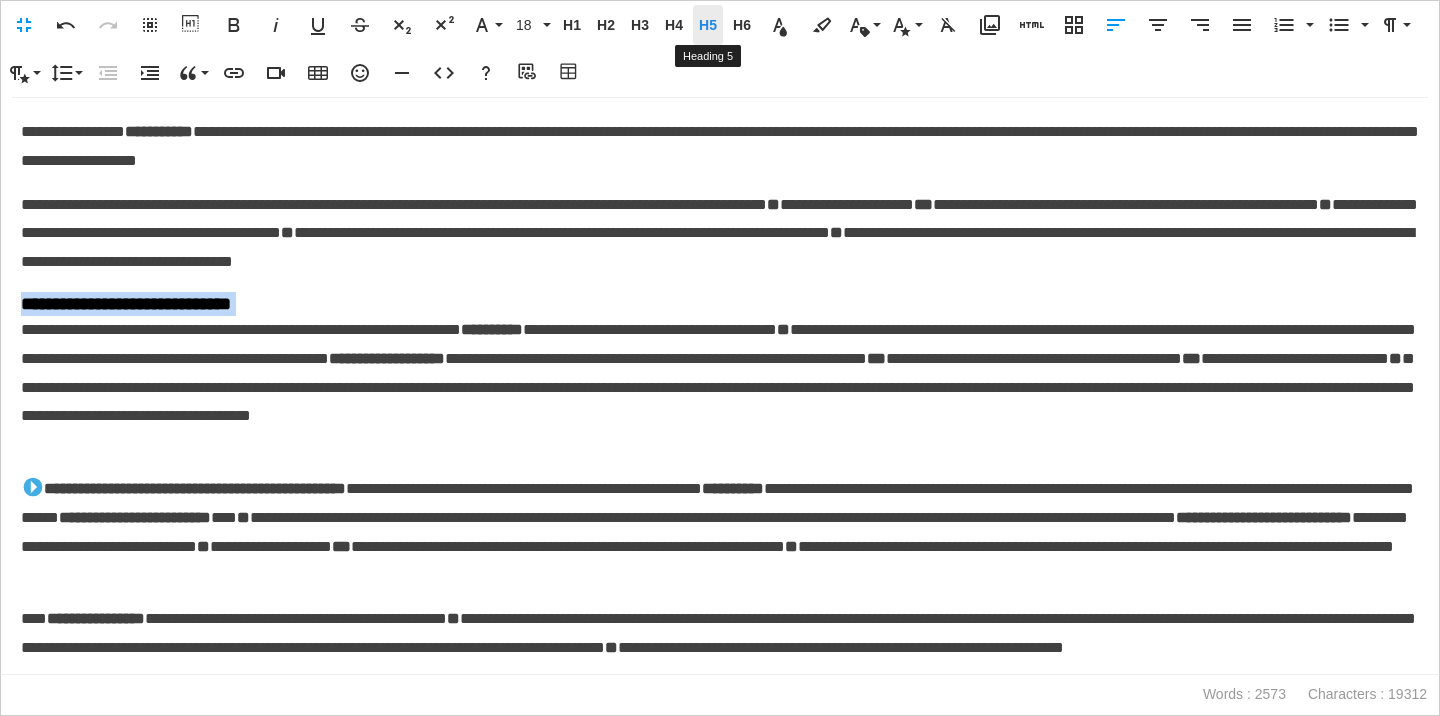 click on "H5" at bounding box center (708, 25) 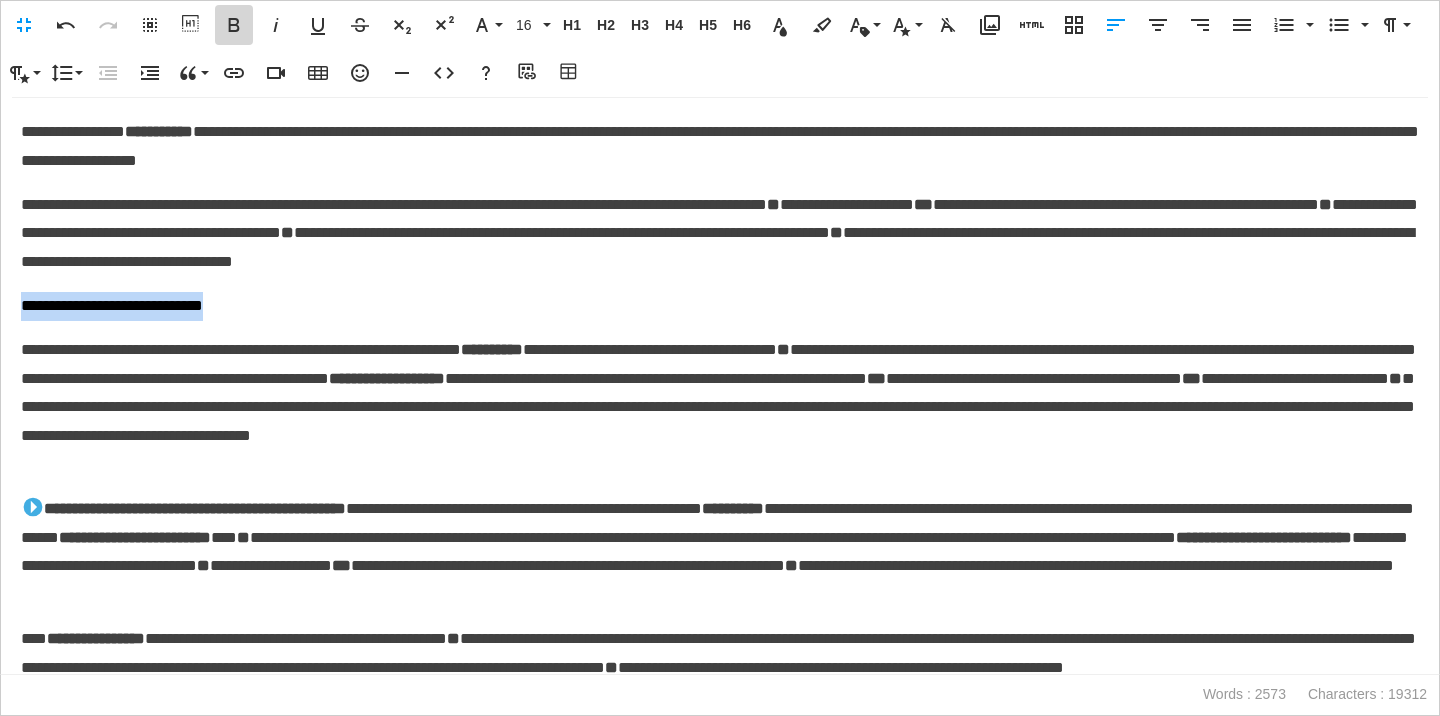 click 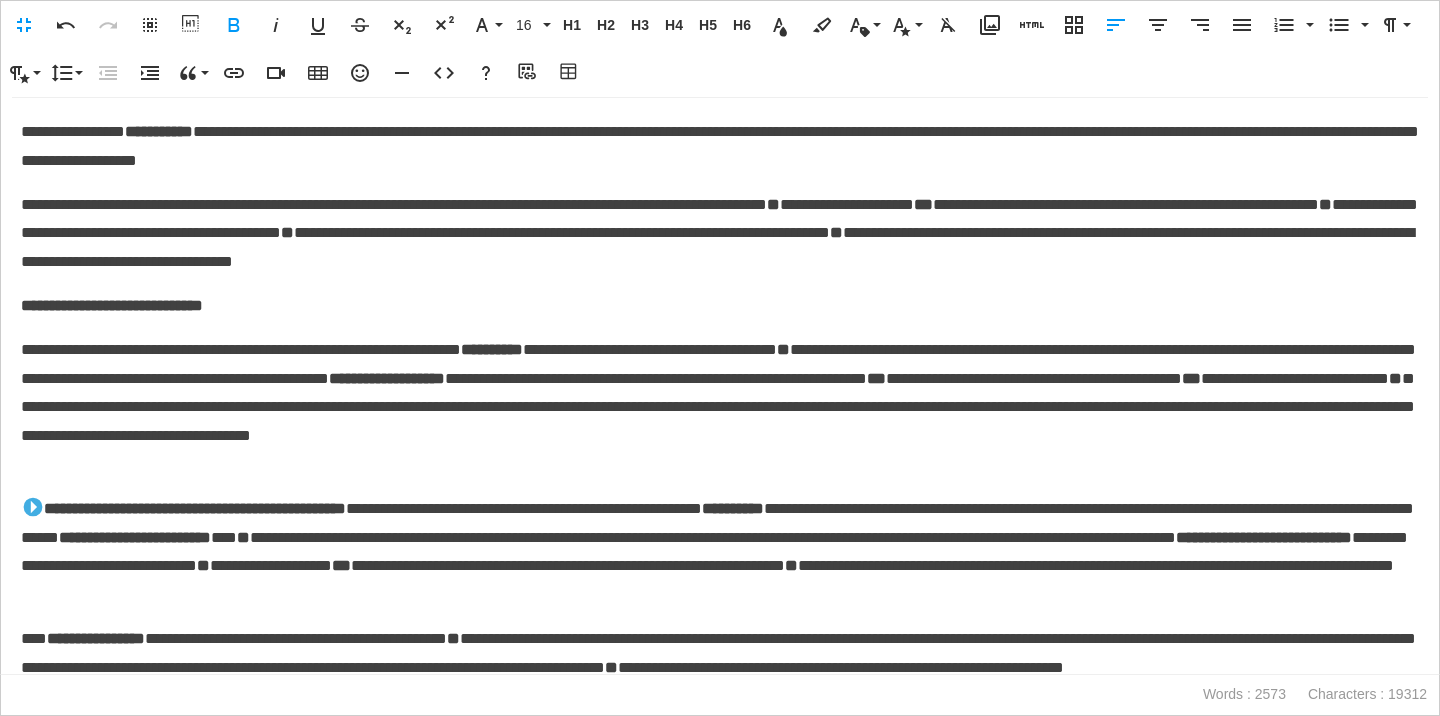 click on "**********" at bounding box center [720, 306] 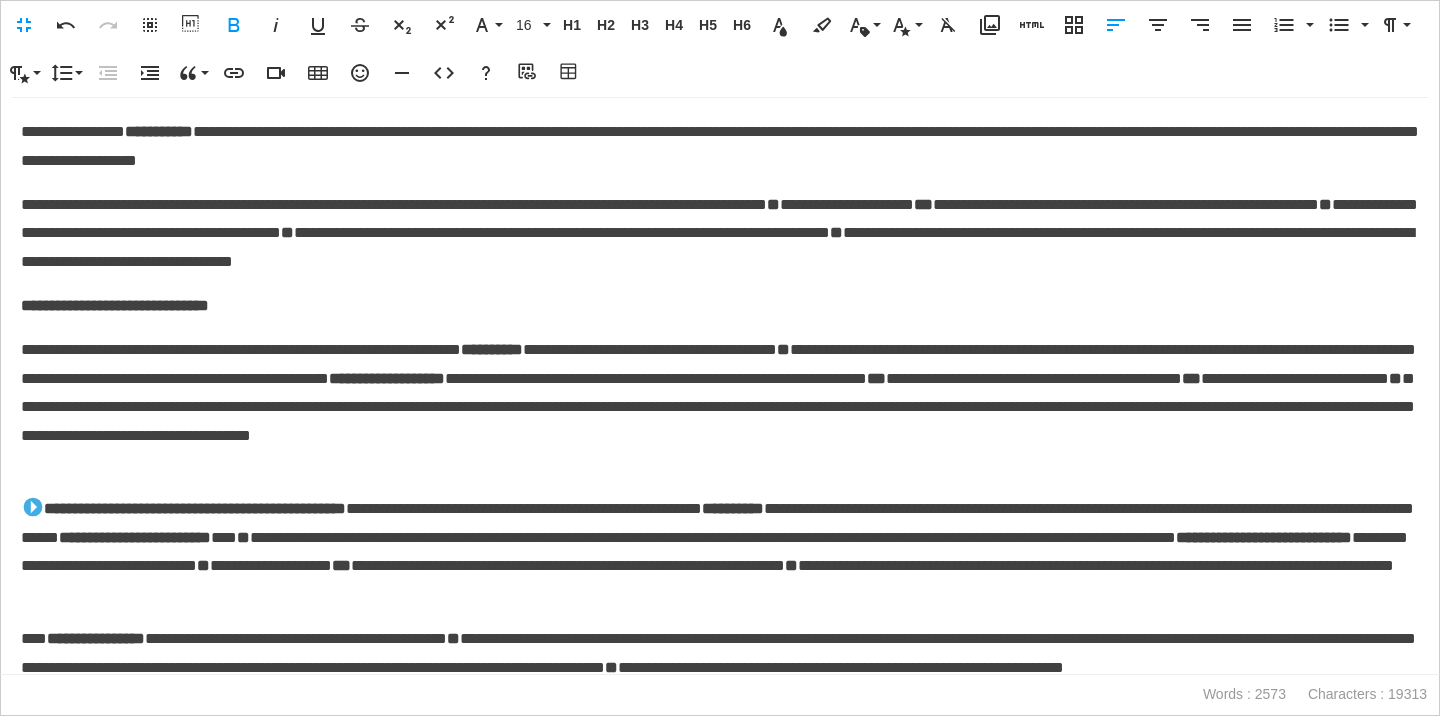 click on "**********" at bounding box center (720, 408) 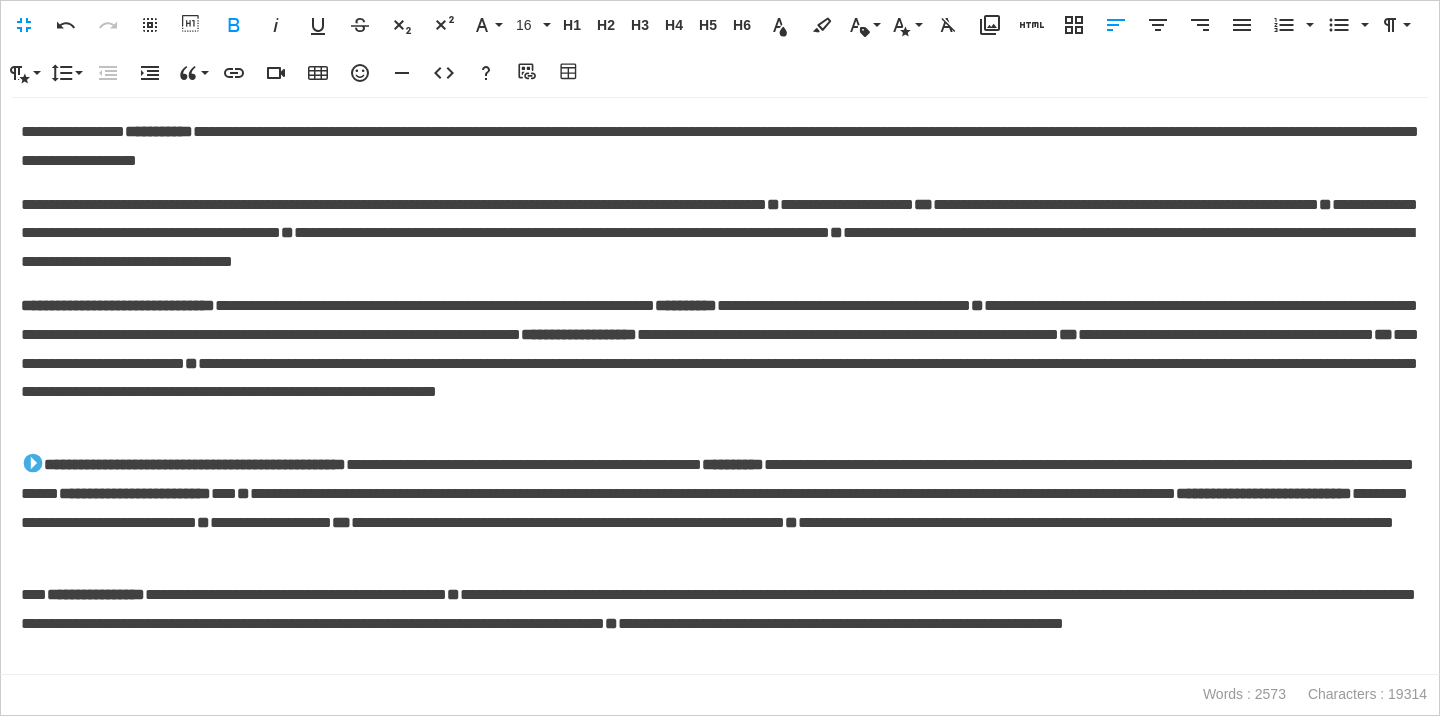 click on "**********" at bounding box center [118, 305] 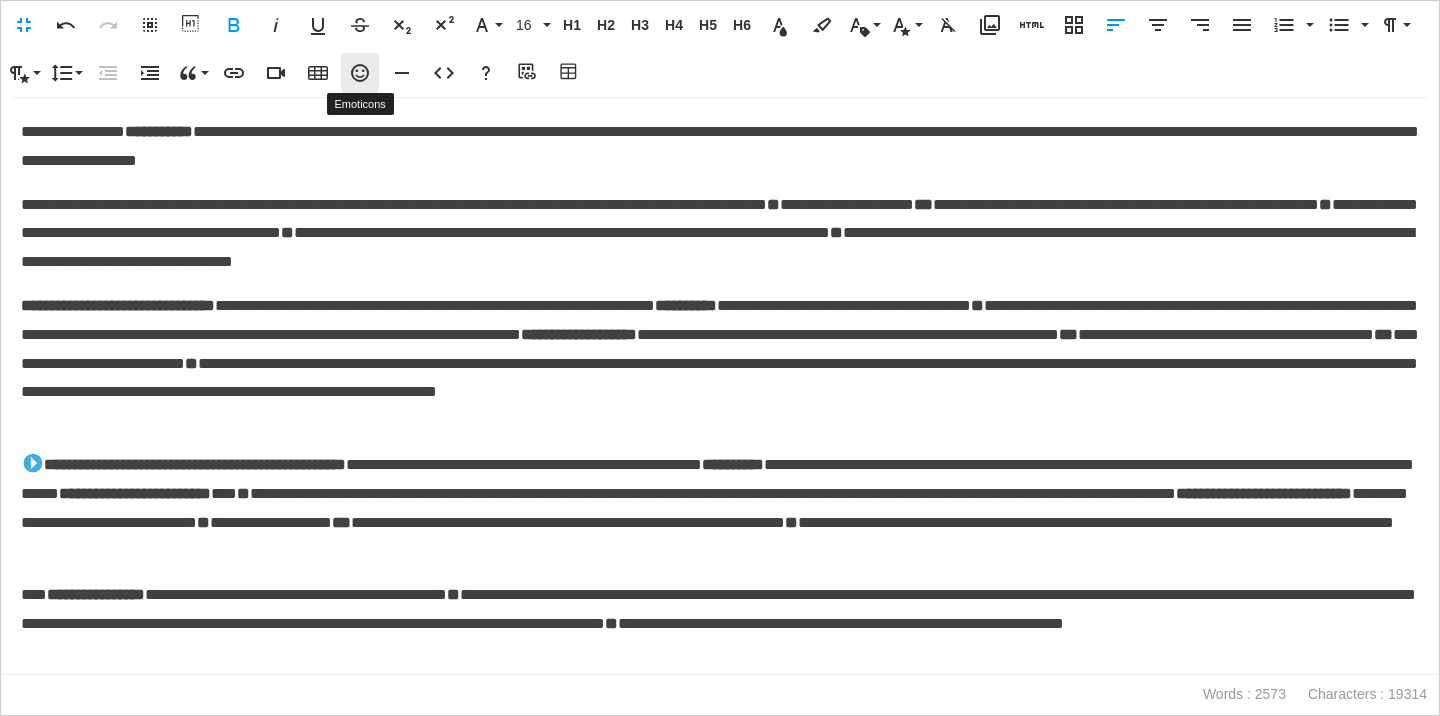 click on "Emoticons" at bounding box center [360, 73] 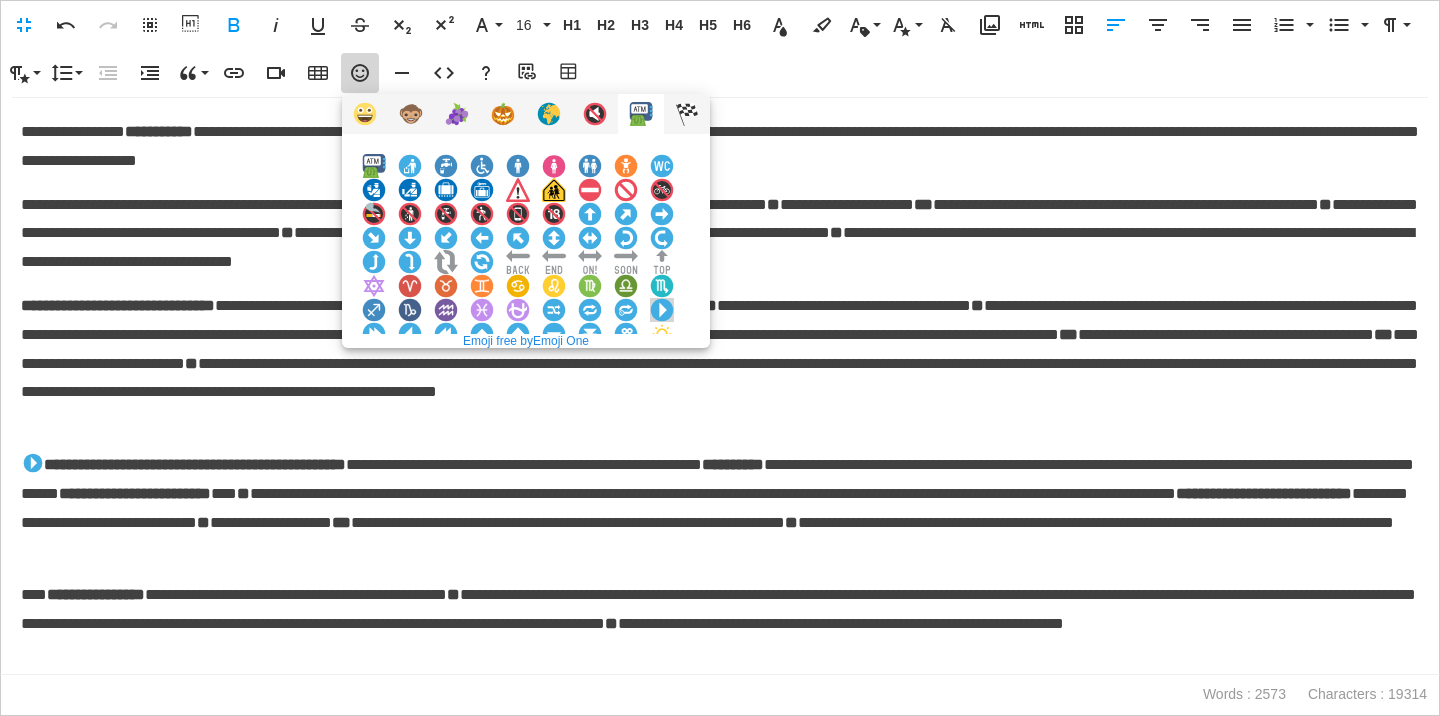 click at bounding box center [662, 310] 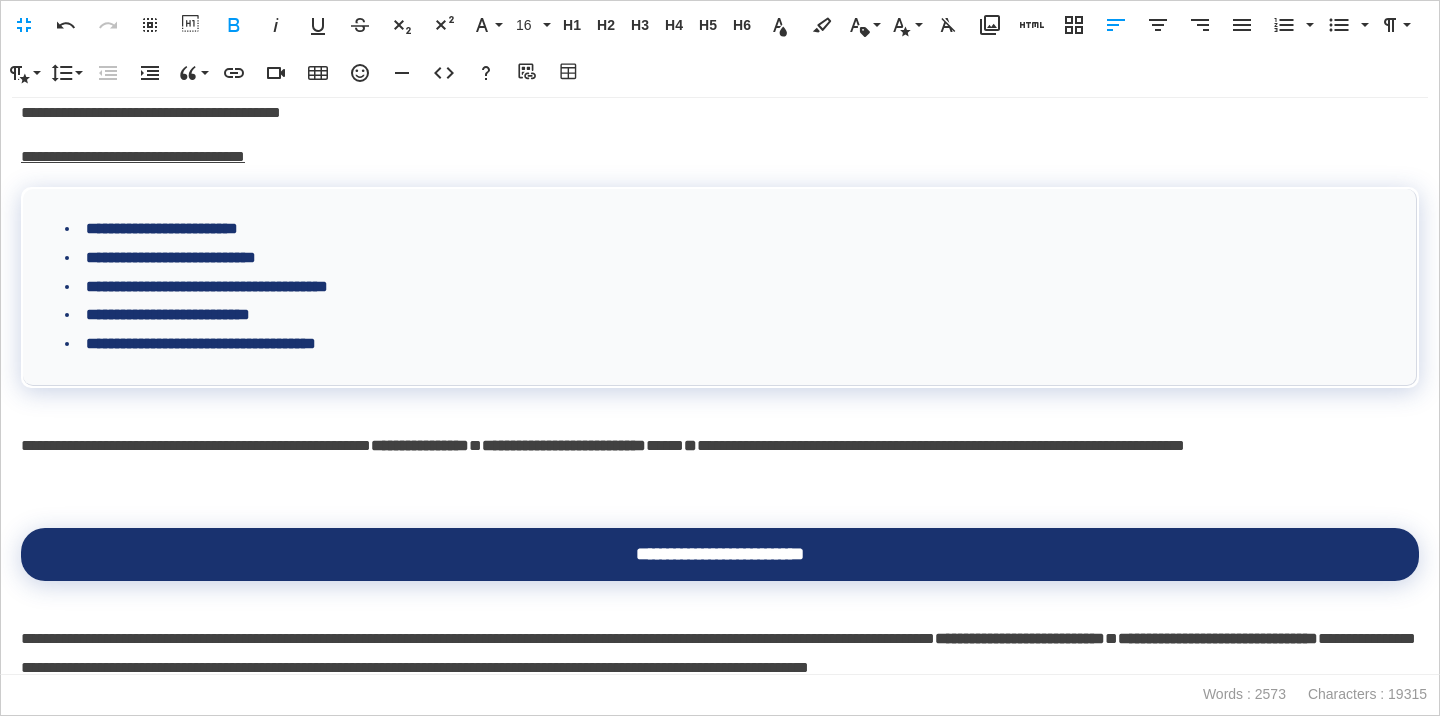 scroll, scrollTop: 952, scrollLeft: 0, axis: vertical 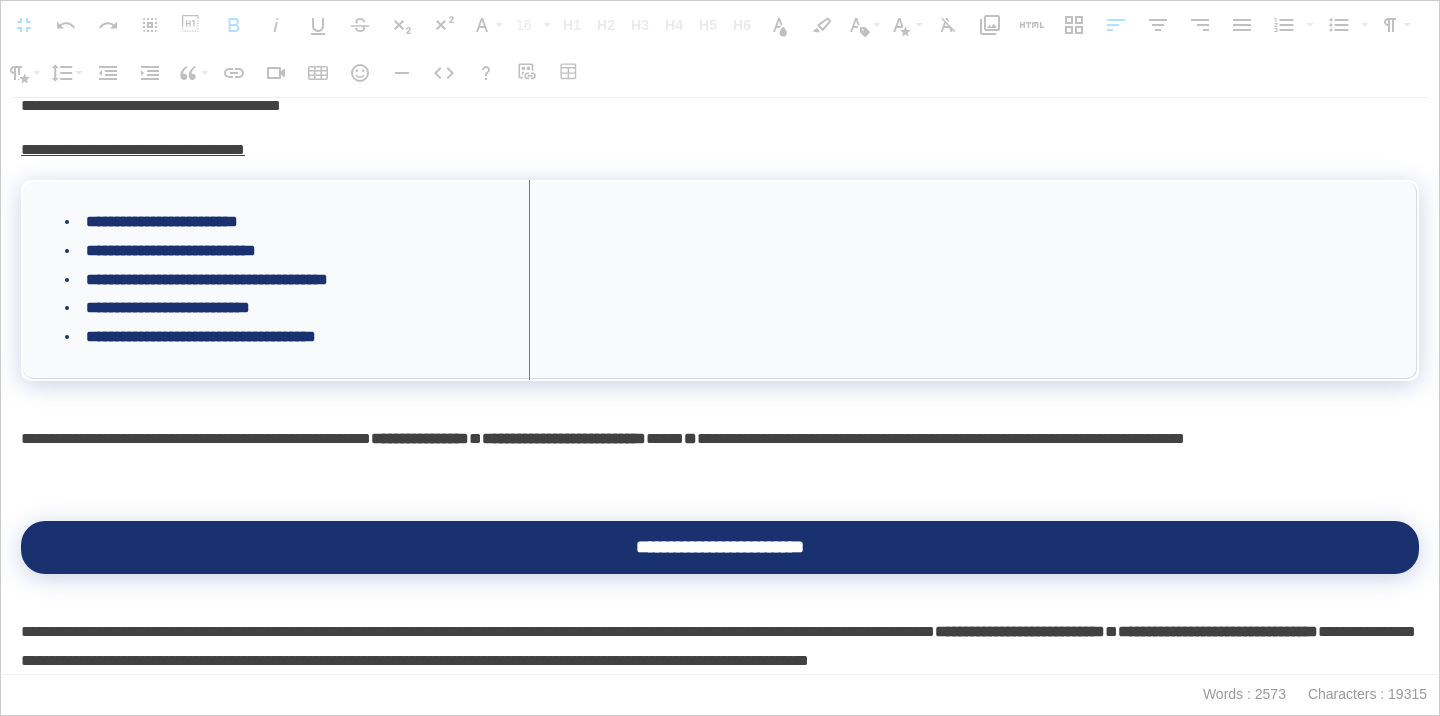 drag, startPoint x: 1418, startPoint y: 233, endPoint x: 527, endPoint y: 280, distance: 892.2388 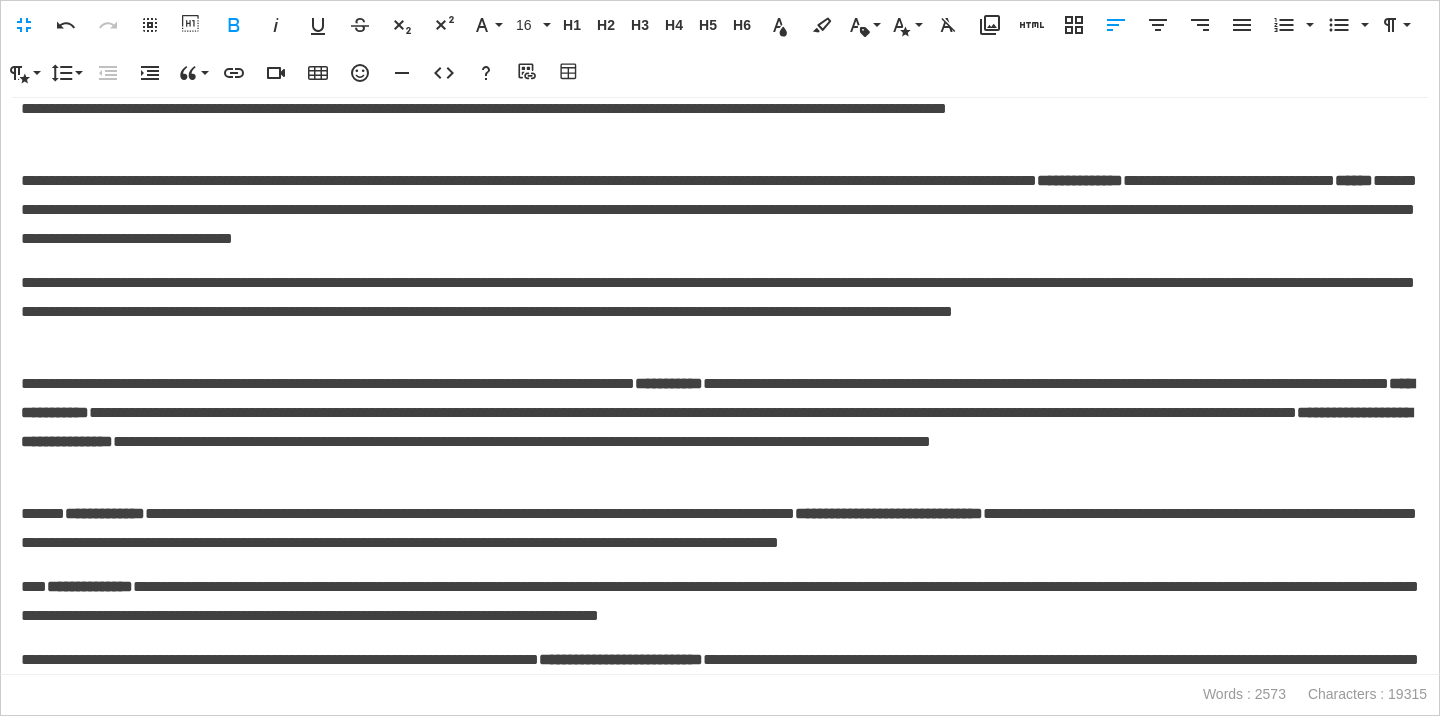 scroll, scrollTop: 5656, scrollLeft: 0, axis: vertical 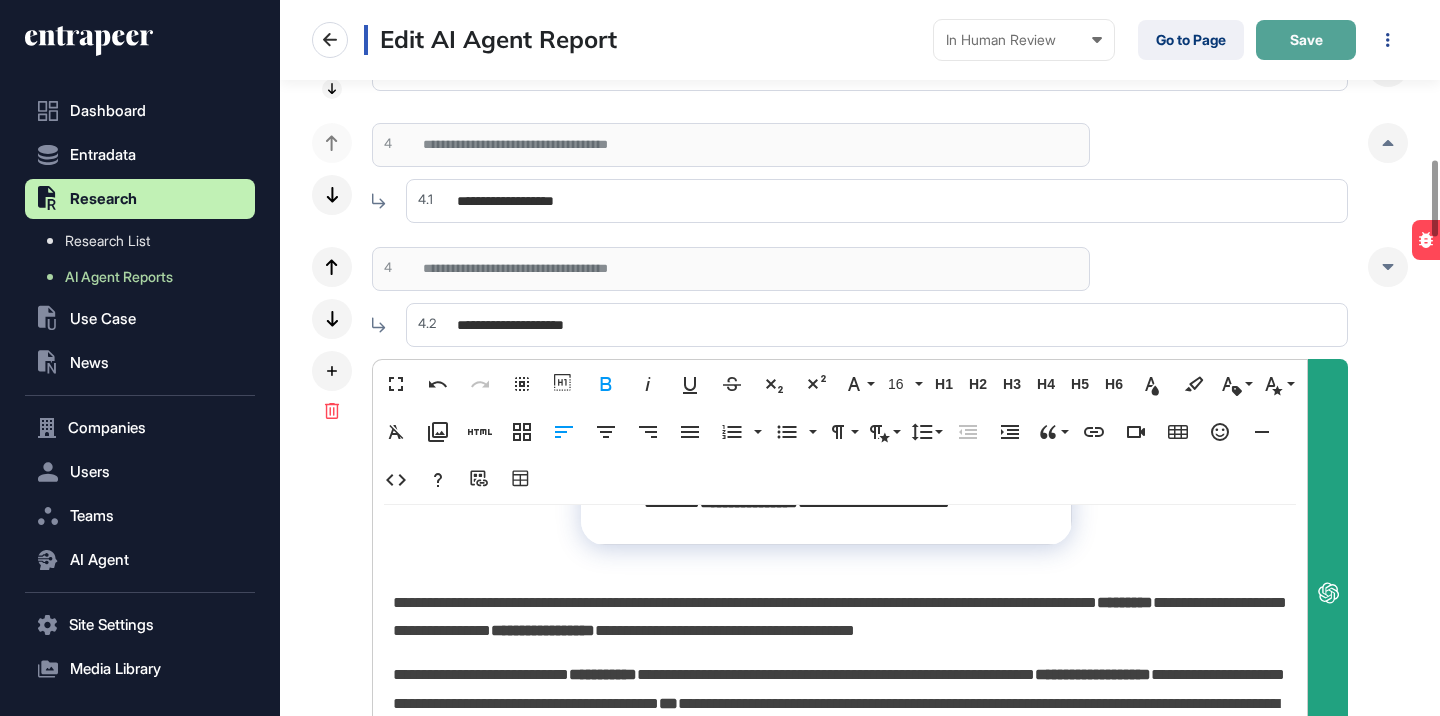 click on "Save" 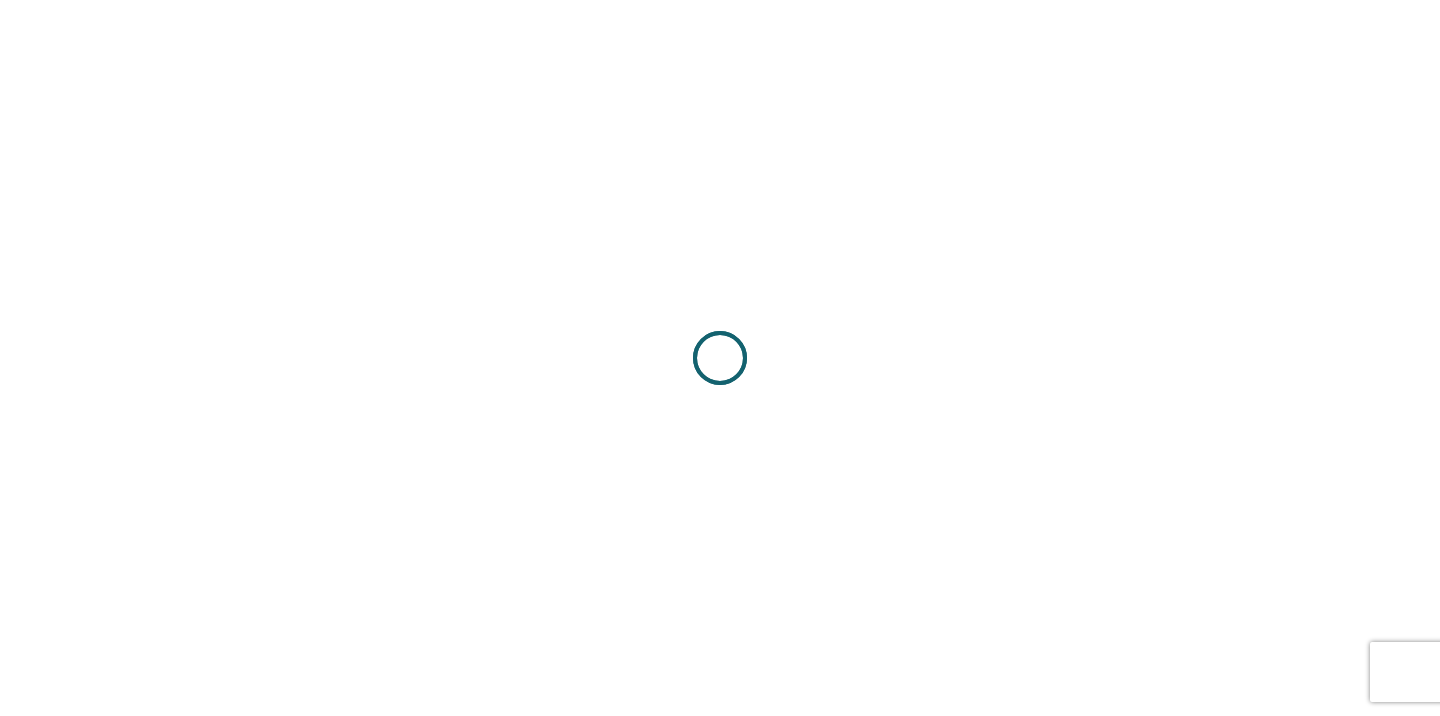 scroll, scrollTop: 0, scrollLeft: 0, axis: both 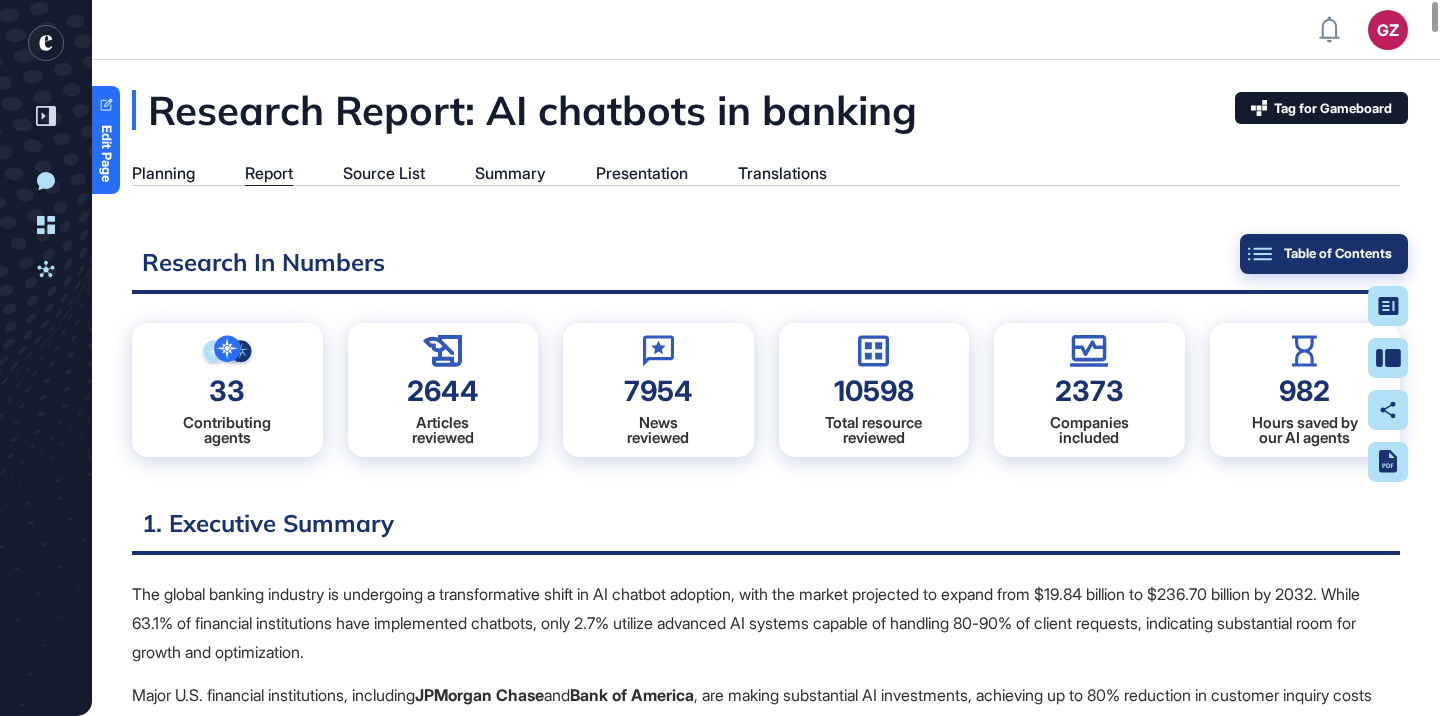 click on "Table of Contents" at bounding box center [1324, 254] 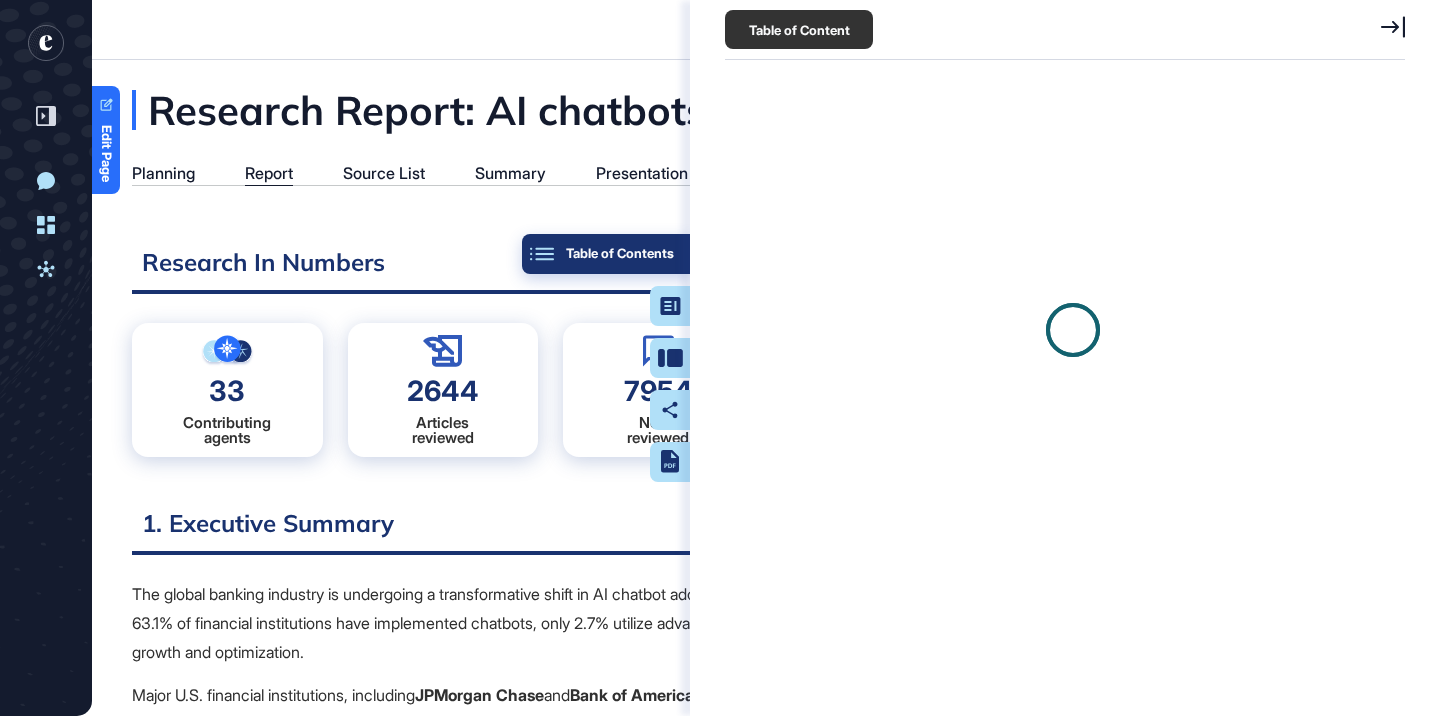 scroll, scrollTop: 616, scrollLeft: 685, axis: both 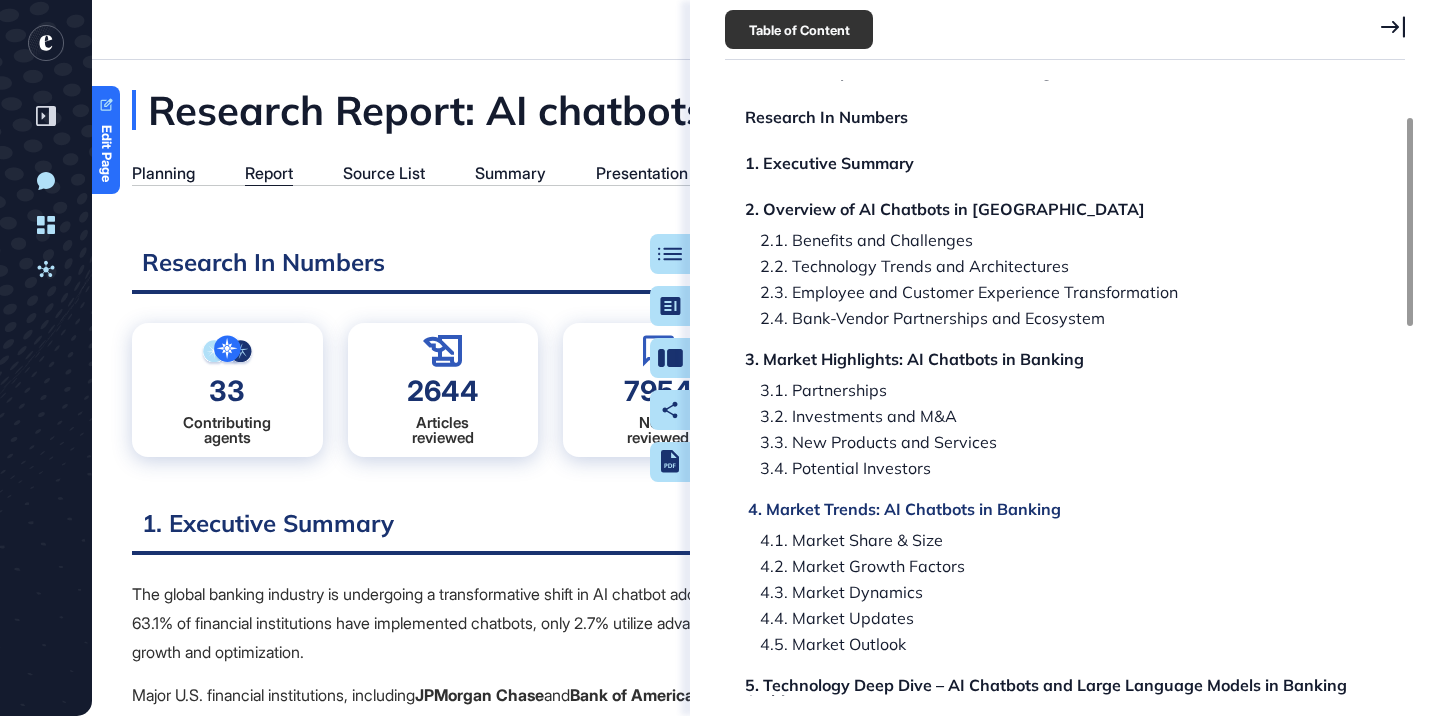 click on "4. Market Trends: AI Chatbots in Banking" 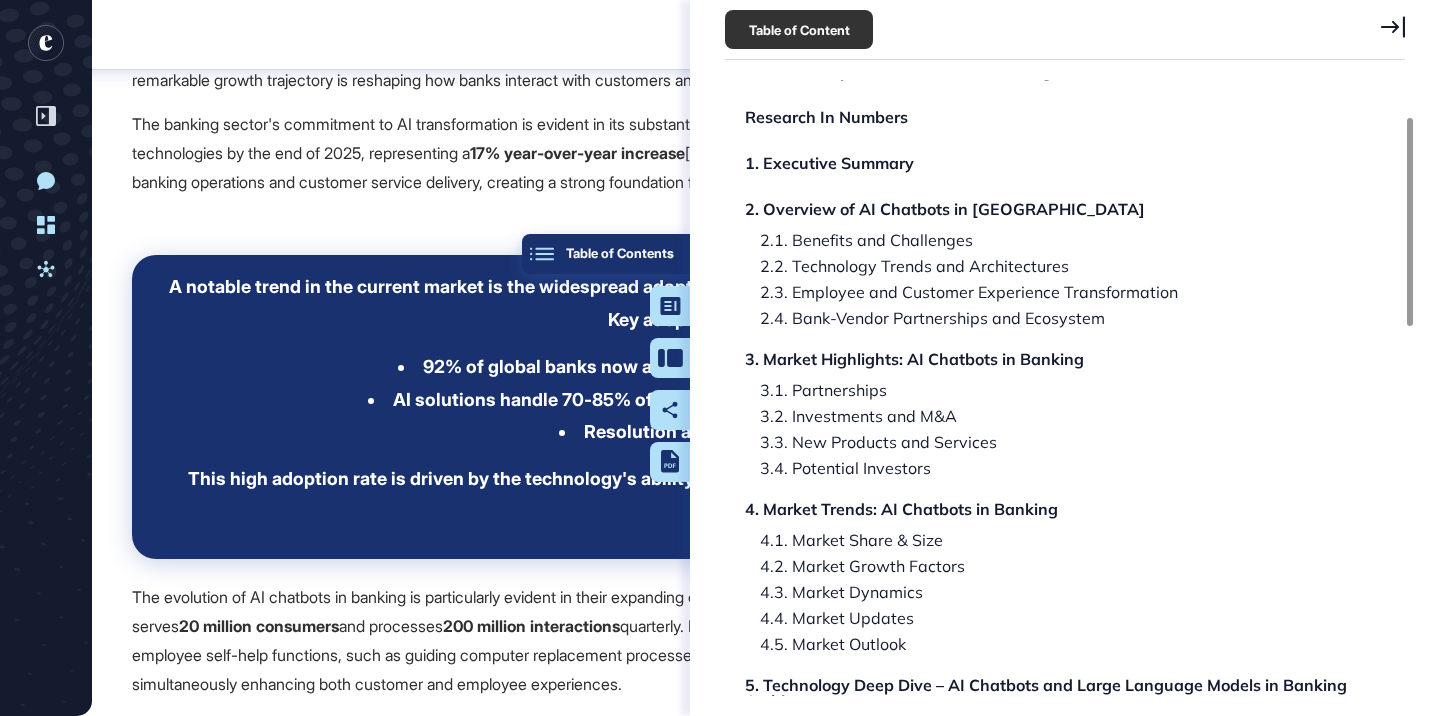 click on "Table of Contents" at bounding box center [606, 254] 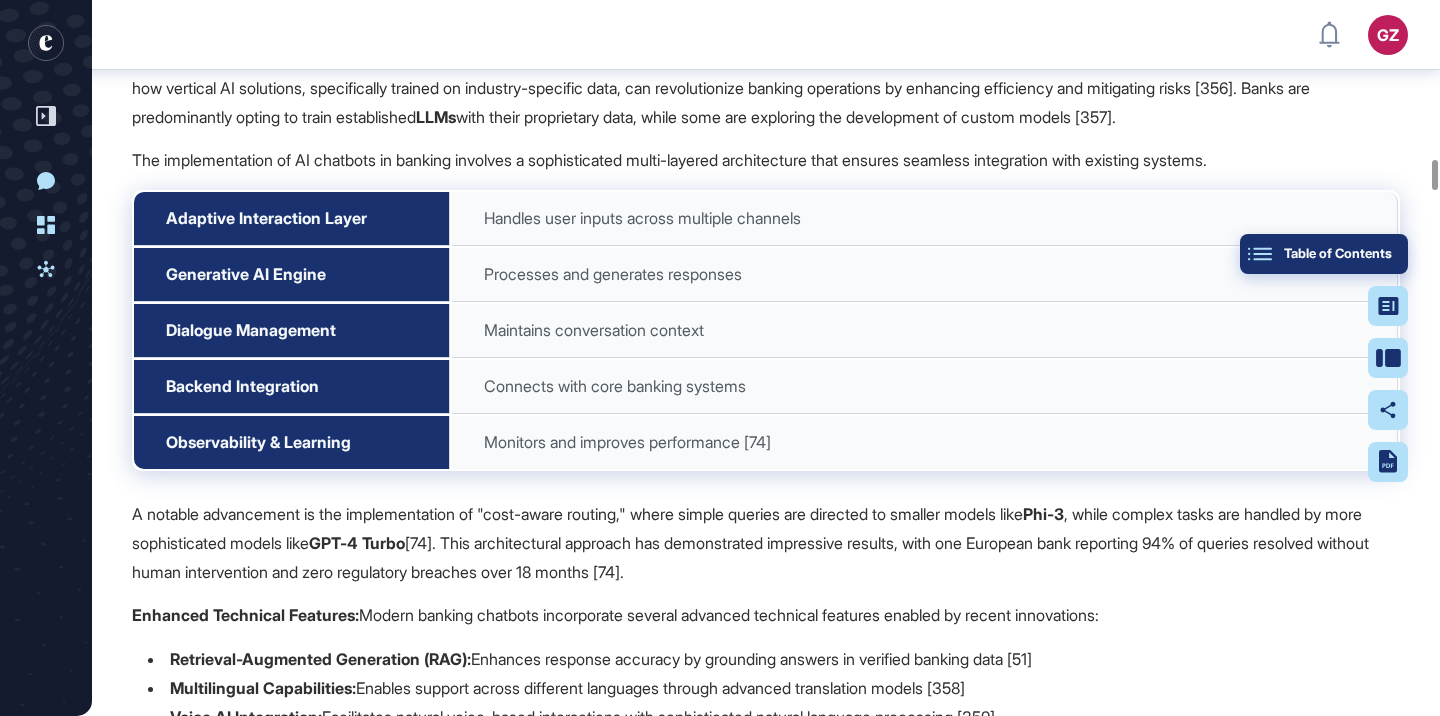 scroll, scrollTop: 60305, scrollLeft: 0, axis: vertical 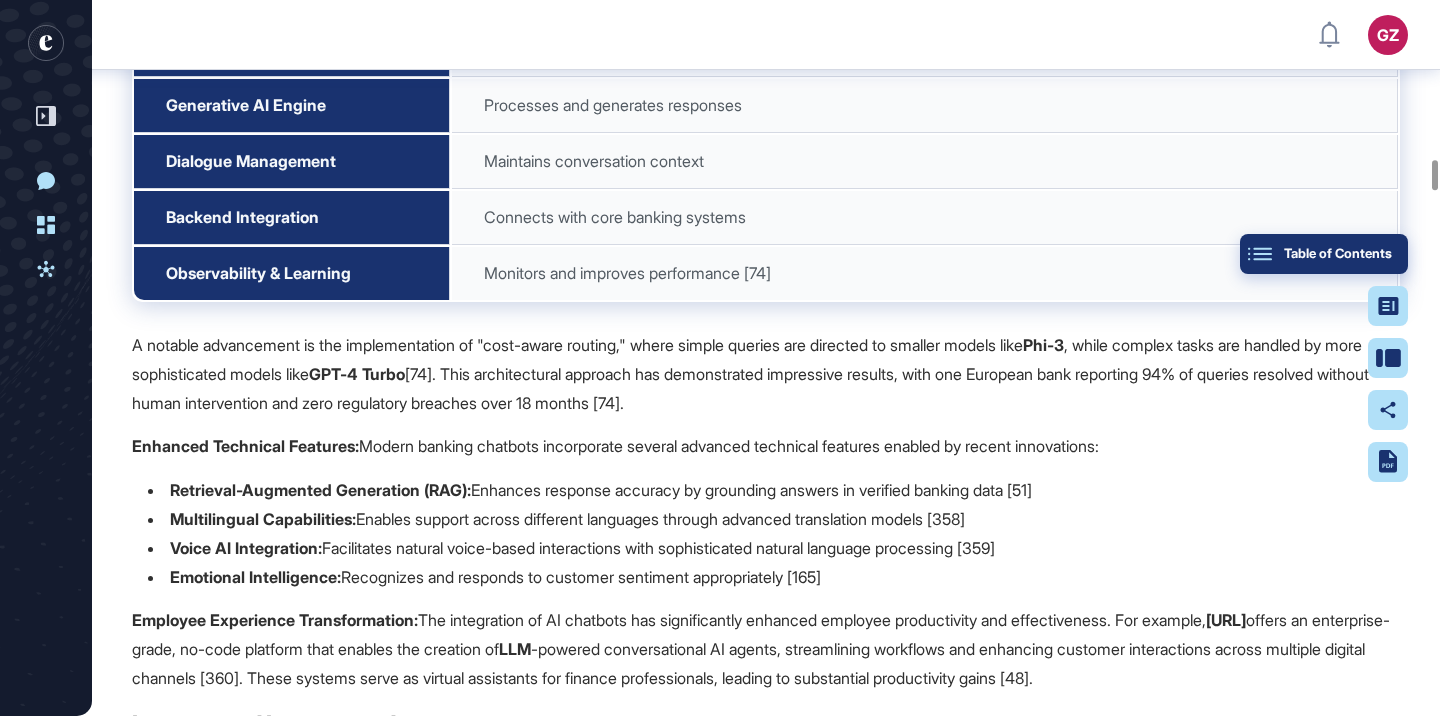 click on "Table of Contents" 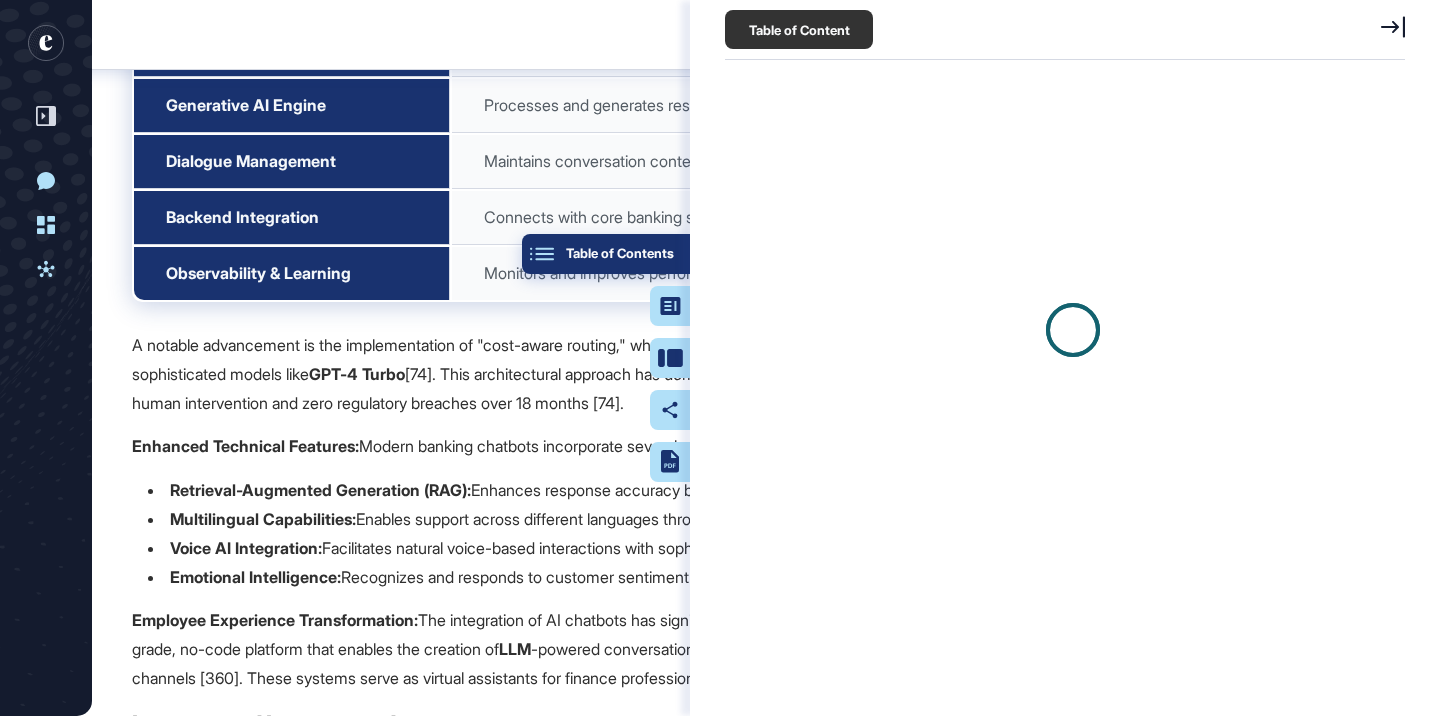 scroll, scrollTop: 616, scrollLeft: 685, axis: both 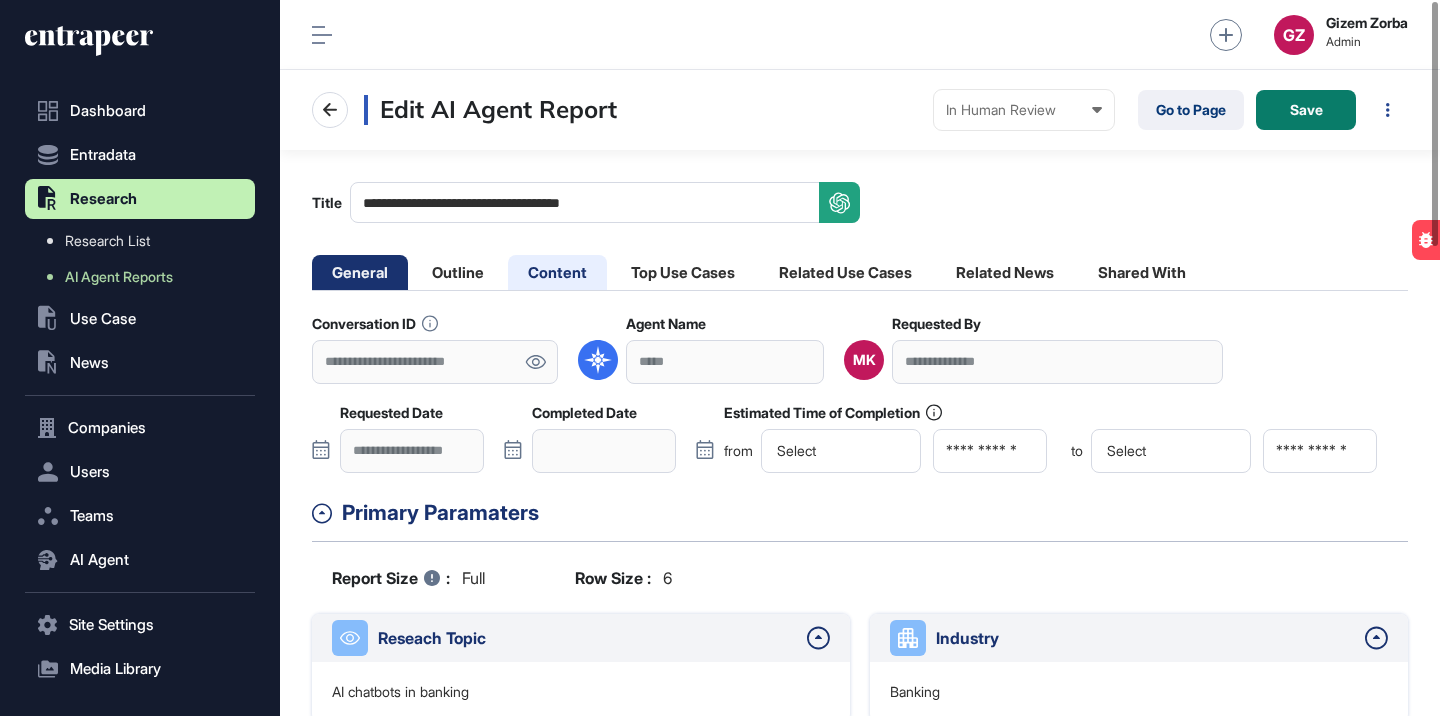 click on "Content" 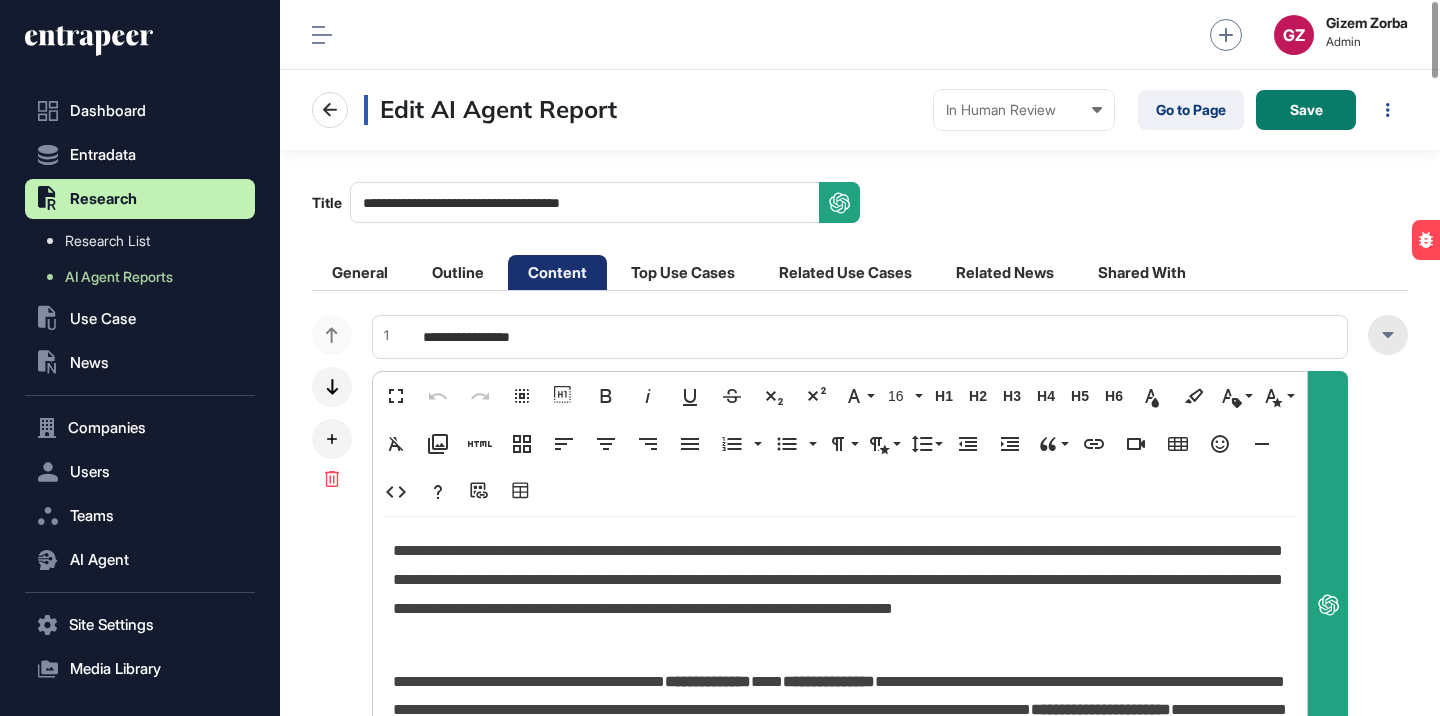 click at bounding box center [1388, 335] 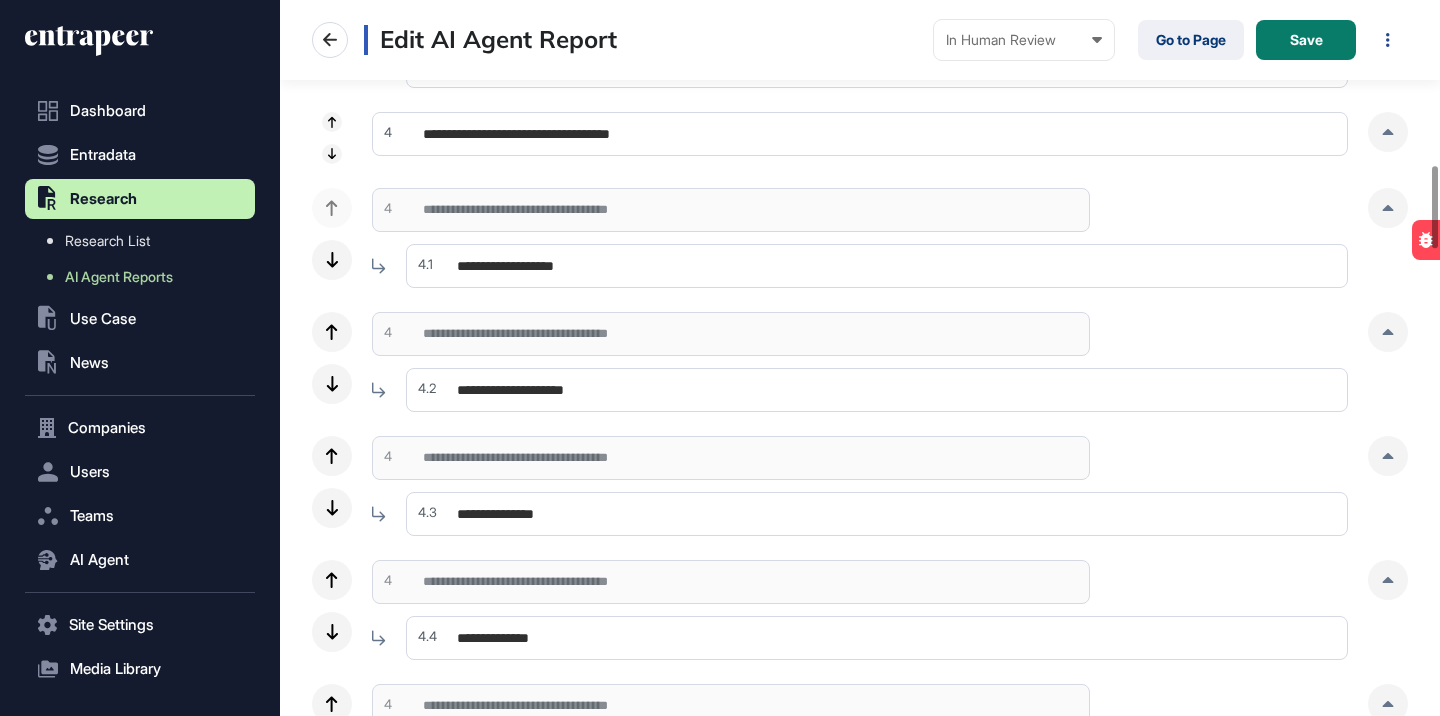 scroll, scrollTop: 1434, scrollLeft: 0, axis: vertical 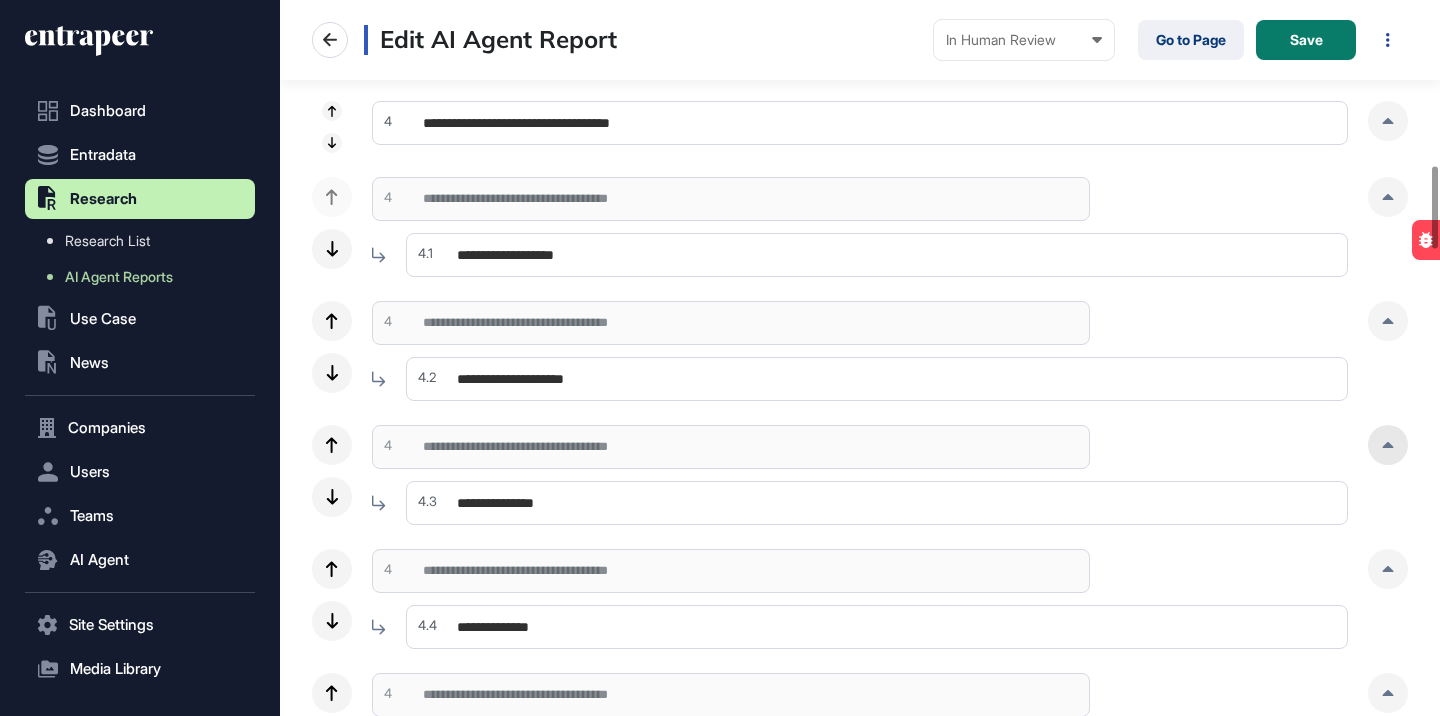 click at bounding box center [1388, 445] 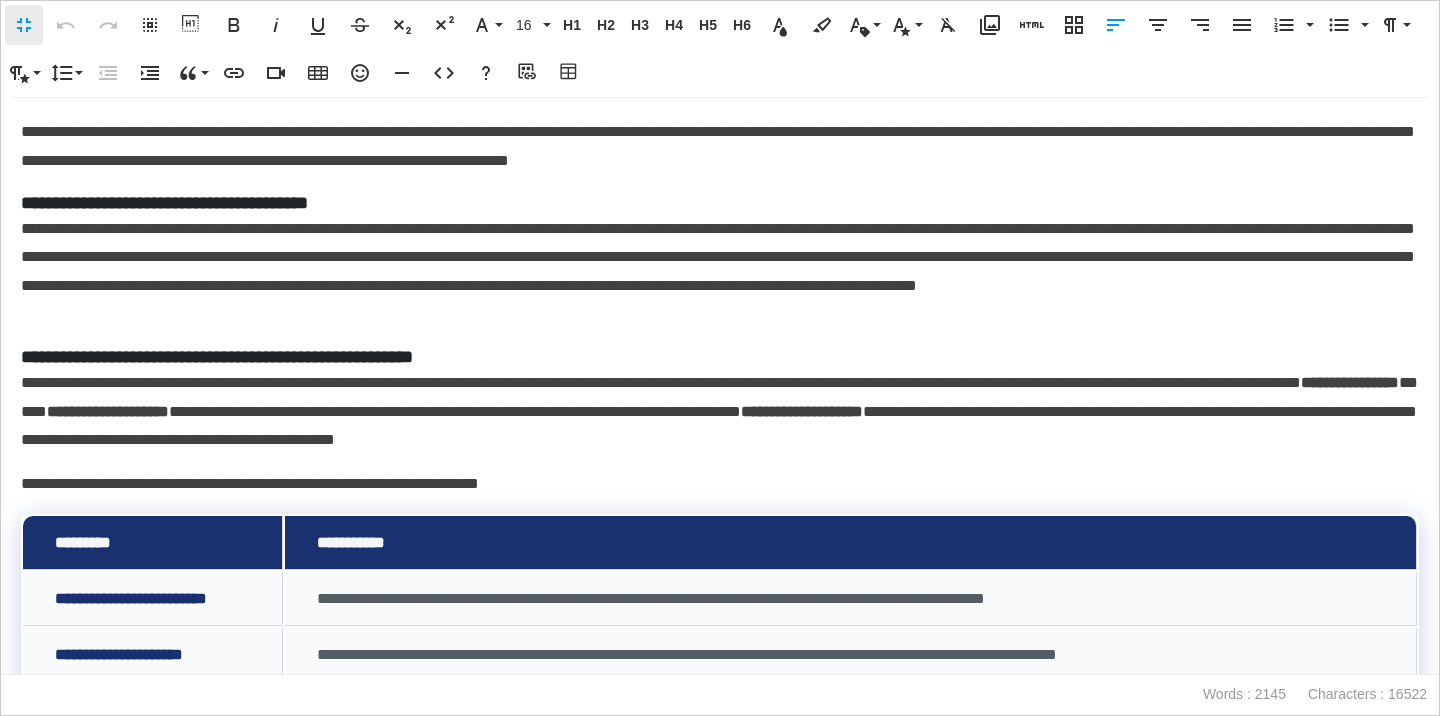 scroll, scrollTop: 1, scrollLeft: 9, axis: both 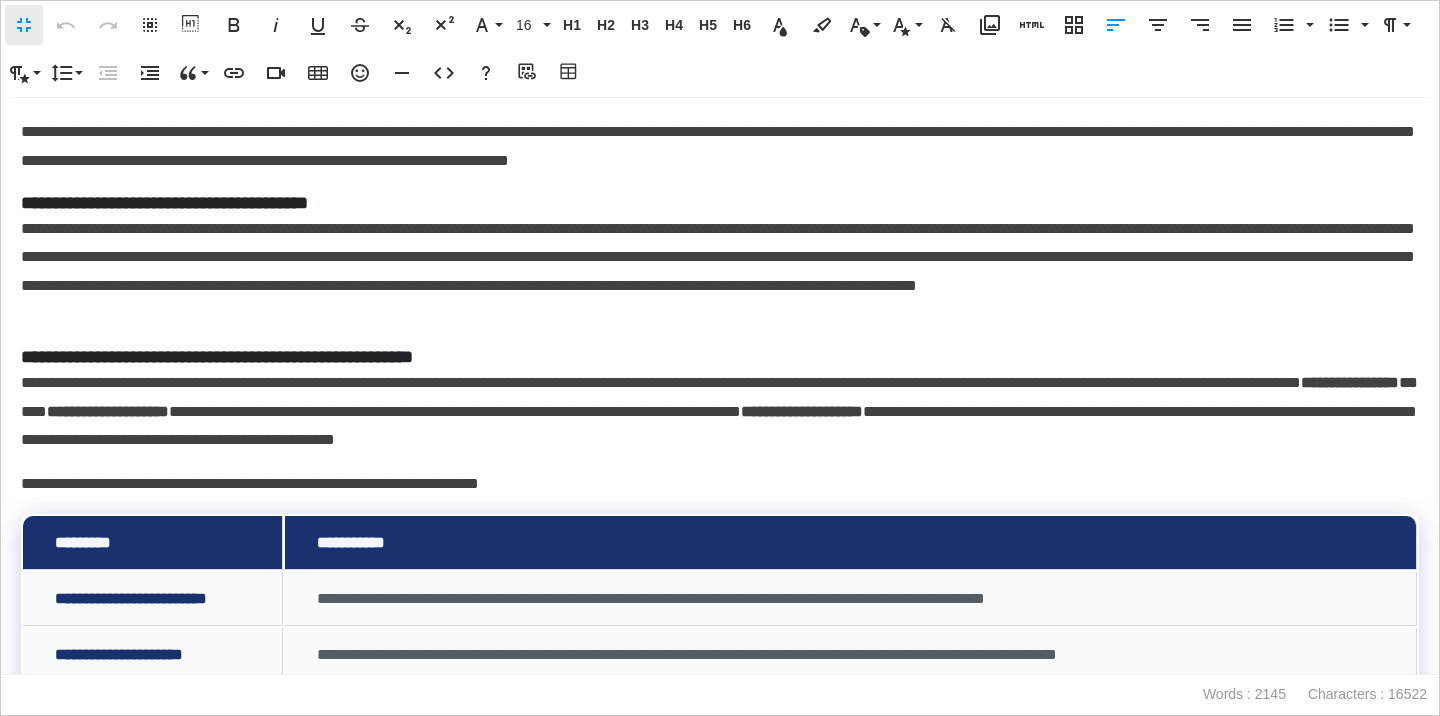 click on "**********" at bounding box center [720, 203] 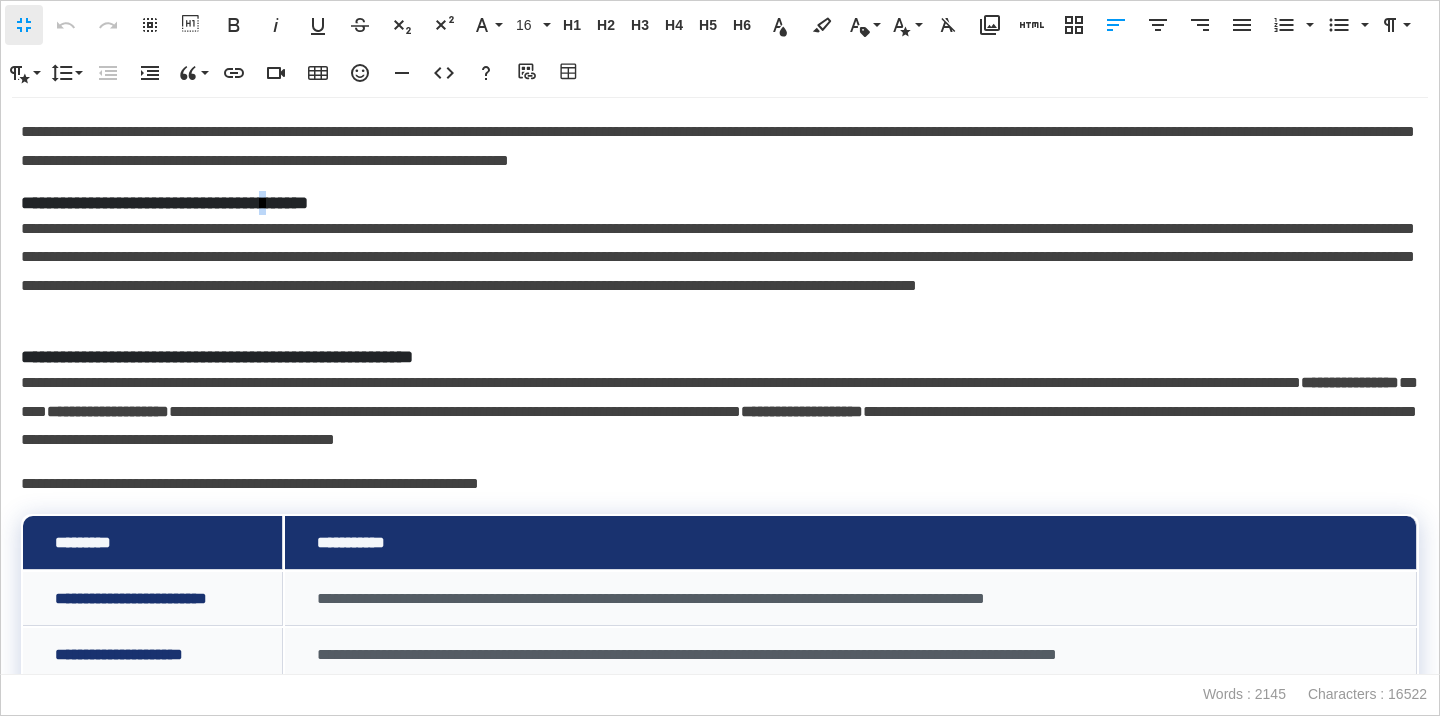 click on "**********" at bounding box center [720, 203] 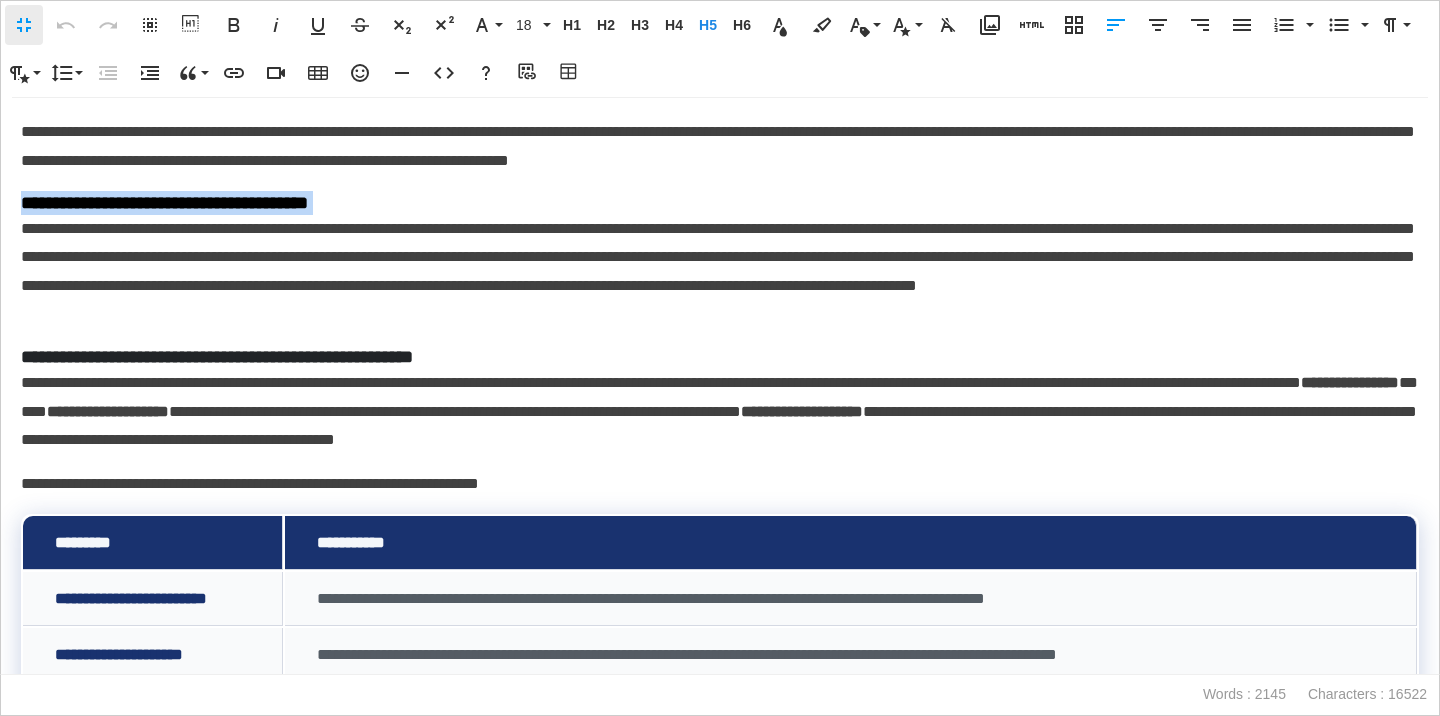 click on "**********" at bounding box center [720, 203] 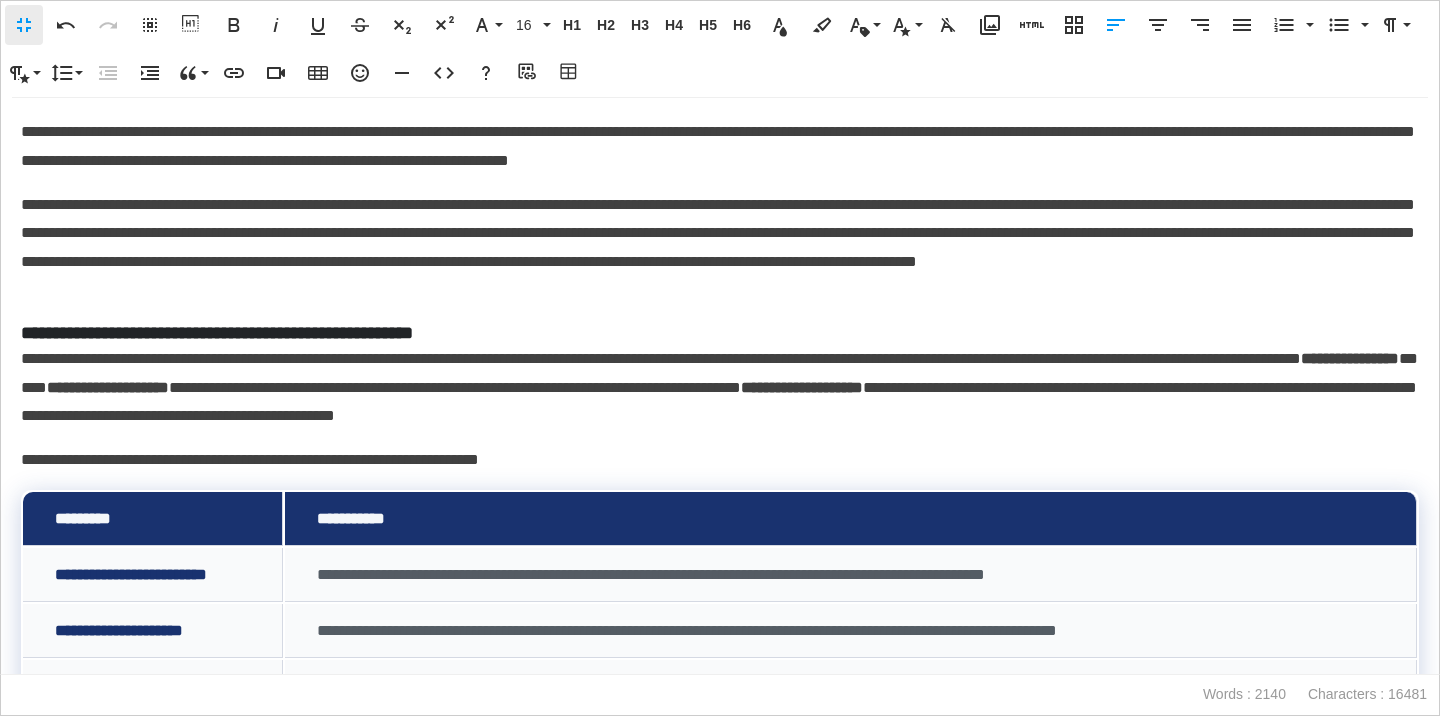 click on "**********" at bounding box center (720, 333) 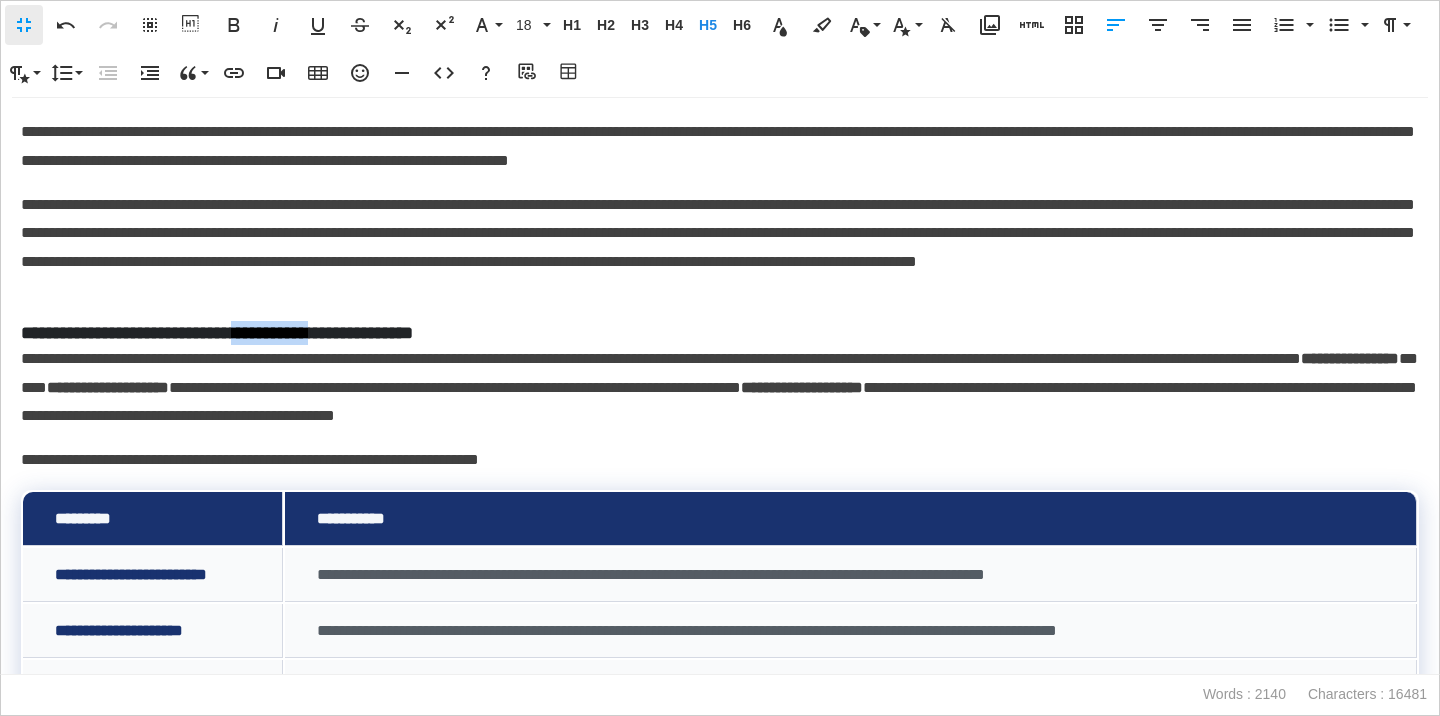 click on "**********" at bounding box center (720, 333) 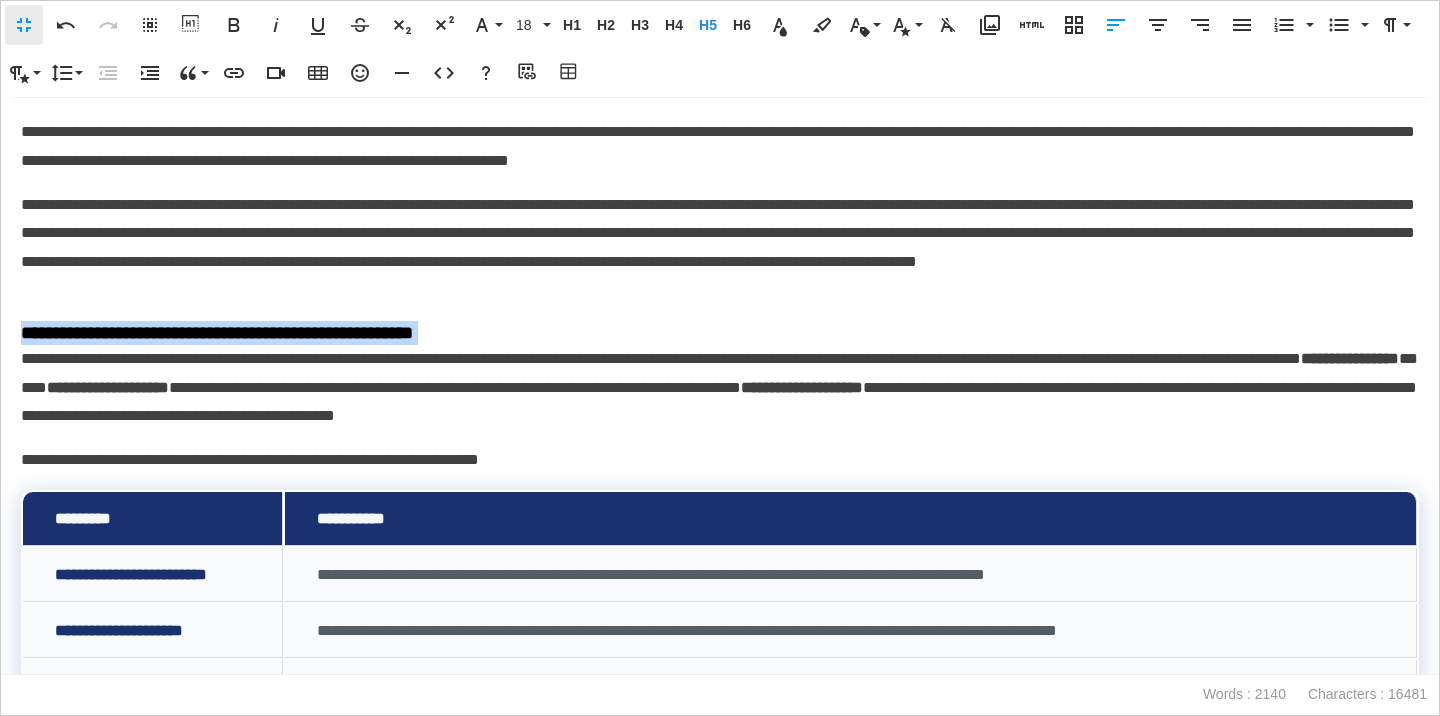 click on "**********" at bounding box center (720, 333) 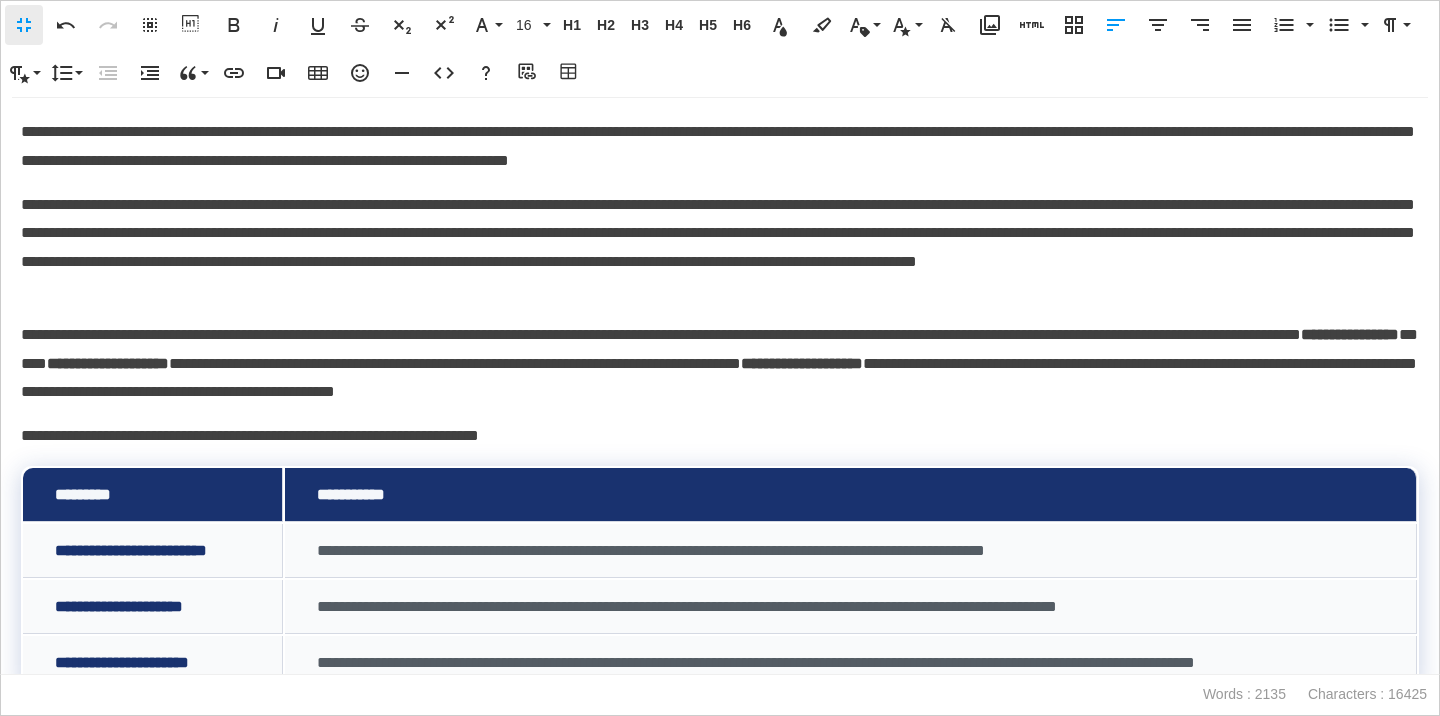 click on "**********" at bounding box center [720, 436] 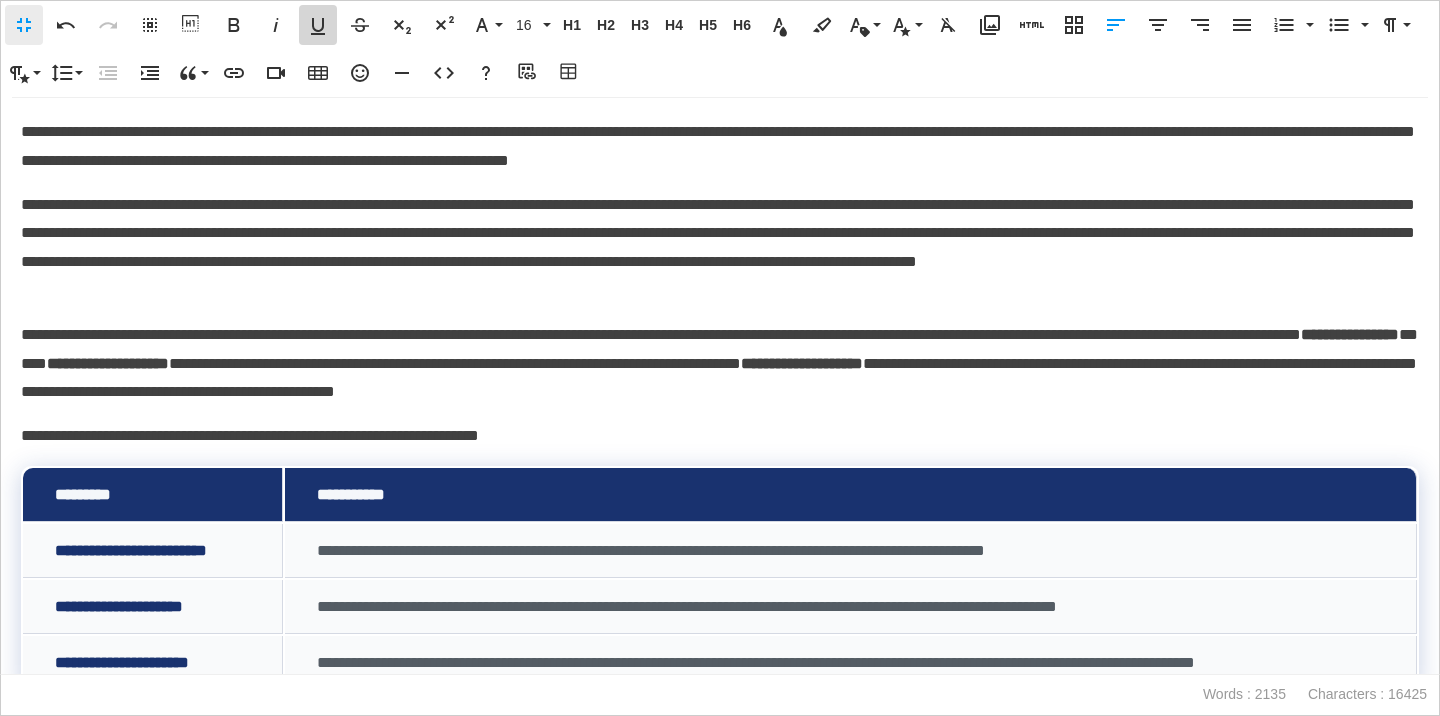 click 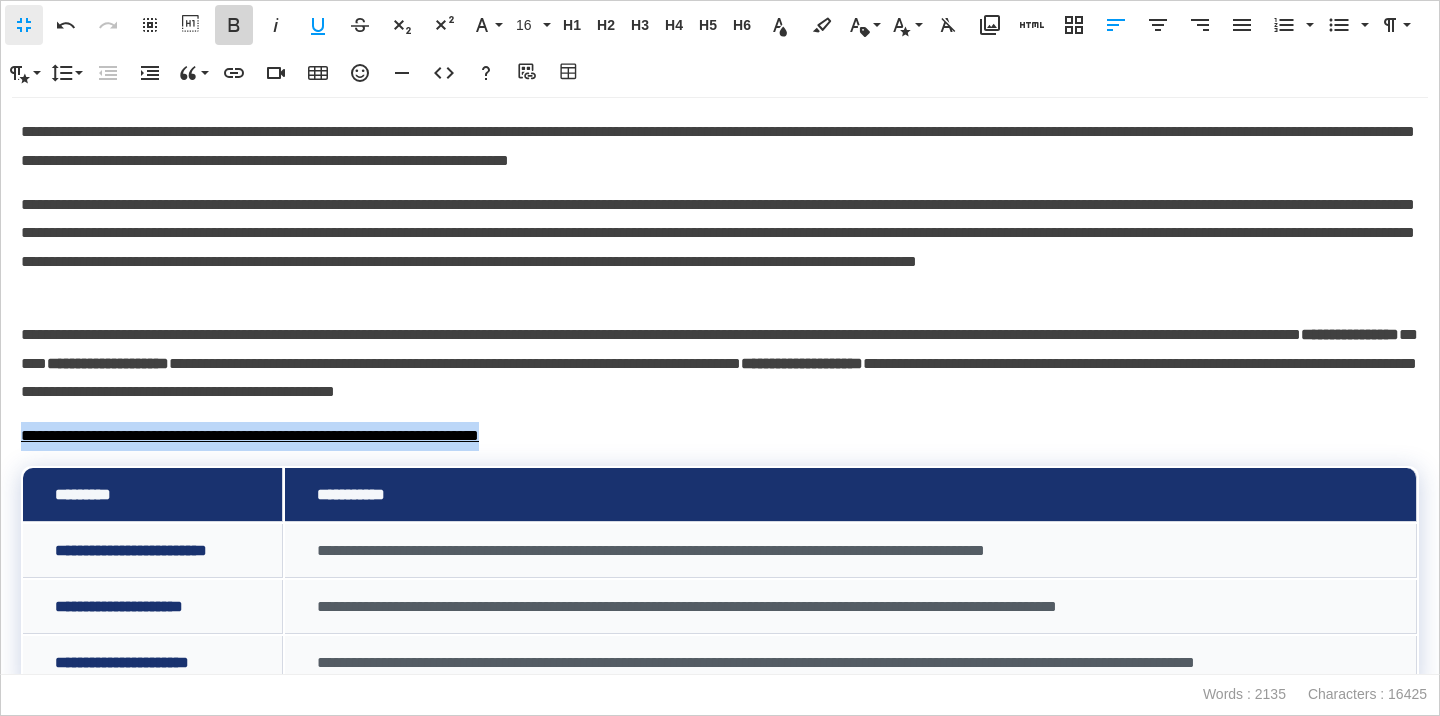 click 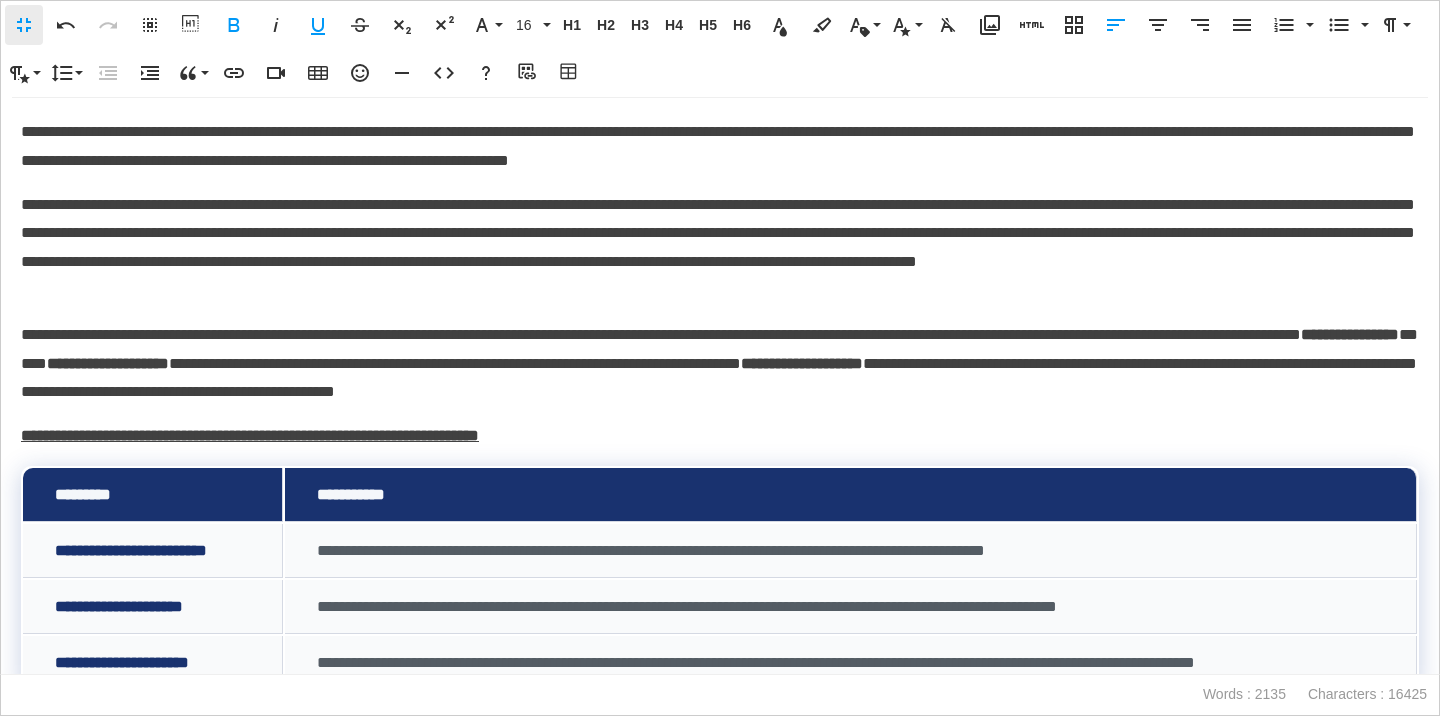 click on "**********" at bounding box center (720, 248) 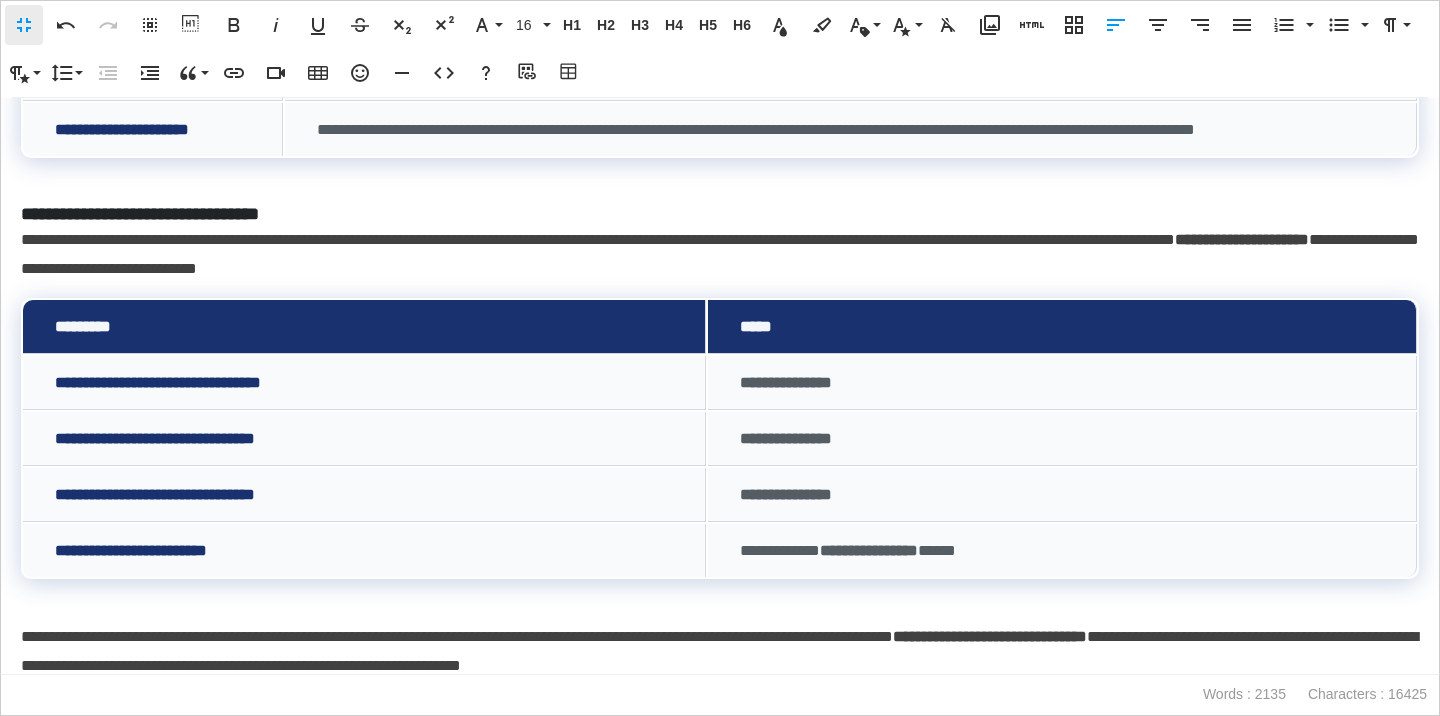 scroll, scrollTop: 534, scrollLeft: 0, axis: vertical 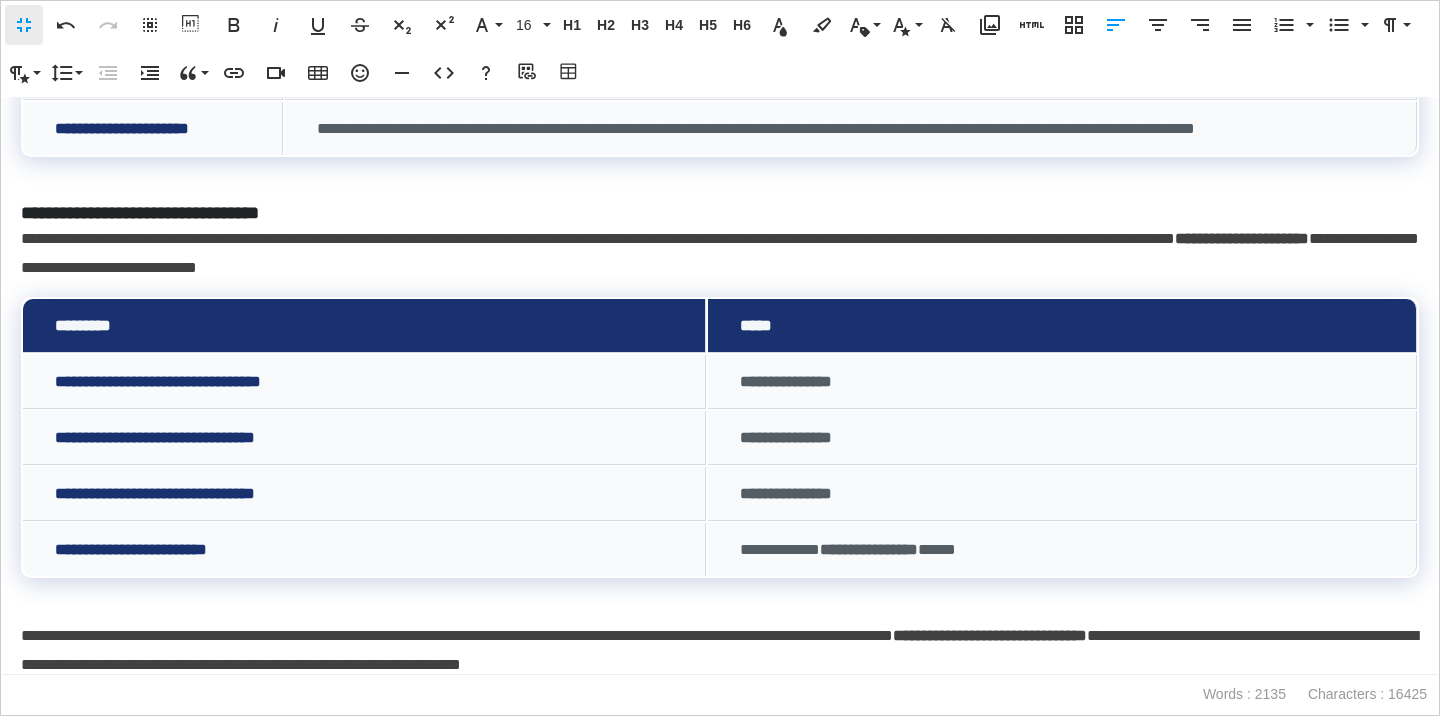 click on "**********" at bounding box center (720, 254) 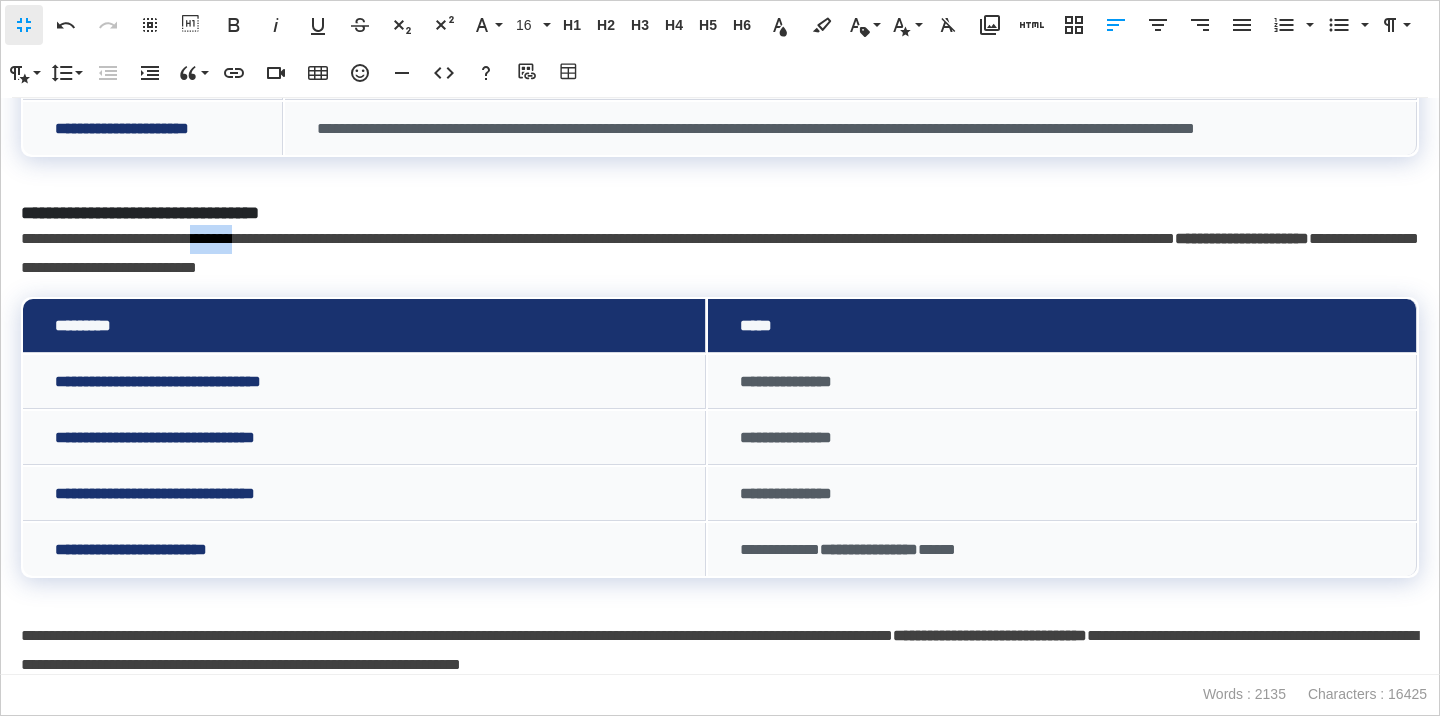 click on "**********" at bounding box center [720, 254] 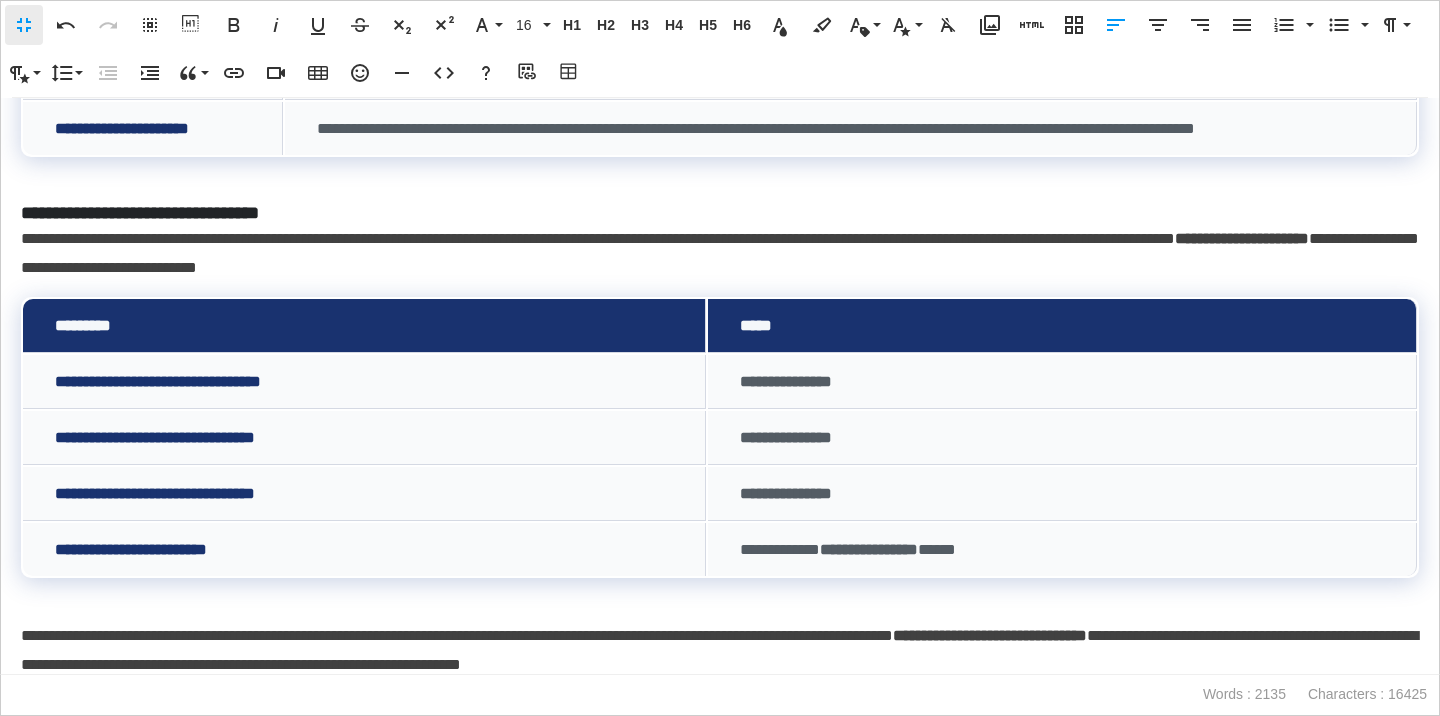 click on "**********" at bounding box center [720, 254] 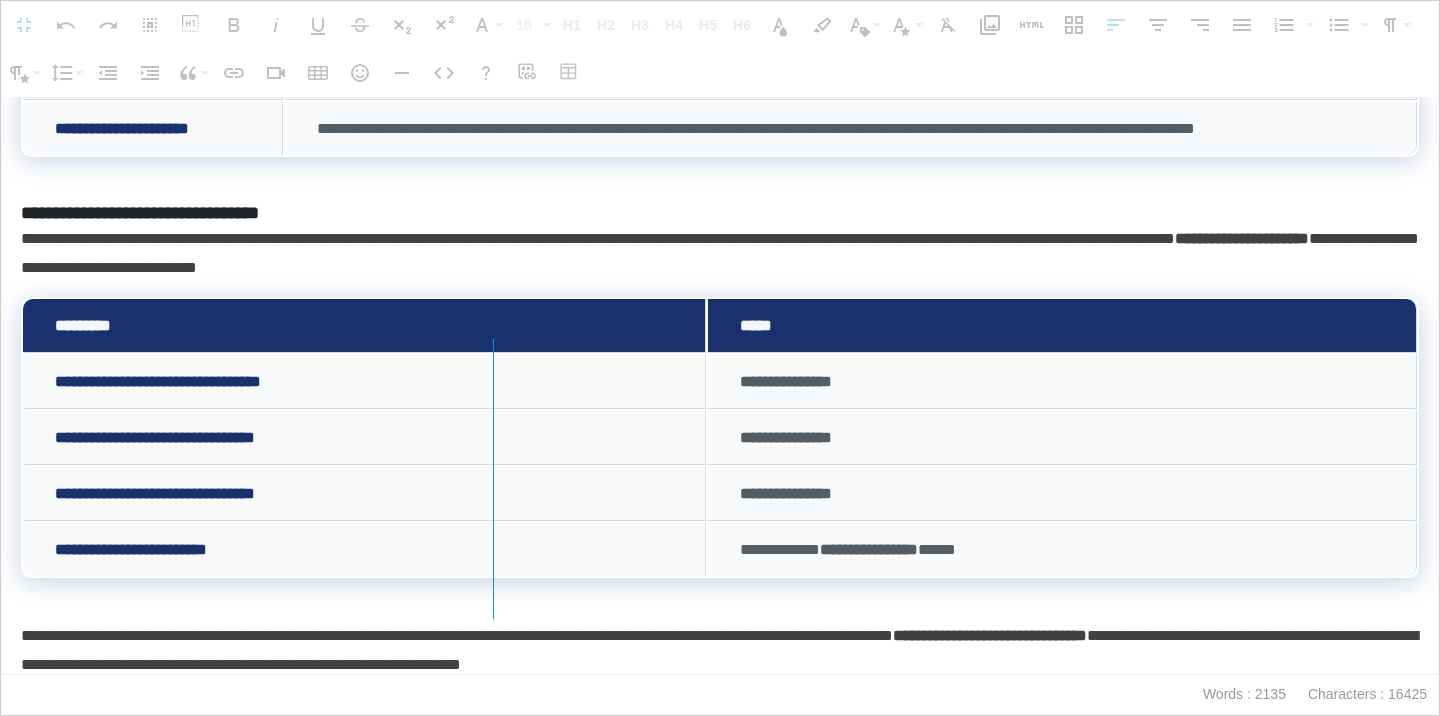 drag, startPoint x: 722, startPoint y: 354, endPoint x: 495, endPoint y: 414, distance: 234.79565 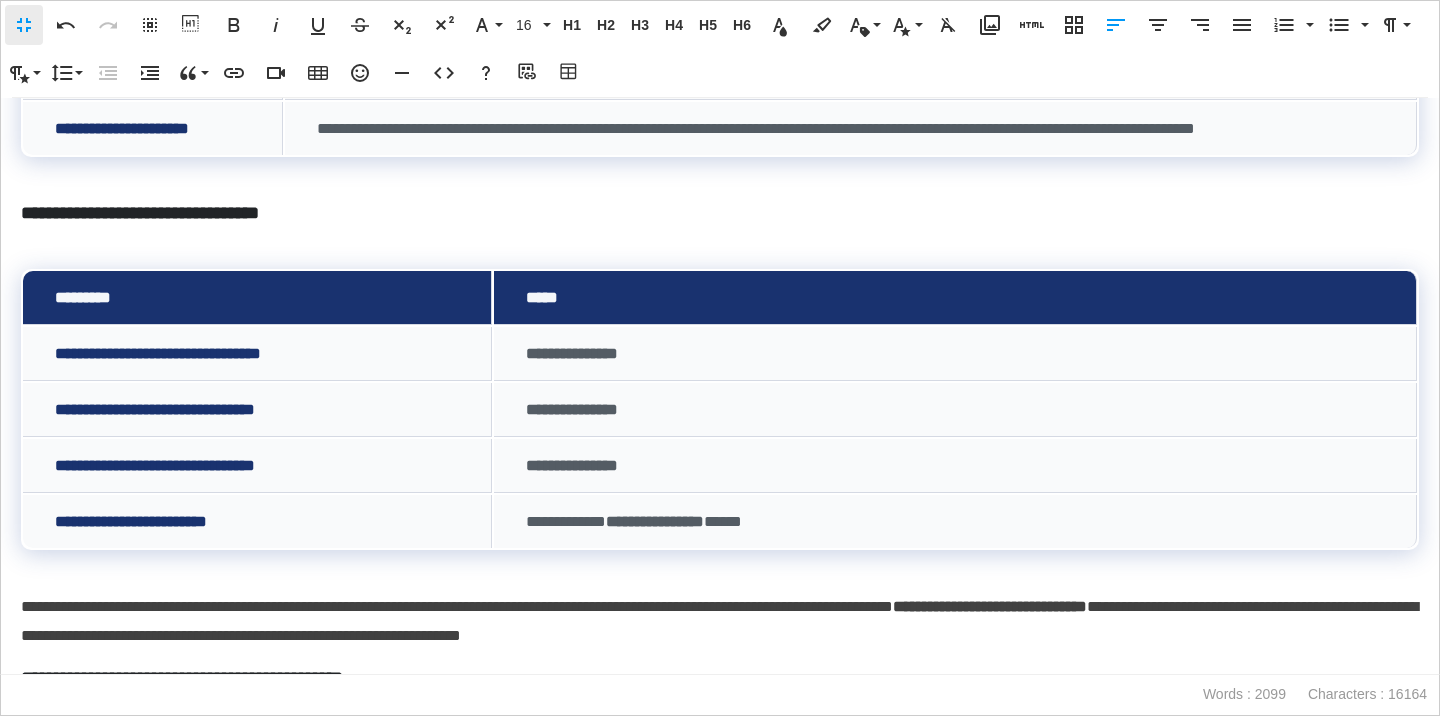 click on "**********" at bounding box center (720, 213) 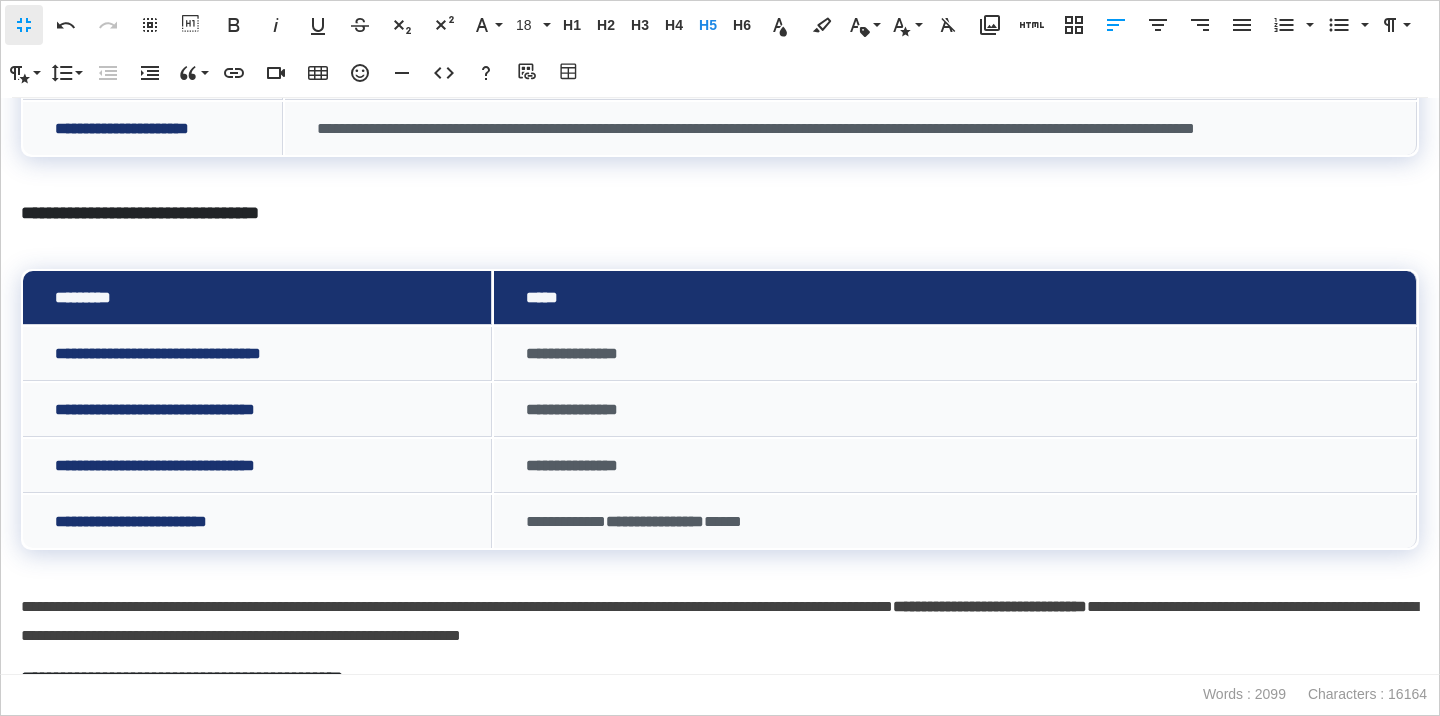 click on "**********" at bounding box center [720, 213] 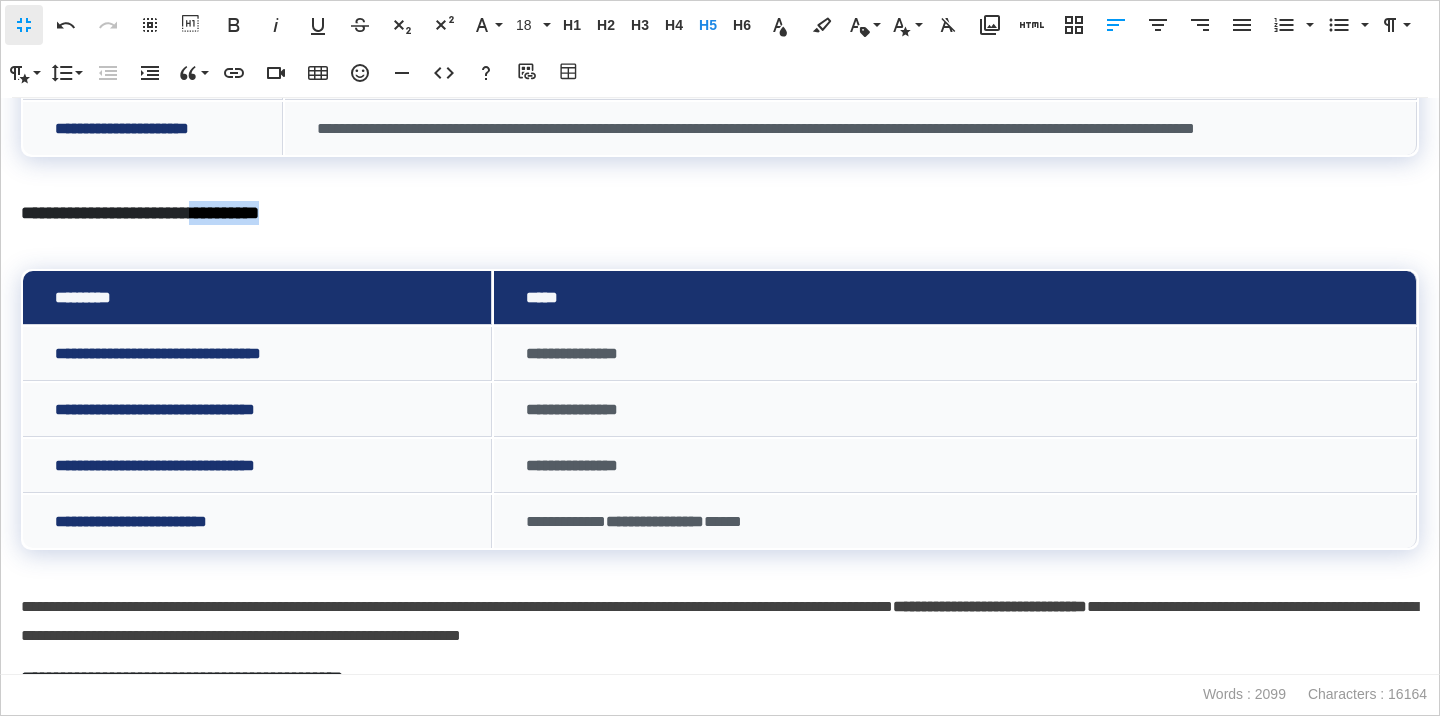 click on "**********" at bounding box center [720, 213] 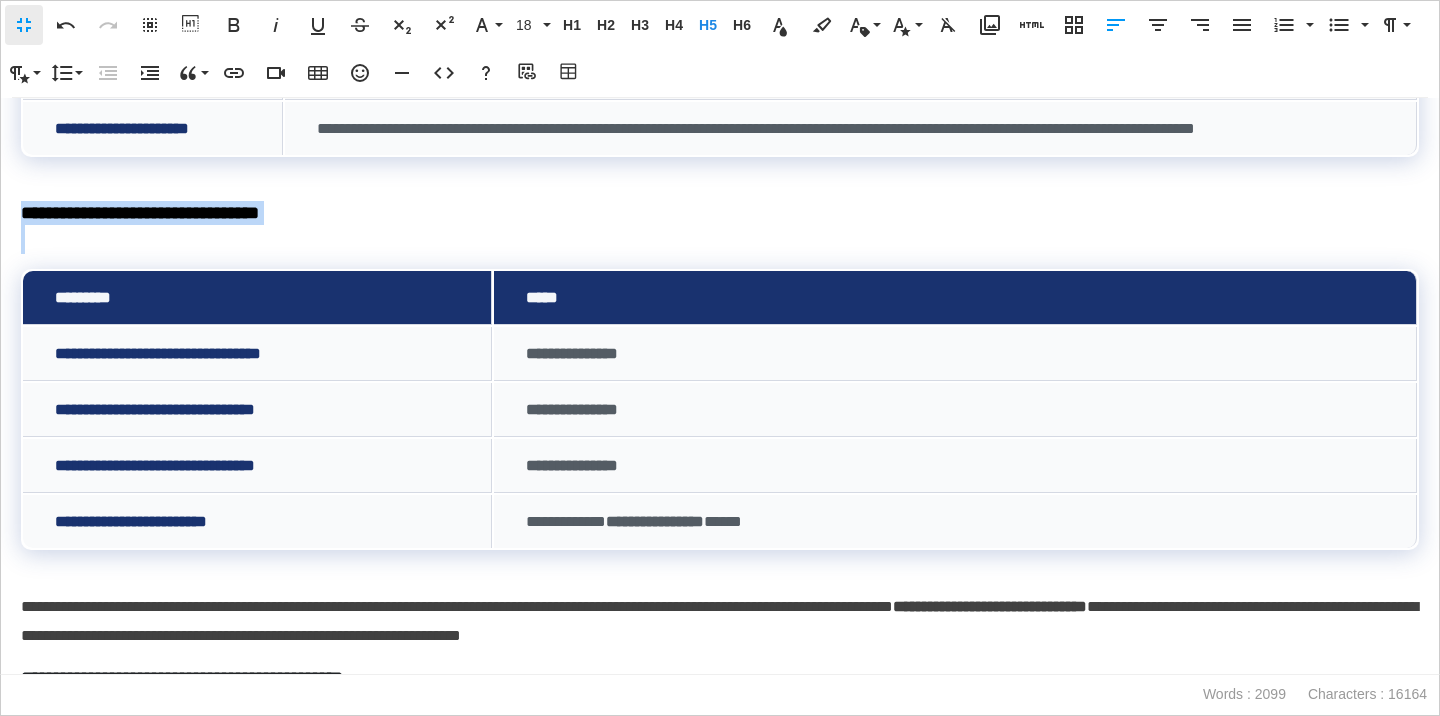 click on "**********" at bounding box center (720, 213) 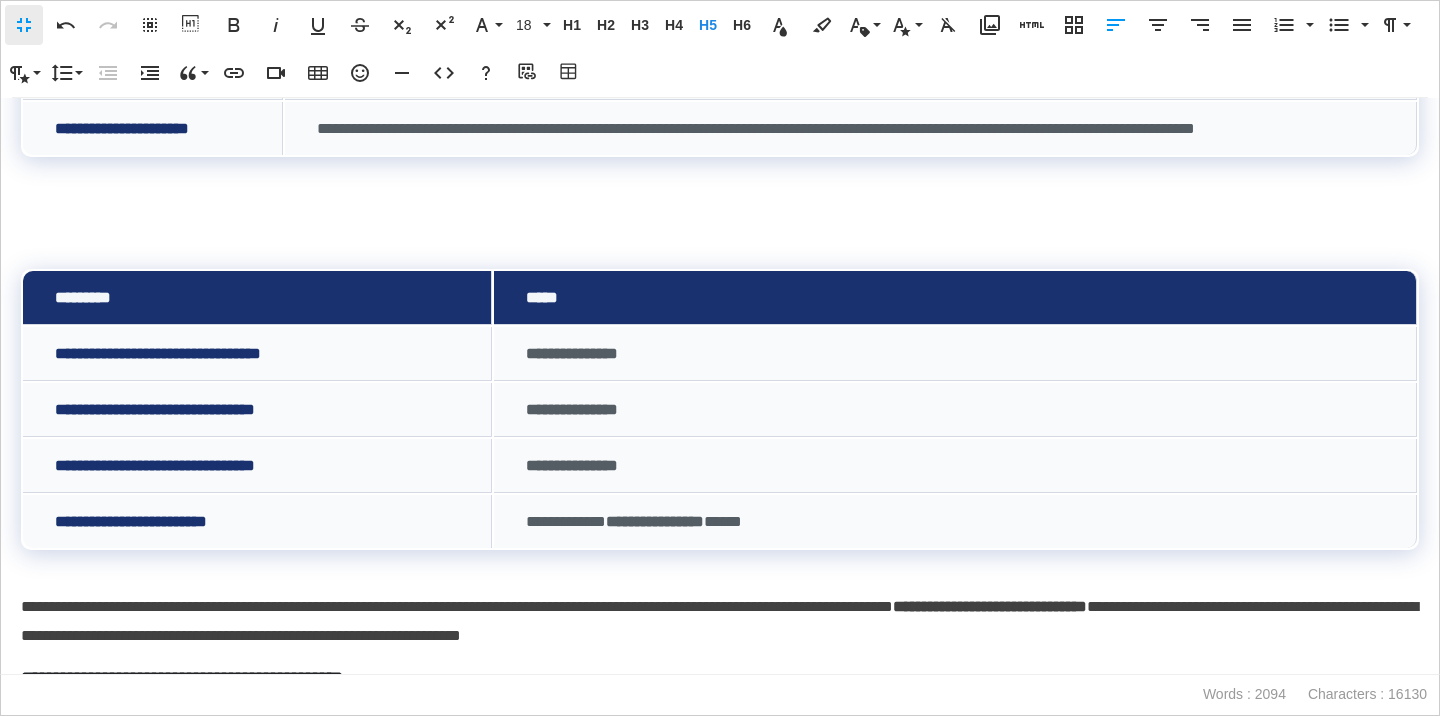click at bounding box center (720, 239) 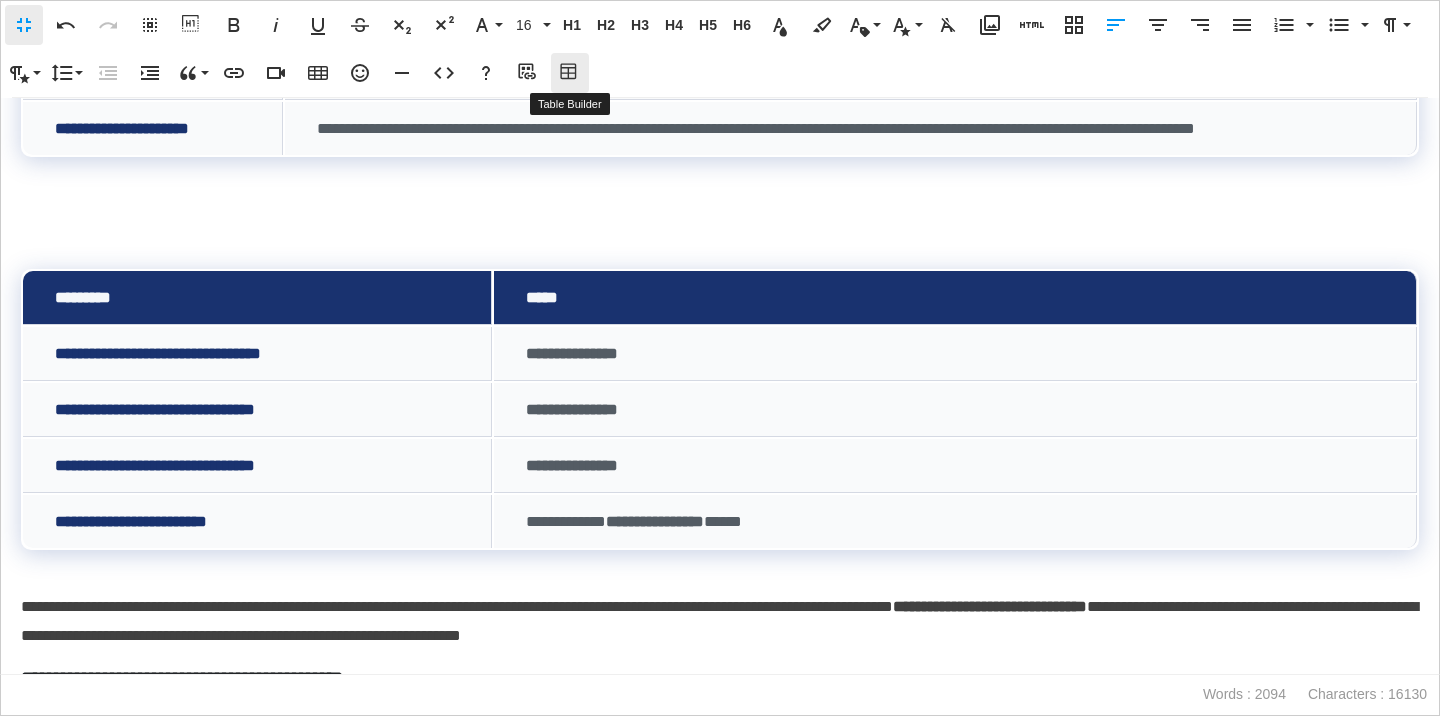 click 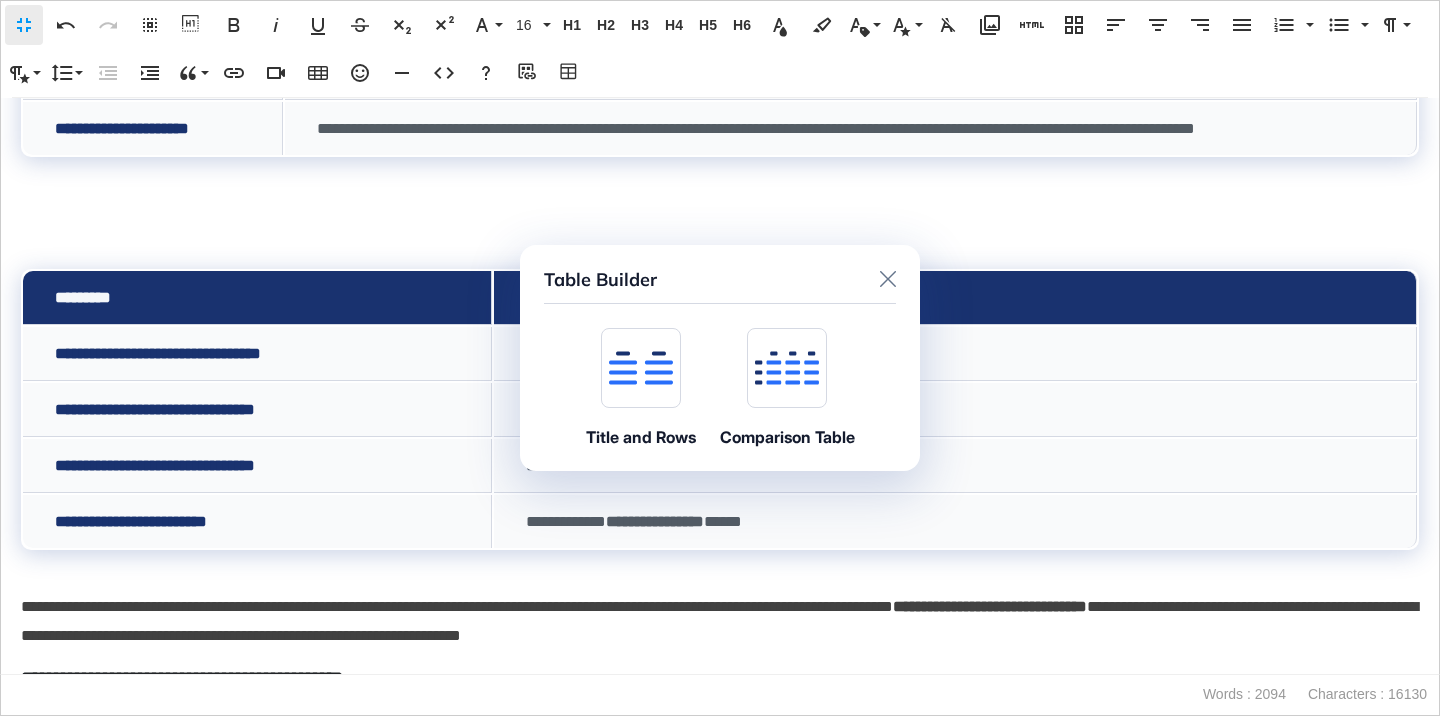 click at bounding box center (641, 368) 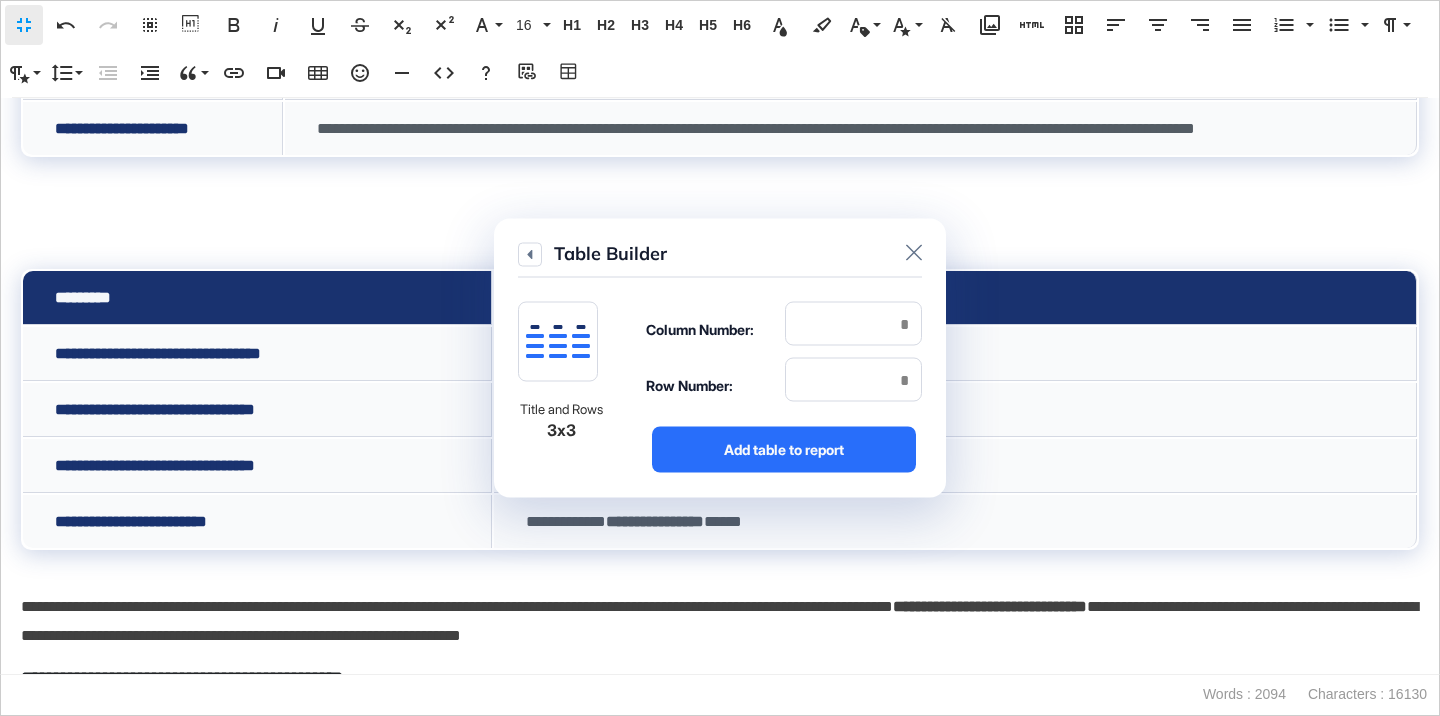 click on "Column Number:" at bounding box center [784, 330] 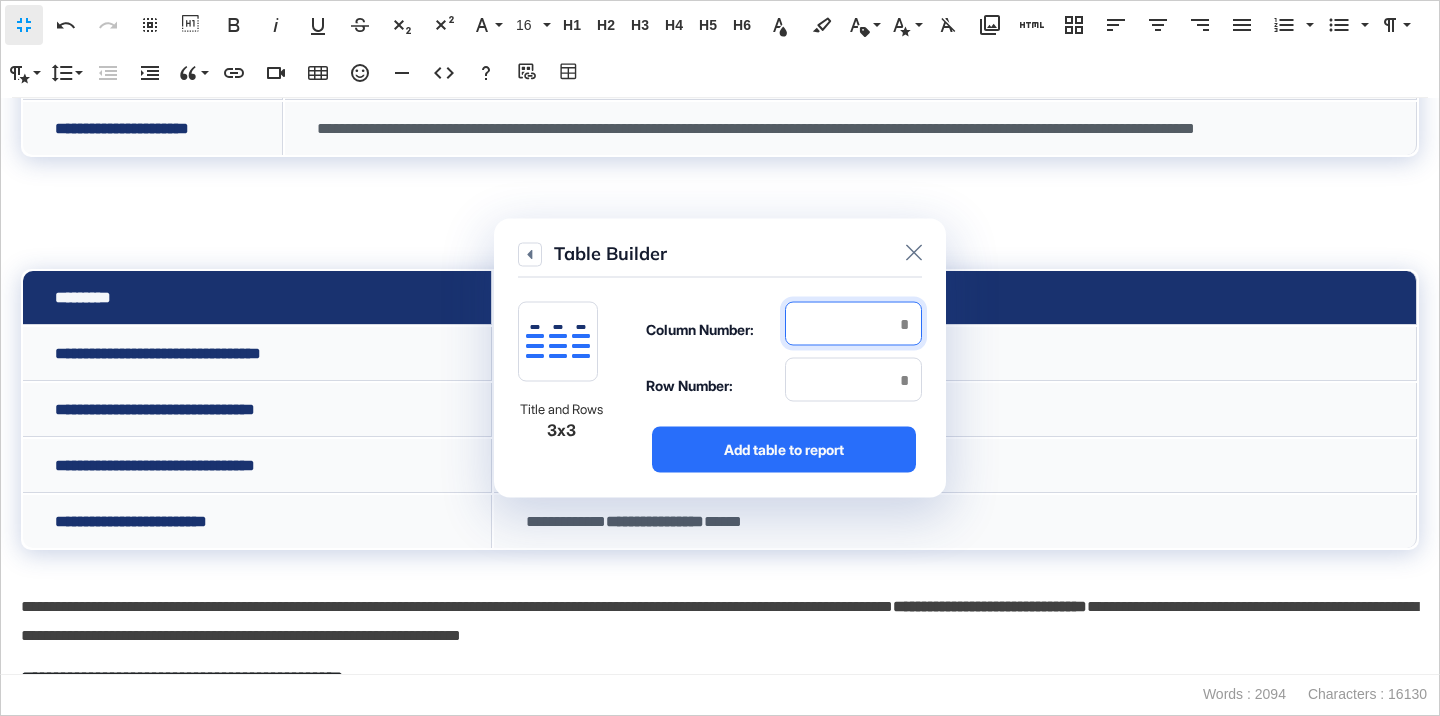 click at bounding box center (853, 324) 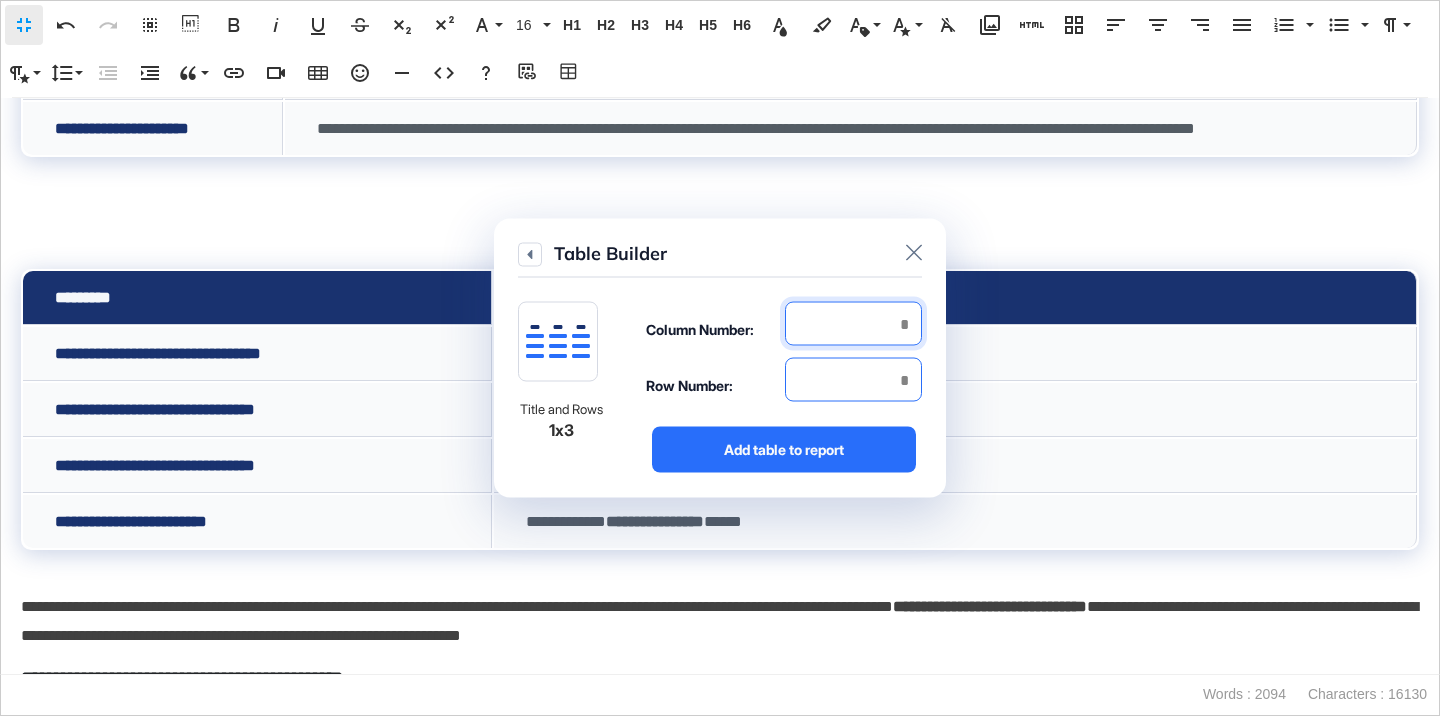 type on "*" 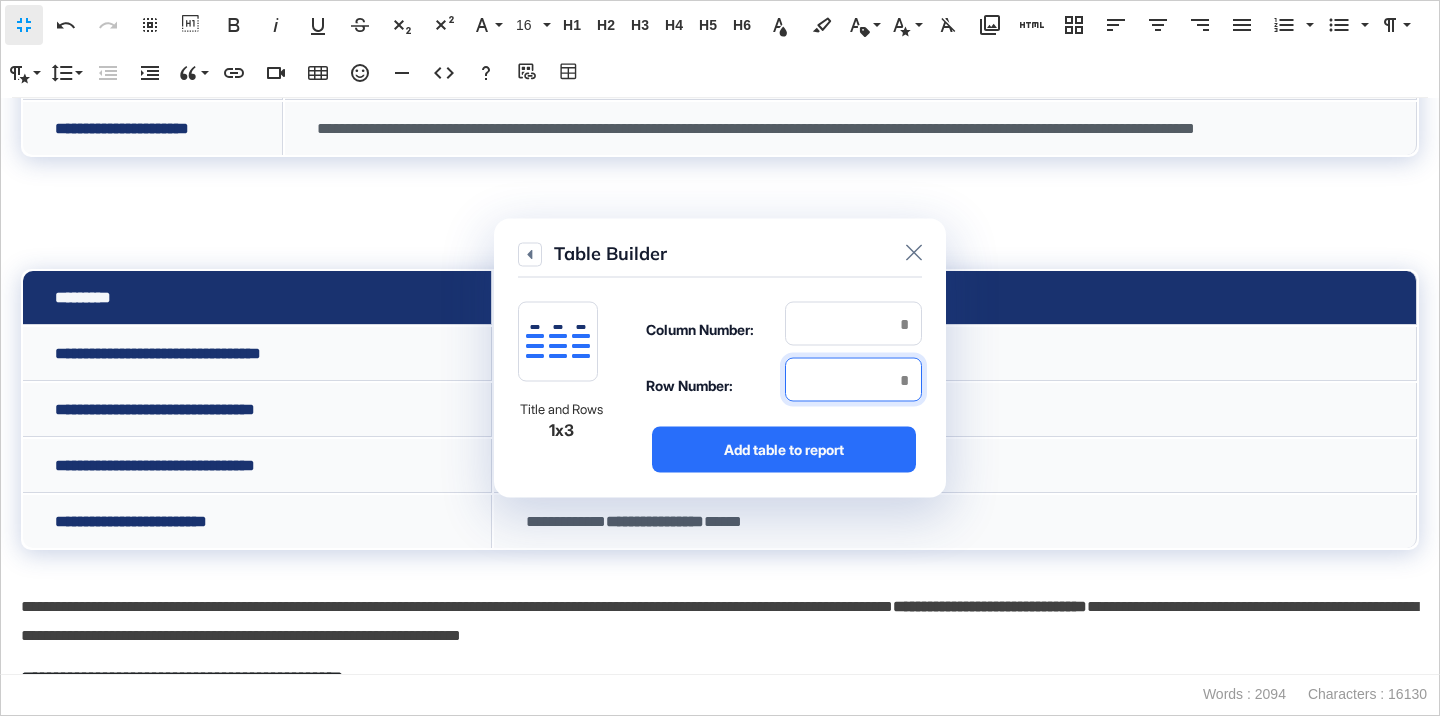 click at bounding box center (853, 380) 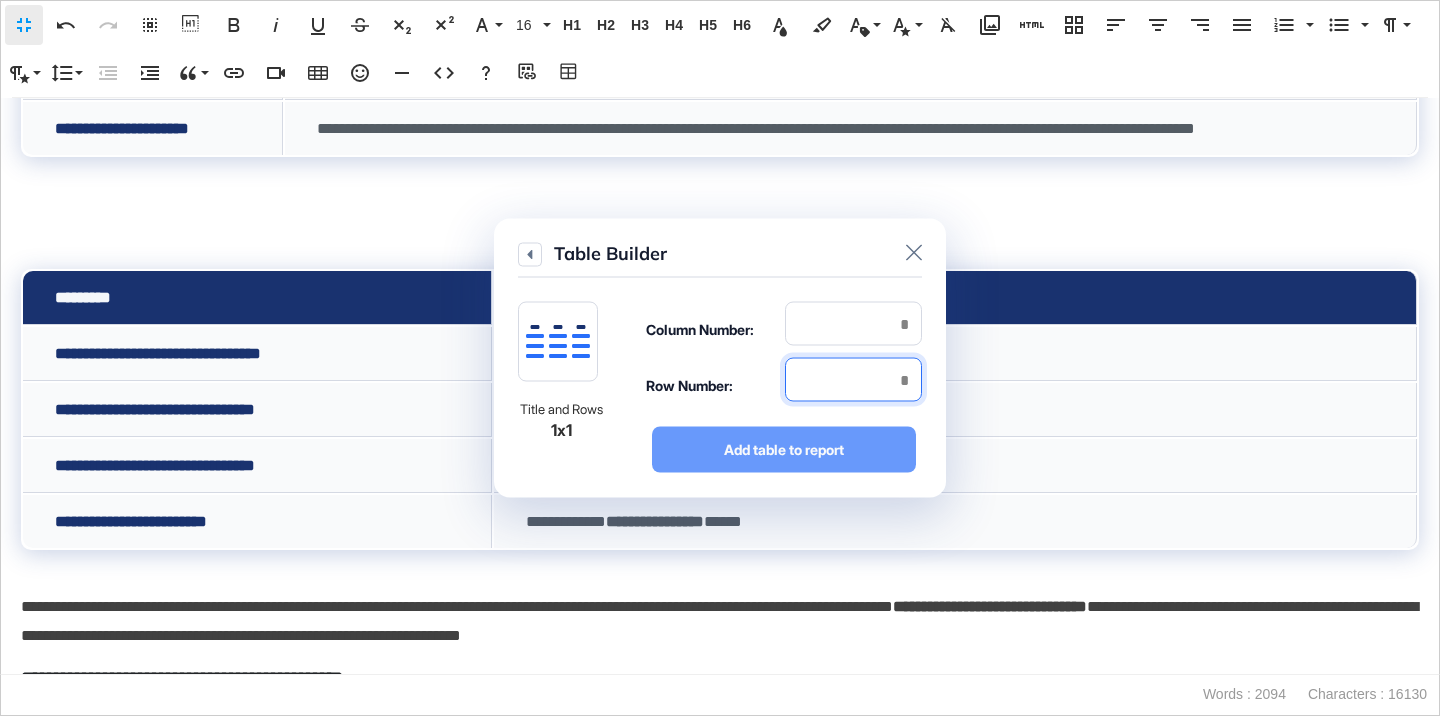type on "*" 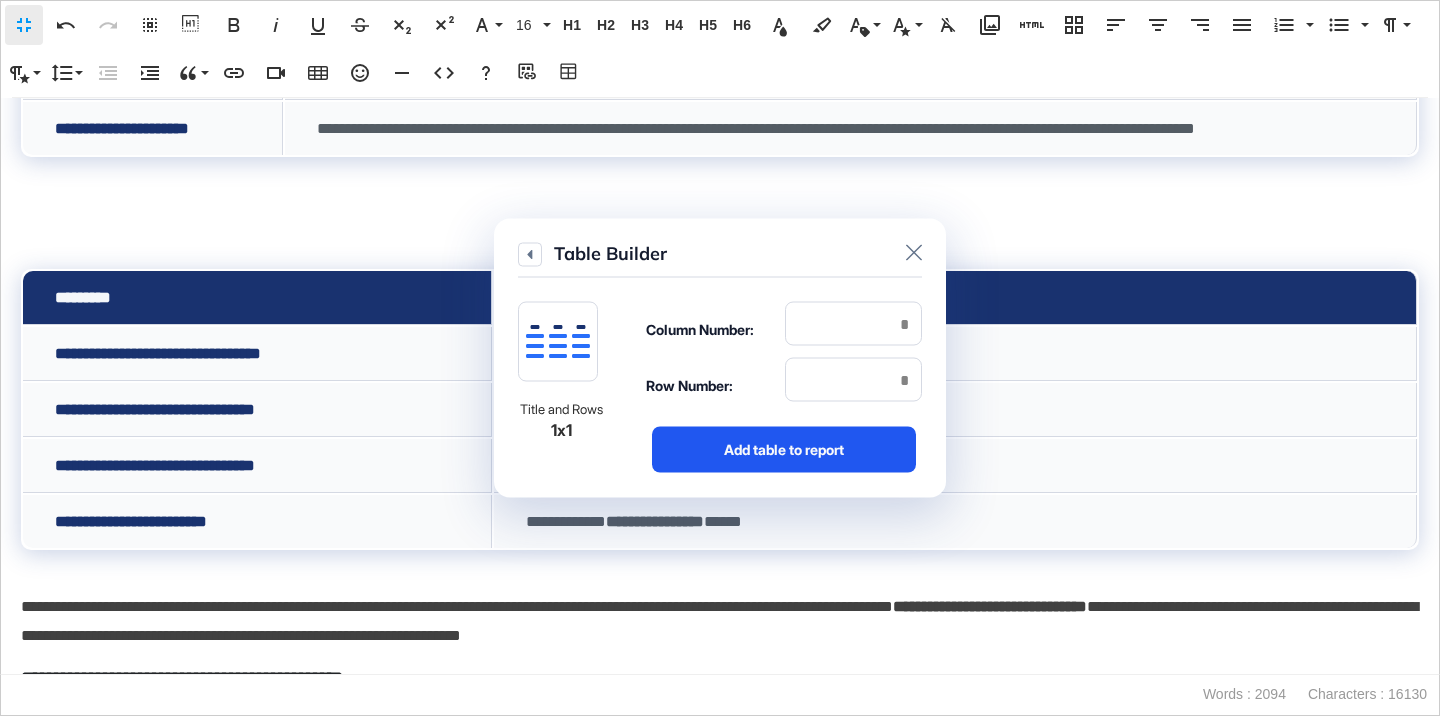 click on "Add table to report" at bounding box center [784, 450] 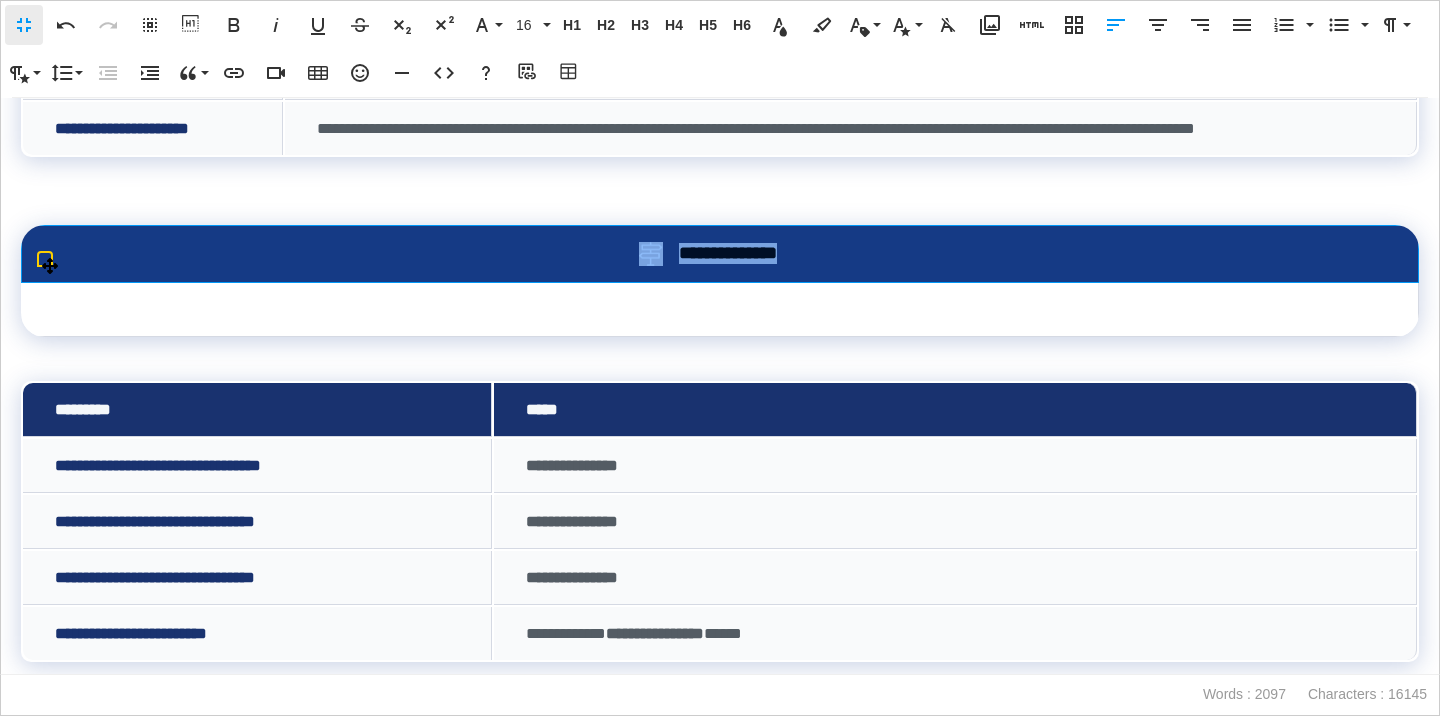 drag, startPoint x: 817, startPoint y: 305, endPoint x: 622, endPoint y: 305, distance: 195 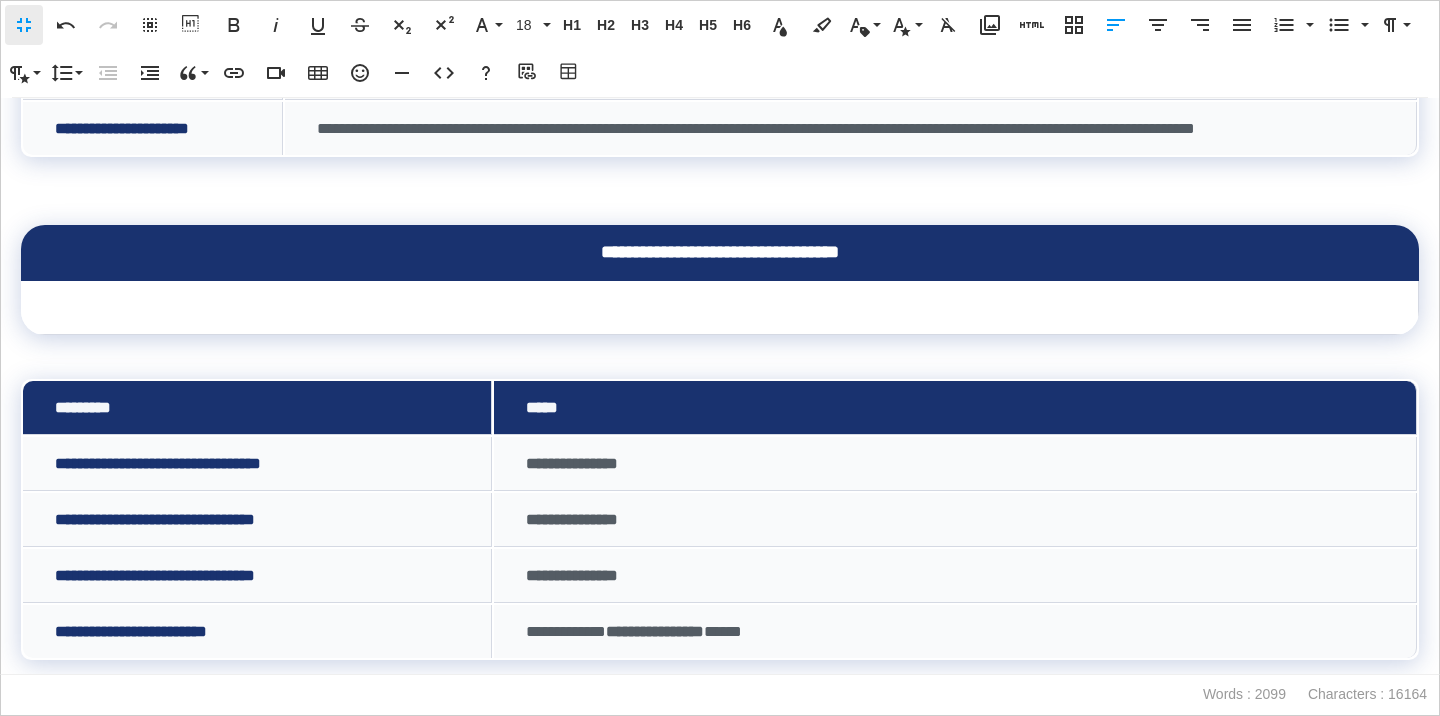 scroll, scrollTop: 0, scrollLeft: 7, axis: horizontal 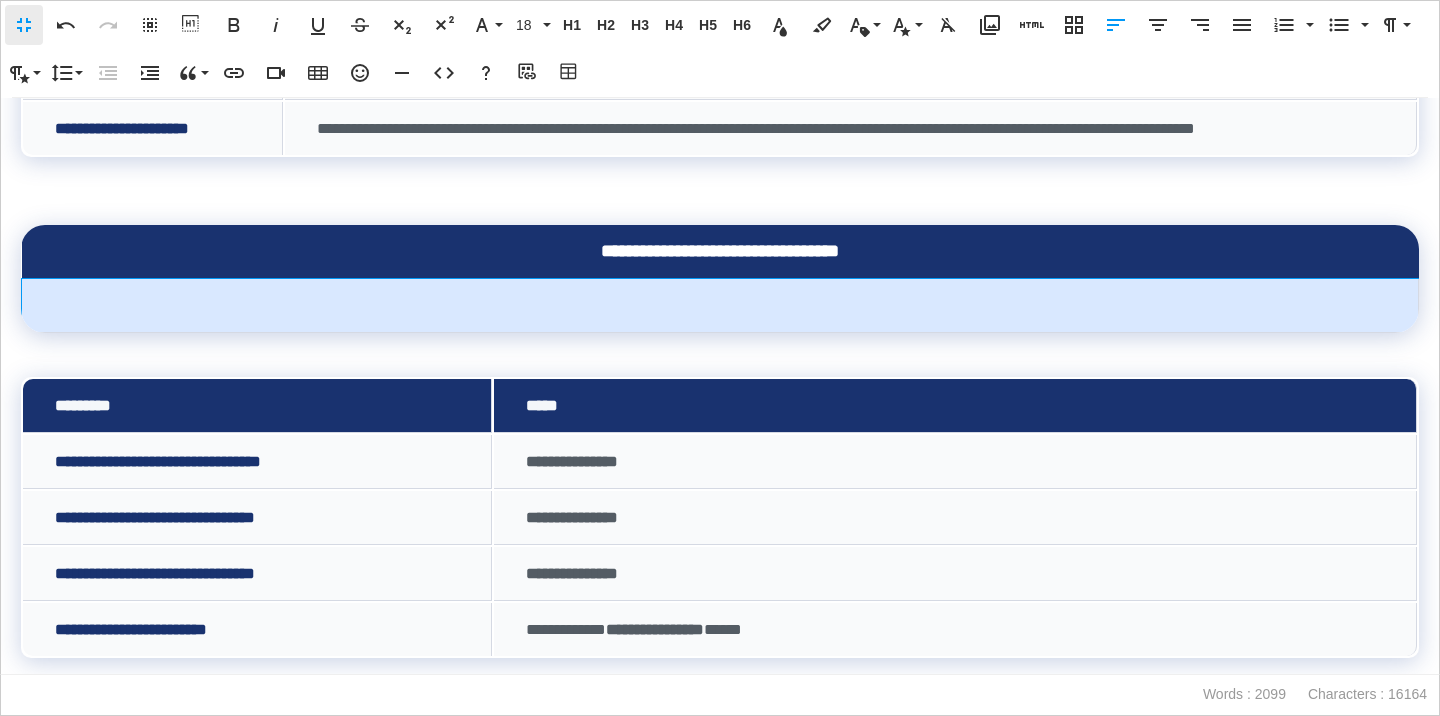 click at bounding box center (720, 305) 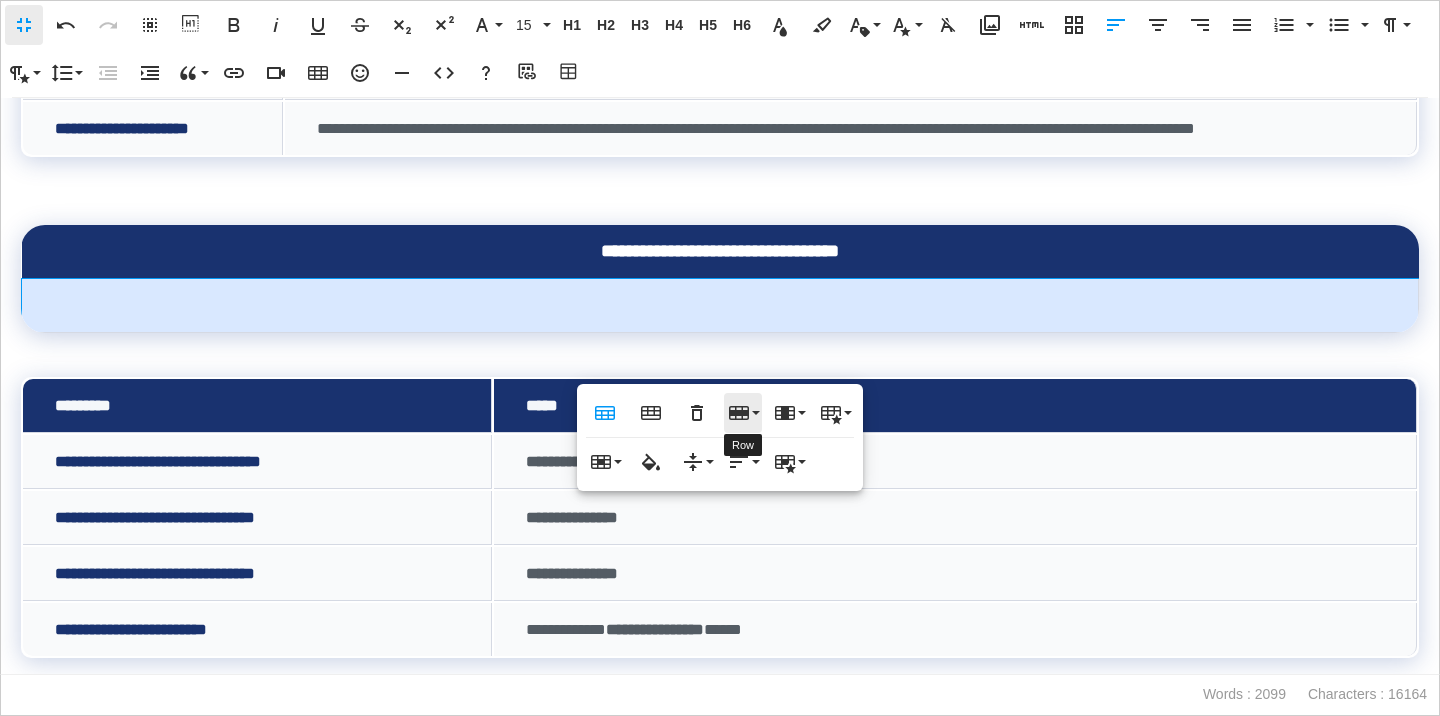 click on "Row" at bounding box center [743, 413] 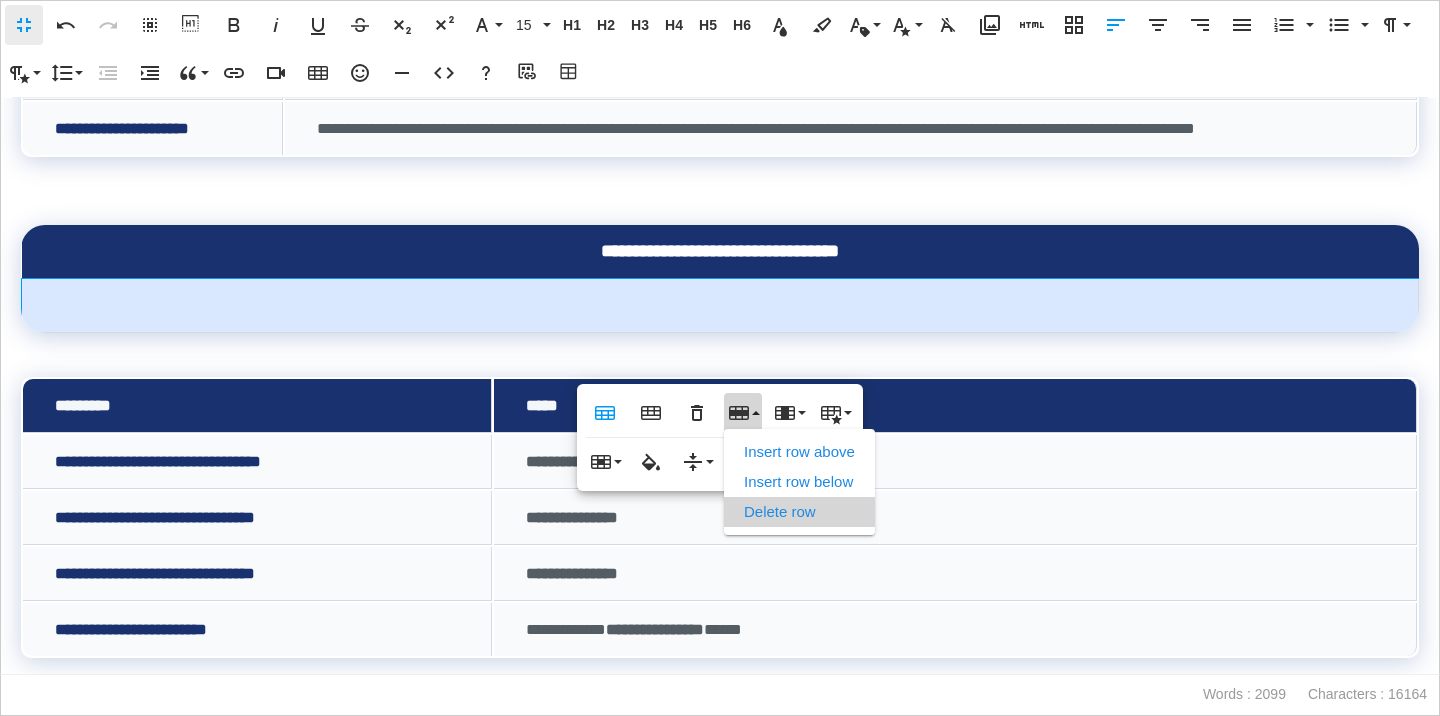 click on "Delete row" at bounding box center [799, 512] 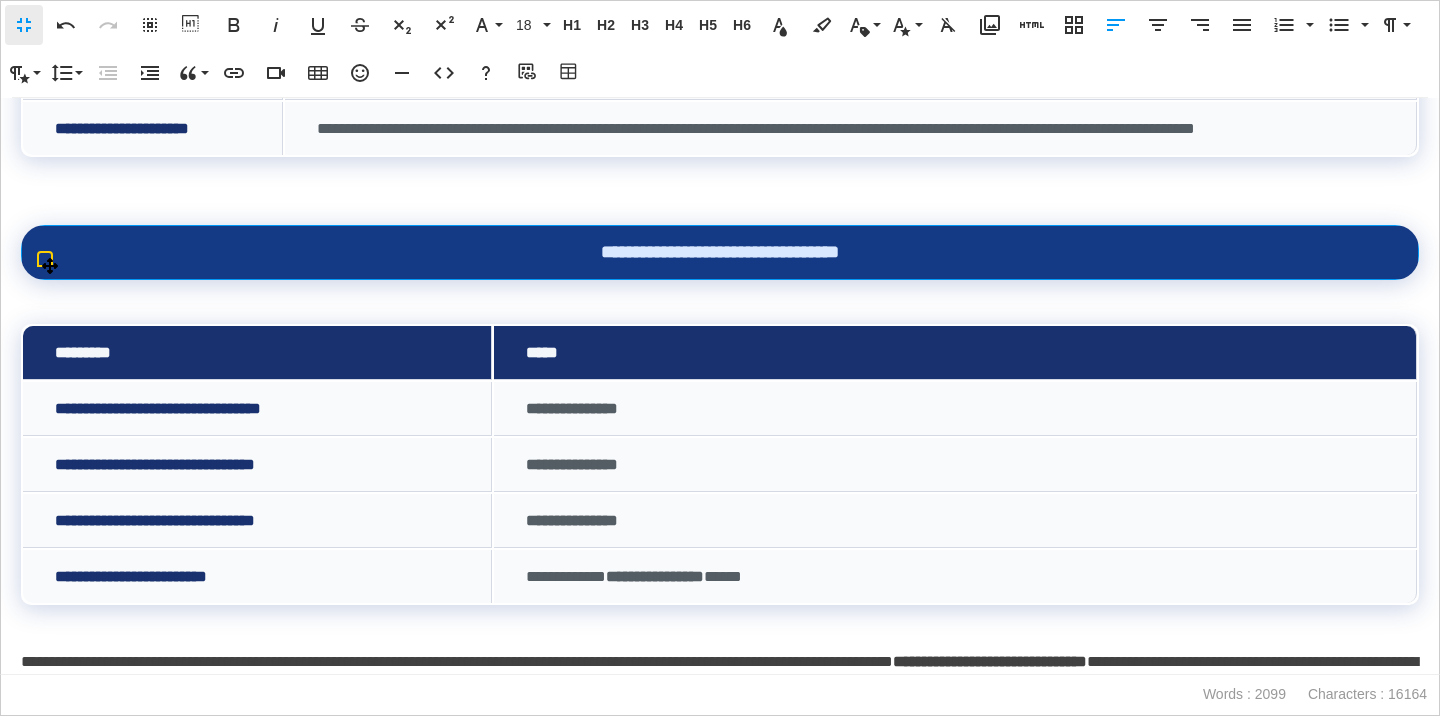click on "**********" at bounding box center (720, 252) 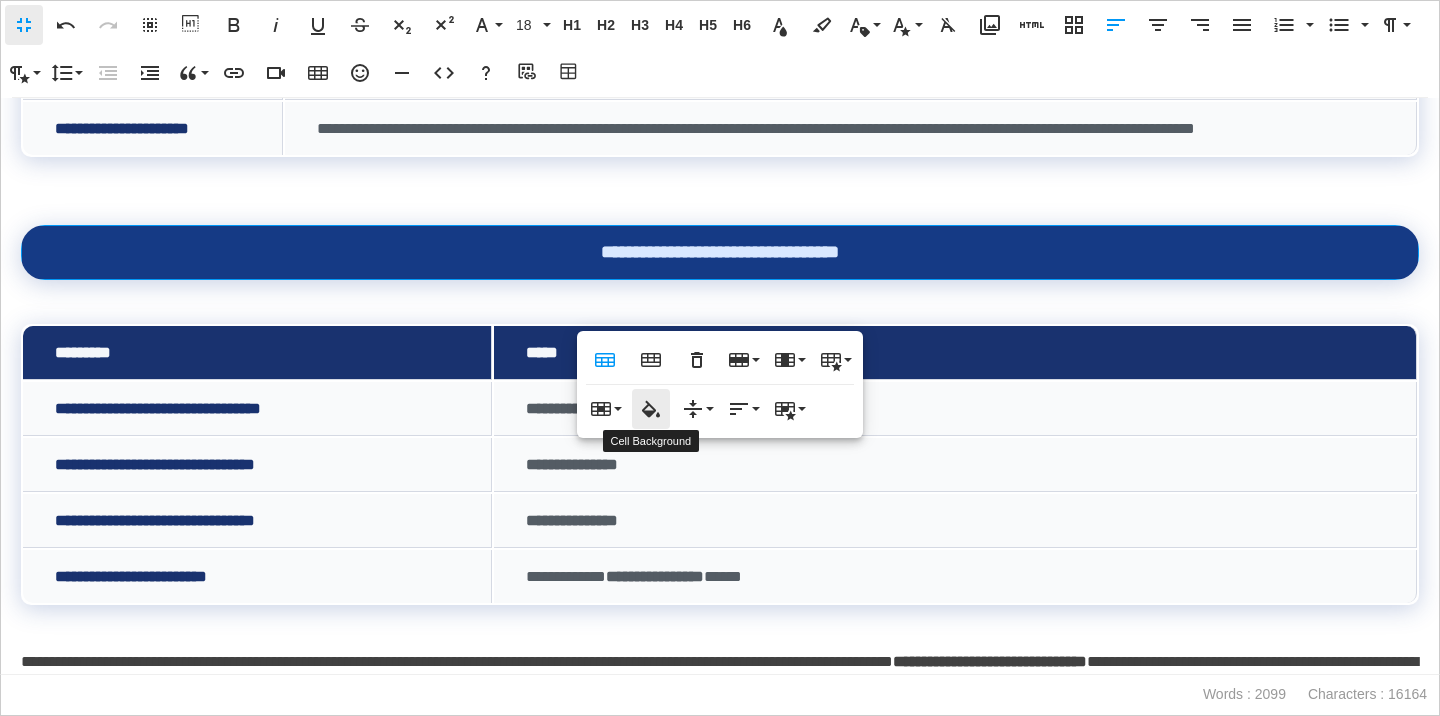 click 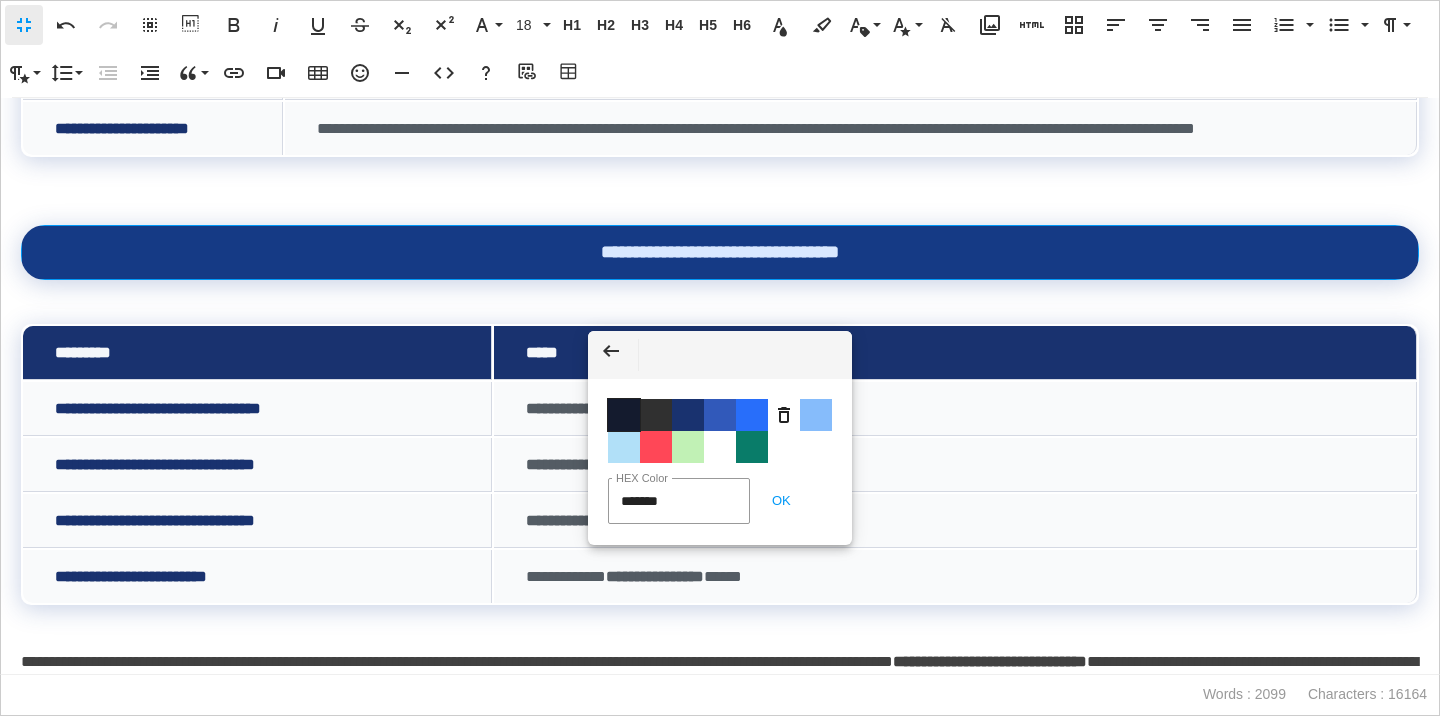 click on "Color #141B2E" at bounding box center (624, 415) 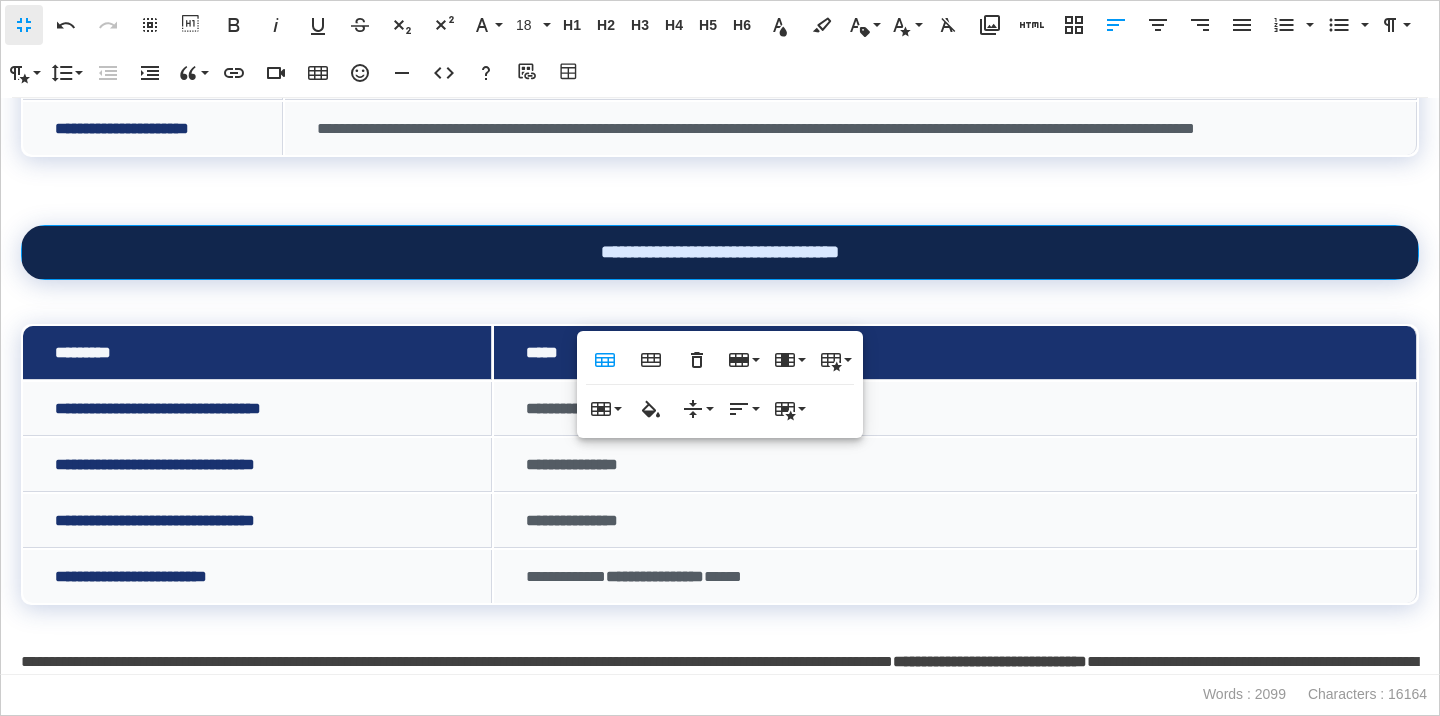 click at bounding box center (720, 294) 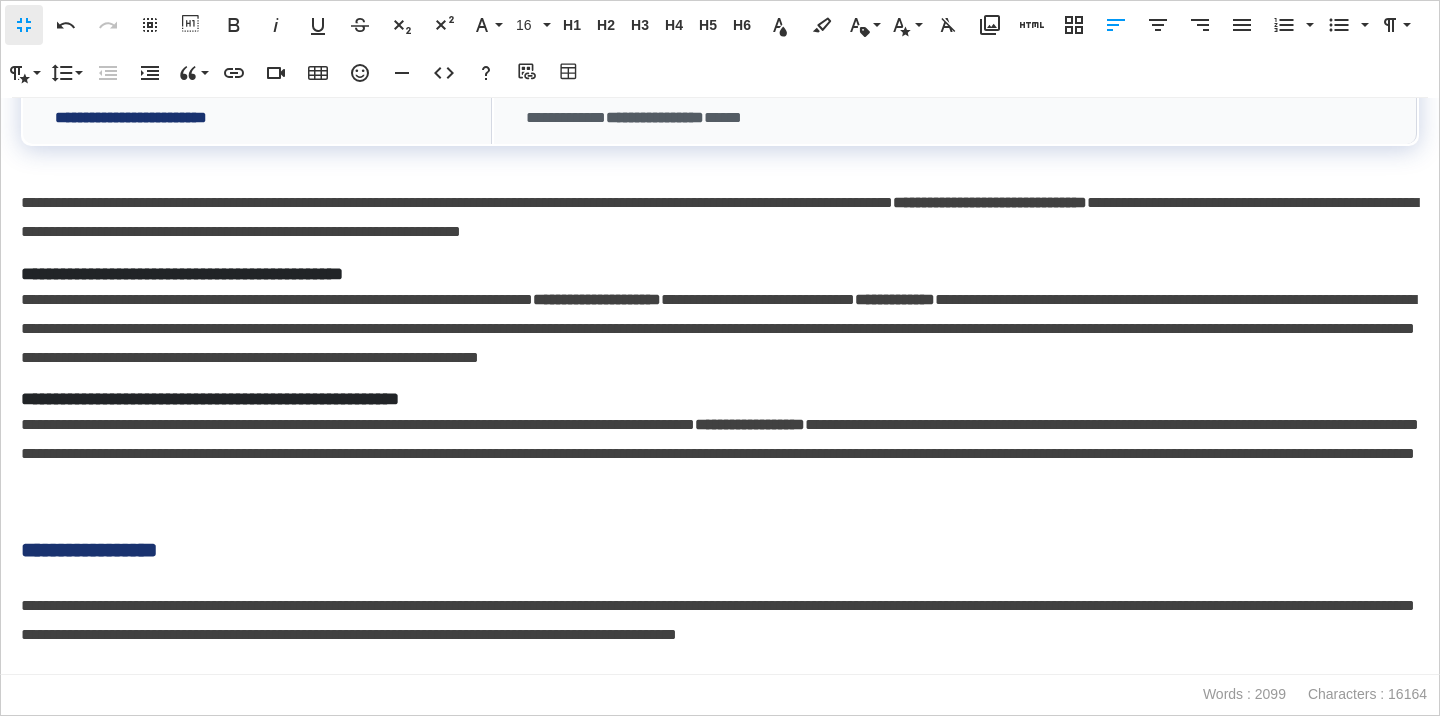 scroll, scrollTop: 993, scrollLeft: 0, axis: vertical 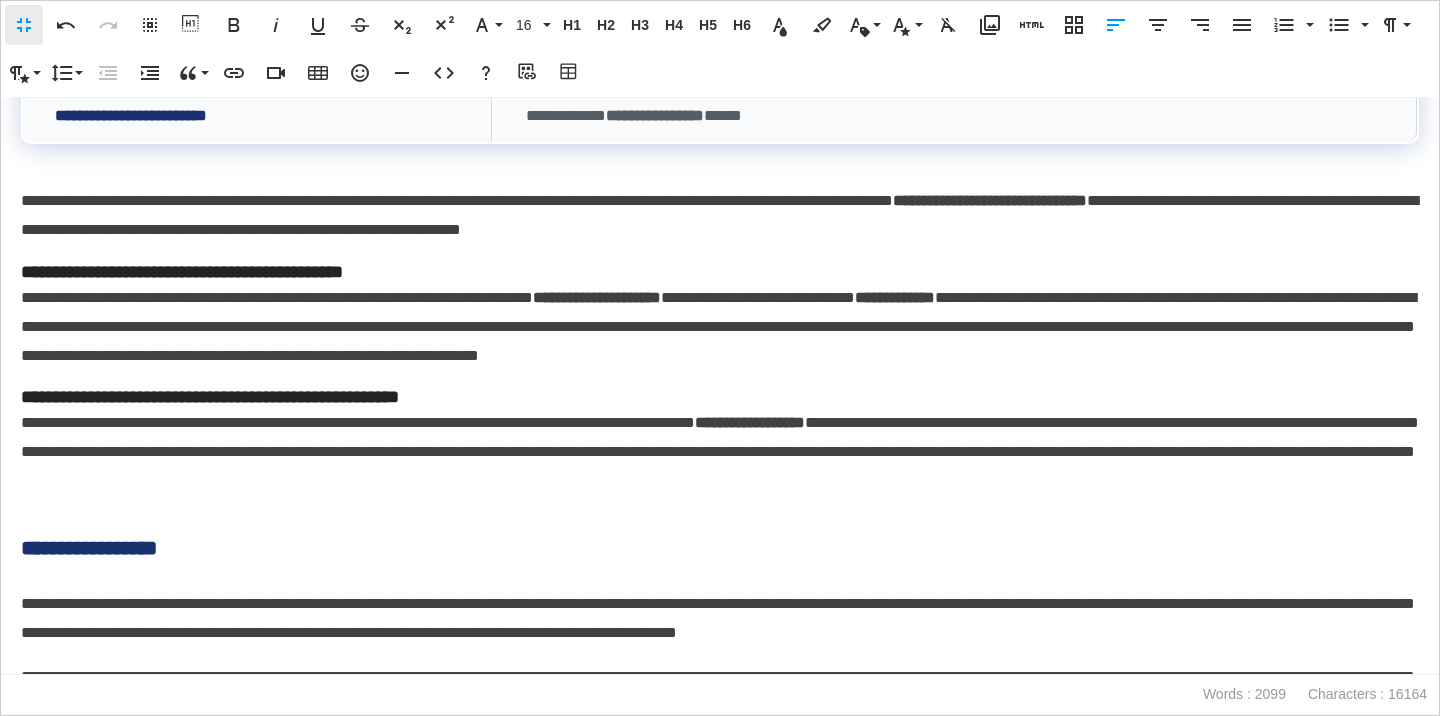 click on "**********" at bounding box center (720, 272) 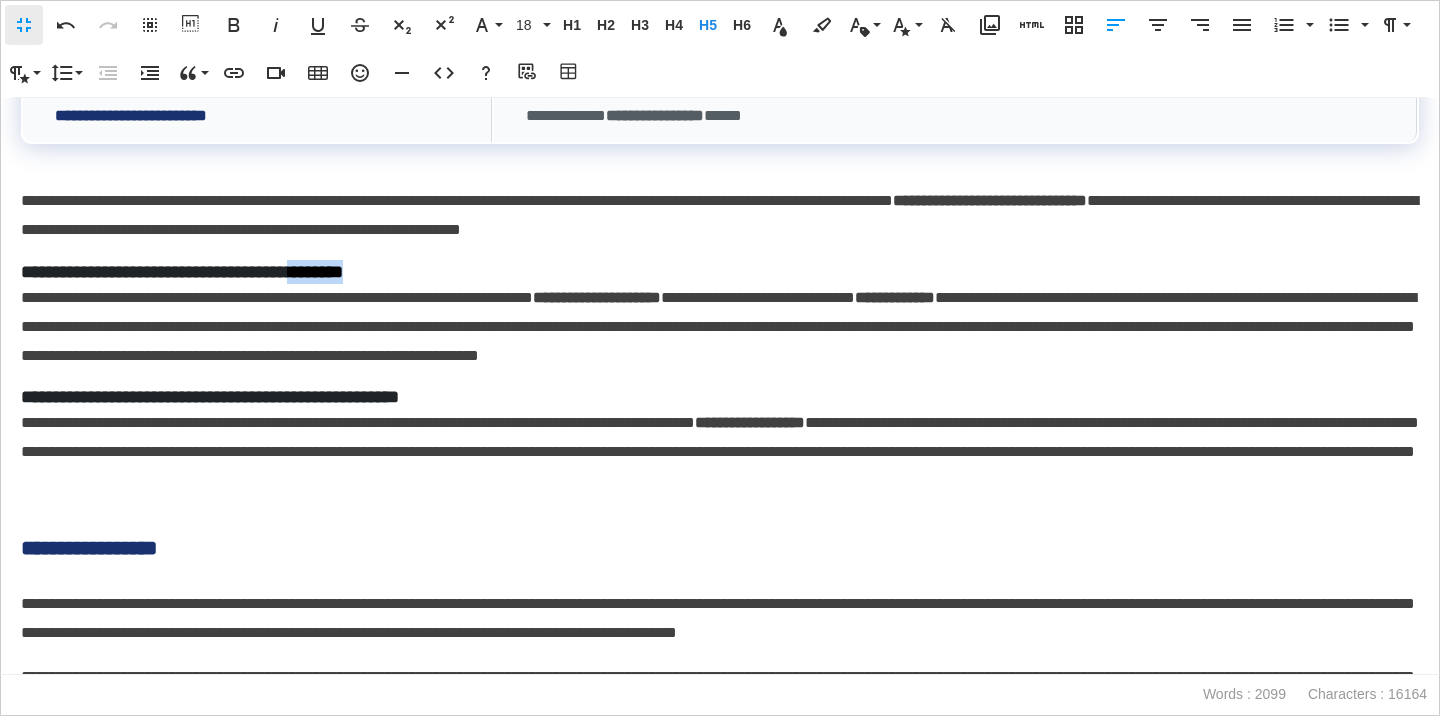 click on "**********" at bounding box center [720, 272] 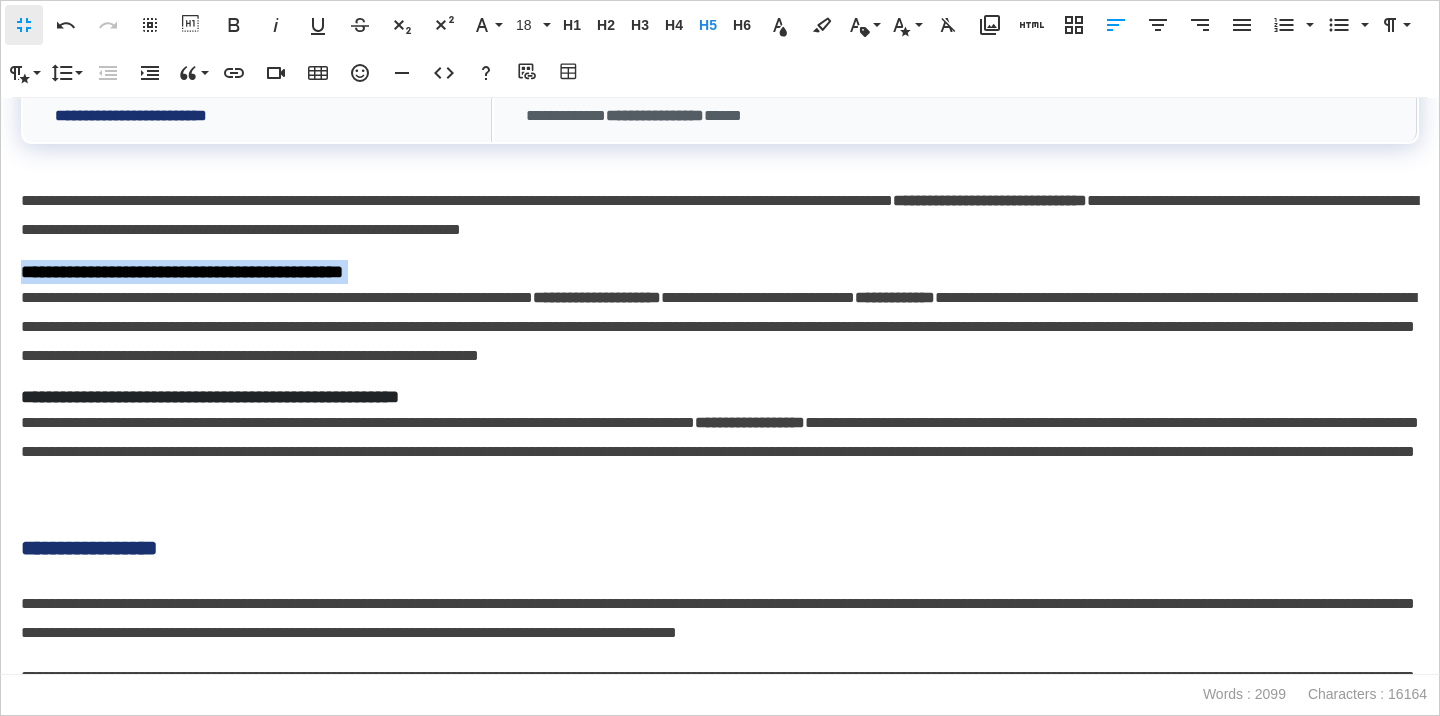 click on "**********" at bounding box center (720, 272) 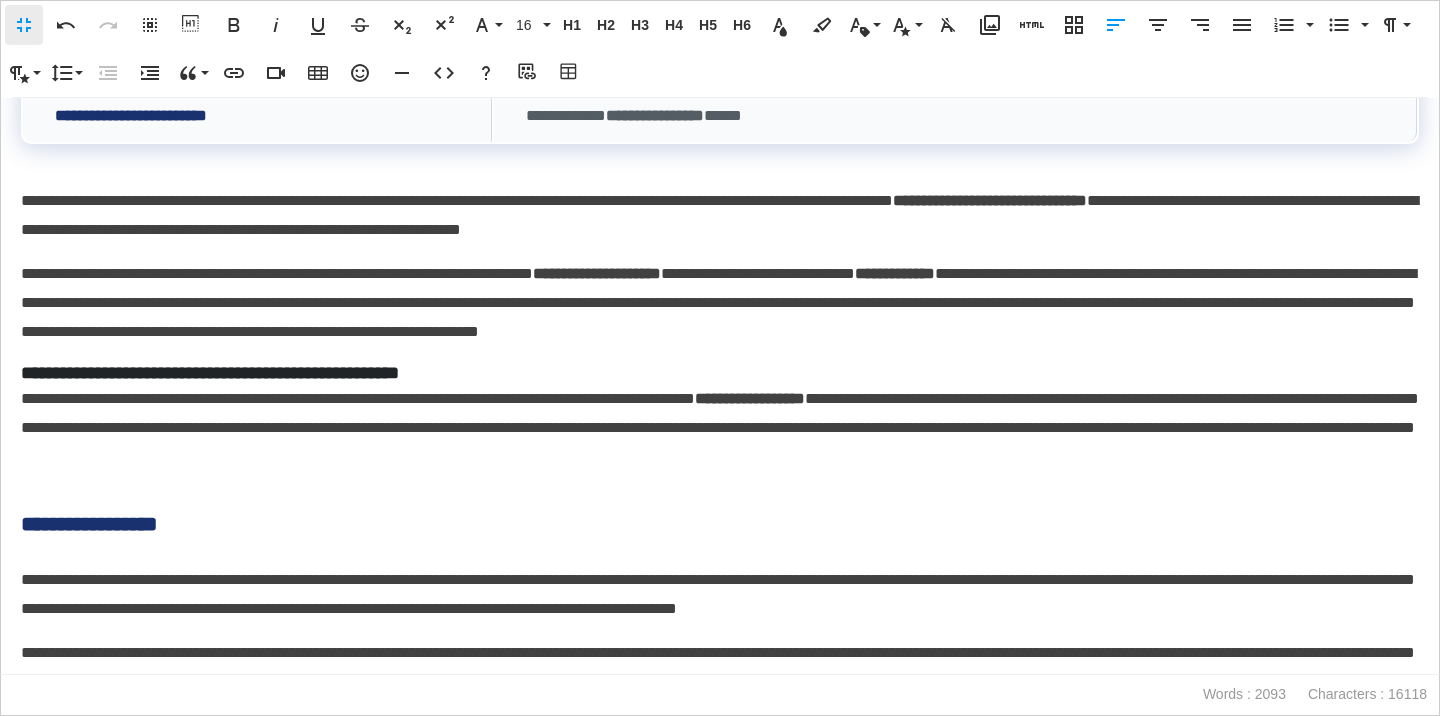 click on "**********" at bounding box center (720, 373) 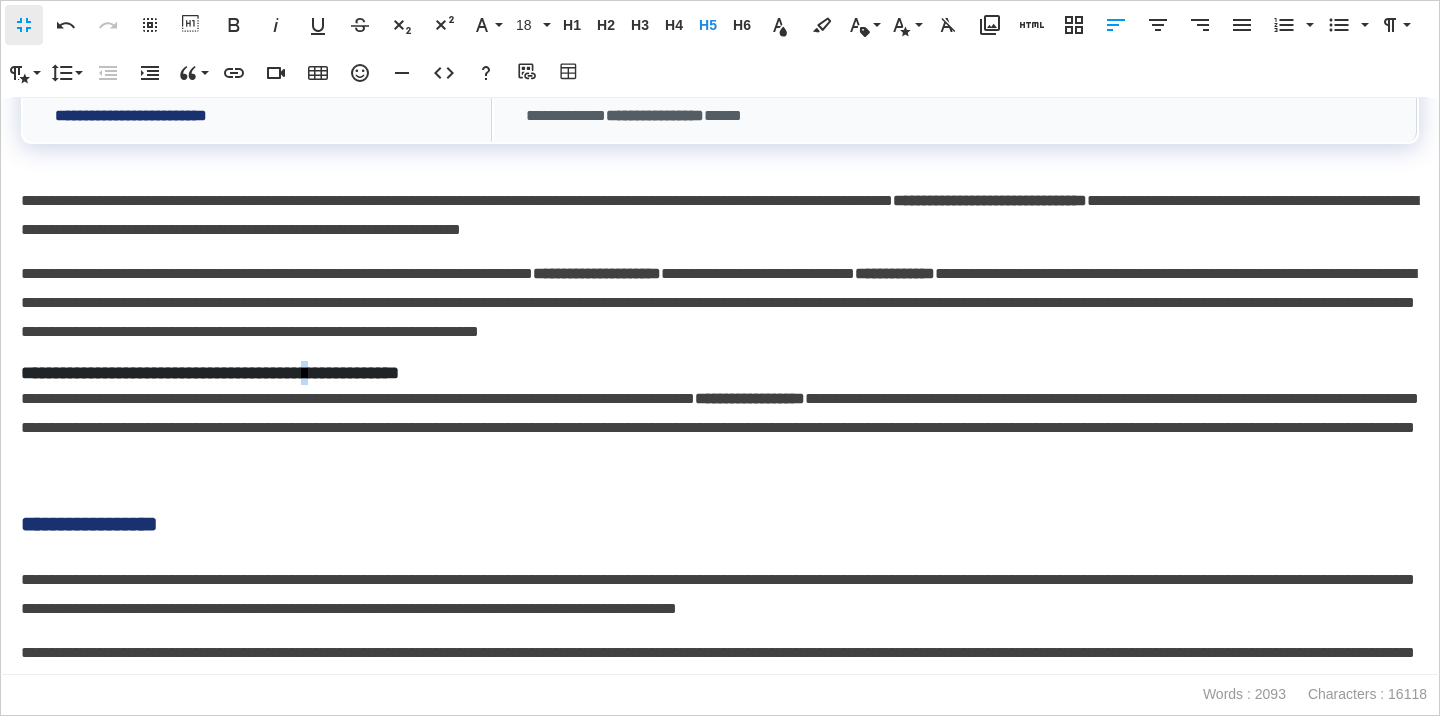 click on "**********" at bounding box center (720, 373) 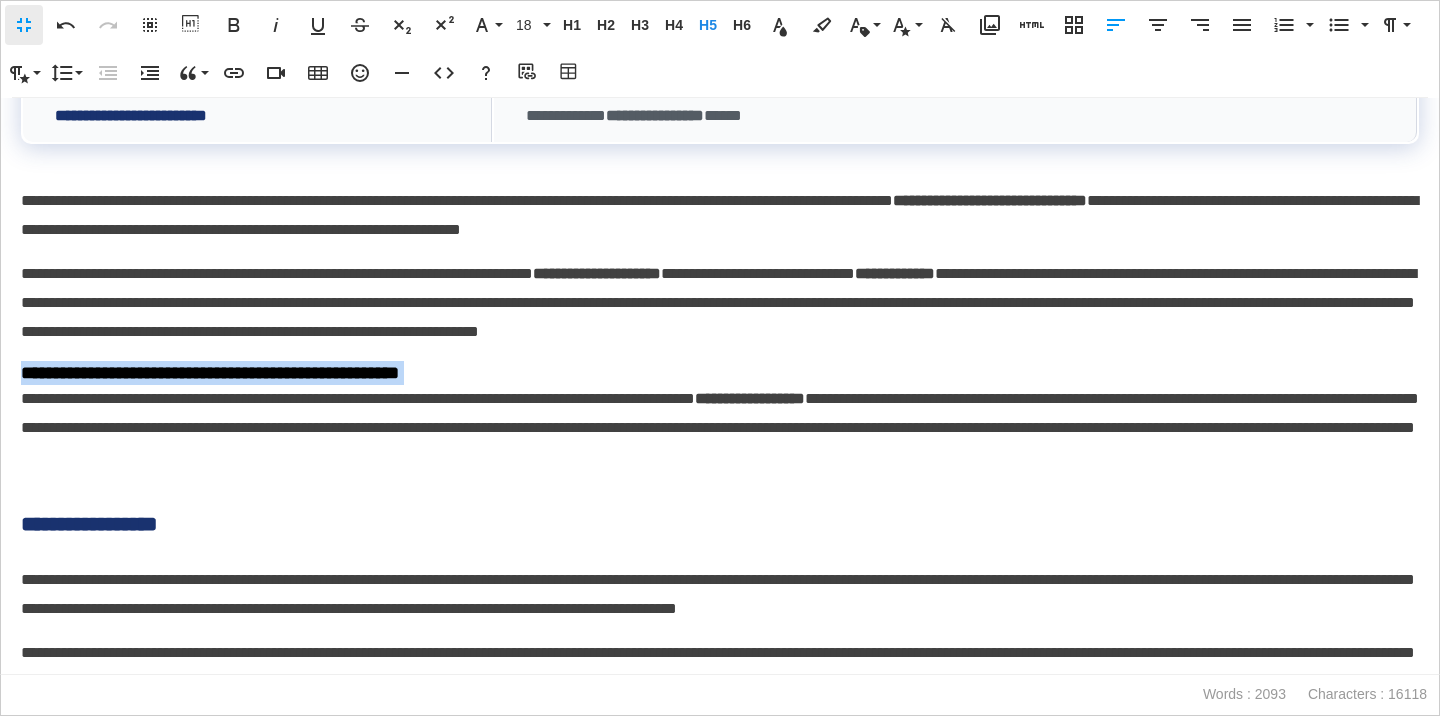click on "**********" at bounding box center (720, 373) 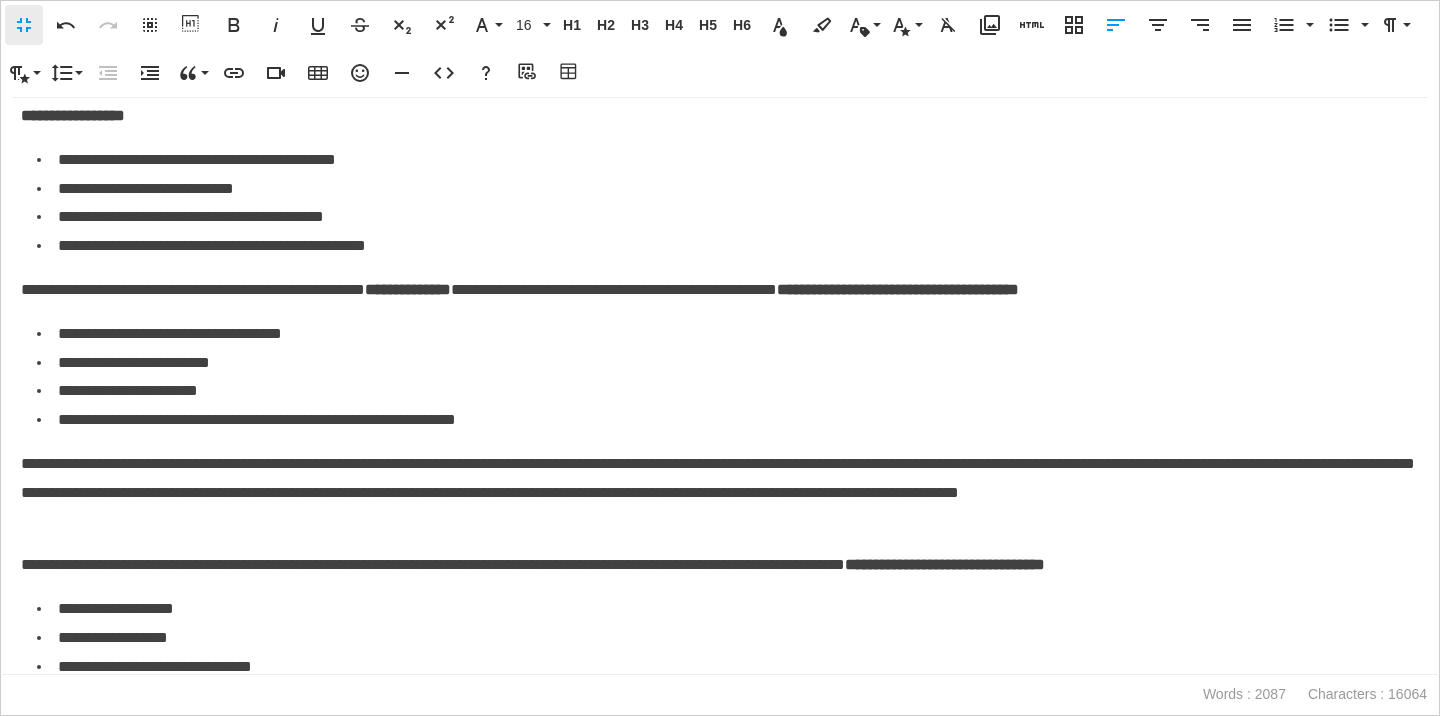 scroll, scrollTop: 1343, scrollLeft: 0, axis: vertical 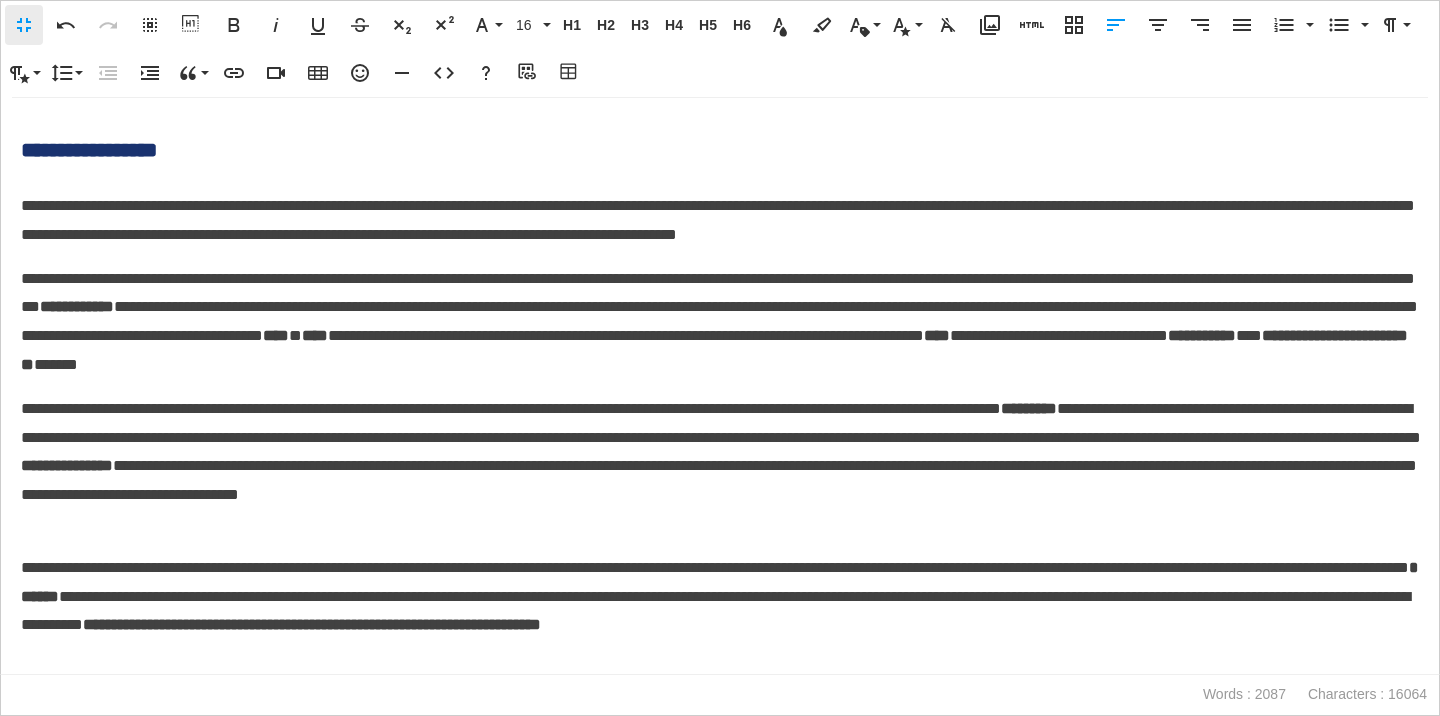 click on "**********" at bounding box center (720, 150) 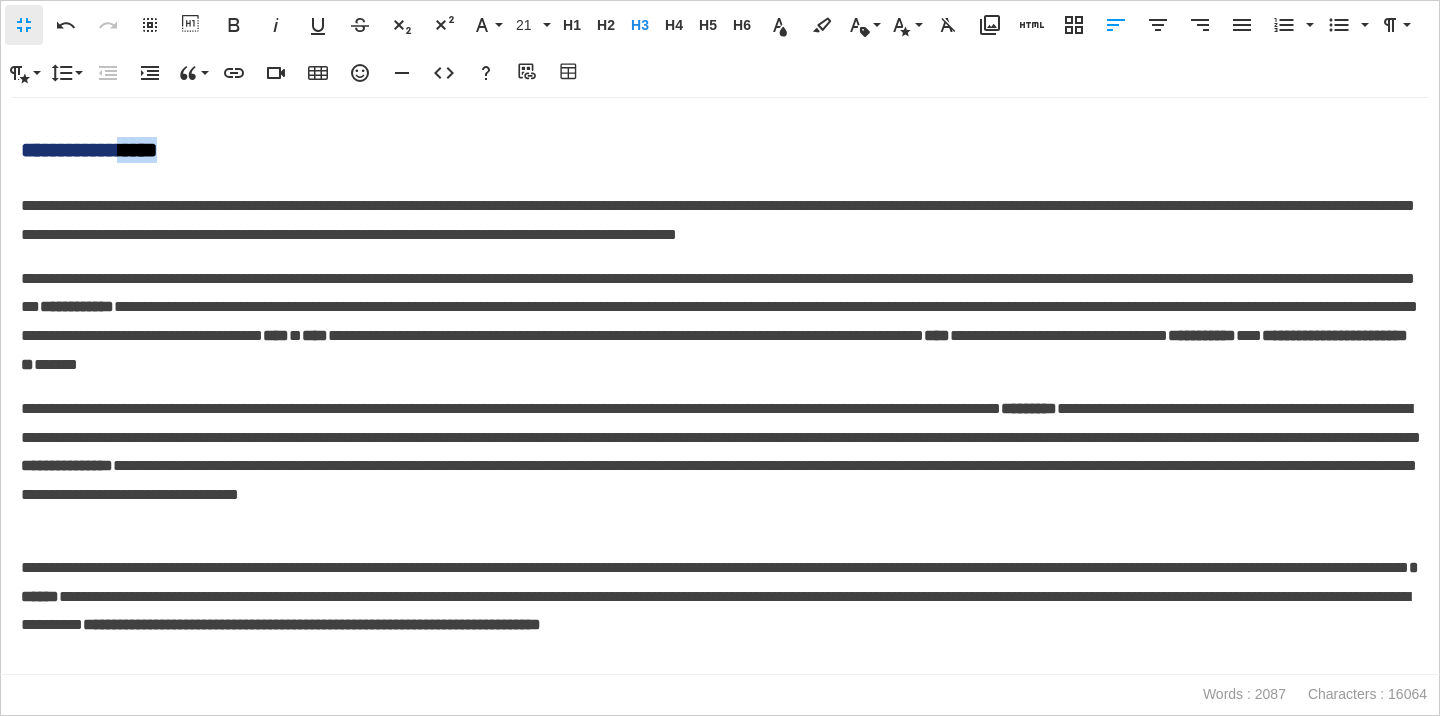 click on "**********" at bounding box center [720, 150] 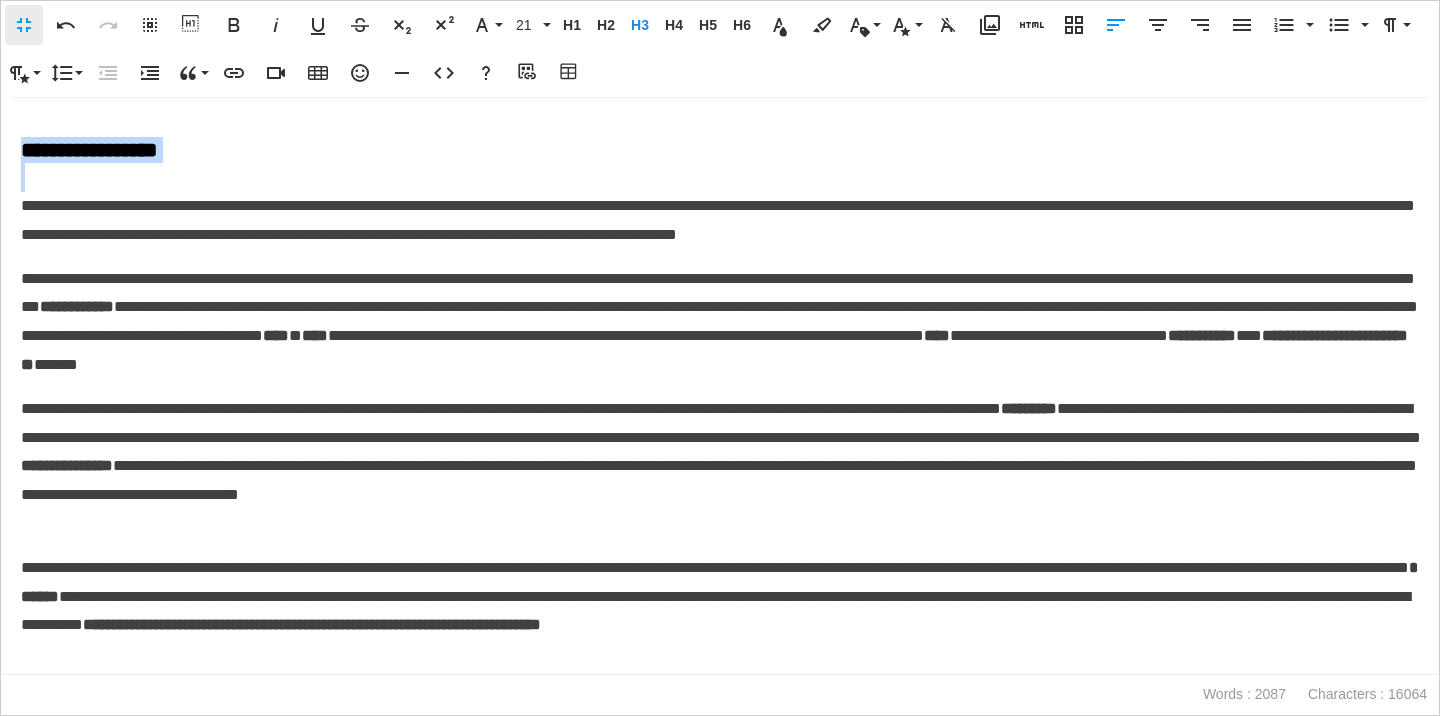 click on "**********" at bounding box center [720, 150] 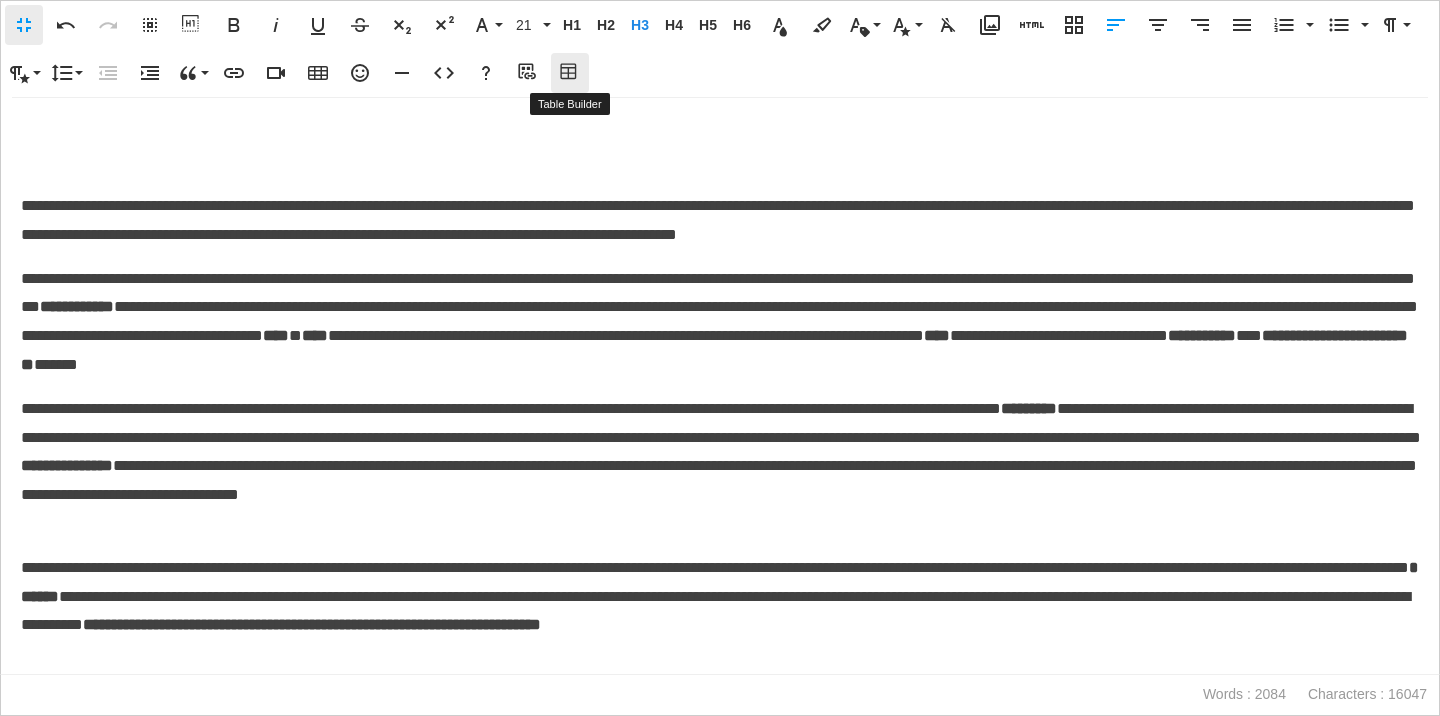 click 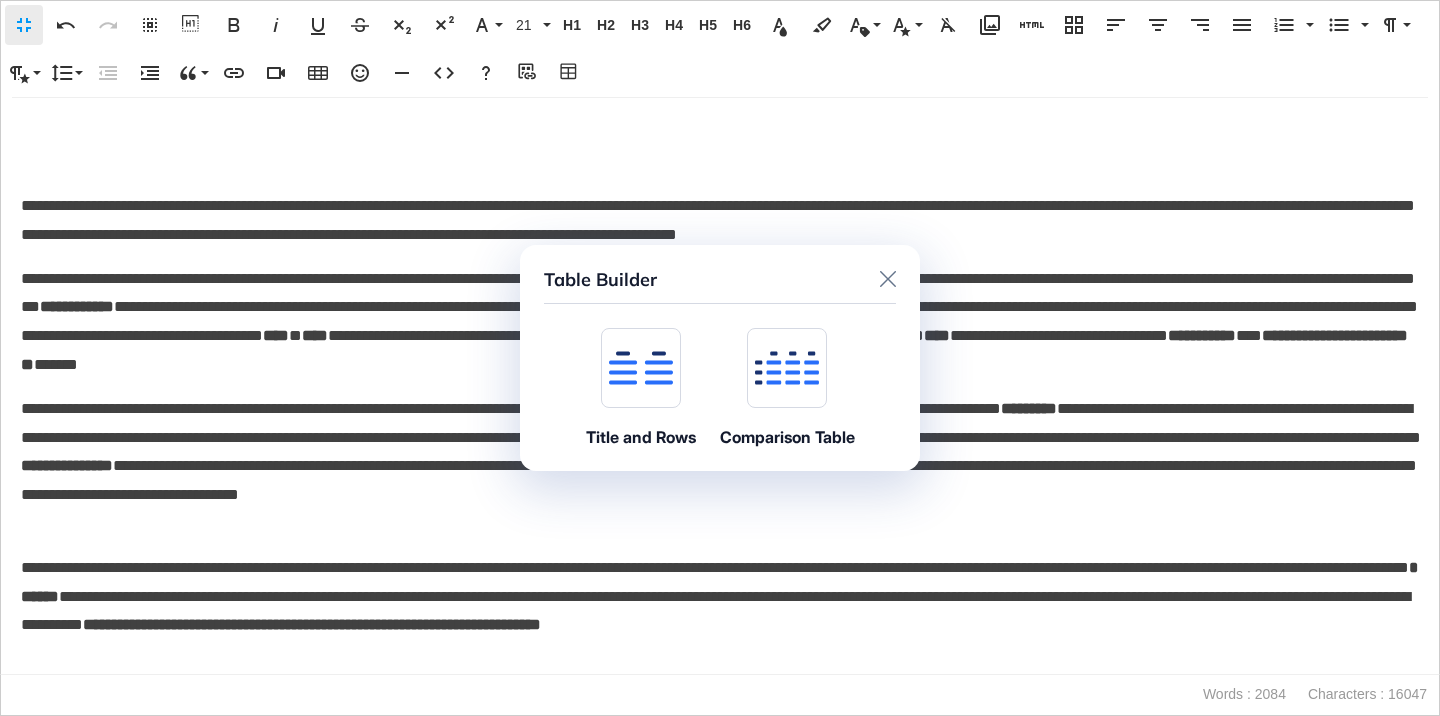 click 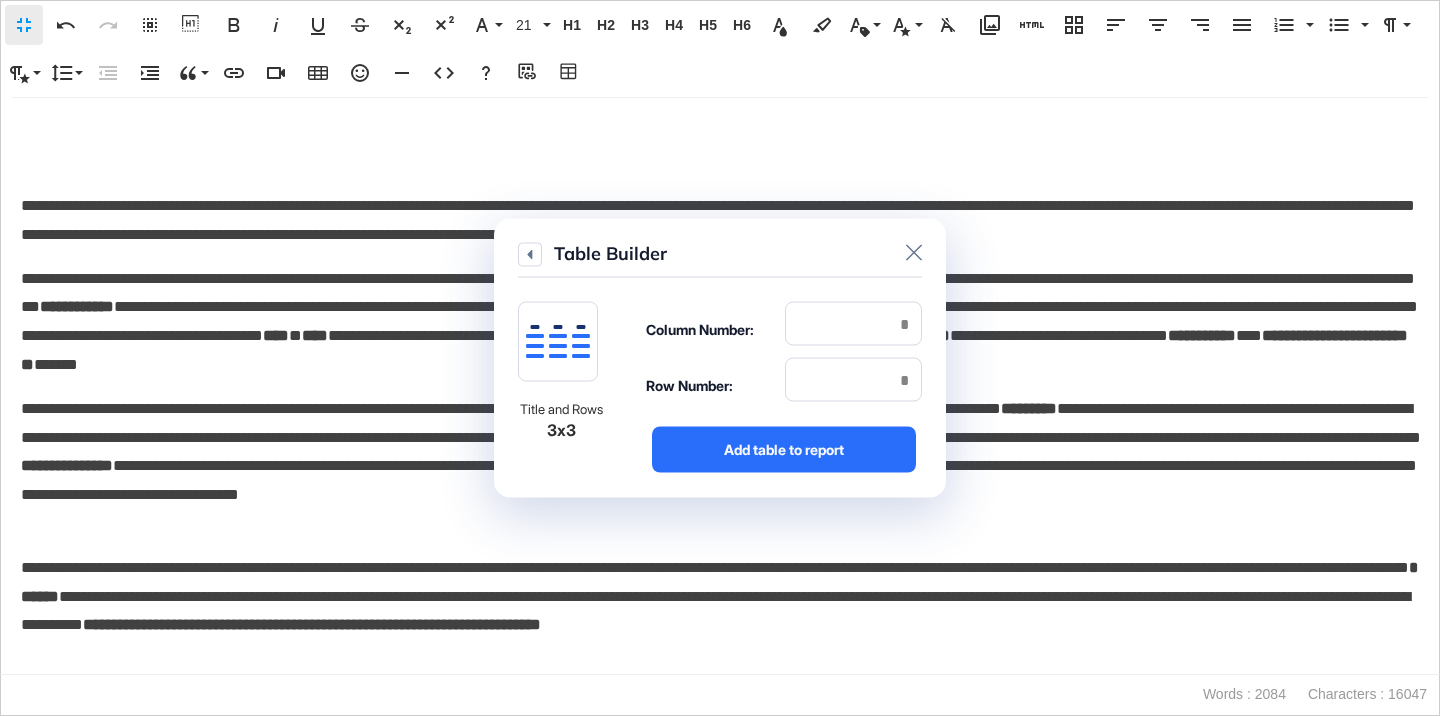 click on "Column Number:" at bounding box center (784, 330) 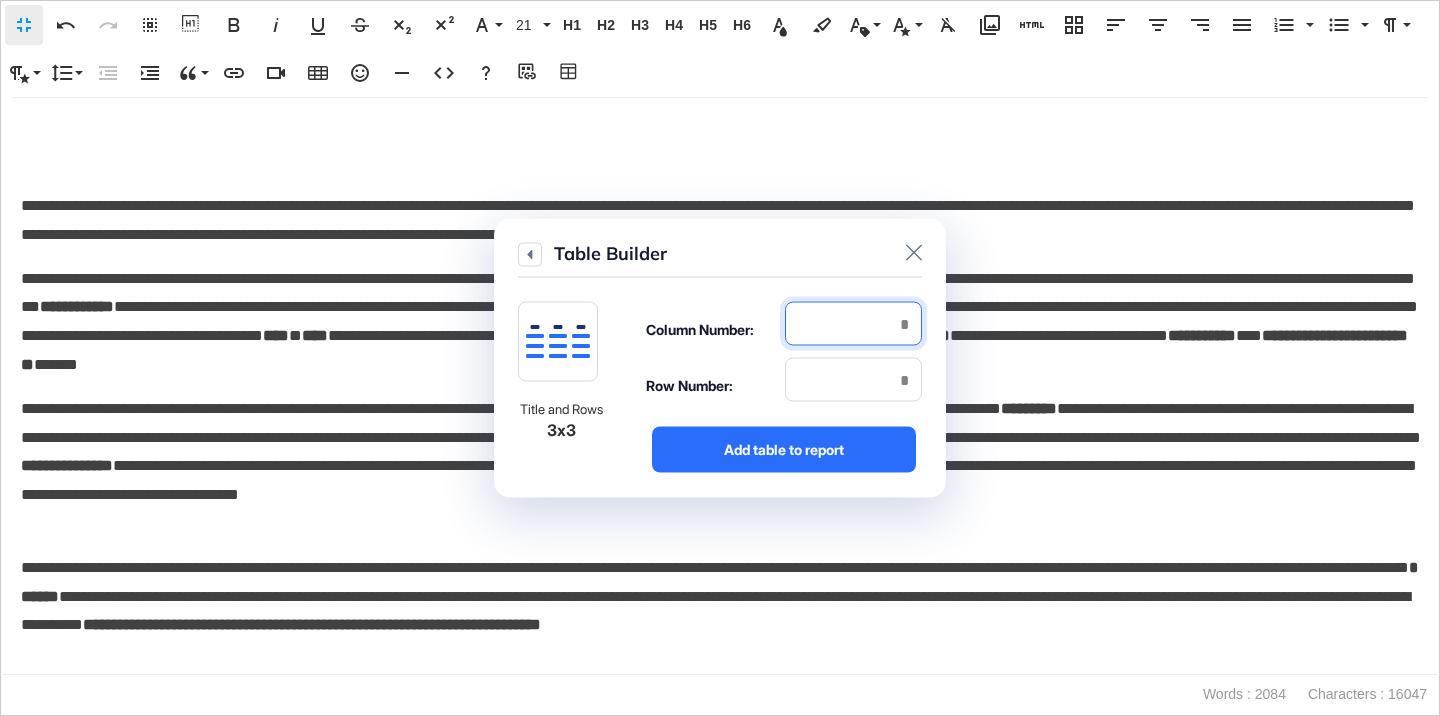 click at bounding box center (853, 324) 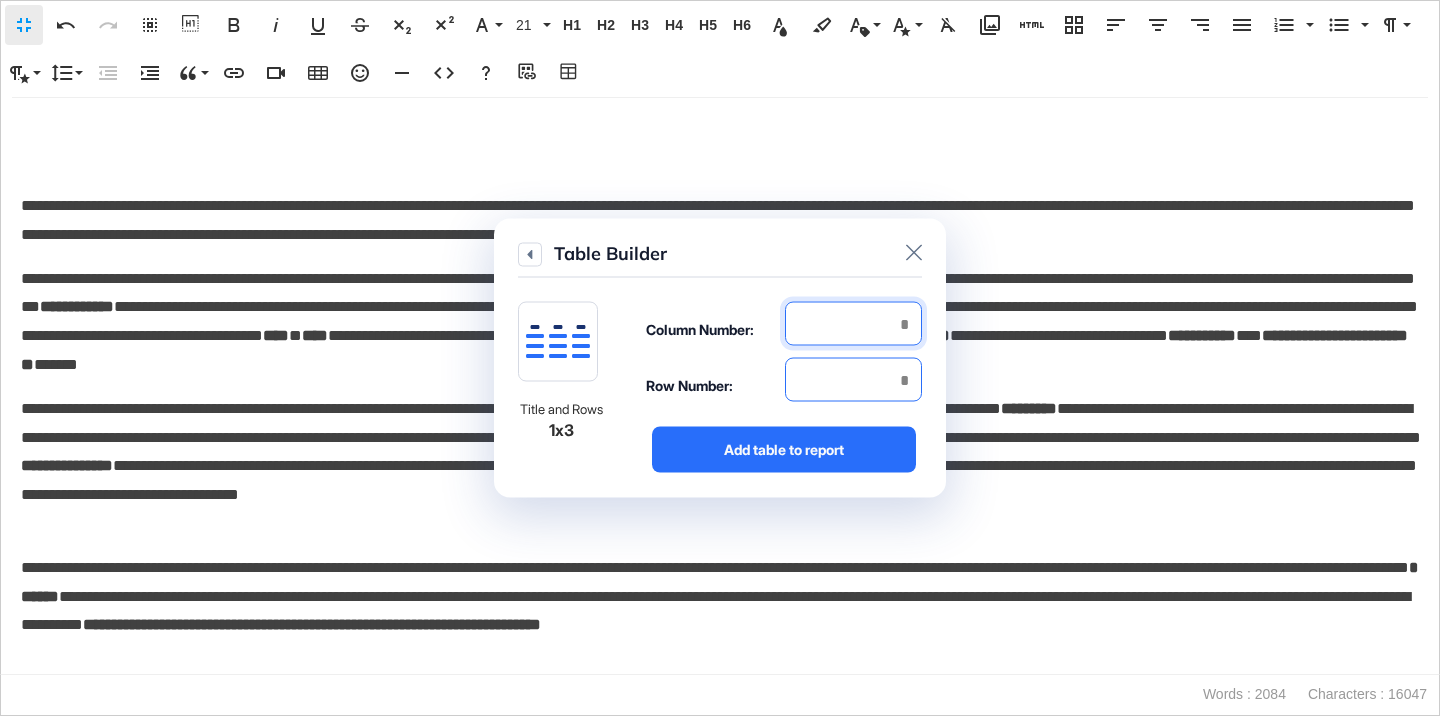 type on "*" 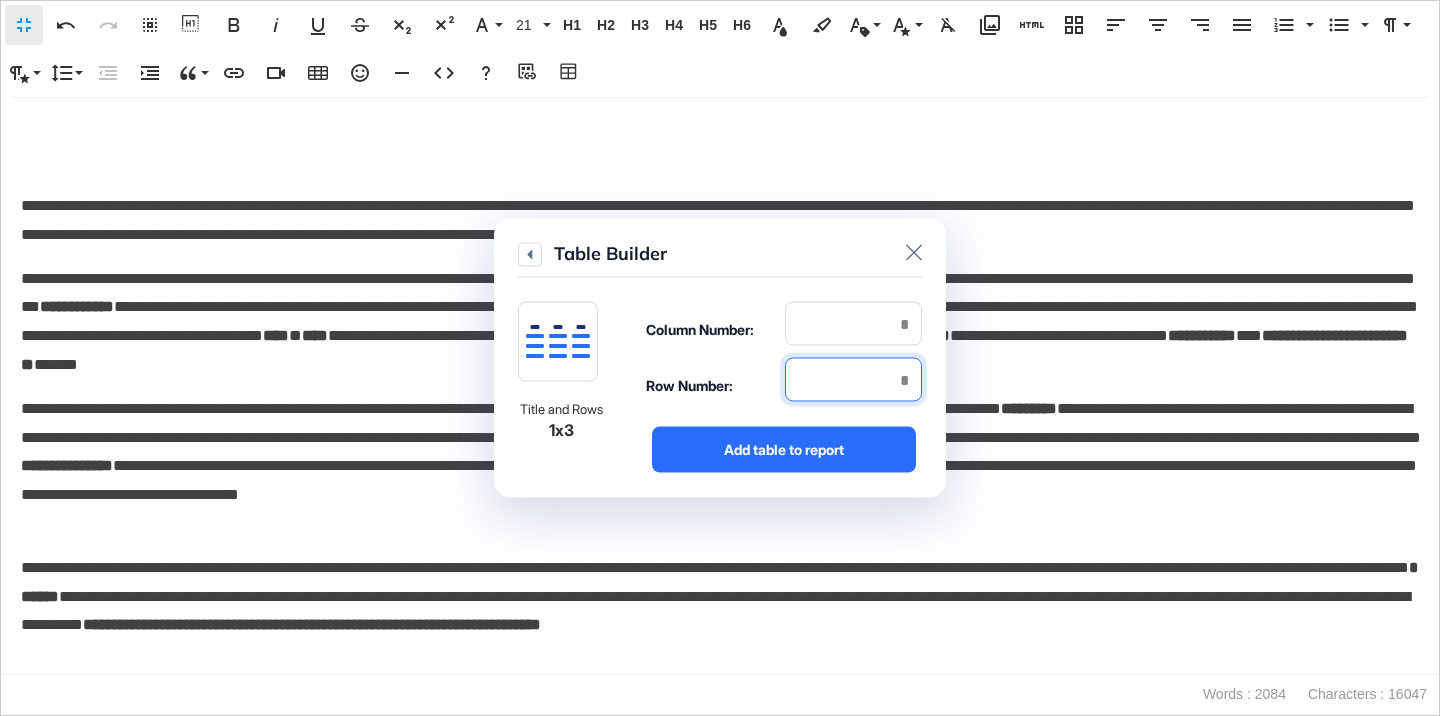 click at bounding box center [853, 380] 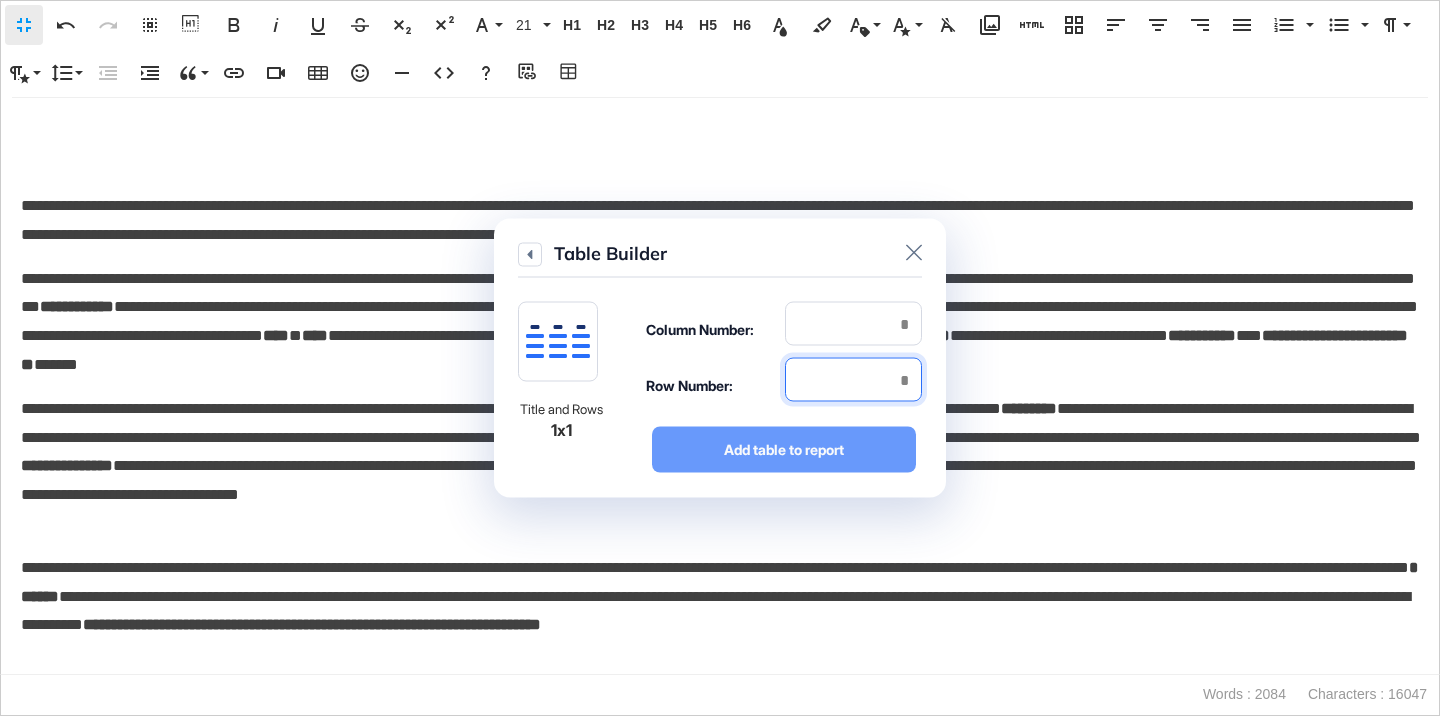 type on "*" 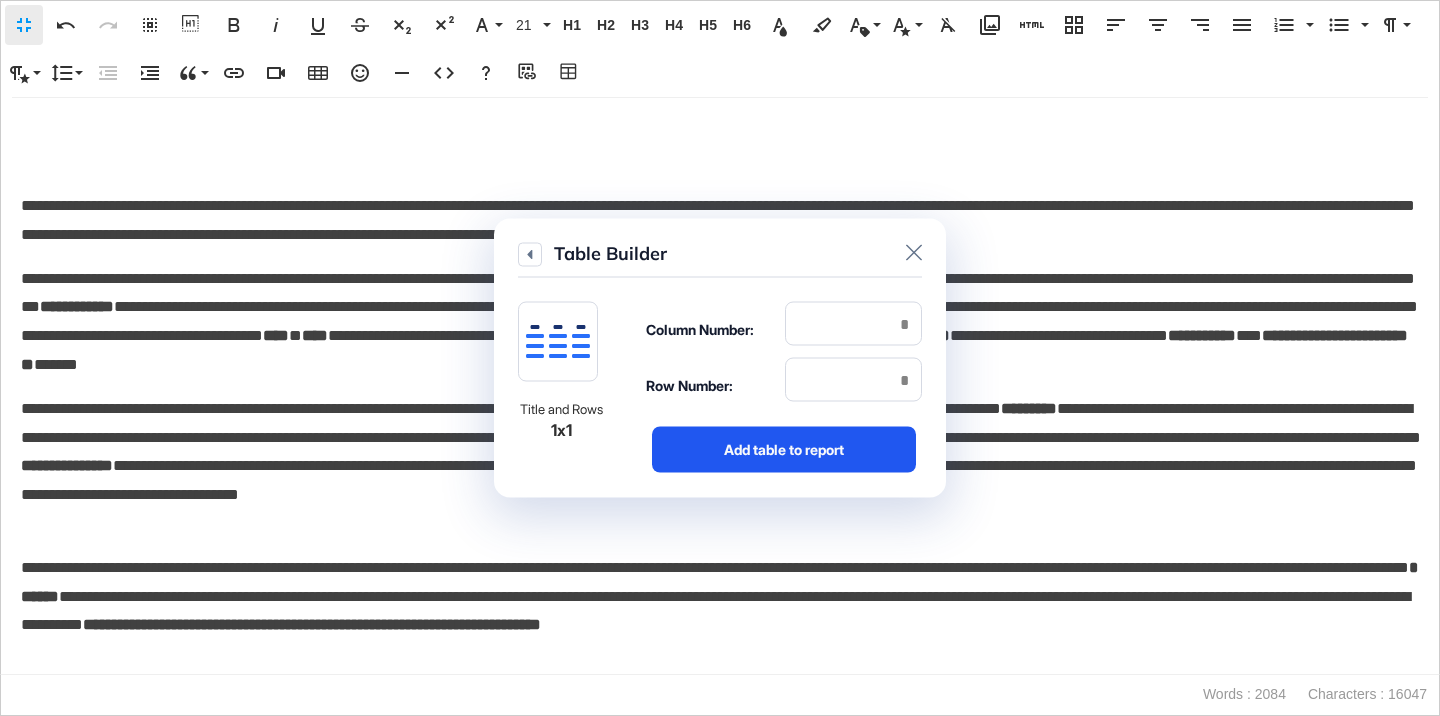 click on "Add table to report" at bounding box center (784, 450) 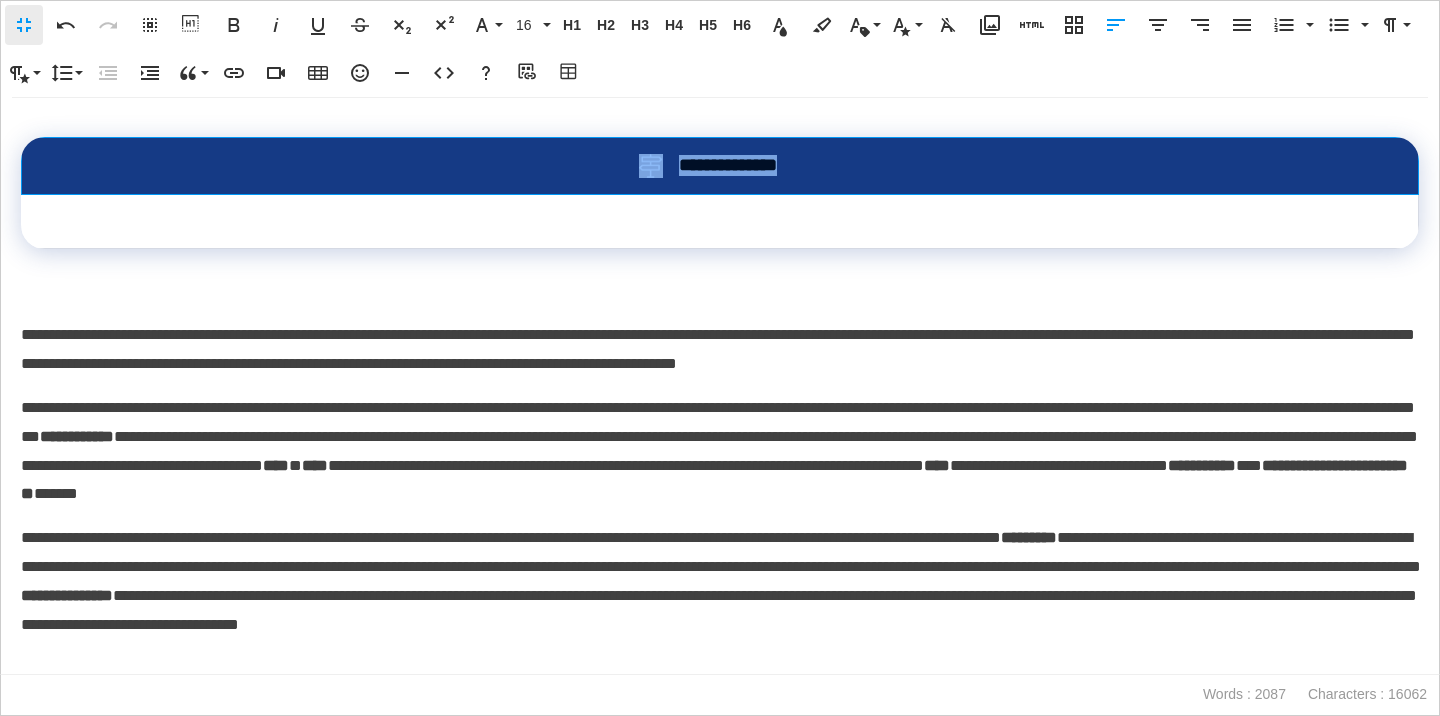 drag, startPoint x: 827, startPoint y: 227, endPoint x: 642, endPoint y: 210, distance: 185.77943 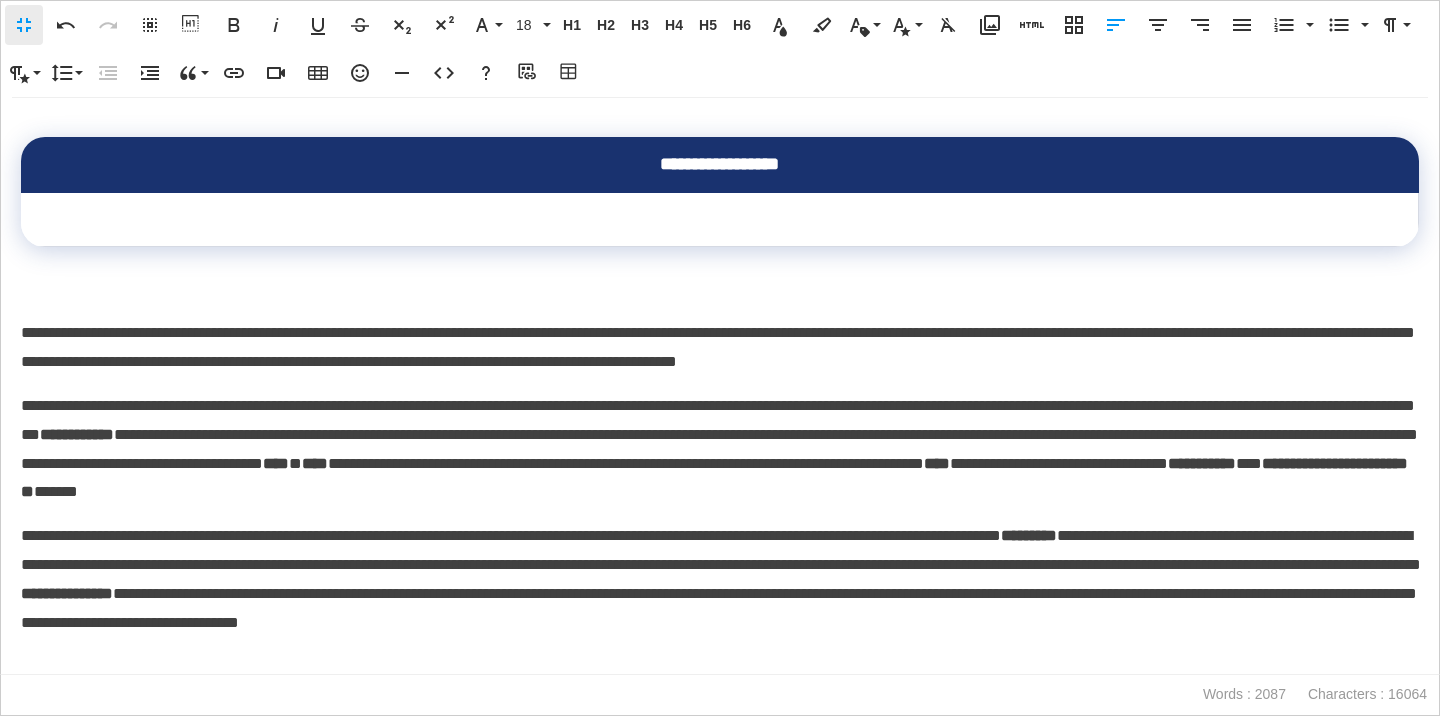 scroll, scrollTop: 0, scrollLeft: 7, axis: horizontal 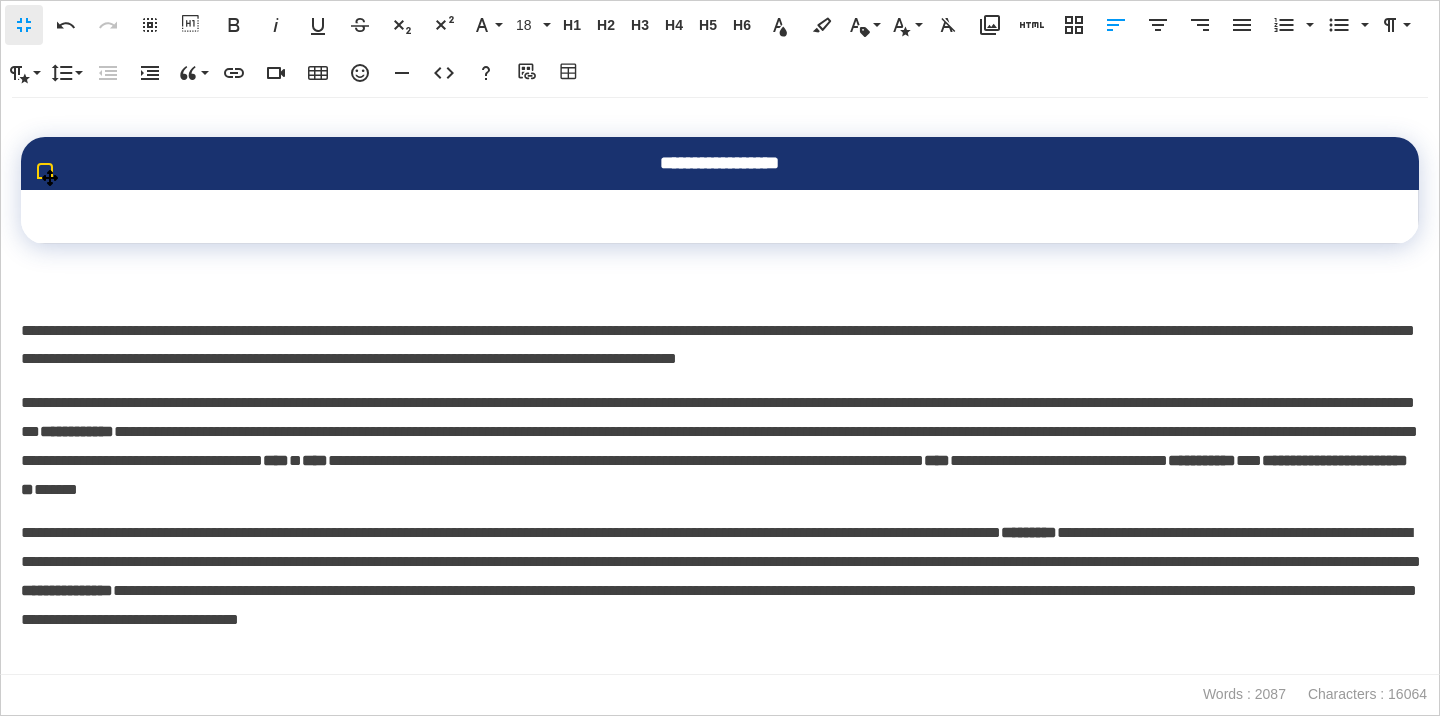 click at bounding box center (720, 217) 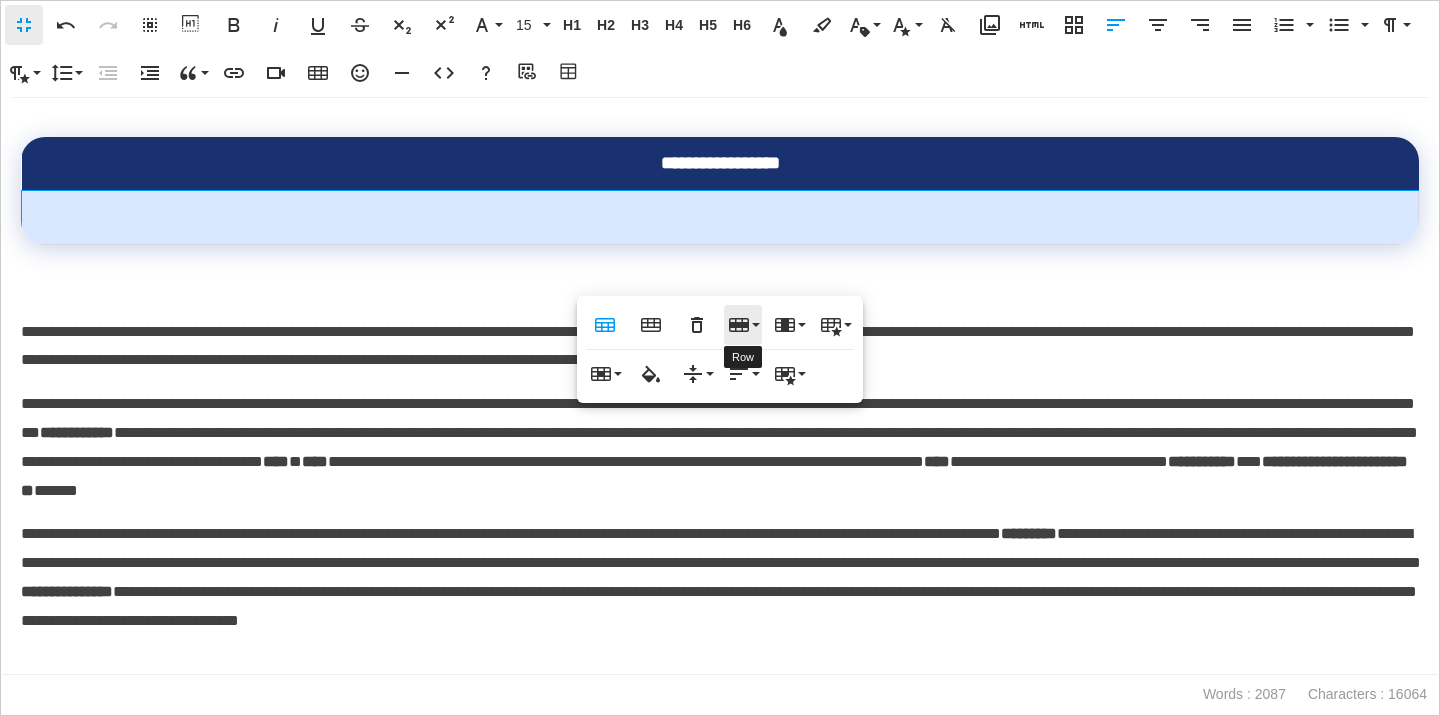click 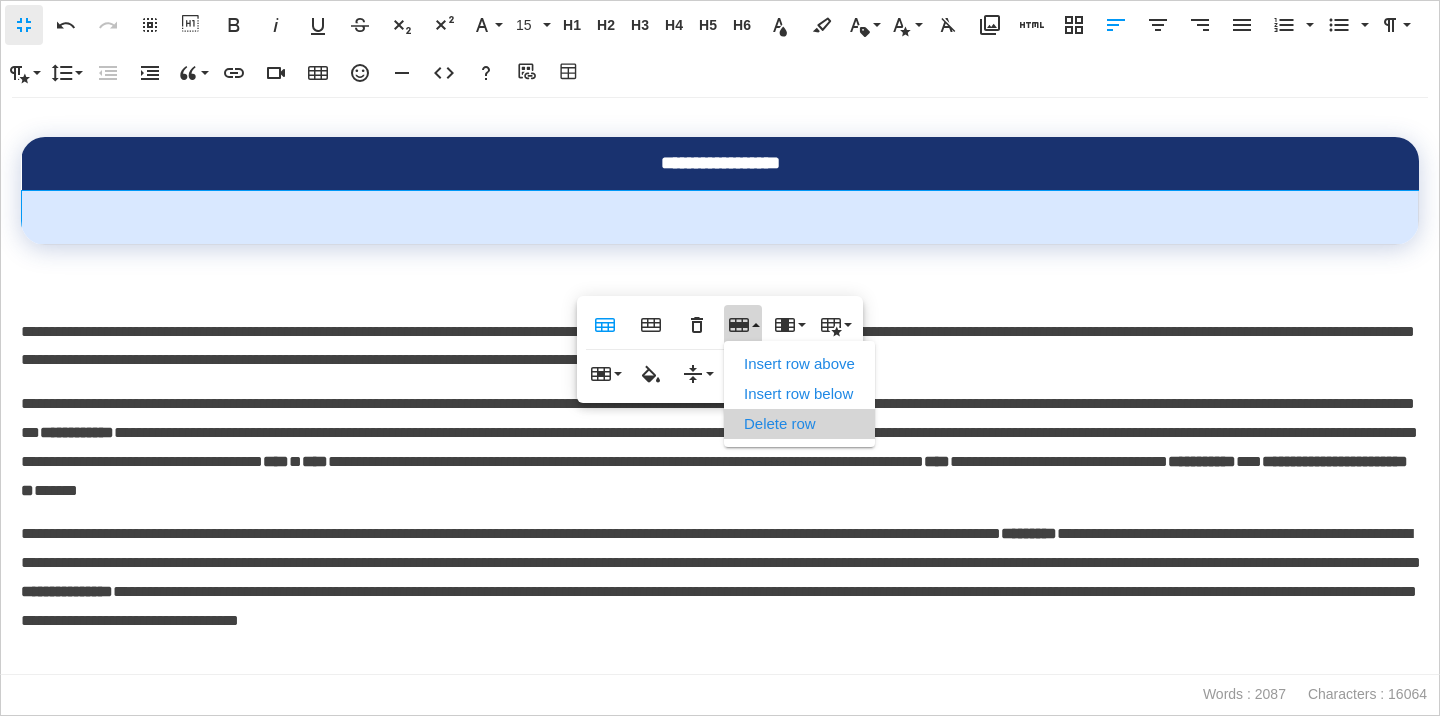 click on "Delete row" at bounding box center (799, 424) 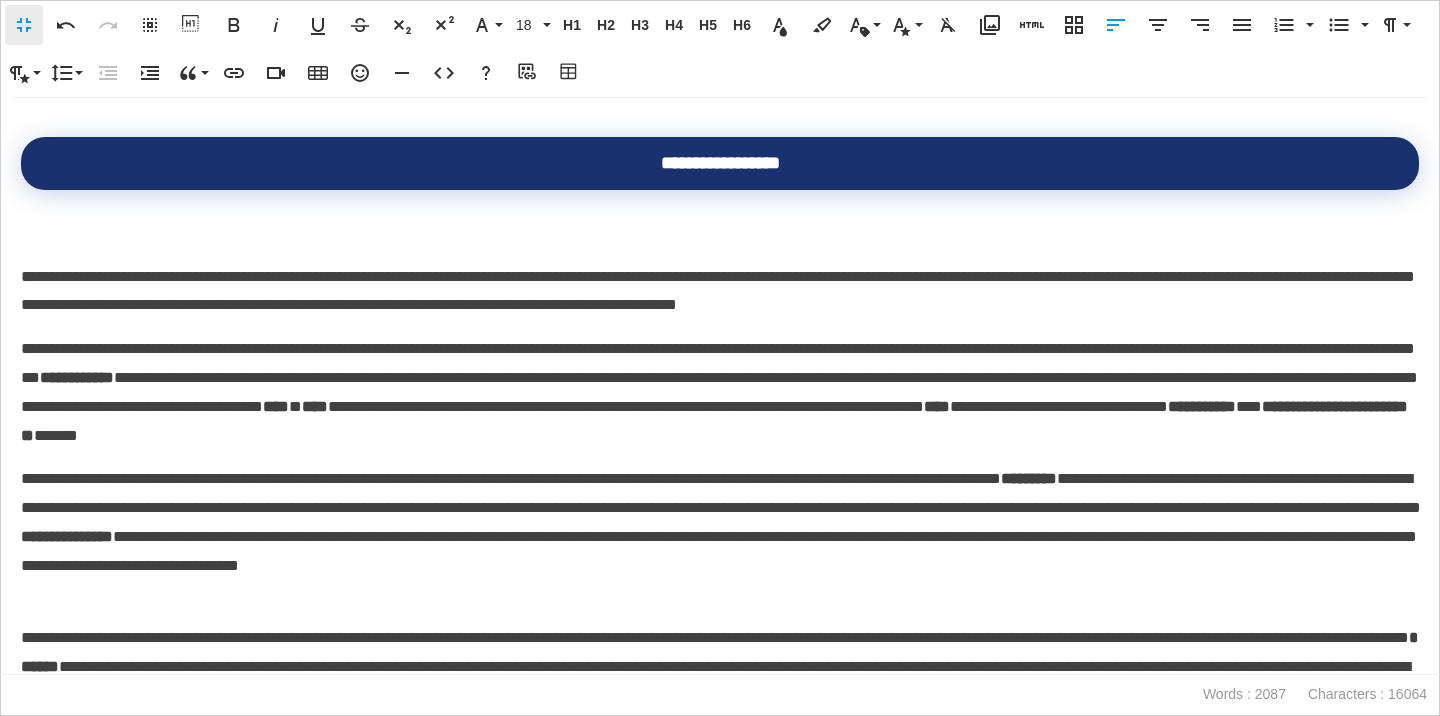 click at bounding box center (720, 204) 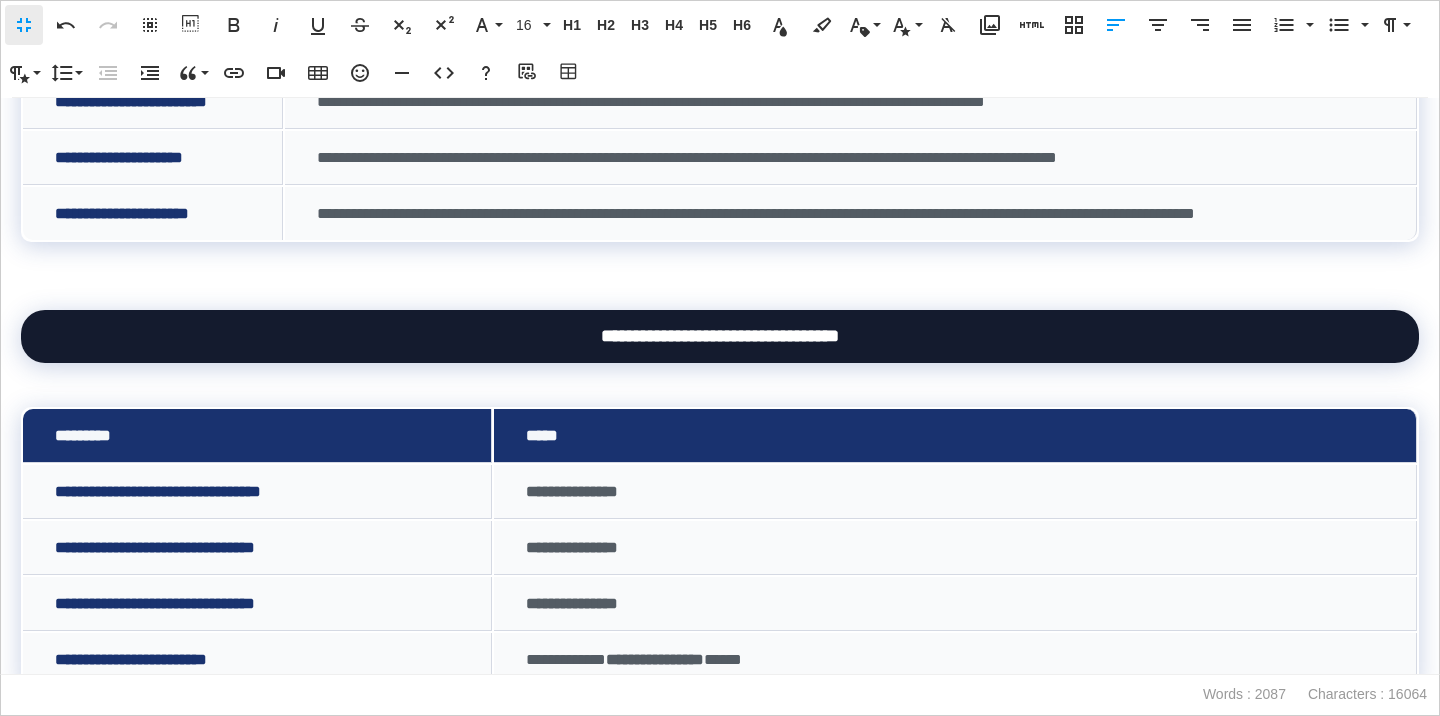 scroll, scrollTop: 450, scrollLeft: 0, axis: vertical 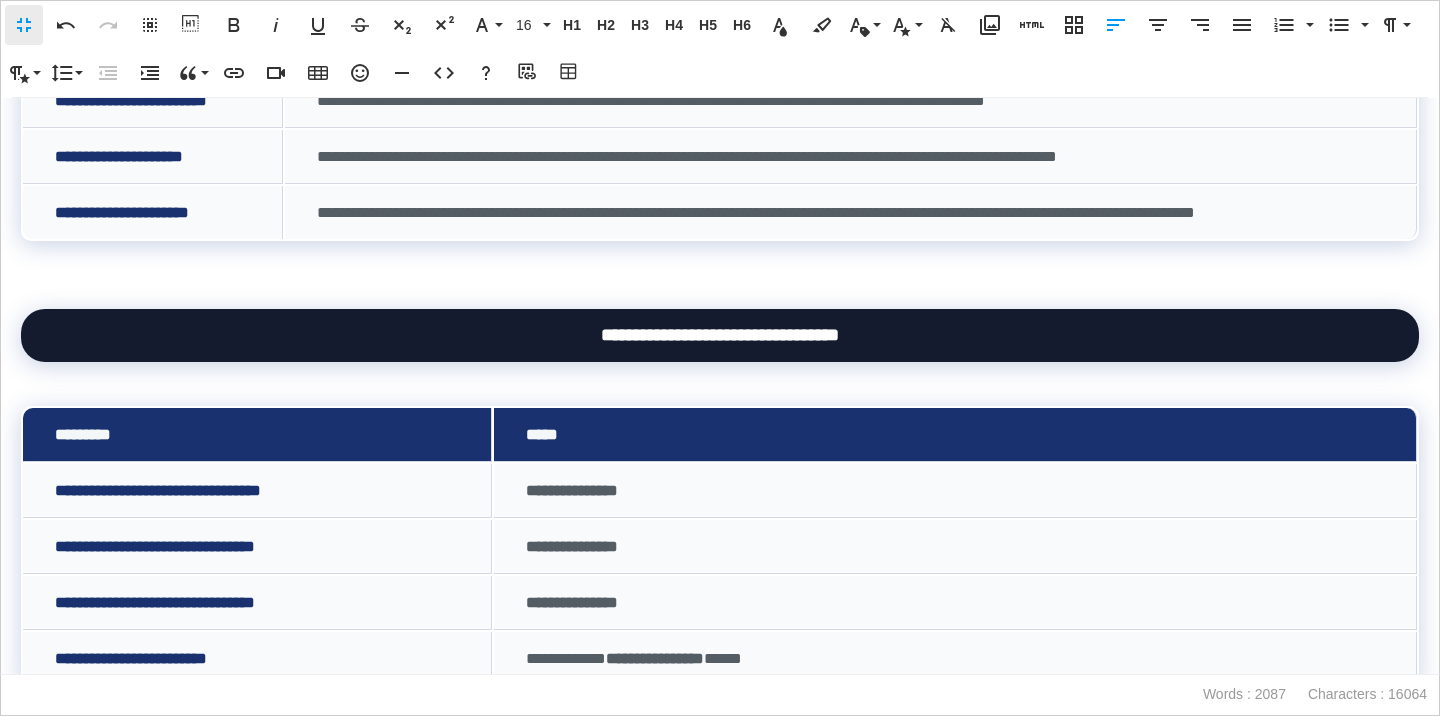 click on "**********" at bounding box center (720, 546) 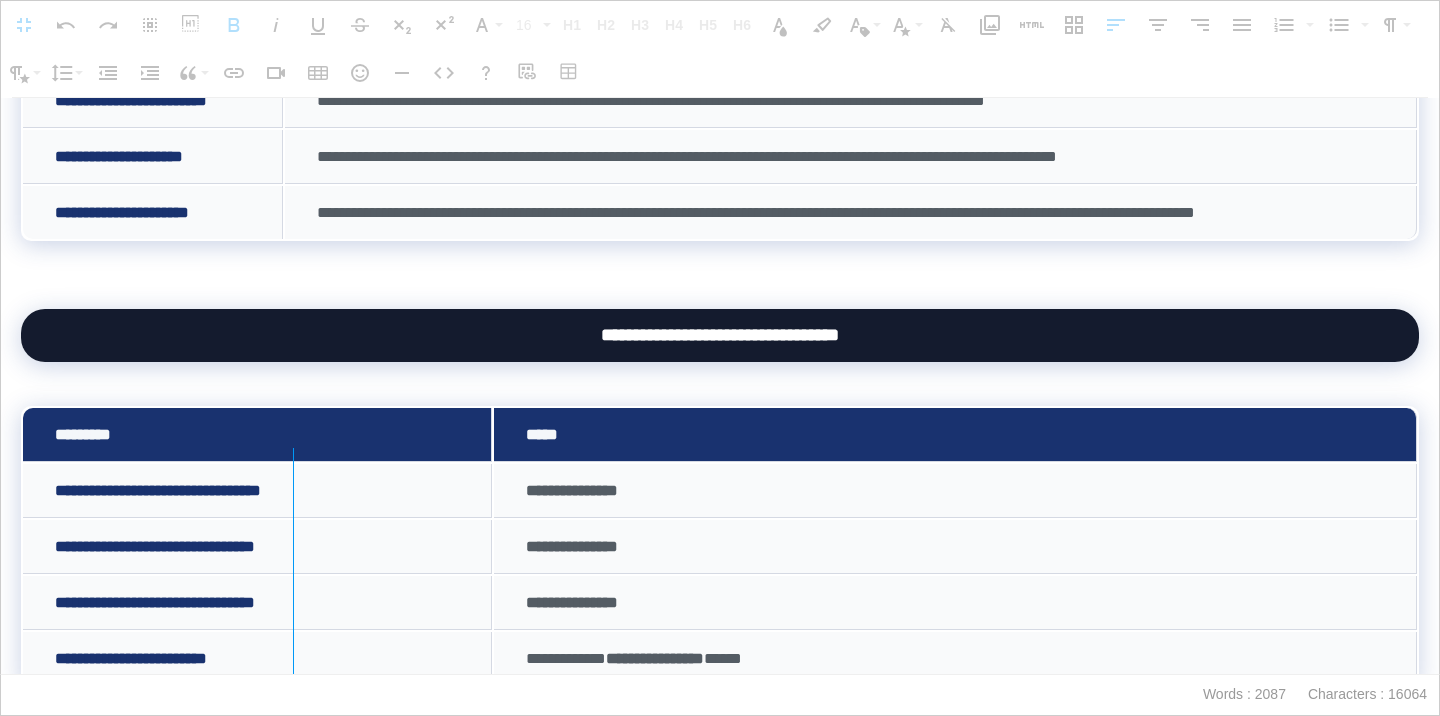 drag, startPoint x: 490, startPoint y: 466, endPoint x: 292, endPoint y: 470, distance: 198.0404 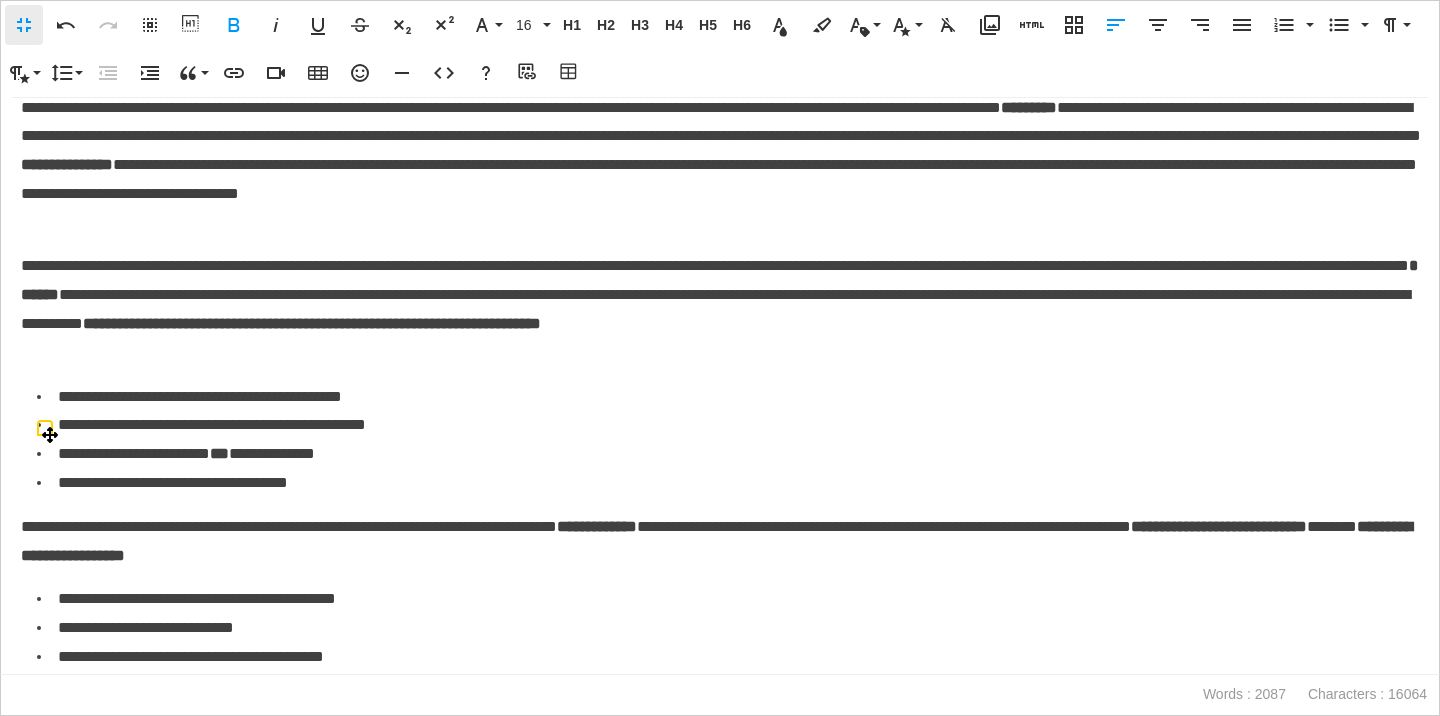 scroll, scrollTop: 1709, scrollLeft: 0, axis: vertical 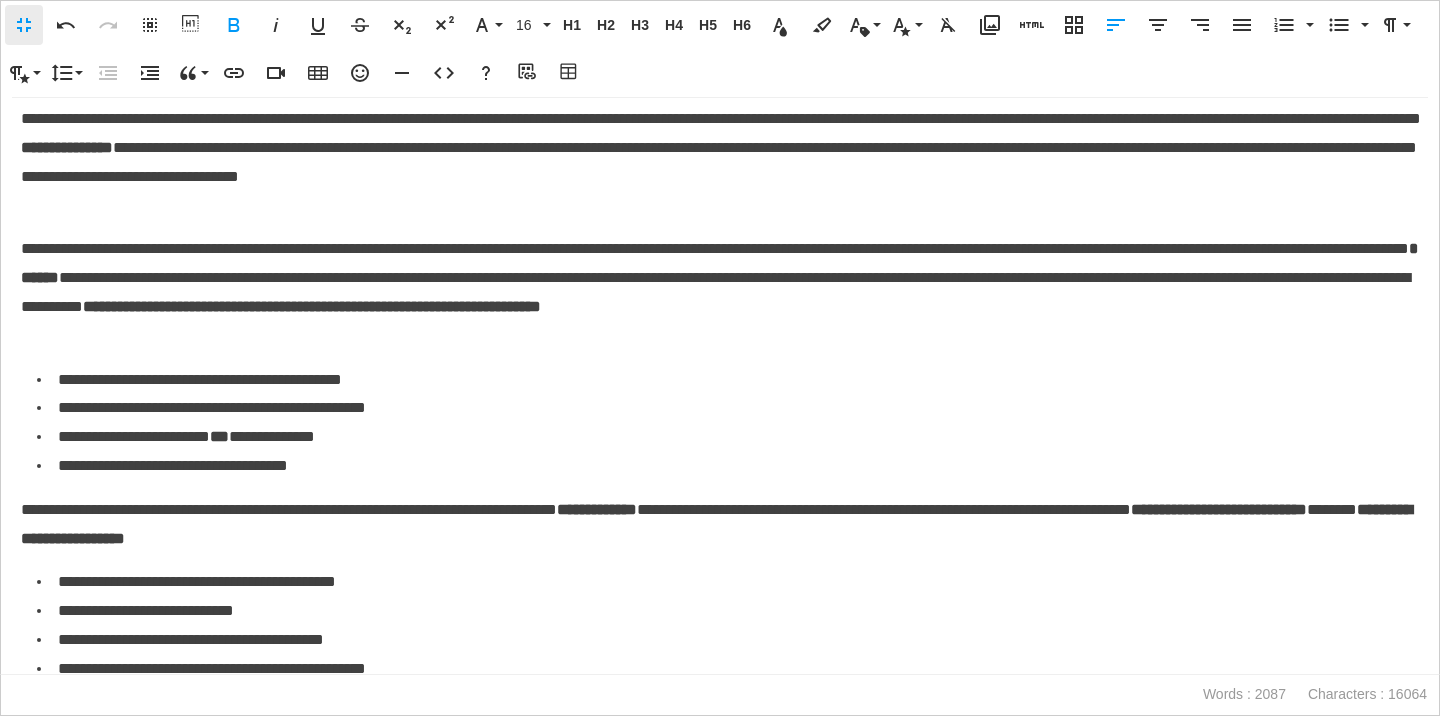 click on "**********" at bounding box center [312, 306] 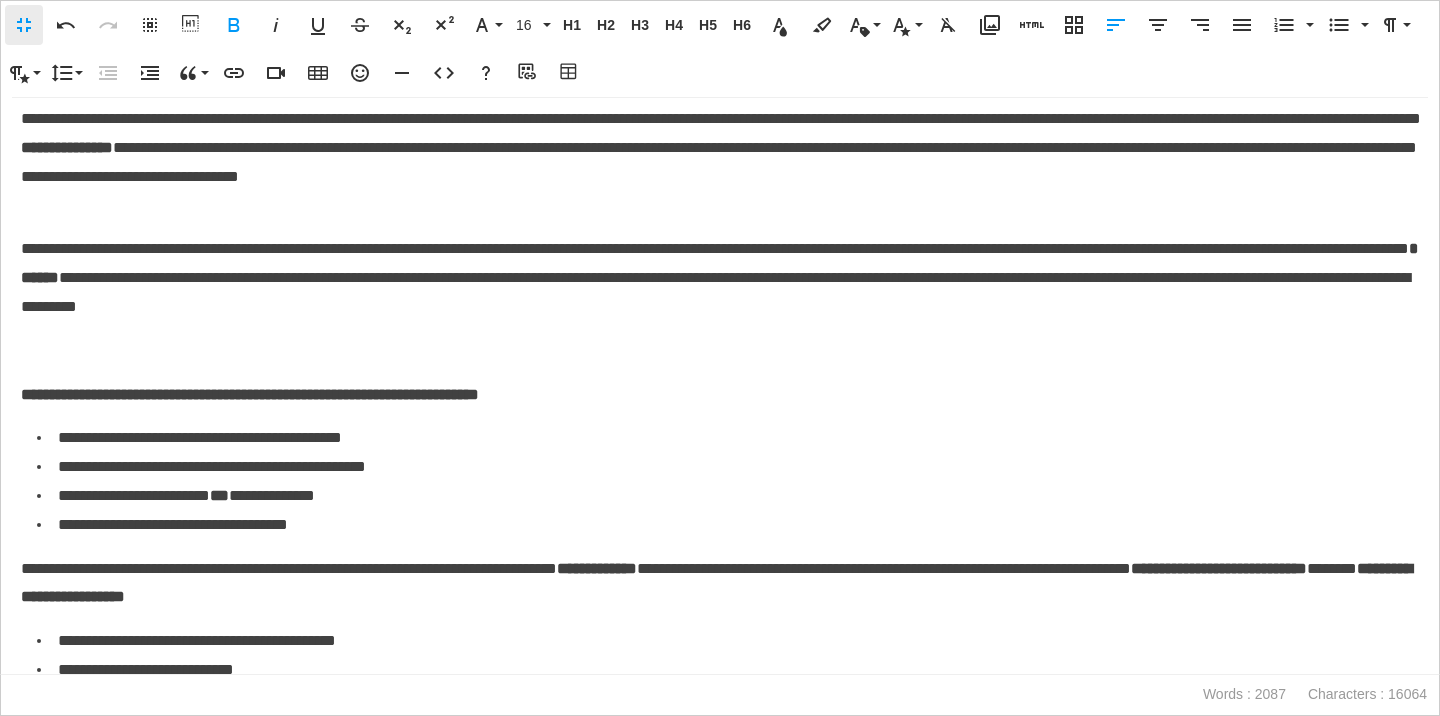 click at bounding box center (720, 351) 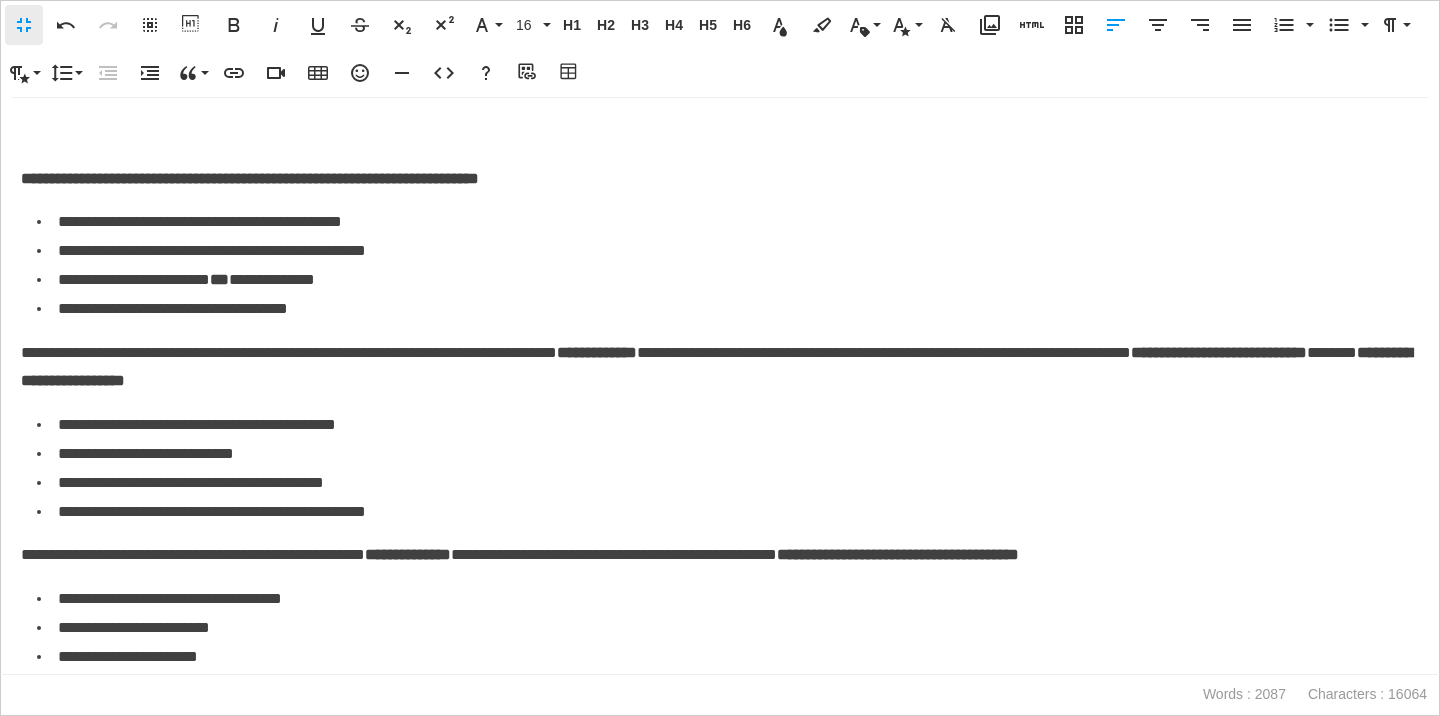 scroll, scrollTop: 1952, scrollLeft: 0, axis: vertical 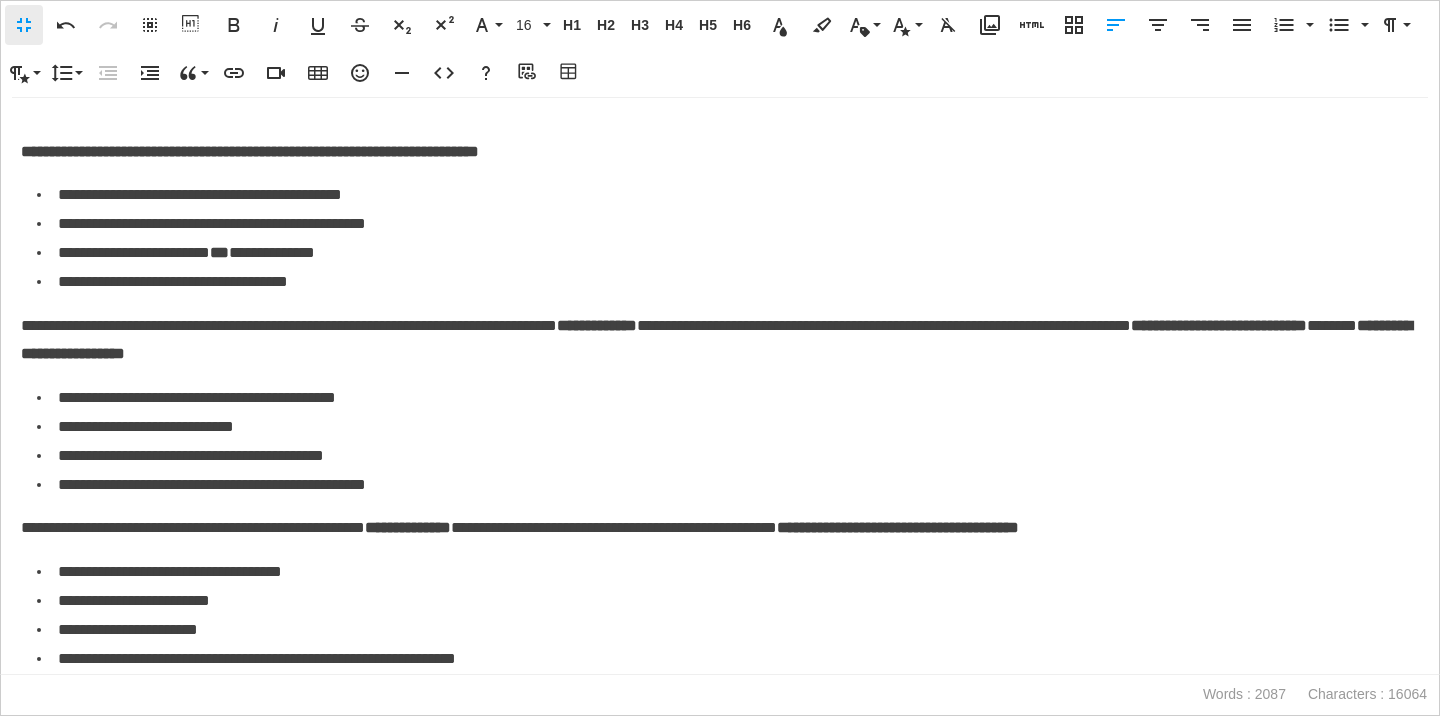 click on "**********" at bounding box center (720, 341) 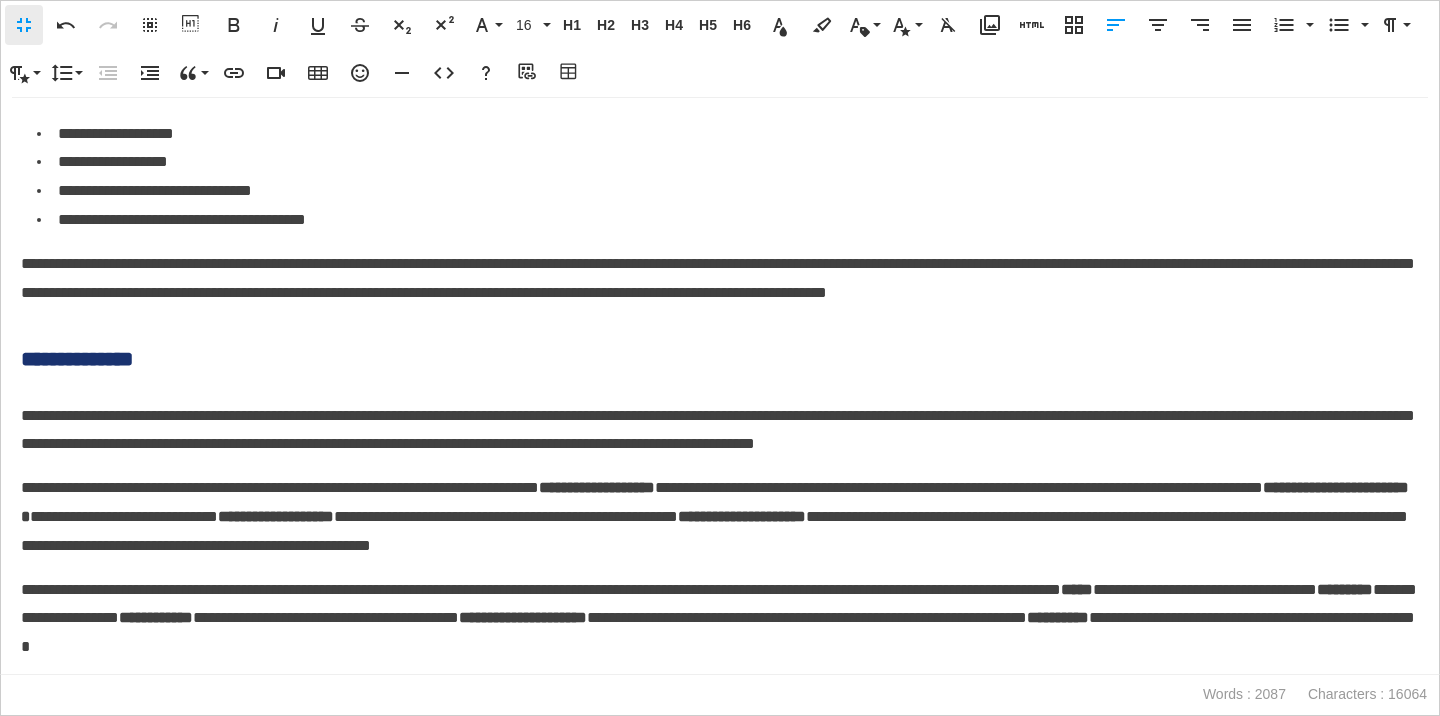 scroll, scrollTop: 2680, scrollLeft: 0, axis: vertical 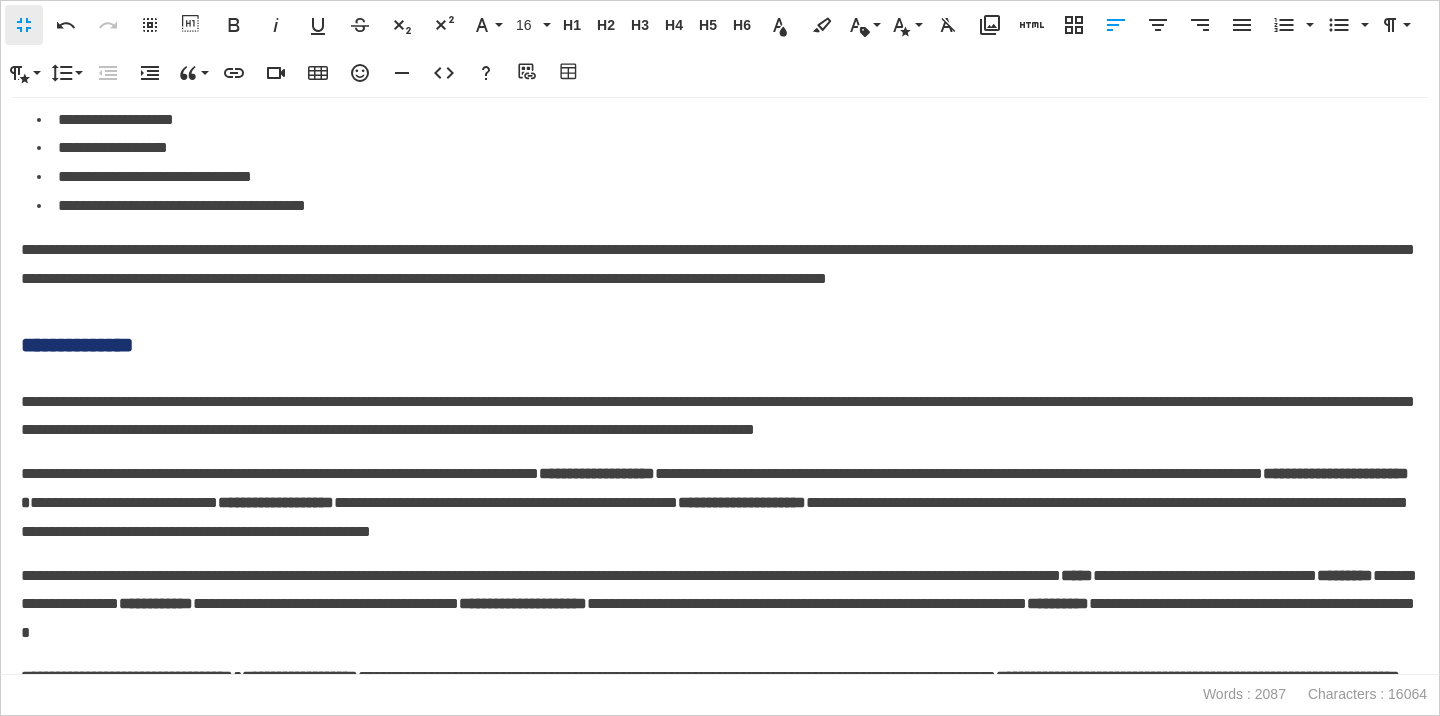 click on "**********" at bounding box center [720, 345] 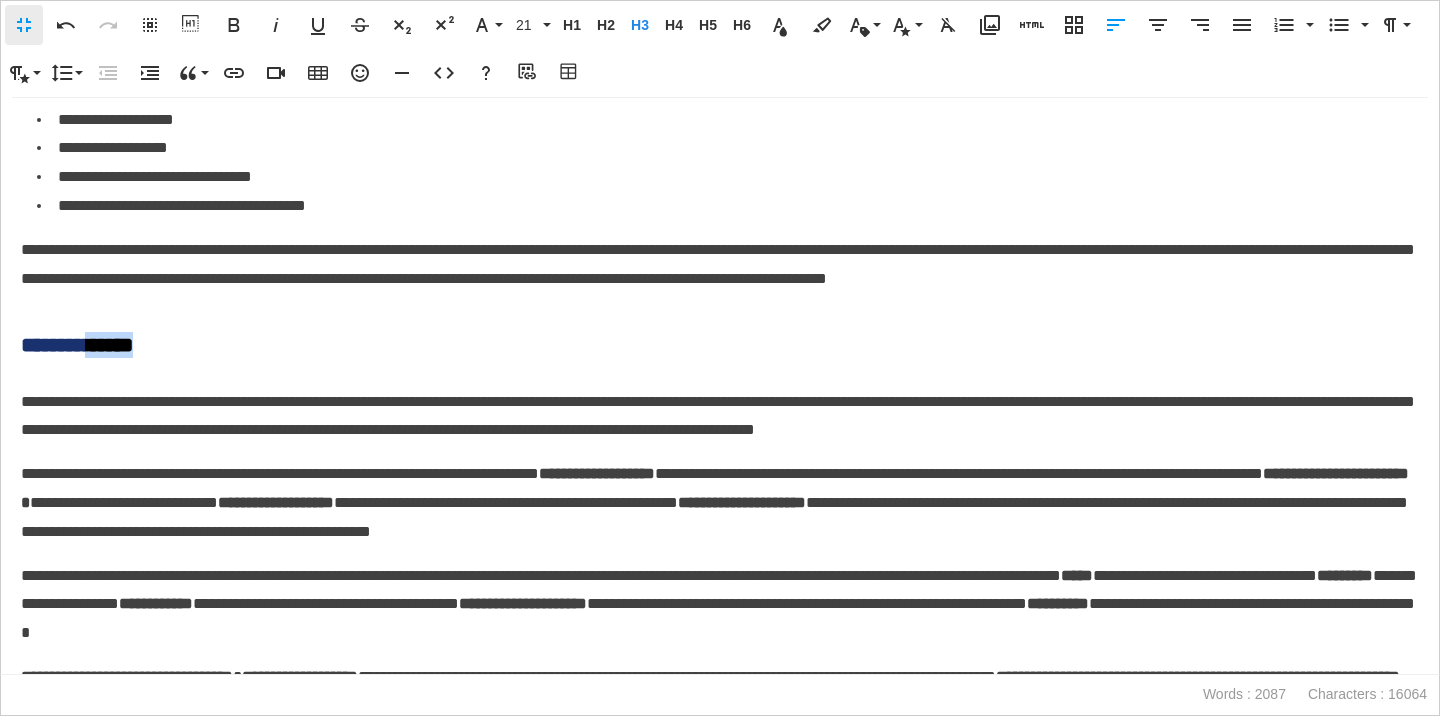 click on "**********" at bounding box center [720, 345] 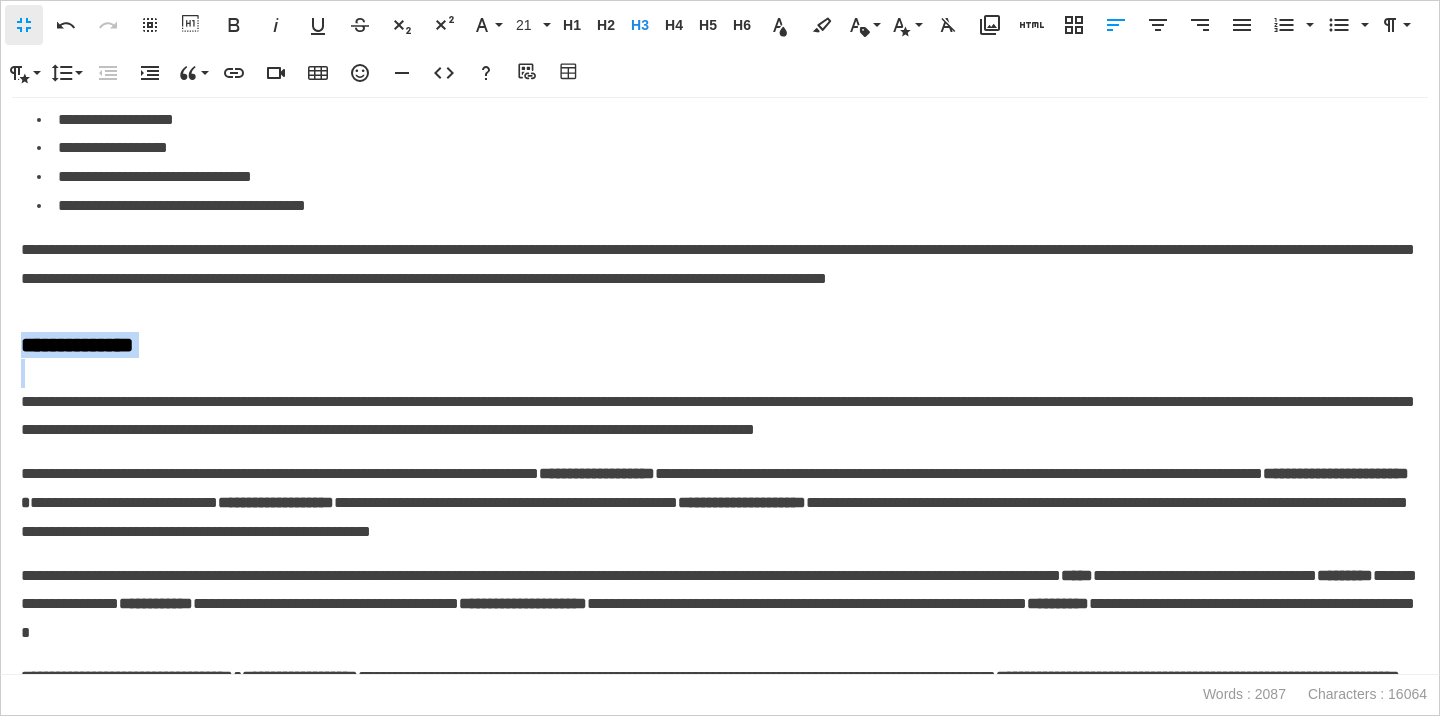 click on "**********" at bounding box center [720, 345] 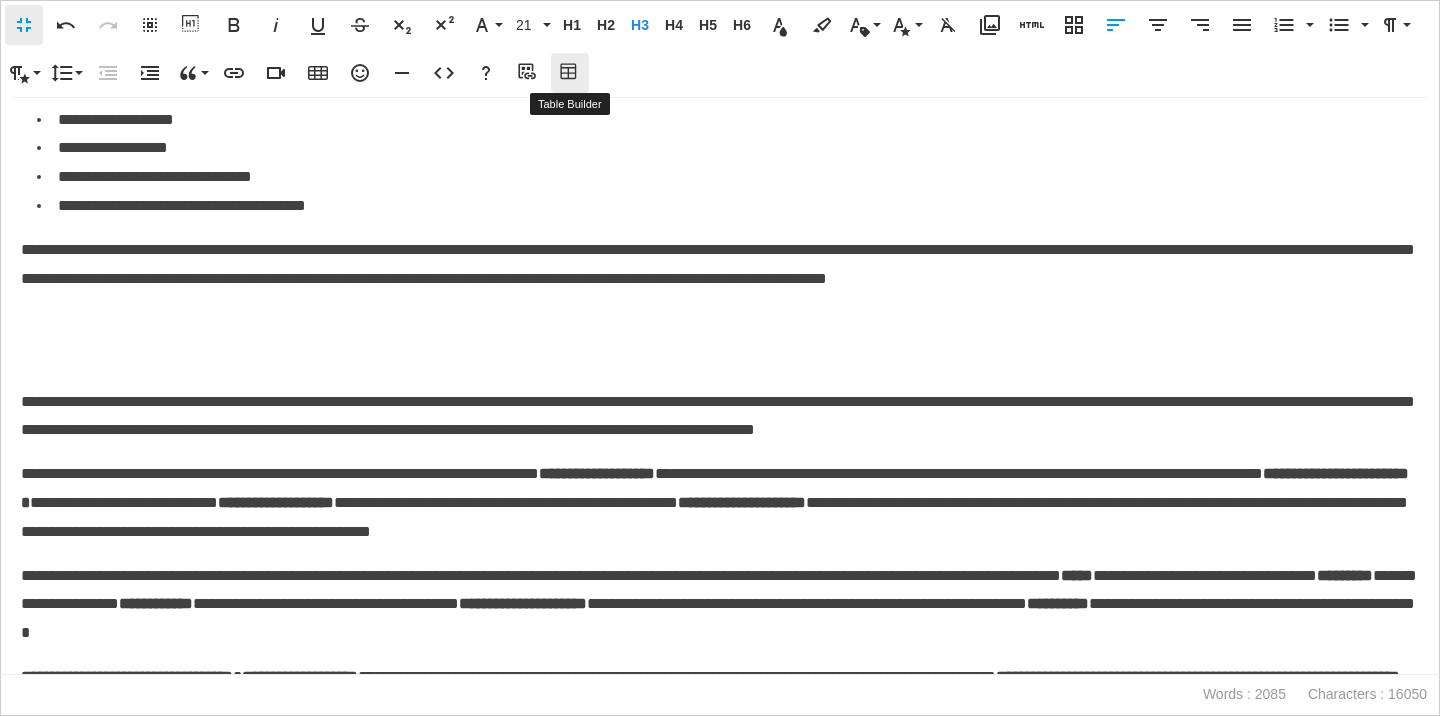click on "Table Builder" at bounding box center [570, 73] 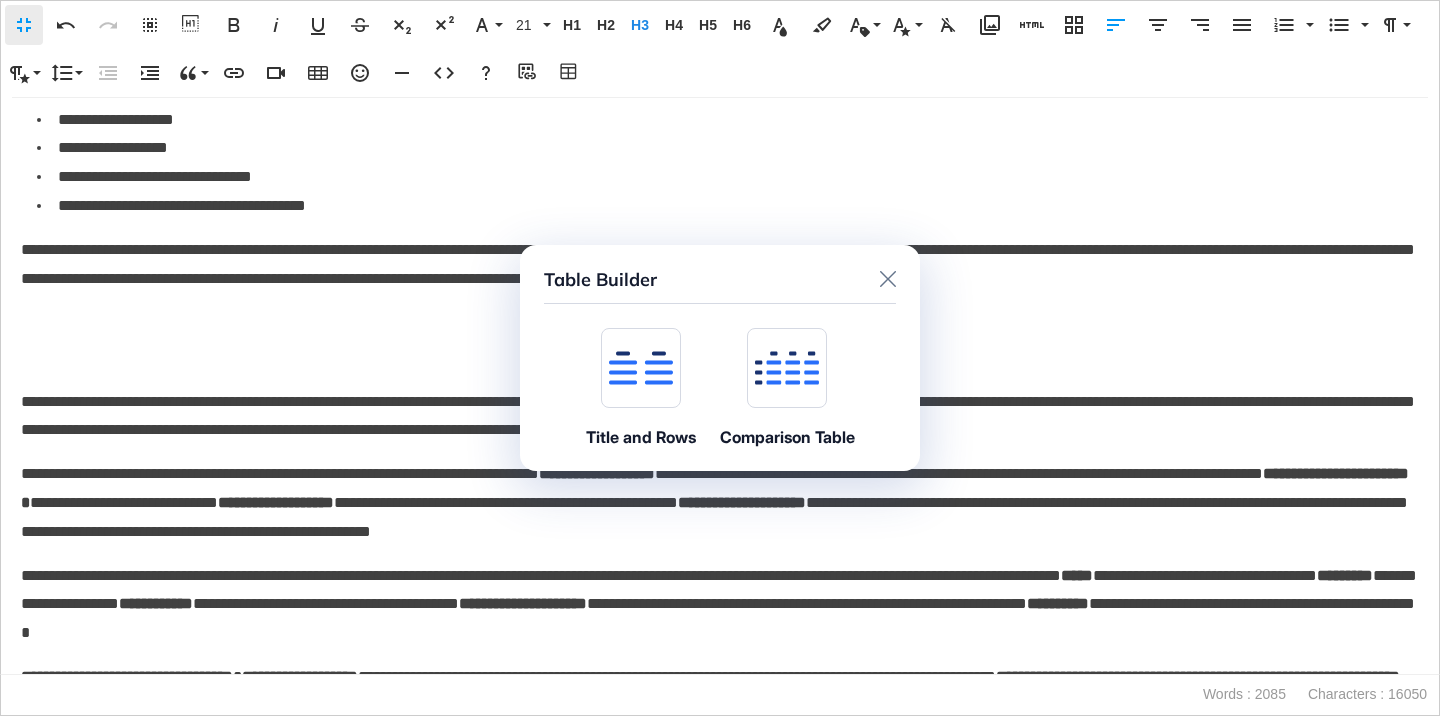 click 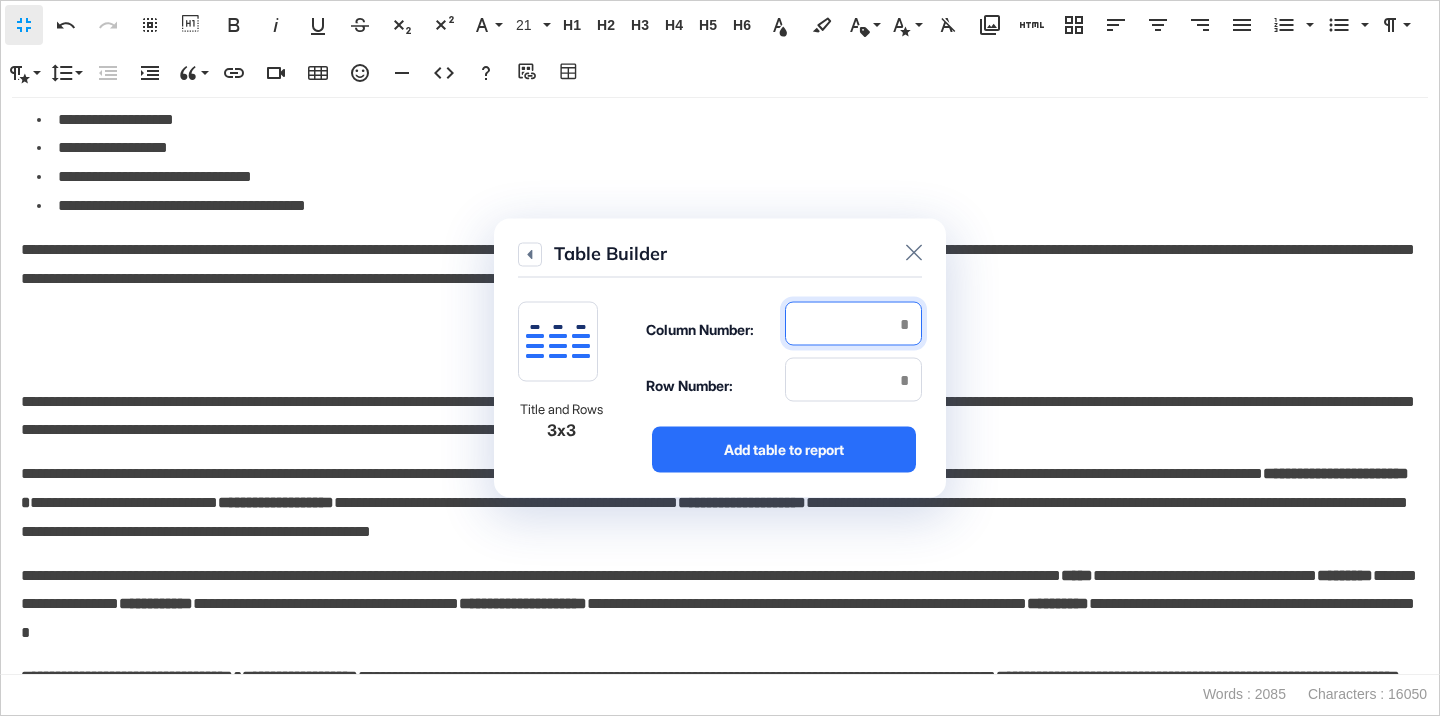 click at bounding box center [853, 324] 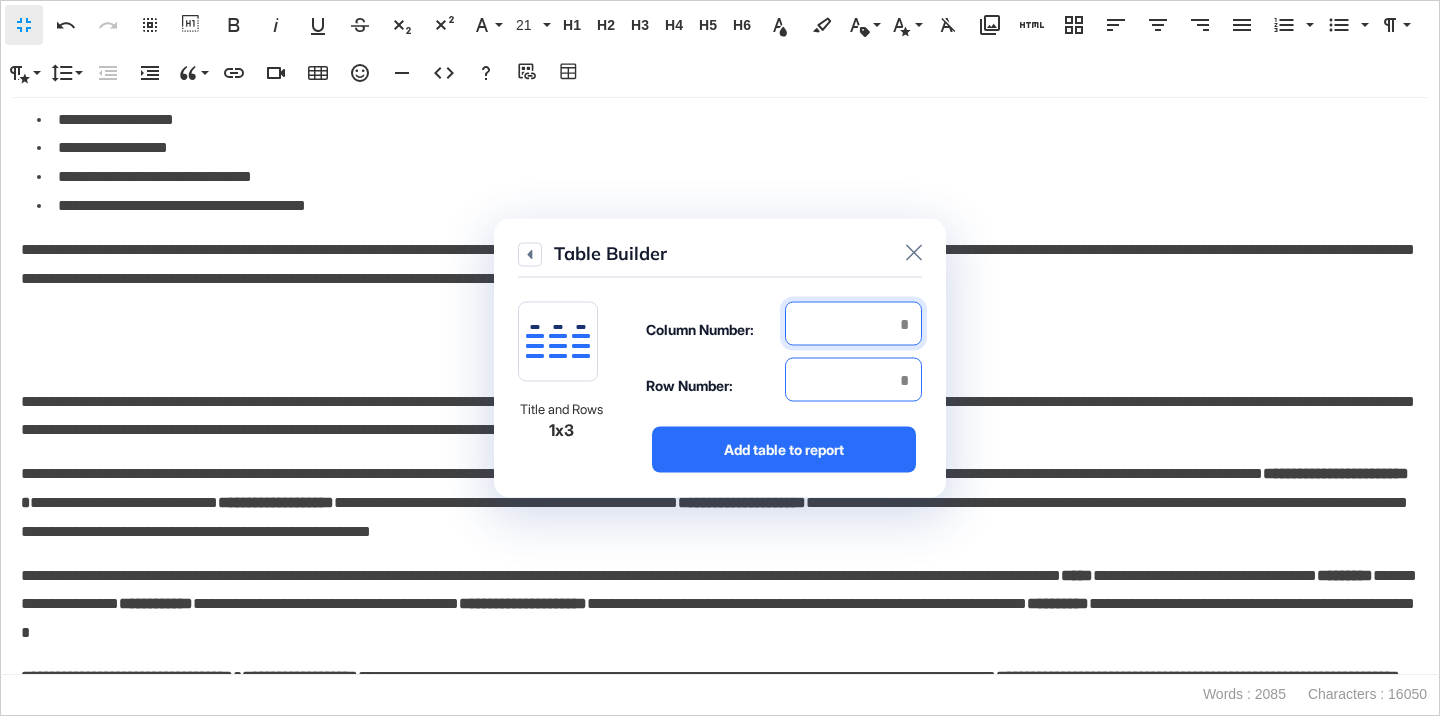 type on "*" 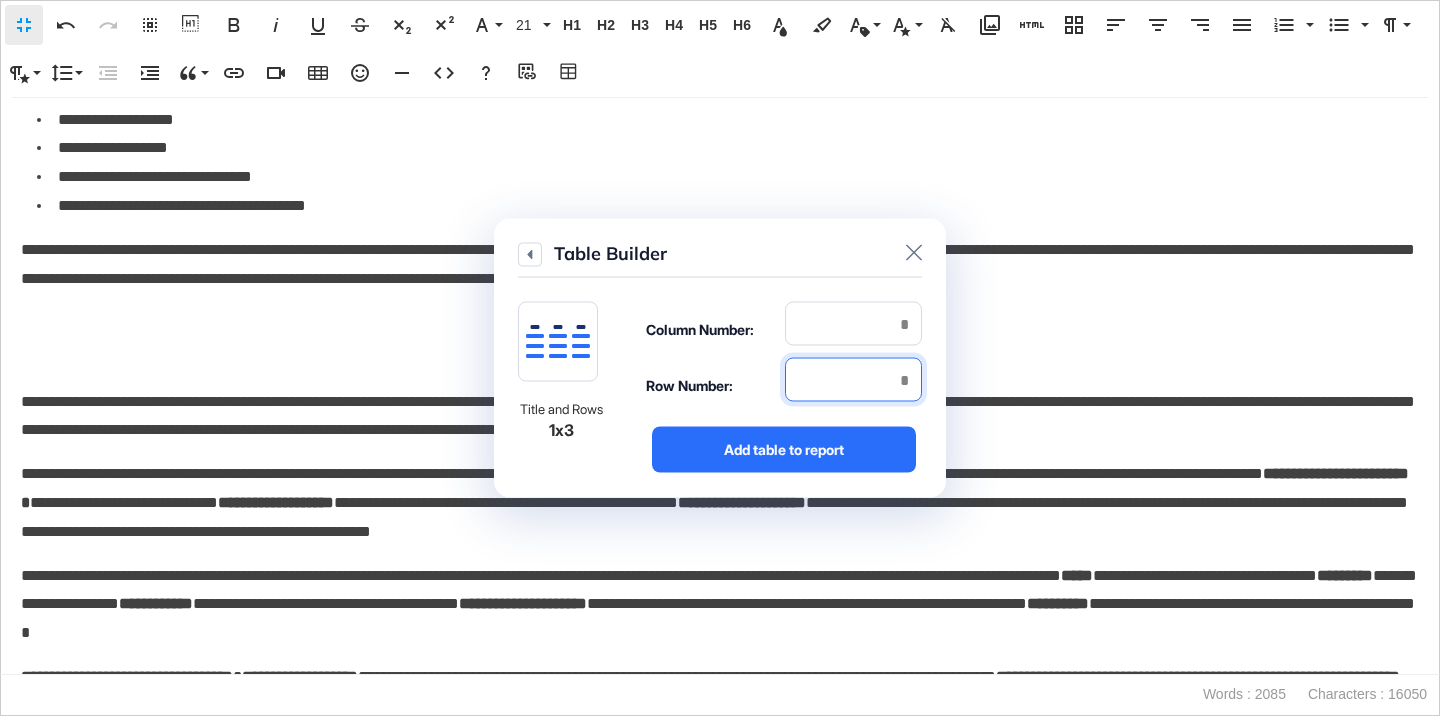 click at bounding box center (853, 380) 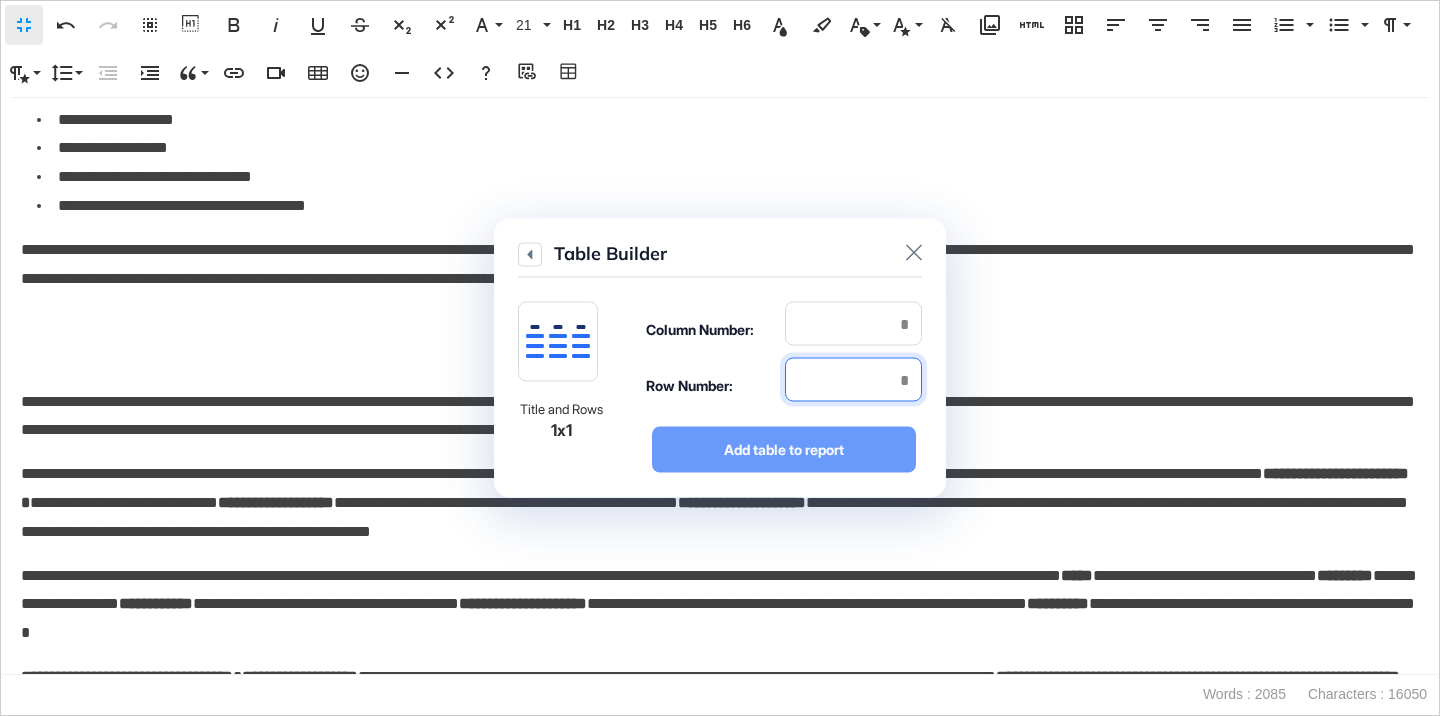type on "*" 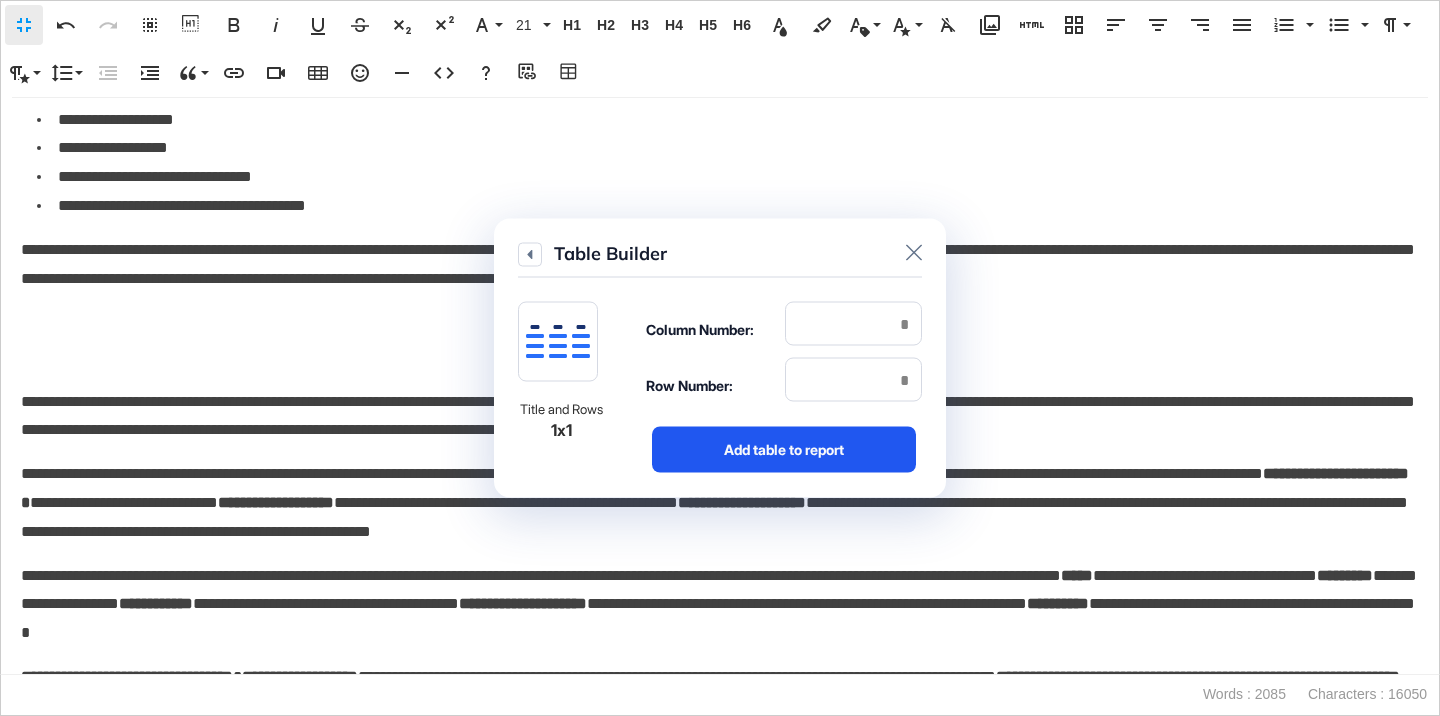 click on "Add table to report" at bounding box center [784, 450] 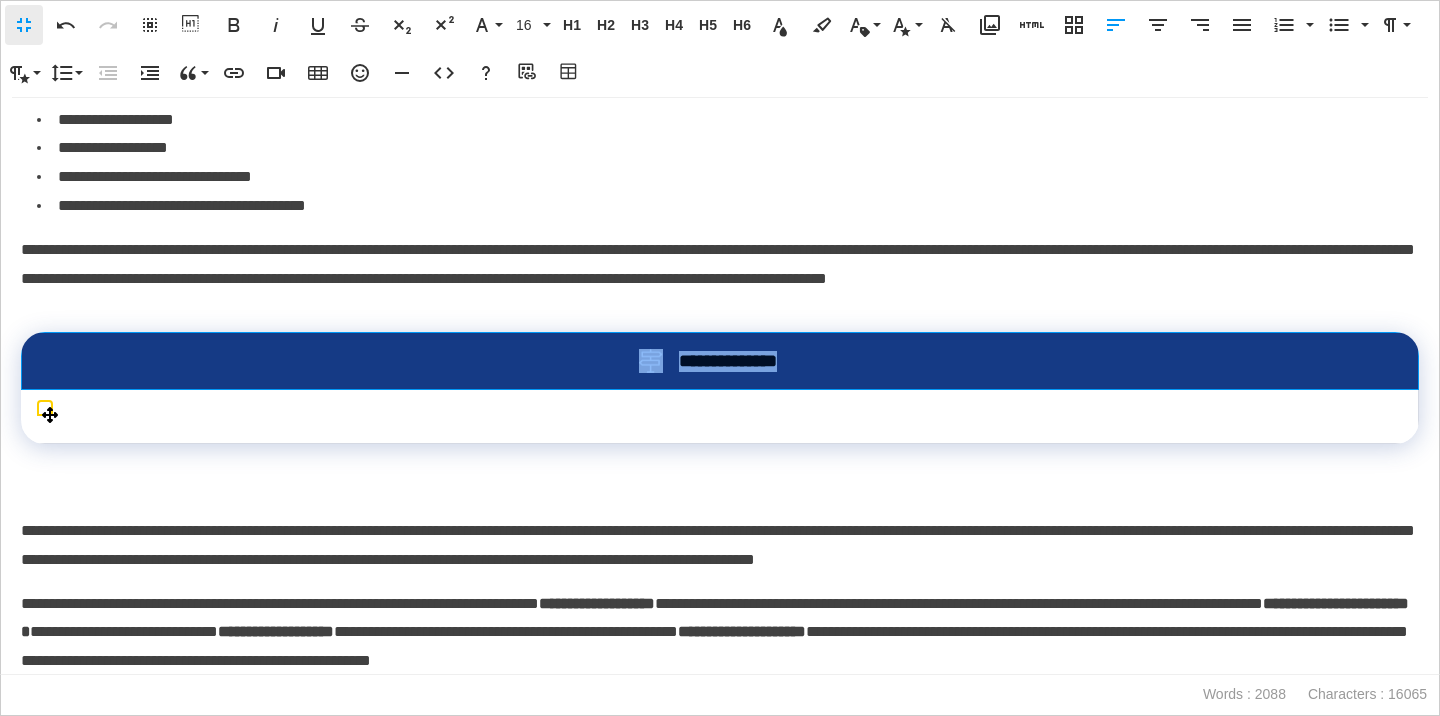 drag, startPoint x: 796, startPoint y: 452, endPoint x: 637, endPoint y: 445, distance: 159.154 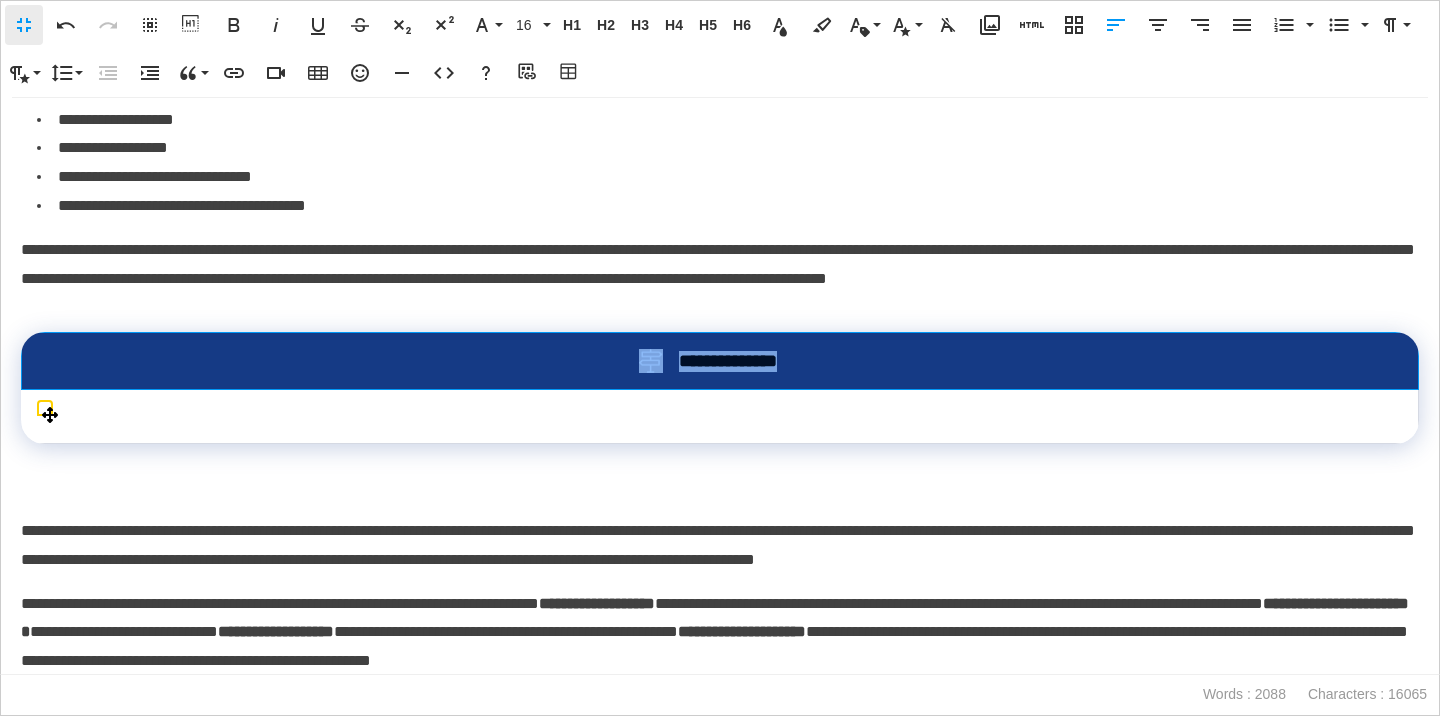 click on "**********" at bounding box center [720, 361] 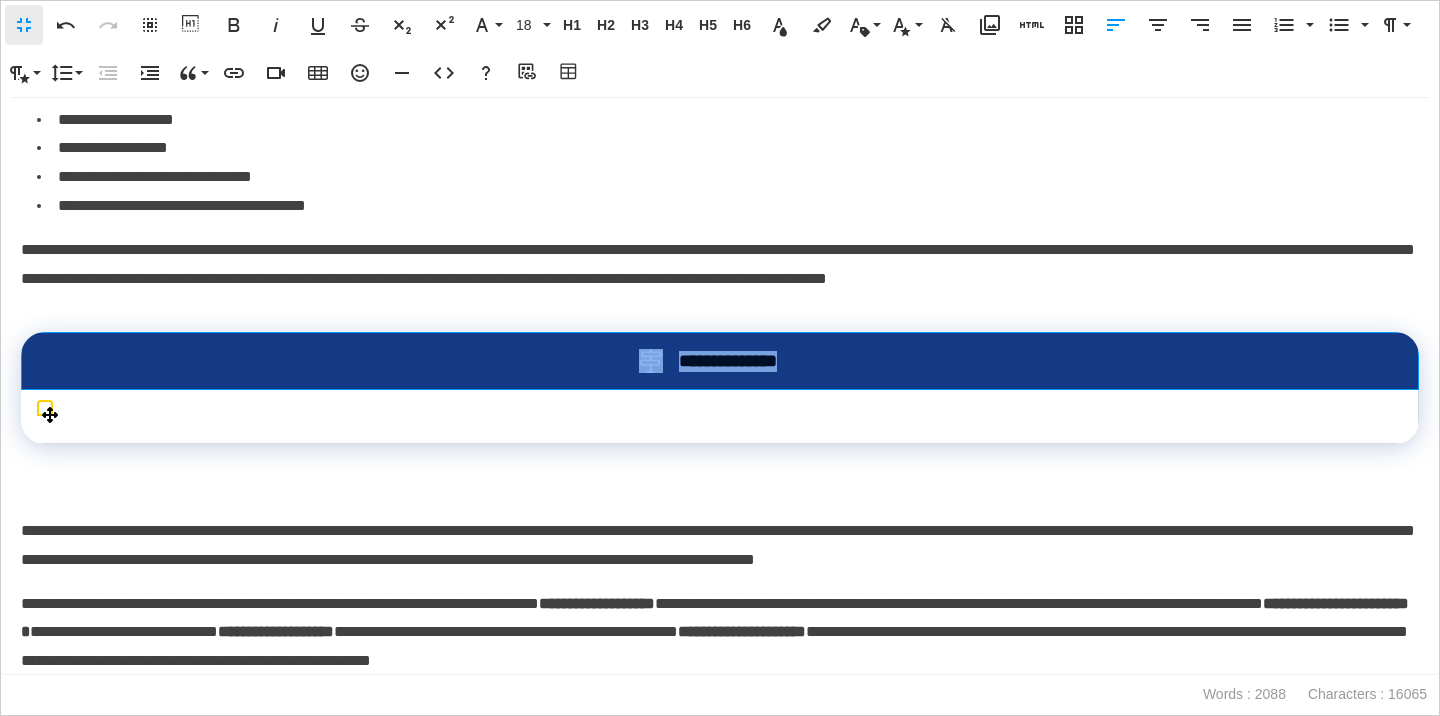 click on "**********" at bounding box center [740, 361] 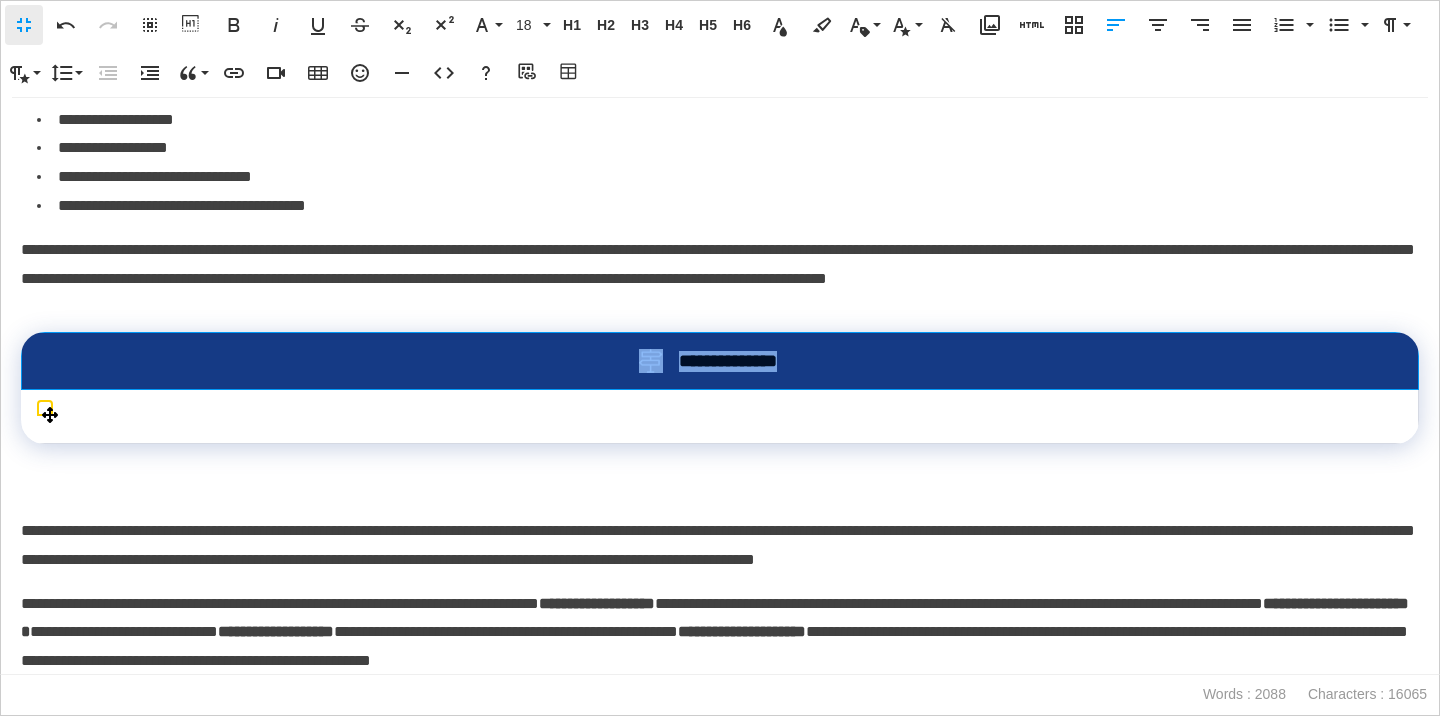 drag, startPoint x: 835, startPoint y: 441, endPoint x: 637, endPoint y: 440, distance: 198.00252 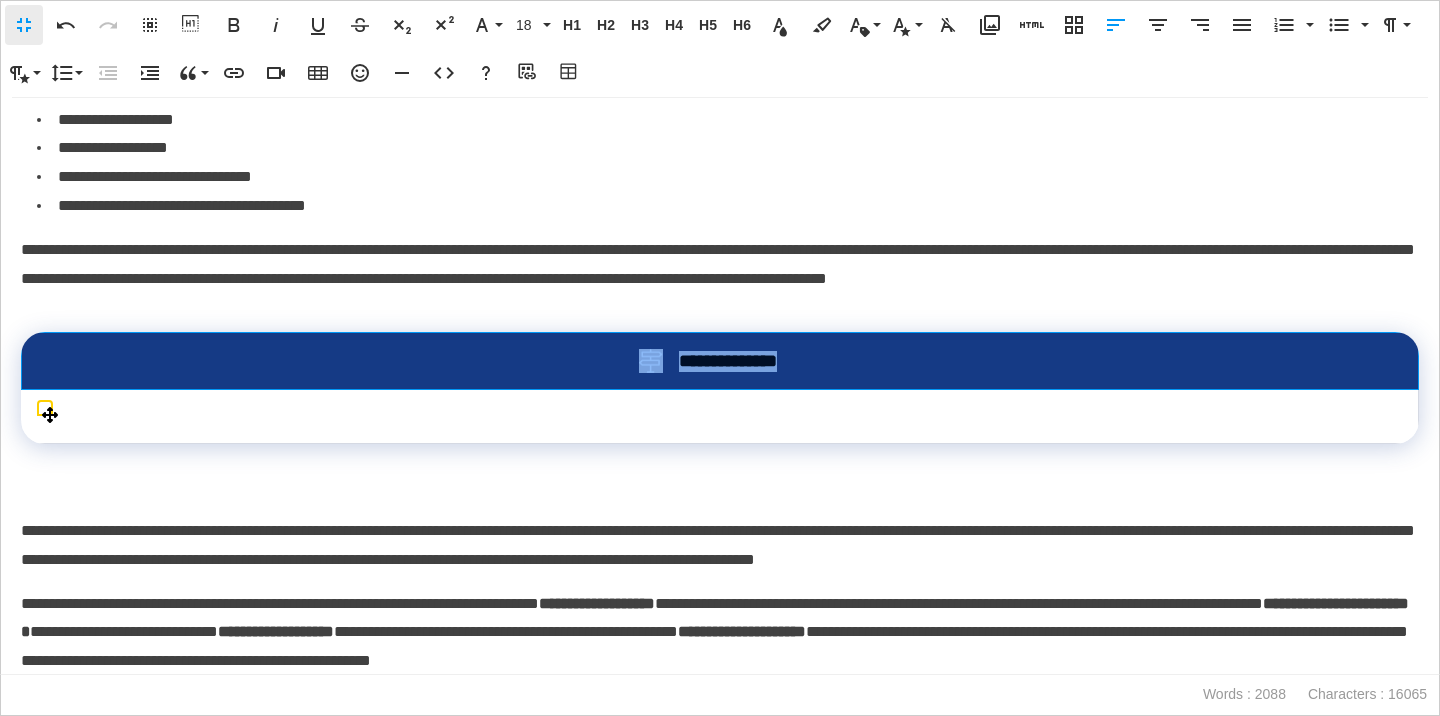 click on "**********" at bounding box center [720, 361] 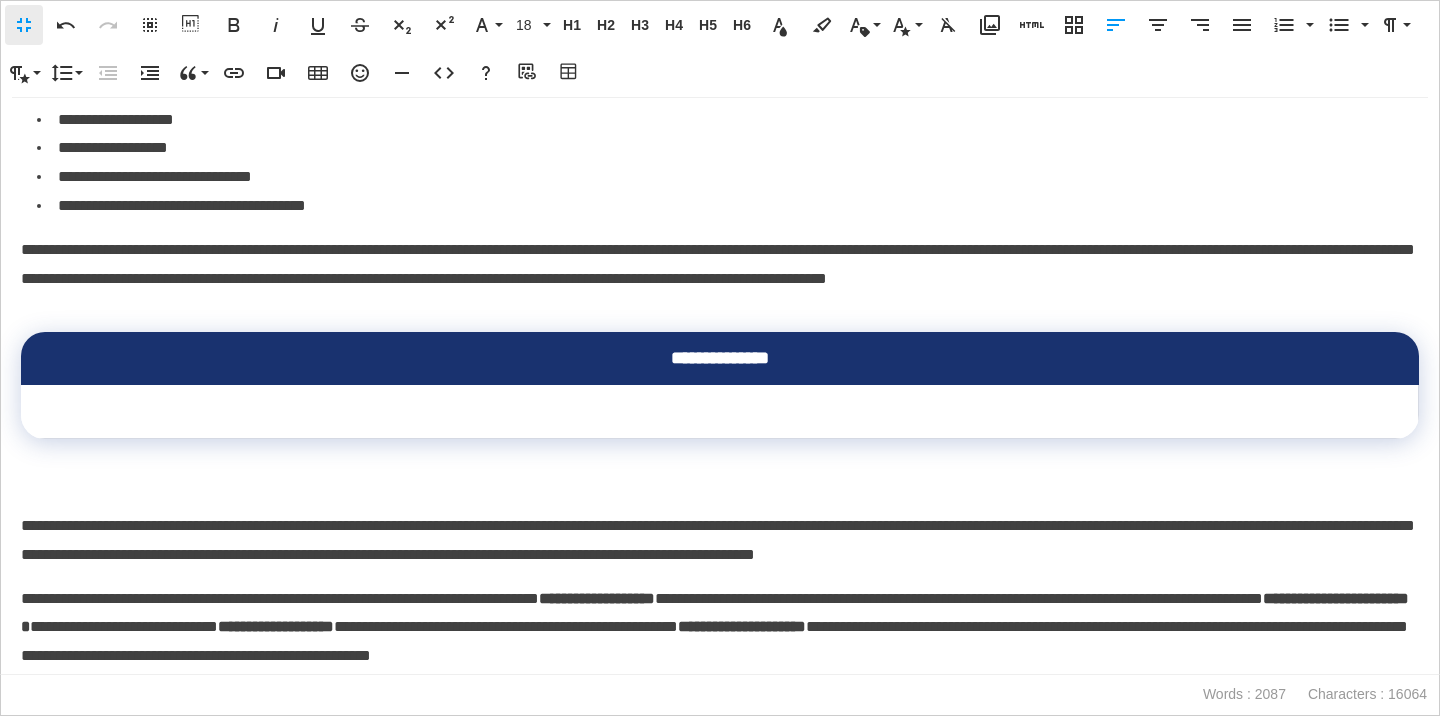 scroll, scrollTop: 0, scrollLeft: 7, axis: horizontal 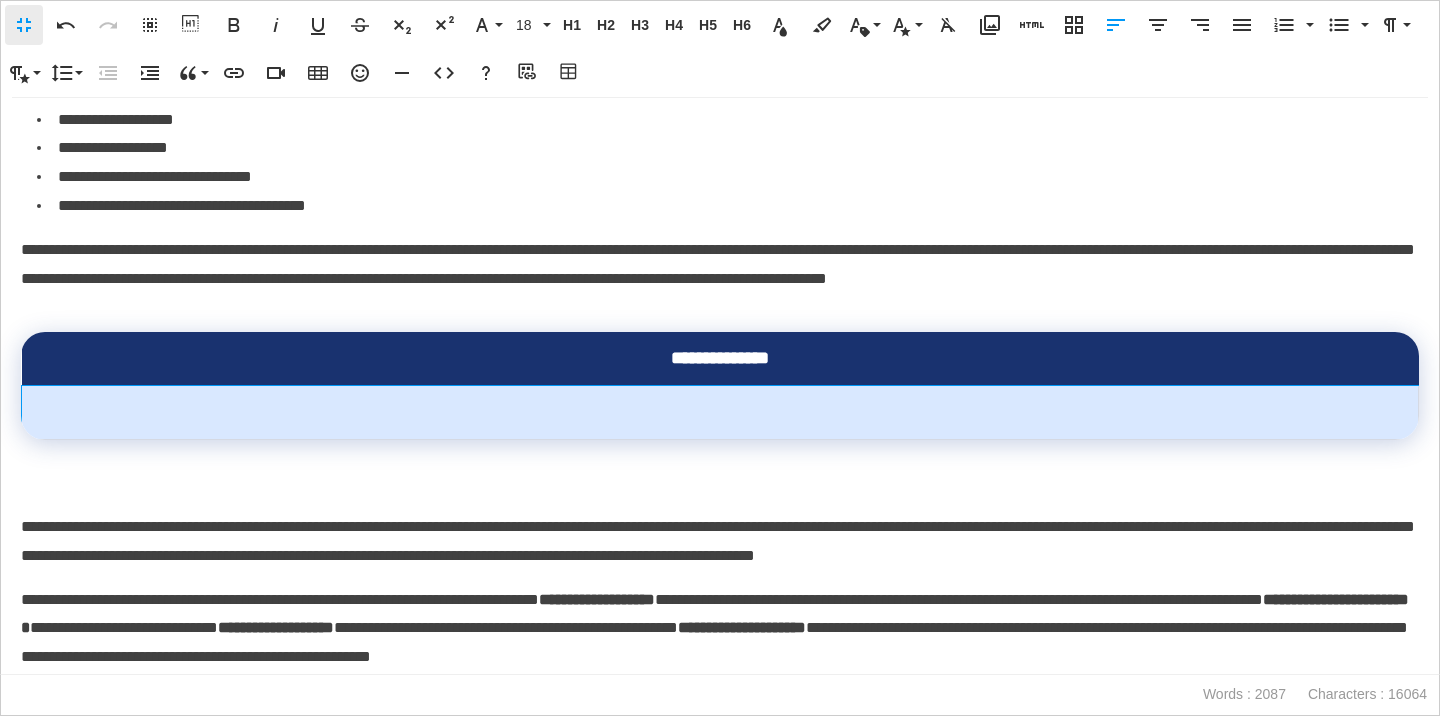 click at bounding box center [720, 413] 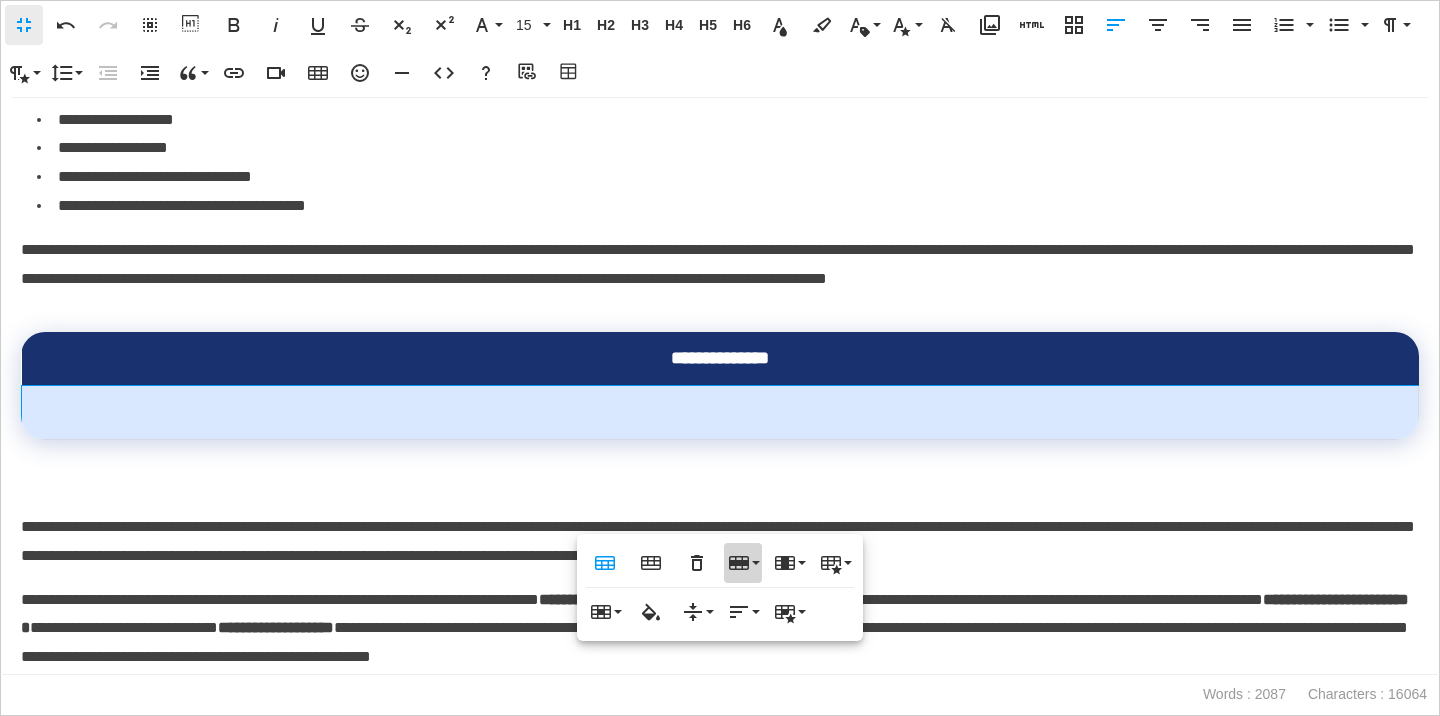 click 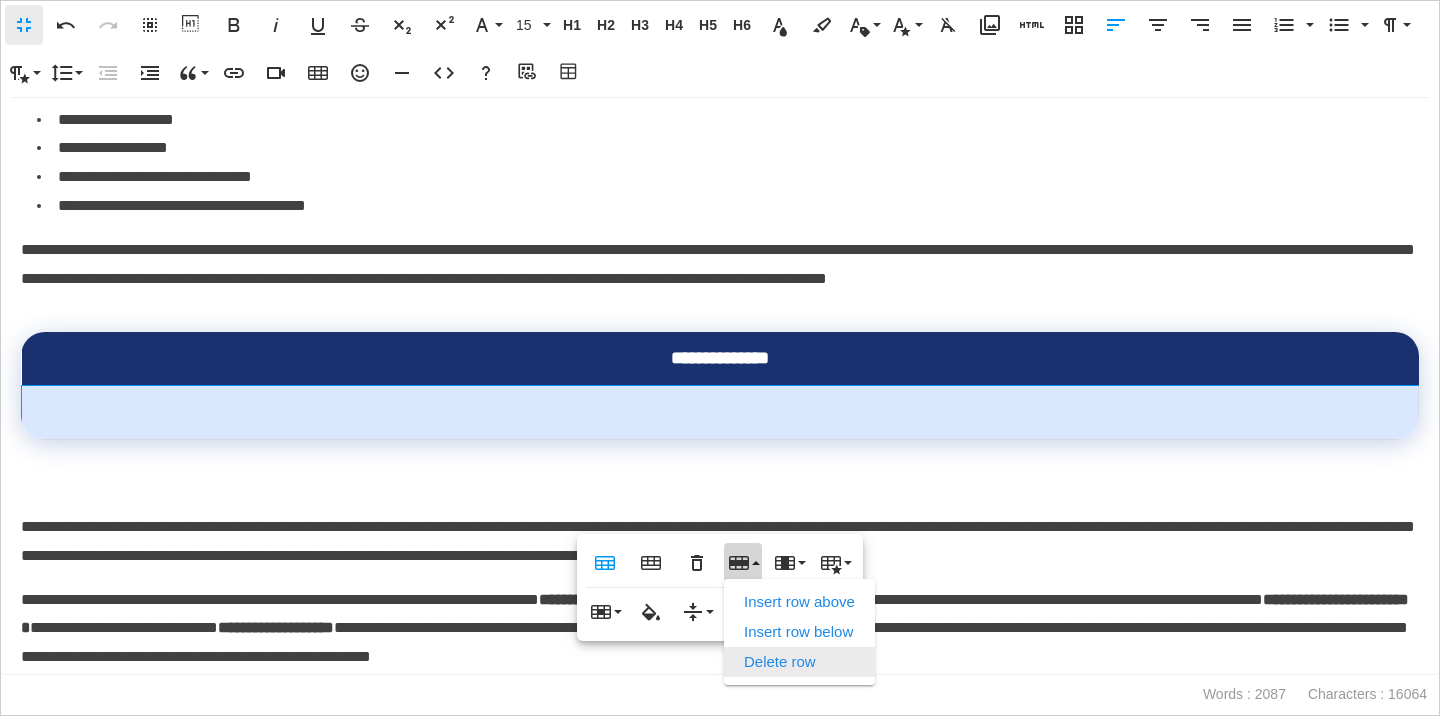 click on "Delete row" at bounding box center [799, 662] 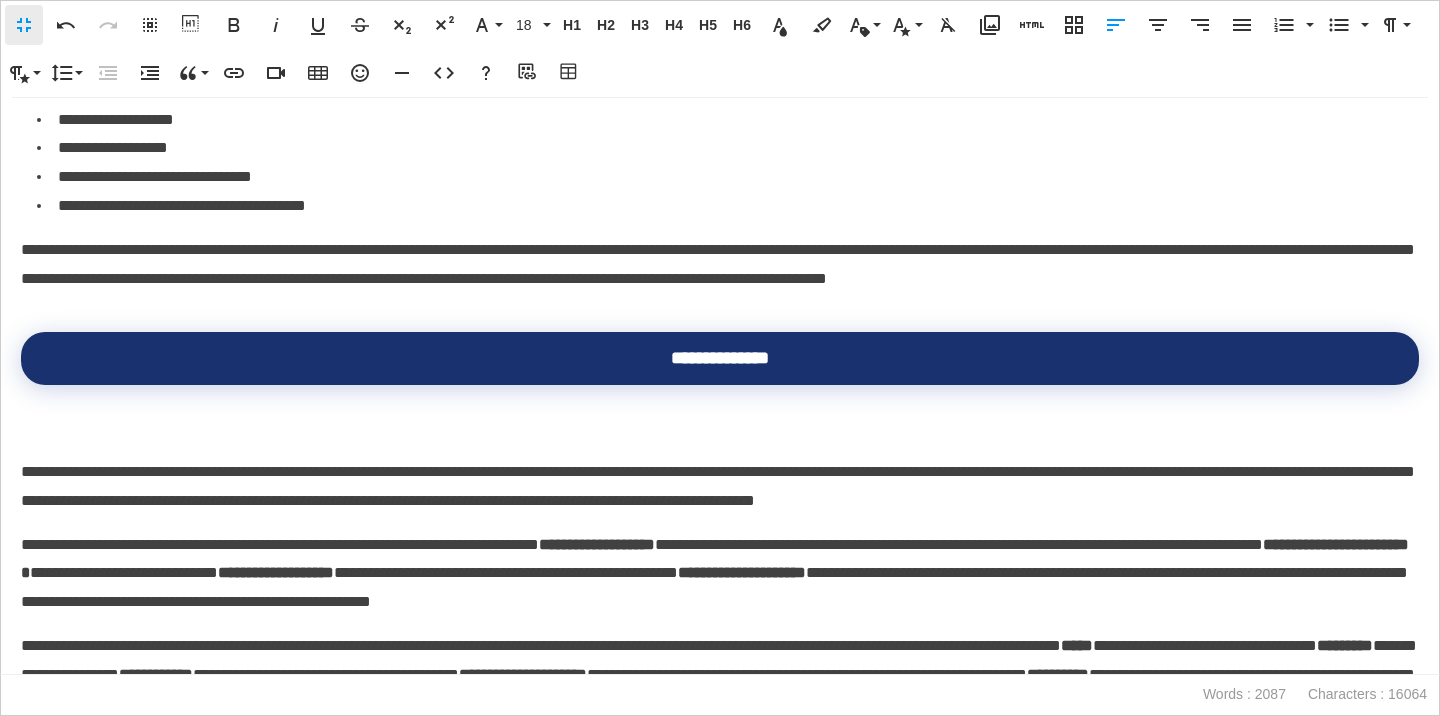 click on "**********" at bounding box center (720, 386) 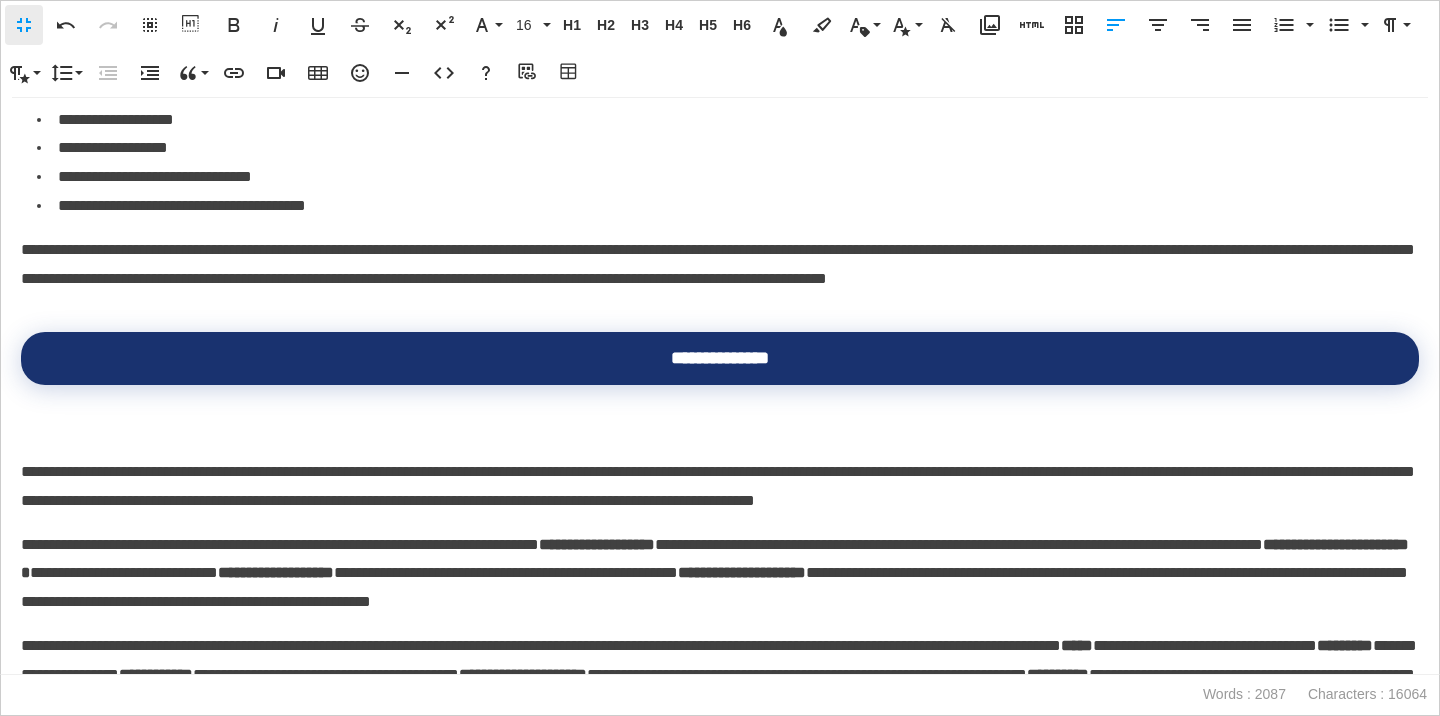 click on "**********" at bounding box center [720, 472] 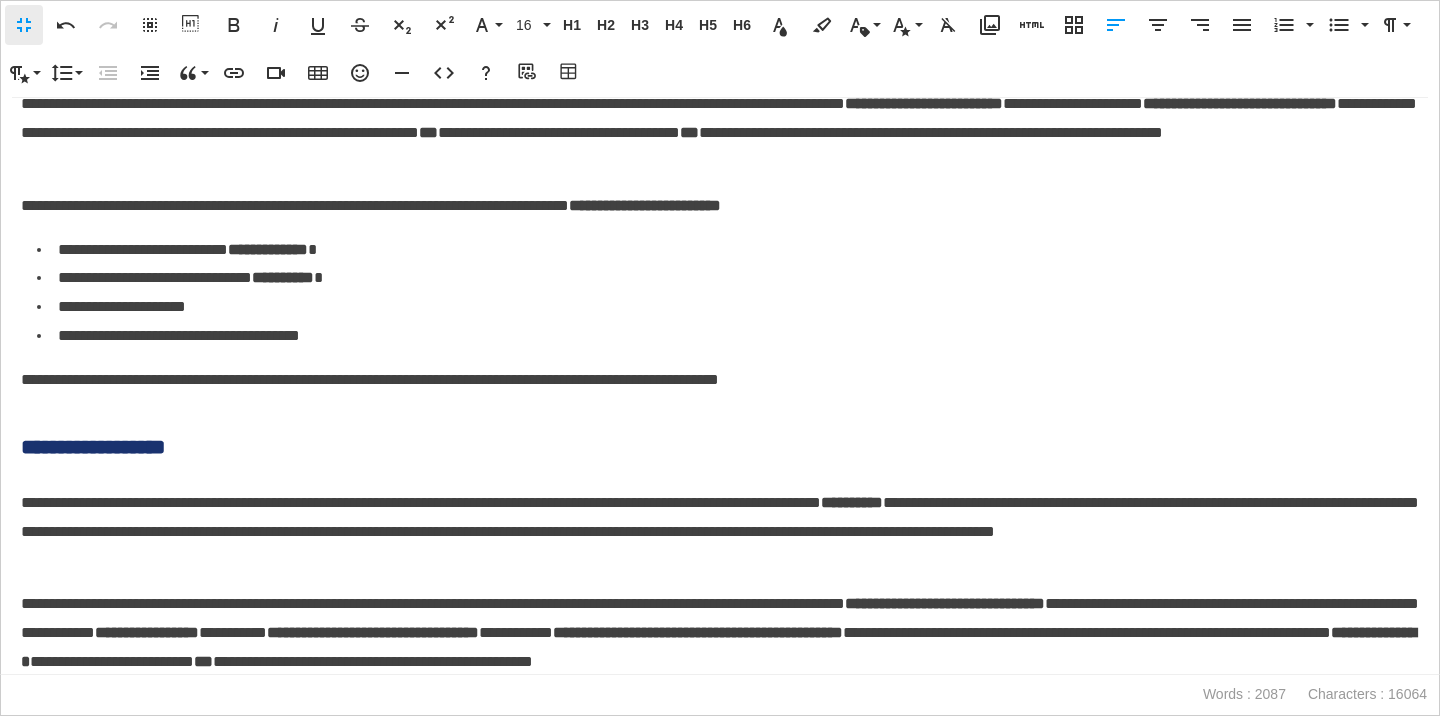 scroll, scrollTop: 4038, scrollLeft: 0, axis: vertical 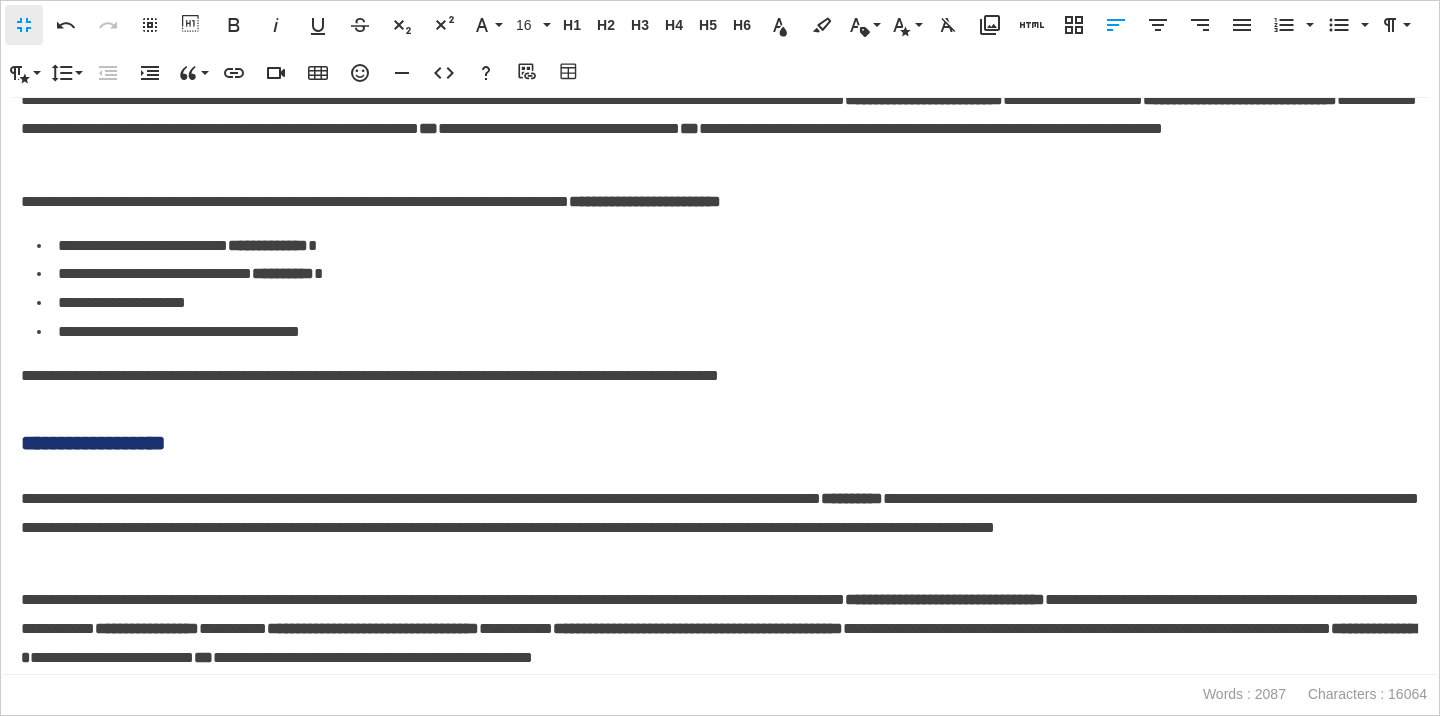 click on "**********" at bounding box center (720, 443) 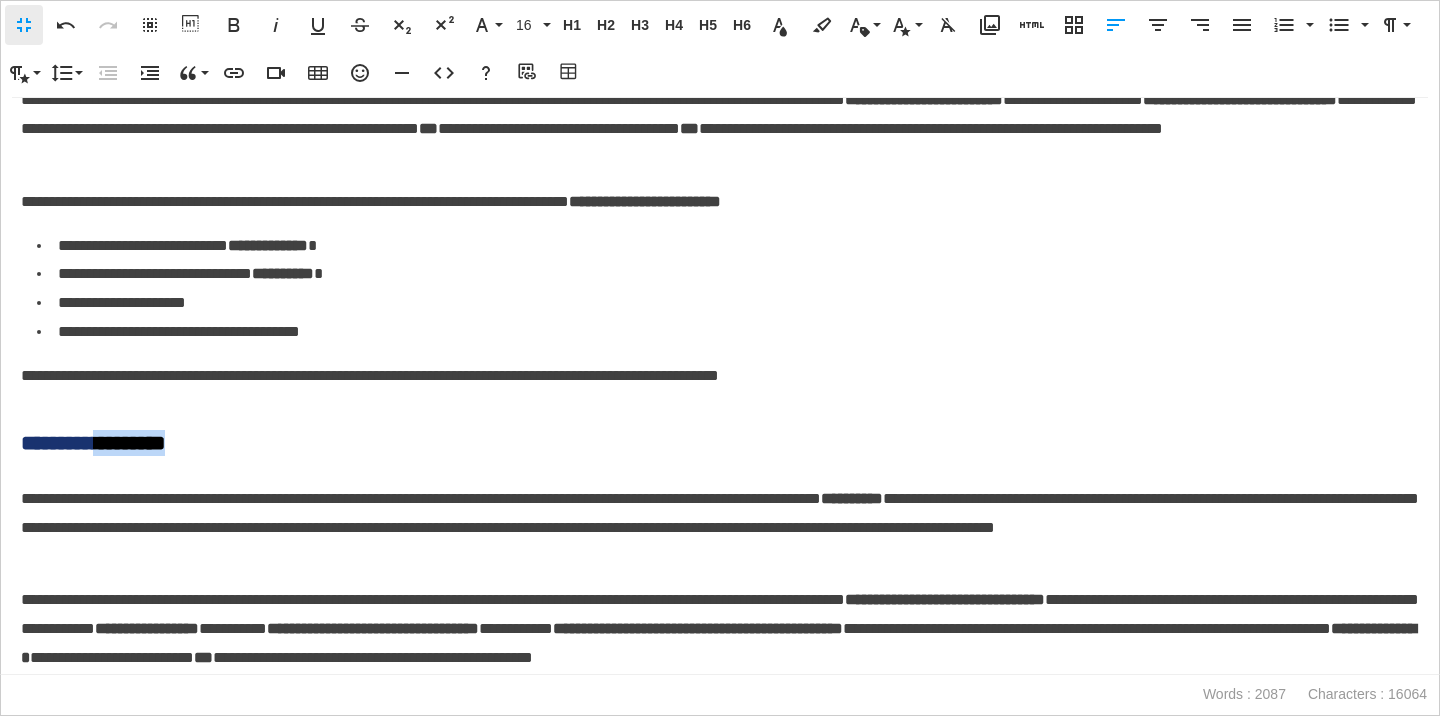 click on "**********" at bounding box center (720, 443) 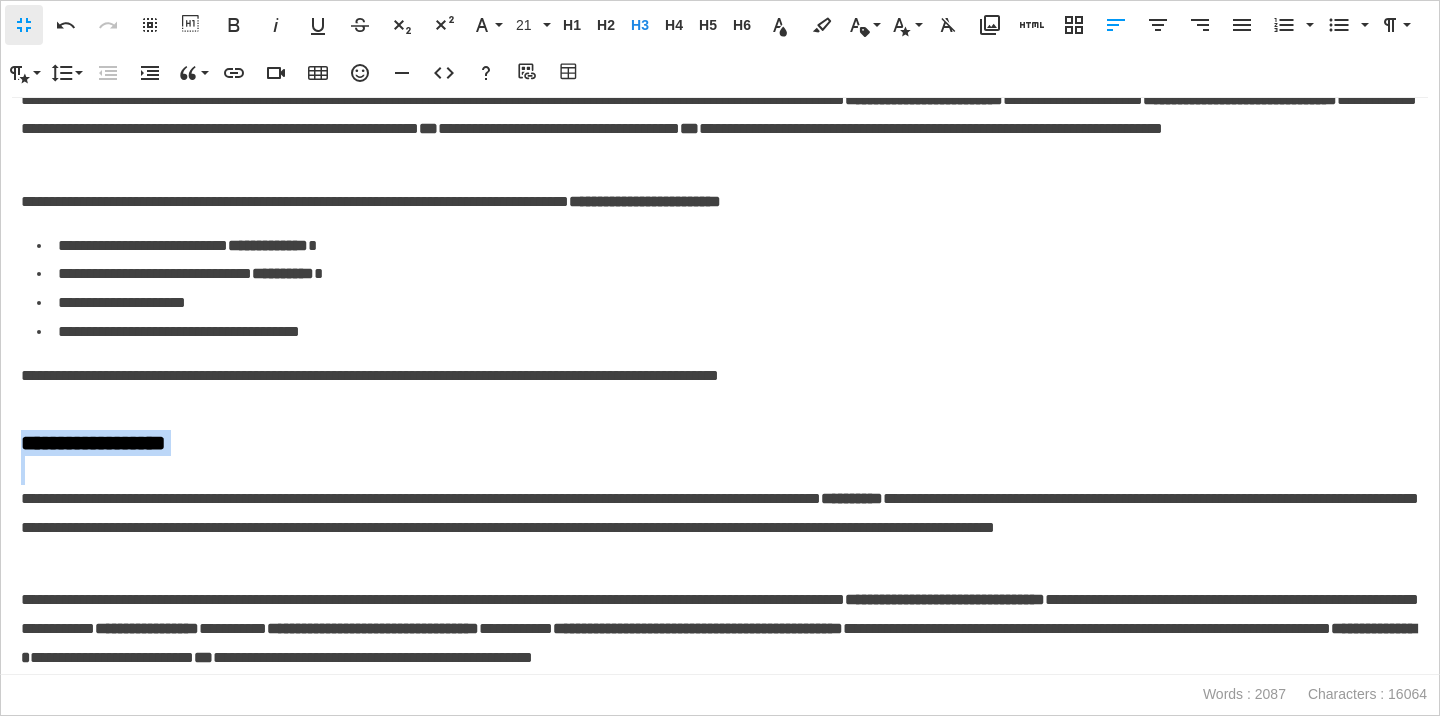 click on "**********" at bounding box center [720, 443] 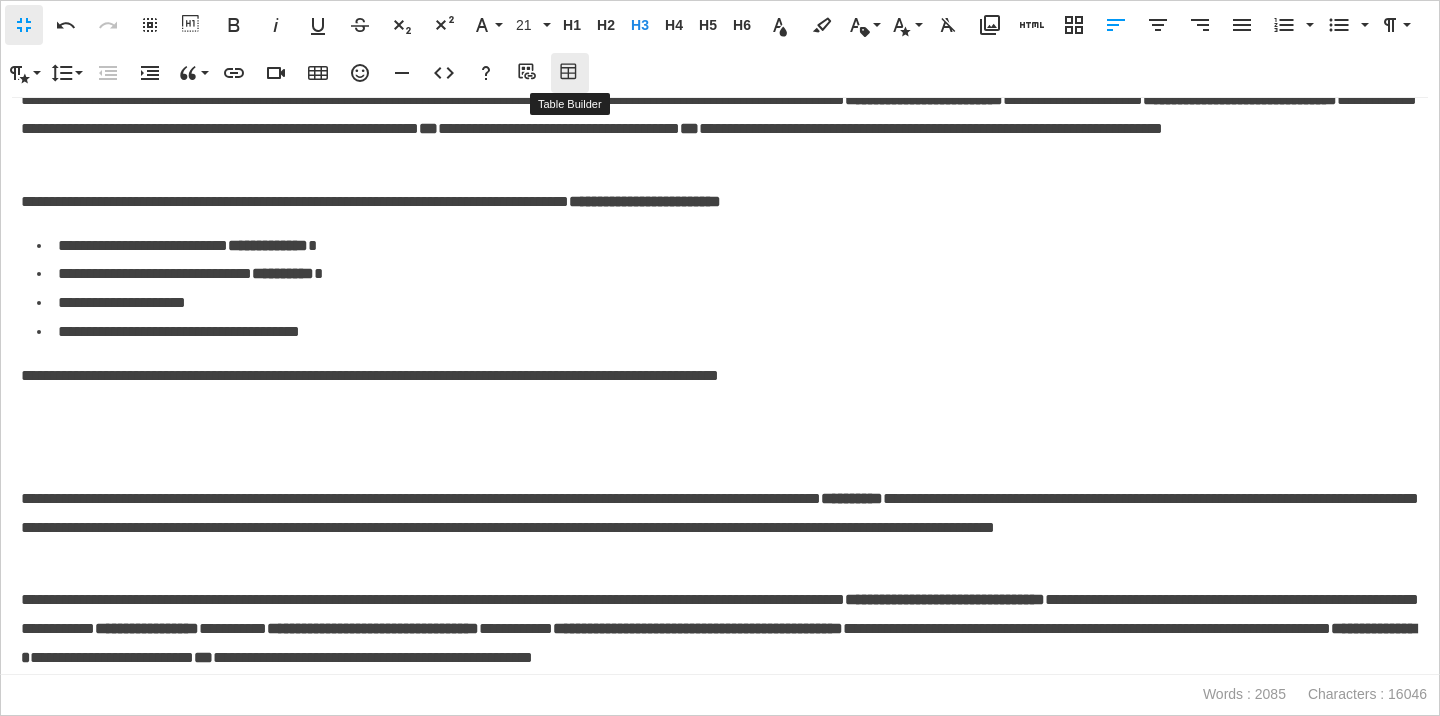 click 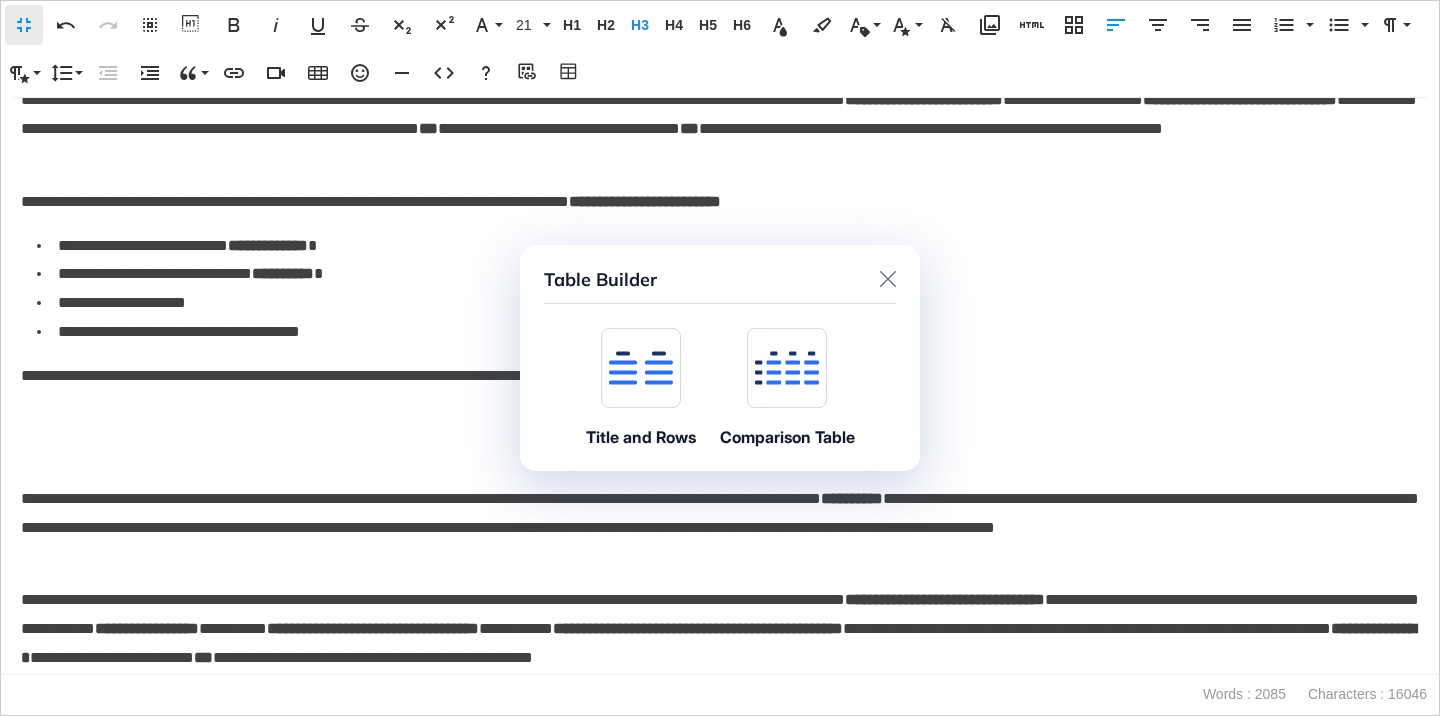 click 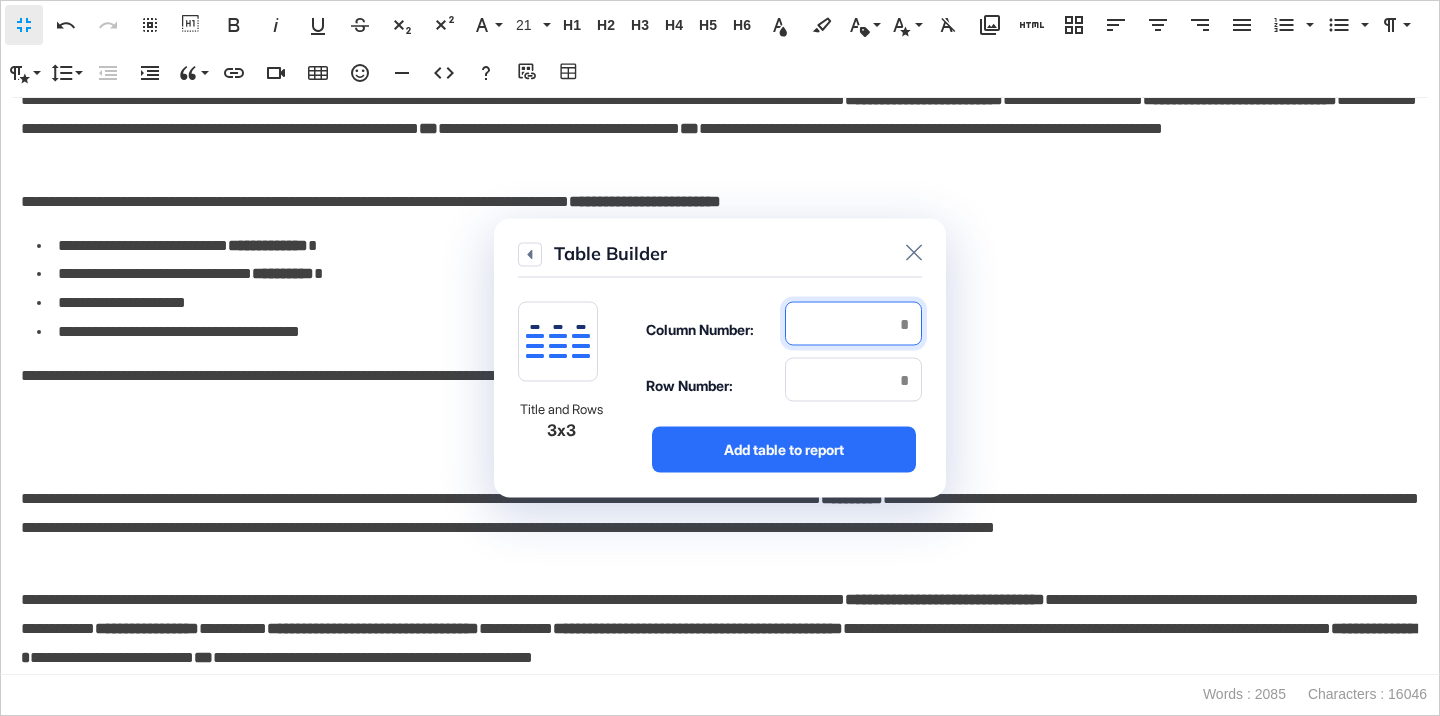 click at bounding box center [853, 324] 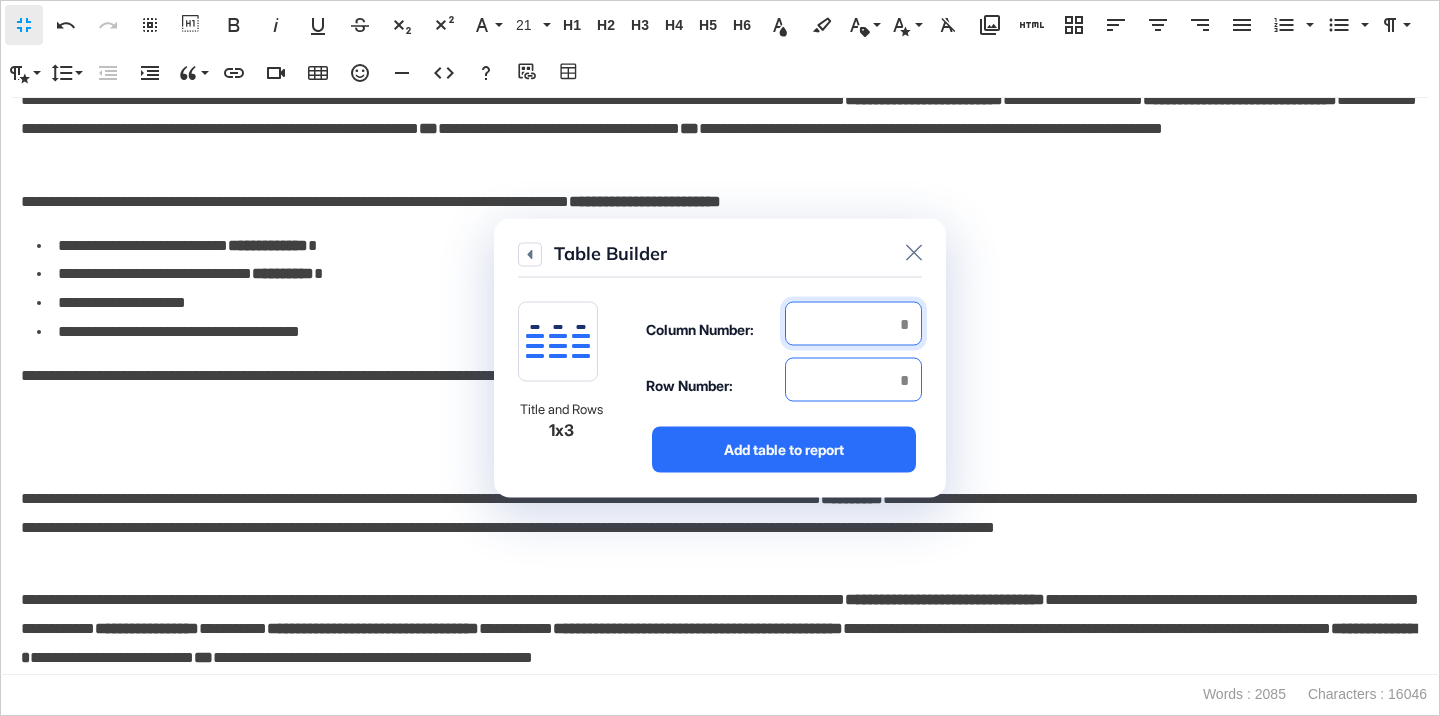 type on "*" 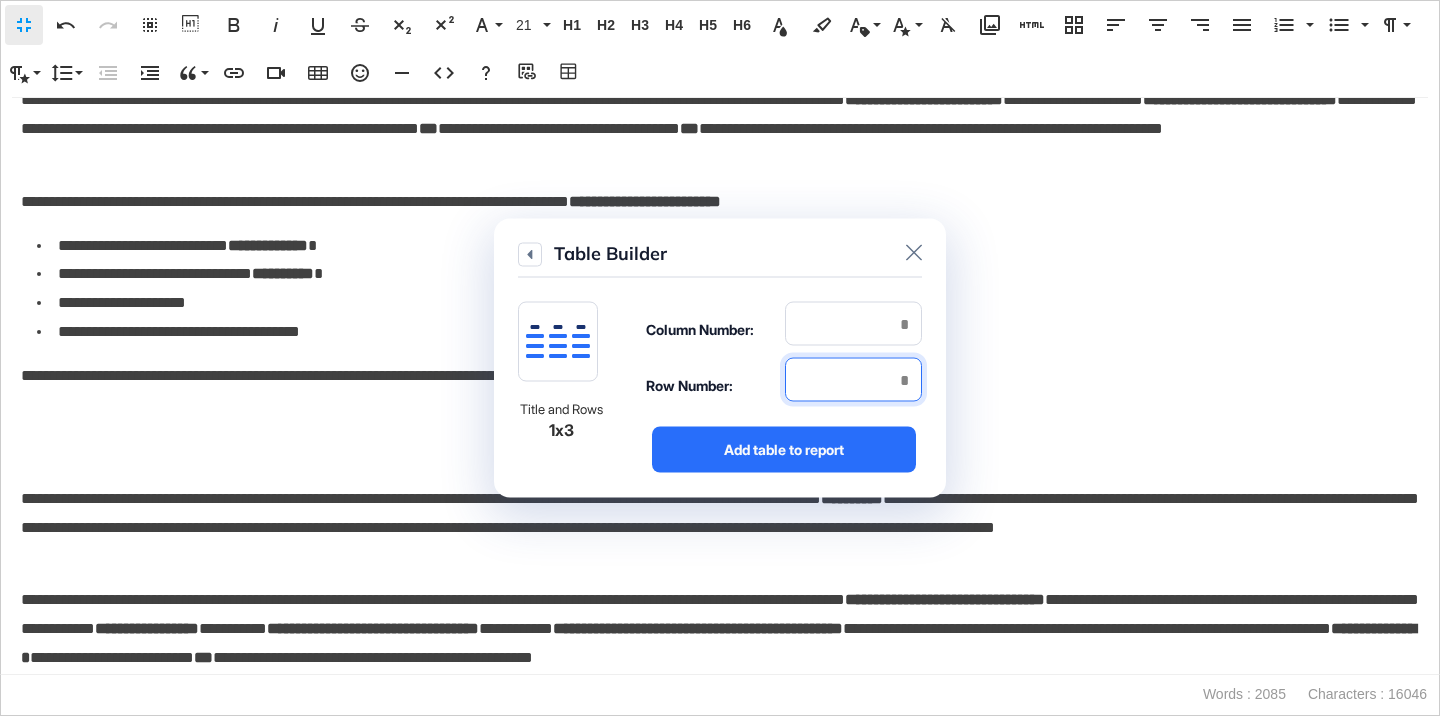 click at bounding box center (853, 380) 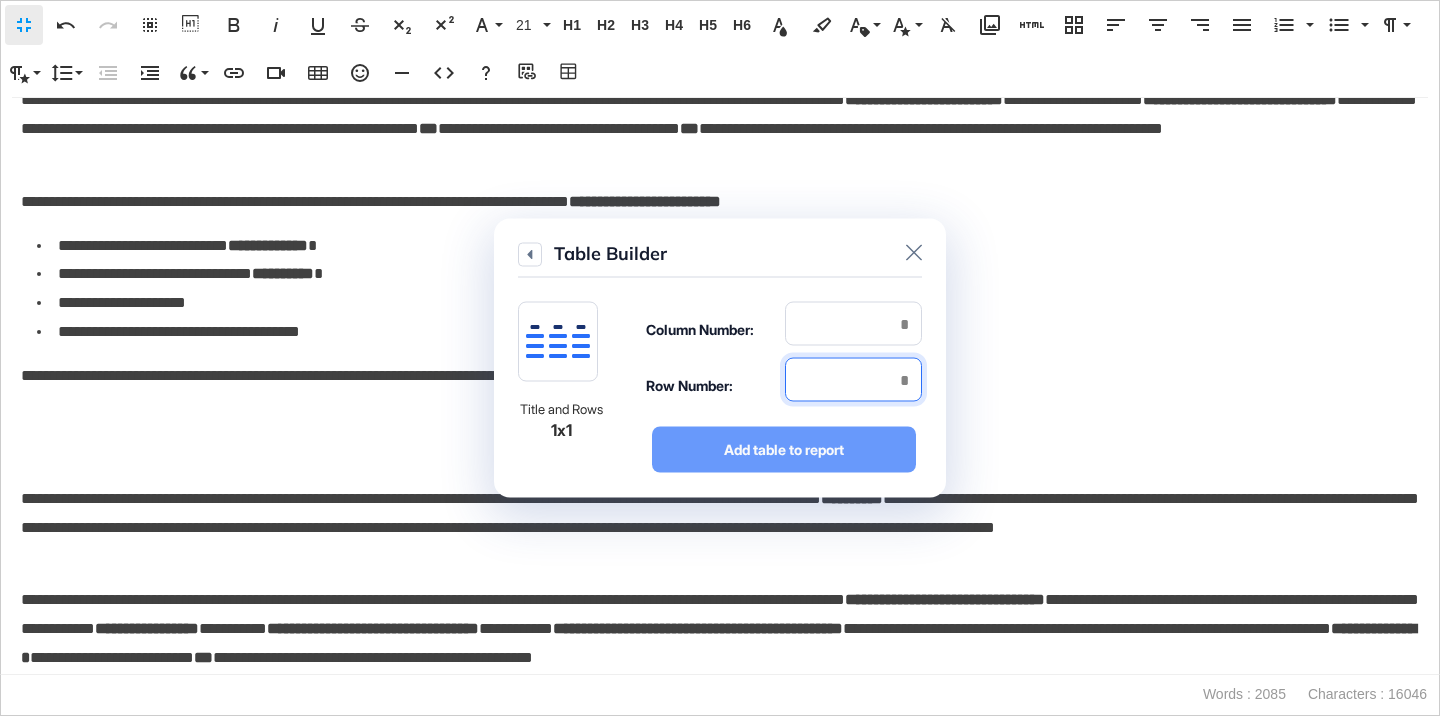 type on "*" 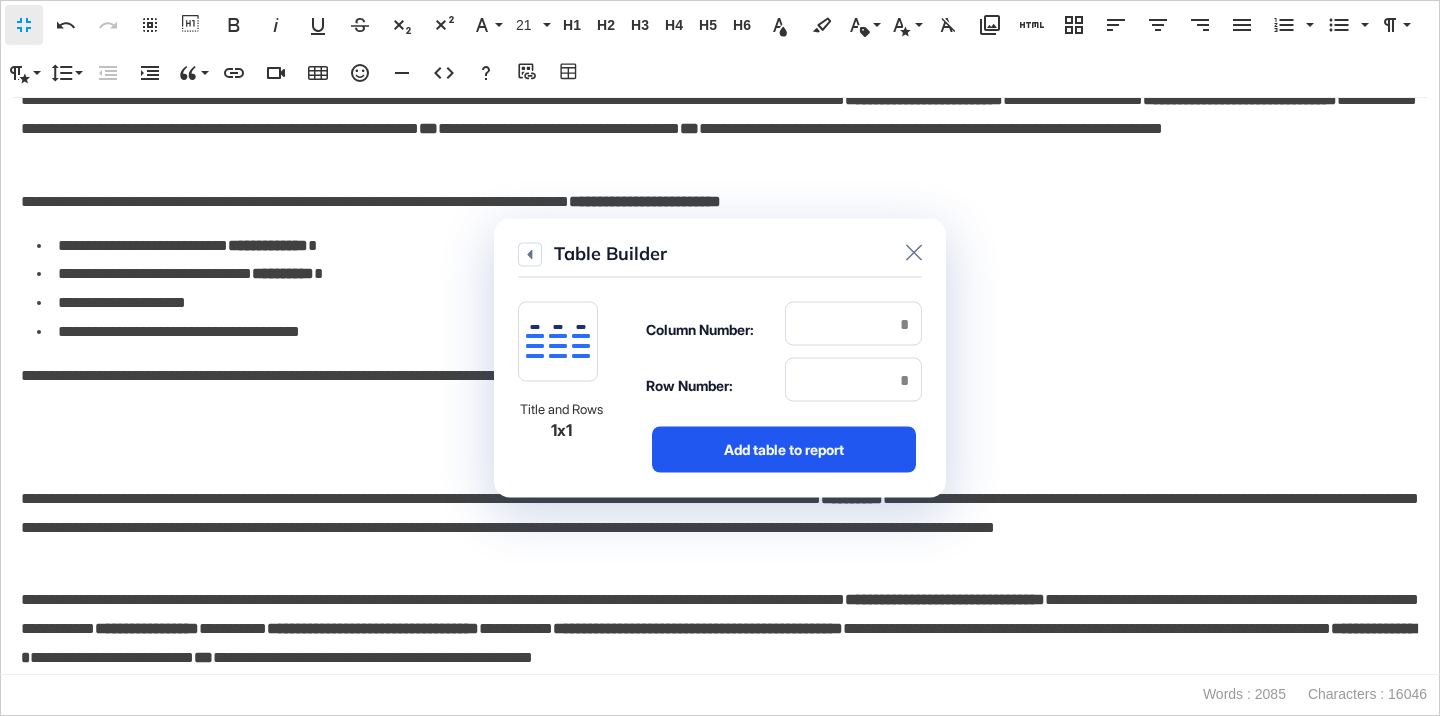 click on "Add table to report" at bounding box center [784, 450] 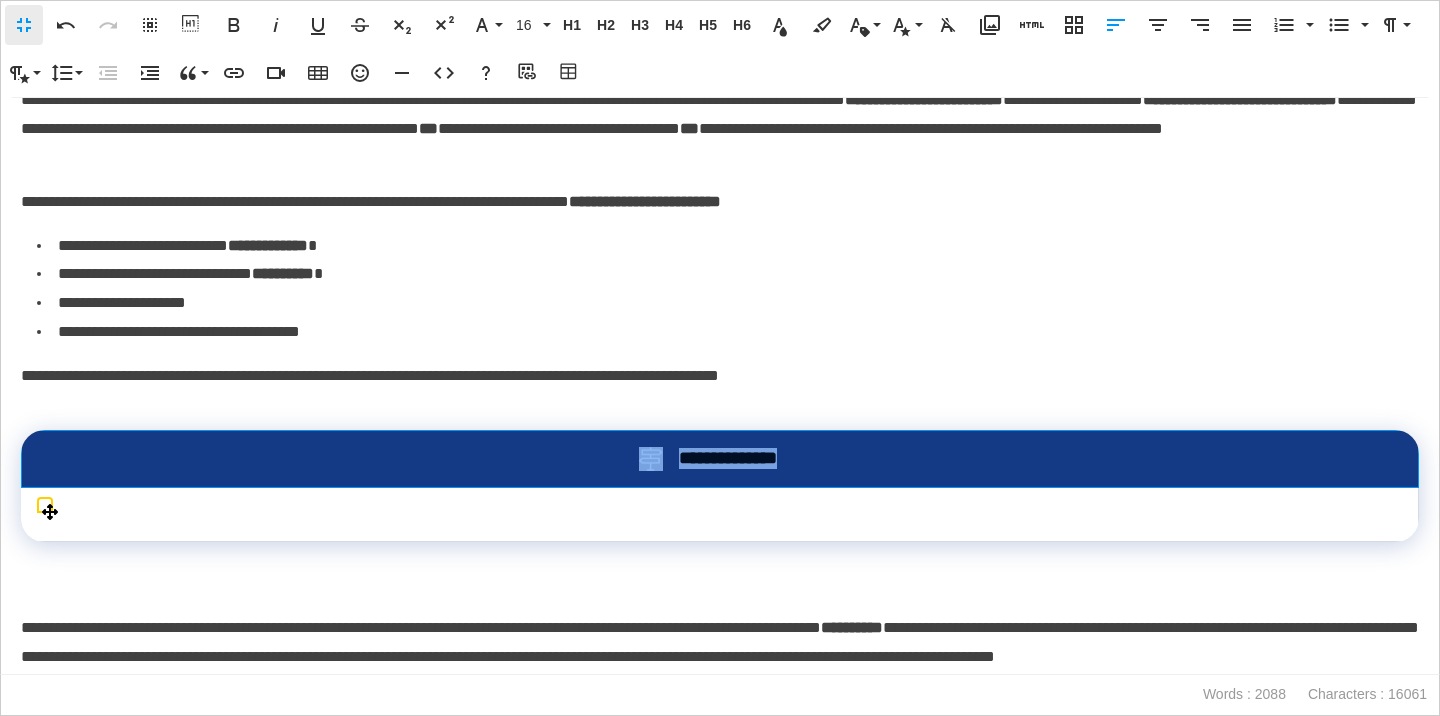 drag, startPoint x: 842, startPoint y: 539, endPoint x: 625, endPoint y: 532, distance: 217.11287 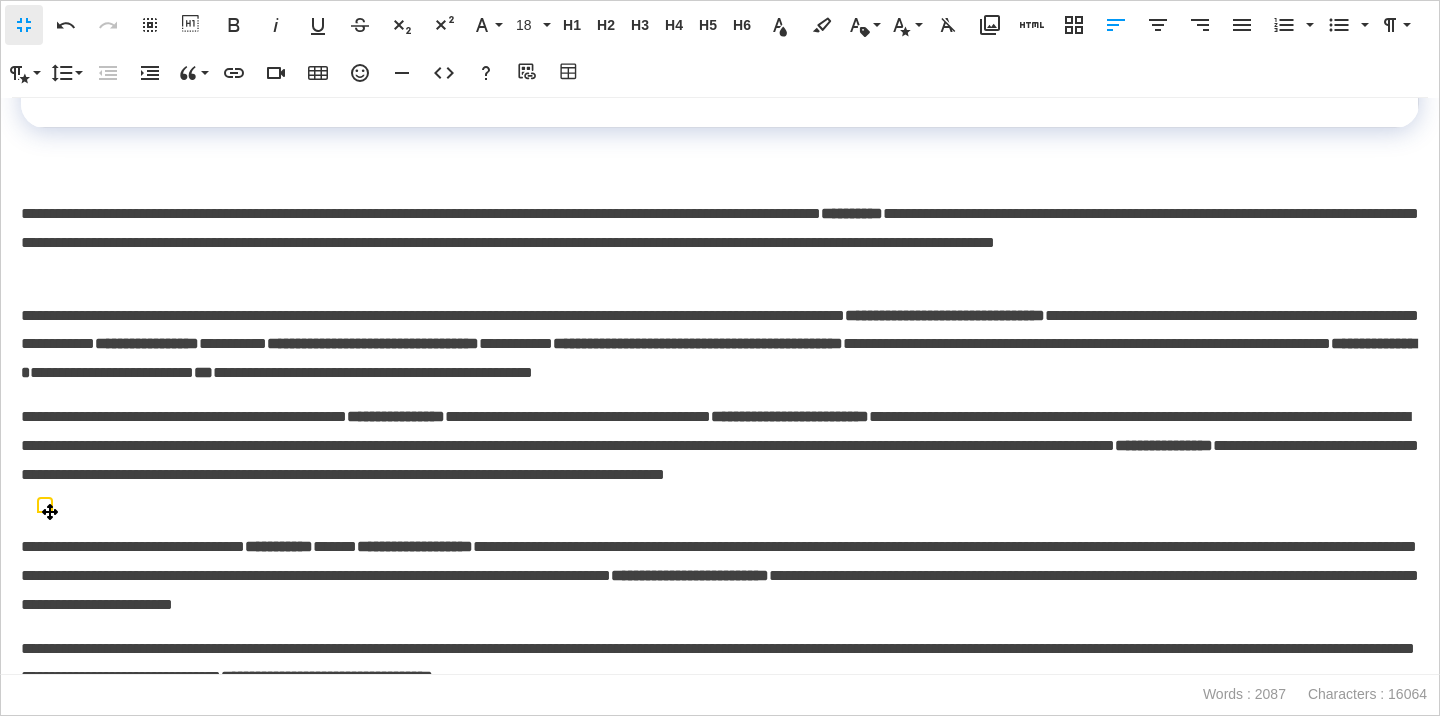 scroll, scrollTop: 4489, scrollLeft: 0, axis: vertical 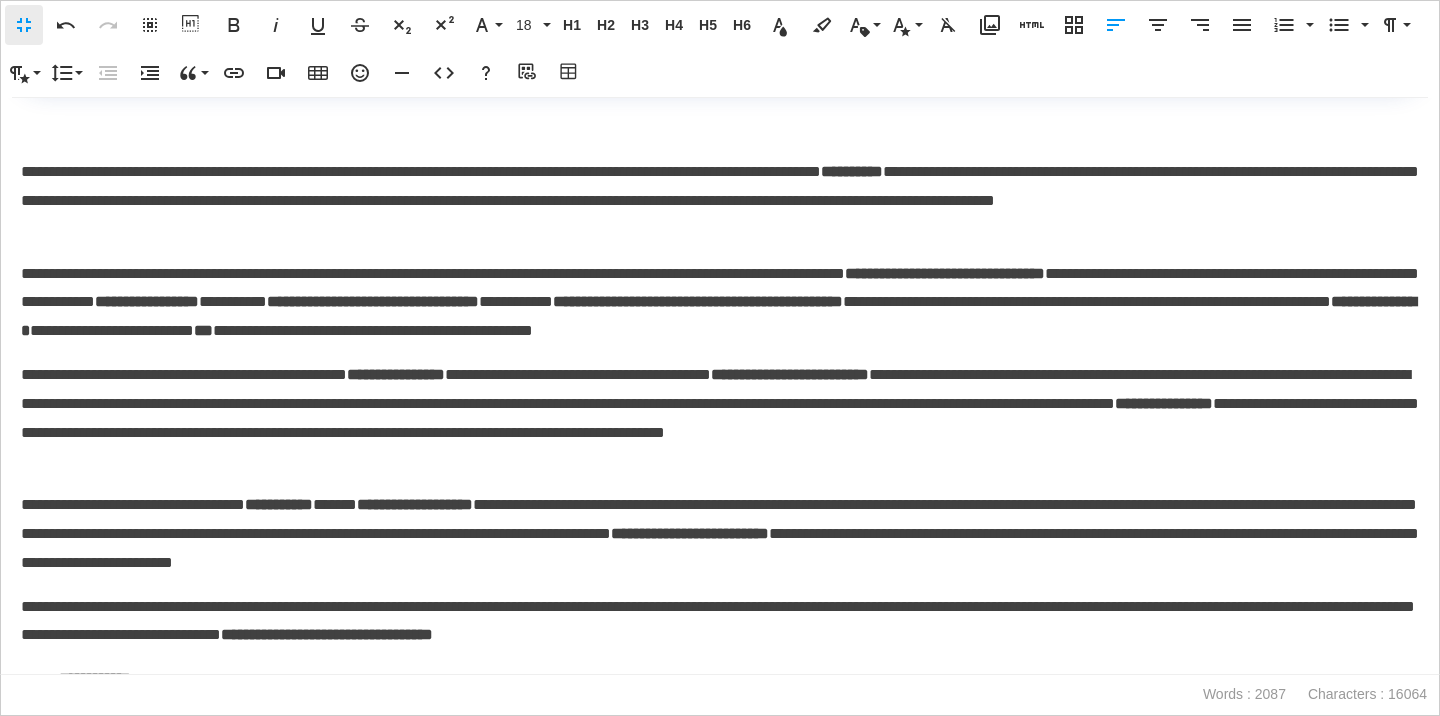 click at bounding box center (720, 59) 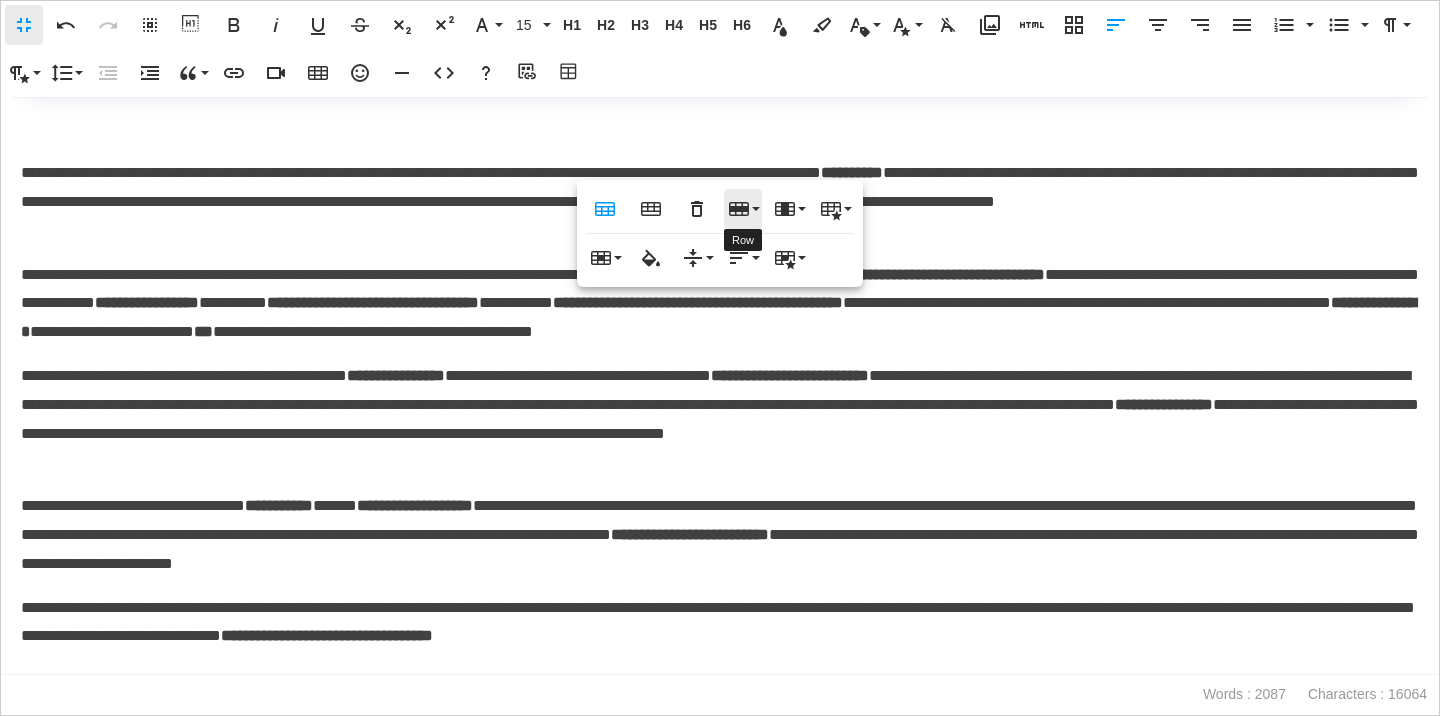 click 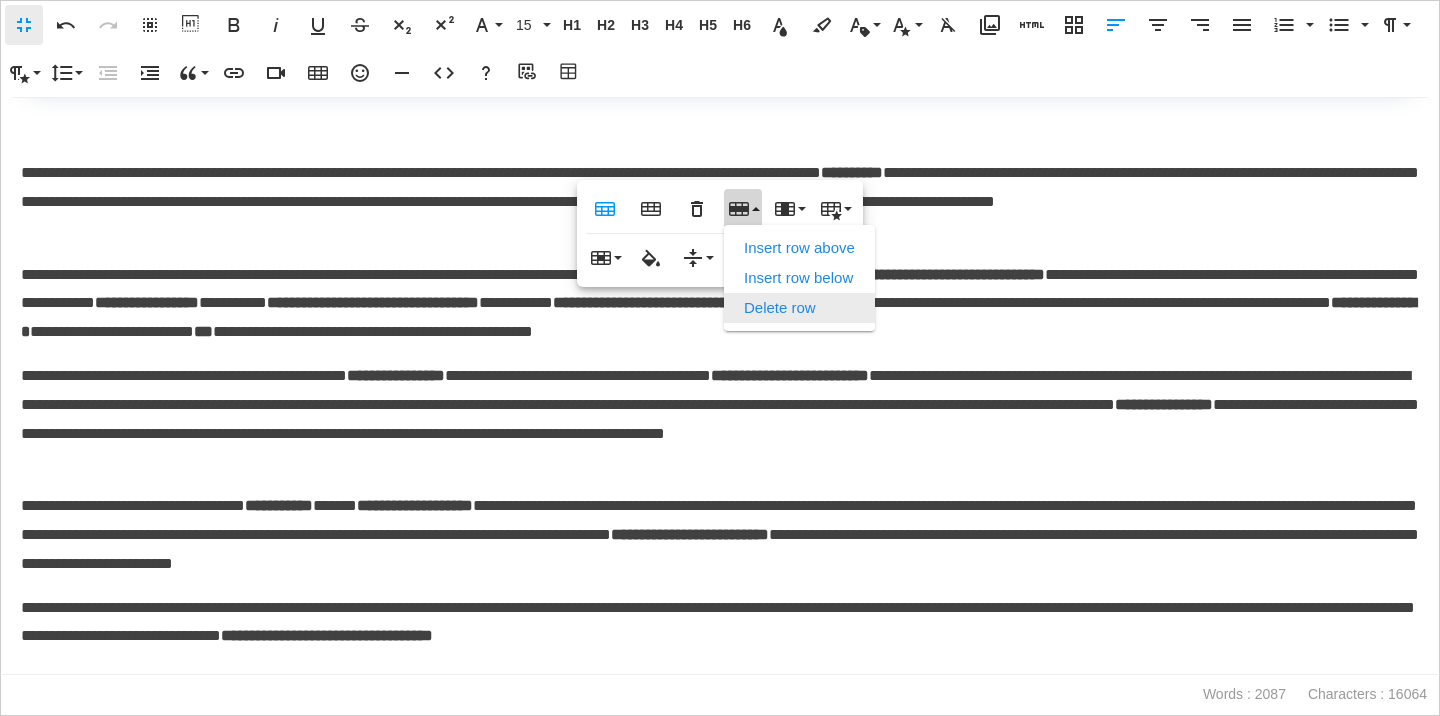 click on "Delete row" at bounding box center [799, 308] 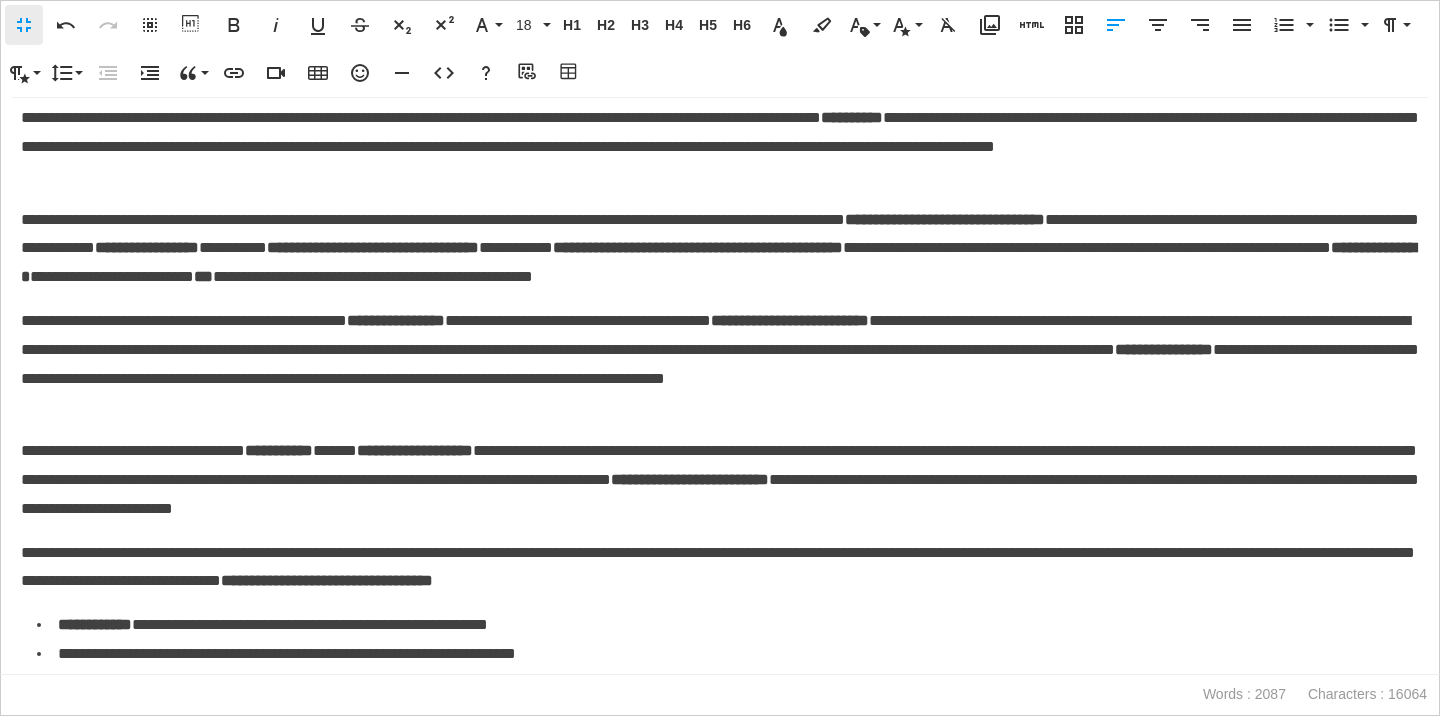 click on "**********" at bounding box center [720, 132] 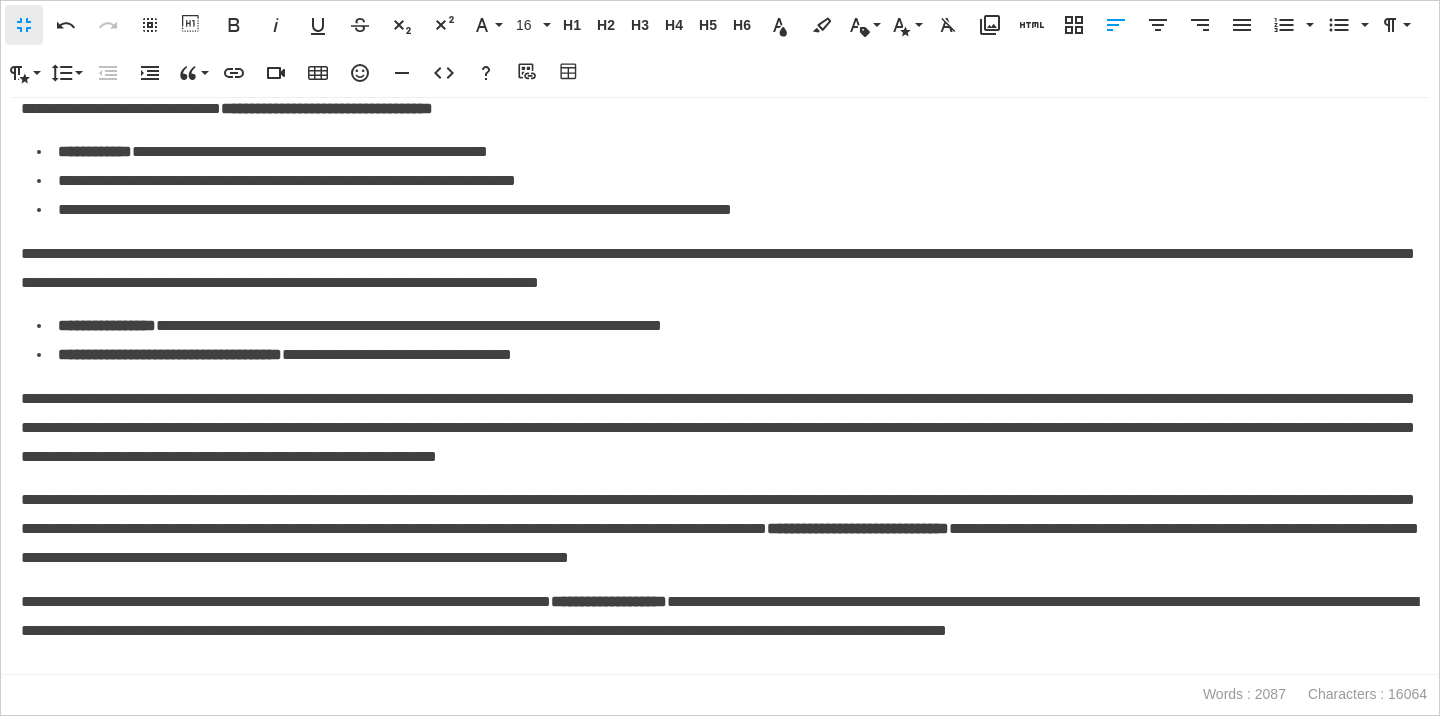 scroll, scrollTop: 4993, scrollLeft: 0, axis: vertical 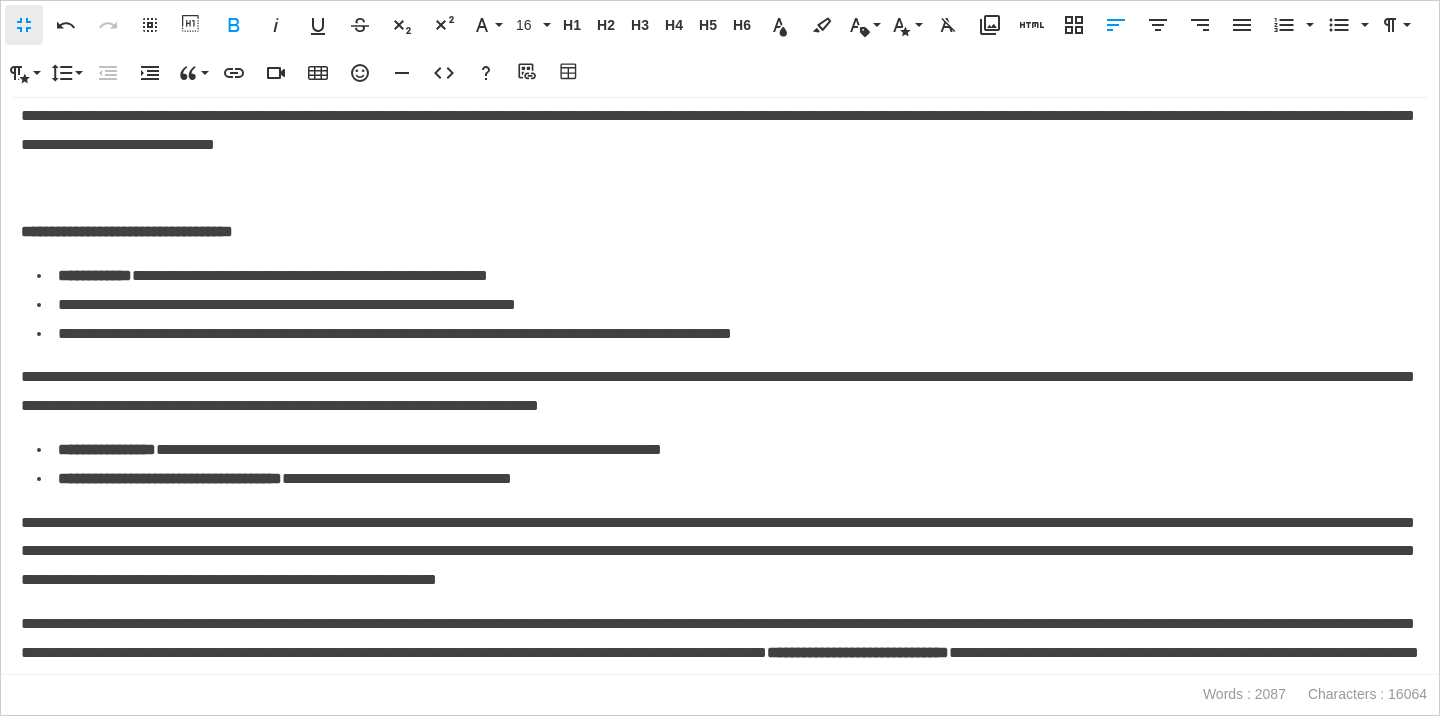 click at bounding box center [720, 188] 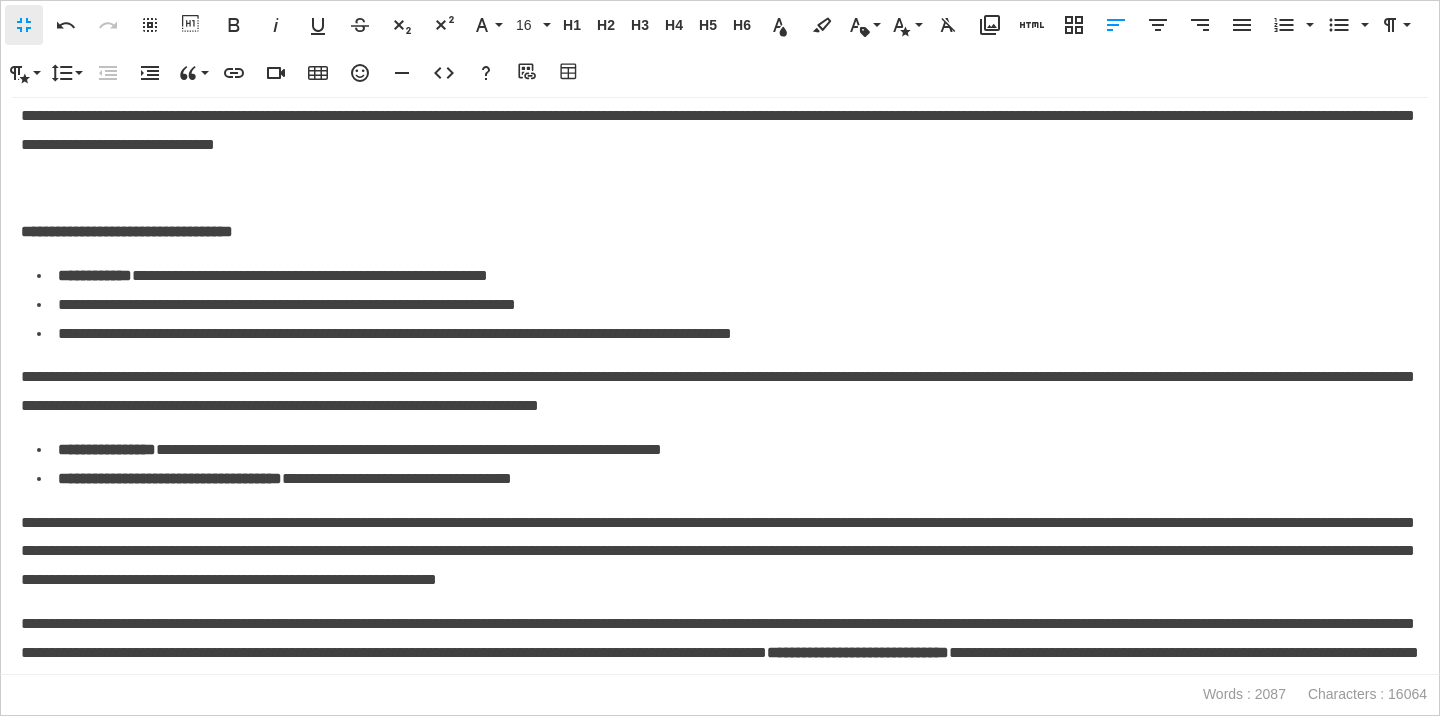 click on "**********" at bounding box center (720, 131) 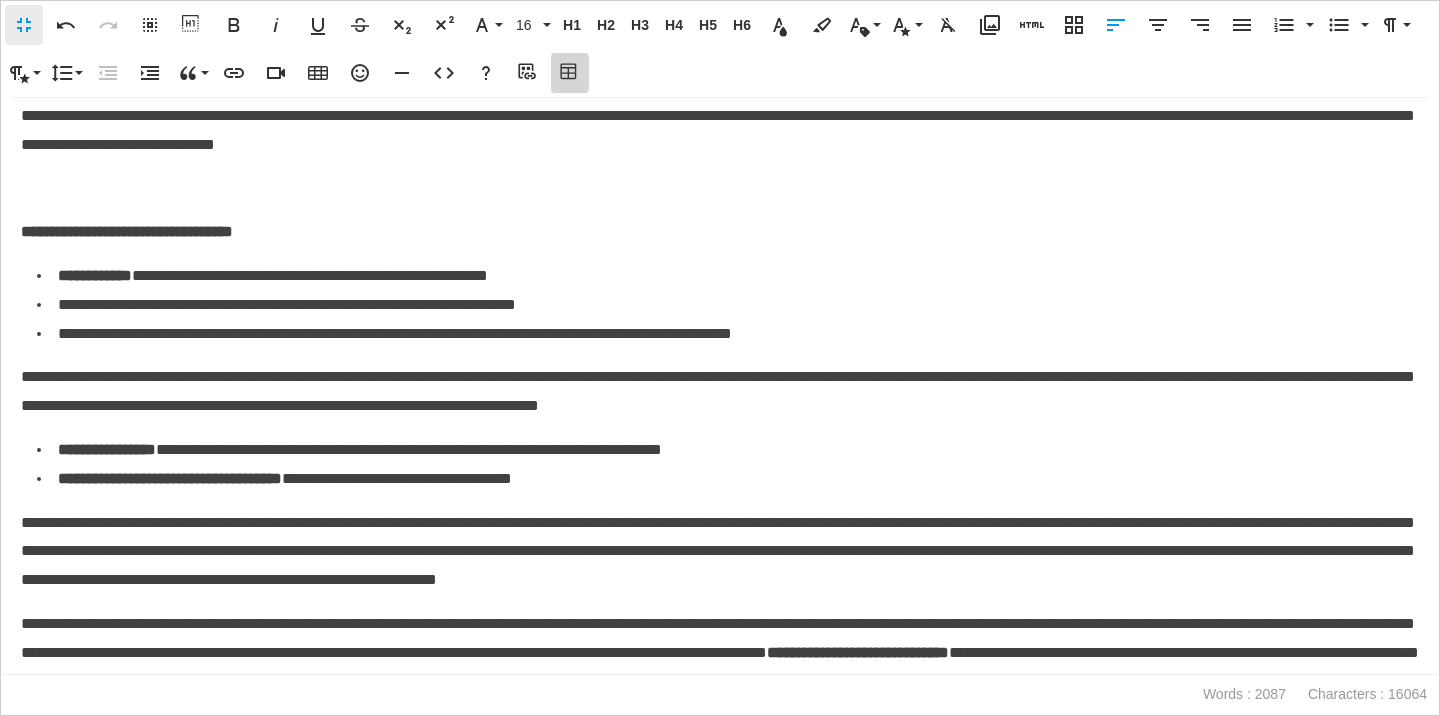 click 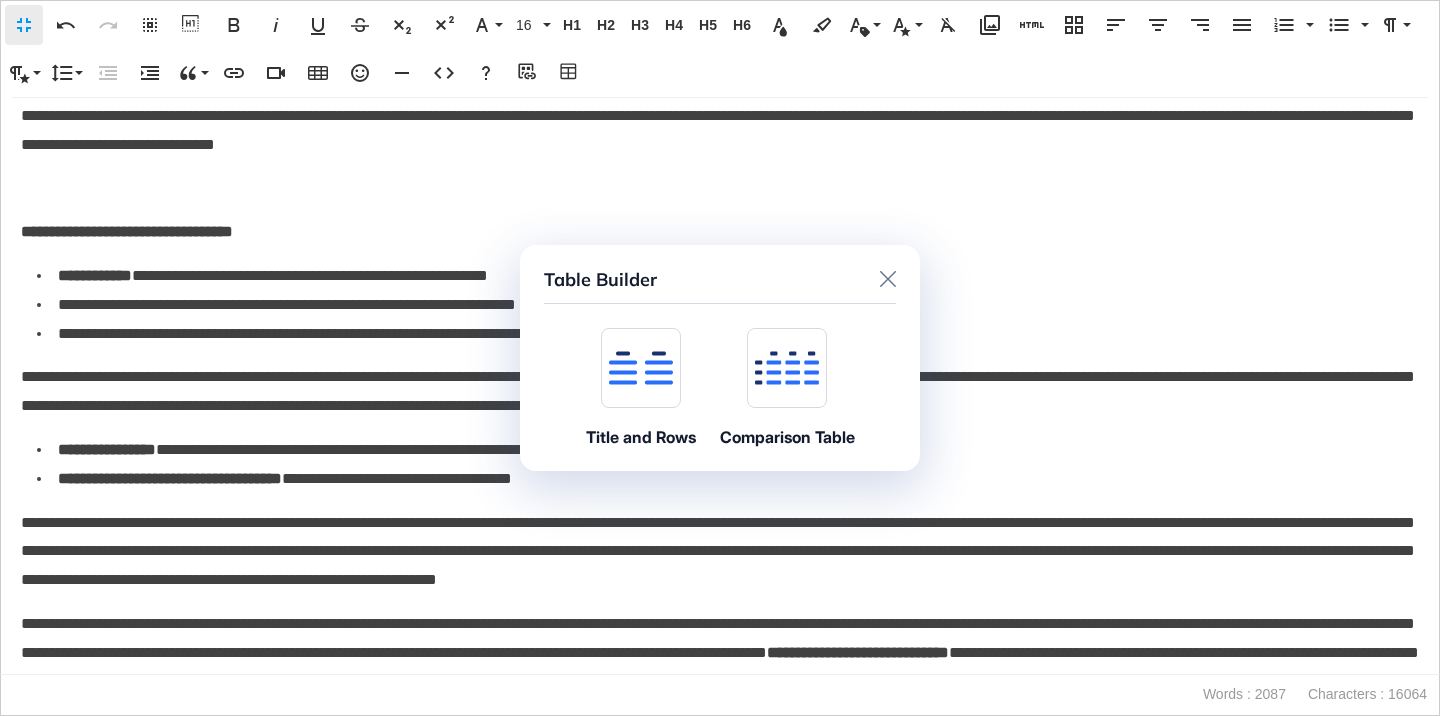 click 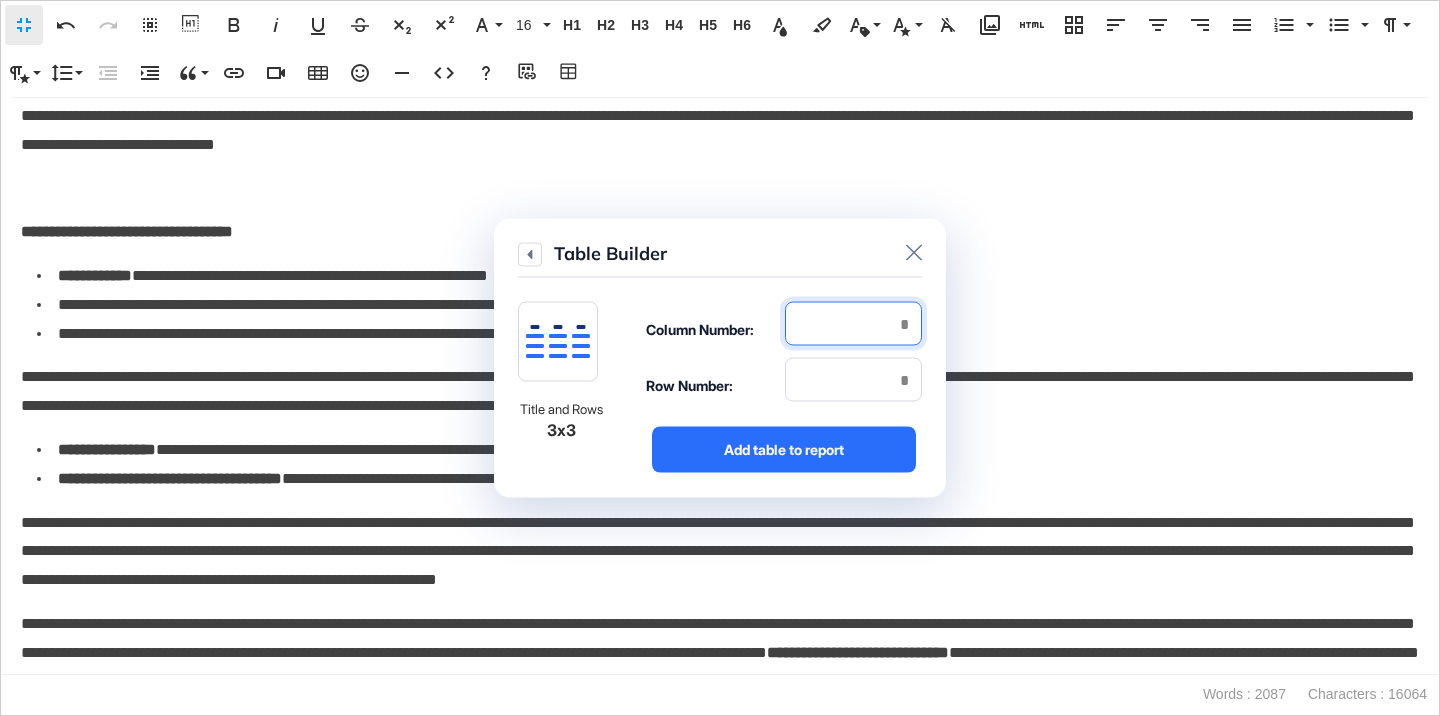 click at bounding box center (853, 324) 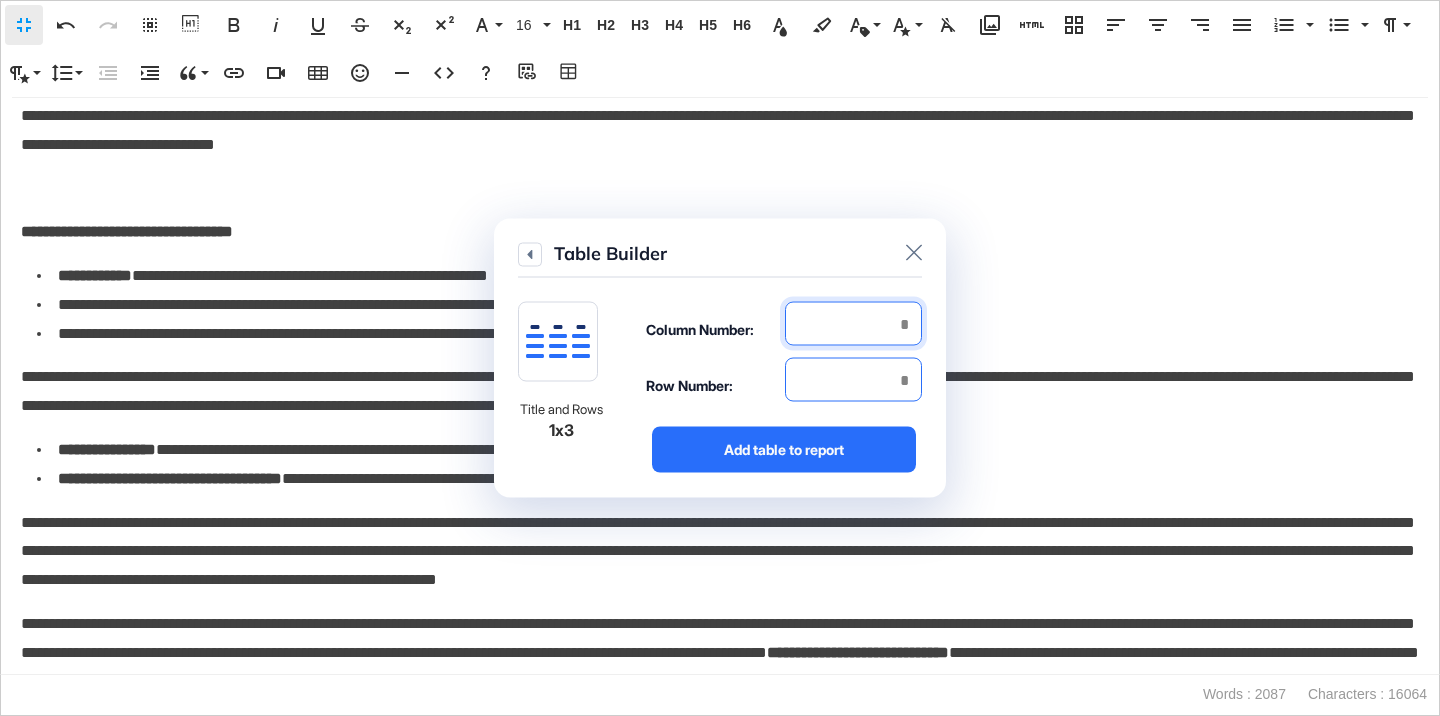 type on "*" 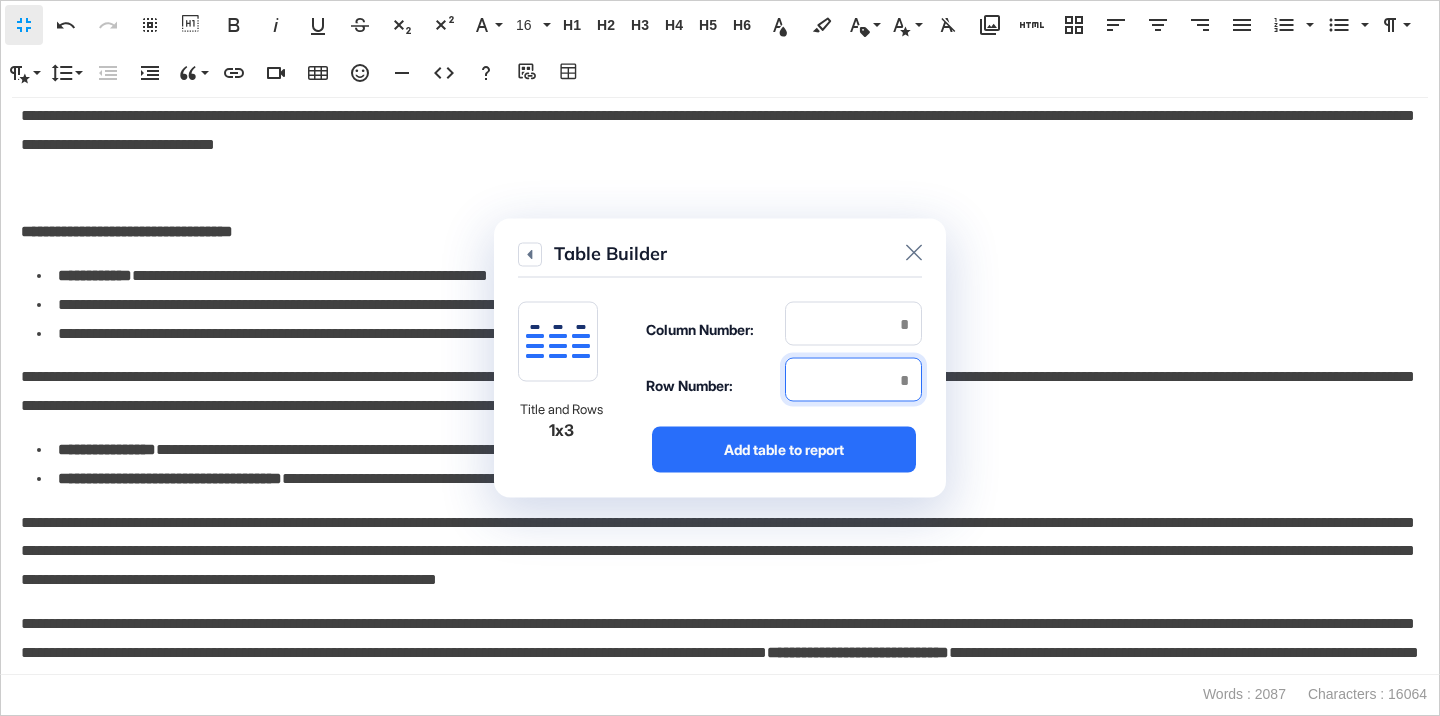 click at bounding box center (853, 380) 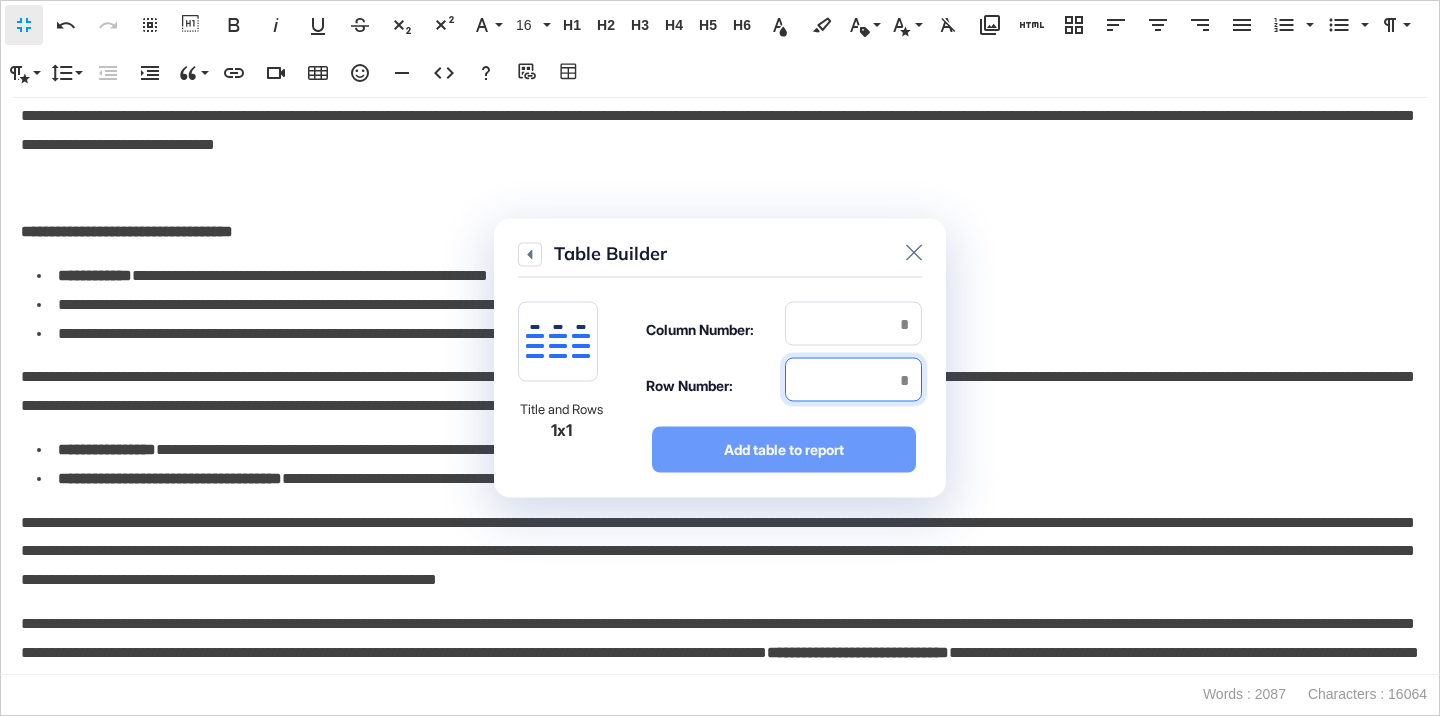 type on "*" 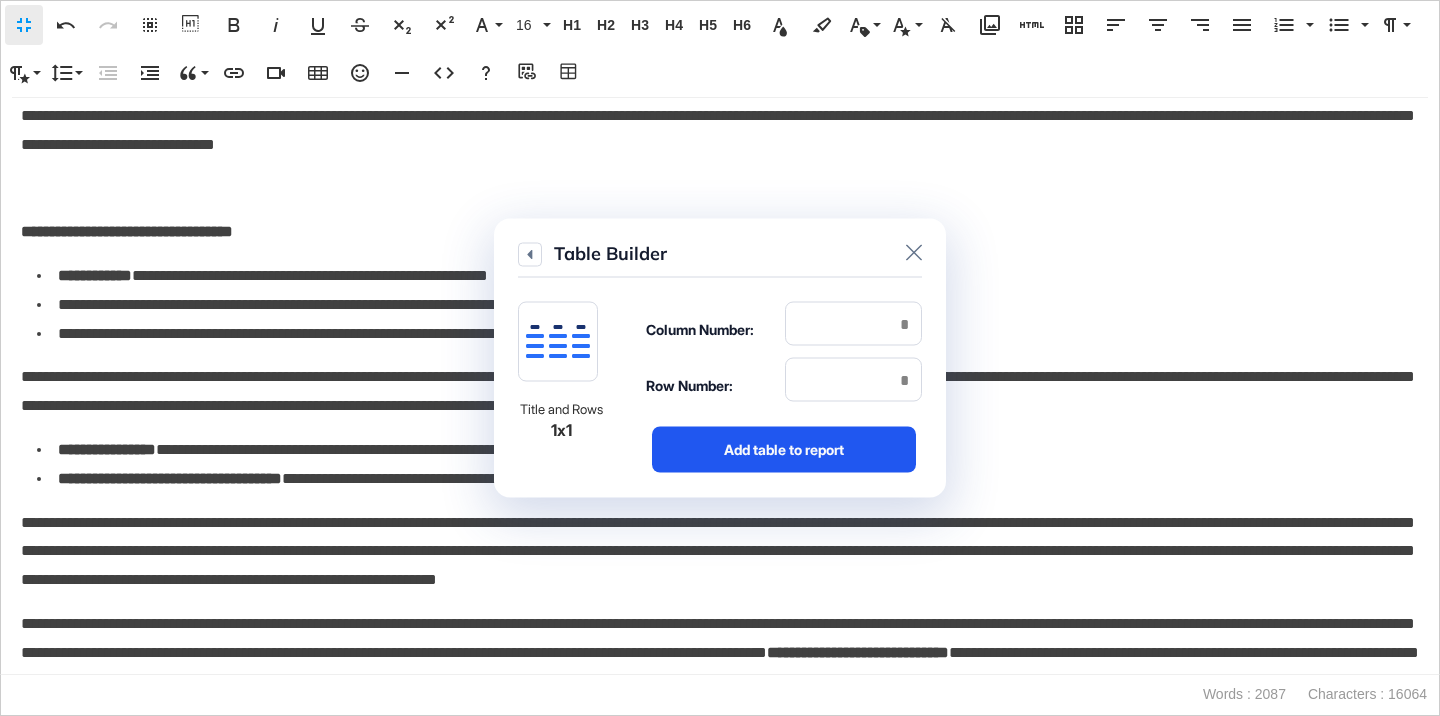 click on "Add table to report" at bounding box center [784, 450] 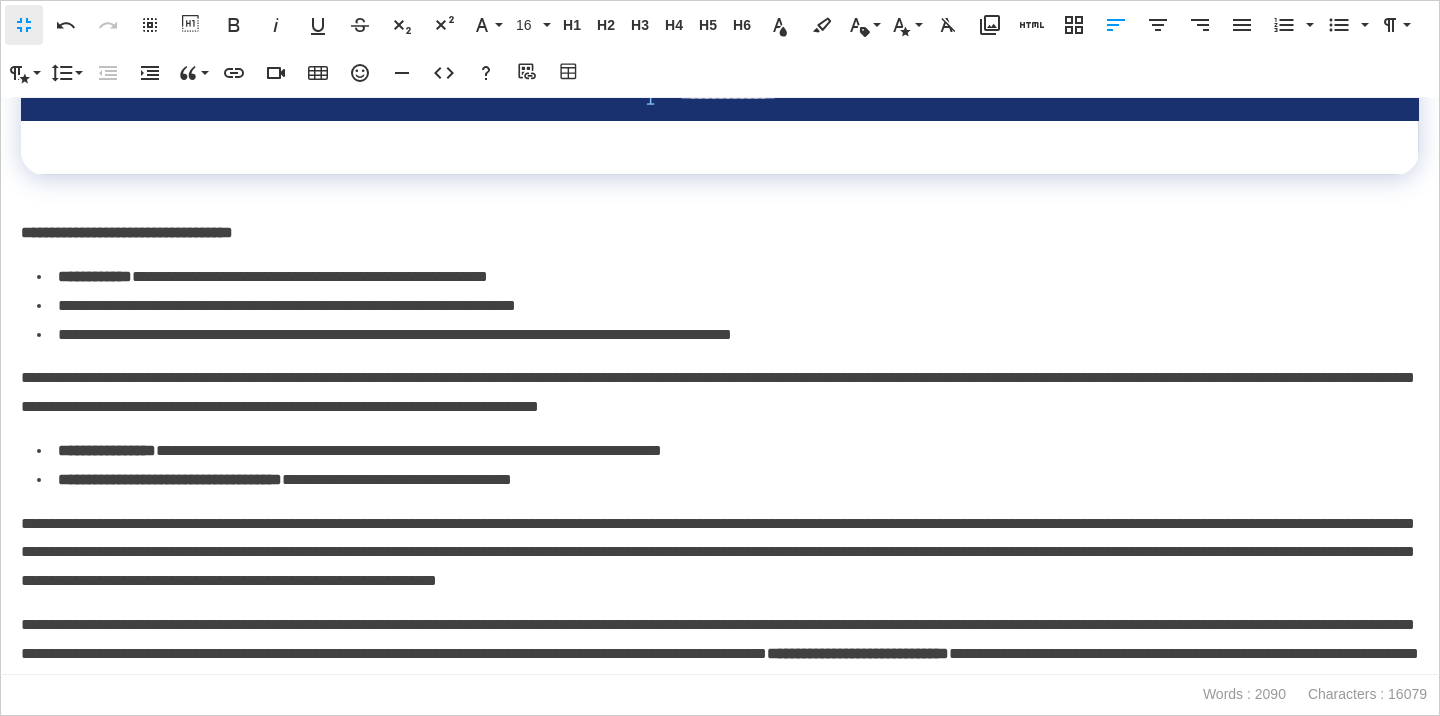 scroll, scrollTop: 5008, scrollLeft: 0, axis: vertical 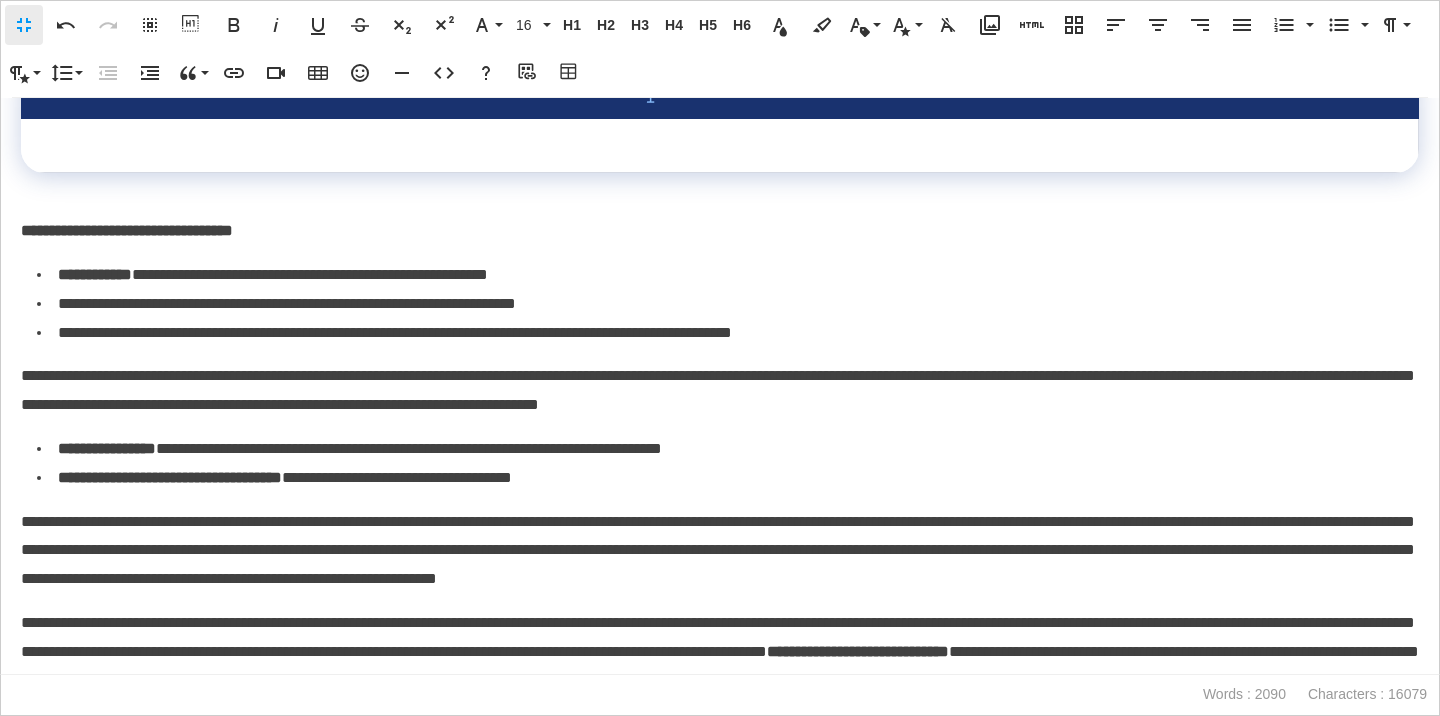 drag, startPoint x: 20, startPoint y: 309, endPoint x: 75, endPoint y: 342, distance: 64.14047 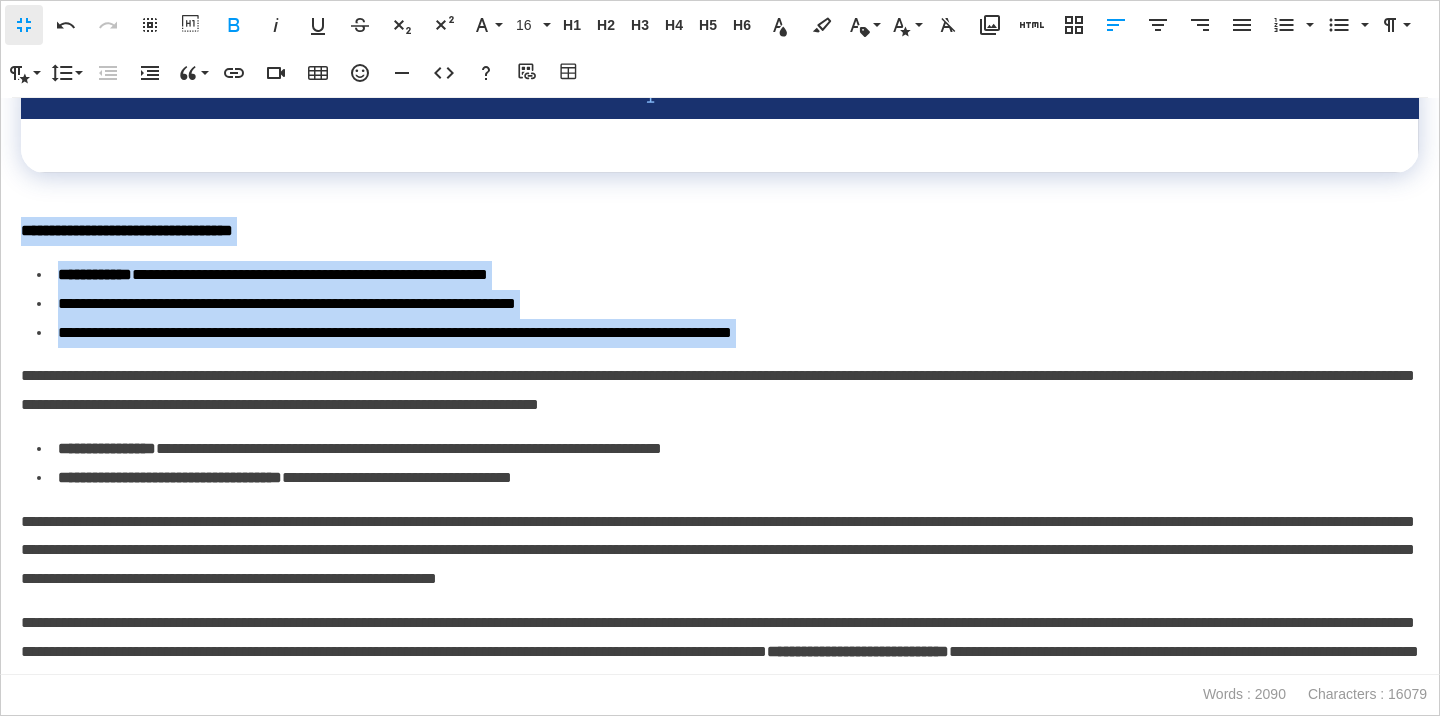 drag, startPoint x: 25, startPoint y: 312, endPoint x: 65, endPoint y: 442, distance: 136.01471 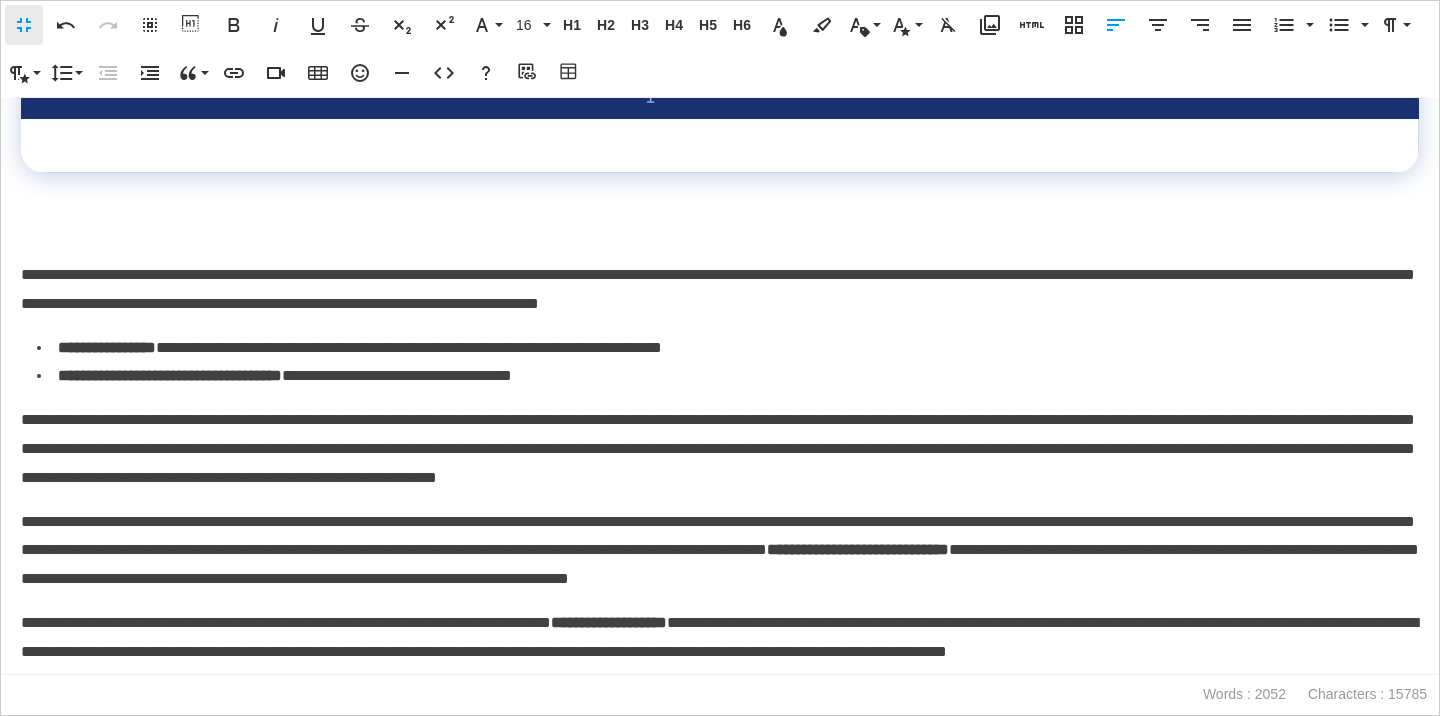 click at bounding box center (720, 146) 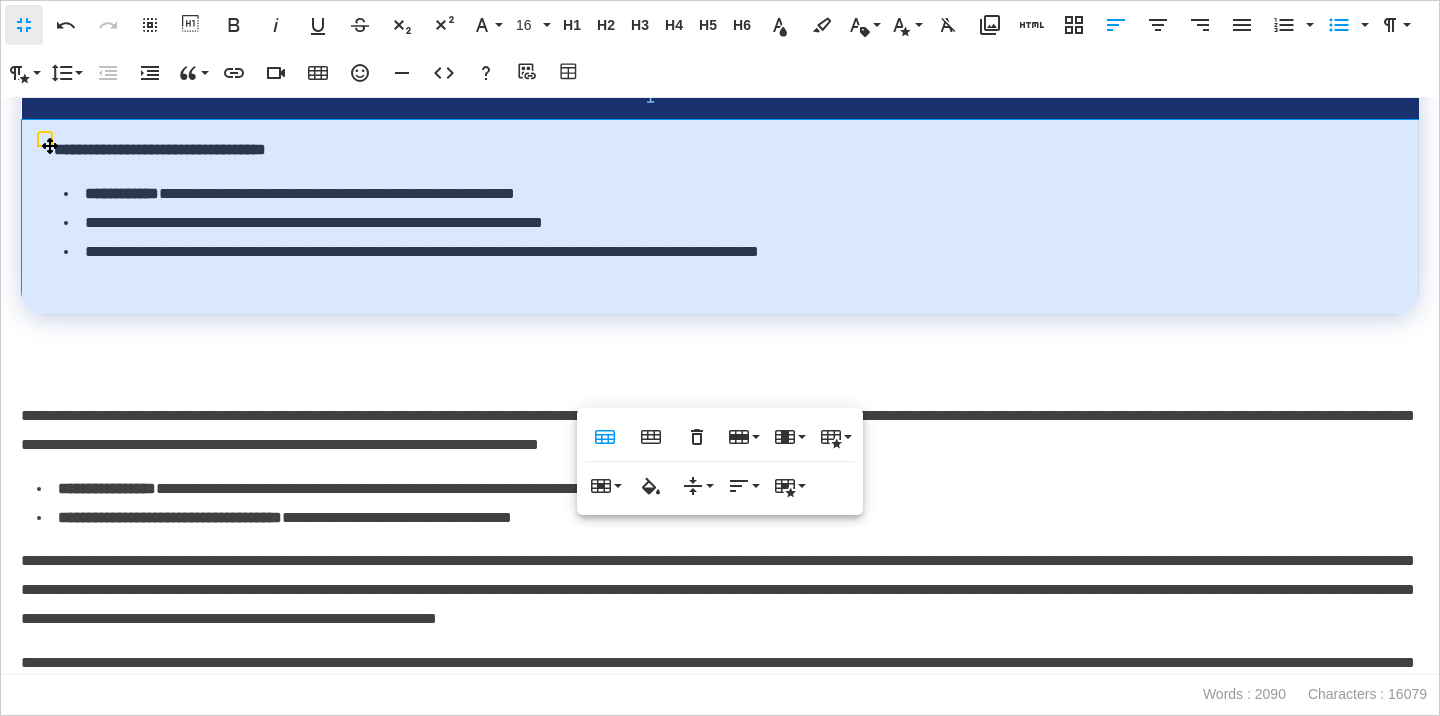 click on "**********" at bounding box center (720, 217) 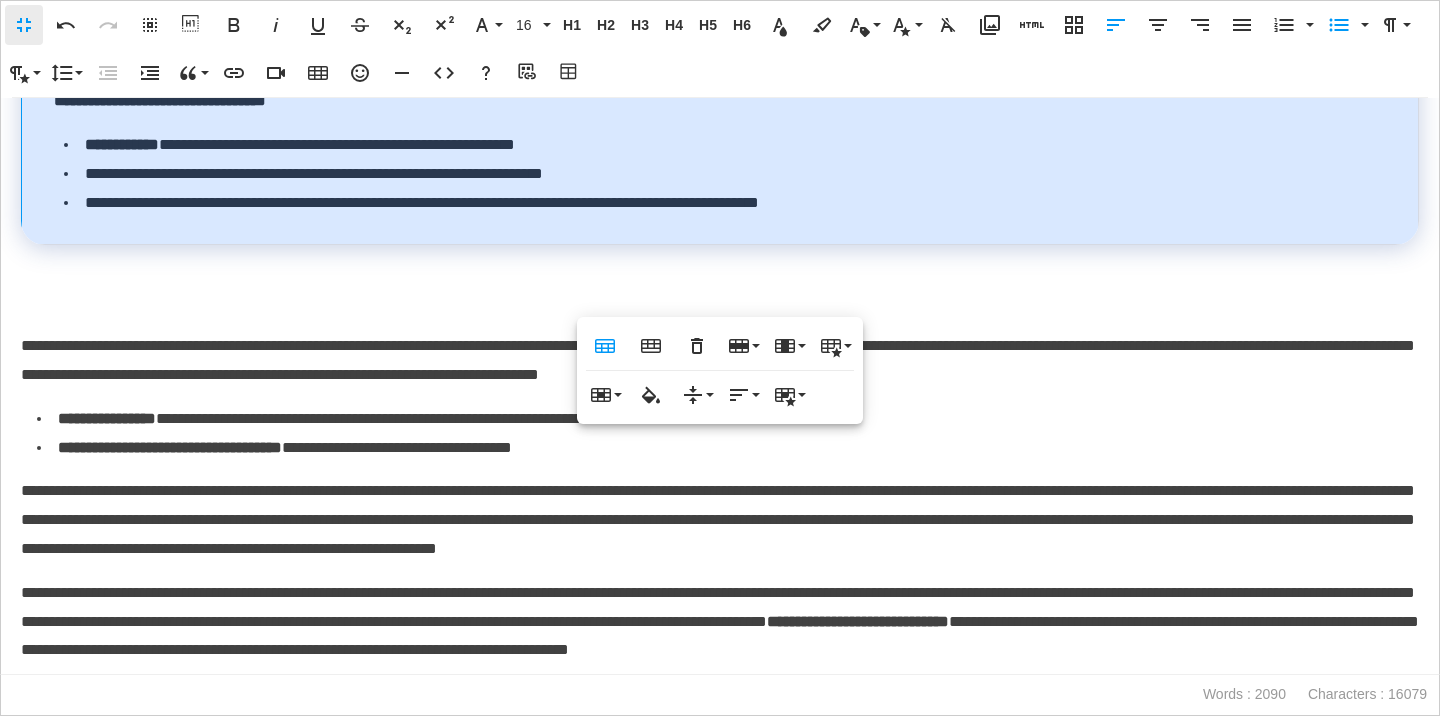 scroll, scrollTop: 5040, scrollLeft: 0, axis: vertical 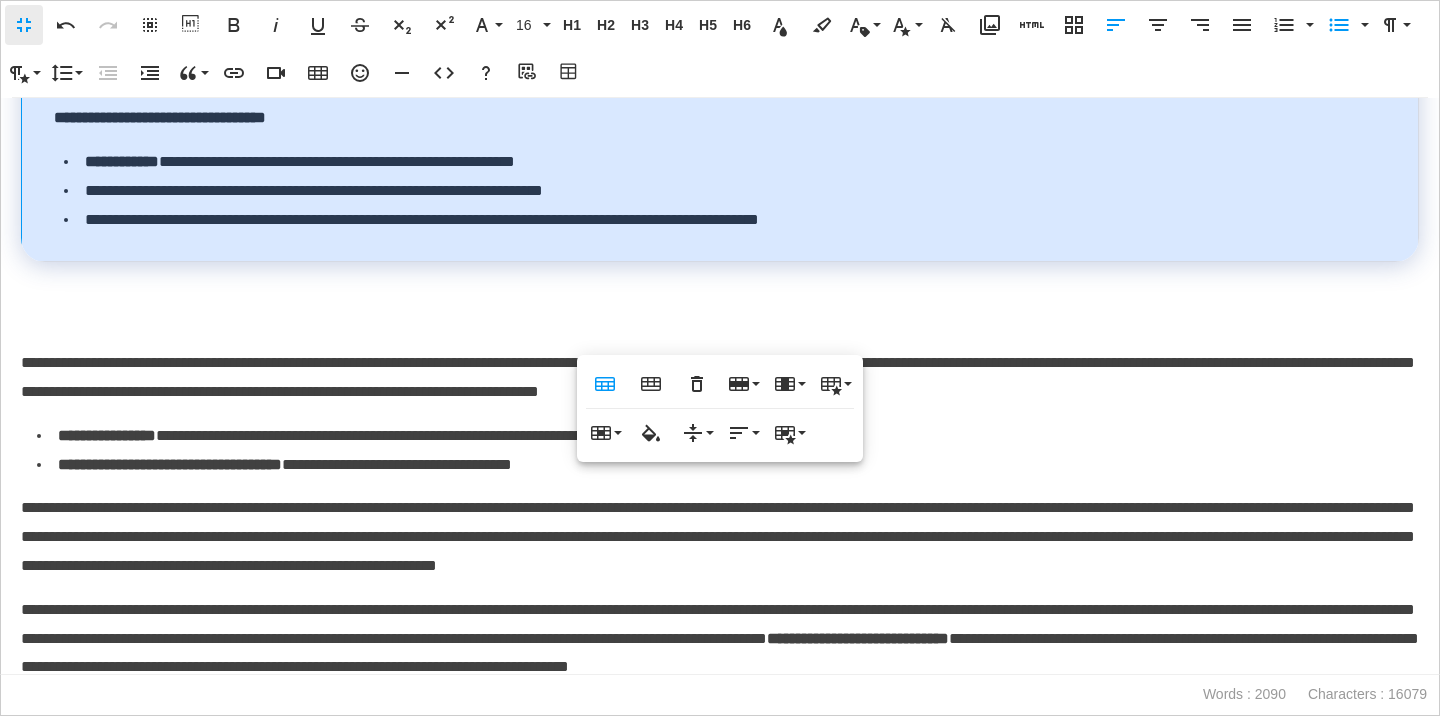 click on "**********" at bounding box center (720, 59) 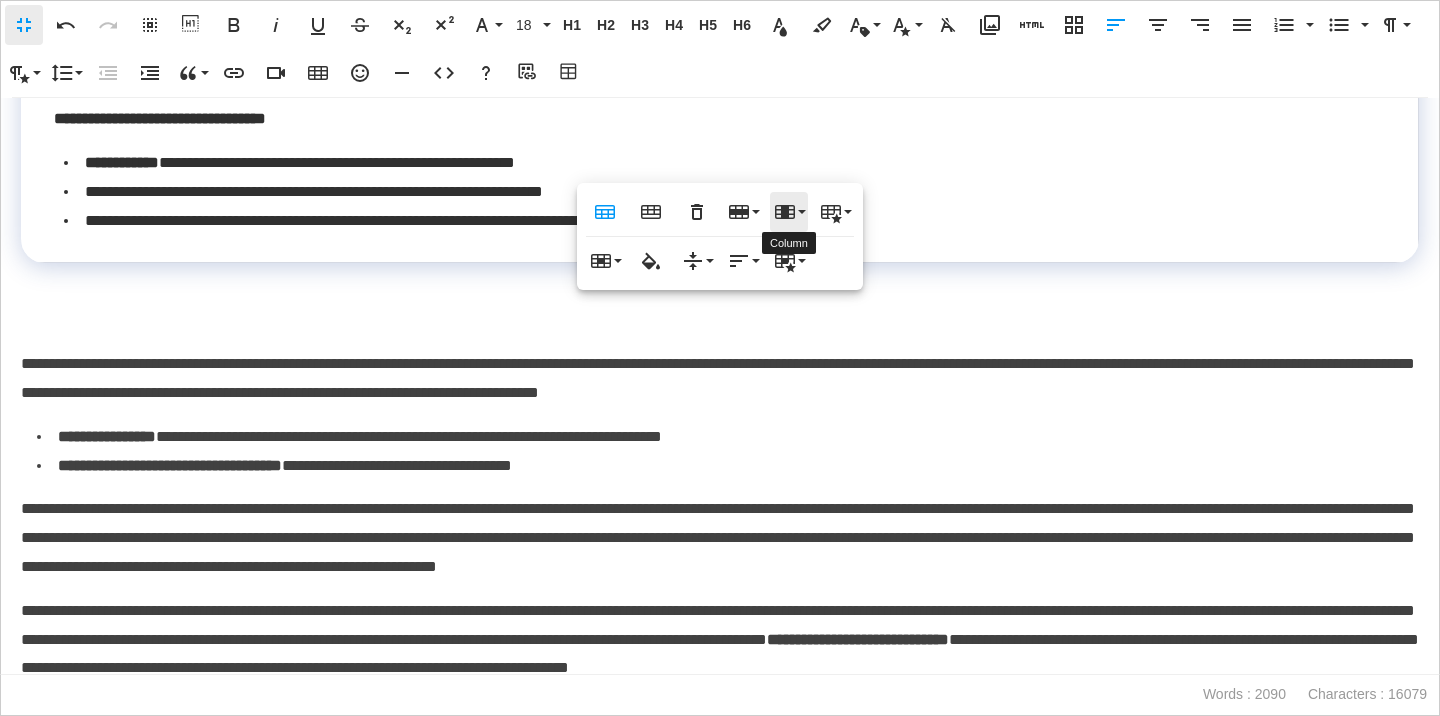 click 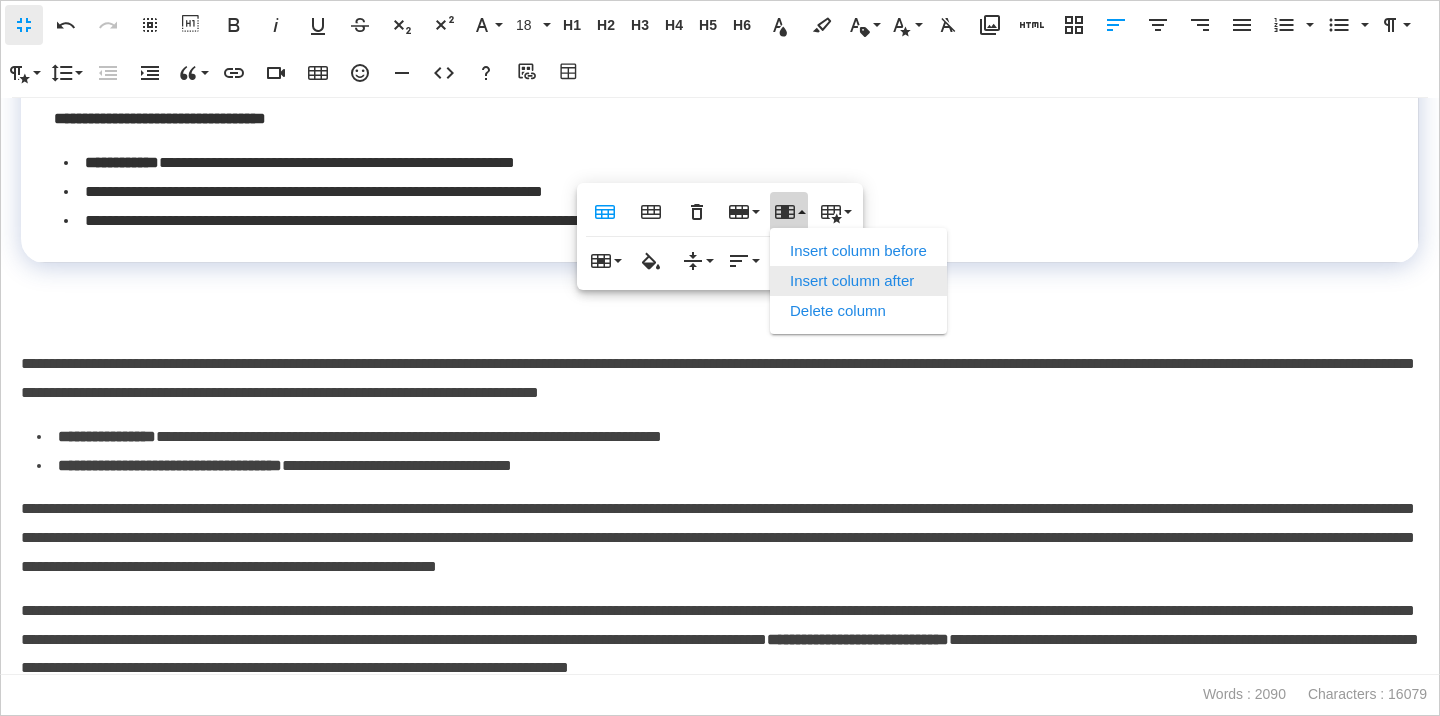 click on "Insert column after" at bounding box center (858, 281) 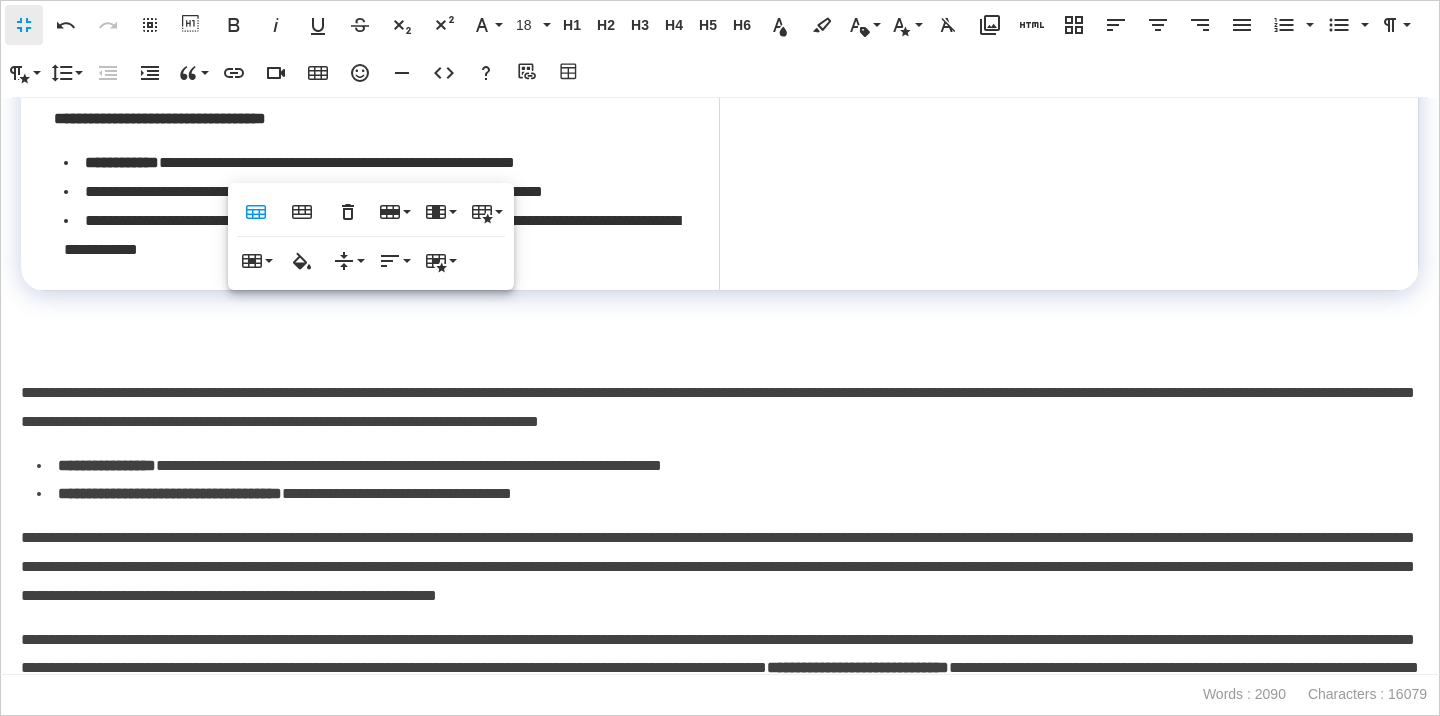 click at bounding box center [720, 349] 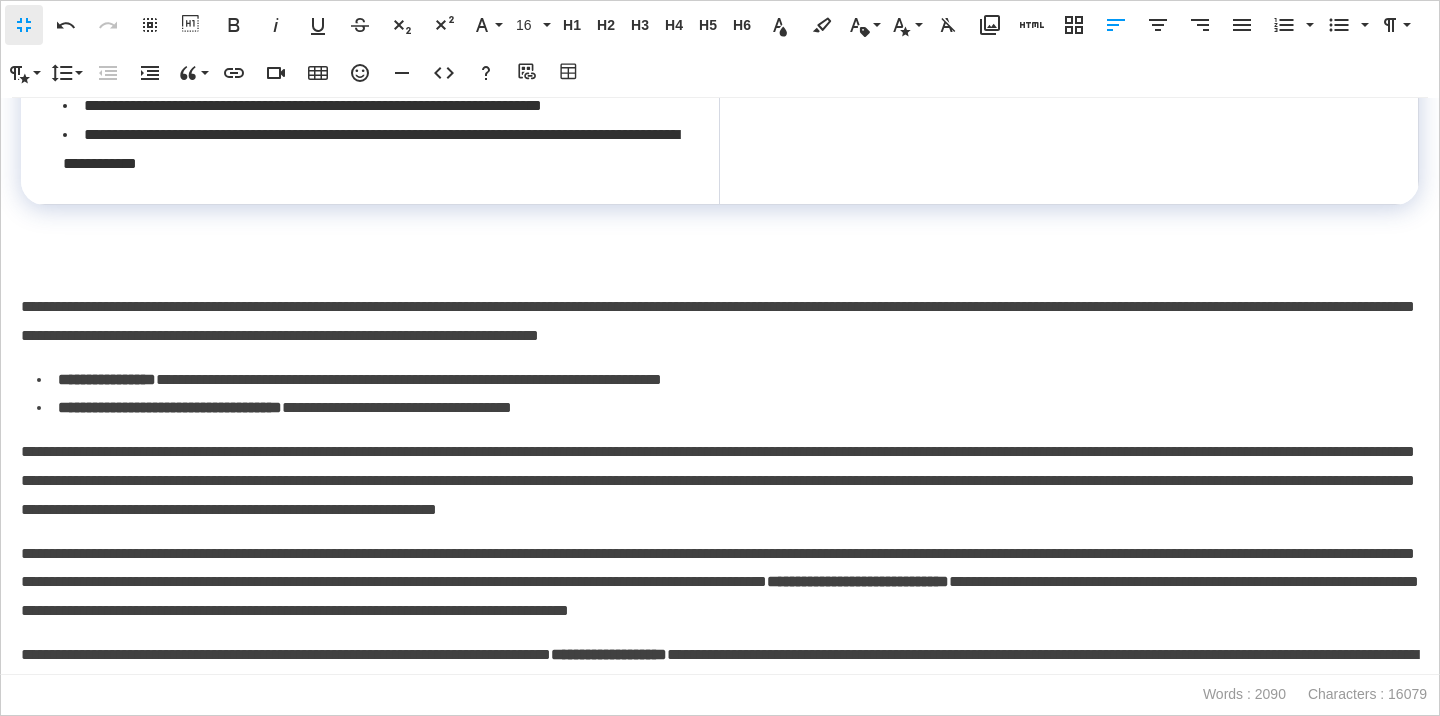 scroll, scrollTop: 5141, scrollLeft: 0, axis: vertical 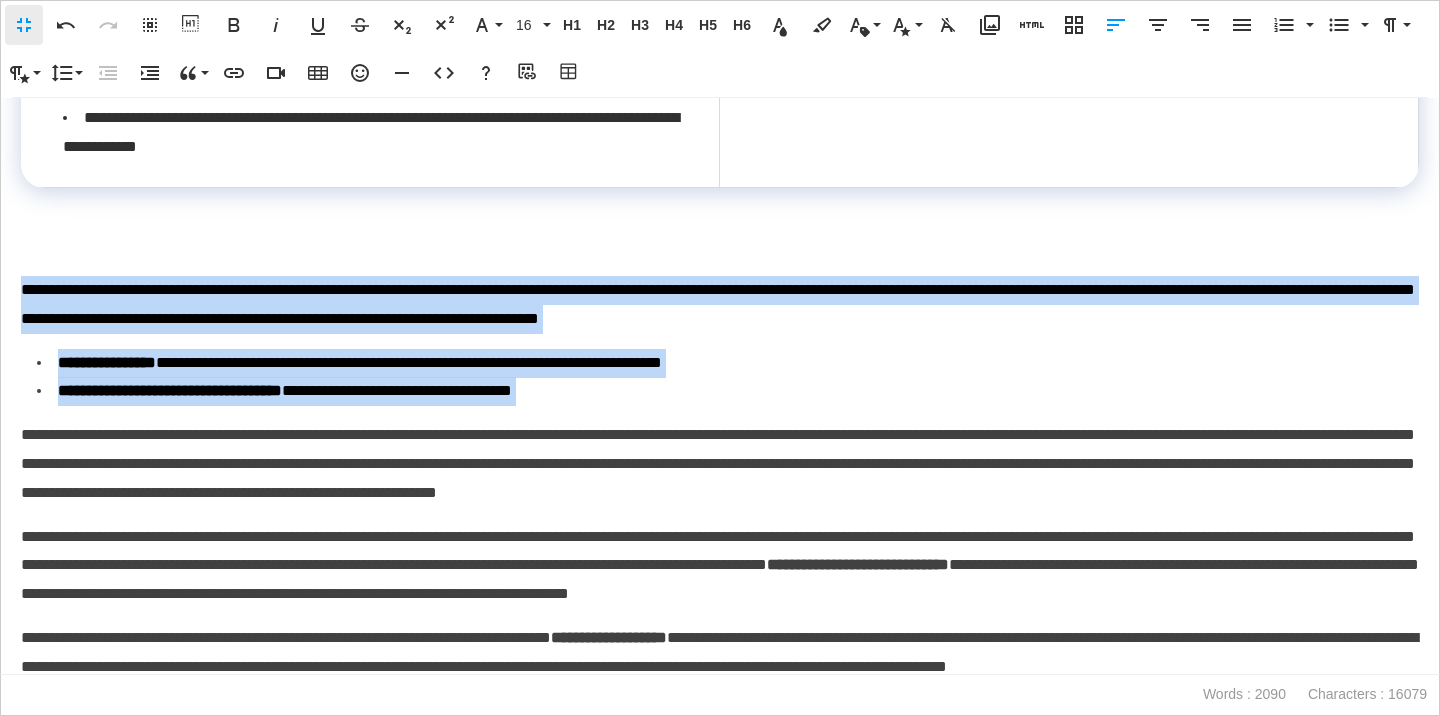 drag, startPoint x: 23, startPoint y: 373, endPoint x: 48, endPoint y: 499, distance: 128.45622 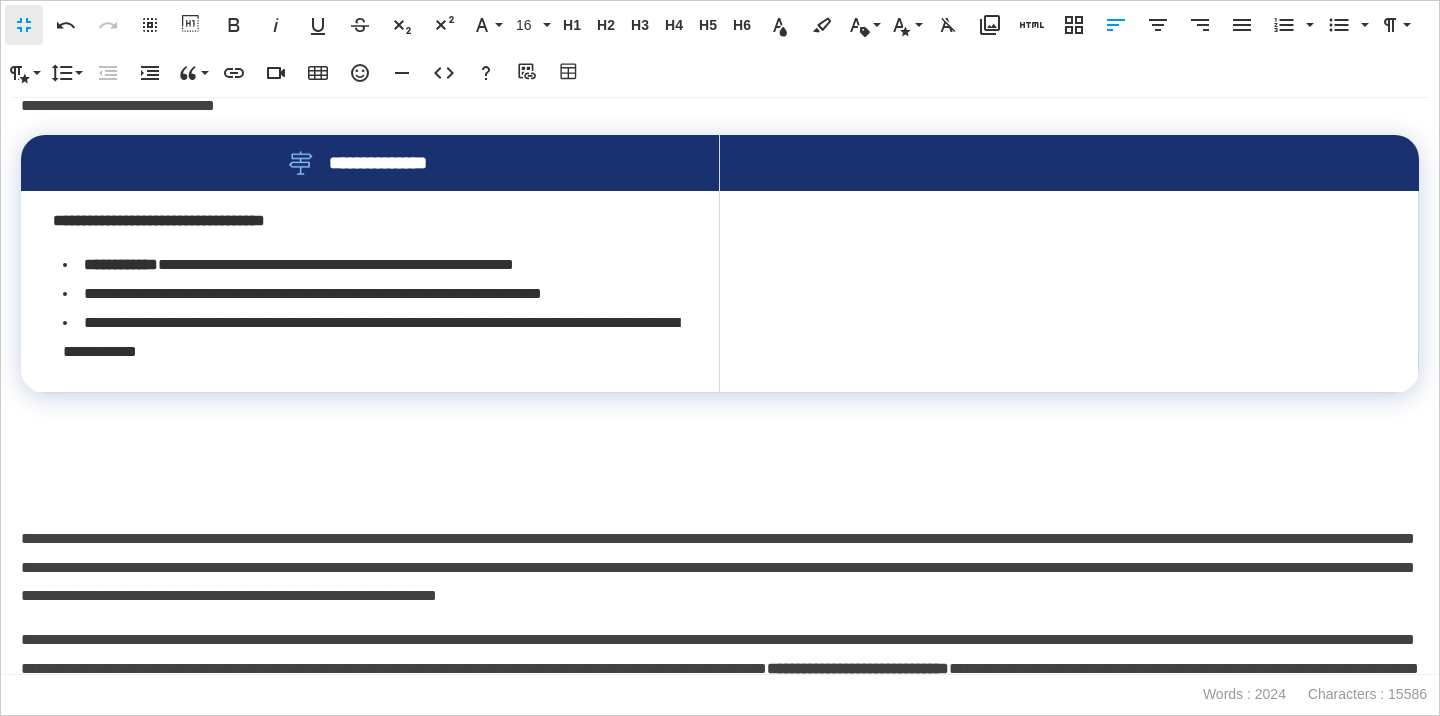 scroll, scrollTop: 4894, scrollLeft: 0, axis: vertical 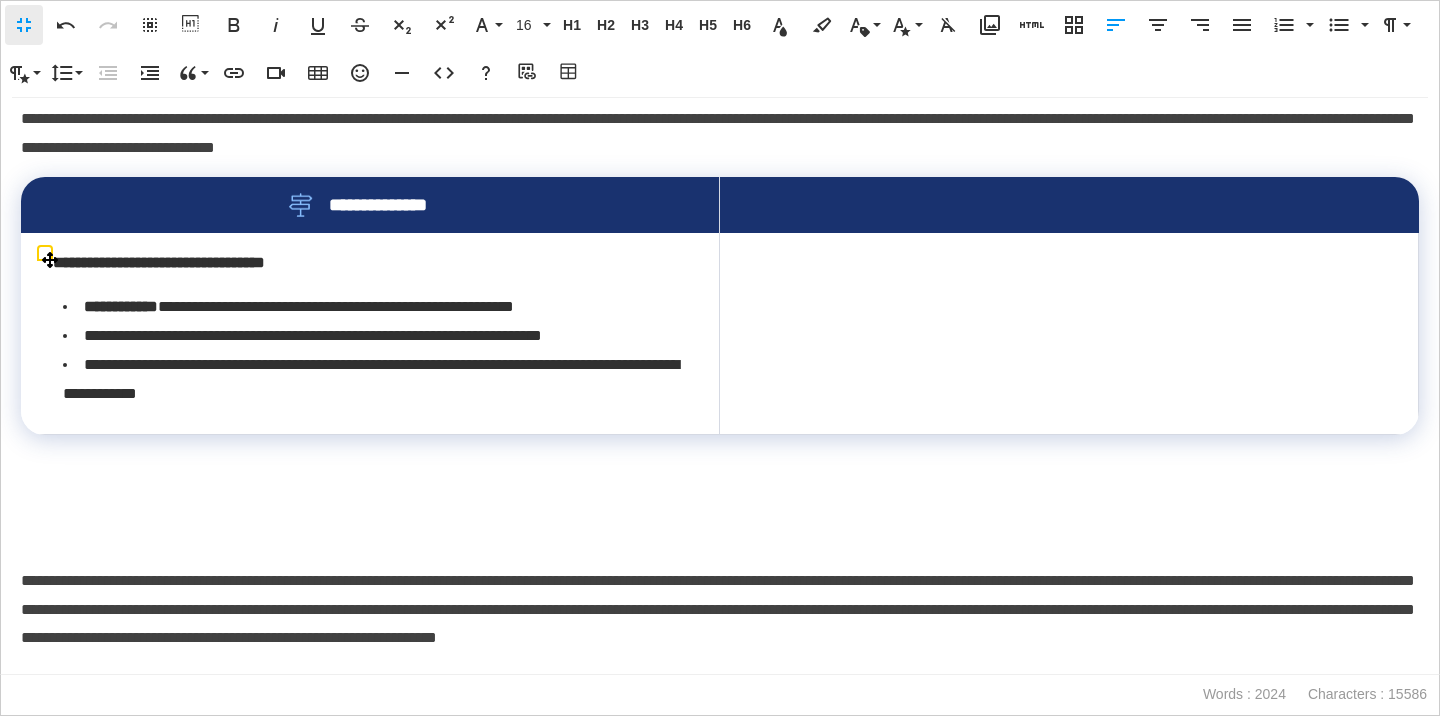 click at bounding box center [1069, 333] 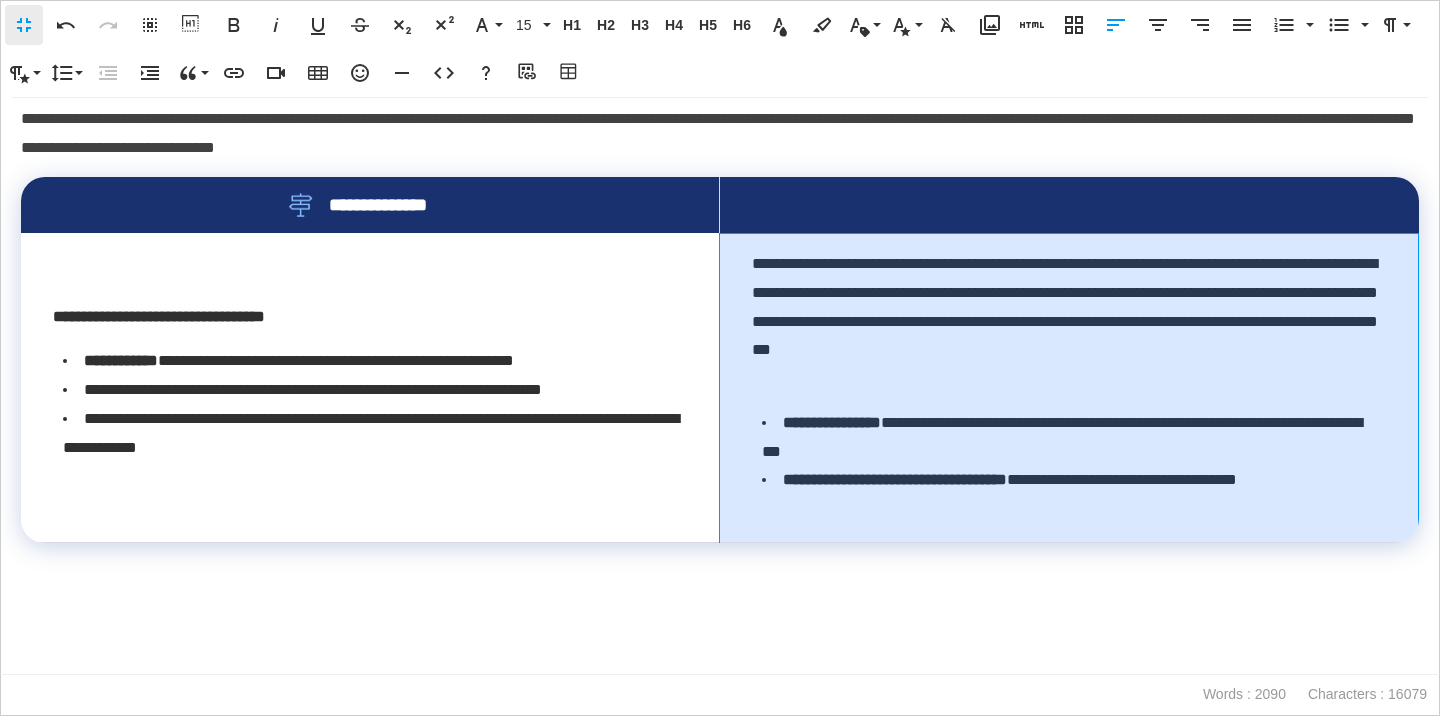 click on "**********" at bounding box center [1068, 387] 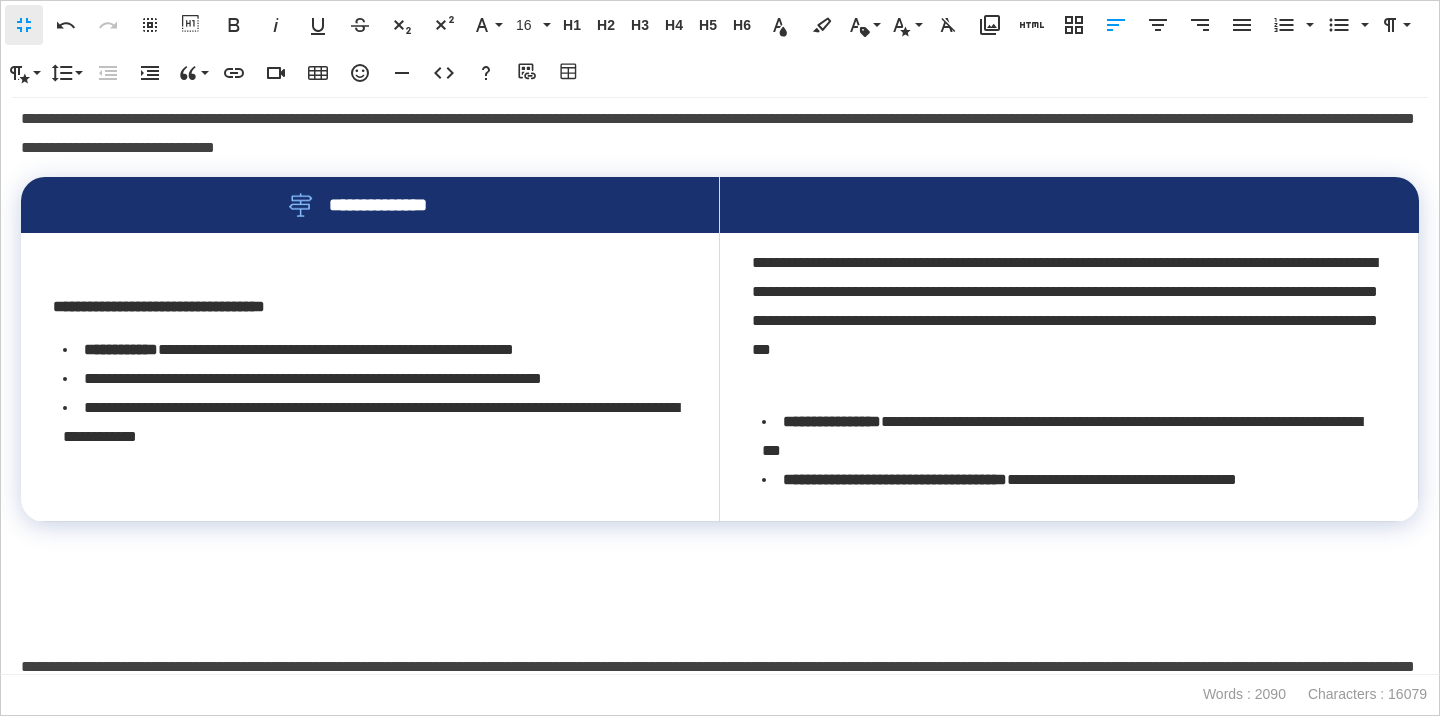 click on "**********" at bounding box center [720, 134] 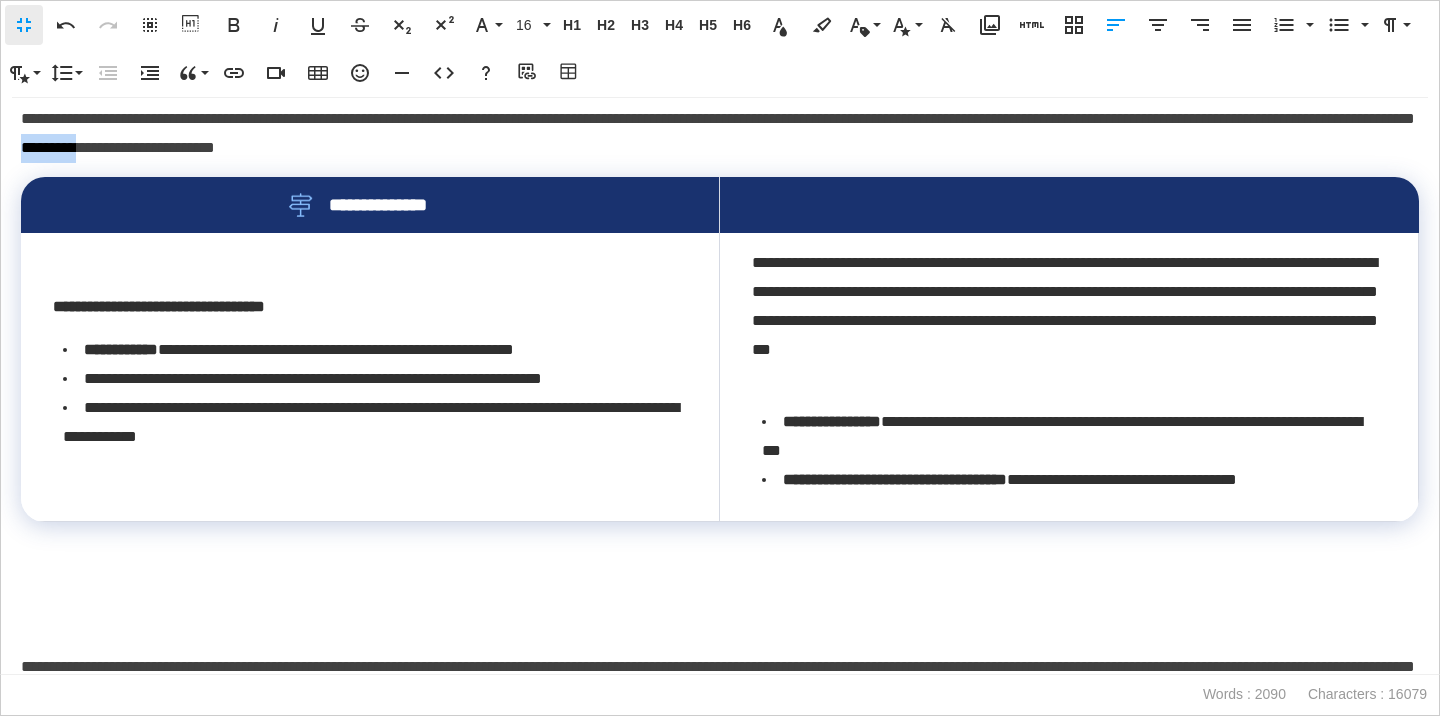 click on "**********" at bounding box center (720, 134) 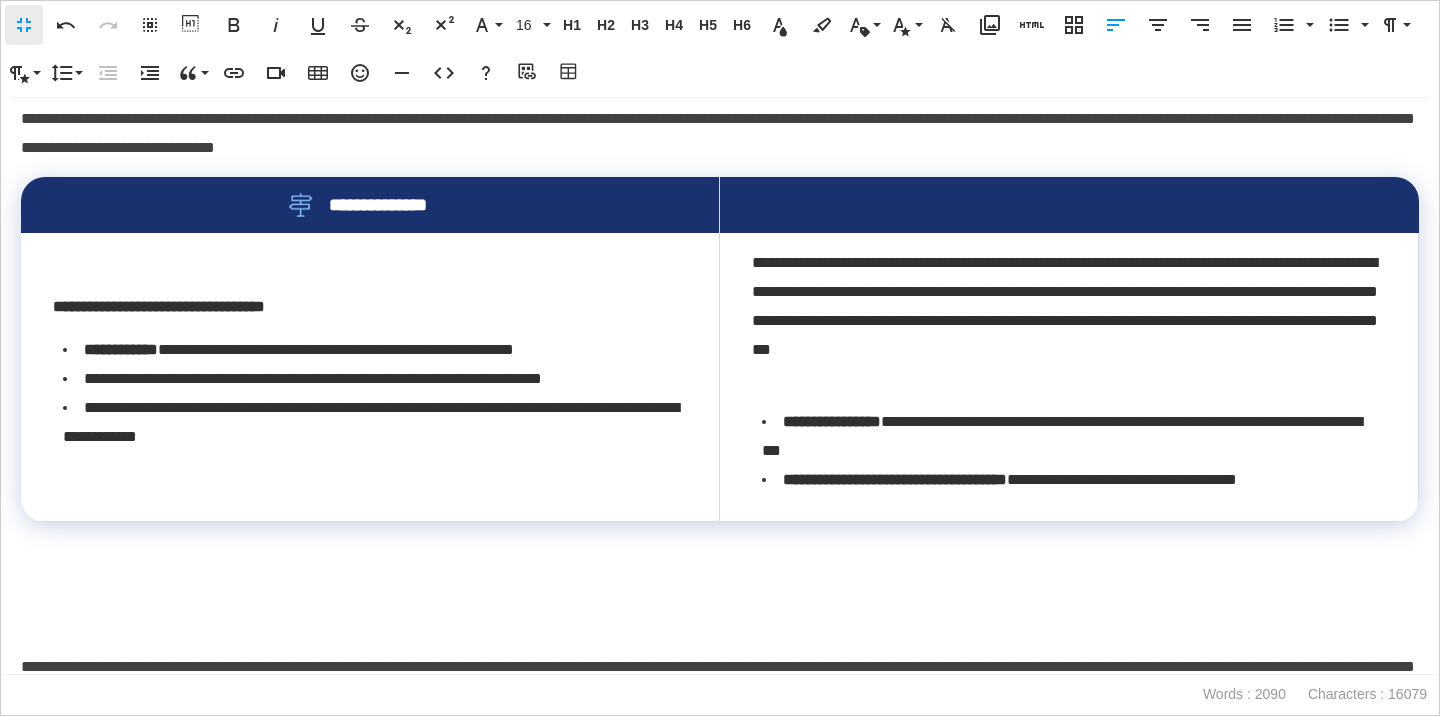 click on "**********" at bounding box center (720, 134) 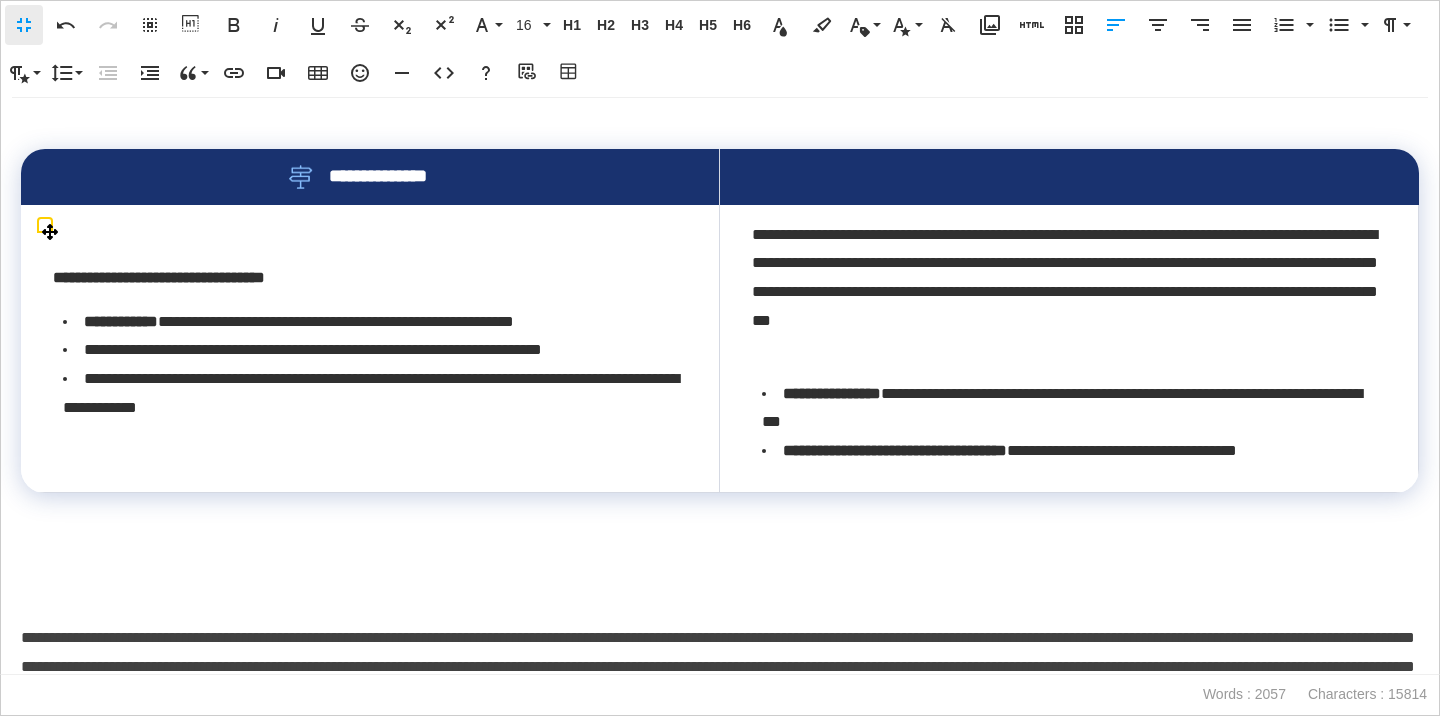 click on "**********" at bounding box center [370, 349] 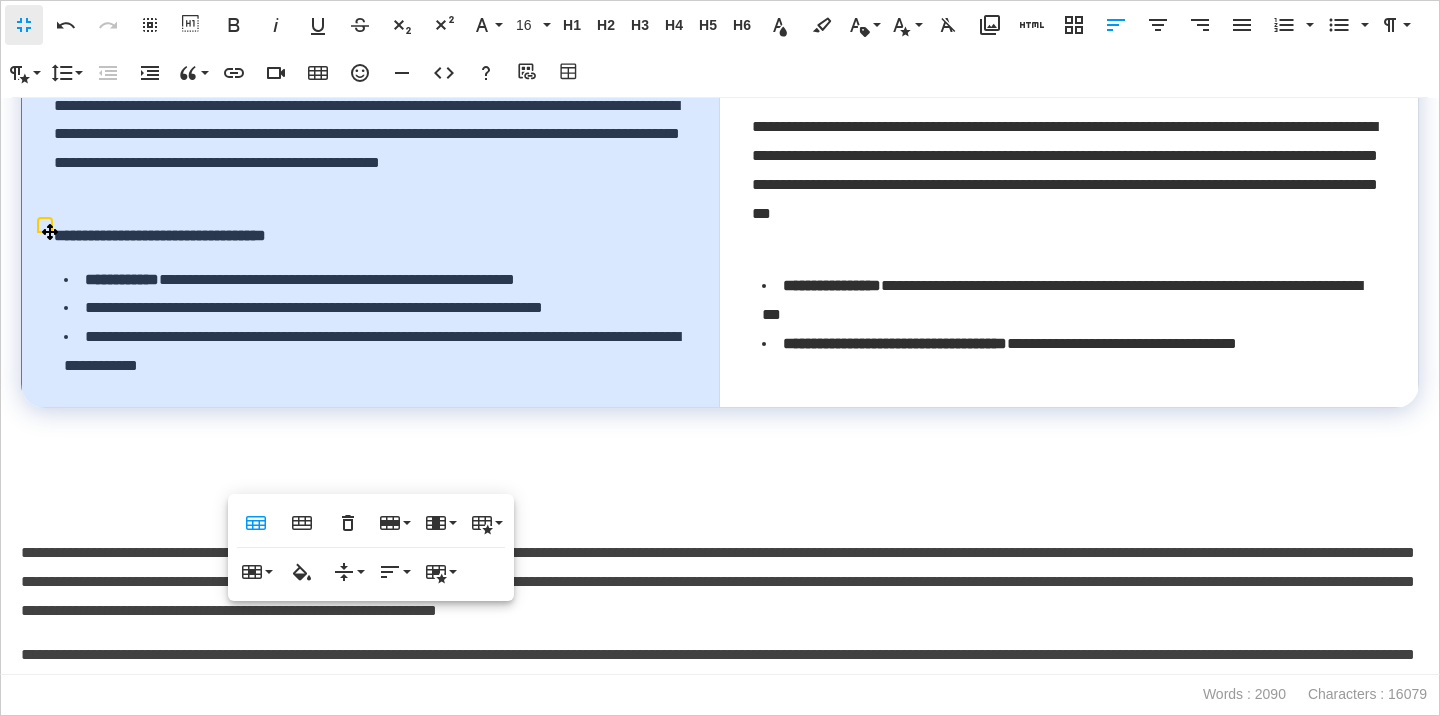 scroll, scrollTop: 5031, scrollLeft: 0, axis: vertical 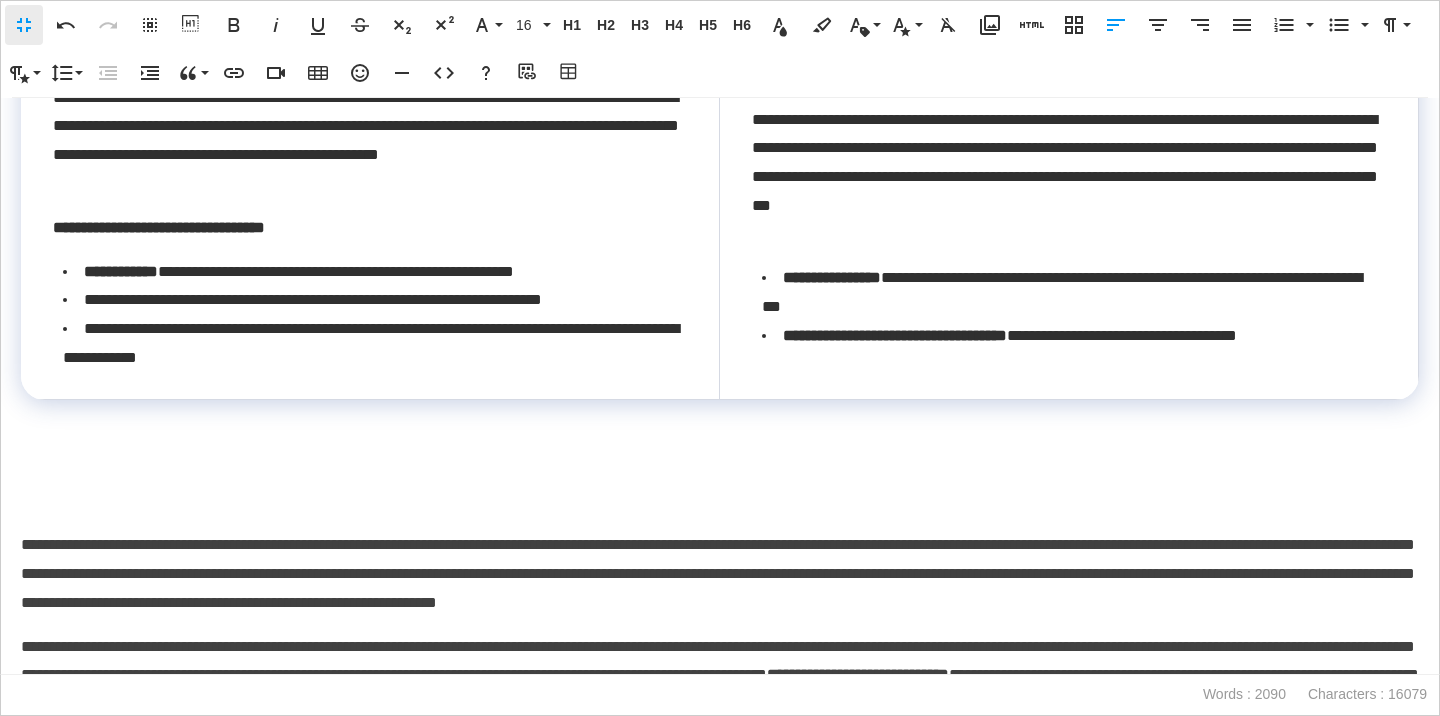 click at bounding box center [720, 501] 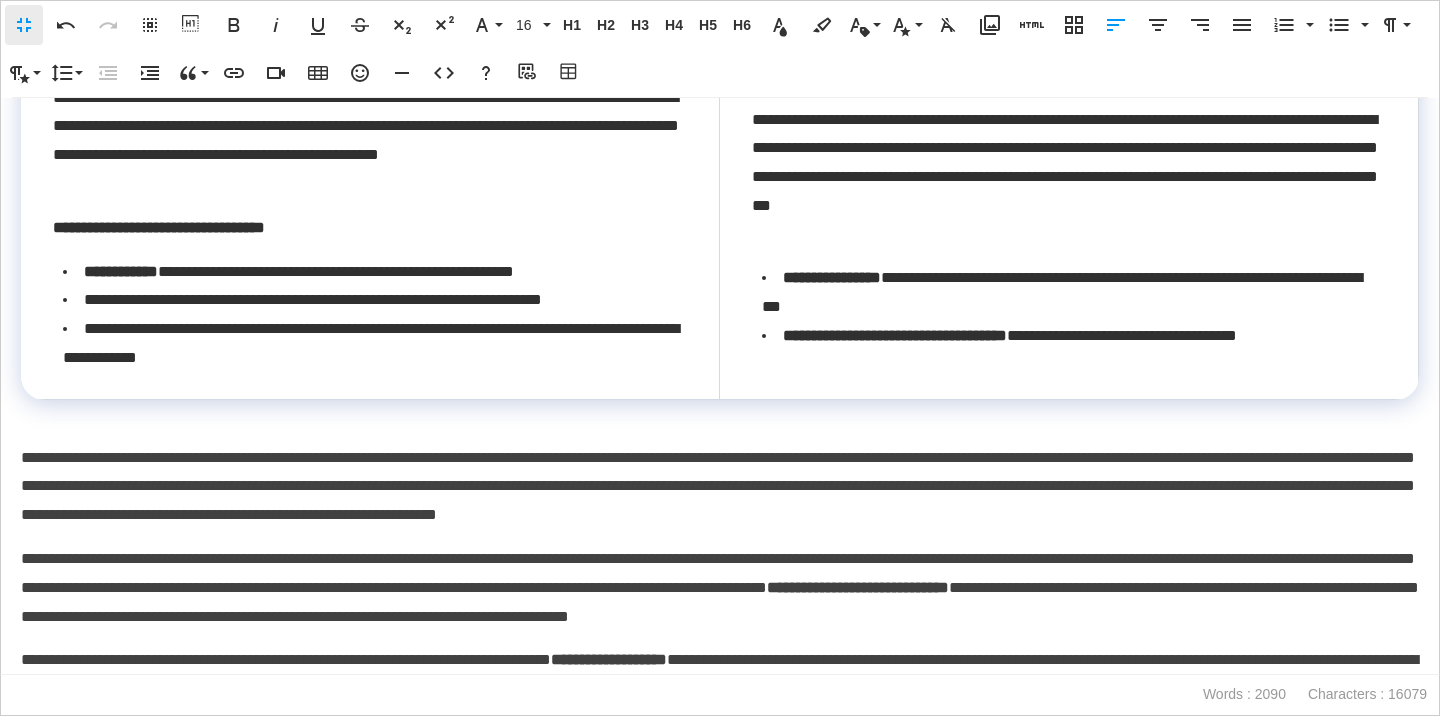 click on "**********" at bounding box center [1068, 234] 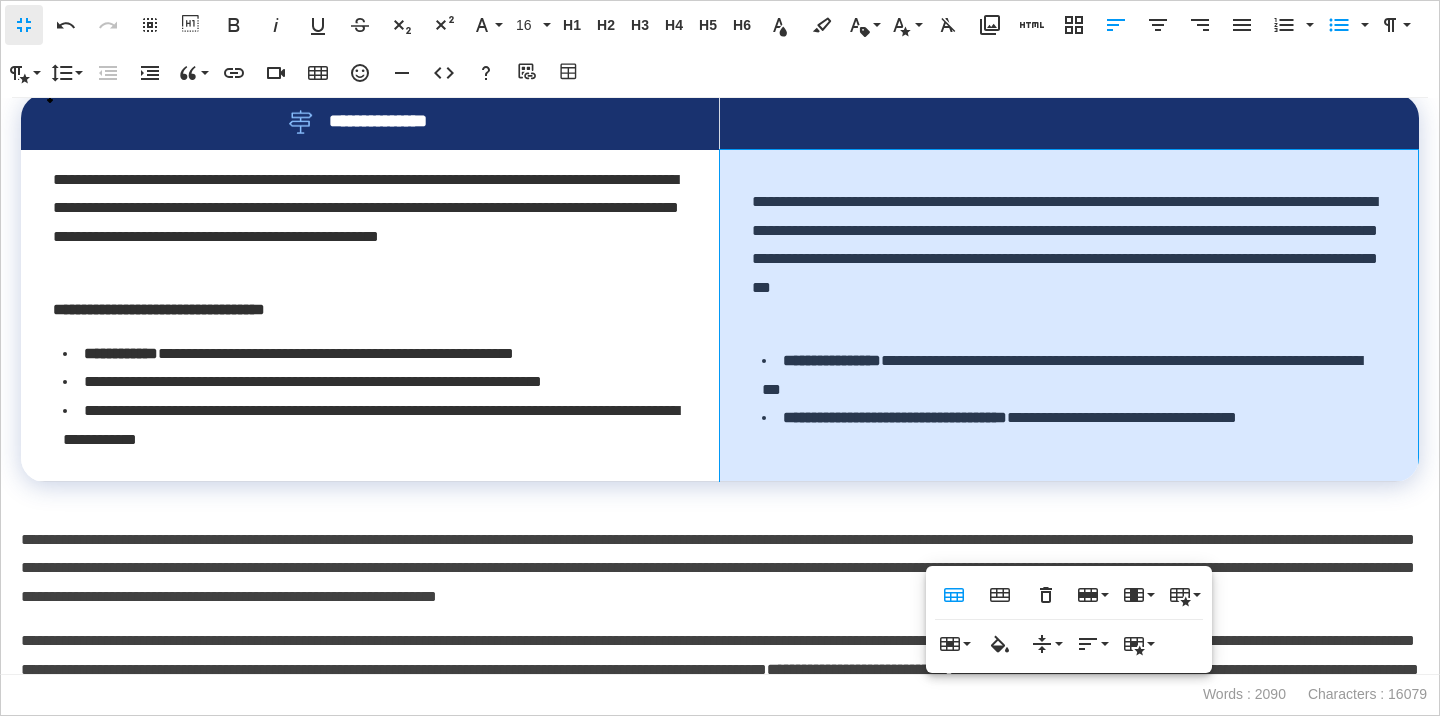 scroll, scrollTop: 4943, scrollLeft: 0, axis: vertical 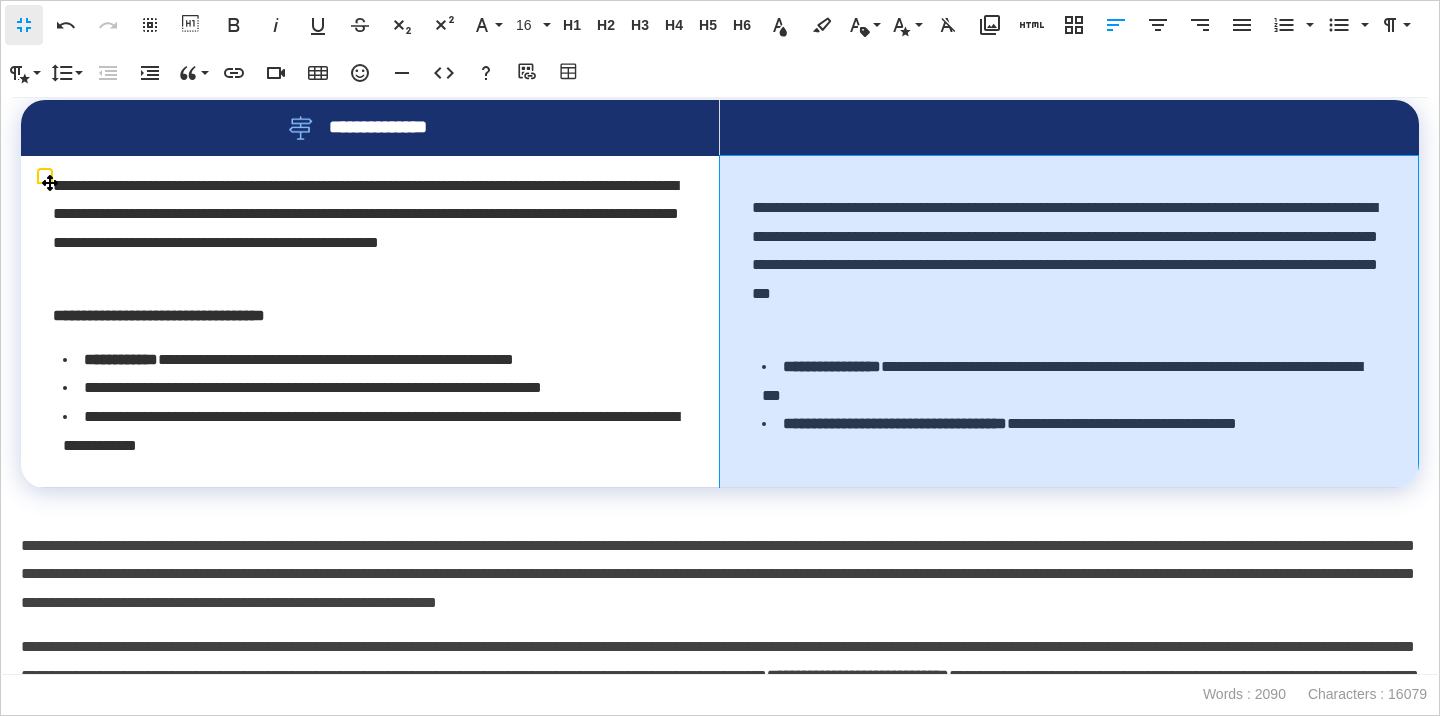 click on "**********" at bounding box center [1069, 266] 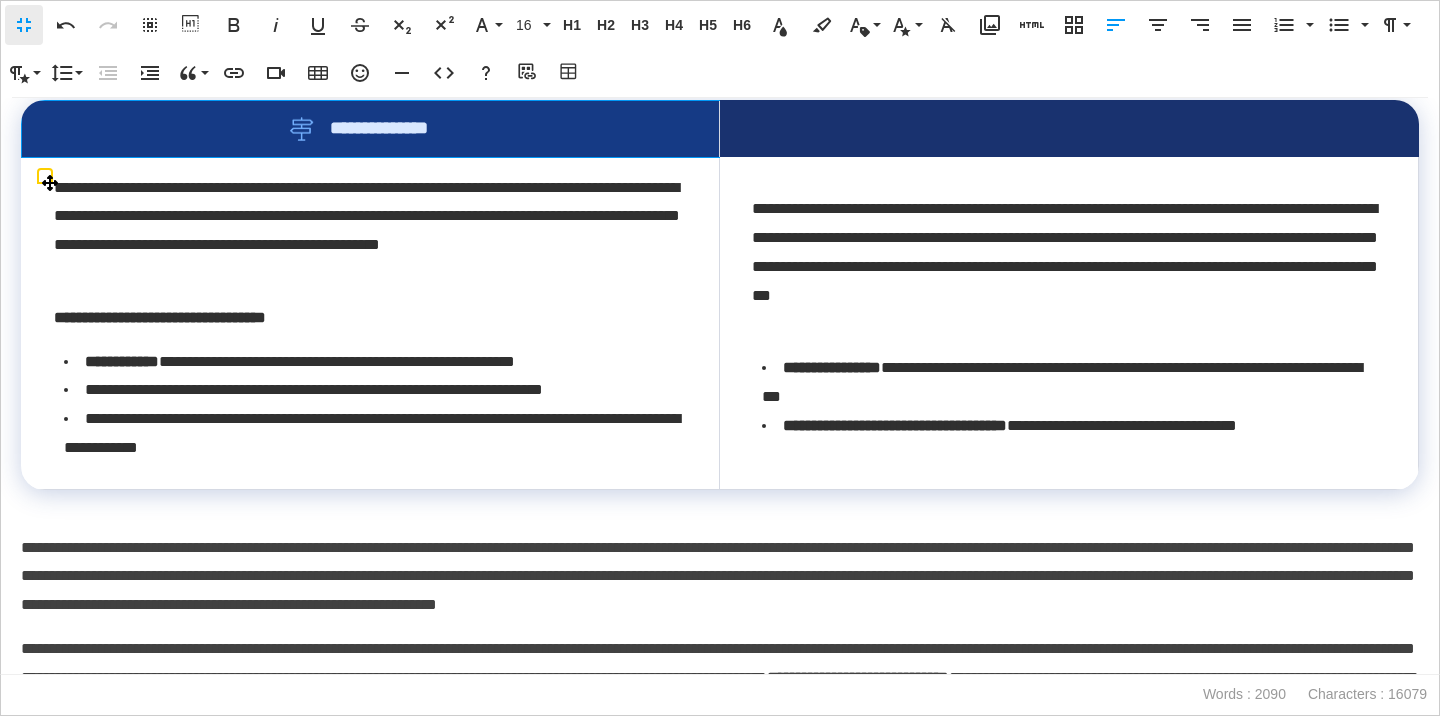 click on "**********" at bounding box center [370, 129] 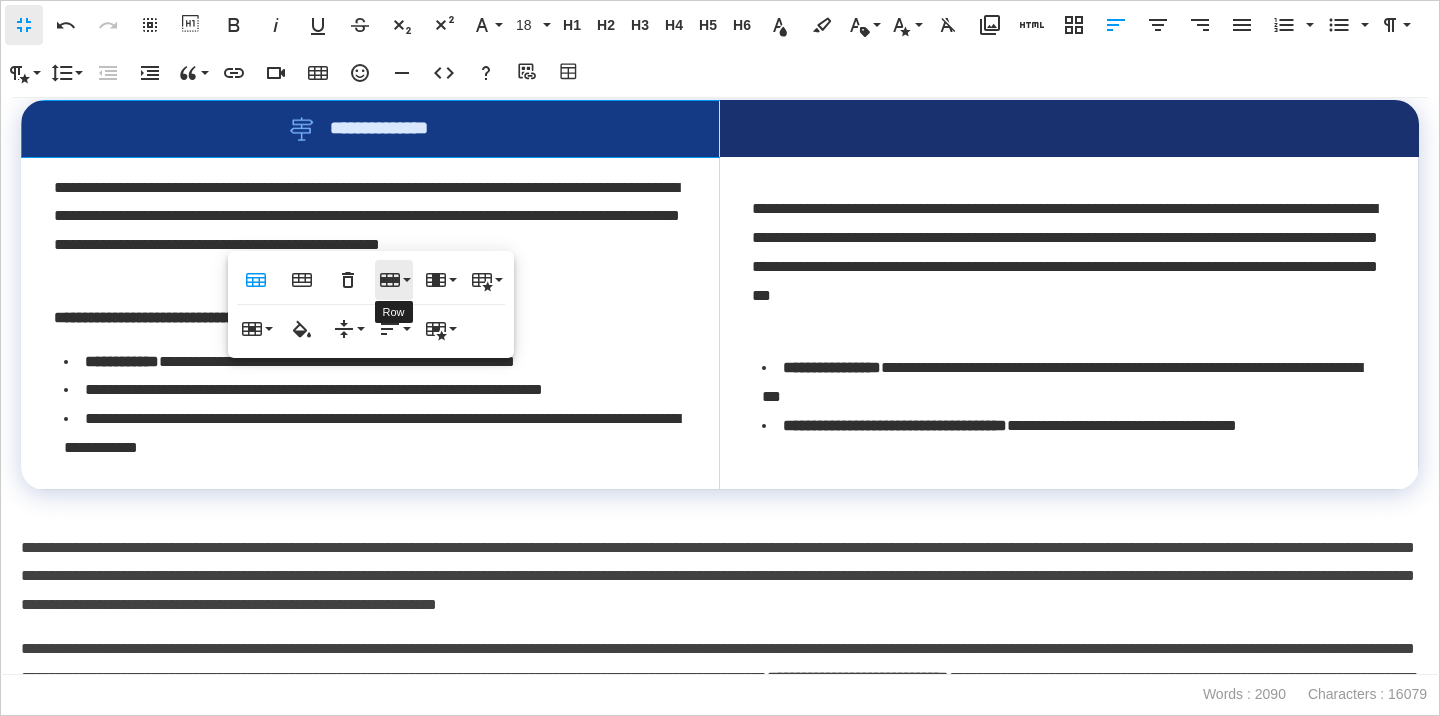 click 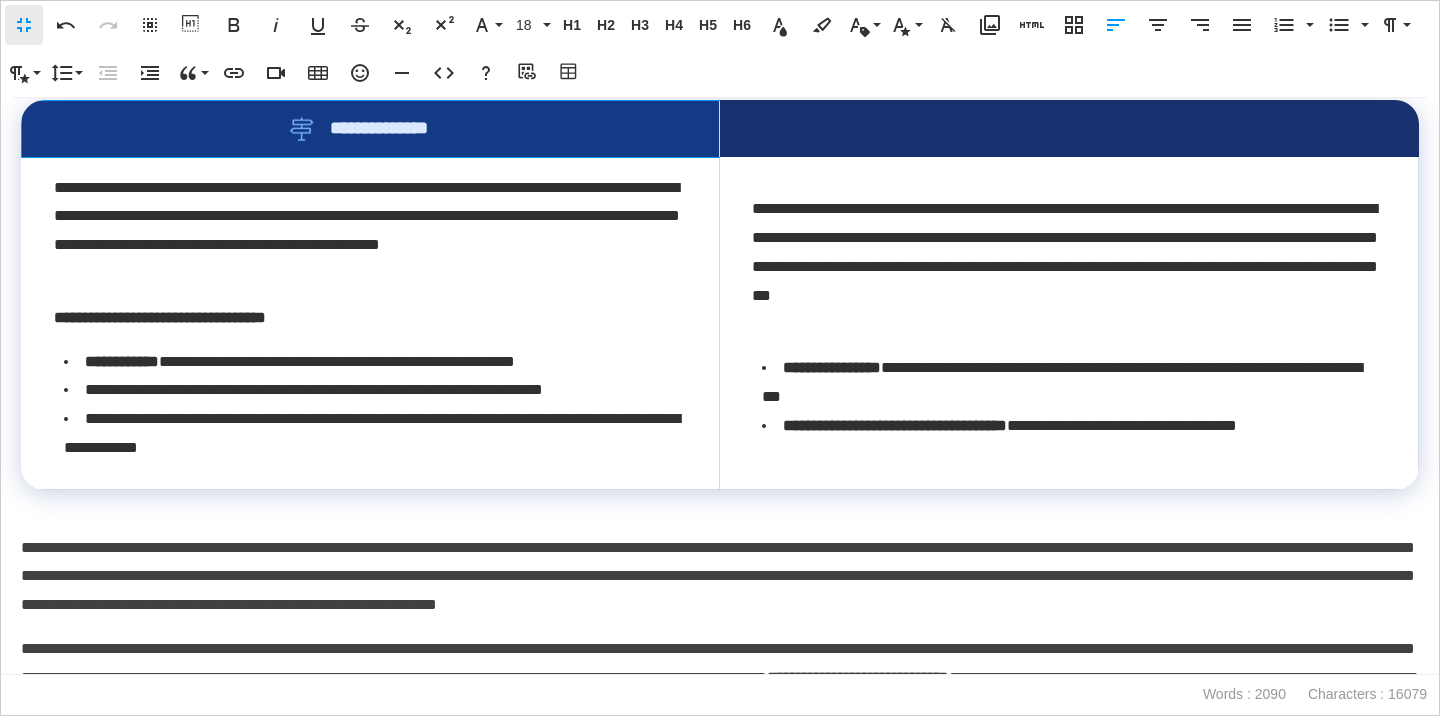 click on "**********" at bounding box center [370, 129] 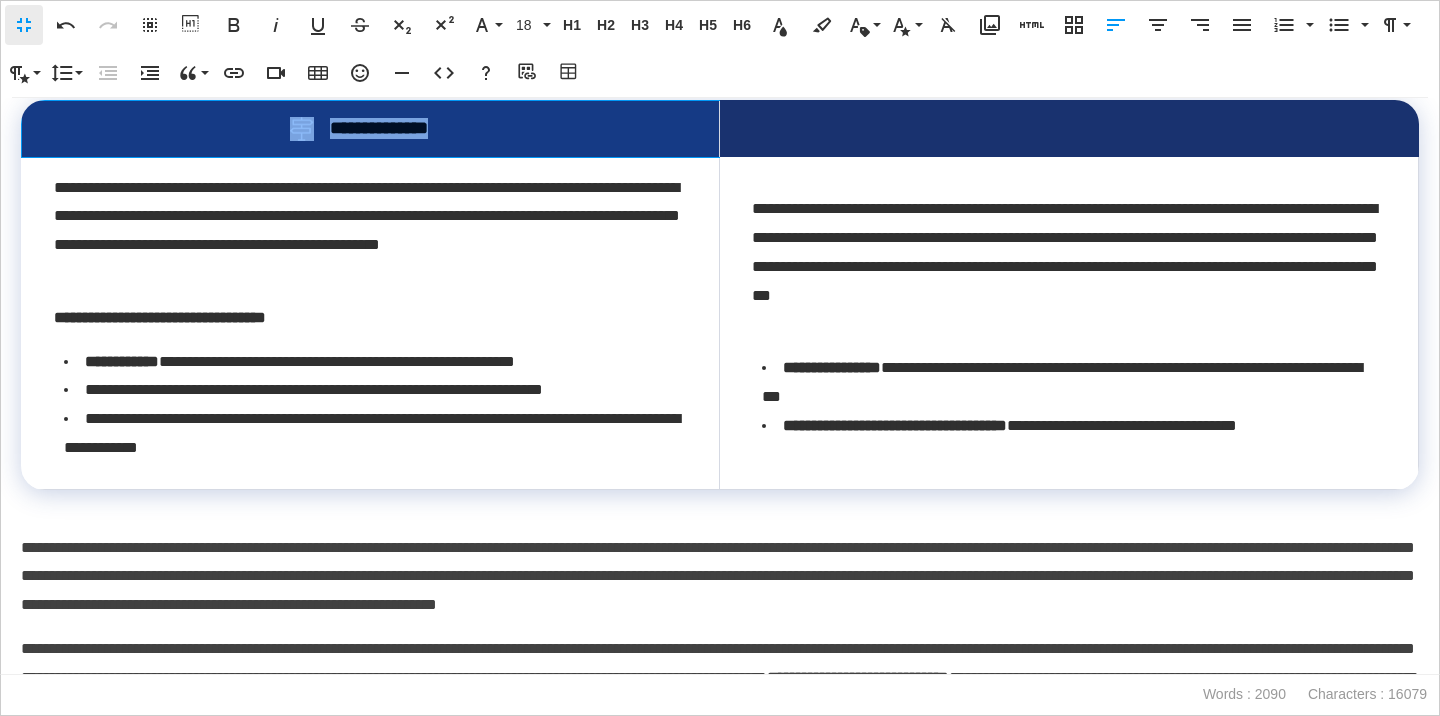 drag, startPoint x: 475, startPoint y: 217, endPoint x: 289, endPoint y: 215, distance: 186.01076 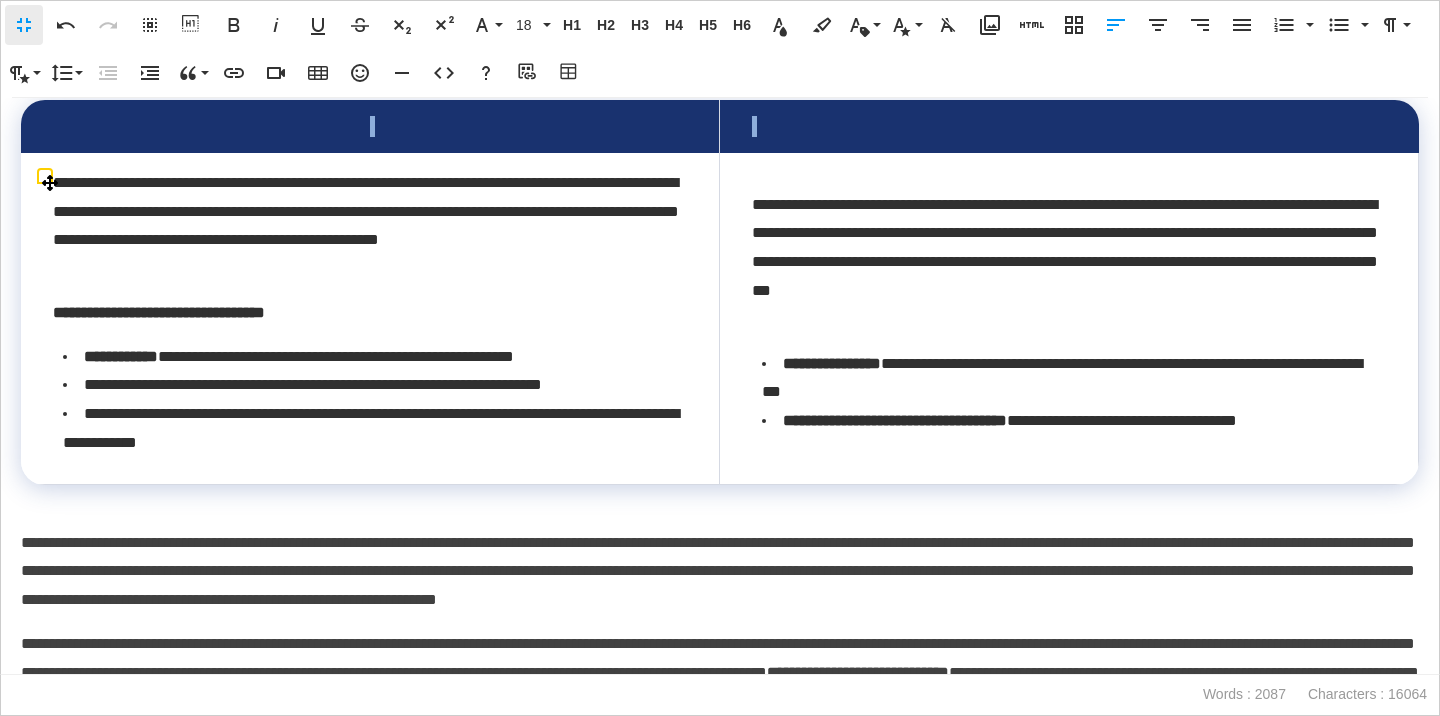 click at bounding box center (1068, 126) 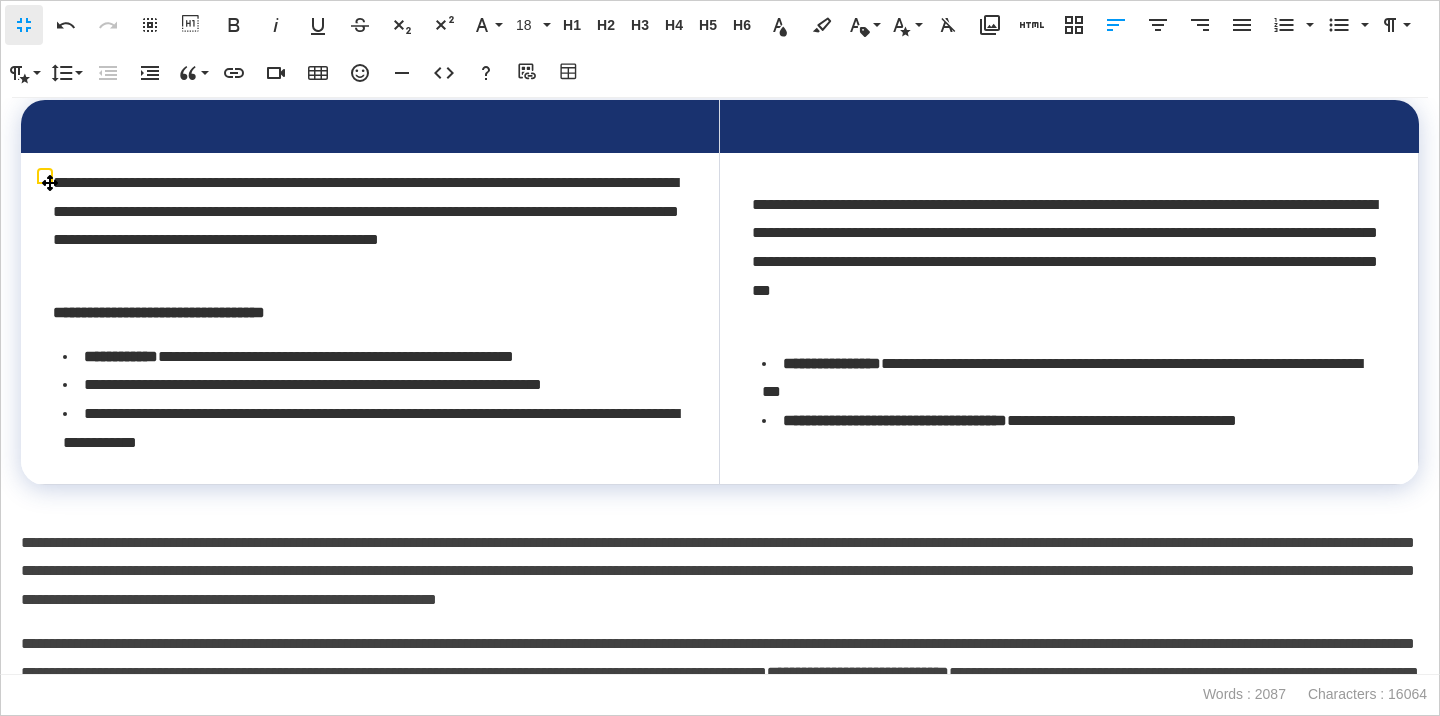 click at bounding box center [1068, 126] 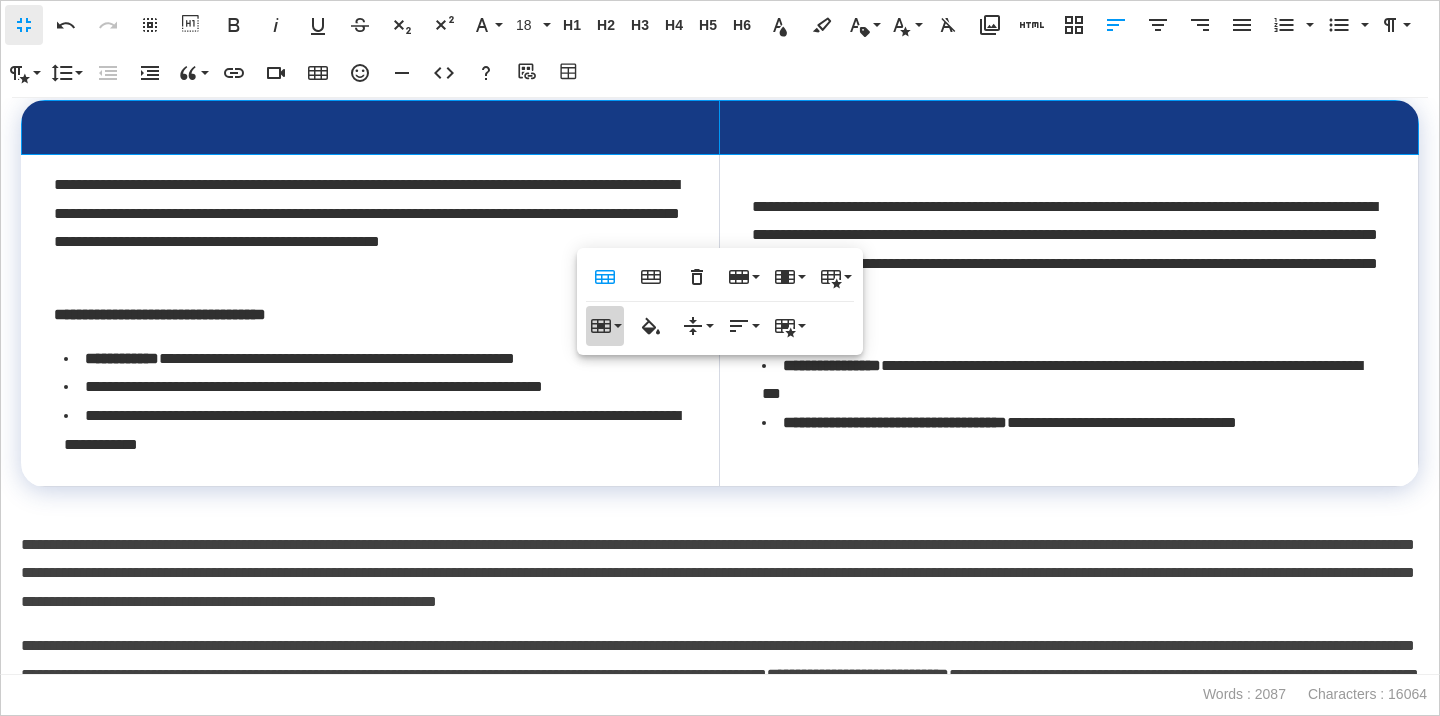 click on "Cell" at bounding box center [605, 326] 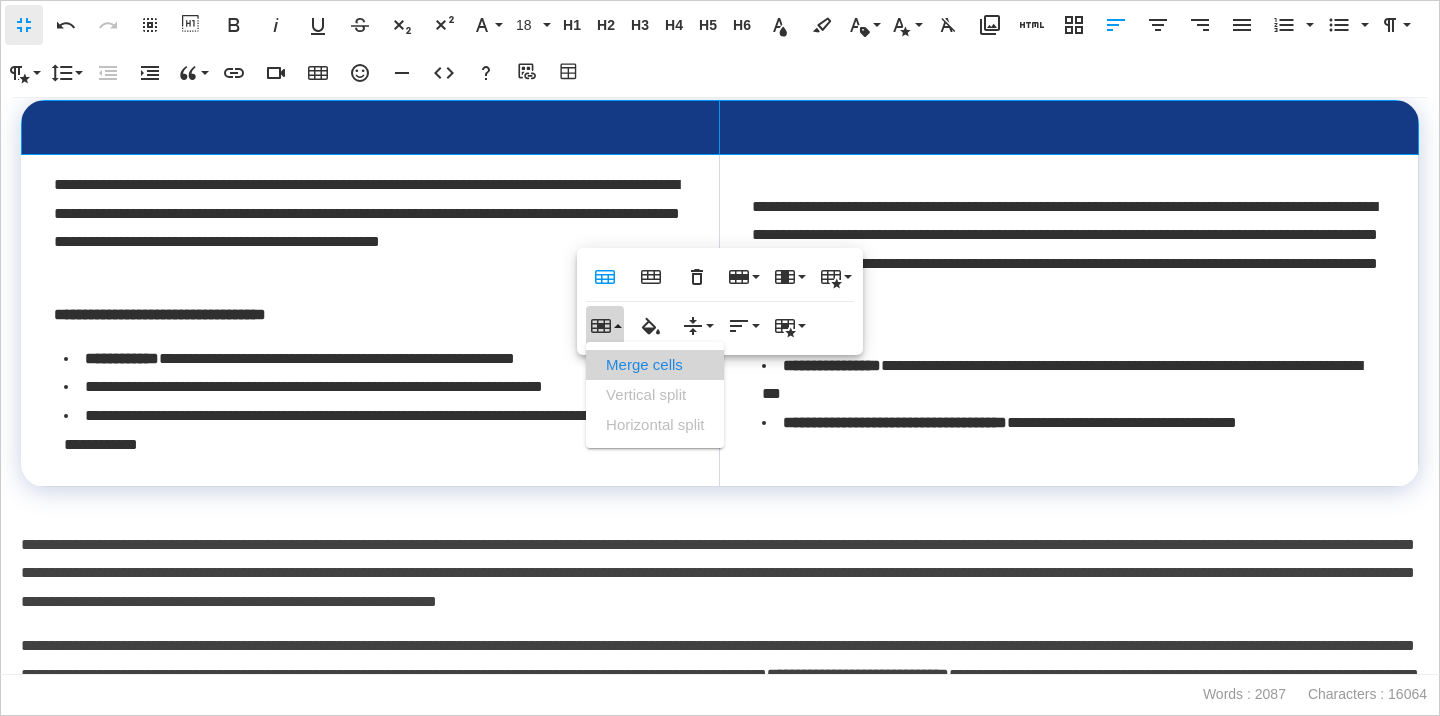click on "Merge cells" at bounding box center (655, 365) 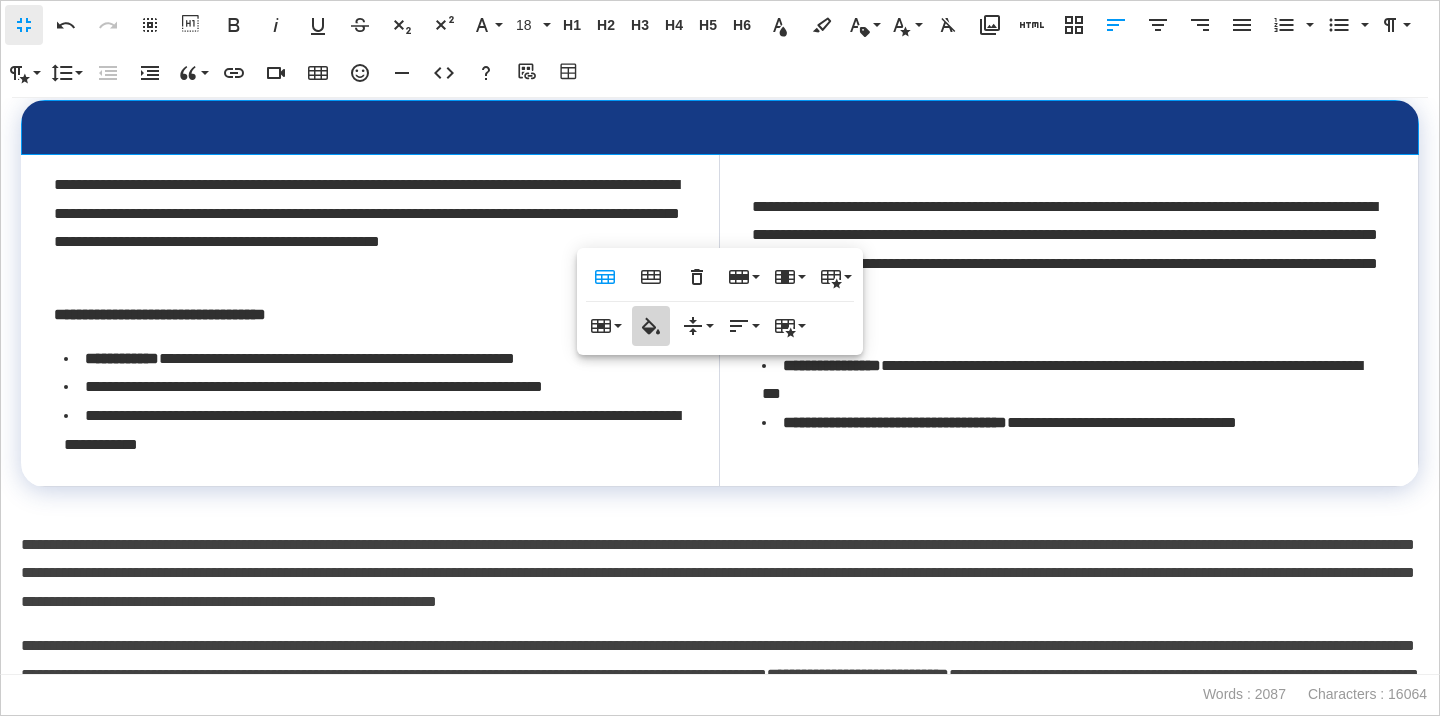 click 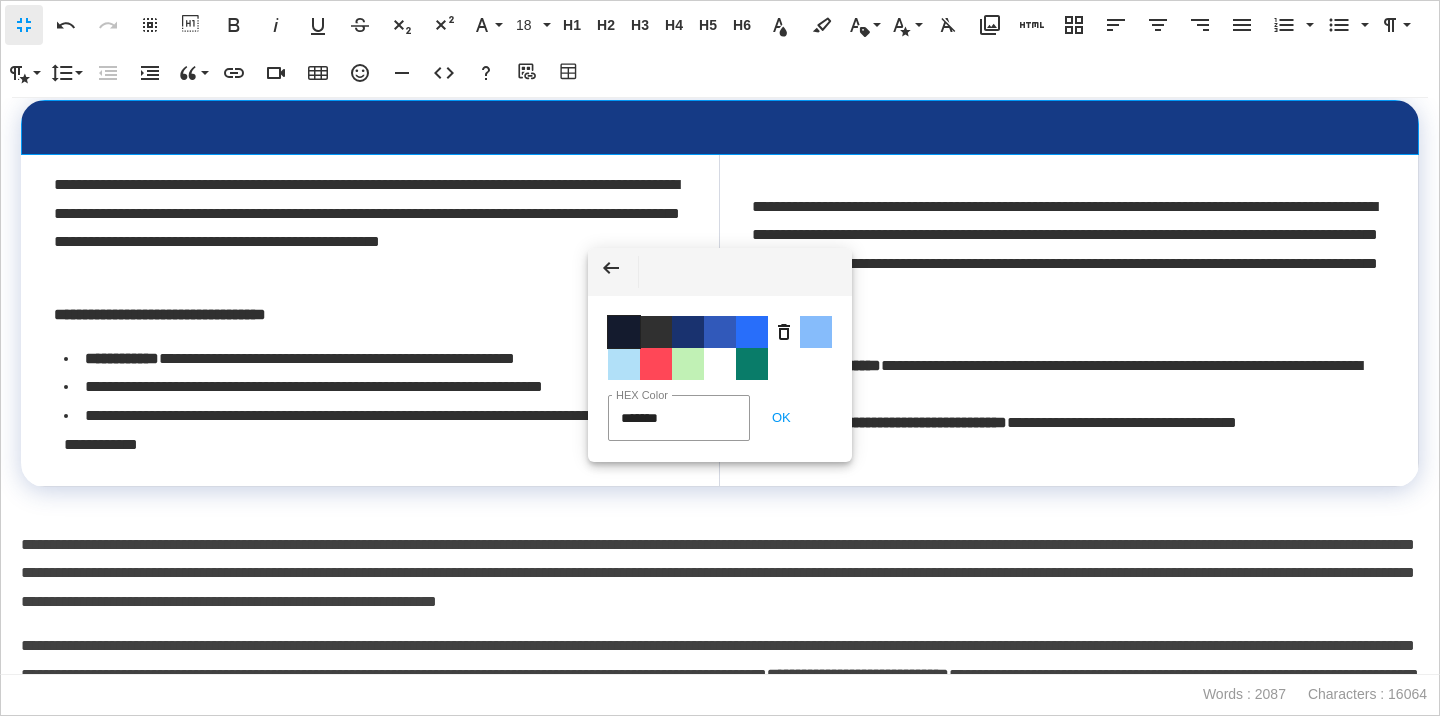 click on "Color #141B2E" at bounding box center [624, 332] 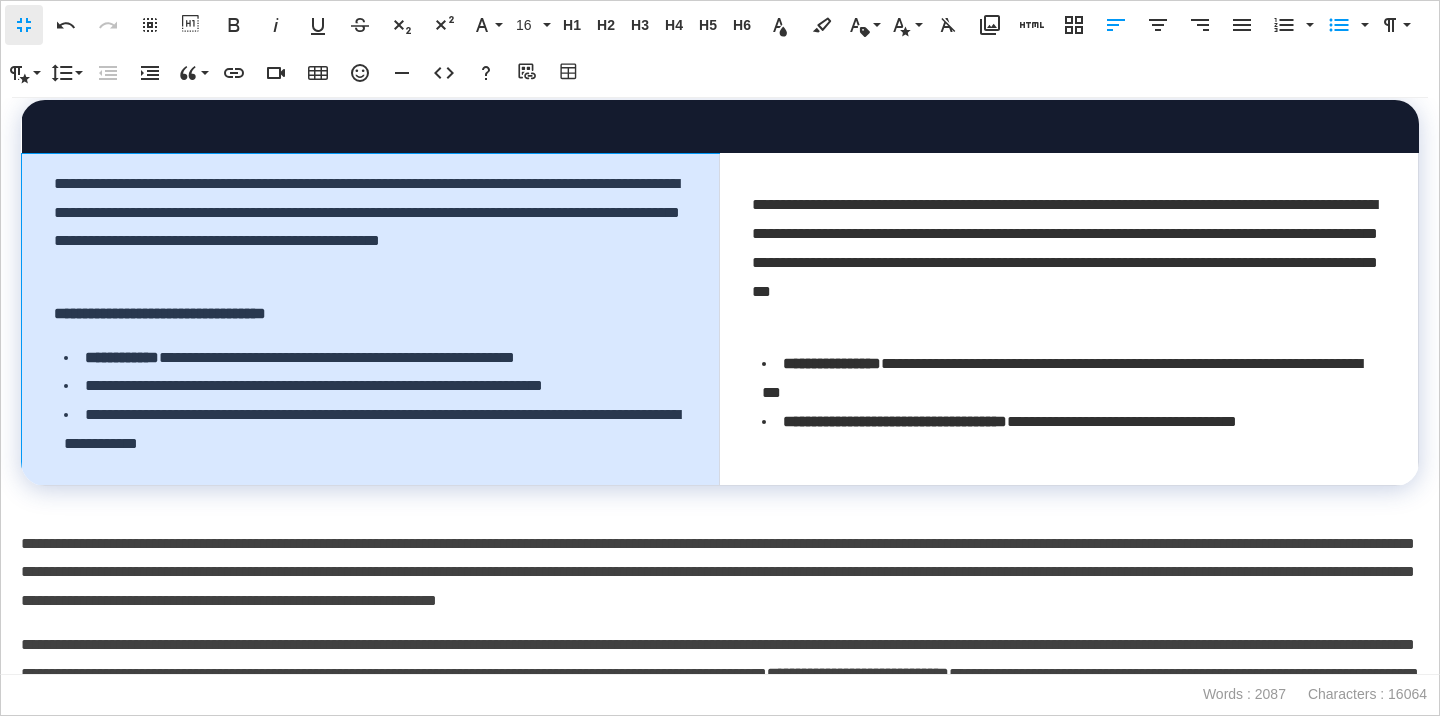 click on "**********" at bounding box center (375, 430) 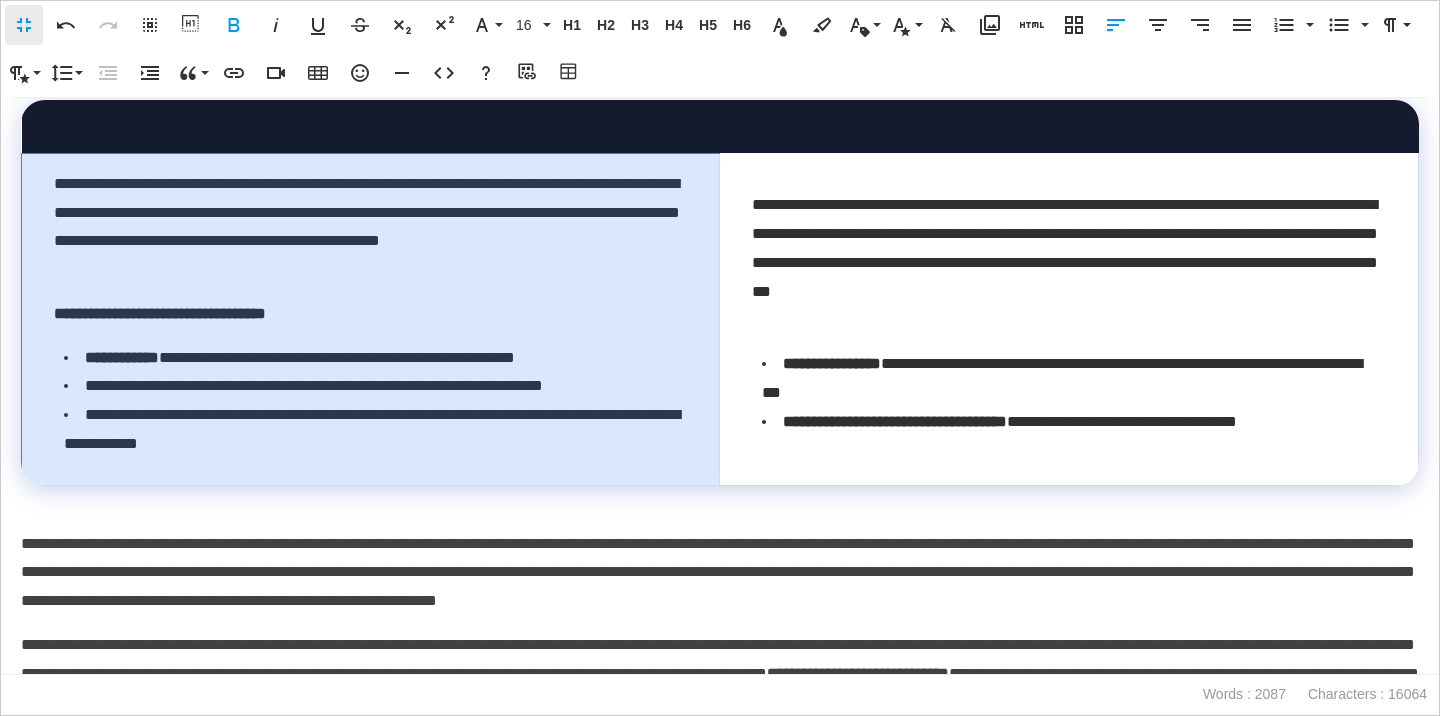 click on "**********" at bounding box center (160, 313) 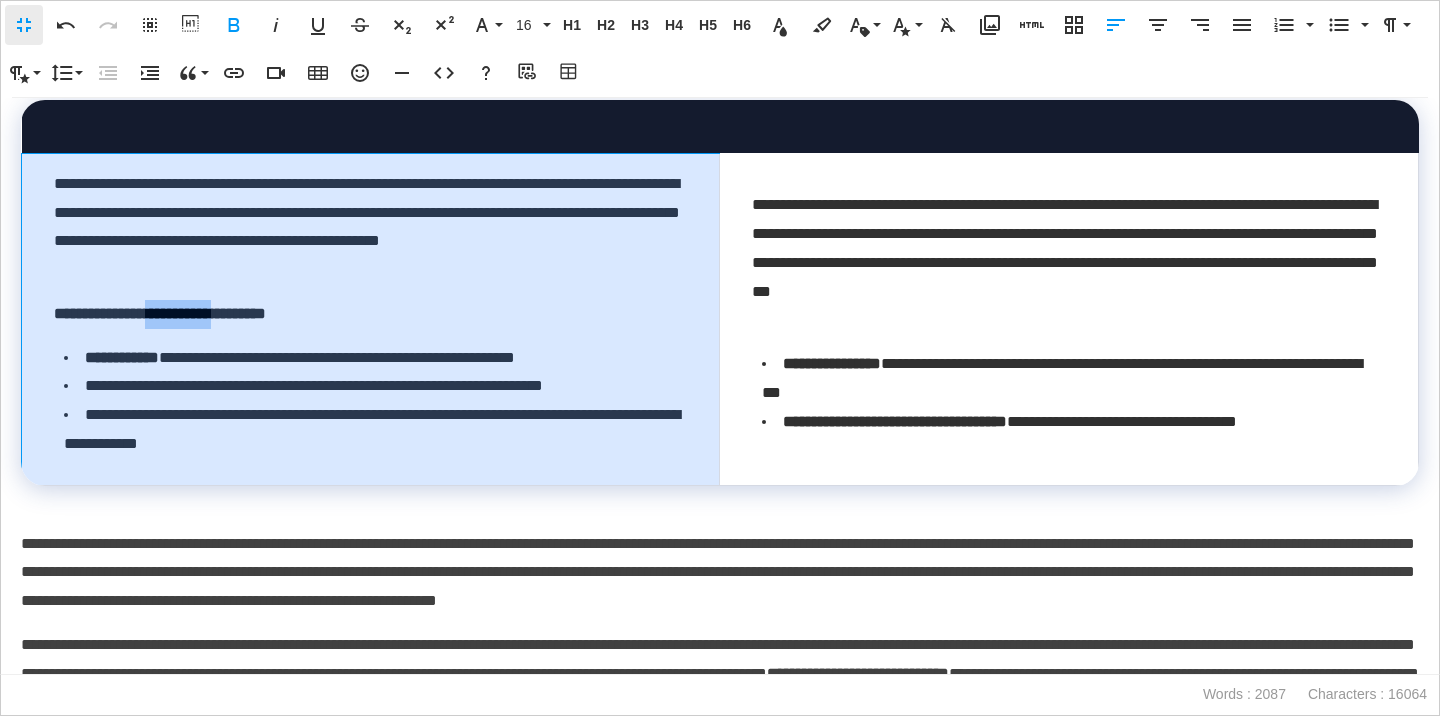 click on "**********" at bounding box center (160, 313) 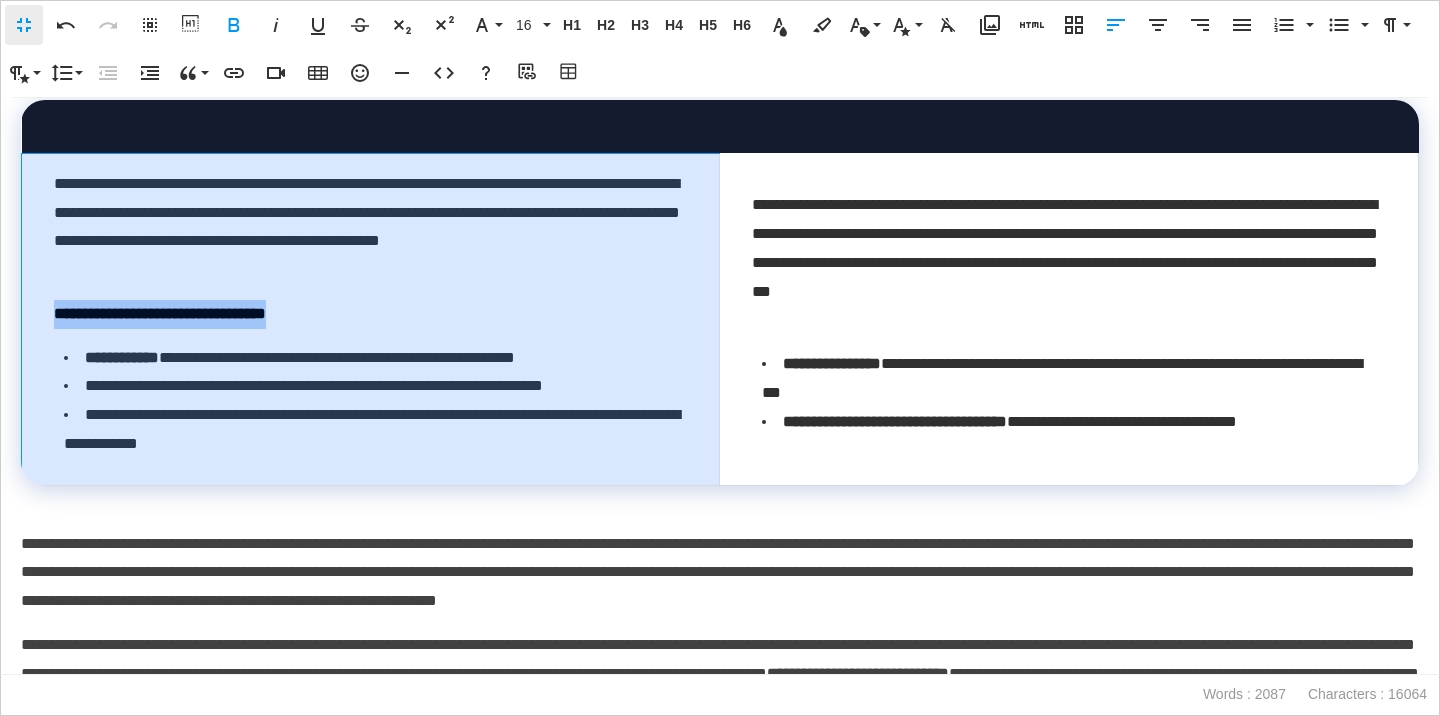 click on "**********" at bounding box center [160, 313] 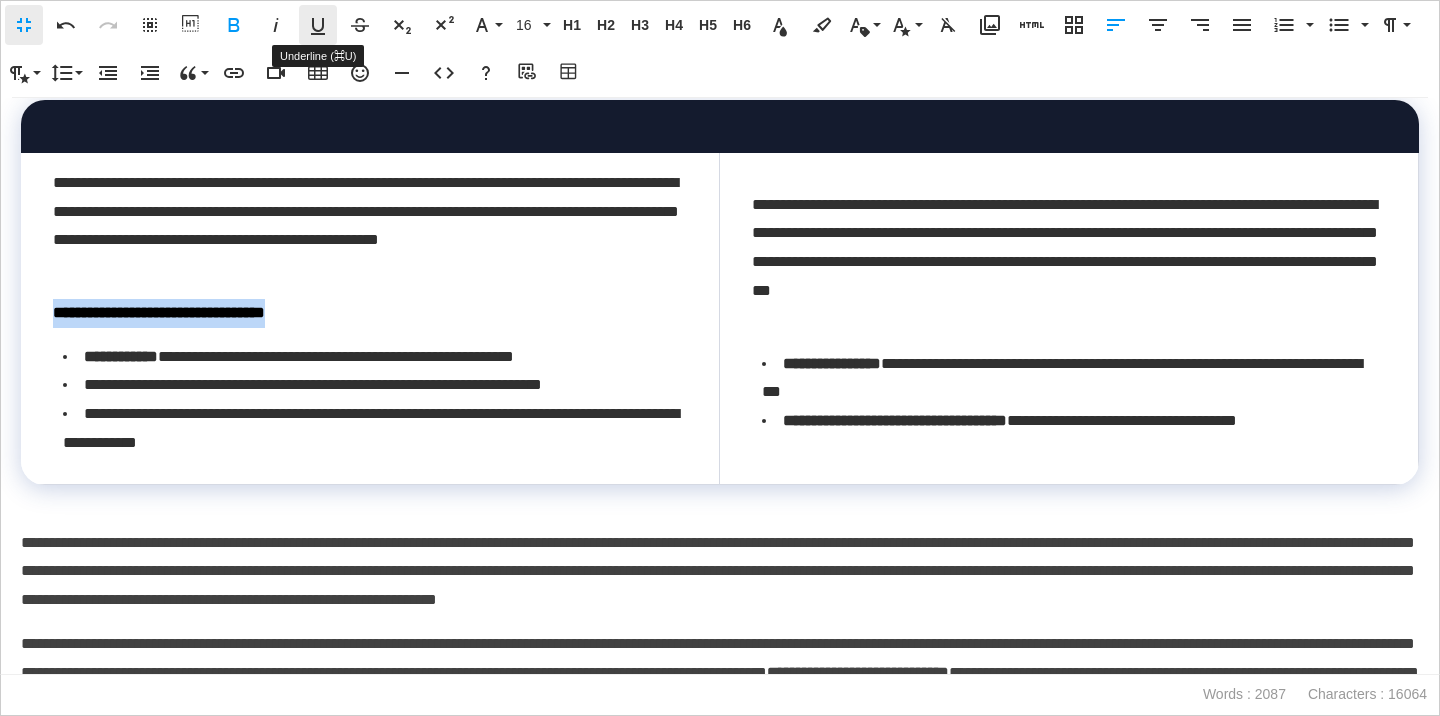 click 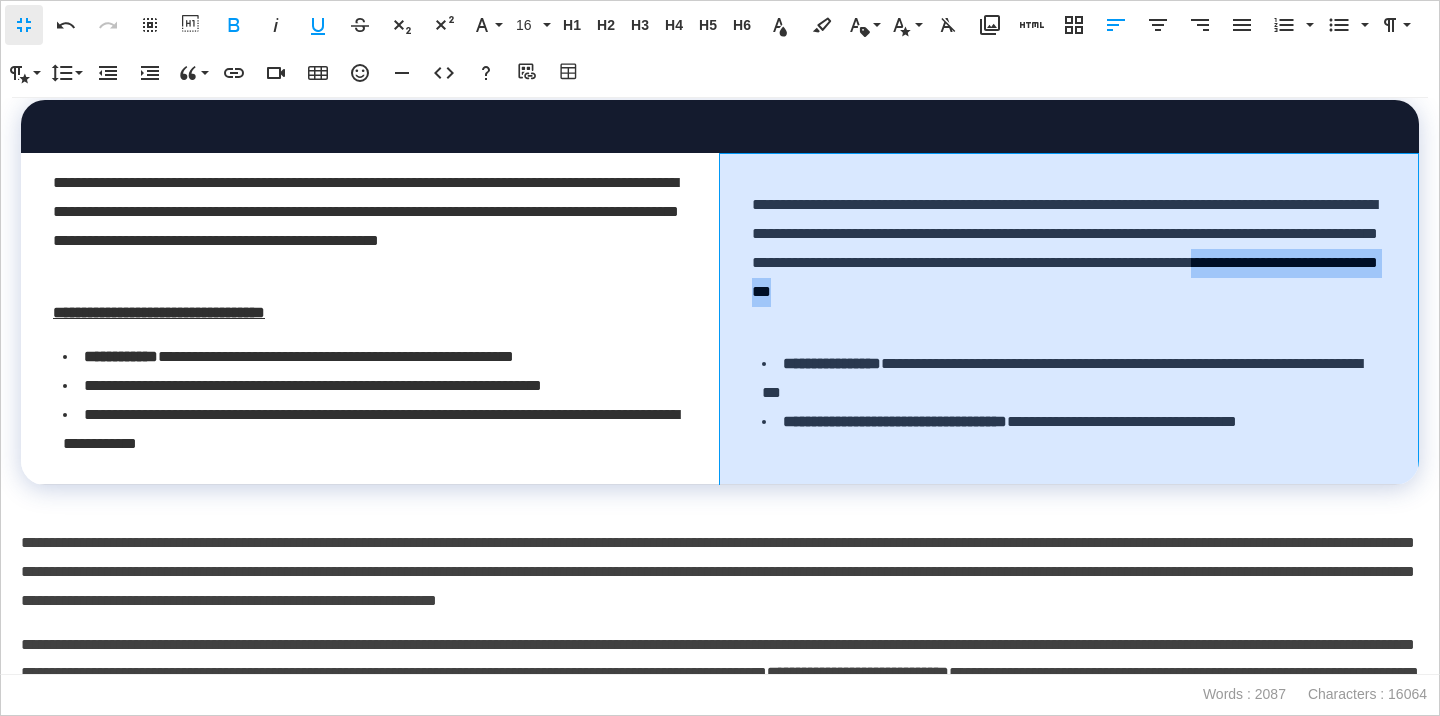 drag, startPoint x: 1145, startPoint y: 374, endPoint x: 1160, endPoint y: 402, distance: 31.764761 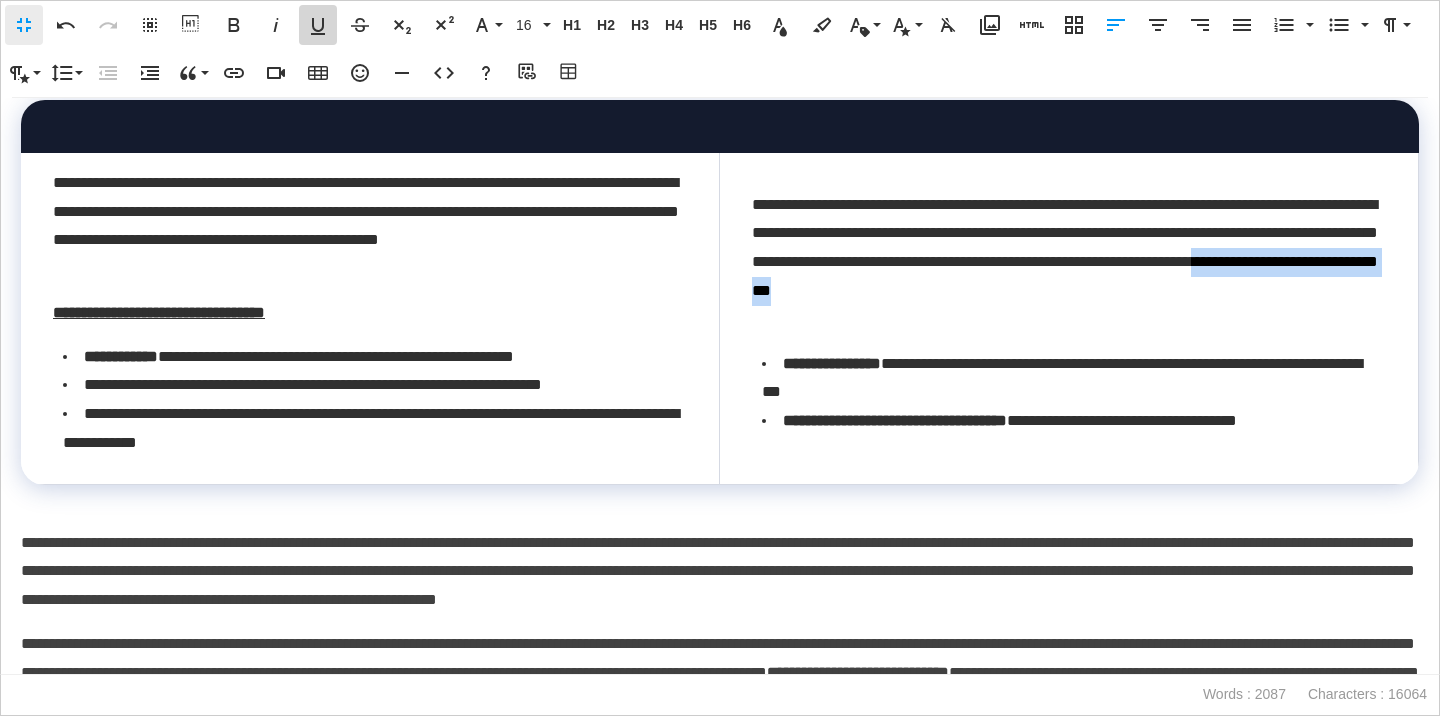 click 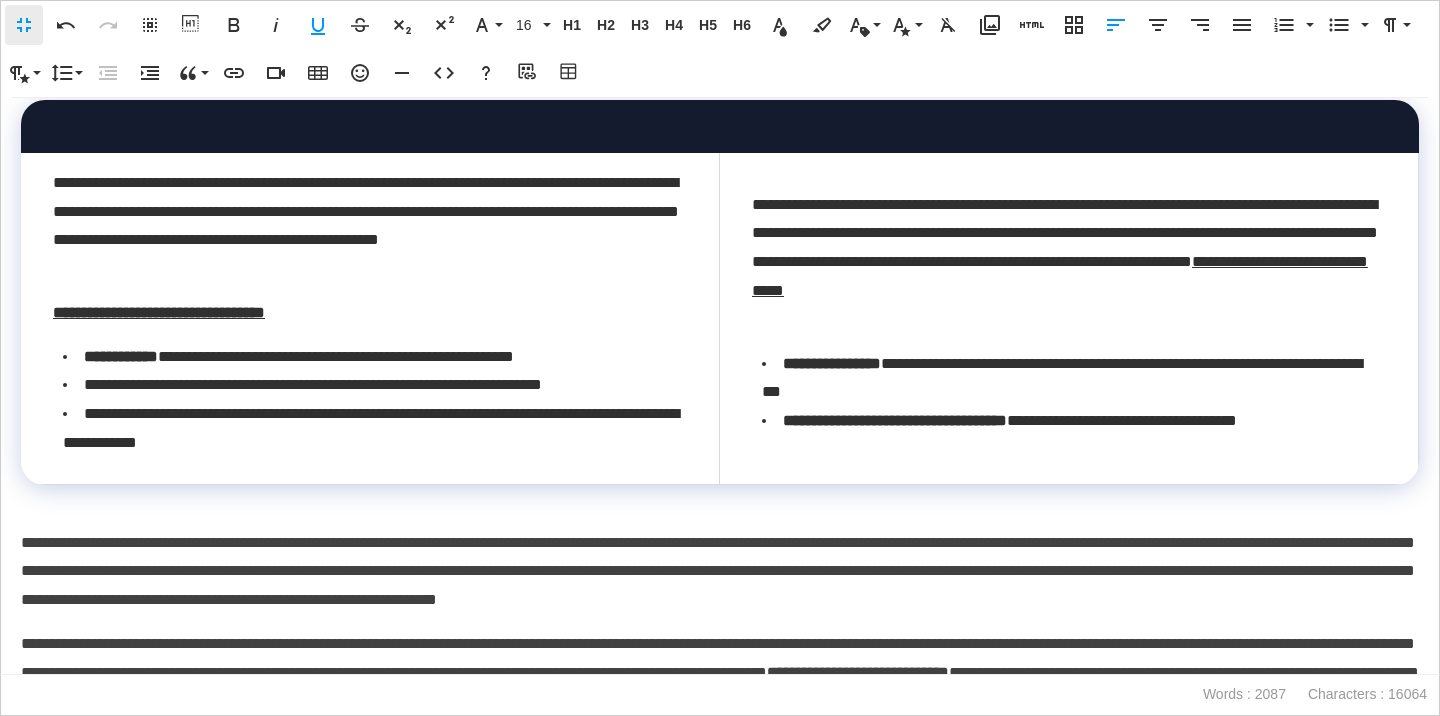 click on "**********" at bounding box center (370, 313) 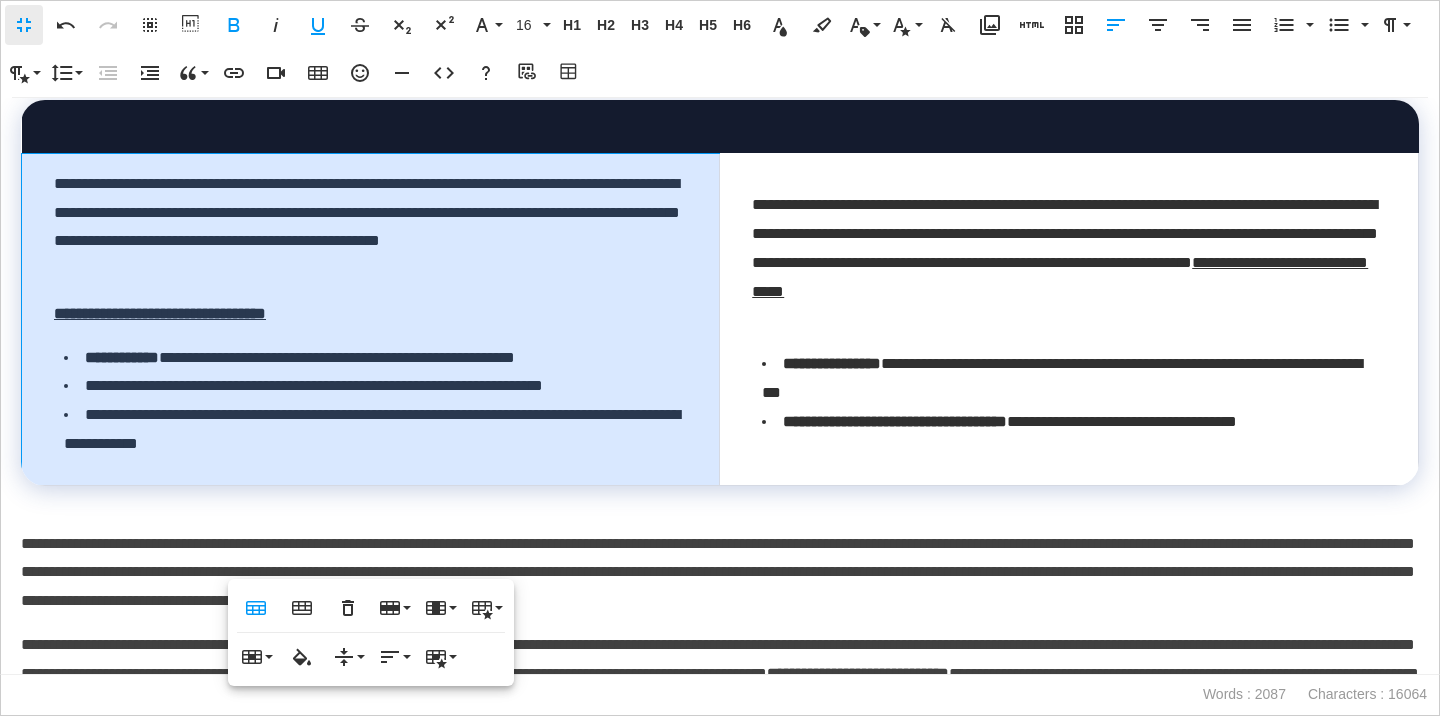 click on "**********" at bounding box center [371, 319] 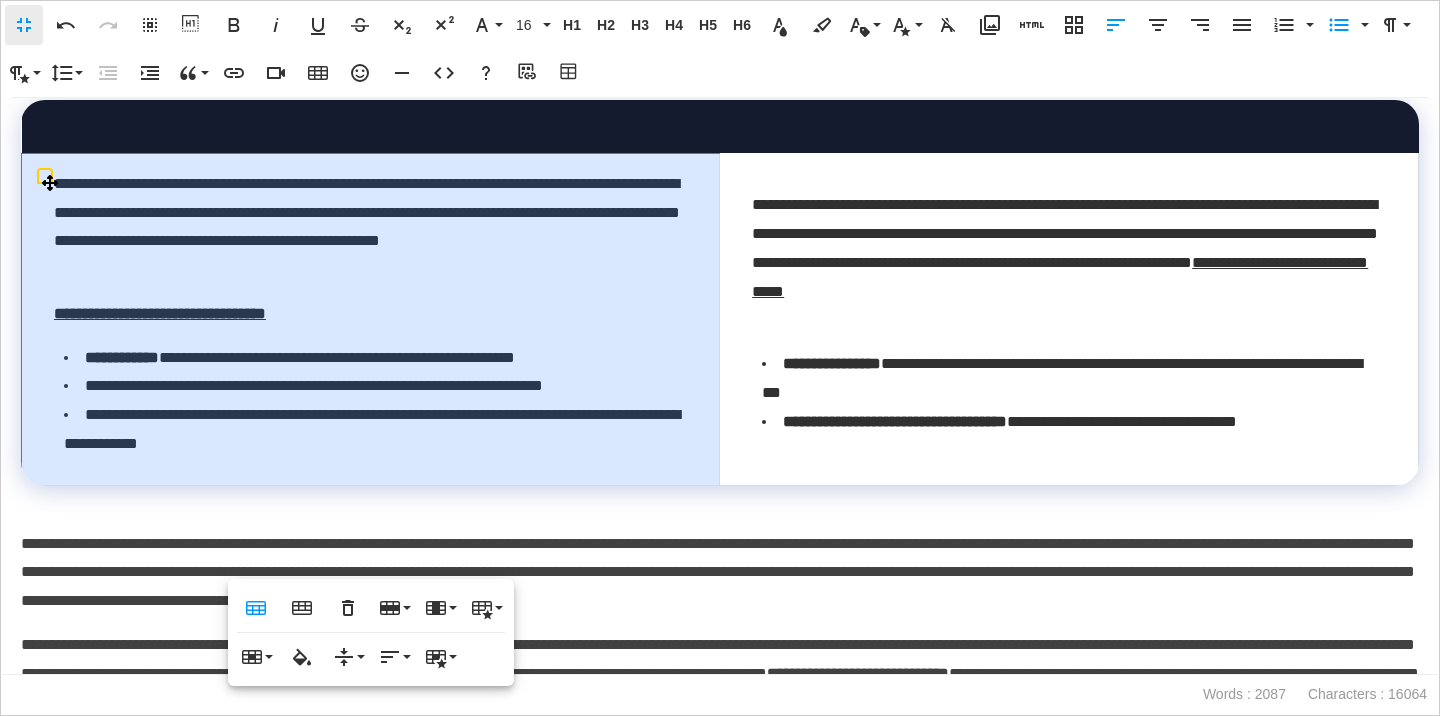 click on "**********" at bounding box center [720, 386] 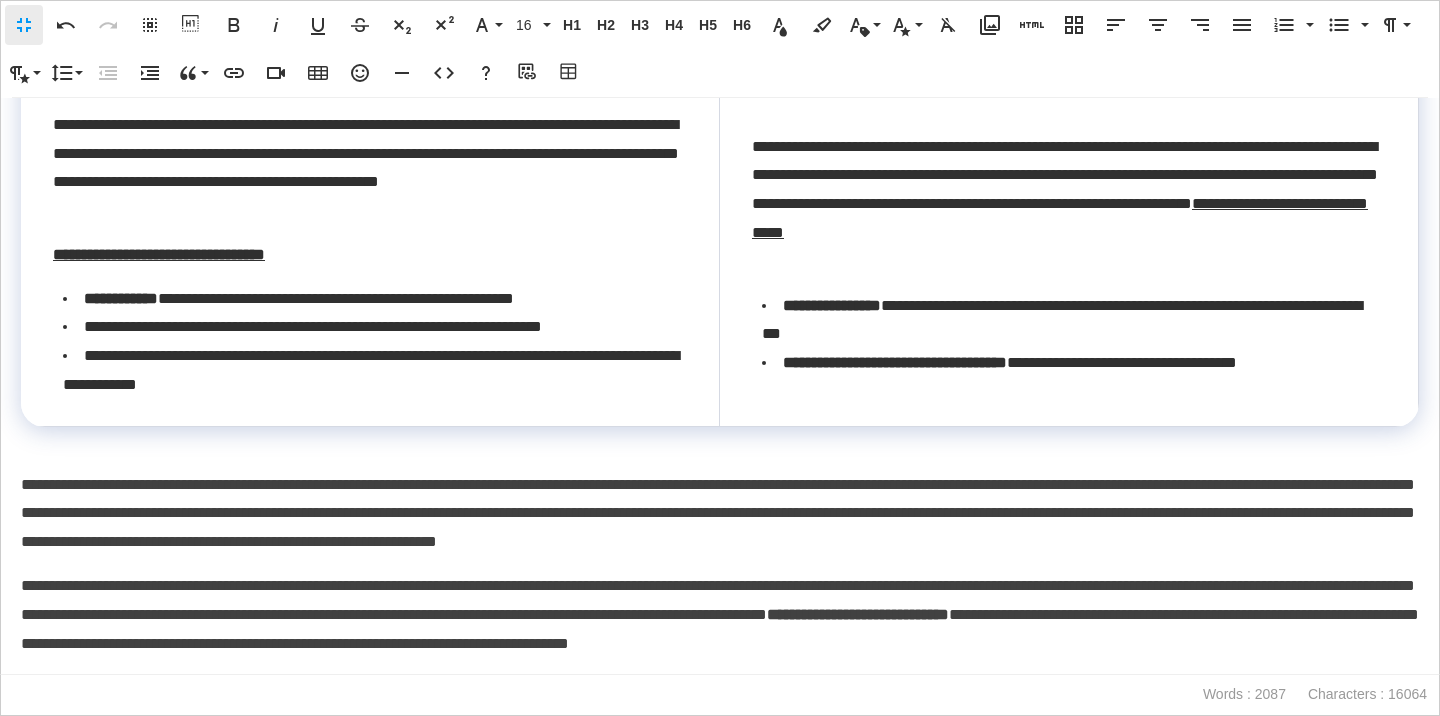 scroll, scrollTop: 4966, scrollLeft: 0, axis: vertical 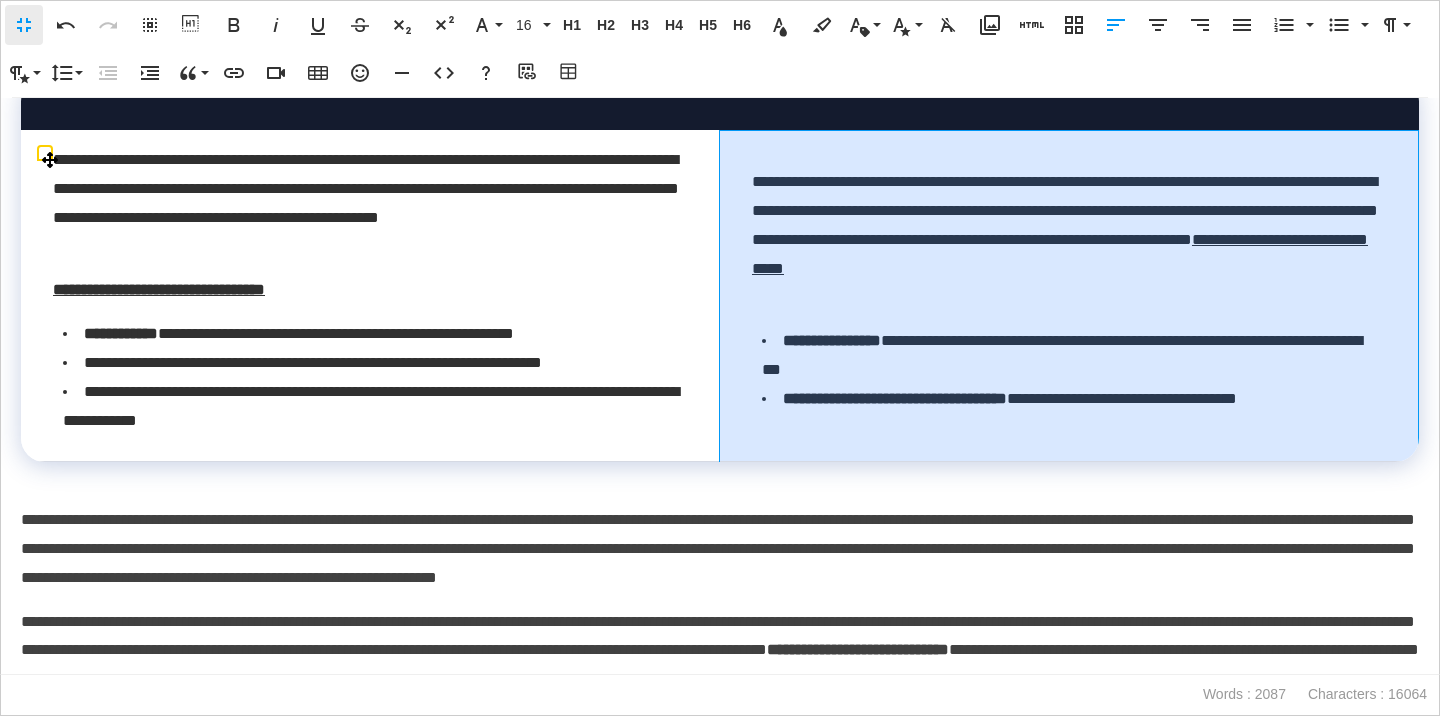 click on "**********" at bounding box center [1069, 240] 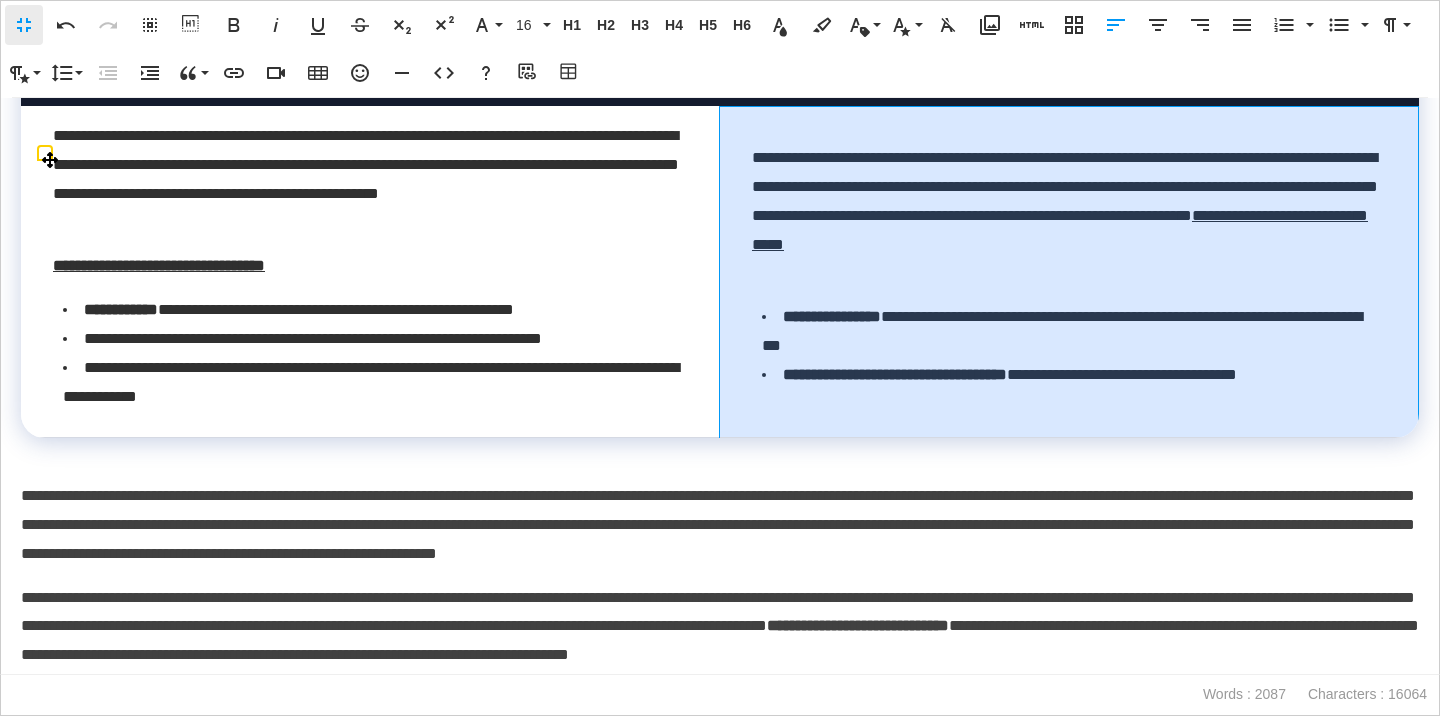 scroll, scrollTop: 5171, scrollLeft: 0, axis: vertical 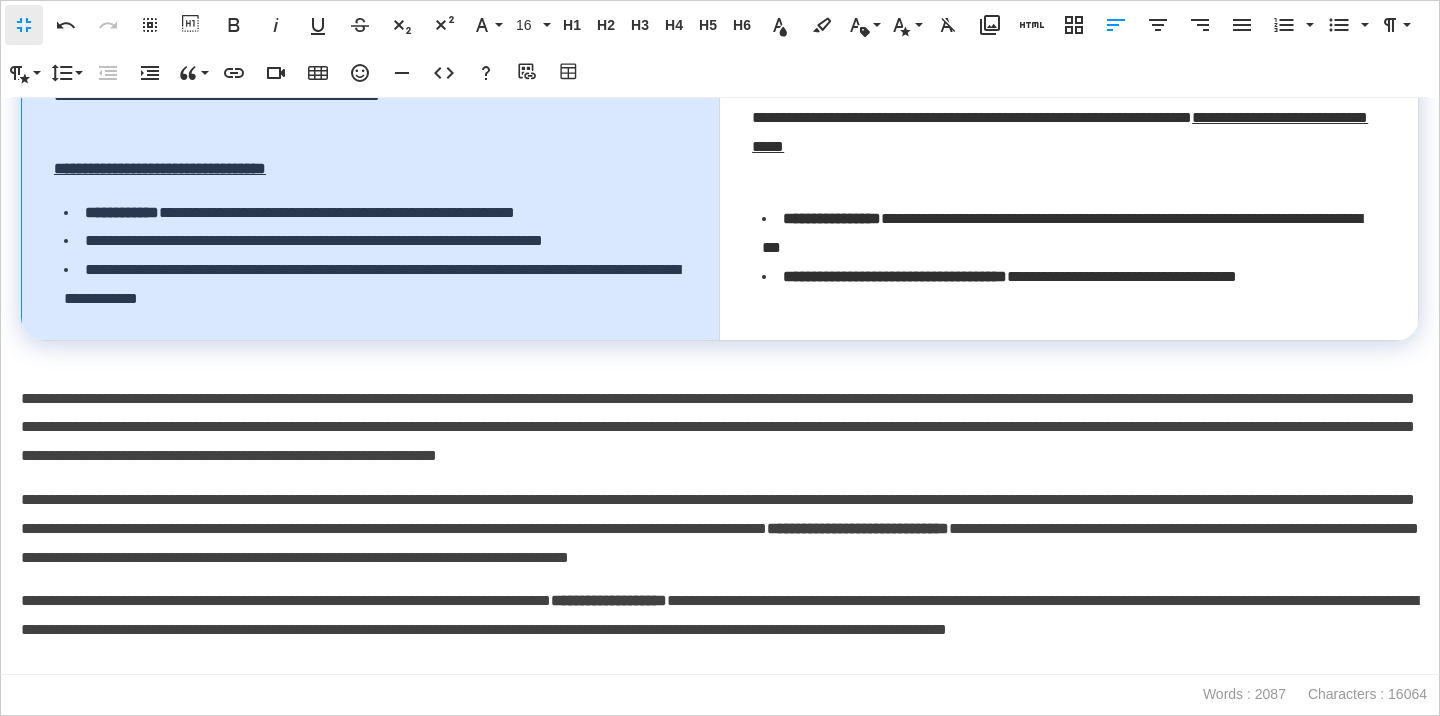 click on "**********" at bounding box center (375, 285) 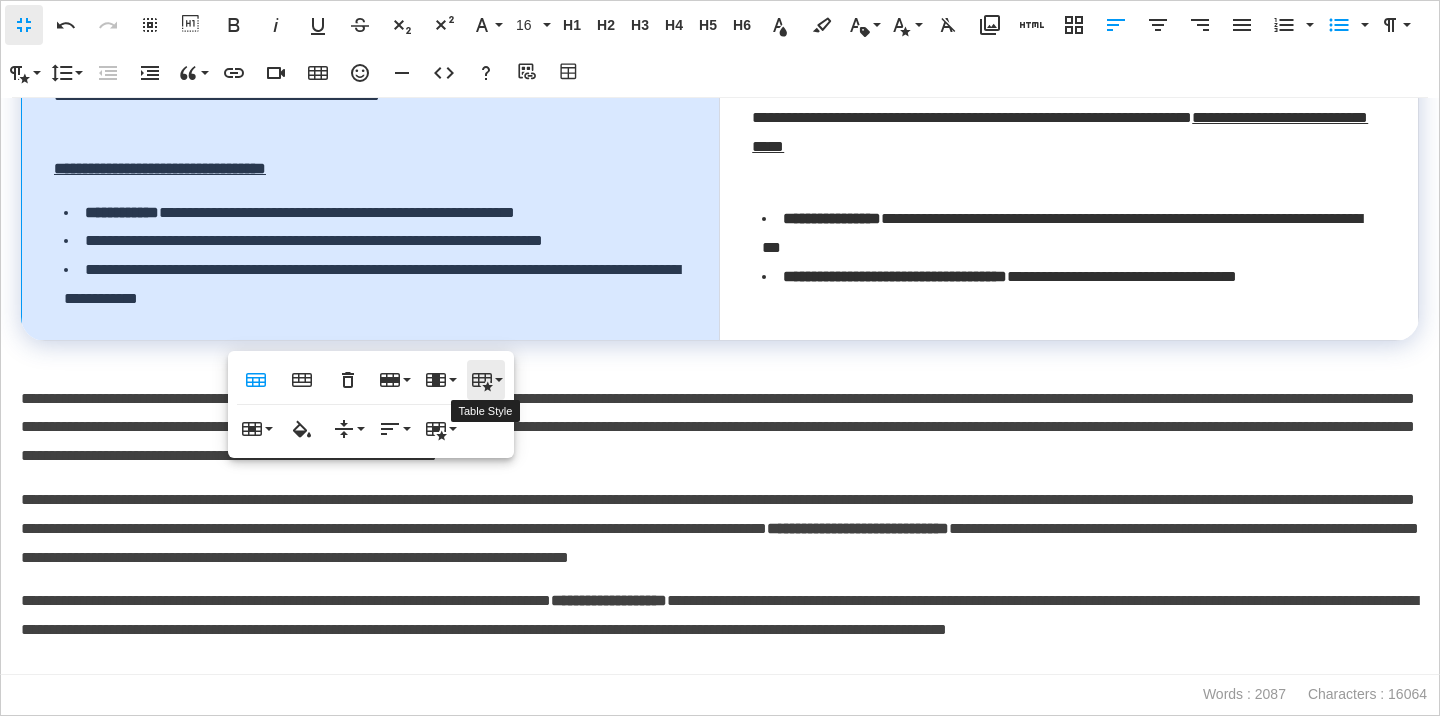 click 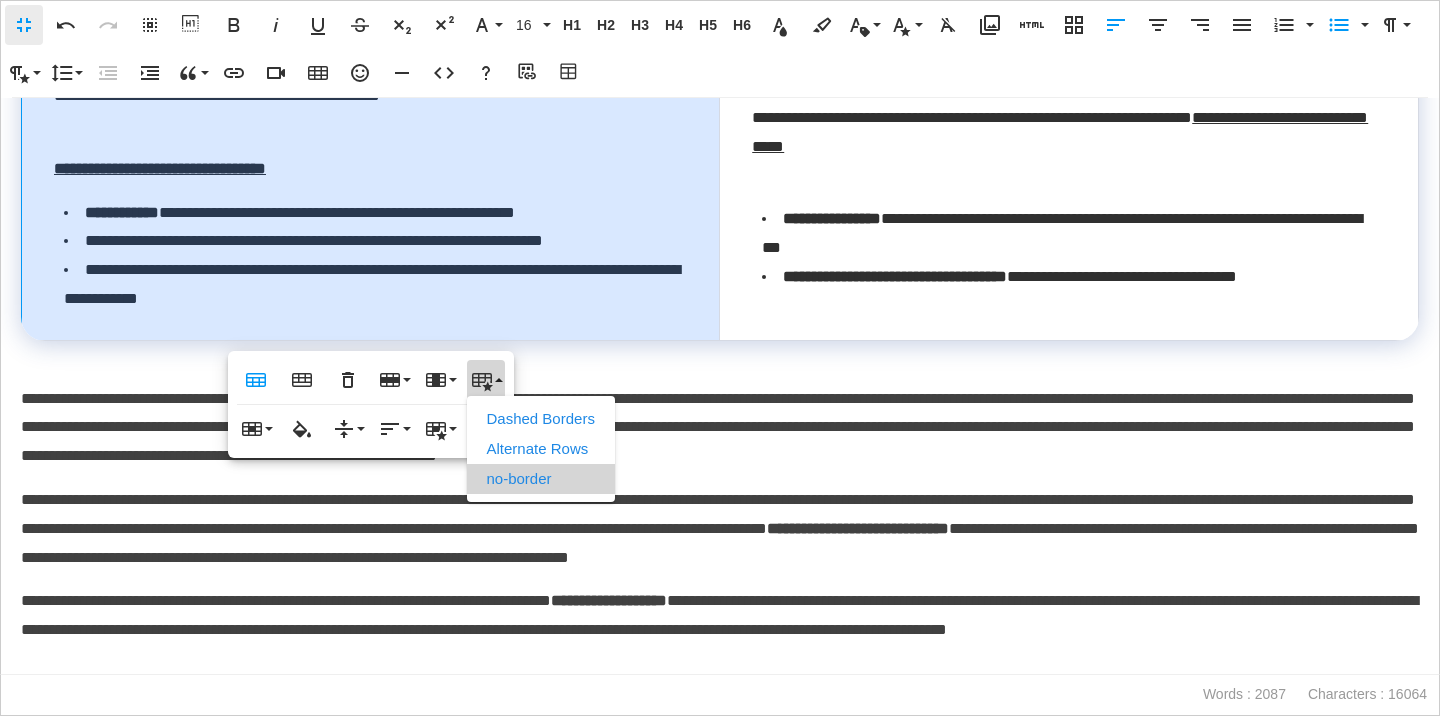 click on "no-border" at bounding box center (541, 479) 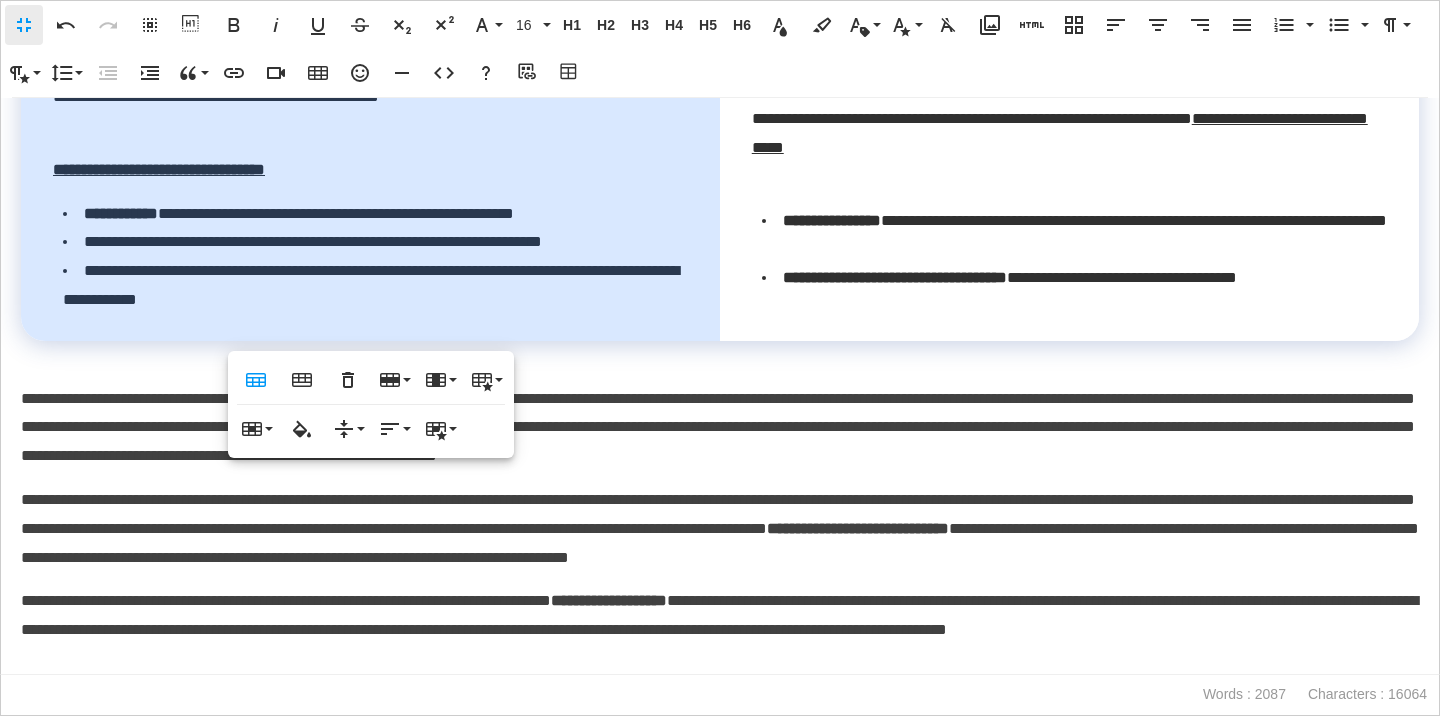 click on "**********" at bounding box center [720, 529] 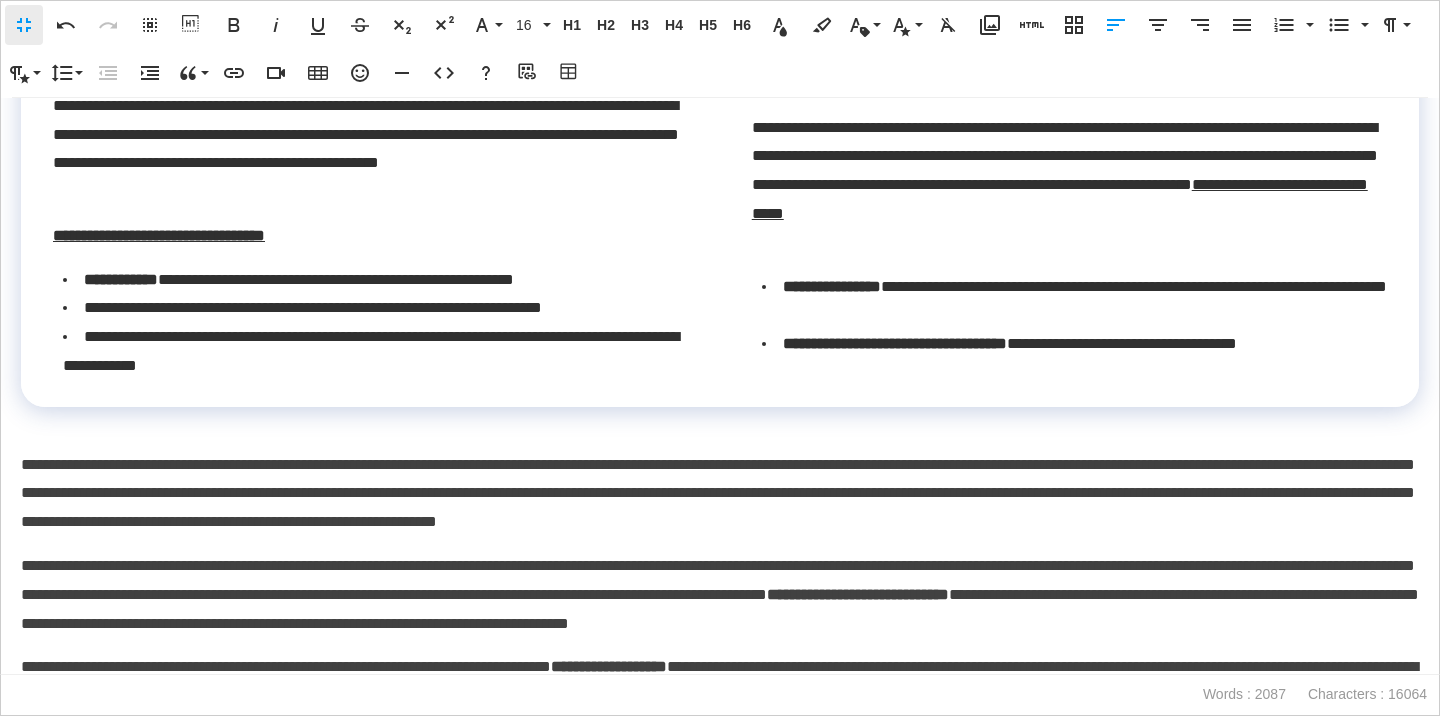 scroll, scrollTop: 5021, scrollLeft: 0, axis: vertical 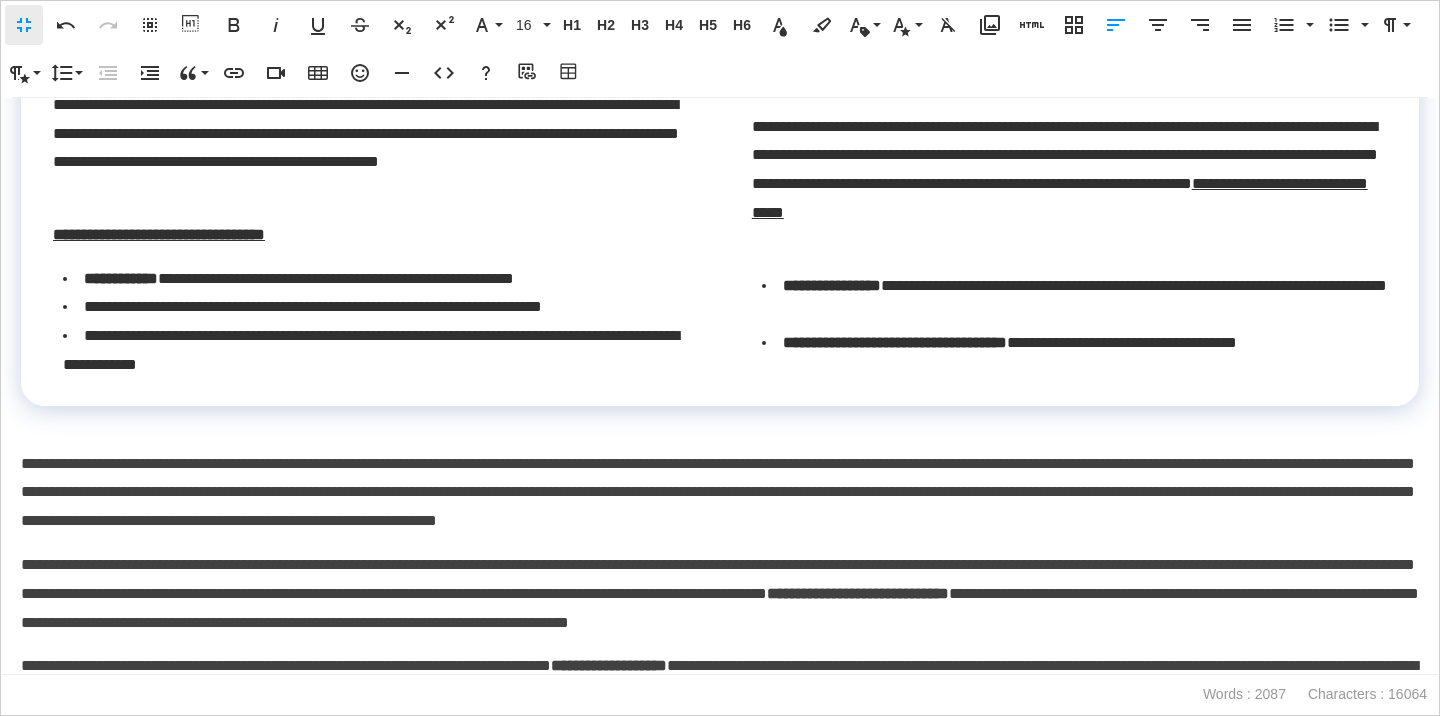 click on "**********" at bounding box center (375, 351) 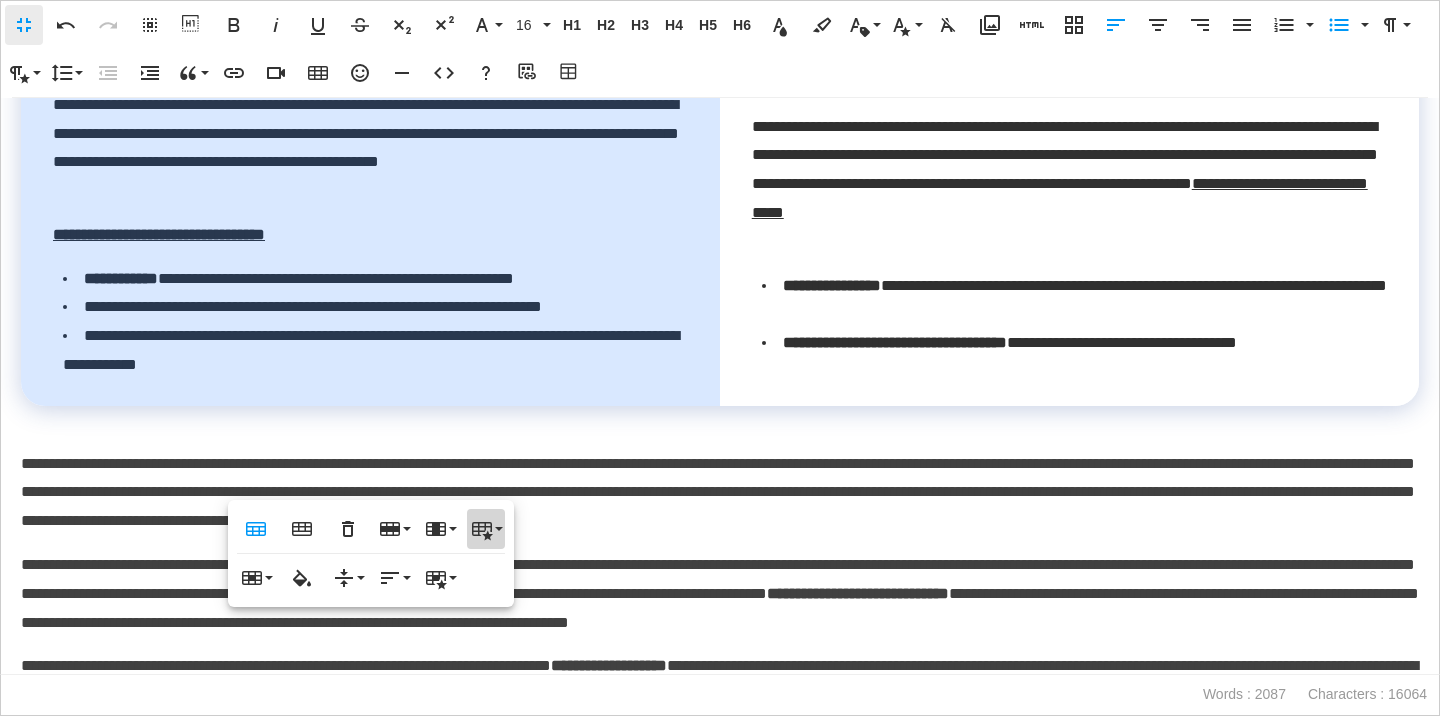 click 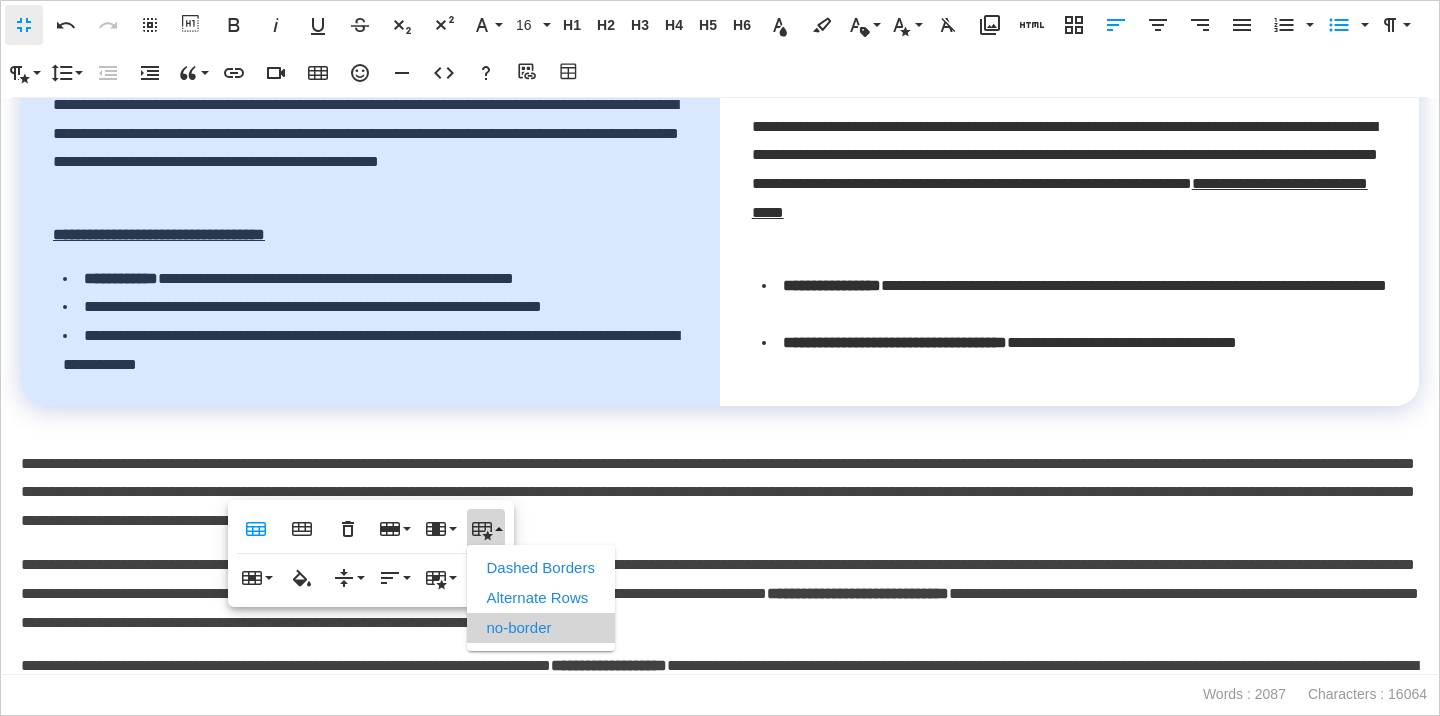 scroll, scrollTop: 0, scrollLeft: 0, axis: both 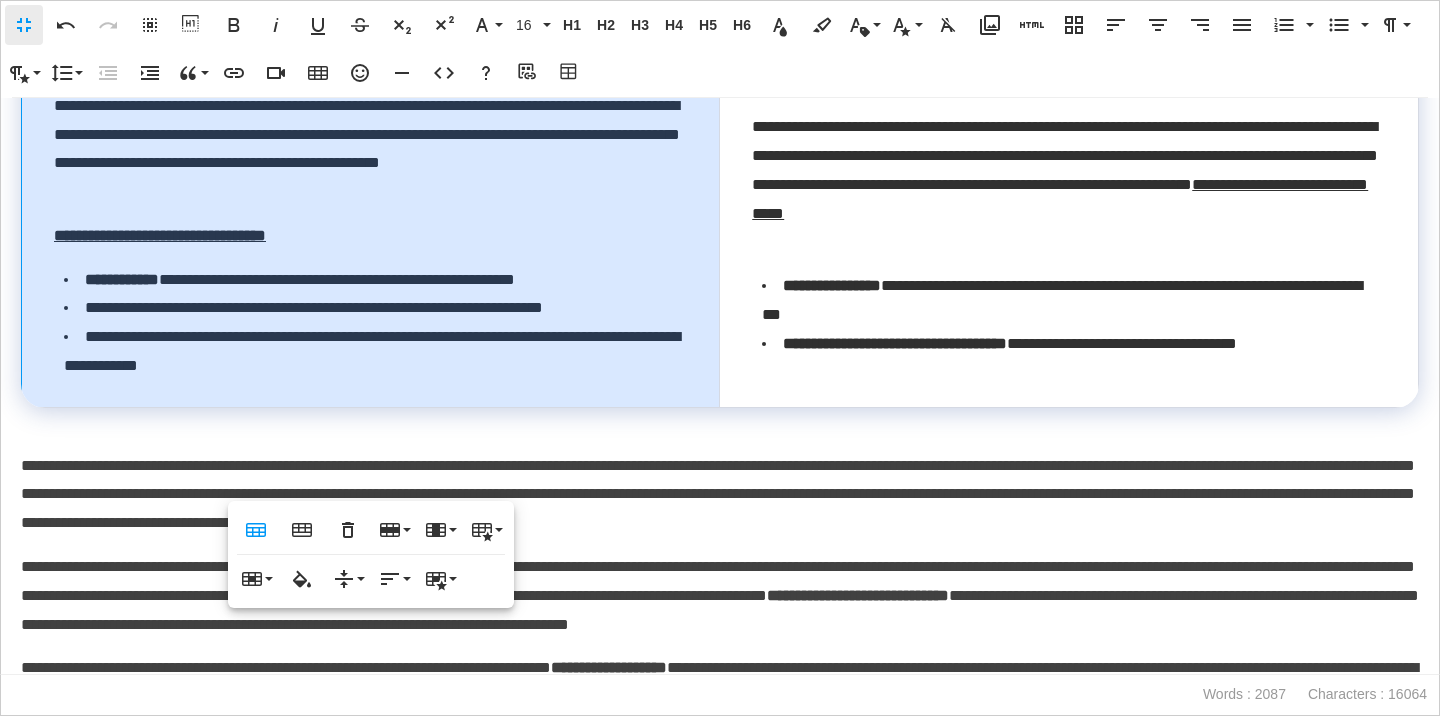 click on "**********" at bounding box center [720, 495] 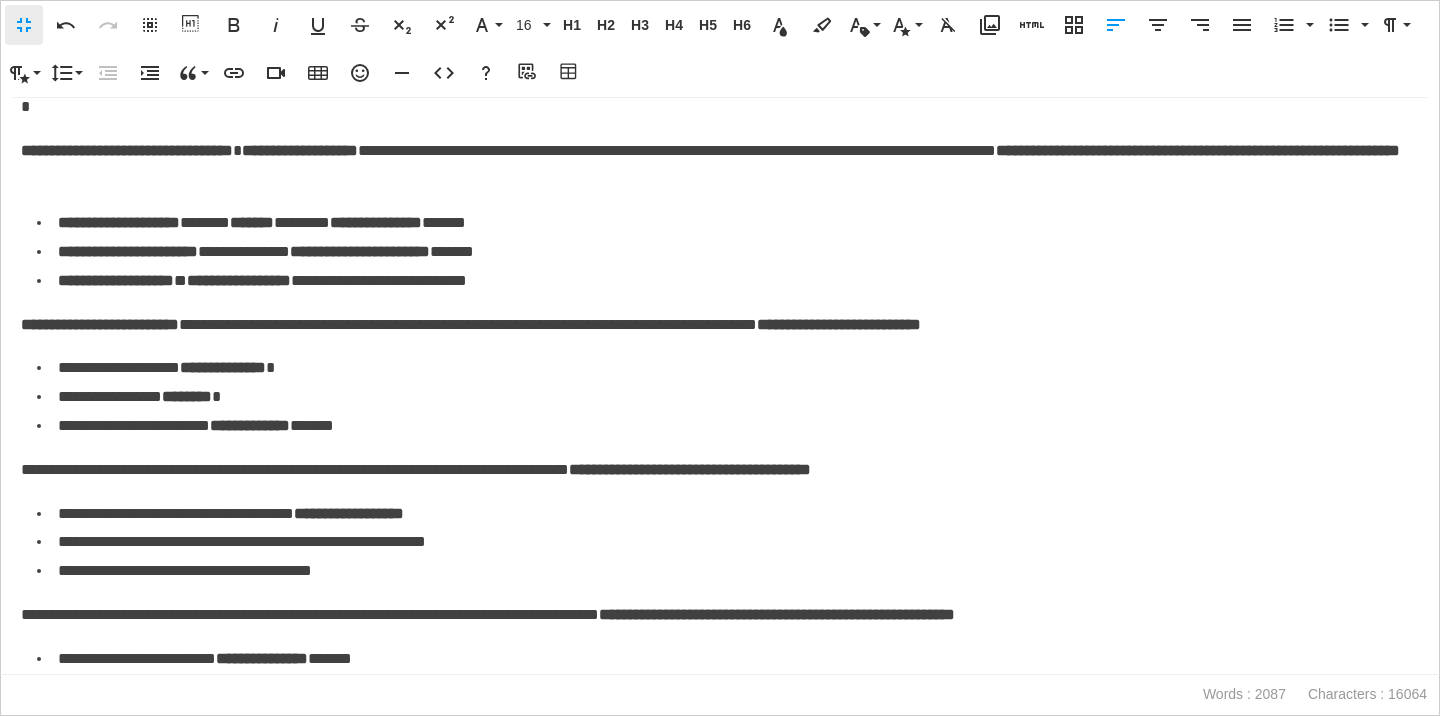 scroll, scrollTop: 3242, scrollLeft: 0, axis: vertical 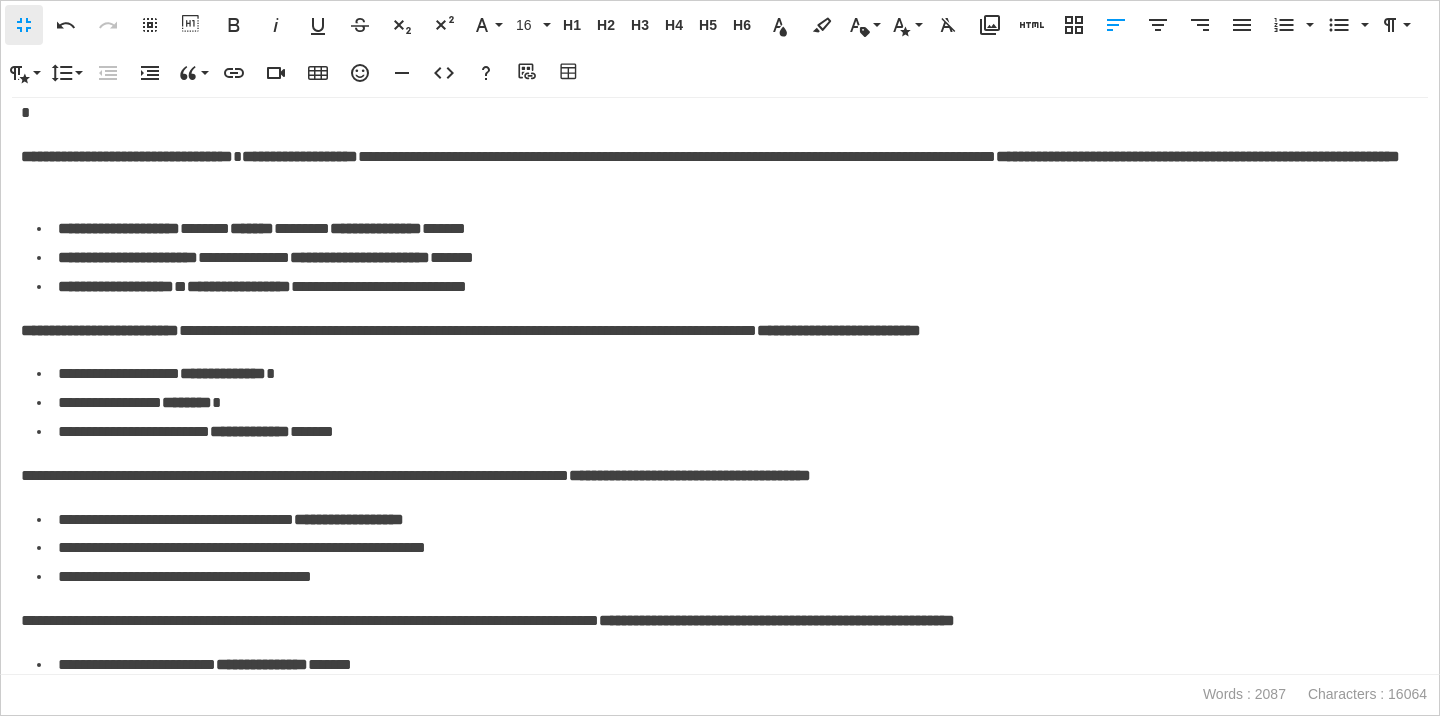 click on "**********" at bounding box center [720, 84] 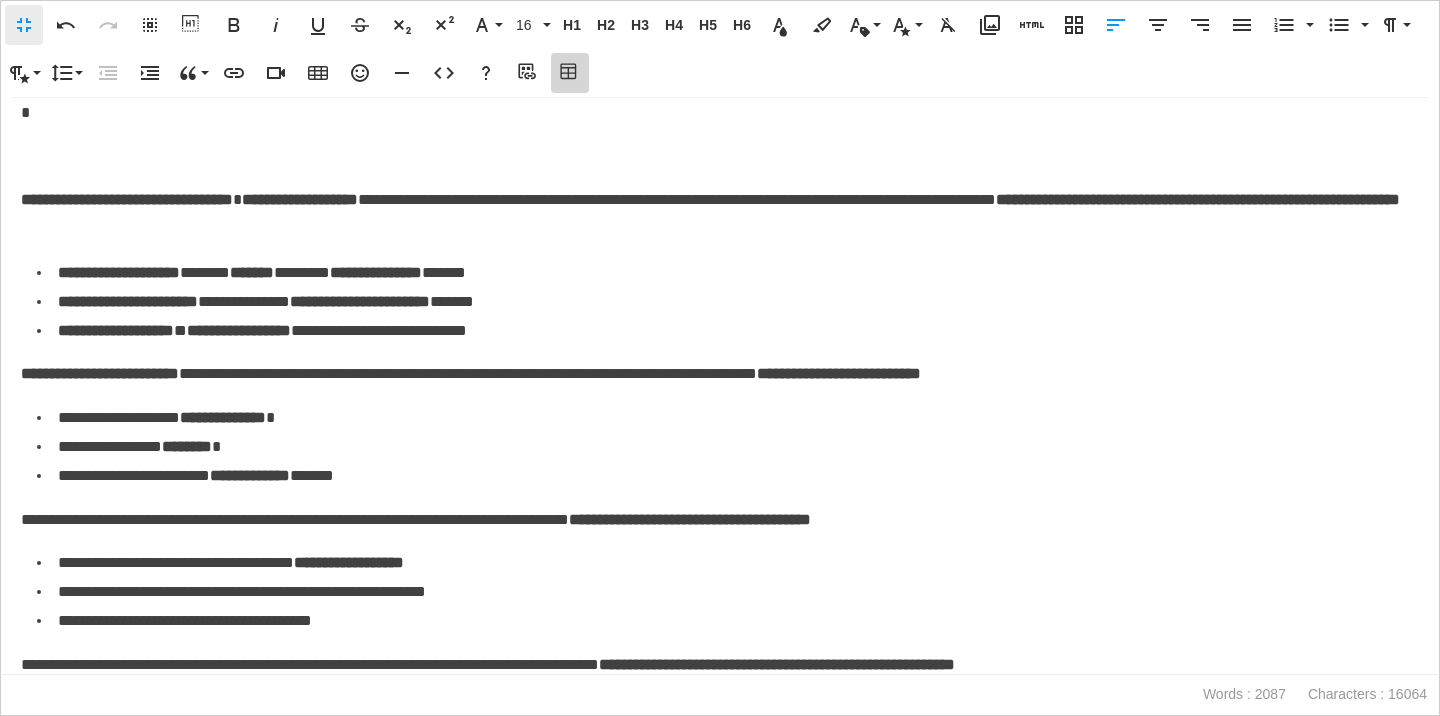 click 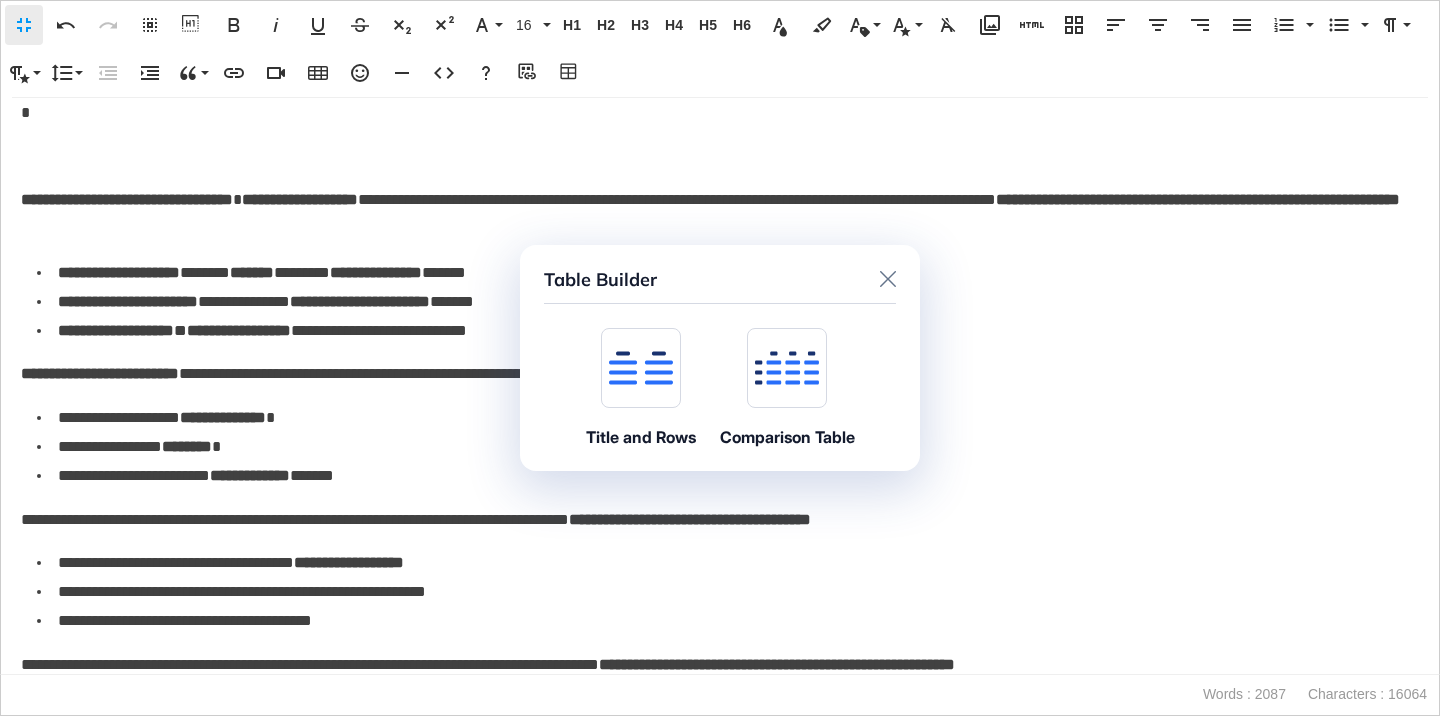 click 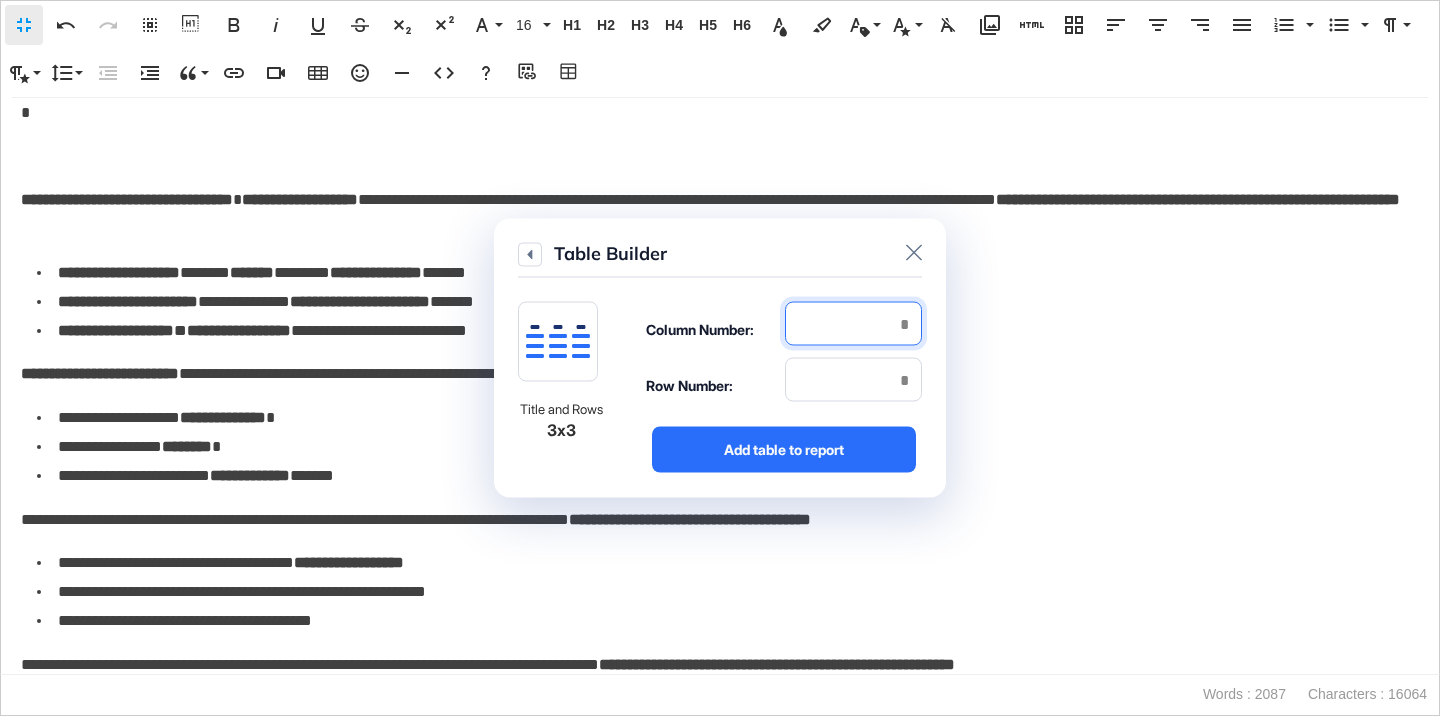 click at bounding box center [853, 324] 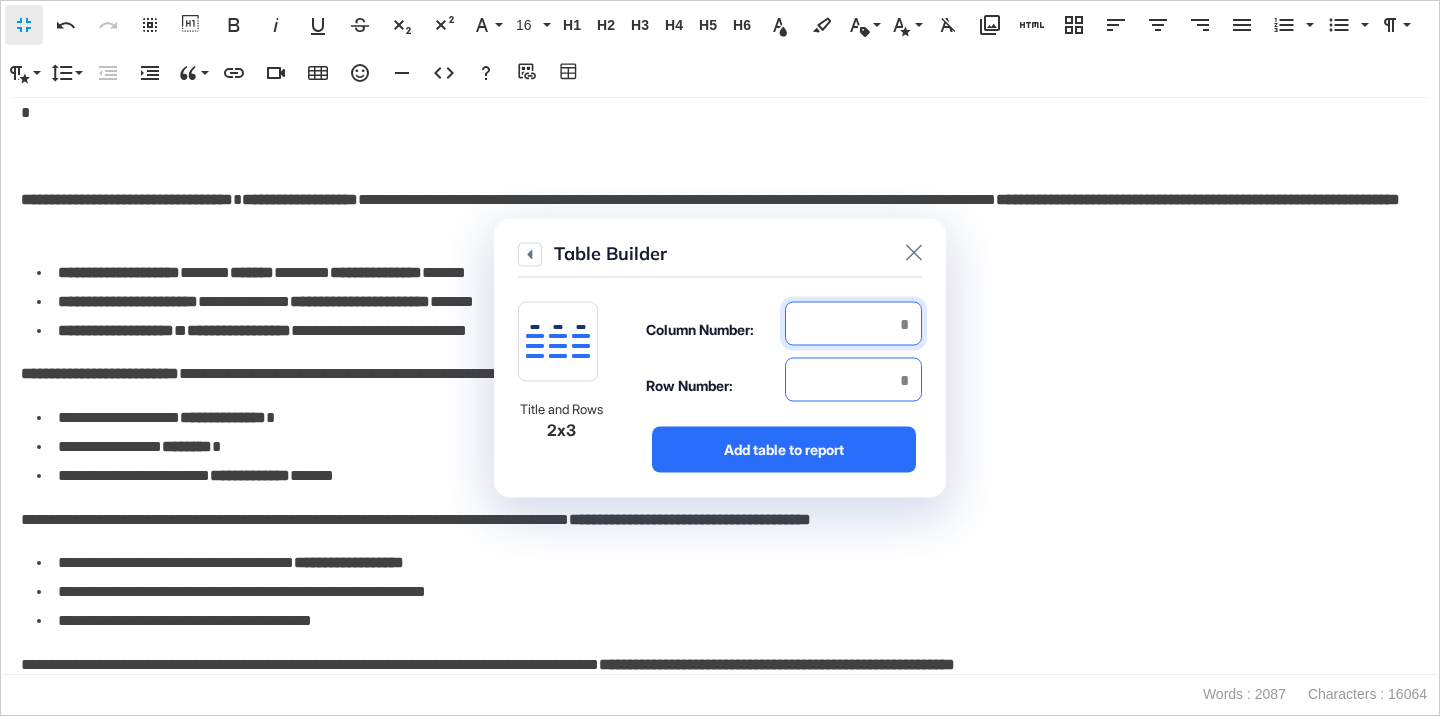 type on "*" 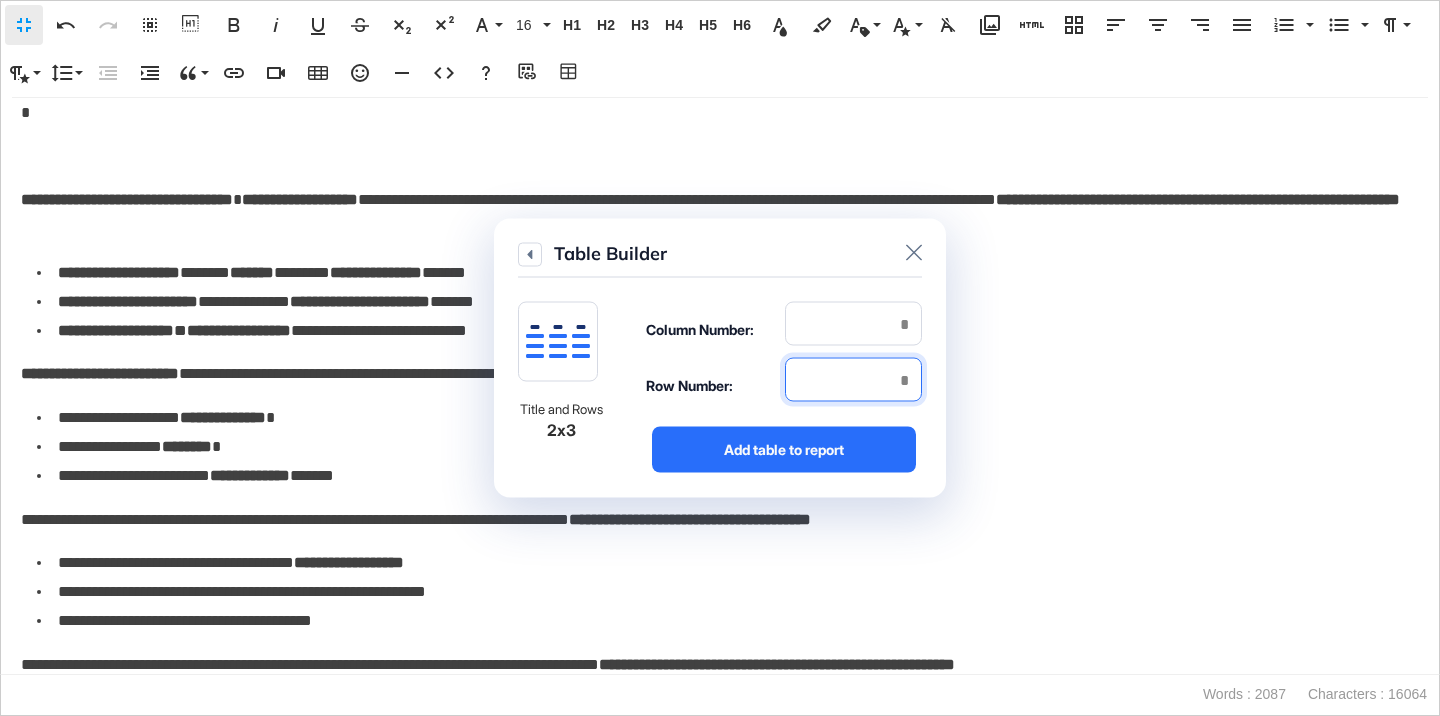 click at bounding box center (853, 380) 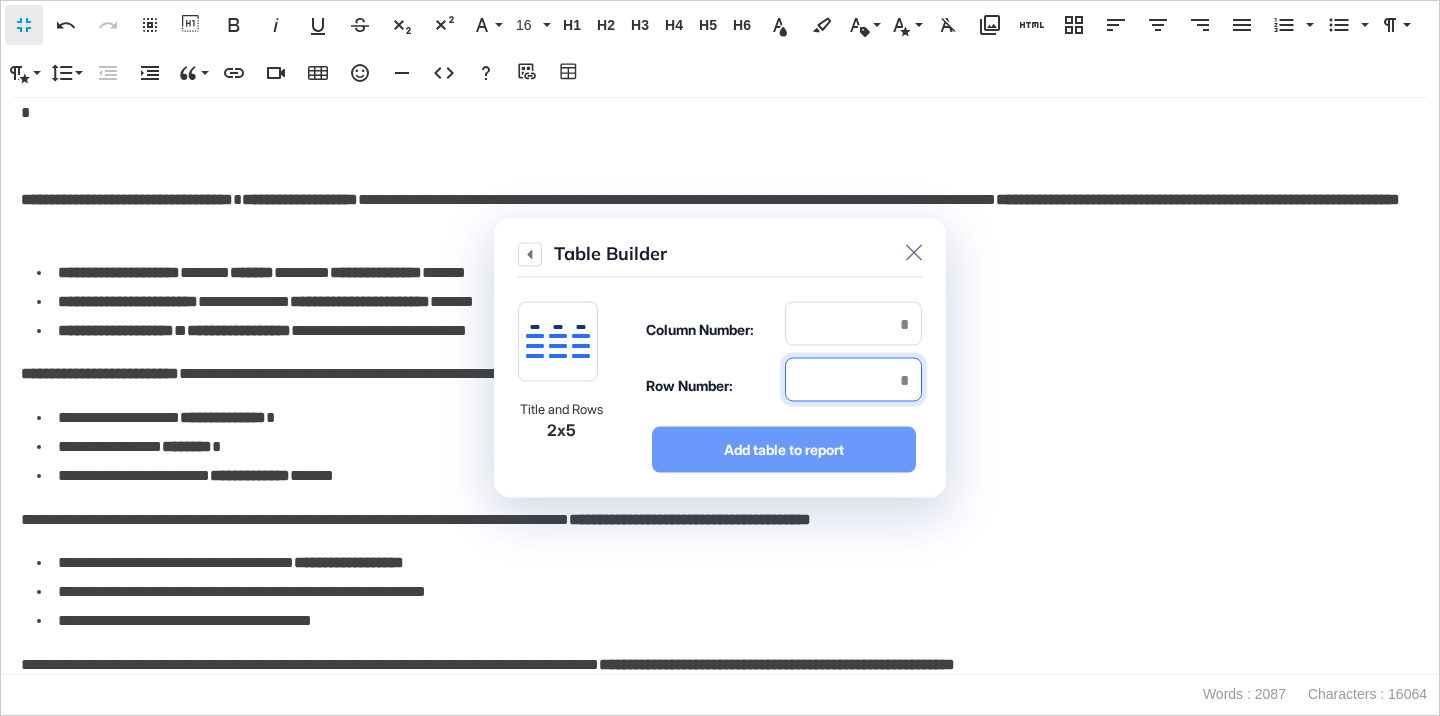 type on "*" 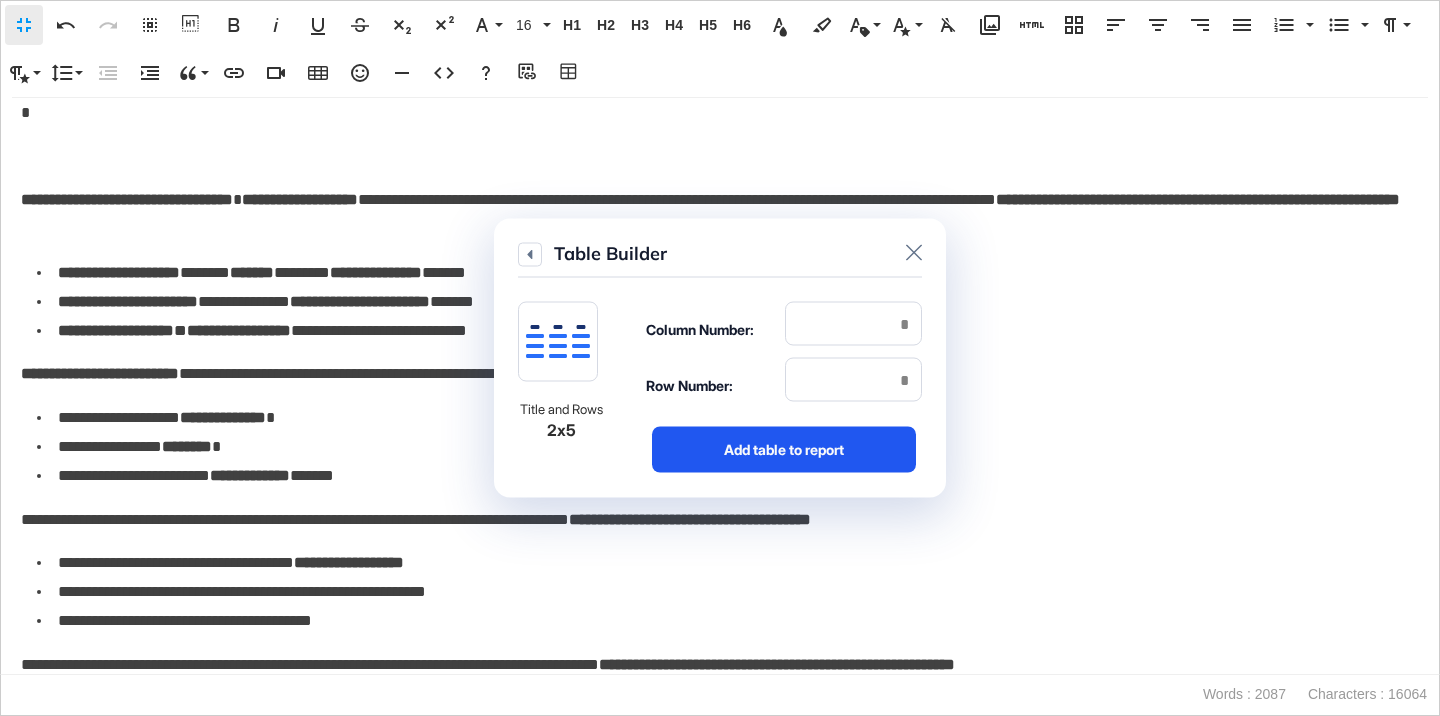click on "Add table to report" at bounding box center [784, 450] 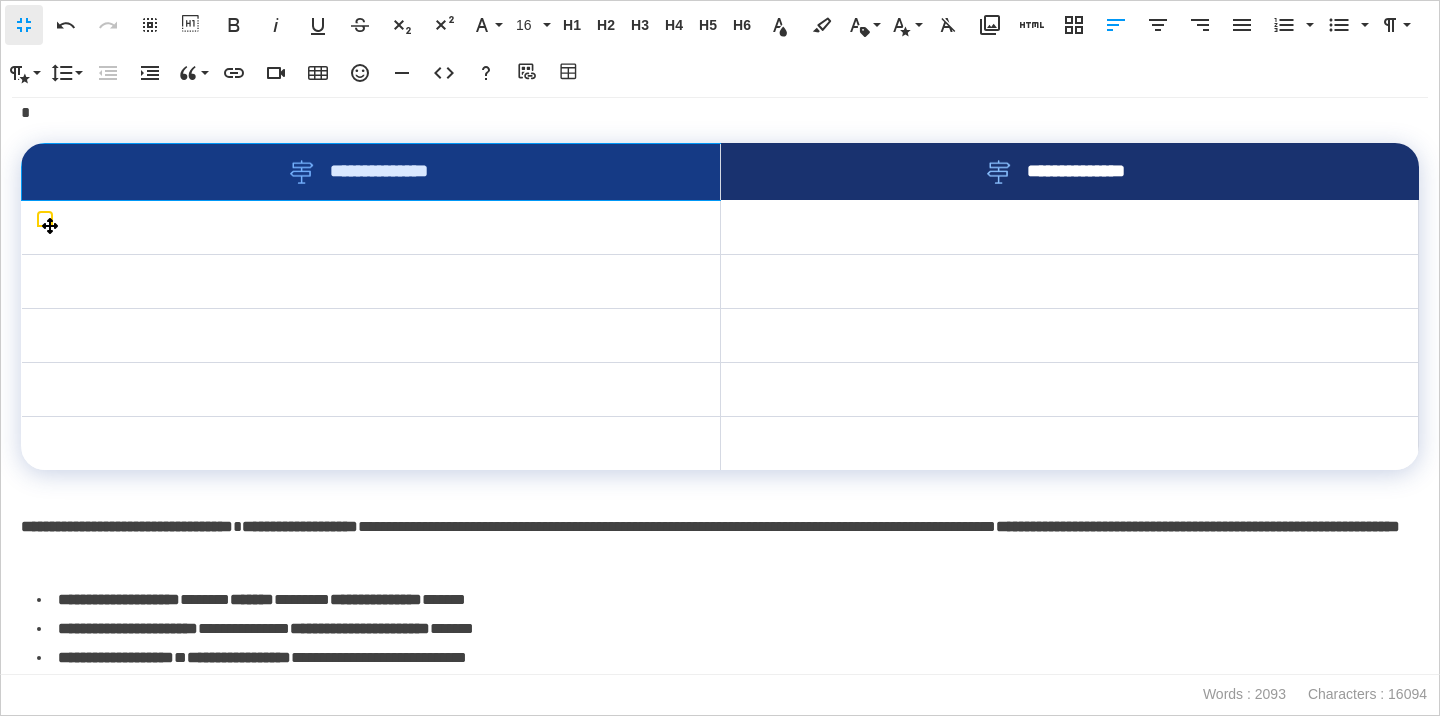 click on "**********" at bounding box center [720, 386] 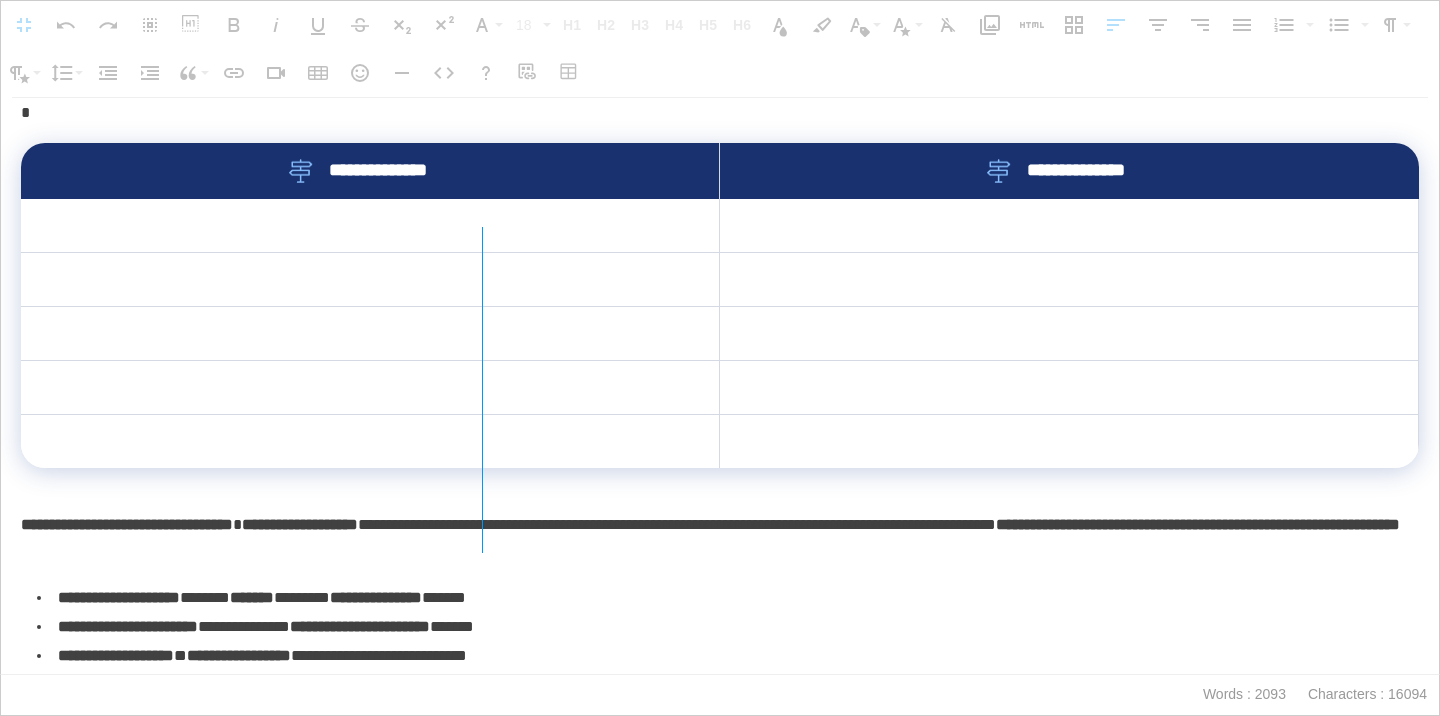 drag, startPoint x: 716, startPoint y: 246, endPoint x: 447, endPoint y: 263, distance: 269.53665 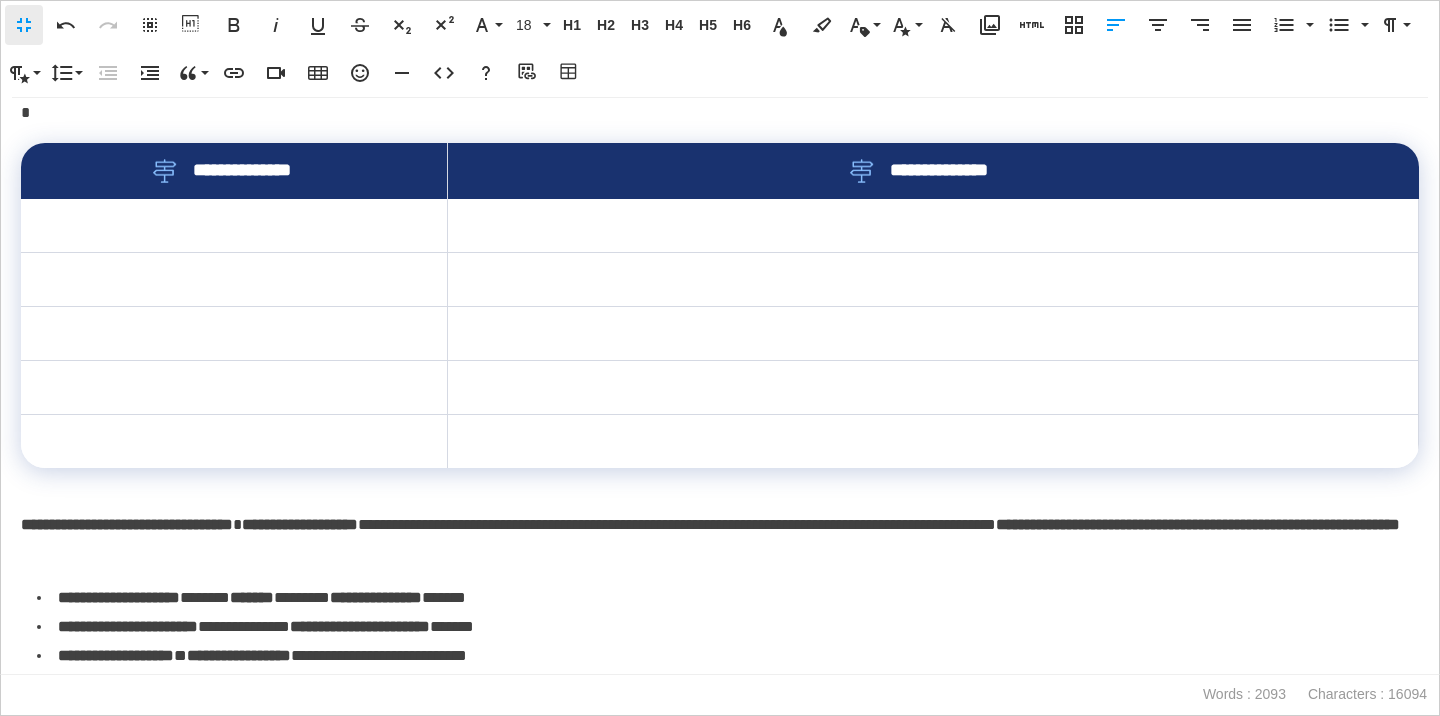 click on "**********" at bounding box center [720, 84] 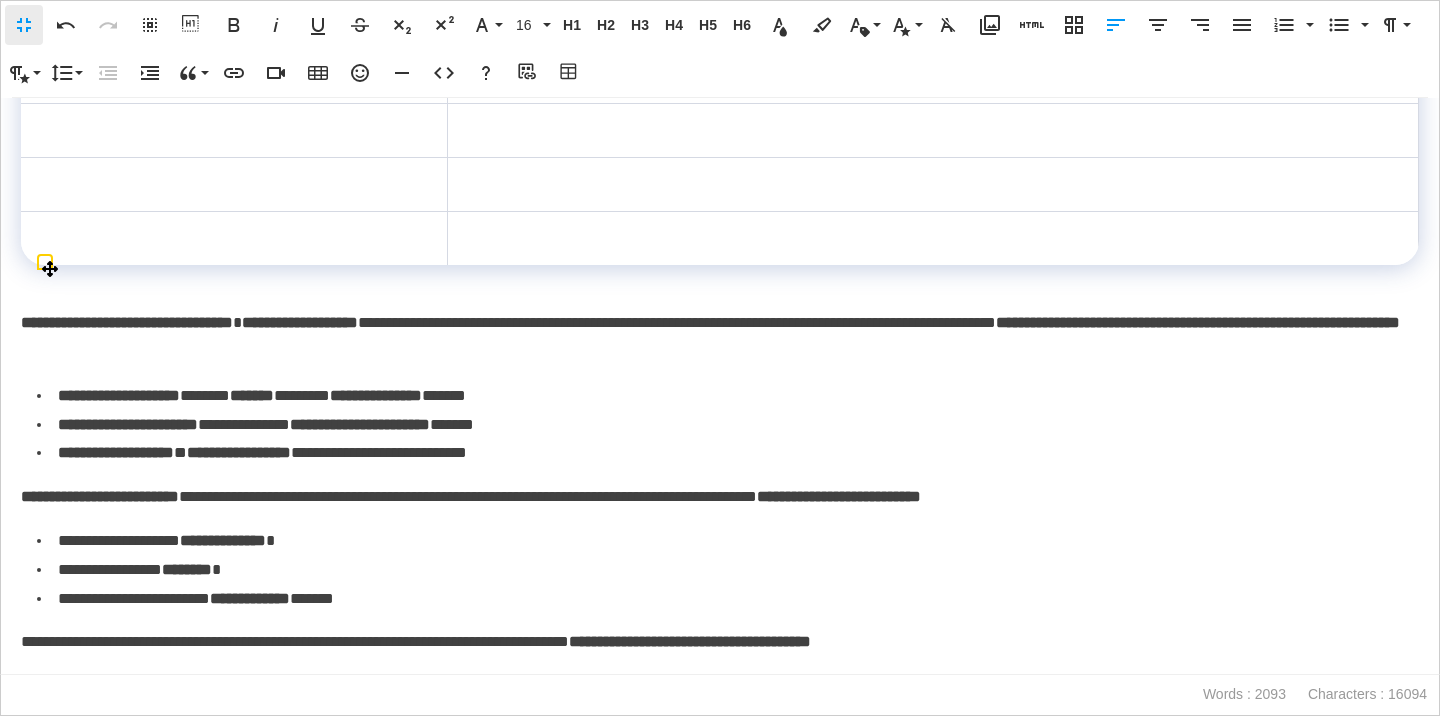 scroll, scrollTop: 3503, scrollLeft: 0, axis: vertical 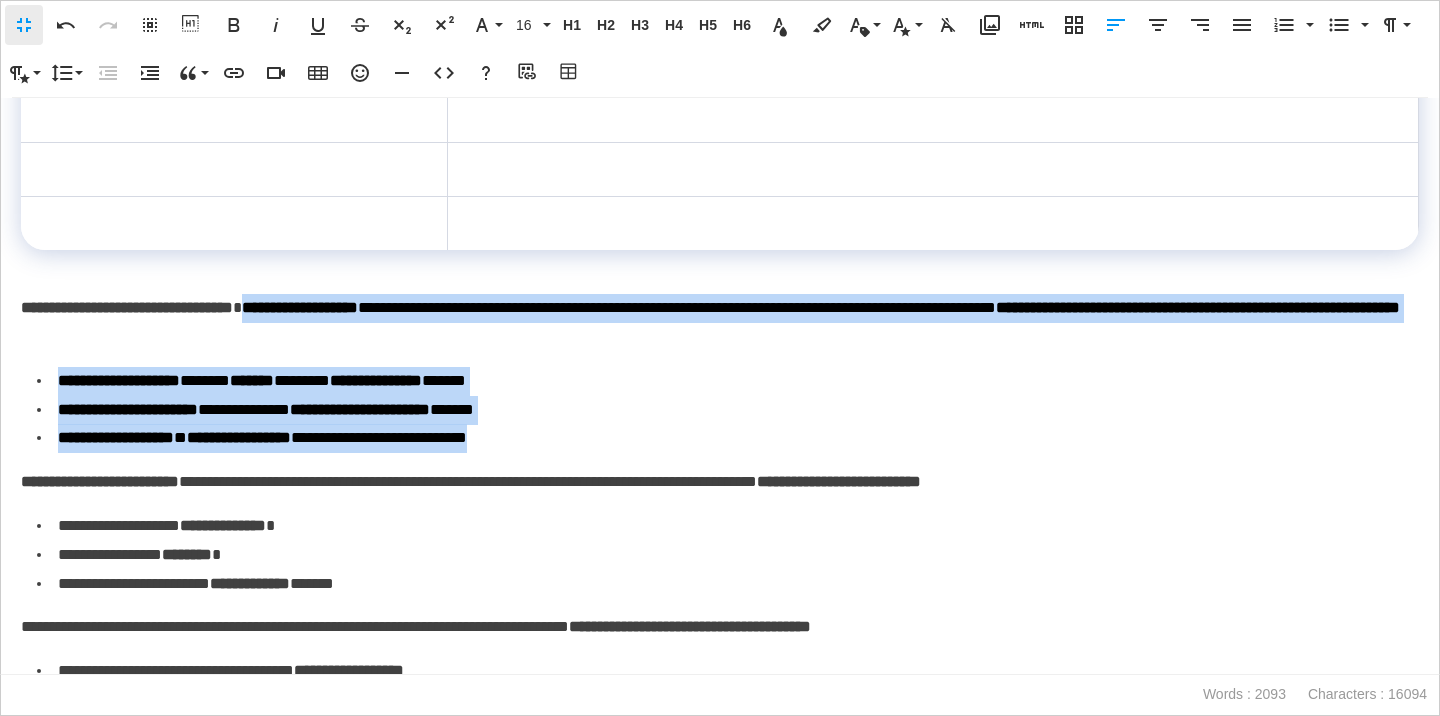 drag, startPoint x: 336, startPoint y: 389, endPoint x: 377, endPoint y: 539, distance: 155.50241 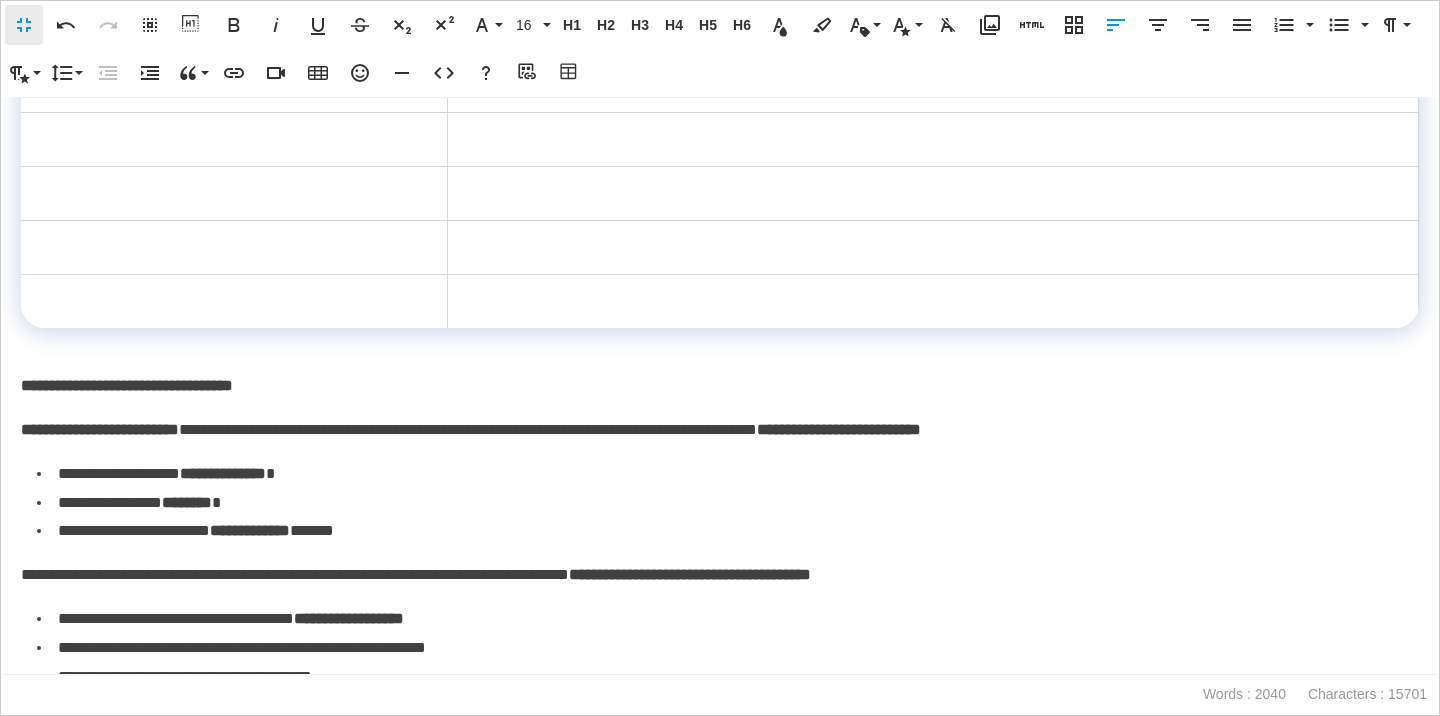 scroll, scrollTop: 3396, scrollLeft: 0, axis: vertical 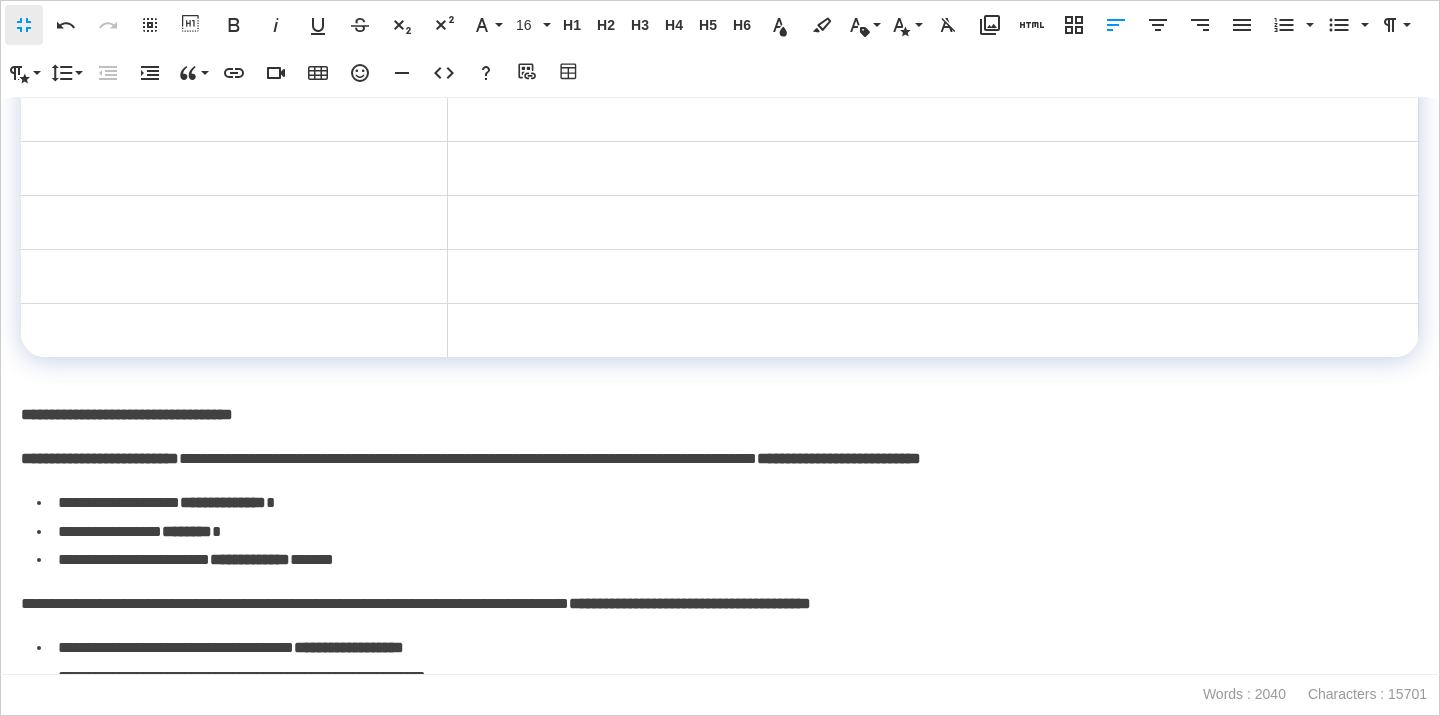 click at bounding box center (932, 115) 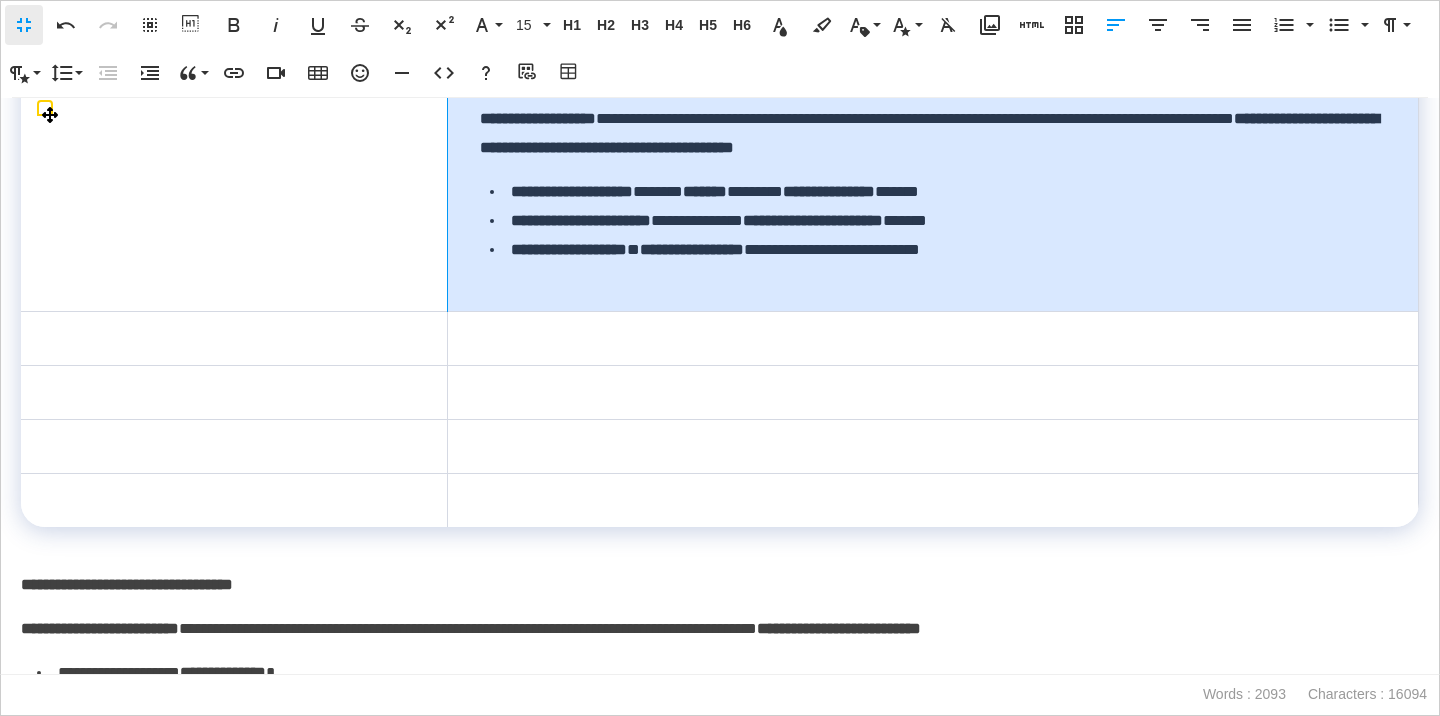 click on "**********" at bounding box center [932, 200] 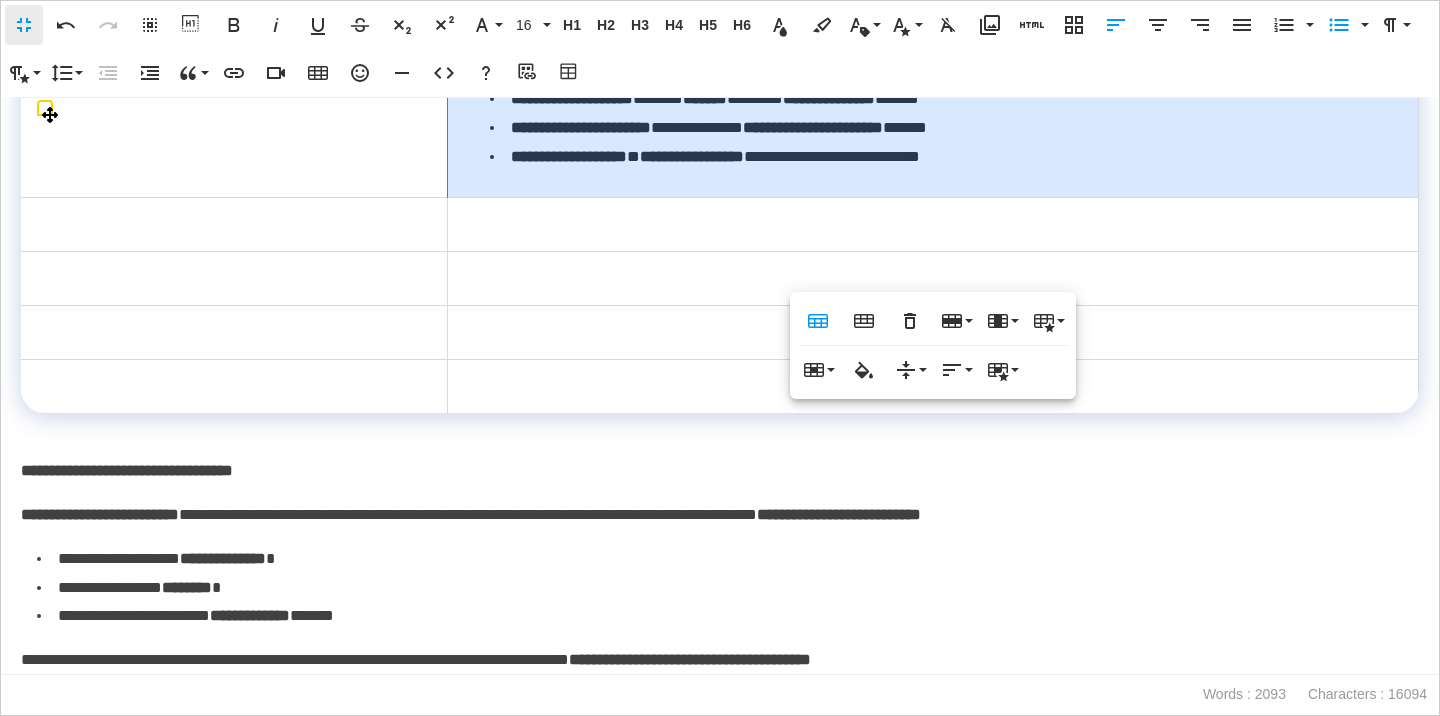 scroll, scrollTop: 3491, scrollLeft: 0, axis: vertical 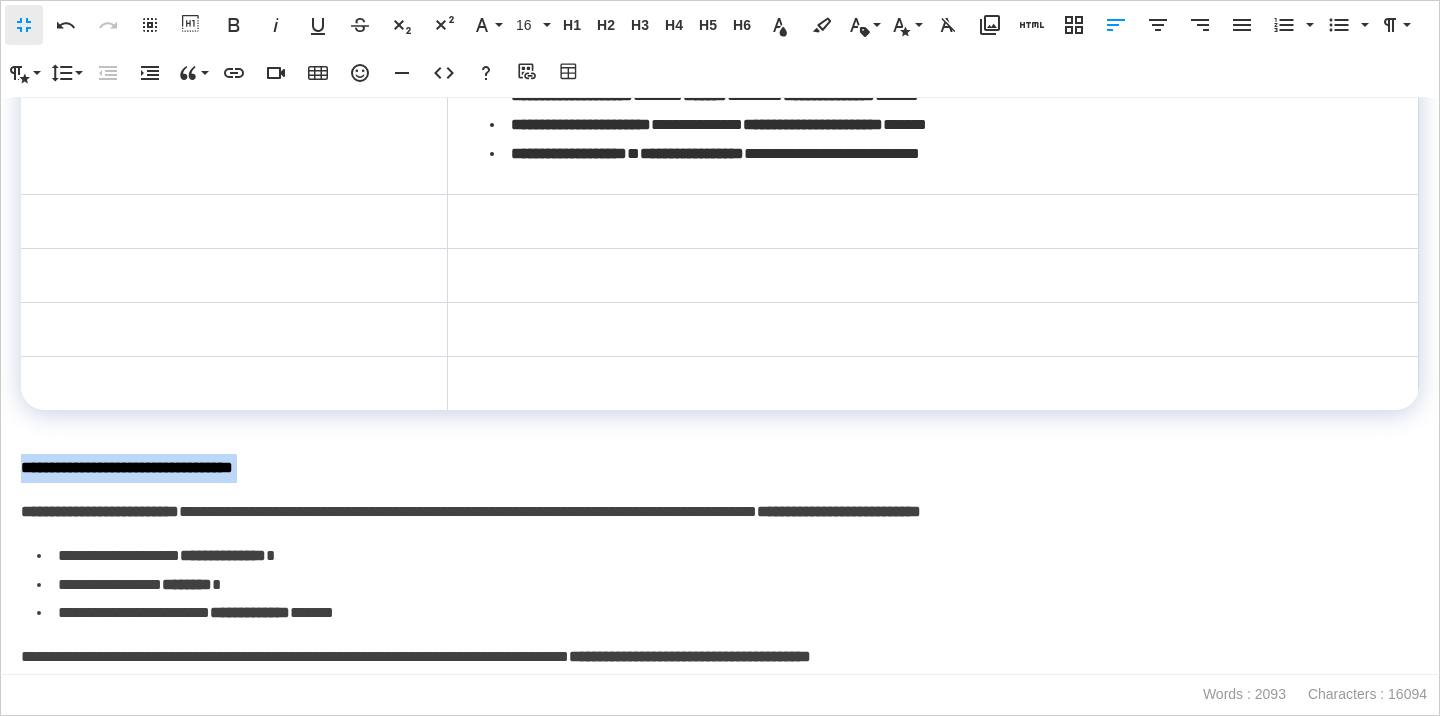 drag, startPoint x: 348, startPoint y: 556, endPoint x: 22, endPoint y: 552, distance: 326.02454 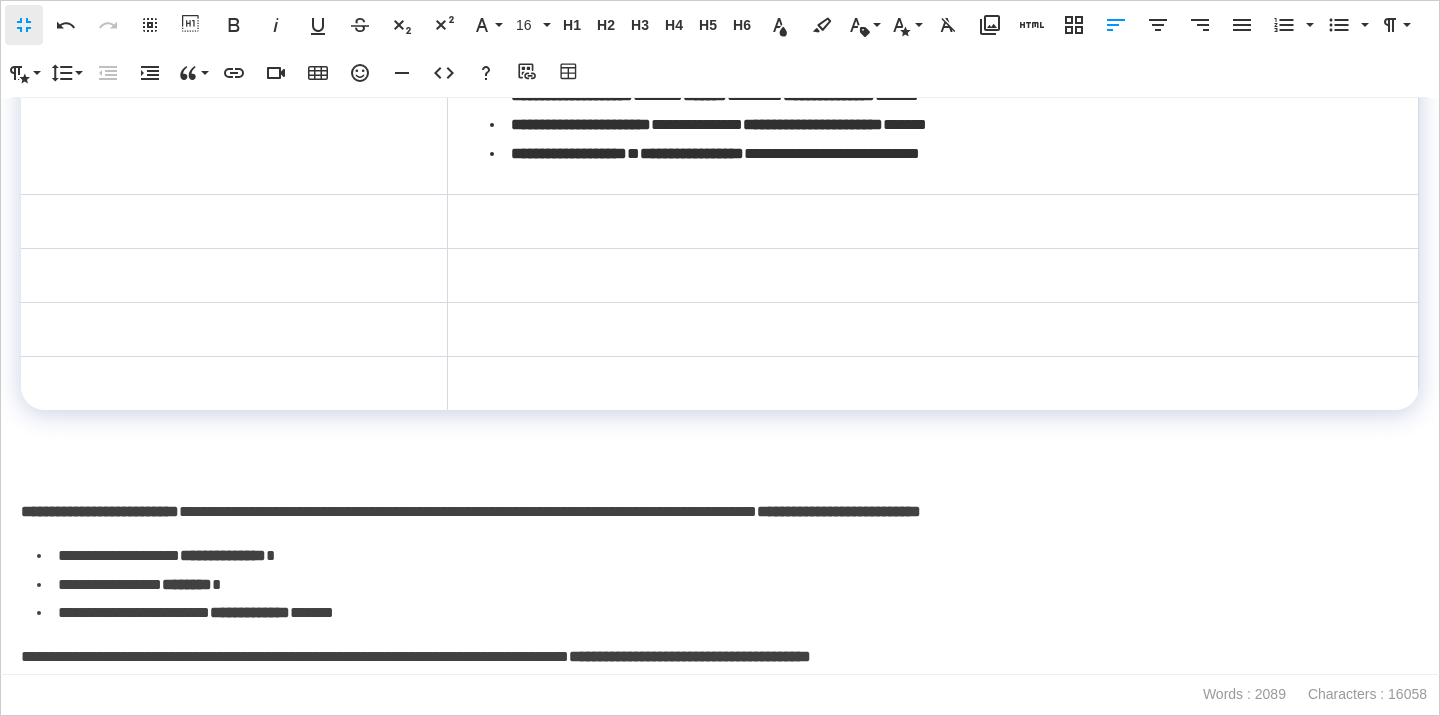 click at bounding box center [234, 93] 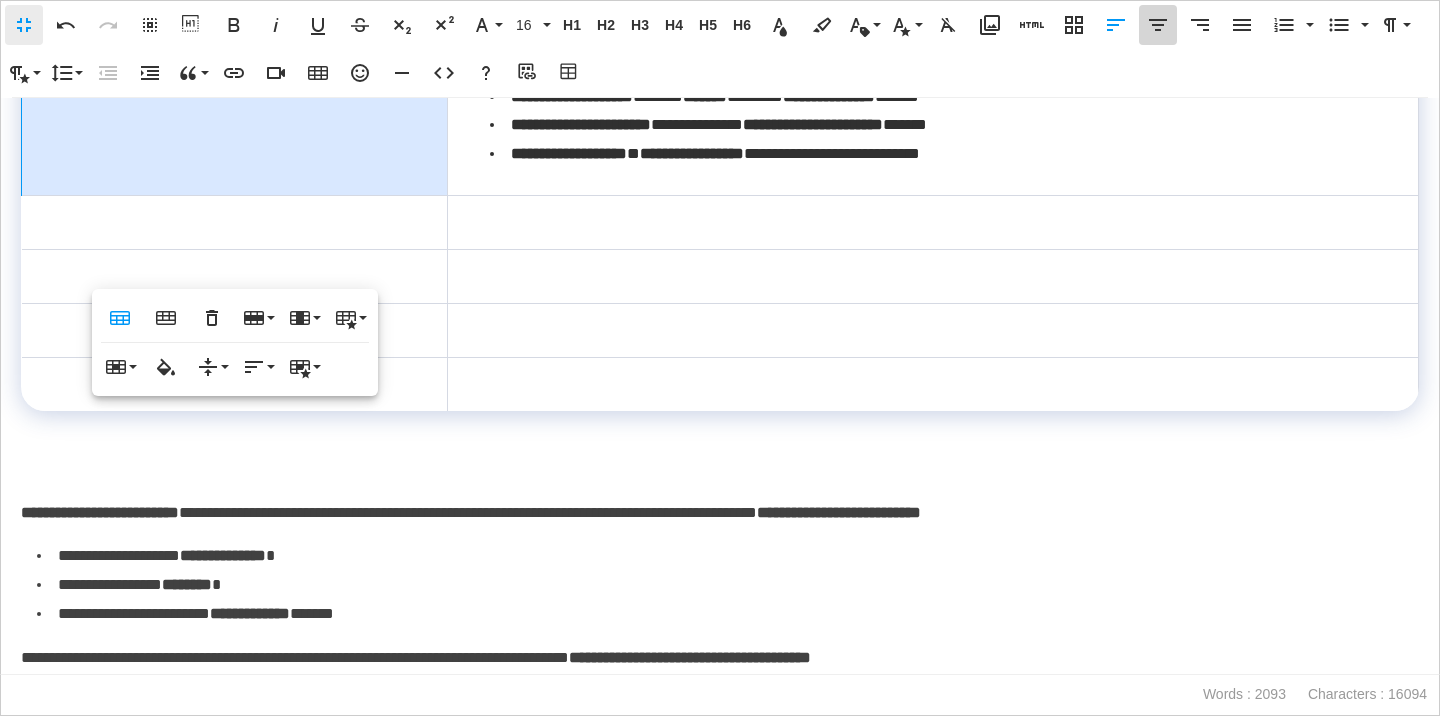 click 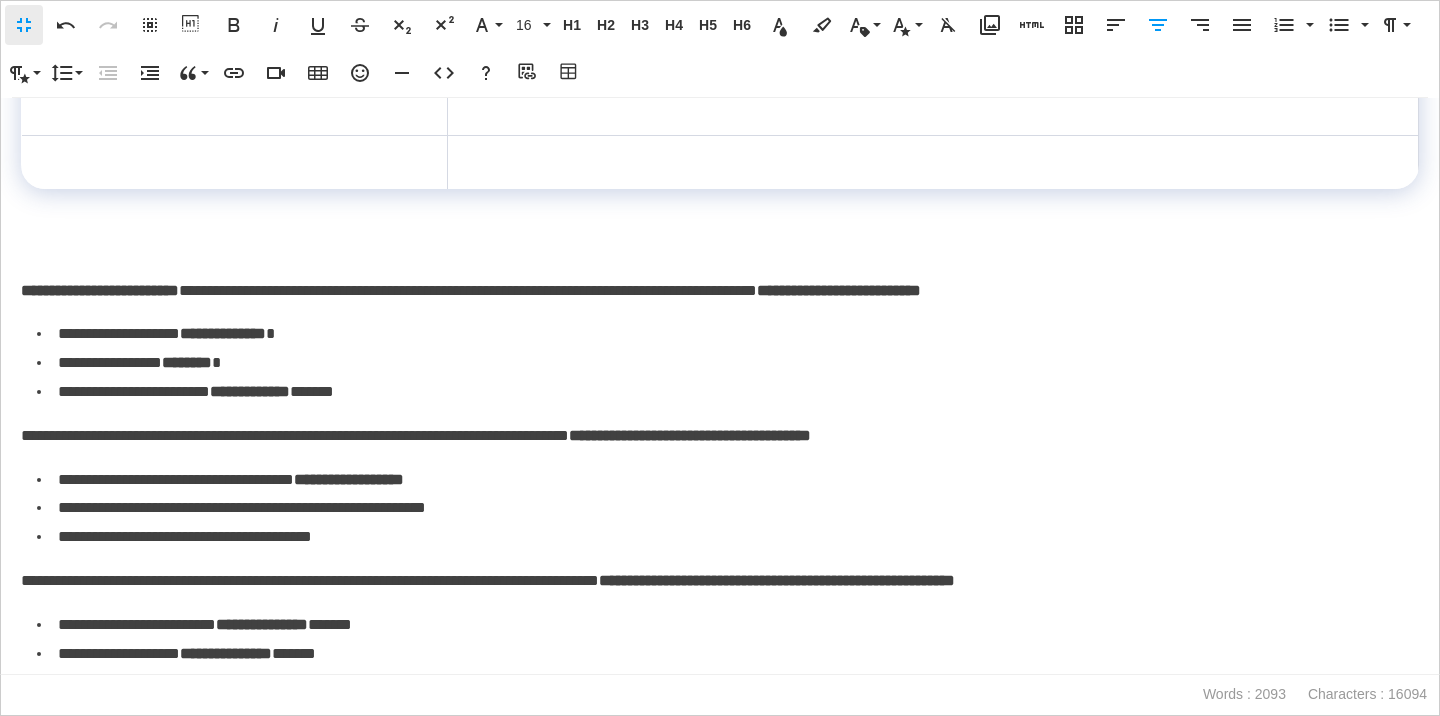 scroll, scrollTop: 3758, scrollLeft: 0, axis: vertical 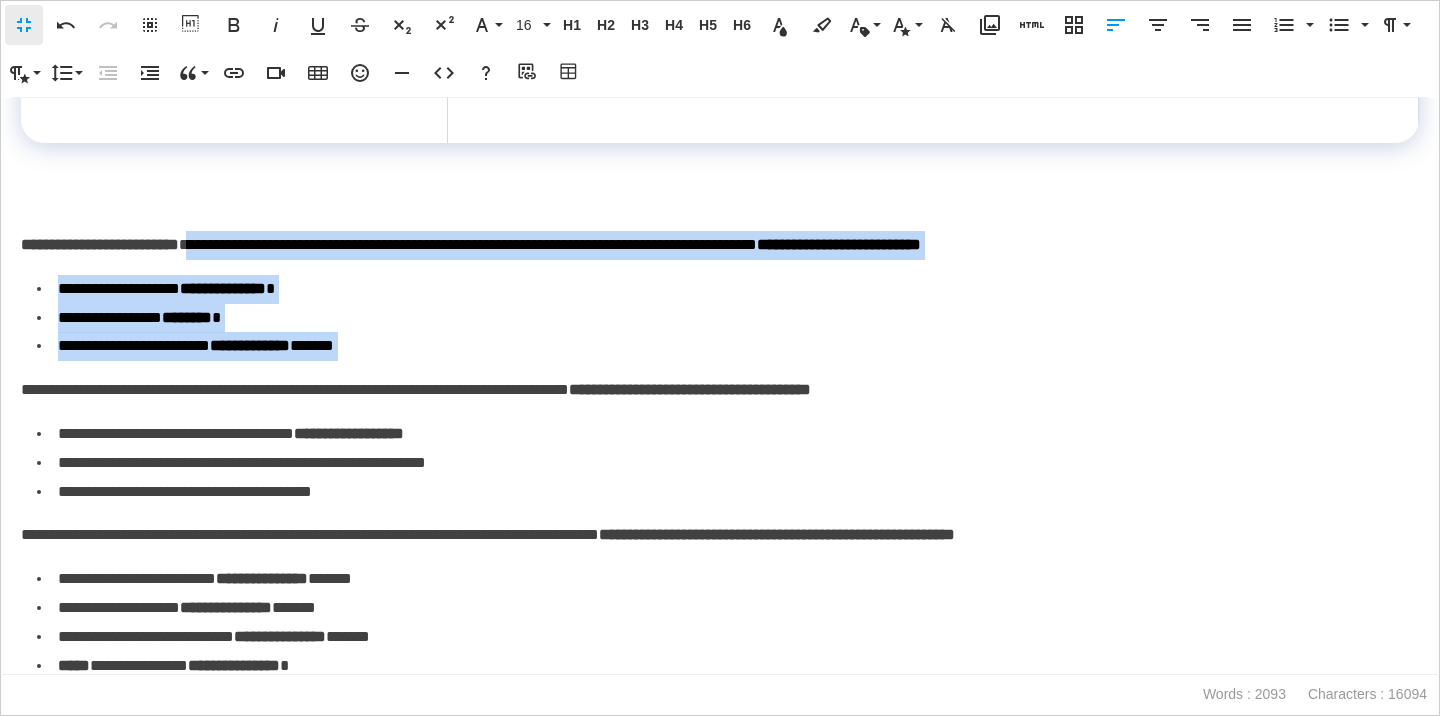 drag, startPoint x: 230, startPoint y: 328, endPoint x: 312, endPoint y: 456, distance: 152.01315 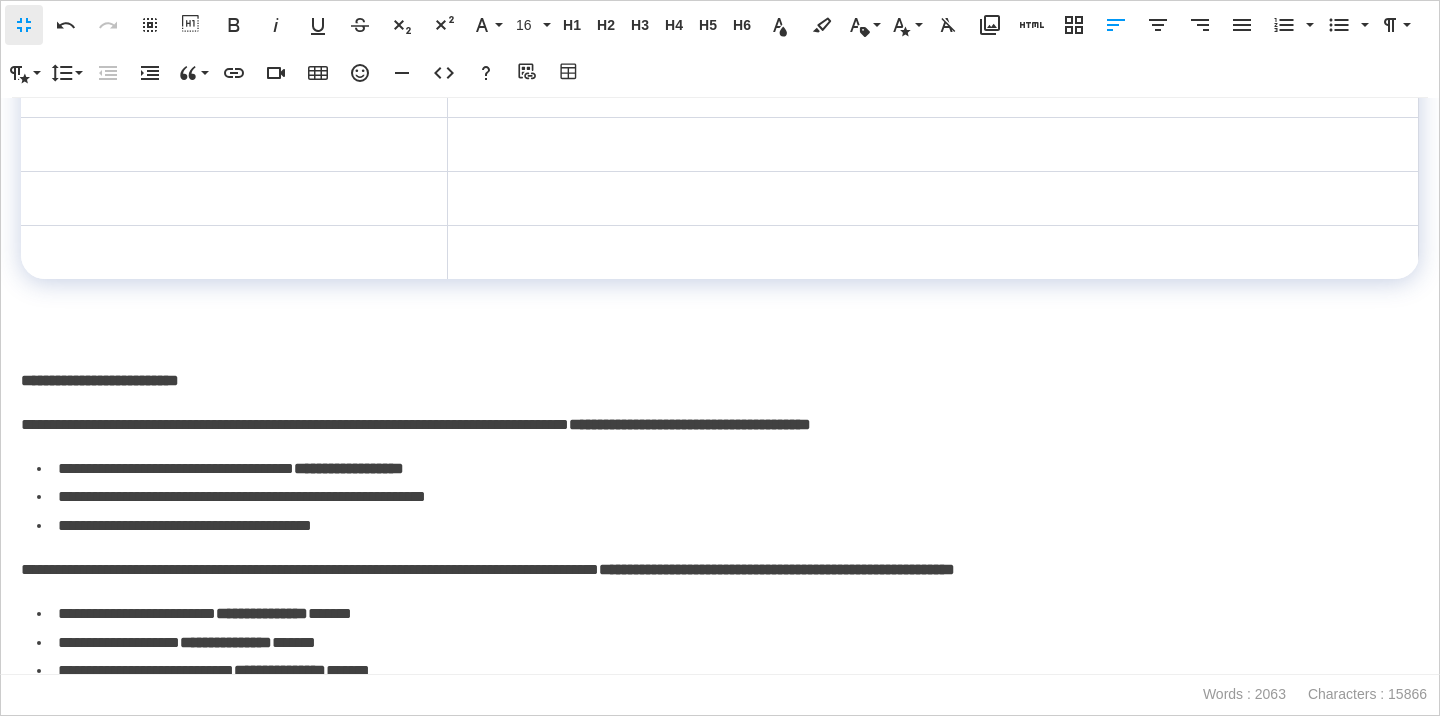 scroll, scrollTop: 3614, scrollLeft: 0, axis: vertical 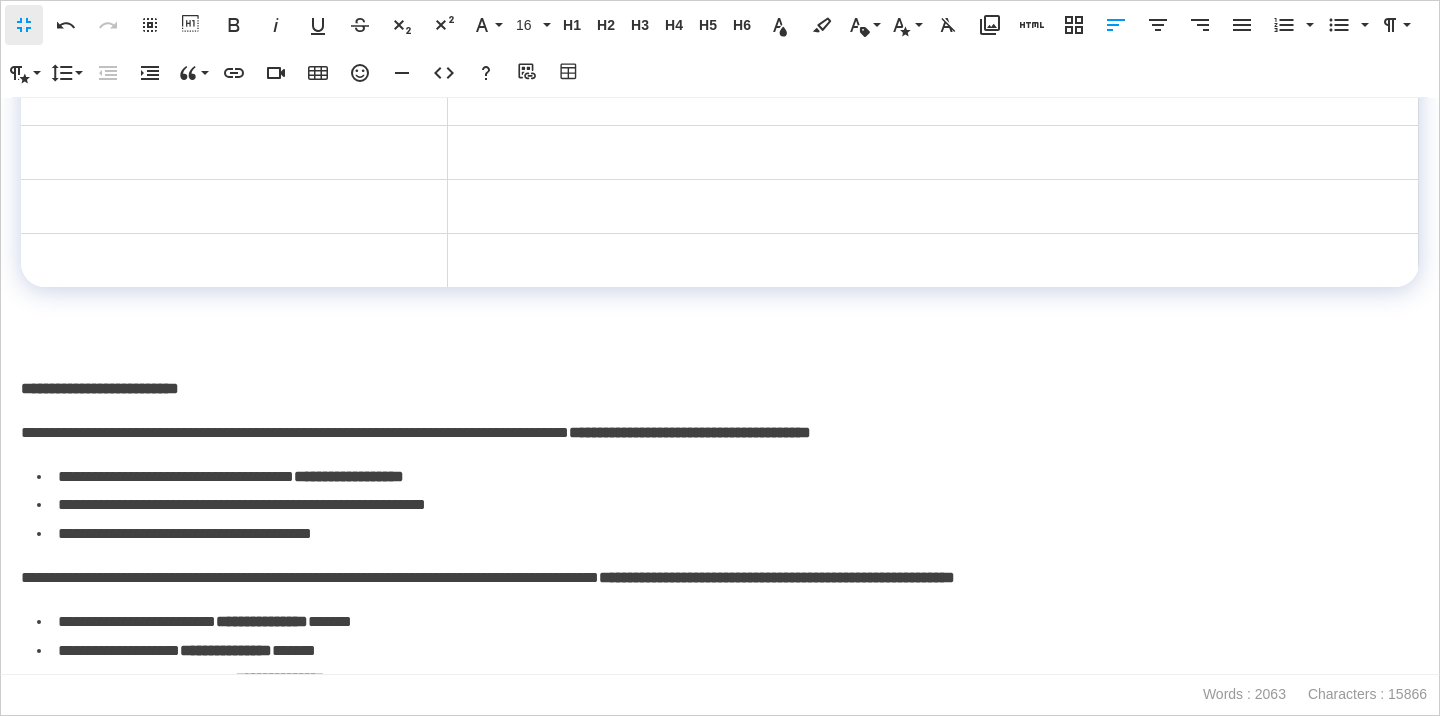 click at bounding box center (932, 99) 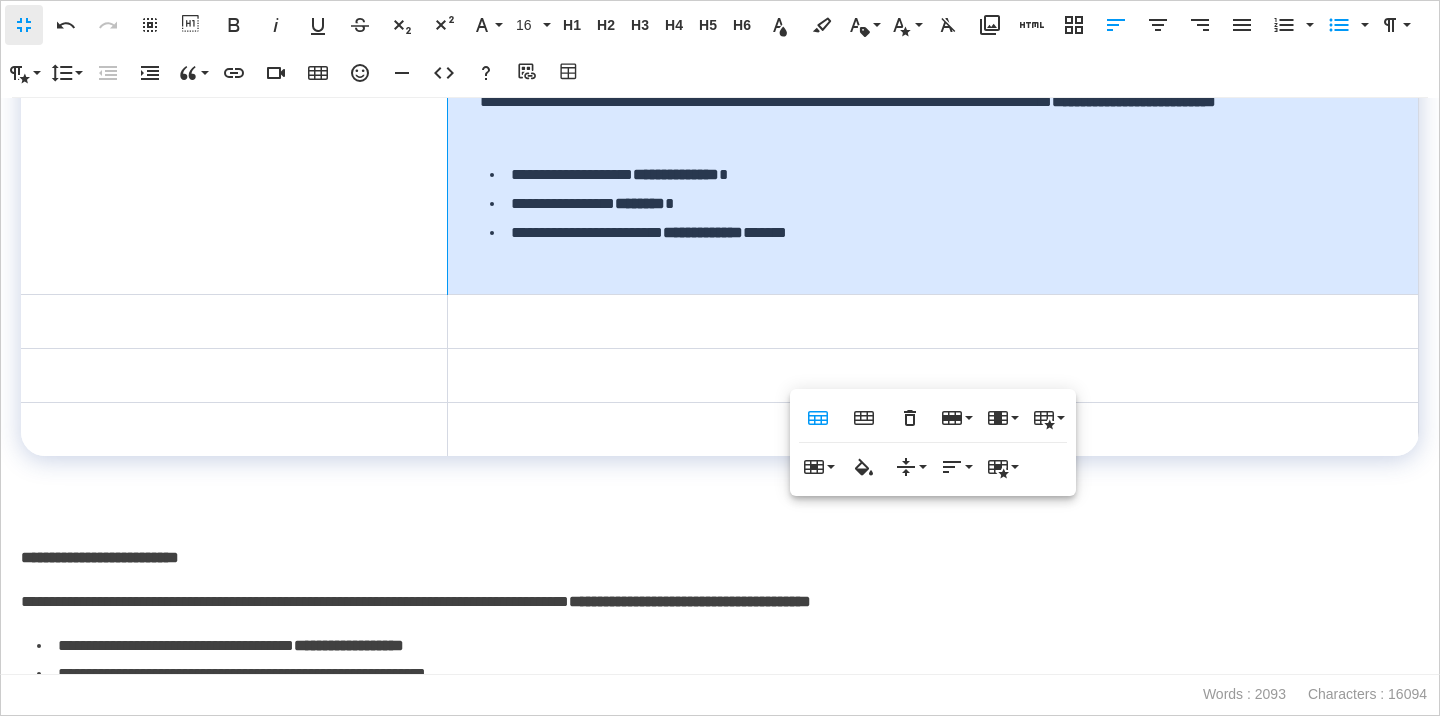 click on "**********" at bounding box center (932, 183) 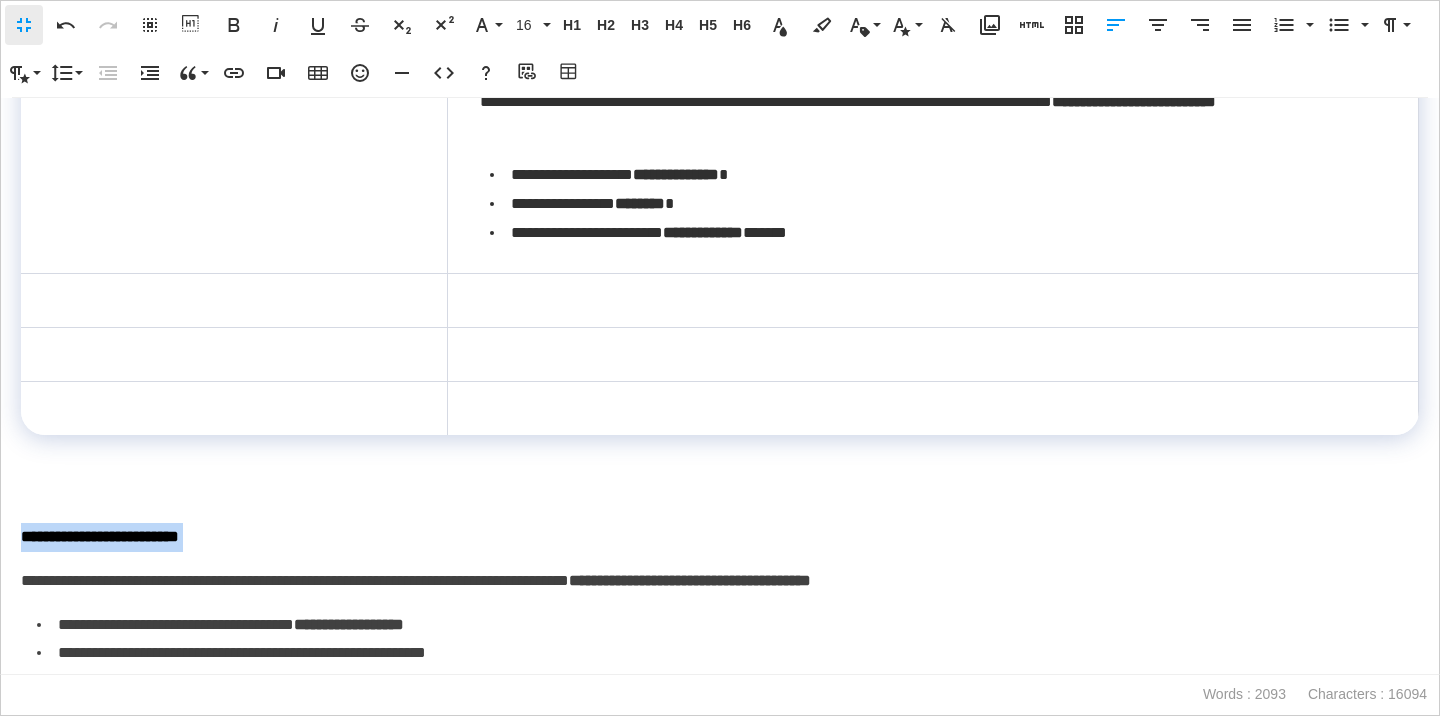 drag, startPoint x: 234, startPoint y: 621, endPoint x: 17, endPoint y: 617, distance: 217.03687 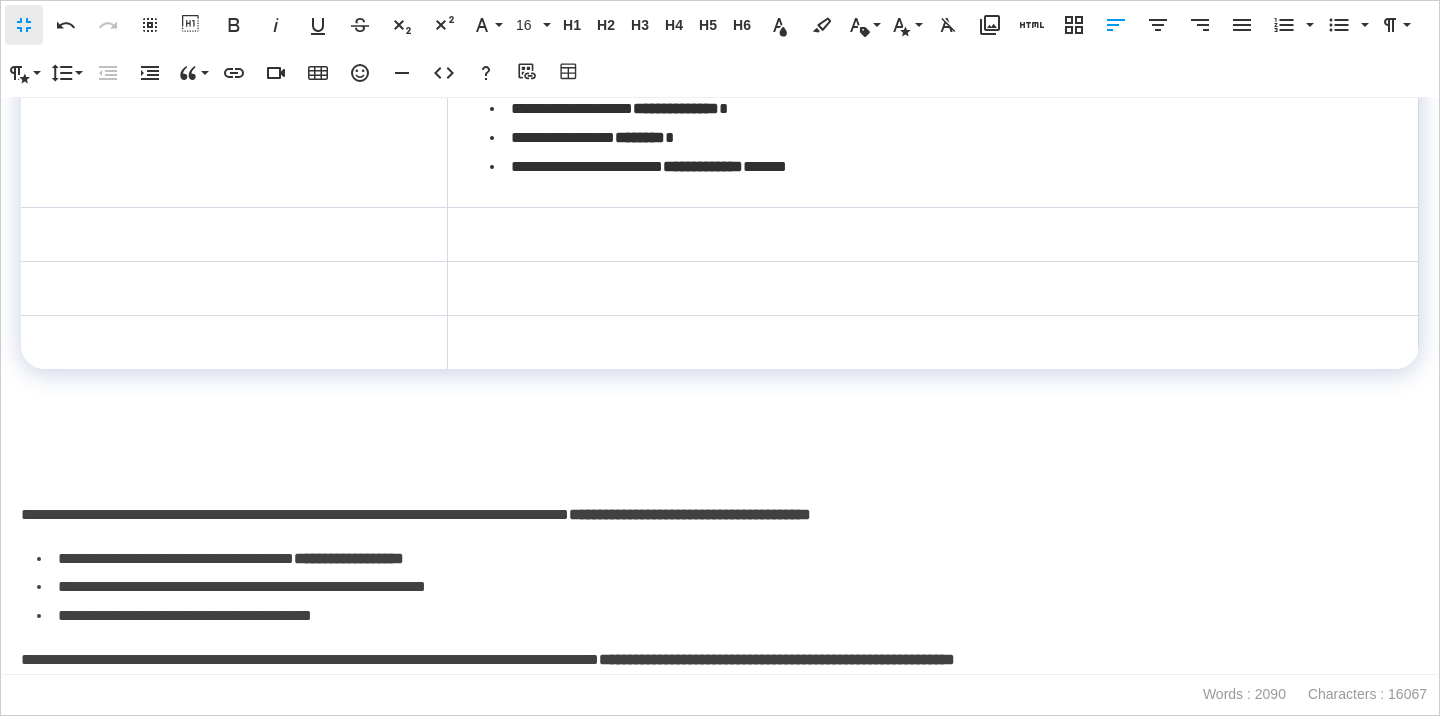 scroll, scrollTop: 3673, scrollLeft: 0, axis: vertical 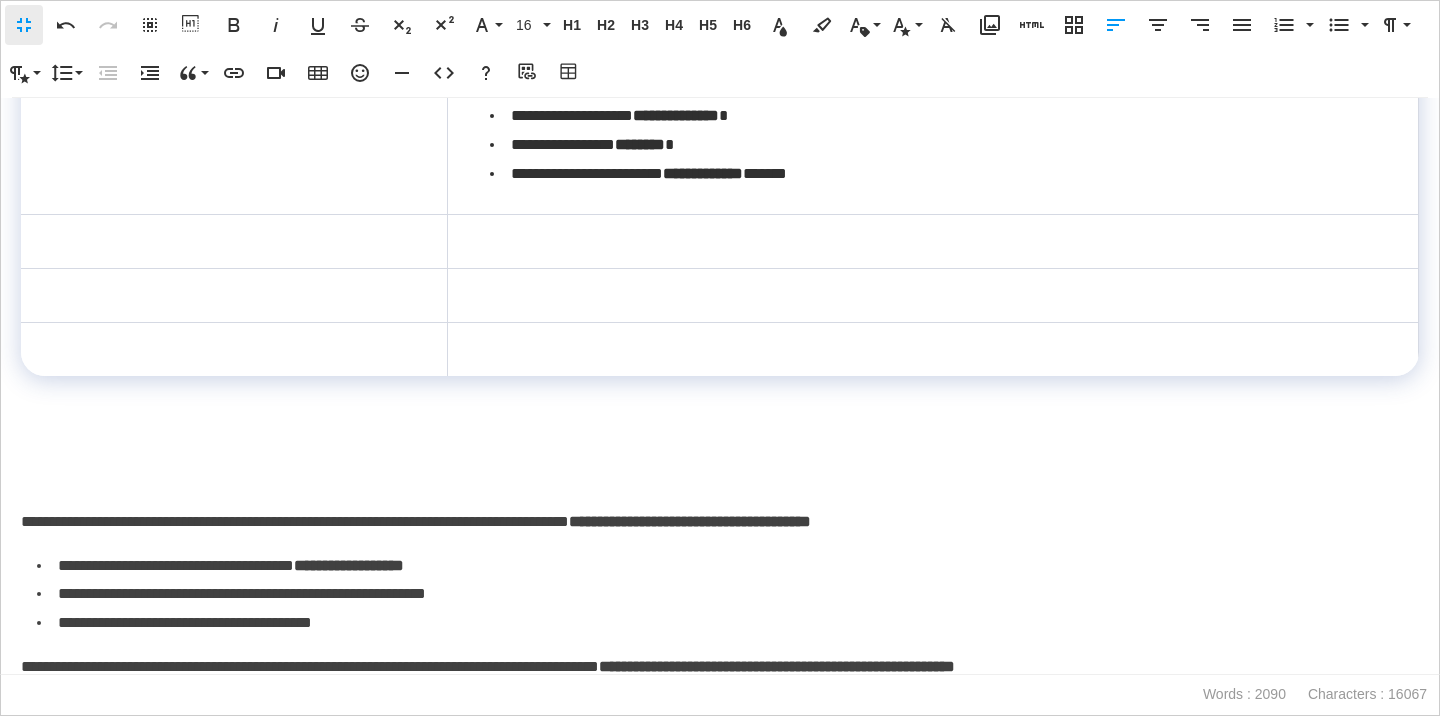 click at bounding box center (234, 114) 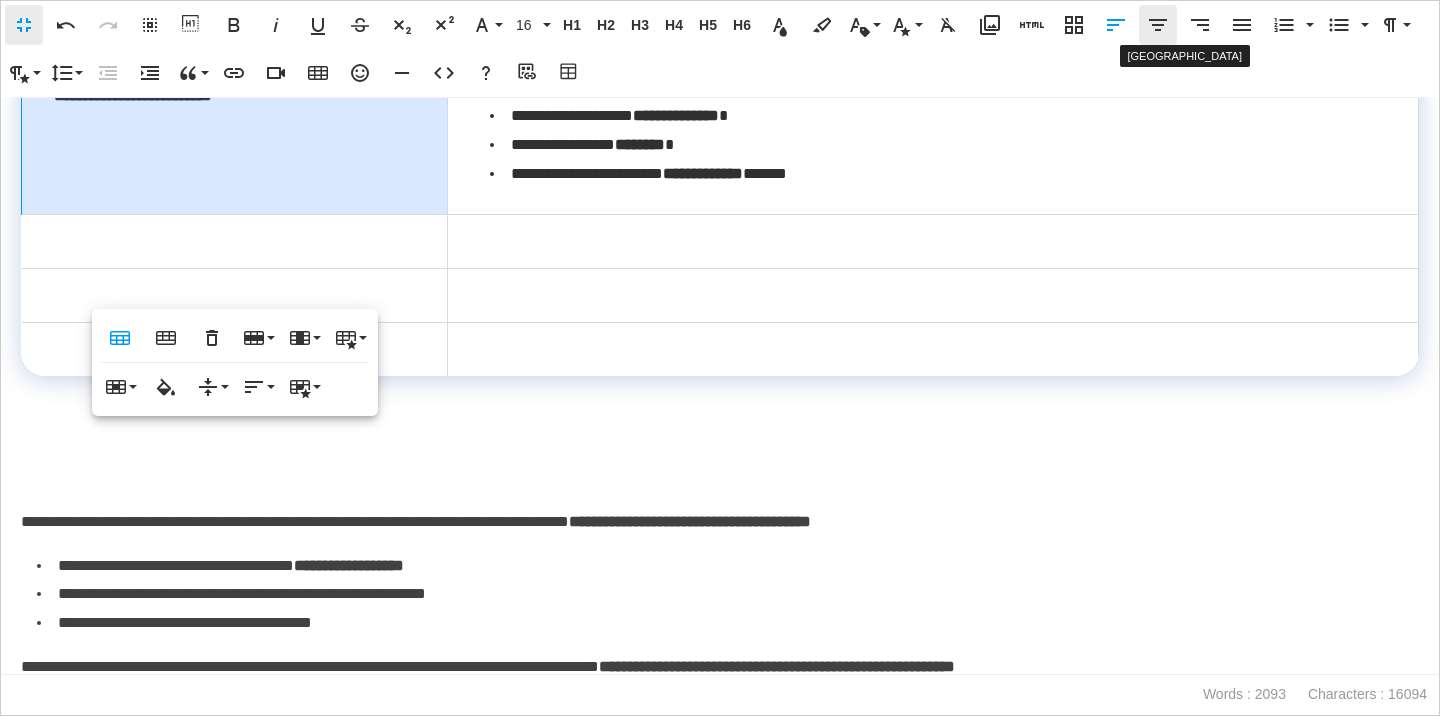 click 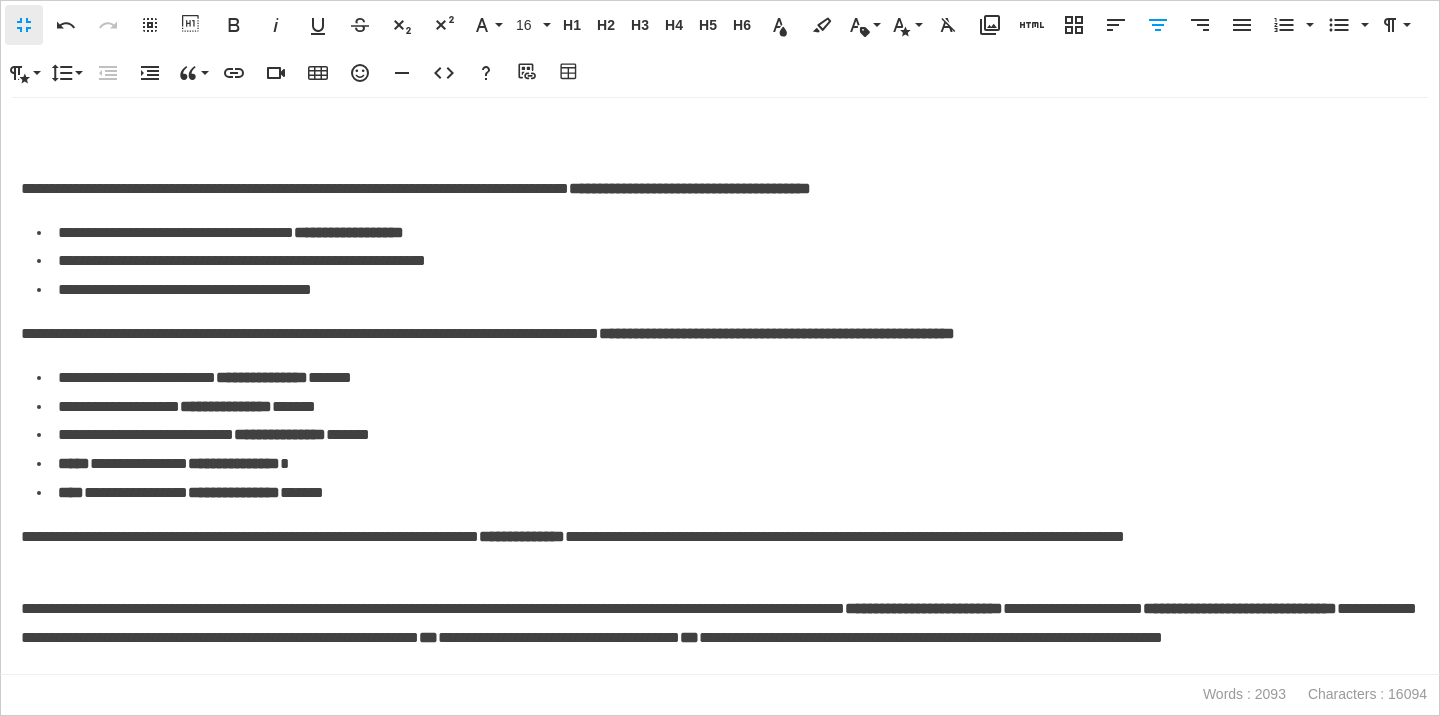 scroll, scrollTop: 4005, scrollLeft: 0, axis: vertical 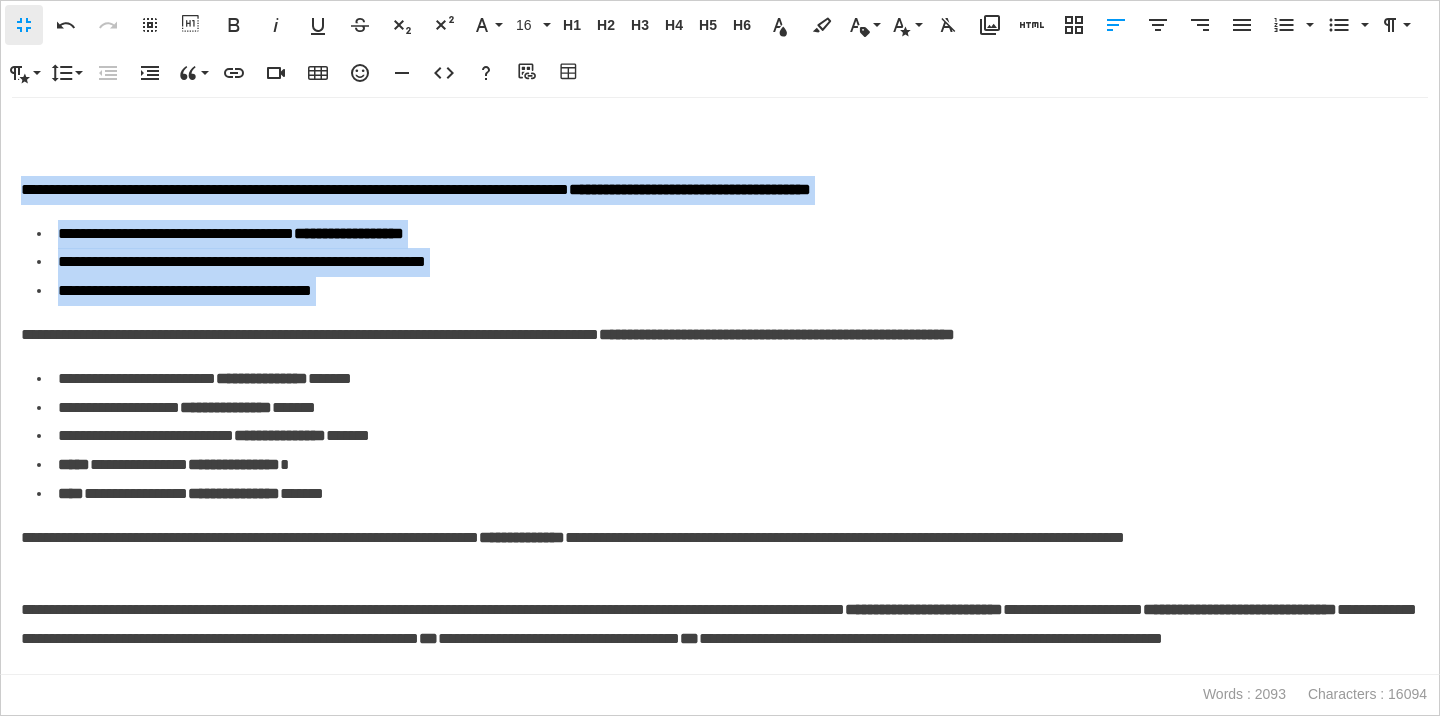 drag, startPoint x: 25, startPoint y: 274, endPoint x: 45, endPoint y: 398, distance: 125.60255 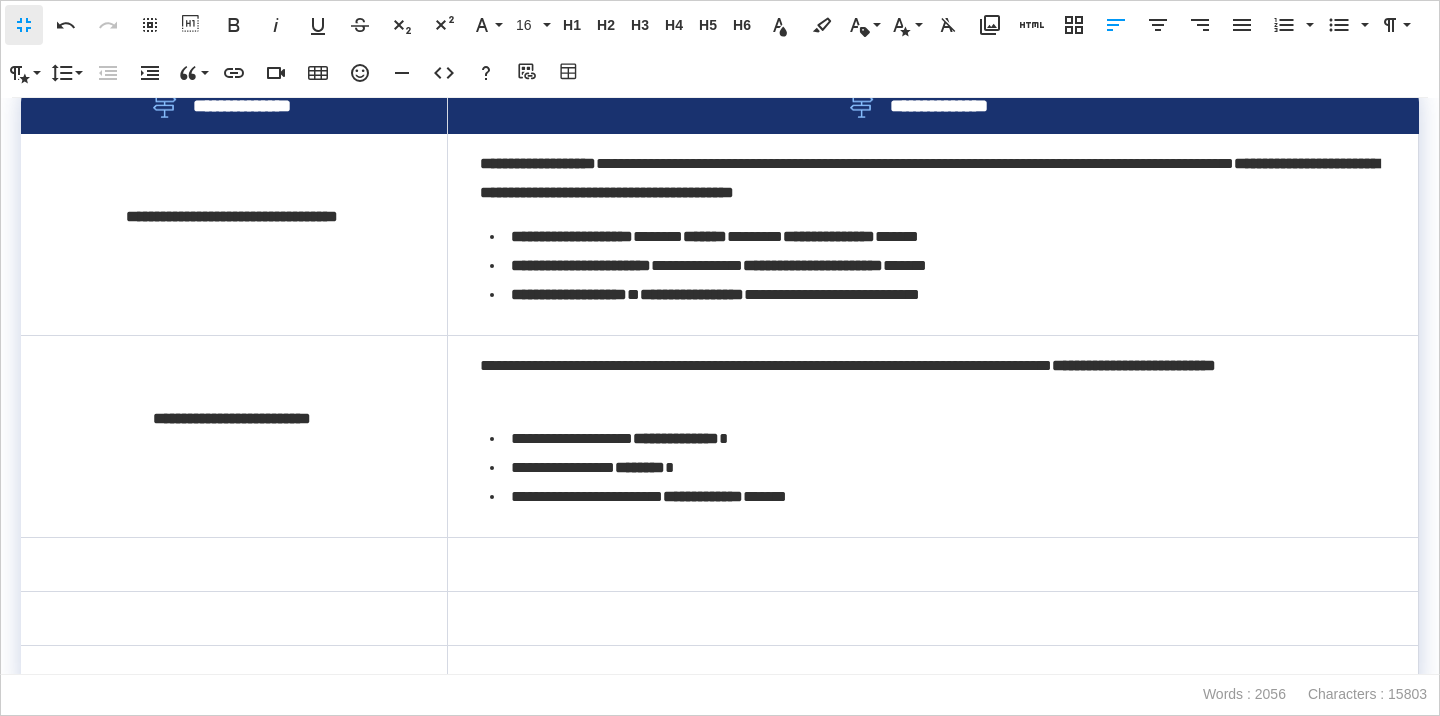 scroll, scrollTop: 3560, scrollLeft: 0, axis: vertical 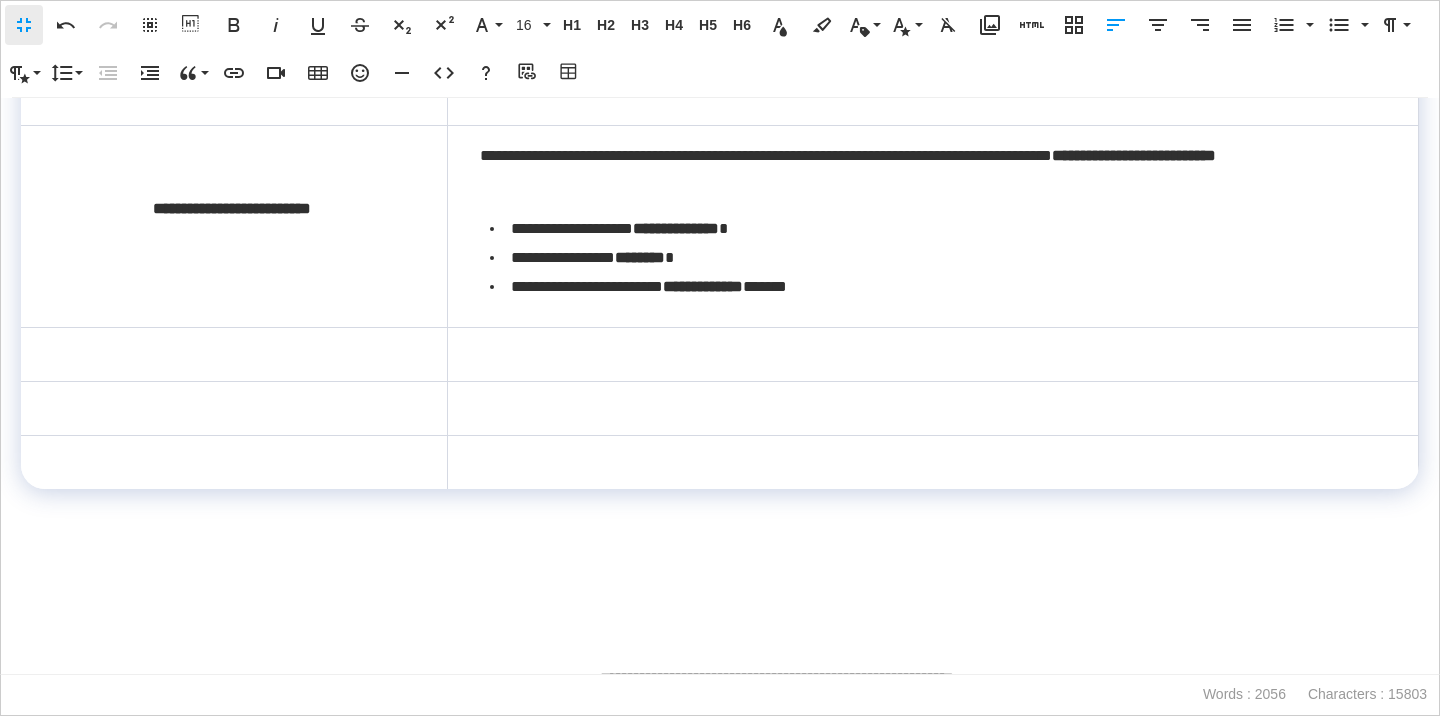 click at bounding box center (932, 355) 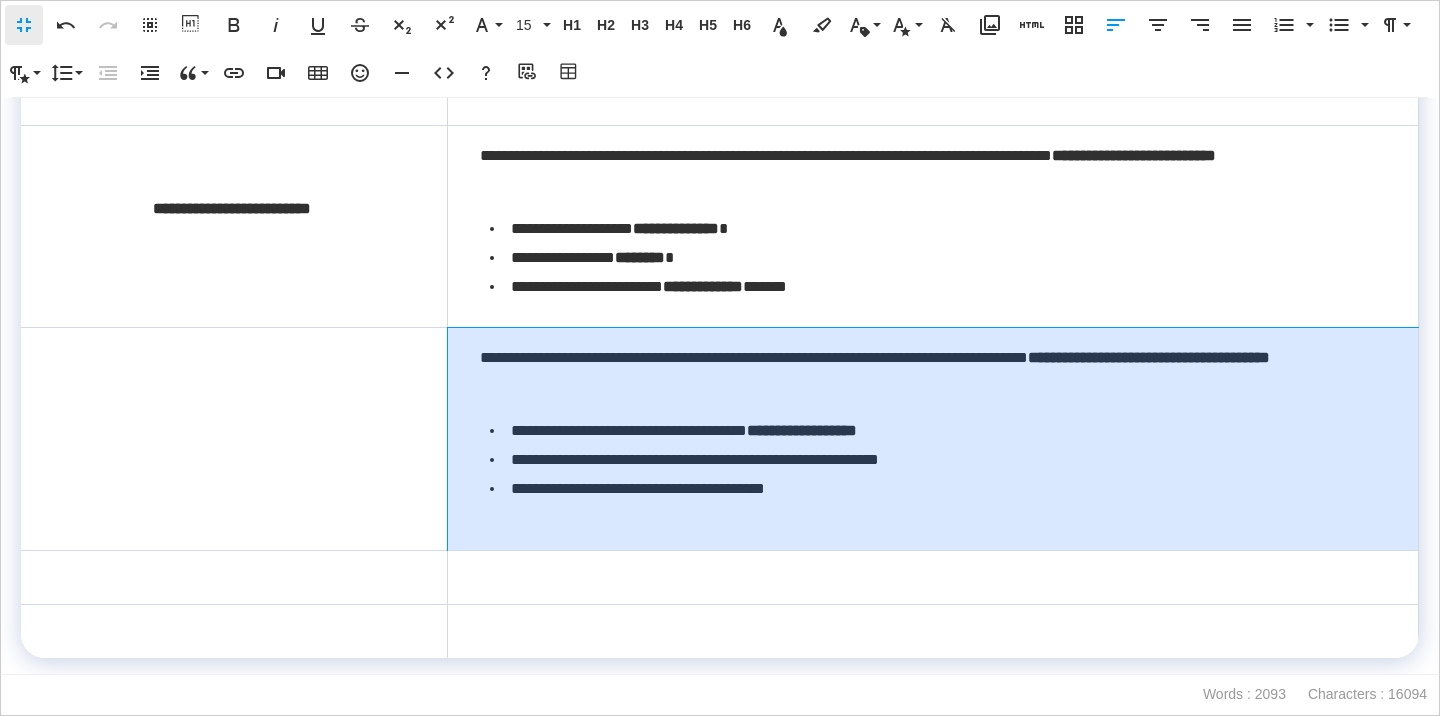 click on "**********" at bounding box center (932, 439) 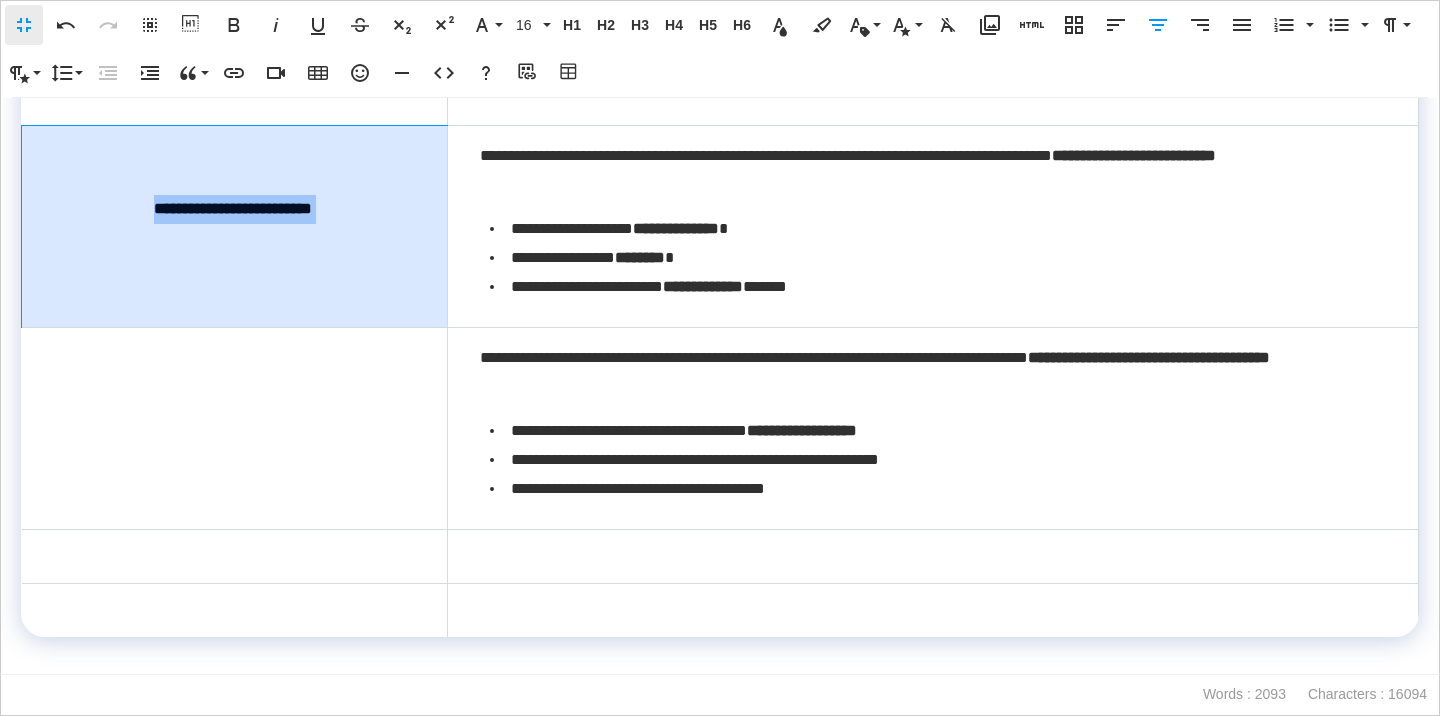 drag, startPoint x: 339, startPoint y: 296, endPoint x: 133, endPoint y: 294, distance: 206.0097 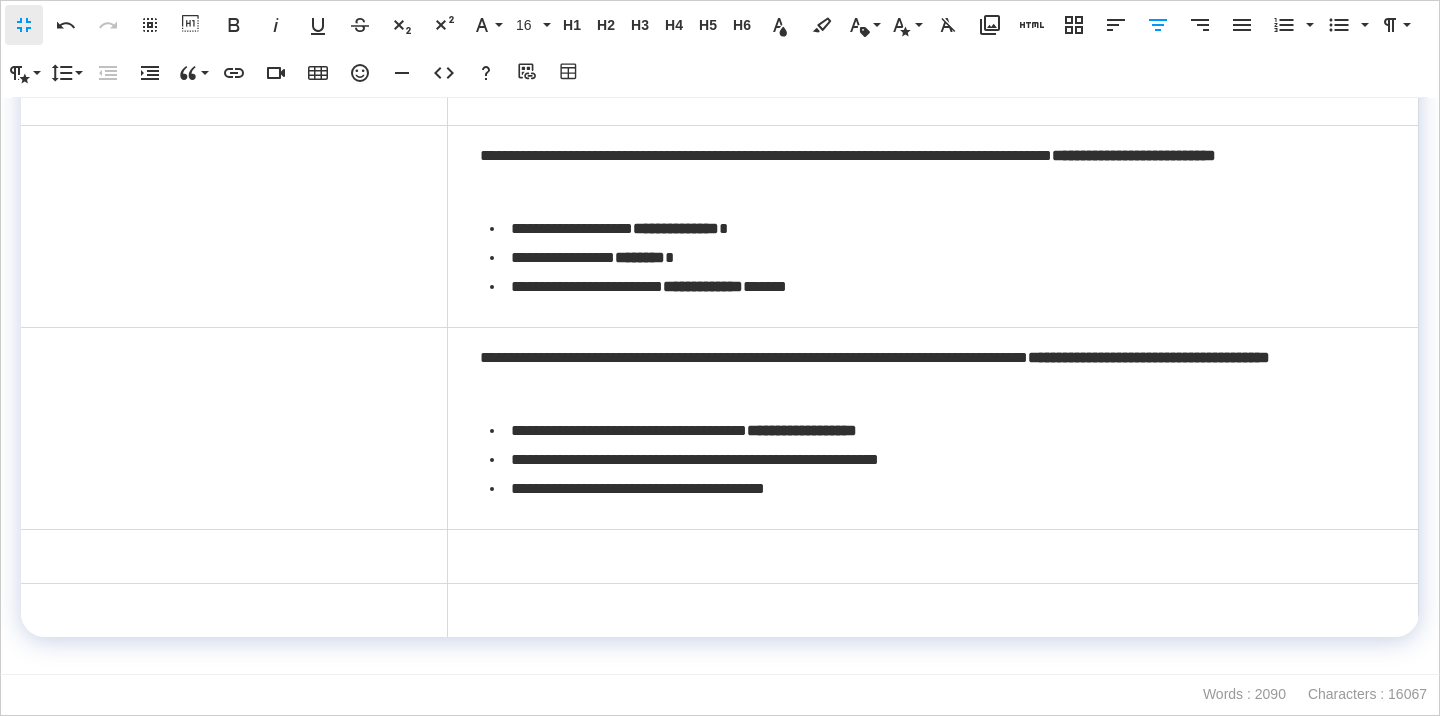 click on "**********" at bounding box center (932, 227) 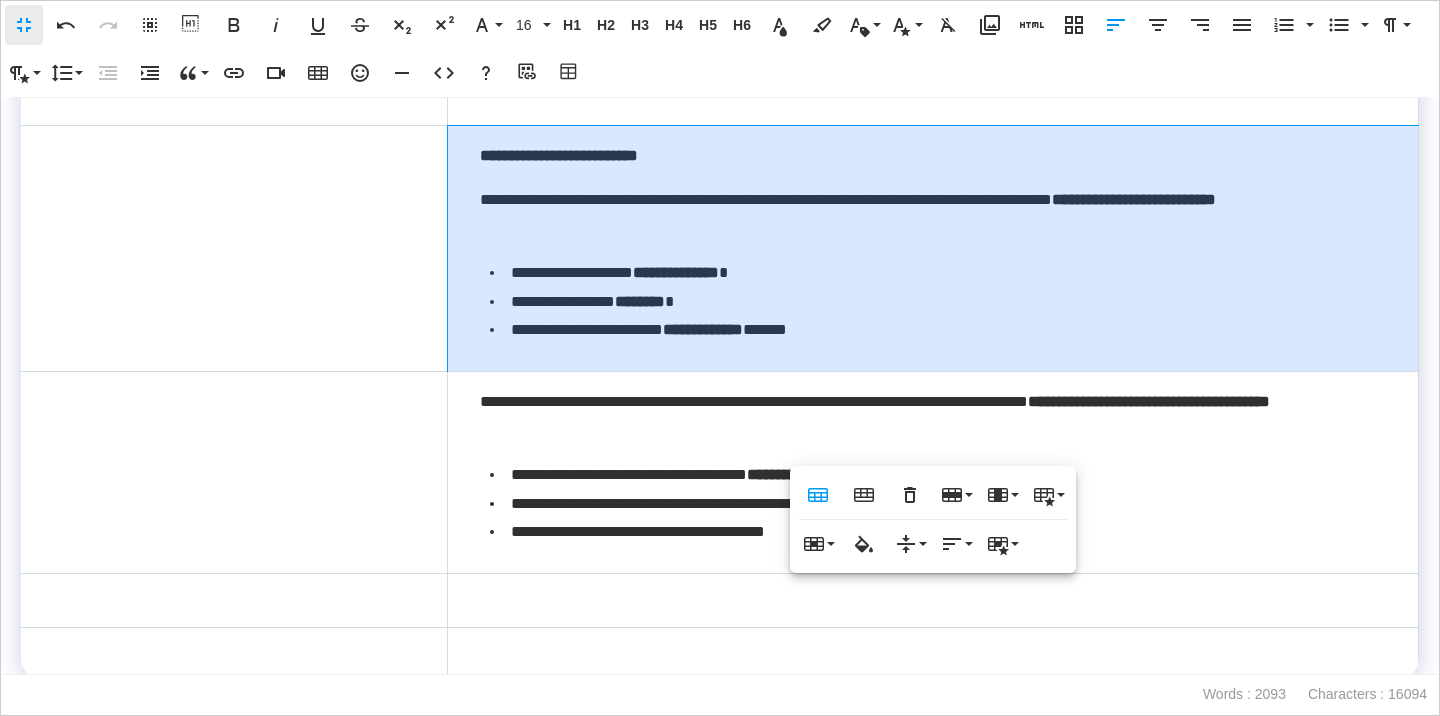 click on "**********" at bounding box center [932, 249] 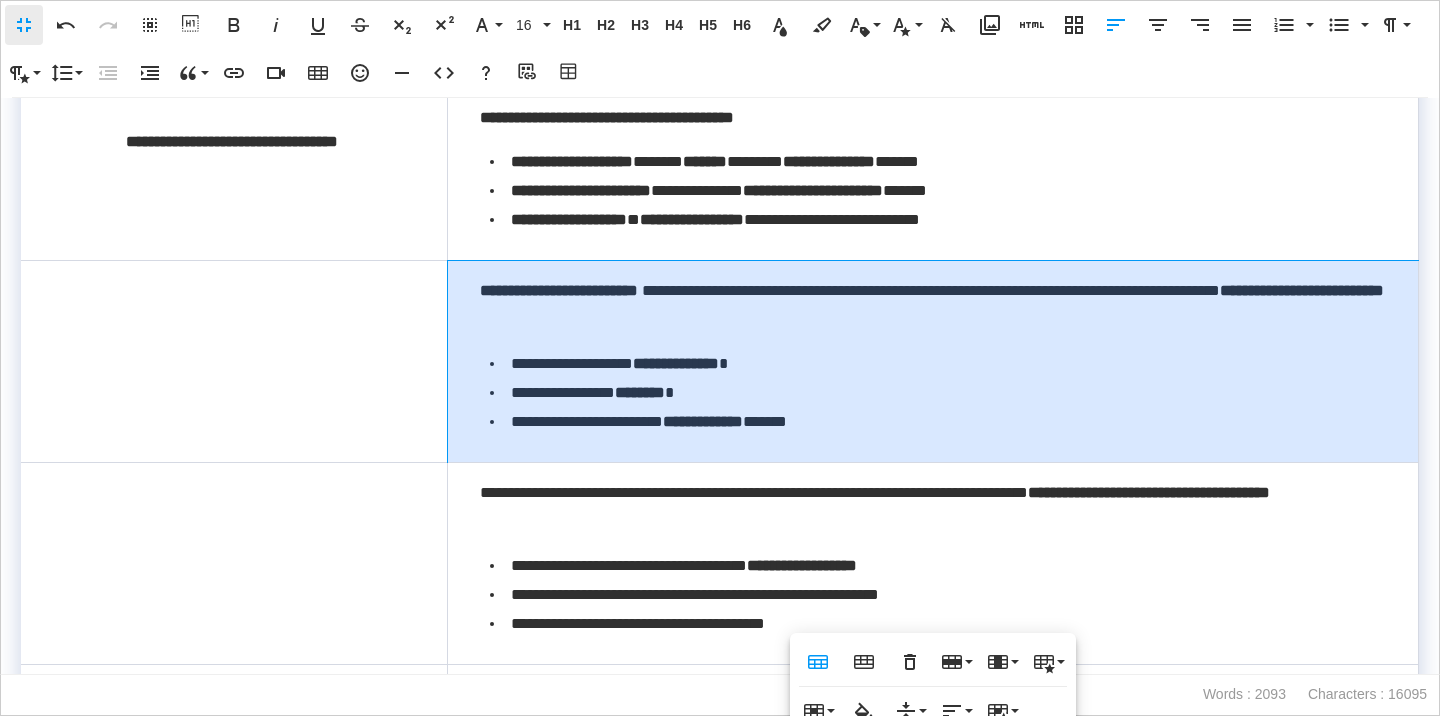 scroll, scrollTop: 3299, scrollLeft: 0, axis: vertical 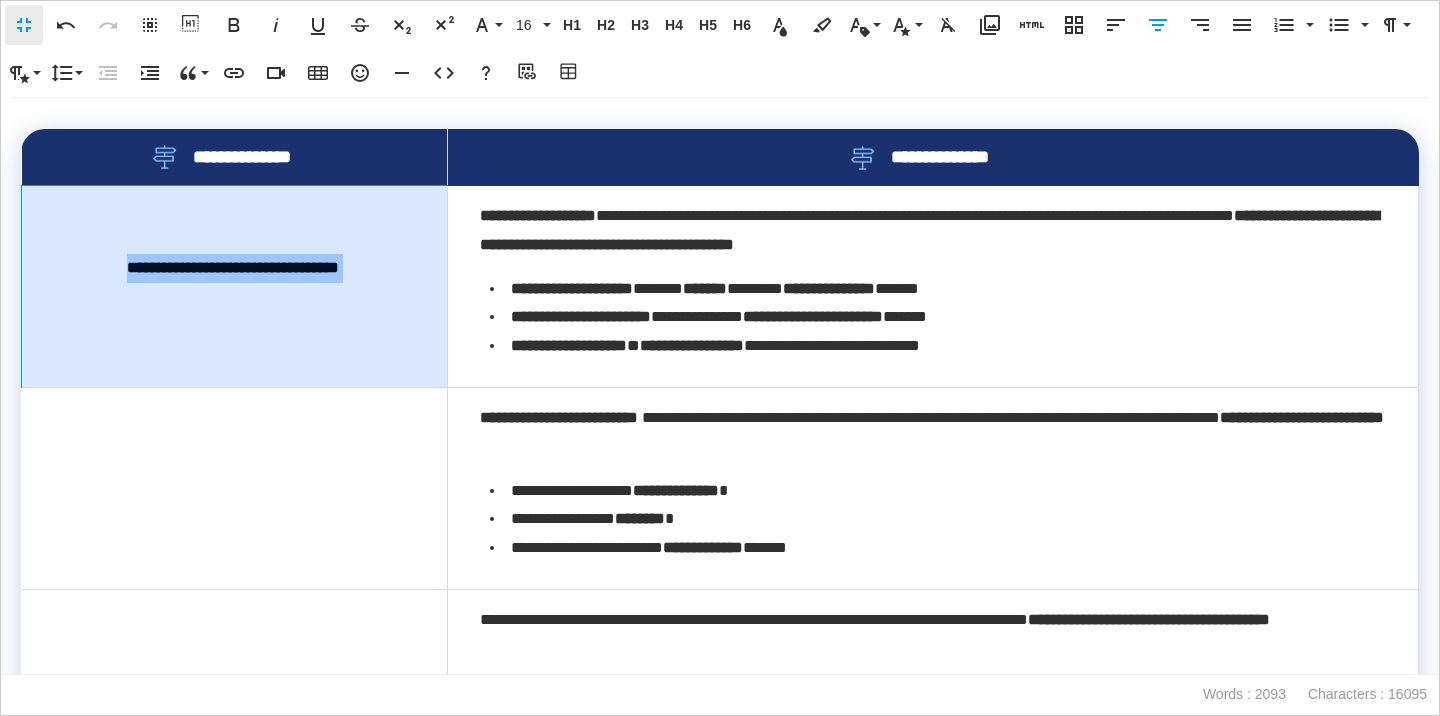 drag, startPoint x: 402, startPoint y: 355, endPoint x: 55, endPoint y: 349, distance: 347.05188 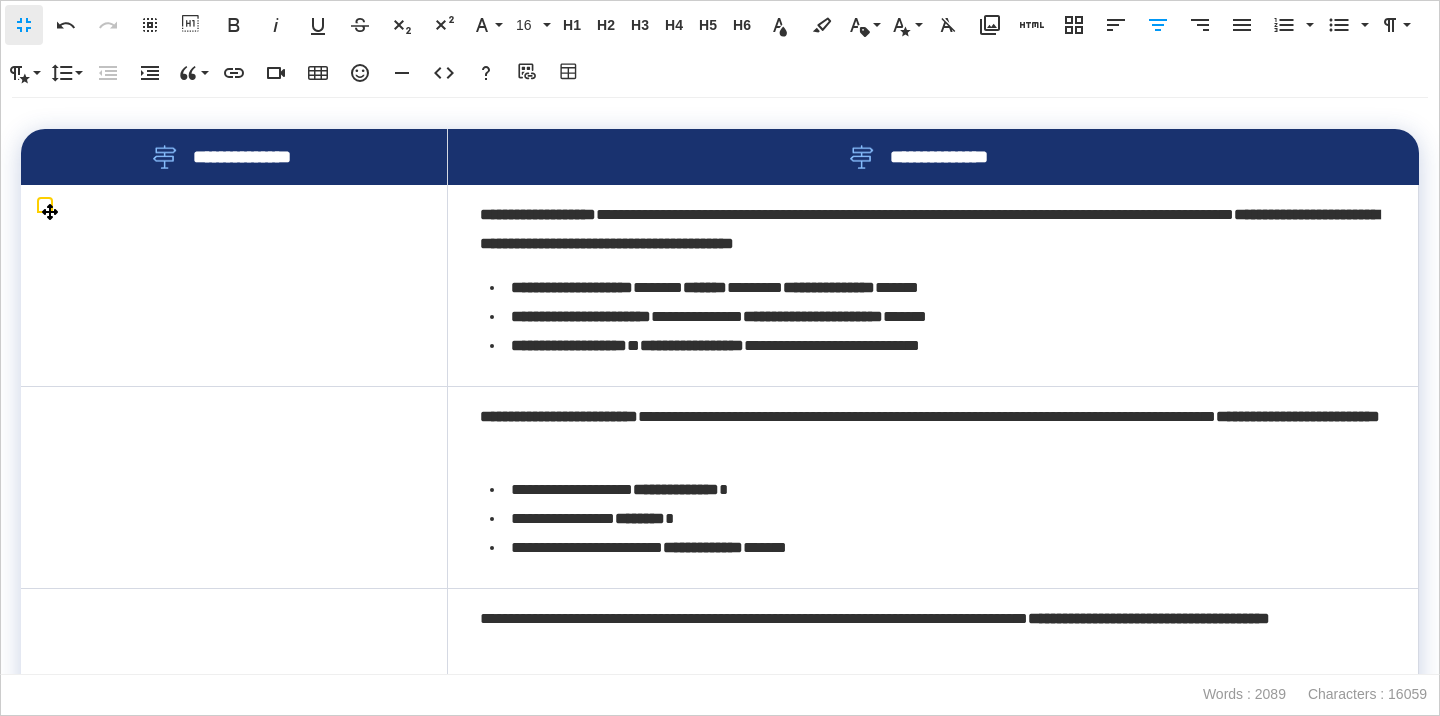 click on "**********" at bounding box center (932, 285) 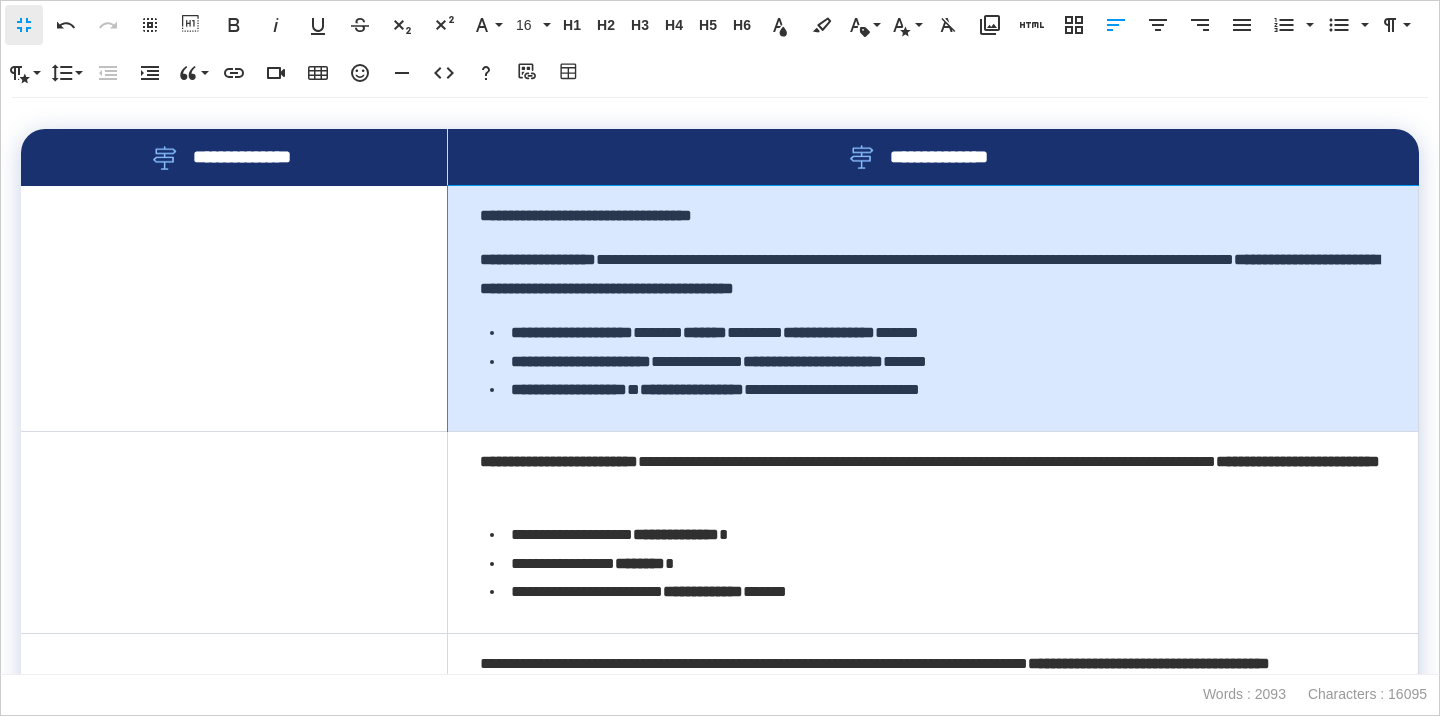 click on "**********" at bounding box center (538, 259) 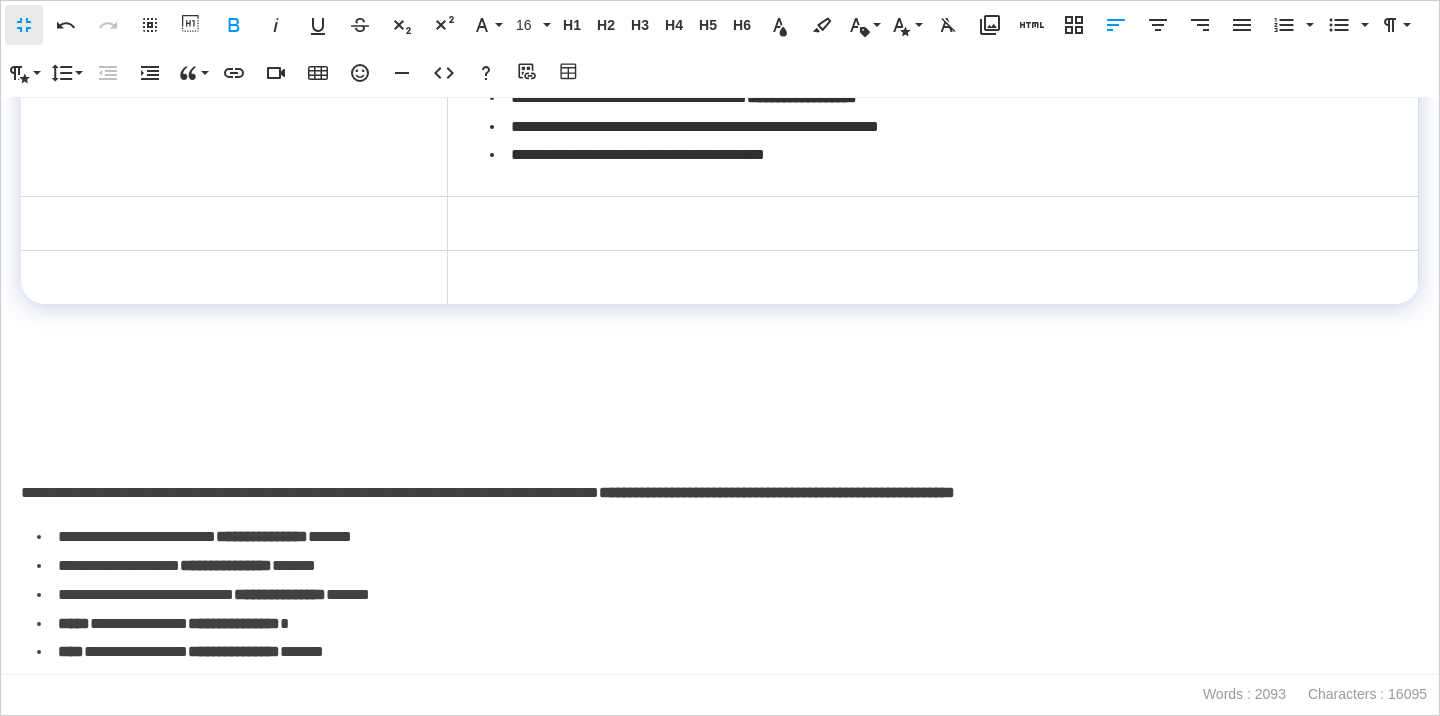scroll, scrollTop: 3927, scrollLeft: 0, axis: vertical 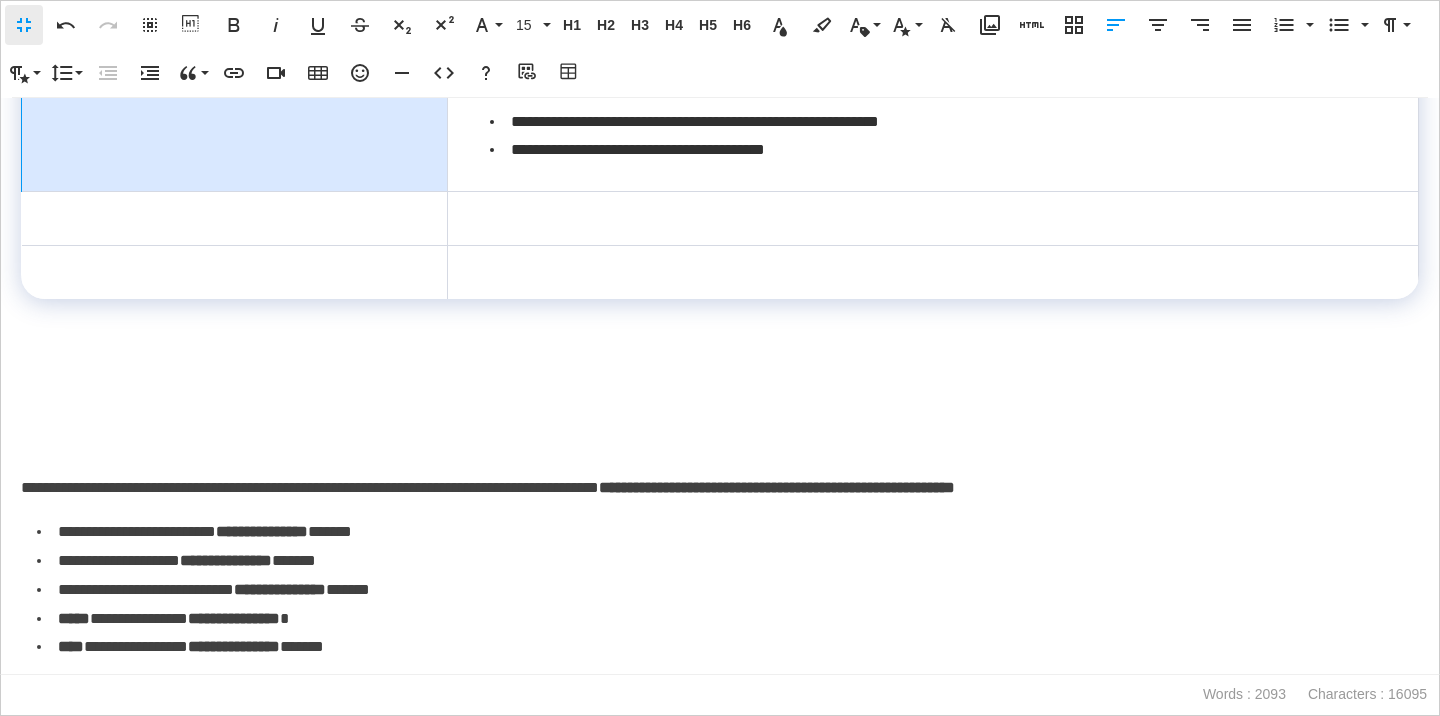 click at bounding box center (235, 91) 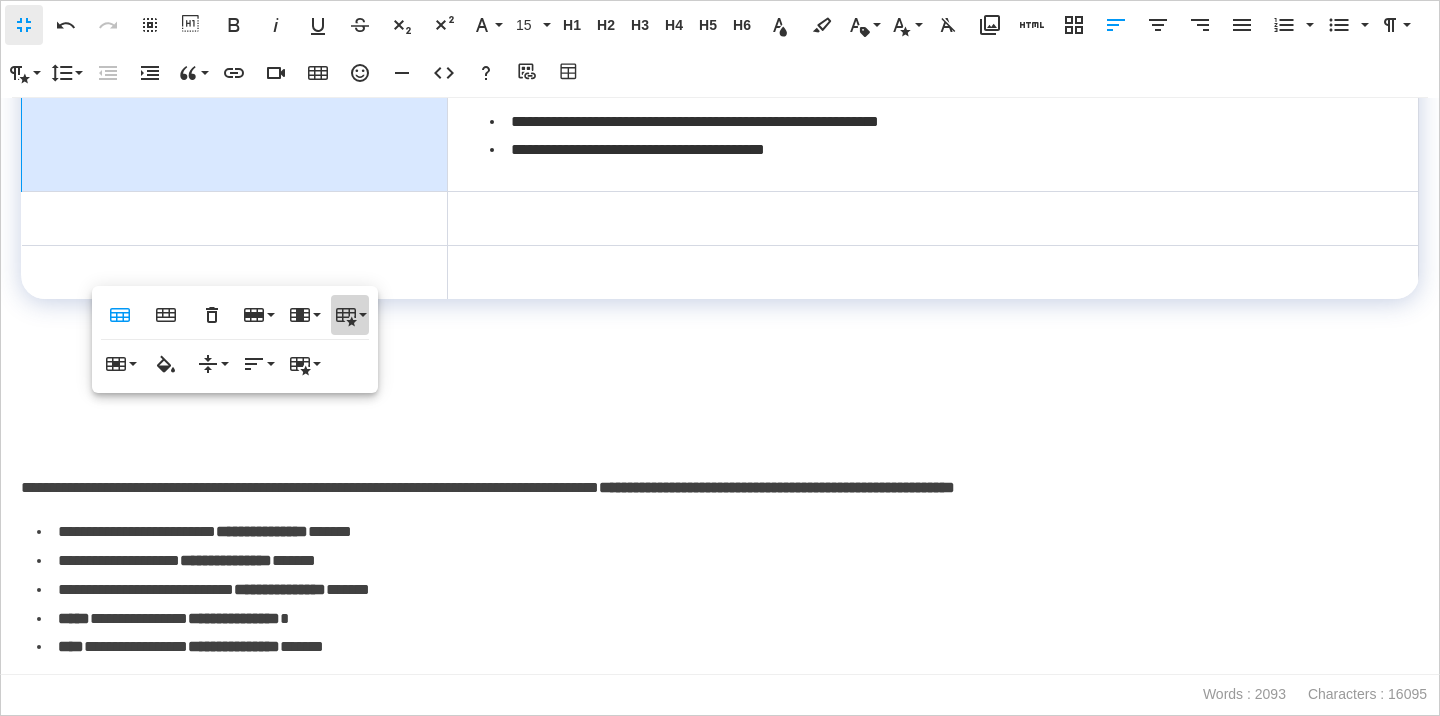 click 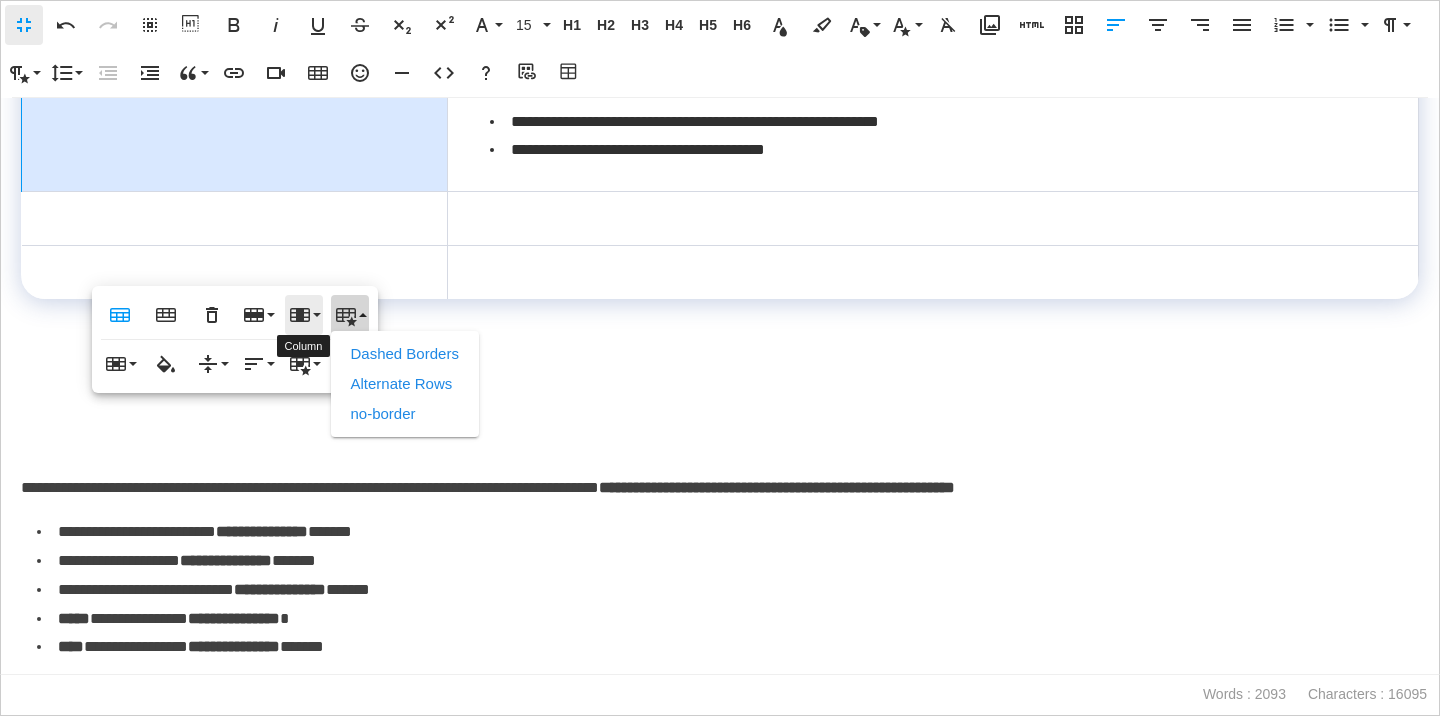 click 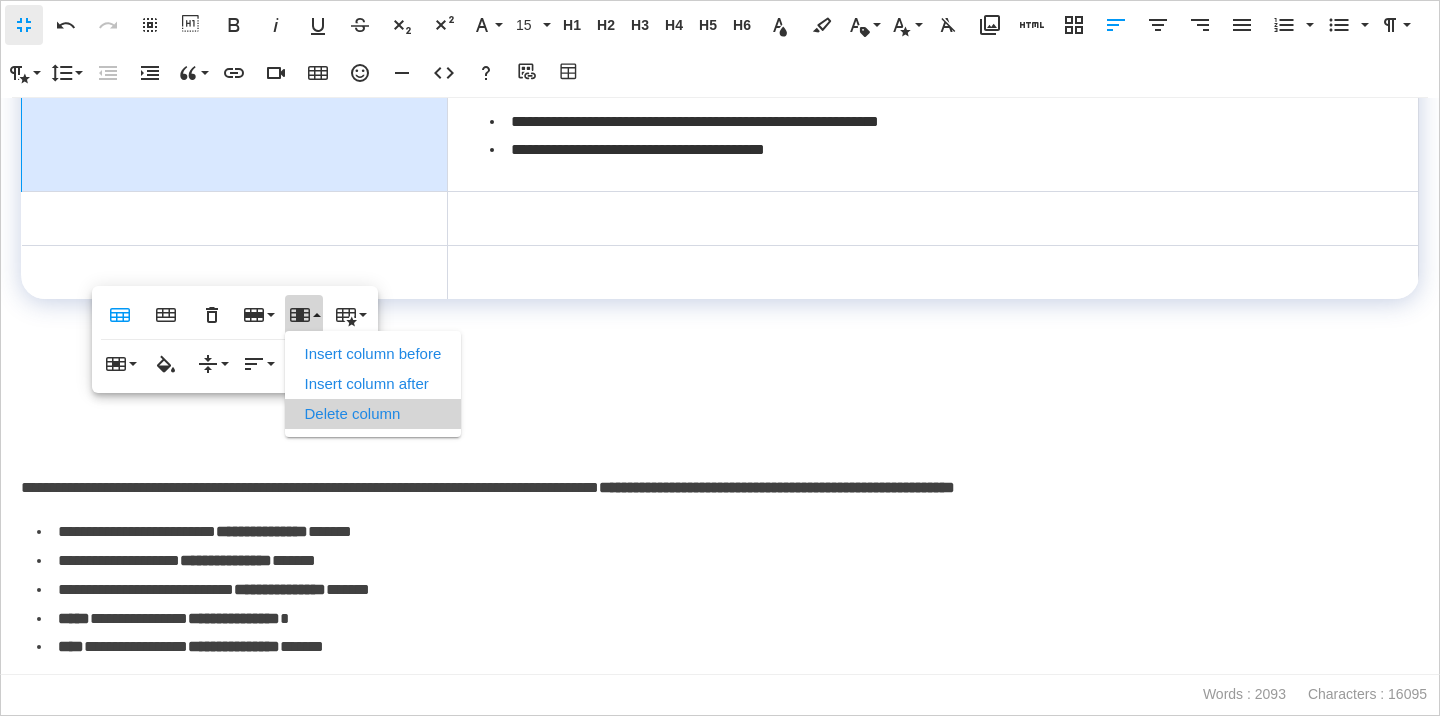click on "Delete column" at bounding box center [373, 414] 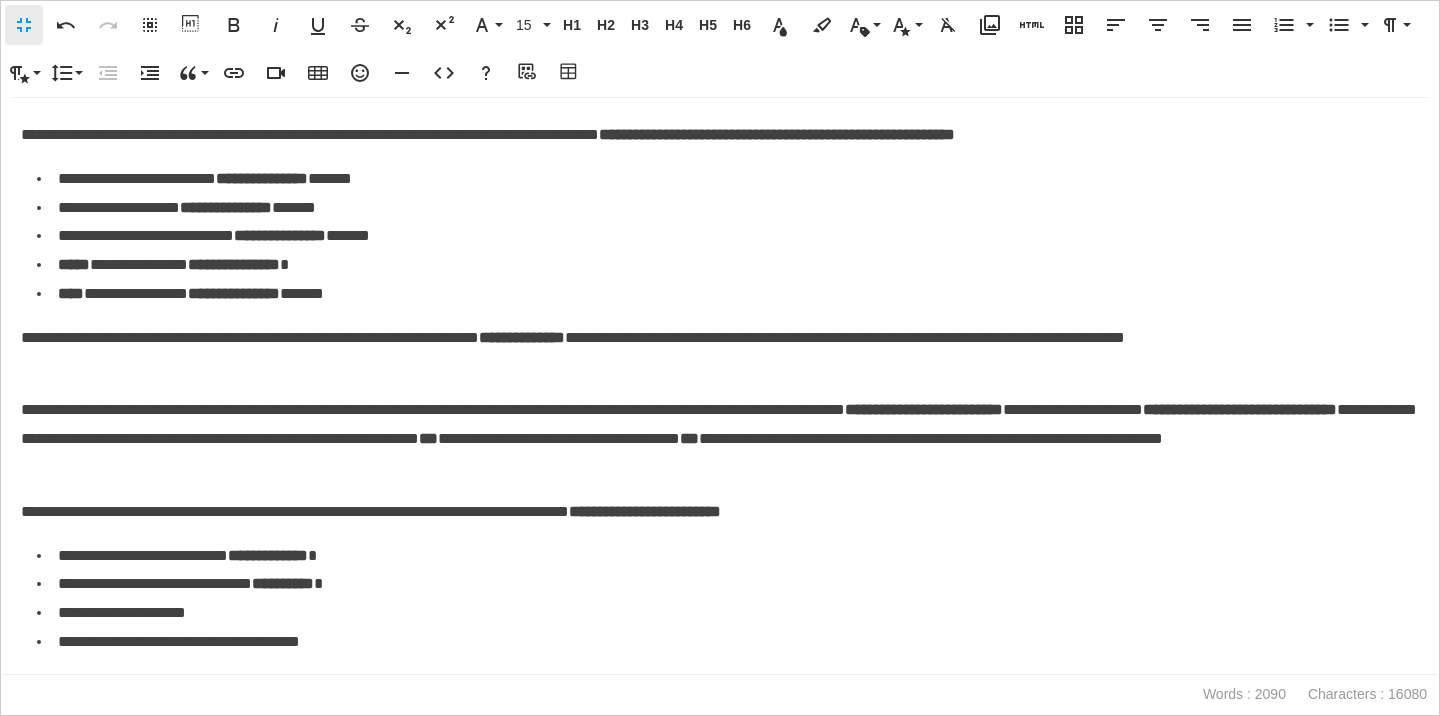 scroll, scrollTop: 4195, scrollLeft: 0, axis: vertical 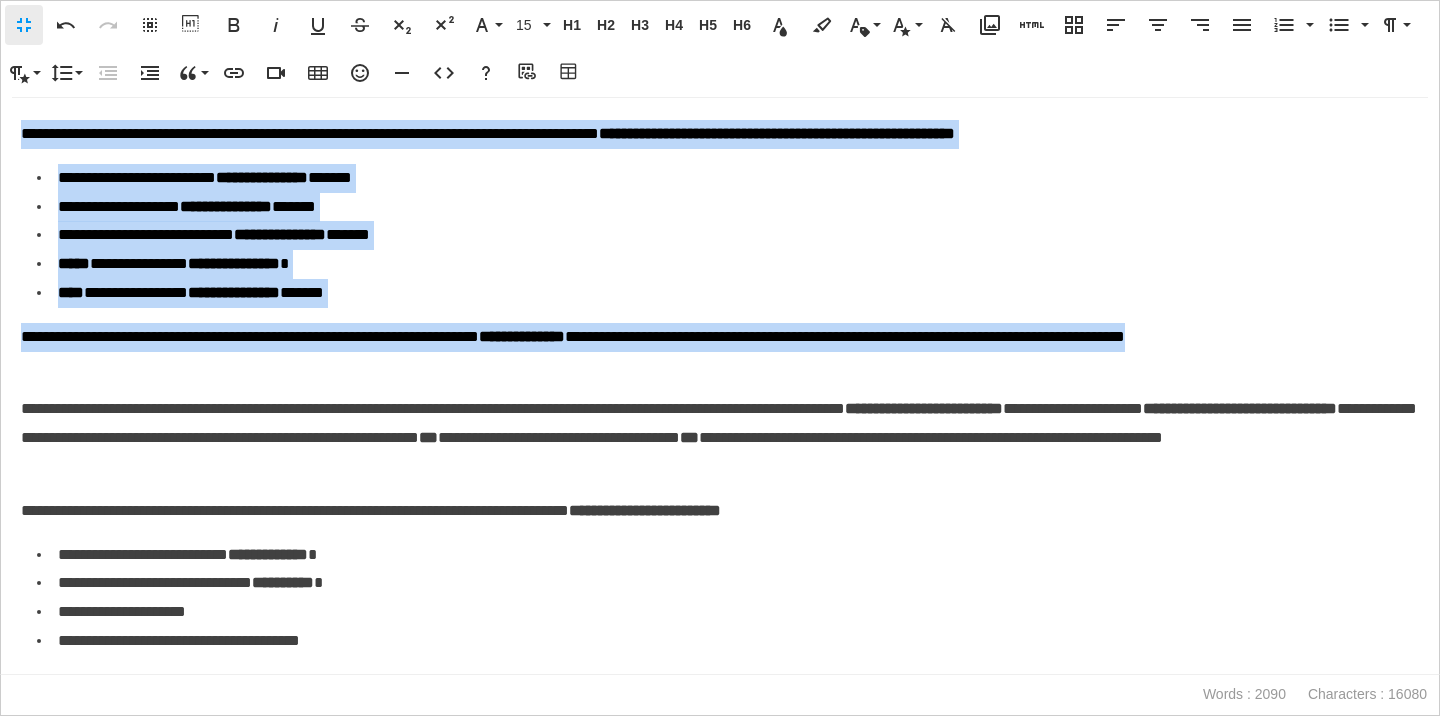 drag, startPoint x: 21, startPoint y: 214, endPoint x: 115, endPoint y: 453, distance: 256.82095 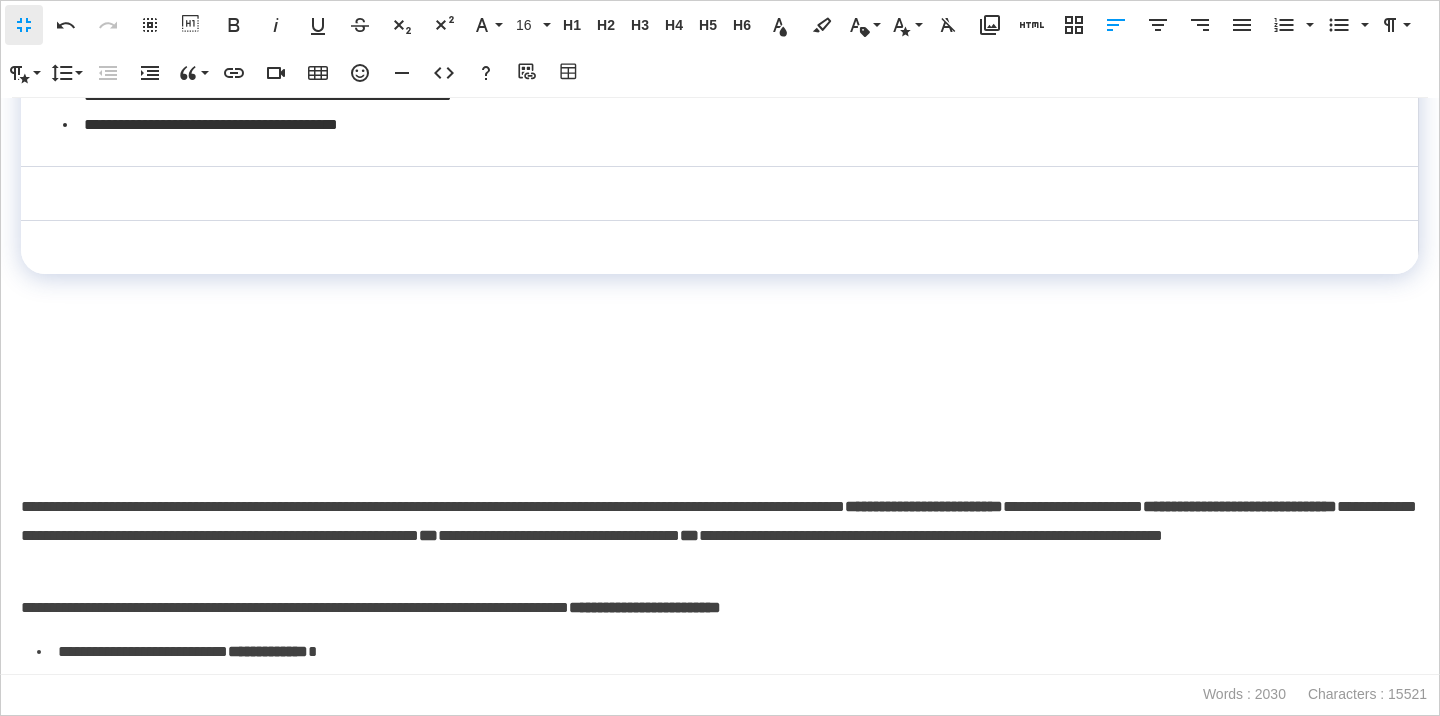 scroll, scrollTop: 3824, scrollLeft: 0, axis: vertical 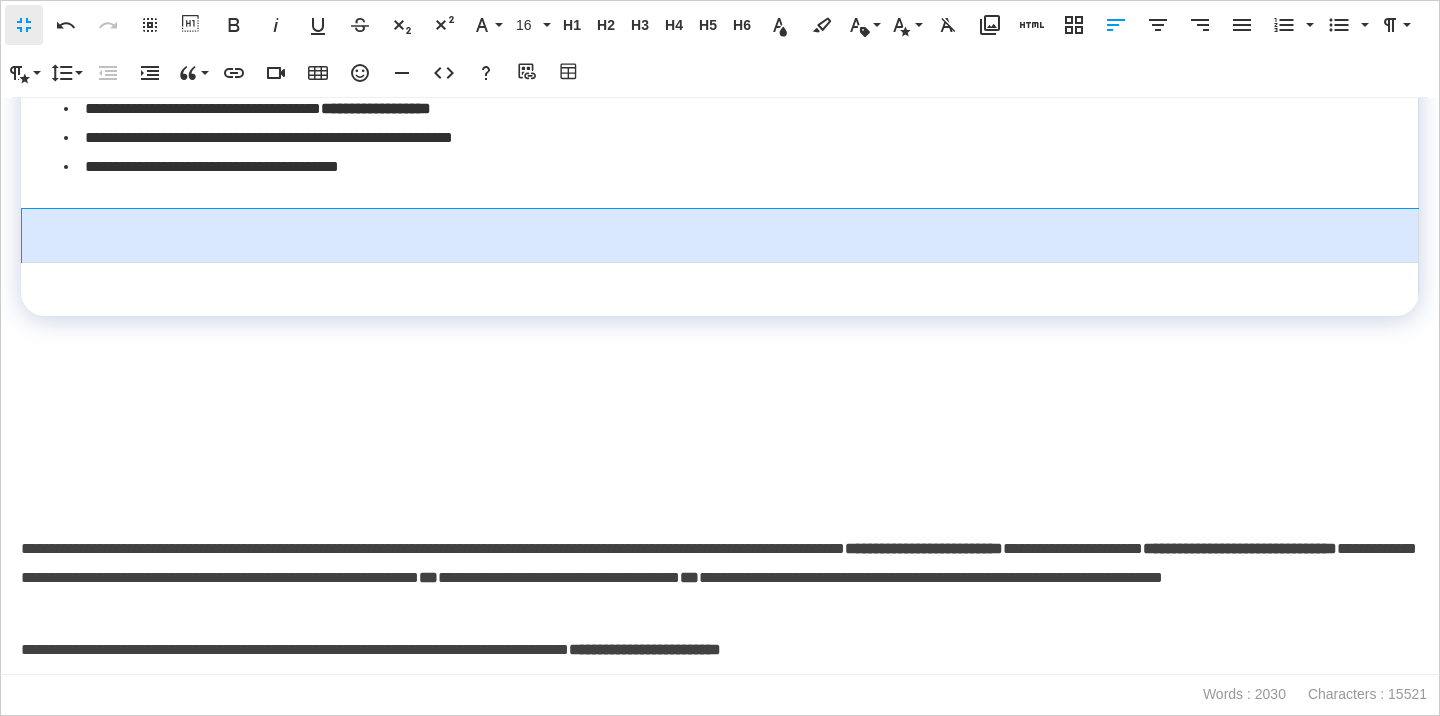 click at bounding box center (720, 235) 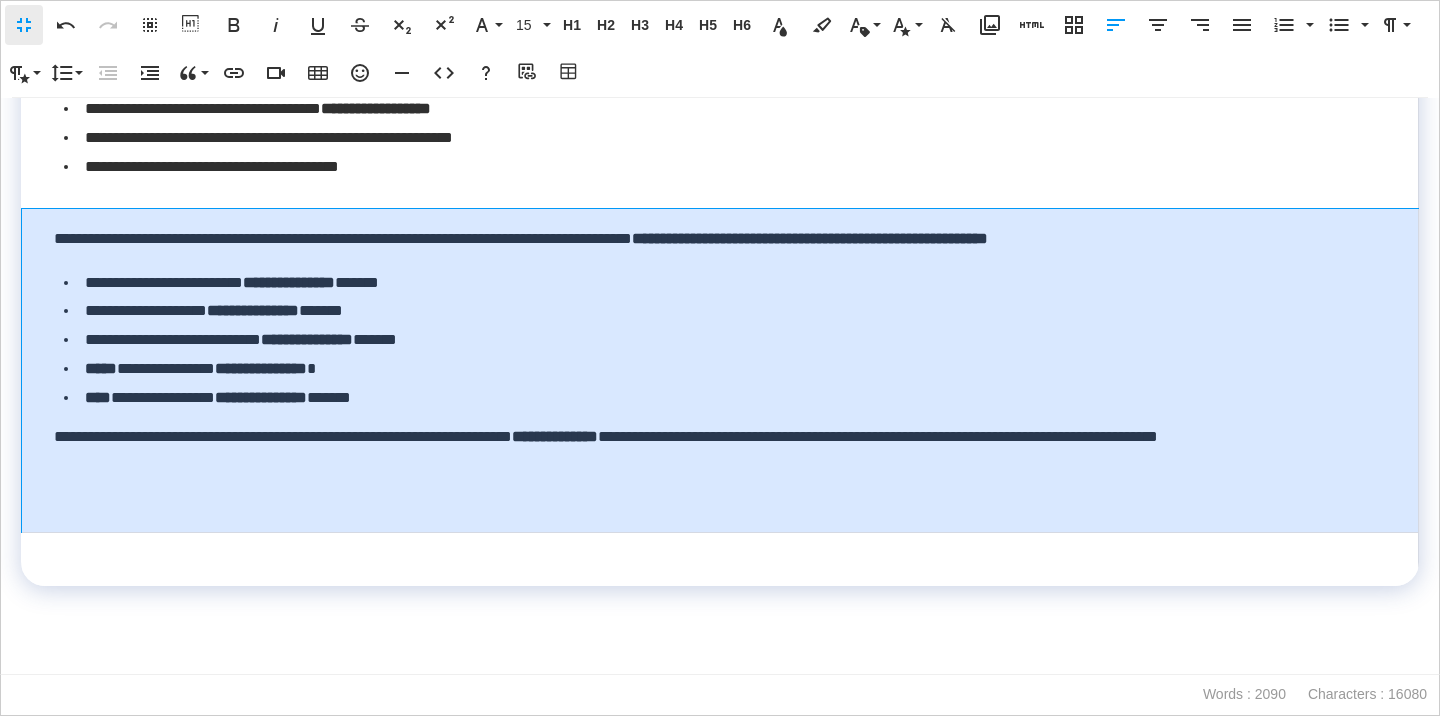 click on "**********" at bounding box center [720, 370] 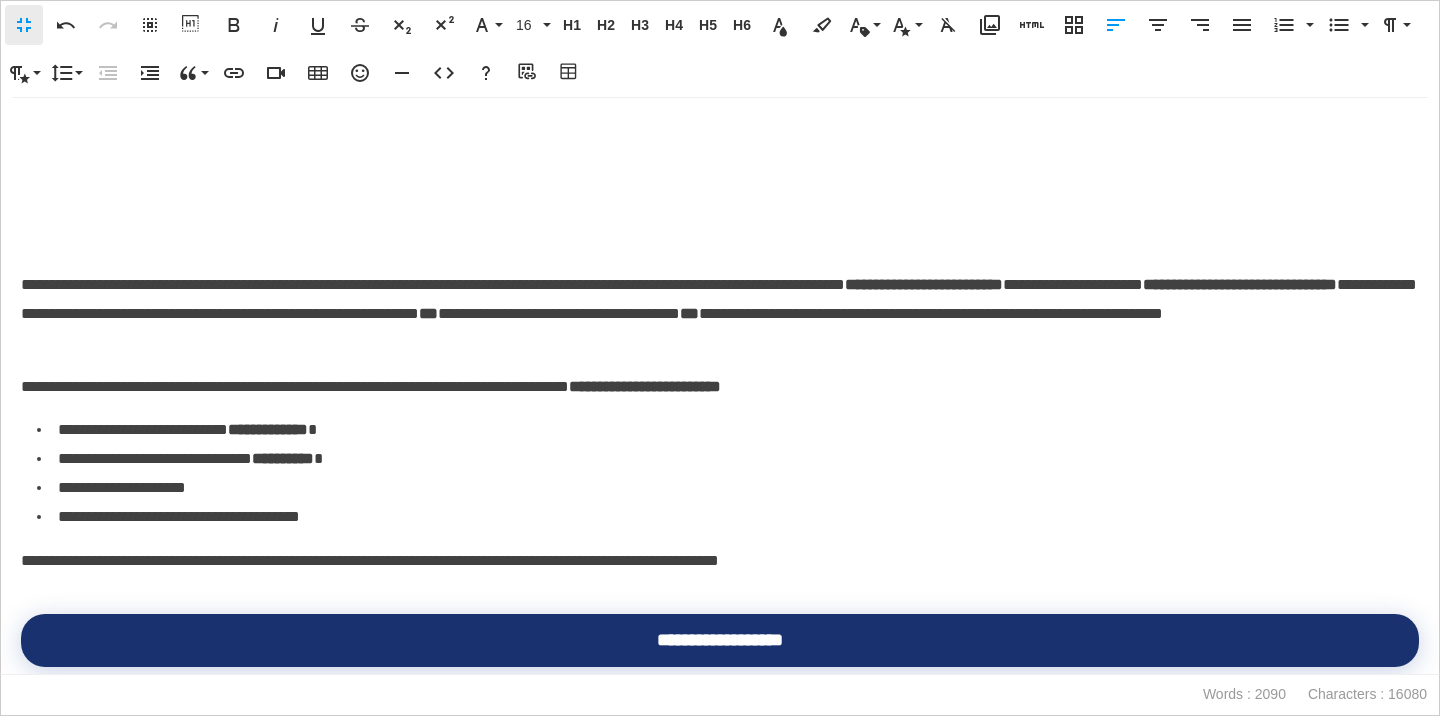 scroll, scrollTop: 4335, scrollLeft: 0, axis: vertical 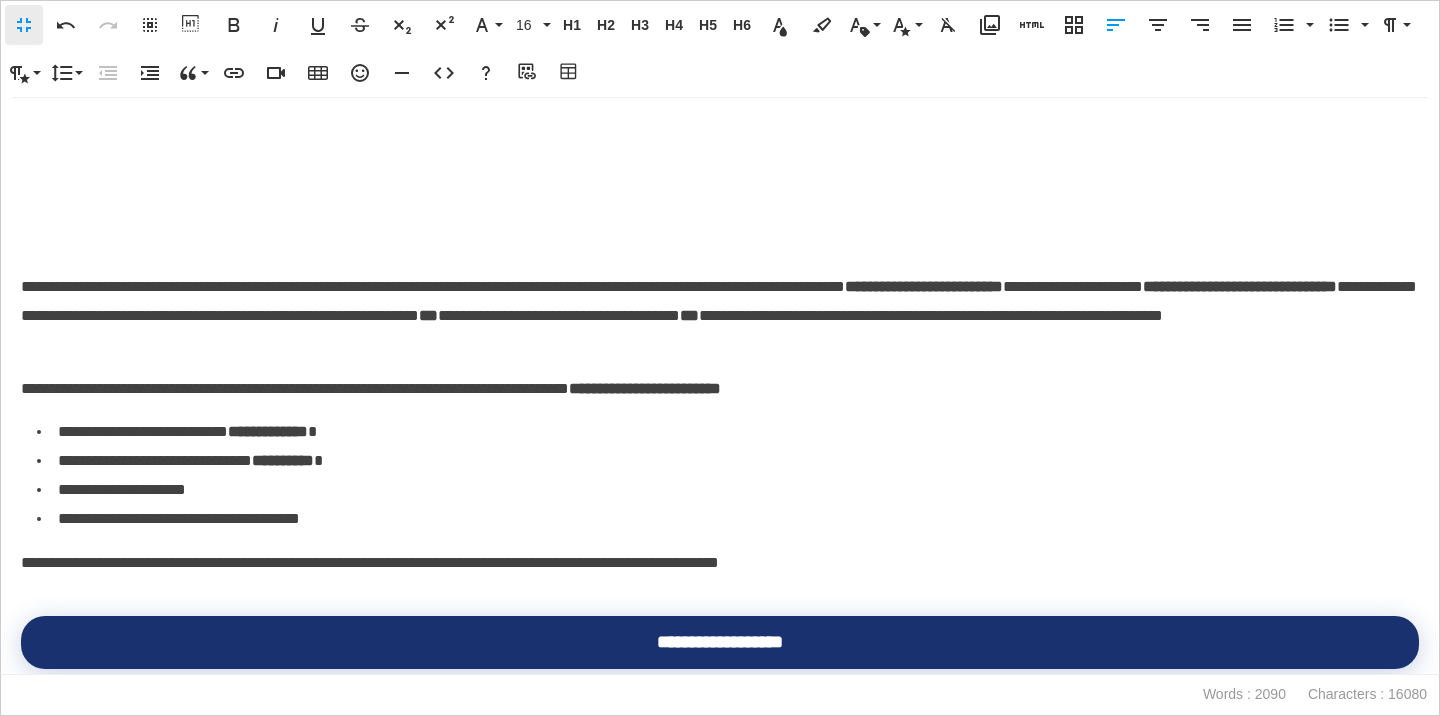 click on "**********" at bounding box center [720, 316] 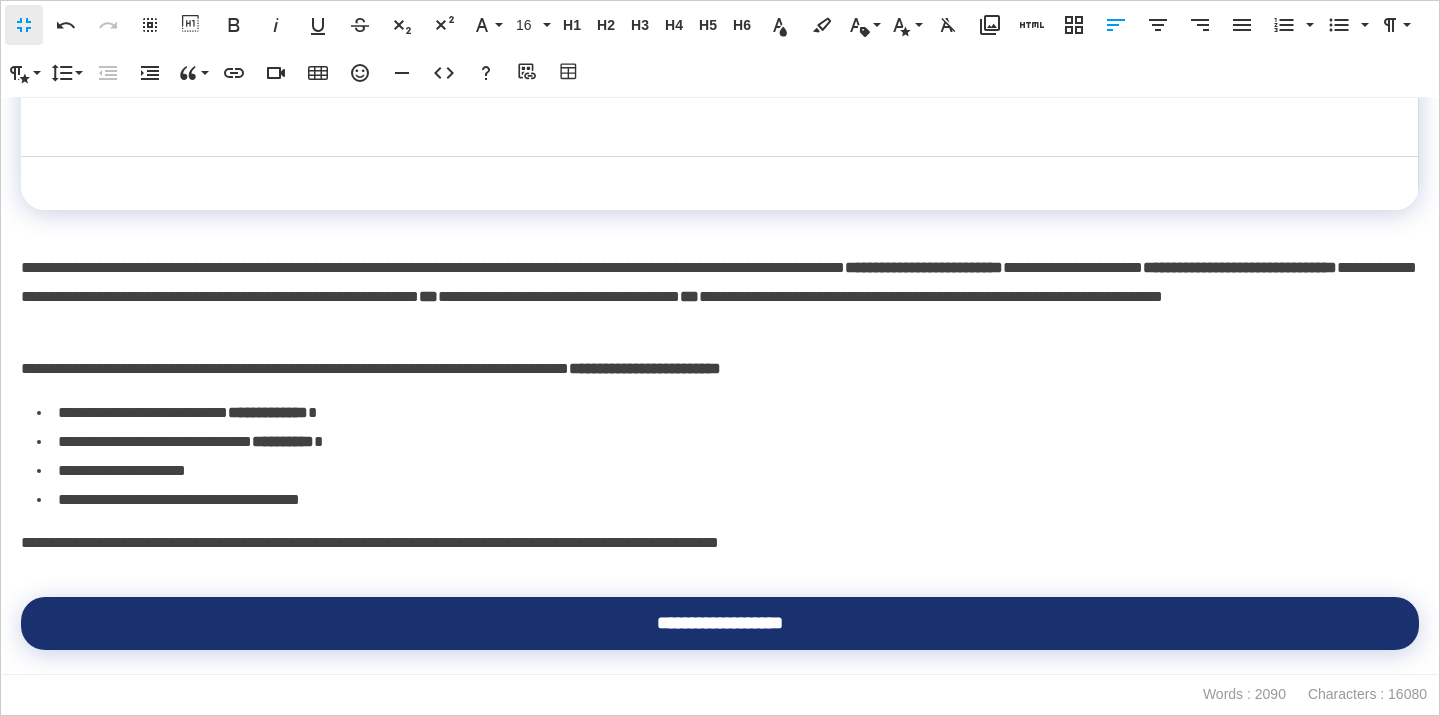 scroll, scrollTop: 4156, scrollLeft: 0, axis: vertical 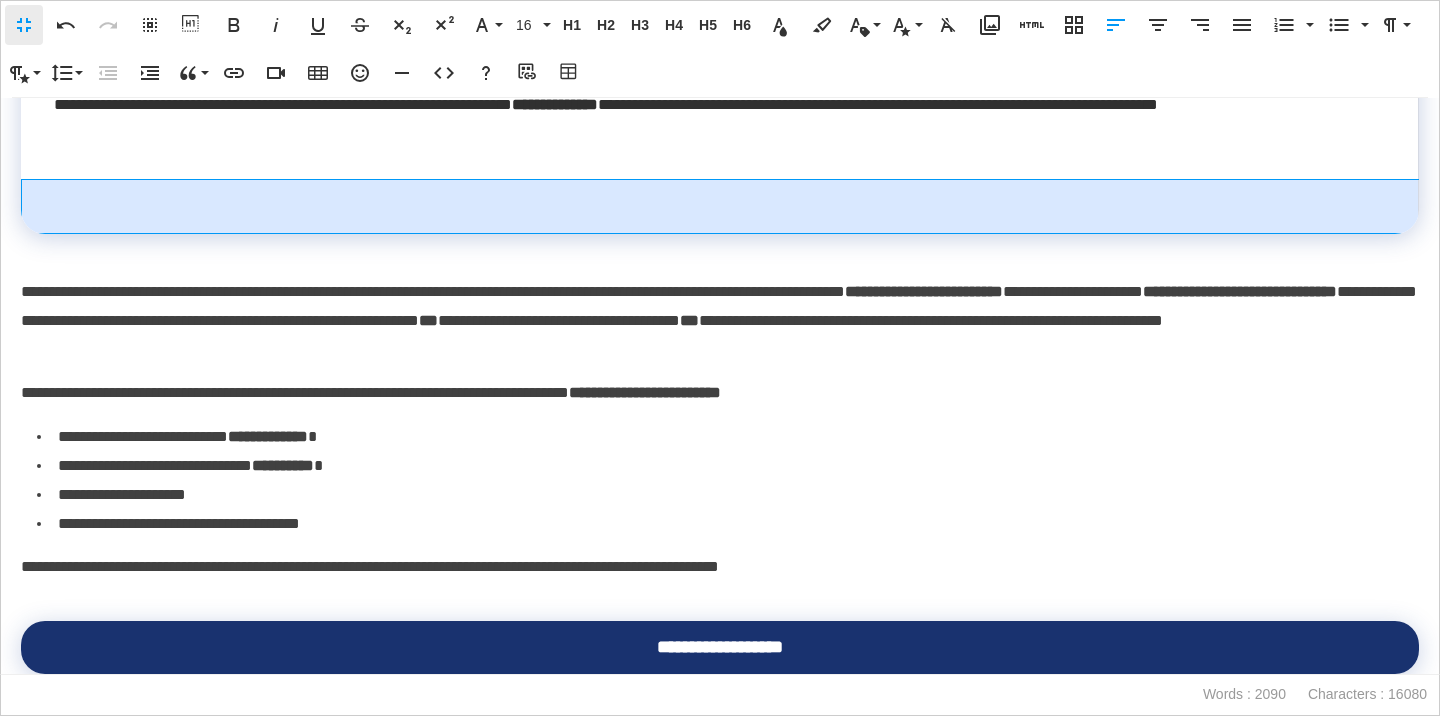 click at bounding box center (720, 207) 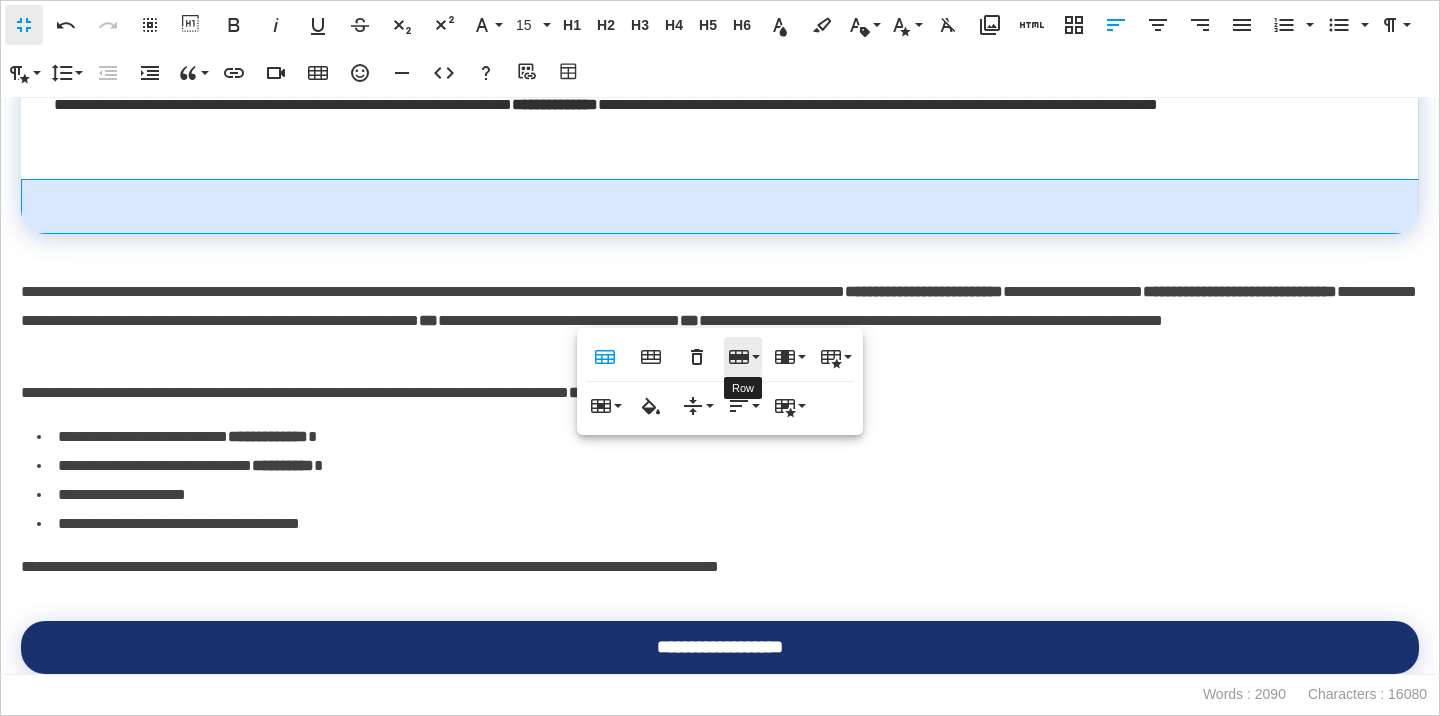 click 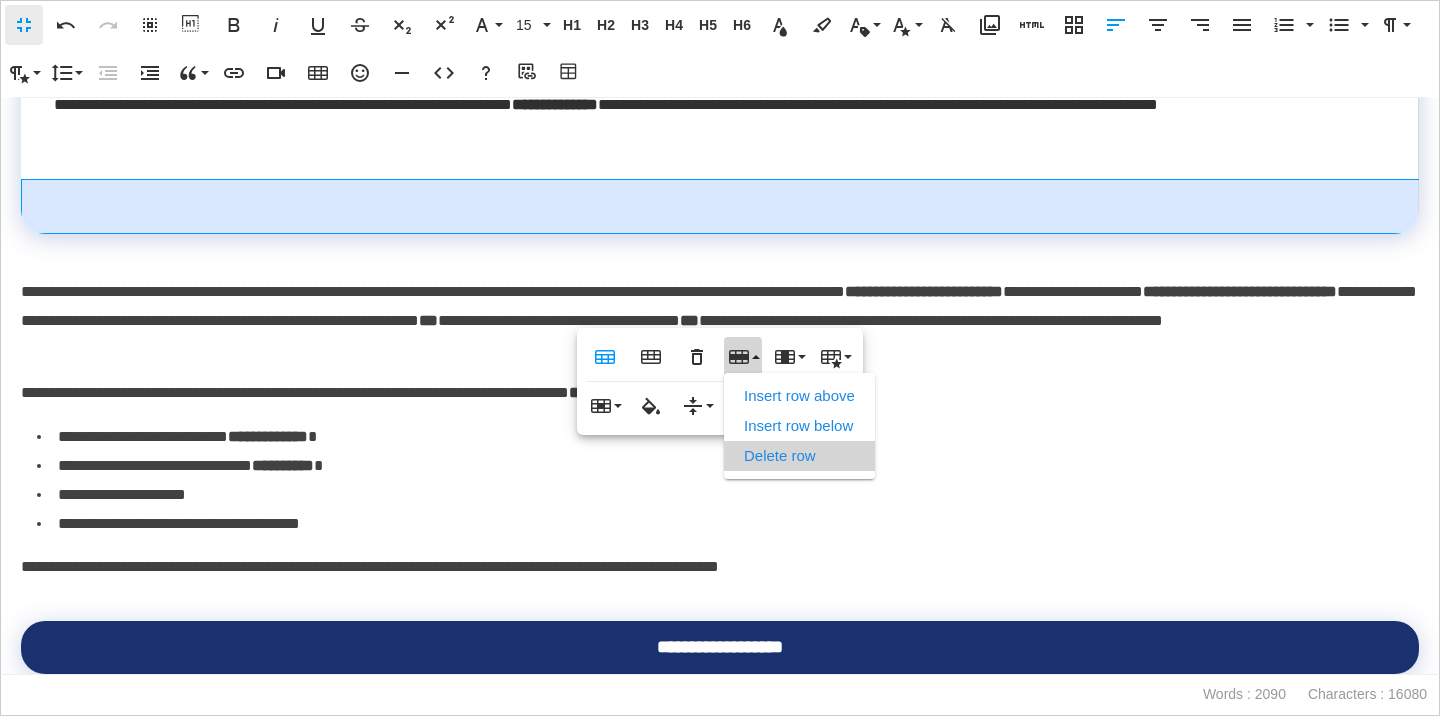 click on "Delete row" at bounding box center [799, 456] 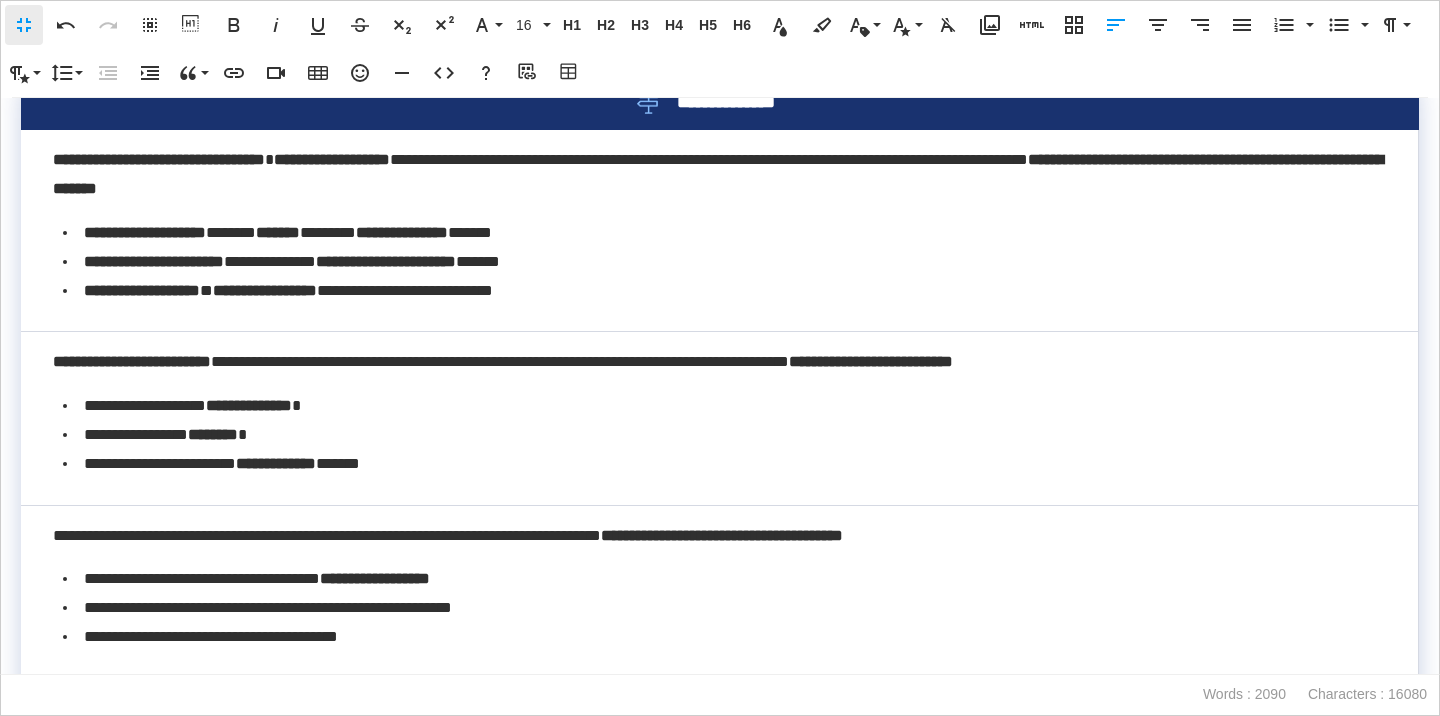 scroll, scrollTop: 3359, scrollLeft: 0, axis: vertical 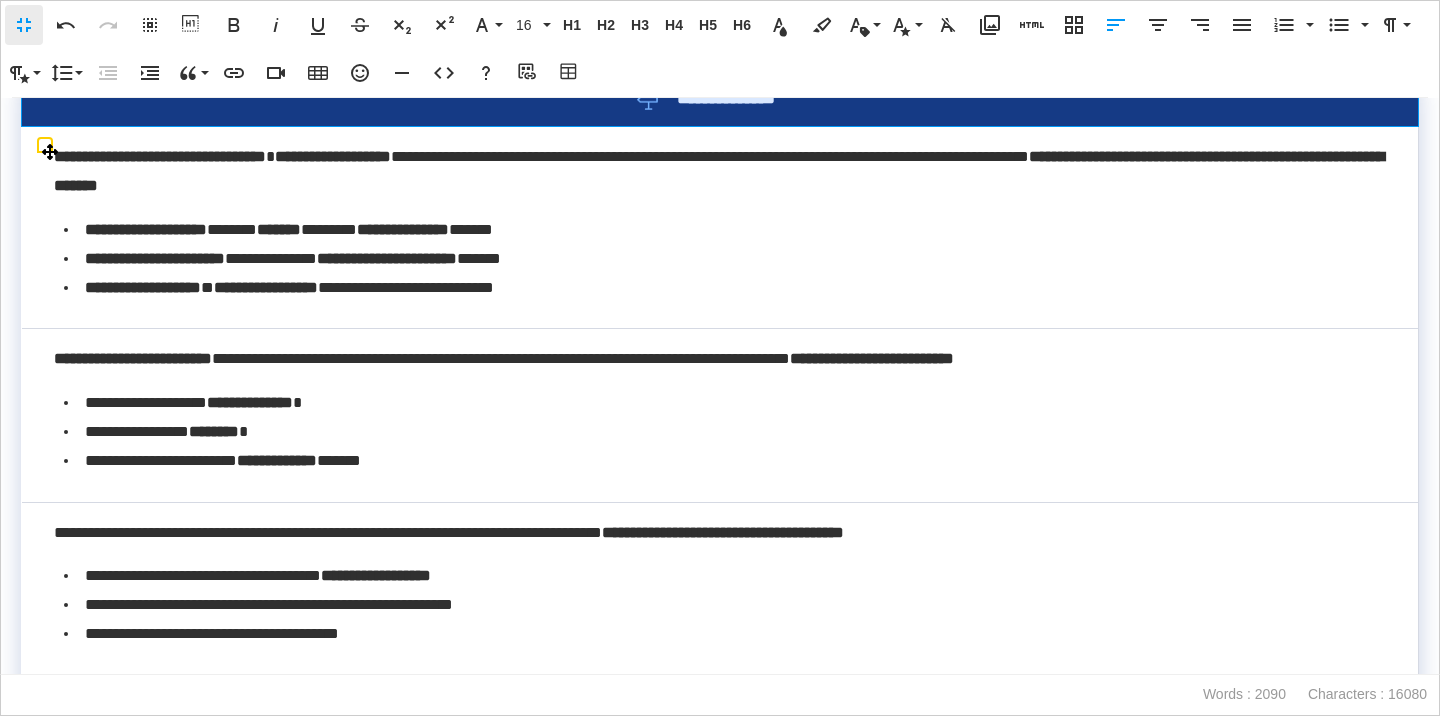 click on "**********" at bounding box center (720, 98) 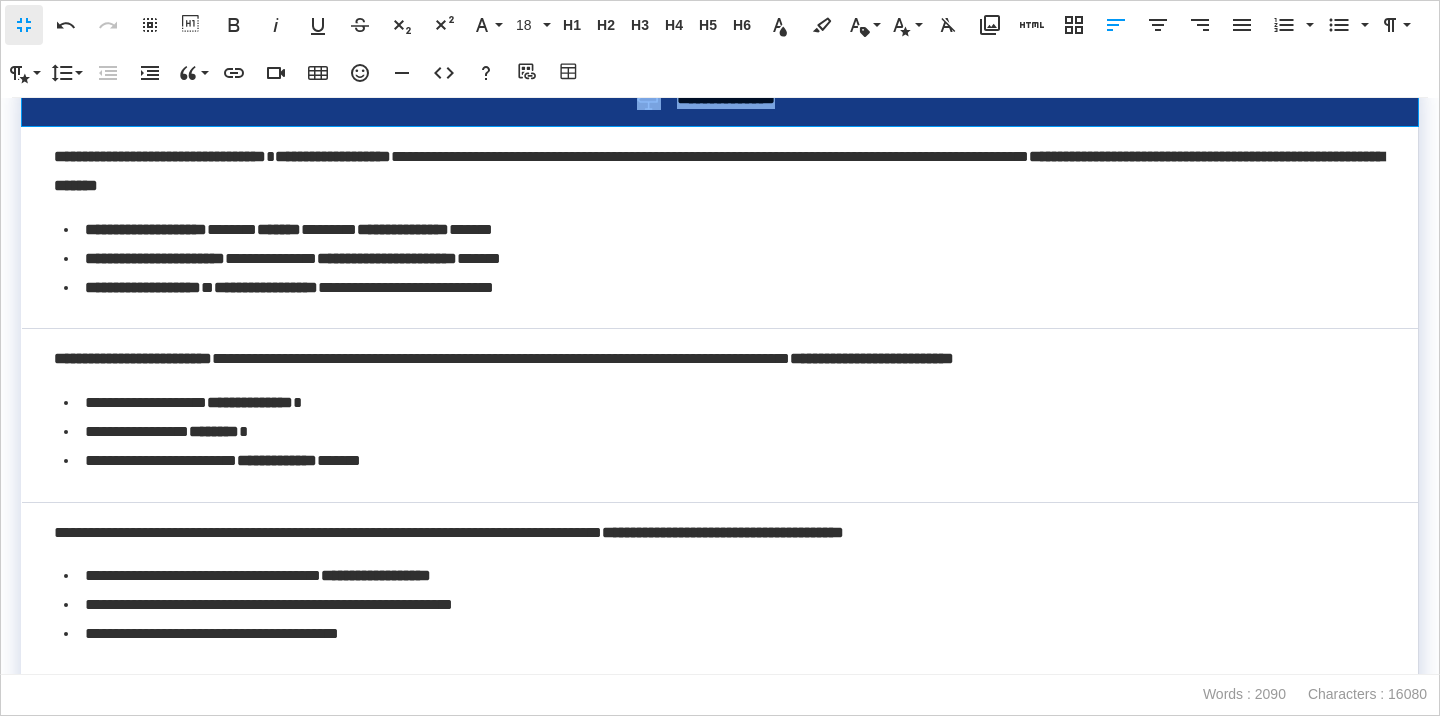drag, startPoint x: 812, startPoint y: 188, endPoint x: 622, endPoint y: 181, distance: 190.1289 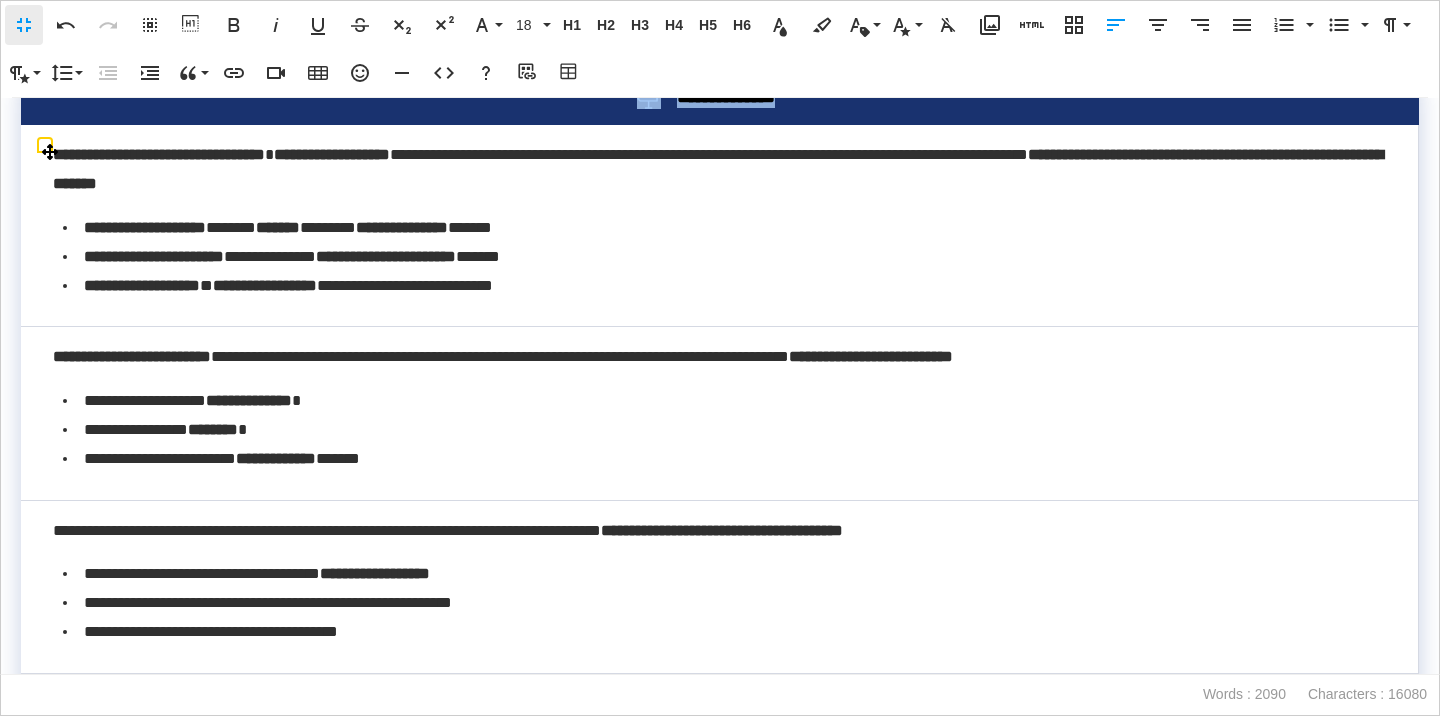 click on "**********" at bounding box center [720, 97] 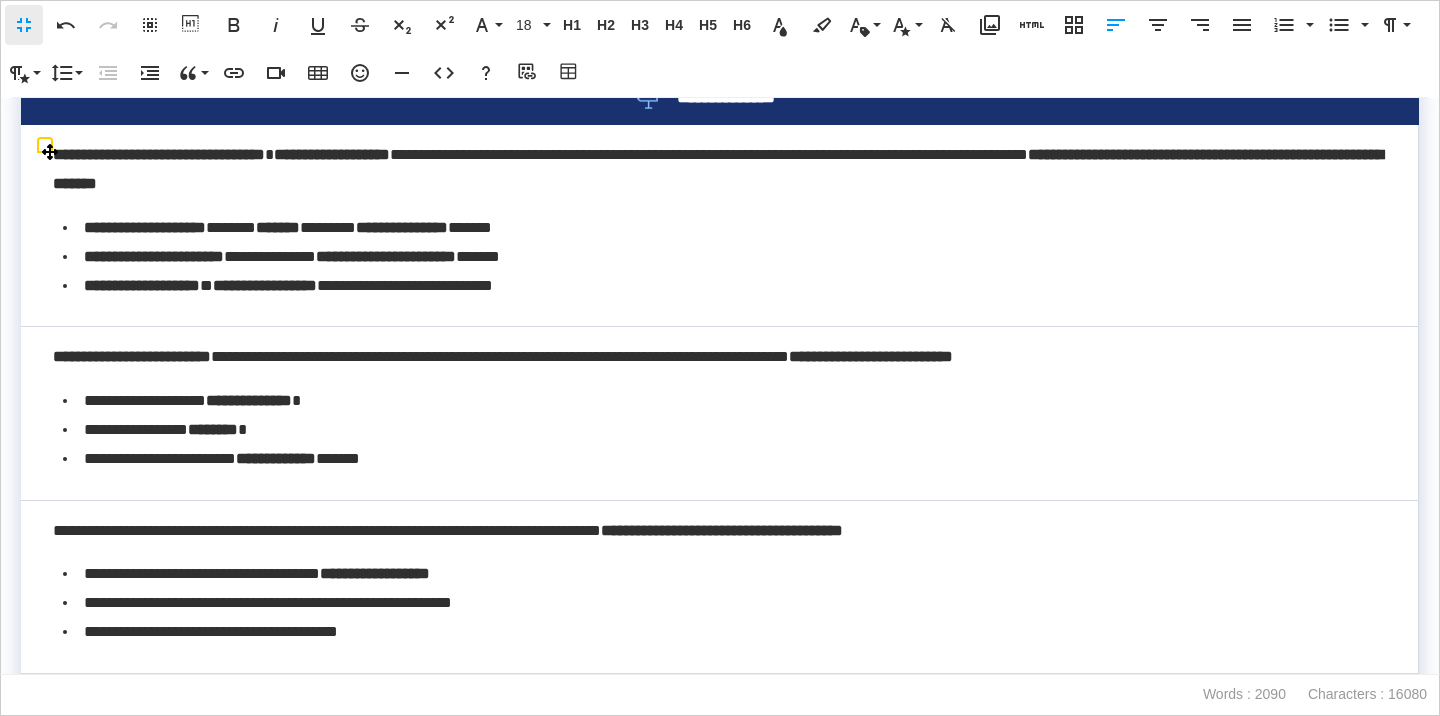 click on "**********" at bounding box center [740, 97] 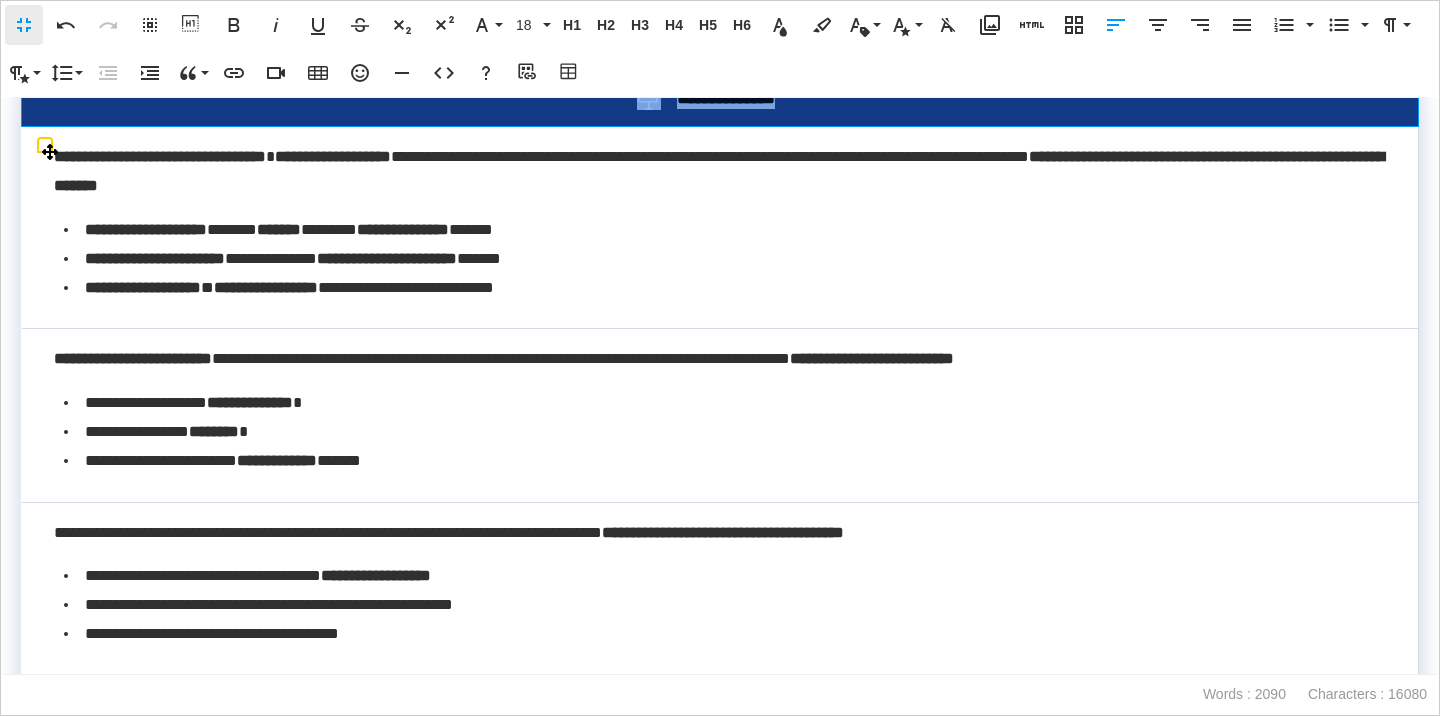 drag, startPoint x: 804, startPoint y: 177, endPoint x: 638, endPoint y: 180, distance: 166.0271 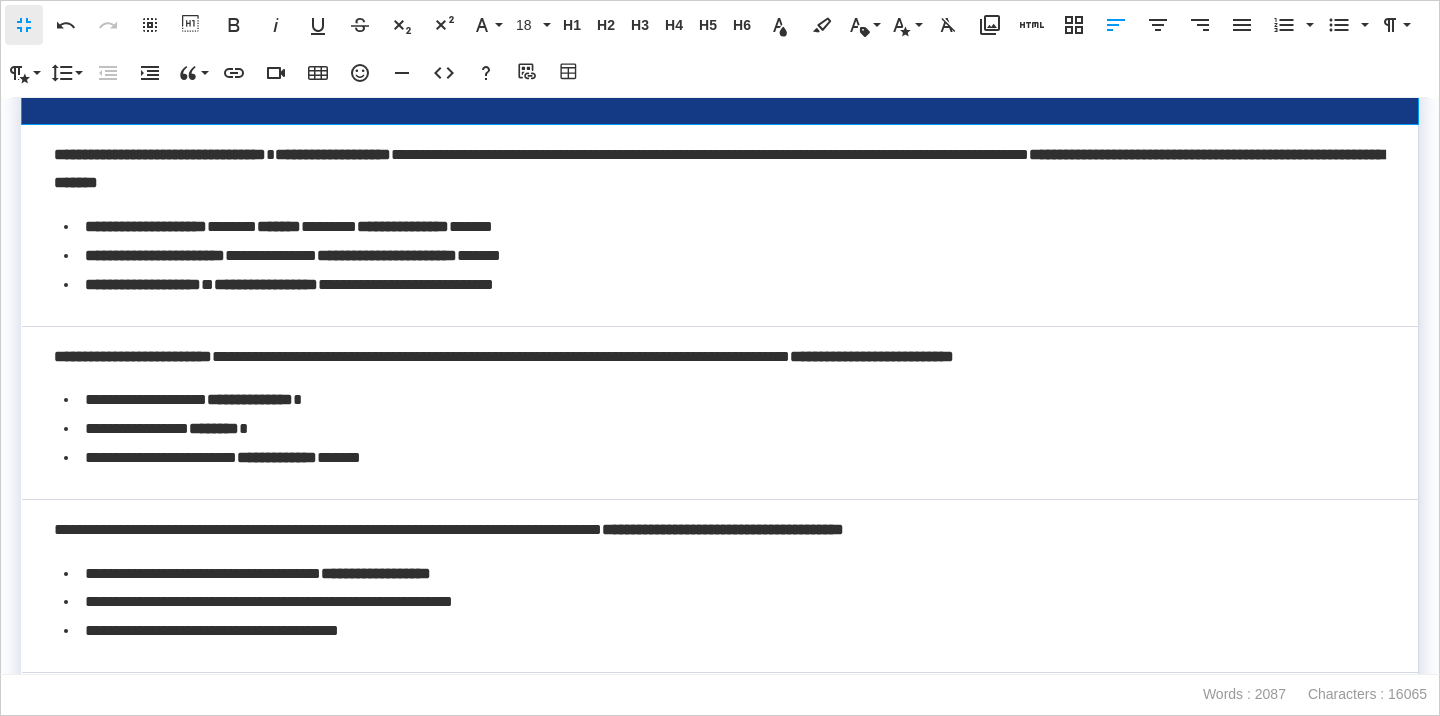 click at bounding box center [720, 96] 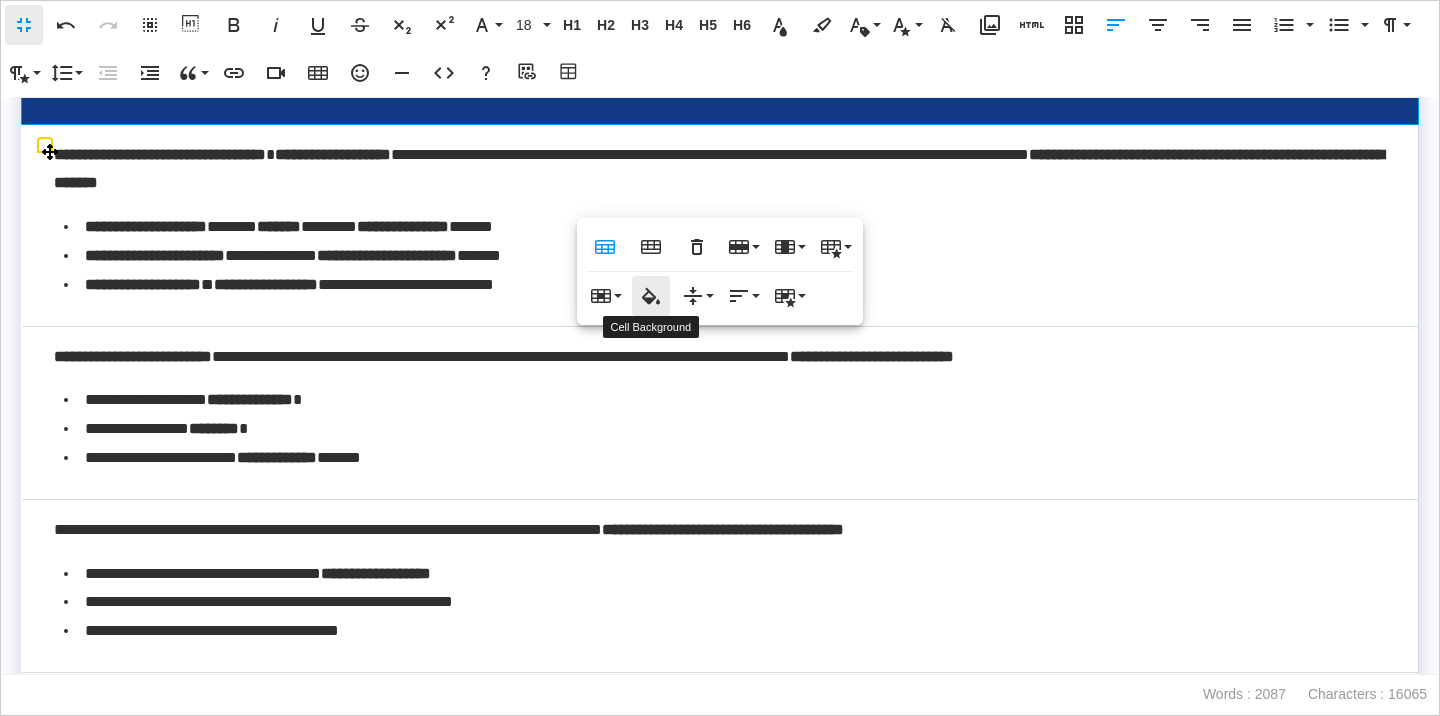click 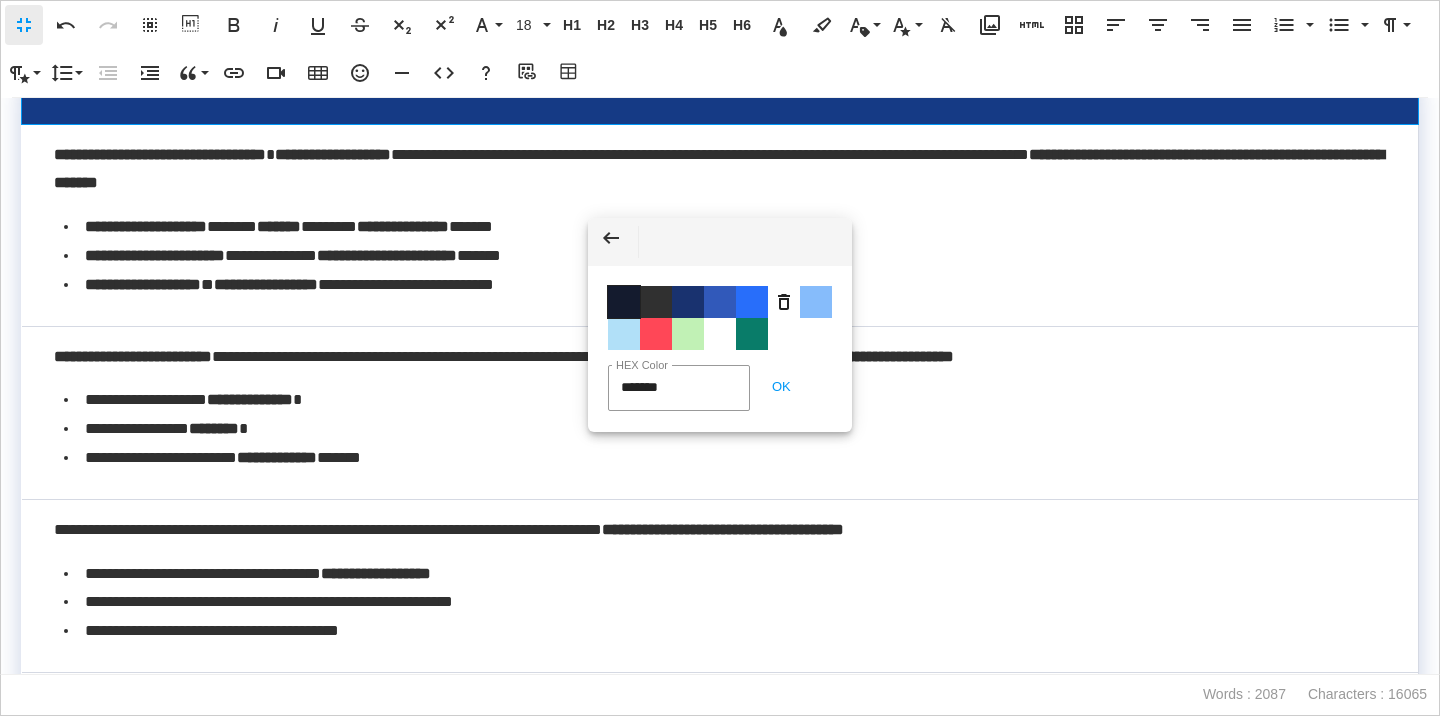 click on "Color #141B2E" at bounding box center (624, 302) 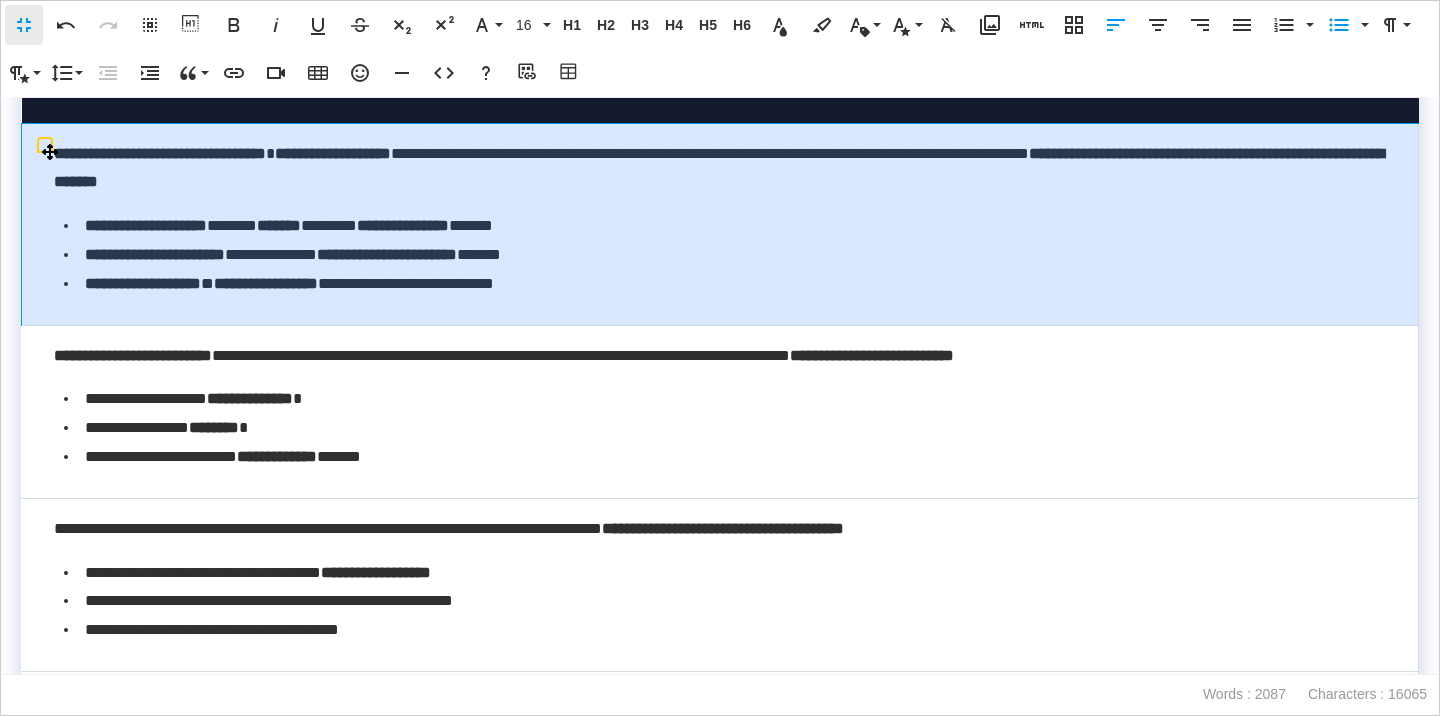 click on "**********" at bounding box center (720, 224) 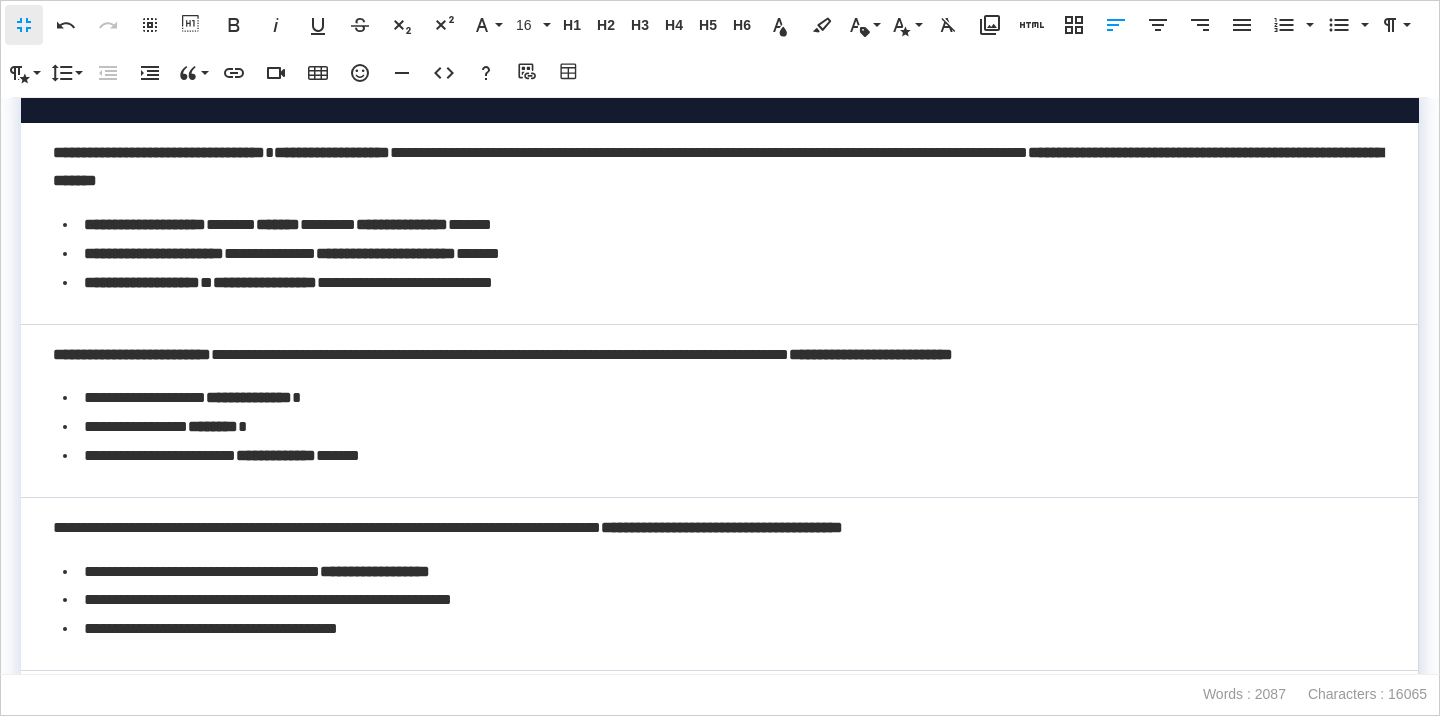 click at bounding box center (720, 40) 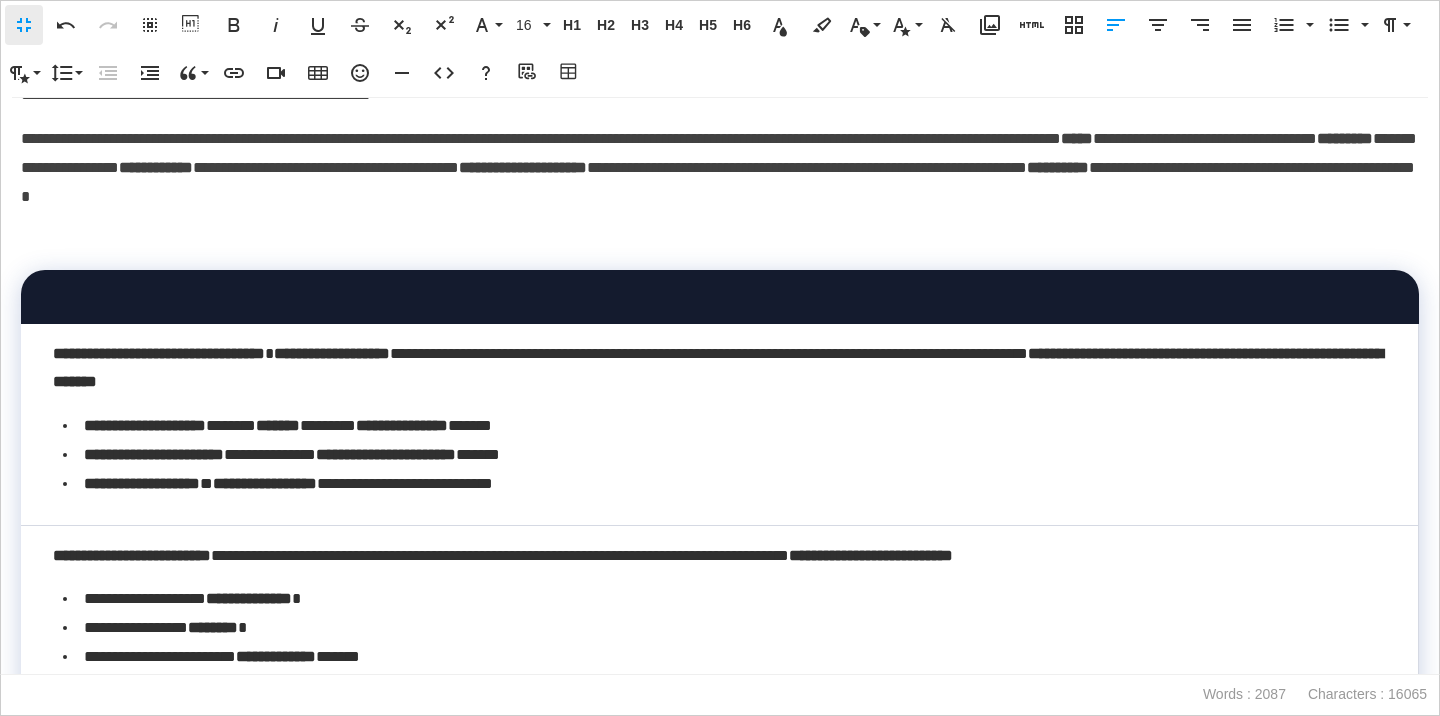 scroll, scrollTop: 3159, scrollLeft: 0, axis: vertical 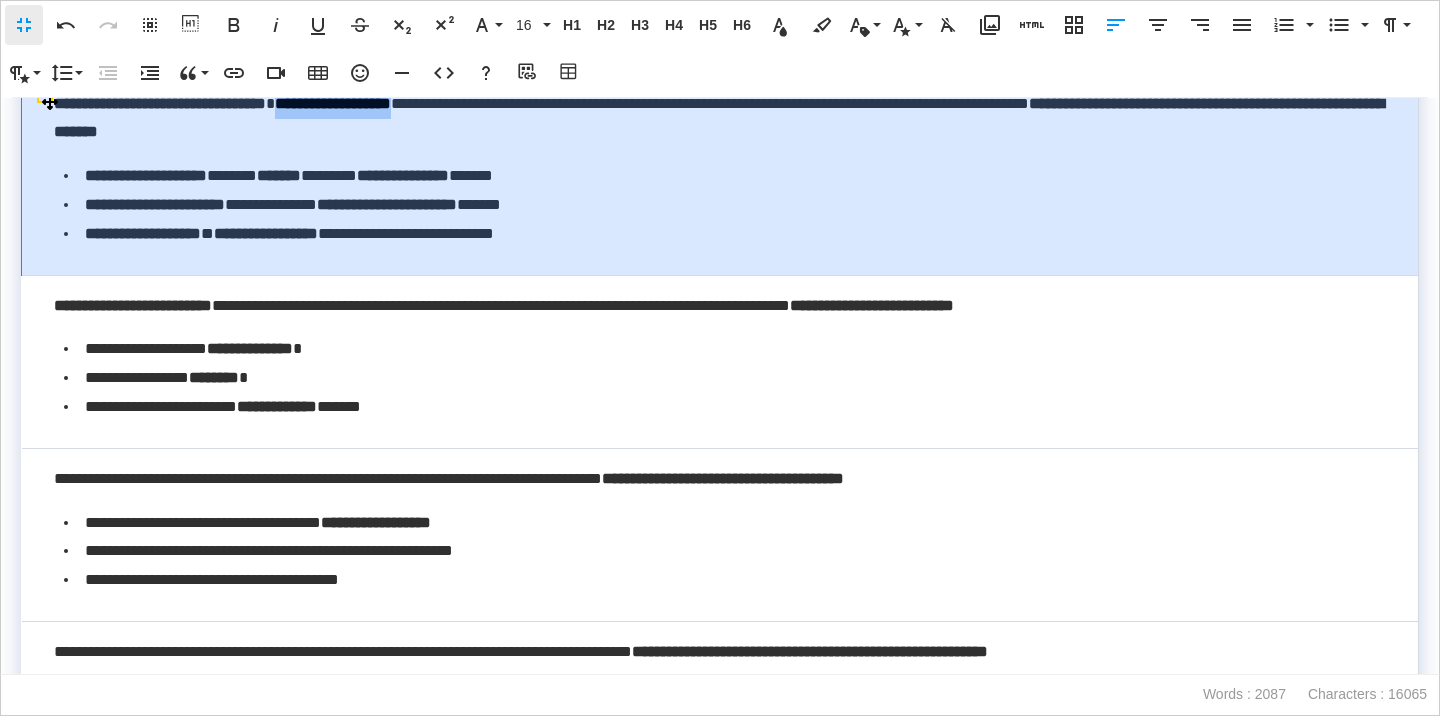 drag, startPoint x: 369, startPoint y: 183, endPoint x: 535, endPoint y: 187, distance: 166.04819 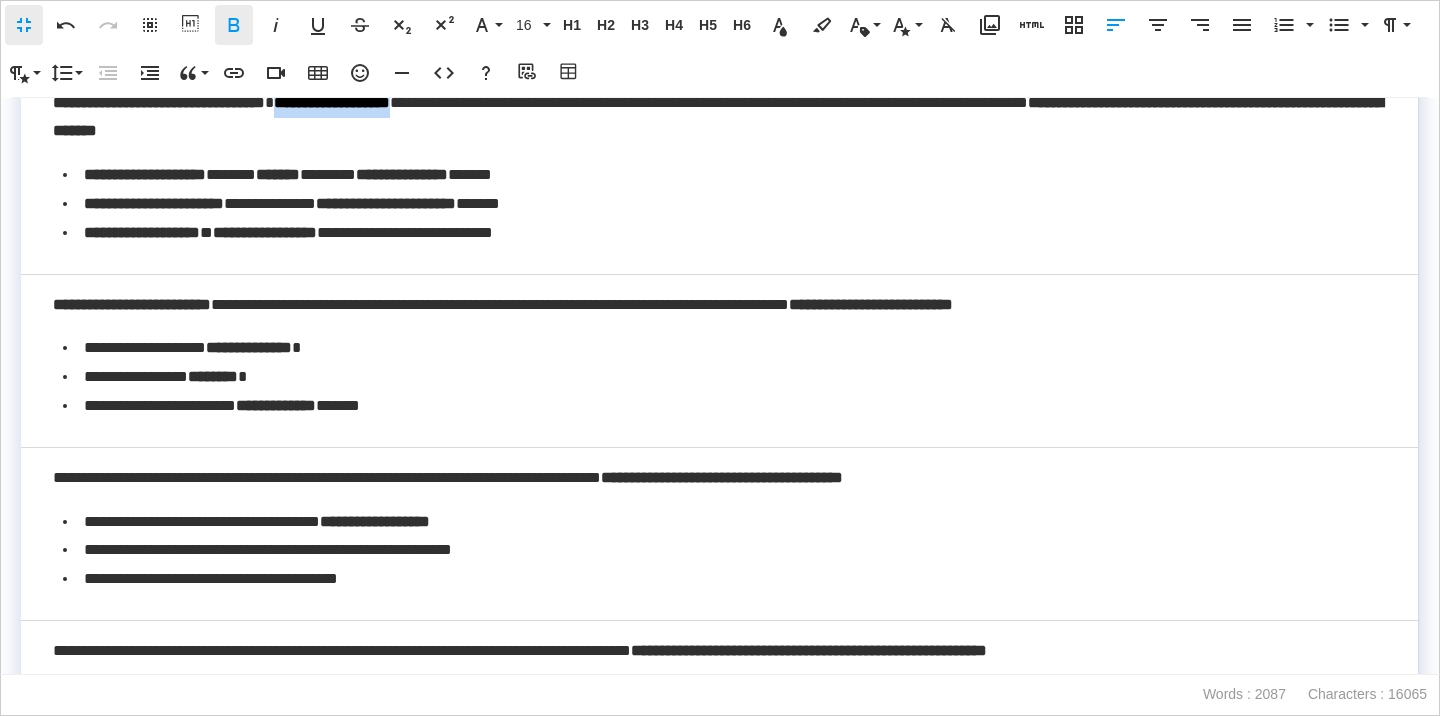 click on "Bold" at bounding box center [234, 25] 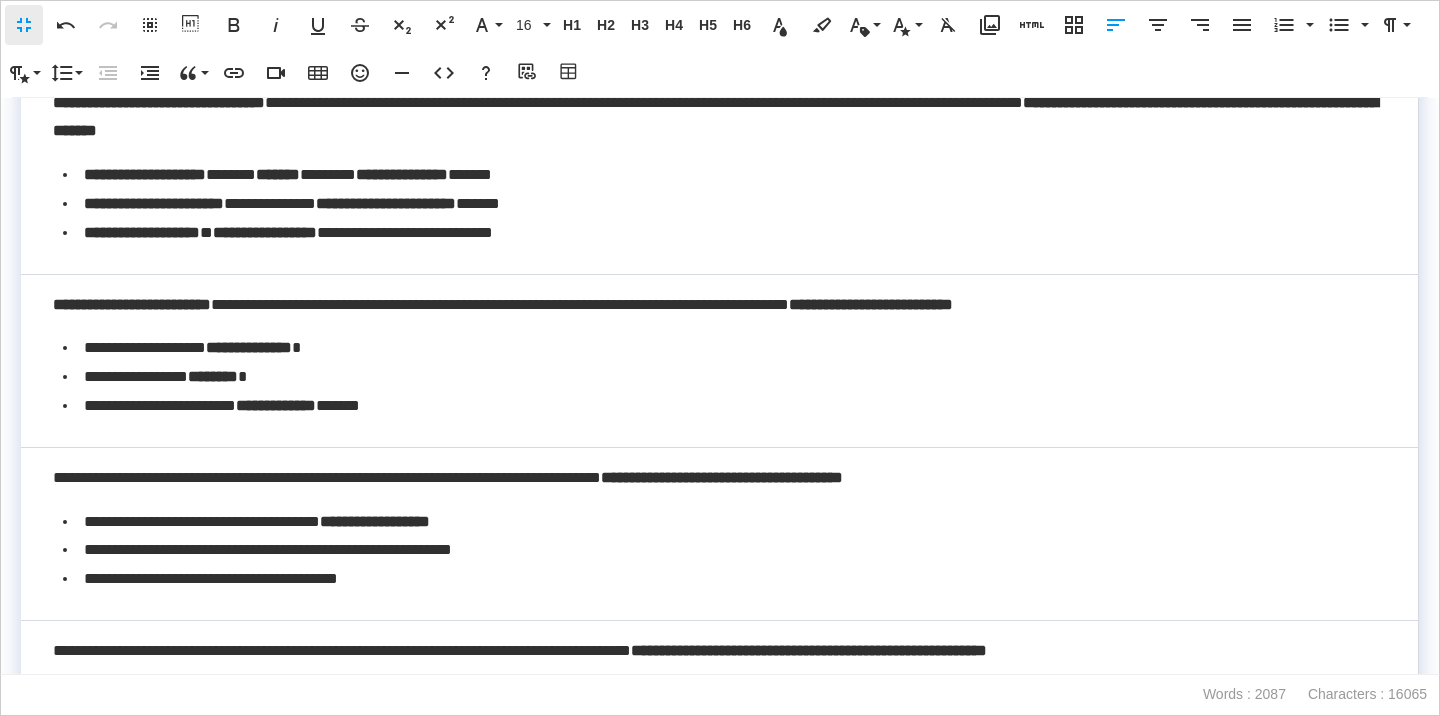 click on "**********" at bounding box center (724, 204) 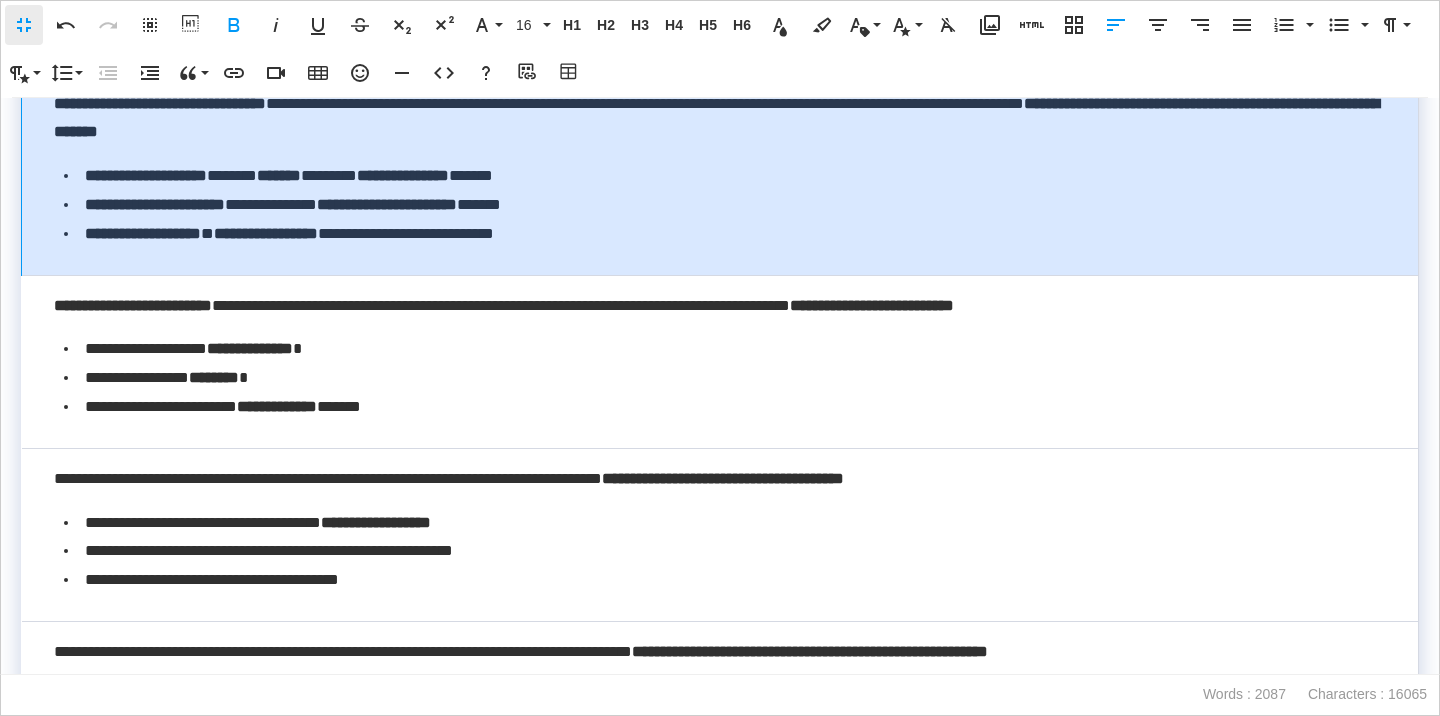 click on "**********" at bounding box center (720, 119) 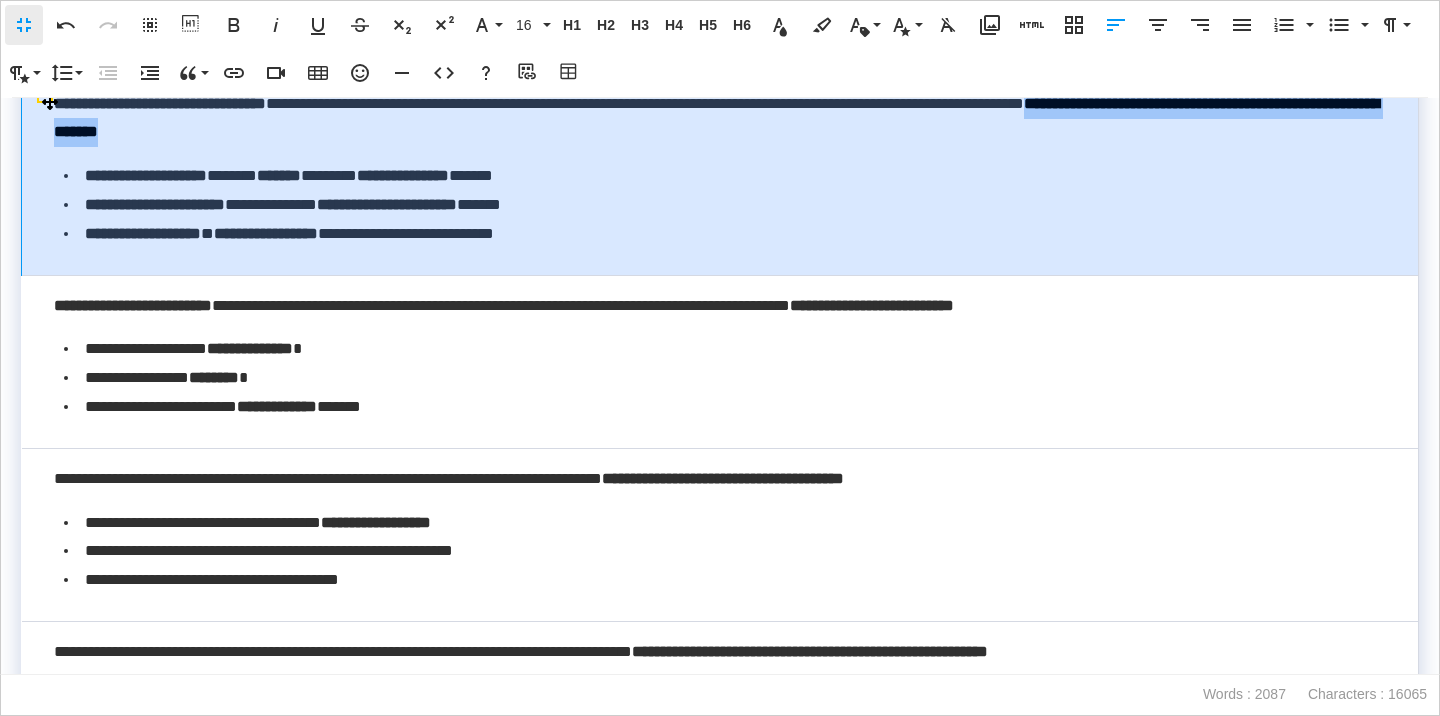 drag, startPoint x: 1297, startPoint y: 177, endPoint x: 1306, endPoint y: 204, distance: 28.460499 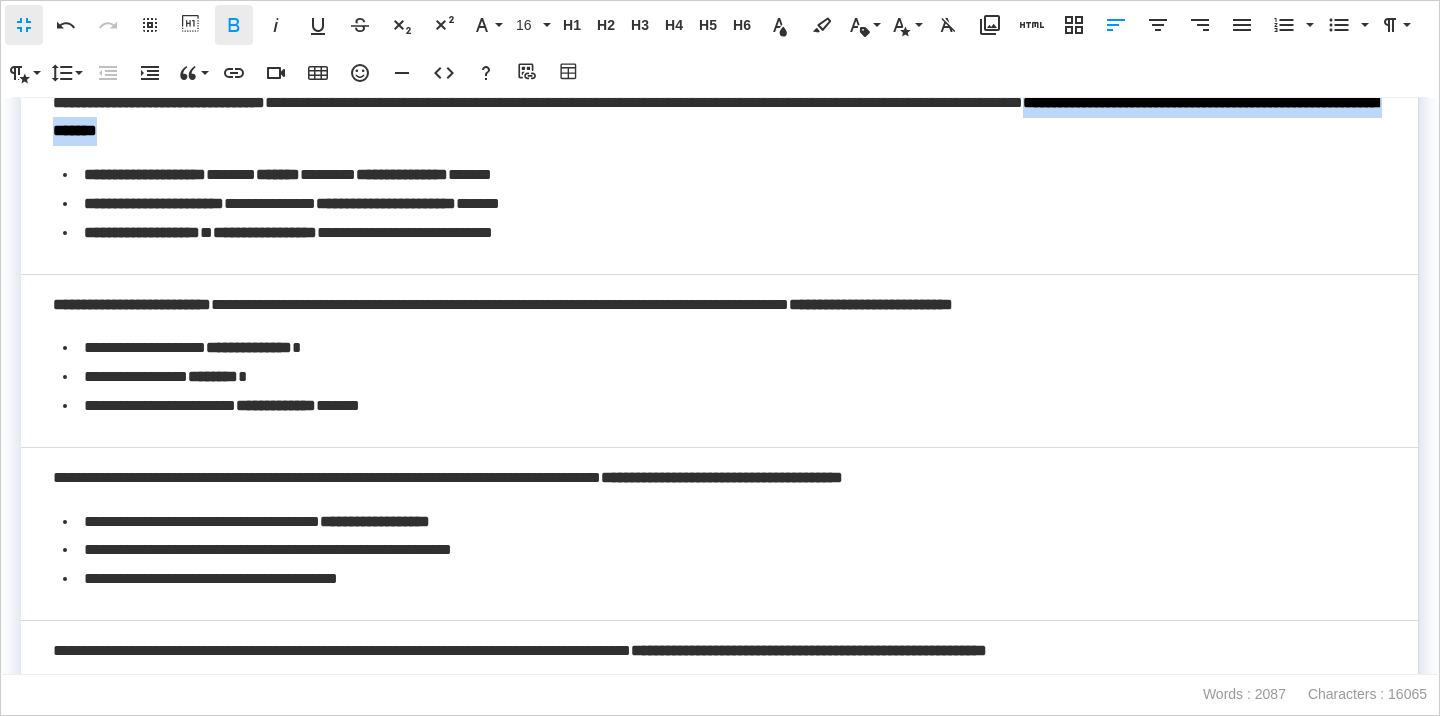 click 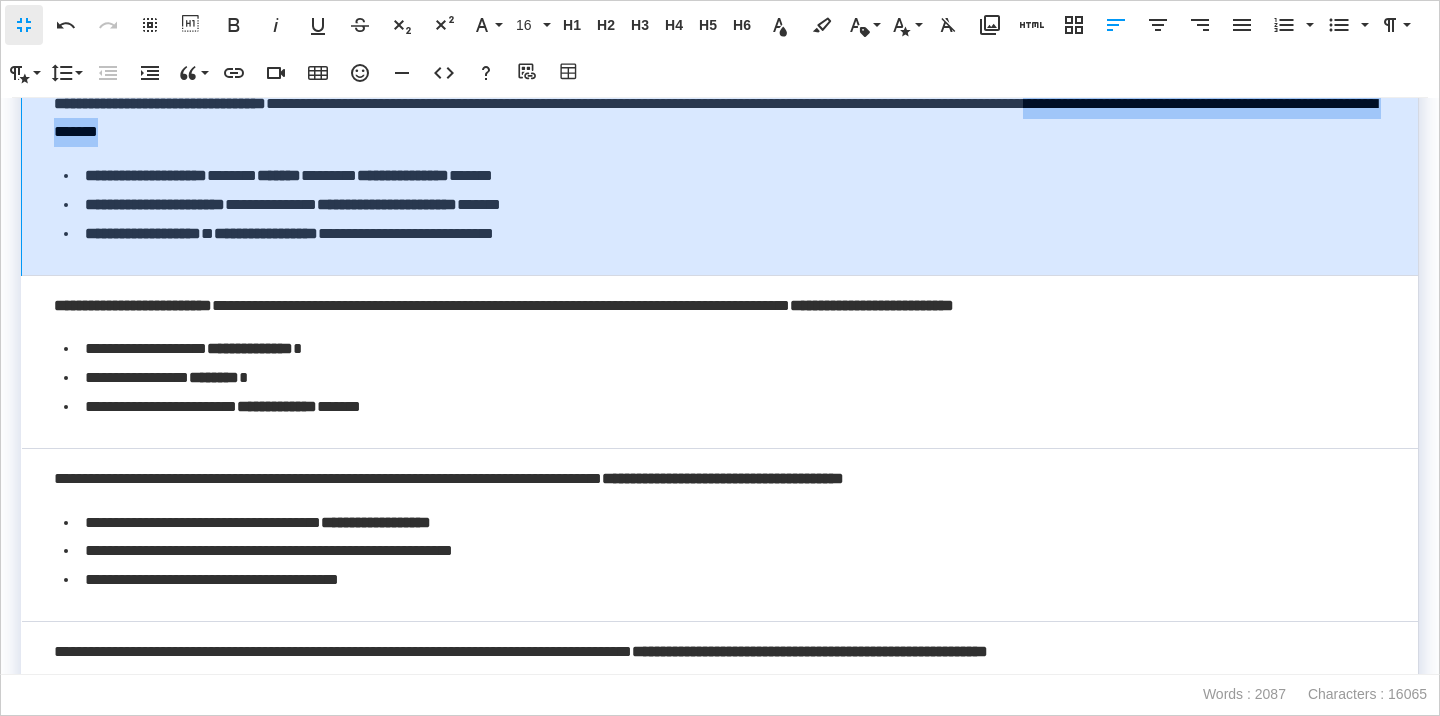 click on "**********" at bounding box center (720, 119) 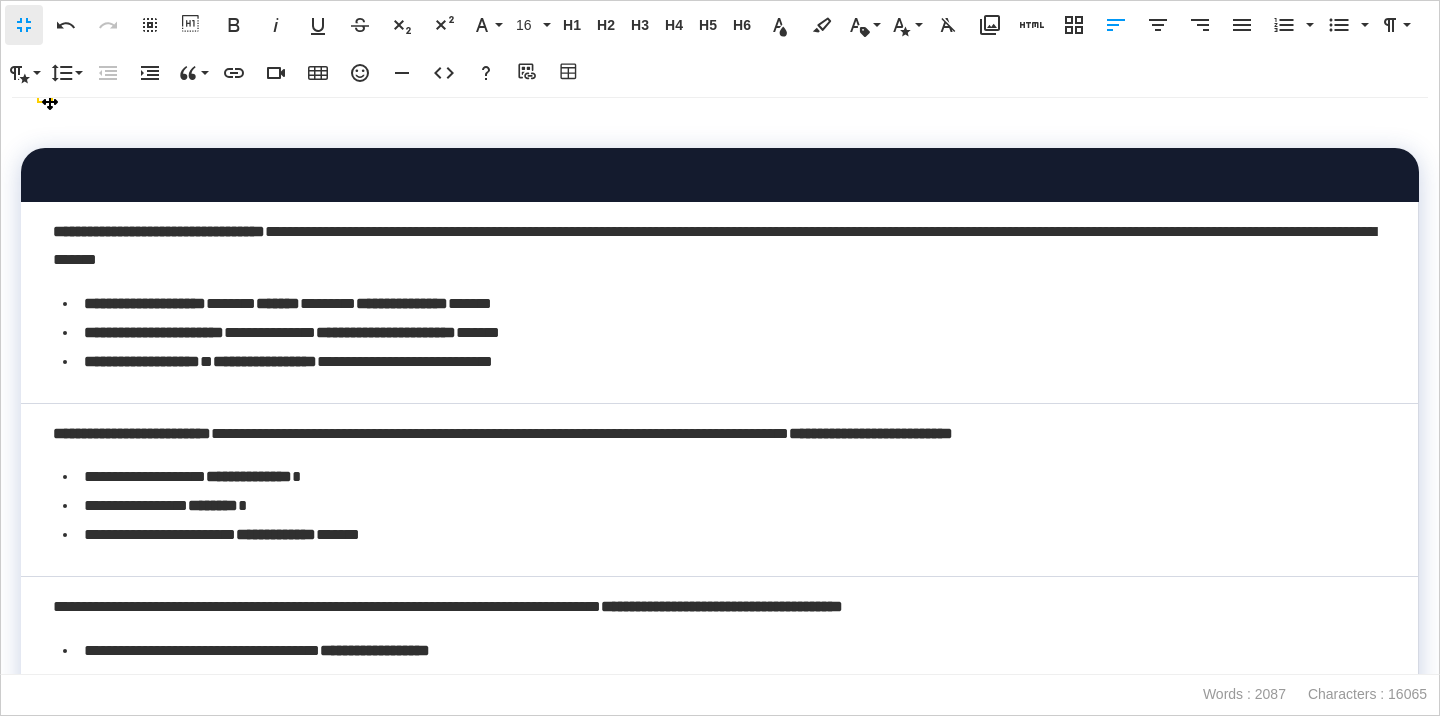 scroll, scrollTop: 3278, scrollLeft: 0, axis: vertical 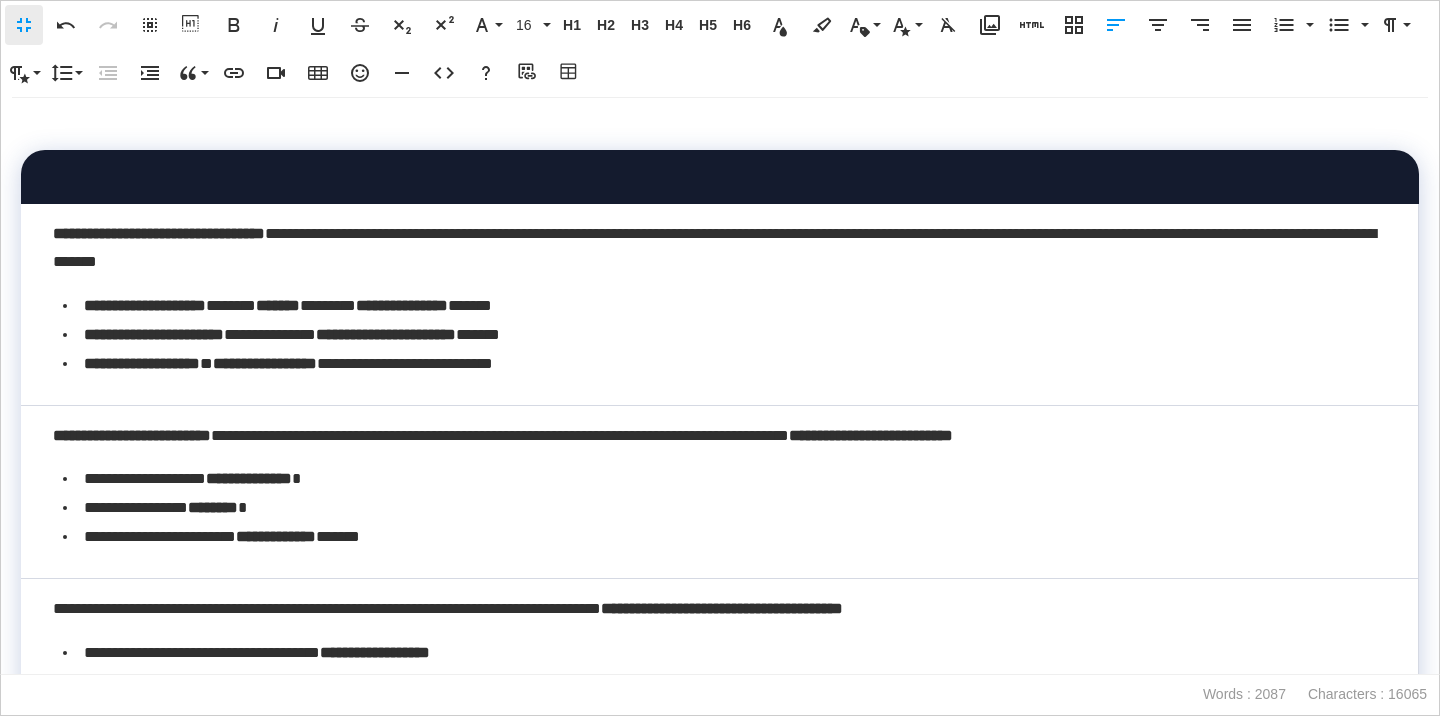 click at bounding box center [720, 121] 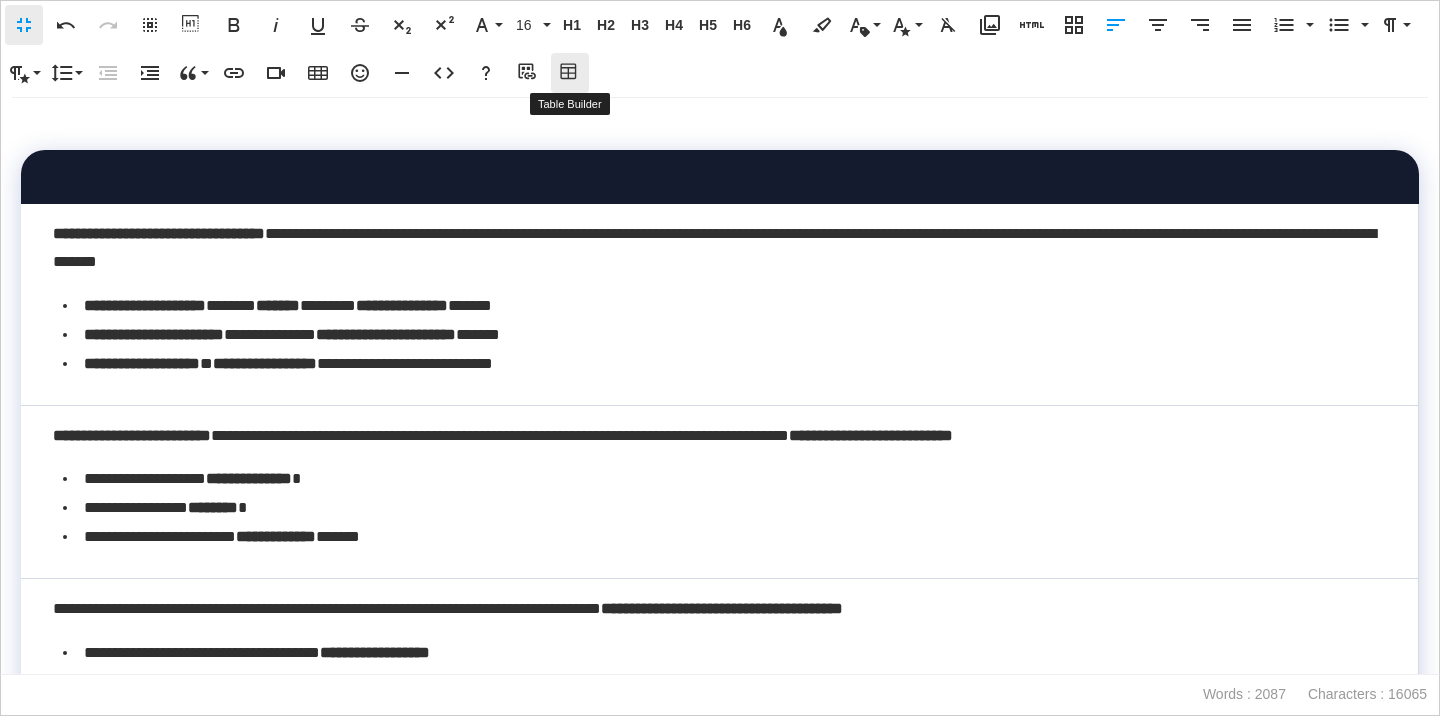 click on "Table Builder" at bounding box center (570, 73) 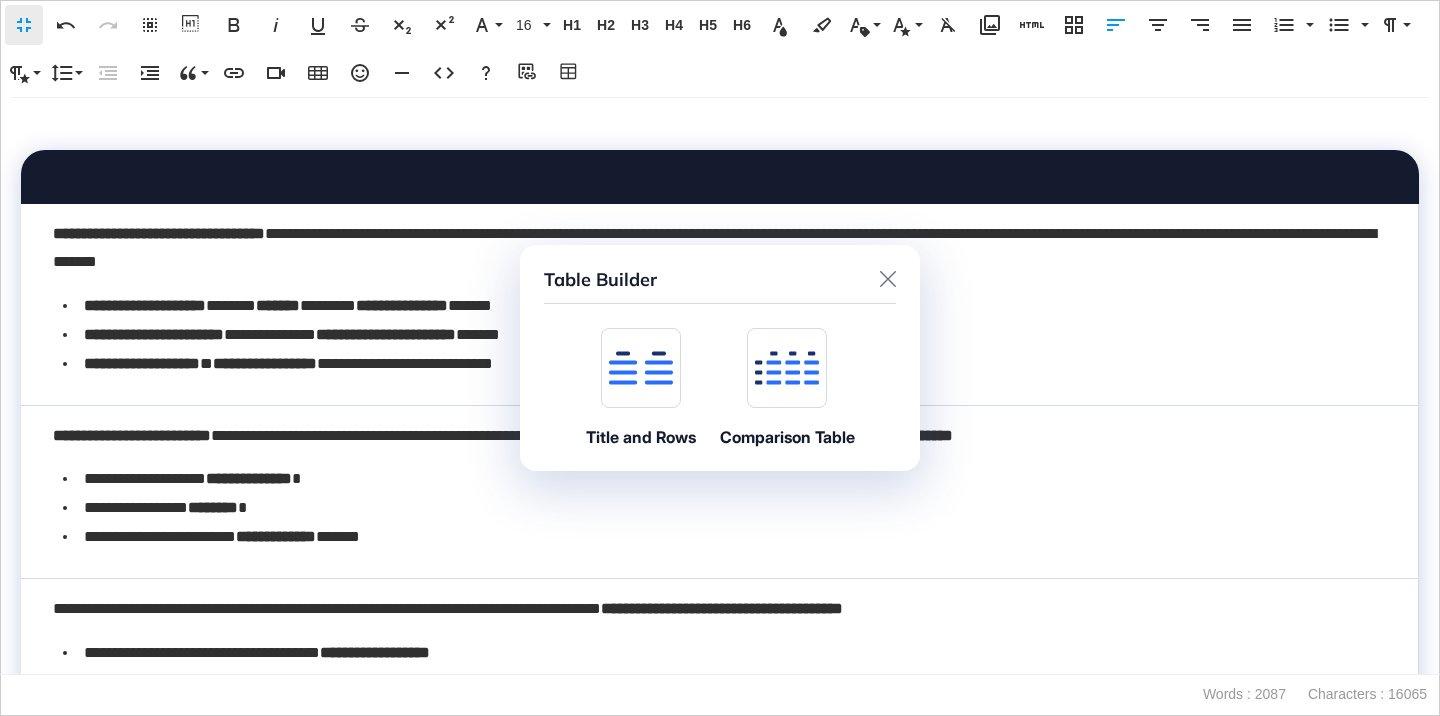 click 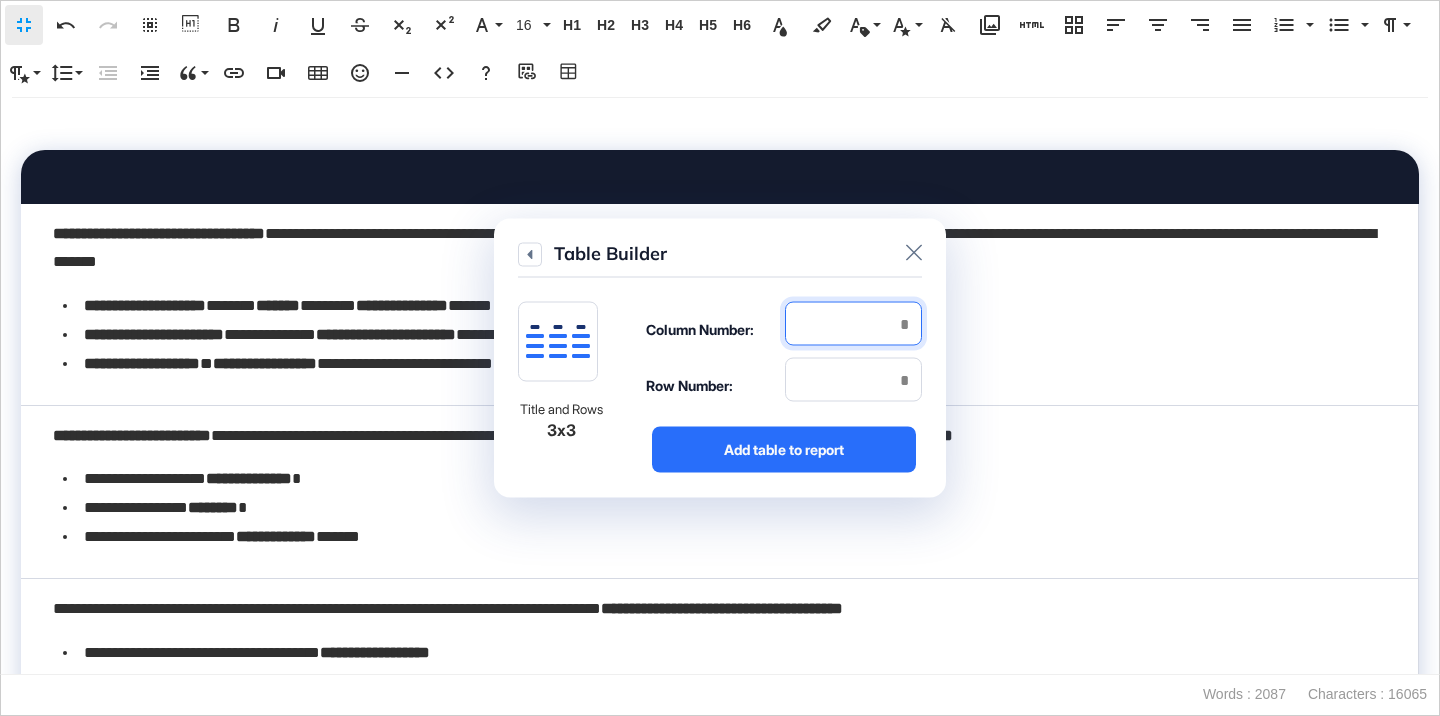 click at bounding box center [853, 324] 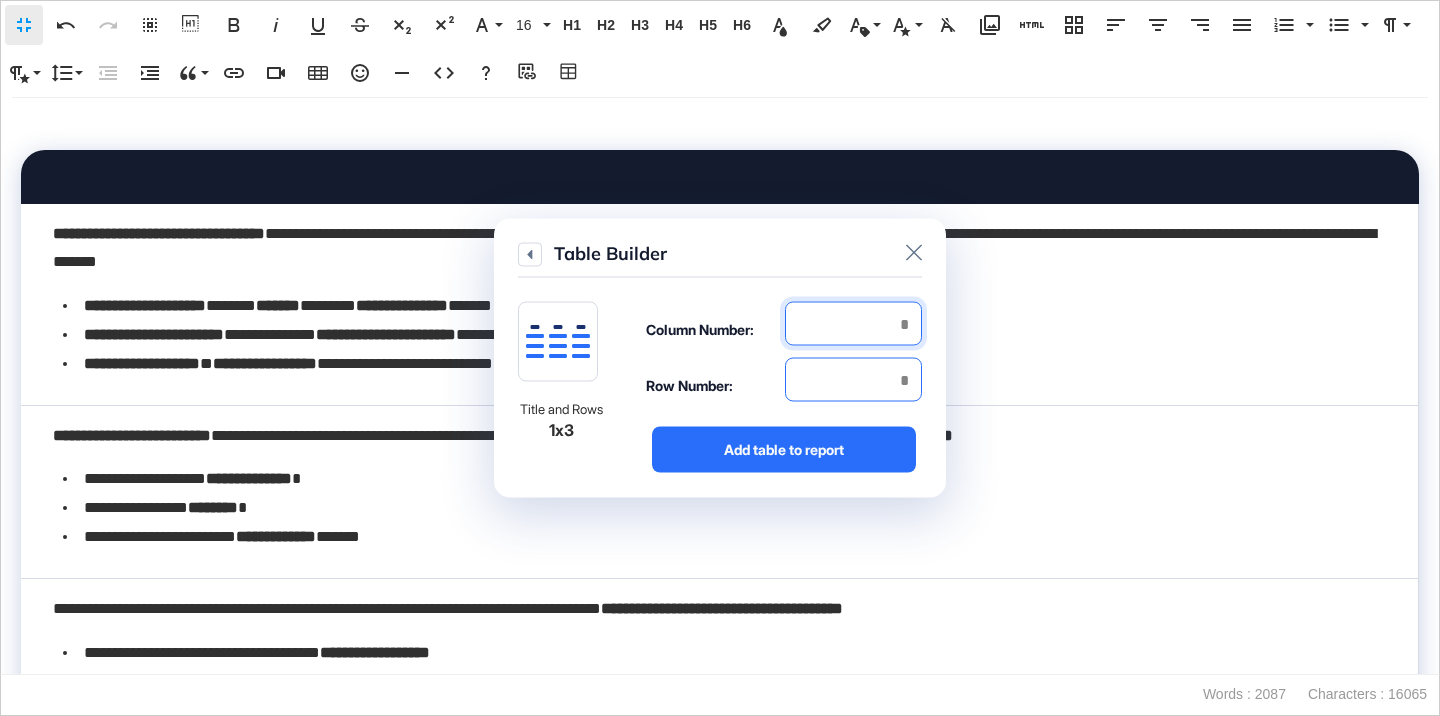 type on "*" 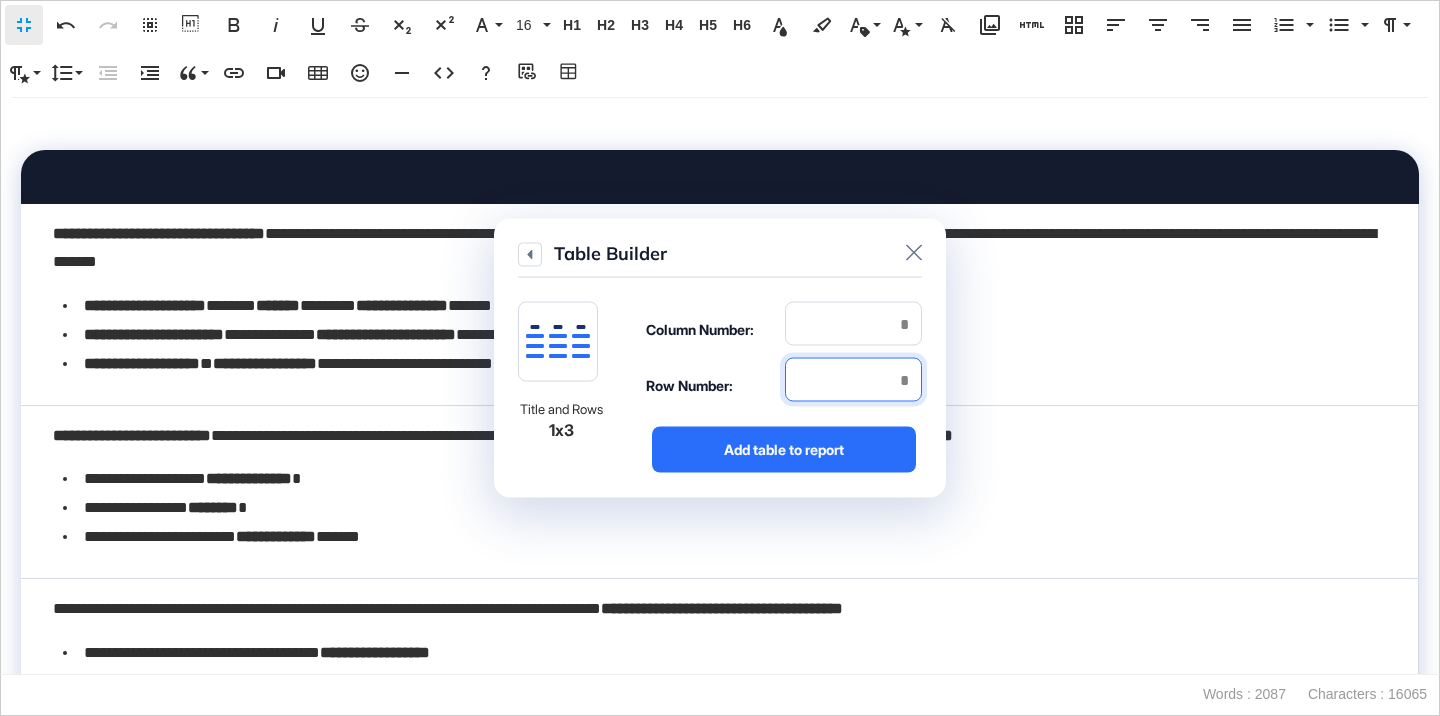 click at bounding box center (853, 380) 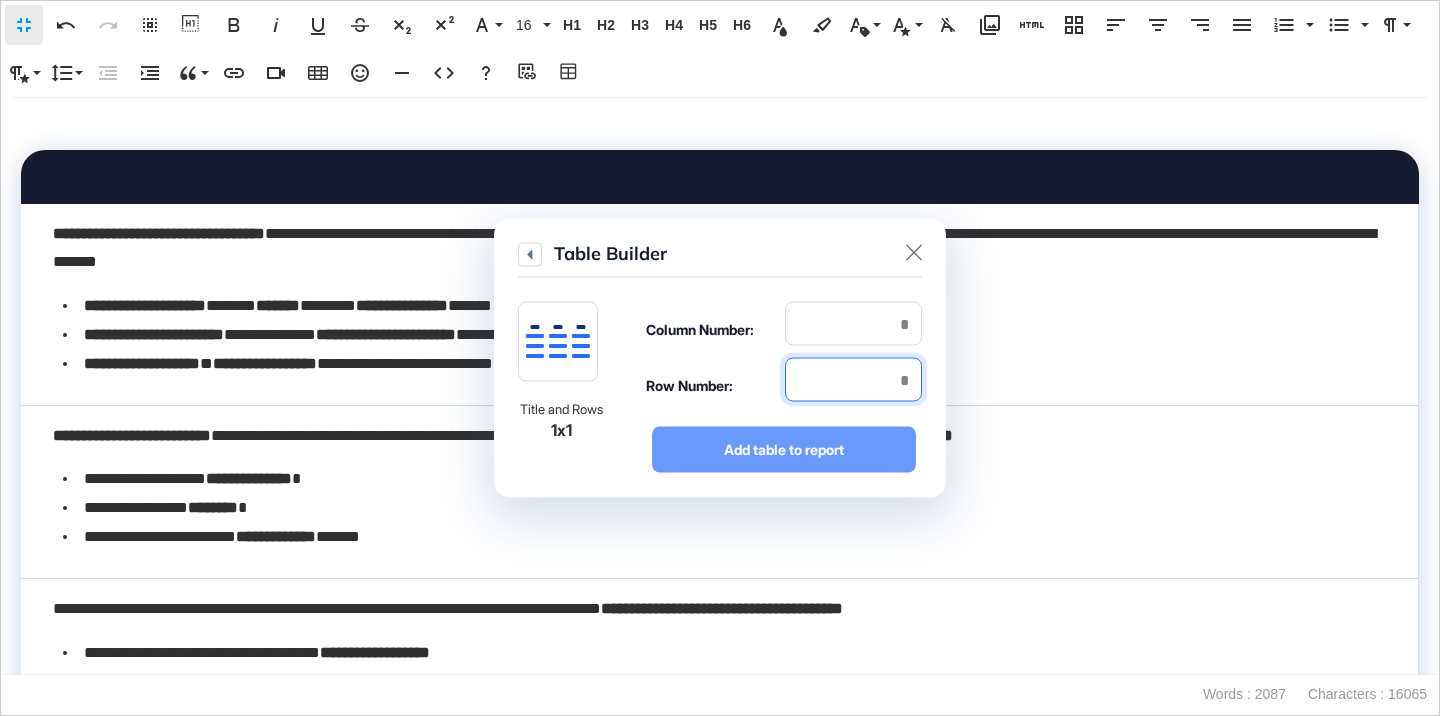 type on "*" 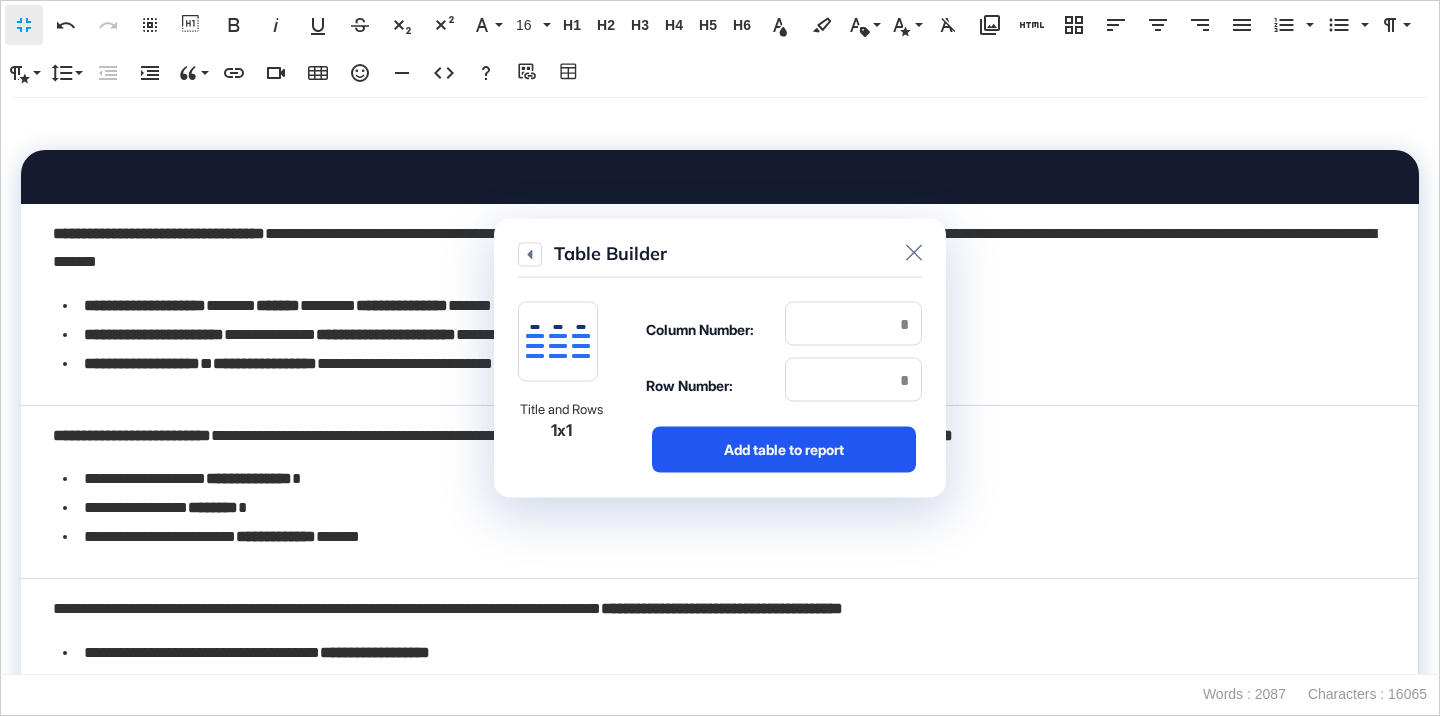 click on "Add table to report" at bounding box center [784, 450] 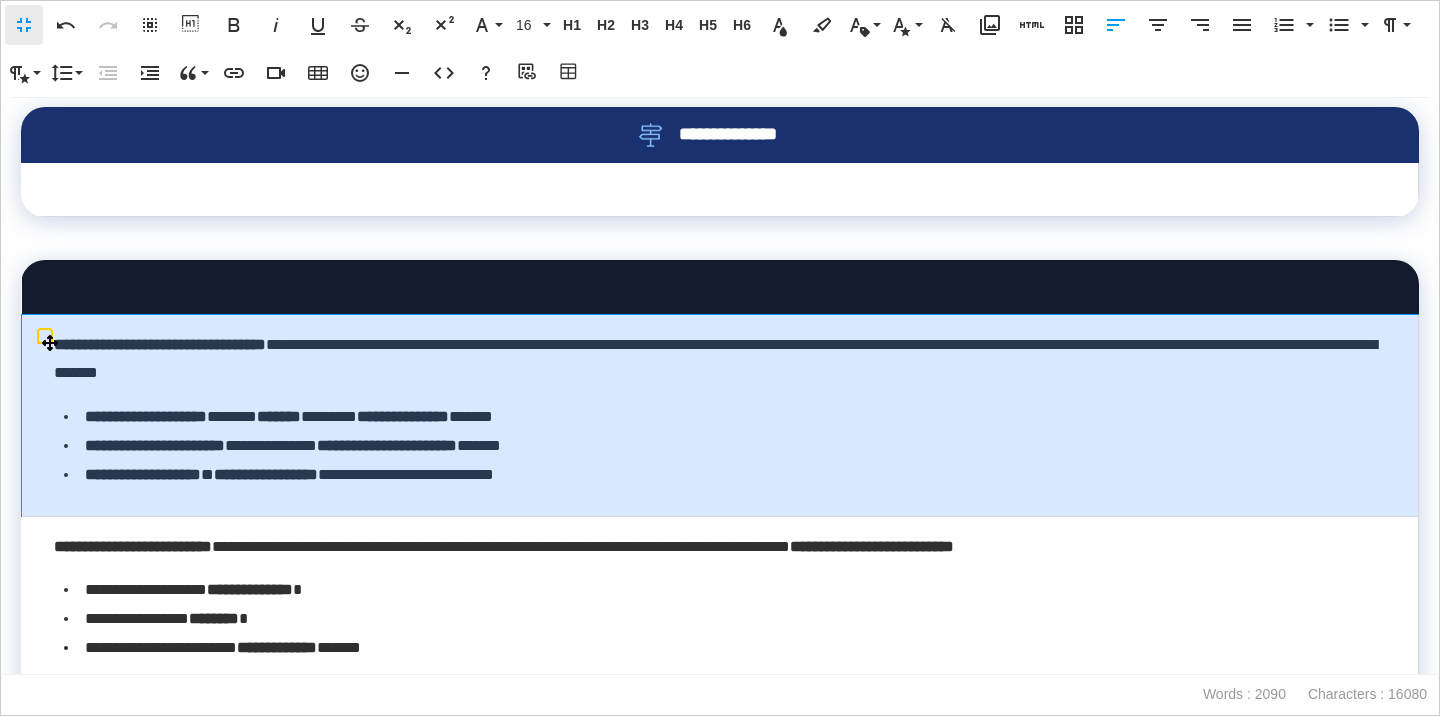 click on "**********" at bounding box center (160, 344) 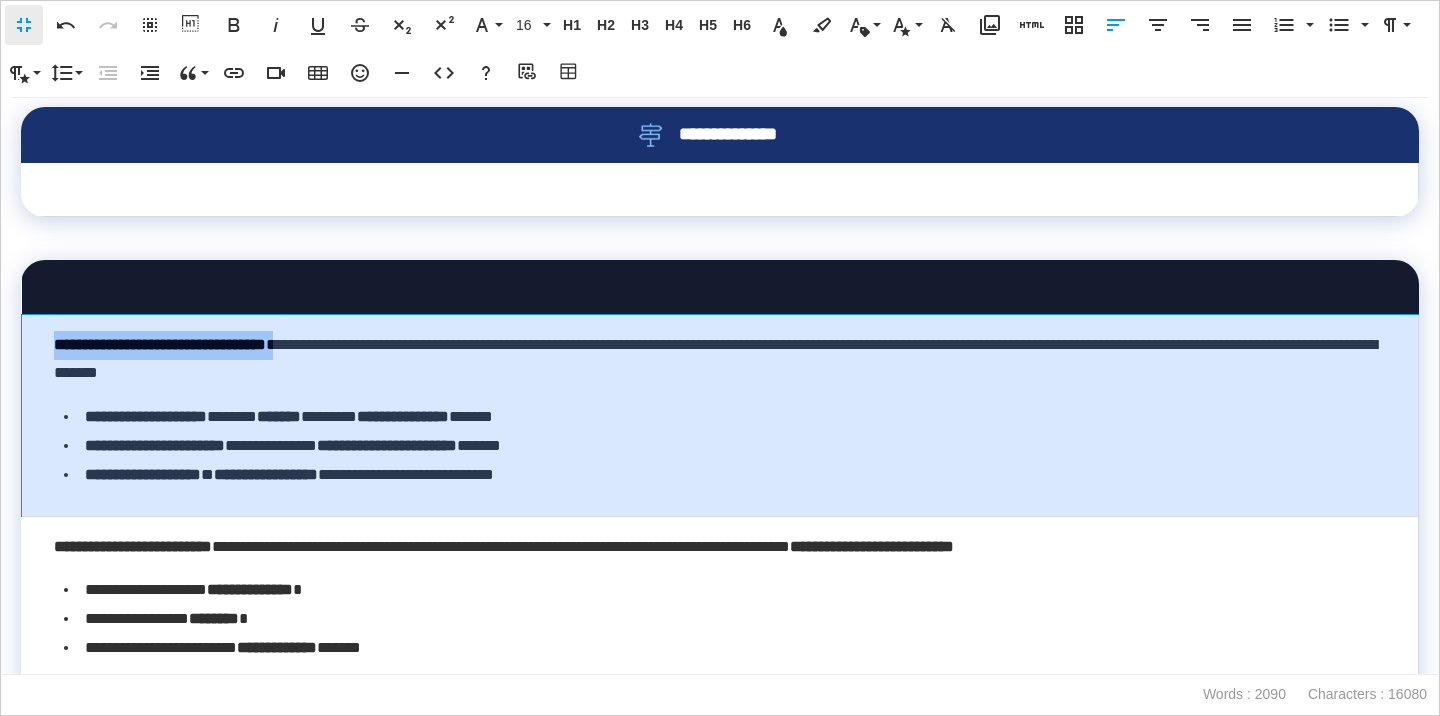 drag, startPoint x: 370, startPoint y: 430, endPoint x: 53, endPoint y: 430, distance: 317 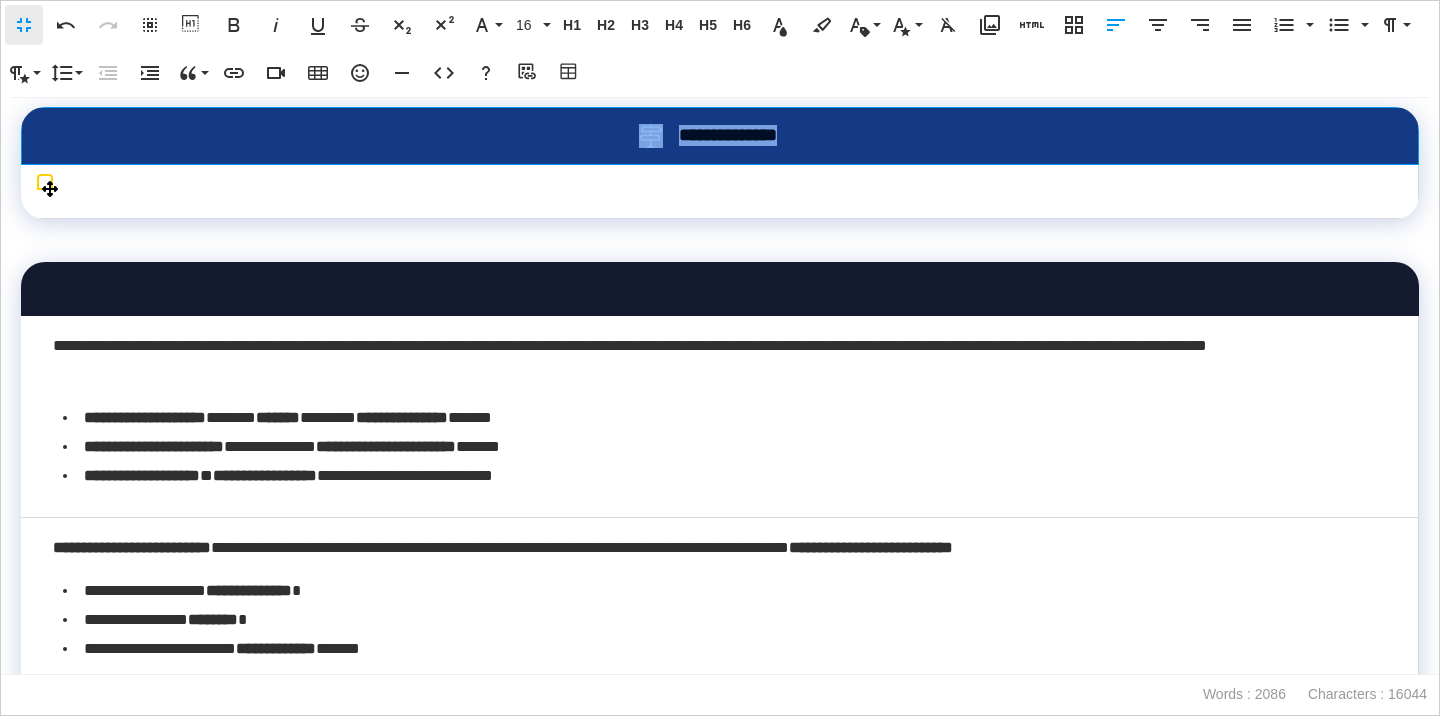 drag, startPoint x: 818, startPoint y: 225, endPoint x: 622, endPoint y: 224, distance: 196.00255 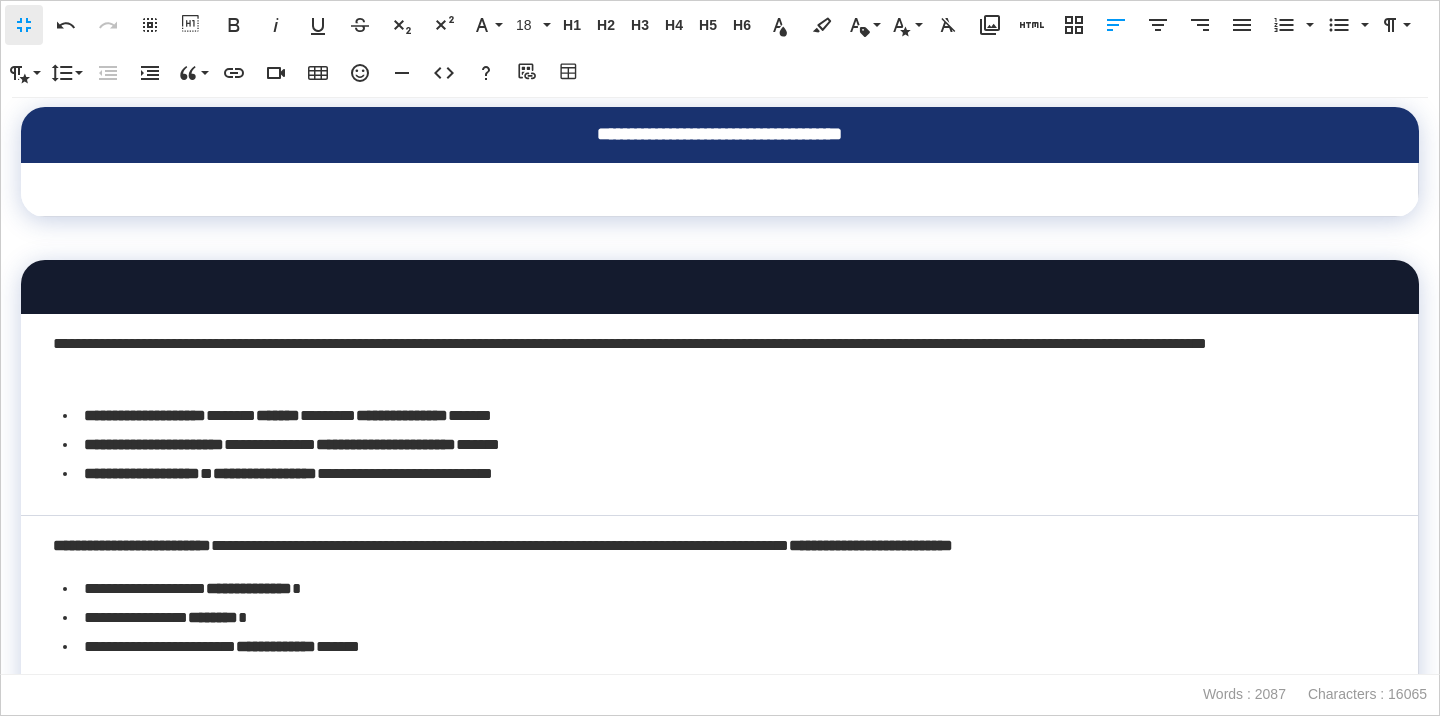 scroll, scrollTop: 21, scrollLeft: 3, axis: both 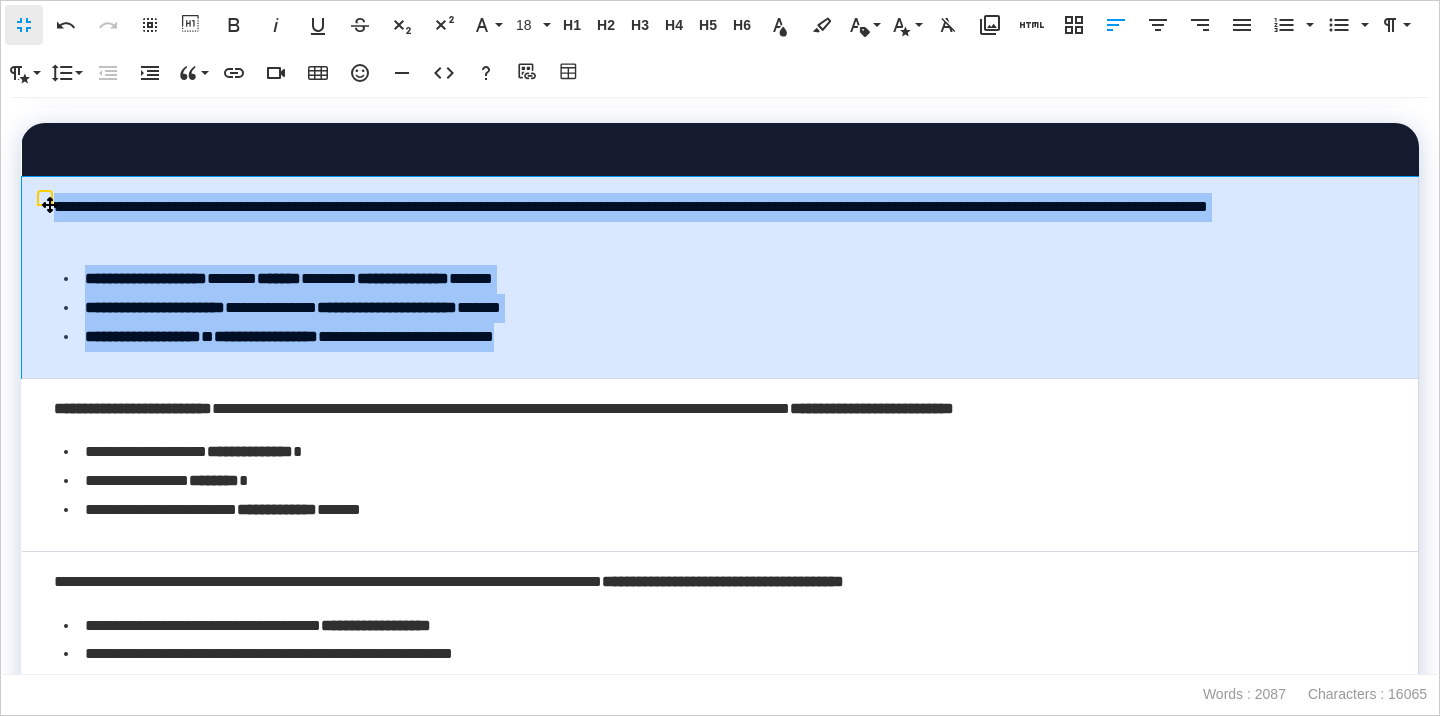 drag, startPoint x: 56, startPoint y: 287, endPoint x: 81, endPoint y: 439, distance: 154.0422 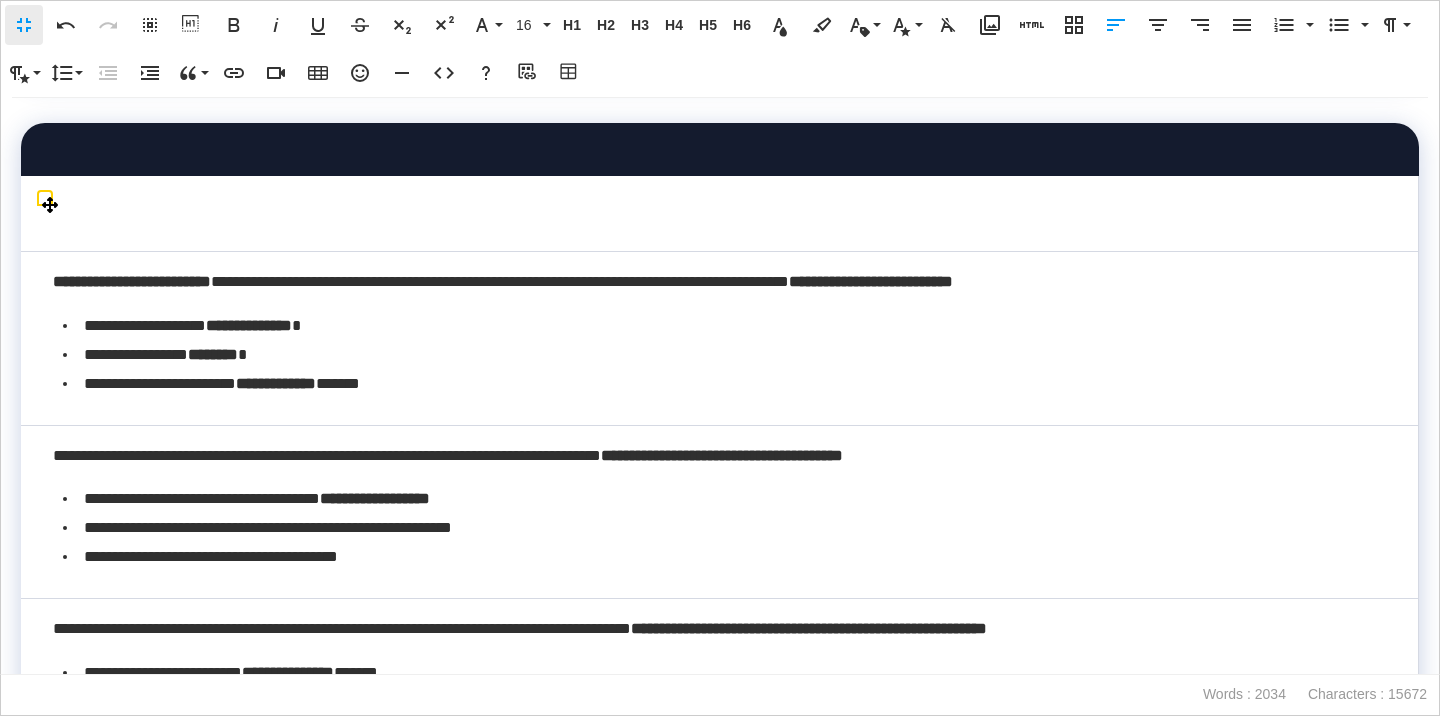 scroll, scrollTop: 3239, scrollLeft: 0, axis: vertical 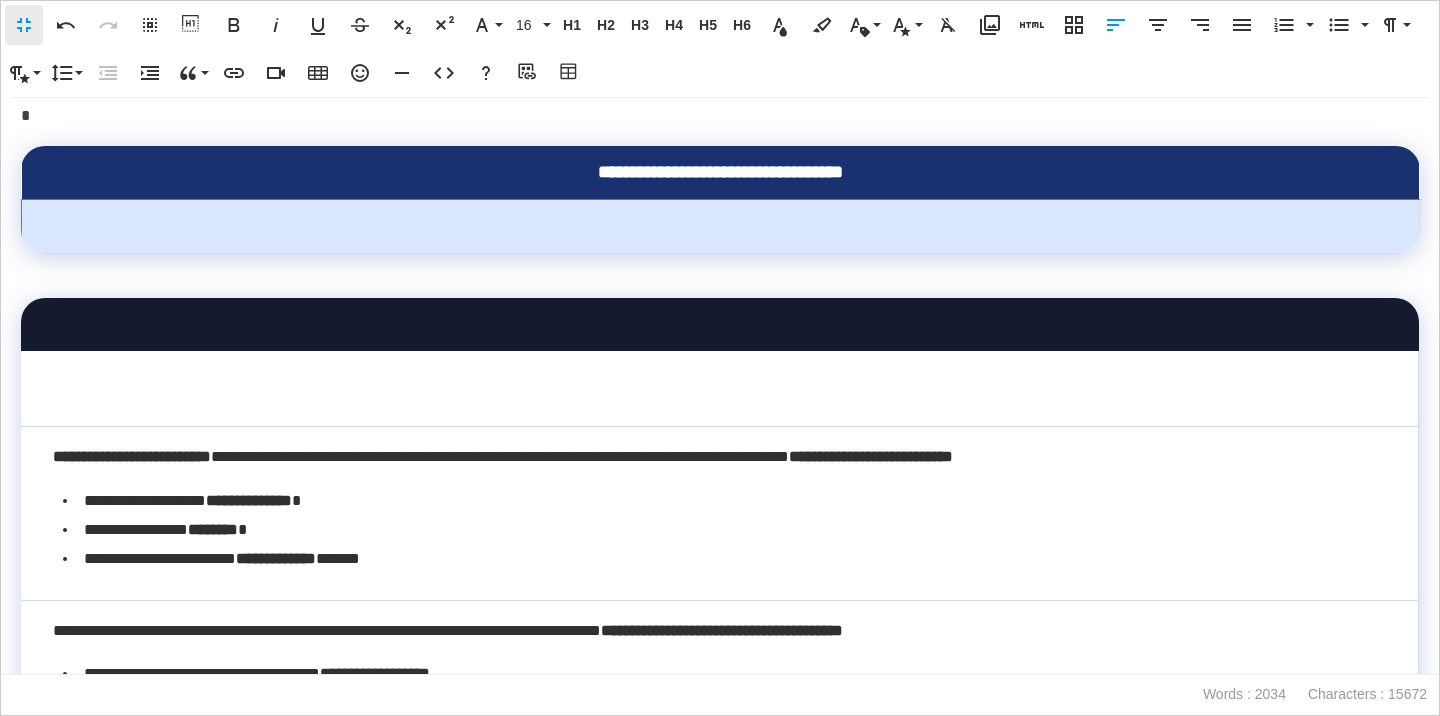 click at bounding box center (721, 226) 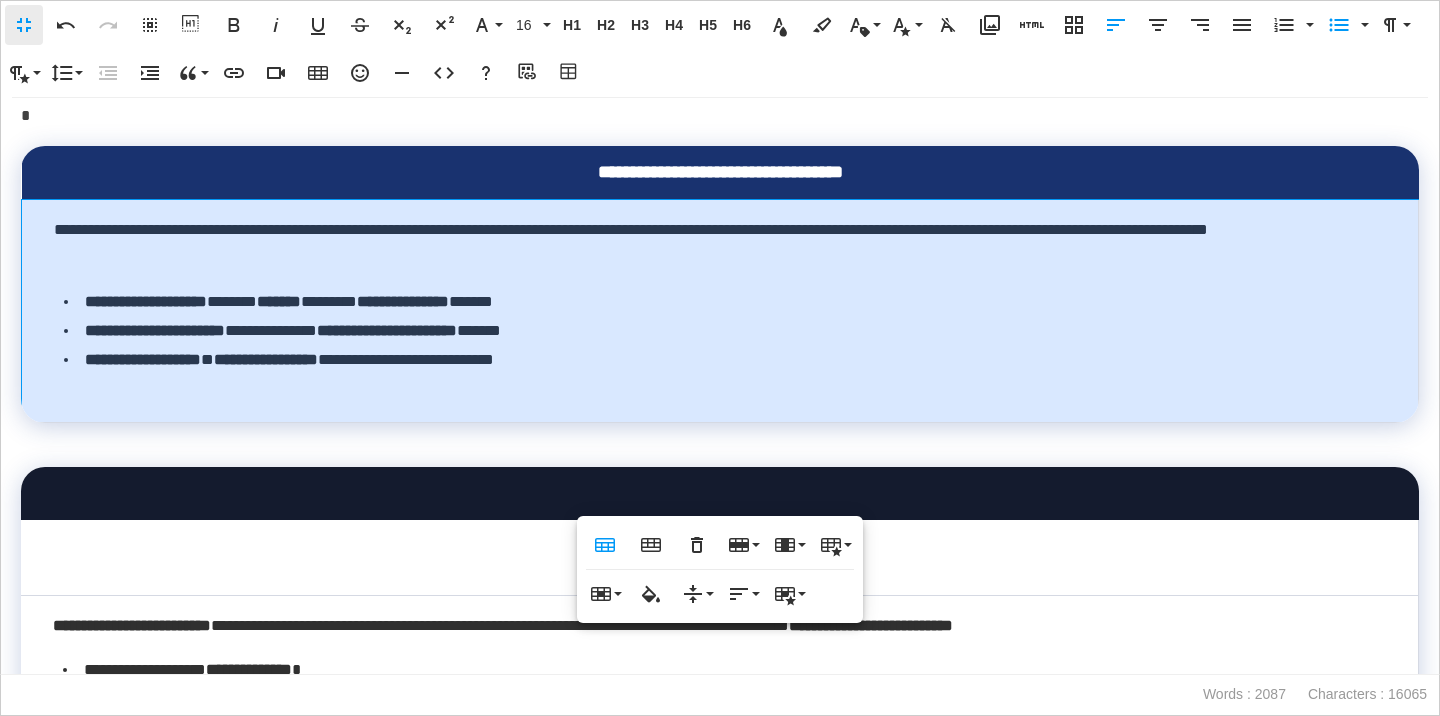click on "**********" at bounding box center [720, 310] 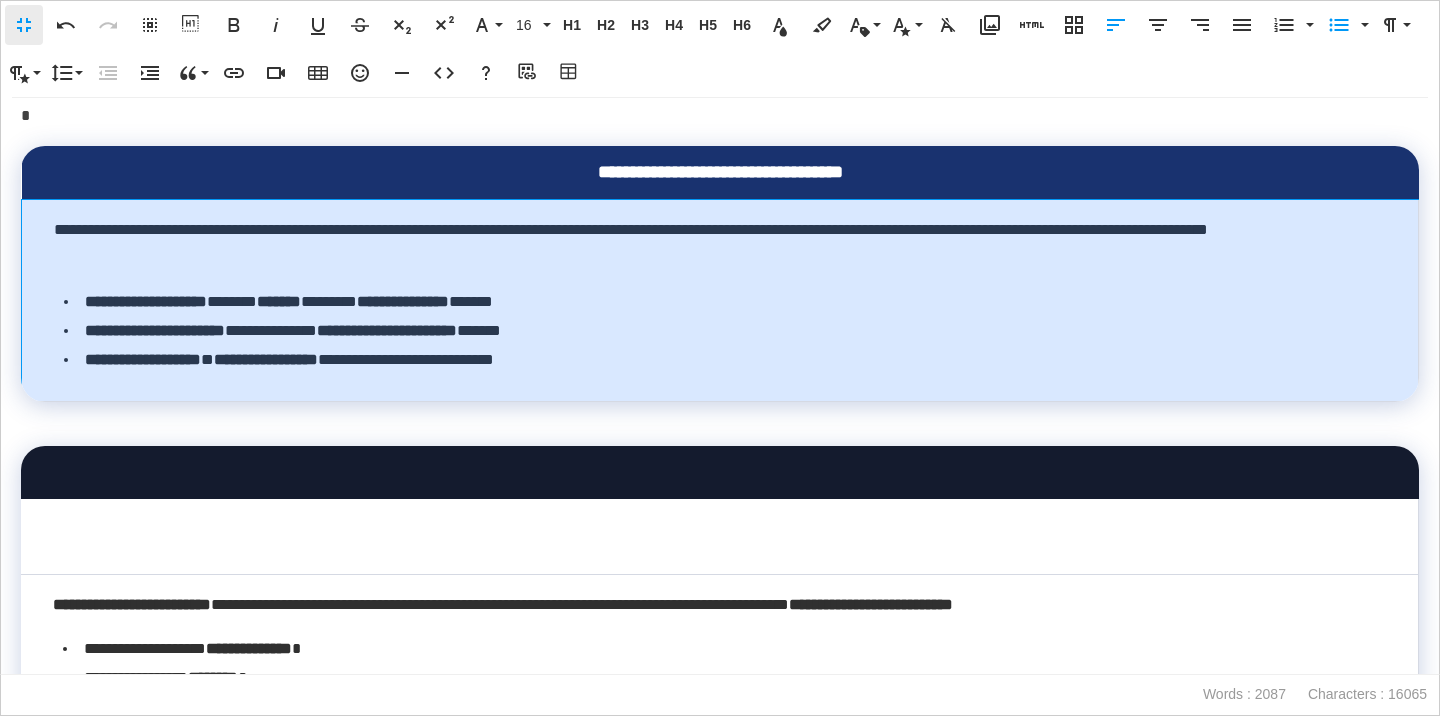 click on "**********" at bounding box center (720, 386) 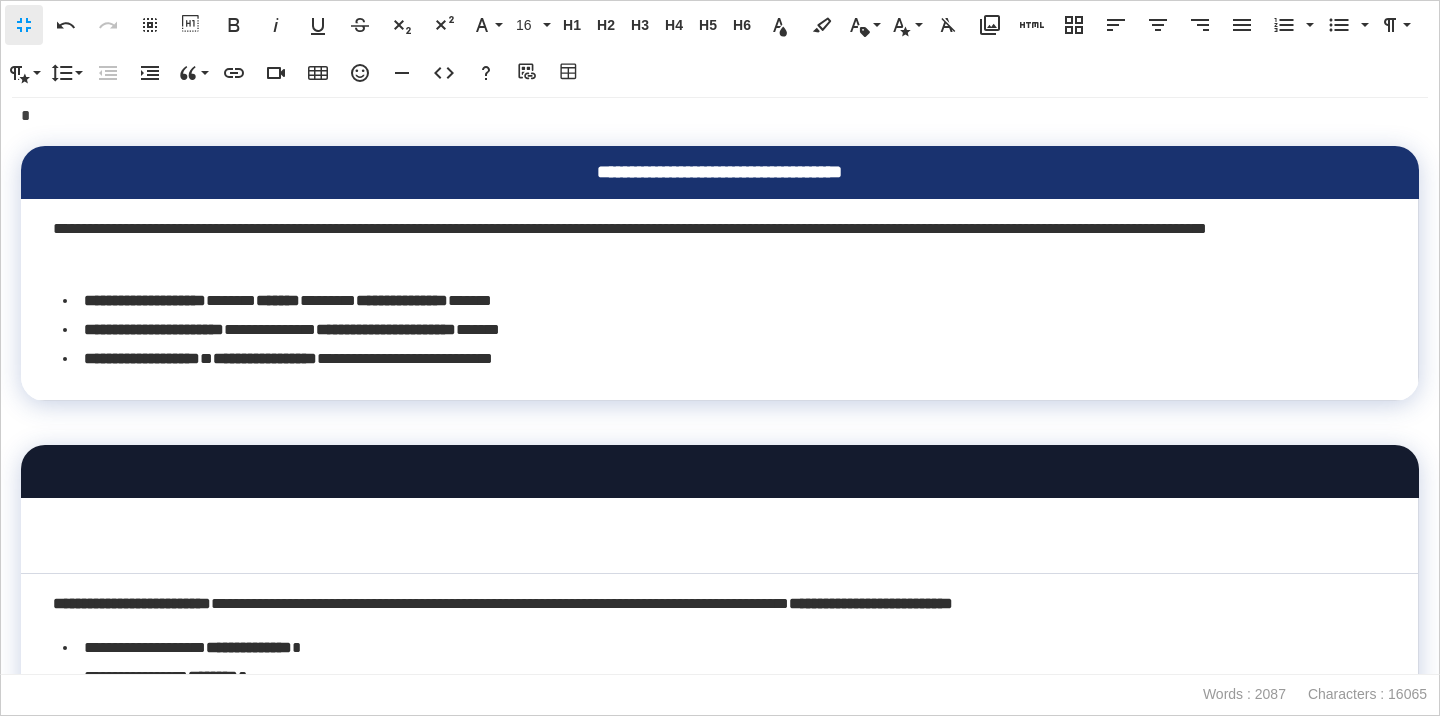 click on "**********" at bounding box center (720, 87) 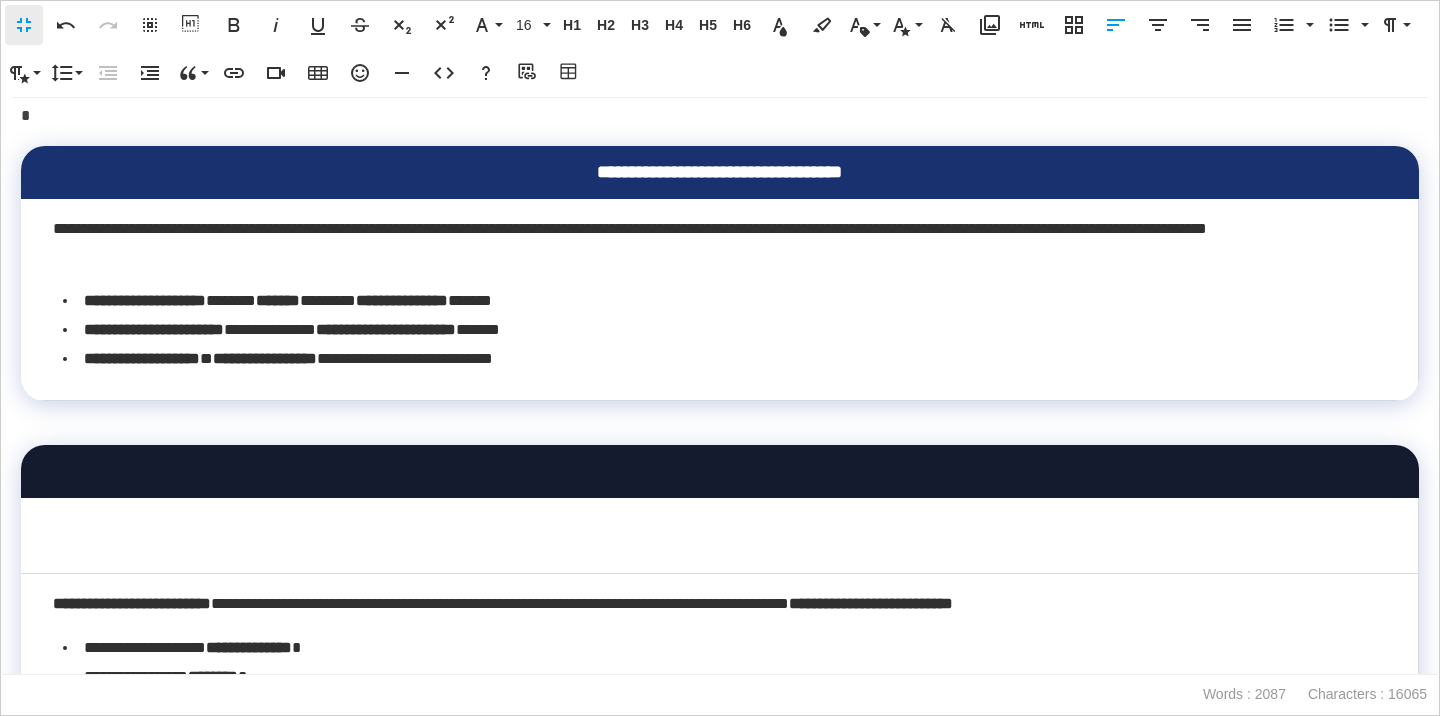 click on "**********" at bounding box center [720, 87] 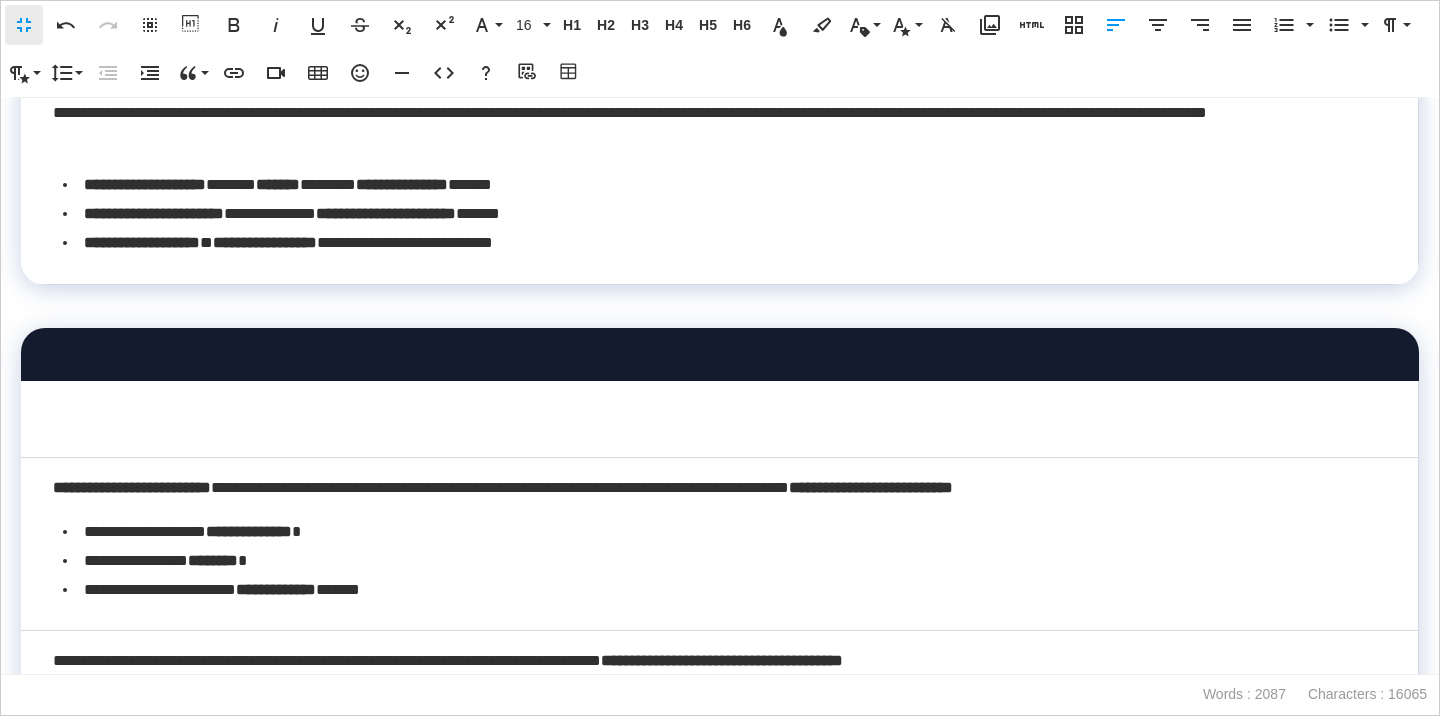 scroll, scrollTop: 3407, scrollLeft: 0, axis: vertical 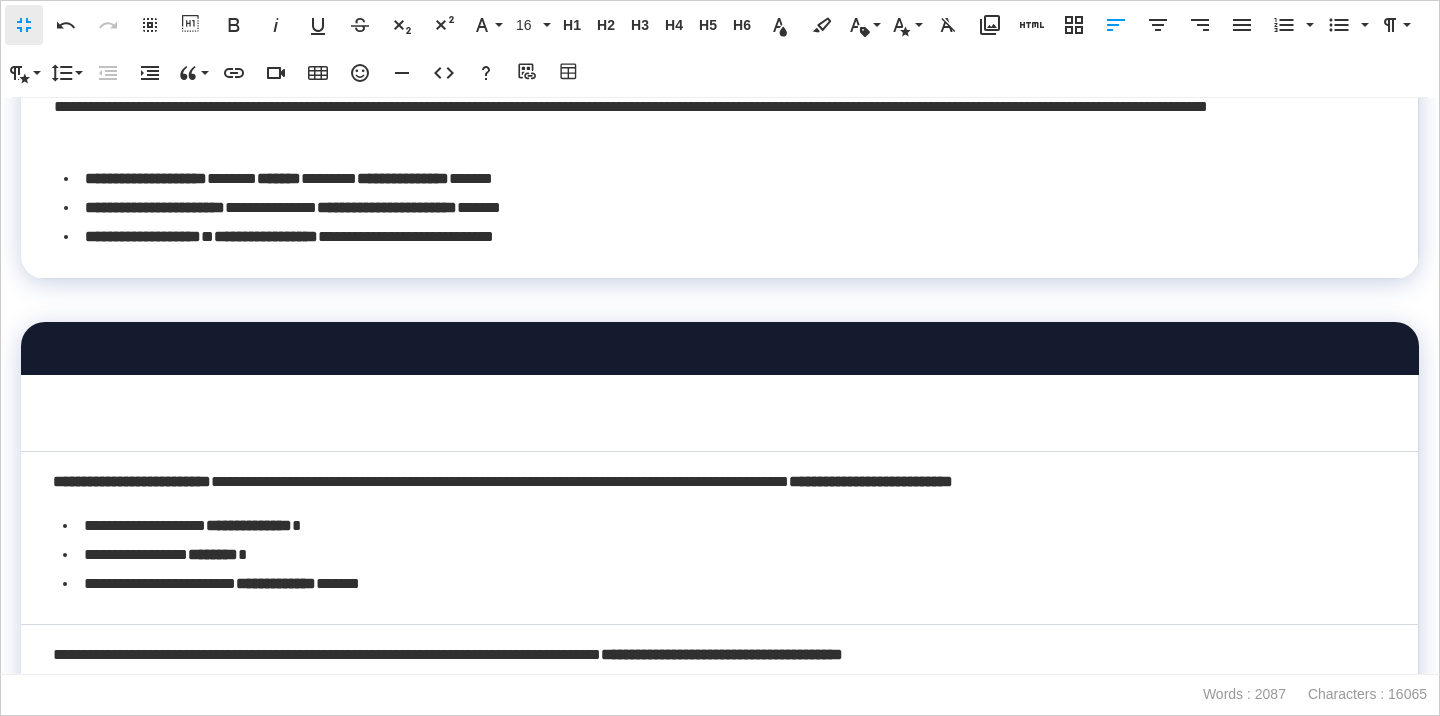 click on "**********" at bounding box center (720, 48) 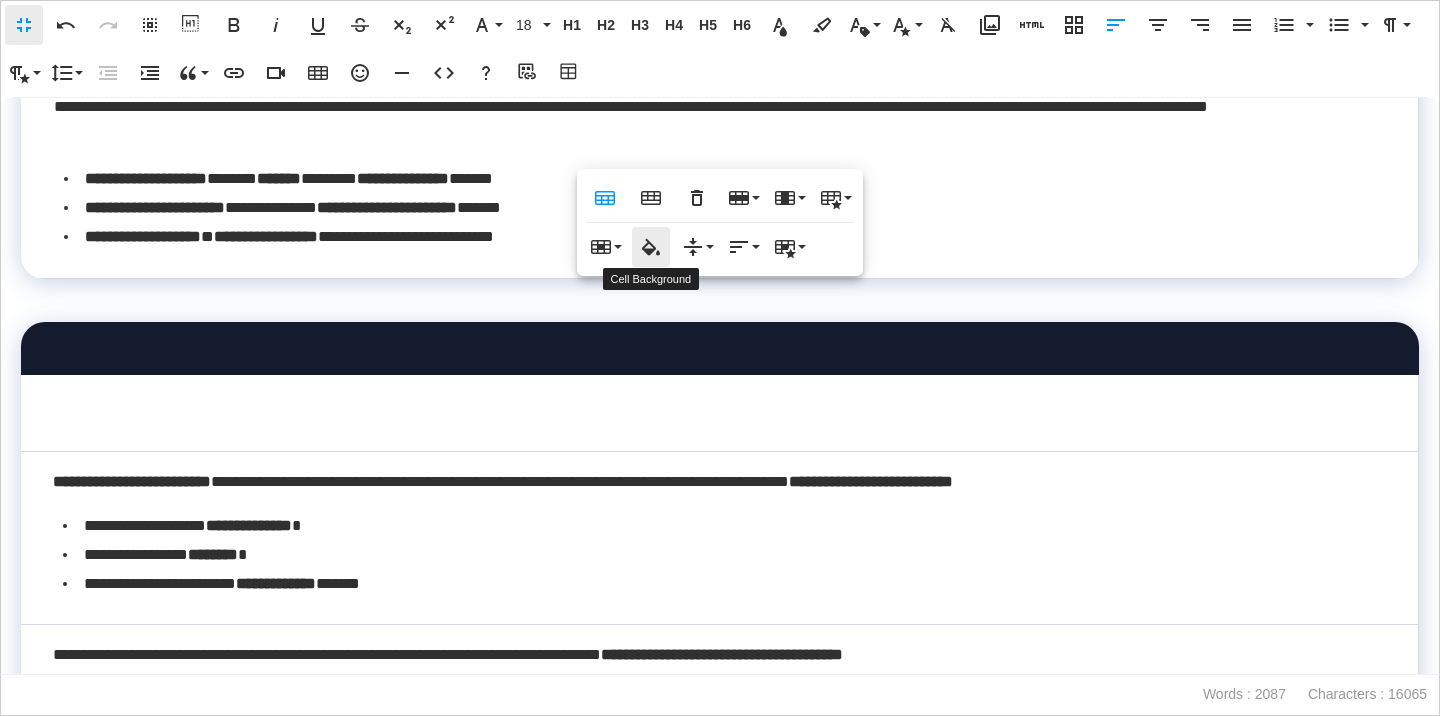 click 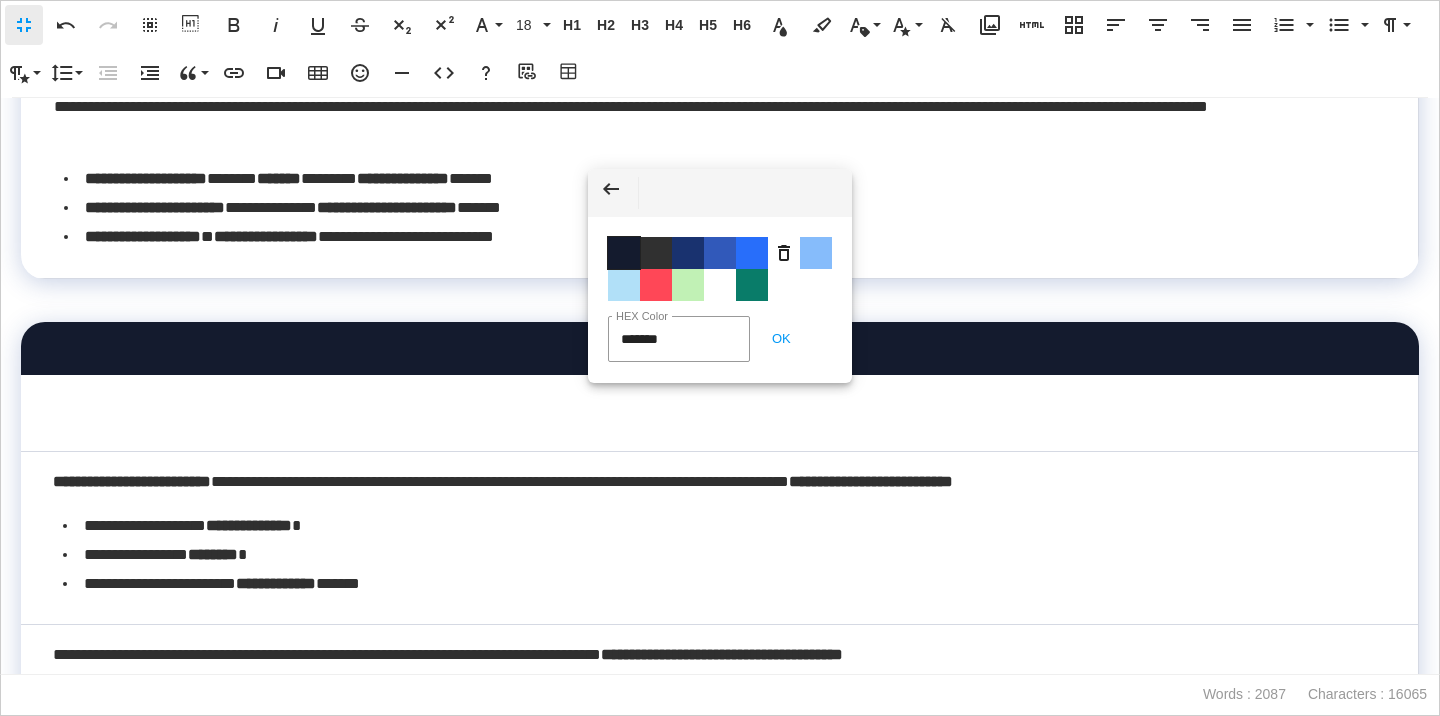 click on "Color #141B2E" at bounding box center (624, 253) 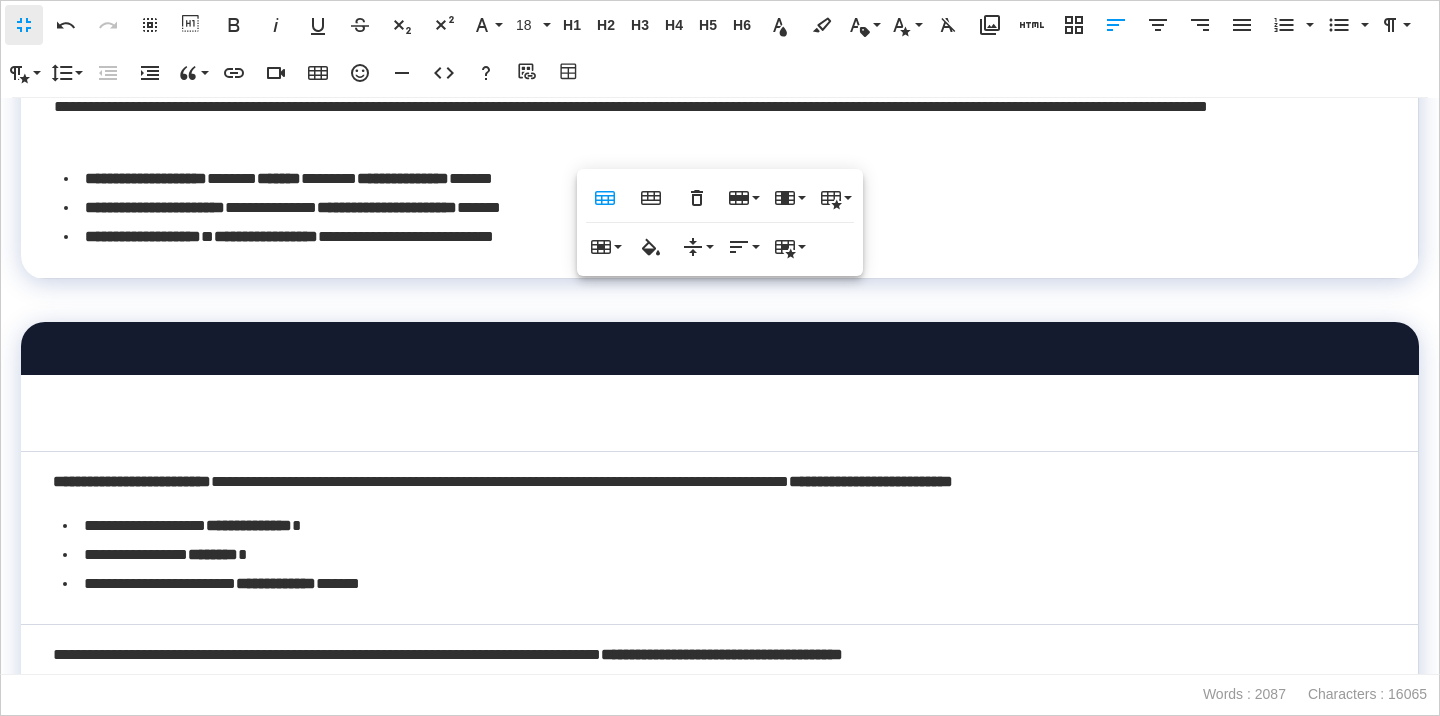 click at bounding box center [720, 293] 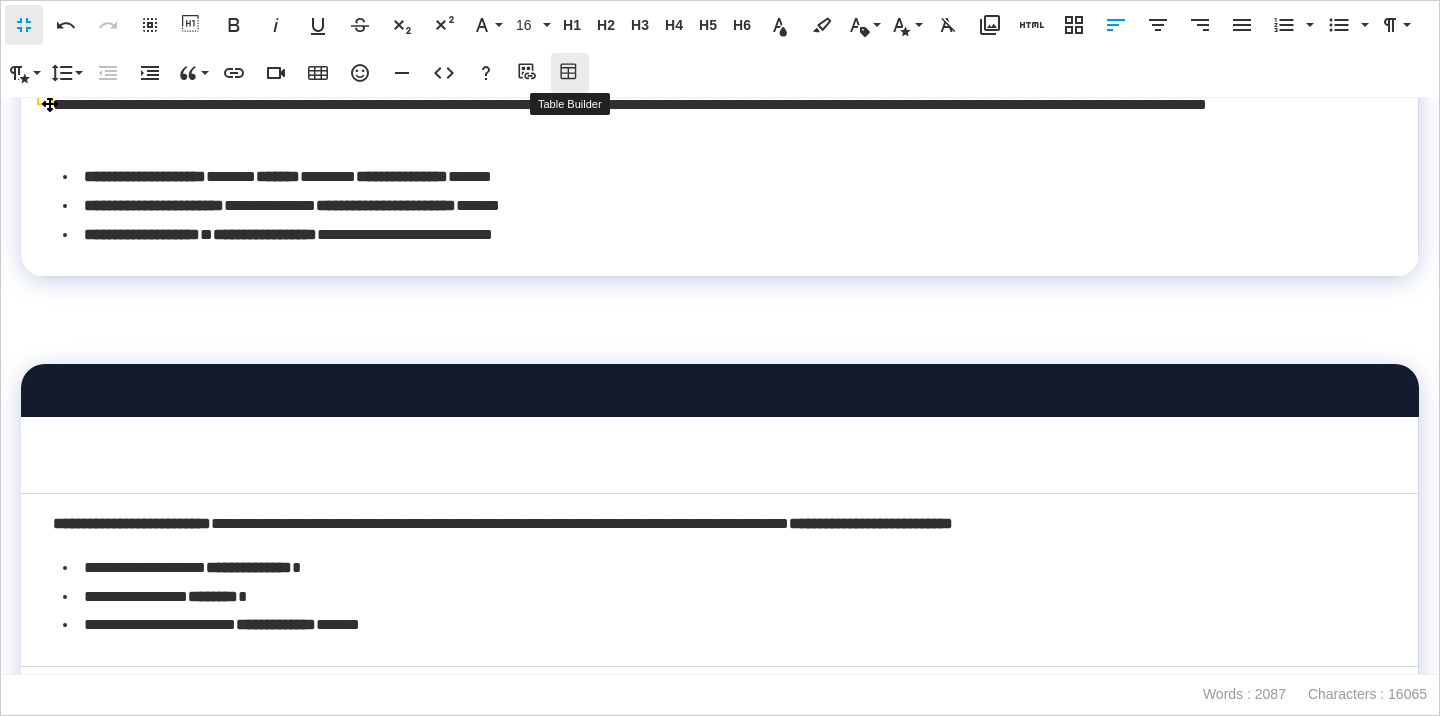 click 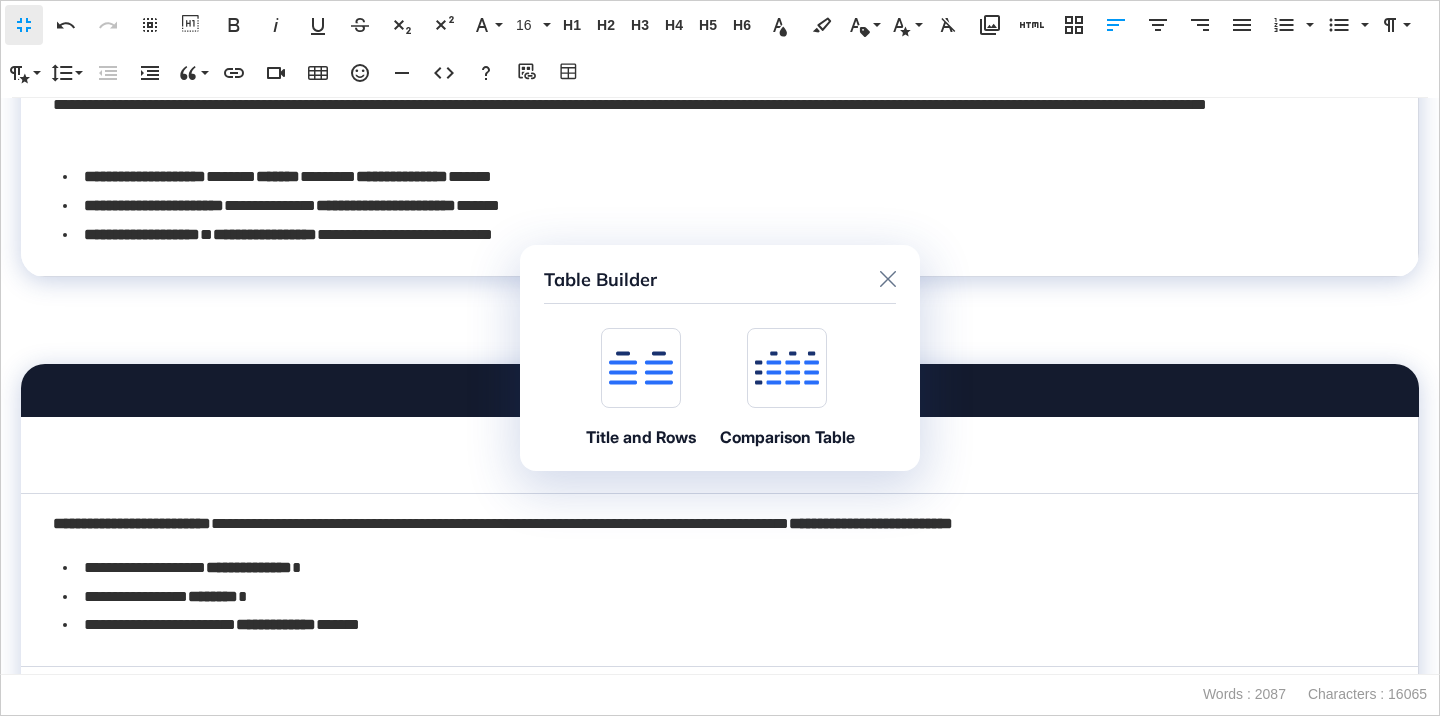 click at bounding box center [641, 368] 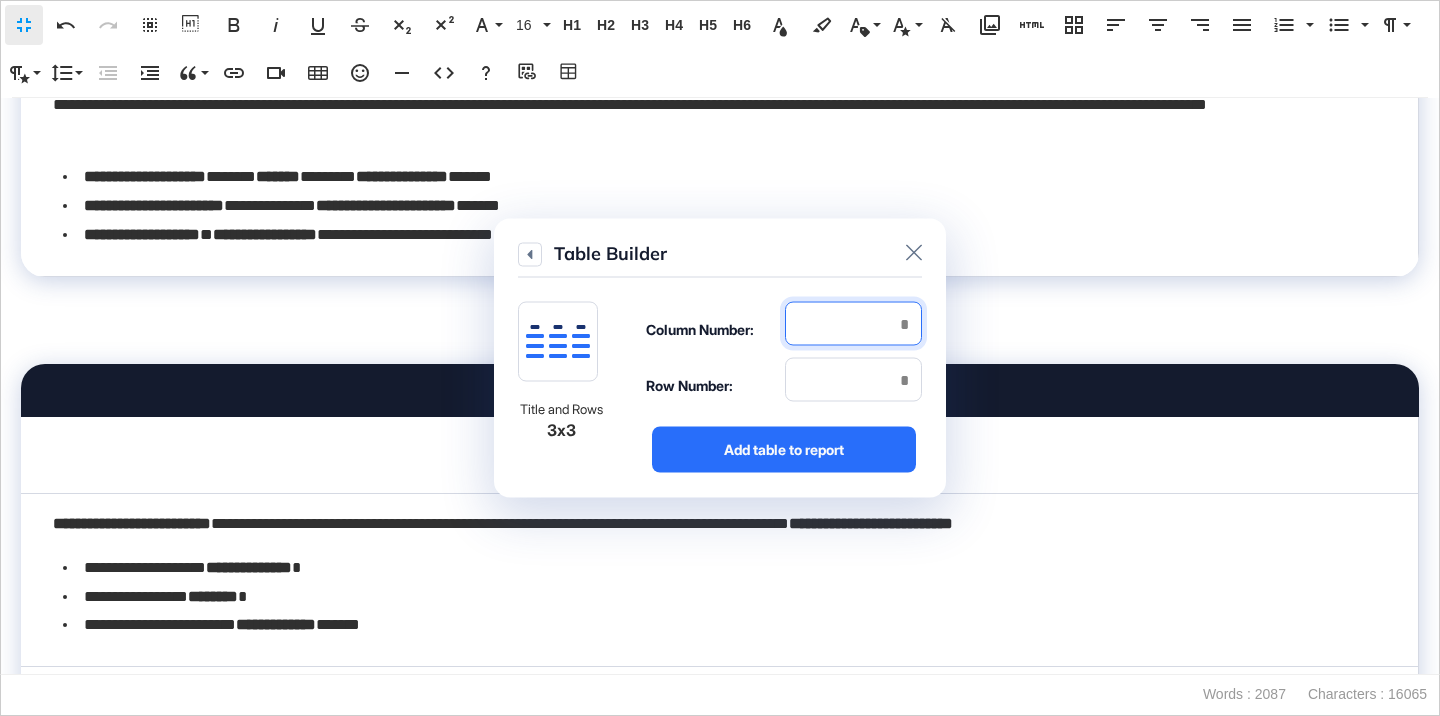 click at bounding box center [853, 324] 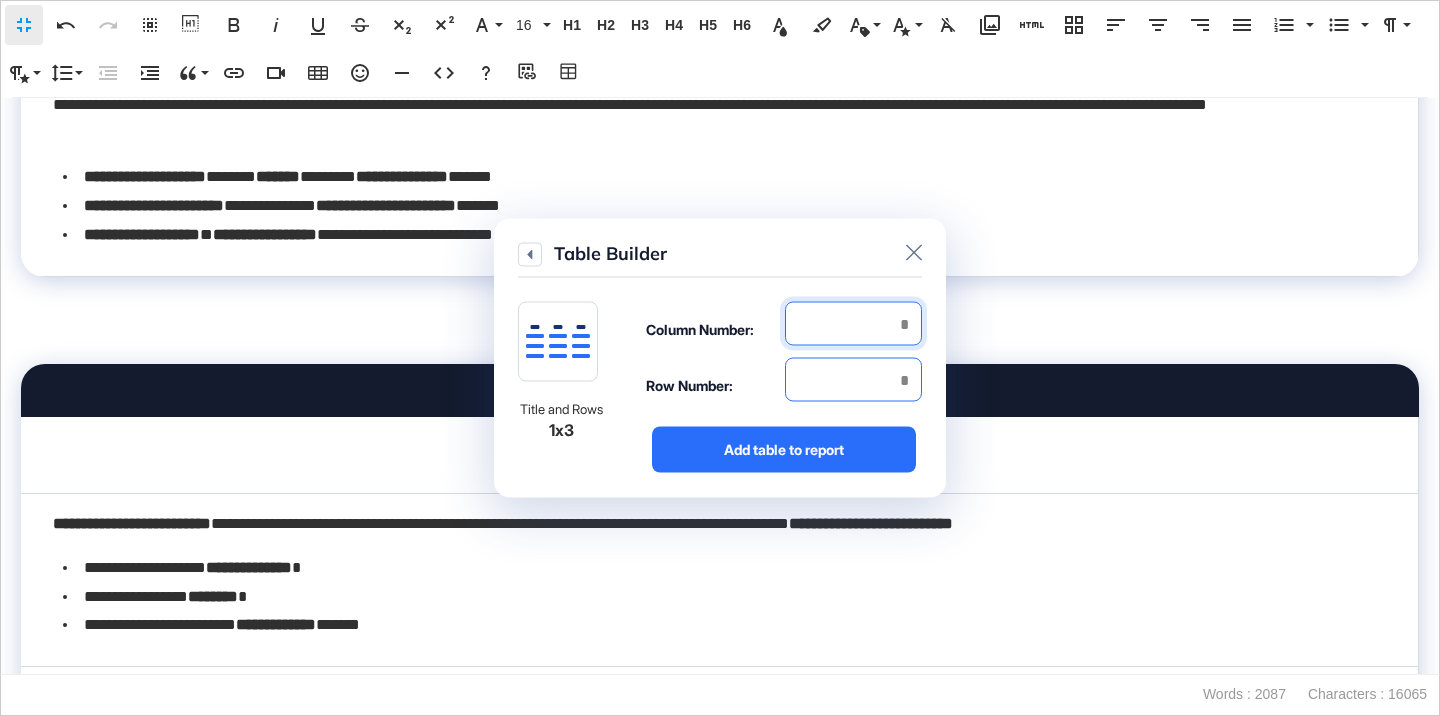 type on "*" 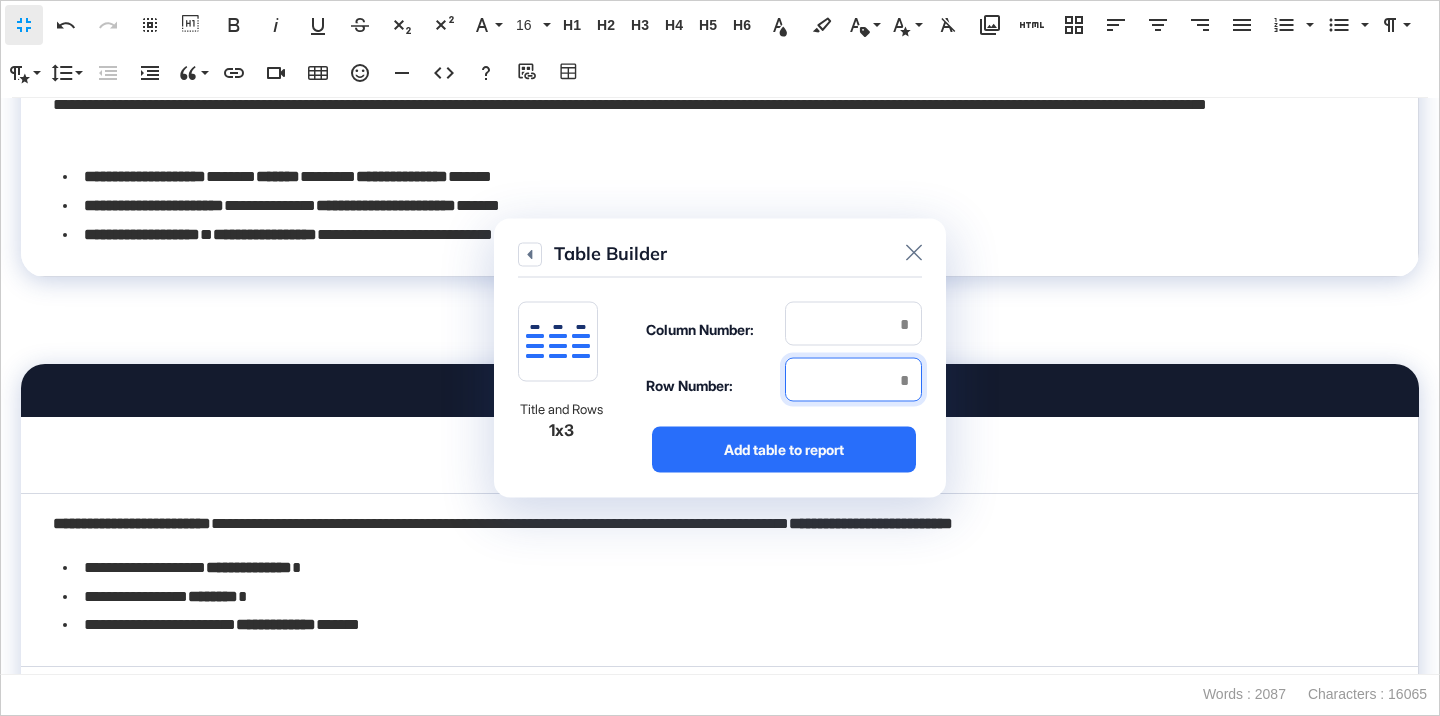 click at bounding box center [853, 380] 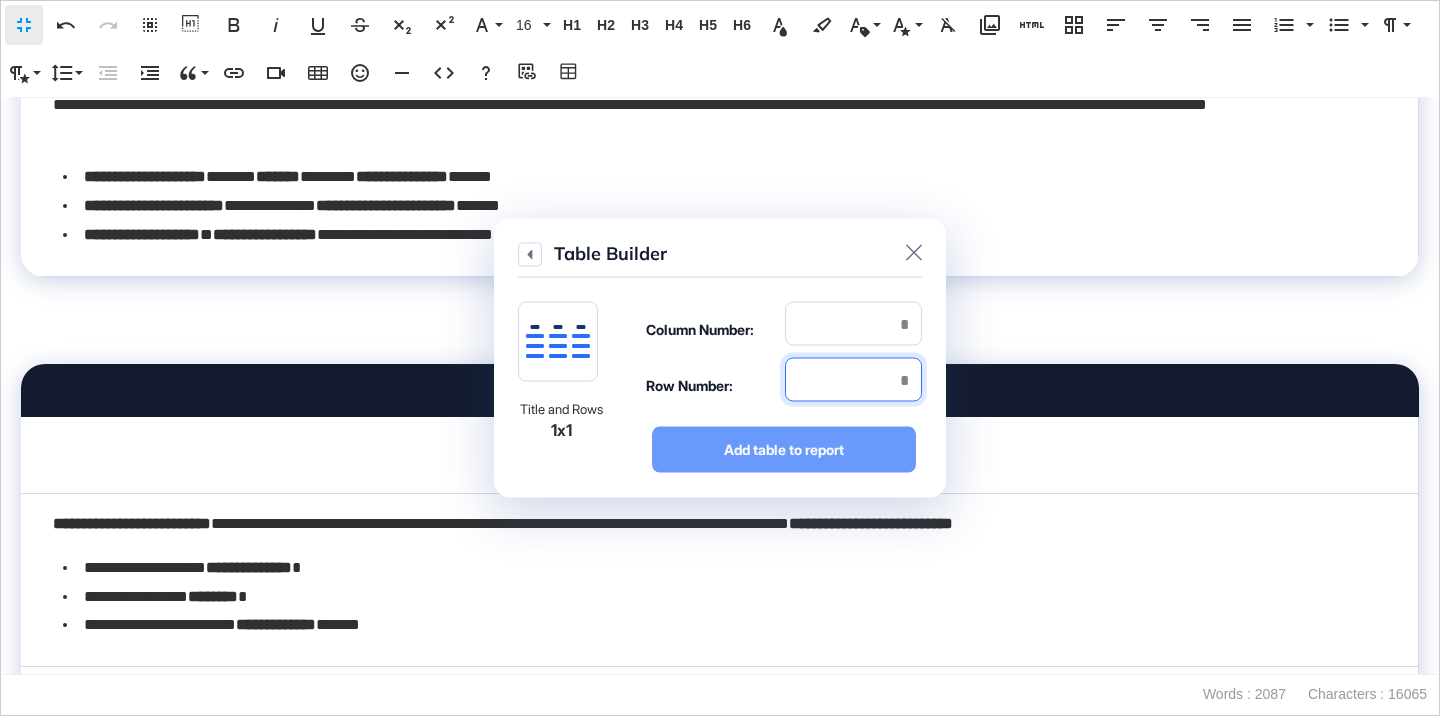 type on "*" 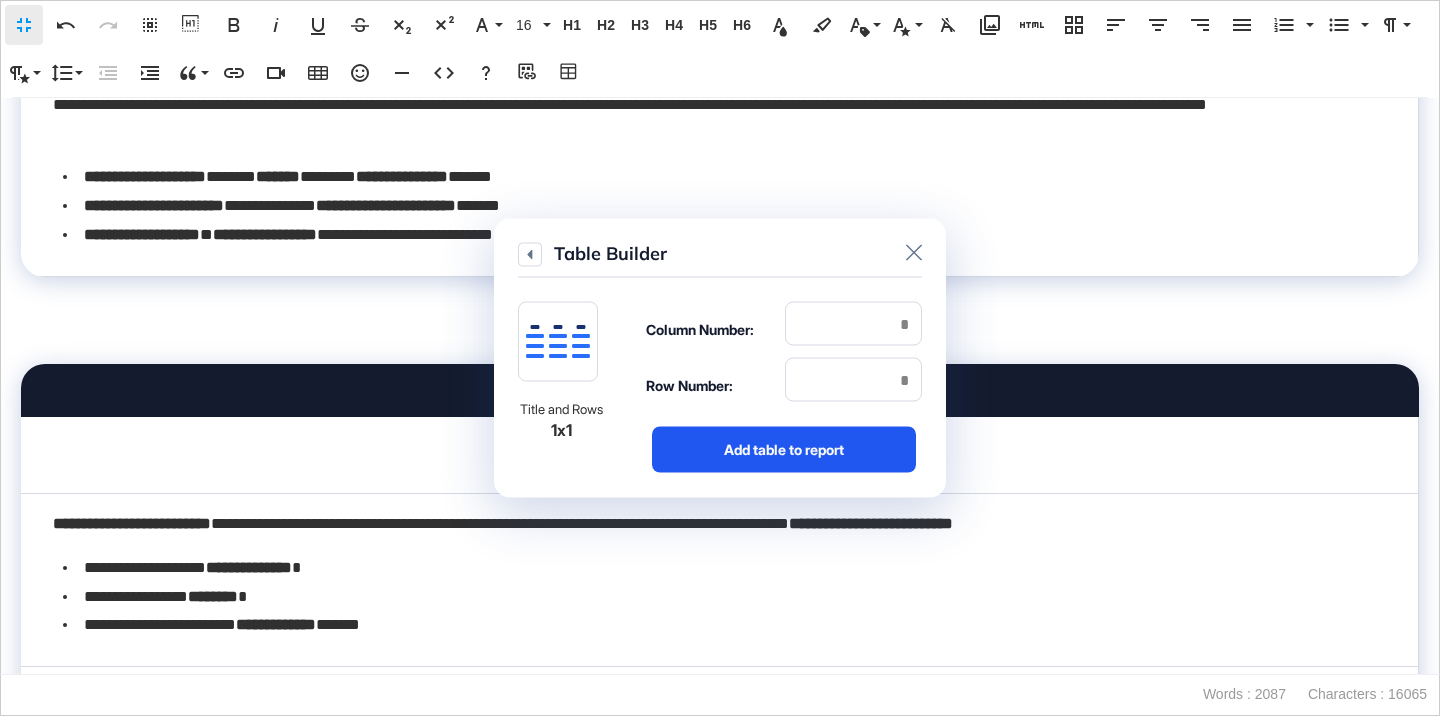 click on "Add table to report" at bounding box center [784, 450] 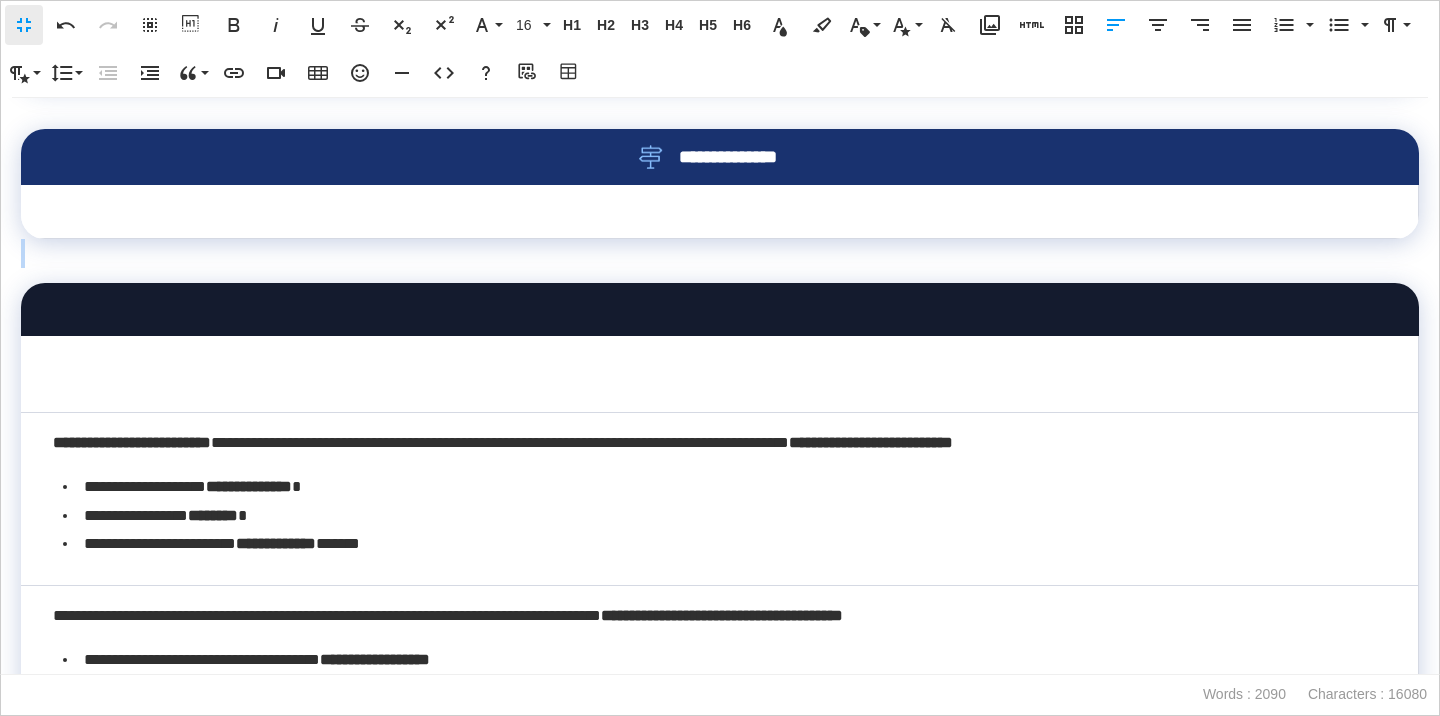 scroll, scrollTop: 3818, scrollLeft: 0, axis: vertical 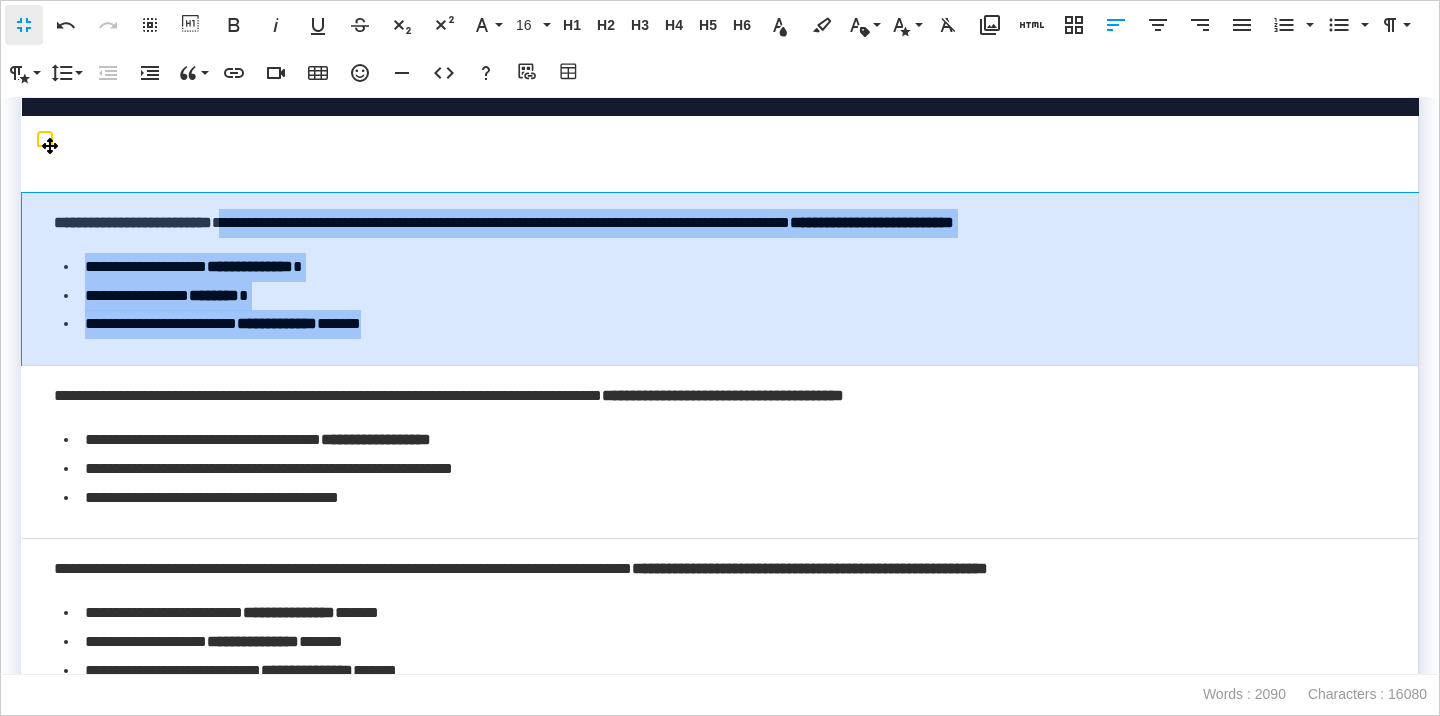 drag, startPoint x: 268, startPoint y: 305, endPoint x: 356, endPoint y: 444, distance: 164.51443 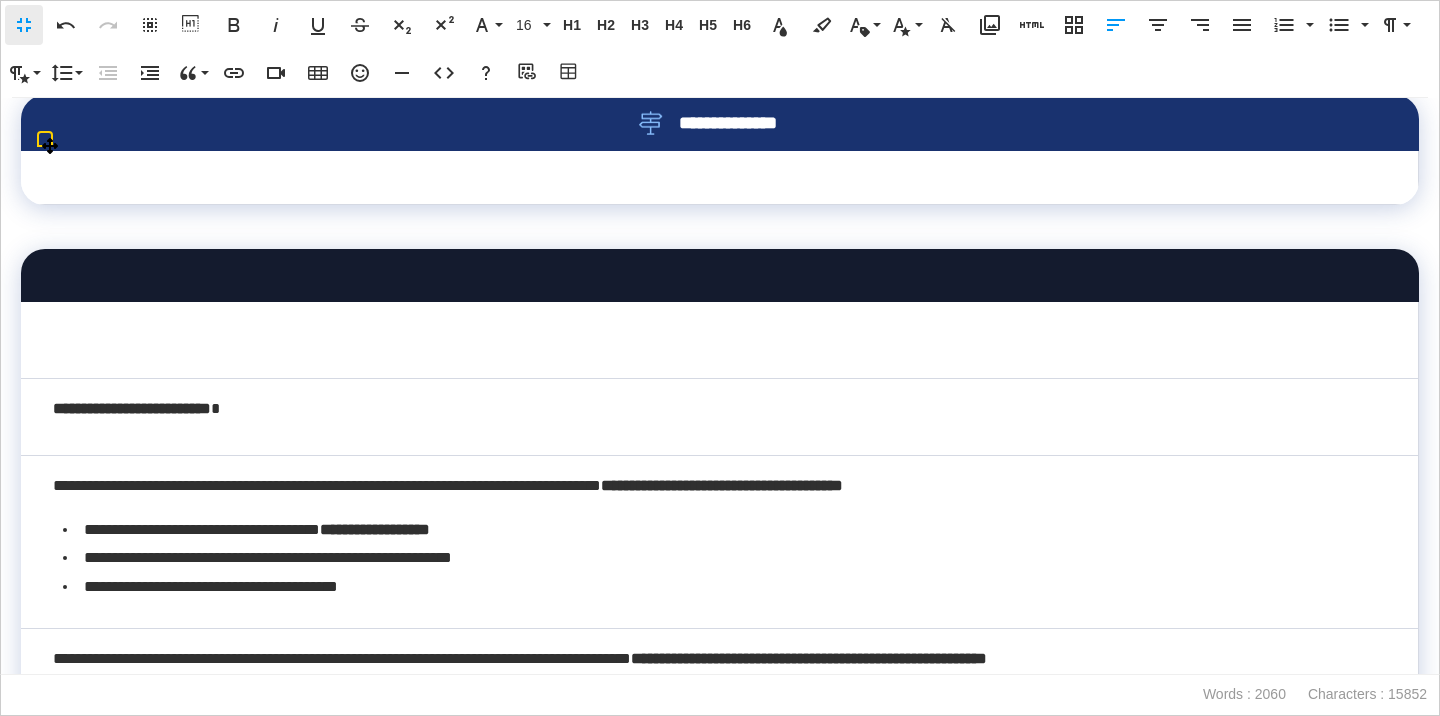 scroll, scrollTop: 3597, scrollLeft: 0, axis: vertical 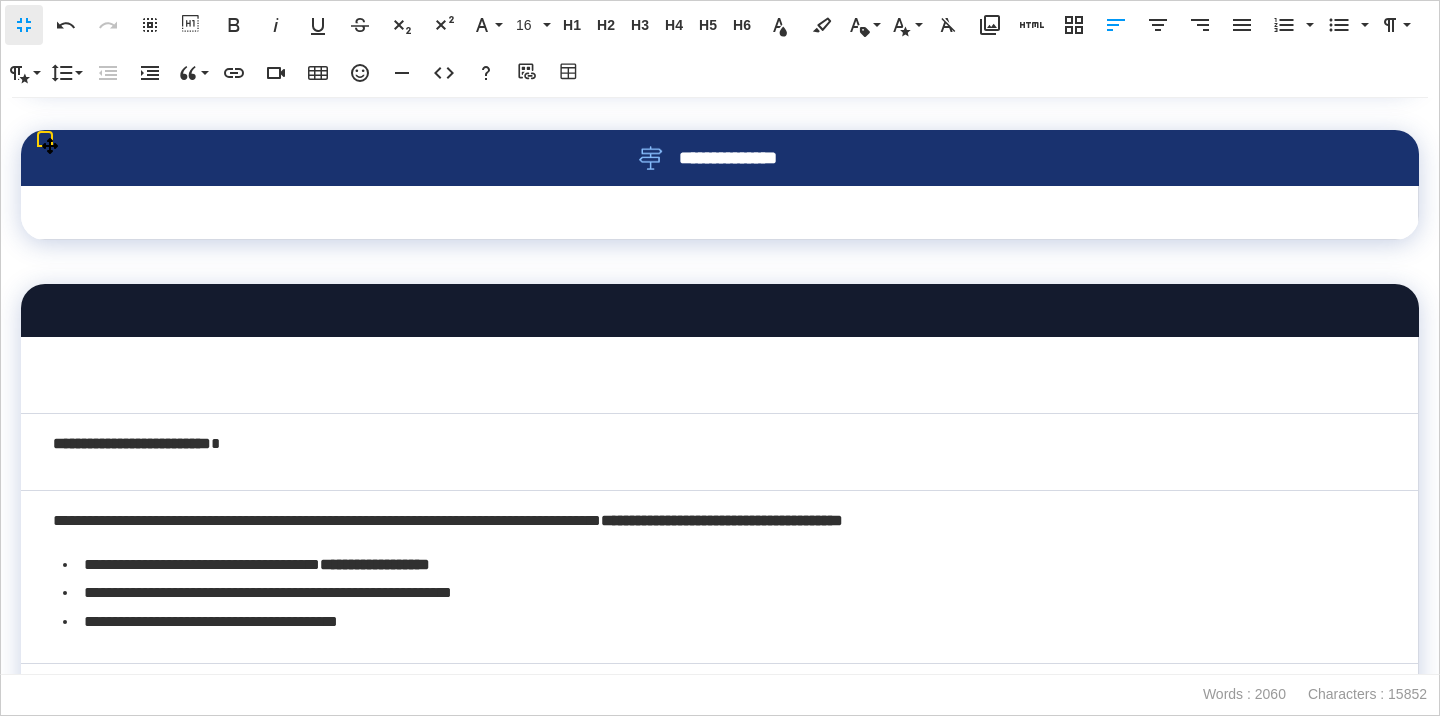 click at bounding box center (720, 213) 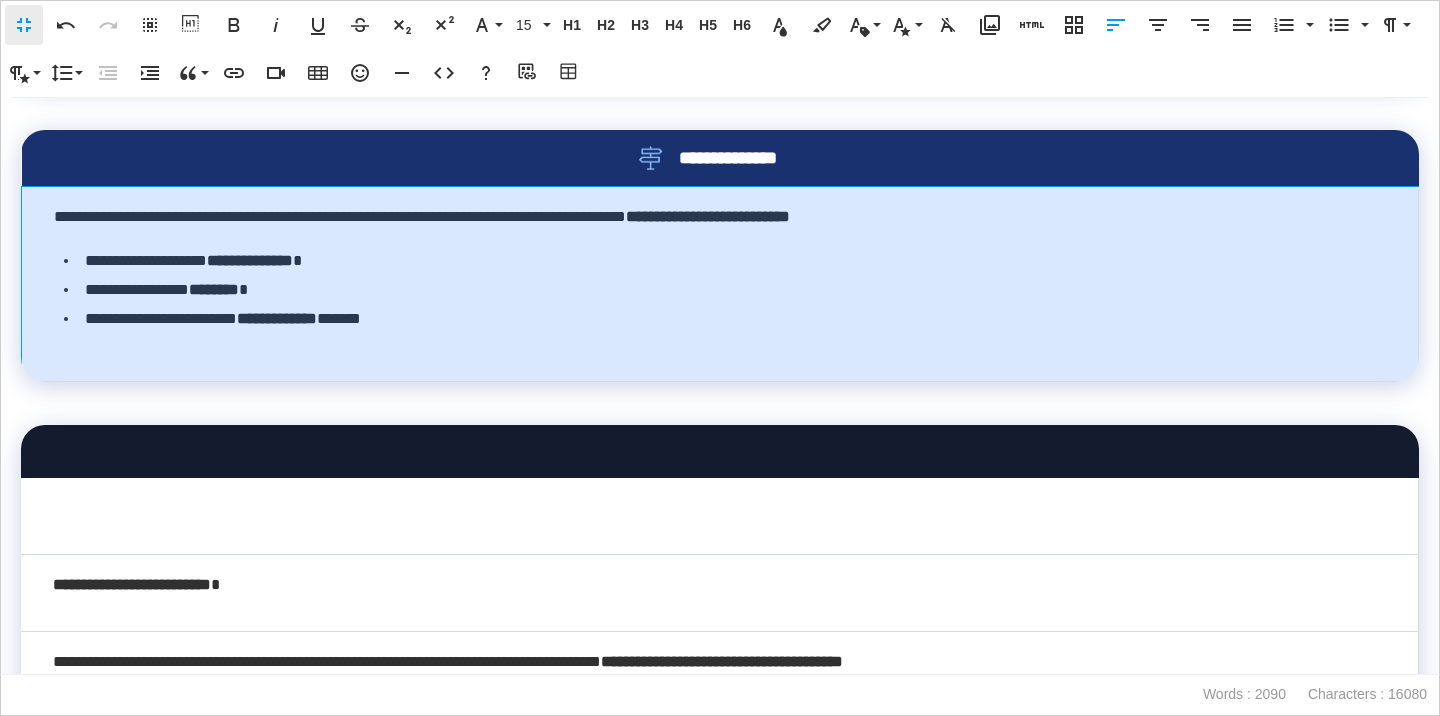 click on "**********" at bounding box center (720, 284) 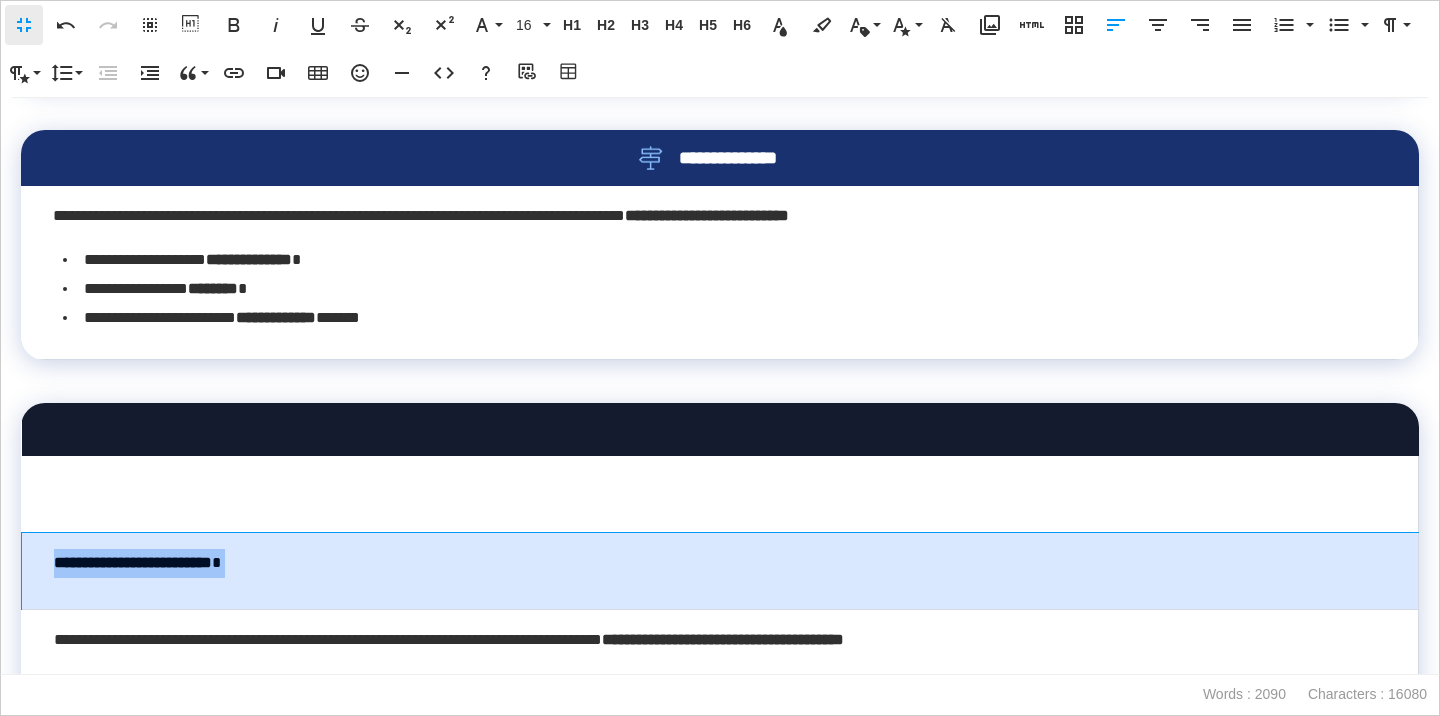 drag, startPoint x: 275, startPoint y: 647, endPoint x: 57, endPoint y: 650, distance: 218.02065 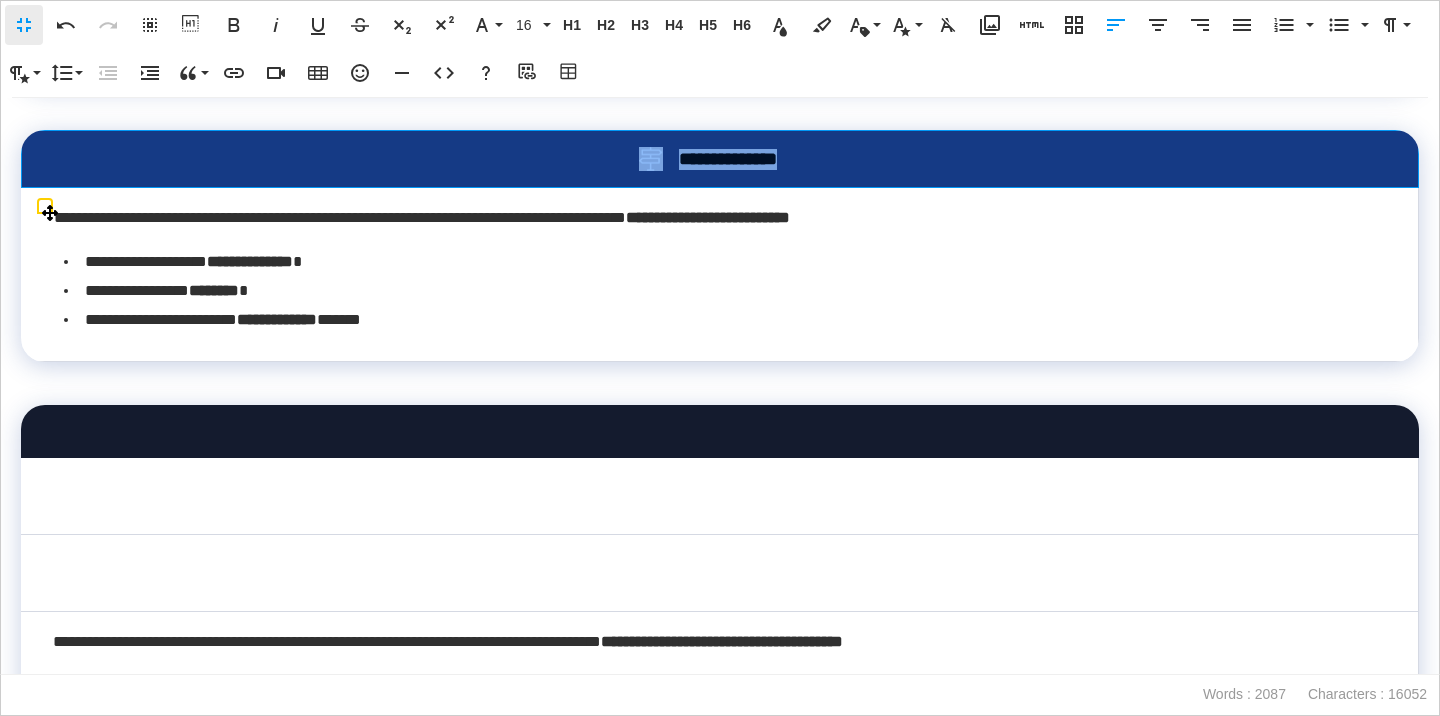 drag, startPoint x: 819, startPoint y: 249, endPoint x: 631, endPoint y: 246, distance: 188.02394 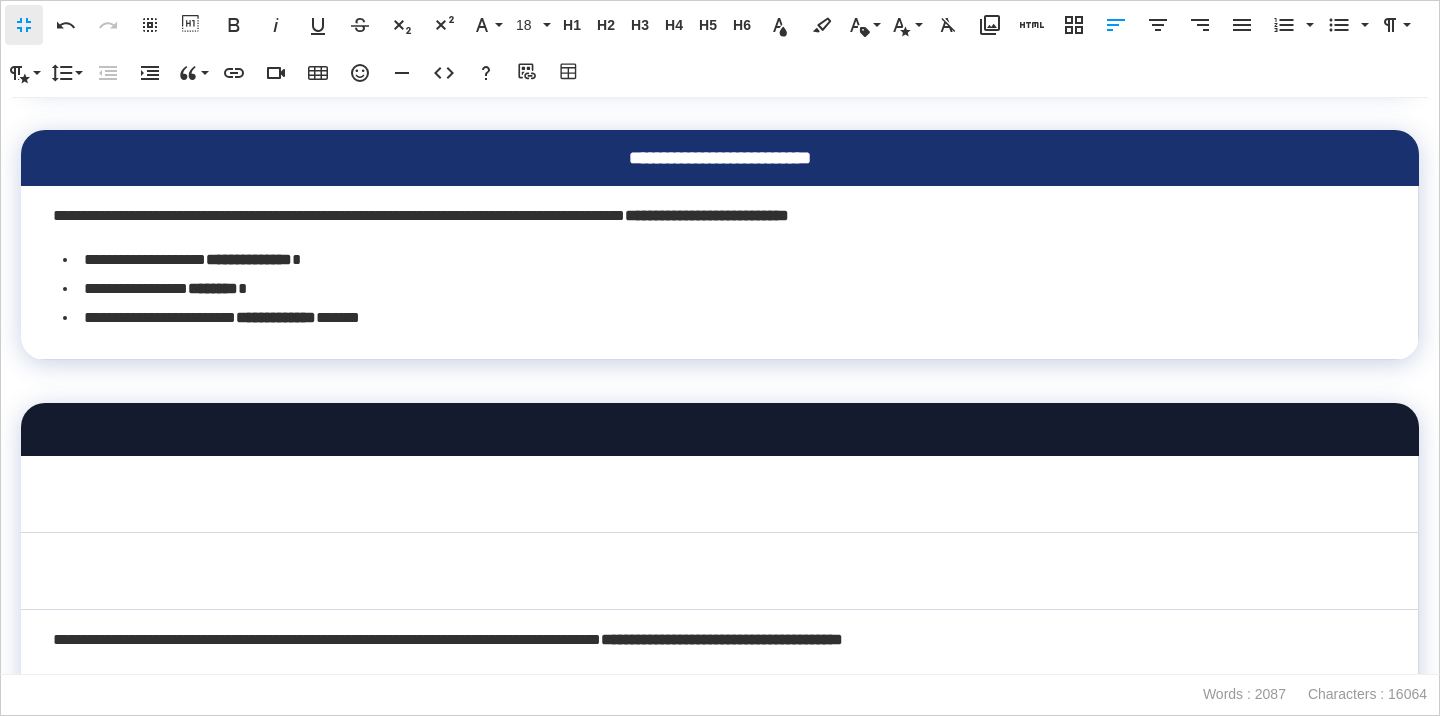 scroll, scrollTop: 0, scrollLeft: 3, axis: horizontal 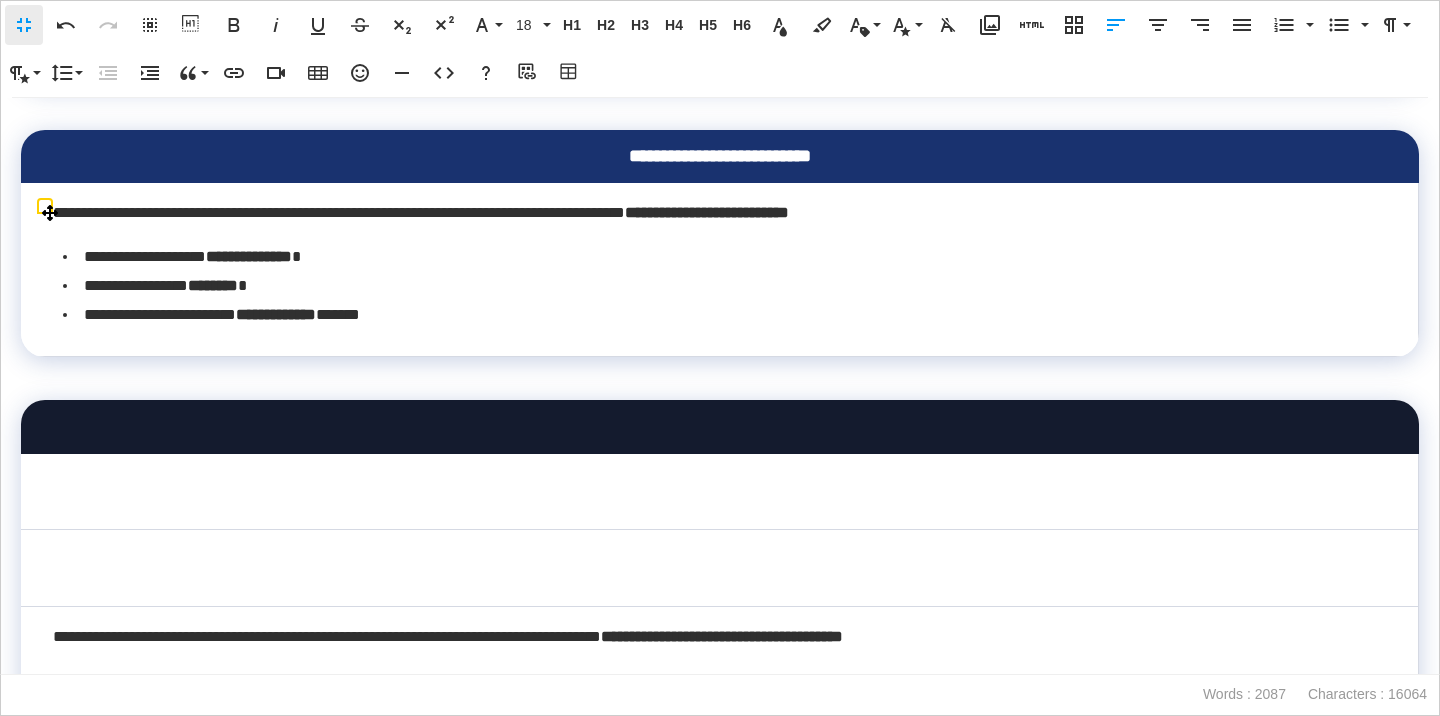 click on "**********" at bounding box center (720, 156) 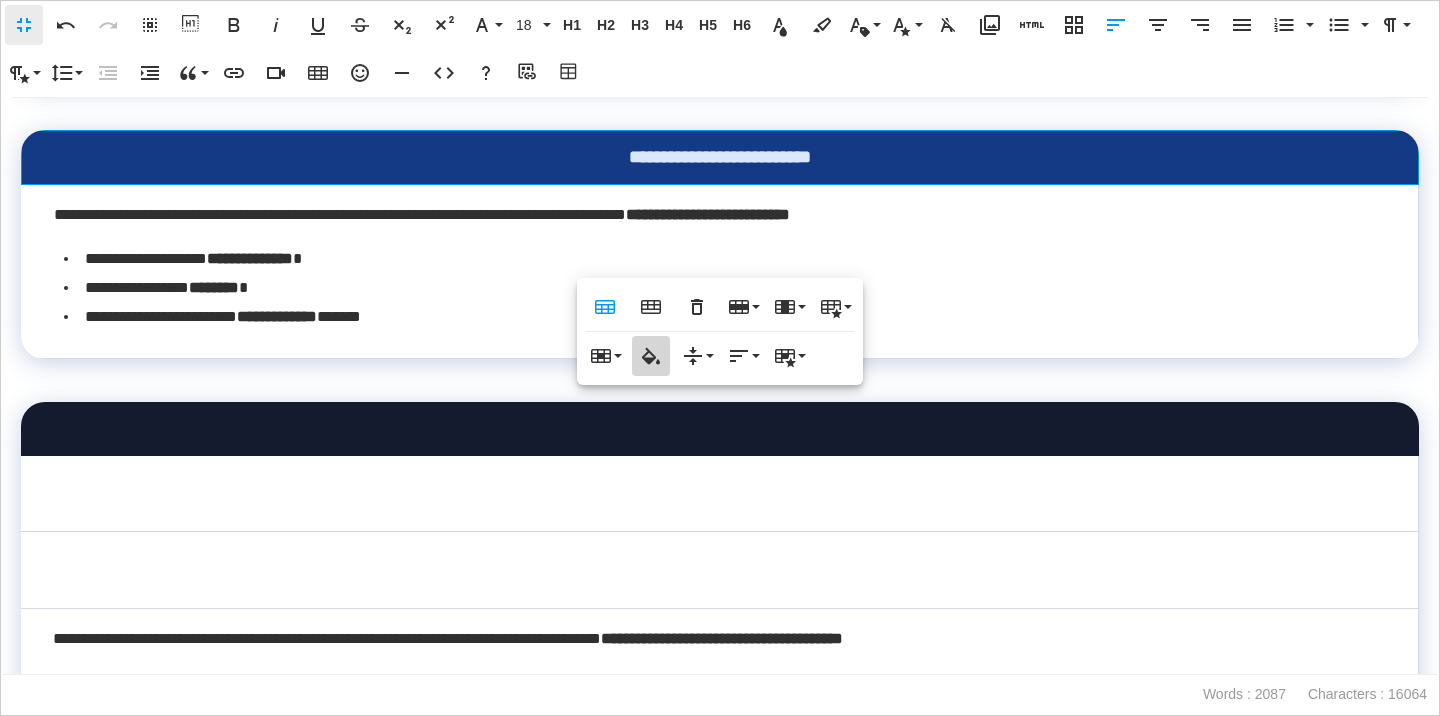 click 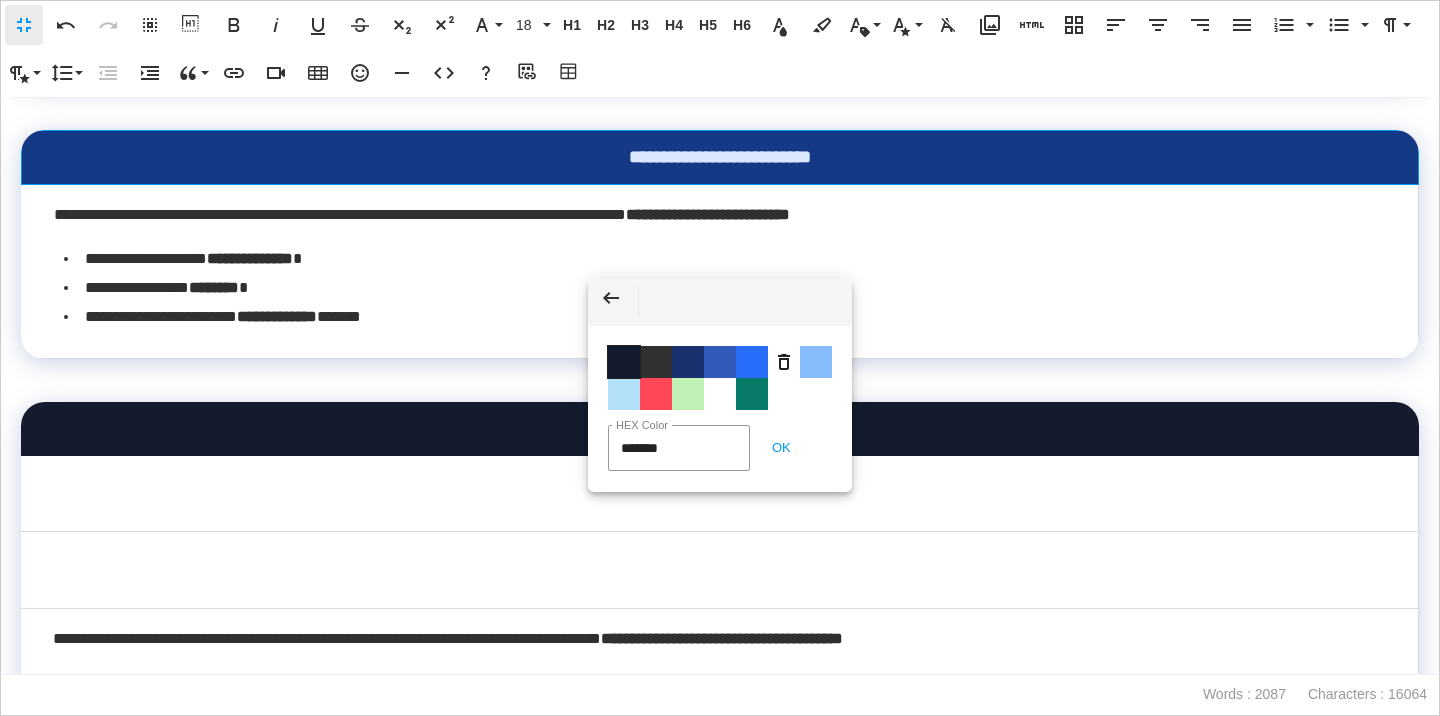 click on "Color #141B2E" at bounding box center [624, 362] 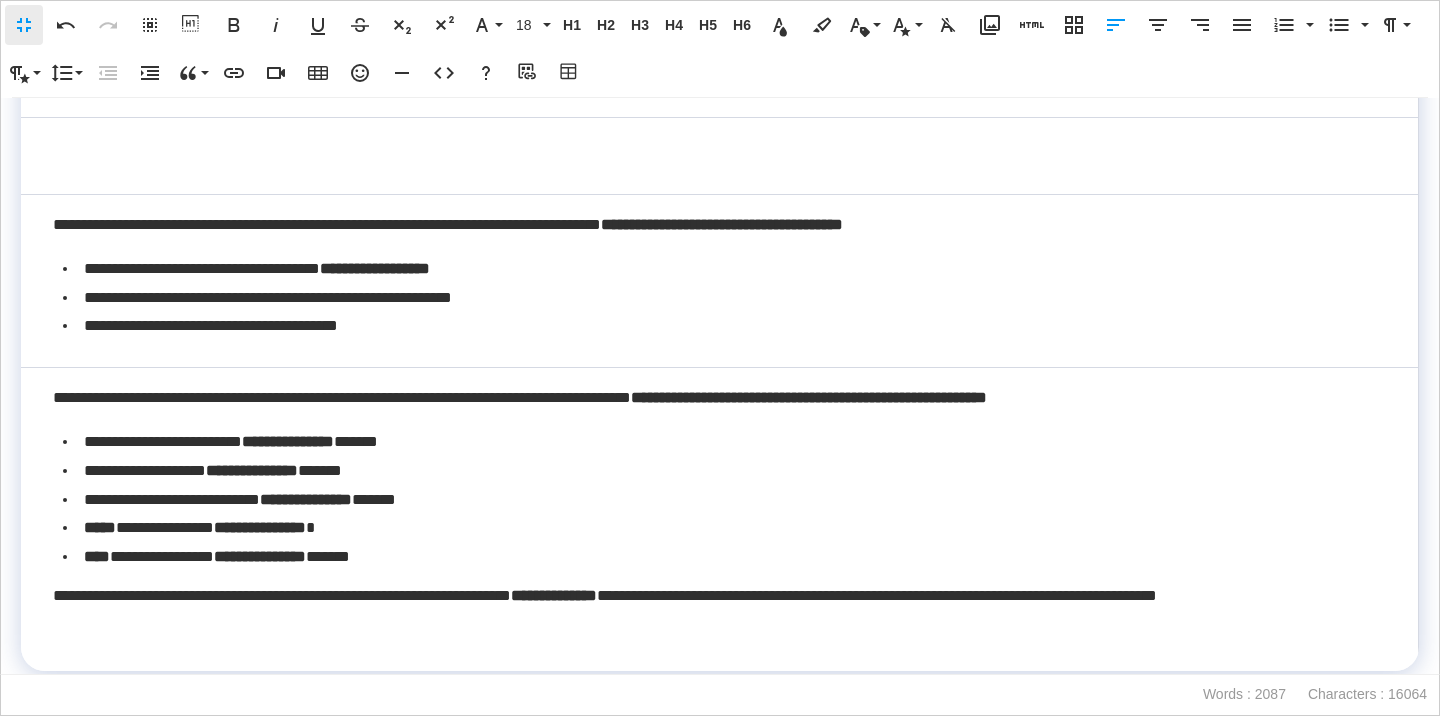 scroll, scrollTop: 3964, scrollLeft: 0, axis: vertical 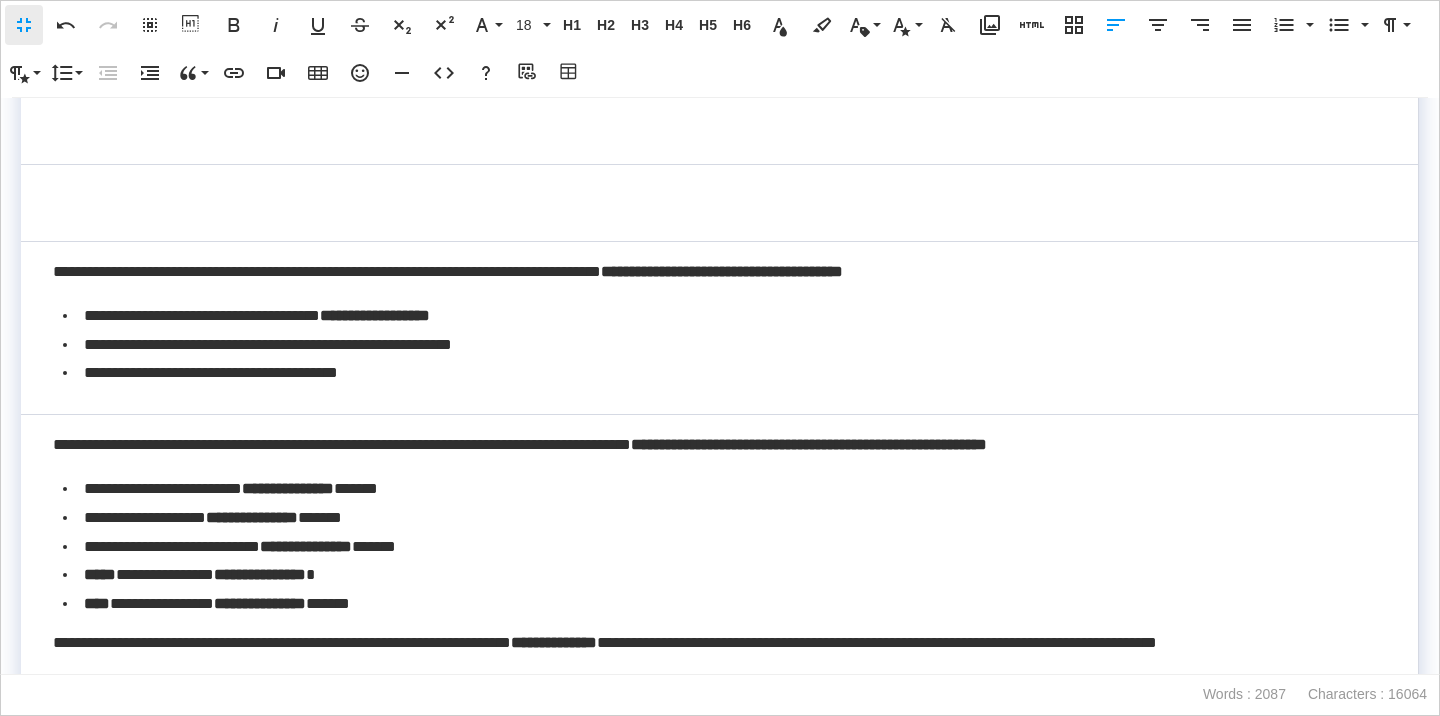 click at bounding box center [719, 119] 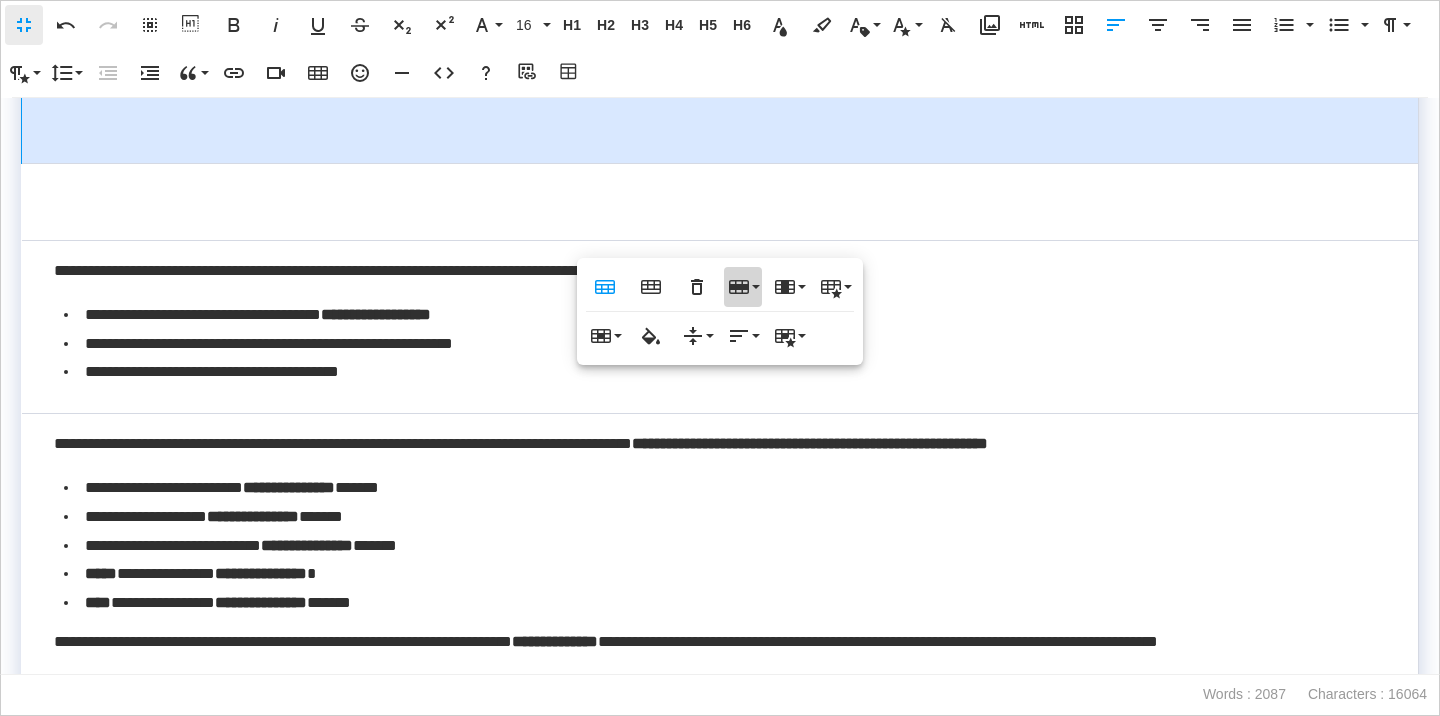 click 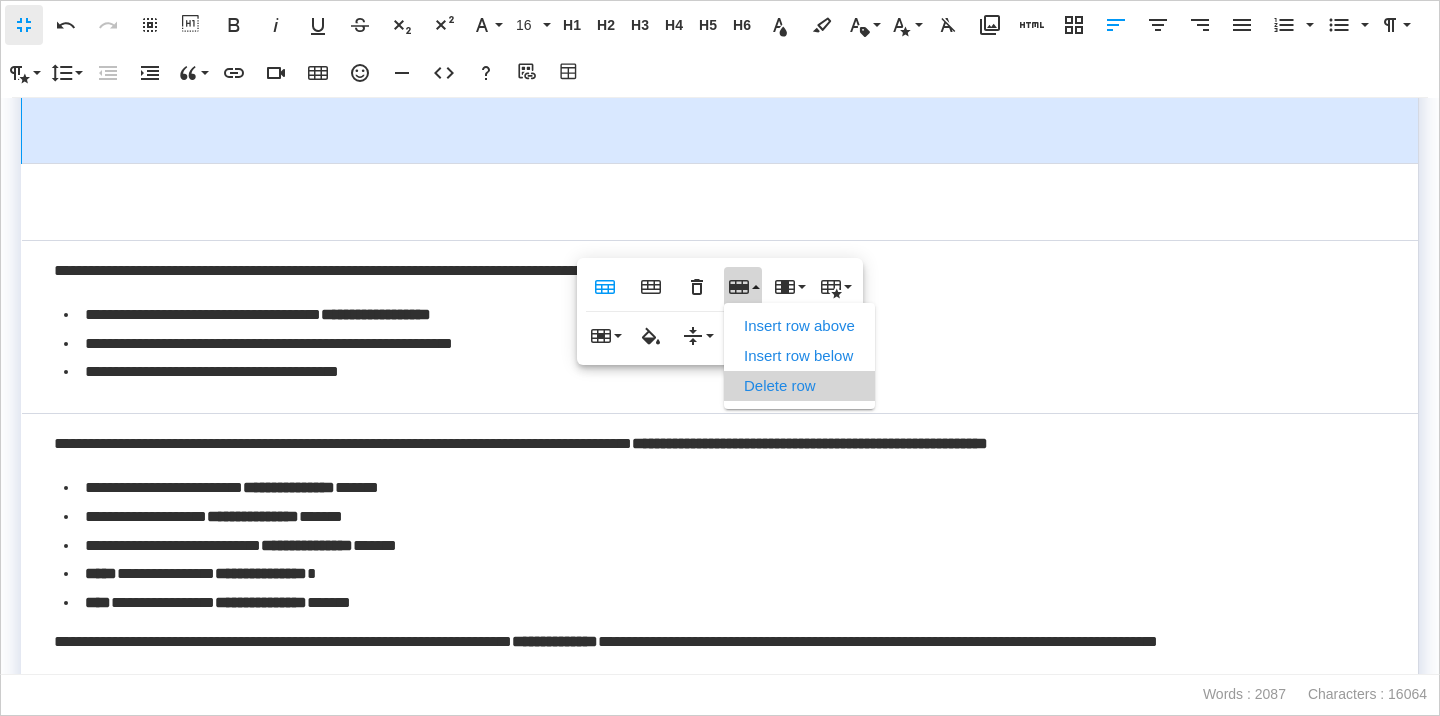 click on "Delete row" at bounding box center [799, 386] 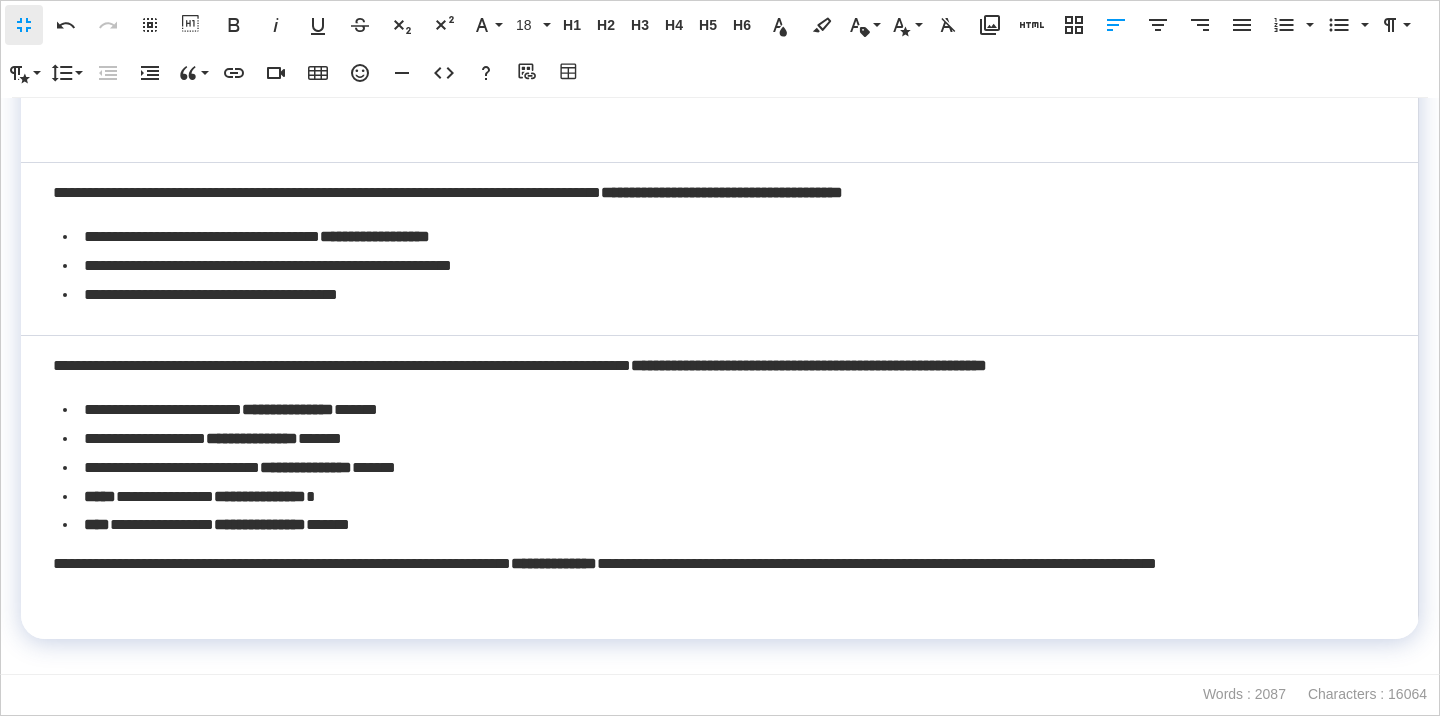 click at bounding box center [719, 117] 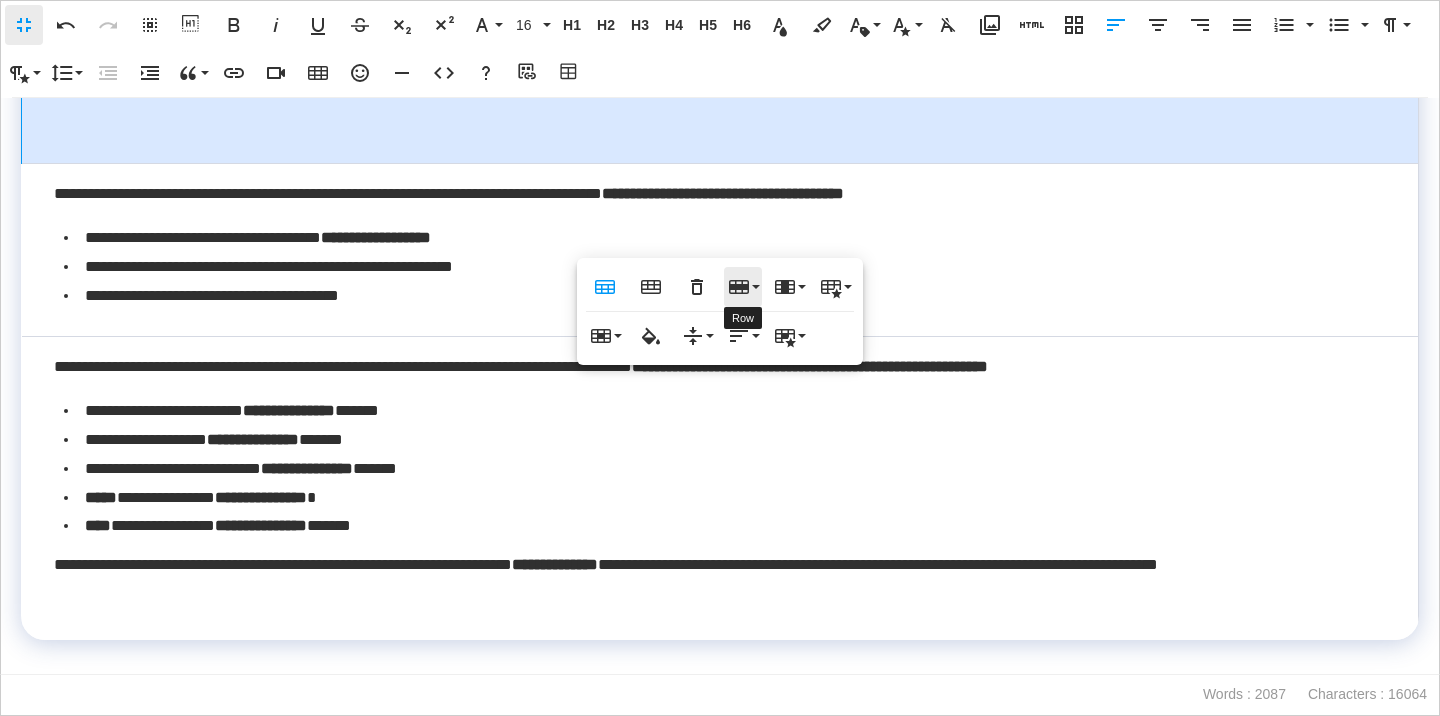 click 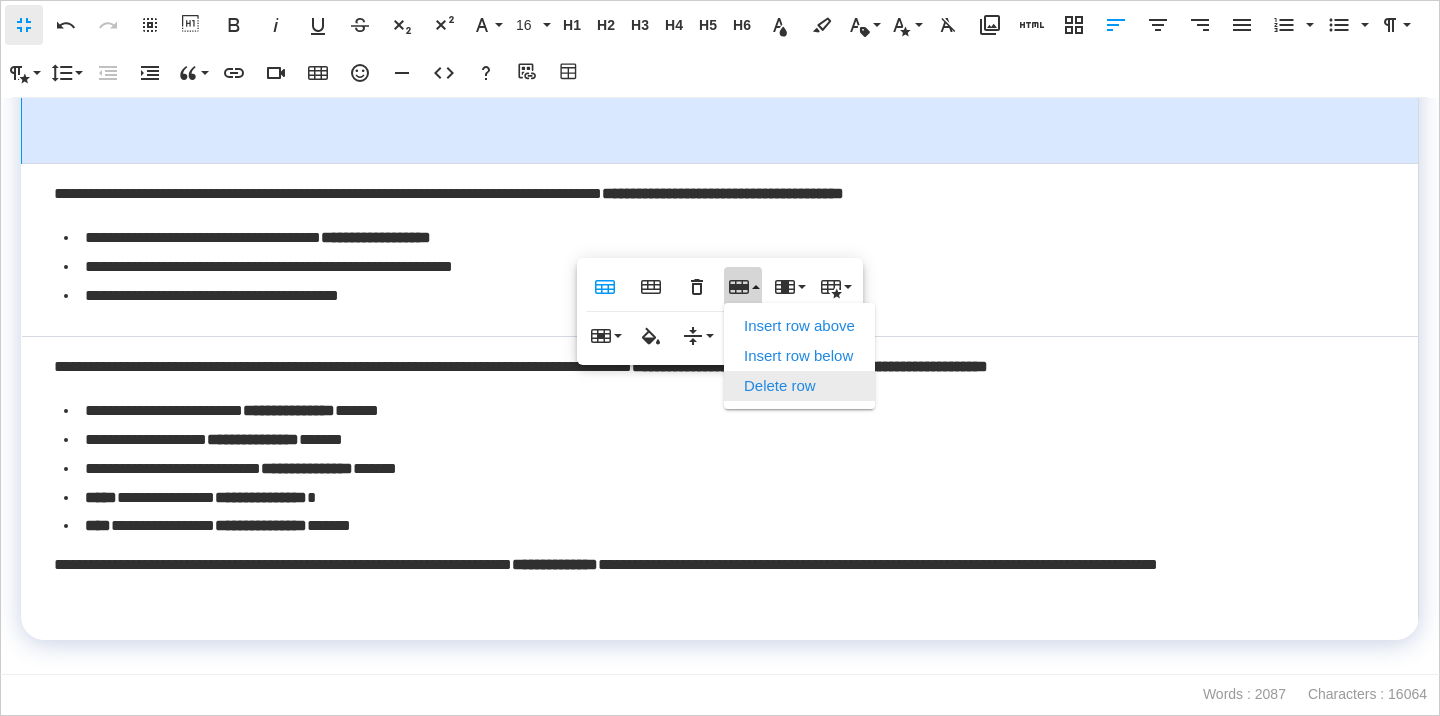 click on "Delete row" at bounding box center [799, 386] 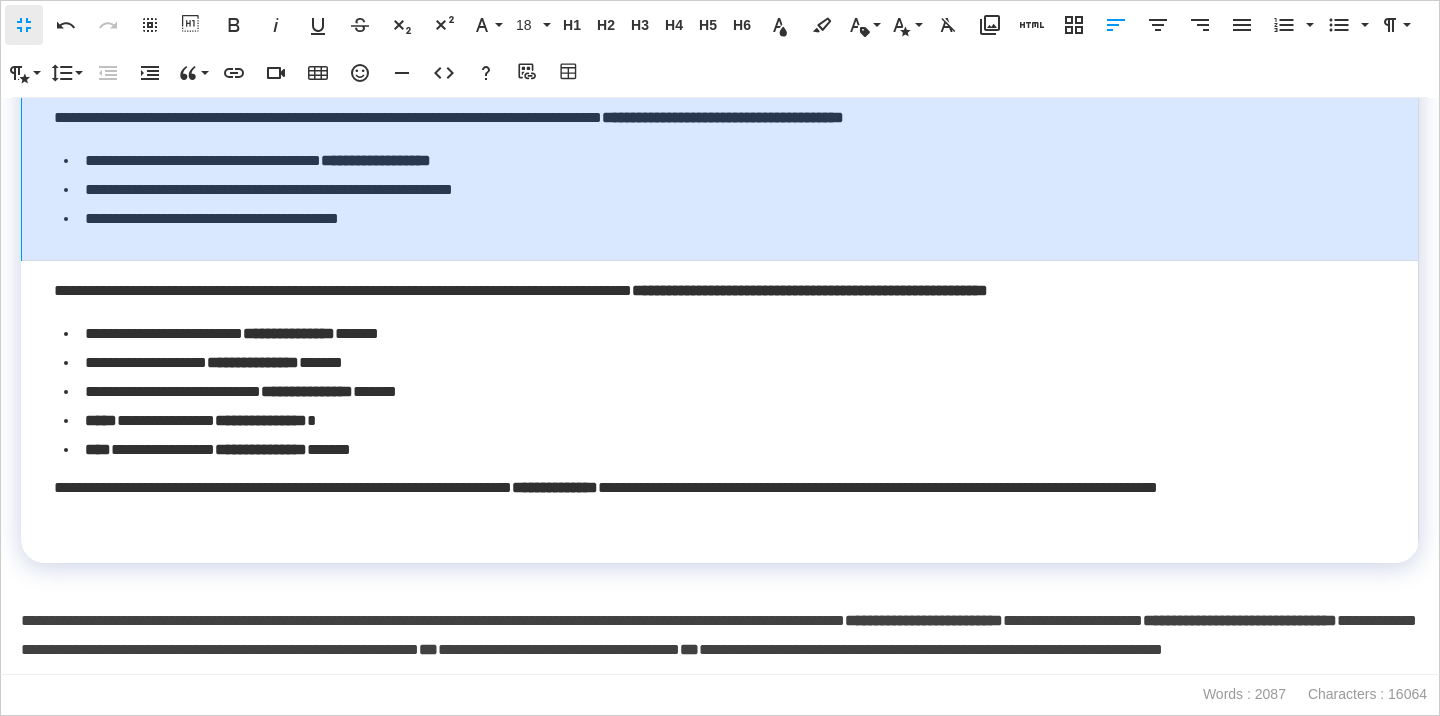 click on "**********" at bounding box center (720, 173) 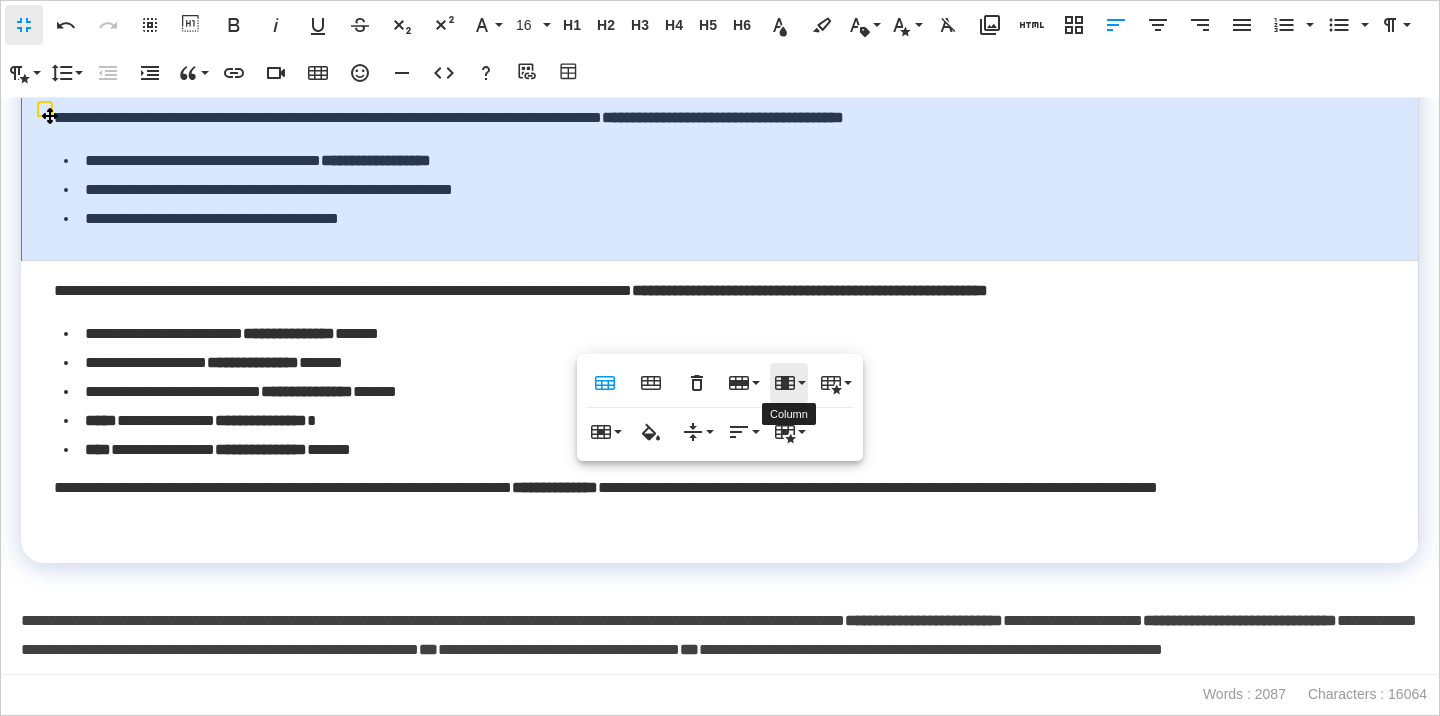 click 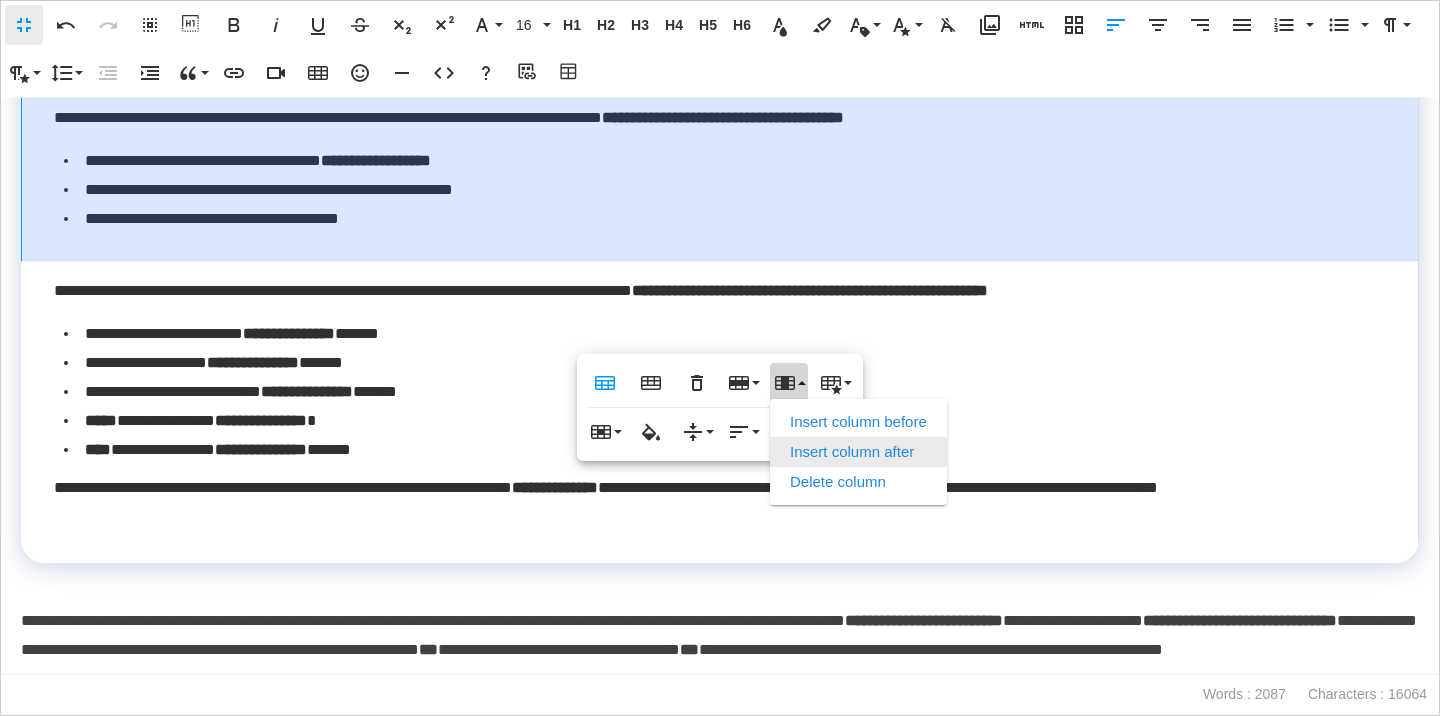 click on "Insert column after" at bounding box center (858, 452) 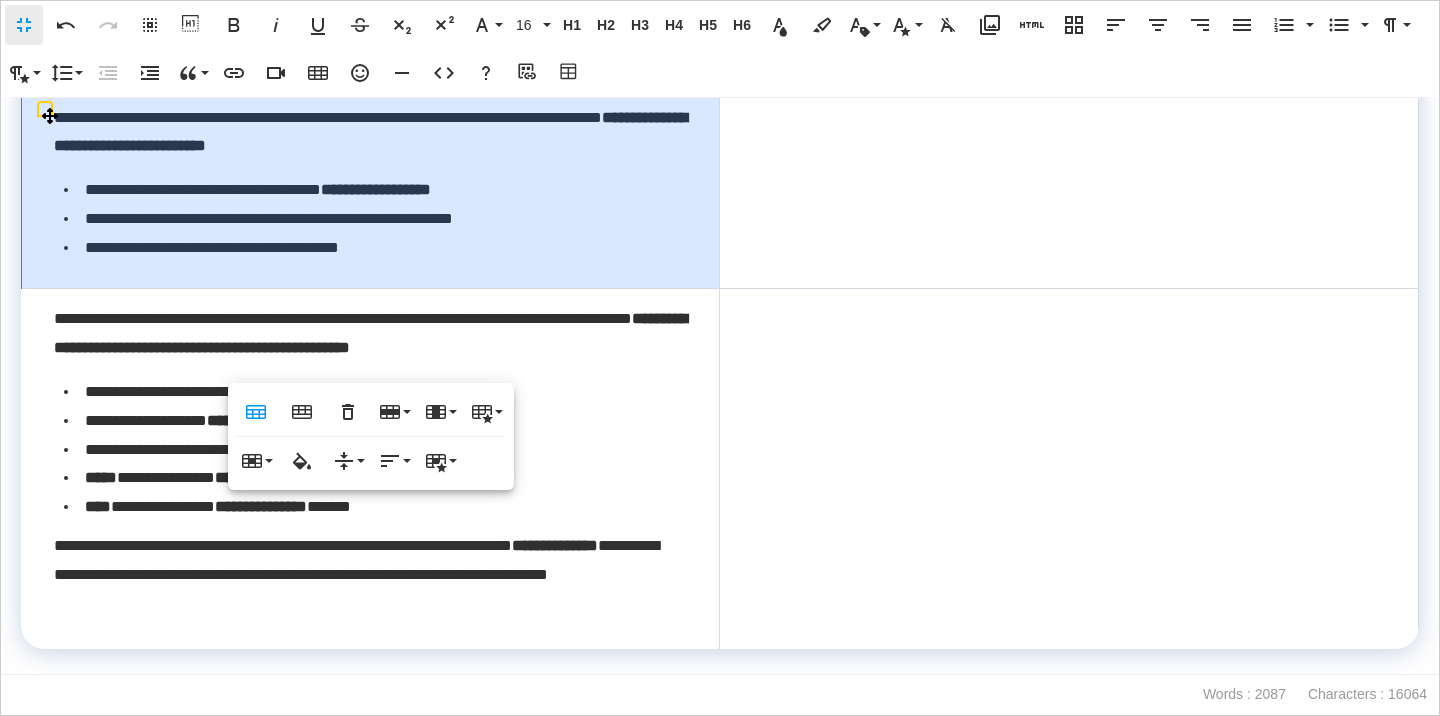 click at bounding box center [1069, 60] 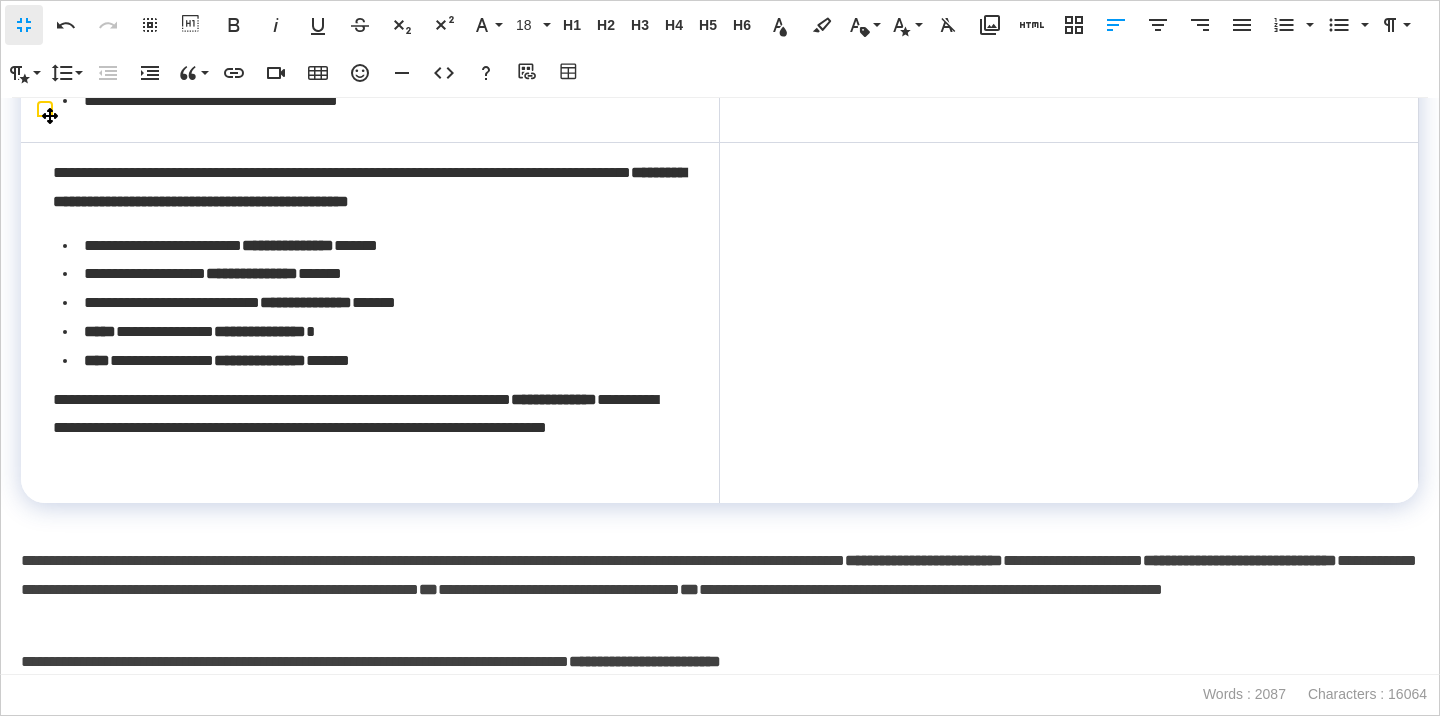 scroll, scrollTop: 4114, scrollLeft: 0, axis: vertical 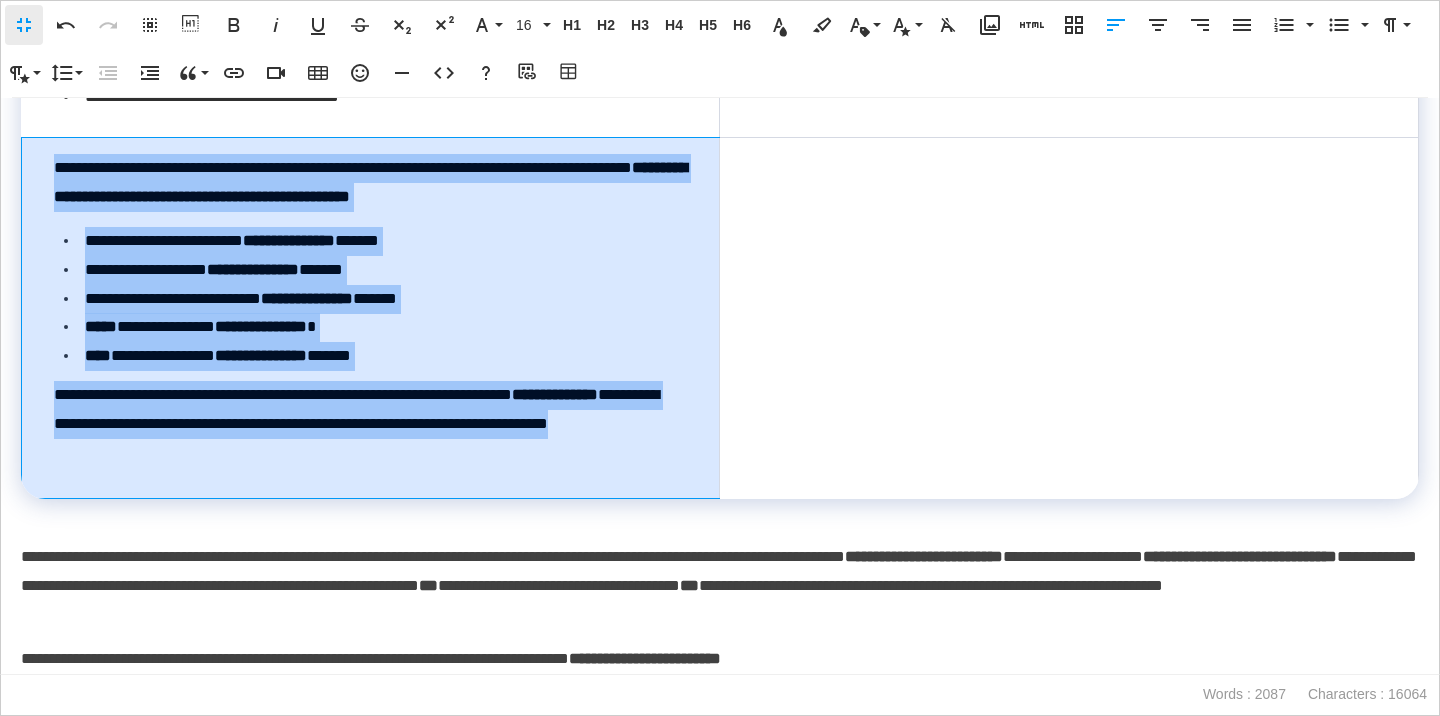 drag, startPoint x: 53, startPoint y: 251, endPoint x: 258, endPoint y: 559, distance: 369.98514 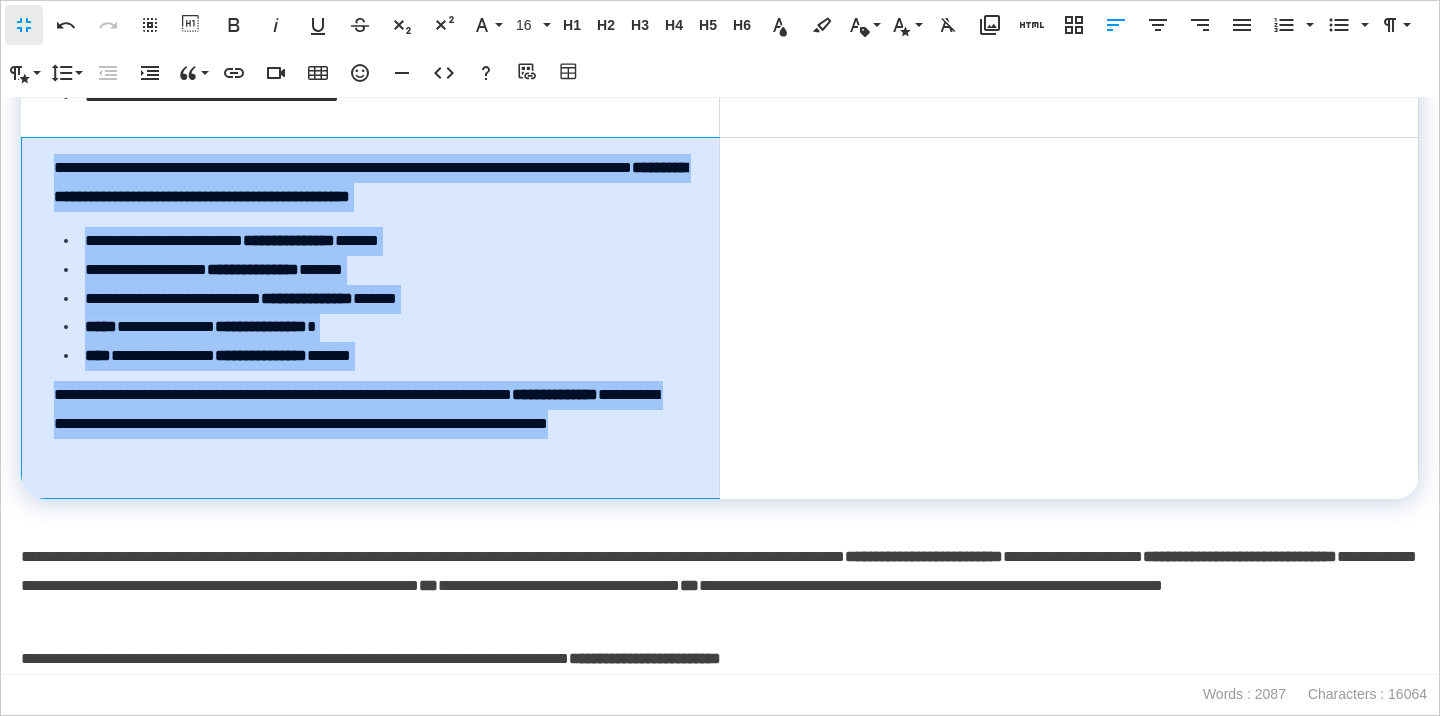click on "**********" at bounding box center [371, 318] 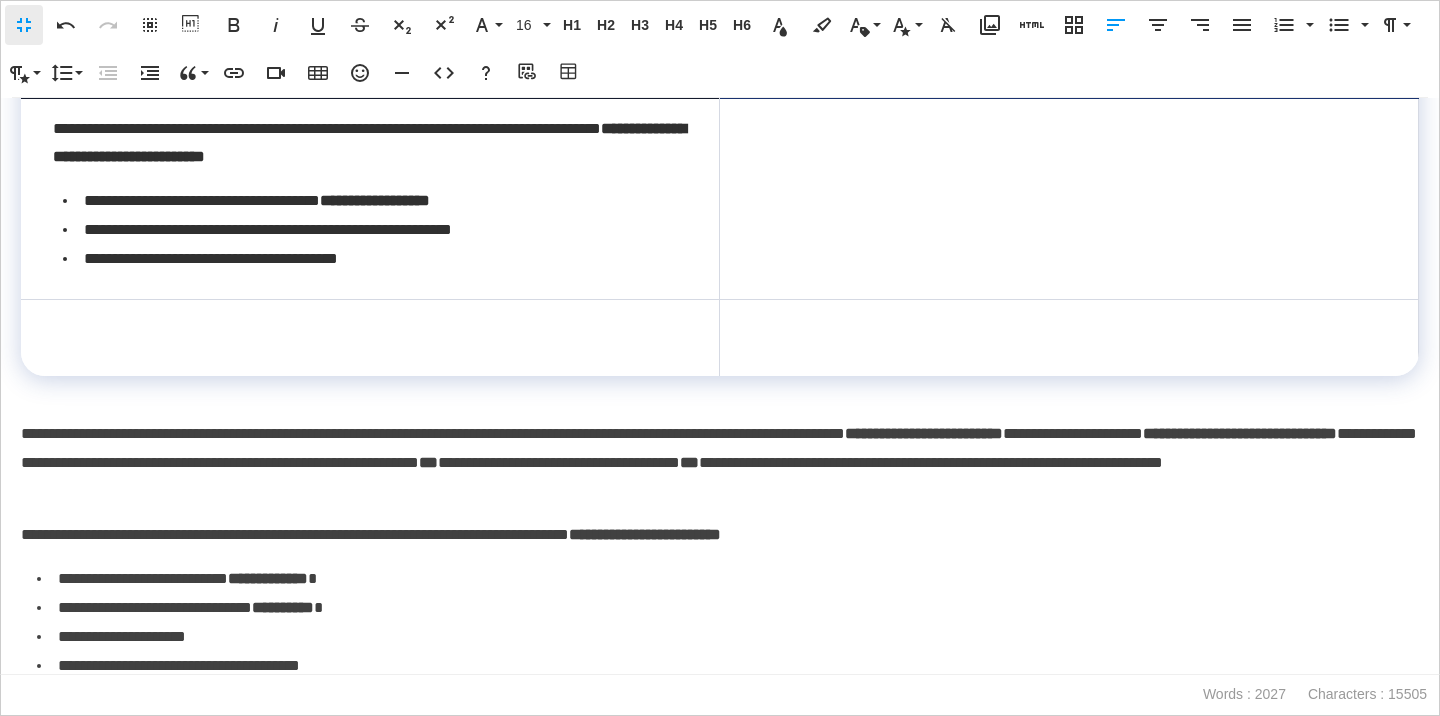 scroll, scrollTop: 3917, scrollLeft: 0, axis: vertical 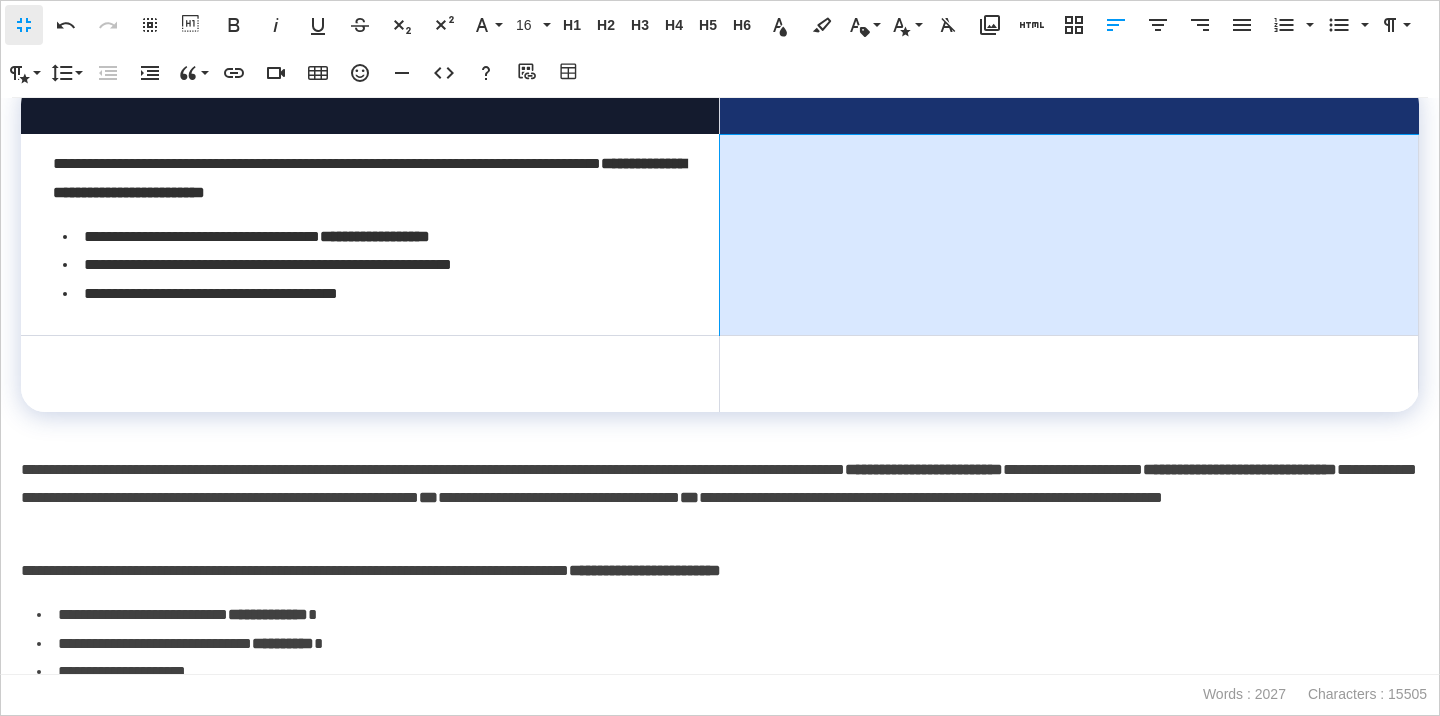 click at bounding box center [1069, 234] 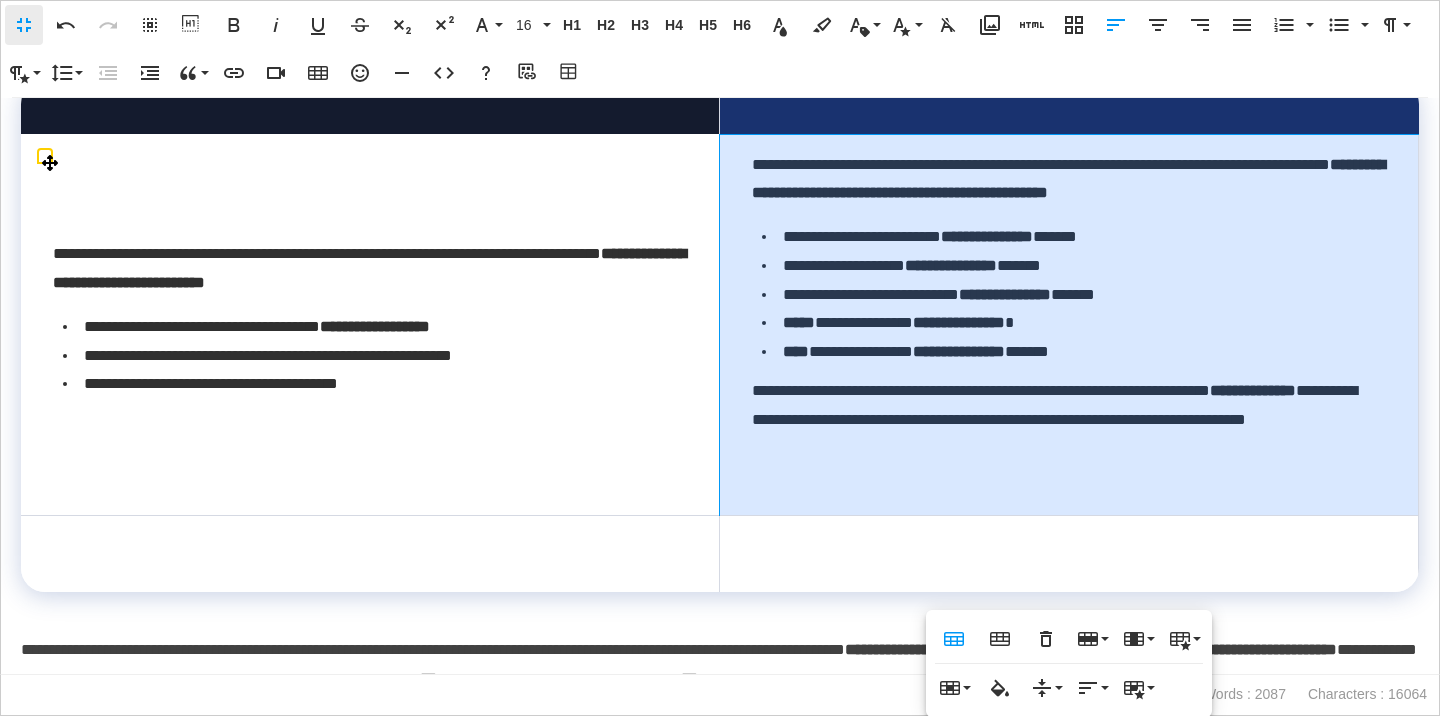 click on "**********" at bounding box center (1068, 325) 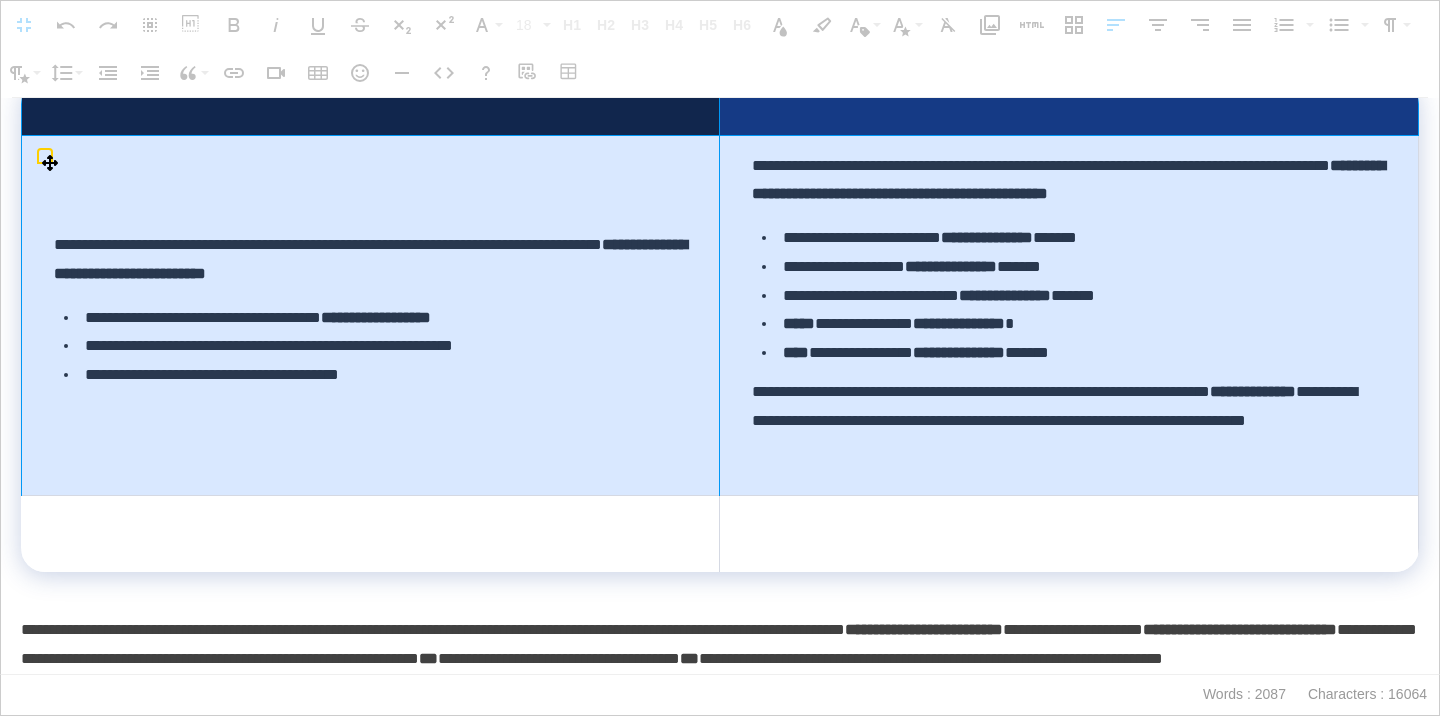 drag, startPoint x: 719, startPoint y: 189, endPoint x: 556, endPoint y: 247, distance: 173.01157 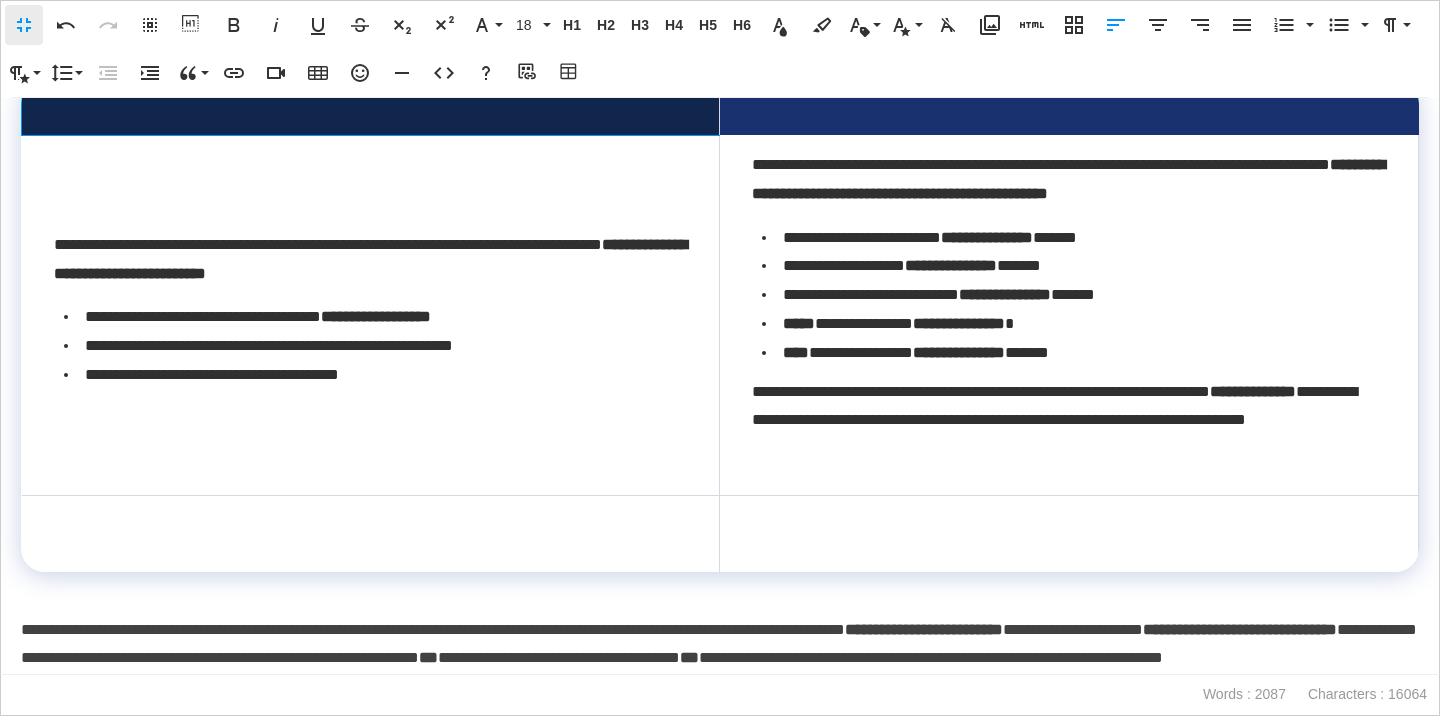 click at bounding box center [371, 108] 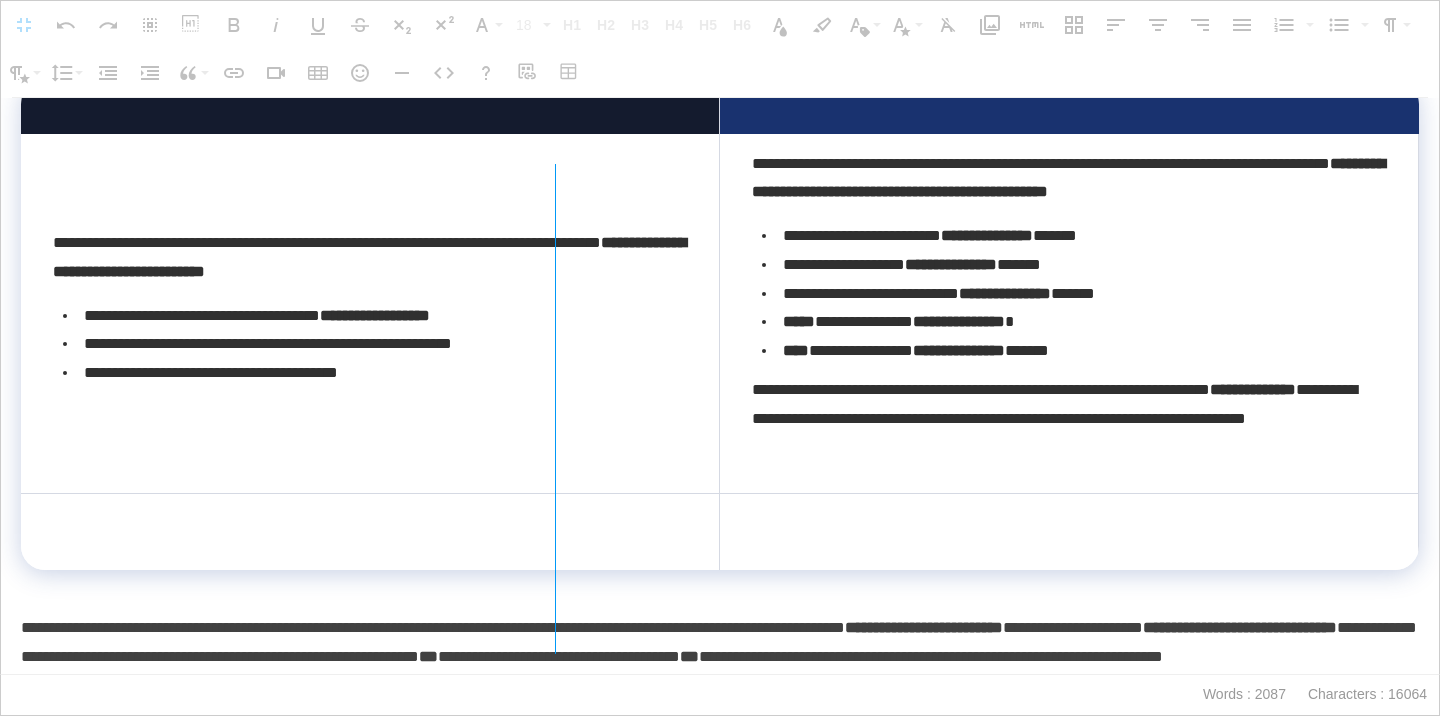 drag, startPoint x: 718, startPoint y: 188, endPoint x: 549, endPoint y: 244, distance: 178.03651 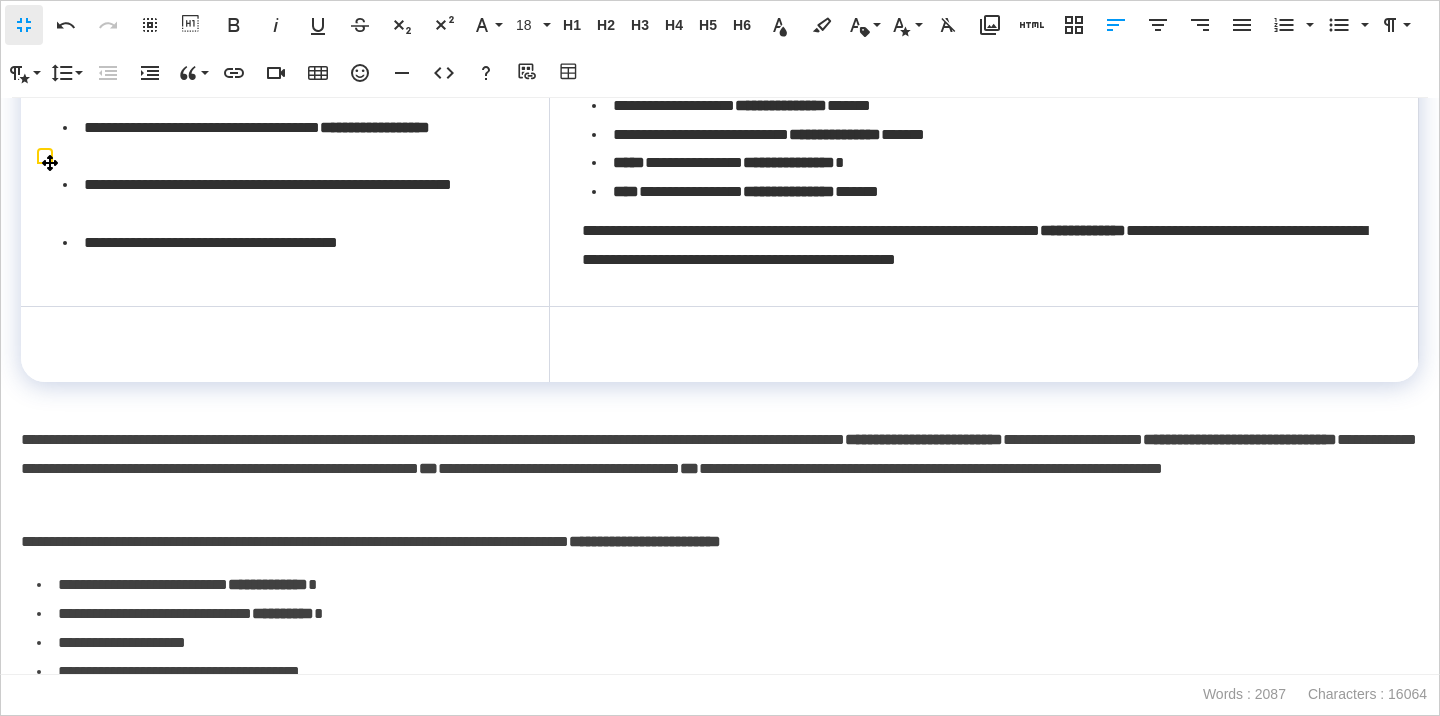 scroll, scrollTop: 4079, scrollLeft: 0, axis: vertical 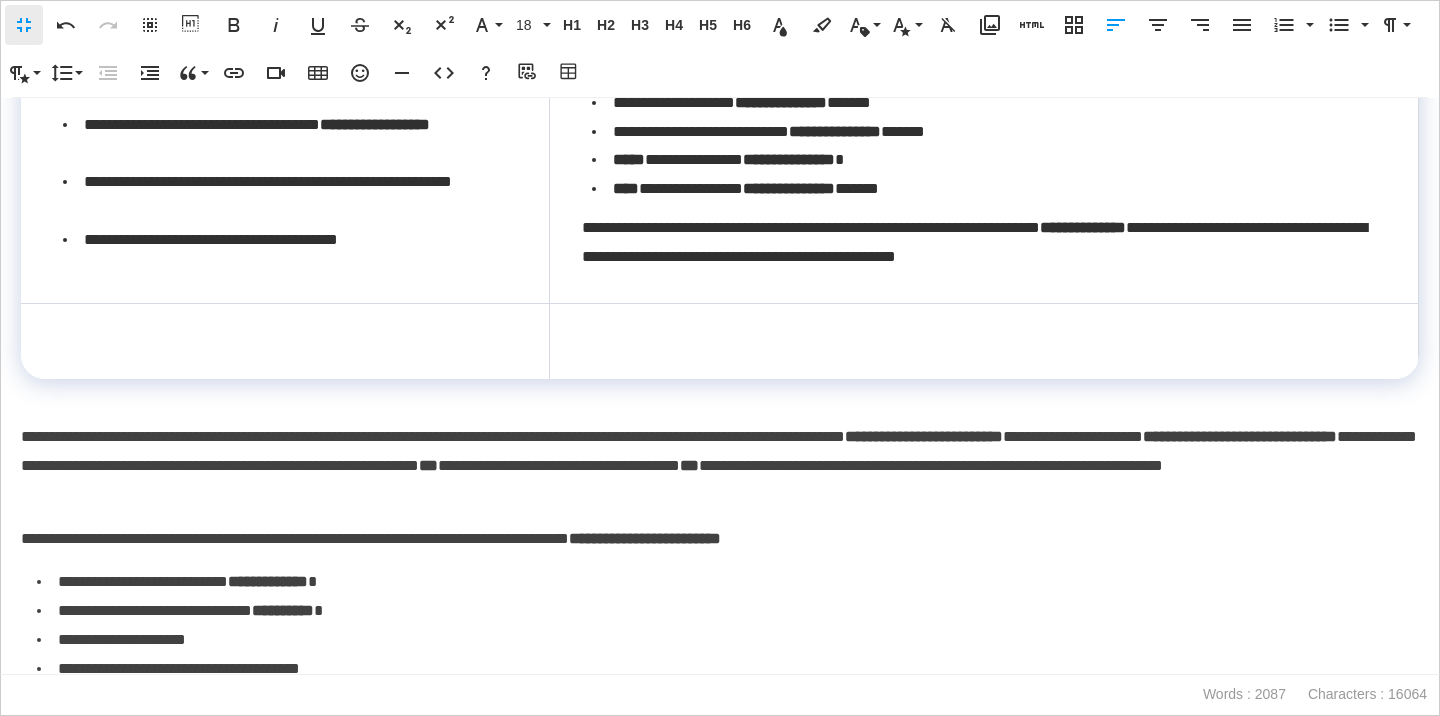 click at bounding box center (285, 341) 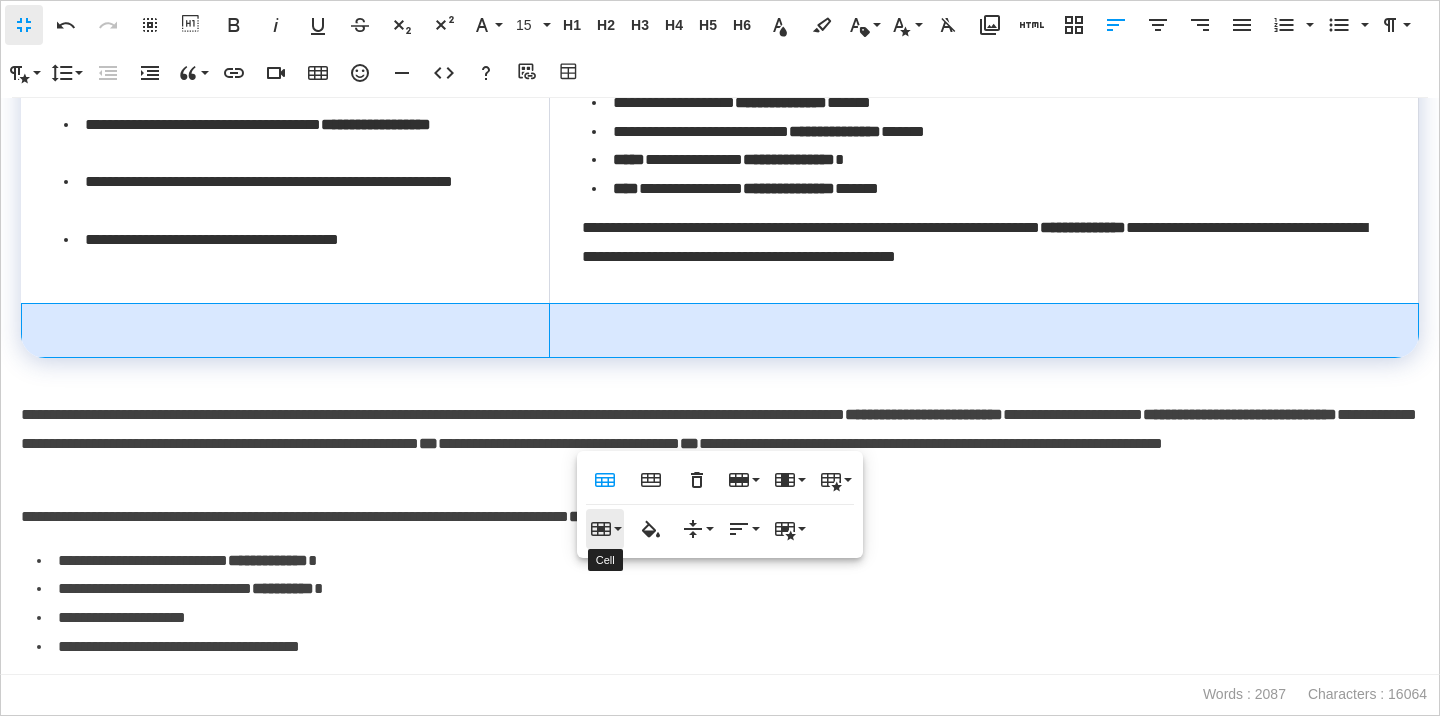 click 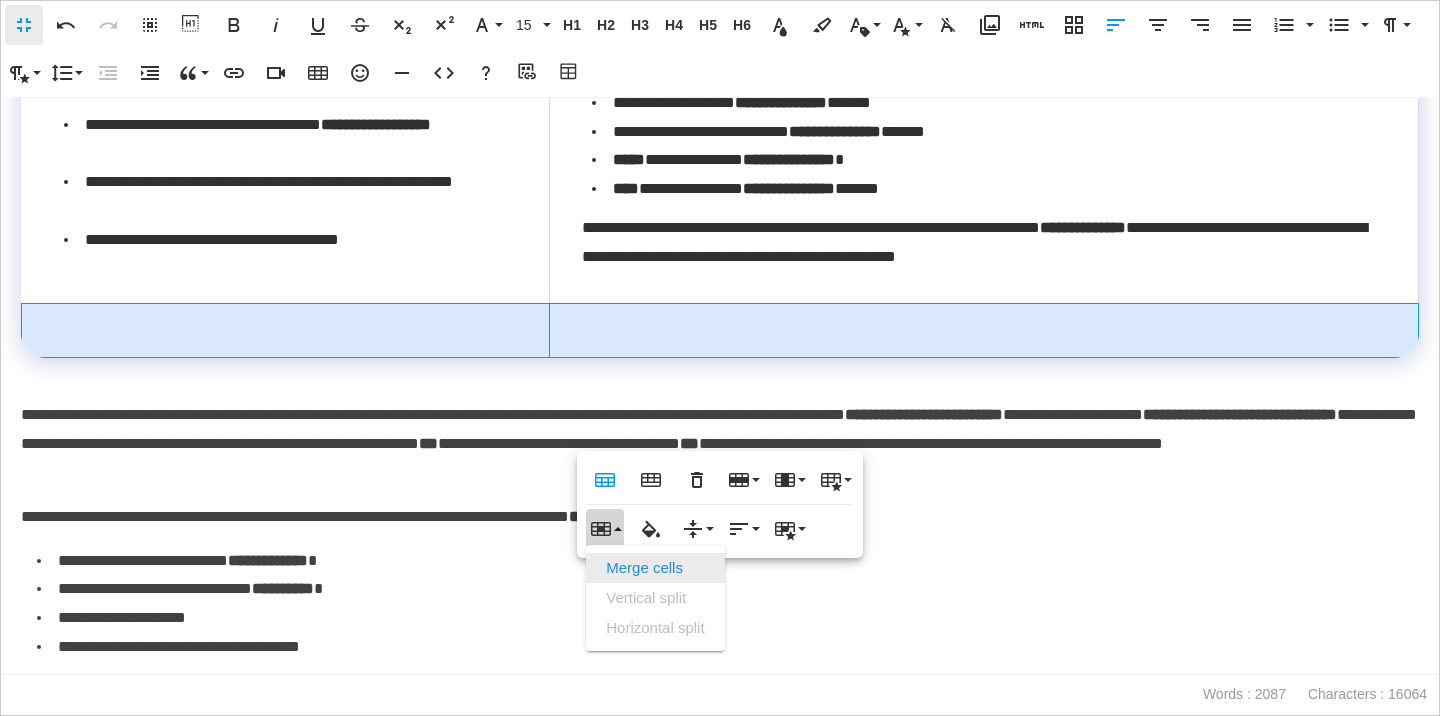 click on "Merge cells" at bounding box center [655, 568] 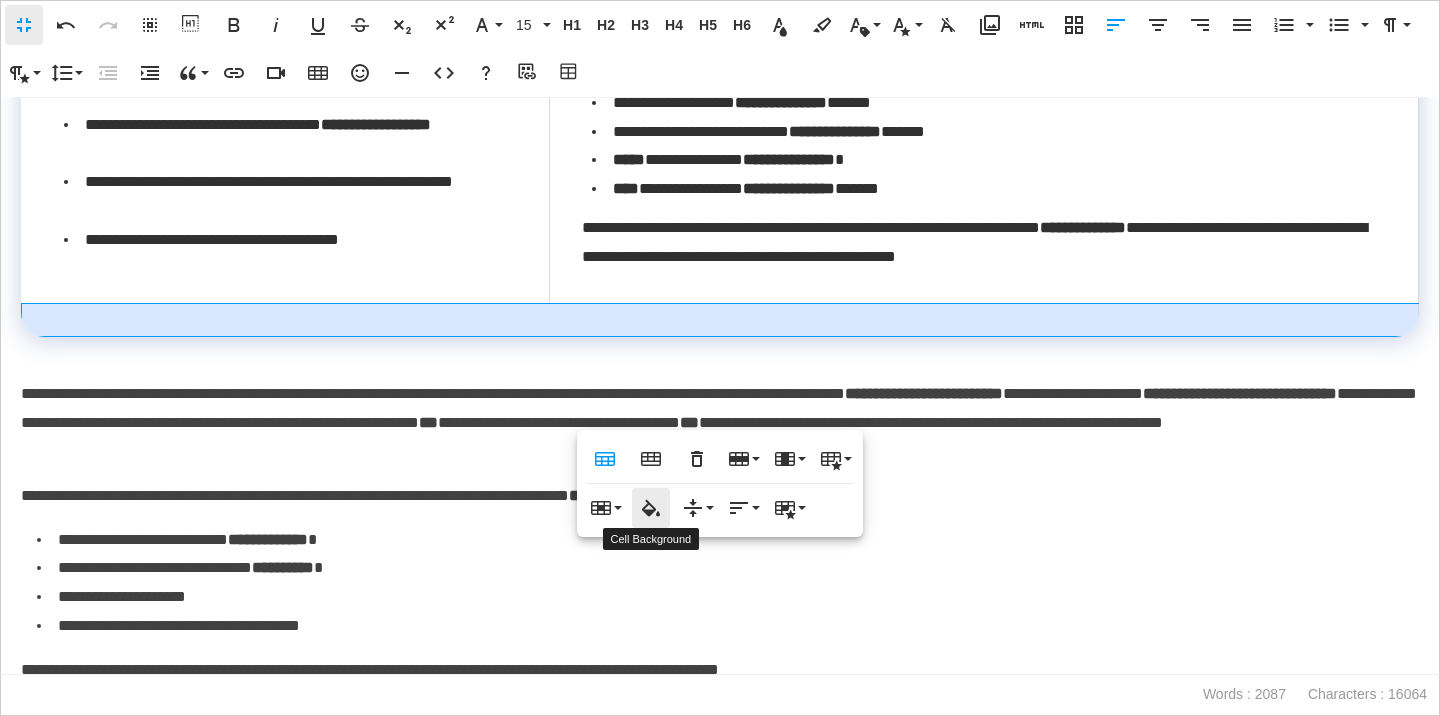 type on "*******" 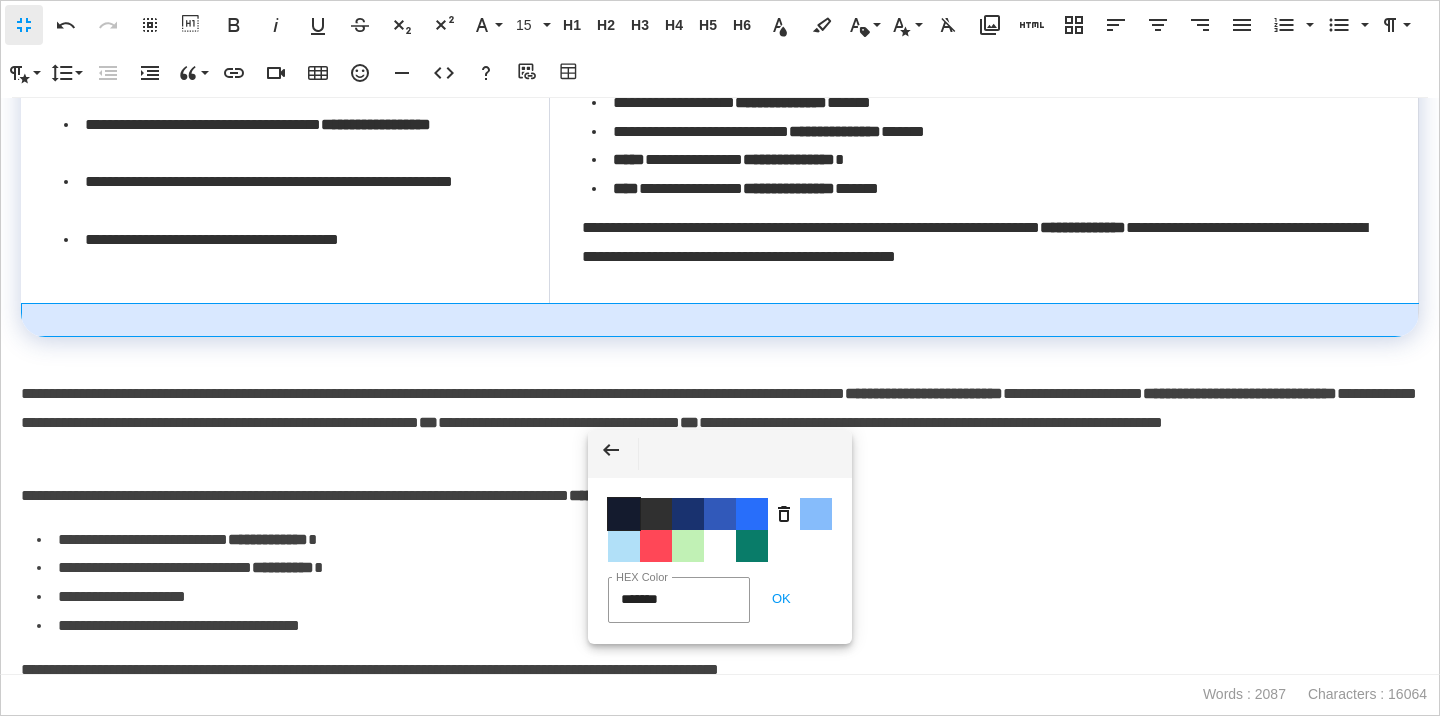 click on "Color #141B2E" at bounding box center [624, 514] 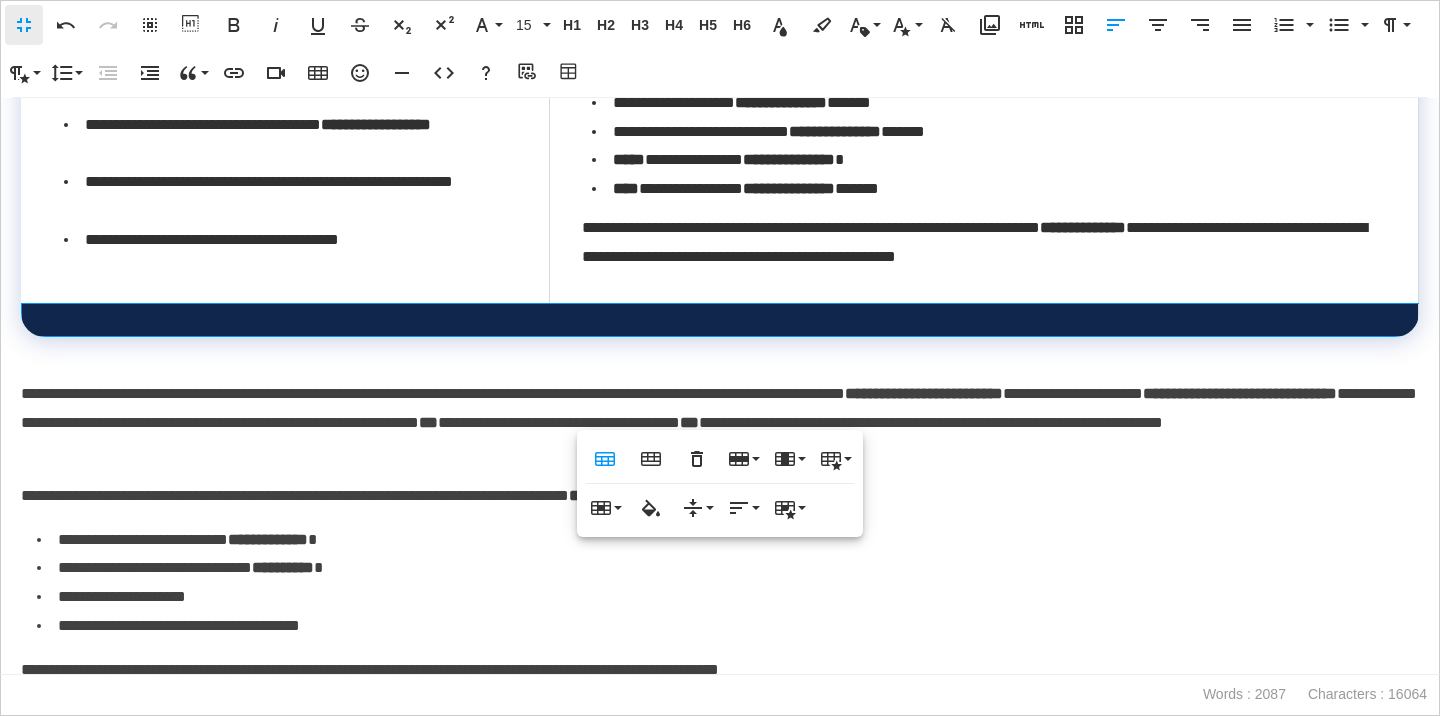 click on "**********" at bounding box center [720, 423] 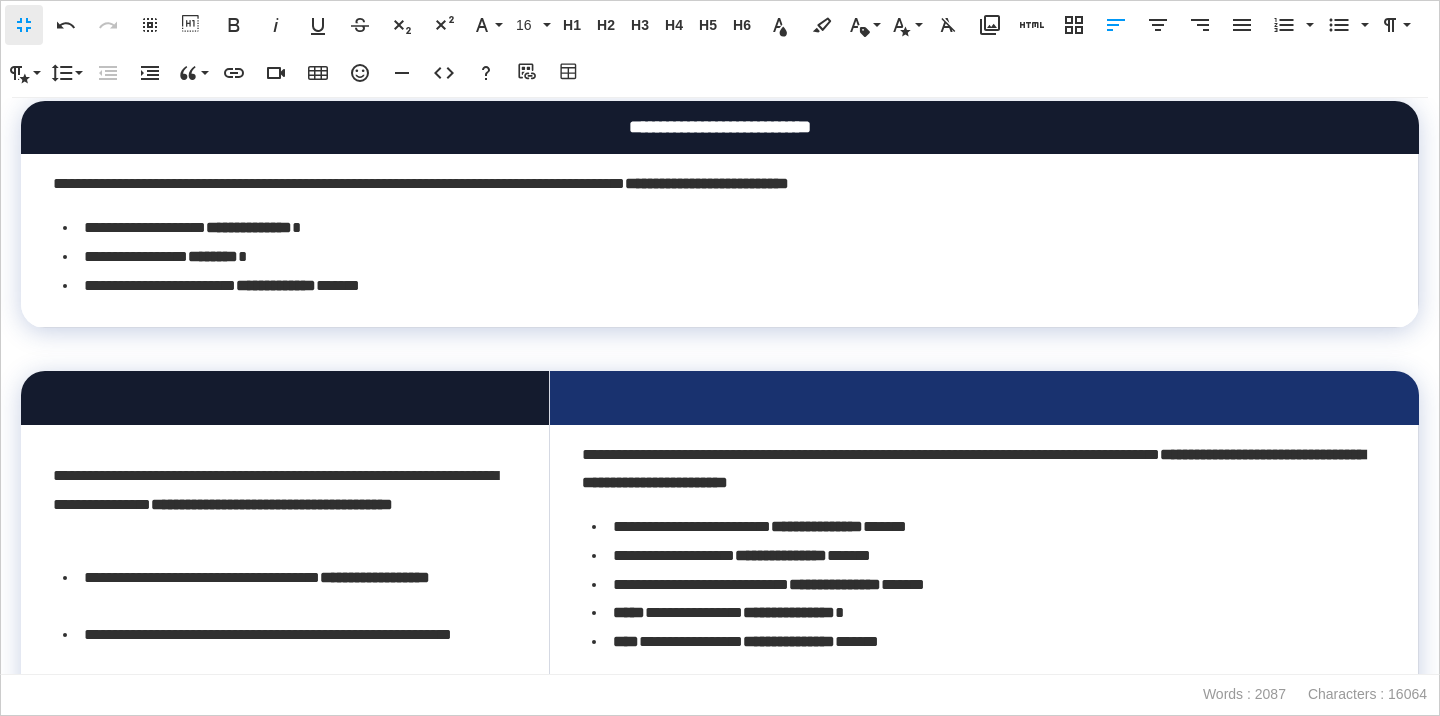 scroll, scrollTop: 3789, scrollLeft: 0, axis: vertical 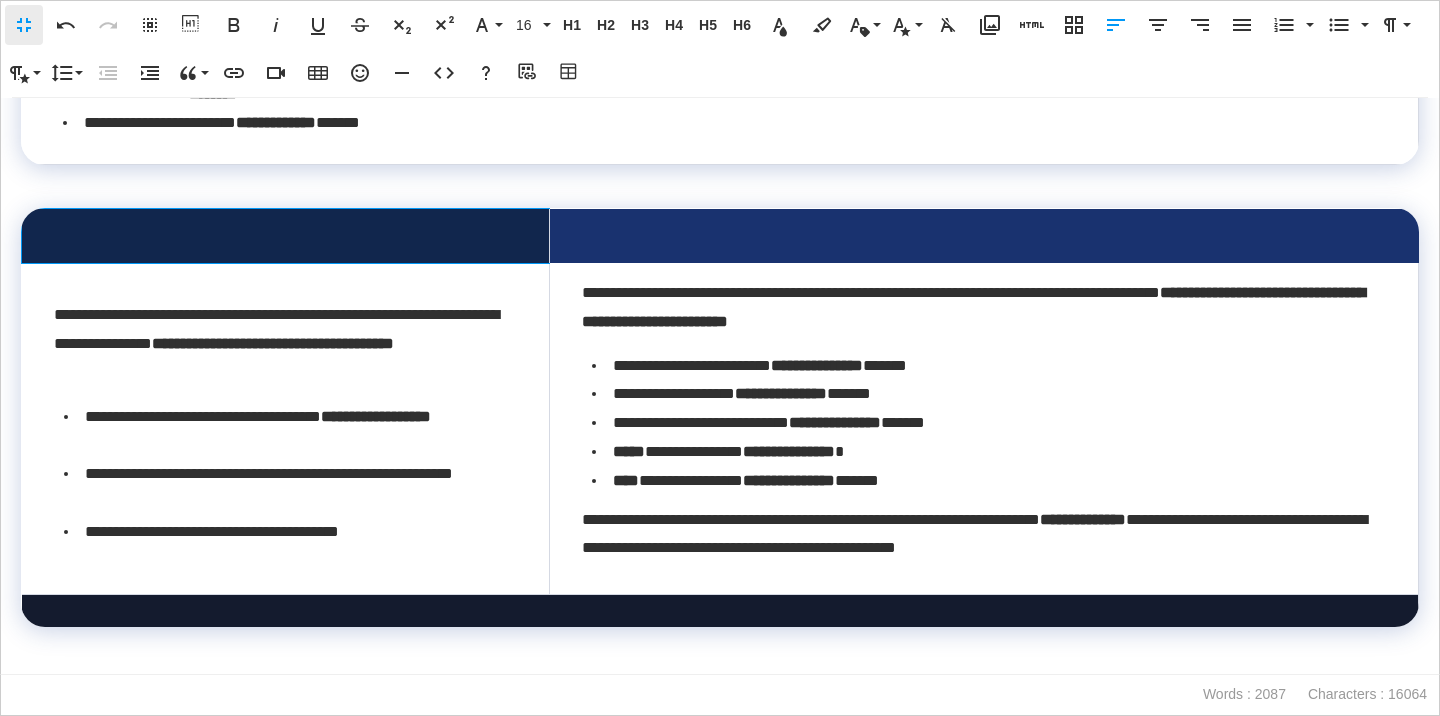 click at bounding box center (285, 235) 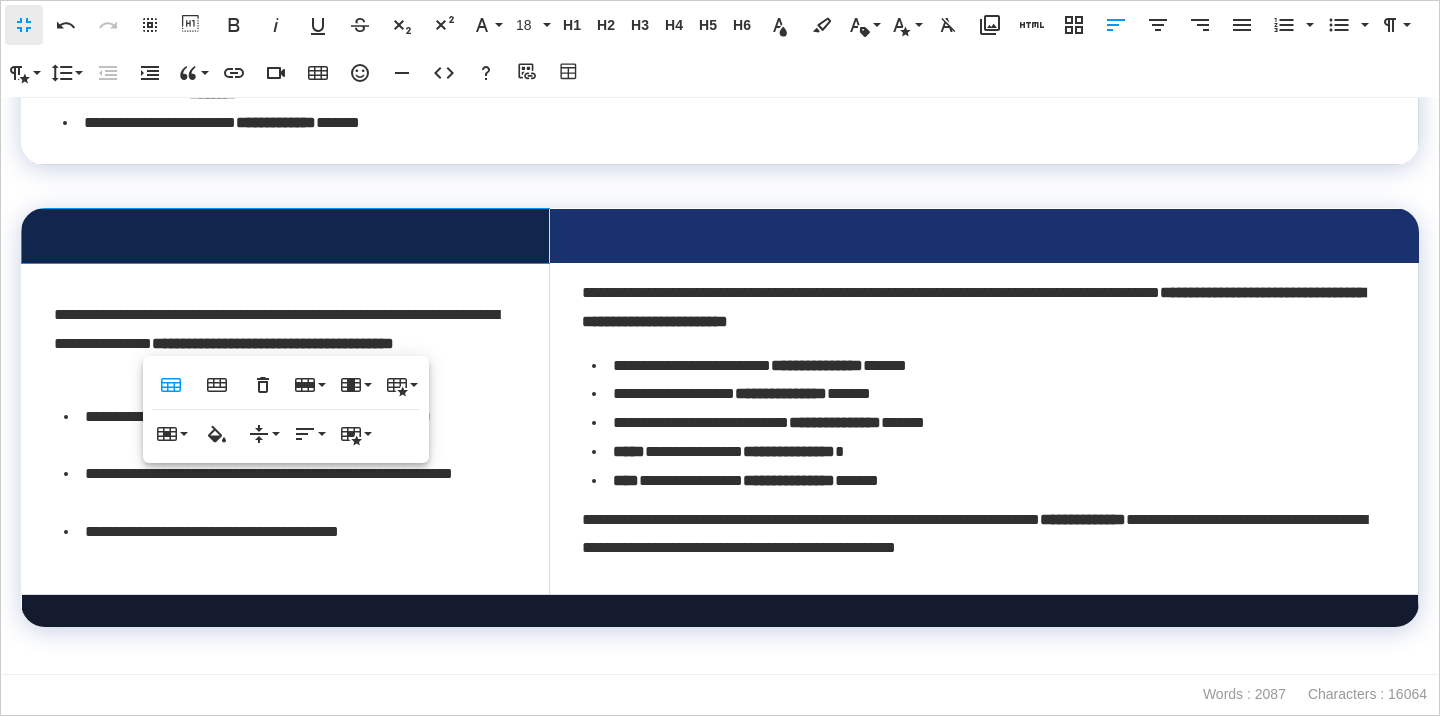 click on "**********" at bounding box center [286, 344] 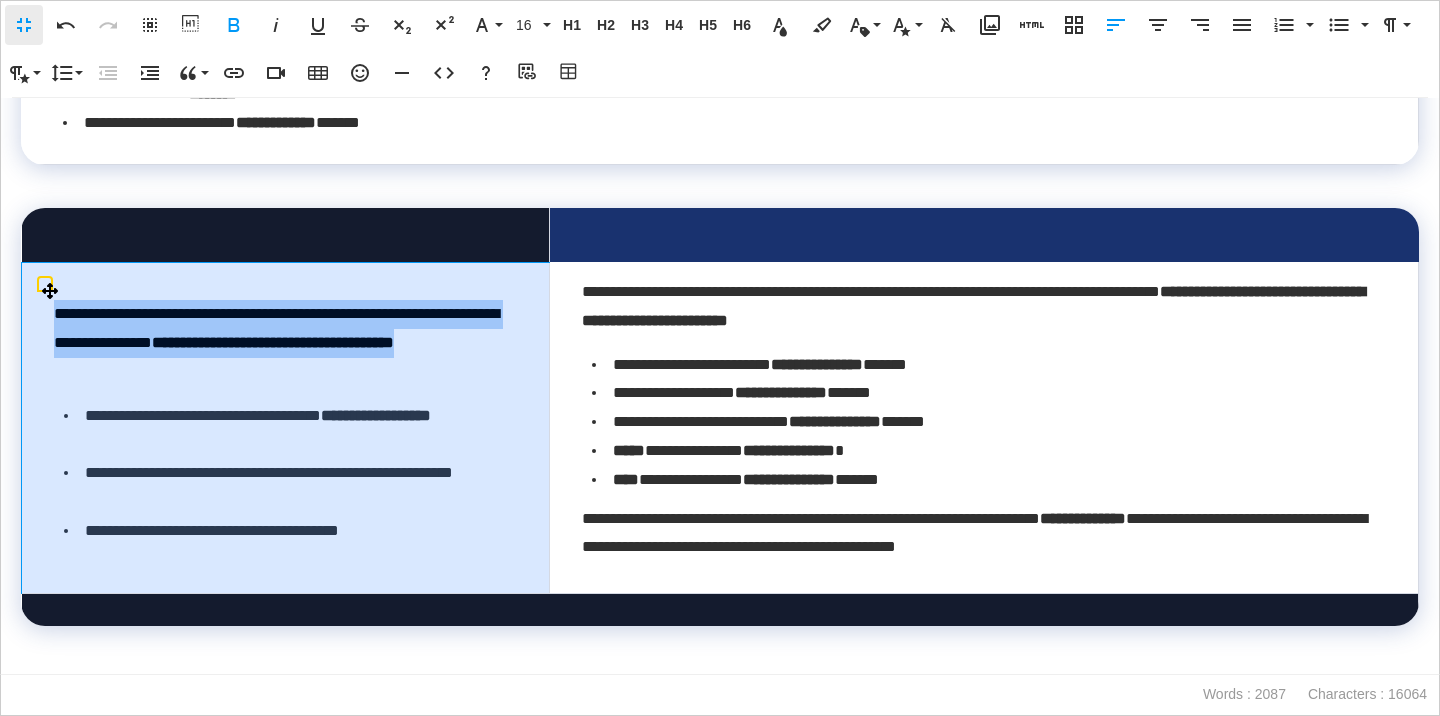 drag, startPoint x: 218, startPoint y: 450, endPoint x: 36, endPoint y: 386, distance: 192.92485 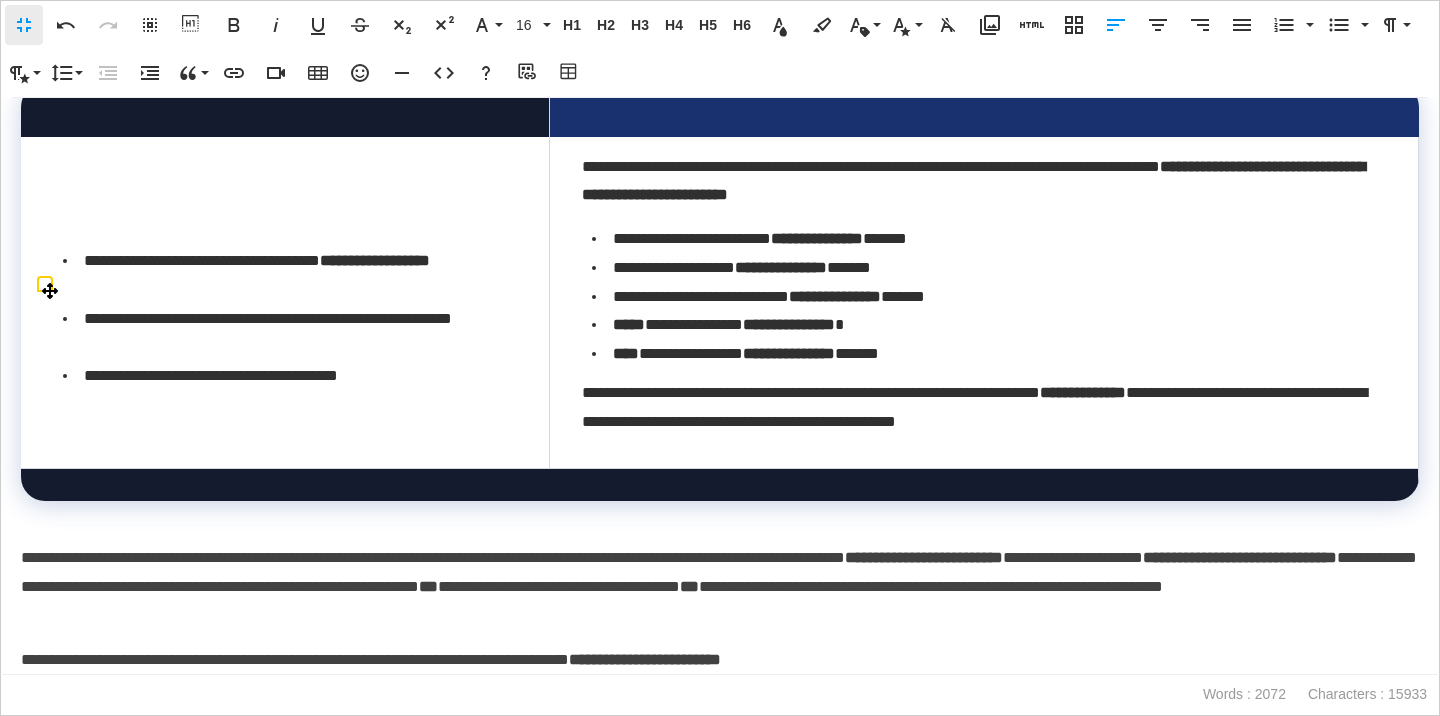 scroll, scrollTop: 3934, scrollLeft: 0, axis: vertical 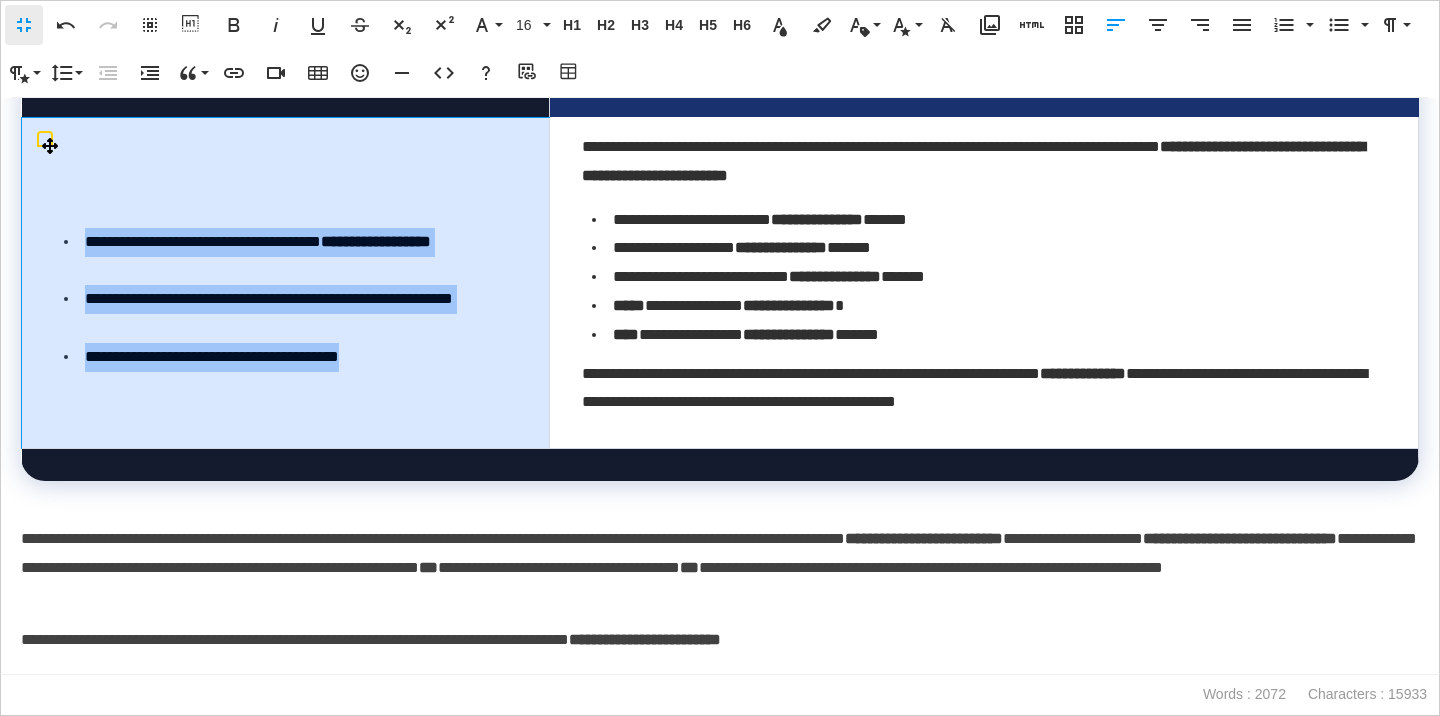 drag, startPoint x: 84, startPoint y: 319, endPoint x: 156, endPoint y: 494, distance: 189.23267 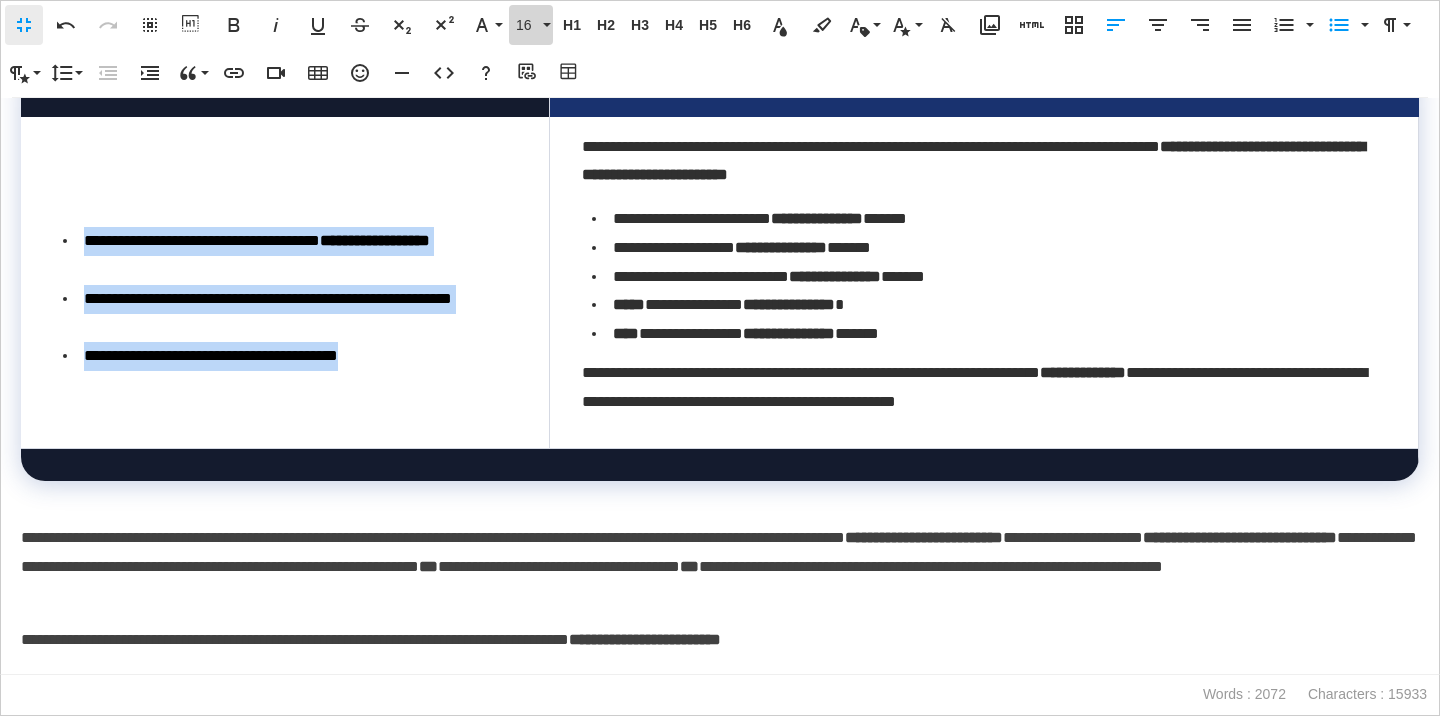 click on "16" at bounding box center (531, 25) 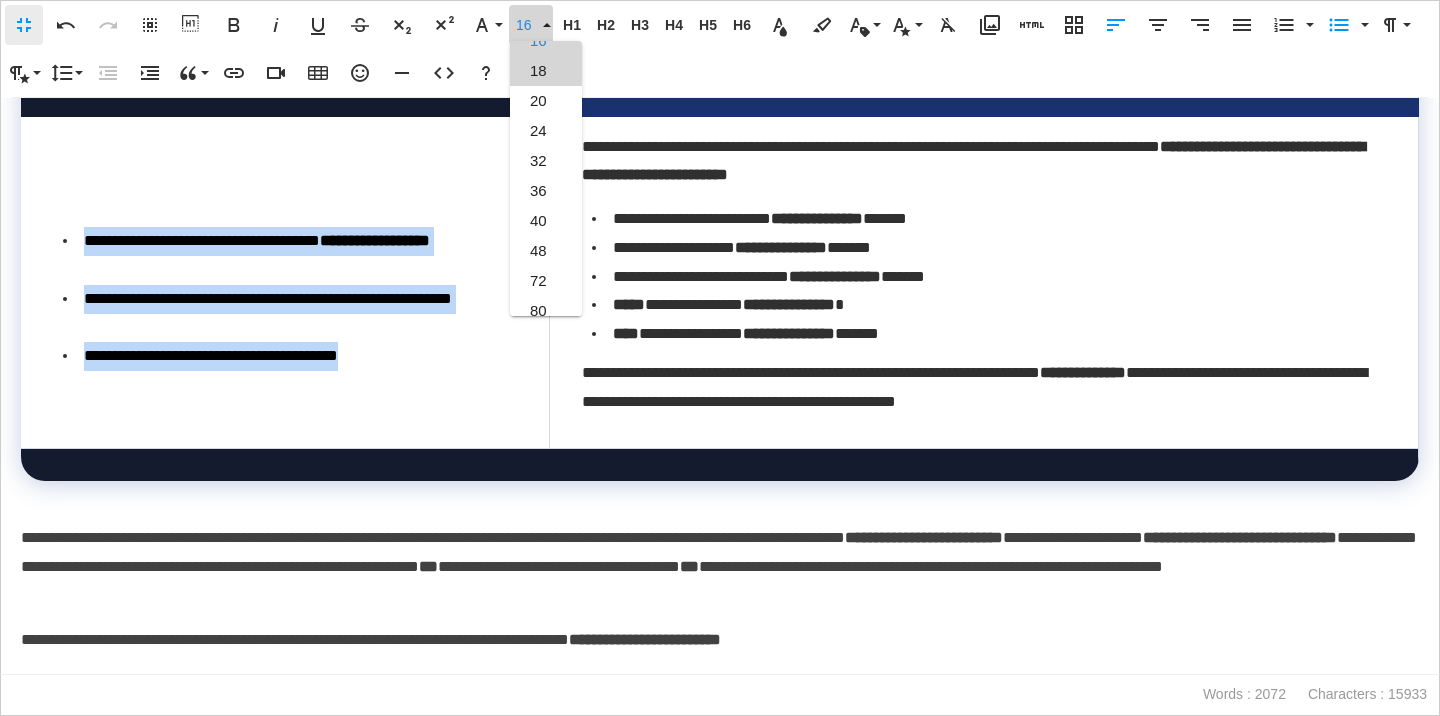 click on "18" at bounding box center [546, 71] 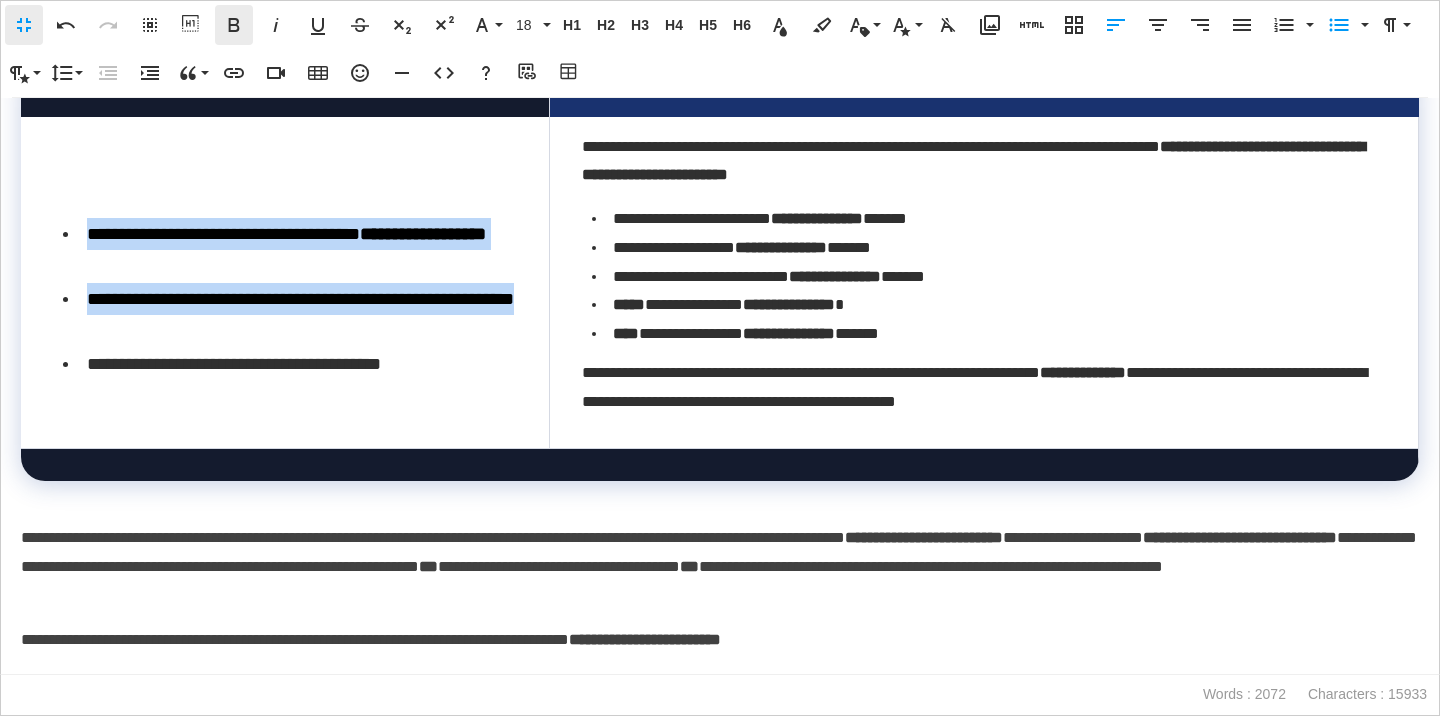 click 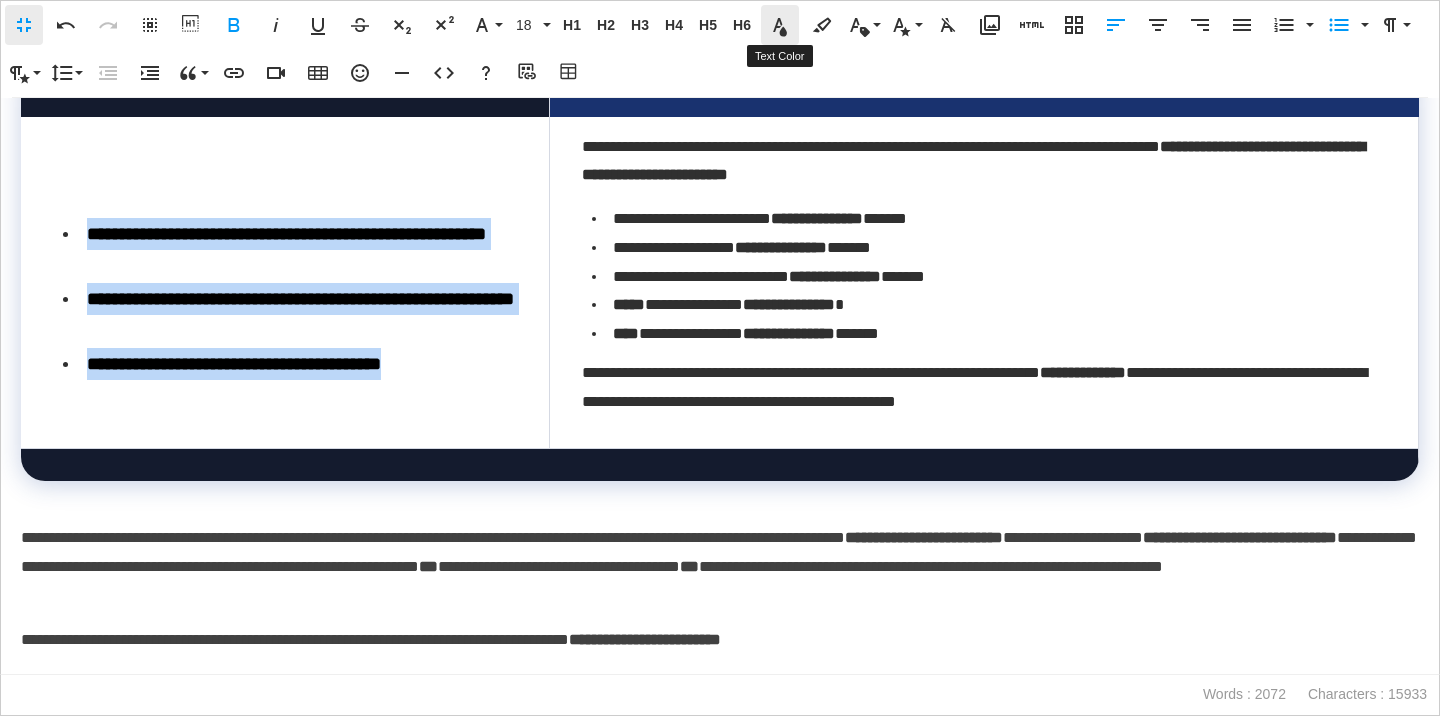 click on "Text Color" at bounding box center [780, 25] 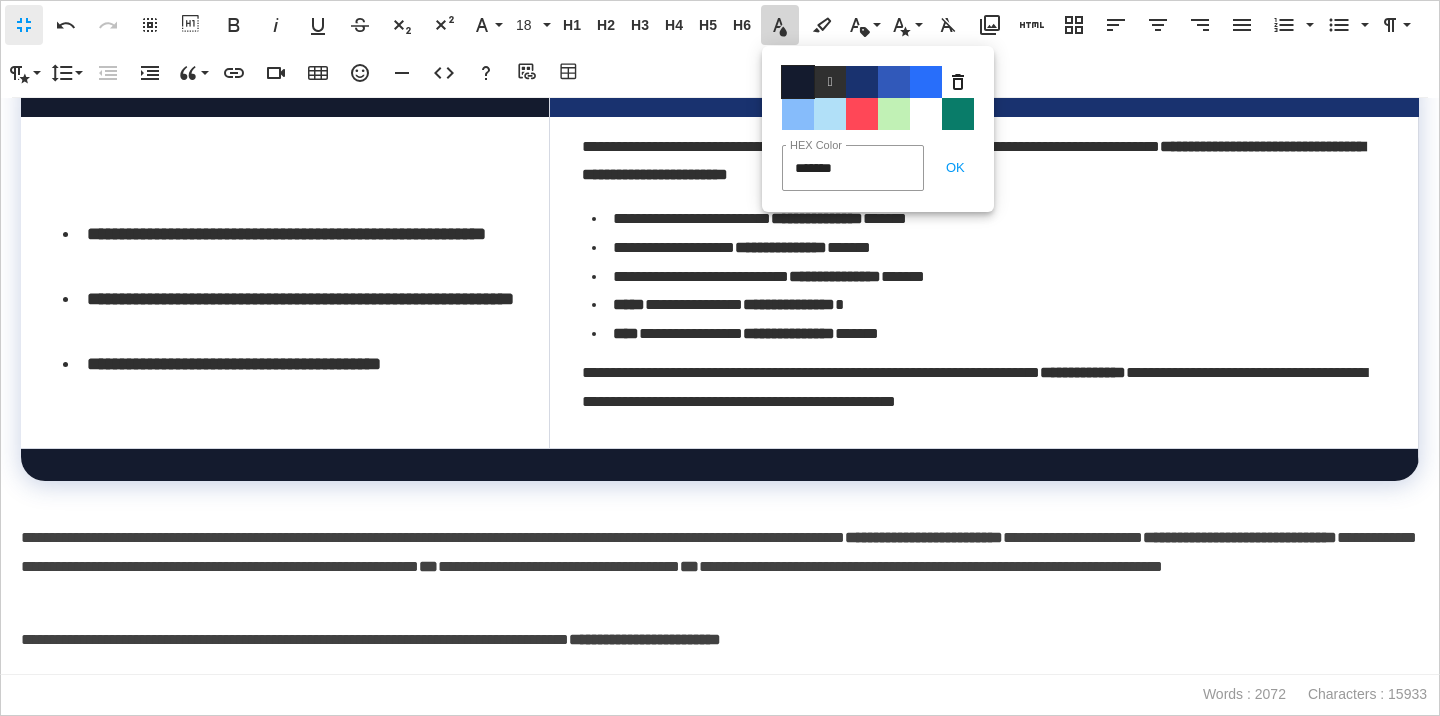 click on "Color#141B2E" at bounding box center [798, 82] 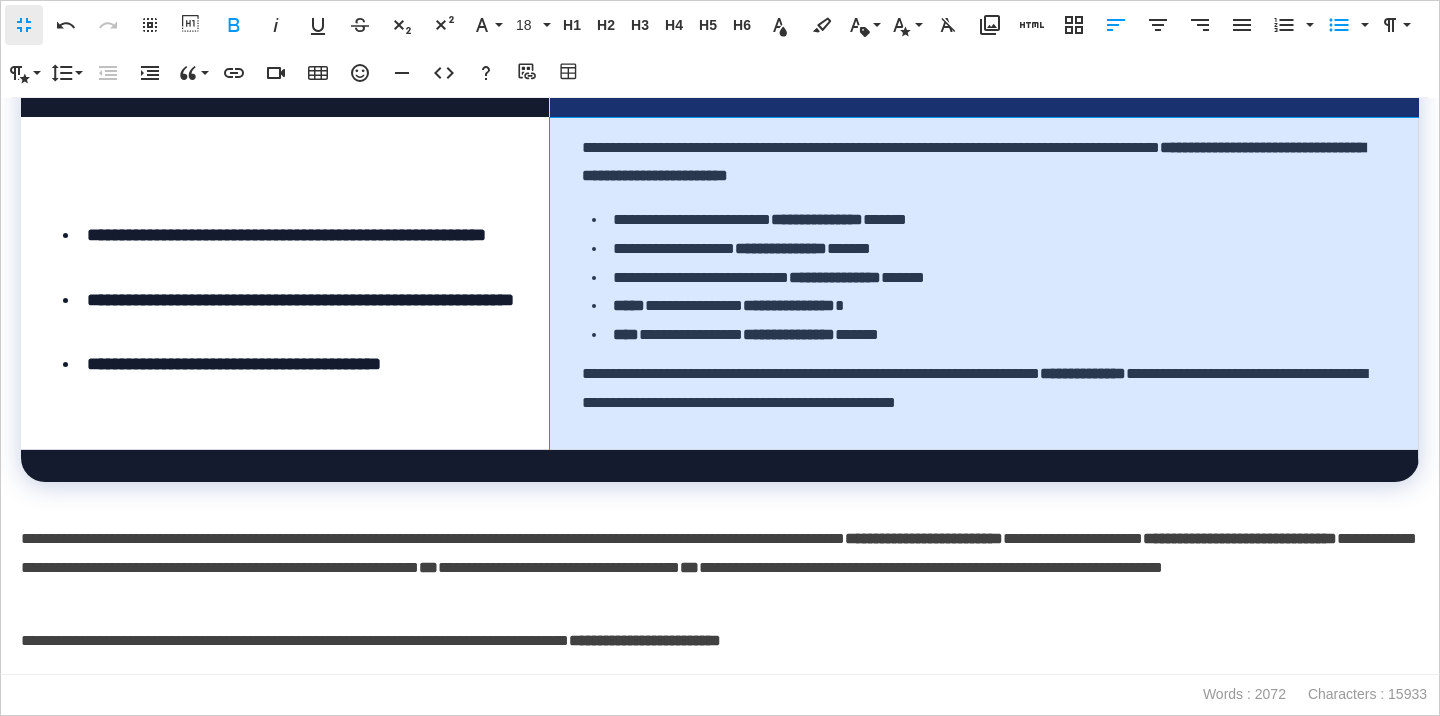 click on "**********" at bounding box center (984, 283) 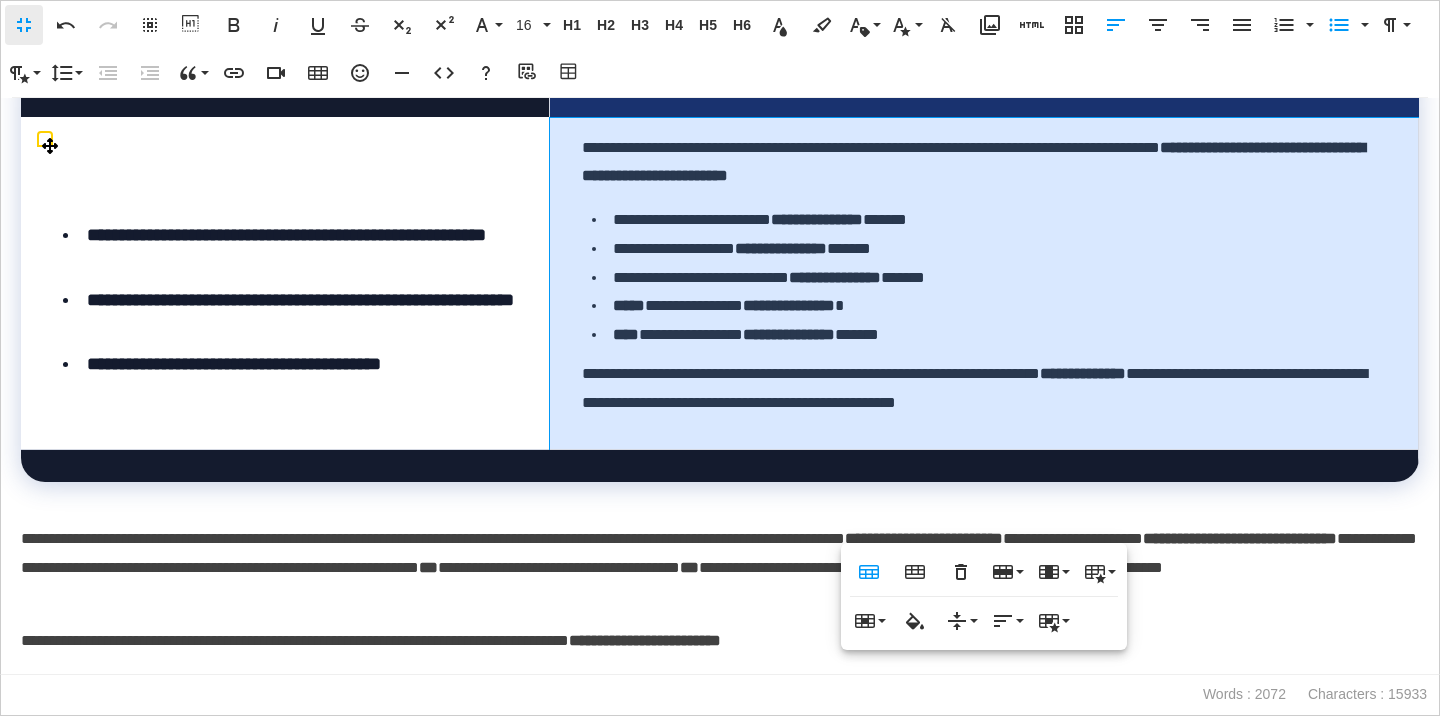 click on "**********" at bounding box center [285, 283] 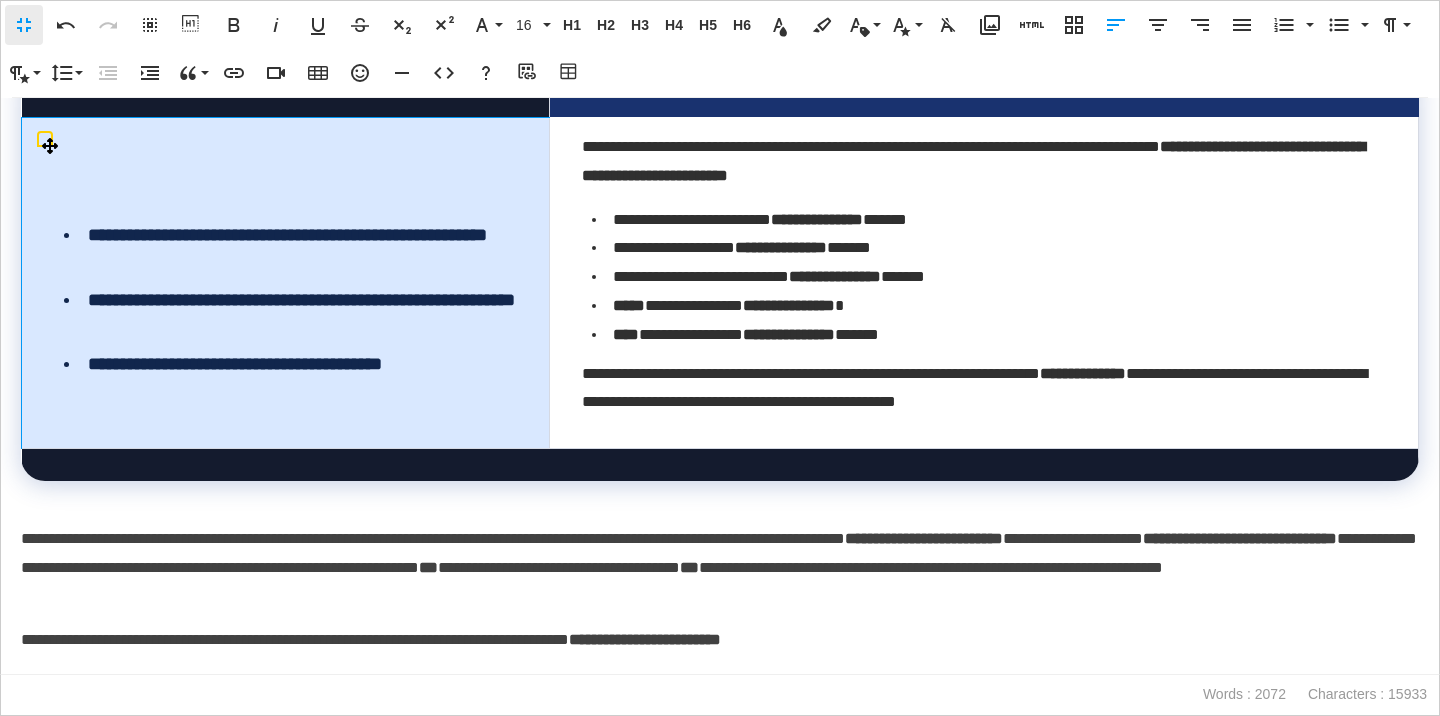 click on "**********" at bounding box center (290, 251) 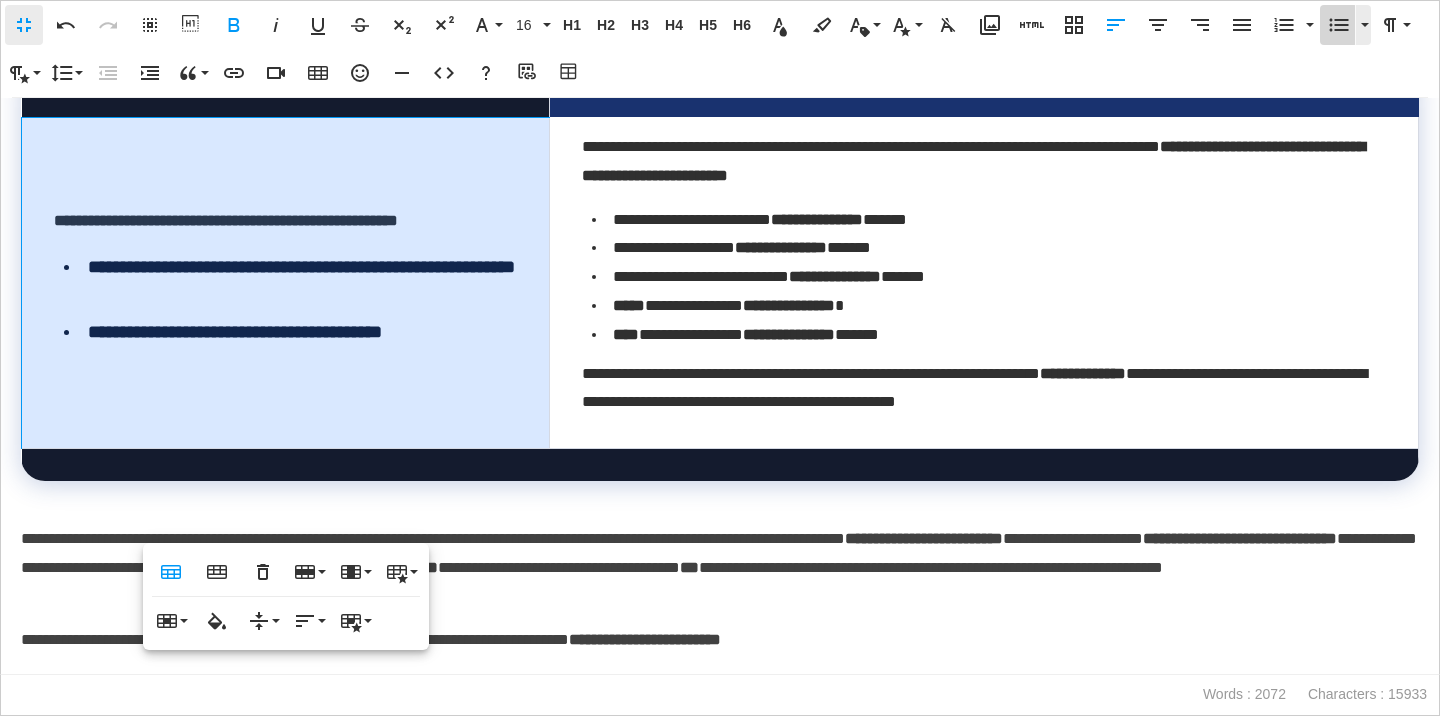 click 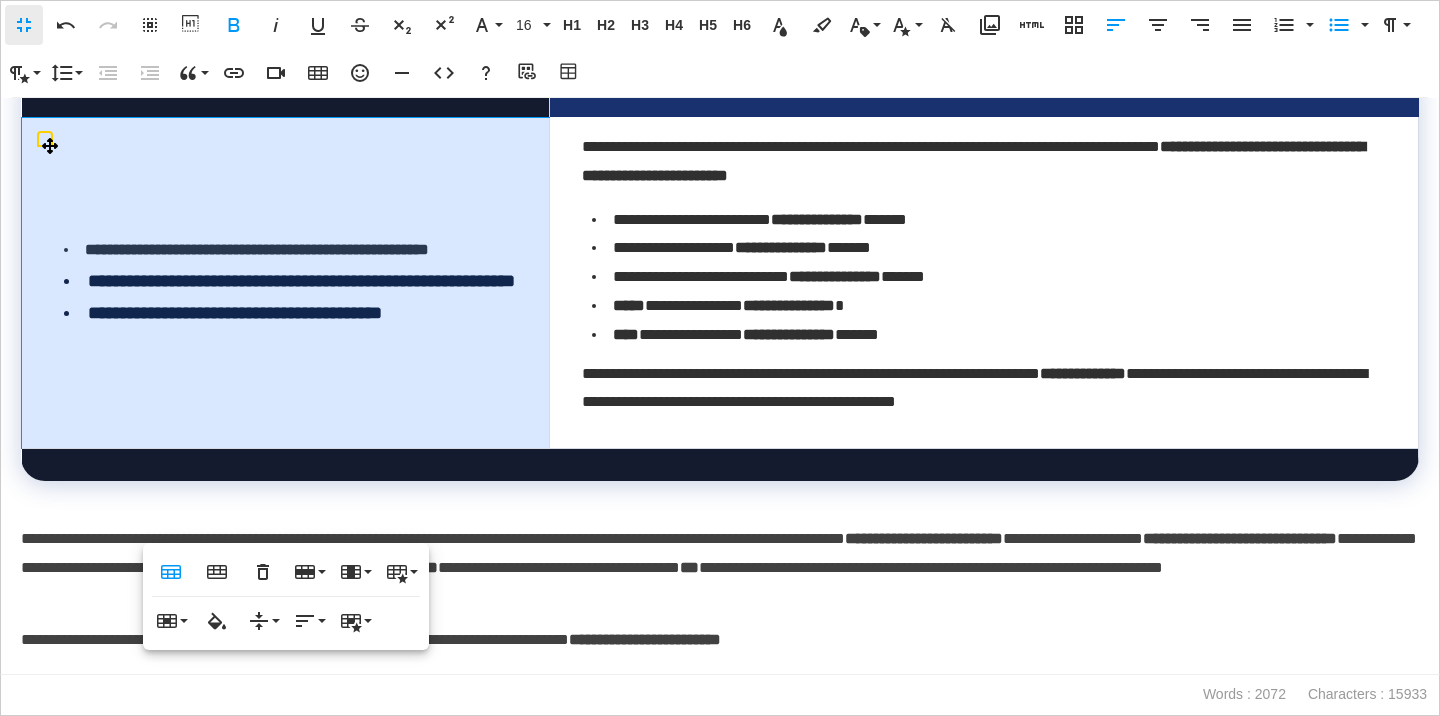 click on "**********" at bounding box center [301, 281] 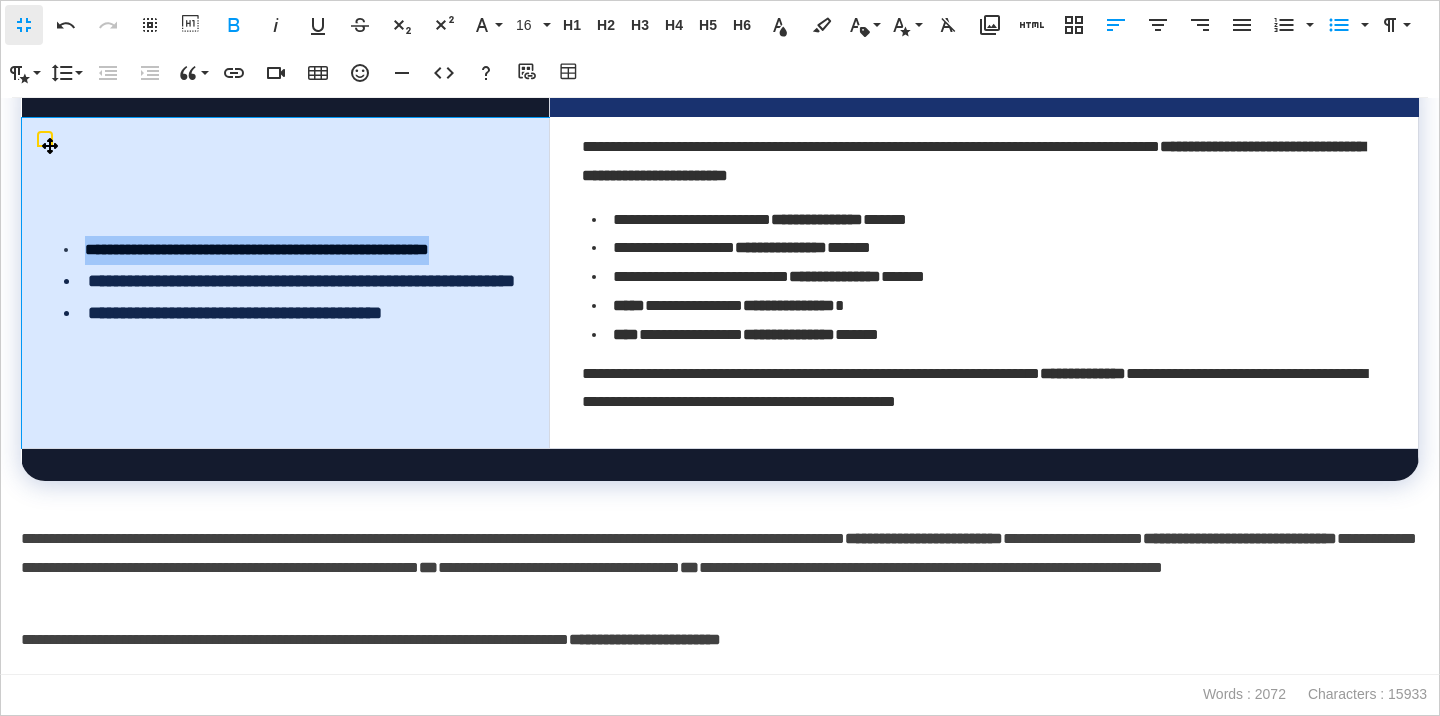 drag, startPoint x: 85, startPoint y: 299, endPoint x: 133, endPoint y: 324, distance: 54.120235 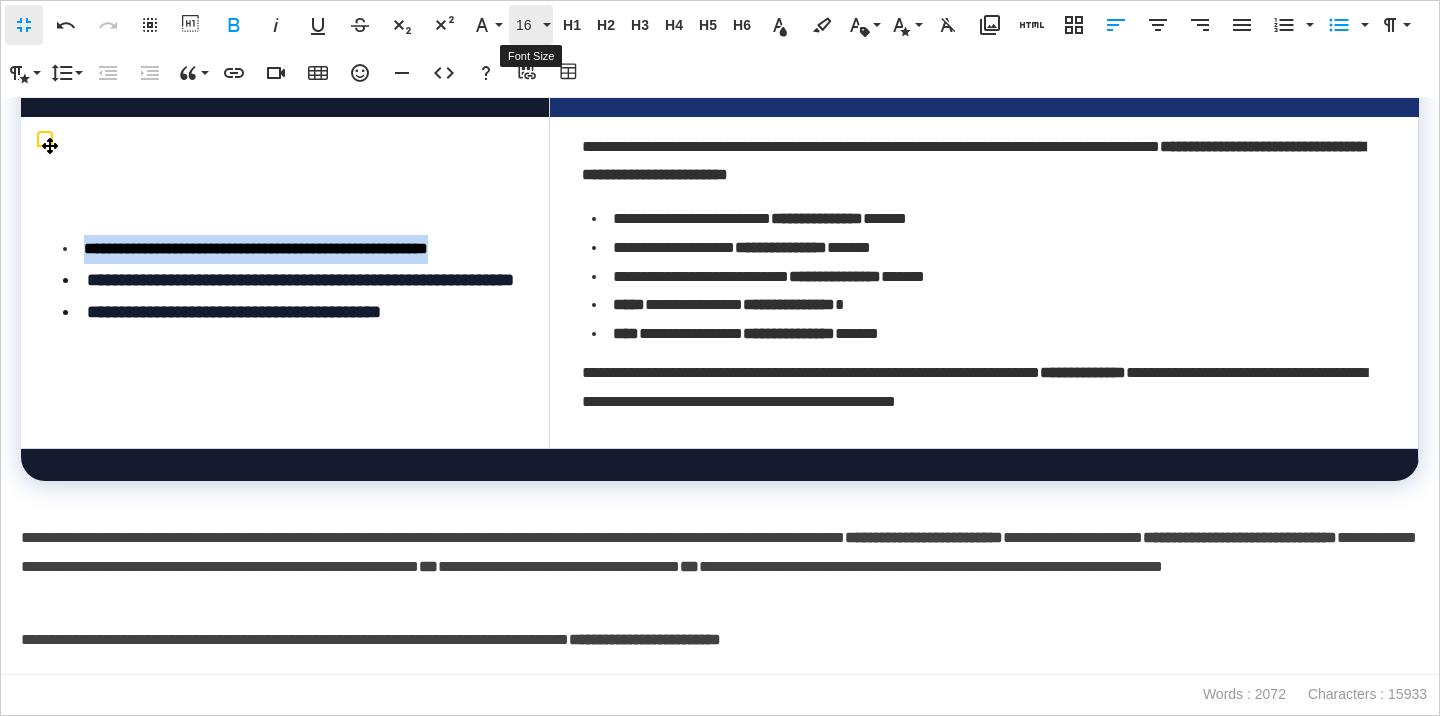 click on "16" at bounding box center (527, 25) 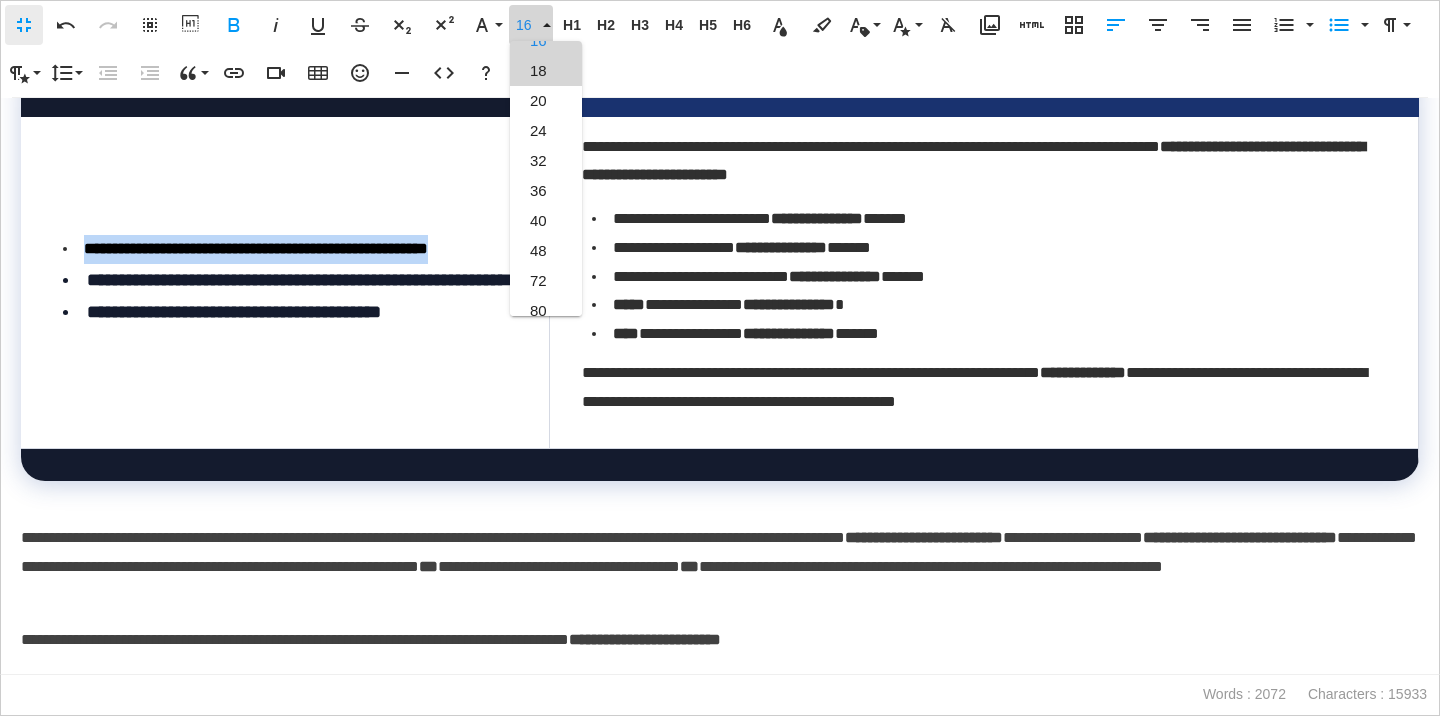 click on "18" at bounding box center (546, 71) 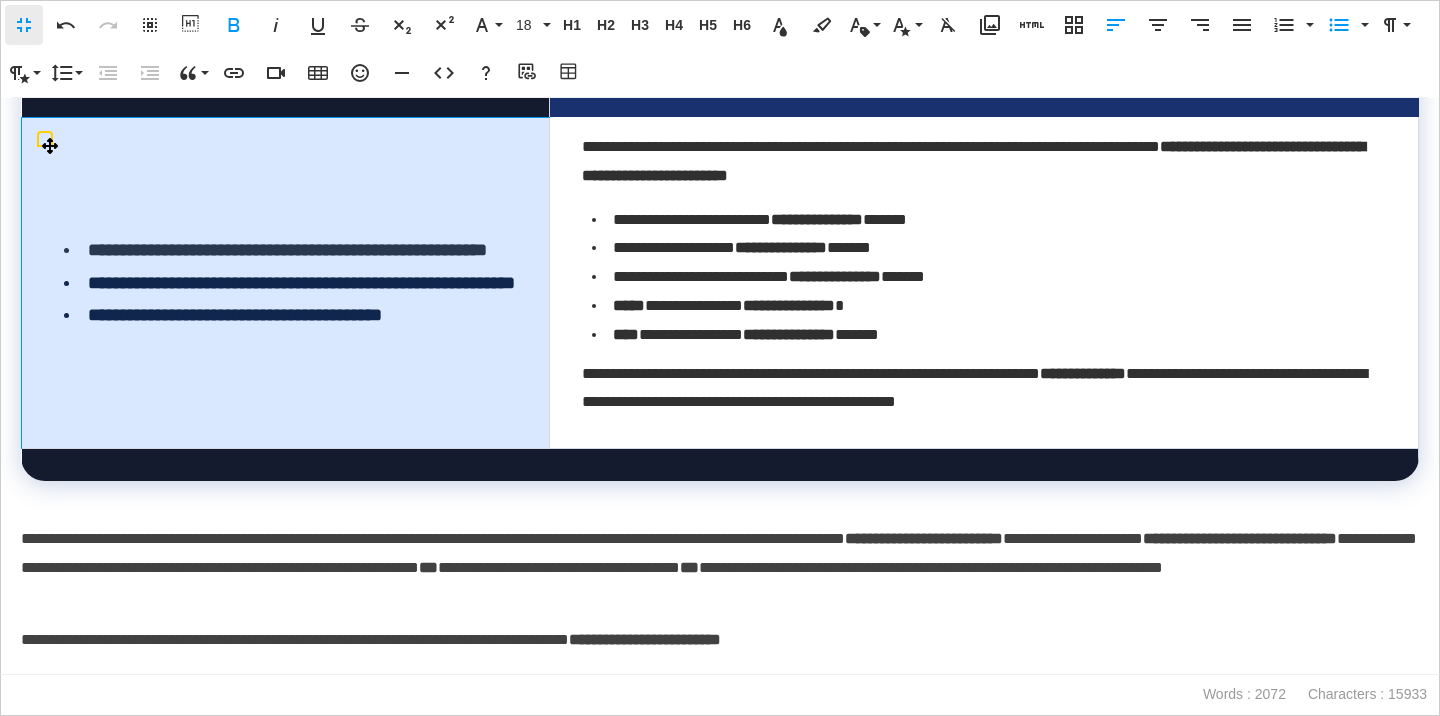 click on "**********" at bounding box center (290, 250) 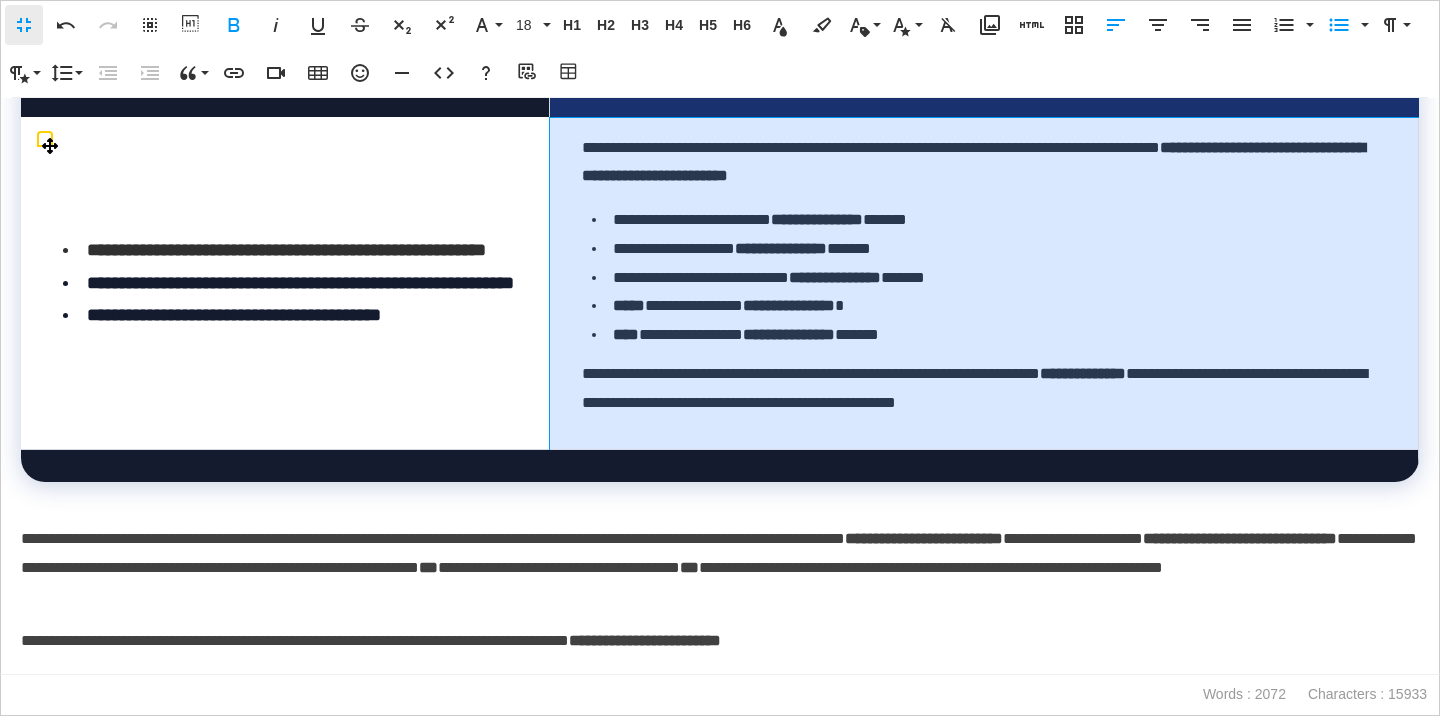click on "**********" at bounding box center [983, 283] 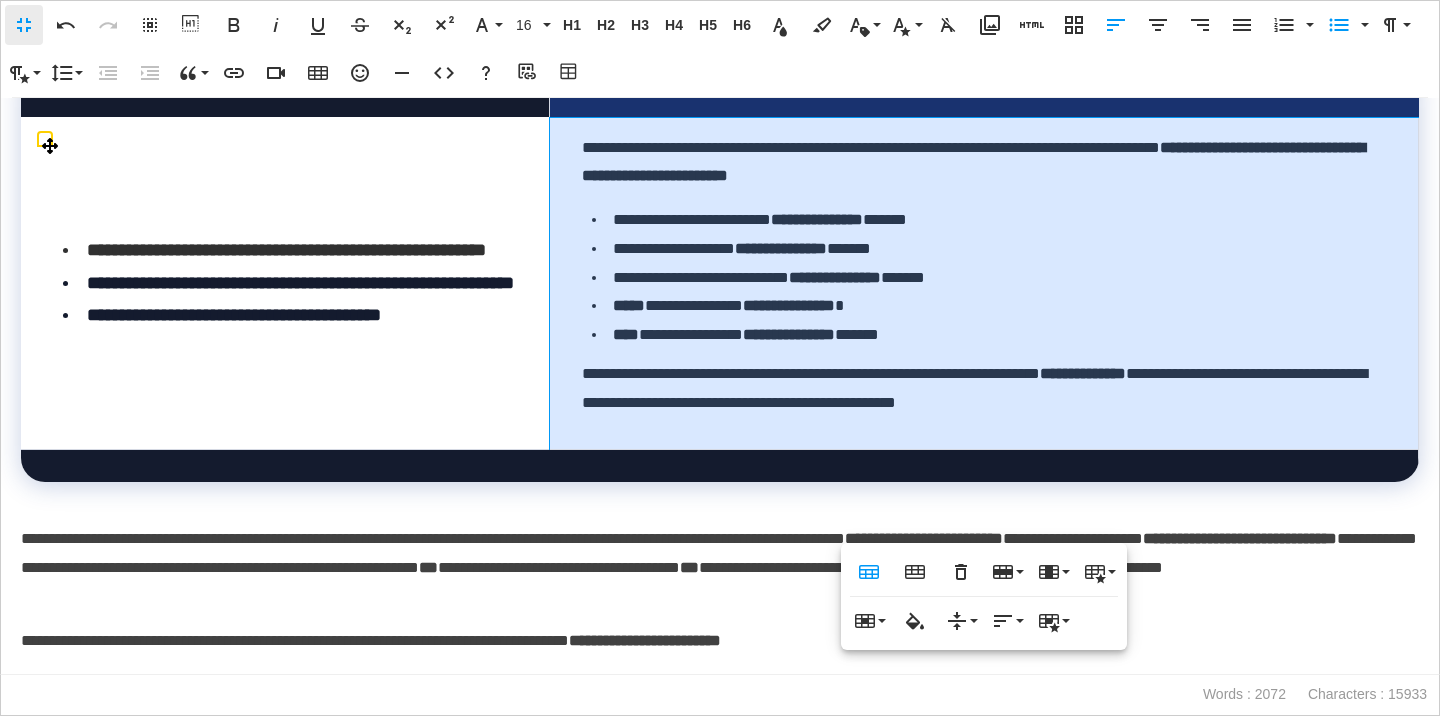 click on "**********" at bounding box center (984, 163) 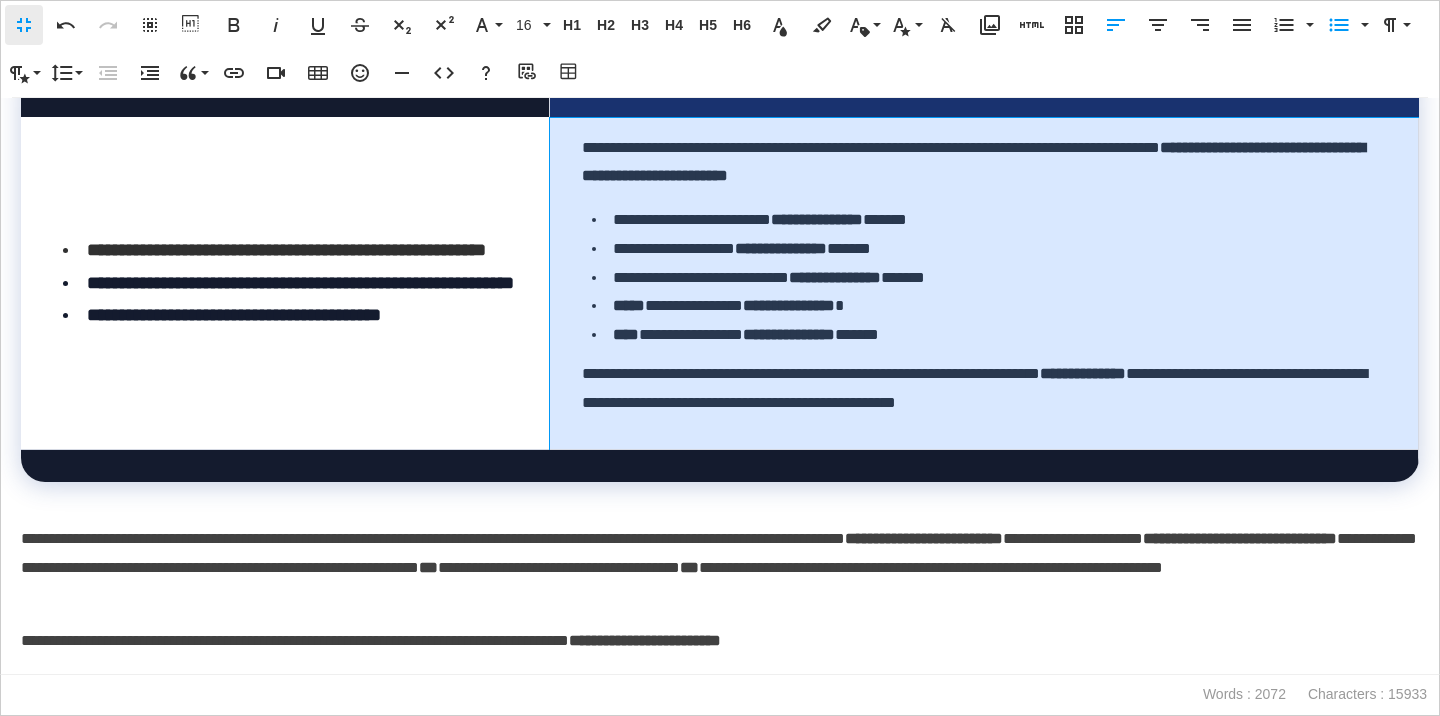 click on "**********" at bounding box center (989, 278) 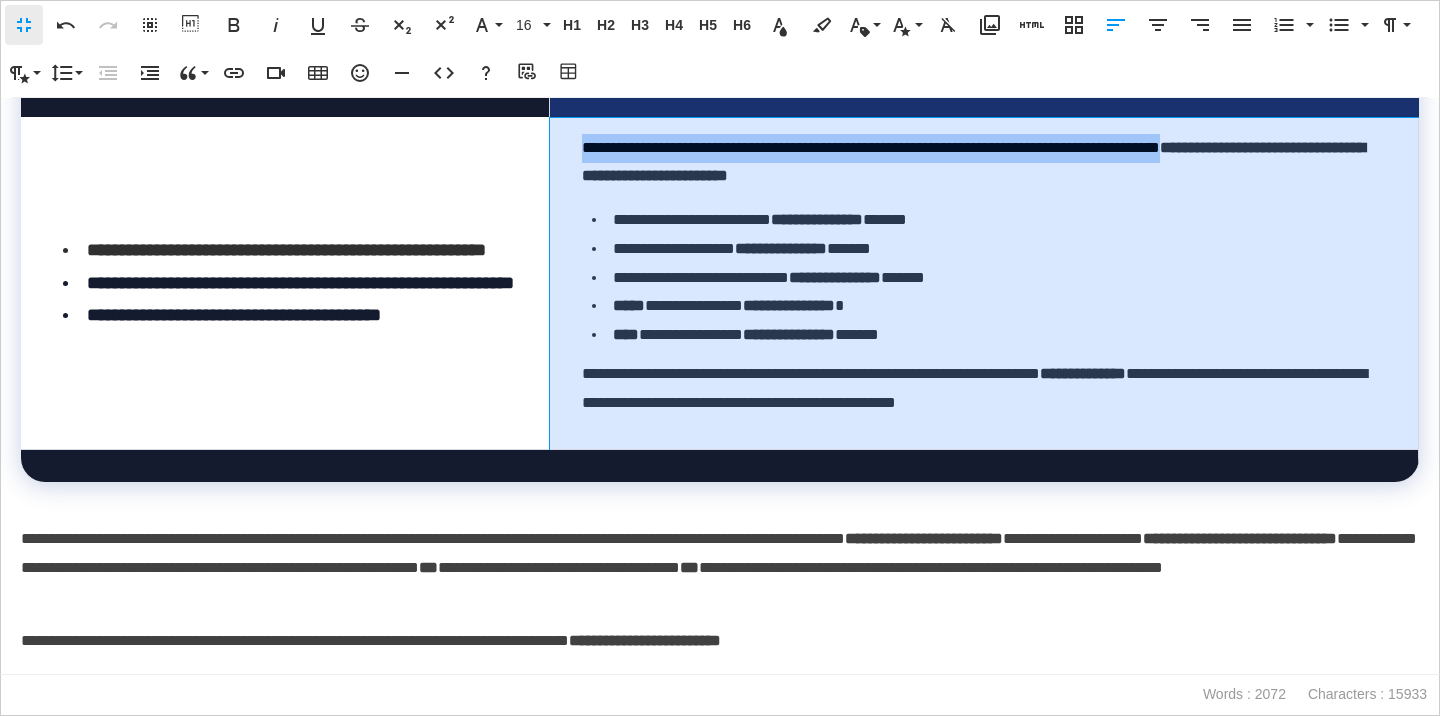 drag, startPoint x: 1267, startPoint y: 228, endPoint x: 581, endPoint y: 231, distance: 686.00653 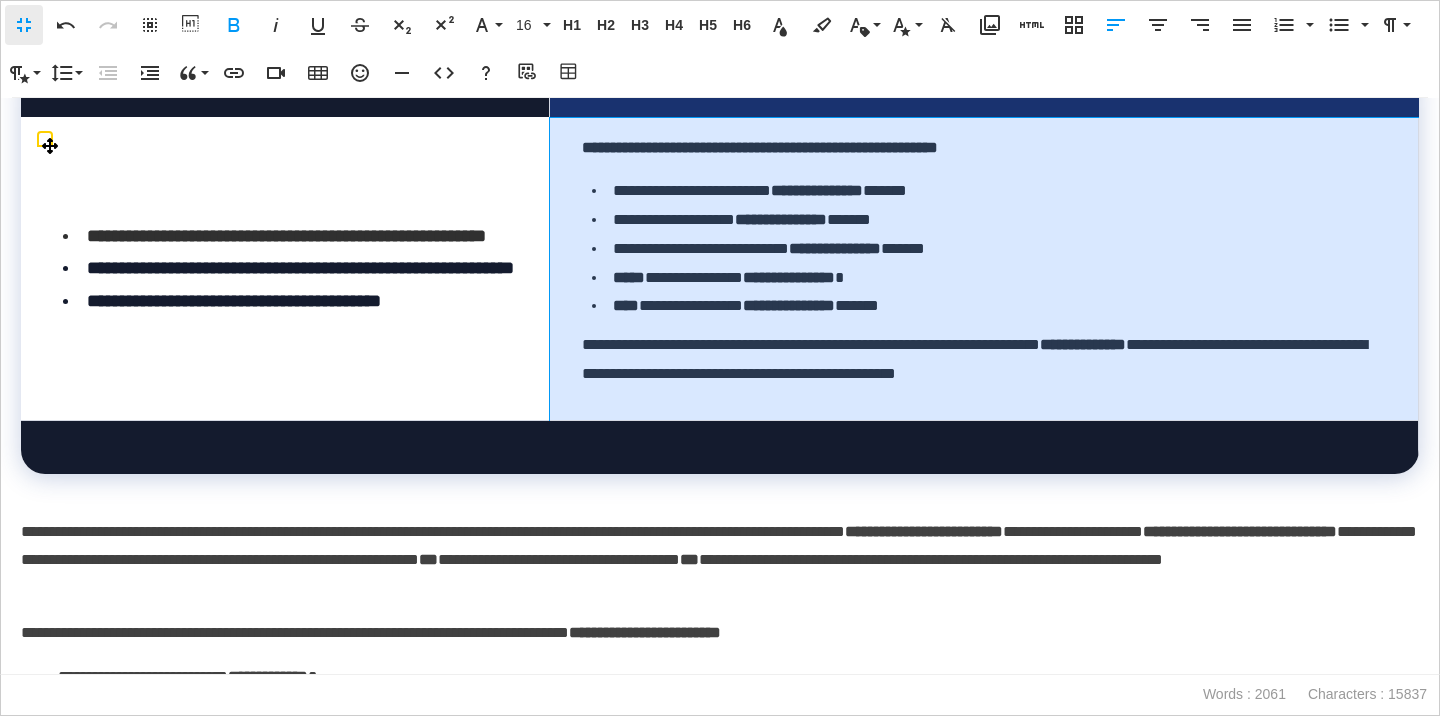 click on "**********" at bounding box center (984, 360) 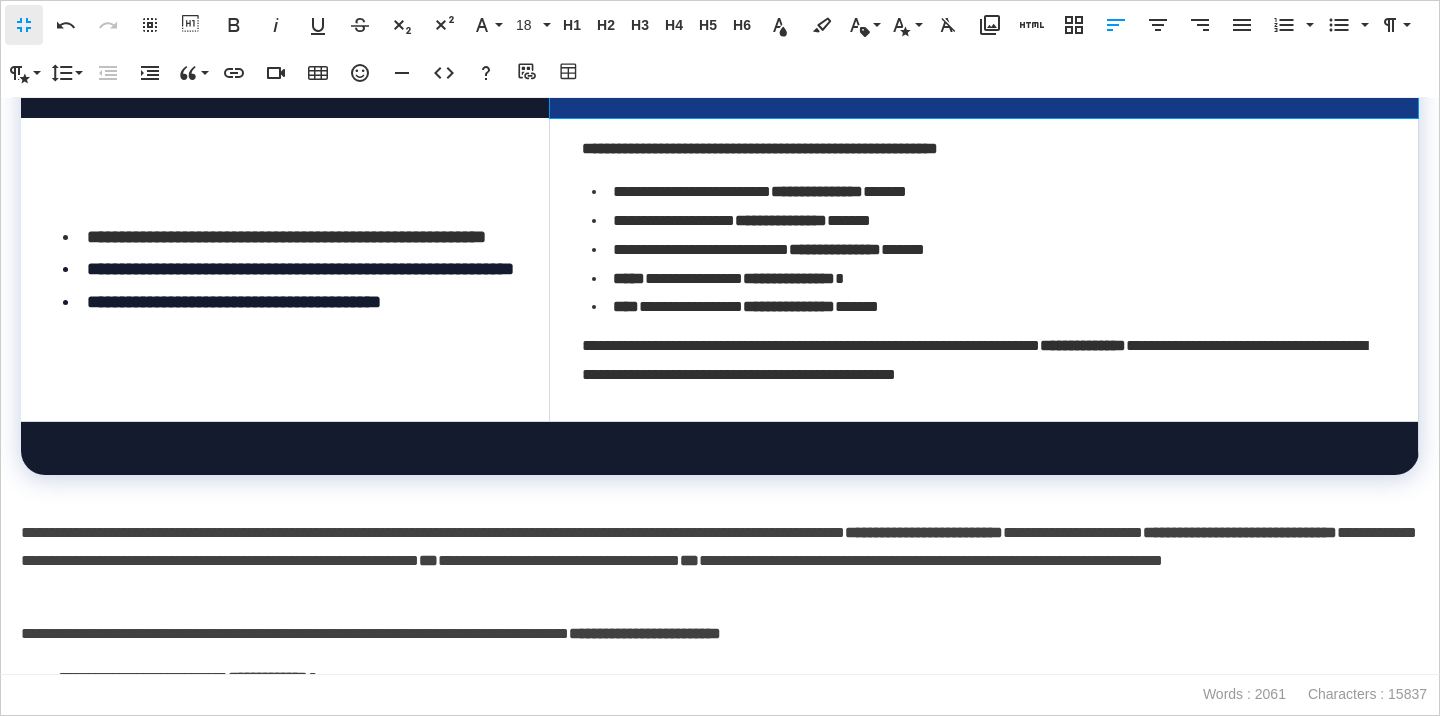 click at bounding box center (983, 91) 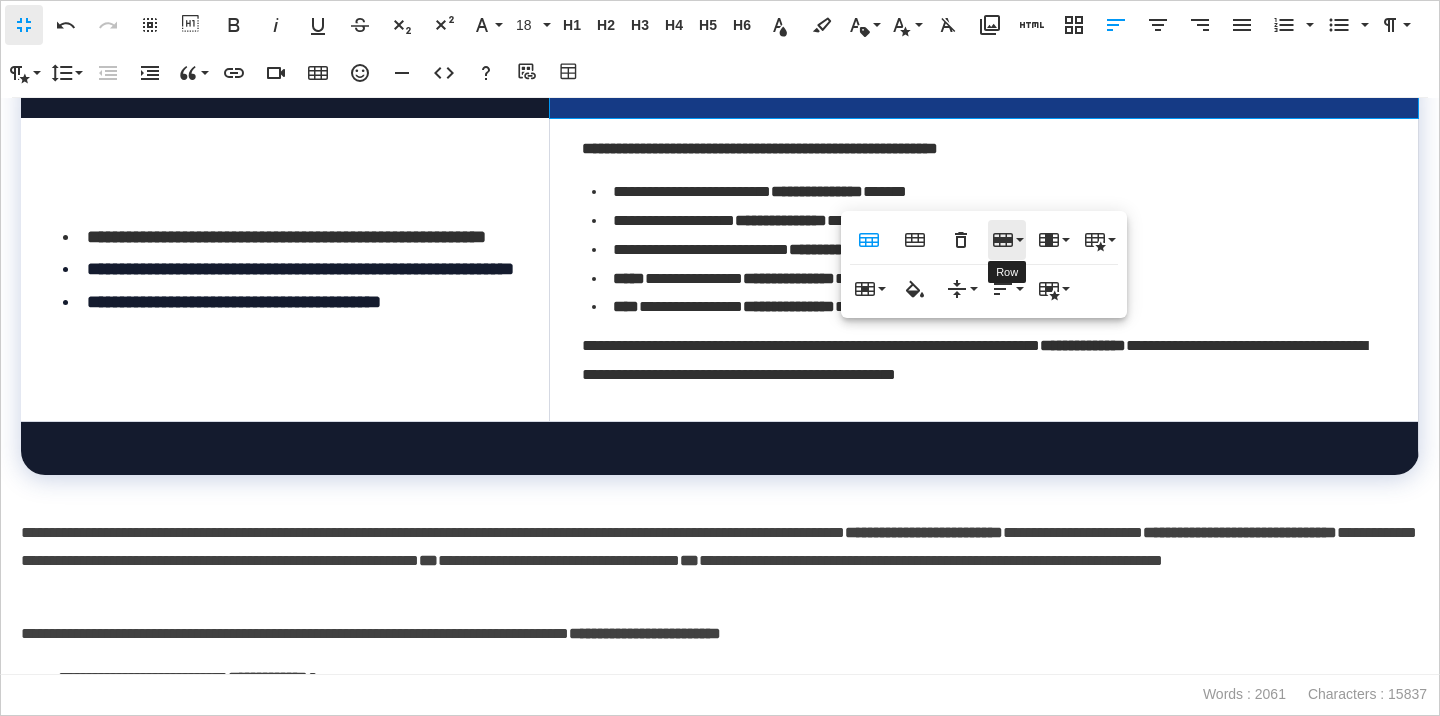 click on "Row" at bounding box center [1007, 240] 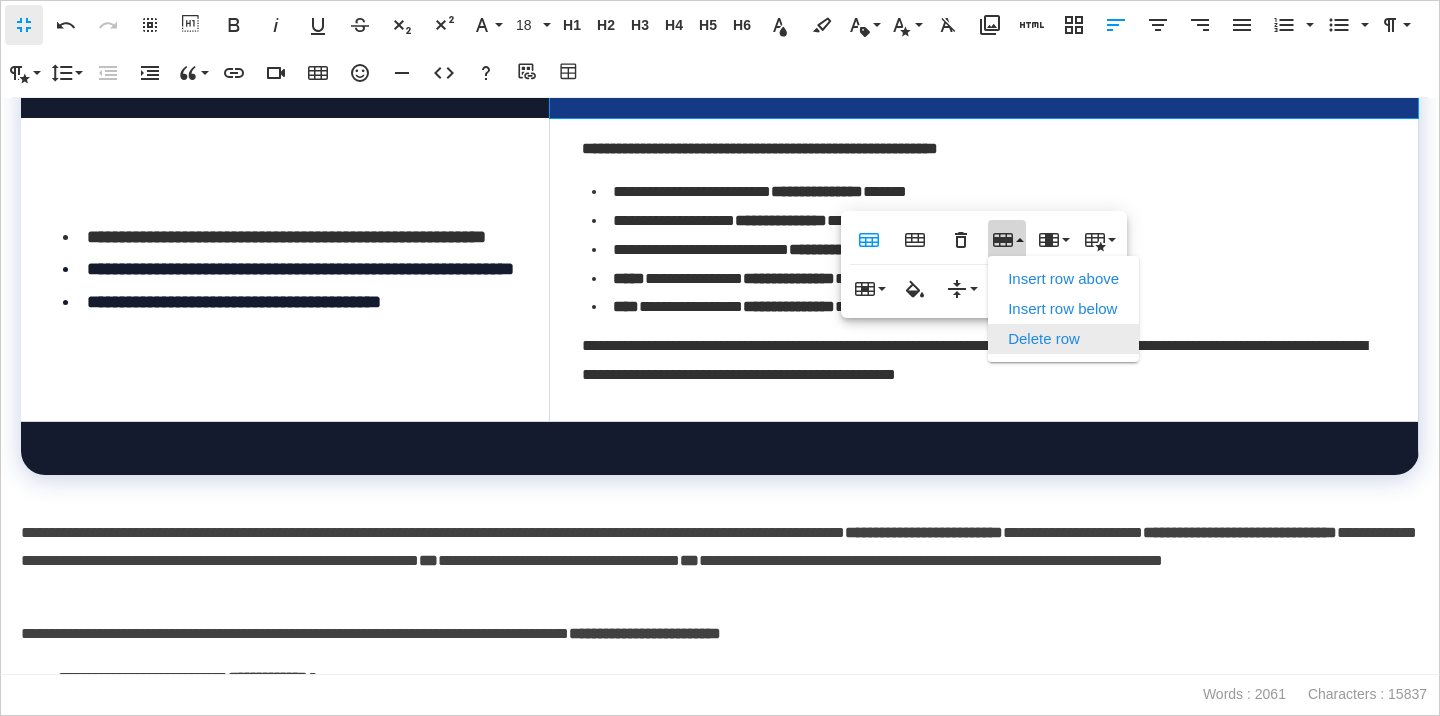 click on "Delete row" at bounding box center (1063, 339) 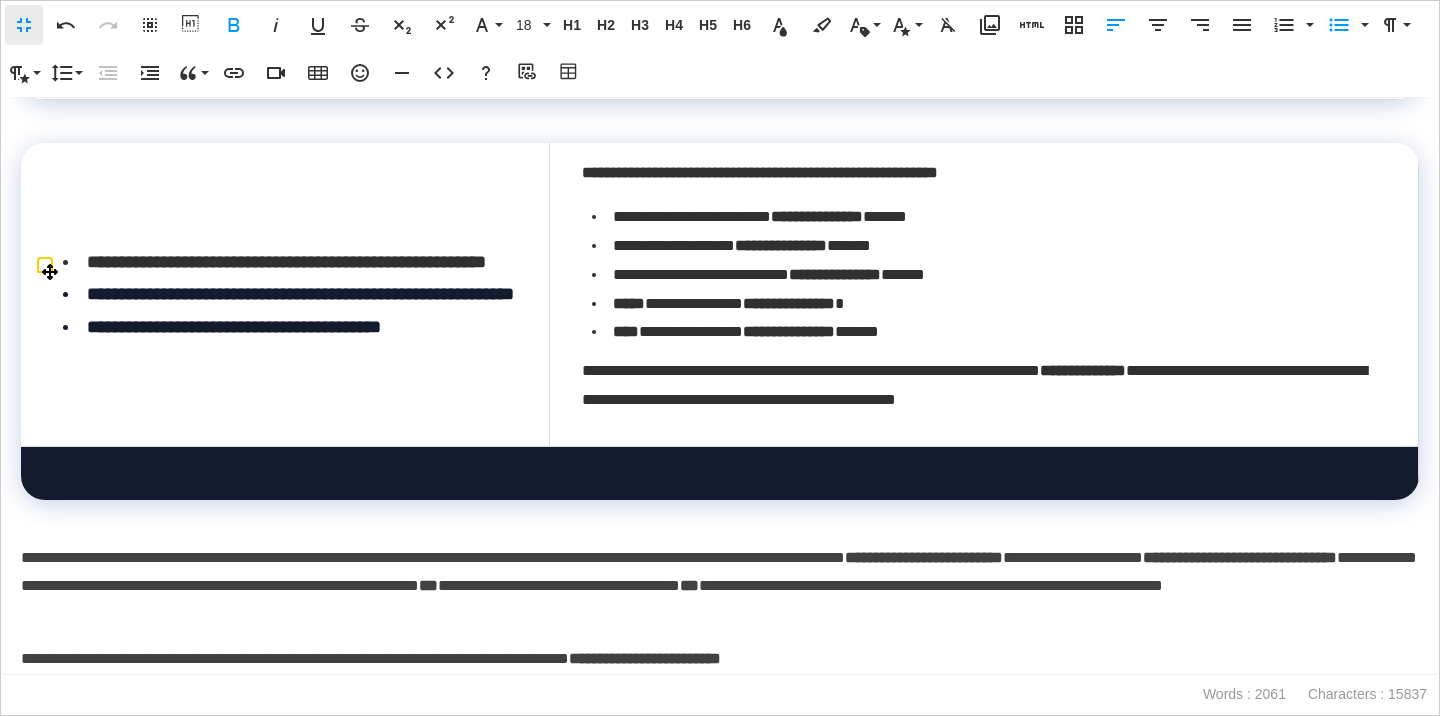 scroll, scrollTop: 3888, scrollLeft: 0, axis: vertical 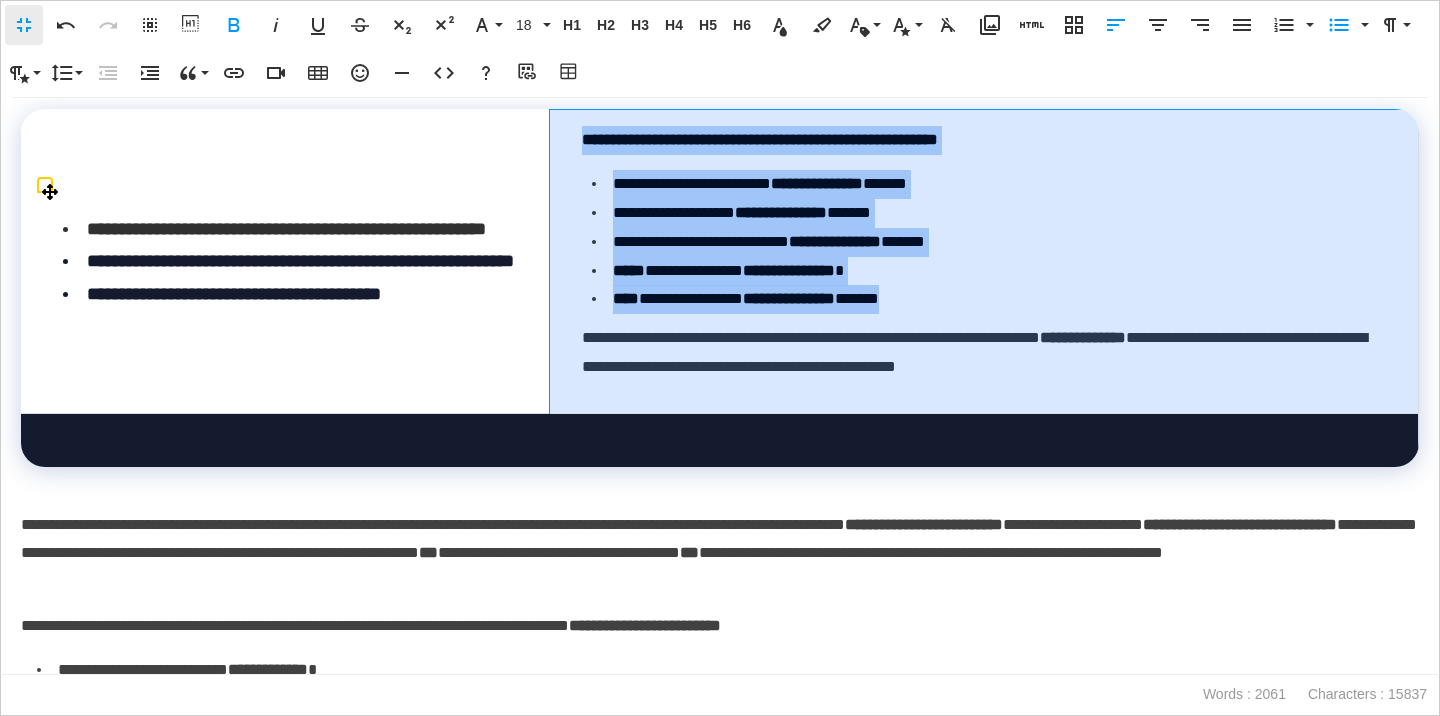 drag, startPoint x: 583, startPoint y: 216, endPoint x: 1012, endPoint y: 384, distance: 460.72226 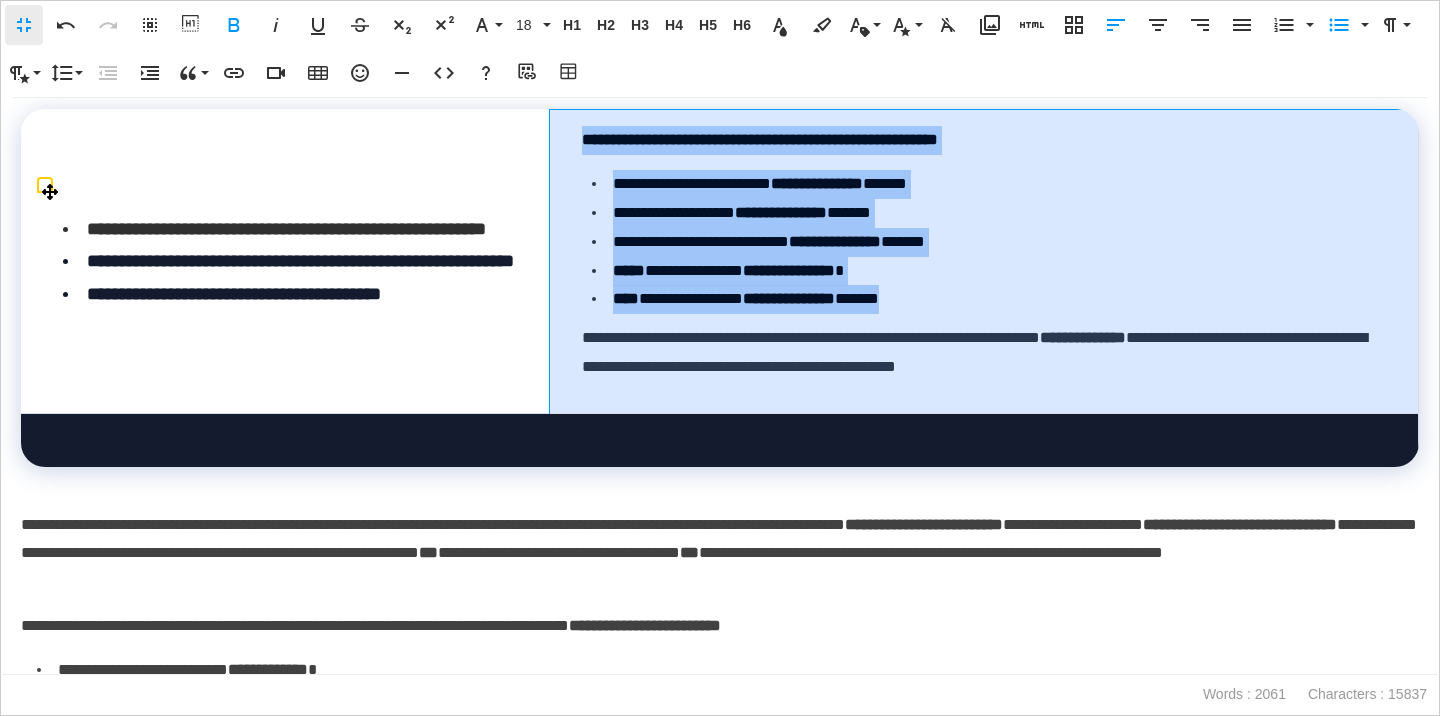 click on "**********" at bounding box center (983, 261) 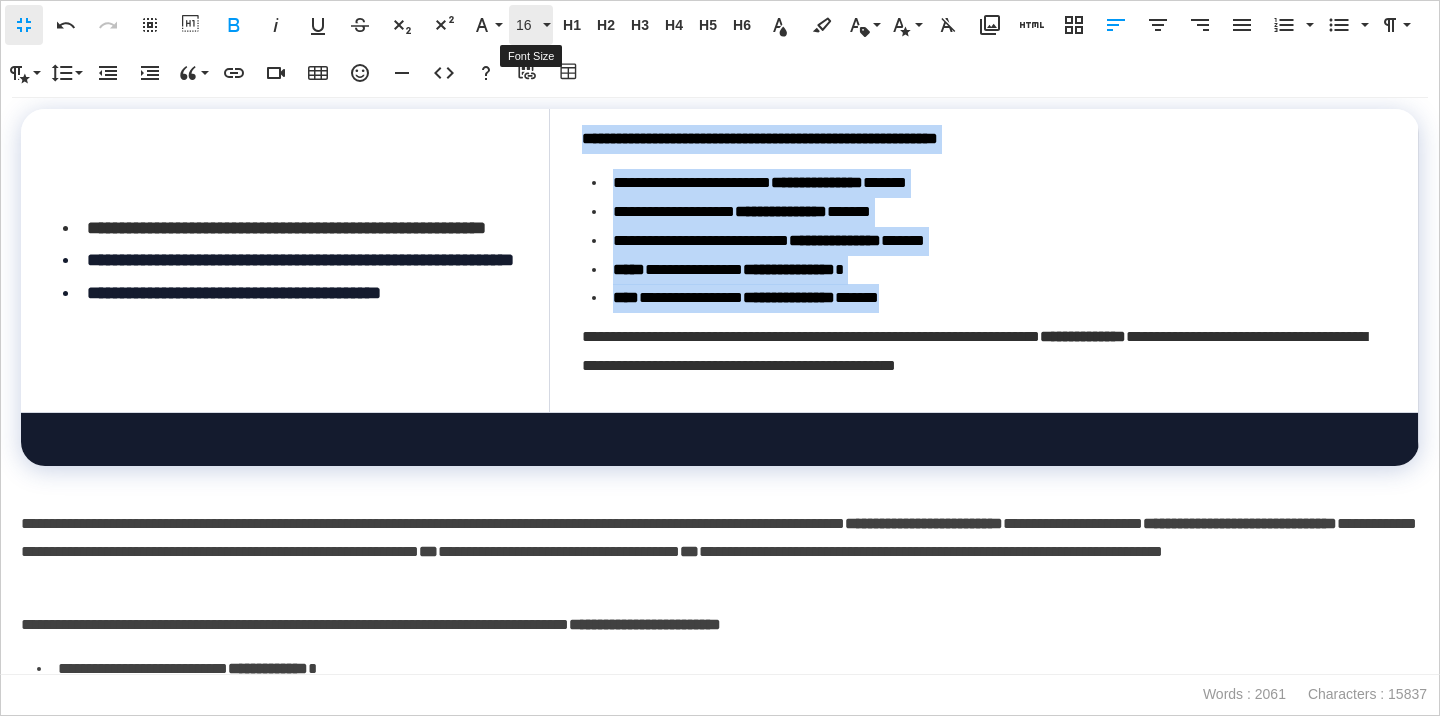 click on "16" at bounding box center (527, 25) 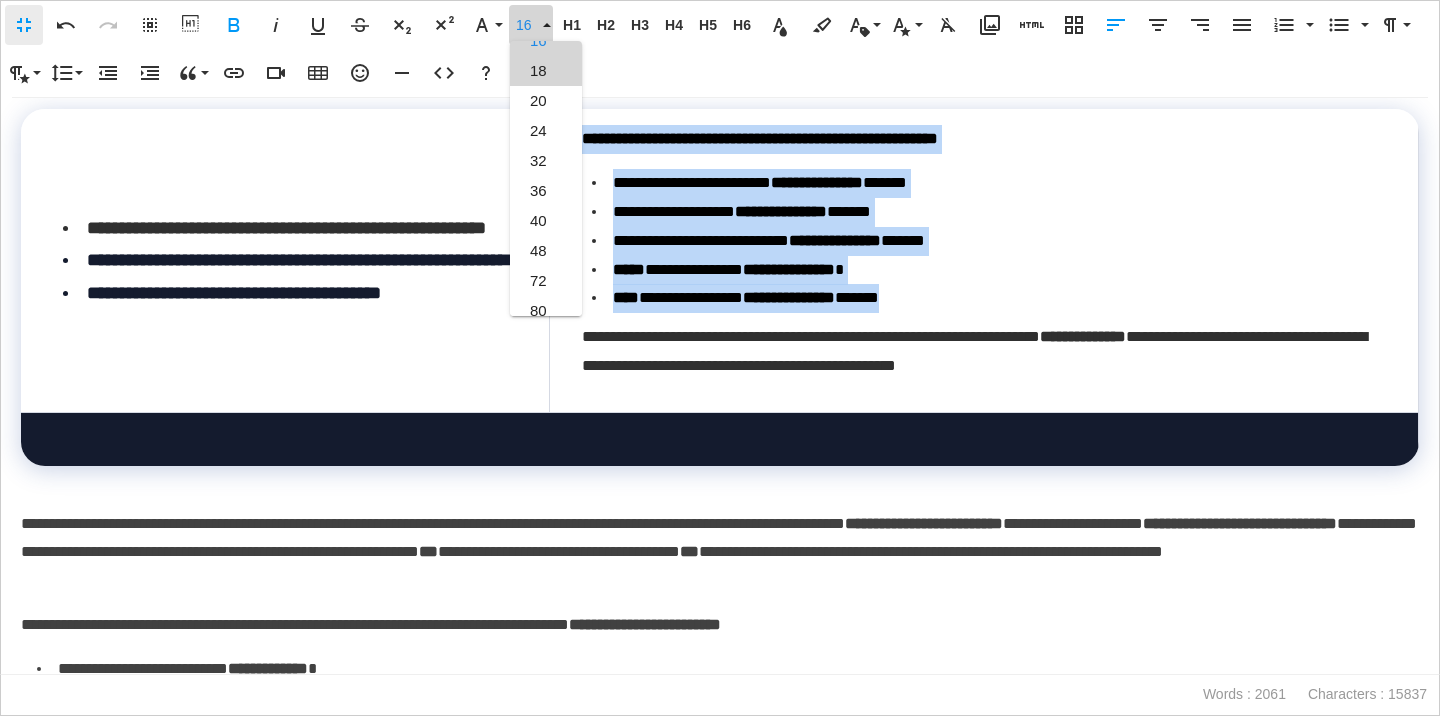 click on "18" at bounding box center [546, 71] 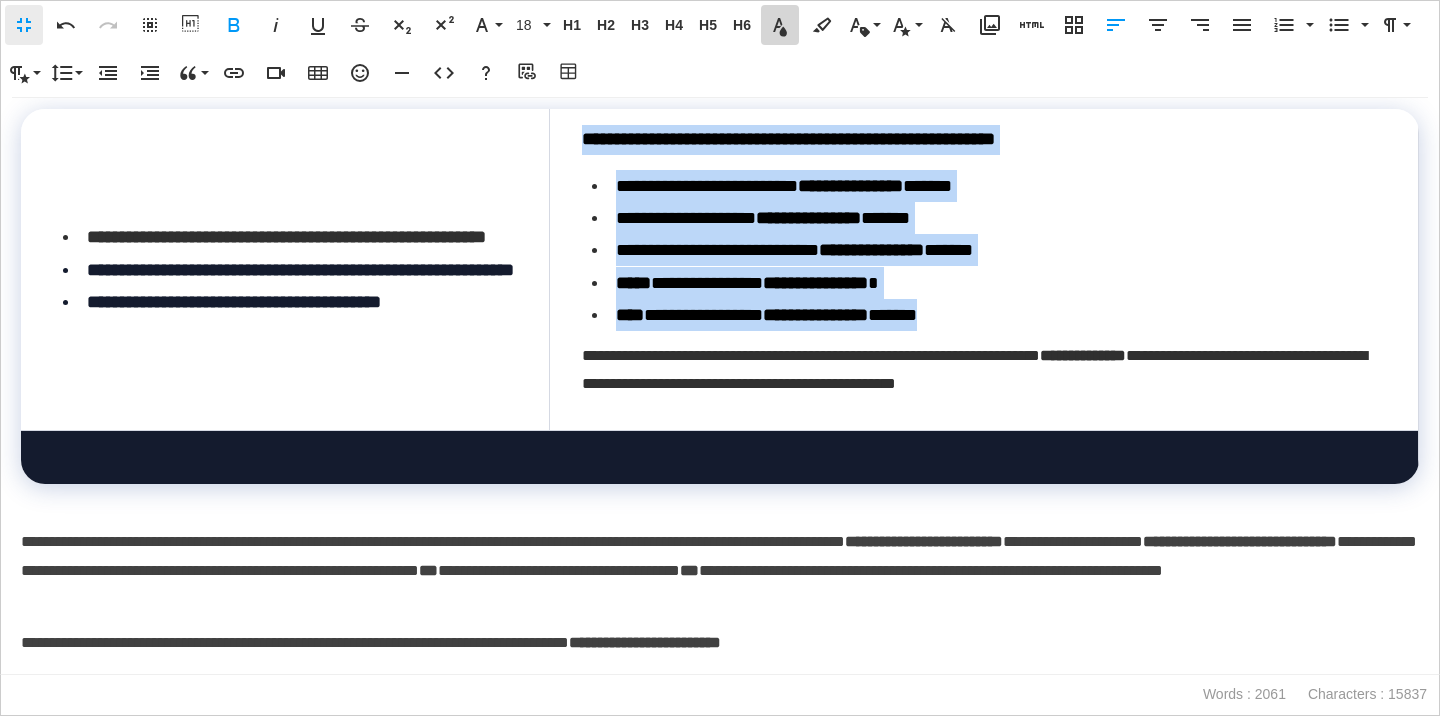 click 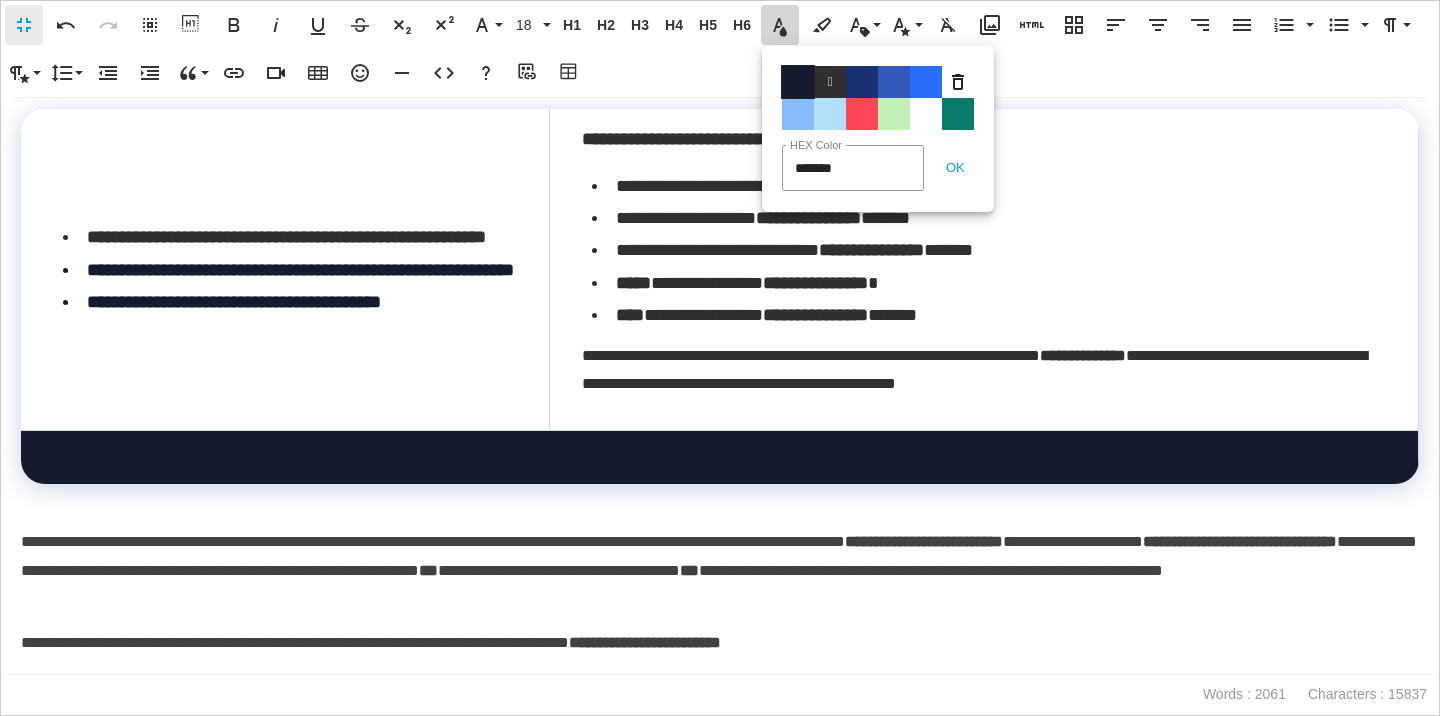 click on "Color#141B2E" at bounding box center (798, 82) 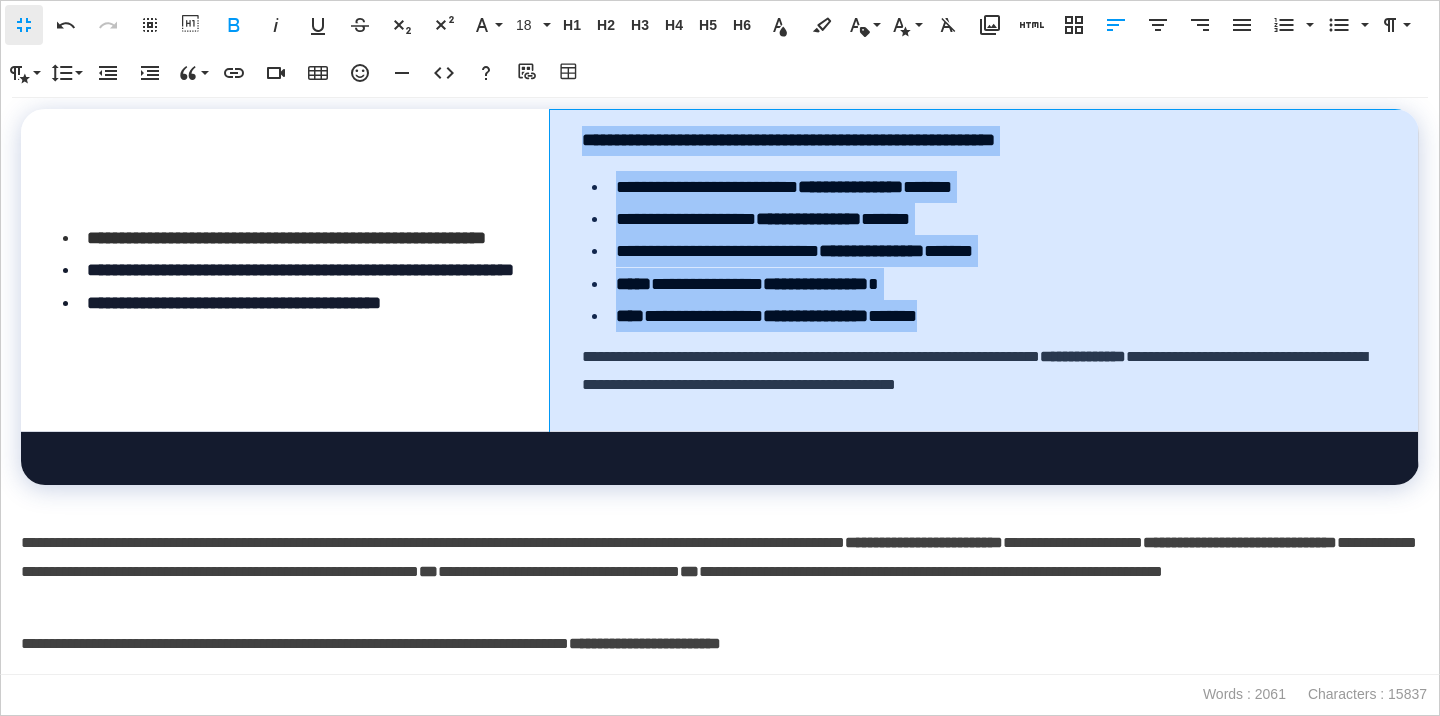 click on "**********" at bounding box center (989, 251) 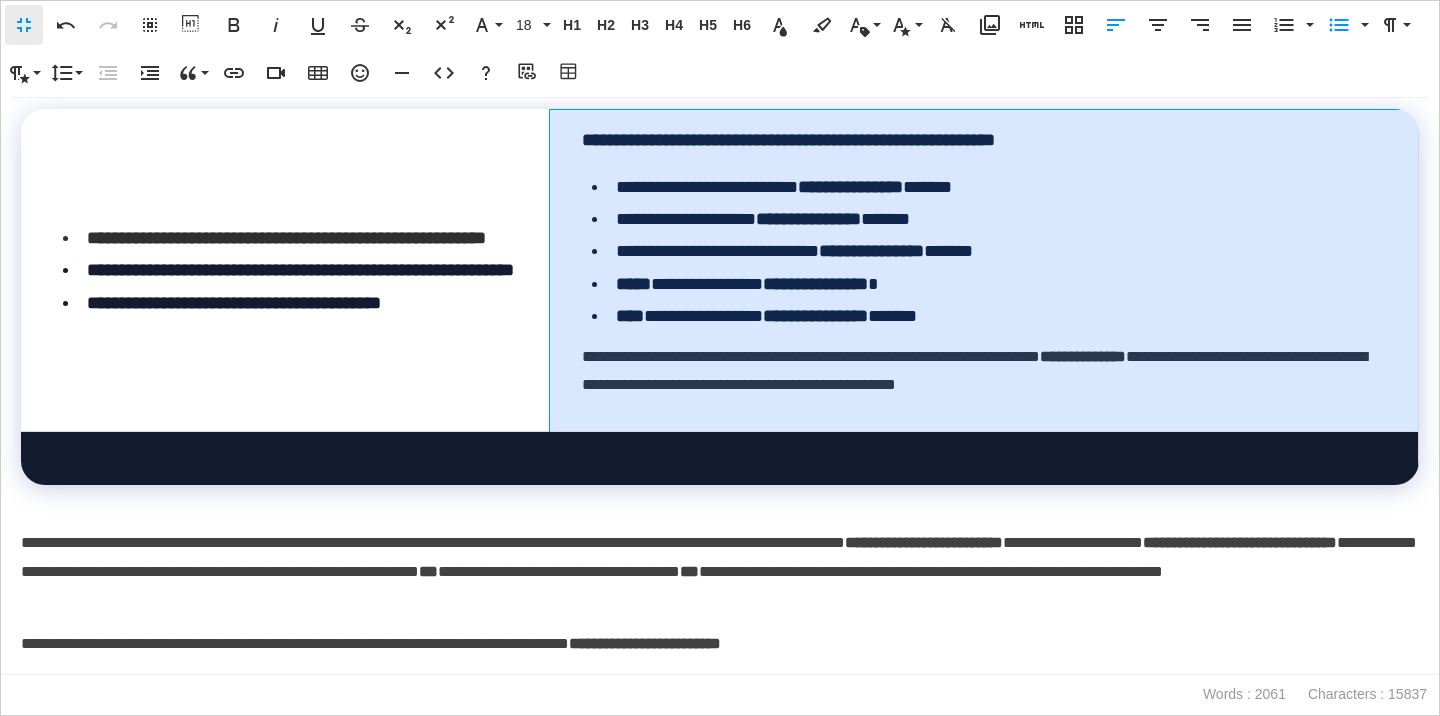 click on "**********" at bounding box center (984, 372) 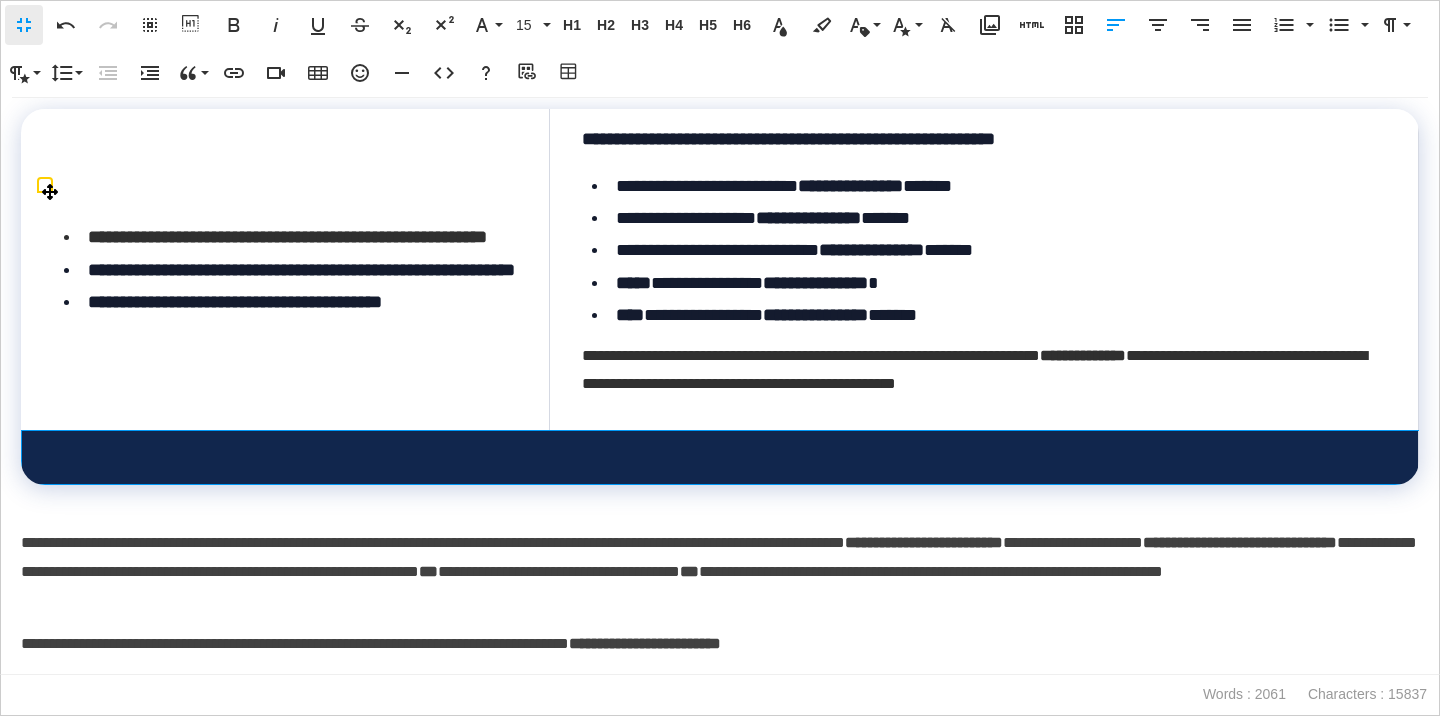 click at bounding box center (720, 458) 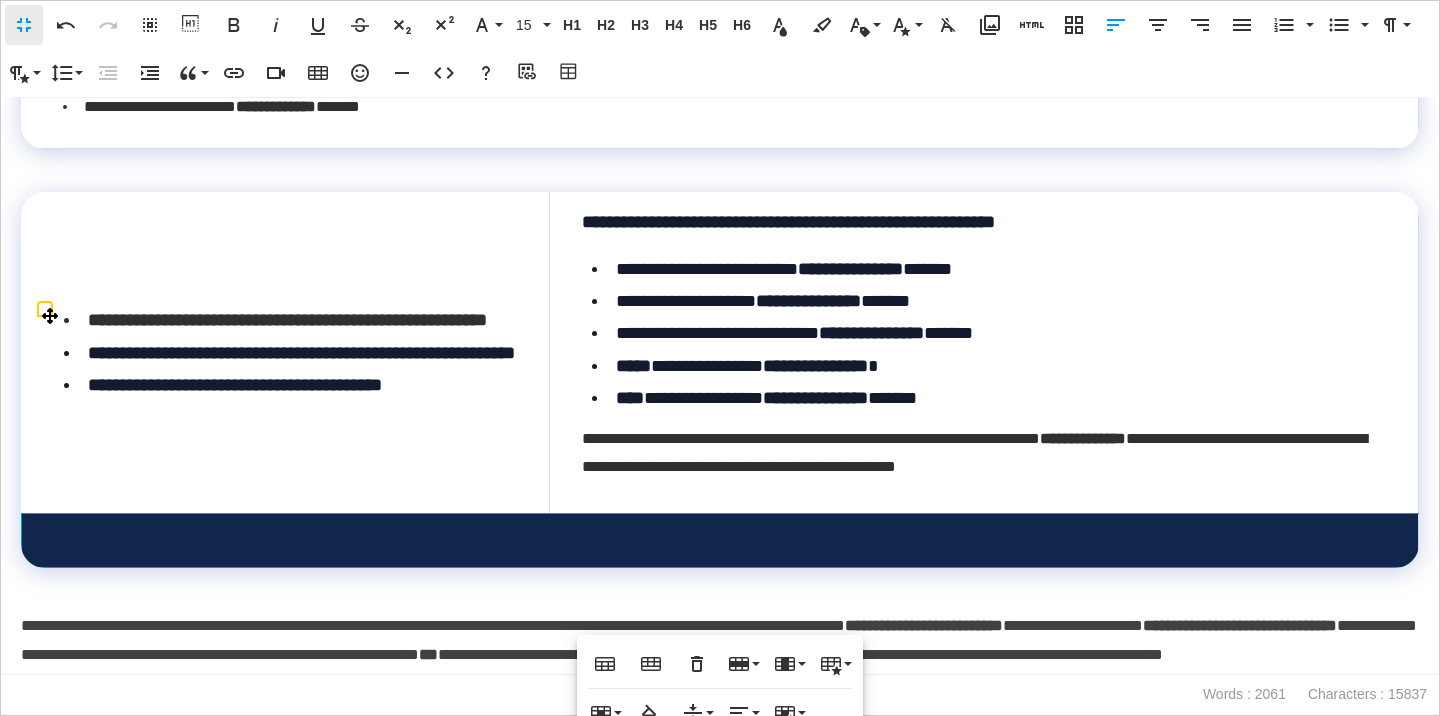 scroll, scrollTop: 3838, scrollLeft: 0, axis: vertical 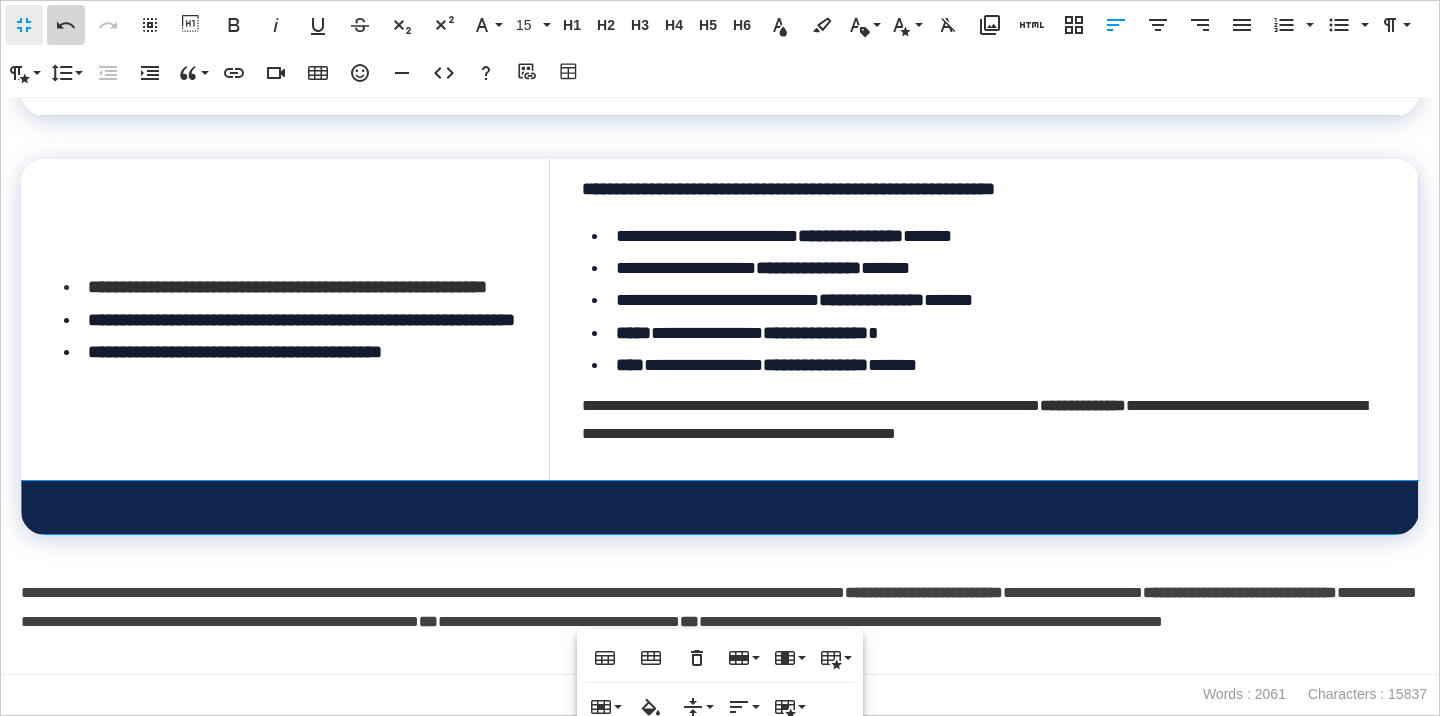 click 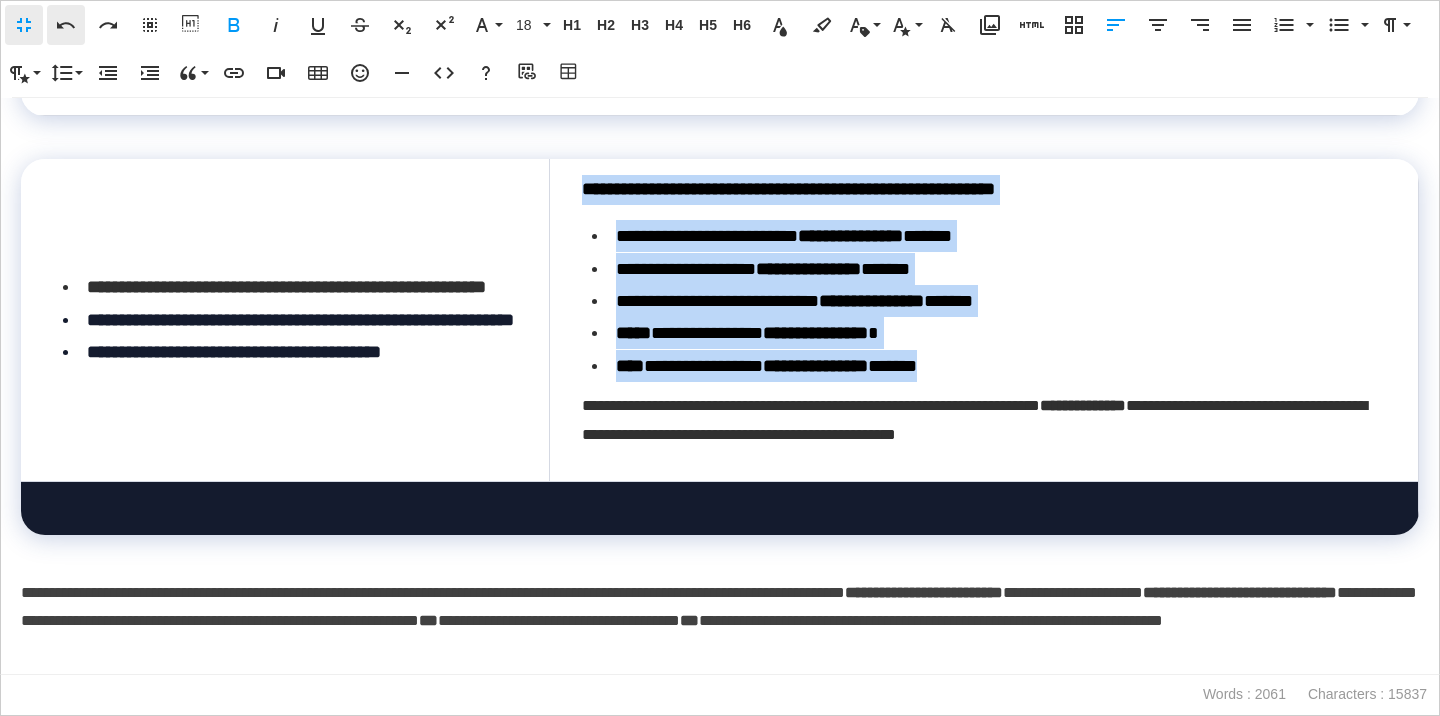 click 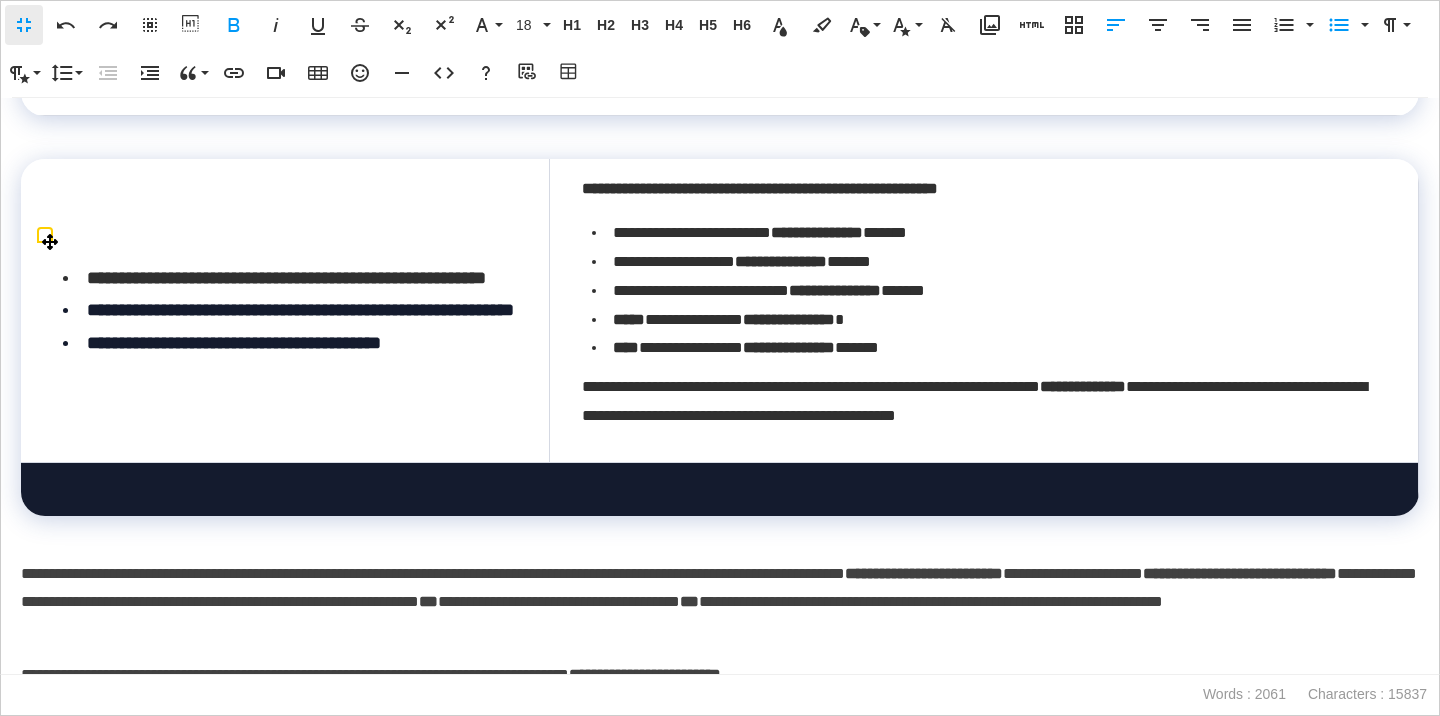 click on "**********" at bounding box center (285, 310) 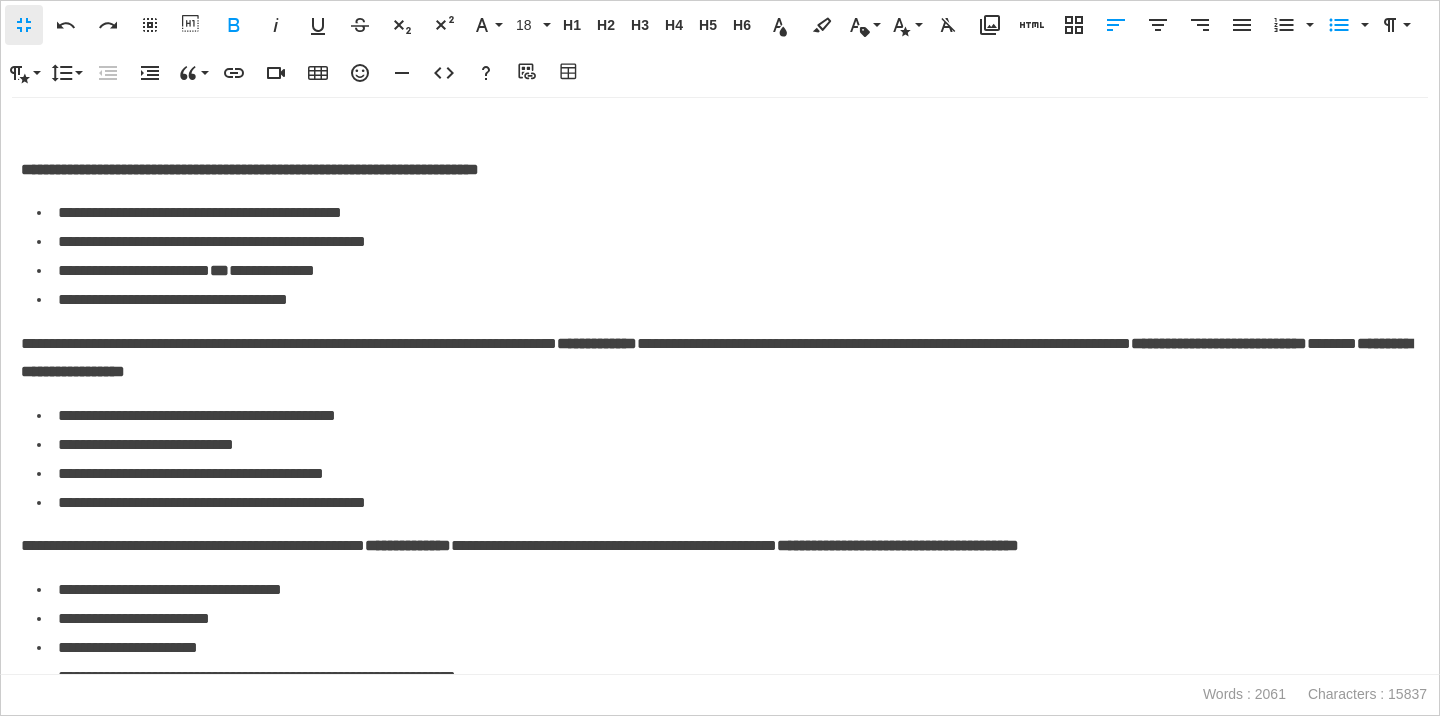scroll, scrollTop: 1929, scrollLeft: 0, axis: vertical 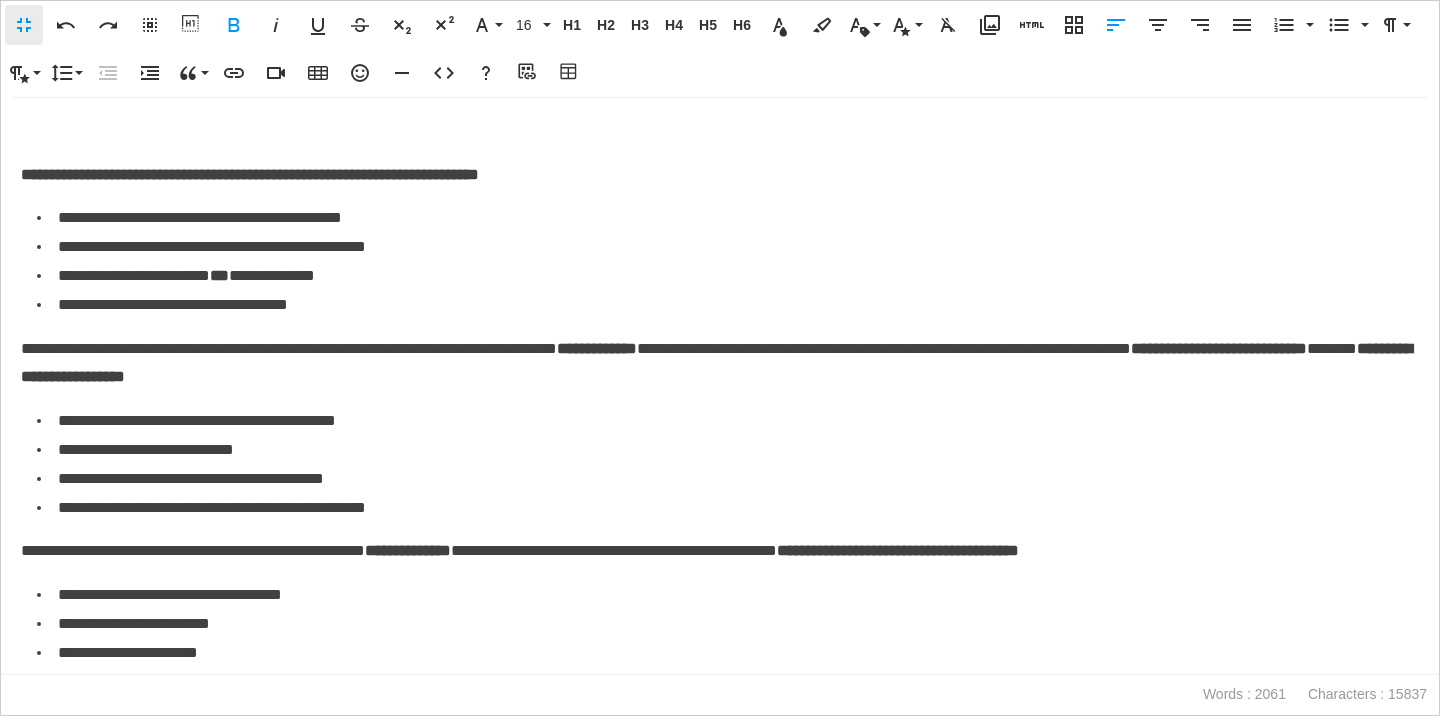 click on "**********" at bounding box center (250, 174) 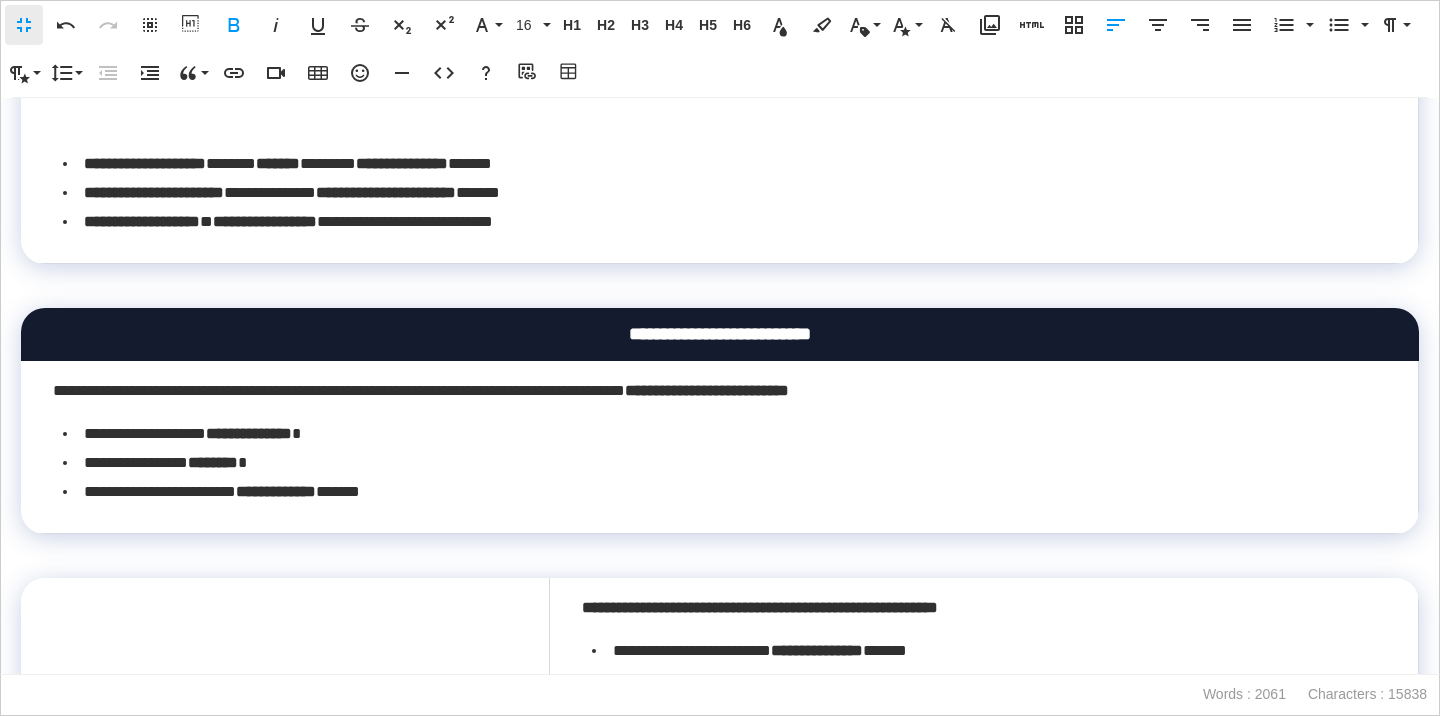 scroll, scrollTop: 3331, scrollLeft: 0, axis: vertical 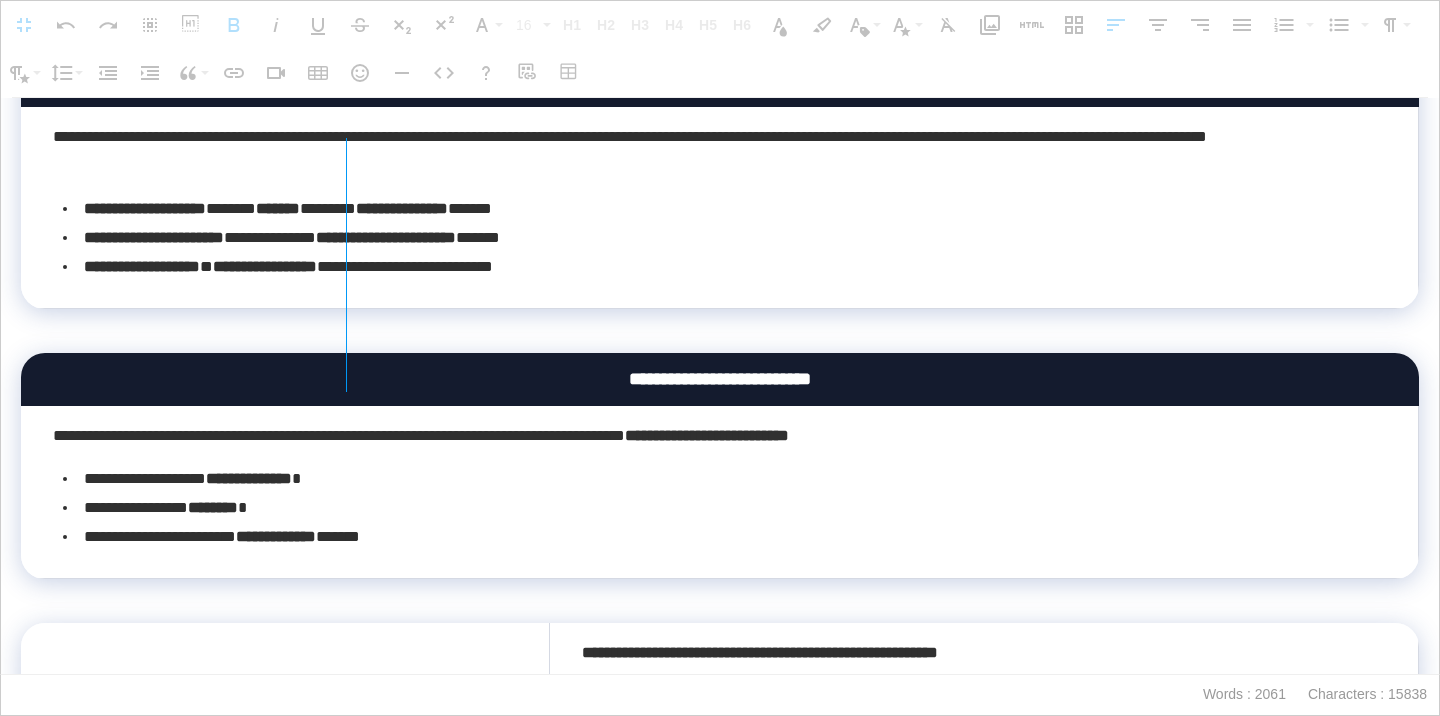 drag, startPoint x: 24, startPoint y: 238, endPoint x: 353, endPoint y: 184, distance: 333.40216 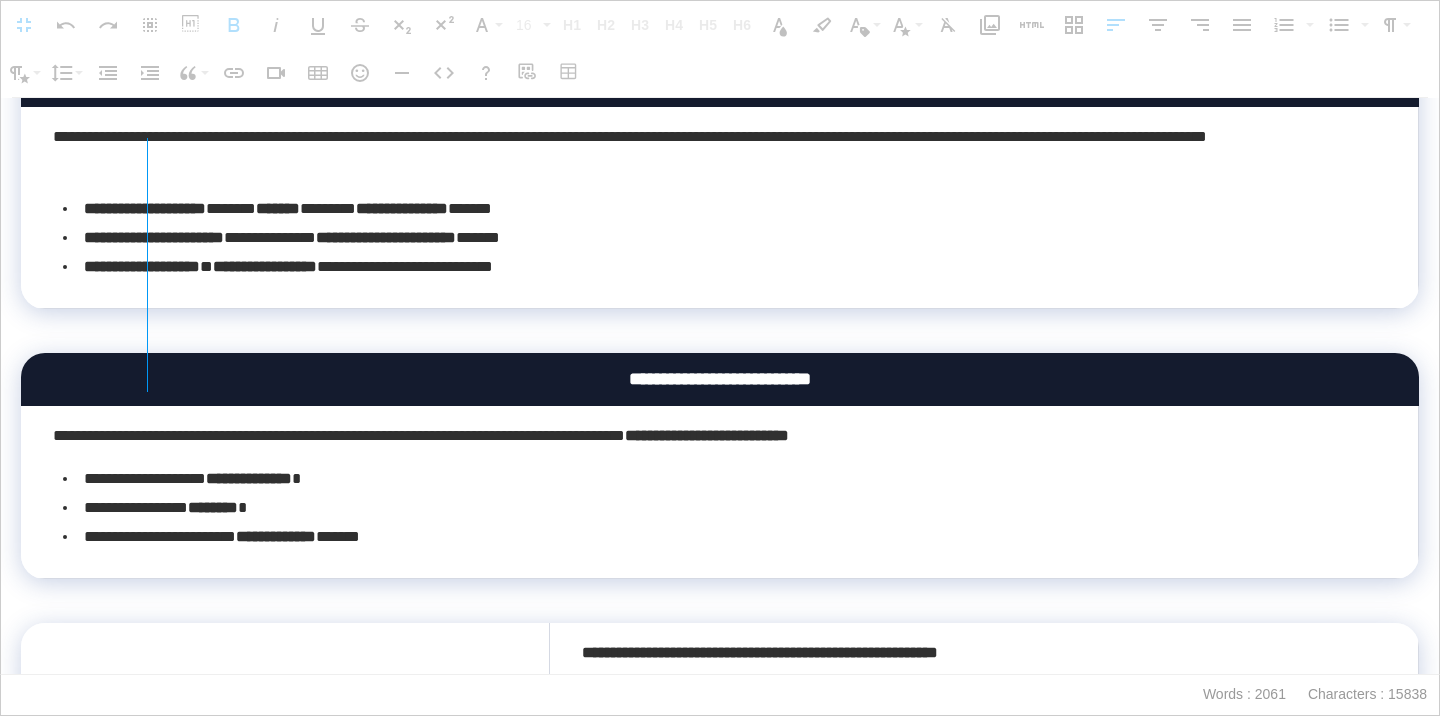 drag, startPoint x: 20, startPoint y: 242, endPoint x: 144, endPoint y: 210, distance: 128.06248 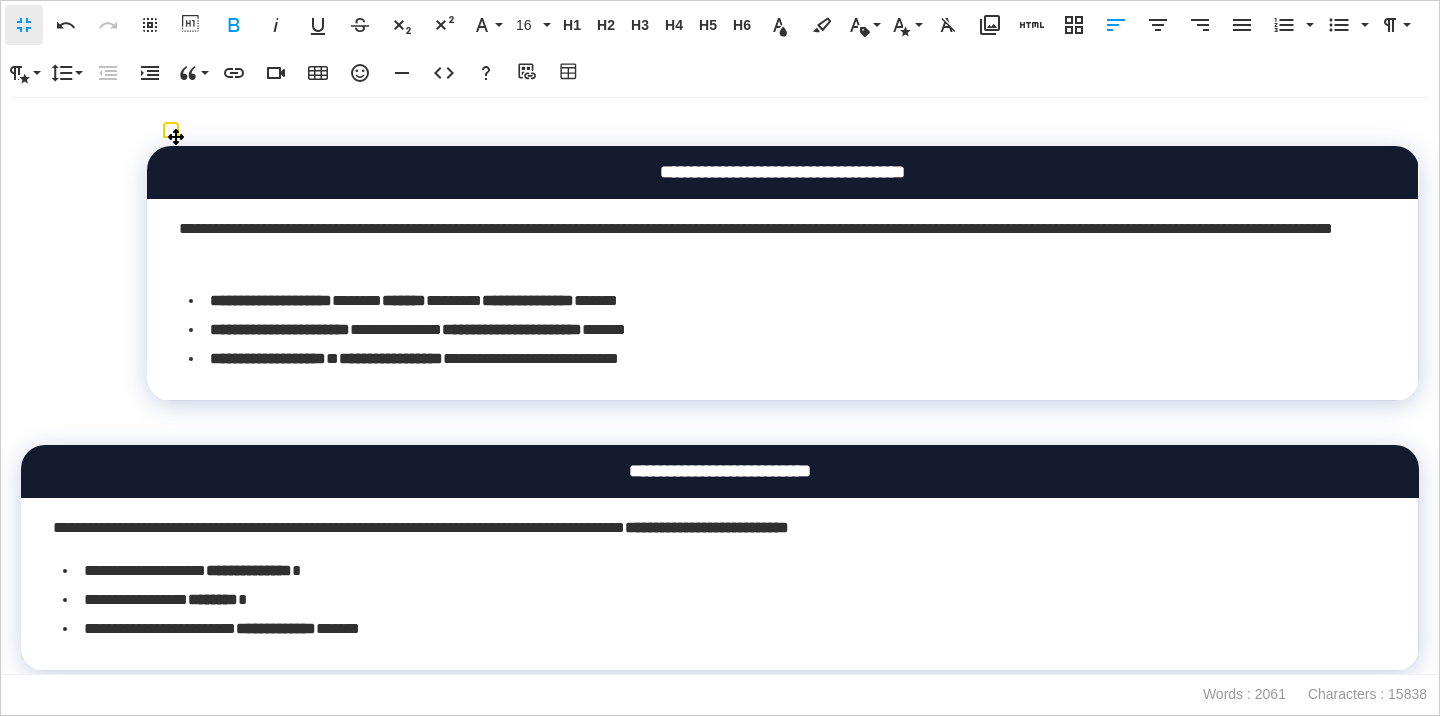 scroll, scrollTop: 3230, scrollLeft: 0, axis: vertical 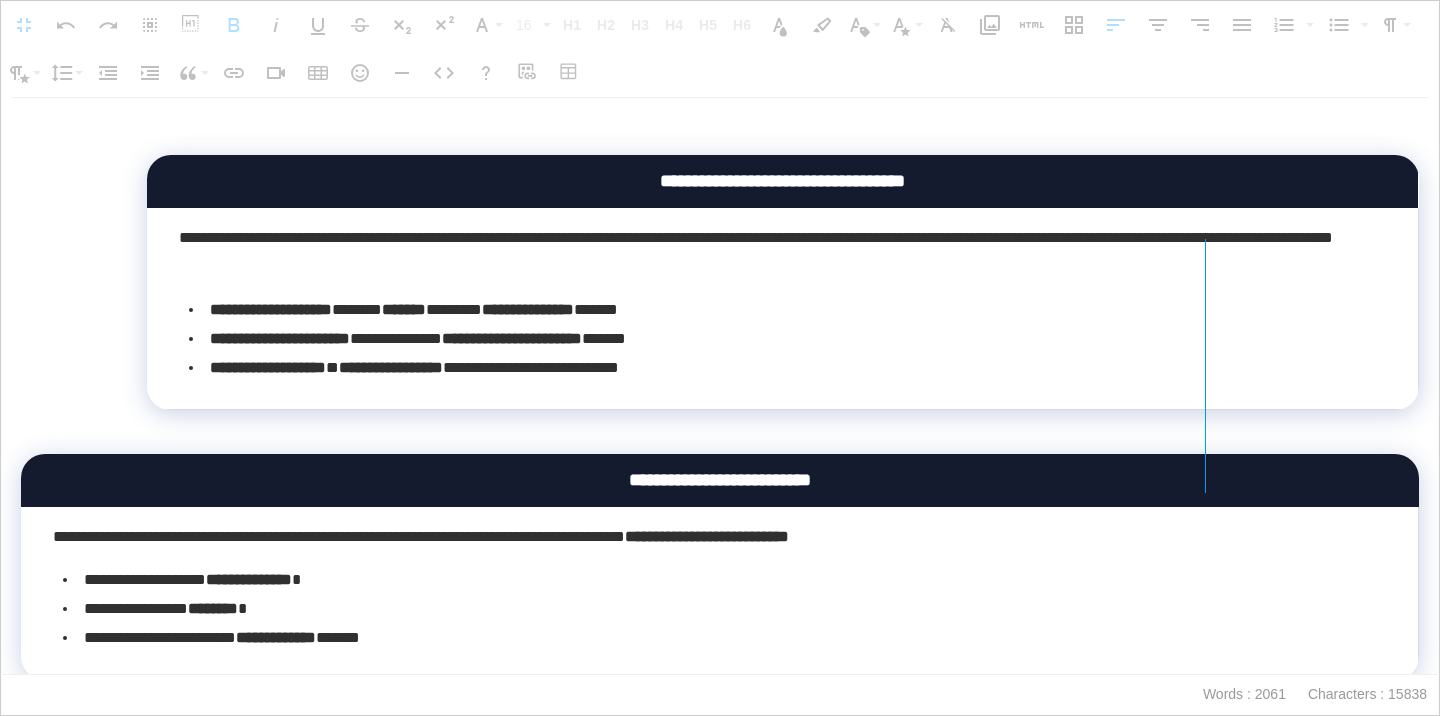 drag, startPoint x: 1416, startPoint y: 346, endPoint x: 1204, endPoint y: 396, distance: 217.81644 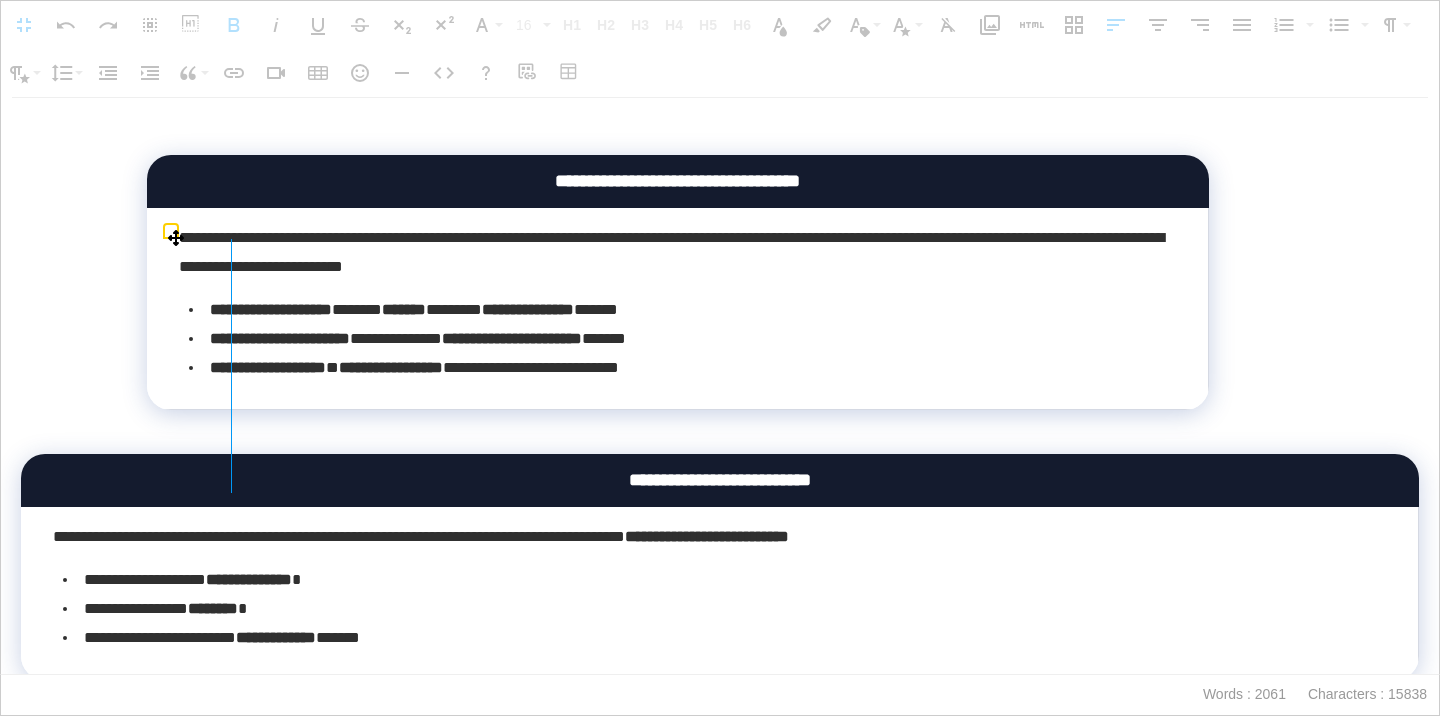 drag, startPoint x: 147, startPoint y: 323, endPoint x: 228, endPoint y: 309, distance: 82.20097 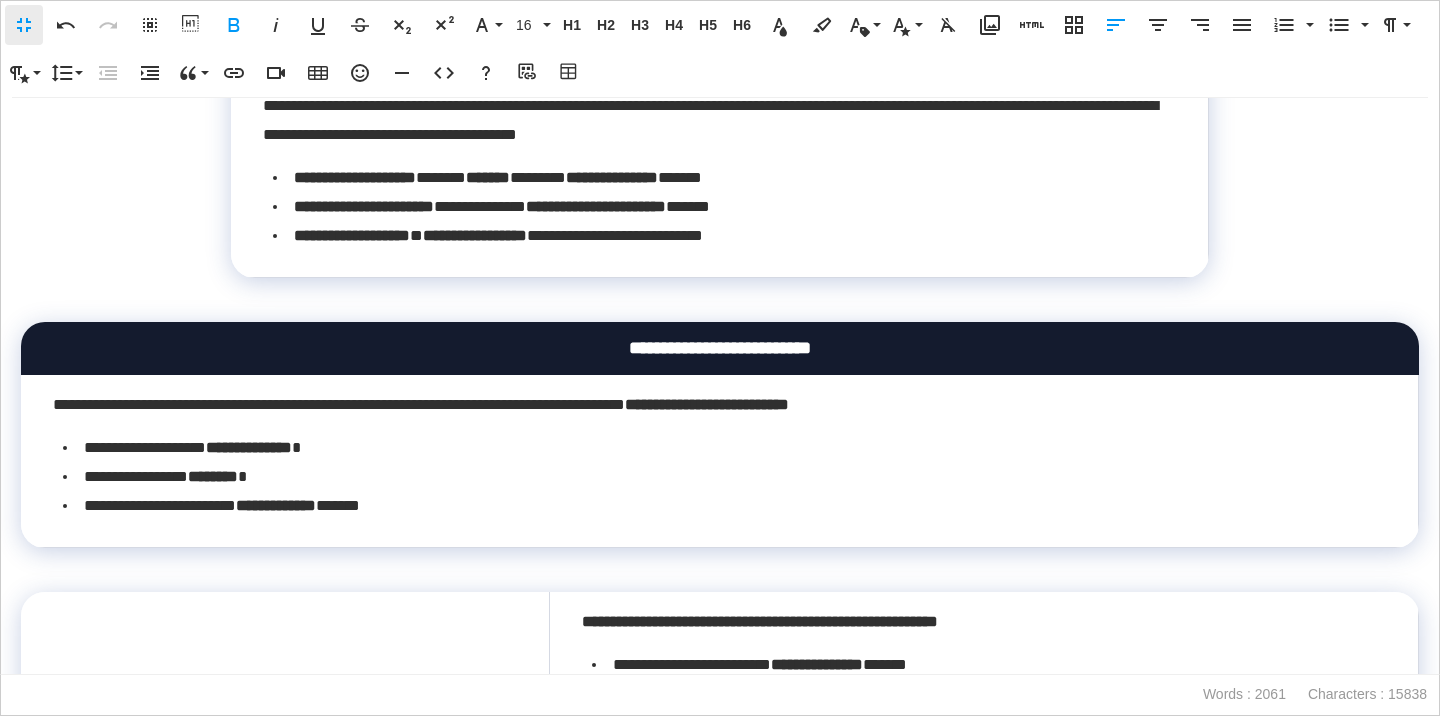scroll, scrollTop: 3616, scrollLeft: 0, axis: vertical 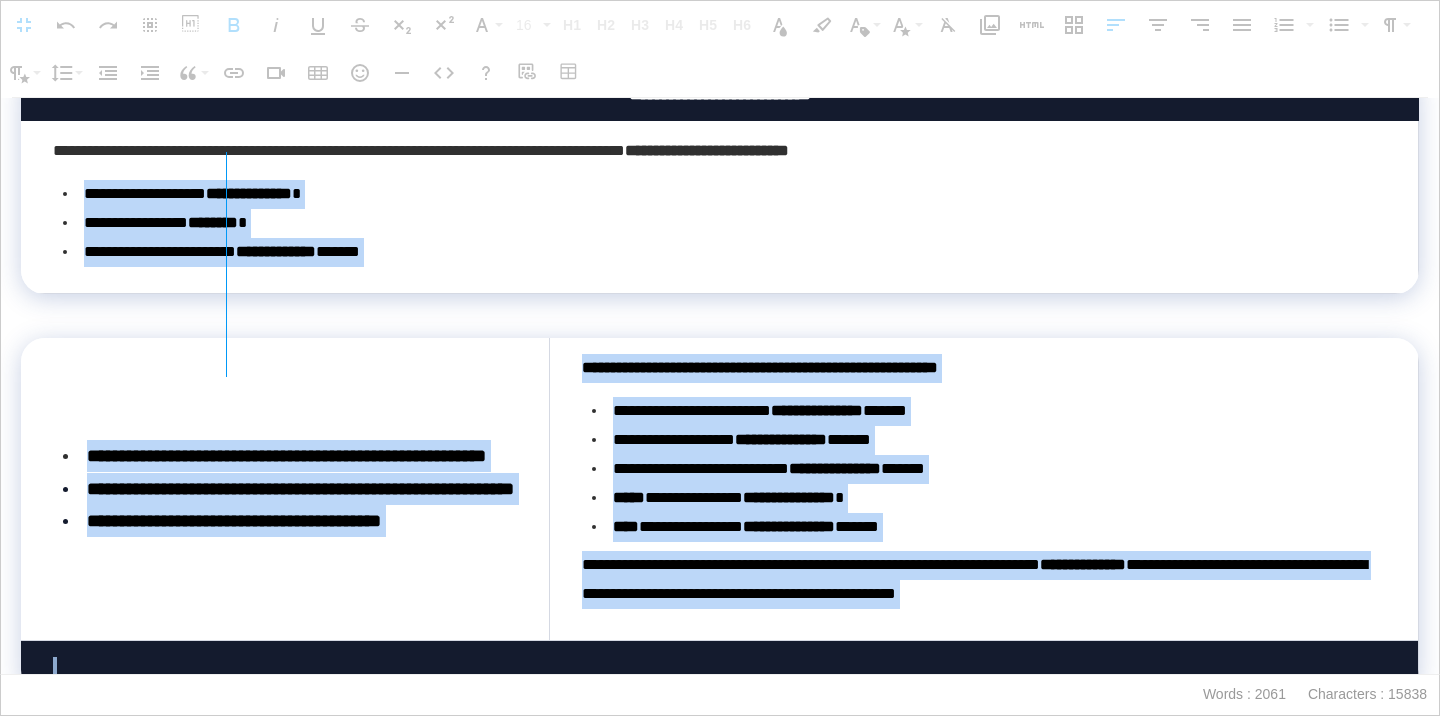 drag, startPoint x: 21, startPoint y: 261, endPoint x: 223, endPoint y: 243, distance: 202.8004 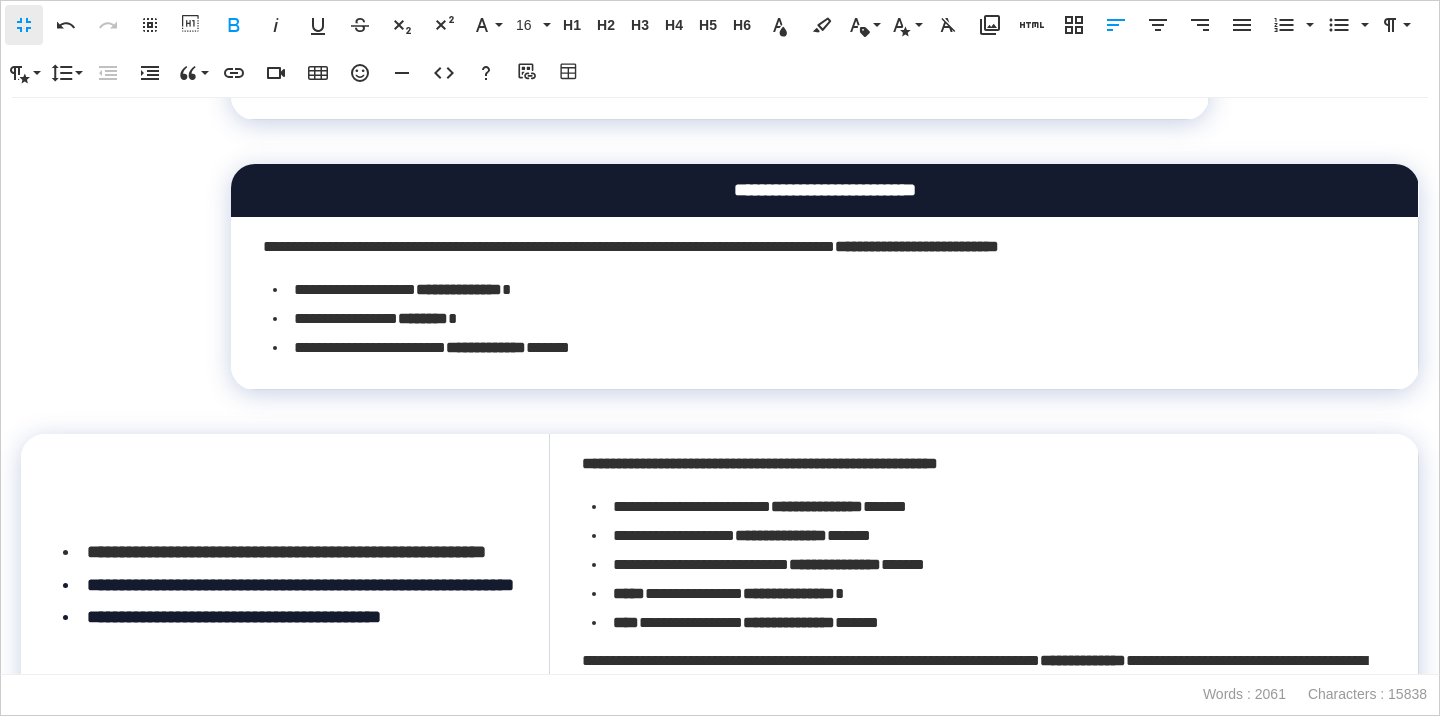 scroll, scrollTop: 3495, scrollLeft: 0, axis: vertical 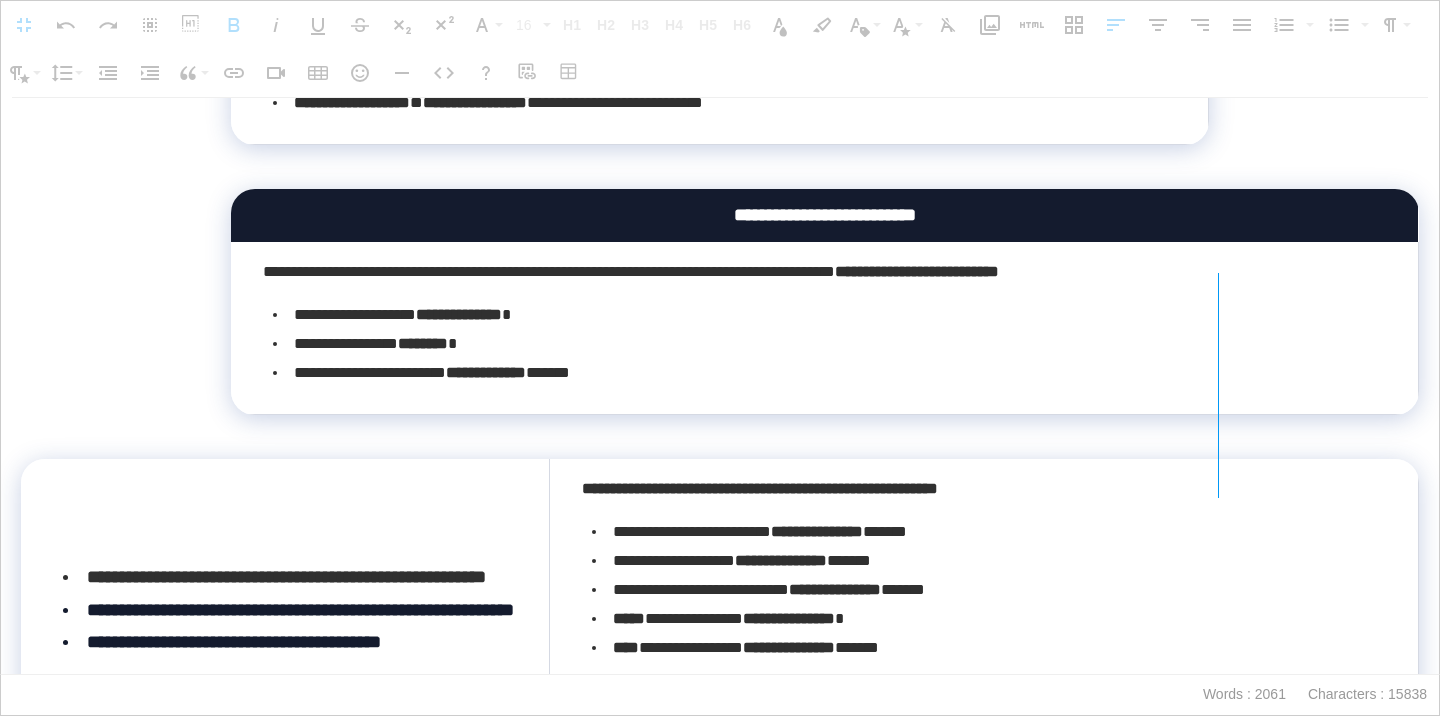 drag, startPoint x: 1418, startPoint y: 313, endPoint x: 1217, endPoint y: 312, distance: 201.00249 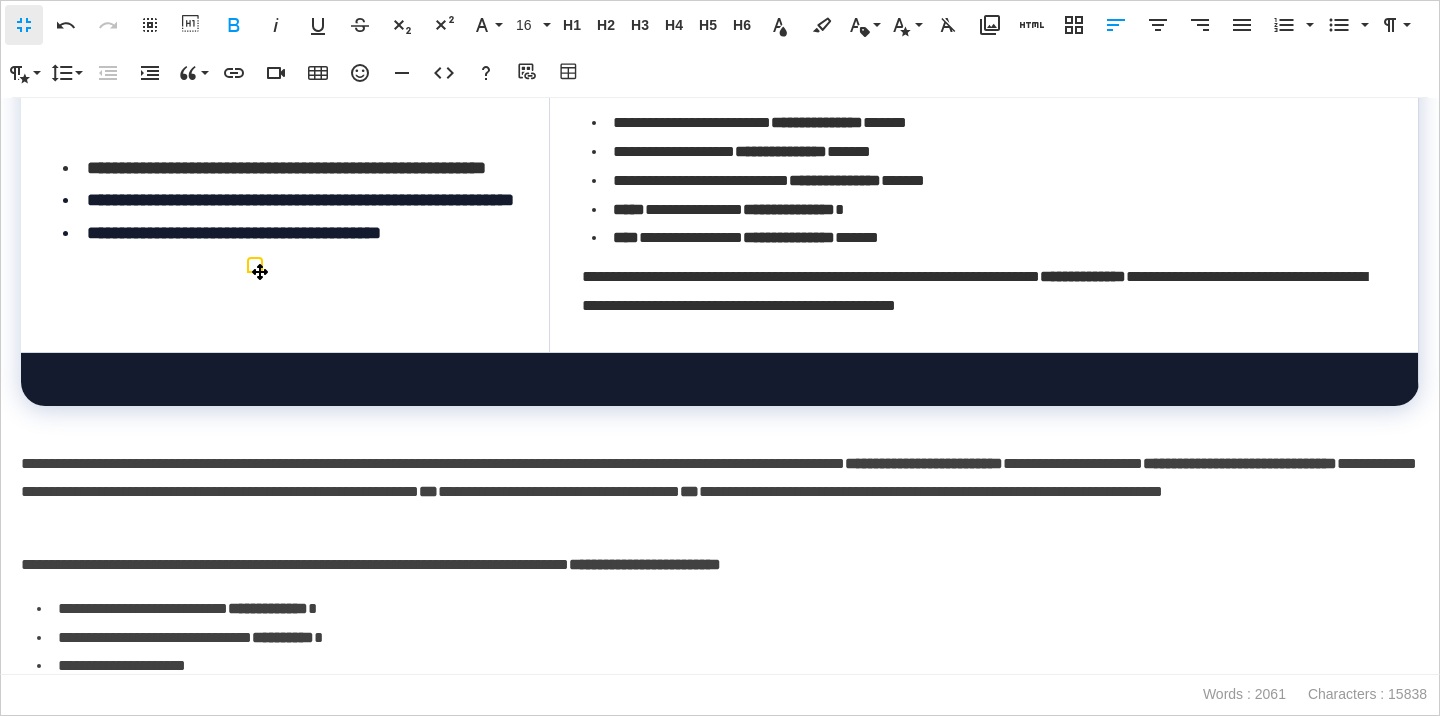 scroll, scrollTop: 3931, scrollLeft: 0, axis: vertical 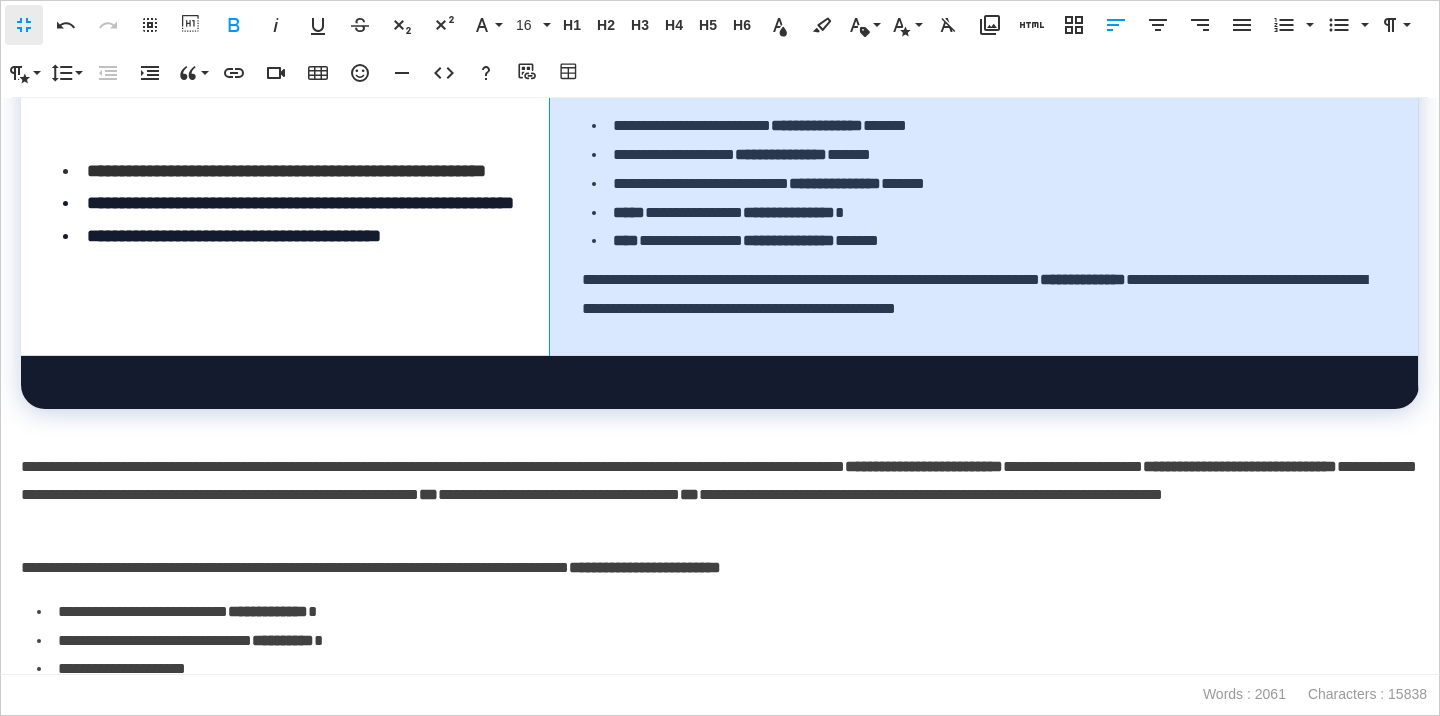 click on "**********" at bounding box center (983, 203) 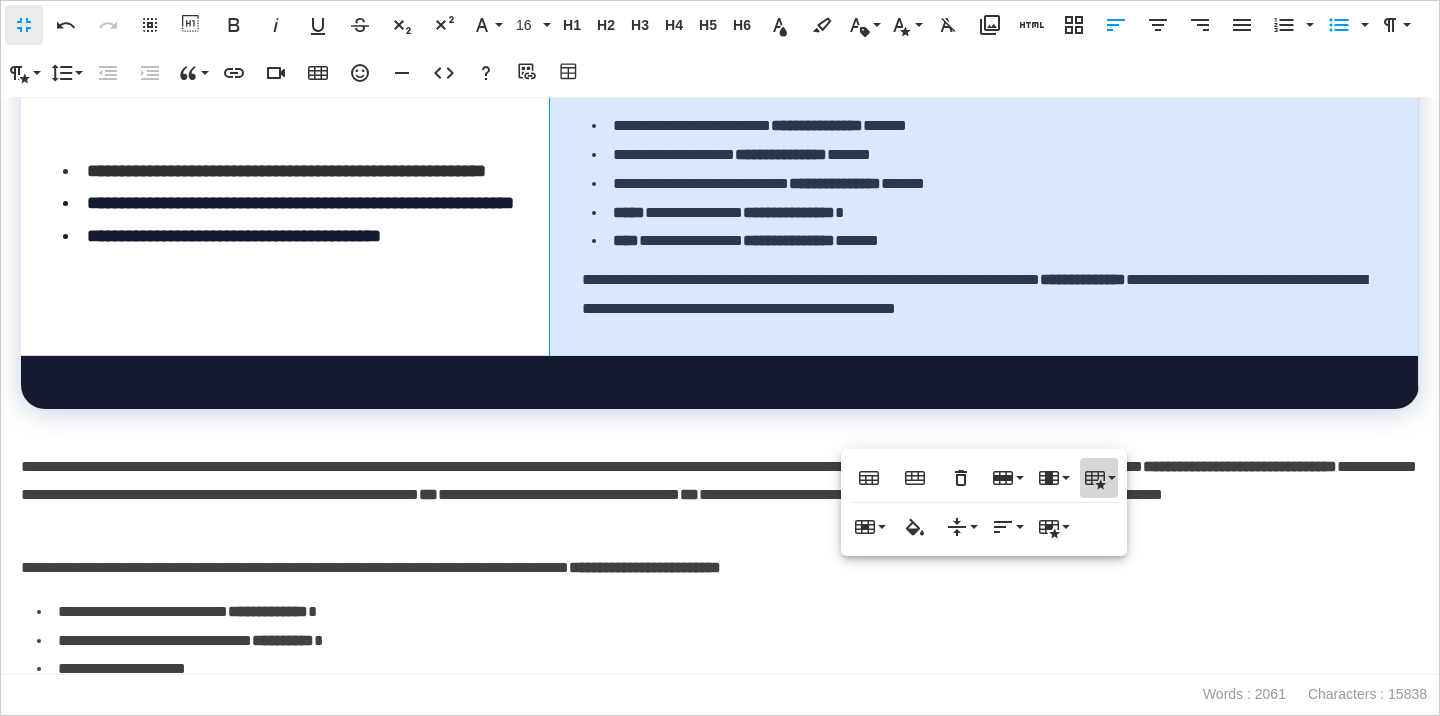 click 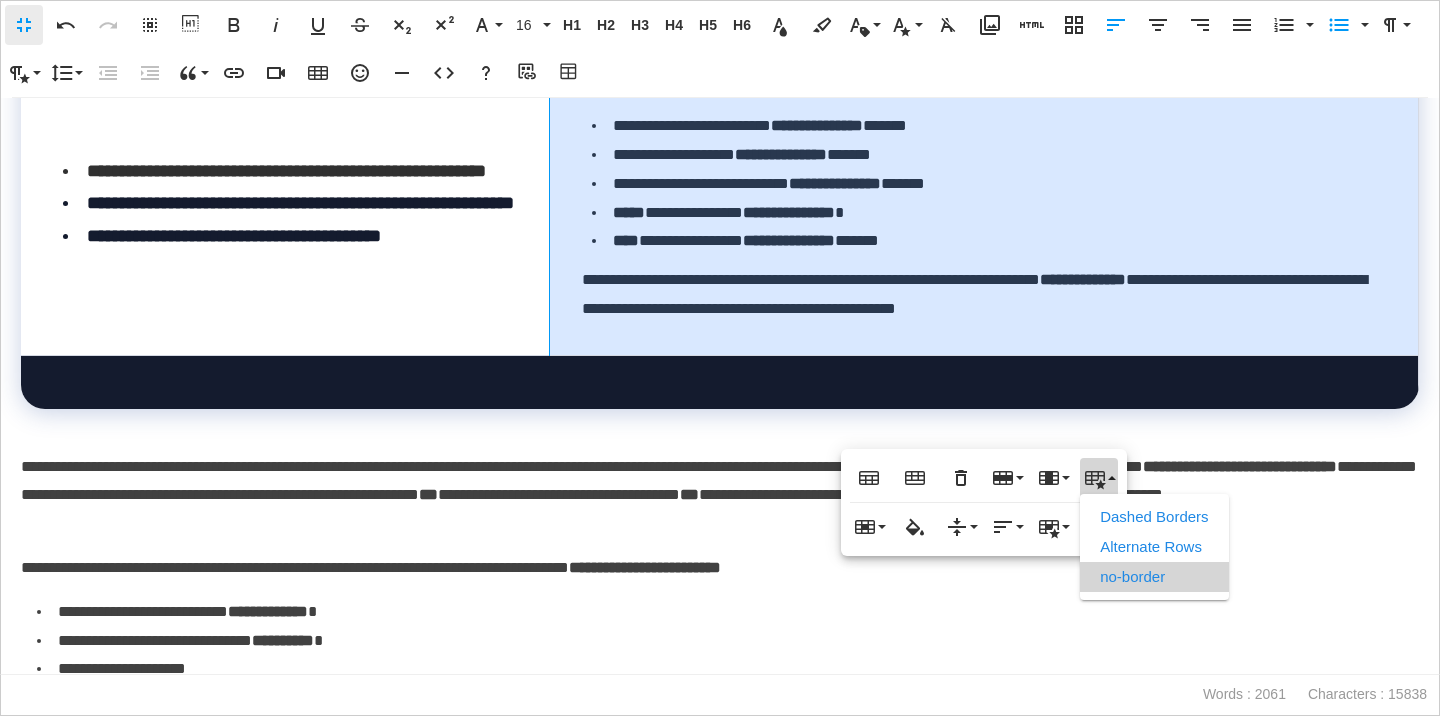 click on "no-border" at bounding box center (1154, 577) 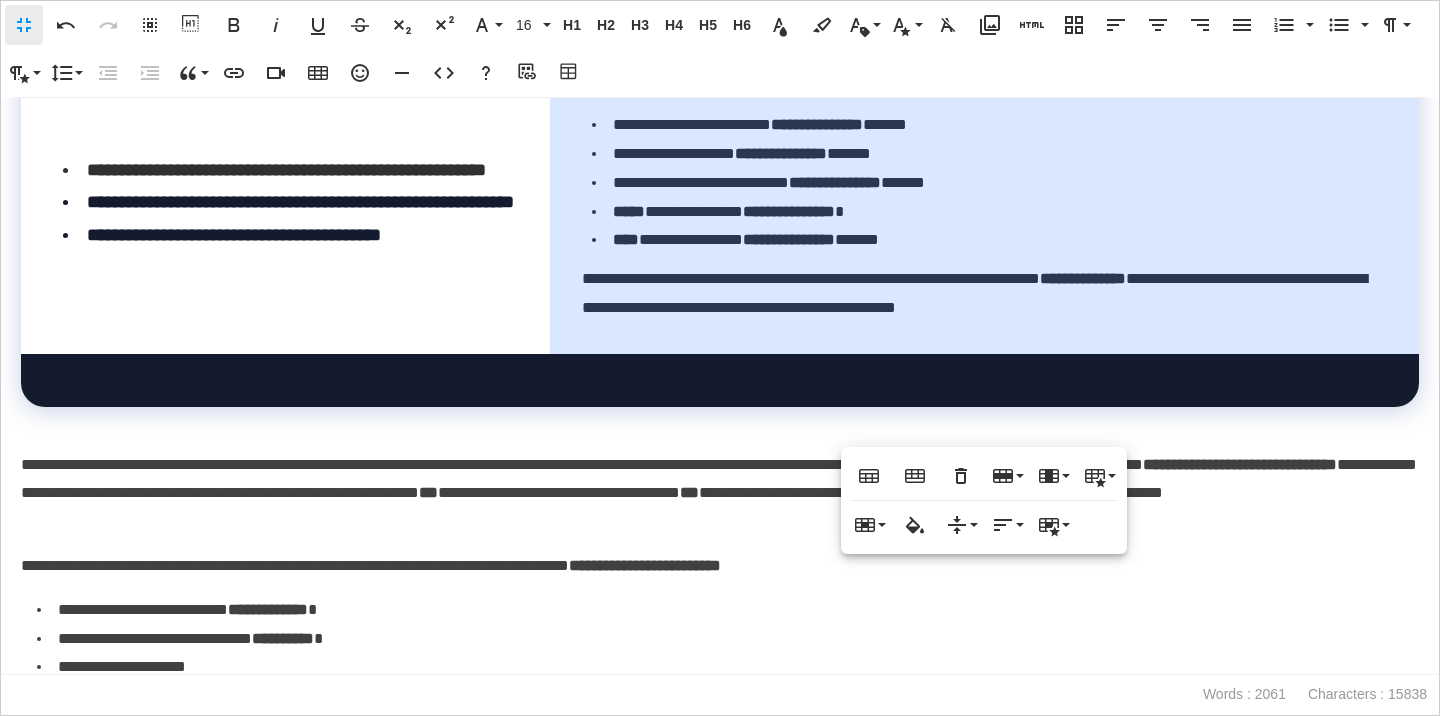 click at bounding box center (720, 421) 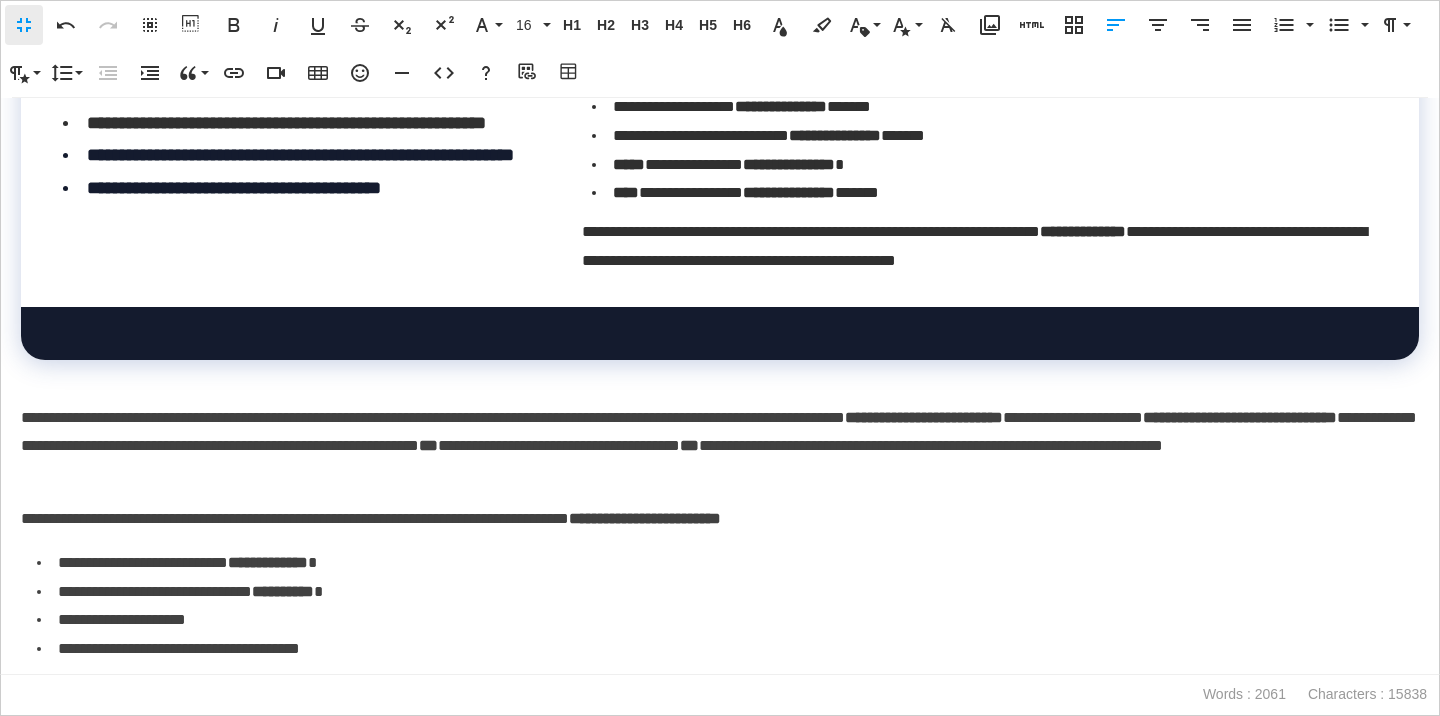 scroll, scrollTop: 3870, scrollLeft: 0, axis: vertical 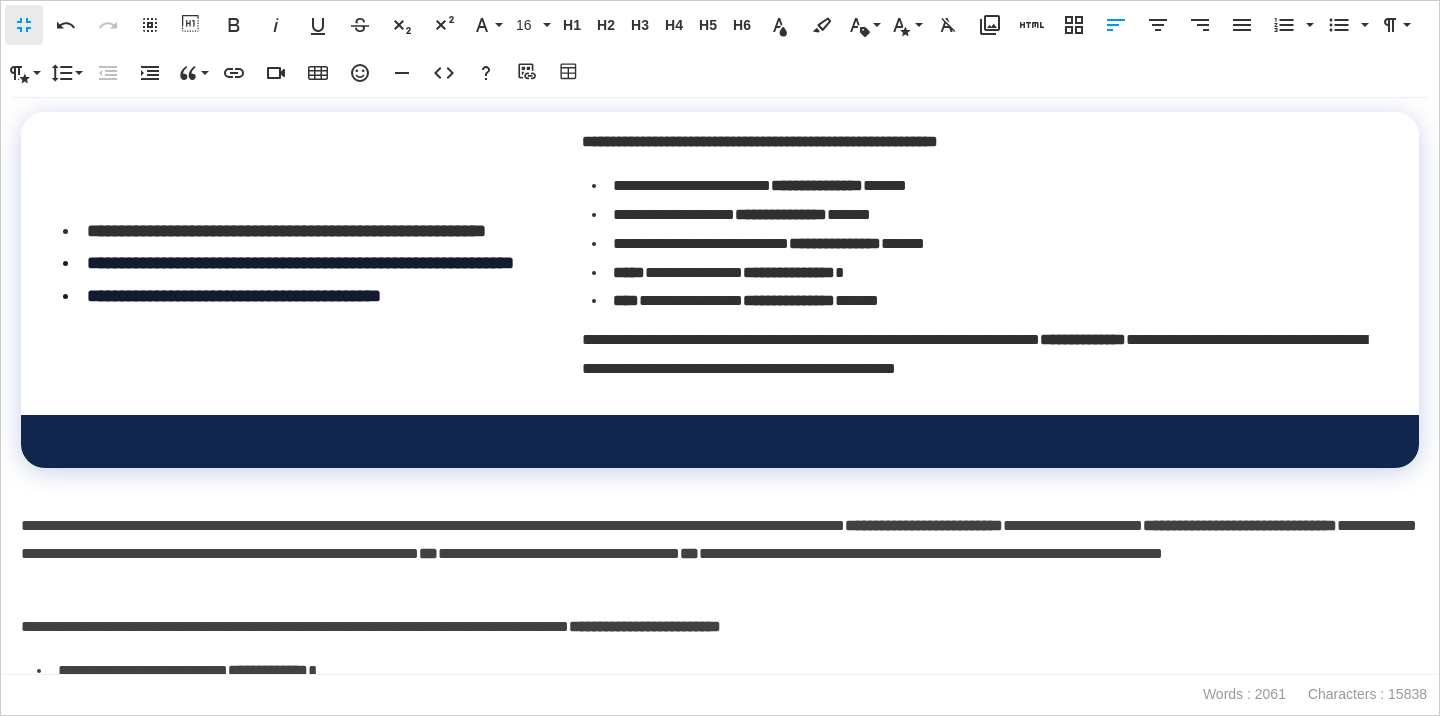 click at bounding box center (720, 441) 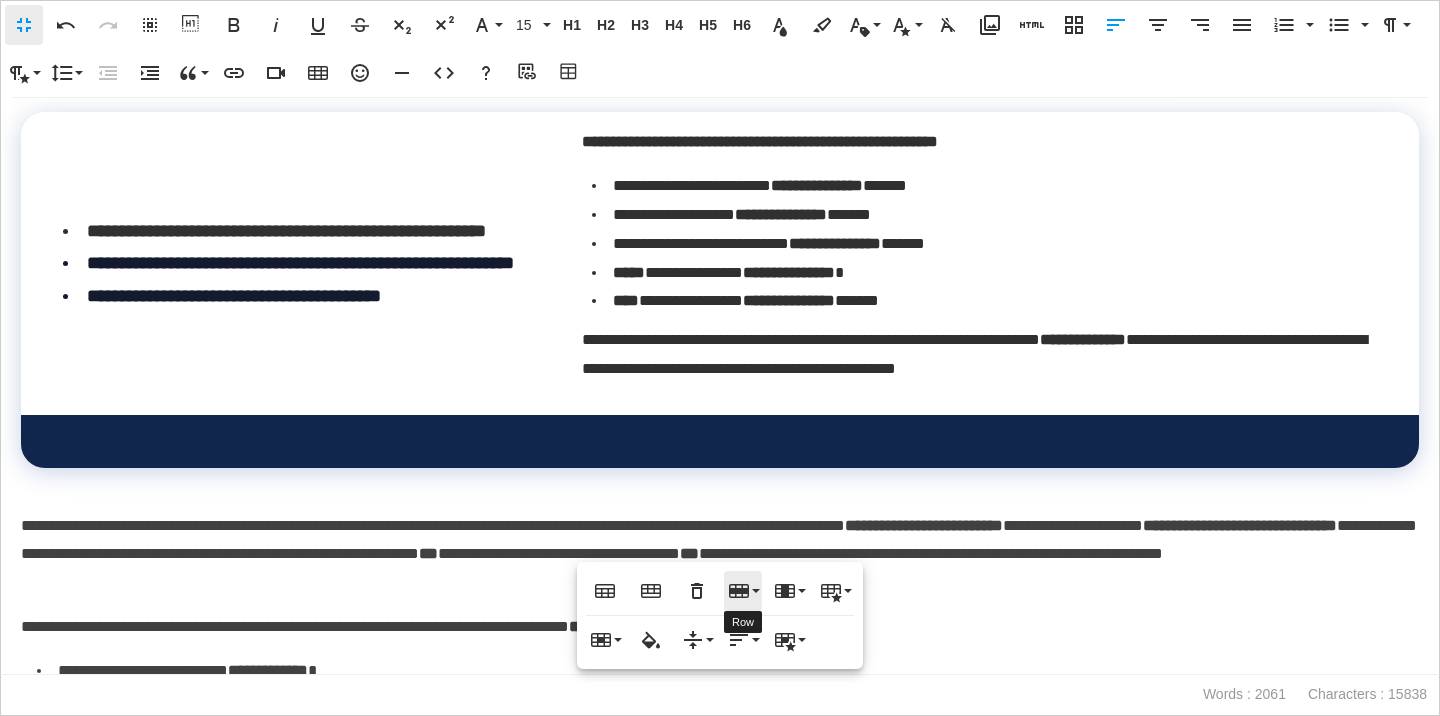 click 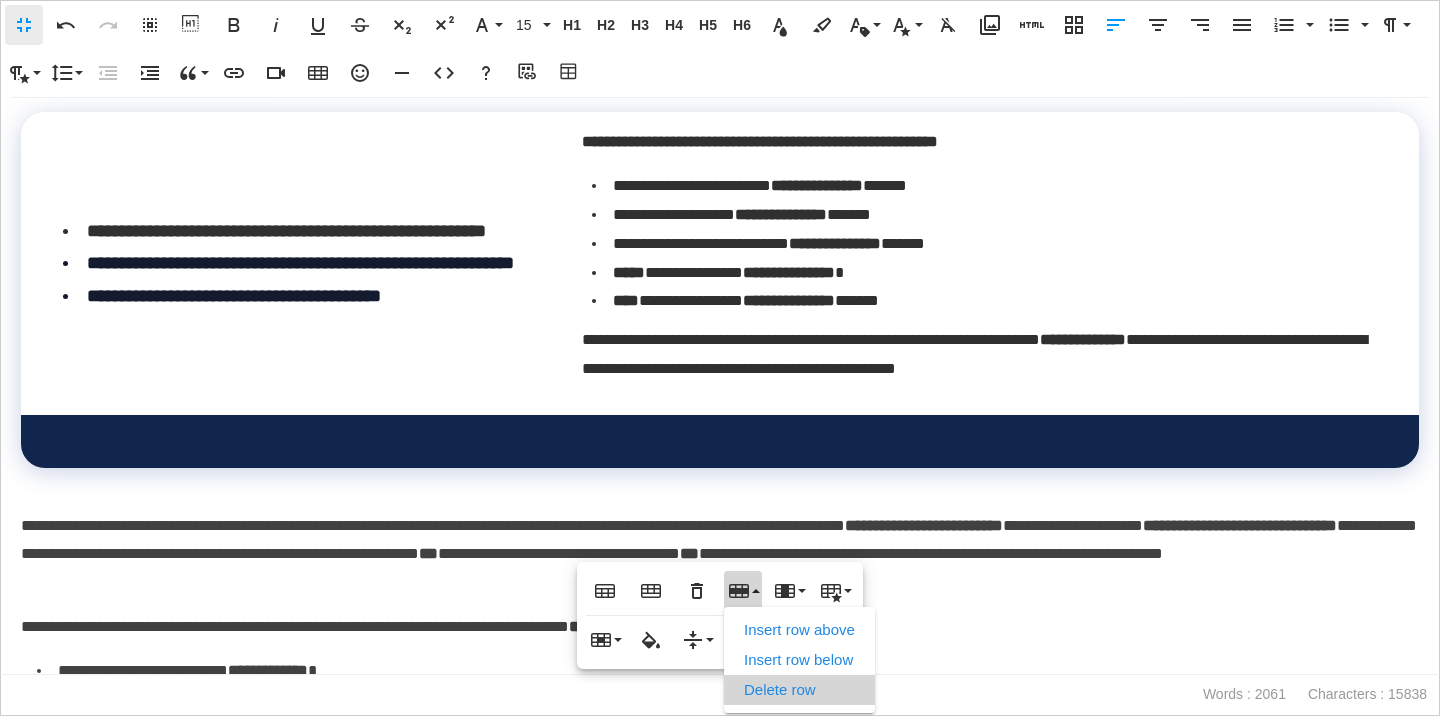 click on "Delete row" at bounding box center (799, 690) 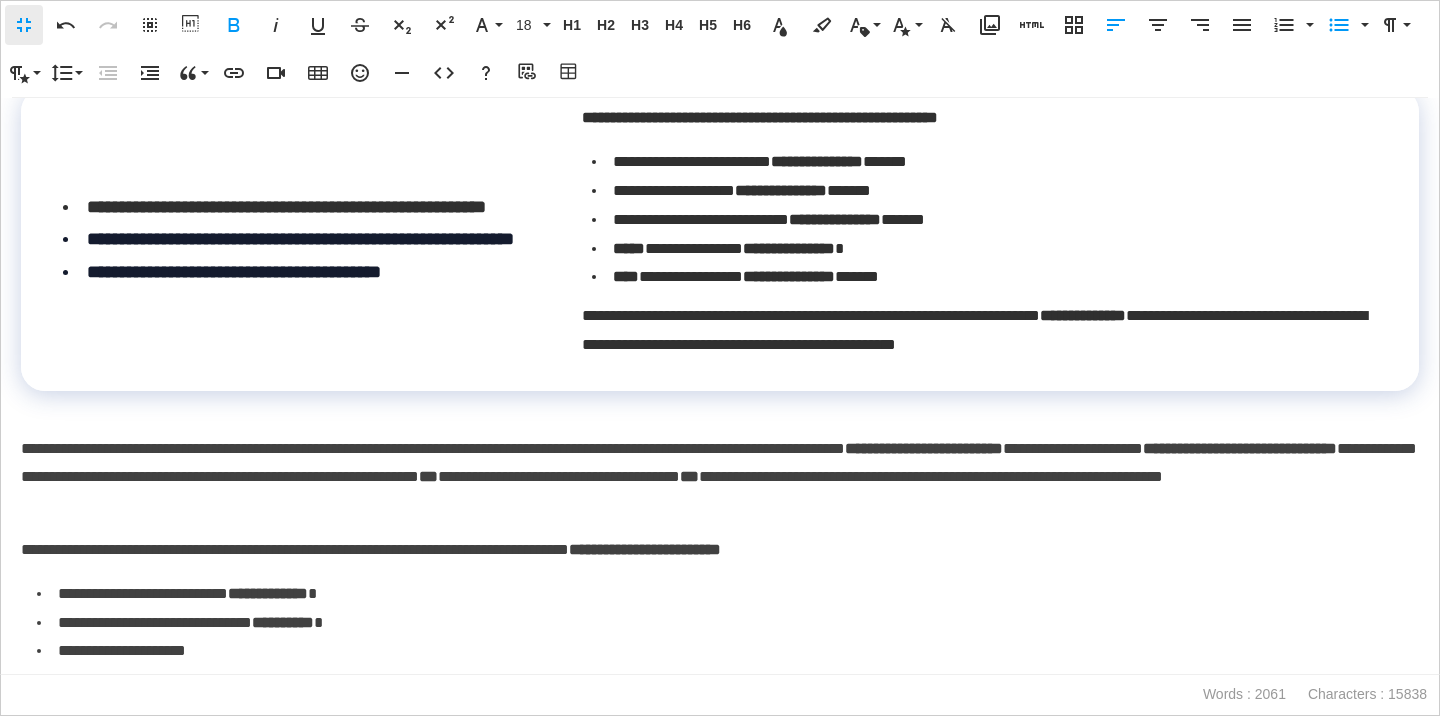 scroll, scrollTop: 3893, scrollLeft: 0, axis: vertical 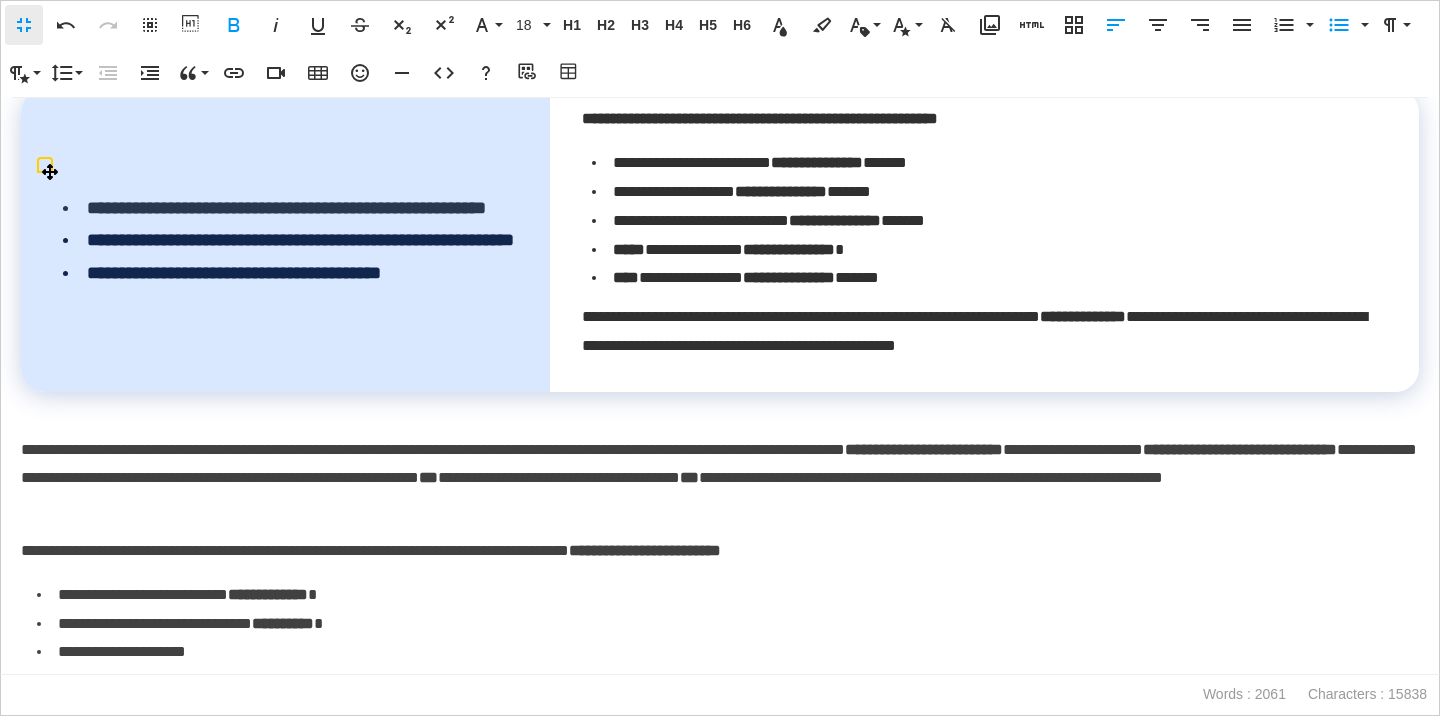 click on "**********" at bounding box center [285, 240] 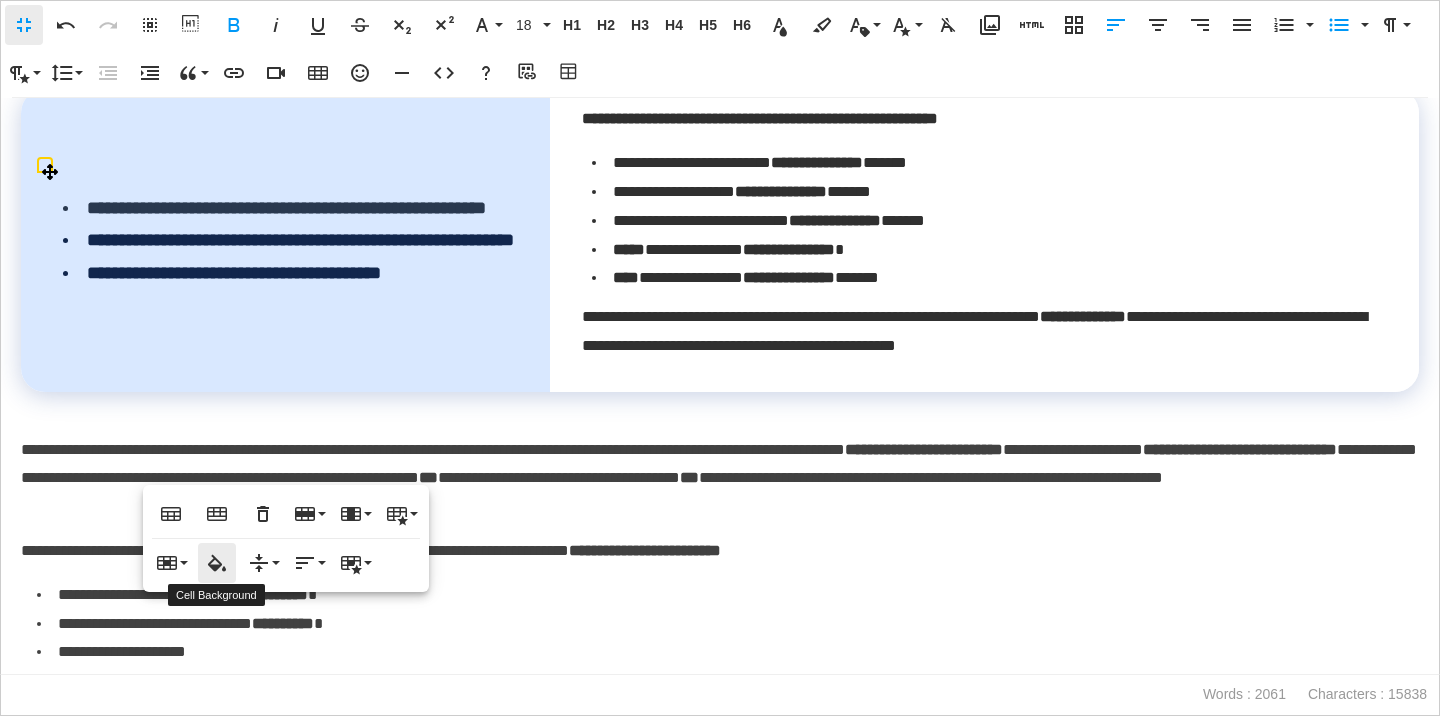 click on "Cell Background" at bounding box center (217, 563) 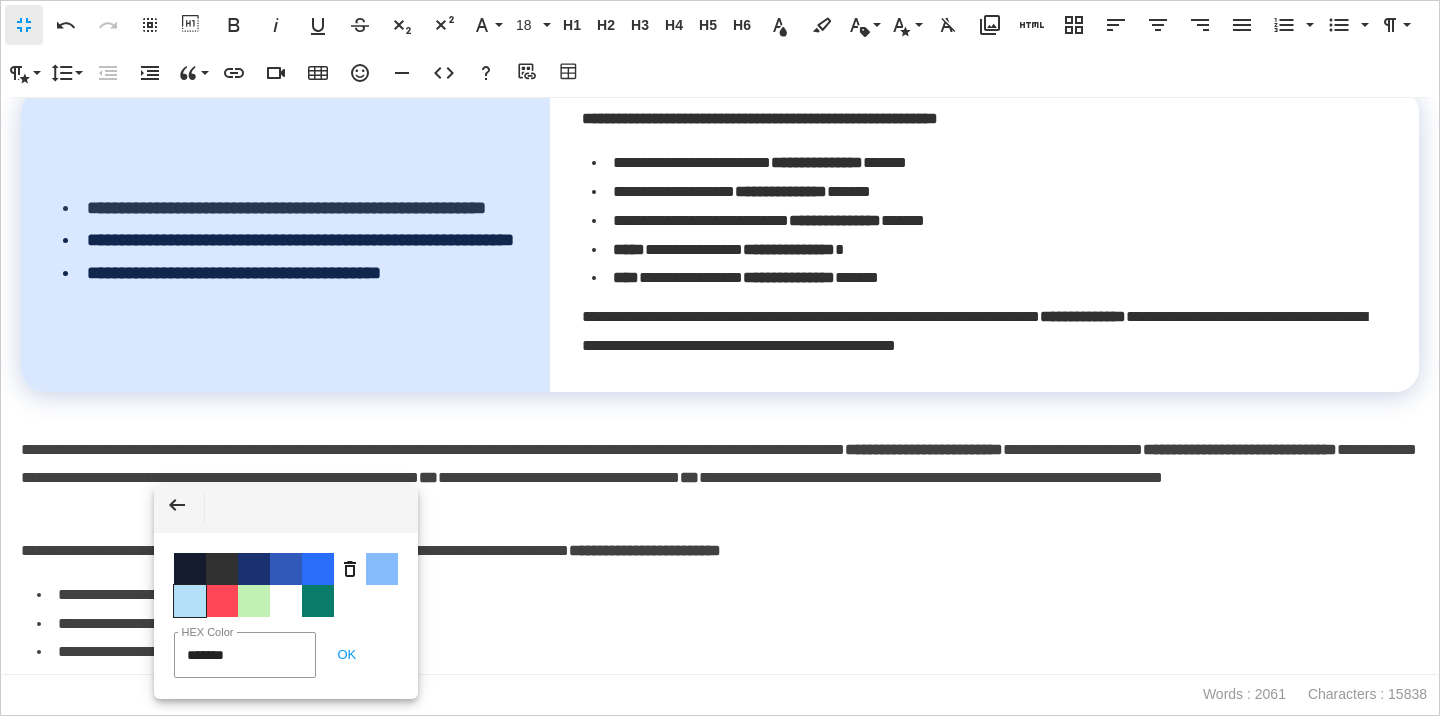 click on "Color #B1E0F8" at bounding box center (190, 601) 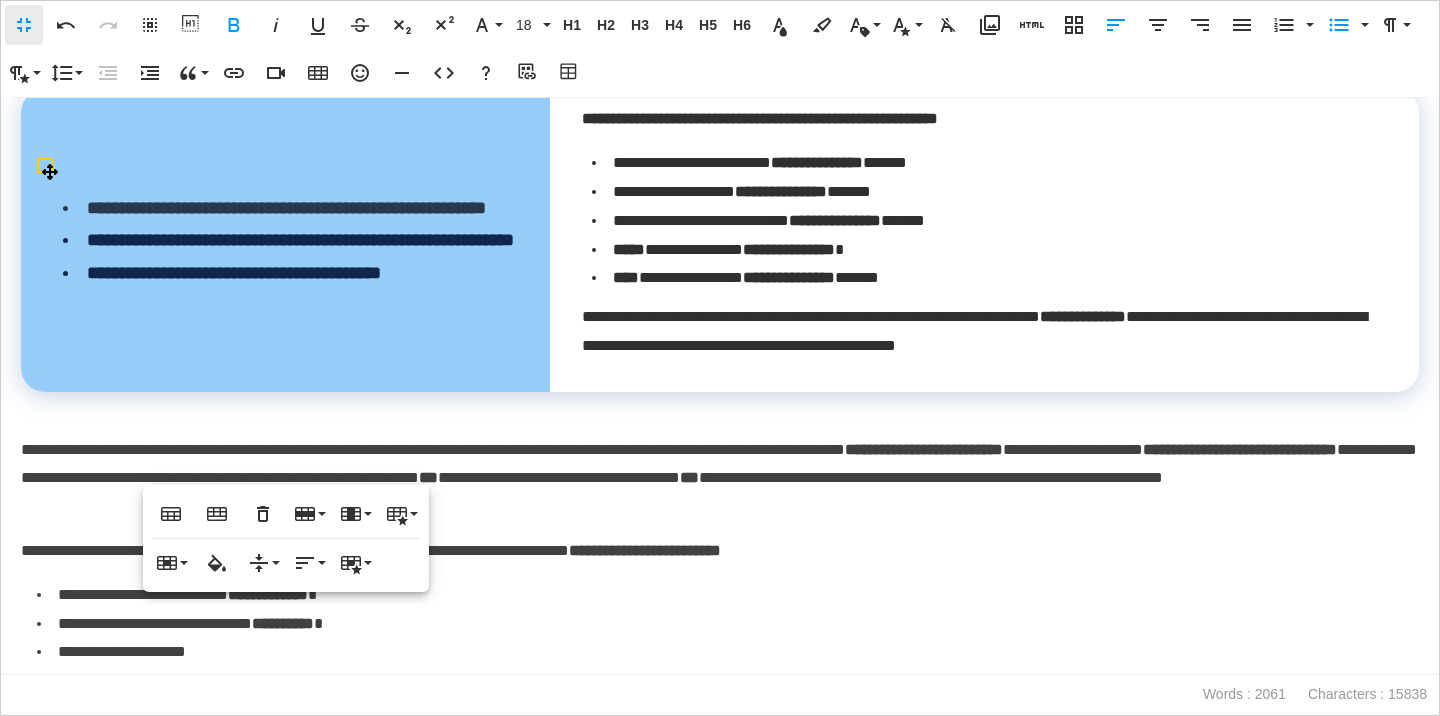 click at bounding box center (720, 406) 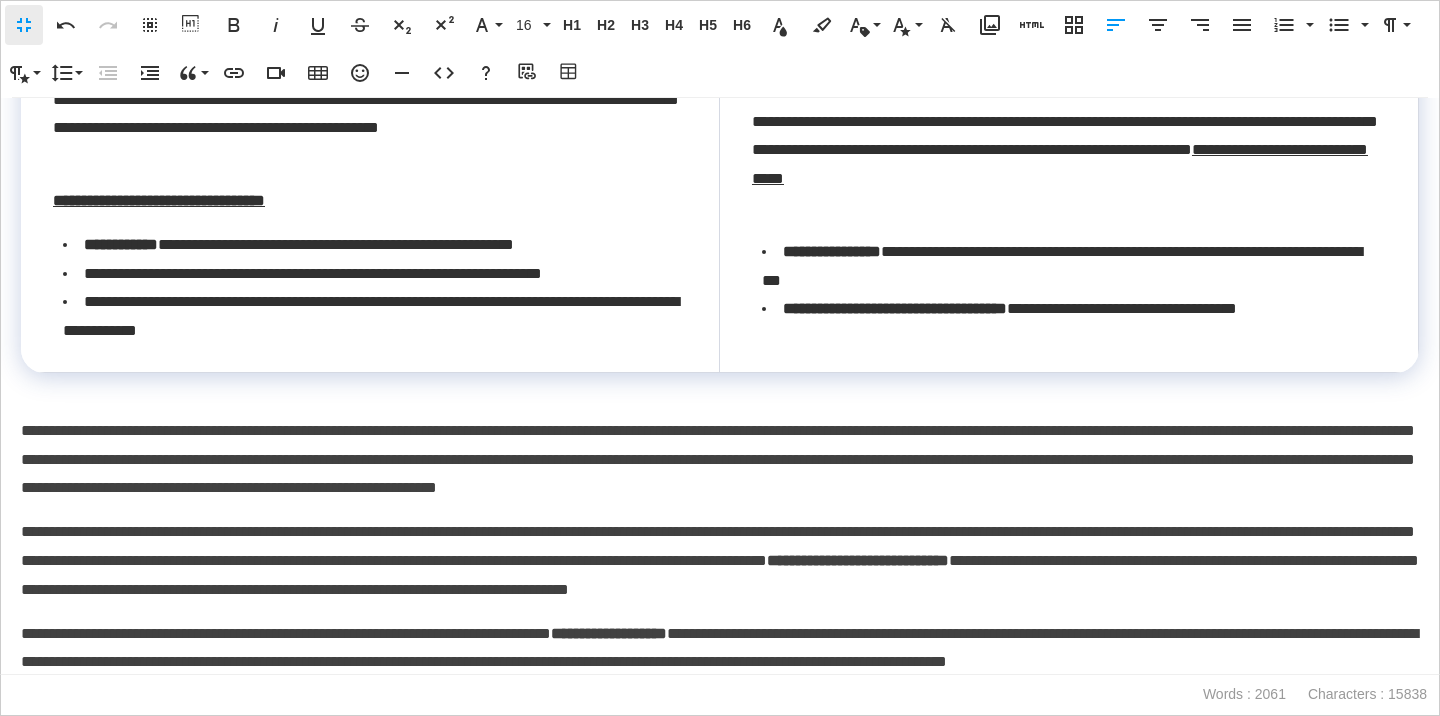 scroll, scrollTop: 5114, scrollLeft: 0, axis: vertical 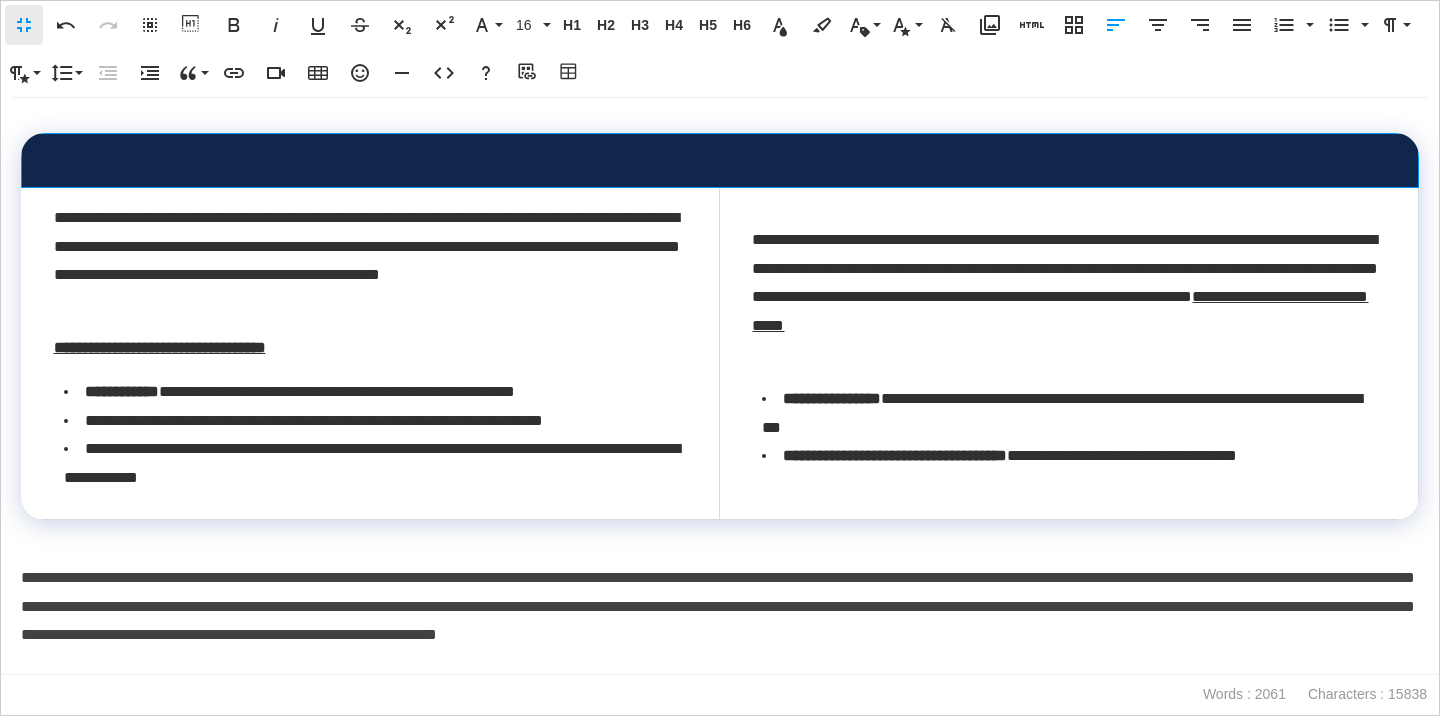 click at bounding box center (720, 160) 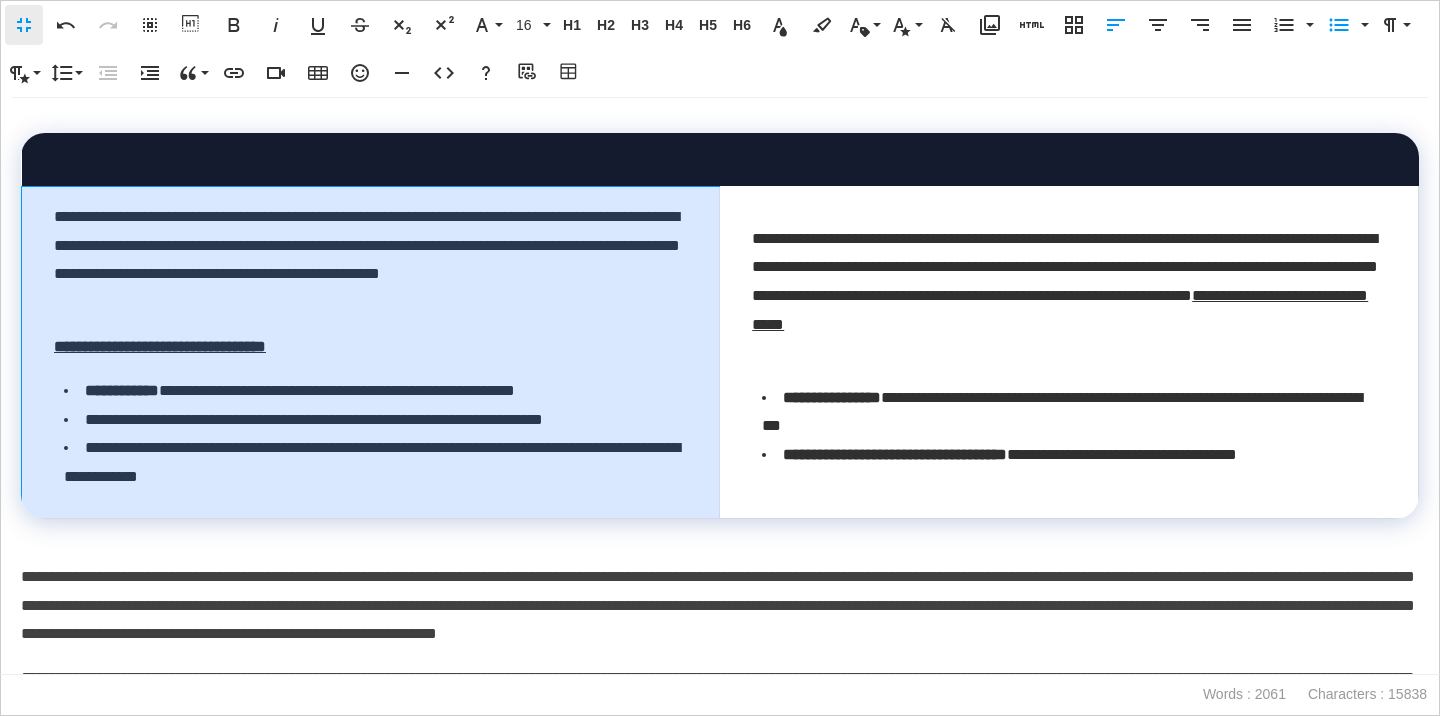 click on "**********" at bounding box center [371, 352] 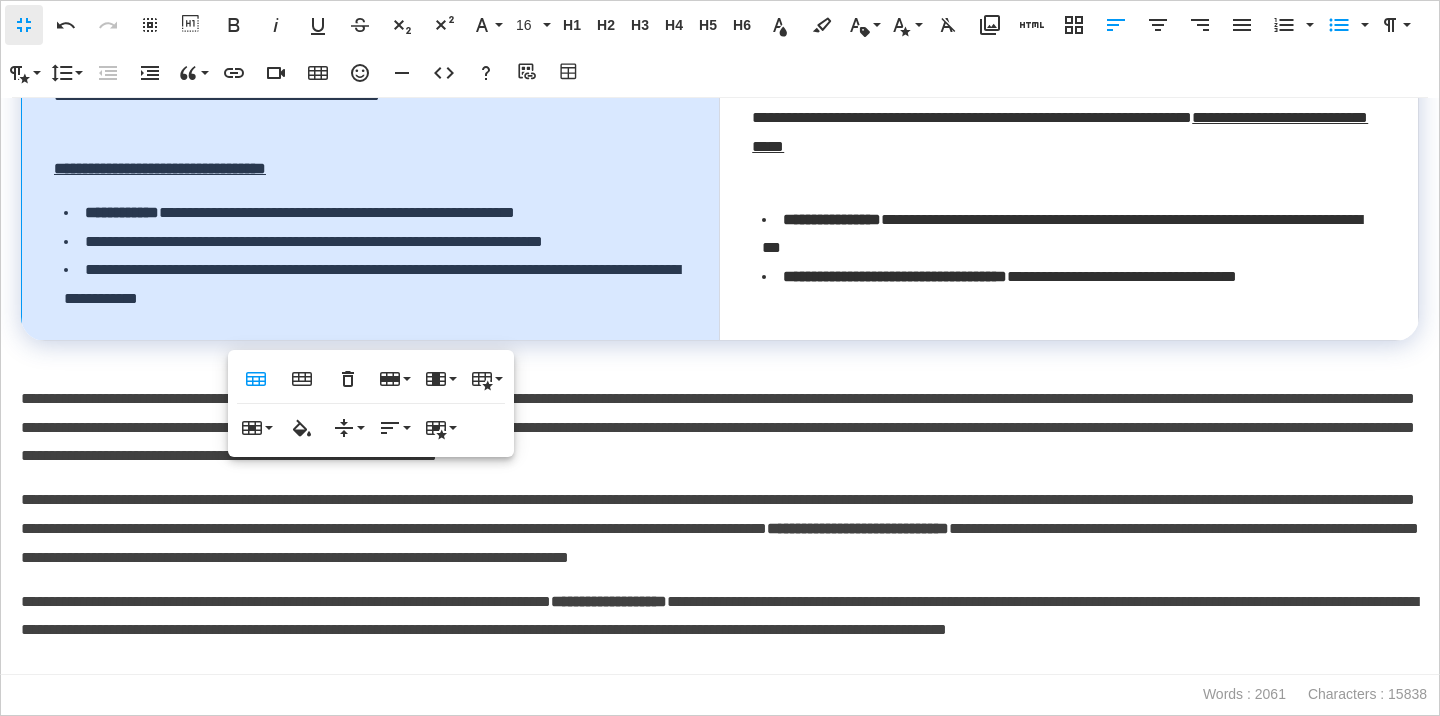 click on "**********" at bounding box center [720, 631] 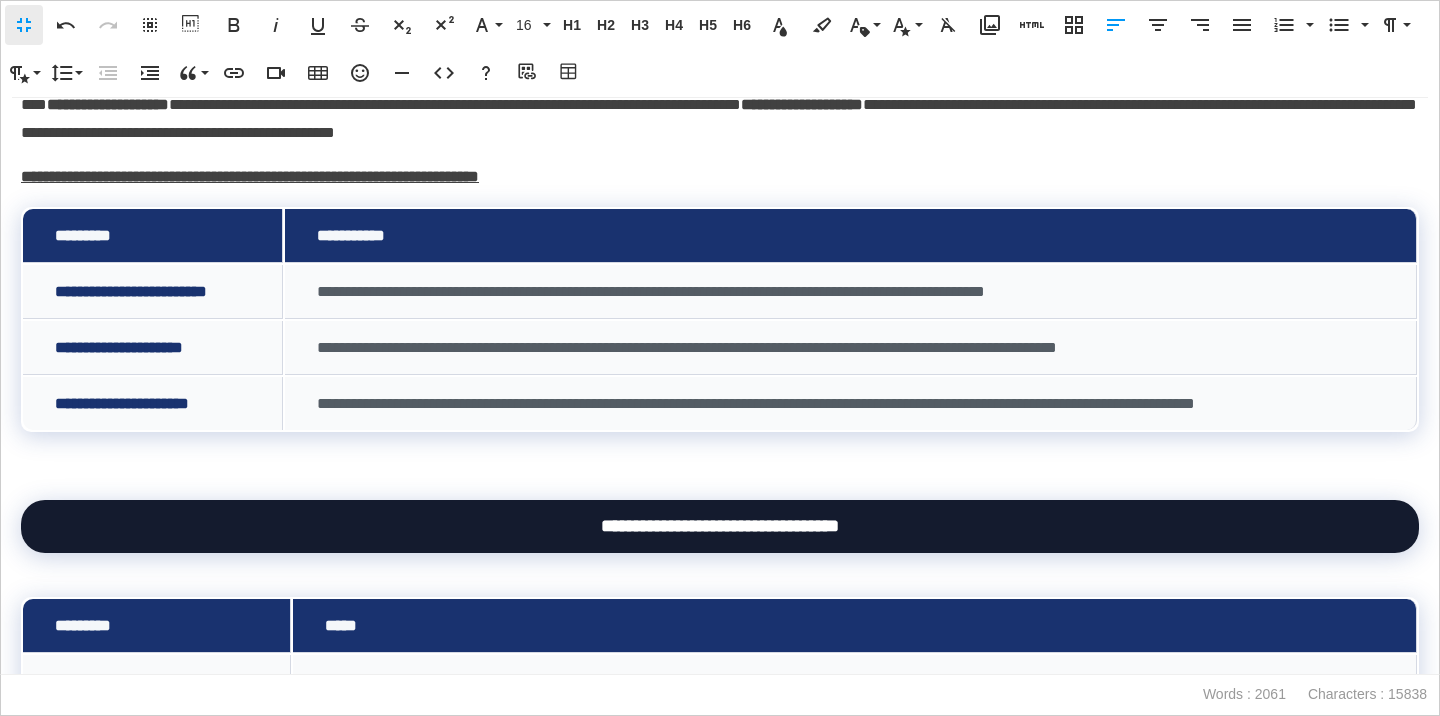 scroll, scrollTop: 0, scrollLeft: 0, axis: both 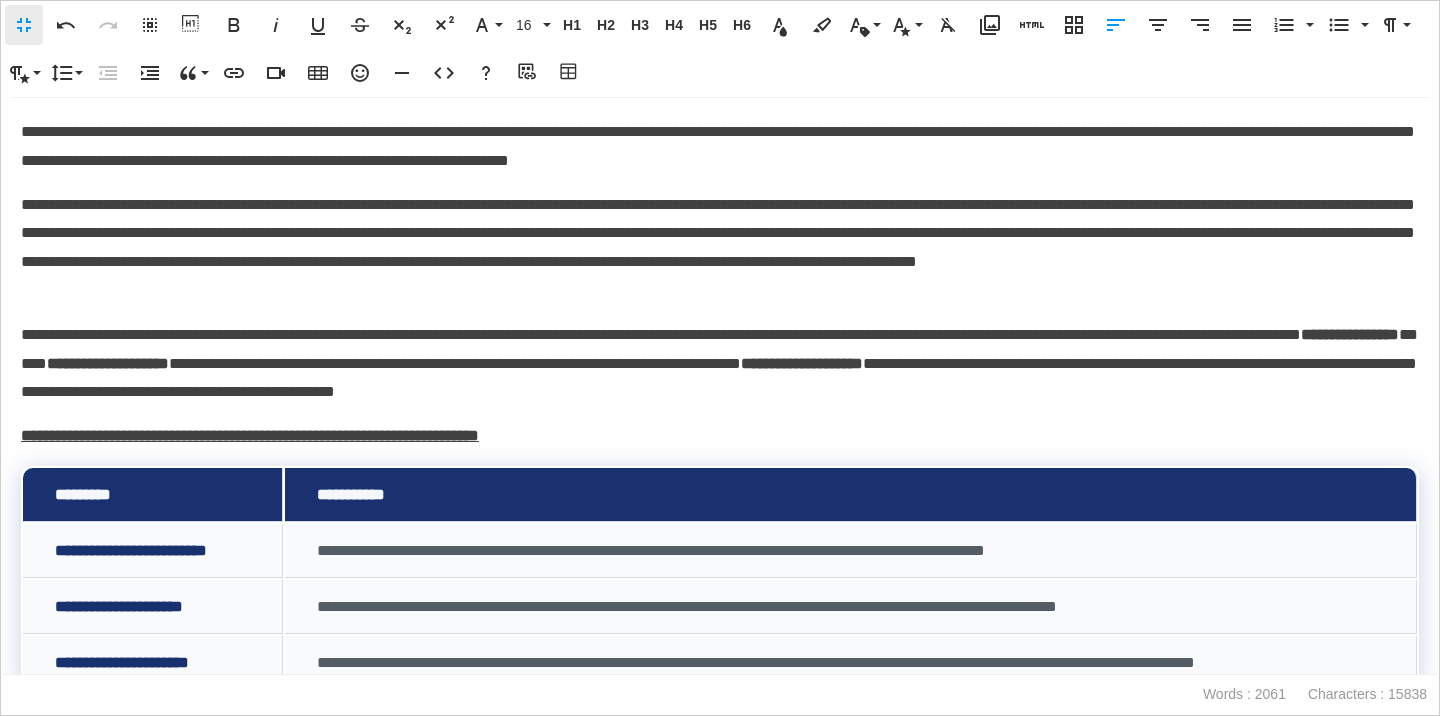 click on "Fullscreen" at bounding box center (24, 25) 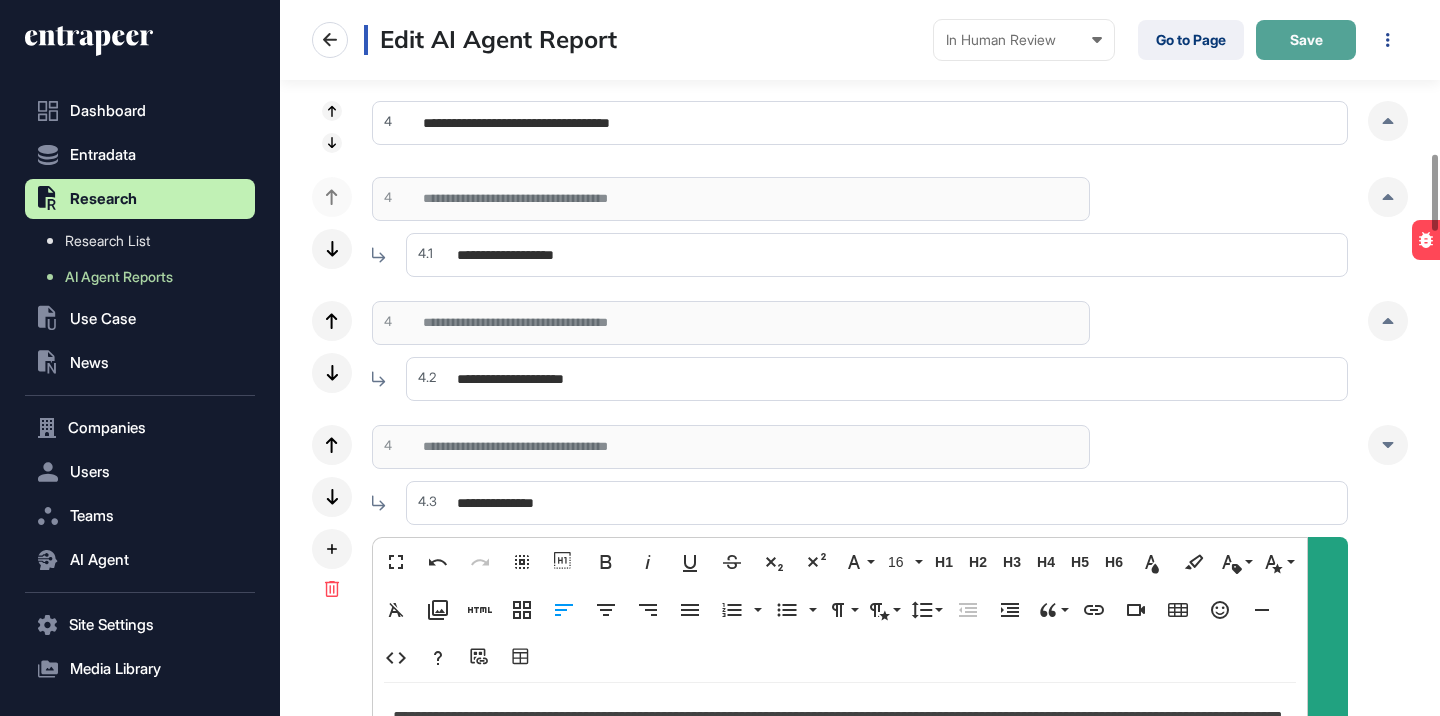 click on "Save" 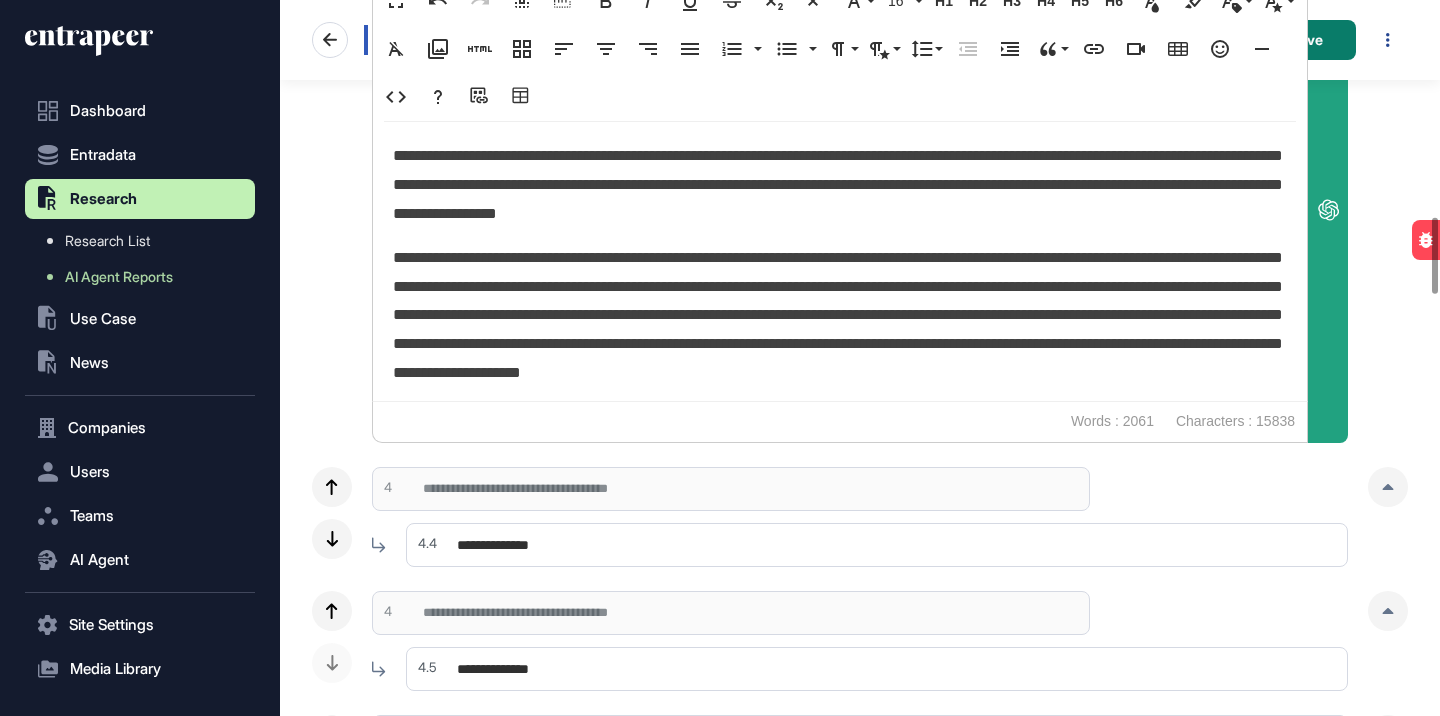 scroll, scrollTop: 2026, scrollLeft: 0, axis: vertical 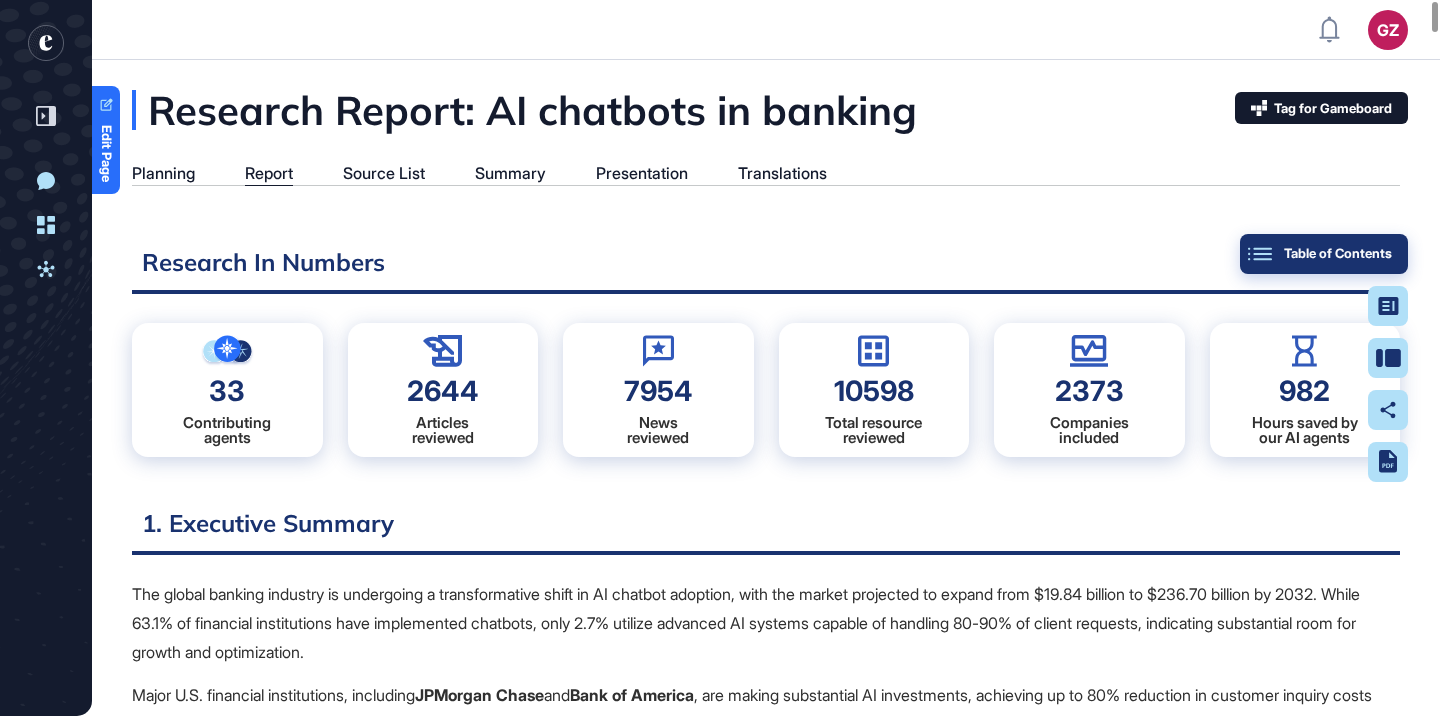 click on "Table of Contents" 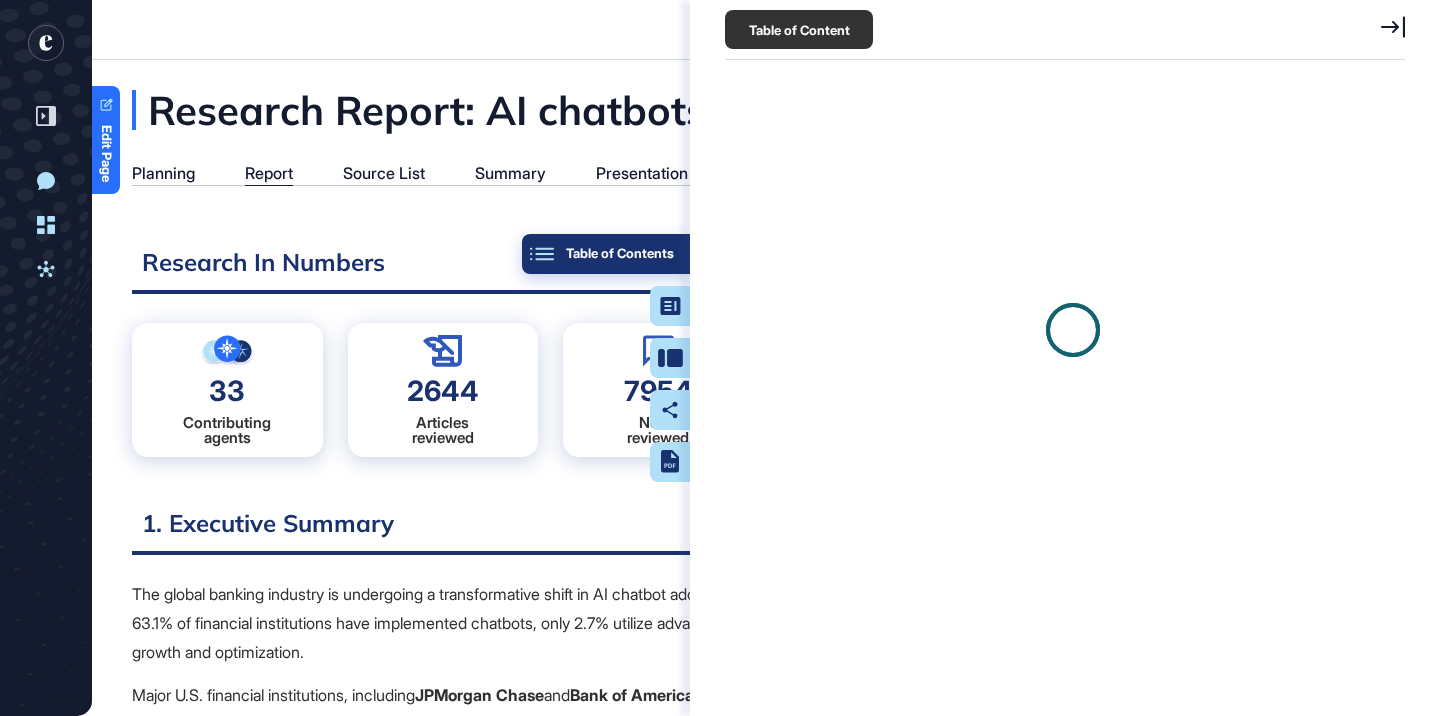 scroll, scrollTop: 616, scrollLeft: 685, axis: both 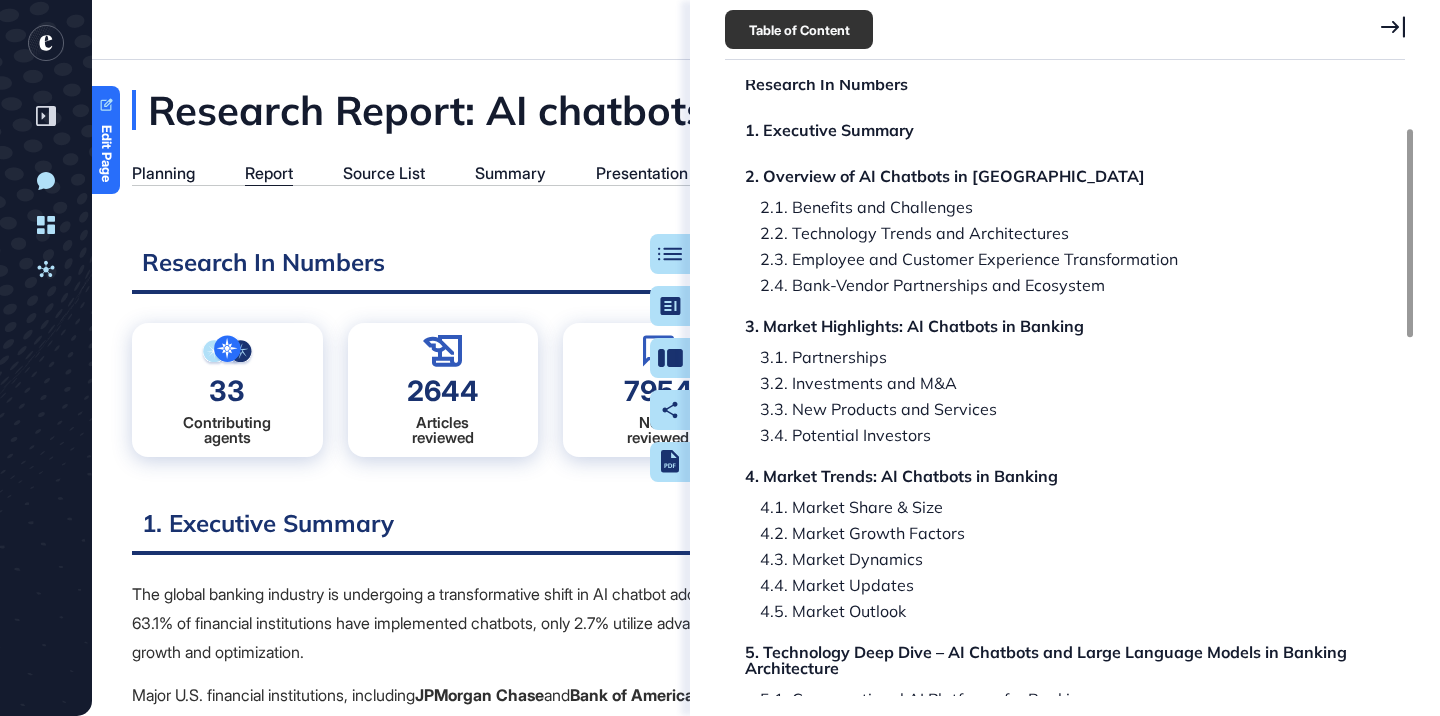 click on "Research Report: AI chatbots in banking Research In Numbers 1. Executive Summary 2. Overview of AI Chatbots in Banking 2.1. Benefits and Challenges 2.2. Technology Trends and Architectures 2.3. Employee and Customer Experience Transformation 2.4. Bank-Vendor Partnerships and Ecosystem 3. Market Highlights: AI Chatbots in Banking 3.1. Partnerships 3.2. Investments and M&A 3.3. New Products and Services 3.4. Potential Investors 4. Market Trends: AI Chatbots in Banking 4.1. Market Share & Size 4.2. Market Growth Factors 4.3. Market Dynamics 4.4. Market Updates 4.5. Market Outlook 5. Technology Deep Dive – AI Chatbots and Large Language Models in Banking Architecture 5.1. Conversational AI Platforms for Banking 5.2. Large Language Models (LLMs) for Banking Chatbots 5.3. Natural Language Understanding (NLU) Engines 5.4. API Integration Frameworks for Core Banking Systems 5.5. Secure Cloud Deployment and Compliance Solutions 5.6. Implementation Considerations 5.7. Key Differentiators 6.1. General Overview" at bounding box center [1048, 885] 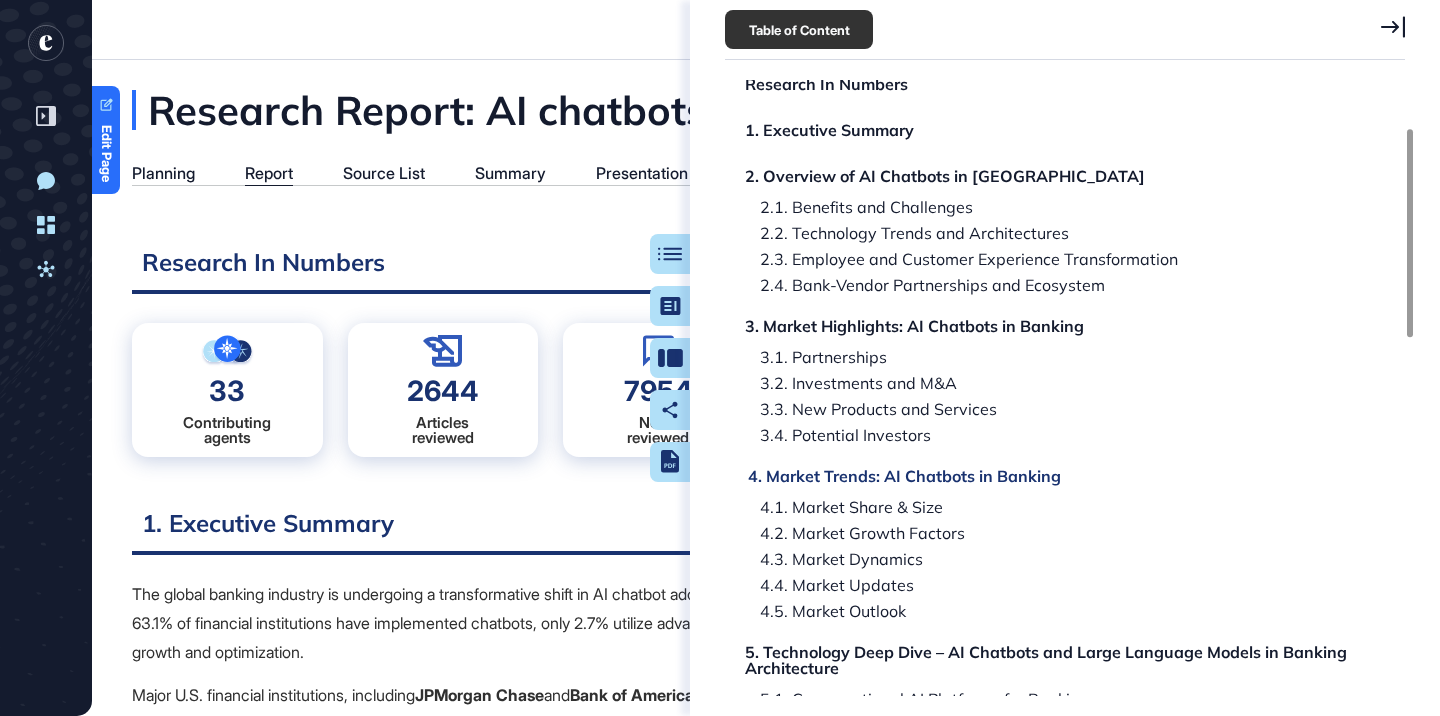 click on "4. Market Trends: AI Chatbots in Banking" 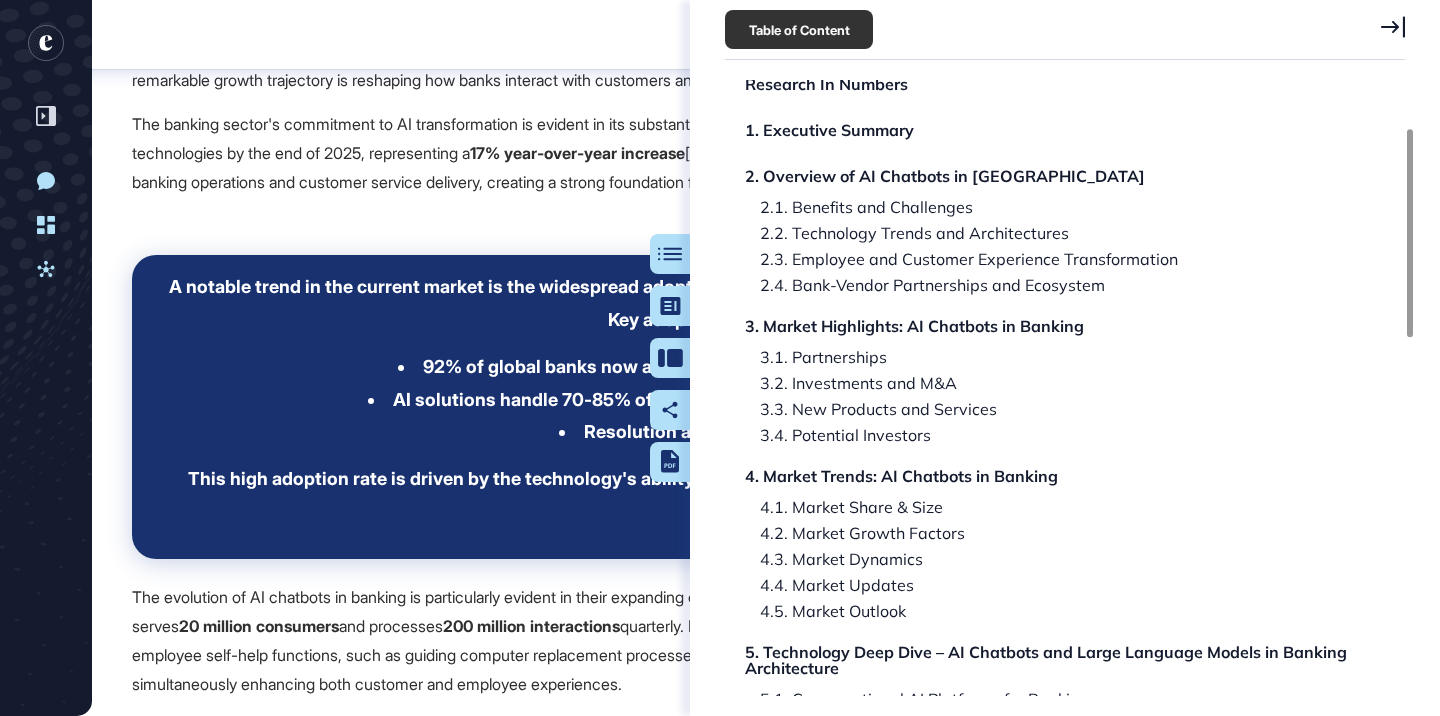 click on "Table of Contents" 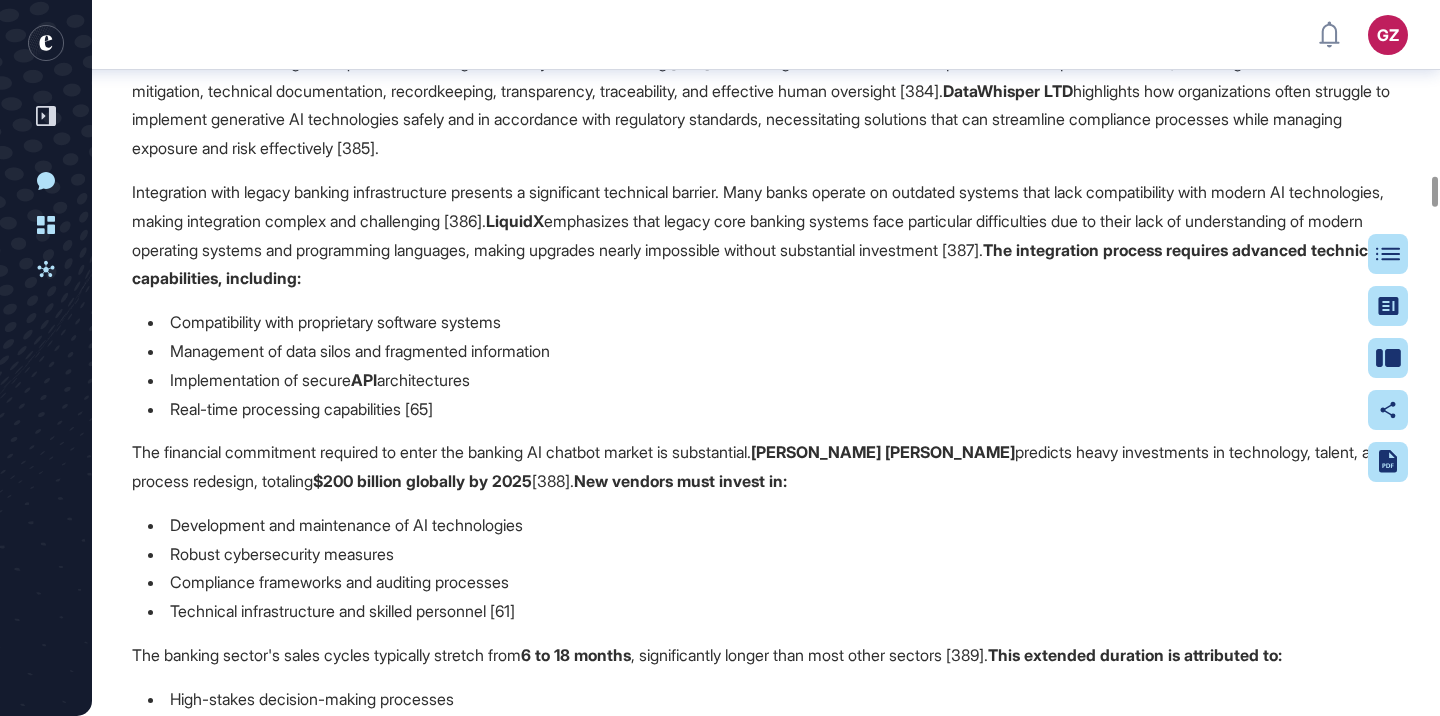 scroll, scrollTop: 66767, scrollLeft: 0, axis: vertical 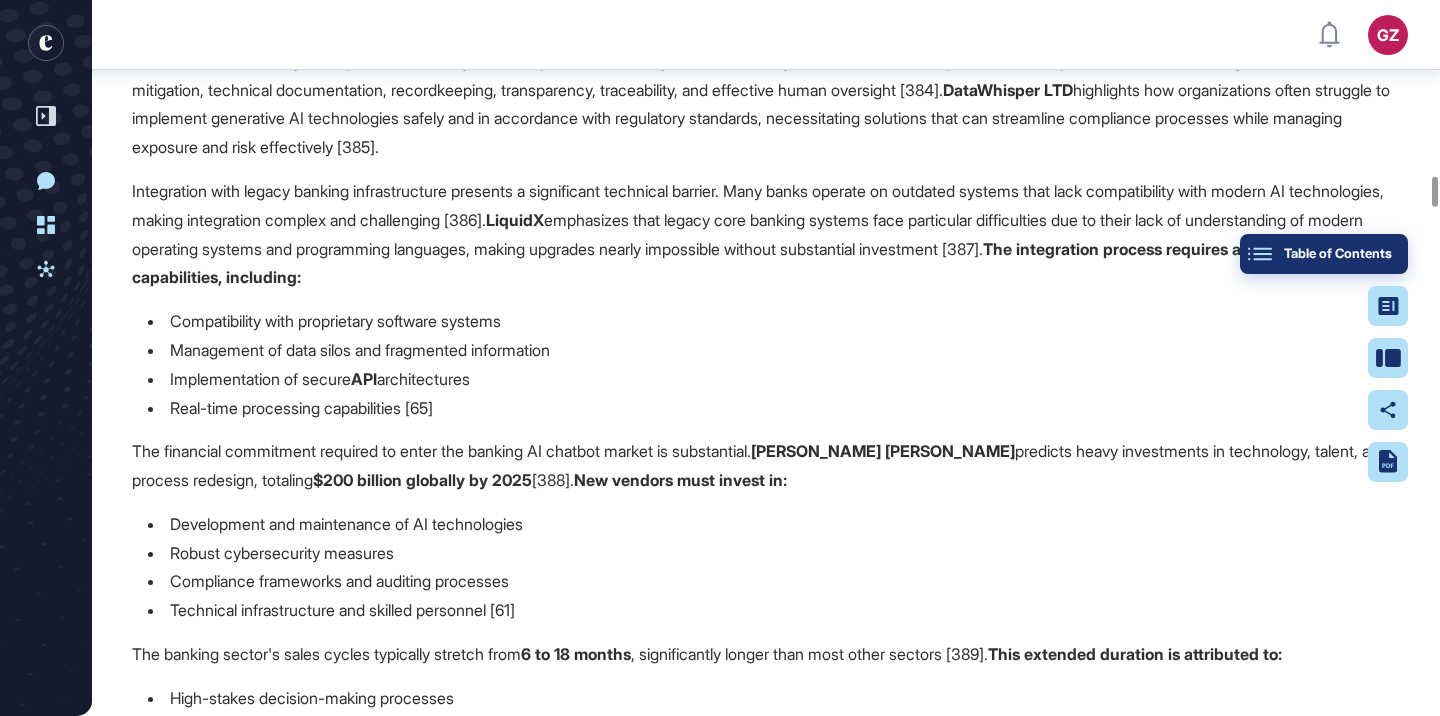 click on "Table of Contents" 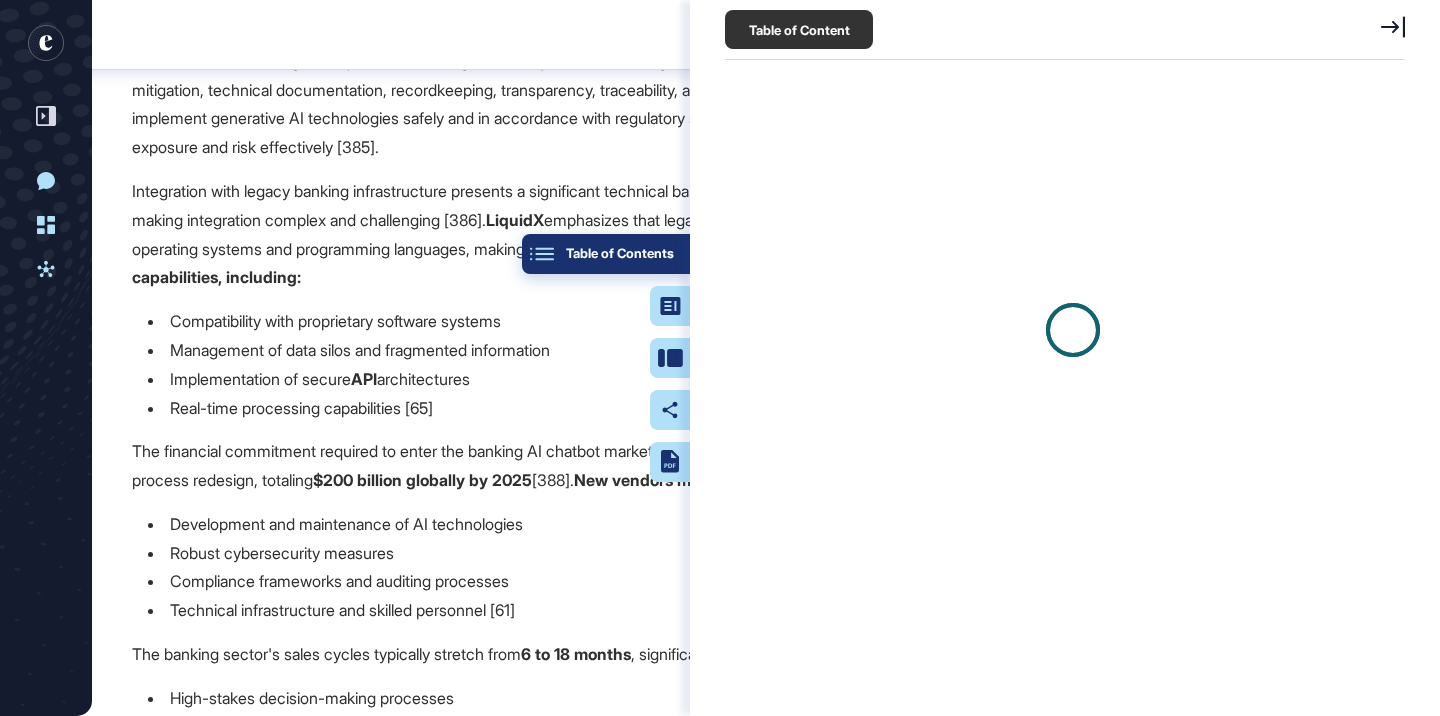 scroll, scrollTop: 616, scrollLeft: 685, axis: both 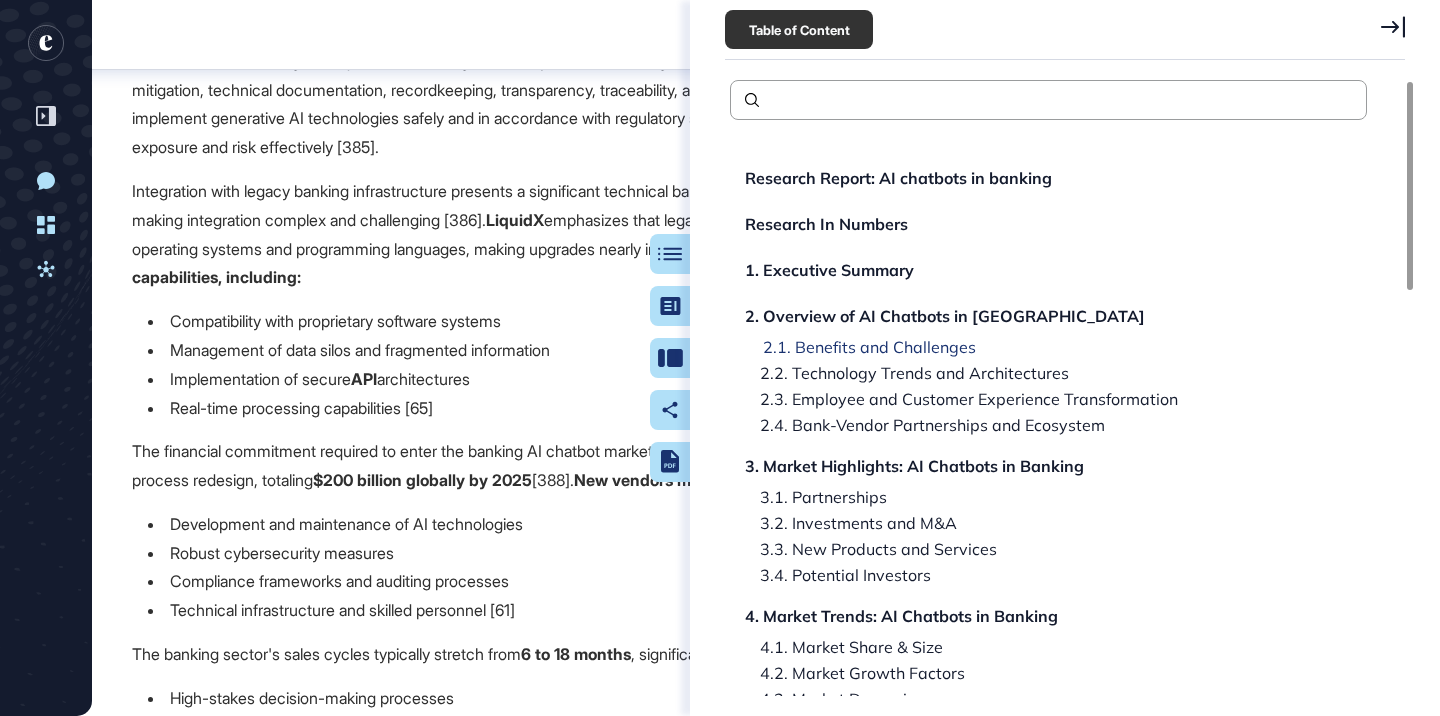 click on "2.1. Benefits and Challenges" 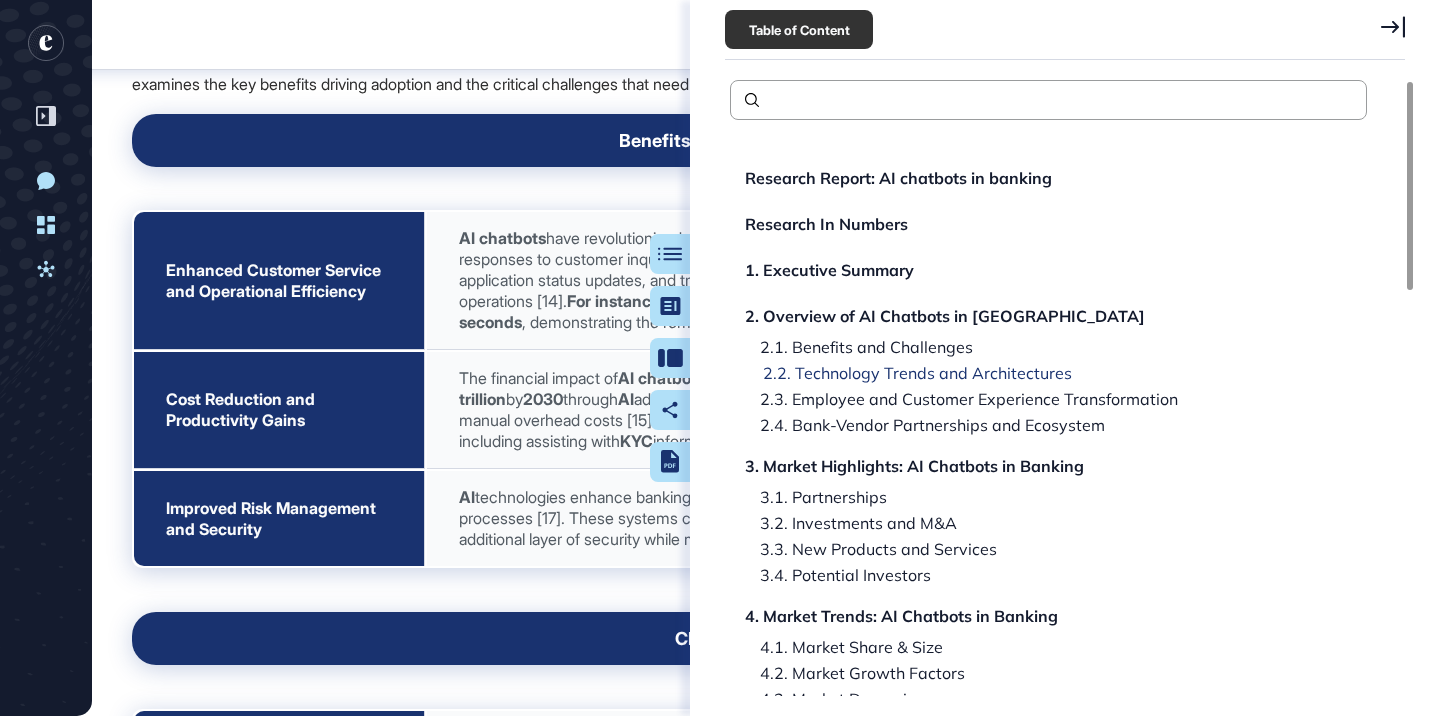 click on "2.2. Technology Trends and Architectures" 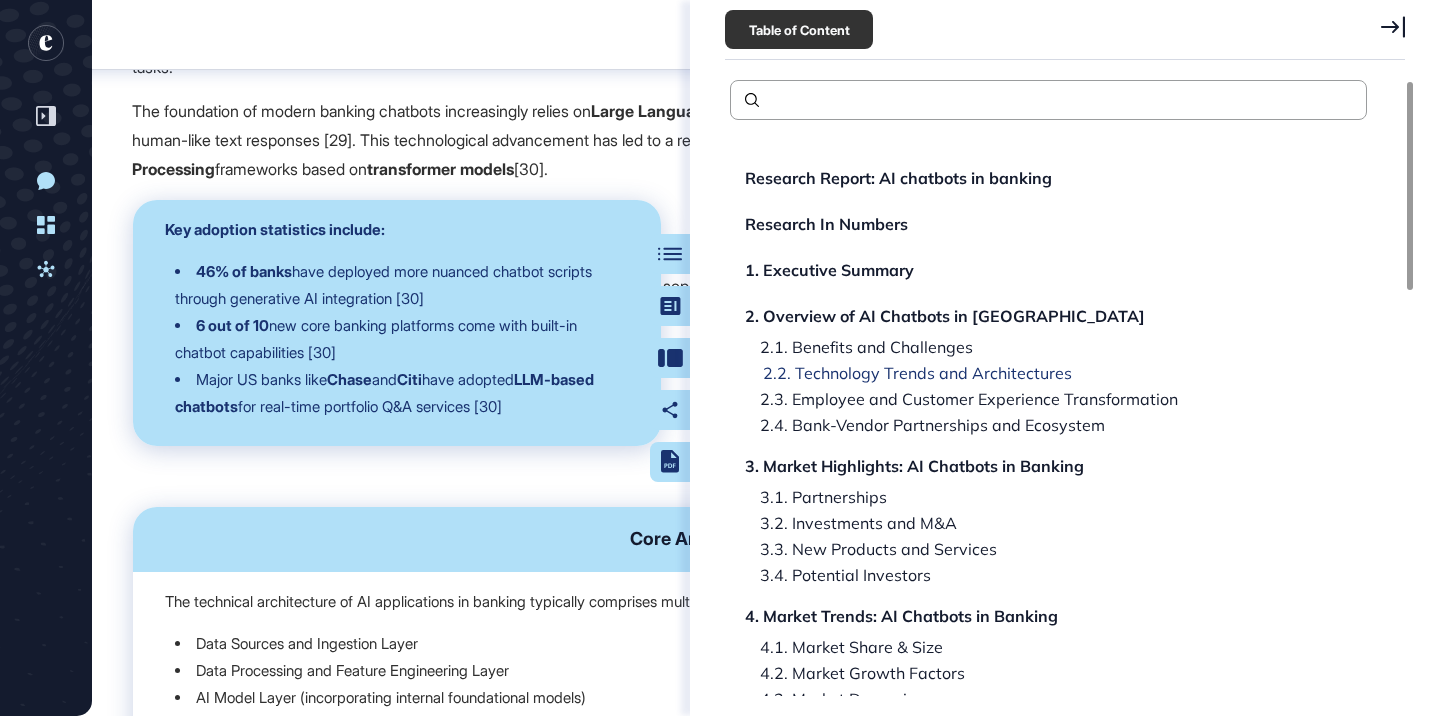 scroll, scrollTop: 6482, scrollLeft: 0, axis: vertical 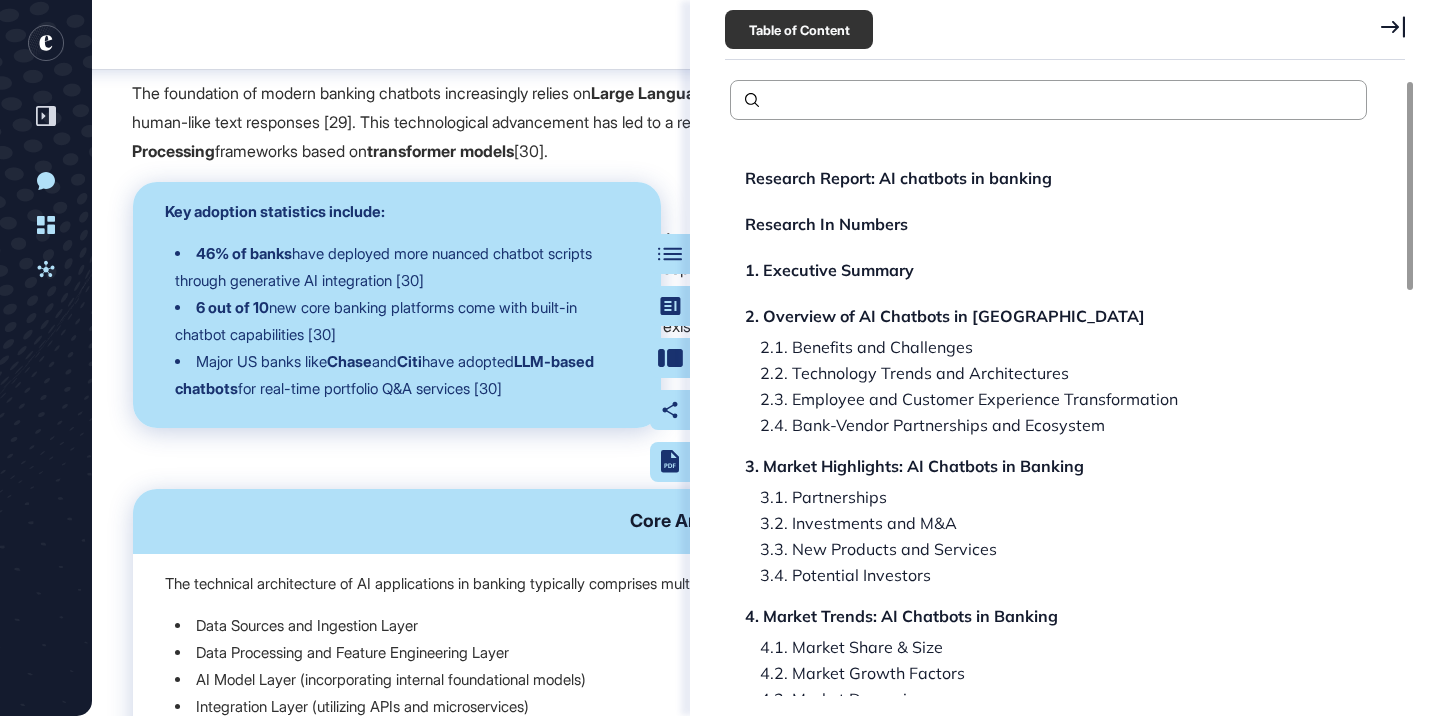 click on "Table of Contents" 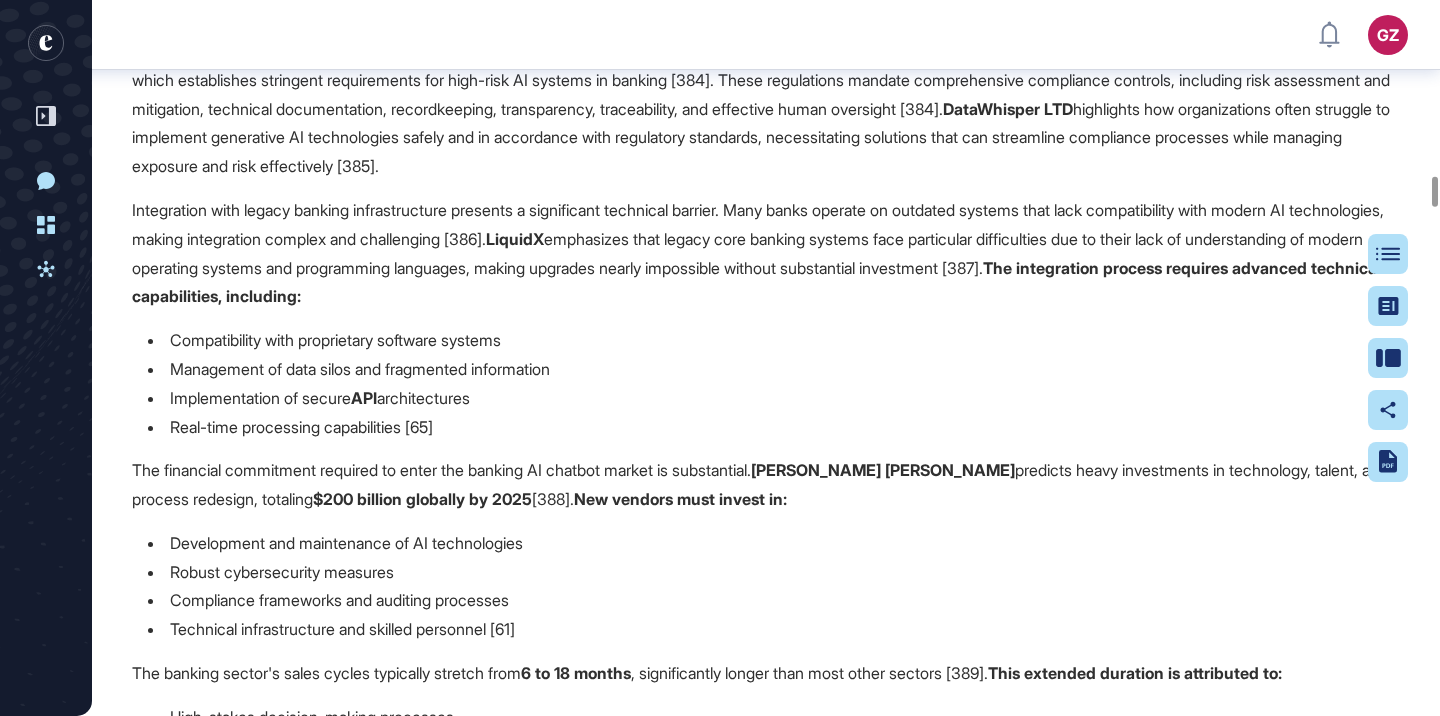 scroll, scrollTop: 66782, scrollLeft: 0, axis: vertical 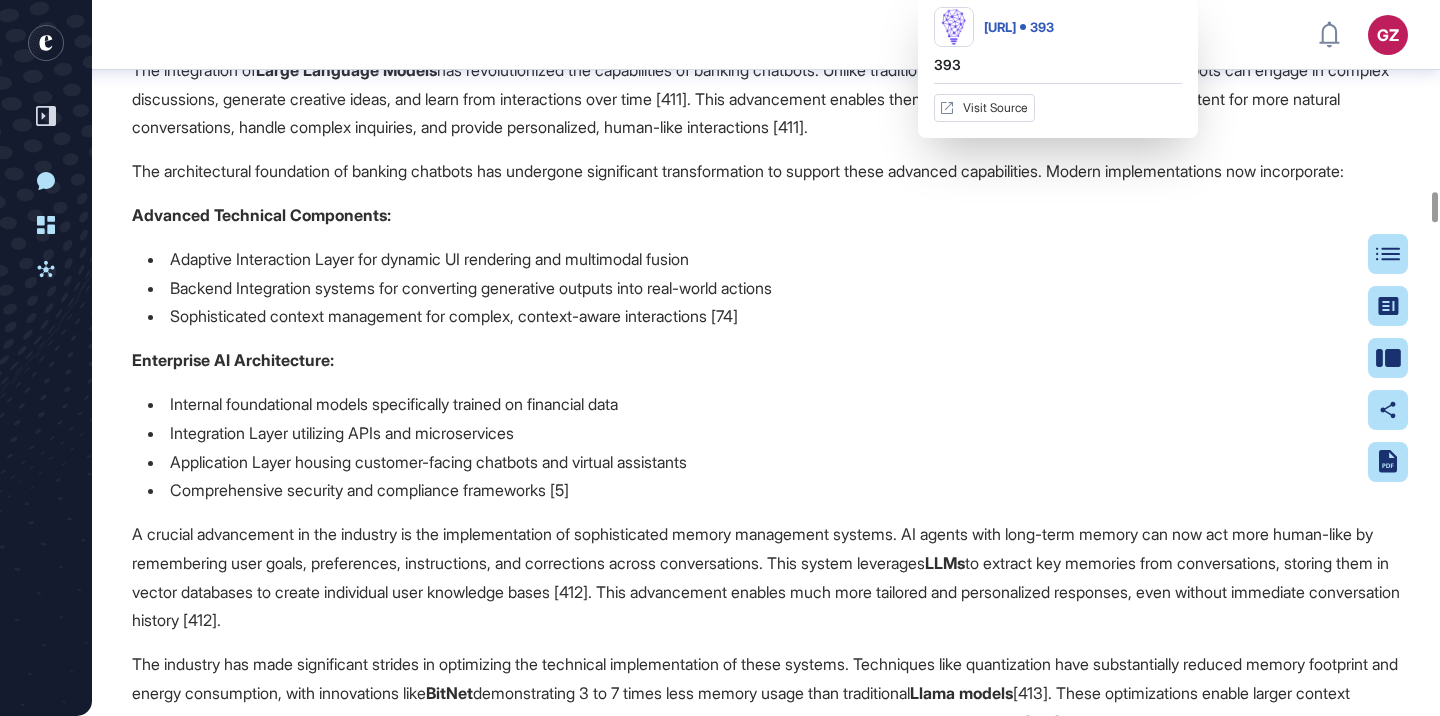 click on "393" at bounding box center [1070, -1974] 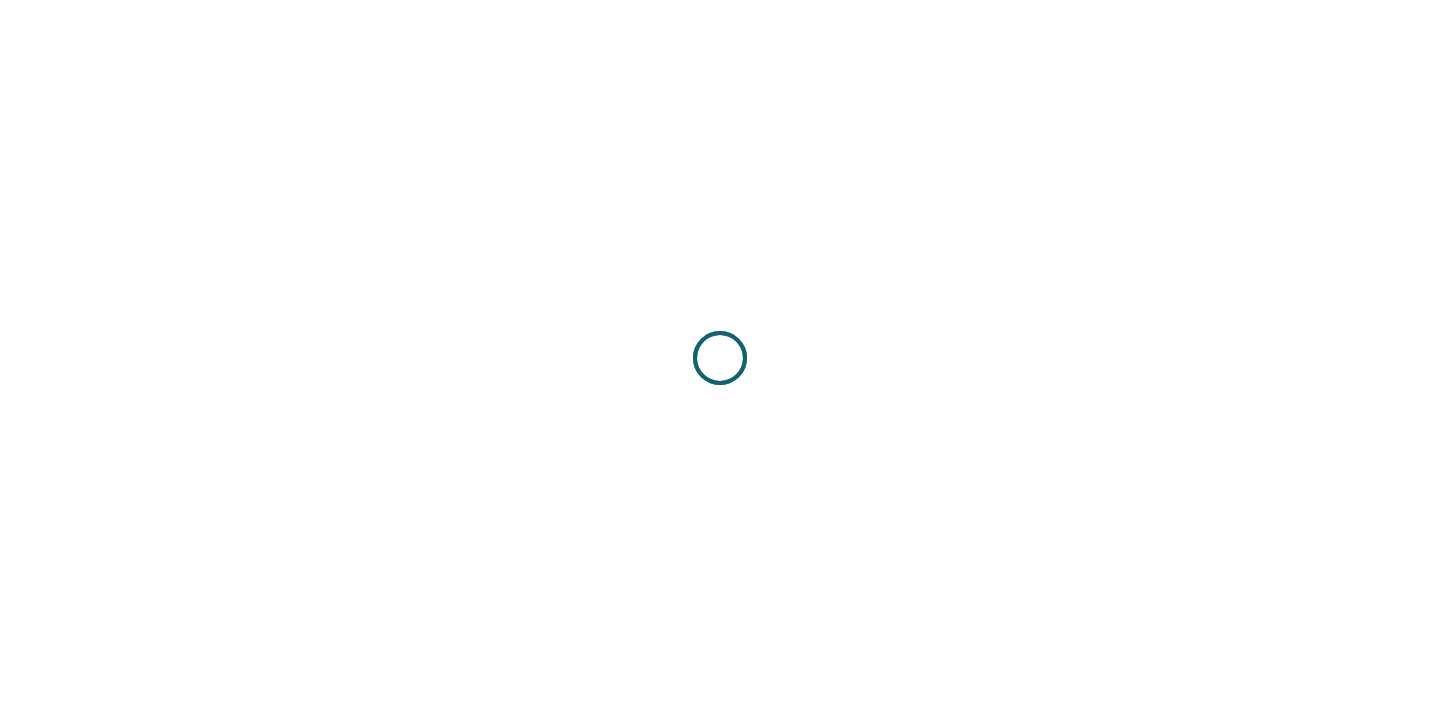scroll, scrollTop: 0, scrollLeft: 0, axis: both 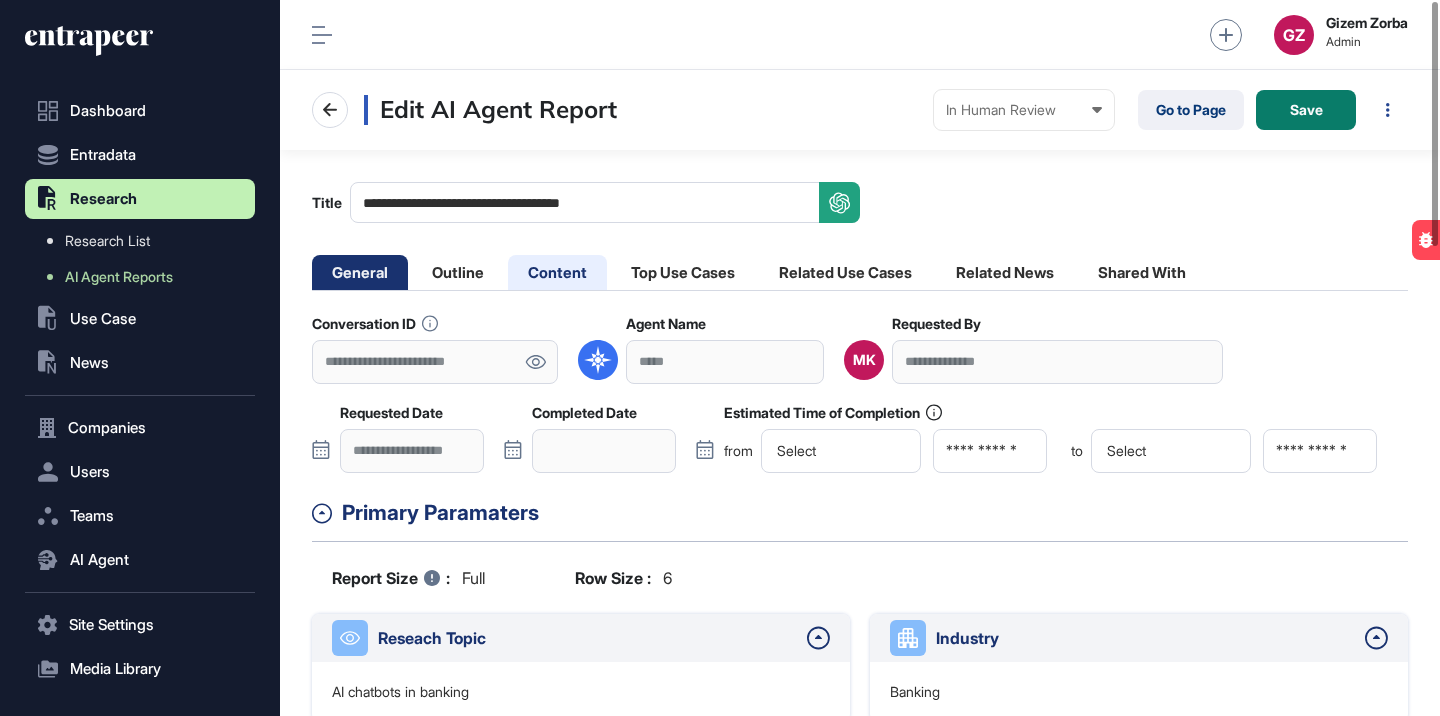 click on "Content" 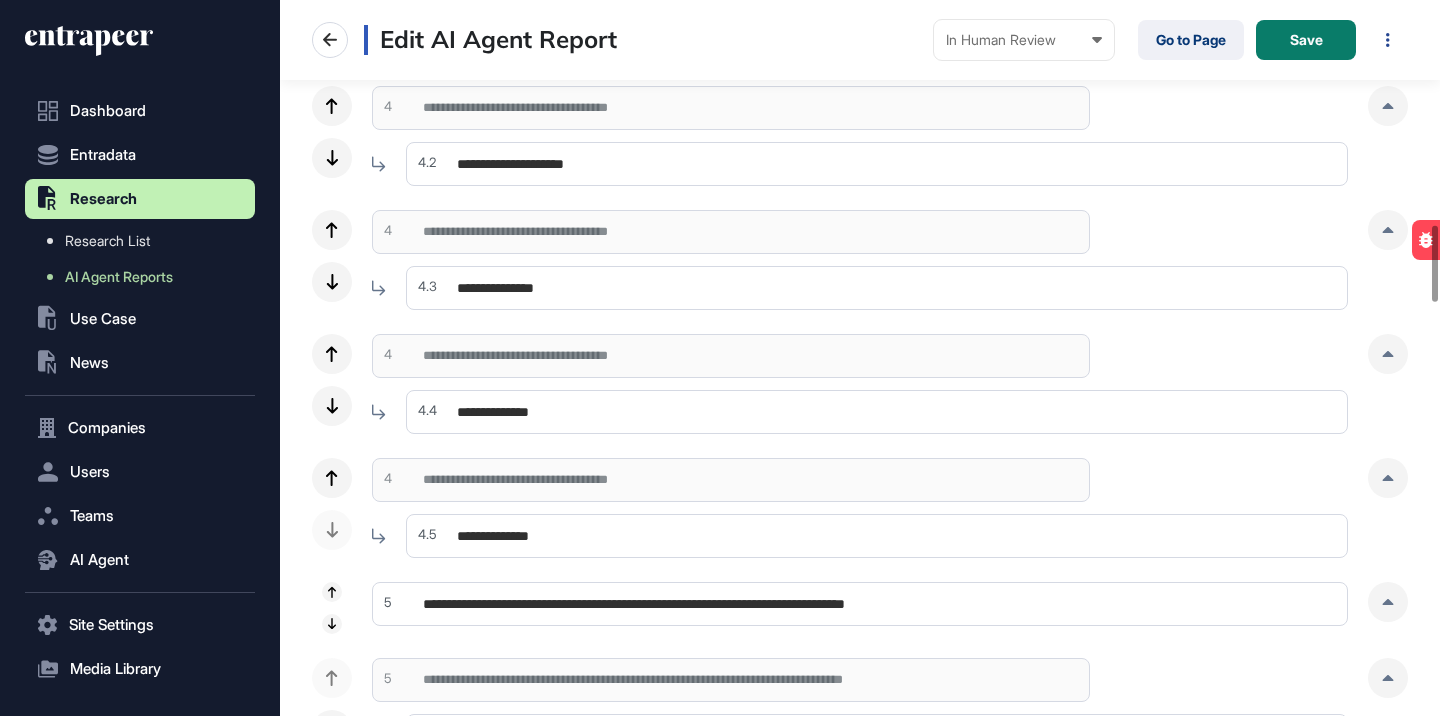 scroll, scrollTop: 2098, scrollLeft: 0, axis: vertical 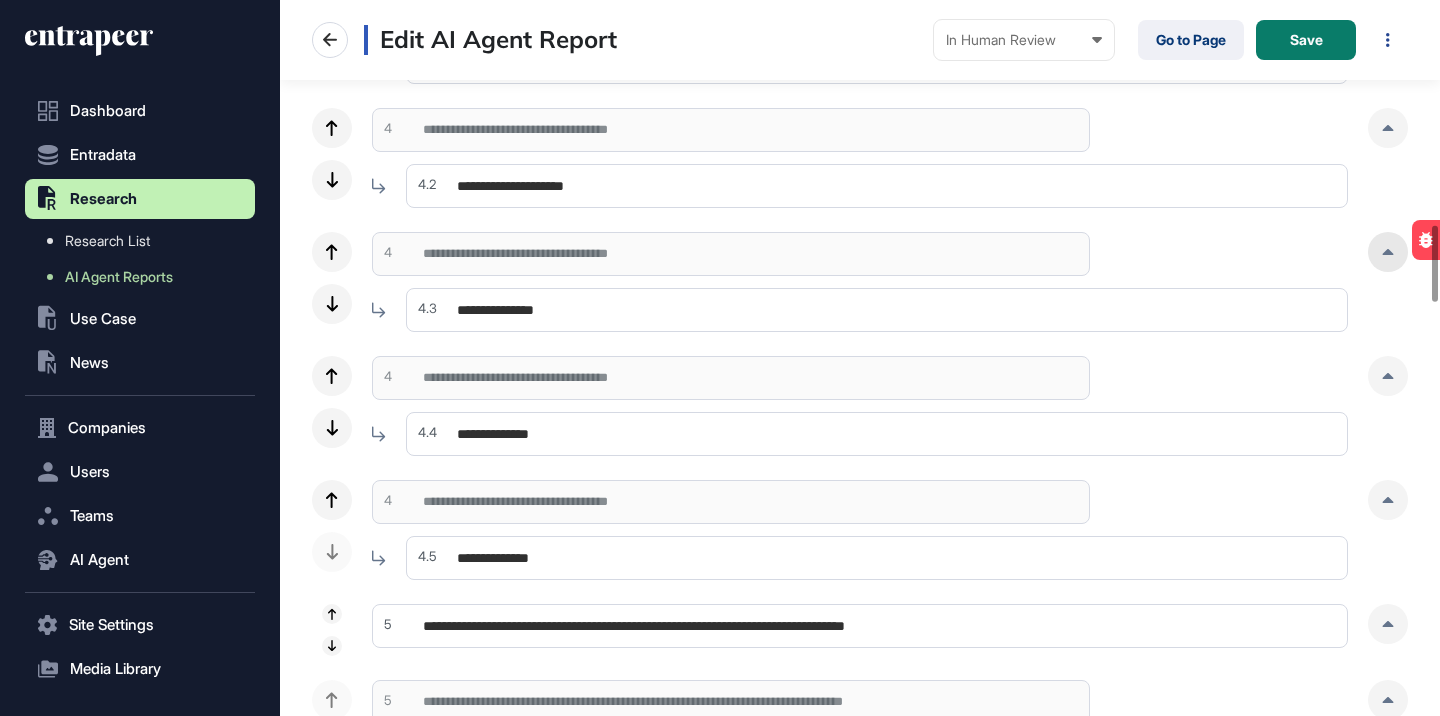 click at bounding box center (1388, 252) 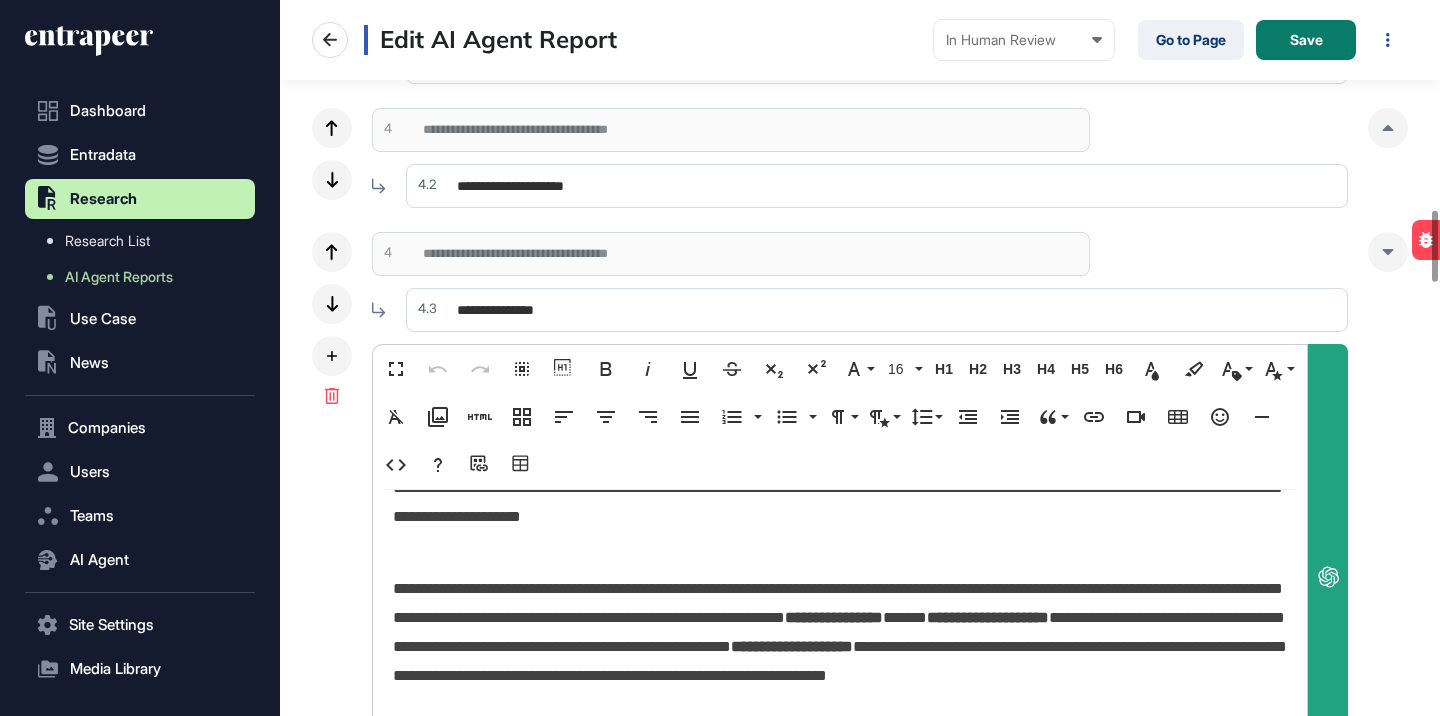 scroll, scrollTop: 0, scrollLeft: 0, axis: both 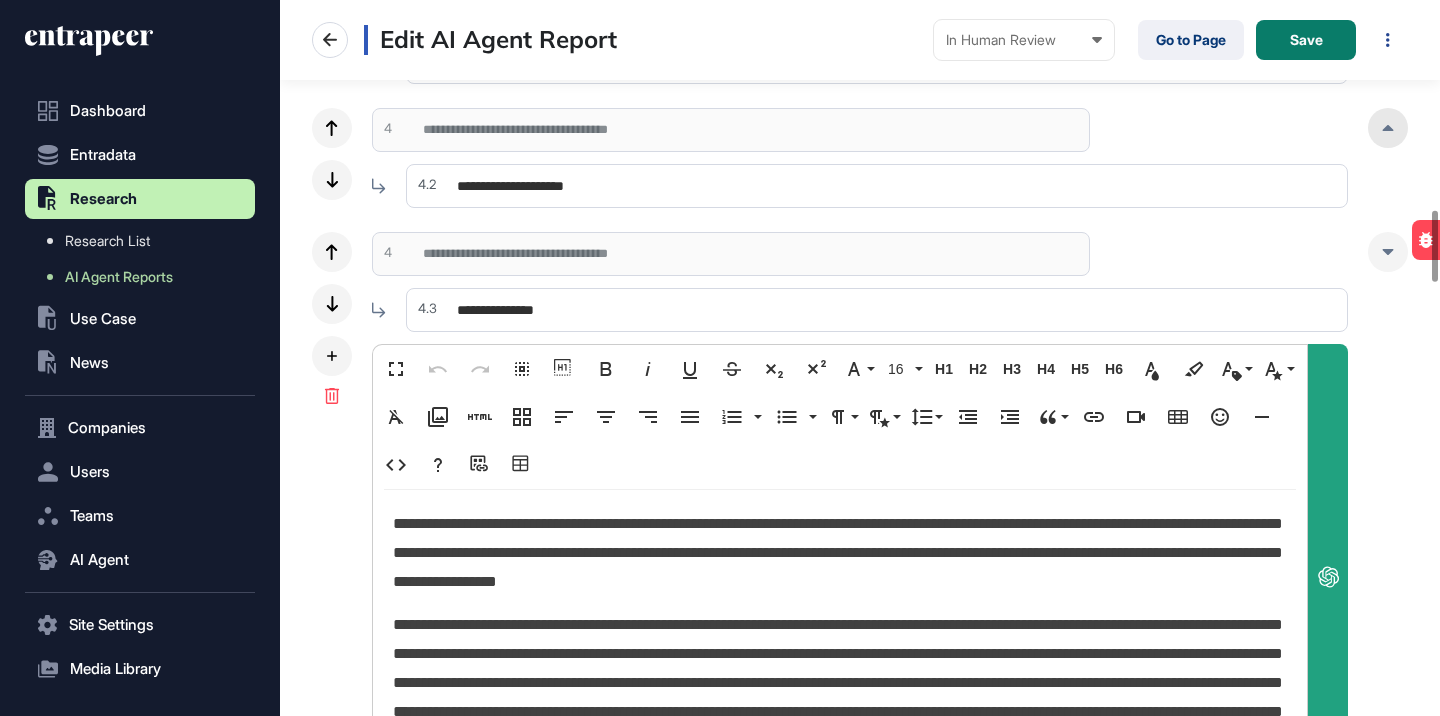 click at bounding box center [1388, 128] 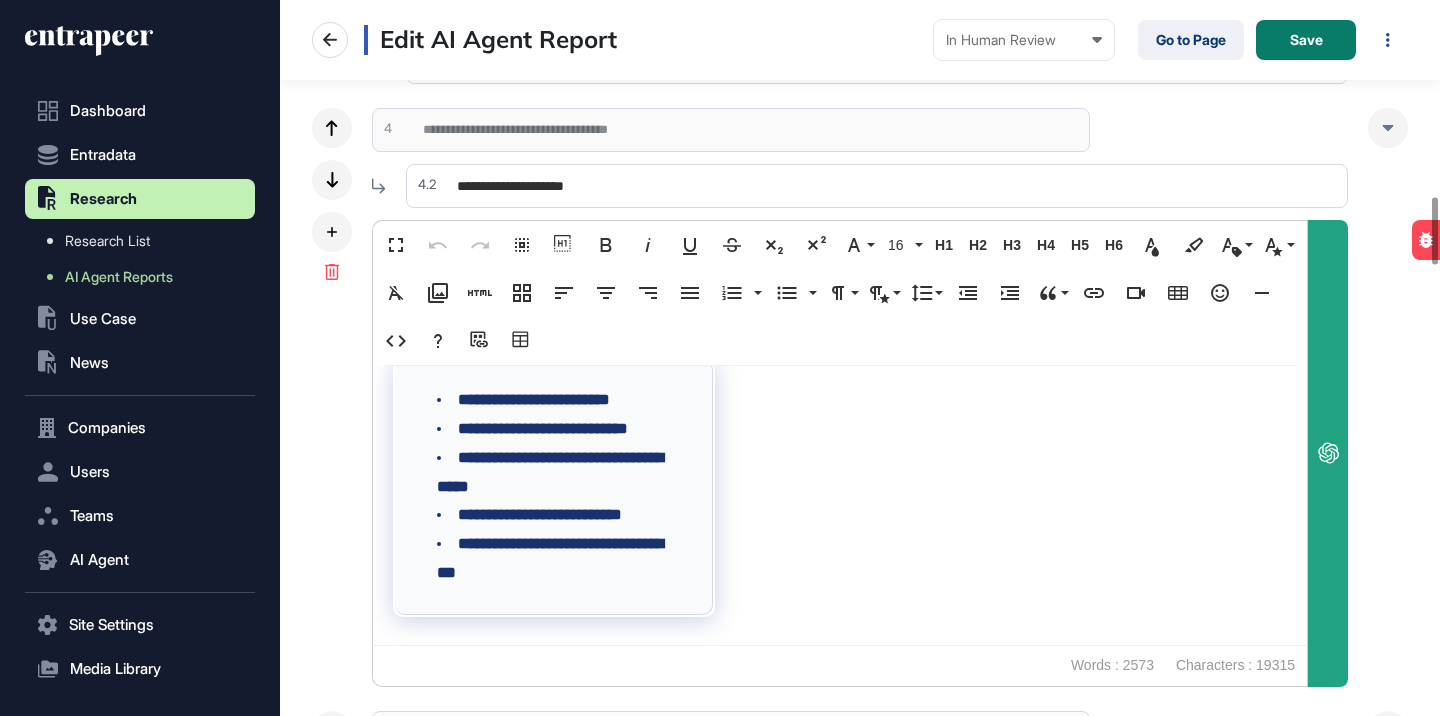 scroll, scrollTop: 1417, scrollLeft: 0, axis: vertical 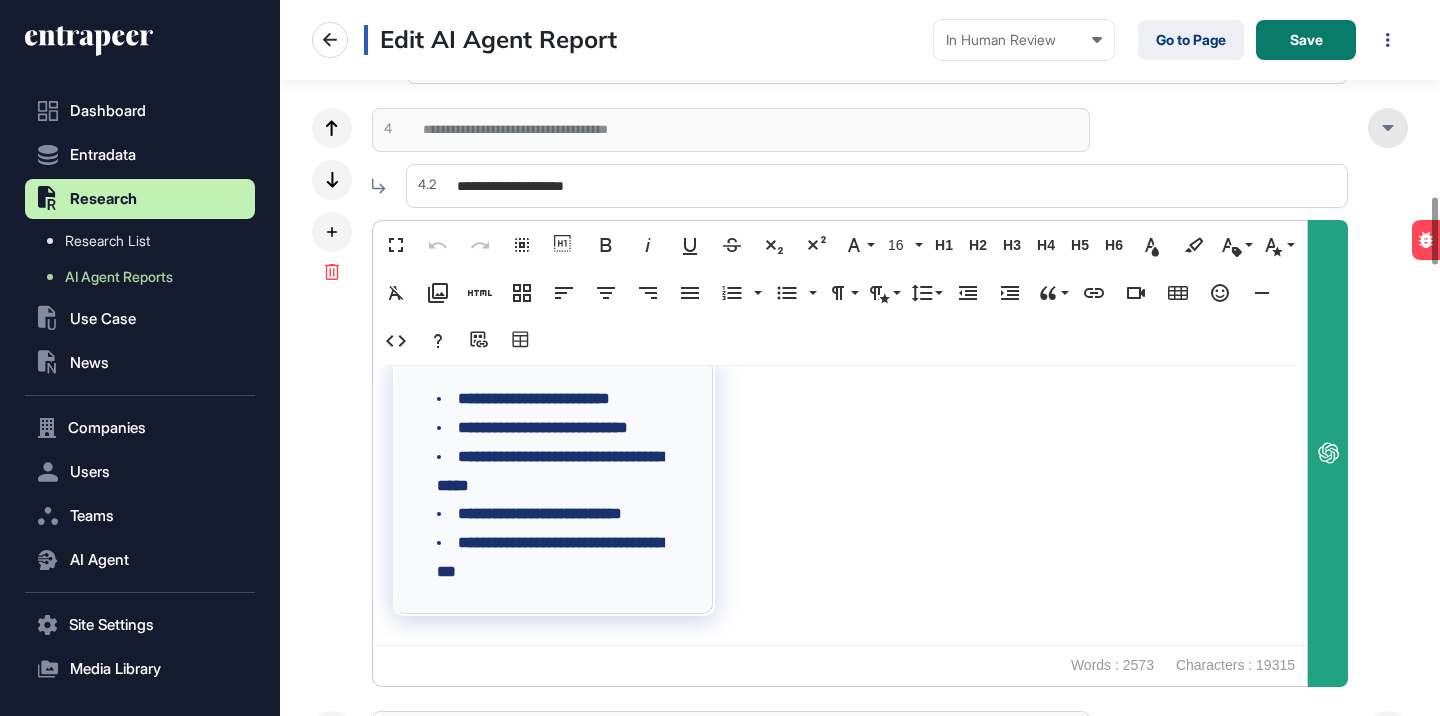 click at bounding box center [1388, 128] 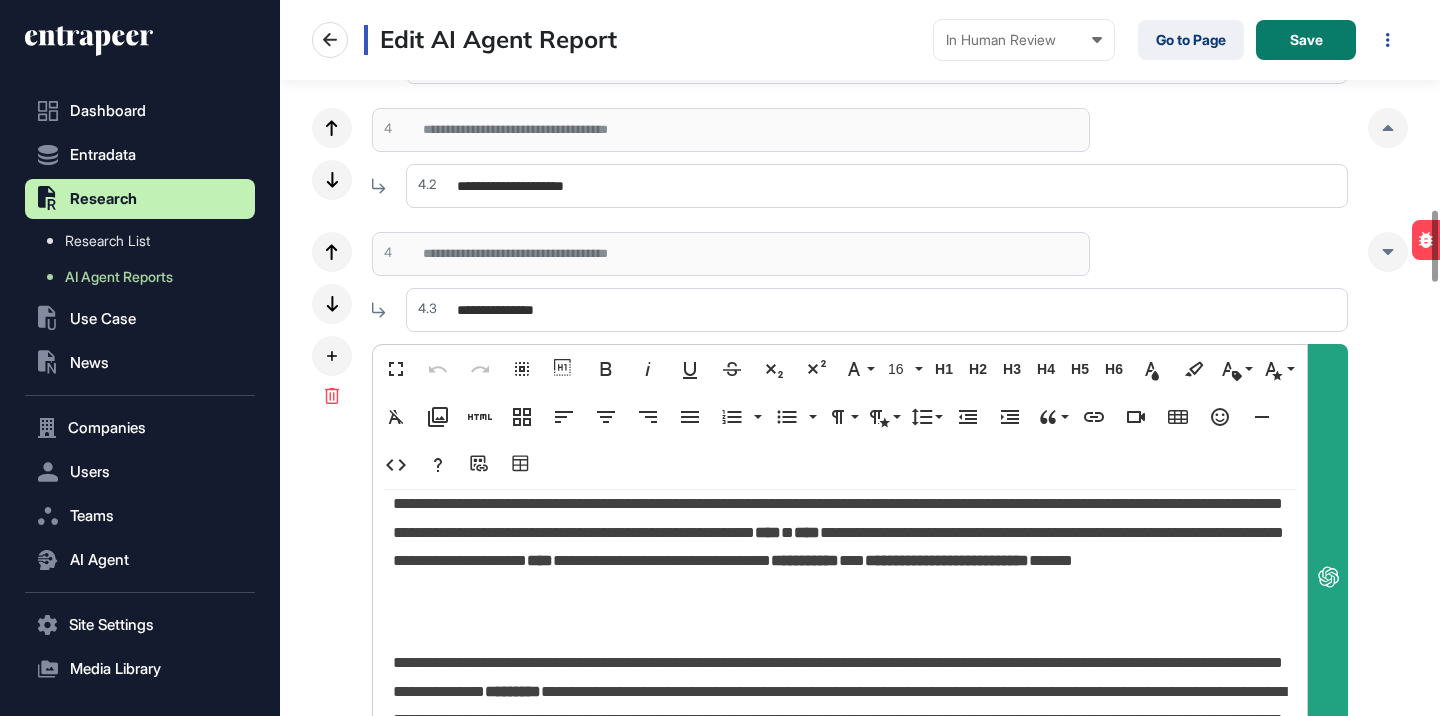 scroll, scrollTop: 2336, scrollLeft: 0, axis: vertical 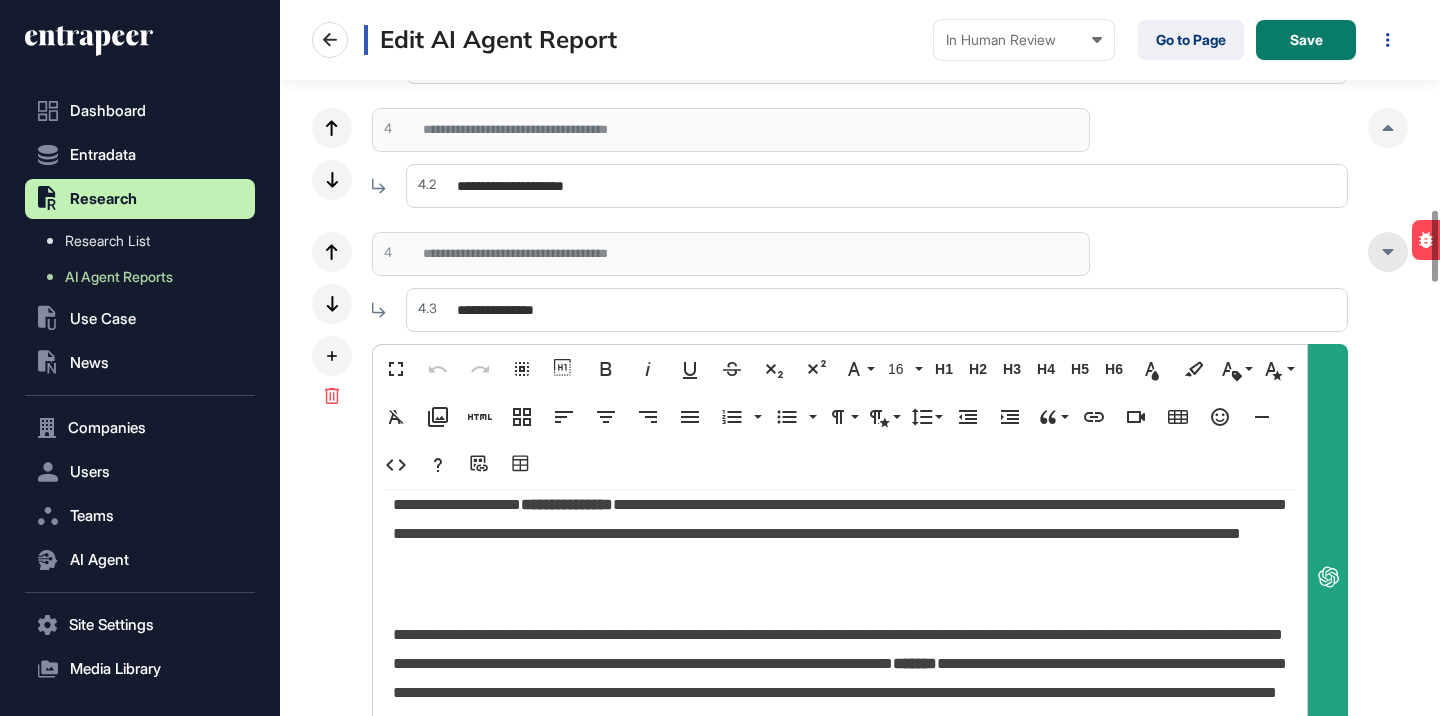 click at bounding box center (1388, 252) 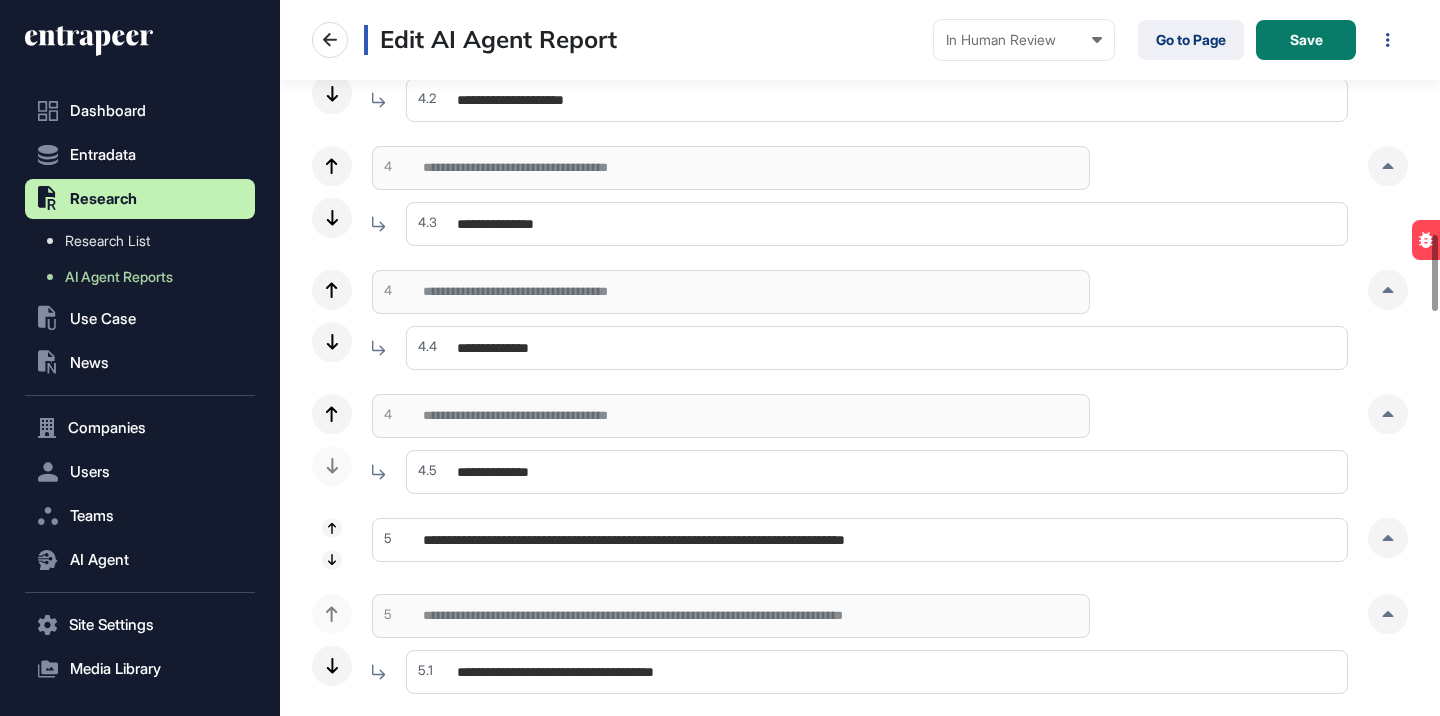scroll, scrollTop: 2185, scrollLeft: 0, axis: vertical 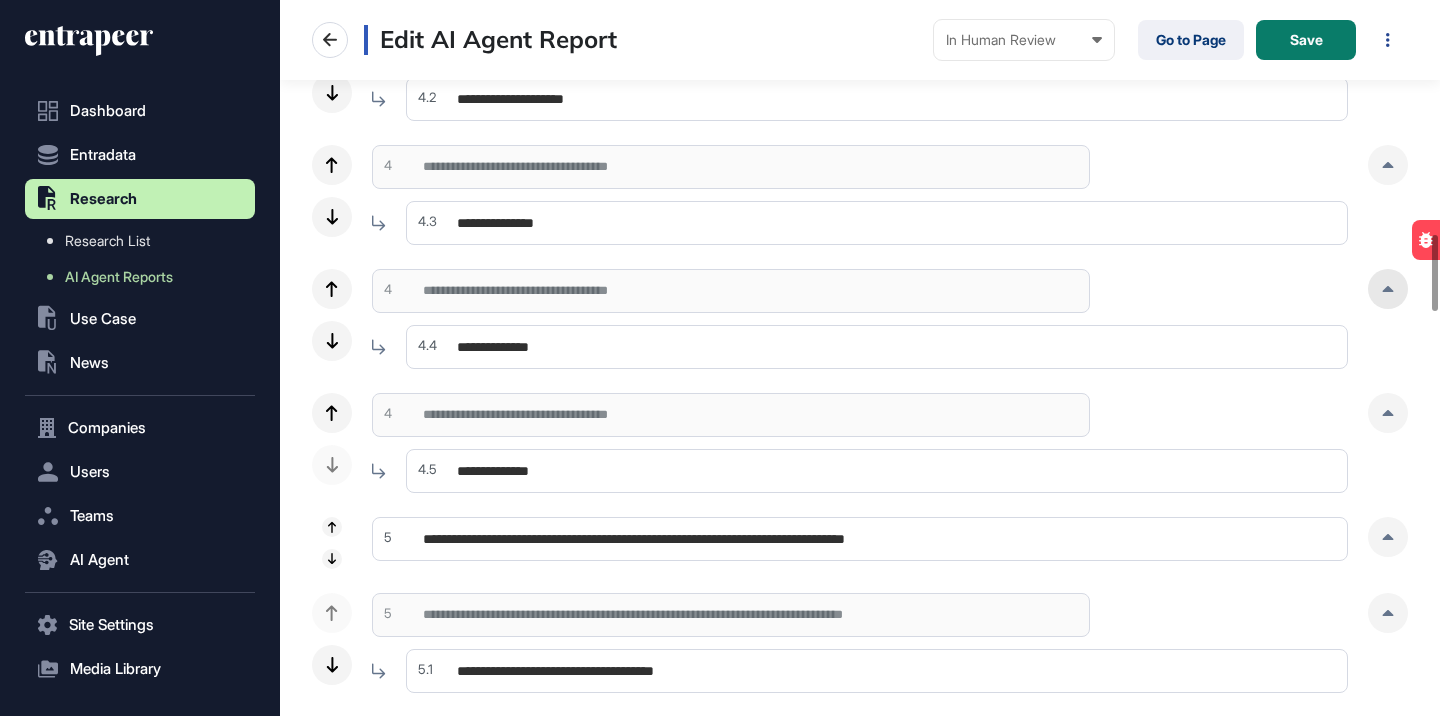 click at bounding box center (1388, 289) 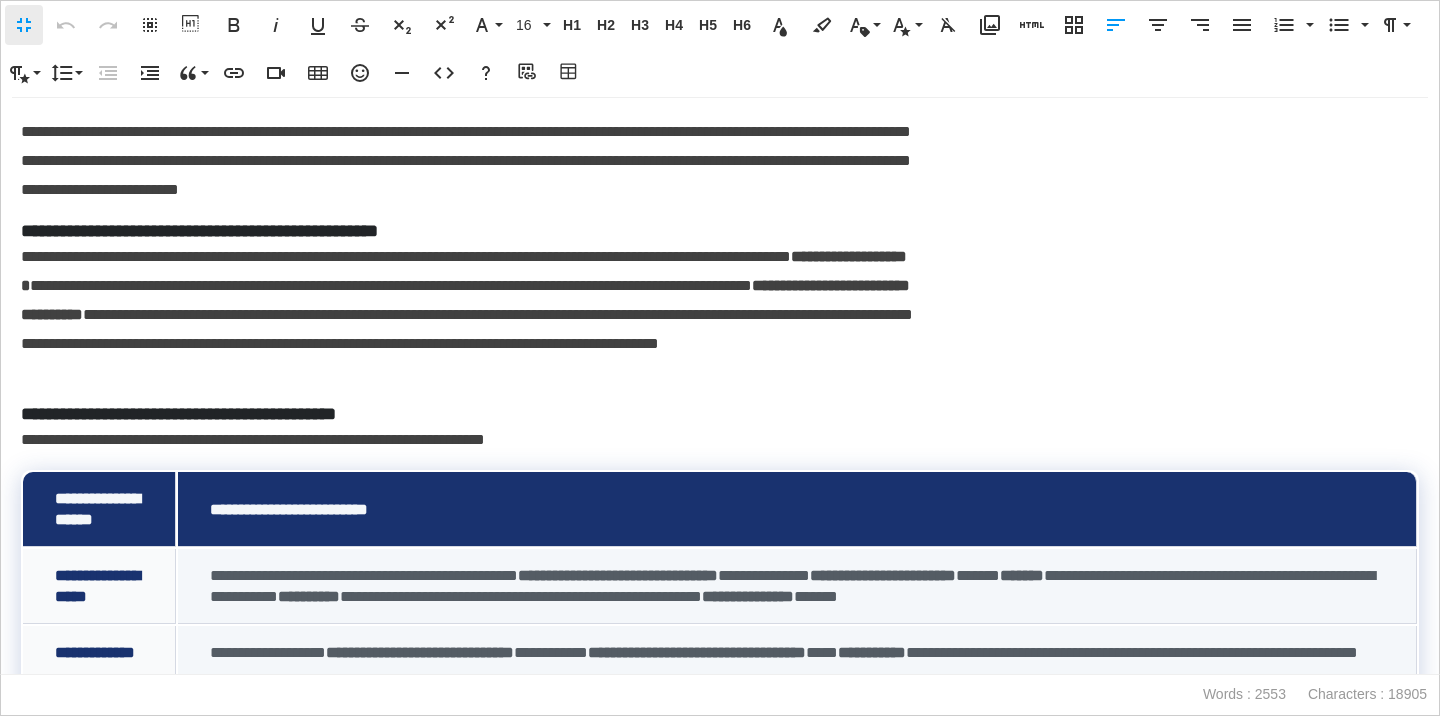 scroll, scrollTop: 1, scrollLeft: 9, axis: both 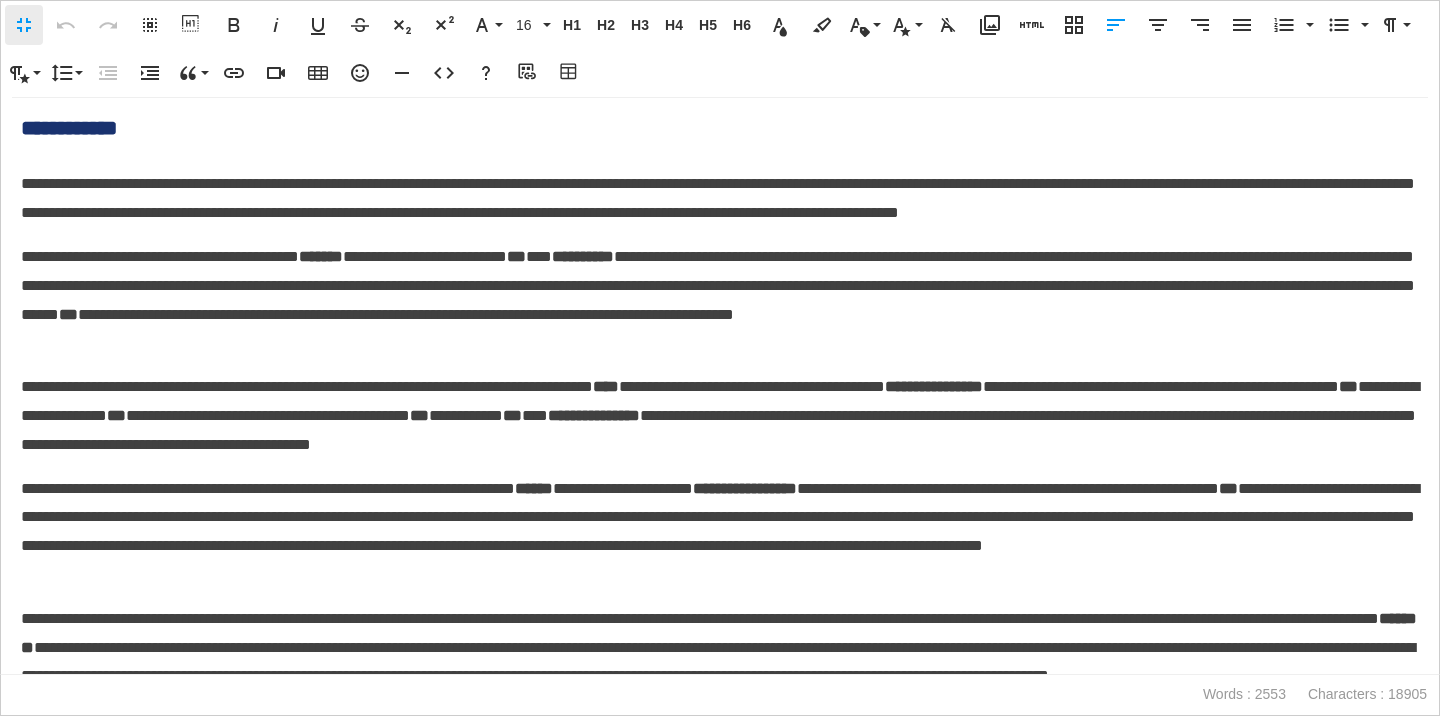 click on "**********" at bounding box center [720, 128] 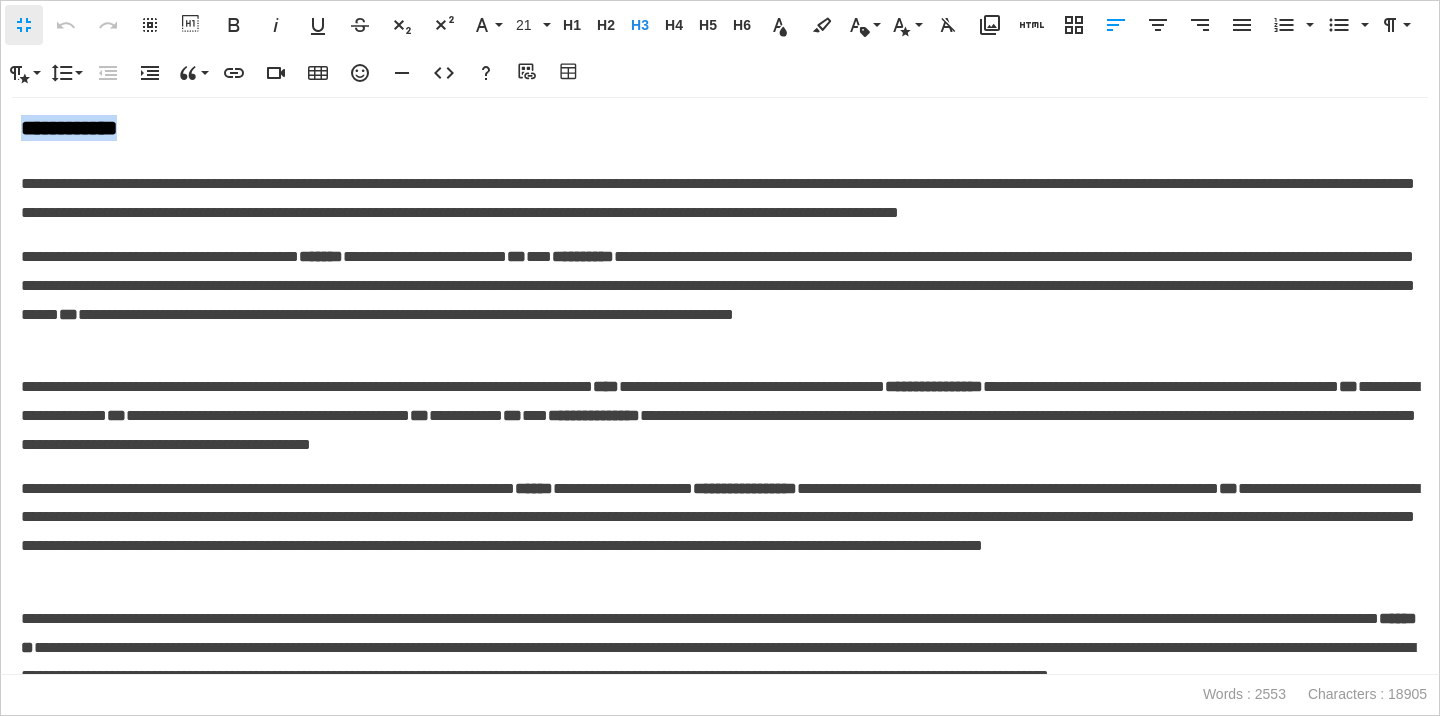click on "**********" at bounding box center [720, 128] 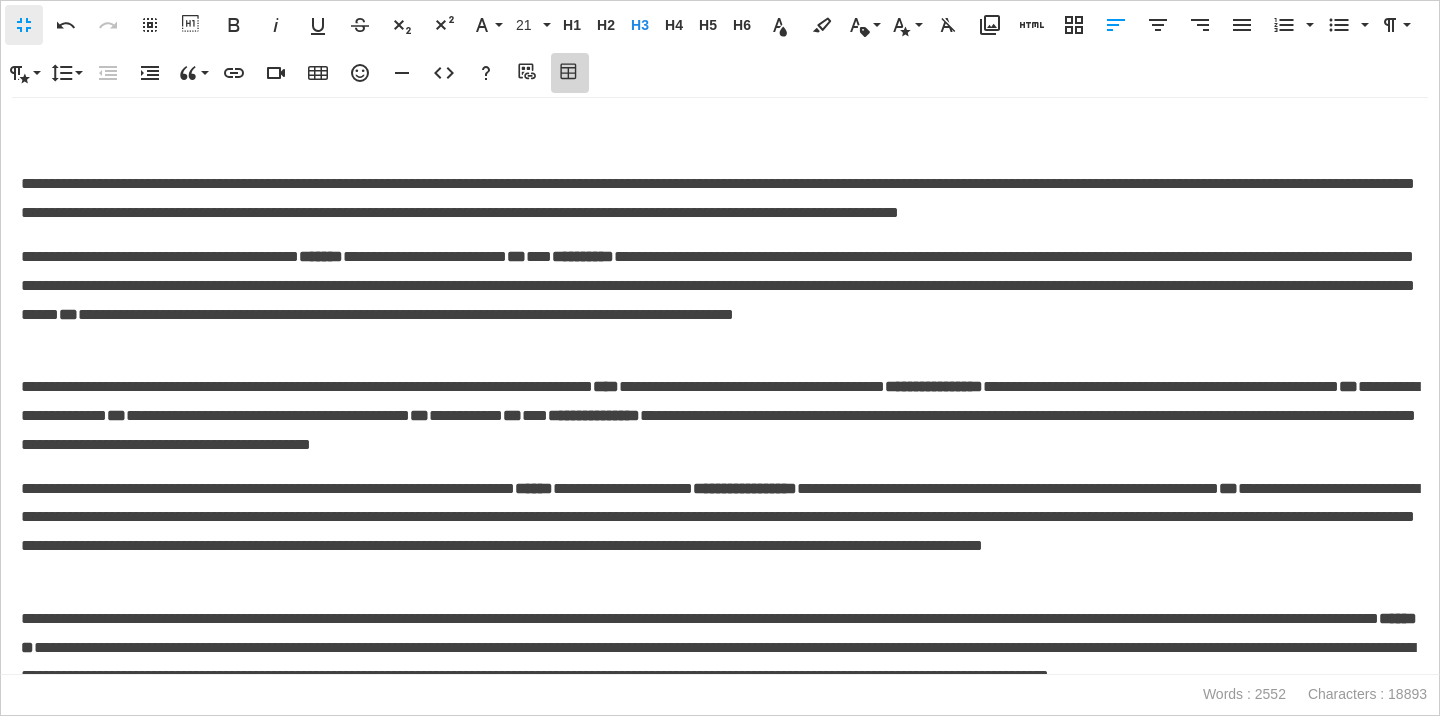 click 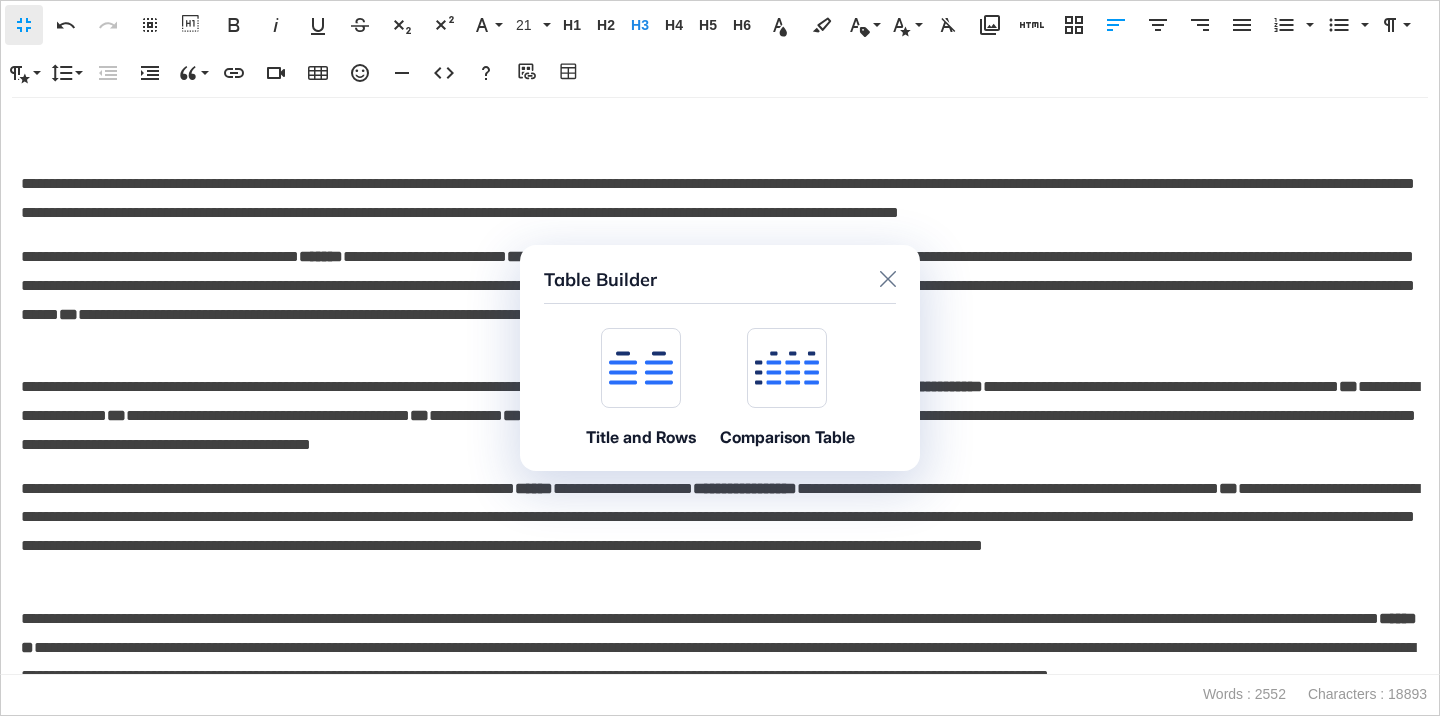 click 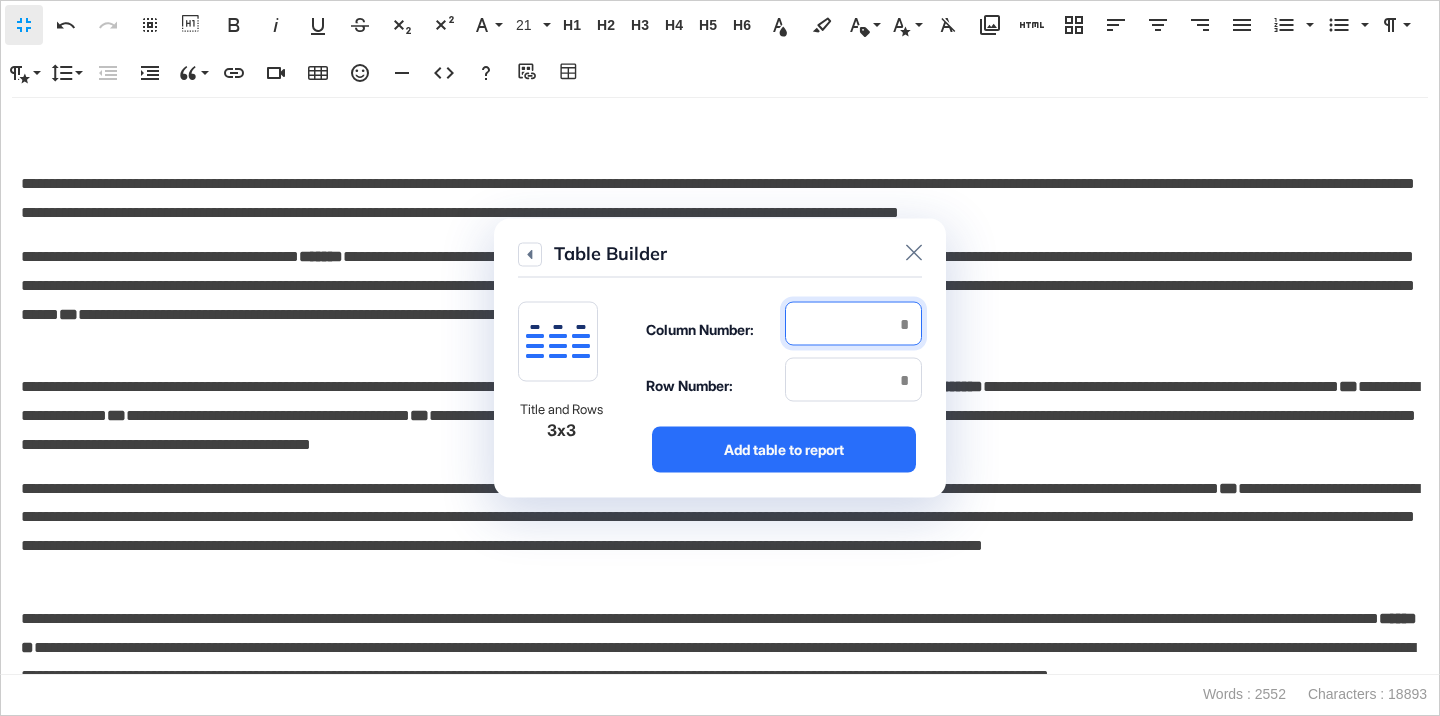 click at bounding box center (853, 324) 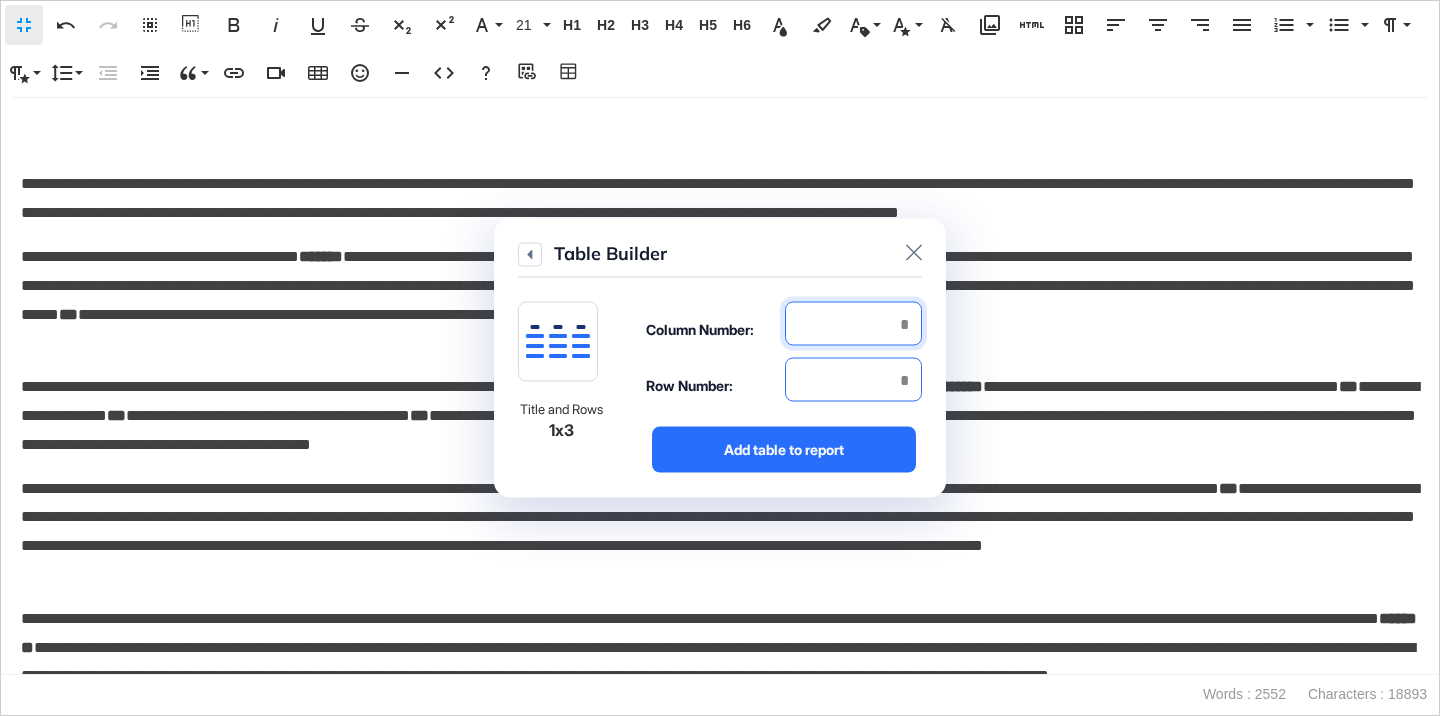 type on "*" 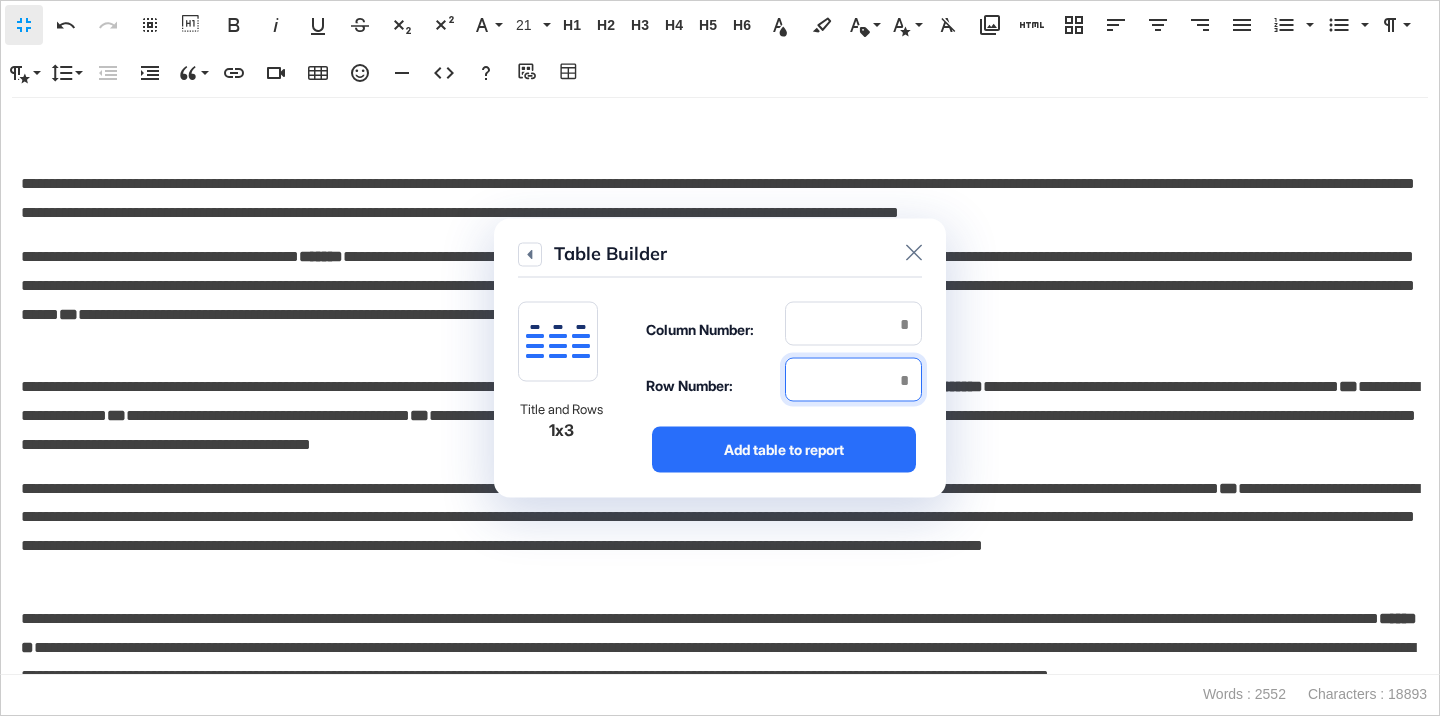 click at bounding box center [853, 380] 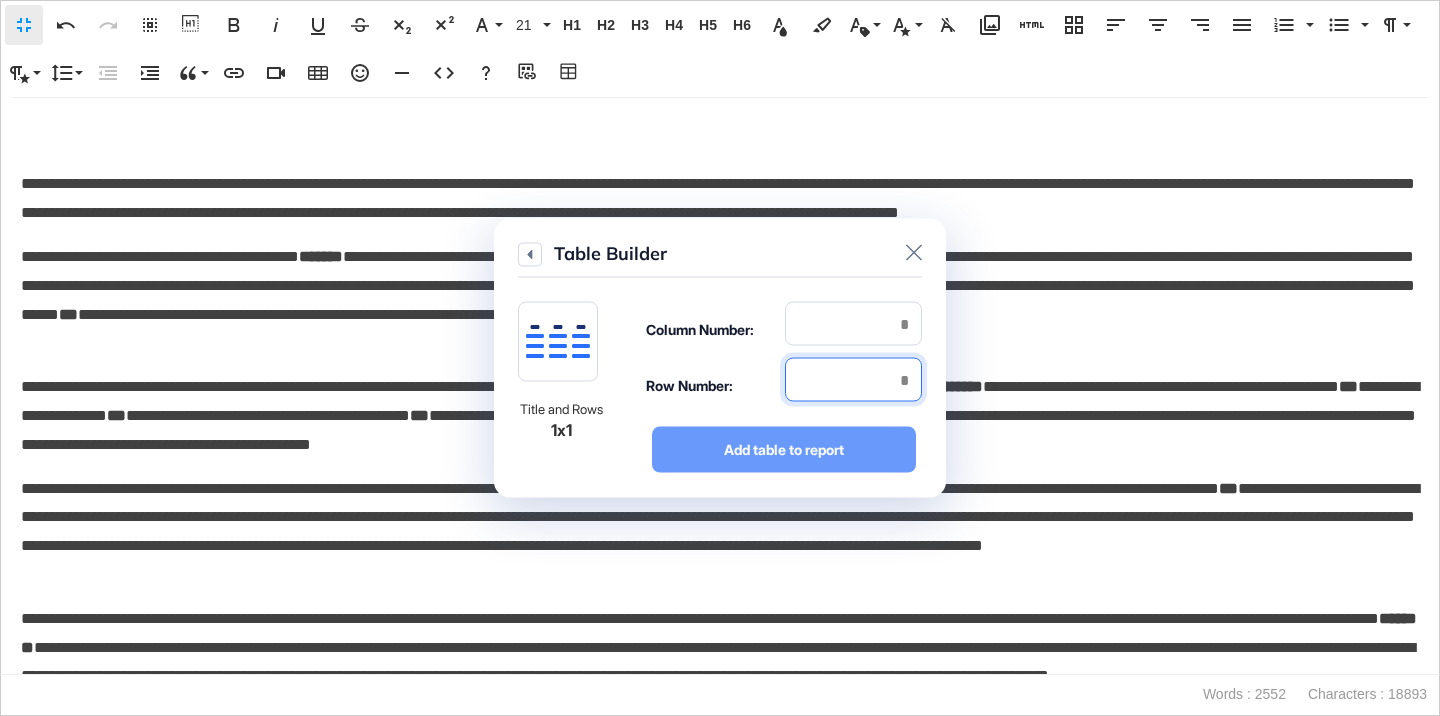 type on "*" 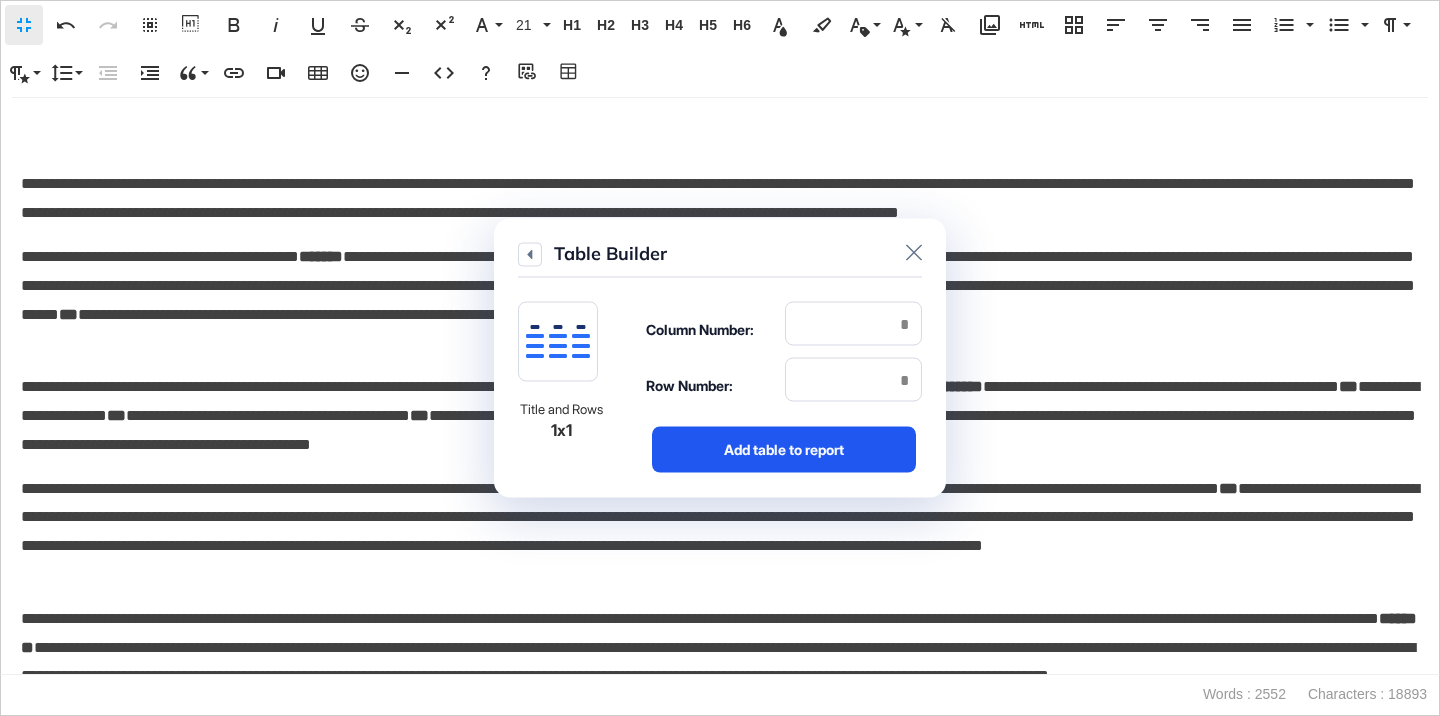 click on "Add table to report" at bounding box center (784, 450) 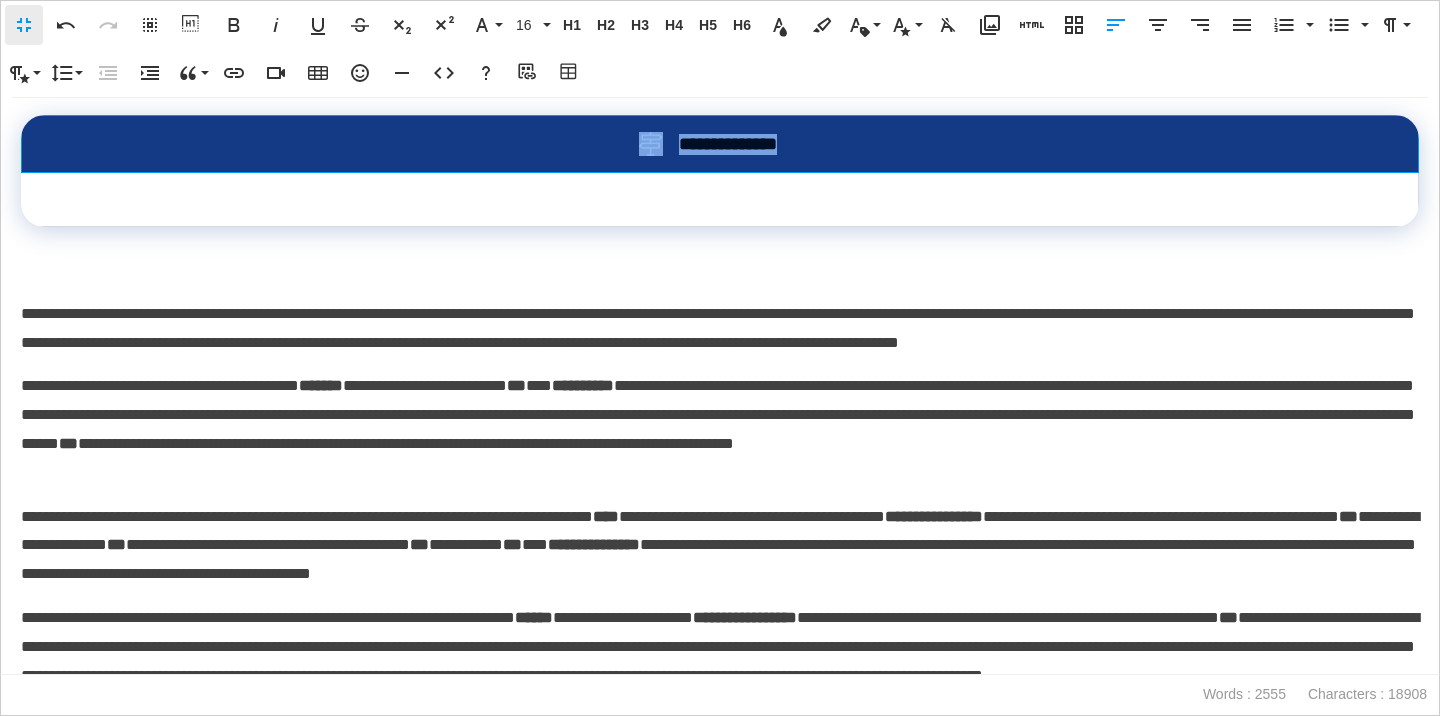 drag, startPoint x: 835, startPoint y: 250, endPoint x: 594, endPoint y: 248, distance: 241.0083 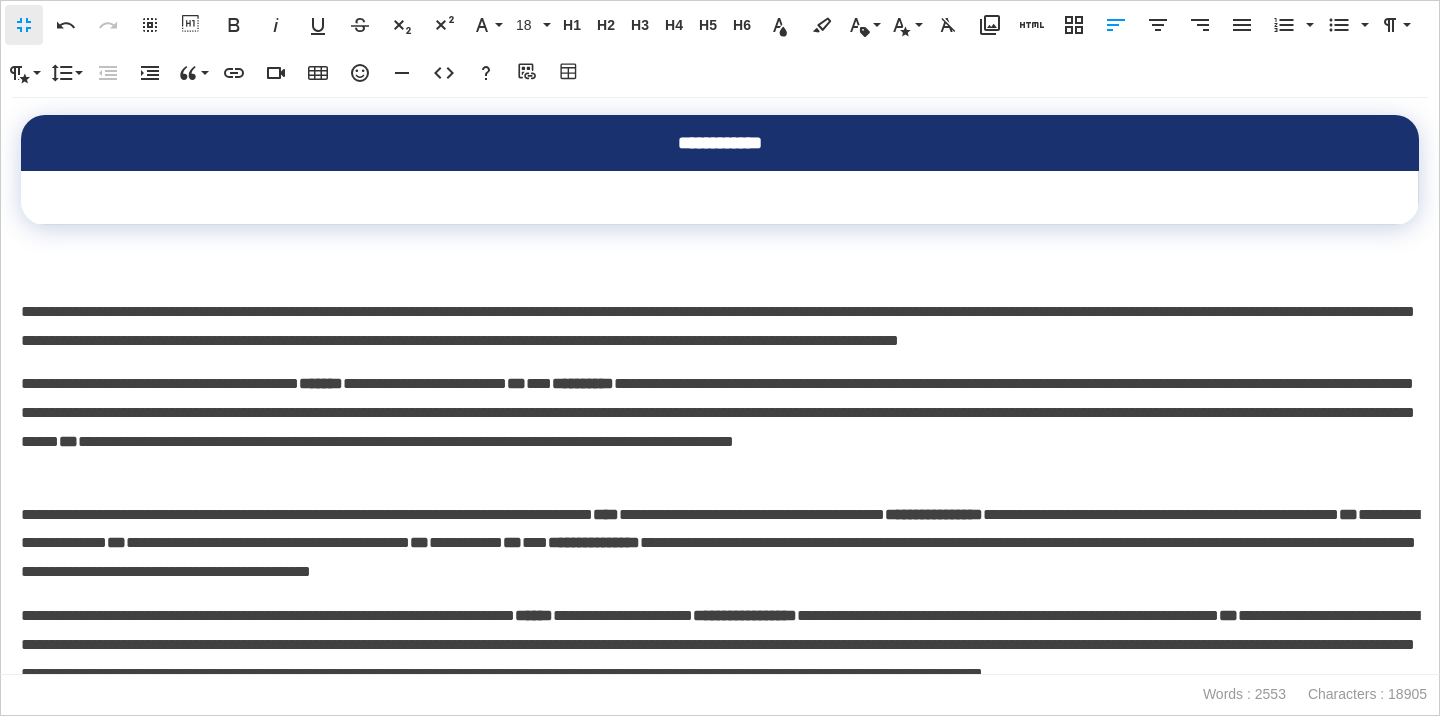 scroll, scrollTop: 0, scrollLeft: 7, axis: horizontal 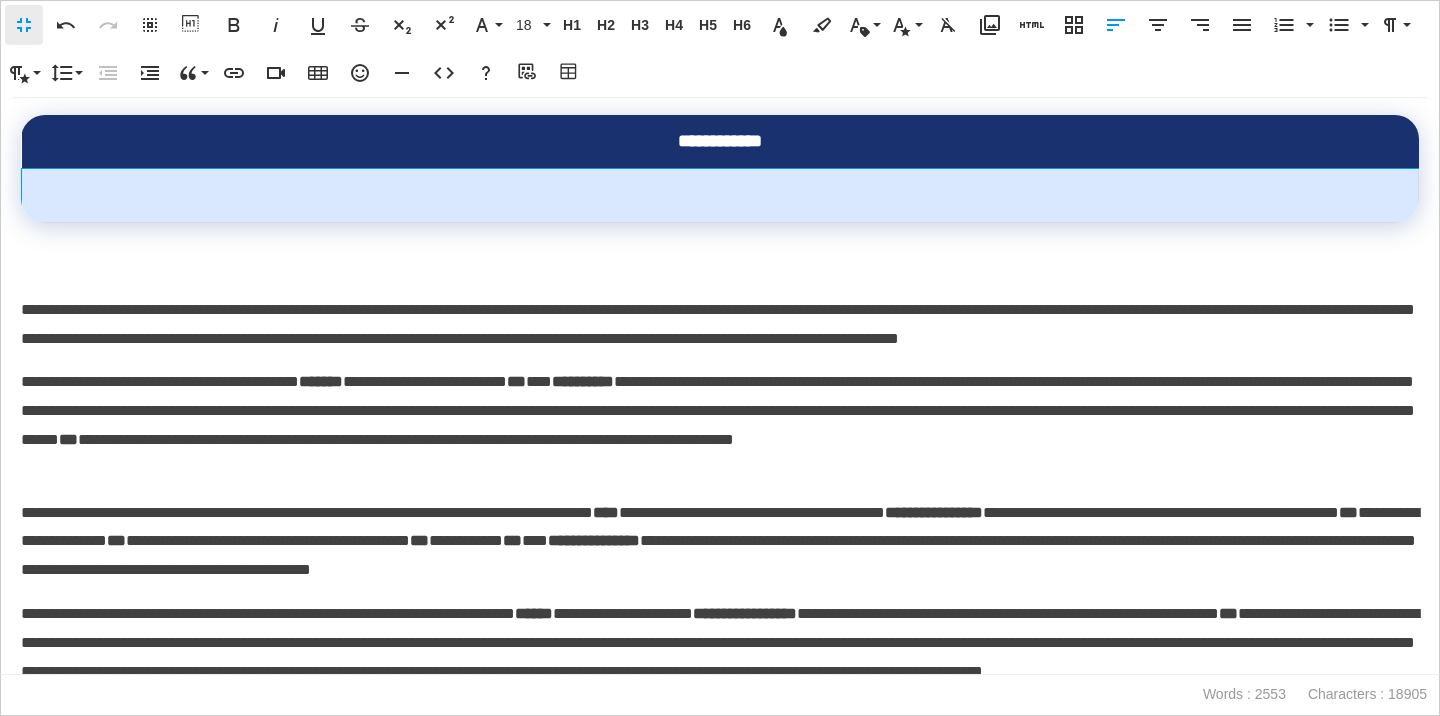 click at bounding box center [720, 196] 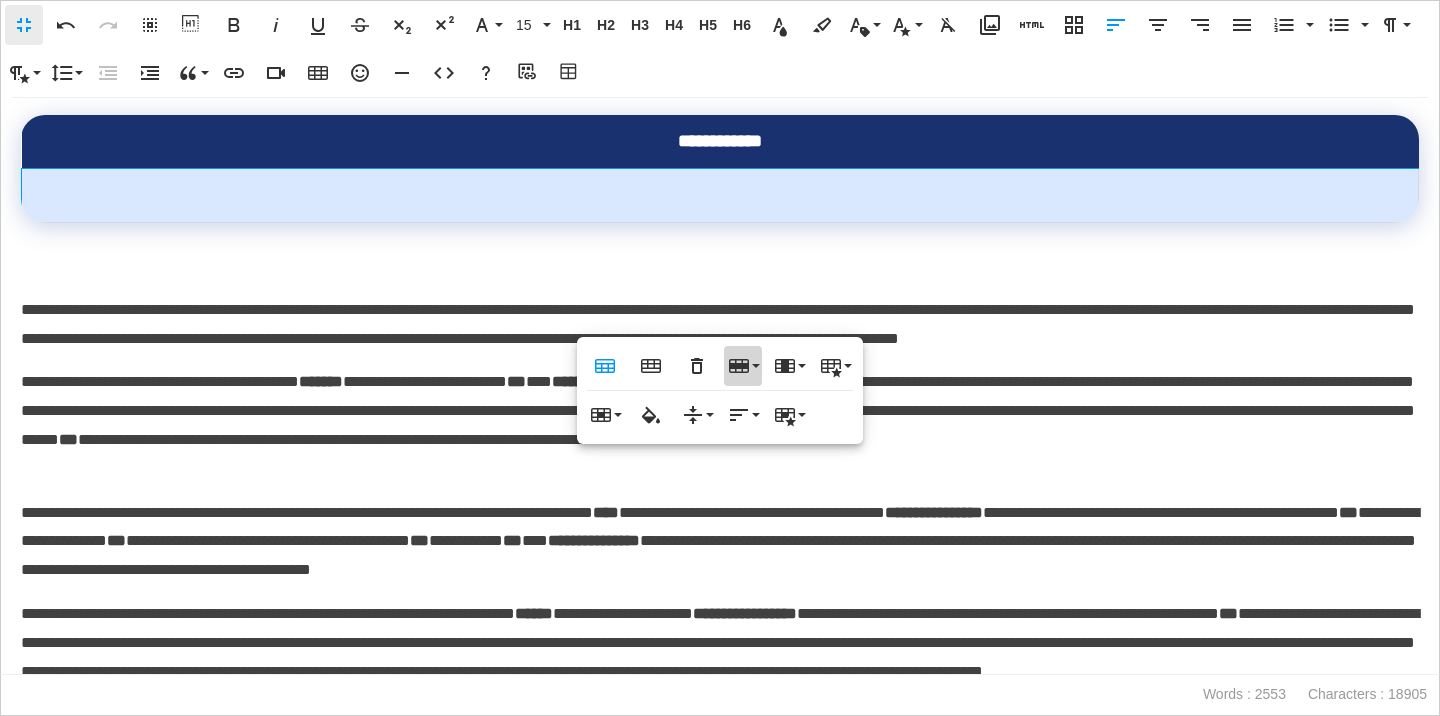 click 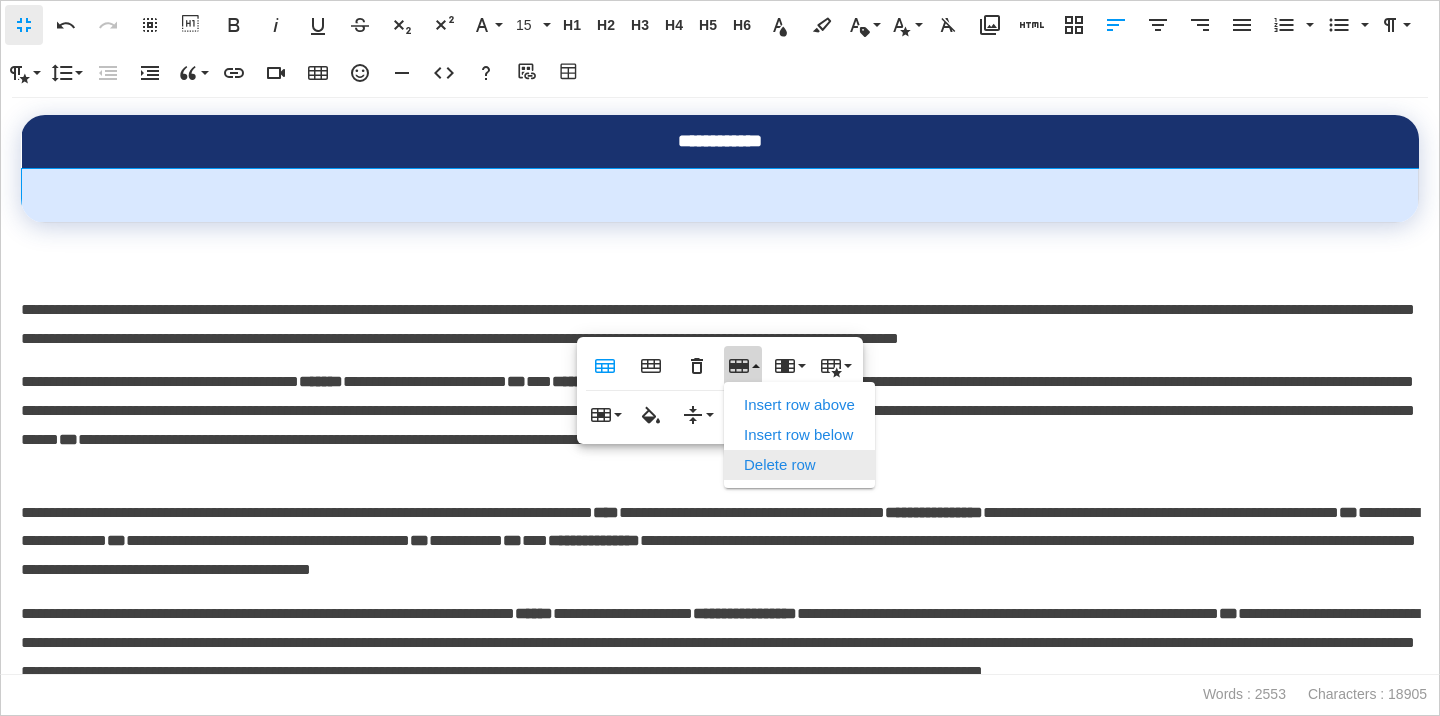 click on "Delete row" at bounding box center [799, 465] 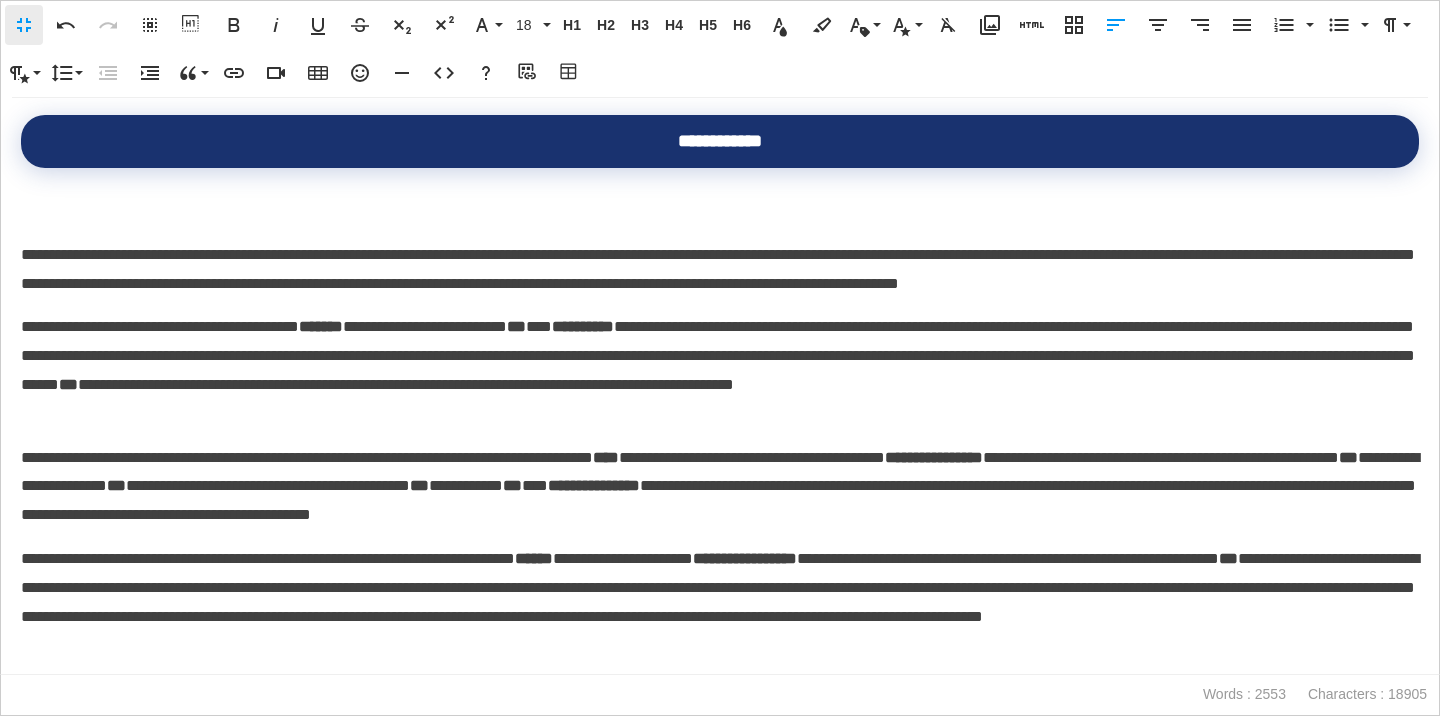 click on "**********" at bounding box center (720, 255) 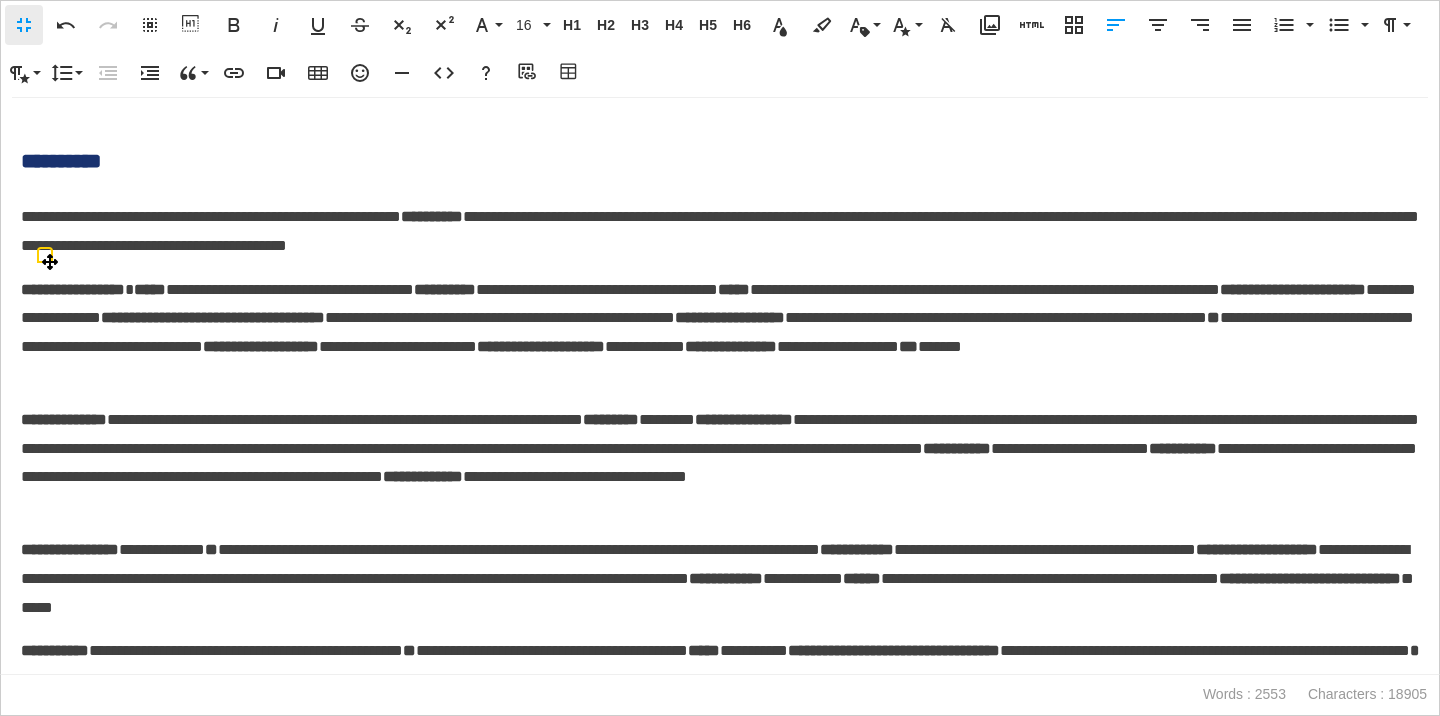scroll, scrollTop: 3019, scrollLeft: 0, axis: vertical 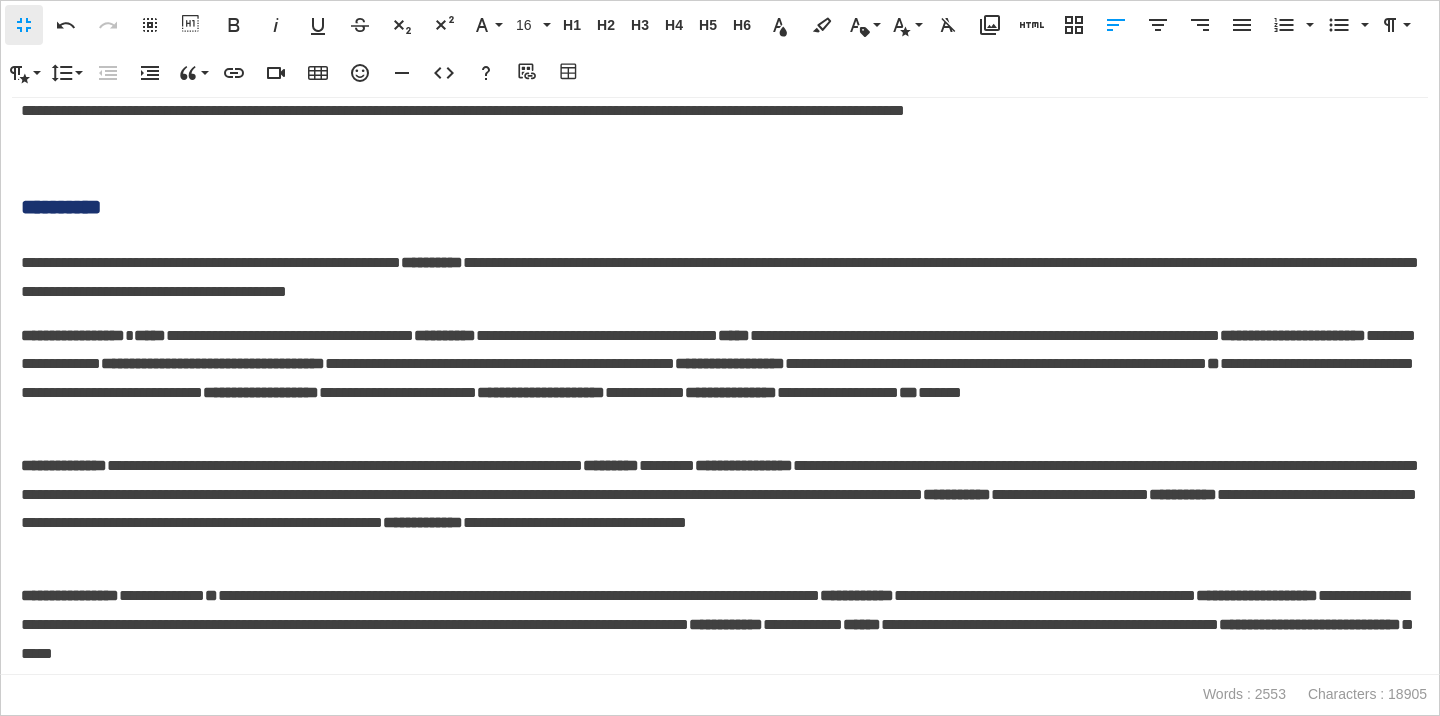 click on "**********" at bounding box center [720, 207] 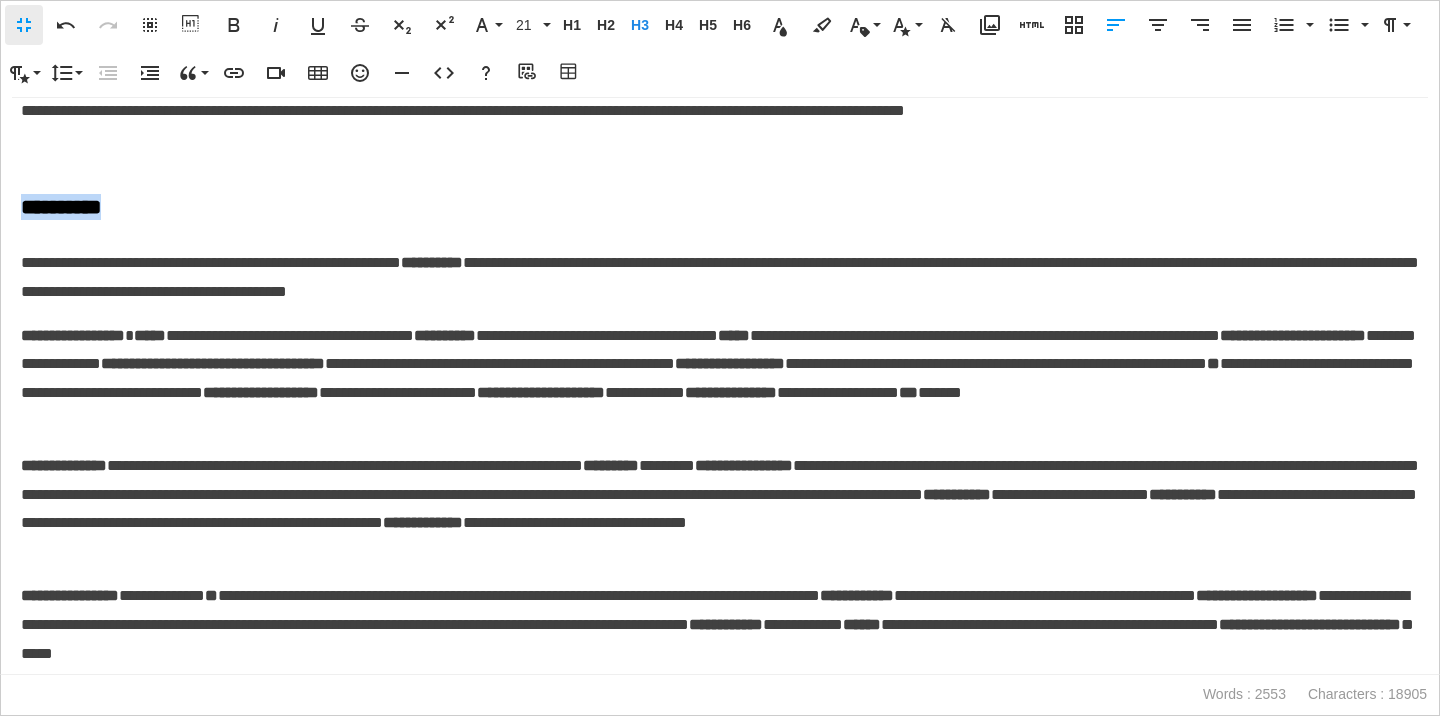 click on "**********" at bounding box center (720, 207) 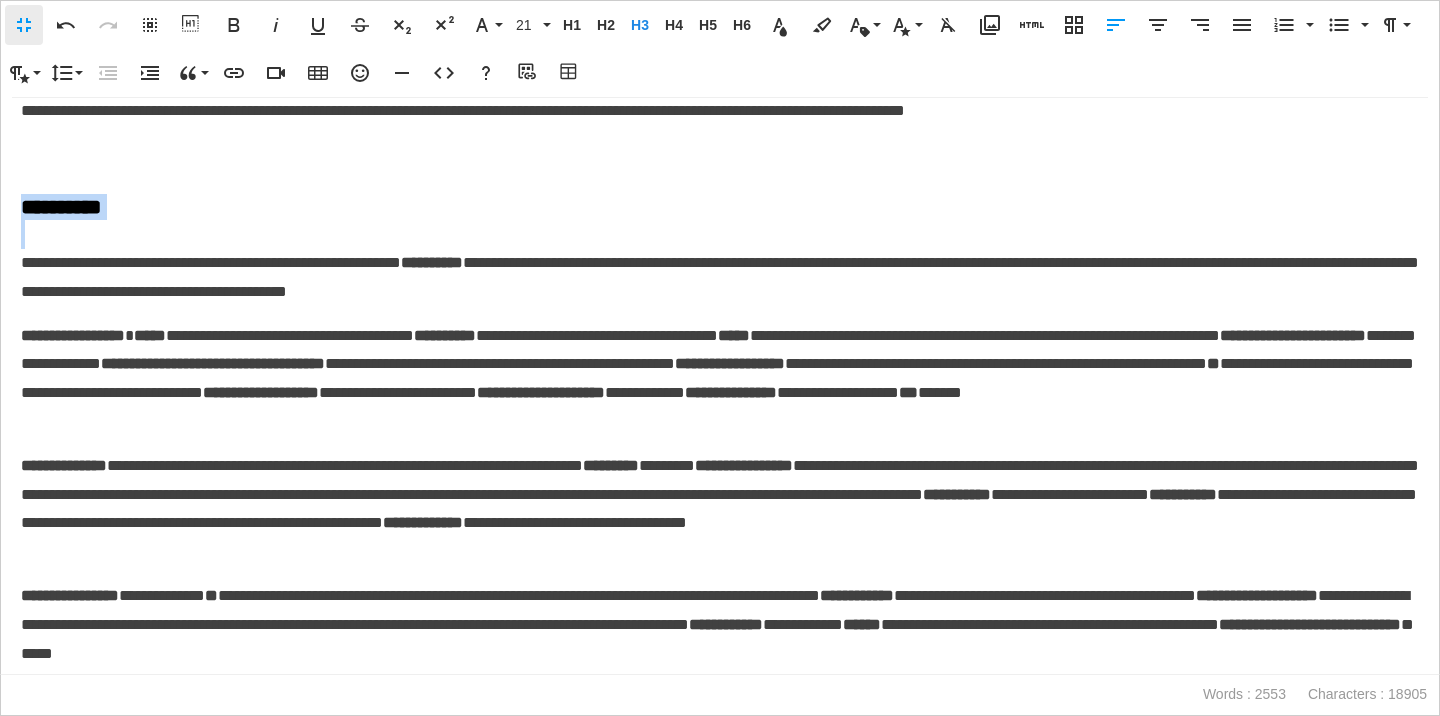 click on "**********" at bounding box center [720, 207] 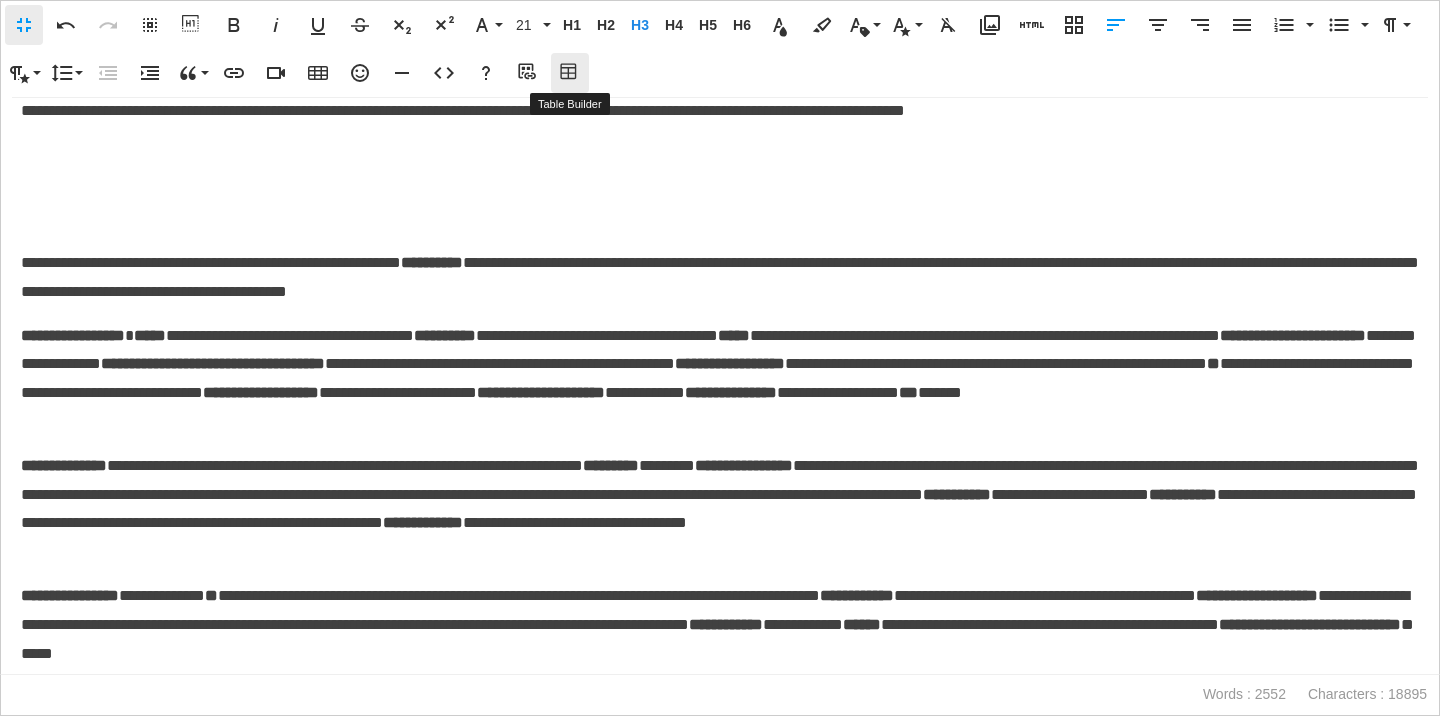 click on "Table Builder" at bounding box center [570, 73] 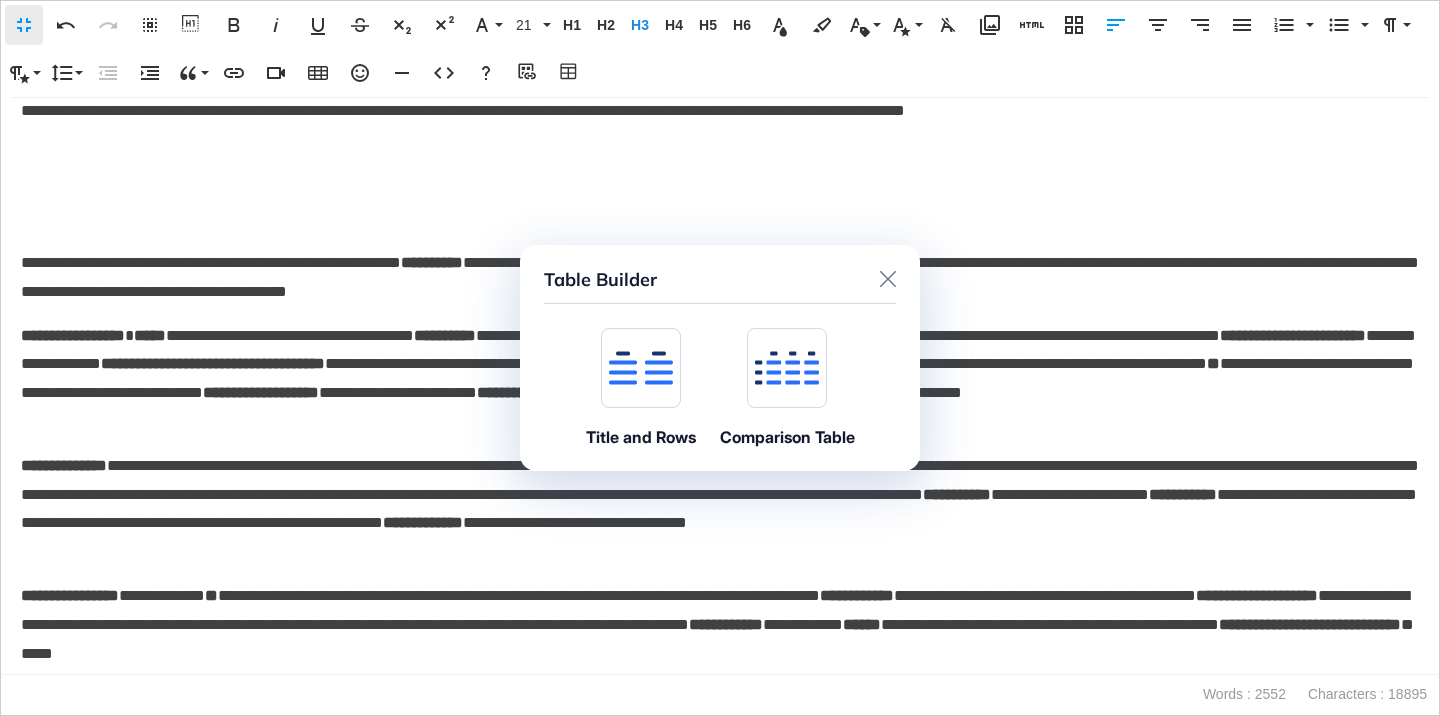 click at bounding box center (641, 368) 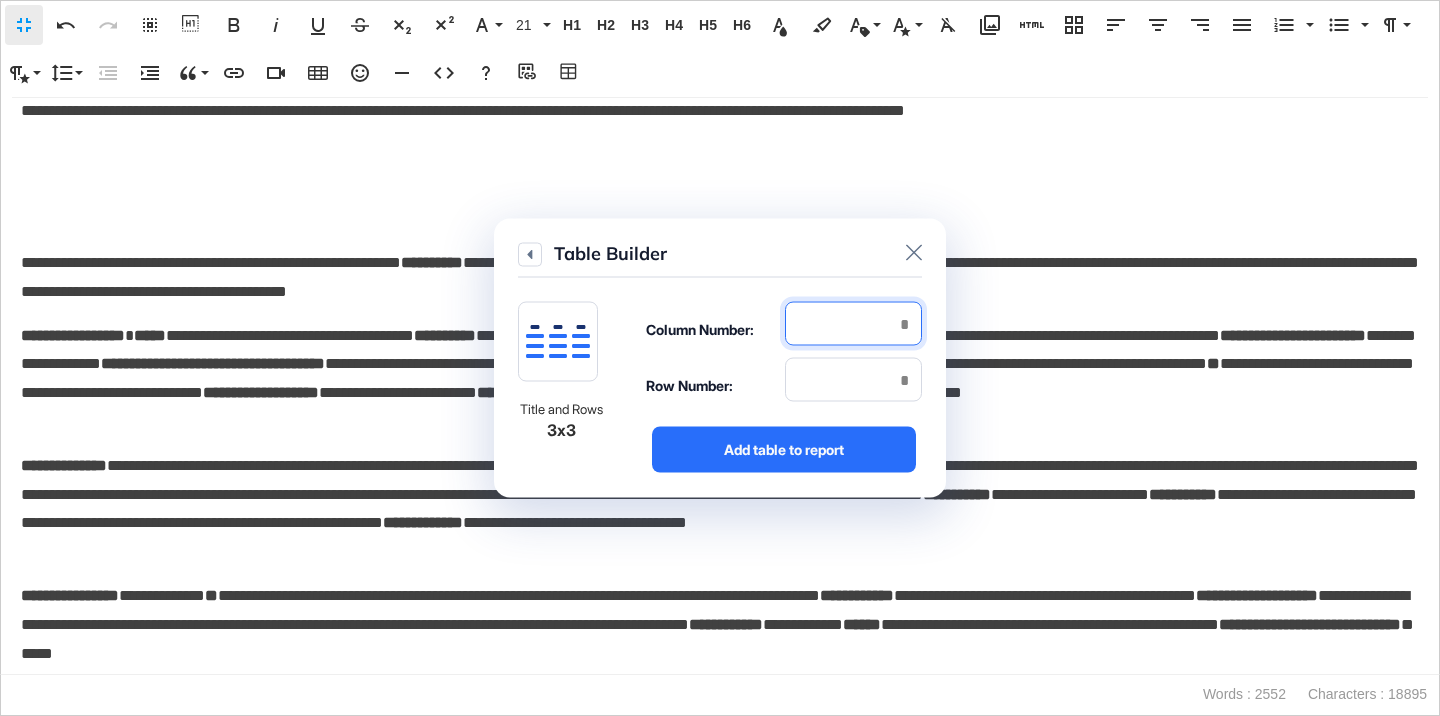click at bounding box center [853, 324] 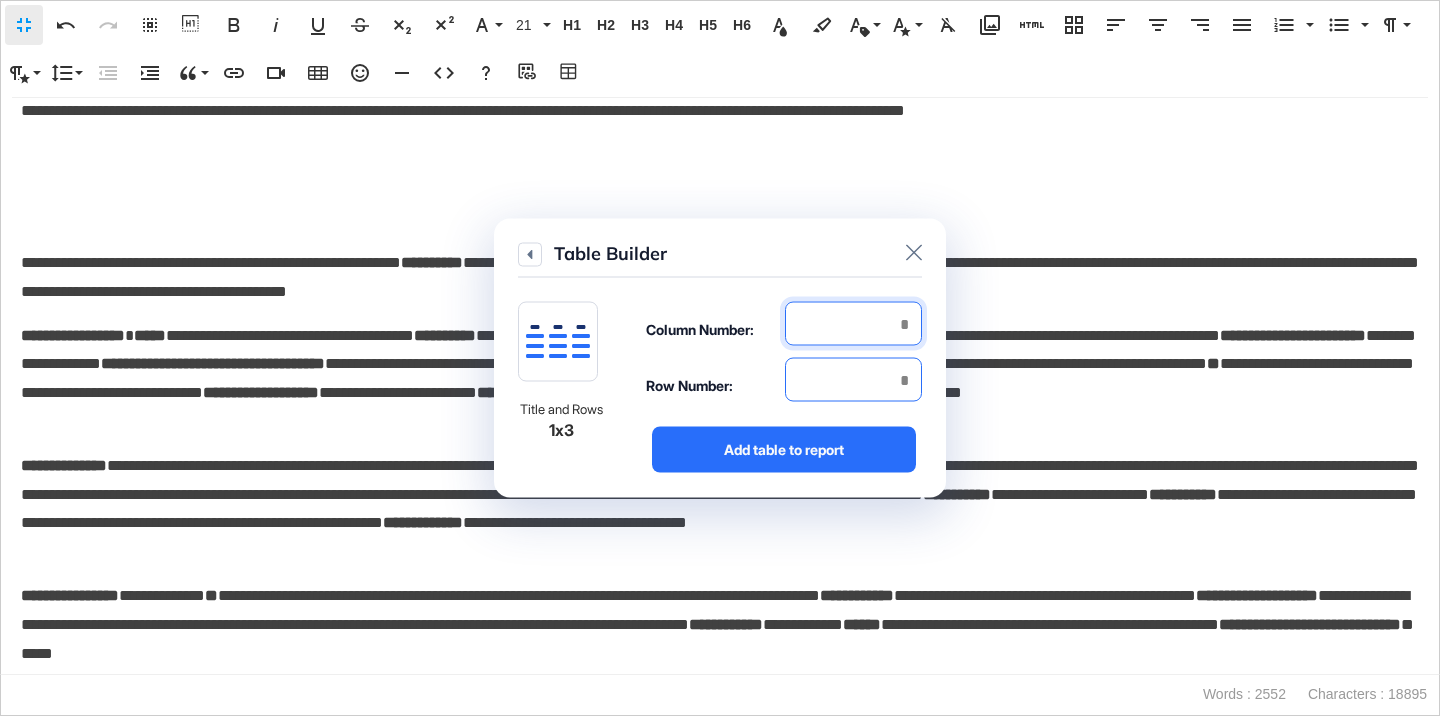 type on "*" 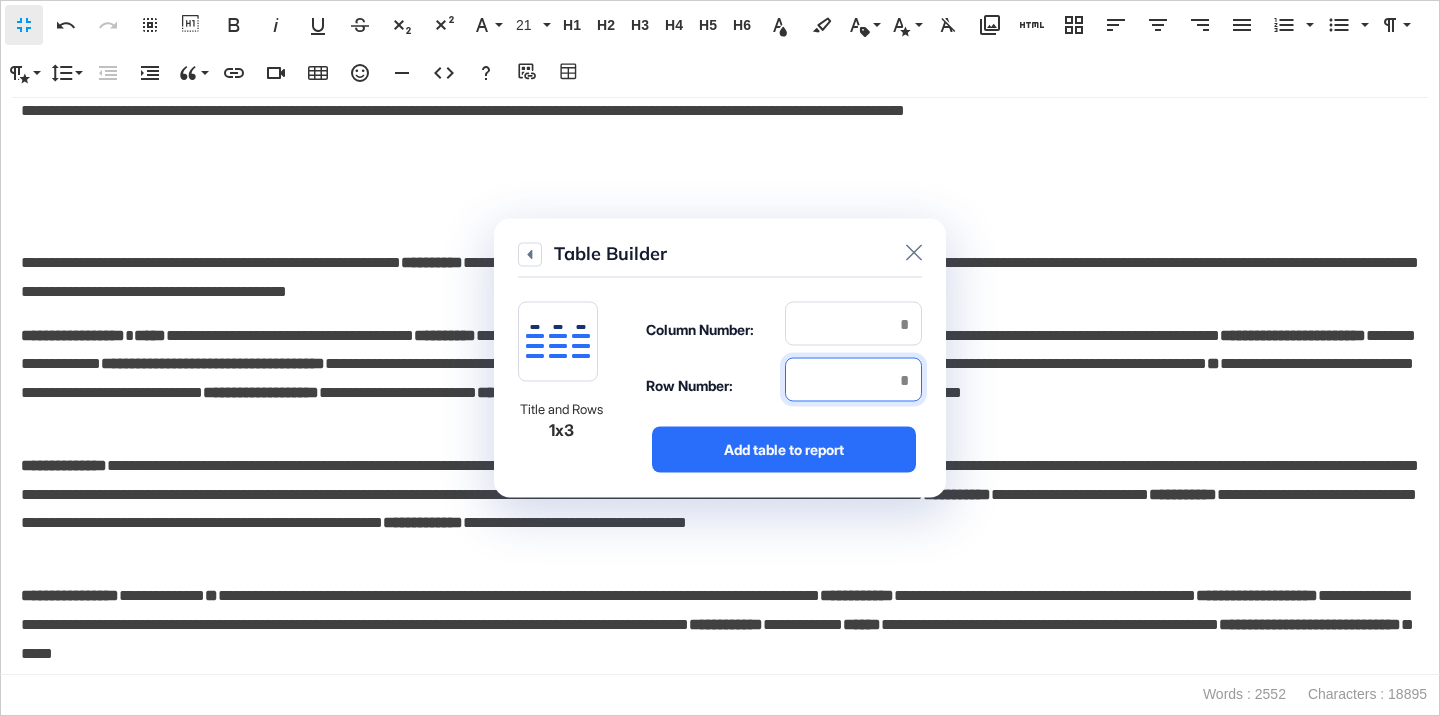 click at bounding box center (853, 380) 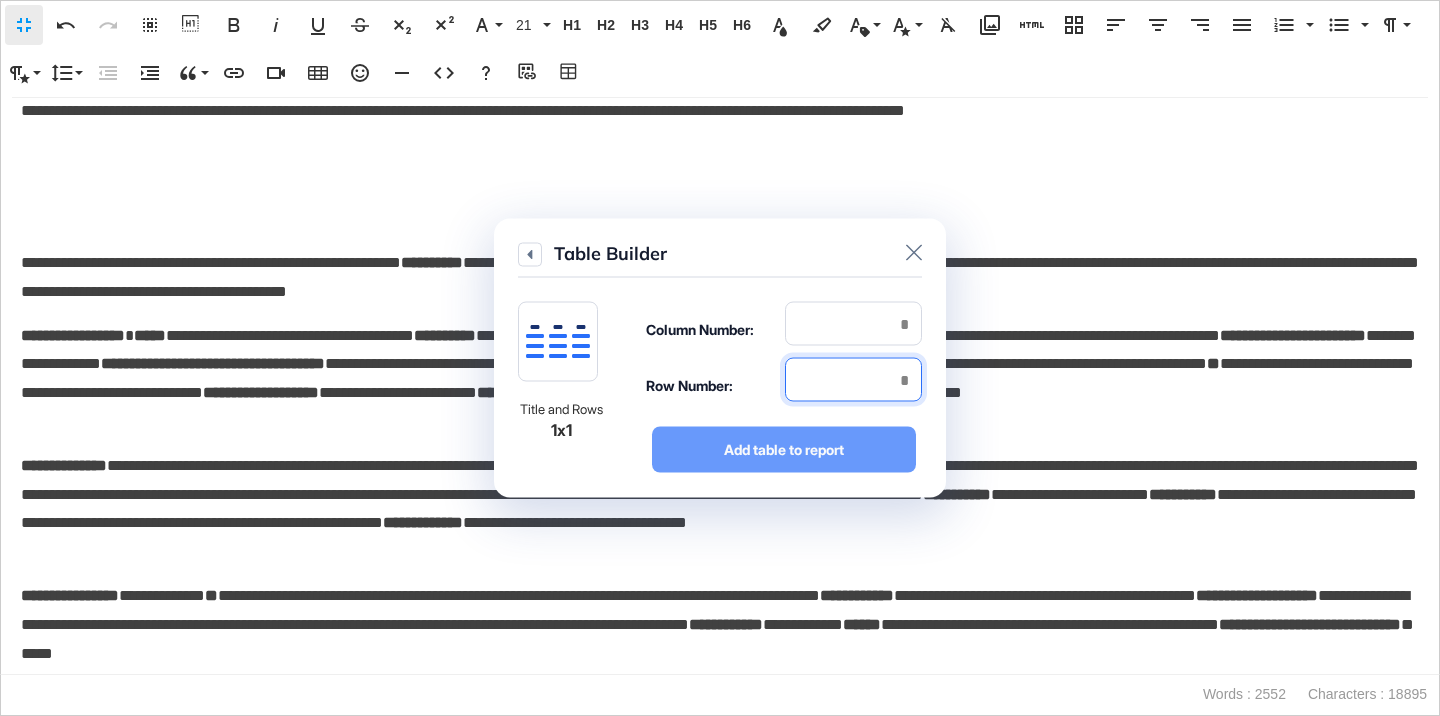 type on "*" 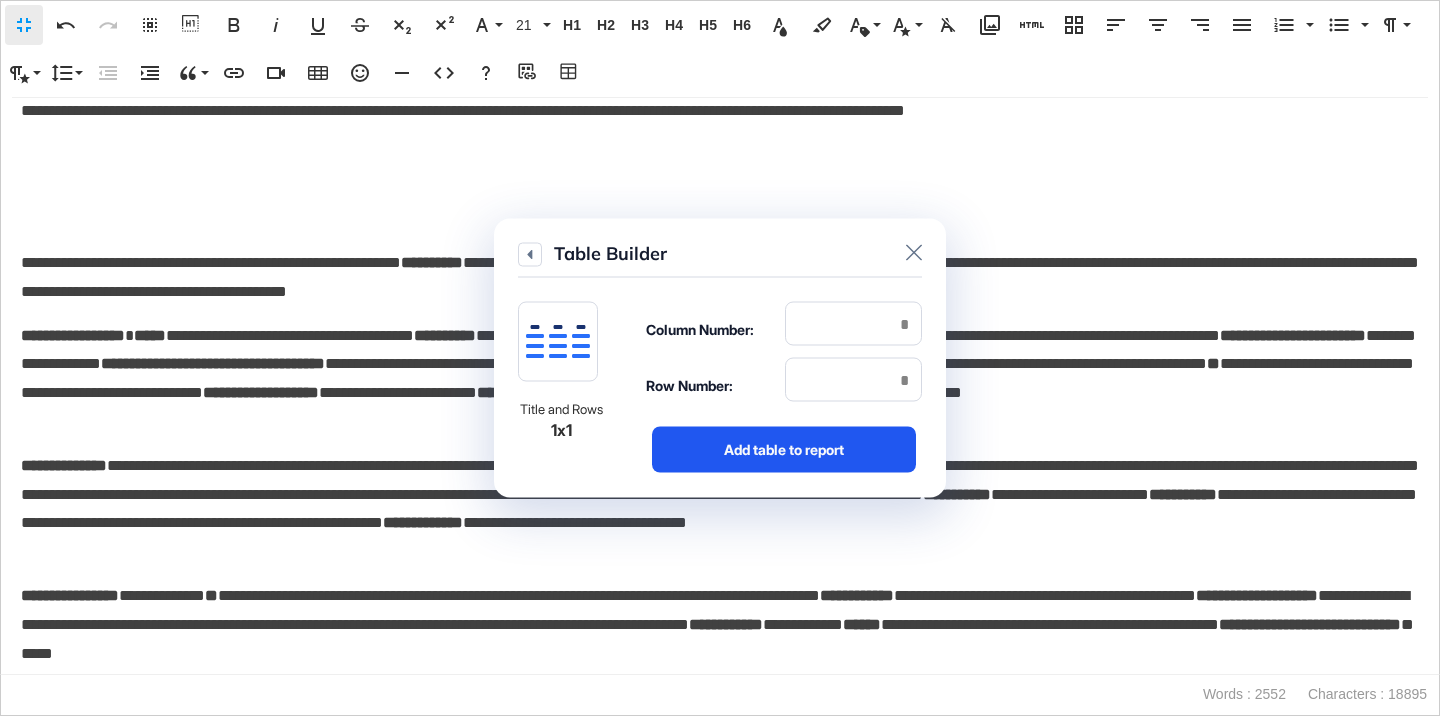 click on "Add table to report" at bounding box center (784, 450) 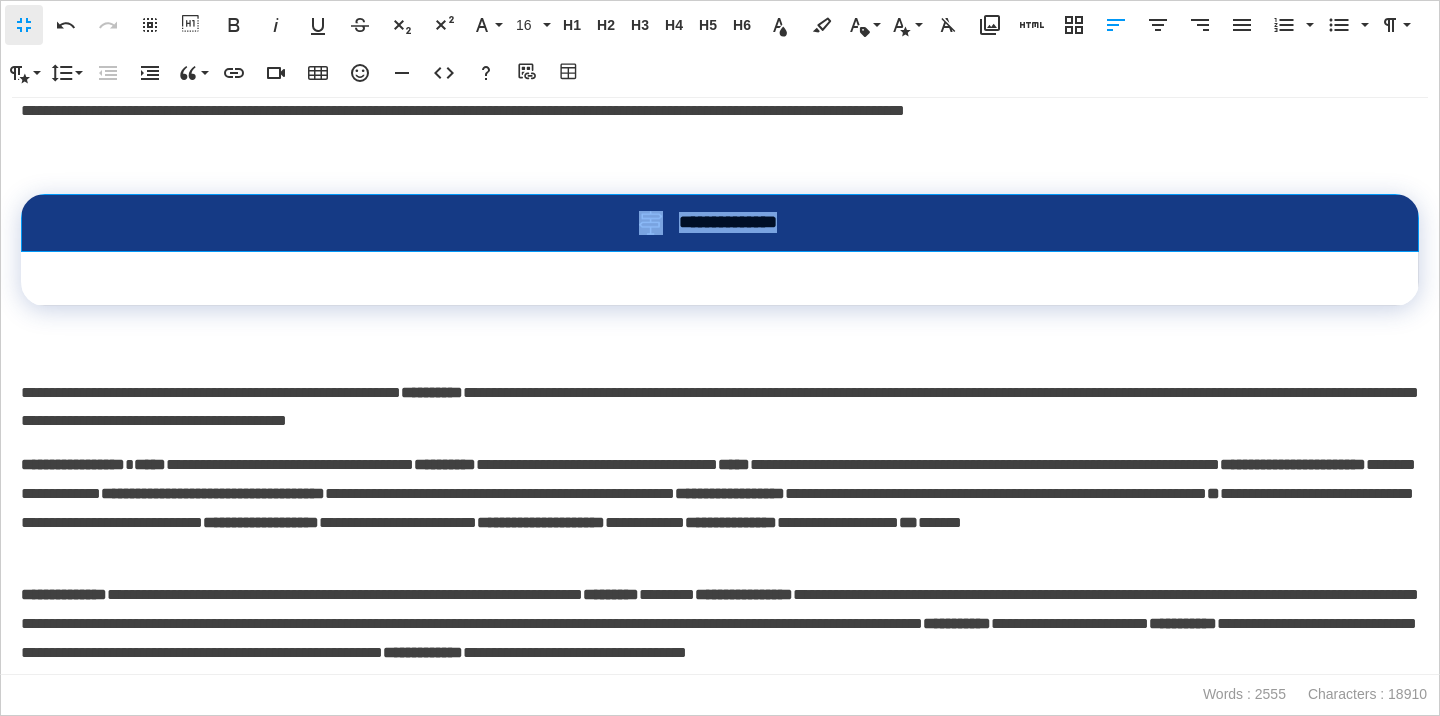 drag, startPoint x: 902, startPoint y: 322, endPoint x: 622, endPoint y: 345, distance: 280.94305 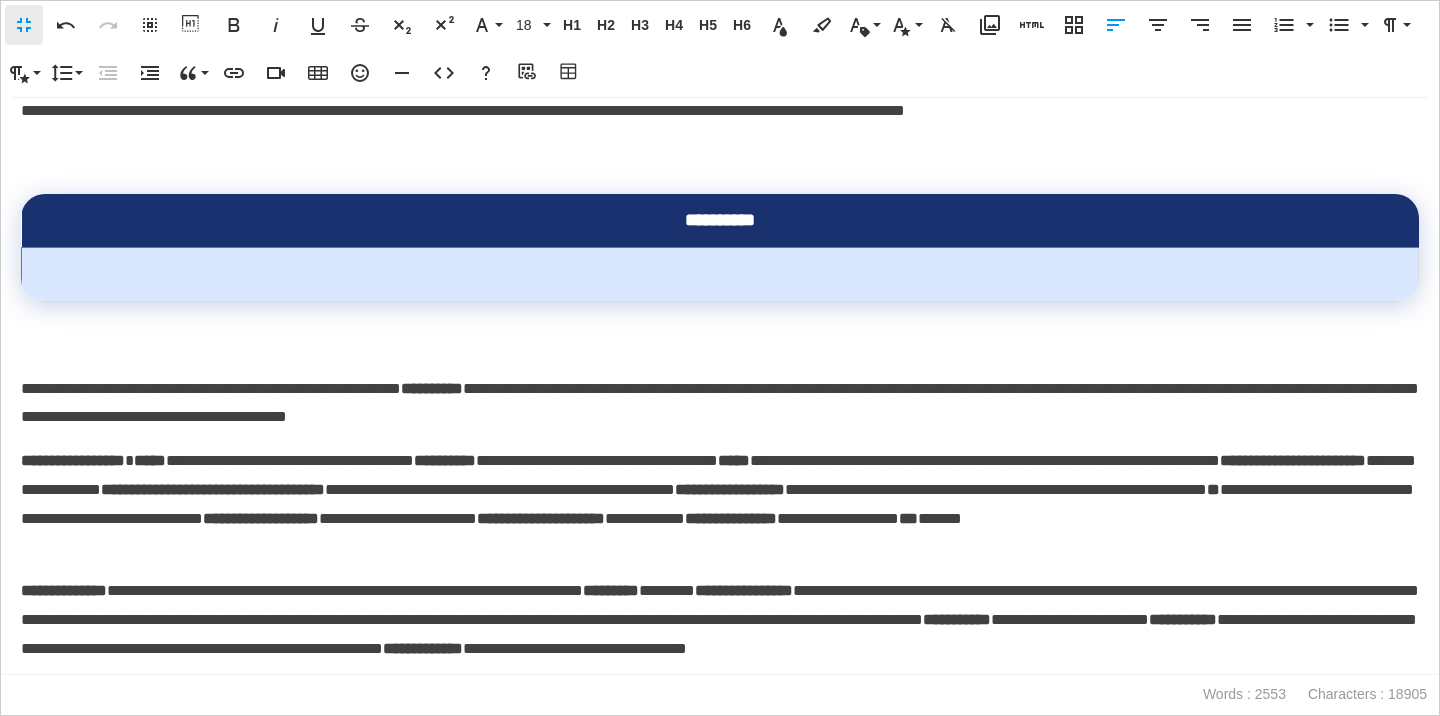 click at bounding box center (720, 275) 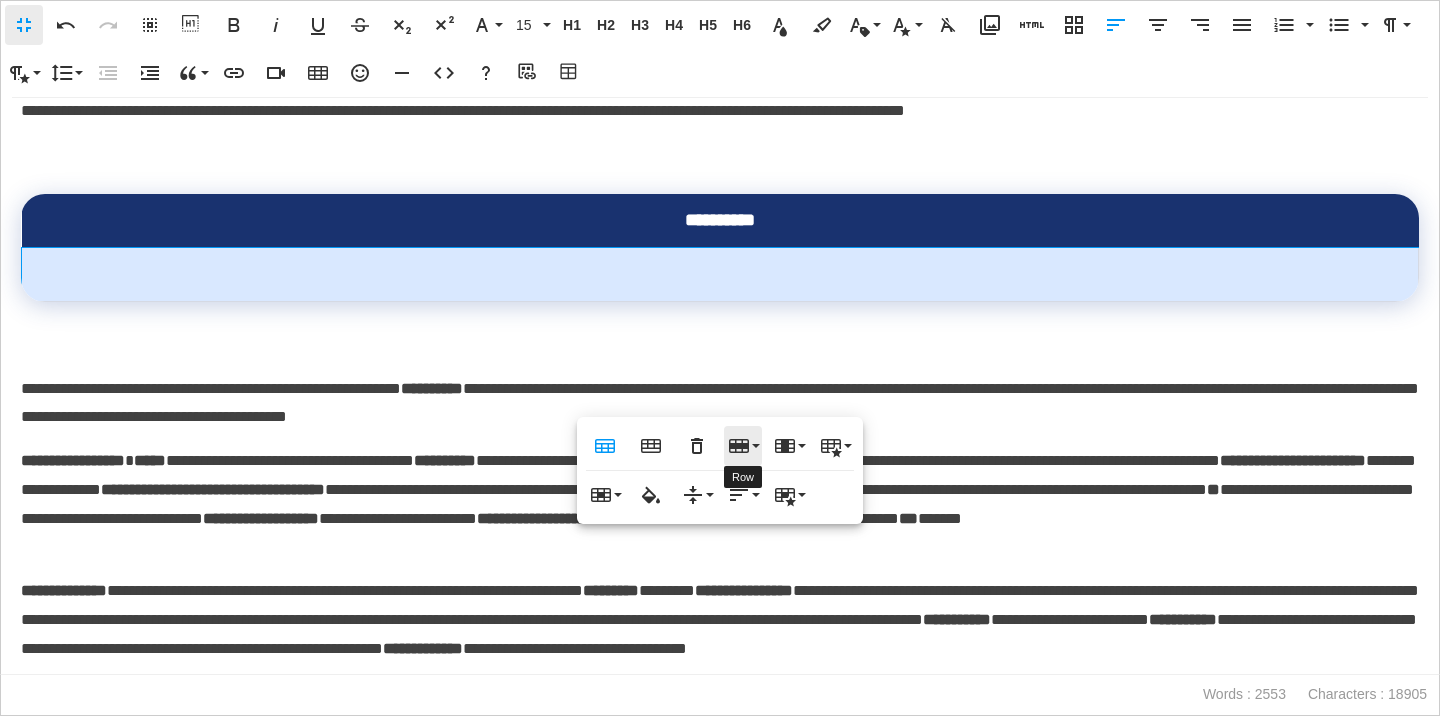 click 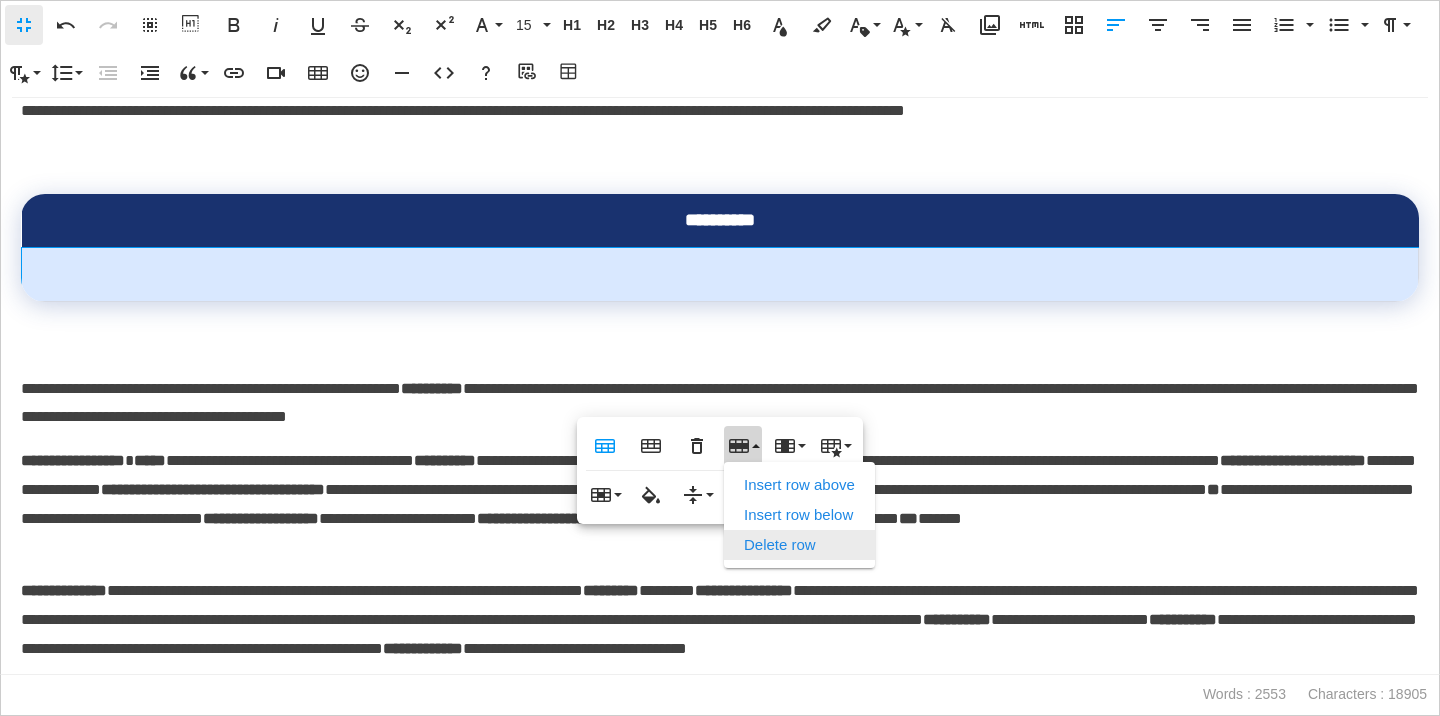 click on "Delete row" at bounding box center (799, 545) 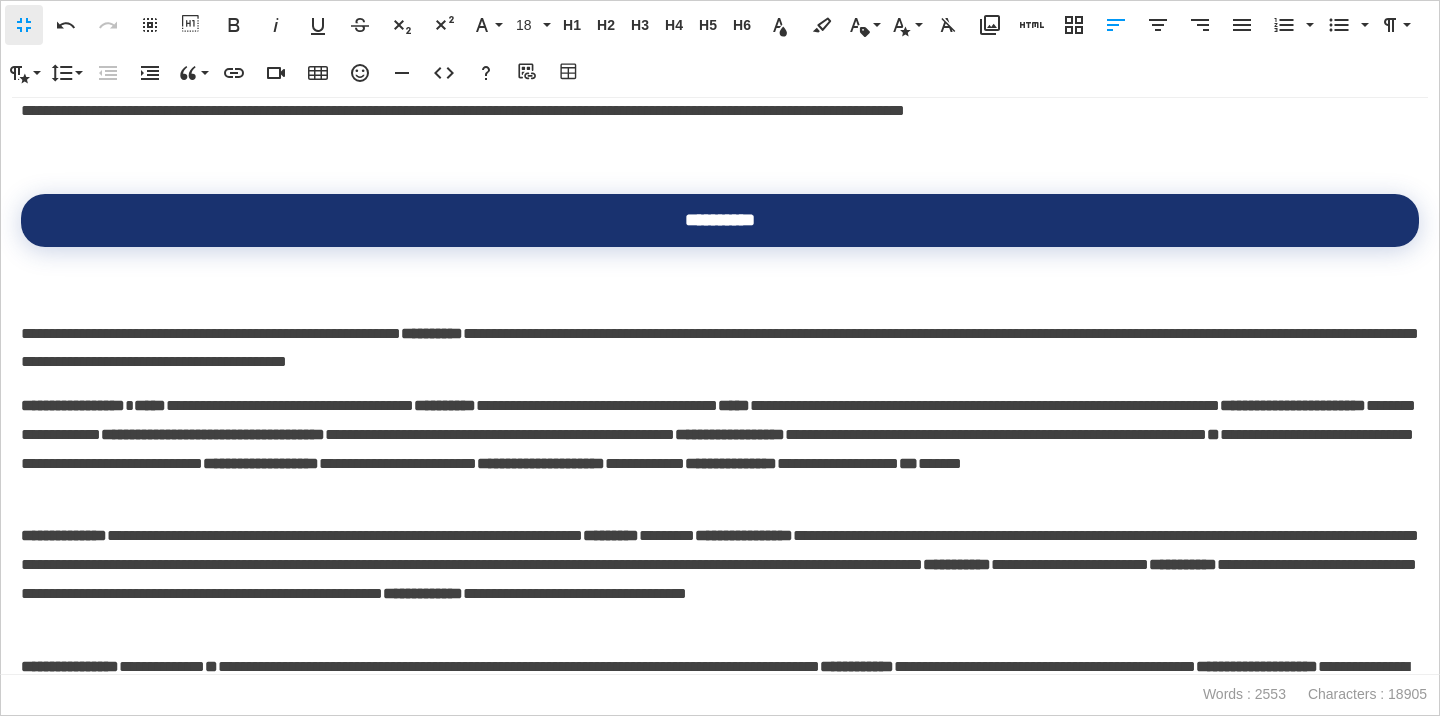 click on "**********" at bounding box center [720, 334] 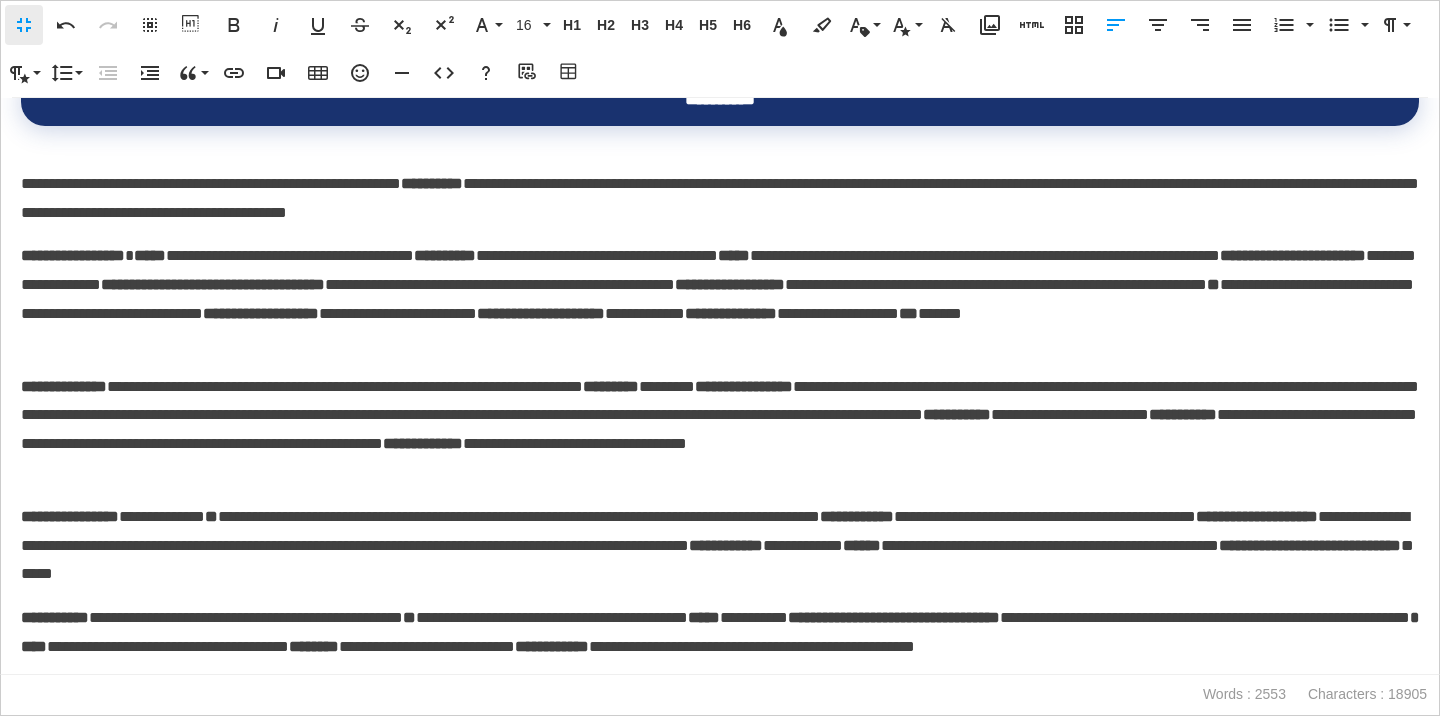 scroll, scrollTop: 3142, scrollLeft: 0, axis: vertical 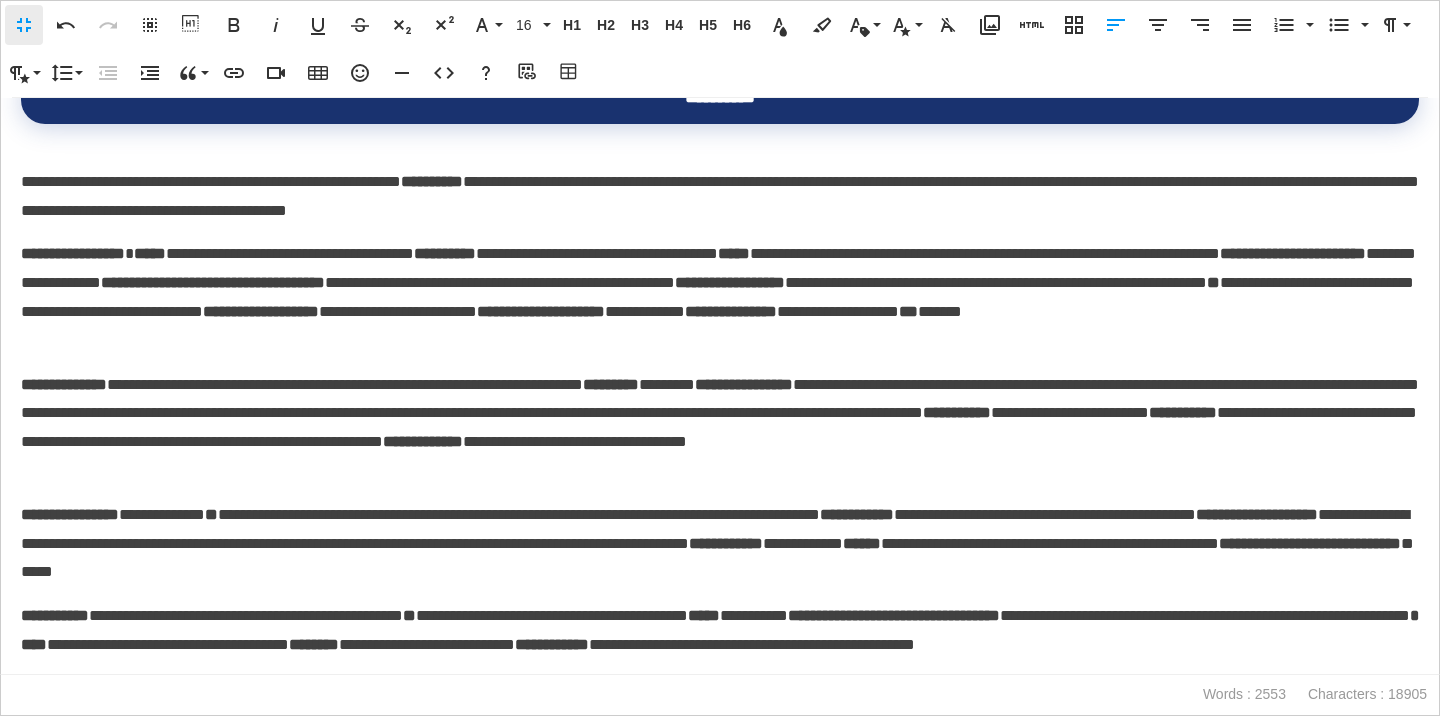 click on "**********" at bounding box center [720, 297] 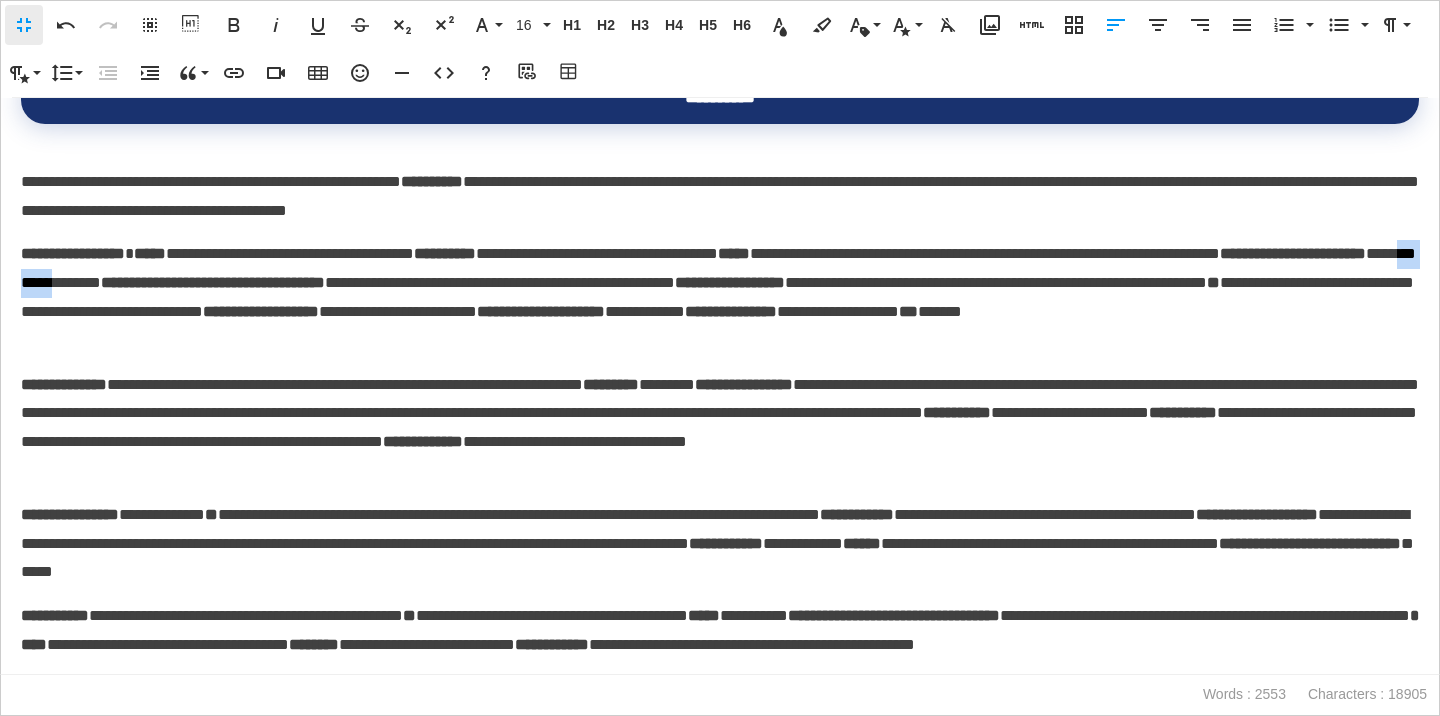click on "**********" at bounding box center [720, 297] 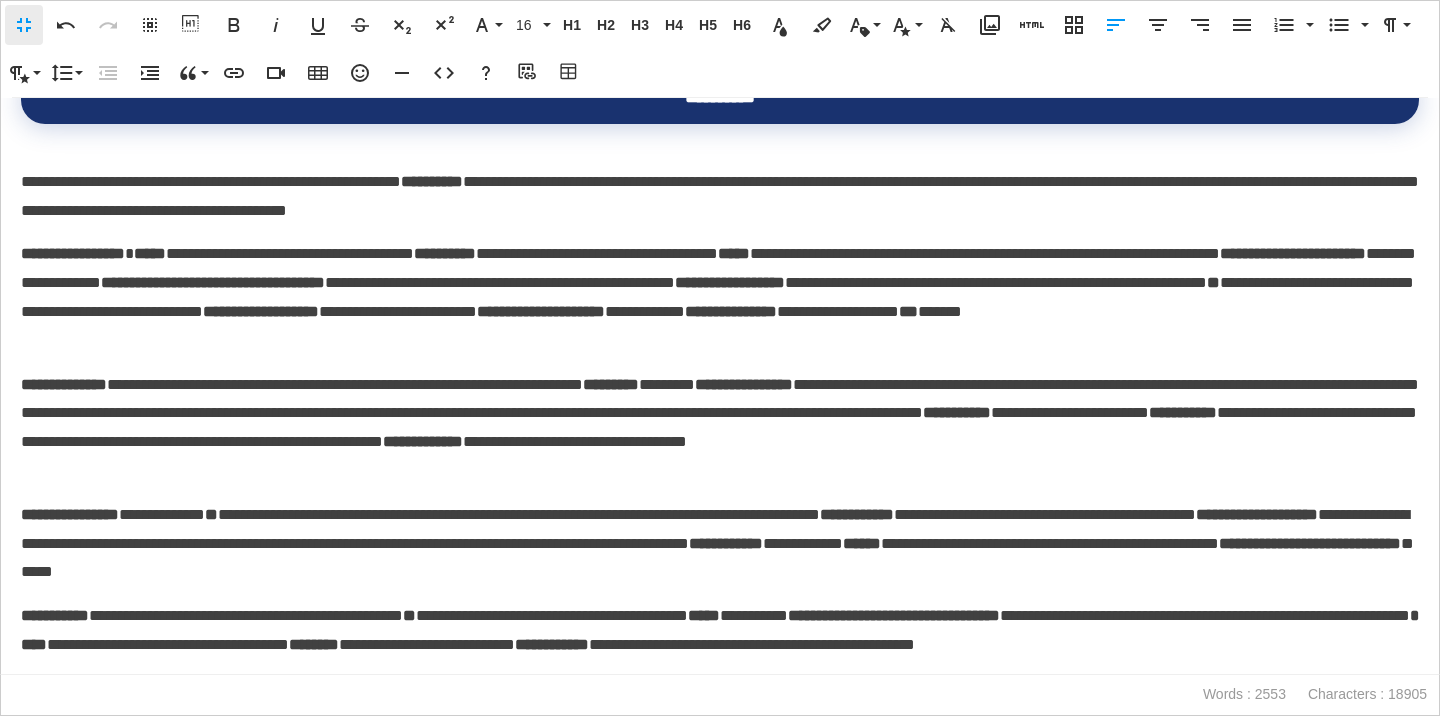 click on "**********" at bounding box center (720, 197) 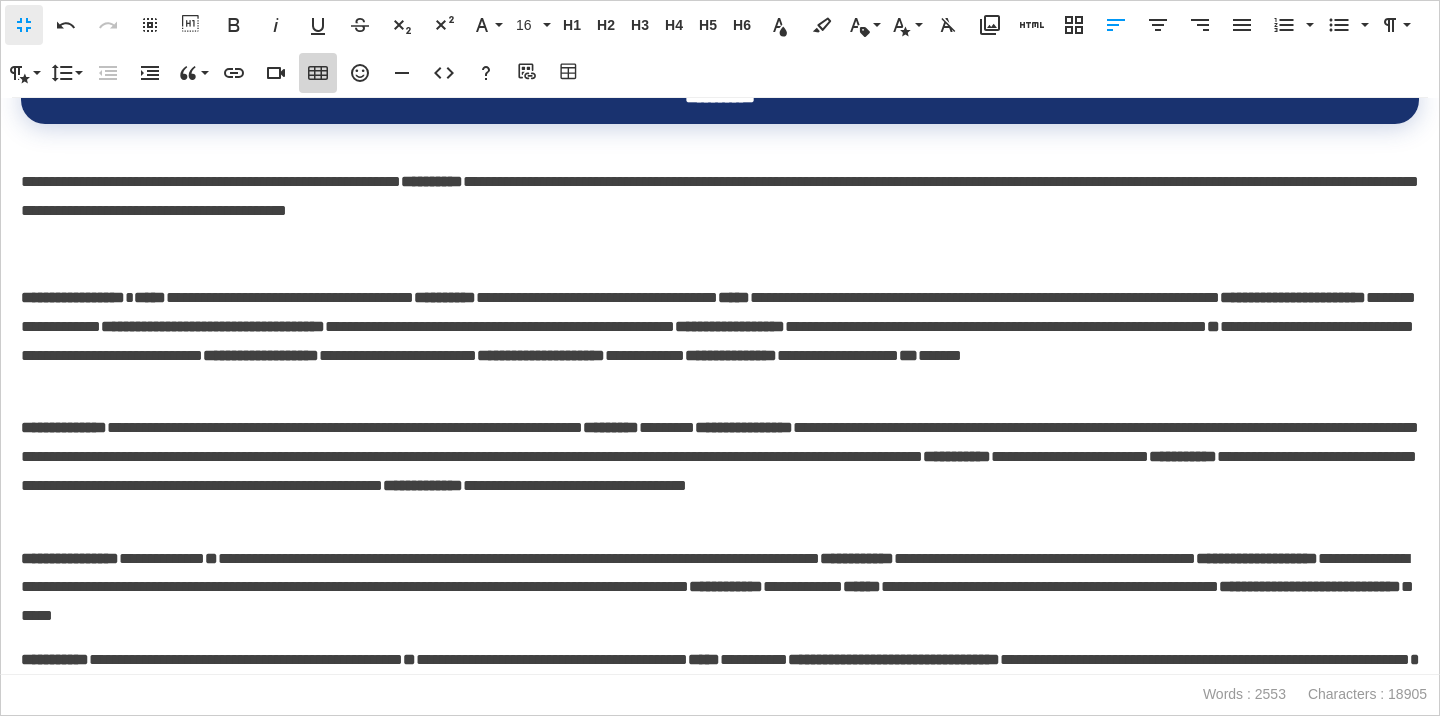 click 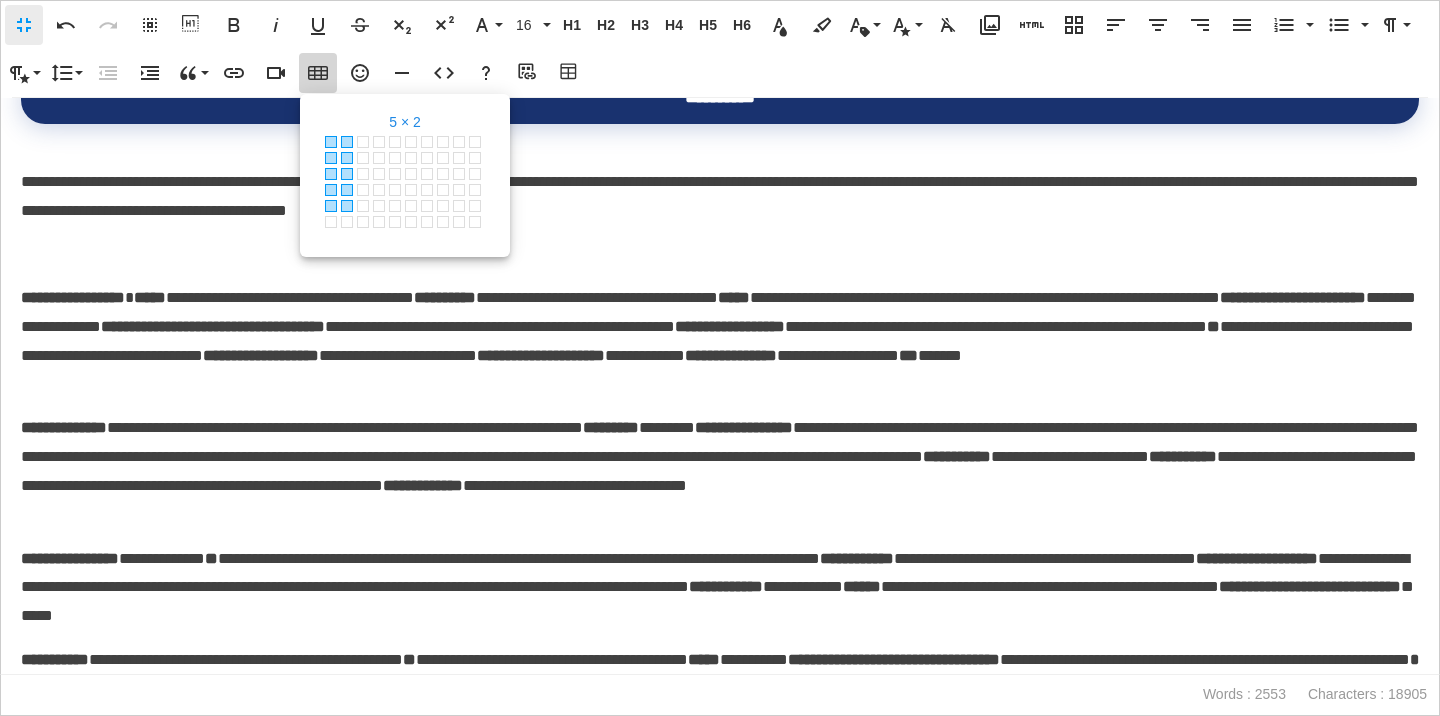 click at bounding box center (347, 206) 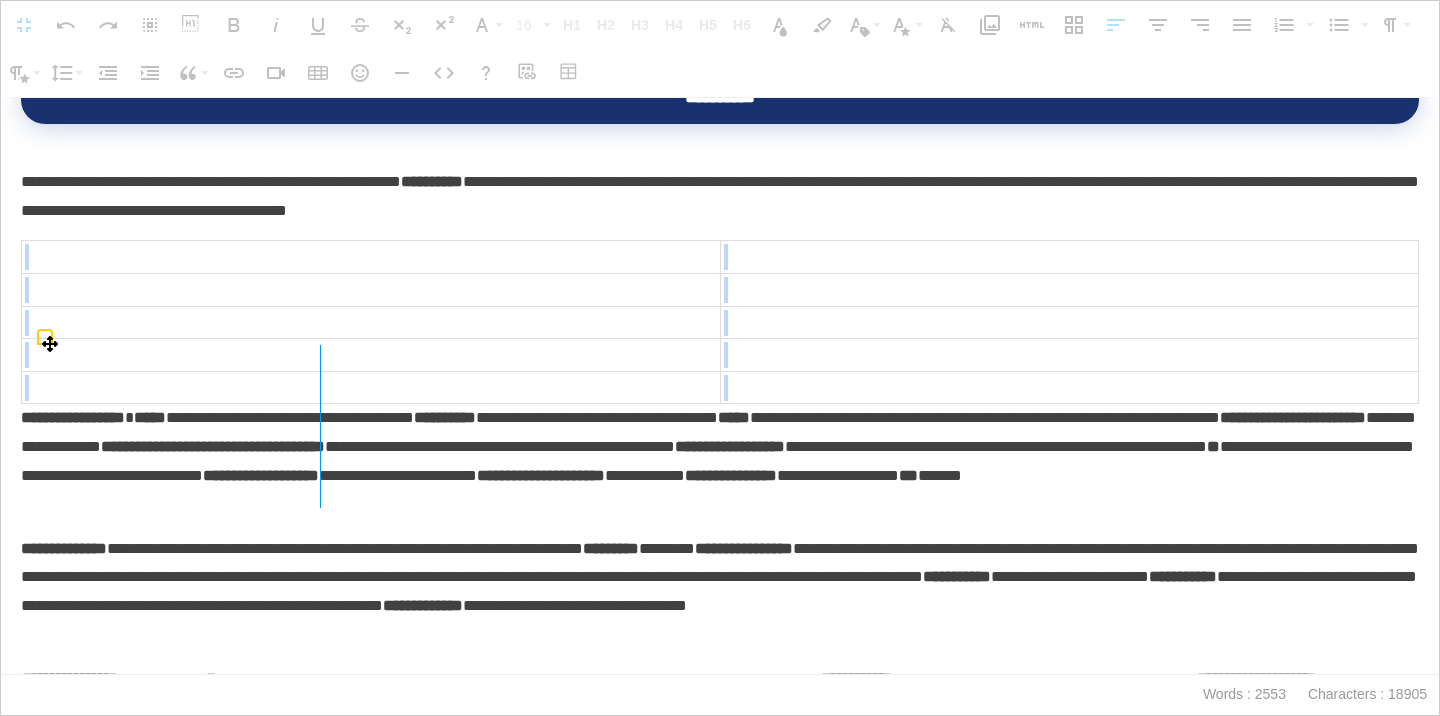 drag, startPoint x: 715, startPoint y: 361, endPoint x: 315, endPoint y: 419, distance: 404.18314 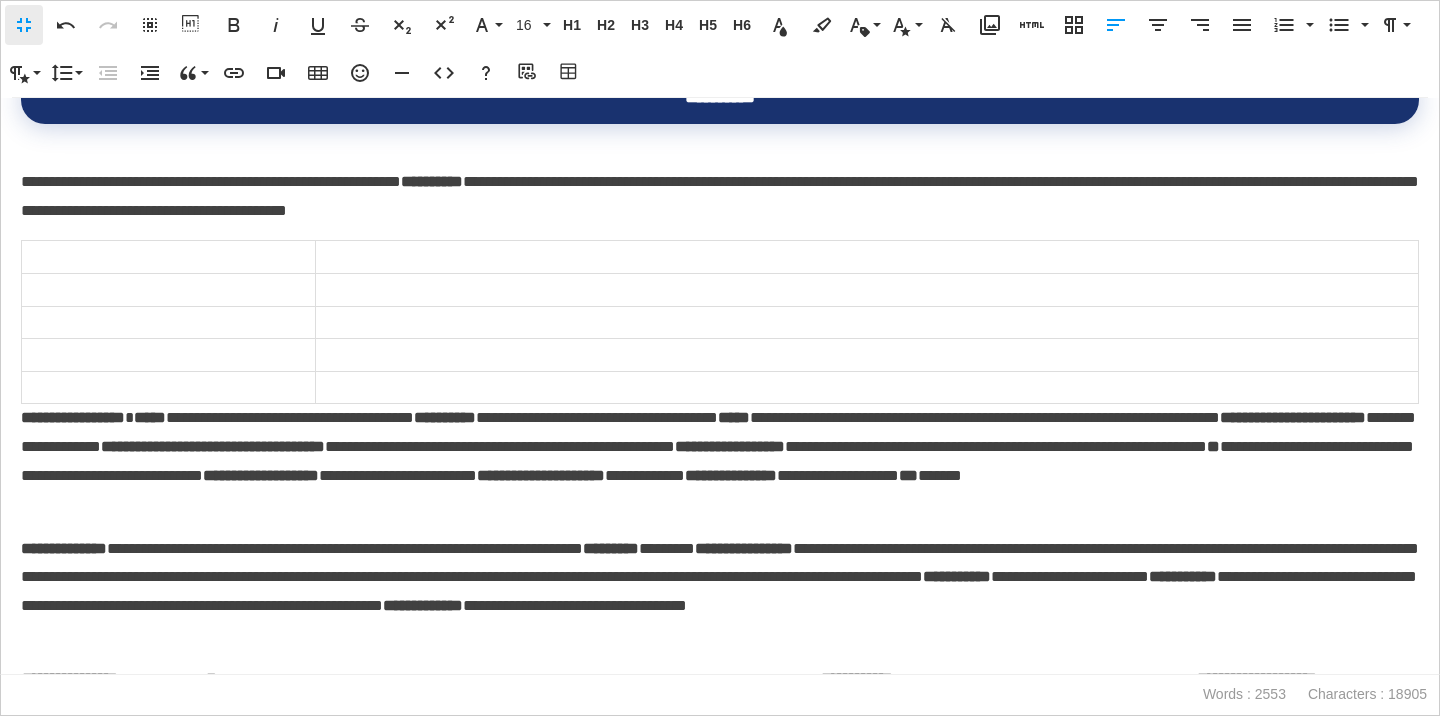 click on "**********" at bounding box center (720, 461) 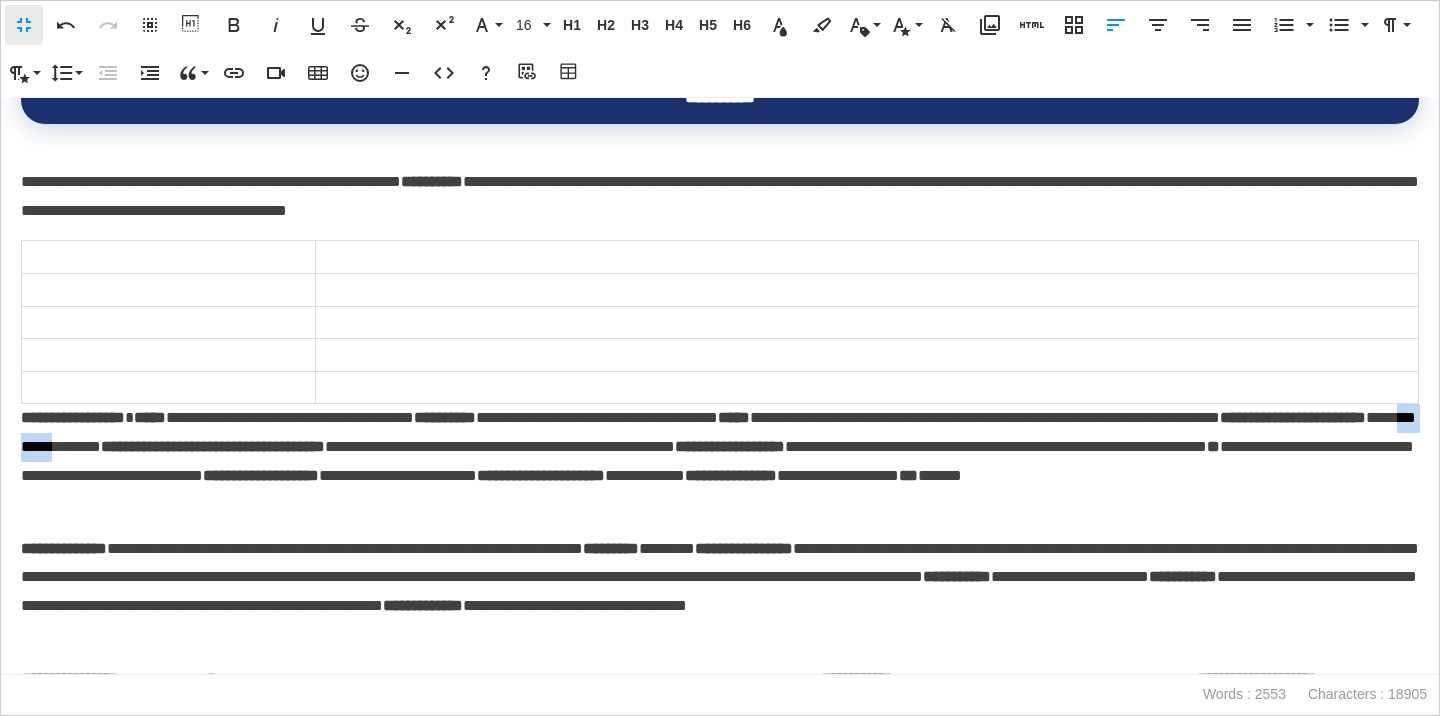 click on "**********" at bounding box center [720, 461] 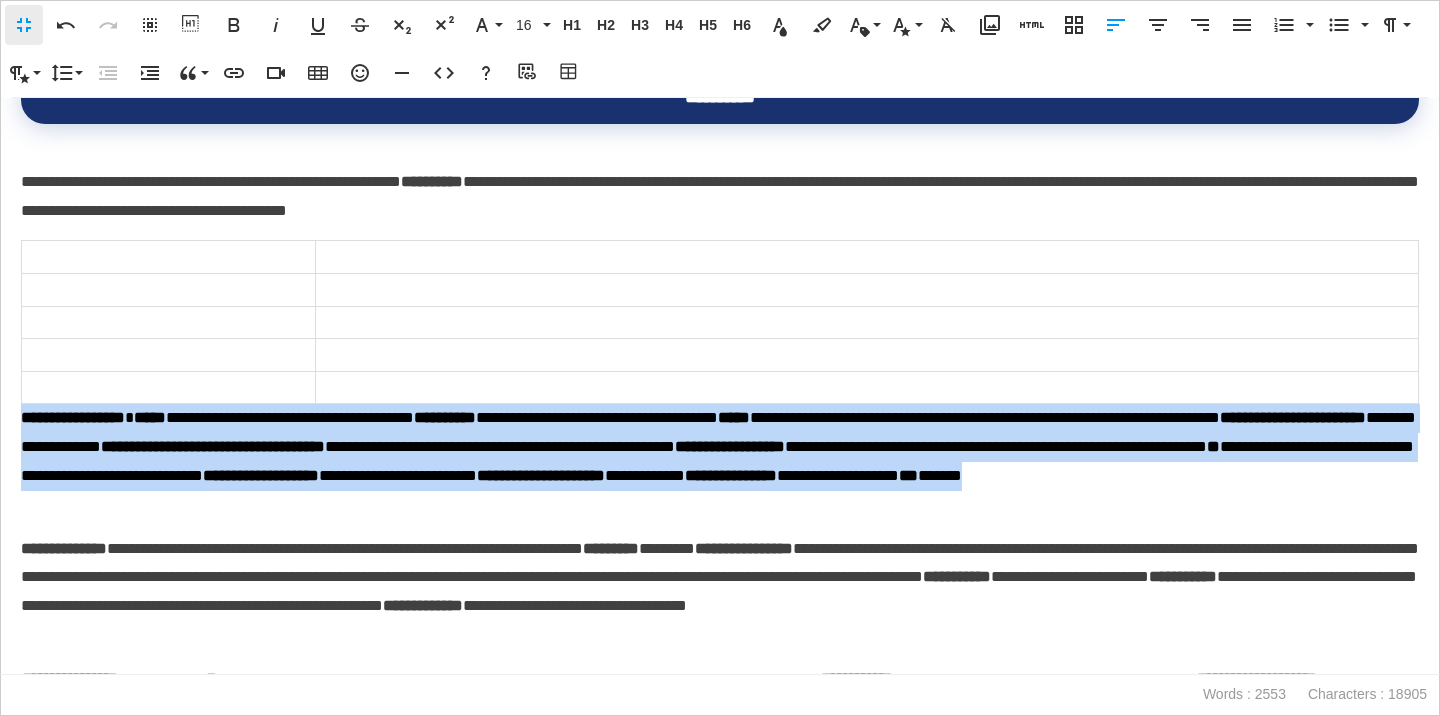 click on "**********" at bounding box center (720, 461) 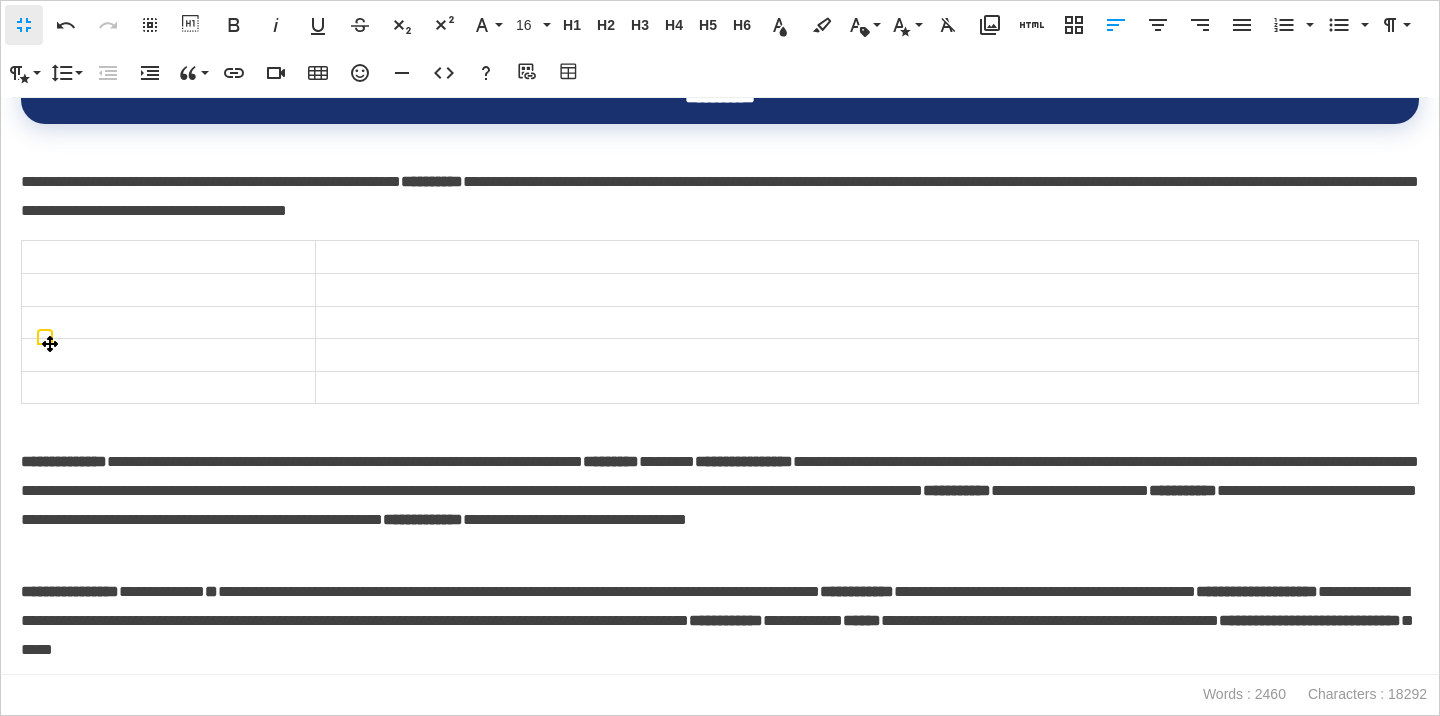 click at bounding box center [867, 257] 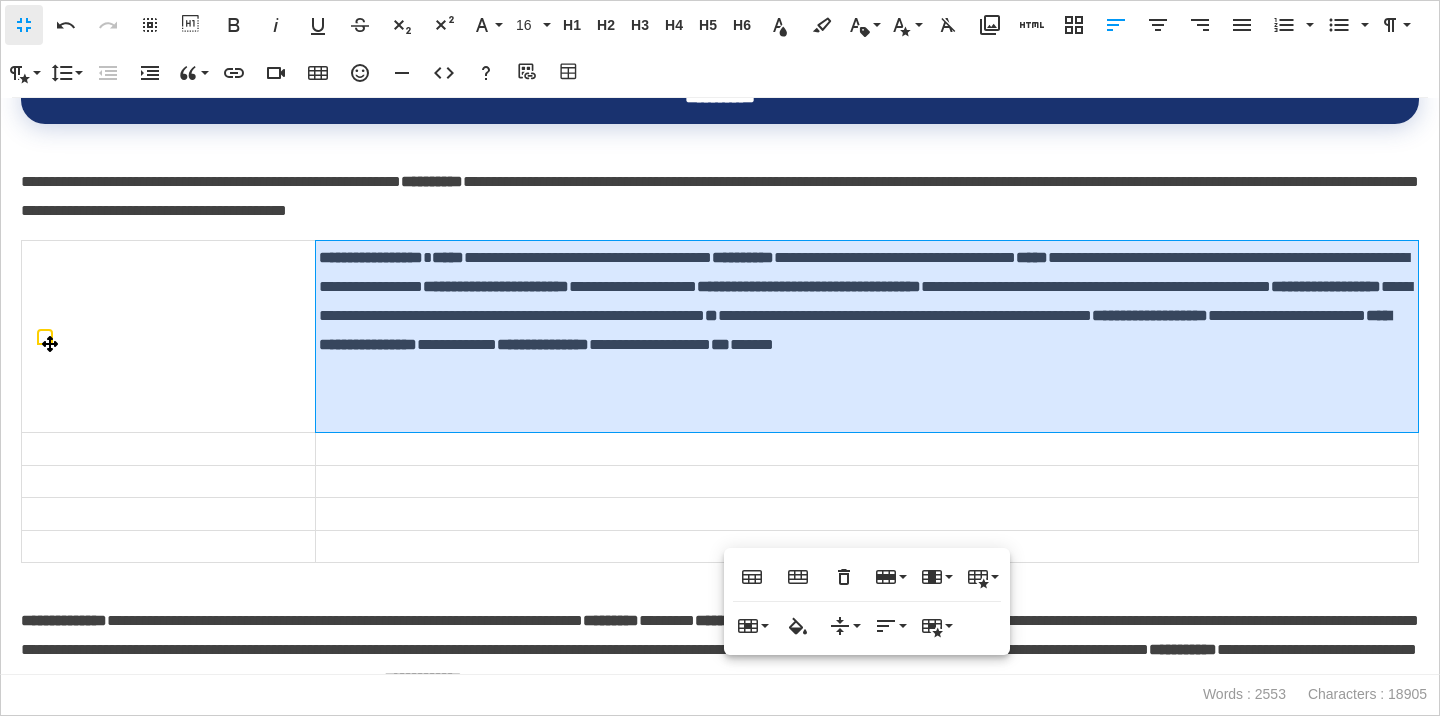 click on "**********" at bounding box center [867, 337] 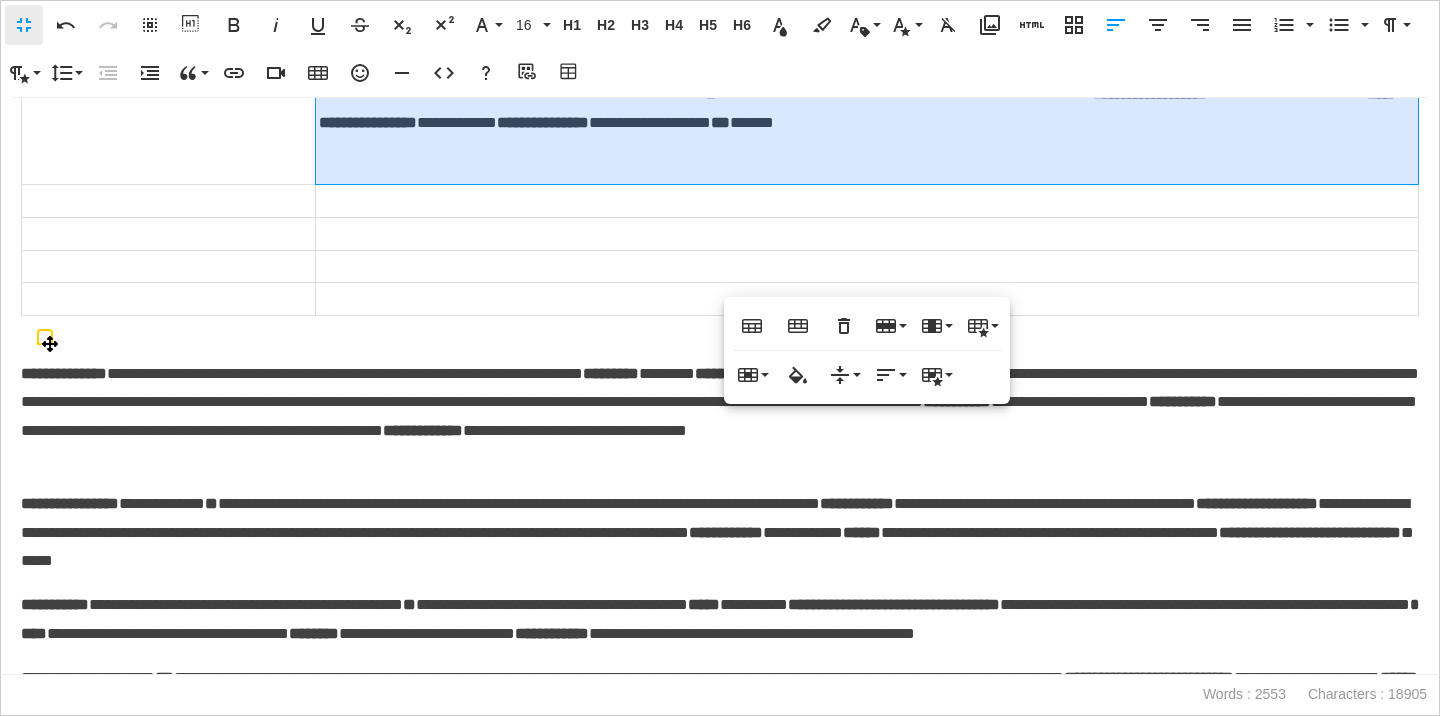 scroll, scrollTop: 3367, scrollLeft: 0, axis: vertical 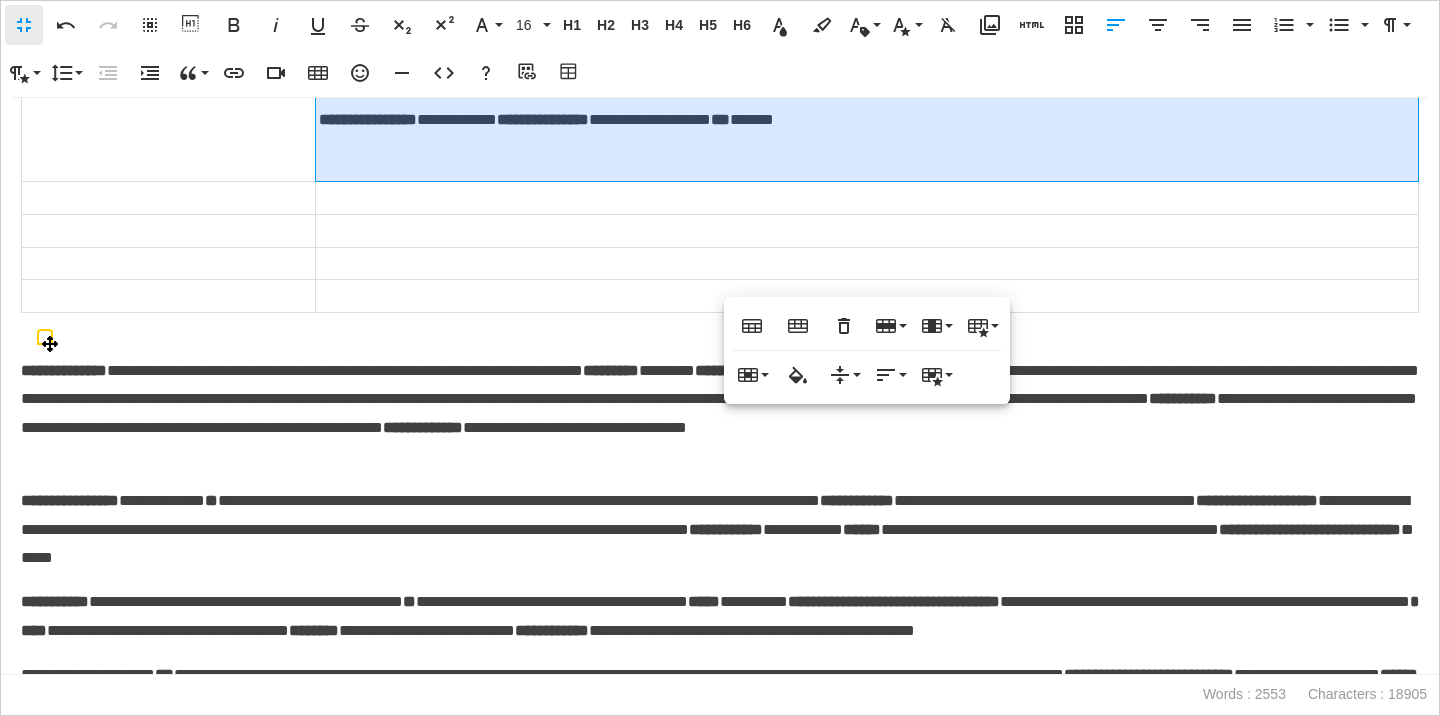 click on "**********" at bounding box center (720, 414) 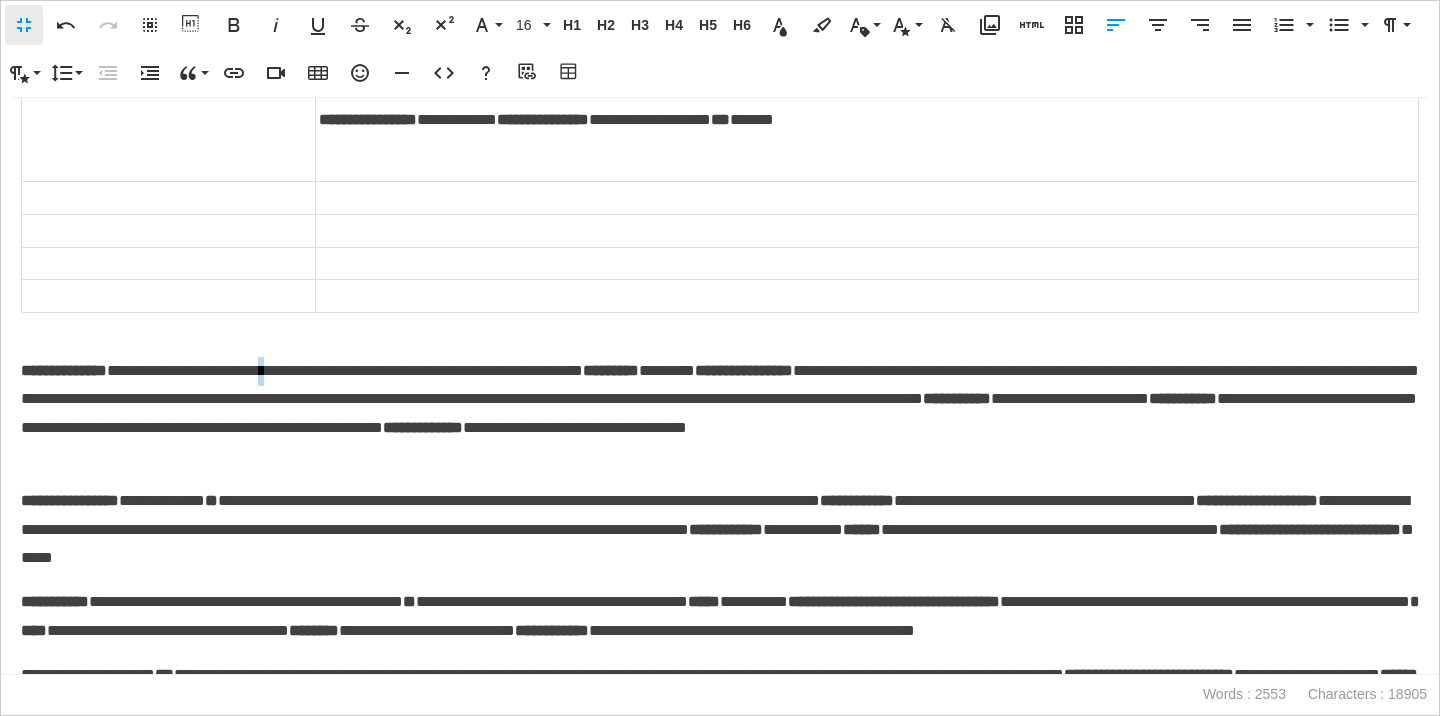 click on "**********" at bounding box center [720, 414] 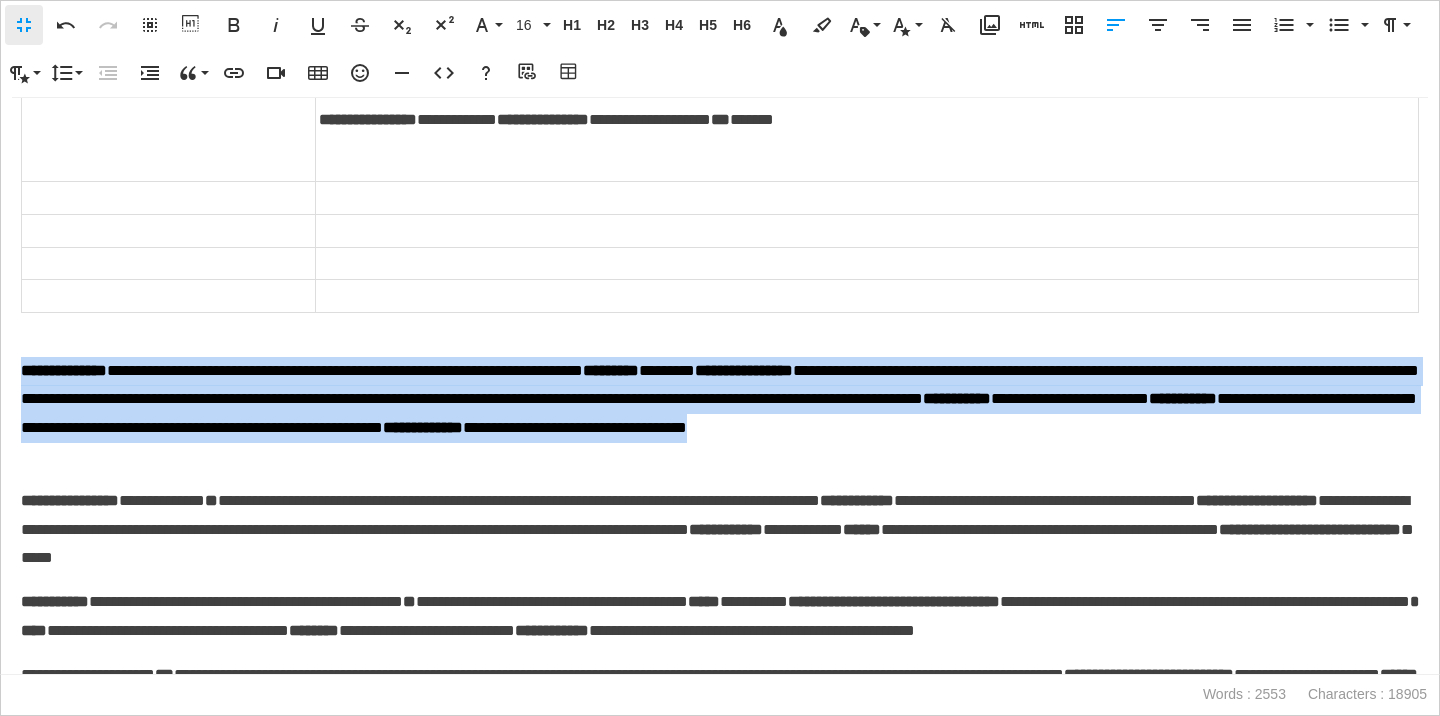 click on "**********" at bounding box center [720, 414] 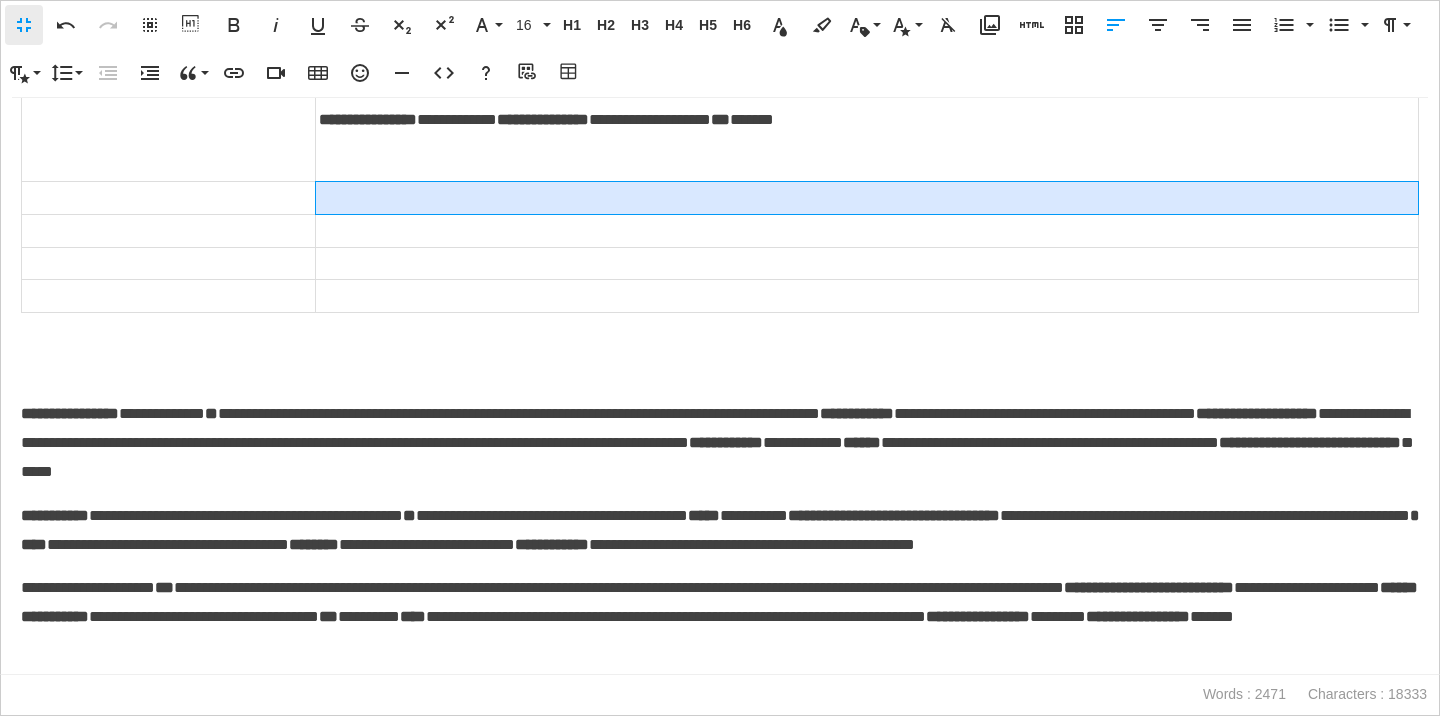 click at bounding box center [867, 198] 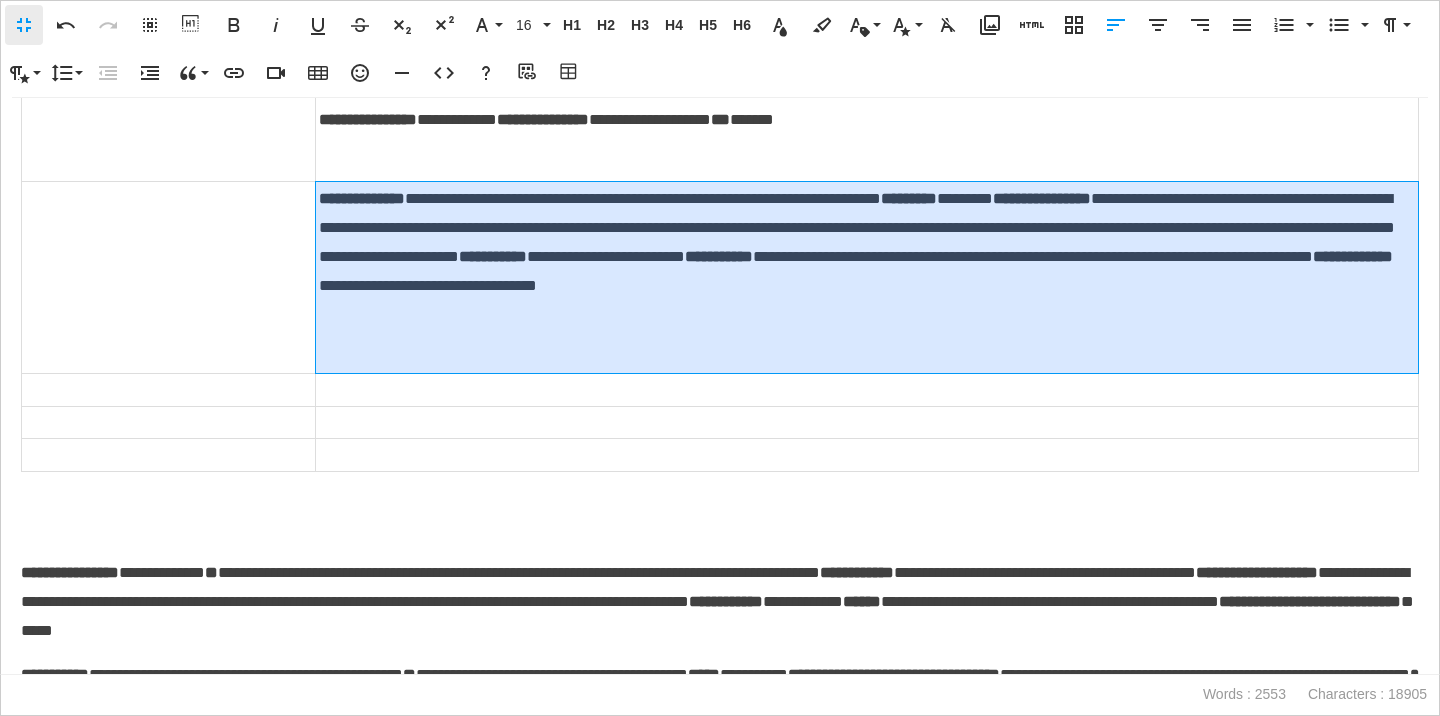 click on "**********" at bounding box center [867, 278] 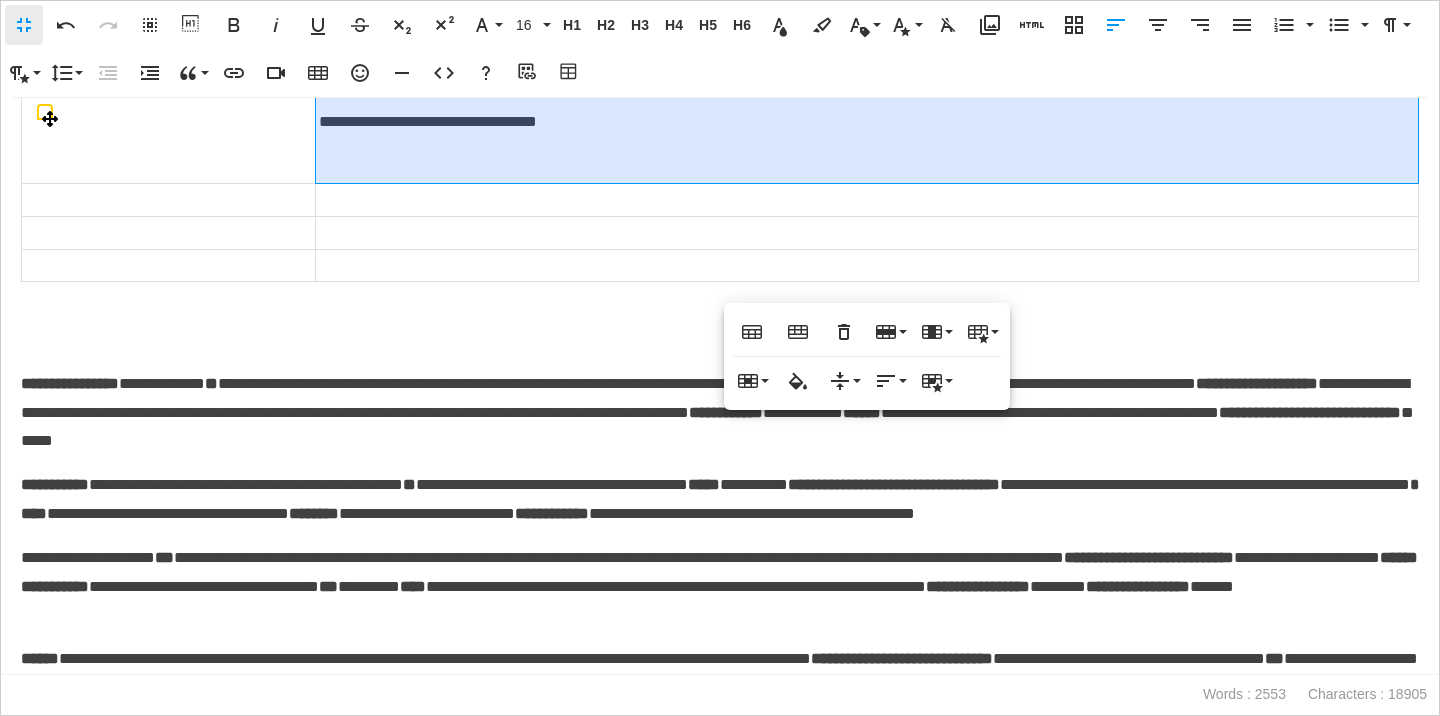 scroll, scrollTop: 3538, scrollLeft: 0, axis: vertical 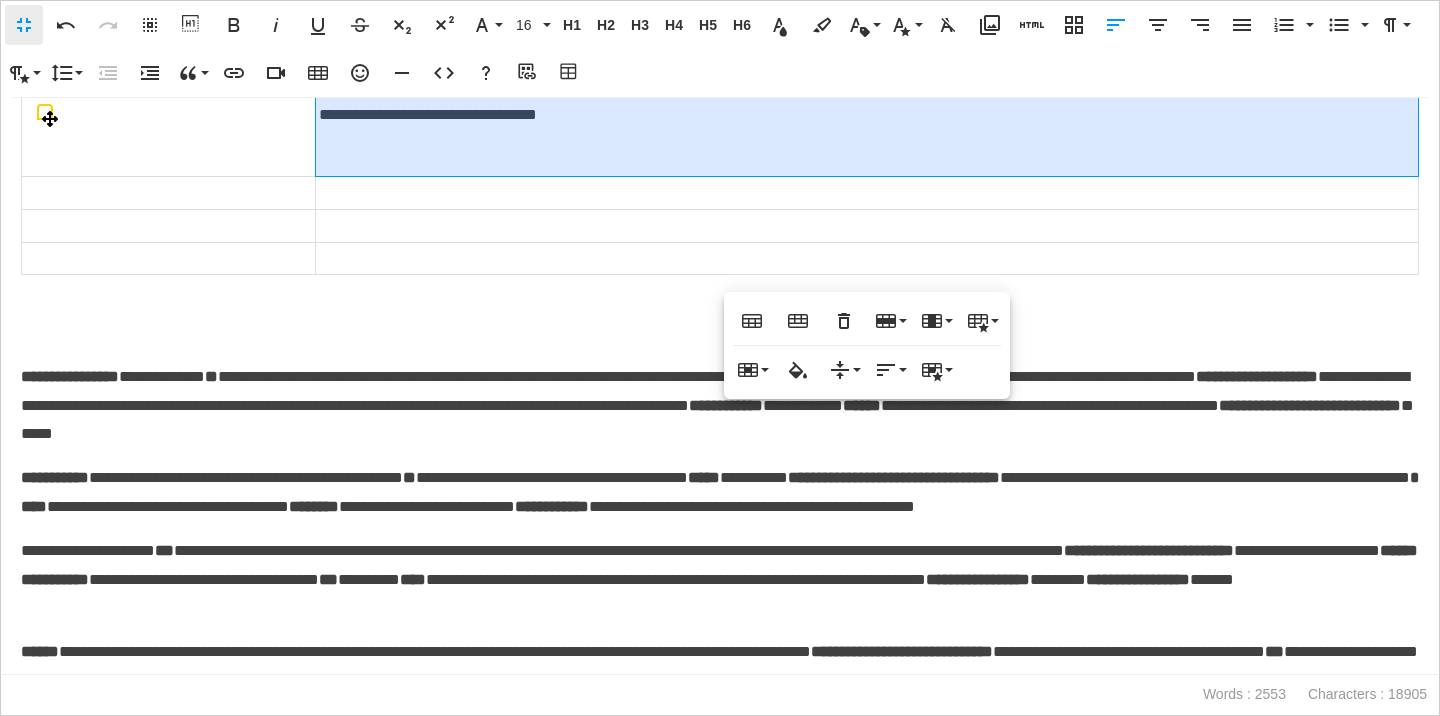 click on "**********" at bounding box center (1257, 376) 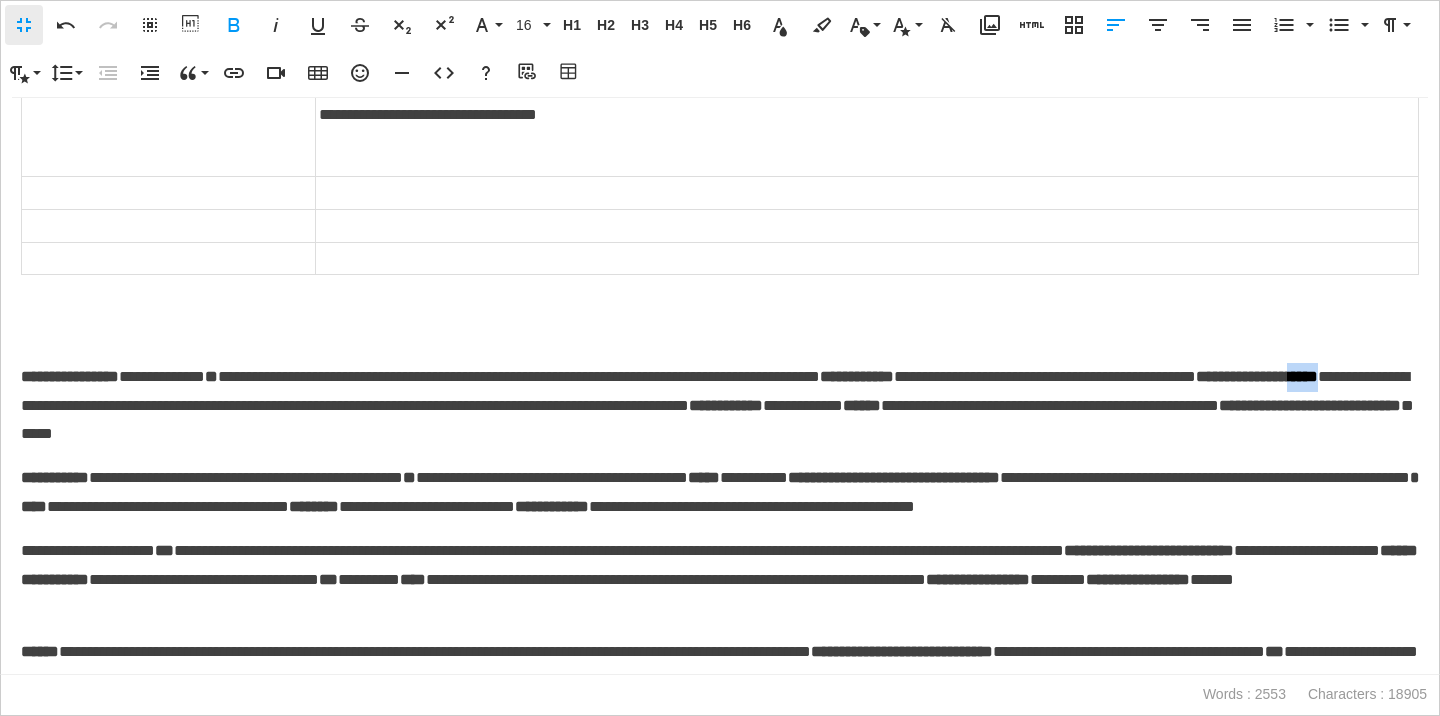 click on "**********" at bounding box center [1257, 376] 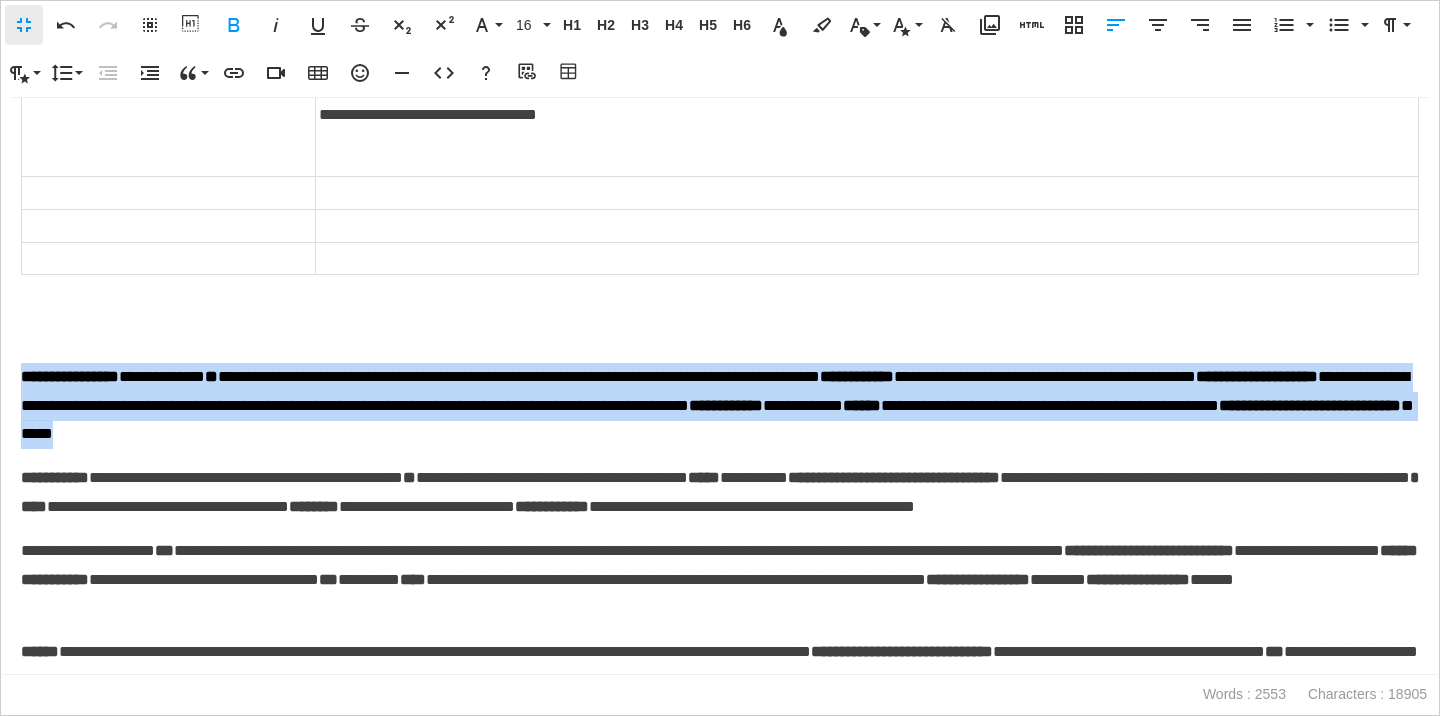 click on "**********" at bounding box center (1257, 376) 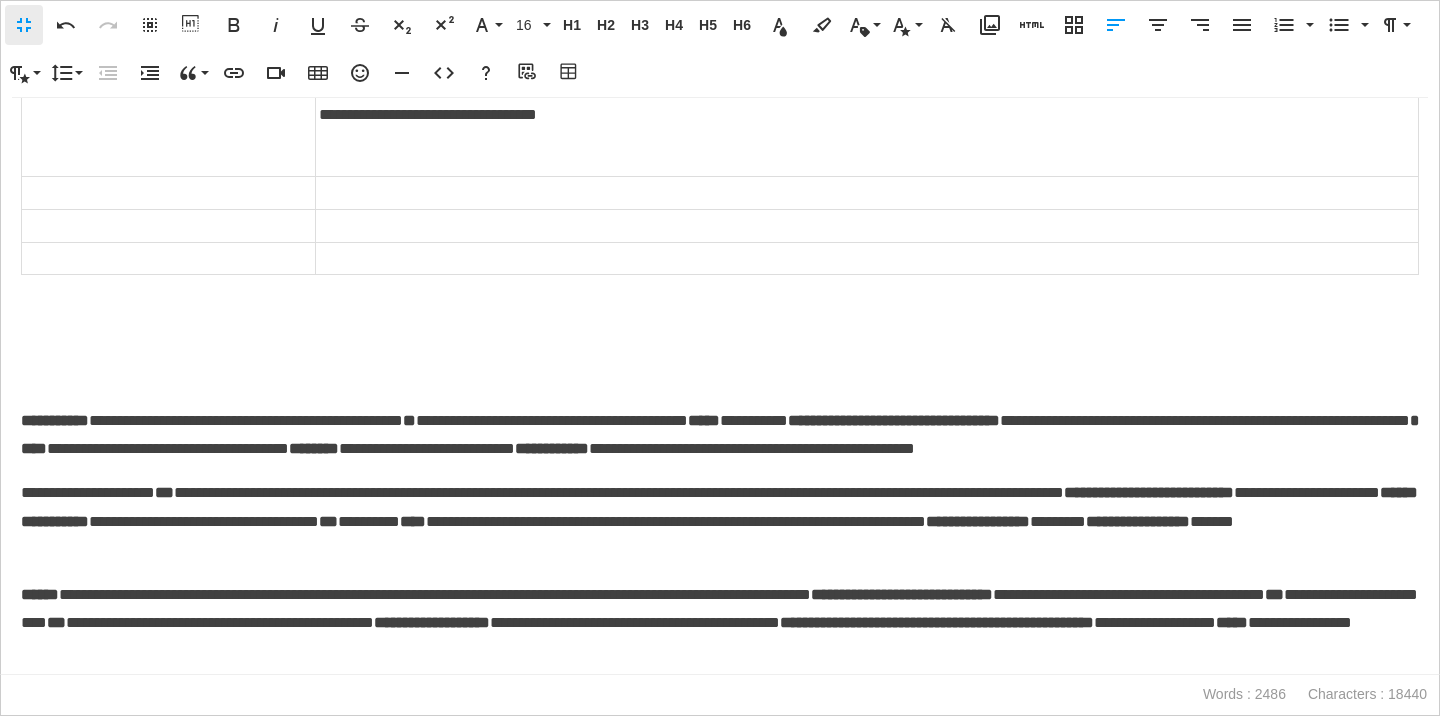 click at bounding box center [867, 193] 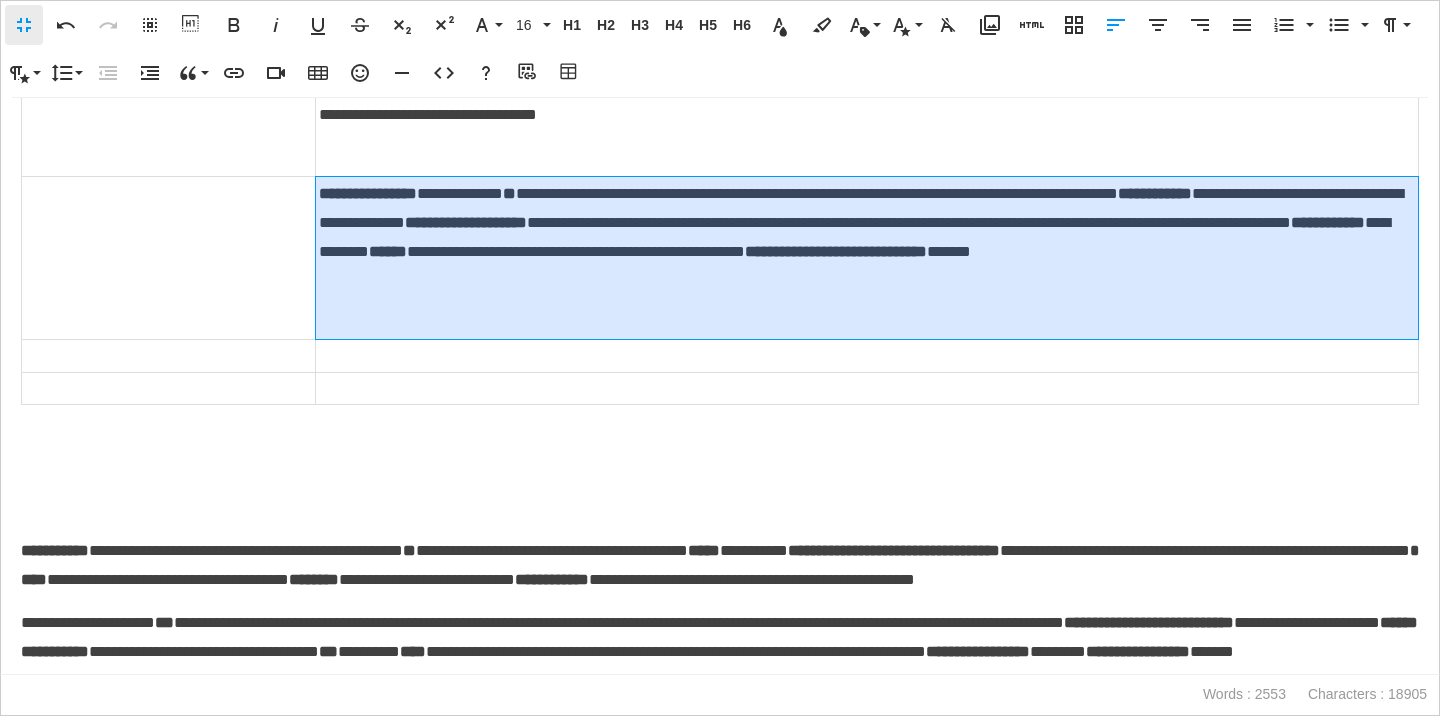 click on "**********" at bounding box center [867, 258] 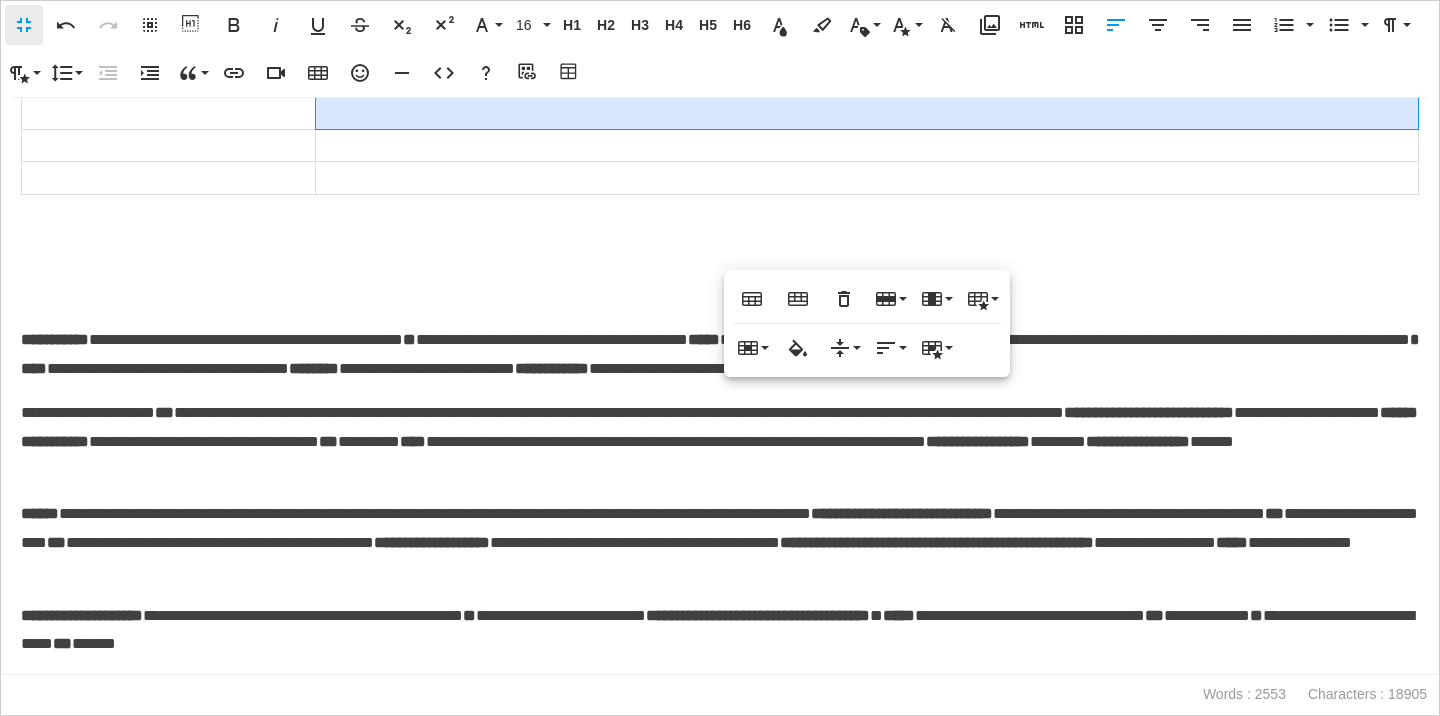 scroll, scrollTop: 3736, scrollLeft: 0, axis: vertical 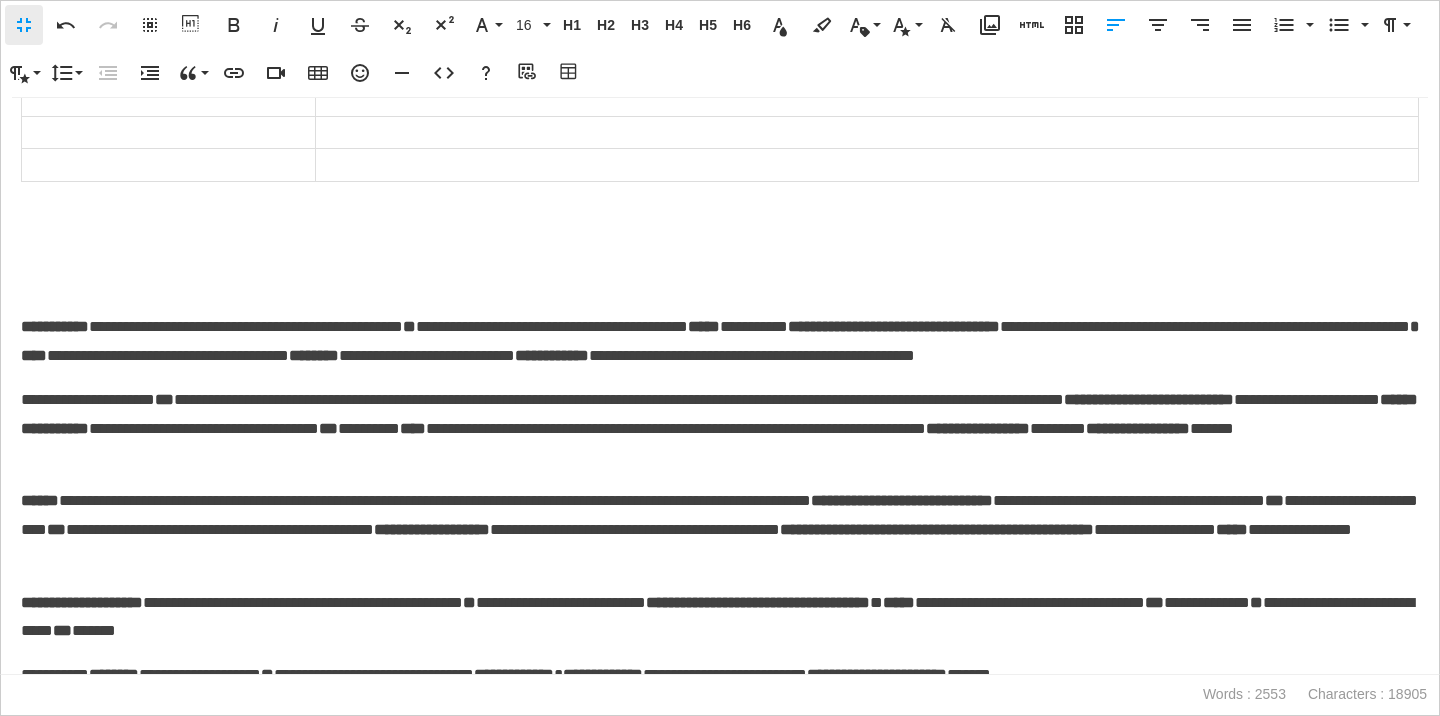 click on "**********" at bounding box center (720, 342) 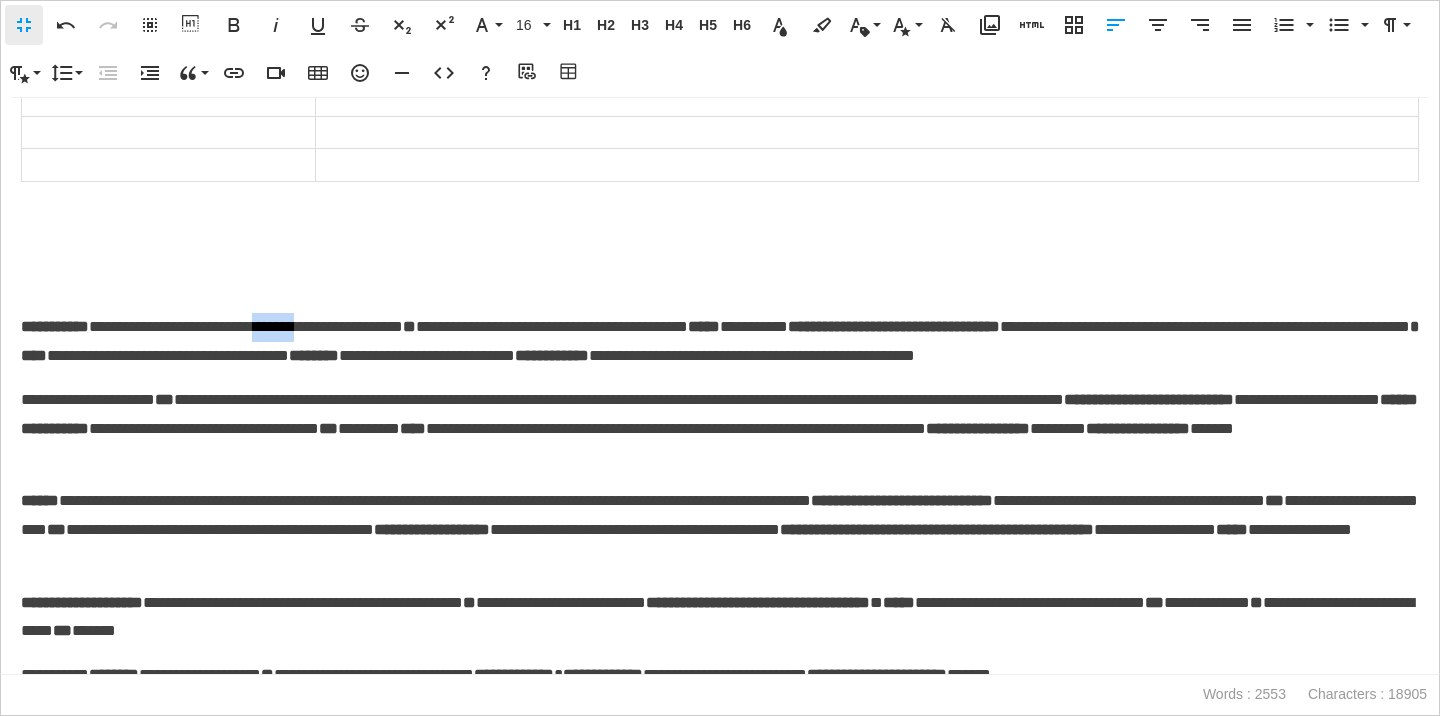 click on "**********" at bounding box center [720, 342] 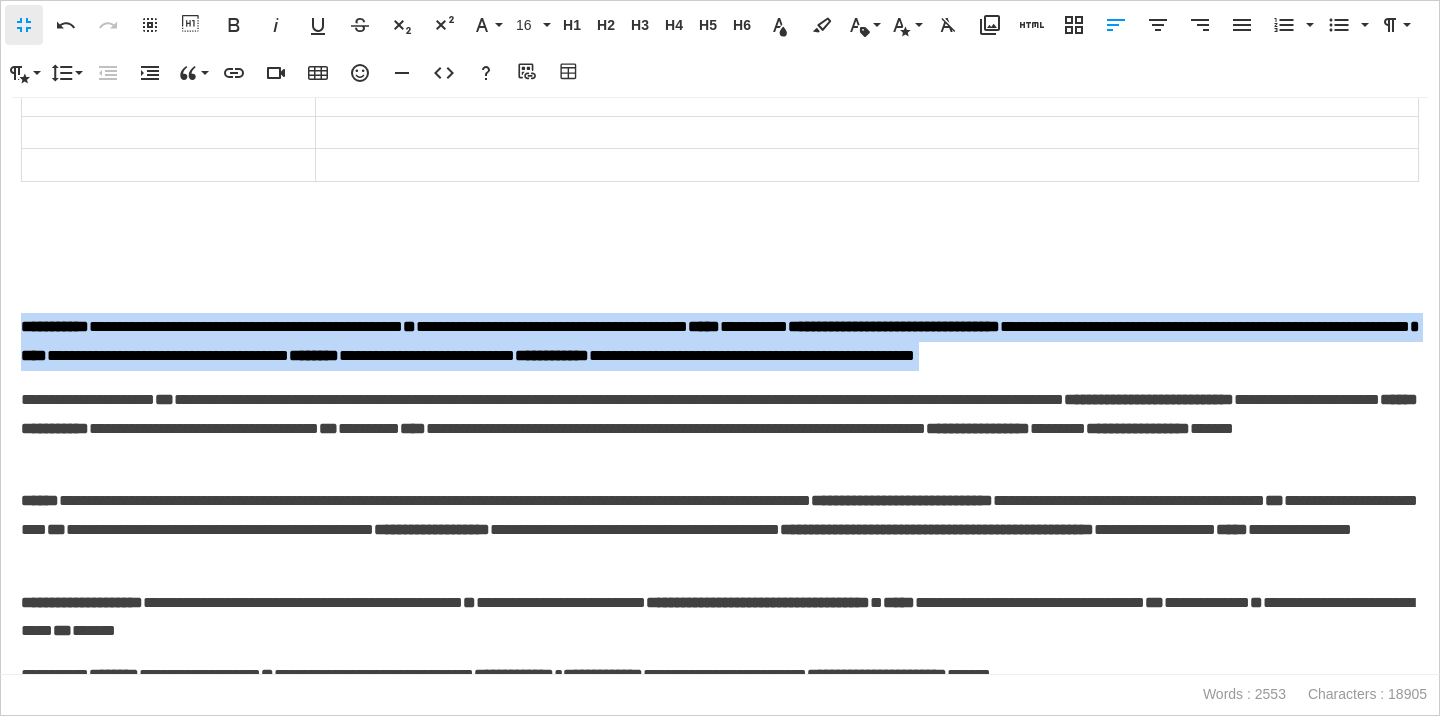 click on "**********" at bounding box center [720, 342] 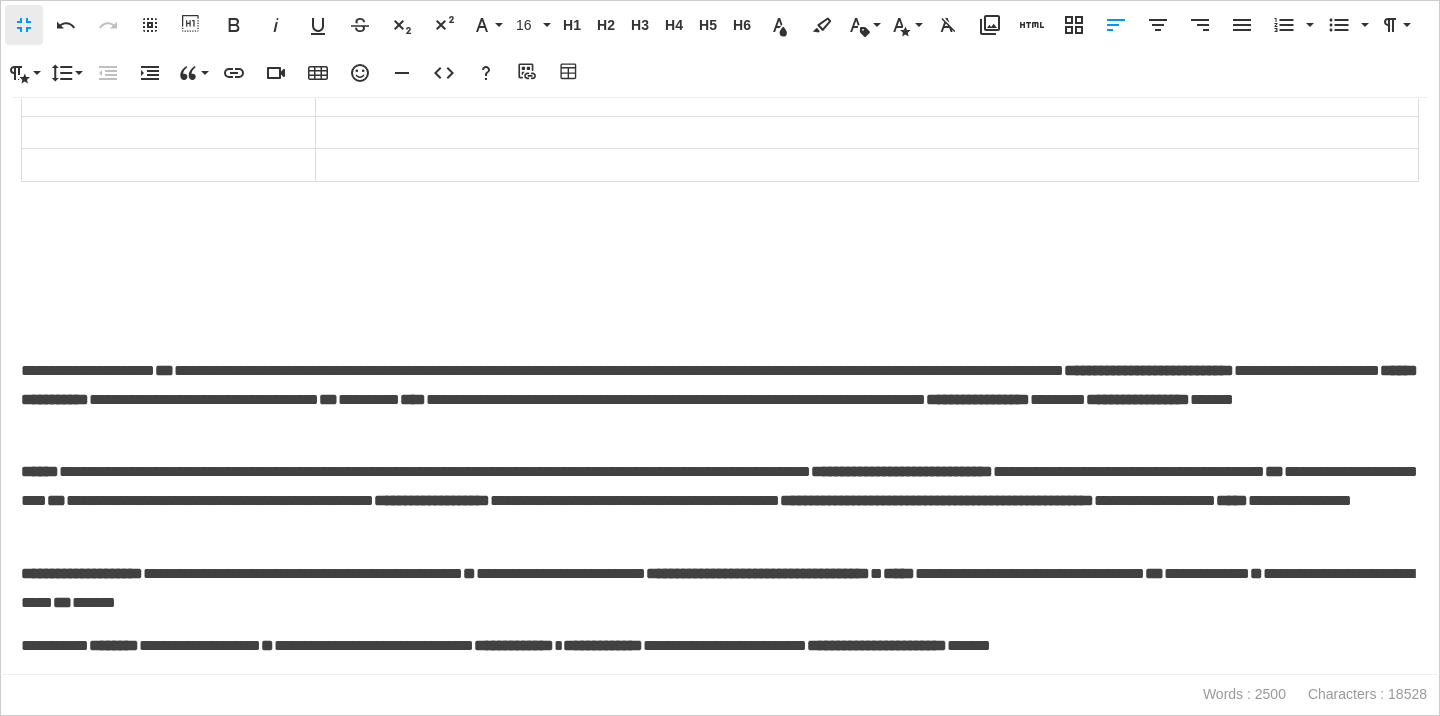 click at bounding box center [867, 132] 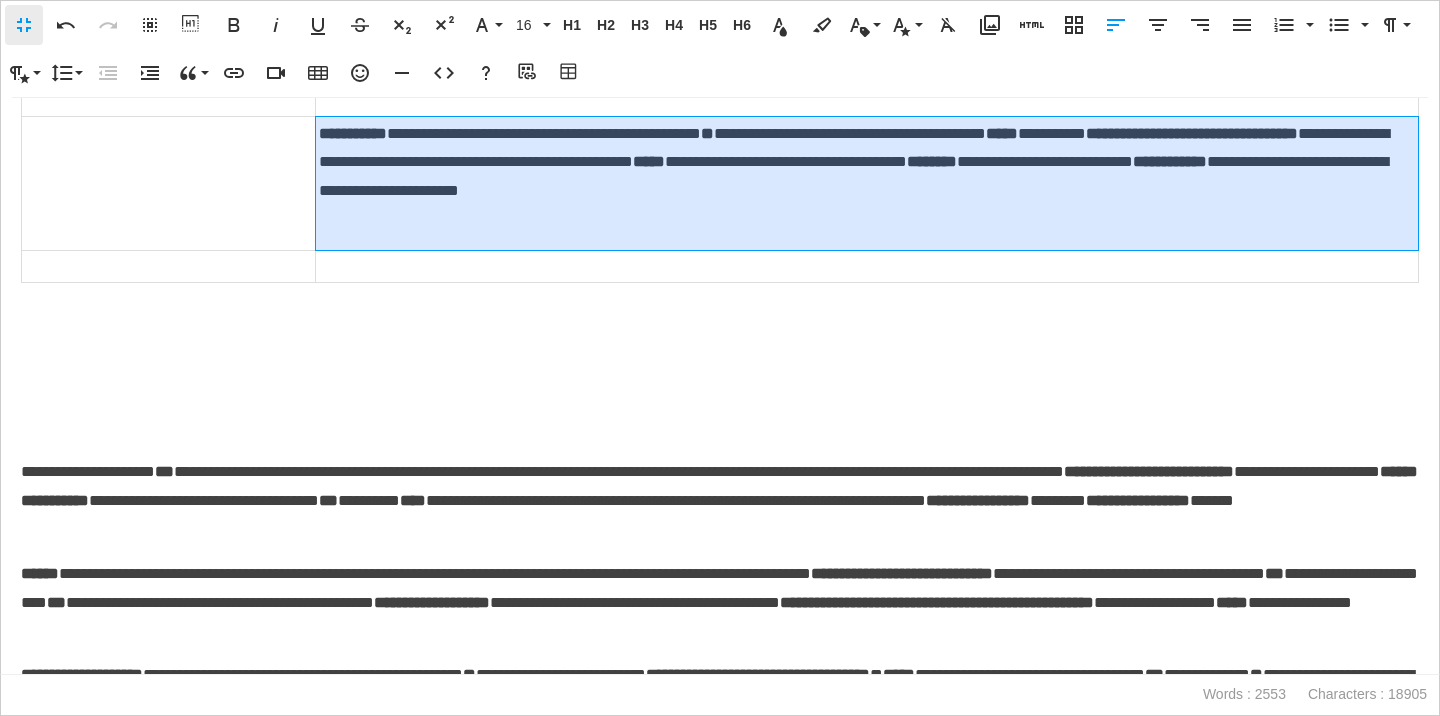 click on "**********" at bounding box center [867, 183] 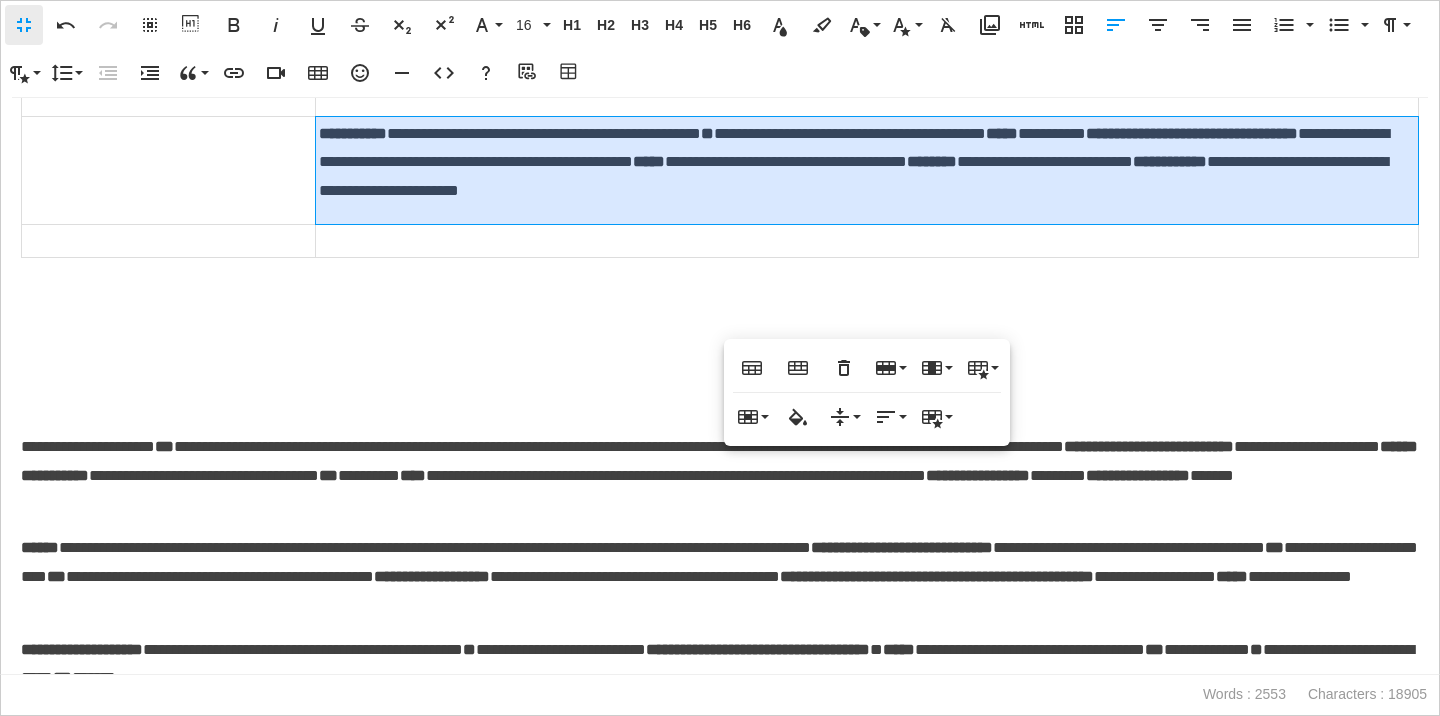 click on "**********" at bounding box center (720, 476) 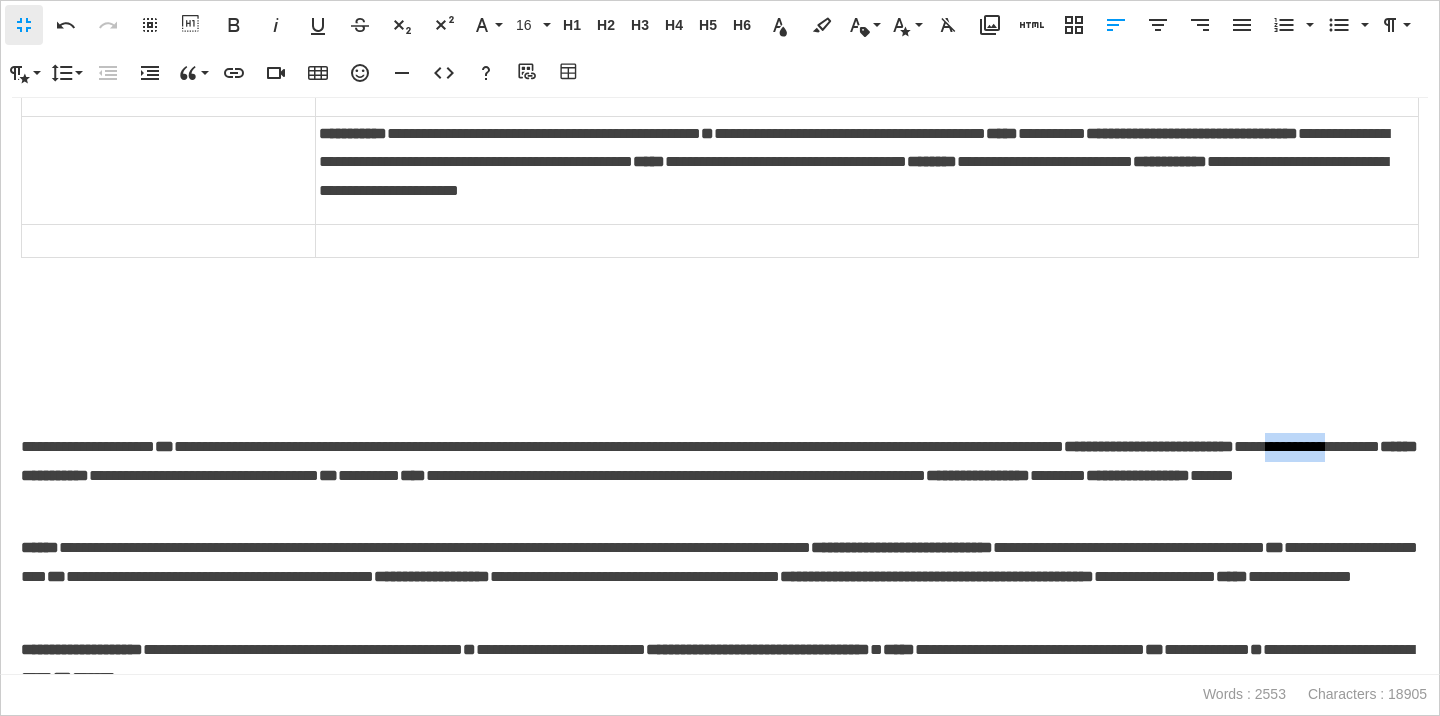 click on "**********" at bounding box center (720, 476) 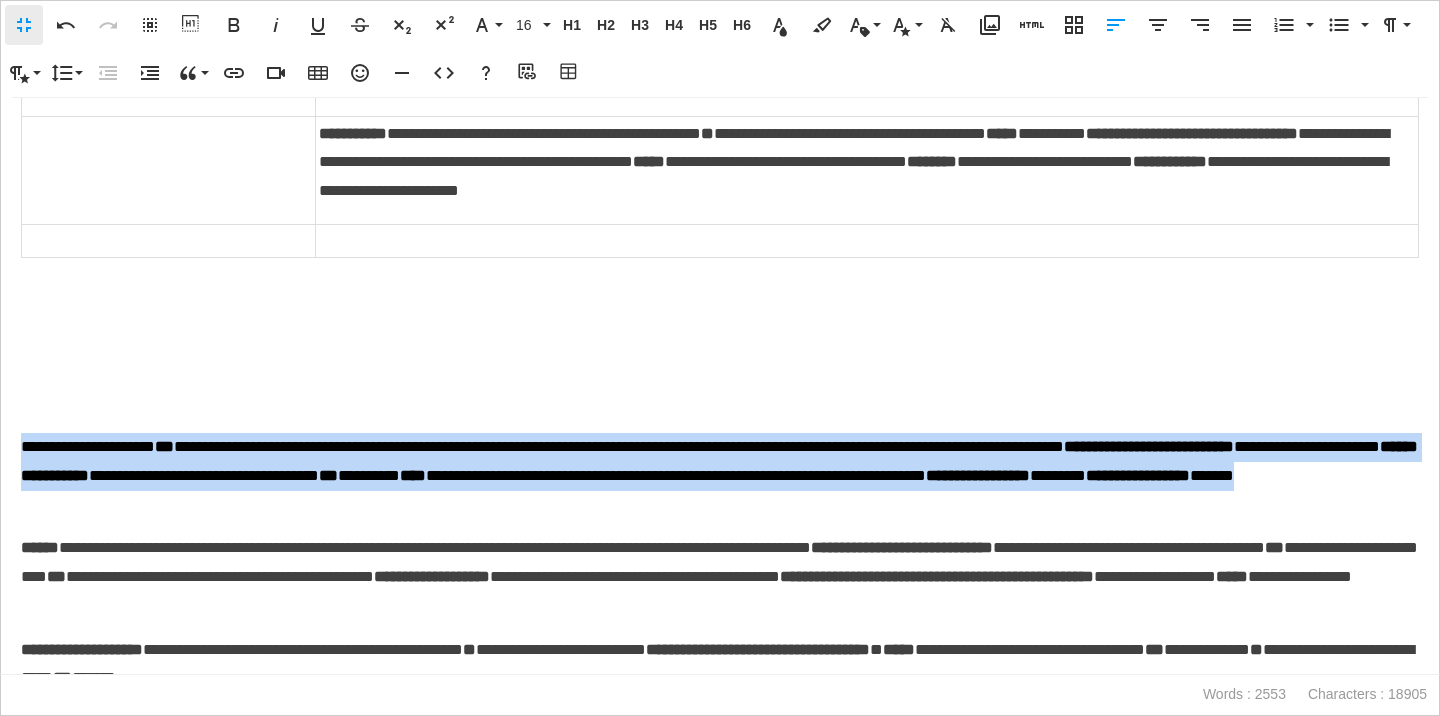 click on "**********" at bounding box center (720, 476) 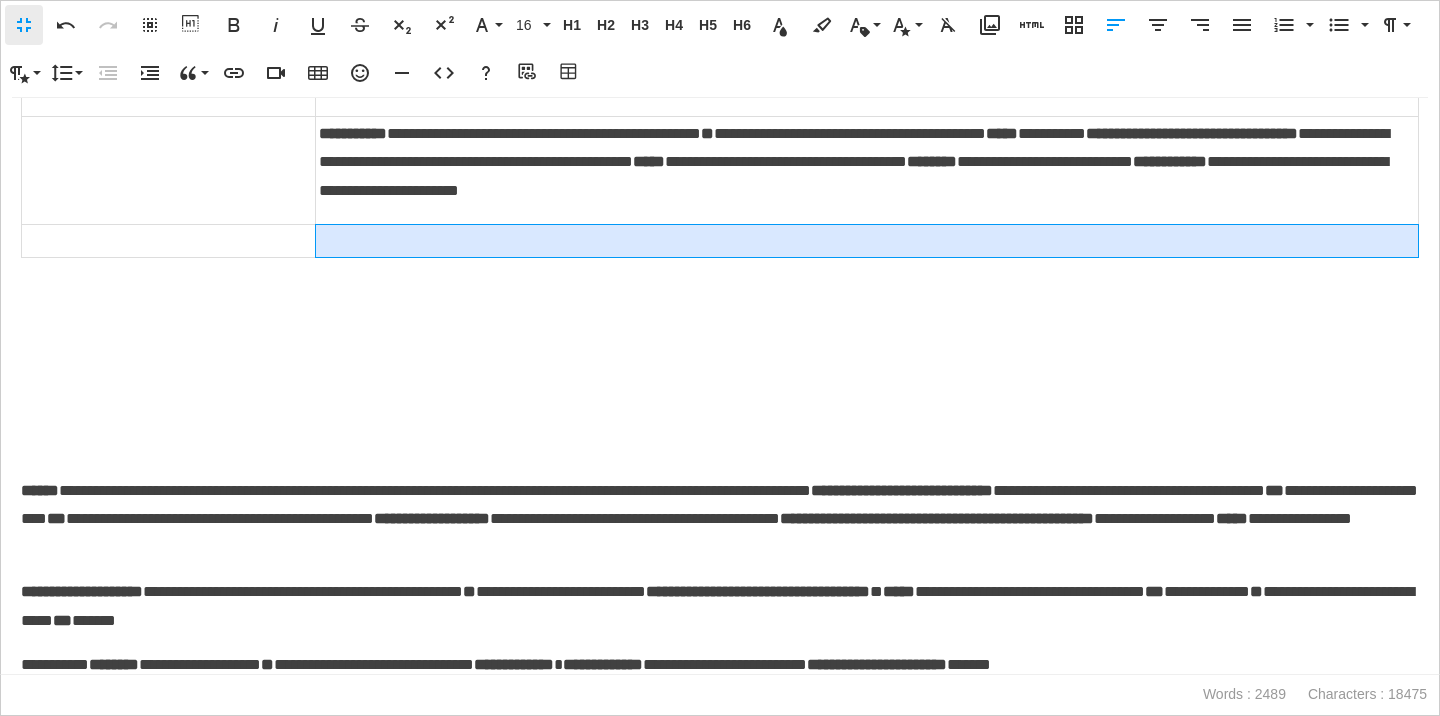 click at bounding box center [867, 240] 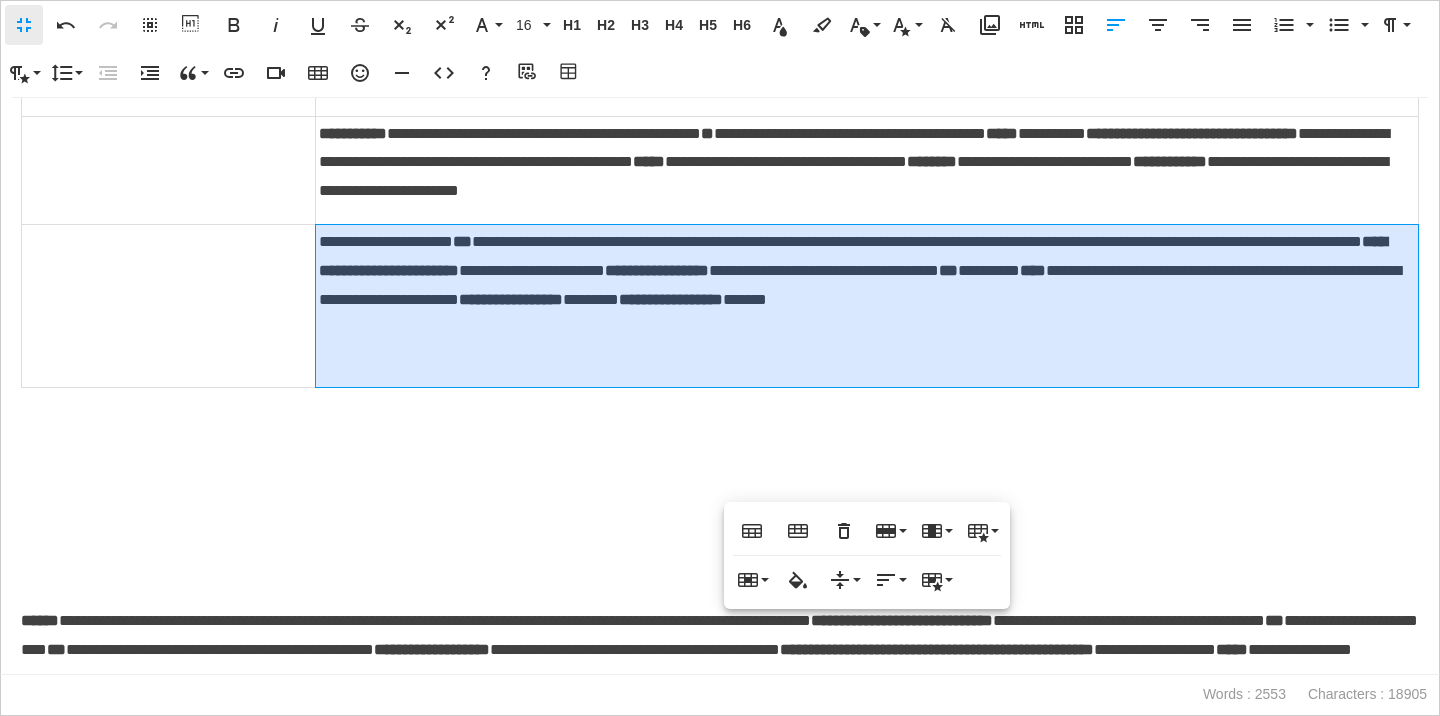 click on "**********" at bounding box center [867, 305] 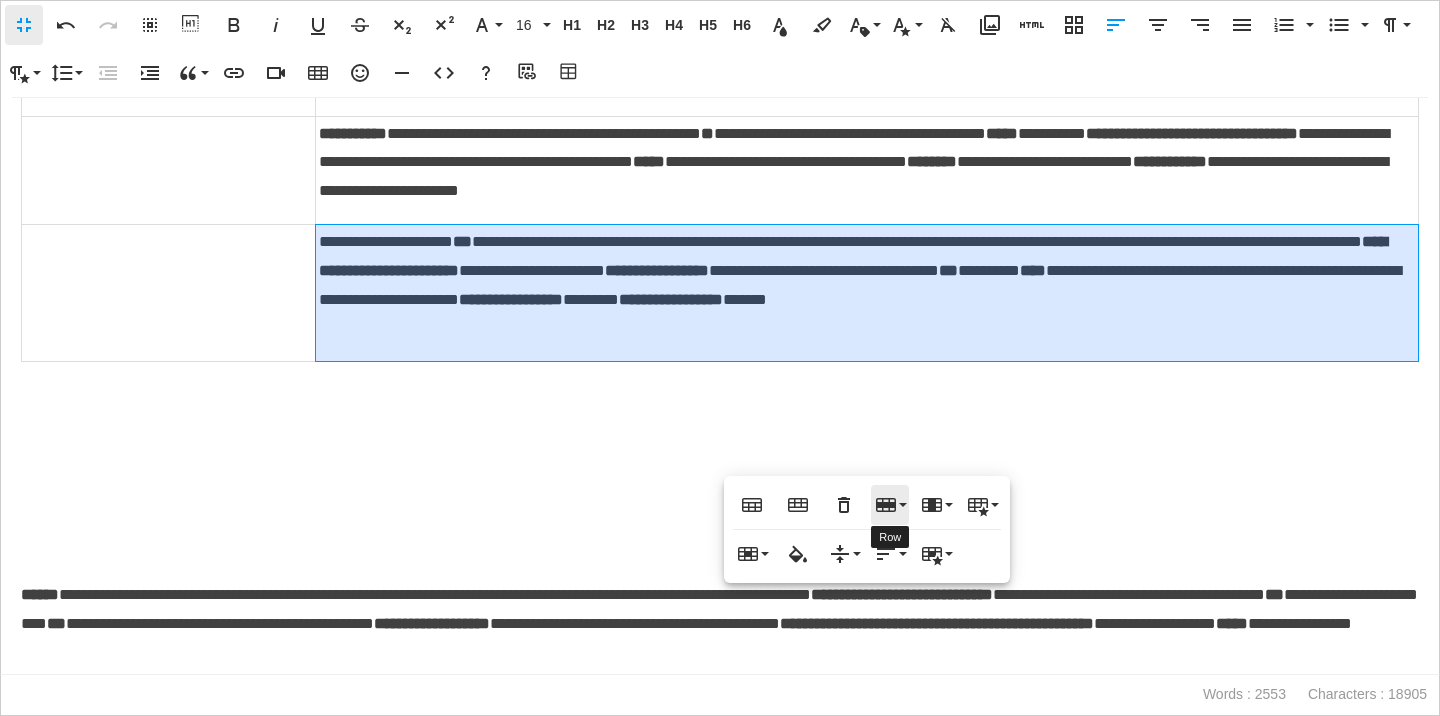 click 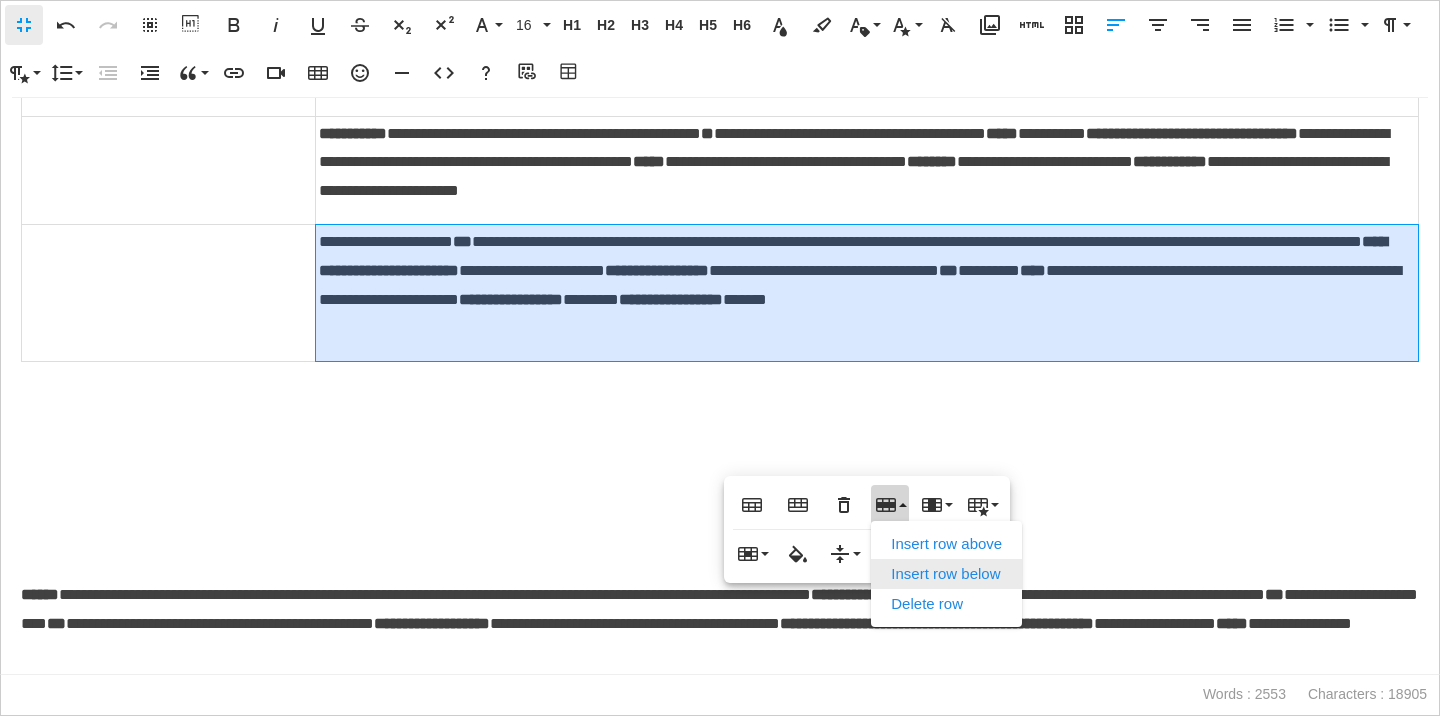 click on "Insert row below" at bounding box center (946, 574) 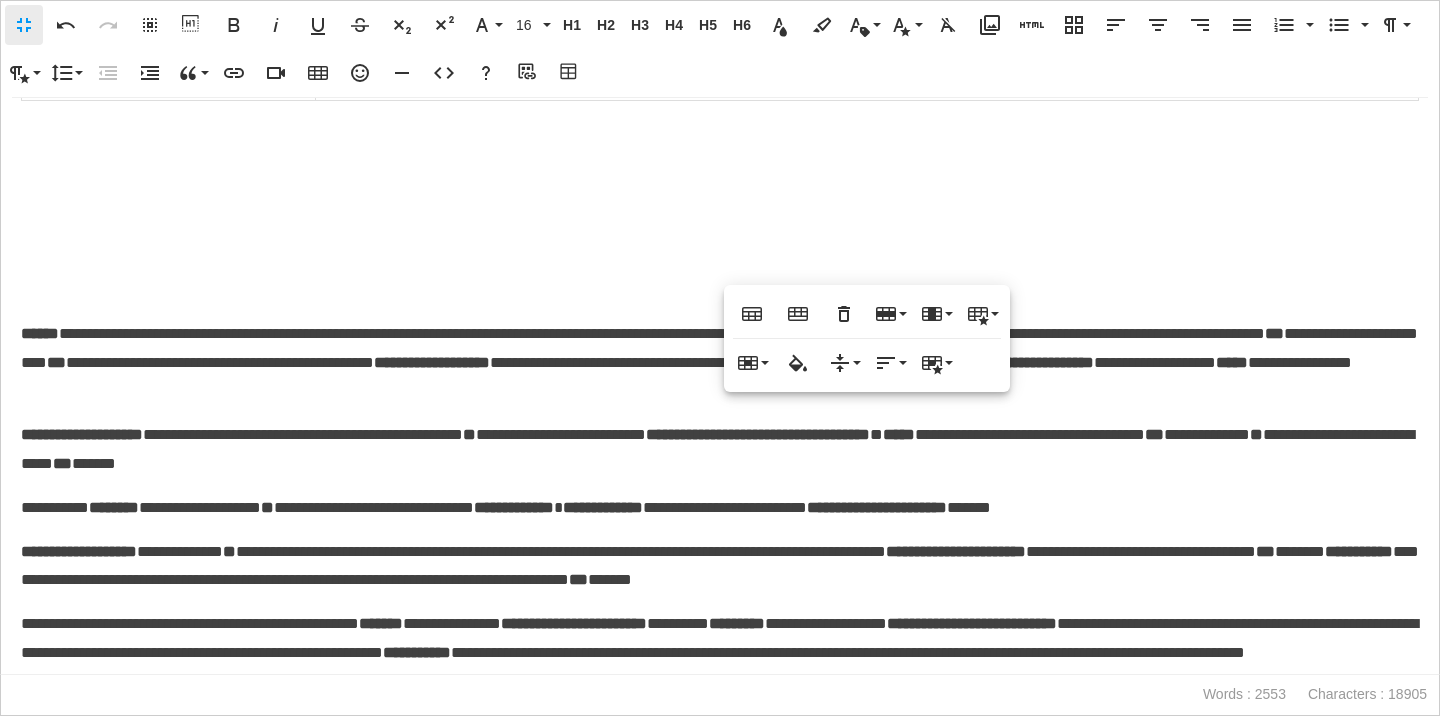 scroll, scrollTop: 4185, scrollLeft: 0, axis: vertical 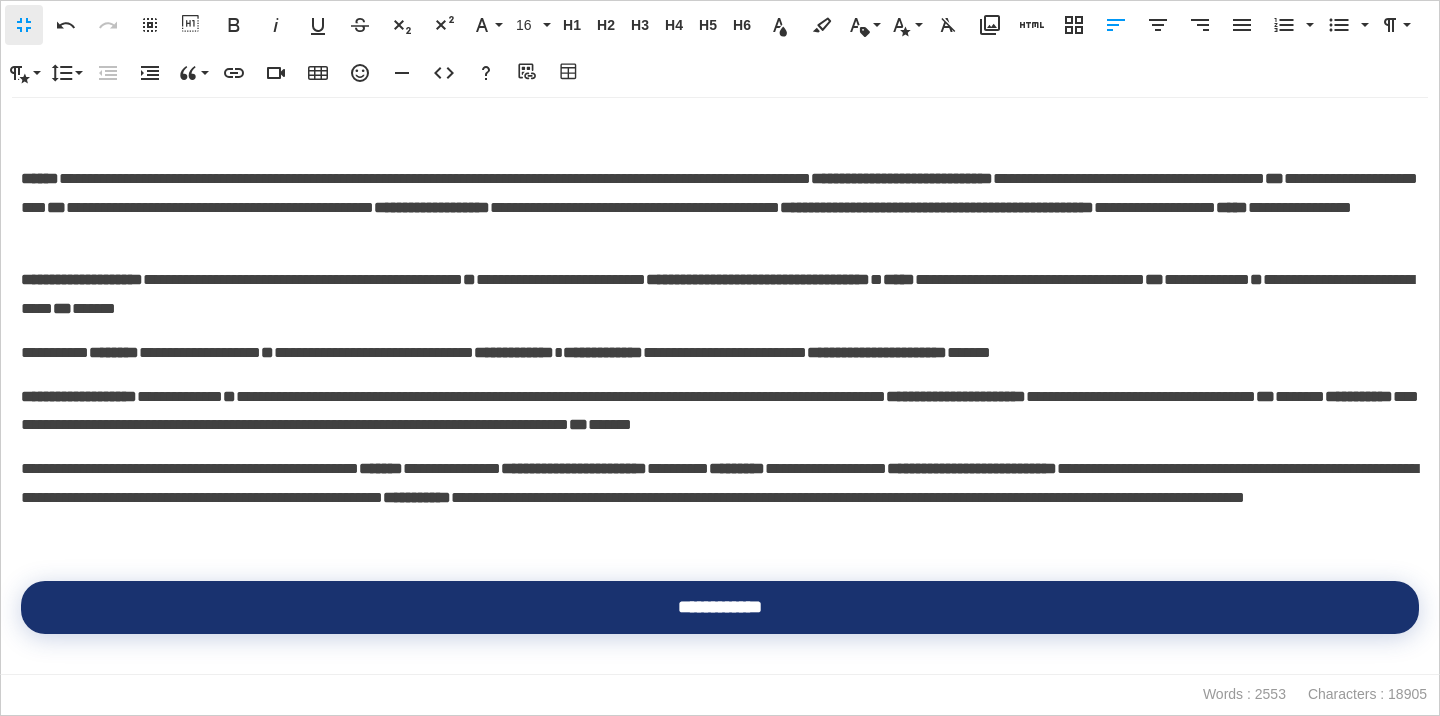 click on "**********" at bounding box center [720, 208] 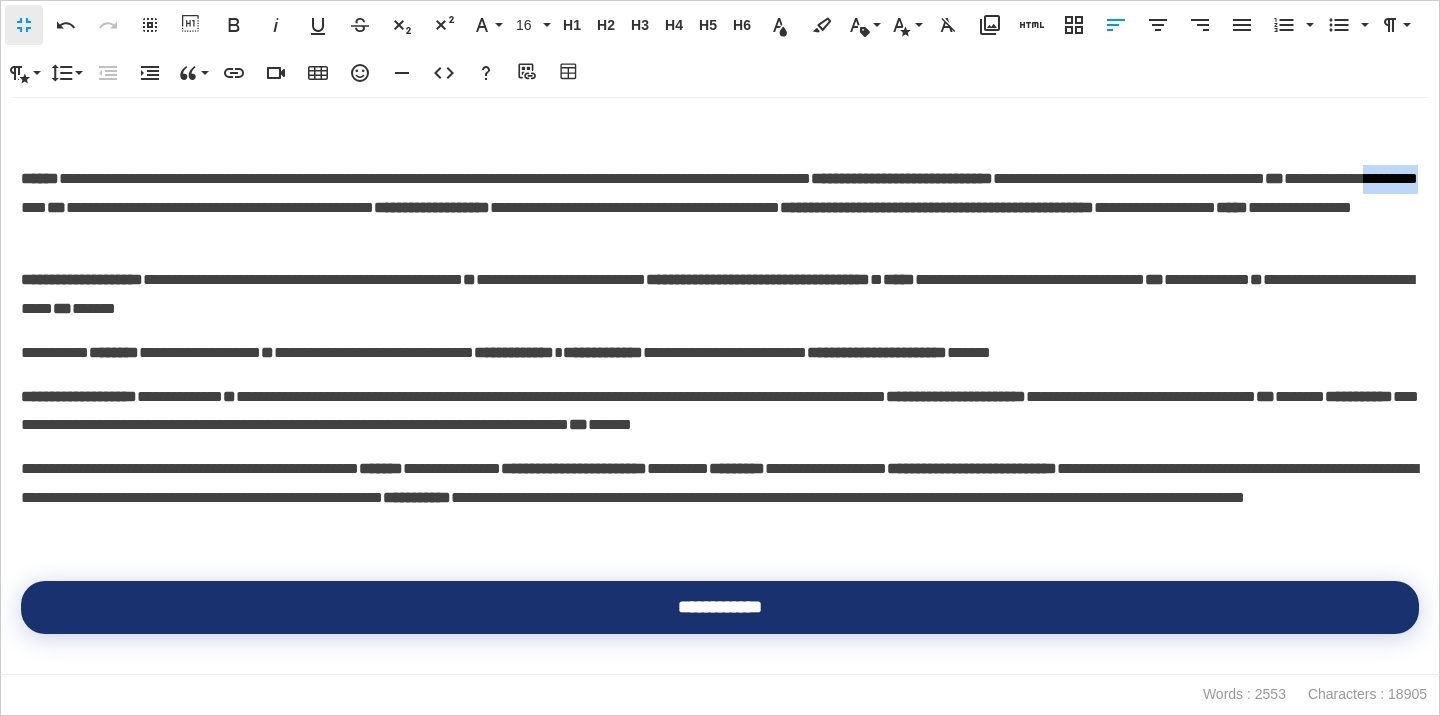 click on "**********" at bounding box center [720, 208] 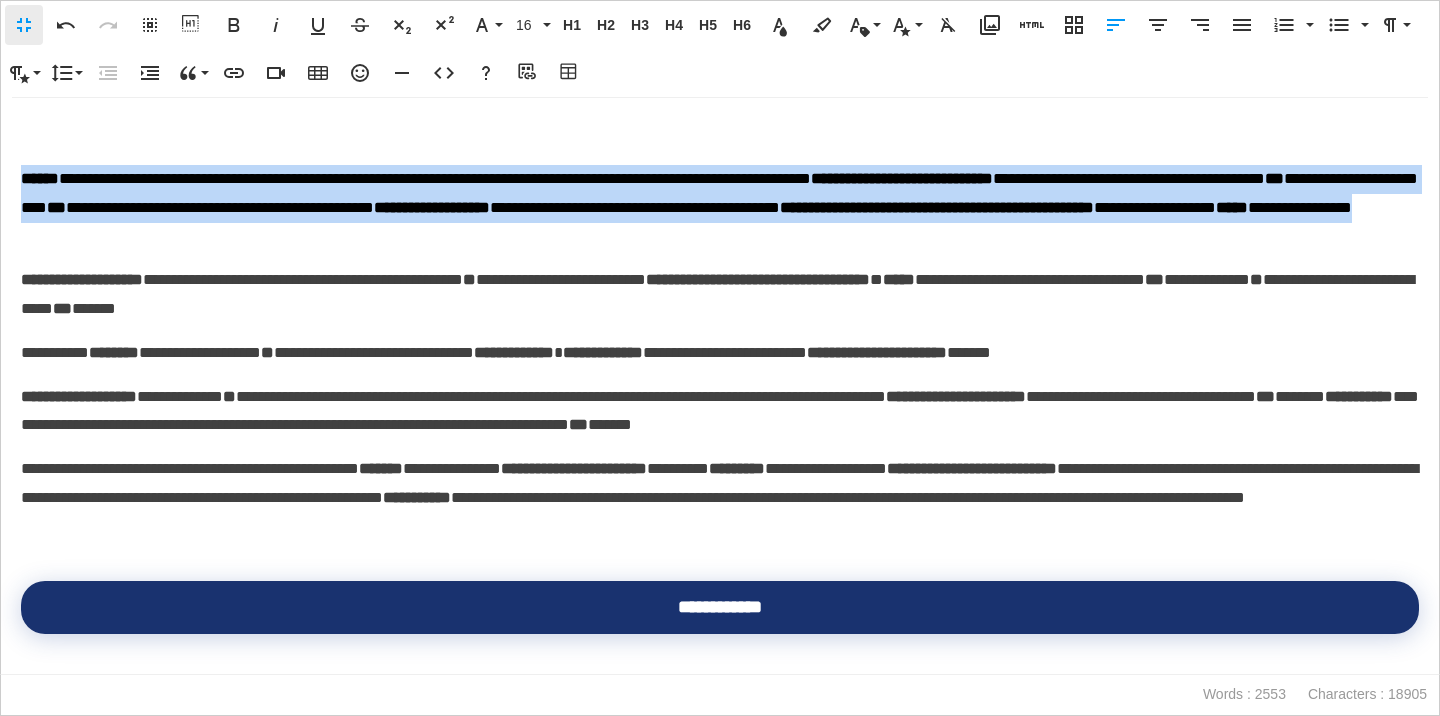 click on "**********" at bounding box center [720, 208] 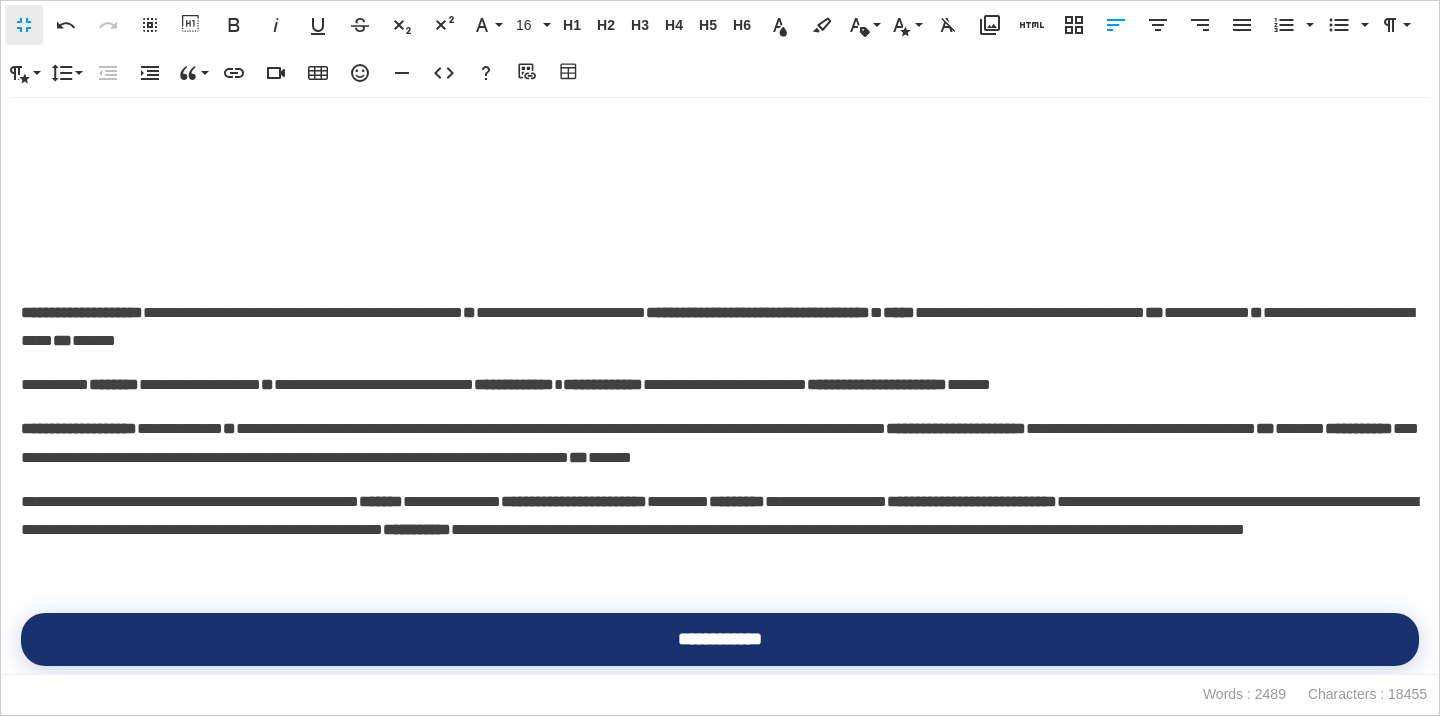 scroll, scrollTop: 4038, scrollLeft: 0, axis: vertical 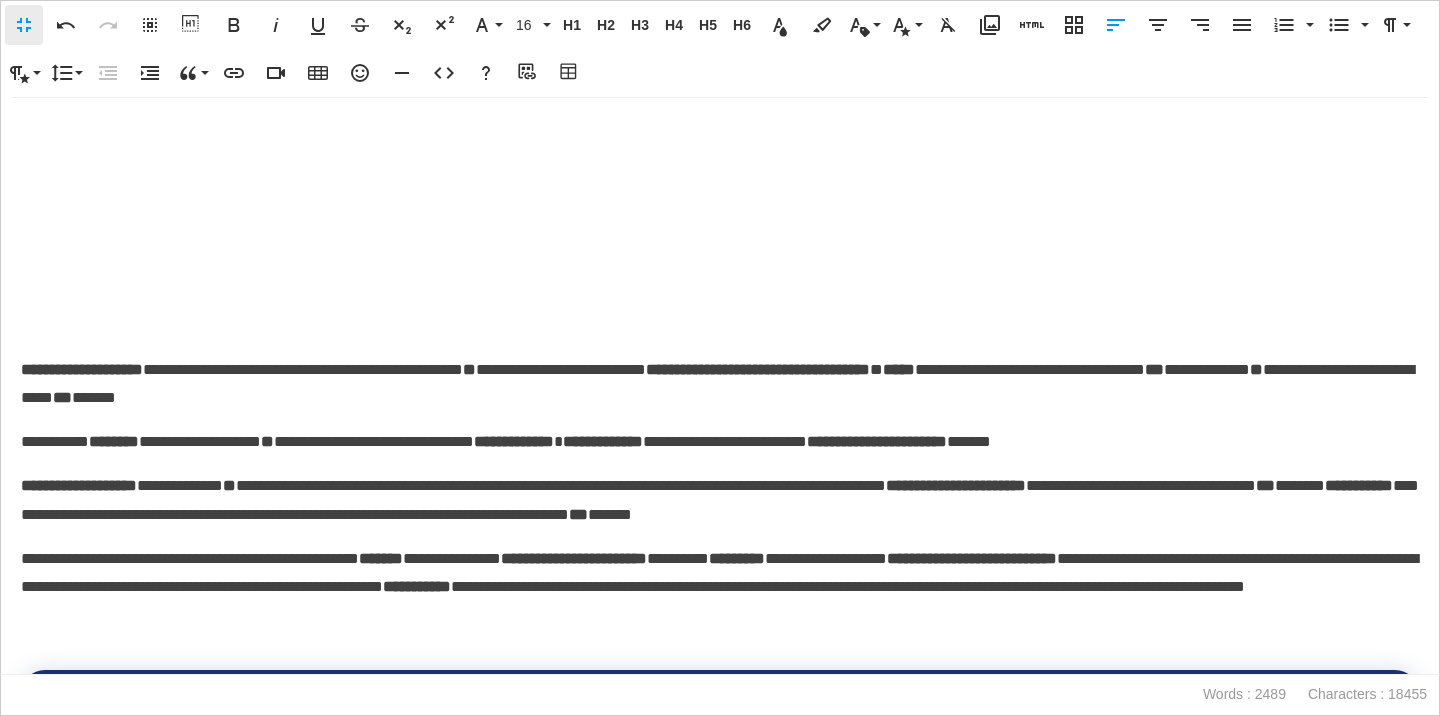 click at bounding box center [867, 76] 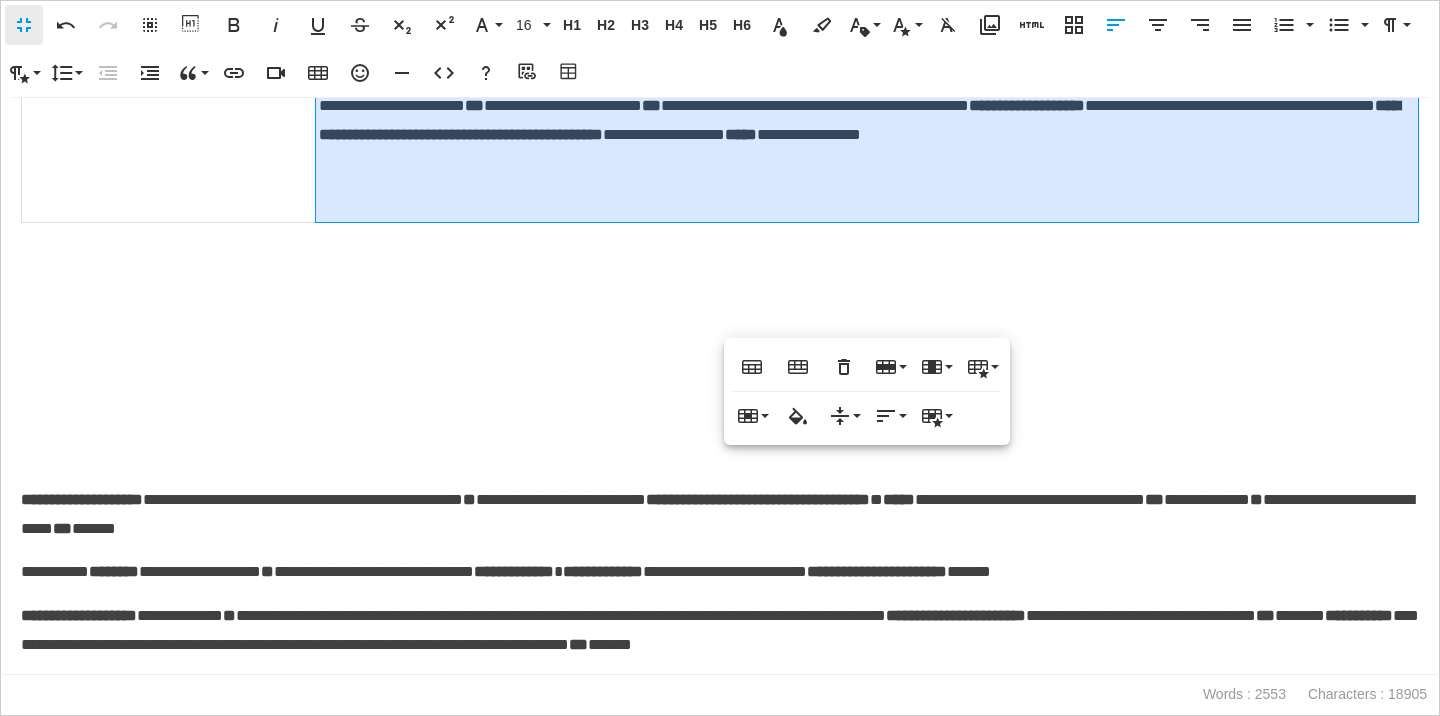 click on "**********" at bounding box center [867, 141] 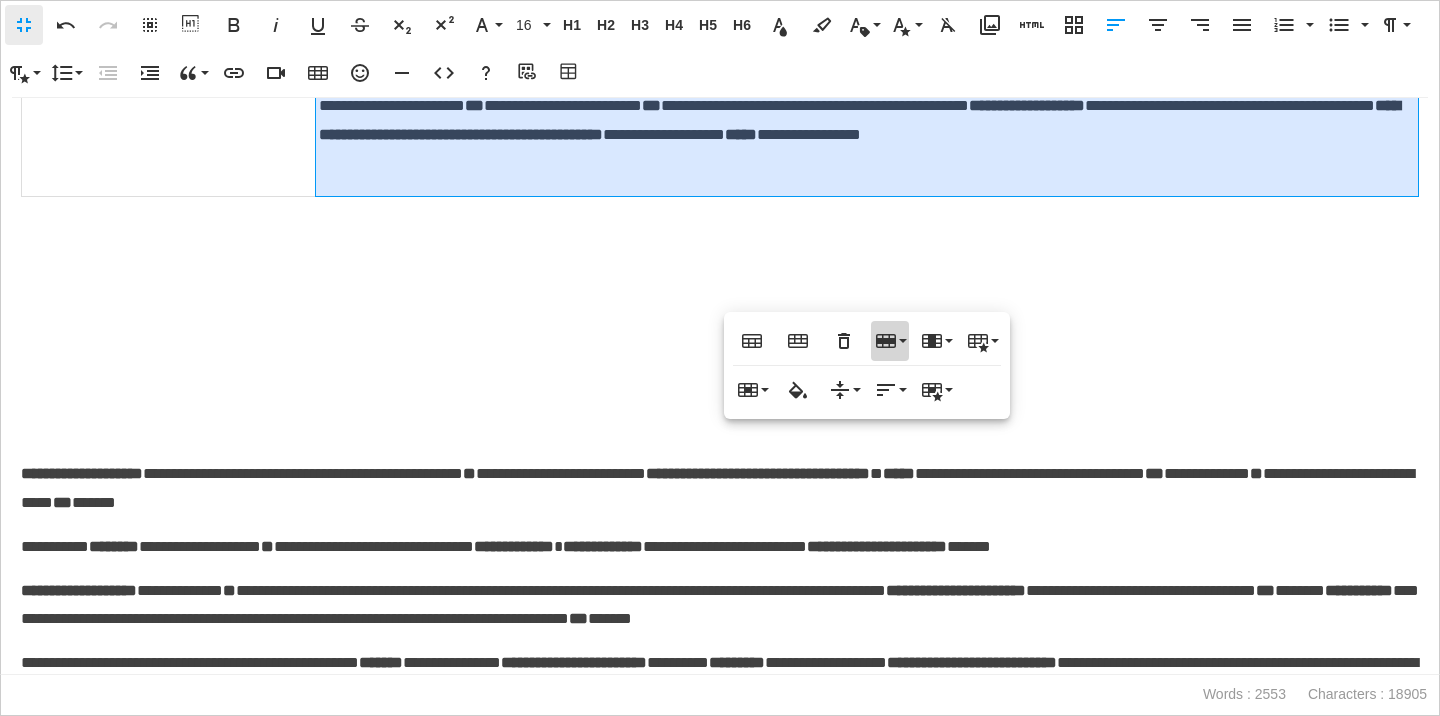 click 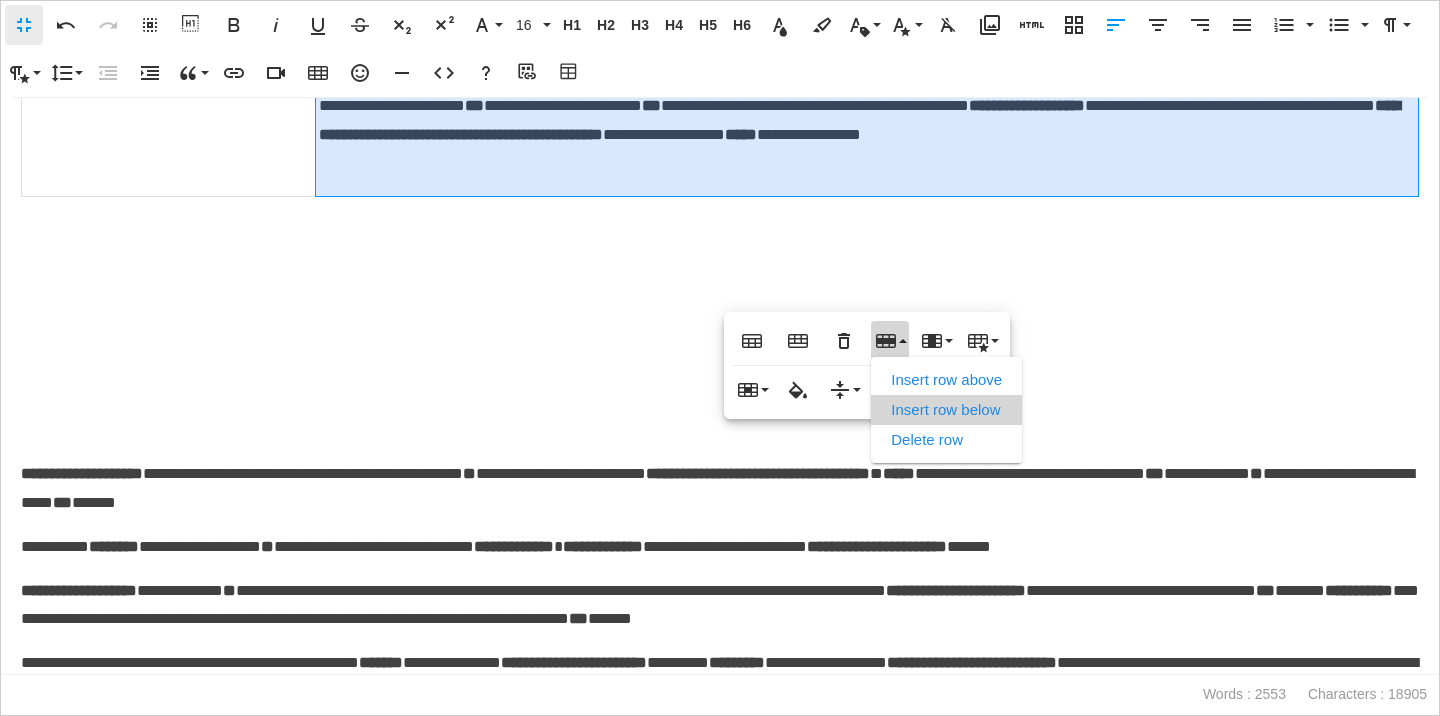 click on "Insert row below" at bounding box center [946, 410] 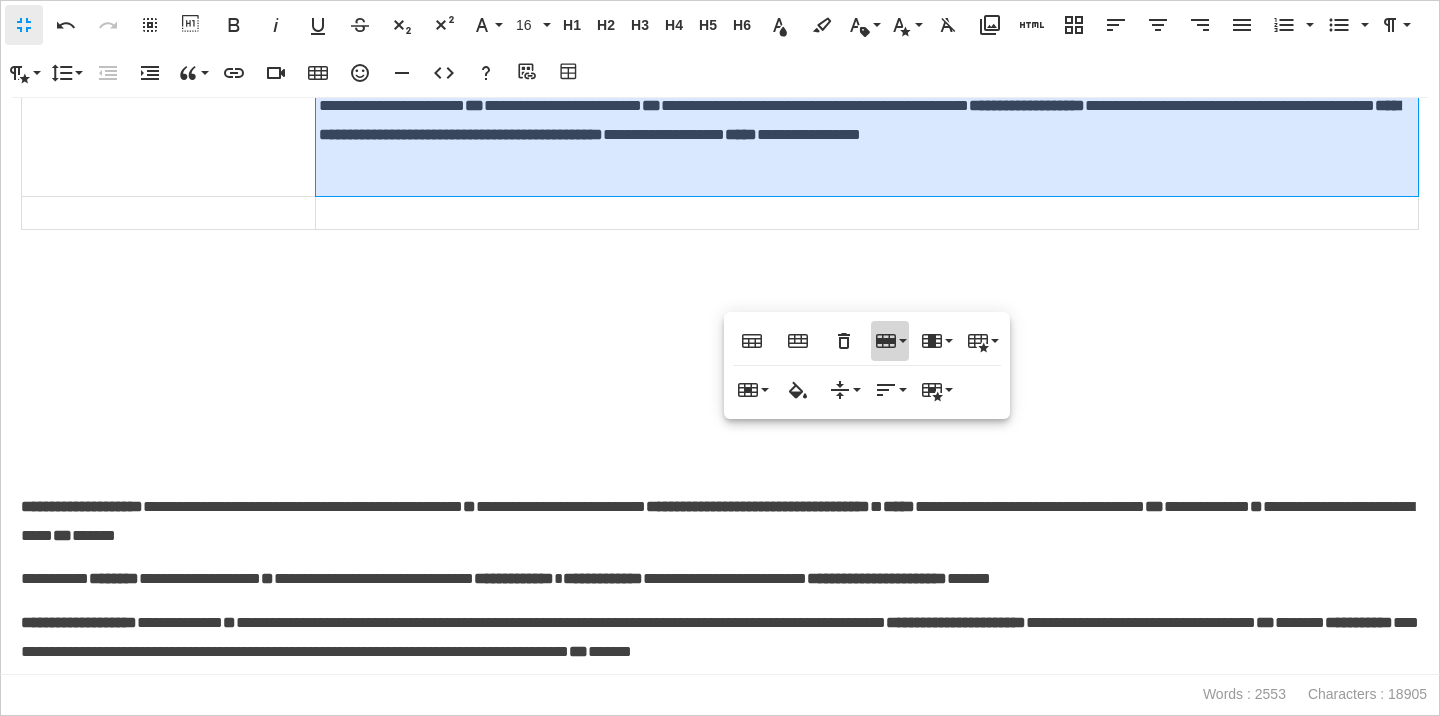 click 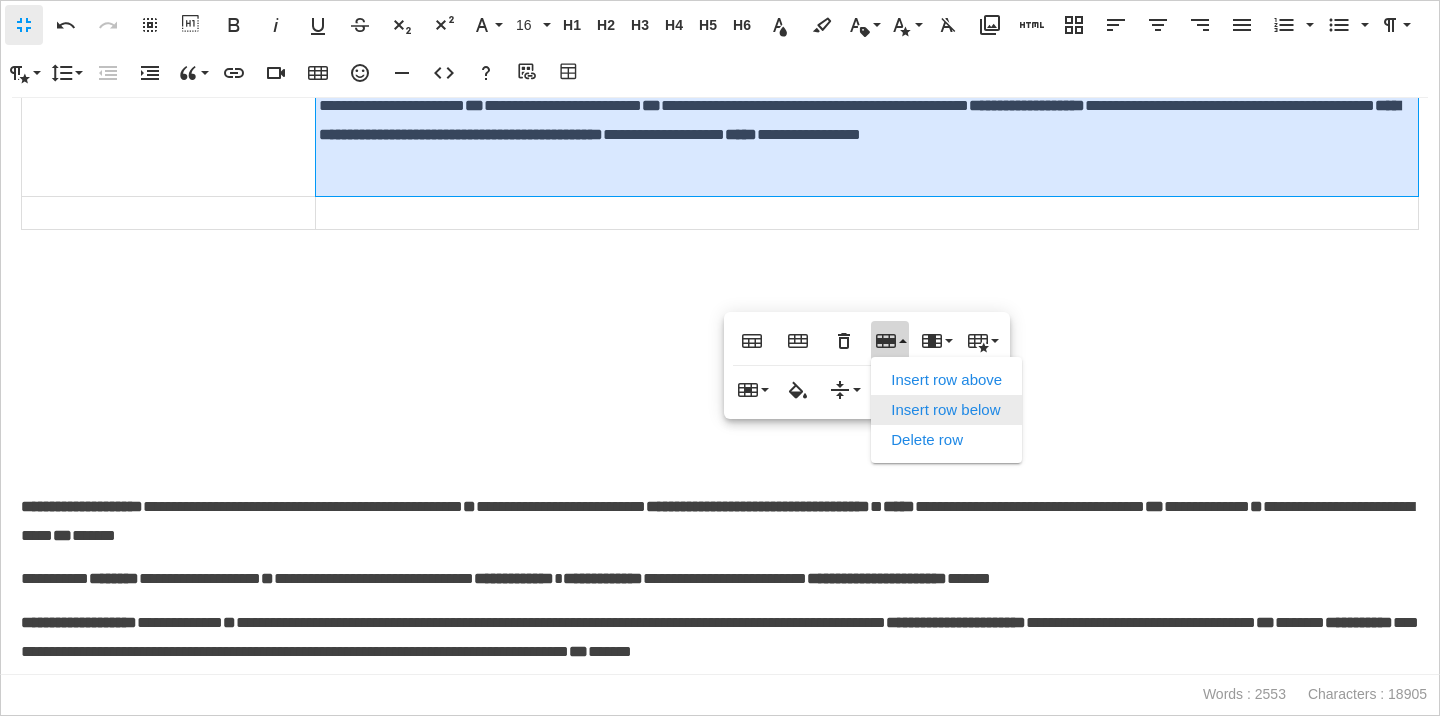 click on "Insert row below" at bounding box center (946, 410) 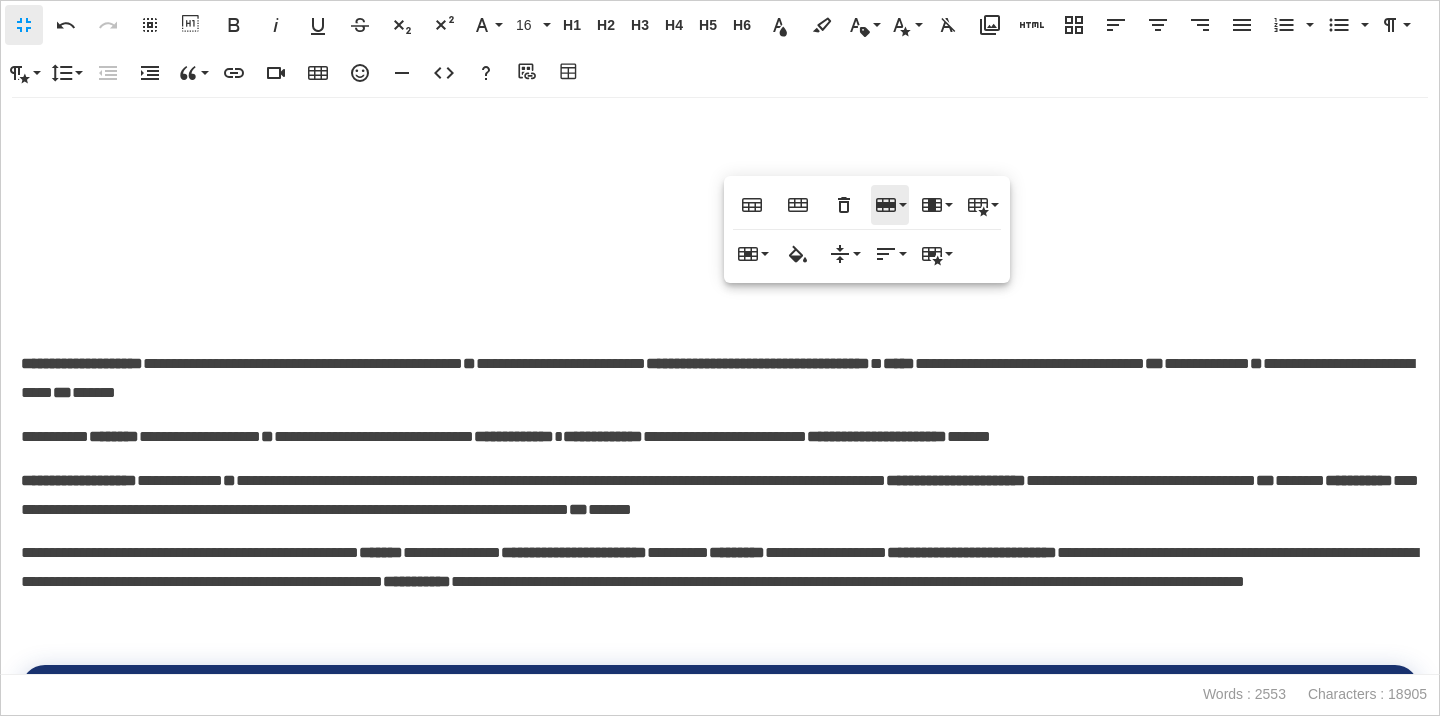 scroll, scrollTop: 4214, scrollLeft: 0, axis: vertical 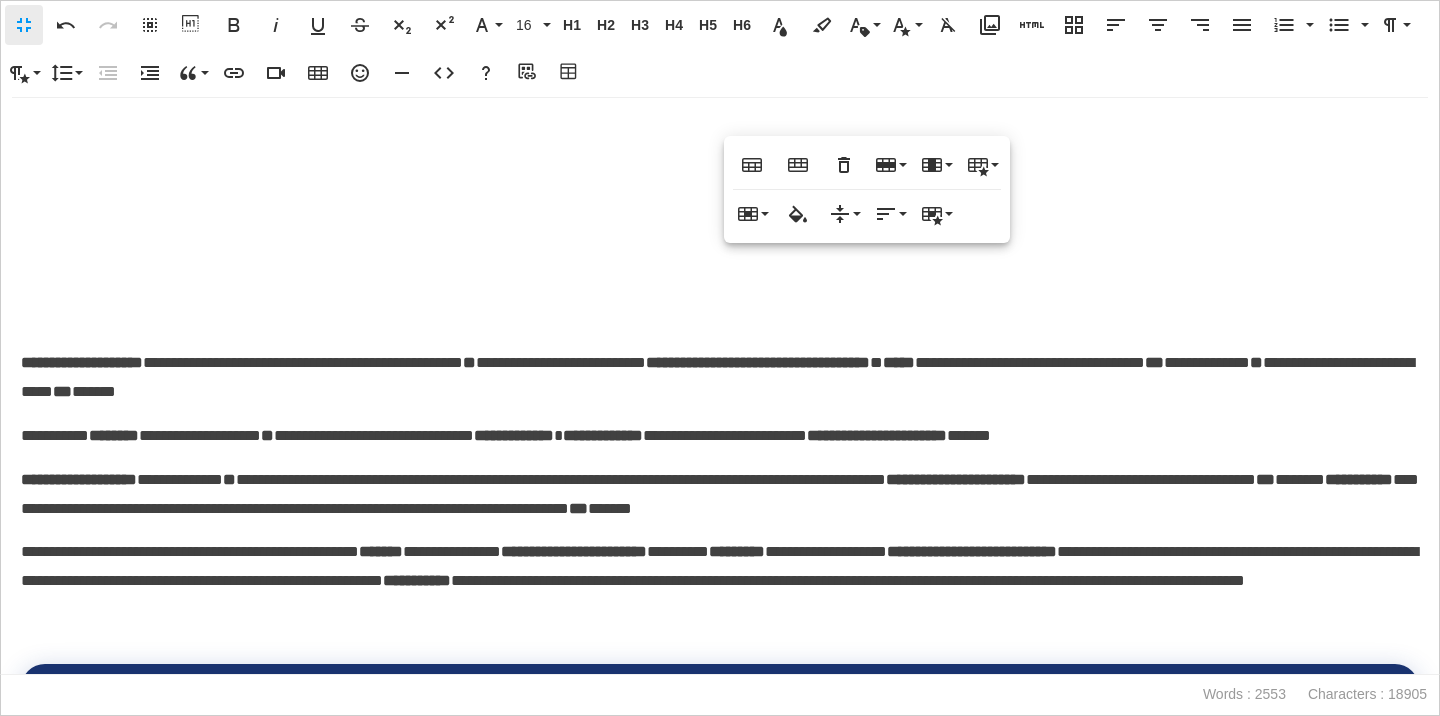 click on "**********" at bounding box center [720, 378] 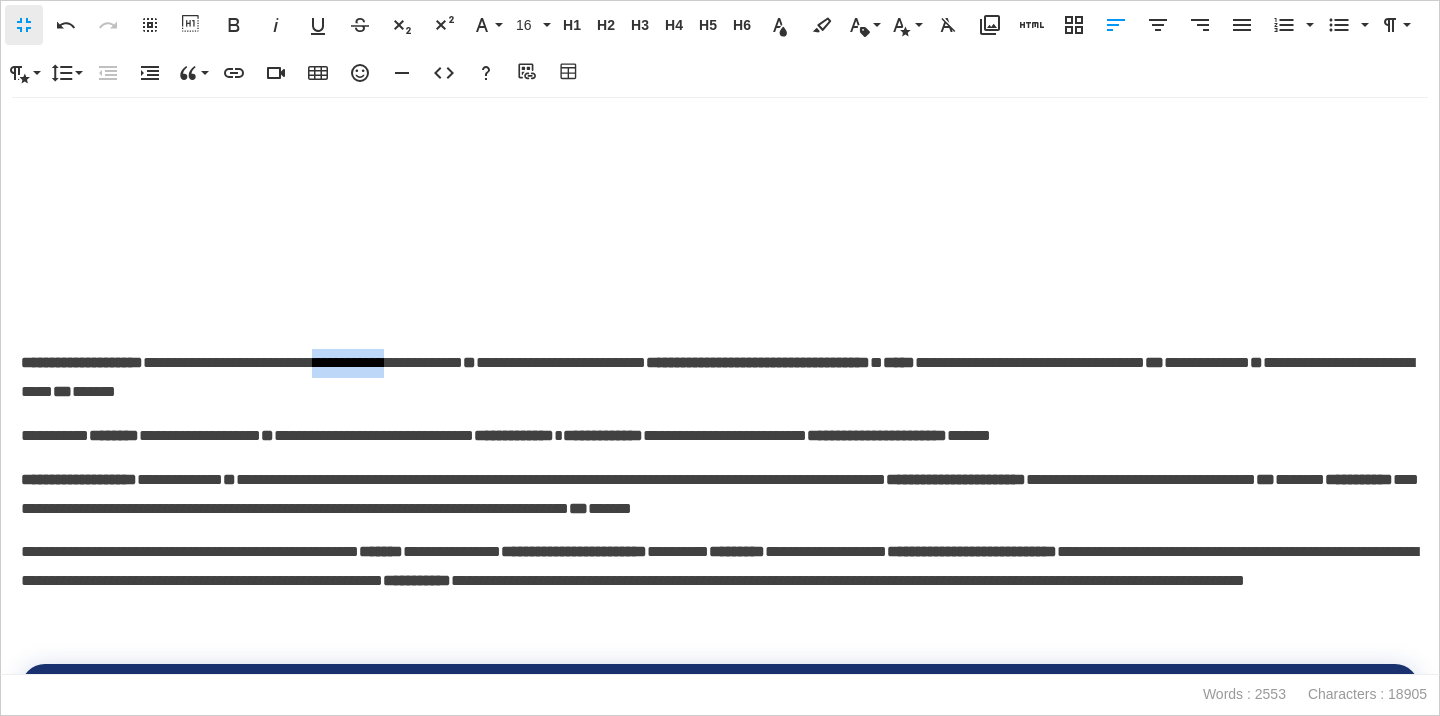 click on "**********" at bounding box center (720, 378) 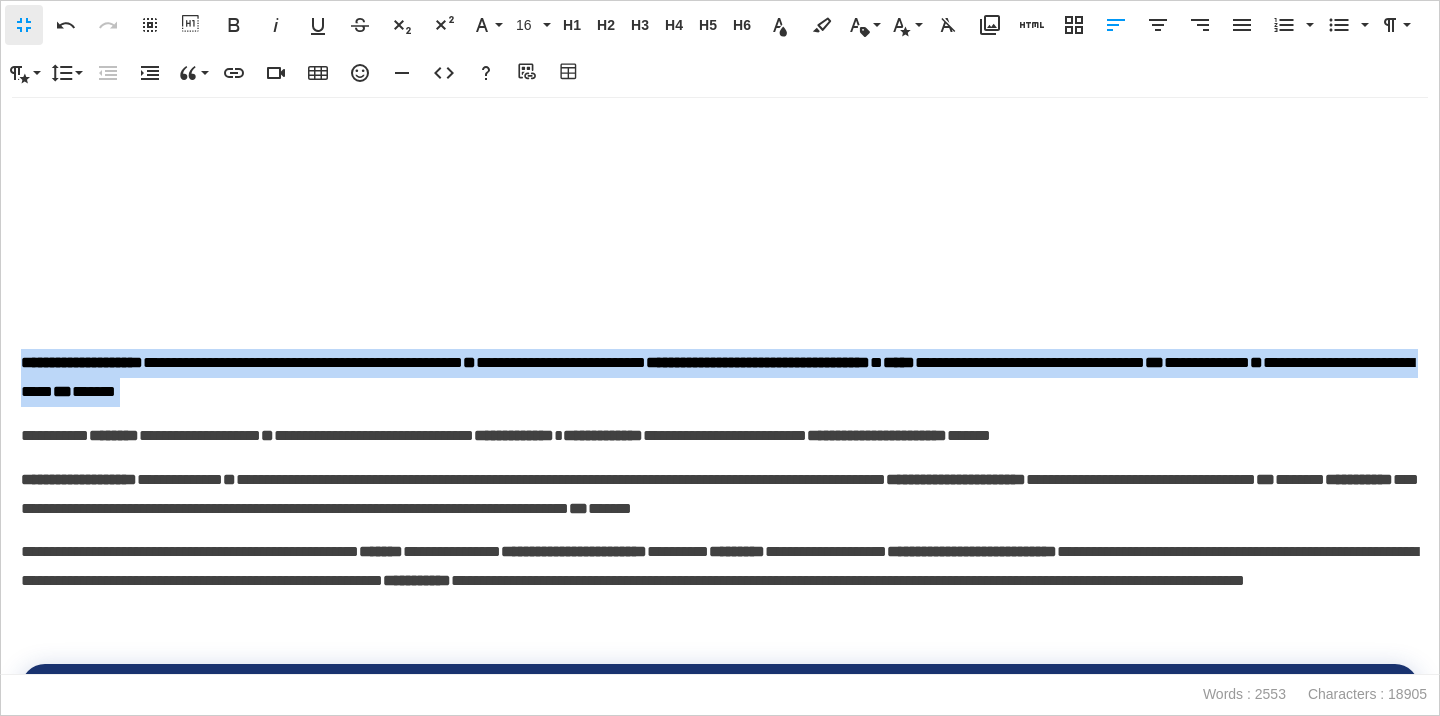 click on "**********" at bounding box center (720, 378) 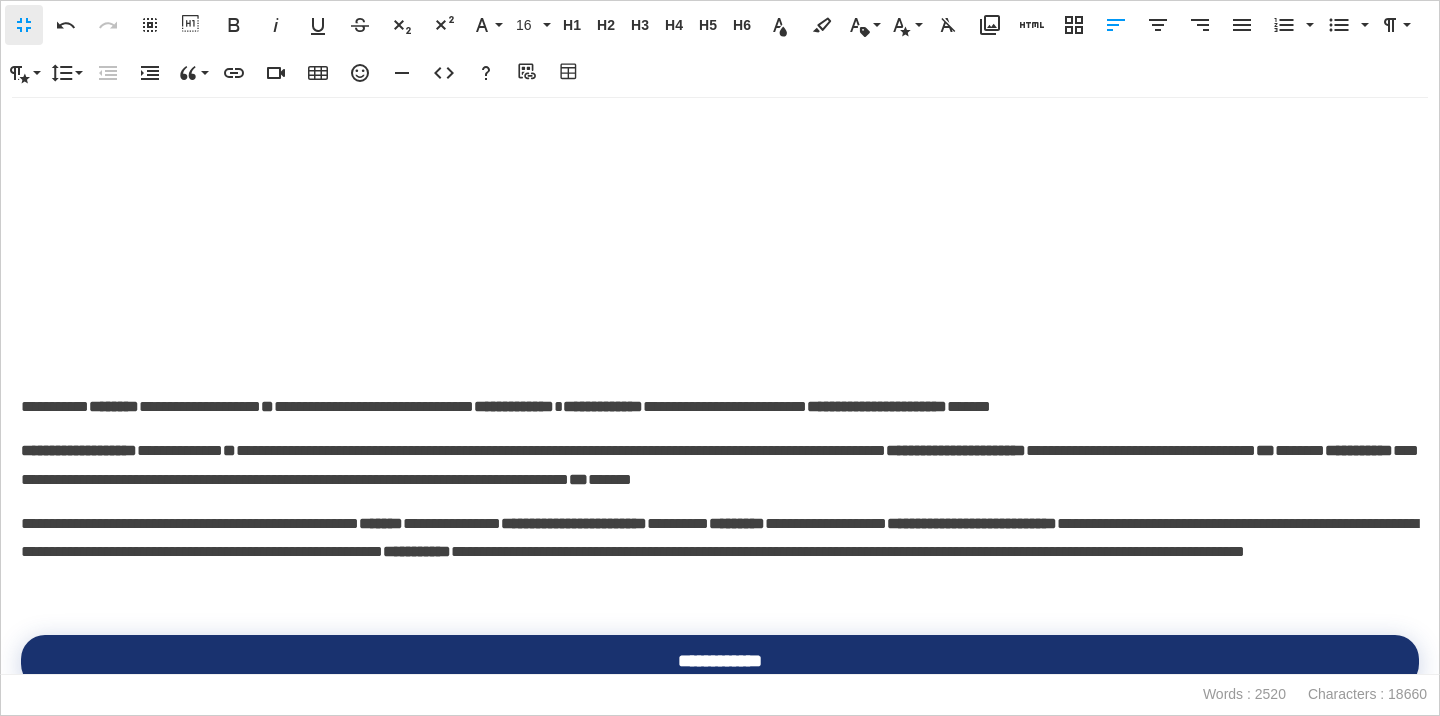 click at bounding box center [867, 69] 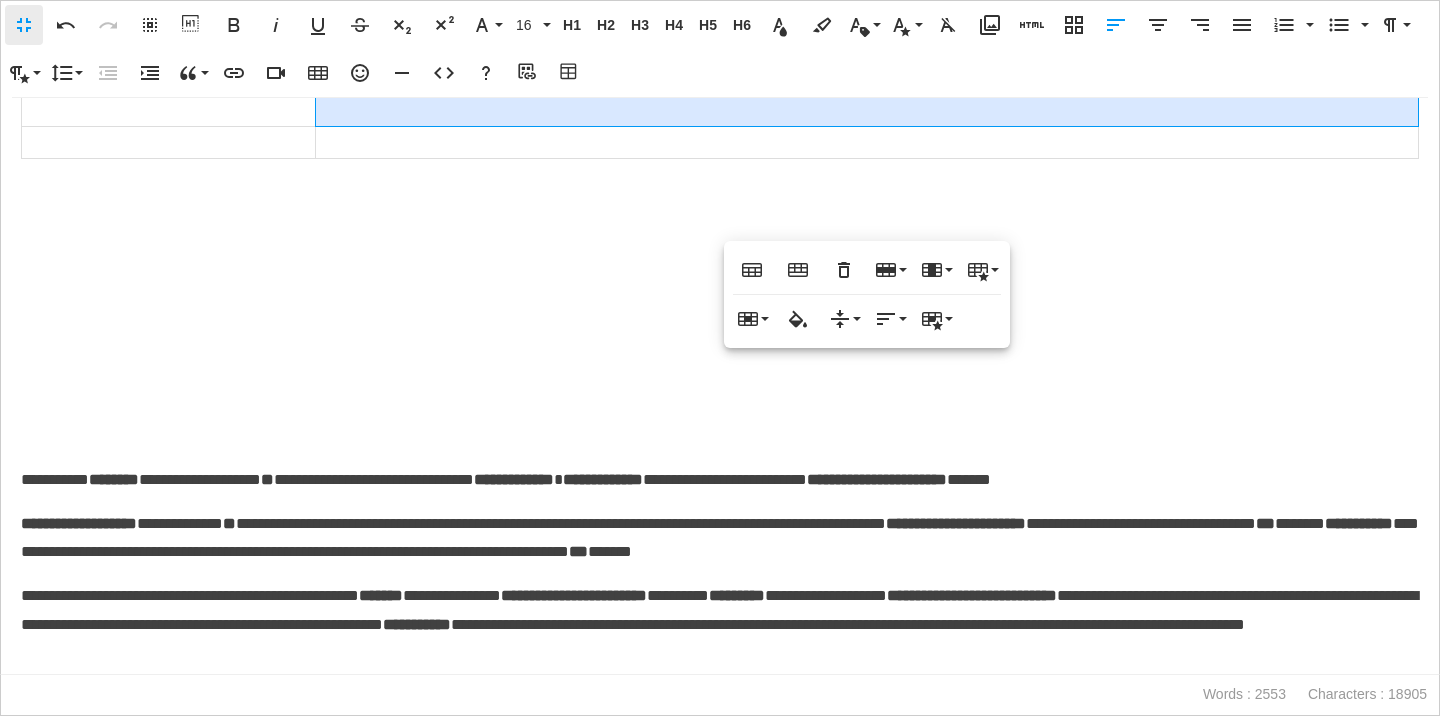 click on "**********" at bounding box center [867, 73] 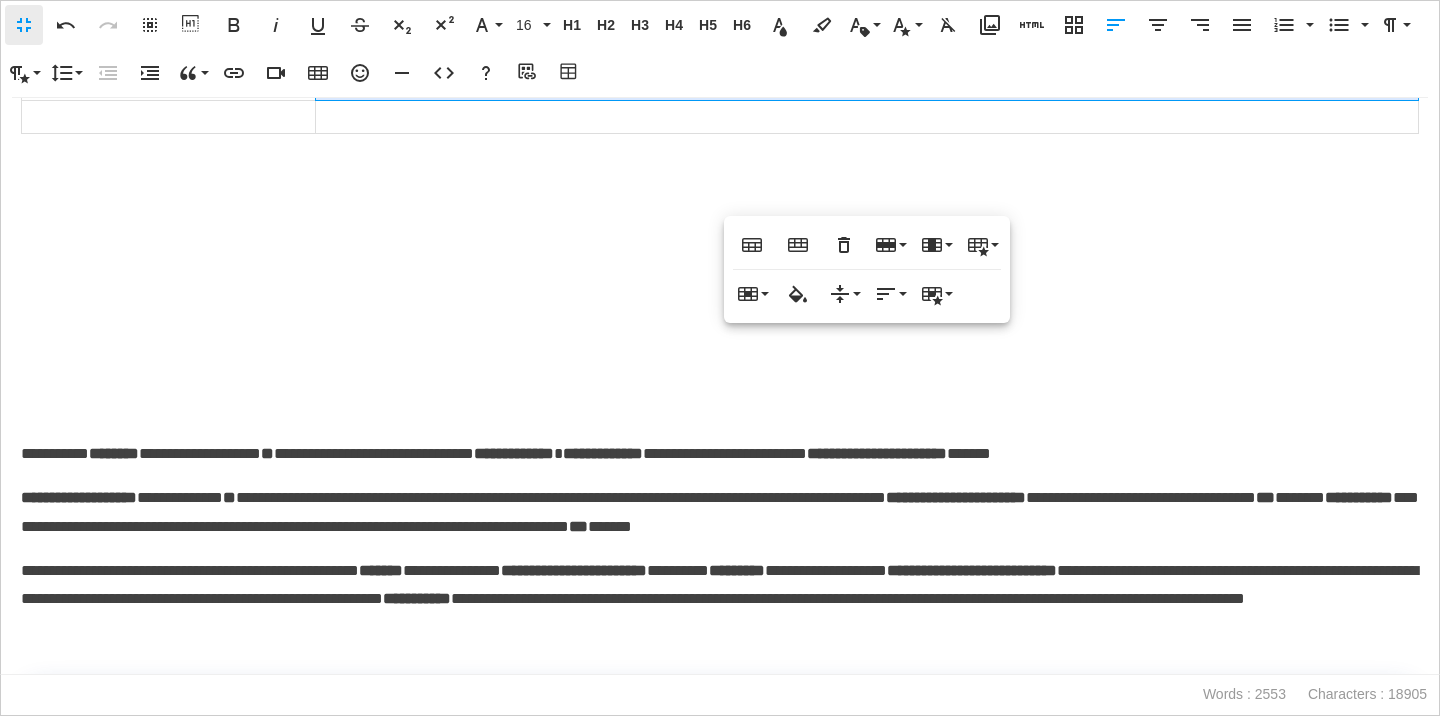 click on "**********" at bounding box center (720, 454) 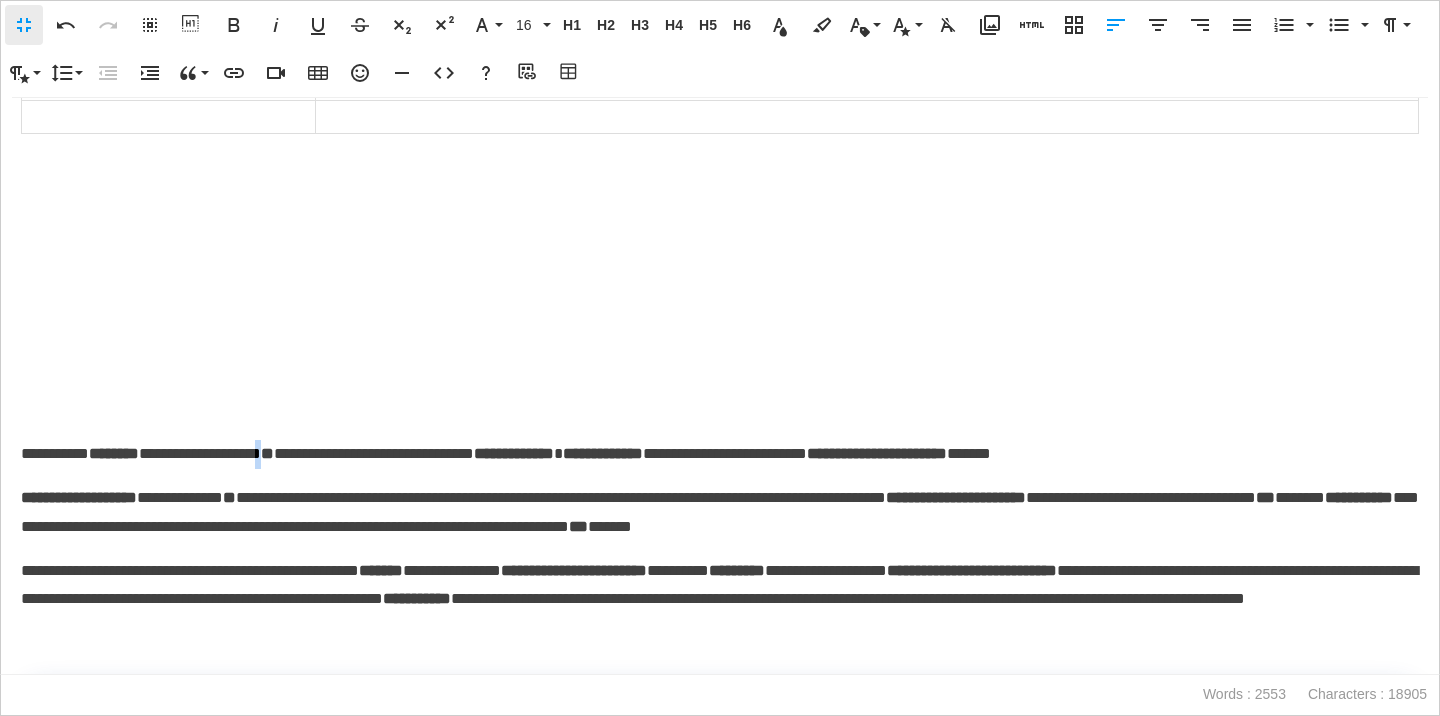 click on "**********" at bounding box center [720, 454] 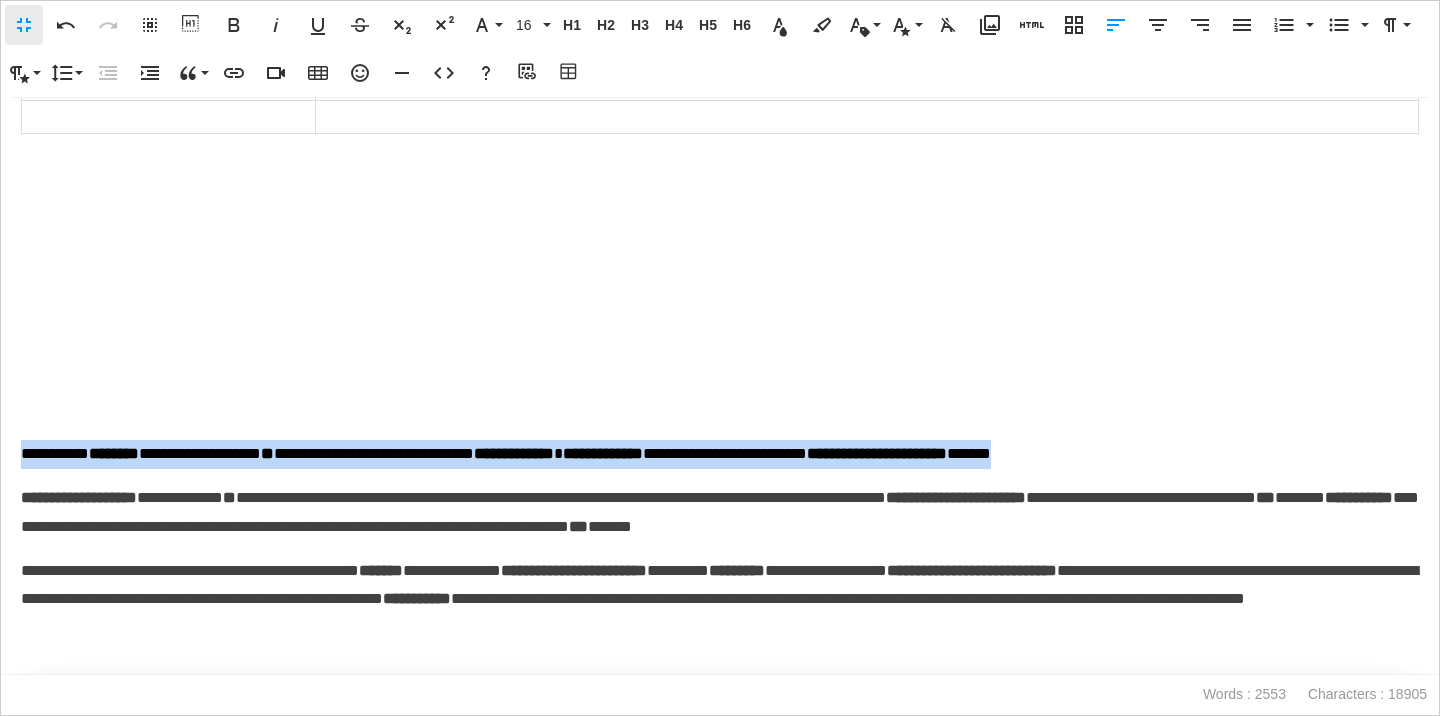 click on "**********" at bounding box center (720, 454) 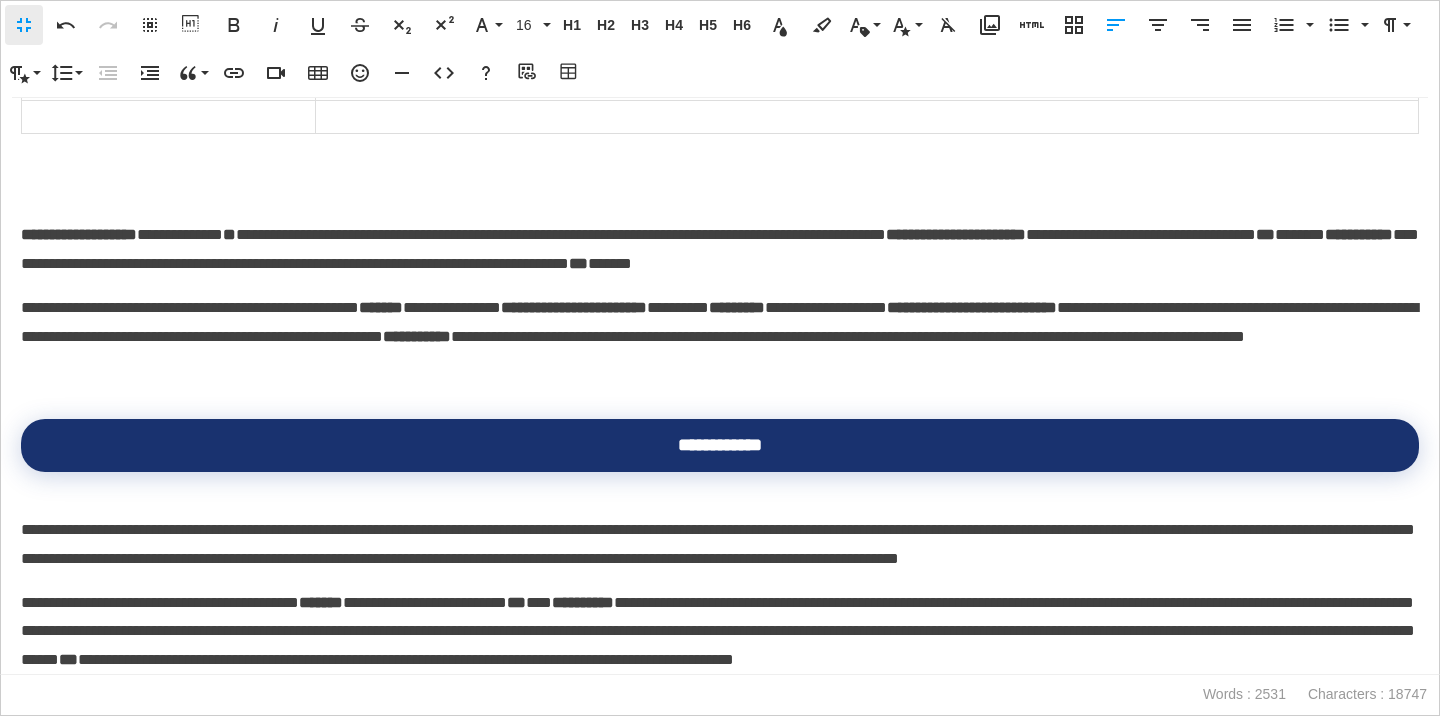 click on "**********" at bounding box center [720, 250] 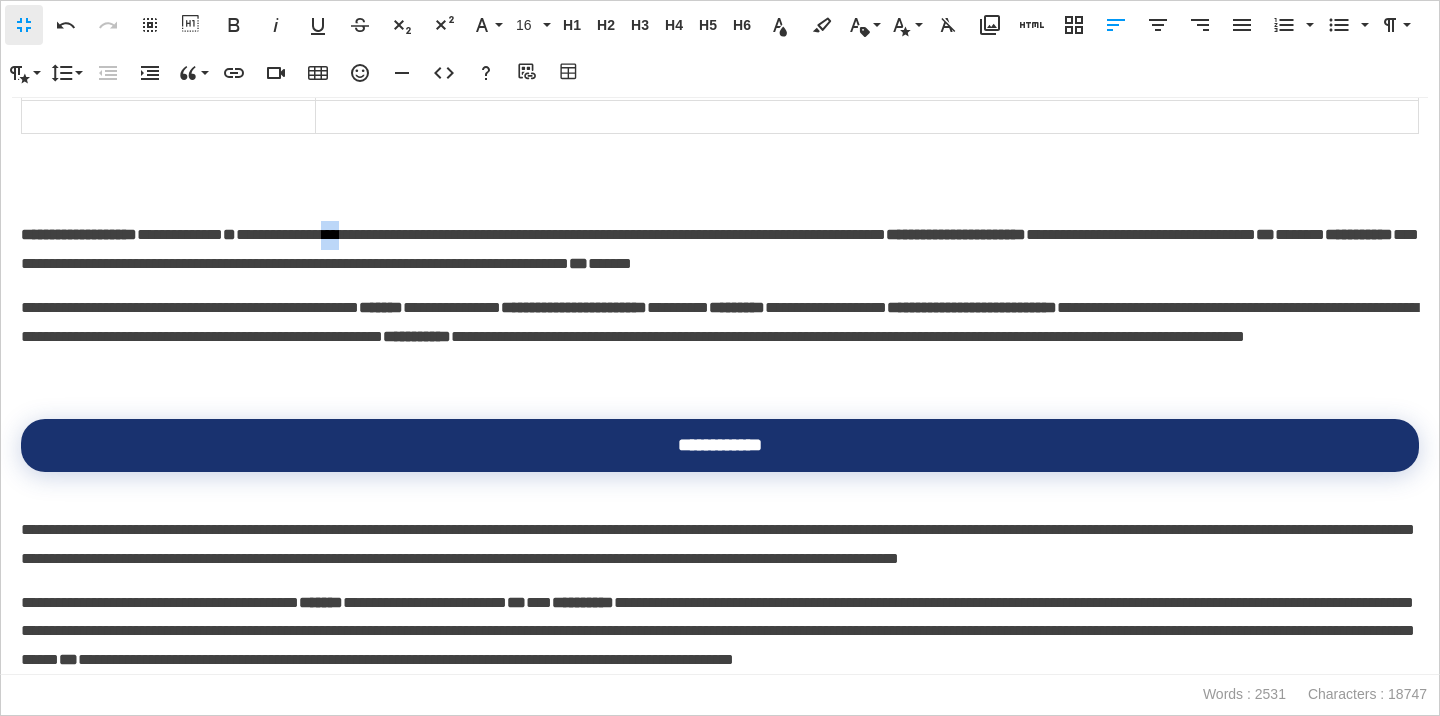 click 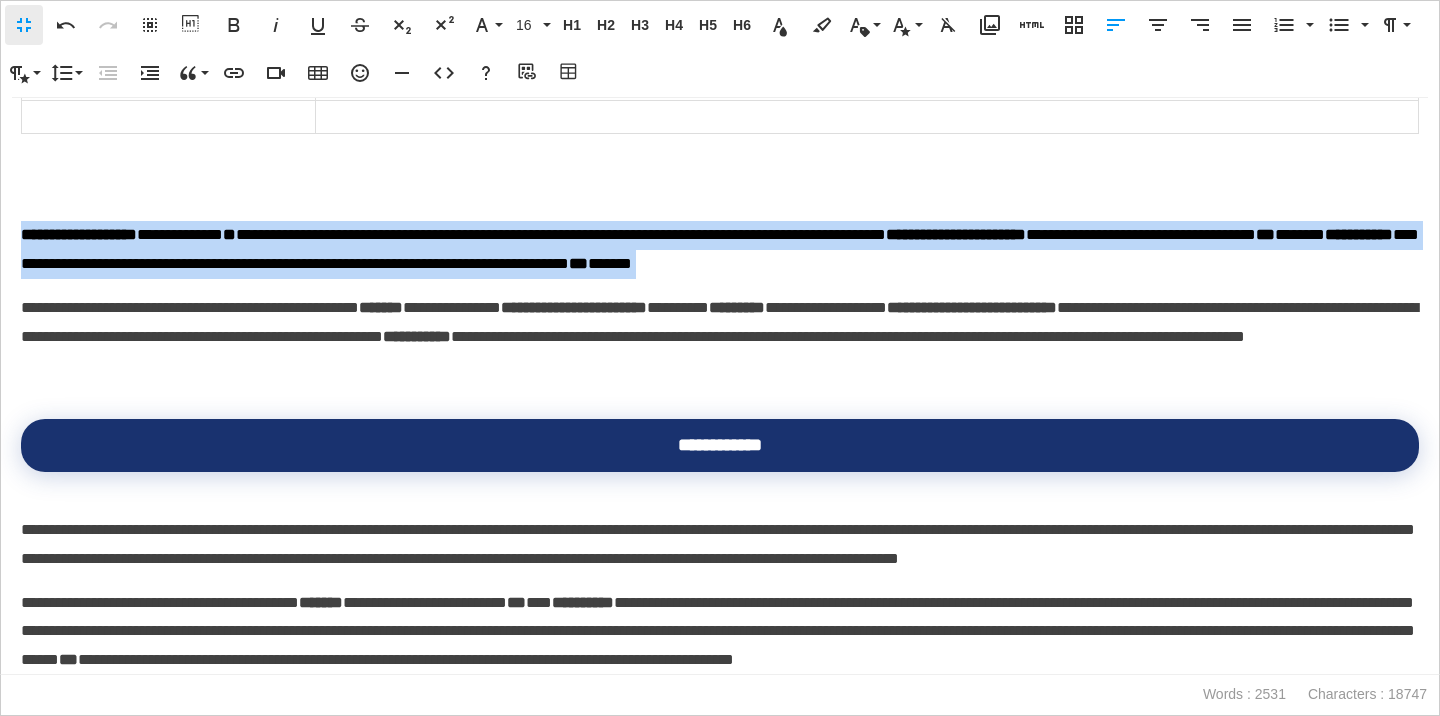 click on "**********" at bounding box center (720, 250) 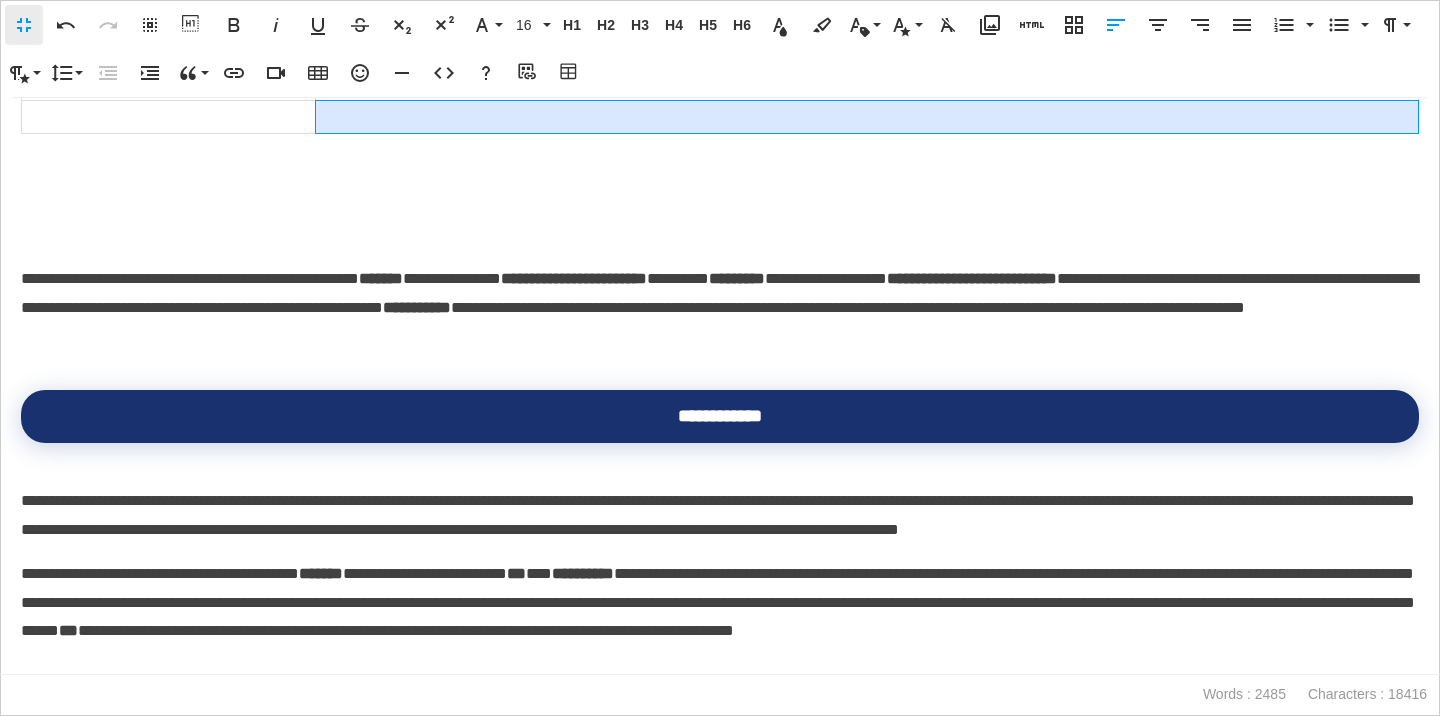 click at bounding box center (867, 116) 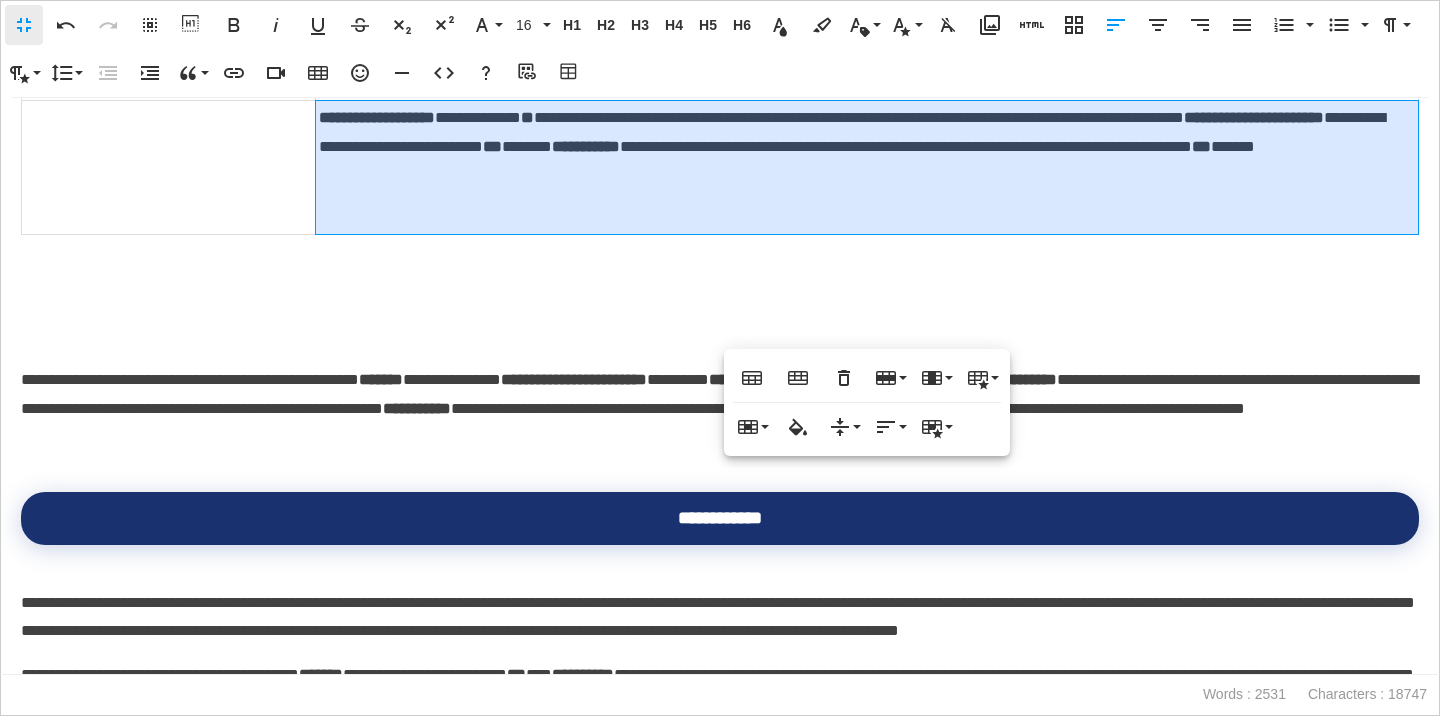 click on "**********" at bounding box center (867, 167) 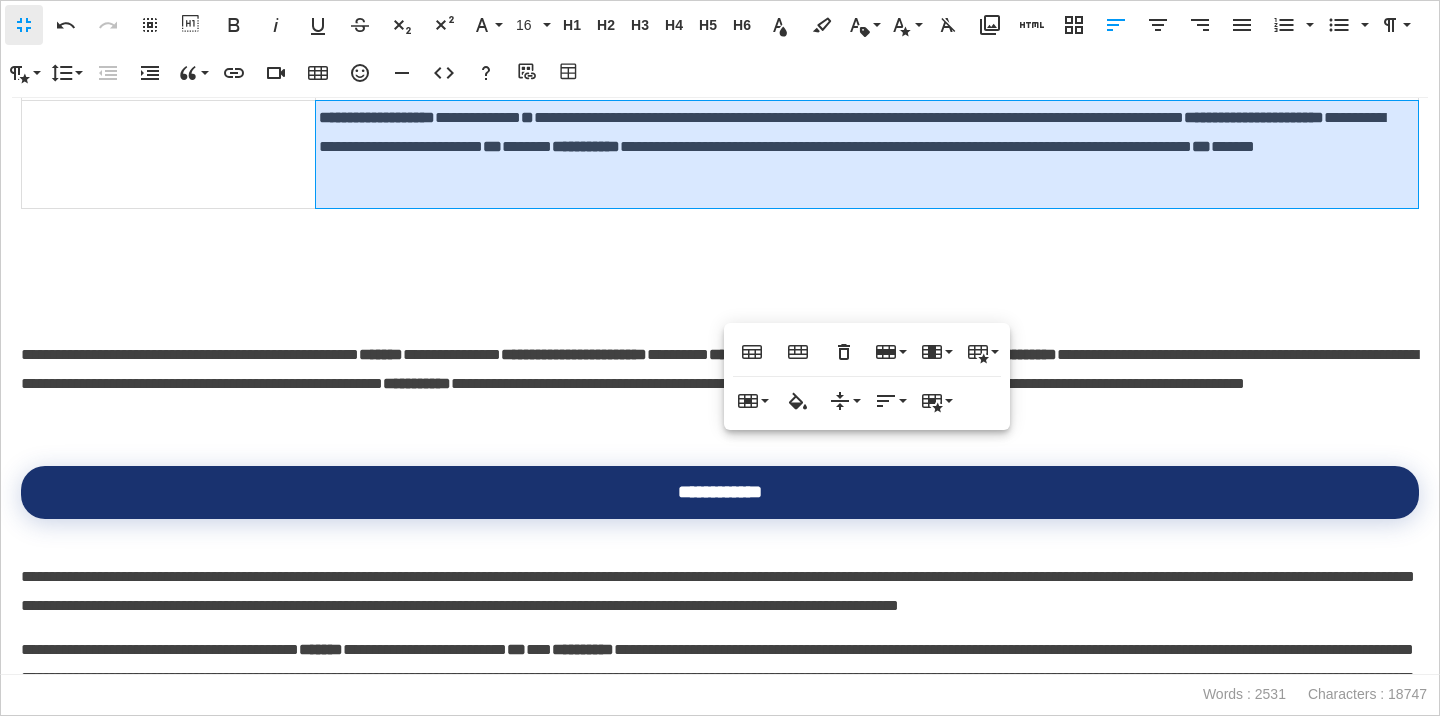 click at bounding box center [720, 311] 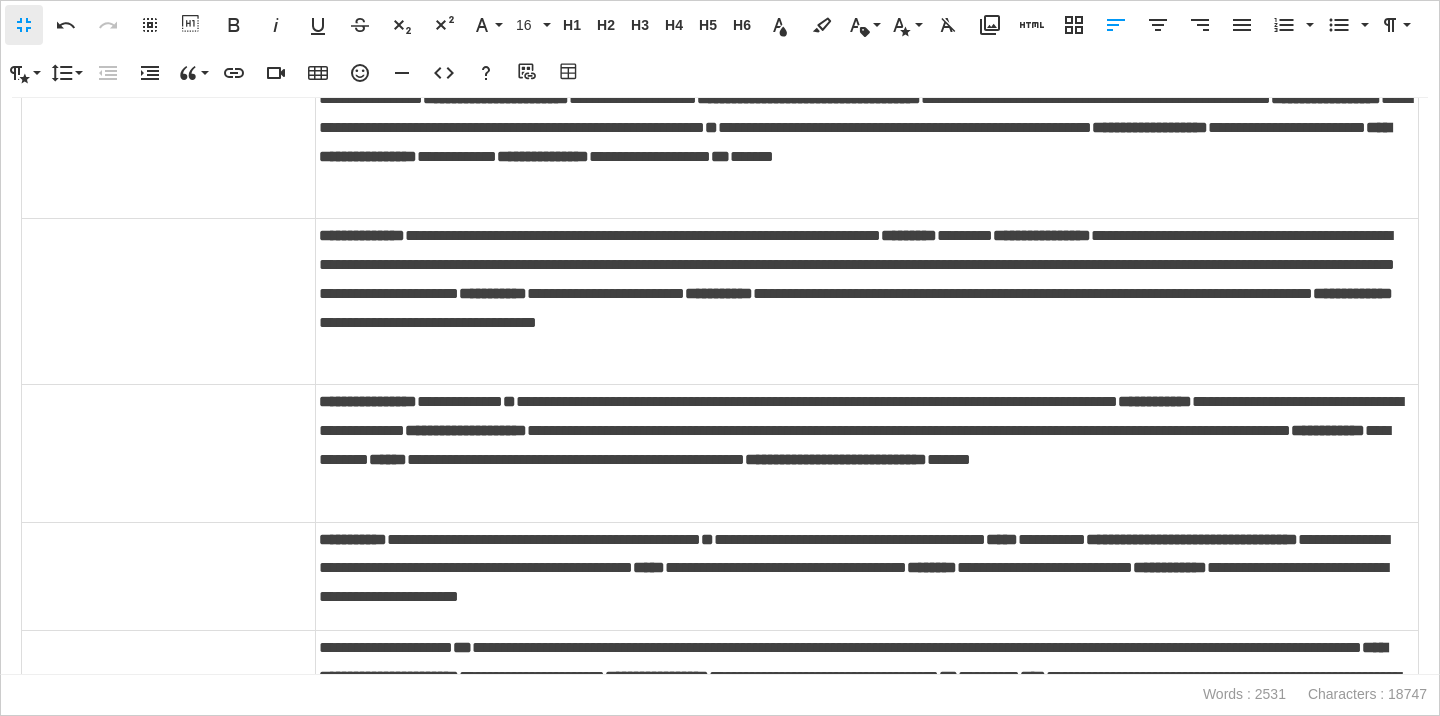 scroll, scrollTop: 3334, scrollLeft: 0, axis: vertical 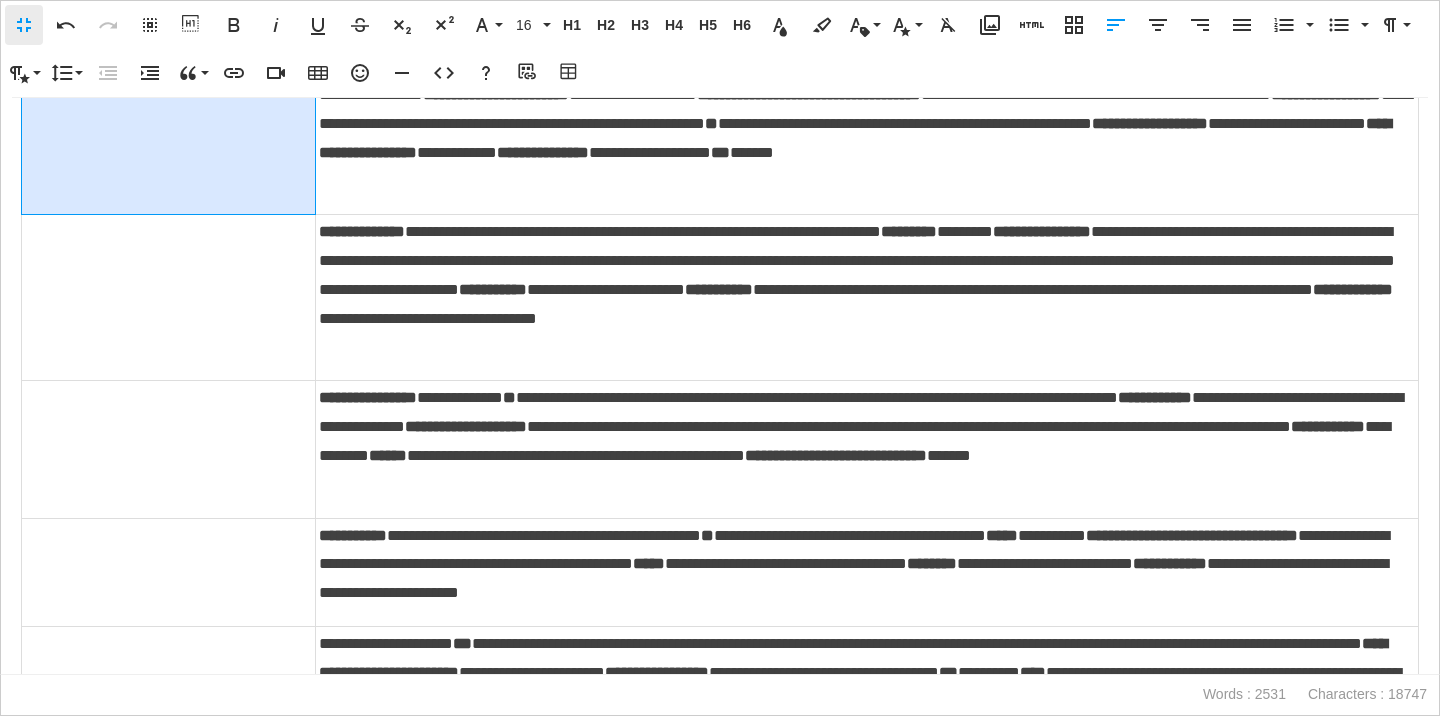 click at bounding box center (169, 132) 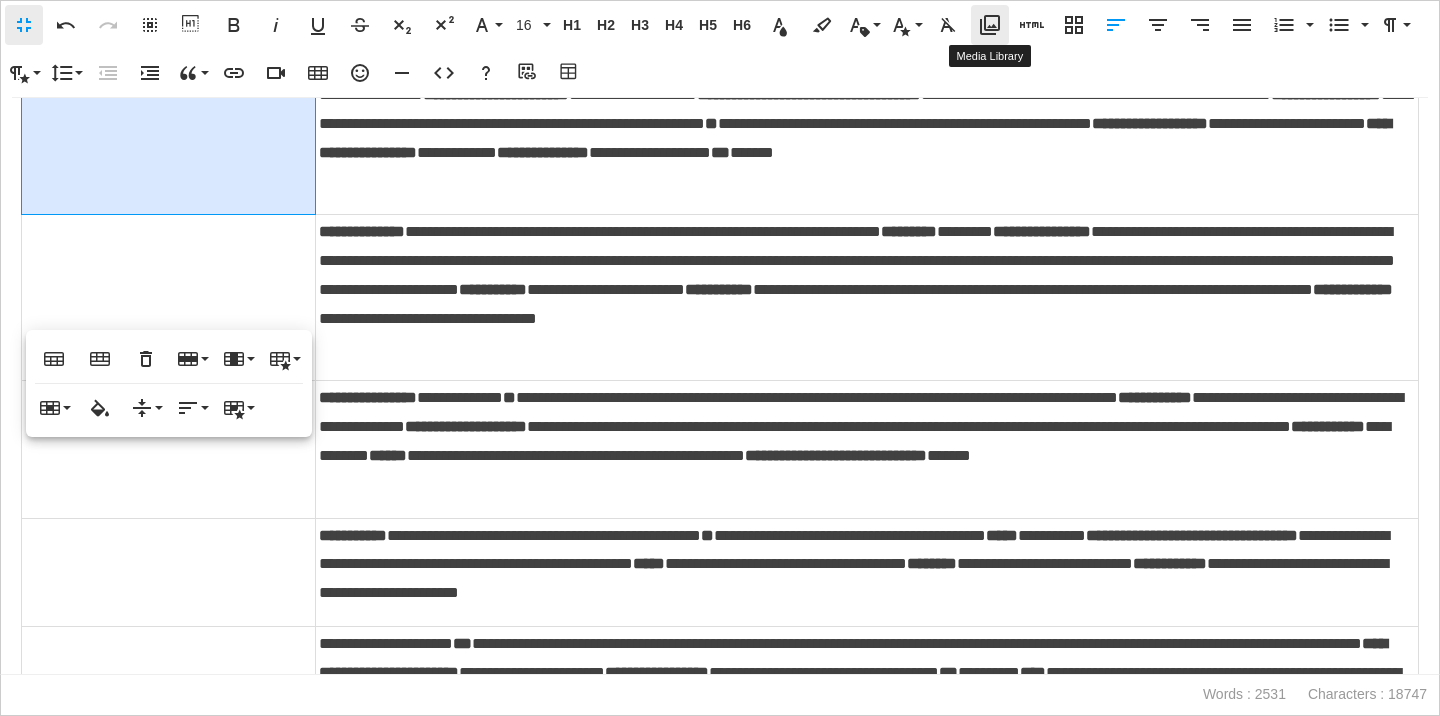 click 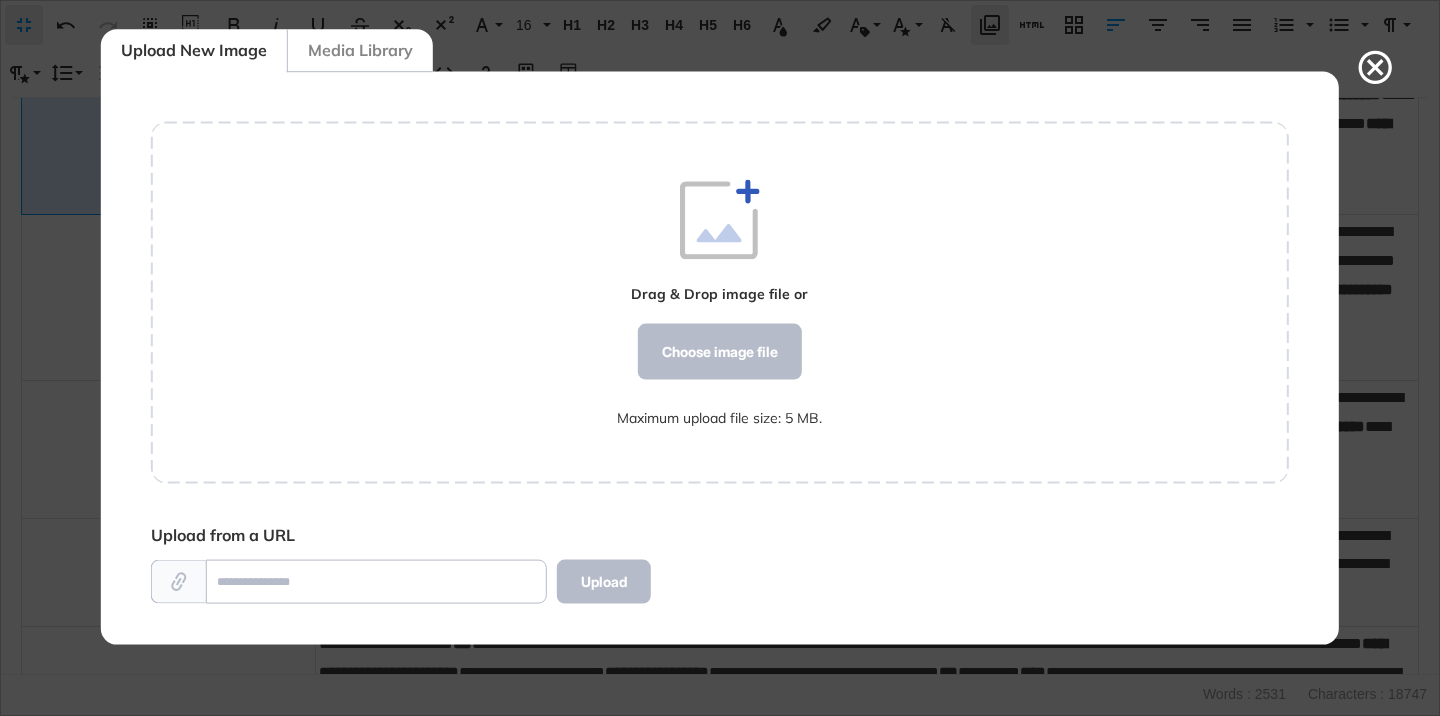 scroll, scrollTop: 572, scrollLeft: 1138, axis: both 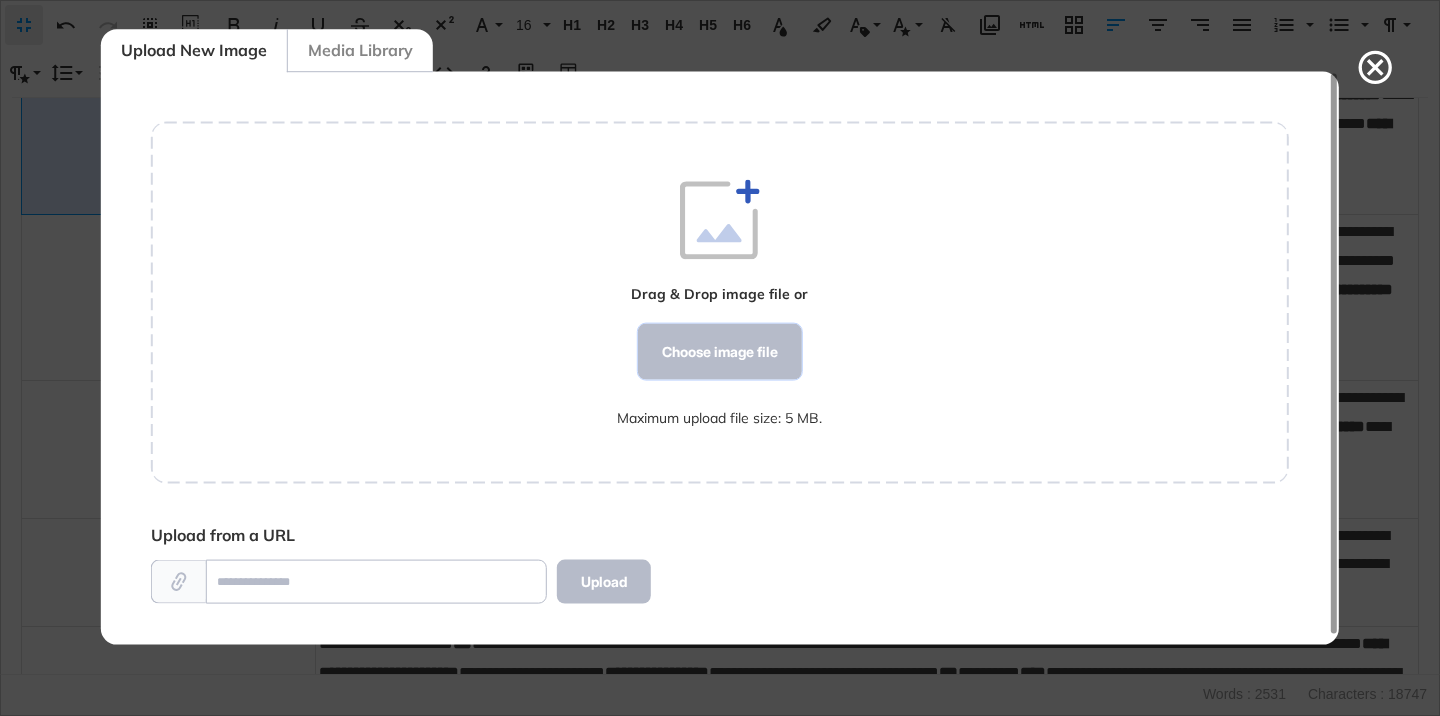 click on "Choose image file" at bounding box center [720, 352] 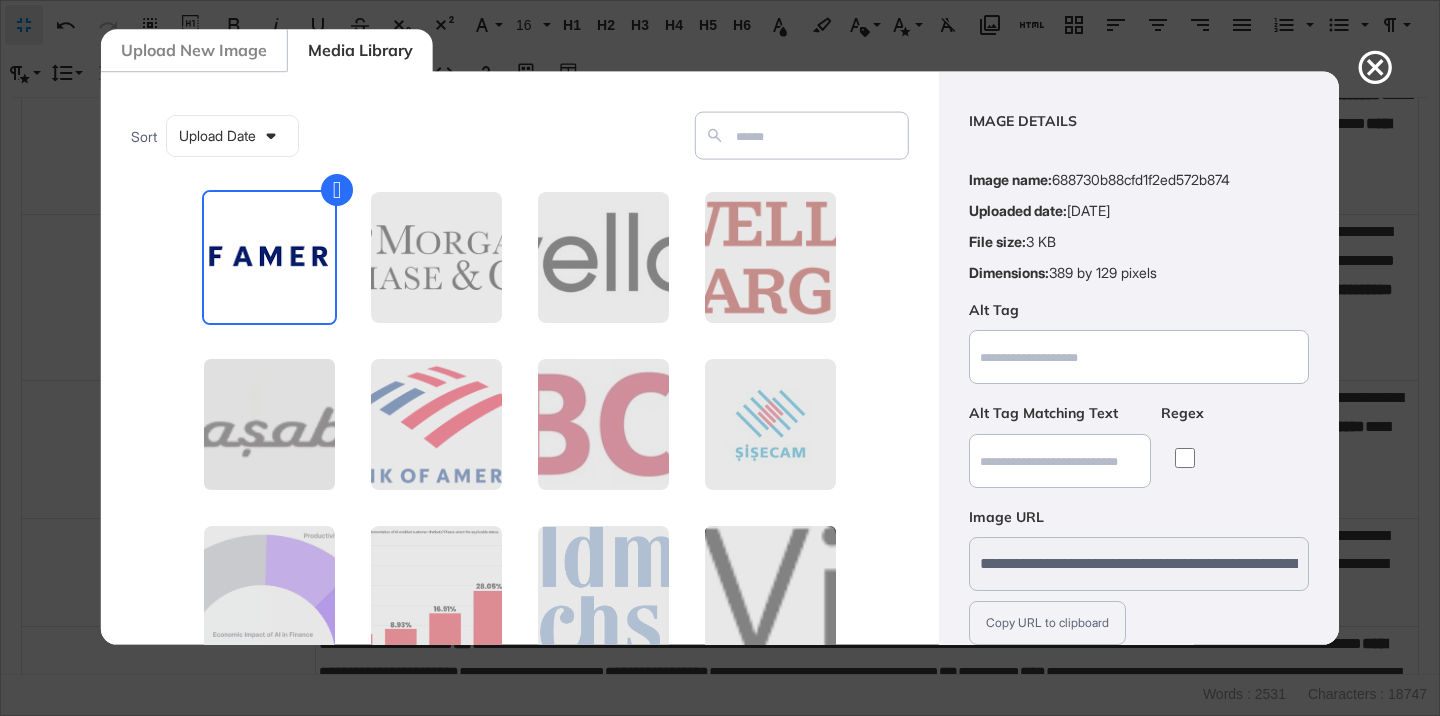 scroll, scrollTop: 156, scrollLeft: 0, axis: vertical 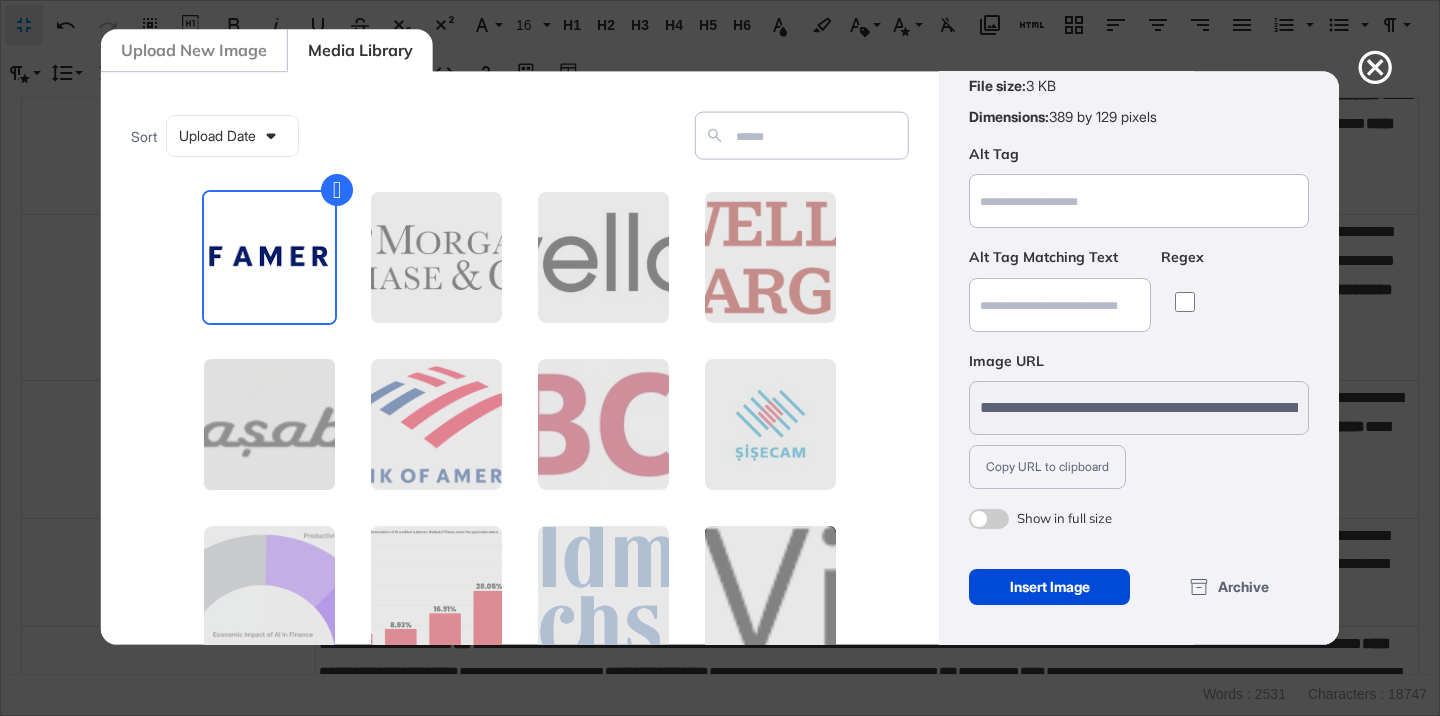 click at bounding box center [989, 519] 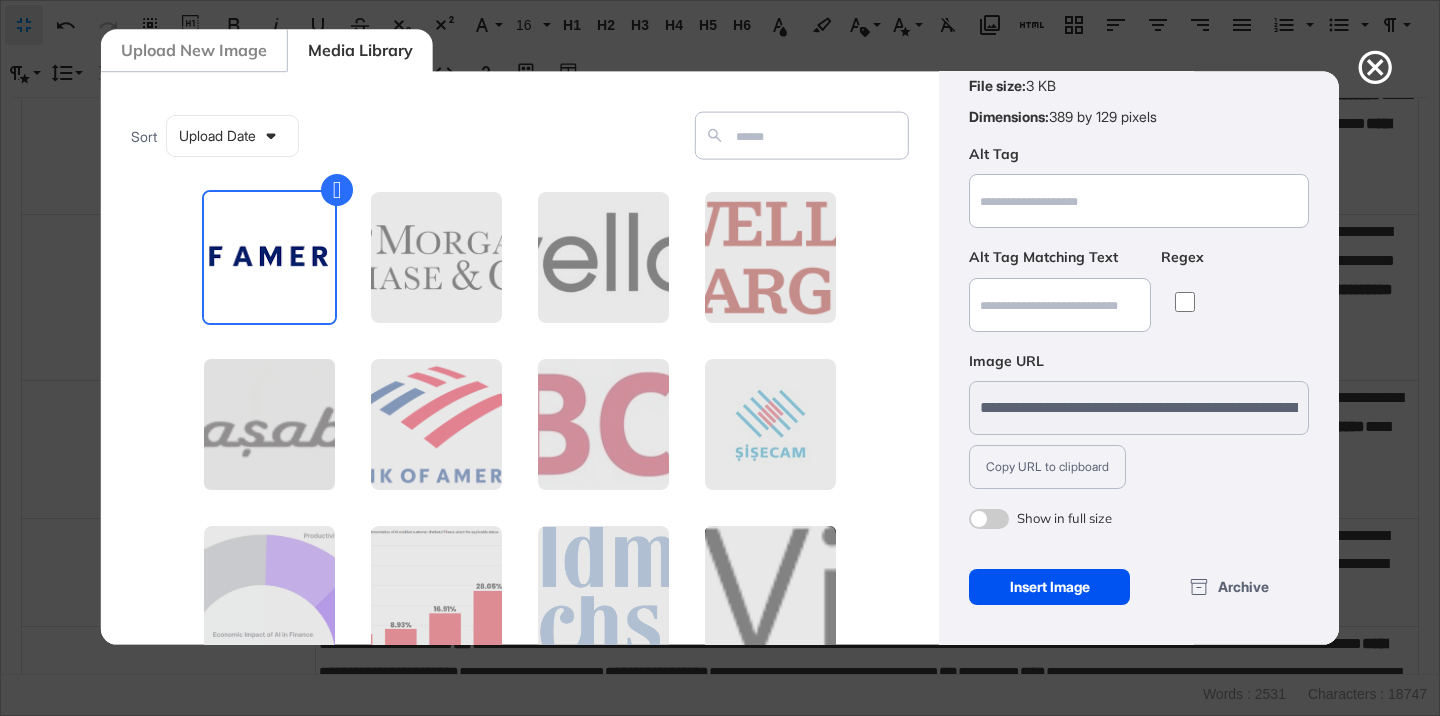click on "Insert Image" at bounding box center [1049, 587] 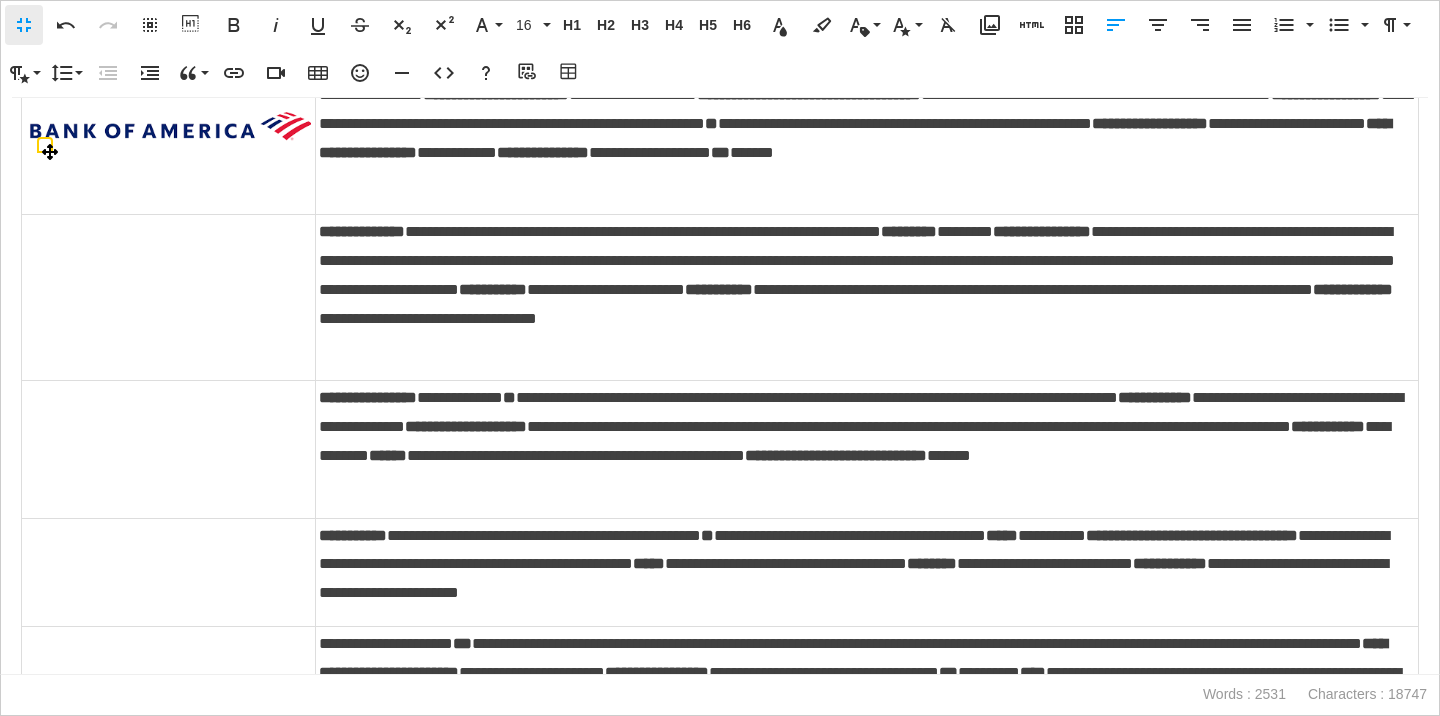 click at bounding box center (168, 132) 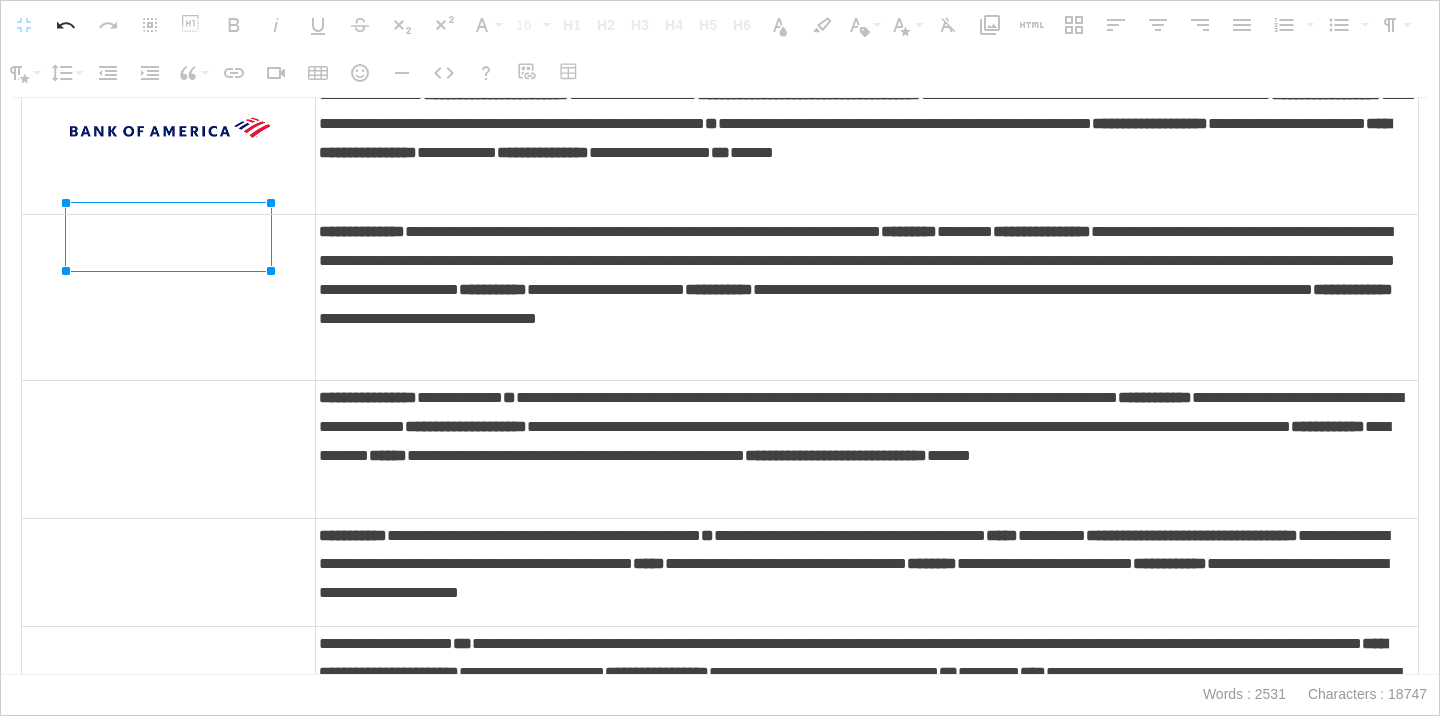 drag, startPoint x: 314, startPoint y: 188, endPoint x: 245, endPoint y: 218, distance: 75.23962 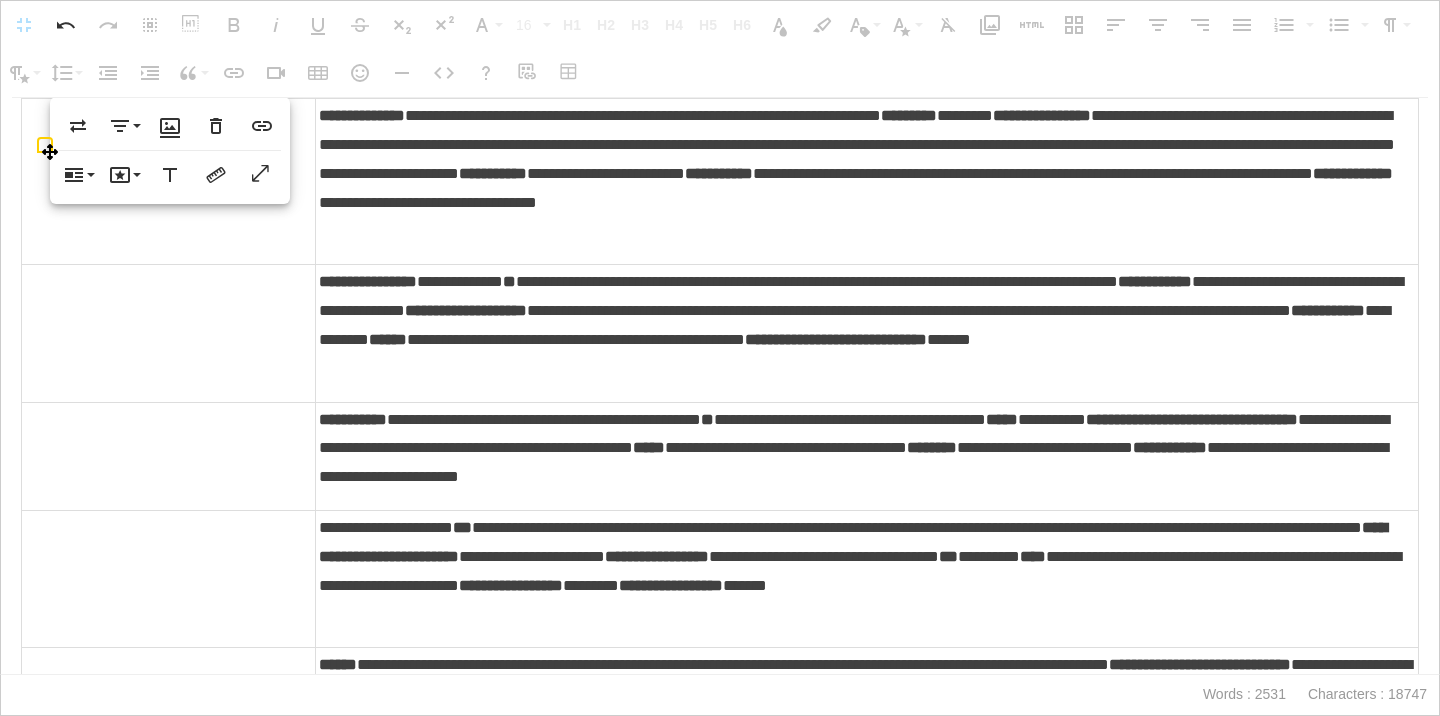 scroll, scrollTop: 3454, scrollLeft: 0, axis: vertical 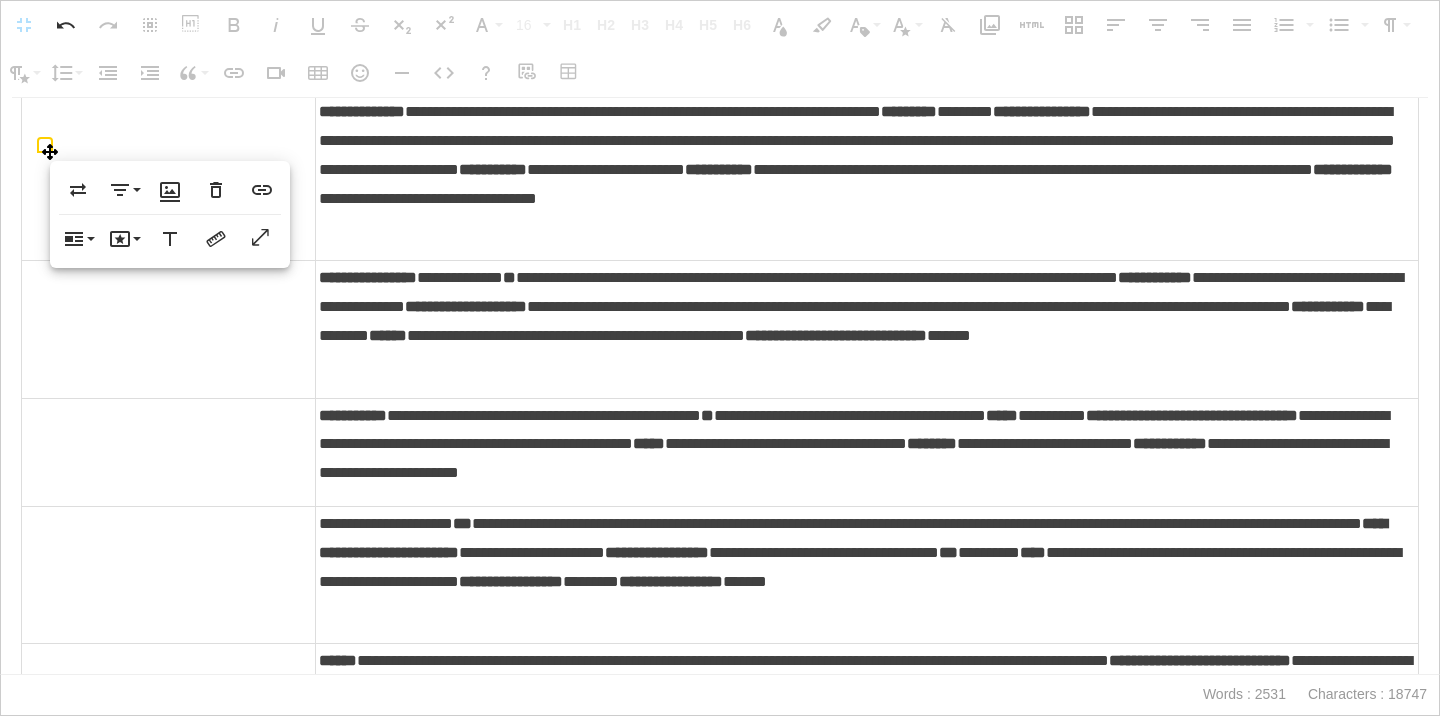 click at bounding box center [169, 178] 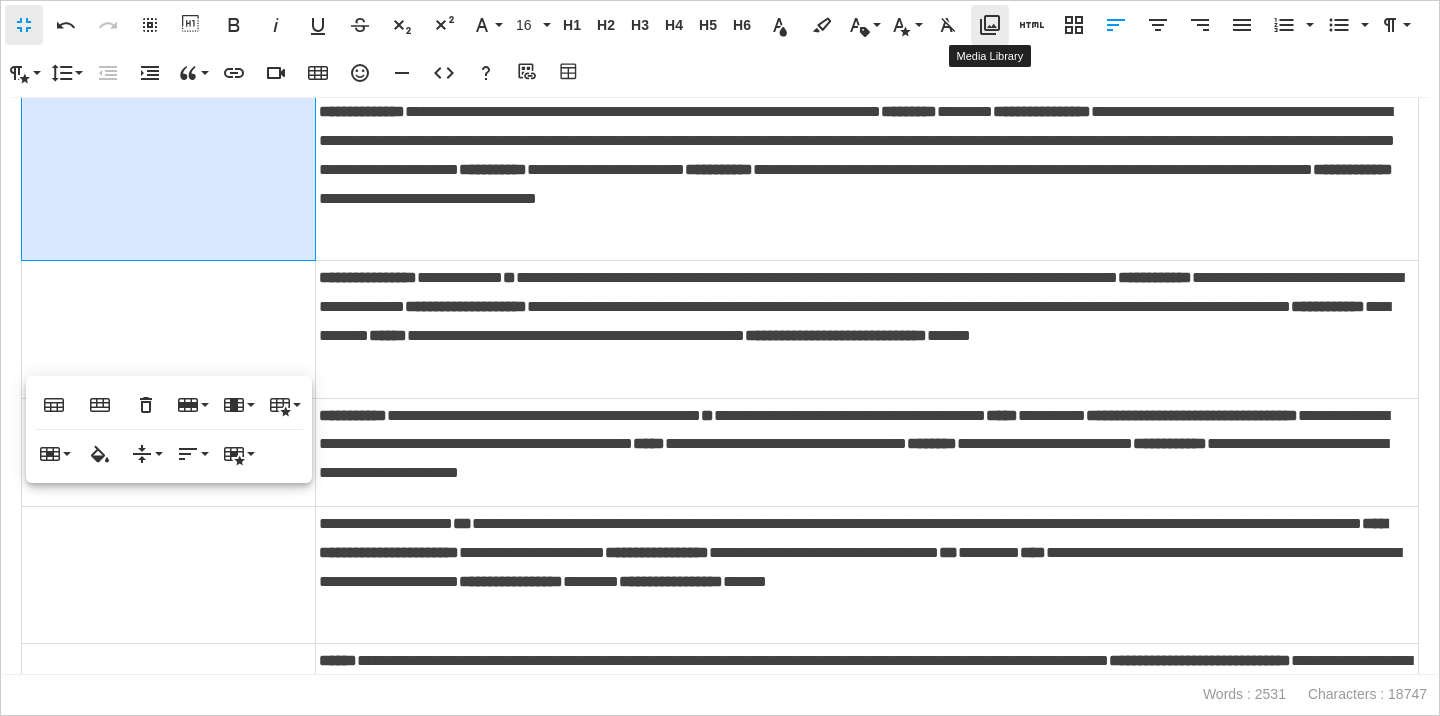click 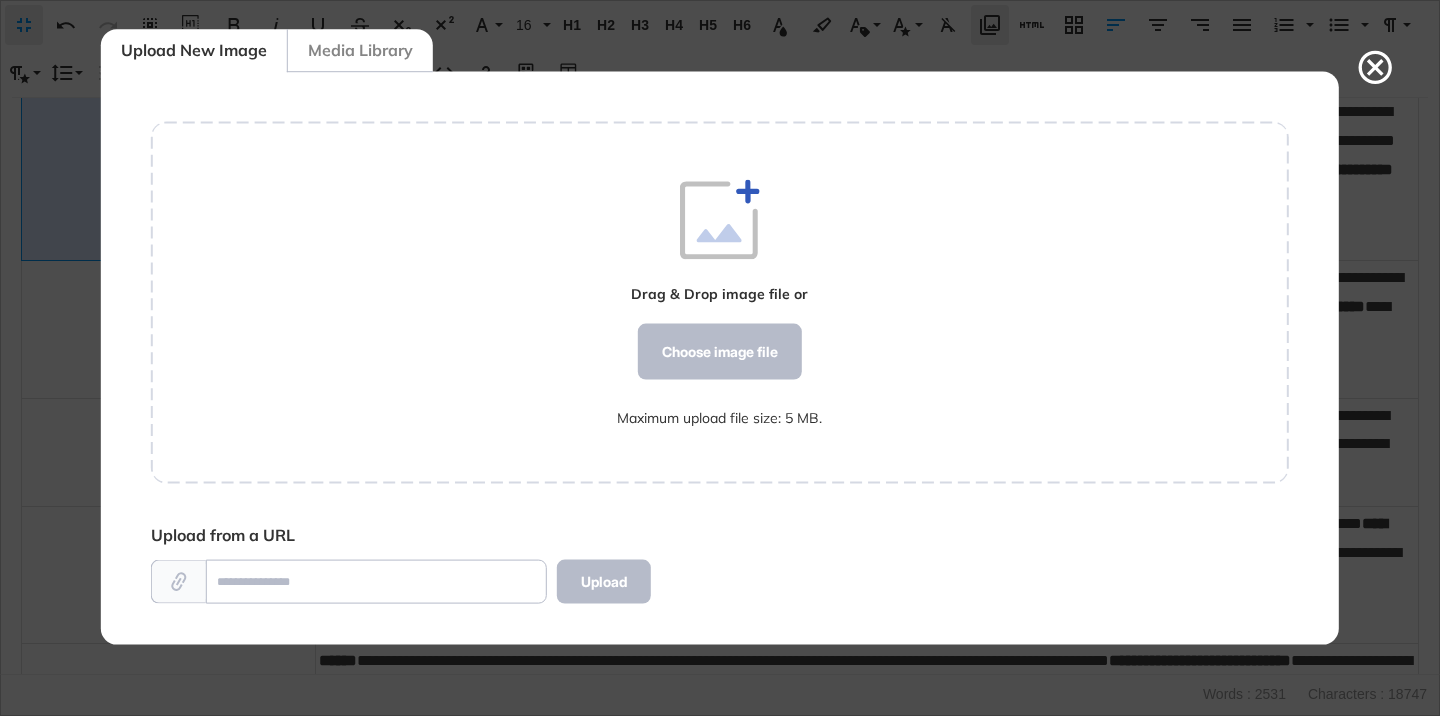 scroll, scrollTop: 9, scrollLeft: 1, axis: both 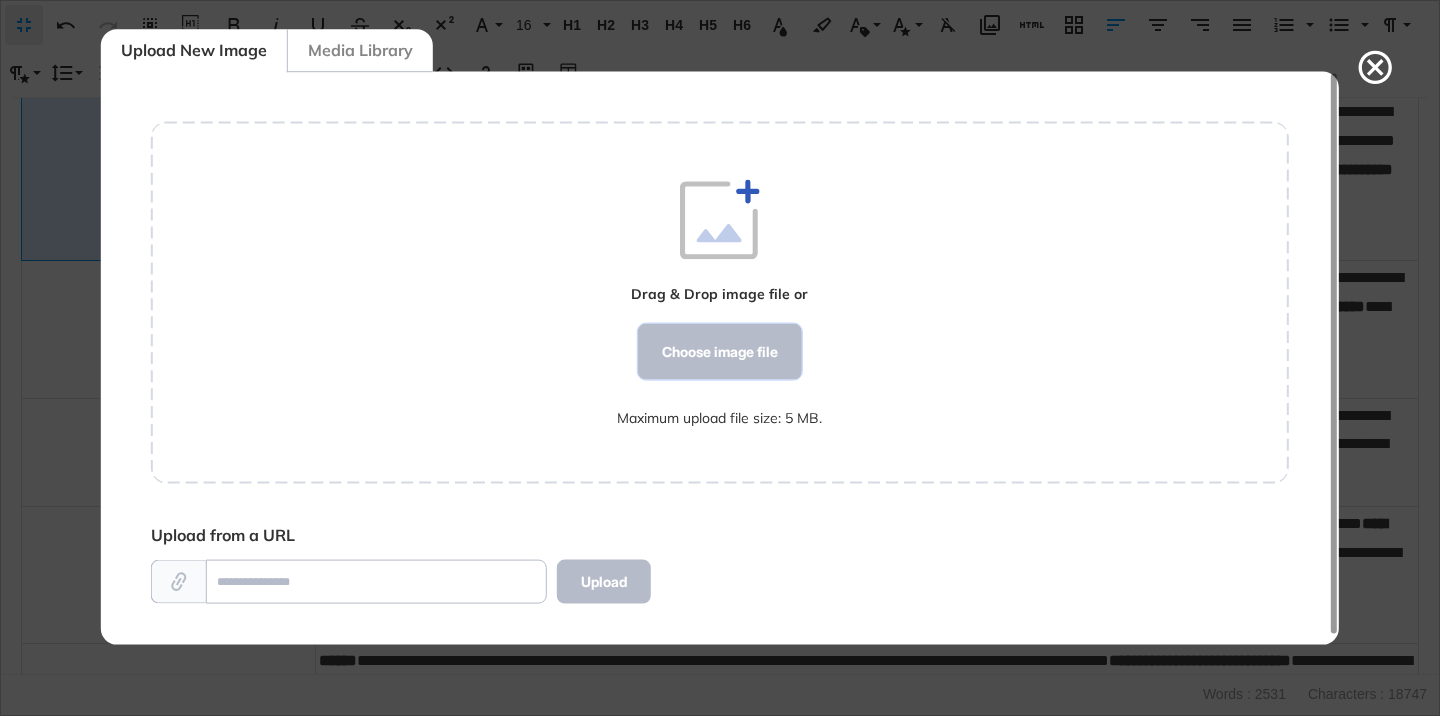 click on "Choose image file" at bounding box center [720, 352] 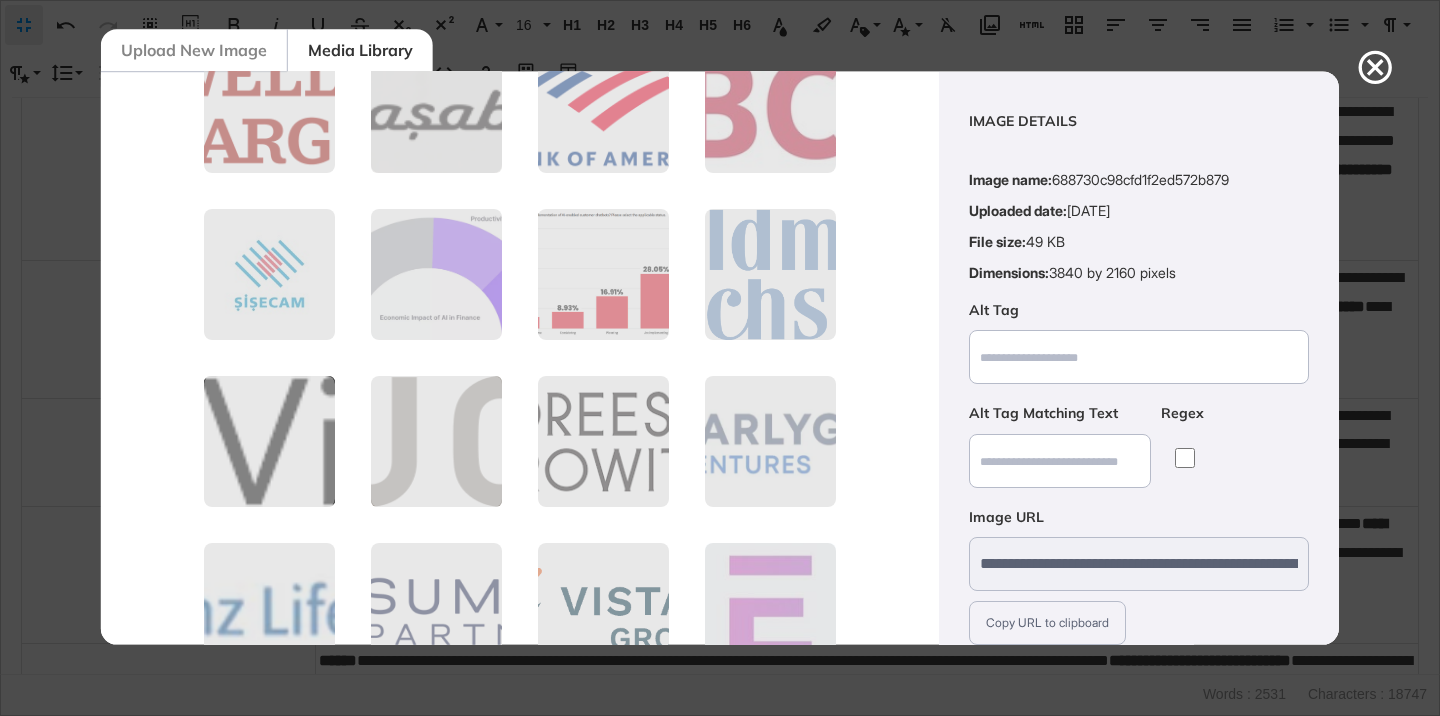 scroll, scrollTop: 384, scrollLeft: 0, axis: vertical 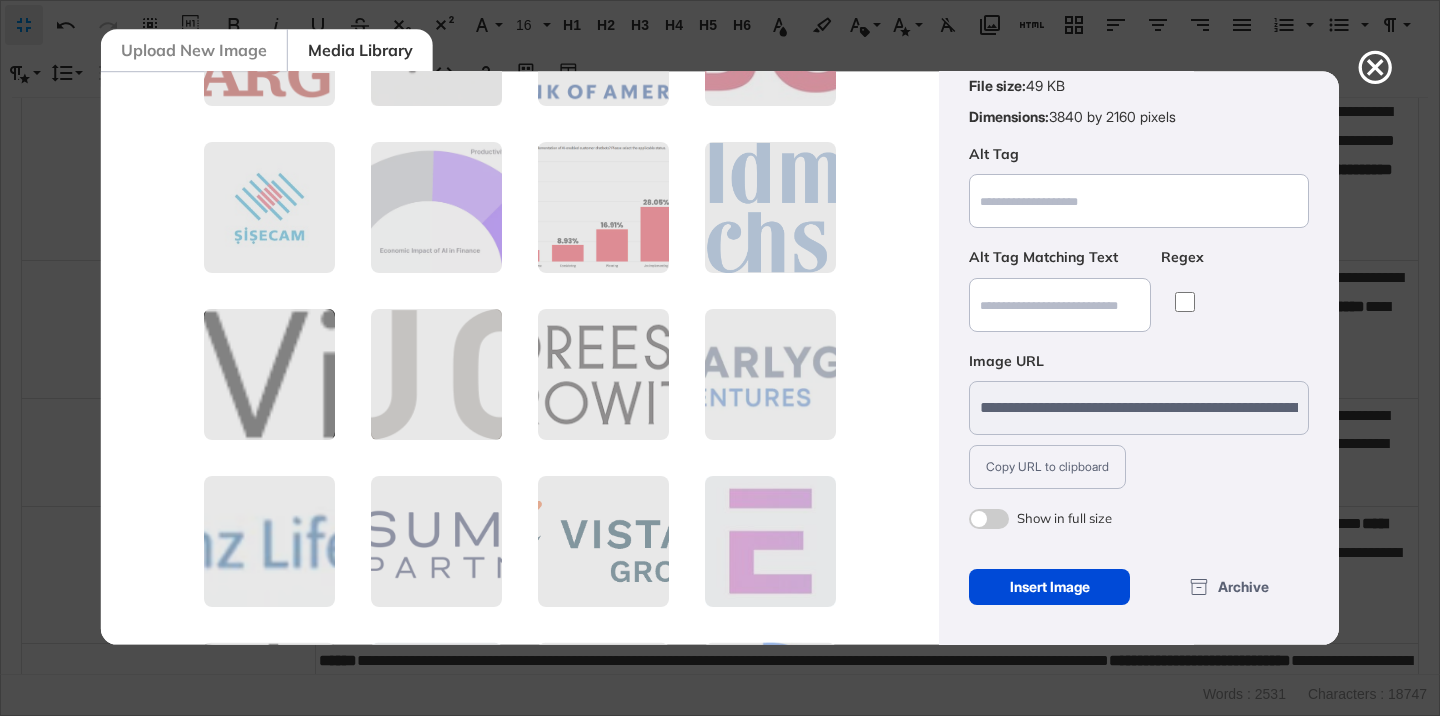 click at bounding box center [989, 519] 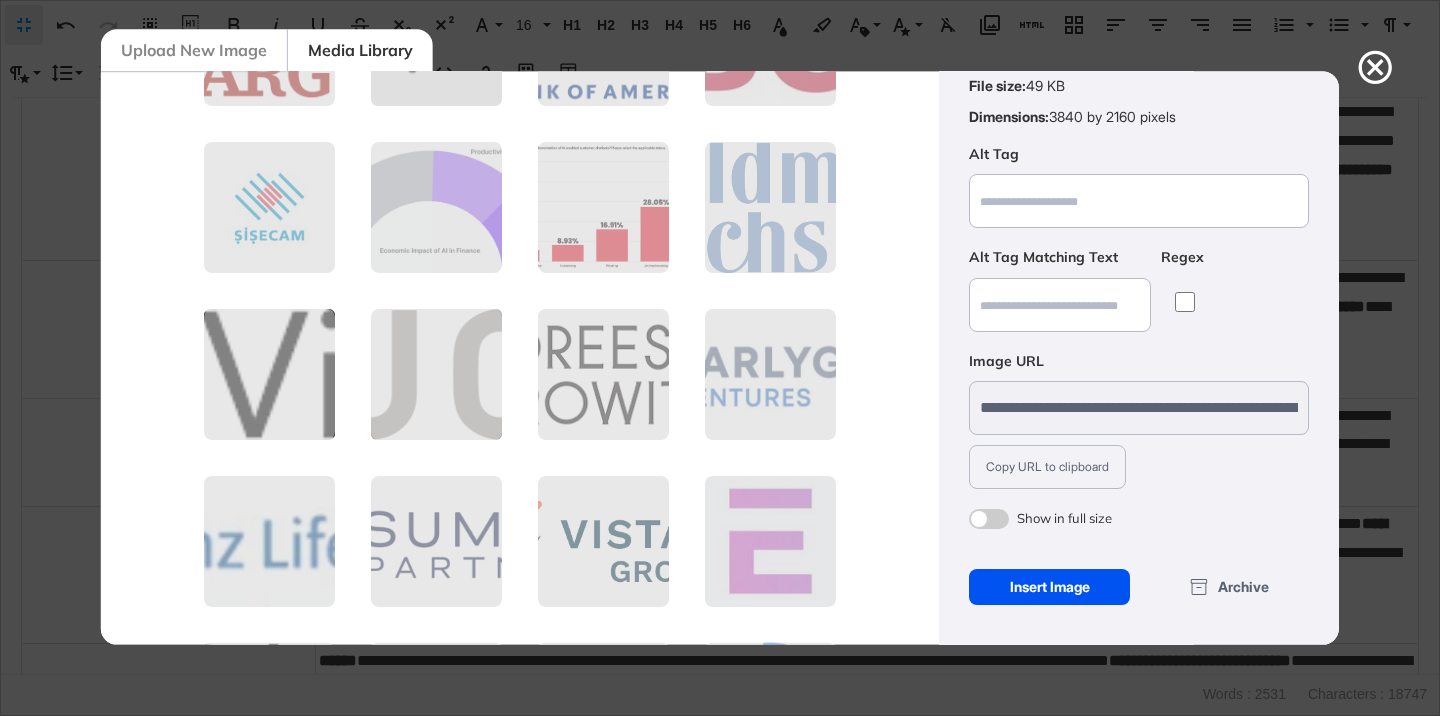 click on "Insert Image" at bounding box center [1049, 587] 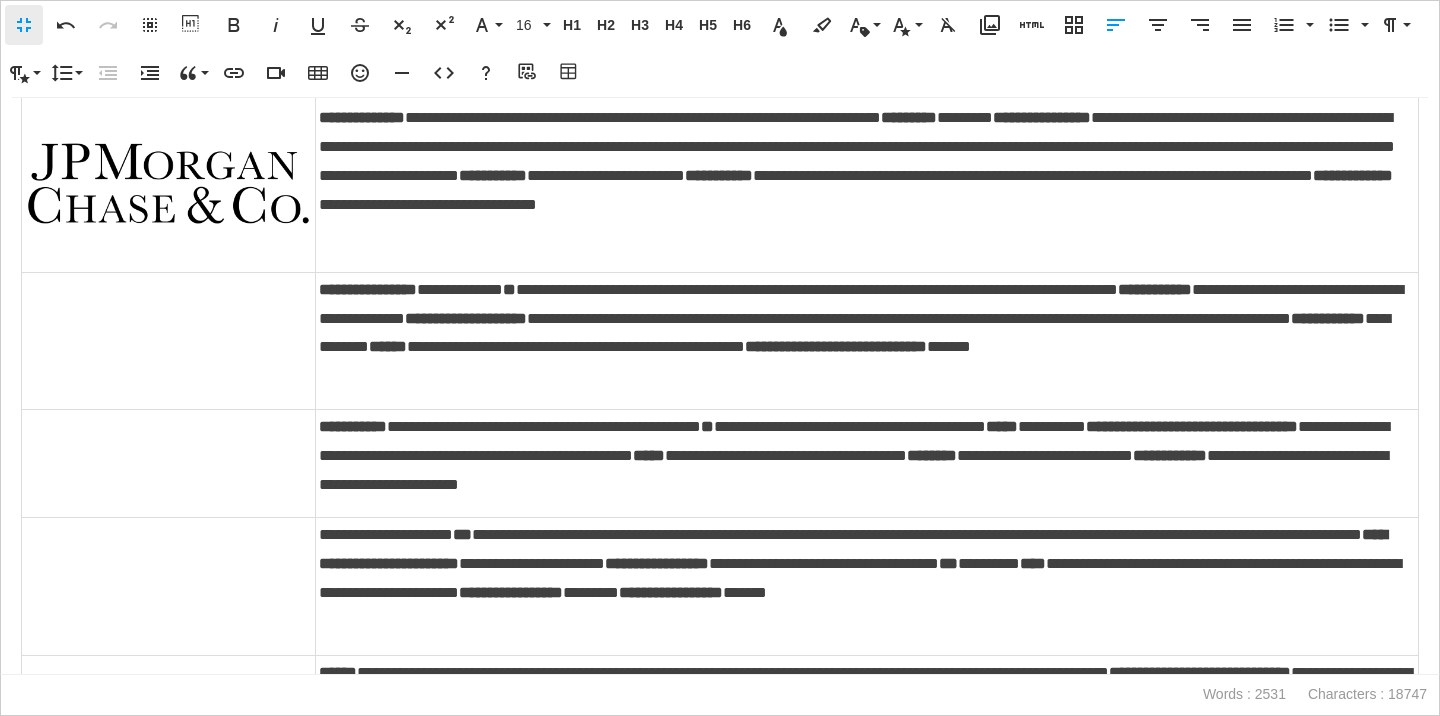 click at bounding box center [168, 183] 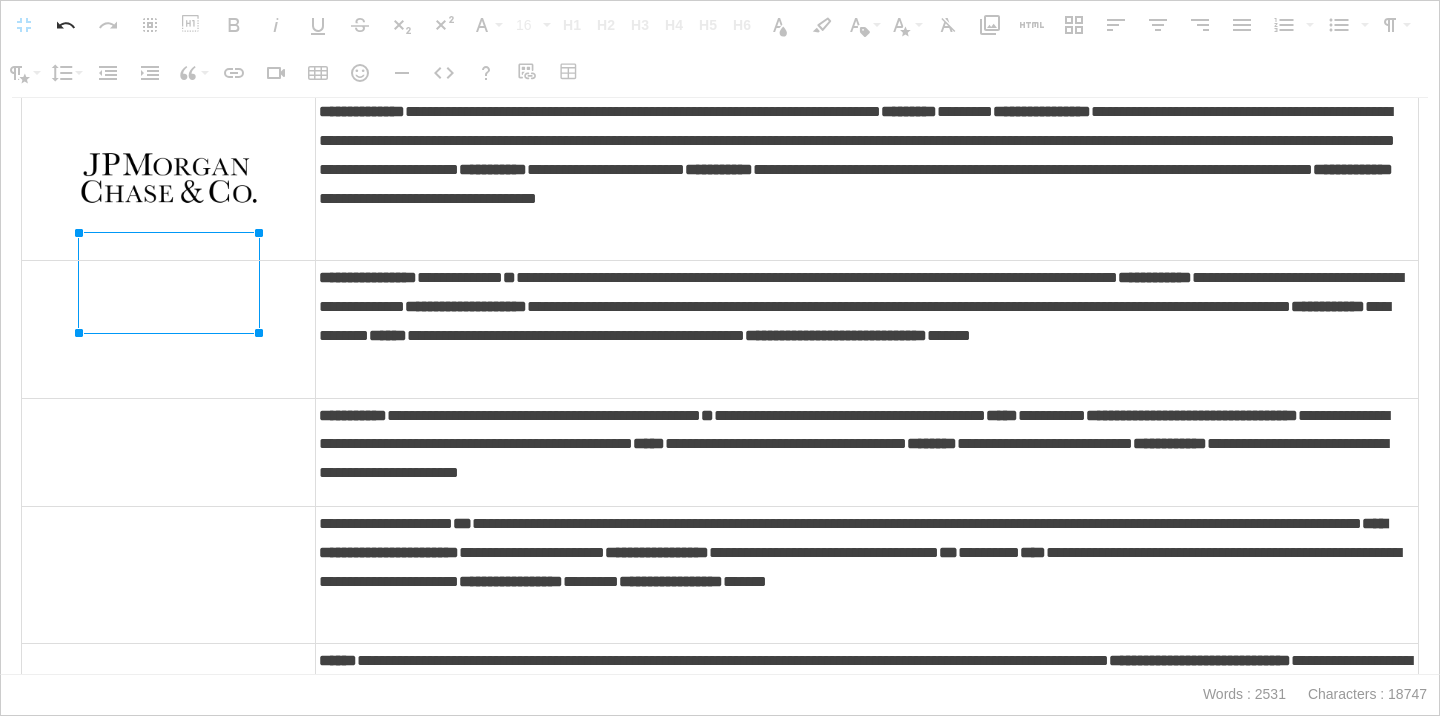 drag, startPoint x: 310, startPoint y: 207, endPoint x: 205, endPoint y: 235, distance: 108.66922 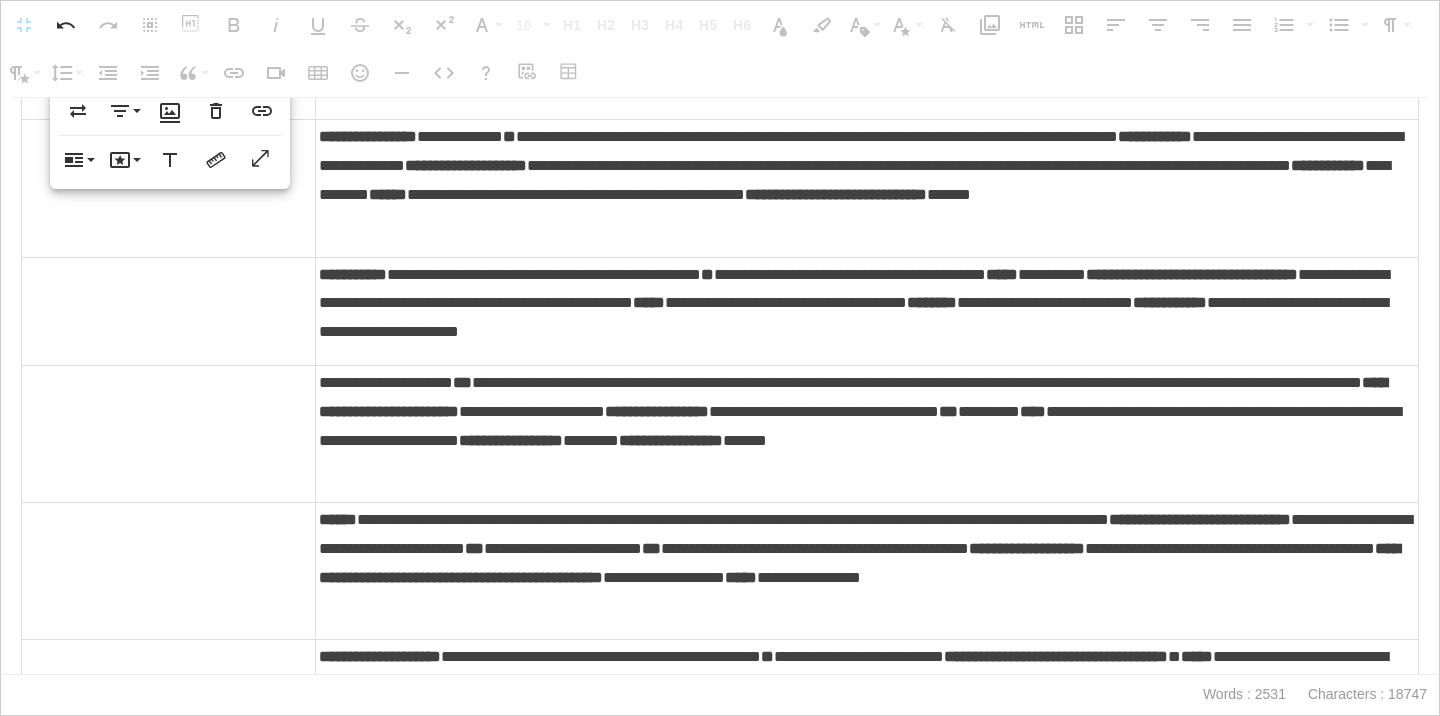 scroll, scrollTop: 3598, scrollLeft: 0, axis: vertical 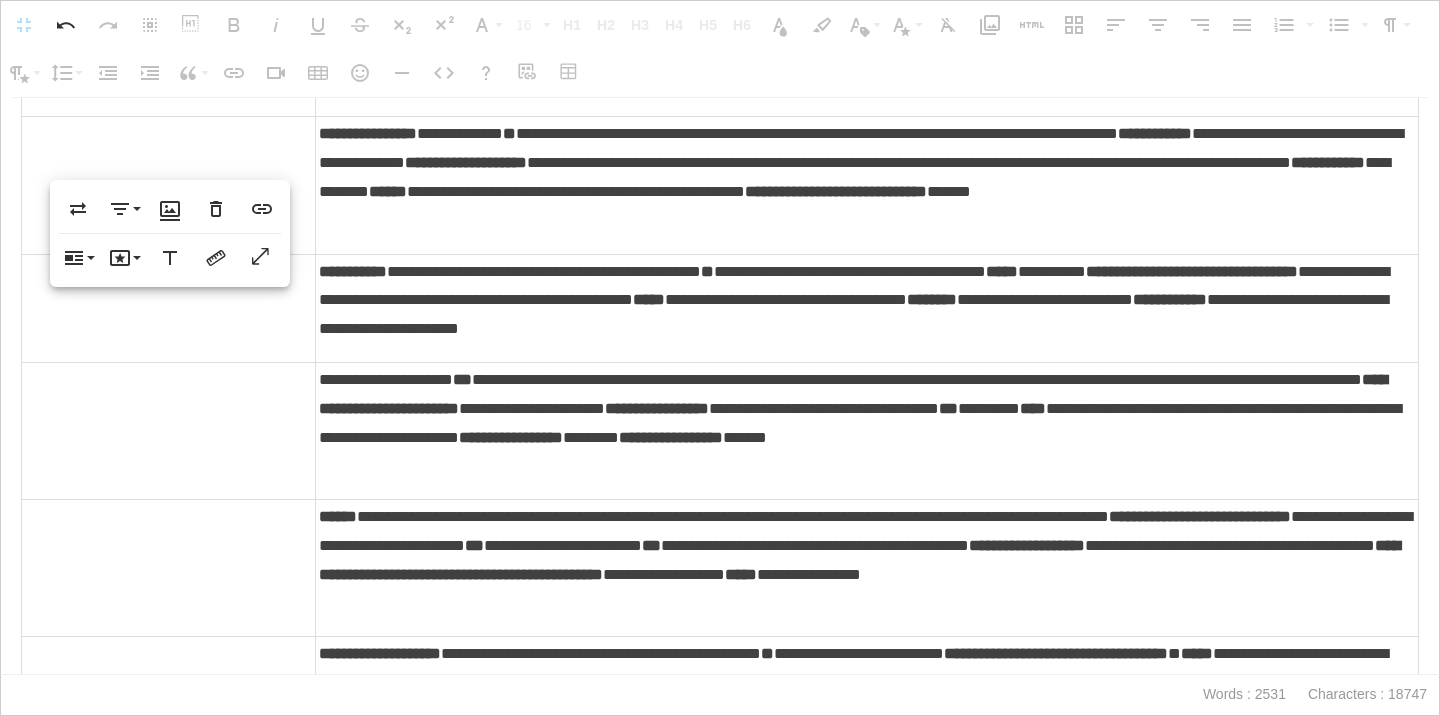 click at bounding box center (169, 185) 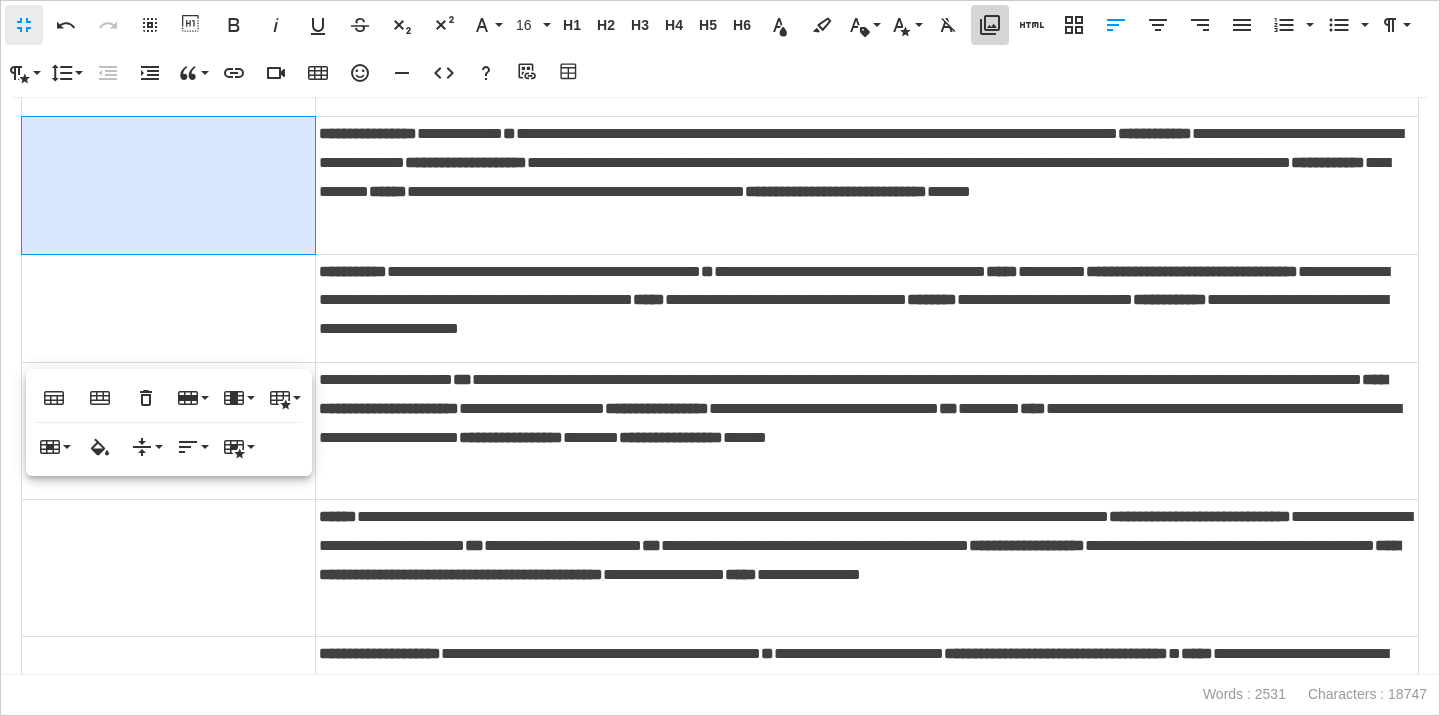 click 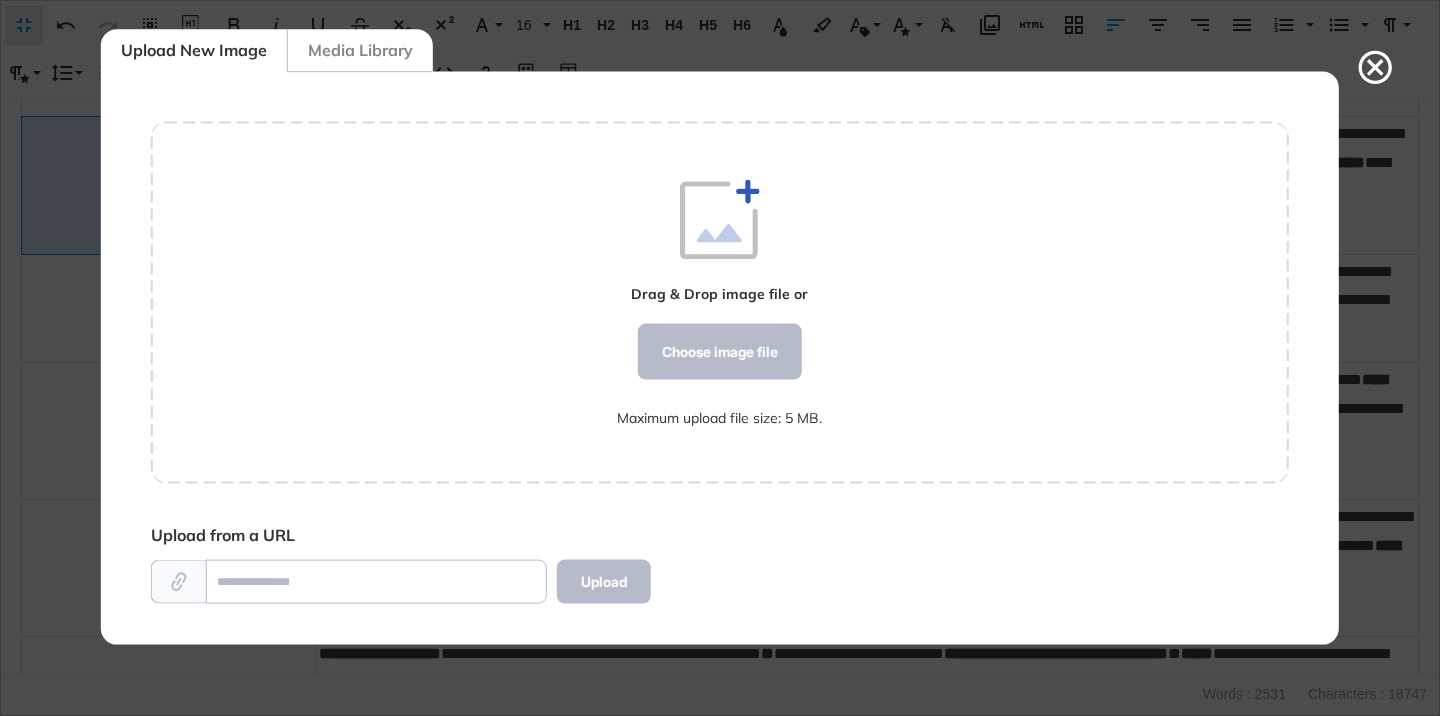 scroll, scrollTop: 572, scrollLeft: 1138, axis: both 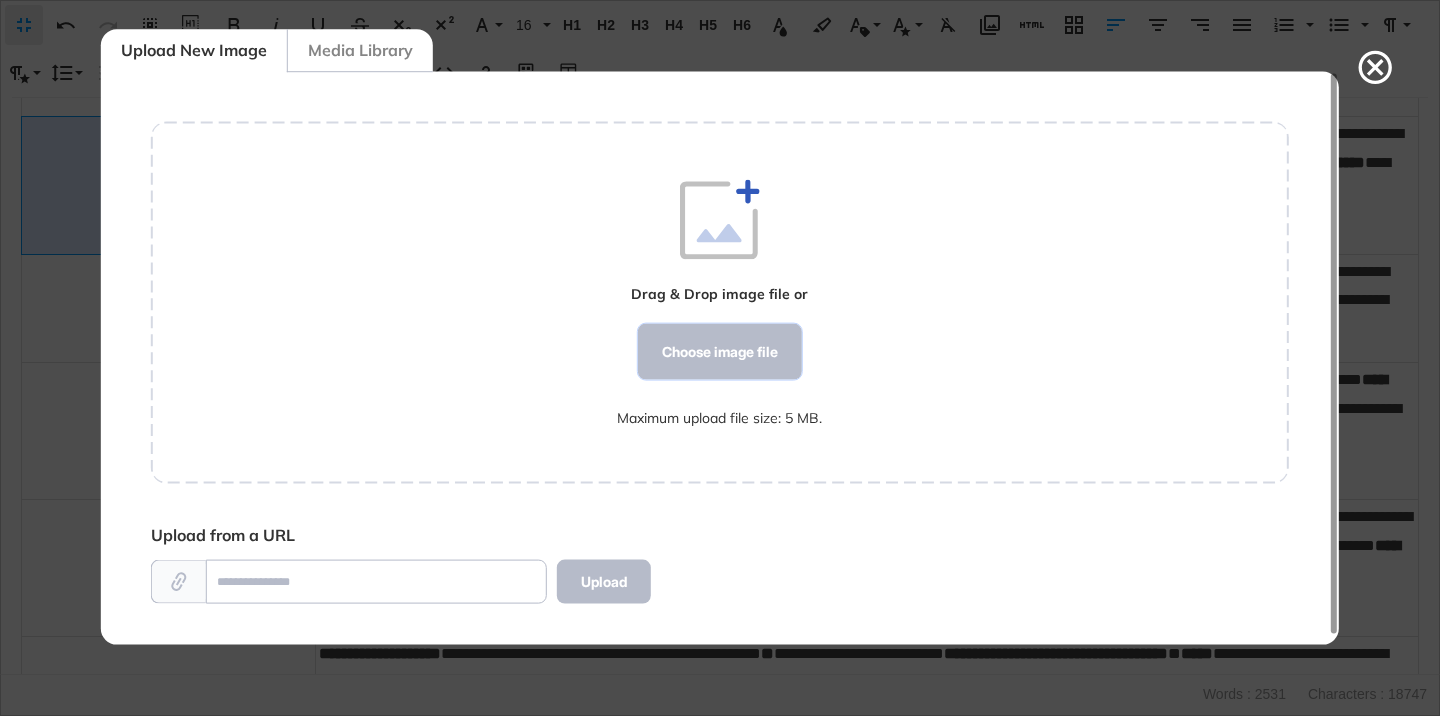 click on "Choose image file" at bounding box center [720, 352] 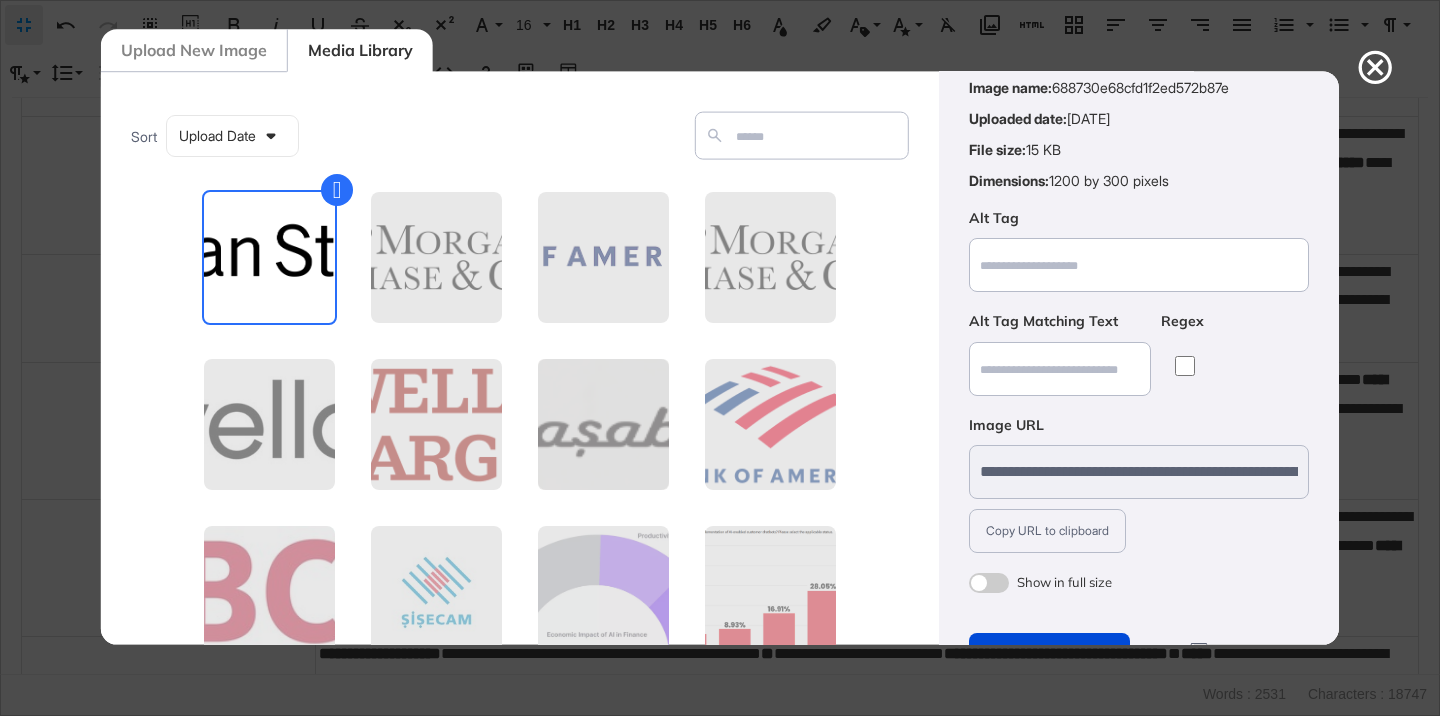 scroll, scrollTop: 156, scrollLeft: 0, axis: vertical 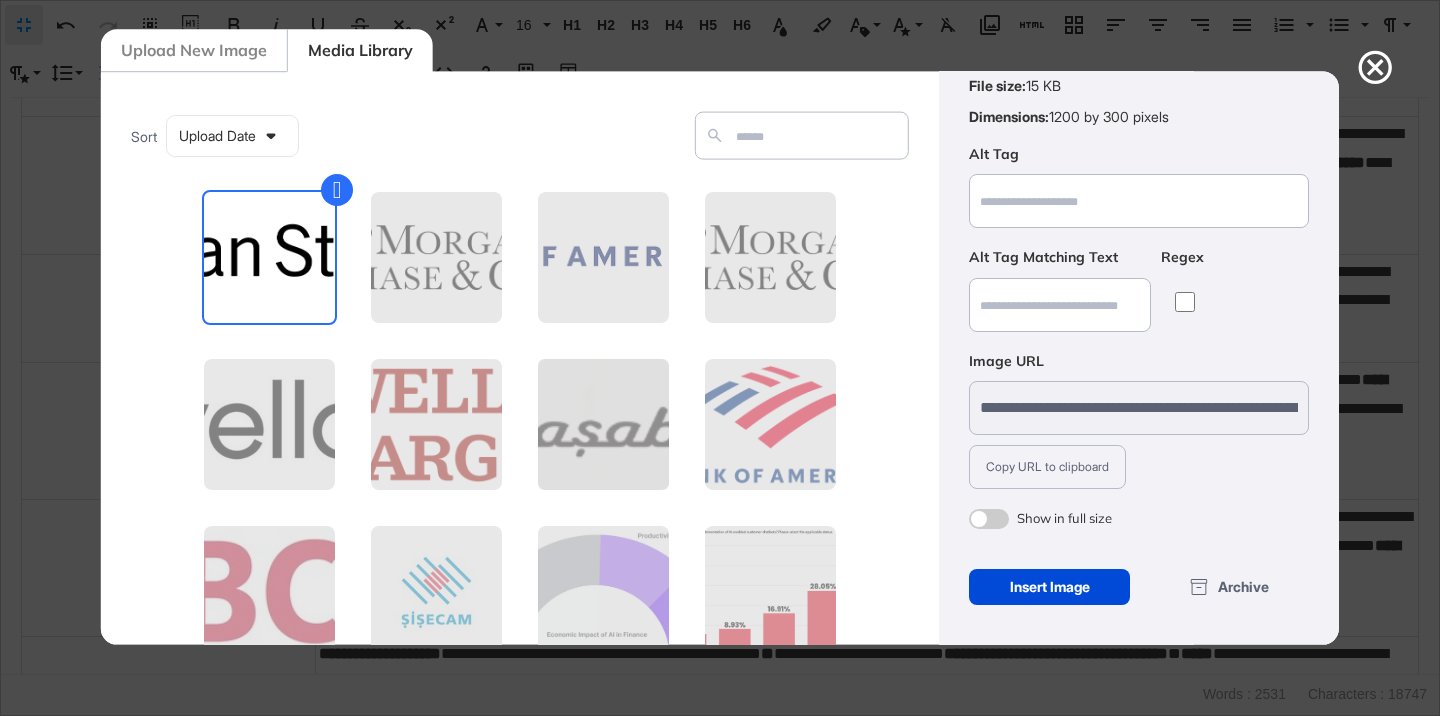 click at bounding box center (989, 519) 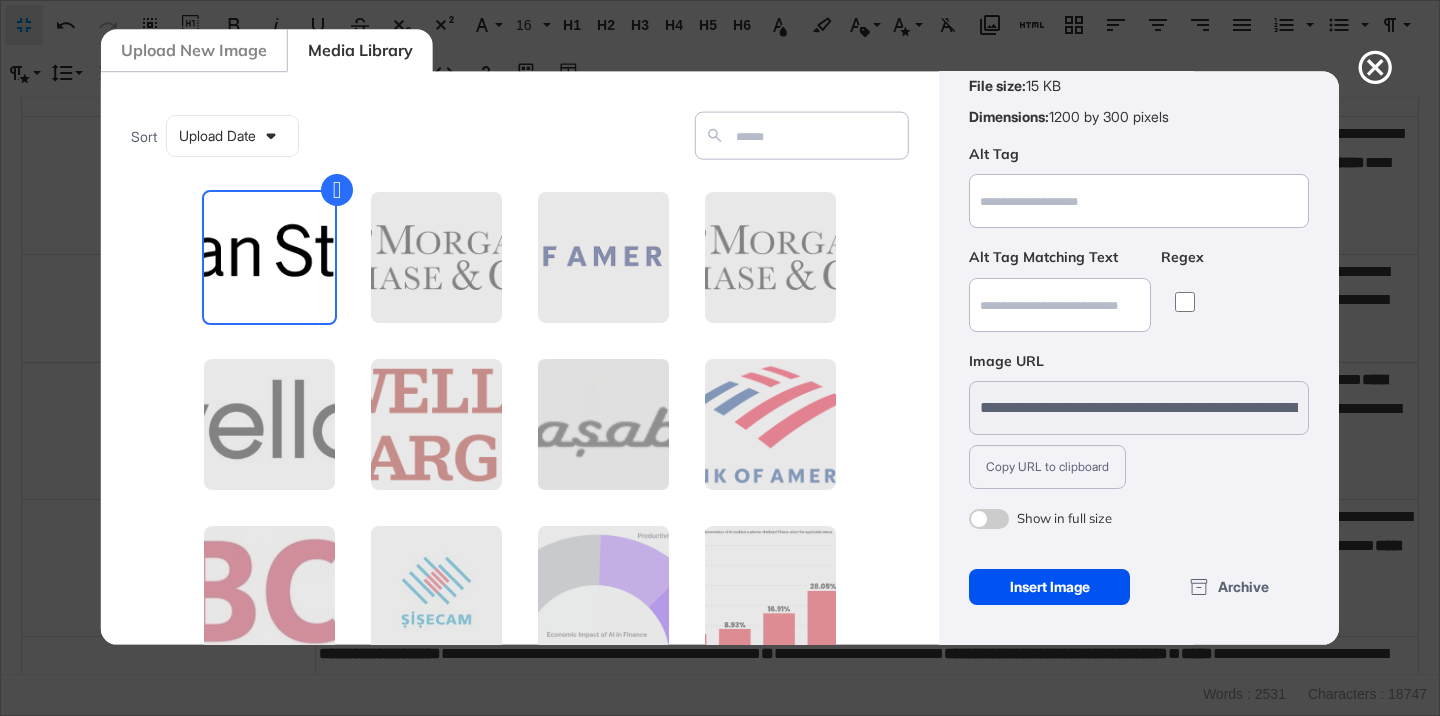 click on "Insert Image" at bounding box center [1049, 587] 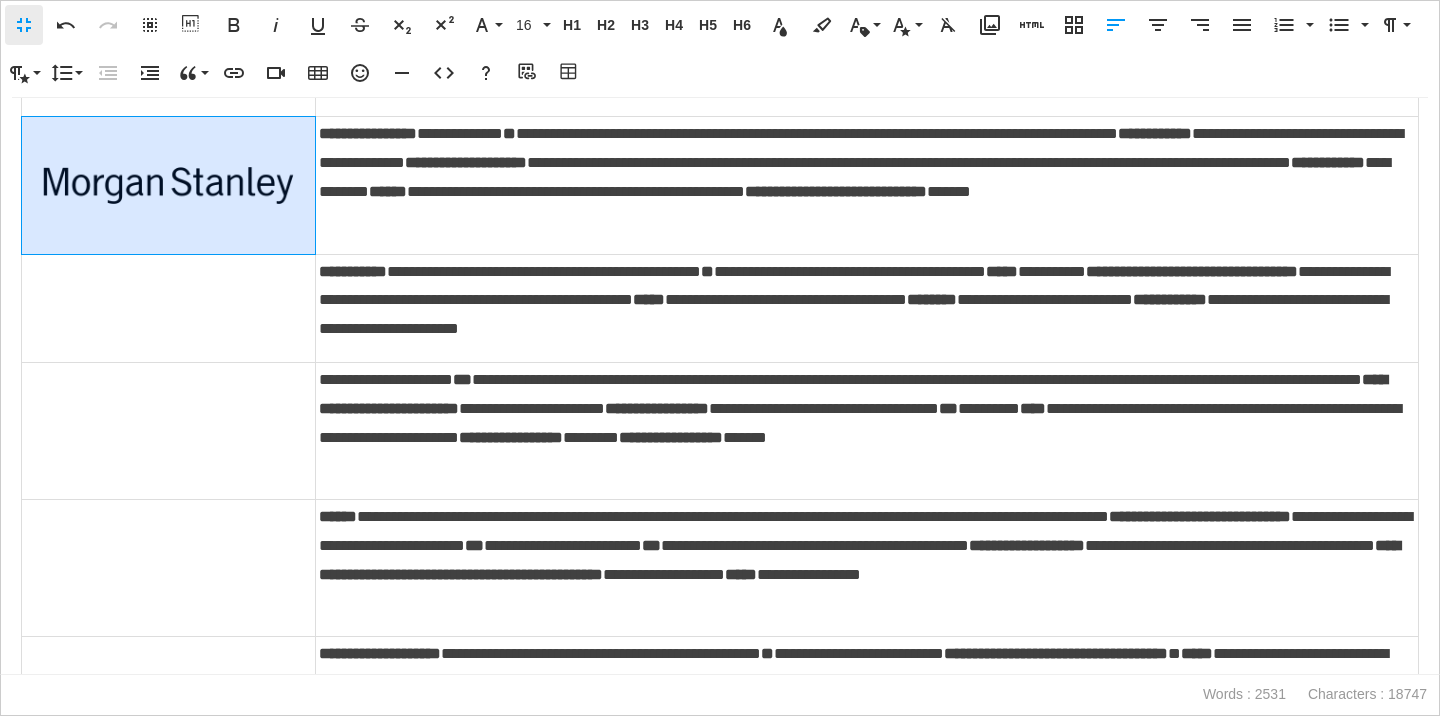 click at bounding box center [168, 185] 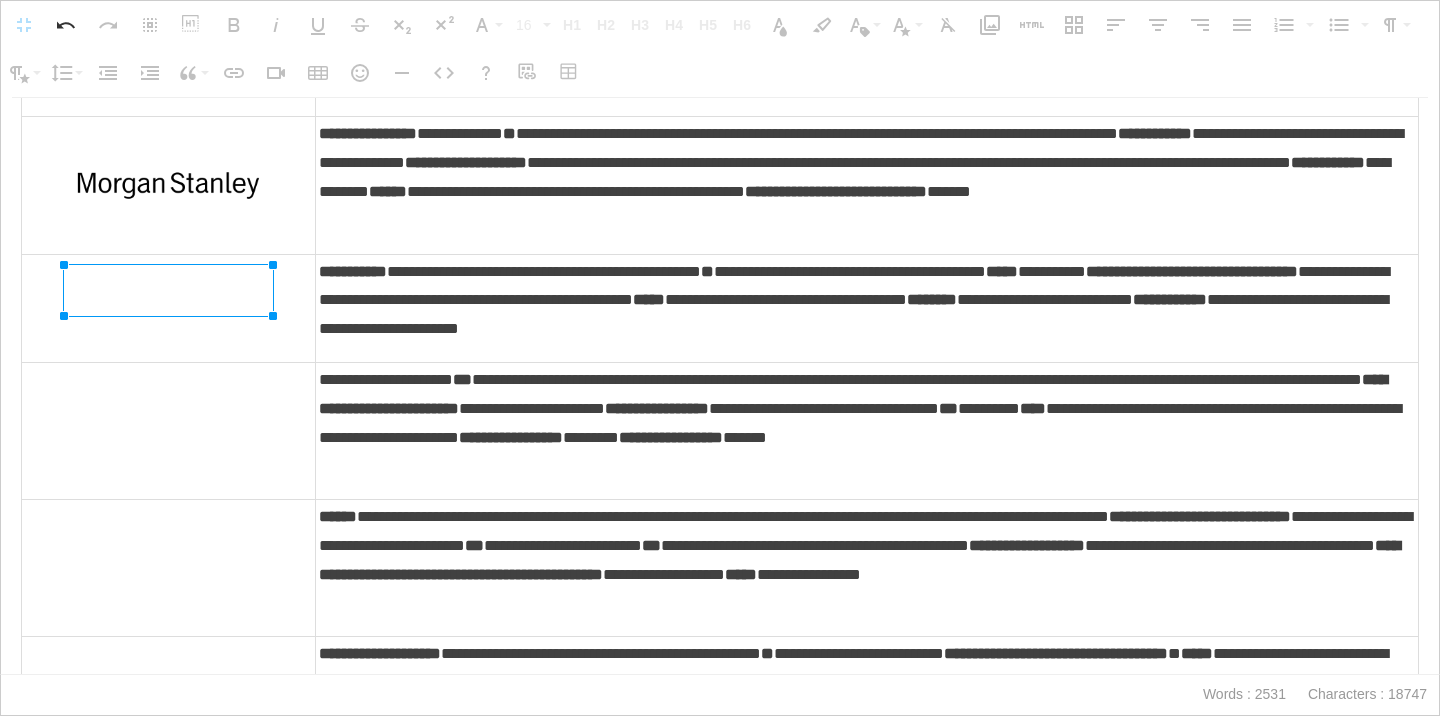 drag, startPoint x: 309, startPoint y: 258, endPoint x: 232, endPoint y: 313, distance: 94.62558 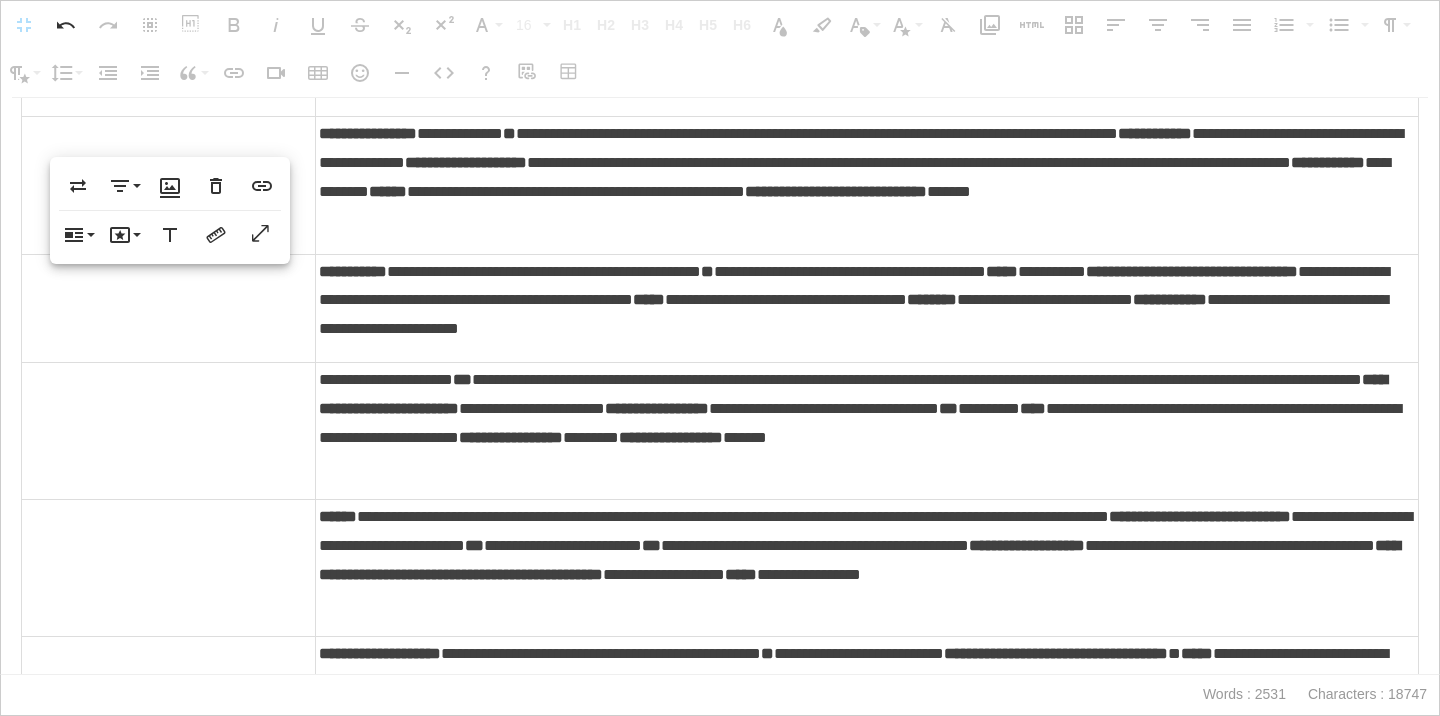 click at bounding box center [169, 308] 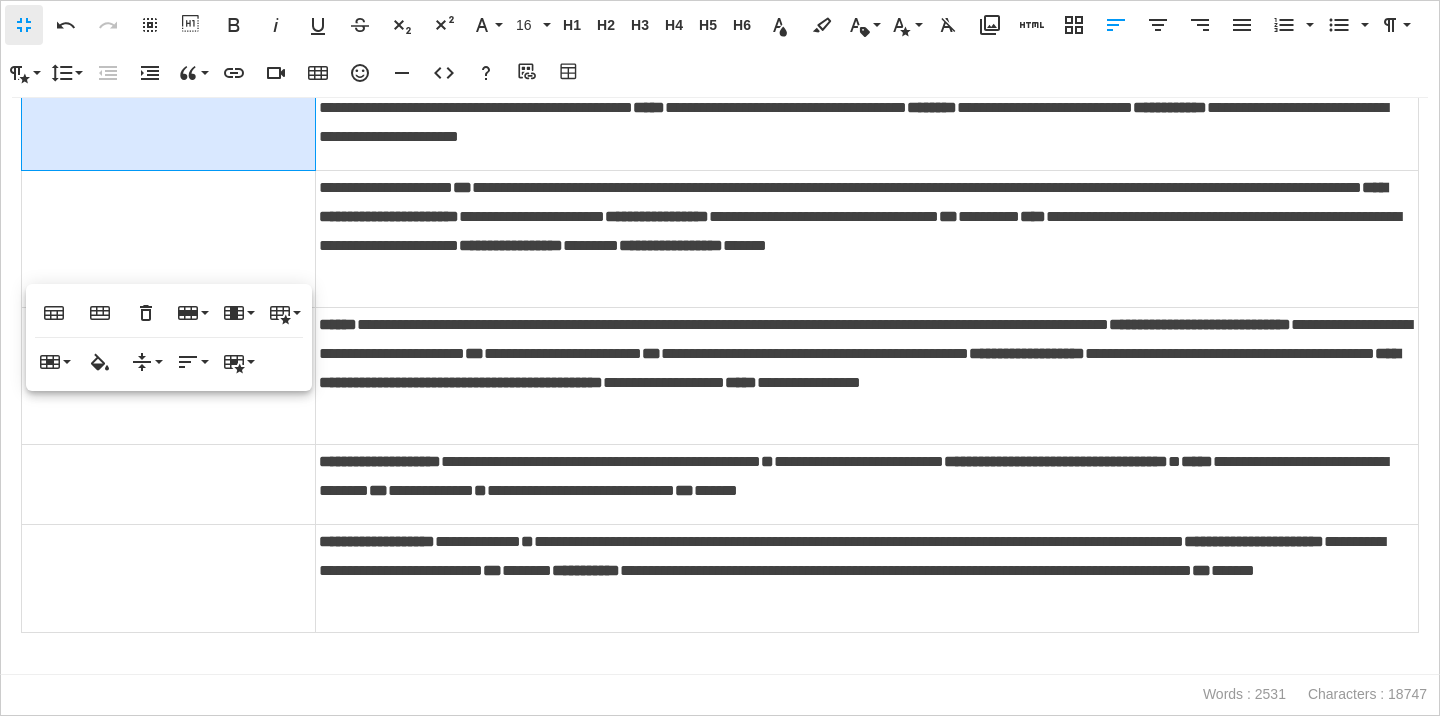 scroll, scrollTop: 3791, scrollLeft: 0, axis: vertical 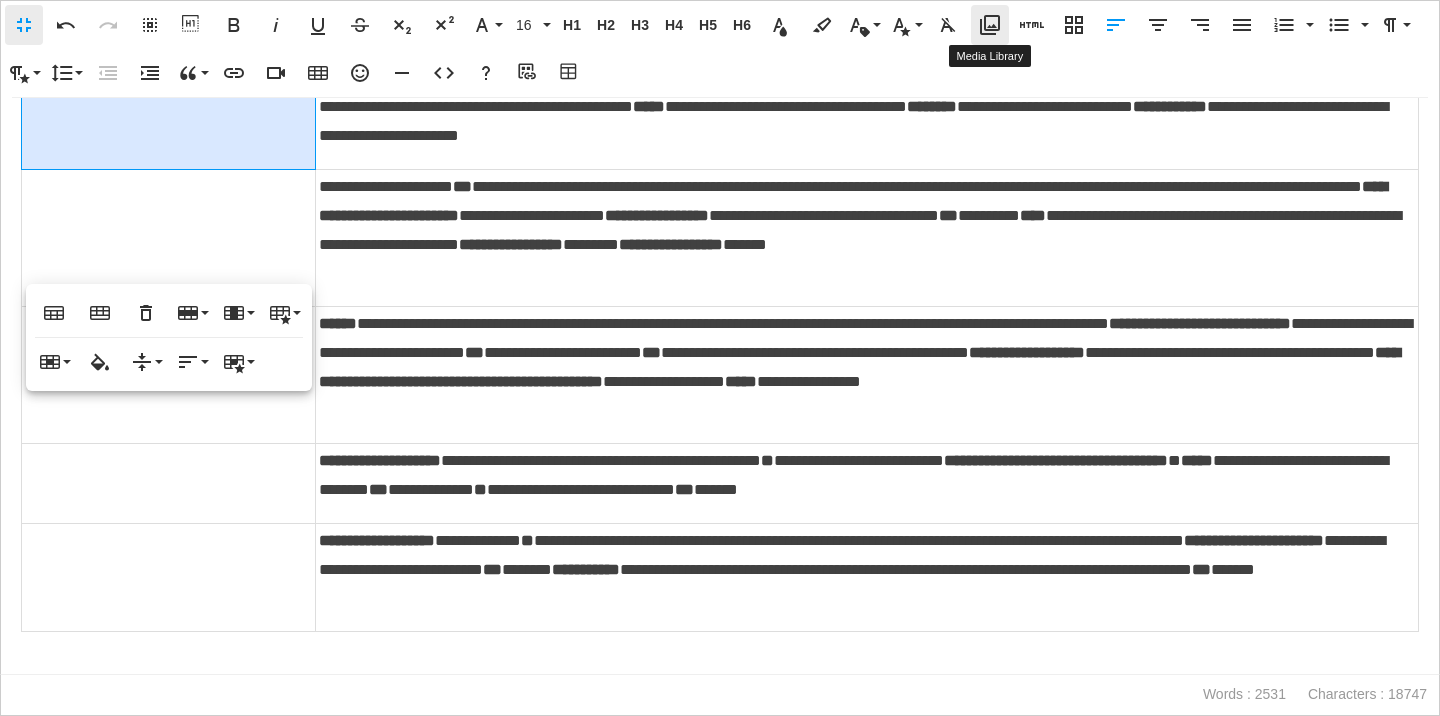 click 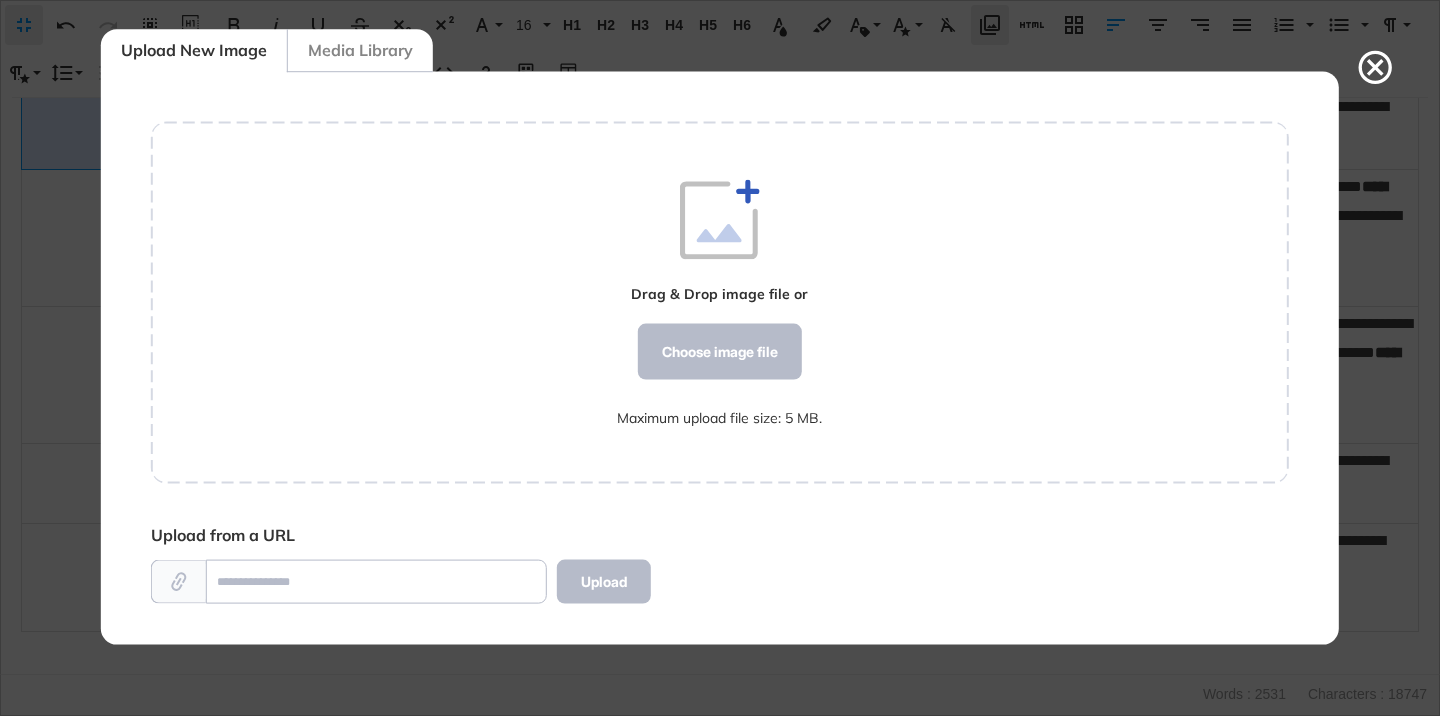scroll, scrollTop: 572, scrollLeft: 1138, axis: both 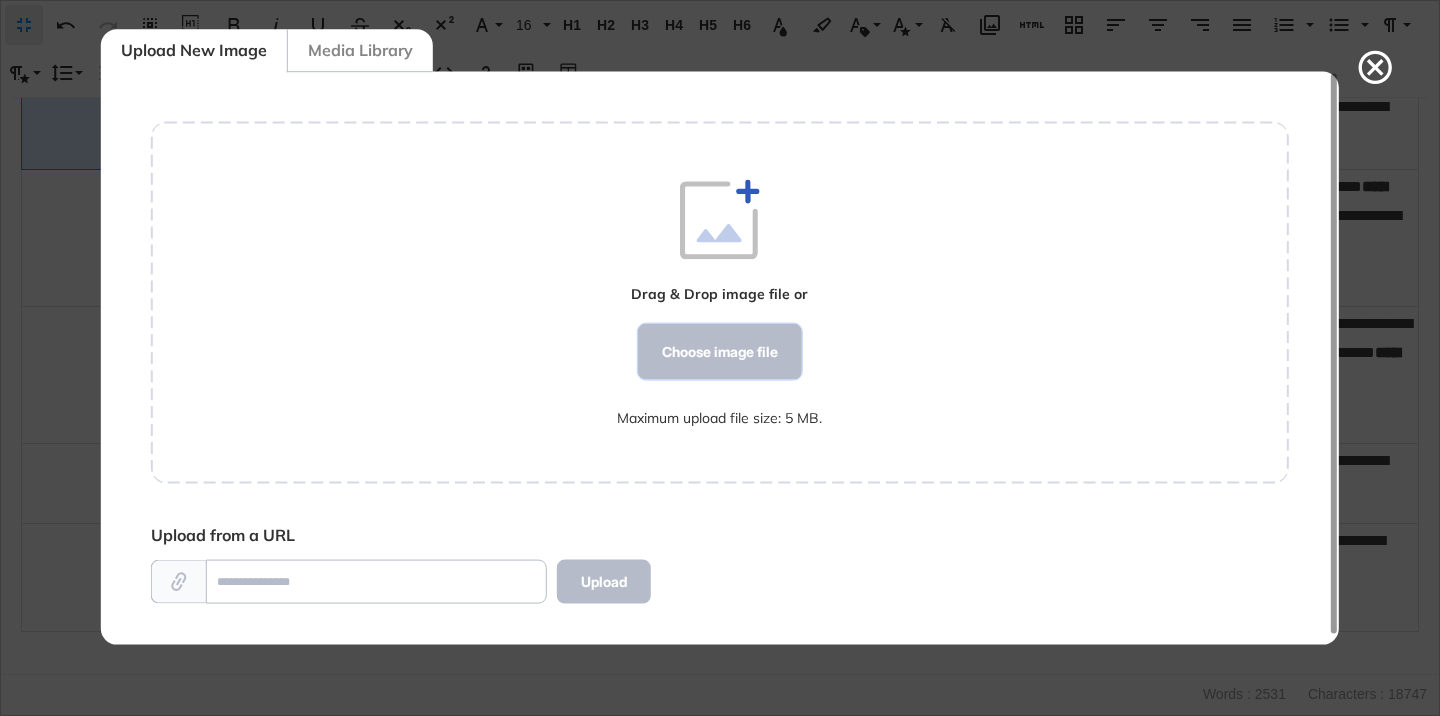 click on "Choose image file" at bounding box center (720, 352) 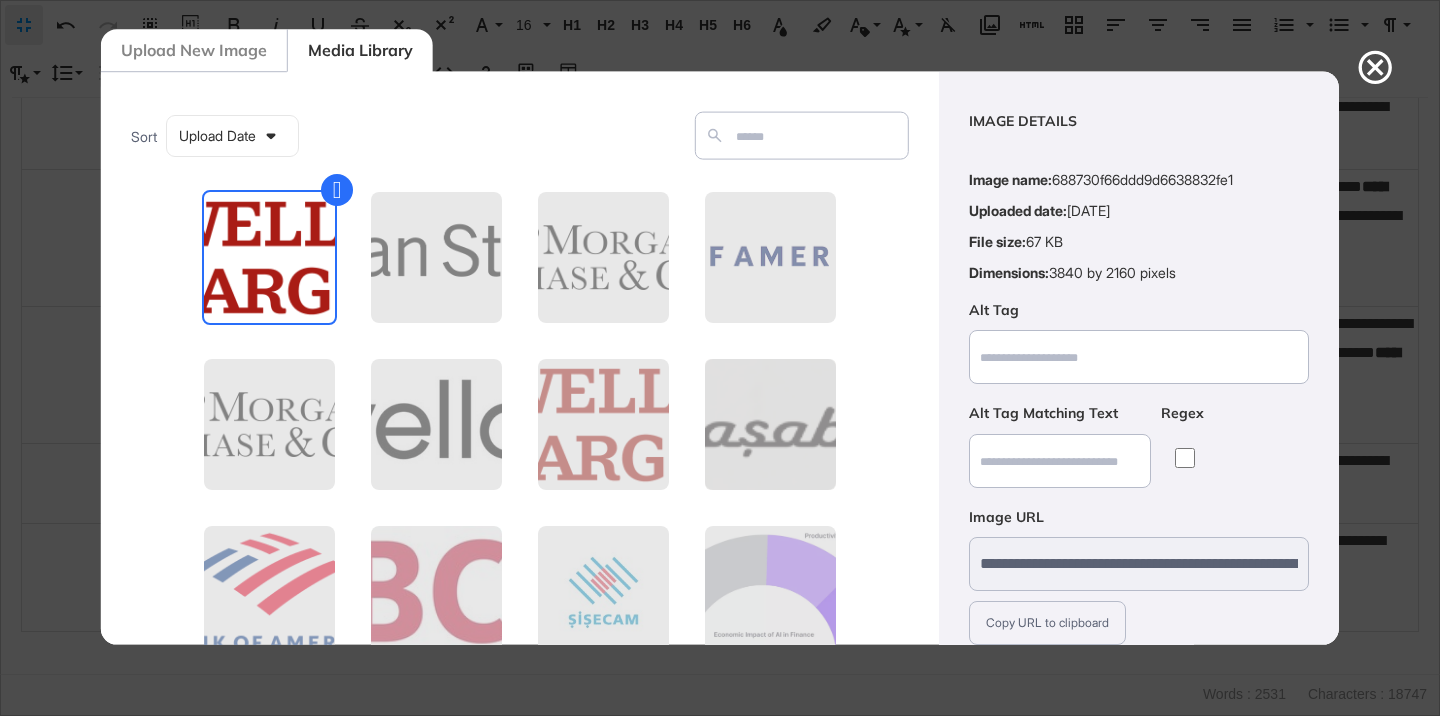 scroll, scrollTop: 156, scrollLeft: 0, axis: vertical 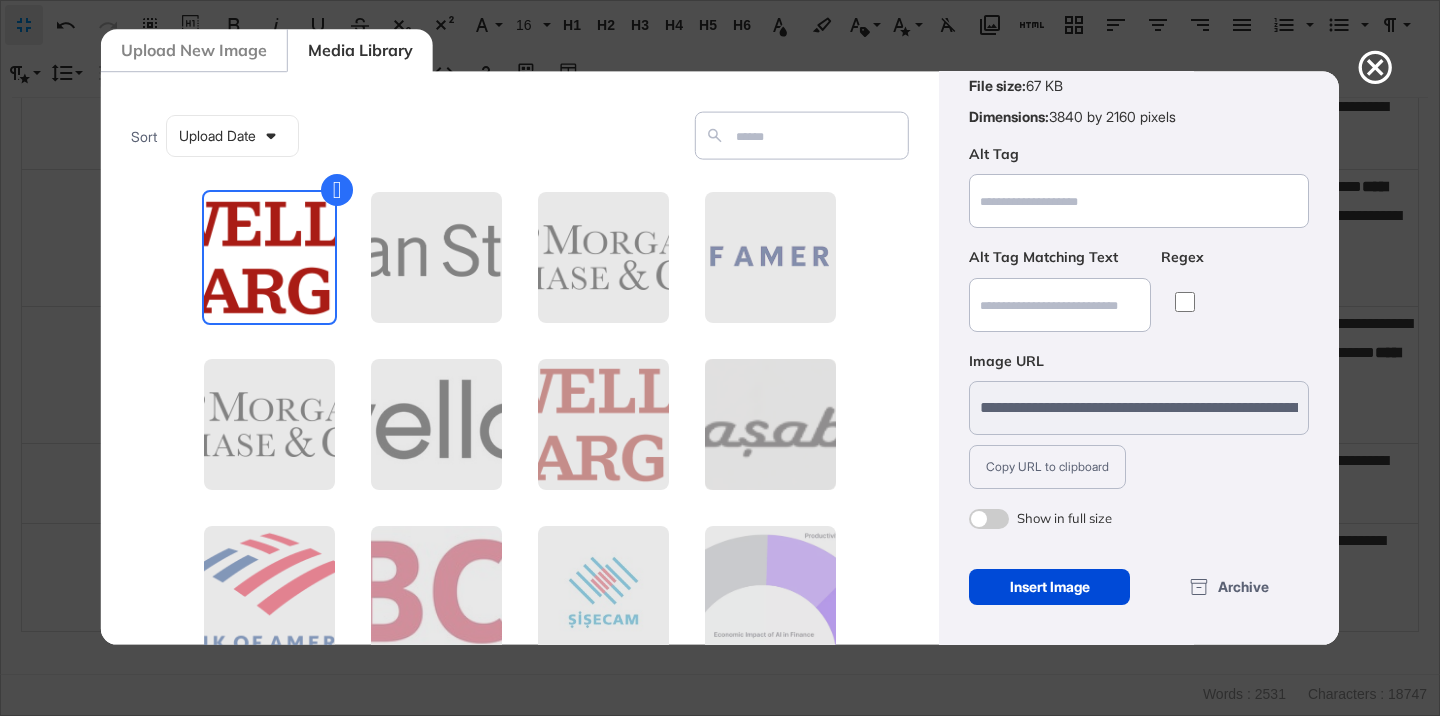 click at bounding box center [989, 519] 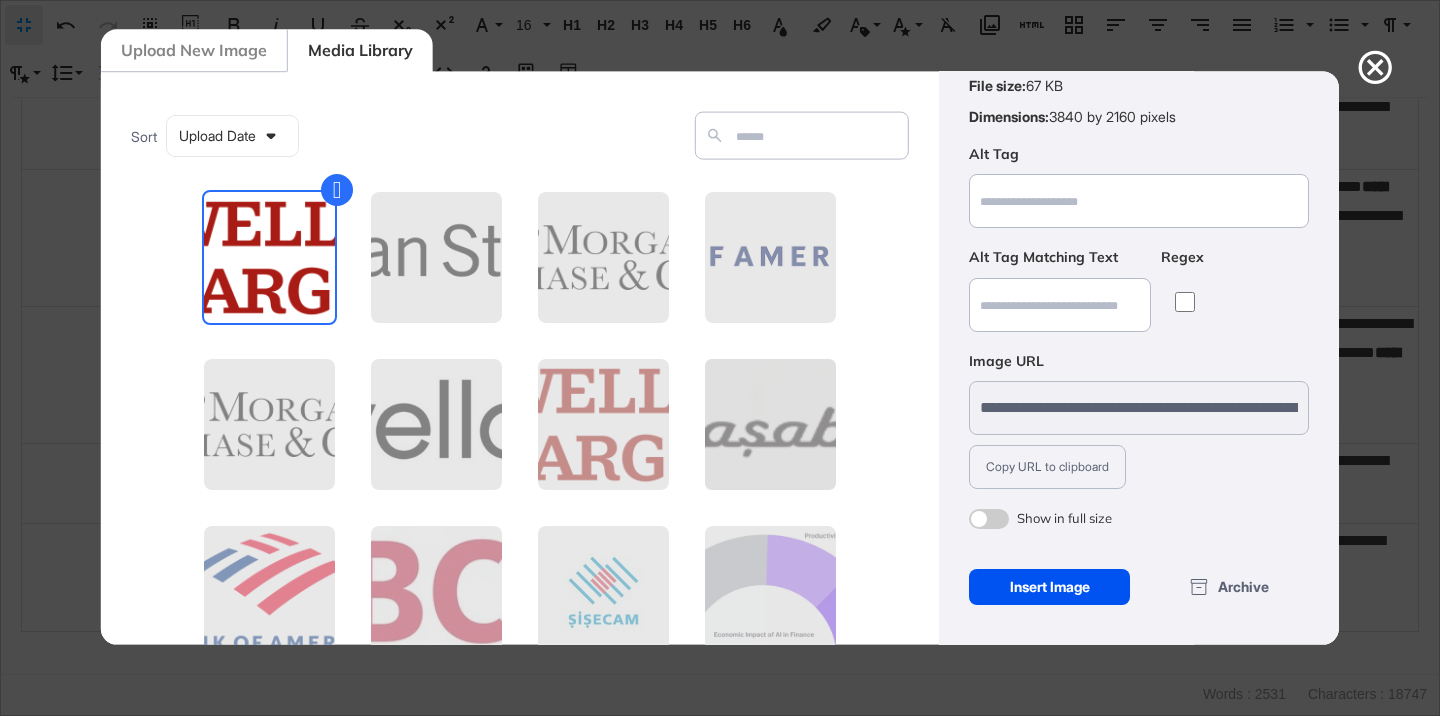 click on "Insert Image" at bounding box center [1049, 587] 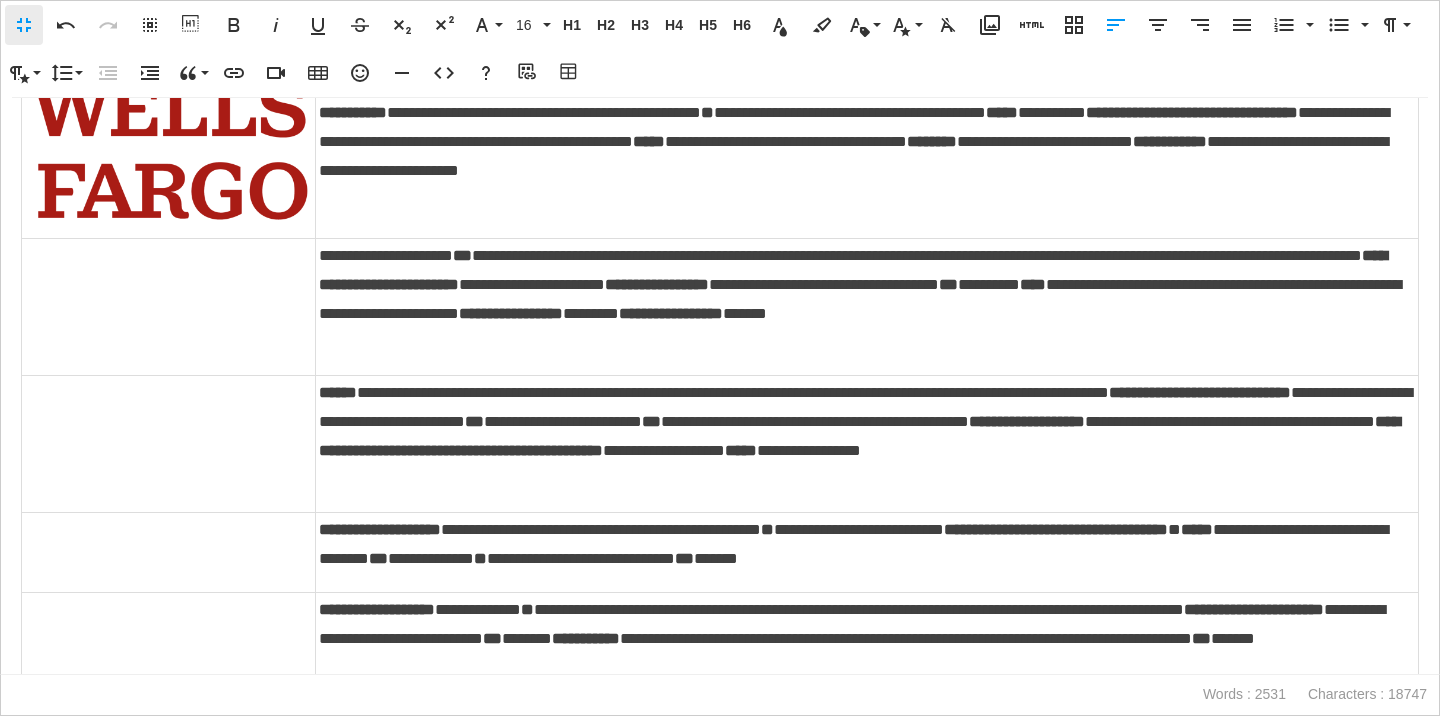 click at bounding box center (168, 150) 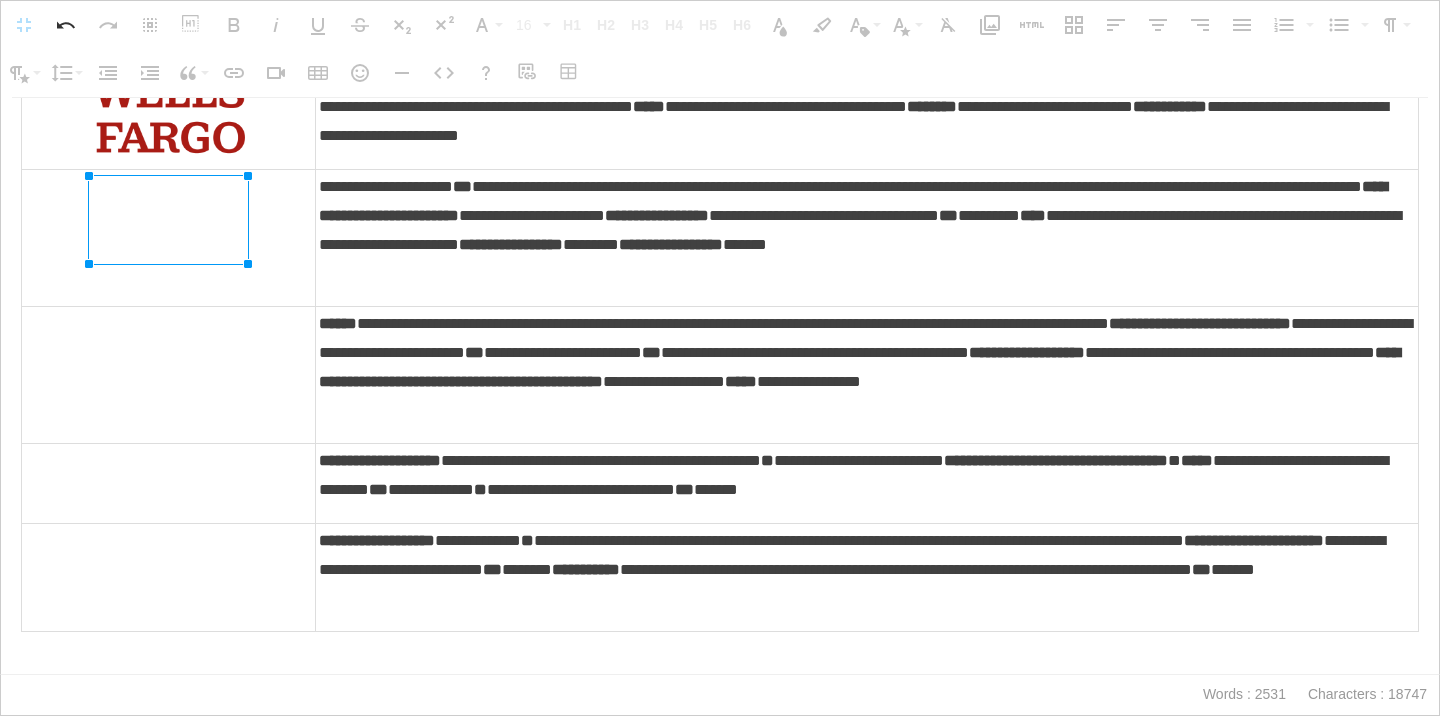 drag, startPoint x: 308, startPoint y: 175, endPoint x: 183, endPoint y: 247, distance: 144.25325 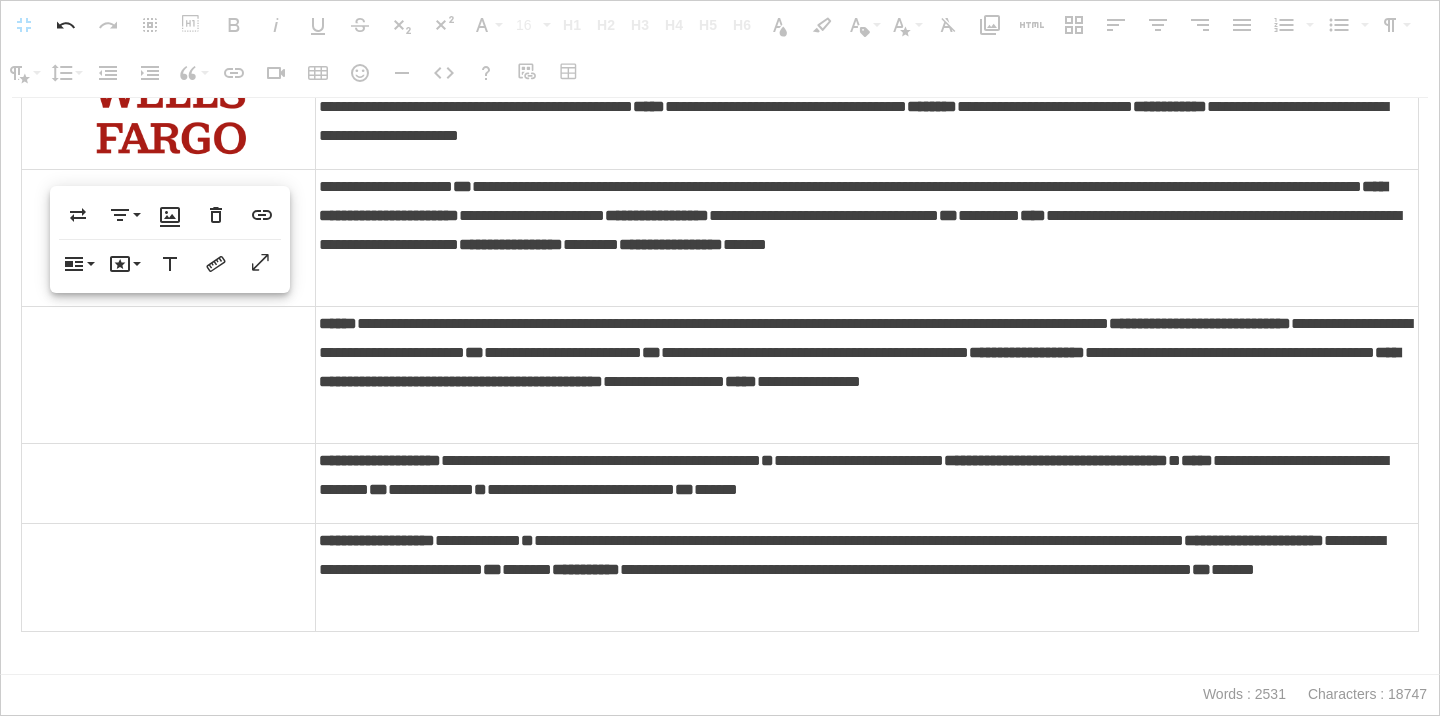 click at bounding box center [169, 237] 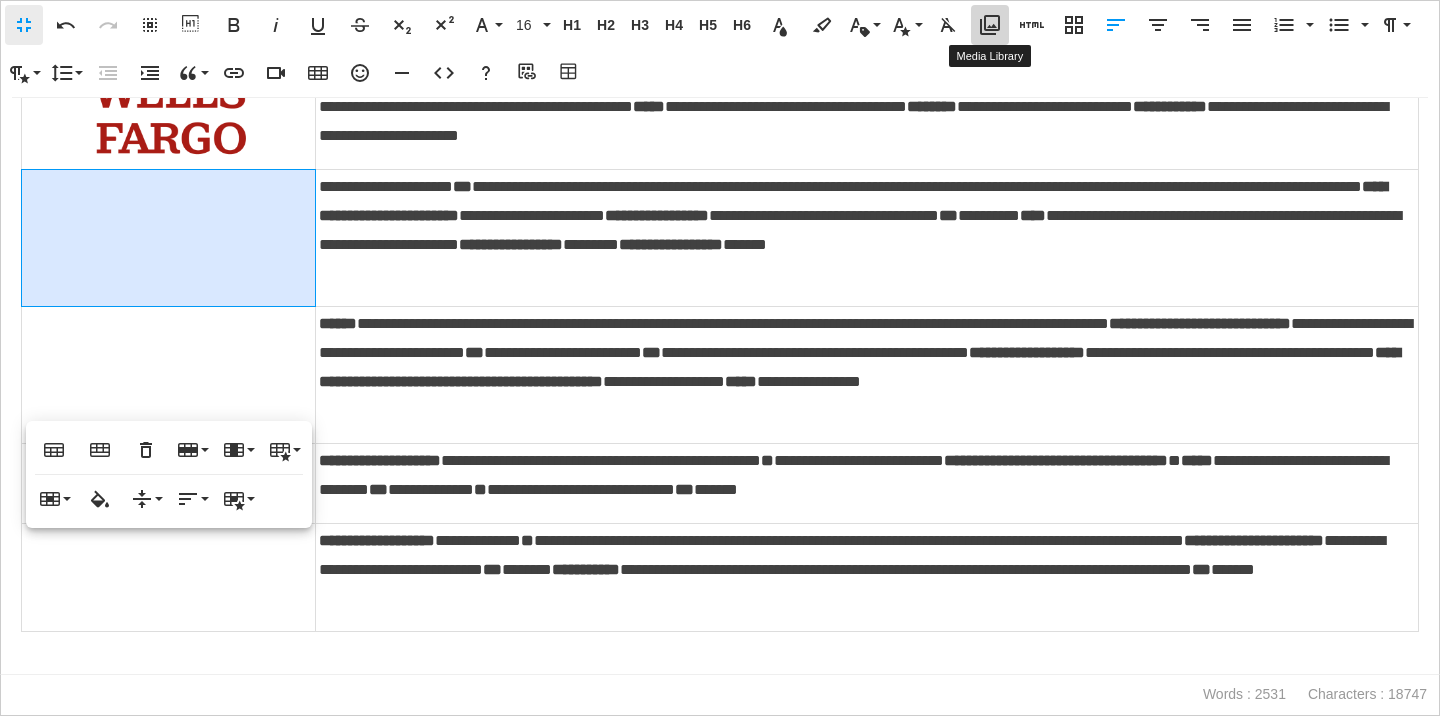 click 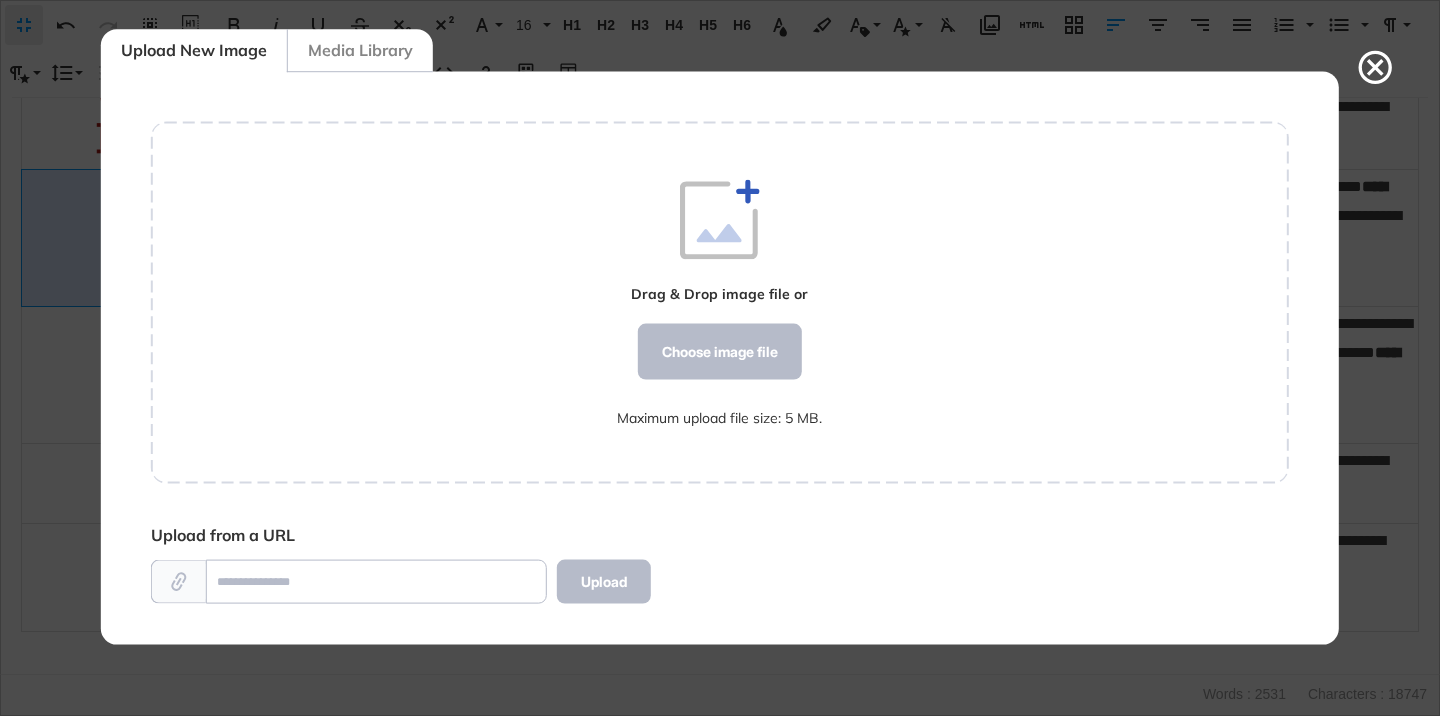 scroll, scrollTop: 572, scrollLeft: 1138, axis: both 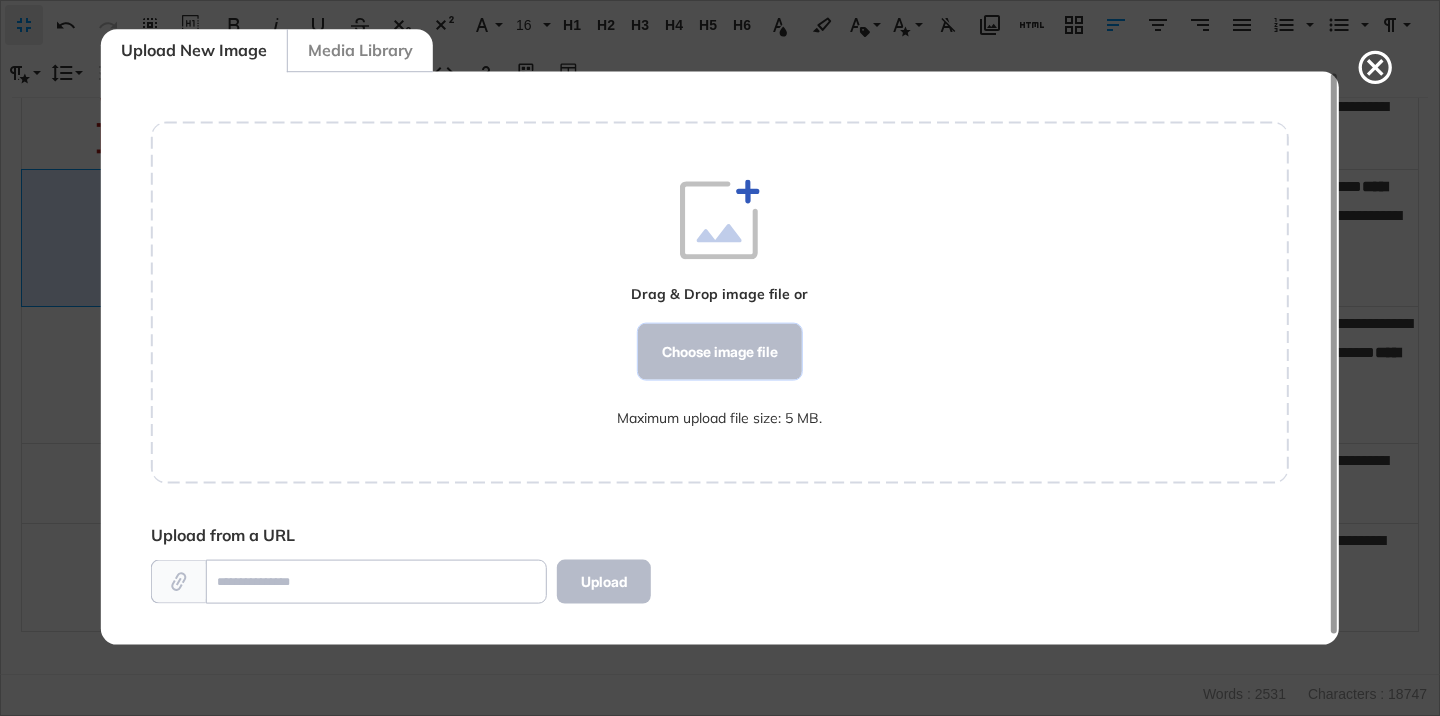 click on "Choose image file" at bounding box center (720, 352) 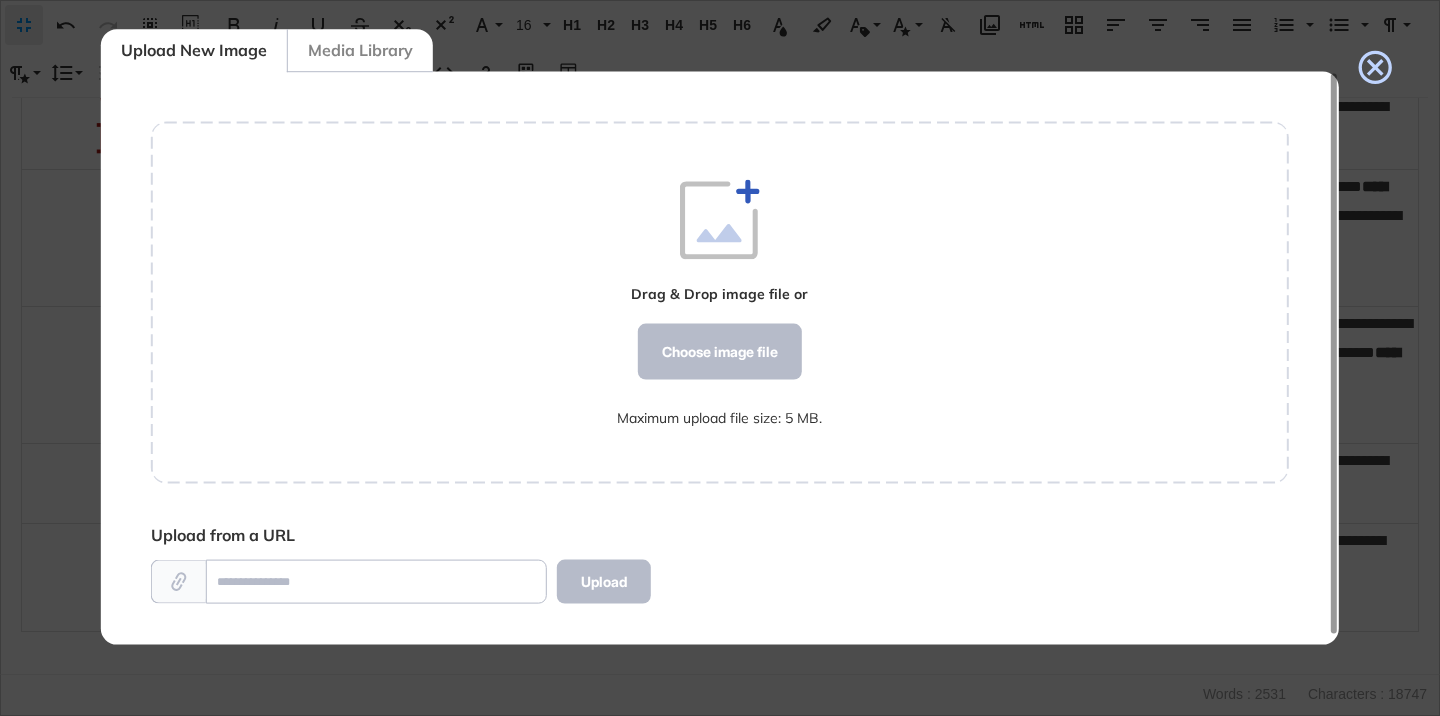 click 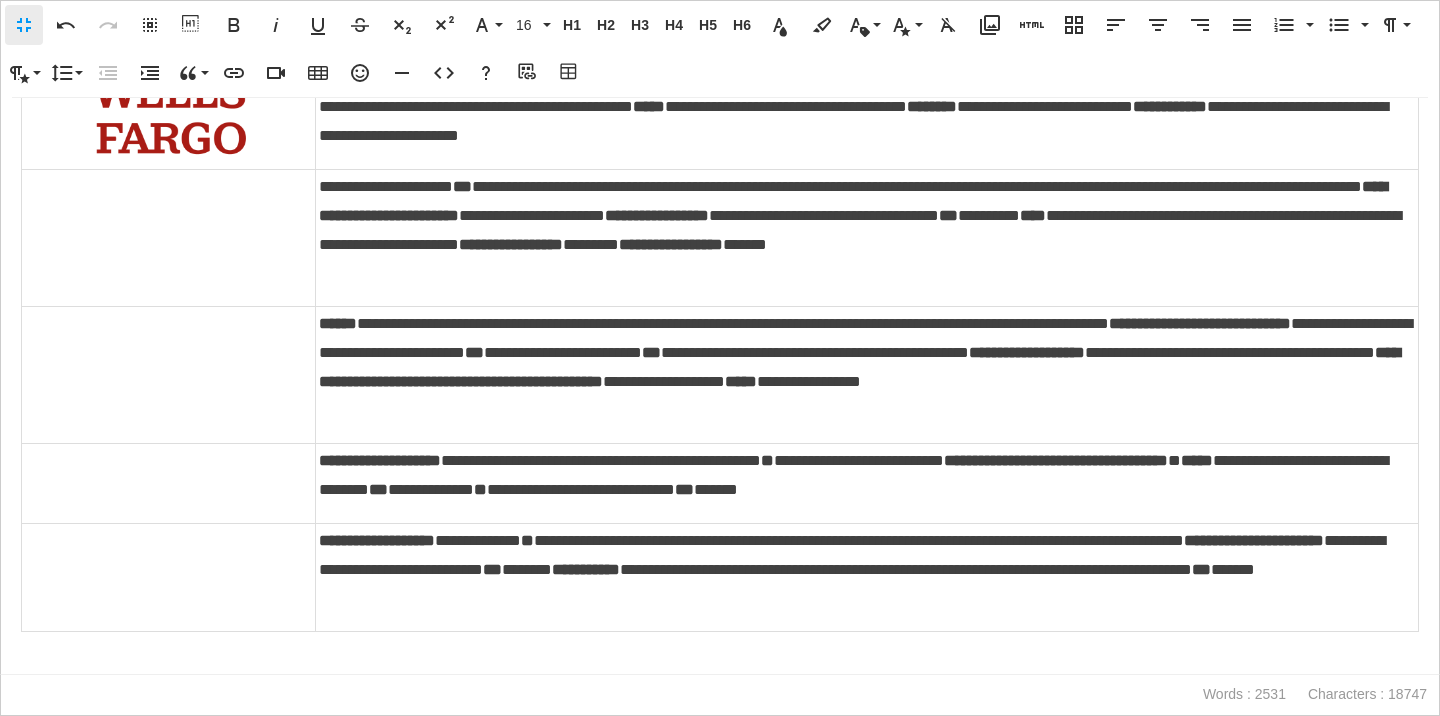 click on "***" at bounding box center [462, 186] 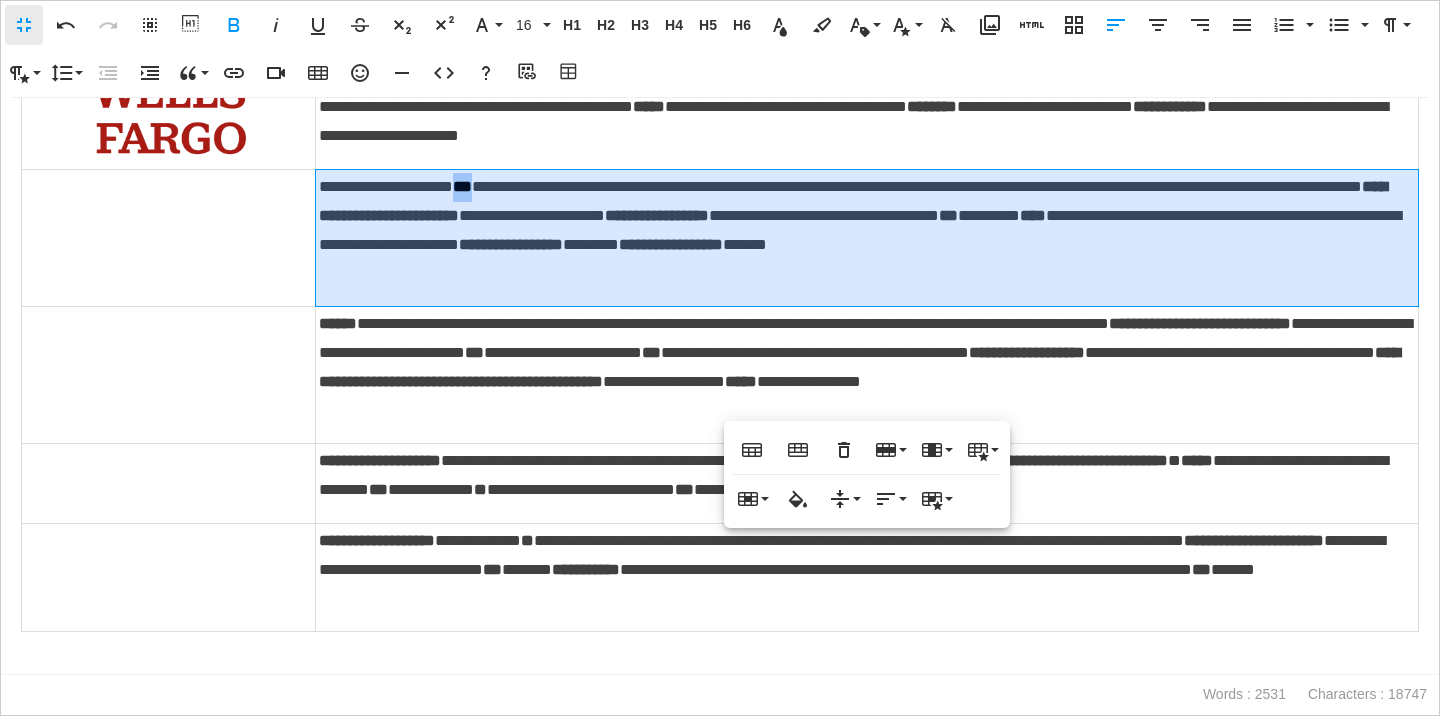 click on "***" at bounding box center [462, 186] 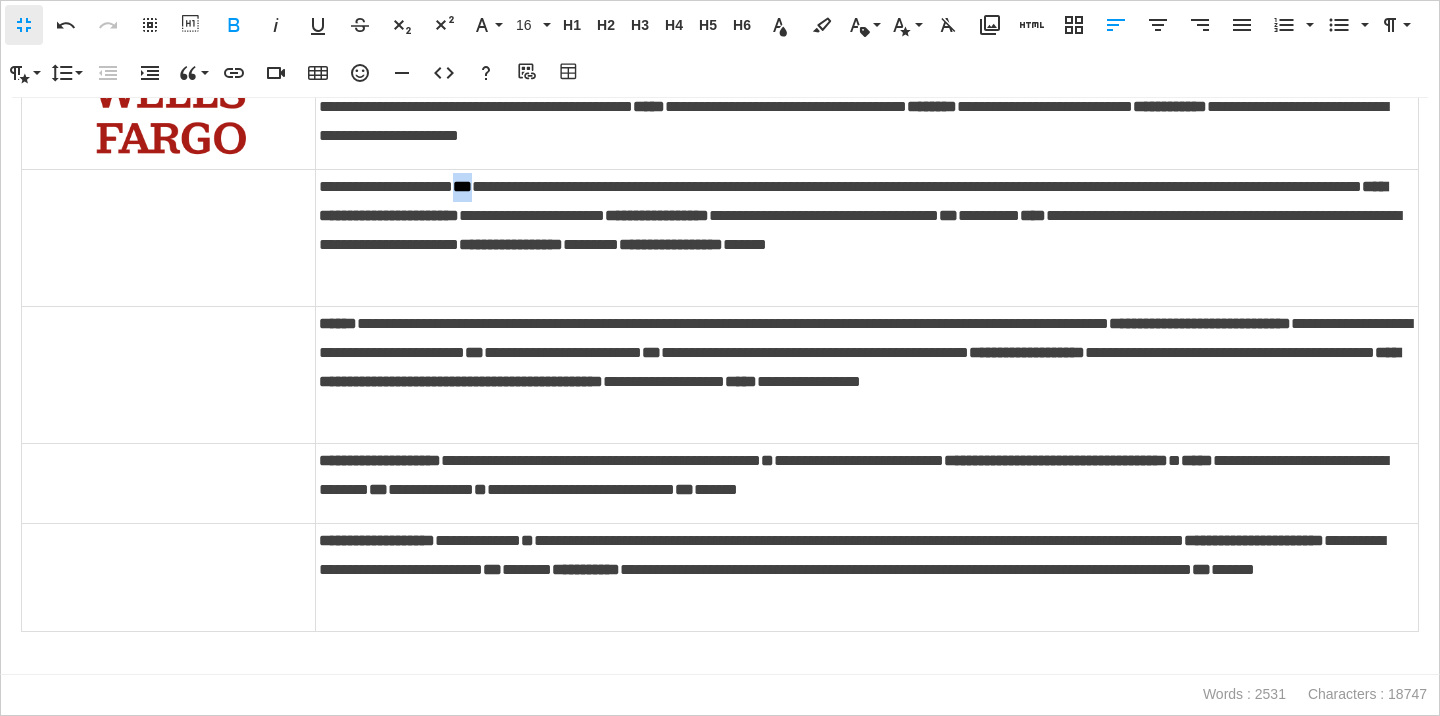 copy on "***" 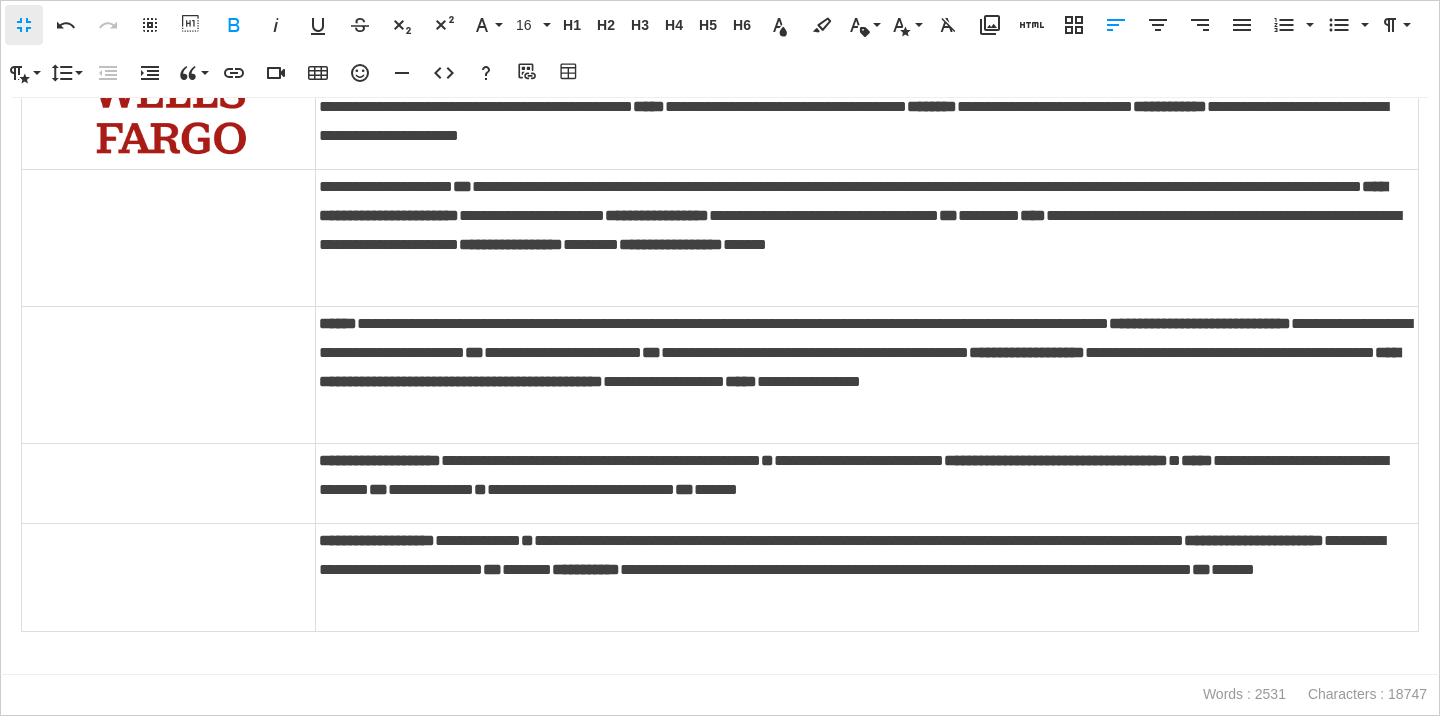 click at bounding box center [169, 237] 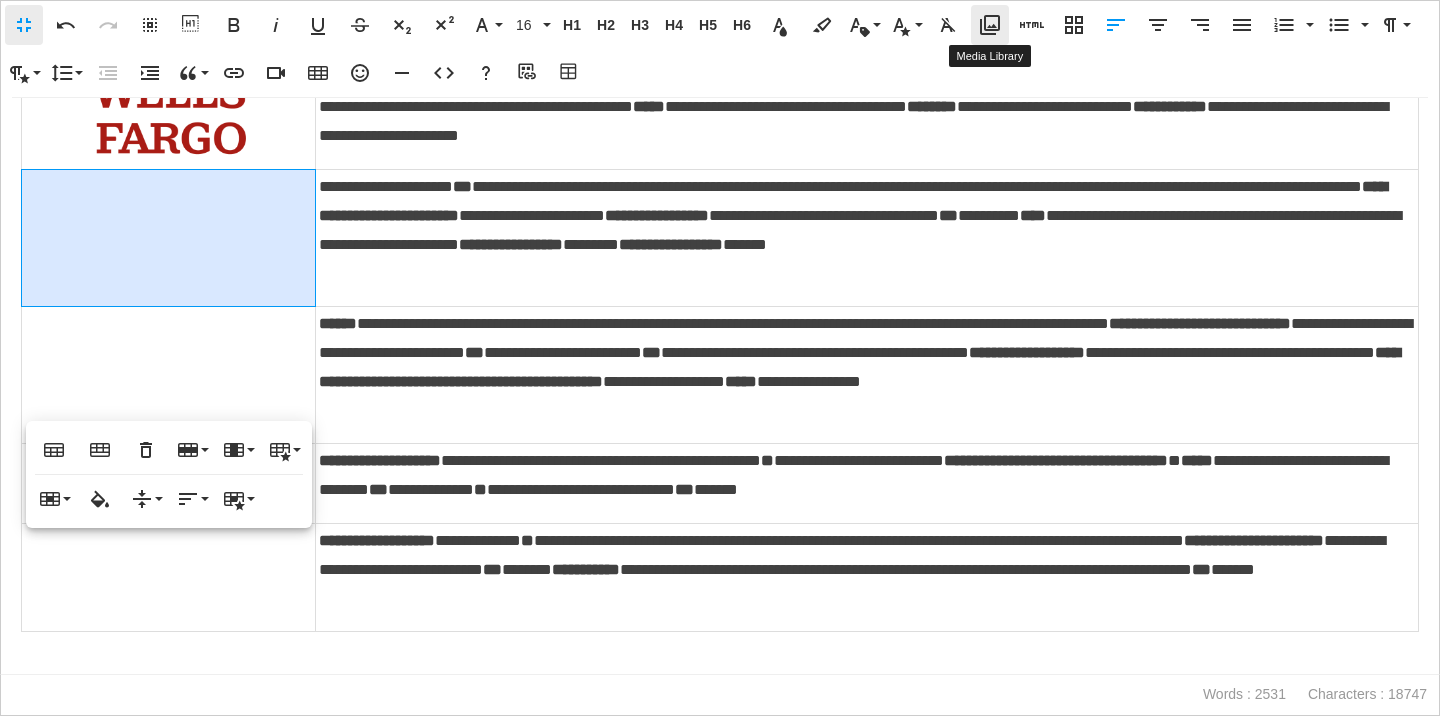 click 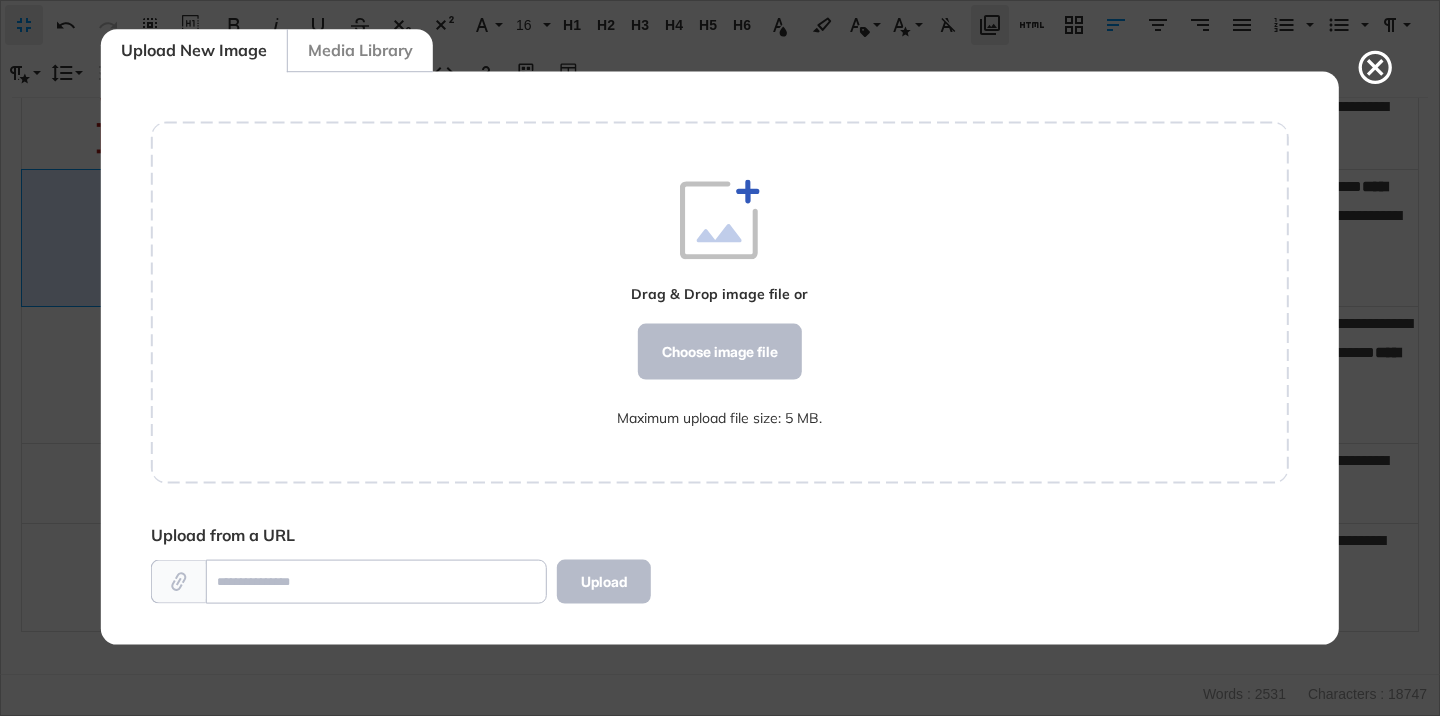 scroll, scrollTop: 9, scrollLeft: 1, axis: both 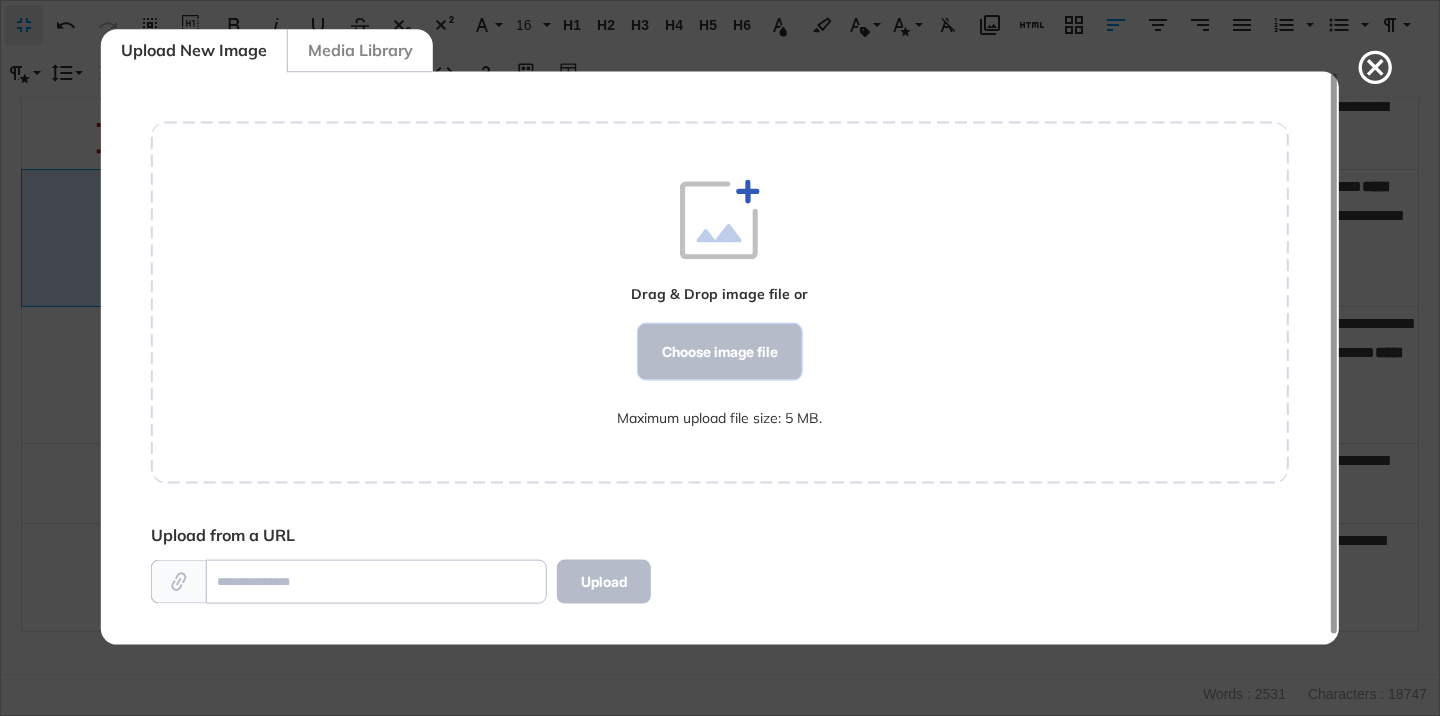 click on "Choose image file" at bounding box center [720, 352] 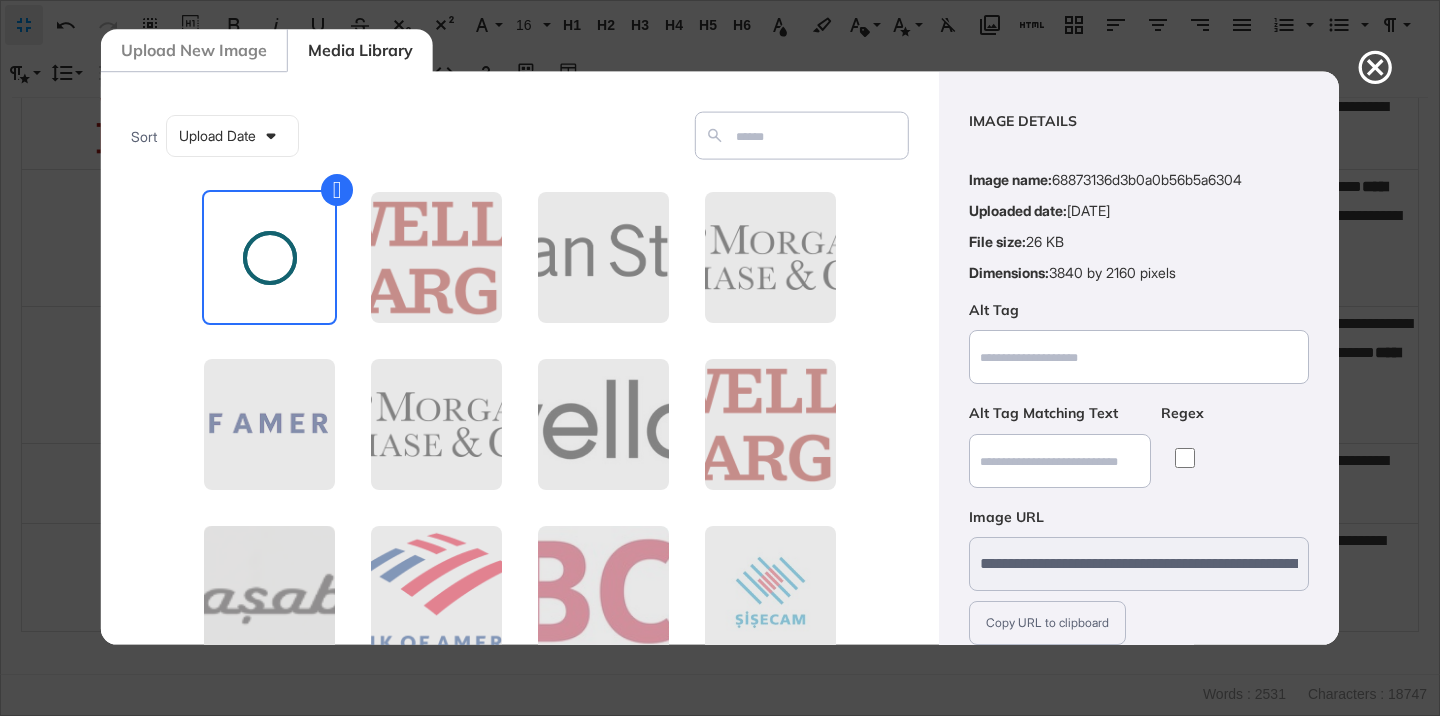 scroll, scrollTop: 156, scrollLeft: 0, axis: vertical 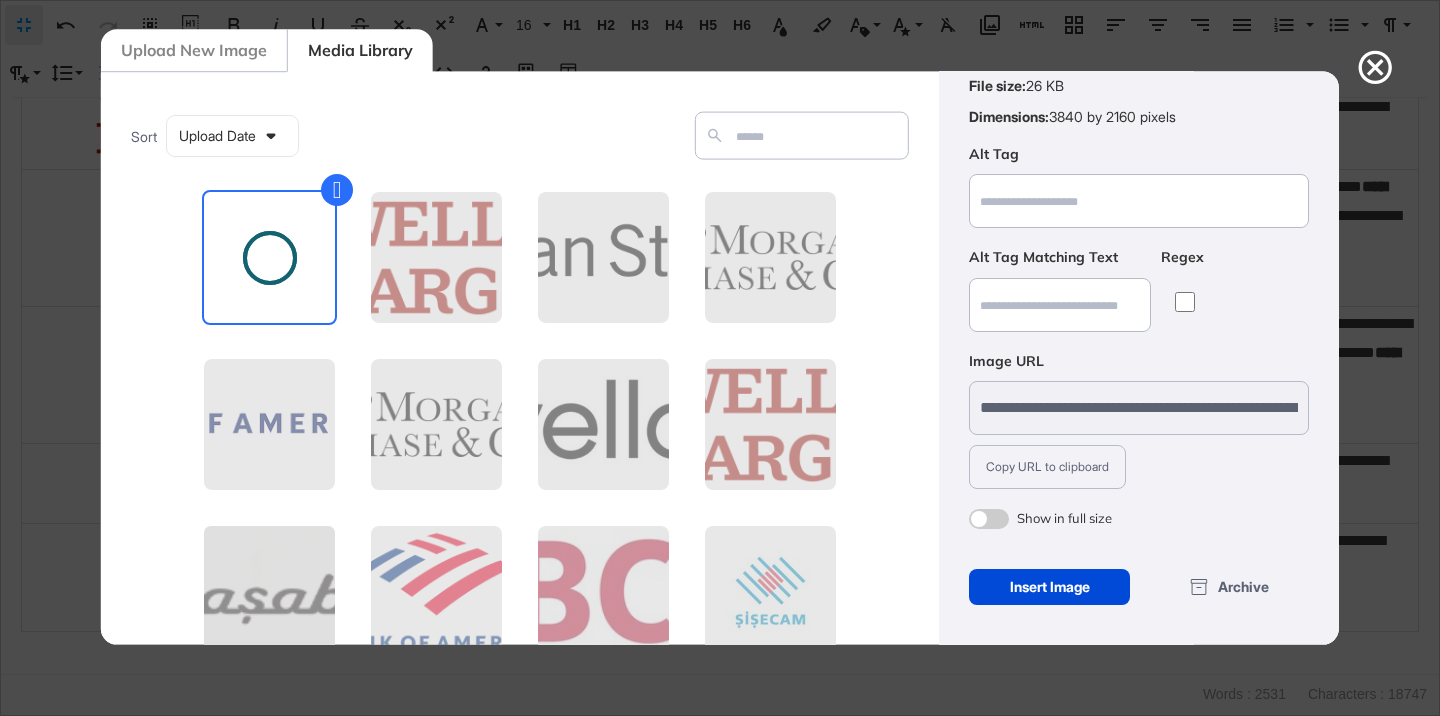click at bounding box center [989, 519] 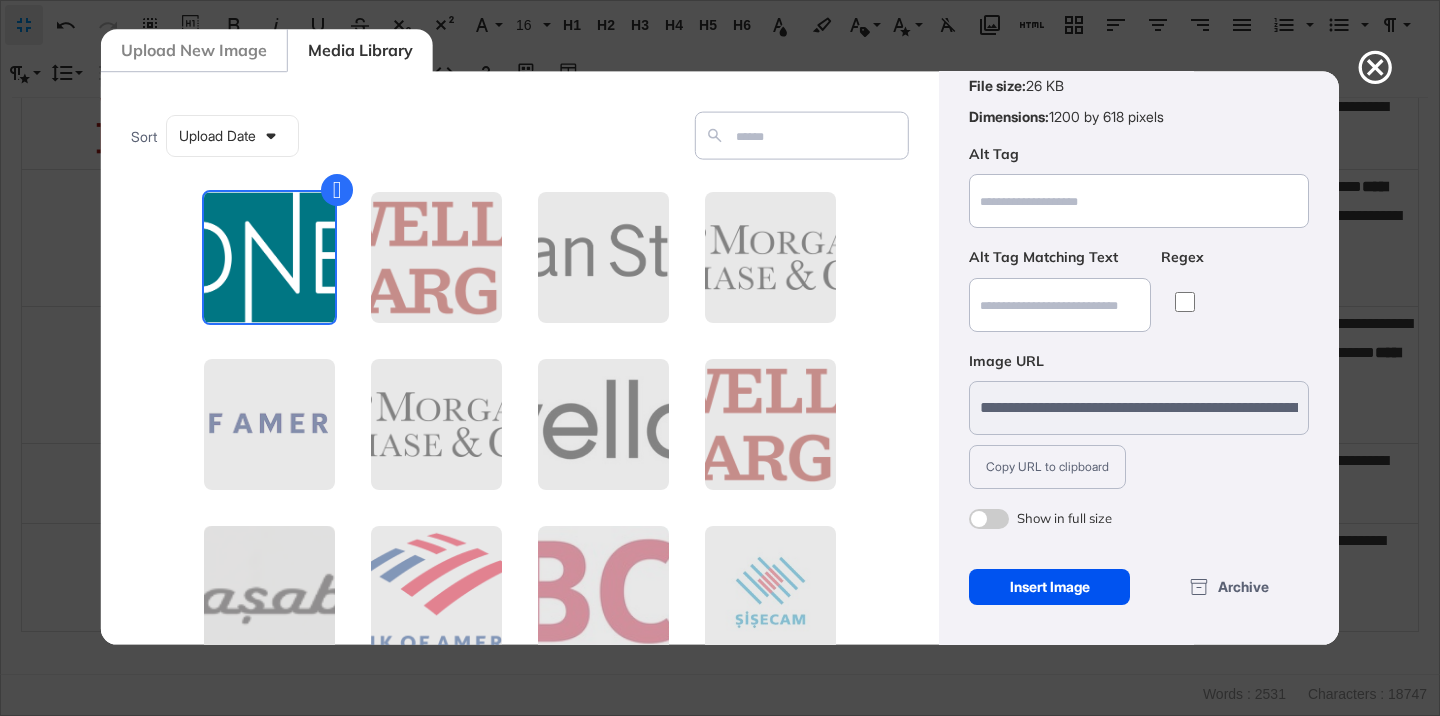 click on "Insert Image" at bounding box center [1049, 587] 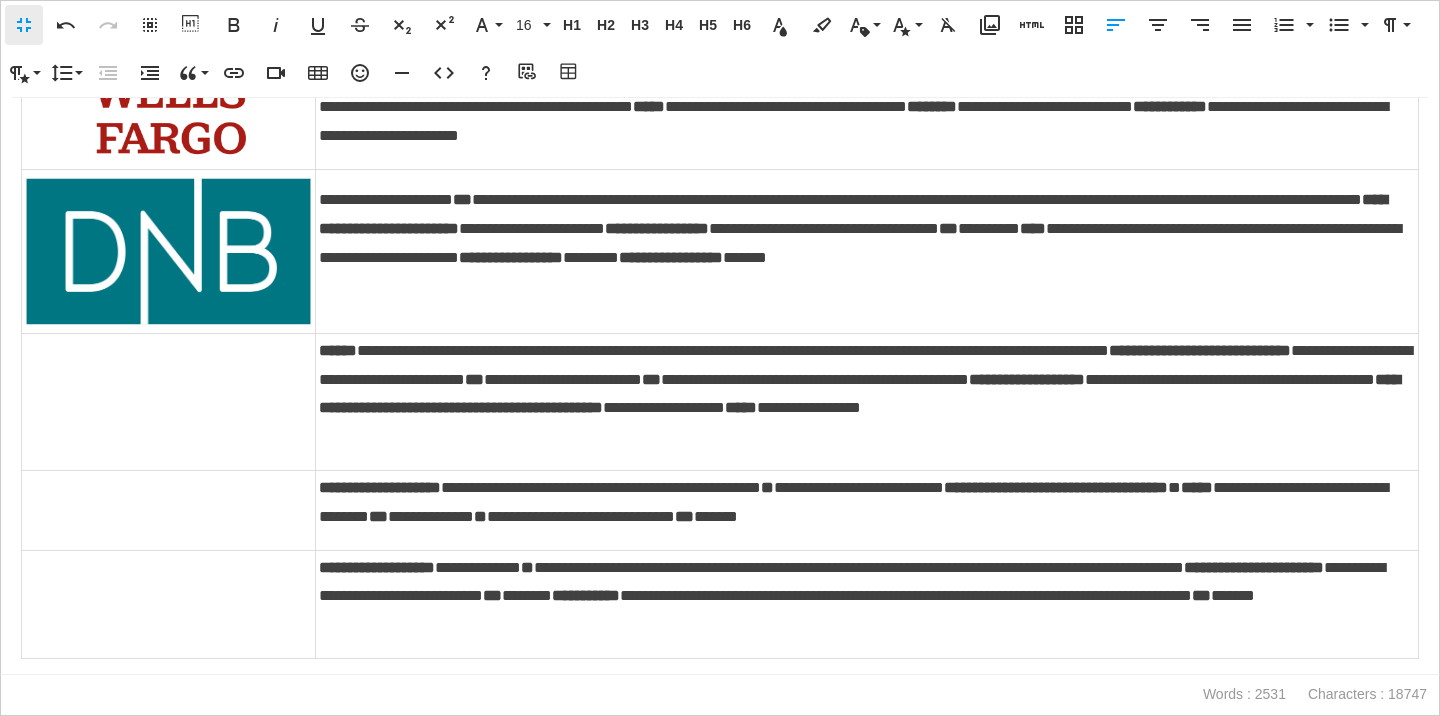 click at bounding box center (168, 251) 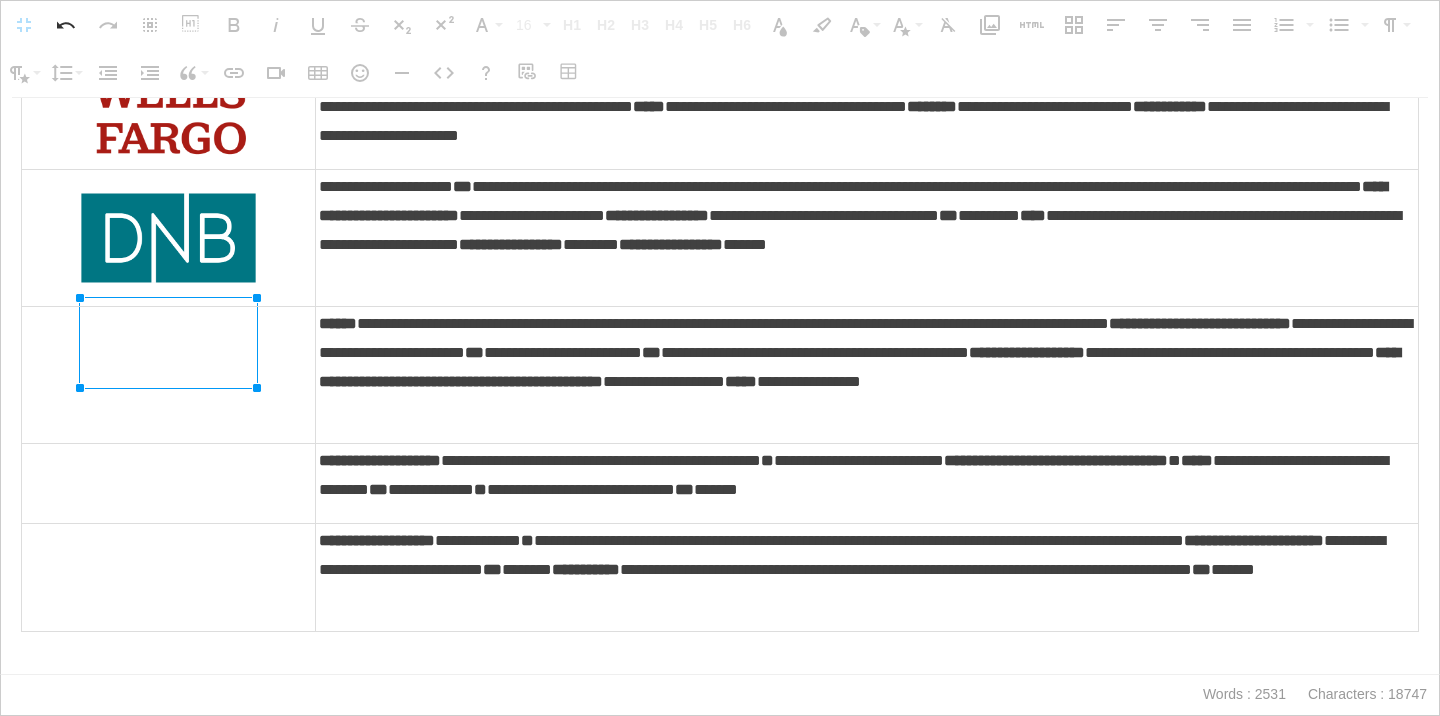 drag, startPoint x: 310, startPoint y: 285, endPoint x: 275, endPoint y: 305, distance: 40.311287 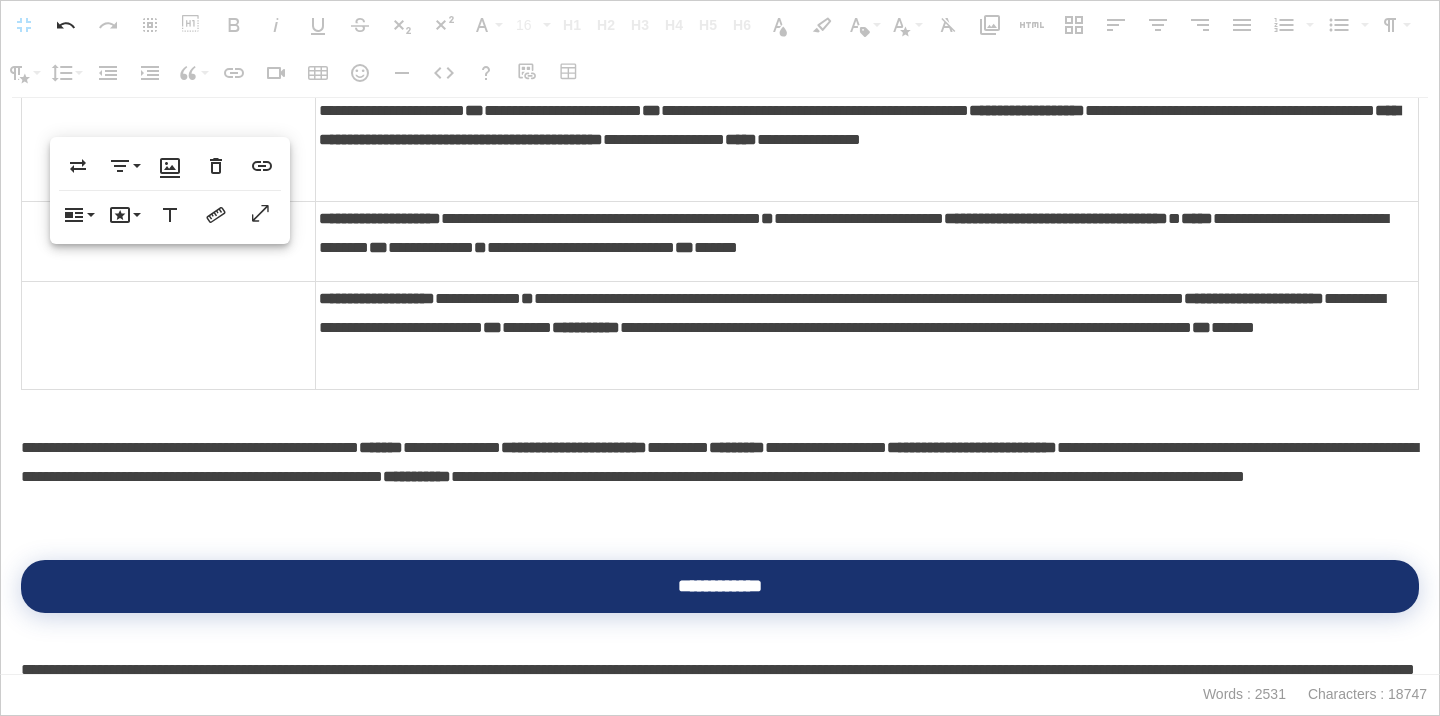 scroll, scrollTop: 4034, scrollLeft: 0, axis: vertical 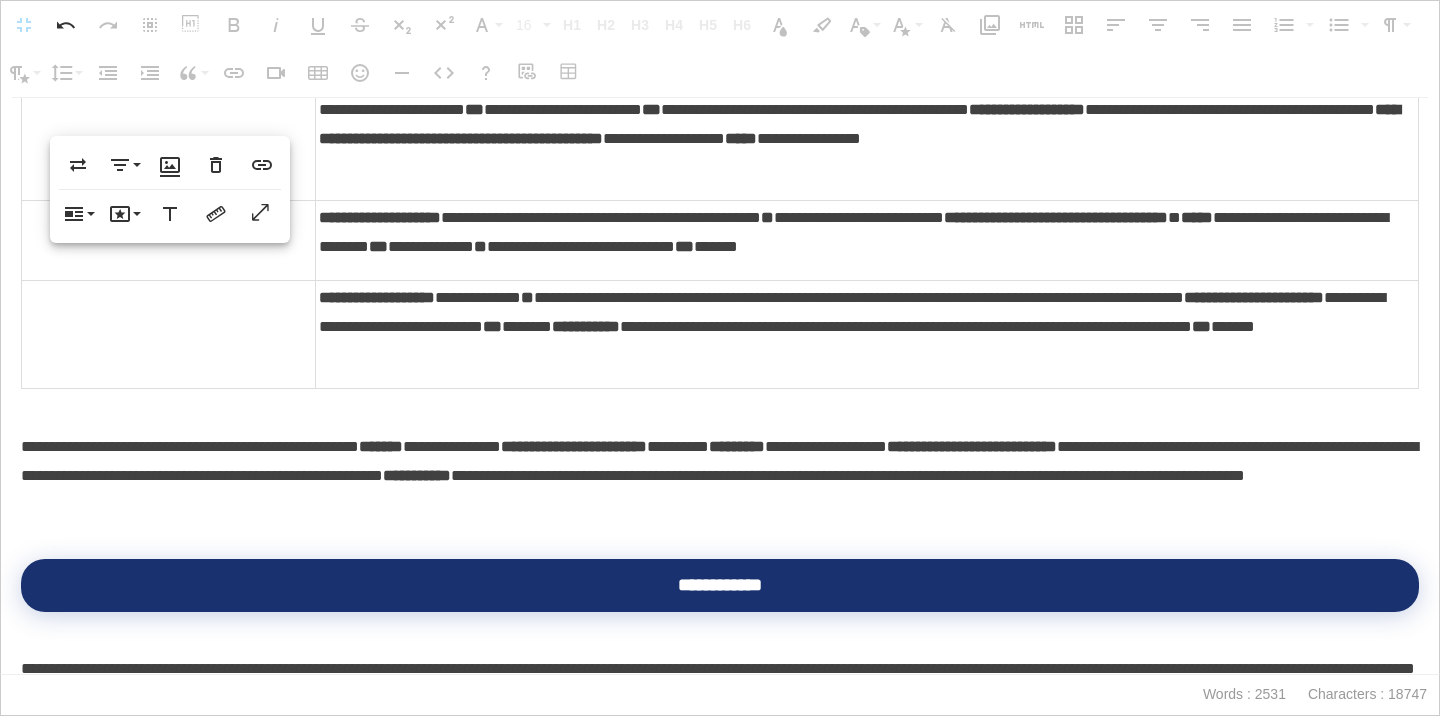 click at bounding box center [169, 132] 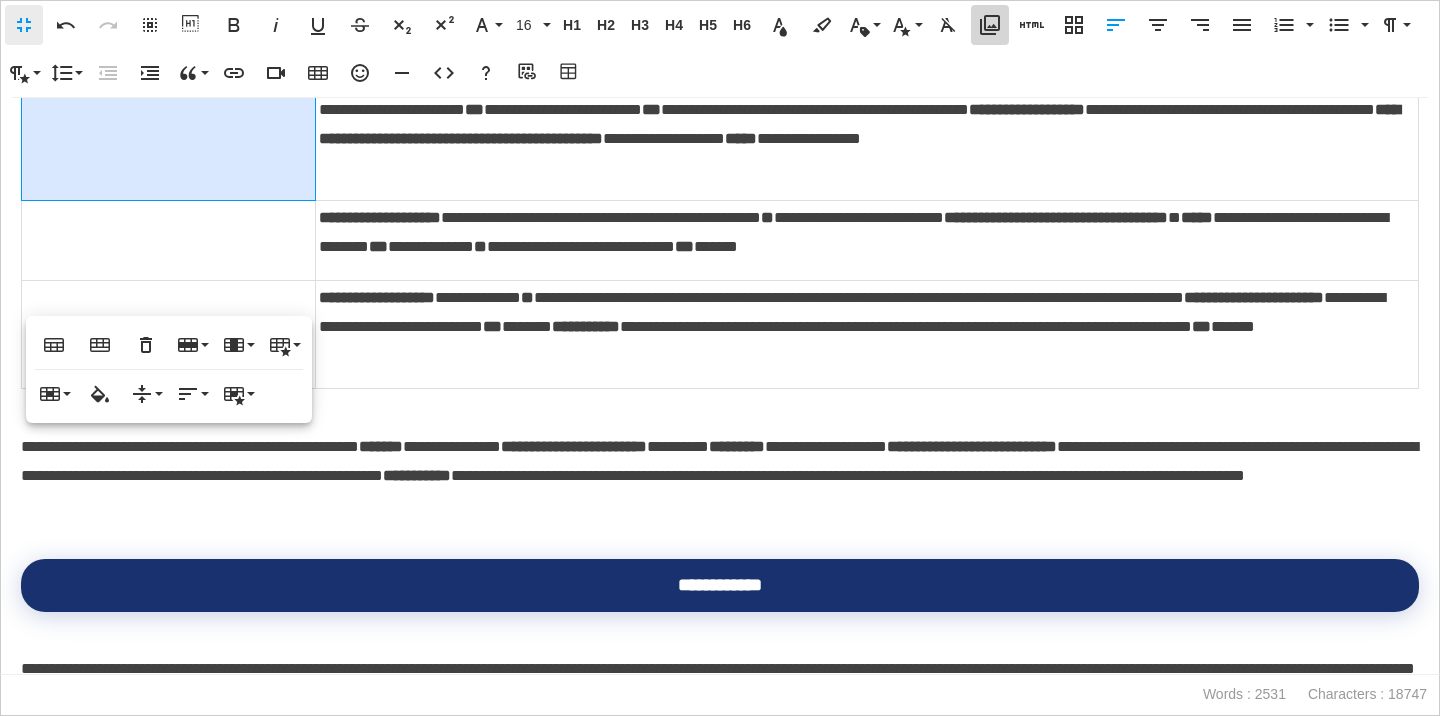 click on "Media Library" at bounding box center [990, 25] 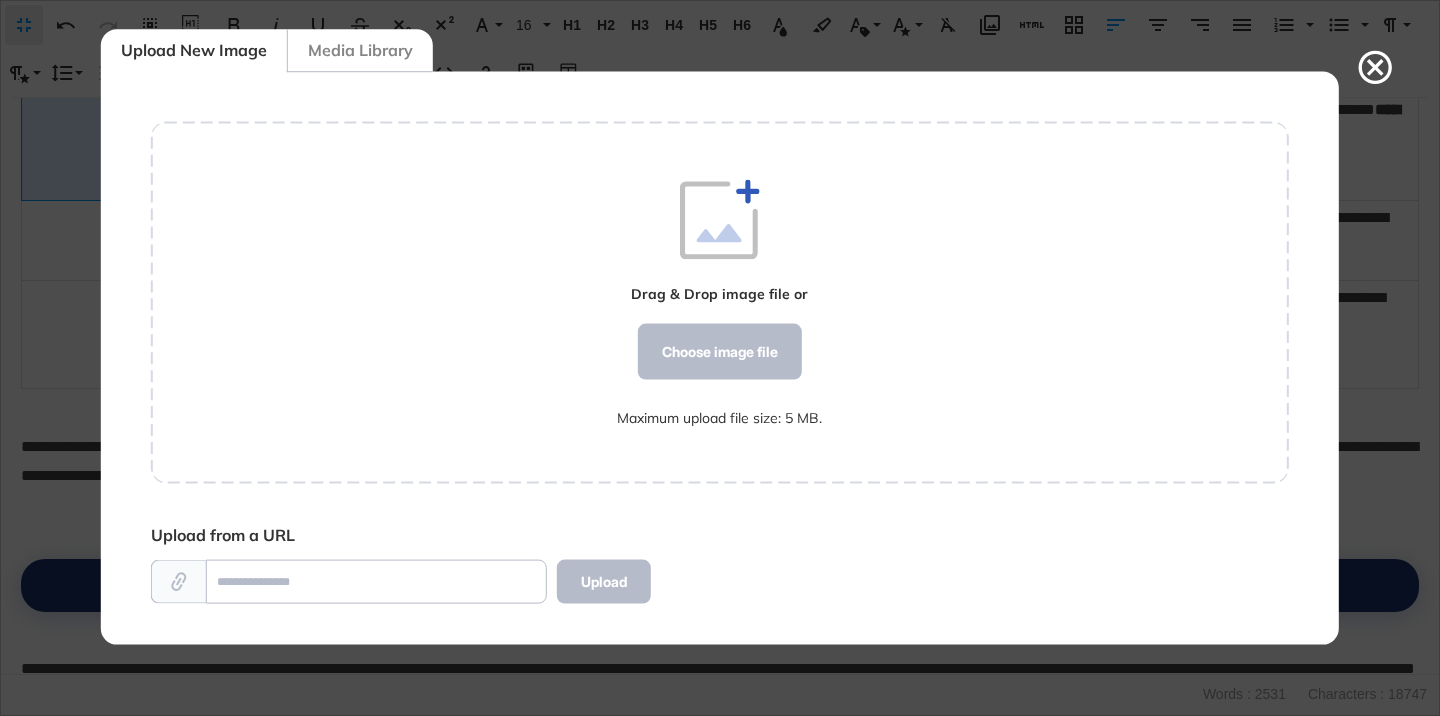 scroll, scrollTop: 572, scrollLeft: 1138, axis: both 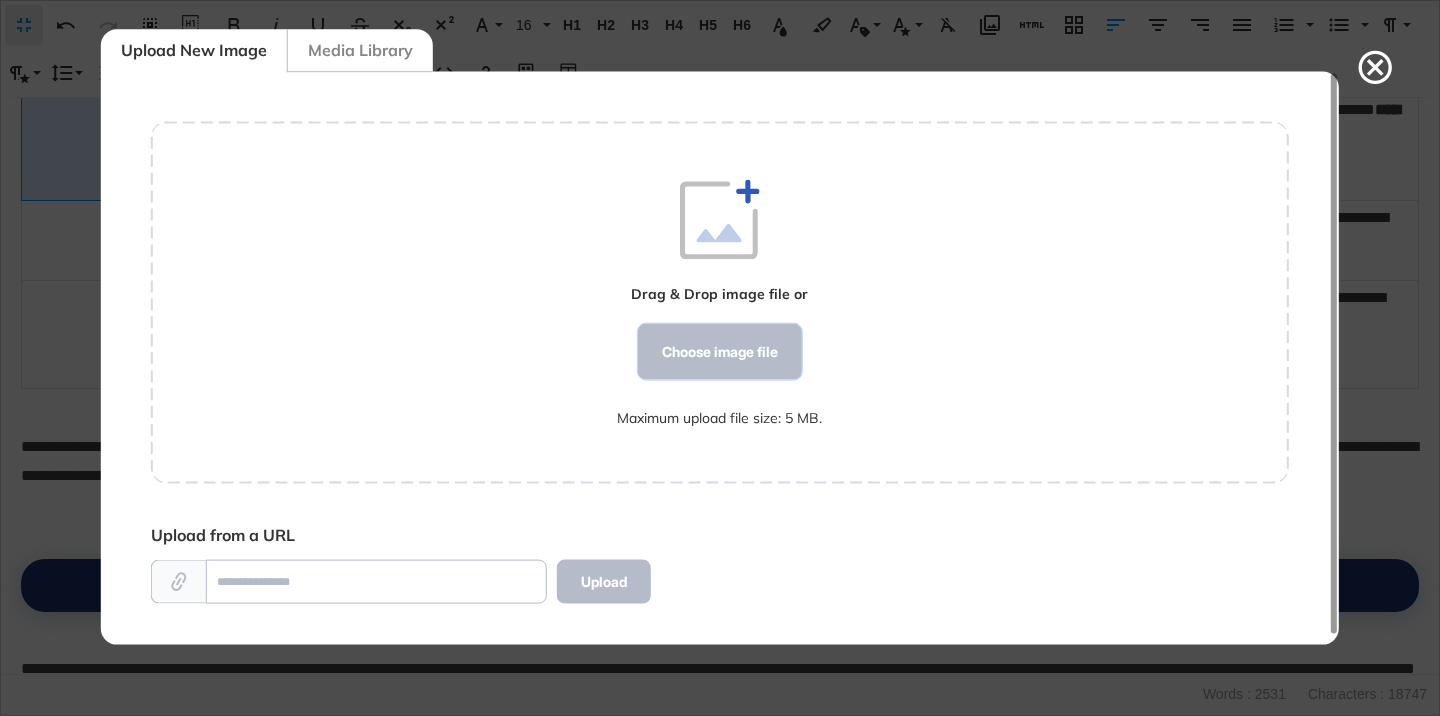 click on "Choose image file" at bounding box center [720, 352] 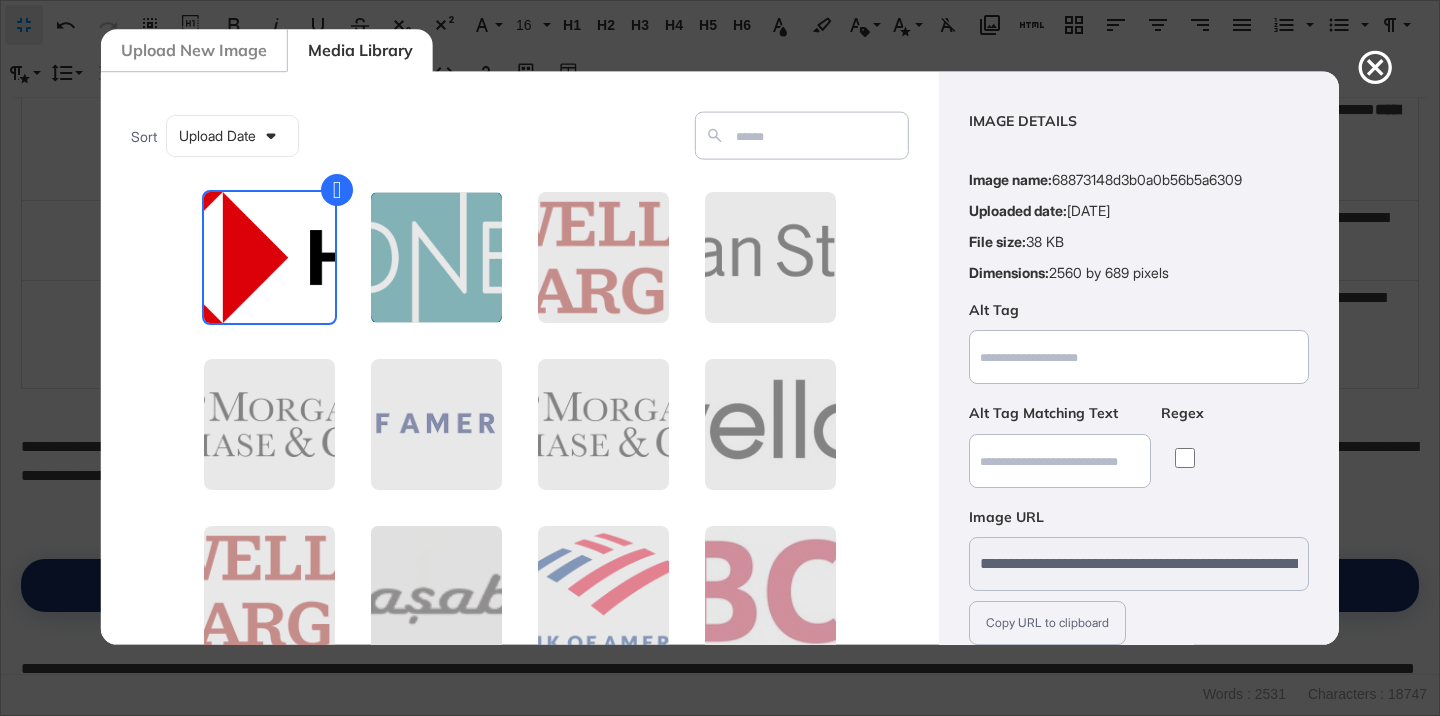 scroll, scrollTop: 156, scrollLeft: 0, axis: vertical 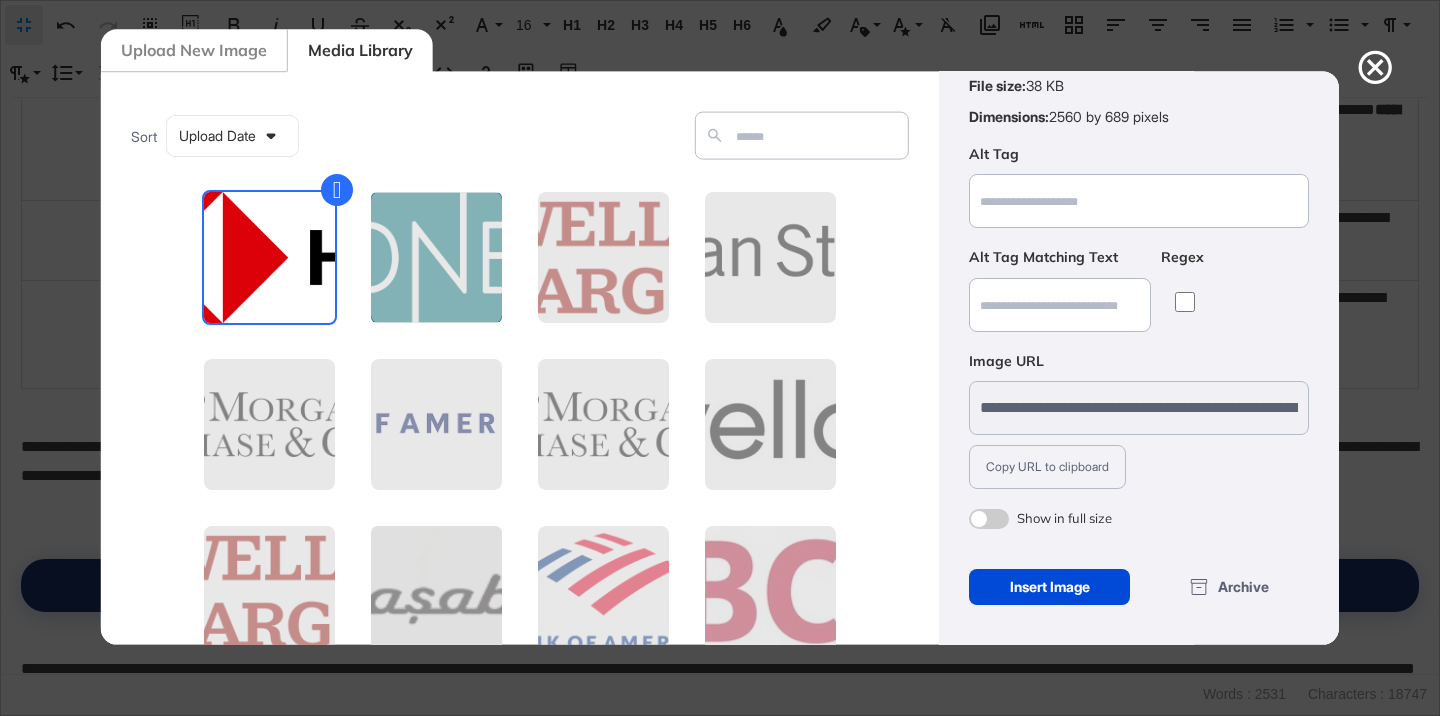 click at bounding box center (989, 519) 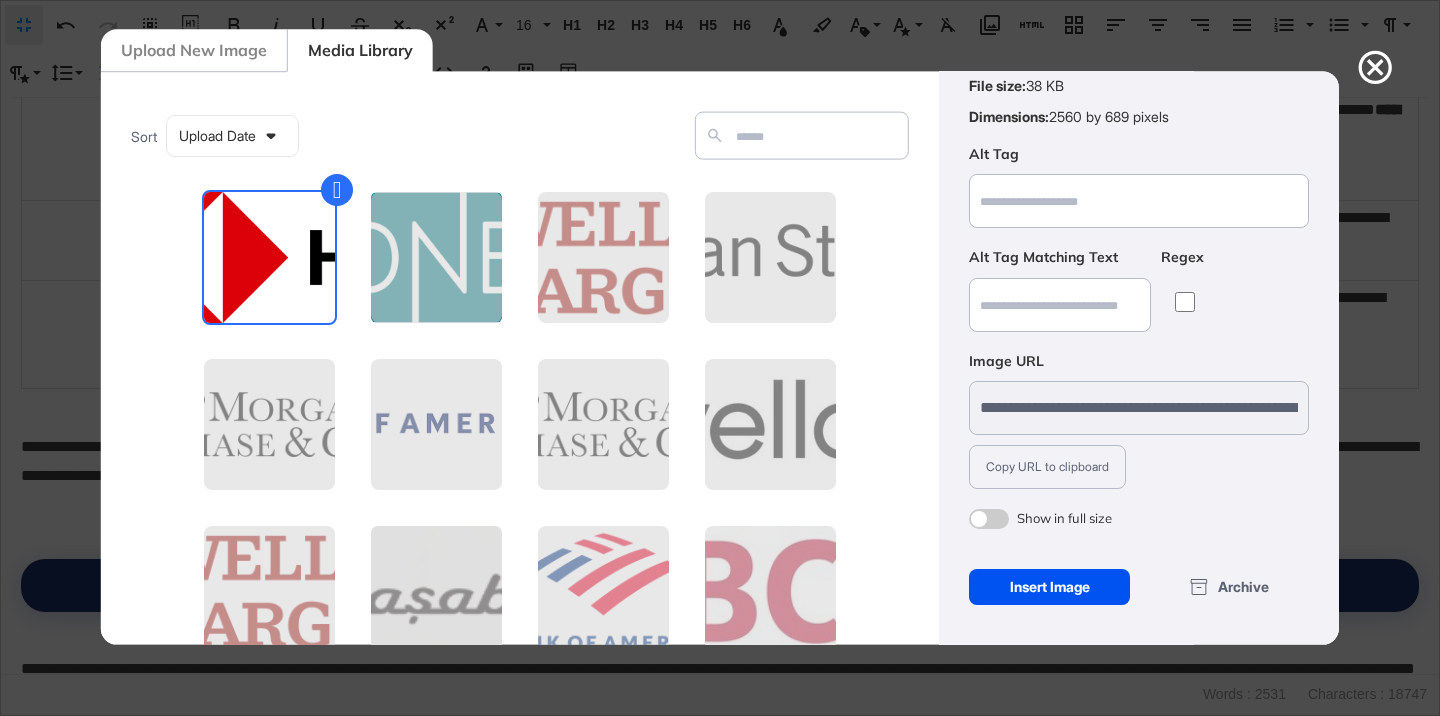 click on "Insert Image" at bounding box center (1049, 587) 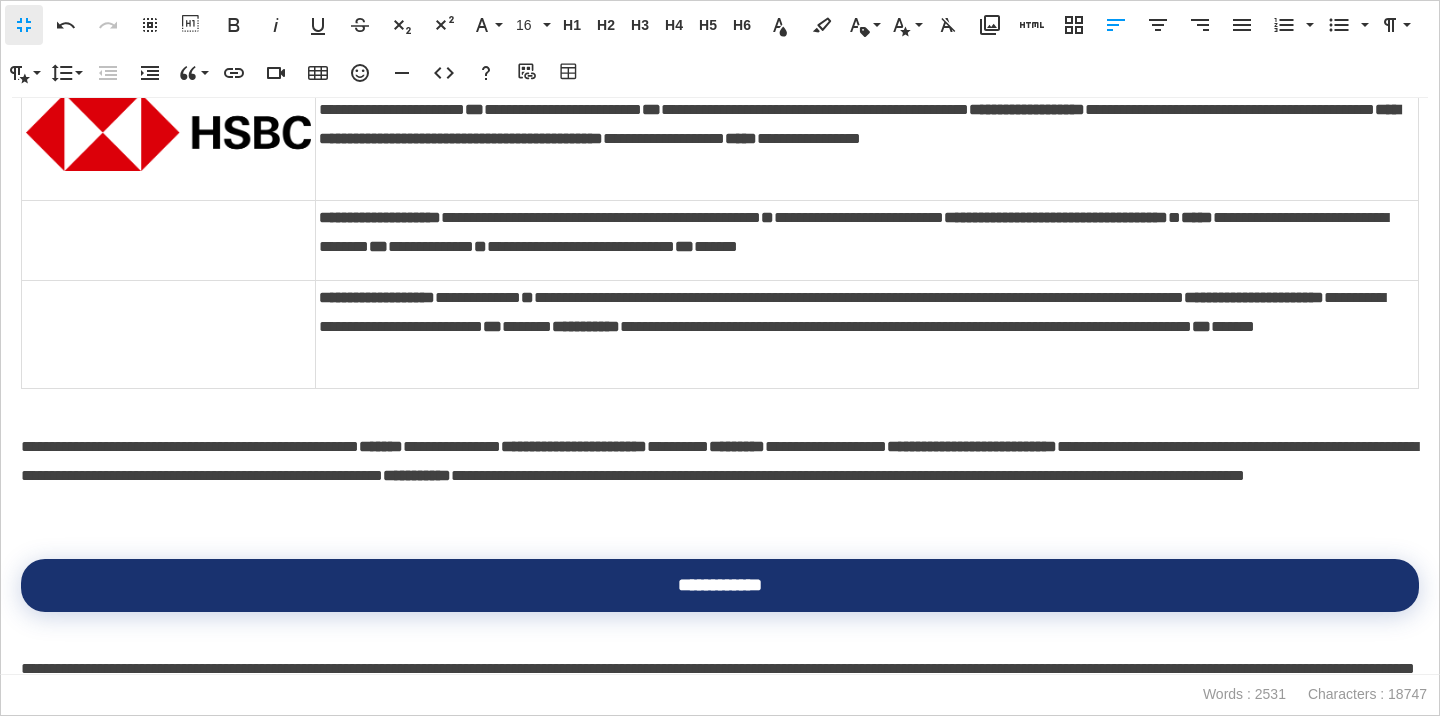 click at bounding box center [168, 132] 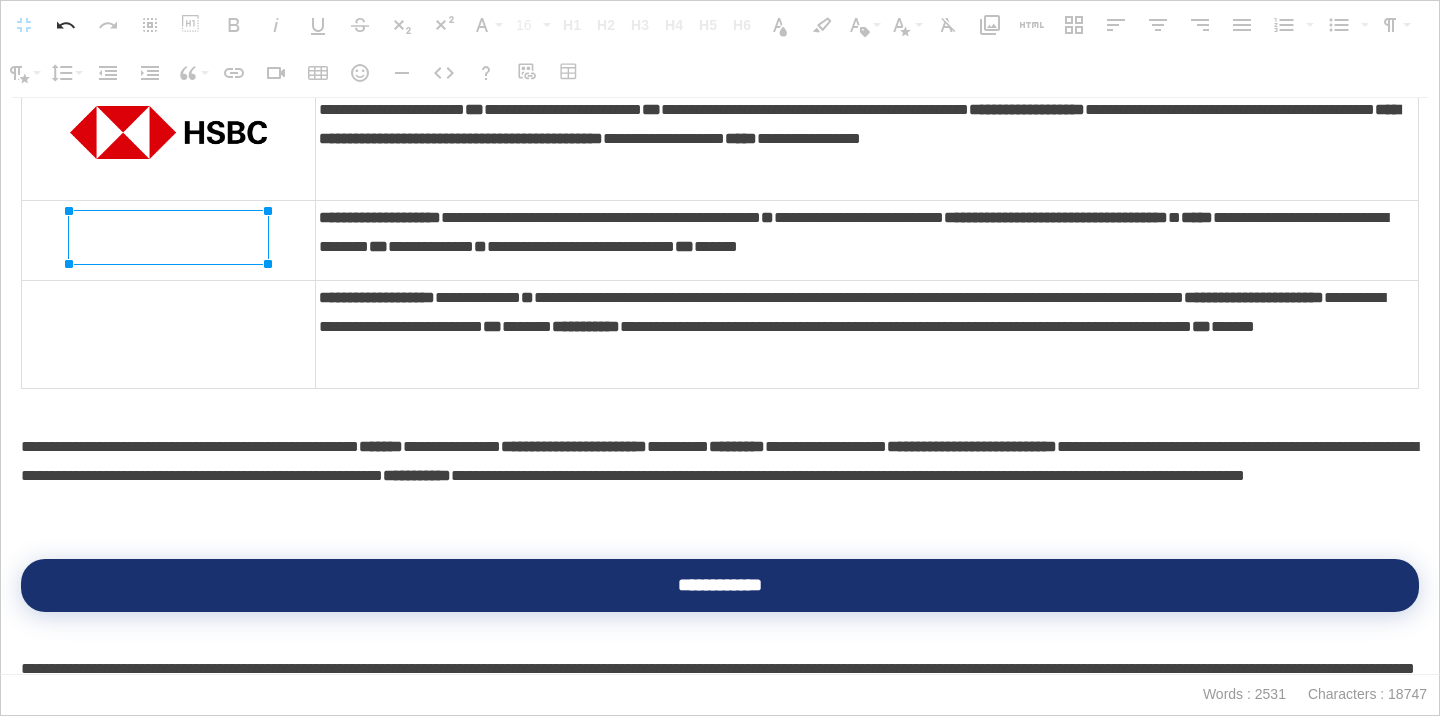 drag, startPoint x: 309, startPoint y: 201, endPoint x: 235, endPoint y: 209, distance: 74.431175 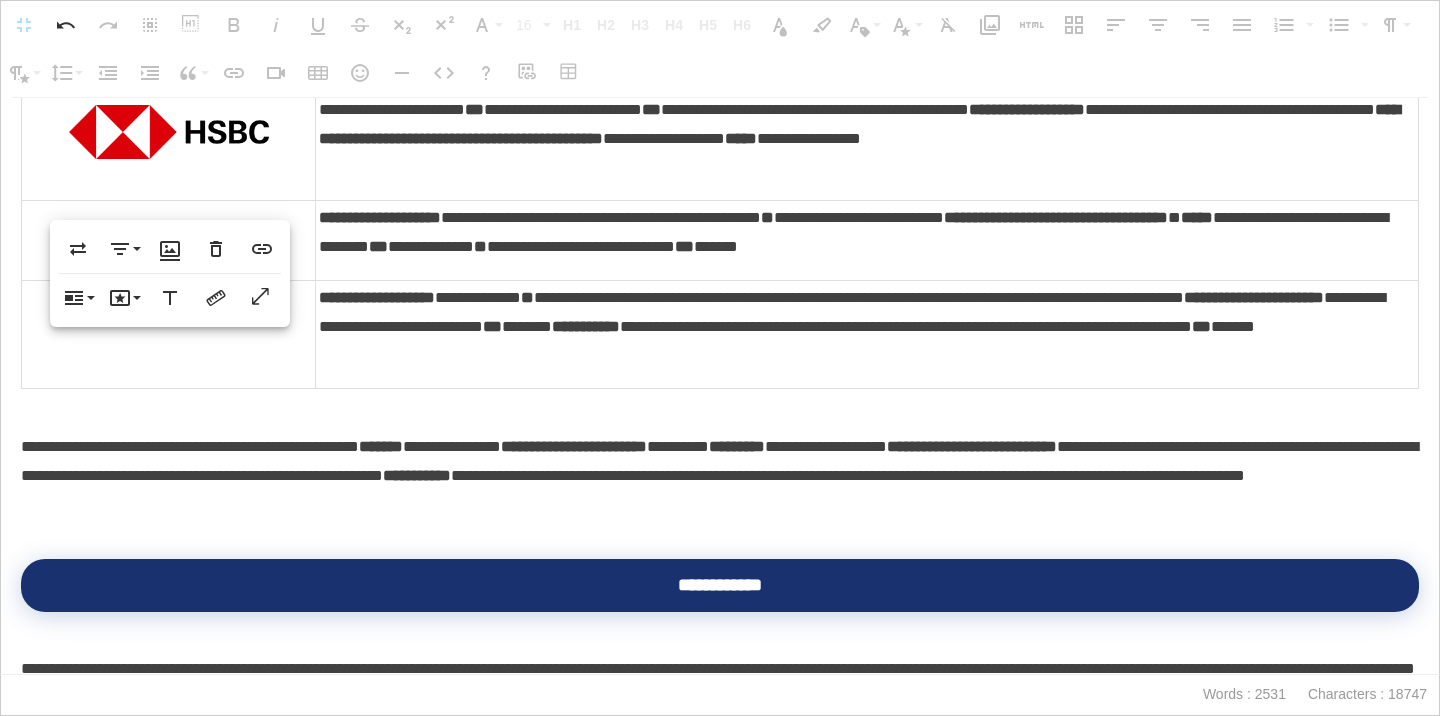 click at bounding box center (169, 241) 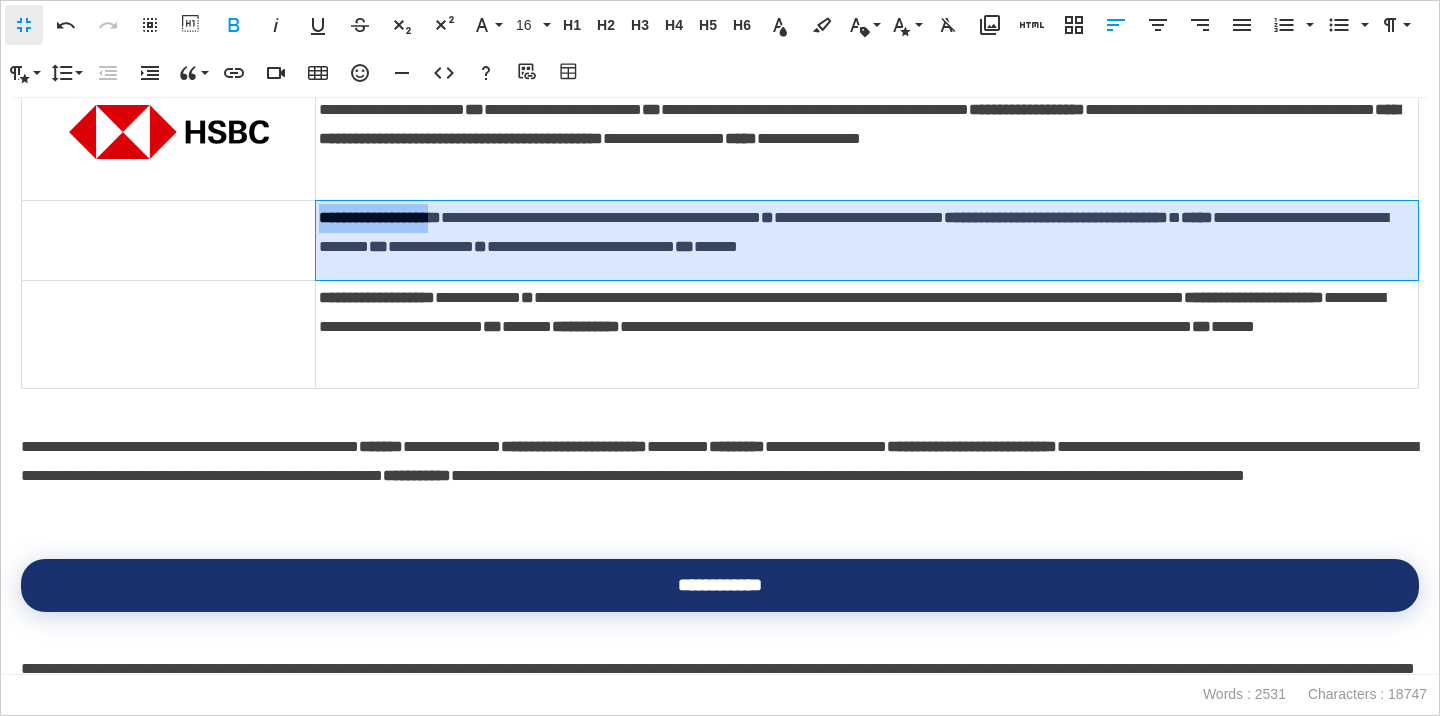 drag, startPoint x: 471, startPoint y: 326, endPoint x: 318, endPoint y: 325, distance: 153.00327 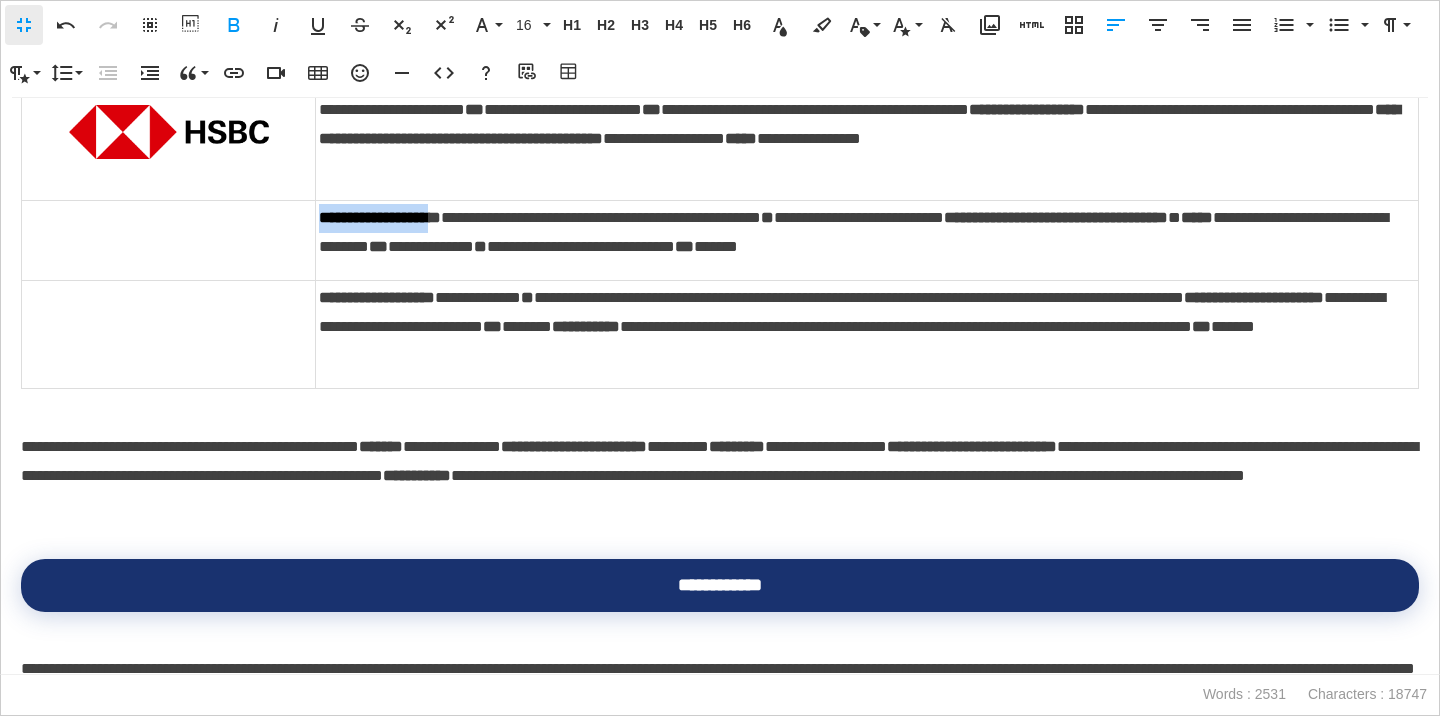 copy on "**********" 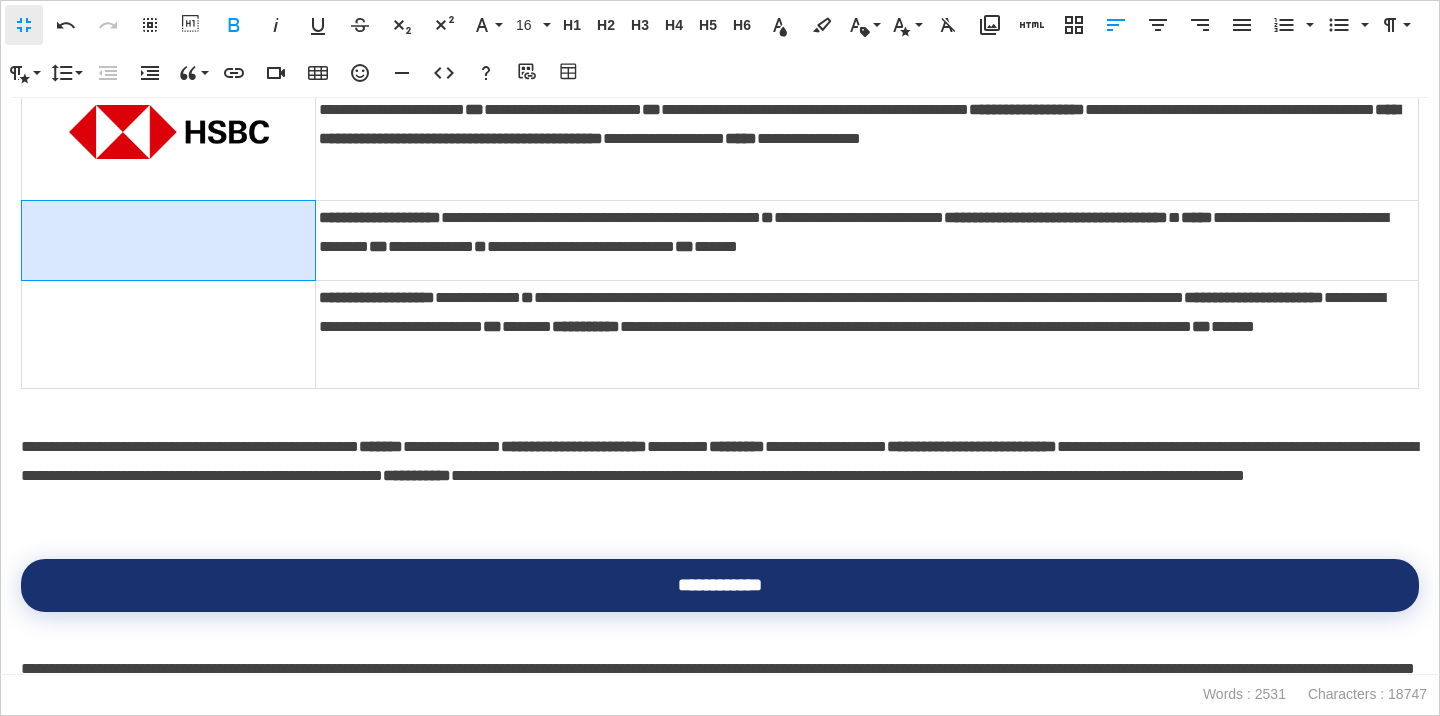 click at bounding box center (169, 241) 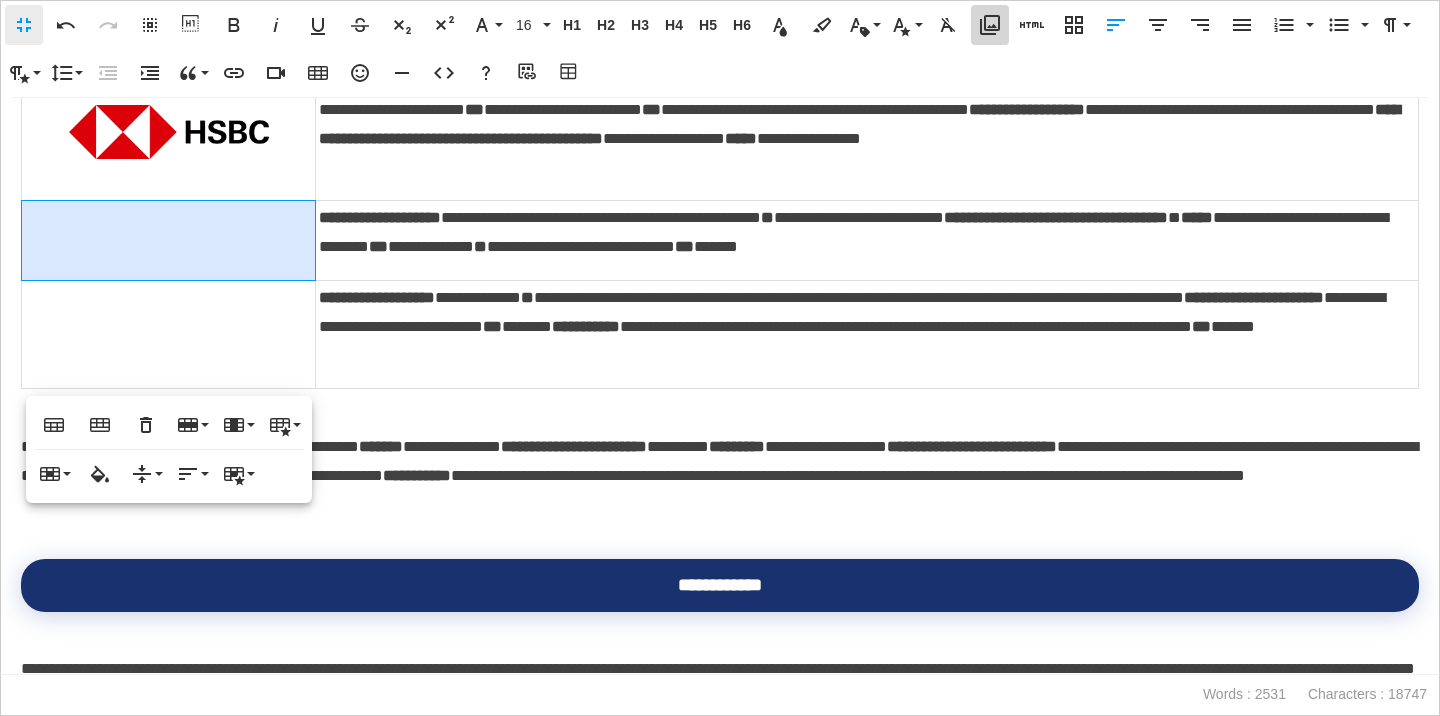 click 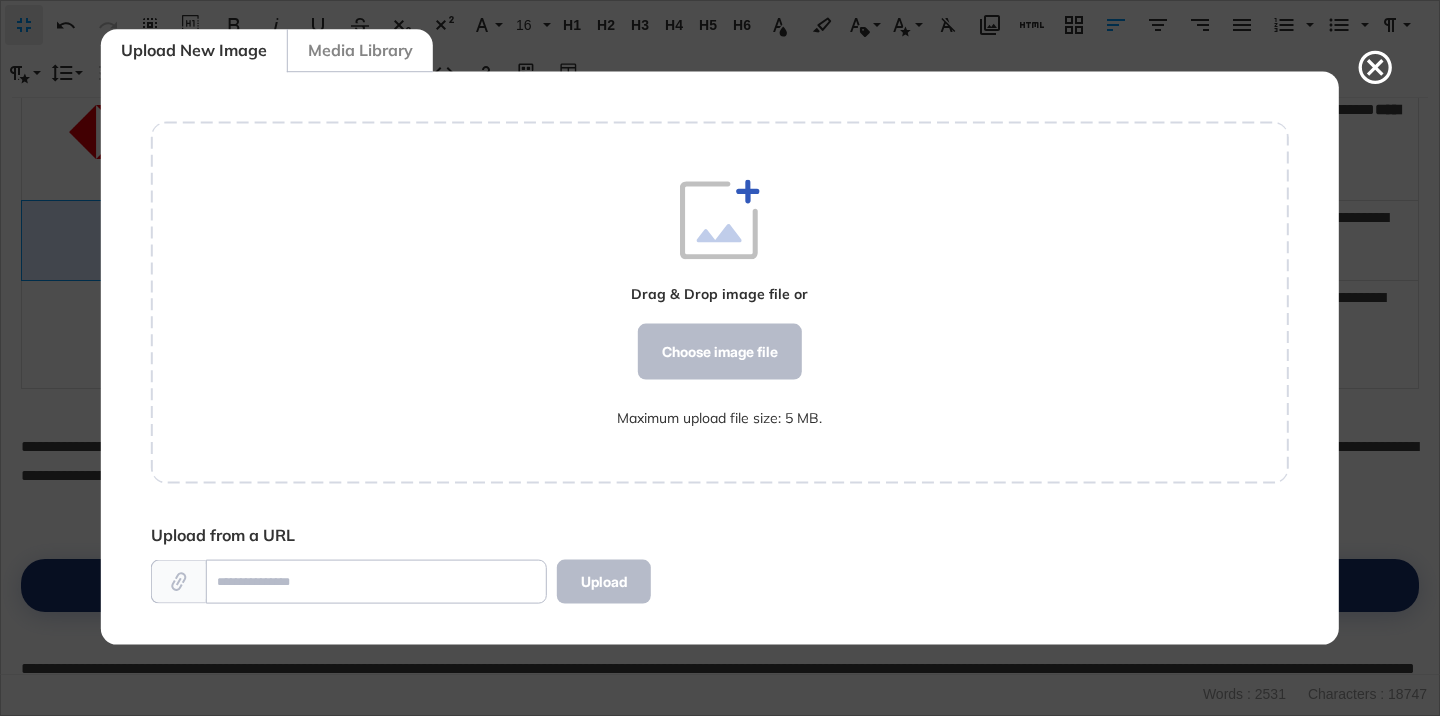 scroll, scrollTop: 572, scrollLeft: 1138, axis: both 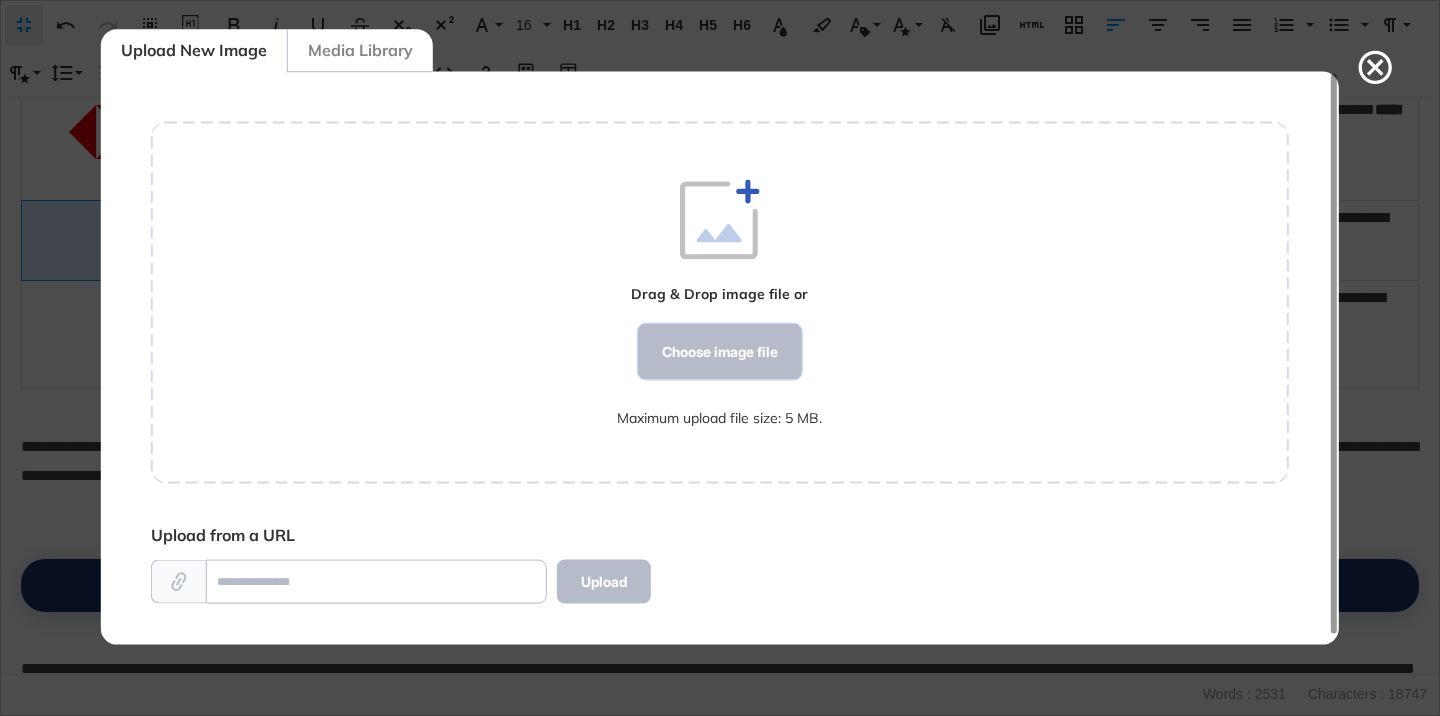 click on "Choose image file" at bounding box center [720, 352] 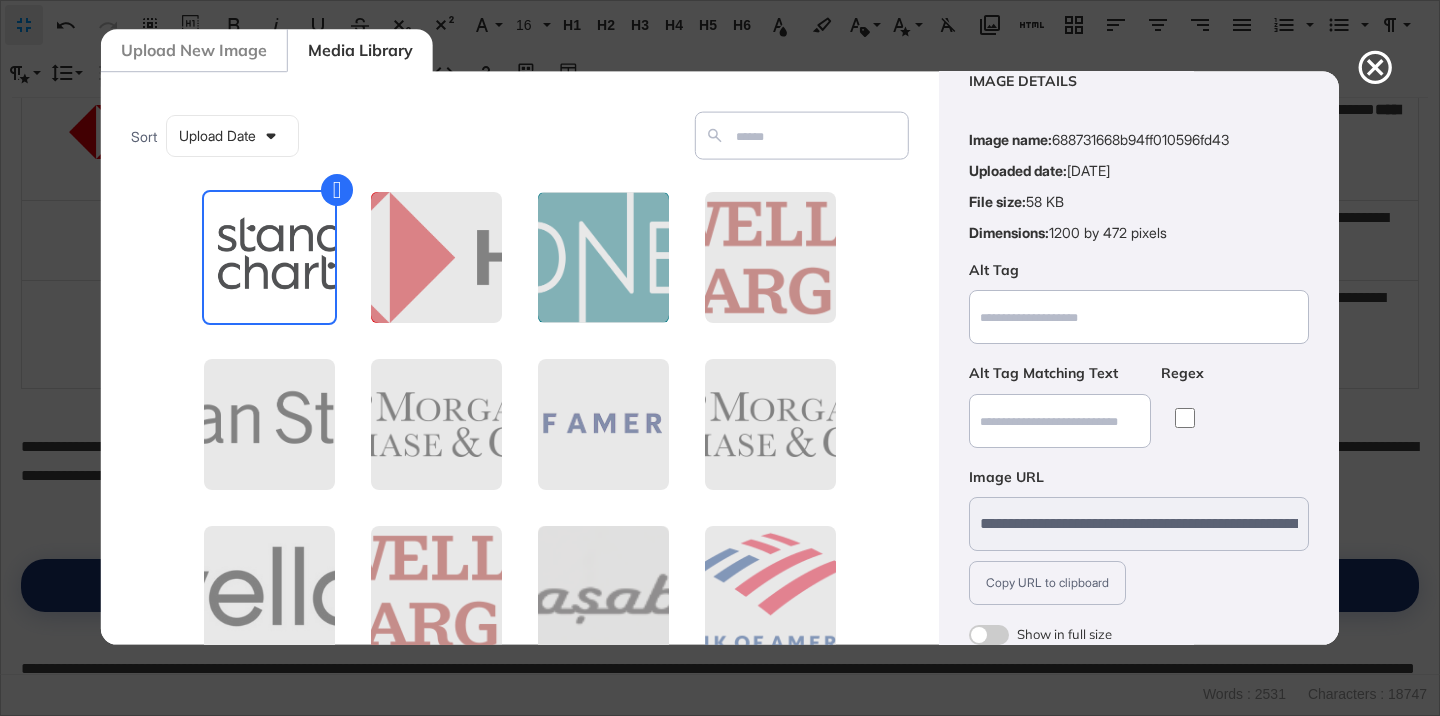 scroll, scrollTop: 156, scrollLeft: 0, axis: vertical 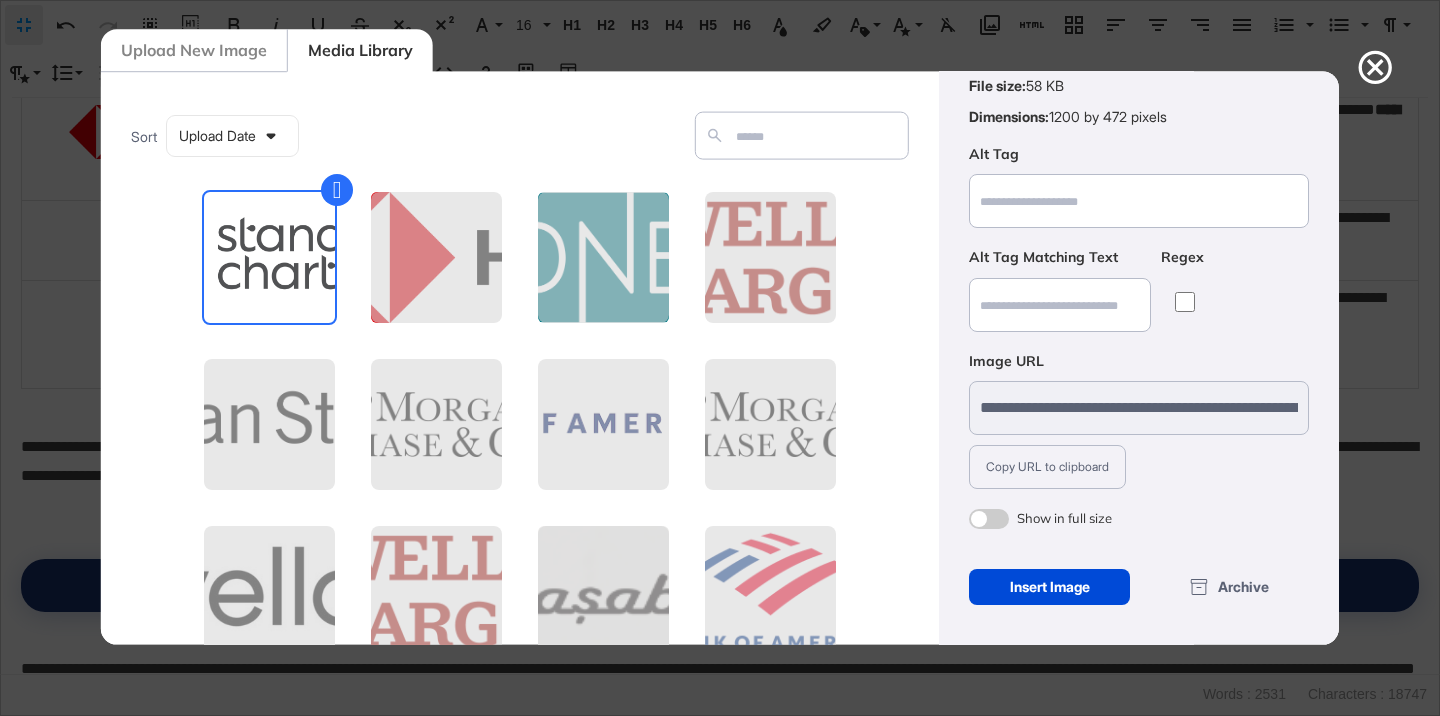 click at bounding box center (989, 519) 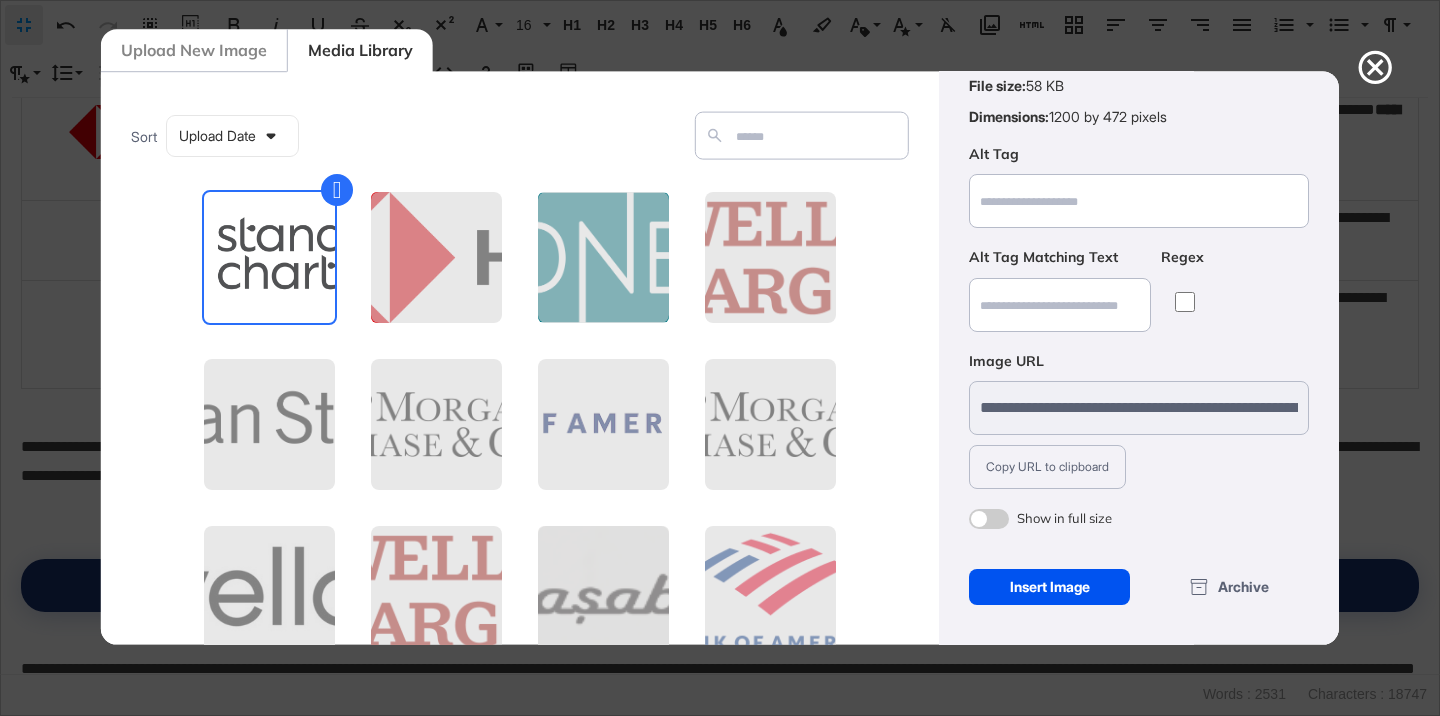 click on "Insert Image" at bounding box center (1049, 587) 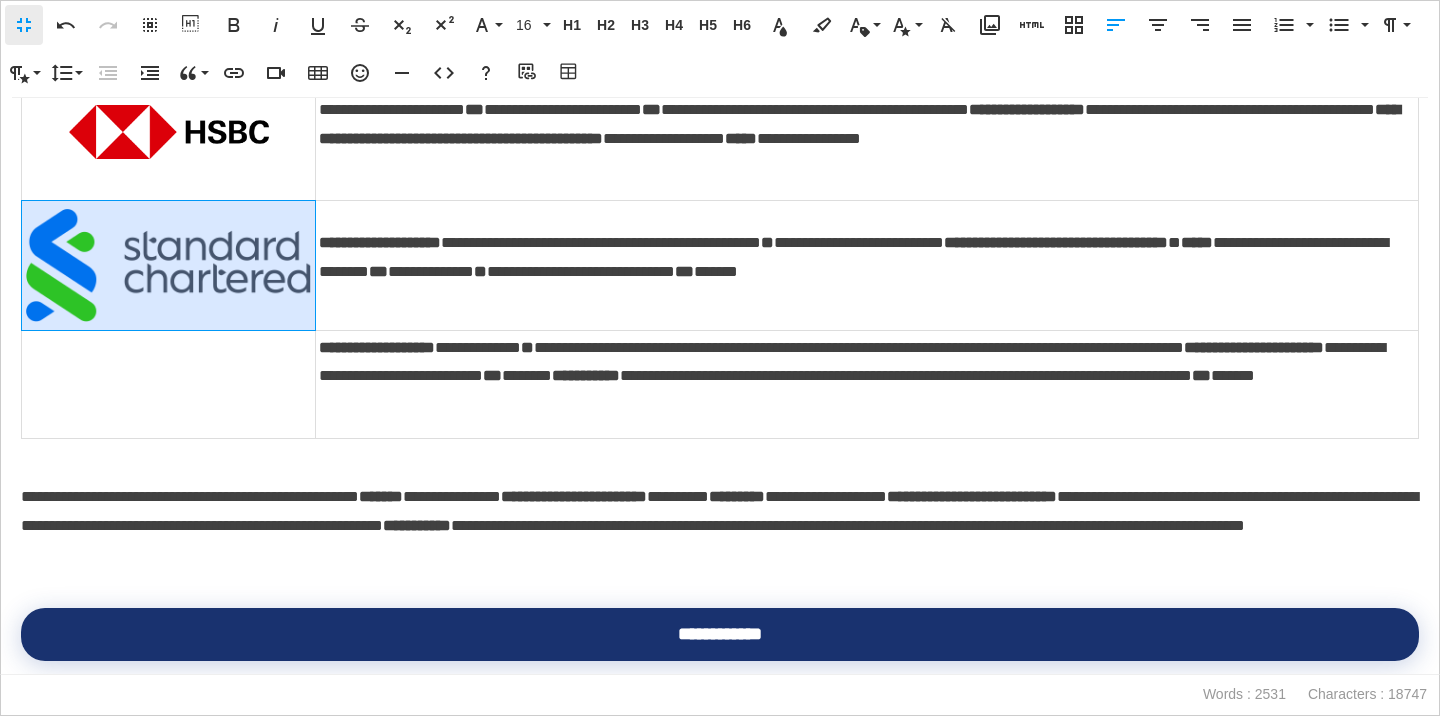 click at bounding box center [168, 265] 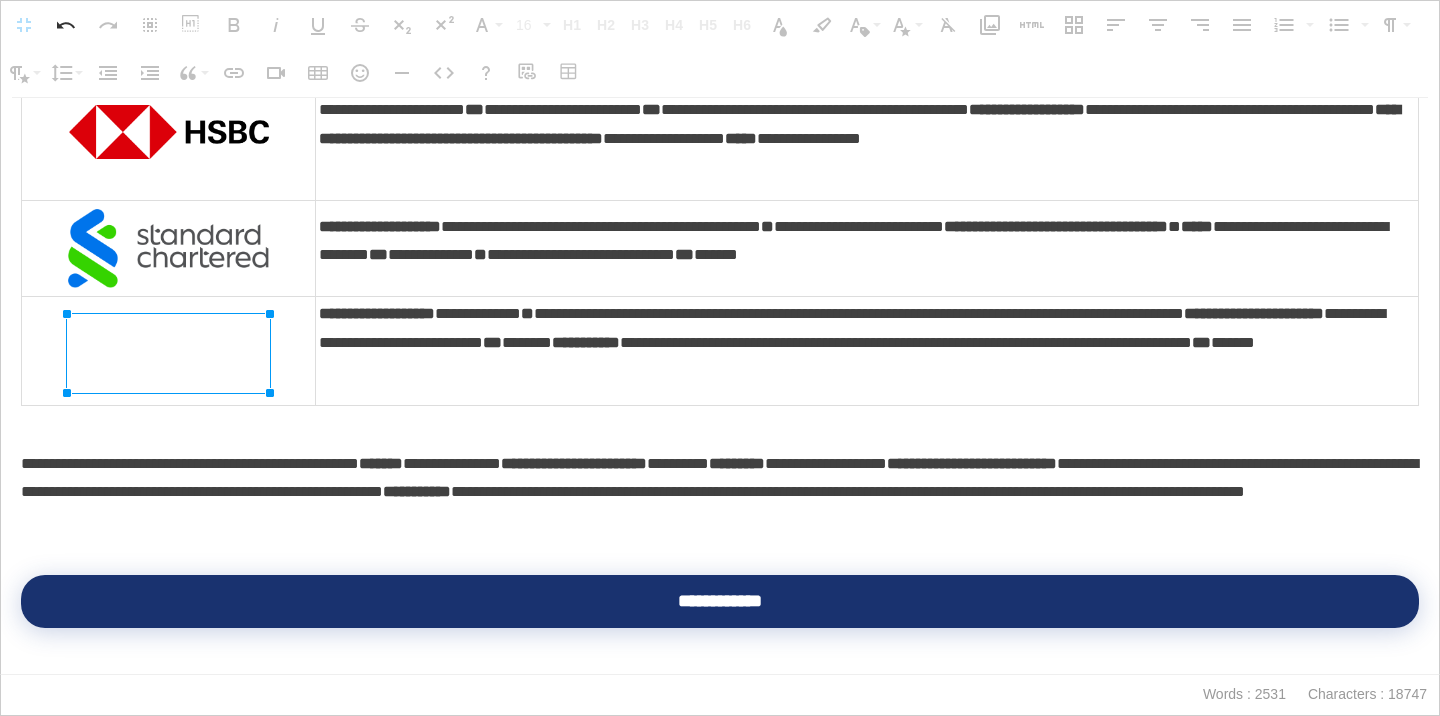 drag, startPoint x: 312, startPoint y: 315, endPoint x: 309, endPoint y: 388, distance: 73.061615 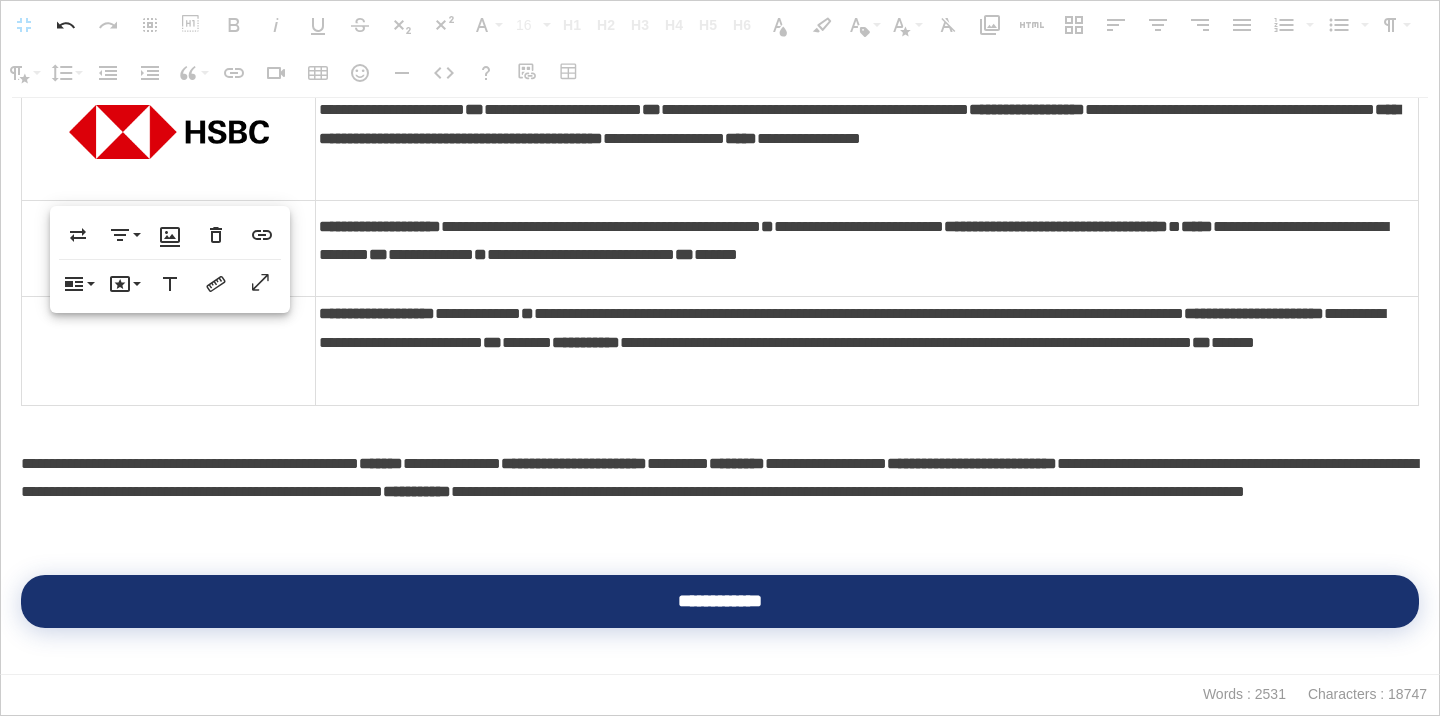 click on "**********" at bounding box center (377, 313) 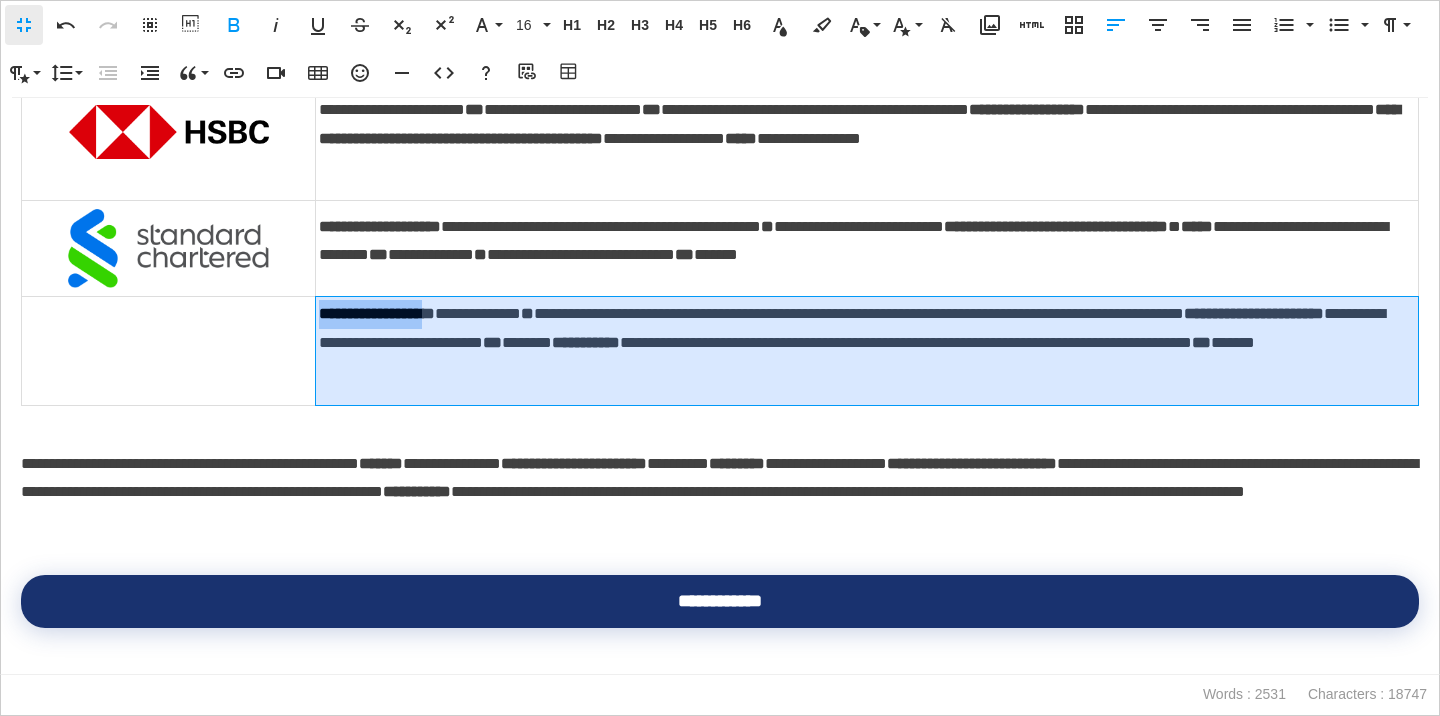 drag, startPoint x: 484, startPoint y: 422, endPoint x: 322, endPoint y: 430, distance: 162.19742 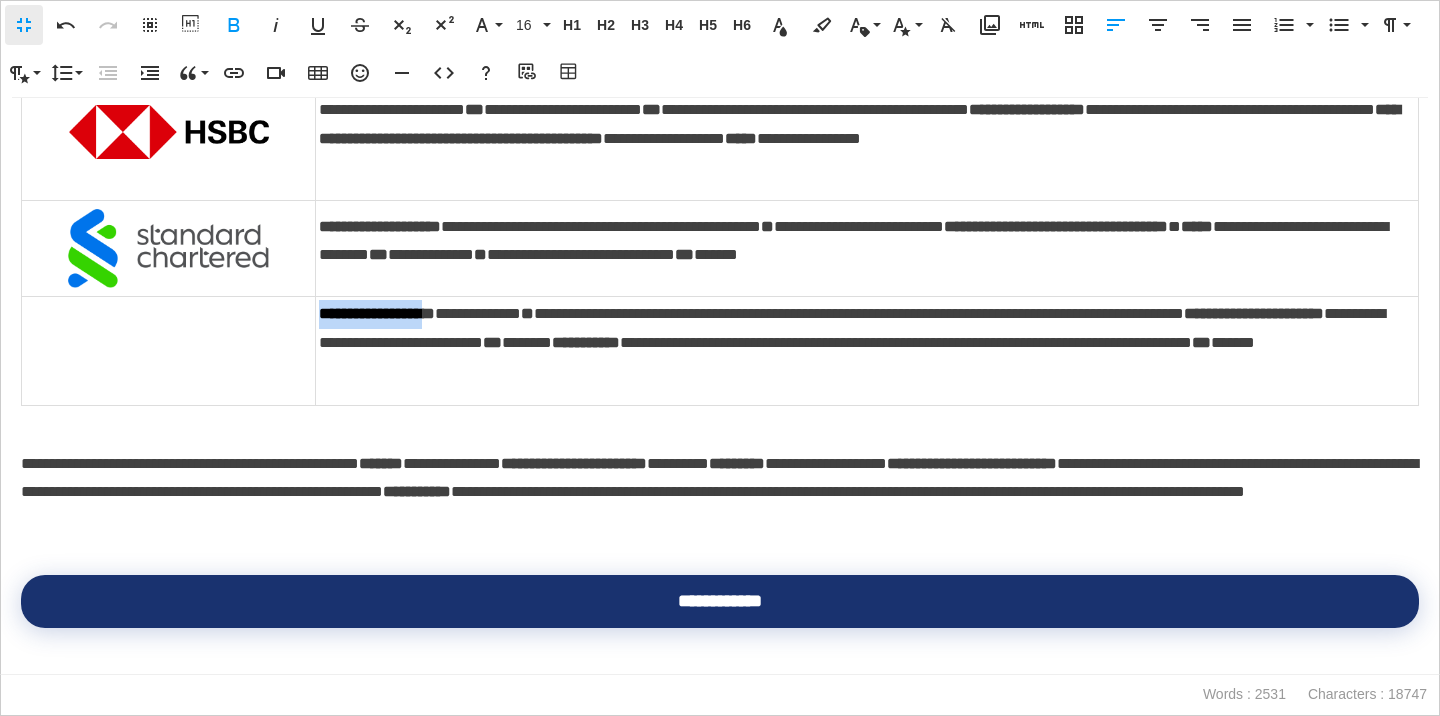 copy on "**********" 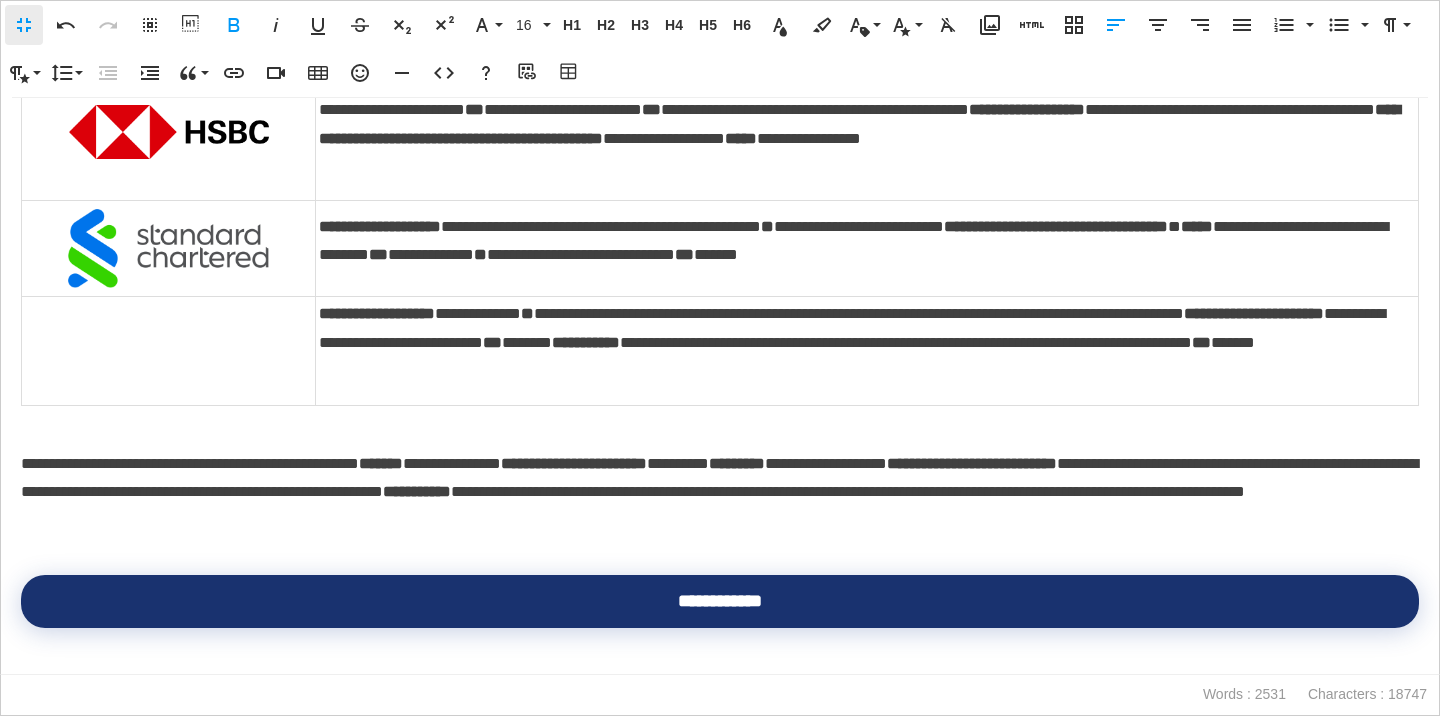 click at bounding box center (169, 351) 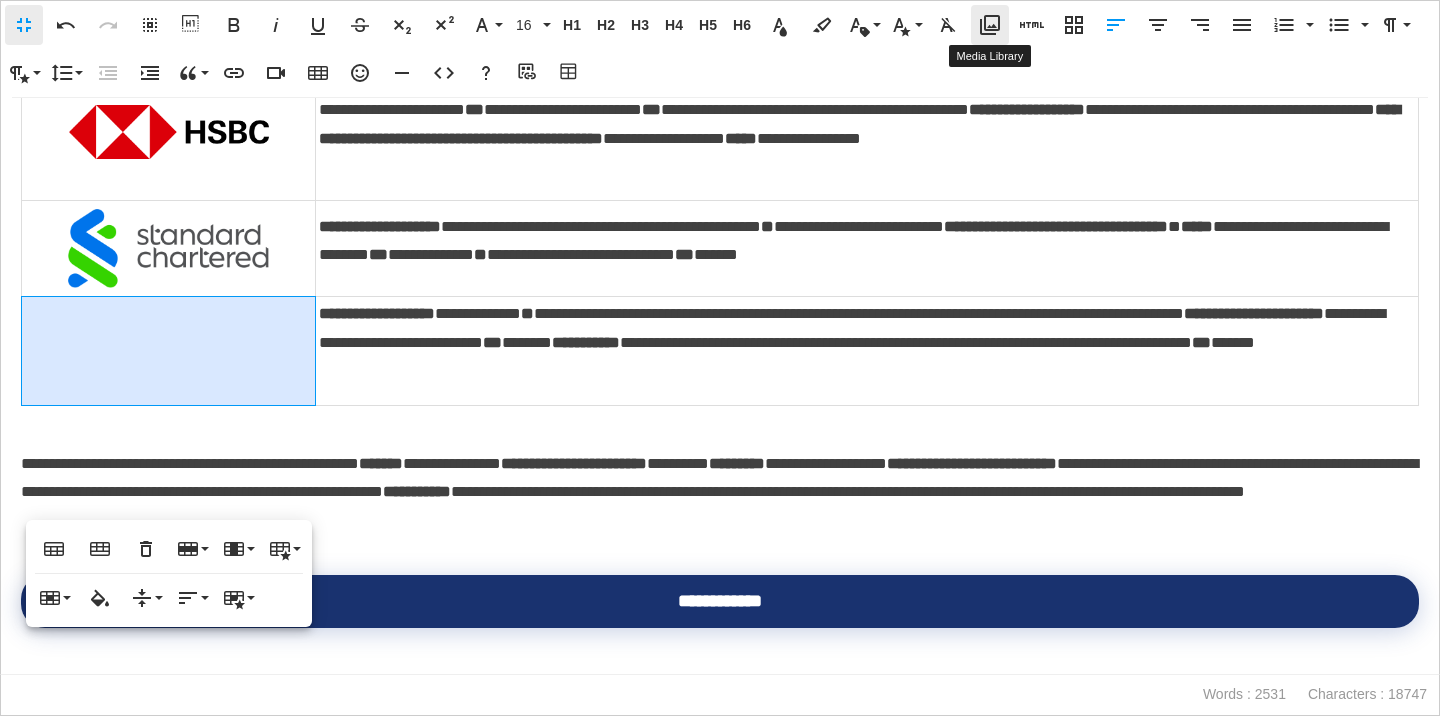 click 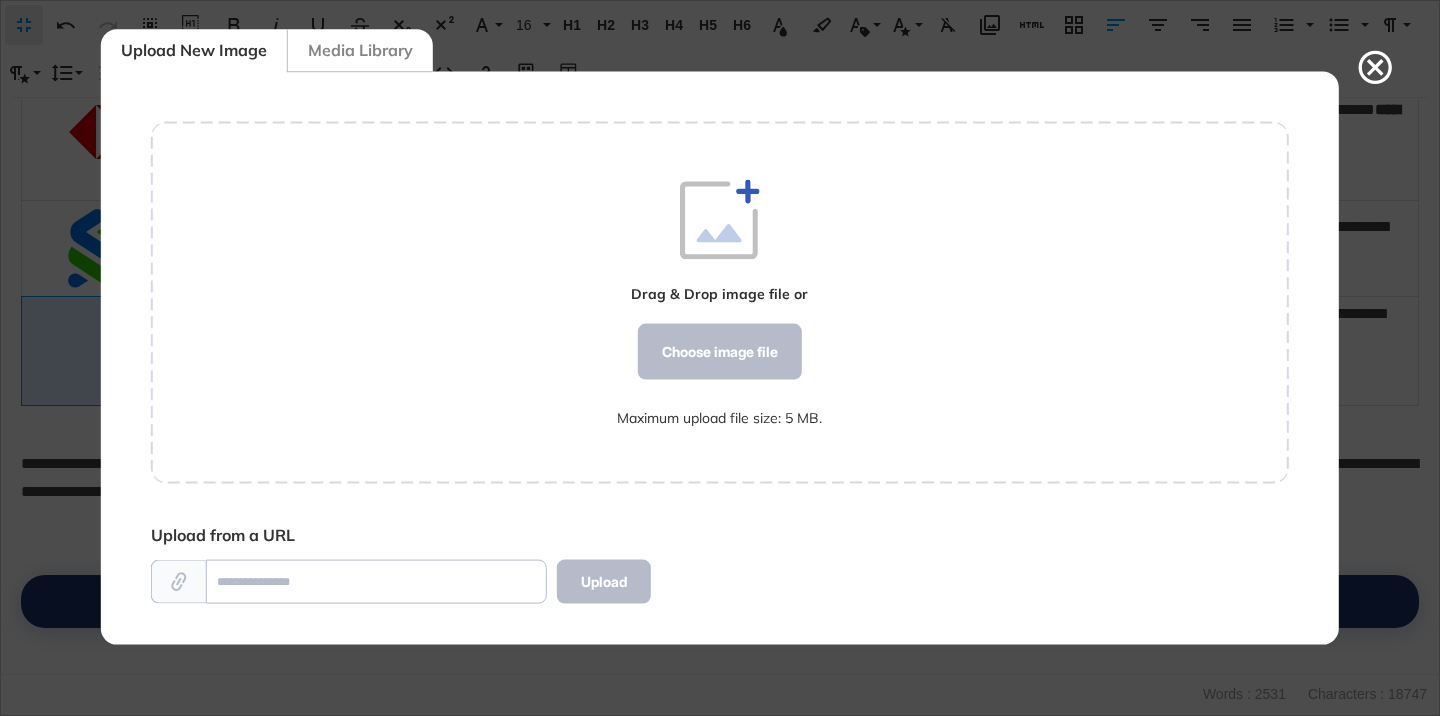 scroll, scrollTop: 572, scrollLeft: 1138, axis: both 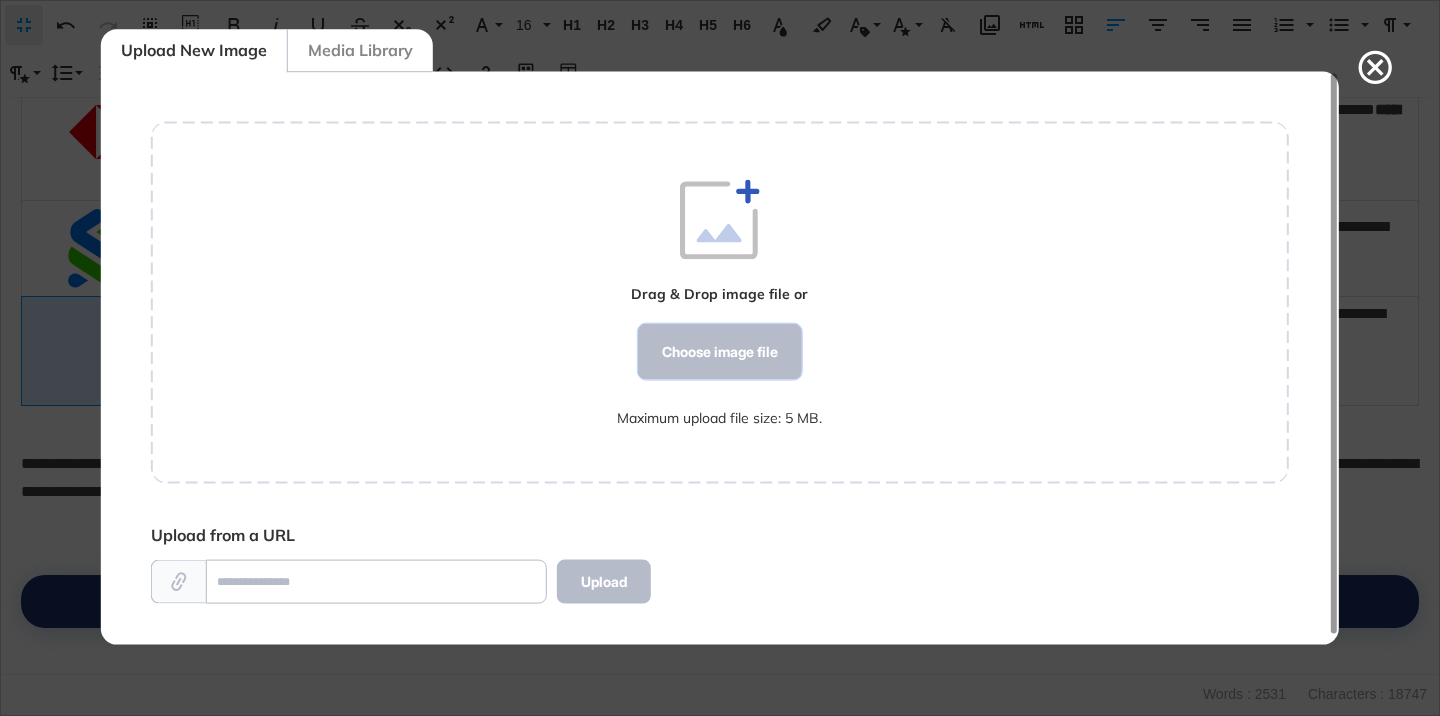 click on "Choose image file" at bounding box center (720, 352) 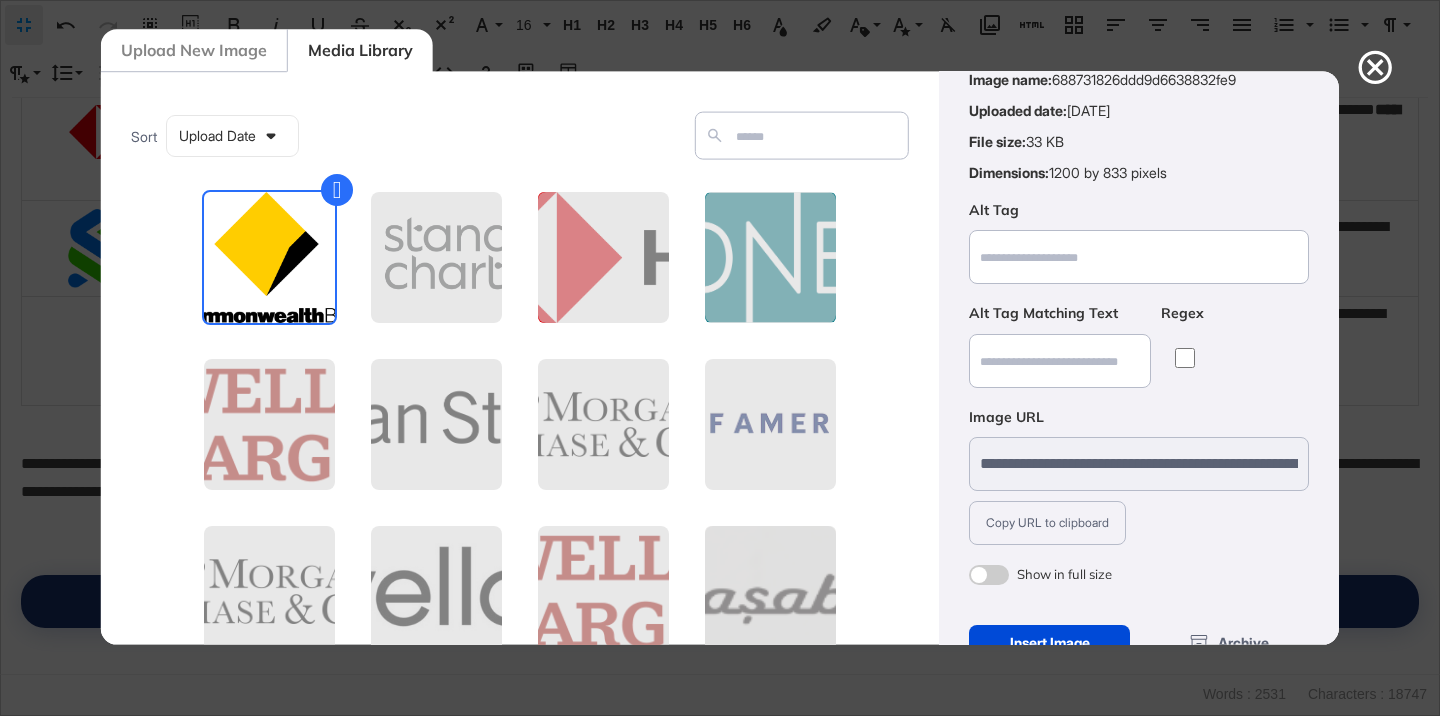 scroll, scrollTop: 156, scrollLeft: 0, axis: vertical 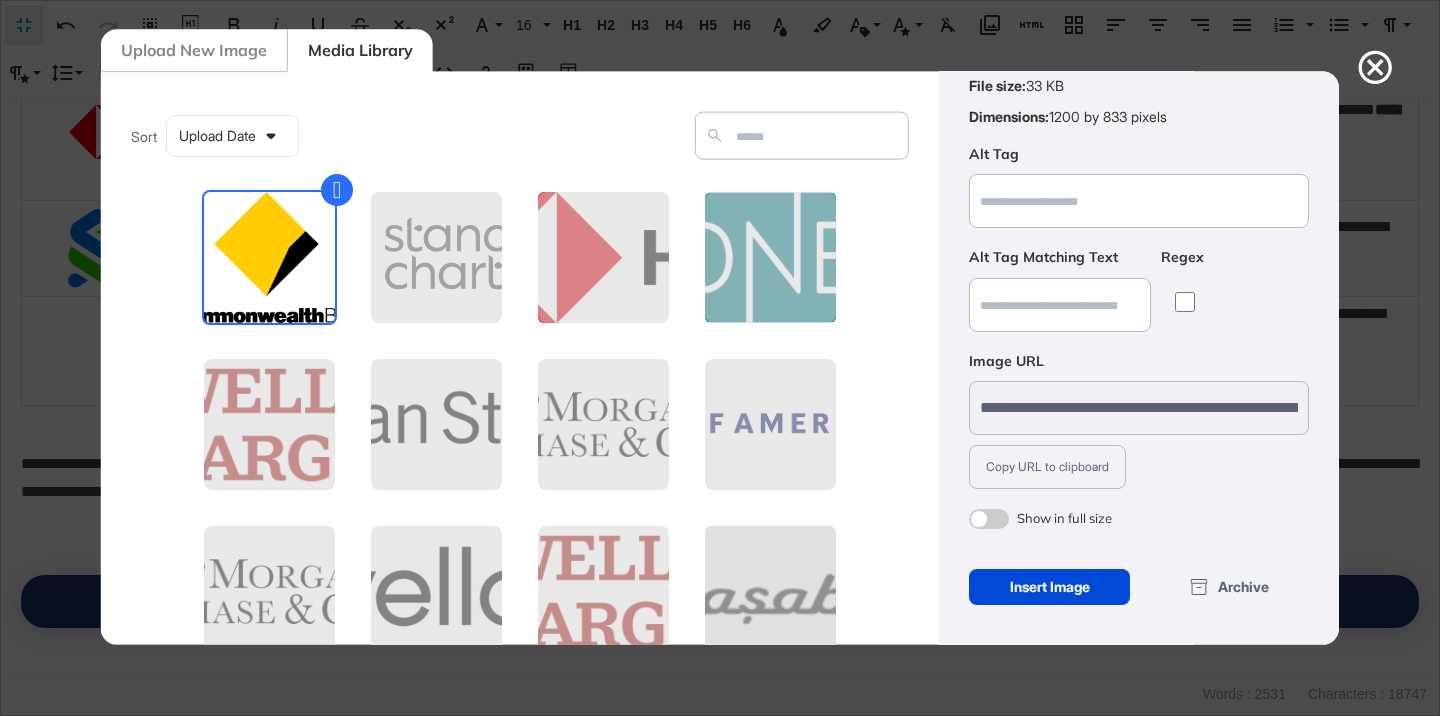 click at bounding box center (989, 519) 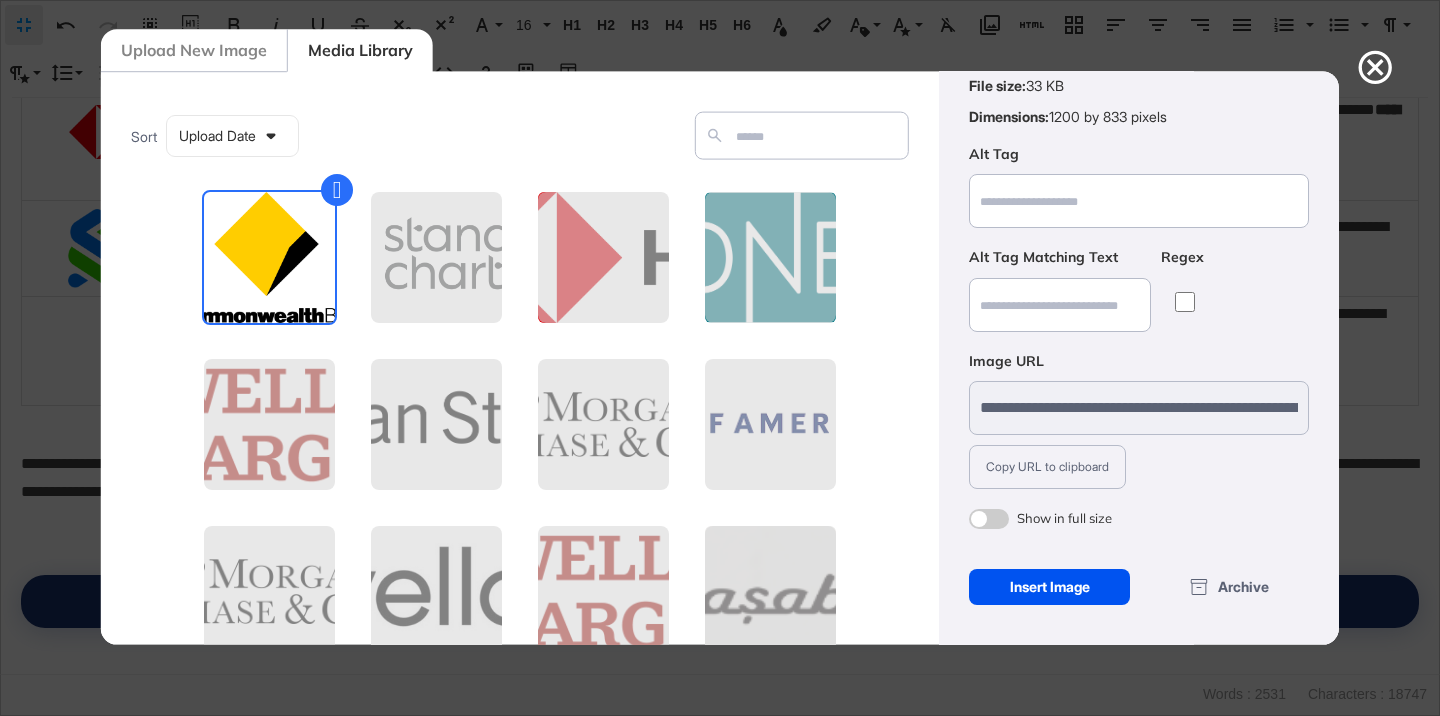 click on "Insert Image" at bounding box center [1049, 587] 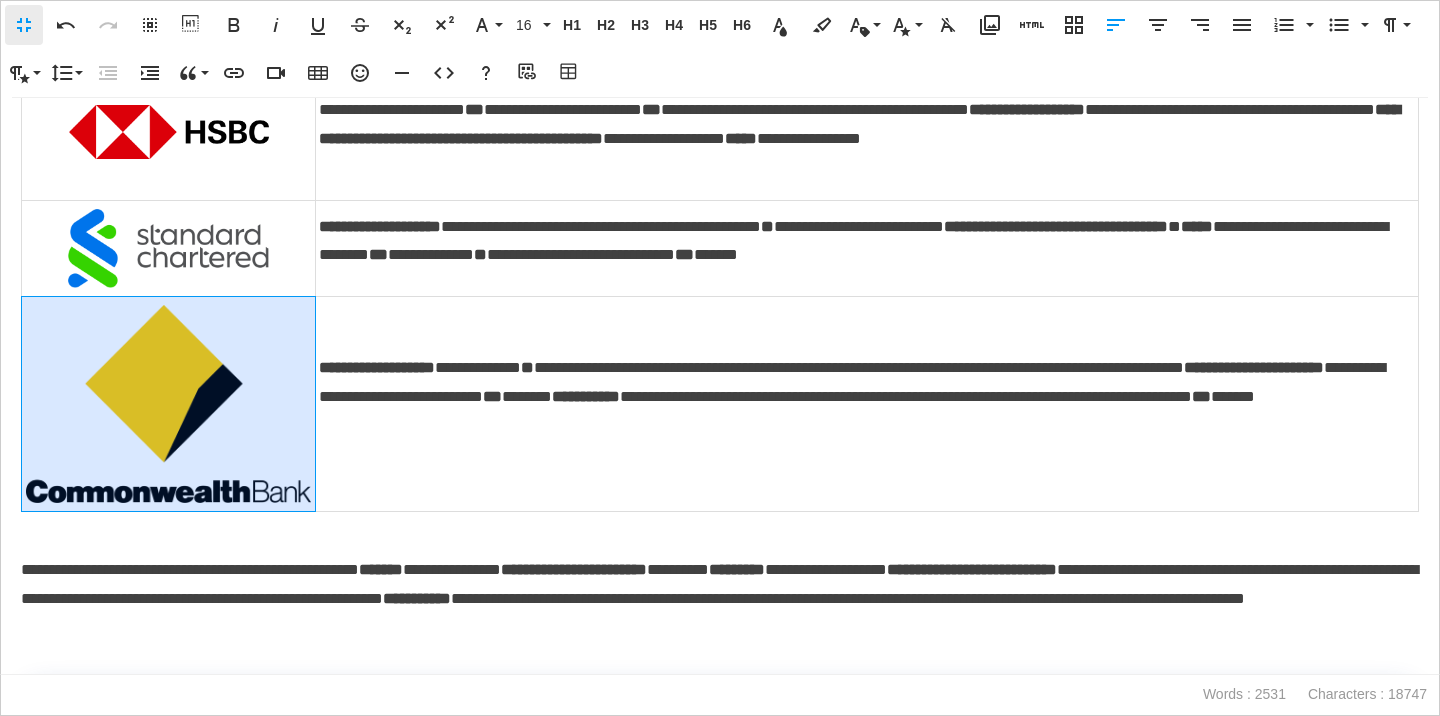 click at bounding box center [168, 404] 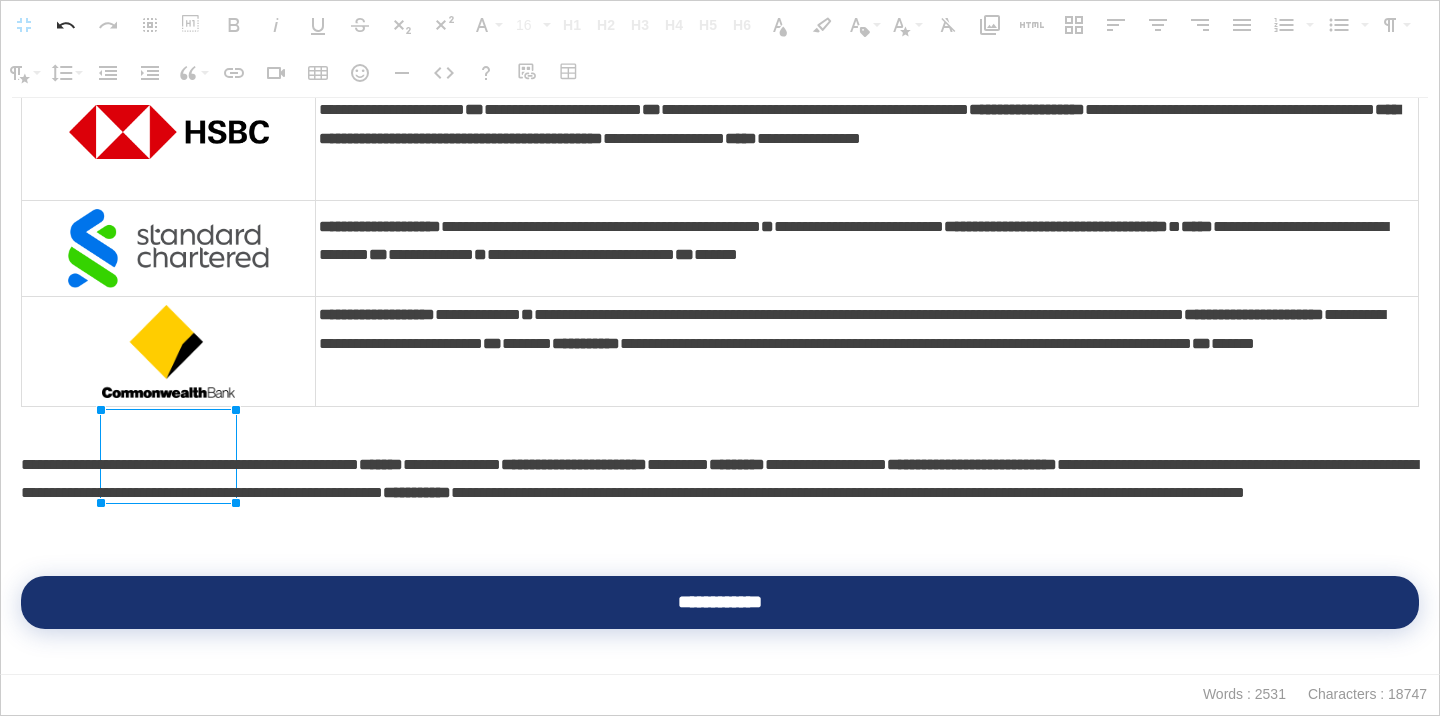 drag, startPoint x: 308, startPoint y: 413, endPoint x: 158, endPoint y: 436, distance: 151.75308 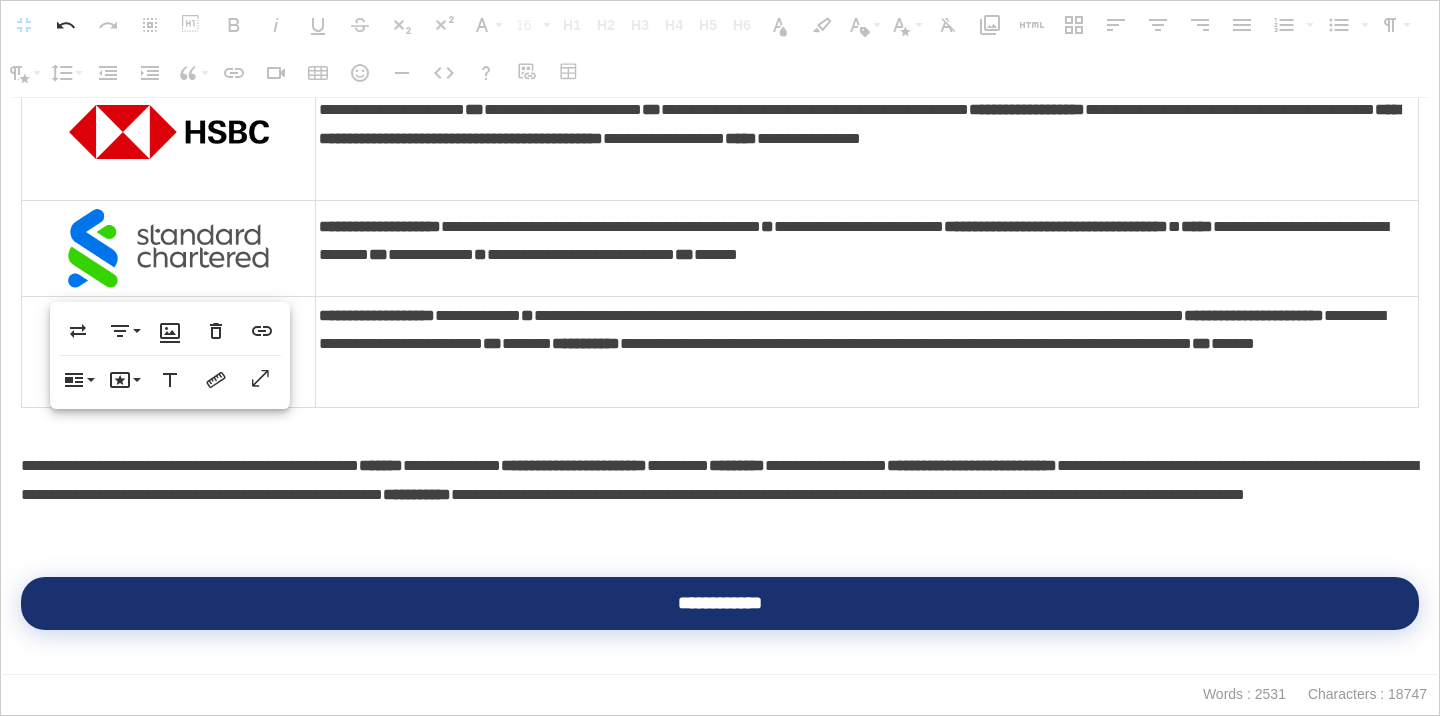 click on "**********" at bounding box center (867, 242) 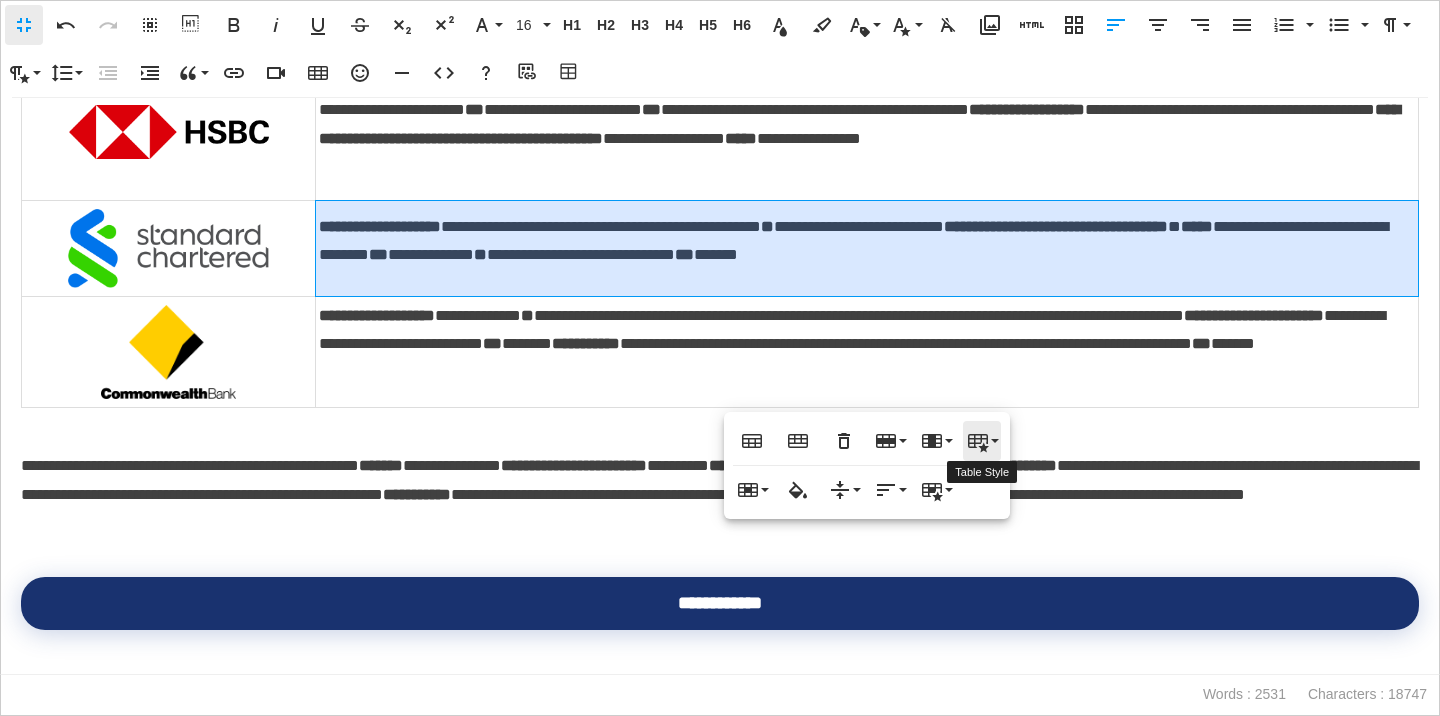 click 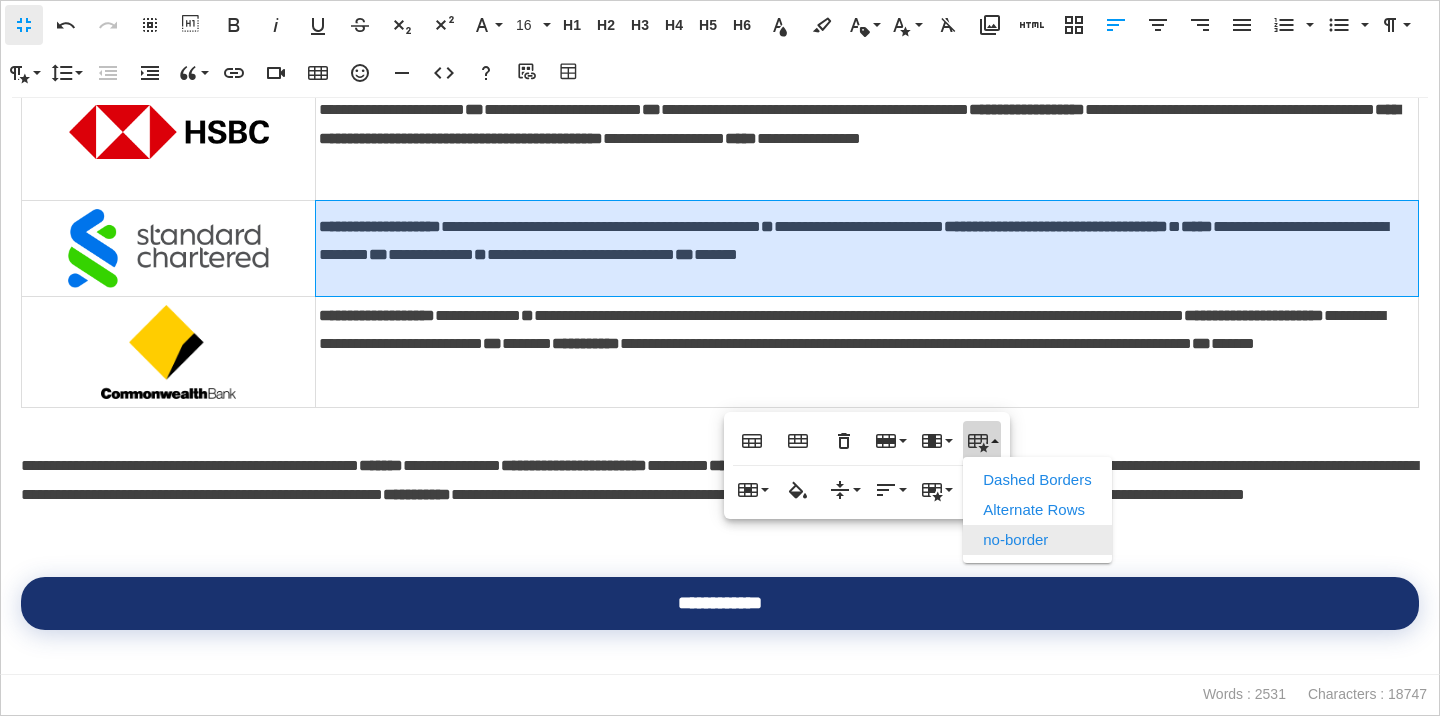 click on "no-border" at bounding box center [1037, 540] 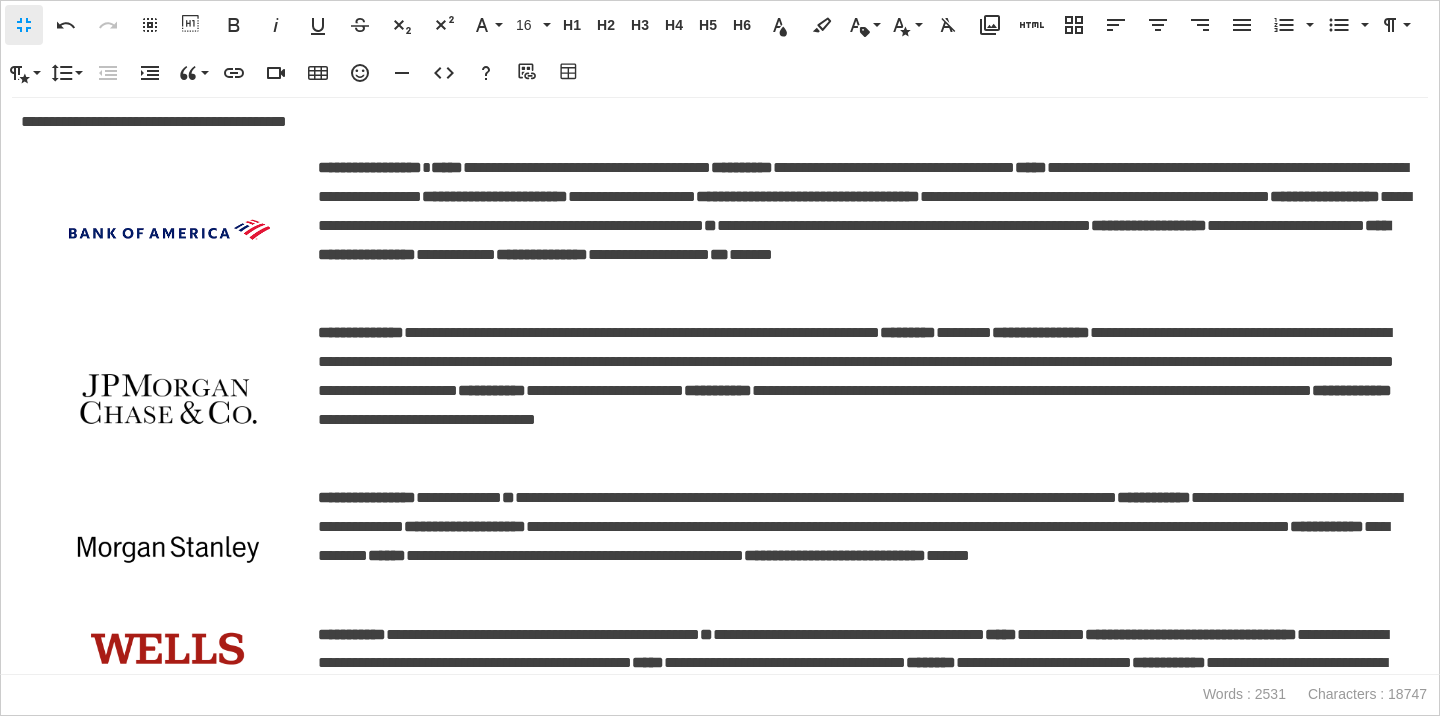 scroll, scrollTop: 3239, scrollLeft: 0, axis: vertical 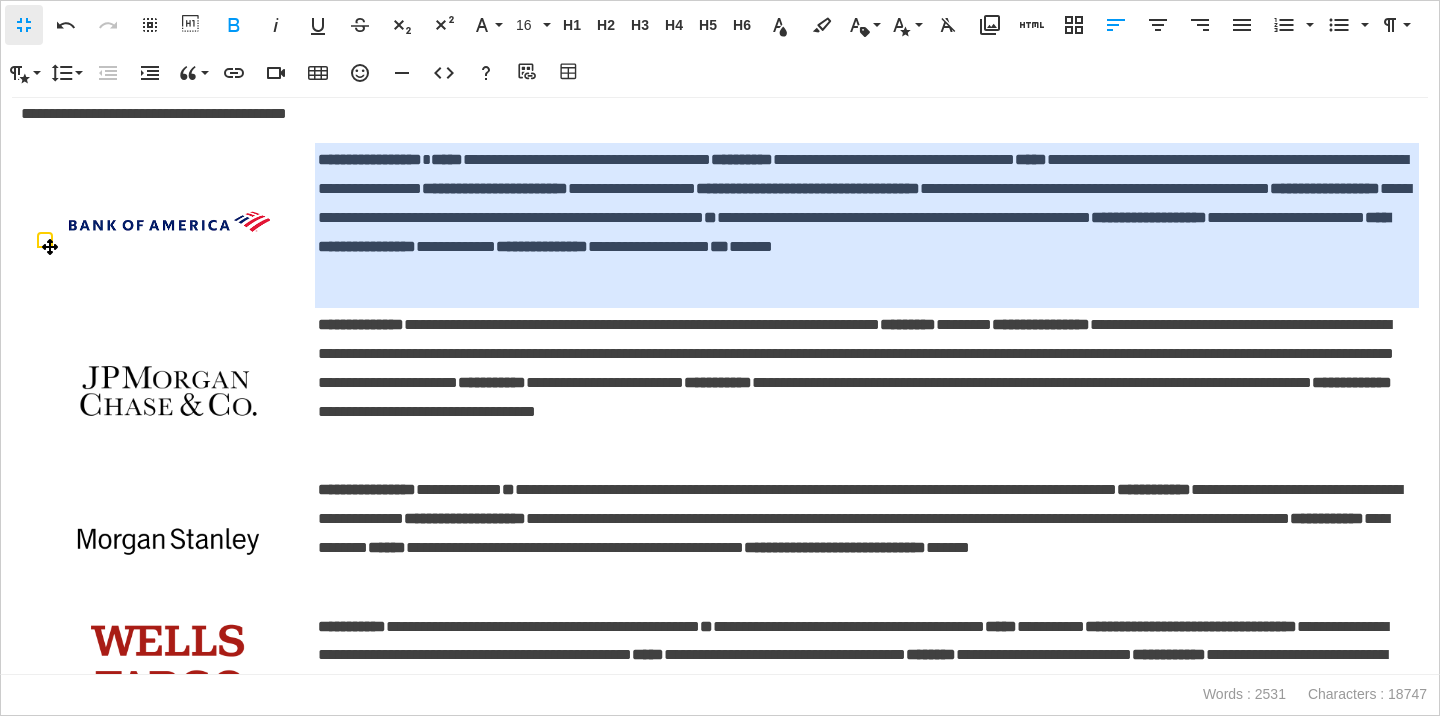 click on "**********" at bounding box center [867, 218] 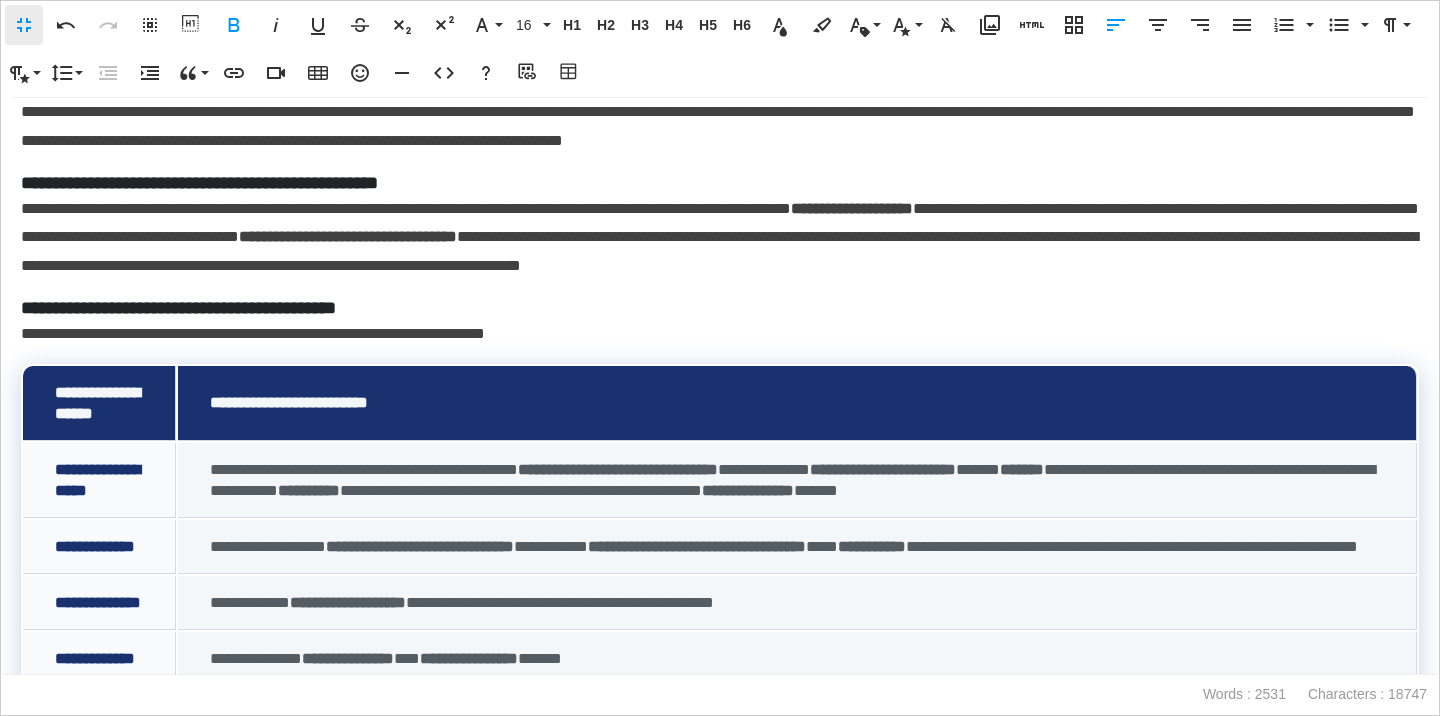 scroll, scrollTop: 0, scrollLeft: 0, axis: both 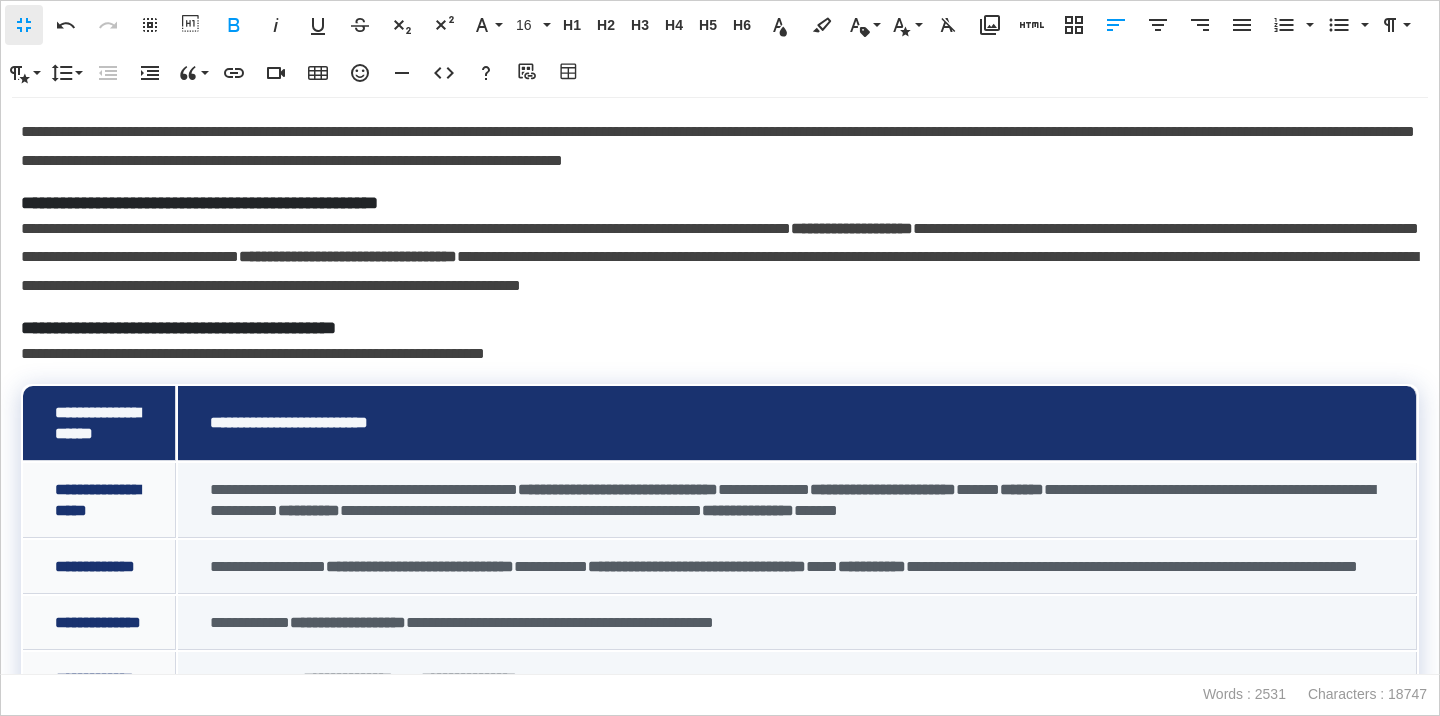 click at bounding box center [180, 625] 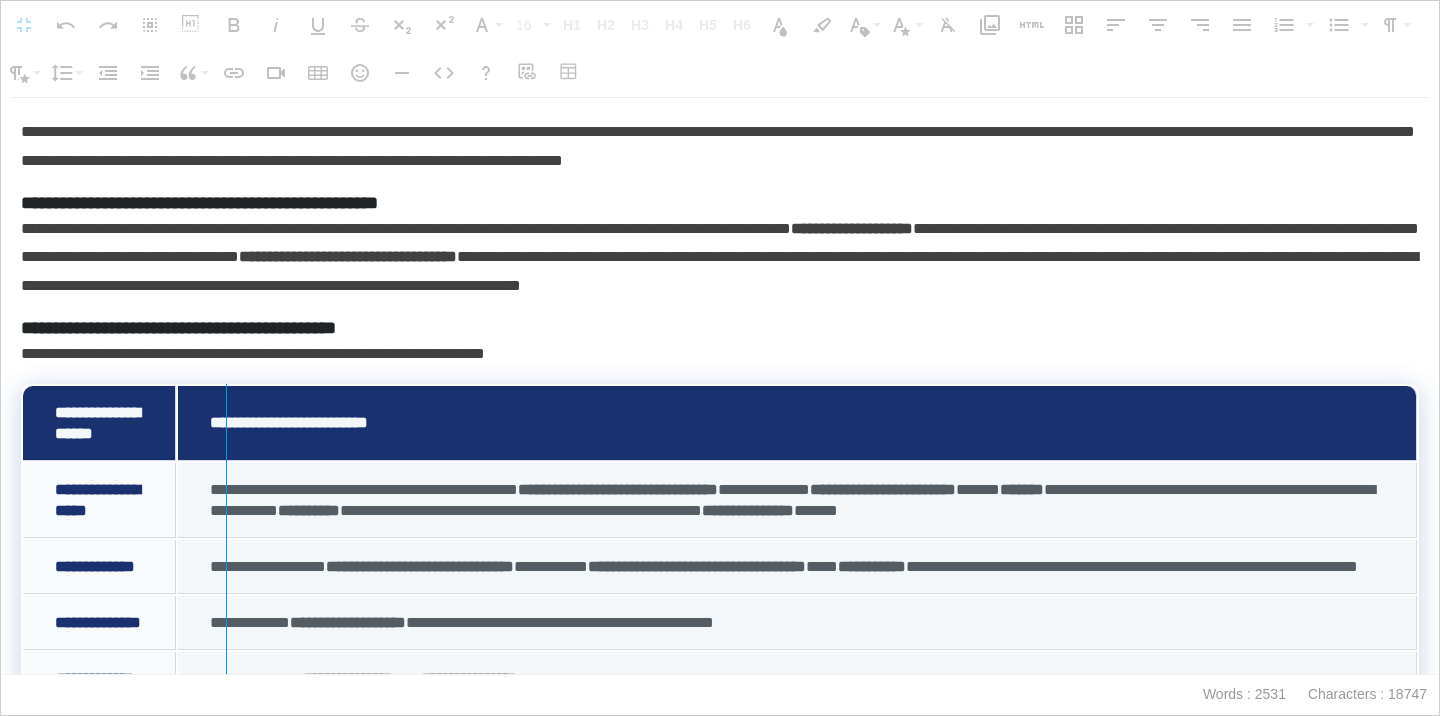 drag, startPoint x: 179, startPoint y: 406, endPoint x: 235, endPoint y: 398, distance: 56.568542 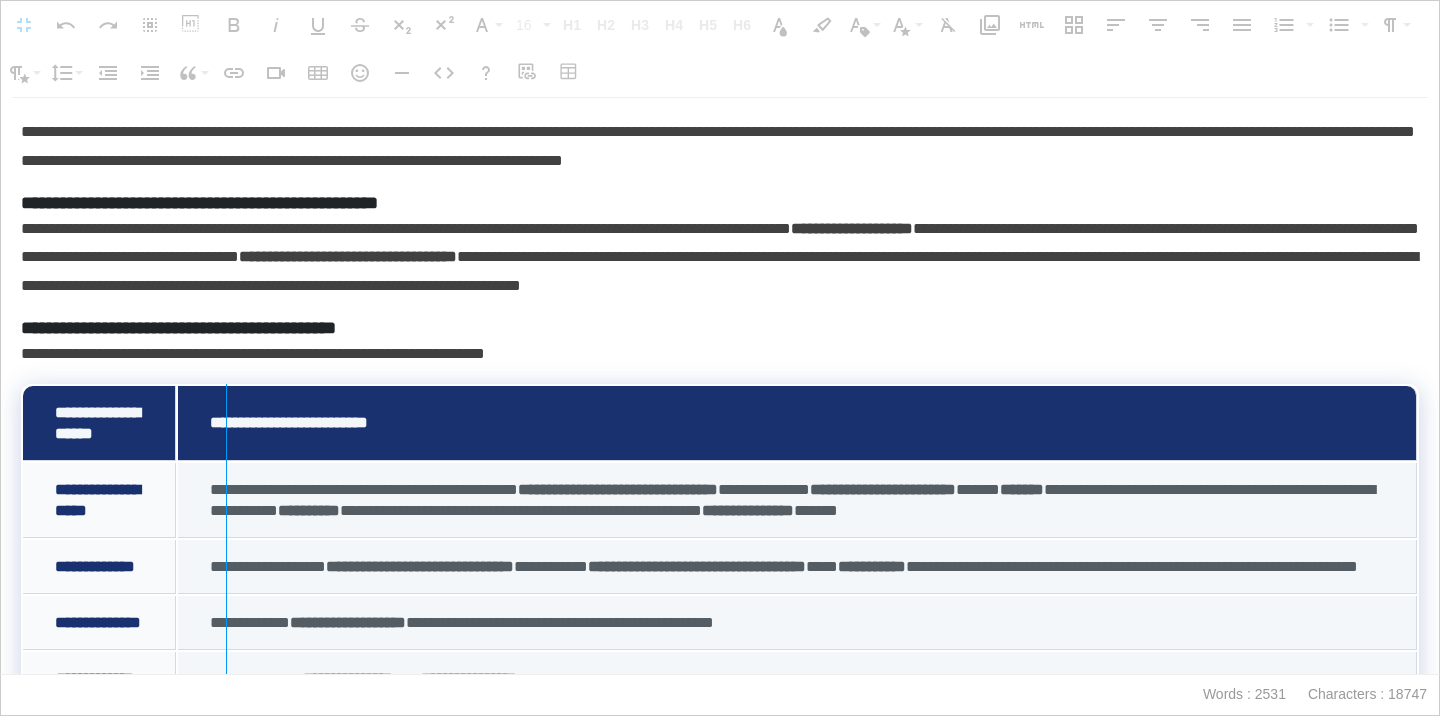 click at bounding box center [226, 625] 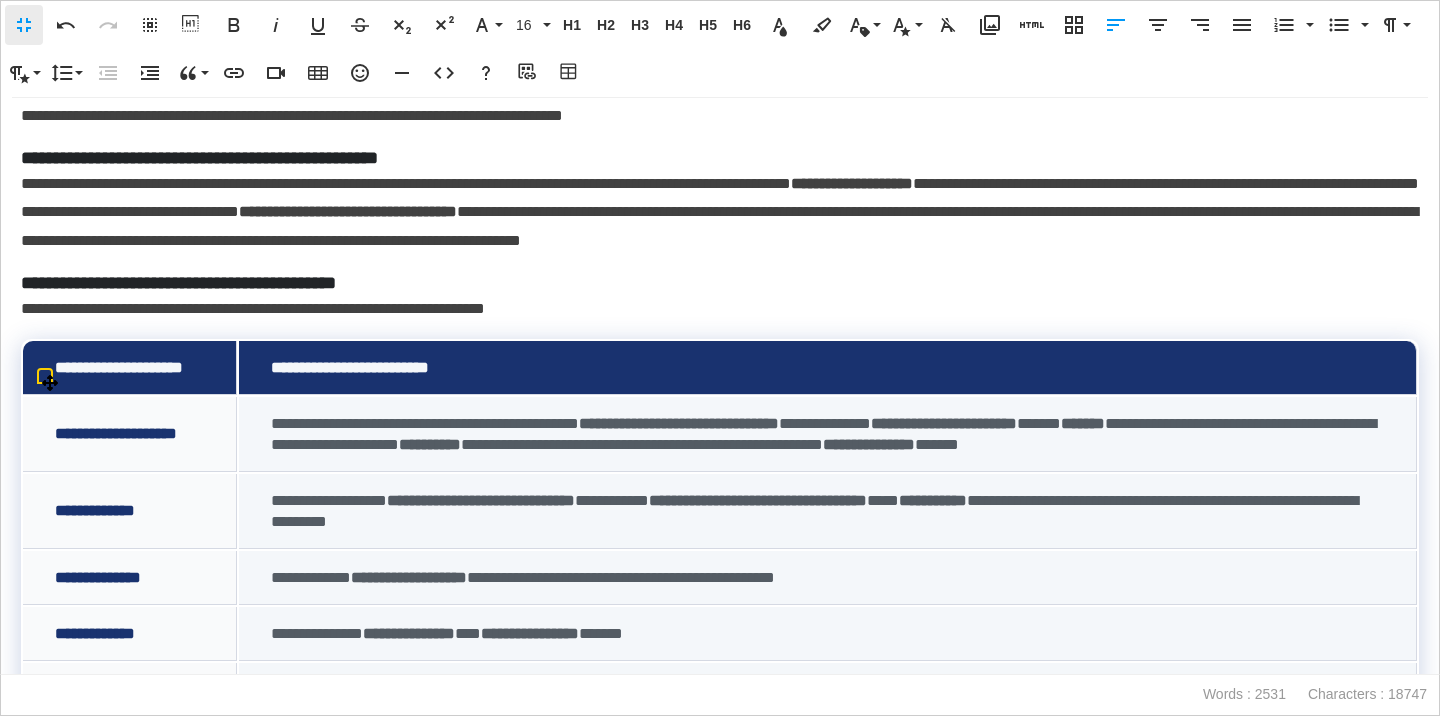 scroll, scrollTop: 0, scrollLeft: 0, axis: both 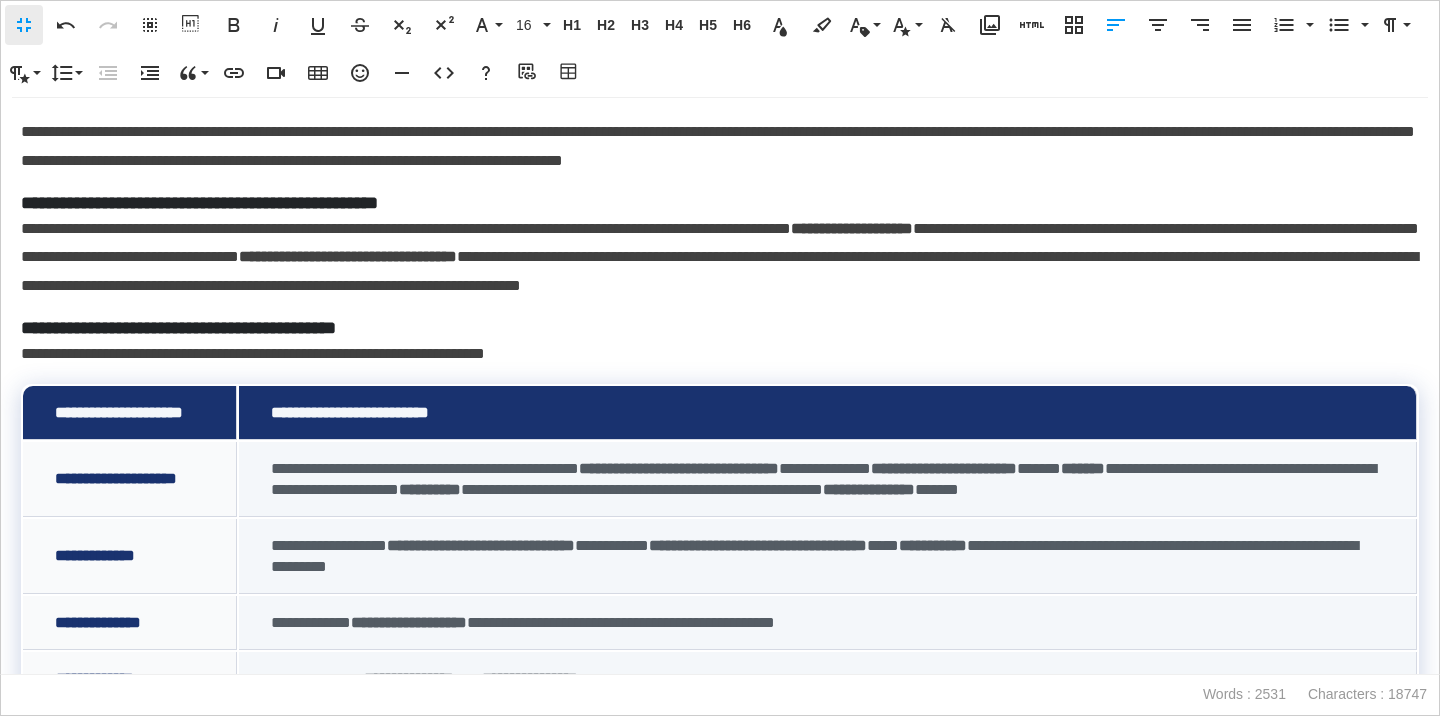 click on "**********" at bounding box center (720, 354) 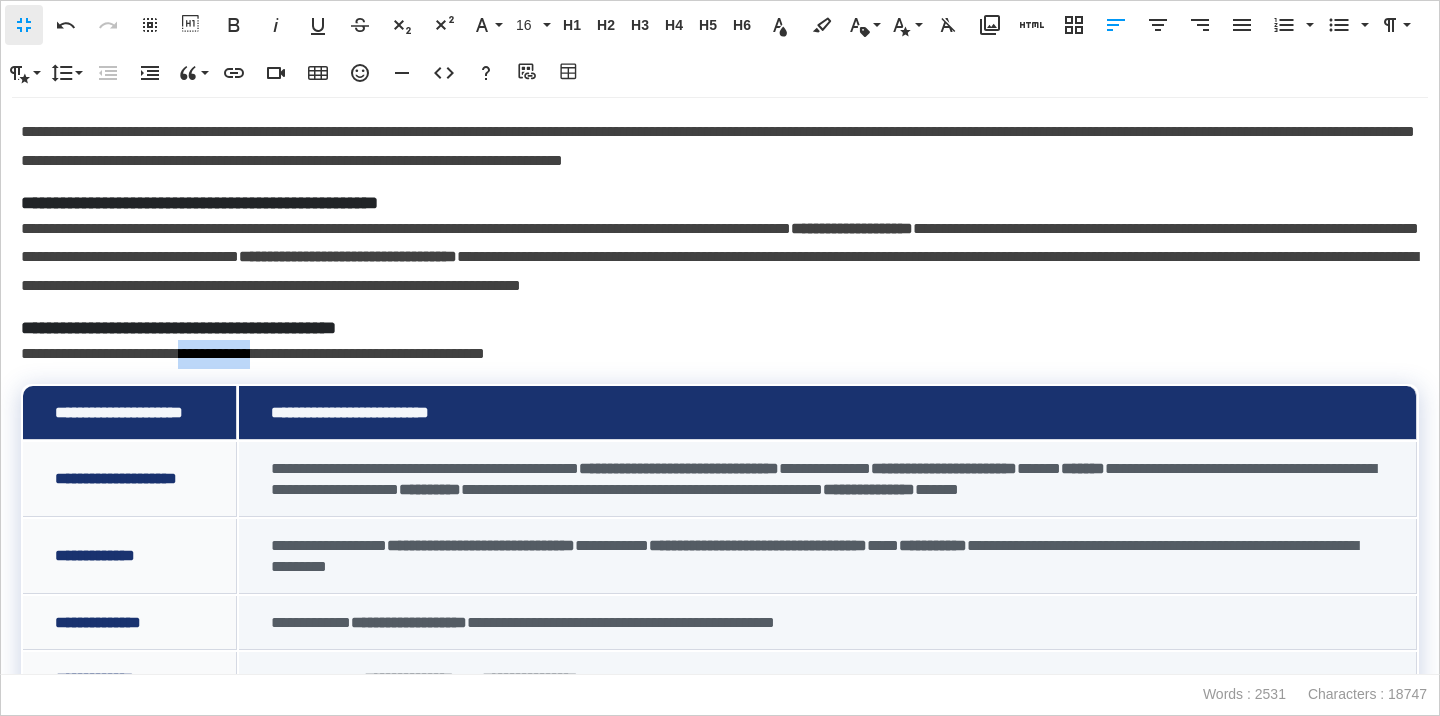 click on "**********" at bounding box center [720, 354] 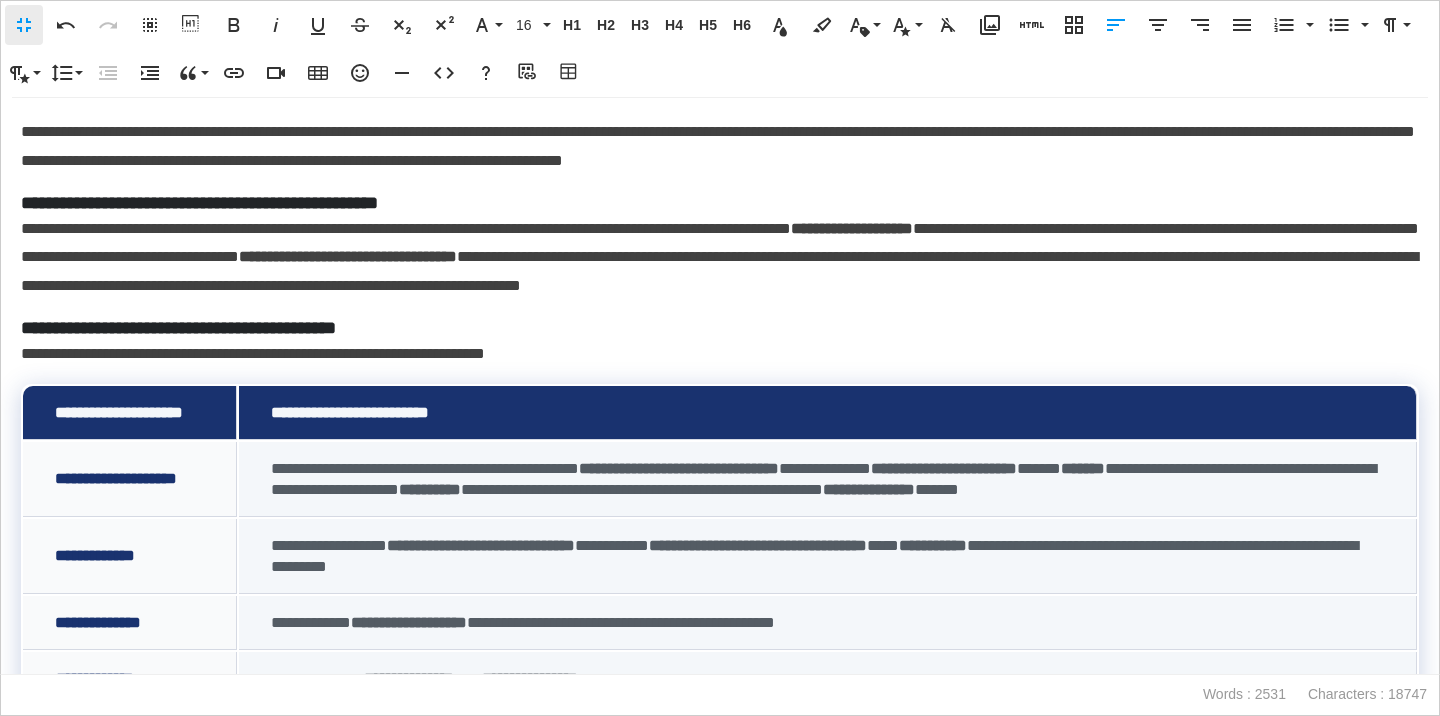 click on "**********" at bounding box center [720, 354] 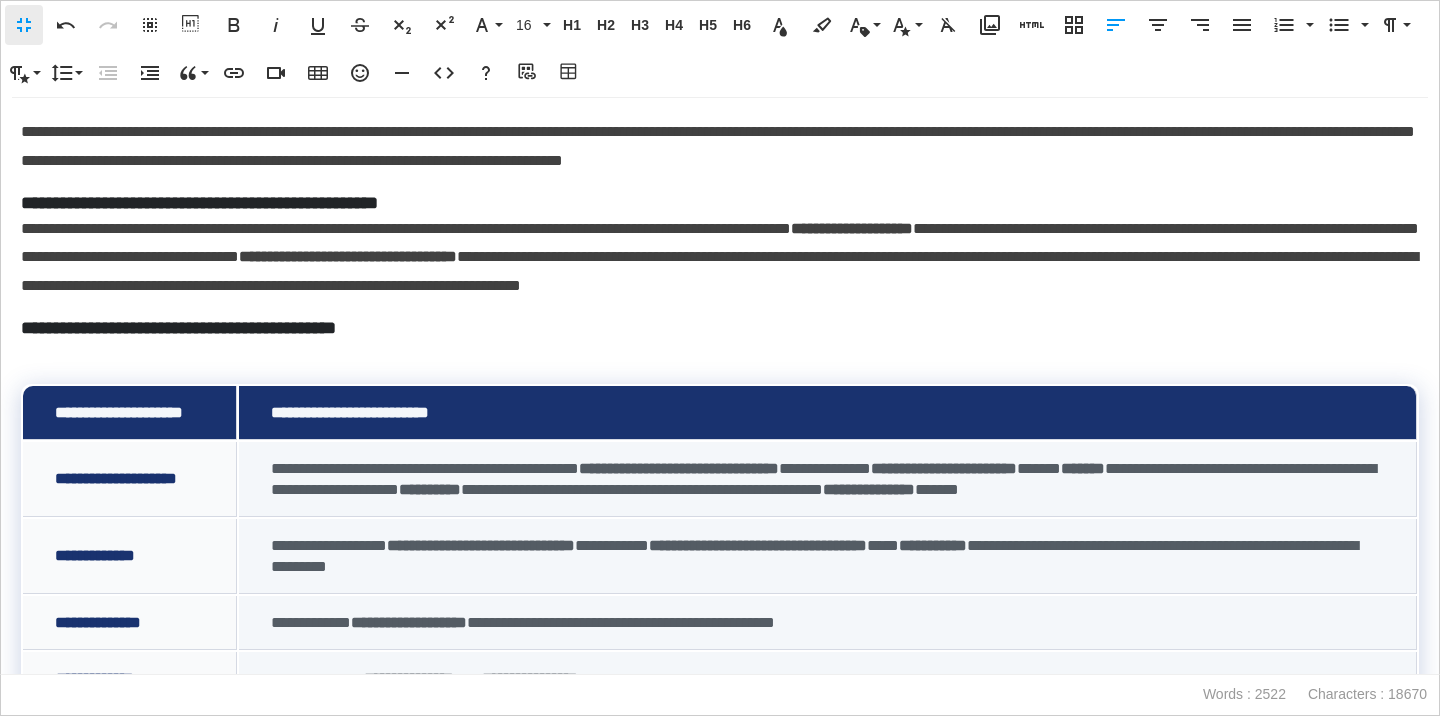 click on "**********" at bounding box center [720, 328] 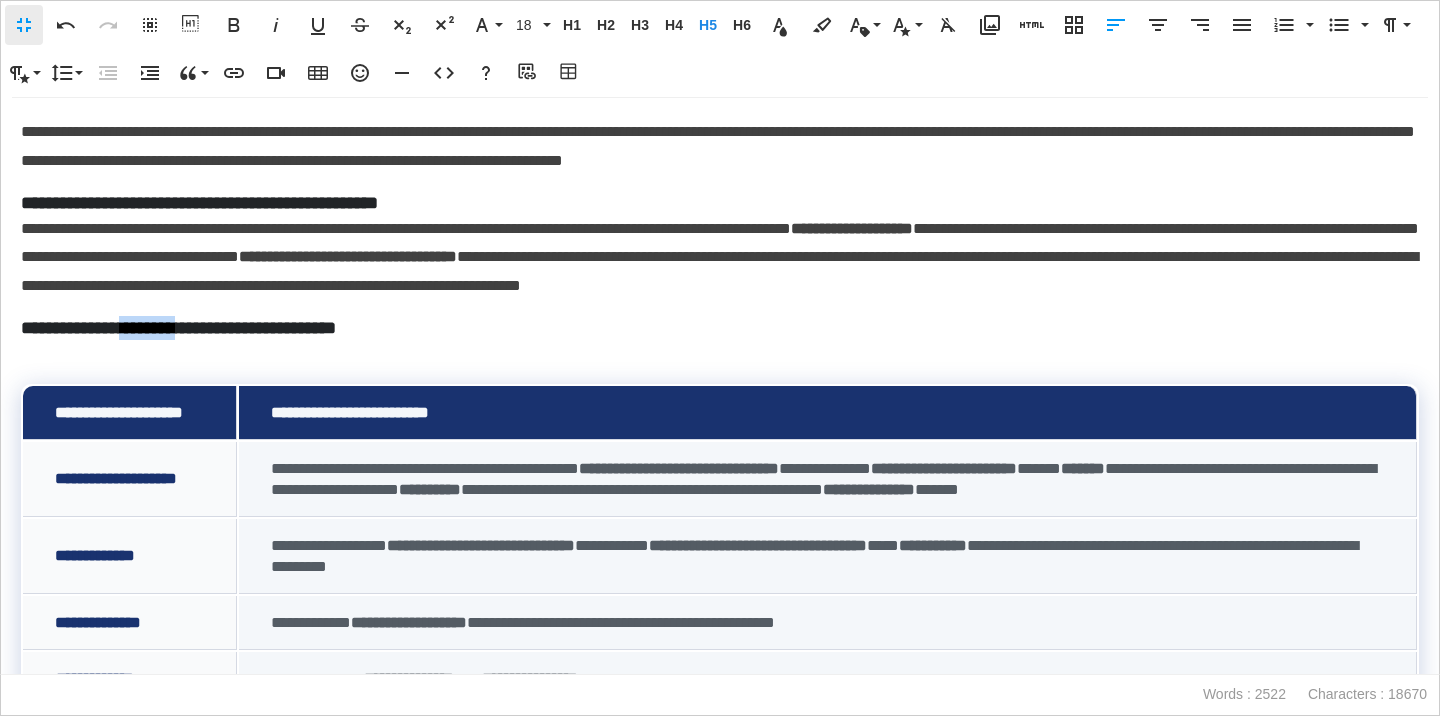 click on "**********" at bounding box center (720, 328) 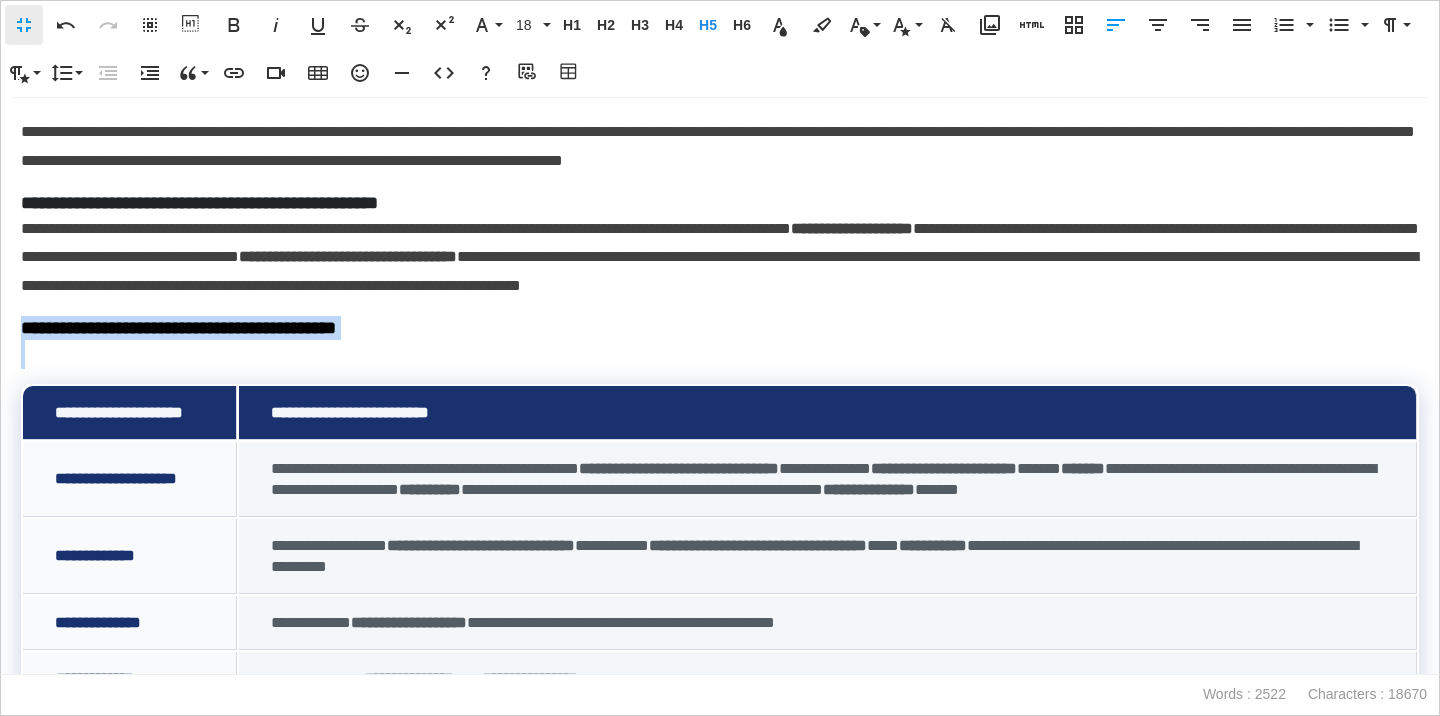 click on "**********" at bounding box center [720, 328] 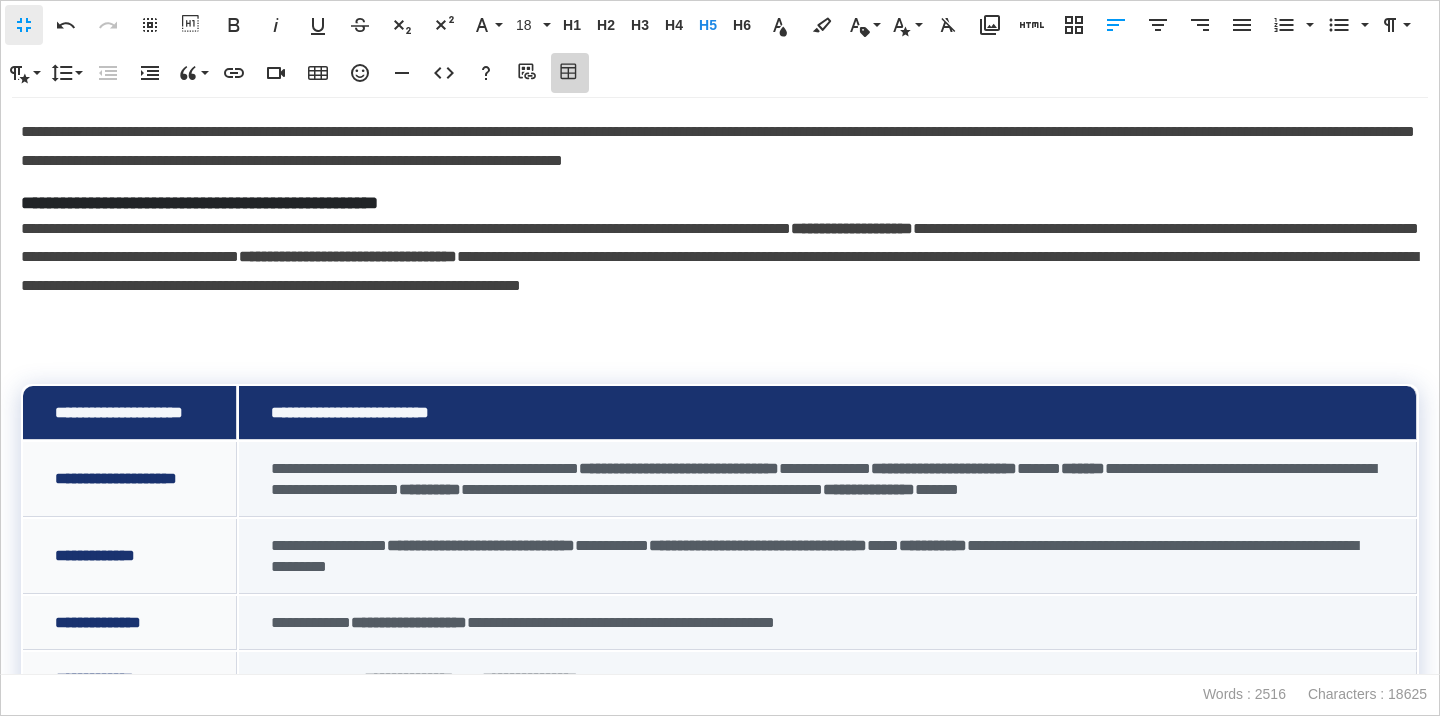 click 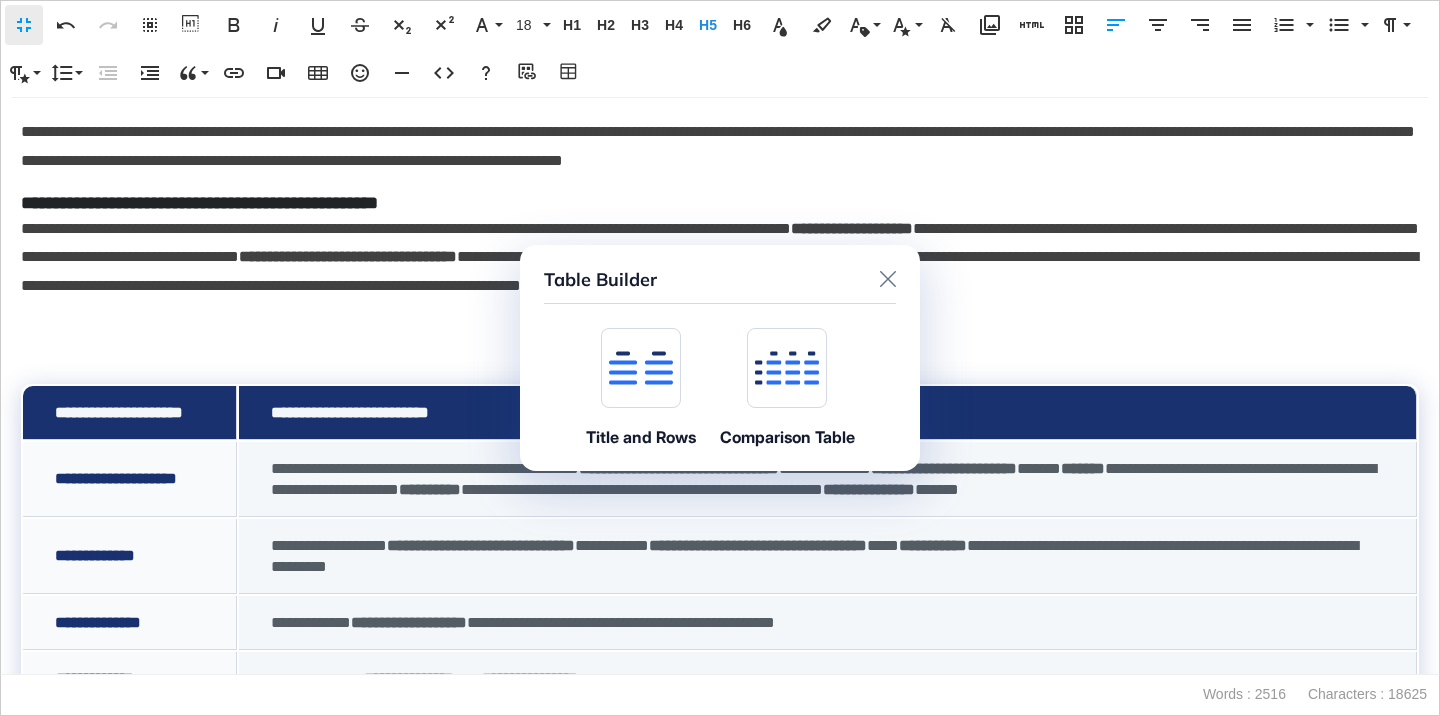 click at bounding box center (641, 368) 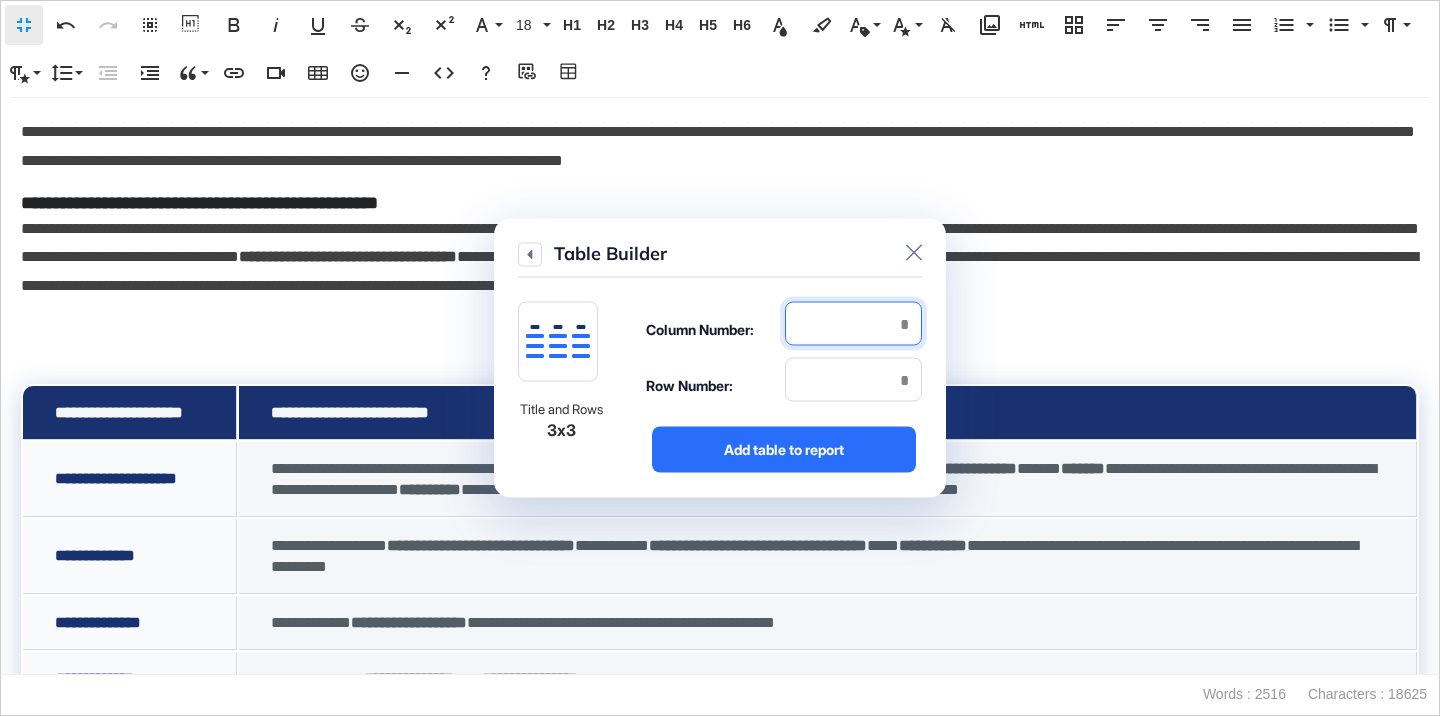 click at bounding box center [853, 324] 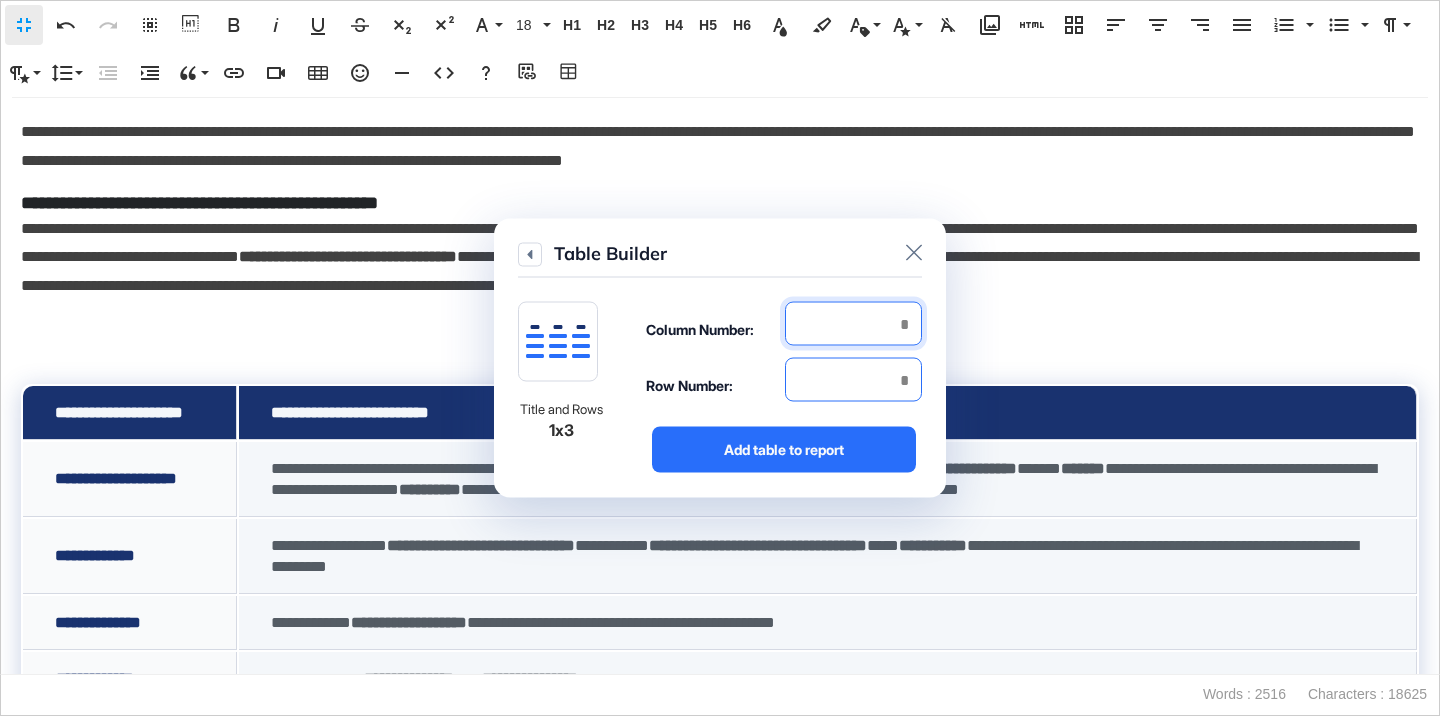 type on "*" 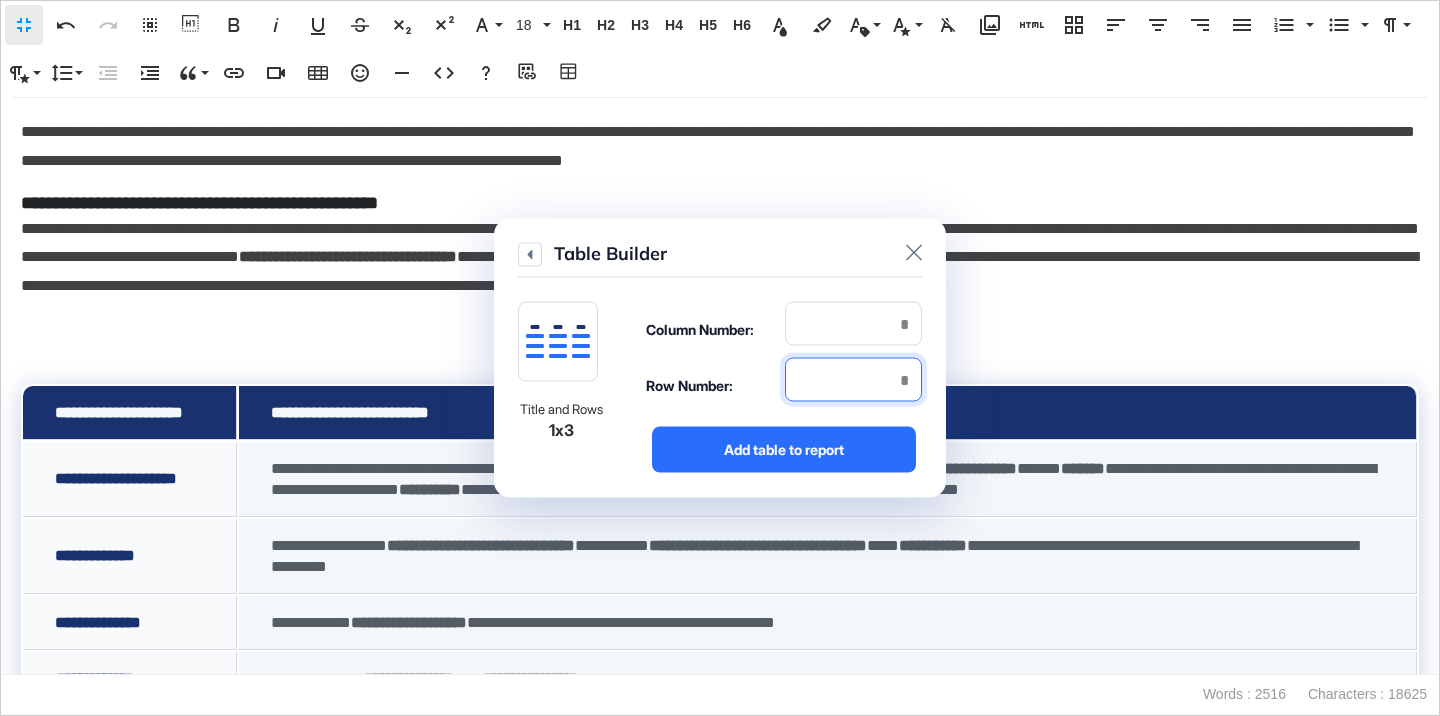 click at bounding box center (853, 380) 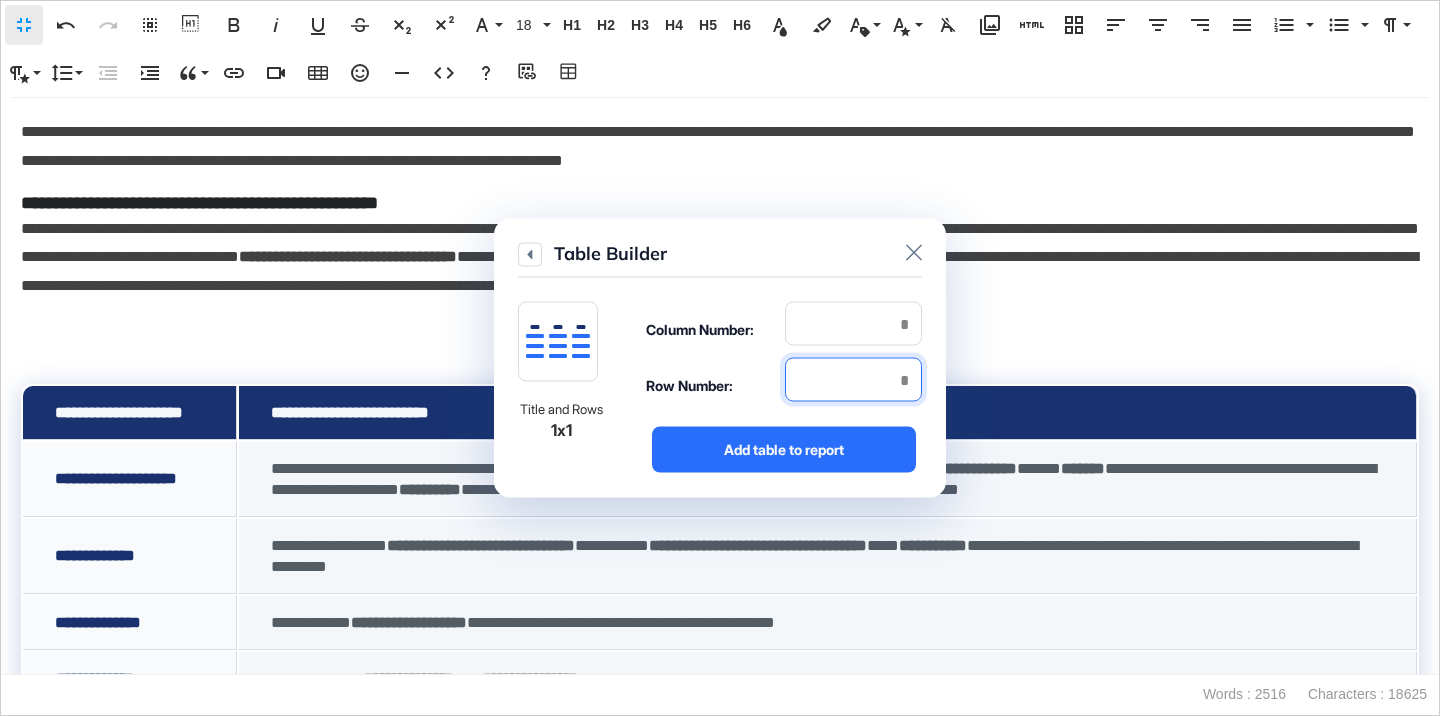 type on "*" 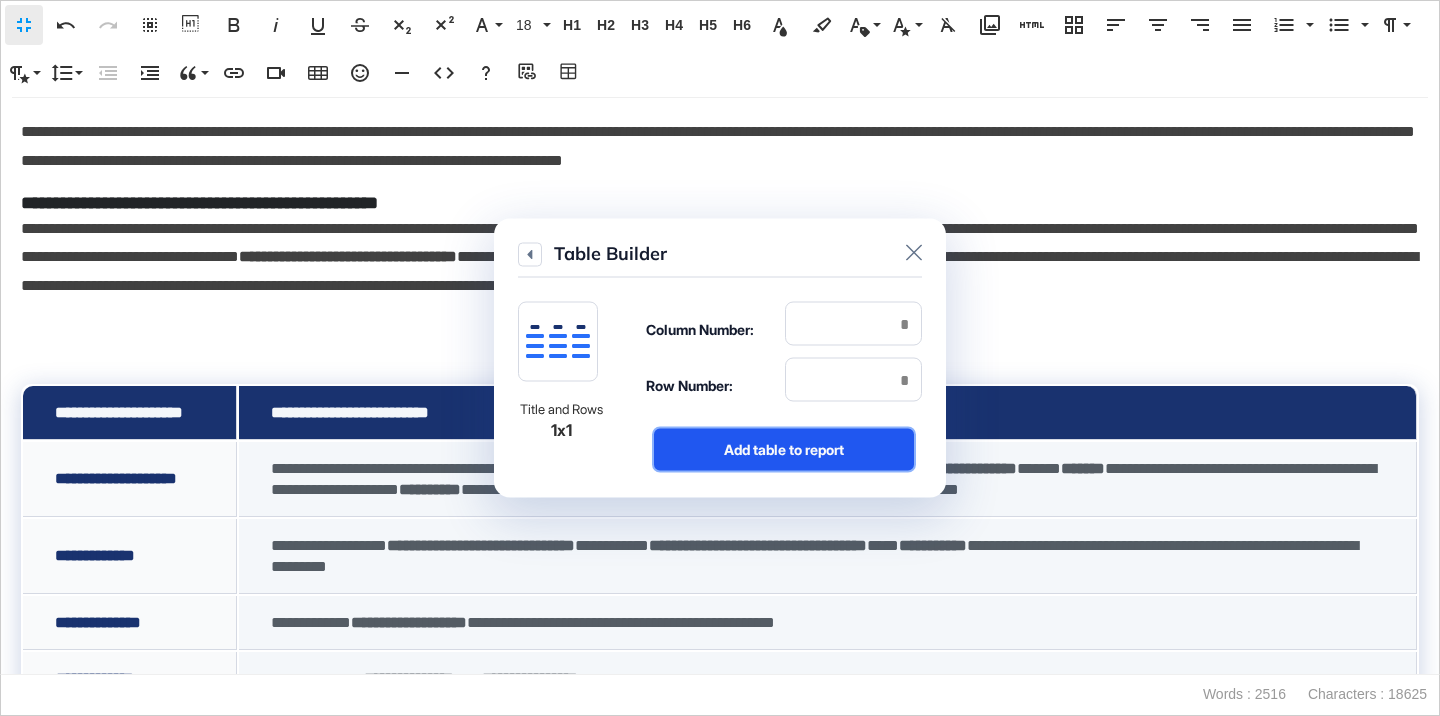 click on "Add table to report" at bounding box center [784, 450] 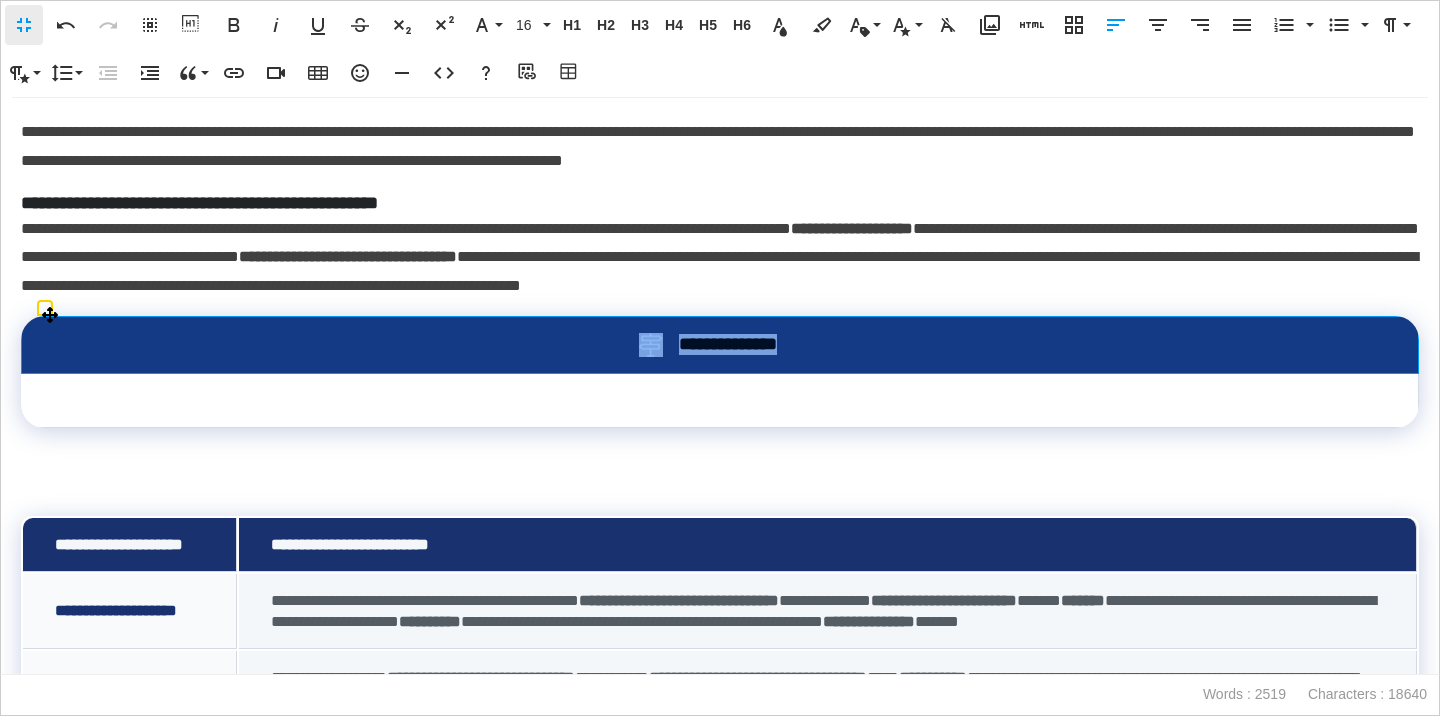 drag, startPoint x: 858, startPoint y: 361, endPoint x: 649, endPoint y: 344, distance: 209.69025 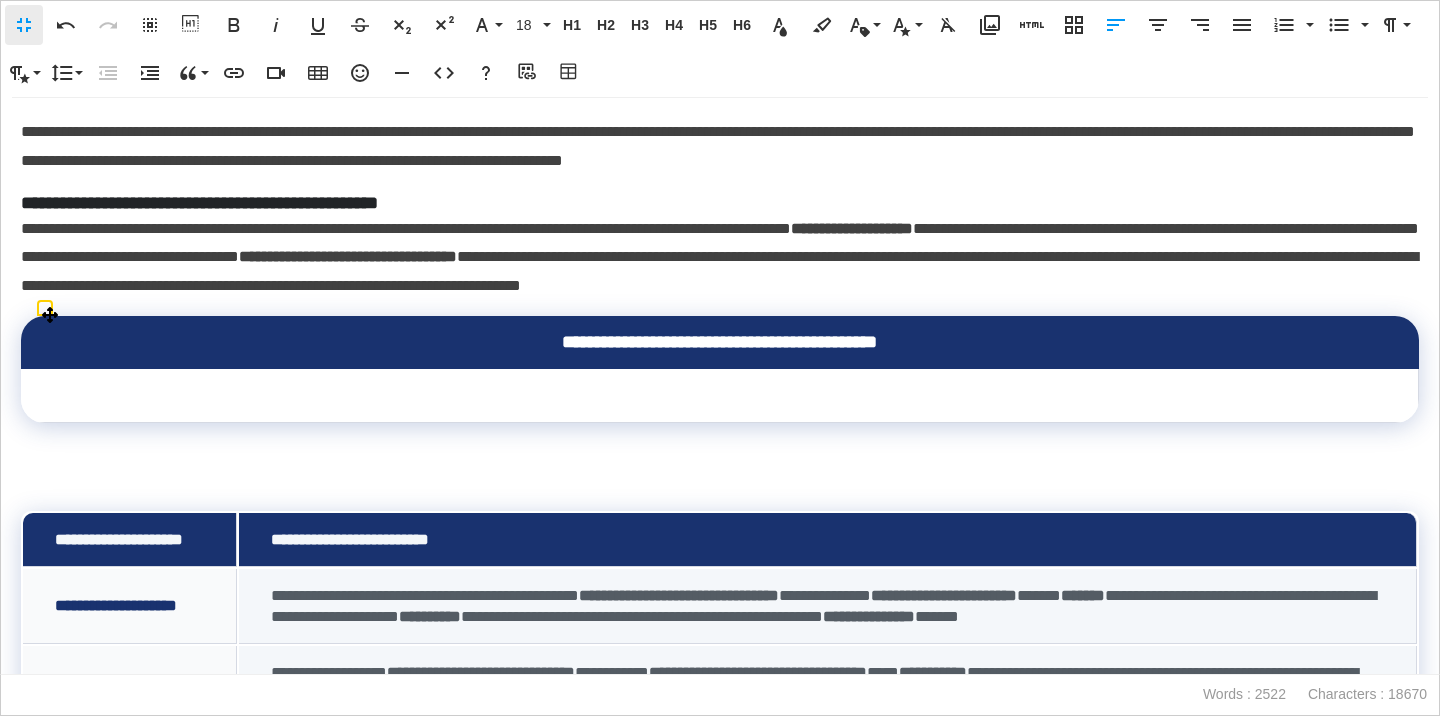 scroll, scrollTop: 178, scrollLeft: 7, axis: both 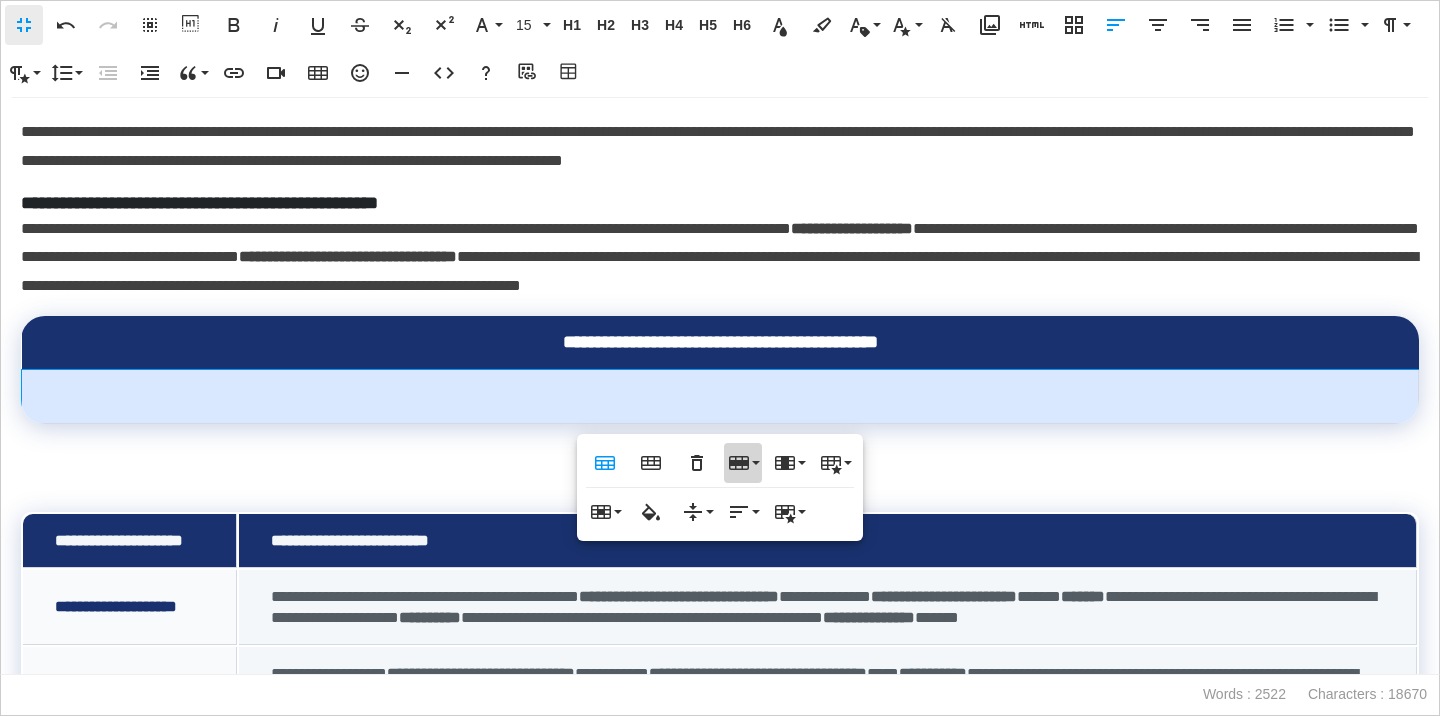 click 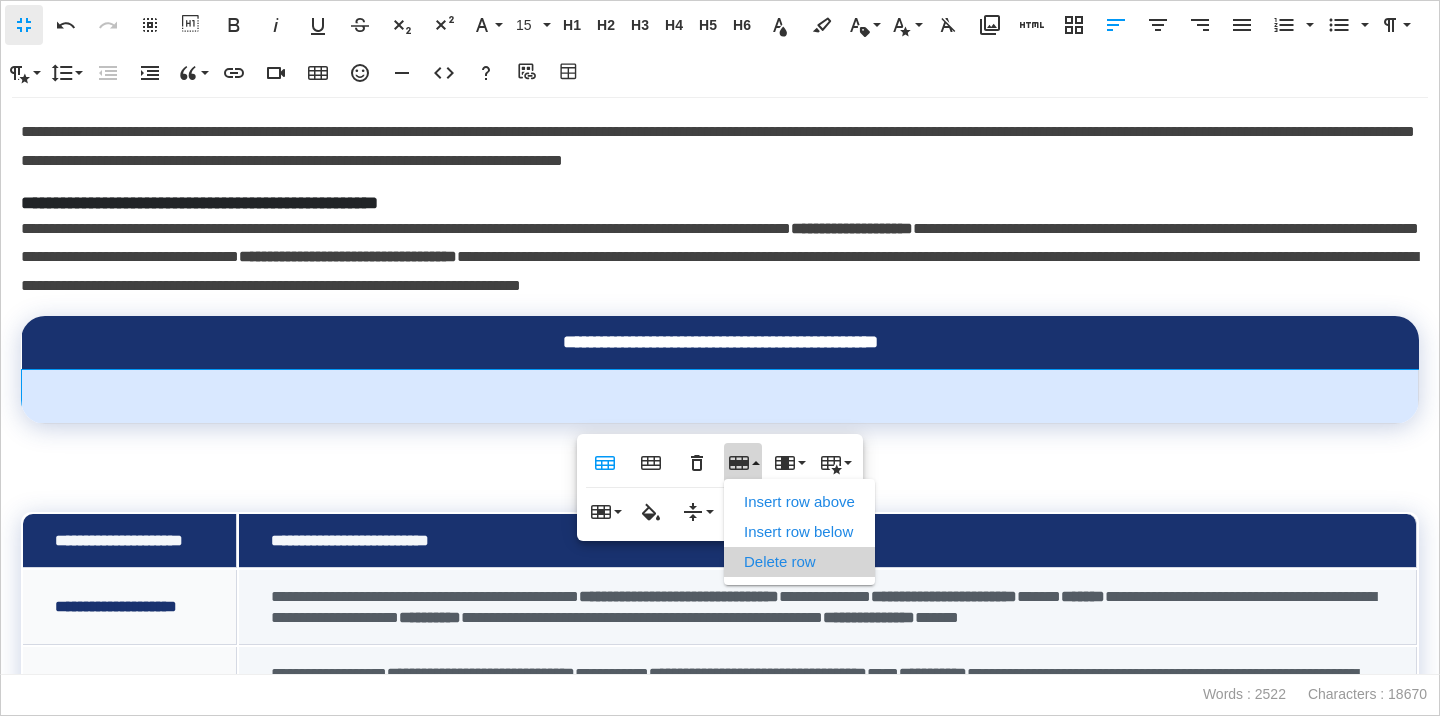 click on "Delete row" at bounding box center [799, 562] 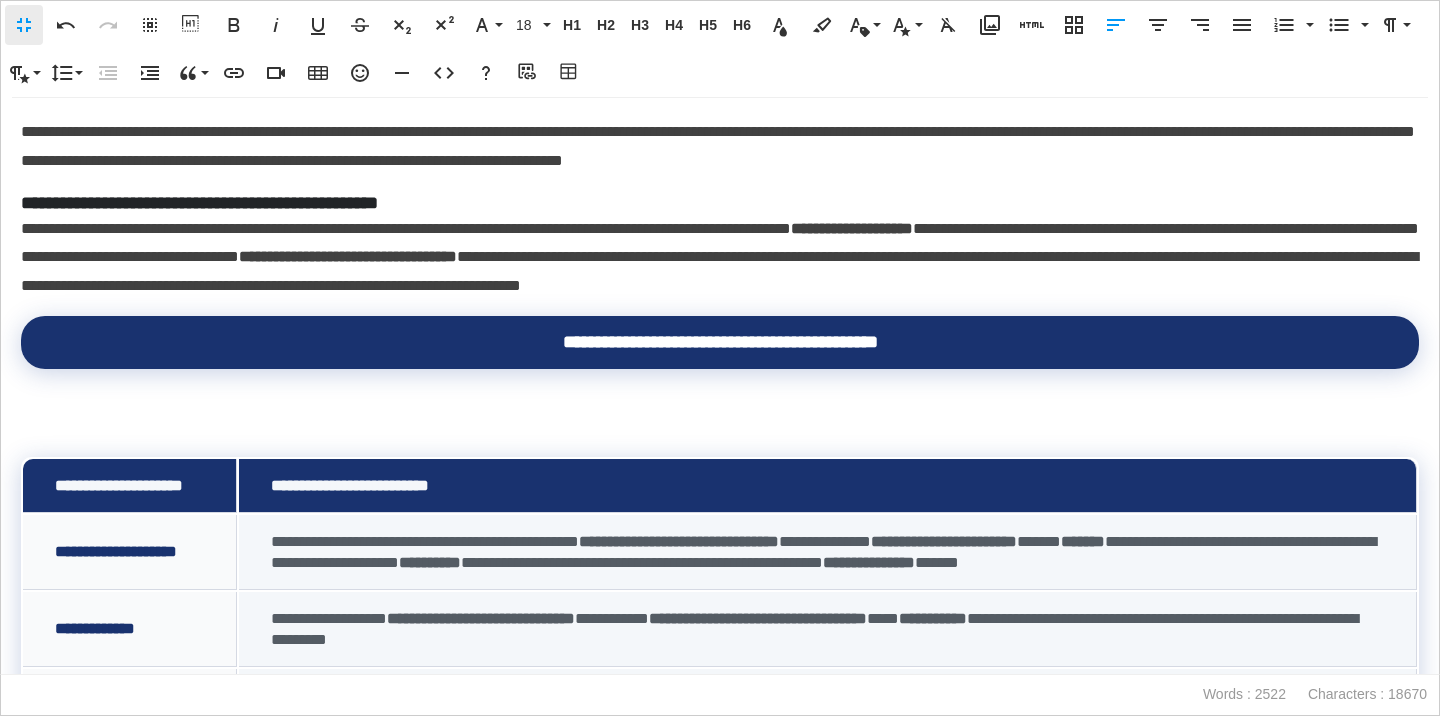 click on "**********" at bounding box center [720, 386] 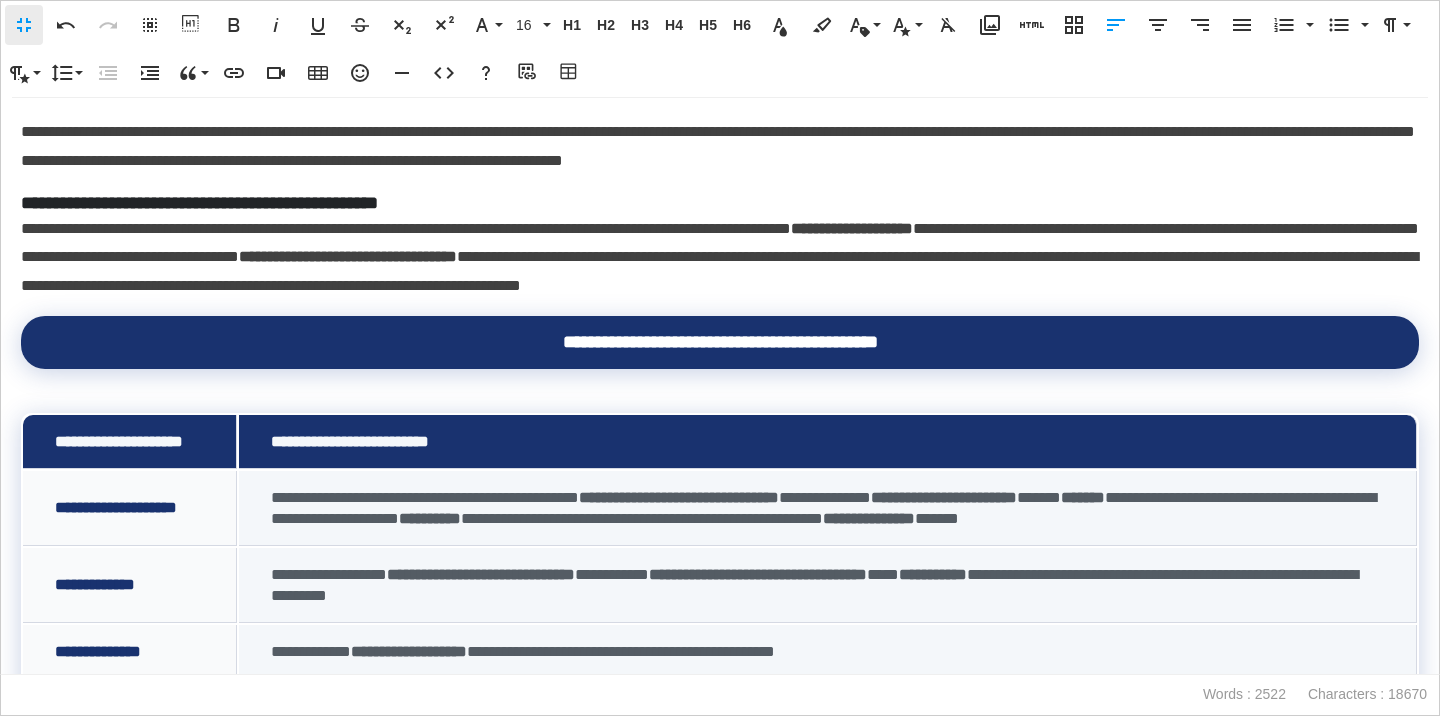 click on "**********" at bounding box center [720, 258] 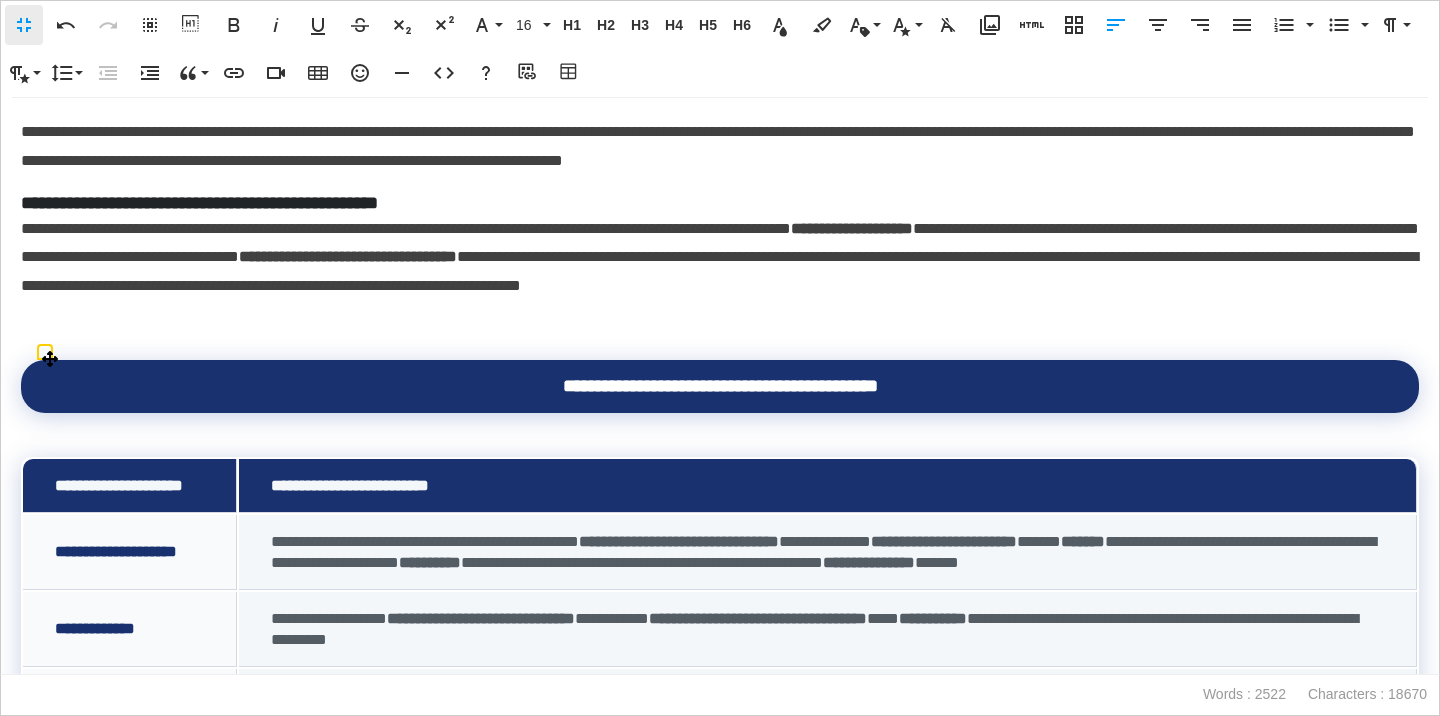 click on "**********" at bounding box center [720, 386] 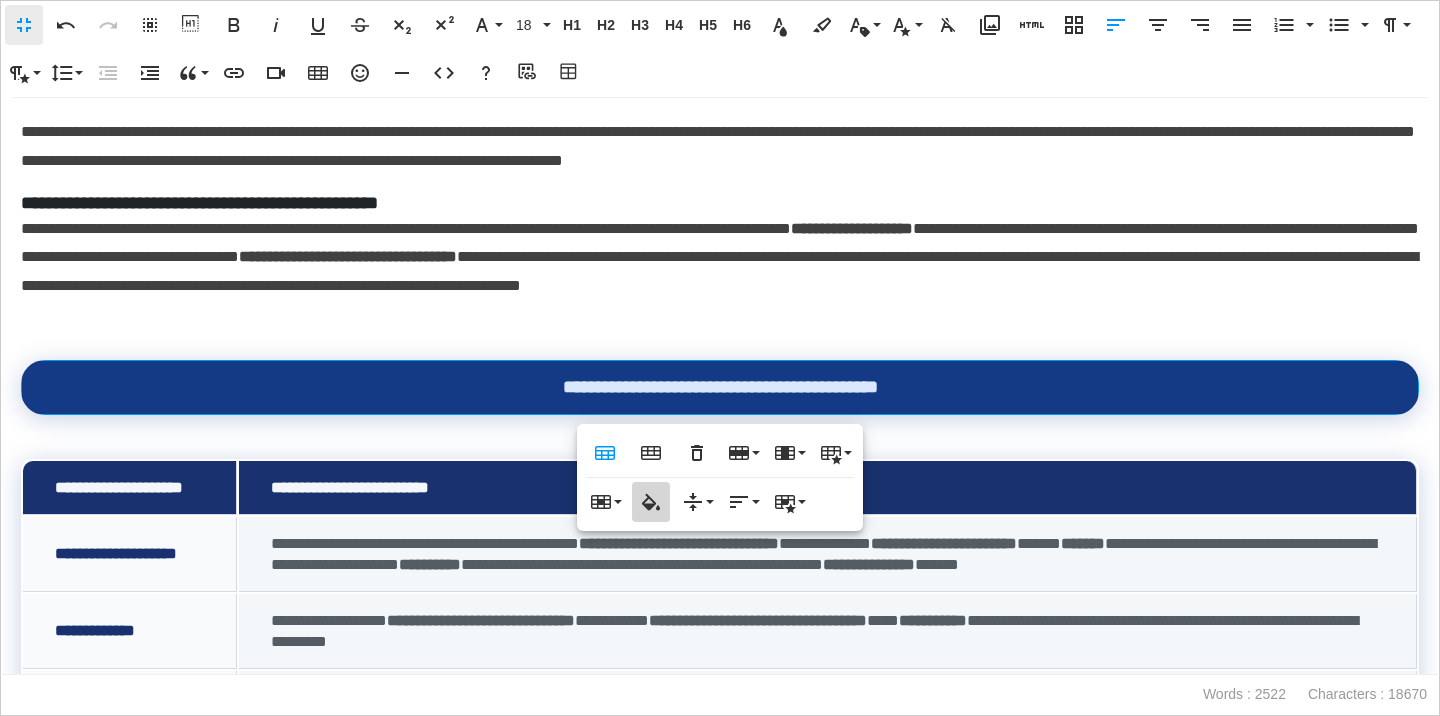 click 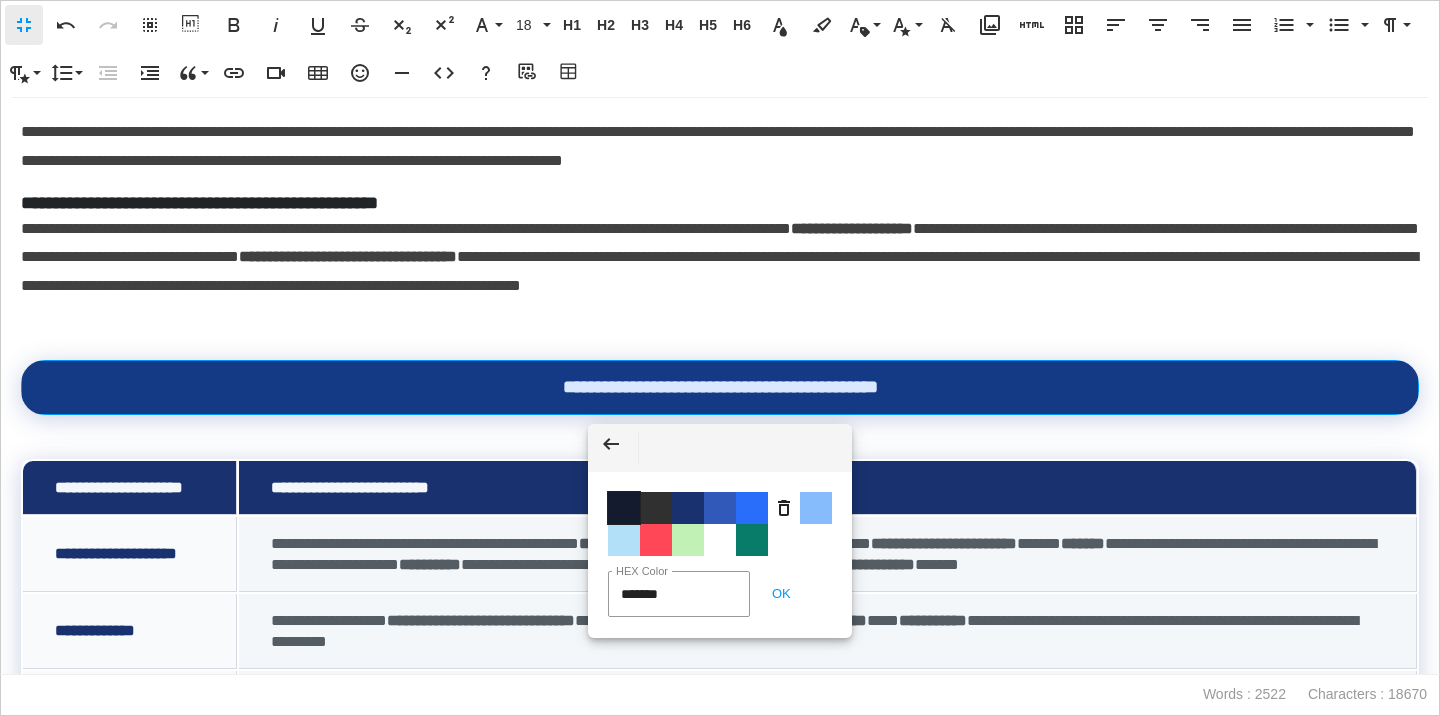 click on "Color #141B2E" at bounding box center [624, 508] 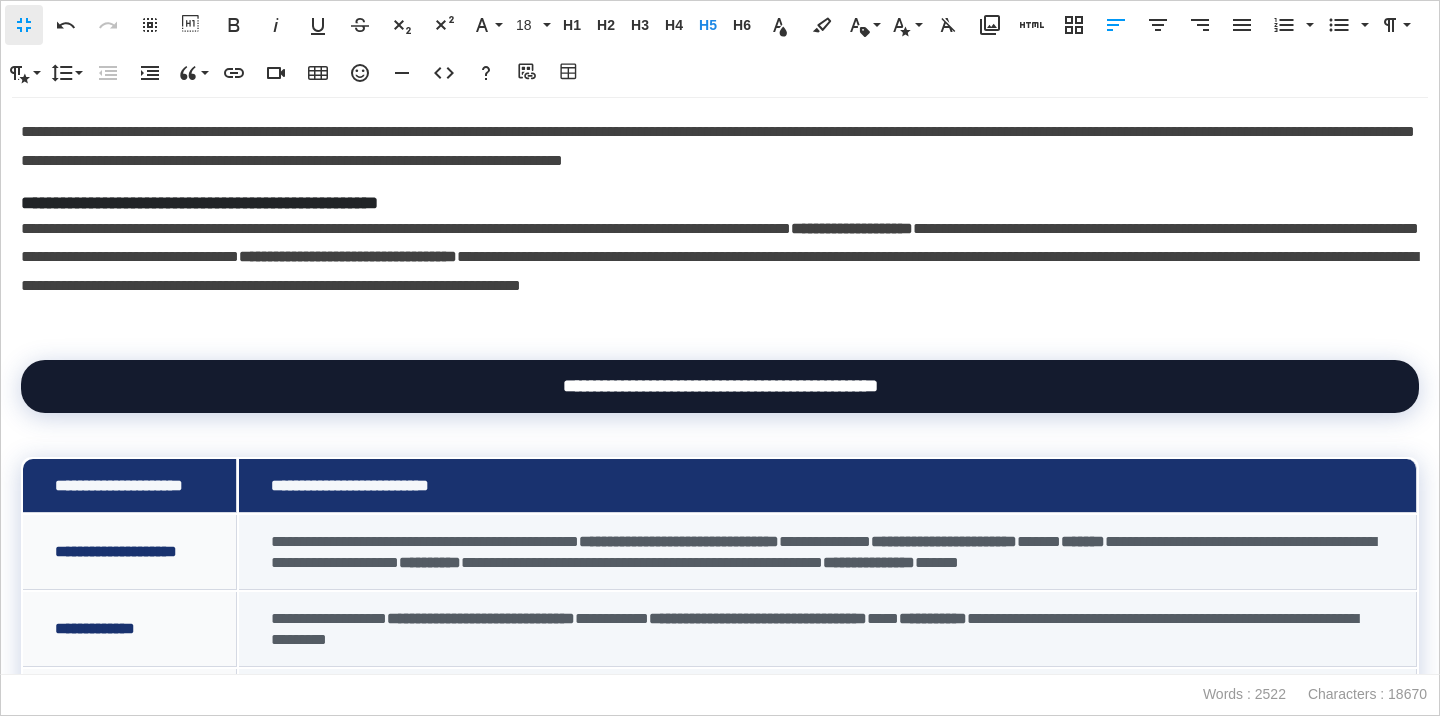 click on "**********" at bounding box center (720, 203) 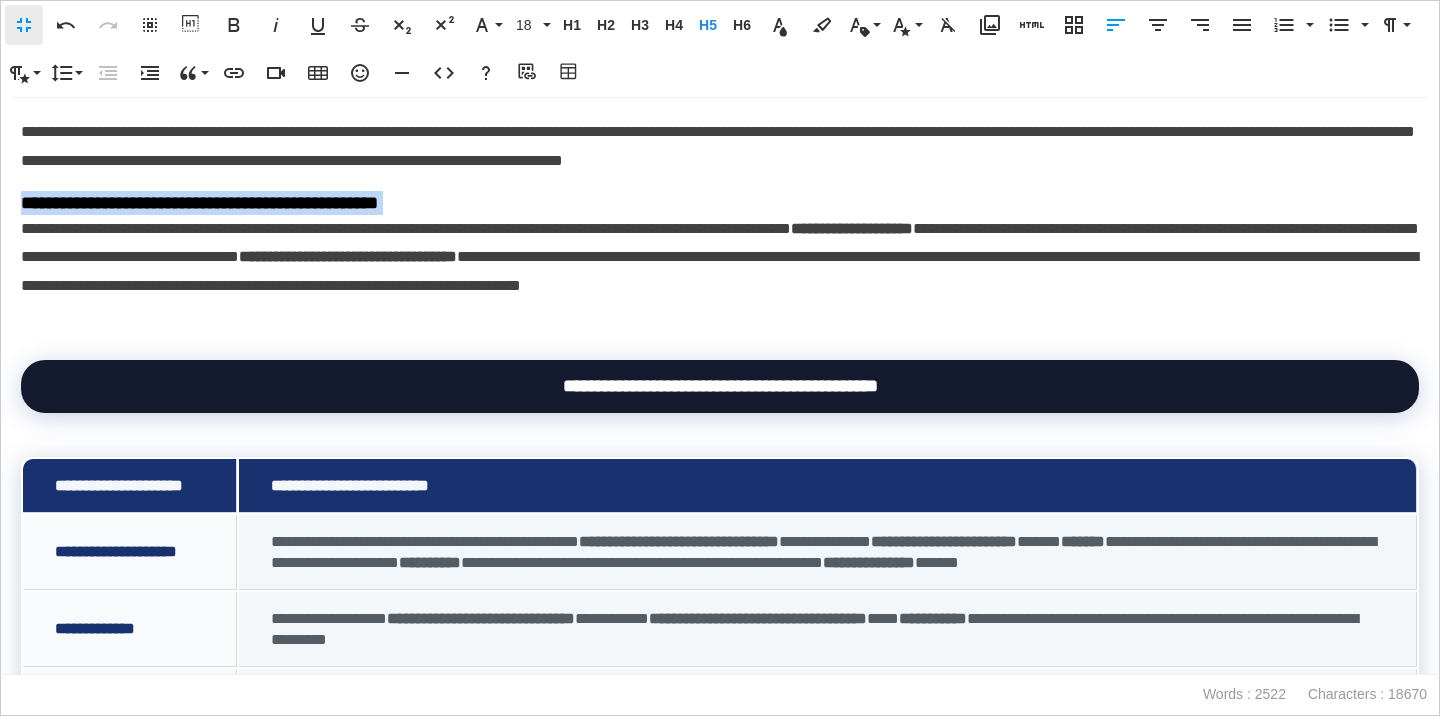 click on "**********" at bounding box center (720, 203) 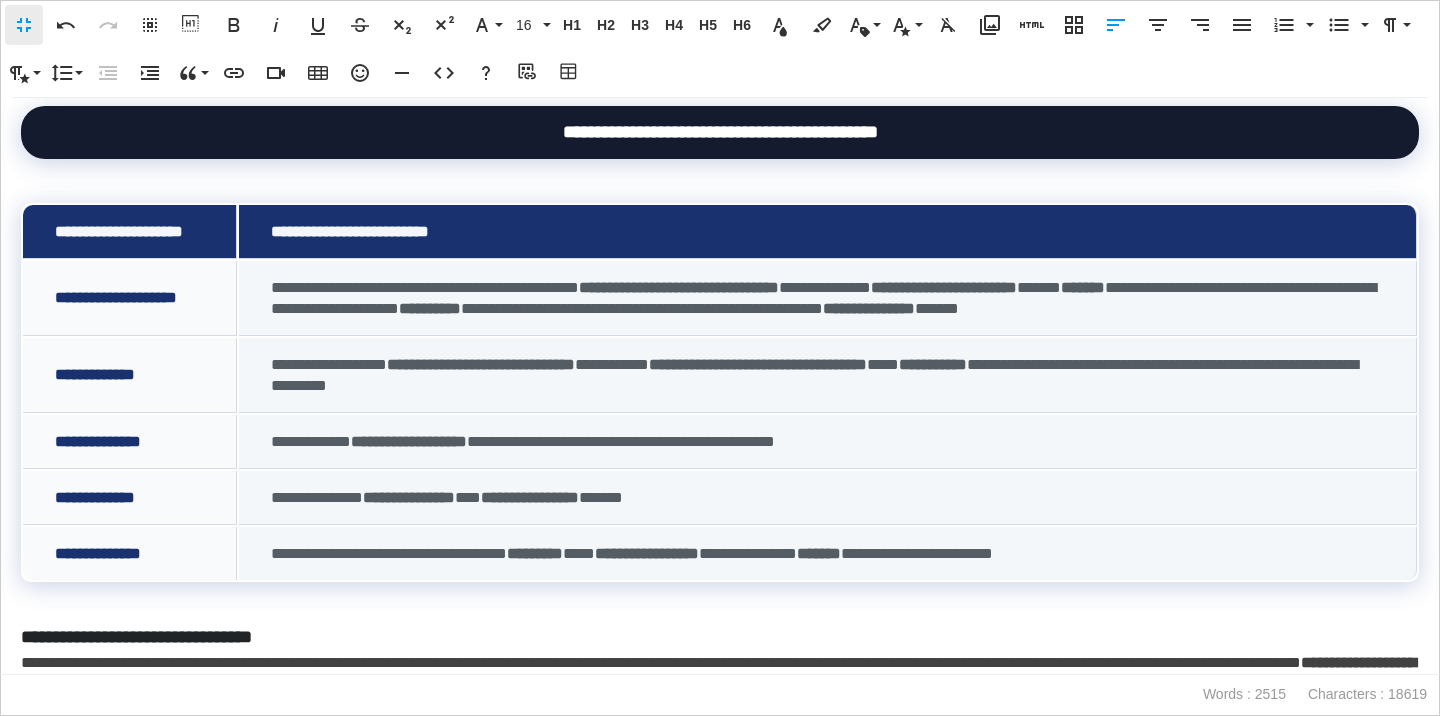 scroll, scrollTop: 233, scrollLeft: 0, axis: vertical 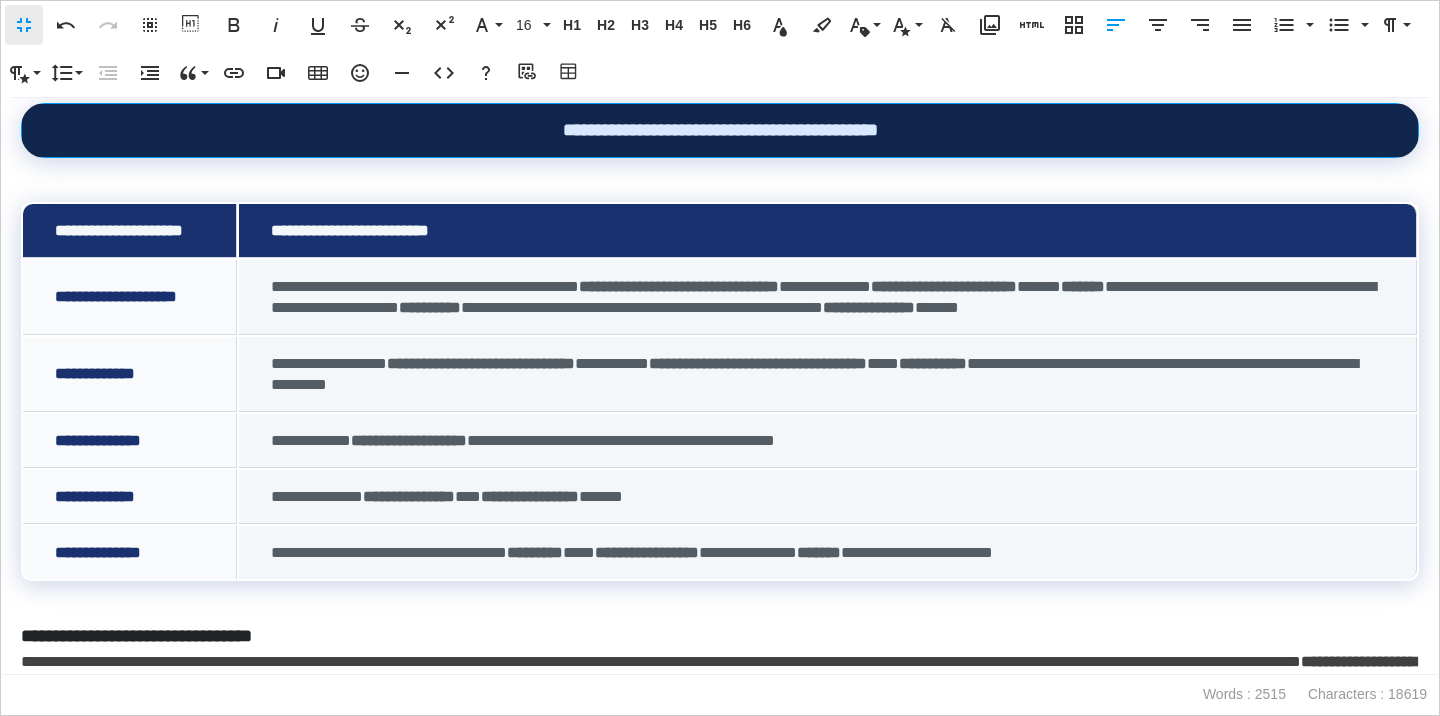 click on "**********" at bounding box center (720, 130) 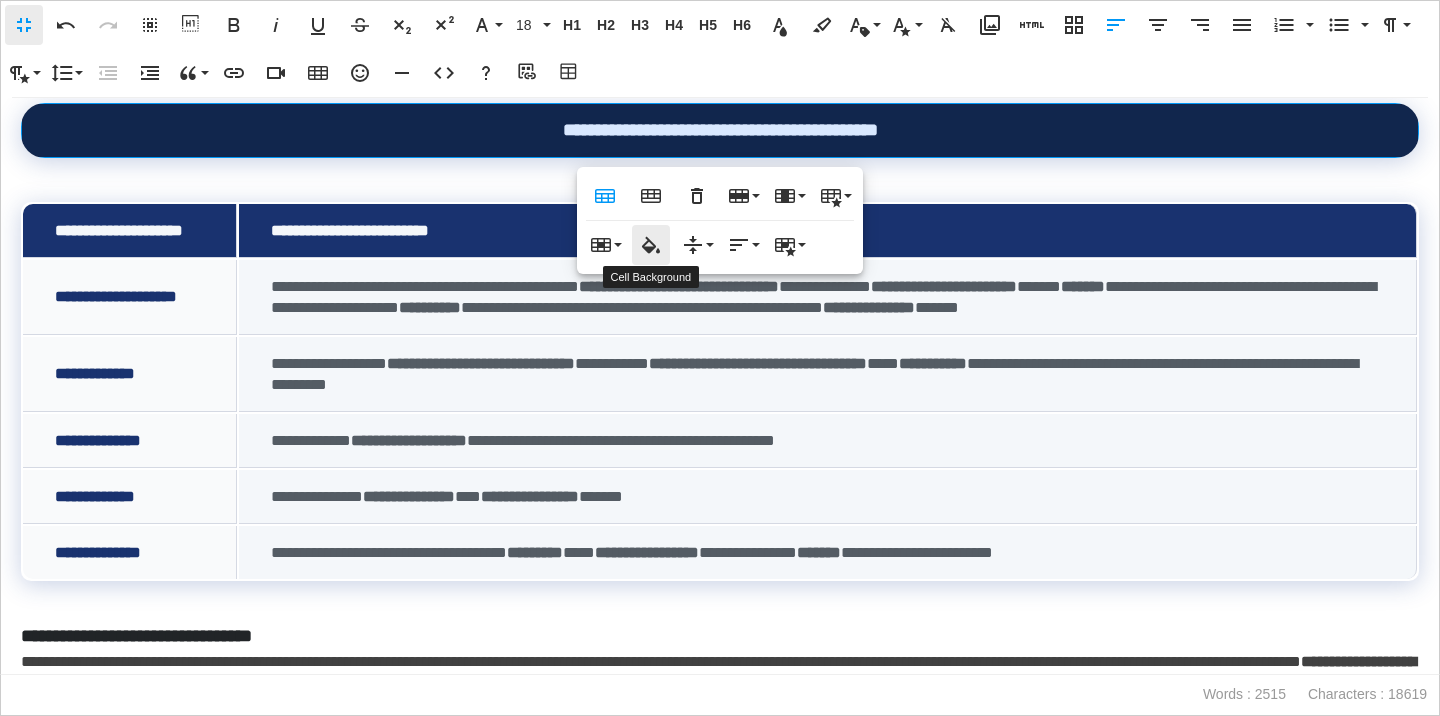 click on "Cell Background" at bounding box center [651, 245] 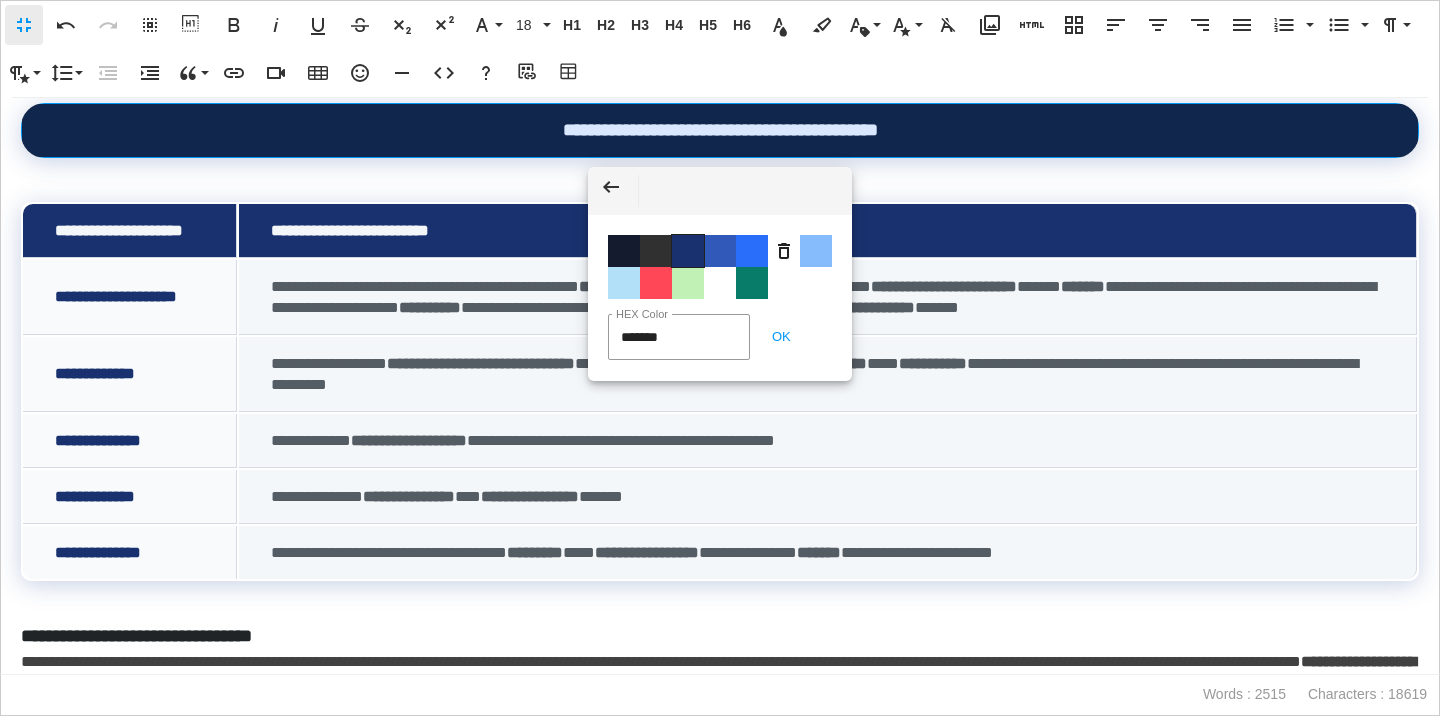 click on "Color #19326F" at bounding box center [688, 251] 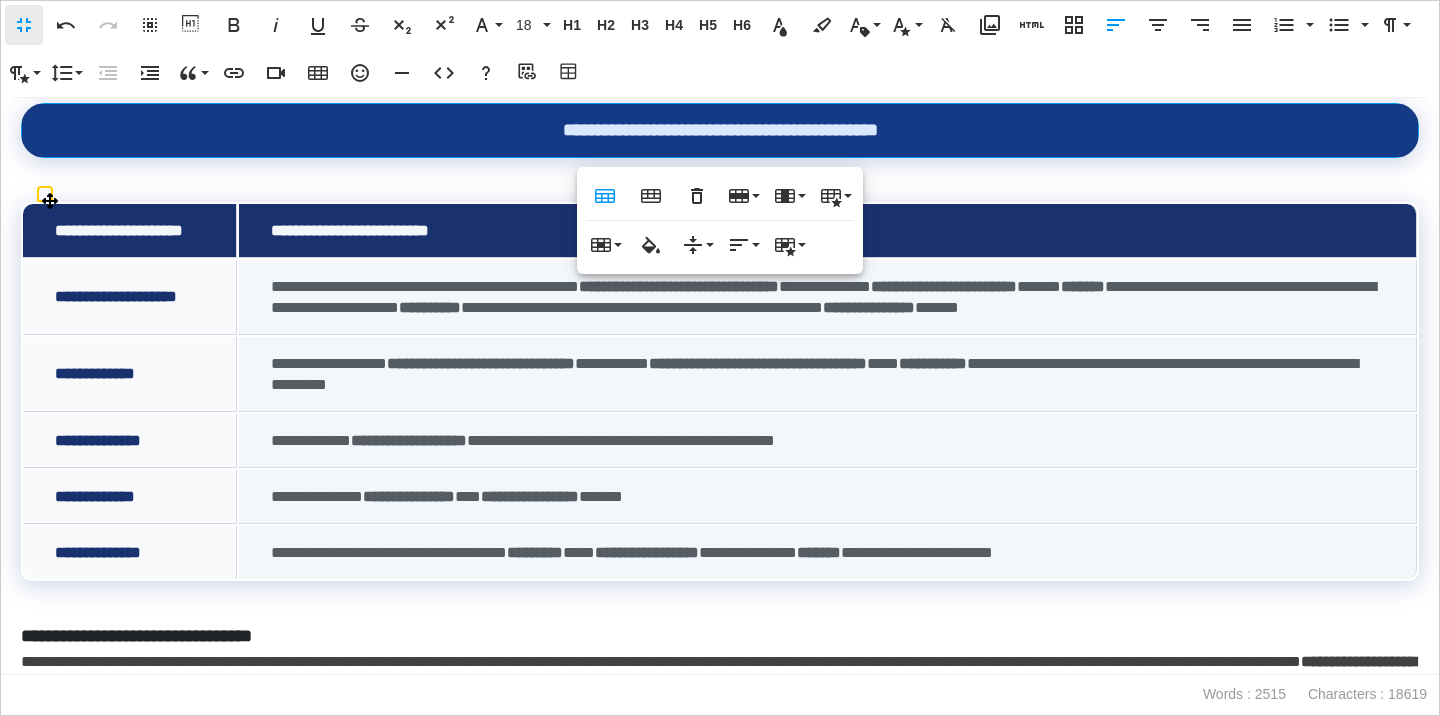 click on "**********" at bounding box center [828, 231] 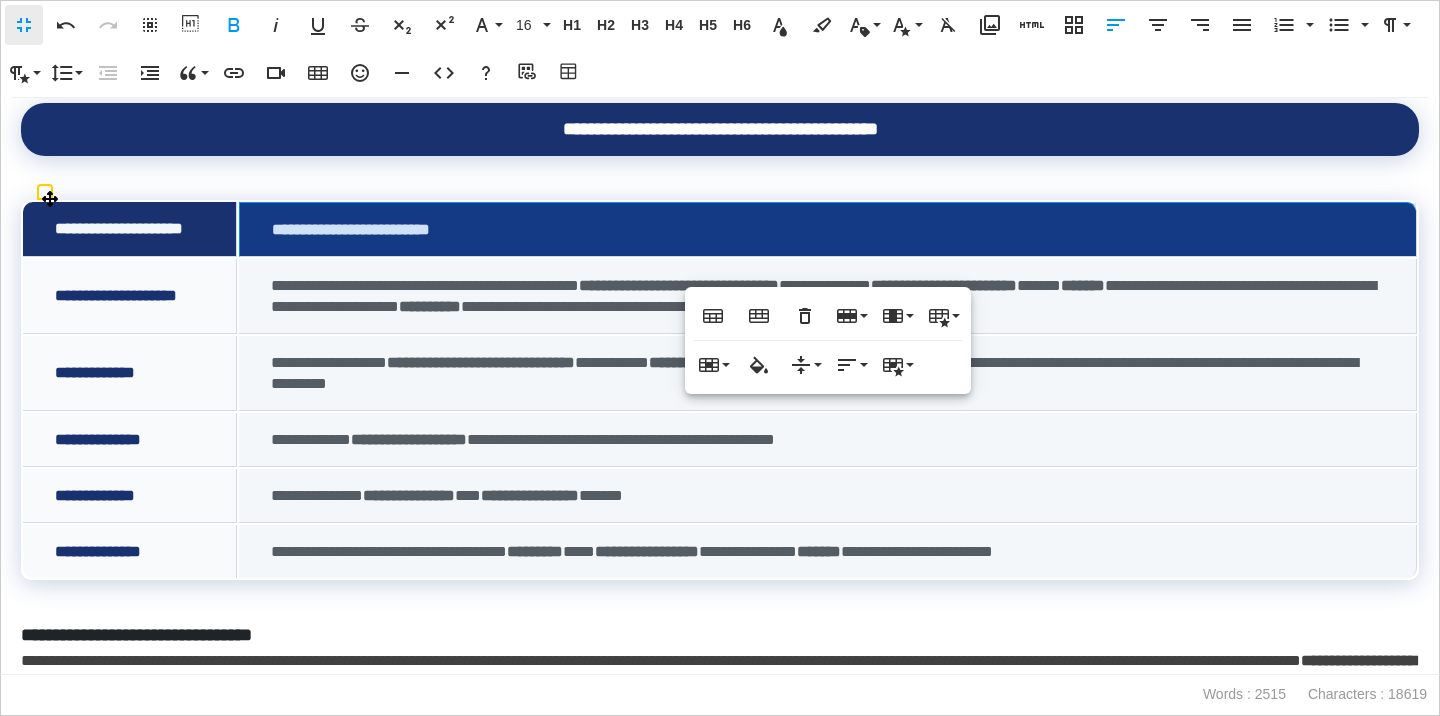 click on "**********" at bounding box center [130, 229] 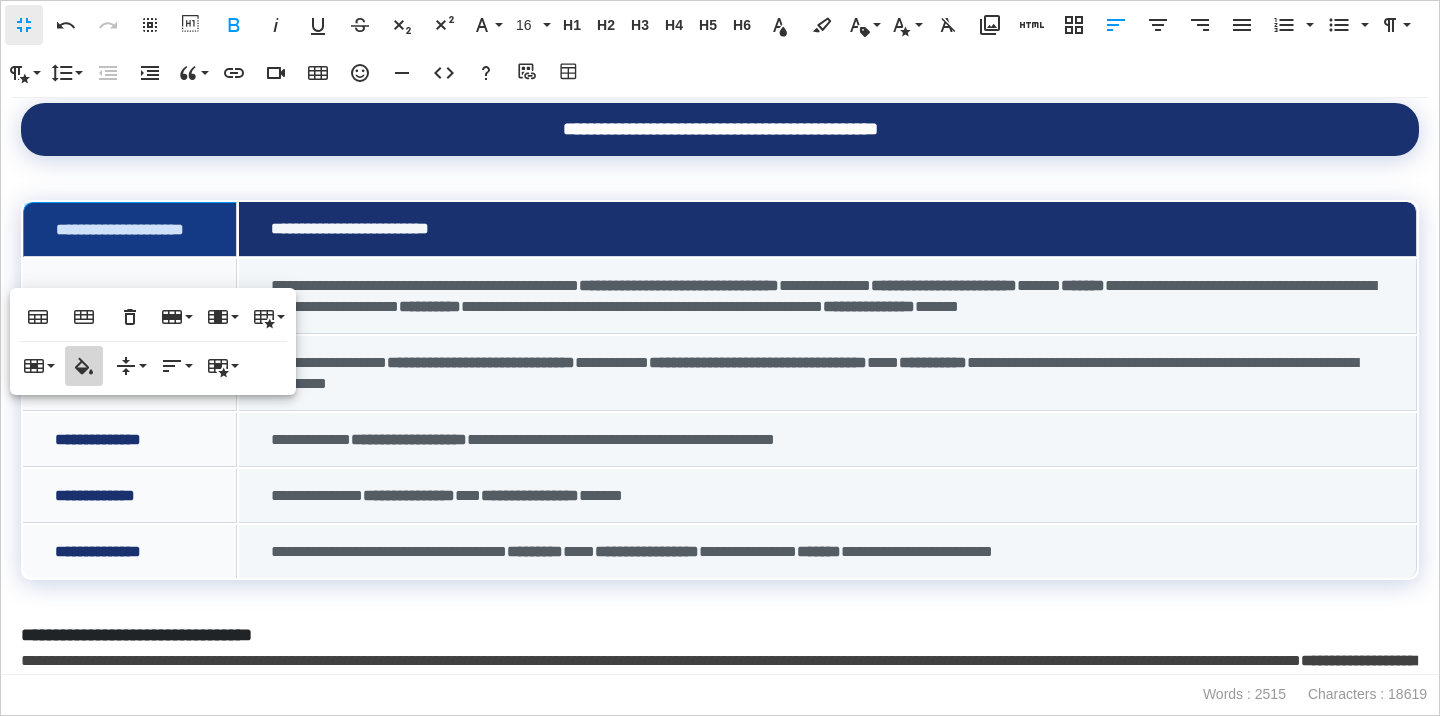 type on "*******" 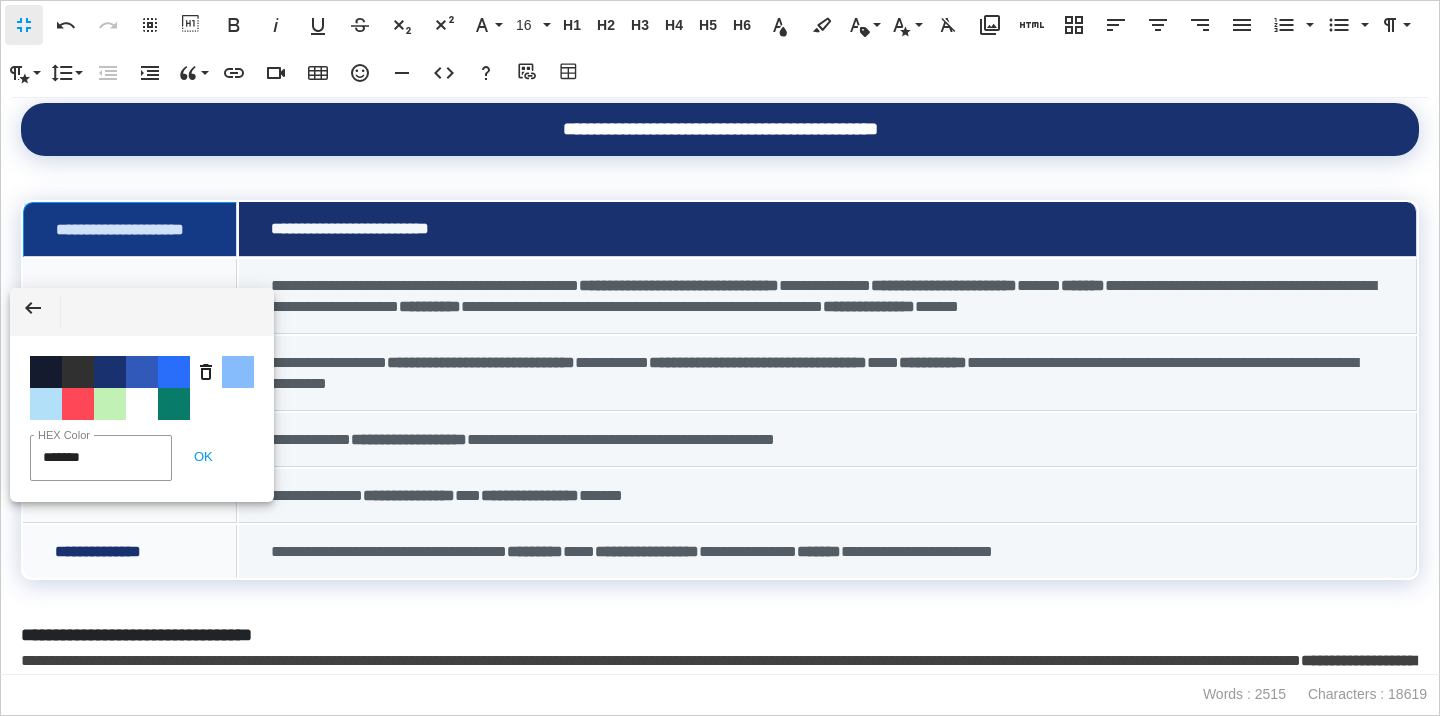 click on "Color #141B2E" at bounding box center [46, 372] 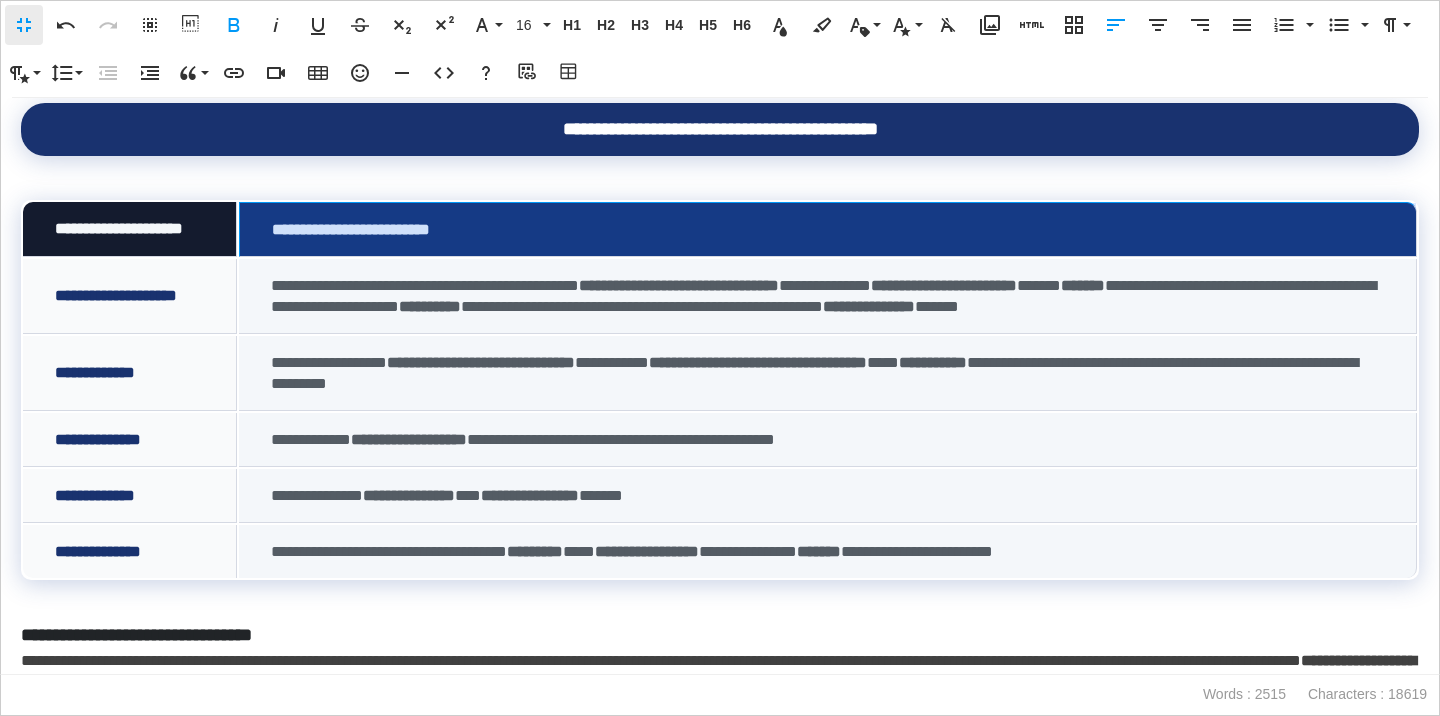 click on "**********" at bounding box center (828, 229) 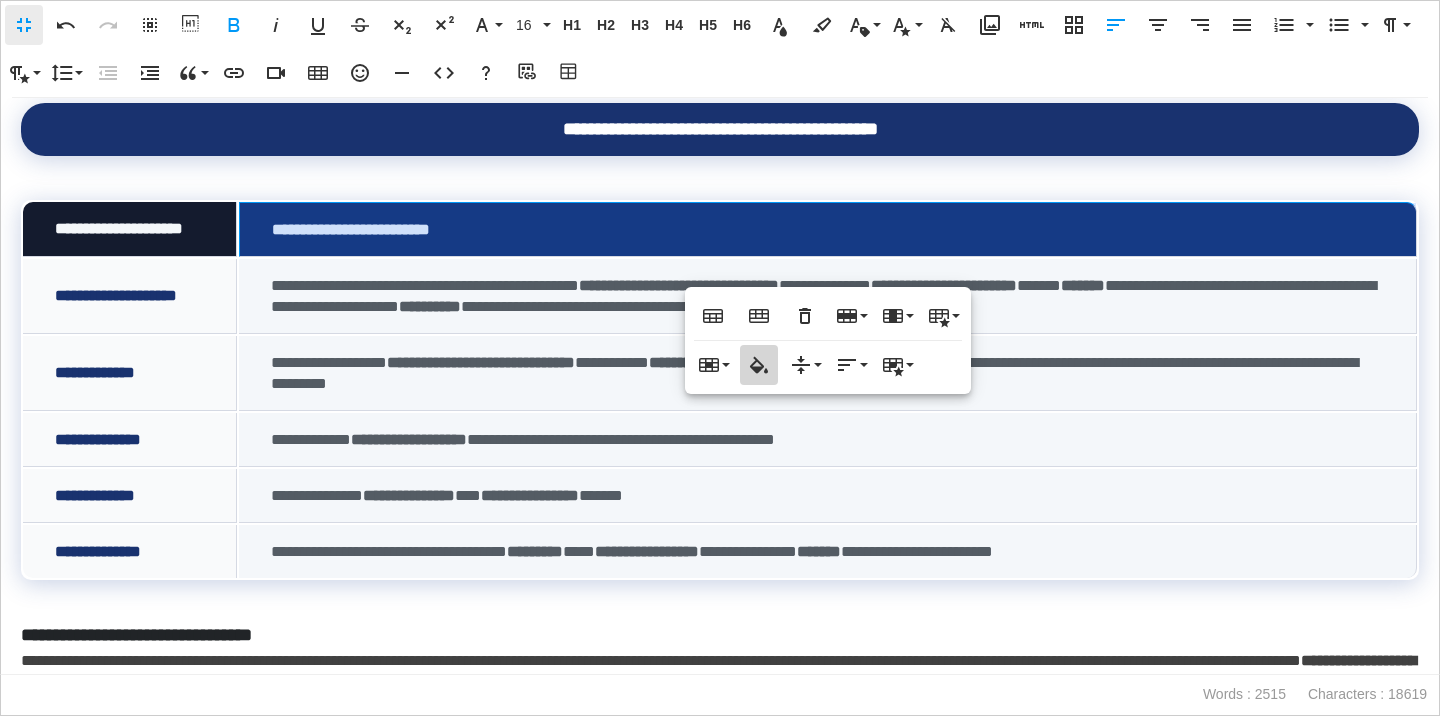 click 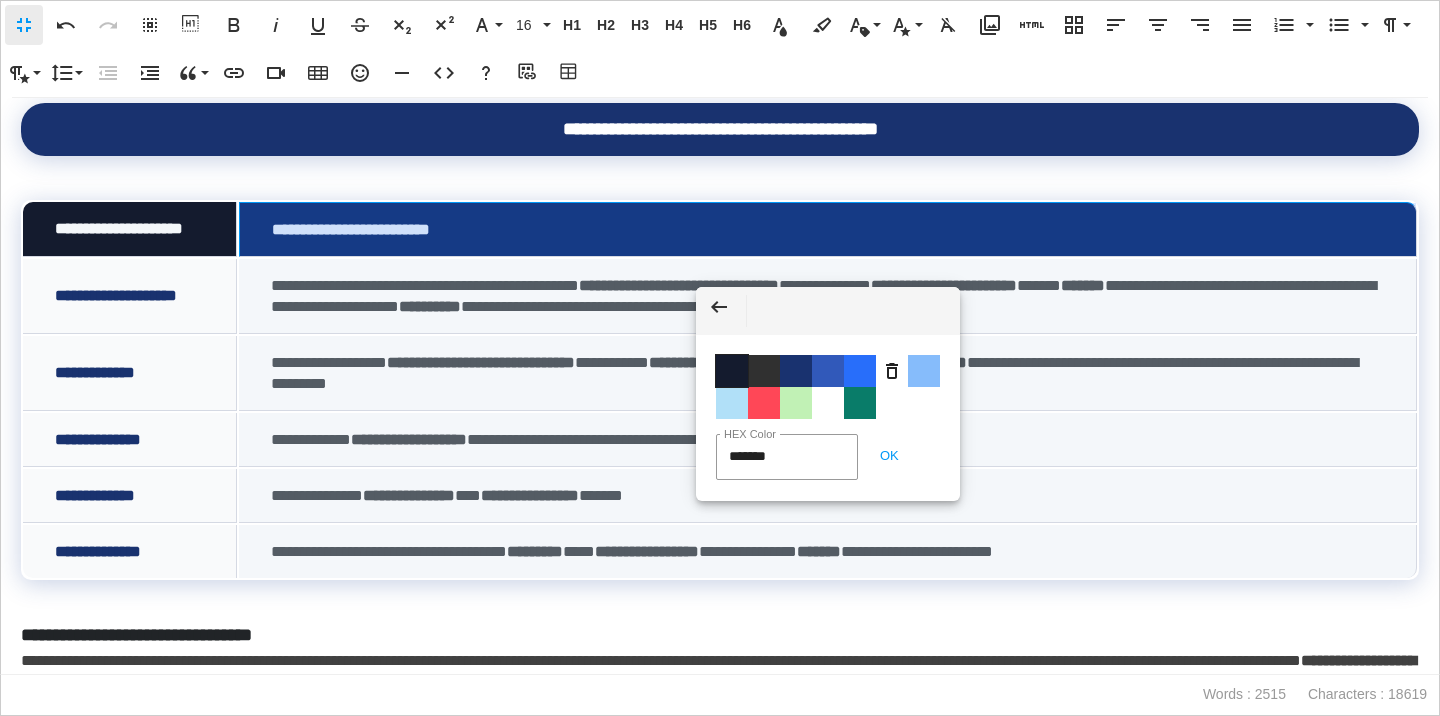 click on "Color #141B2E" at bounding box center [732, 371] 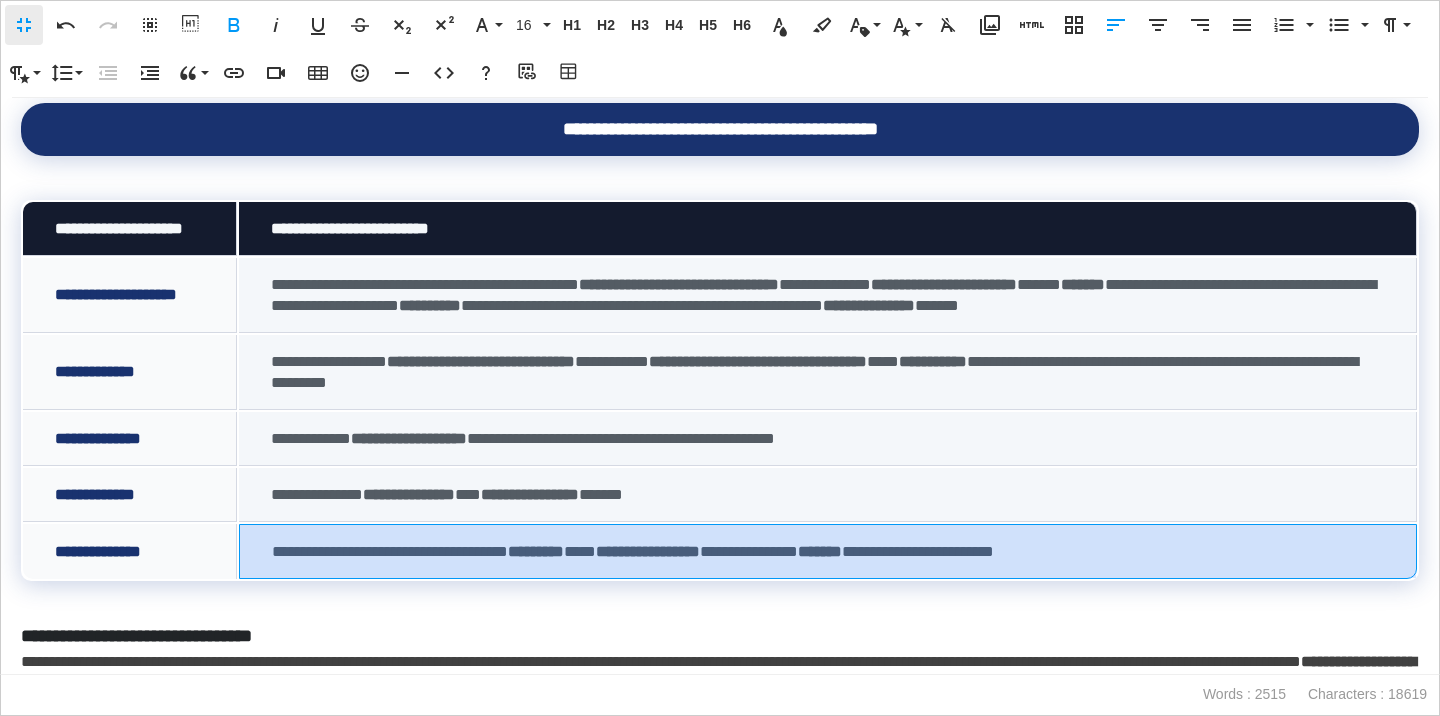 click on "*********" at bounding box center (536, 551) 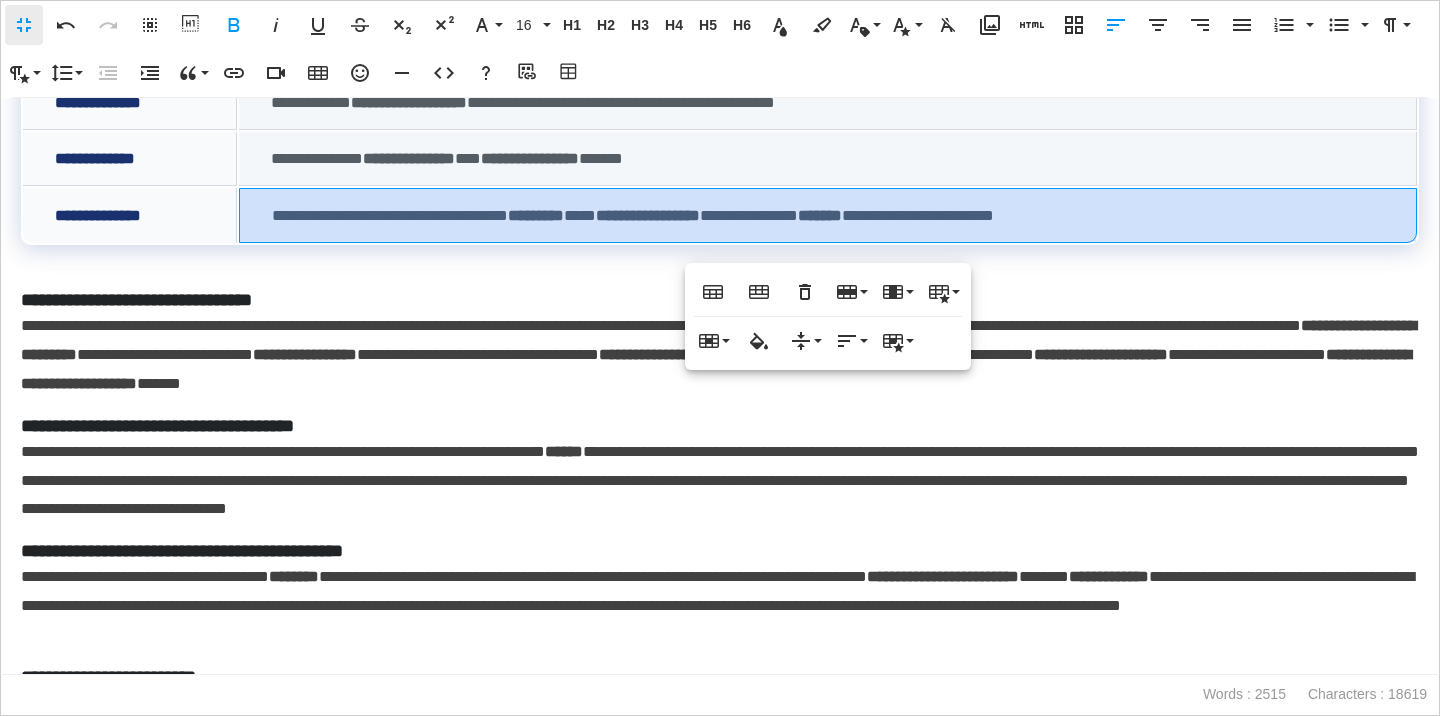 scroll, scrollTop: 488, scrollLeft: 0, axis: vertical 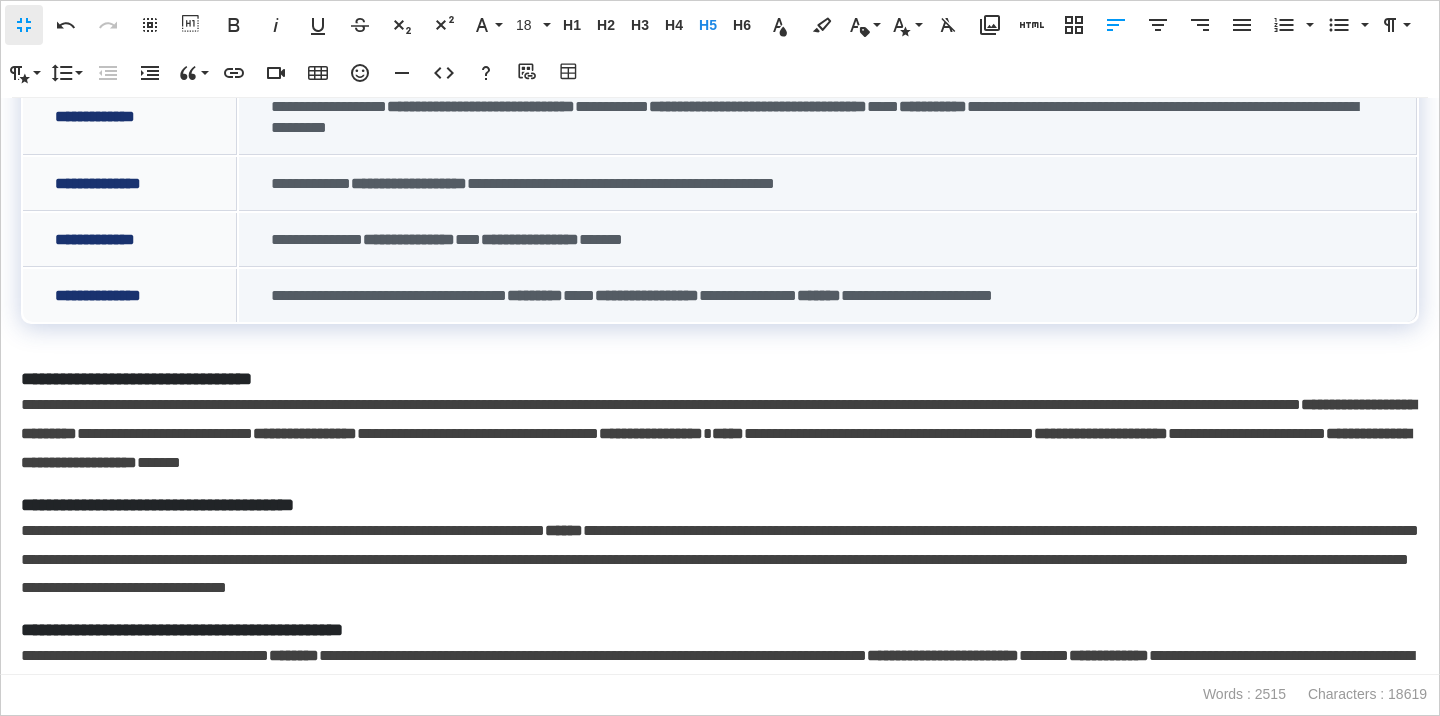 click on "**********" at bounding box center [720, 379] 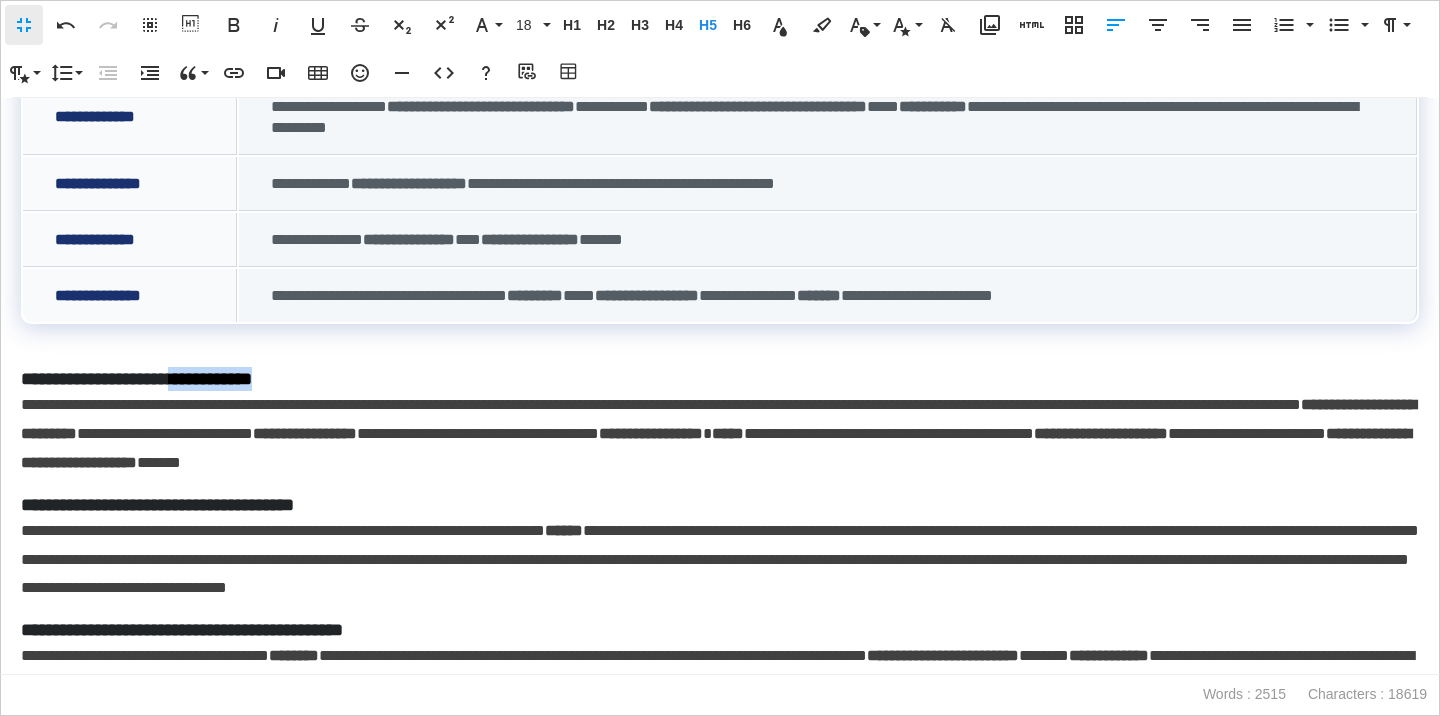 click on "**********" at bounding box center (720, 379) 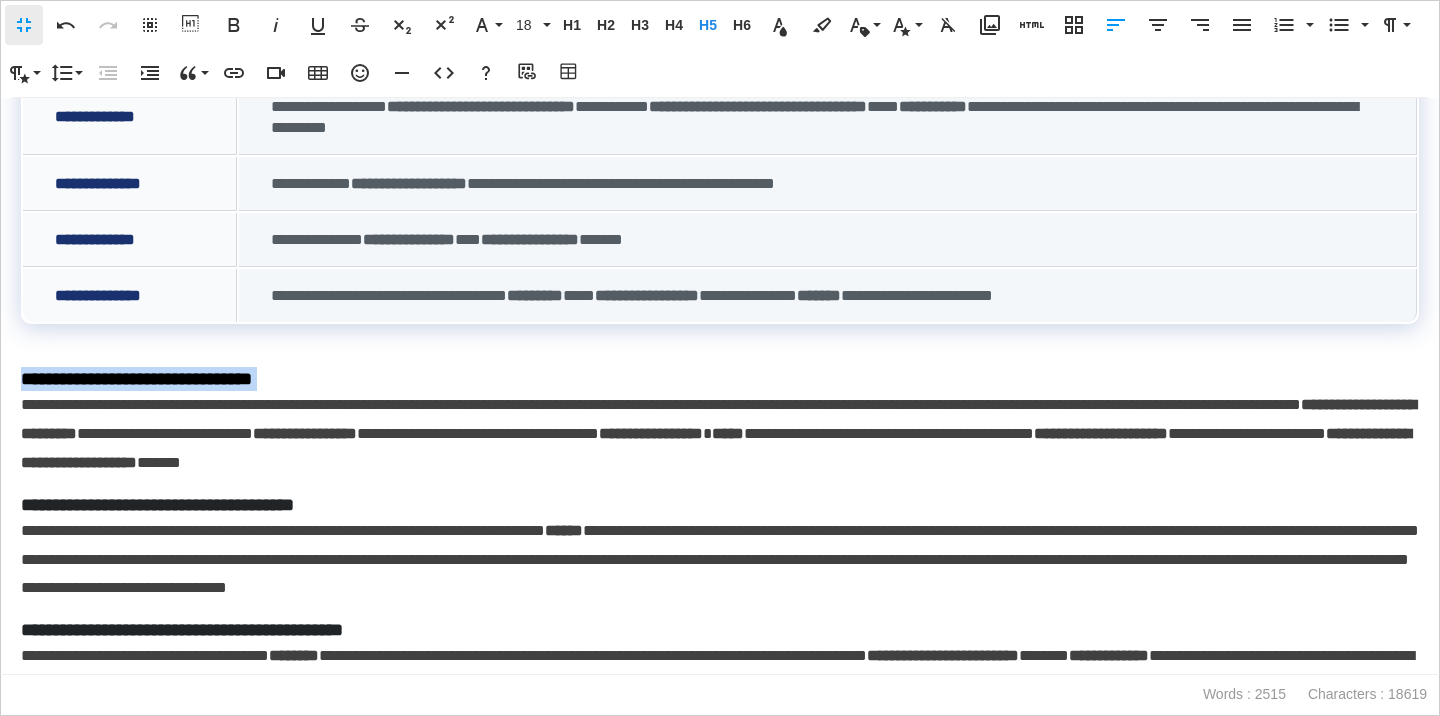 click on "**********" at bounding box center [720, 379] 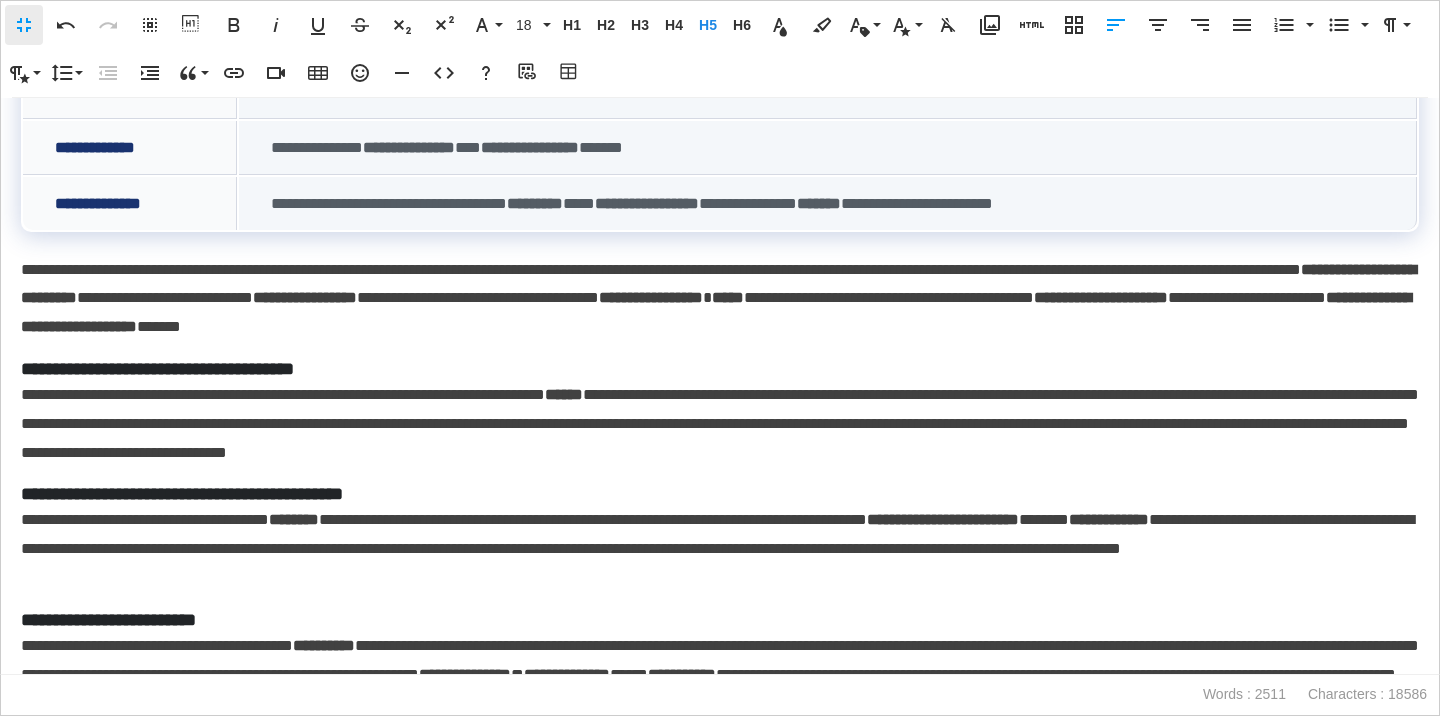 scroll, scrollTop: 581, scrollLeft: 0, axis: vertical 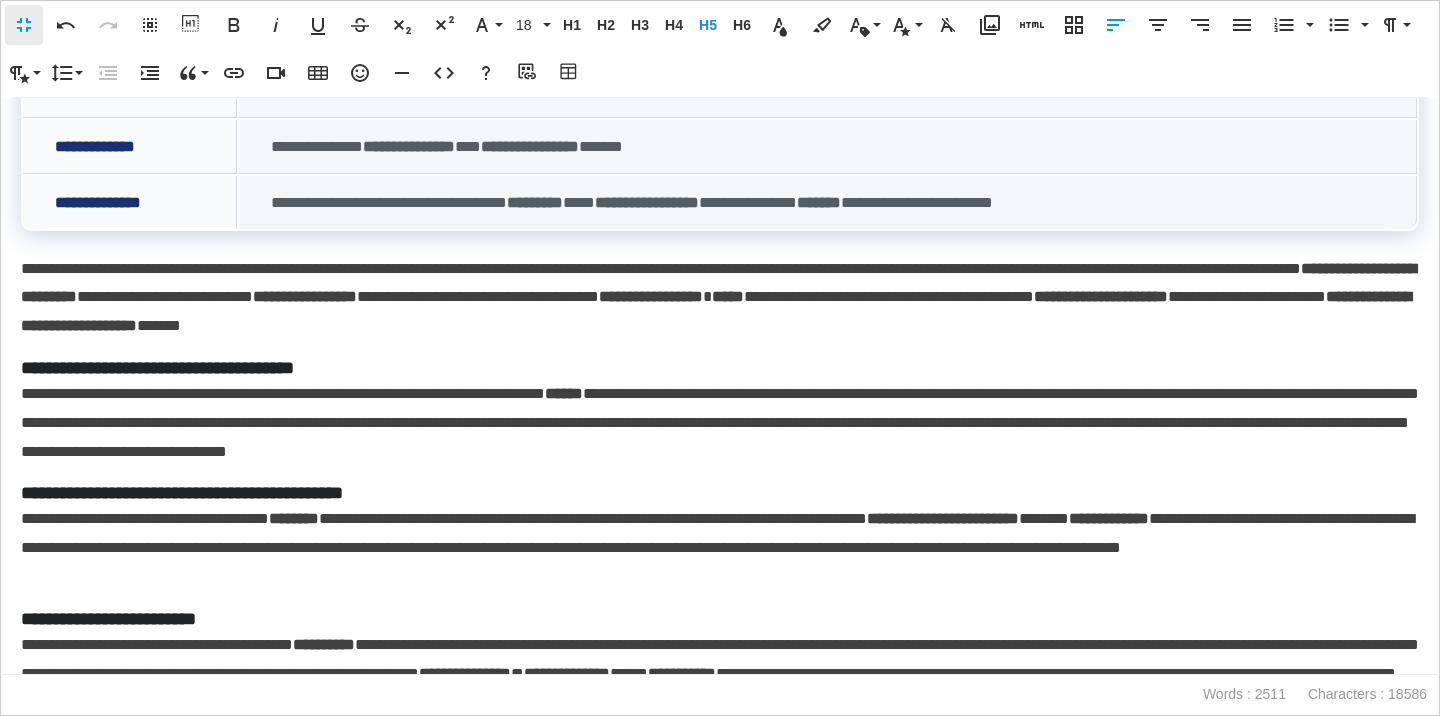 click on "**********" at bounding box center [720, 368] 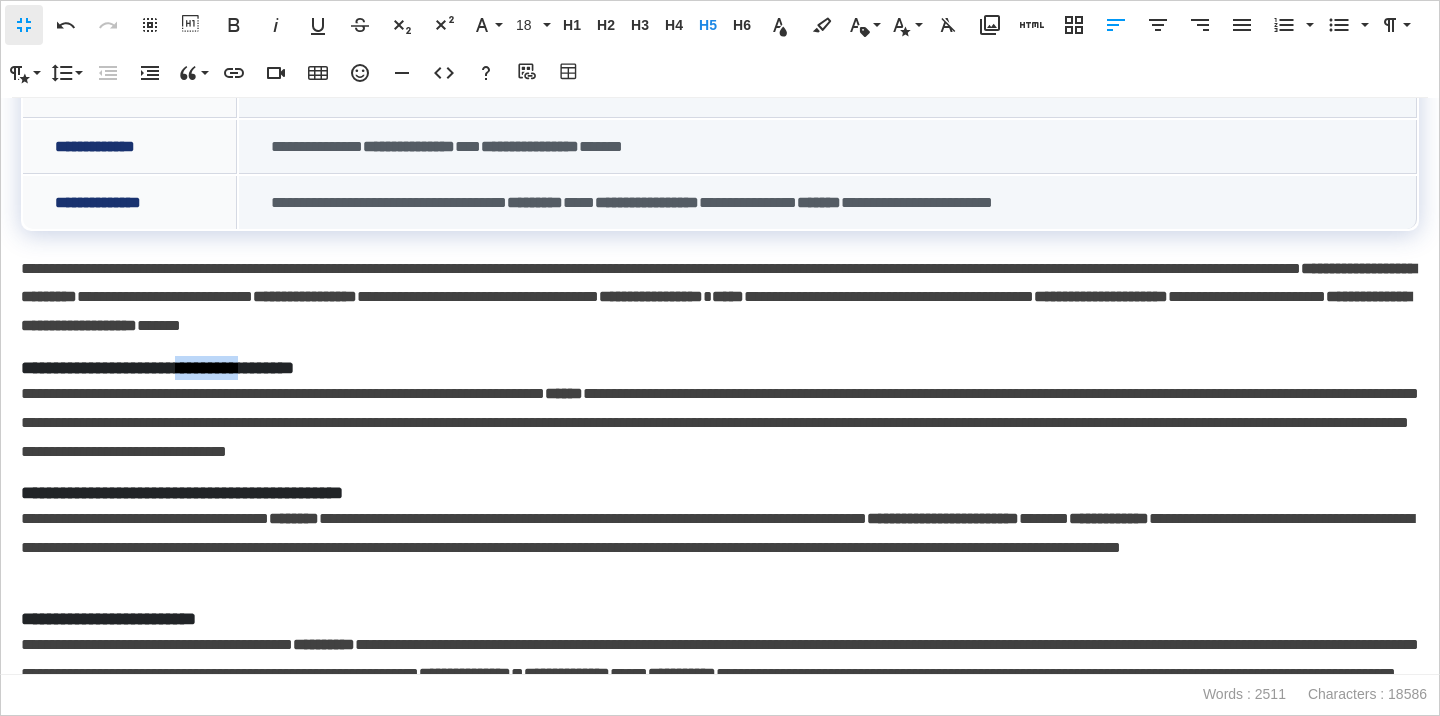click on "**********" at bounding box center [720, 368] 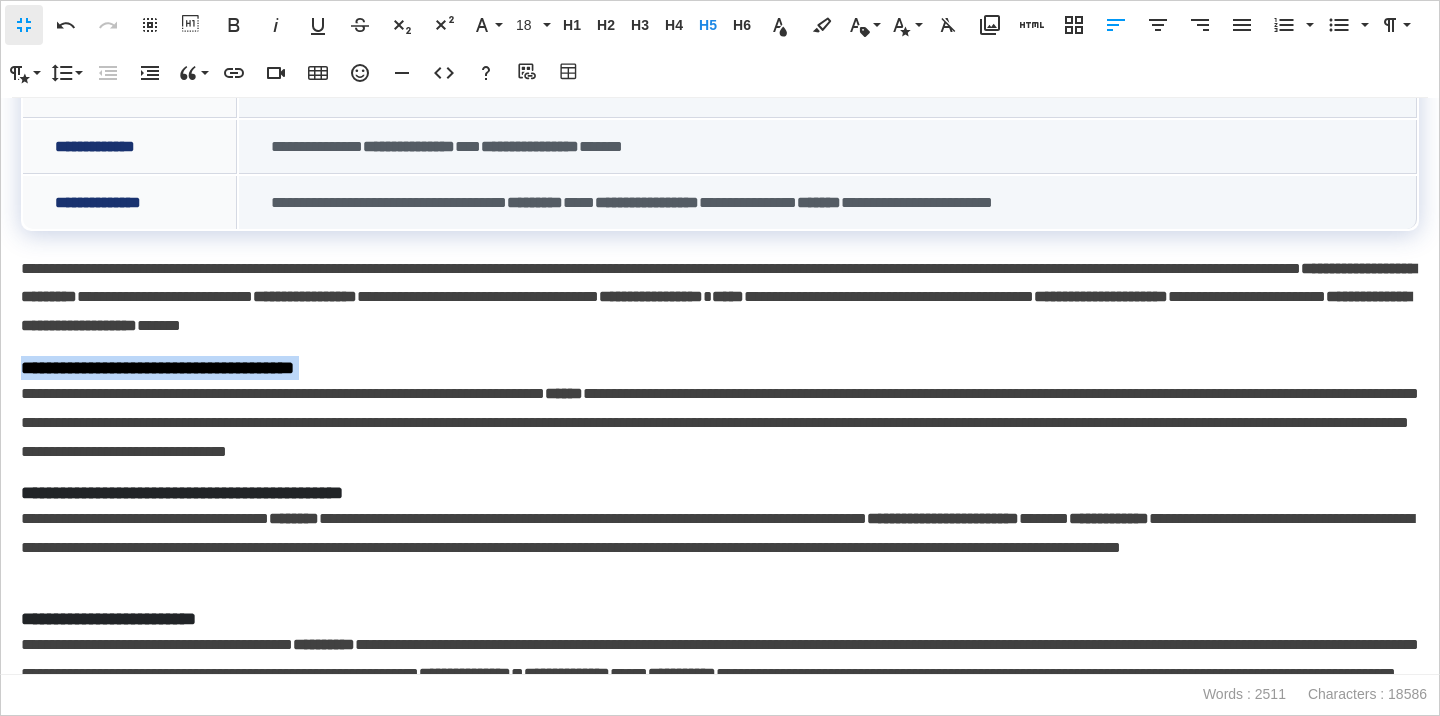 click on "**********" at bounding box center (720, 368) 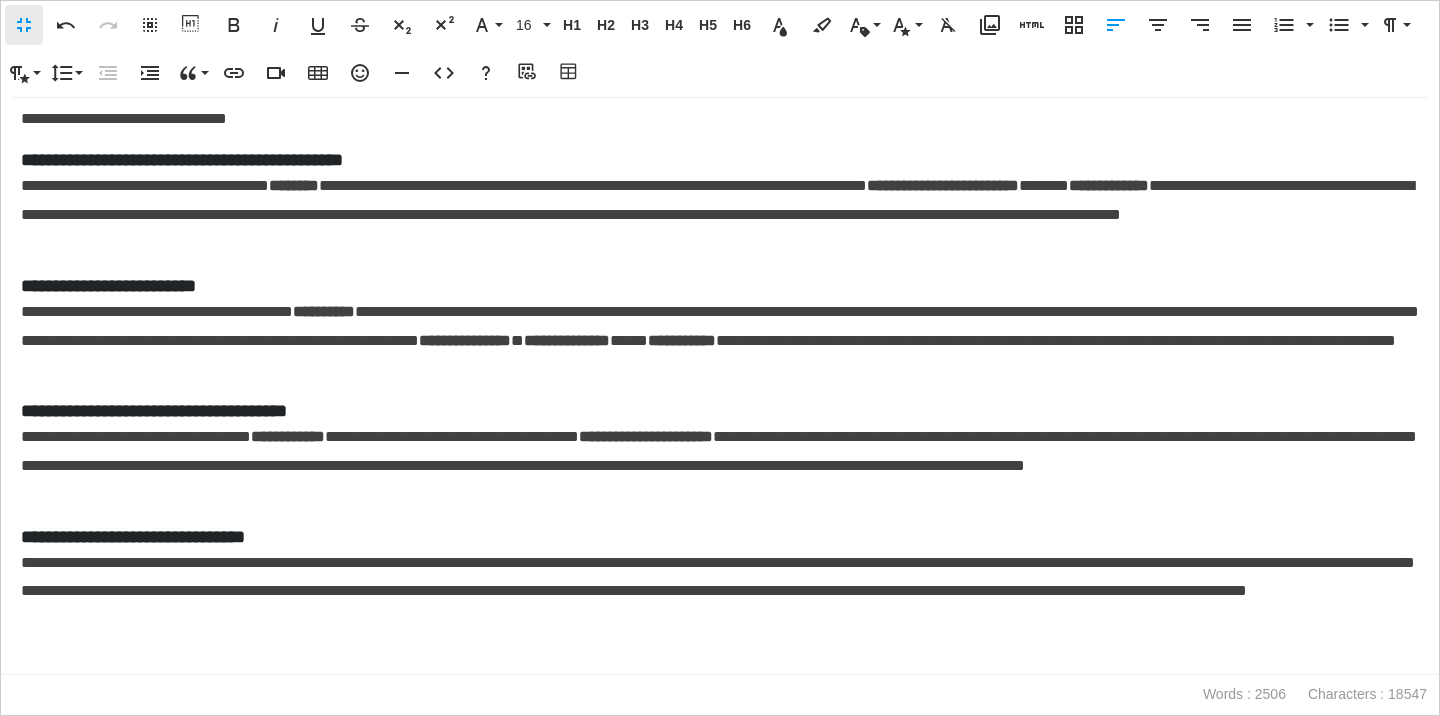 scroll, scrollTop: 889, scrollLeft: 0, axis: vertical 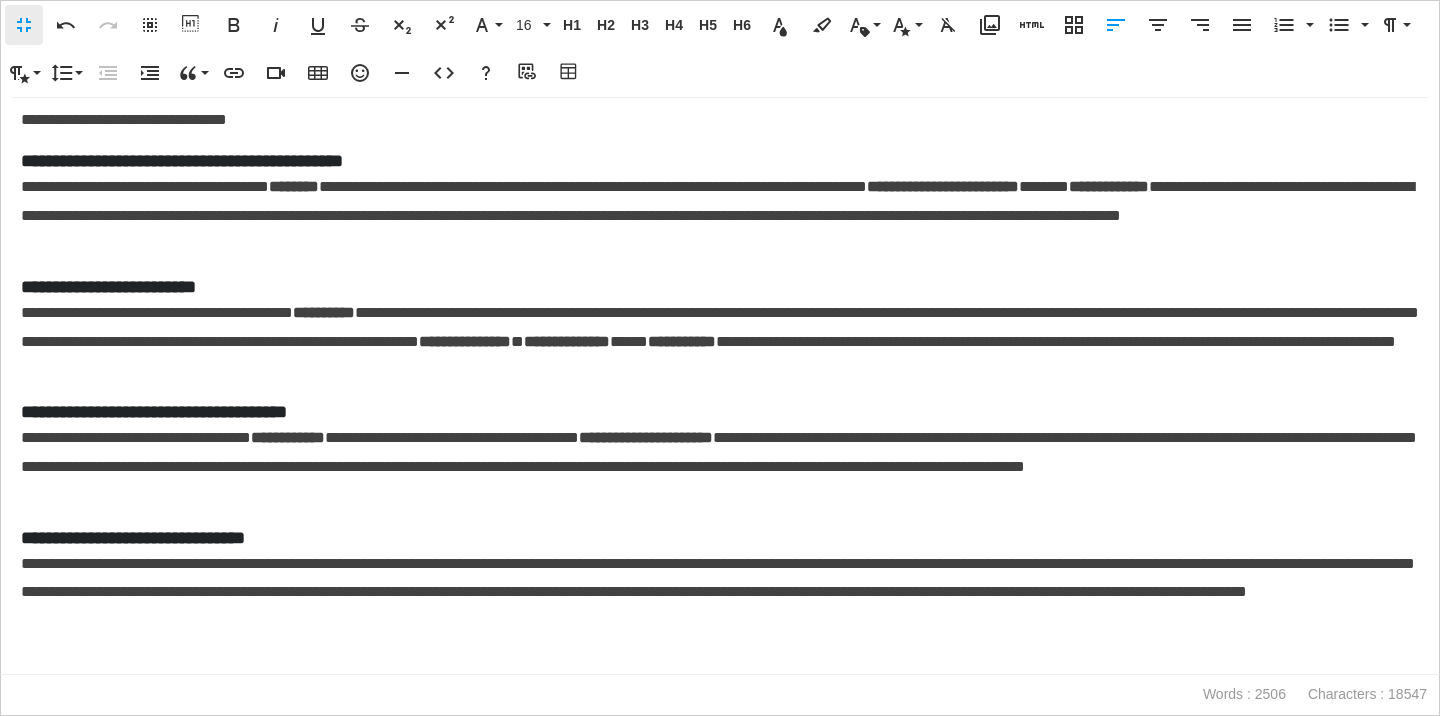 click on "**********" at bounding box center (720, 161) 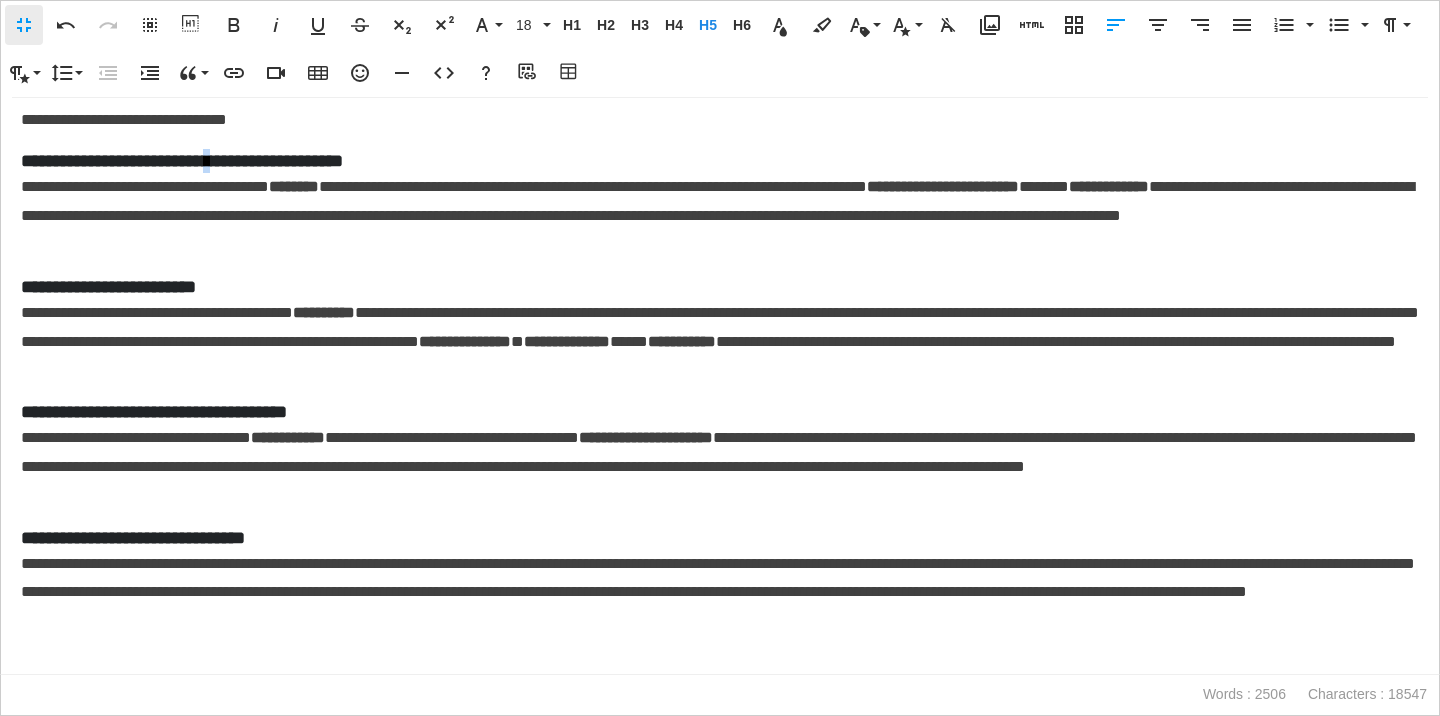 click on "**********" at bounding box center (720, 161) 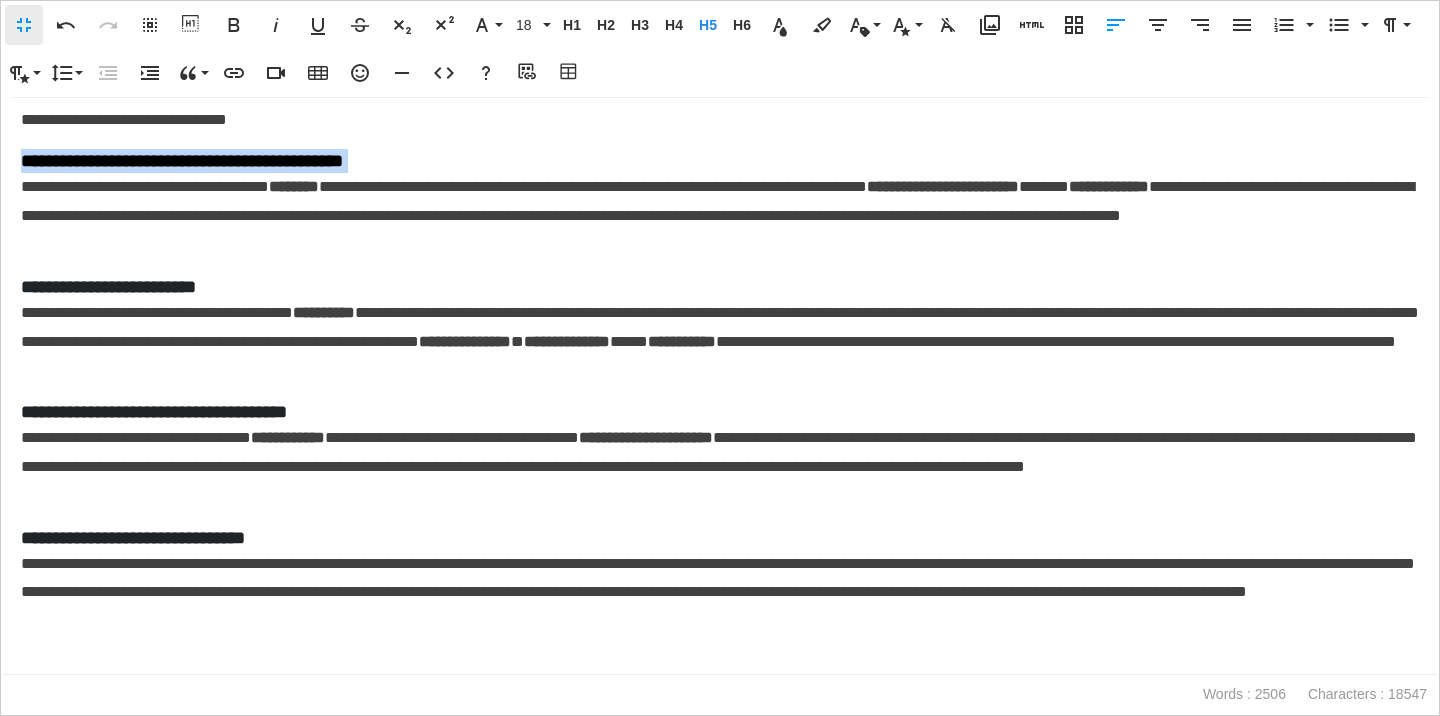 click on "**********" at bounding box center [720, 161] 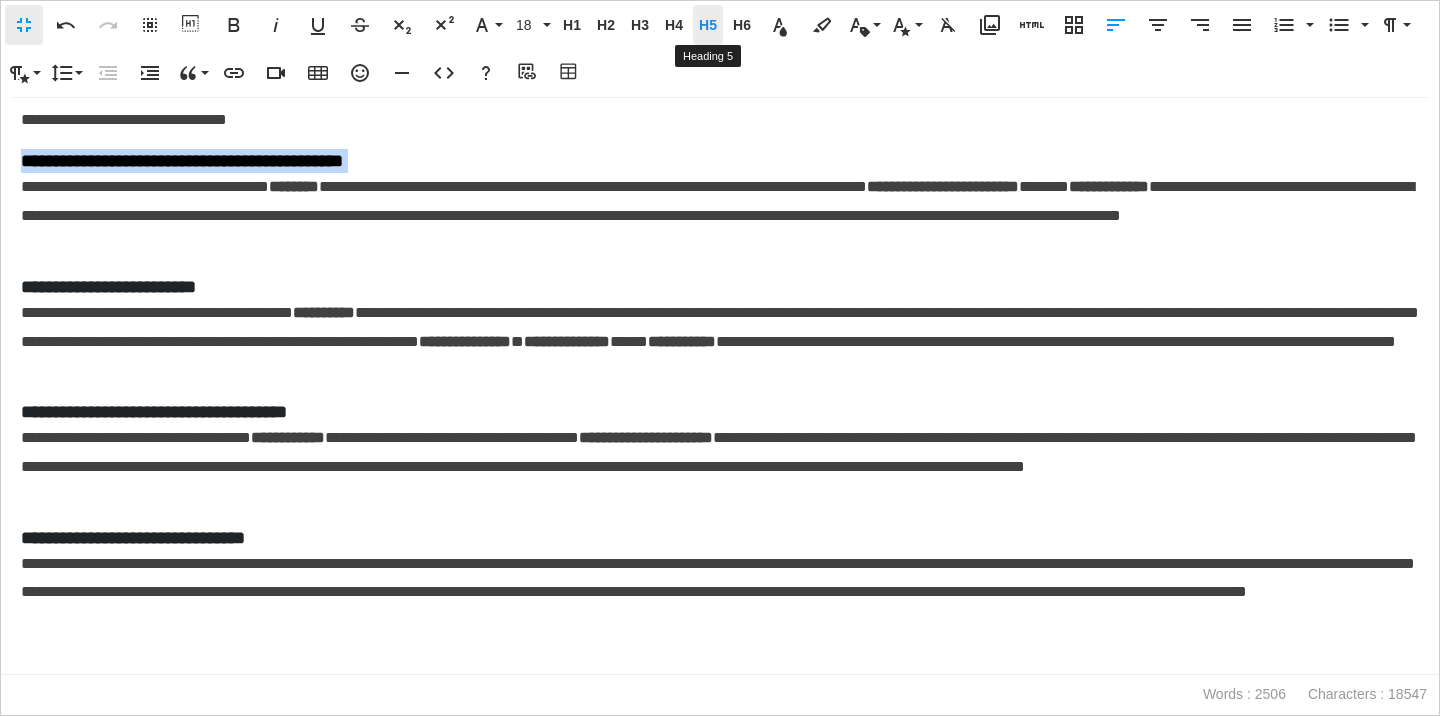 click on "H5 Heading 5" at bounding box center (708, 25) 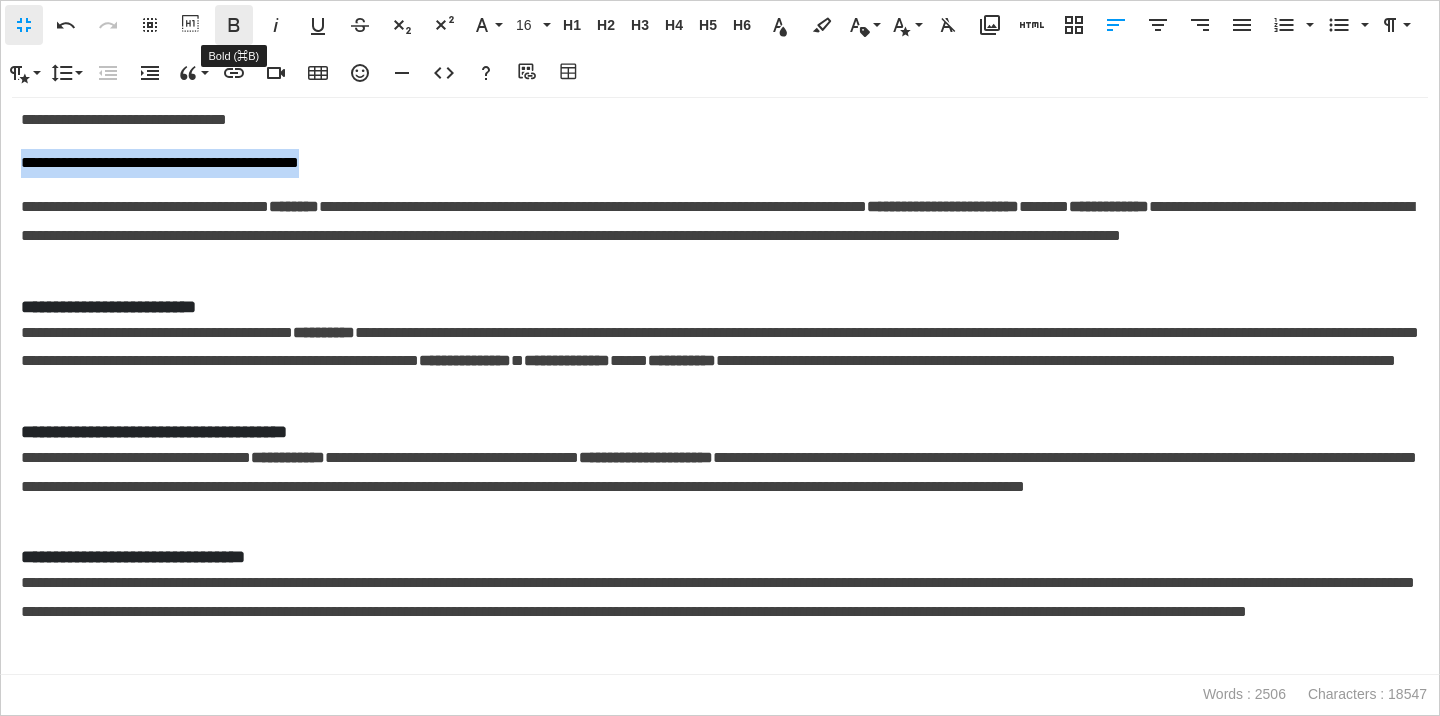click 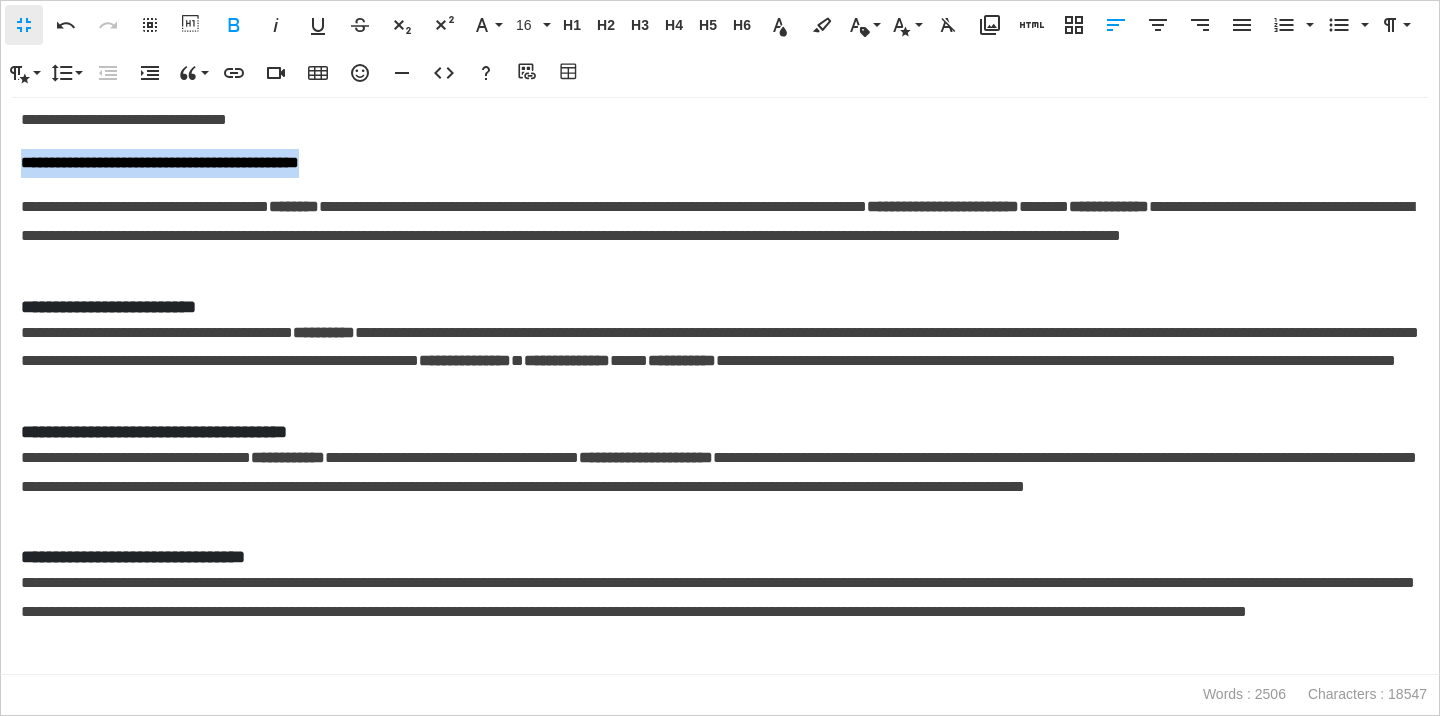 click on "**********" at bounding box center [720, 163] 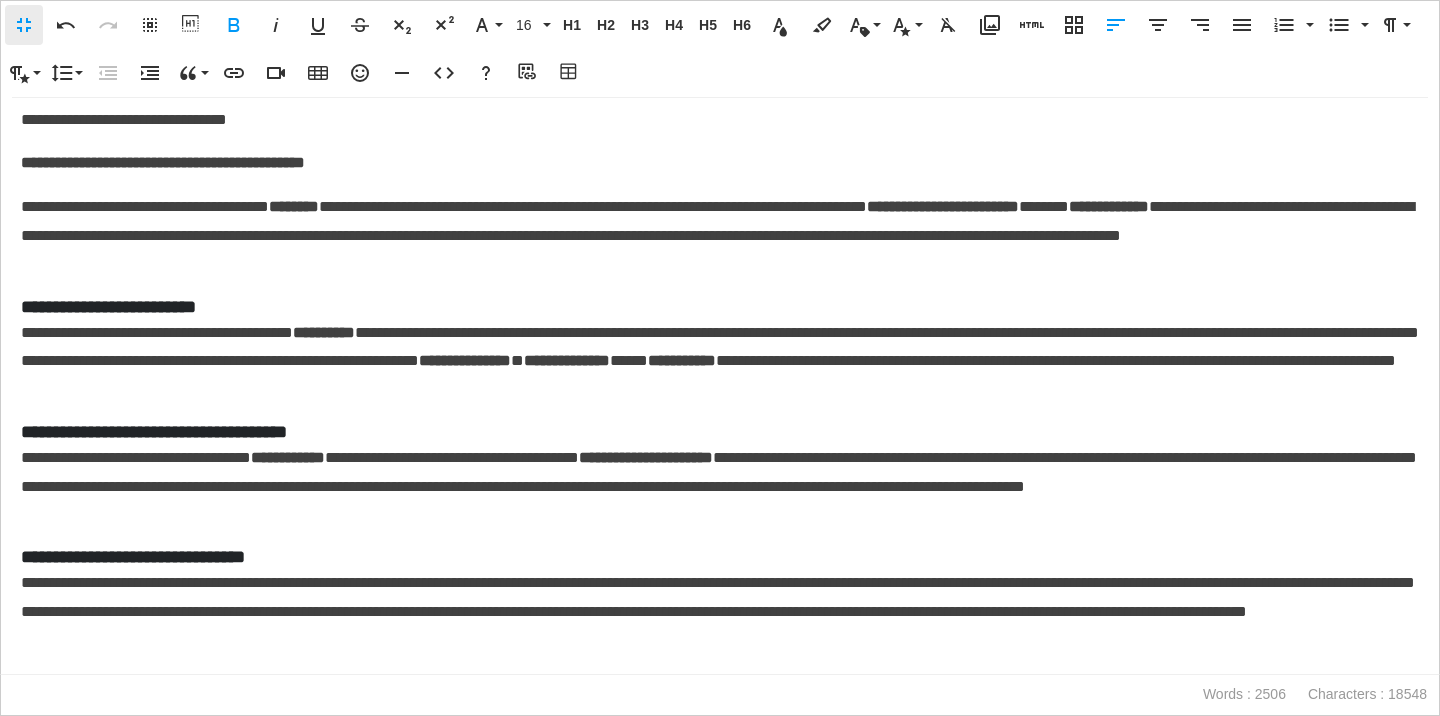 click on "**********" at bounding box center (720, 236) 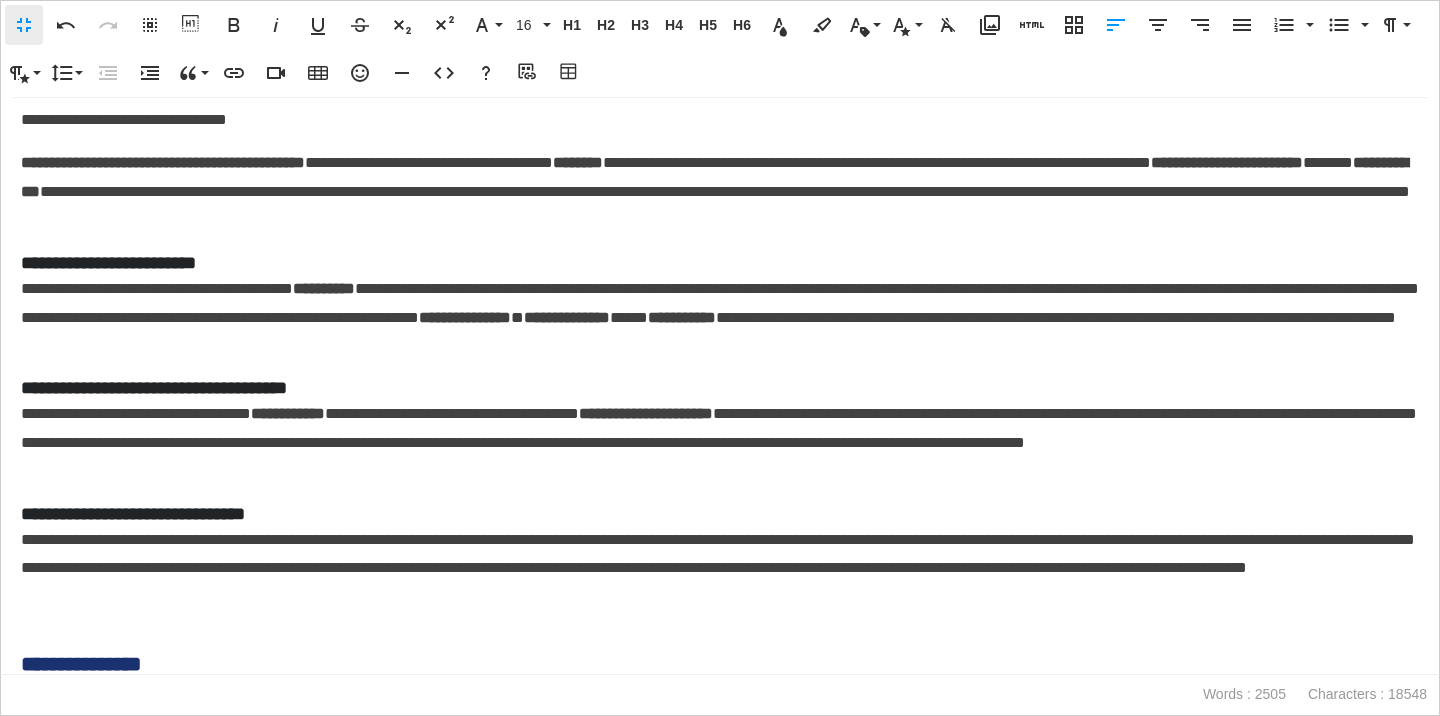 click on "**********" at bounding box center [720, 263] 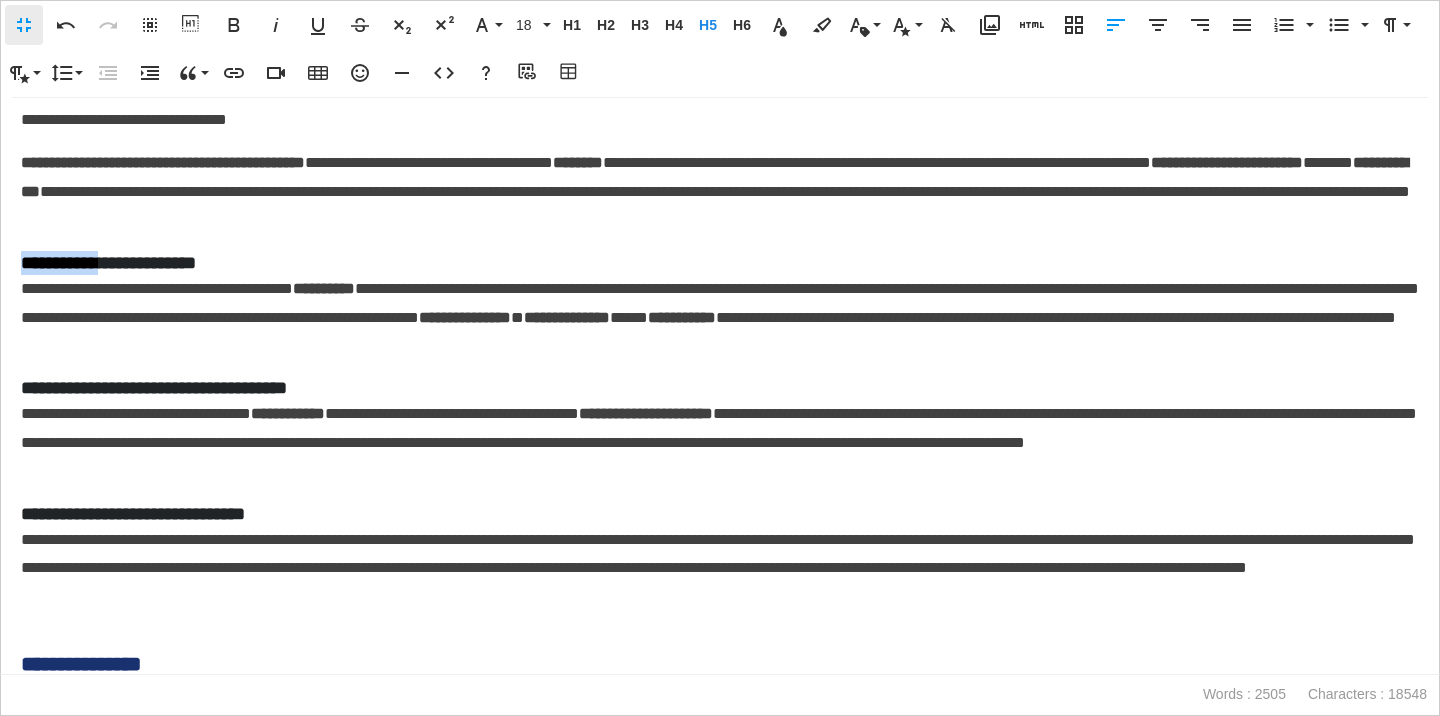 click on "**********" at bounding box center [720, 263] 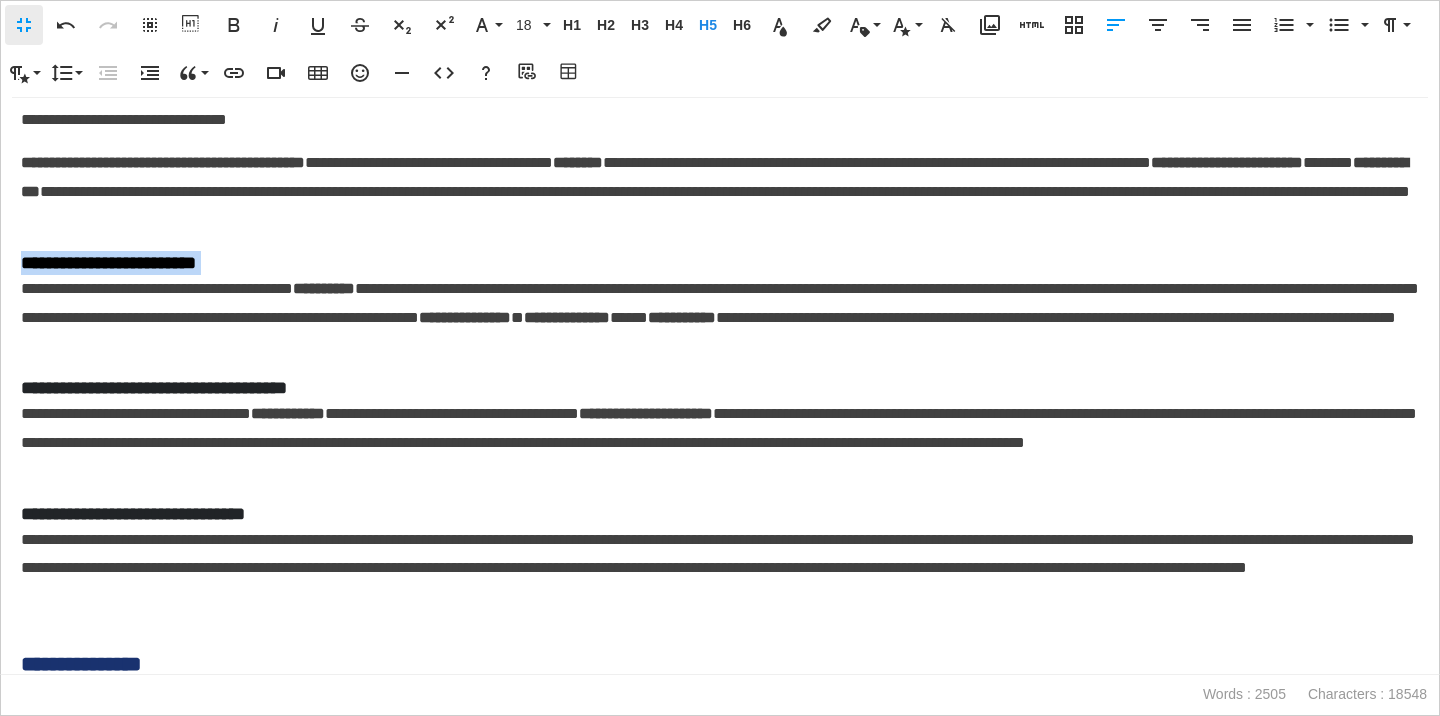 click on "**********" at bounding box center [720, 263] 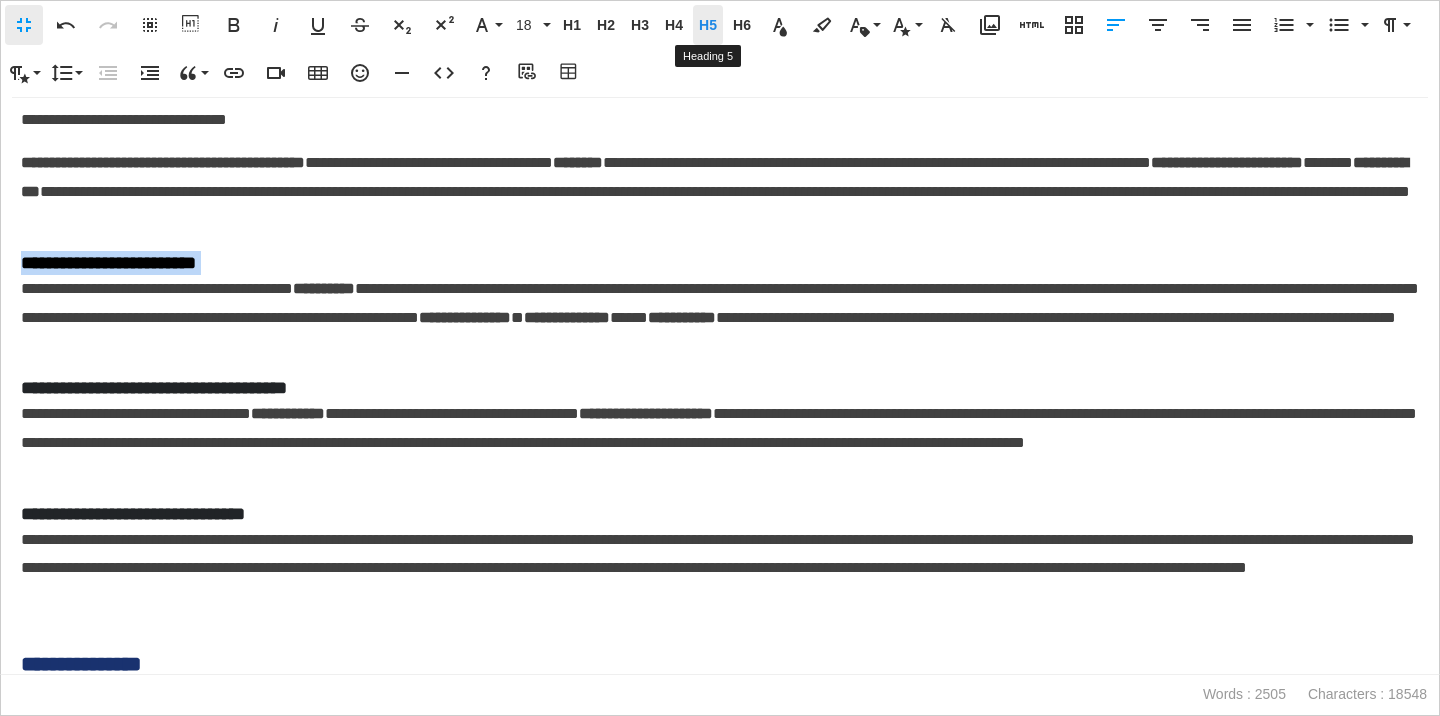 click on "H5" at bounding box center (708, 25) 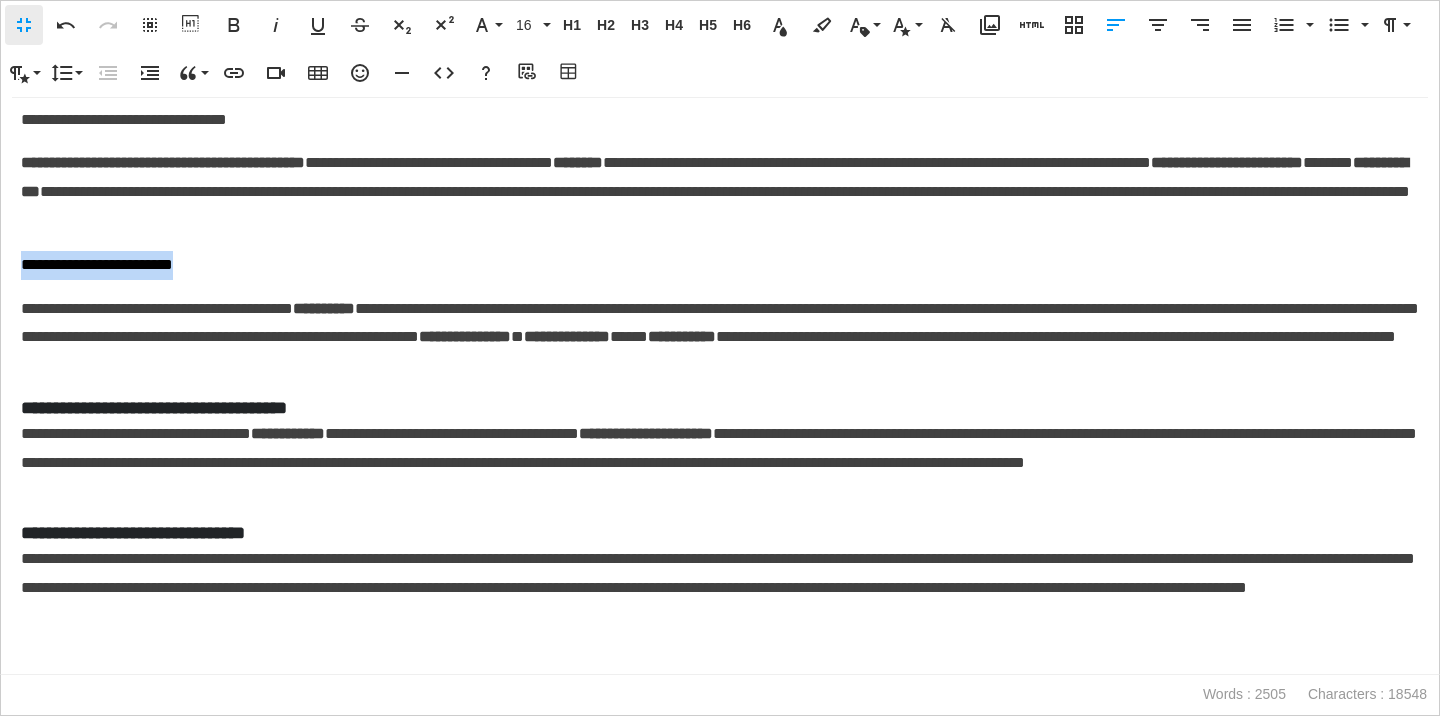 click on "**********" at bounding box center (720, 265) 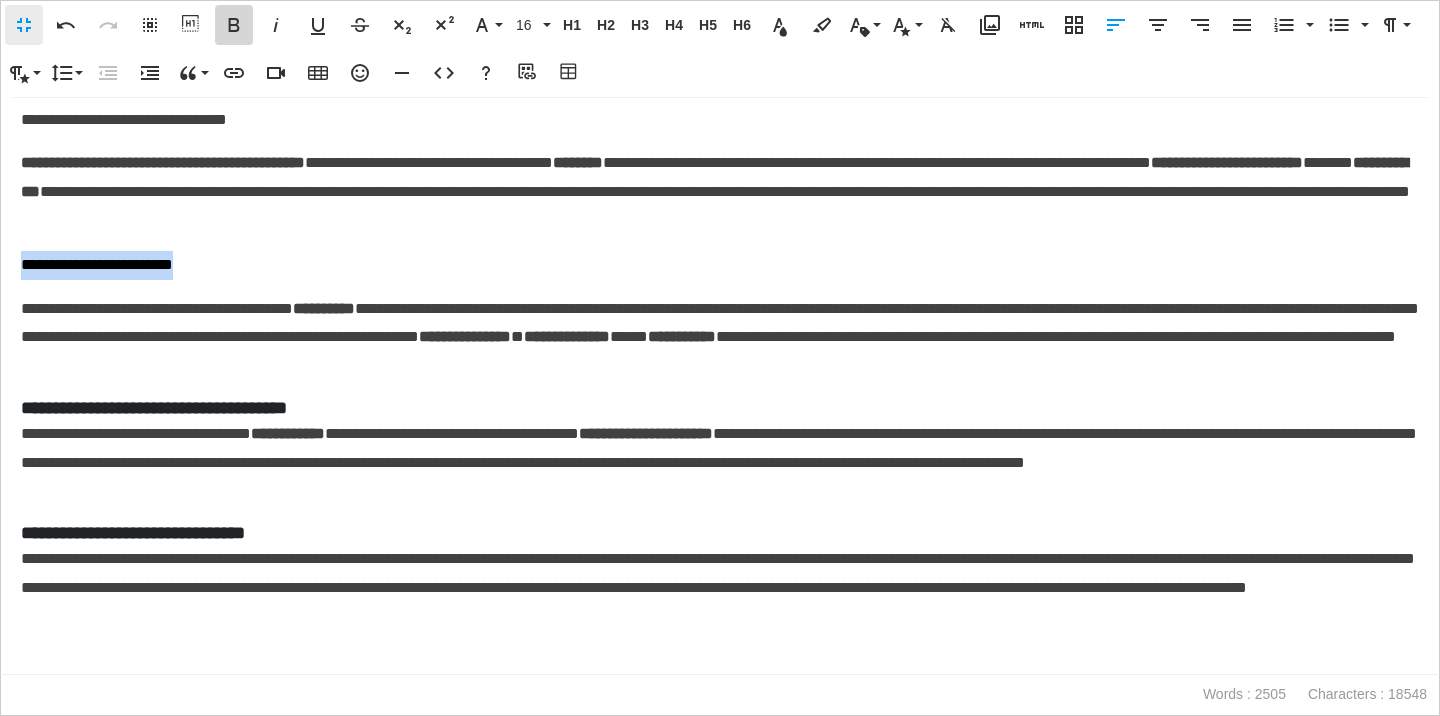 click 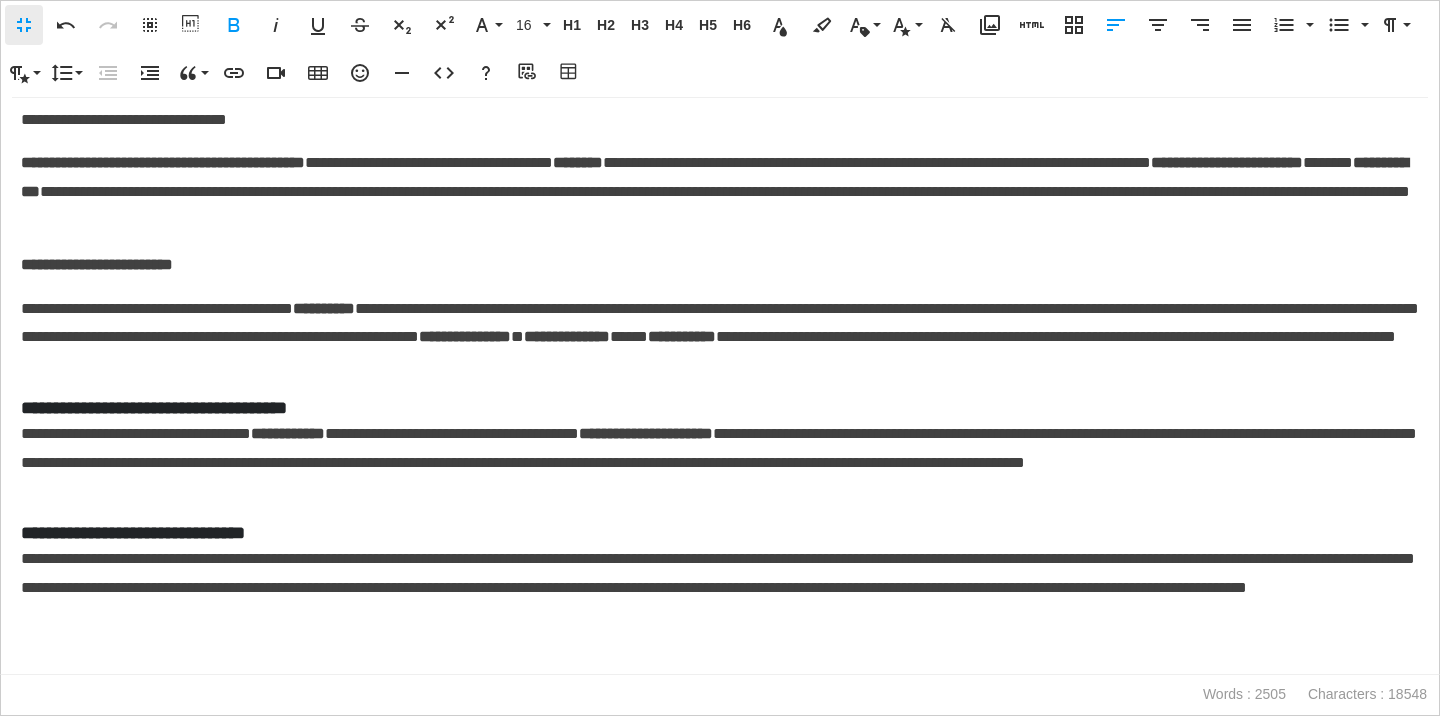 click on "**********" at bounding box center (720, 265) 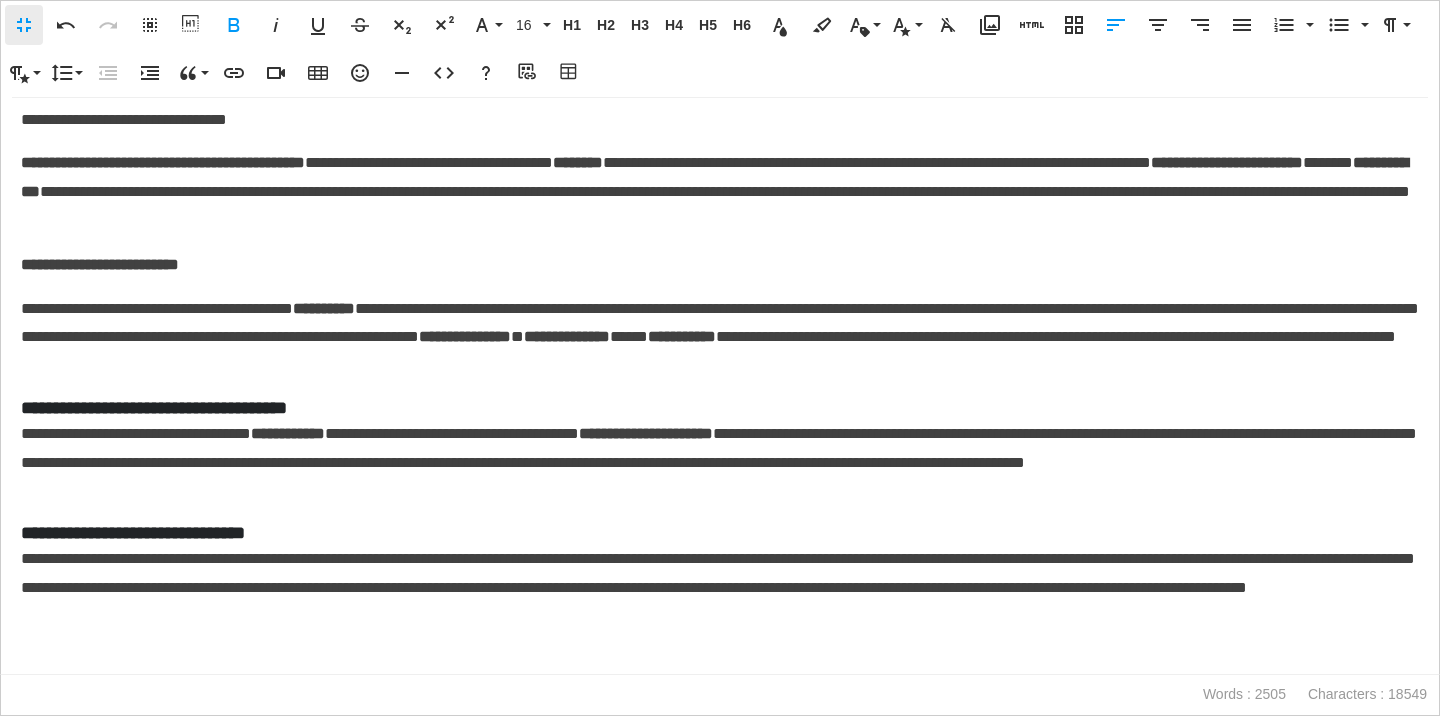 click on "**********" at bounding box center [720, 338] 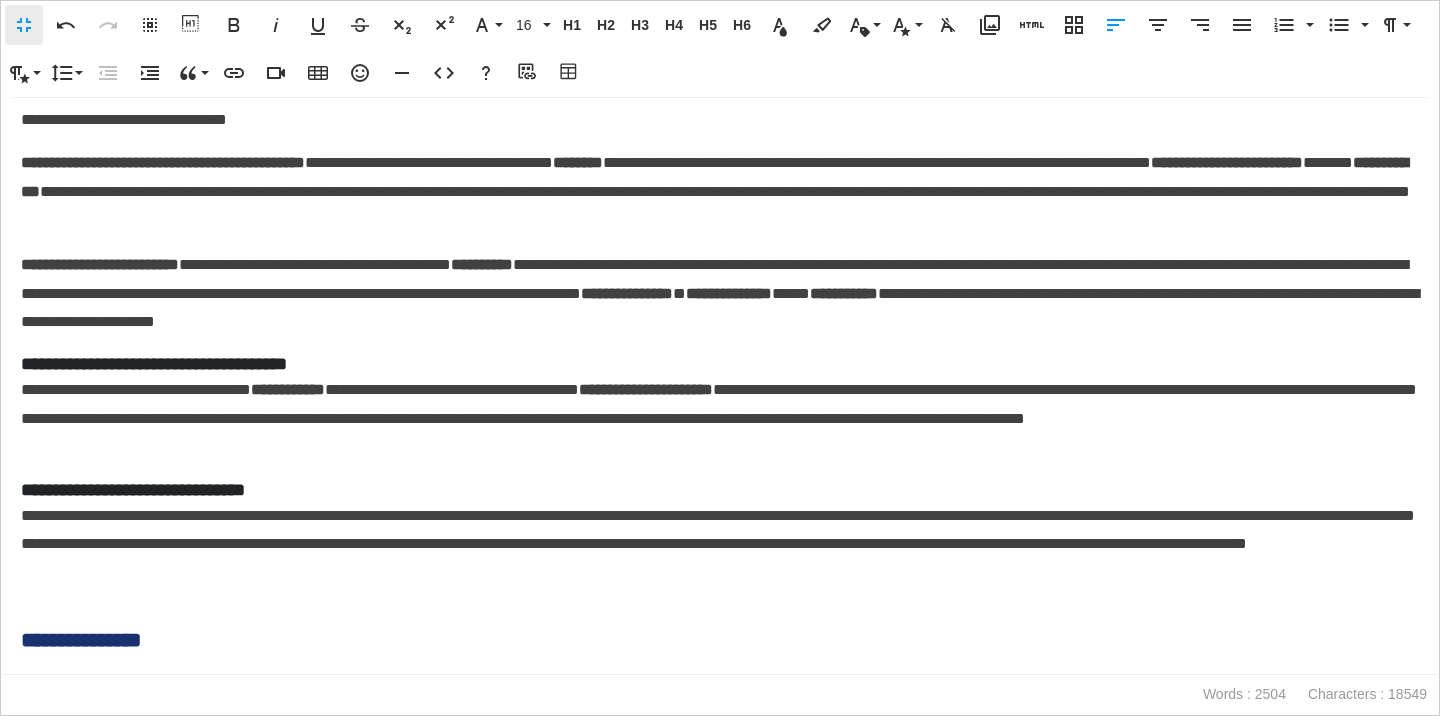 click on "**********" at bounding box center [720, 364] 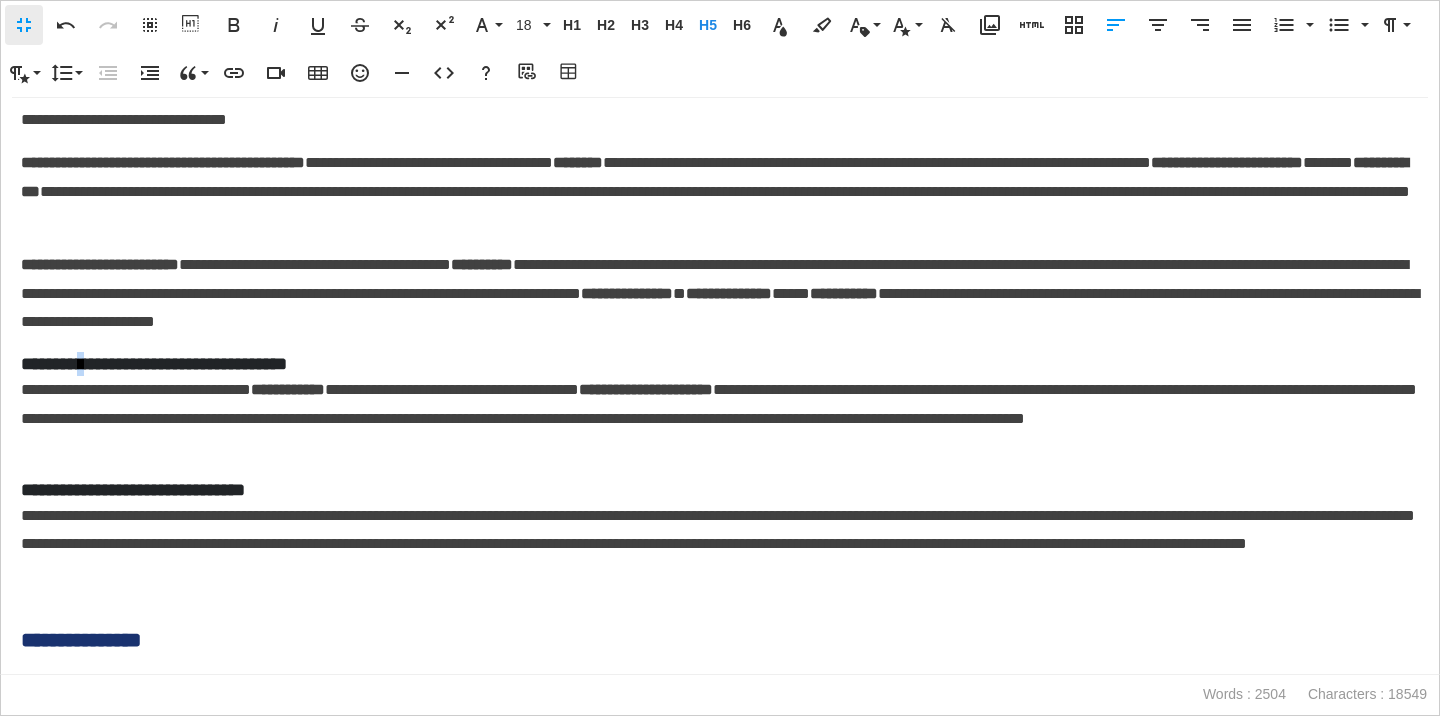 click on "**********" at bounding box center [720, 364] 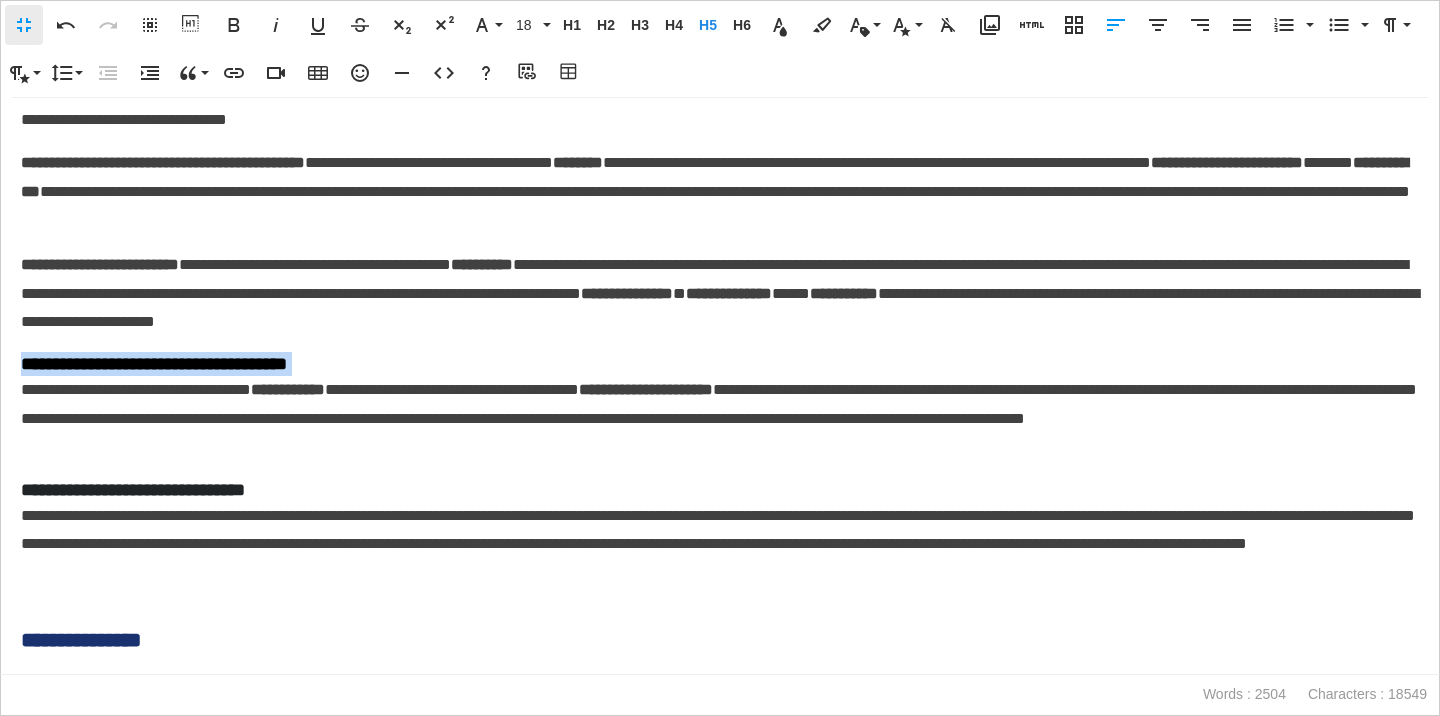 click on "**********" at bounding box center (720, 364) 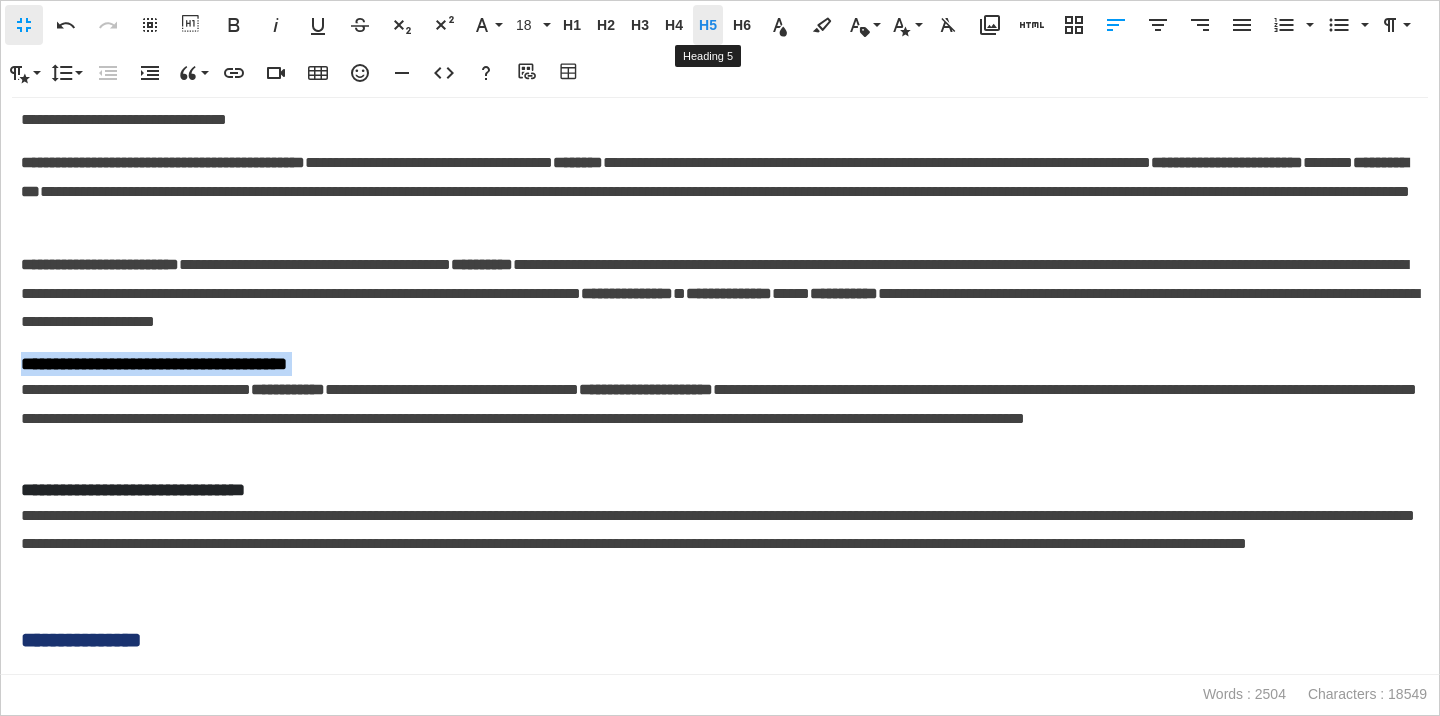 click on "H5 Heading 5" at bounding box center [708, 25] 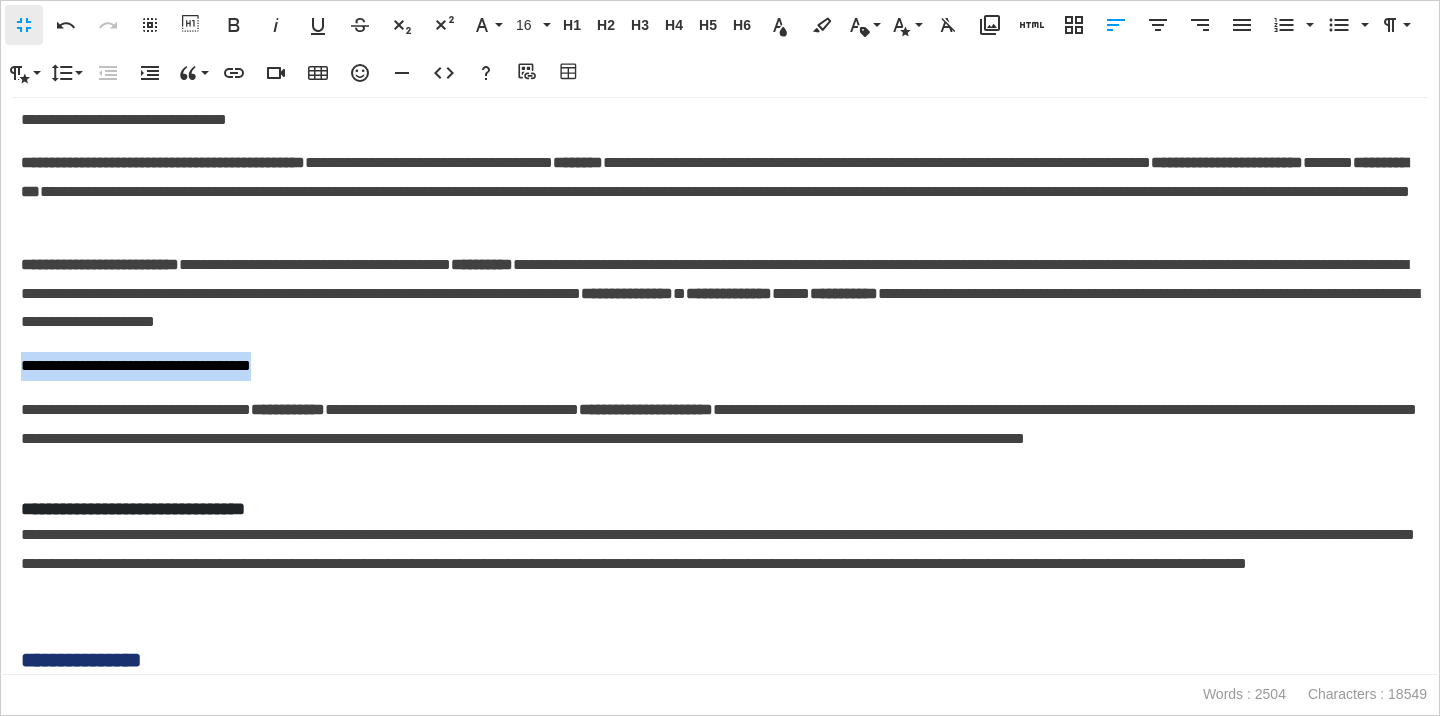 click on "**********" at bounding box center [720, 366] 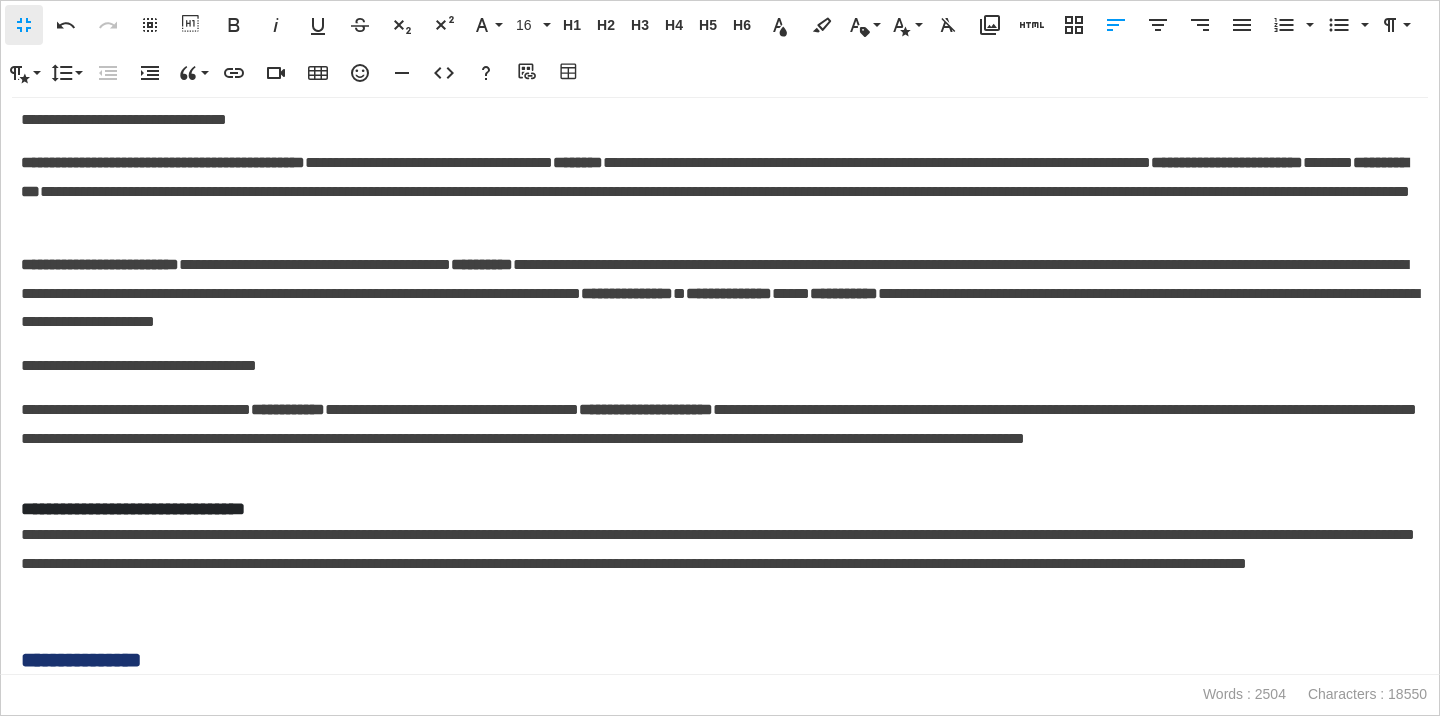 click on "**********" at bounding box center [720, 294] 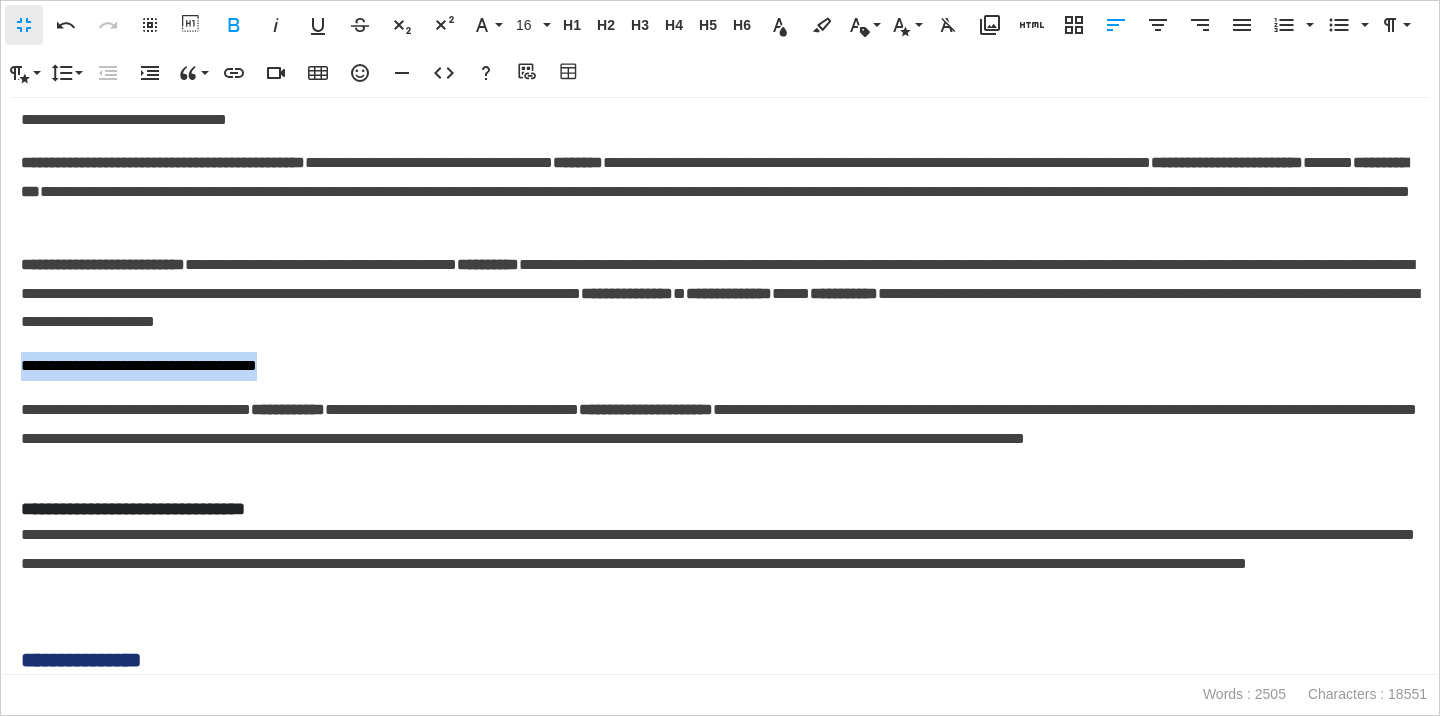drag, startPoint x: 326, startPoint y: 413, endPoint x: 22, endPoint y: 407, distance: 304.0592 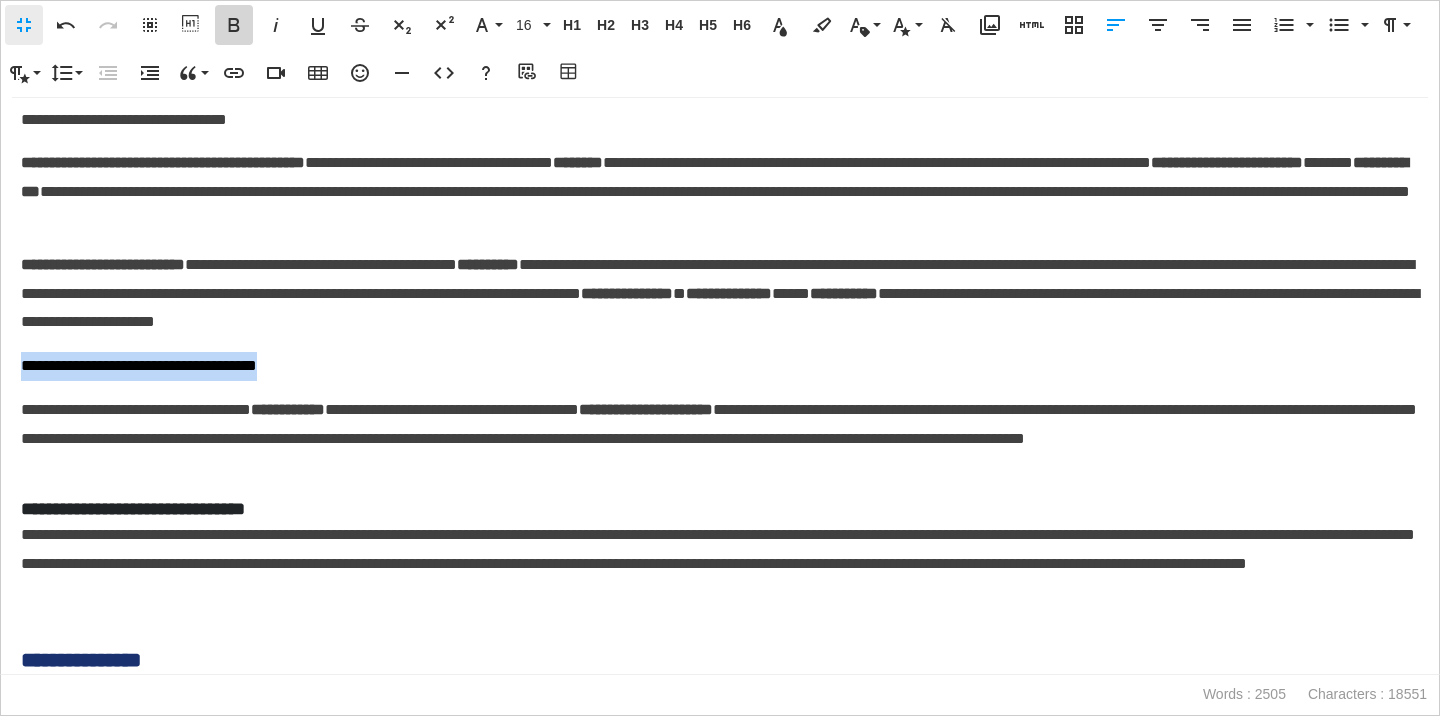 click 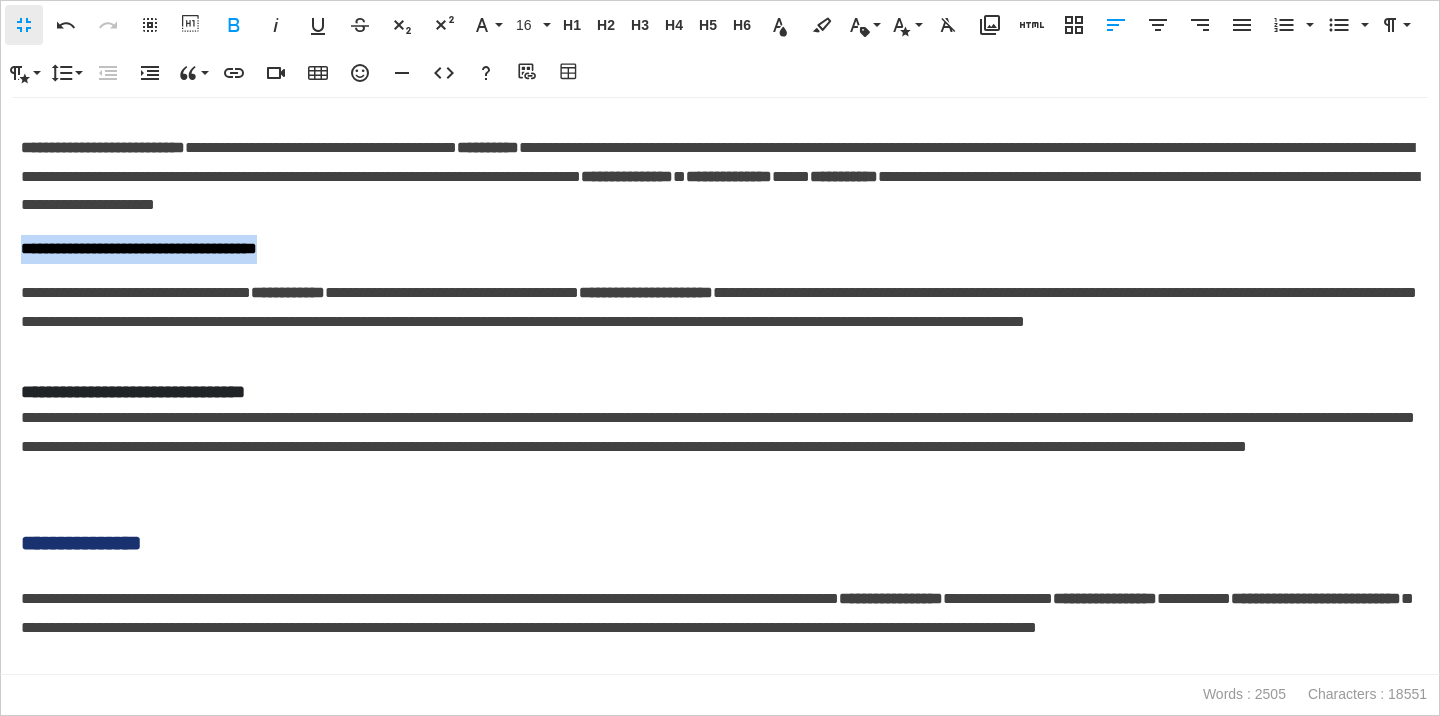 scroll, scrollTop: 1024, scrollLeft: 0, axis: vertical 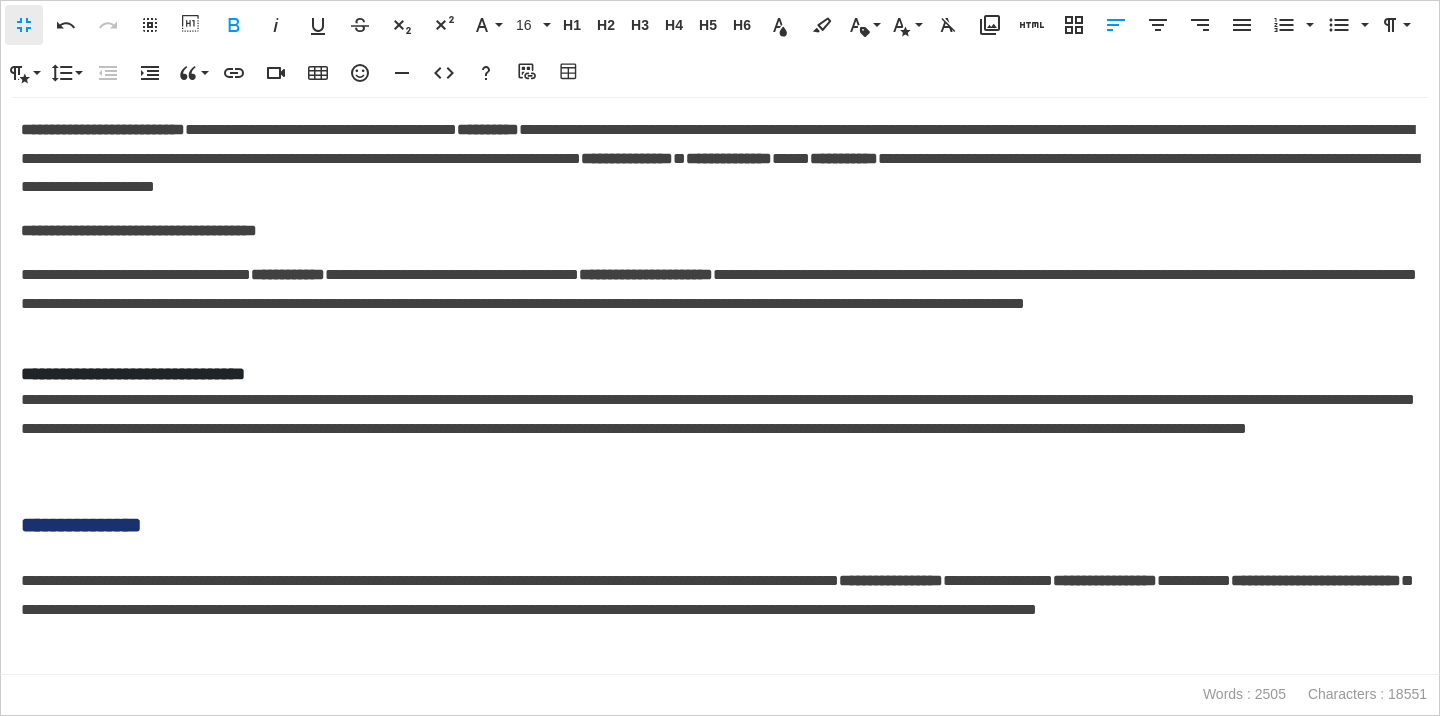 click on "**********" at bounding box center (720, 374) 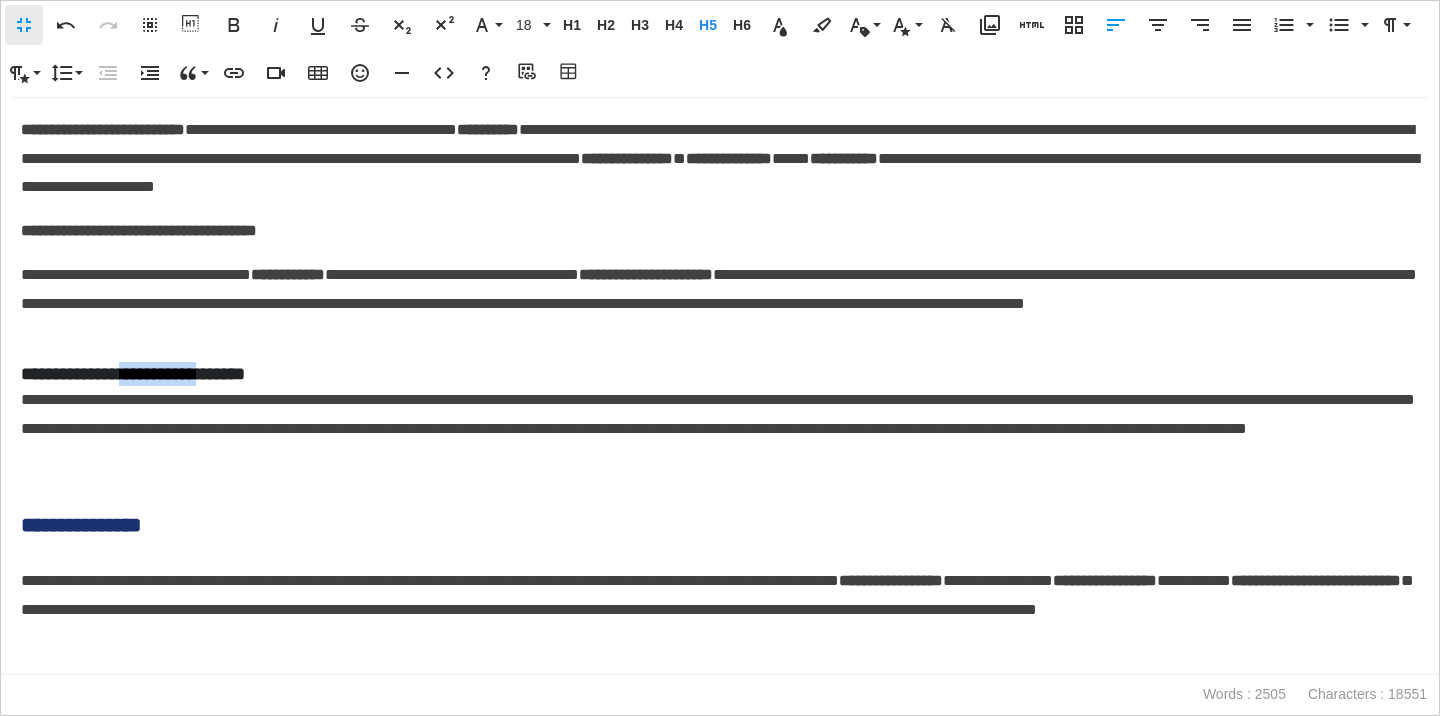 click on "**********" at bounding box center (720, 374) 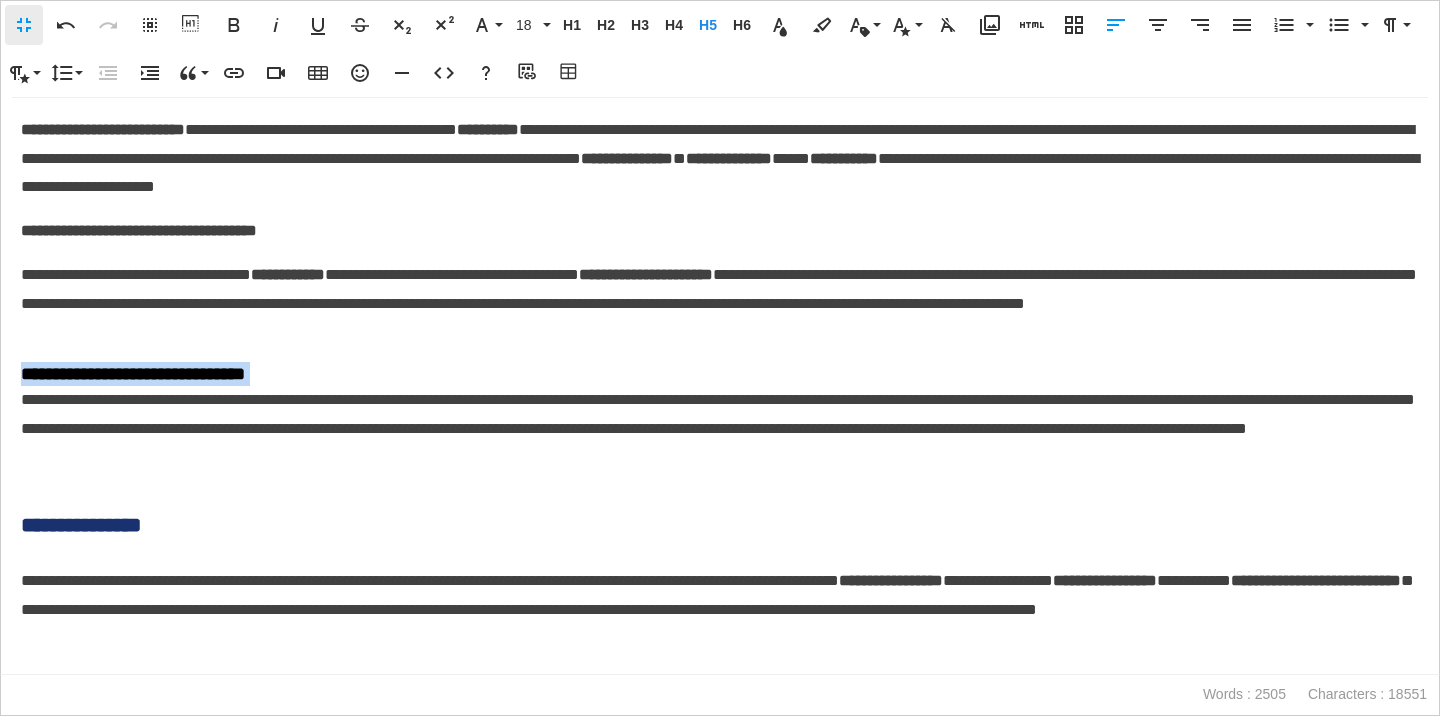 click on "**********" at bounding box center [720, 374] 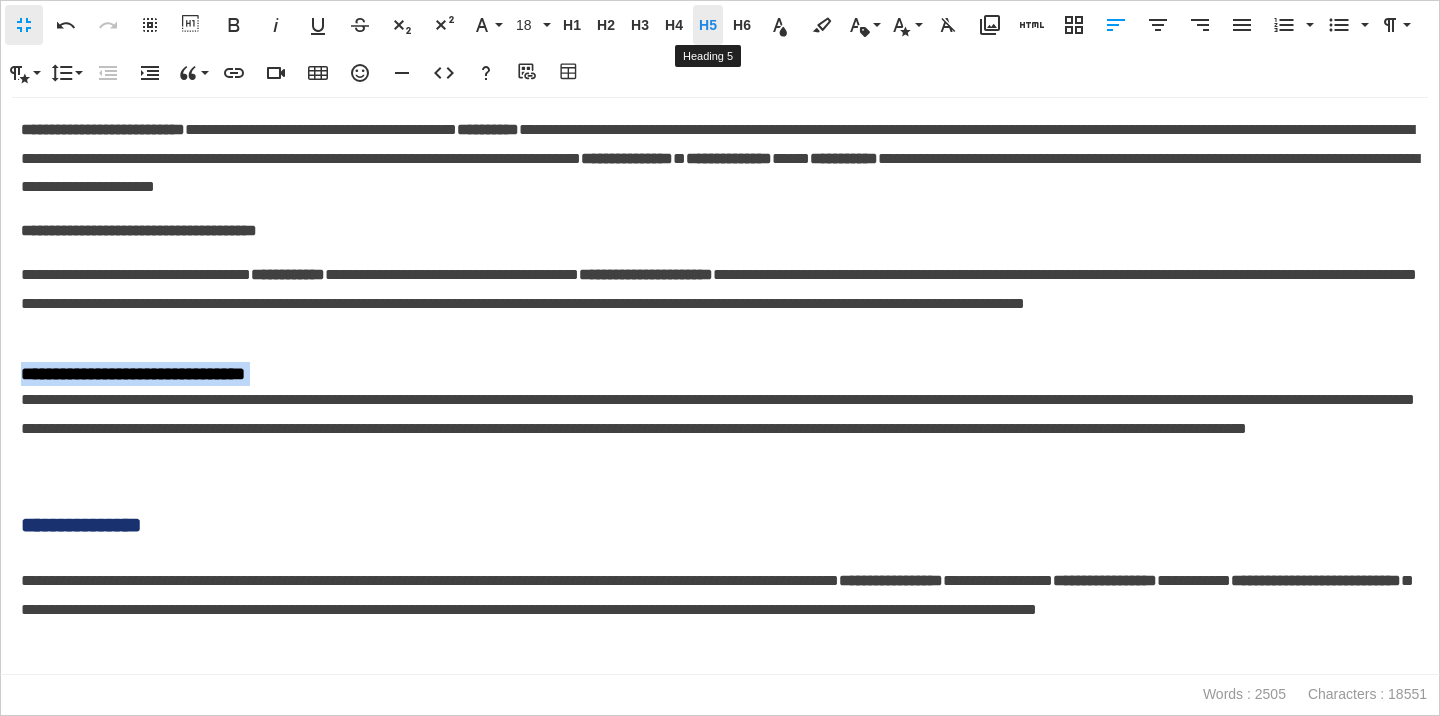 click on "H5" at bounding box center (708, 25) 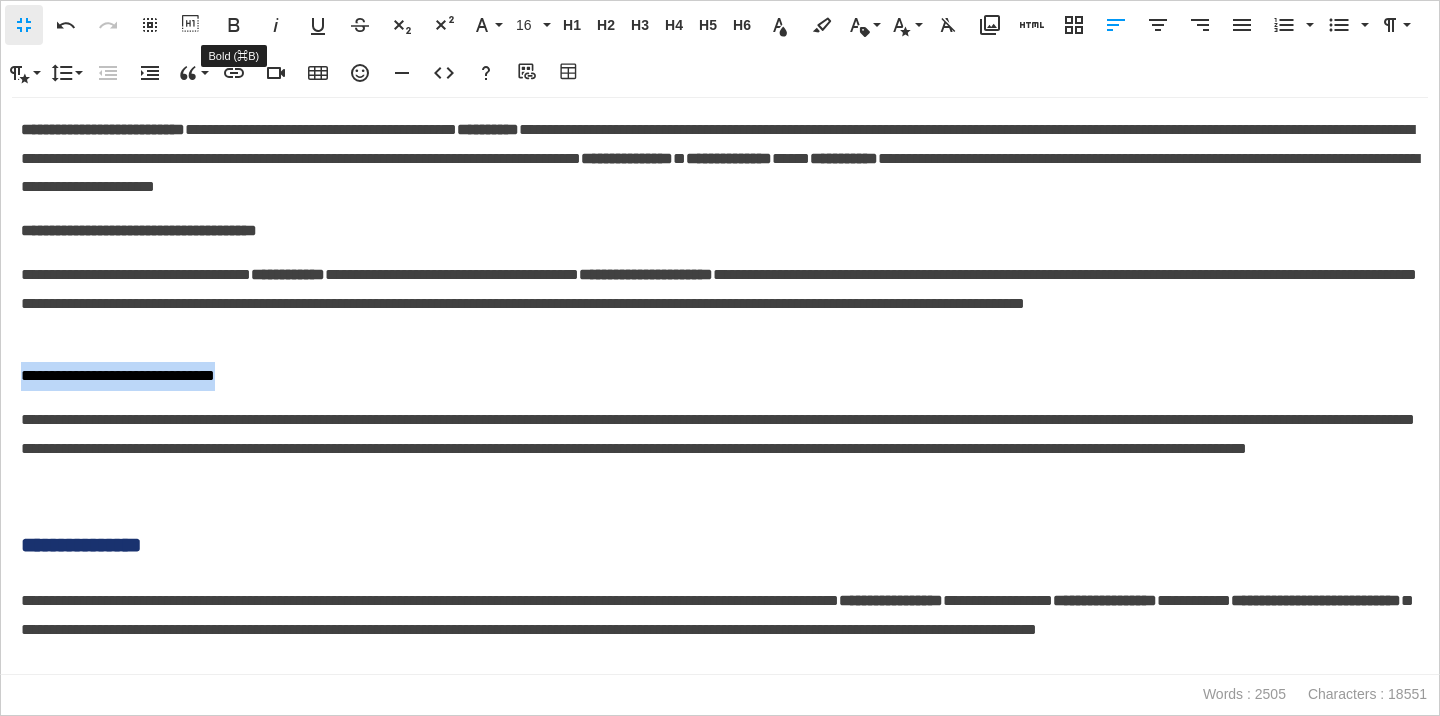 click 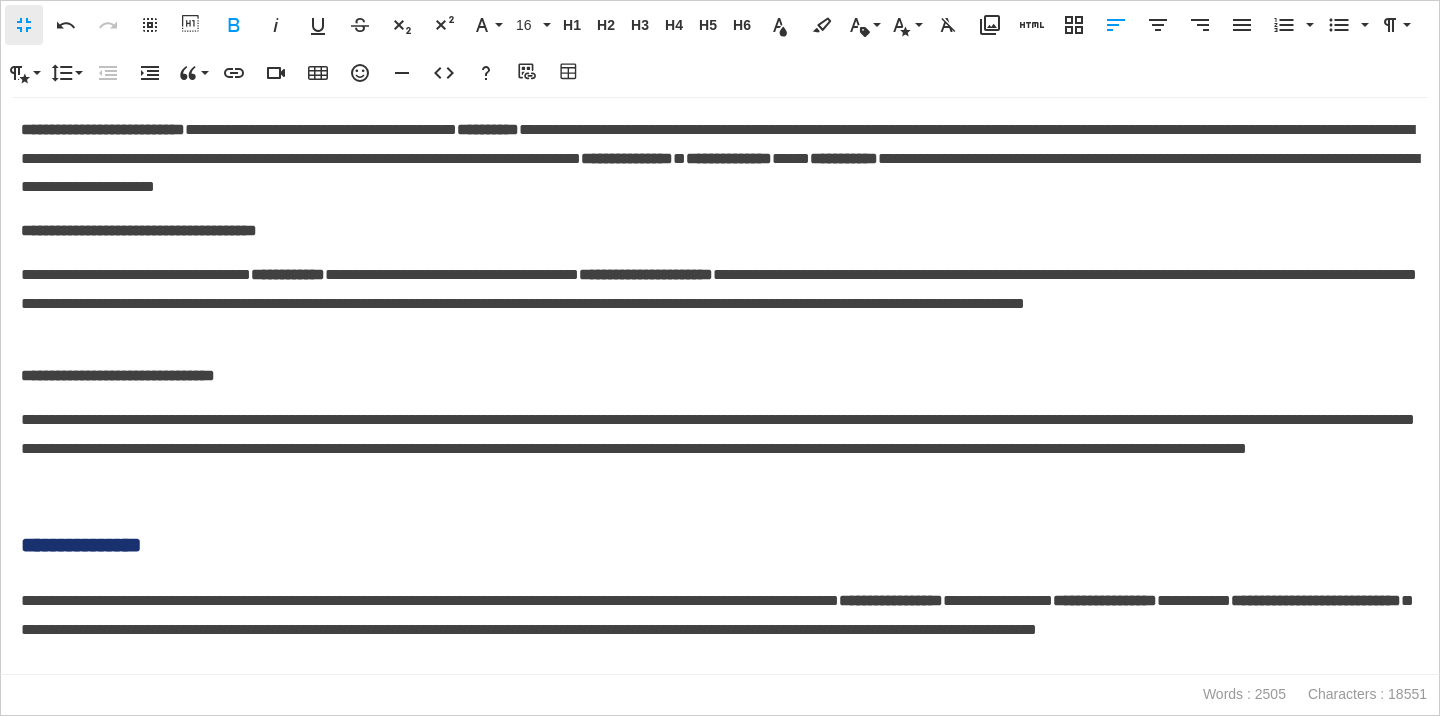 click on "**********" at bounding box center [720, 376] 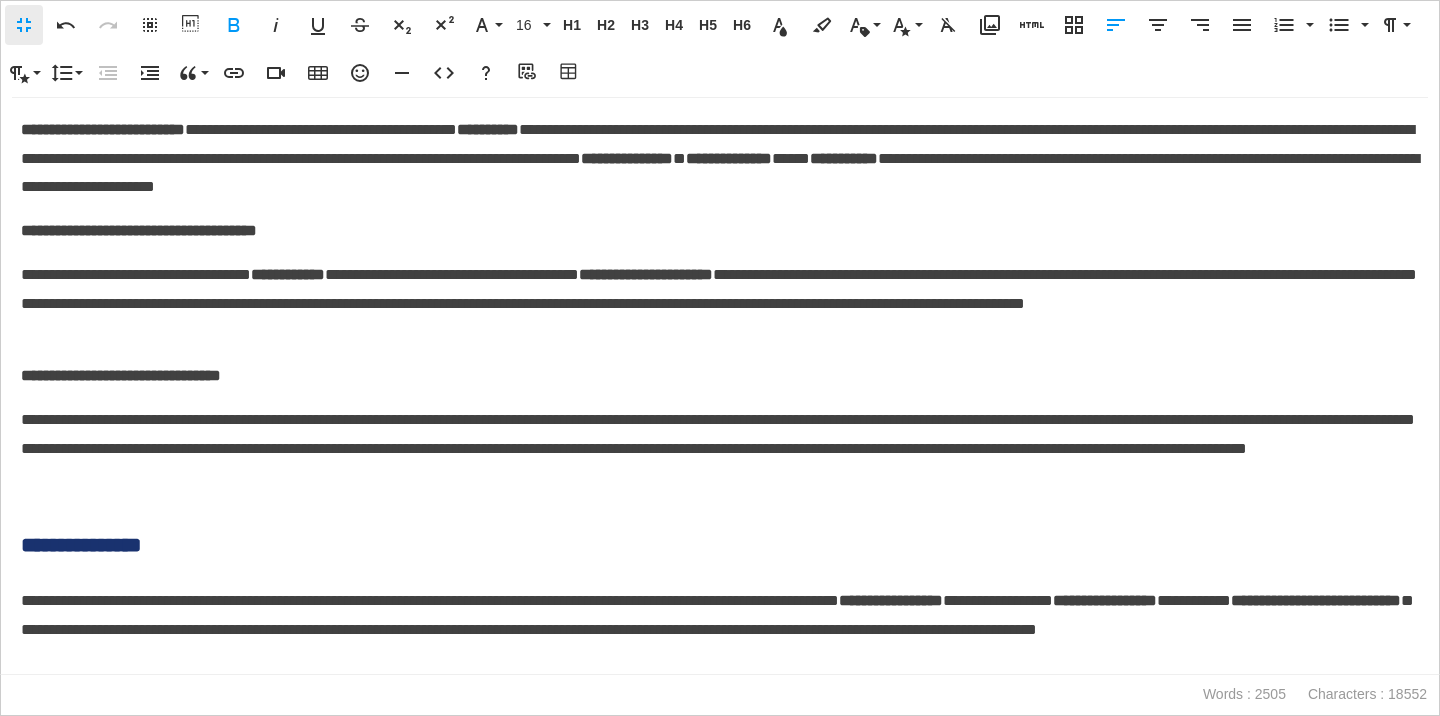 click on "**********" at bounding box center (720, 449) 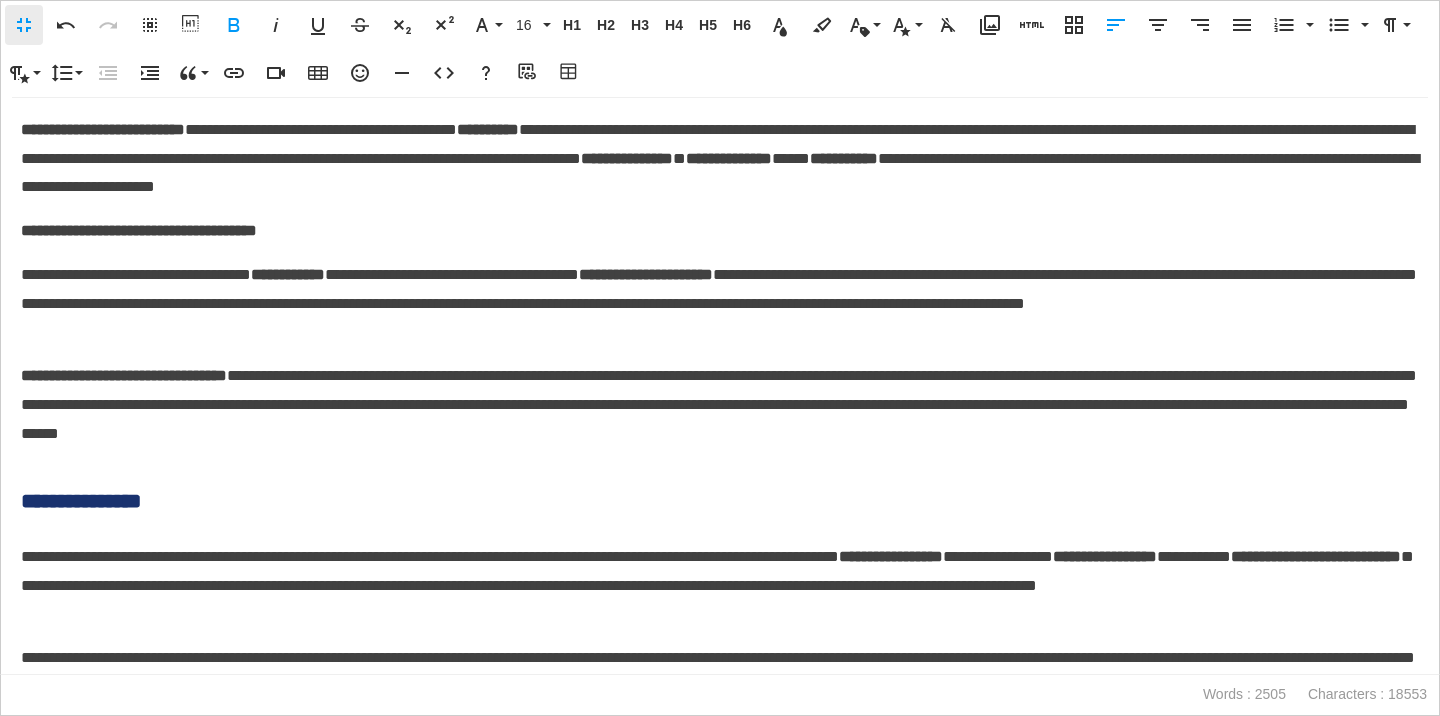click on "**********" at bounding box center (720, 304) 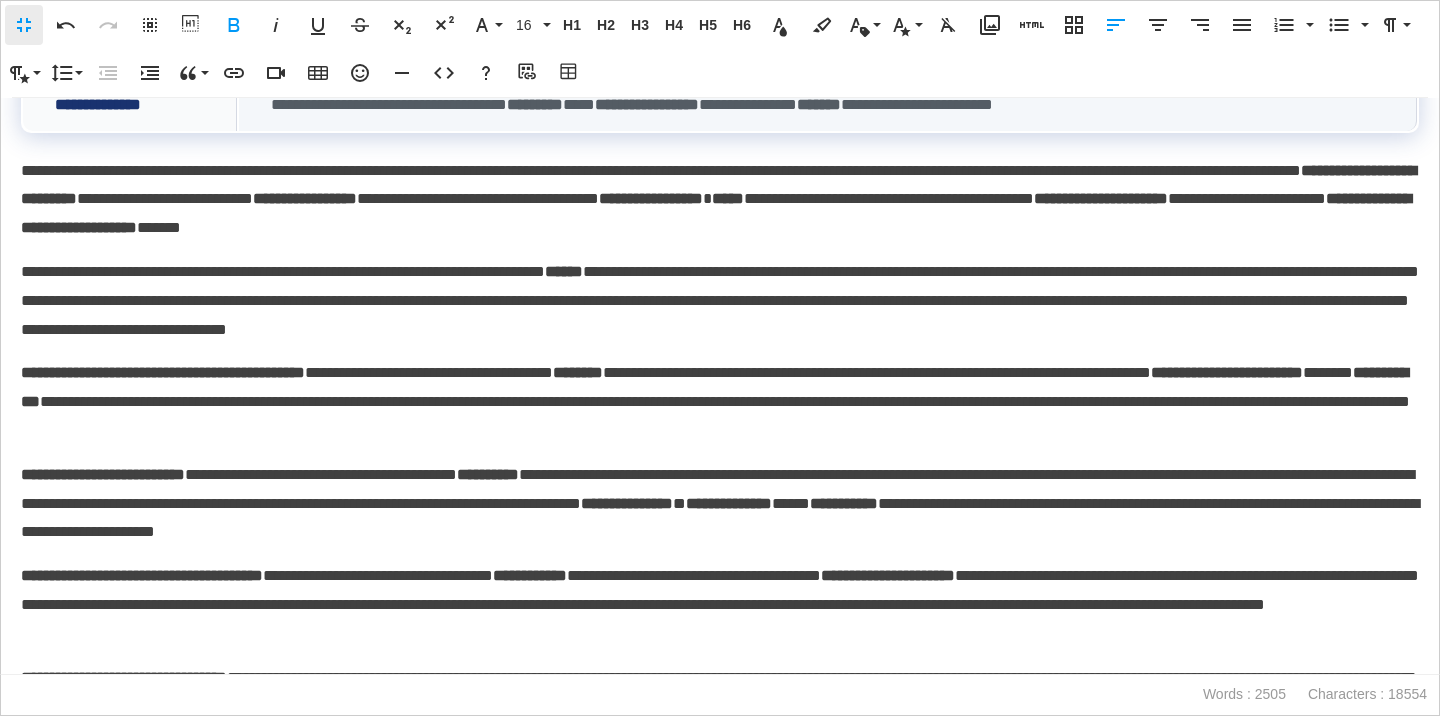 scroll, scrollTop: 687, scrollLeft: 0, axis: vertical 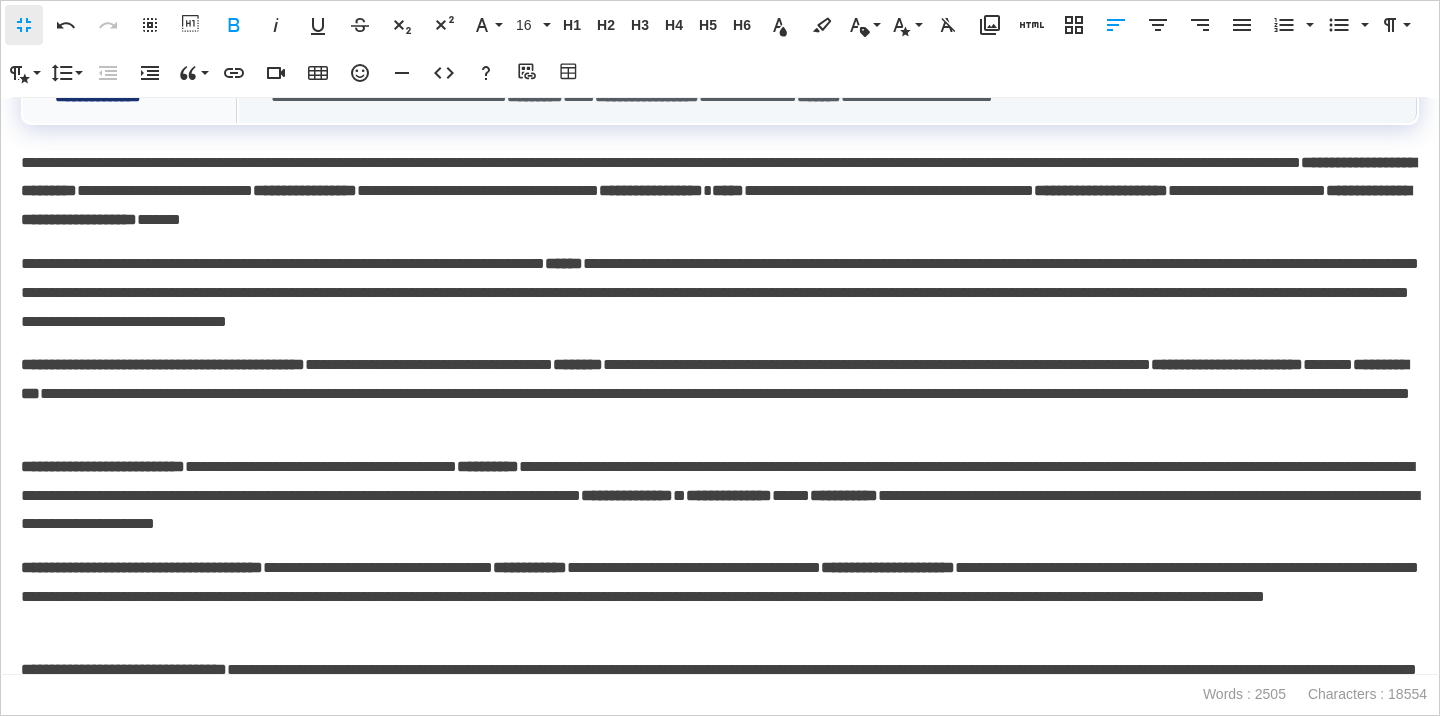 click on "**********" at bounding box center [163, 364] 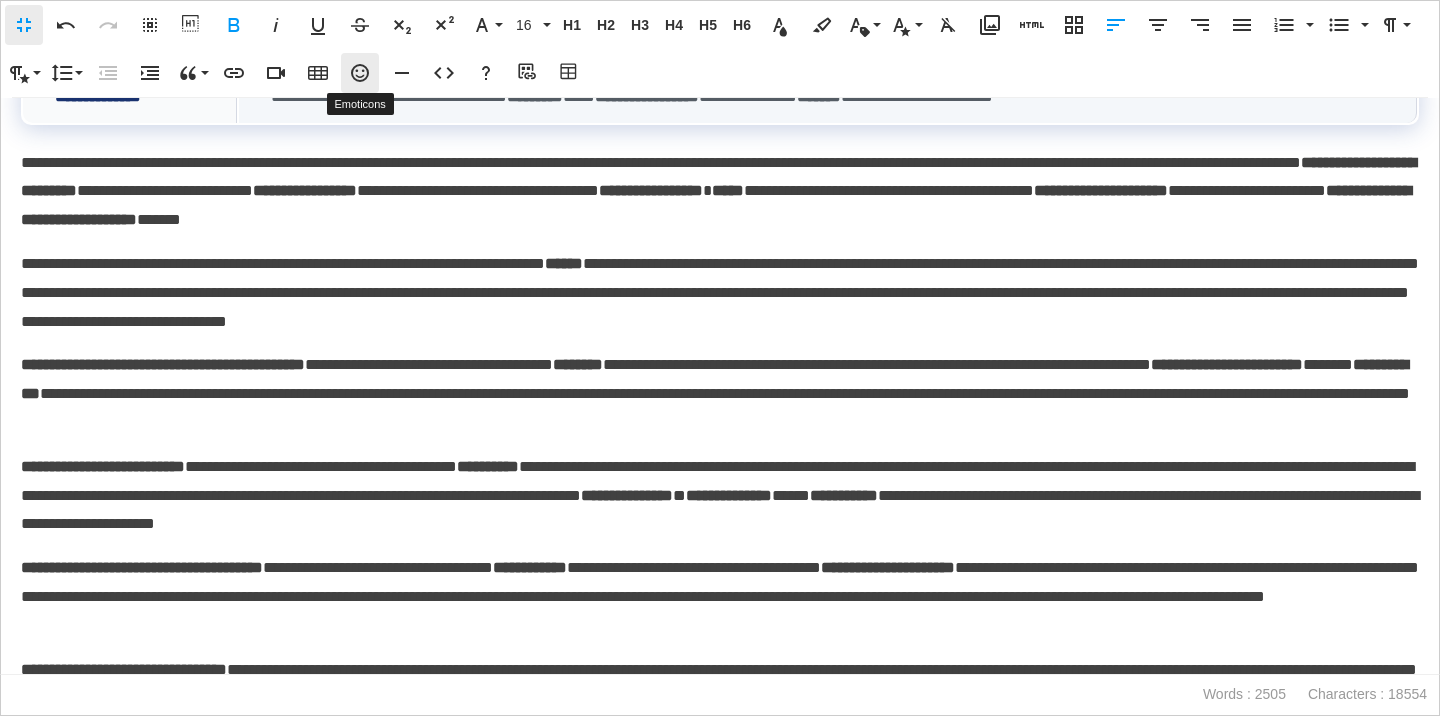 click 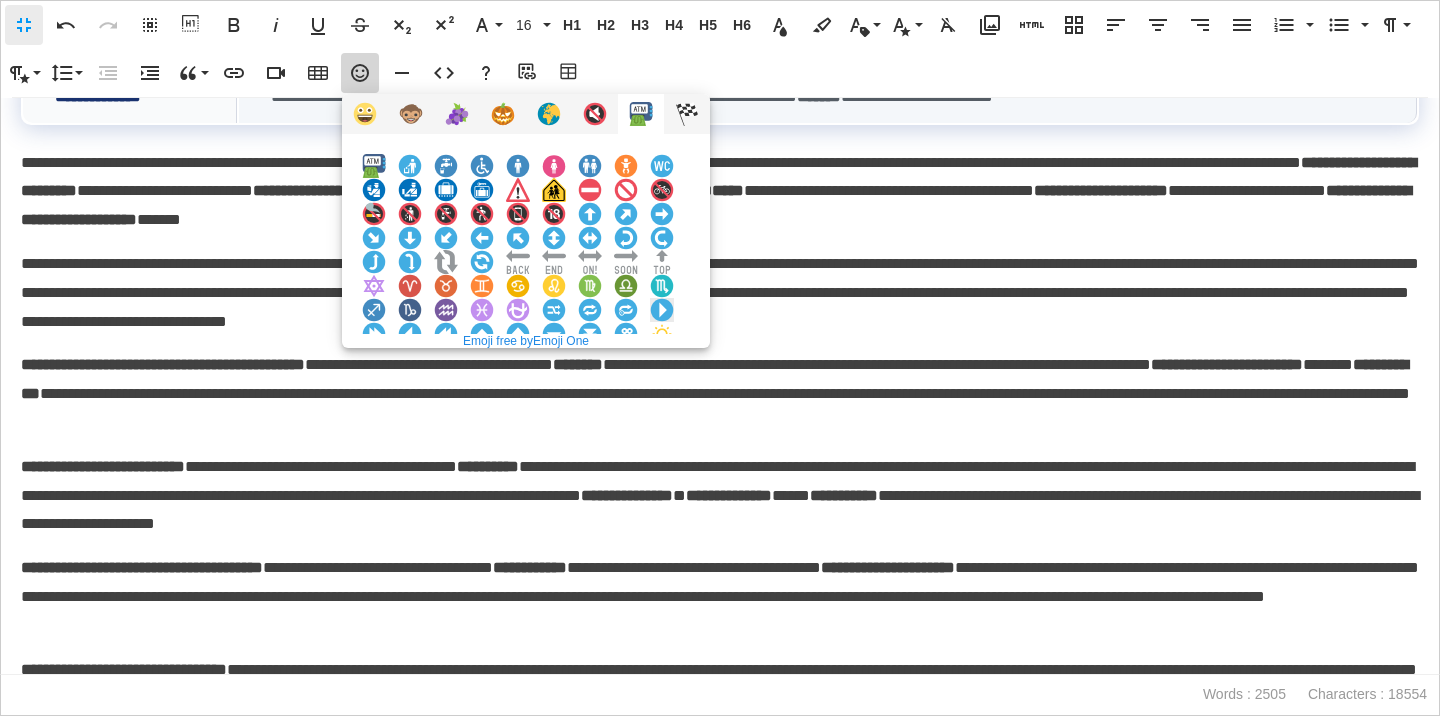 click at bounding box center (662, 310) 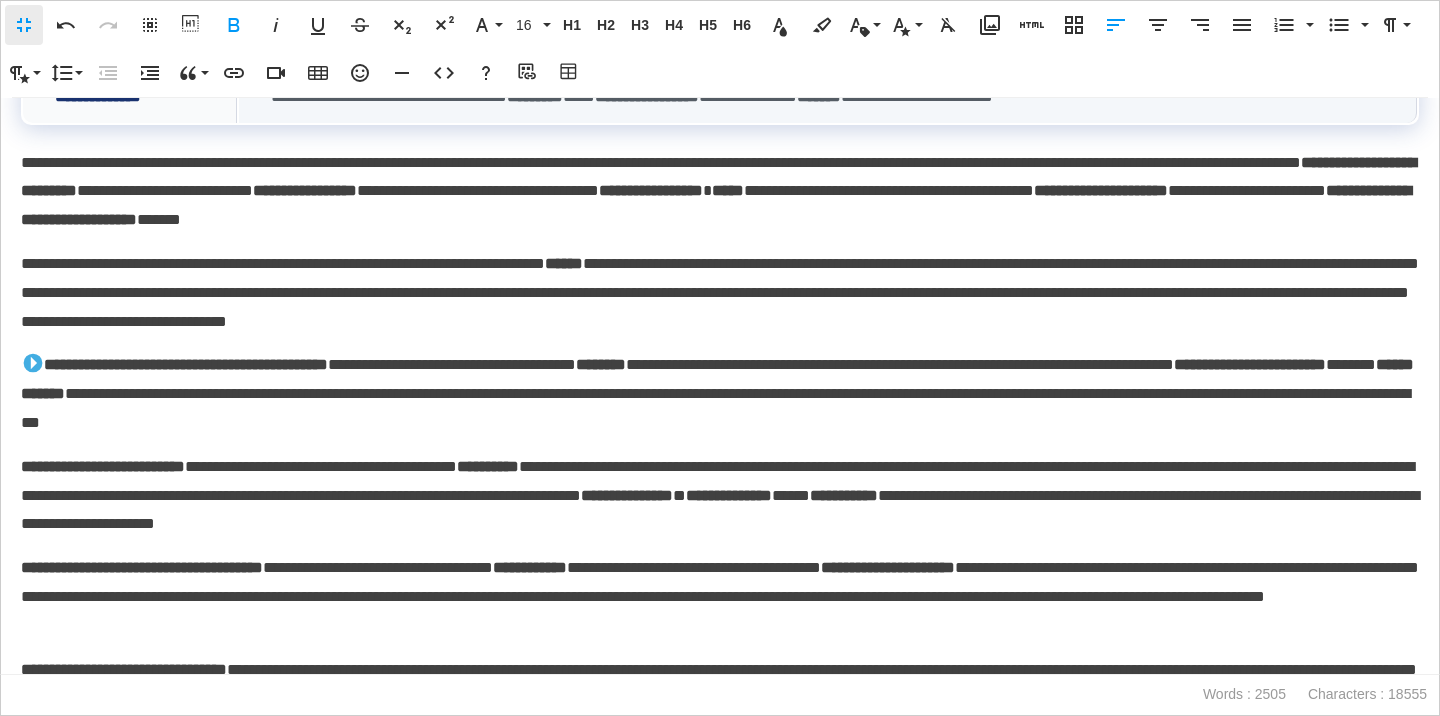 scroll, scrollTop: 821, scrollLeft: 0, axis: vertical 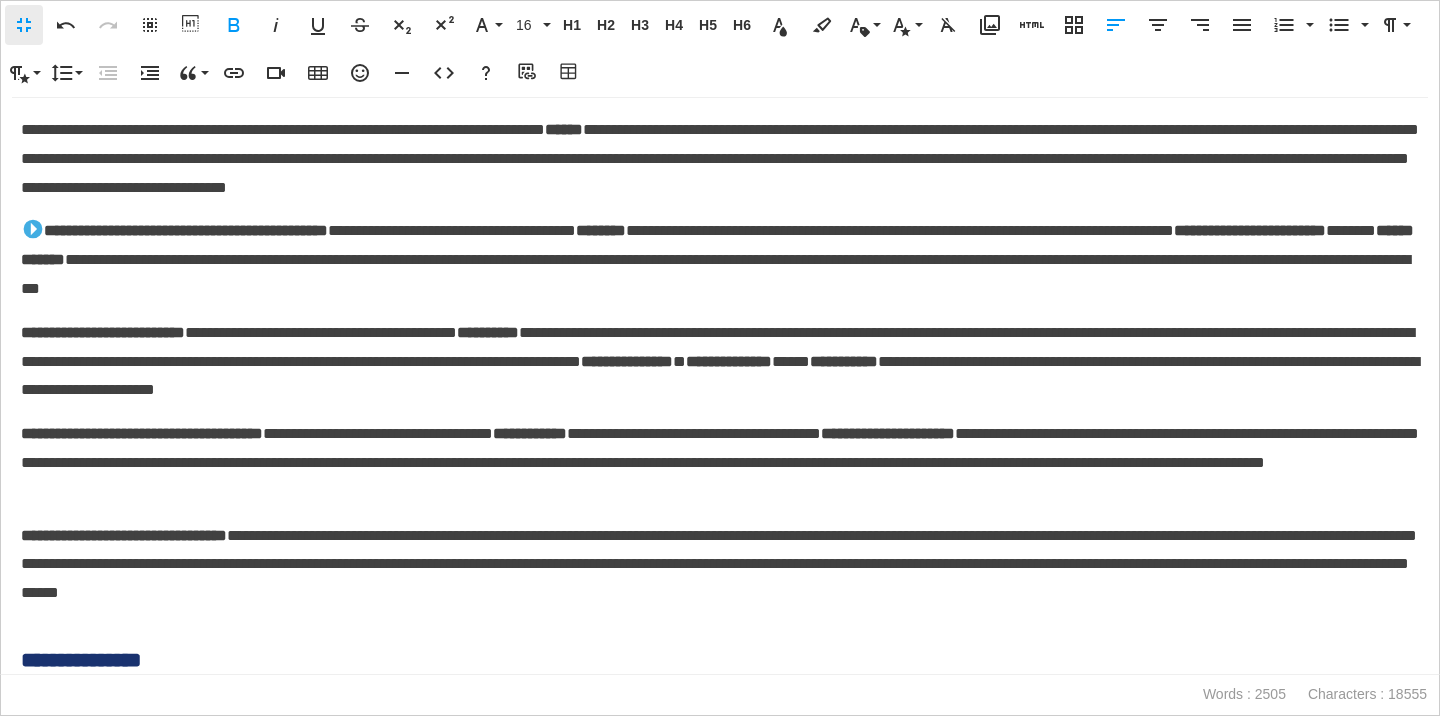 click on "**********" at bounding box center [103, 332] 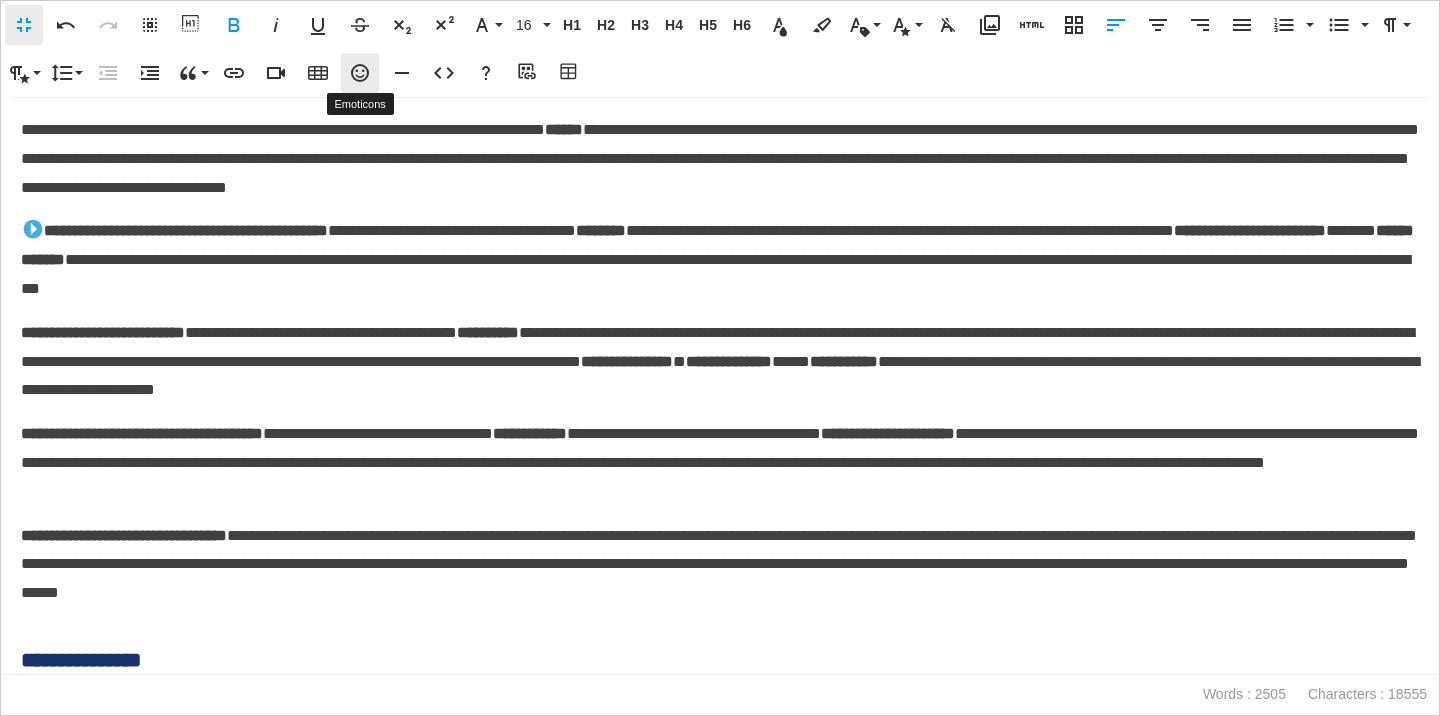 click 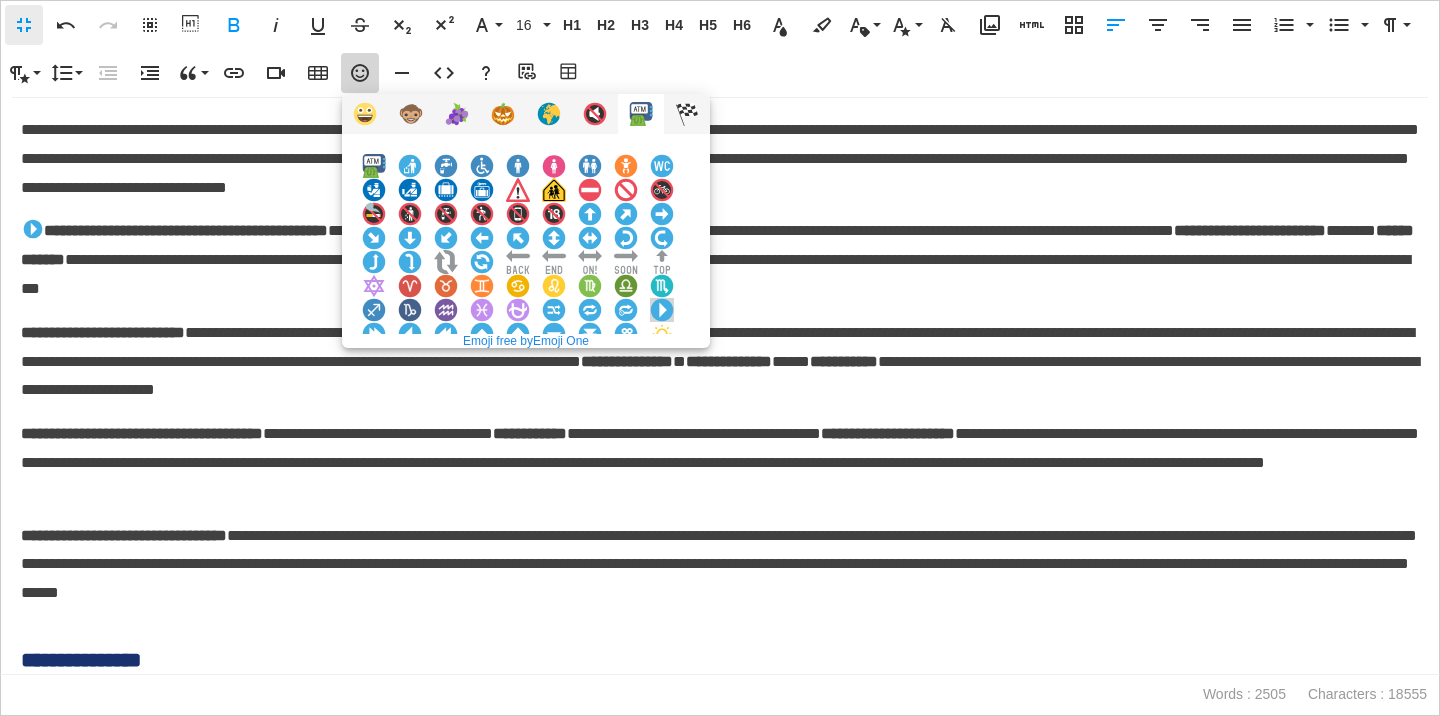 click at bounding box center (662, 310) 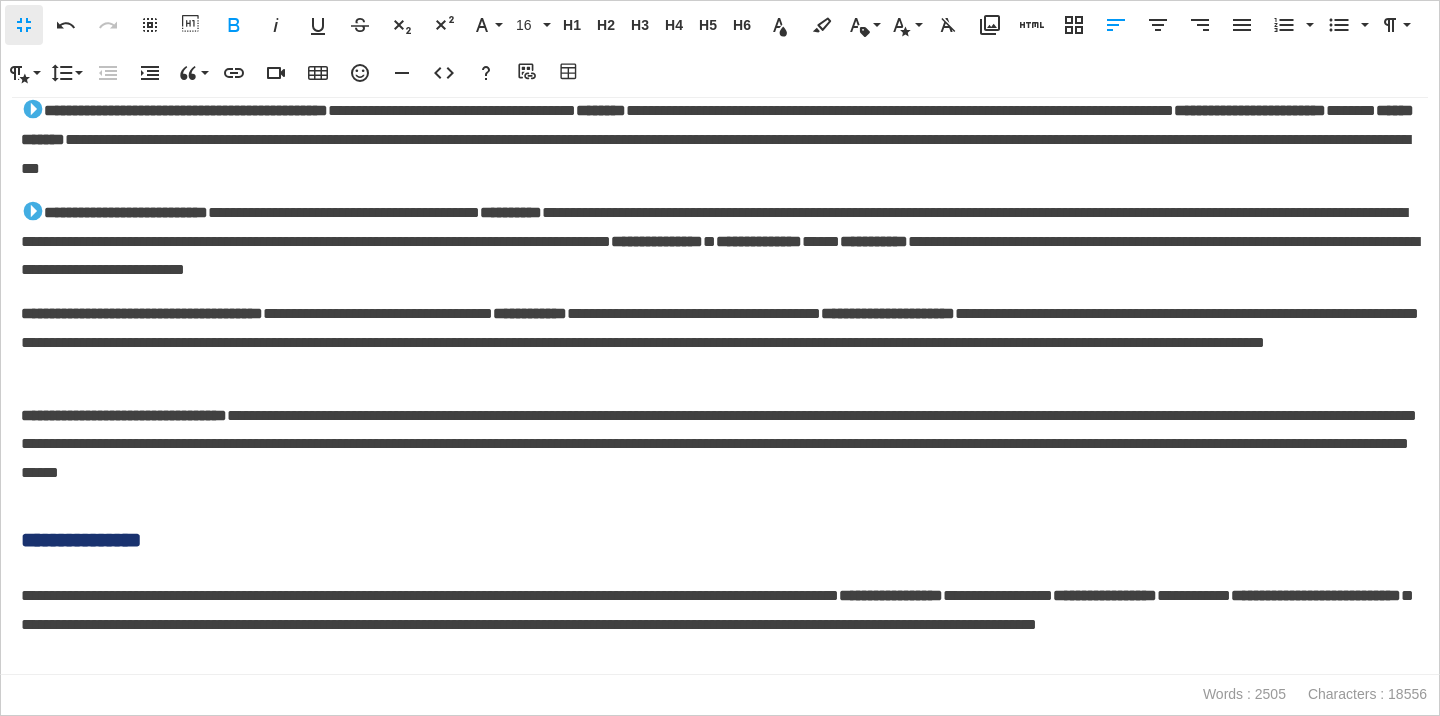 scroll, scrollTop: 979, scrollLeft: 0, axis: vertical 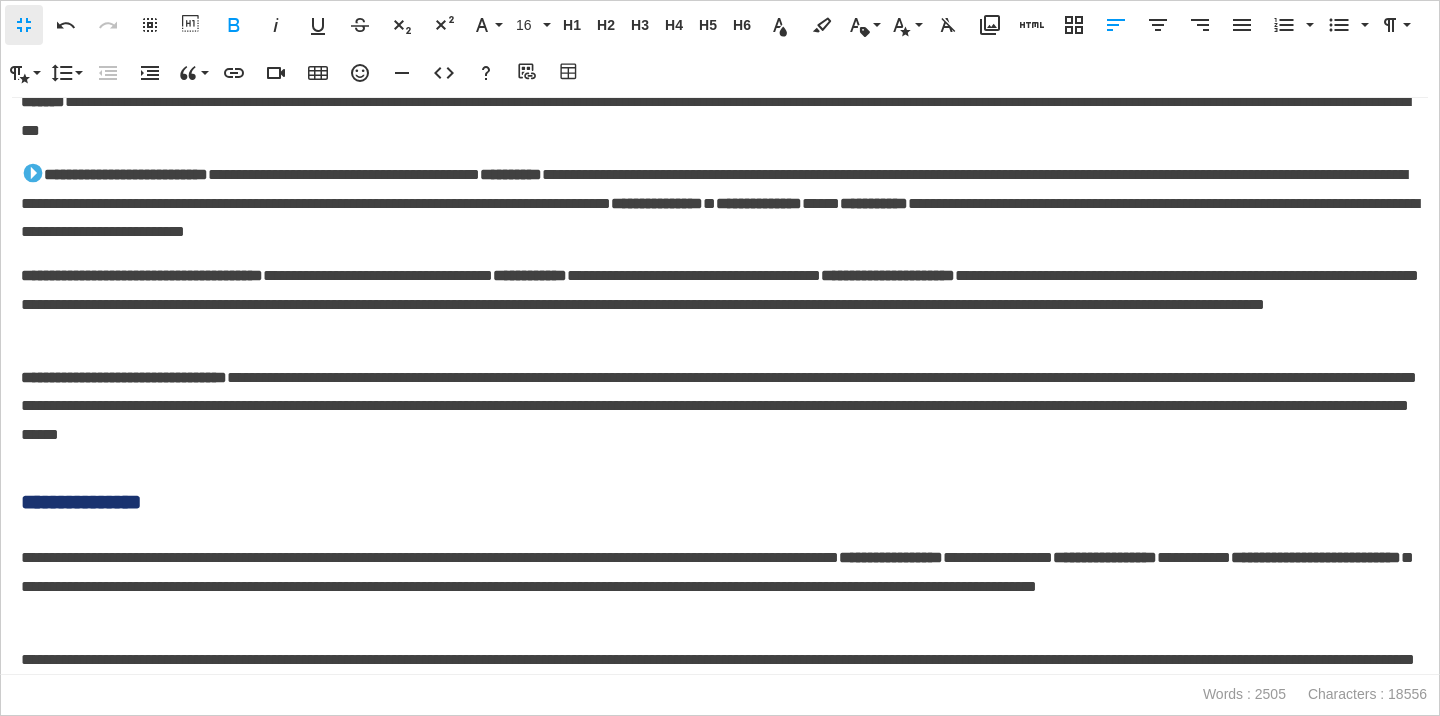 click on "**********" at bounding box center (142, 275) 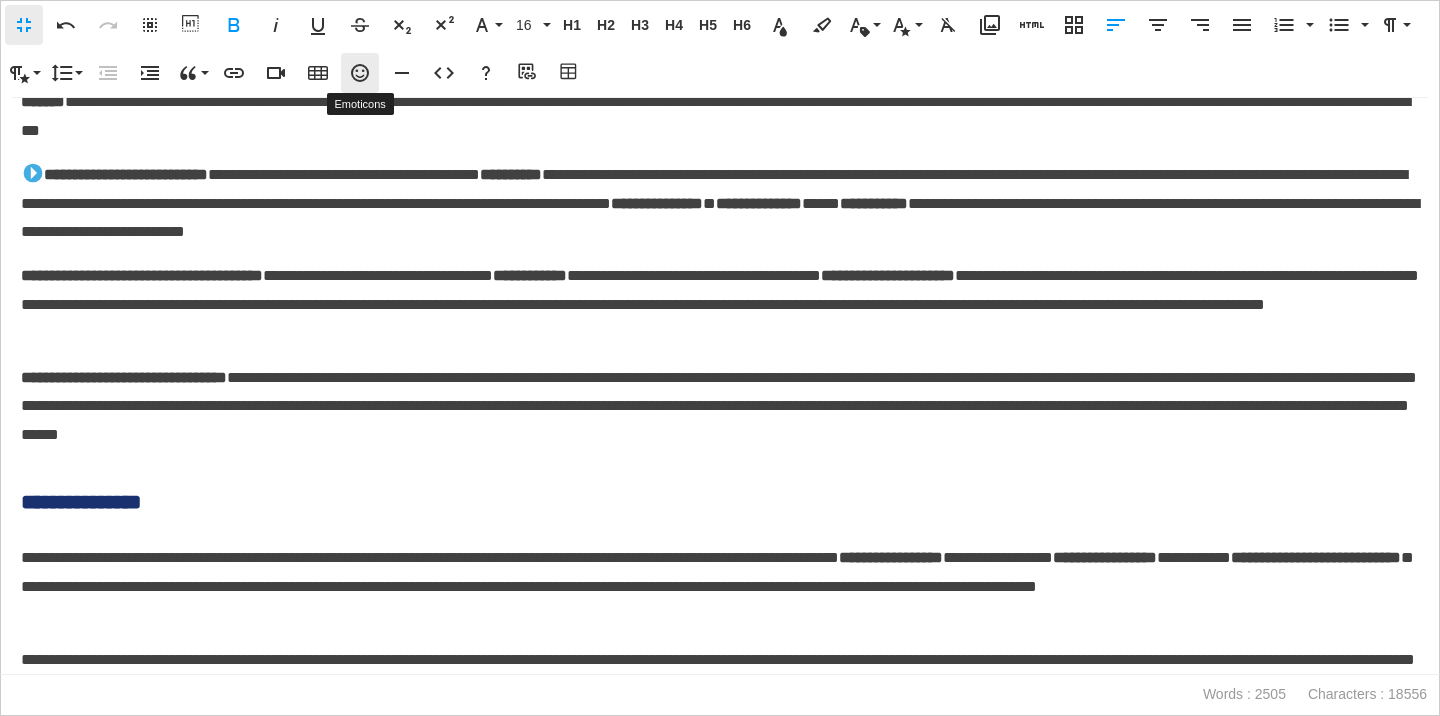 click 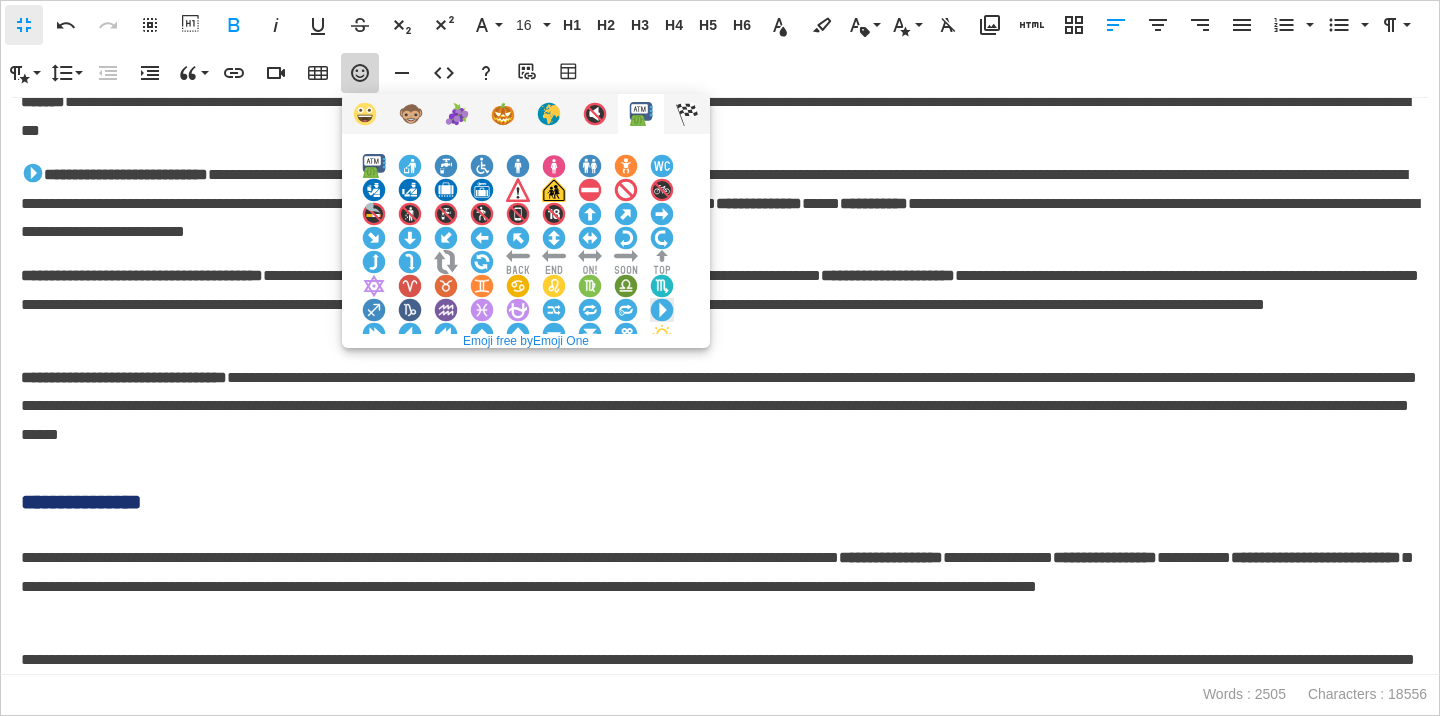 click at bounding box center (662, 310) 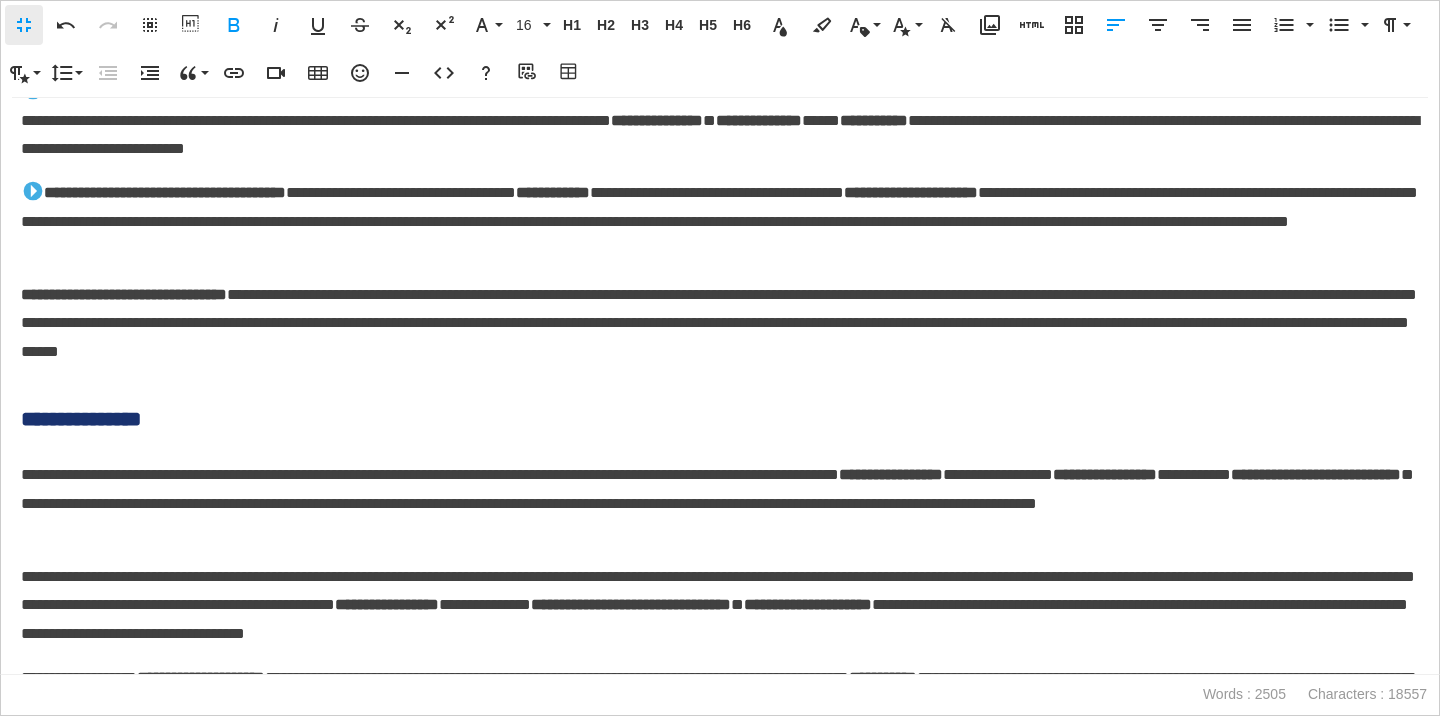scroll, scrollTop: 1066, scrollLeft: 0, axis: vertical 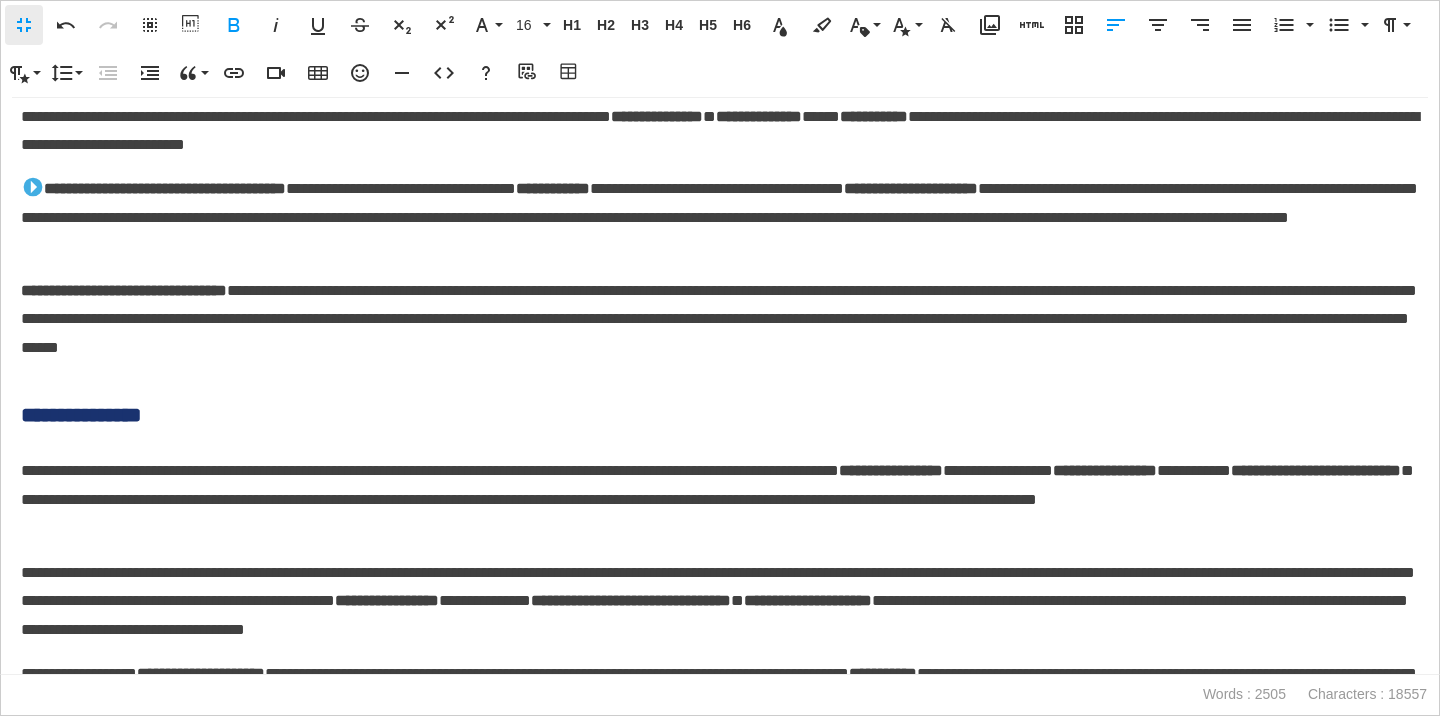 click on "**********" at bounding box center [124, 290] 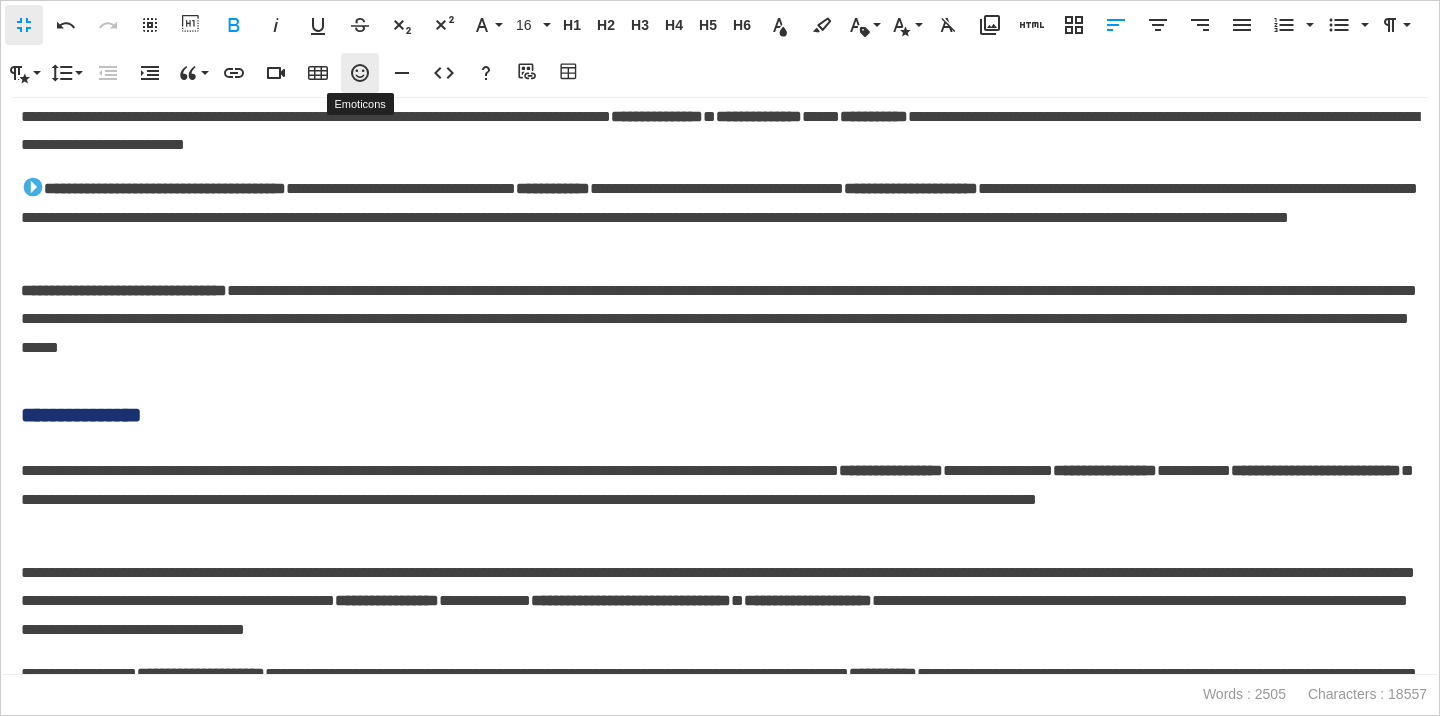 click 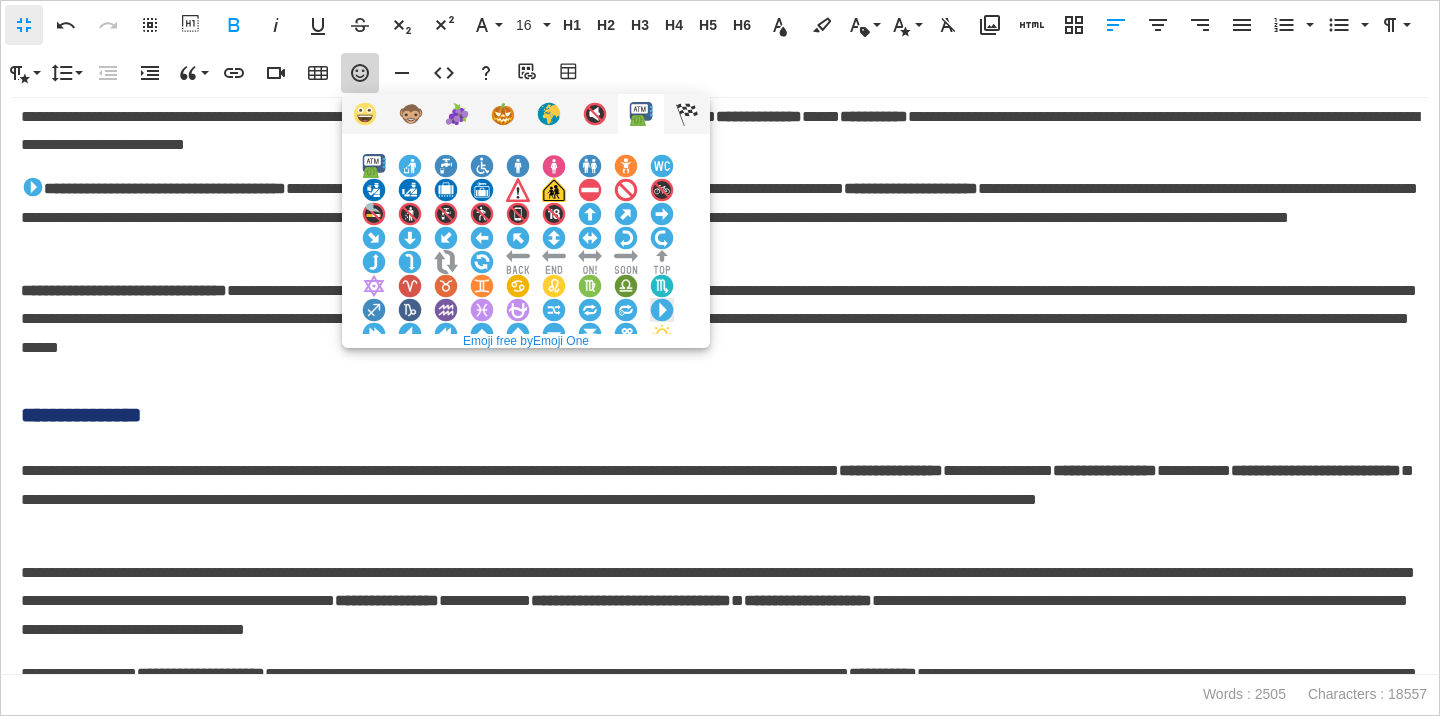 click at bounding box center [662, 310] 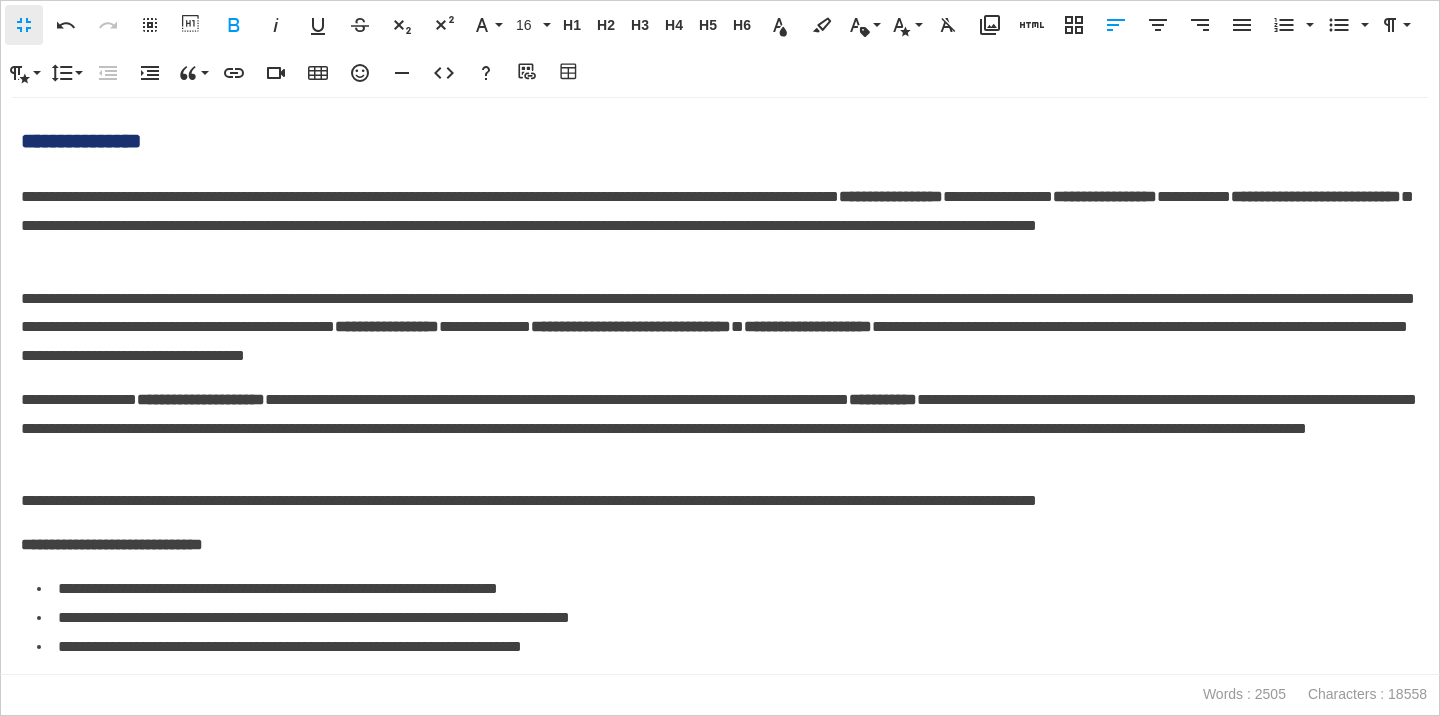 scroll, scrollTop: 1342, scrollLeft: 0, axis: vertical 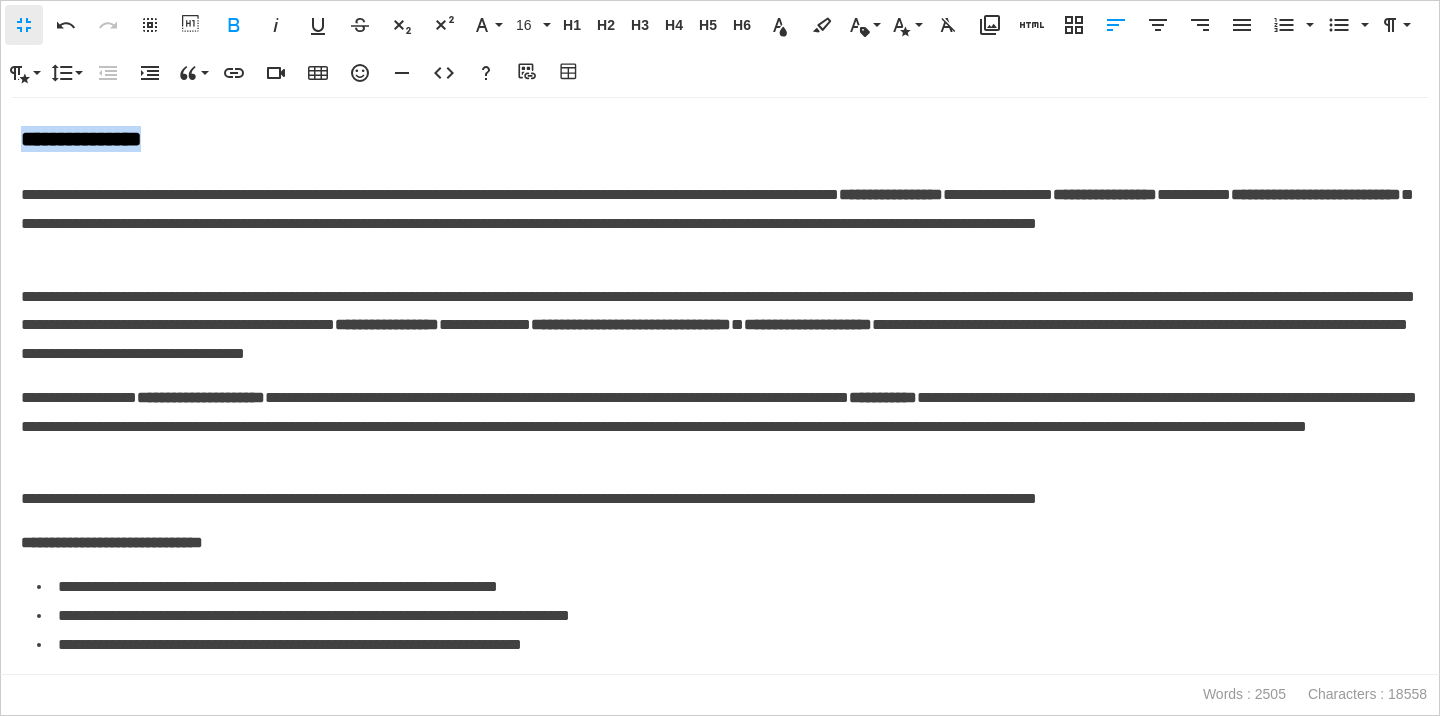 drag, startPoint x: 228, startPoint y: 191, endPoint x: 16, endPoint y: 181, distance: 212.23572 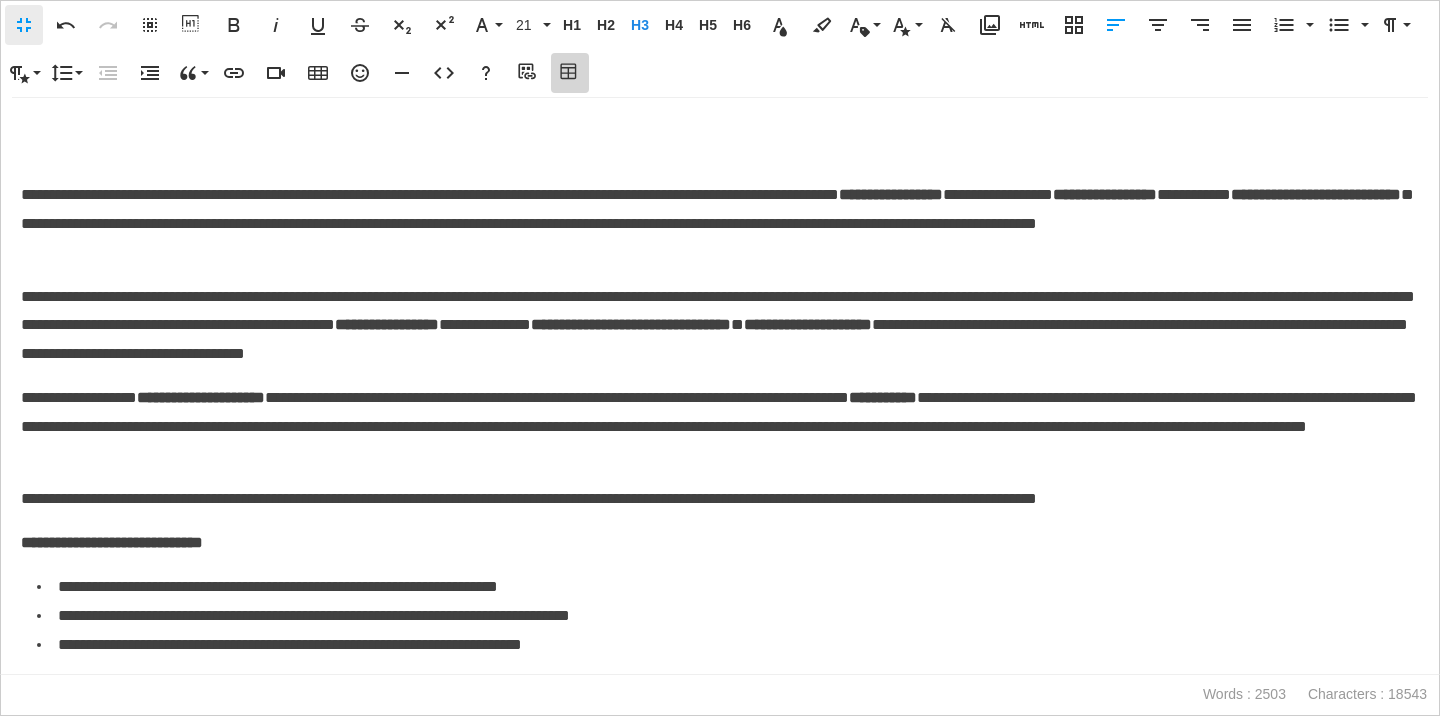 click on "Table Builder" at bounding box center [570, 73] 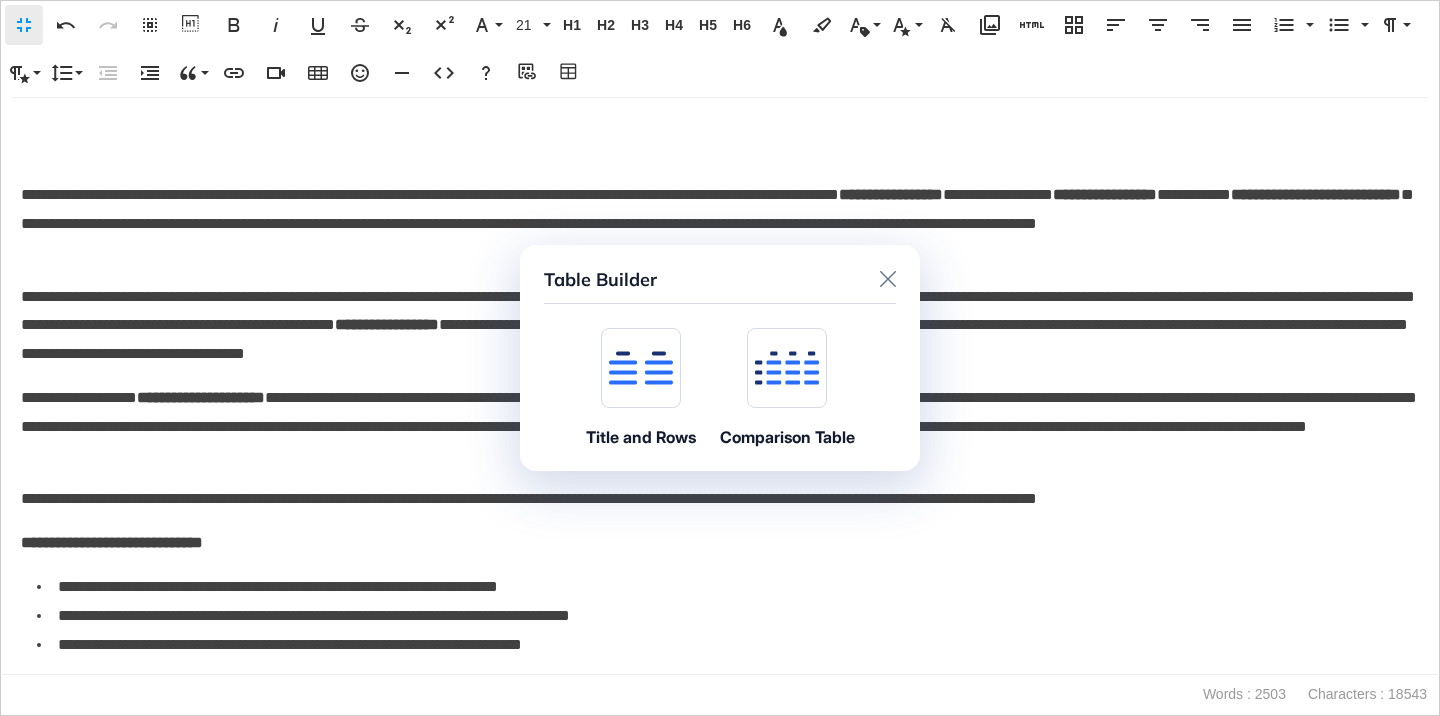 click at bounding box center (641, 368) 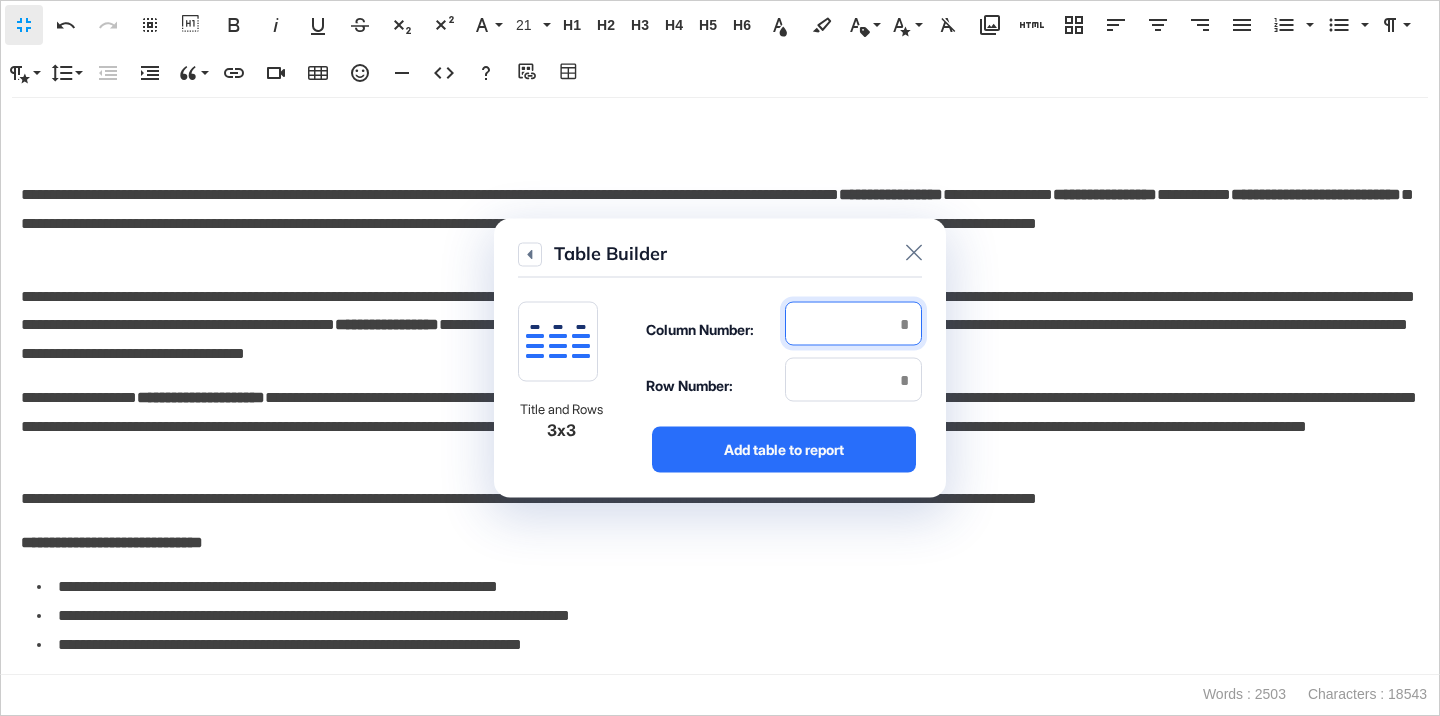 click at bounding box center [853, 324] 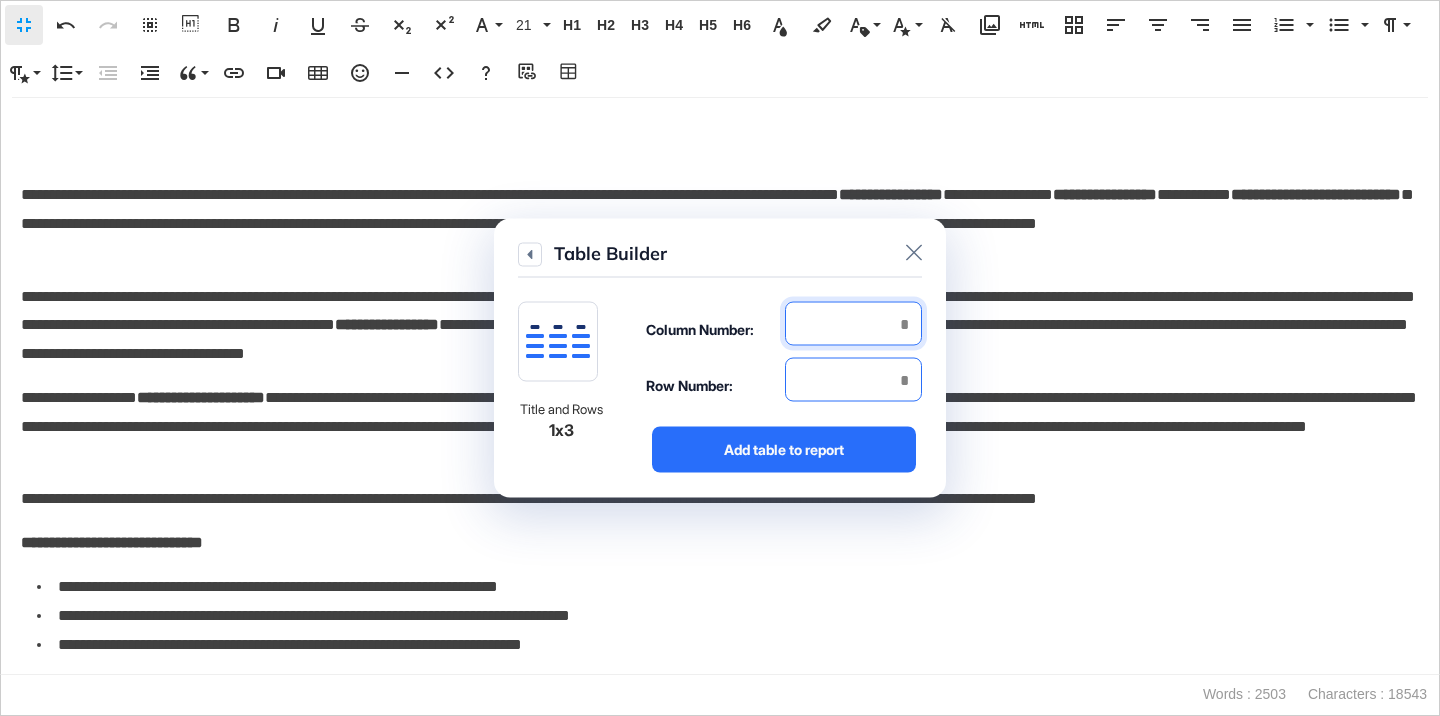 type on "*" 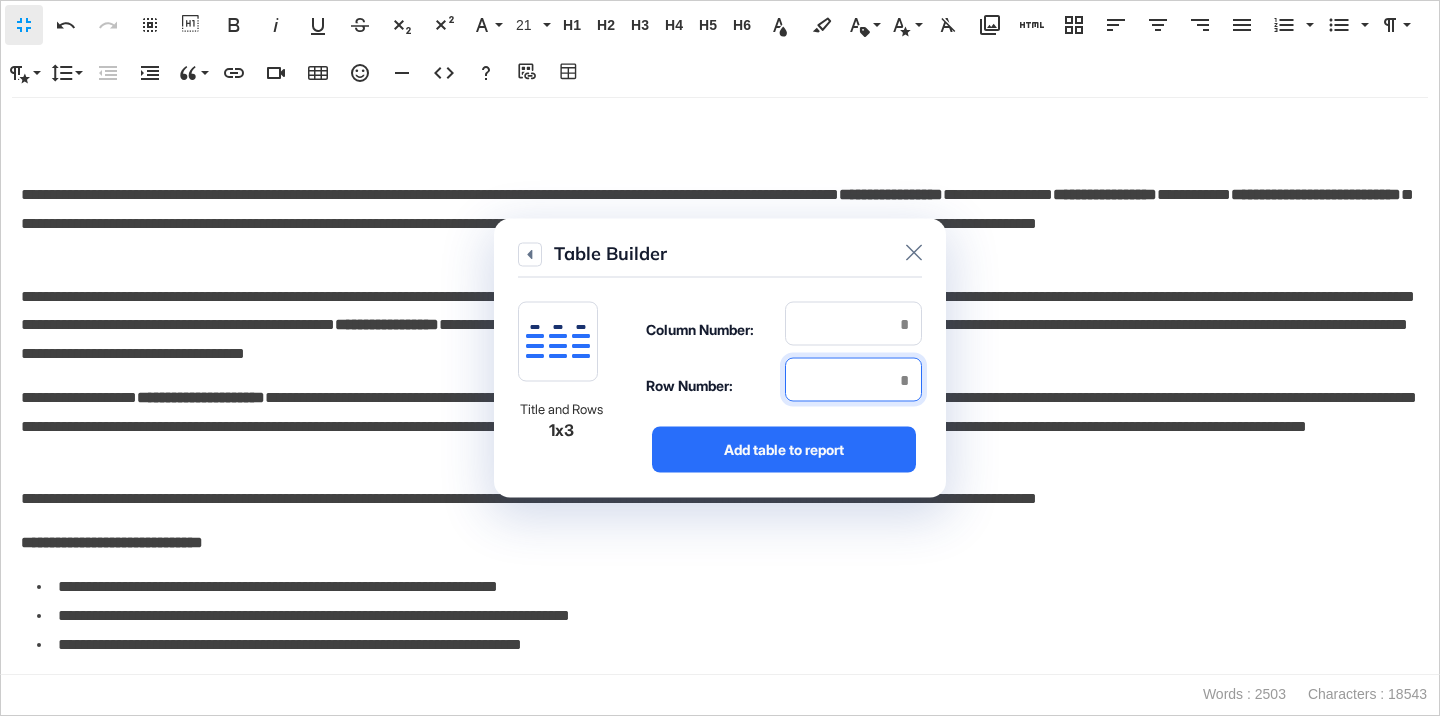 click at bounding box center [853, 380] 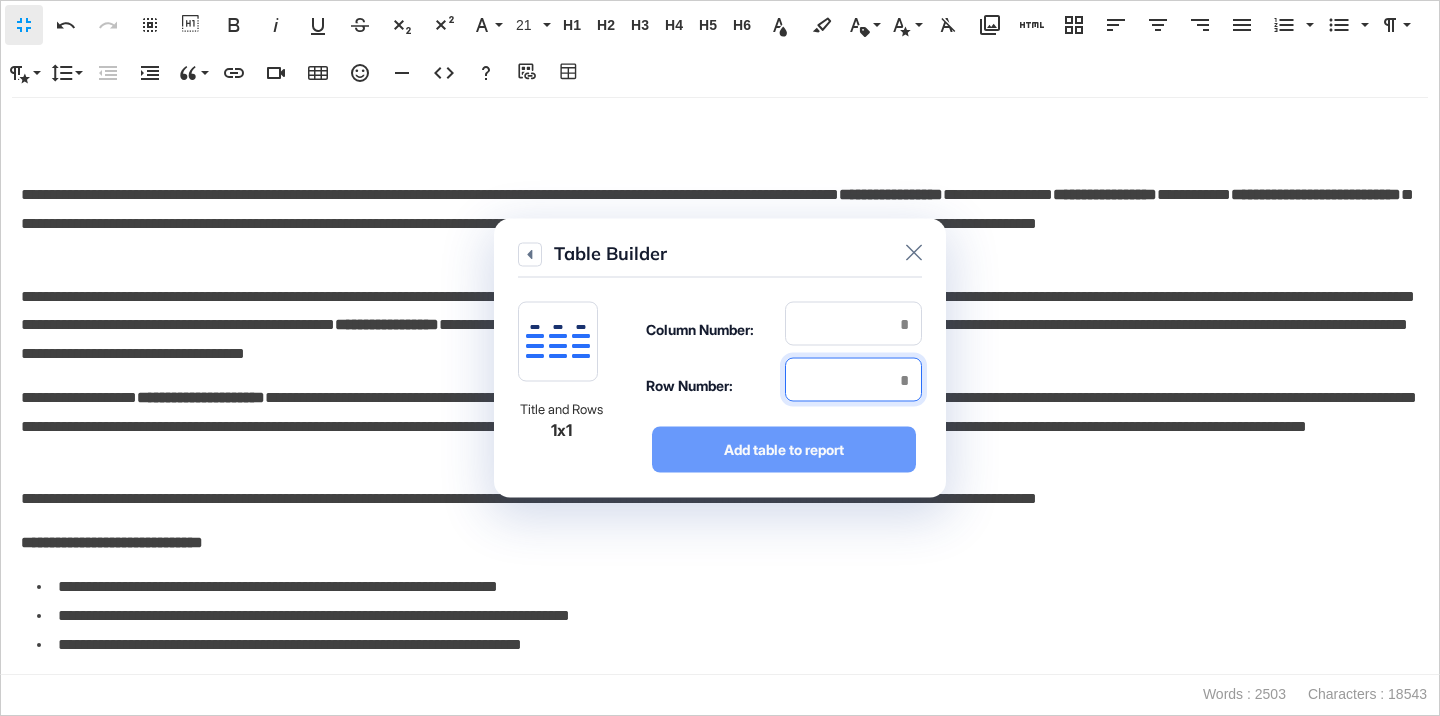 type on "*" 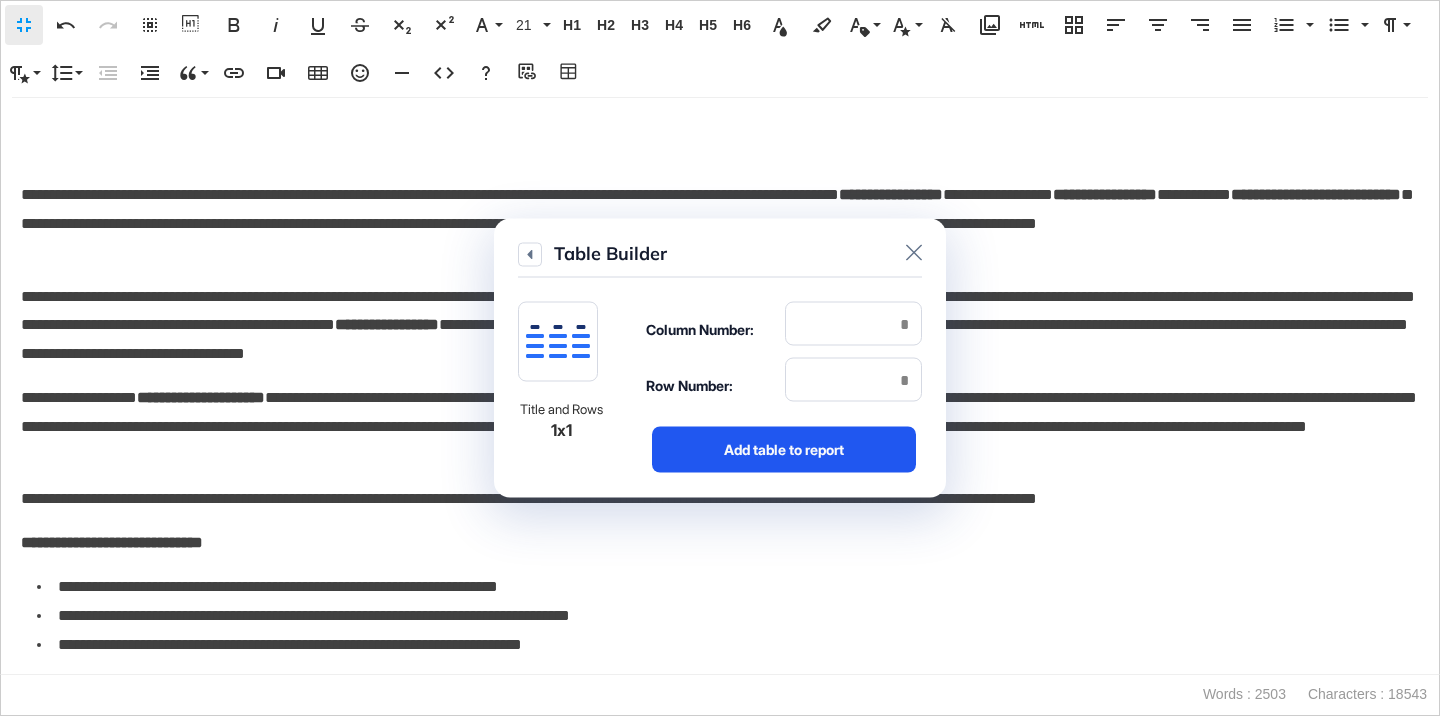 click on "Add table to report" at bounding box center [784, 450] 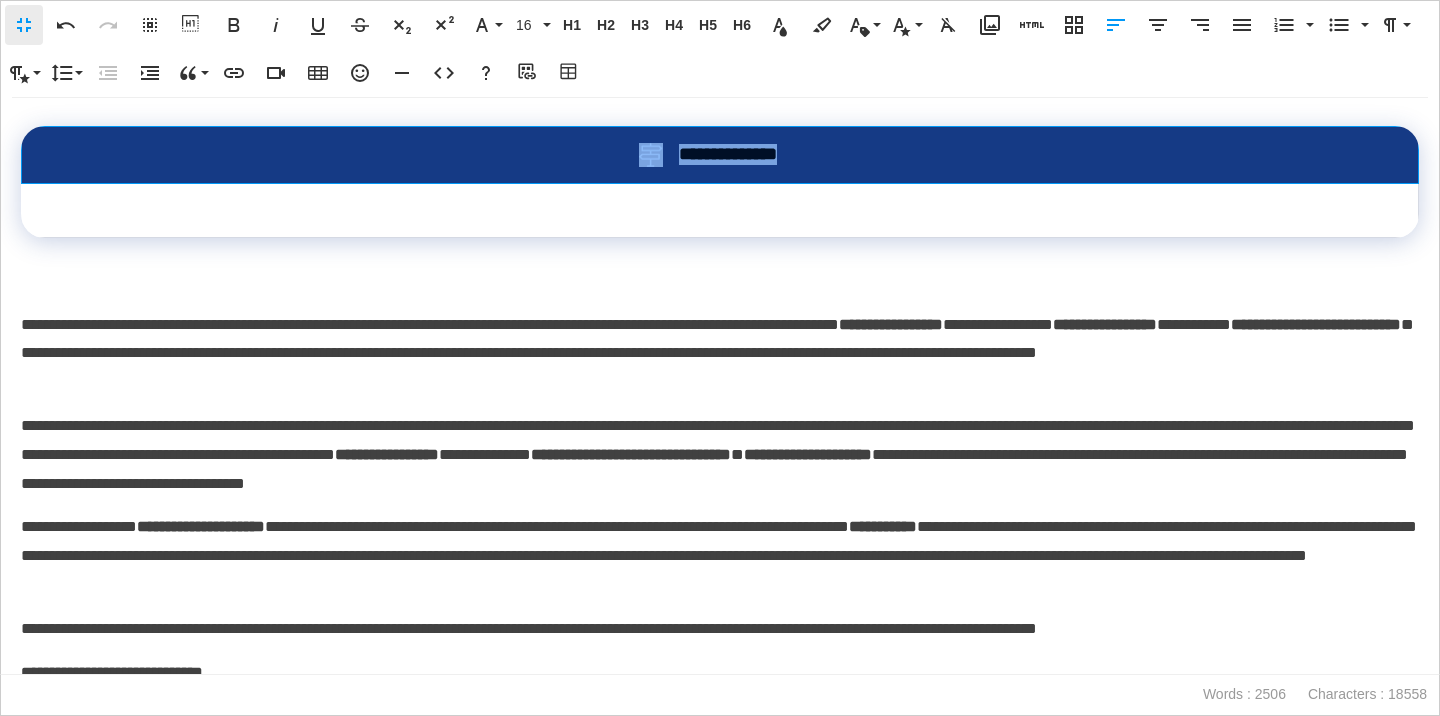 drag, startPoint x: 859, startPoint y: 198, endPoint x: 634, endPoint y: 197, distance: 225.00223 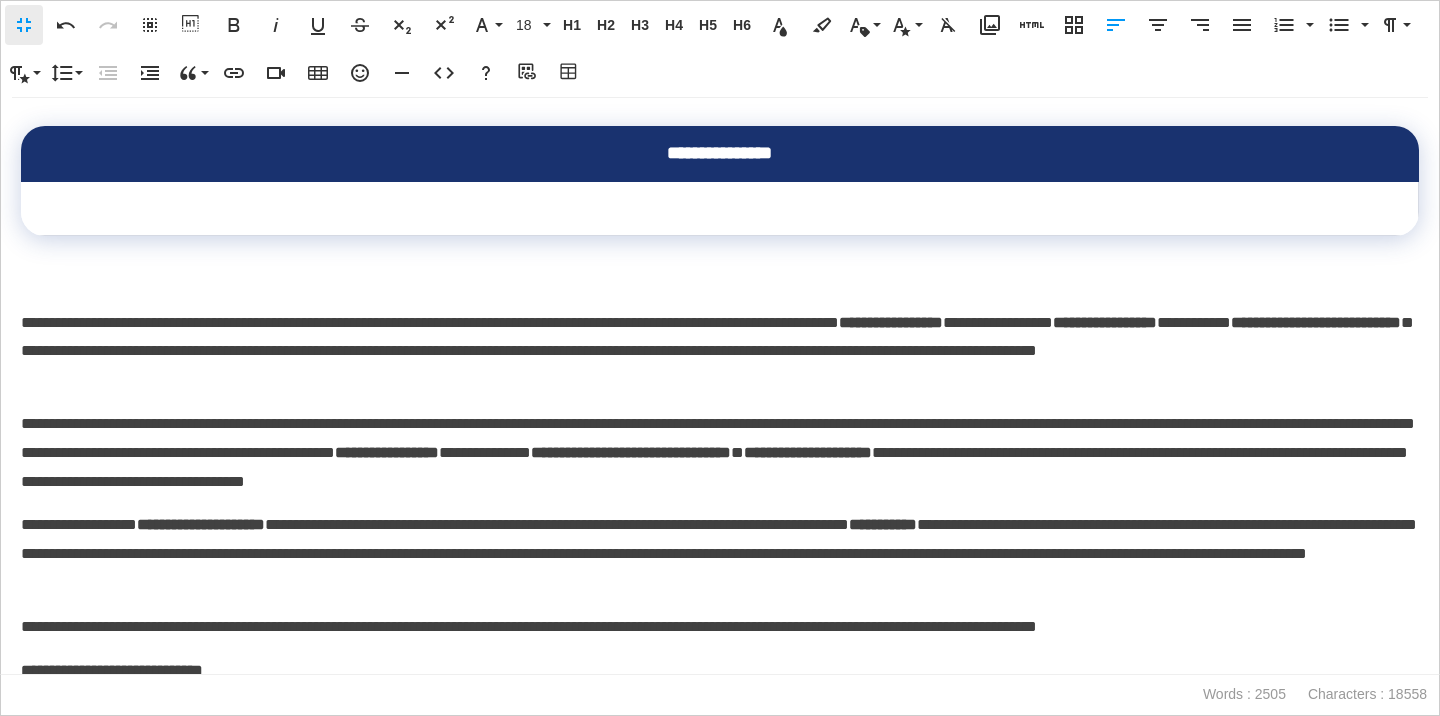 scroll, scrollTop: 0, scrollLeft: 7, axis: horizontal 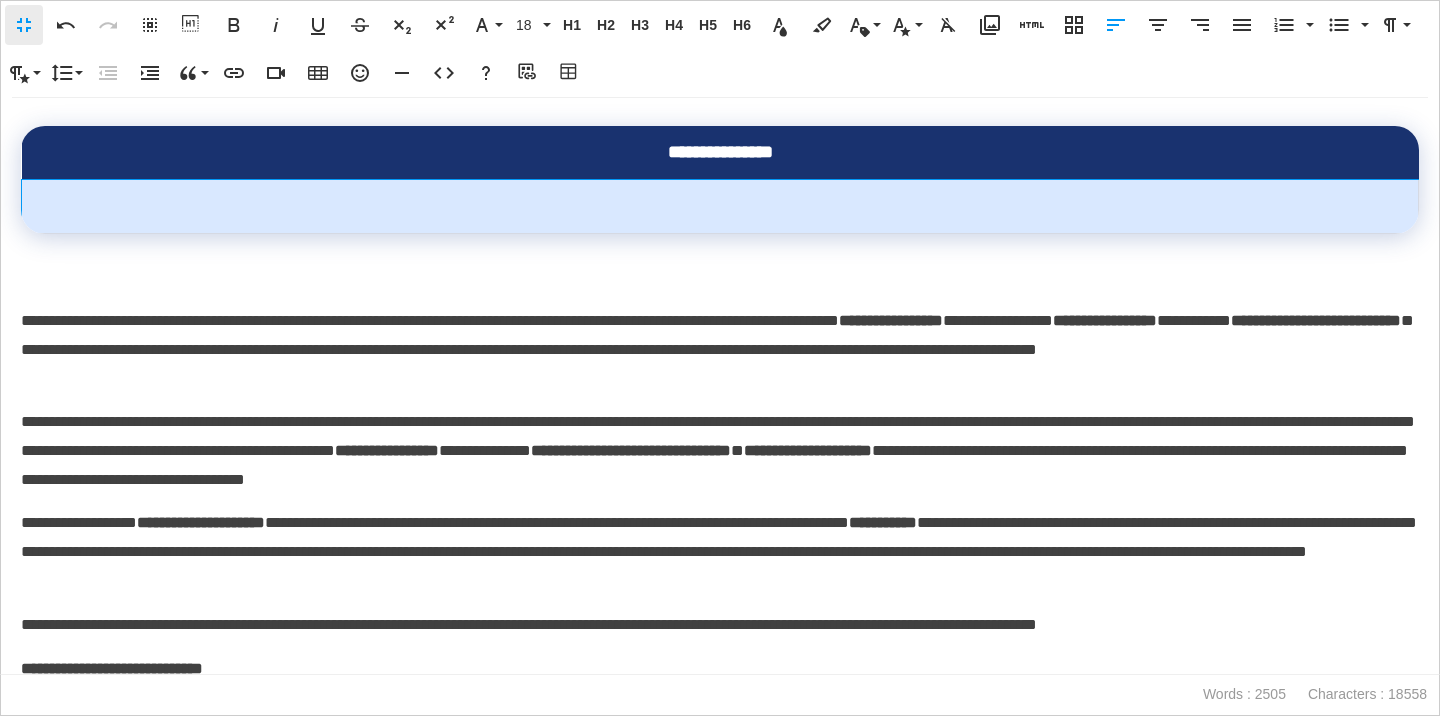 click at bounding box center [720, 207] 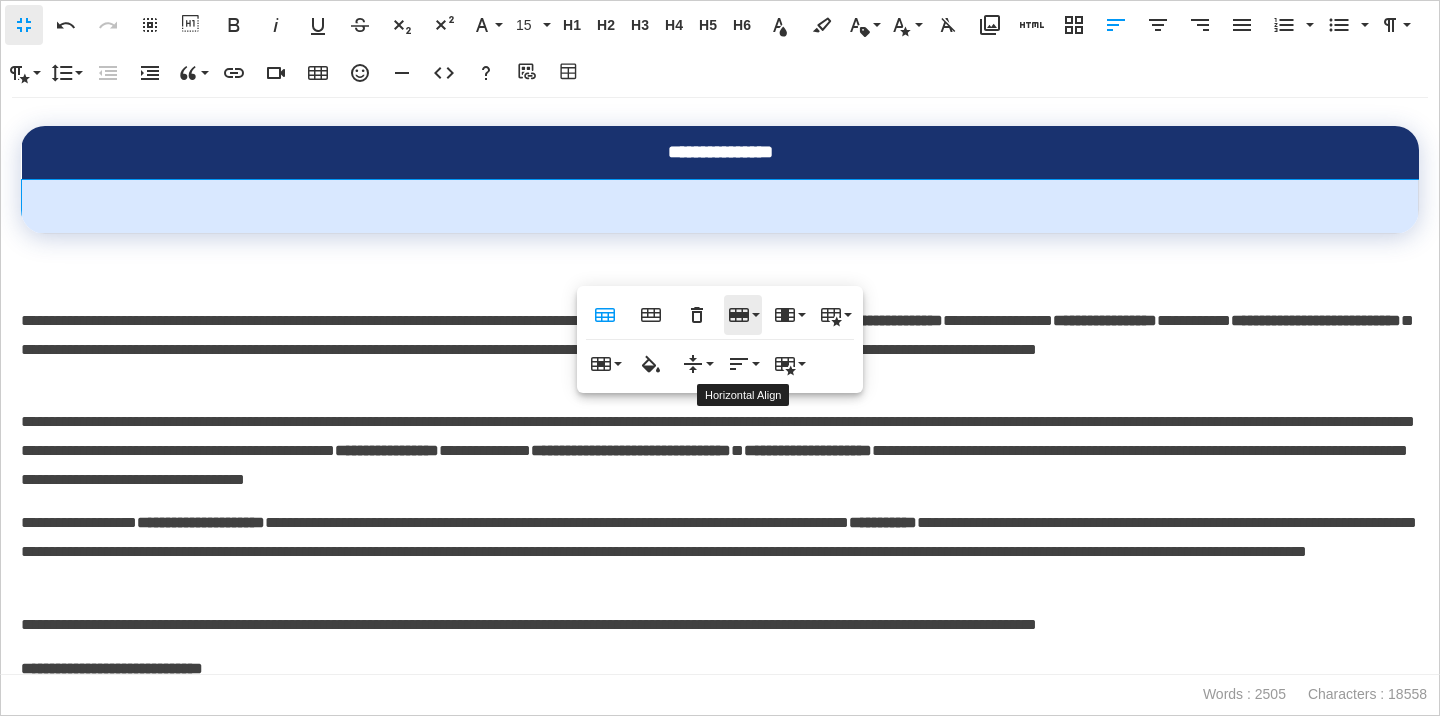 click 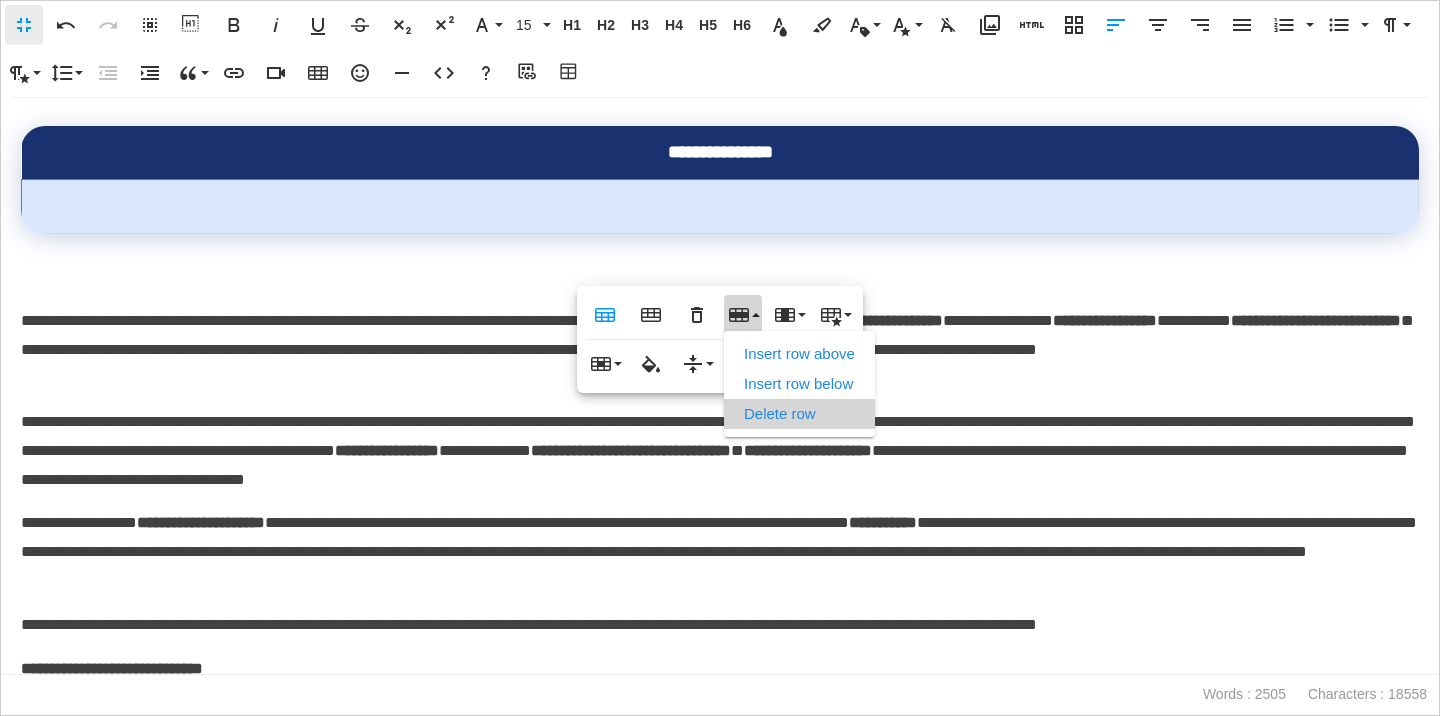 click on "Delete row" at bounding box center (799, 414) 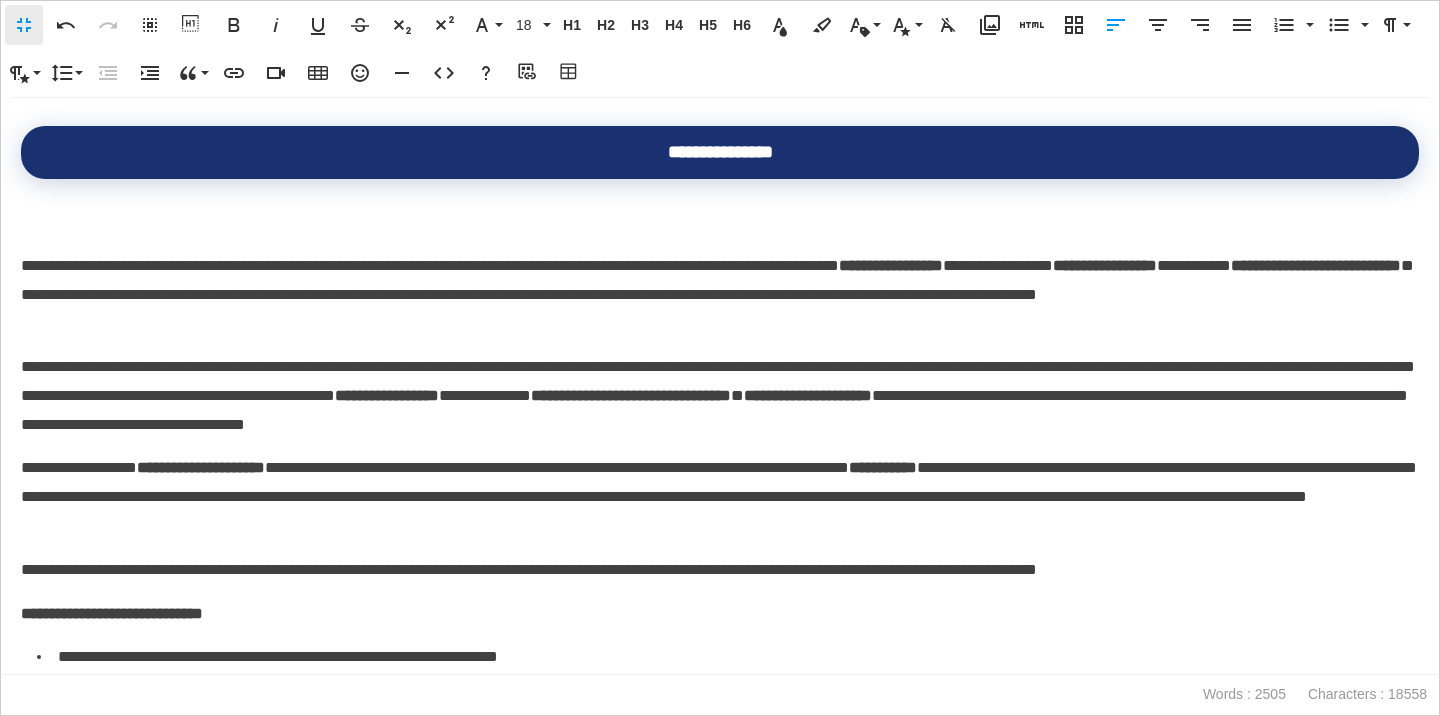click on "**********" at bounding box center [720, 280] 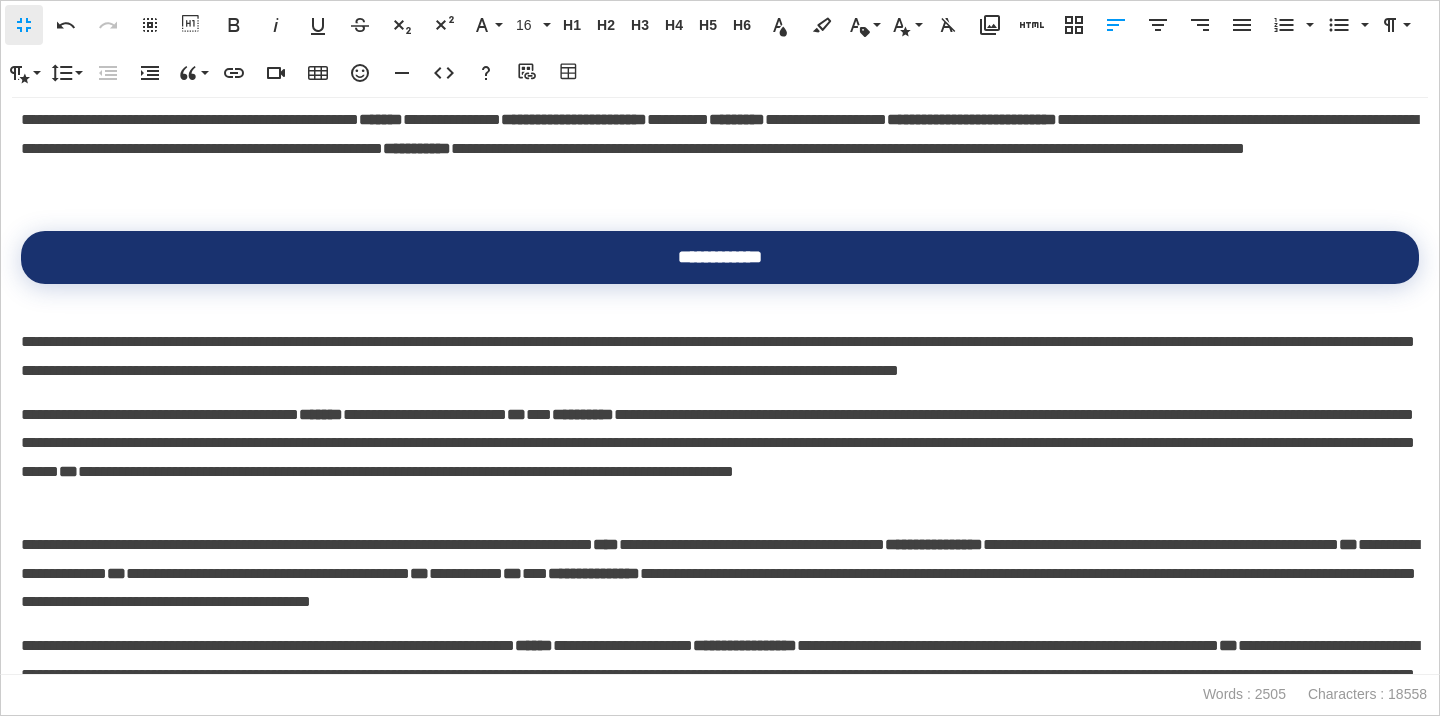 scroll, scrollTop: 5329, scrollLeft: 0, axis: vertical 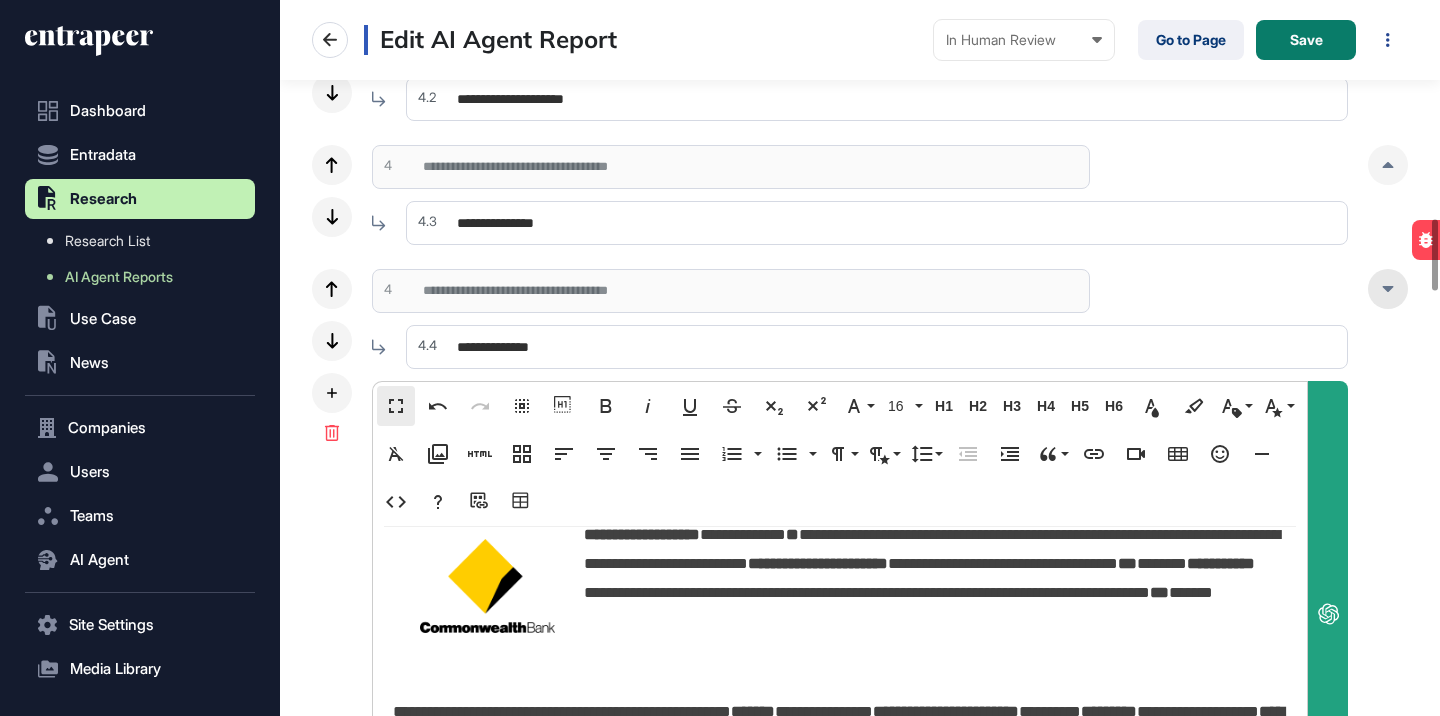click at bounding box center [1388, 289] 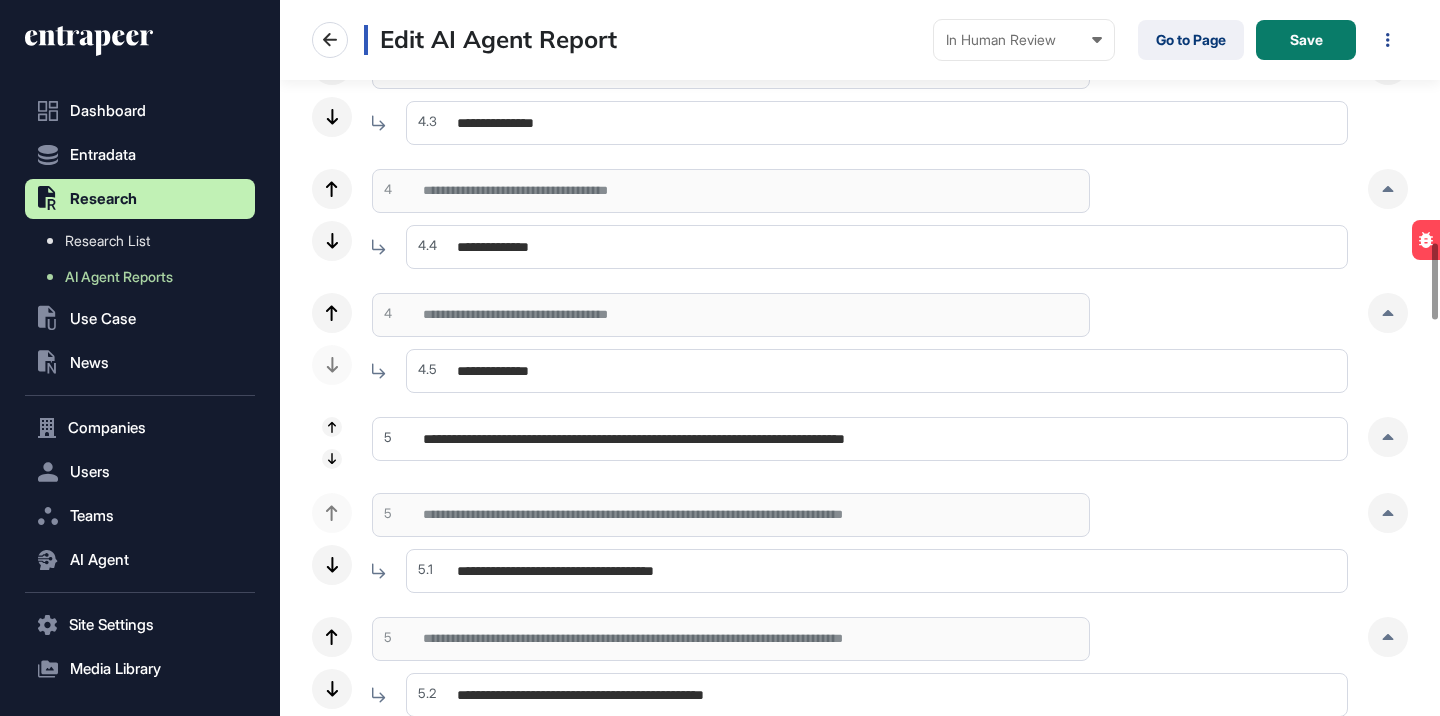 scroll, scrollTop: 2295, scrollLeft: 0, axis: vertical 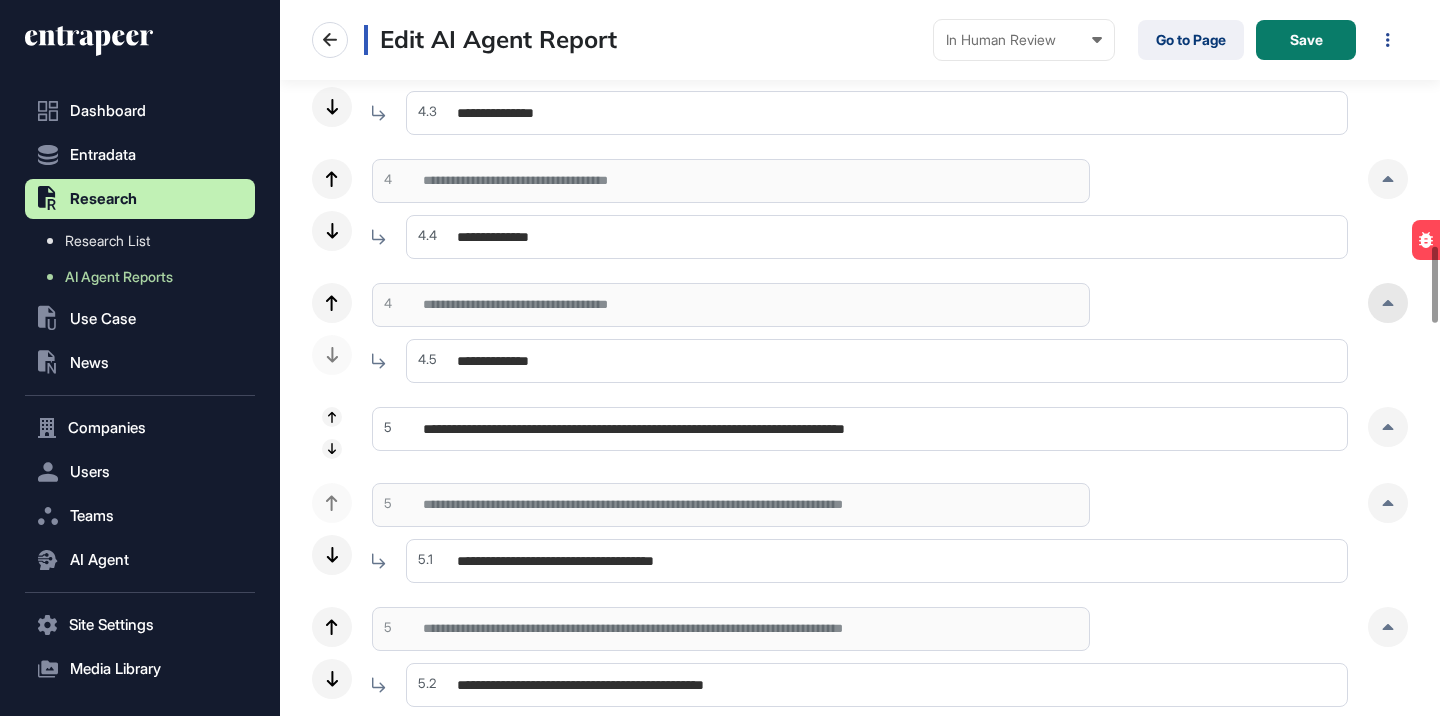 click at bounding box center [1388, 303] 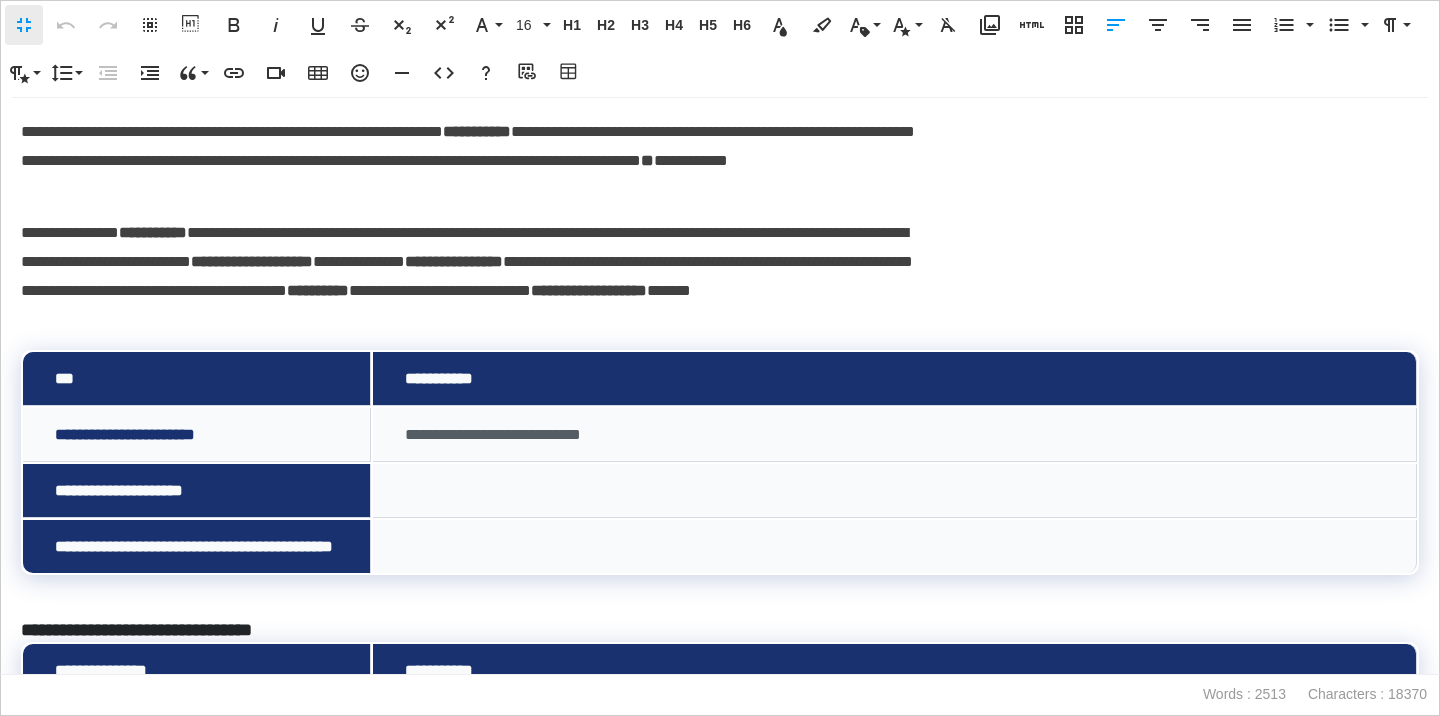 scroll, scrollTop: 1, scrollLeft: 9, axis: both 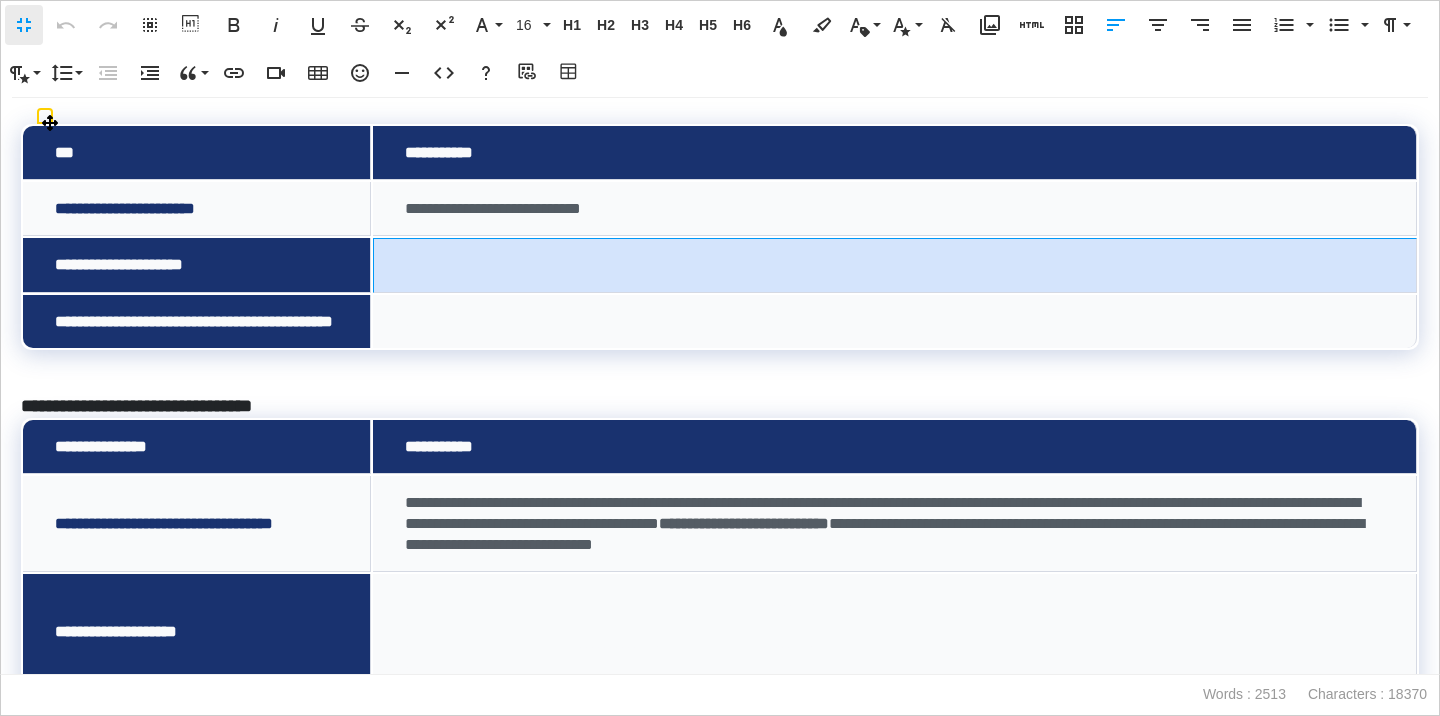 click on "**********" at bounding box center [895, 265] 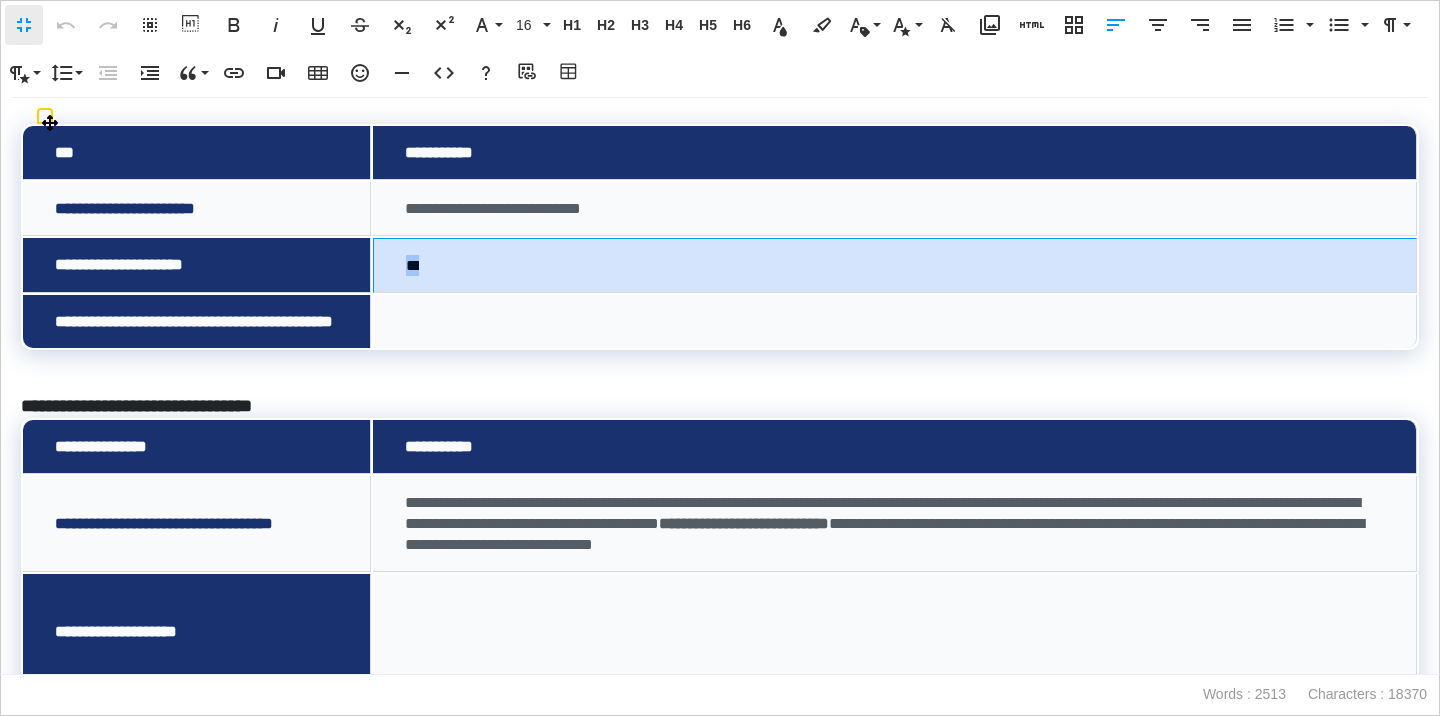 click on "**********" at bounding box center [895, 265] 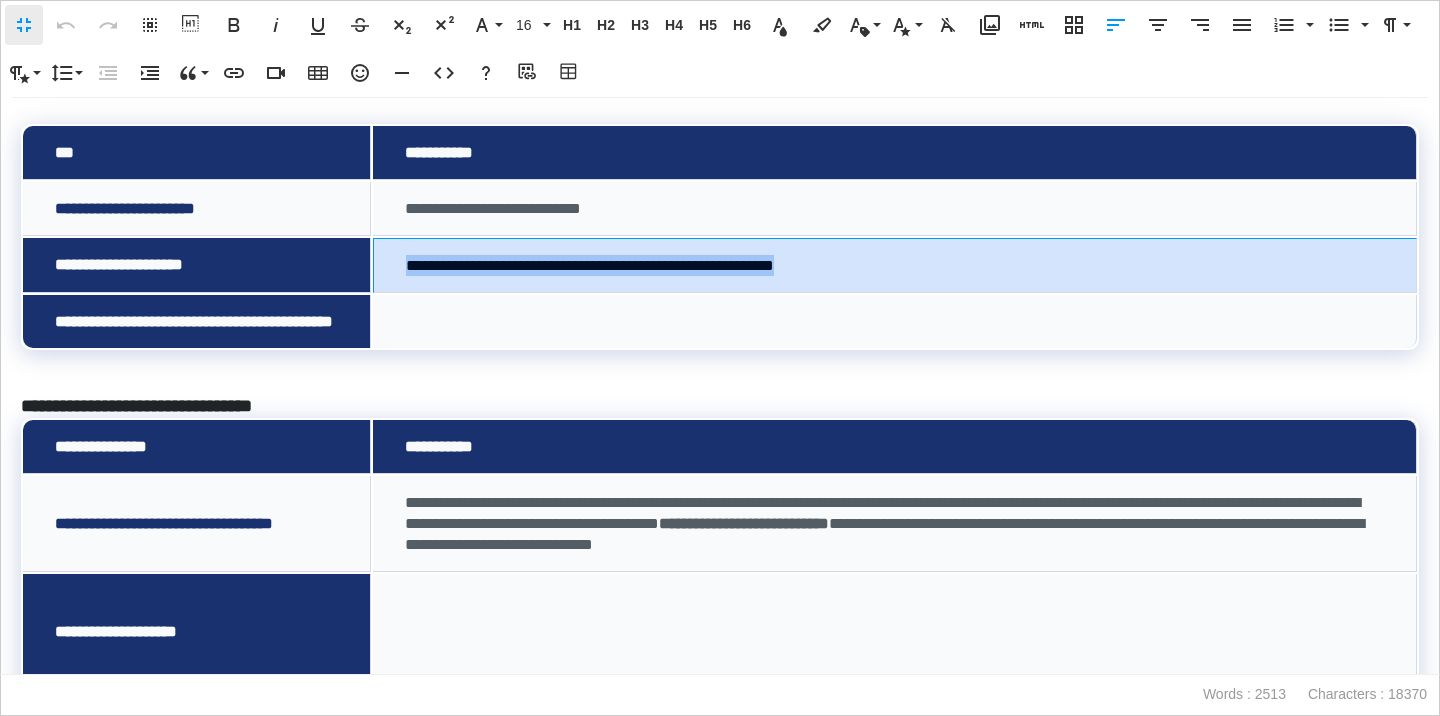 click on "**********" at bounding box center (895, 265) 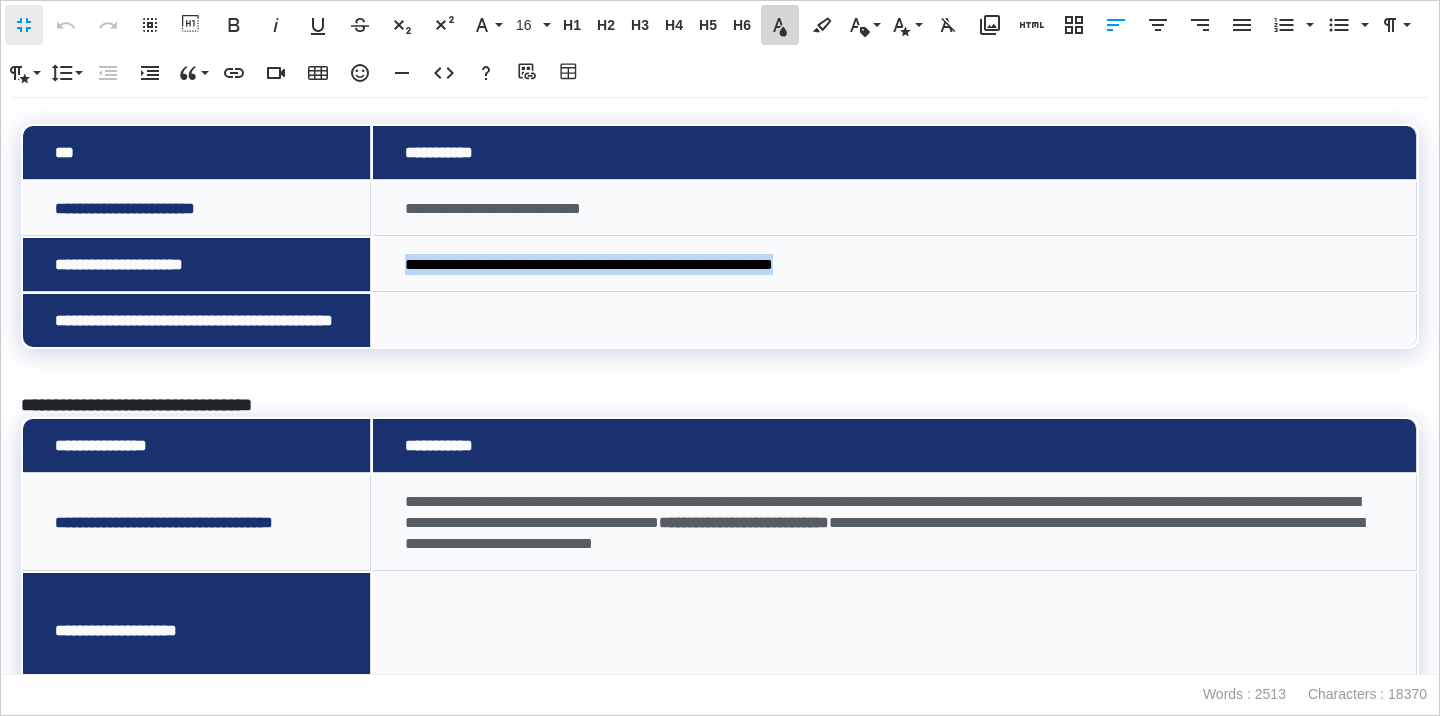 click on "Text Color" at bounding box center [780, 25] 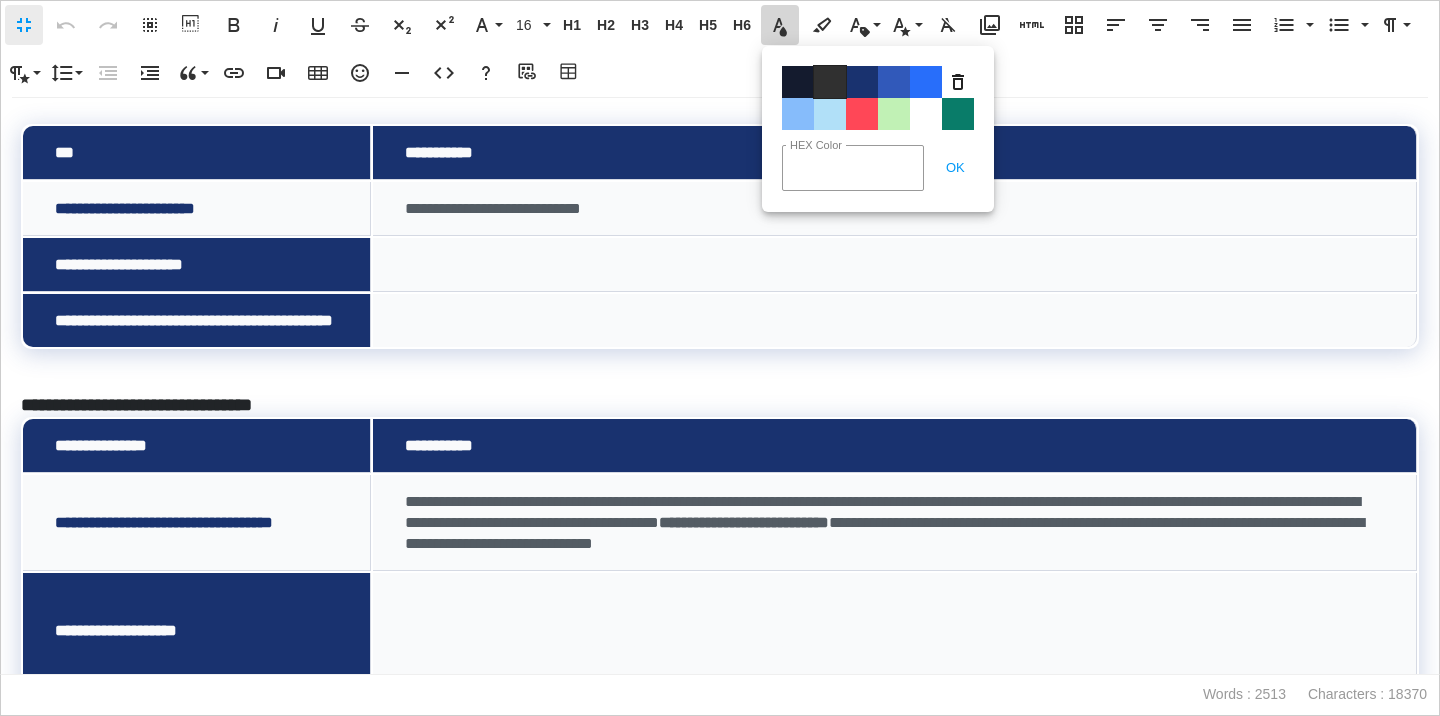 click on "Color#303030" at bounding box center (830, 82) 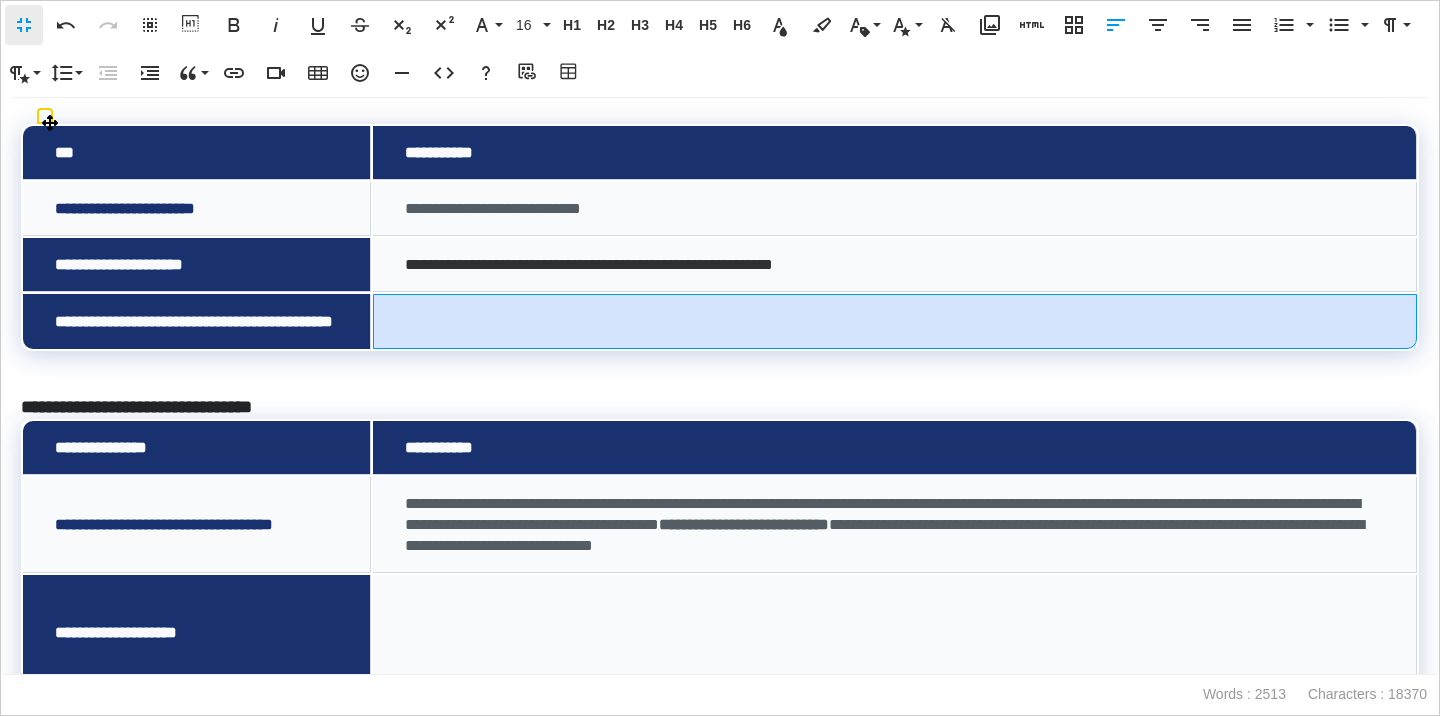 click on "**********" at bounding box center [895, 321] 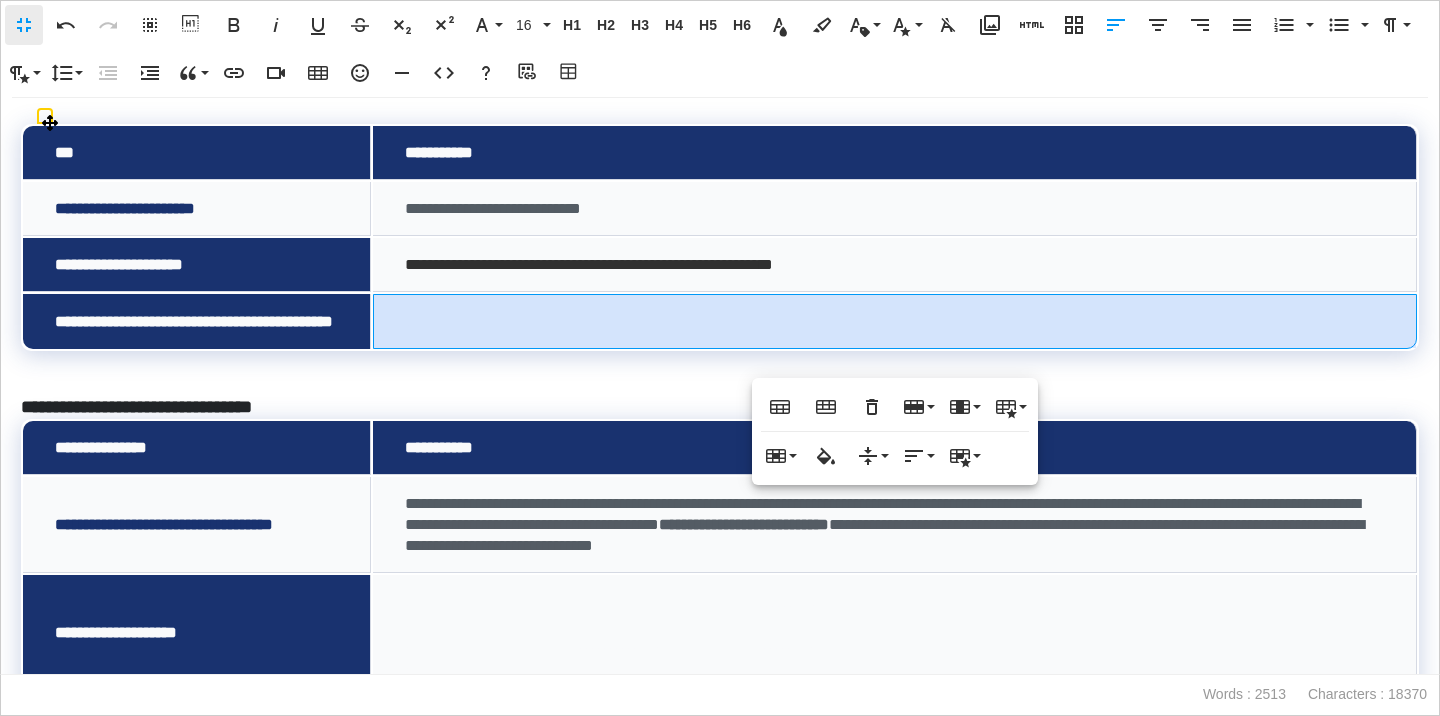 click on "**********" at bounding box center (731, 321) 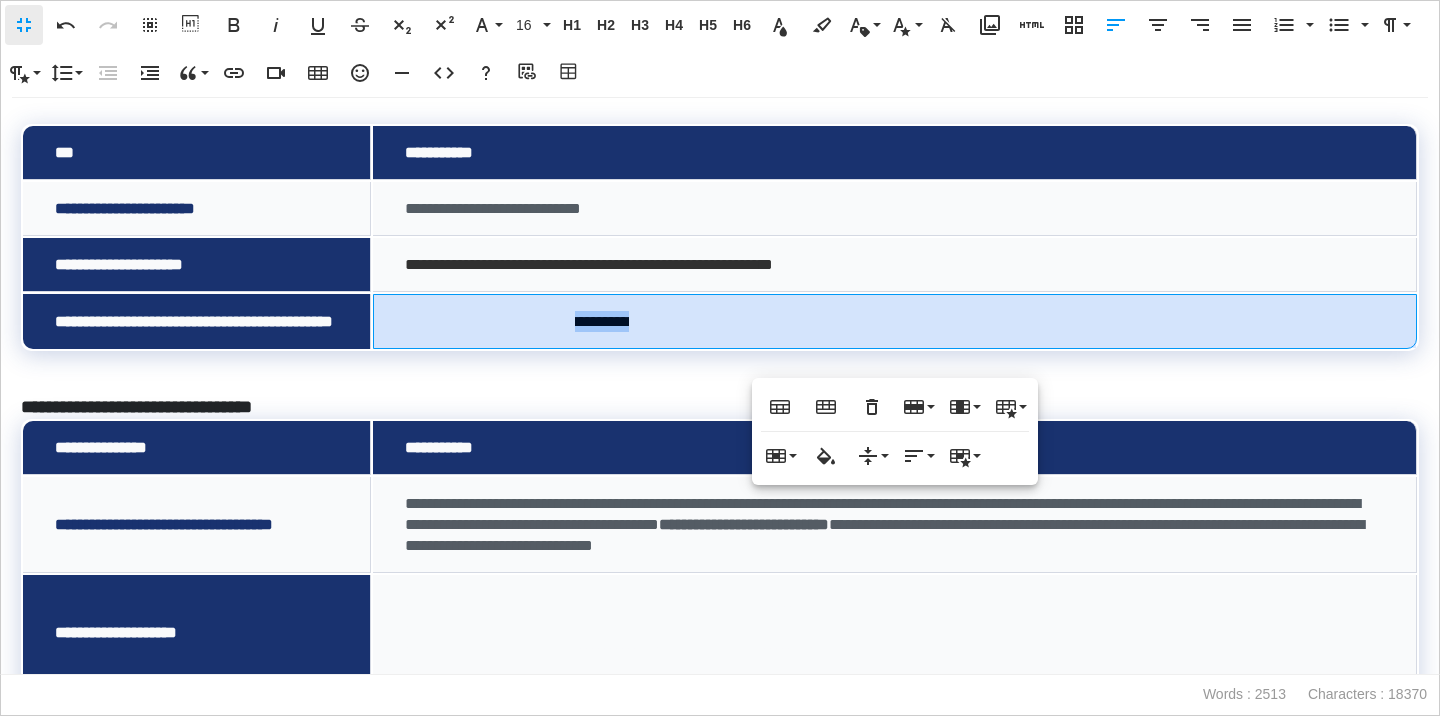 click on "**********" at bounding box center [731, 321] 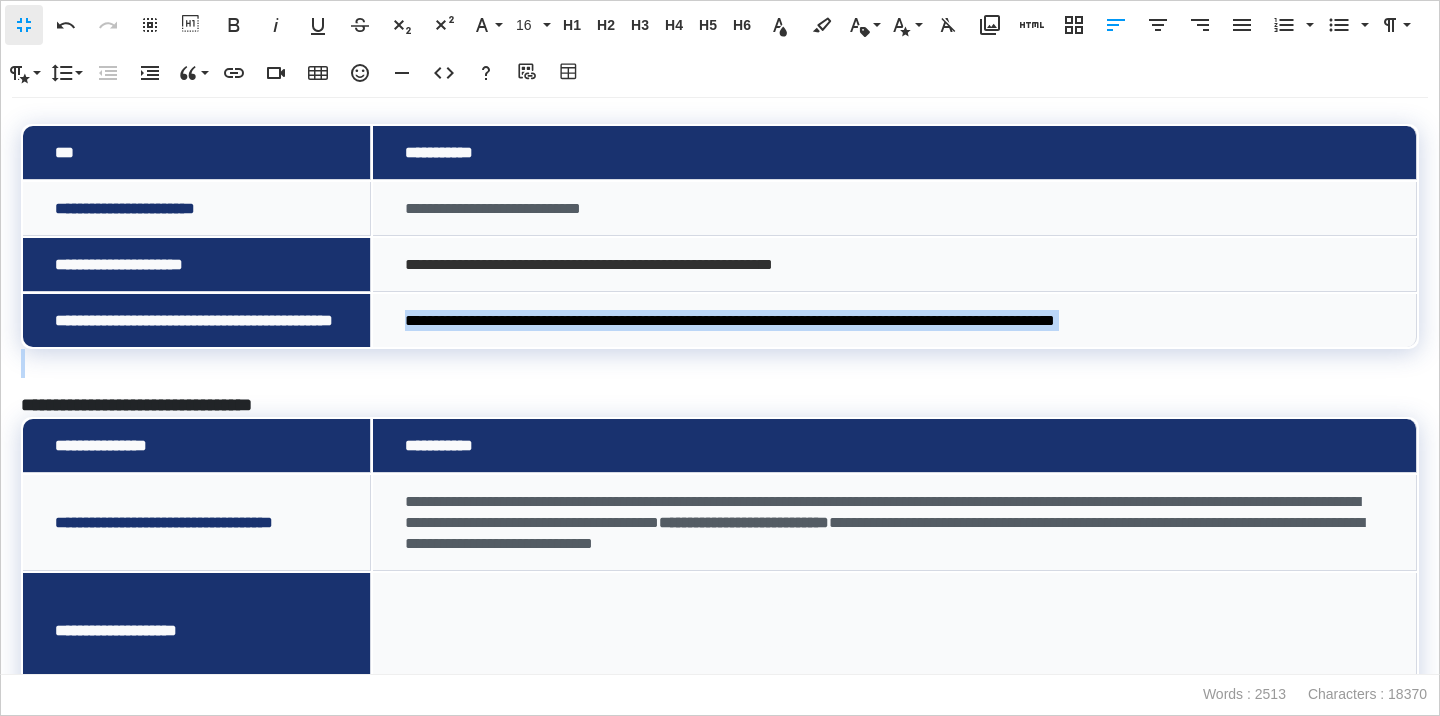 click on "**********" at bounding box center (730, 320) 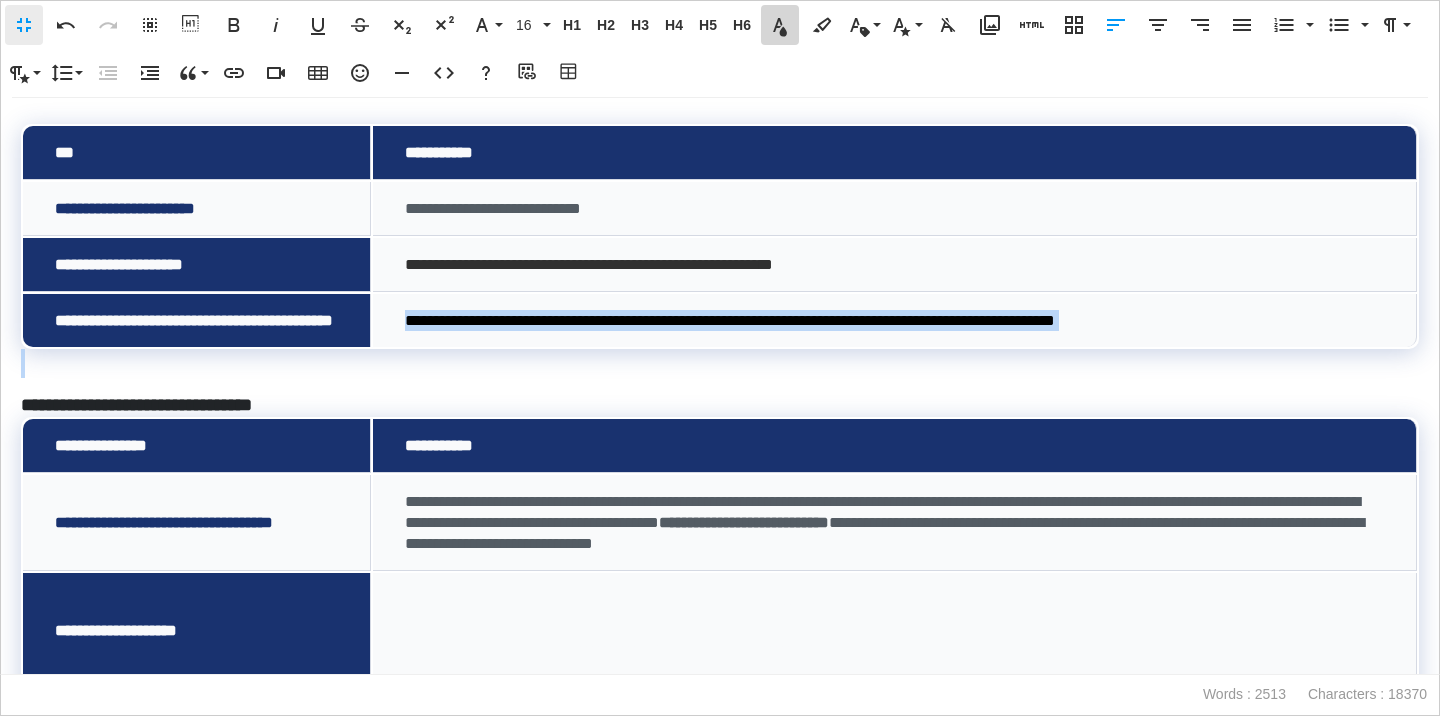 click 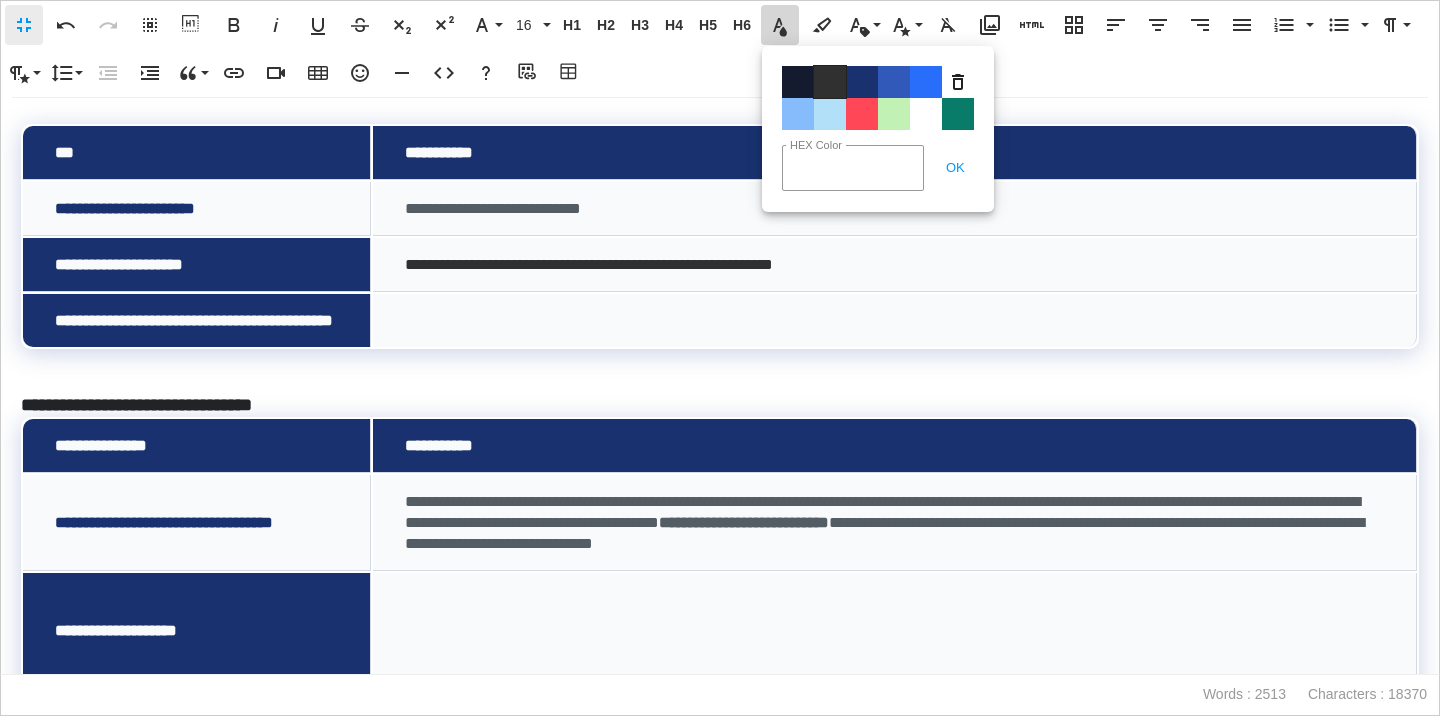 click on "Color#303030" at bounding box center (830, 82) 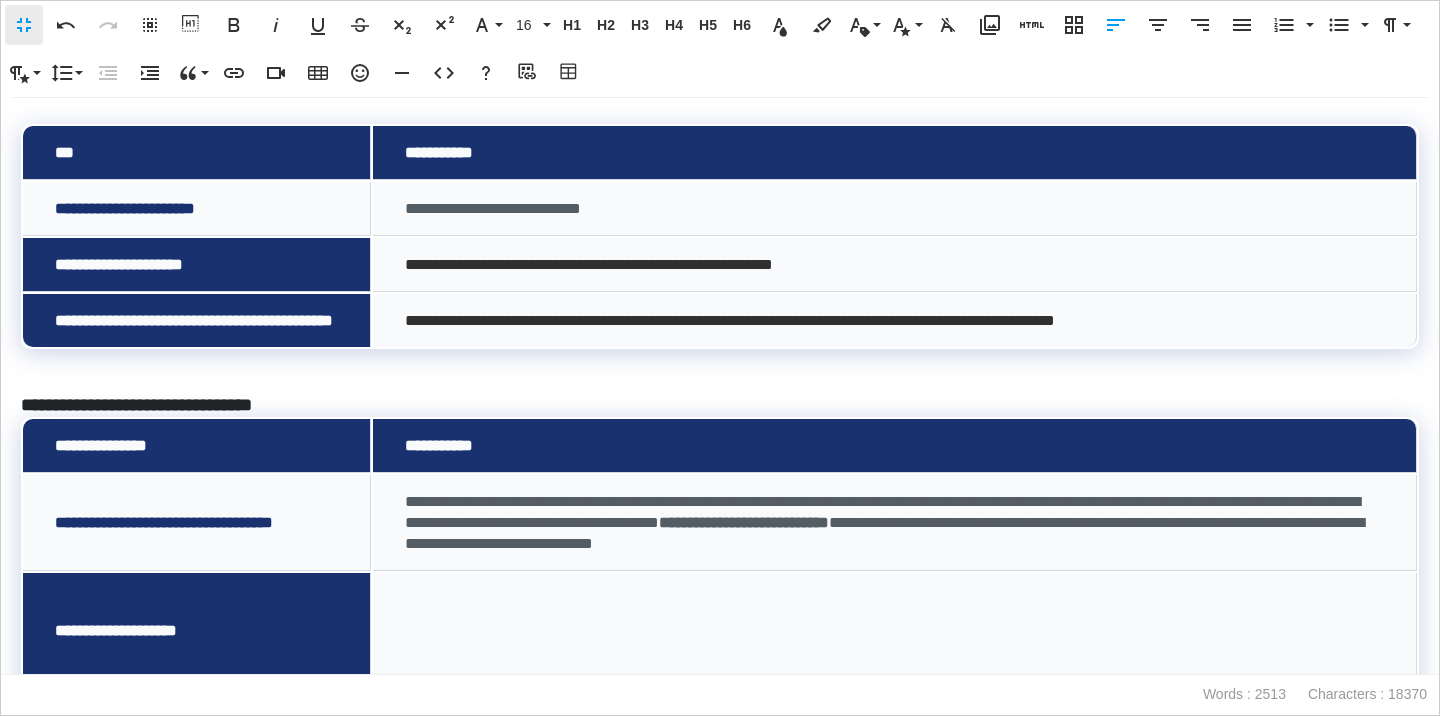 click on "**********" at bounding box center [895, 320] 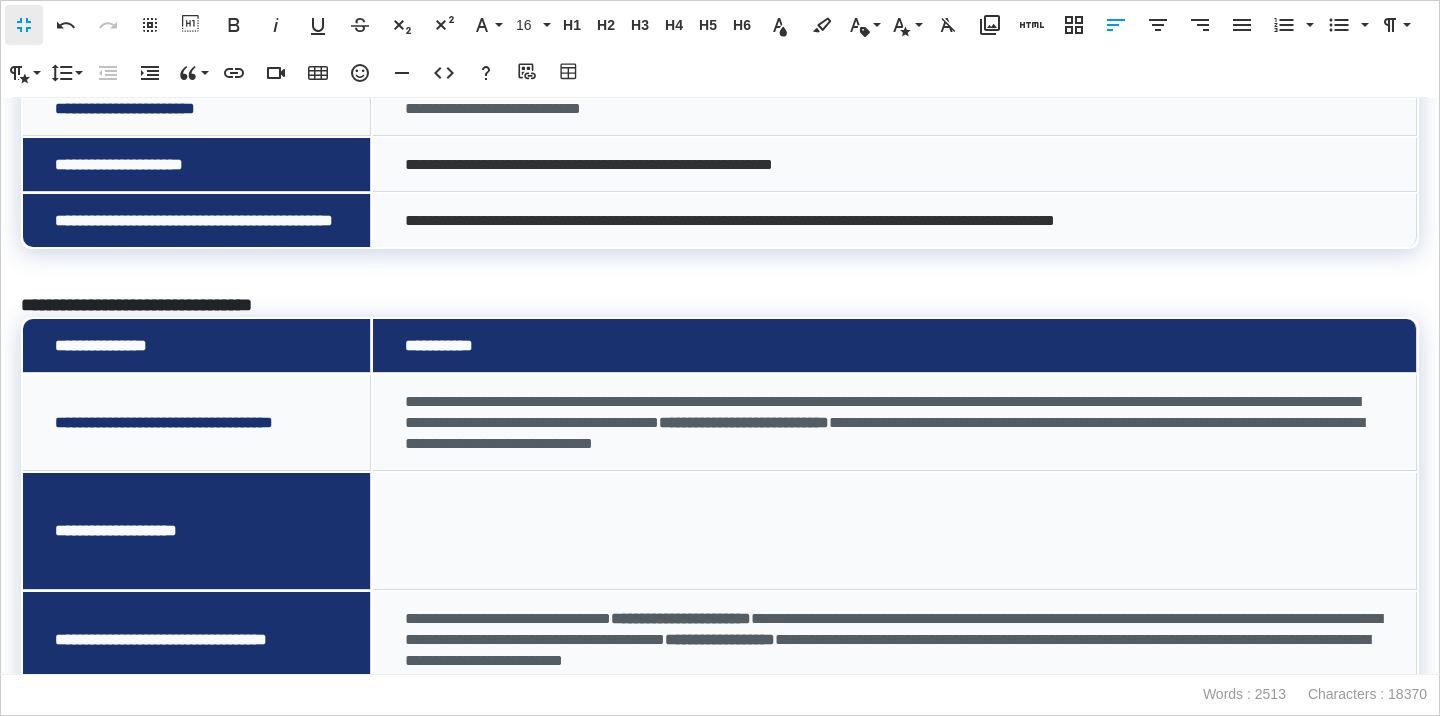 scroll, scrollTop: 297, scrollLeft: 0, axis: vertical 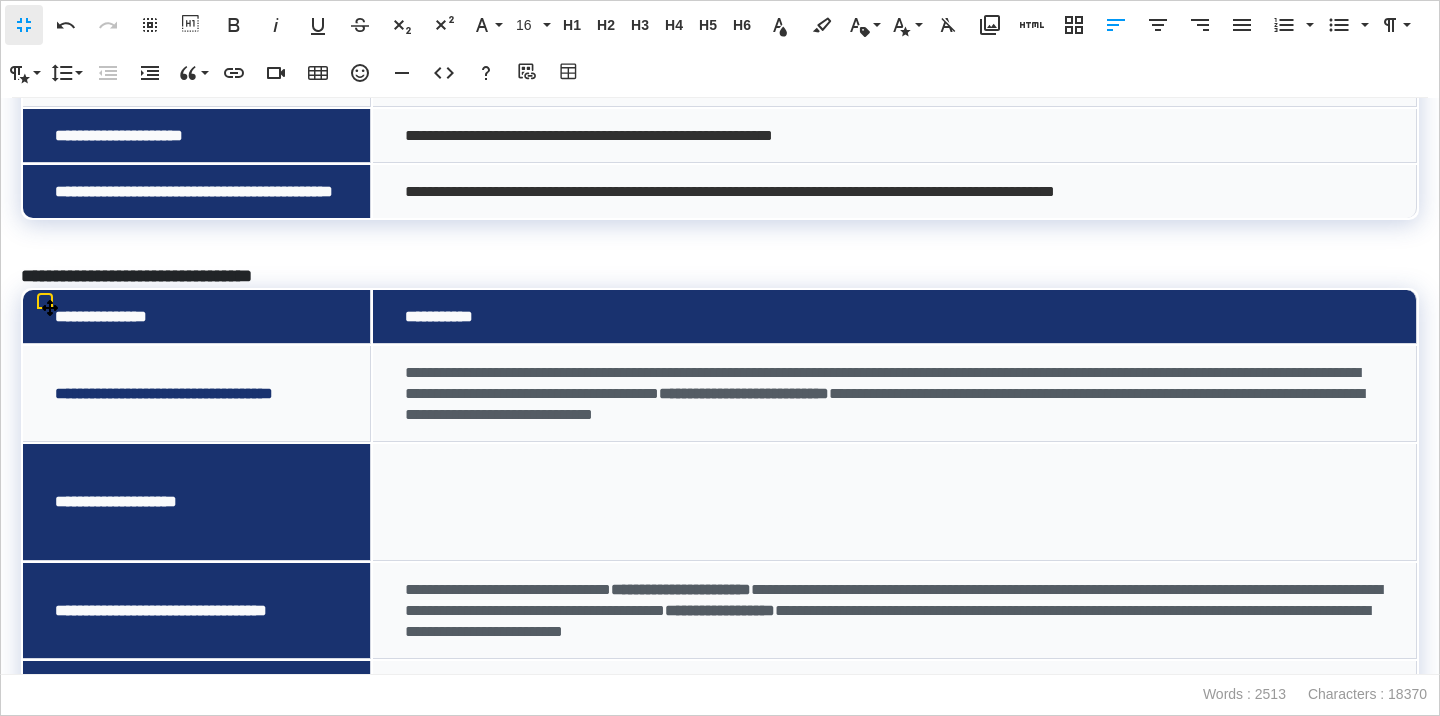 click on "**********" at bounding box center (720, 276) 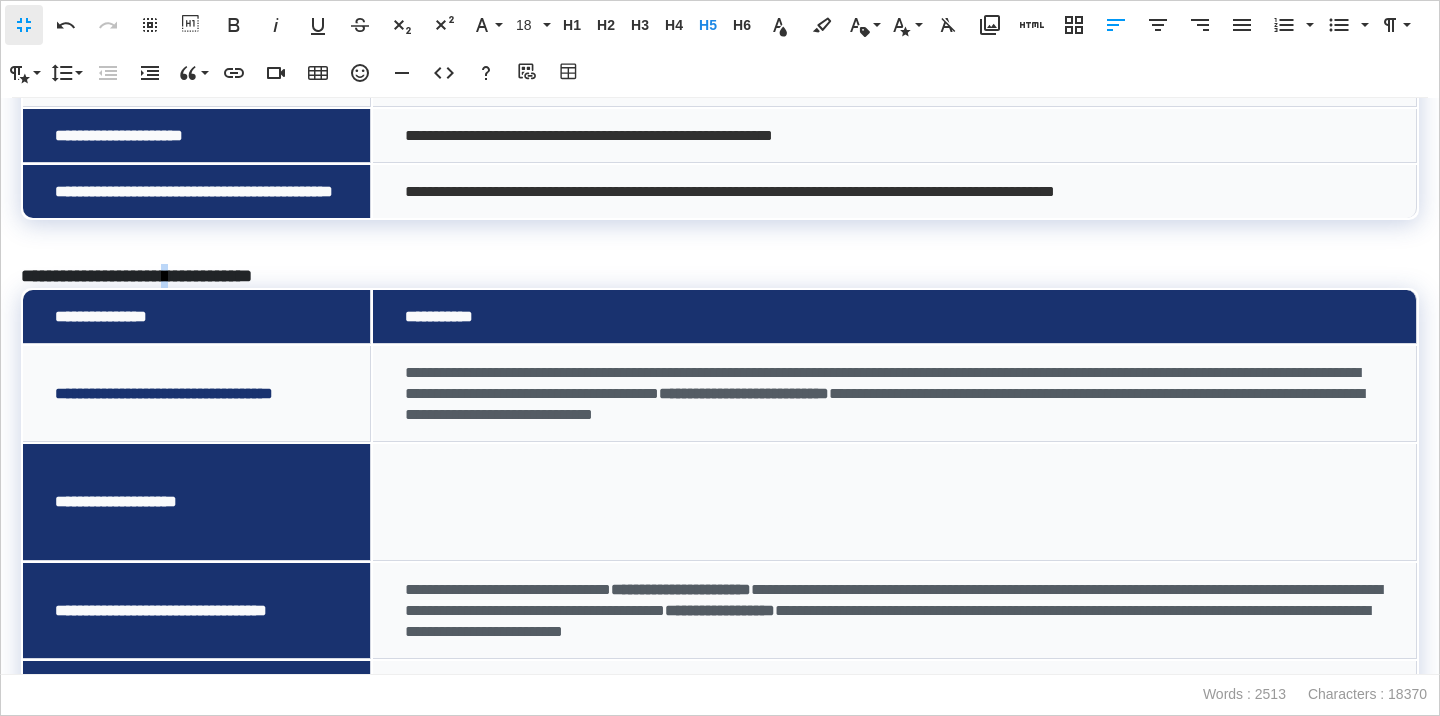 click on "**********" at bounding box center (720, 276) 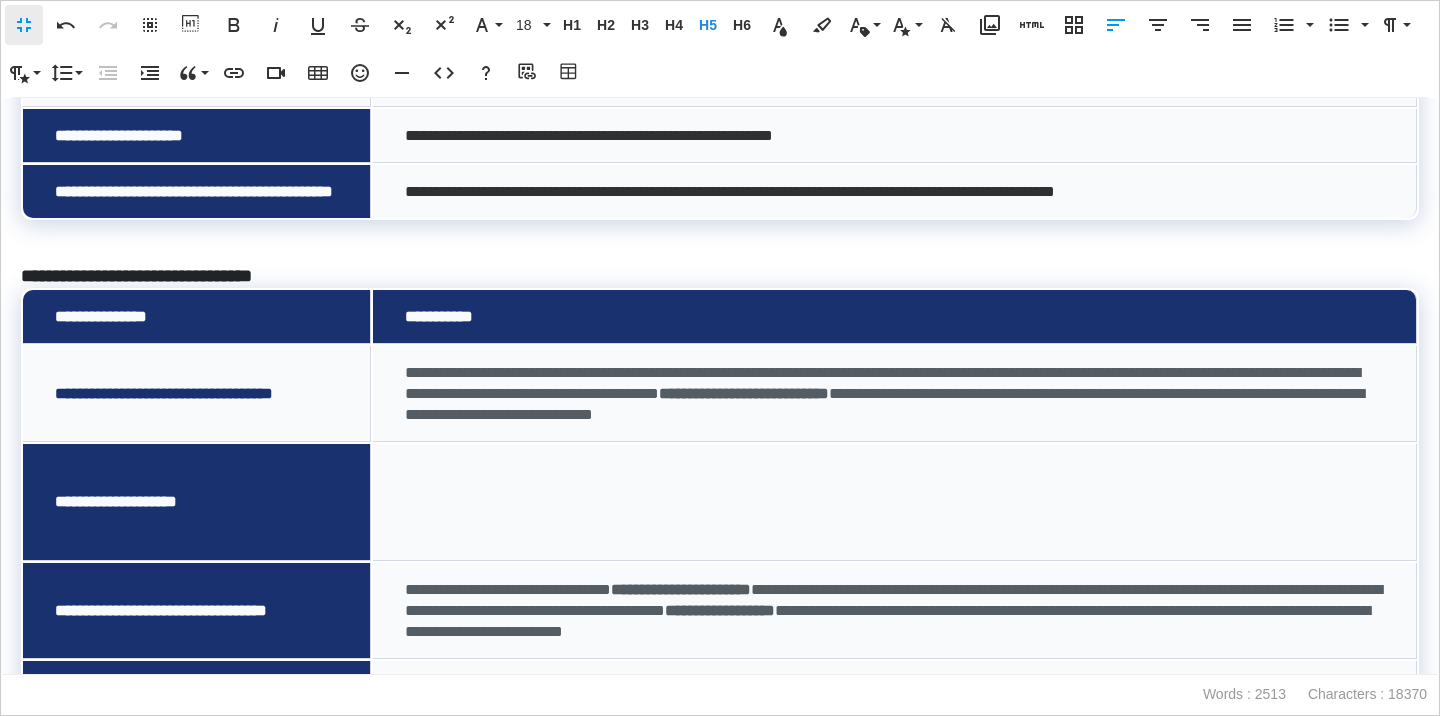 click on "**********" at bounding box center (720, 276) 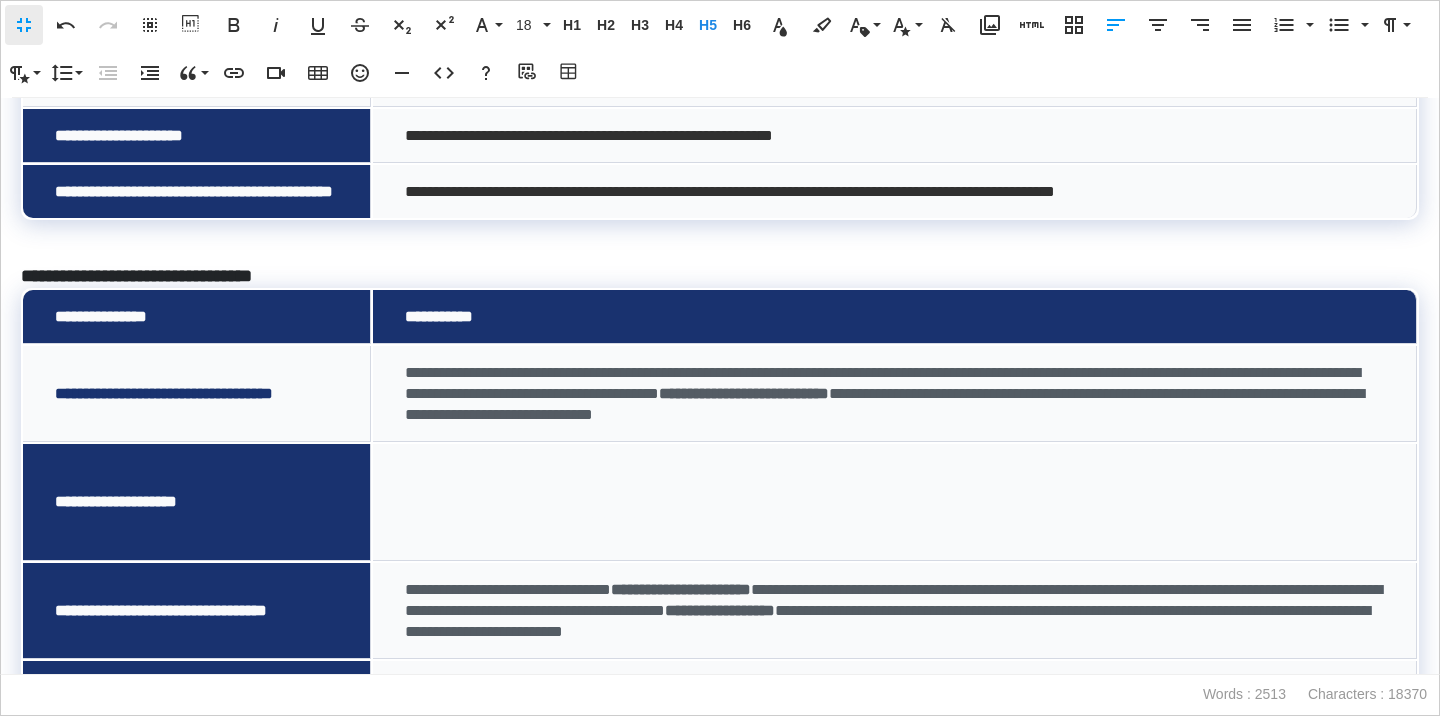 type 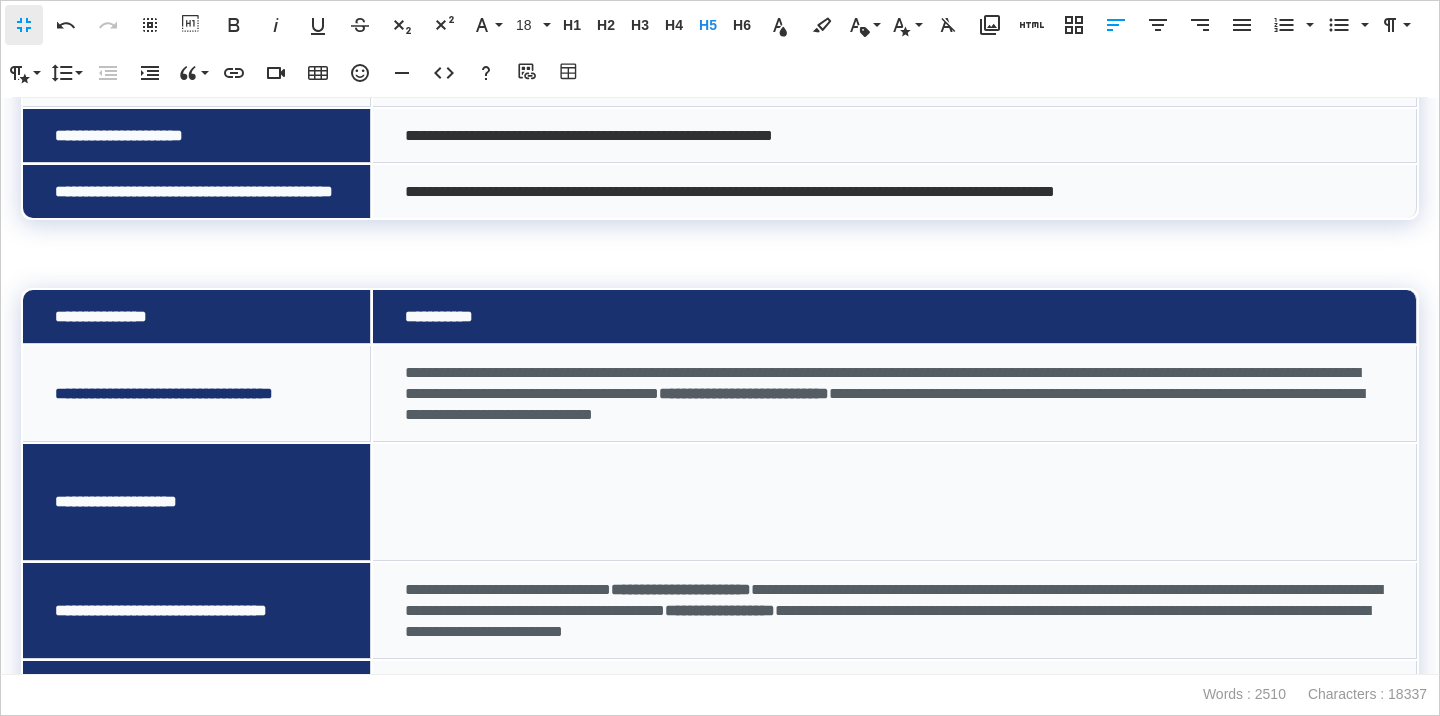 click on "**********" at bounding box center (720, 89) 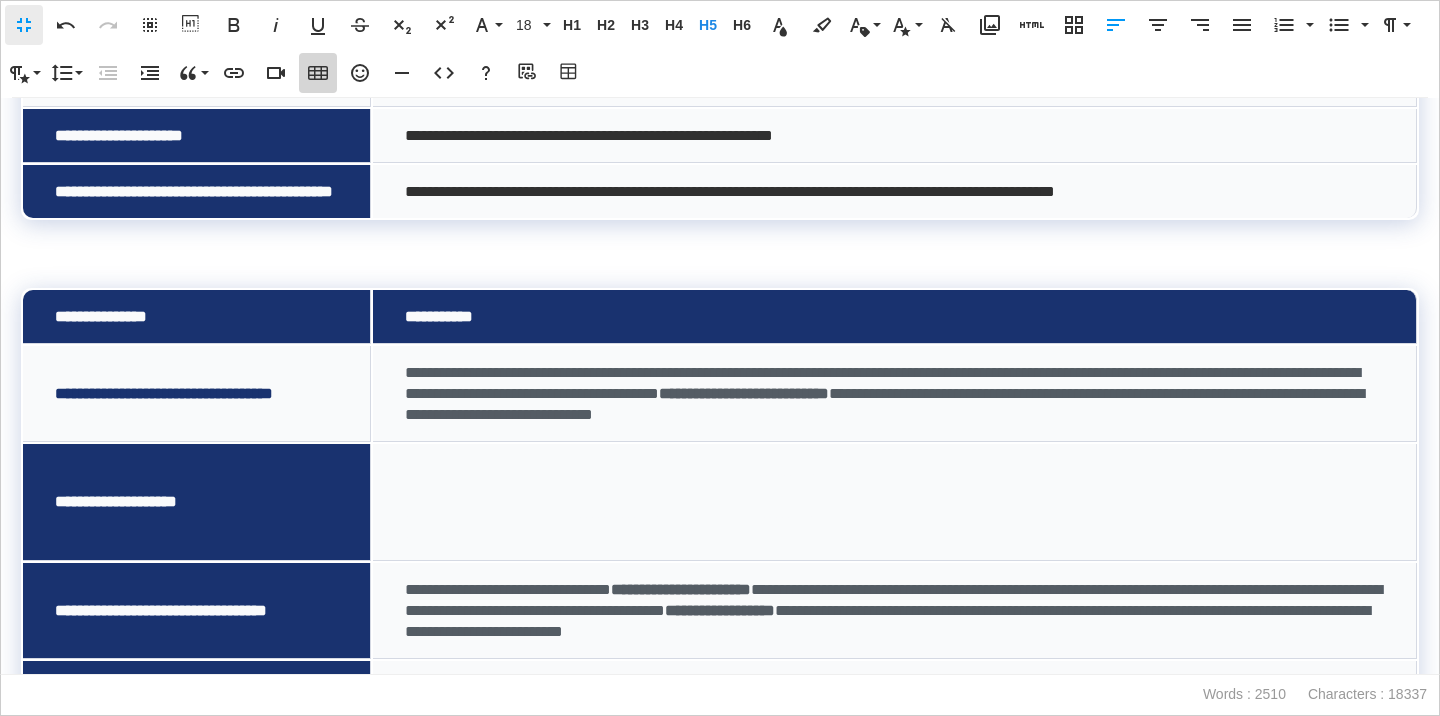 click on "Insert Table" at bounding box center [318, 73] 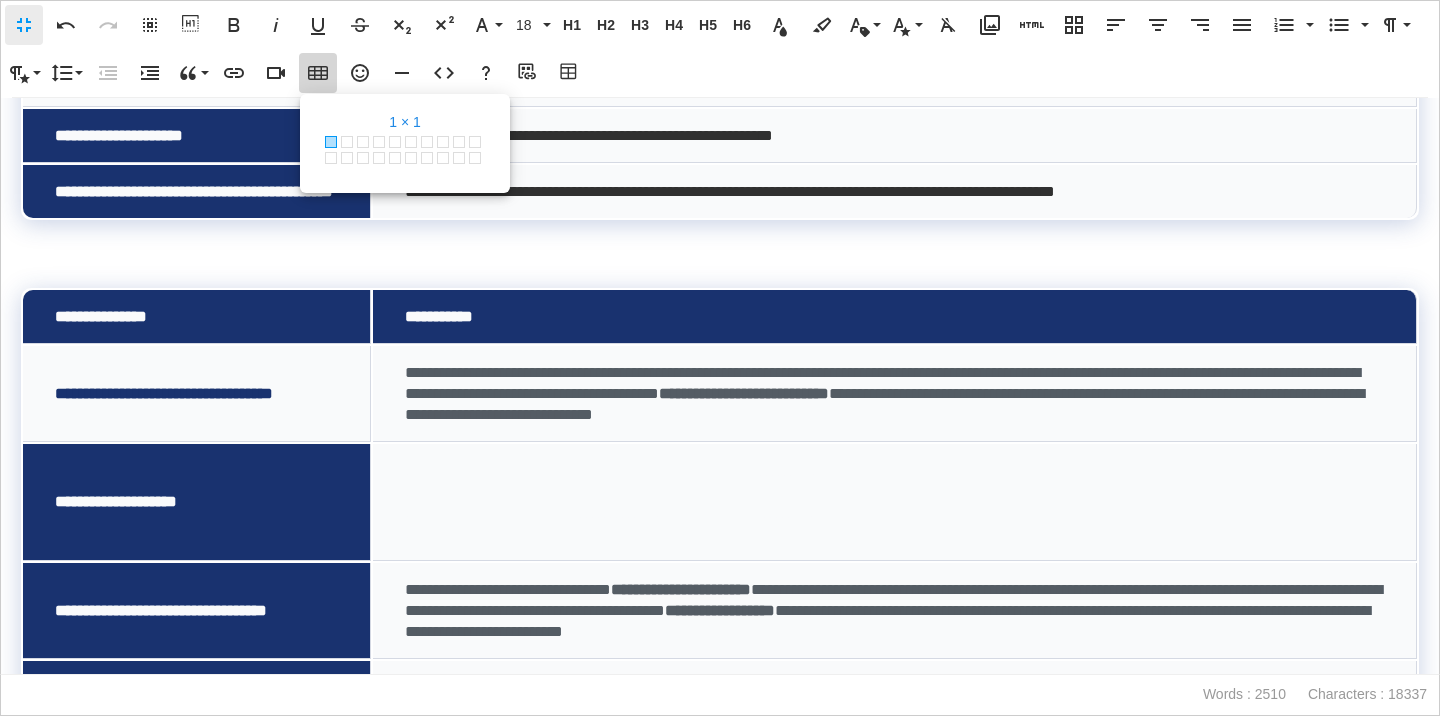 click at bounding box center [331, 142] 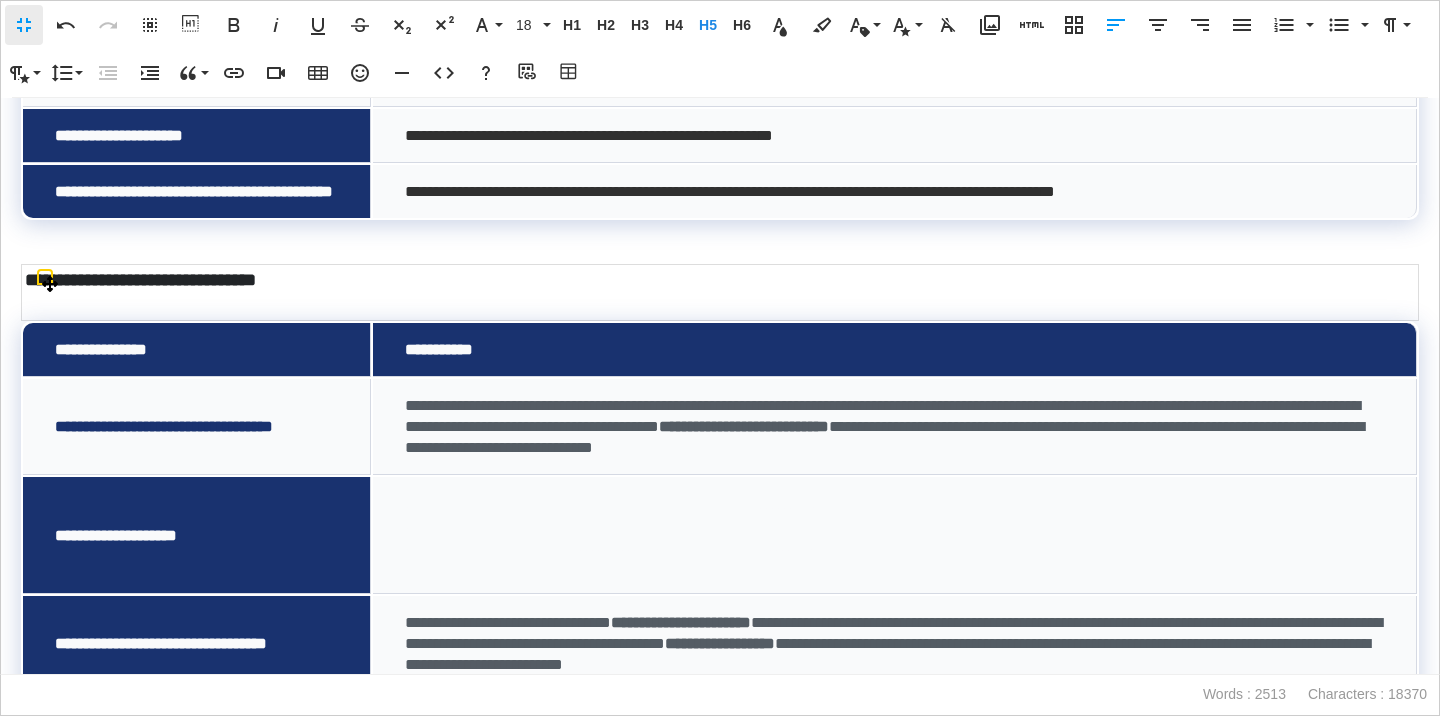 click on "**********" at bounding box center [720, 292] 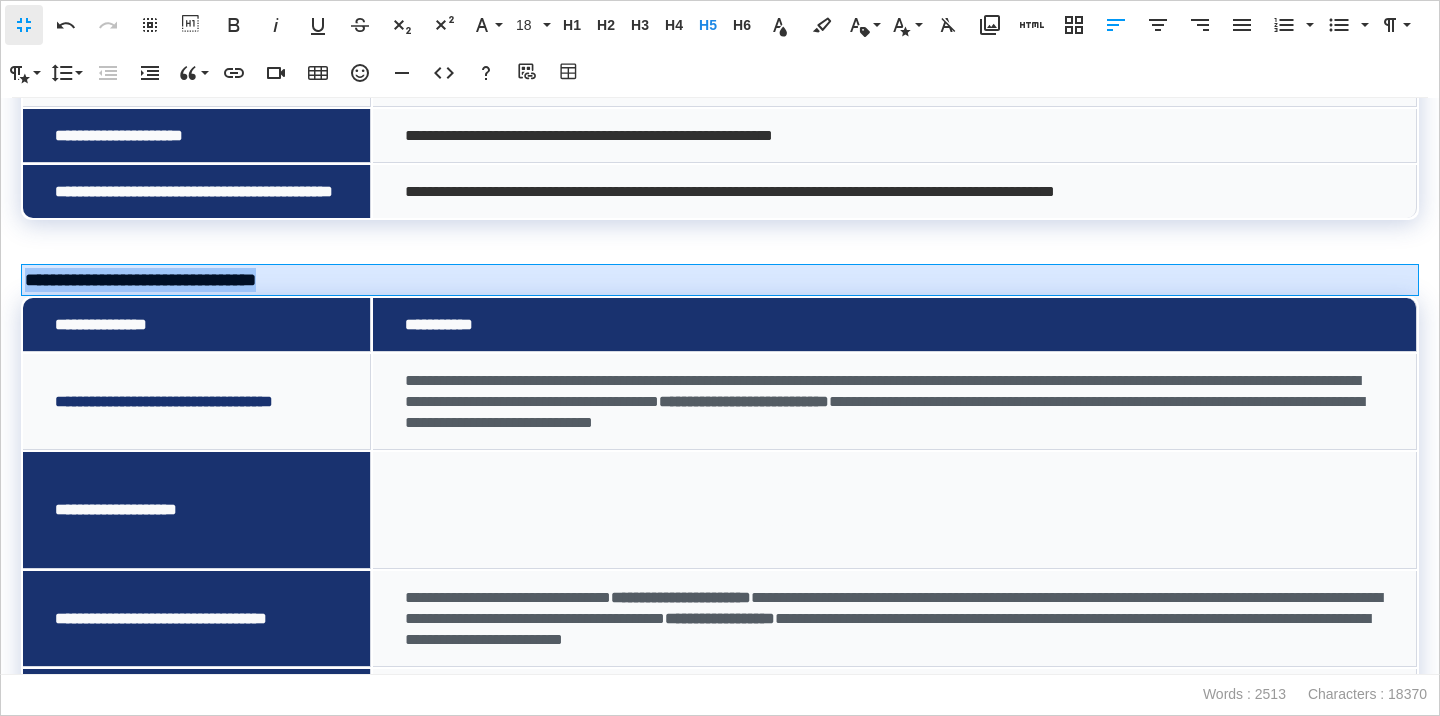 drag, startPoint x: 355, startPoint y: 294, endPoint x: 26, endPoint y: 302, distance: 329.09726 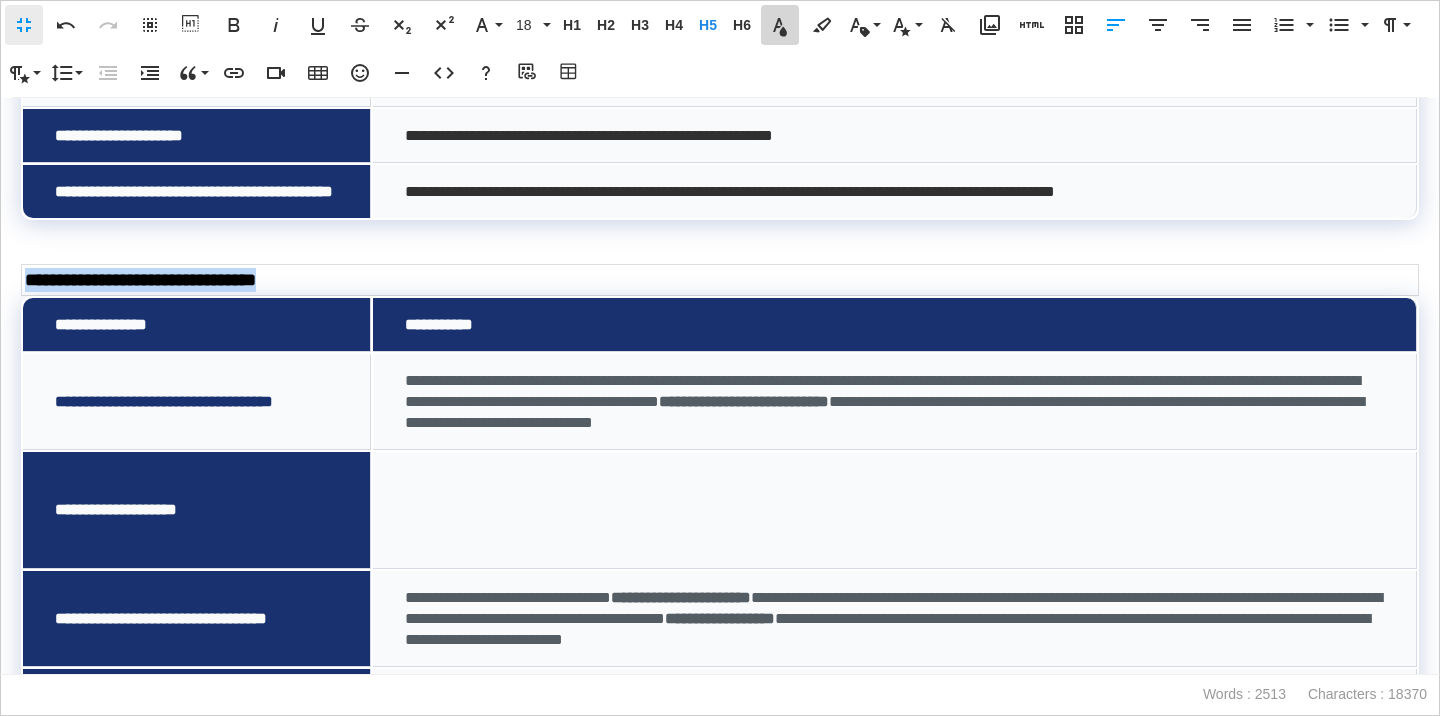 click on "Text Color" at bounding box center [780, 25] 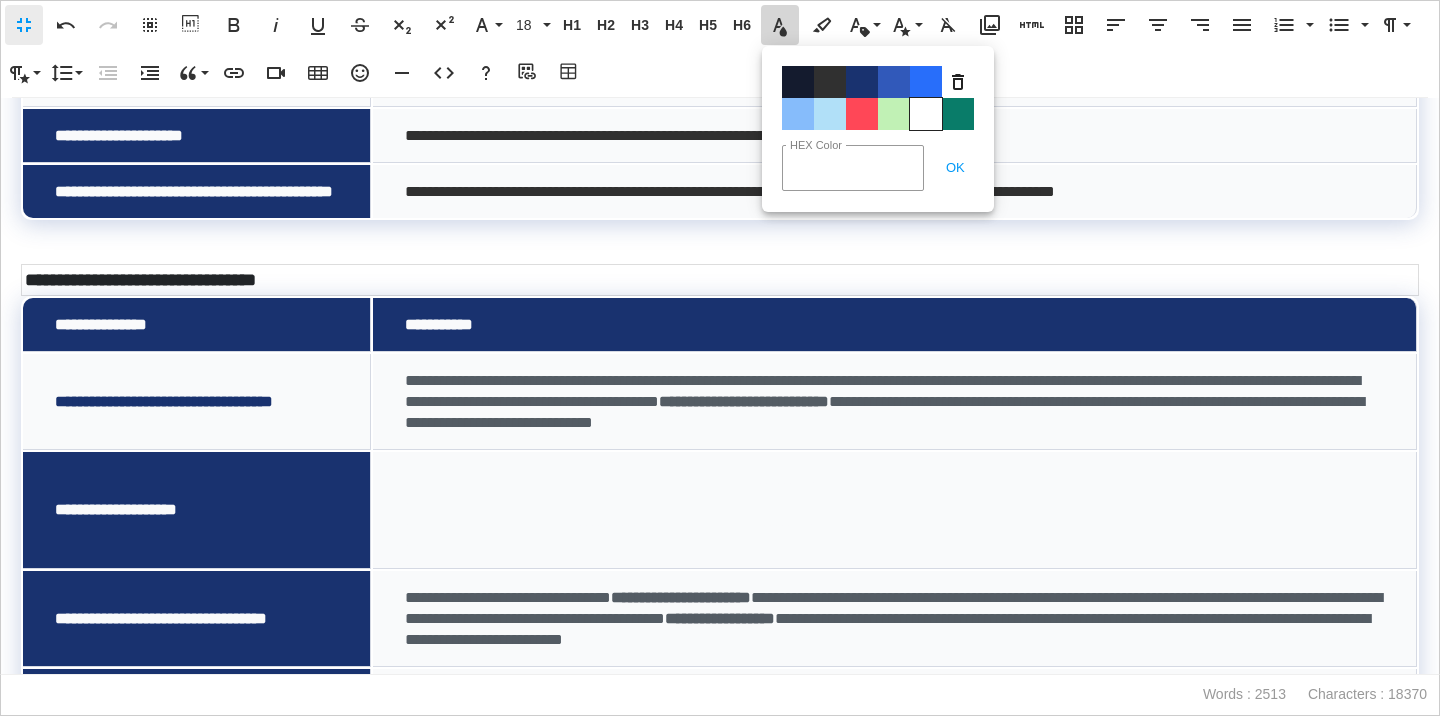 click on "Color#FFFFFF" at bounding box center (926, 114) 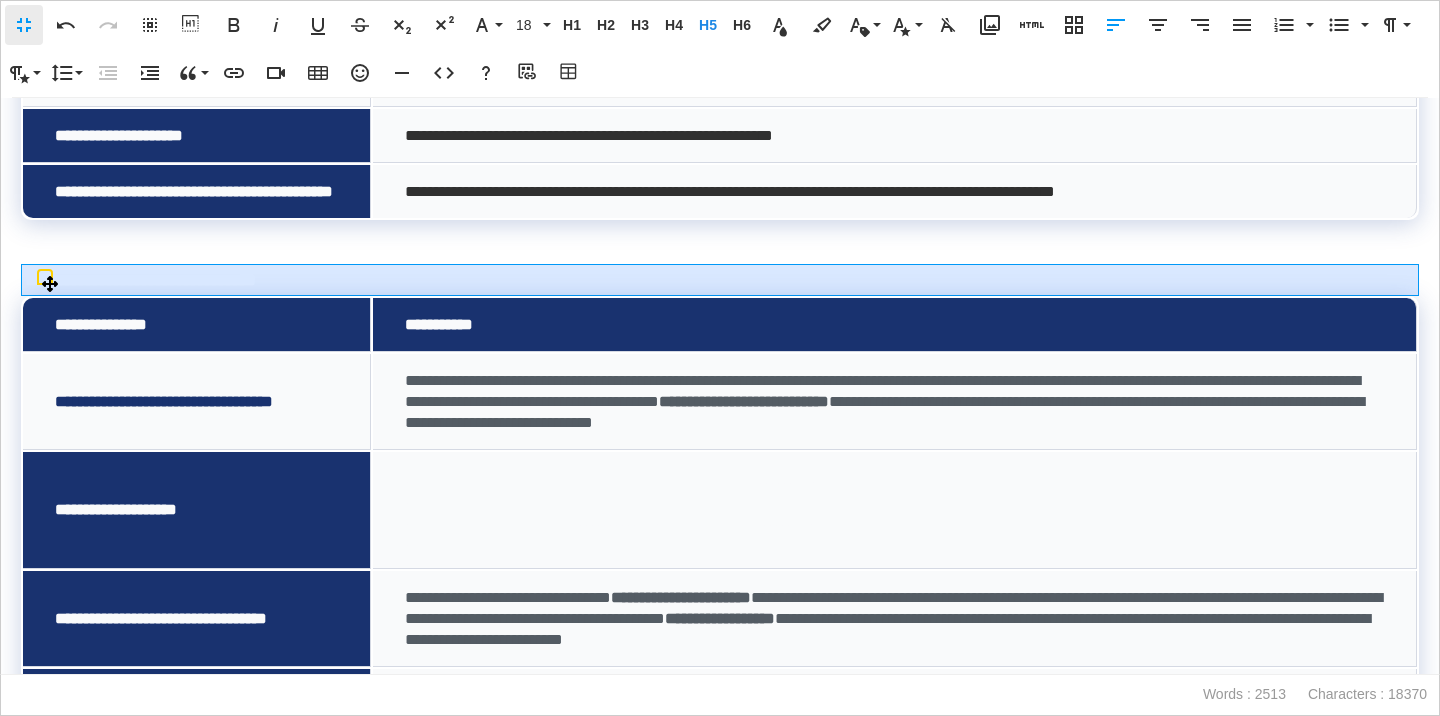 click on "**********" at bounding box center [720, 280] 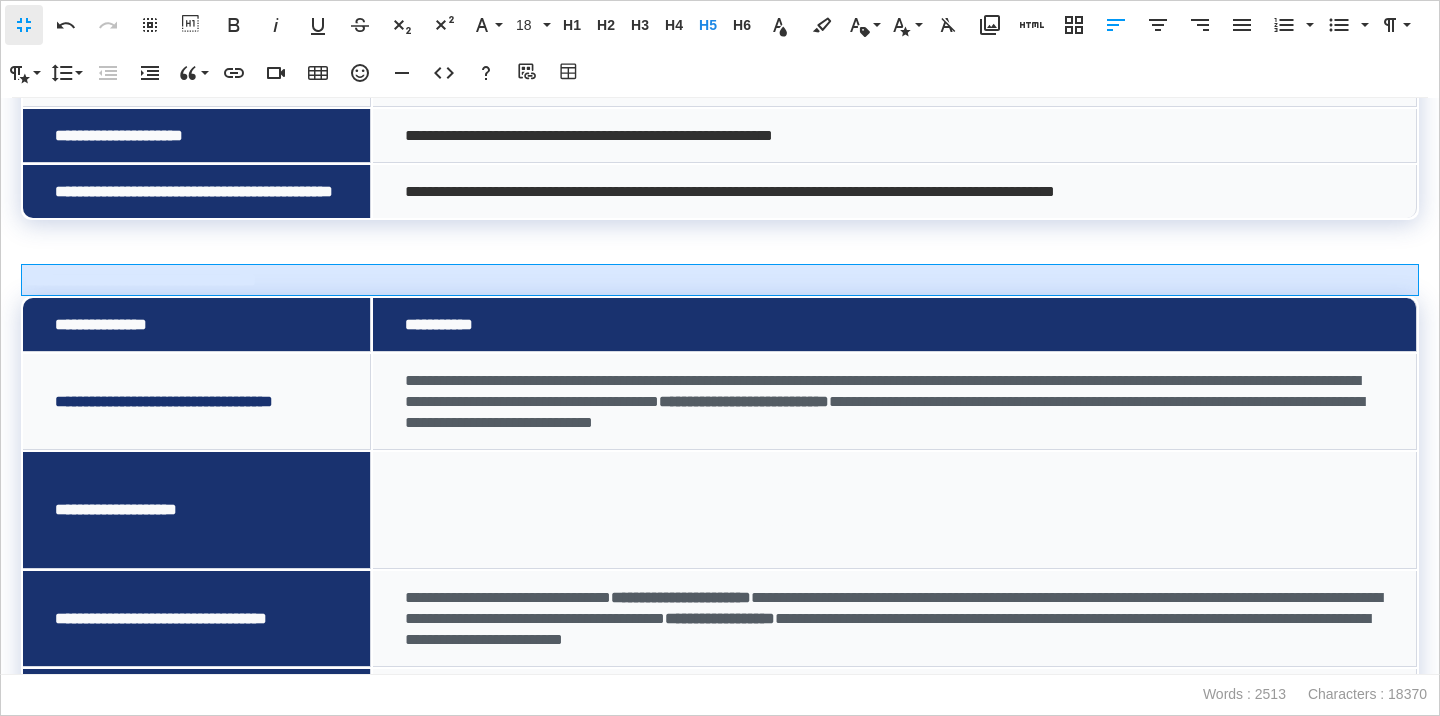 click on "**********" at bounding box center (720, 280) 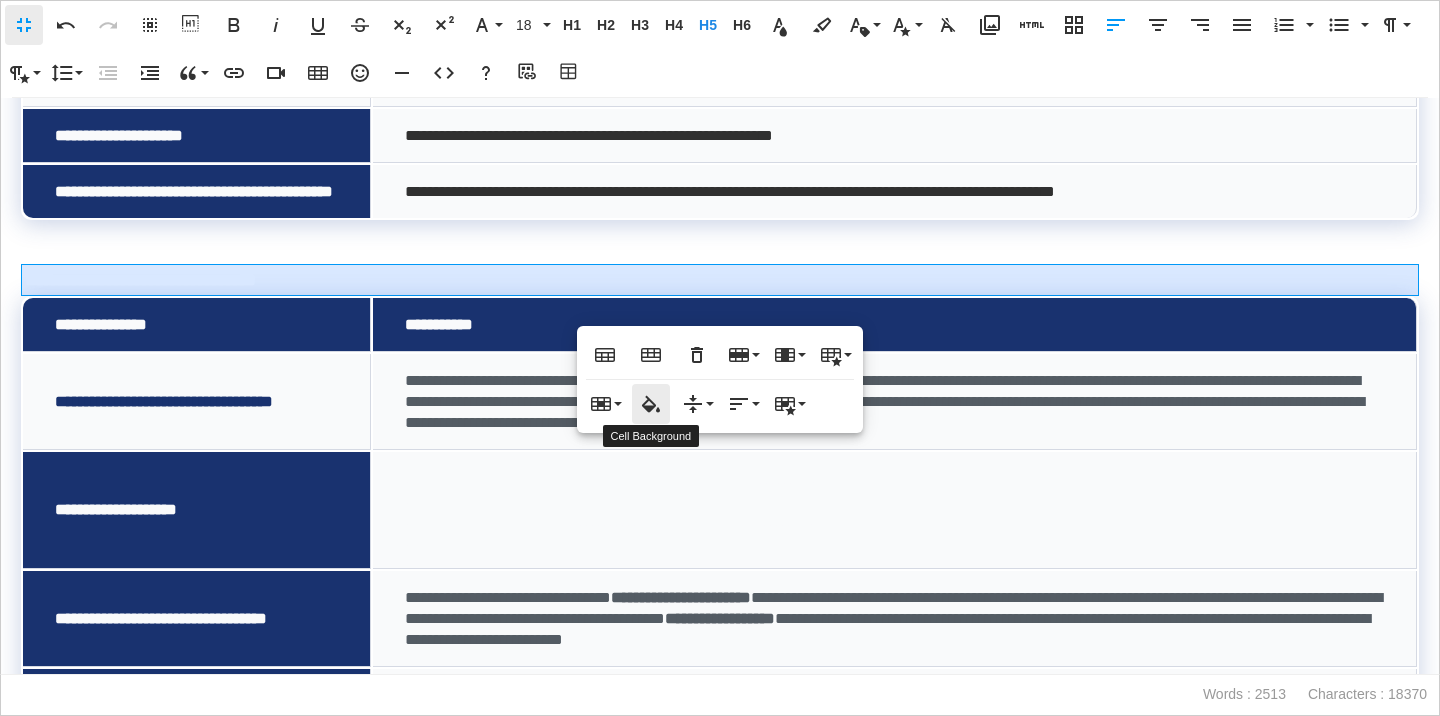 click 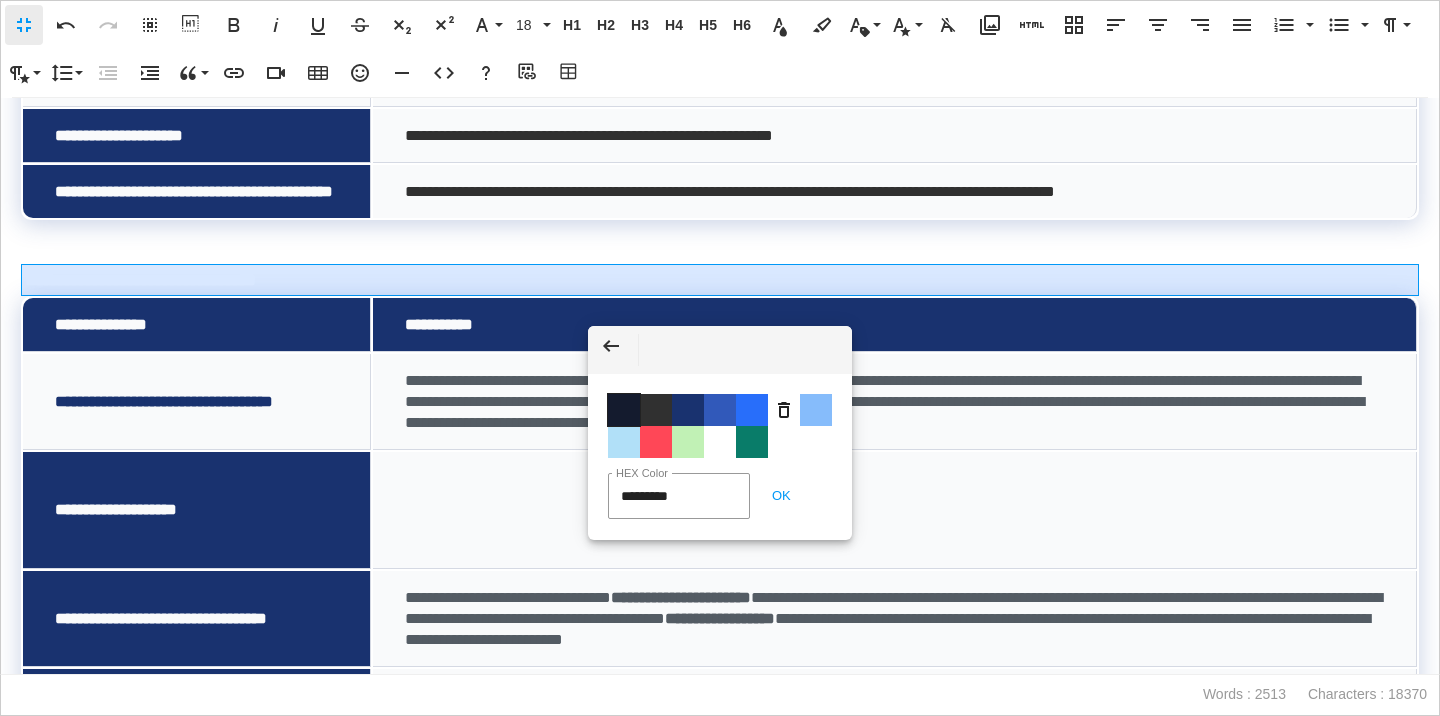 click on "Color #141B2E" at bounding box center (624, 410) 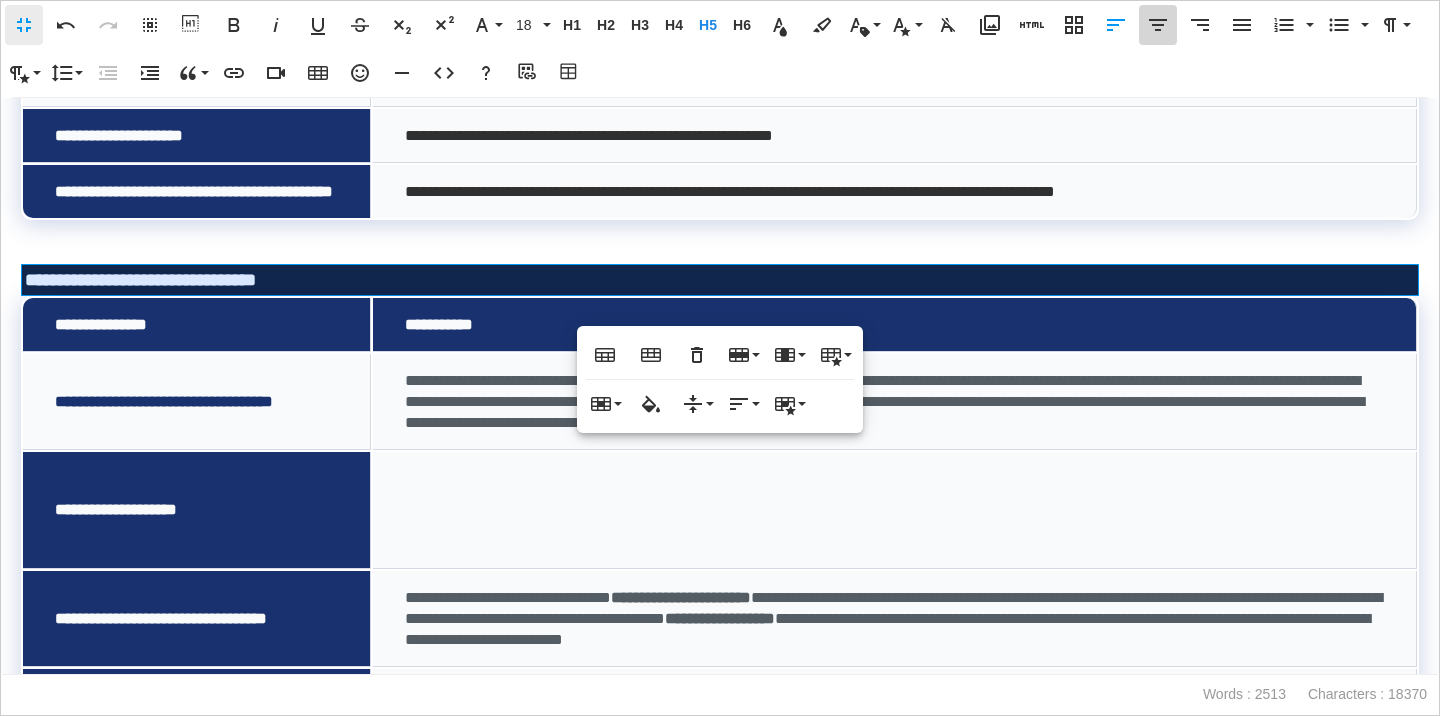 click 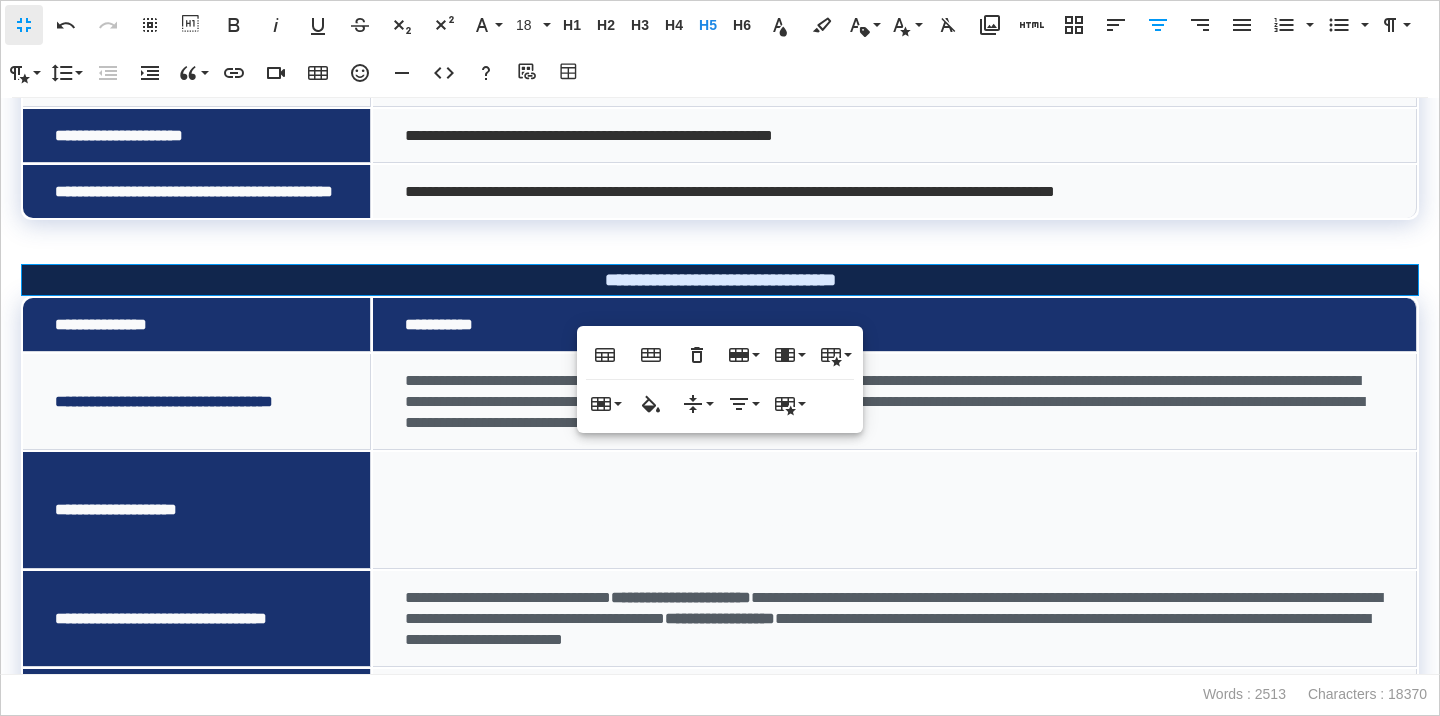 click on "**********" at bounding box center [730, 191] 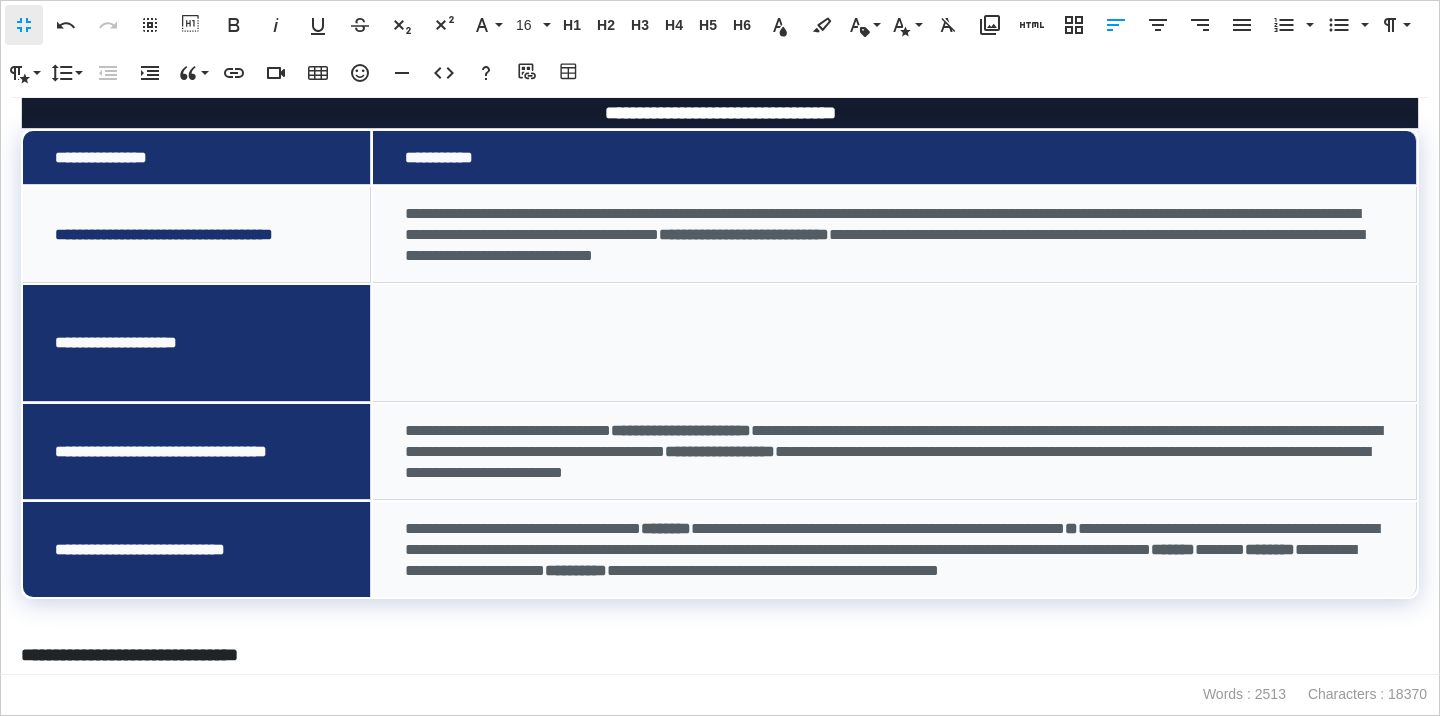 scroll, scrollTop: 466, scrollLeft: 0, axis: vertical 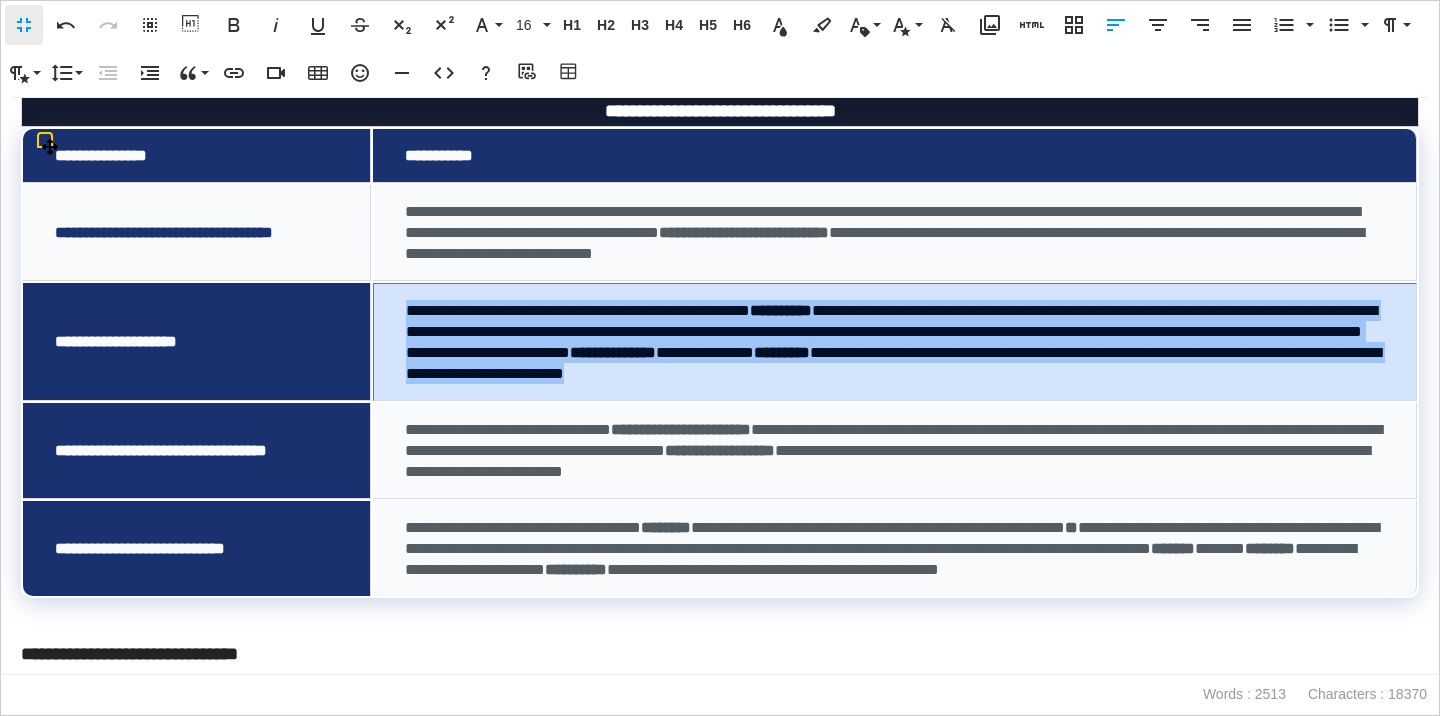 drag, startPoint x: 384, startPoint y: 324, endPoint x: 1343, endPoint y: 403, distance: 962.2484 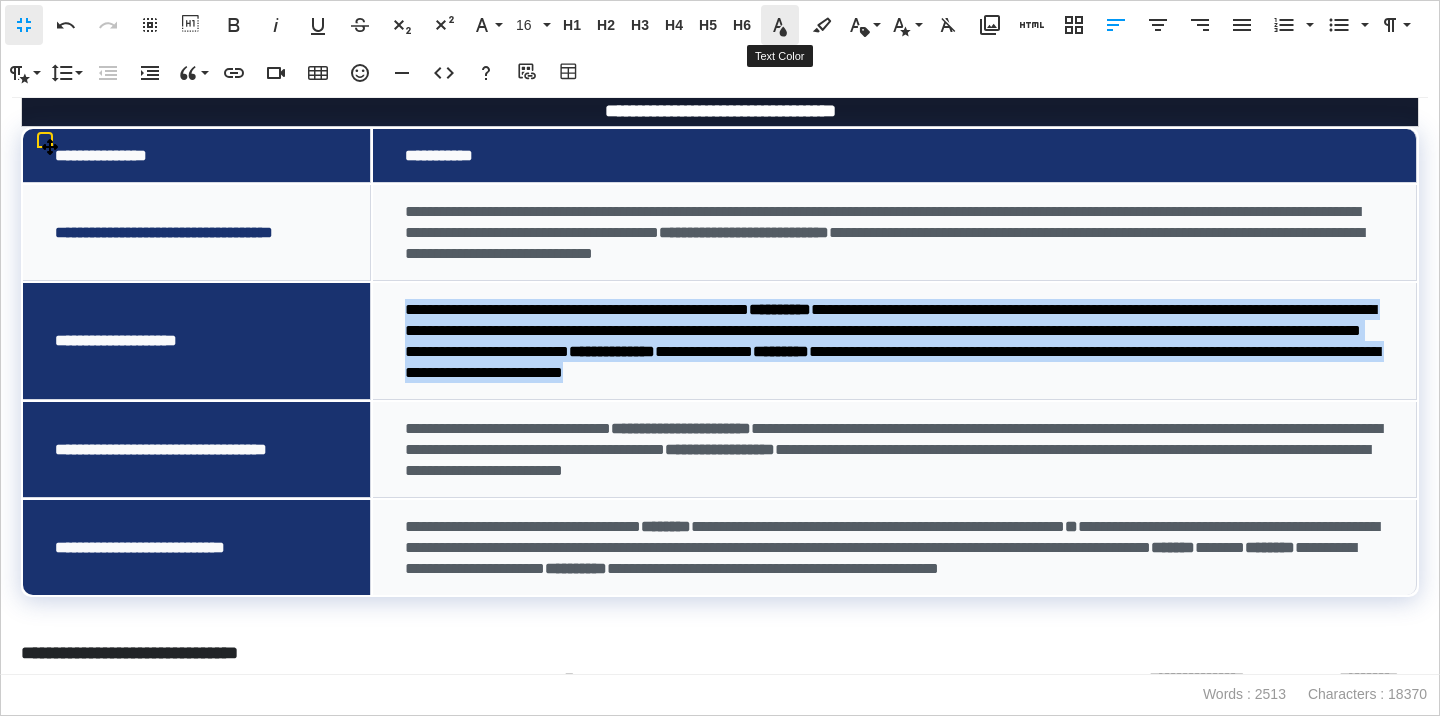 click 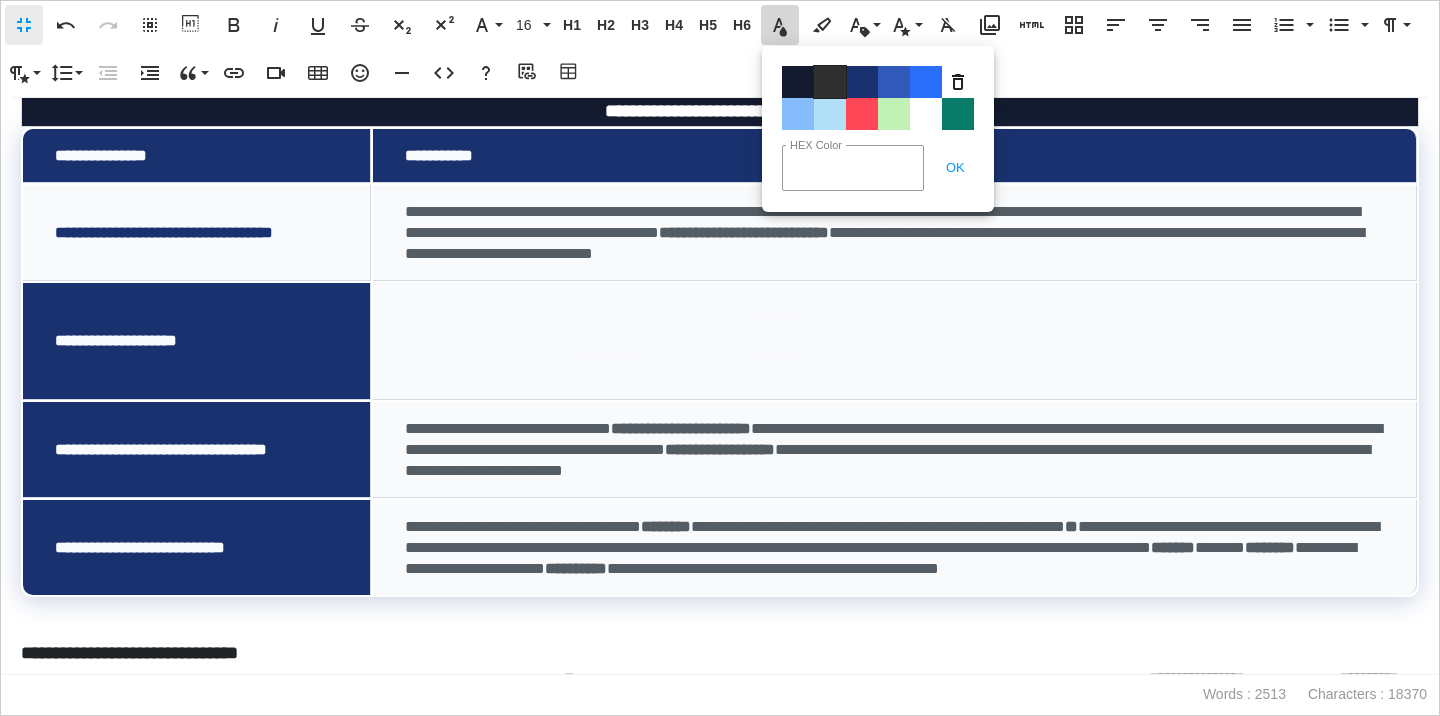 click on "Color#303030" at bounding box center (830, 82) 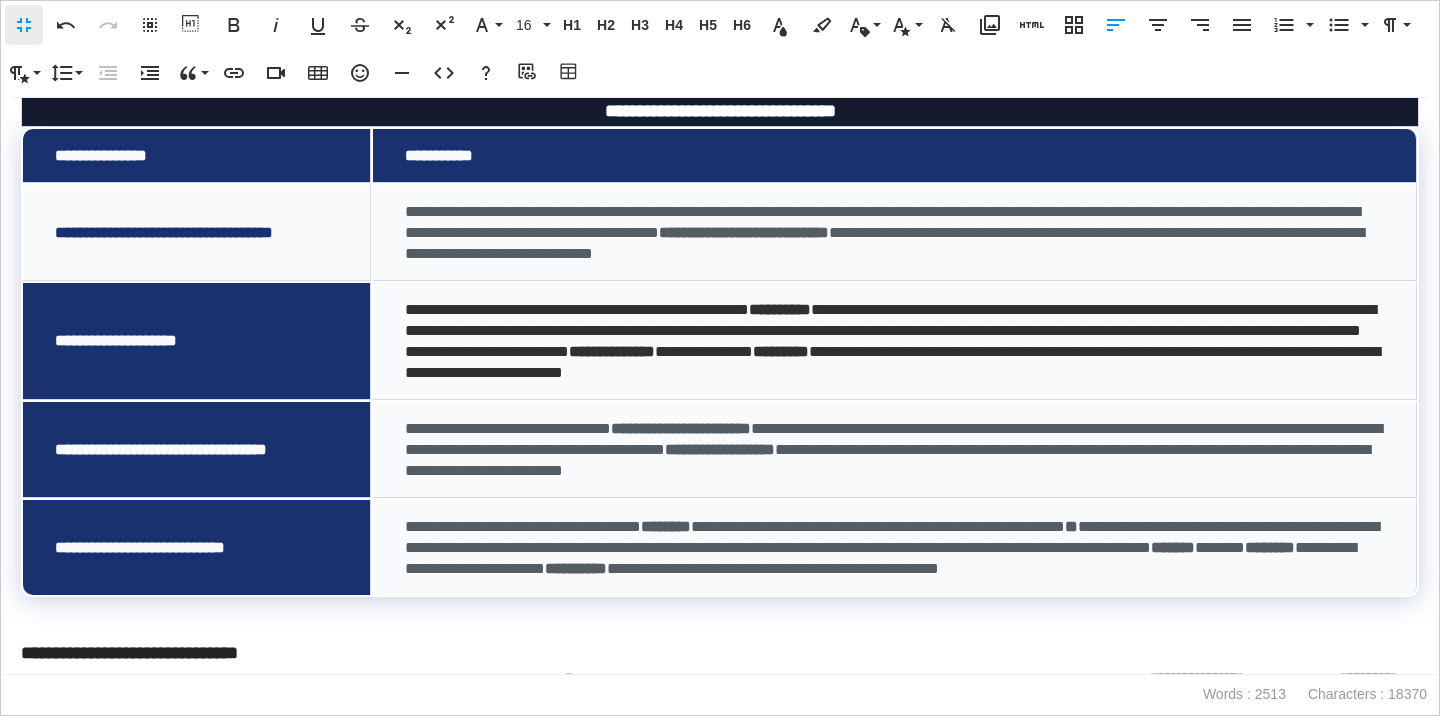 click on "**********" at bounding box center [884, 232] 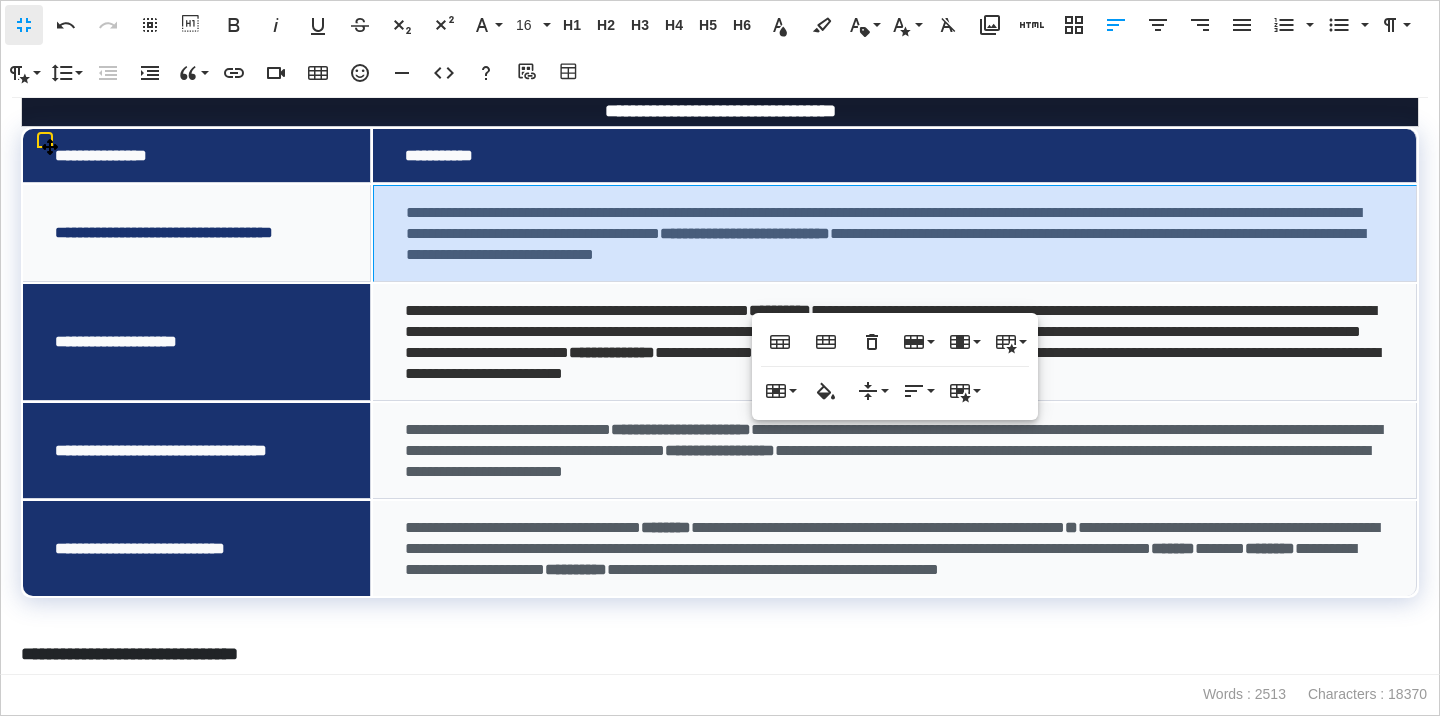 click on "**********" at bounding box center [197, 342] 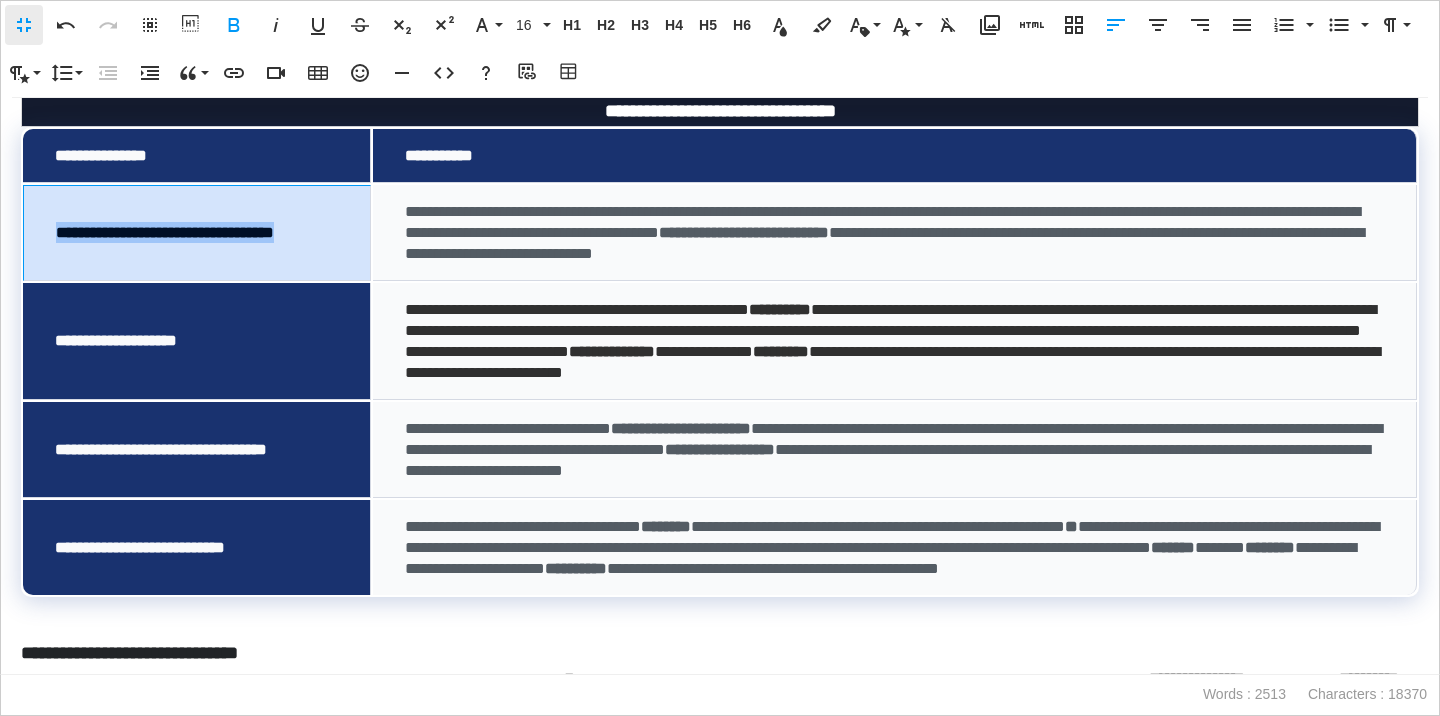 drag, startPoint x: 155, startPoint y: 262, endPoint x: 54, endPoint y: 236, distance: 104.292854 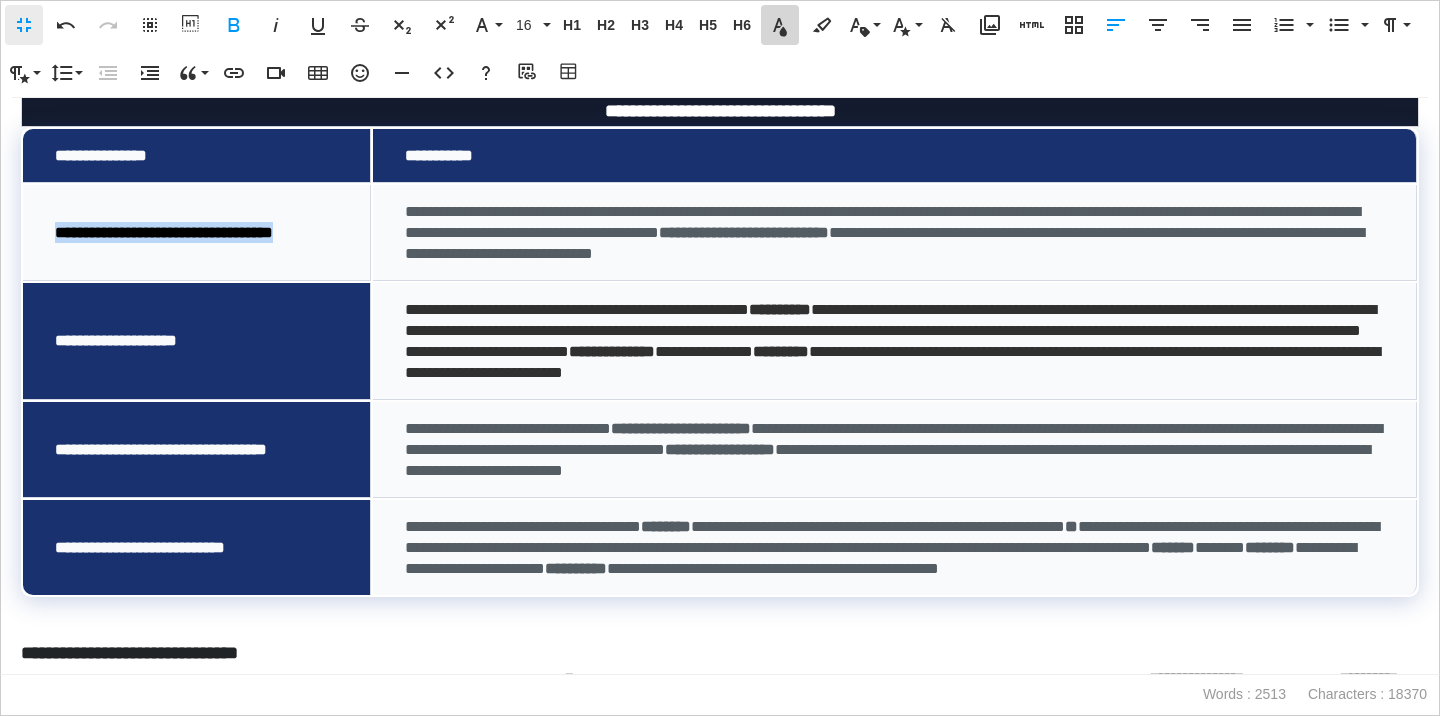 click on "Text Color" at bounding box center [780, 25] 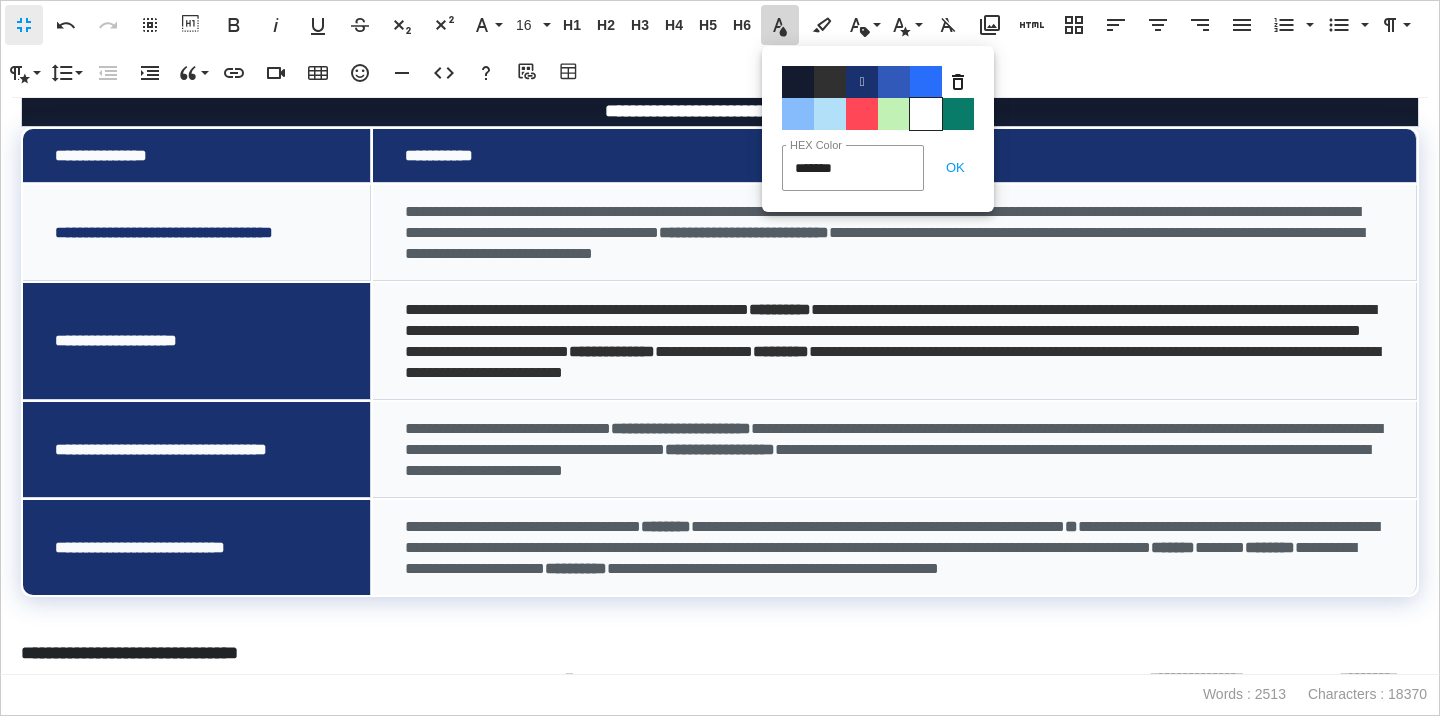 click on "Color#FFFFFF" at bounding box center [926, 114] 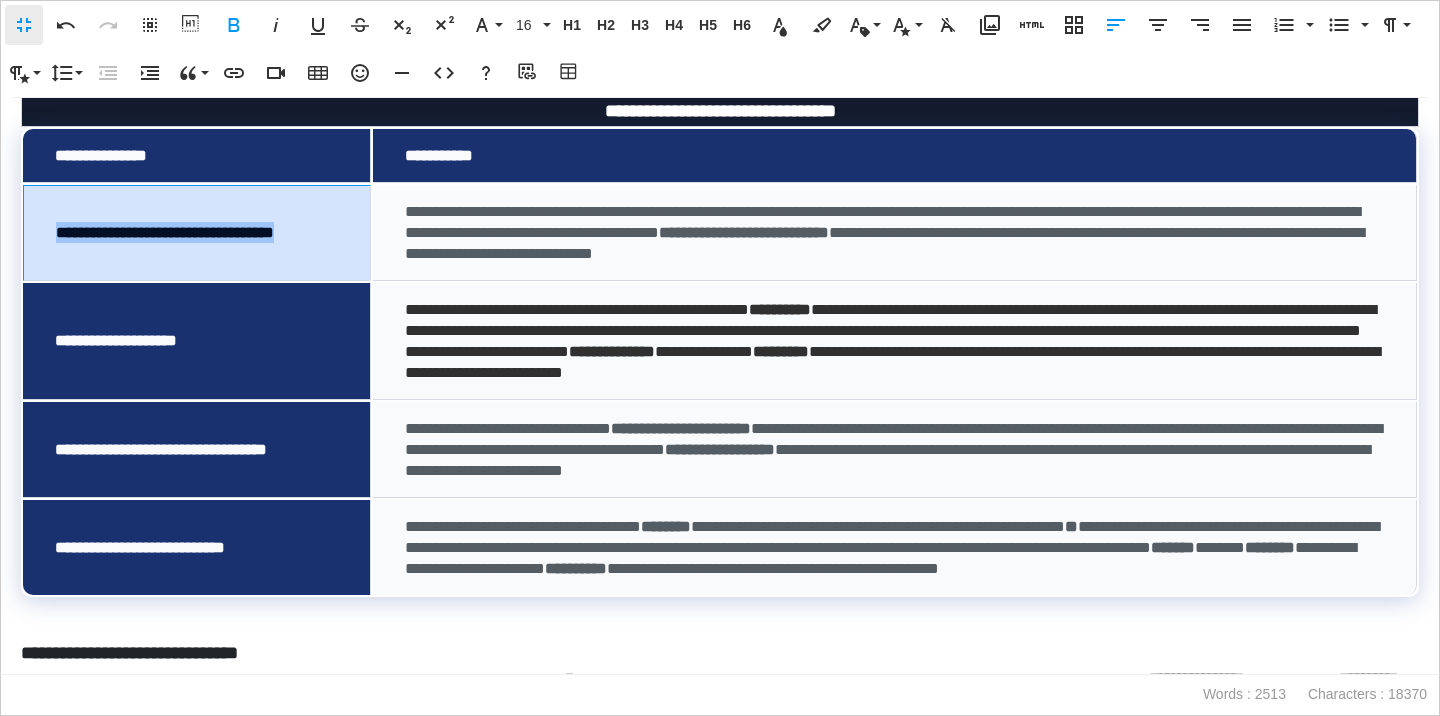 click on "**********" at bounding box center (197, 233) 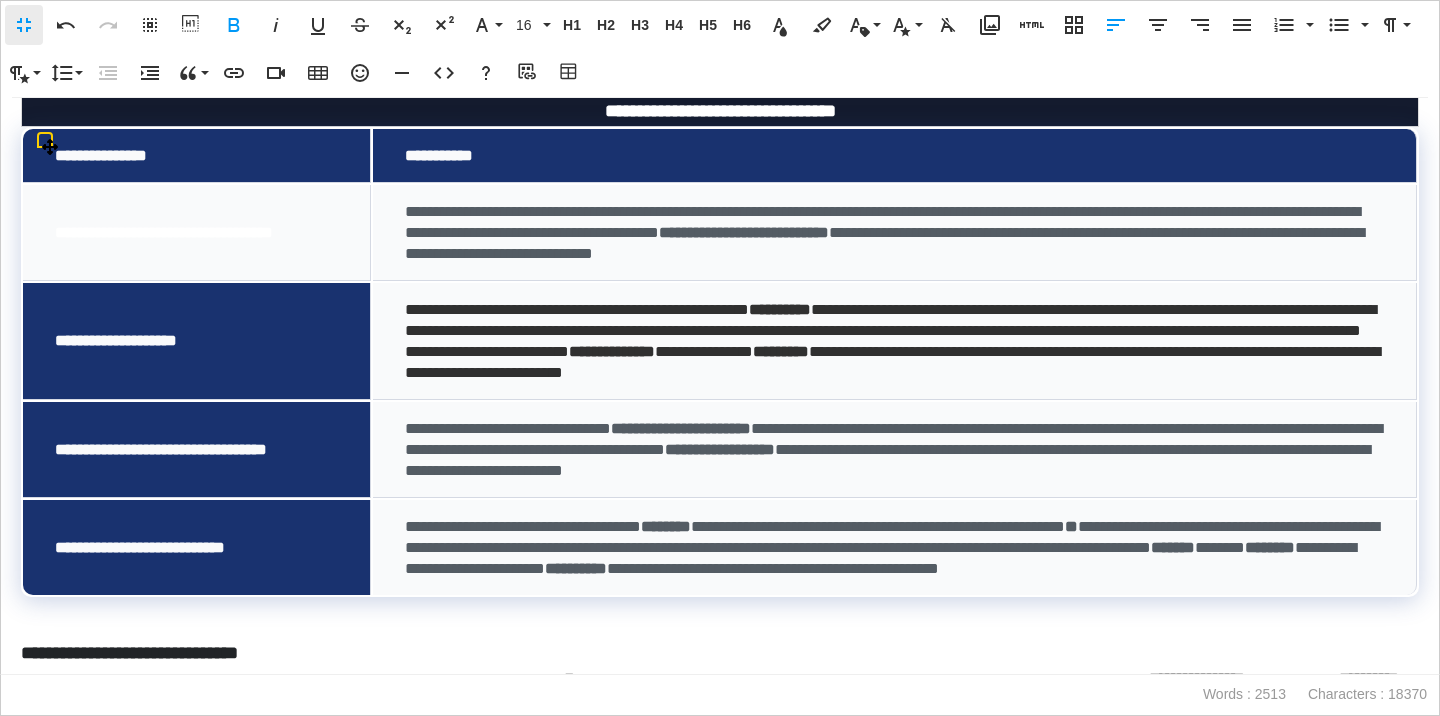 click on "**********" at bounding box center [197, 233] 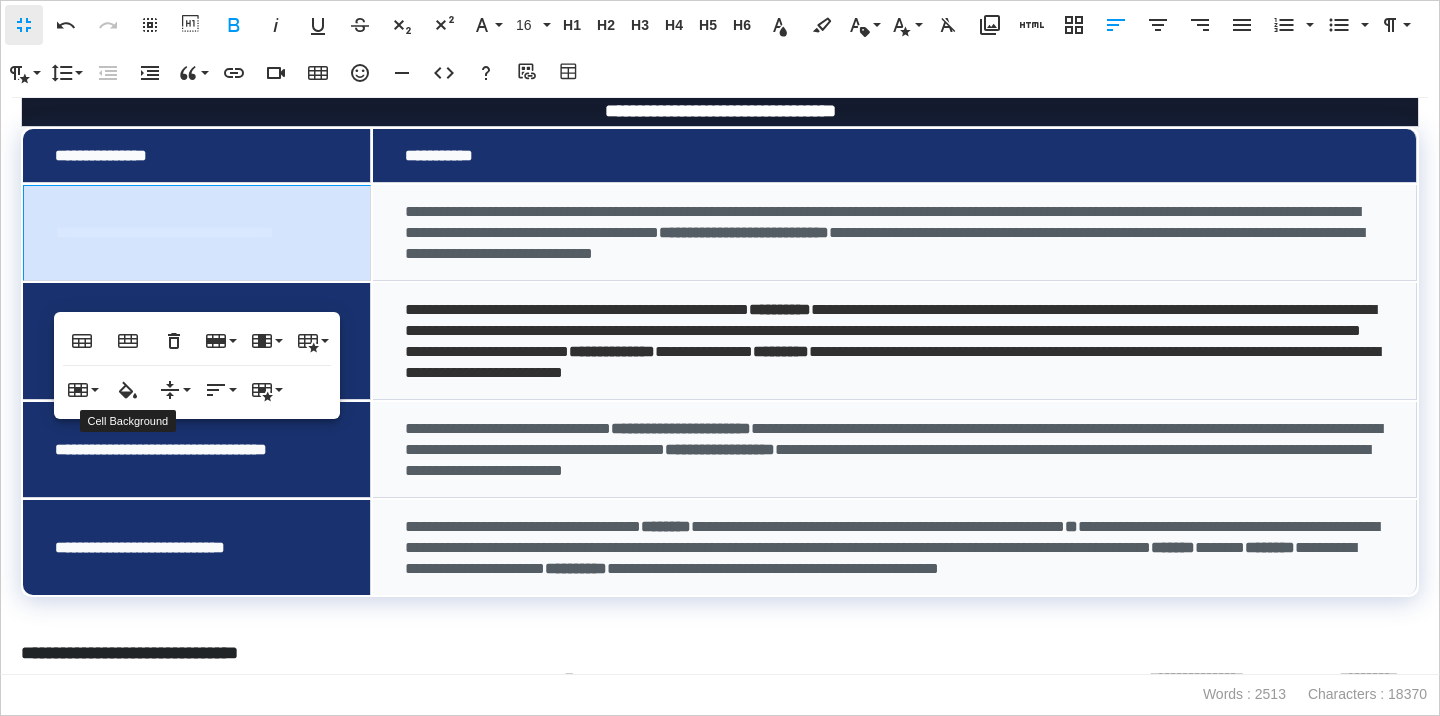 type on "*******" 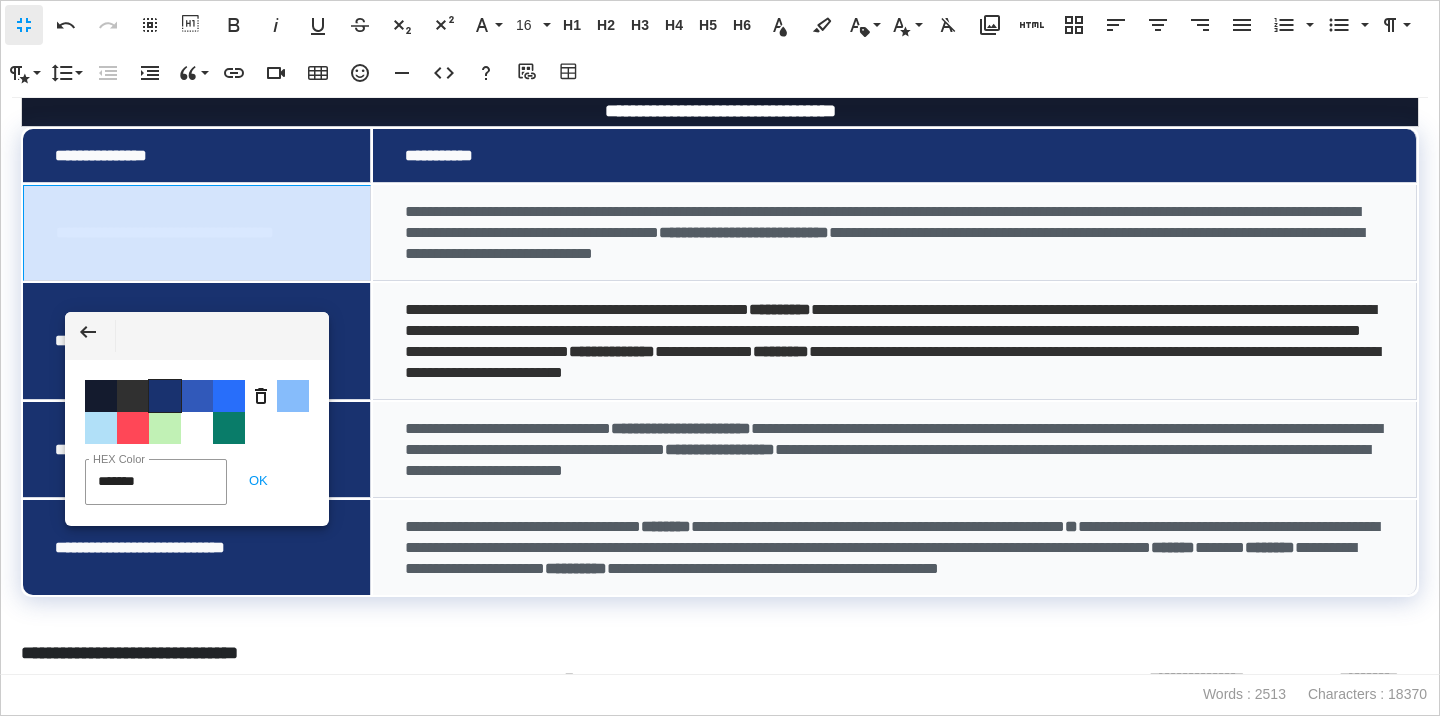 click on "Color #19326F" at bounding box center [165, 396] 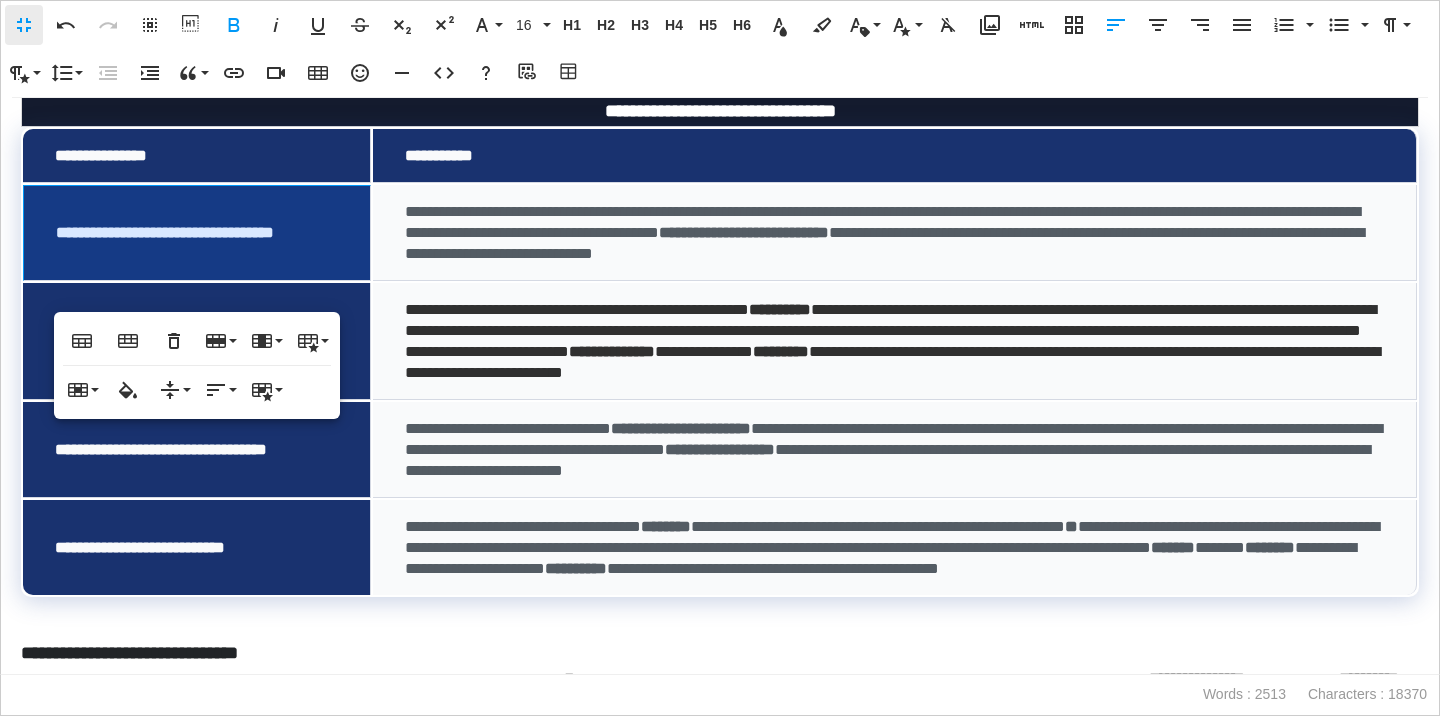 click on "**********" at bounding box center [892, 341] 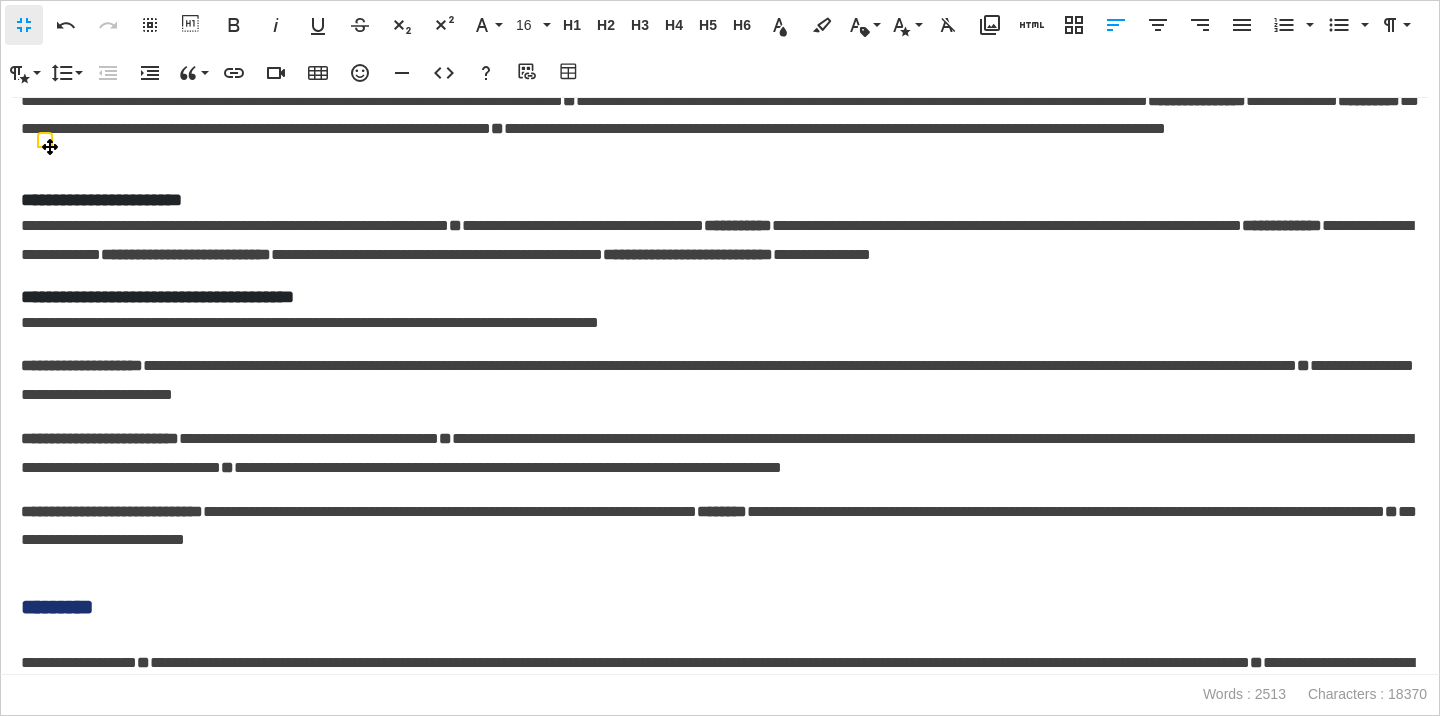 scroll, scrollTop: 989, scrollLeft: 0, axis: vertical 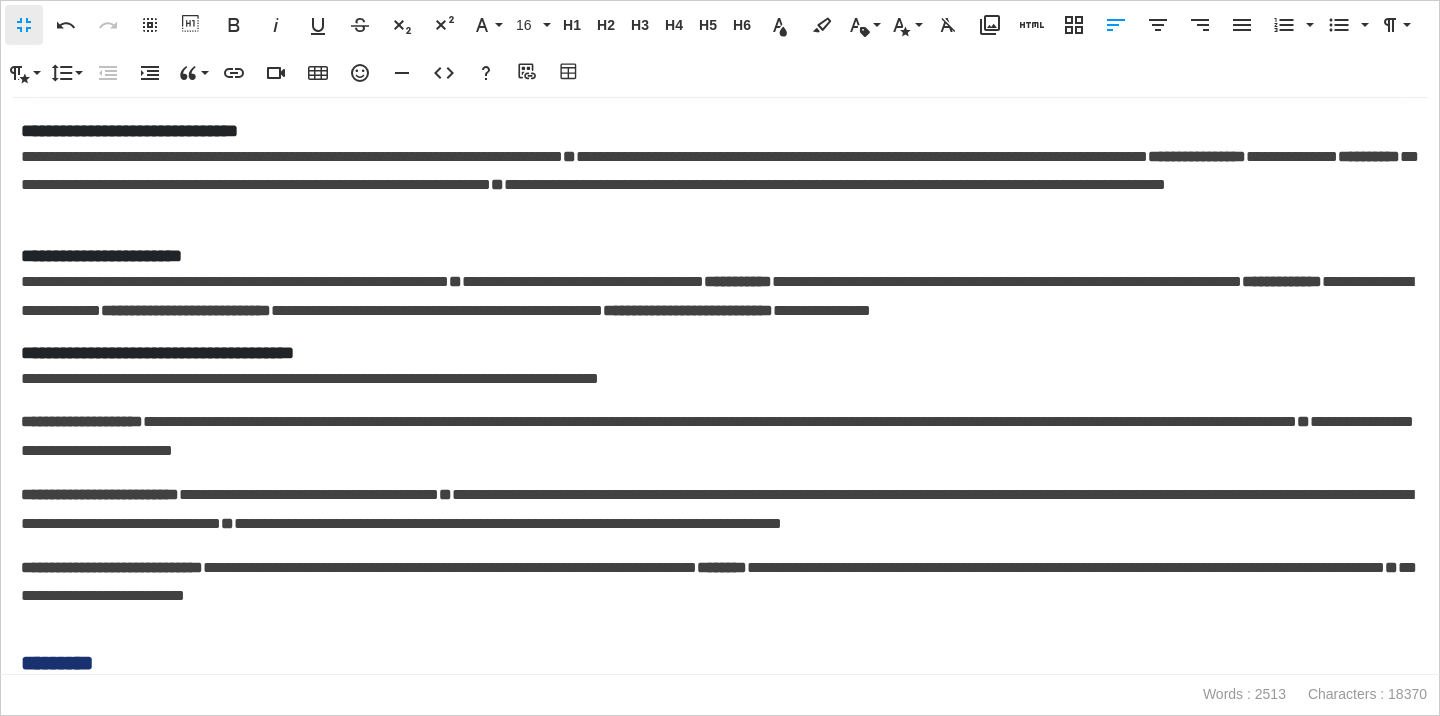 click on "**********" at bounding box center (720, 131) 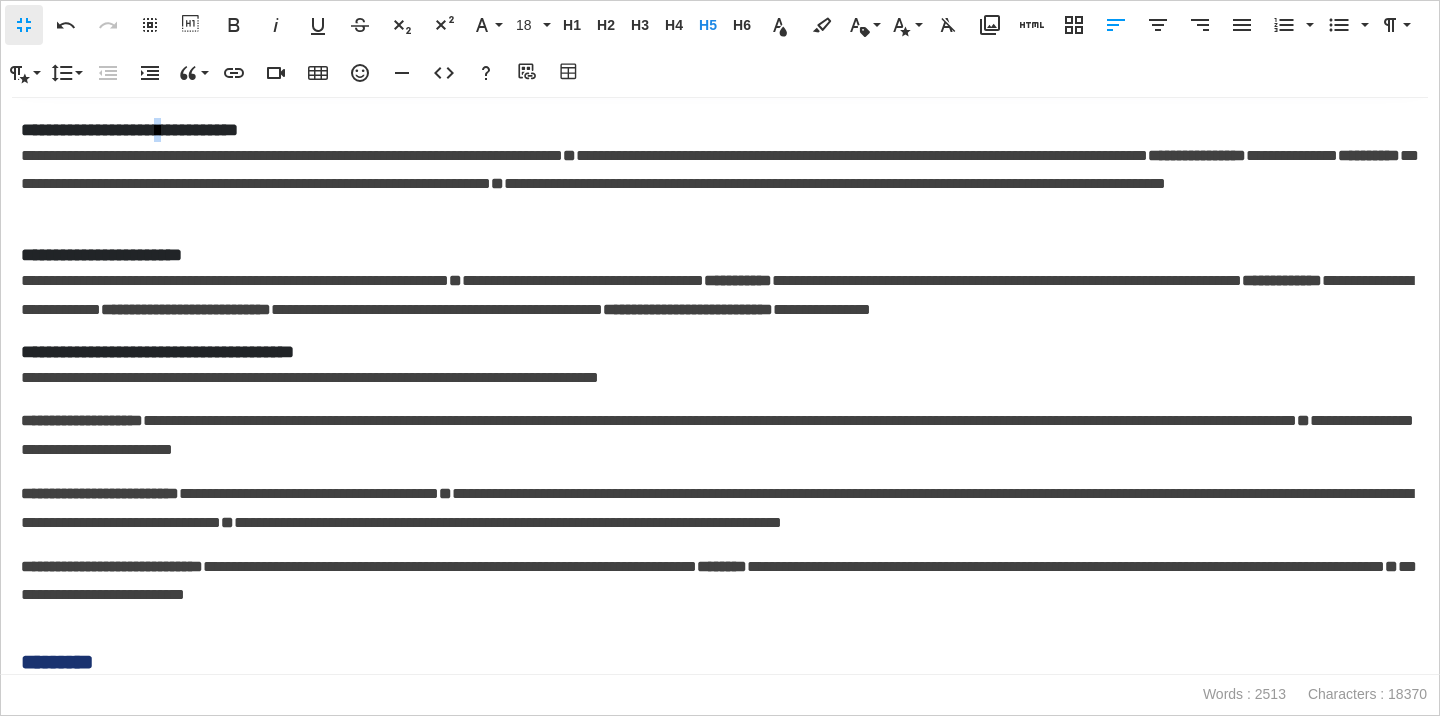 click on "**********" at bounding box center [720, 130] 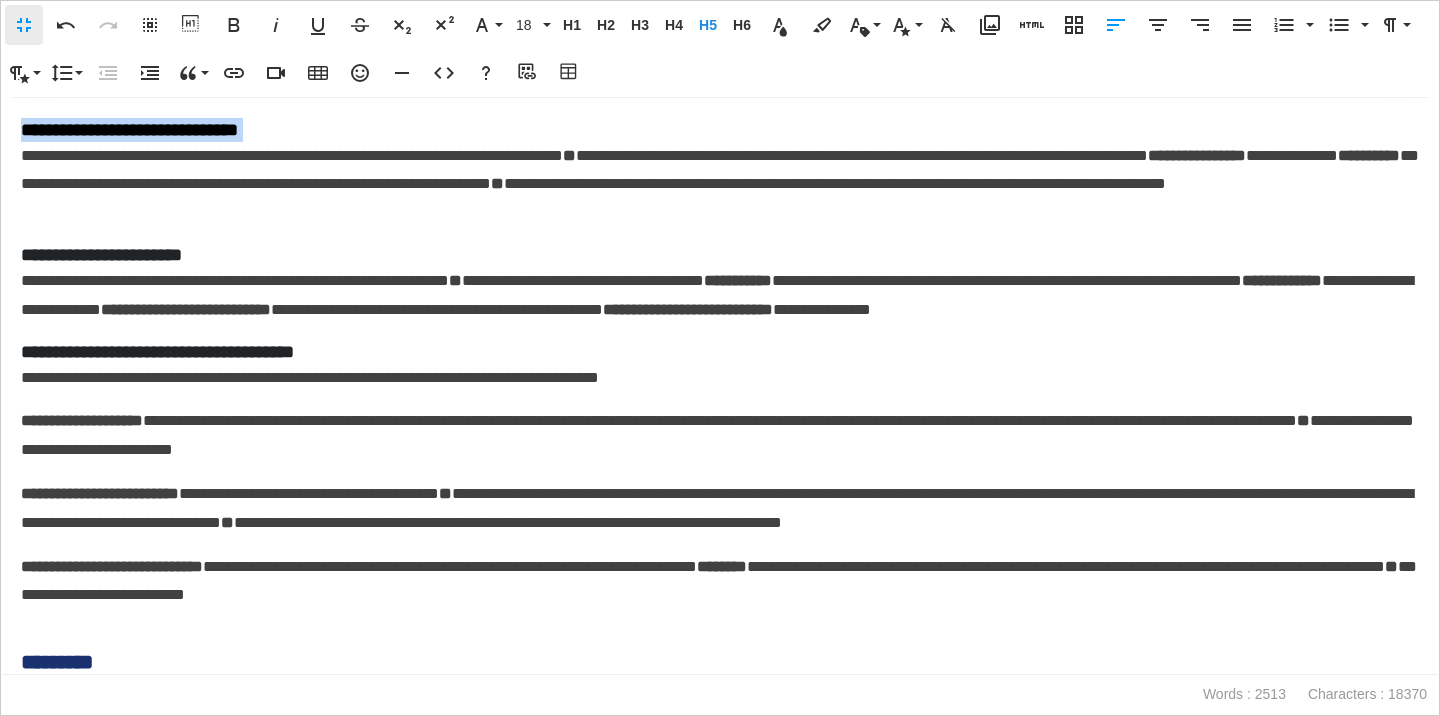 click on "**********" at bounding box center [720, 130] 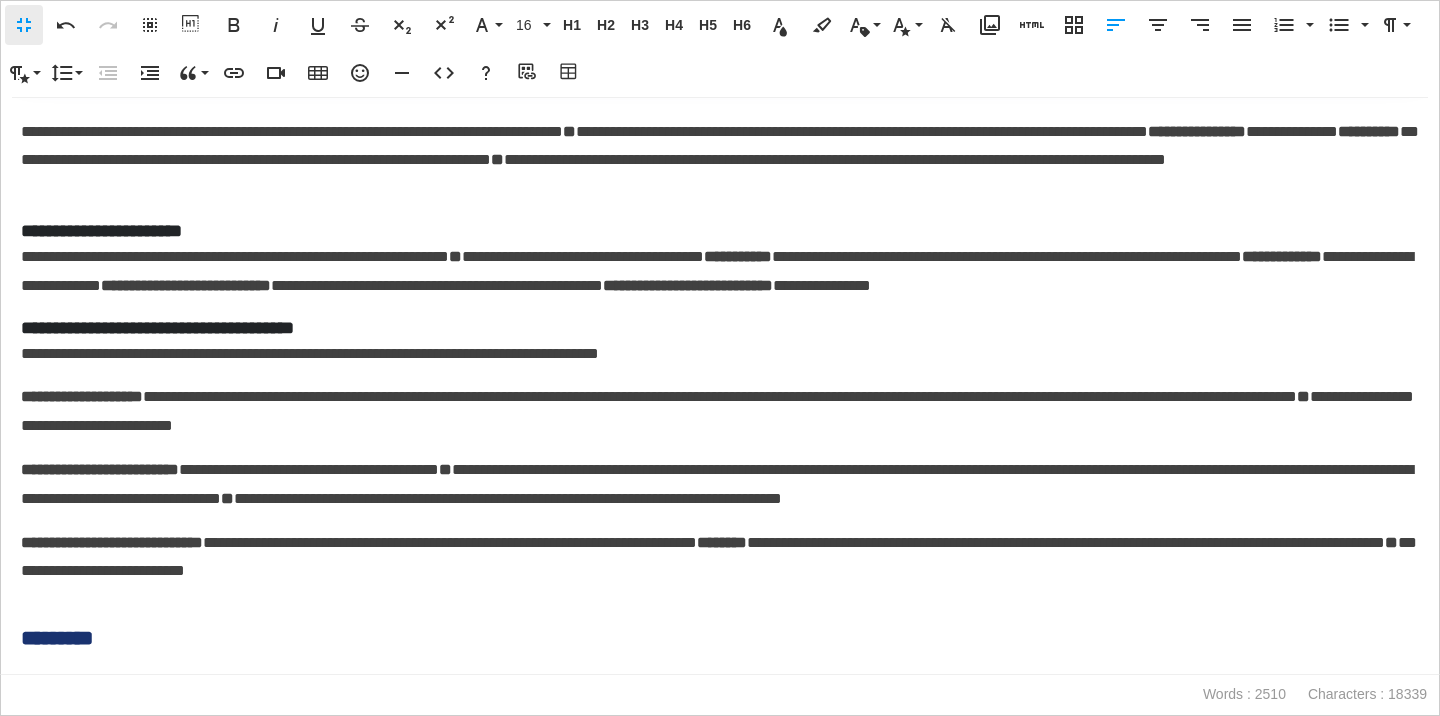 click on "**********" at bounding box center [720, 231] 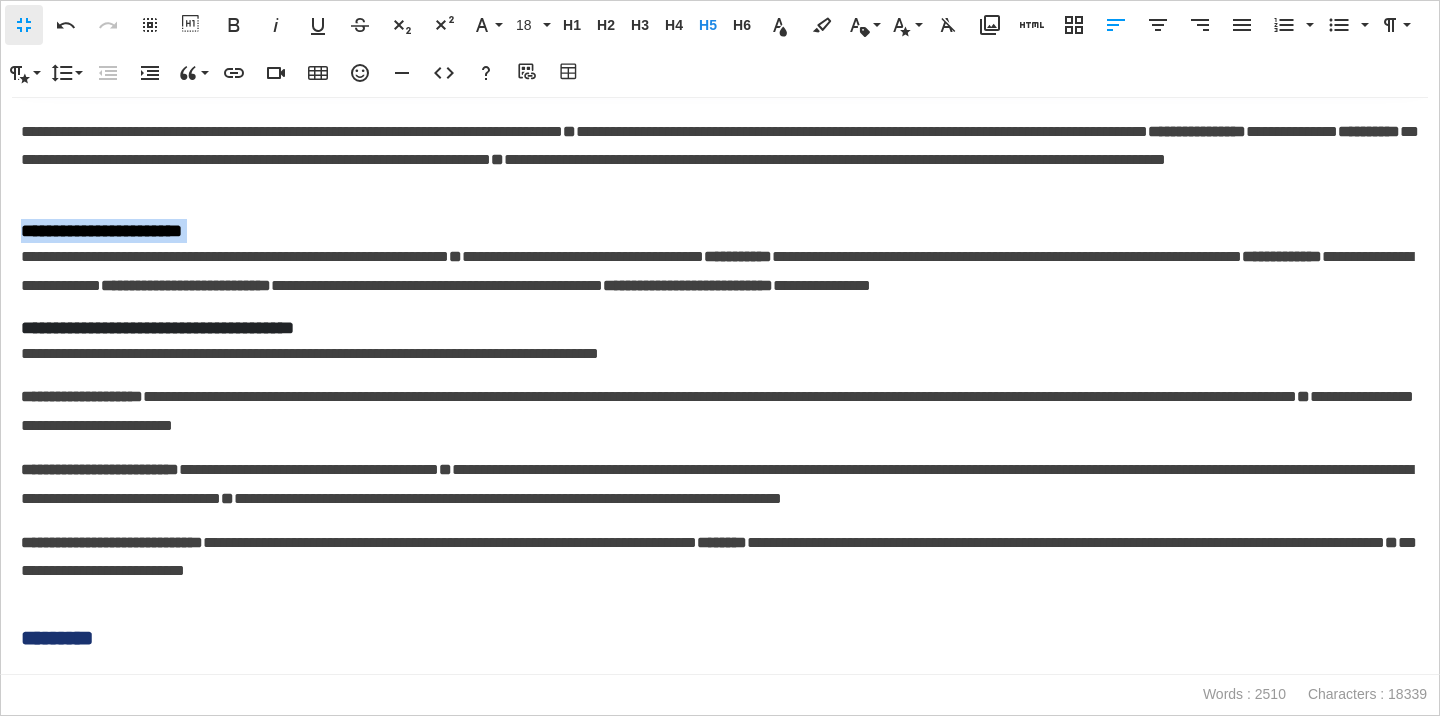 click on "**********" at bounding box center [720, 231] 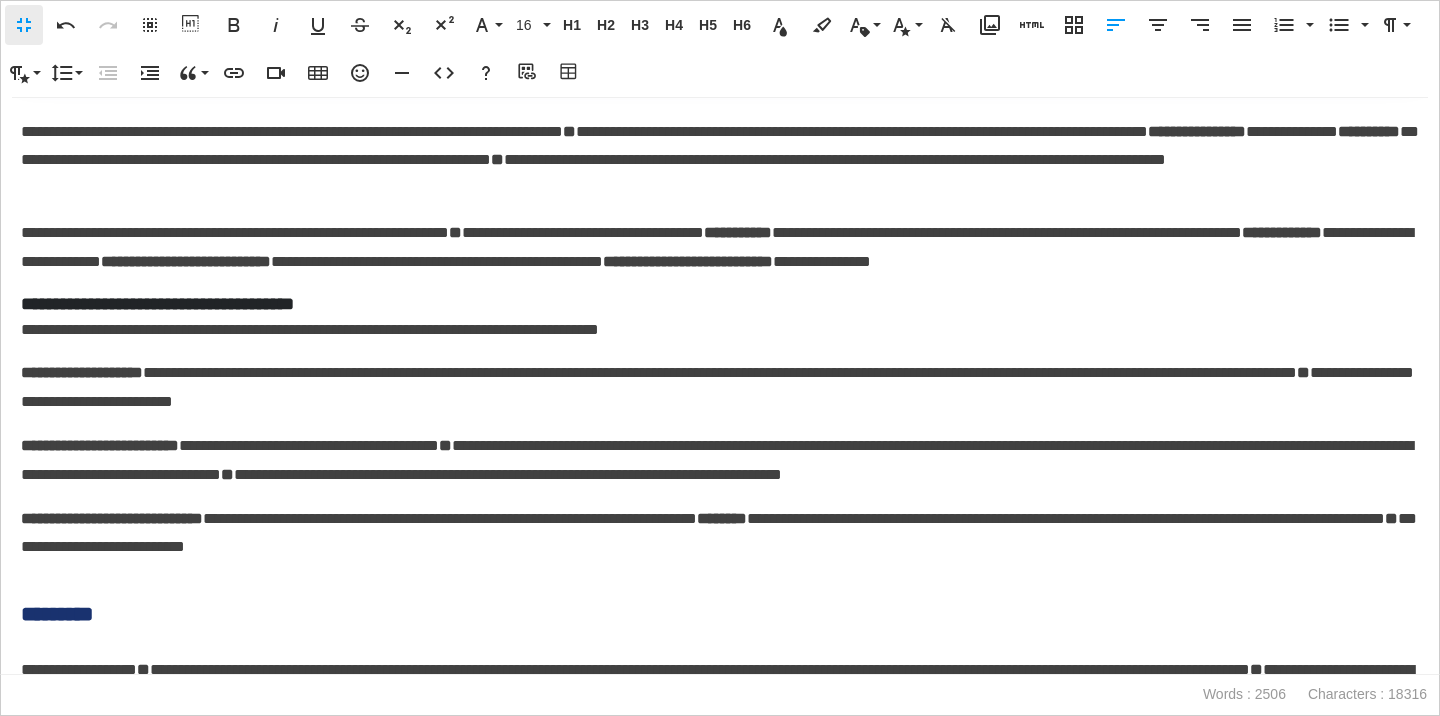 click on "**********" at bounding box center [720, 248] 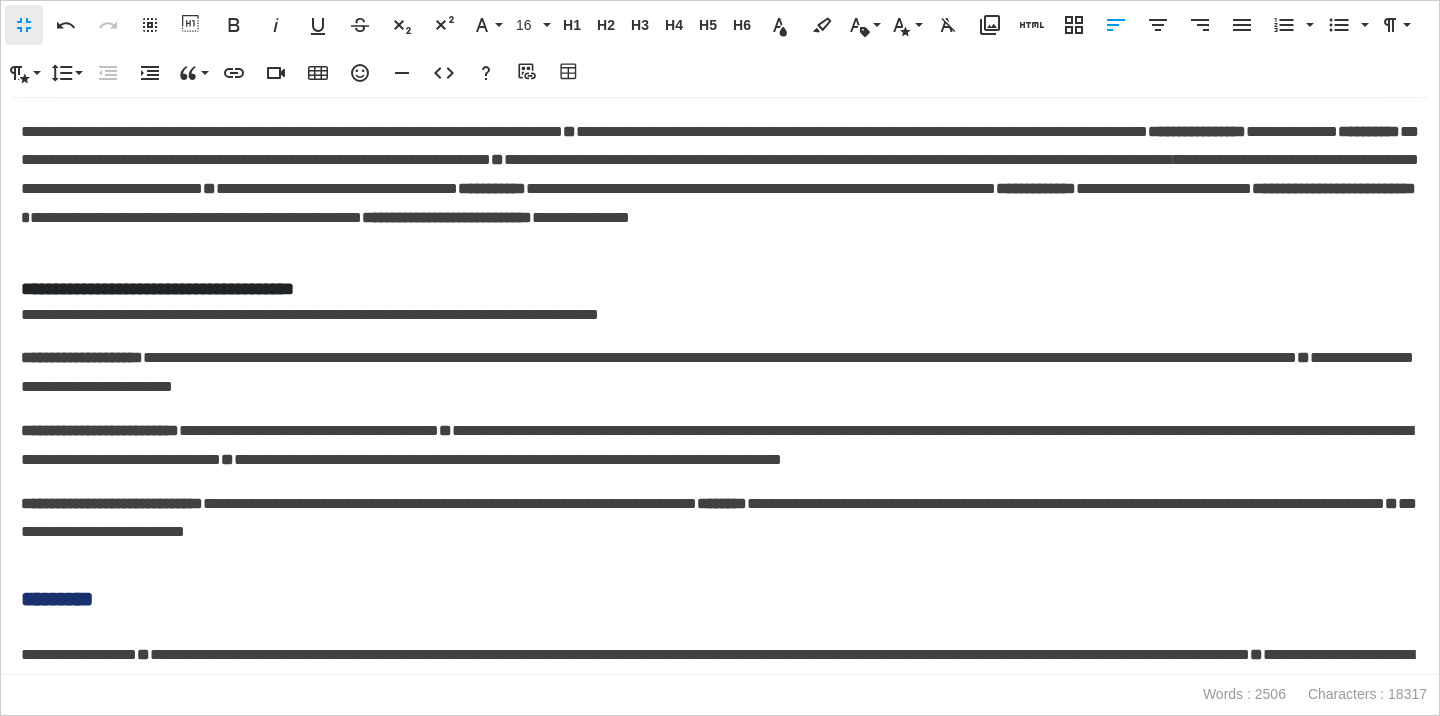 click on "**********" at bounding box center (720, 289) 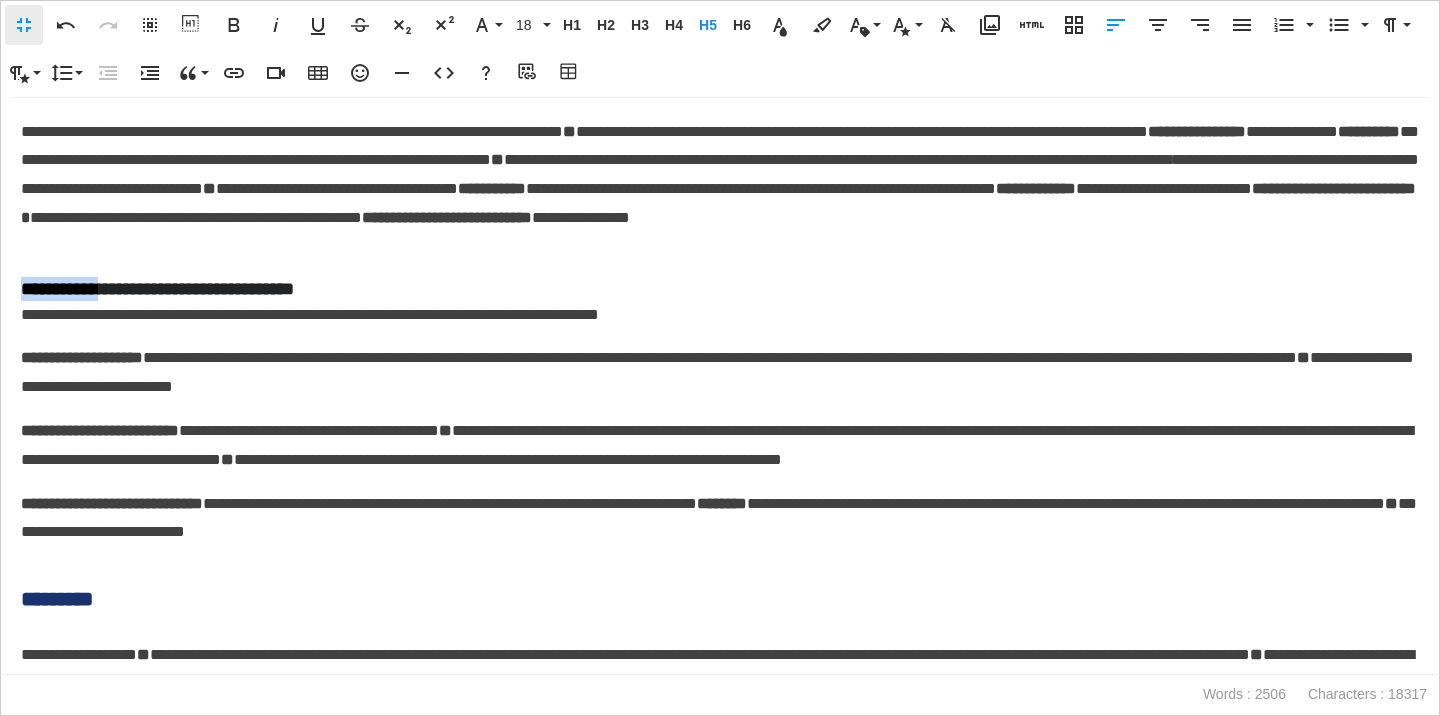 click on "**********" at bounding box center [720, 289] 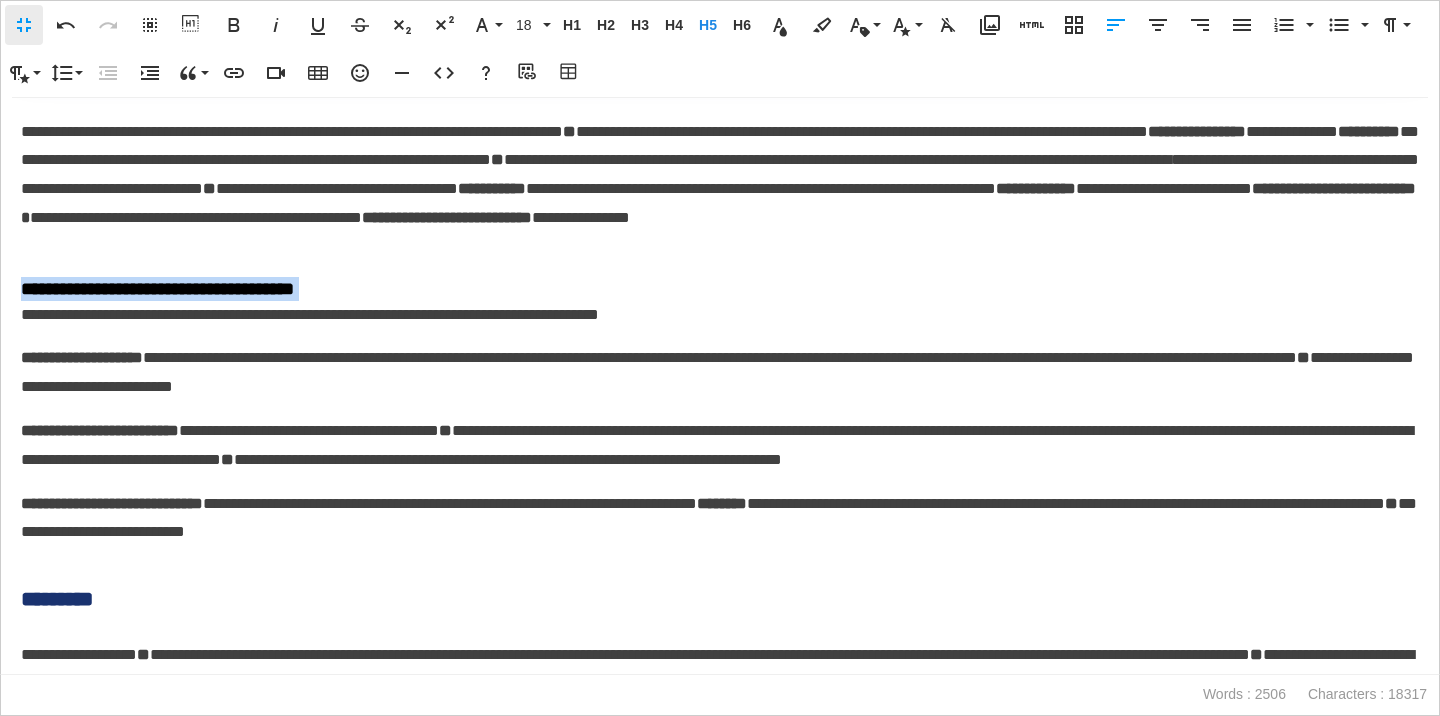 click on "**********" at bounding box center [720, 289] 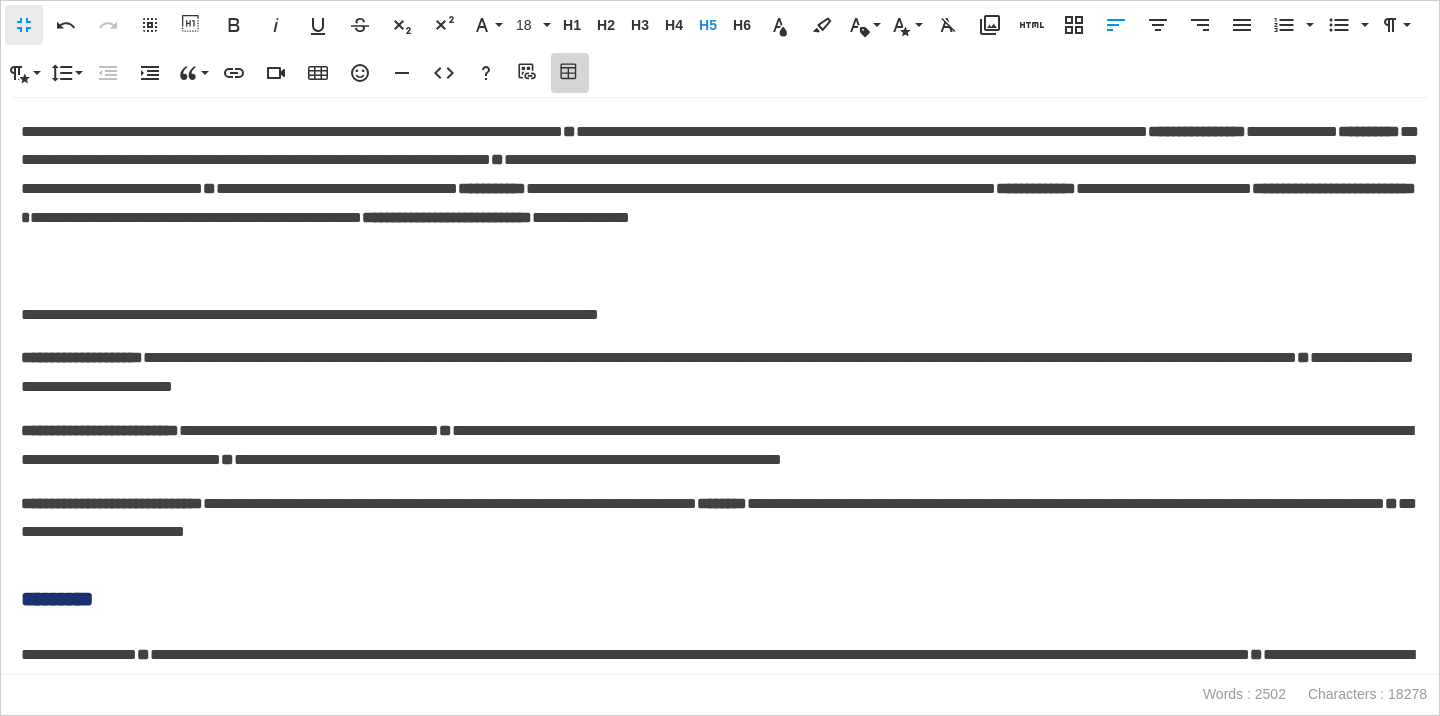 click 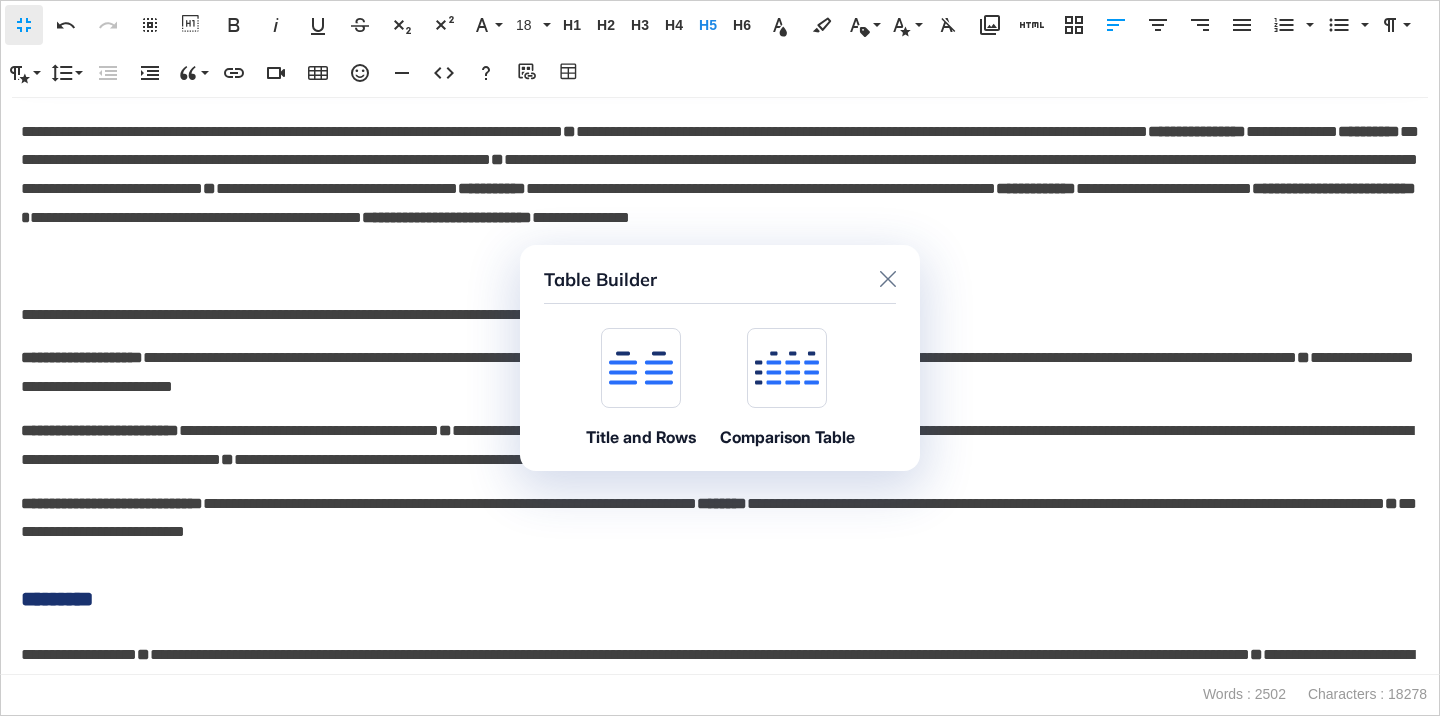 click 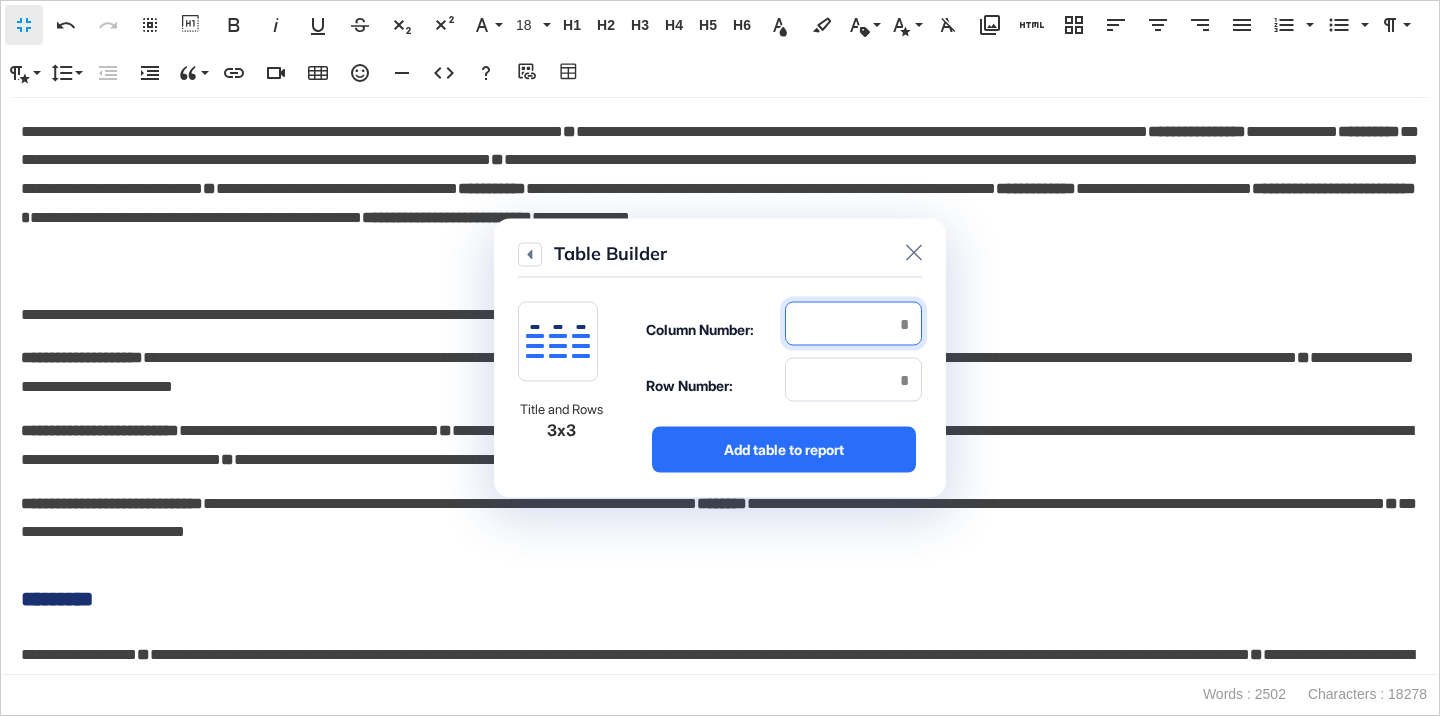 click at bounding box center (853, 324) 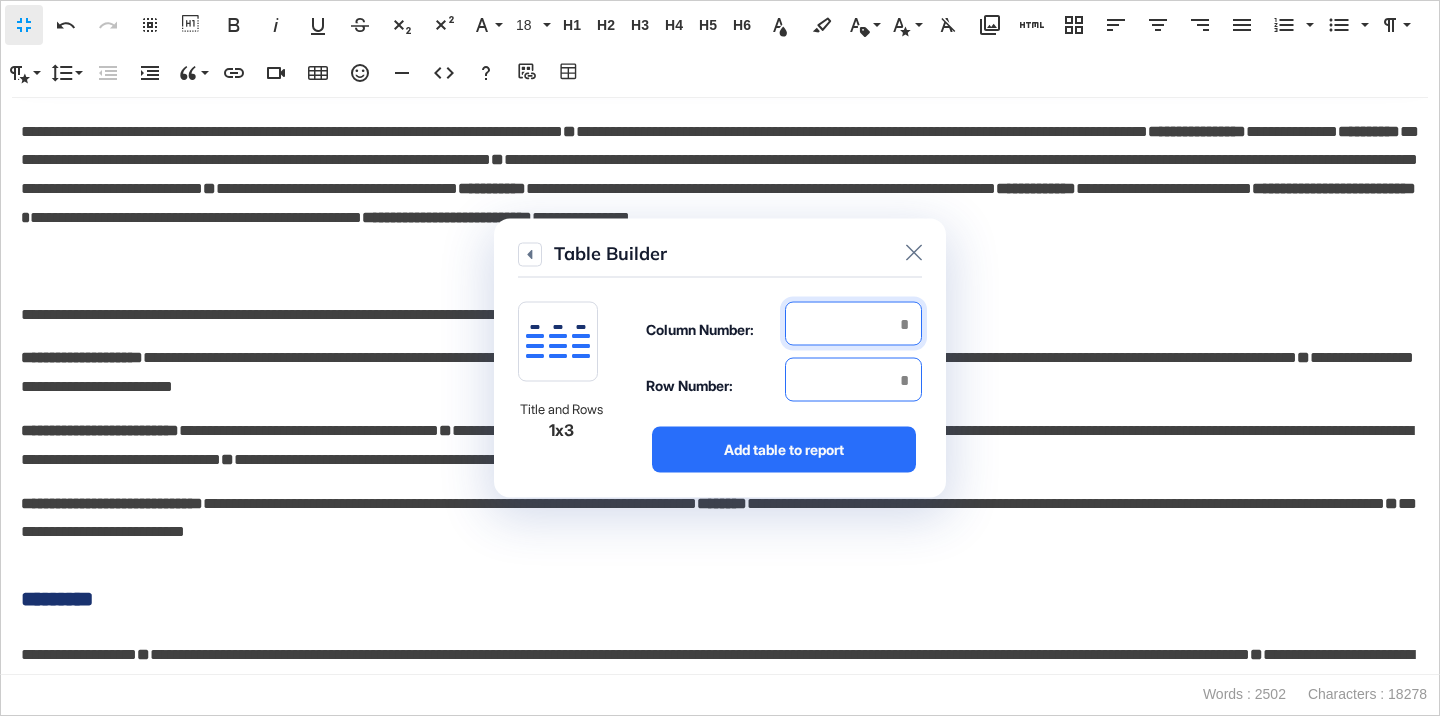type on "*" 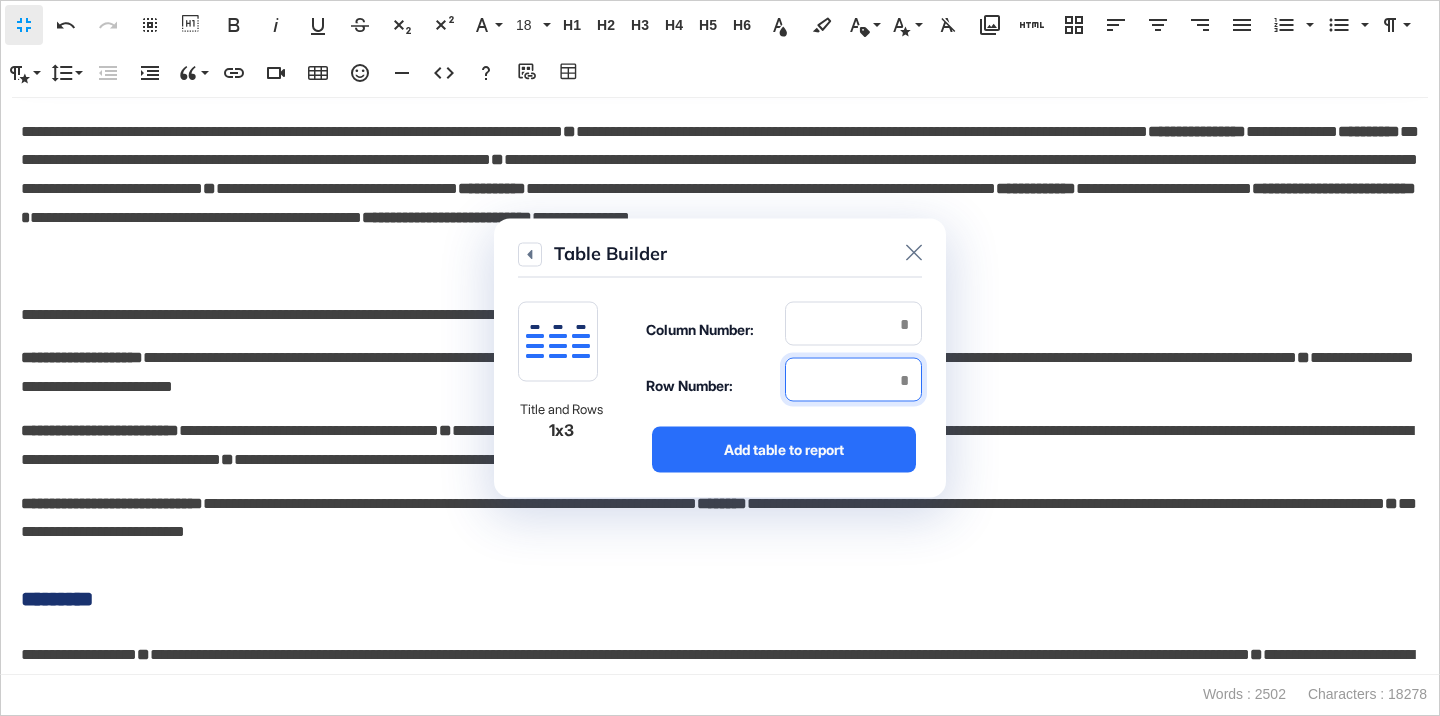 click at bounding box center (853, 380) 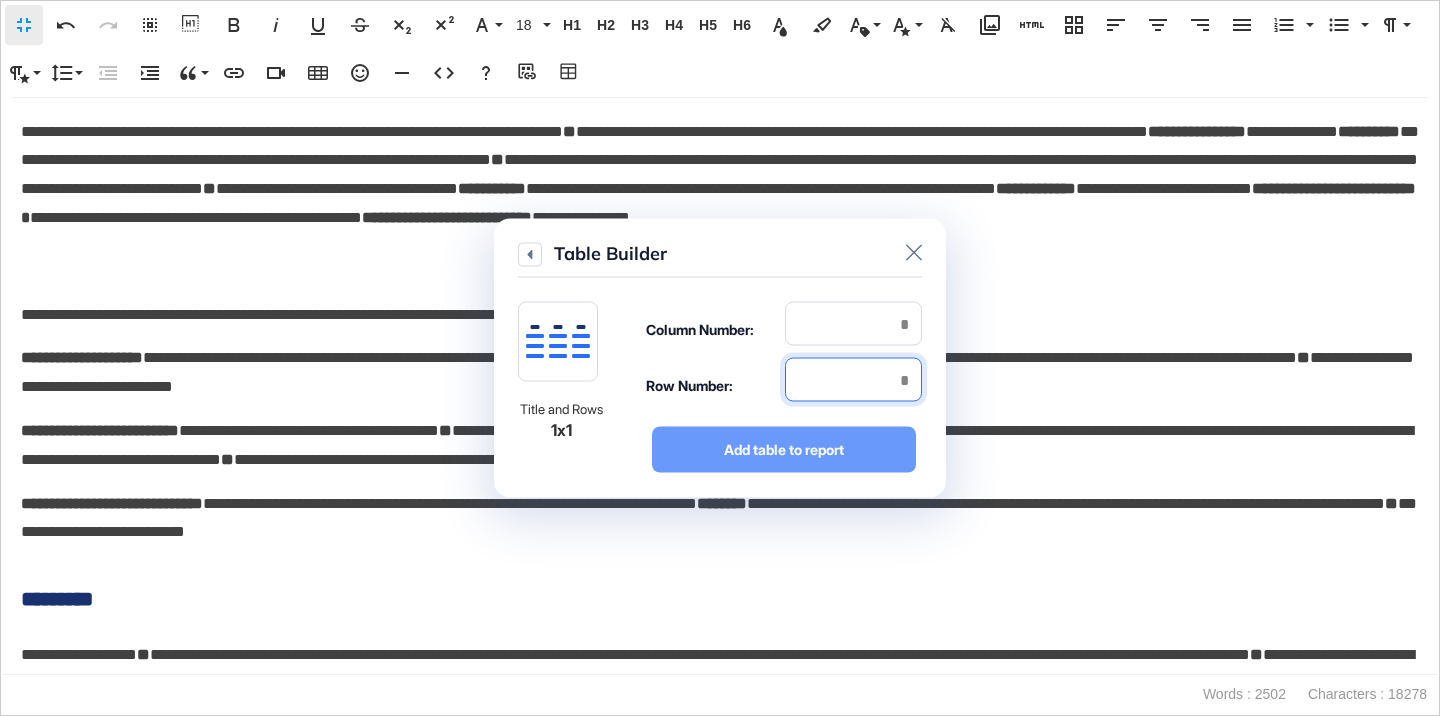 type on "*" 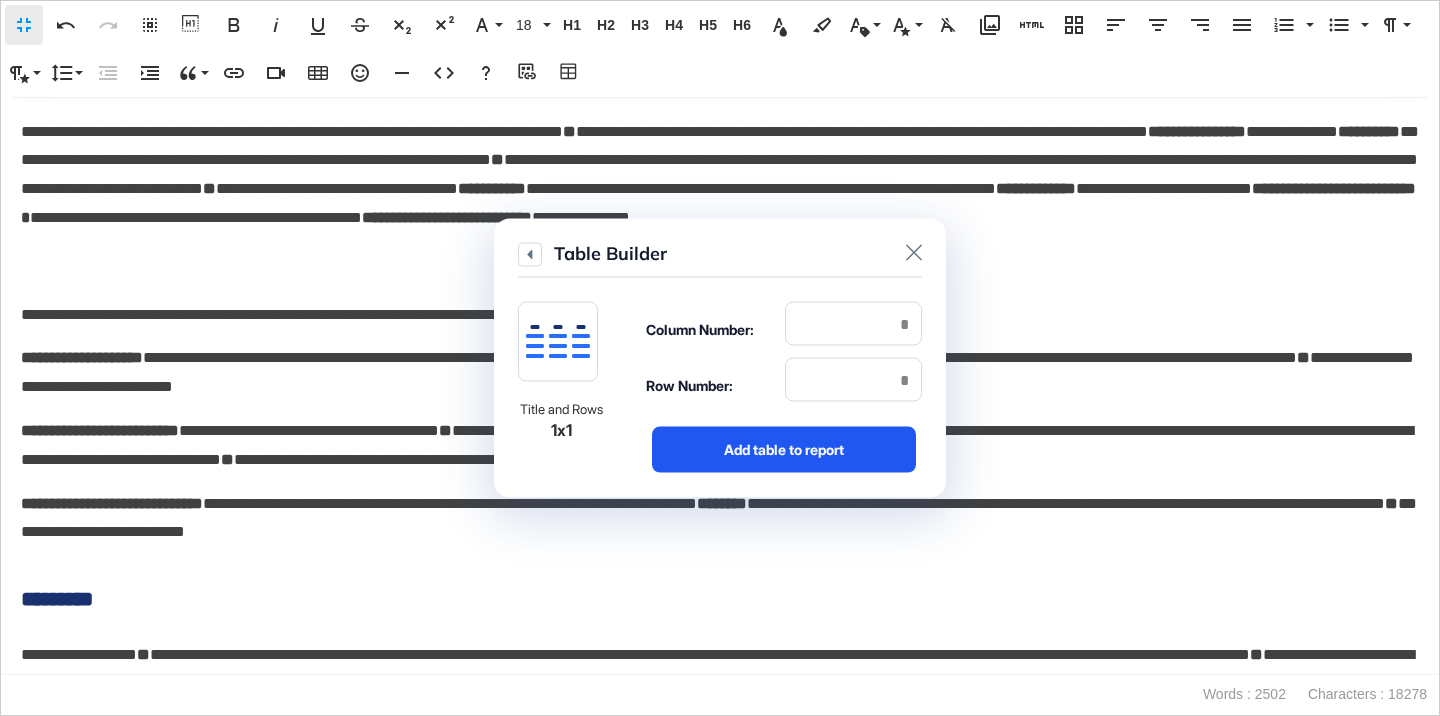 click on "Add table to report" at bounding box center [784, 450] 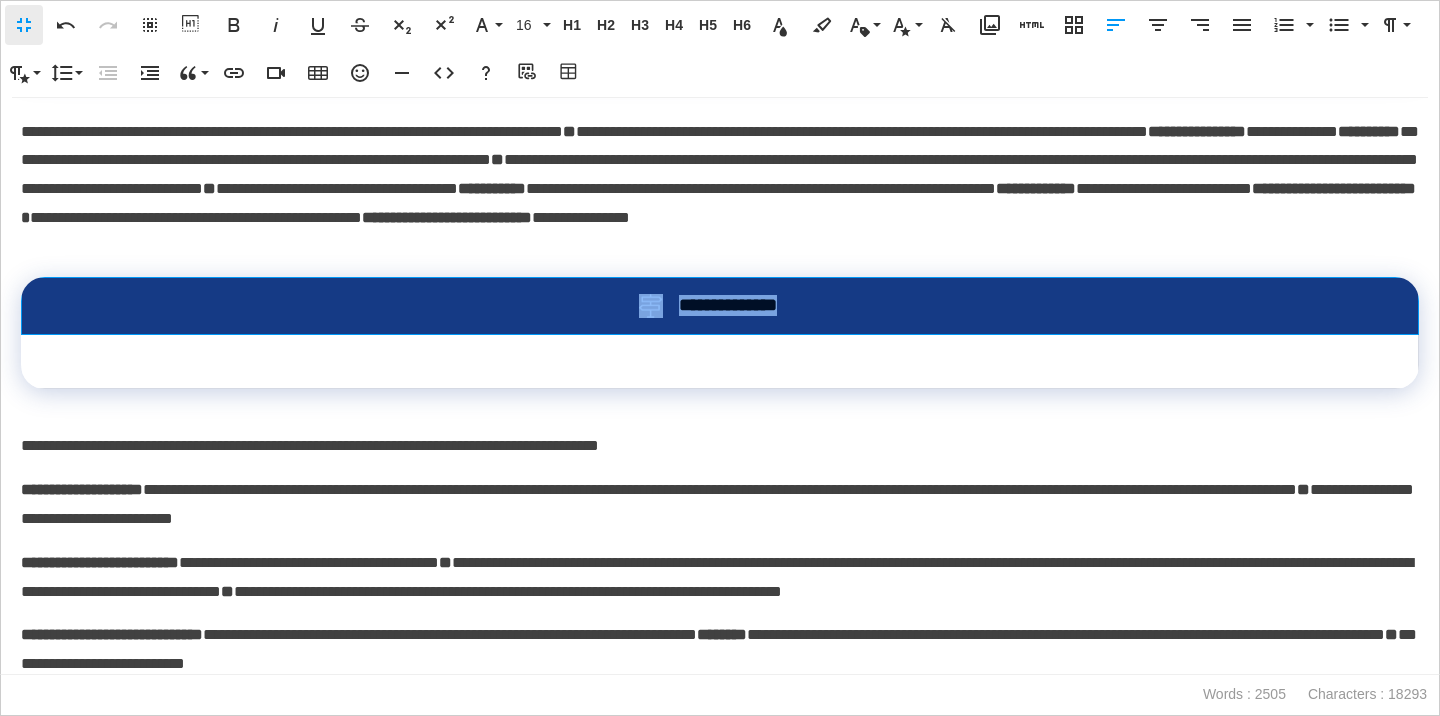 drag, startPoint x: 827, startPoint y: 359, endPoint x: 644, endPoint y: 348, distance: 183.3303 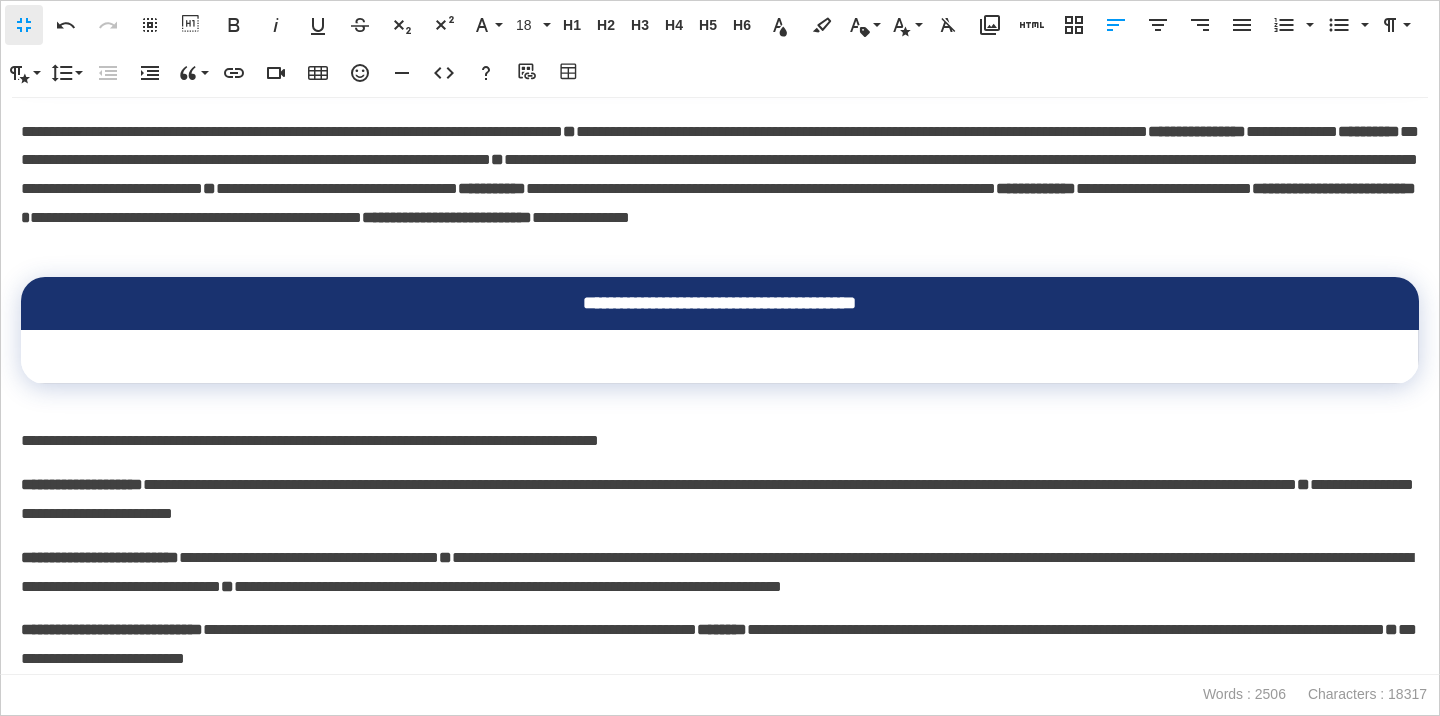 scroll, scrollTop: 88, scrollLeft: 7, axis: both 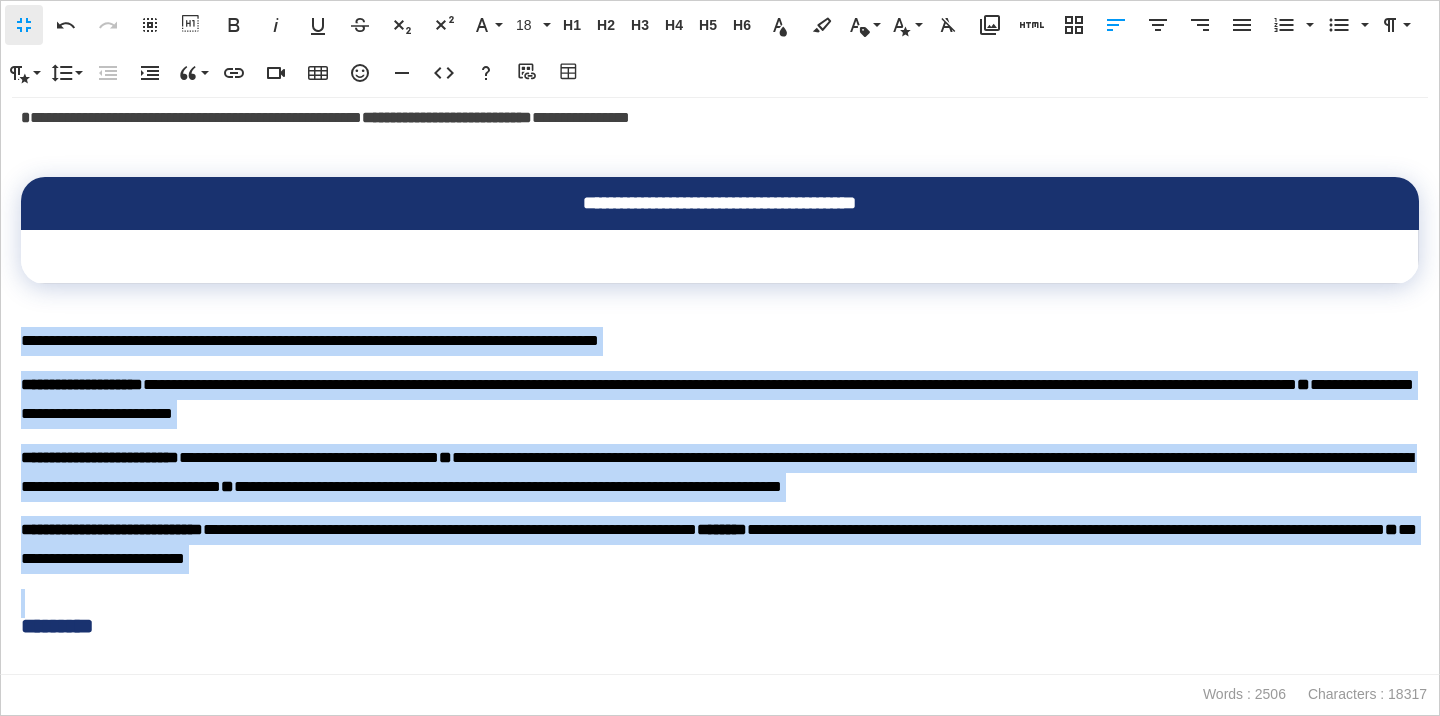 drag, startPoint x: 23, startPoint y: 384, endPoint x: 45, endPoint y: 620, distance: 237.02321 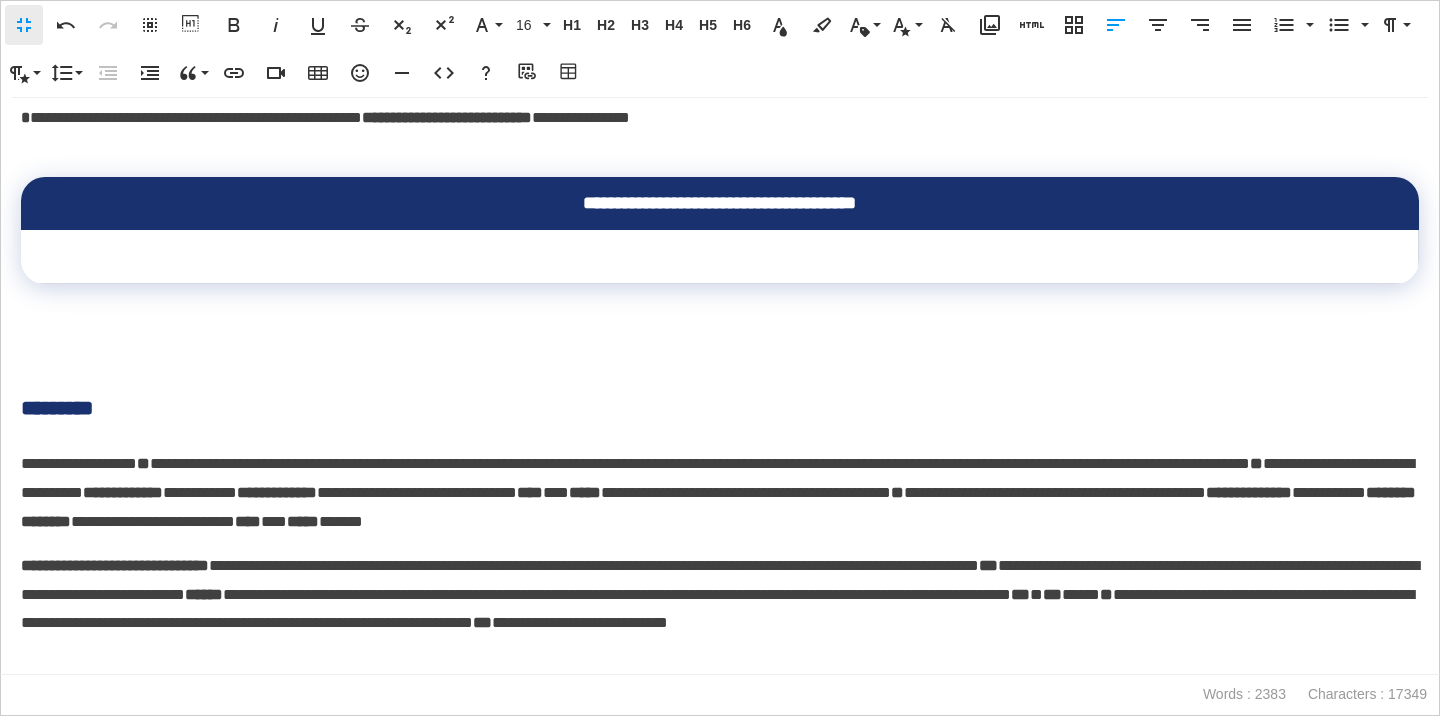 click at bounding box center [720, 257] 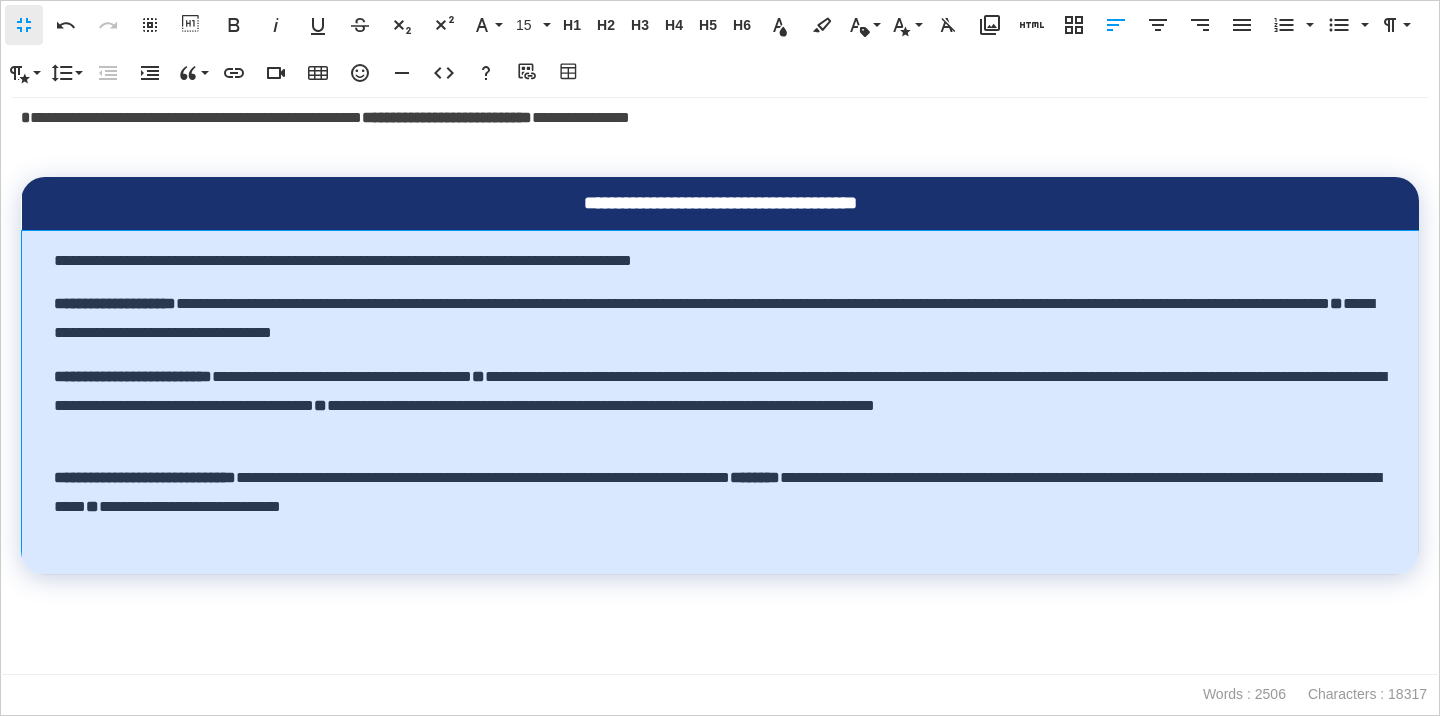 click on "**********" at bounding box center (720, 402) 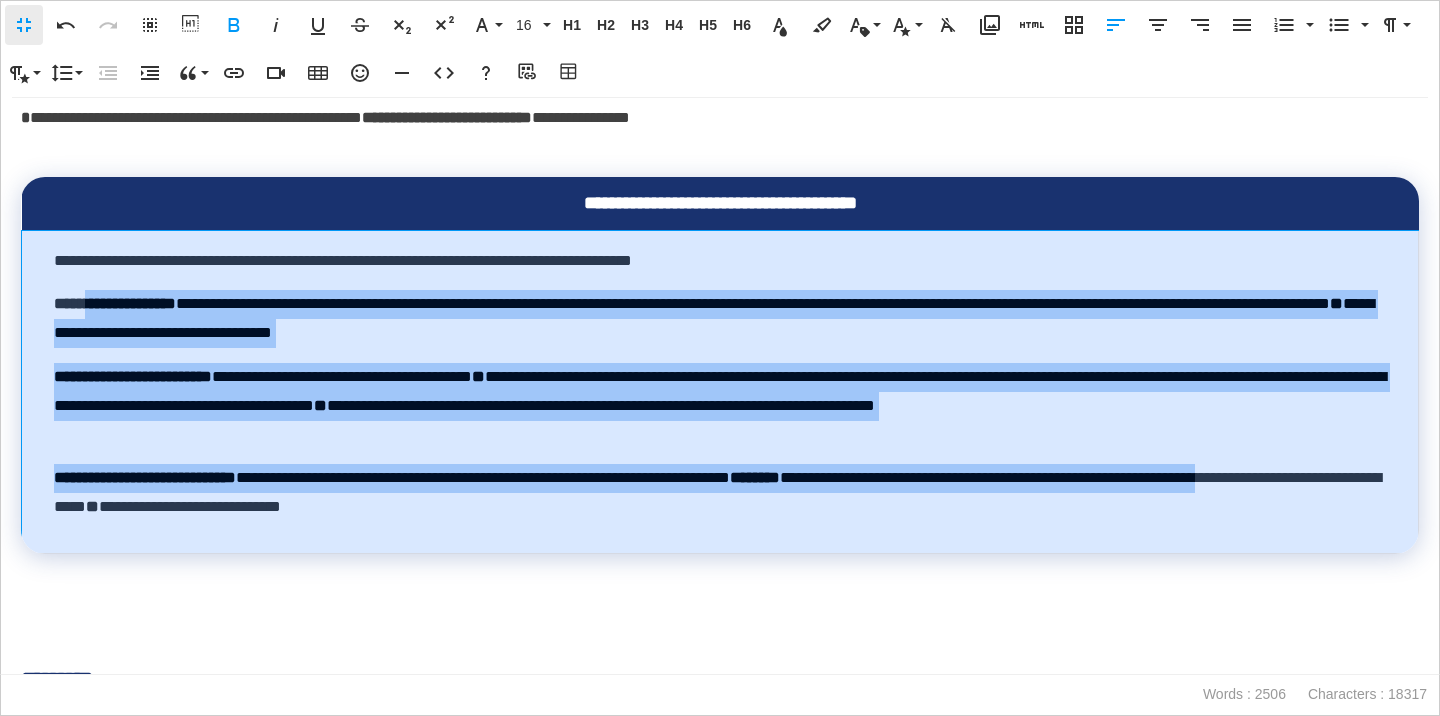 drag, startPoint x: 91, startPoint y: 345, endPoint x: 161, endPoint y: 538, distance: 205.30222 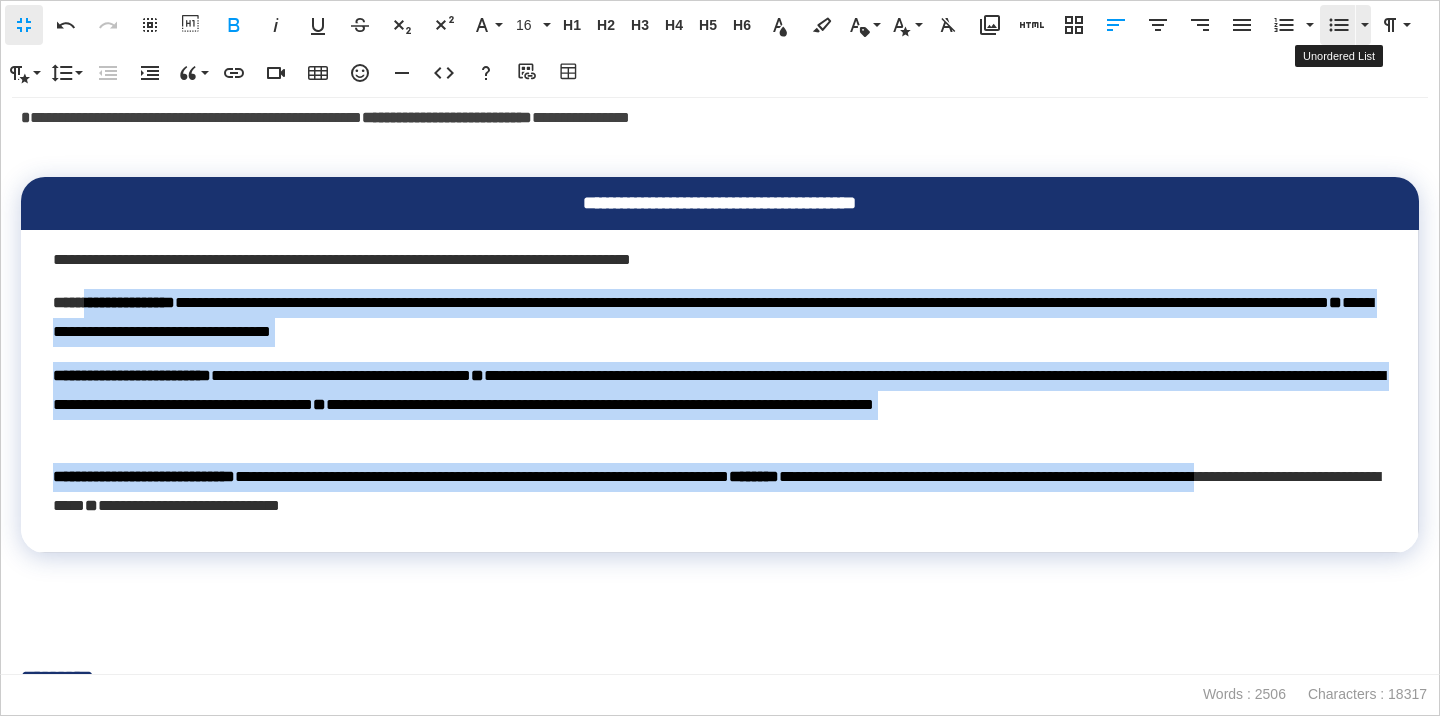 click 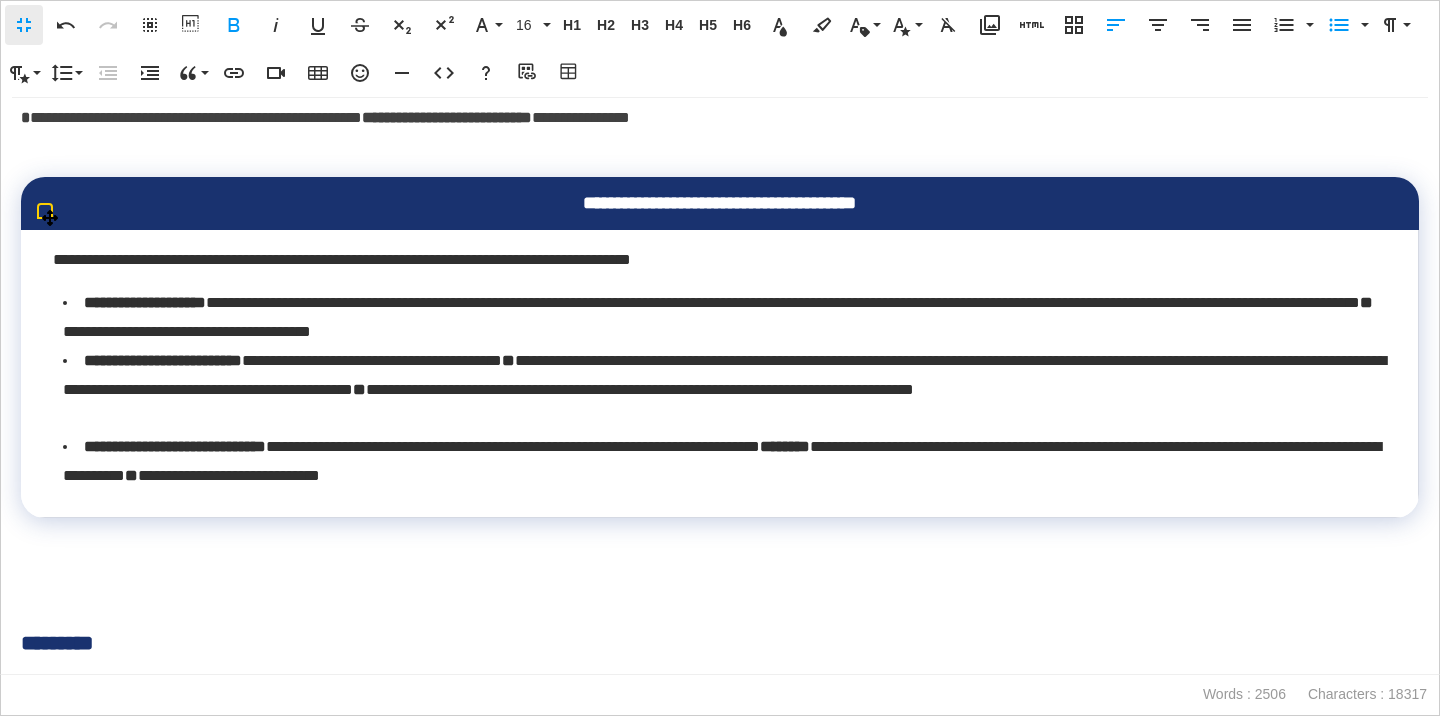 click on "**********" at bounding box center [720, 203] 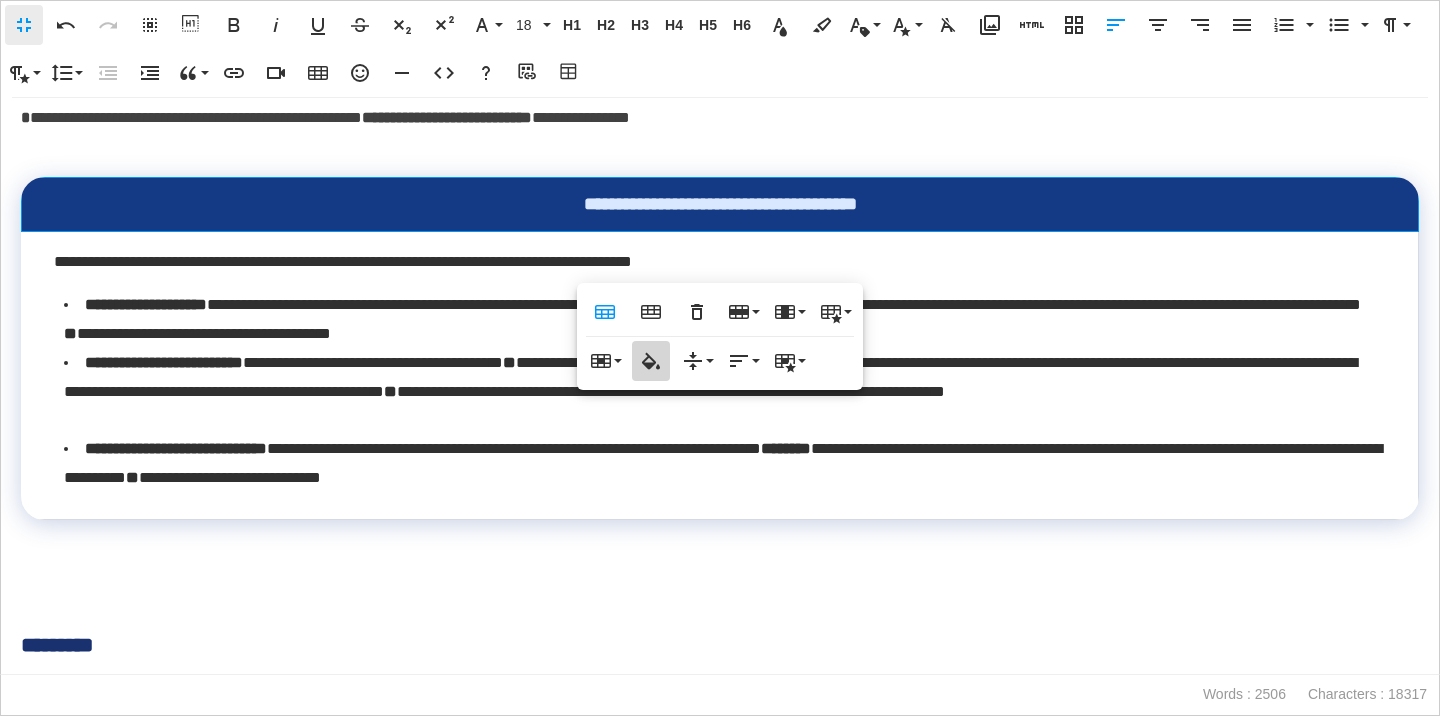 type on "*******" 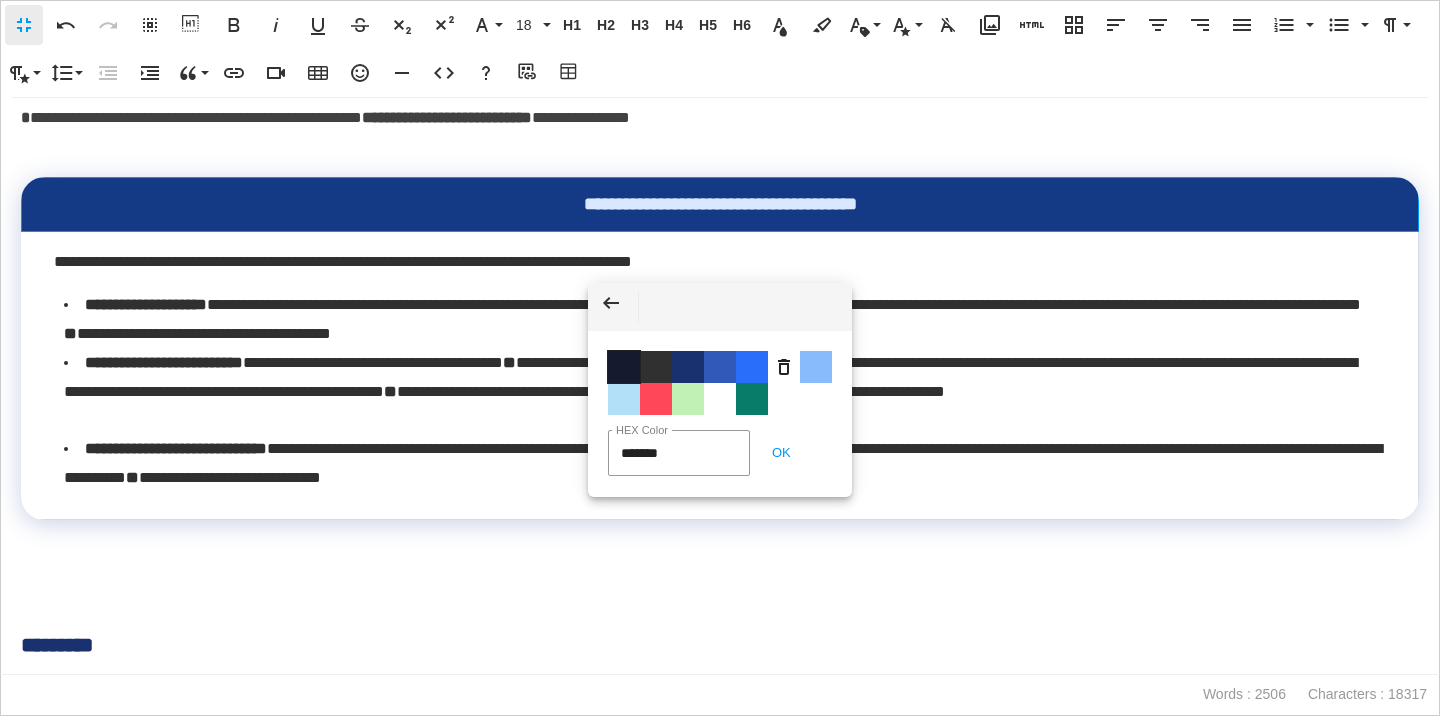 click on "Color #141B2E" at bounding box center [624, 367] 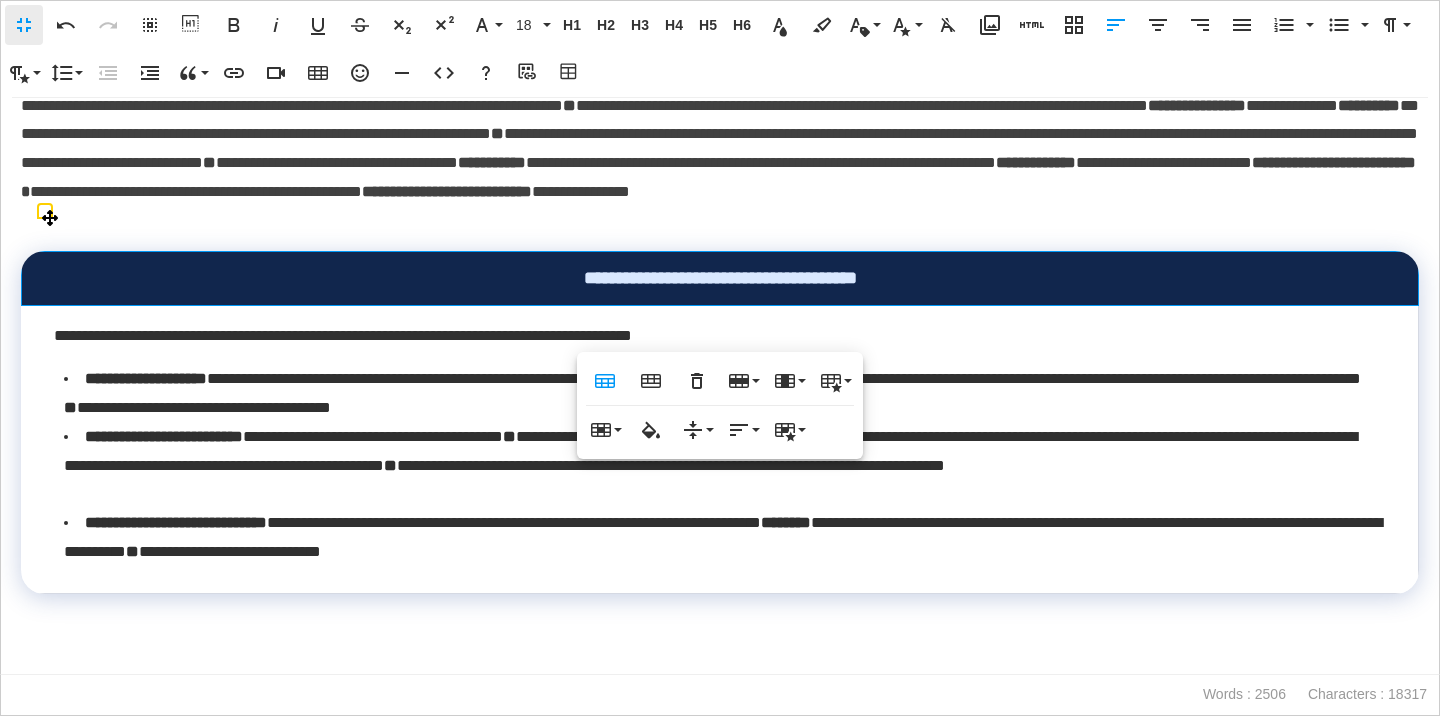 scroll, scrollTop: 1020, scrollLeft: 0, axis: vertical 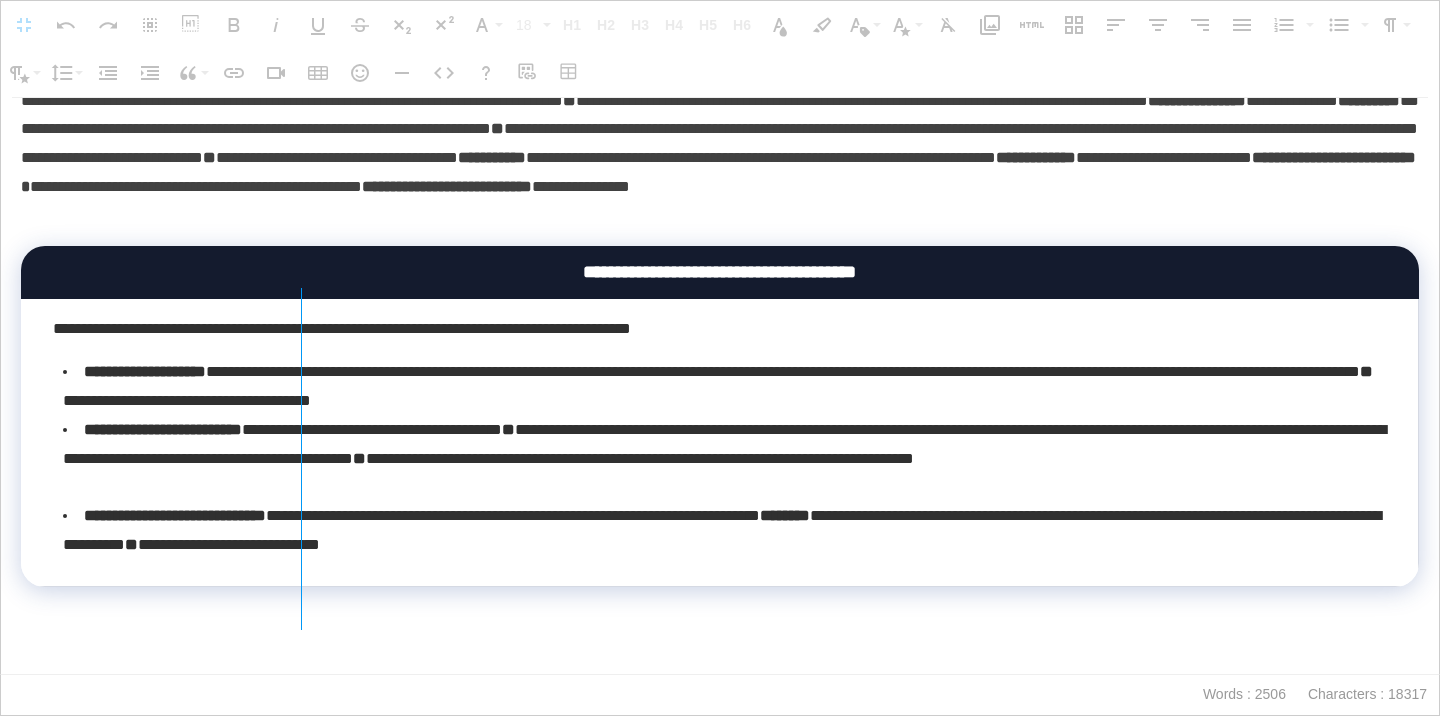 drag, startPoint x: 25, startPoint y: 377, endPoint x: 306, endPoint y: 372, distance: 281.0445 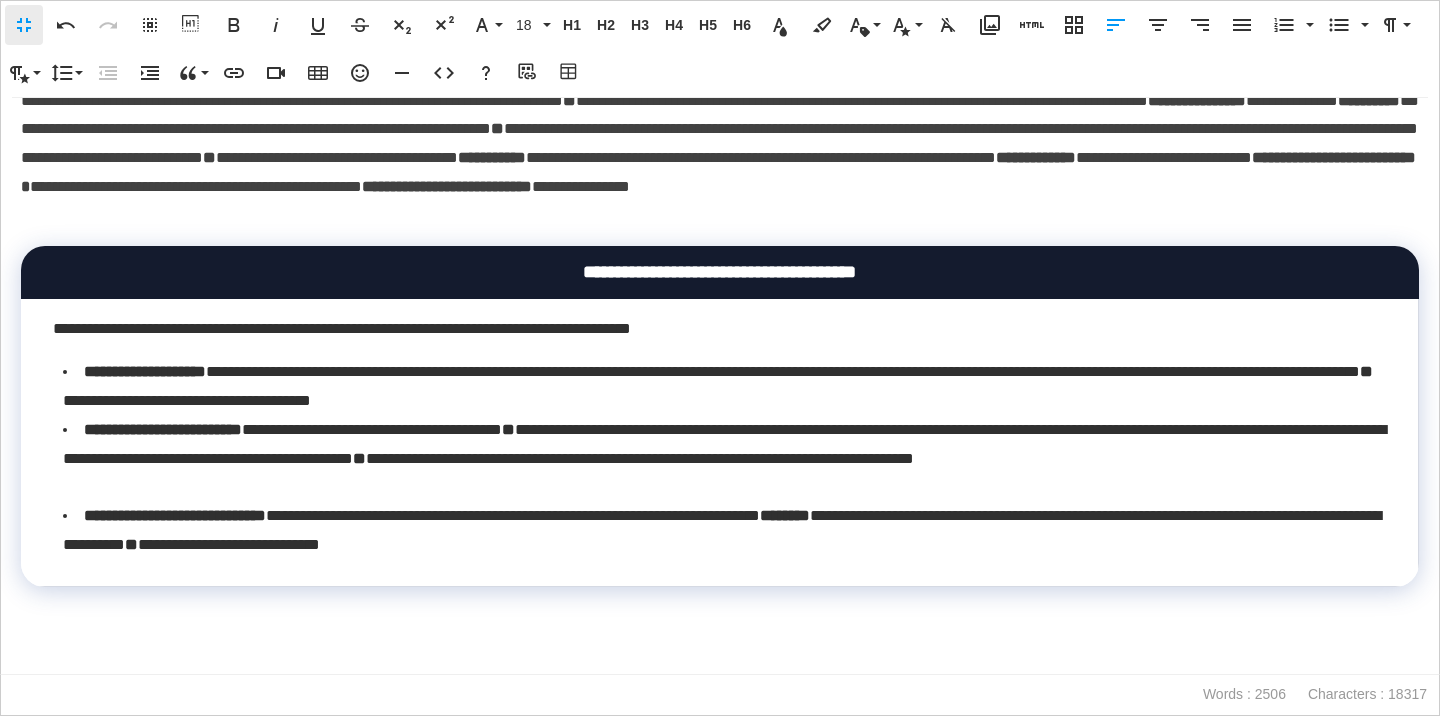 click on "**********" at bounding box center (720, 159) 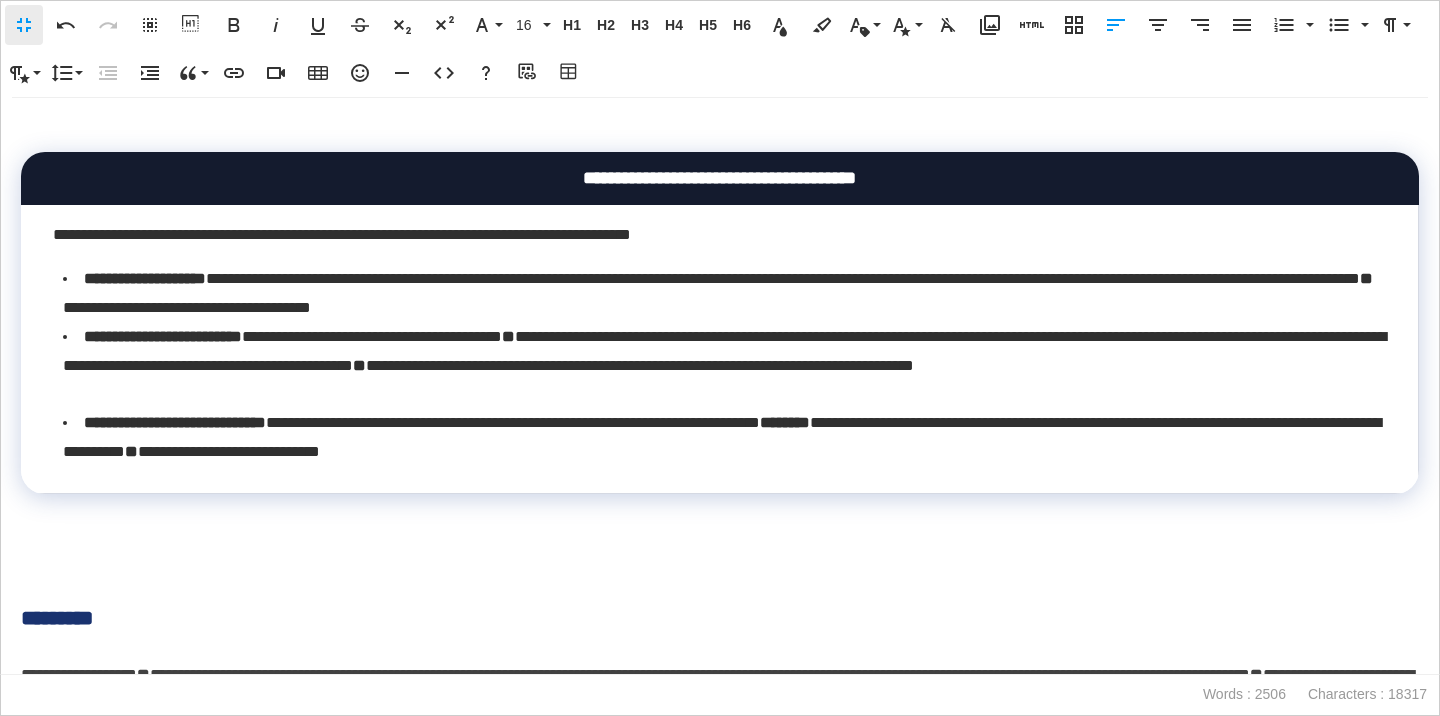 scroll, scrollTop: 1158, scrollLeft: 0, axis: vertical 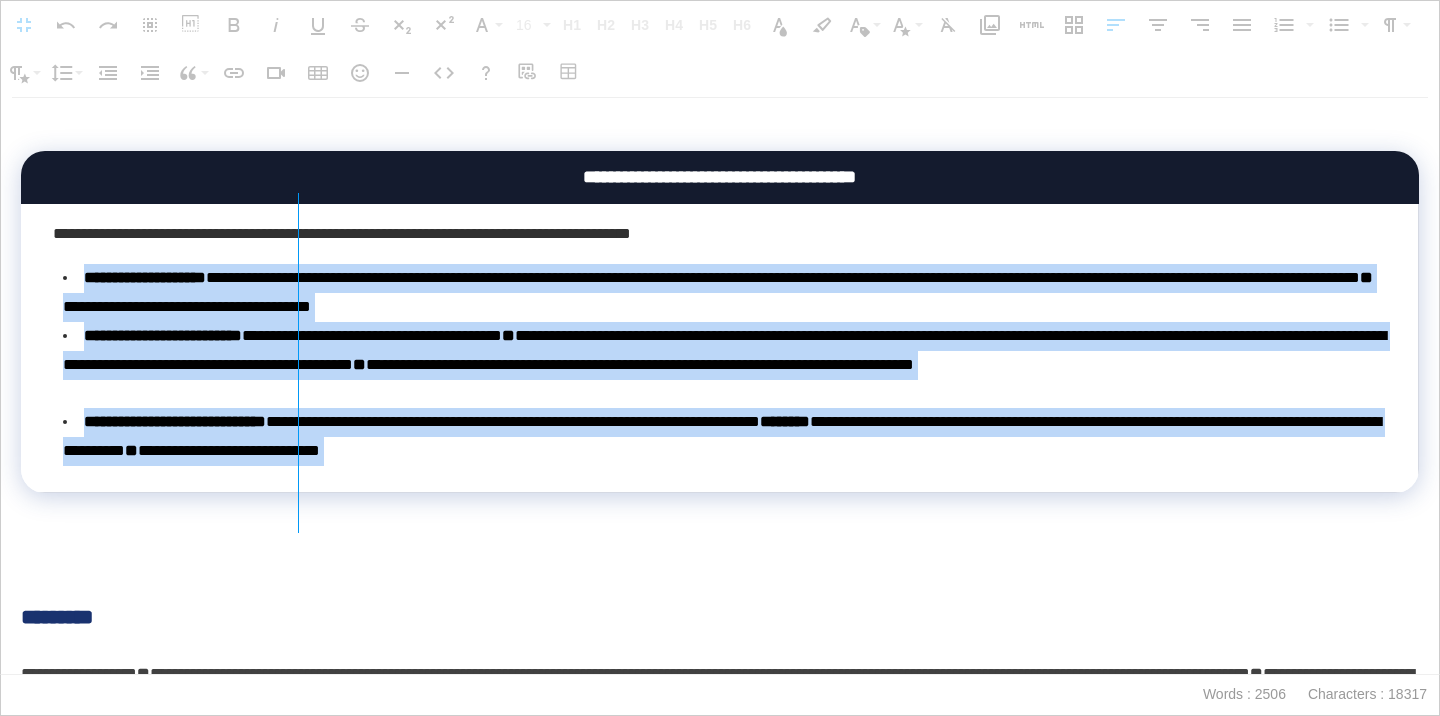 drag, startPoint x: 25, startPoint y: 296, endPoint x: 297, endPoint y: 291, distance: 272.04596 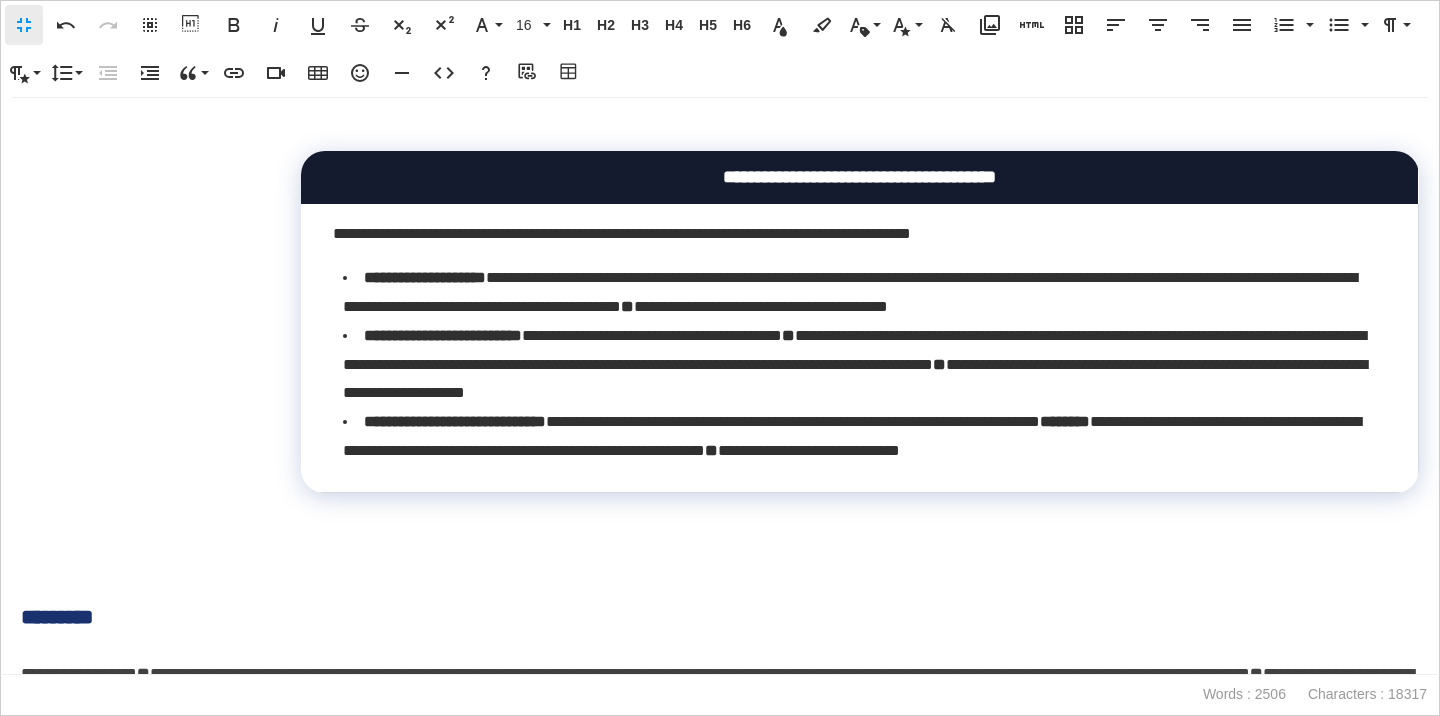 click on "**********" at bounding box center [720, 386] 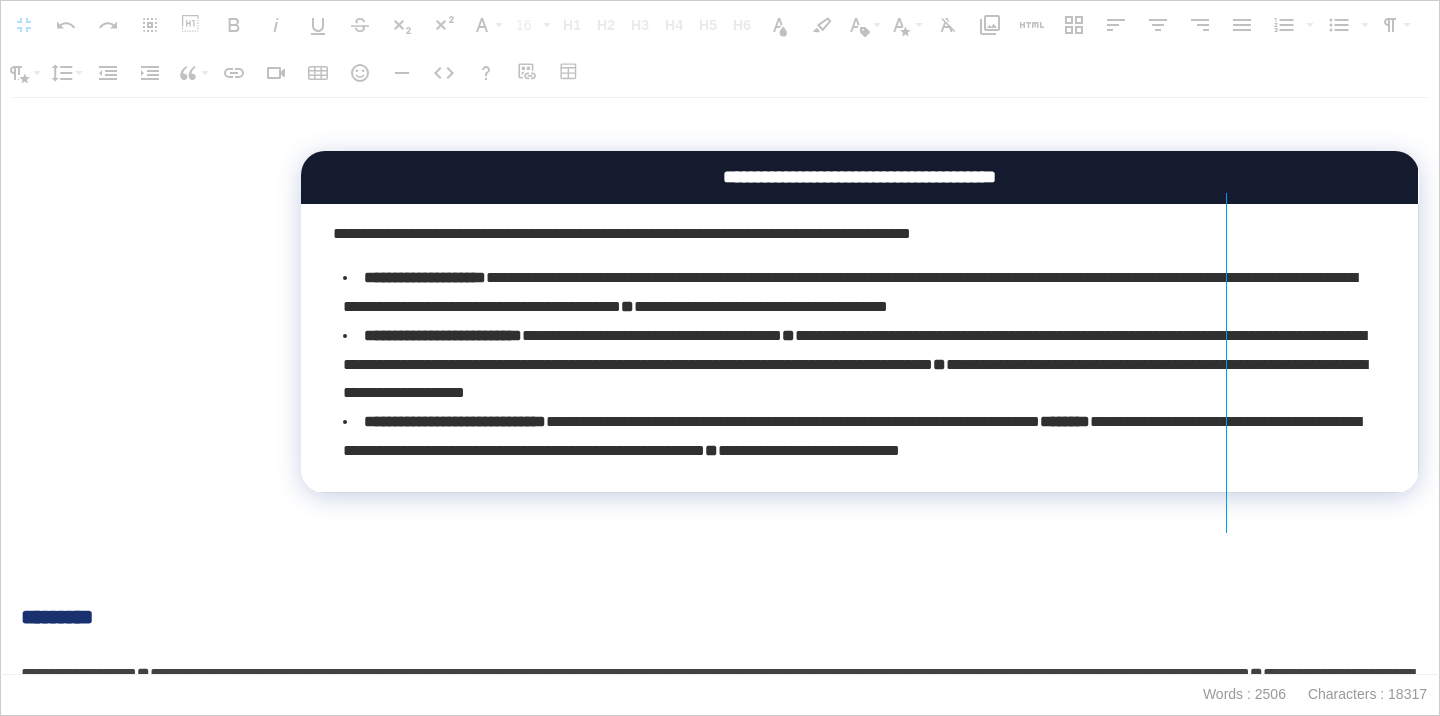 drag, startPoint x: 1415, startPoint y: 265, endPoint x: 1220, endPoint y: 335, distance: 207.18349 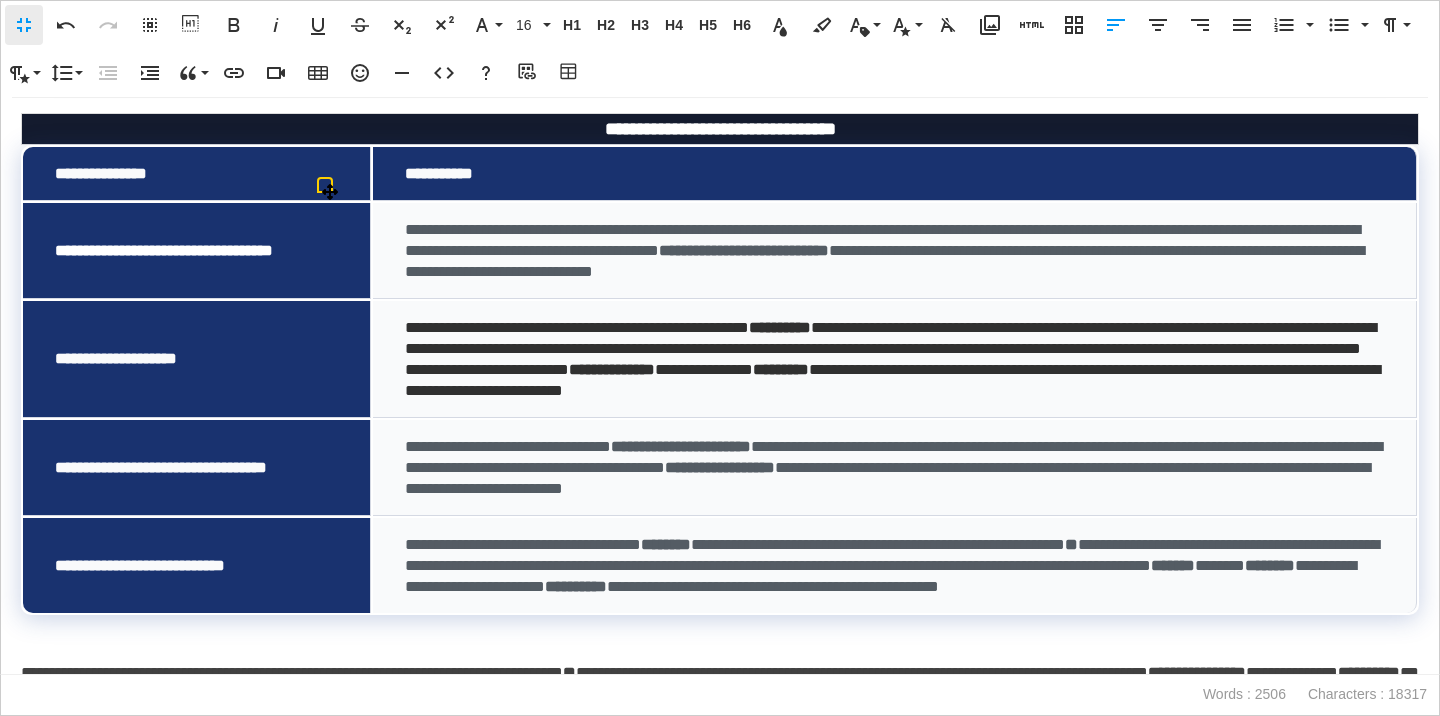 scroll, scrollTop: 446, scrollLeft: 0, axis: vertical 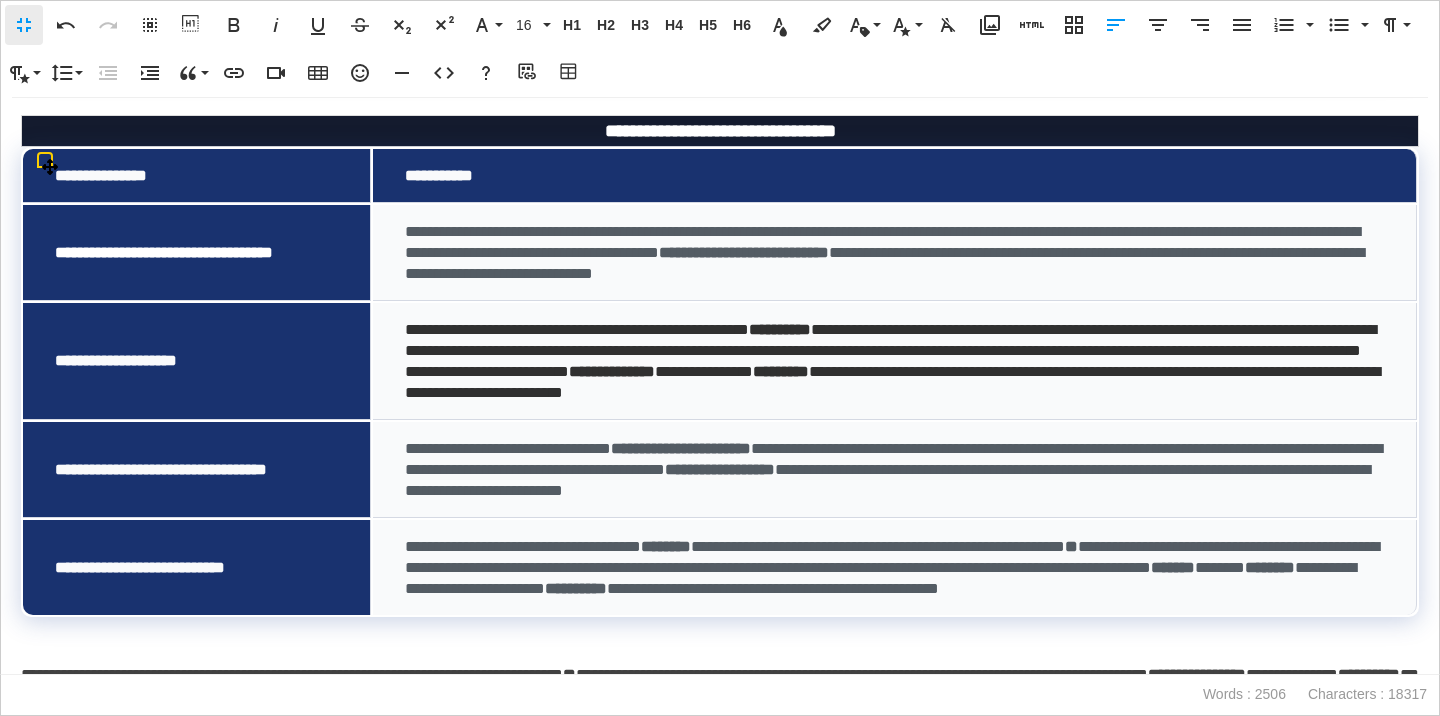 click on "**********" at bounding box center [197, 176] 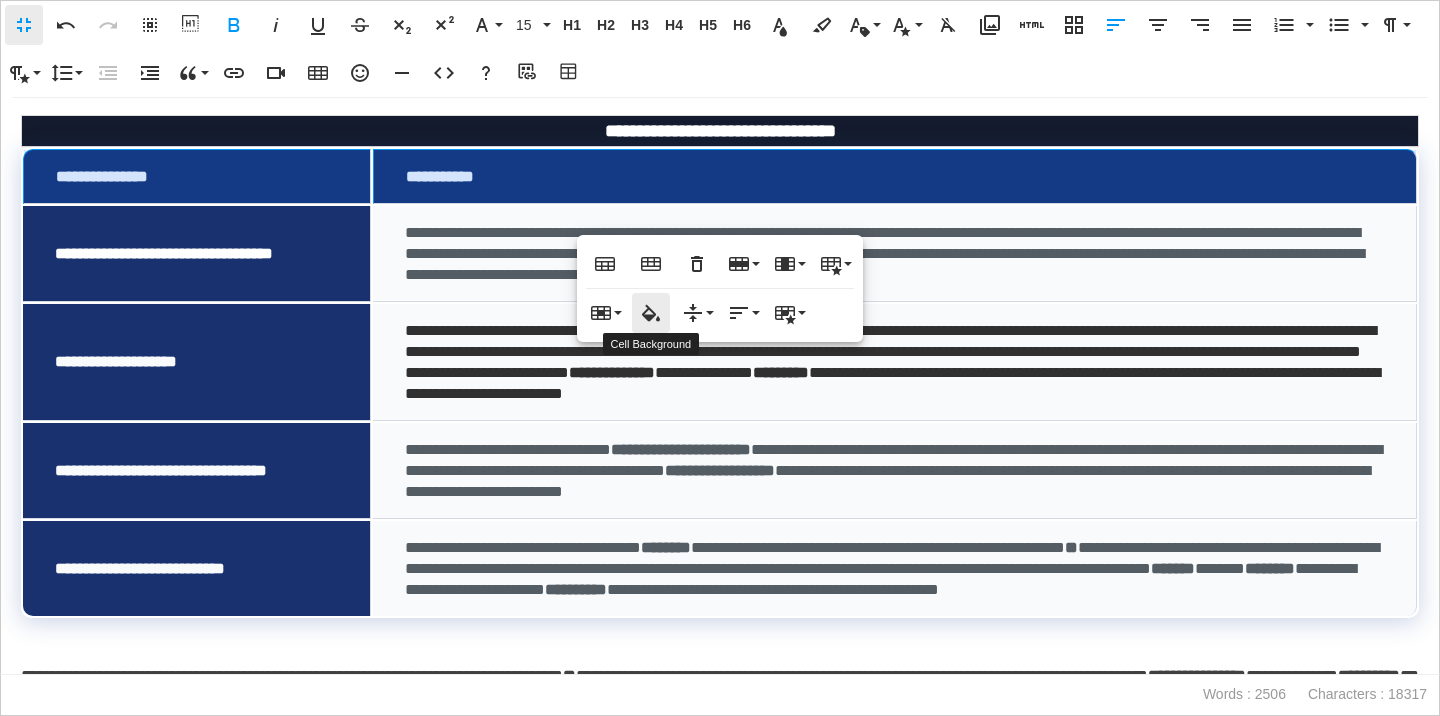 click on "Cell Background" at bounding box center (651, 313) 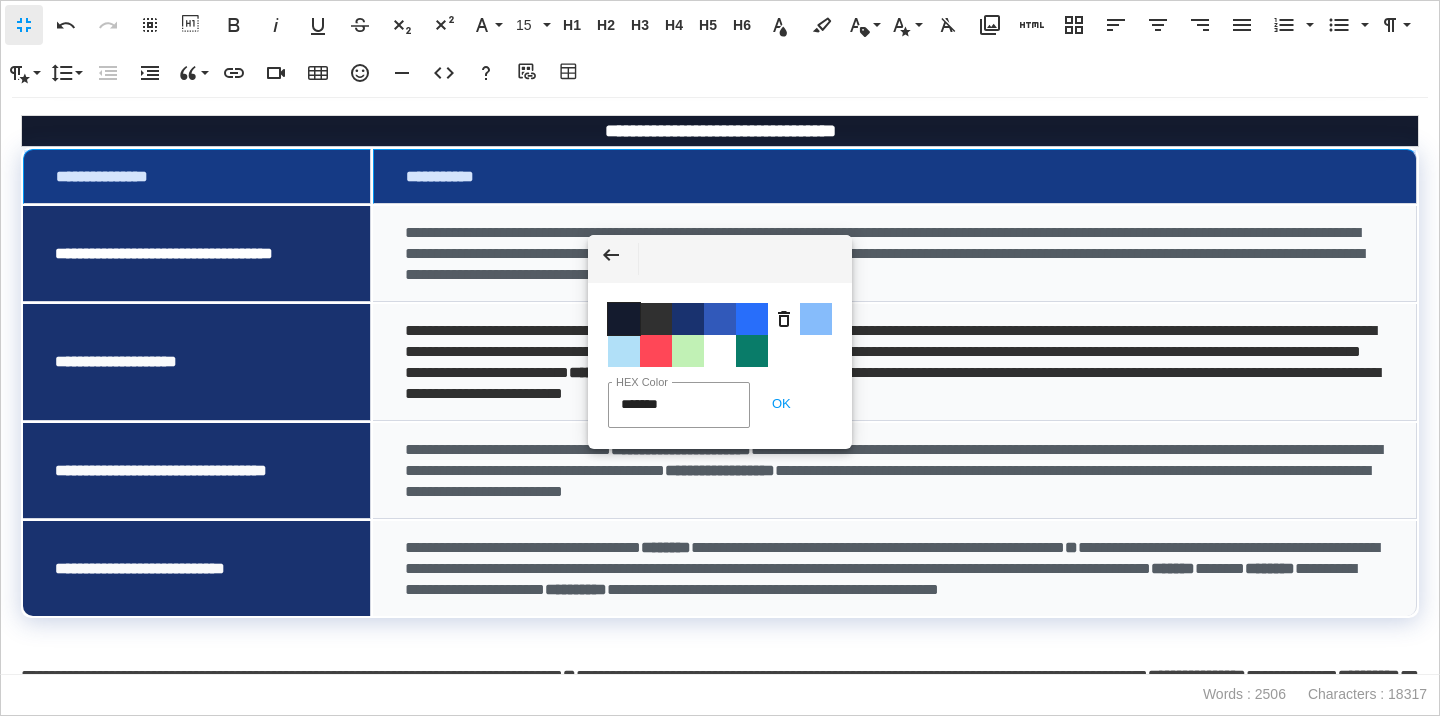 click on "Color #141B2E" at bounding box center (624, 319) 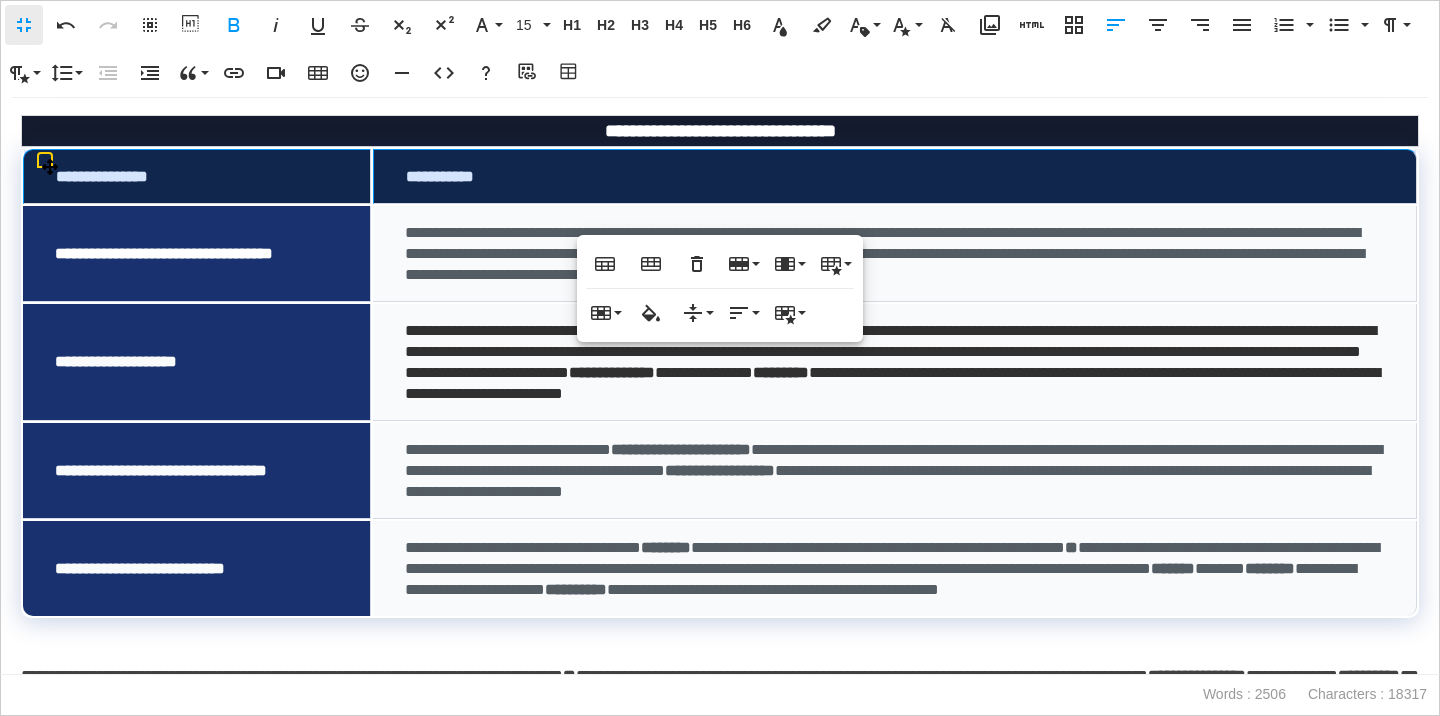 click on "**********" at bounding box center [893, 470] 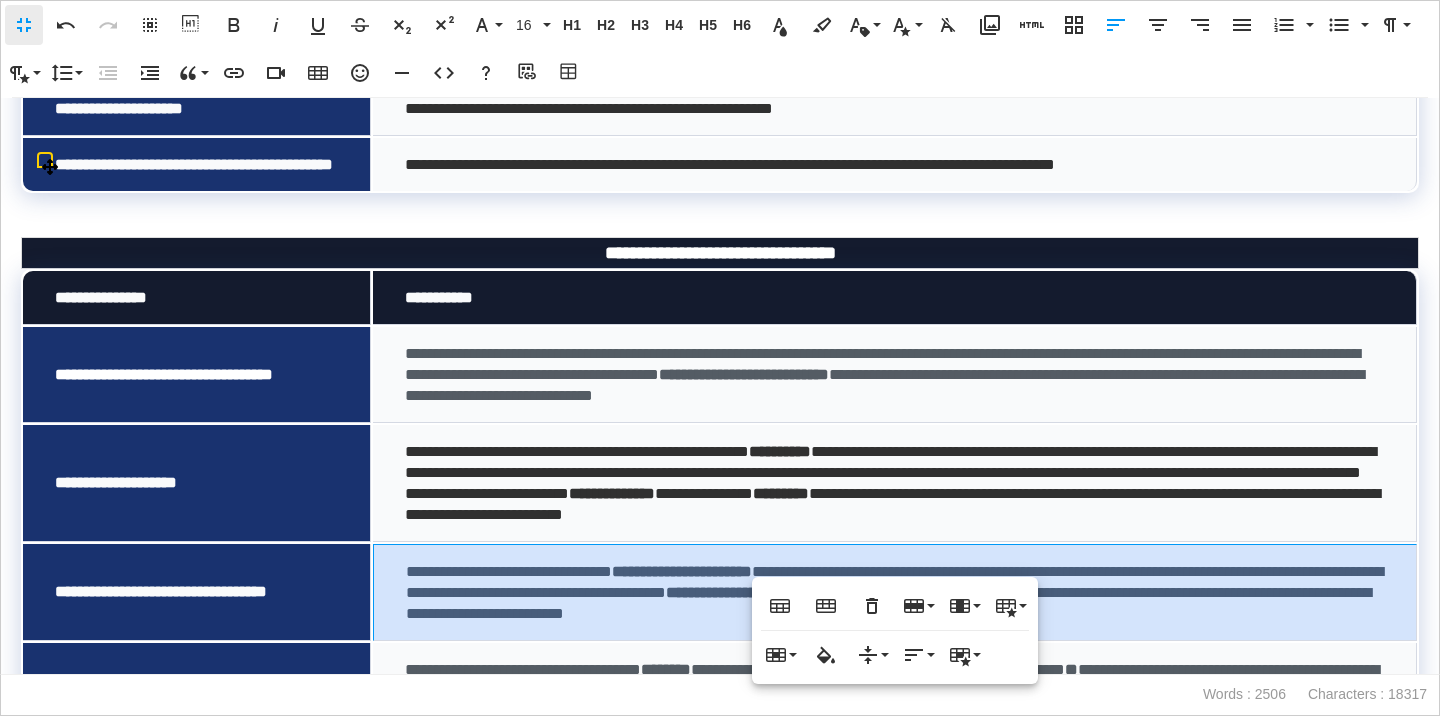 scroll, scrollTop: 165, scrollLeft: 0, axis: vertical 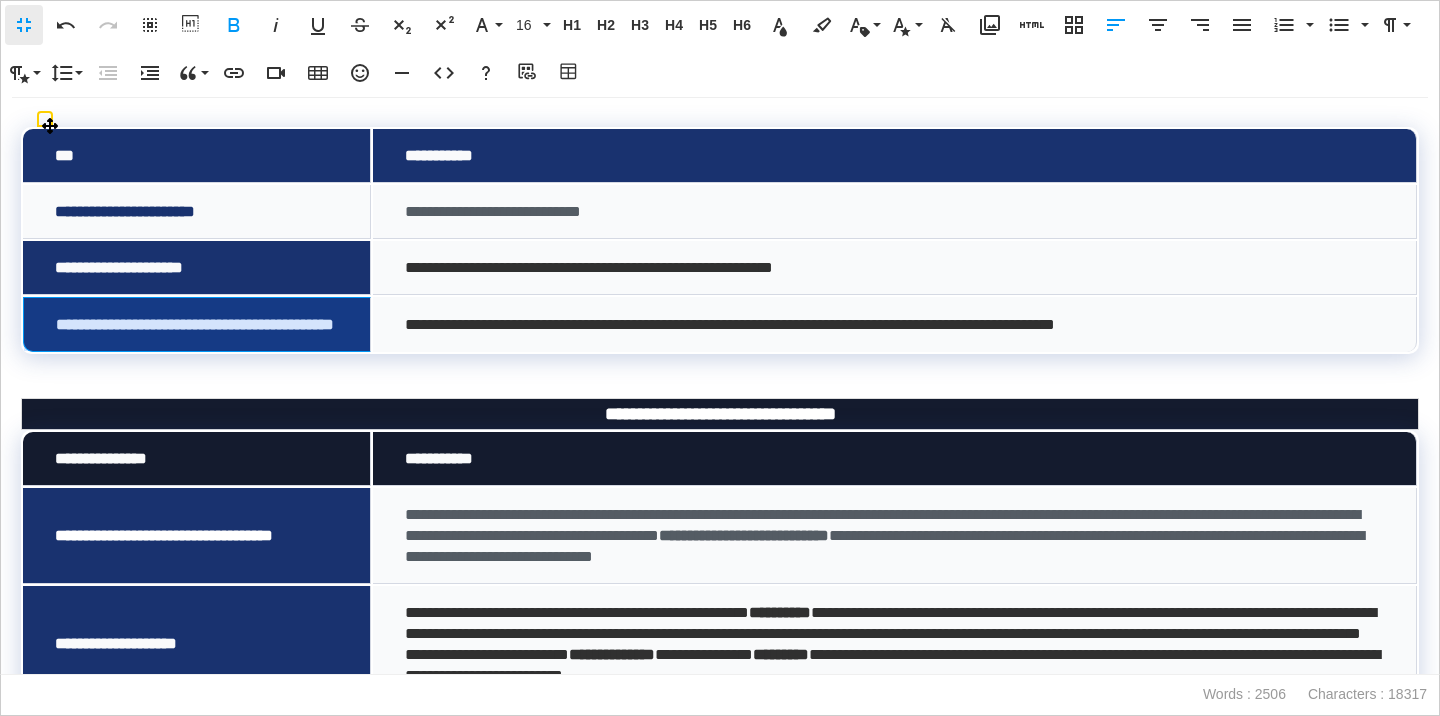 click on "**********" at bounding box center (197, 324) 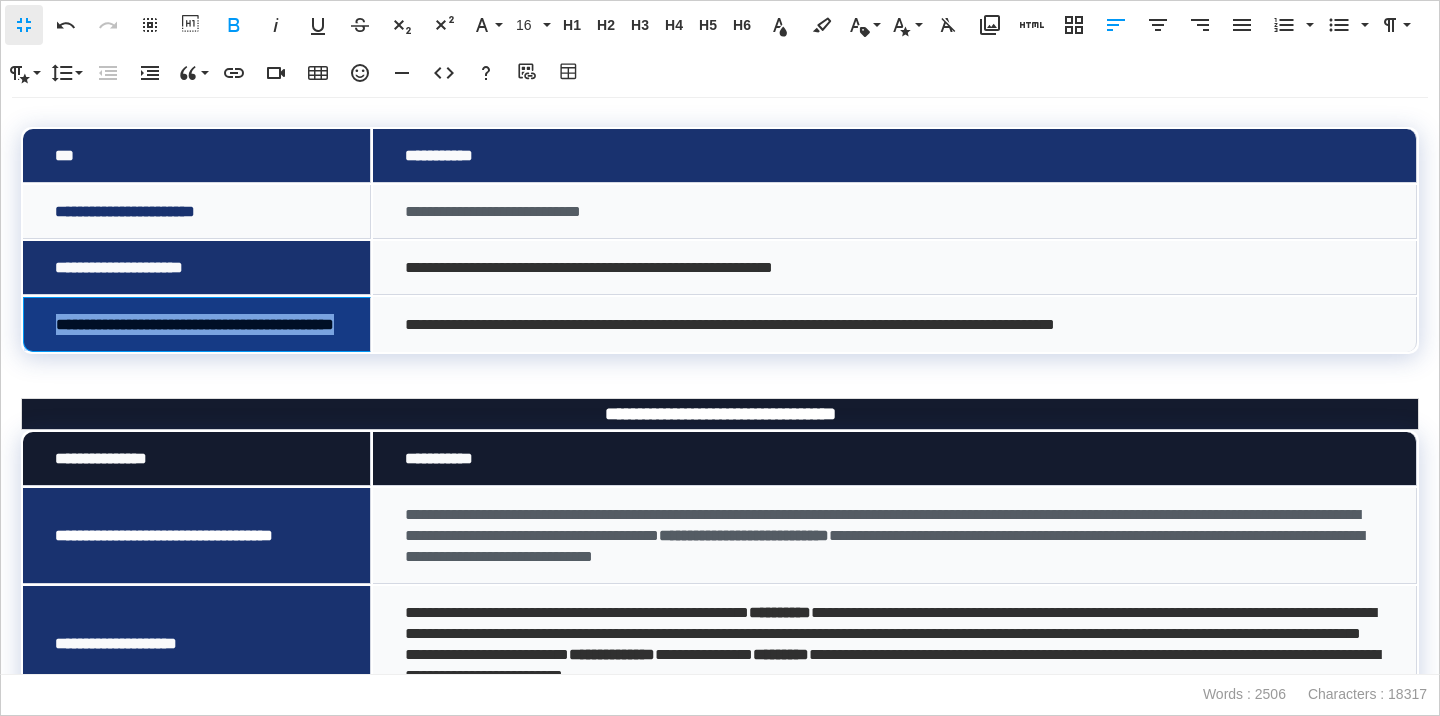 drag, startPoint x: 195, startPoint y: 336, endPoint x: 53, endPoint y: 327, distance: 142.28493 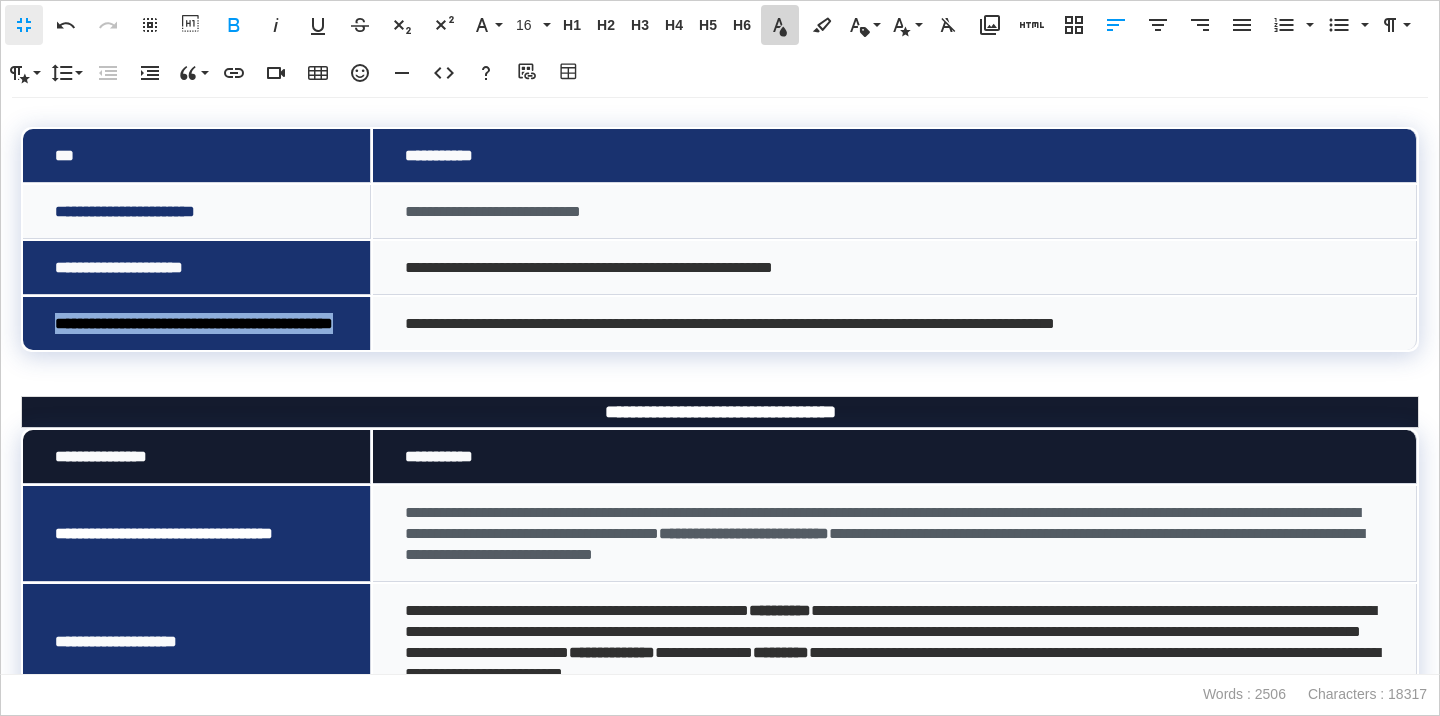 click 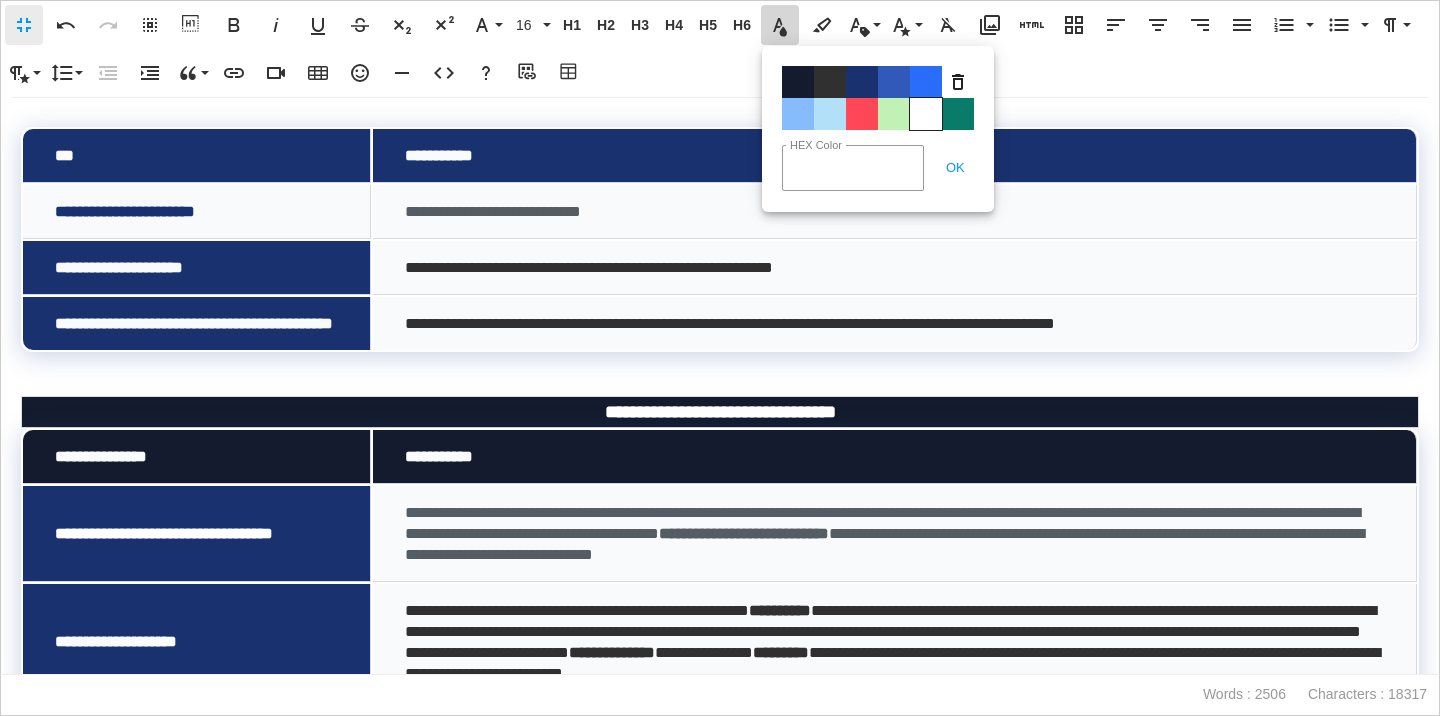 click on "Color#FFFFFF" at bounding box center [926, 114] 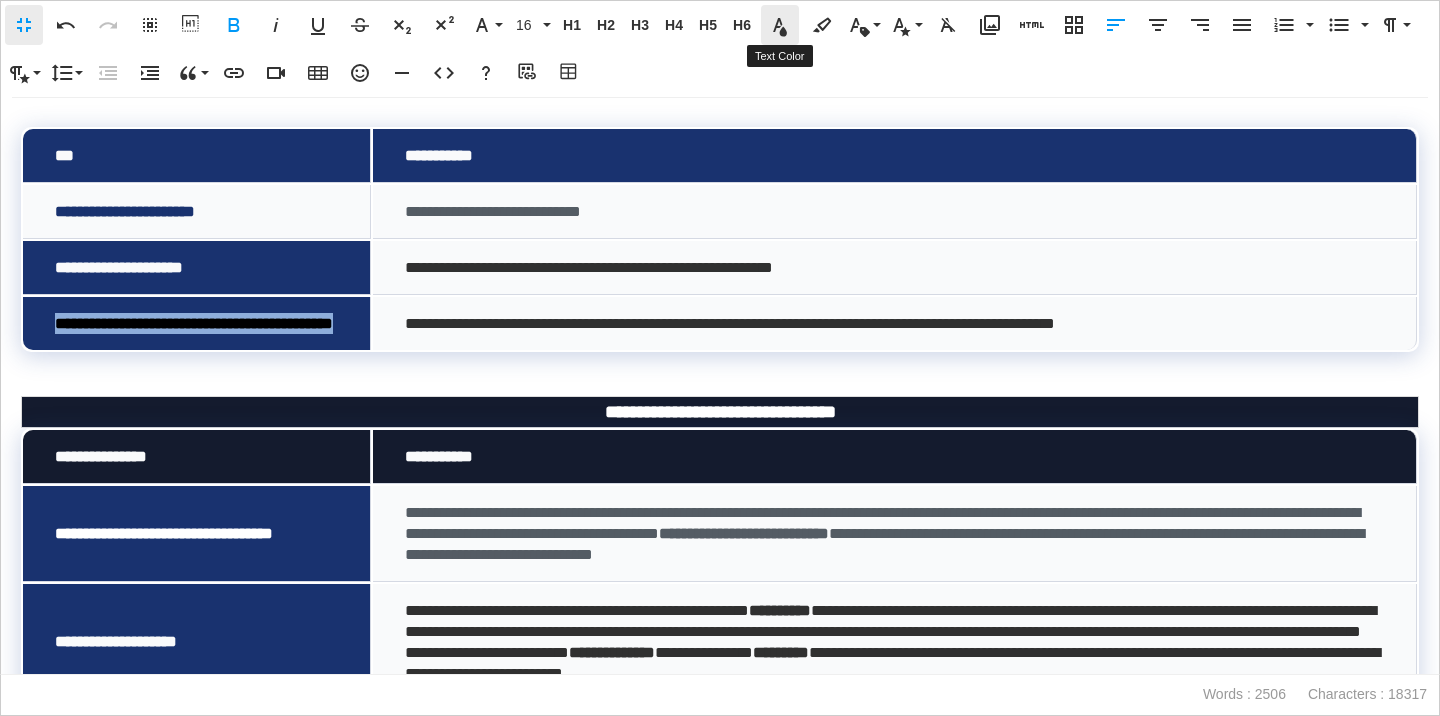 click on "Text Color" at bounding box center (780, 25) 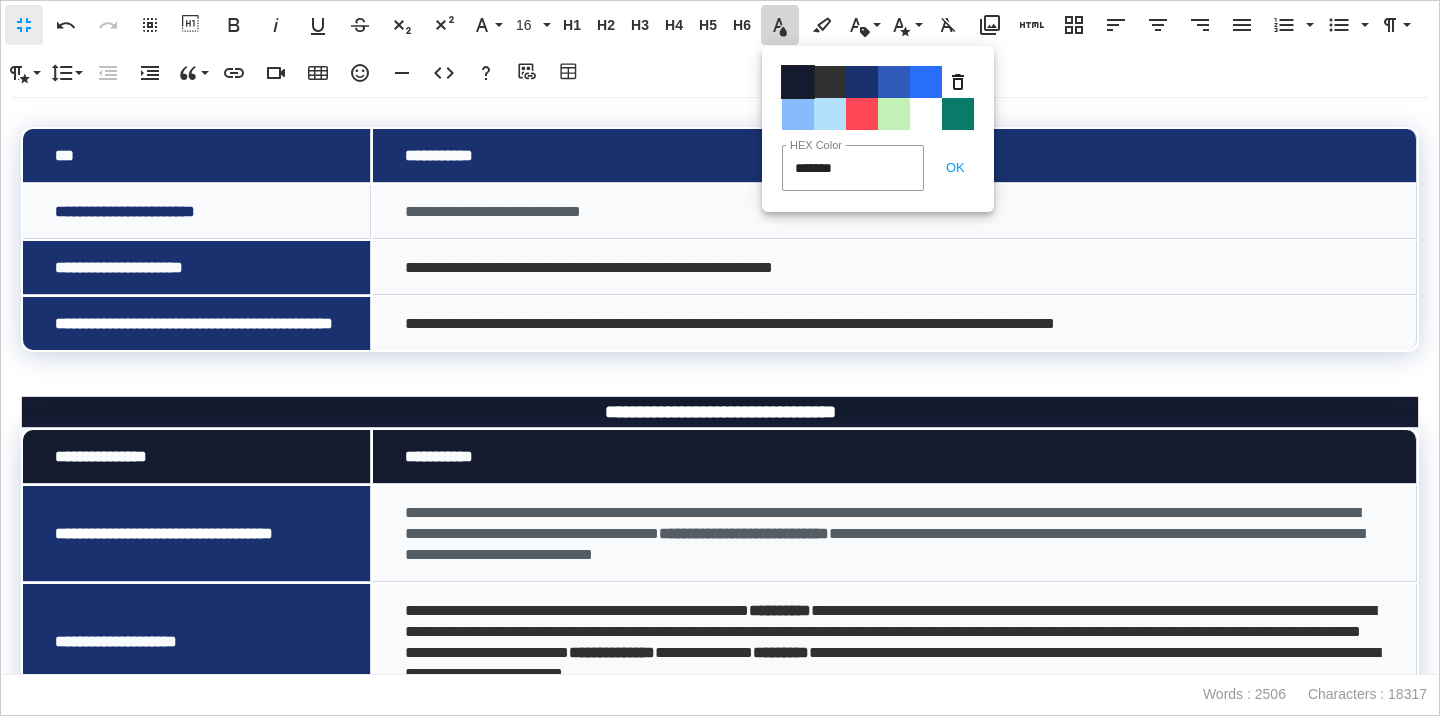 click on "Color#141B2E" at bounding box center (798, 82) 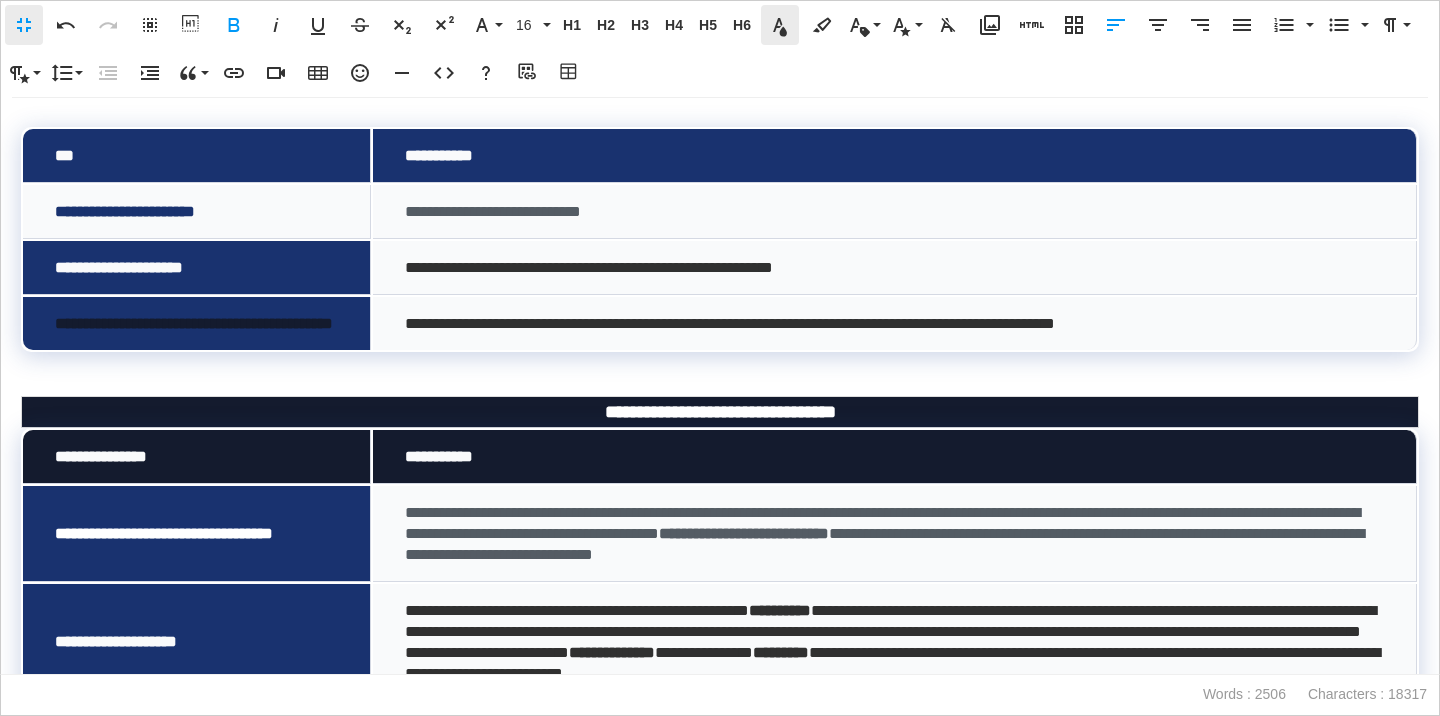 click on "Text Color" at bounding box center [780, 25] 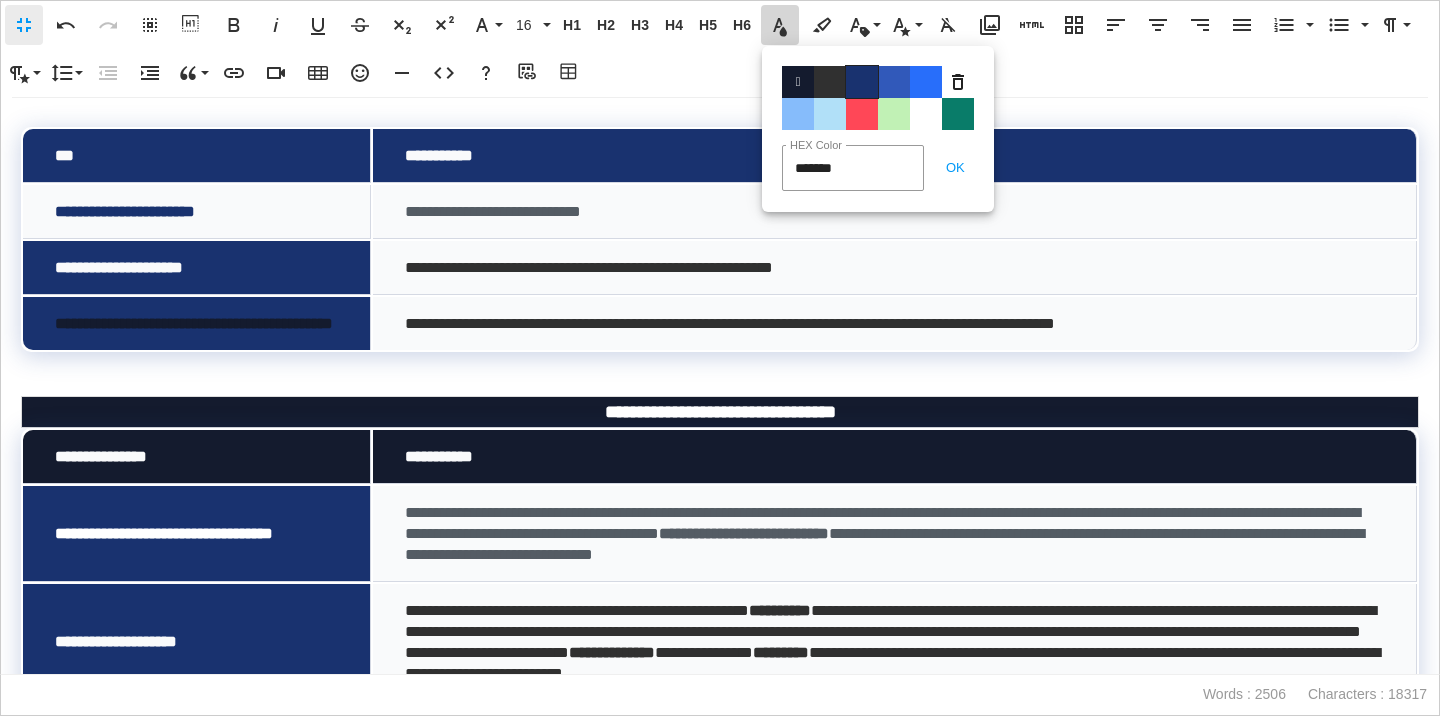 click on "Color#19326F" at bounding box center [862, 82] 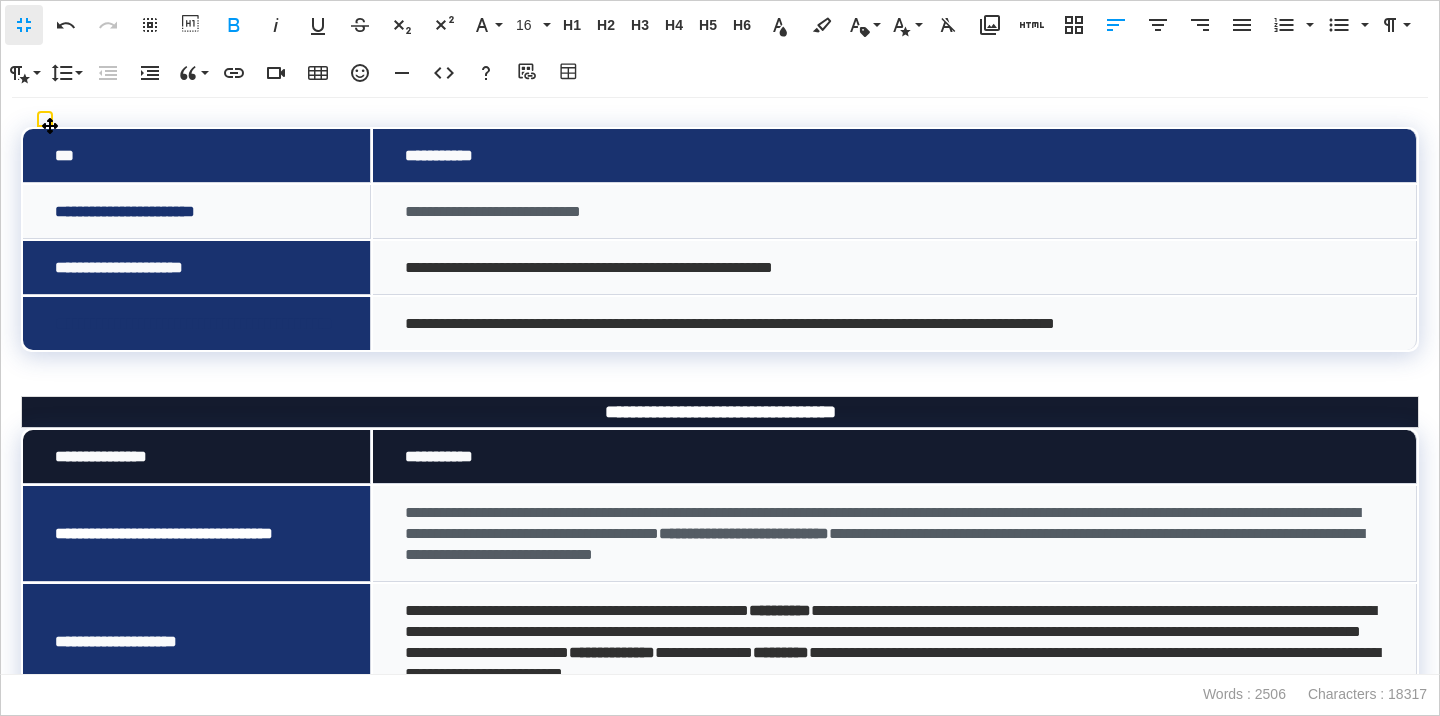click on "**********" at bounding box center [197, 323] 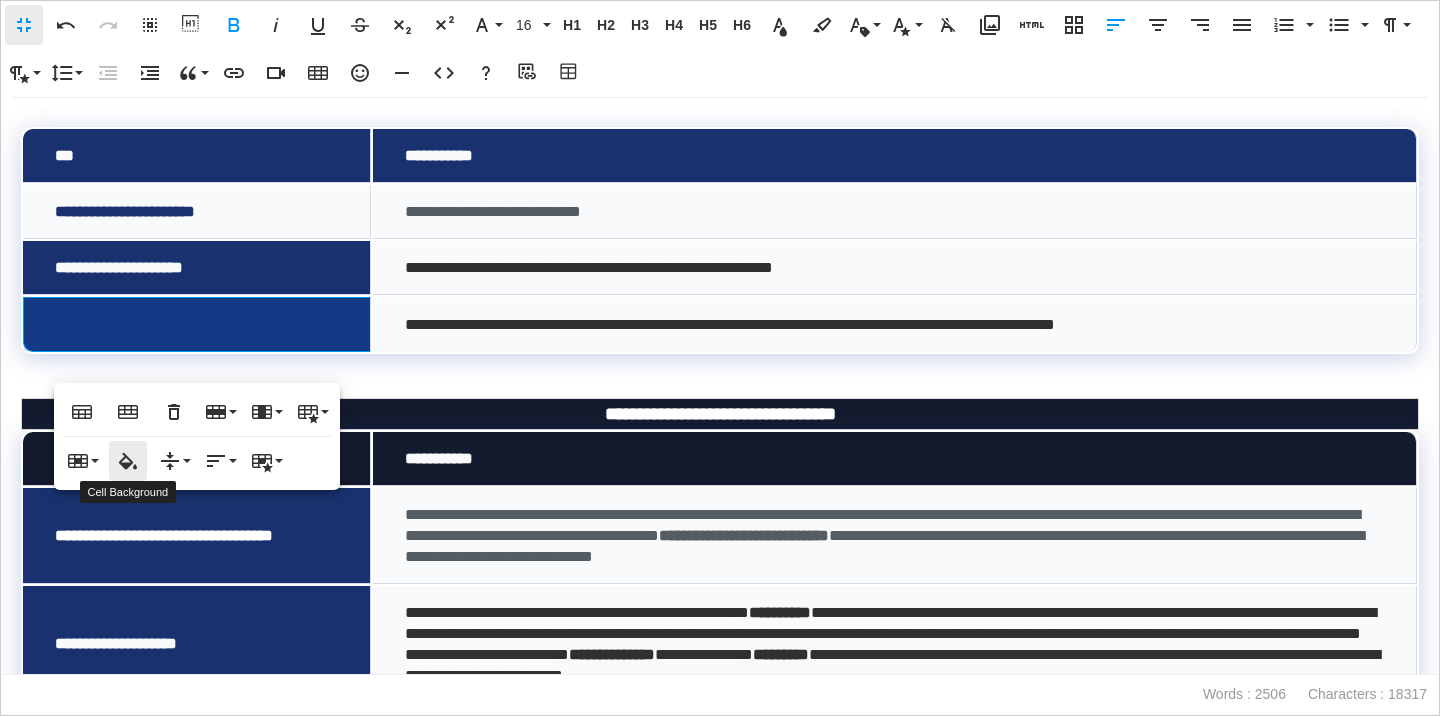 click 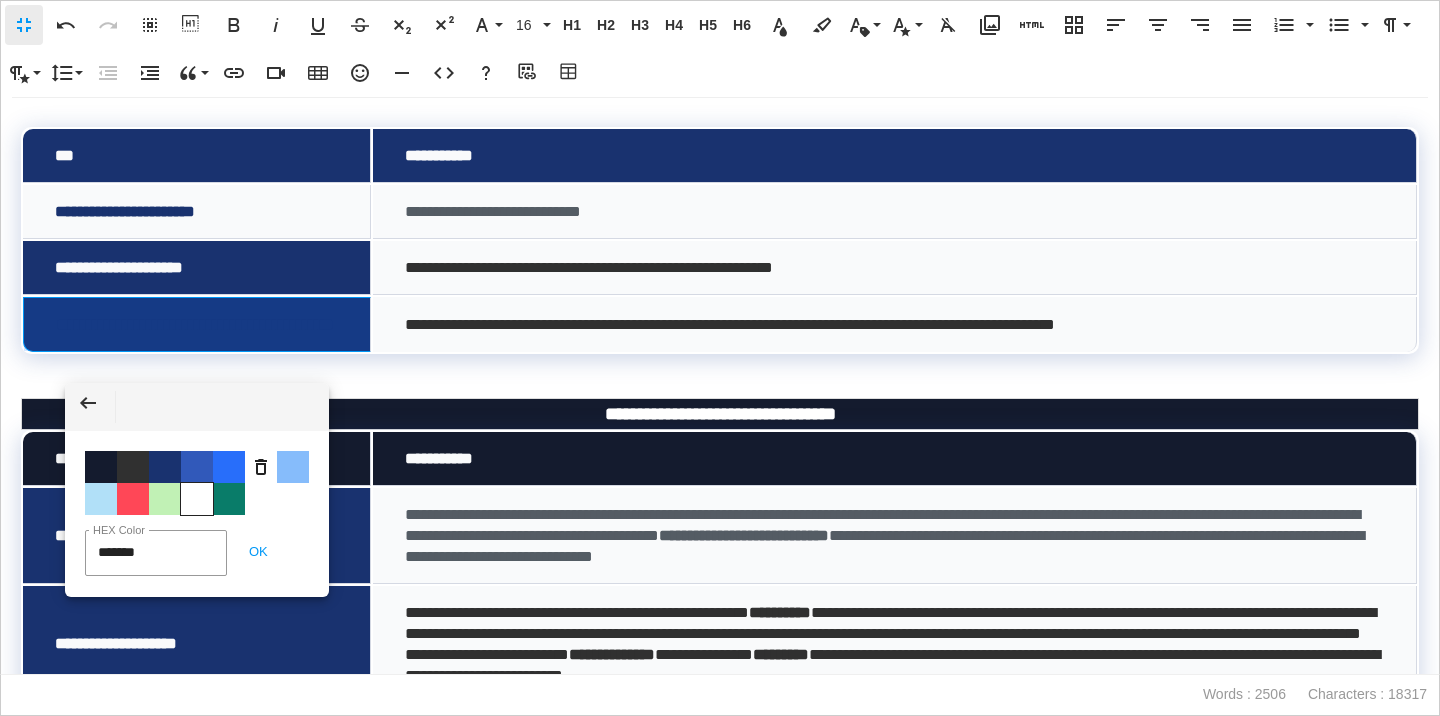 click on "Color #FFFFFF" at bounding box center [197, 499] 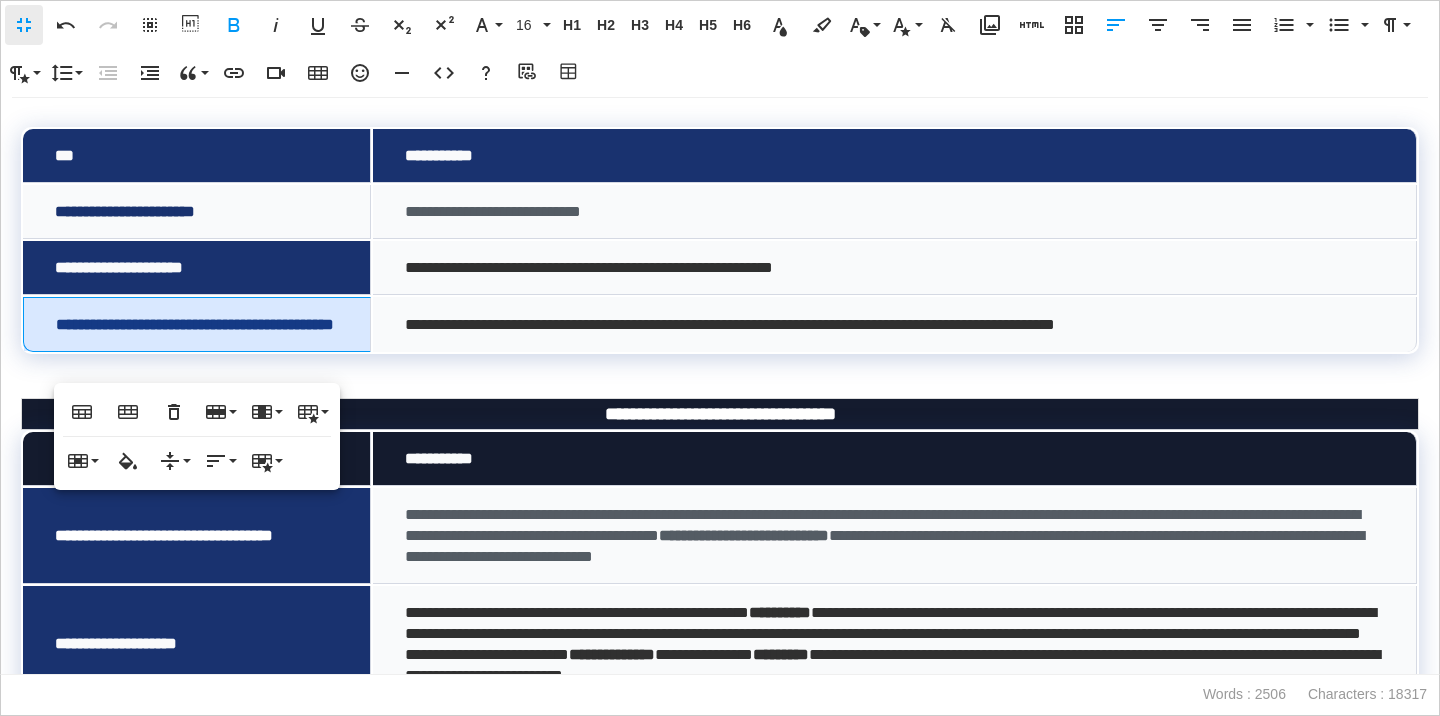 click at bounding box center [720, 368] 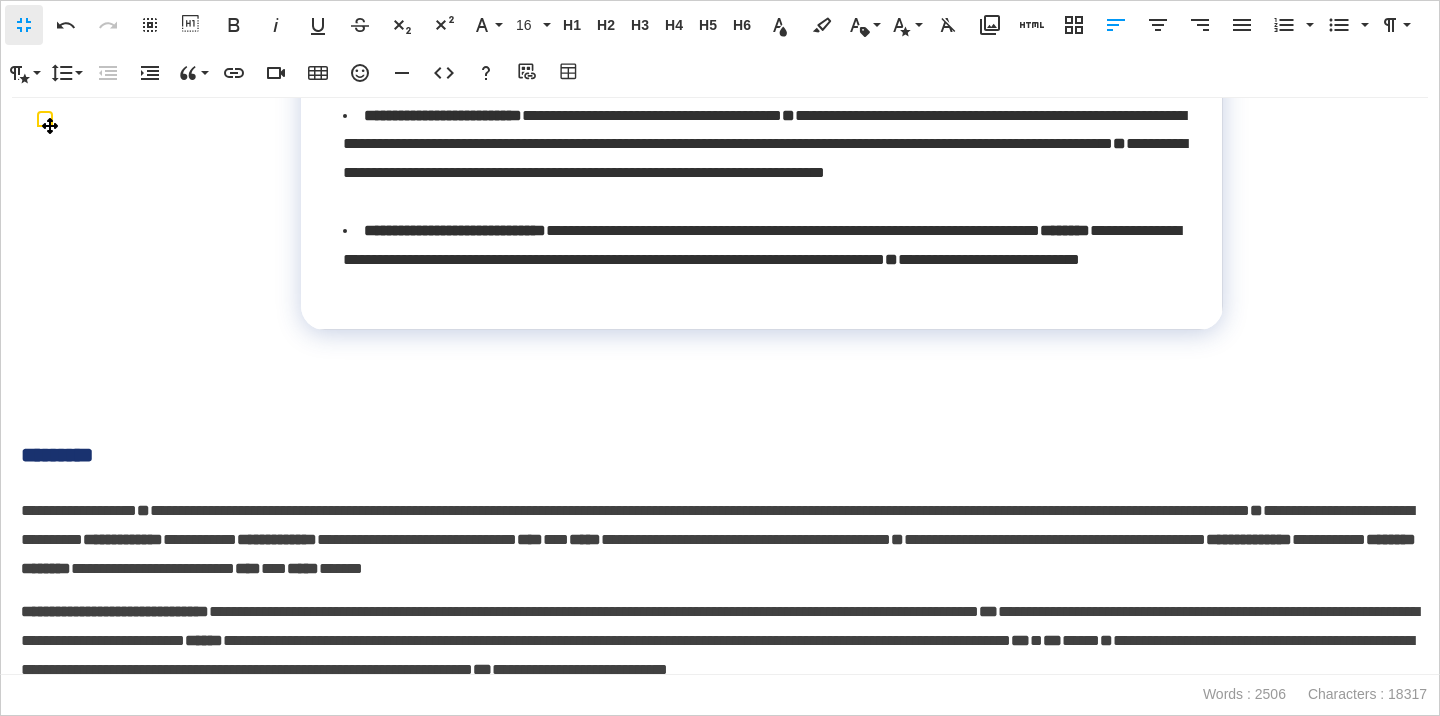 scroll, scrollTop: 1494, scrollLeft: 0, axis: vertical 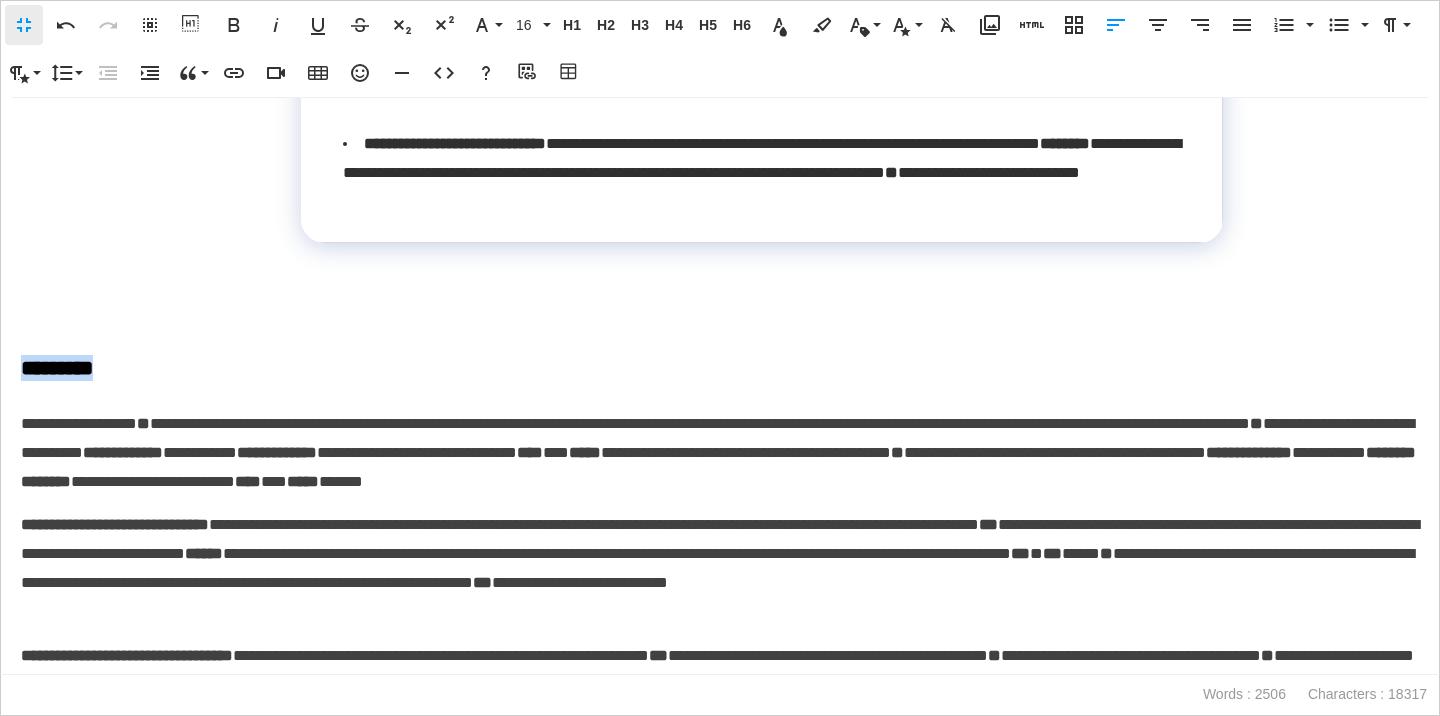 drag, startPoint x: 127, startPoint y: 408, endPoint x: 0, endPoint y: 406, distance: 127.01575 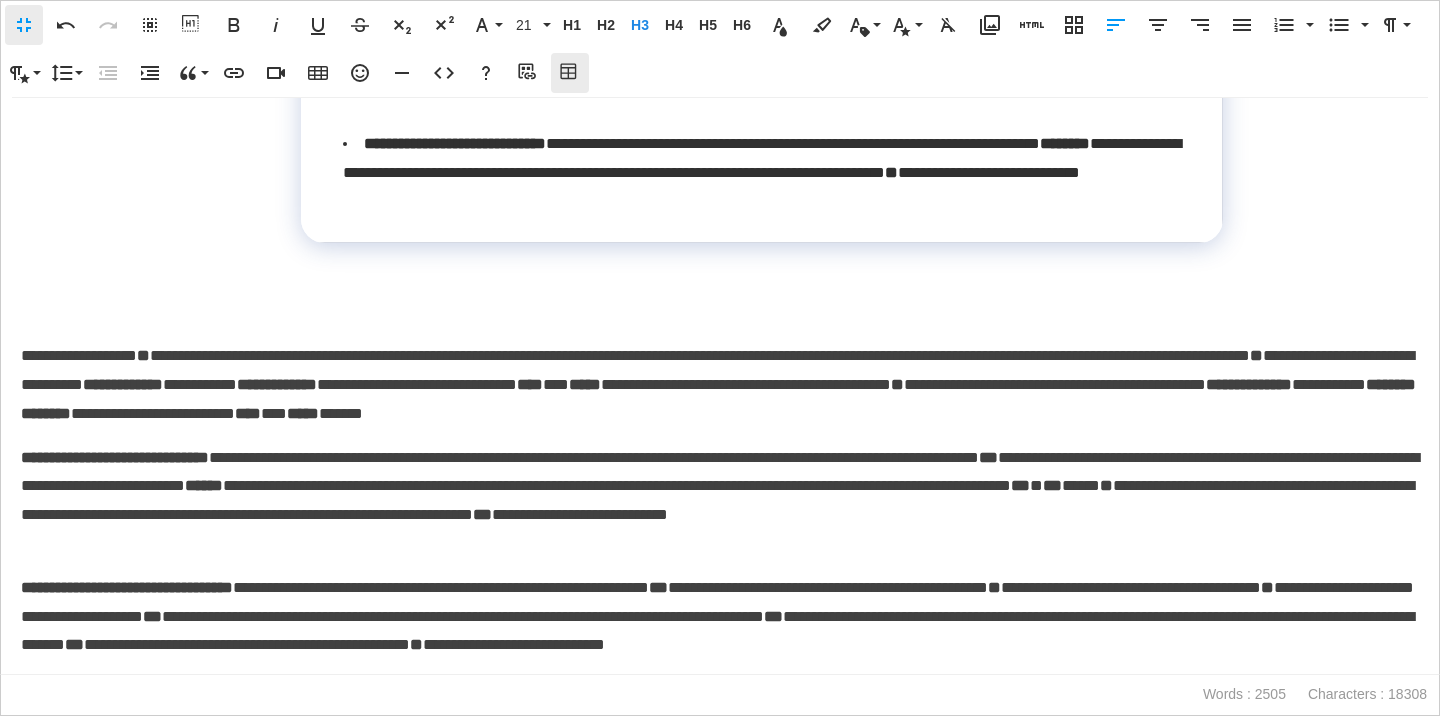 click 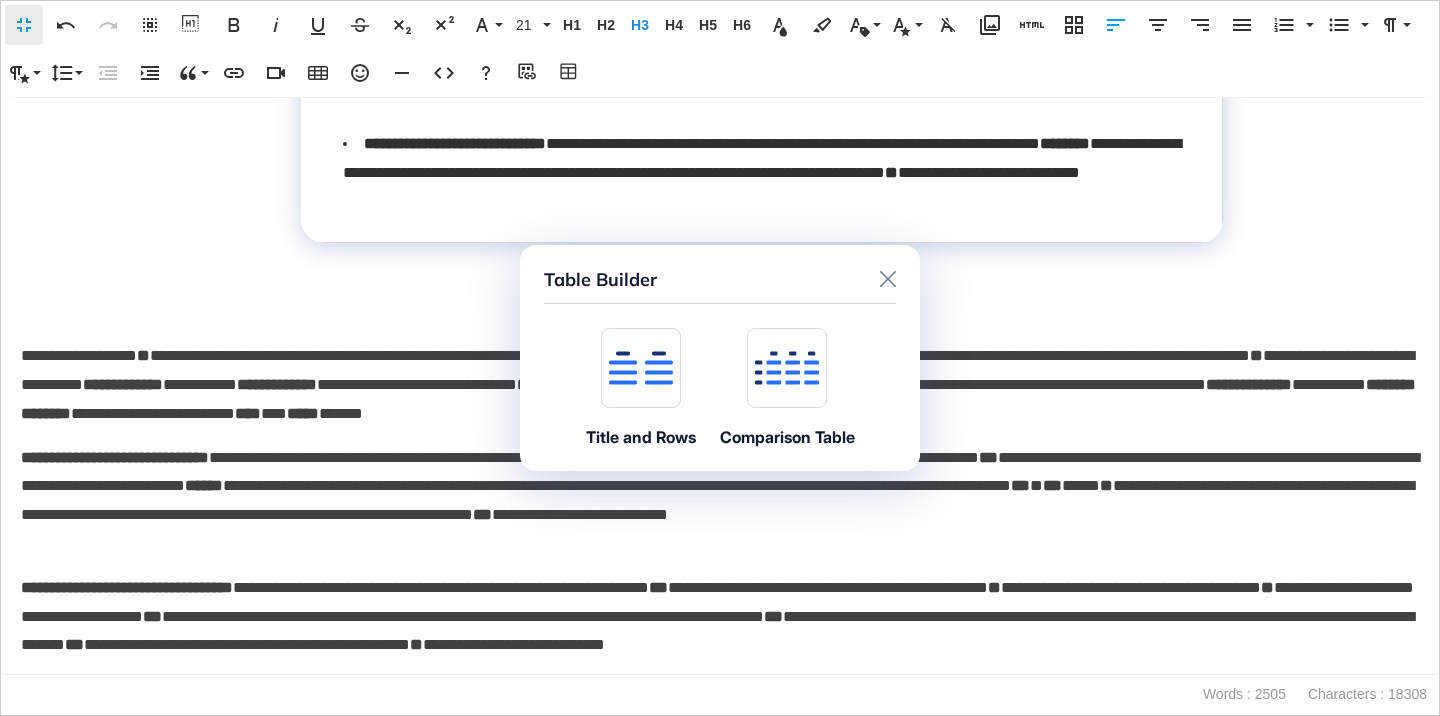 click 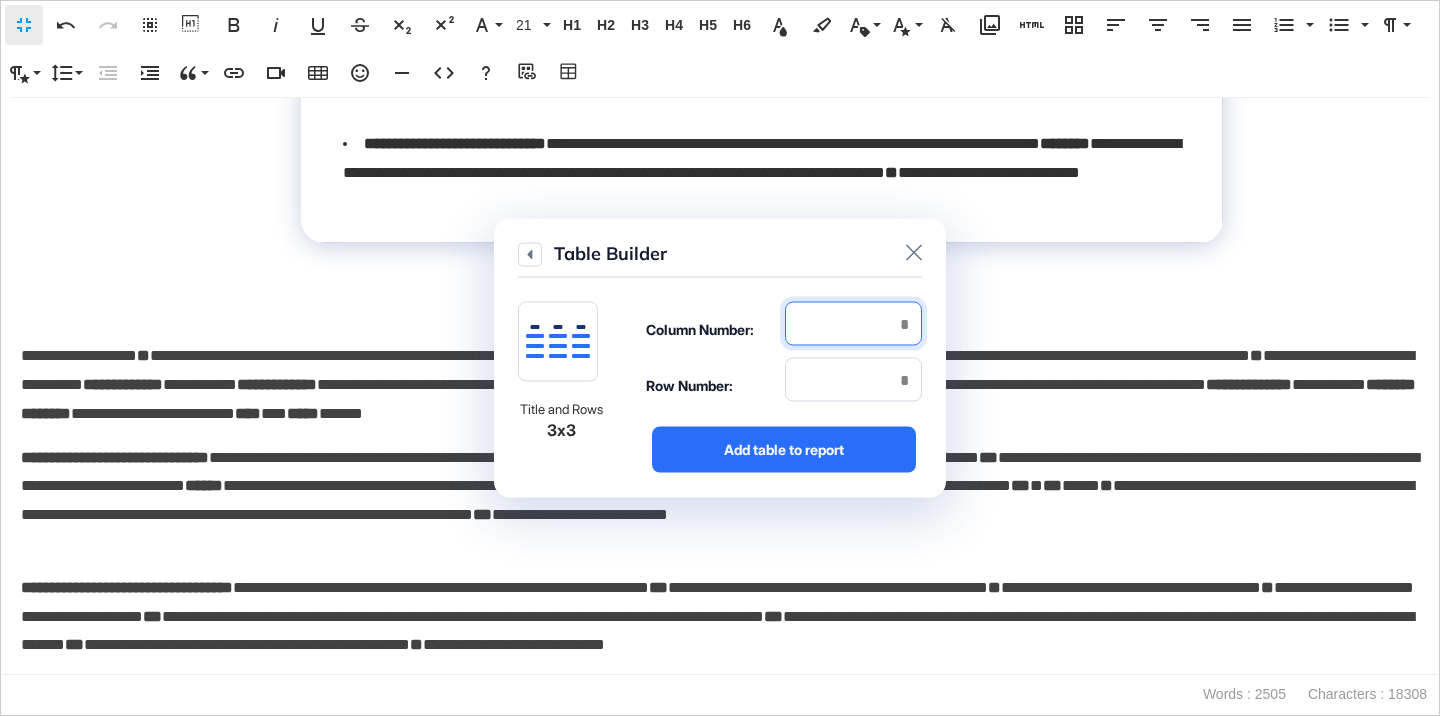 click at bounding box center (853, 324) 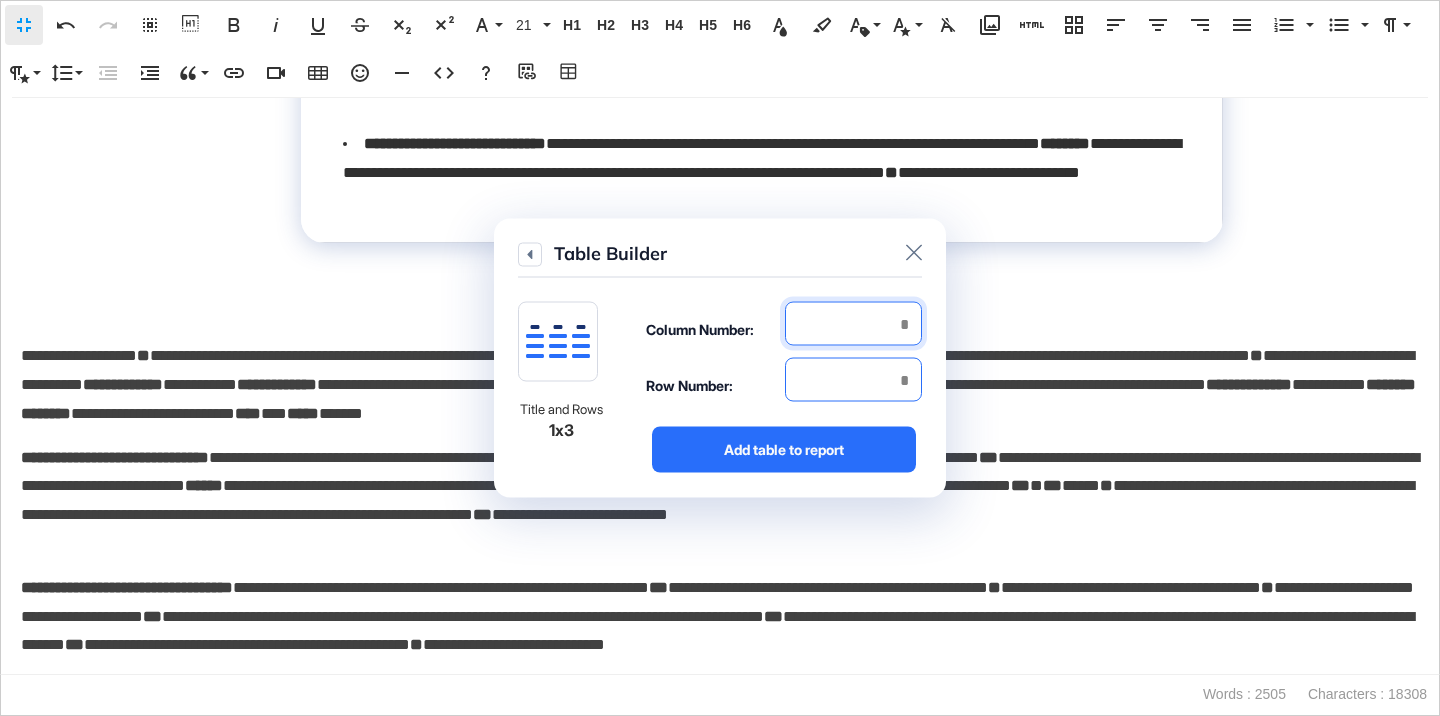 type on "*" 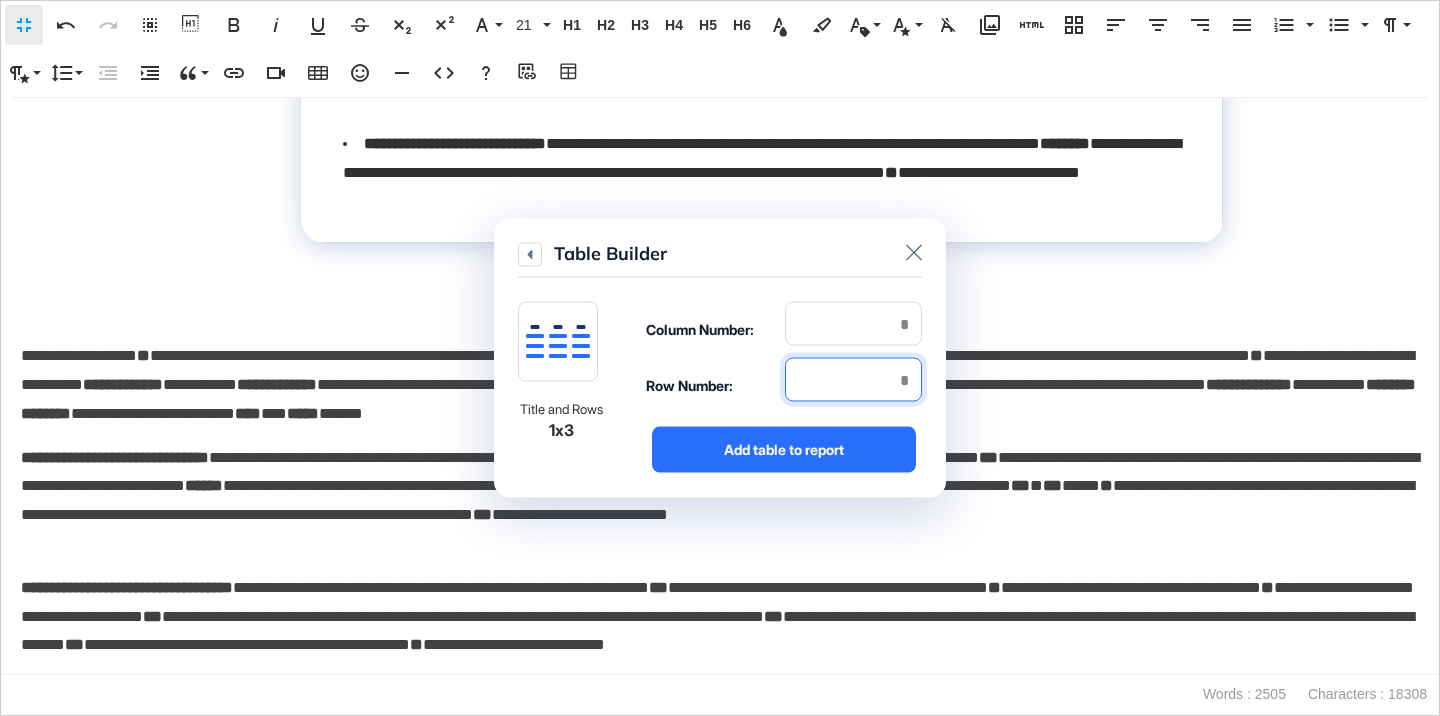 click at bounding box center [853, 380] 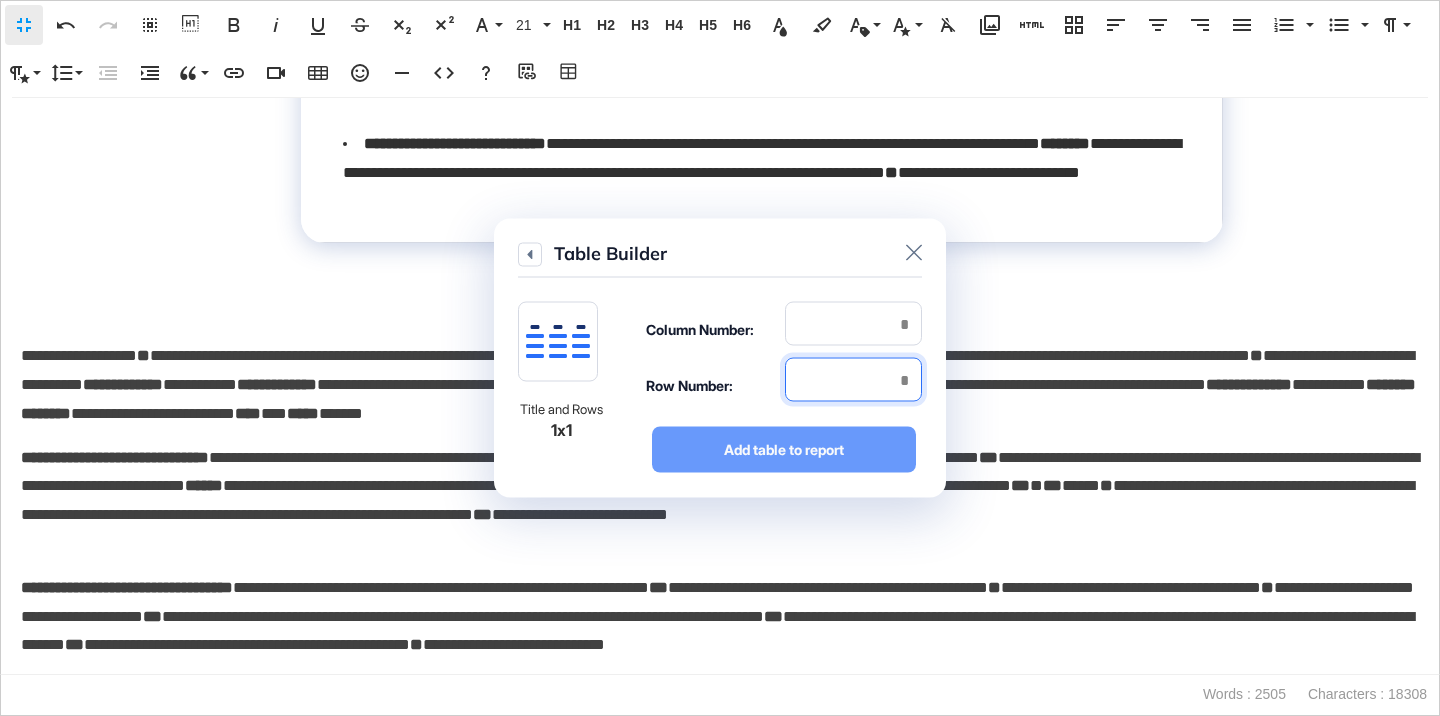 type on "*" 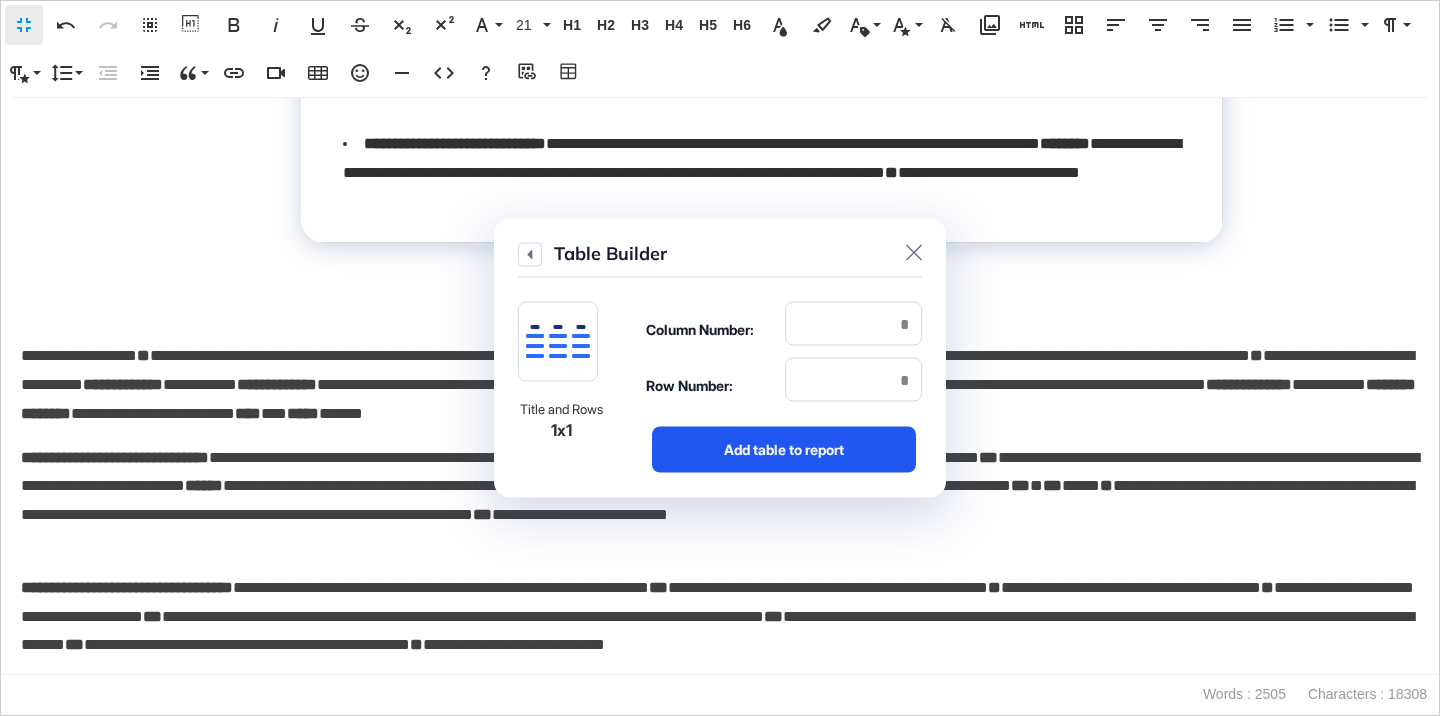 click on "Add table to report" at bounding box center (784, 450) 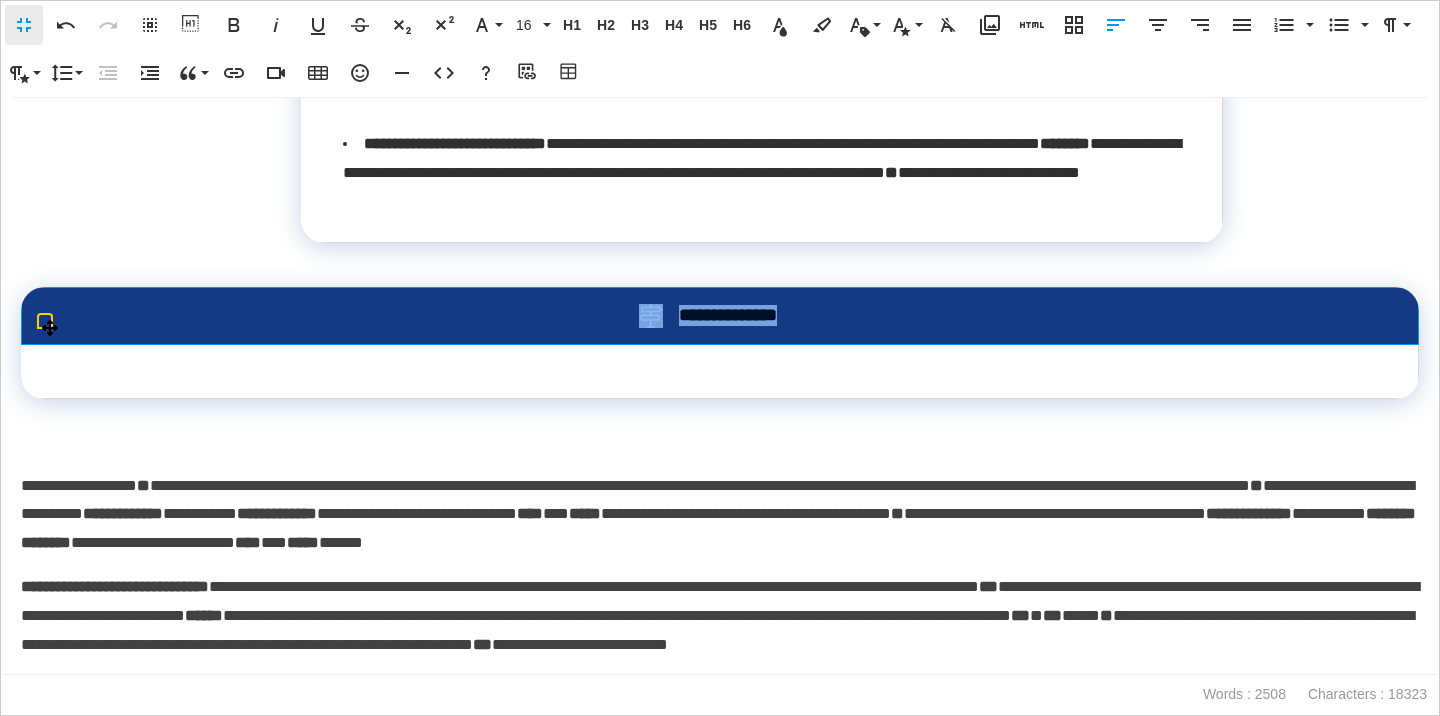 drag, startPoint x: 814, startPoint y: 364, endPoint x: 631, endPoint y: 359, distance: 183.0683 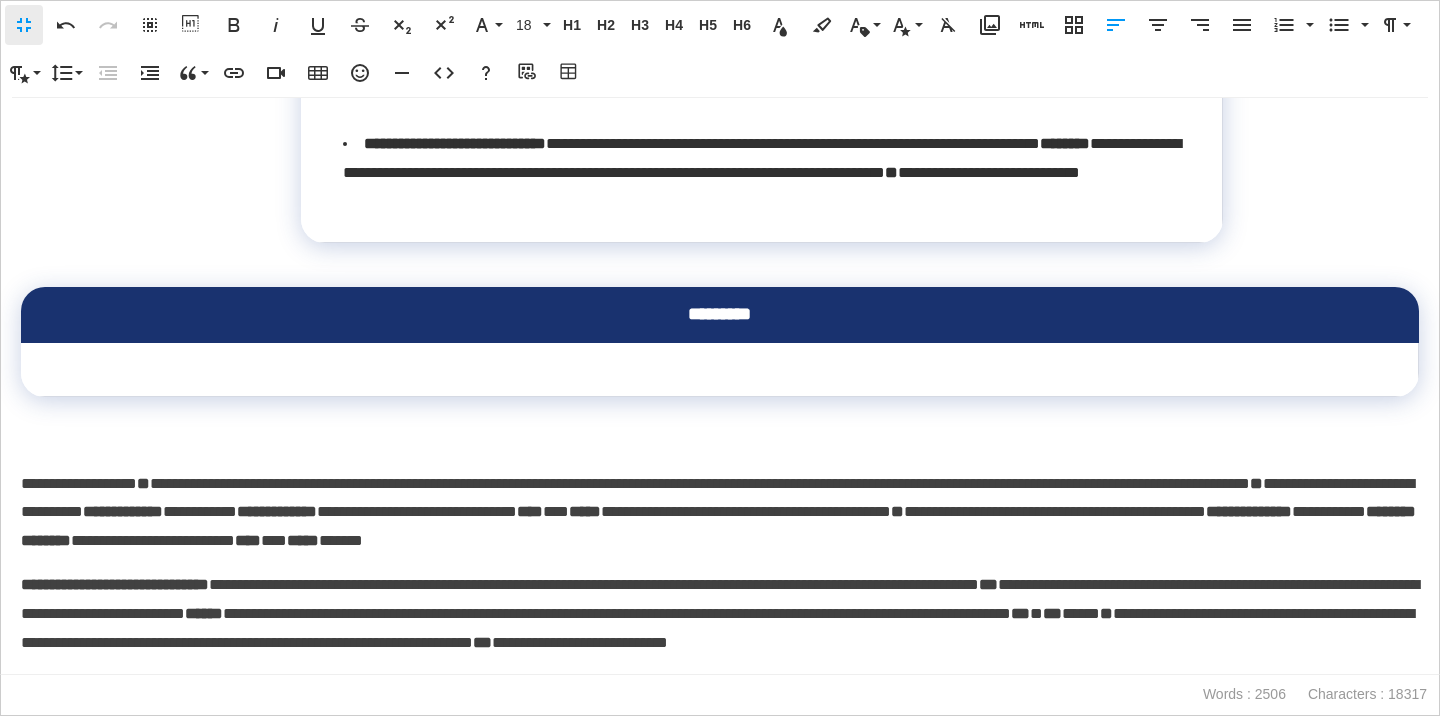 scroll, scrollTop: 0, scrollLeft: 7, axis: horizontal 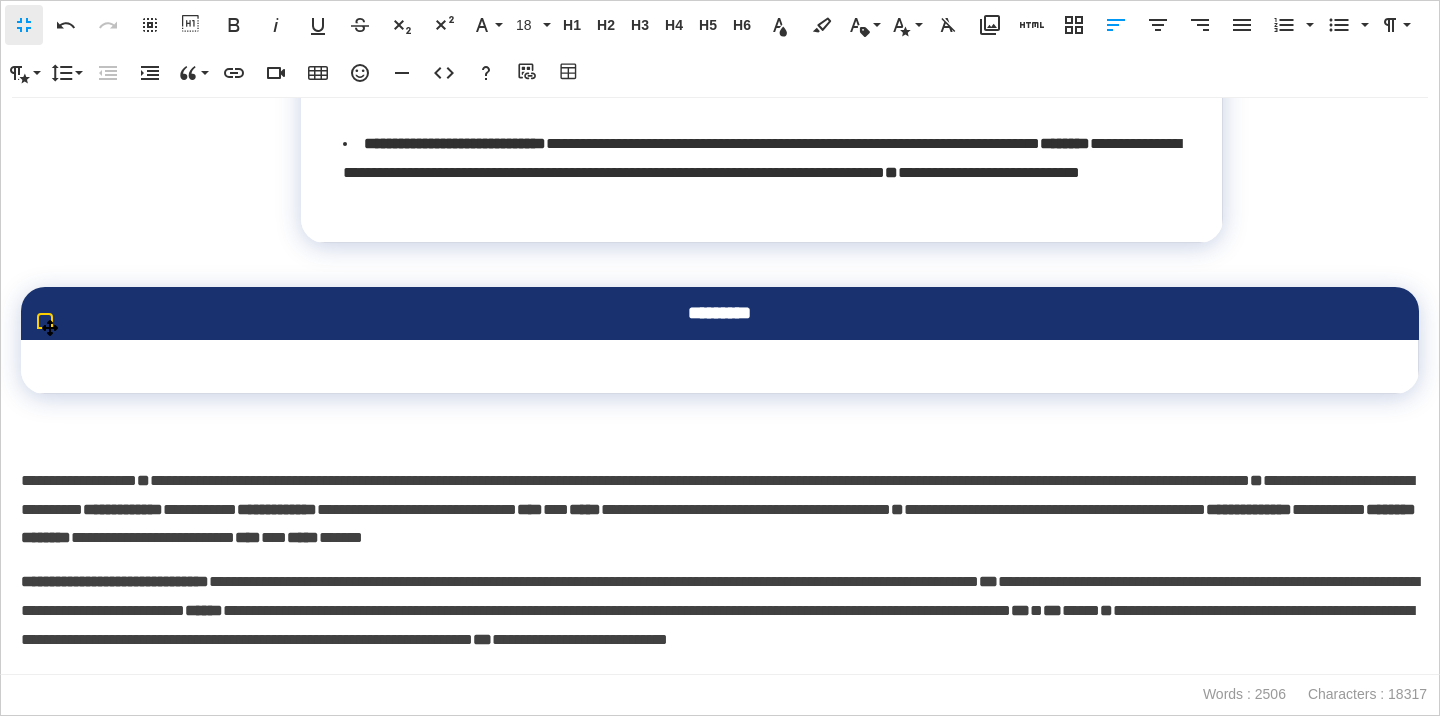 click at bounding box center (720, 367) 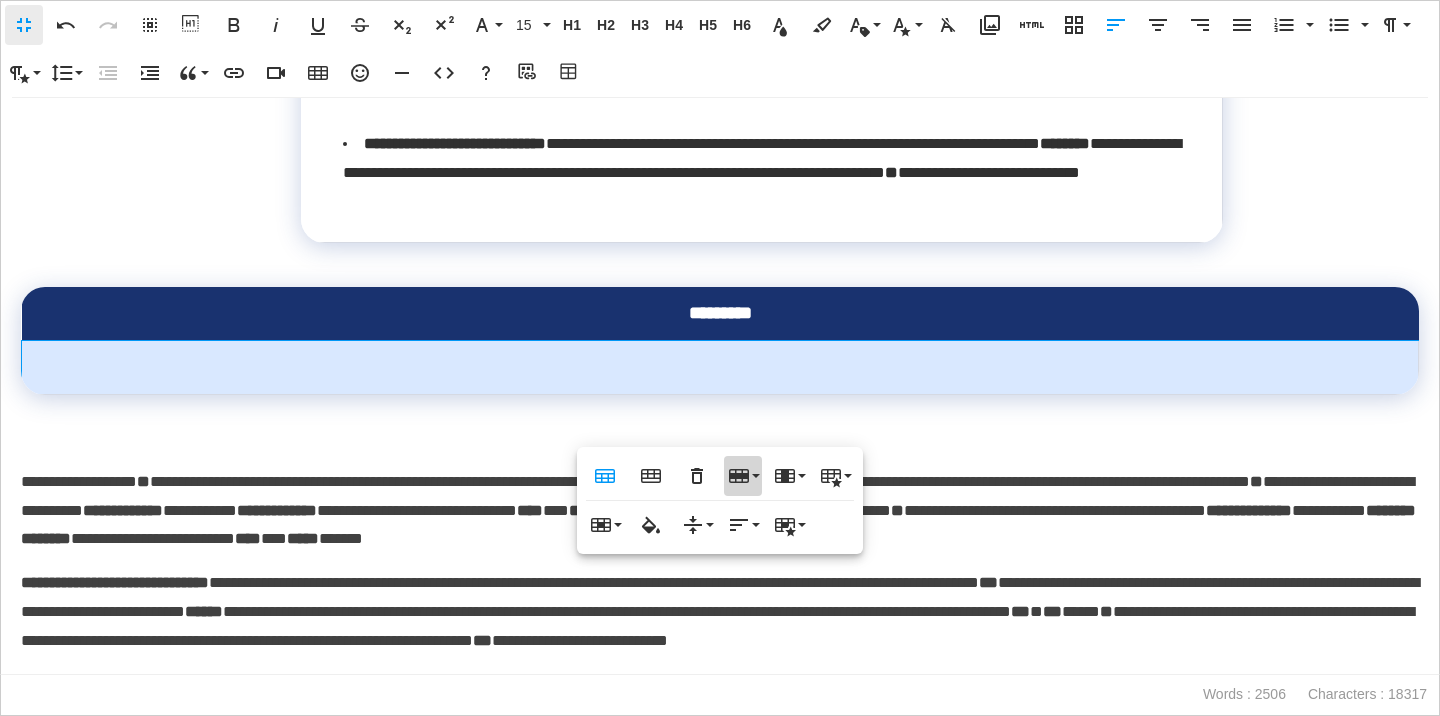 click 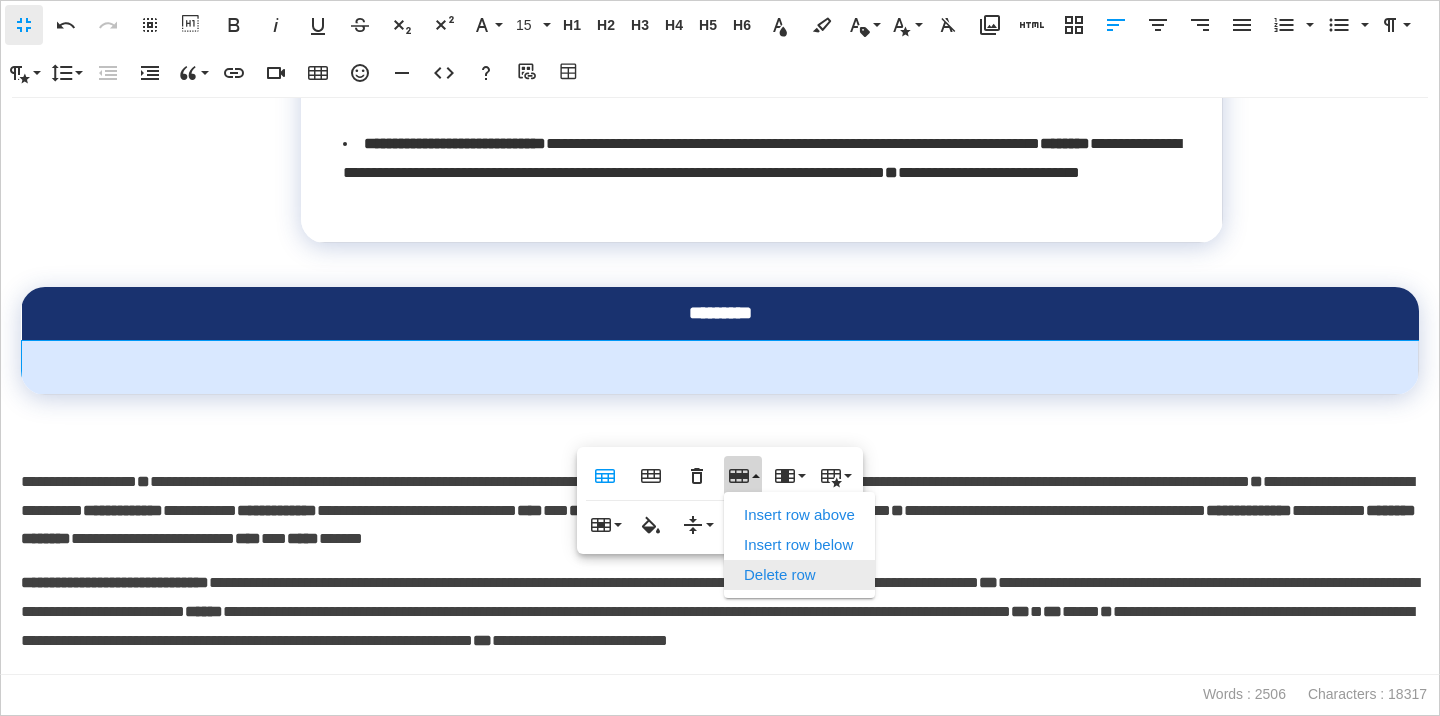 click on "Delete row" at bounding box center [799, 575] 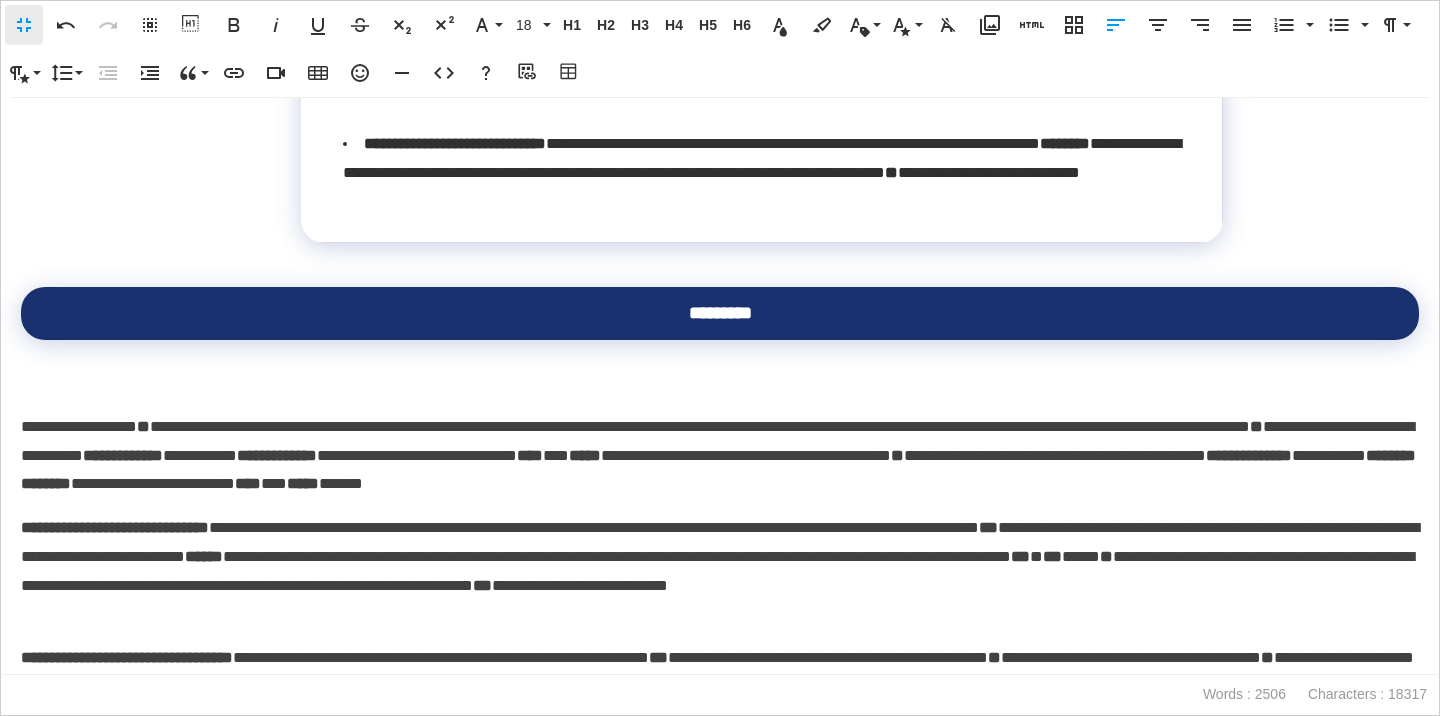 click on "**********" at bounding box center (720, 441) 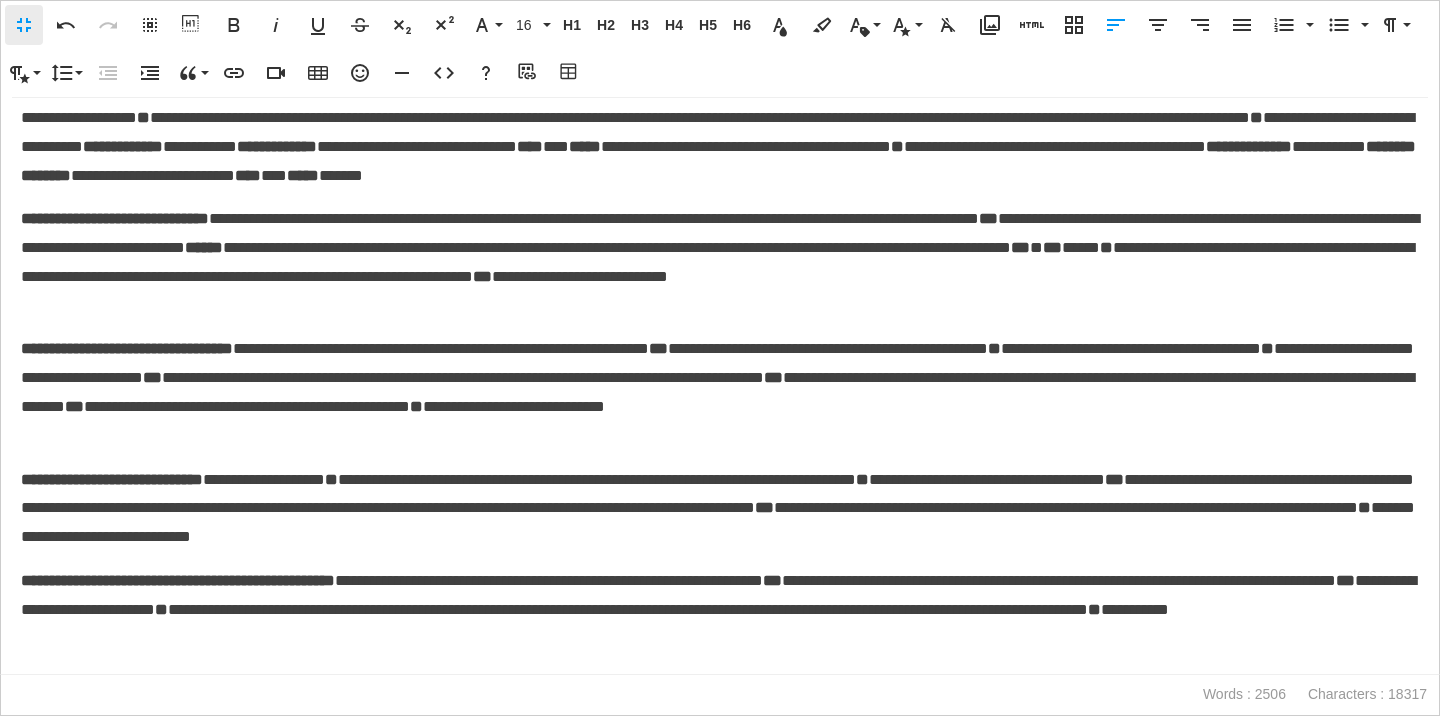 scroll, scrollTop: 1755, scrollLeft: 0, axis: vertical 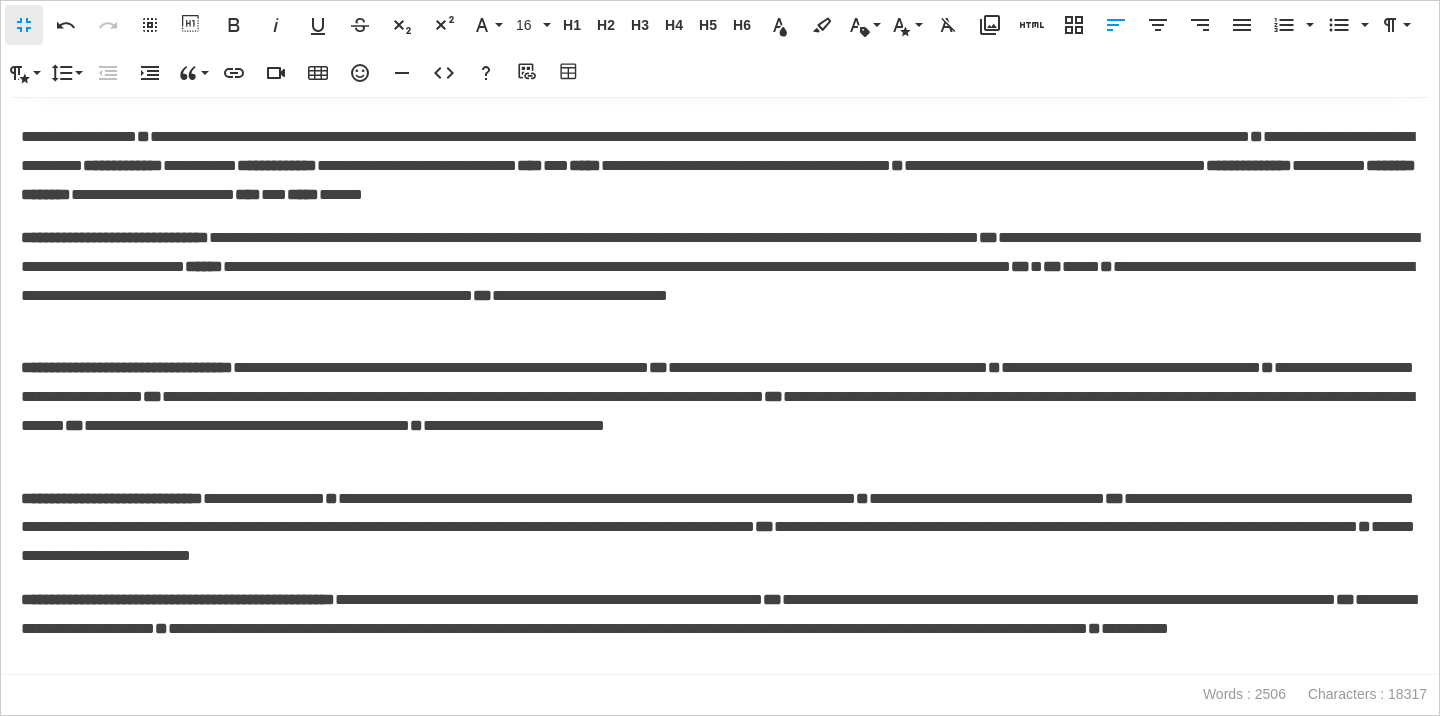 click on "**********" at bounding box center [115, 237] 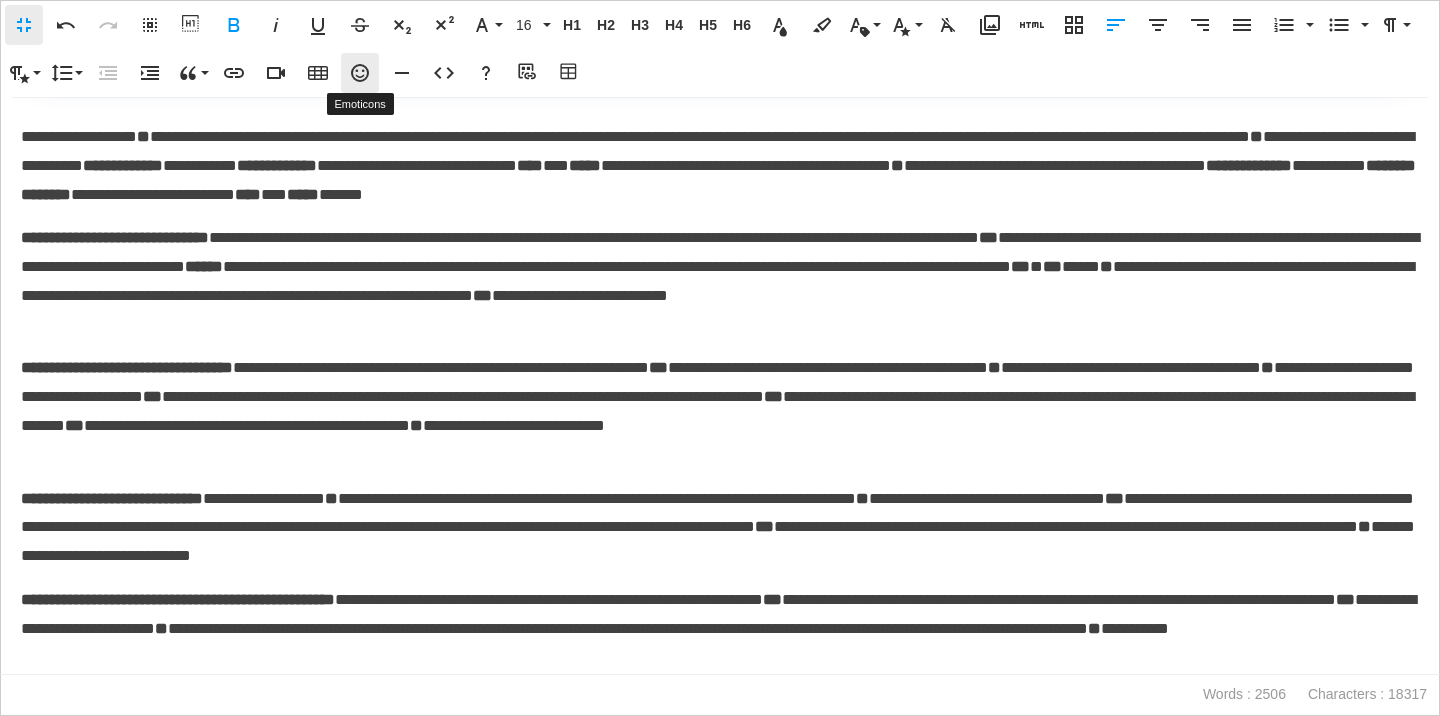 click 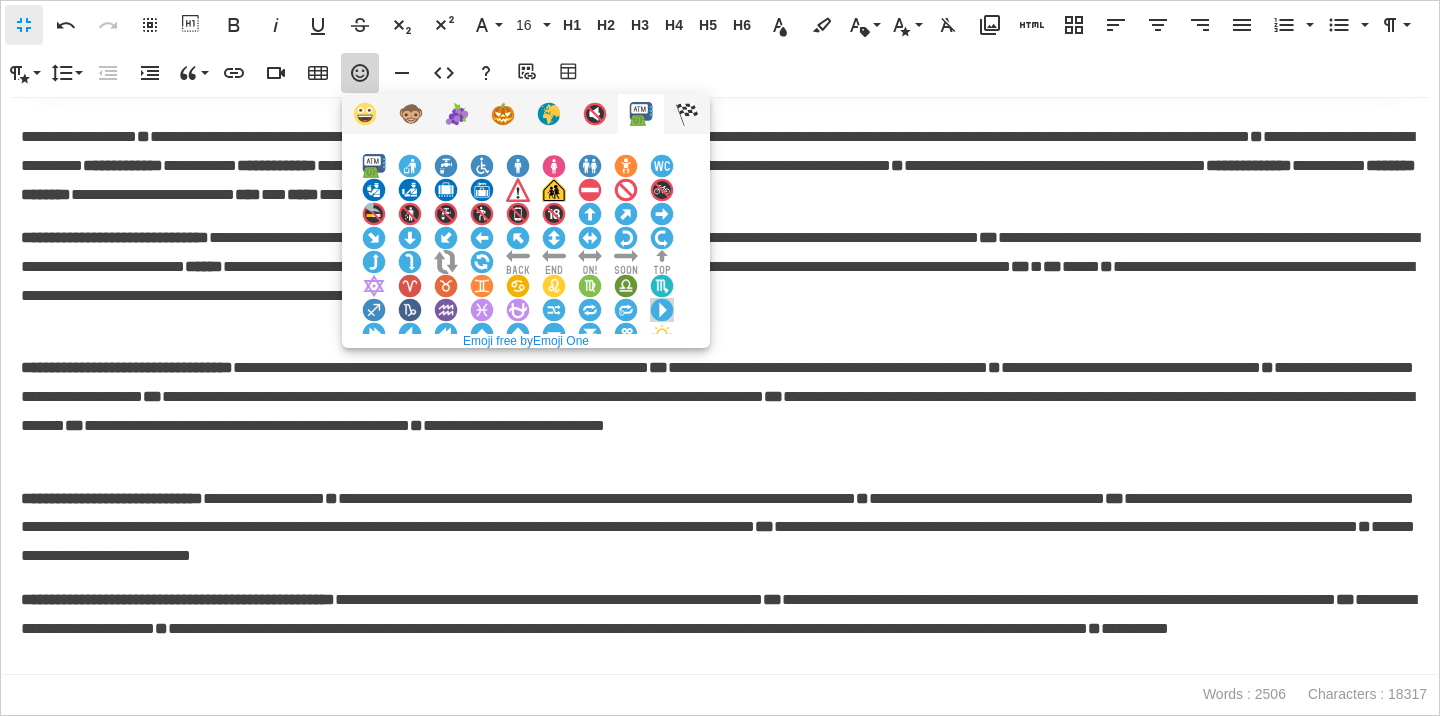 click at bounding box center [662, 310] 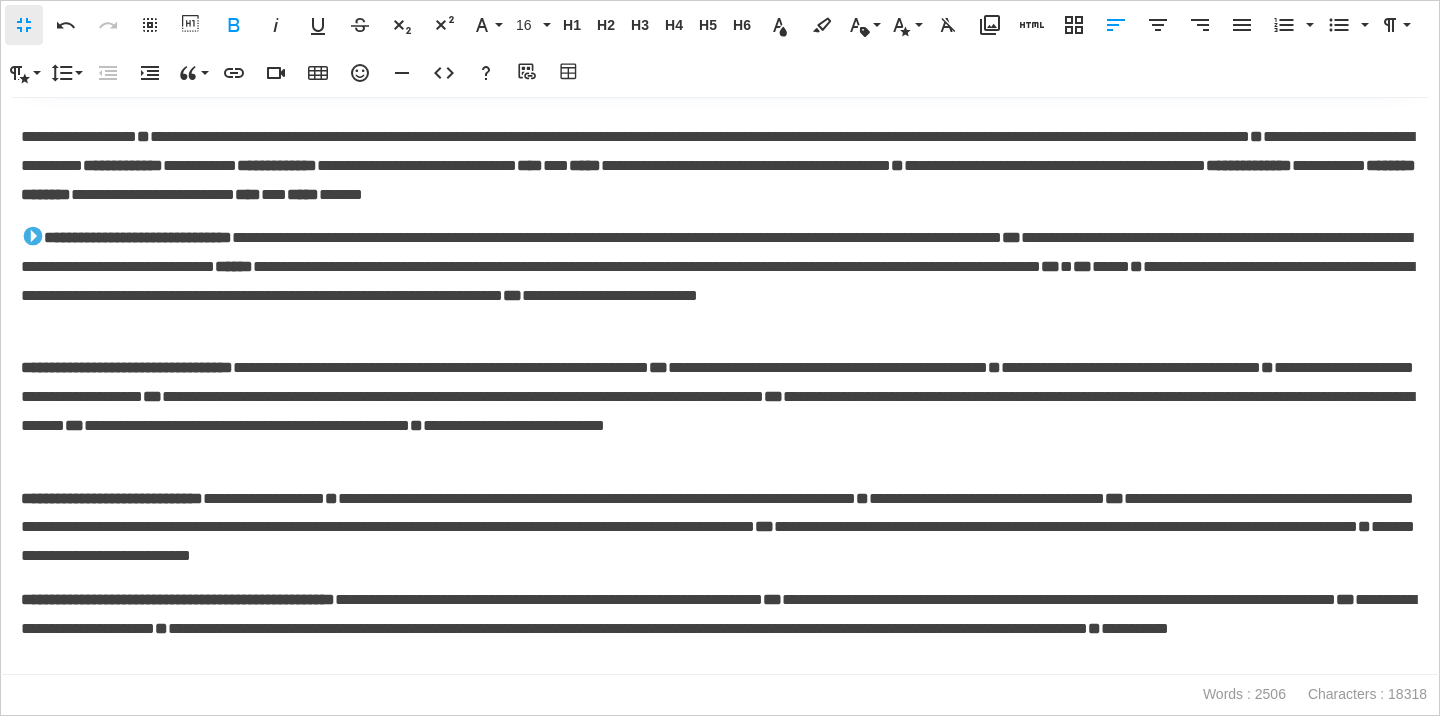 click on "**********" at bounding box center (720, 386) 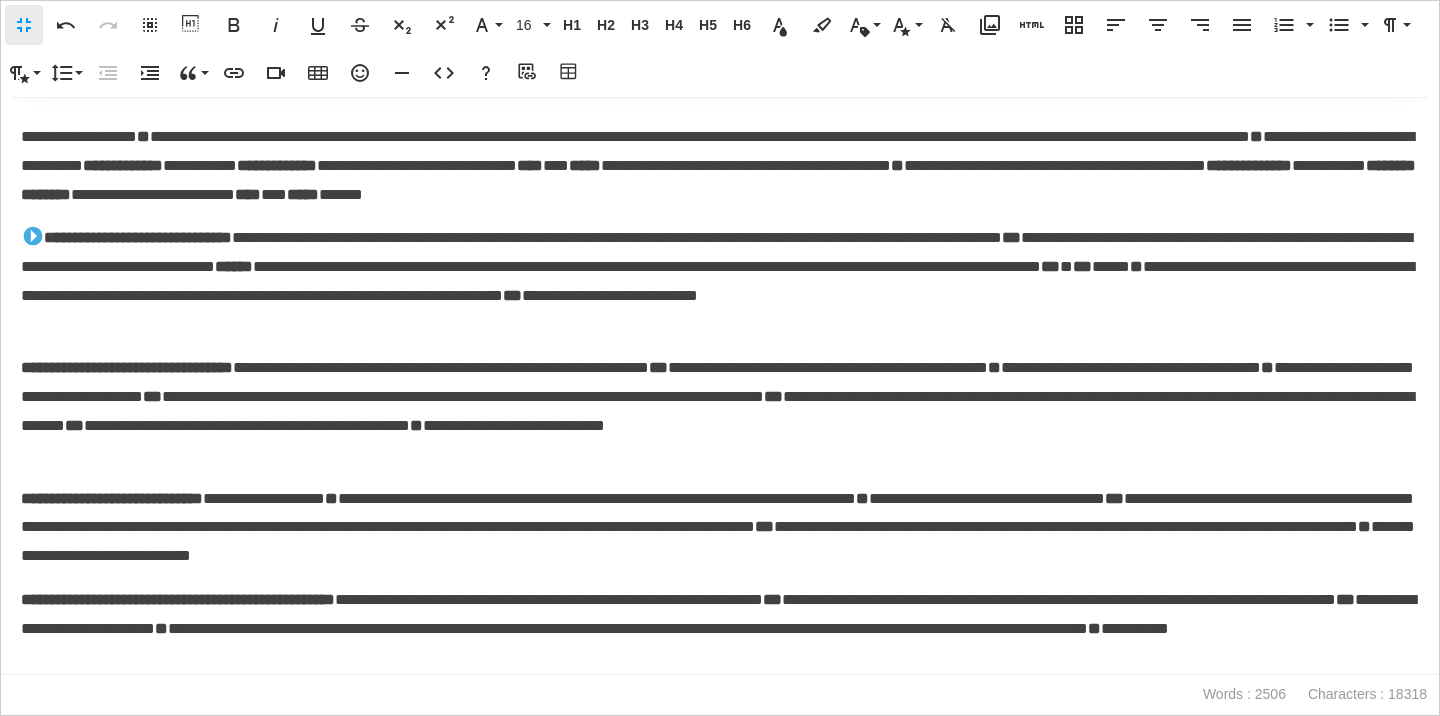 click on "**********" at bounding box center [127, 367] 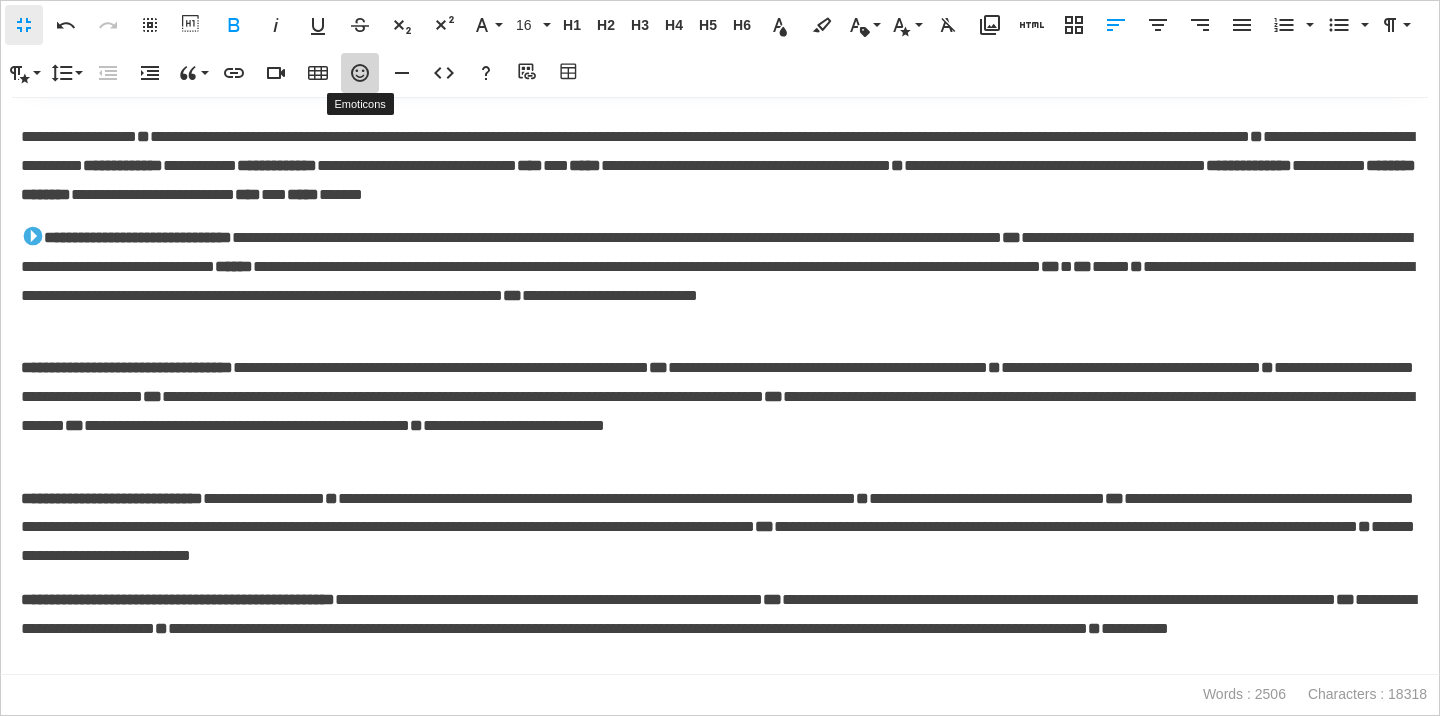 click 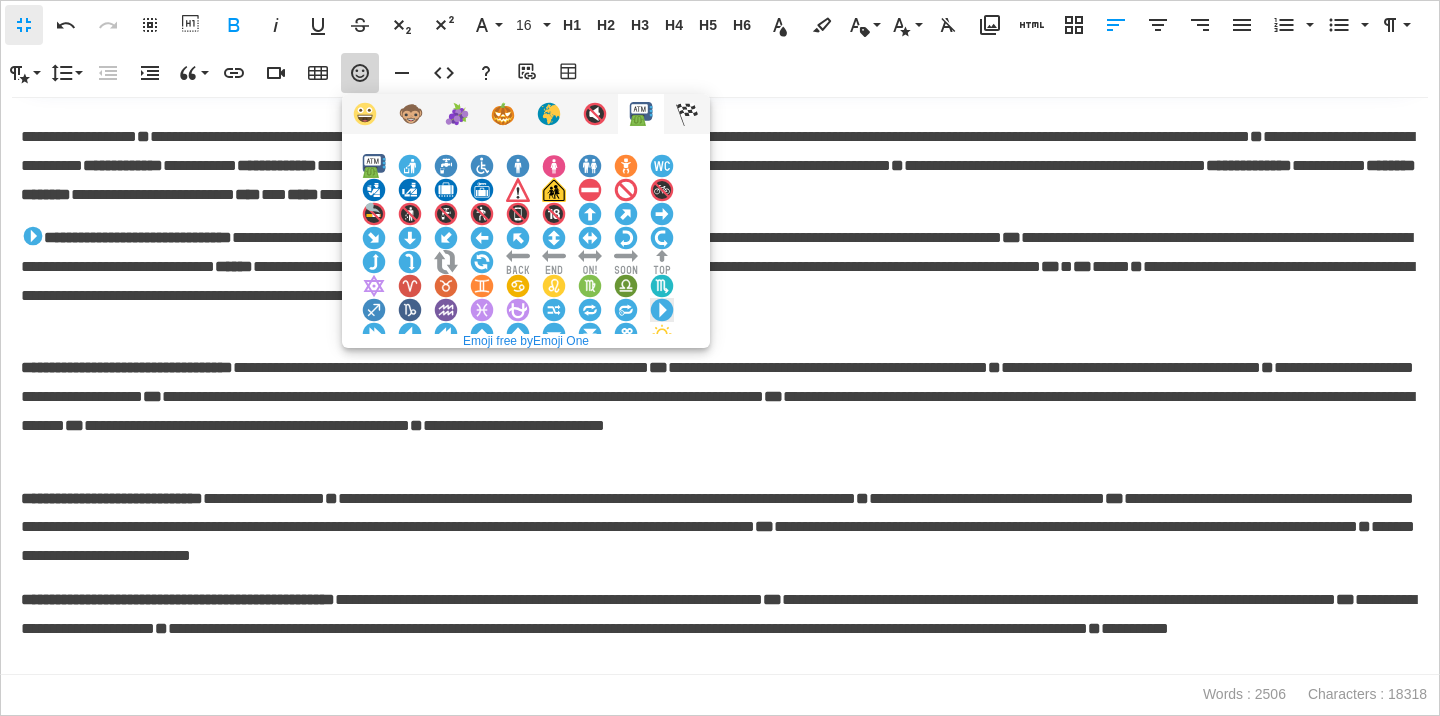 click at bounding box center [662, 310] 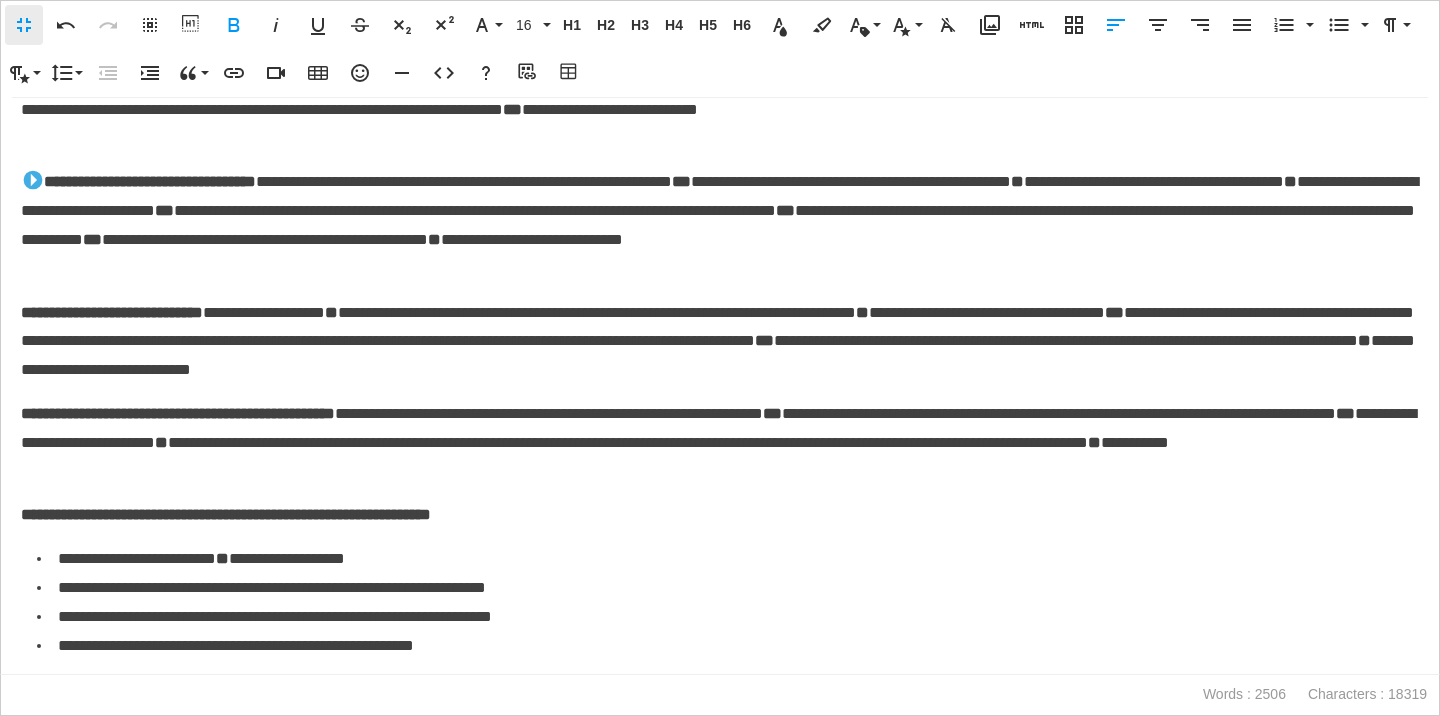 scroll, scrollTop: 1943, scrollLeft: 0, axis: vertical 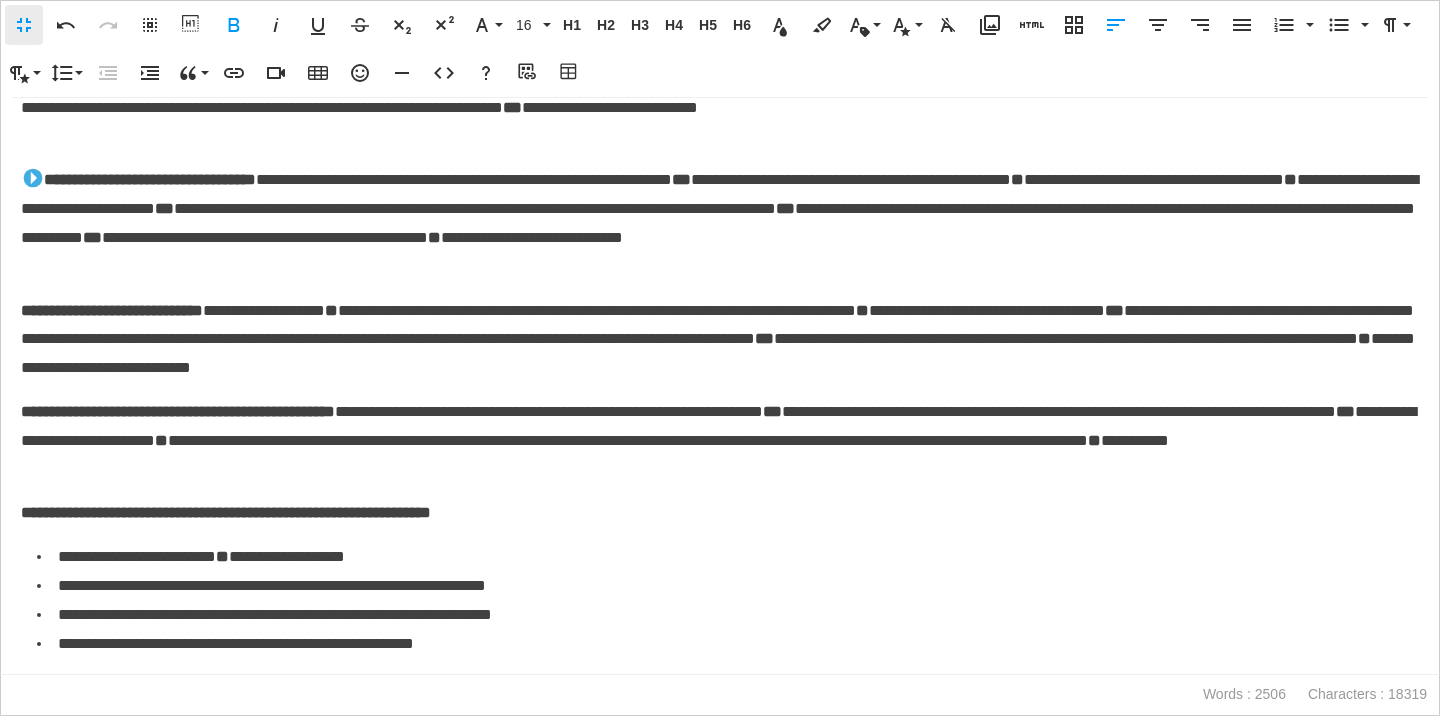 click on "**********" at bounding box center (112, 310) 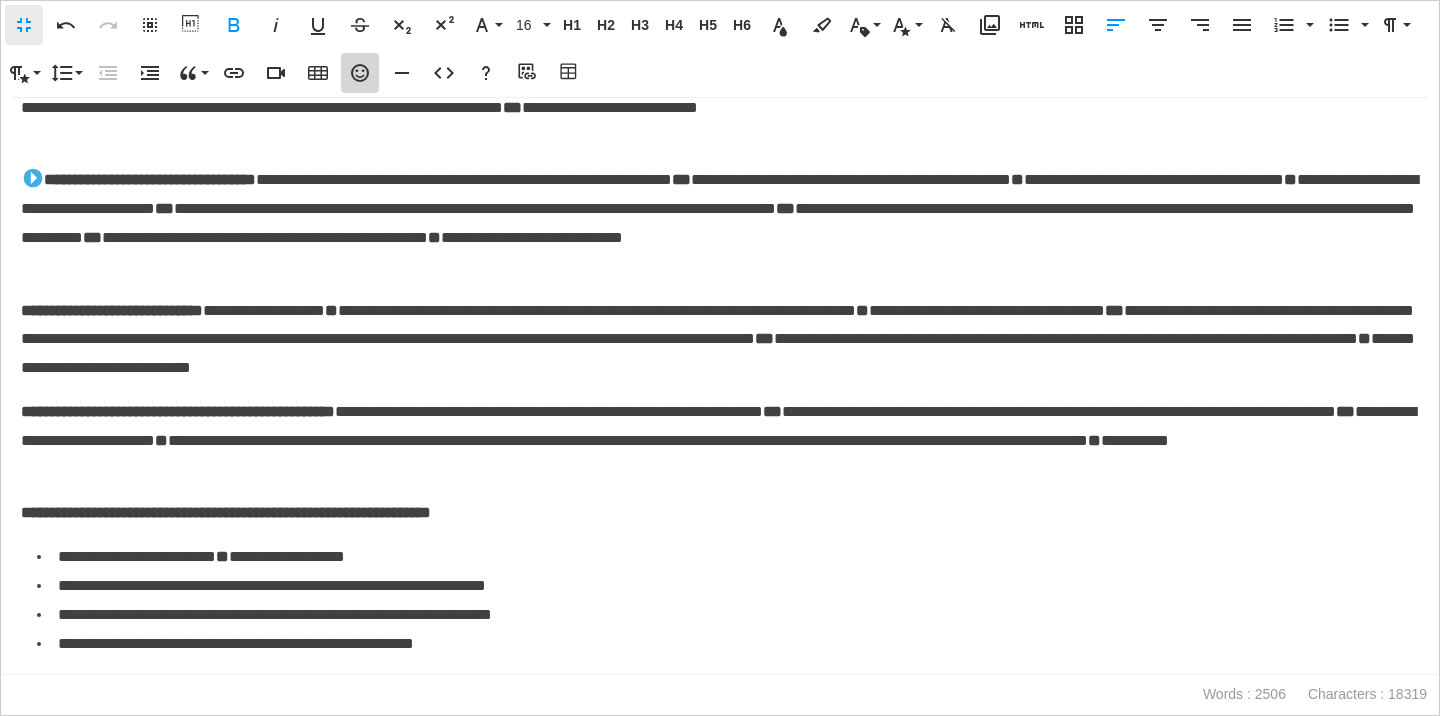 click 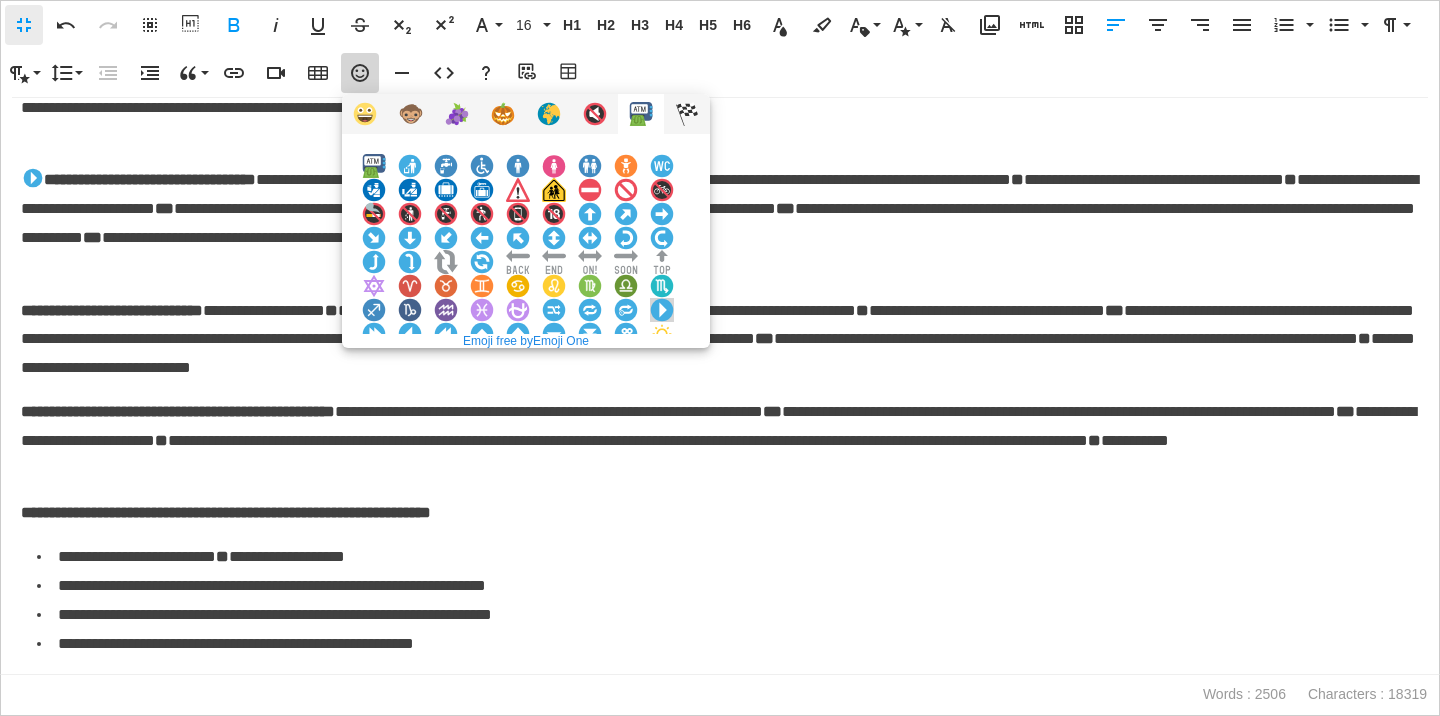 click at bounding box center [662, 310] 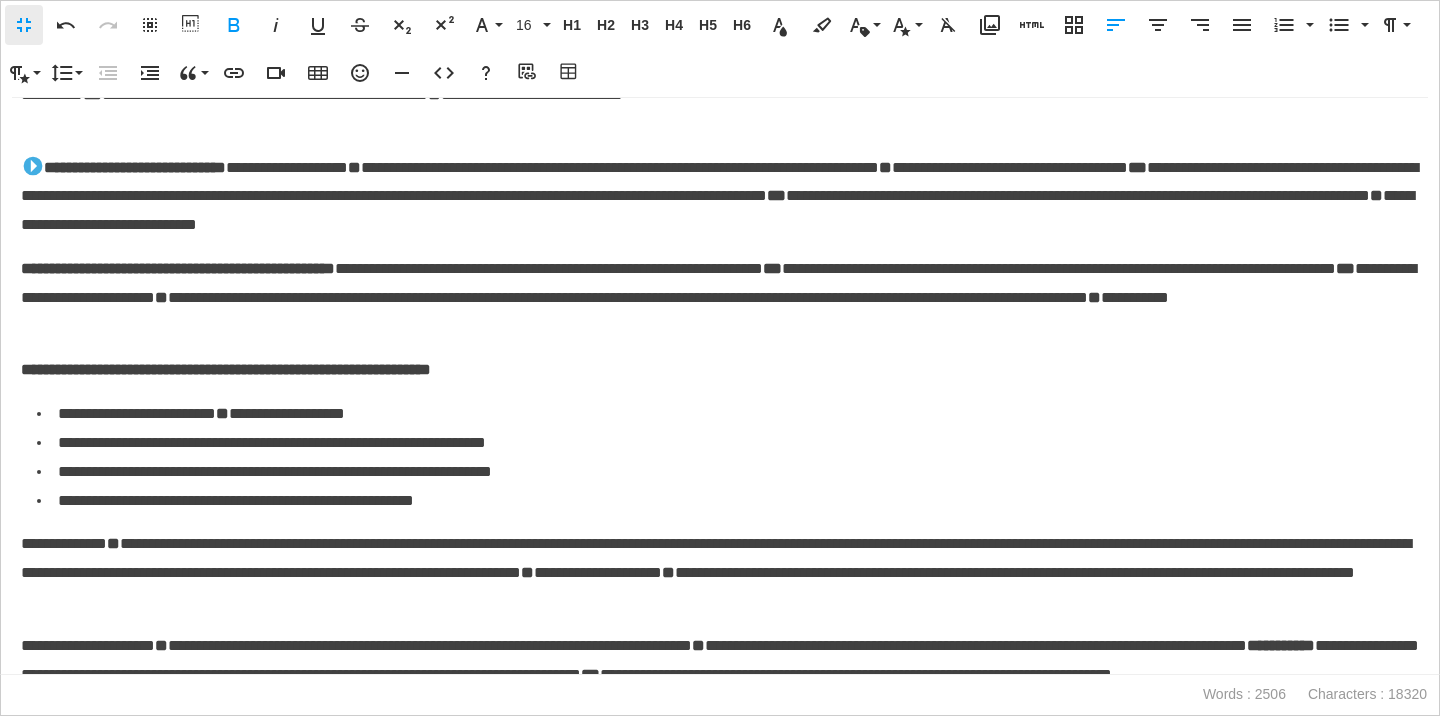 scroll, scrollTop: 2136, scrollLeft: 0, axis: vertical 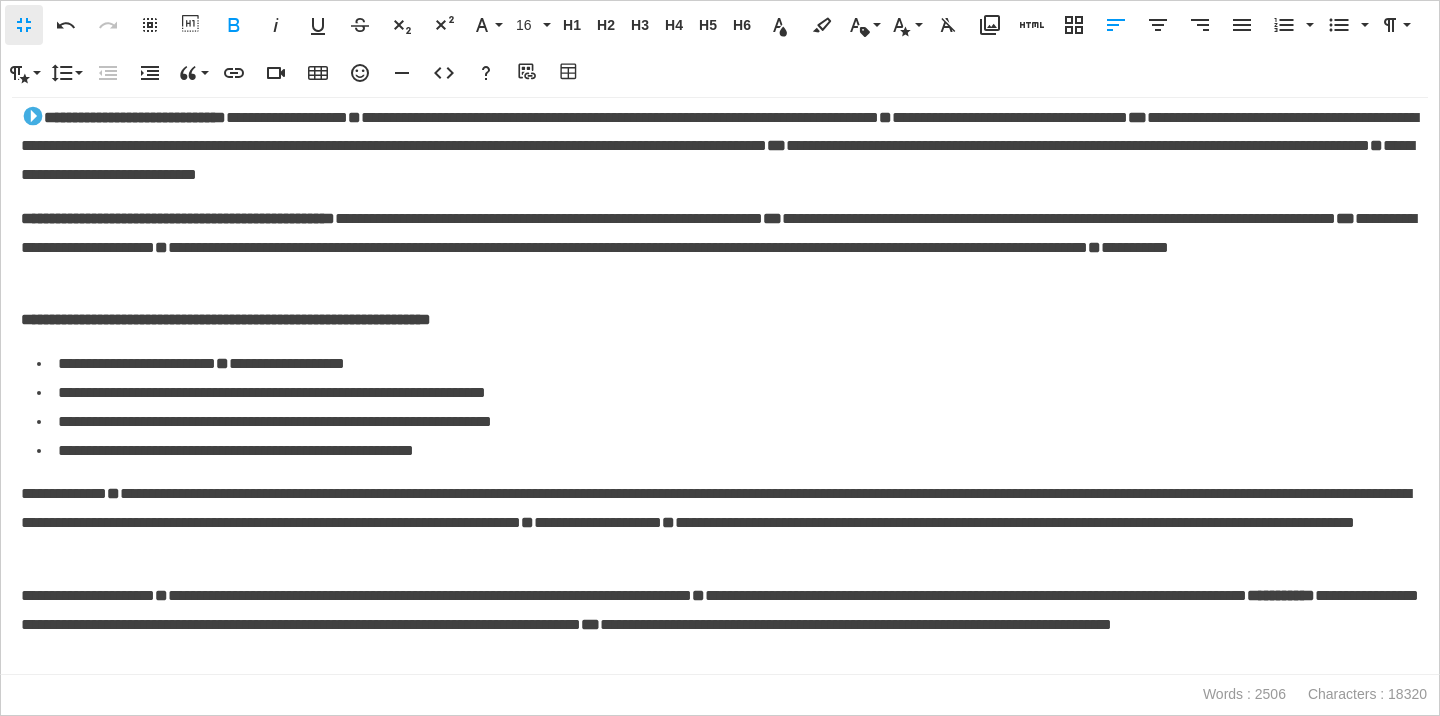 click on "**********" at bounding box center [178, 218] 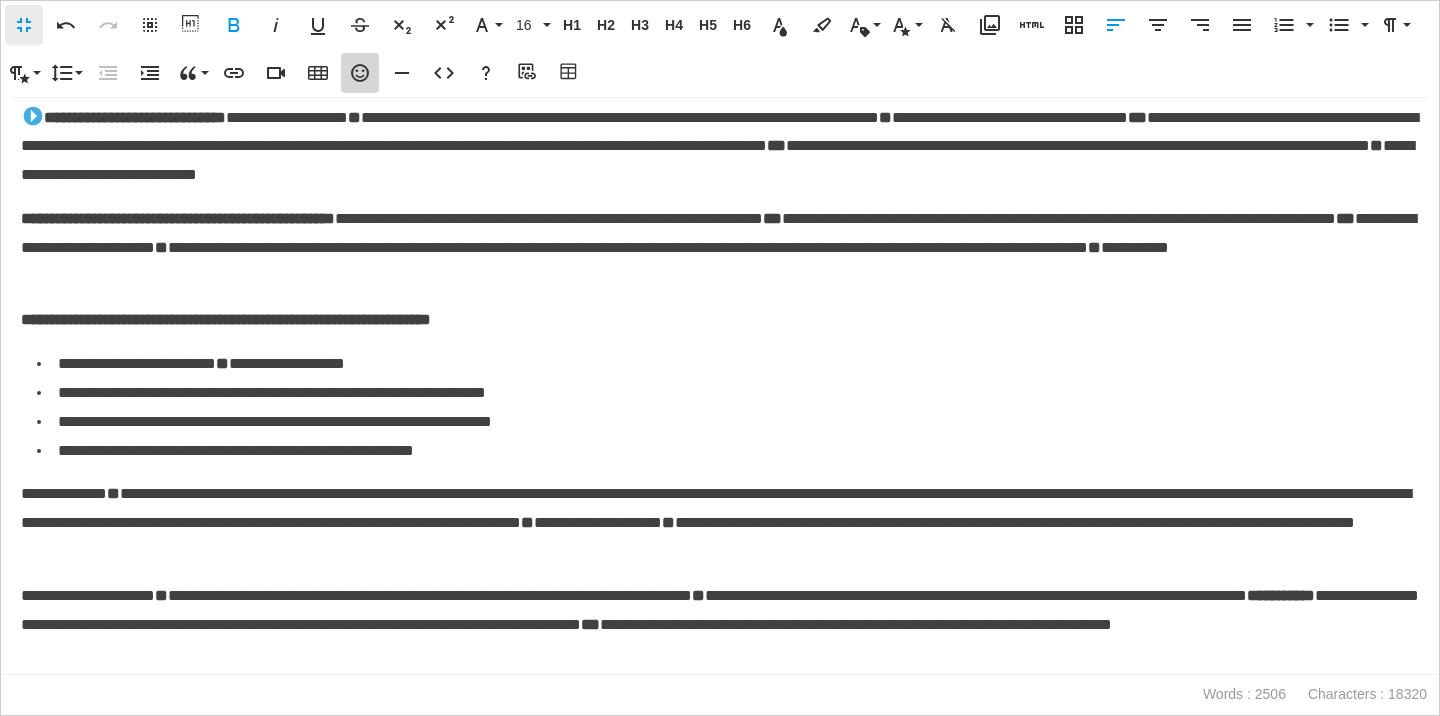 click 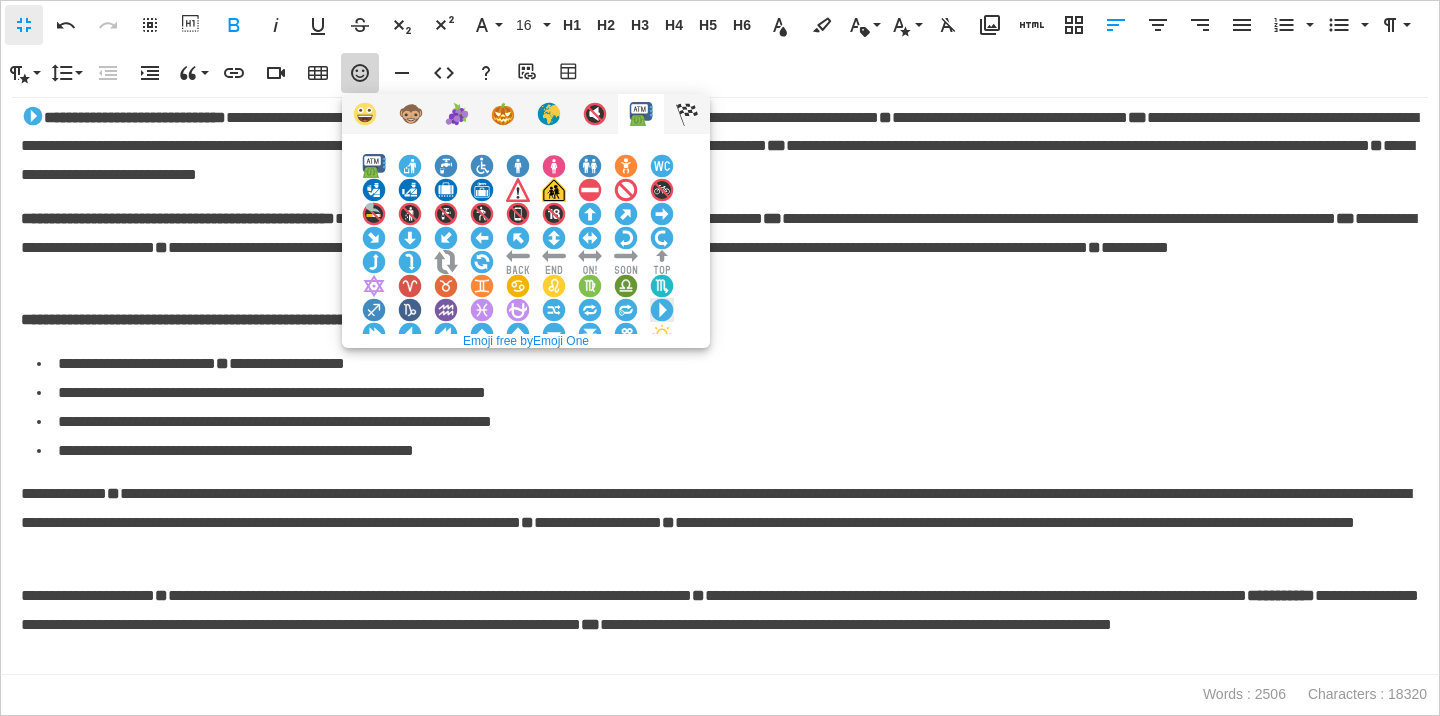 click at bounding box center [662, 310] 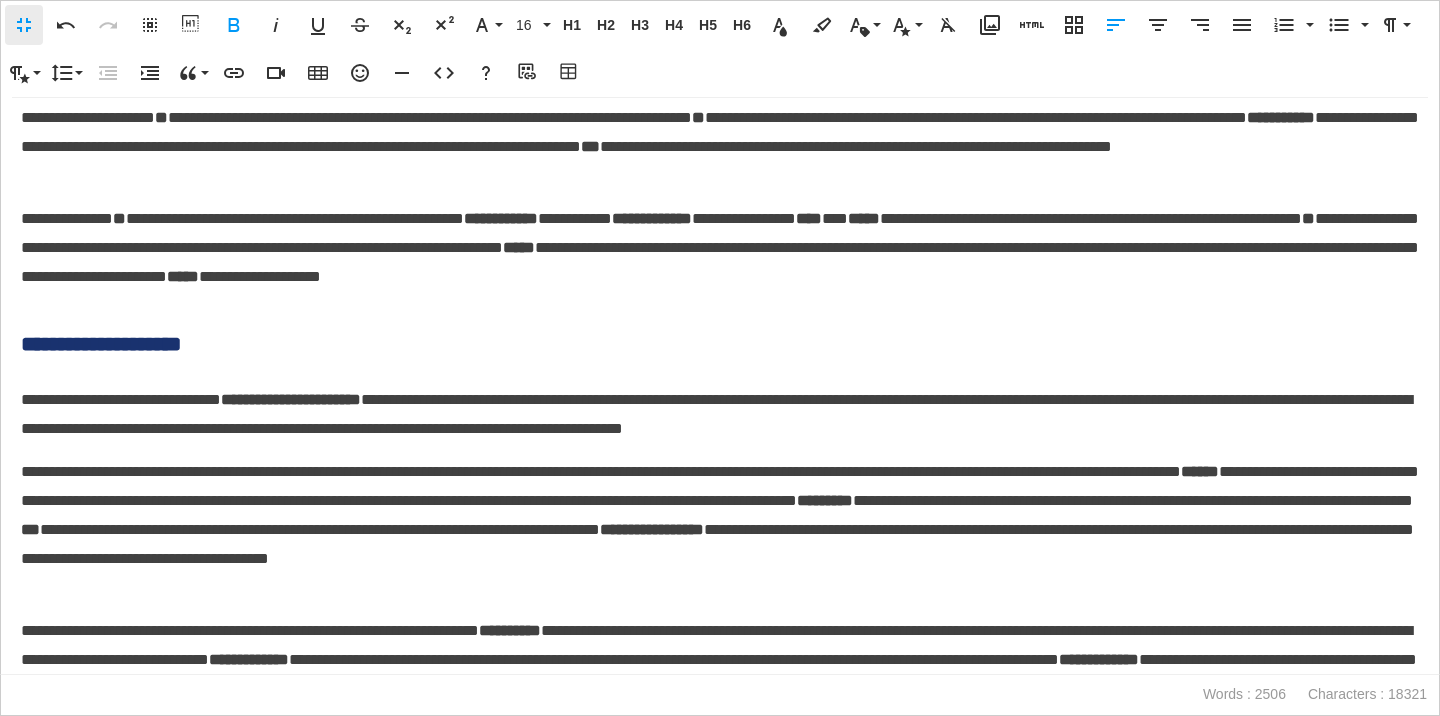scroll, scrollTop: 2617, scrollLeft: 0, axis: vertical 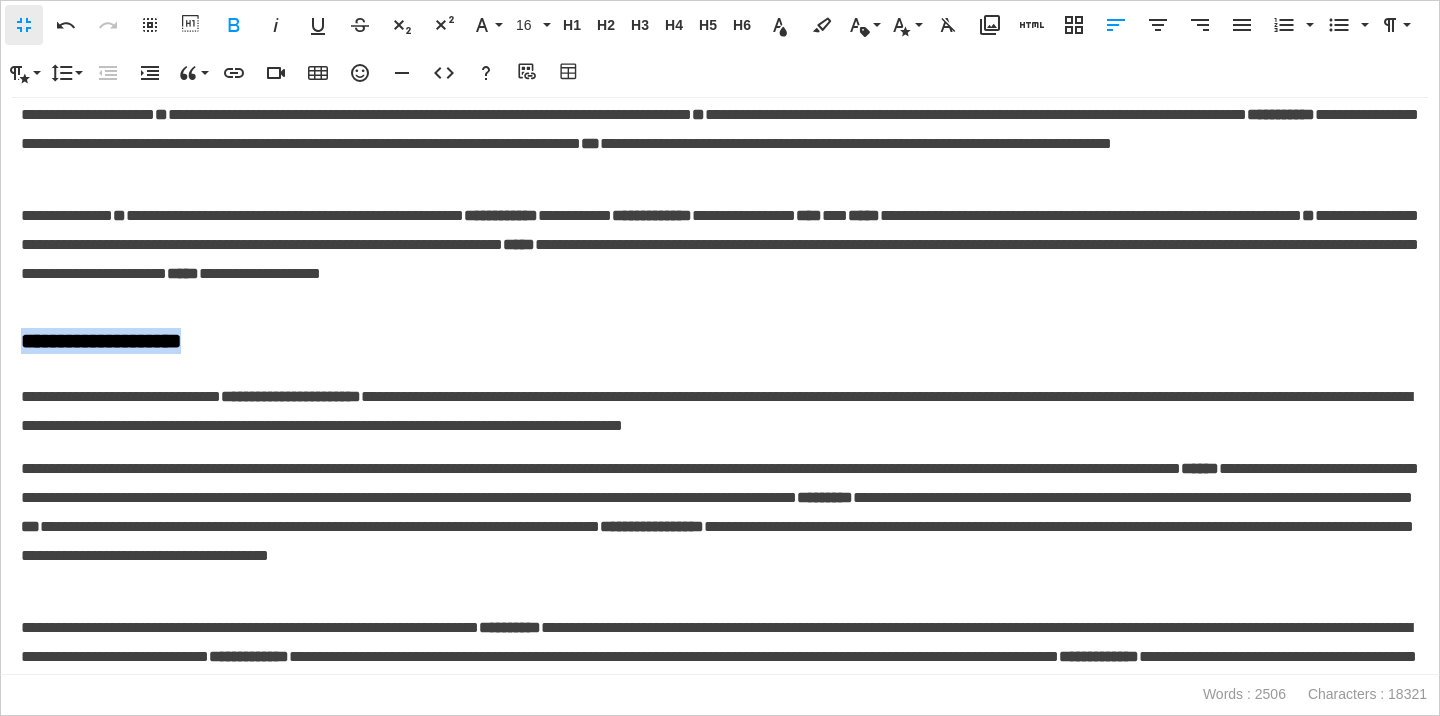 drag, startPoint x: 243, startPoint y: 377, endPoint x: 17, endPoint y: 384, distance: 226.10838 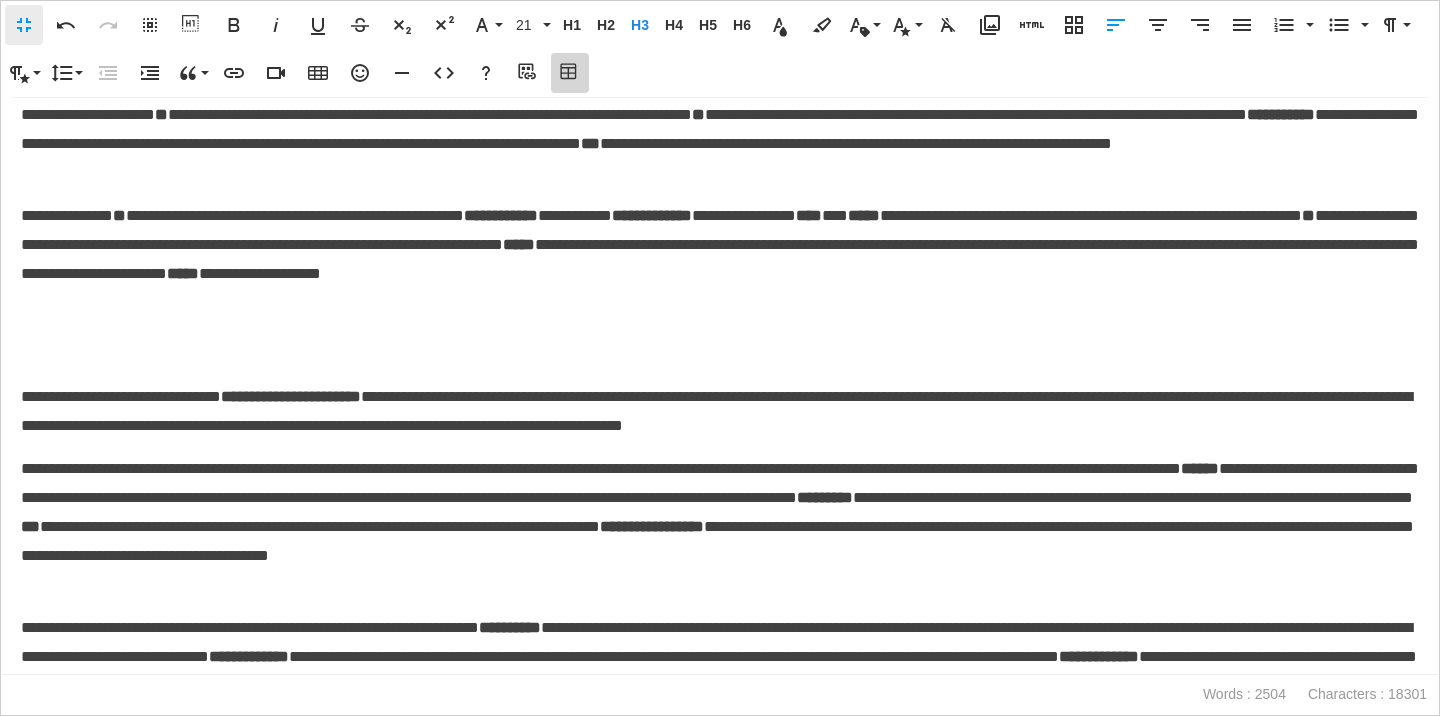 click 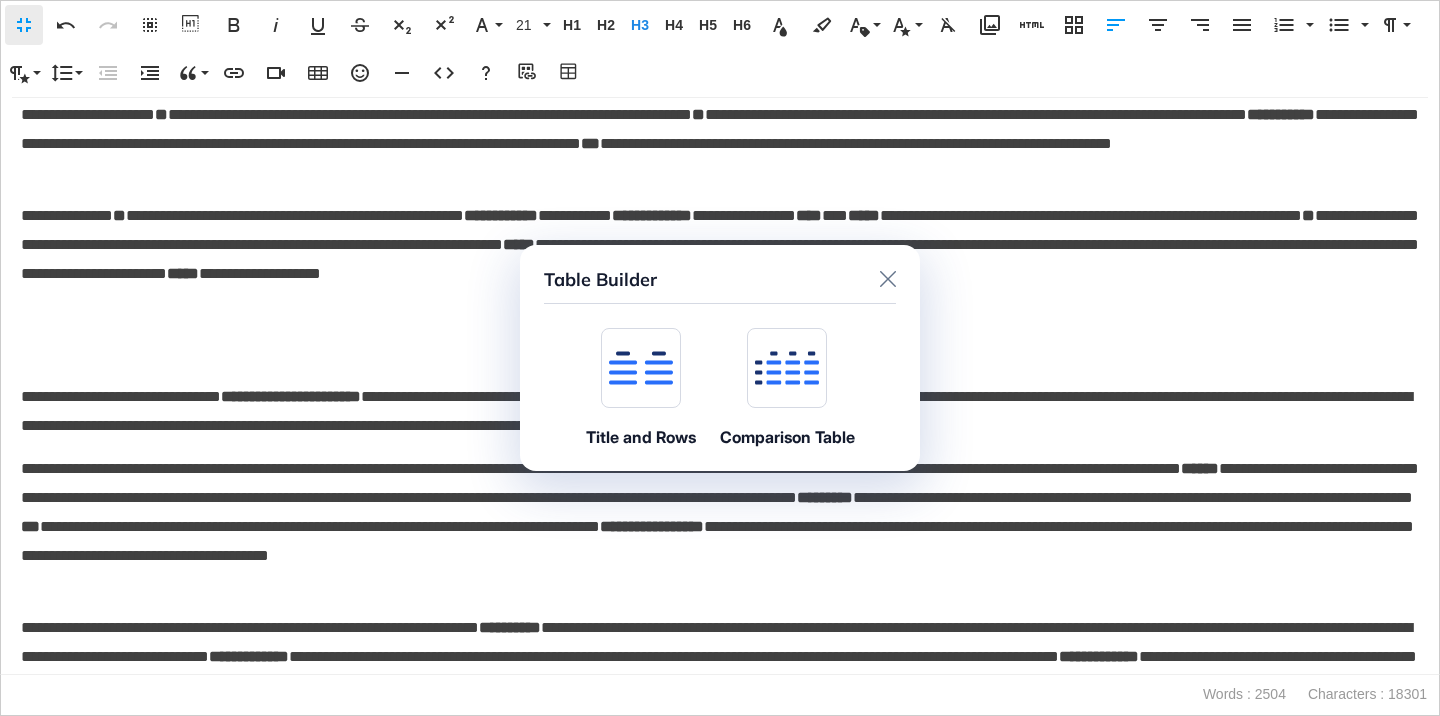 click 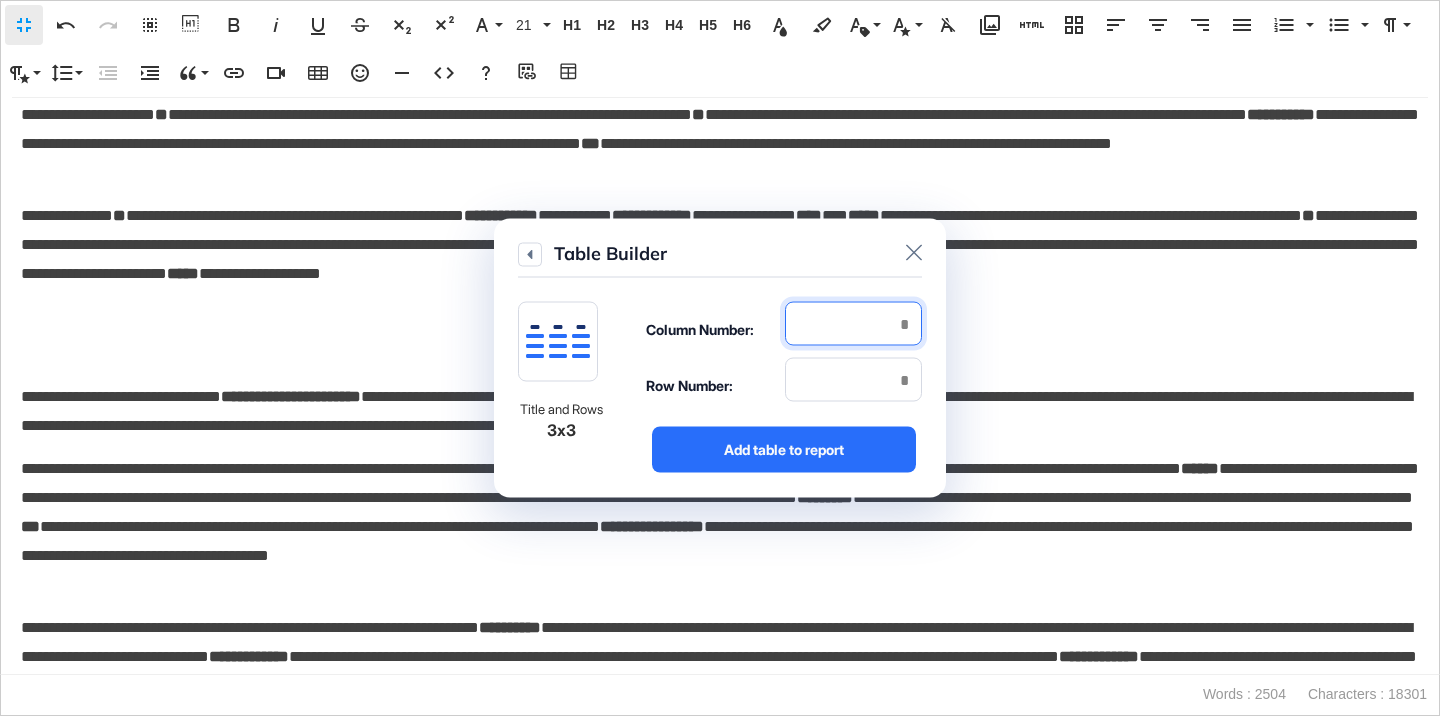 click at bounding box center [853, 324] 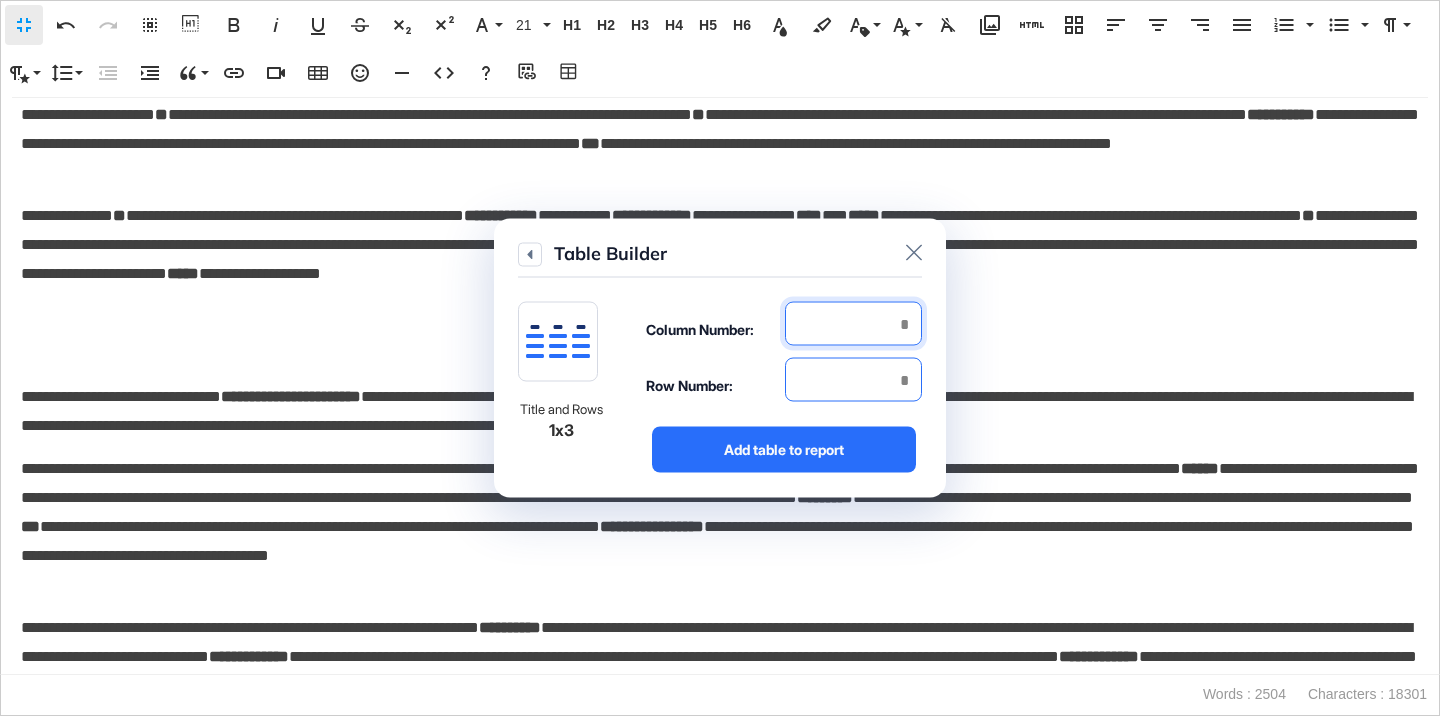 type on "*" 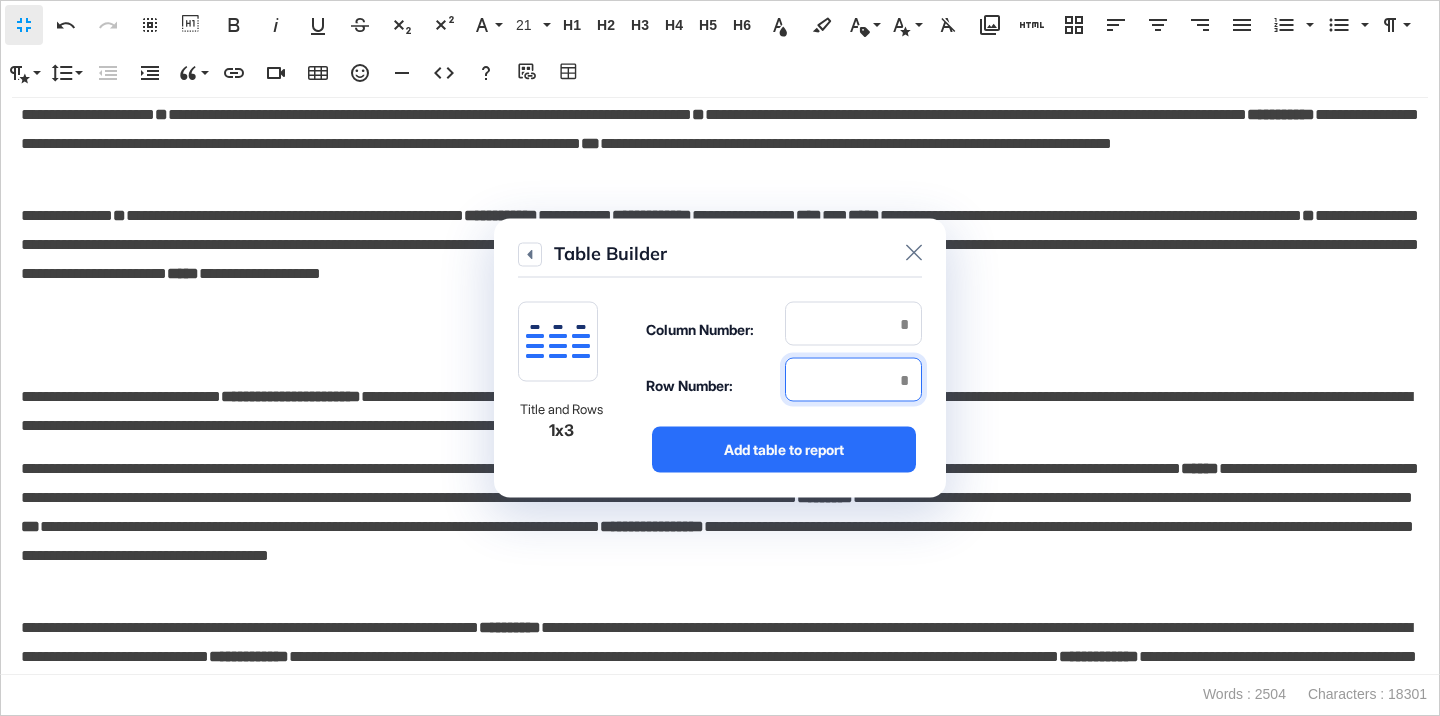 click at bounding box center (853, 380) 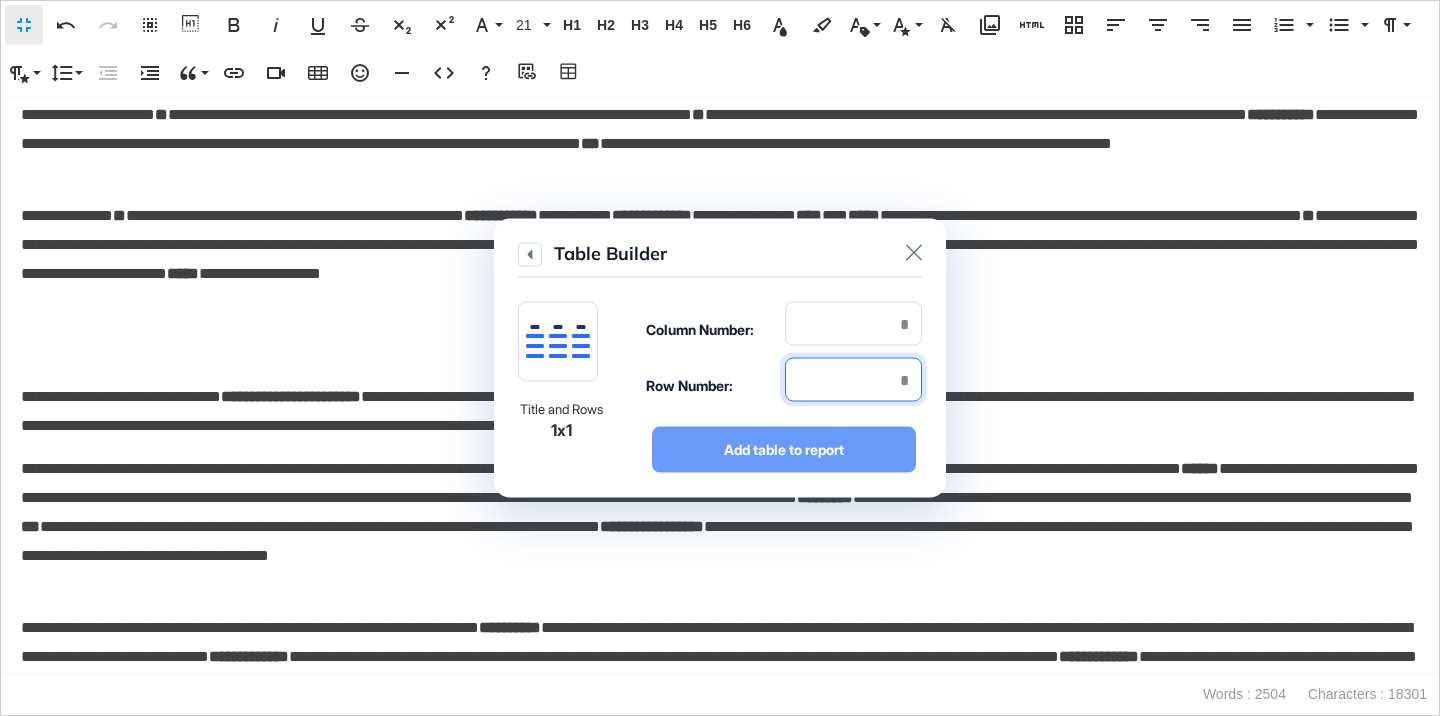type on "*" 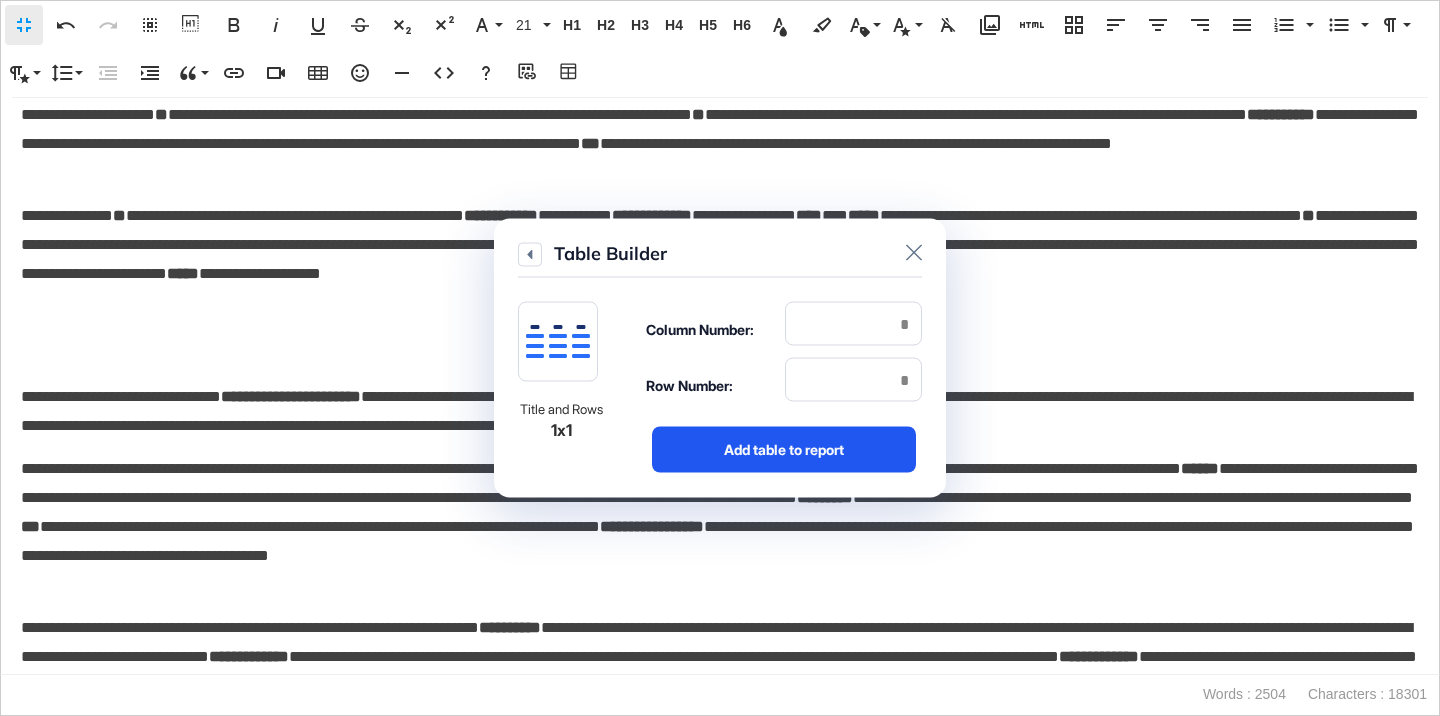 click on "Add table to report" at bounding box center (784, 450) 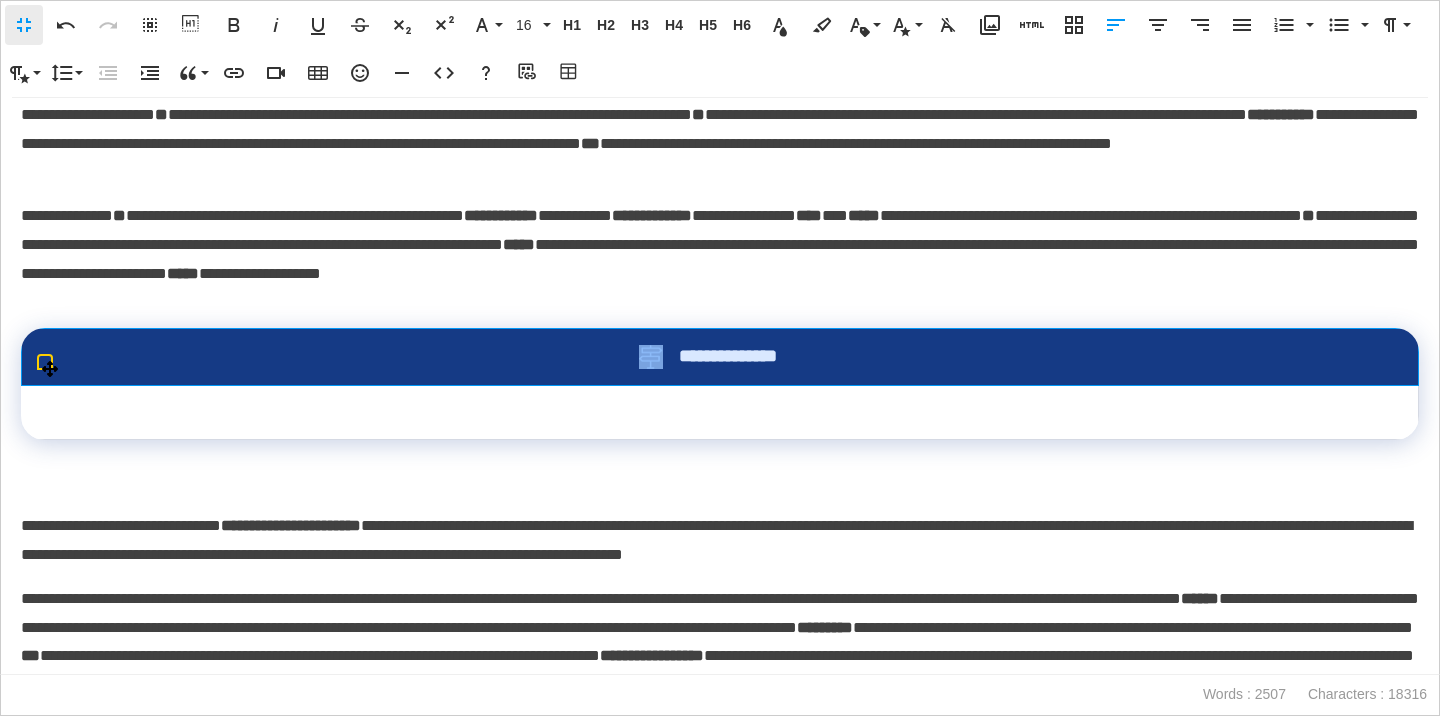 drag, startPoint x: 921, startPoint y: 385, endPoint x: 644, endPoint y: 390, distance: 277.04514 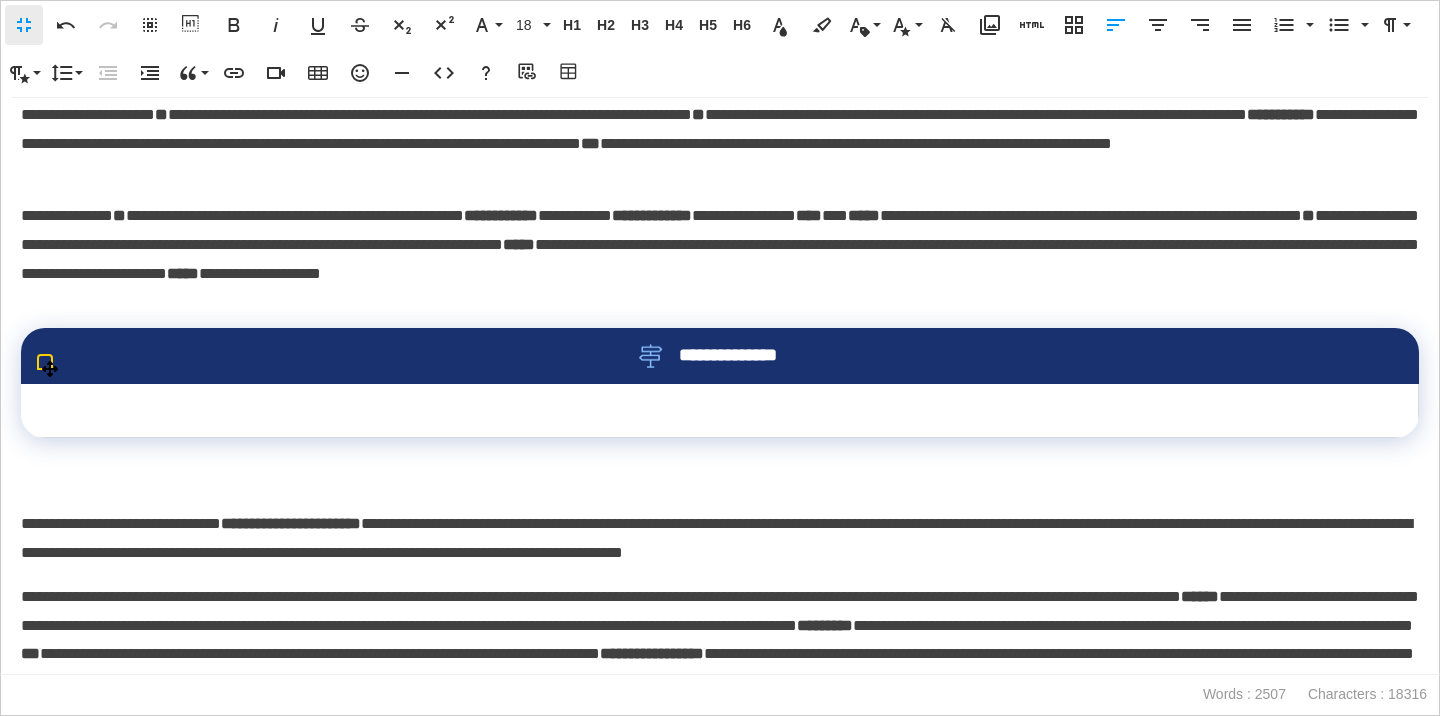 click on "**********" at bounding box center [720, 356] 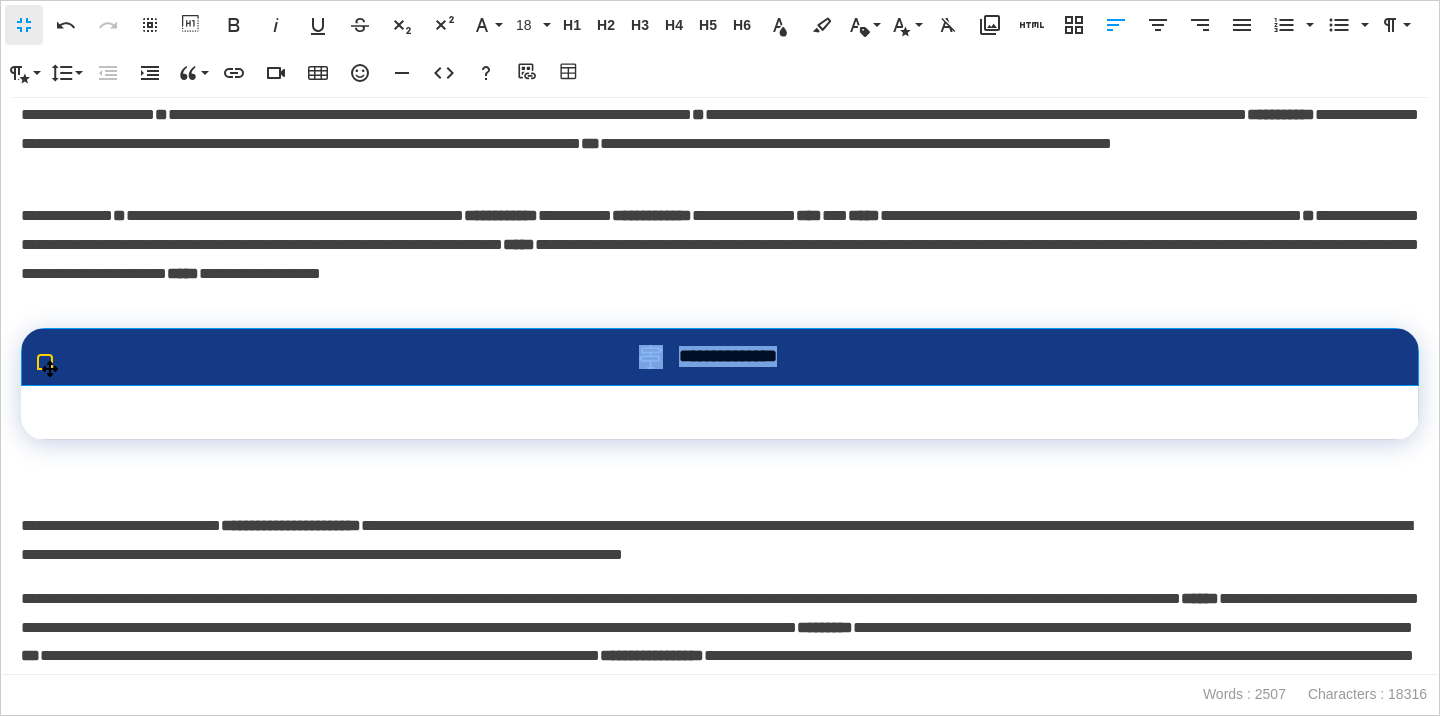 drag, startPoint x: 842, startPoint y: 411, endPoint x: 641, endPoint y: 405, distance: 201.08954 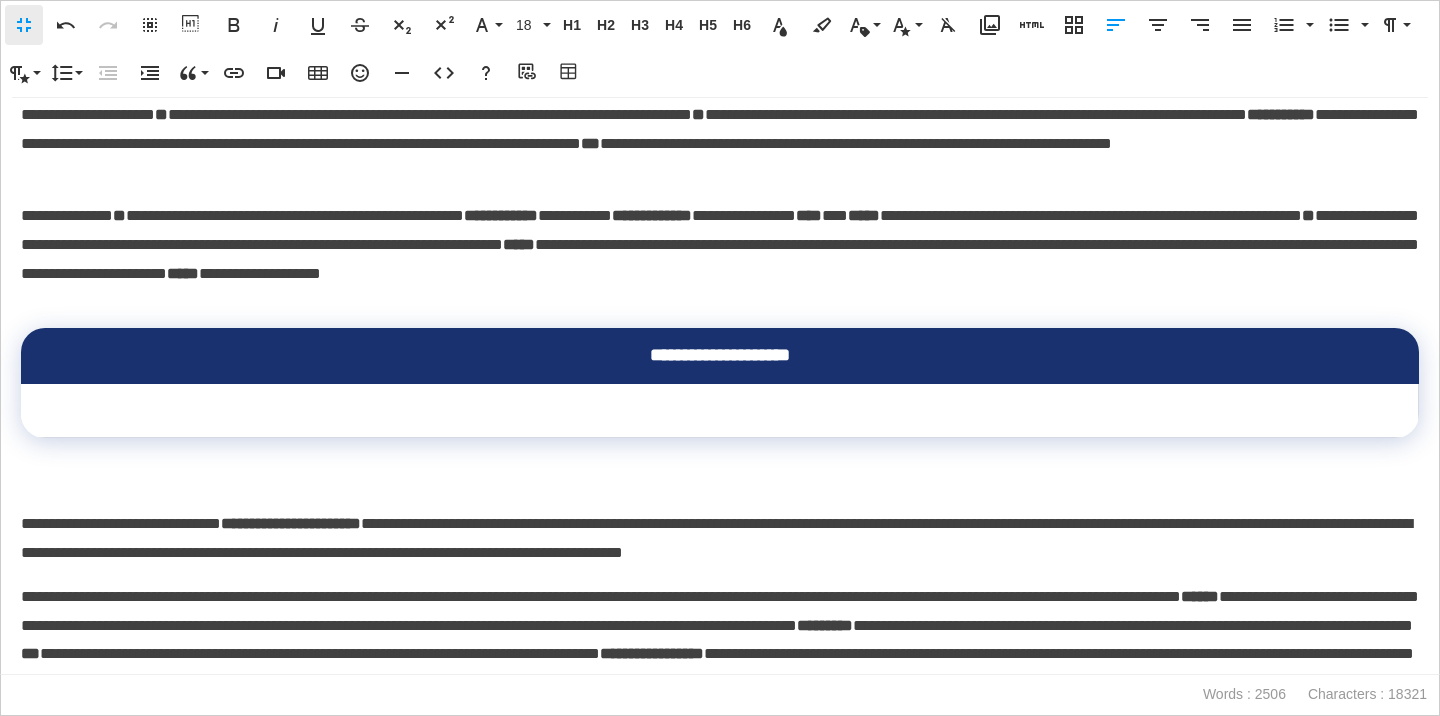 scroll, scrollTop: 0, scrollLeft: 2, axis: horizontal 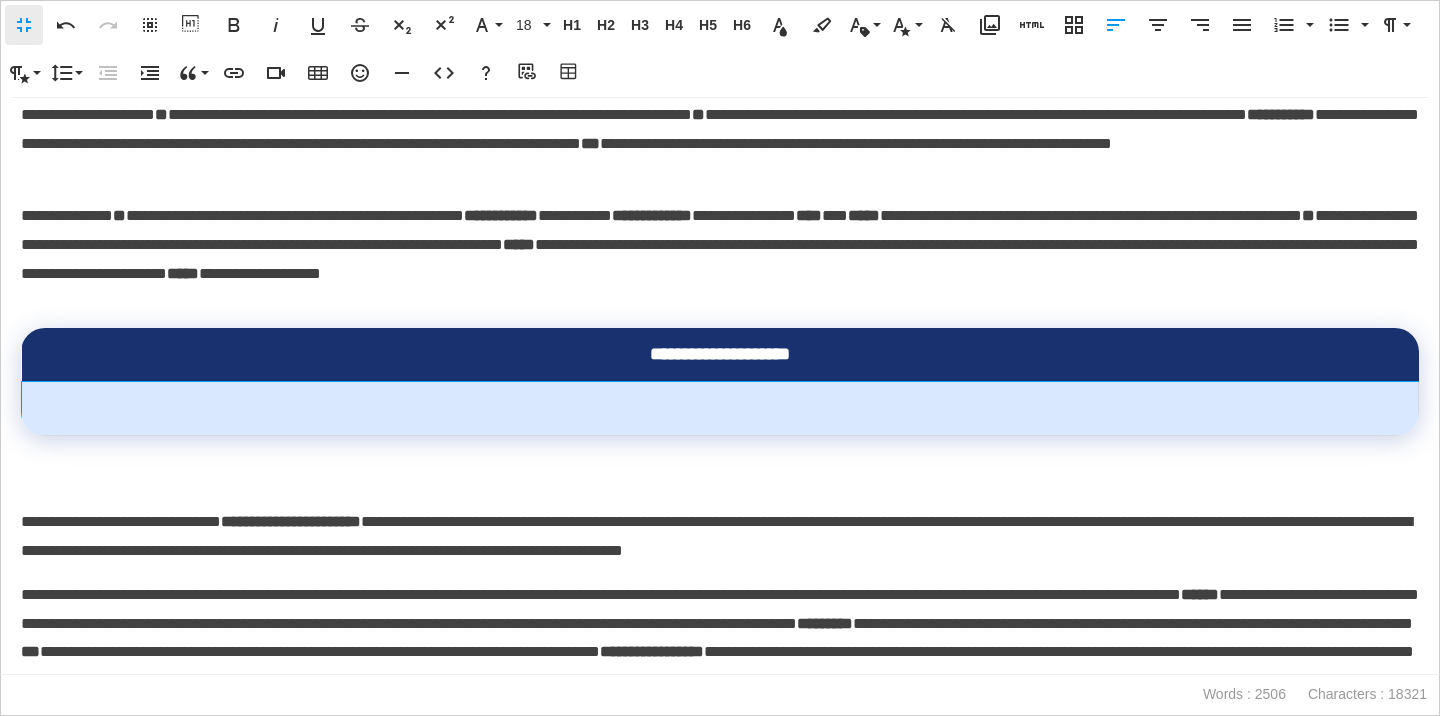 click at bounding box center (720, 408) 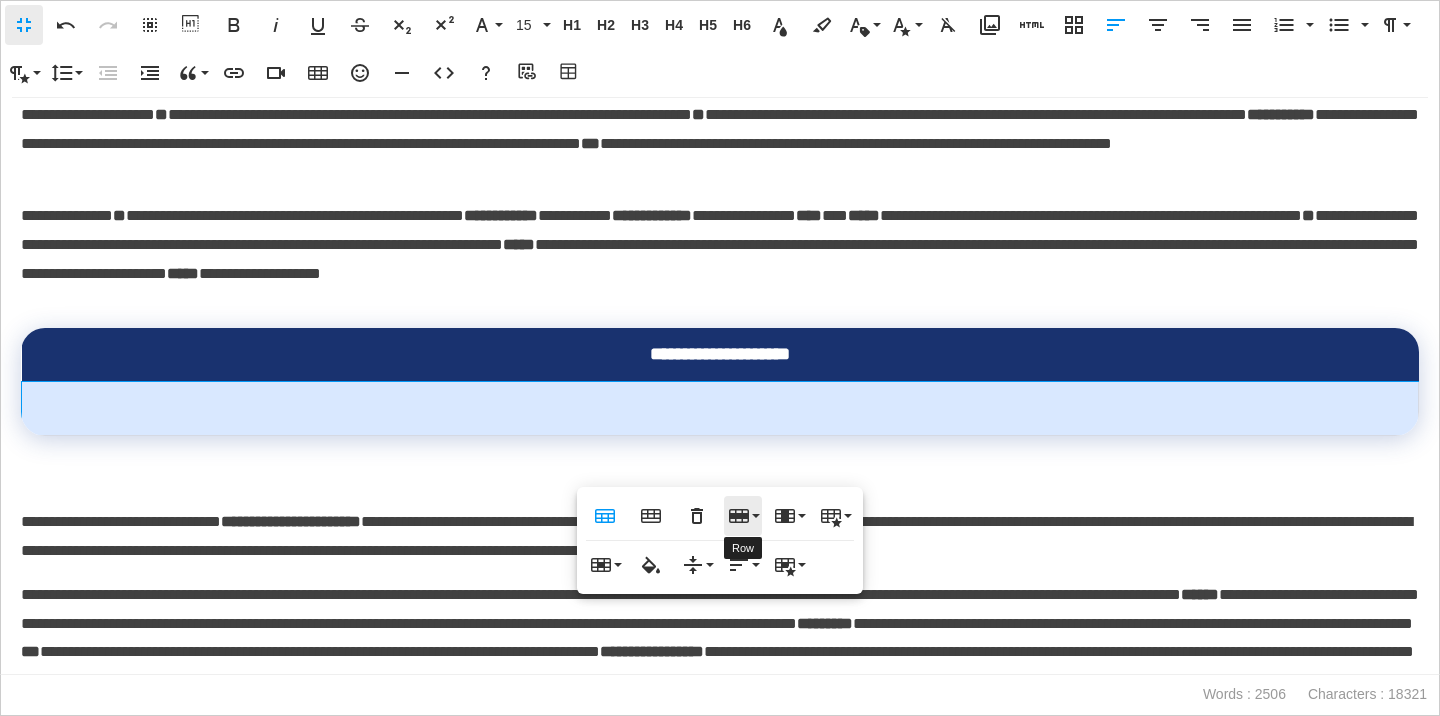 click 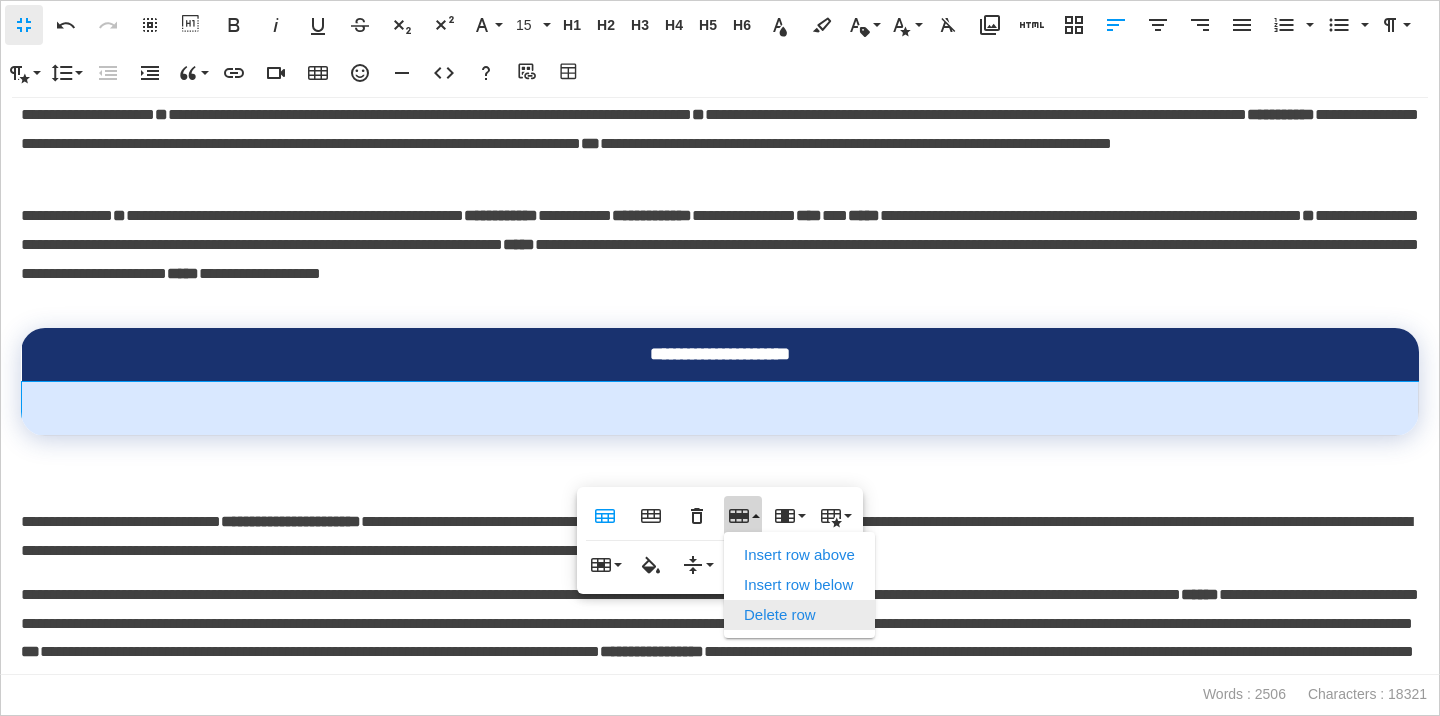 click on "Delete row" at bounding box center [799, 615] 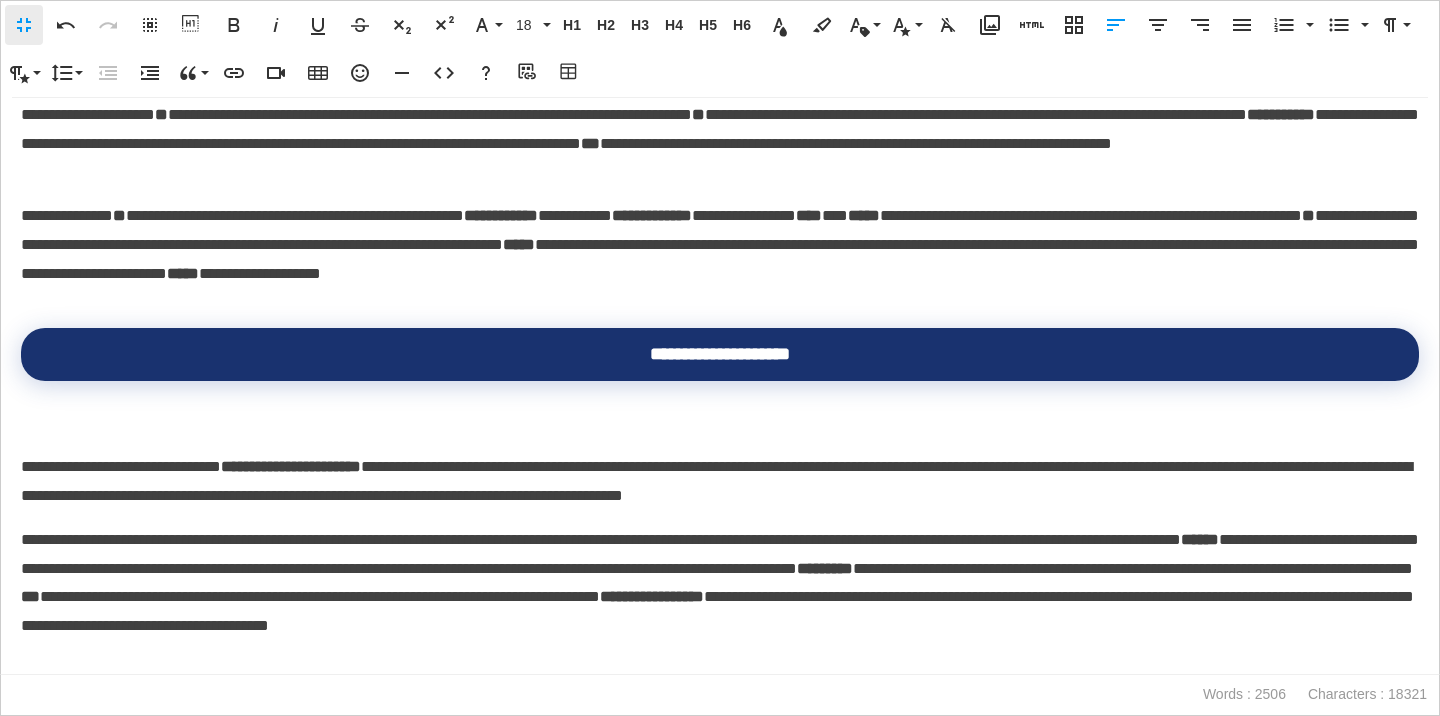 click on "**********" at bounding box center (720, 468) 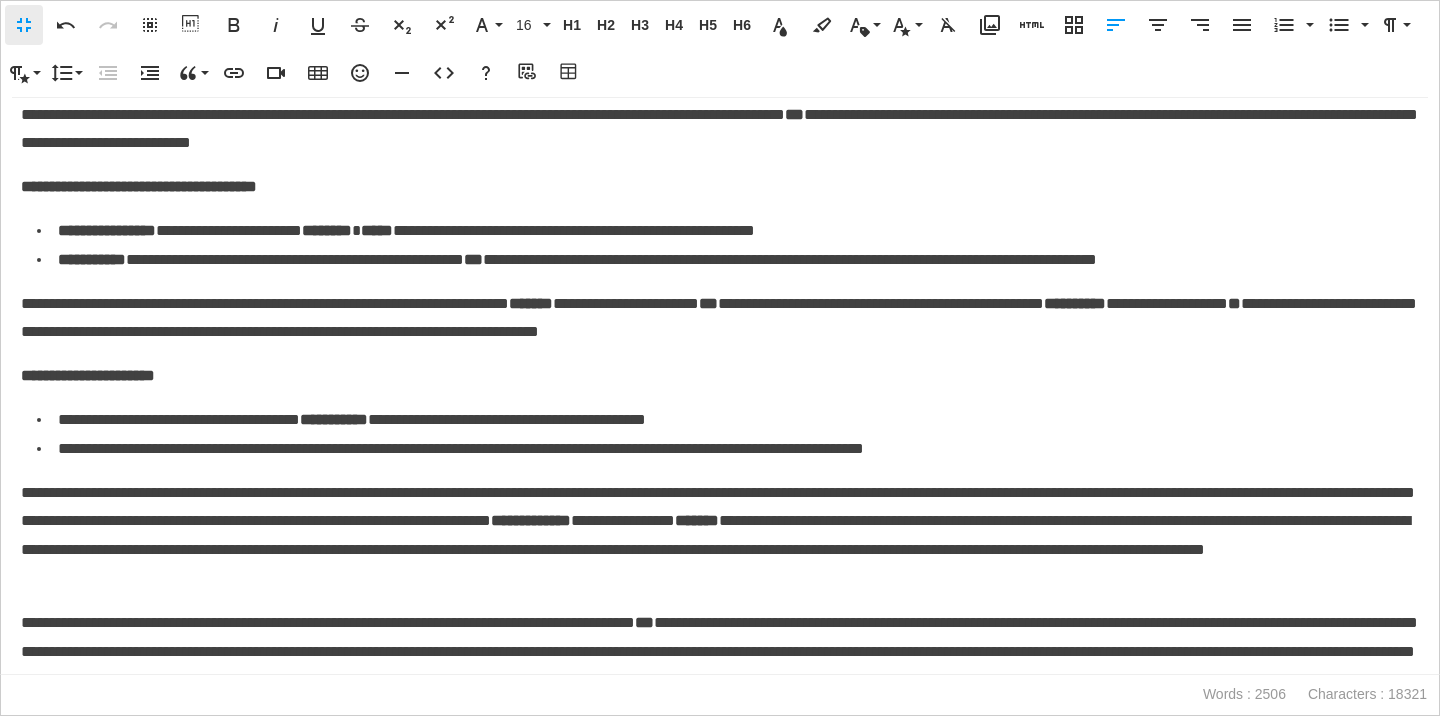 scroll, scrollTop: 3390, scrollLeft: 0, axis: vertical 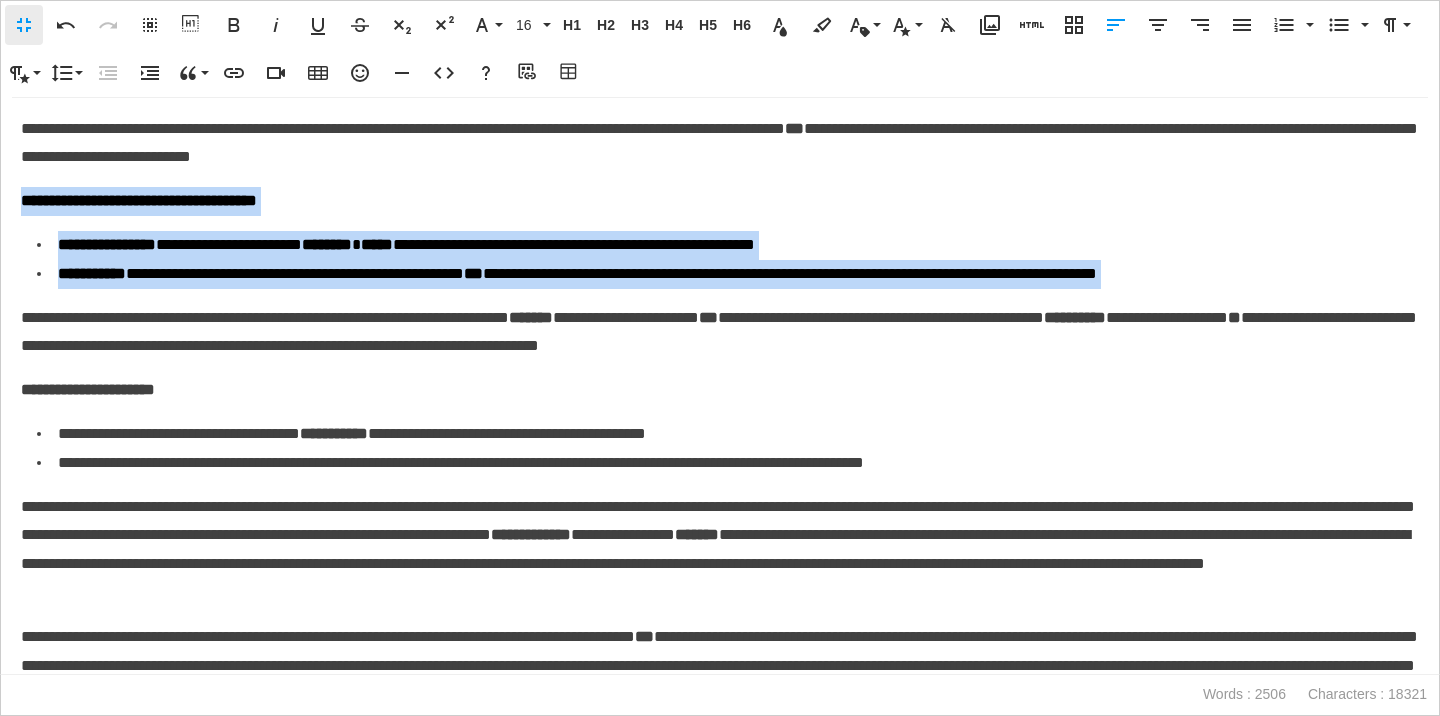 drag, startPoint x: 23, startPoint y: 240, endPoint x: 50, endPoint y: 345, distance: 108.41586 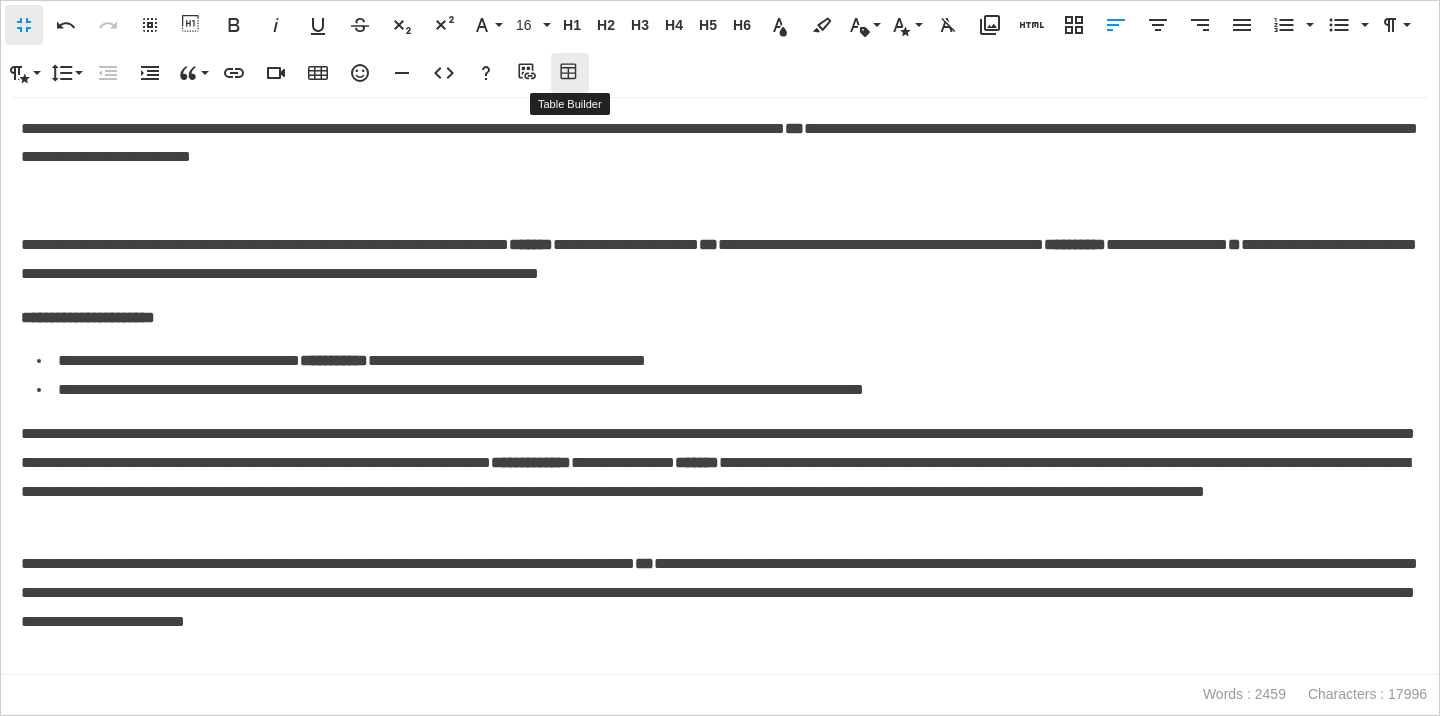 click 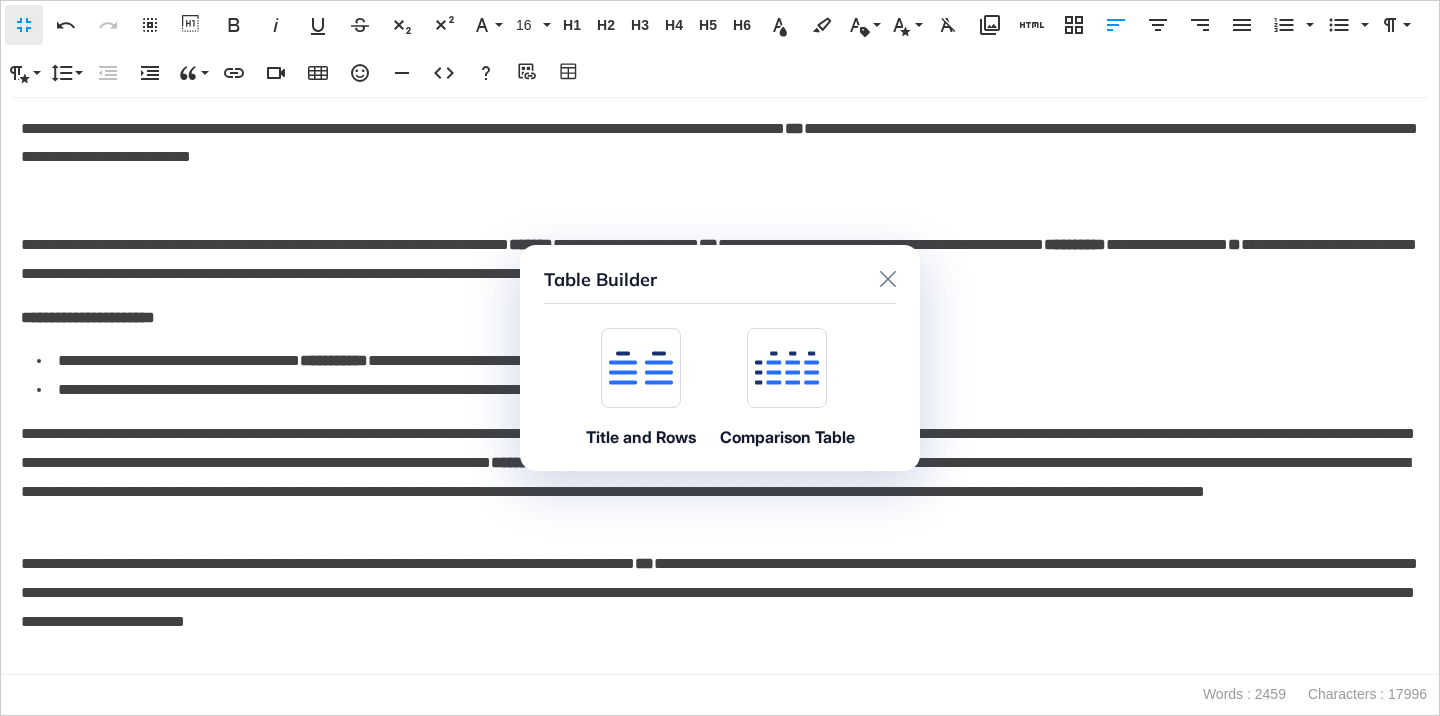 click at bounding box center (641, 368) 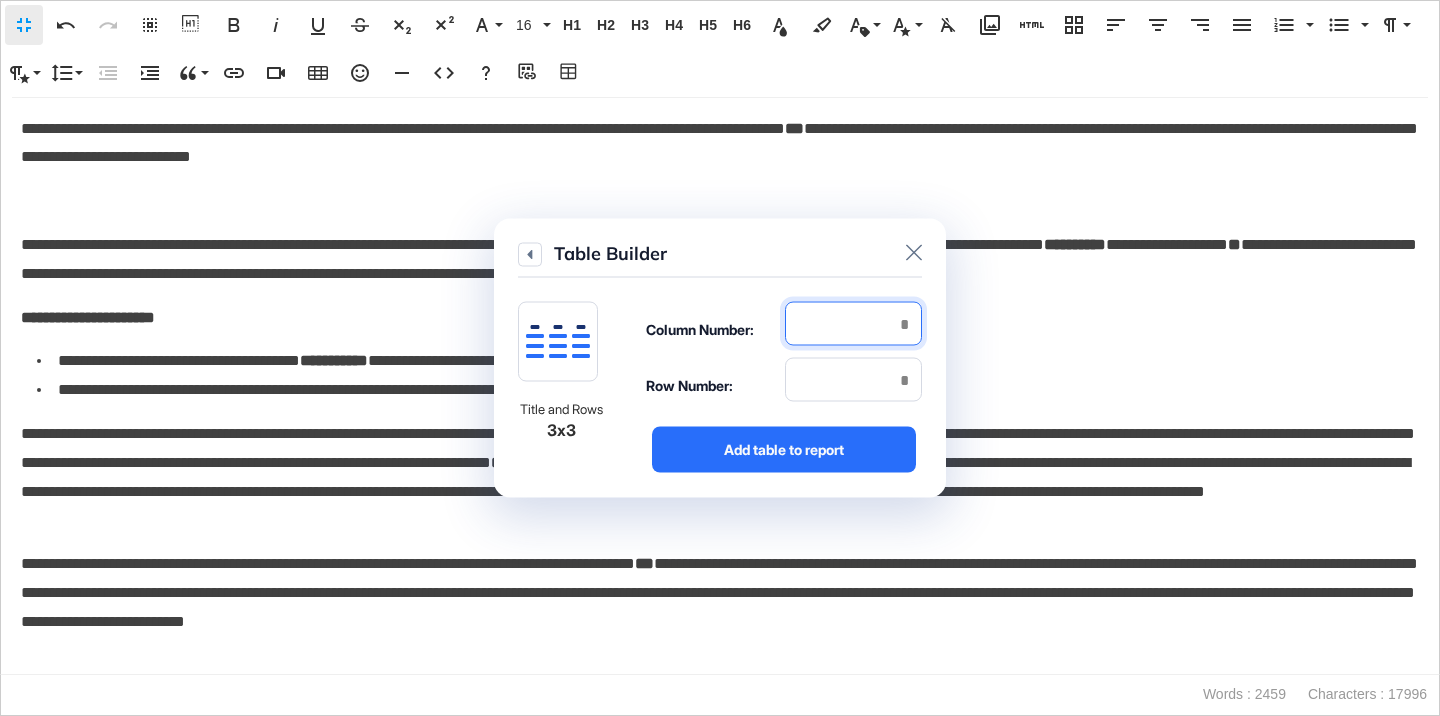 click at bounding box center [853, 324] 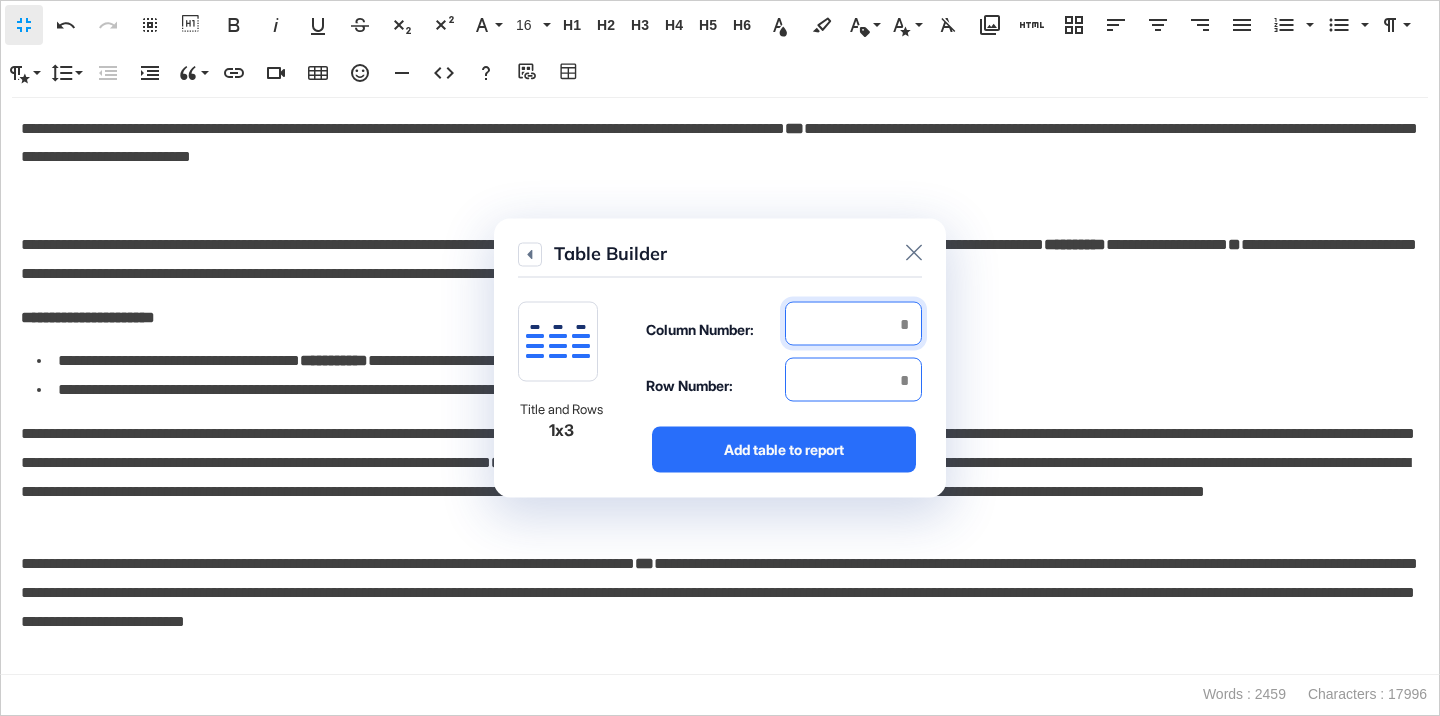 type on "*" 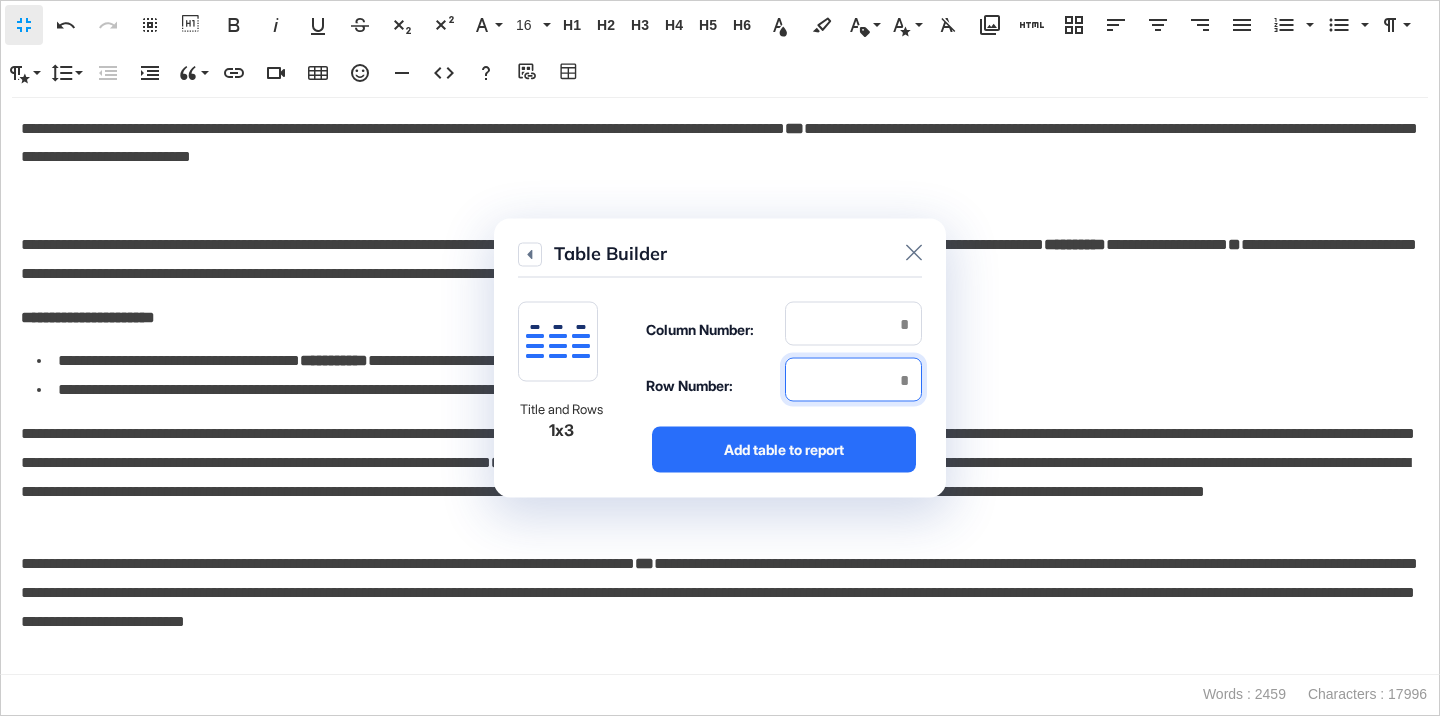 click at bounding box center [853, 380] 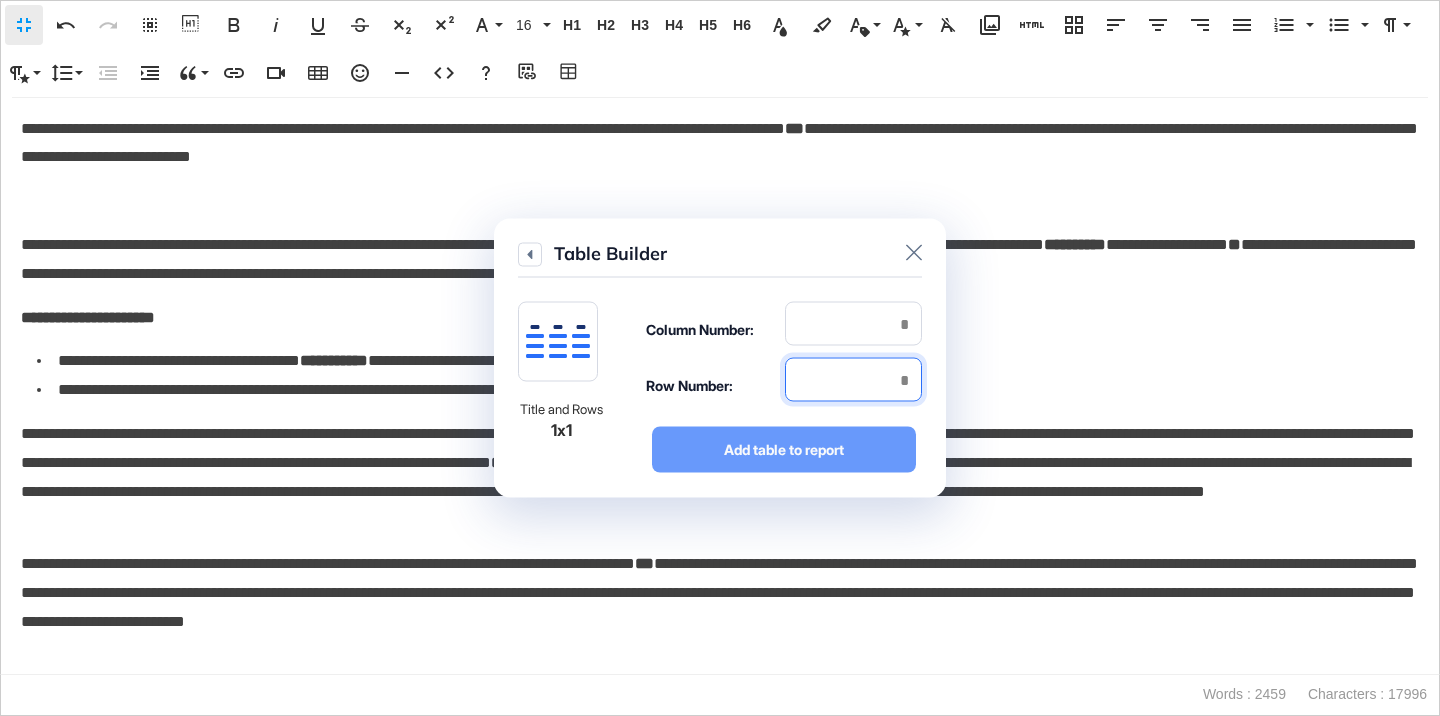 type on "*" 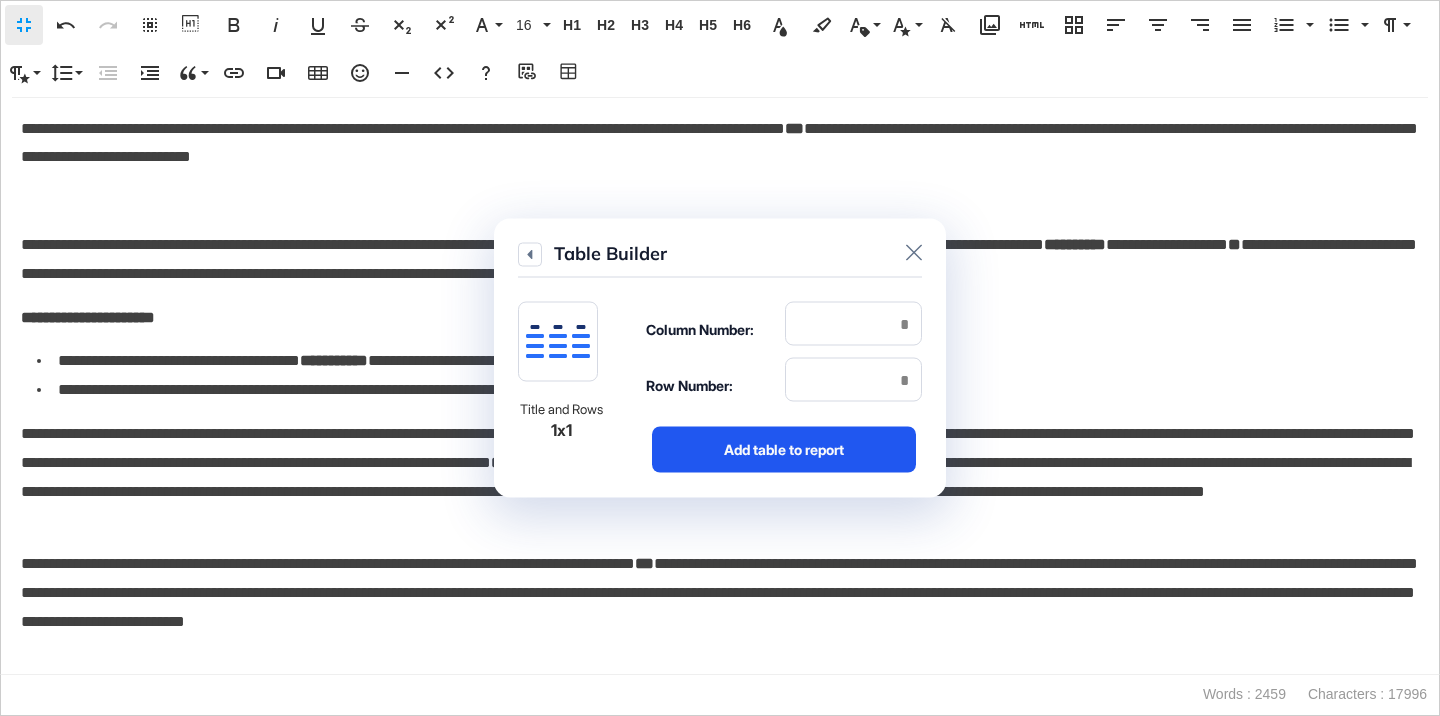 click on "Add table to report" at bounding box center [784, 450] 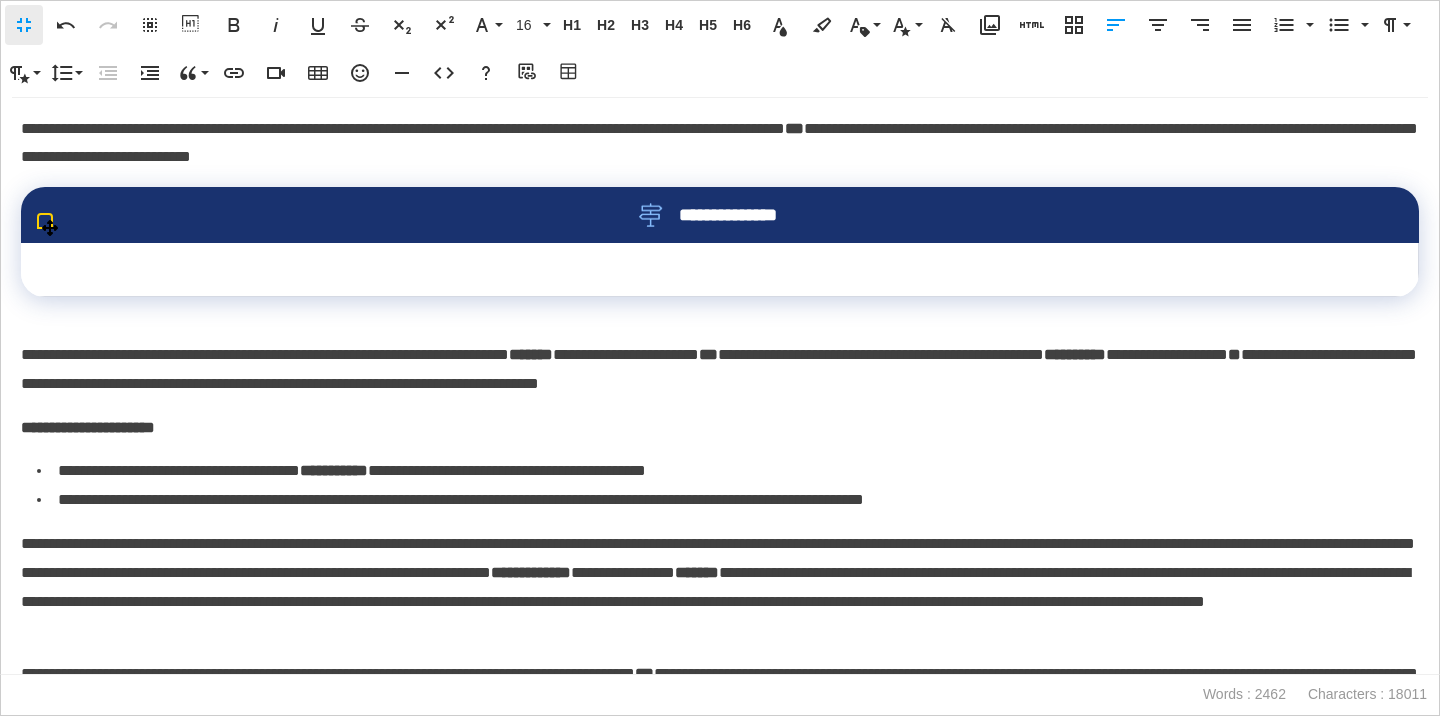 click at bounding box center [720, 270] 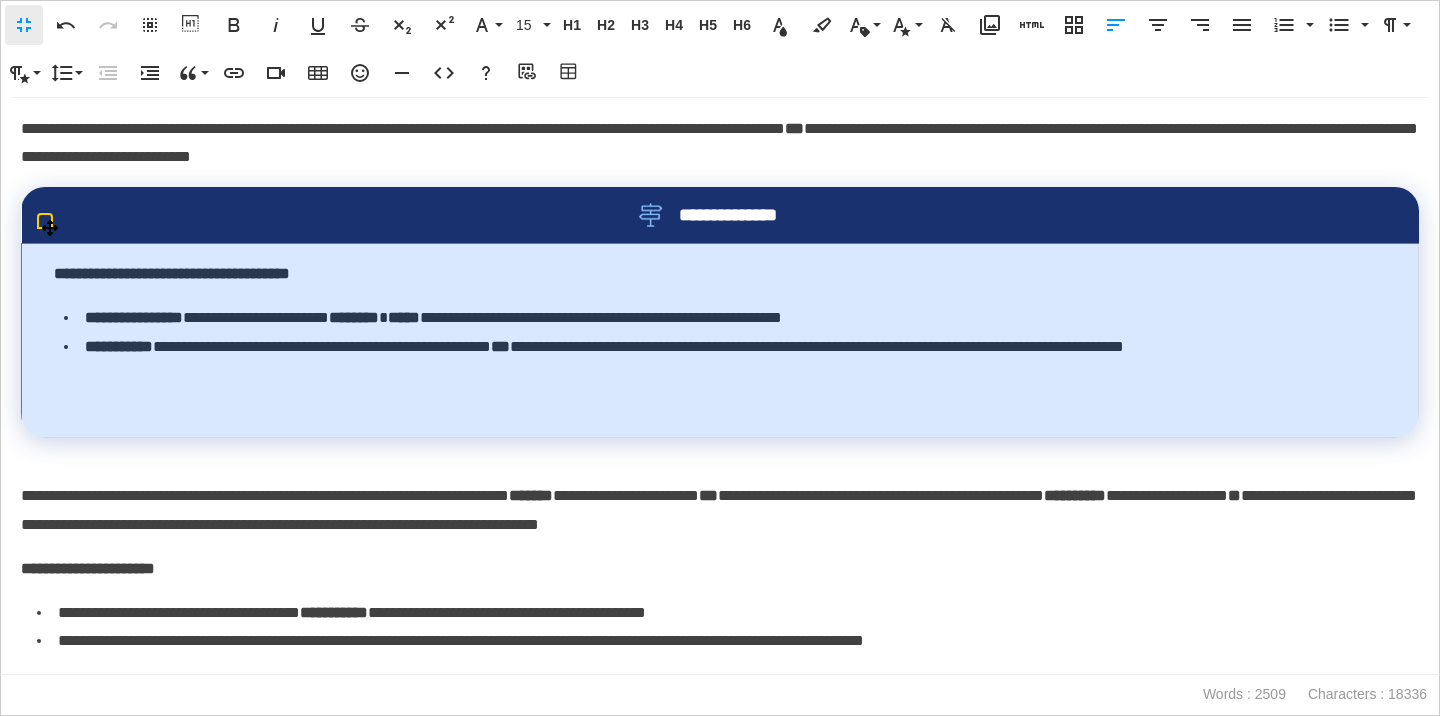 click on "**********" at bounding box center [720, 341] 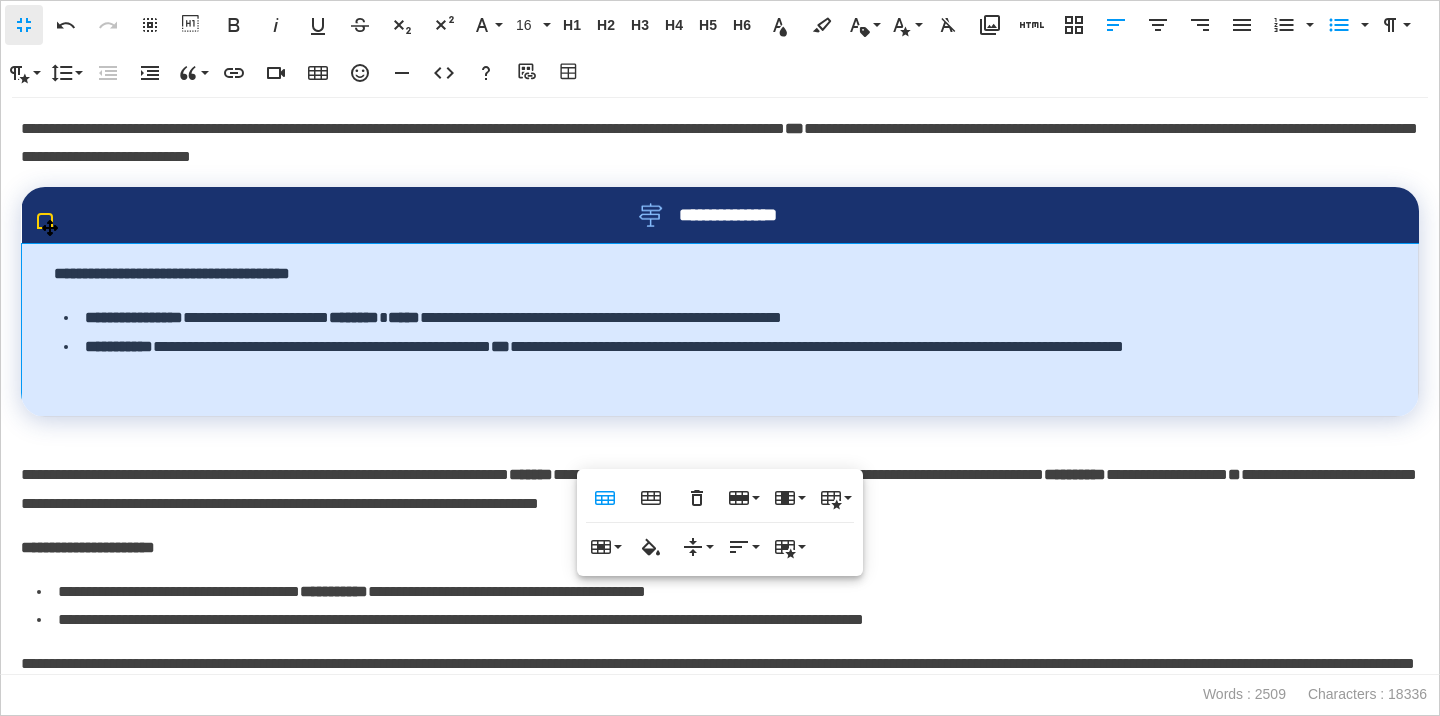 click on "**********" at bounding box center [720, 215] 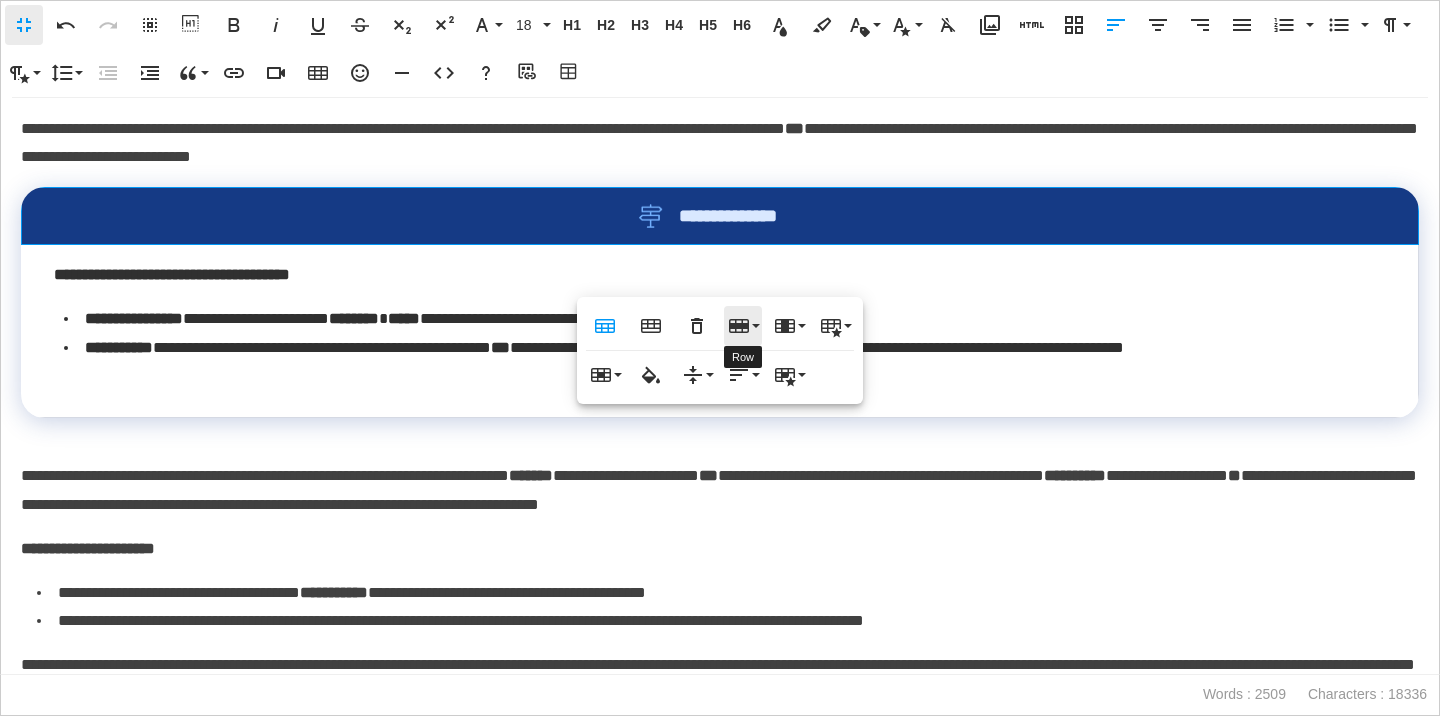 click on "Row" at bounding box center (743, 326) 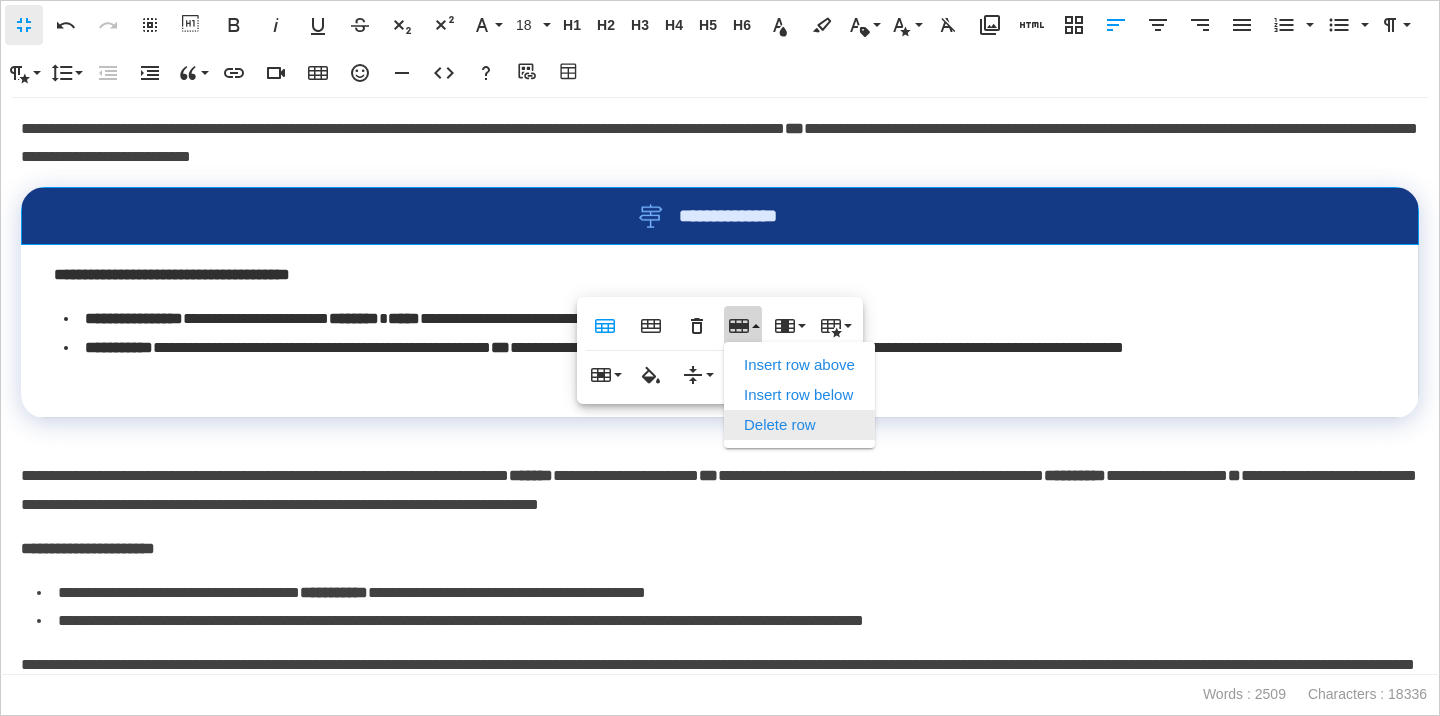 click on "Delete row" at bounding box center (799, 425) 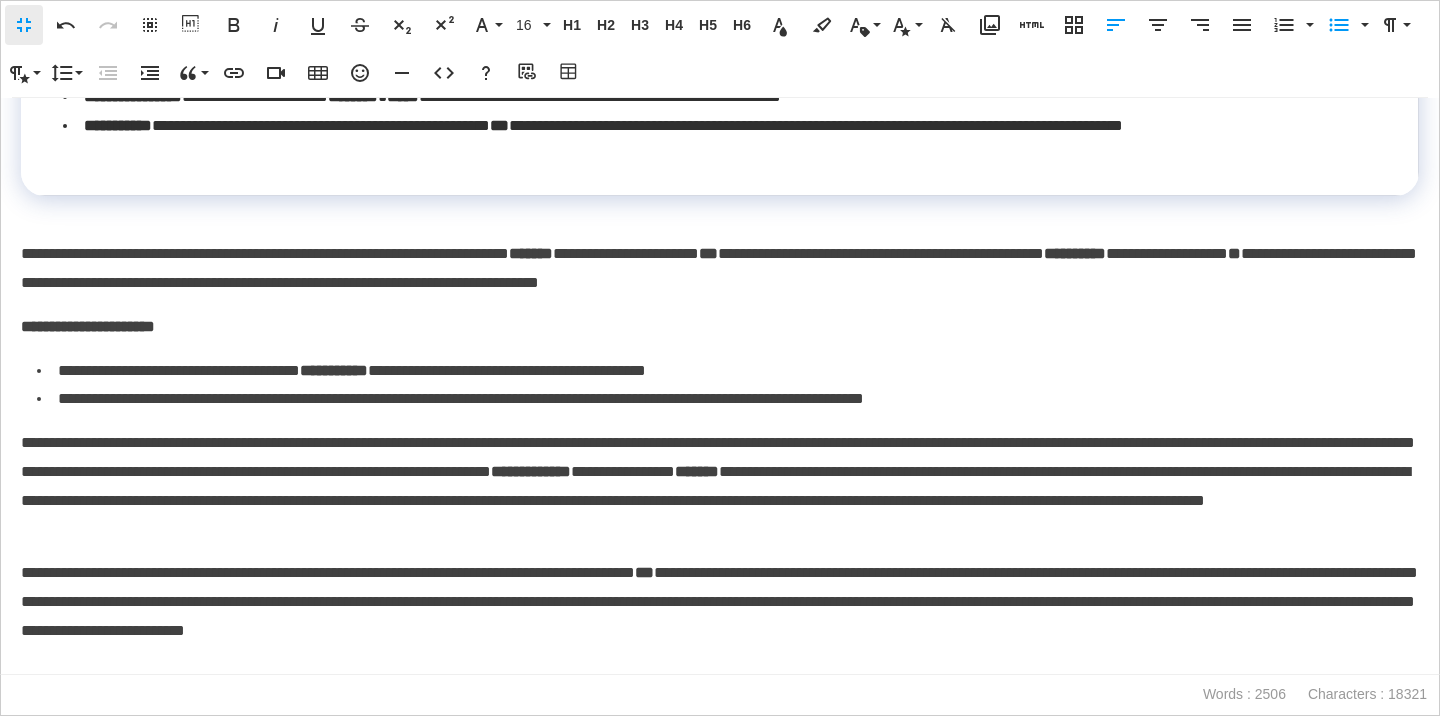 scroll, scrollTop: 3719, scrollLeft: 0, axis: vertical 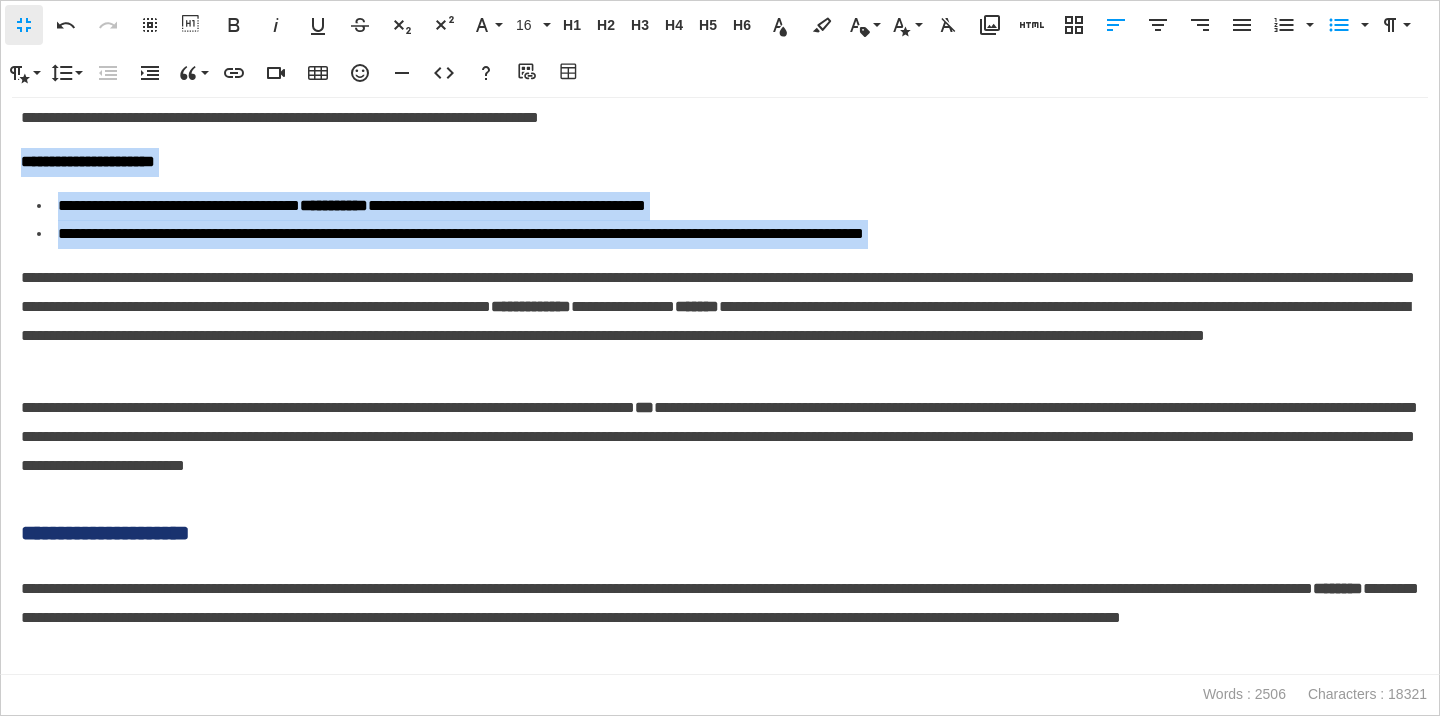 drag, startPoint x: 23, startPoint y: 203, endPoint x: 59, endPoint y: 301, distance: 104.40307 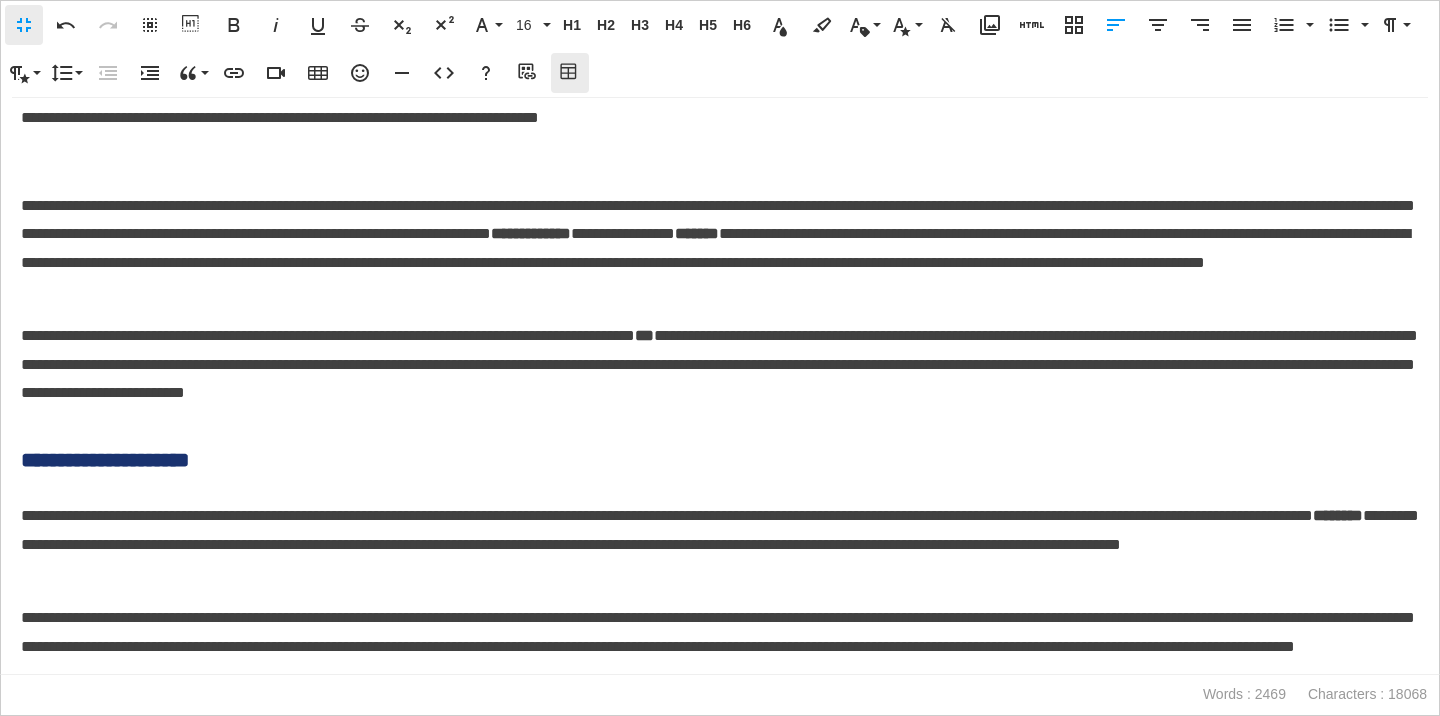 click 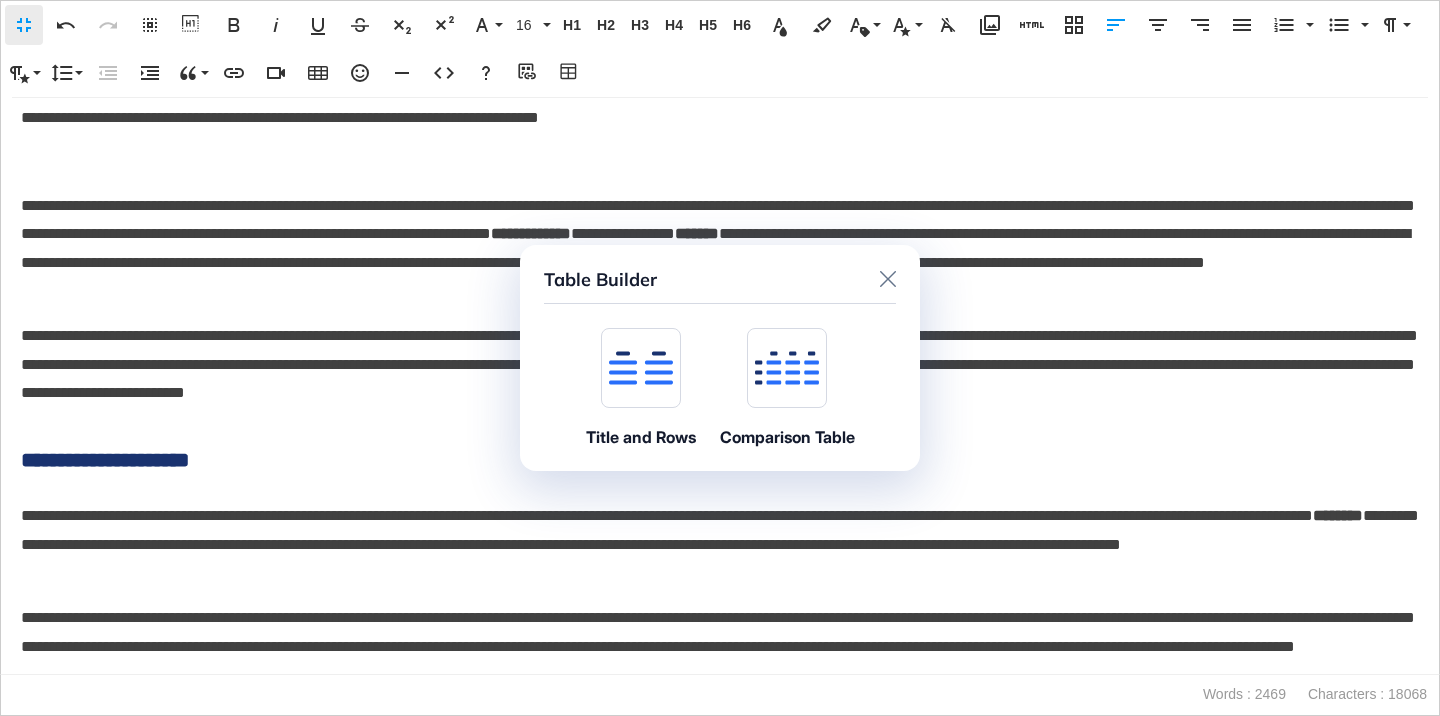 click at bounding box center [641, 368] 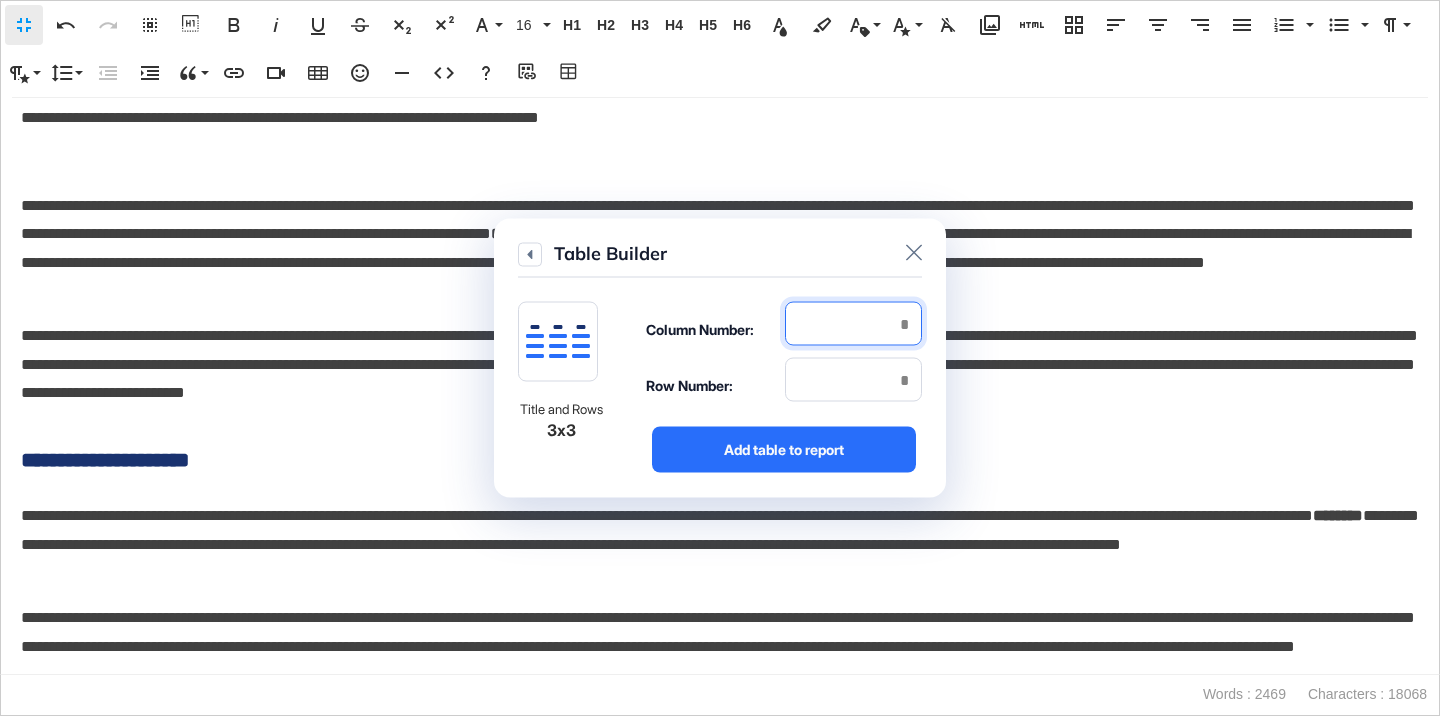 click at bounding box center (853, 324) 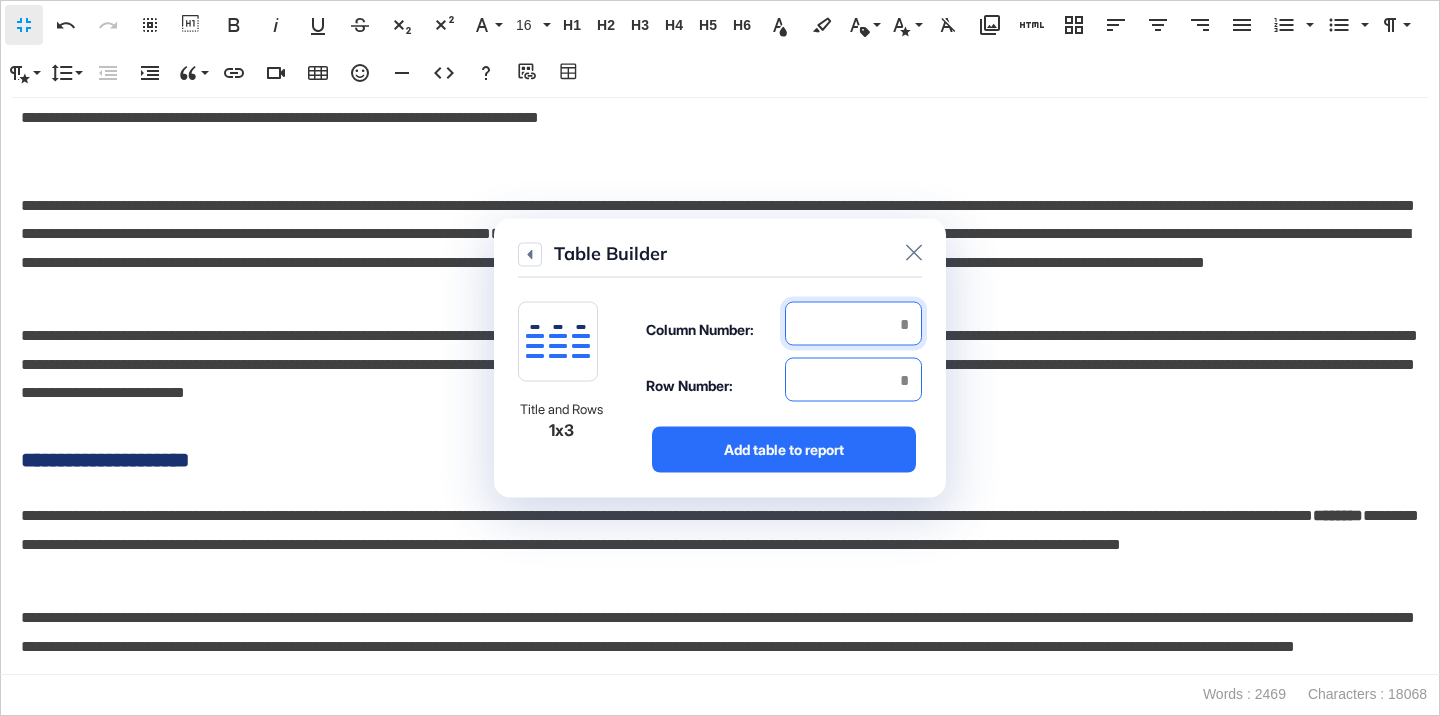 type on "*" 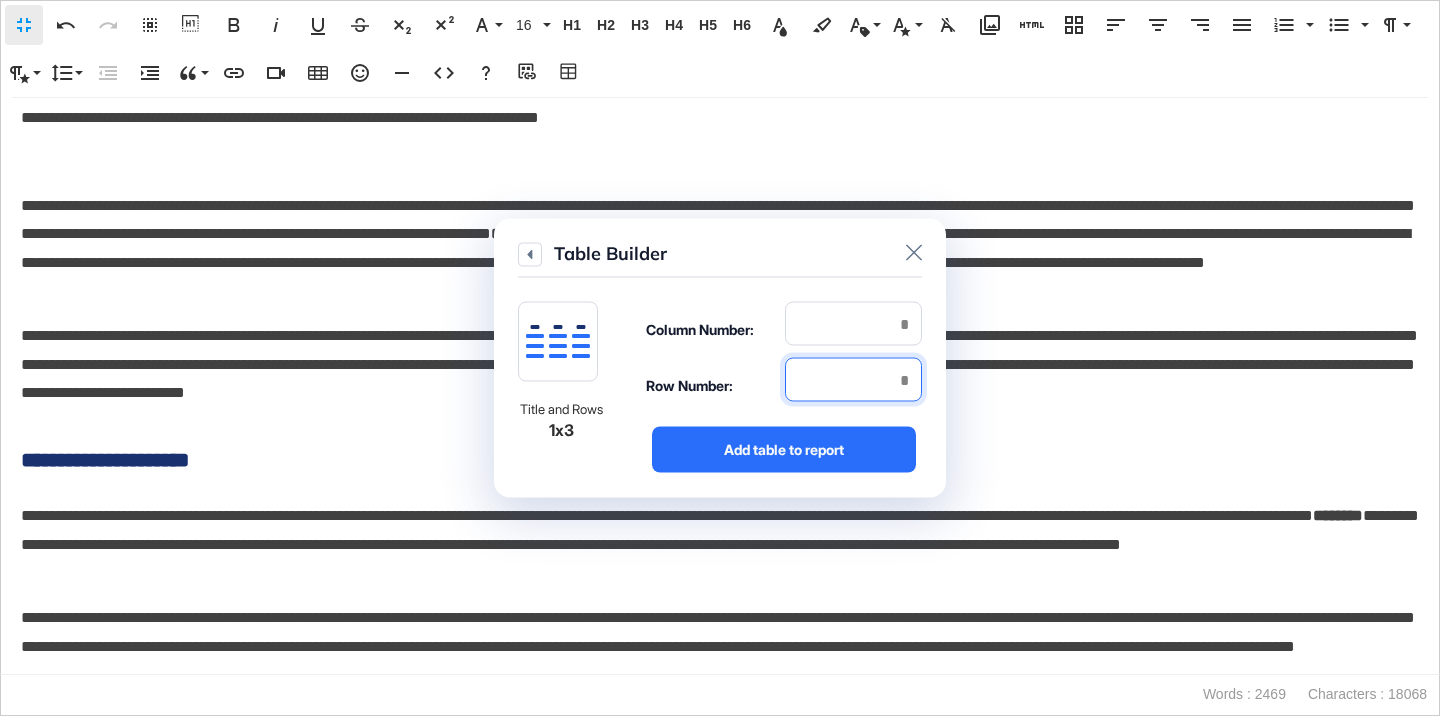 click at bounding box center [853, 380] 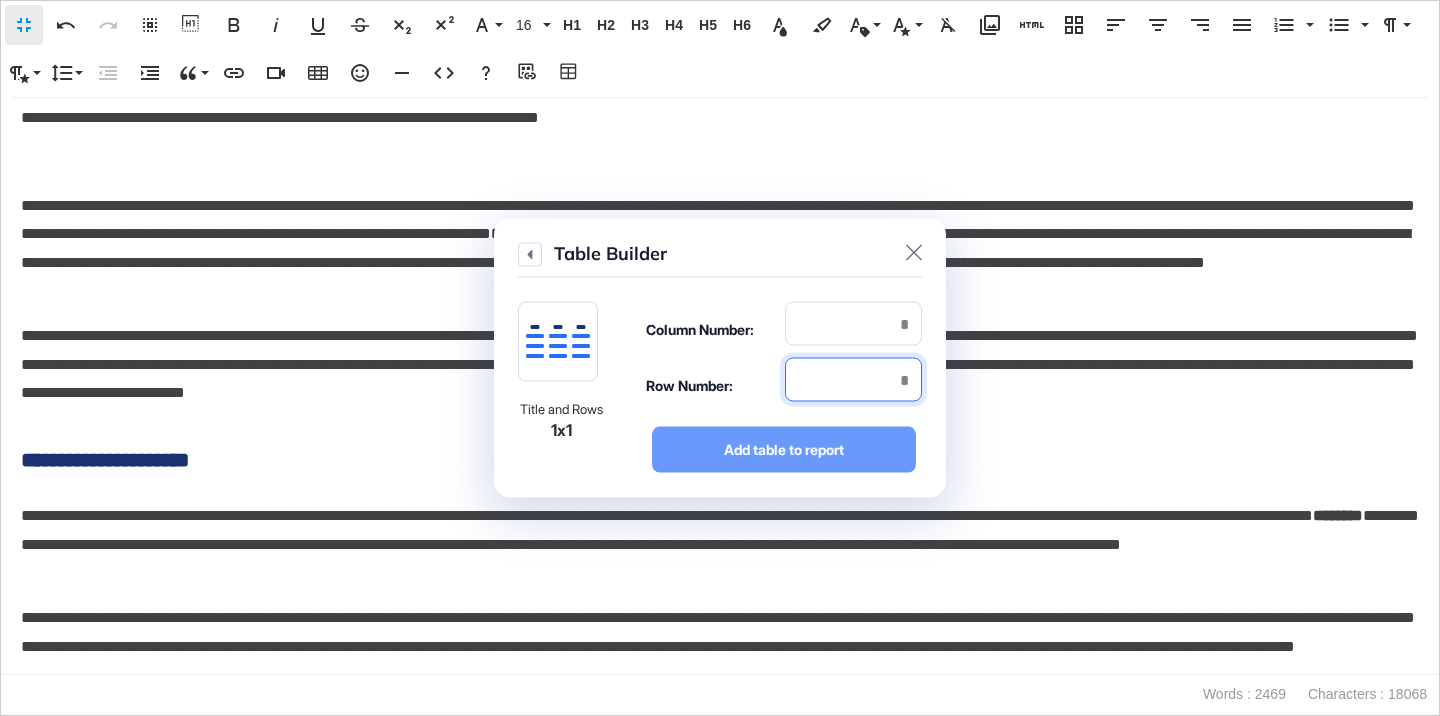 type on "*" 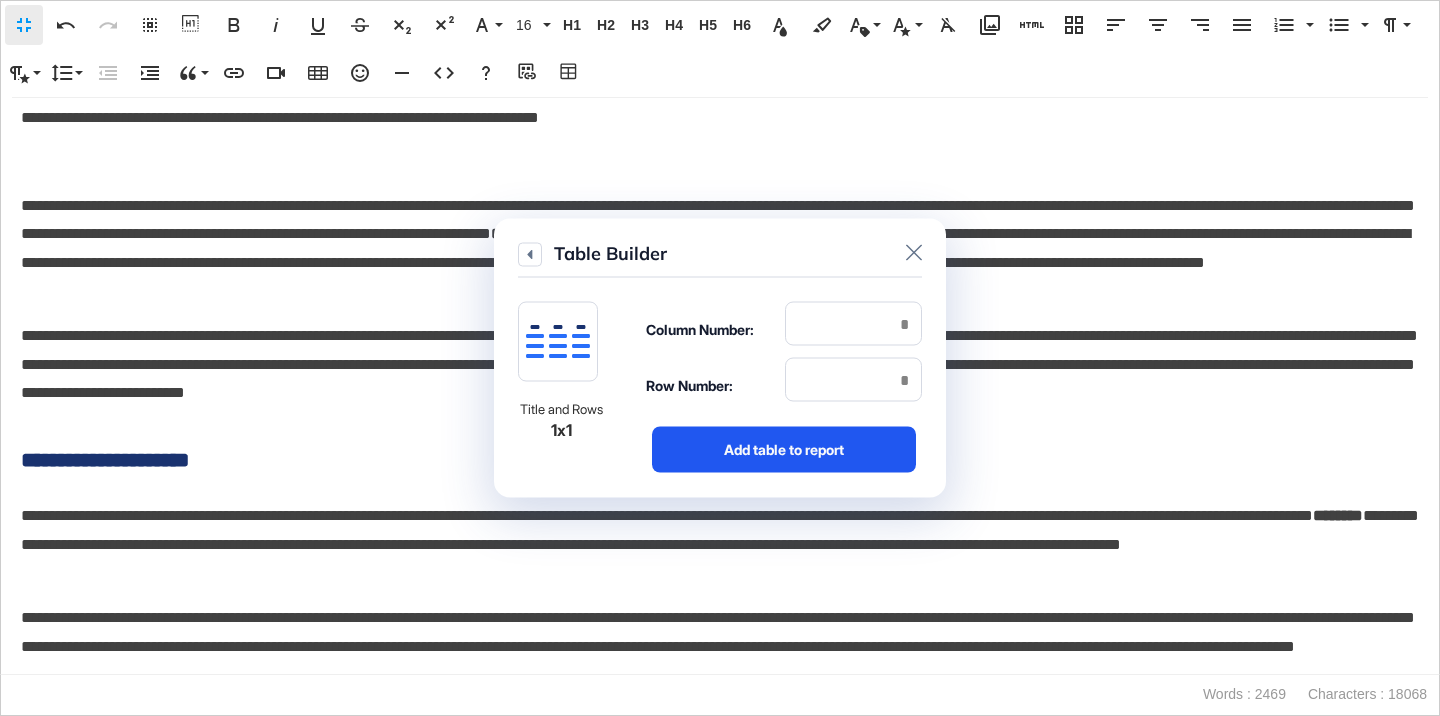 click on "Add table to report" at bounding box center [784, 450] 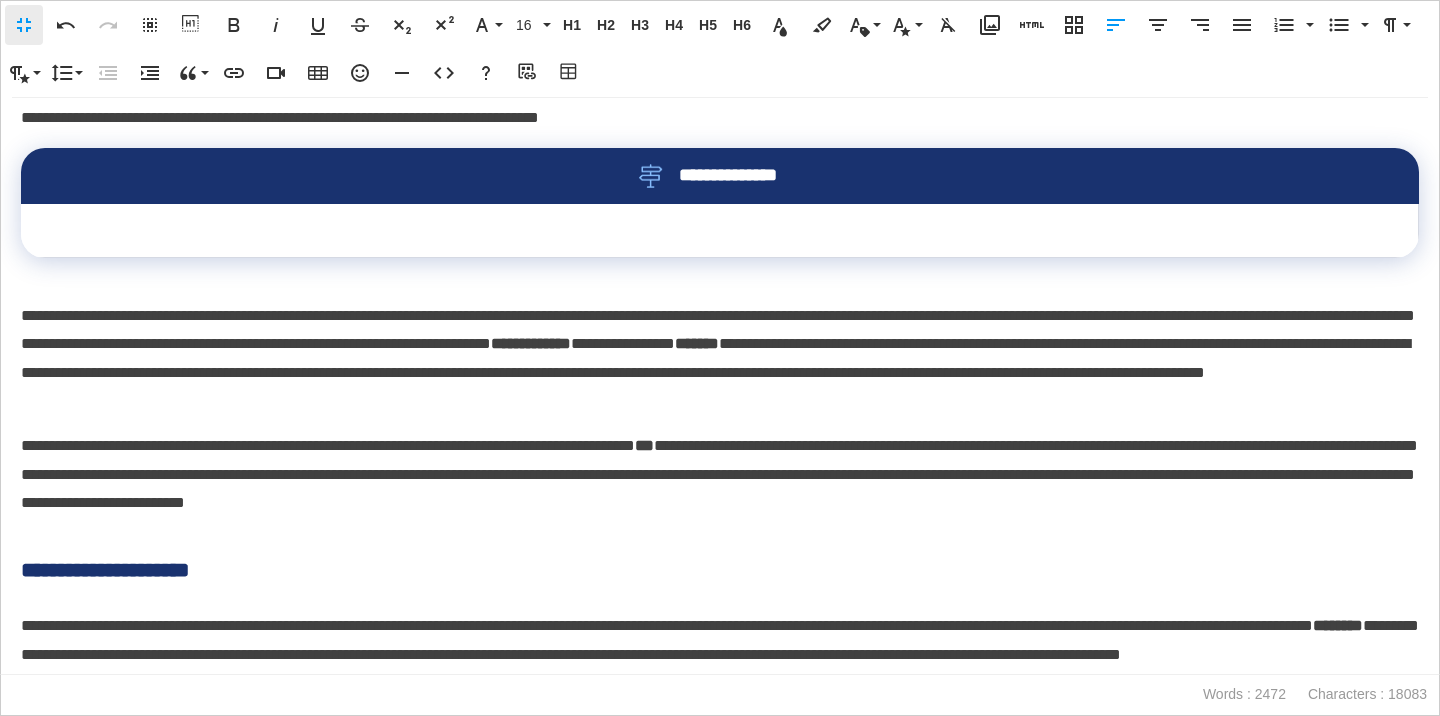 click at bounding box center (720, 231) 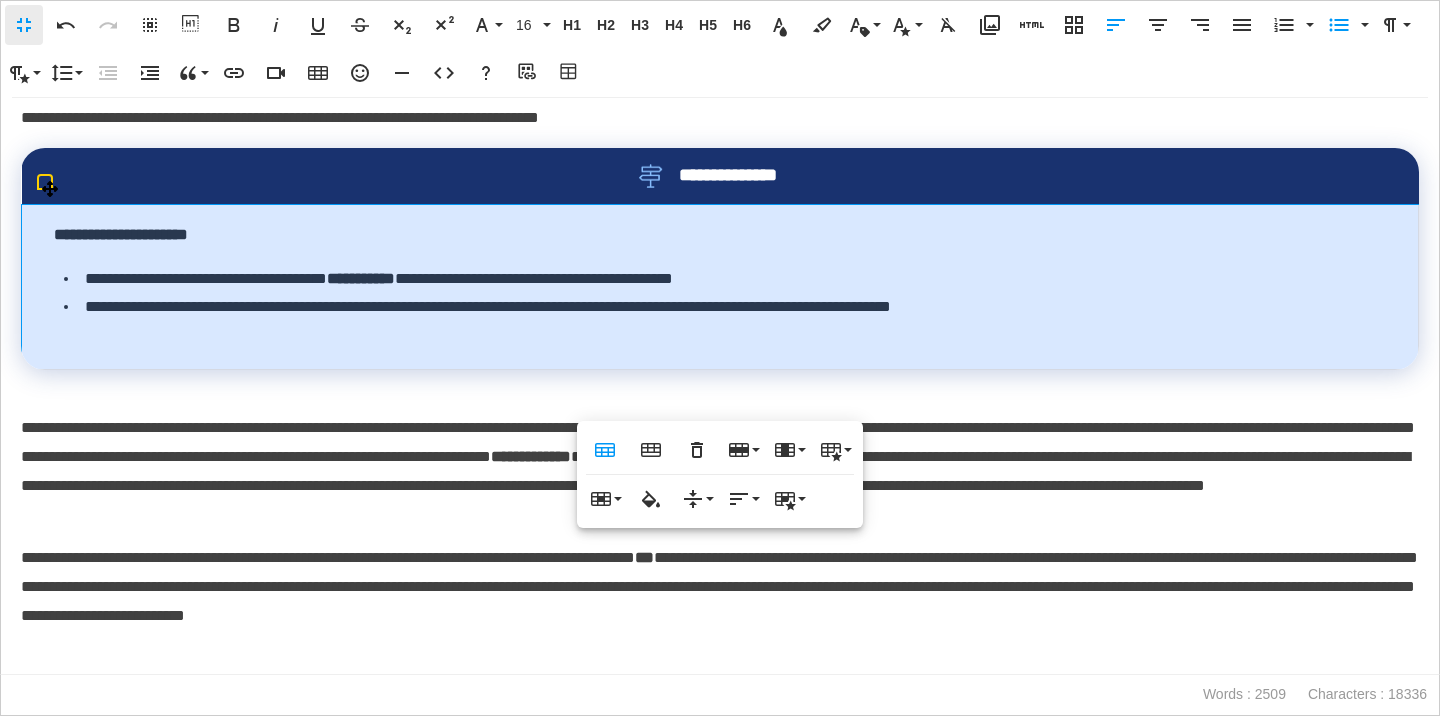 click on "**********" at bounding box center [720, 286] 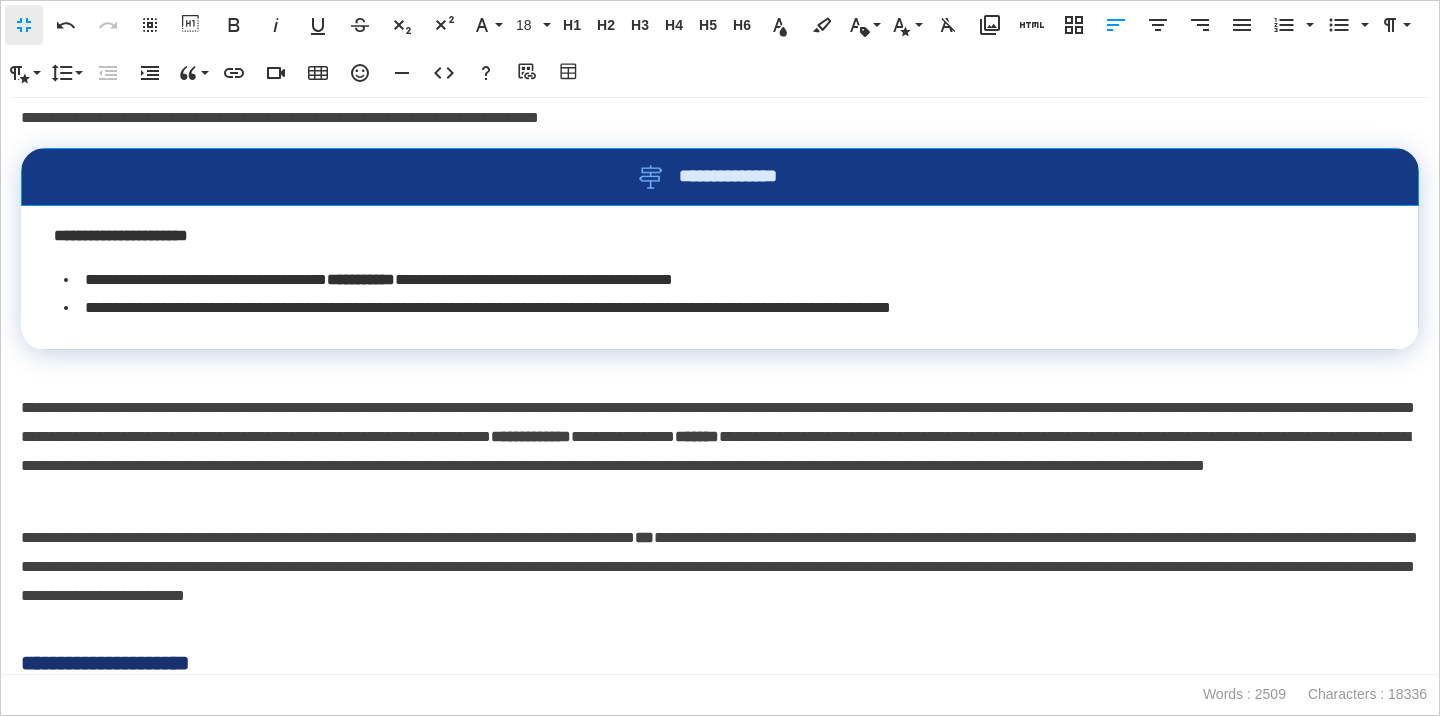 click on "**********" at bounding box center (720, 176) 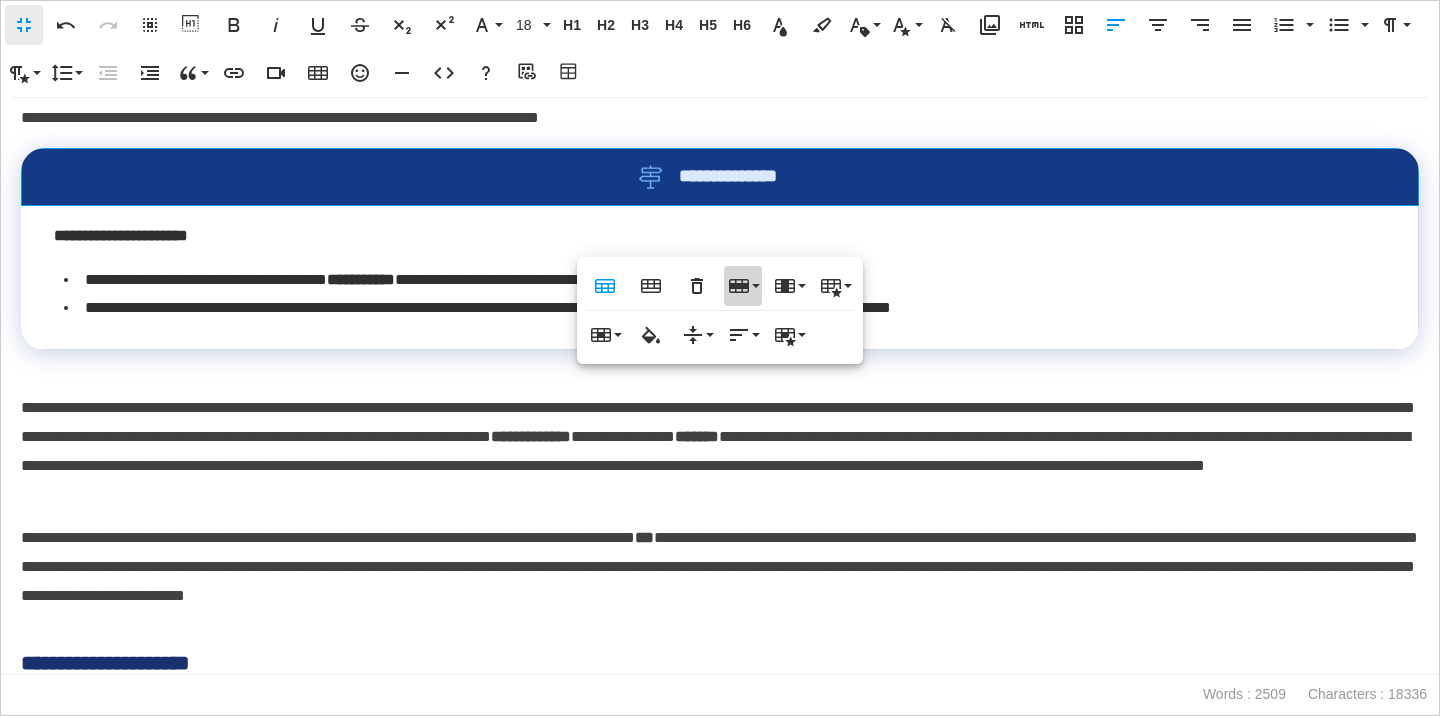 click 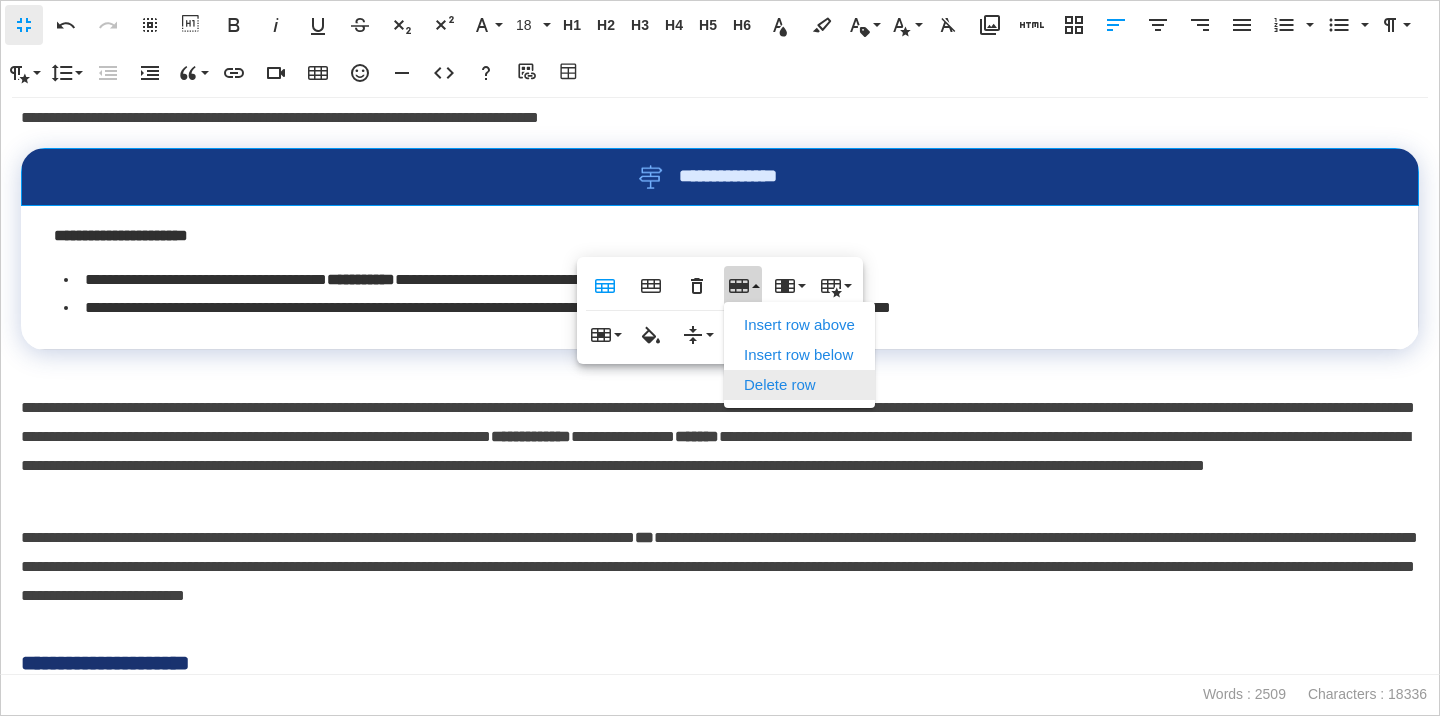 click on "Delete row" at bounding box center [799, 385] 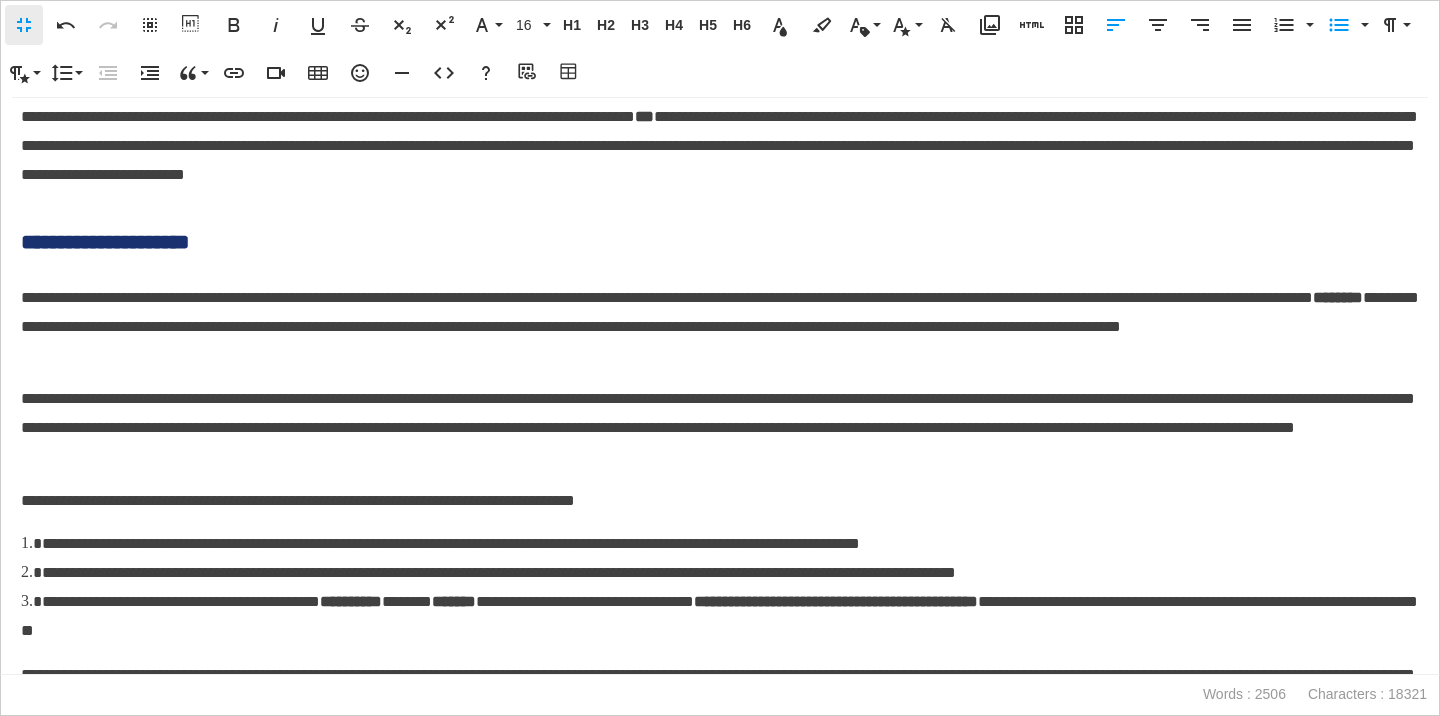 scroll, scrollTop: 4050, scrollLeft: 0, axis: vertical 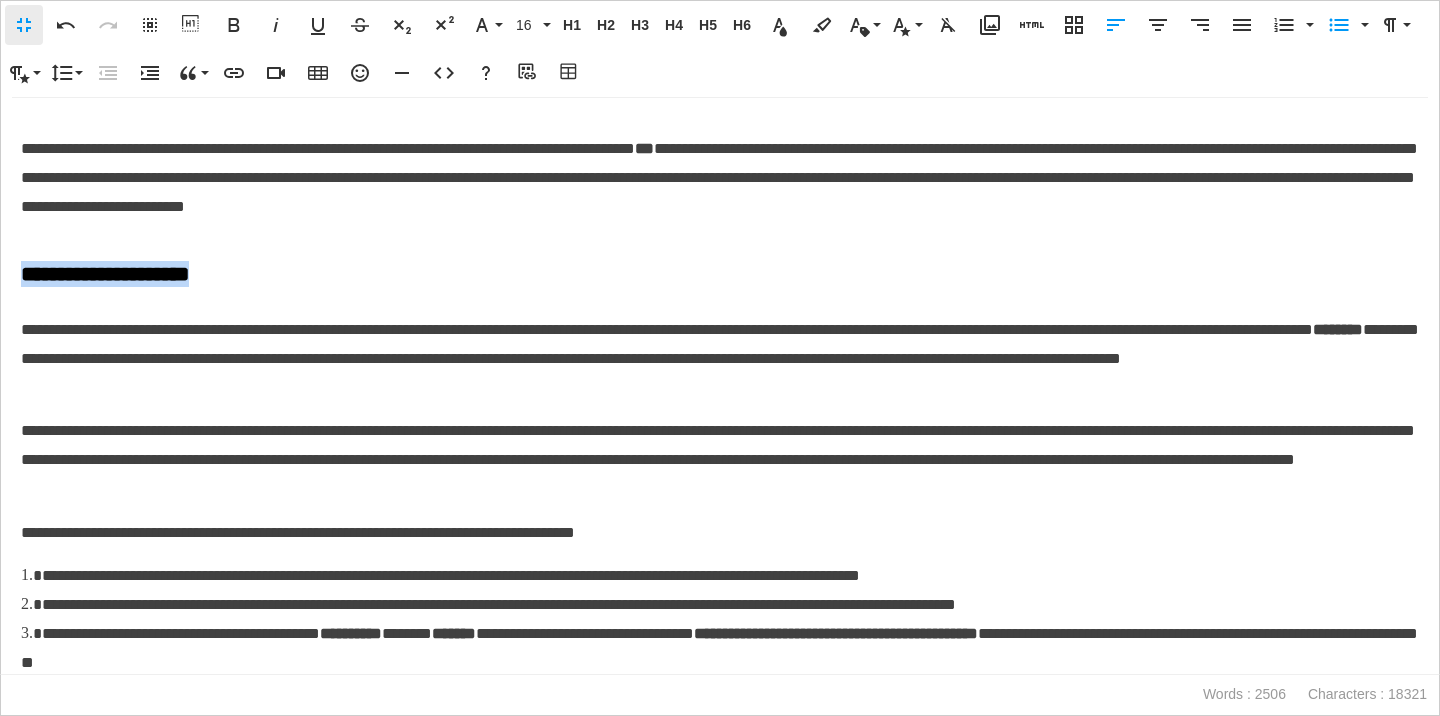 drag, startPoint x: 263, startPoint y: 312, endPoint x: 27, endPoint y: 314, distance: 236.00847 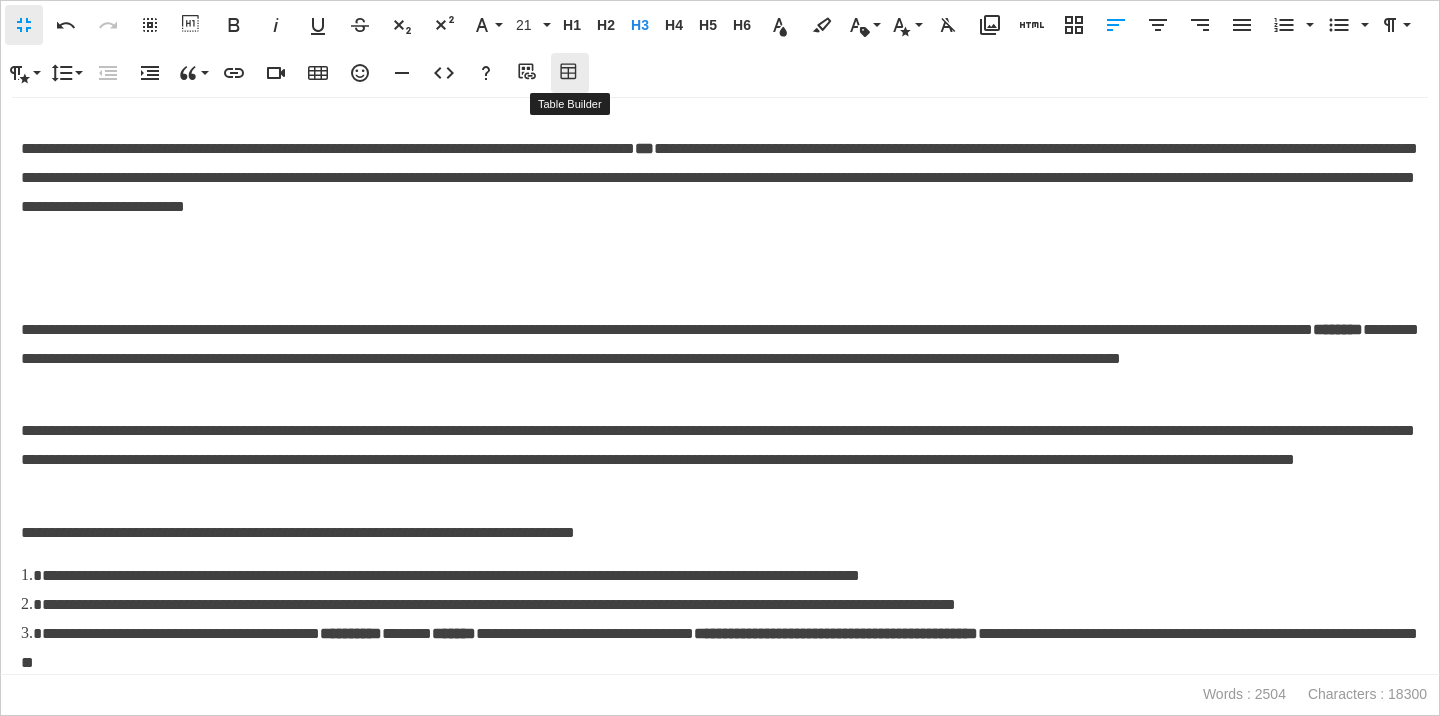 click 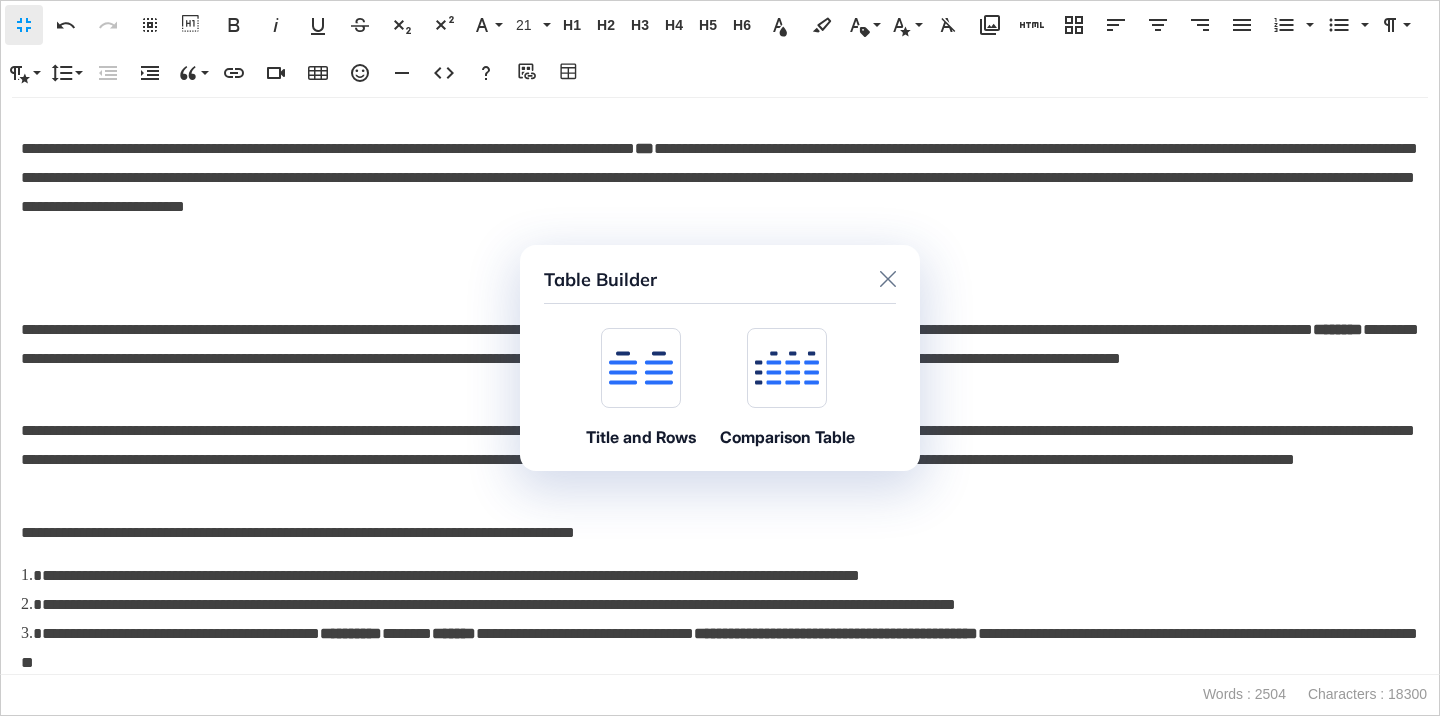 click at bounding box center (641, 368) 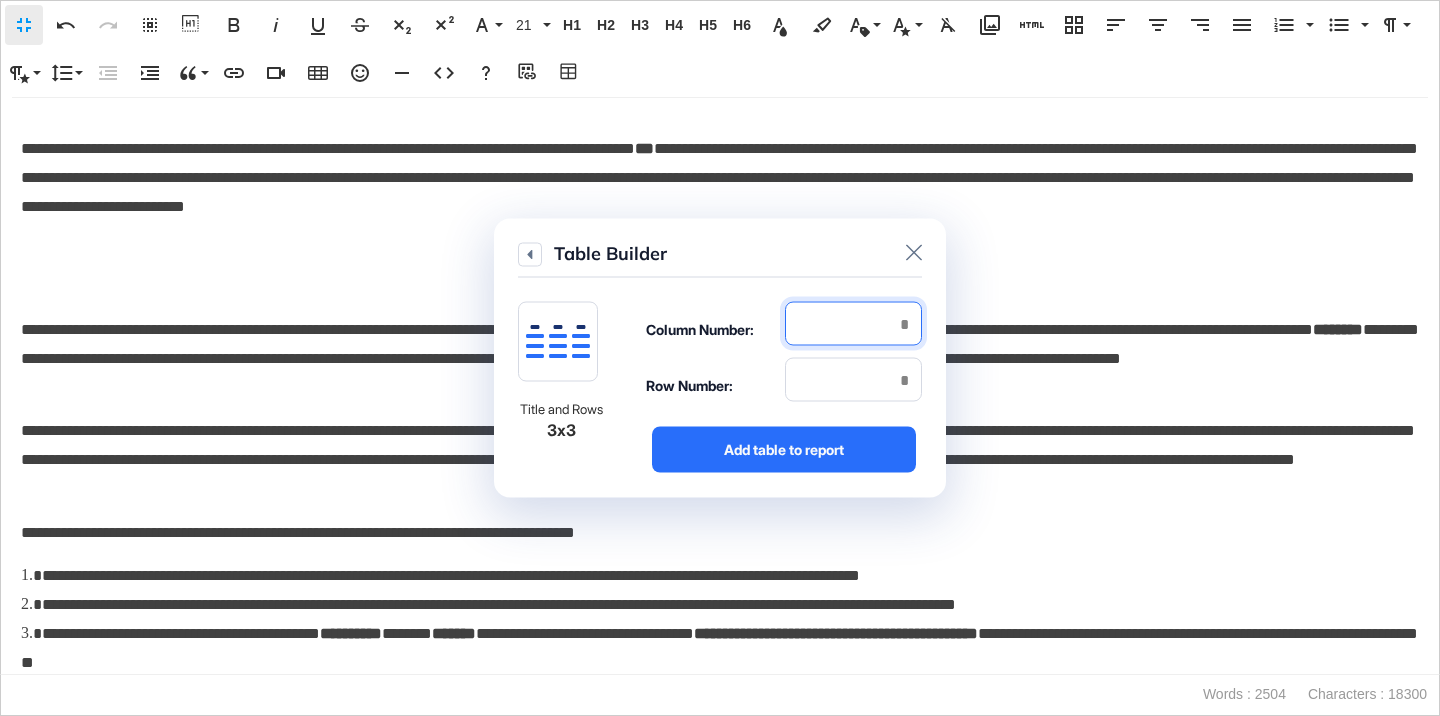 click at bounding box center [853, 324] 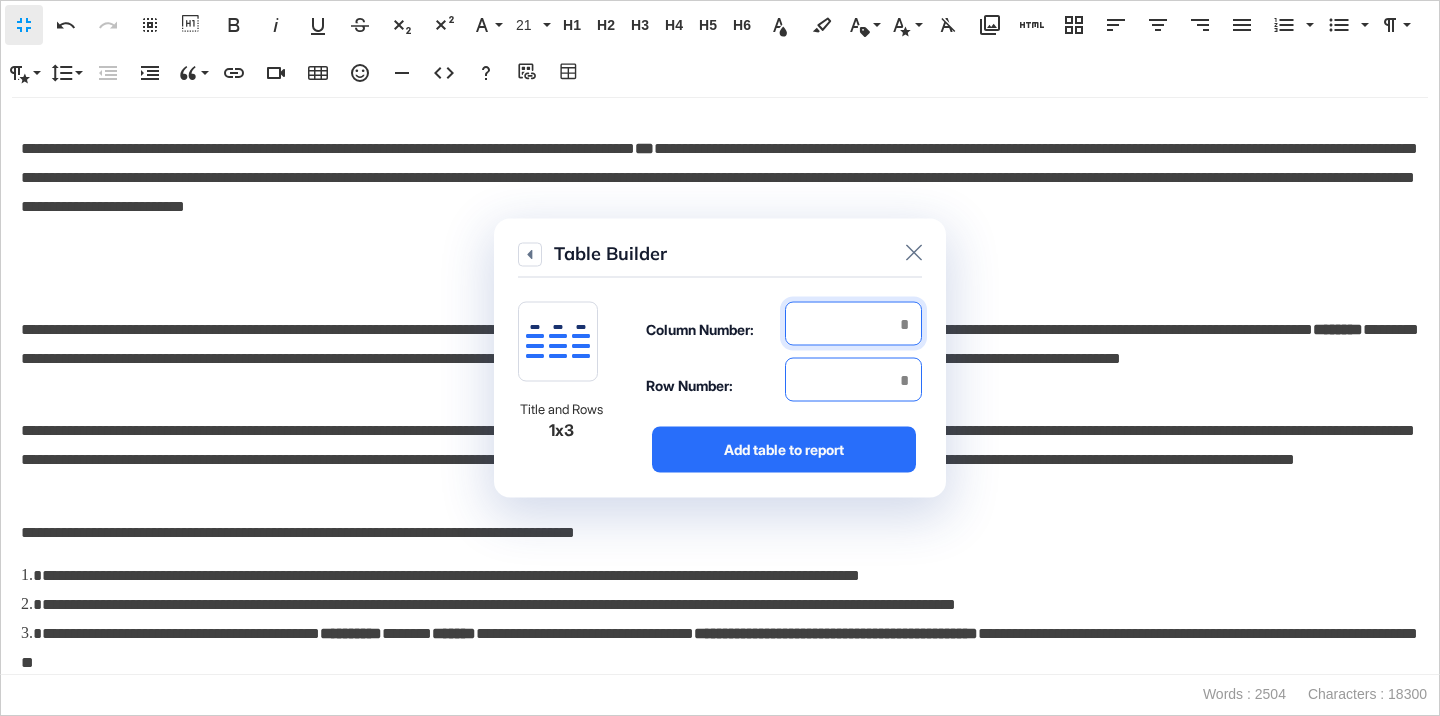 type on "*" 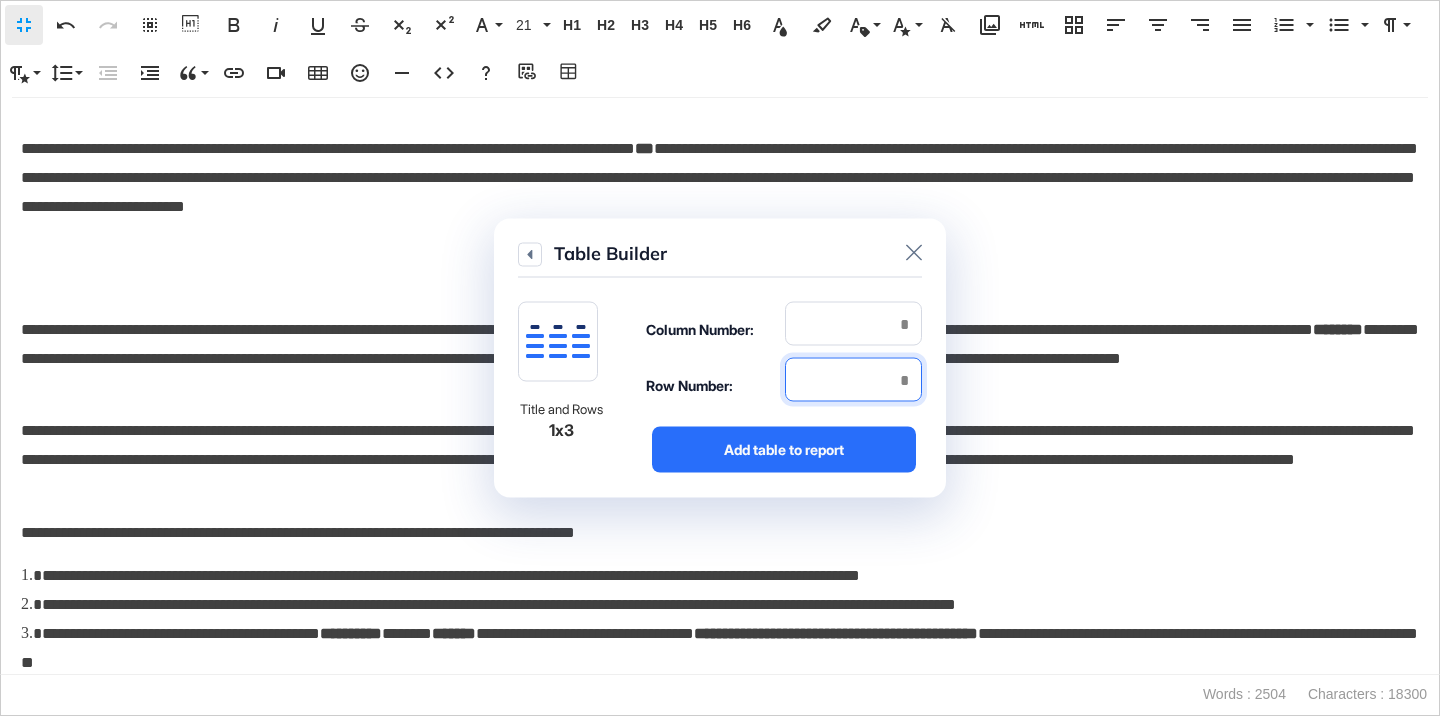 click at bounding box center (853, 380) 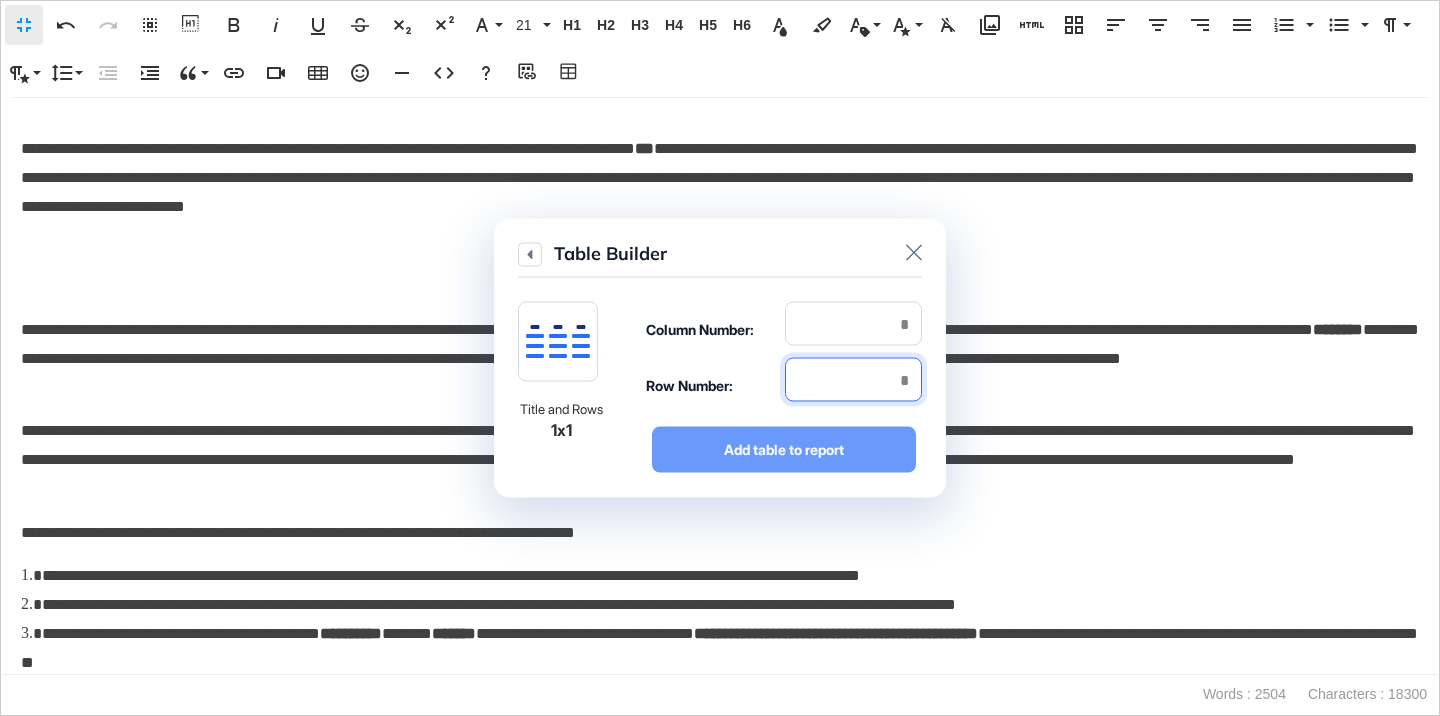 type on "*" 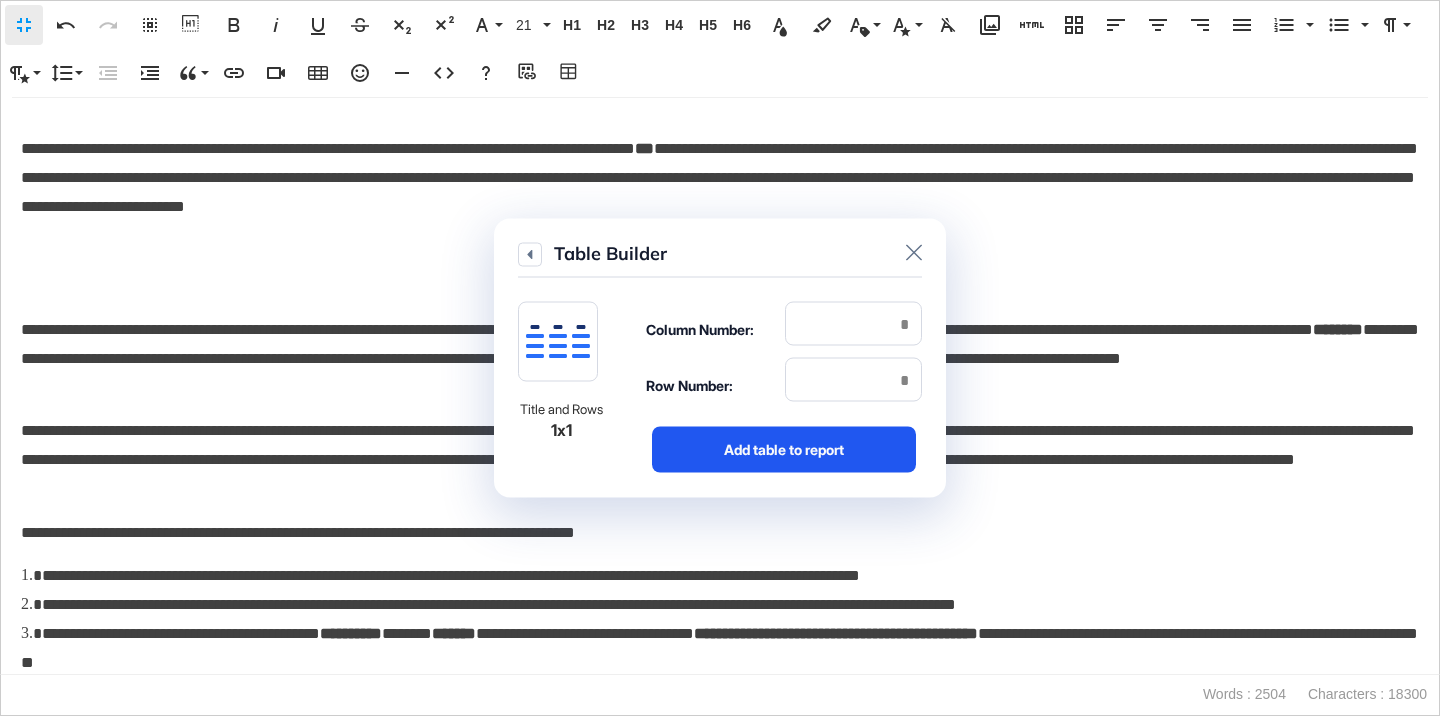 click on "Add table to report" at bounding box center [784, 450] 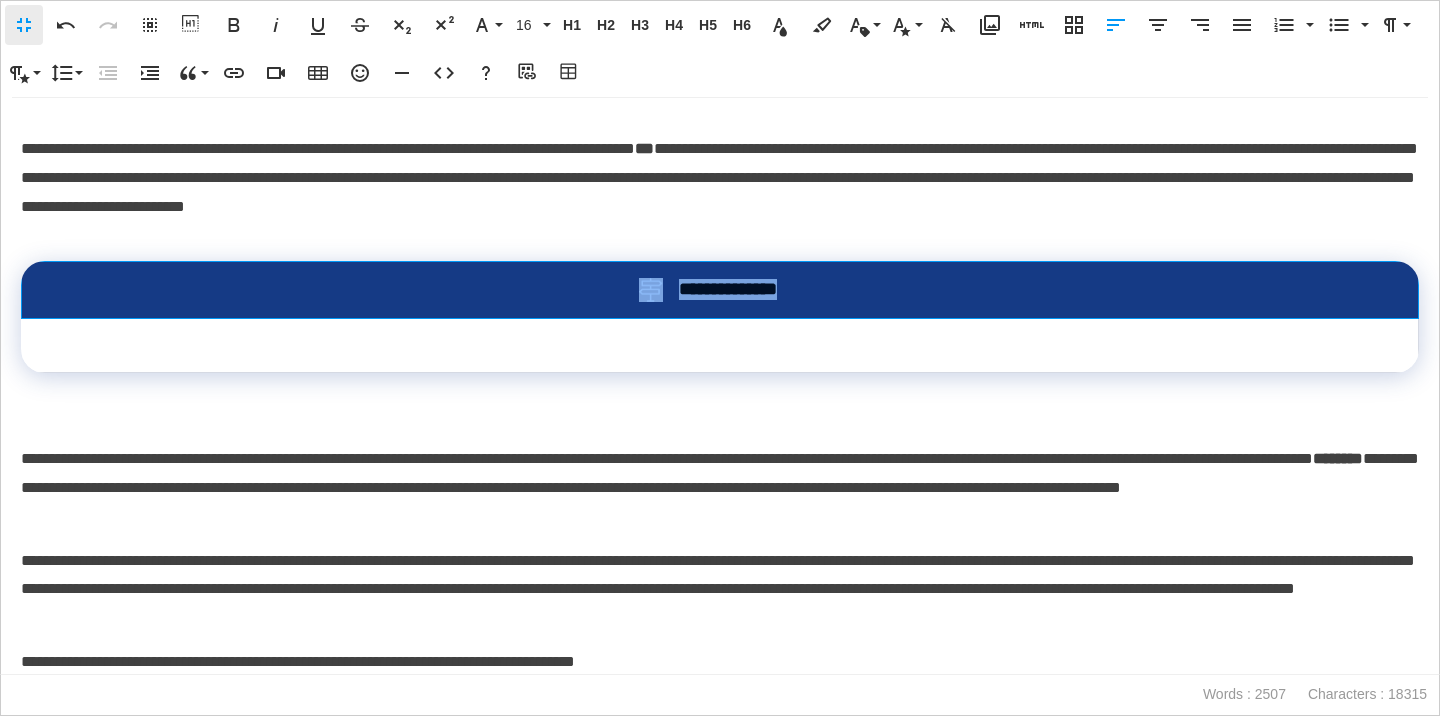 drag, startPoint x: 831, startPoint y: 331, endPoint x: 636, endPoint y: 332, distance: 195.00256 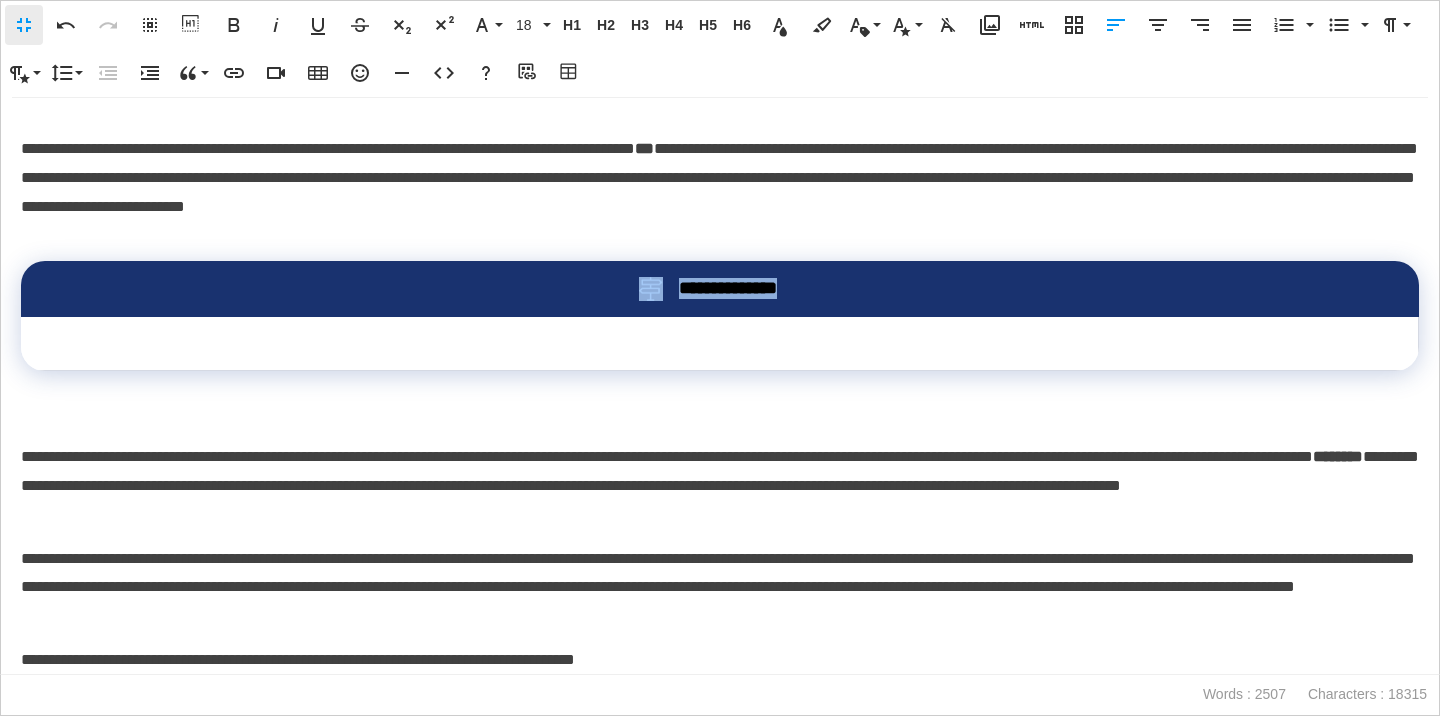 scroll, scrollTop: 0, scrollLeft: 8, axis: horizontal 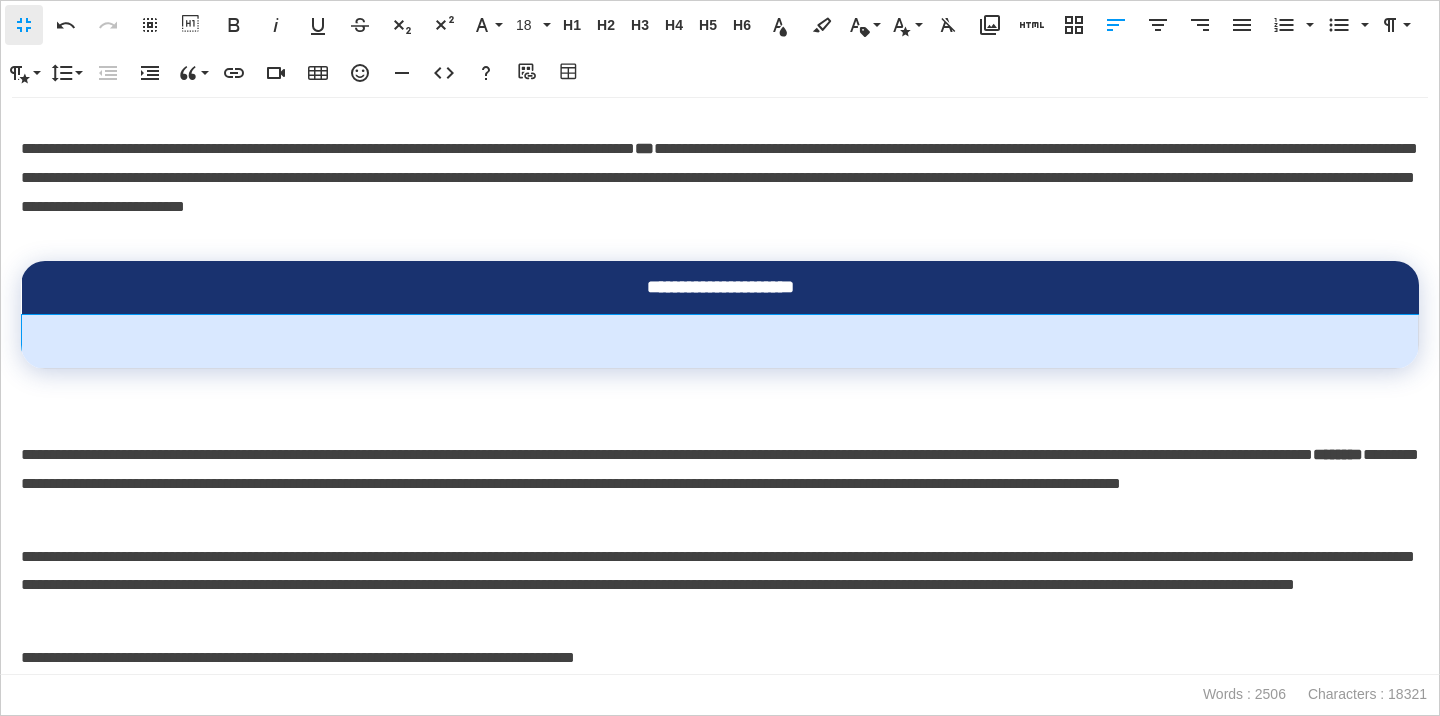 click at bounding box center (720, 341) 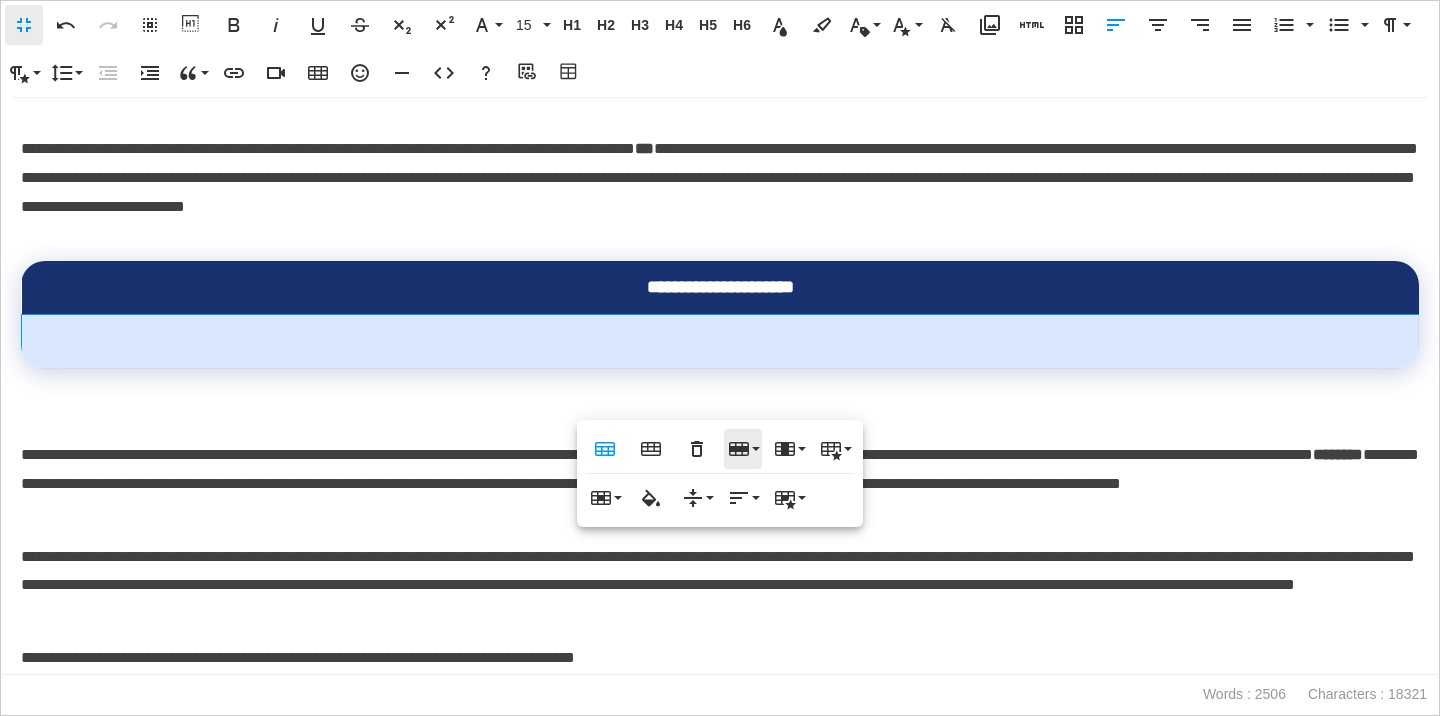 click 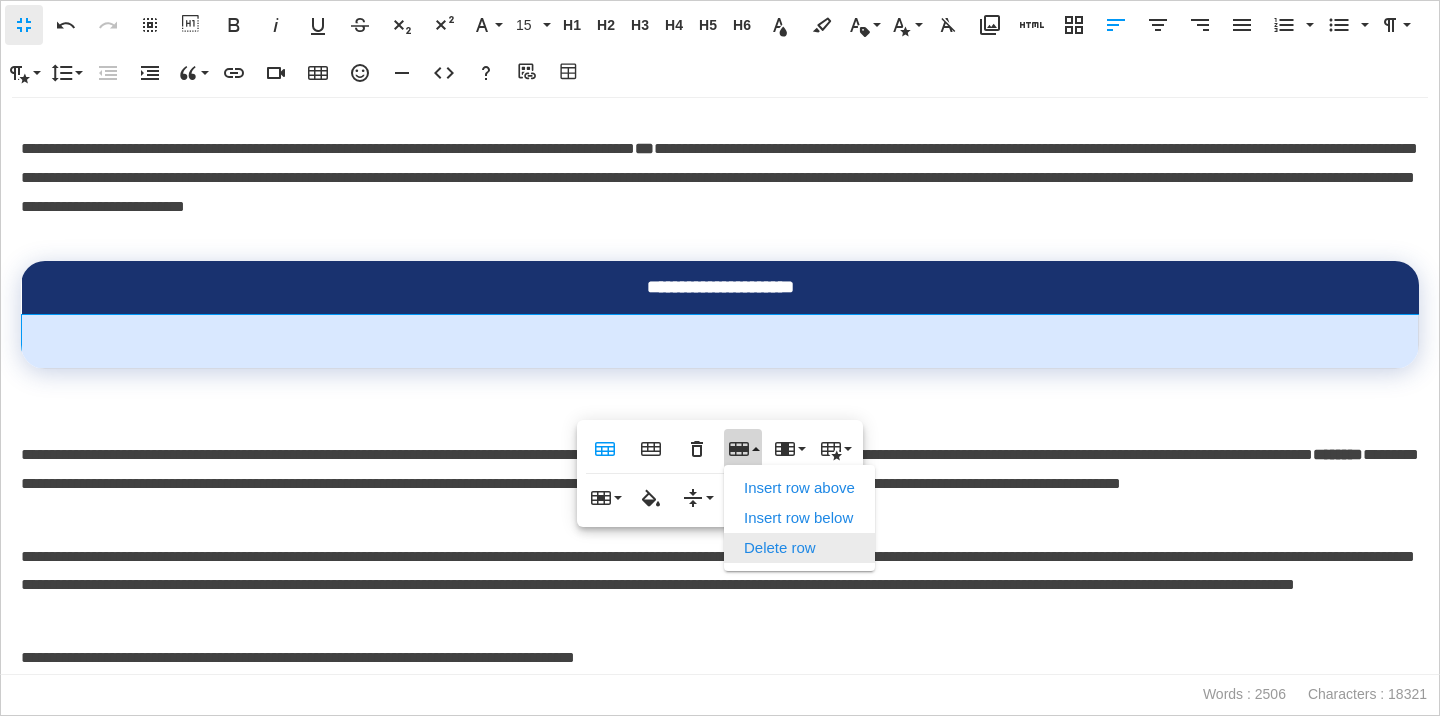 click on "Delete row" at bounding box center (799, 548) 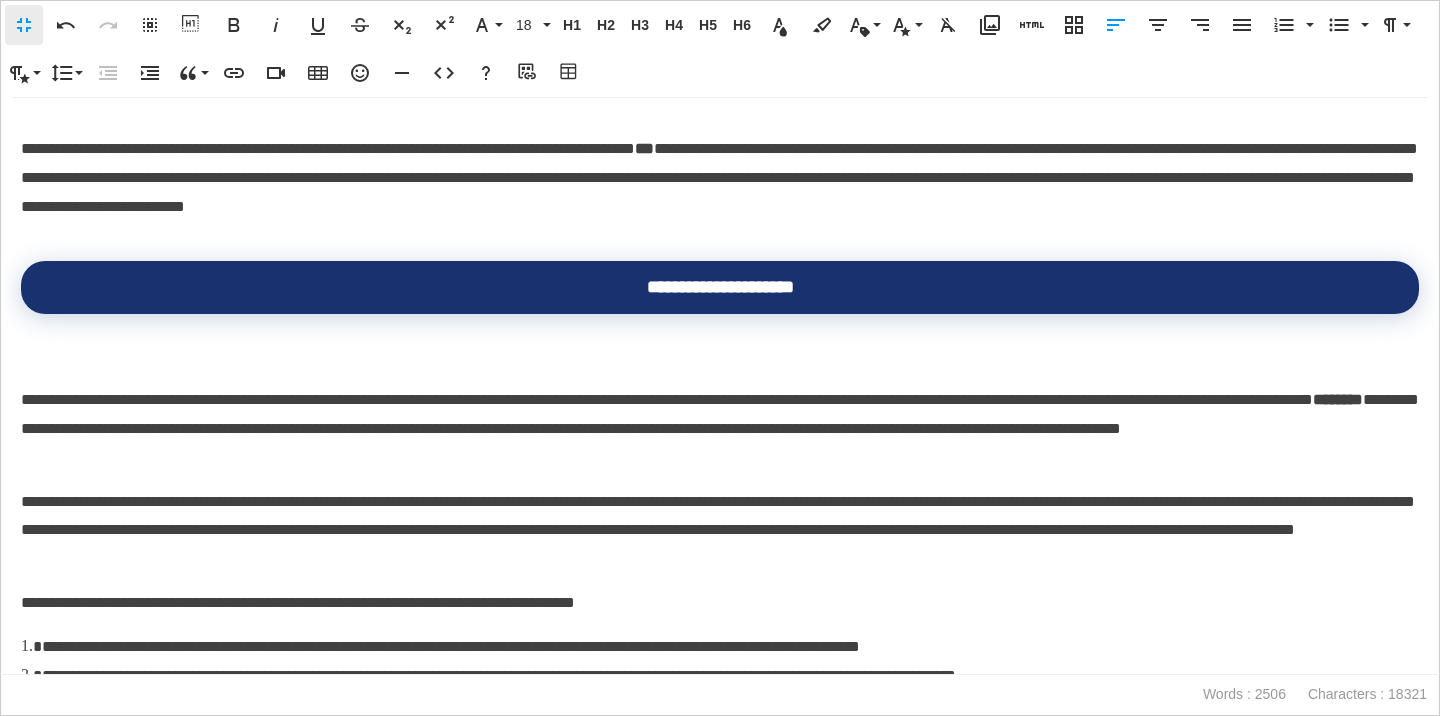 click on "**********" at bounding box center (720, 414) 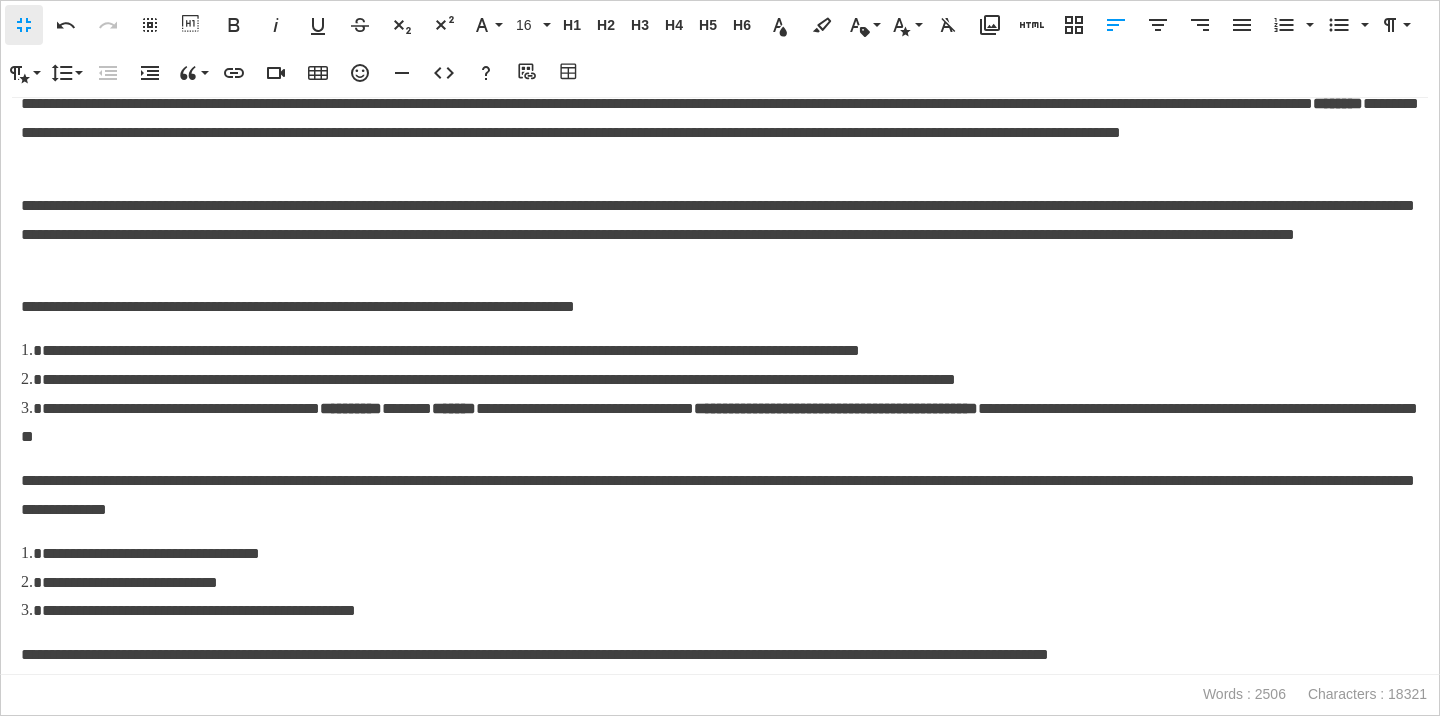 scroll, scrollTop: 4326, scrollLeft: 0, axis: vertical 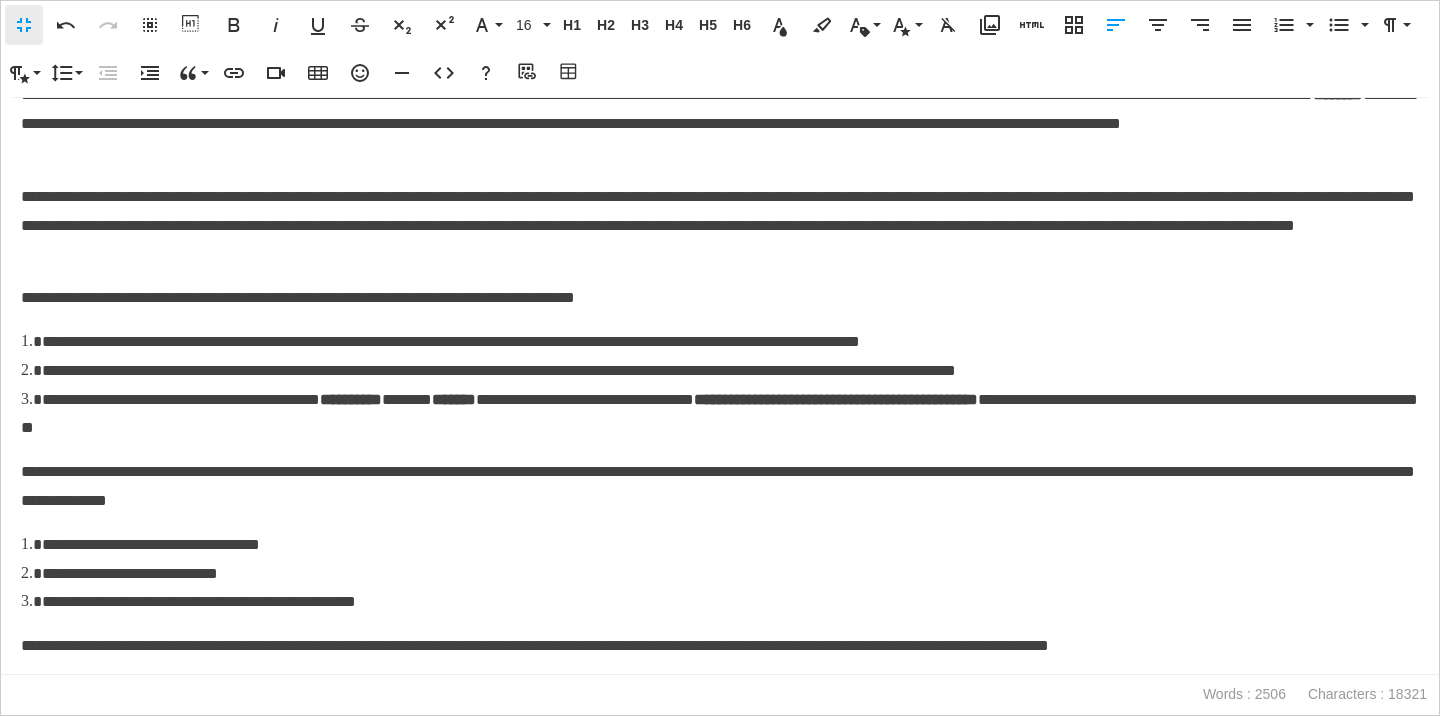 click on "**********" at bounding box center [720, 298] 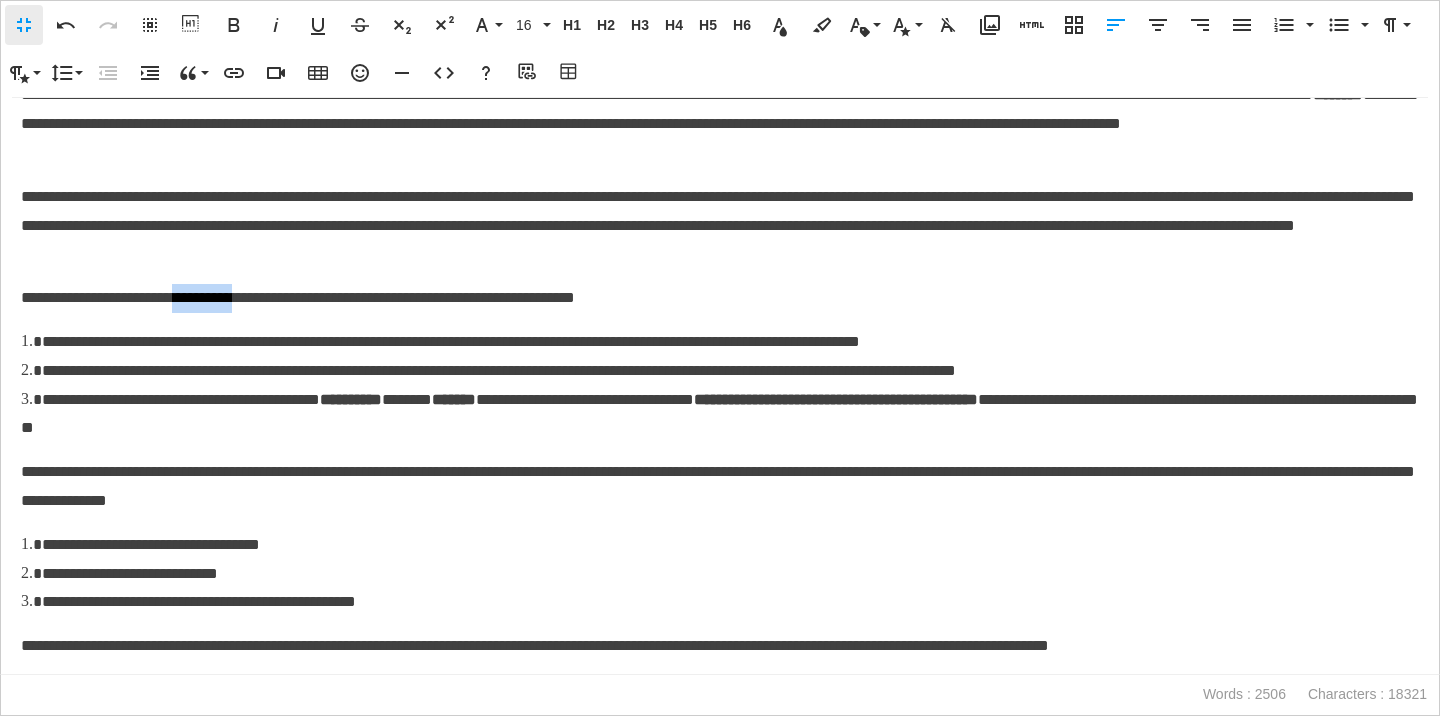 click on "**********" at bounding box center (720, 298) 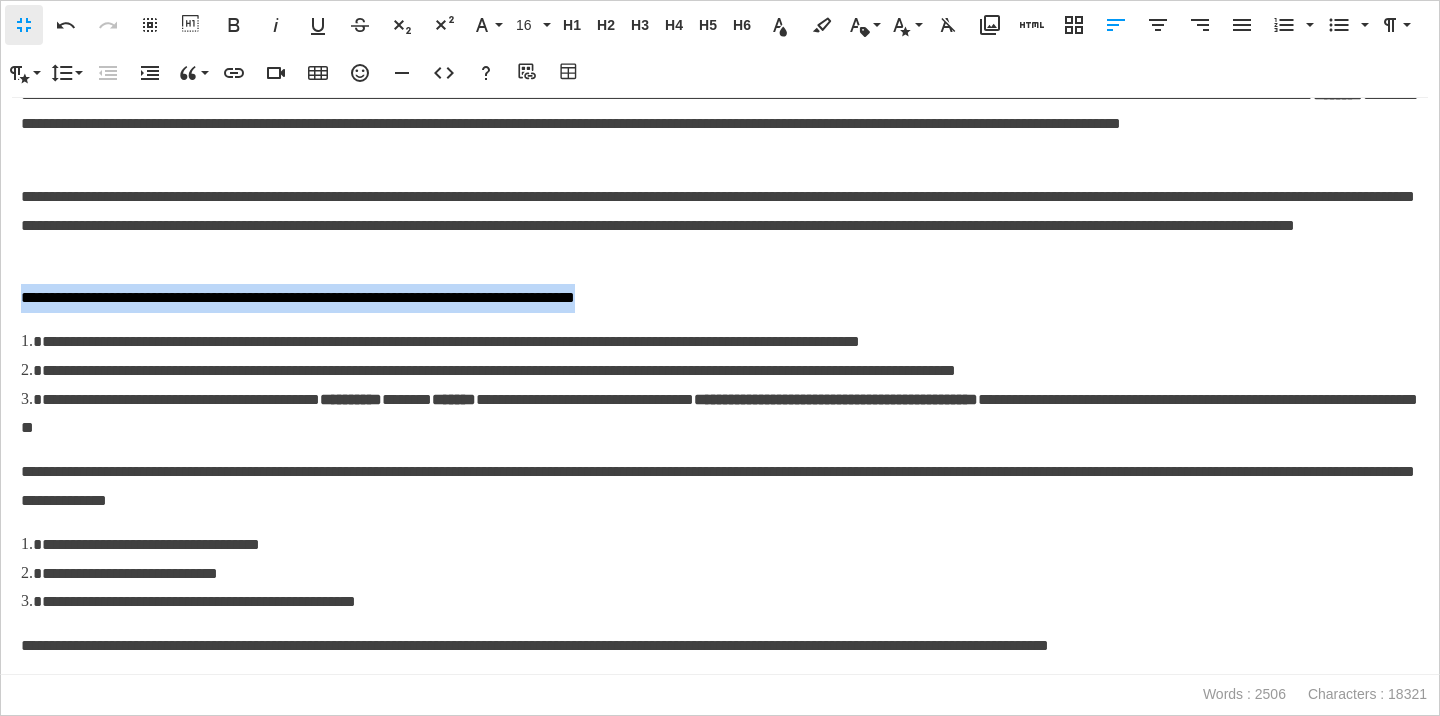 click on "**********" at bounding box center [720, 298] 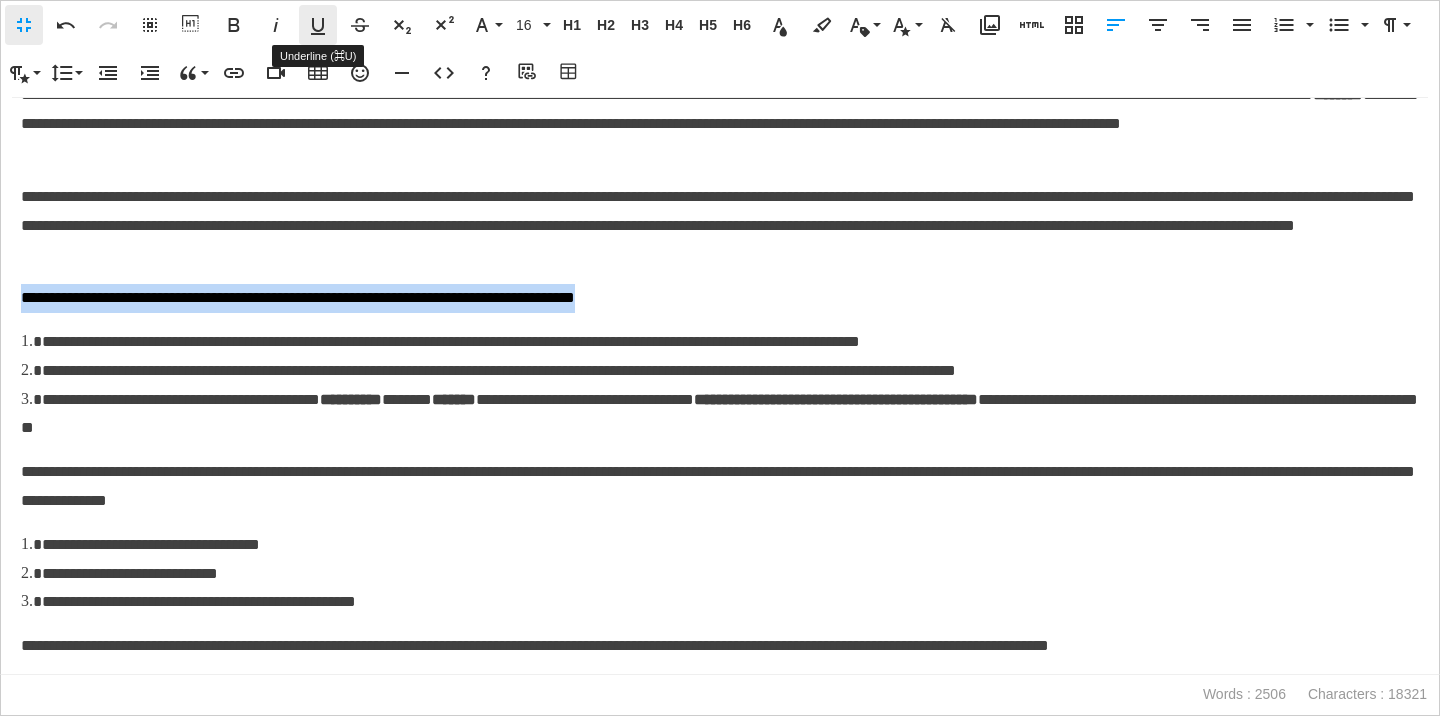 click 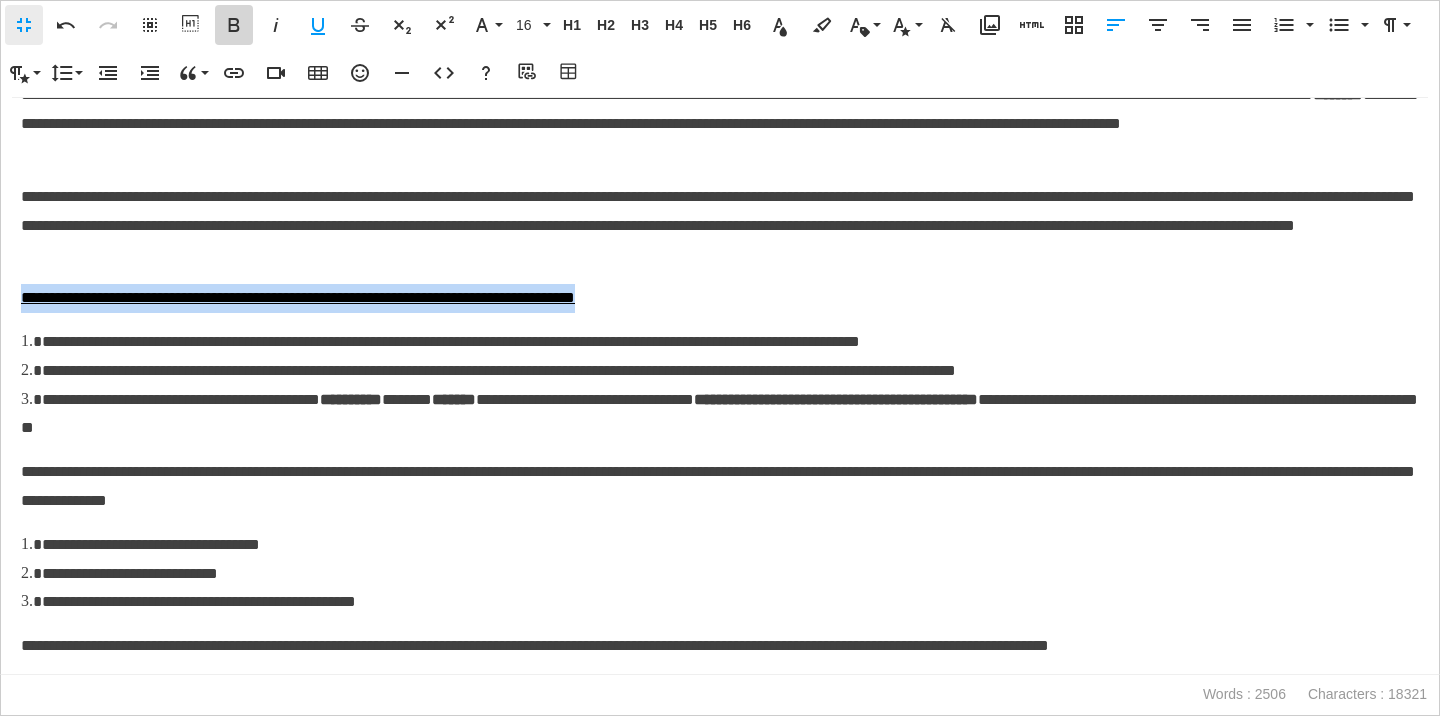 click 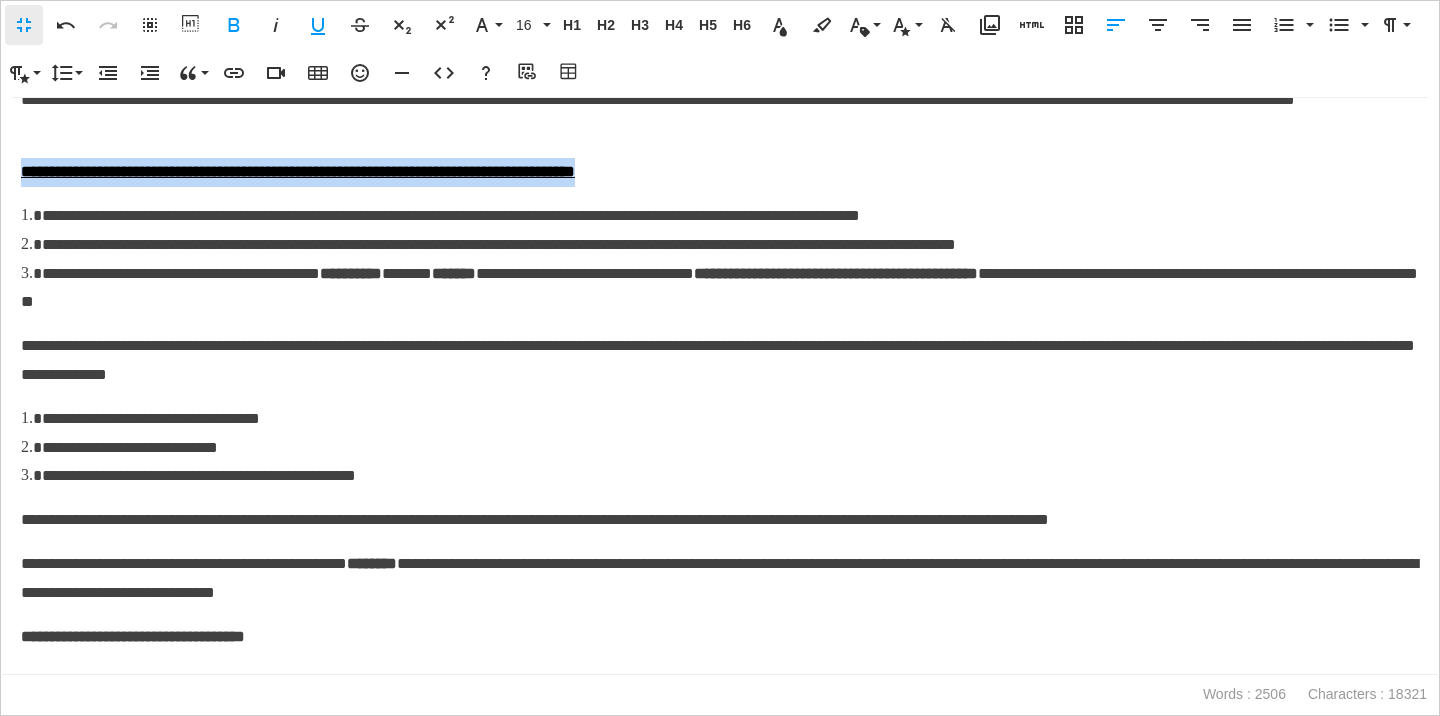 scroll, scrollTop: 4457, scrollLeft: 0, axis: vertical 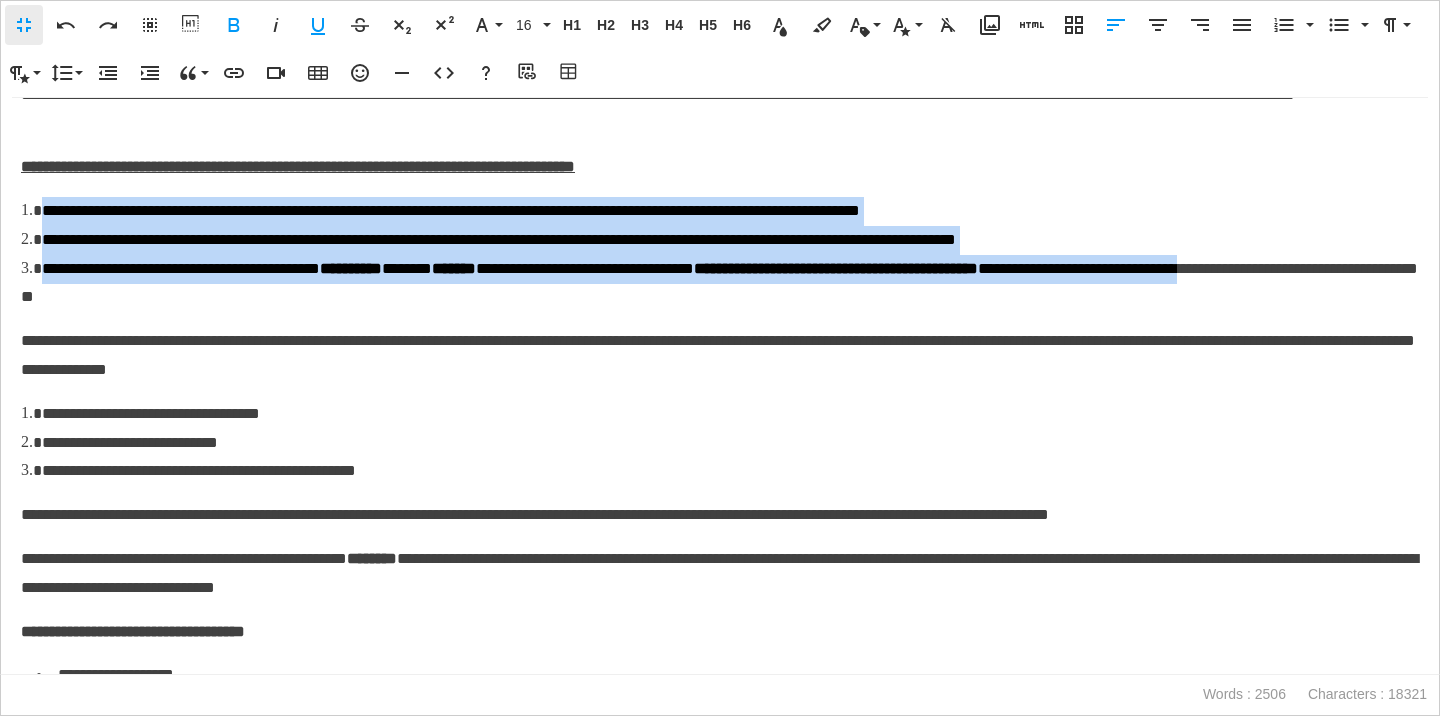 drag, startPoint x: 40, startPoint y: 254, endPoint x: 93, endPoint y: 326, distance: 89.40358 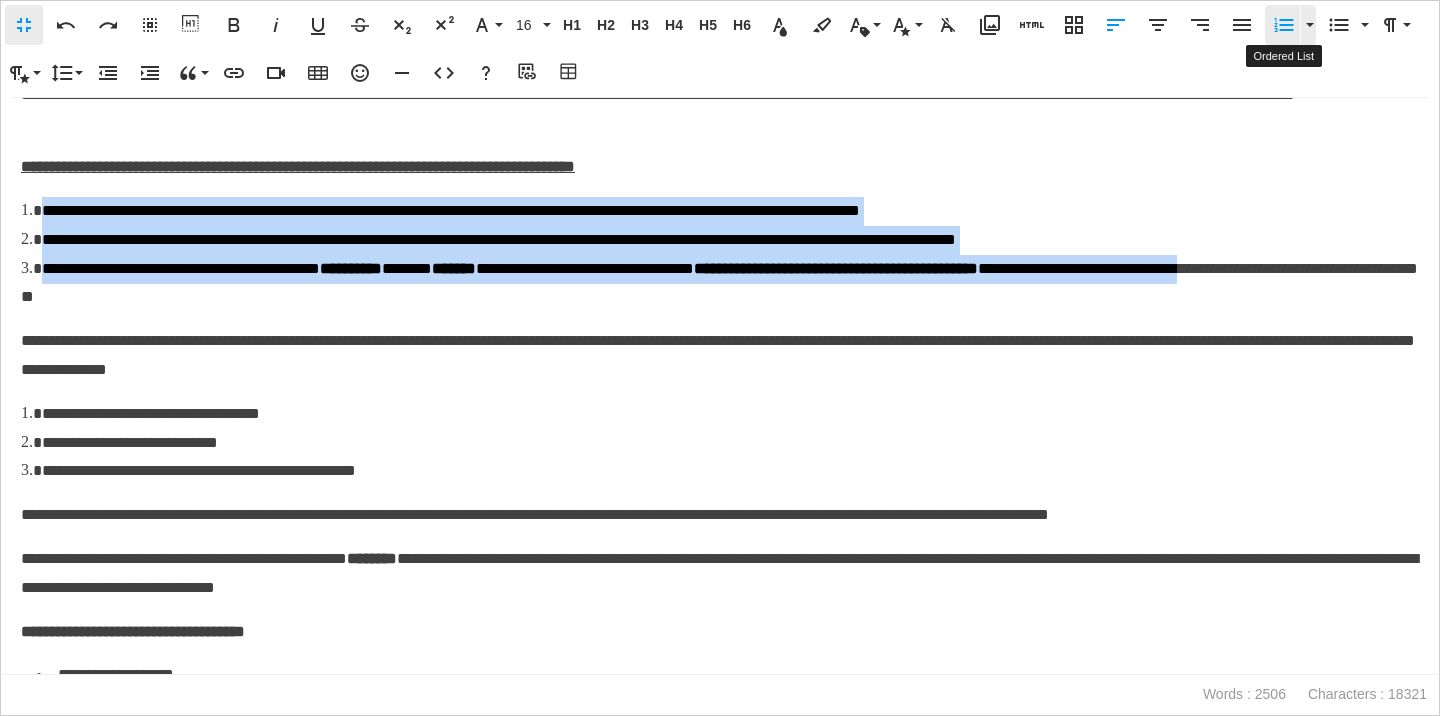 click 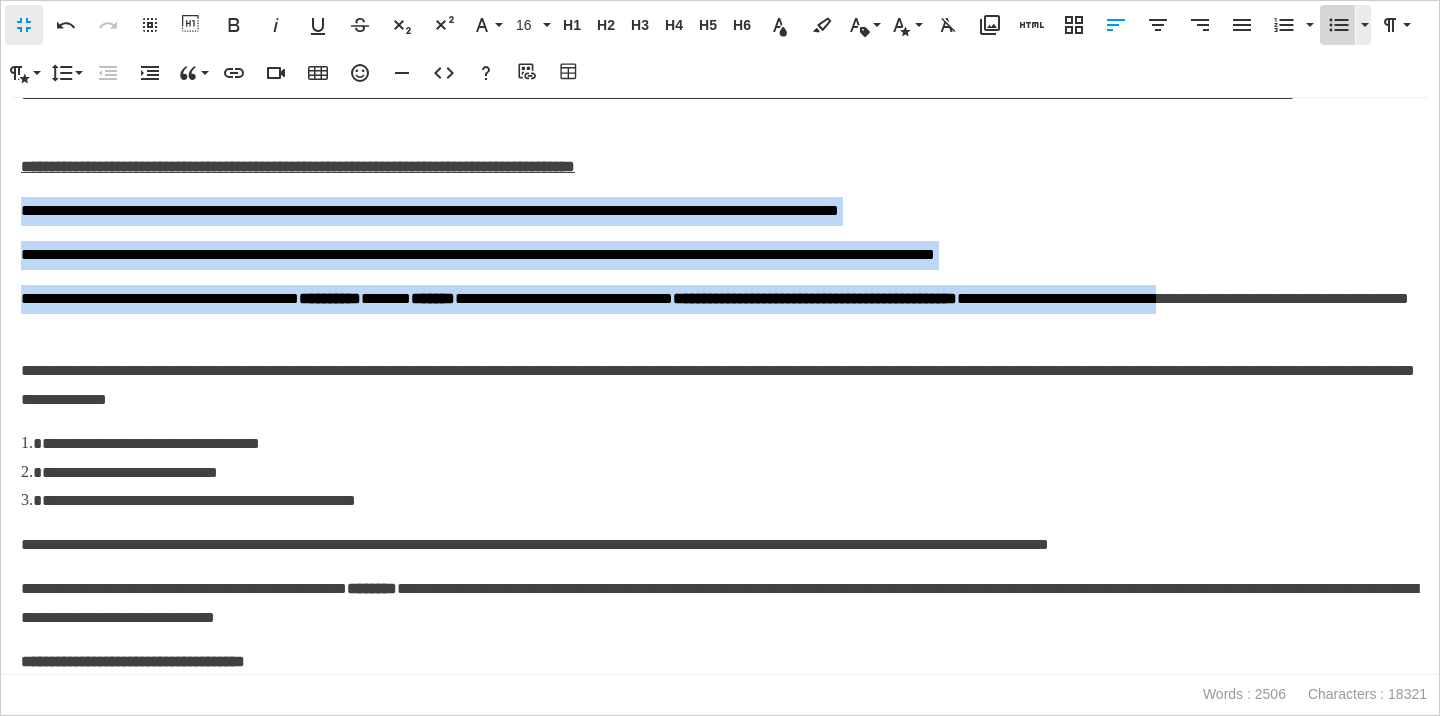 click 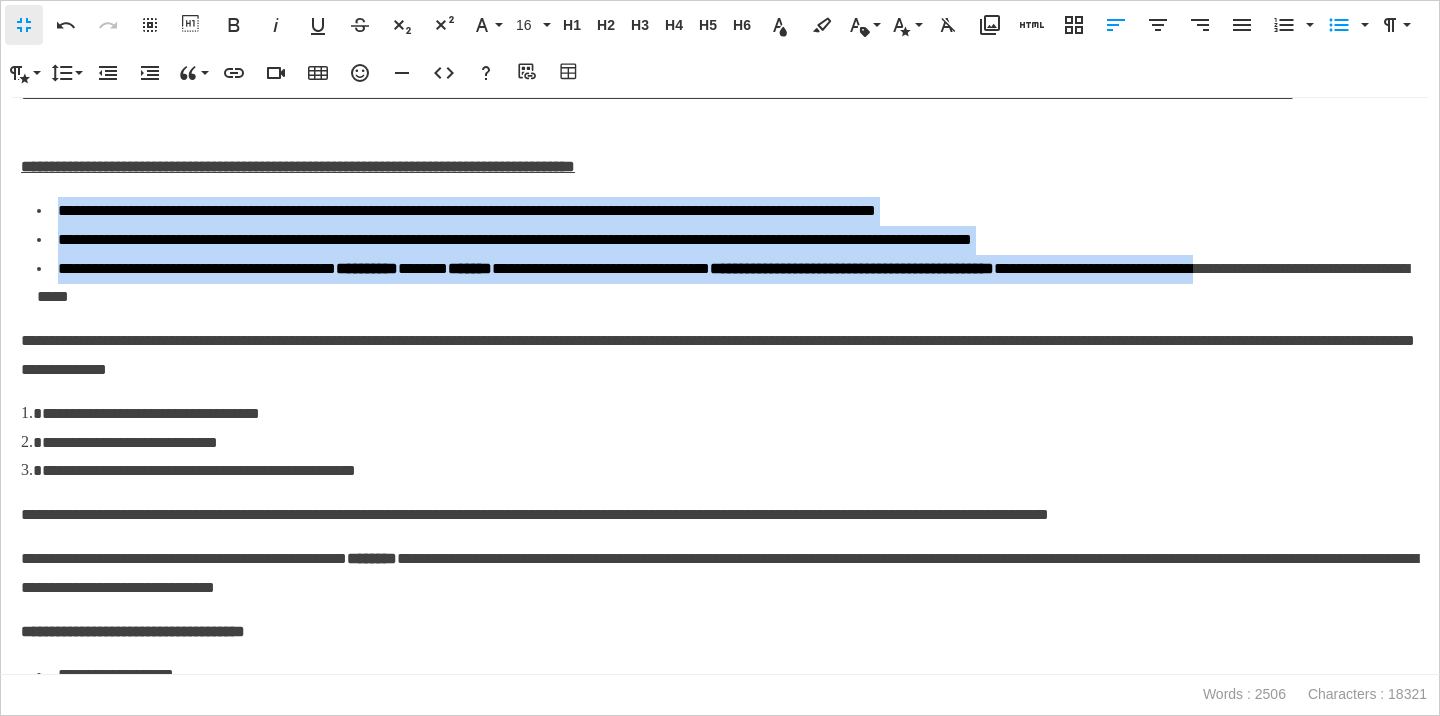 scroll, scrollTop: 4555, scrollLeft: 0, axis: vertical 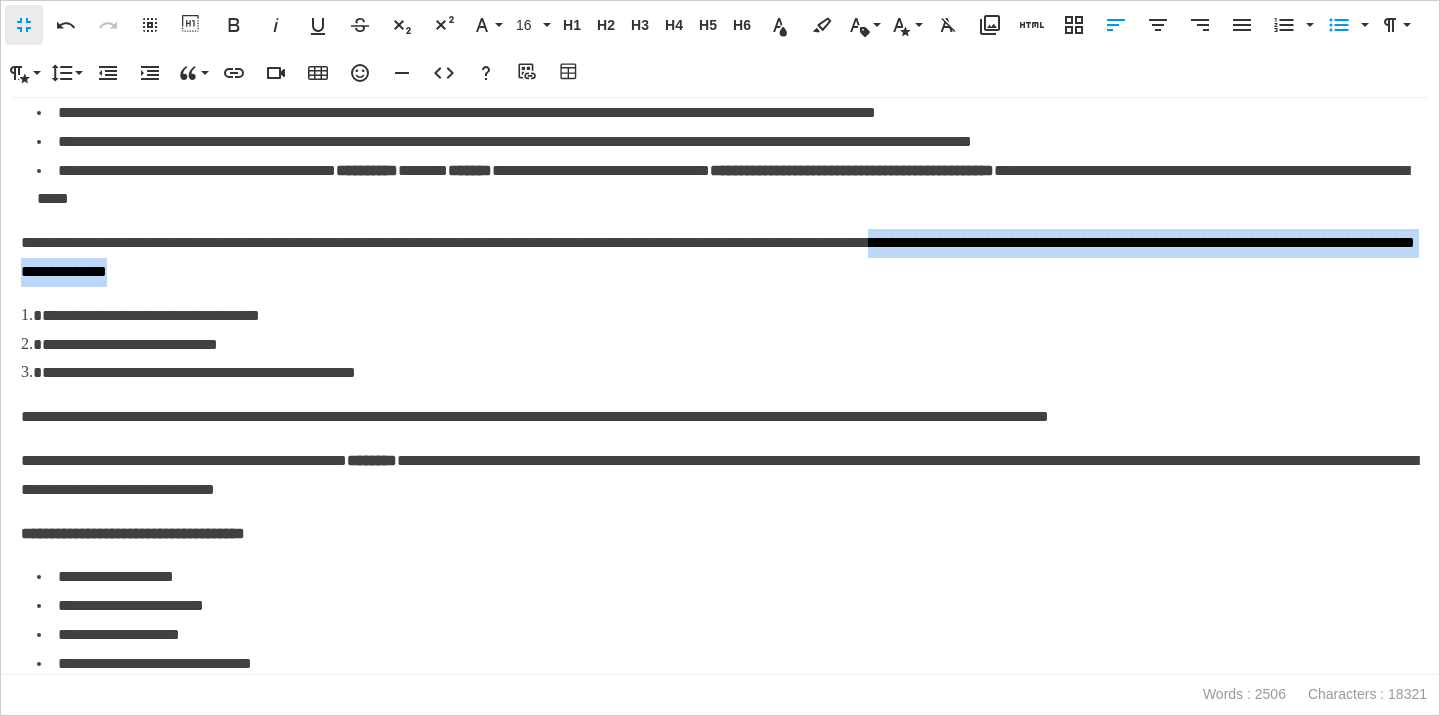 drag, startPoint x: 1052, startPoint y: 281, endPoint x: 1063, endPoint y: 310, distance: 31.016125 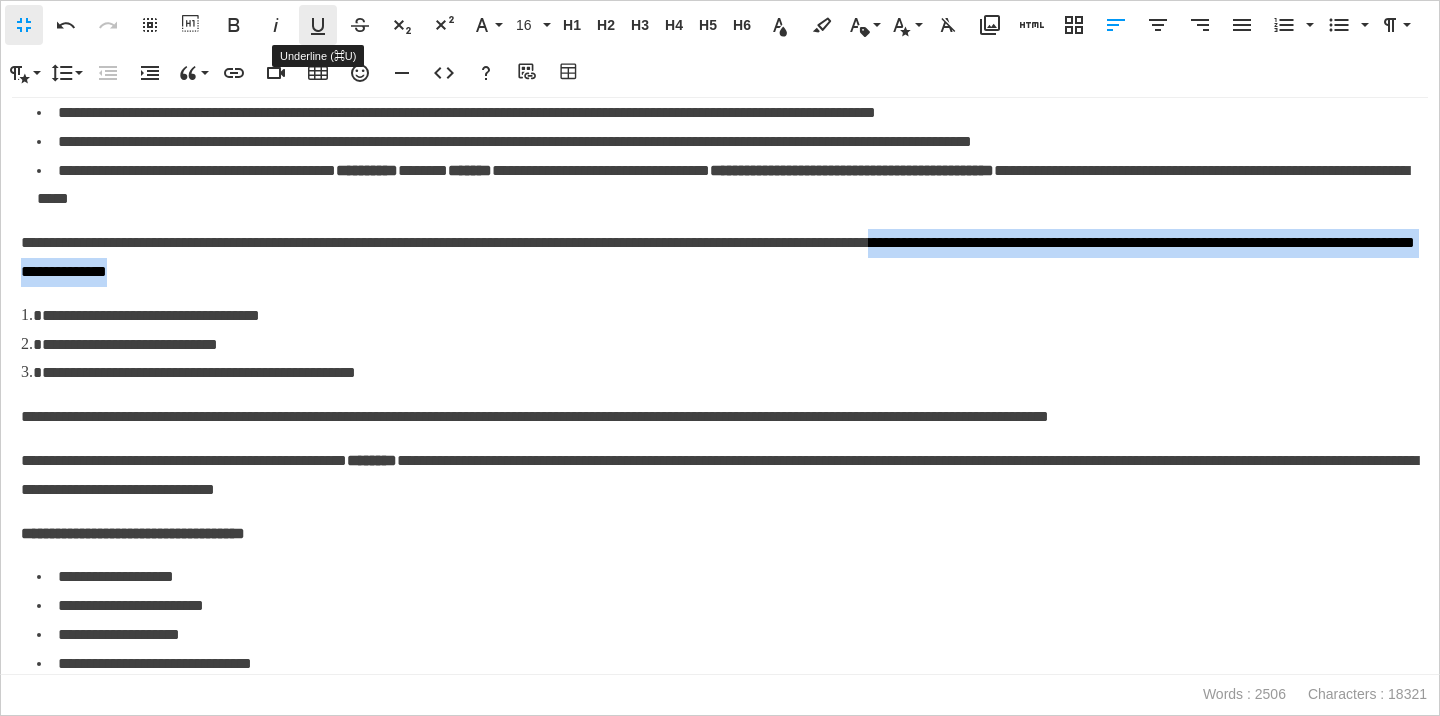 click on "Underline" at bounding box center (318, 25) 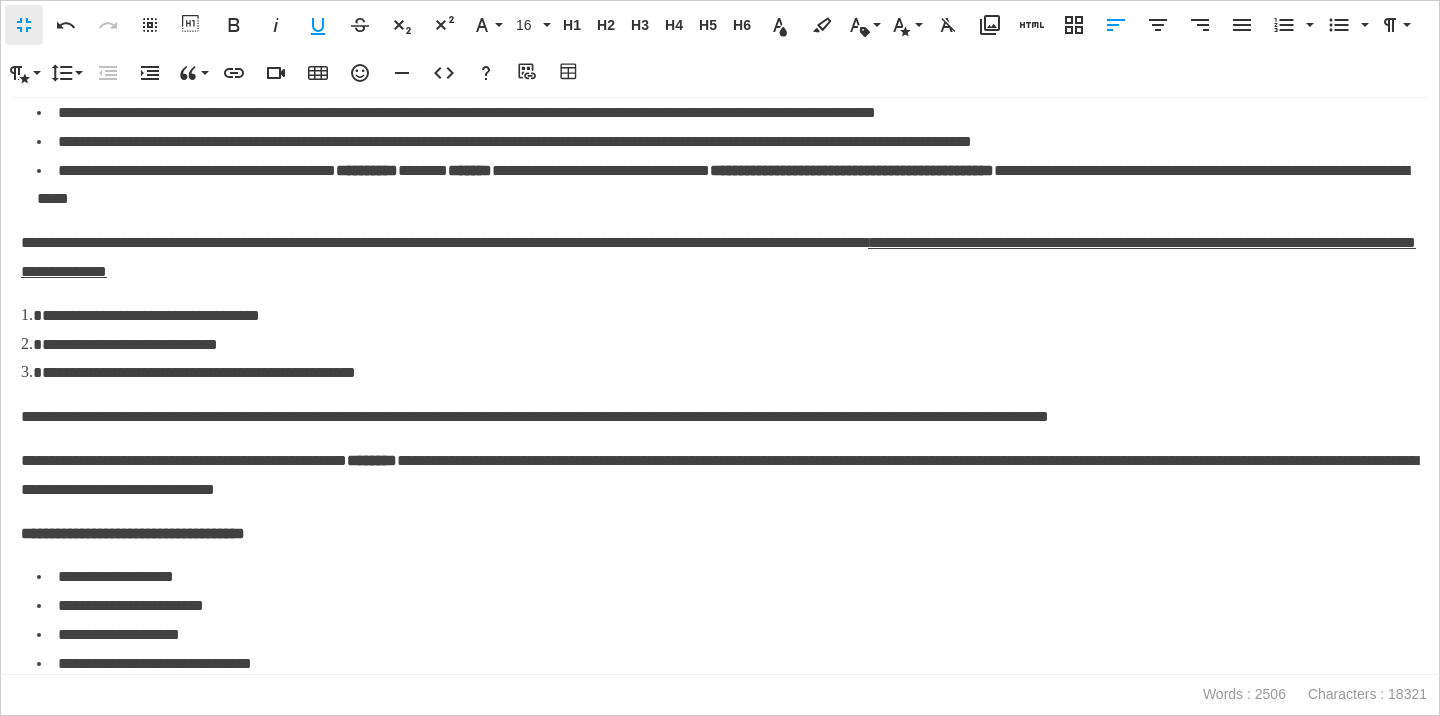 click on "**********" at bounding box center [720, 316] 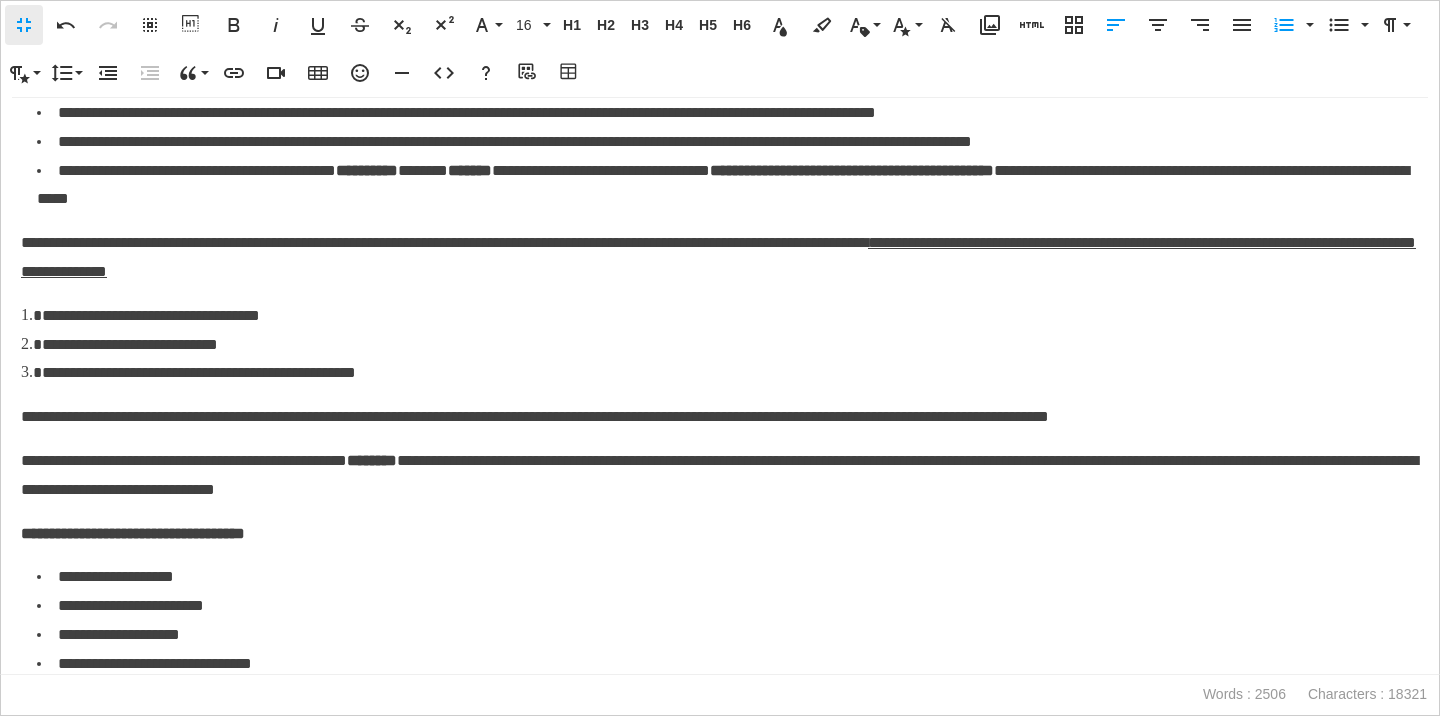 scroll, scrollTop: 4633, scrollLeft: 0, axis: vertical 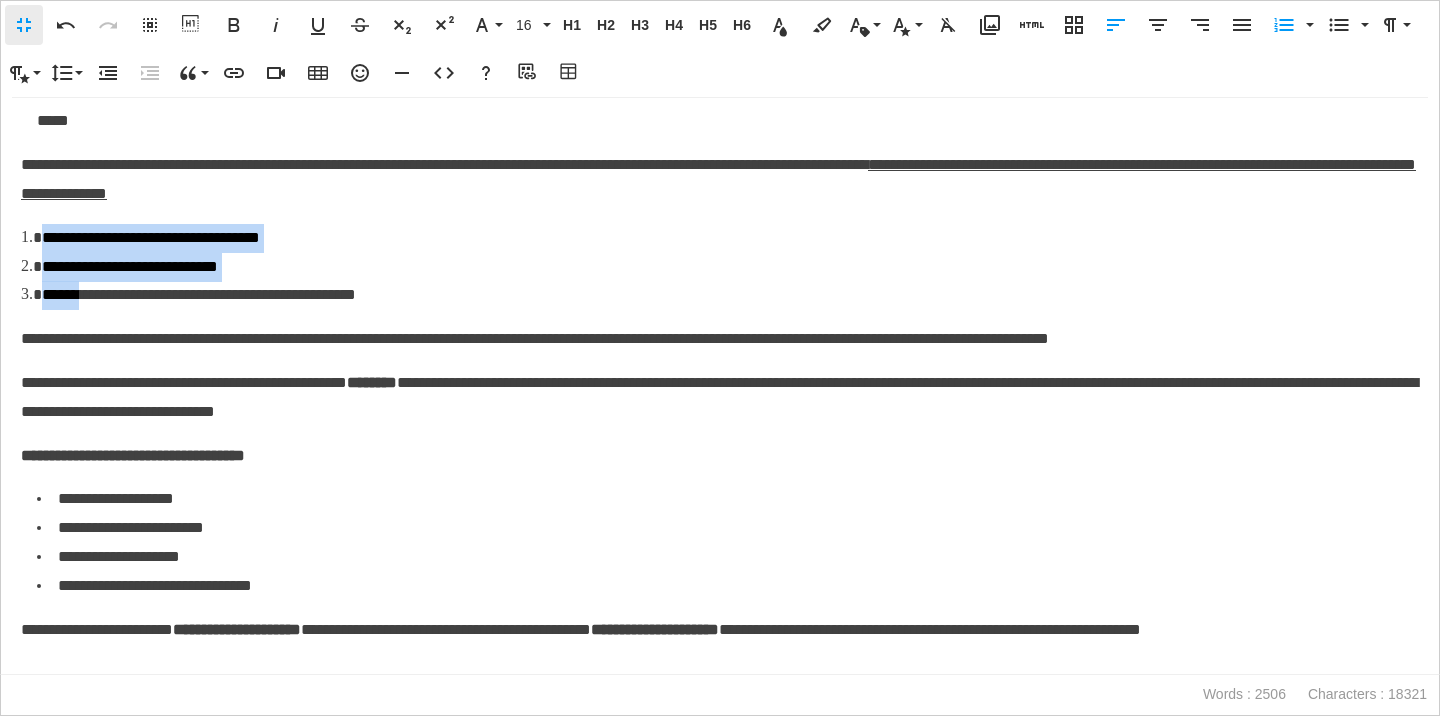 drag, startPoint x: 40, startPoint y: 274, endPoint x: 80, endPoint y: 337, distance: 74.62573 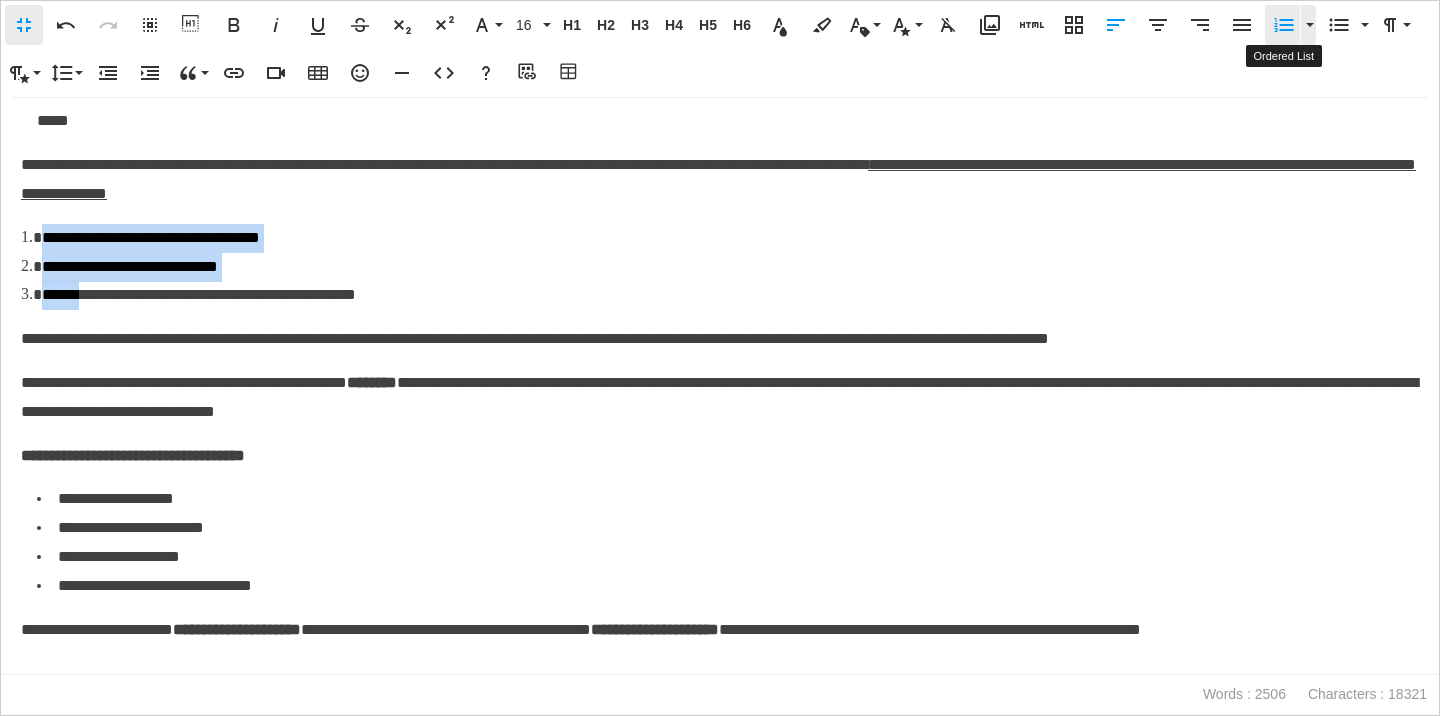 click 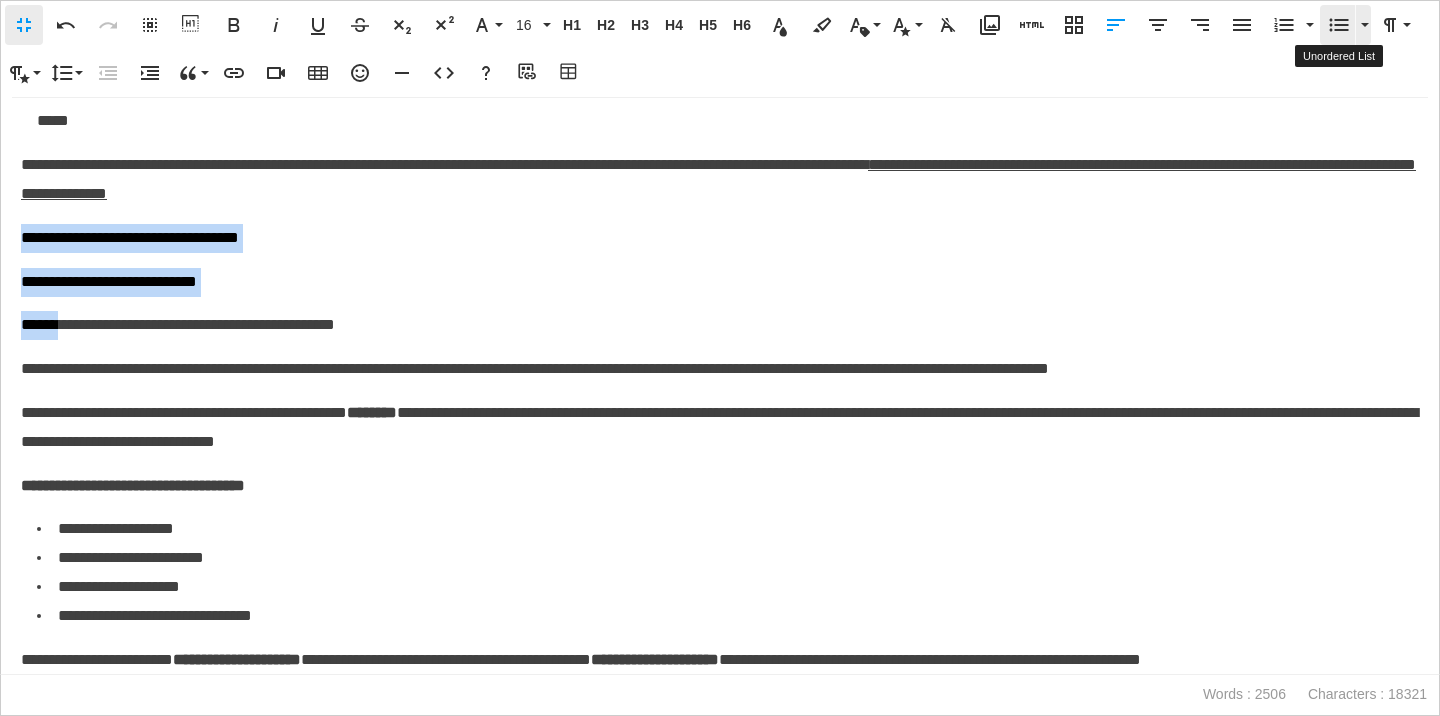 click 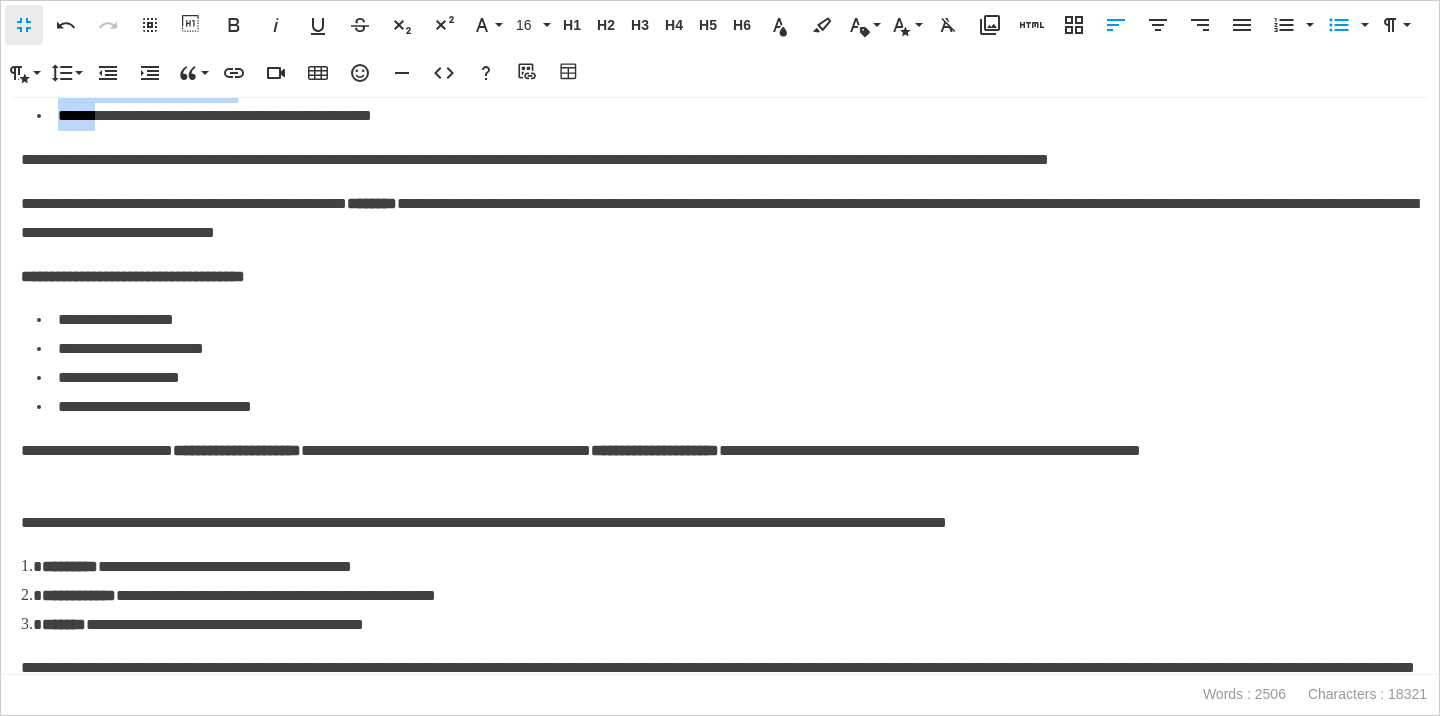 scroll, scrollTop: 4790, scrollLeft: 0, axis: vertical 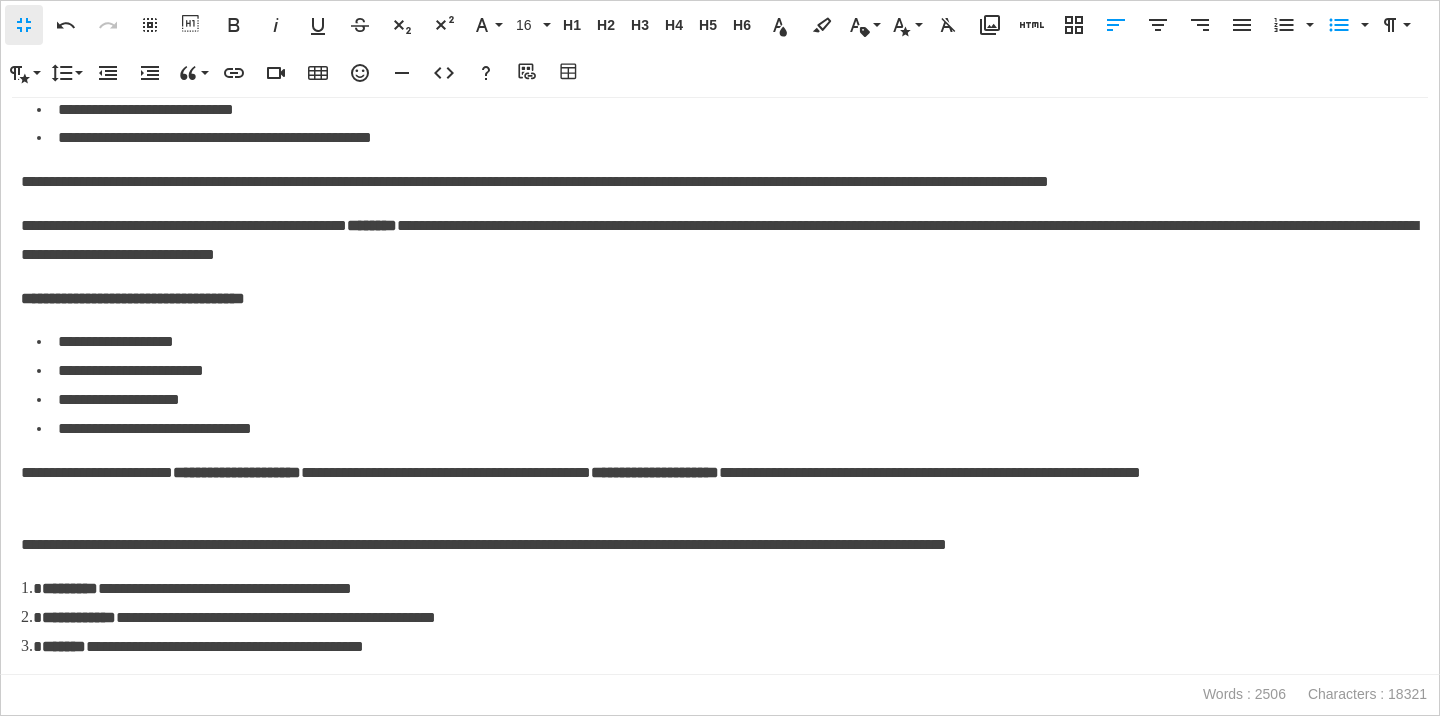 click on "**********" at bounding box center (133, 298) 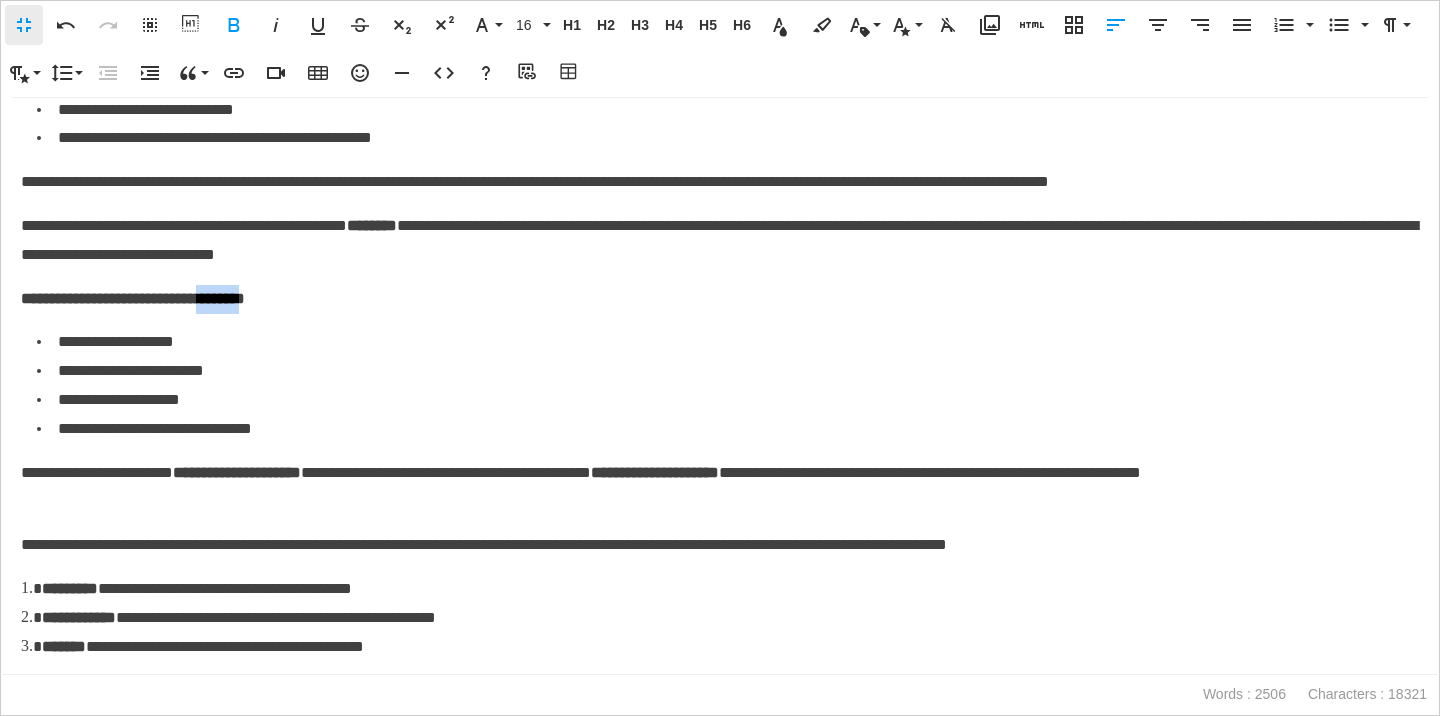 click on "**********" at bounding box center [133, 298] 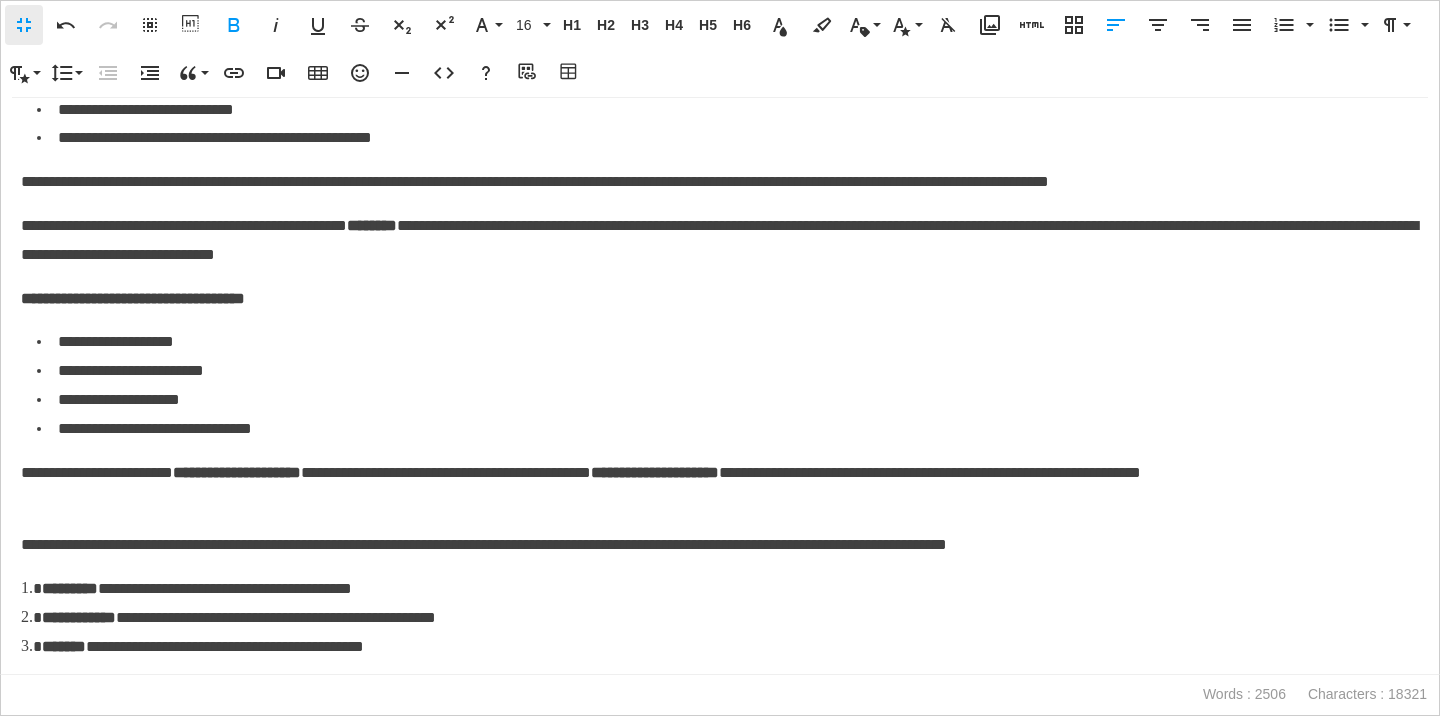 click on "**********" at bounding box center [133, 298] 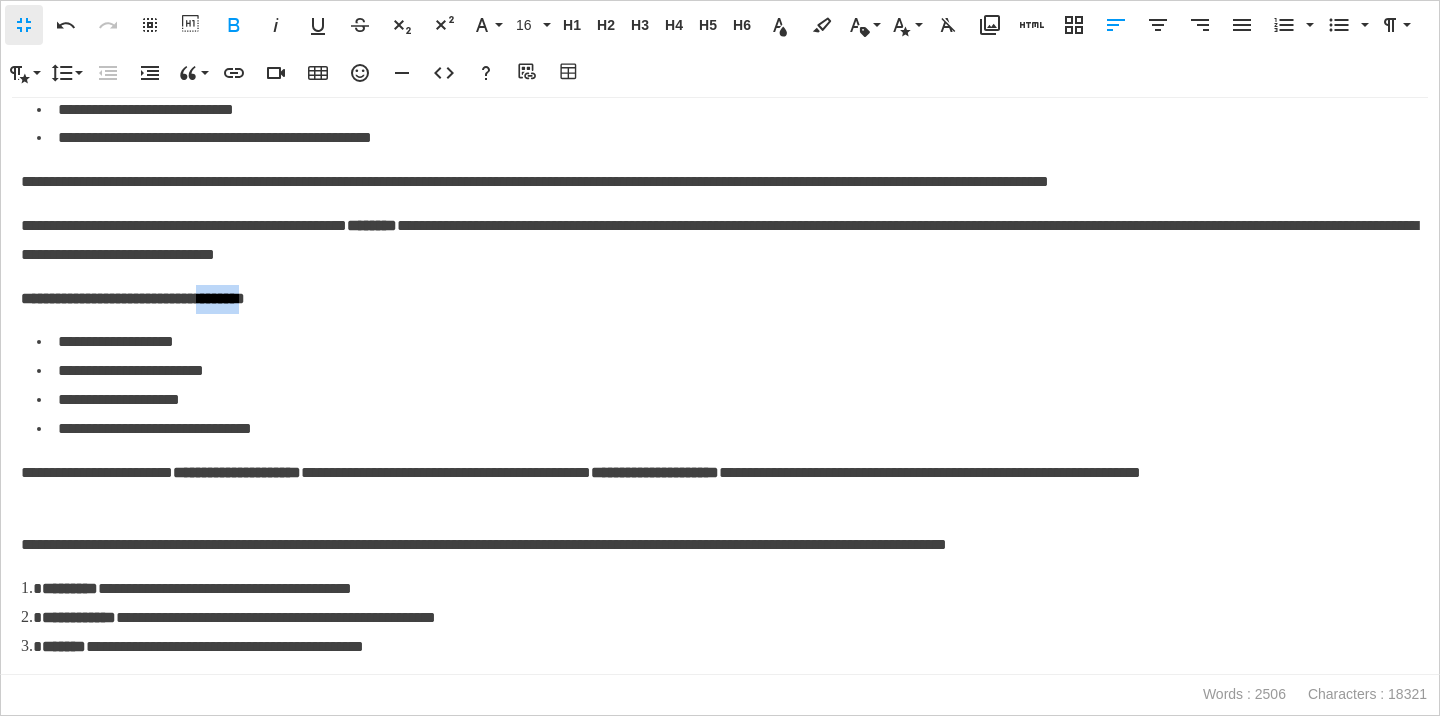 click on "**********" at bounding box center [133, 298] 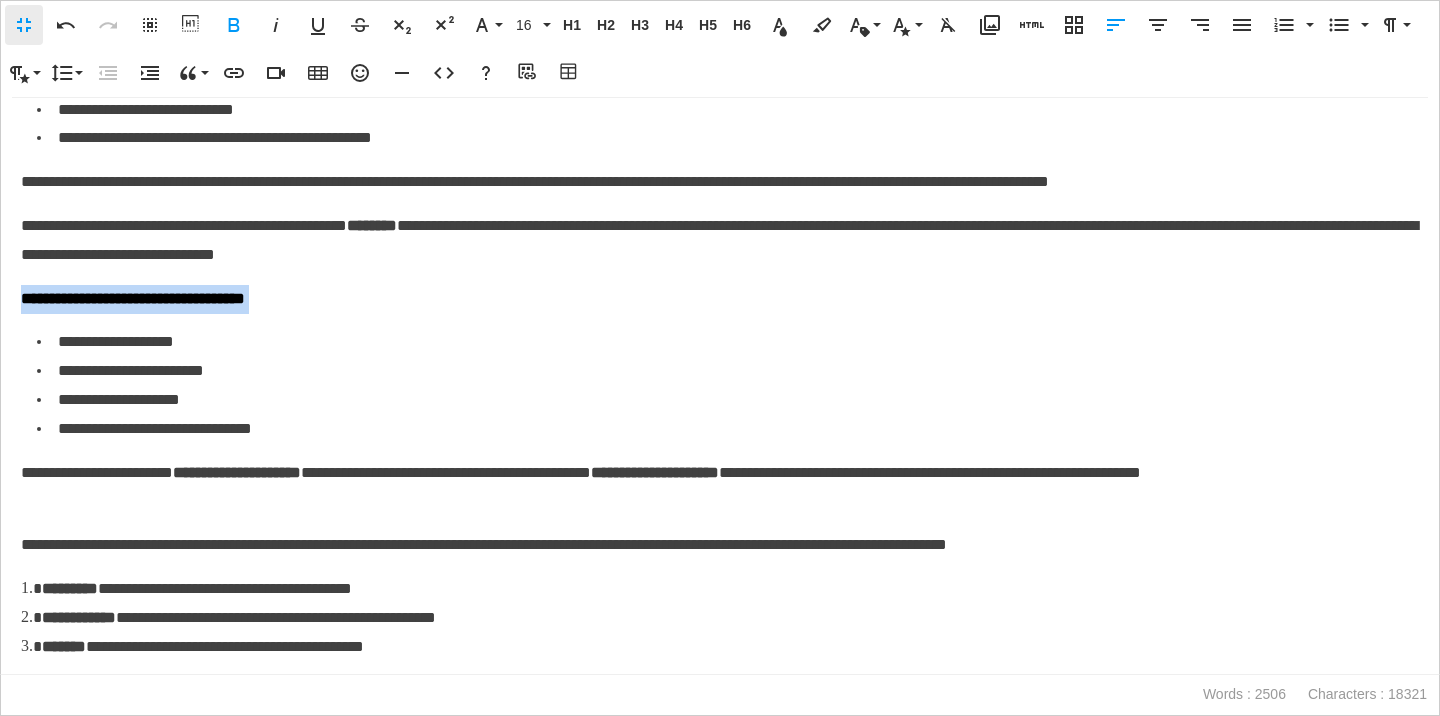 click on "**********" at bounding box center (133, 298) 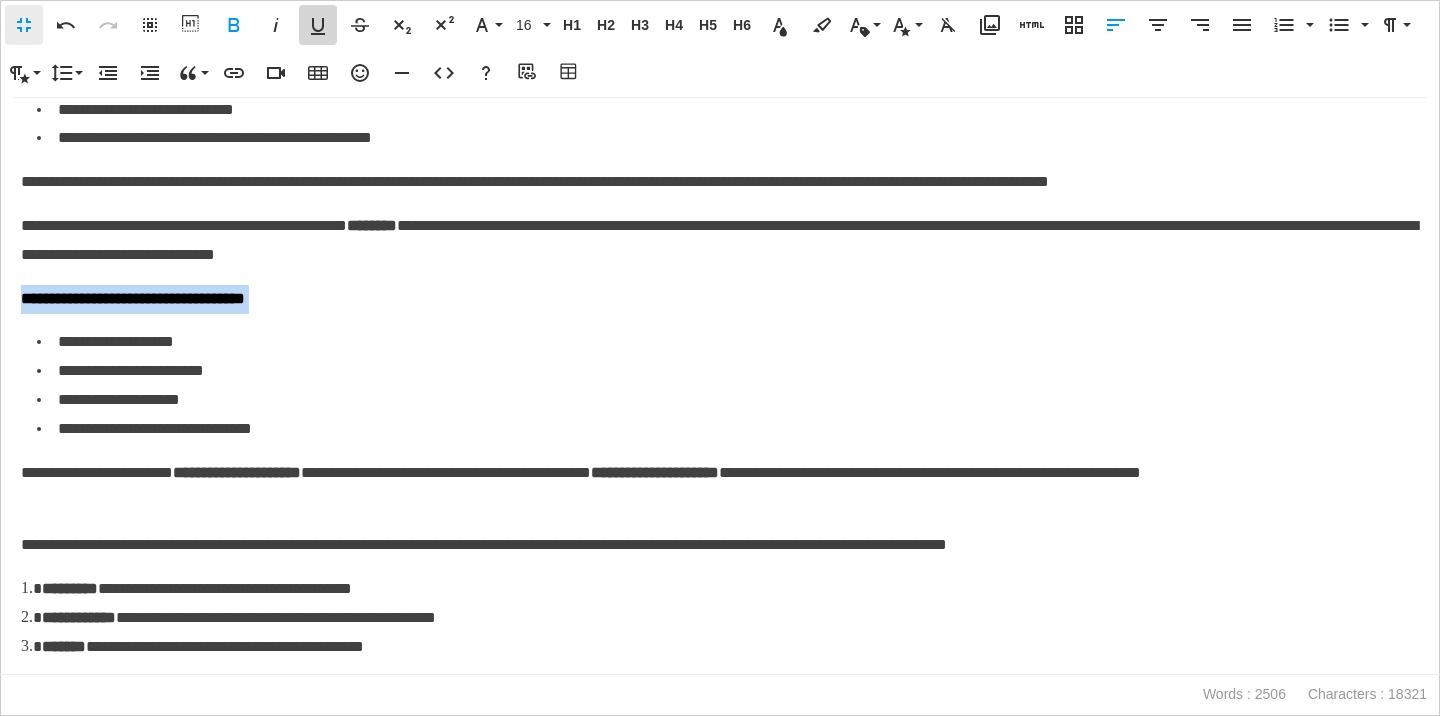 click on "Underline" at bounding box center (318, 25) 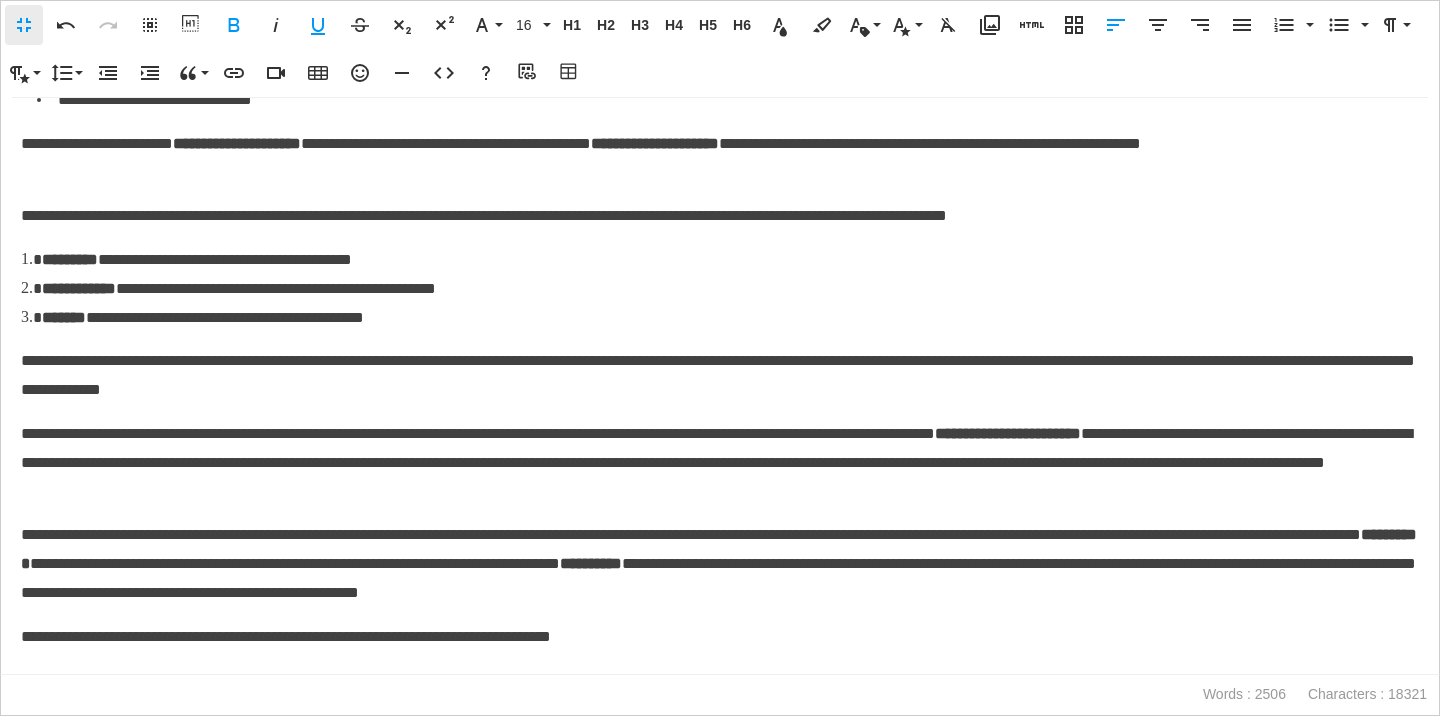 scroll, scrollTop: 5111, scrollLeft: 0, axis: vertical 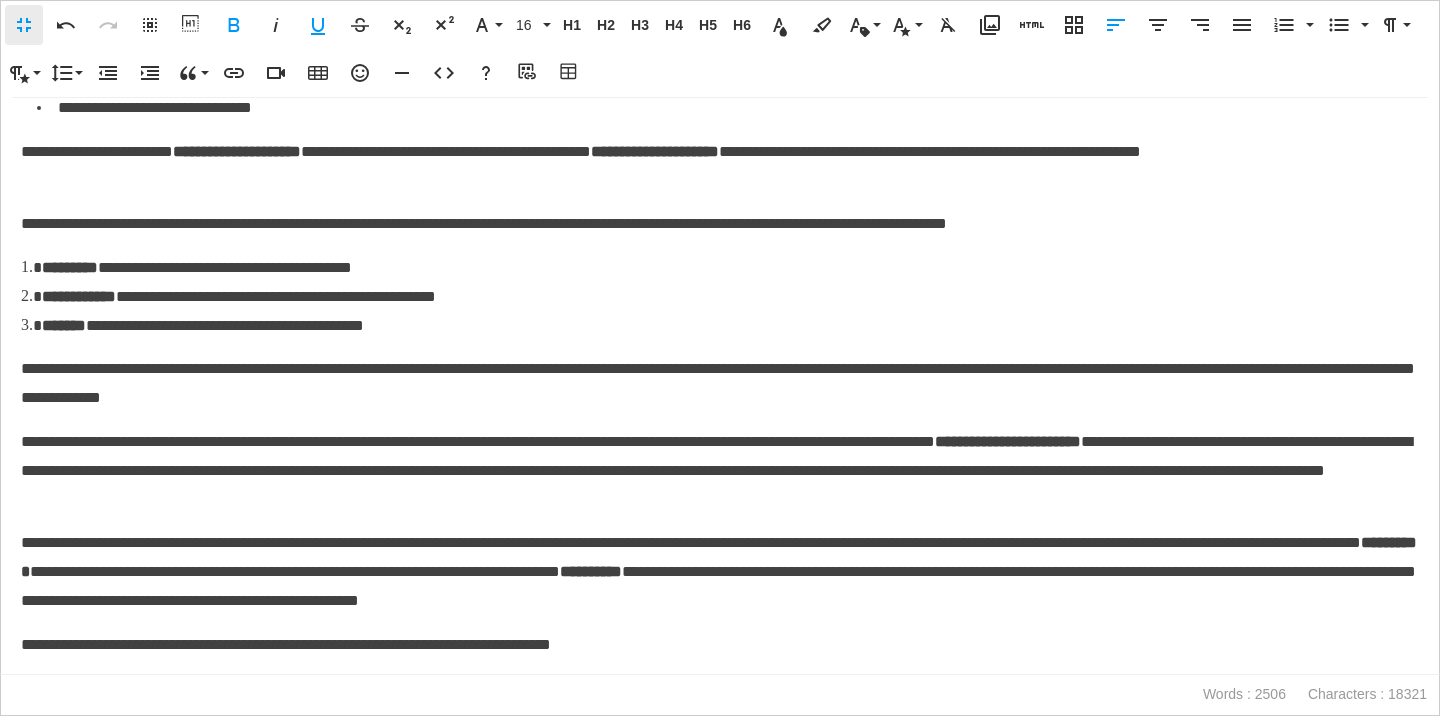 click on "**********" at bounding box center [720, 224] 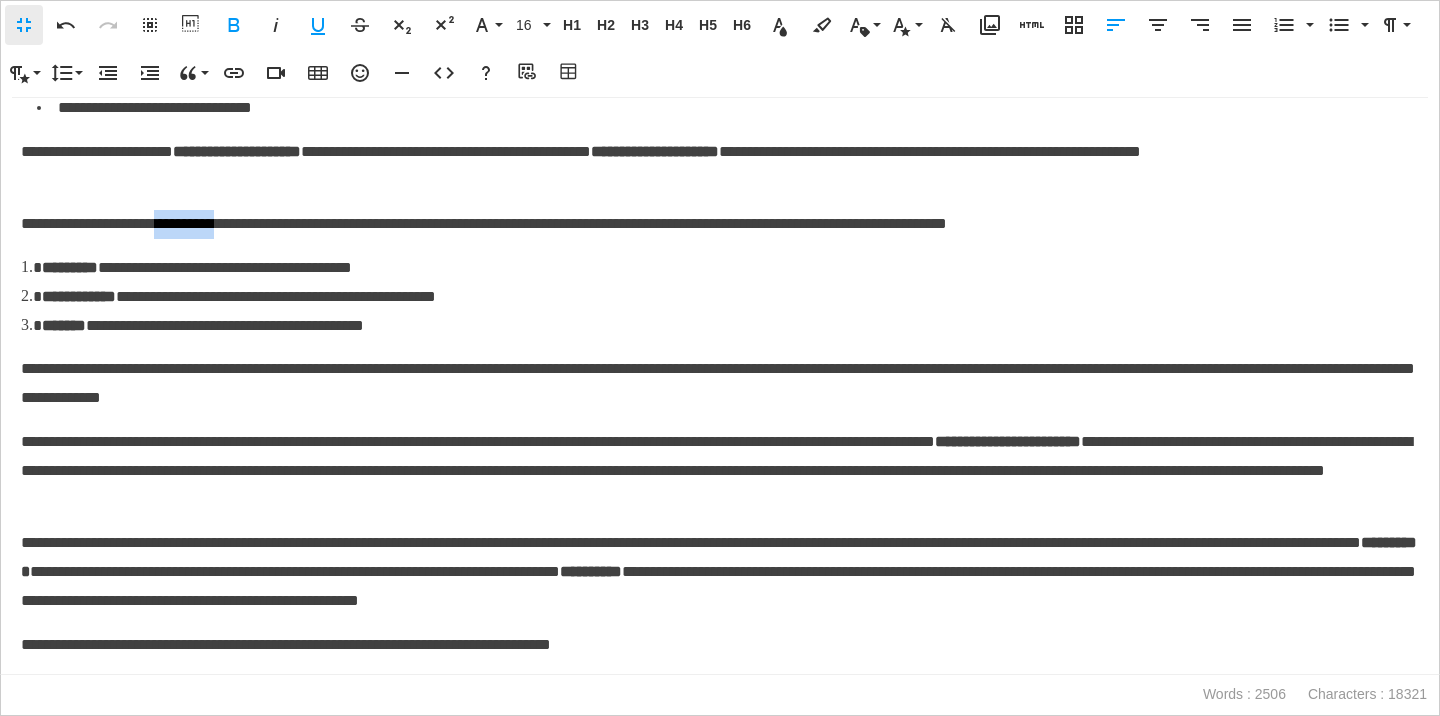click on "**********" at bounding box center (720, 224) 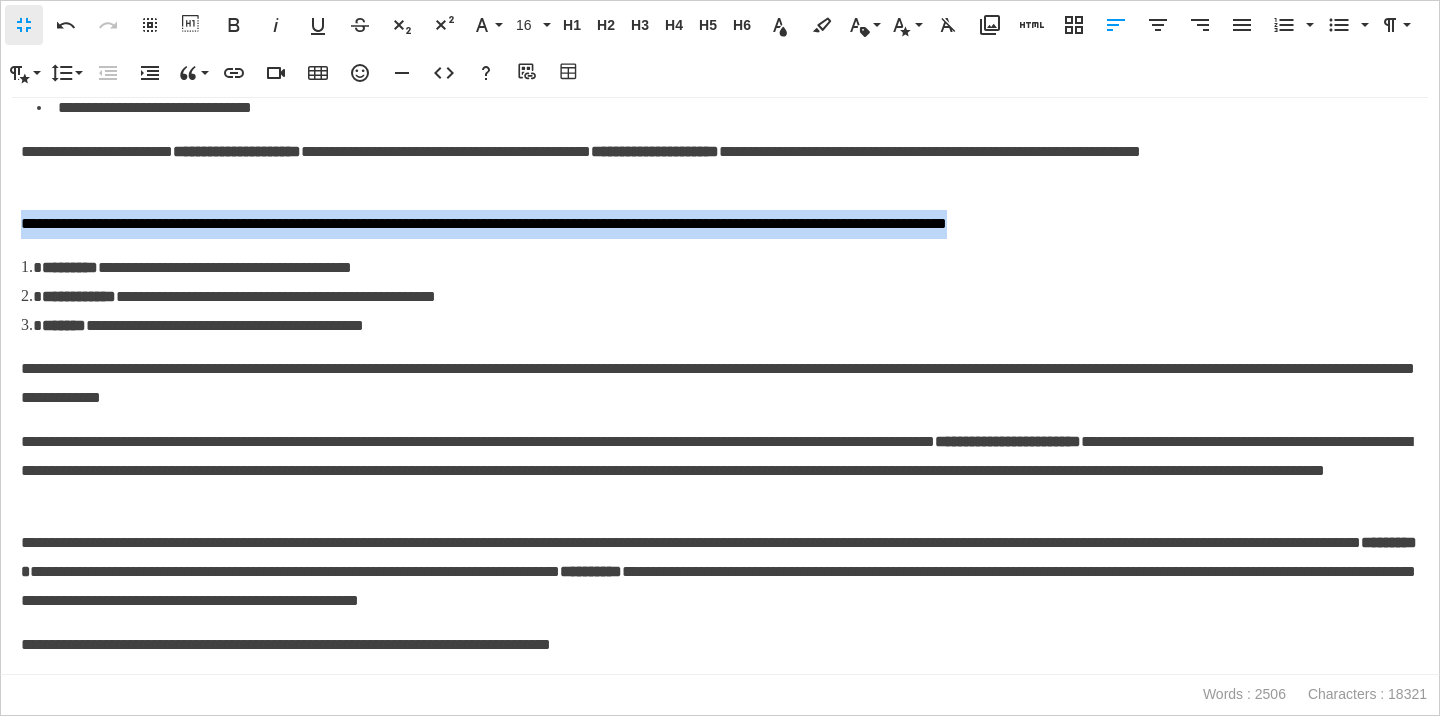 click on "**********" at bounding box center (720, 224) 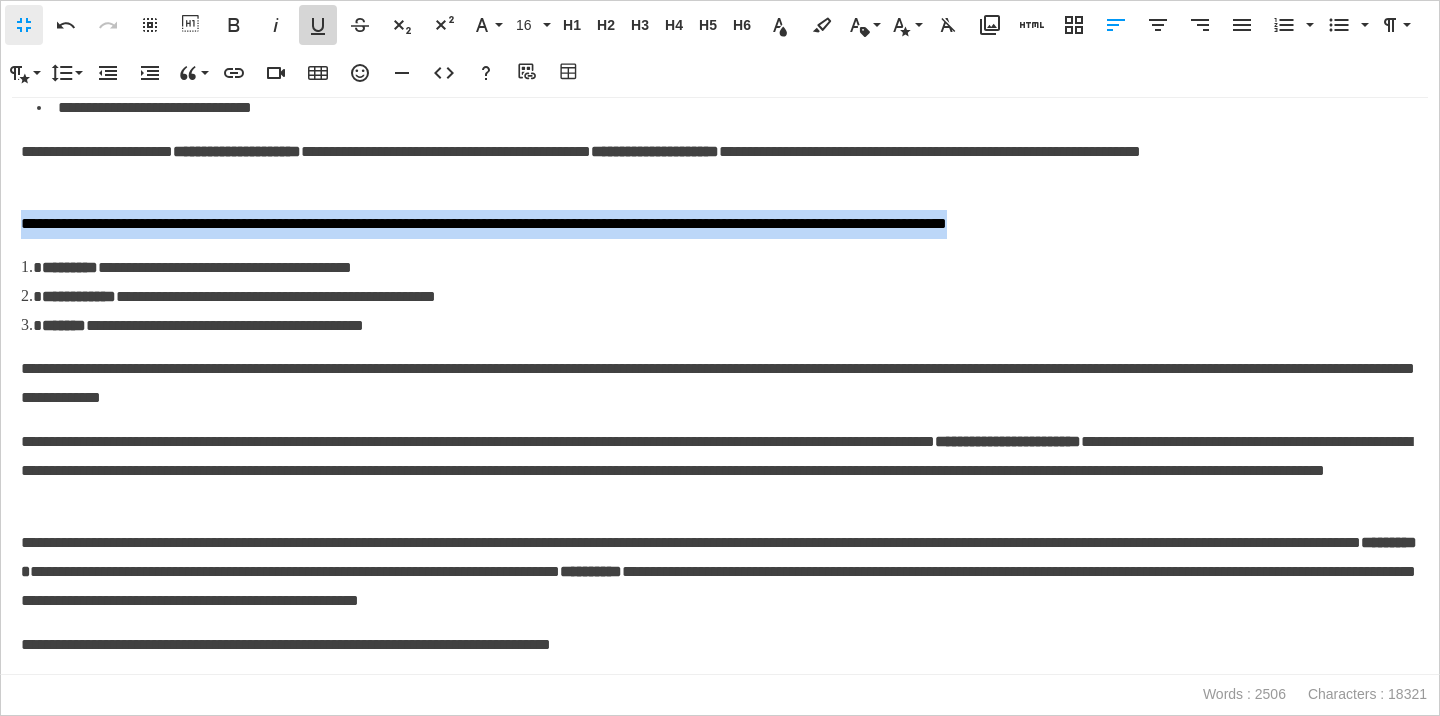 click 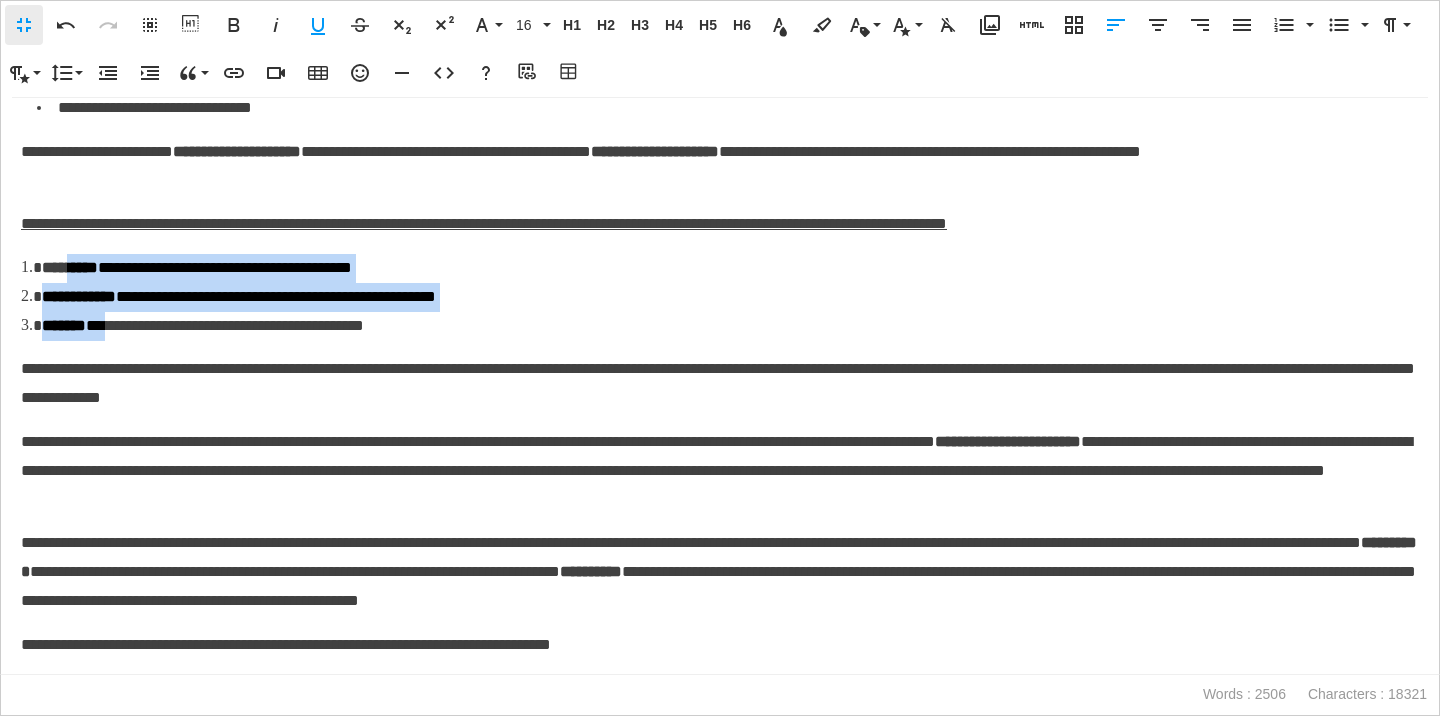 drag, startPoint x: 73, startPoint y: 306, endPoint x: 115, endPoint y: 356, distance: 65.29931 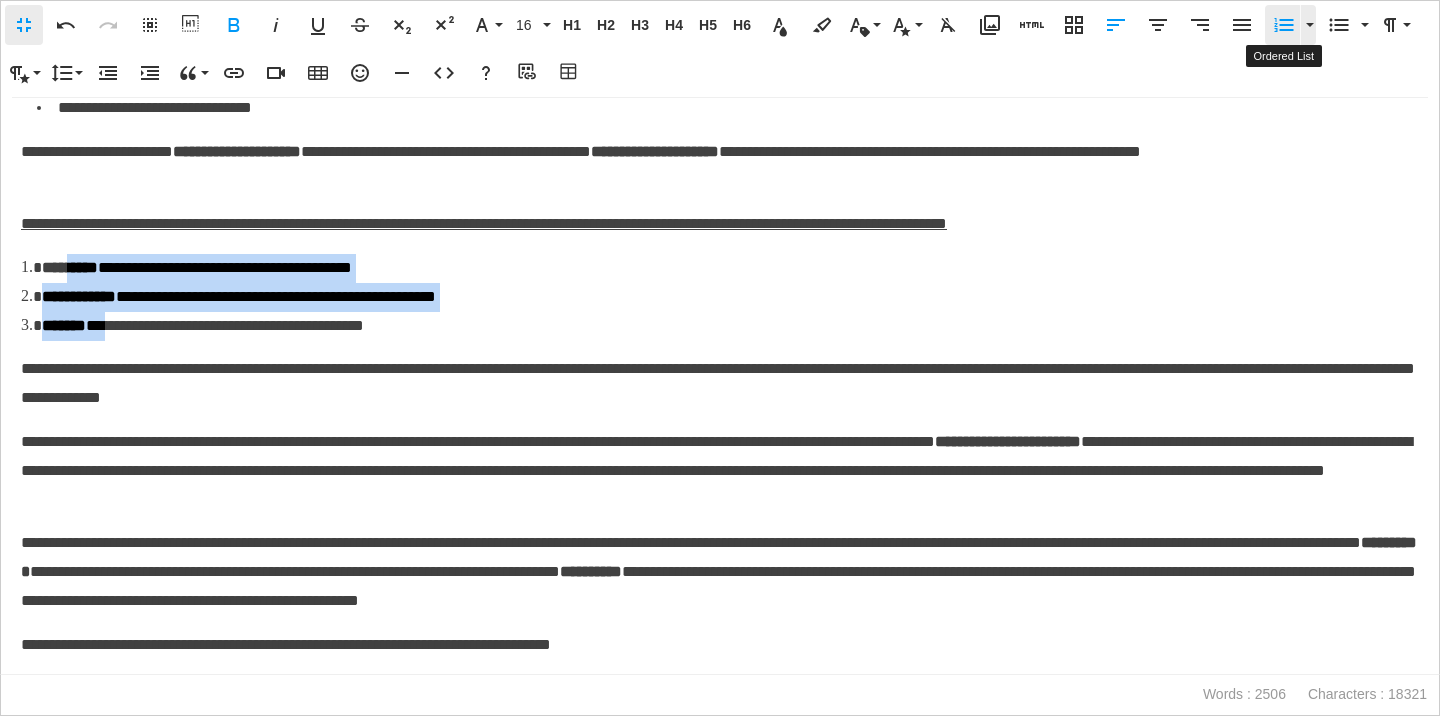 click 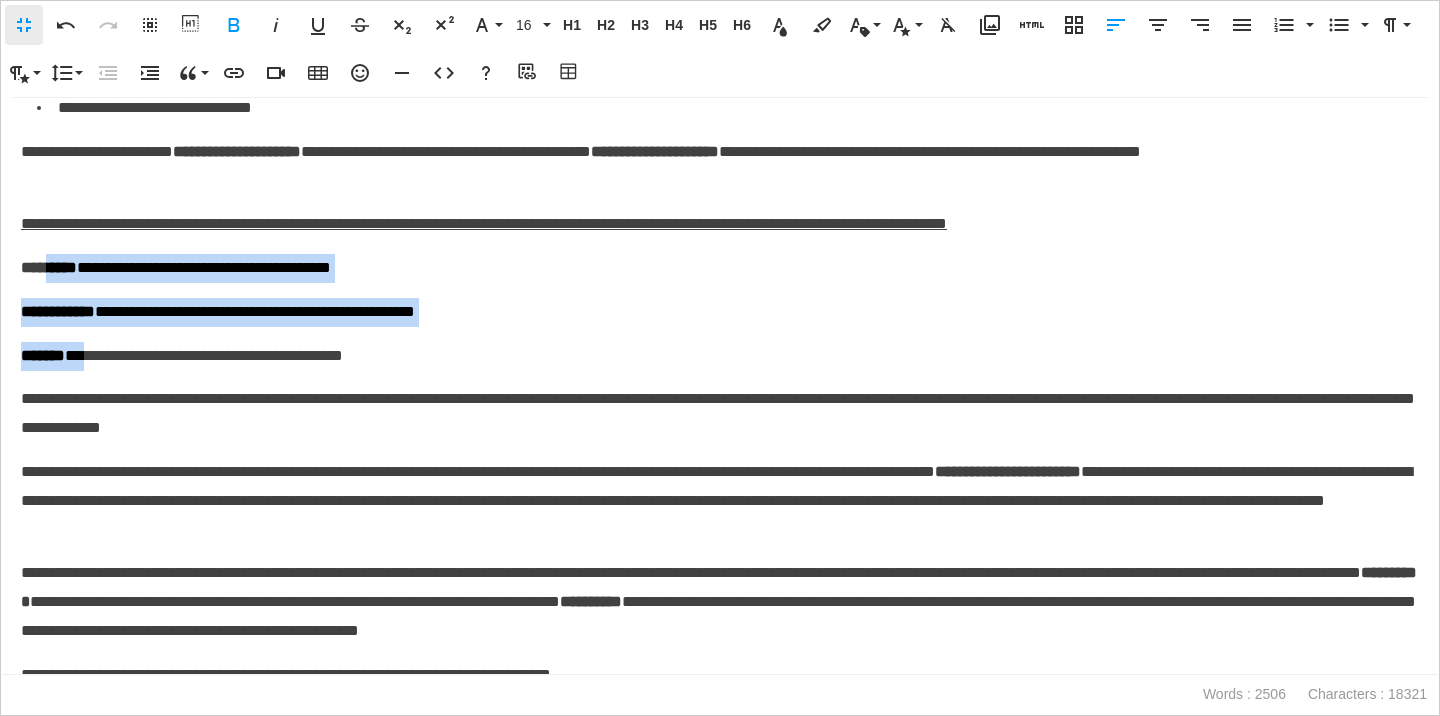 click on "**********" at bounding box center [720, 224] 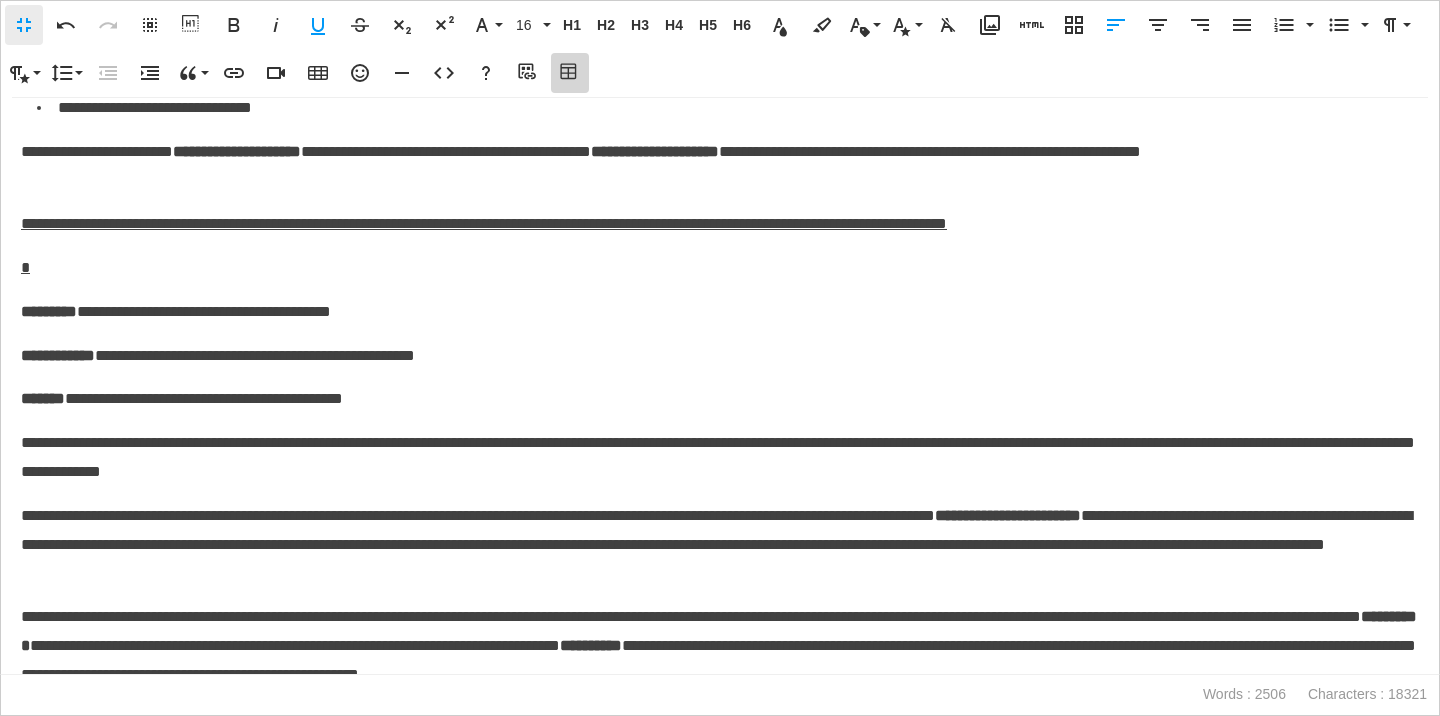 click 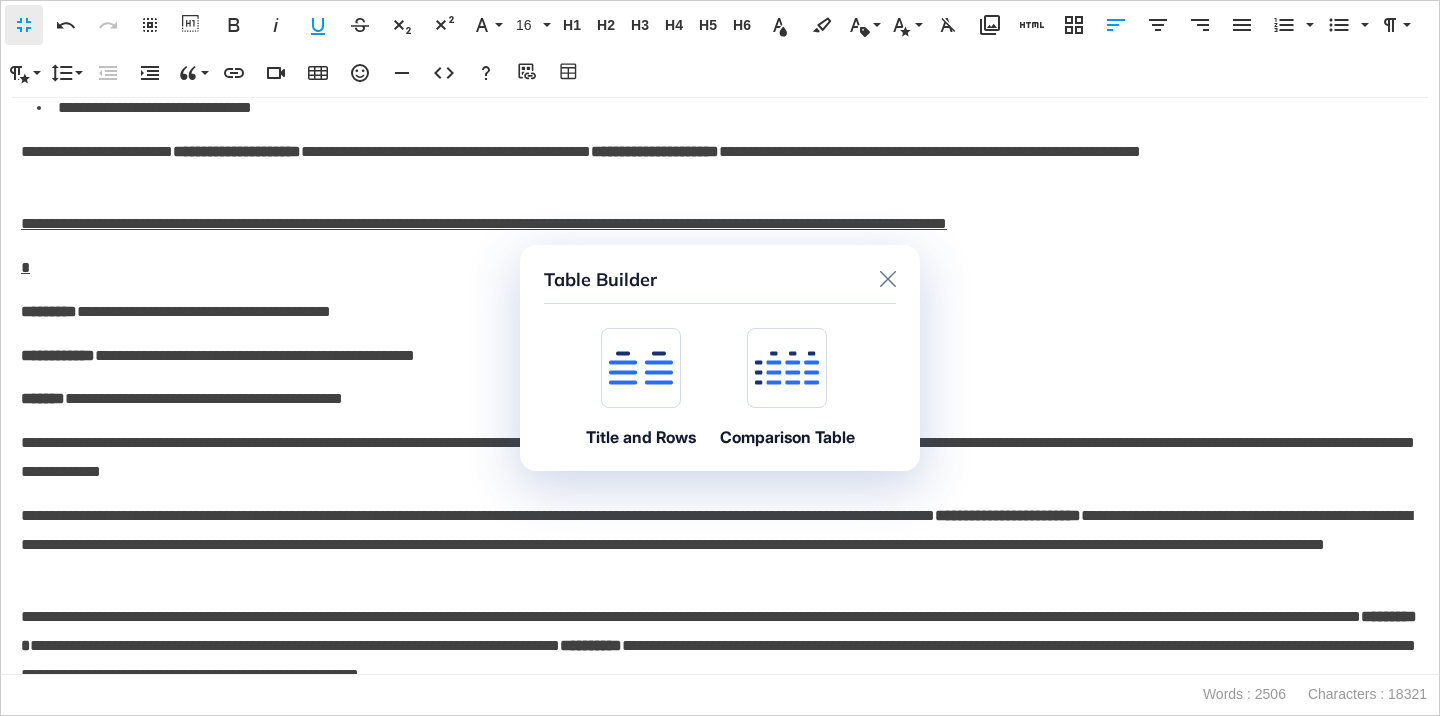 click 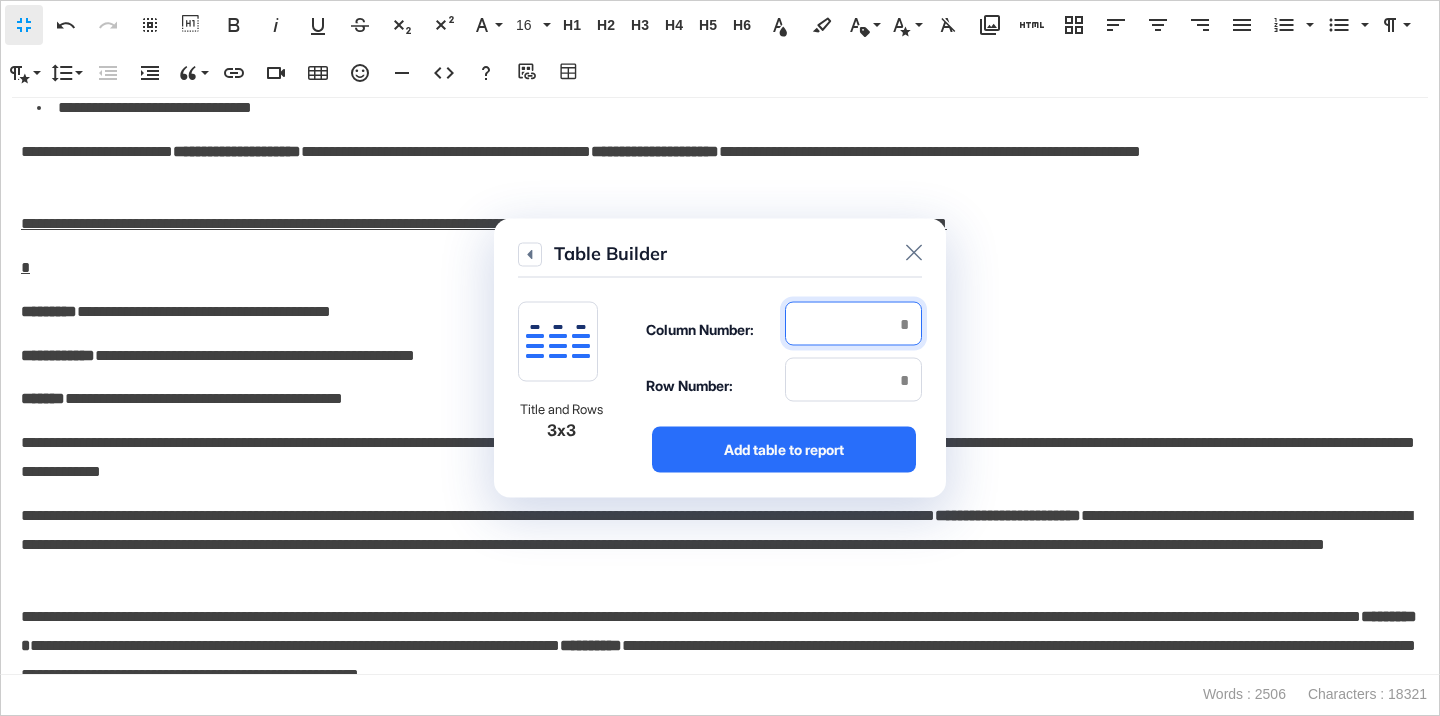 click at bounding box center [853, 324] 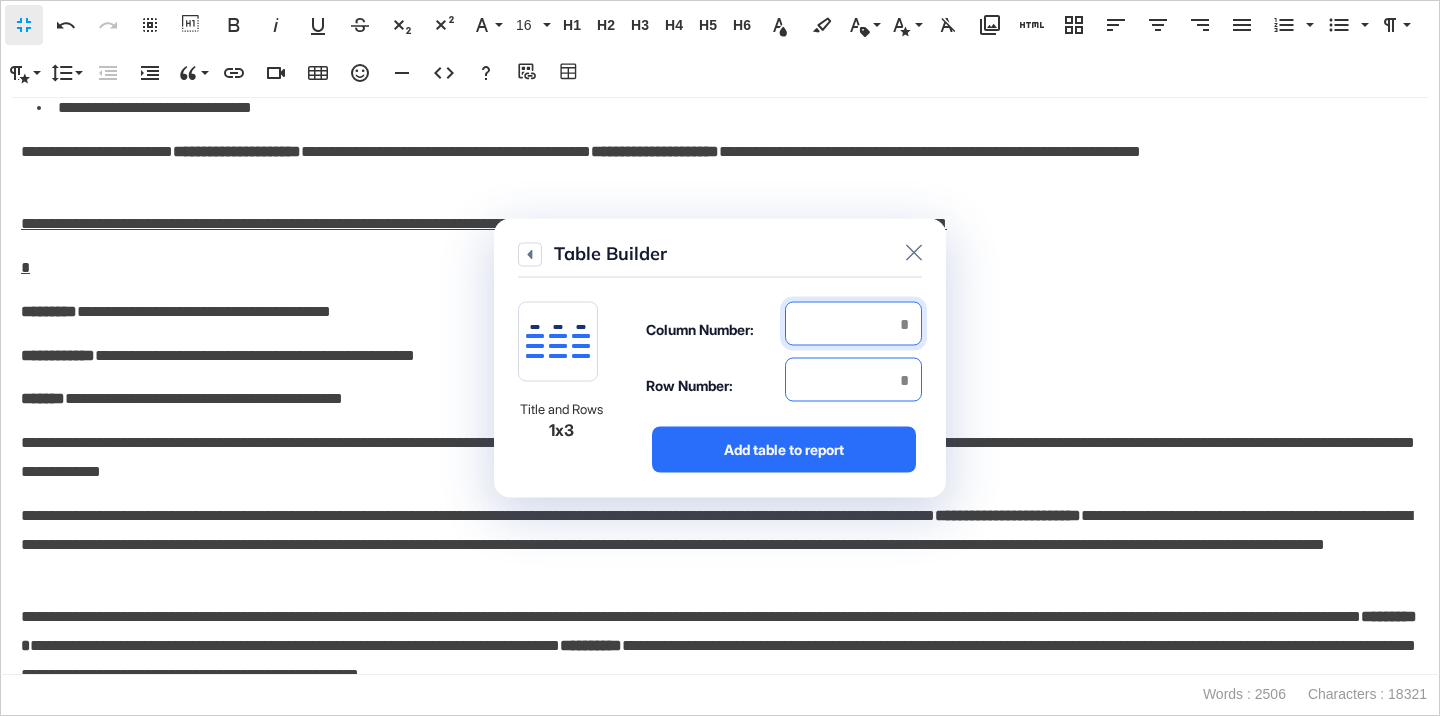 type on "*" 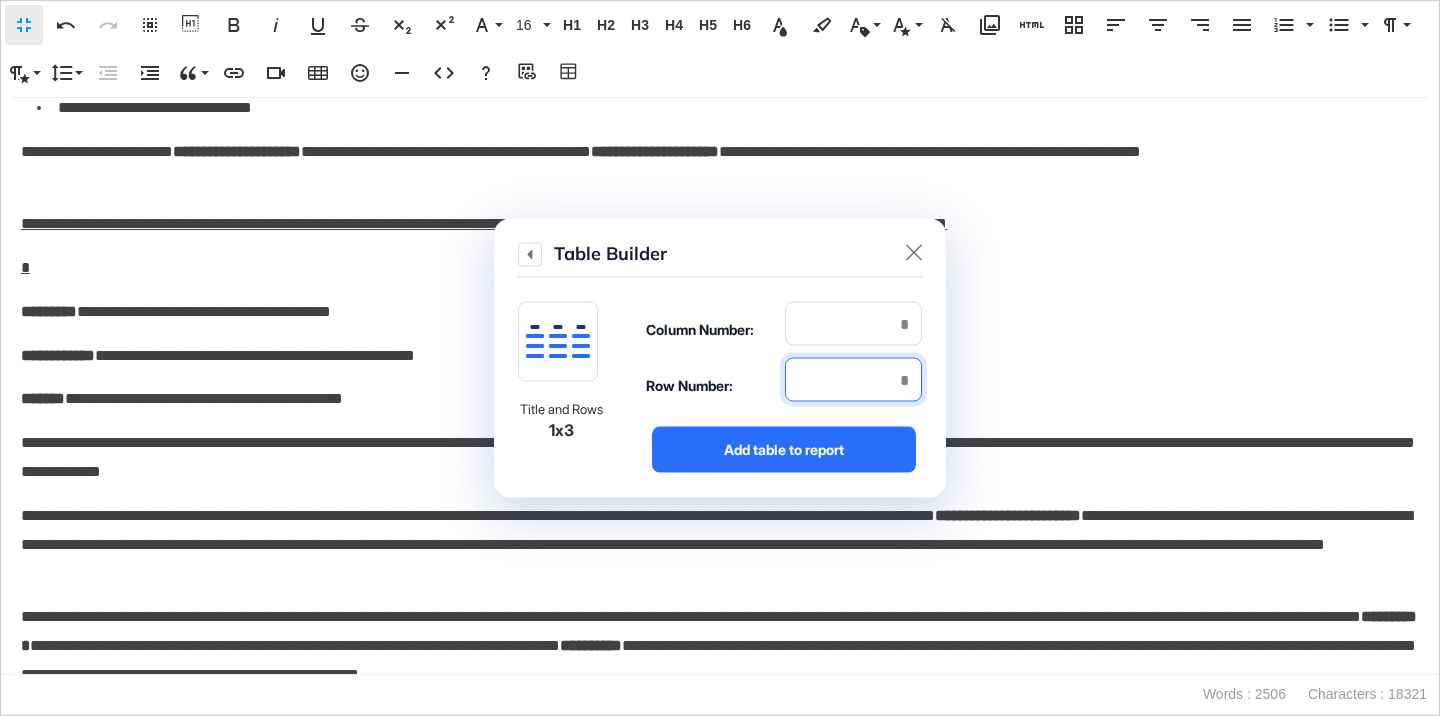 click at bounding box center (853, 380) 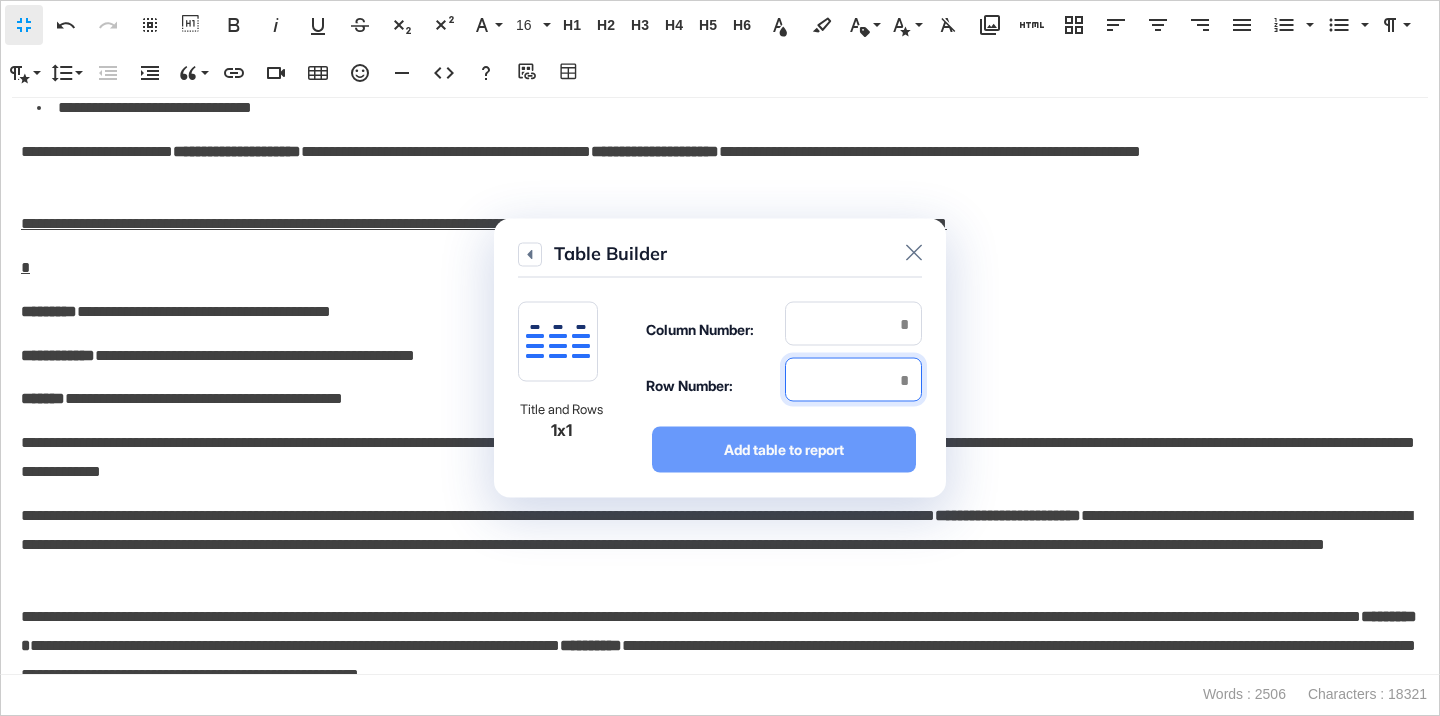 type on "*" 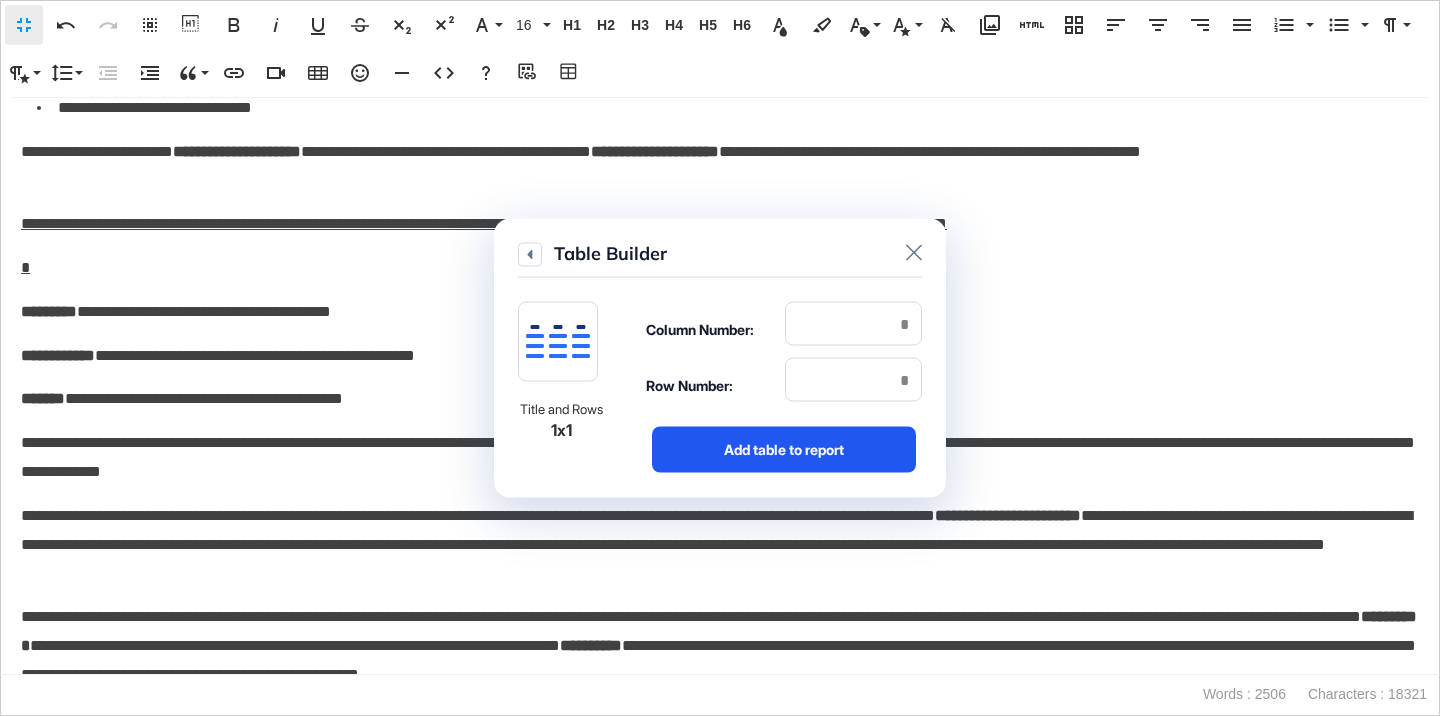 click on "Add table to report" at bounding box center [784, 450] 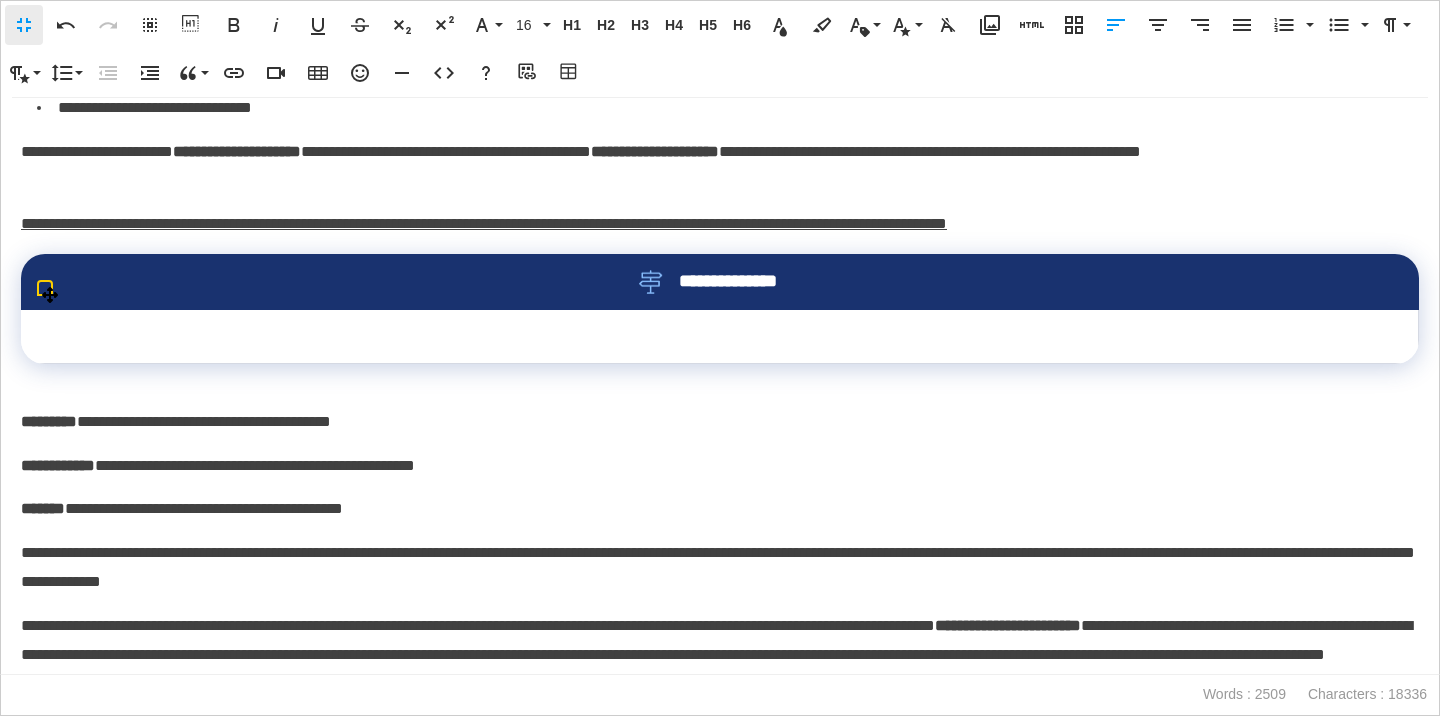 click on "**********" at bounding box center (720, 282) 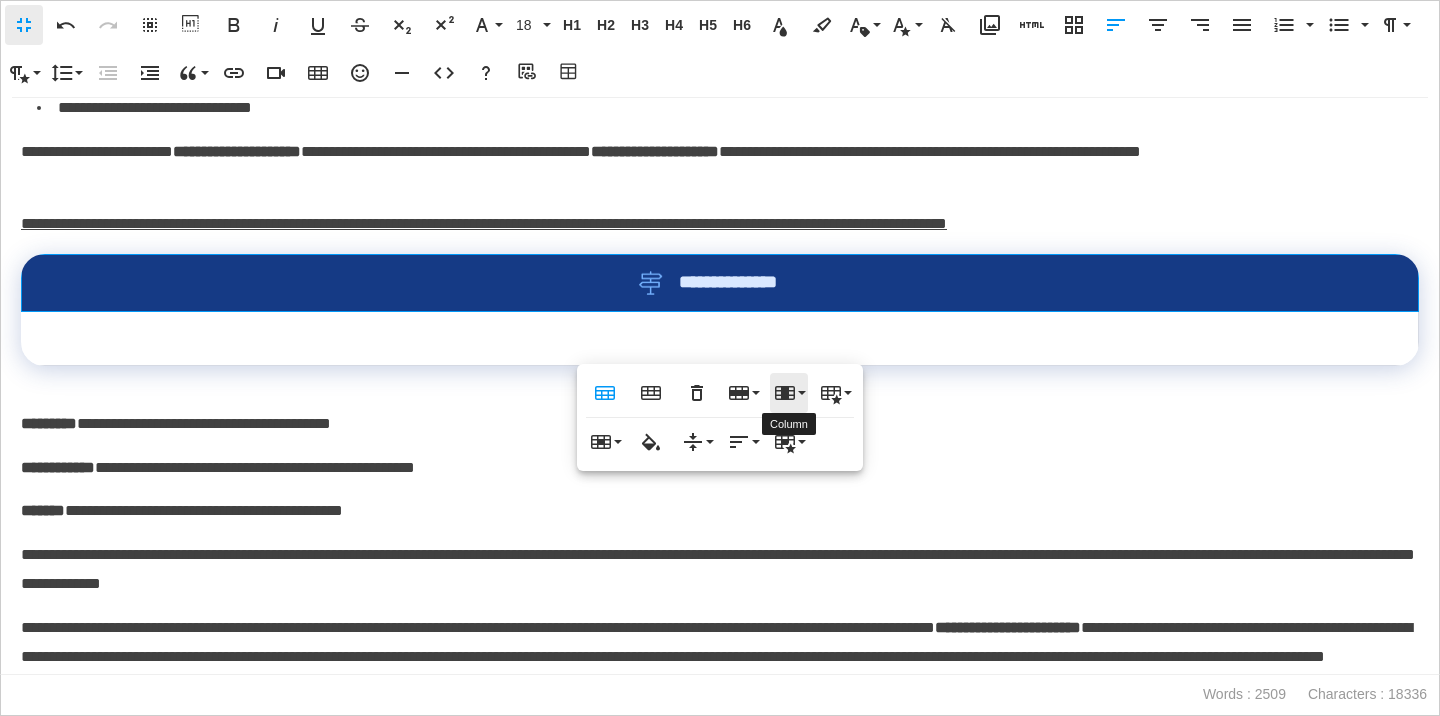 click 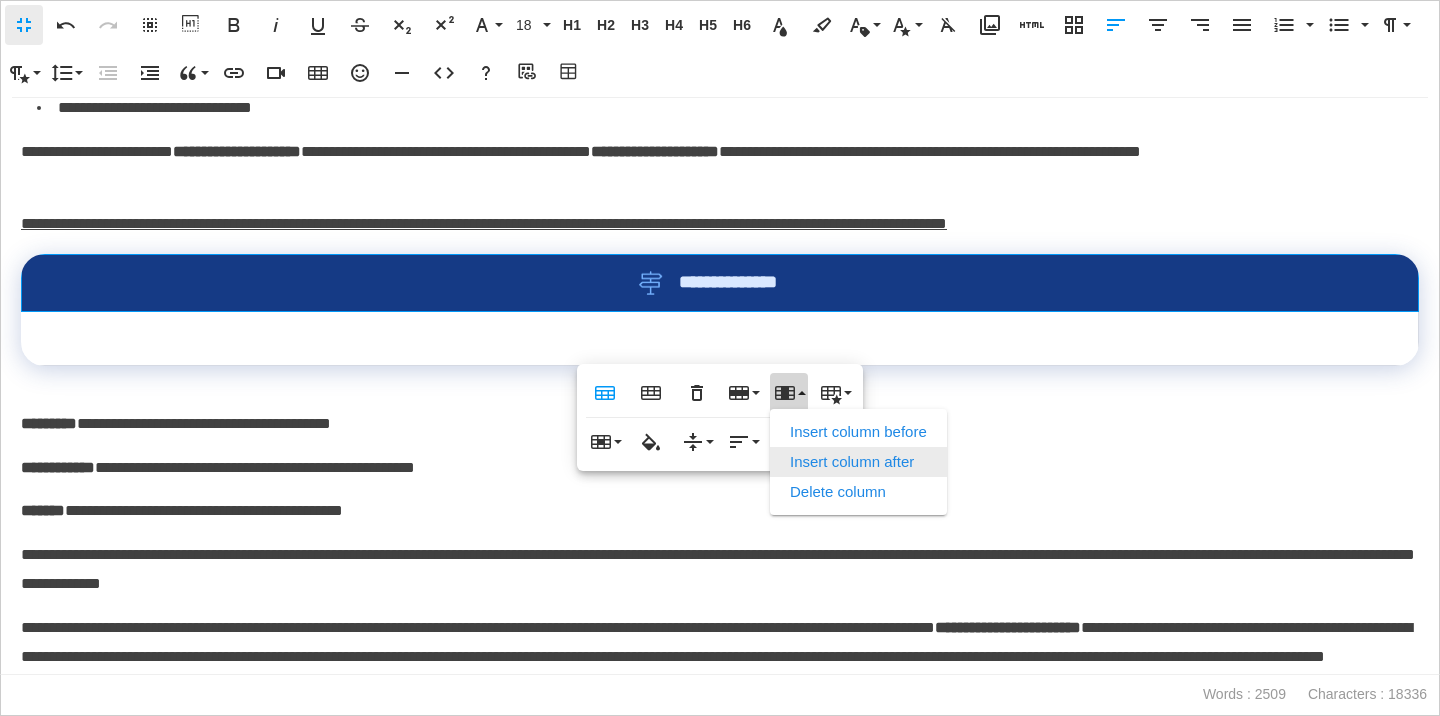 click on "Insert column after" at bounding box center (858, 462) 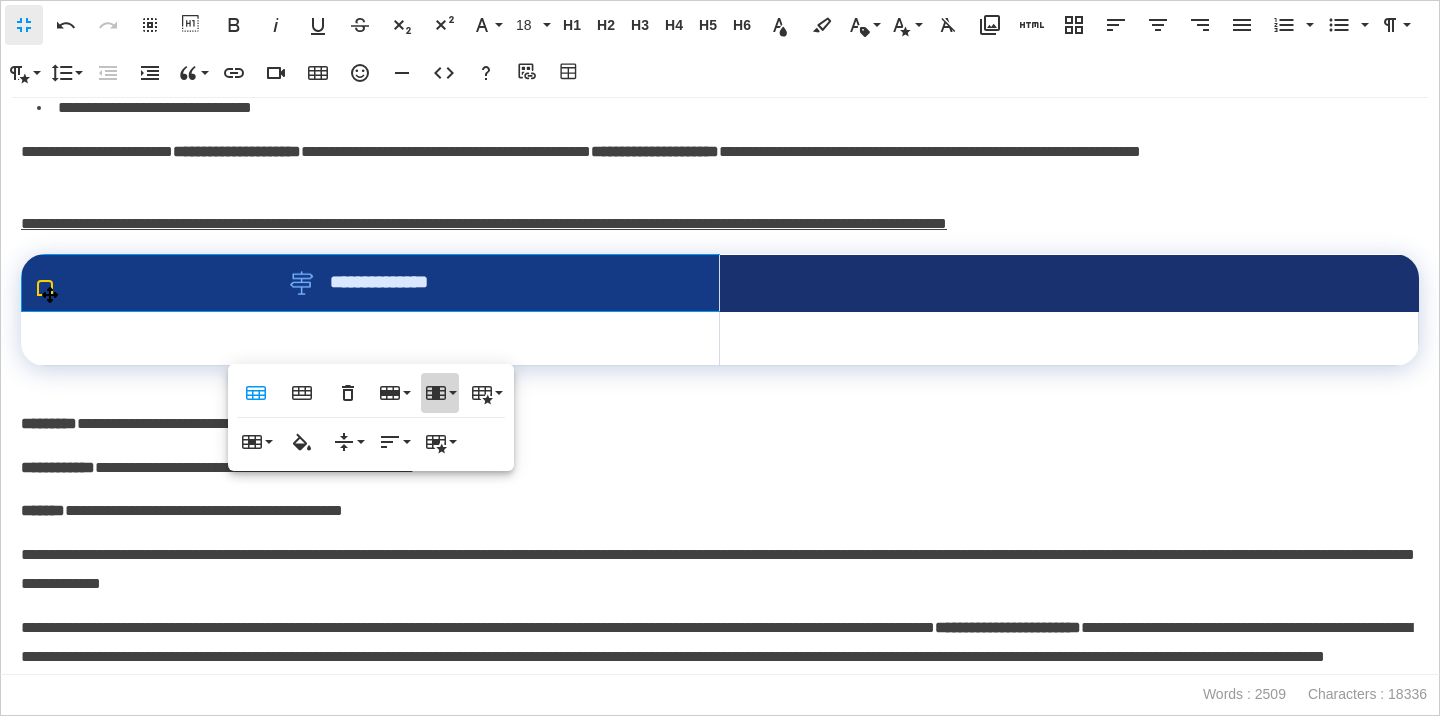click 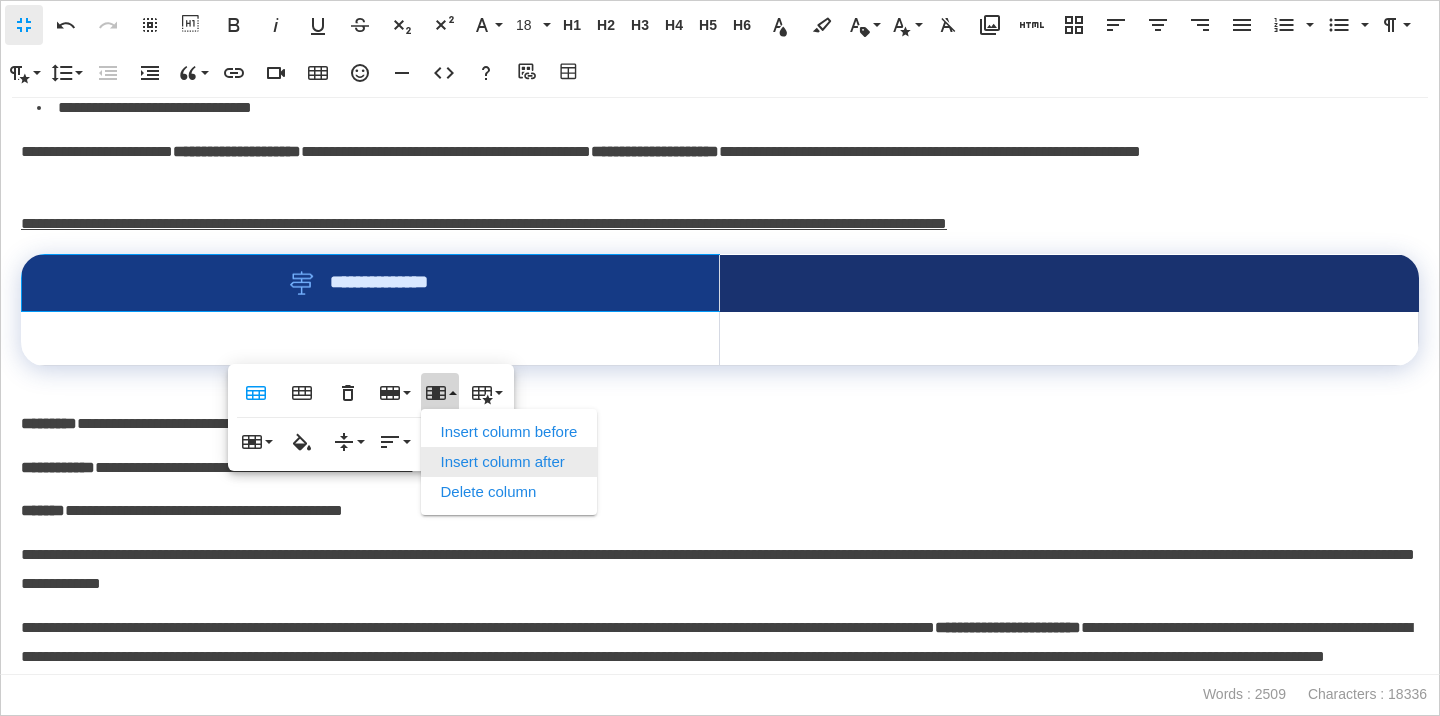 click on "Insert column after" at bounding box center (509, 462) 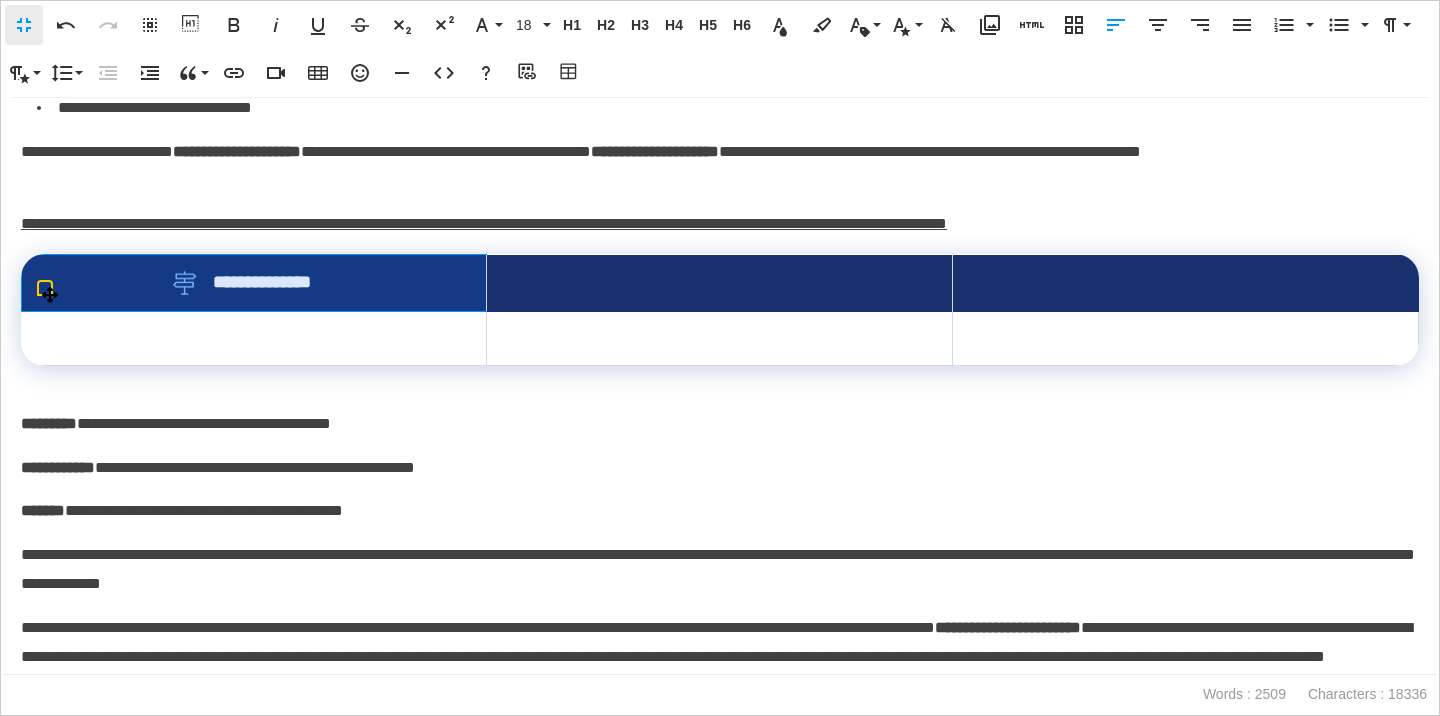 click on "**********" at bounding box center (254, 283) 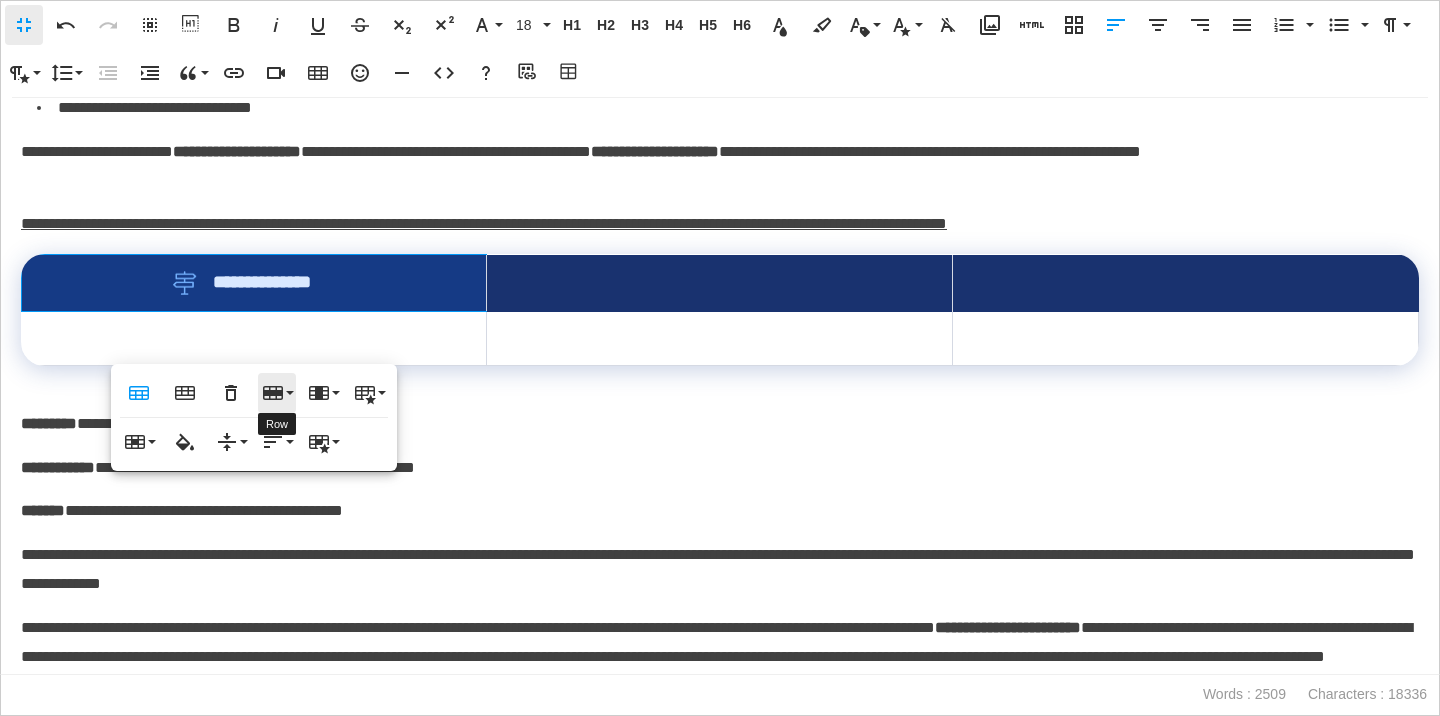 click 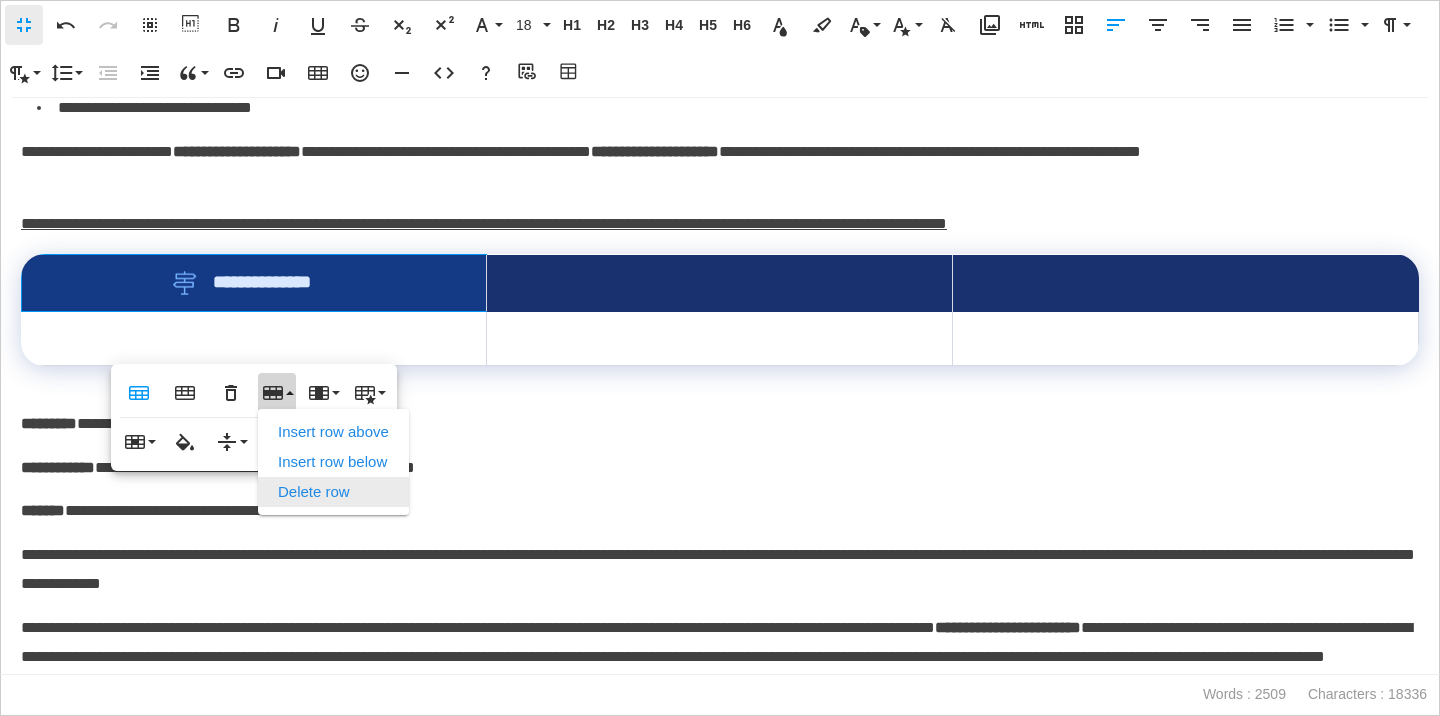 click on "Delete row" at bounding box center [333, 492] 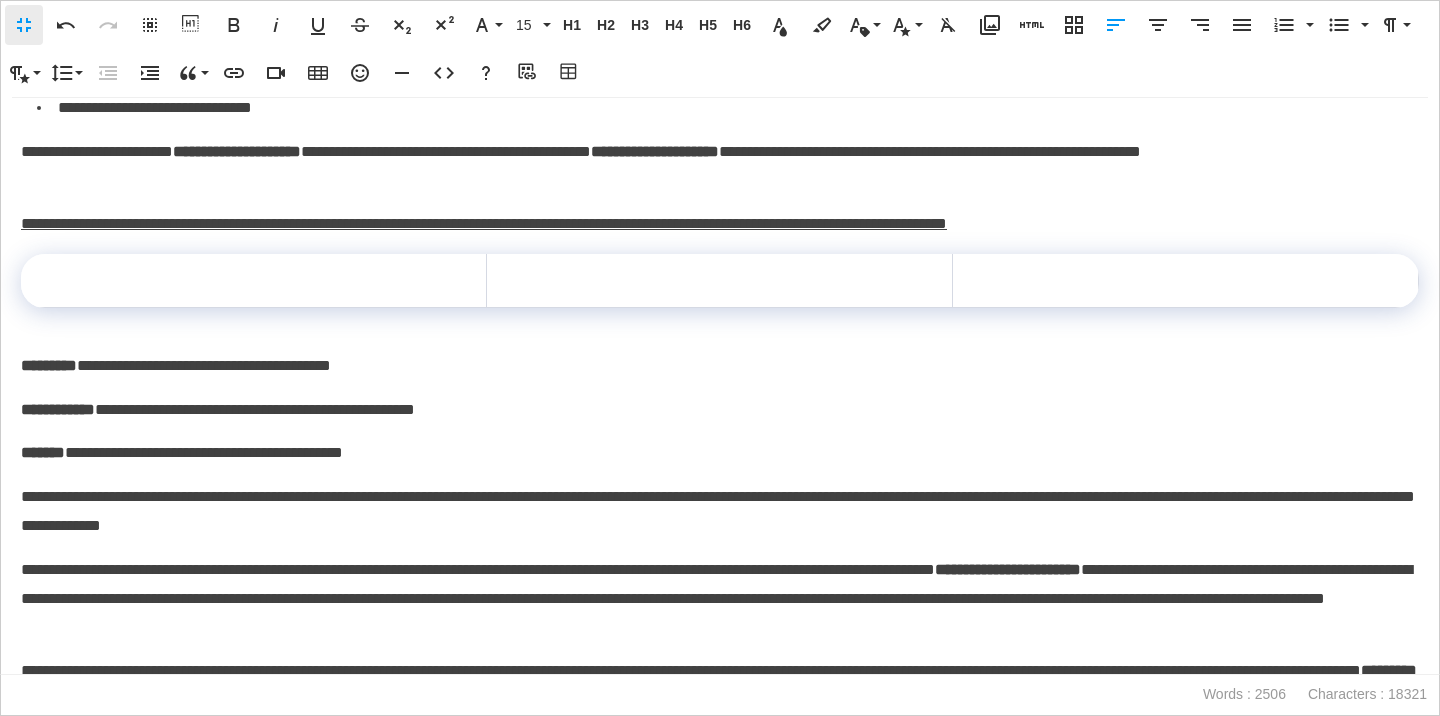 click on "**********" at bounding box center [720, 366] 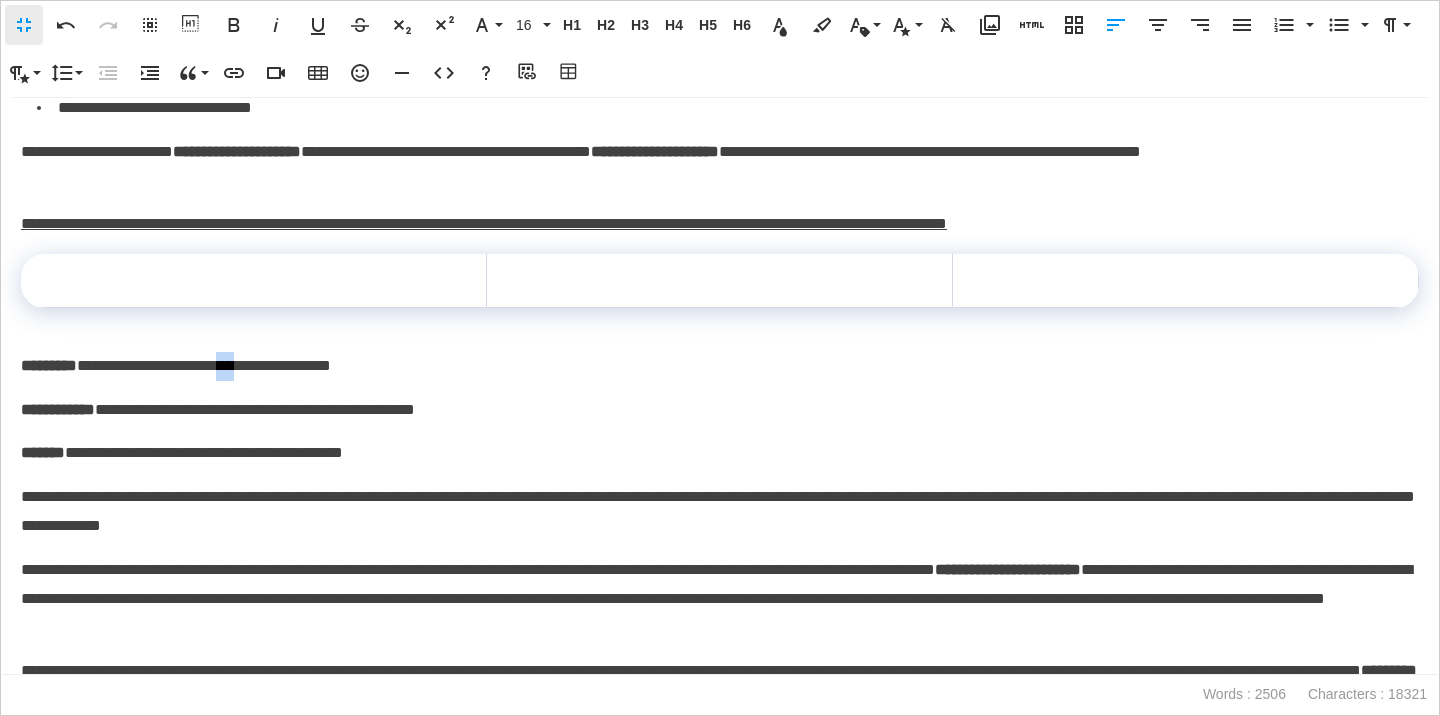 click on "**********" at bounding box center (720, 366) 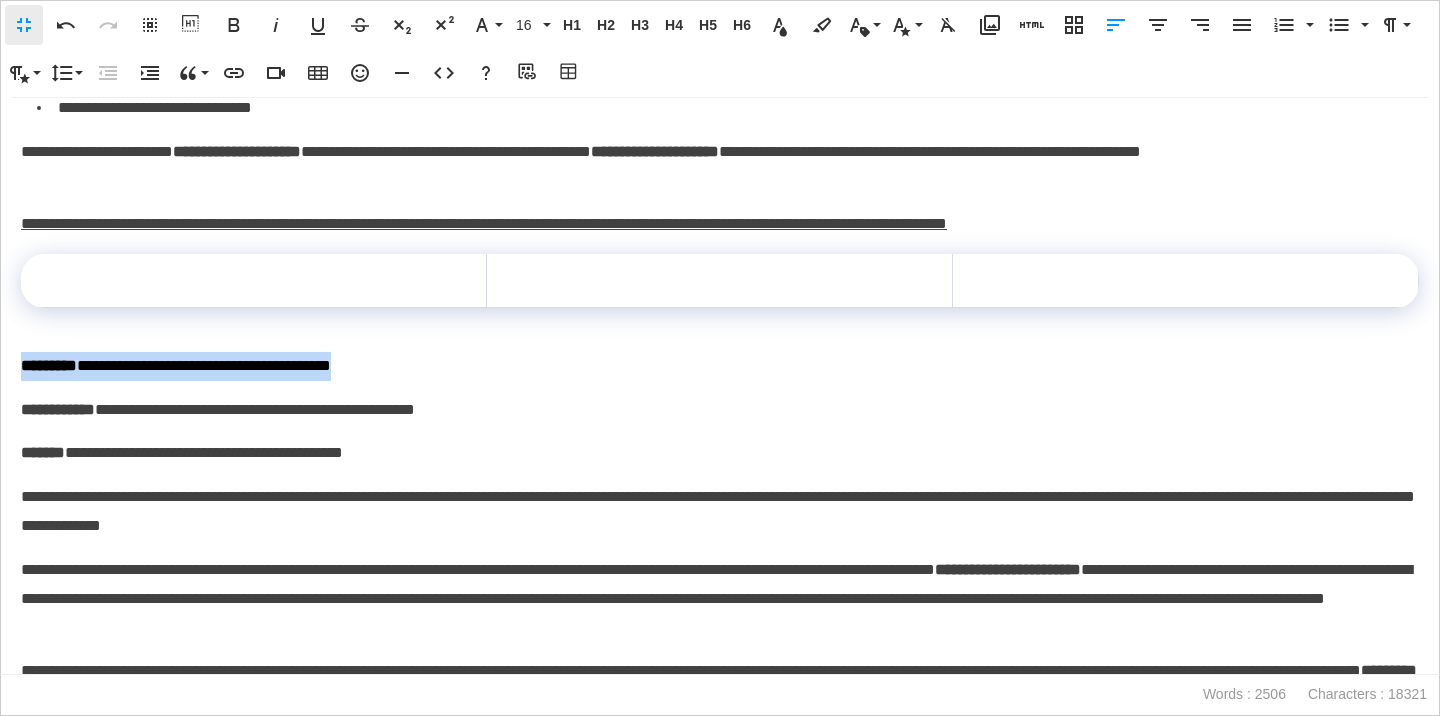 click on "**********" at bounding box center [720, 366] 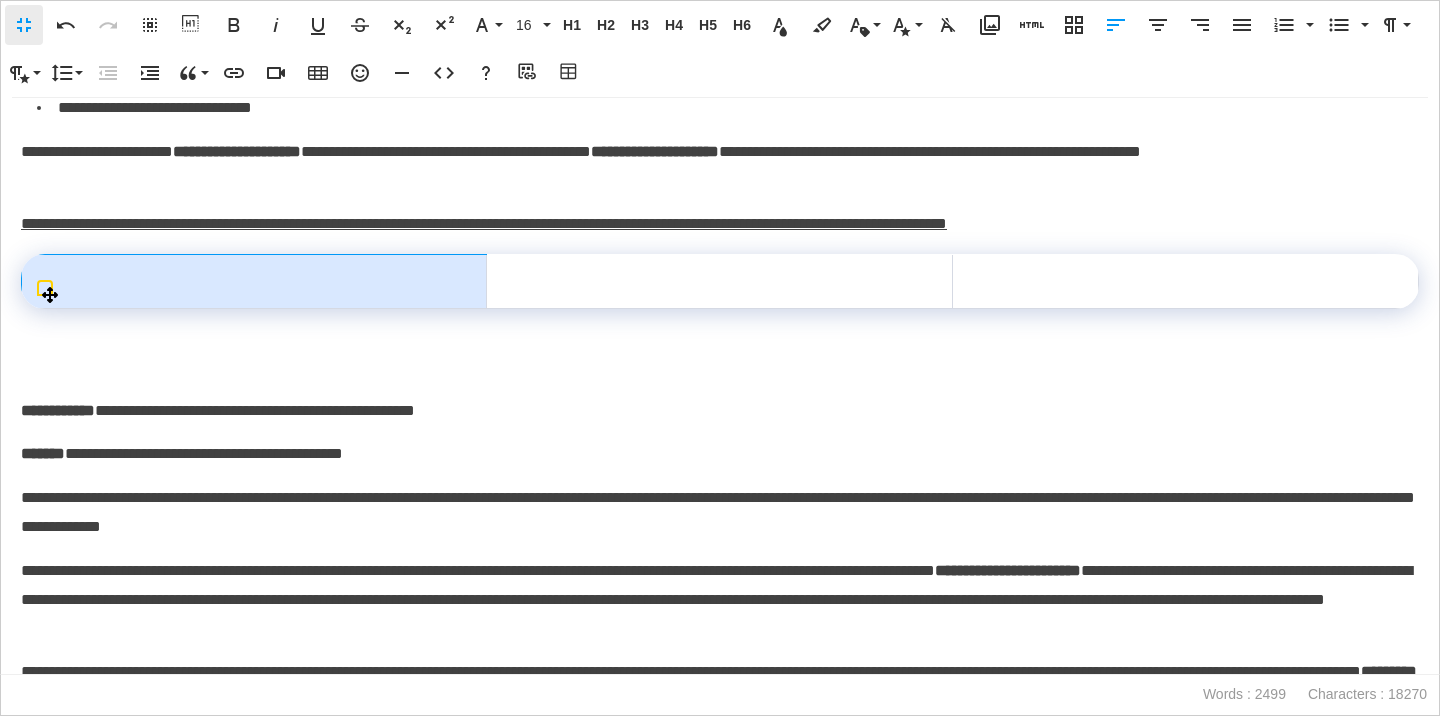 click at bounding box center [254, 282] 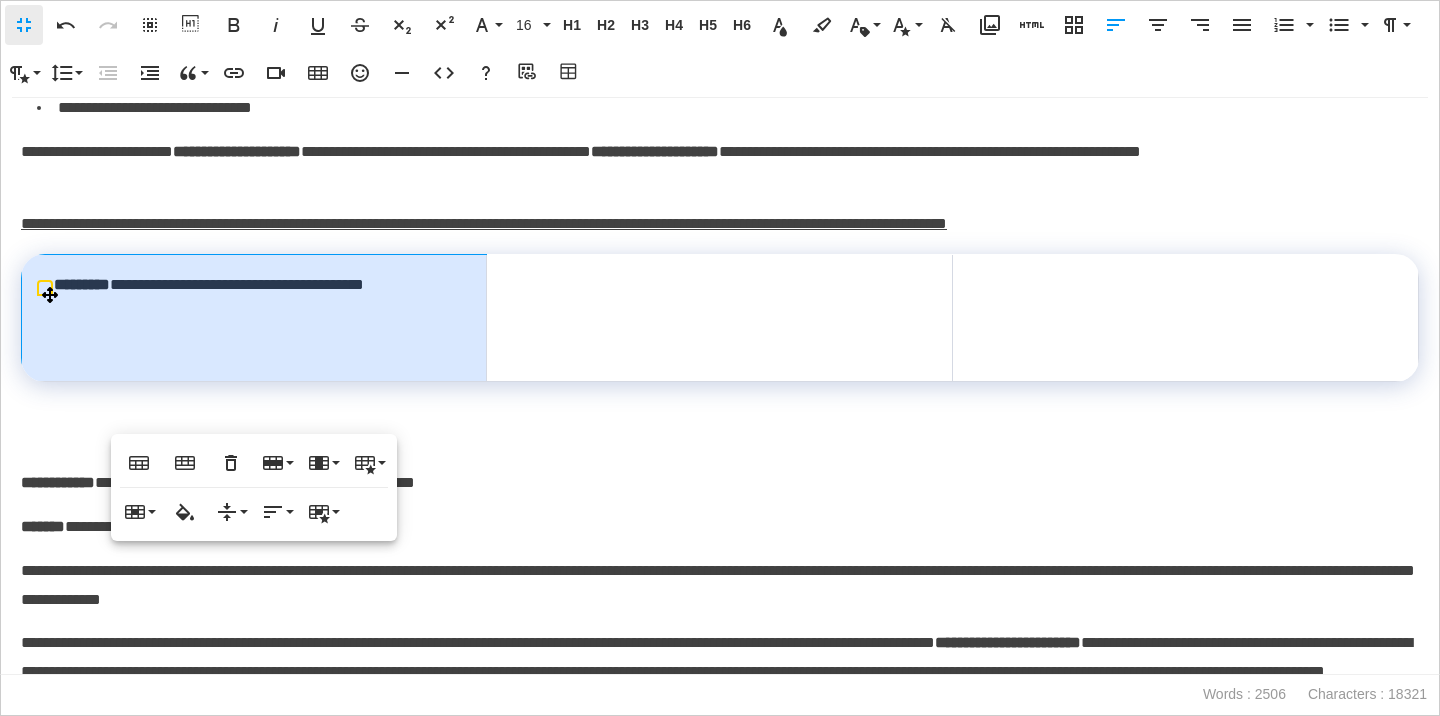 click on "**********" at bounding box center (254, 318) 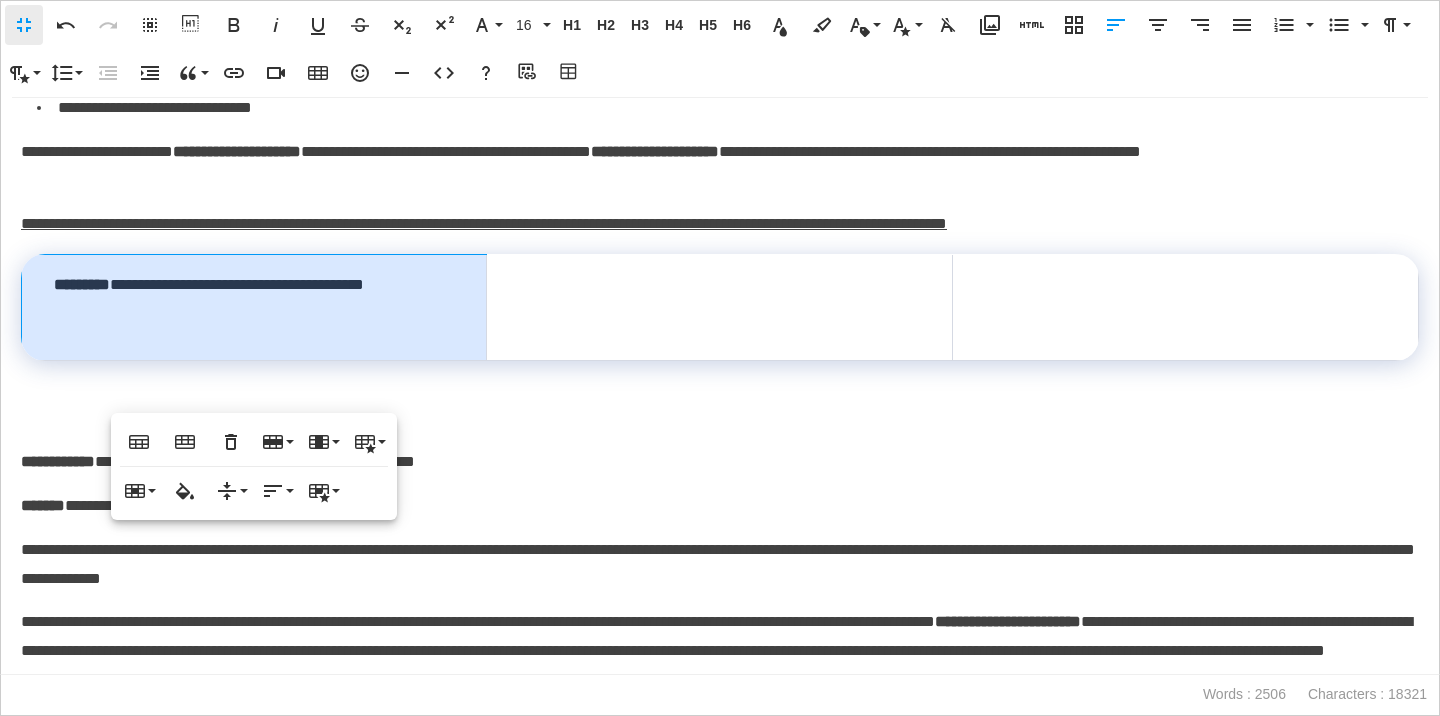 click on "**********" at bounding box center (720, 386) 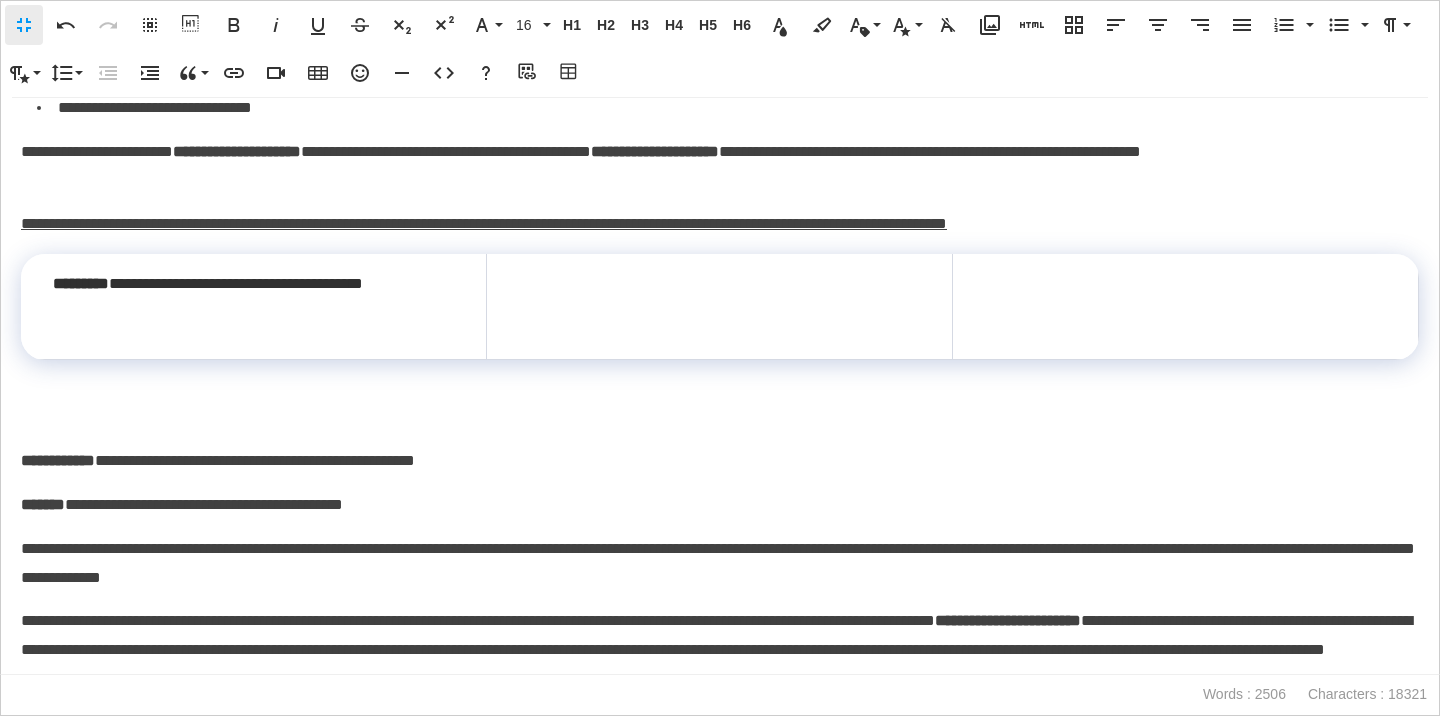 click on "**********" at bounding box center (720, 461) 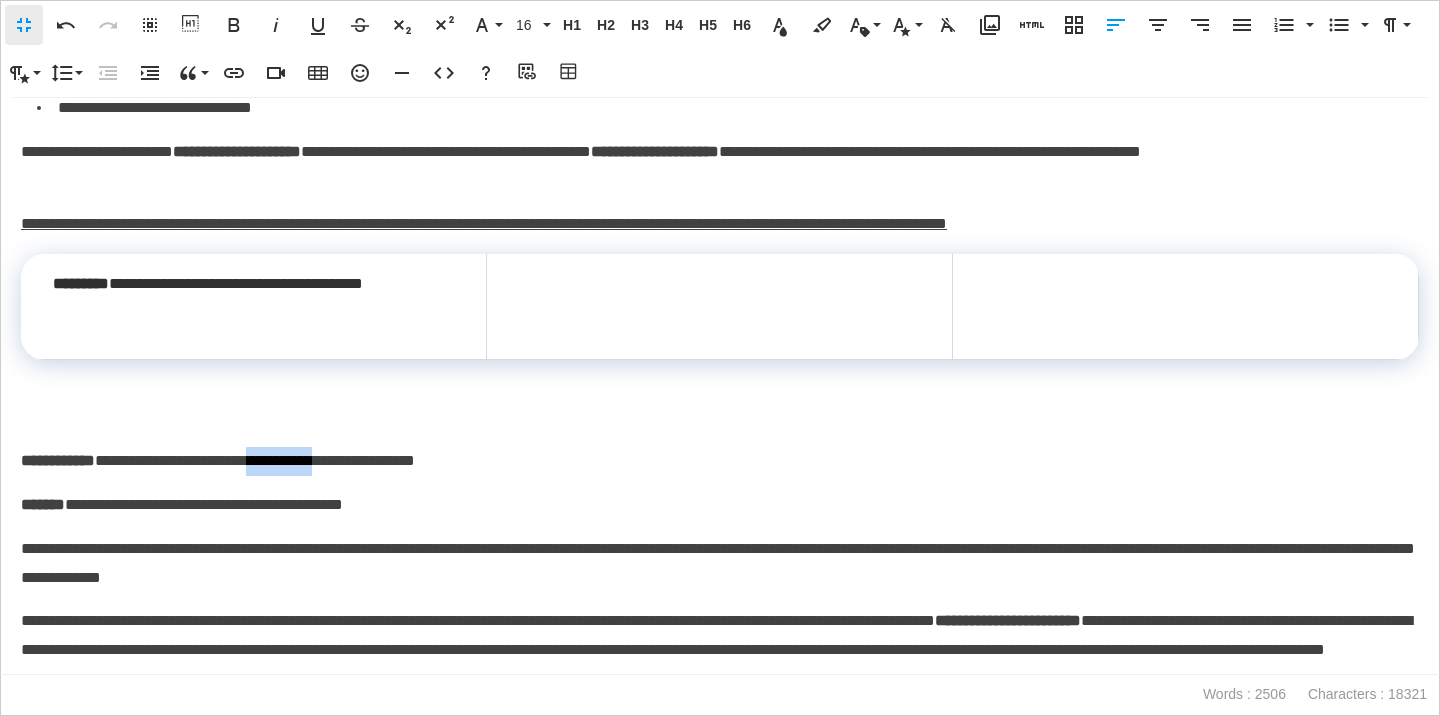 click on "**********" at bounding box center (720, 461) 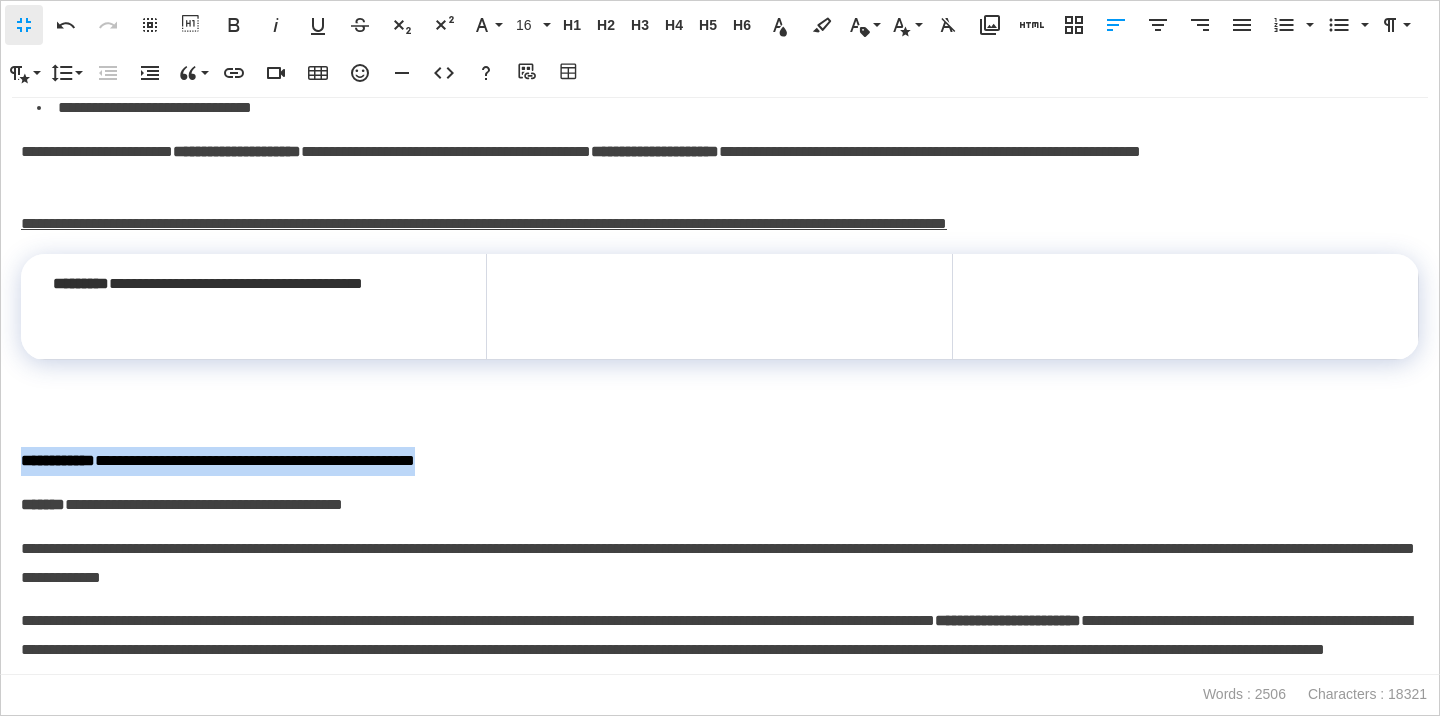 click on "**********" at bounding box center (720, 461) 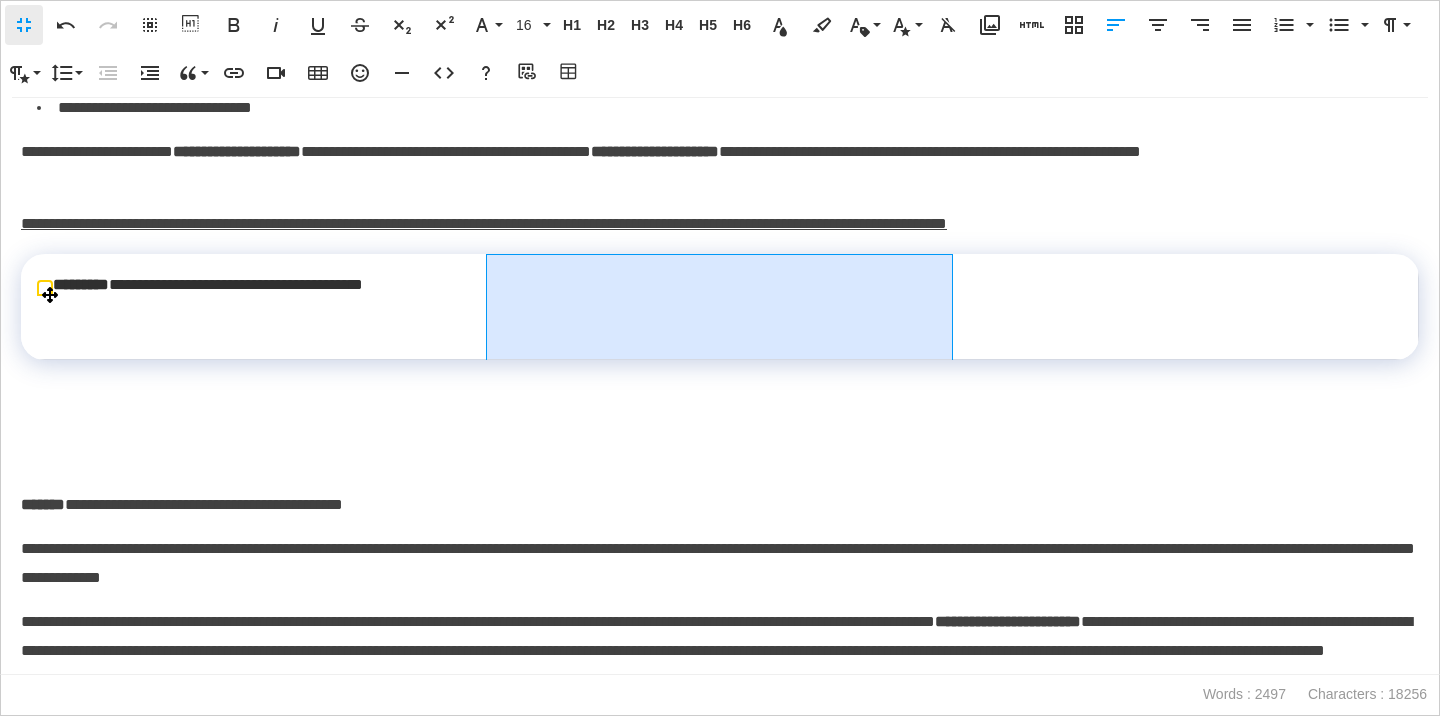 click at bounding box center [720, 307] 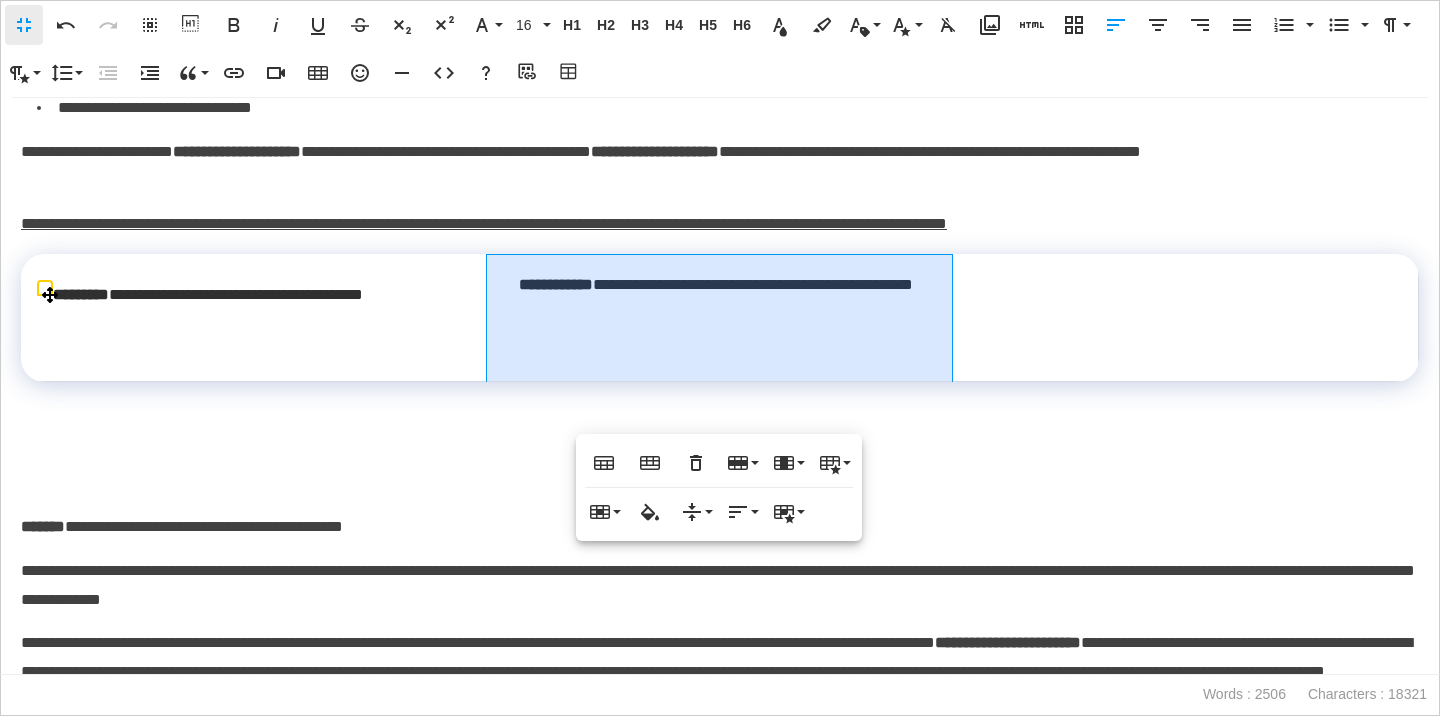click on "**********" at bounding box center (719, 318) 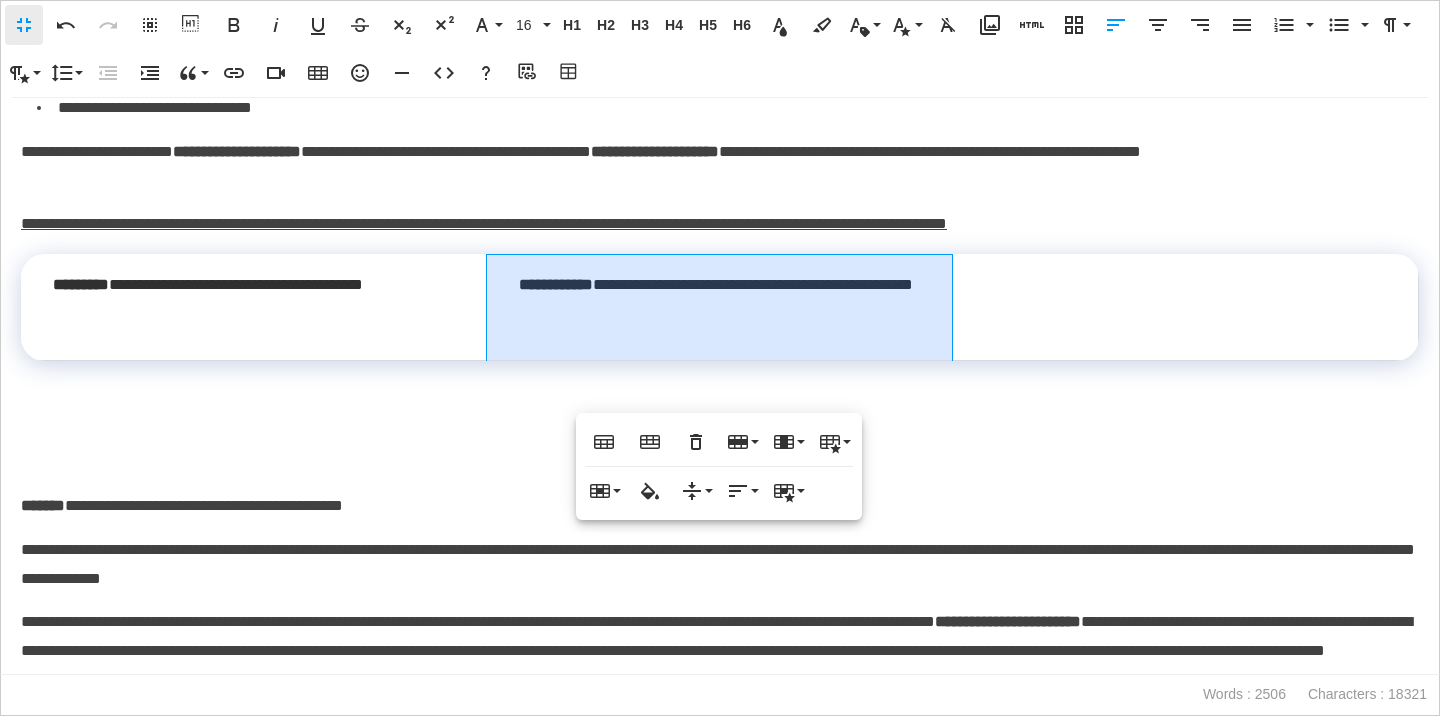 click on "**********" at bounding box center [720, 506] 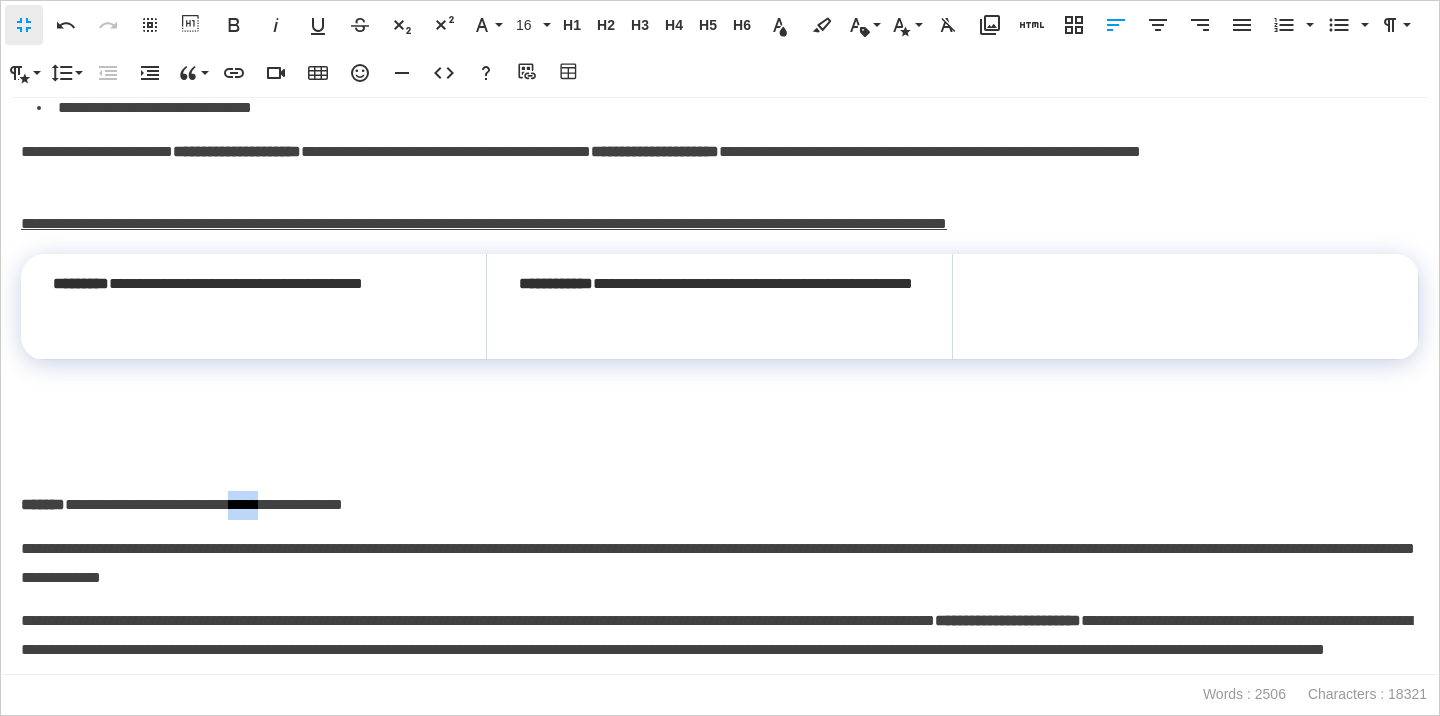 click on "**********" at bounding box center [720, 505] 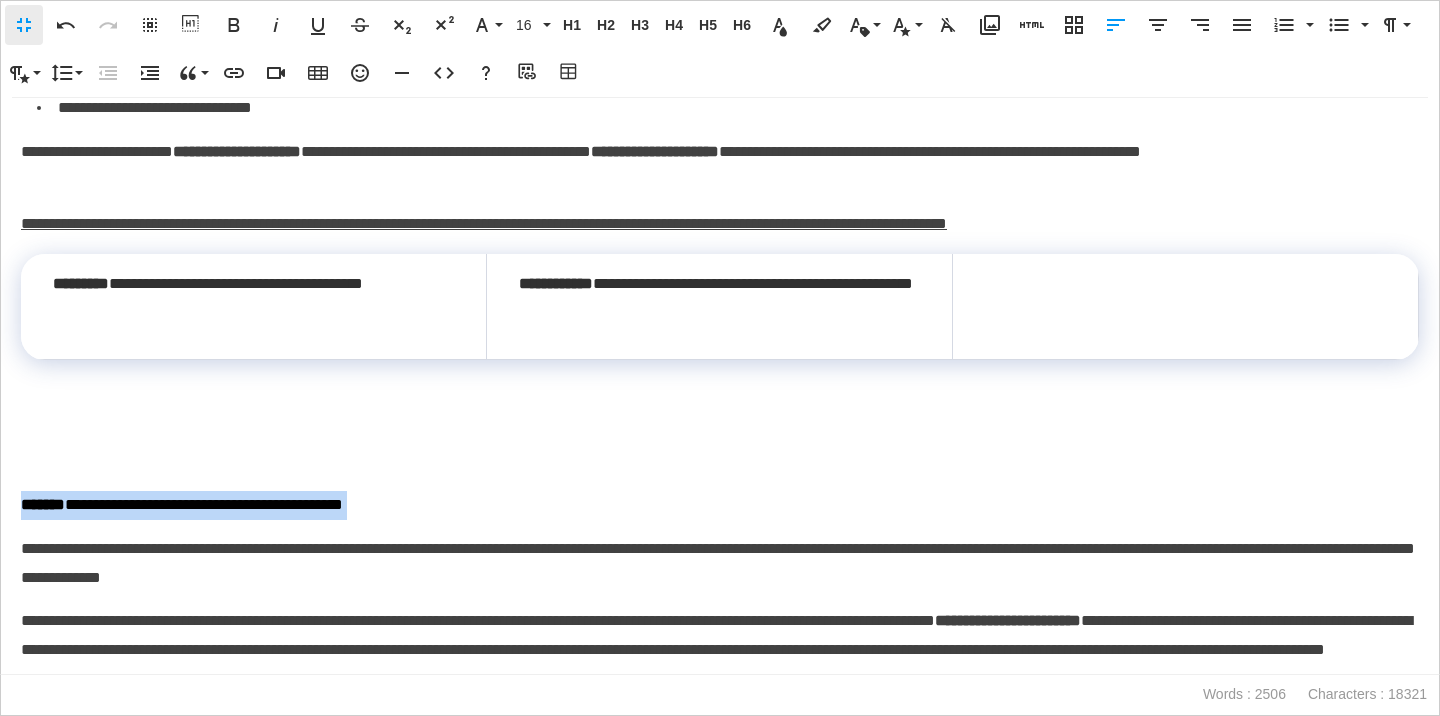 click on "**********" at bounding box center (720, 505) 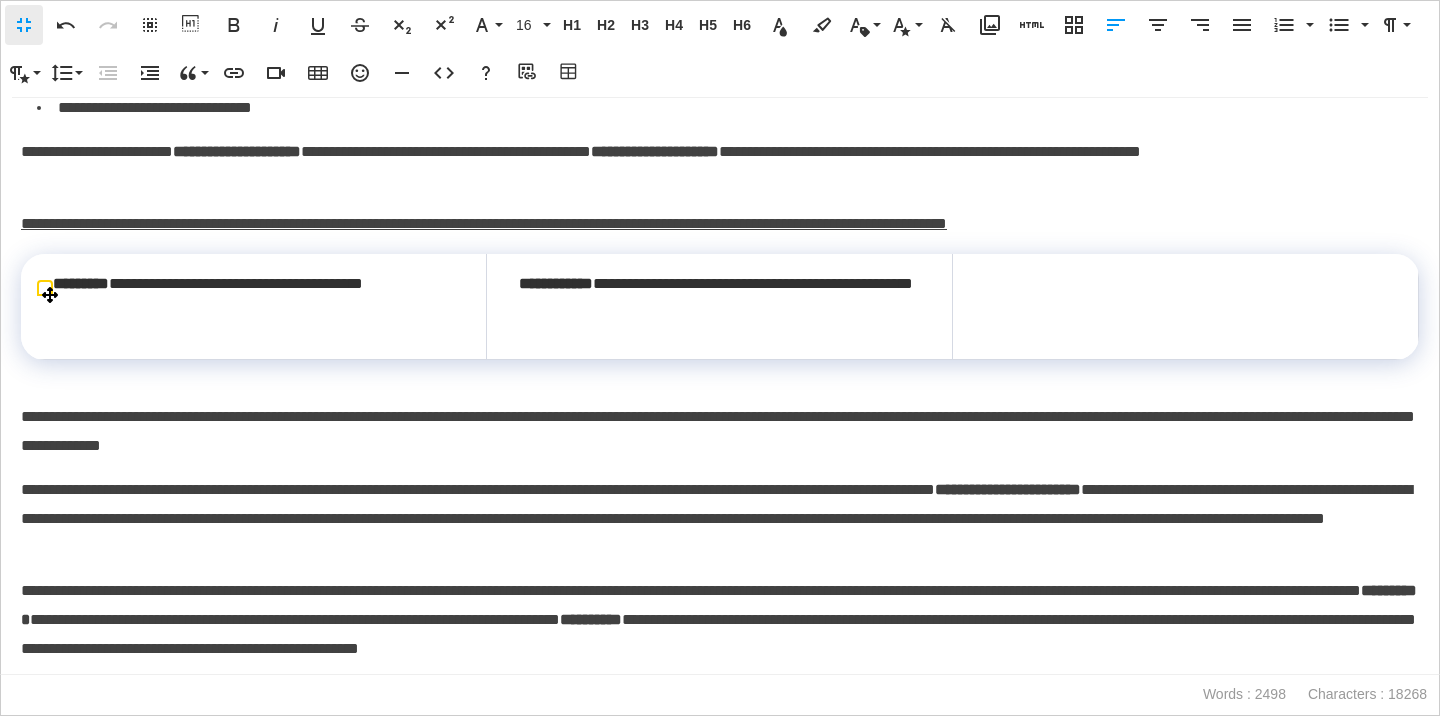 click at bounding box center (1186, 306) 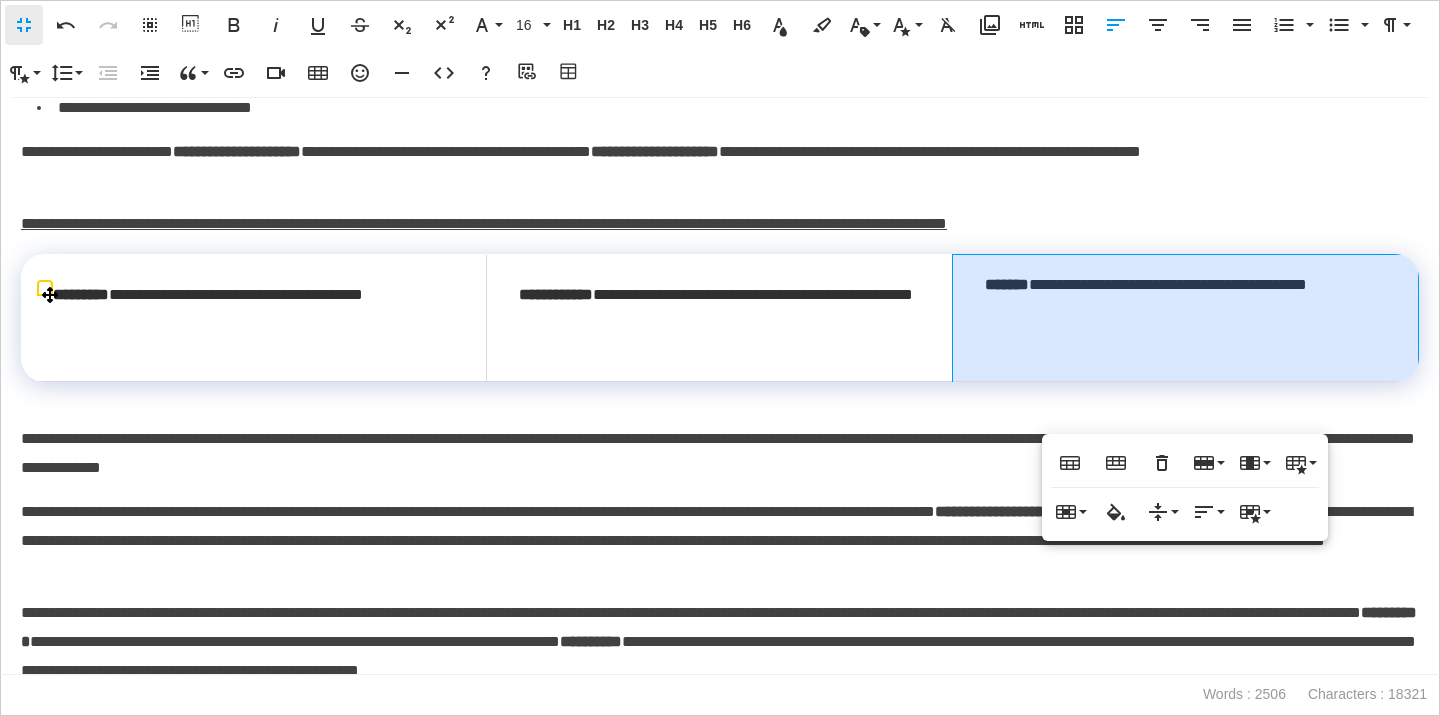 click on "**********" at bounding box center (1185, 318) 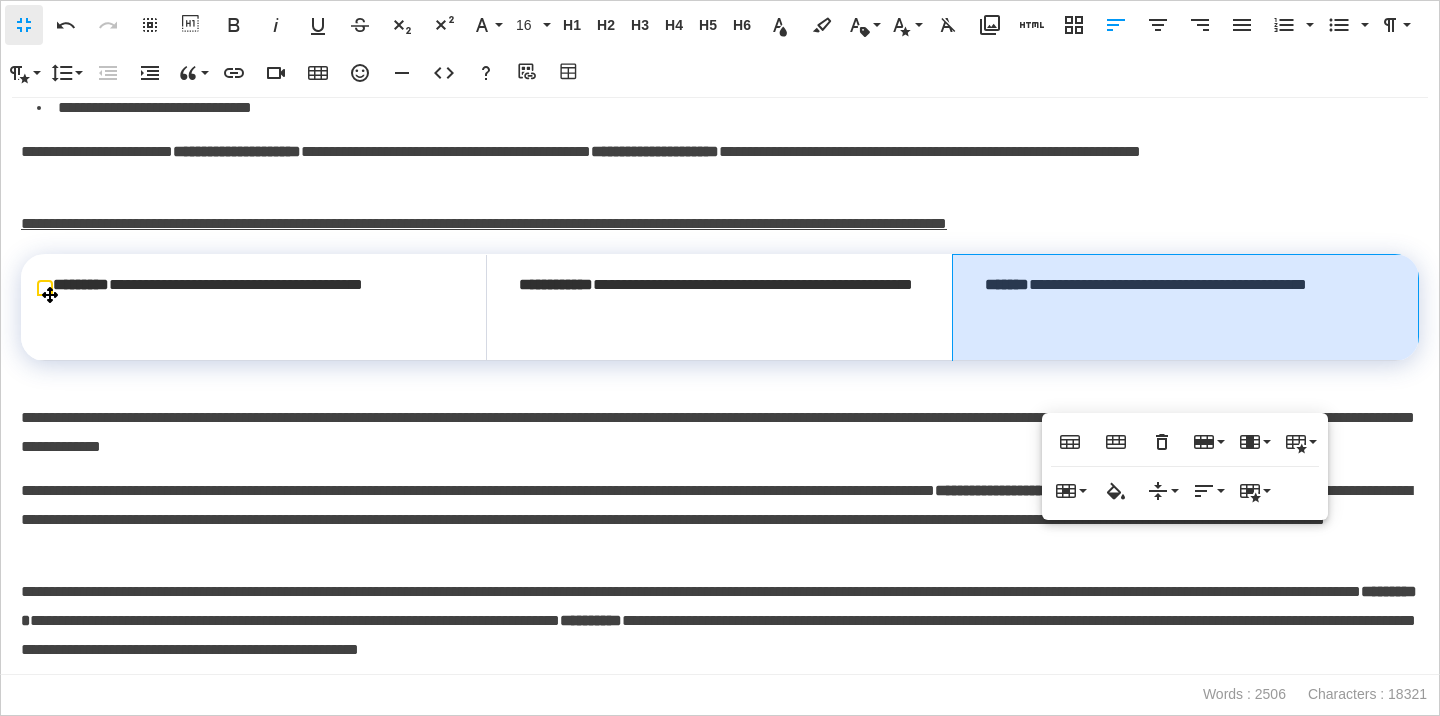 click on "**********" at bounding box center [719, 308] 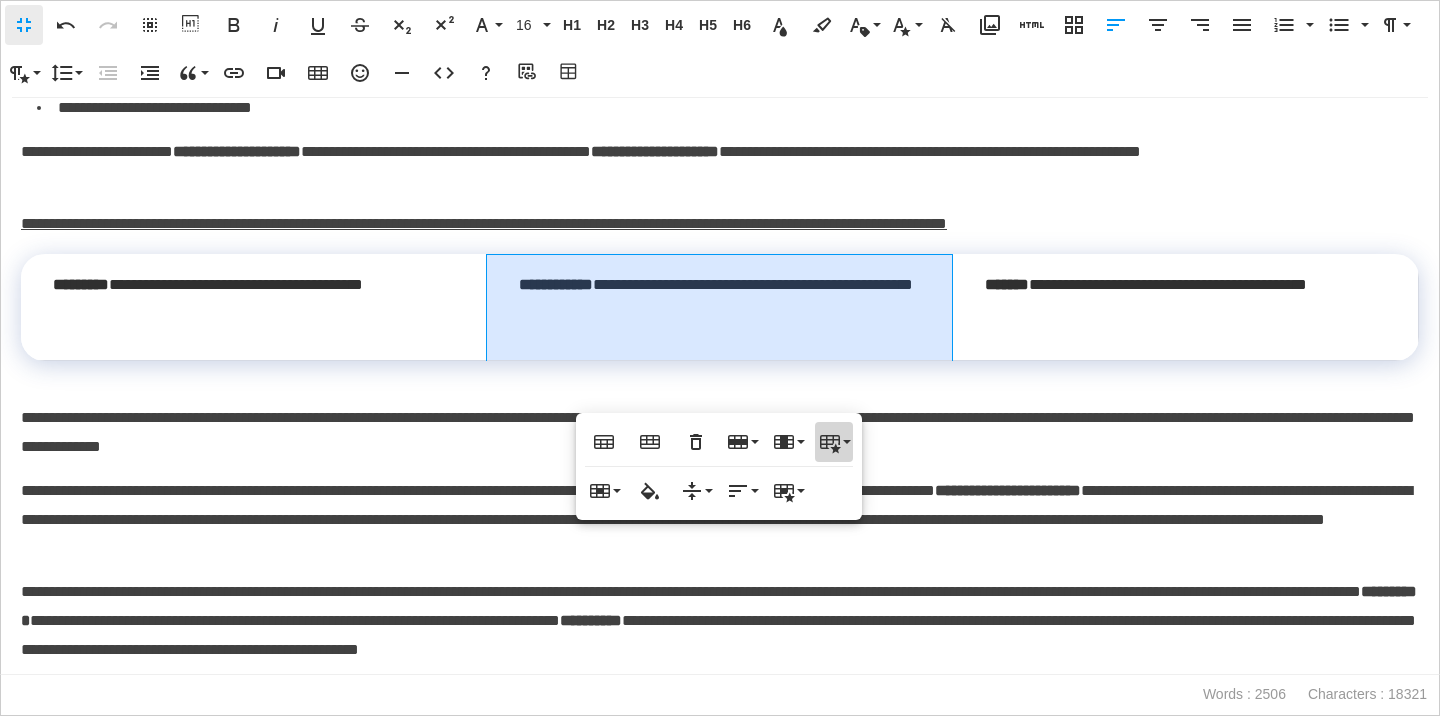 click 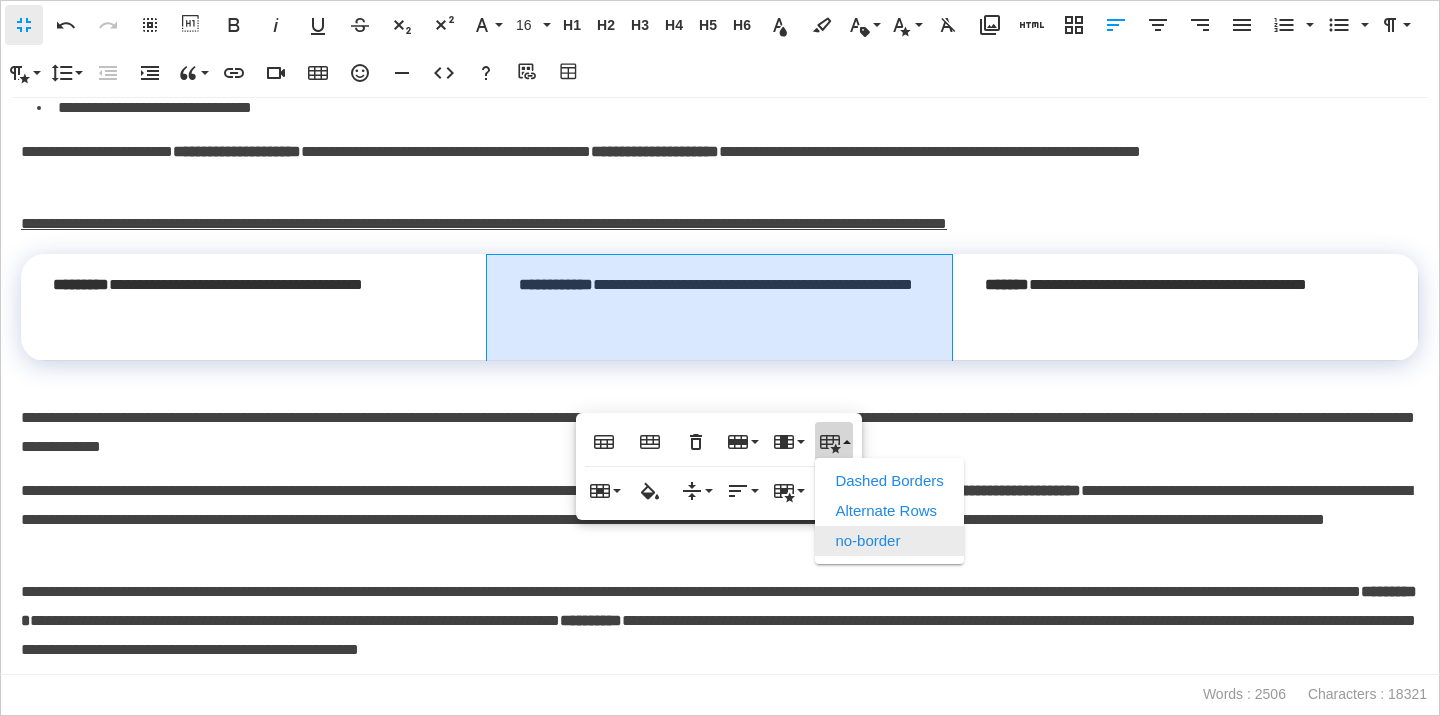click on "no-border" at bounding box center [889, 541] 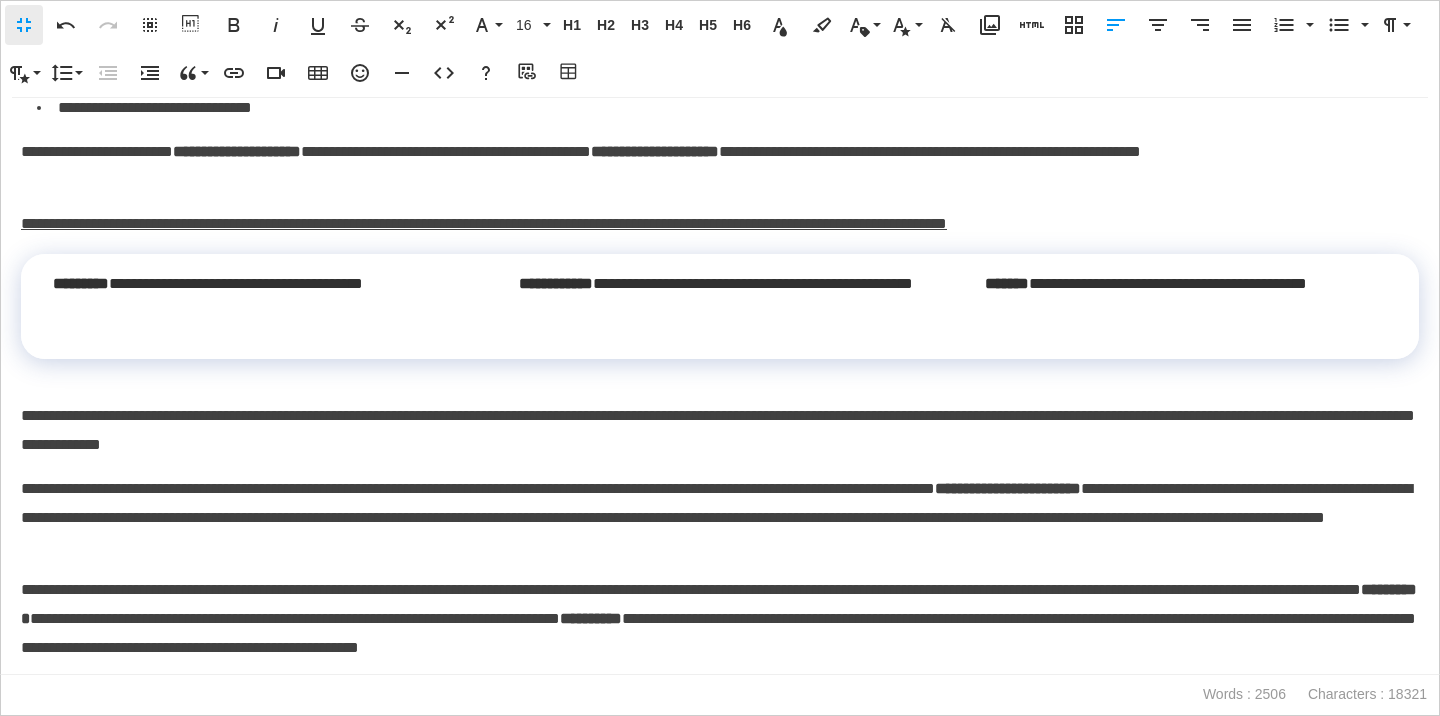 click on "**********" at bounding box center [720, 518] 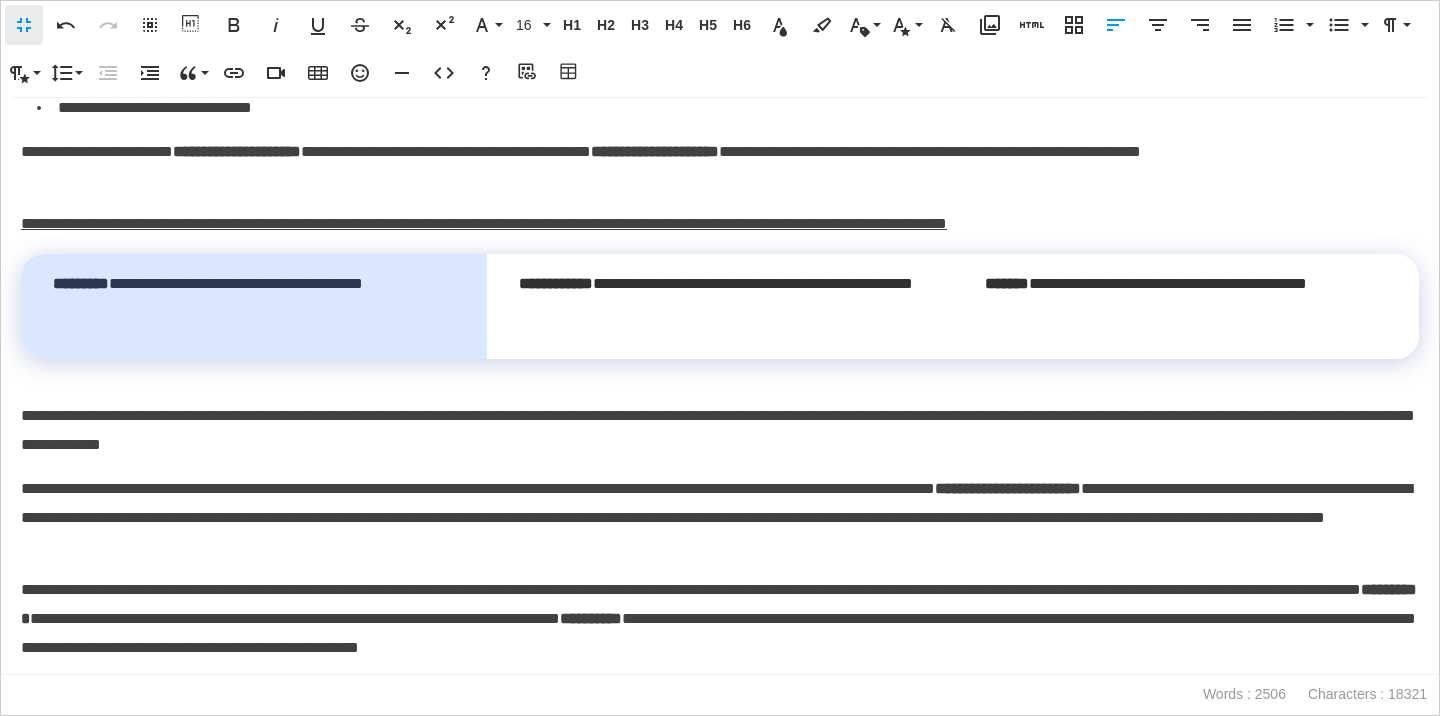 click on "**********" at bounding box center [254, 299] 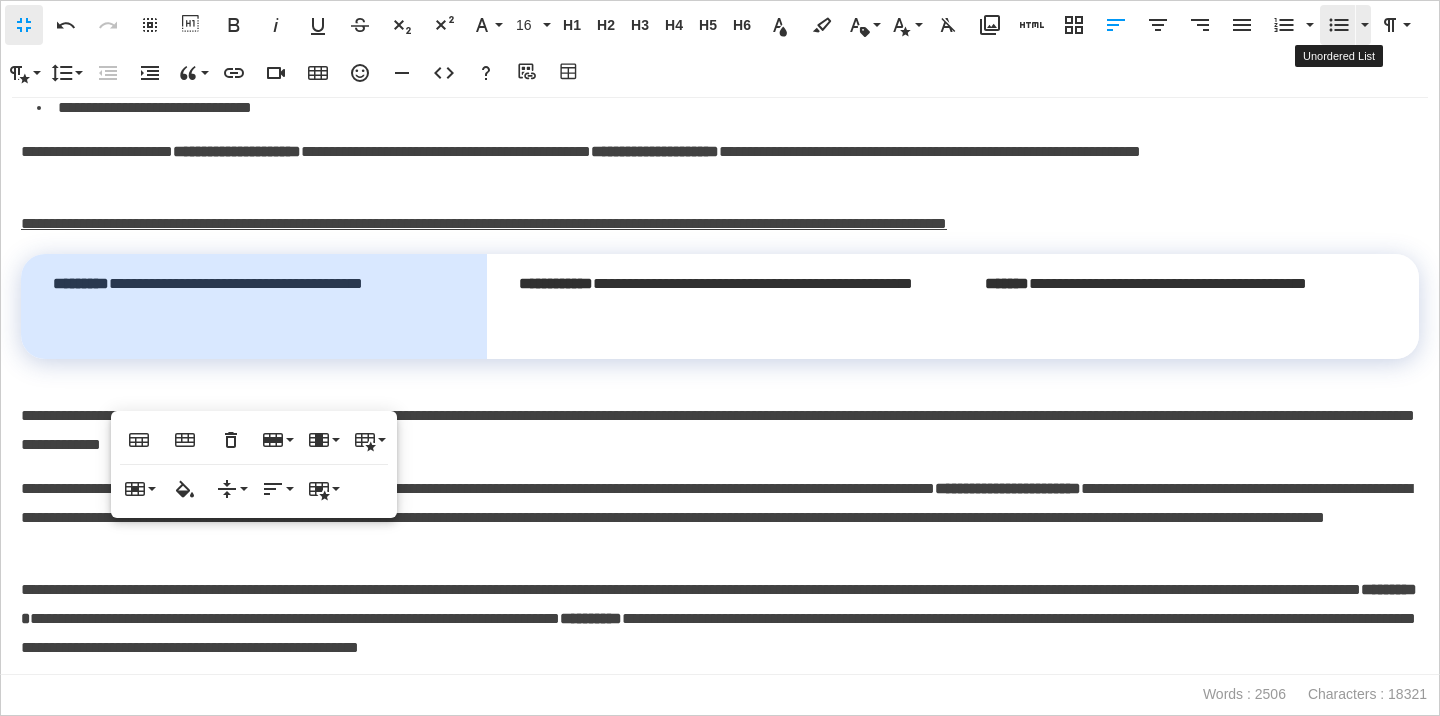 click 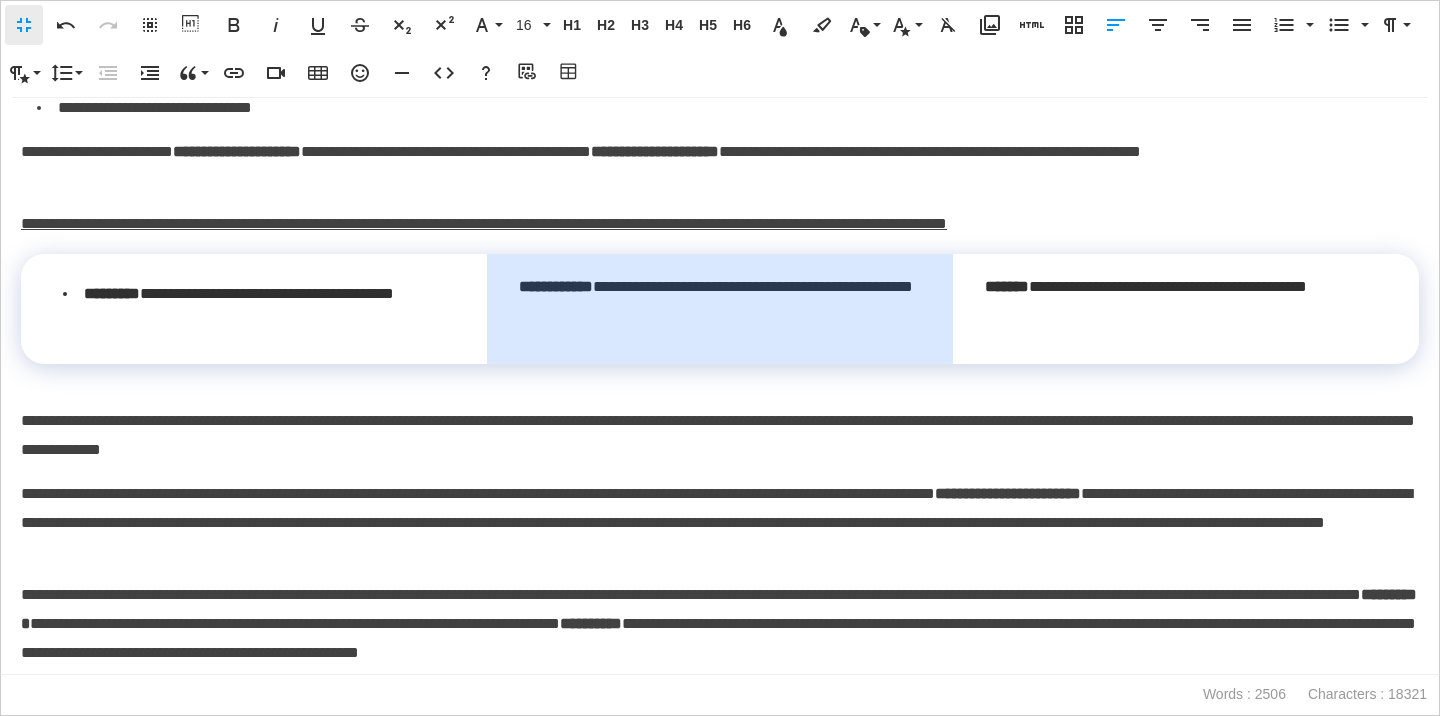 click on "**********" at bounding box center [720, 302] 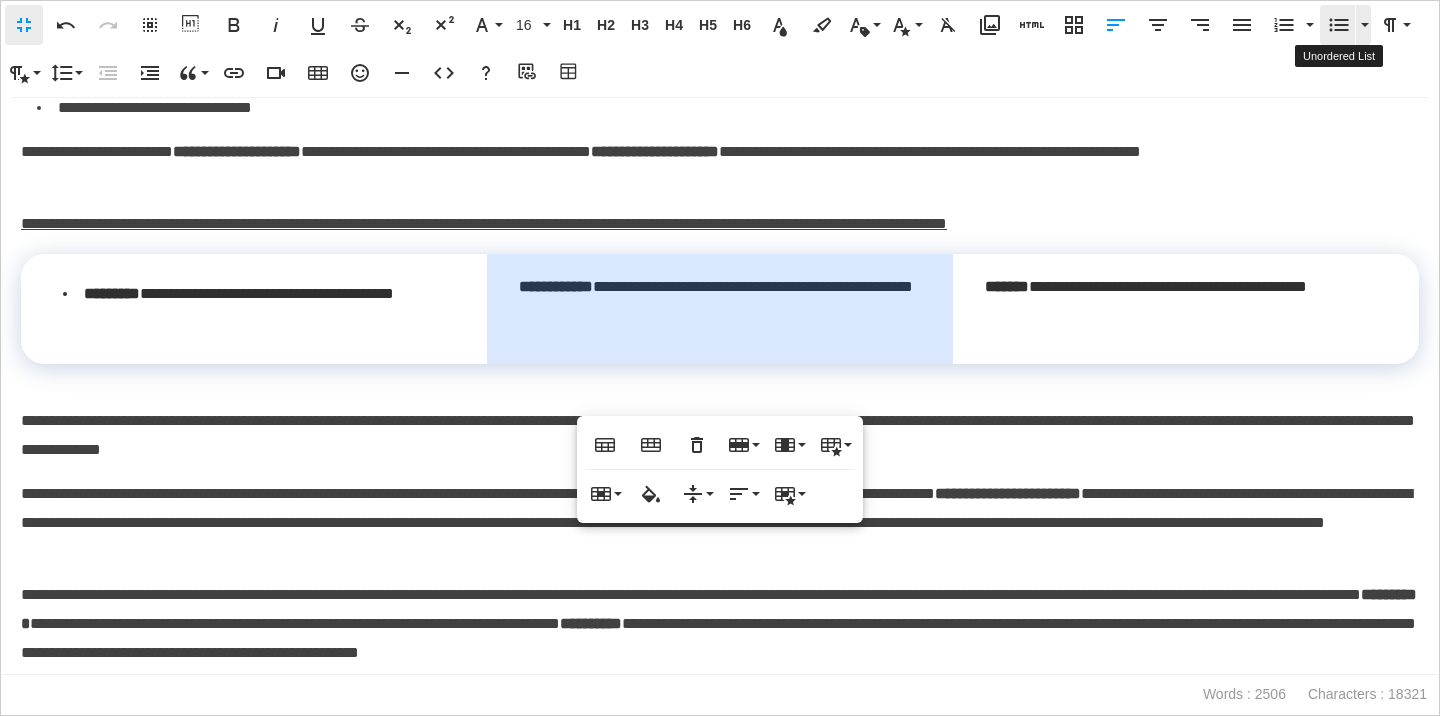 click on "Unordered List" at bounding box center (1339, 25) 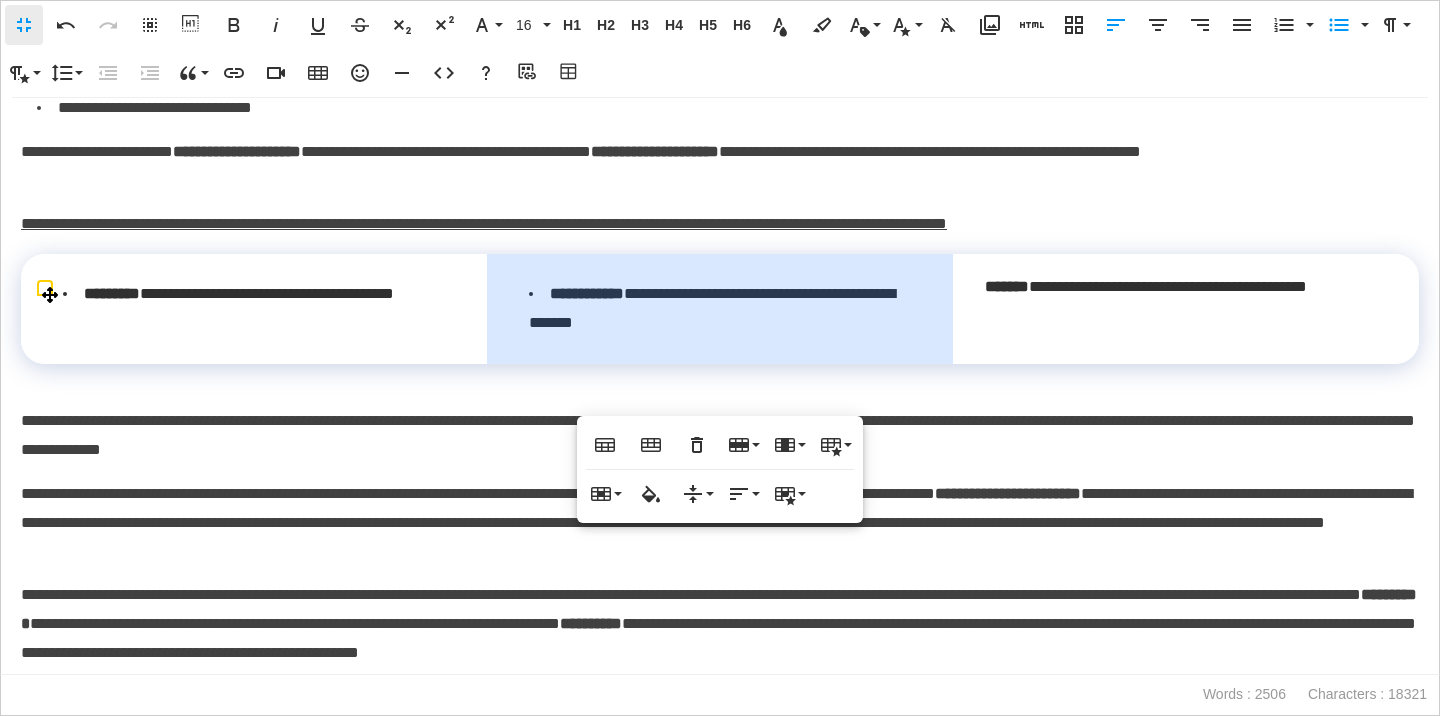 click on "**********" at bounding box center [1186, 302] 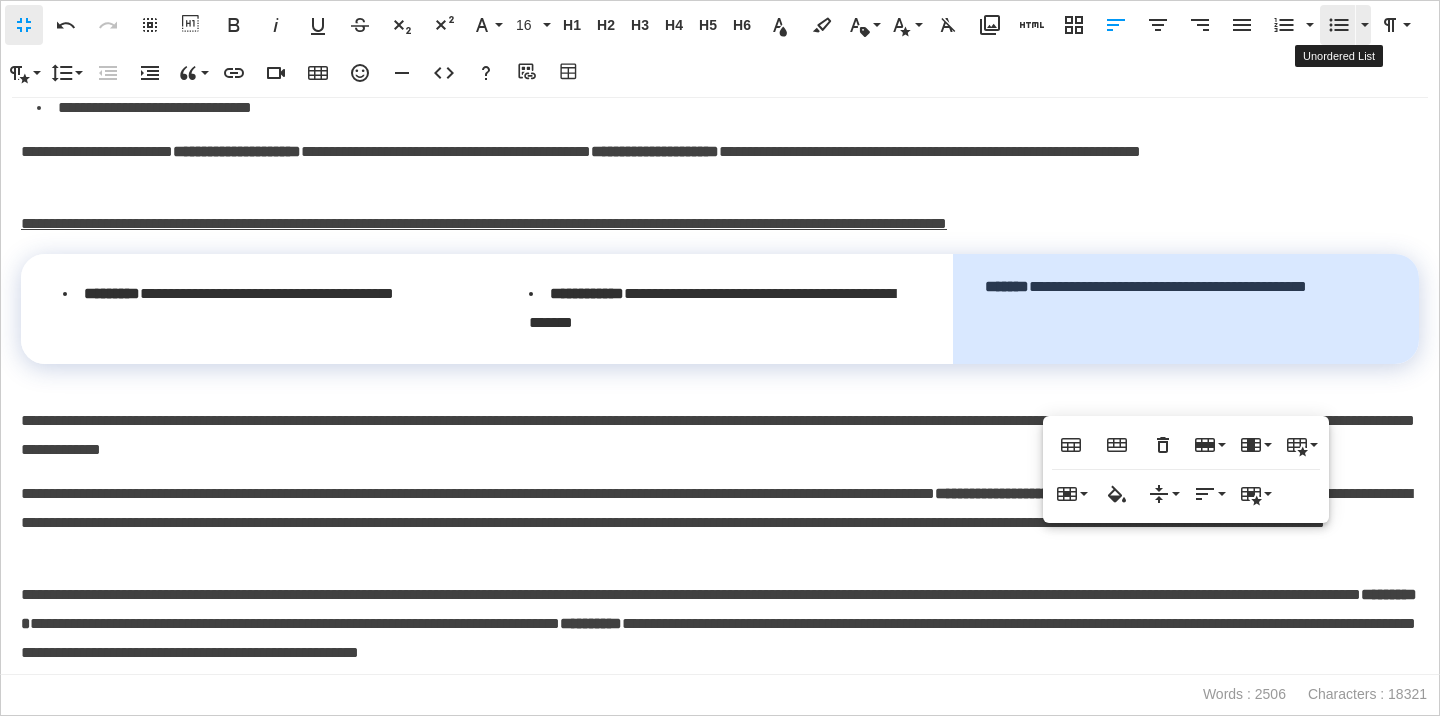 click 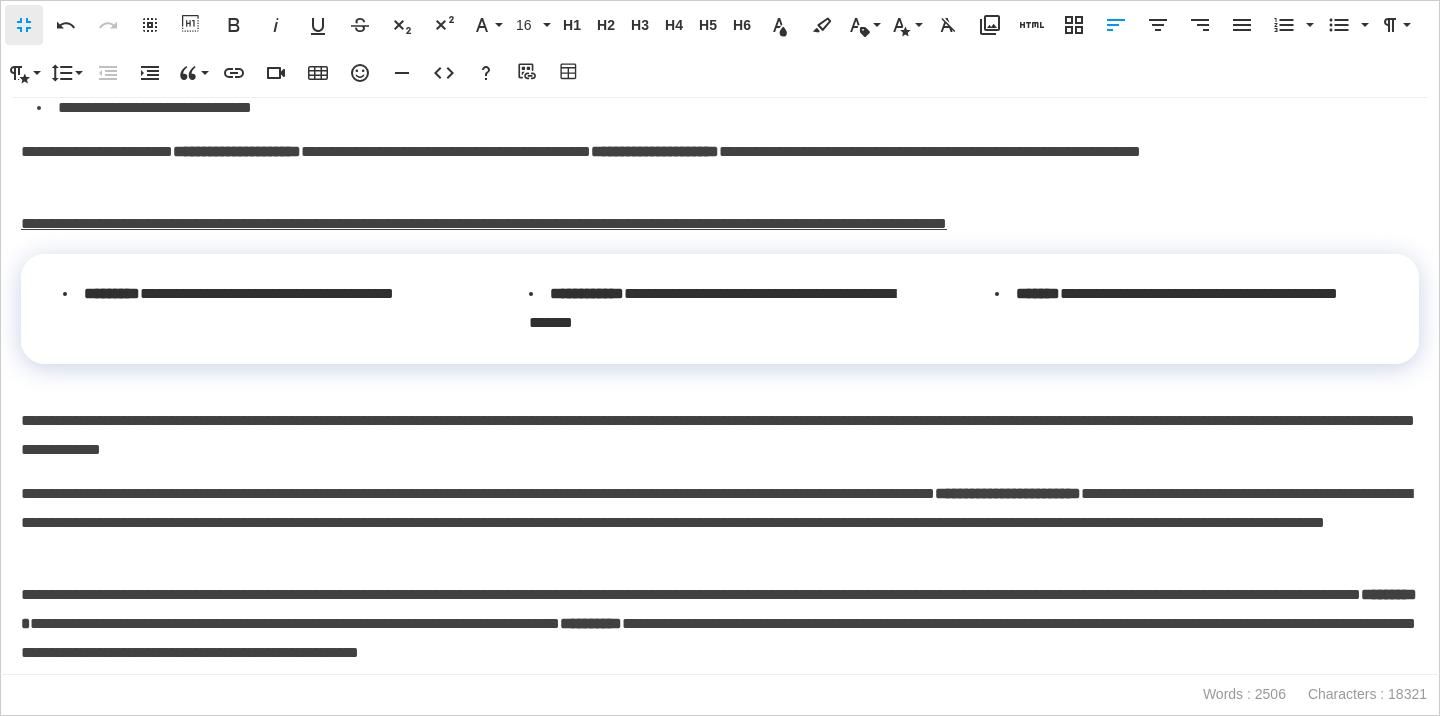 click on "**********" at bounding box center [720, 436] 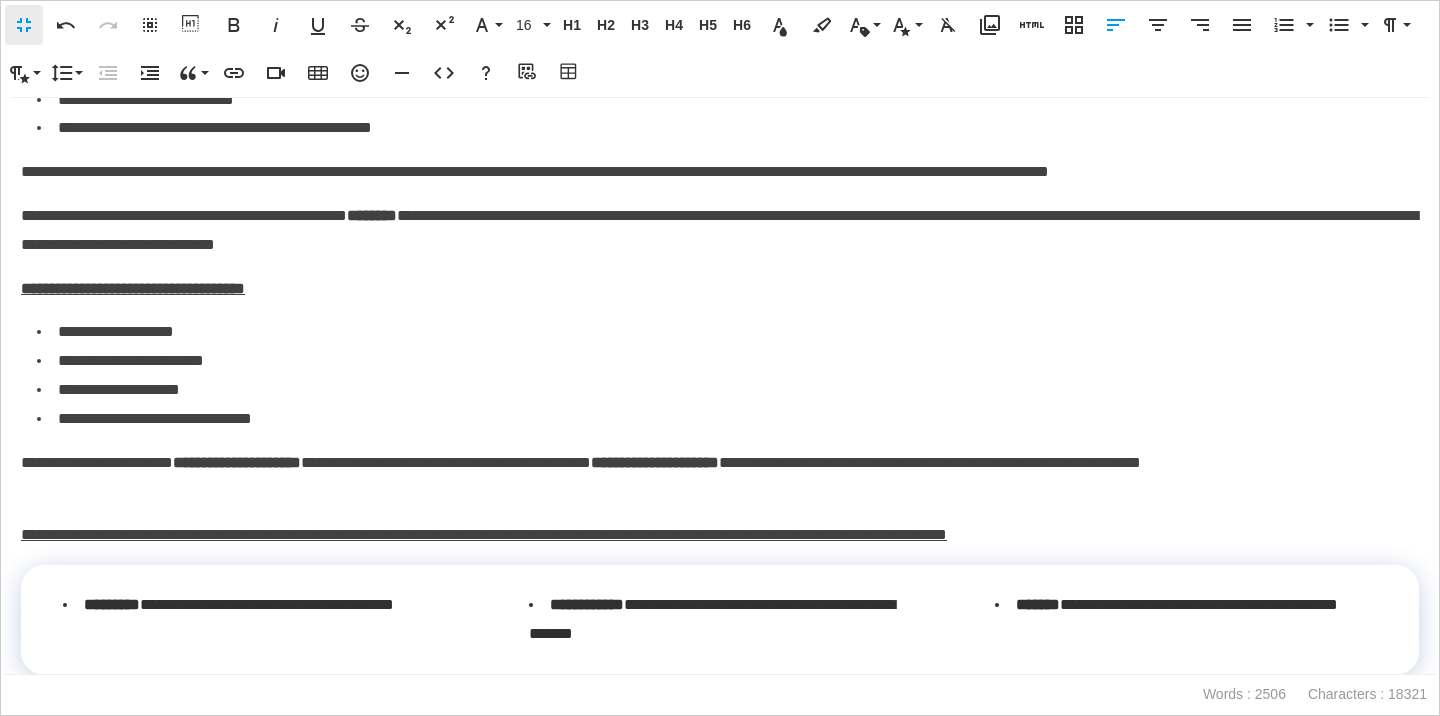 scroll, scrollTop: 4722, scrollLeft: 0, axis: vertical 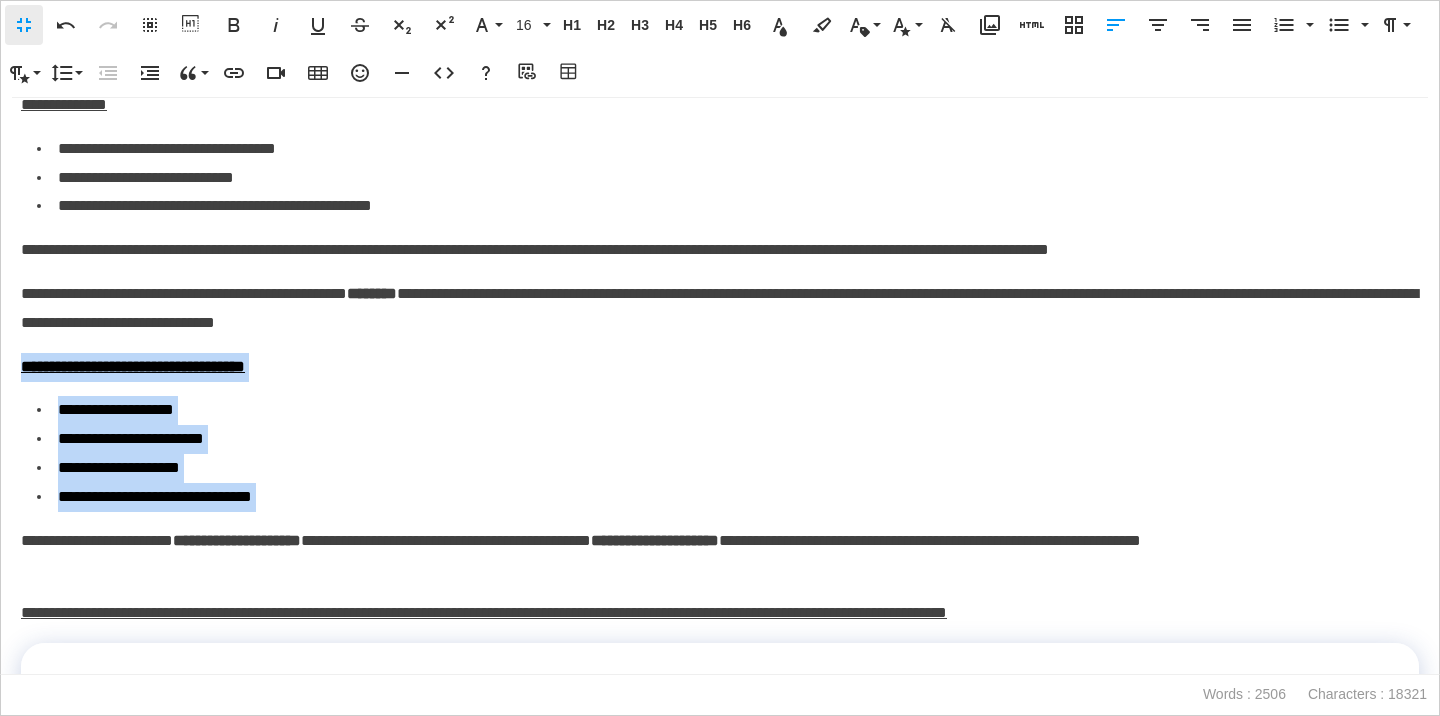 drag, startPoint x: 23, startPoint y: 406, endPoint x: 72, endPoint y: 561, distance: 162.56076 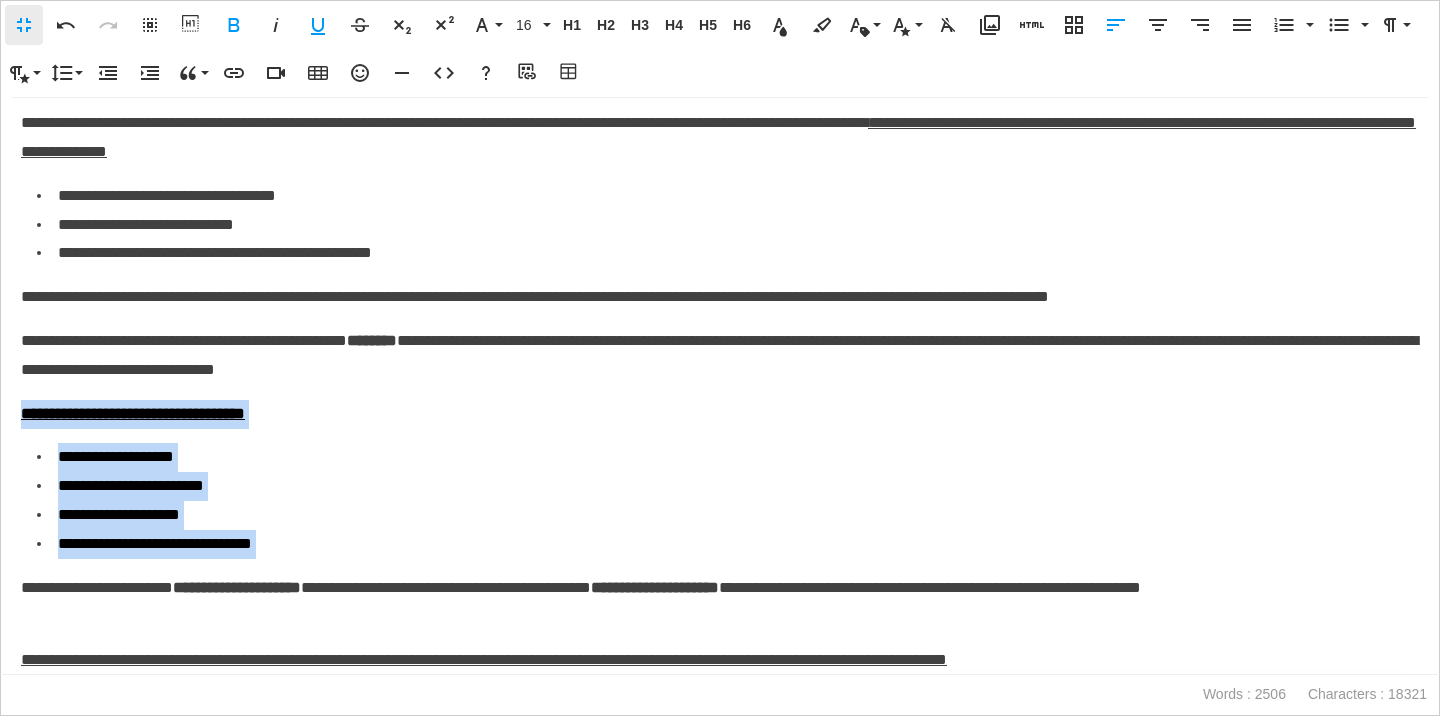 scroll, scrollTop: 4760, scrollLeft: 0, axis: vertical 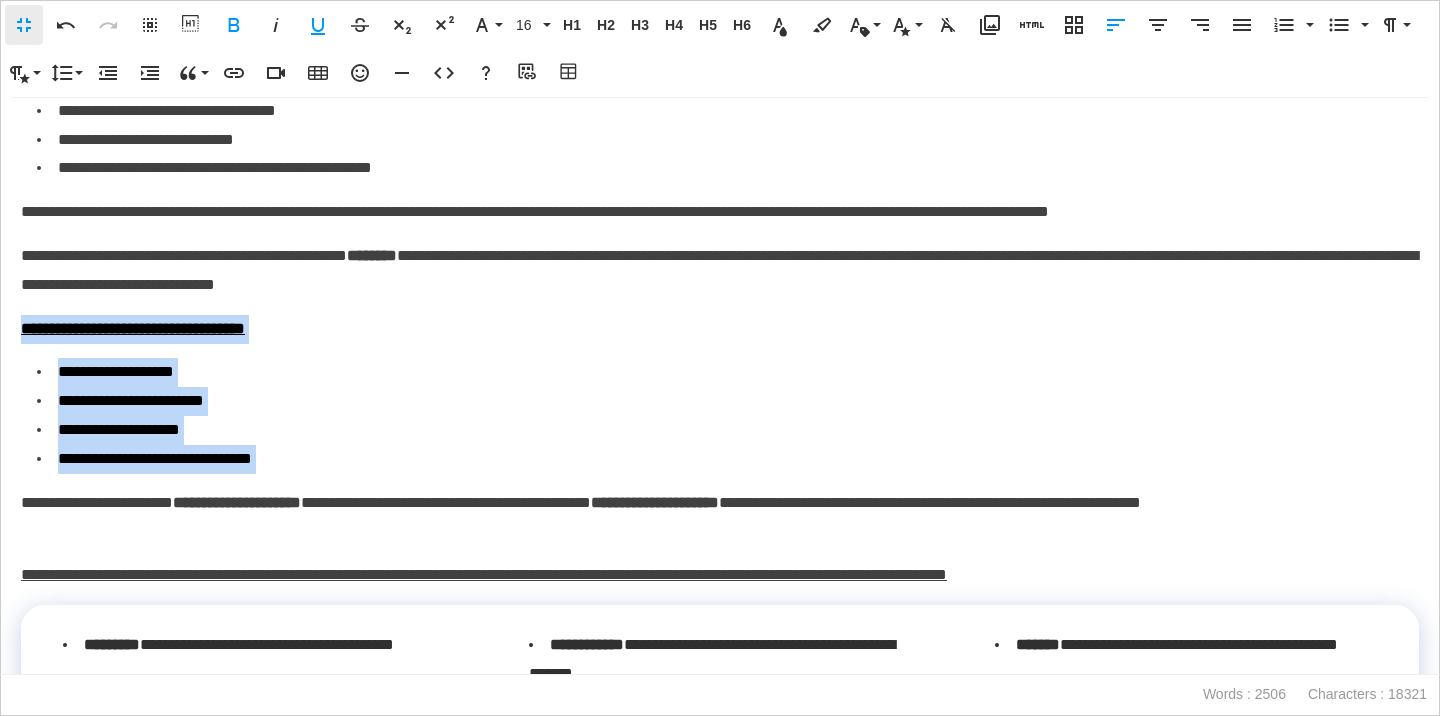 click on "**********" at bounding box center [728, 372] 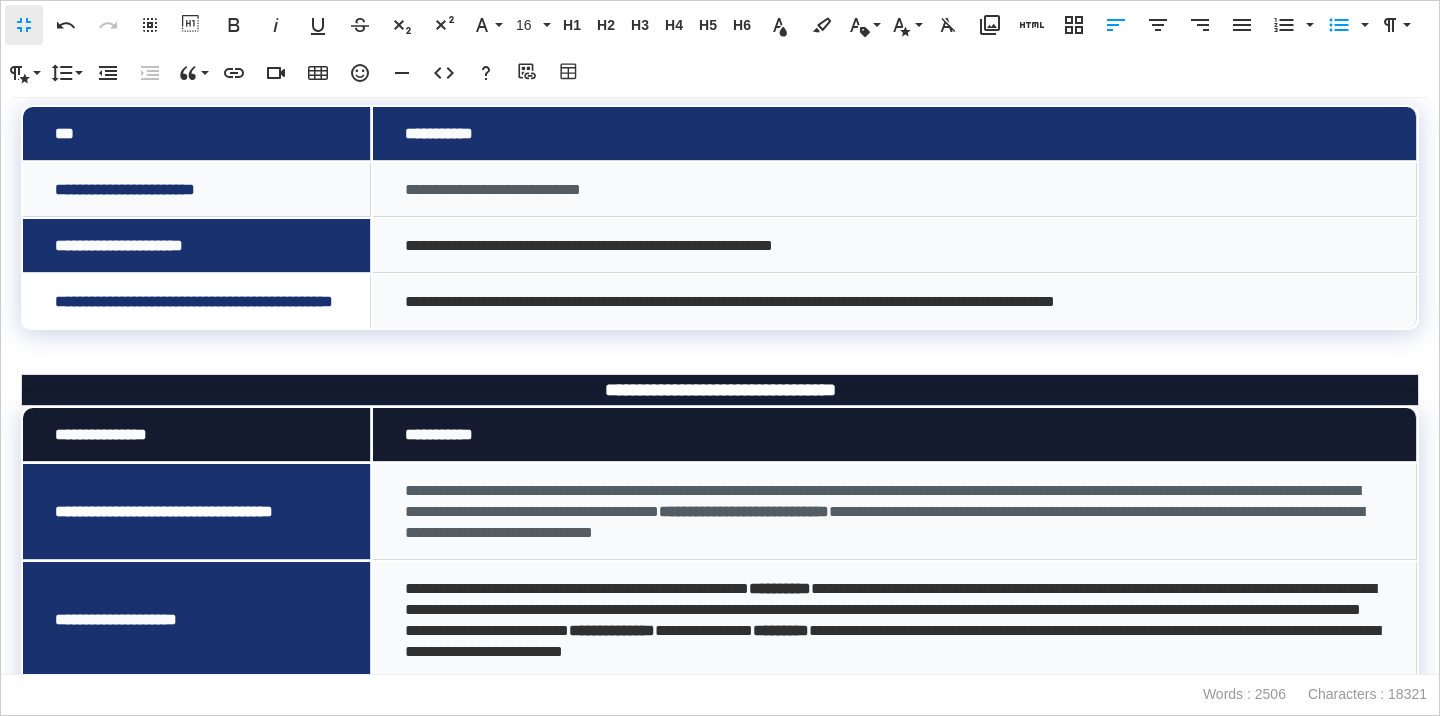scroll, scrollTop: 0, scrollLeft: 0, axis: both 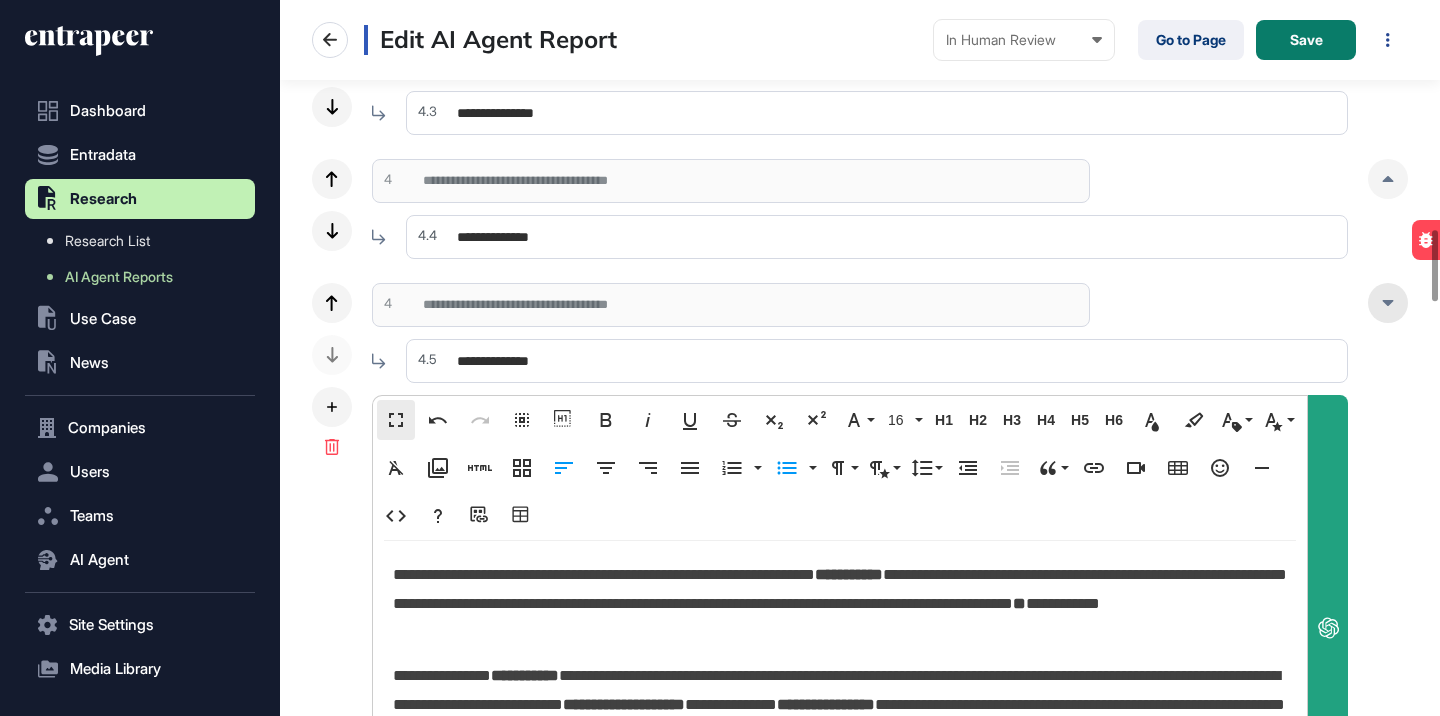 click at bounding box center (1388, 303) 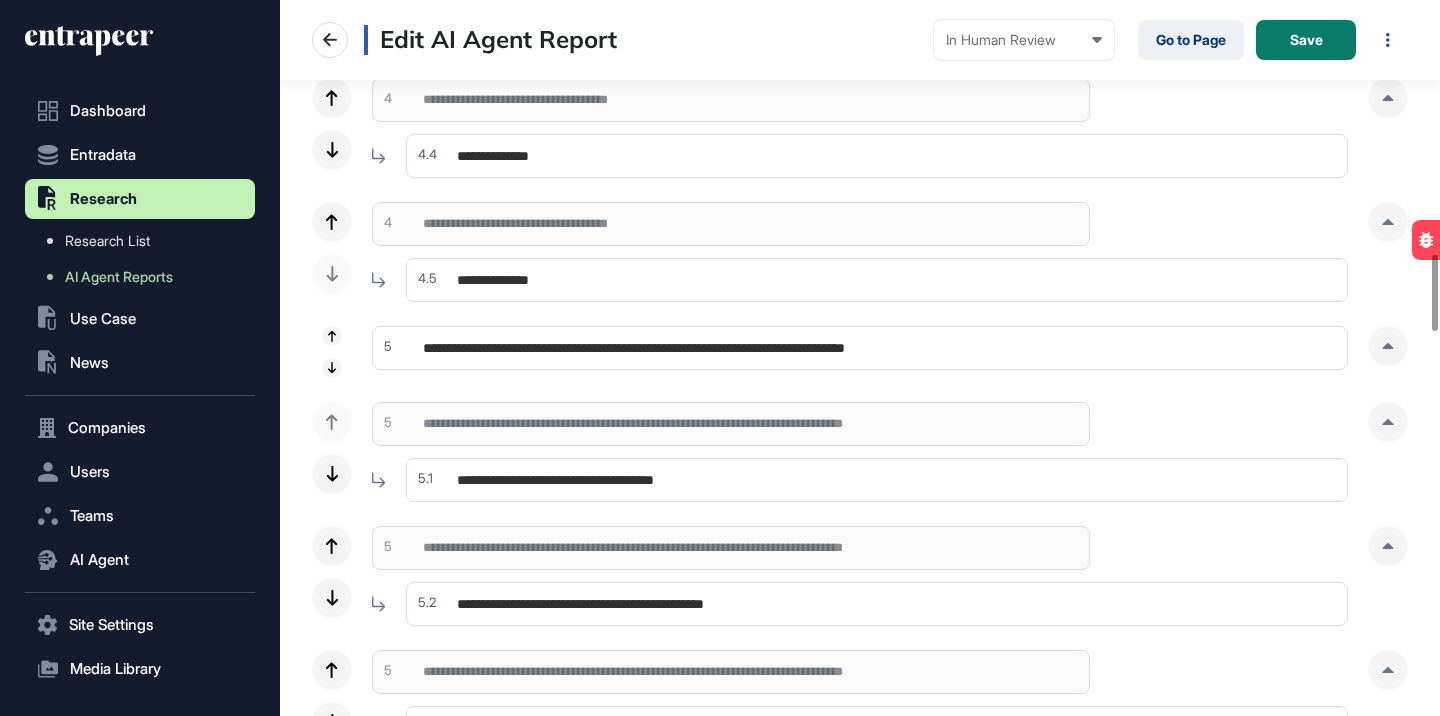 scroll, scrollTop: 2381, scrollLeft: 0, axis: vertical 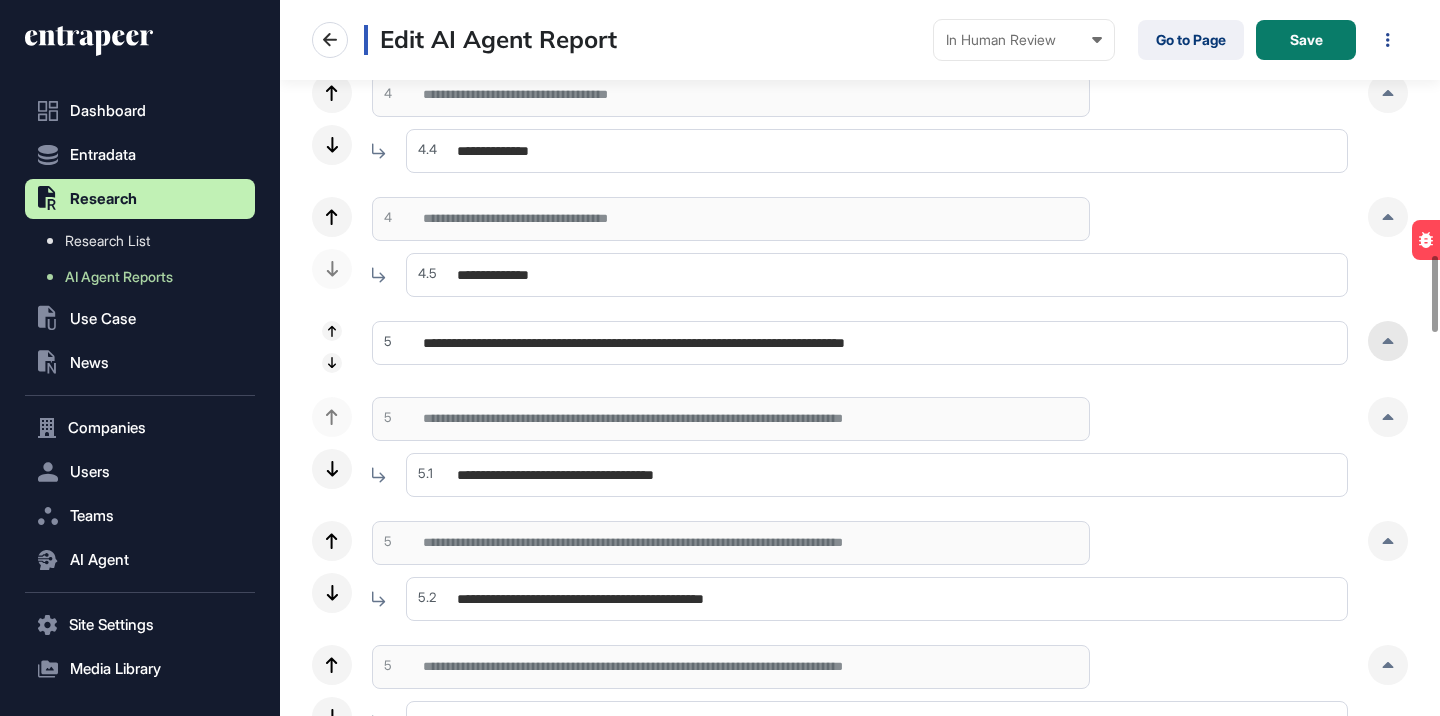 click at bounding box center (1388, 341) 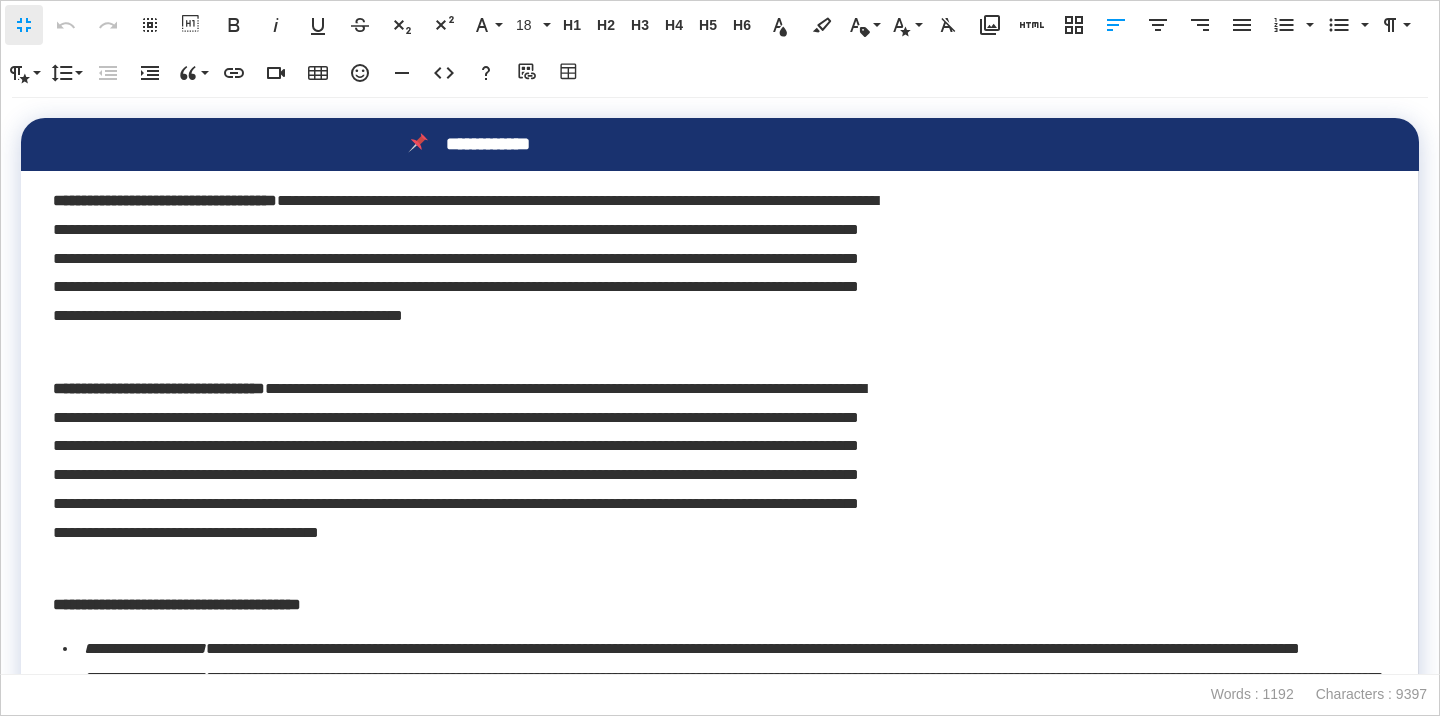 scroll, scrollTop: 1, scrollLeft: 9, axis: both 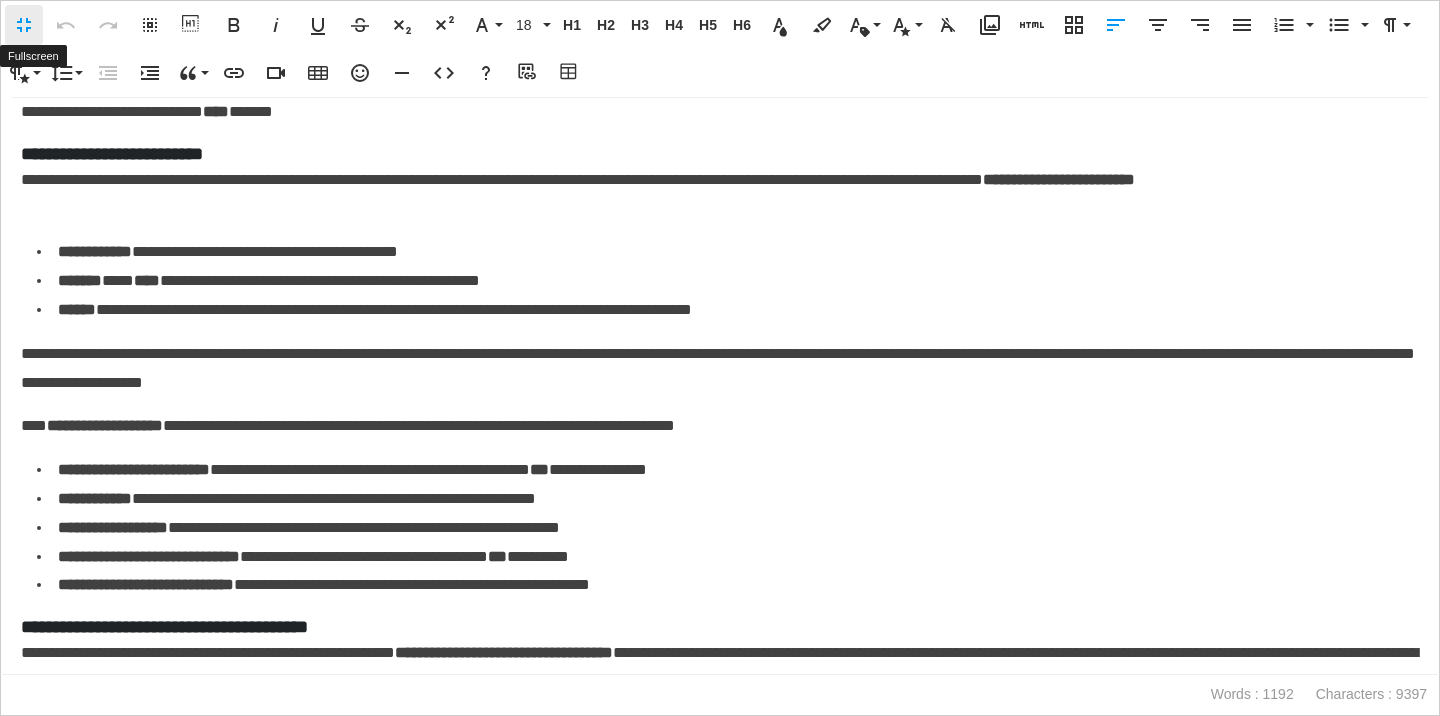 click on "Fullscreen" at bounding box center (24, 25) 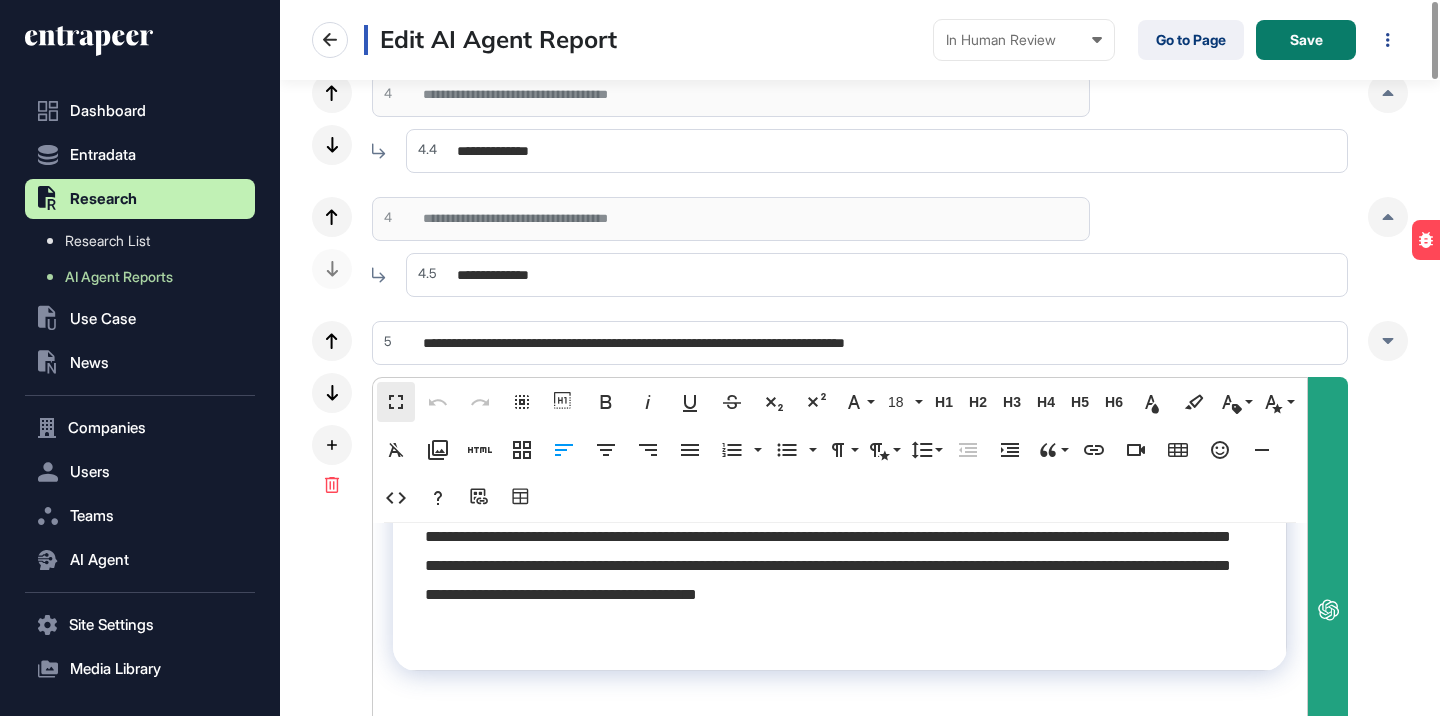 scroll, scrollTop: 1, scrollLeft: 1, axis: both 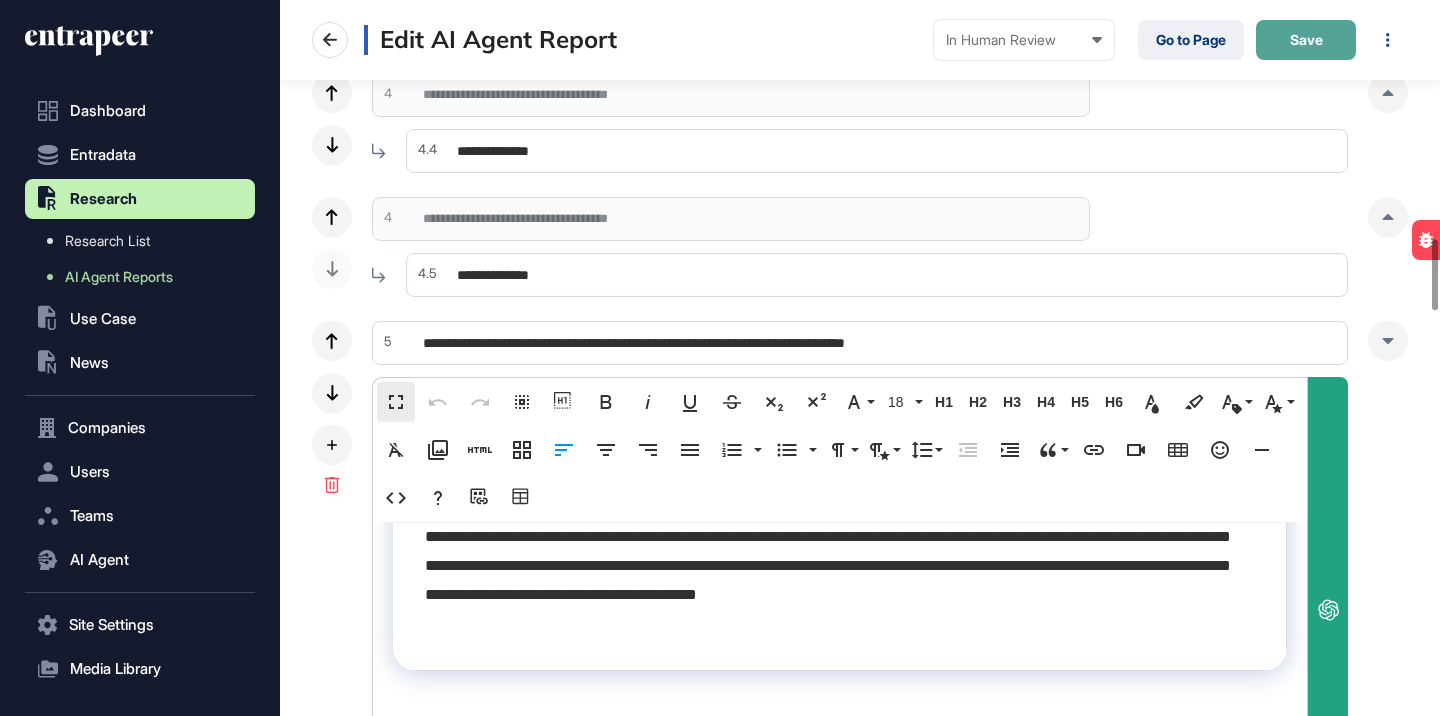 click on "Save" 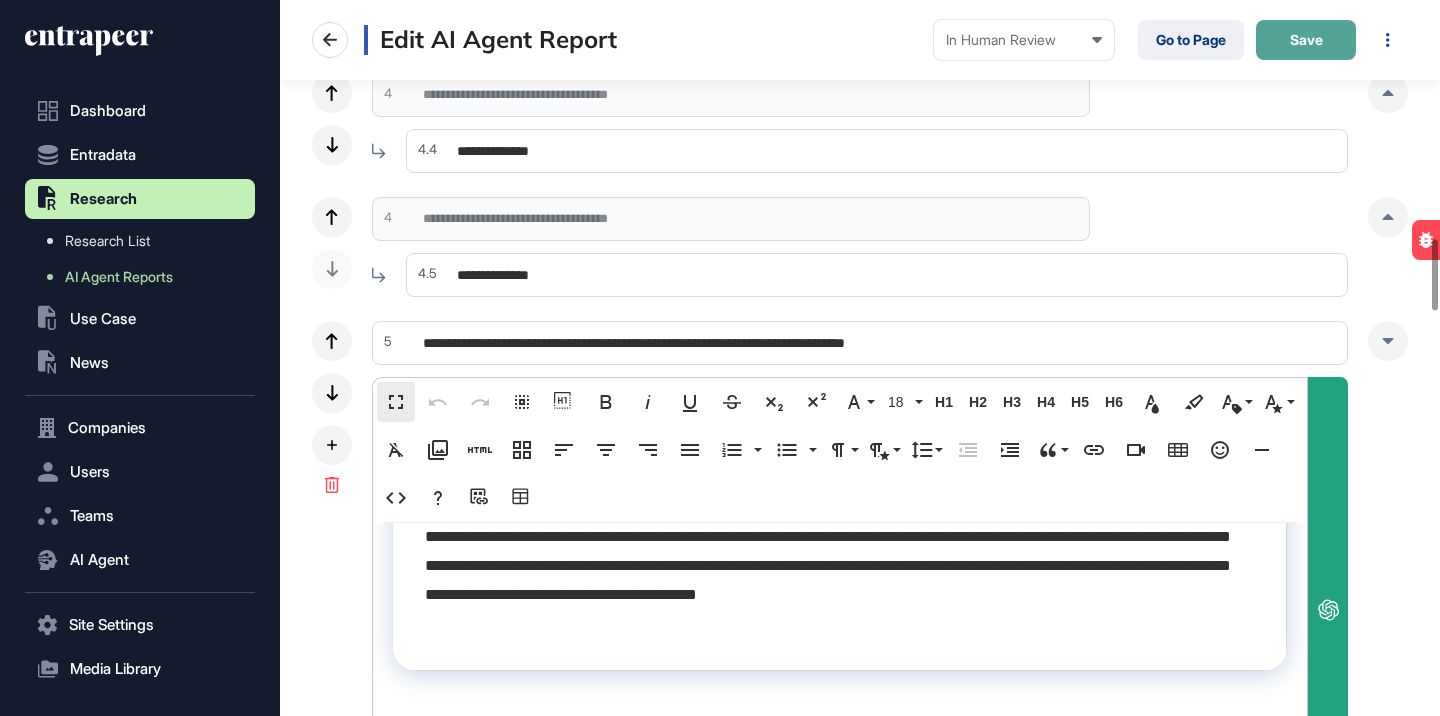 click on "Save" 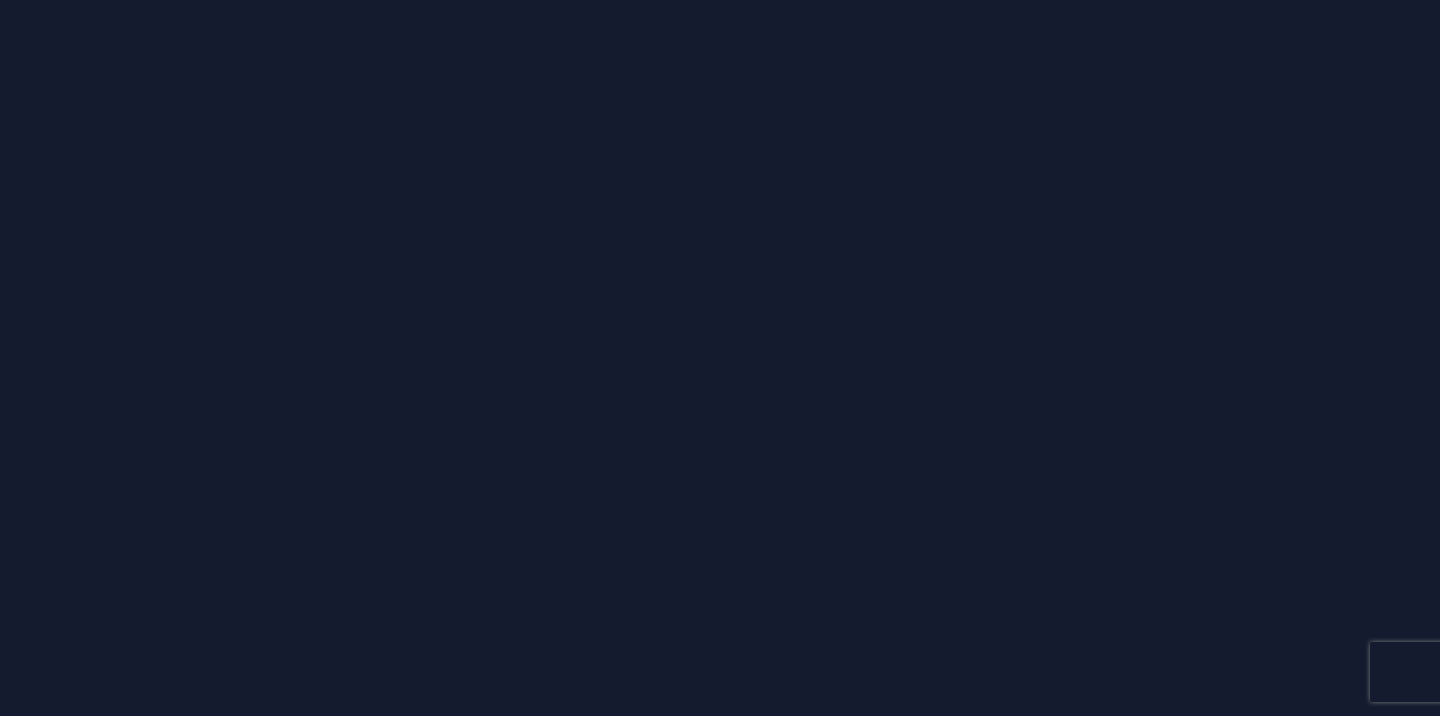 scroll, scrollTop: 0, scrollLeft: 0, axis: both 